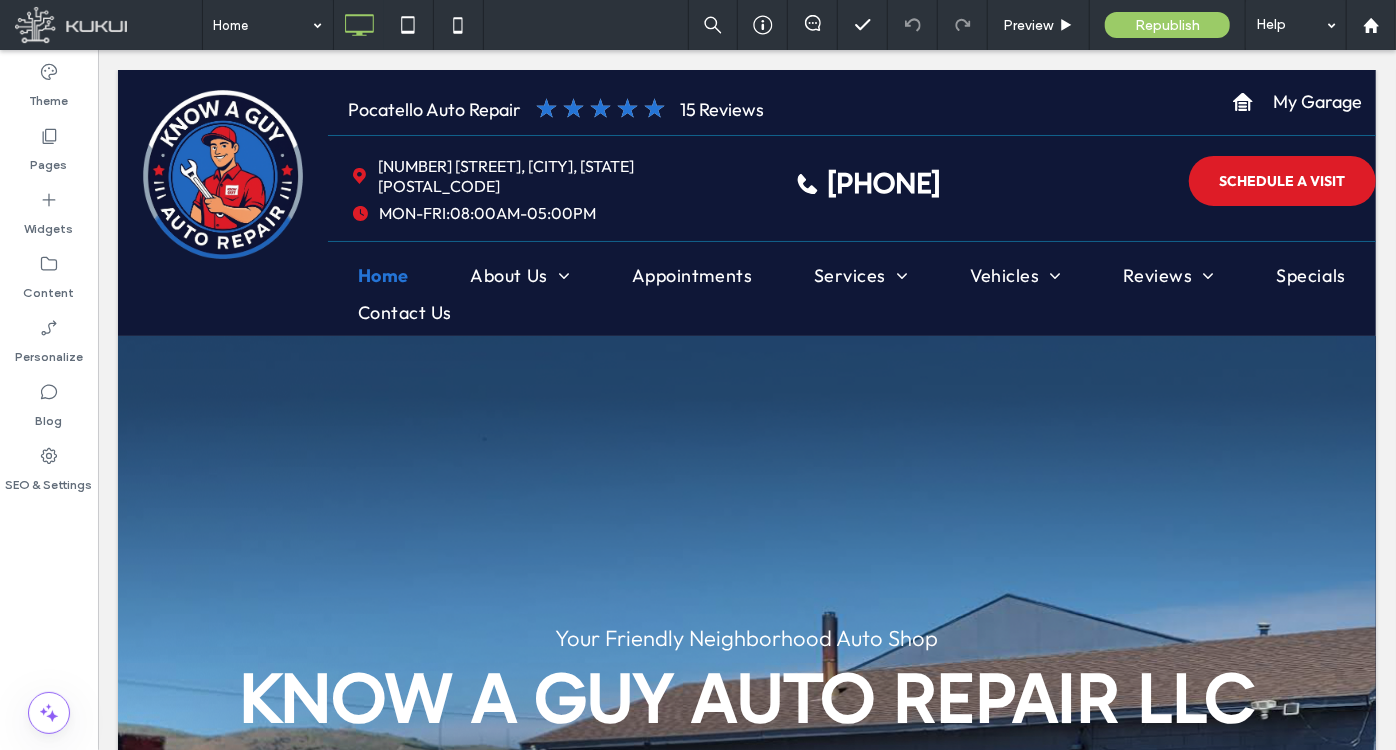 scroll, scrollTop: 0, scrollLeft: 0, axis: both 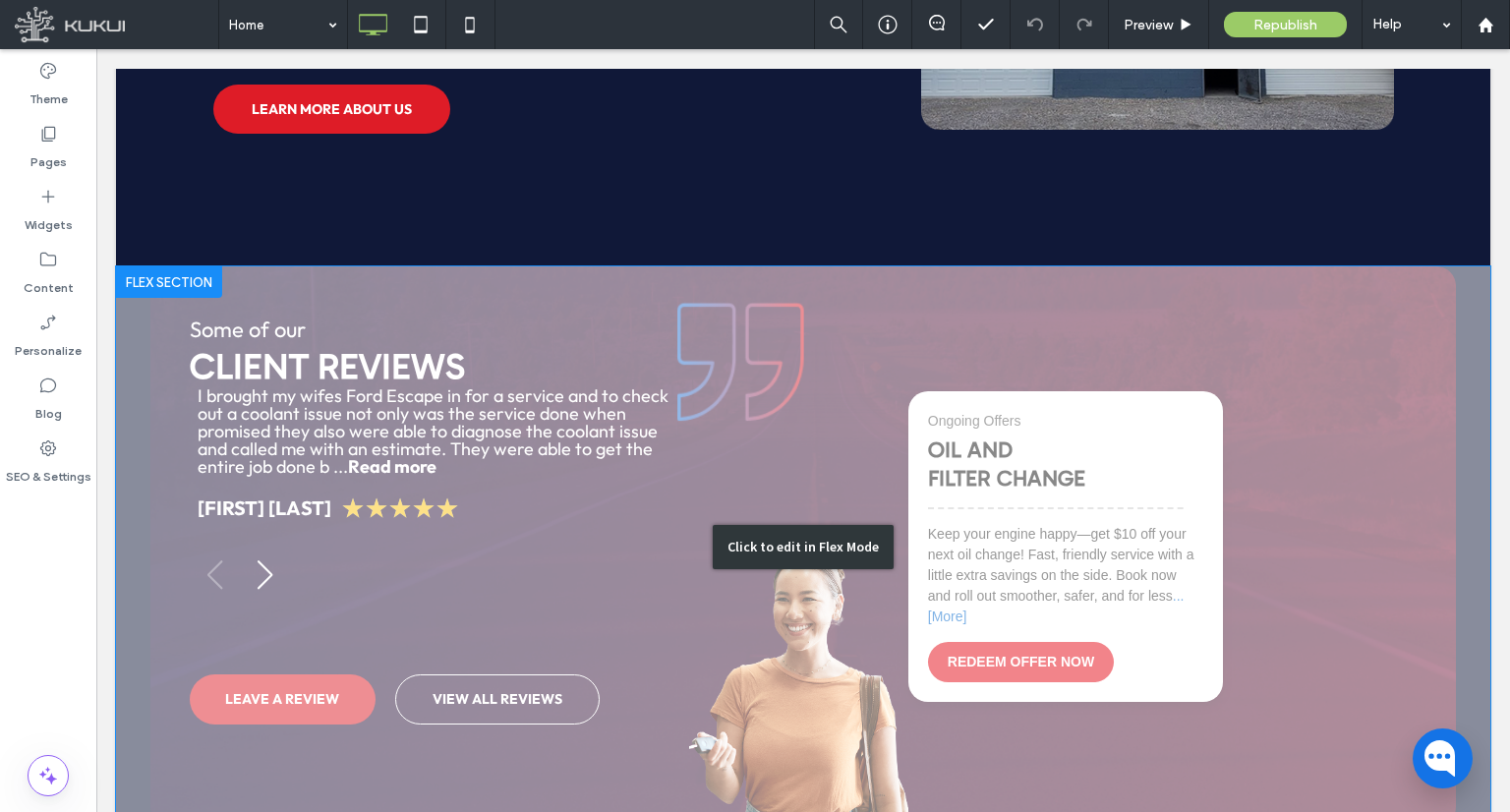 click on "Click to edit in Flex Mode" at bounding box center (803, 547) 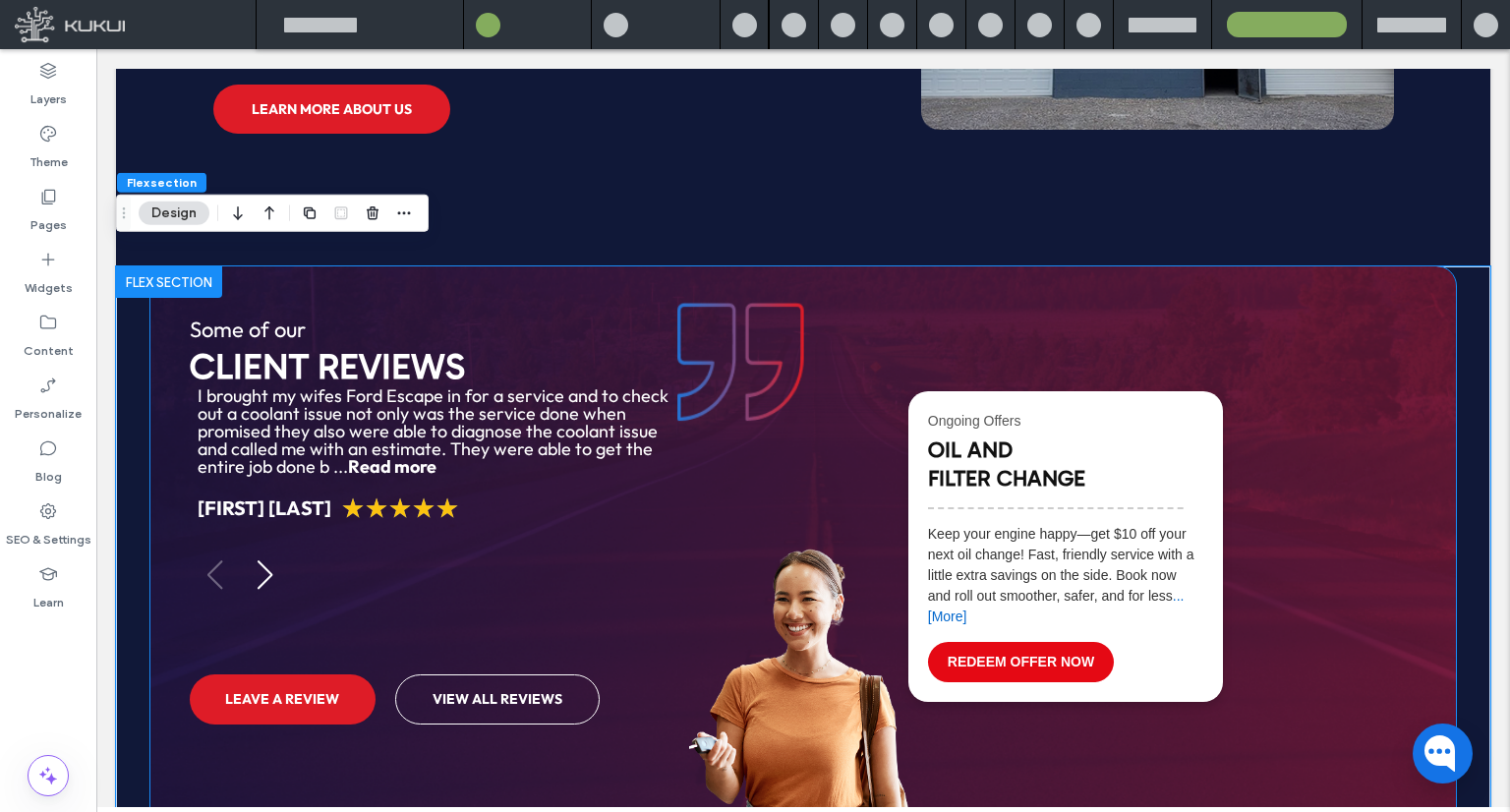 scroll, scrollTop: 1834, scrollLeft: 0, axis: vertical 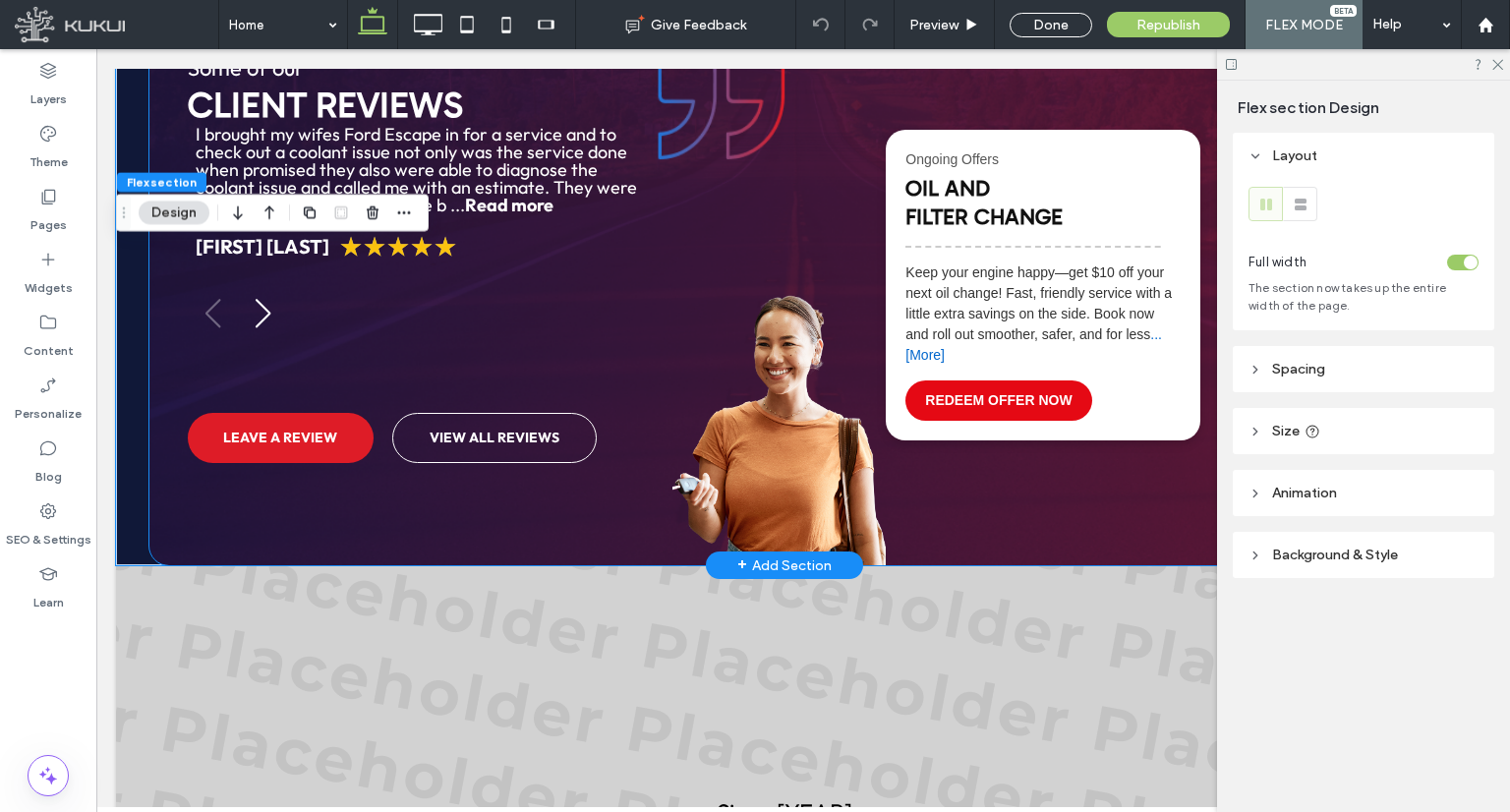 click on "Ongoing Offers
OIL AND FILTER CHANGE
✂
Keep your engine happy—get $10 off your next oil change! Fast, friendly service with a little extra
savings on the side. Book now and roll out smoother, safer, and for less  ...[More]
REDEEM OFFER NOW" at bounding box center (1043, 285) 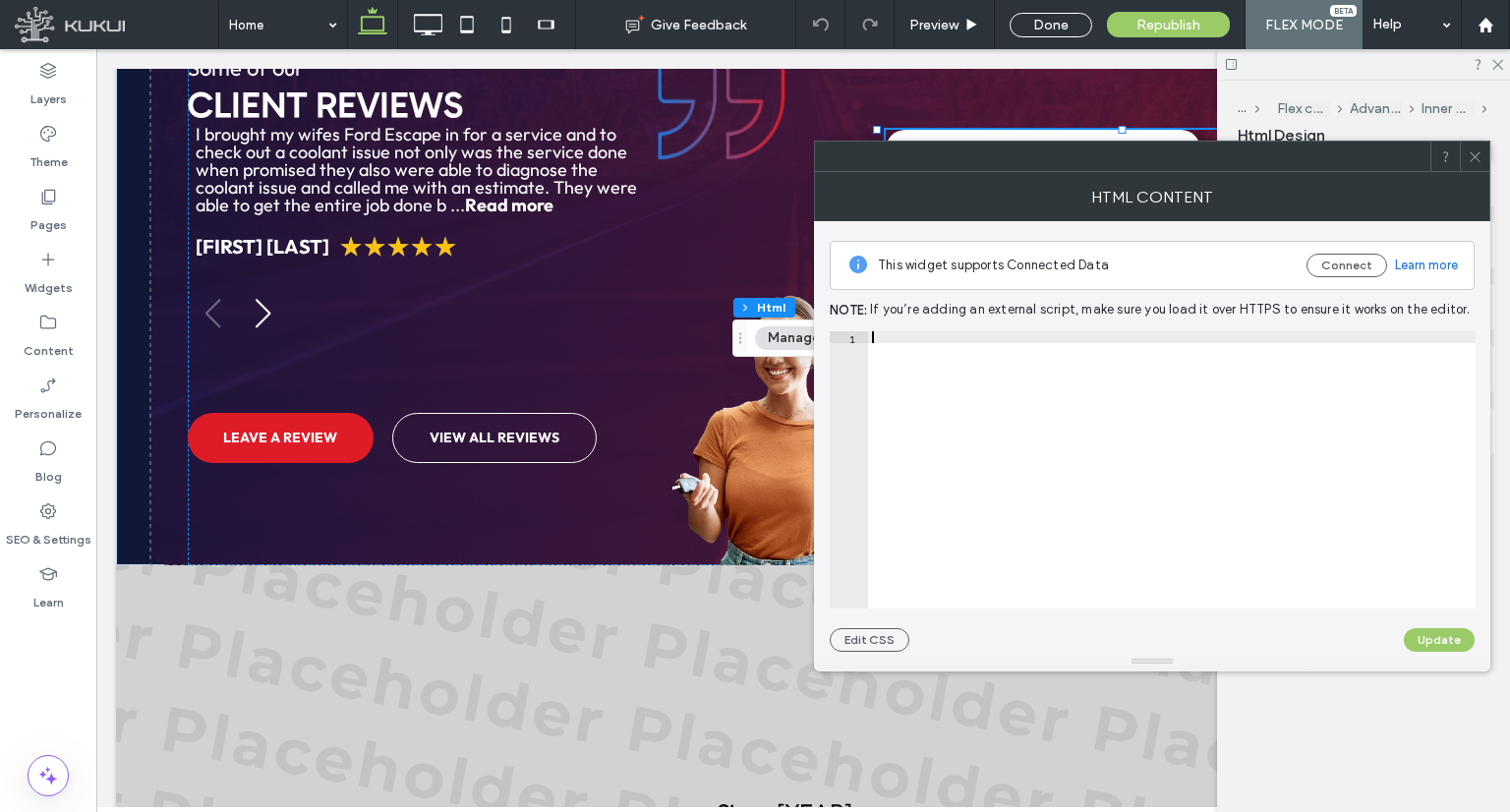 type on "**********" 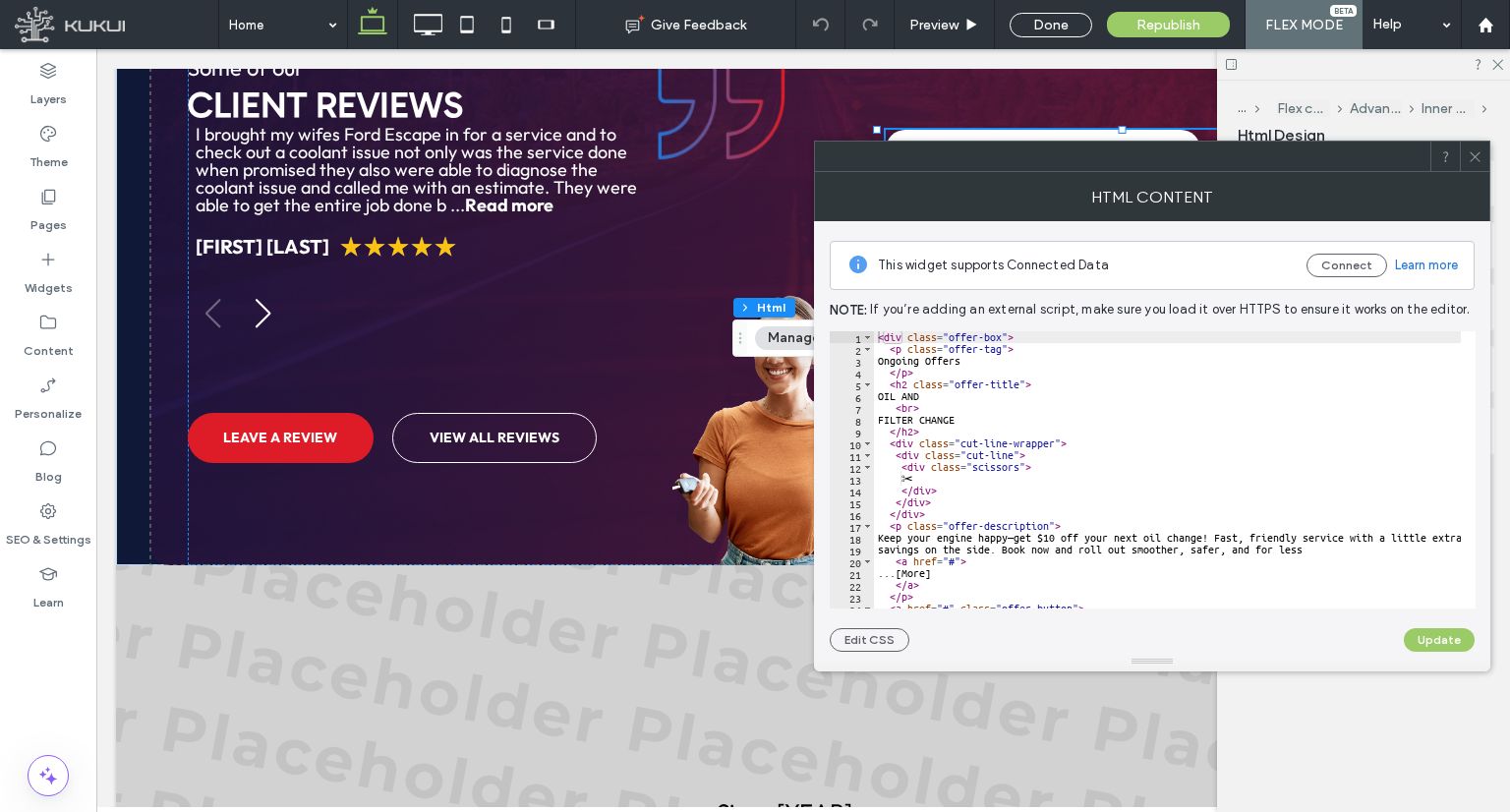 click 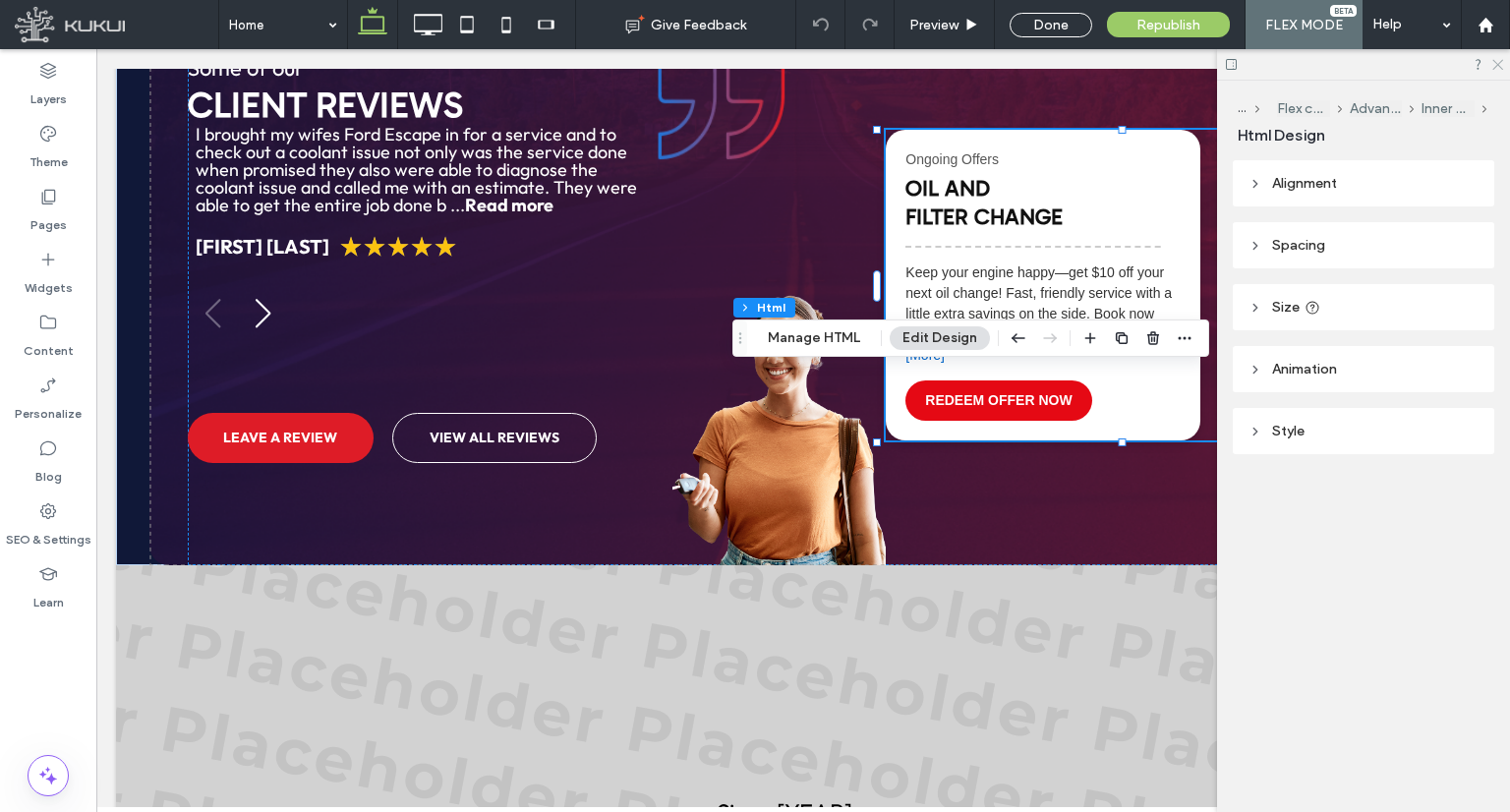 click 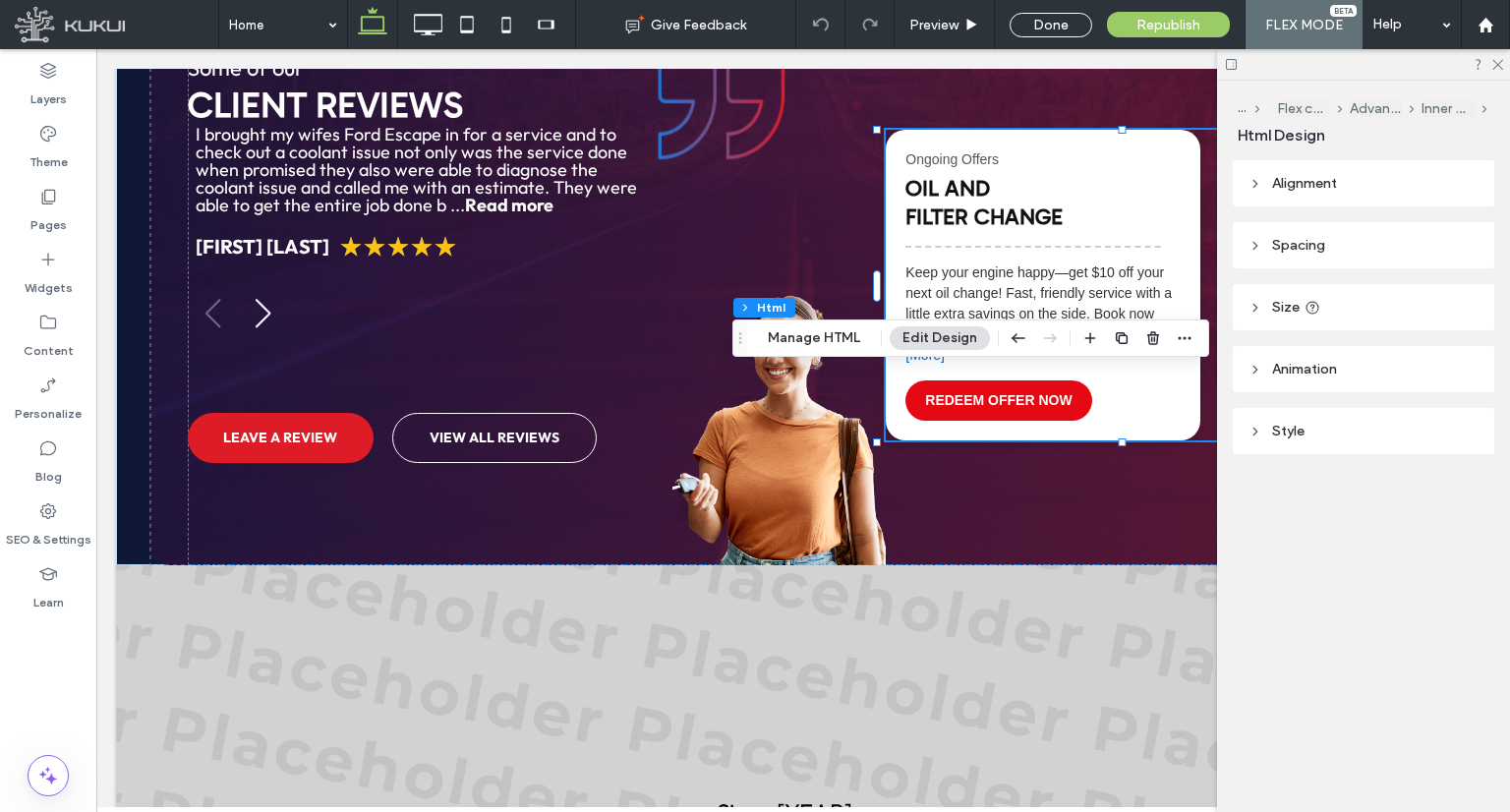 click 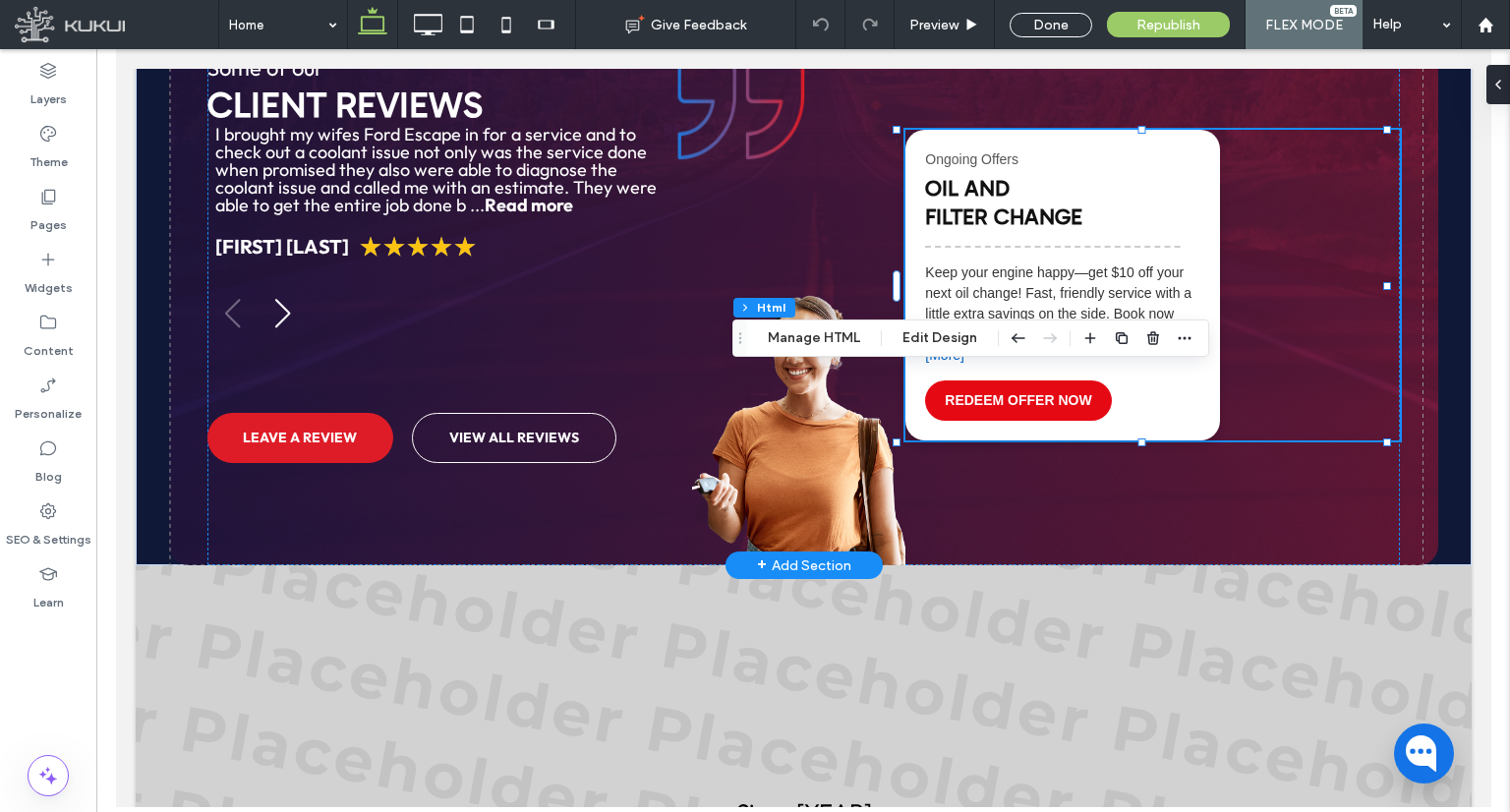 click on "Keep your engine happy—get $10 off your next oil change! Fast, friendly service with a little extra
savings on the side. Book now and roll out smoother, safer, and for less  ...[More]" at bounding box center (1062, 314) 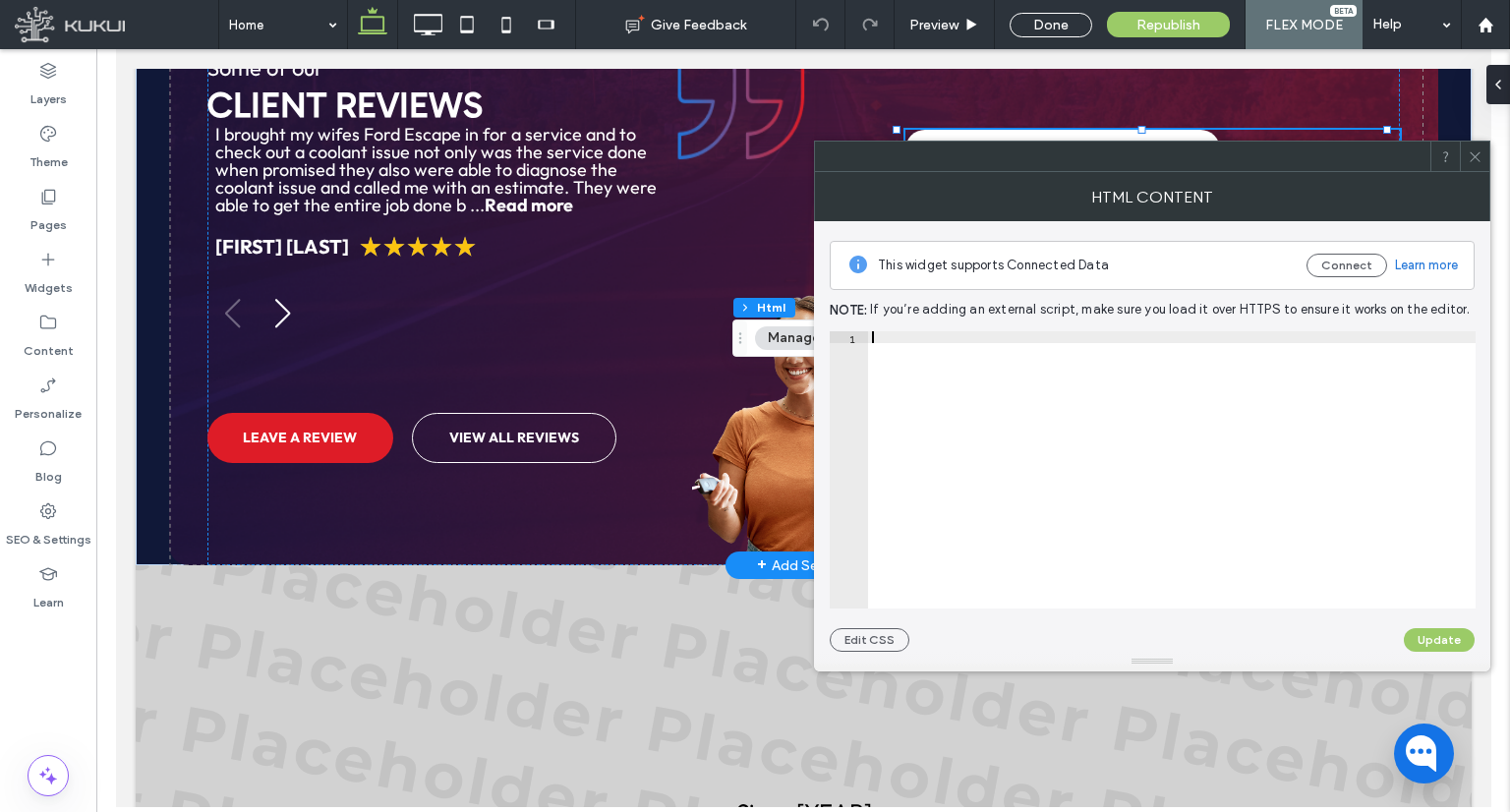 click at bounding box center (1172, 482) 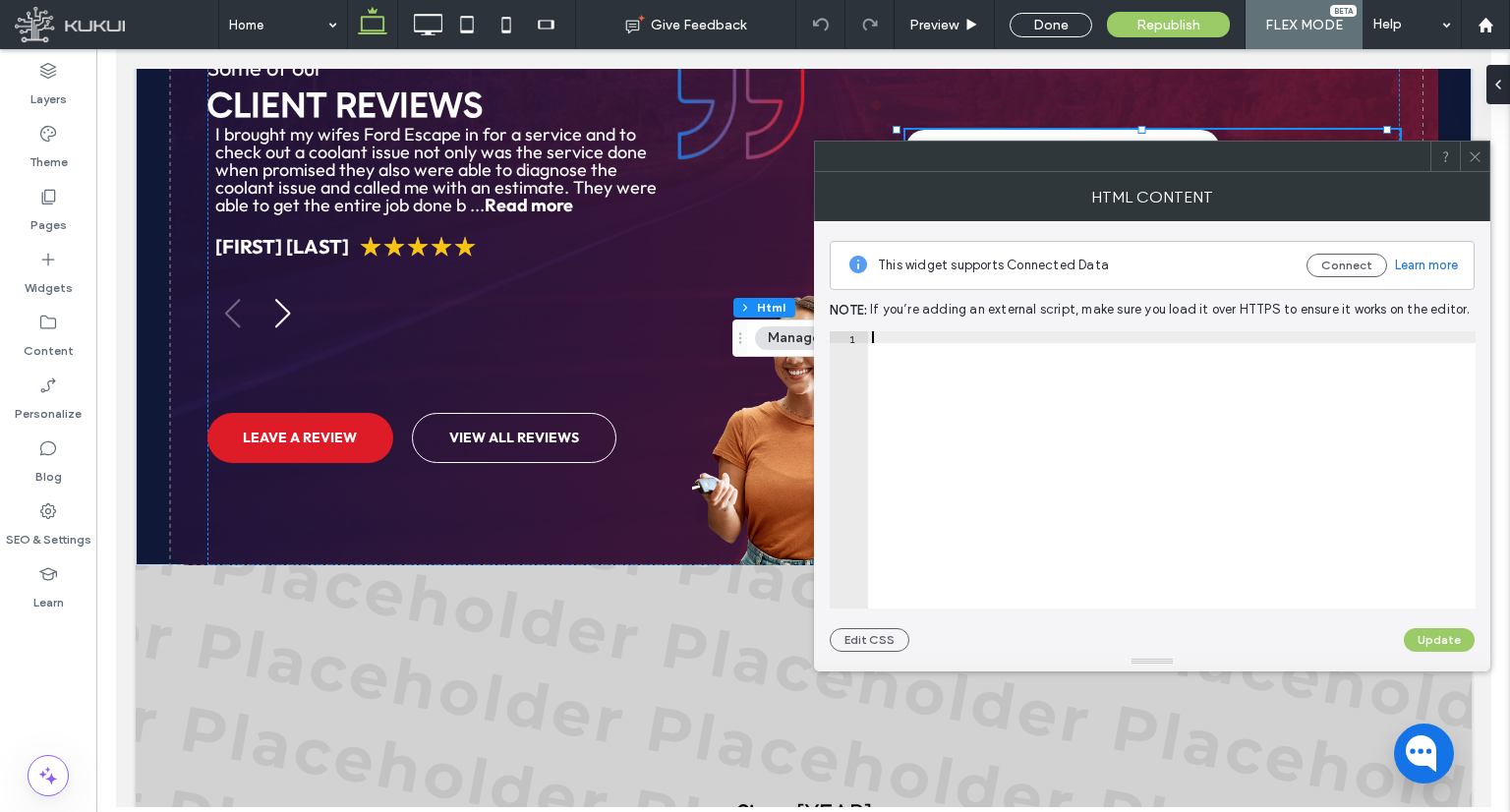 type on "**********" 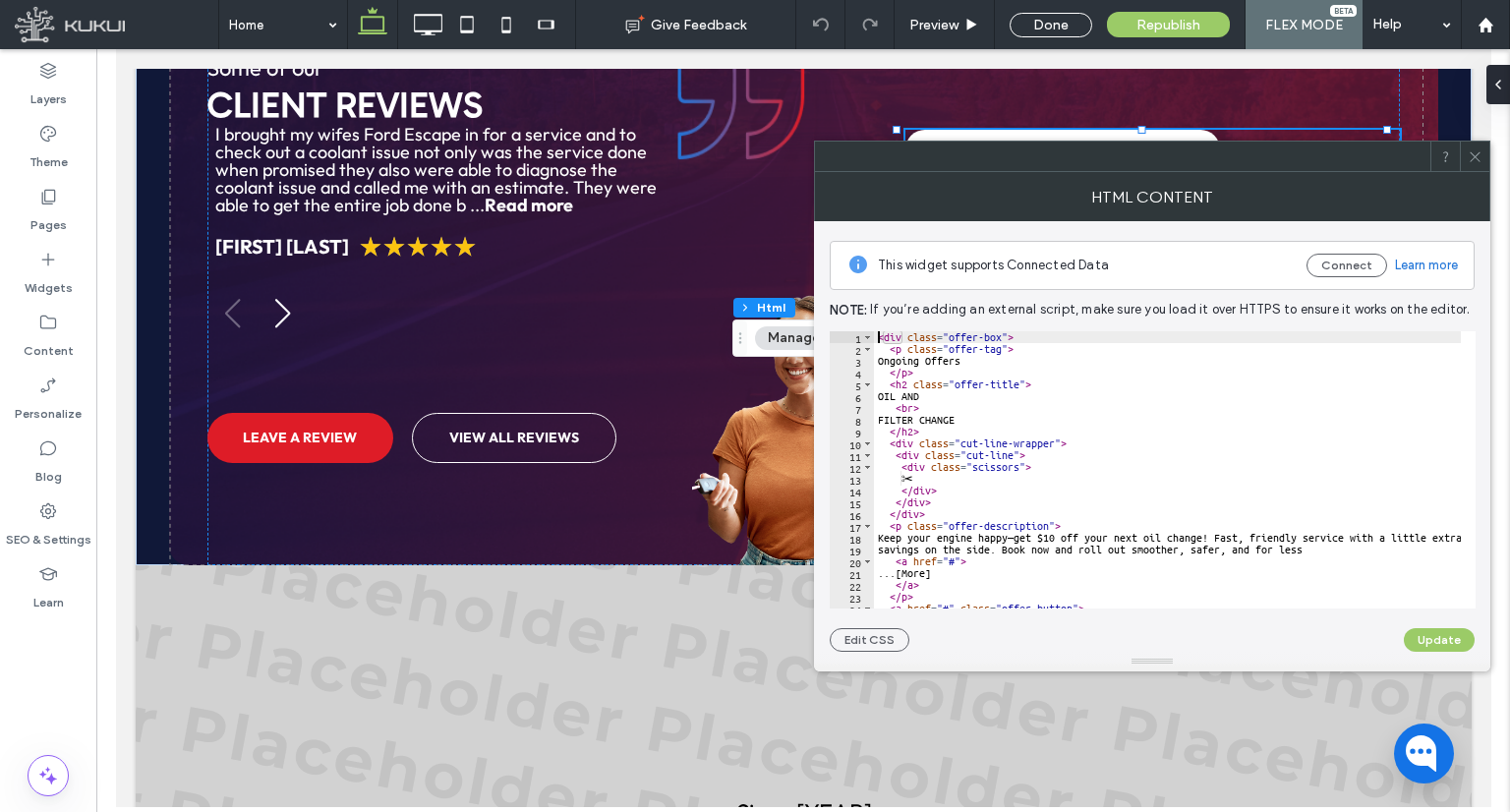 click at bounding box center (1475, 156) 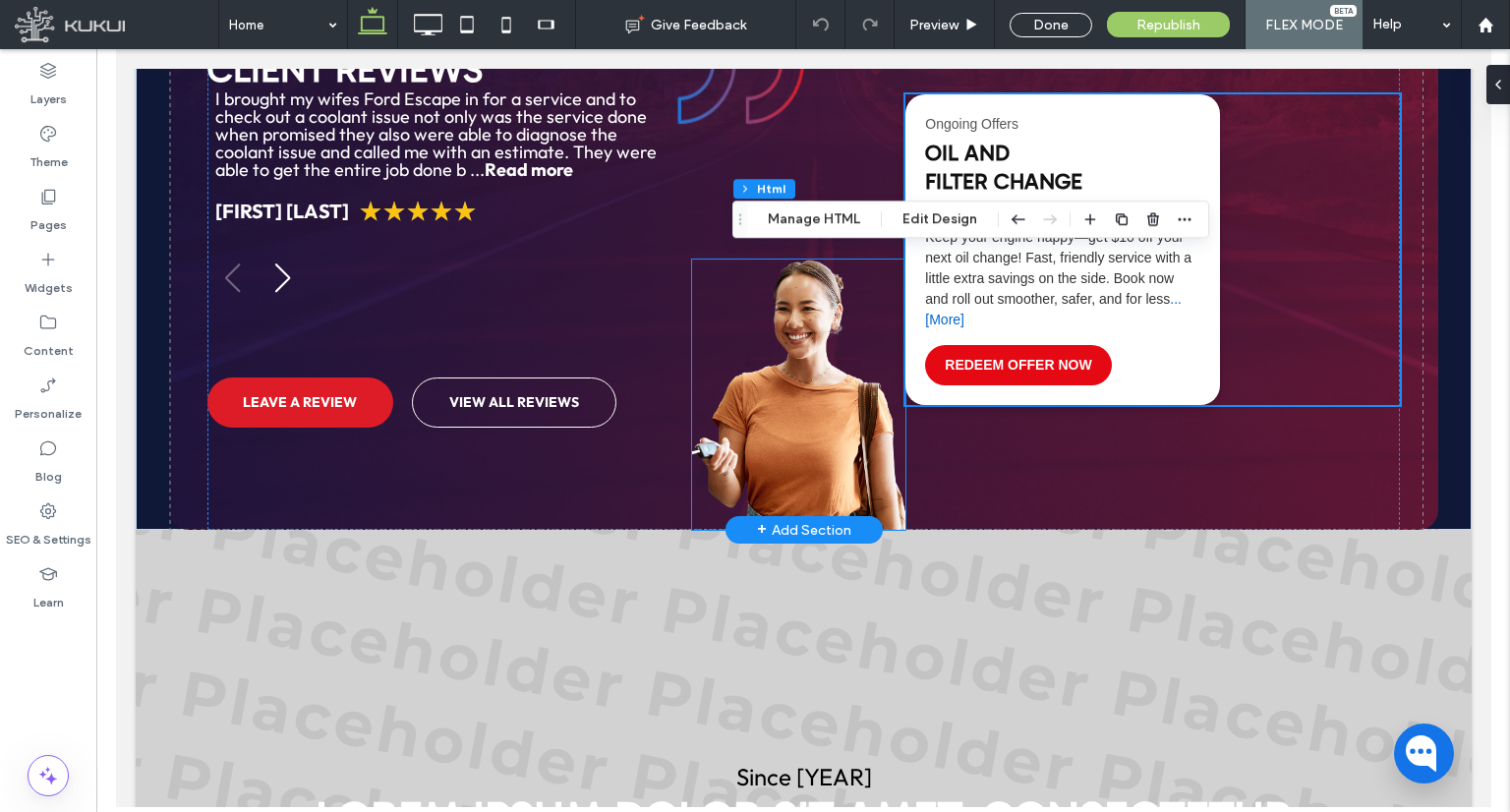 scroll, scrollTop: 1969, scrollLeft: 0, axis: vertical 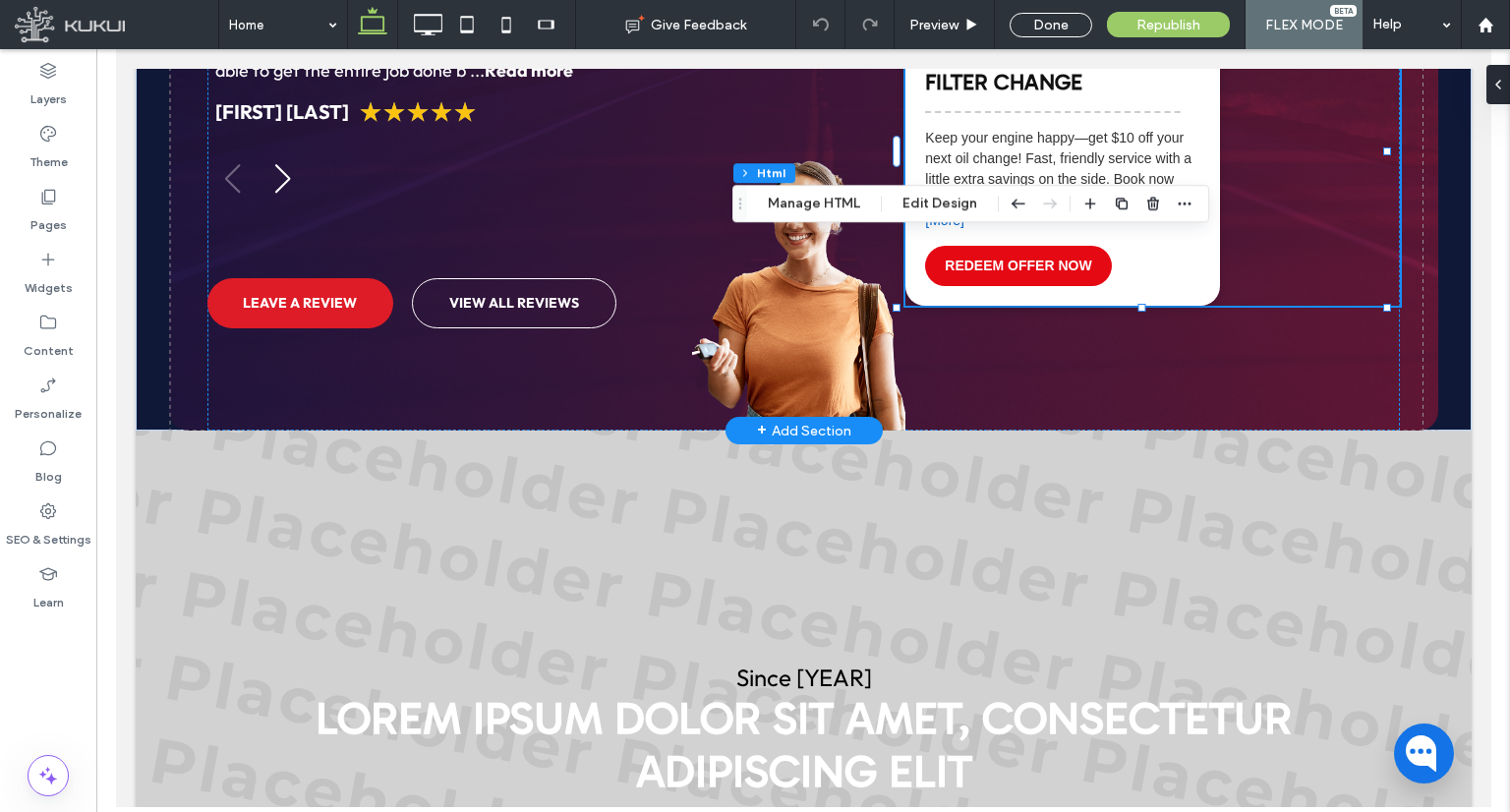click on "...[More]" at bounding box center [1052, 209] 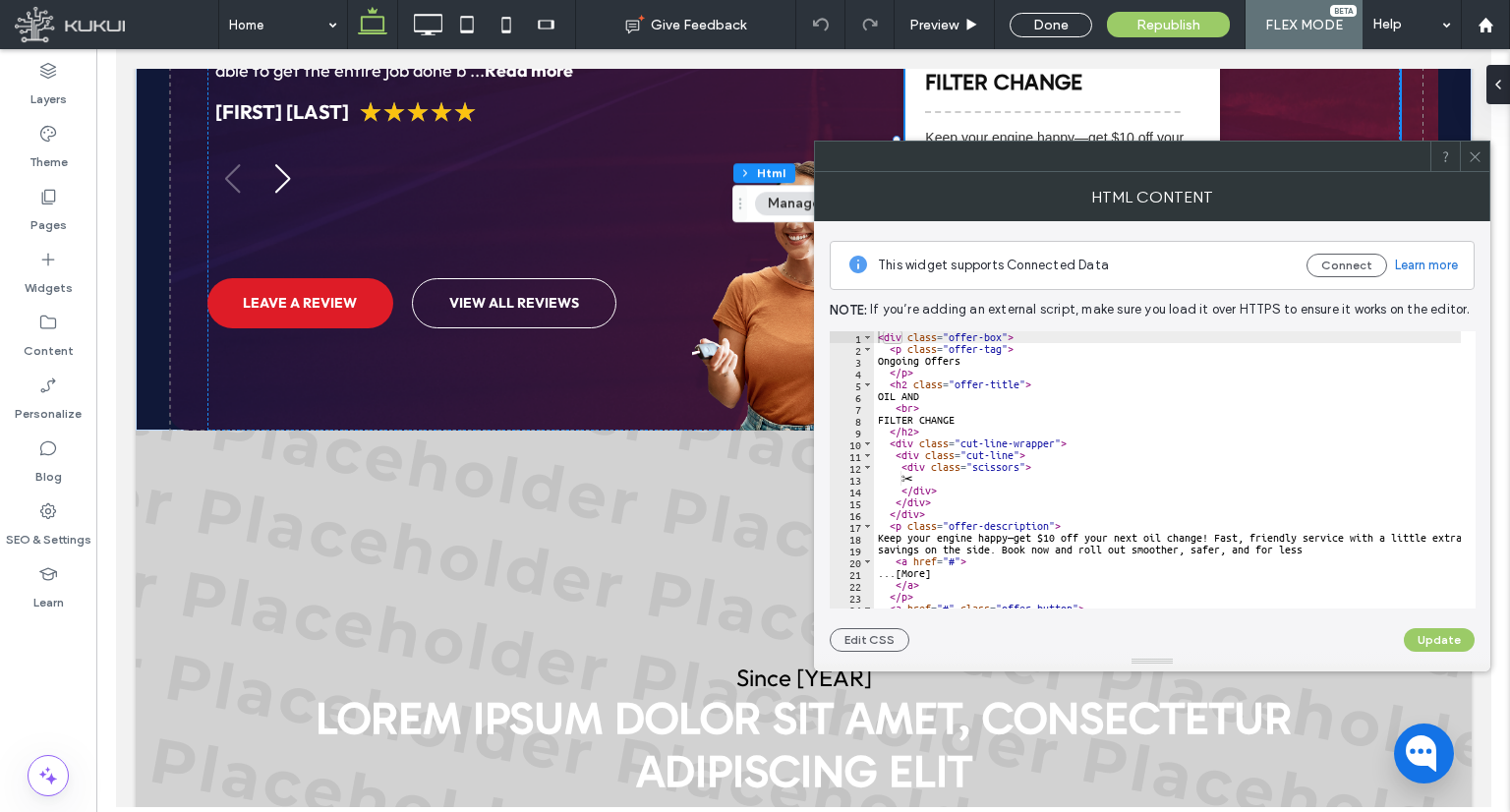 click at bounding box center (1475, 156) 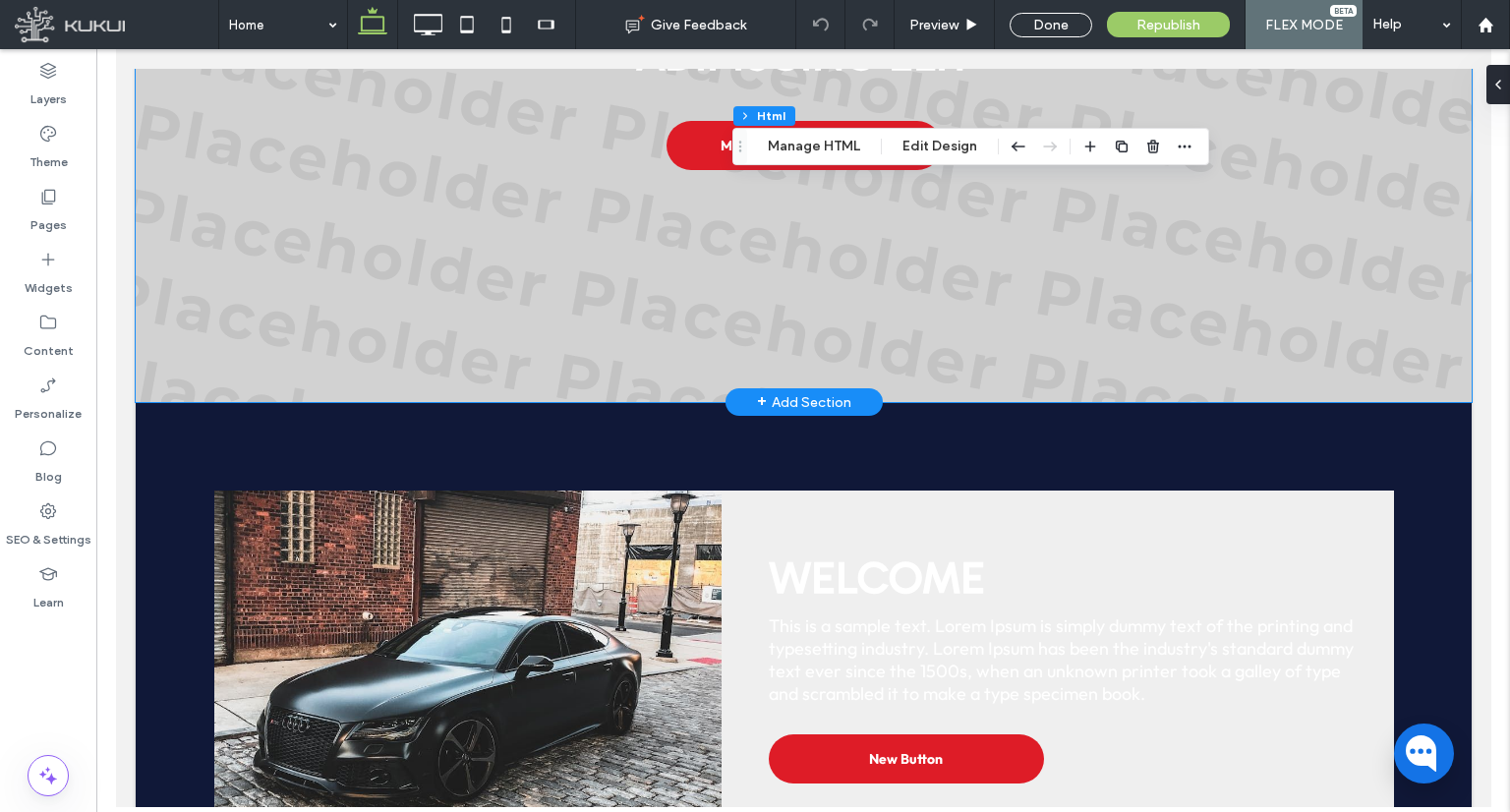 scroll, scrollTop: 2701, scrollLeft: 0, axis: vertical 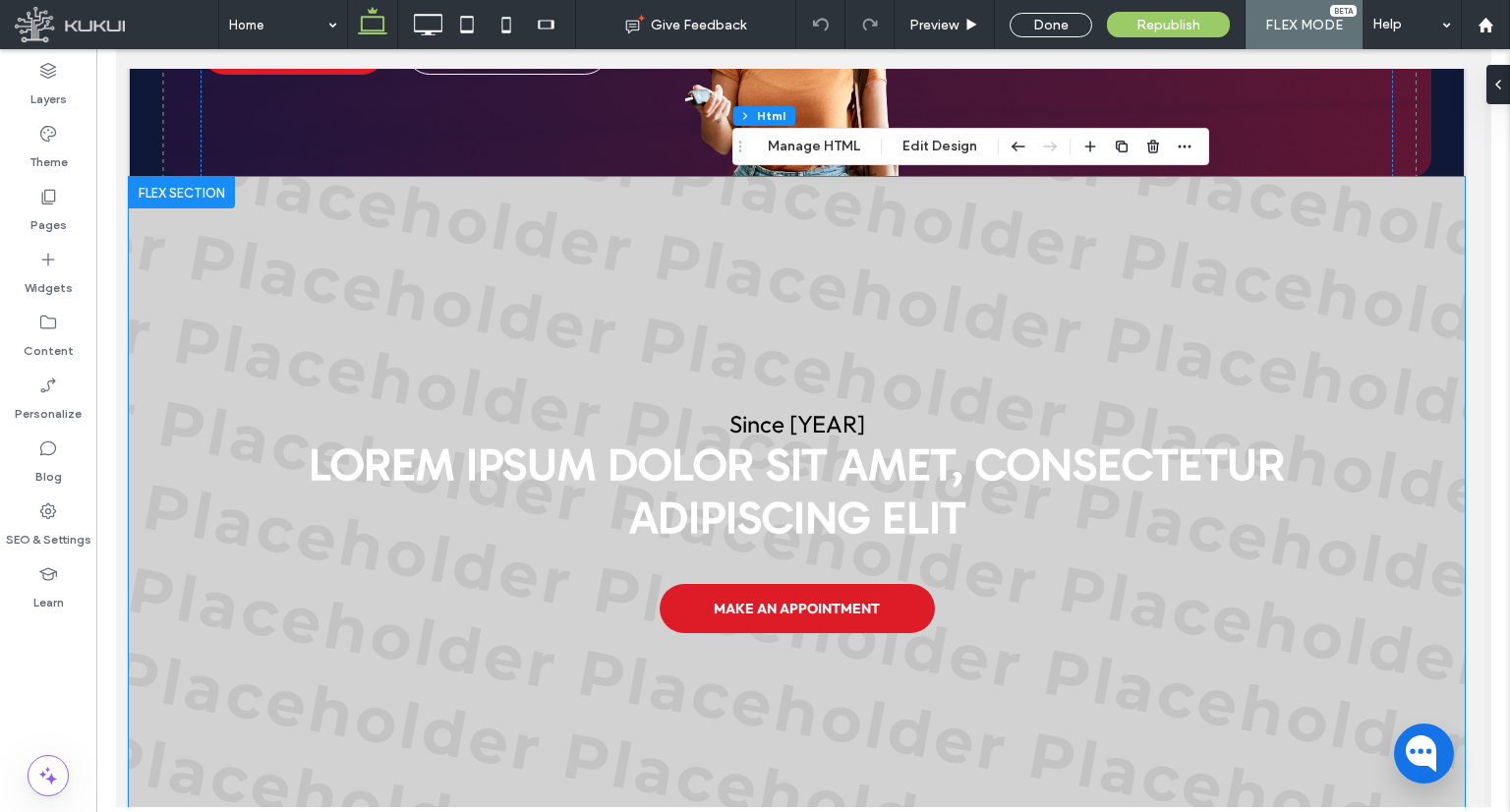 click at bounding box center (115, 49) 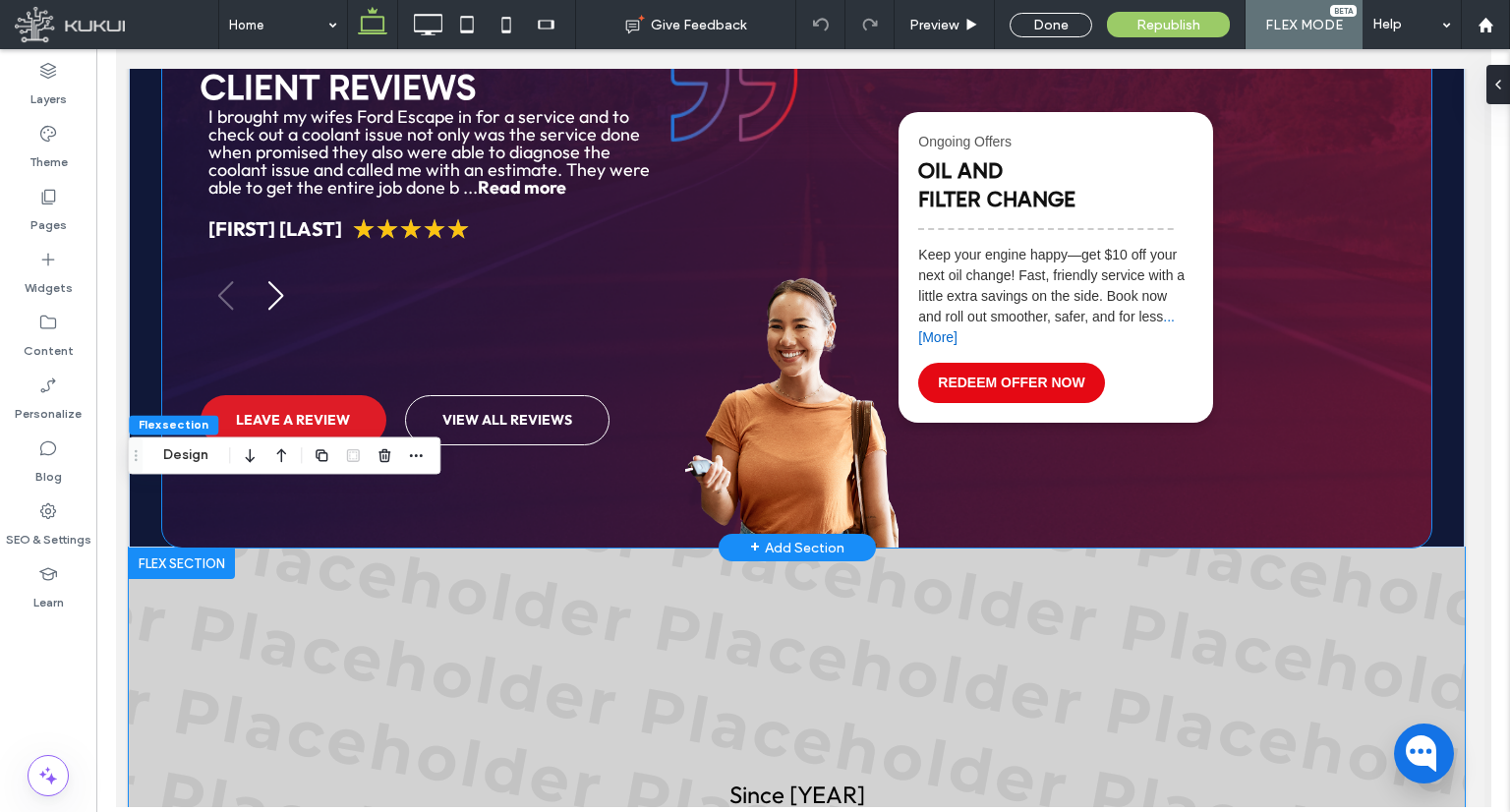 scroll, scrollTop: 1808, scrollLeft: 7, axis: both 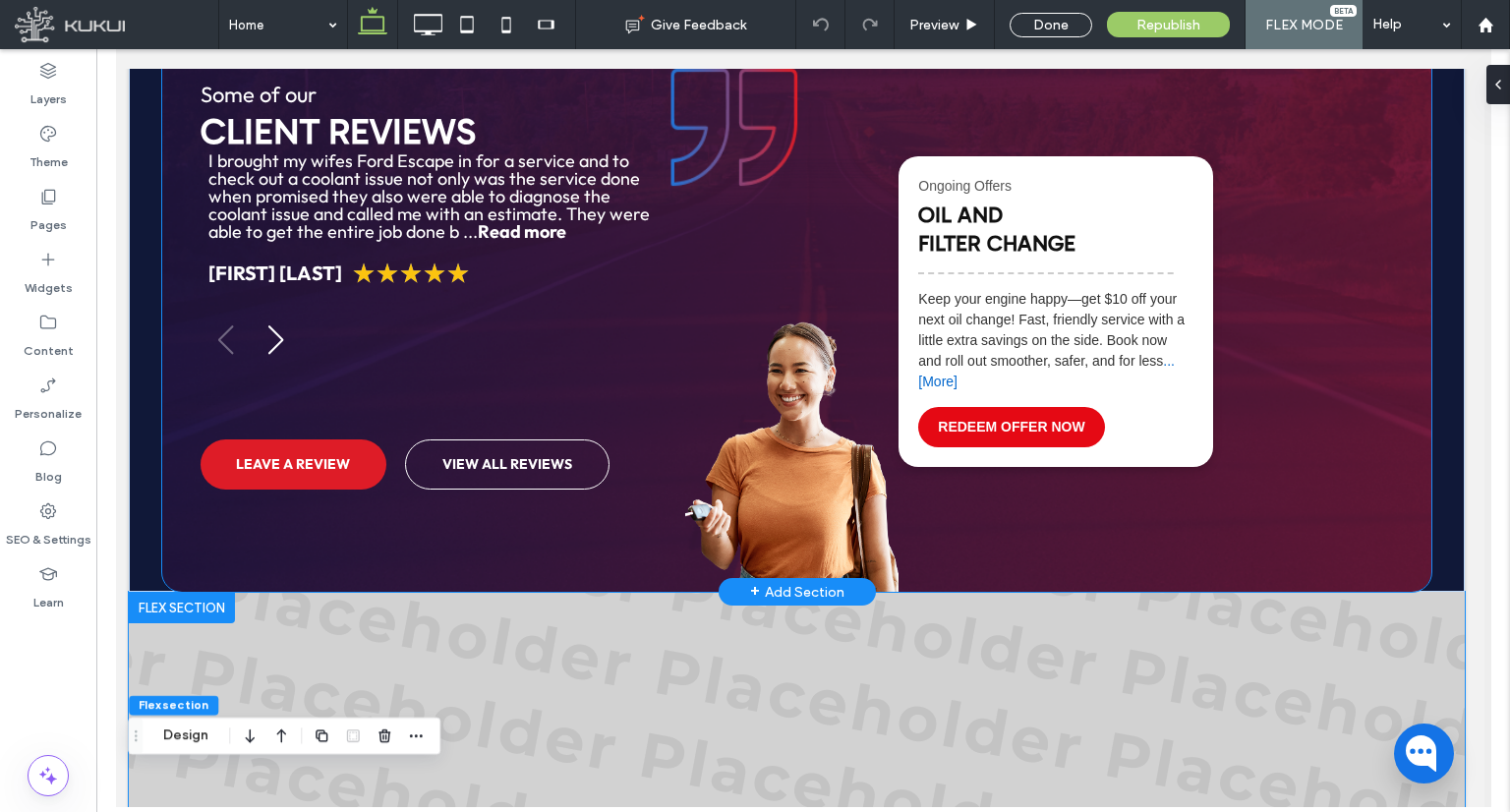 click on "Some of our
client reviews
Loading ...
I brought my wifes Ford Escape in for a service and to check out a coolant issue not only was the service done when promised they also were able to diagnose the coolant issue and called me with an estimate. They were able to get the entire job done b
... Read more
efore the end of day and on budget. They stayed in touch with me throughout the day with updates. I would fully recommend Know A Guy Auto Repair to anyone of my friends and family. Everyone was friendly and knowledgeable. Thus was a great experience through and through
Hide
Kenneth Cohen ★ ★ ★ ★ ★ Loved everything about this place and definitely recommend!!
Stephanie Mowery ★ ★ ★ ★ ★
Stephanie ★ ★ ★ ★ ★ Outstanding professionalism and expertise
Tom Foltz ★ ★ ★ ★ ★ ..." at bounding box center [795, 312] 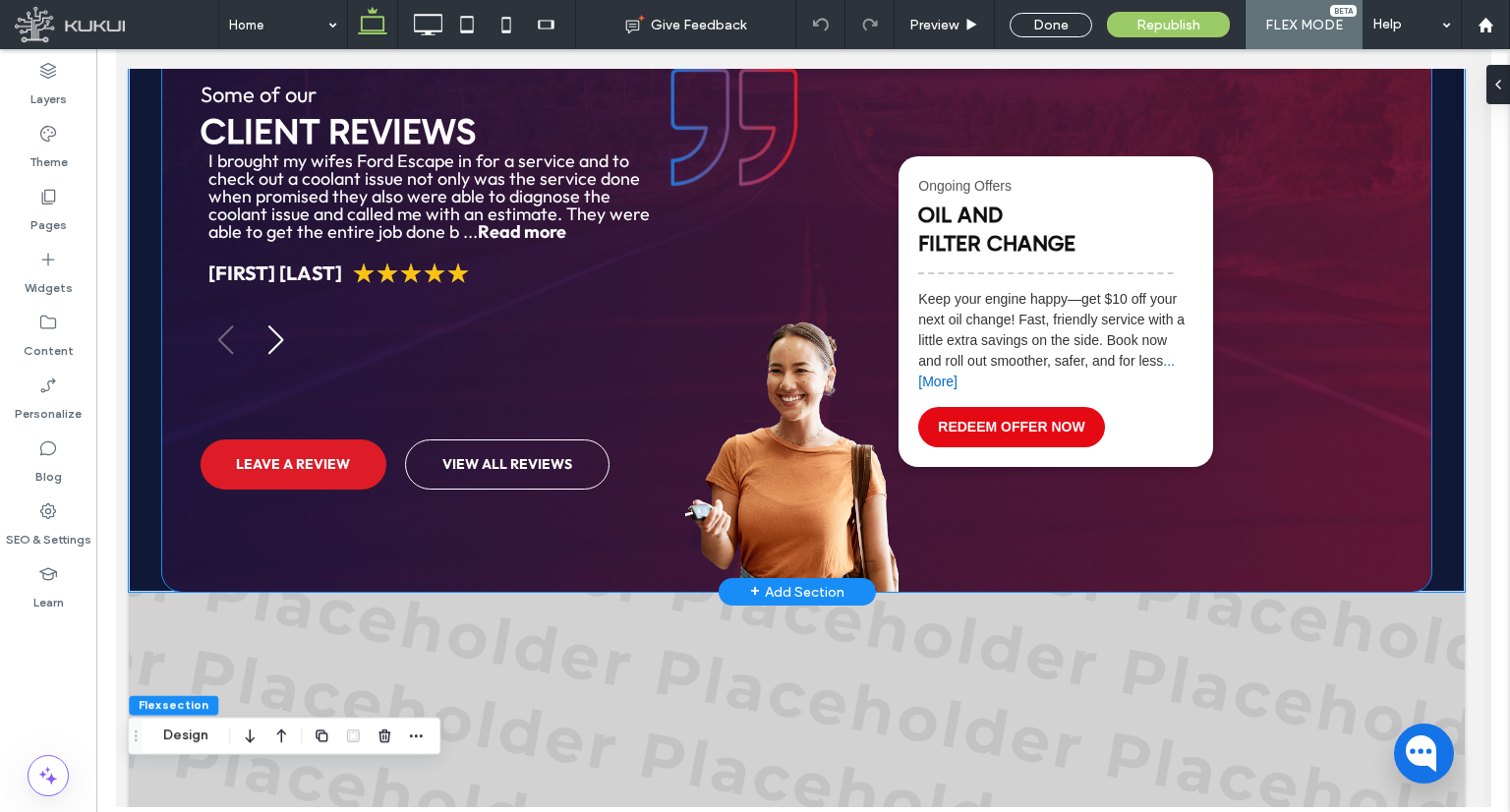scroll, scrollTop: 1849, scrollLeft: 7, axis: both 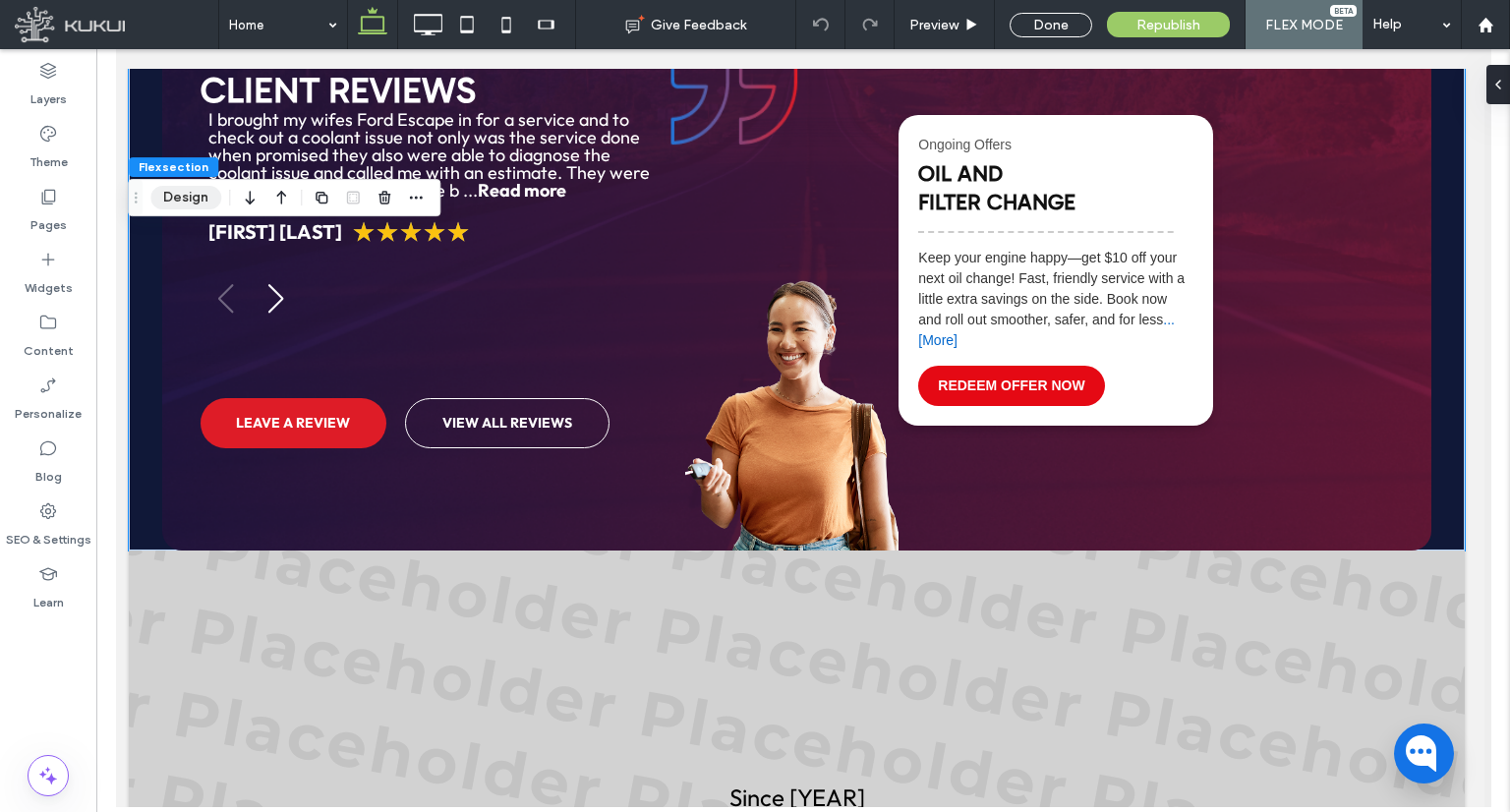 click on "Design" at bounding box center (186, 198) 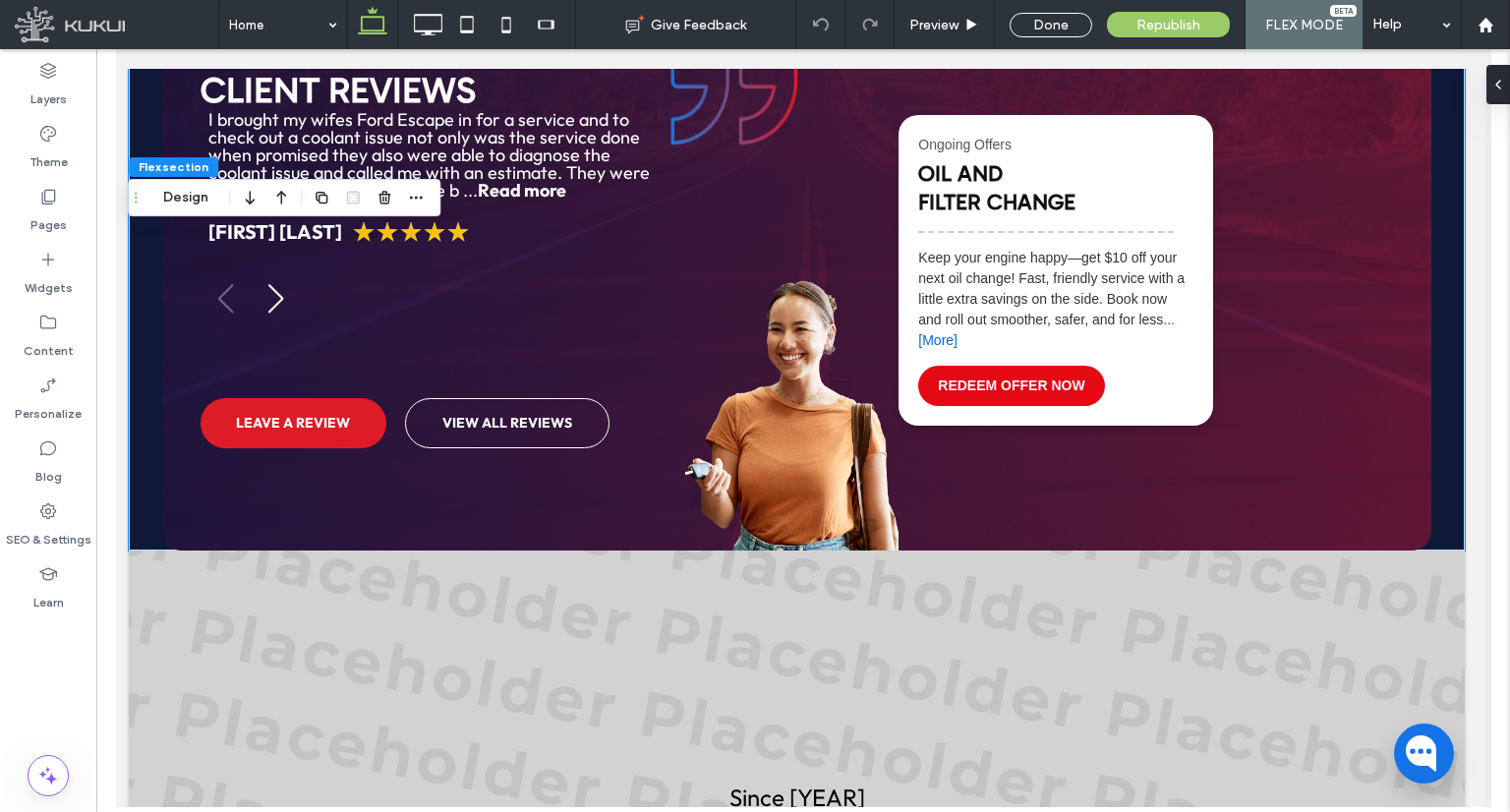 scroll, scrollTop: 1849, scrollLeft: 0, axis: vertical 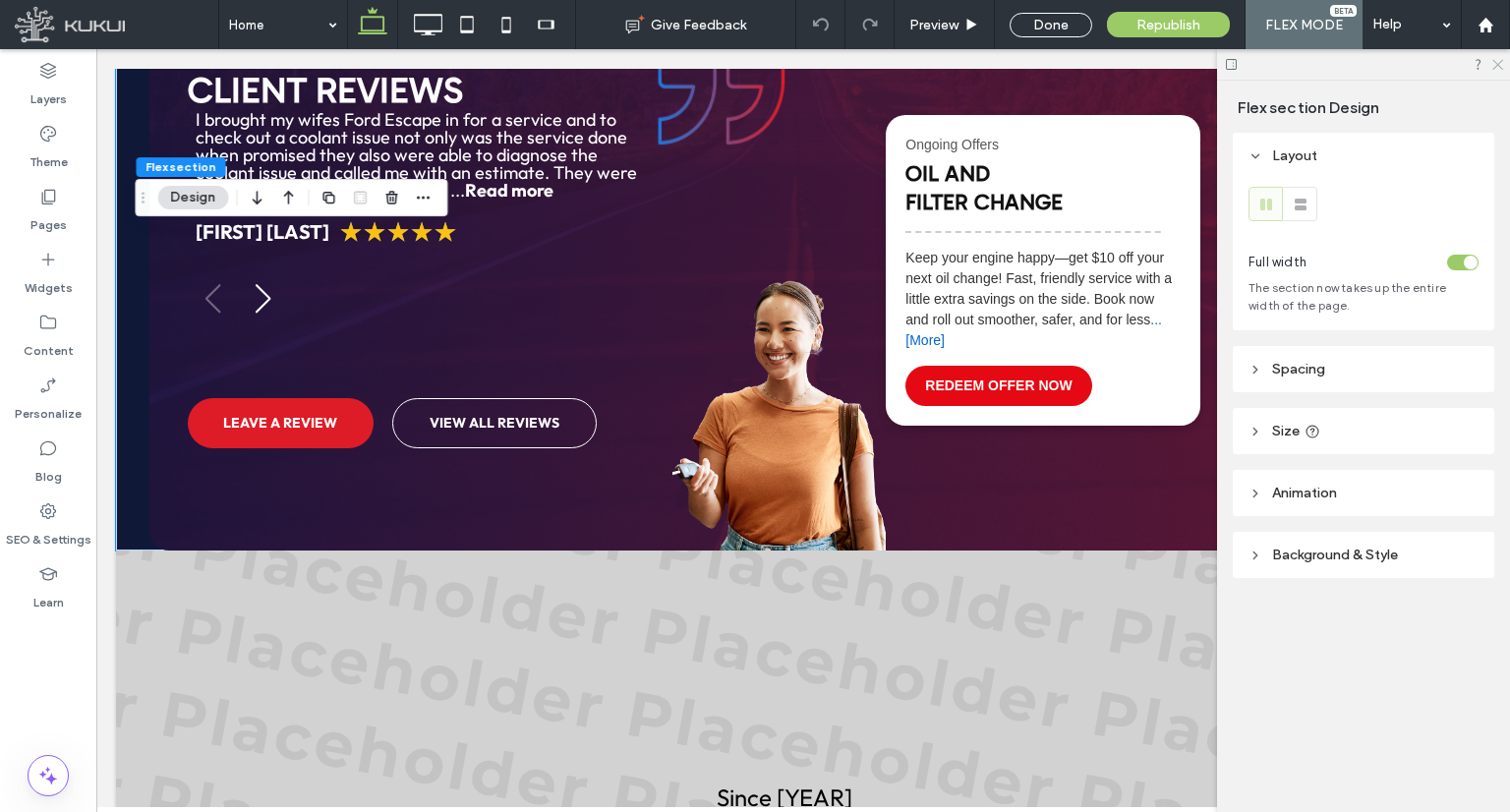 click 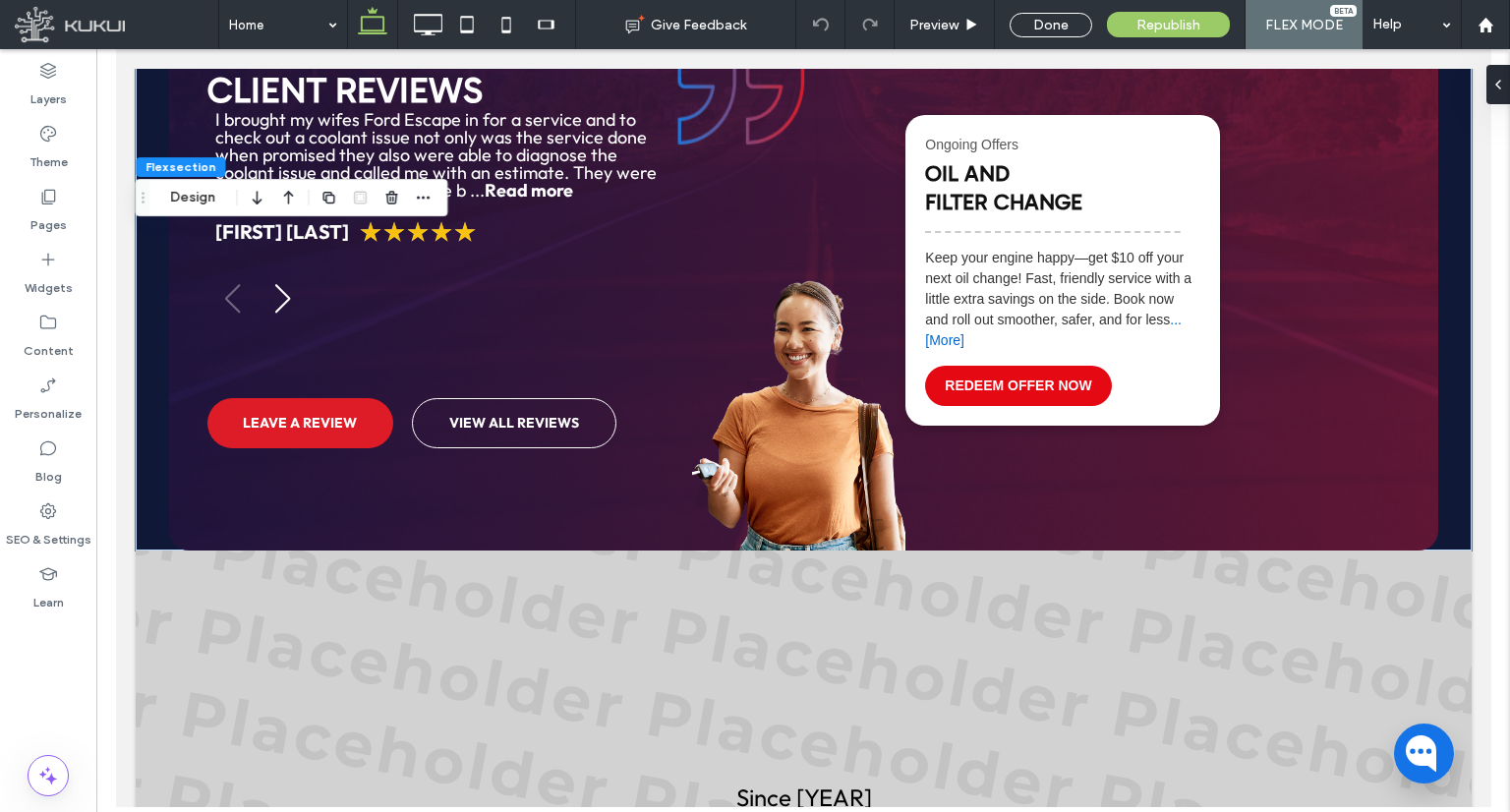 click on "Layers Theme Pages Widgets Content Personalize Blog SEO & Settings Learn
Flex section Design Flex section Design Layout Full width The section now takes up the entire width of the page.   Spacing Spacing between columns ** Padding (inner spacing) 0px 0% 0px 0% * px 0% 0px 0% Reset padding Size Height *** px Animation Change affects desktop and tablet Trigger None Background & Style This applies to all screen sizes Color Image Video Background color Corner radius * px Border *** Shadow" at bounding box center (755, 431) 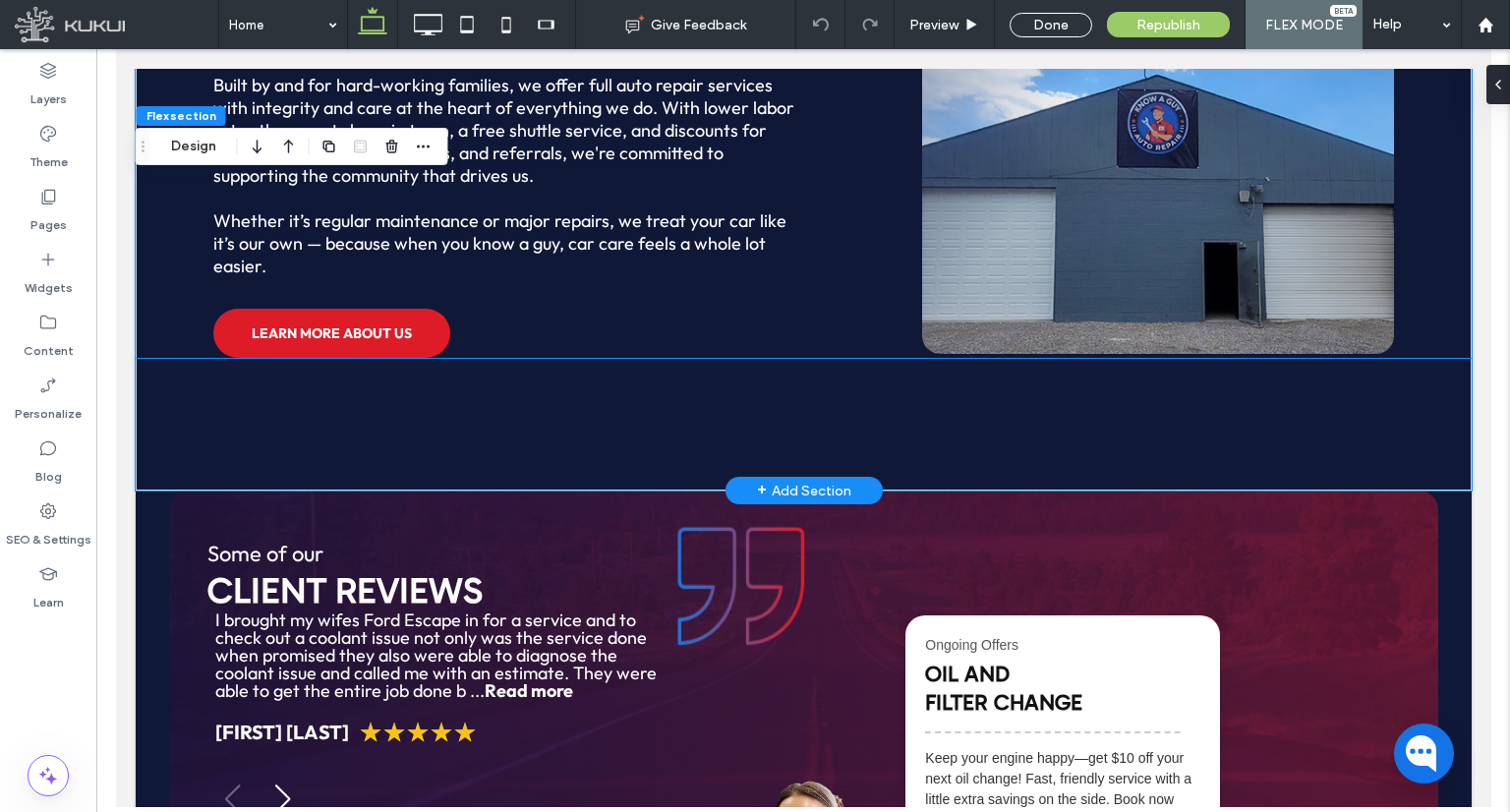 scroll, scrollTop: 1644, scrollLeft: 0, axis: vertical 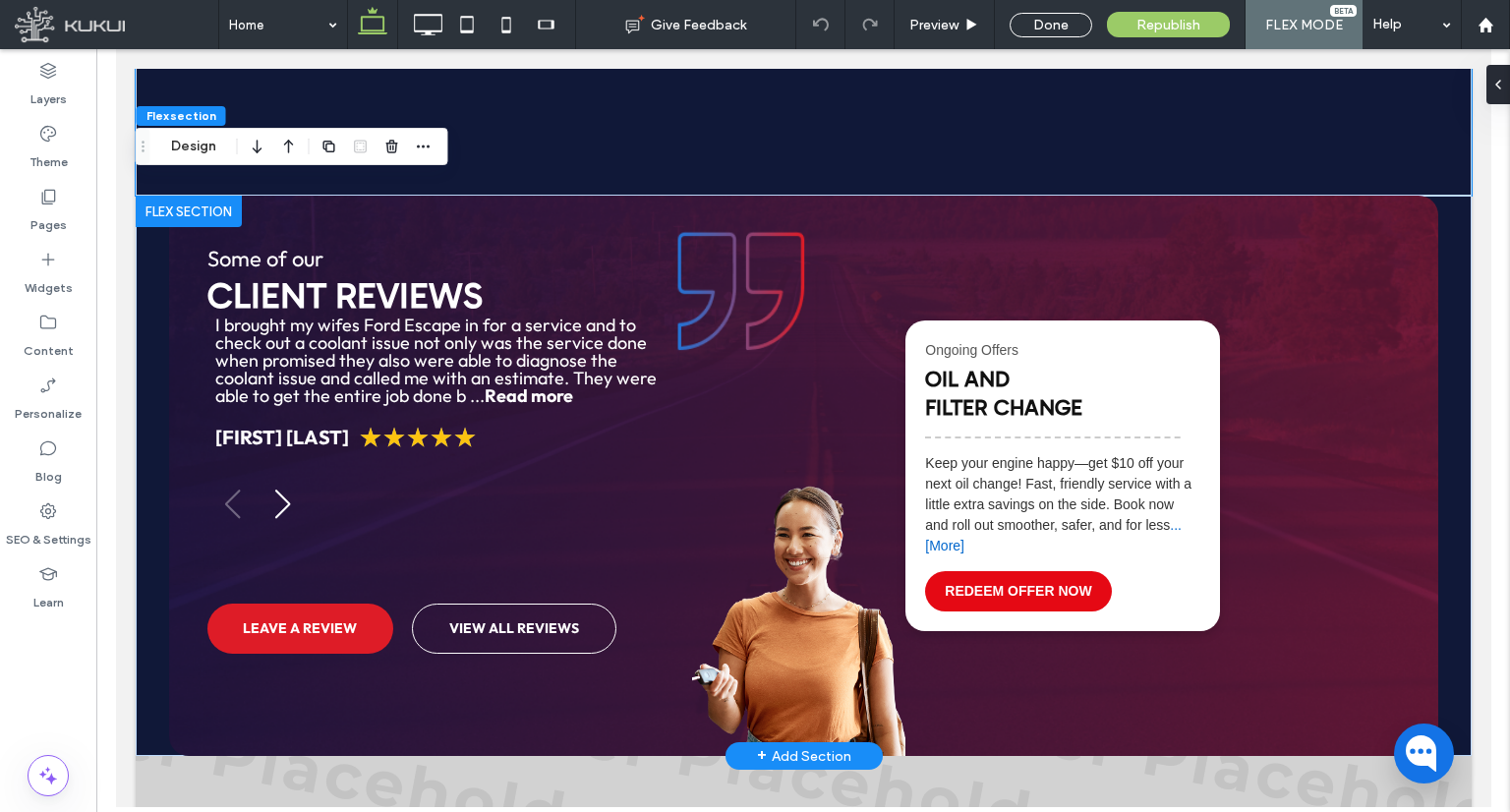 click at bounding box center (188, 211) 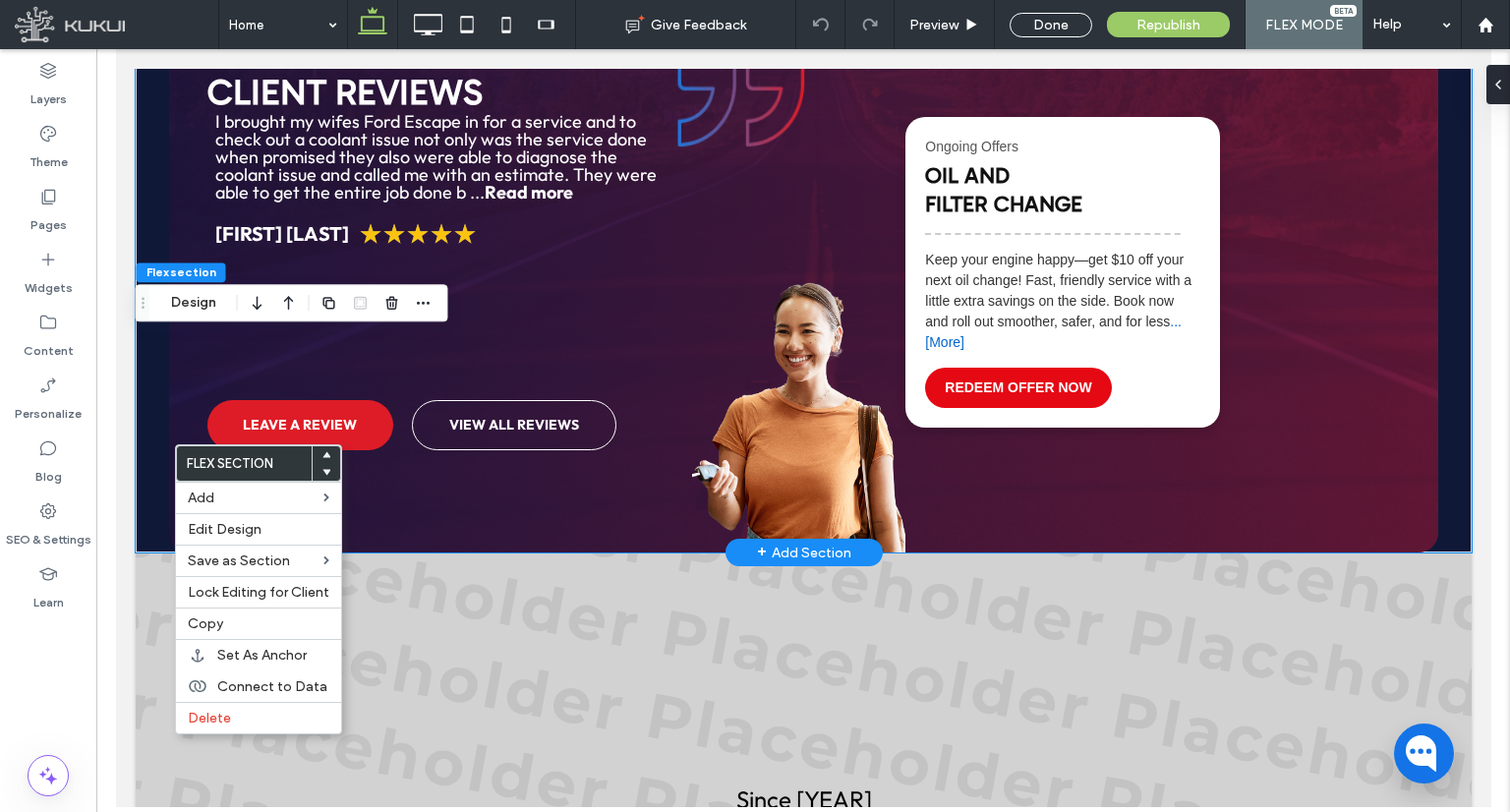 scroll, scrollTop: 1849, scrollLeft: 0, axis: vertical 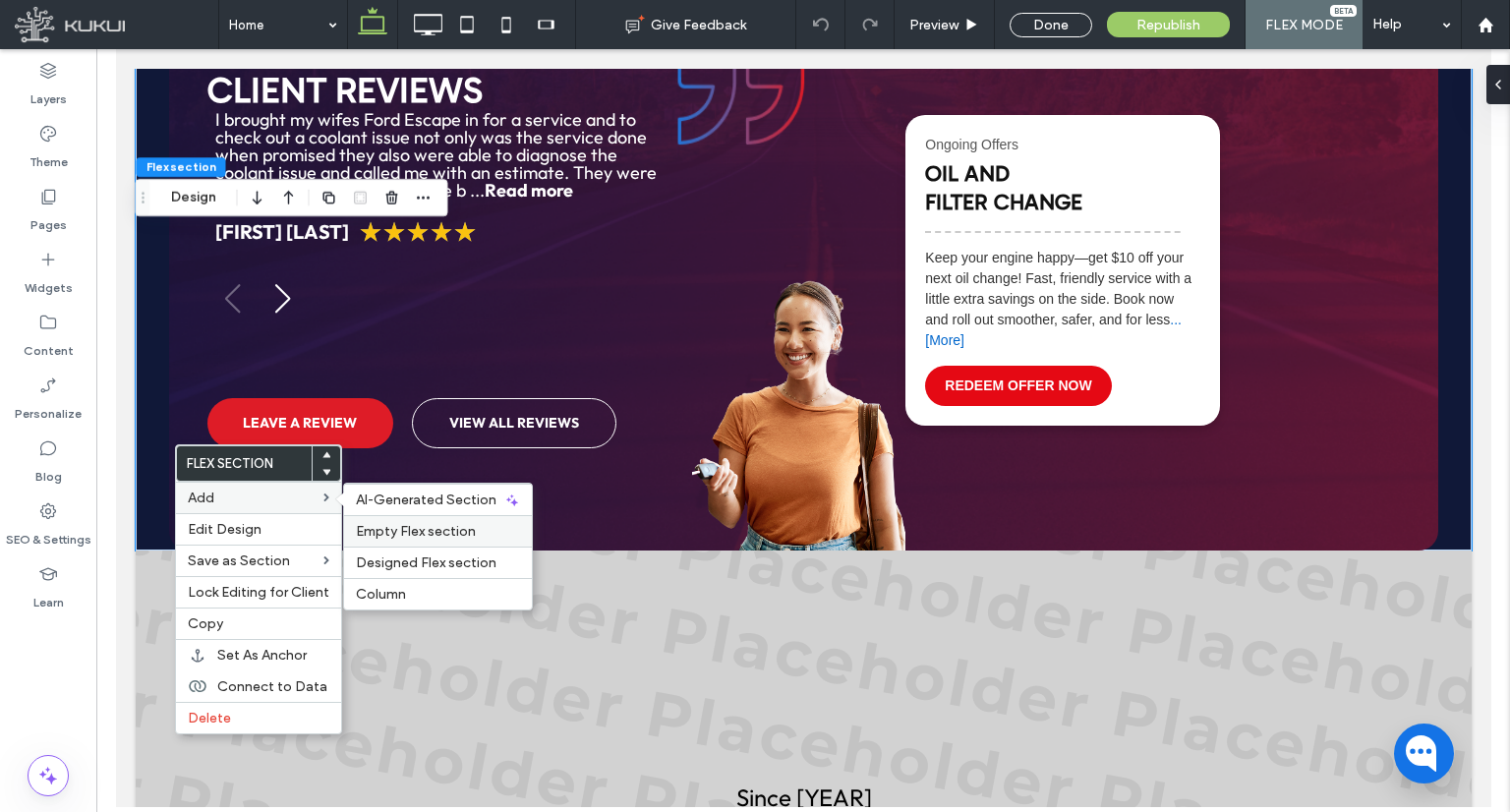 click on "Empty Flex section" at bounding box center (416, 531) 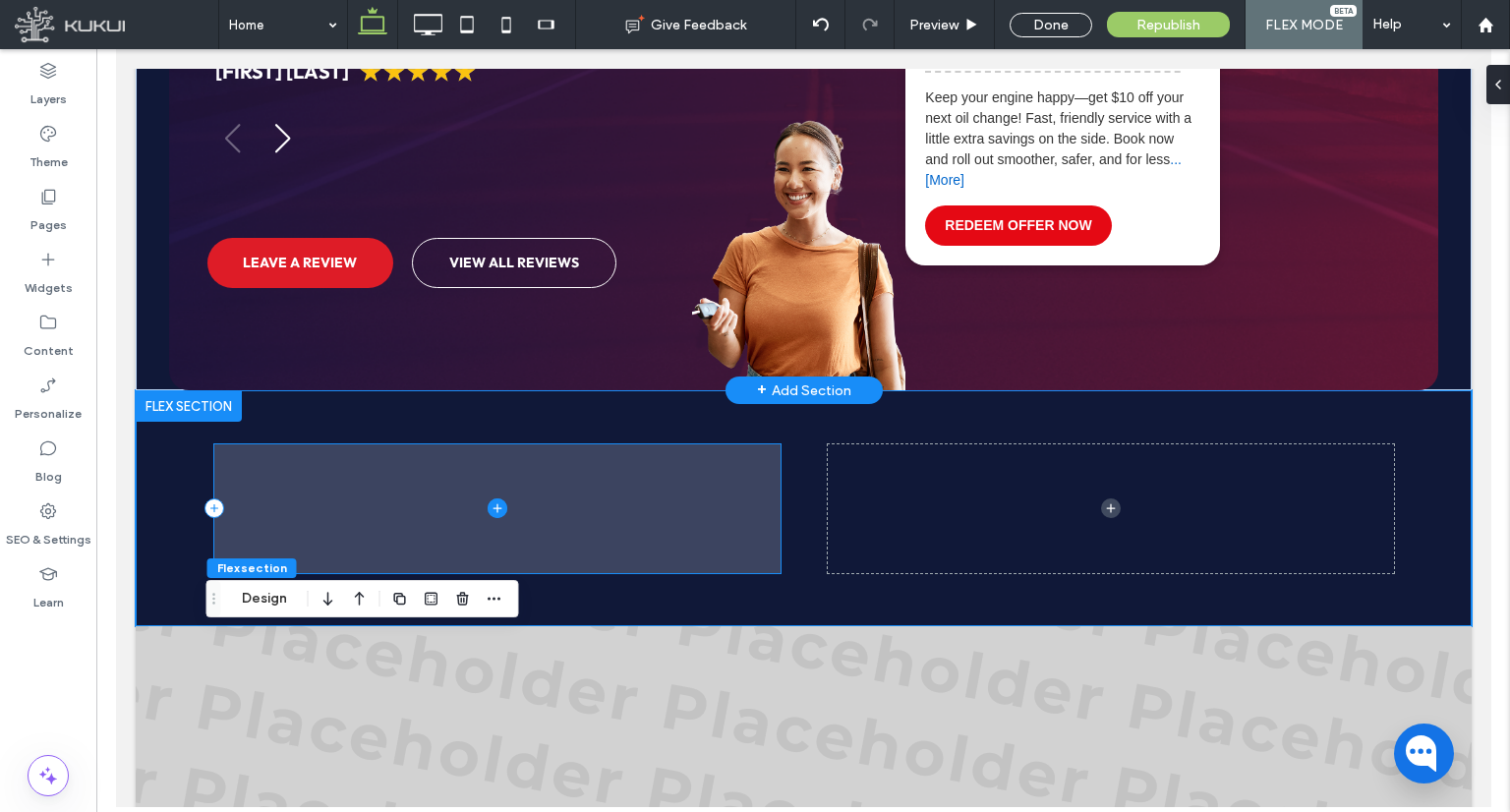 scroll, scrollTop: 2242, scrollLeft: 0, axis: vertical 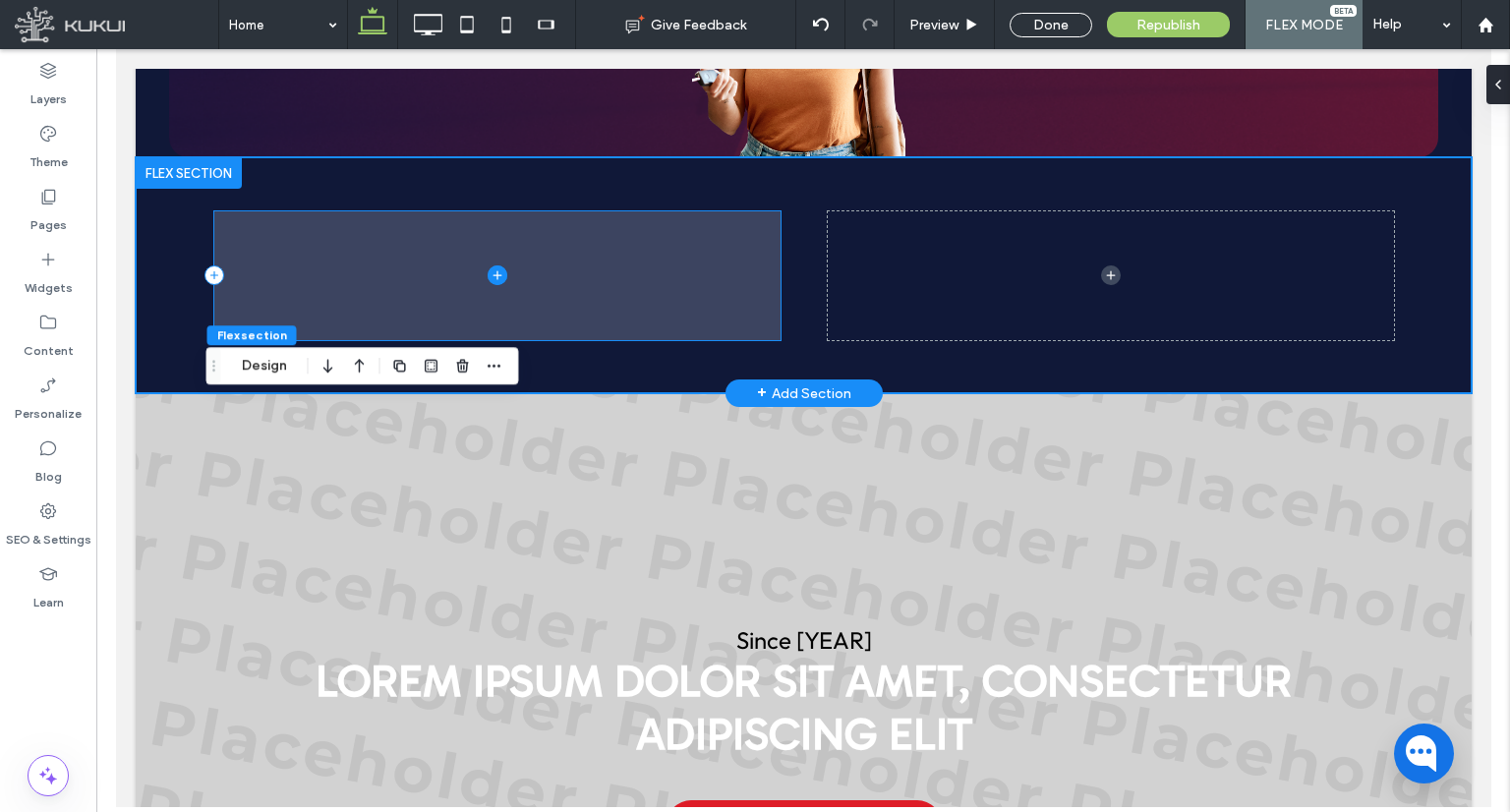 click at bounding box center (496, 275) 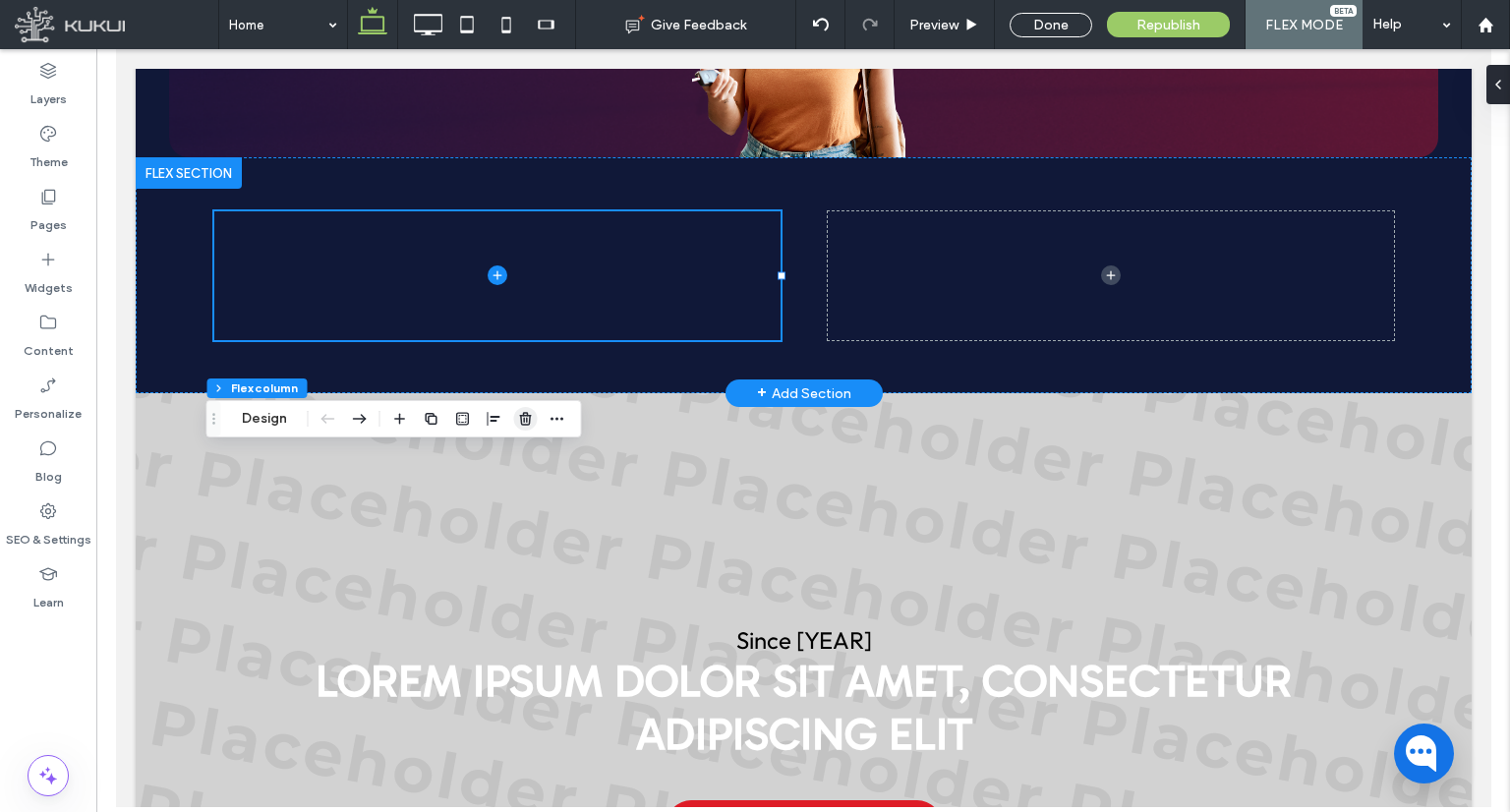 click 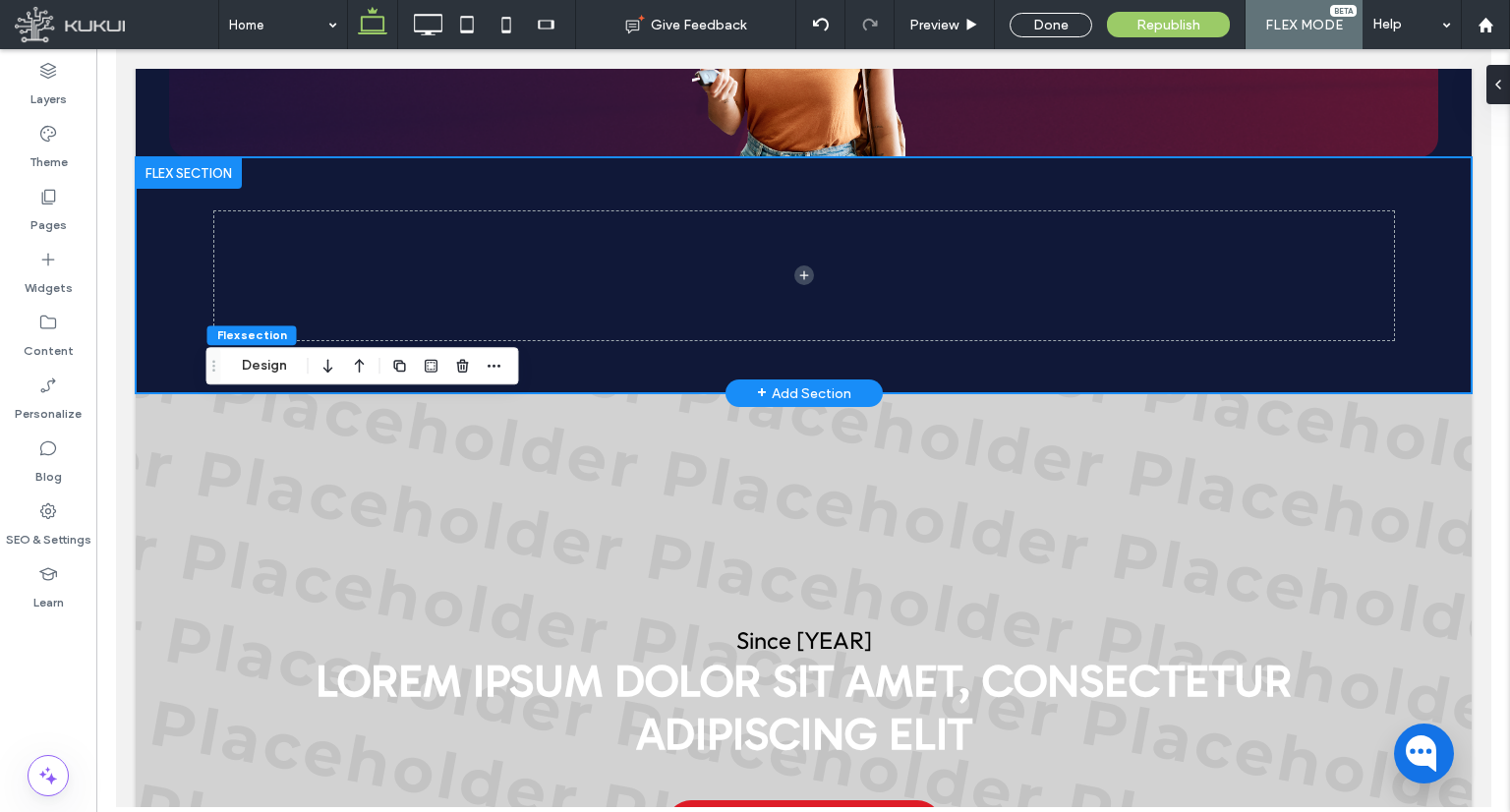 click at bounding box center [803, 275] 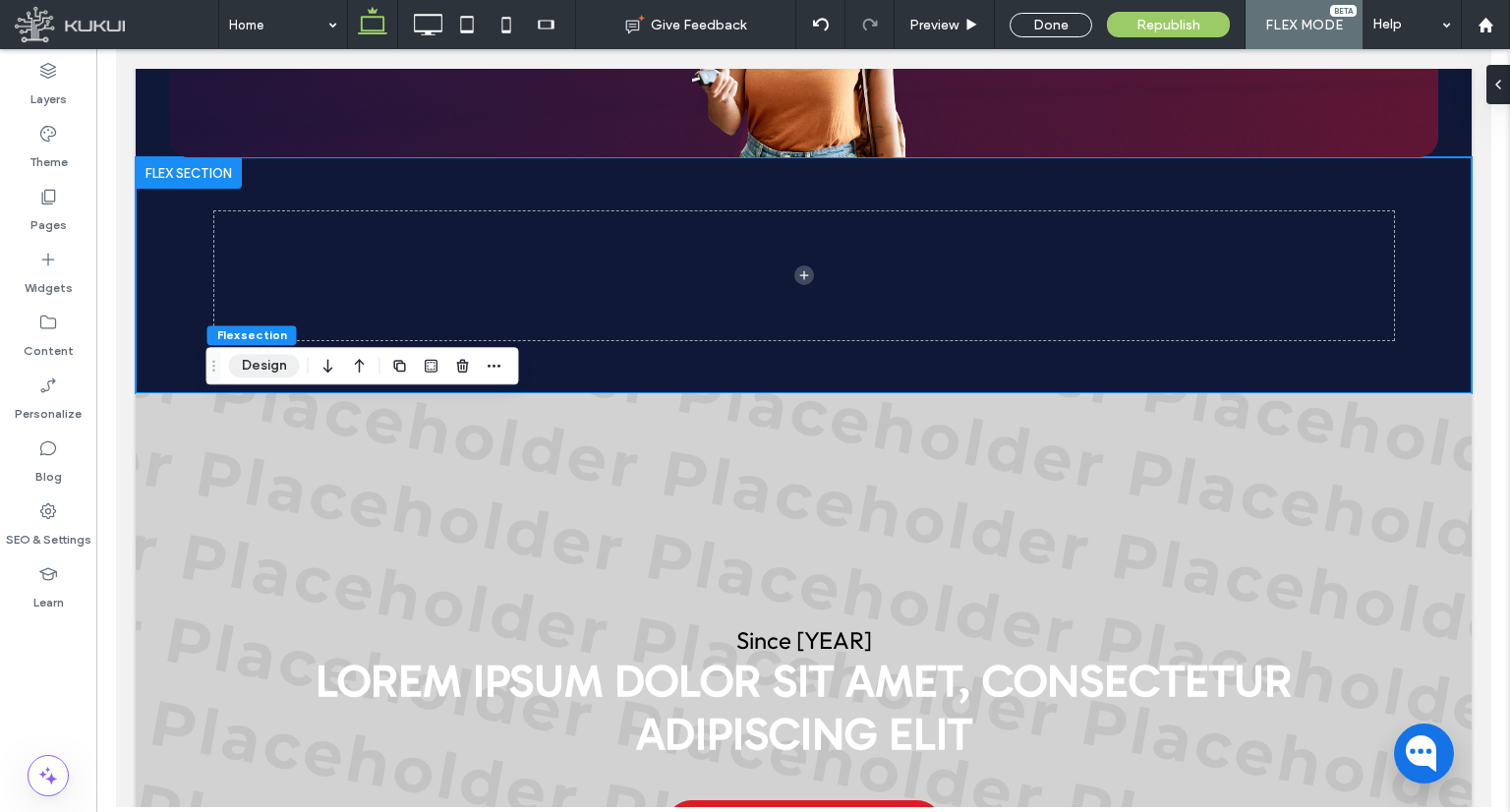 click on "Design" at bounding box center (264, 366) 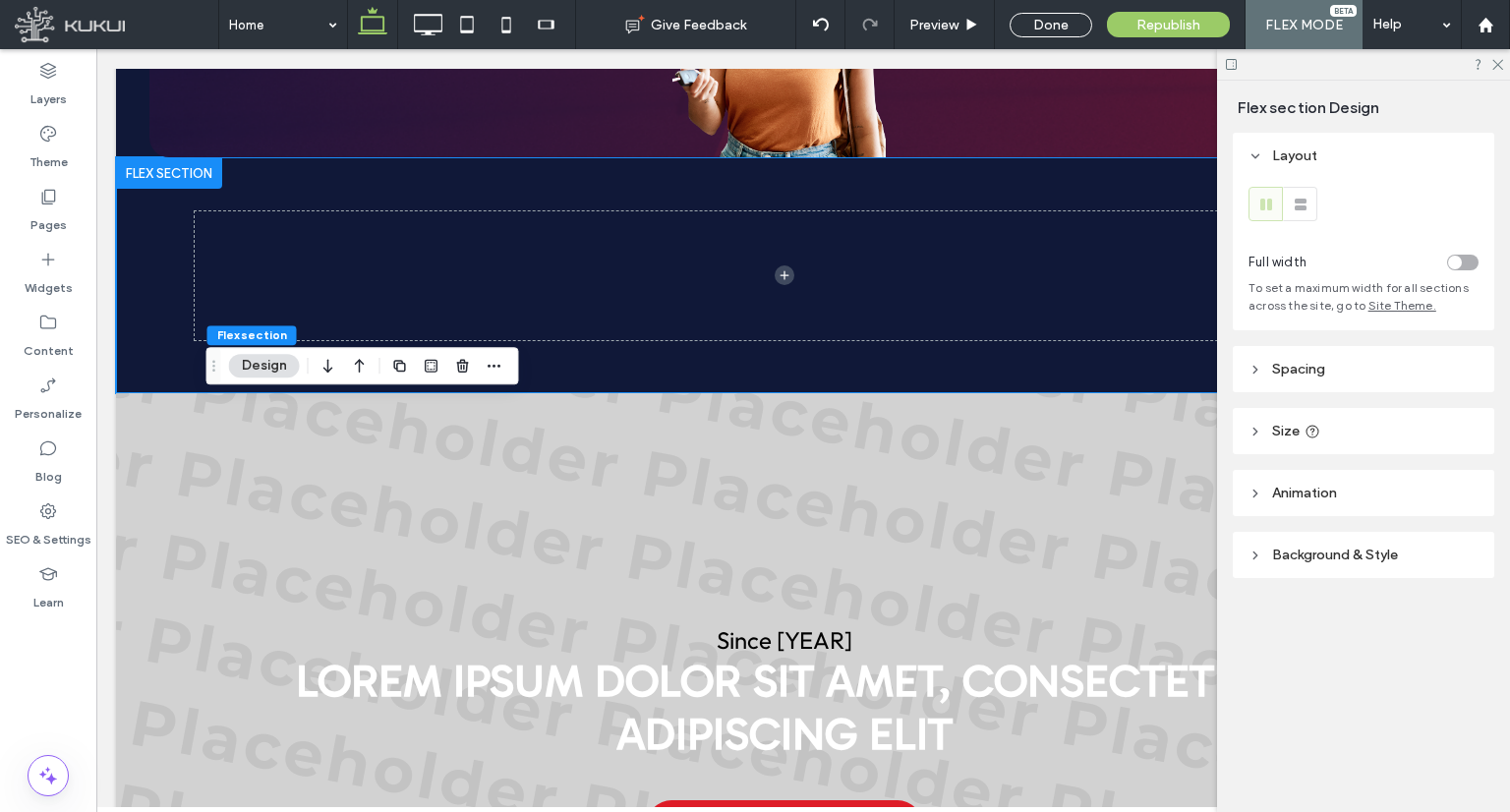 click on "Spacing" at bounding box center [1299, 369] 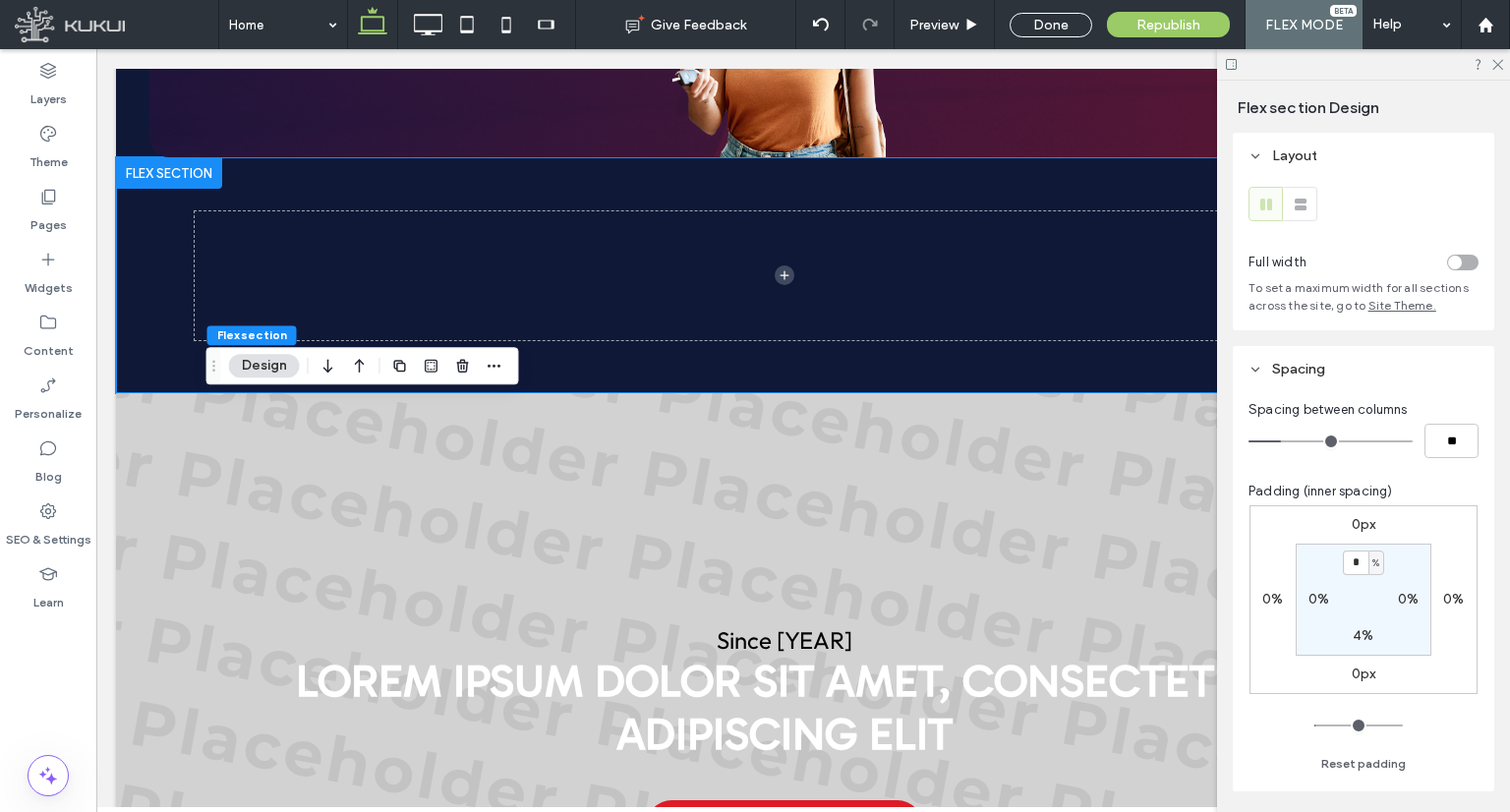 click at bounding box center (1455, 262) 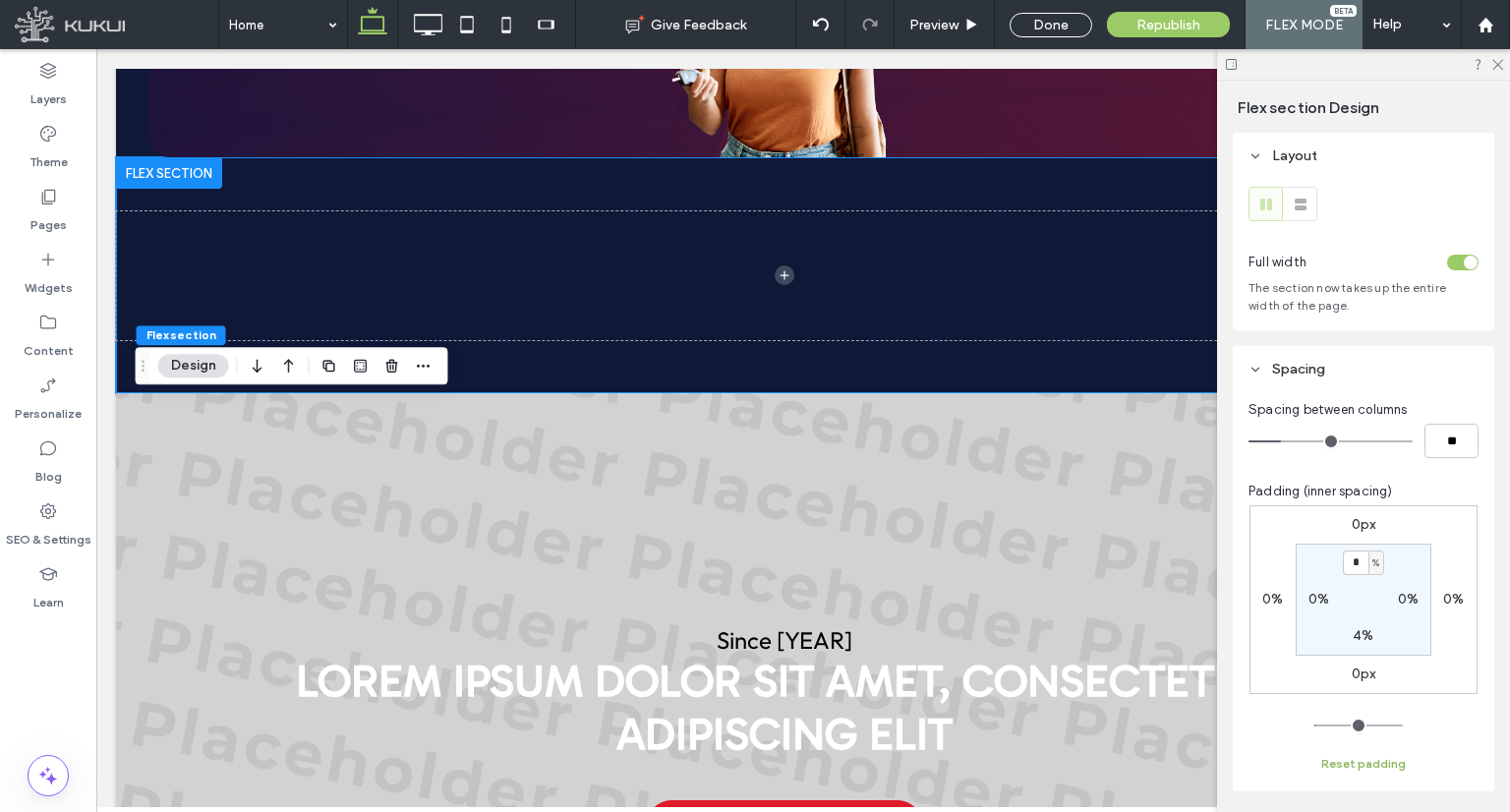 click on "Reset padding" at bounding box center [1364, 764] 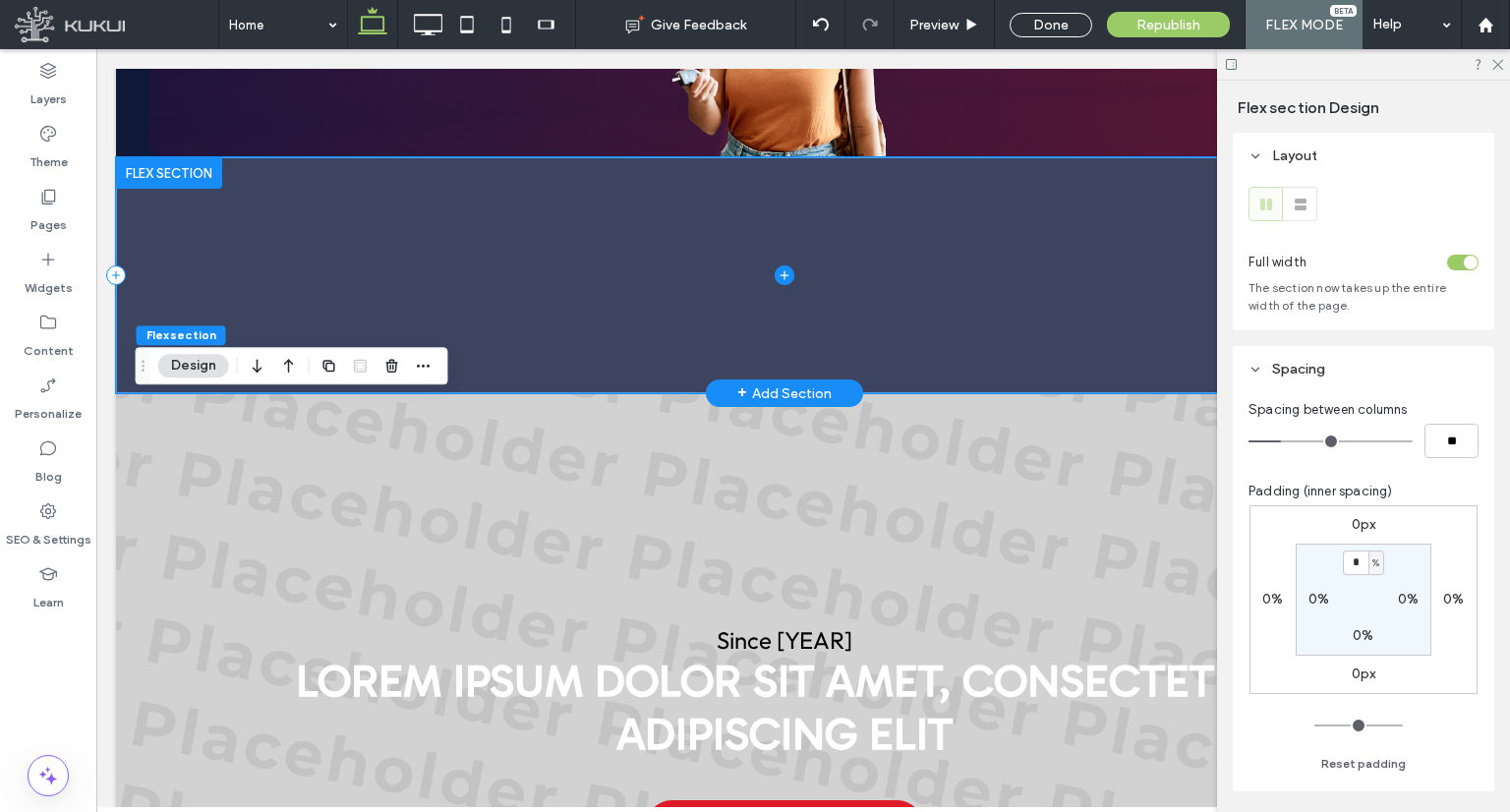 click 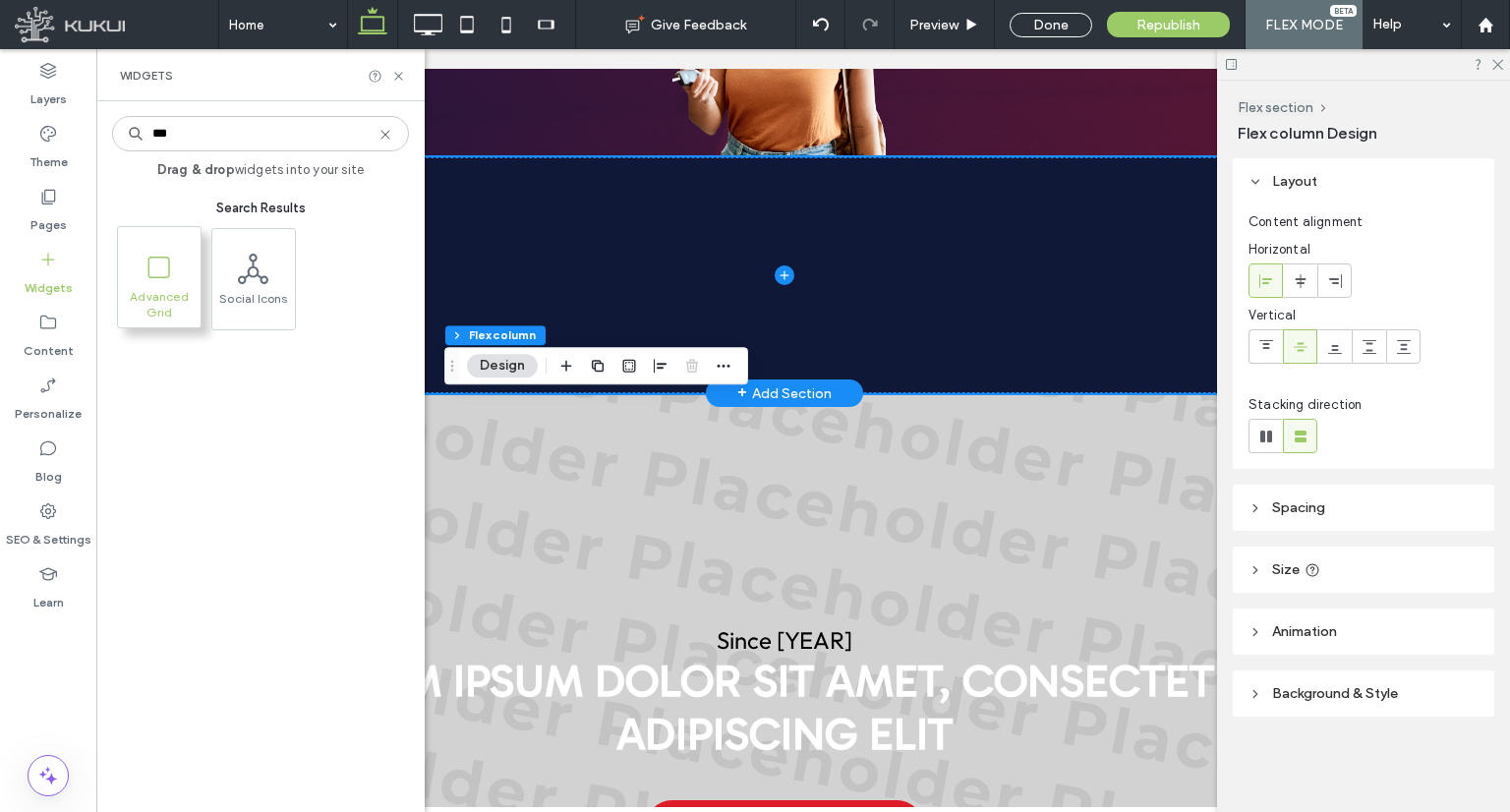 type on "***" 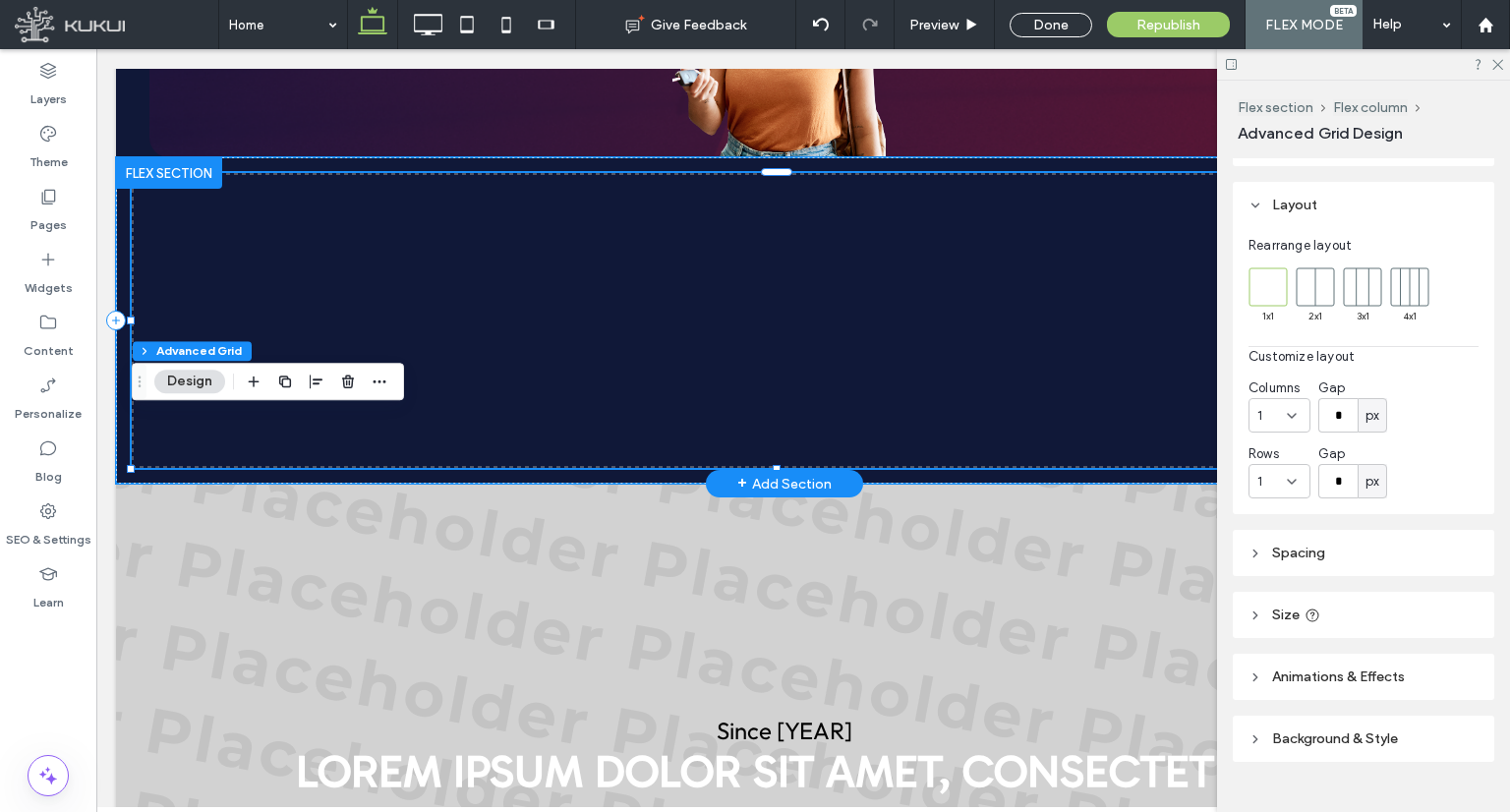 scroll, scrollTop: 72, scrollLeft: 0, axis: vertical 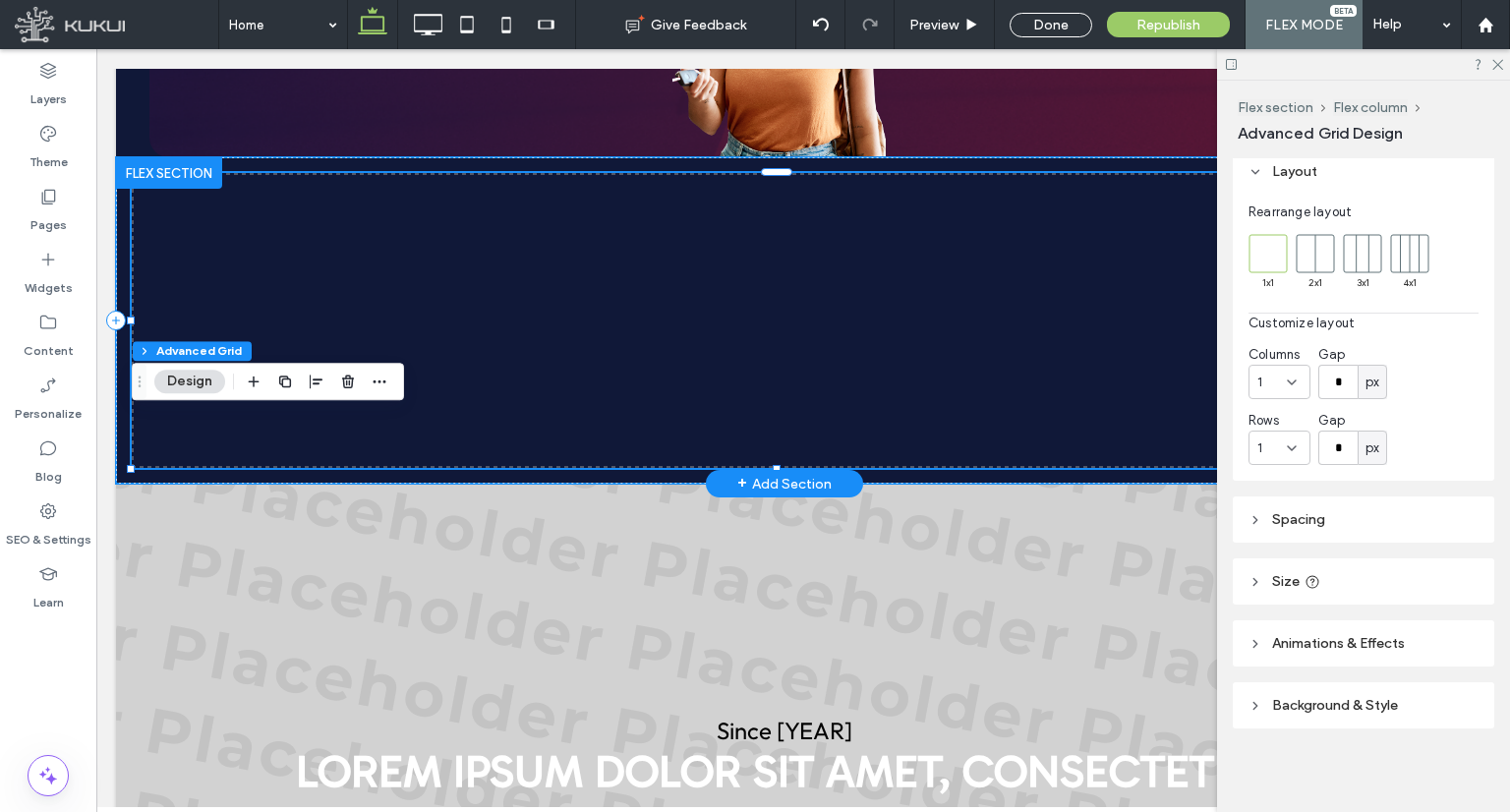 click on "Spacing" at bounding box center (1364, 519) 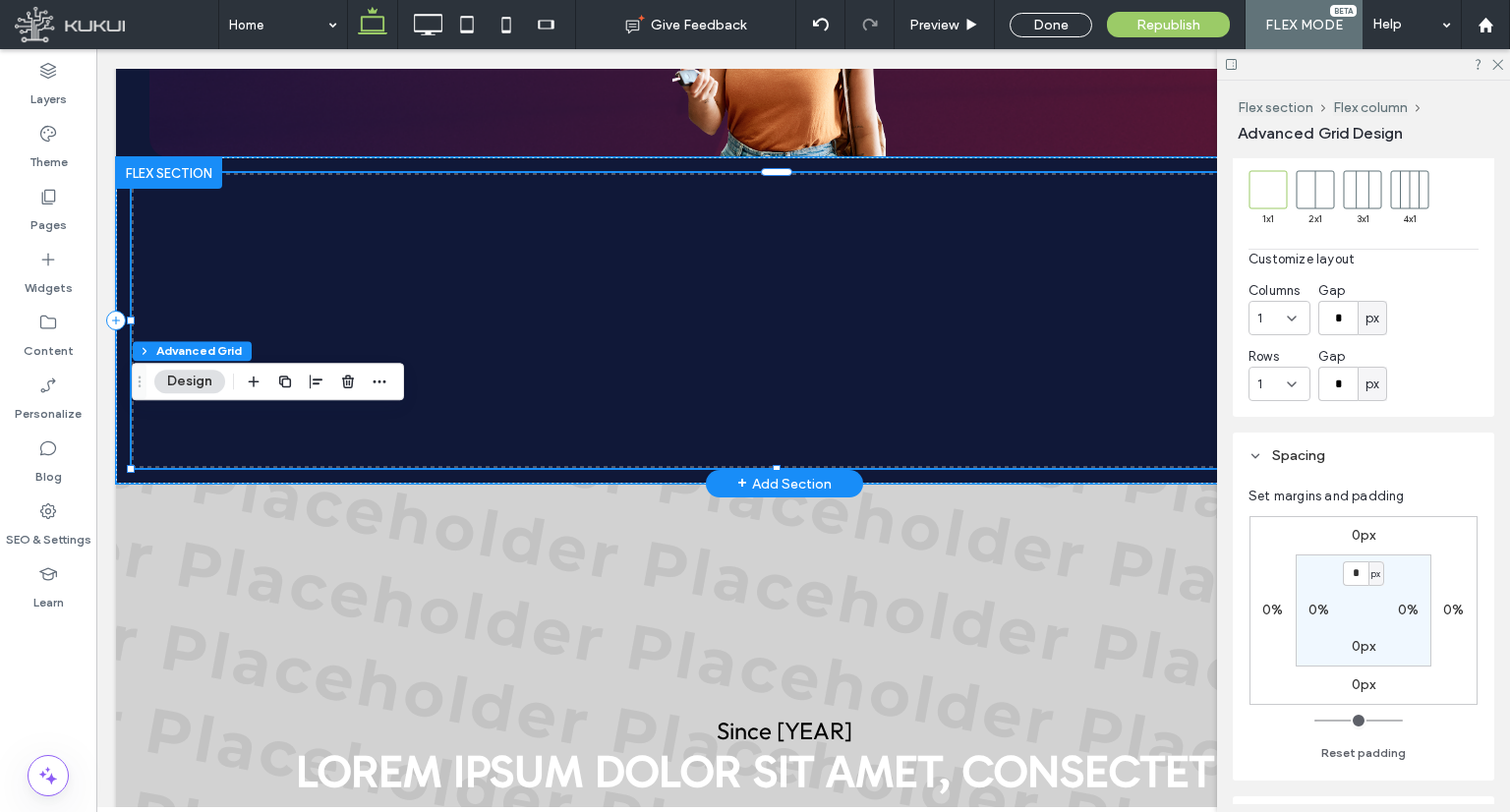 scroll, scrollTop: 170, scrollLeft: 0, axis: vertical 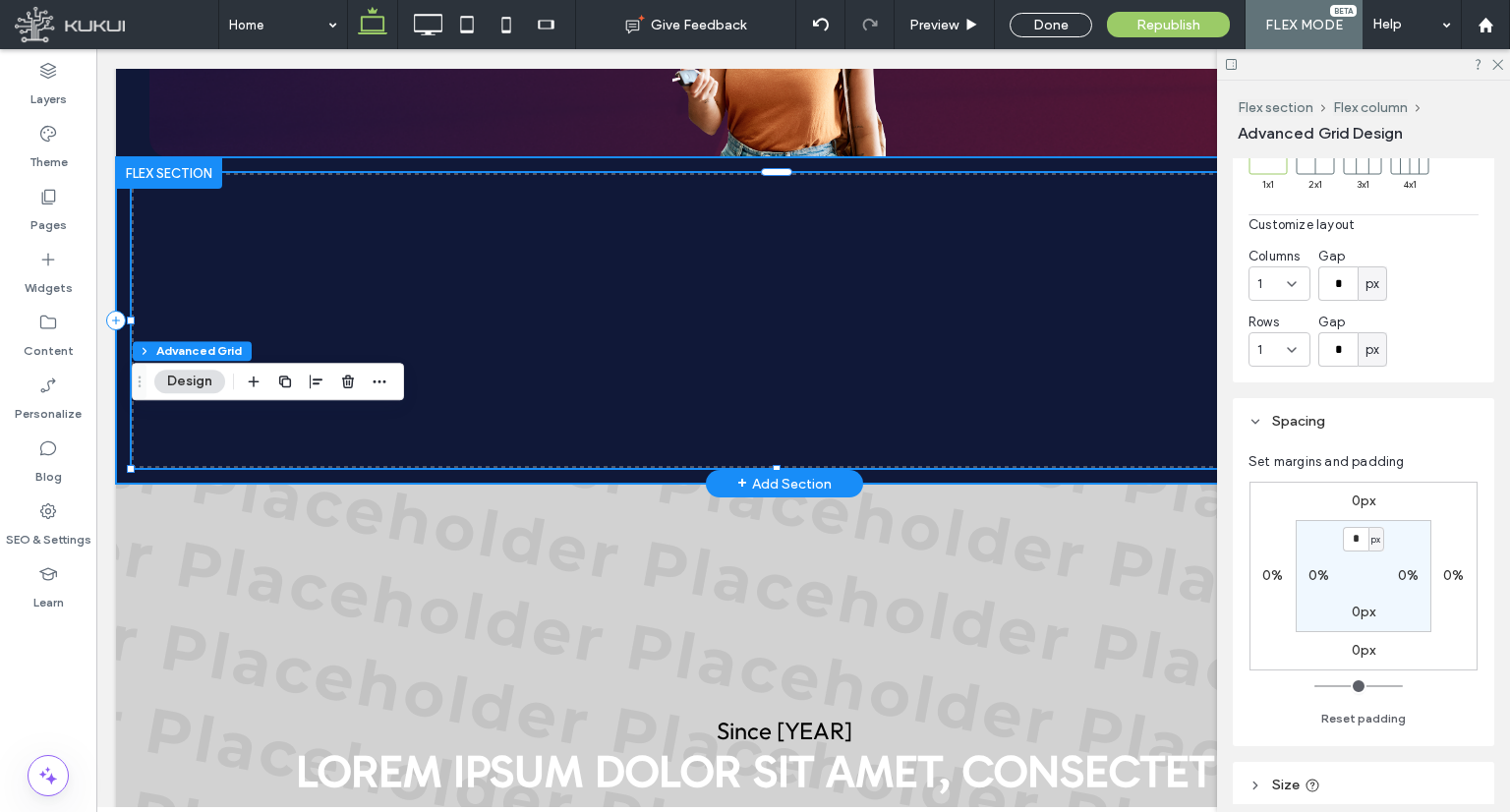 click at bounding box center [784, 320] 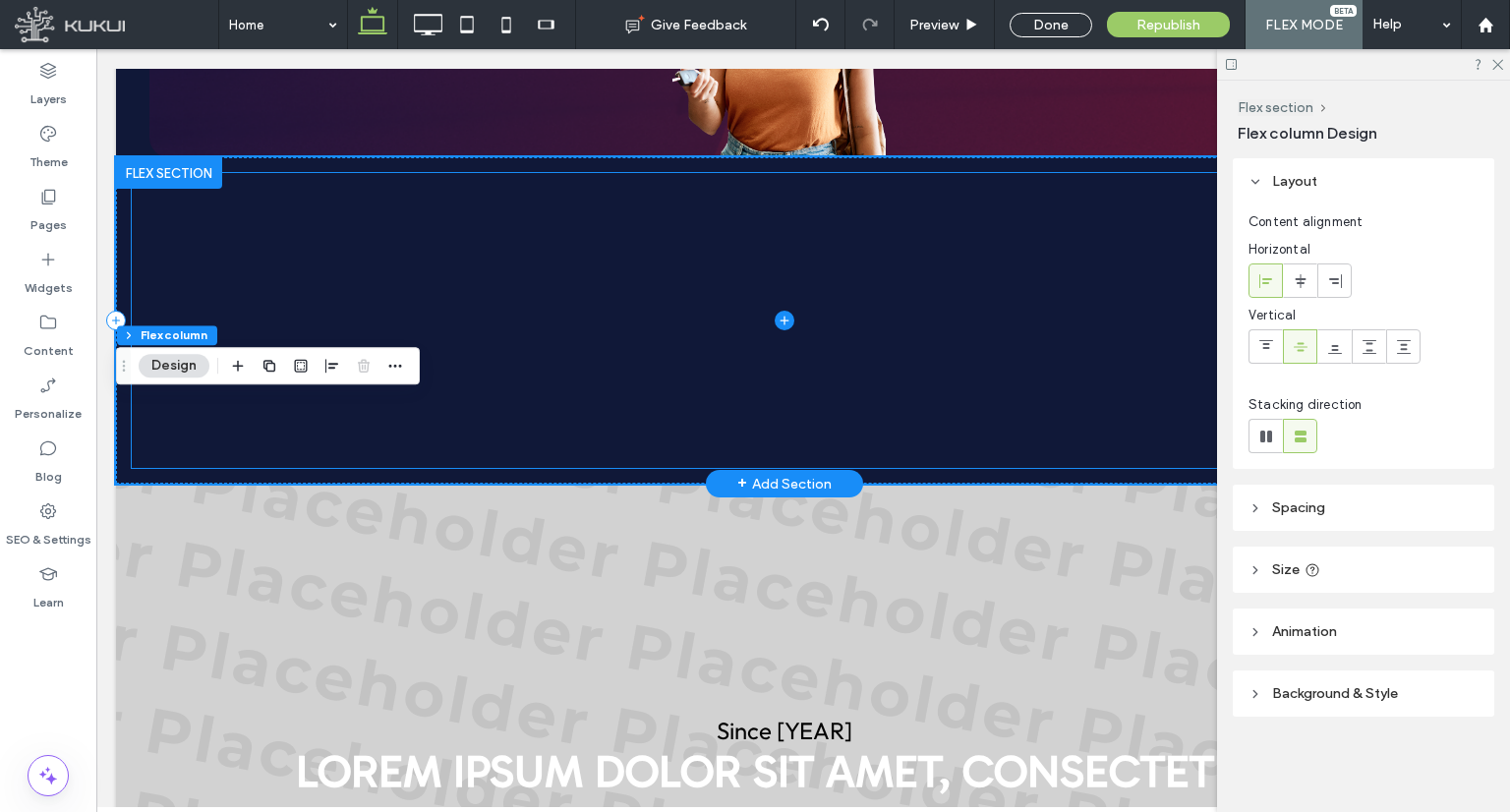 click at bounding box center (784, 320) 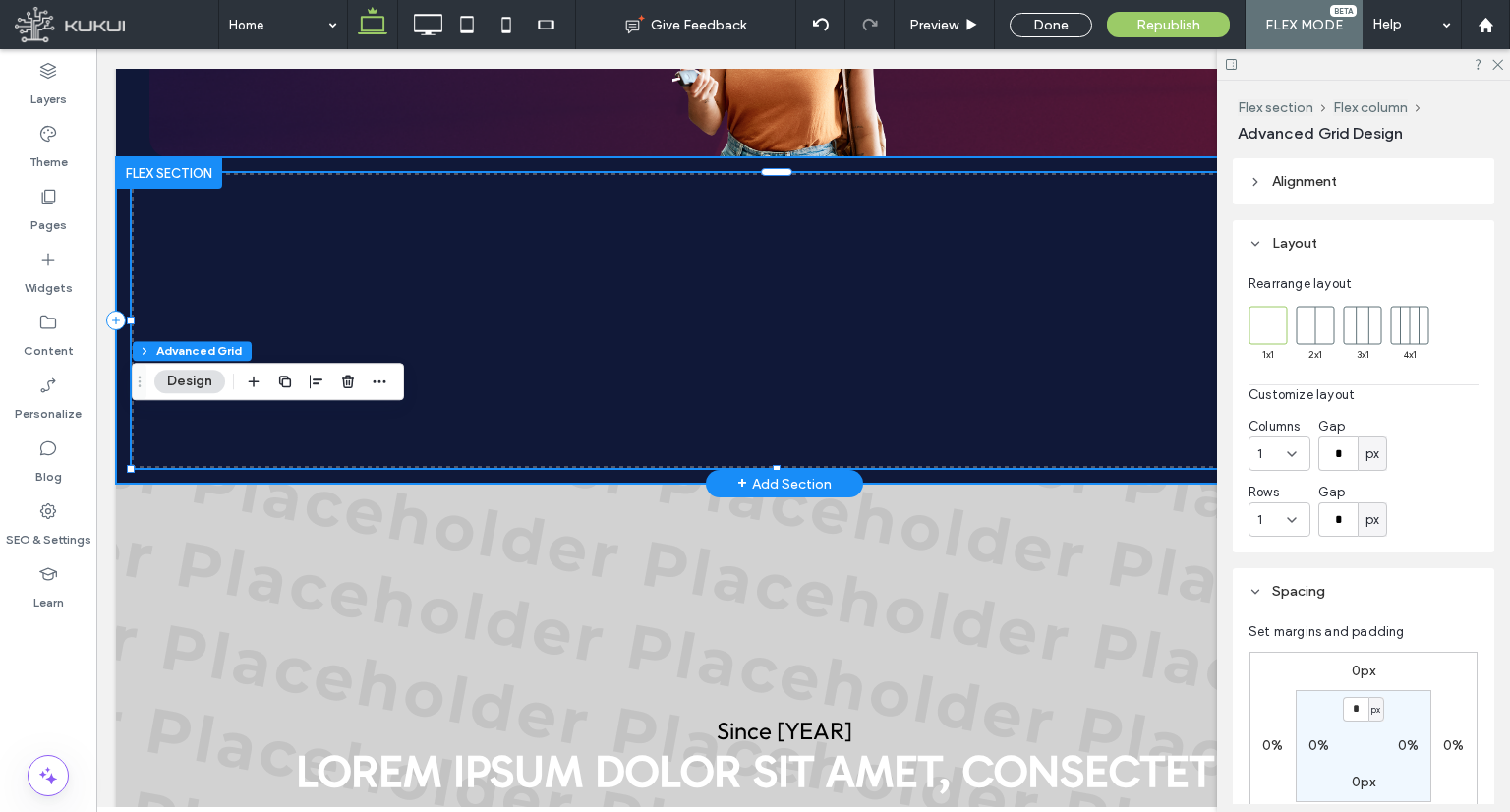 click at bounding box center [784, 320] 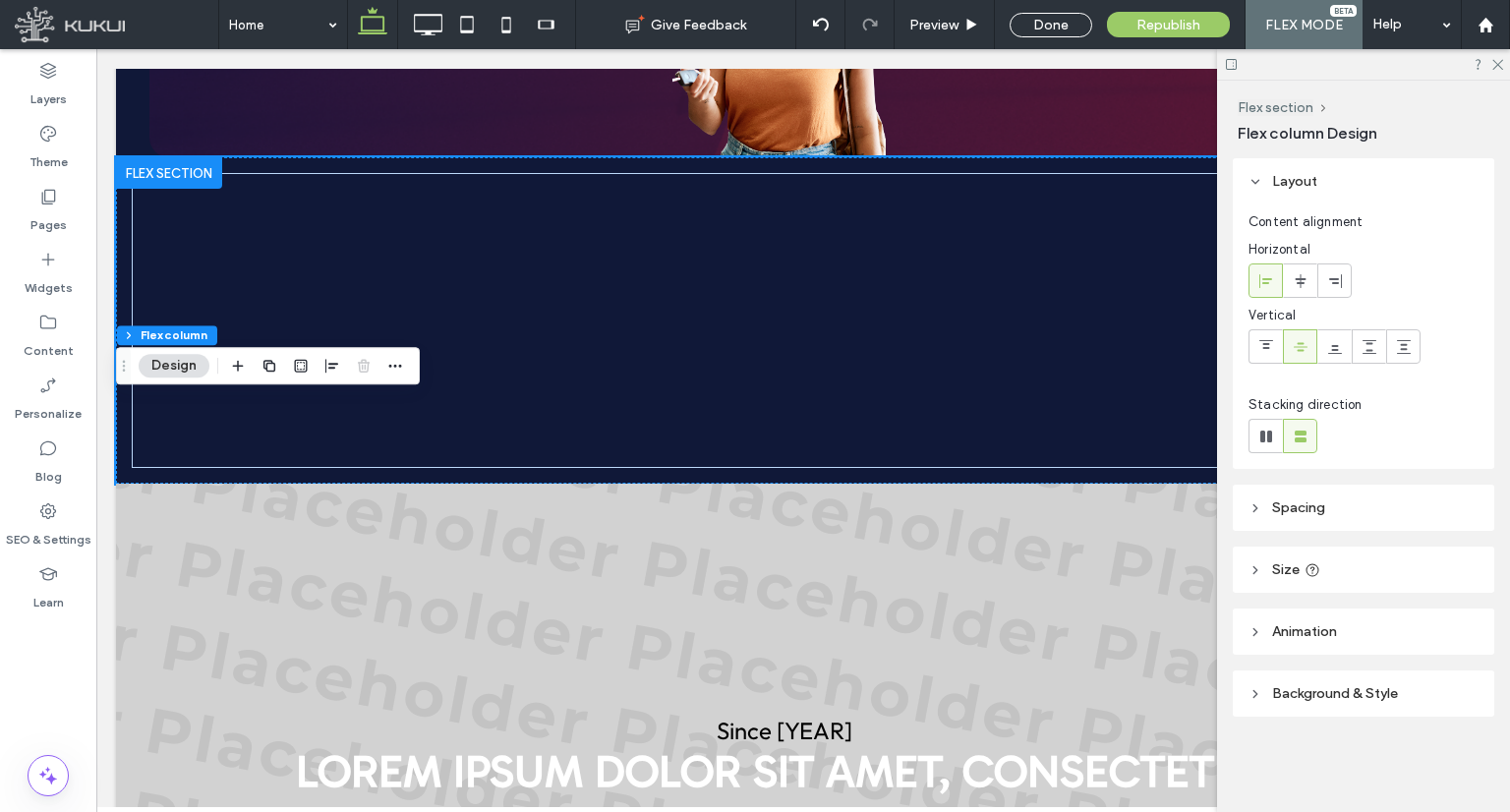 click on "Spacing" at bounding box center [1364, 507] 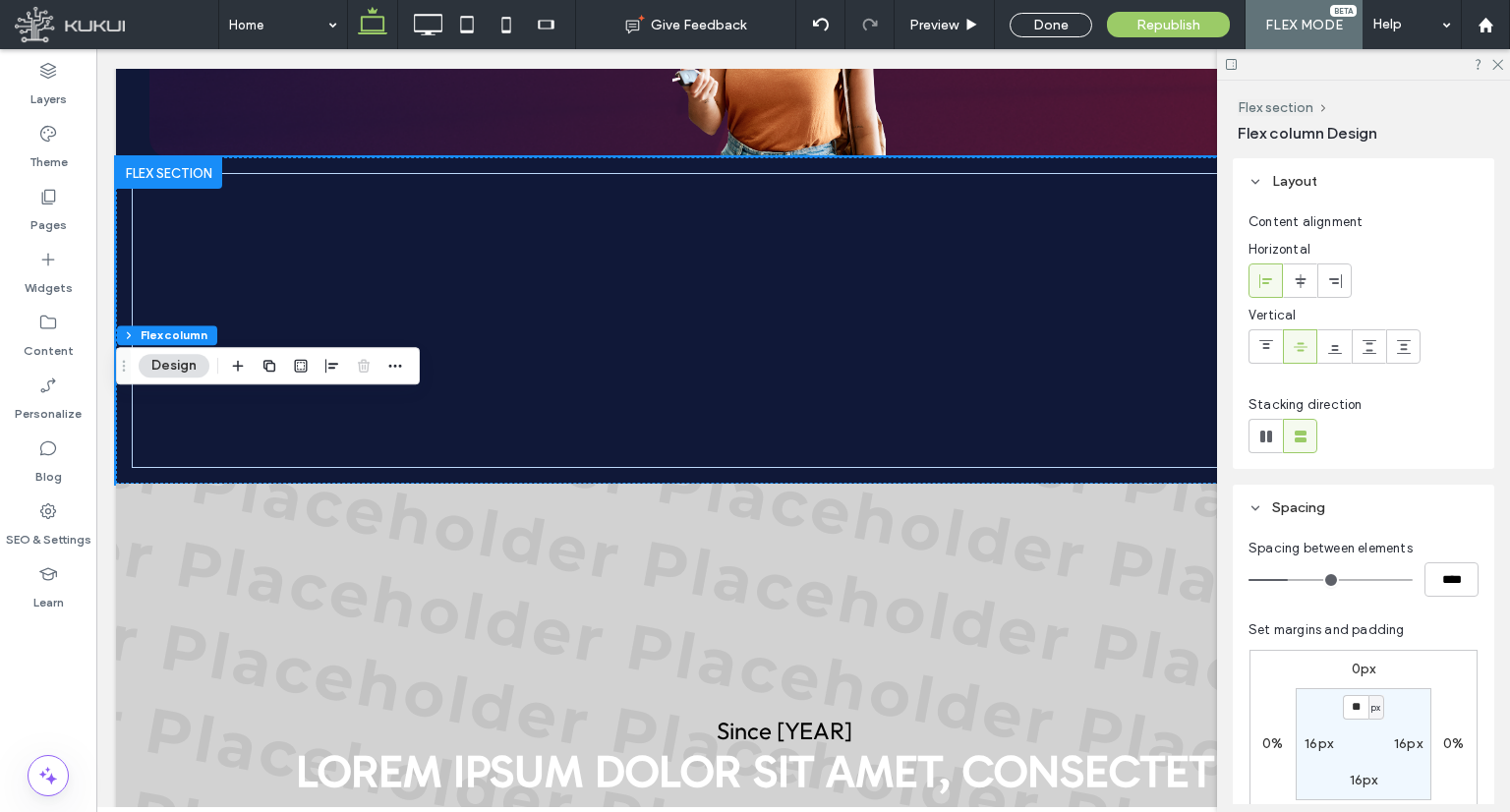 scroll, scrollTop: 197, scrollLeft: 0, axis: vertical 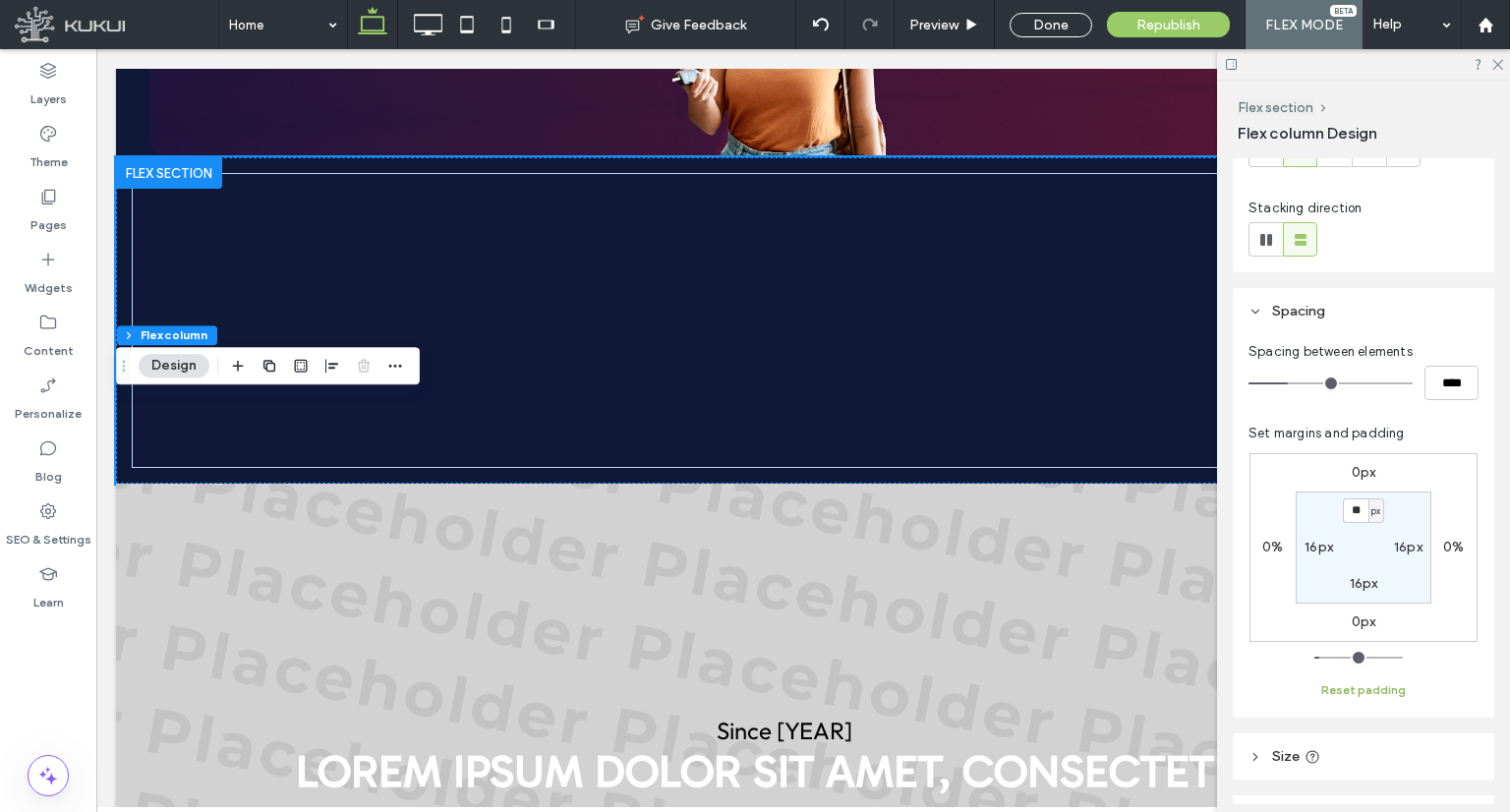 click on "Reset padding" at bounding box center [1364, 690] 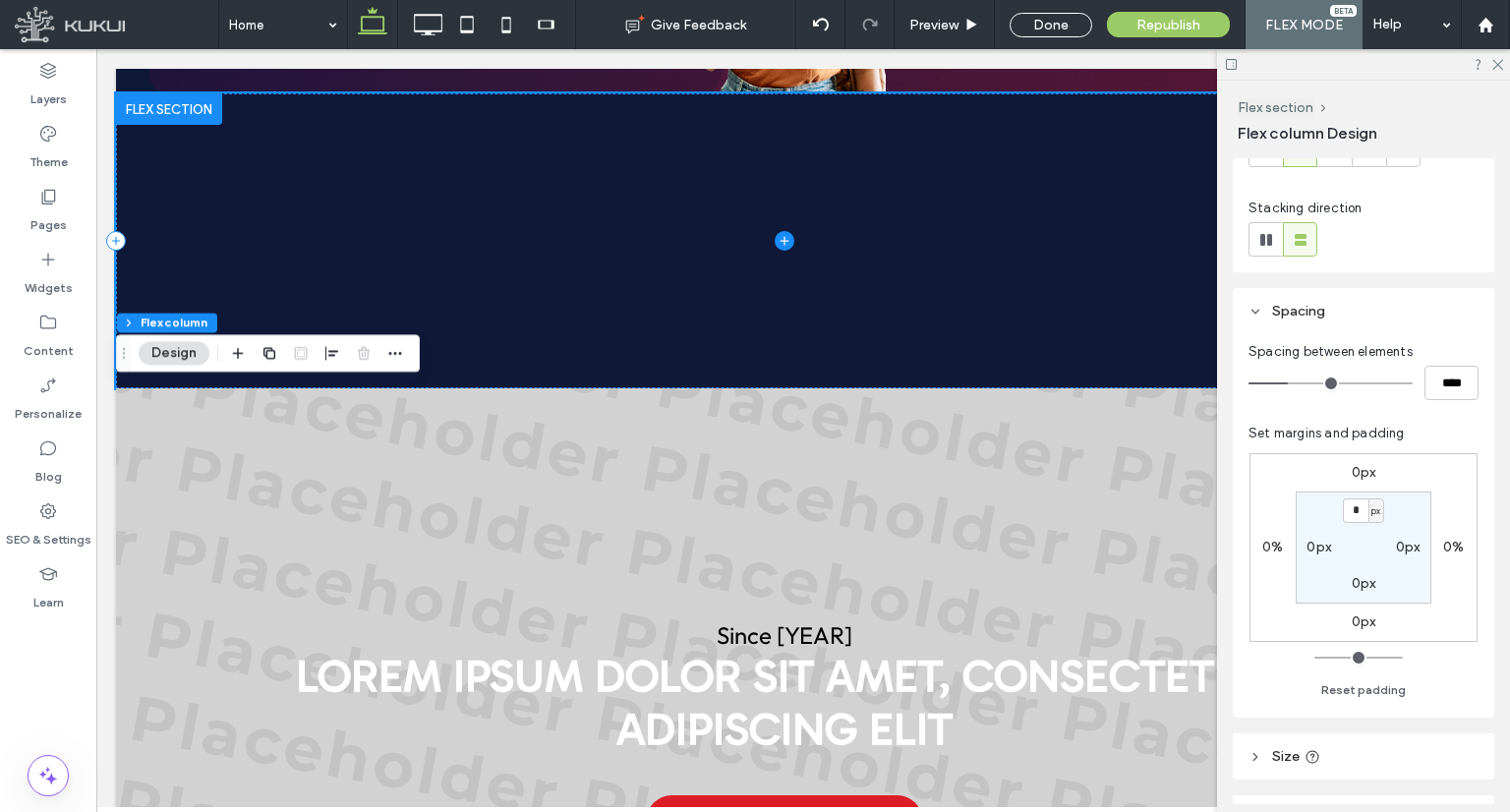 scroll, scrollTop: 2341, scrollLeft: 0, axis: vertical 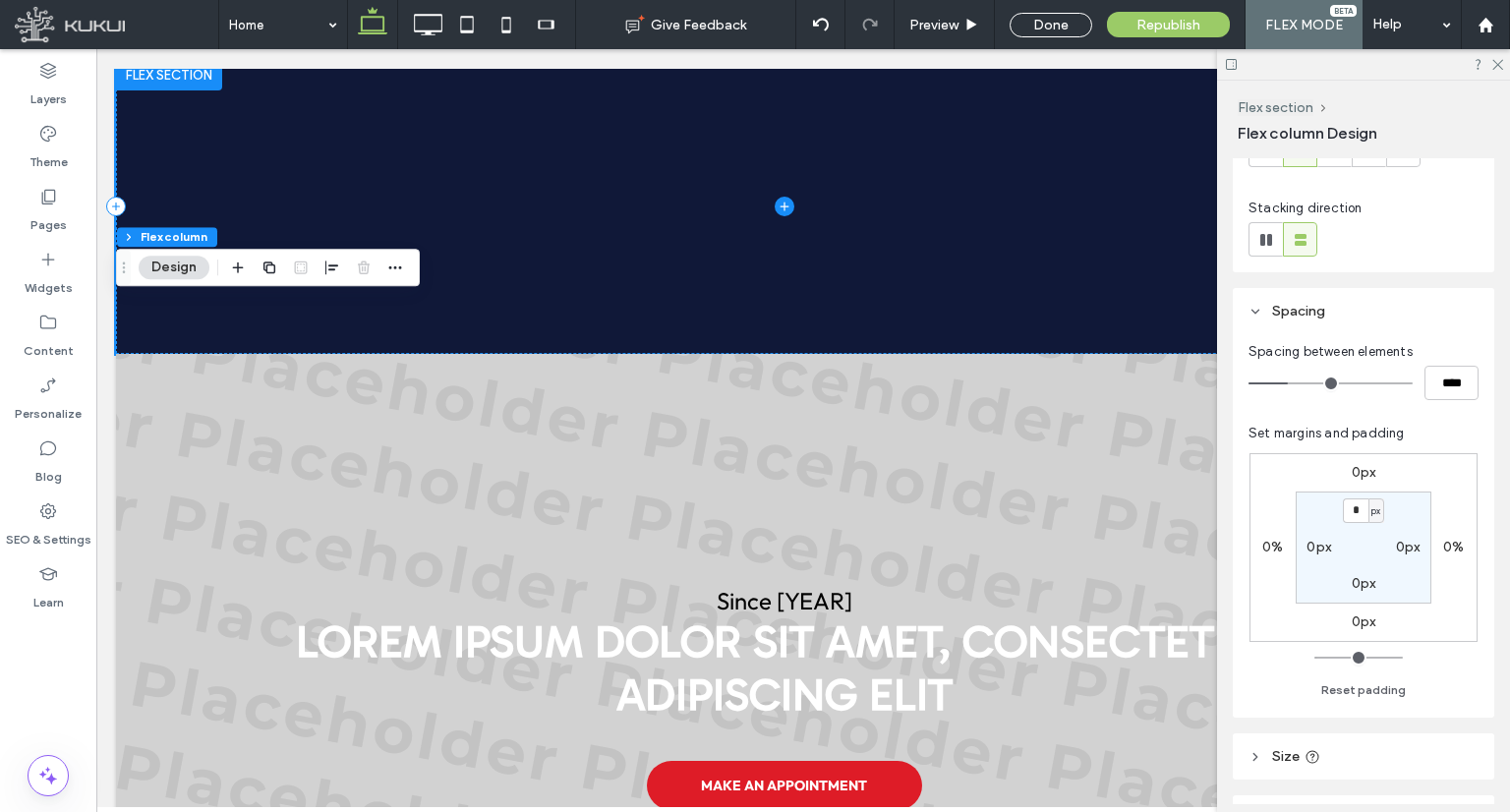 click at bounding box center [784, 206] 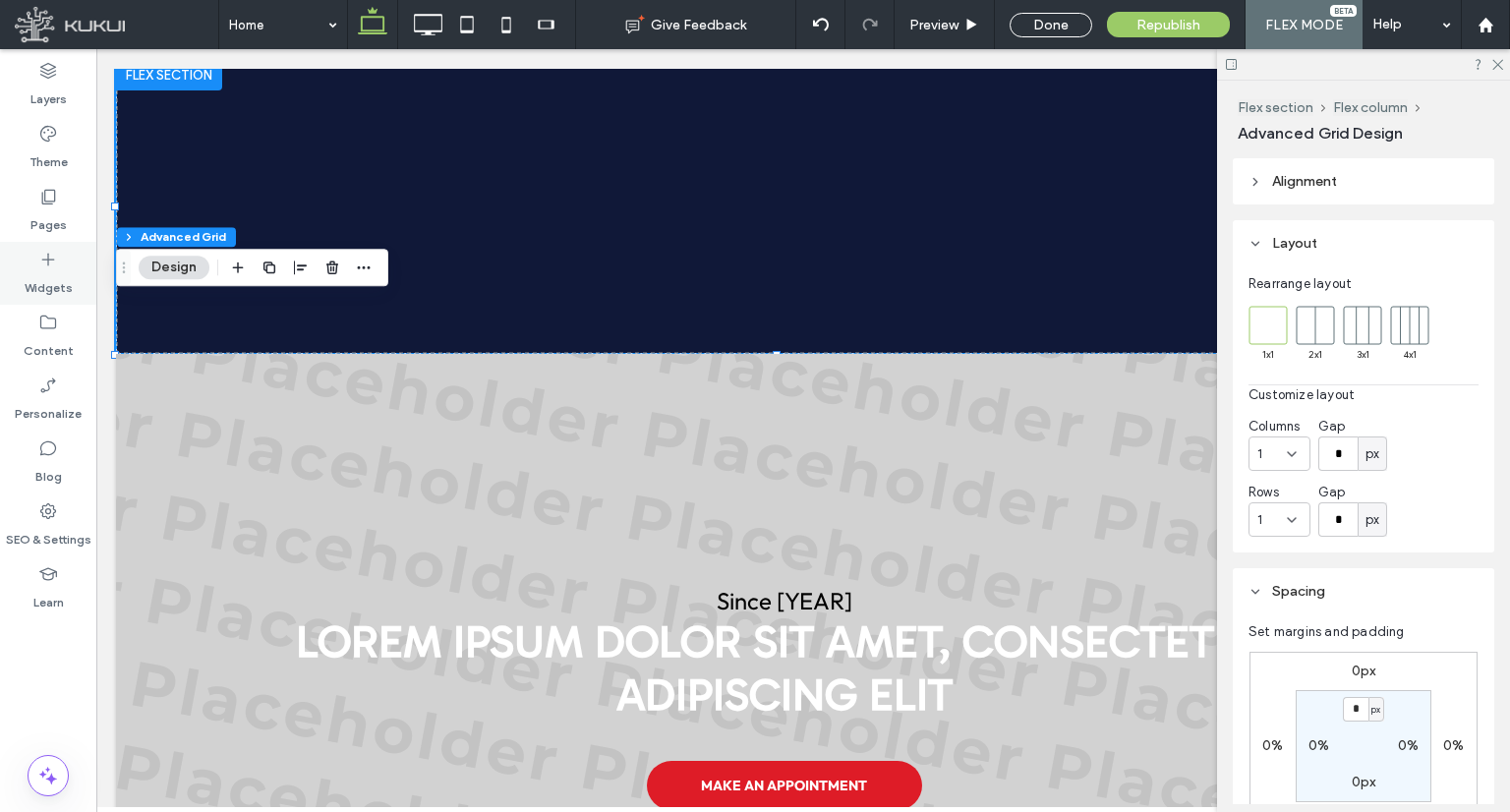 click 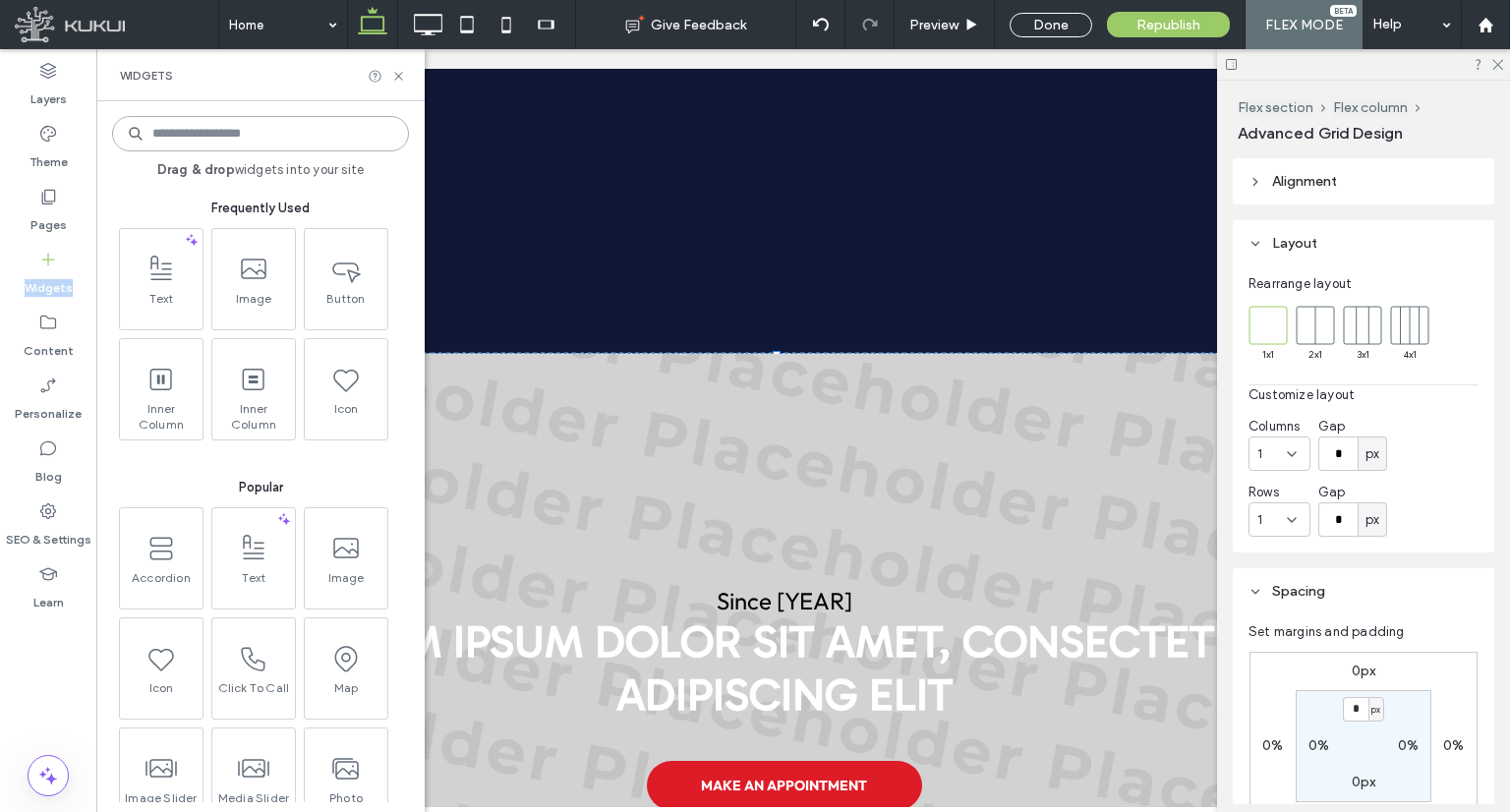 click at bounding box center (261, 134) 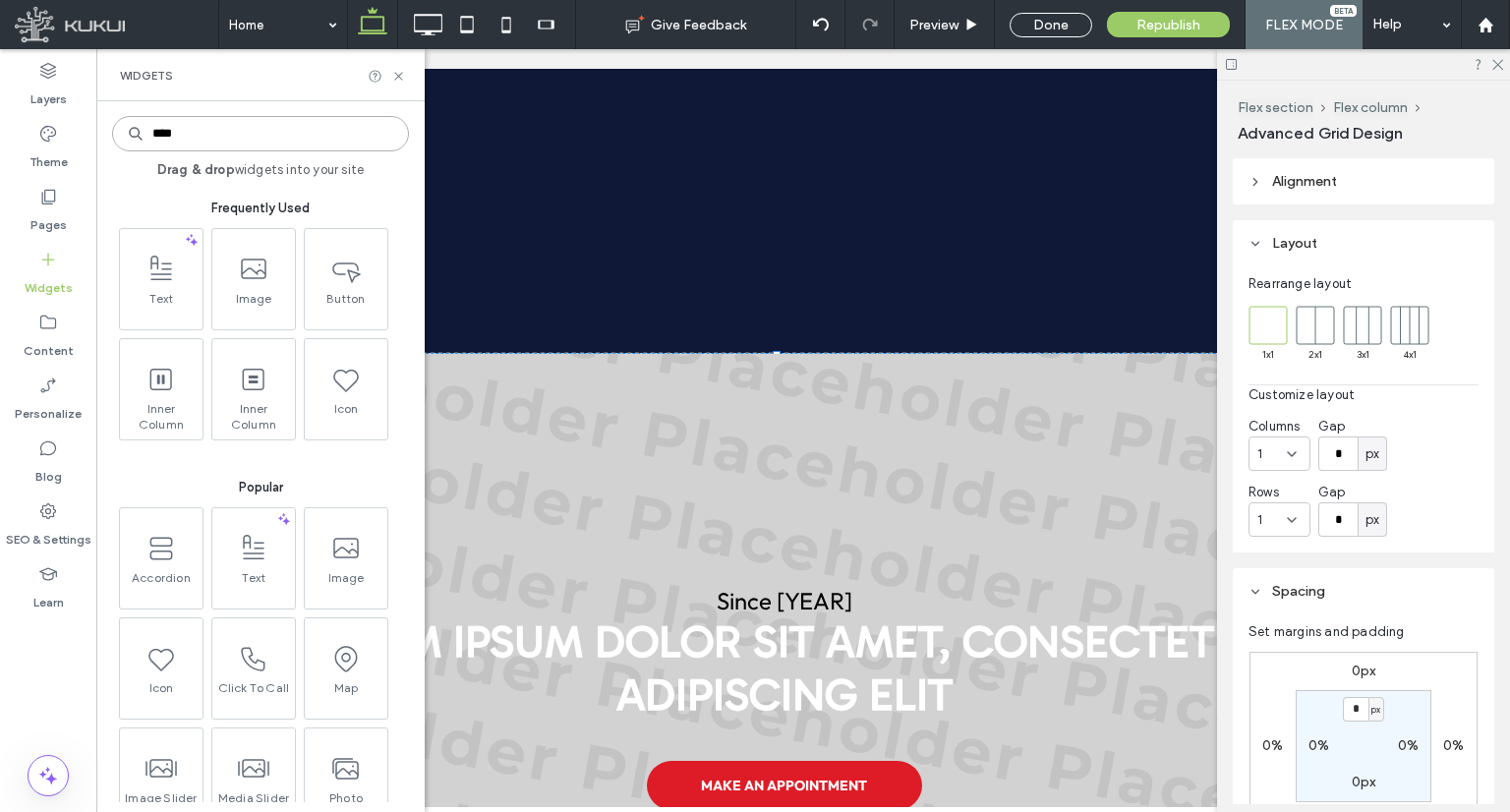 type on "*****" 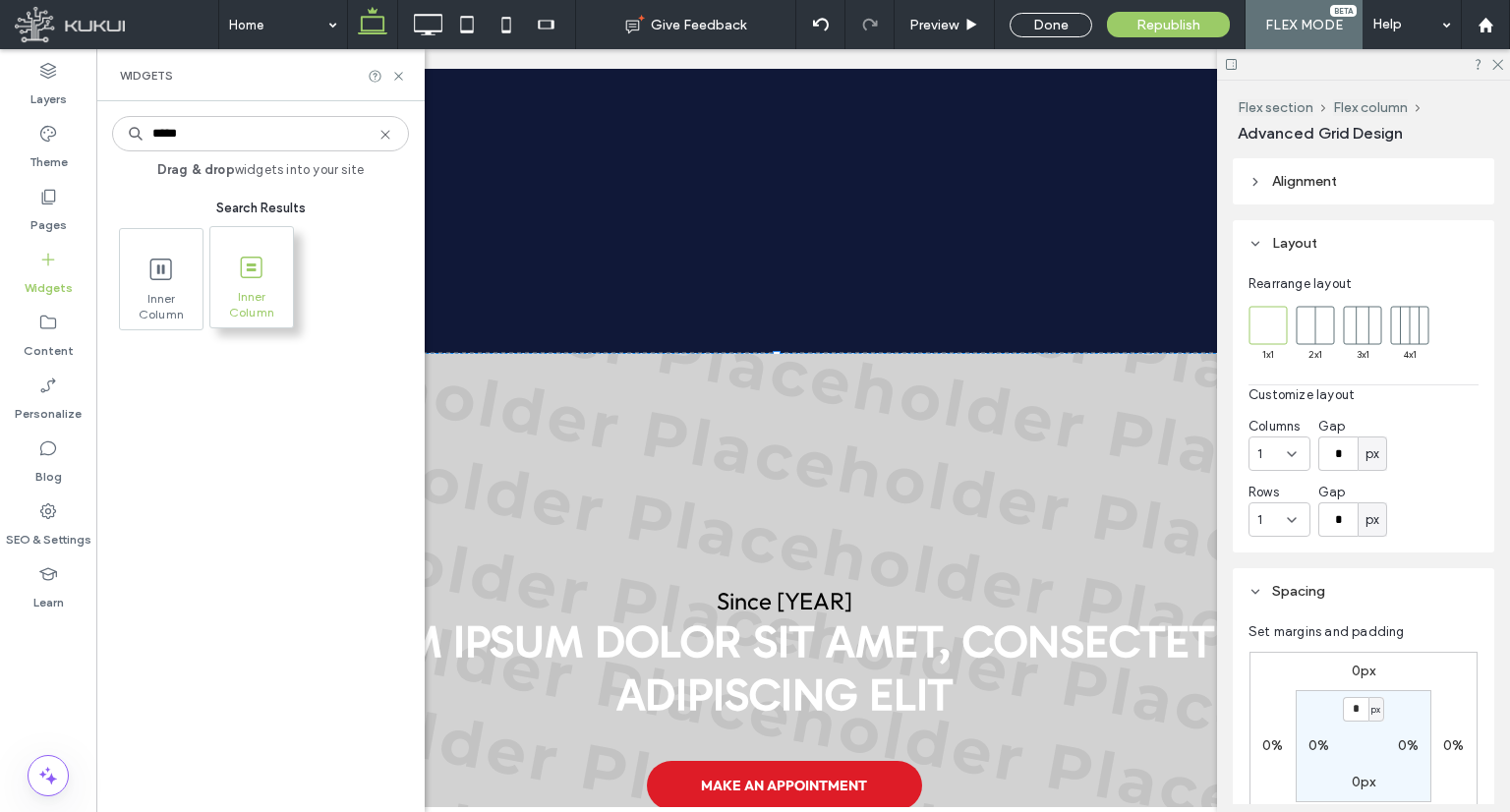 click on "Inner Column" at bounding box center [252, 303] 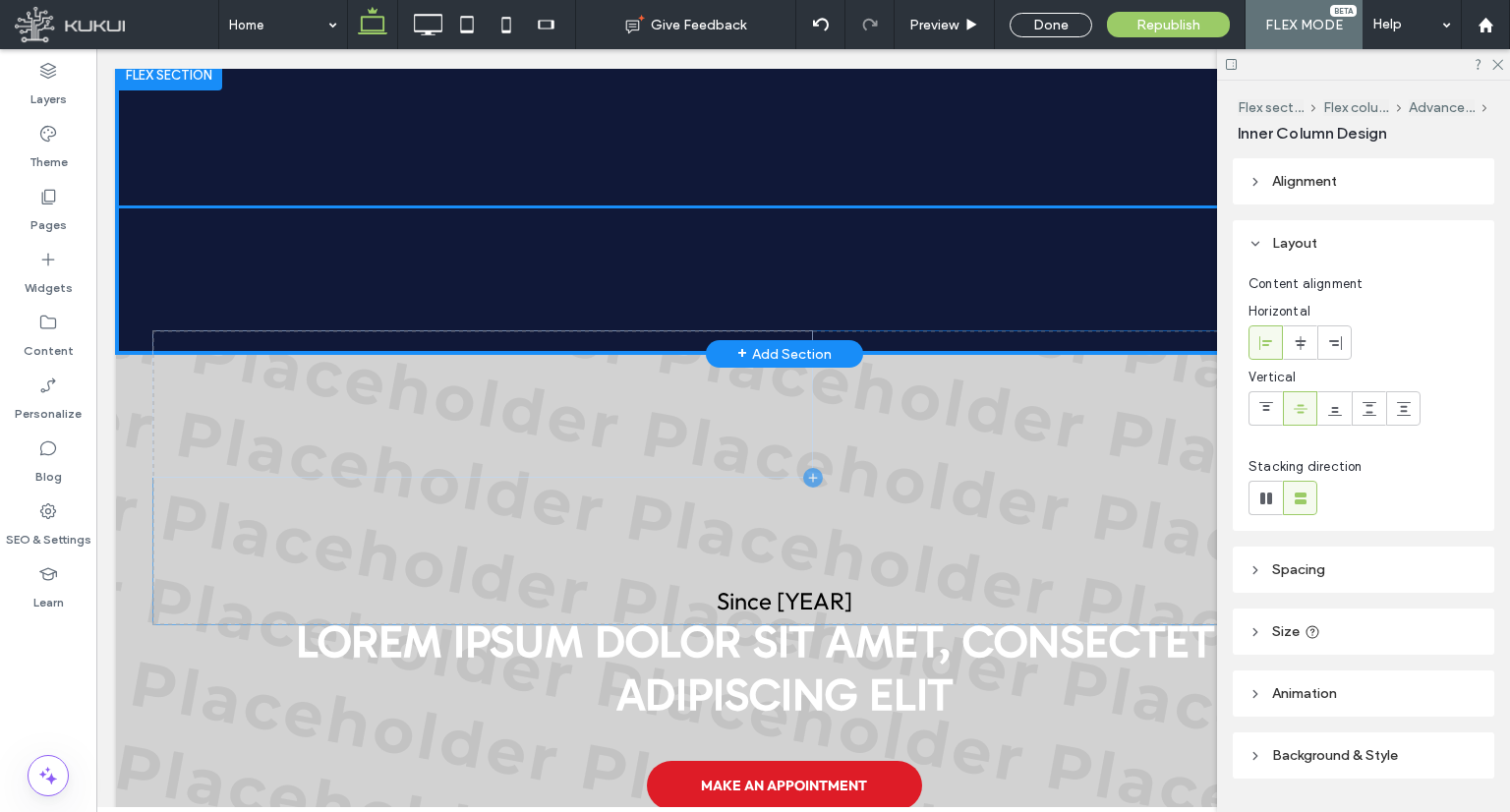 drag, startPoint x: 332, startPoint y: 349, endPoint x: 274, endPoint y: 331, distance: 60.72891 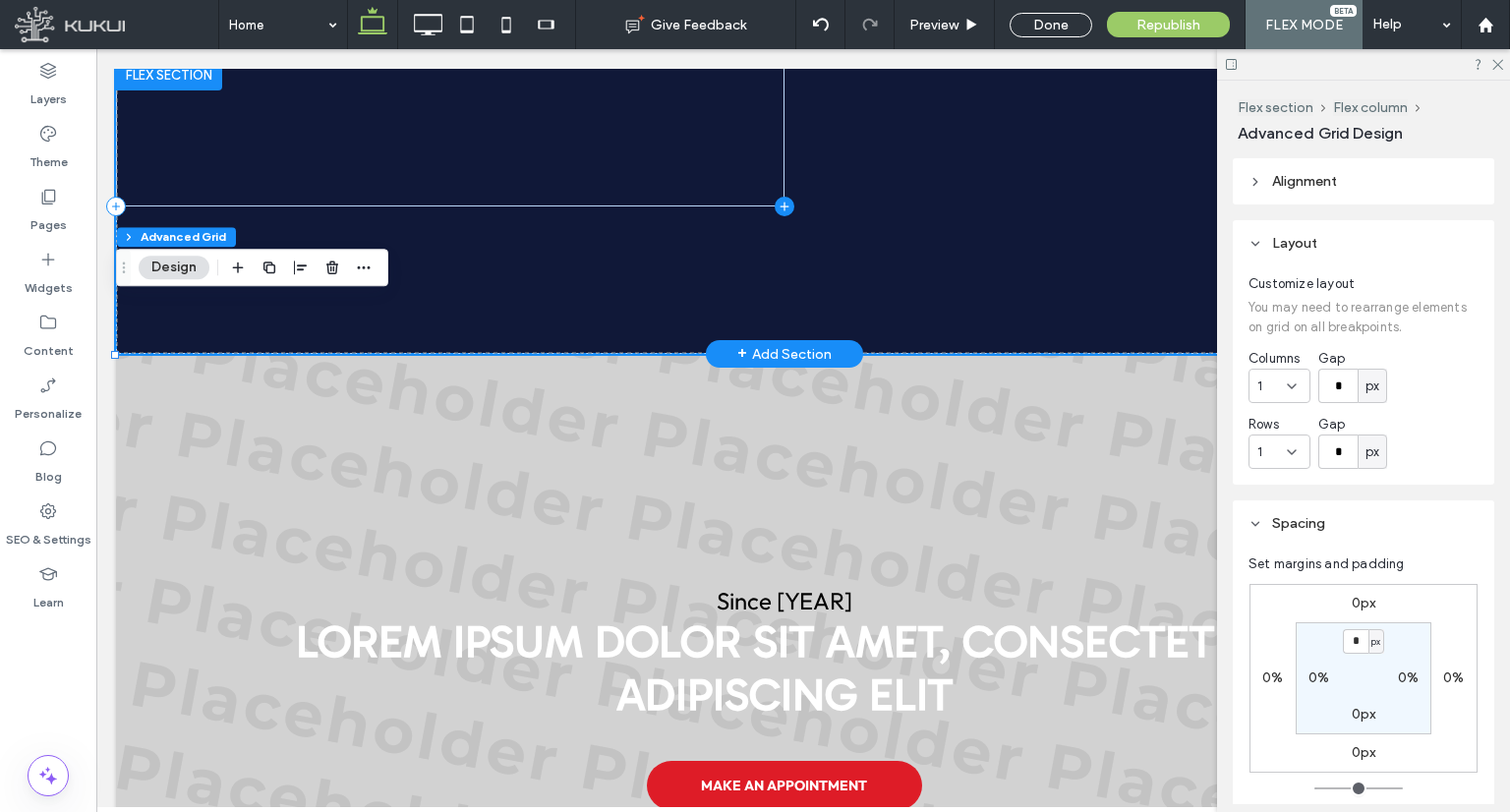 click at bounding box center (784, 206) 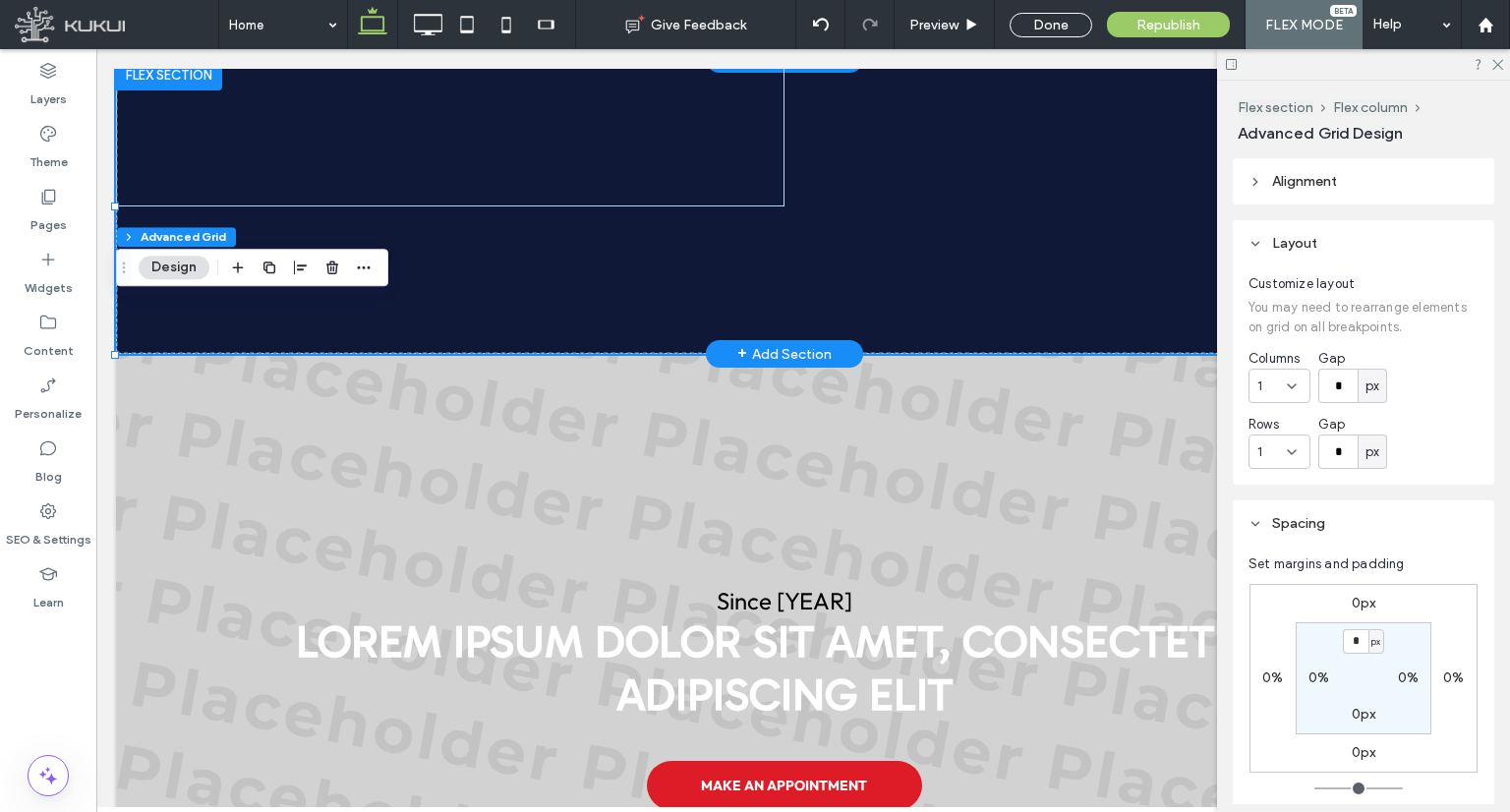 click on "Some of our
client reviews
Loading ...
I brought my wifes Ford Escape in for a service and to check out a coolant issue not only was the service done when promised they also were able to diagnose the coolant issue and called me with an estimate. They were able to get the entire job done b
... Read more
efore the end of day and on budget. They stayed in touch with me throughout the day with updates. I would fully recommend Know A Guy Auto Repair to anyone of my friends and family. Everyone was friendly and knowledgeable. Thus was a great experience through and through
Hide
Kenneth Cohen ★ ★ ★ ★ ★ Loved everything about this place and definitely recommend!!
Stephanie Mowery ★ ★ ★ ★ ★
Stephanie ★ ★ ★ ★ ★ Outstanding professionalism and expertise
Tom Foltz ★ ★ ★ ★ ★ ..." at bounding box center [784, -221] 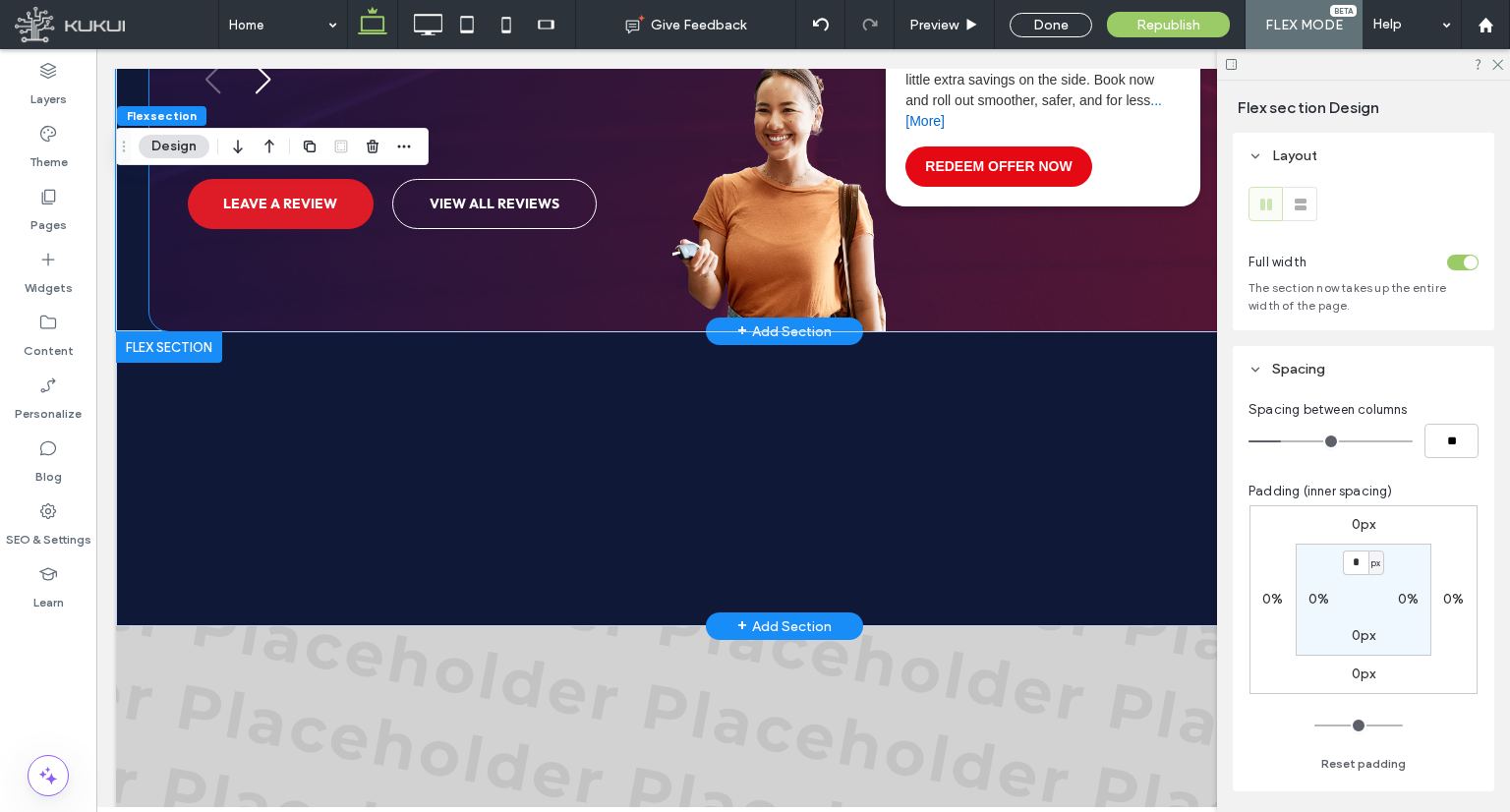 scroll, scrollTop: 2382, scrollLeft: 0, axis: vertical 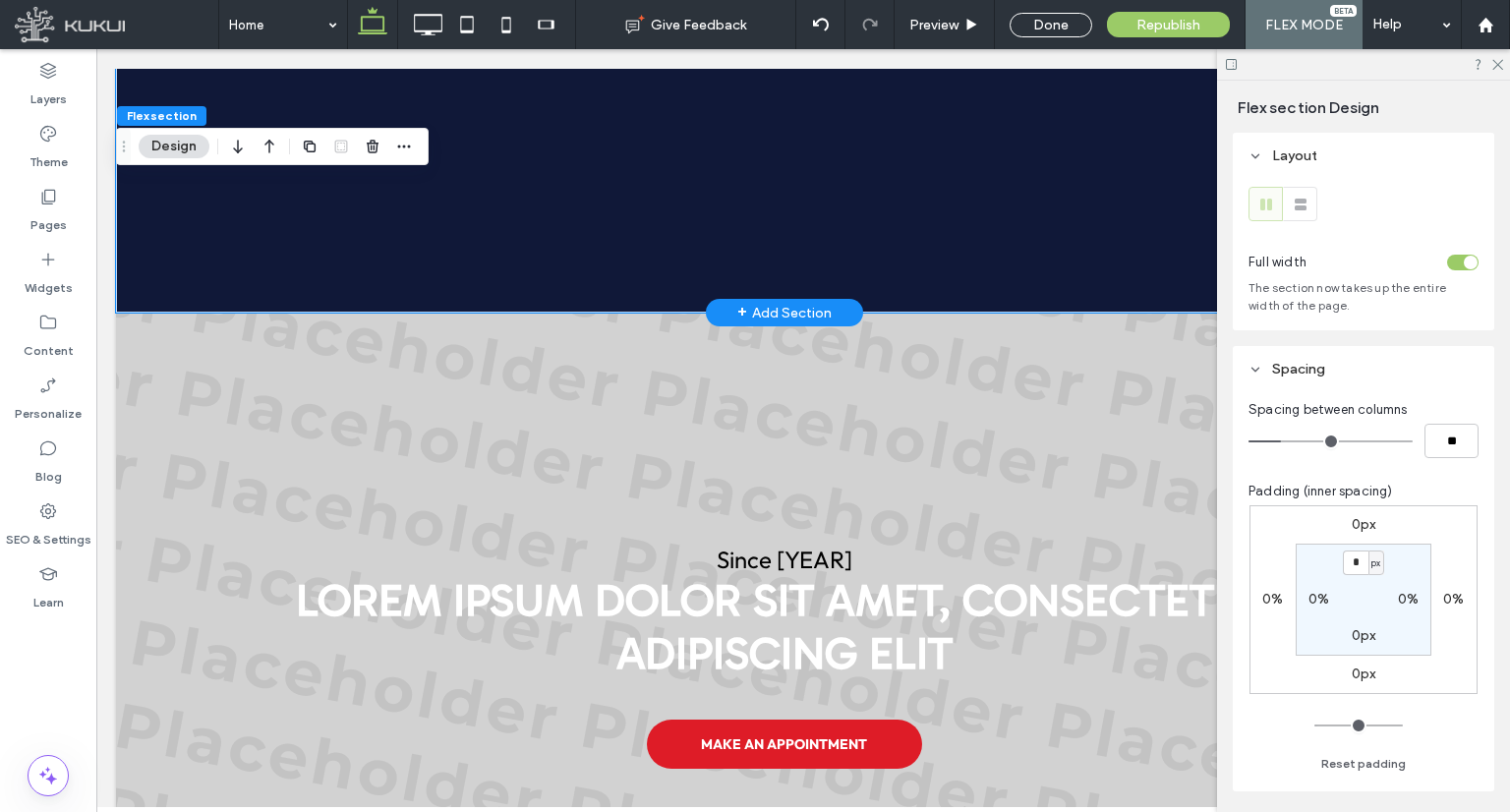 click at bounding box center (784, 165) 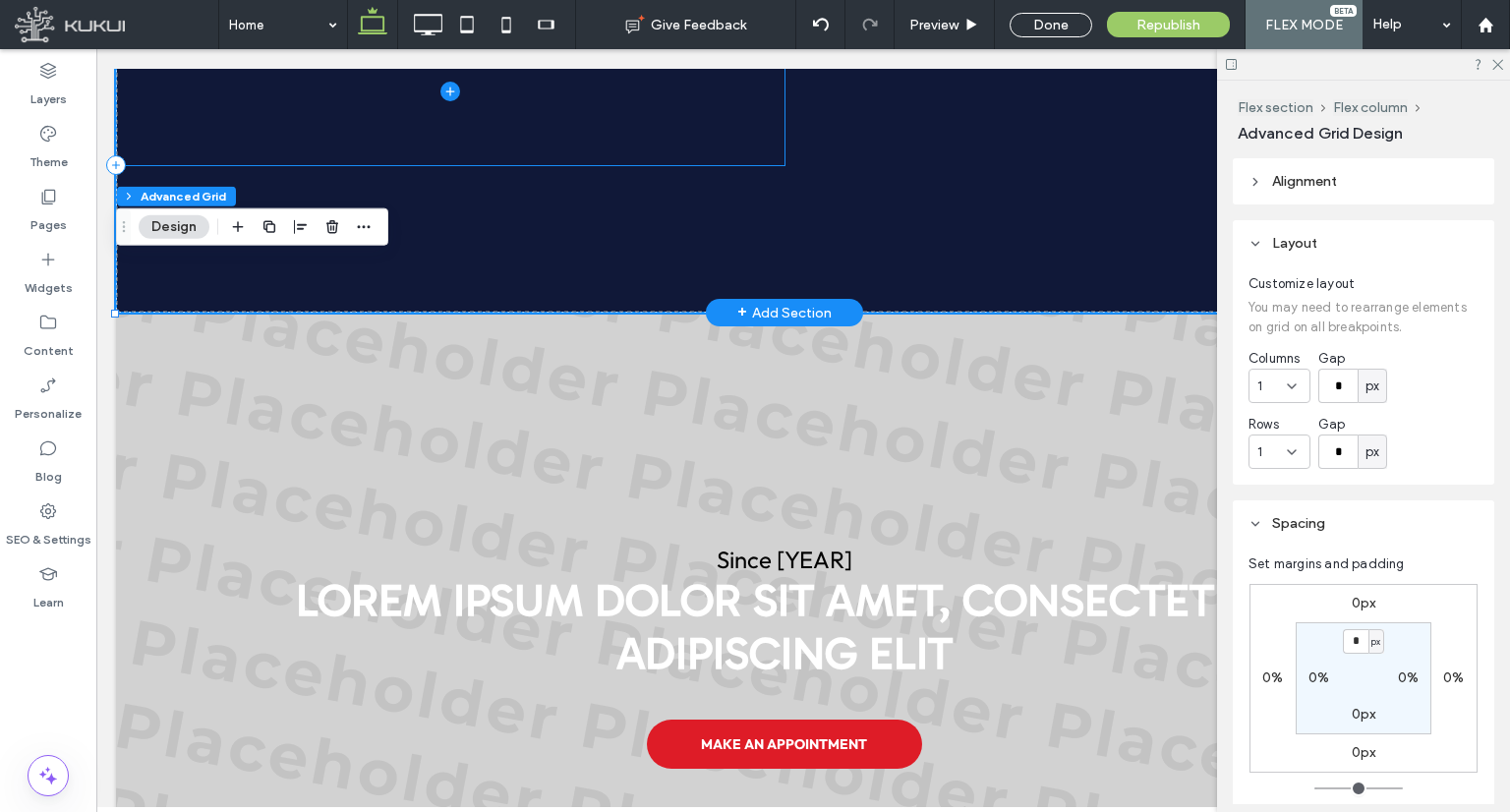 click at bounding box center [450, 91] 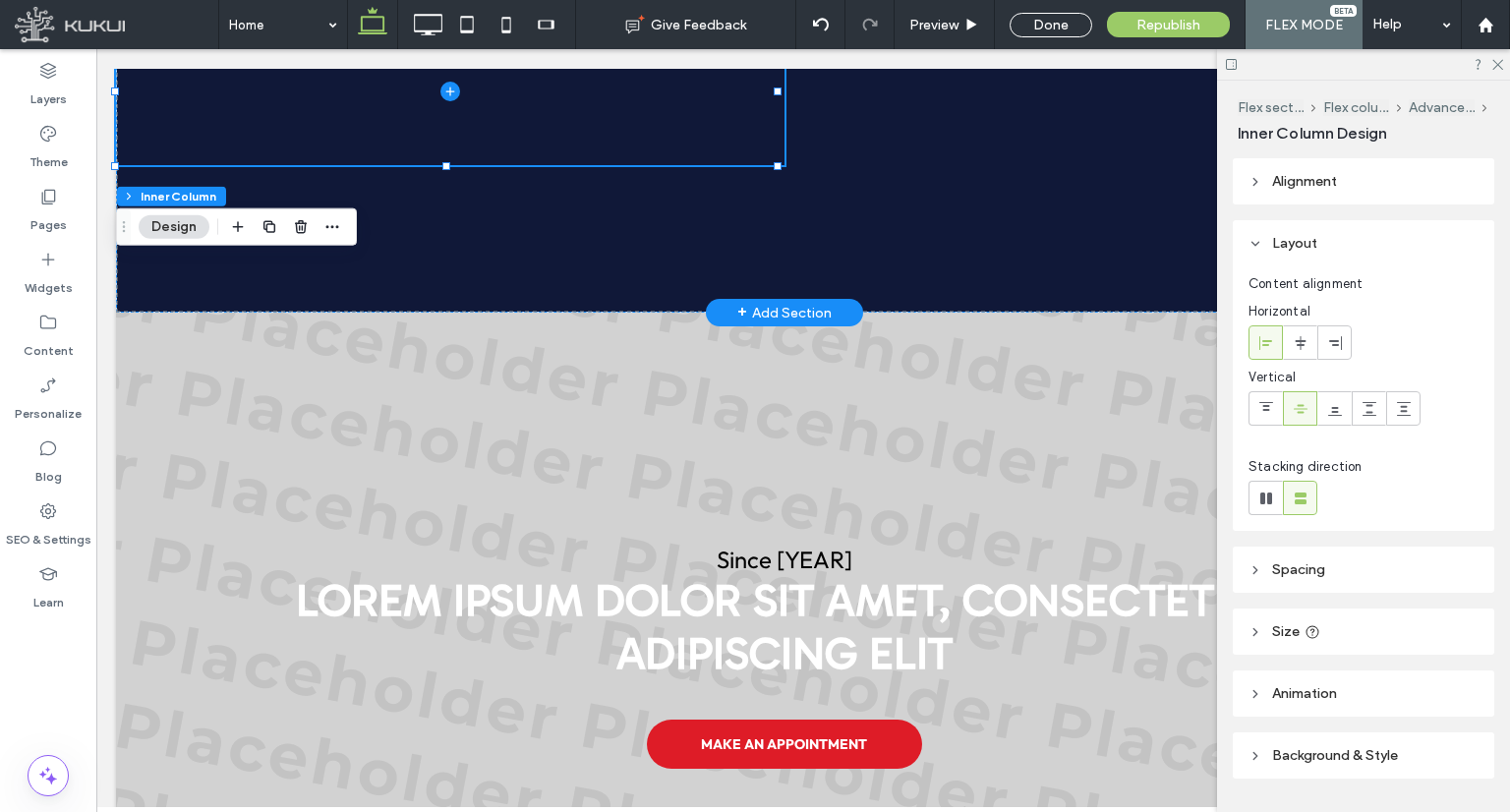 click at bounding box center [450, 91] 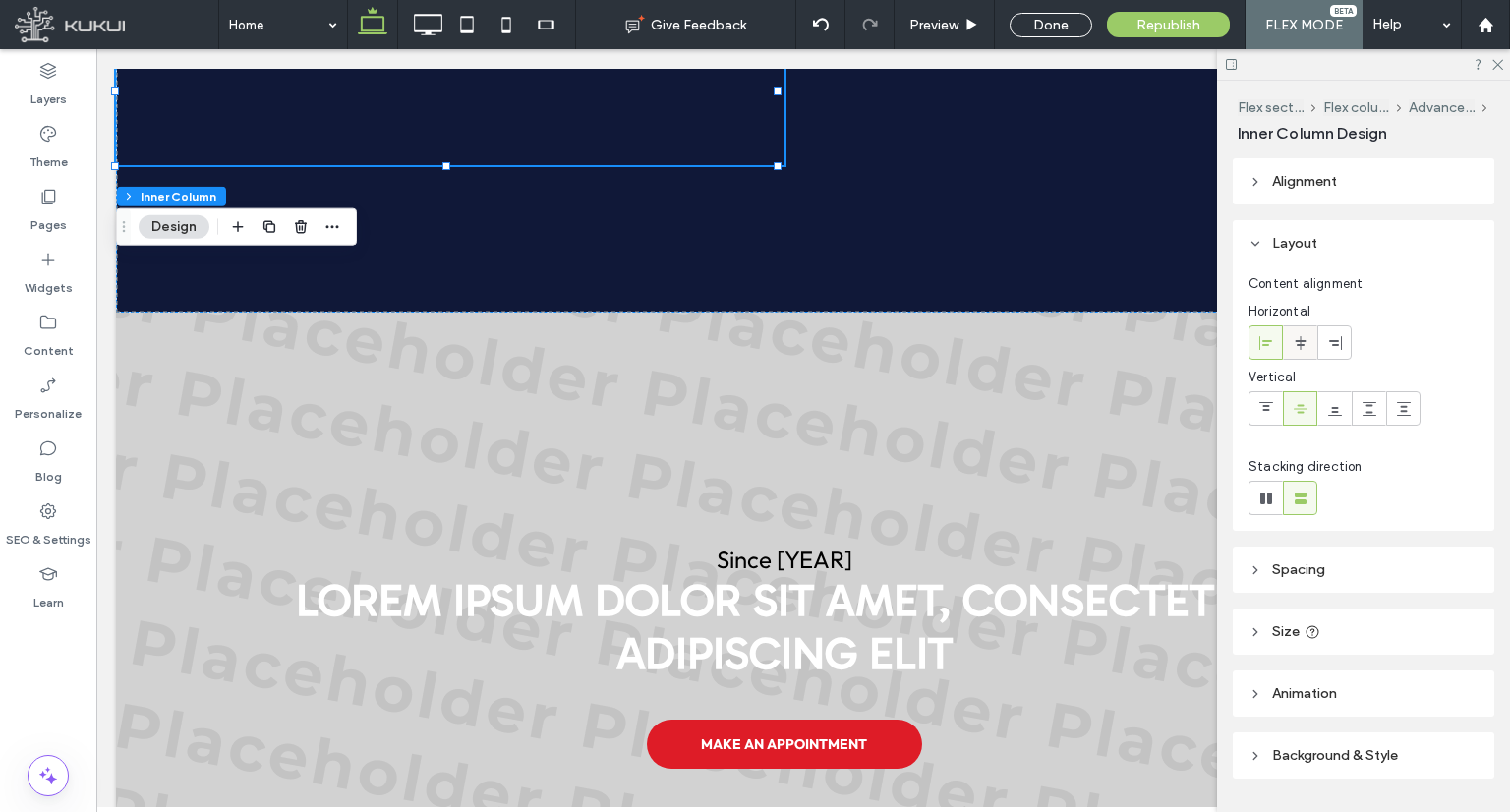 click 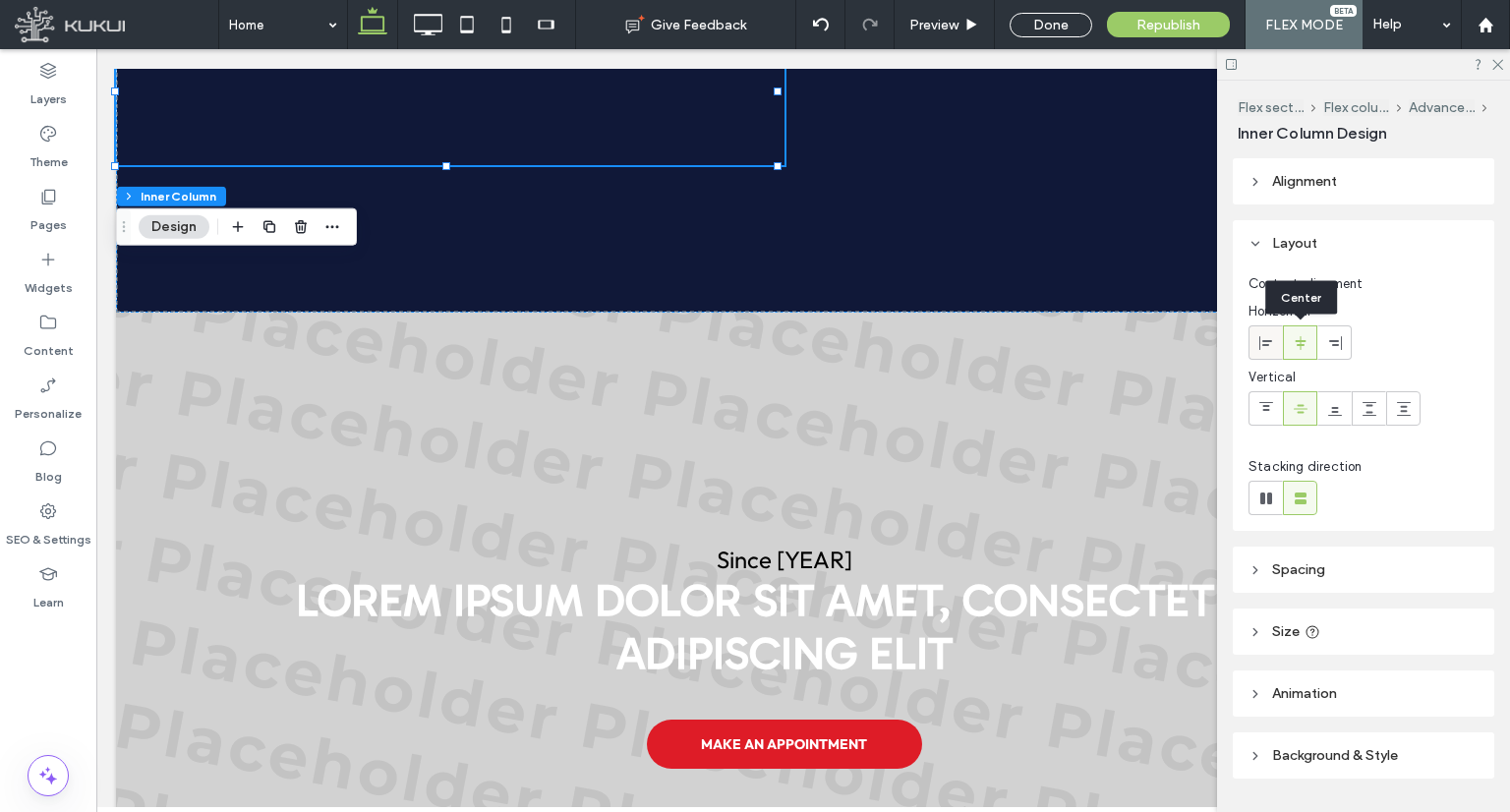 click at bounding box center (1265, 342) 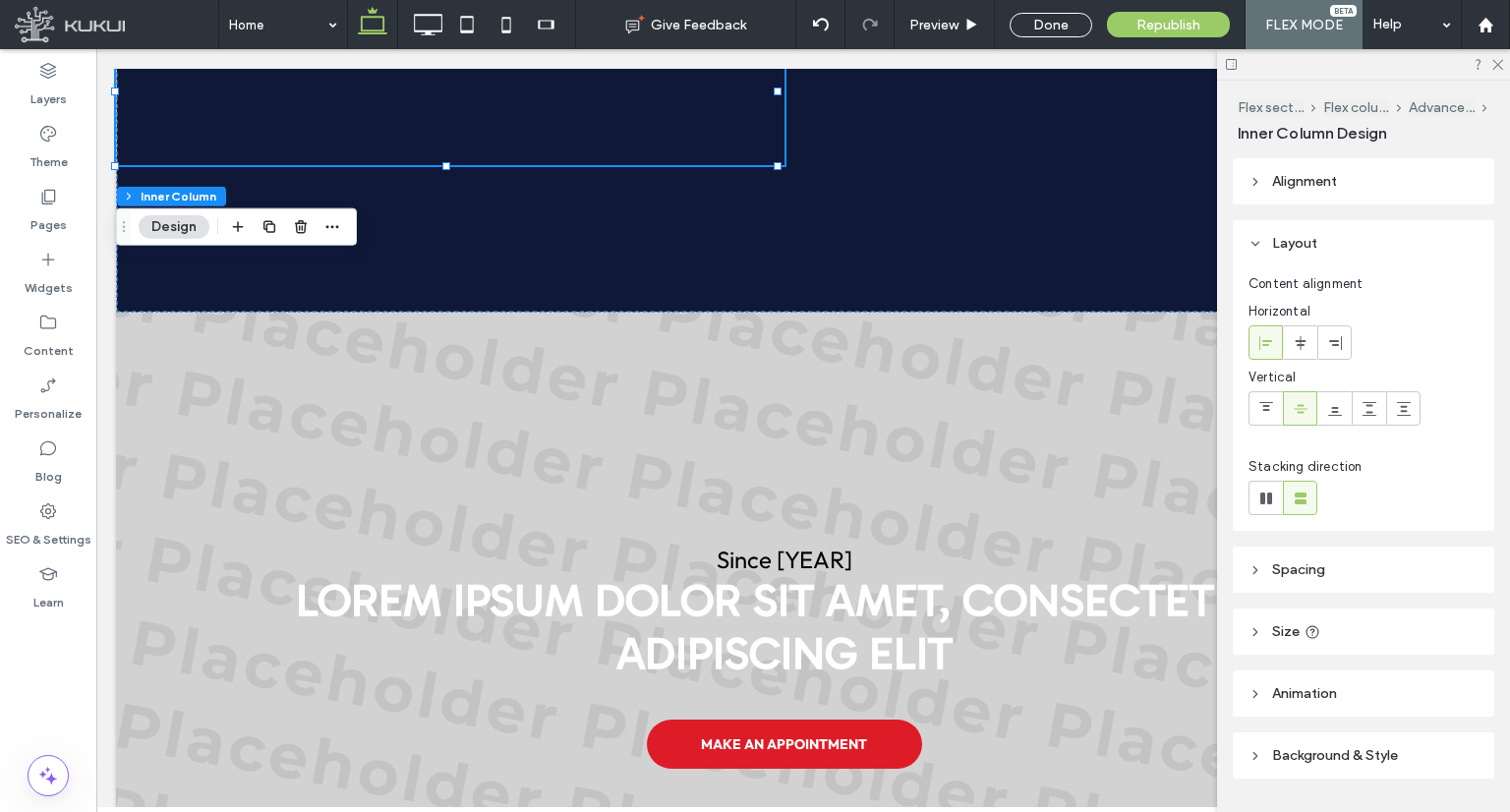 click on "Flex section Flex column Advanced Grid Inner Column Design" at bounding box center (1365, 119) 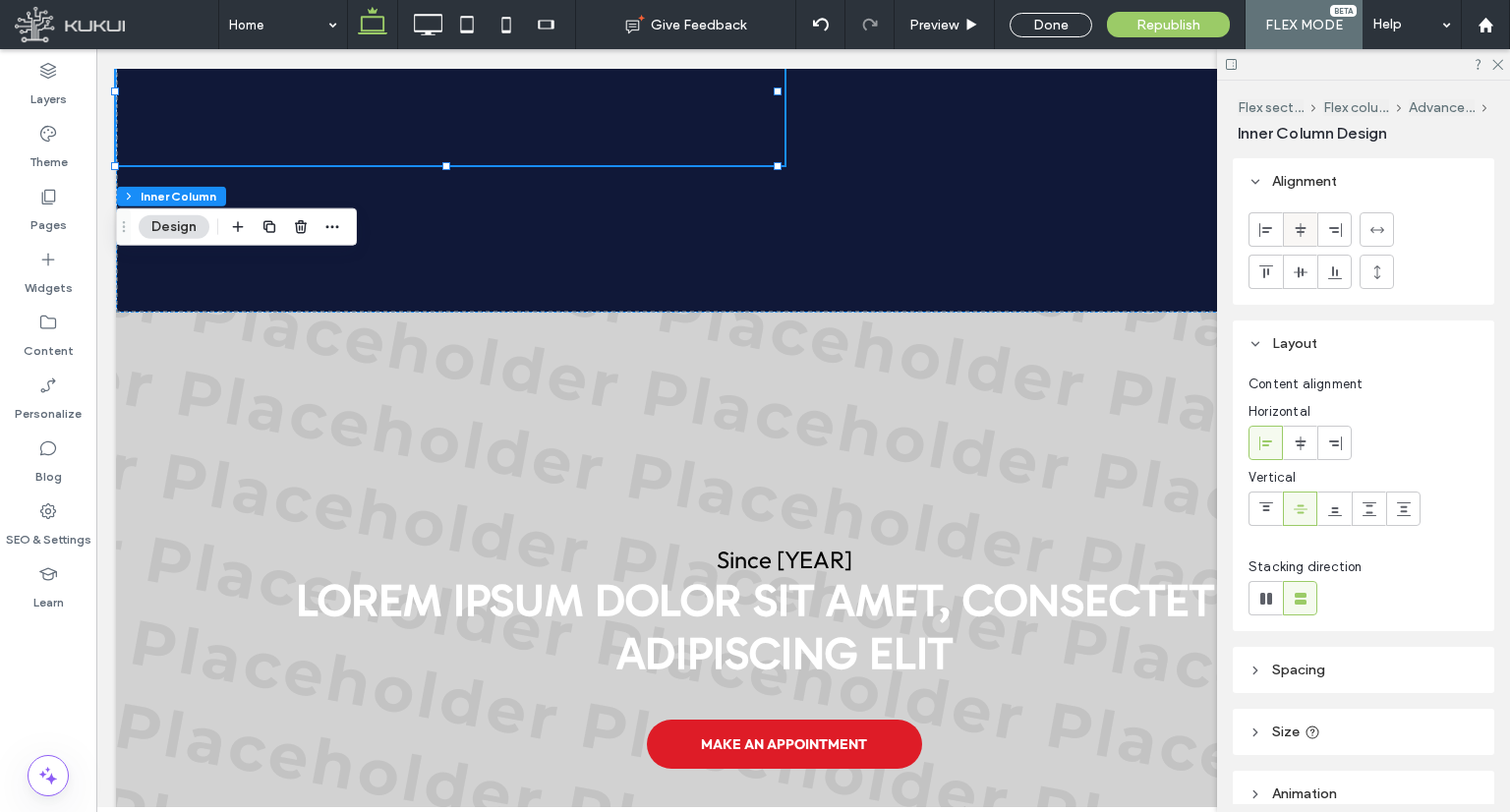 click 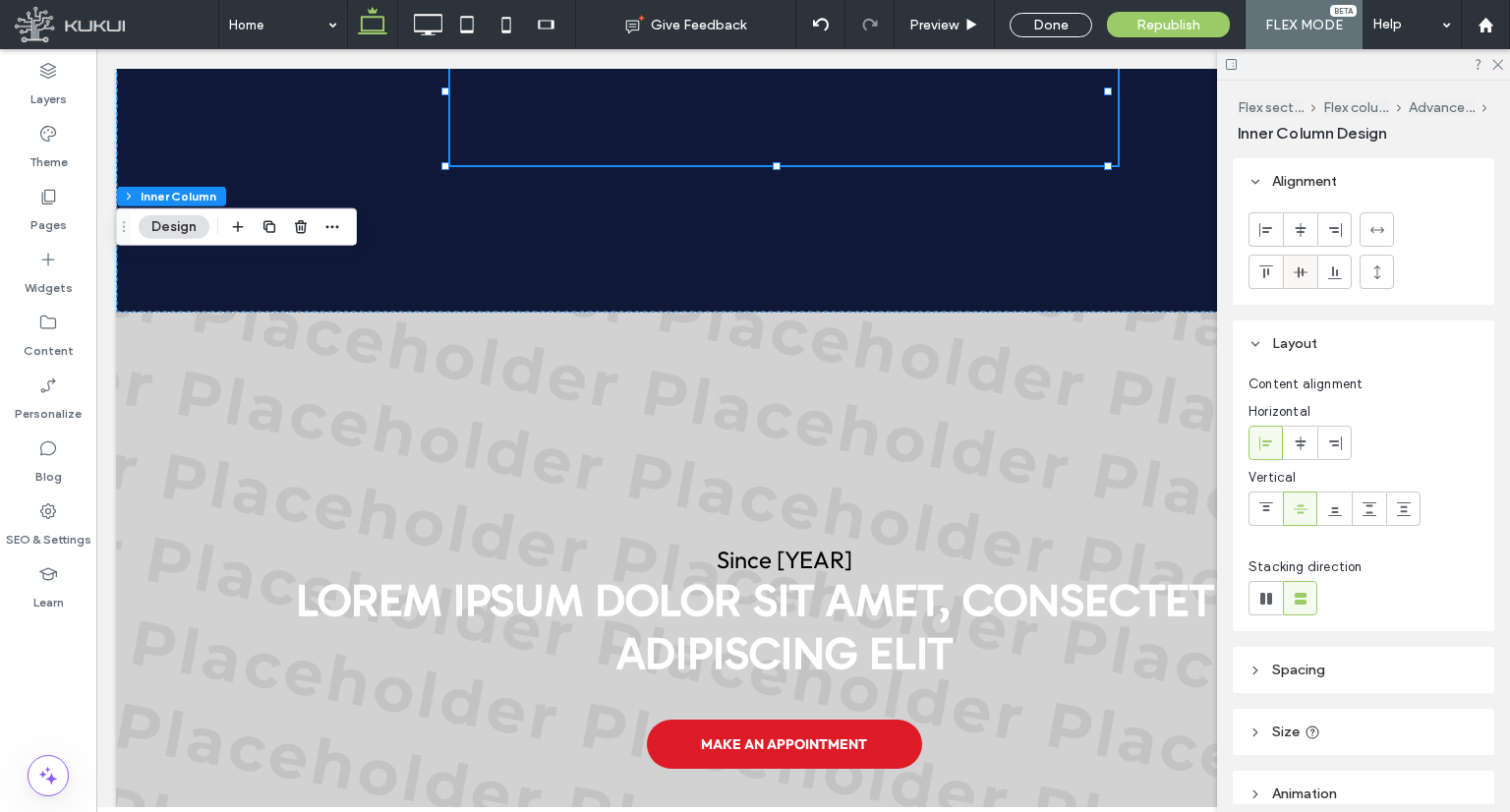 click 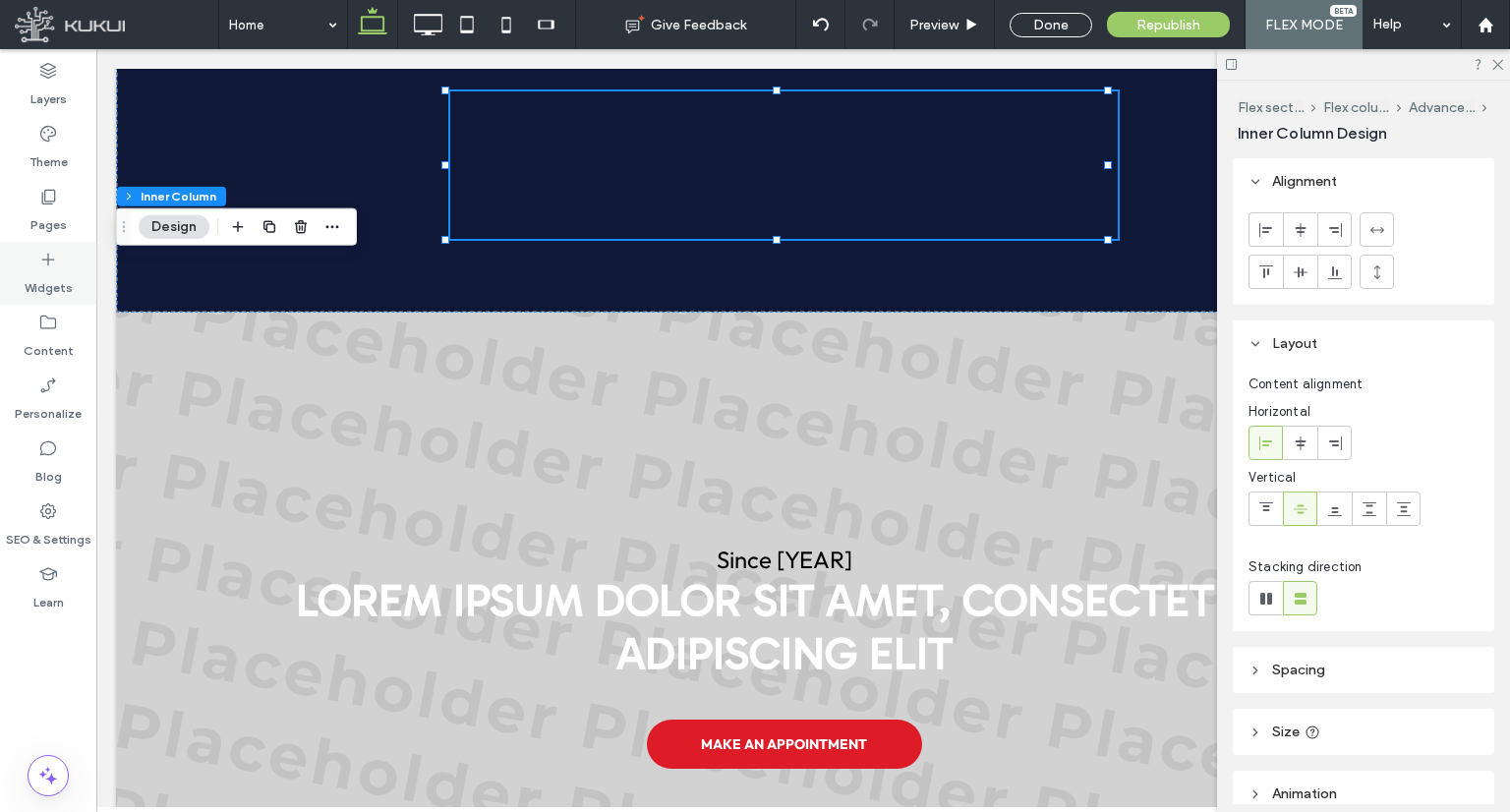 click on "Widgets" at bounding box center (48, 283) 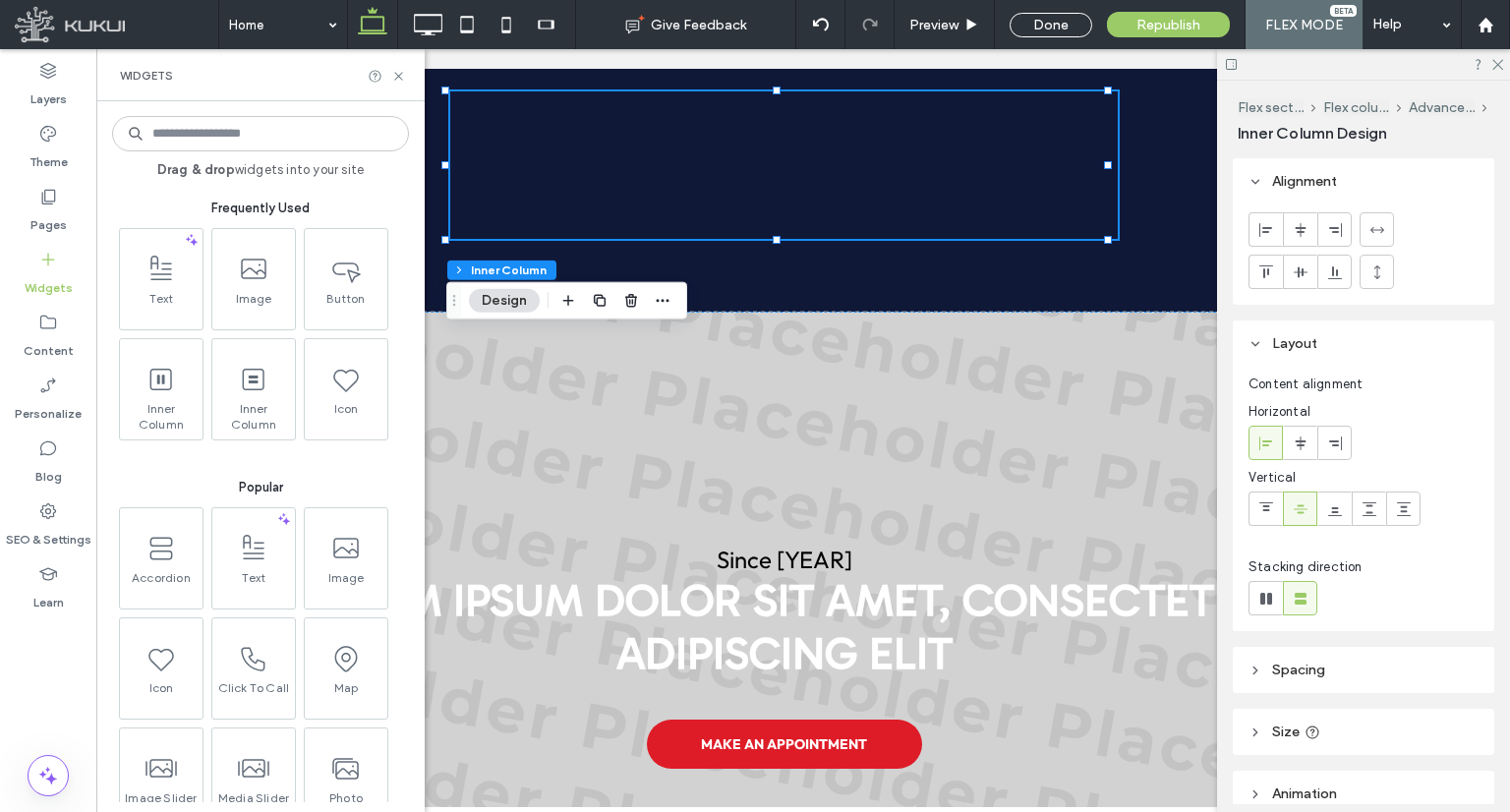 click at bounding box center [261, 134] 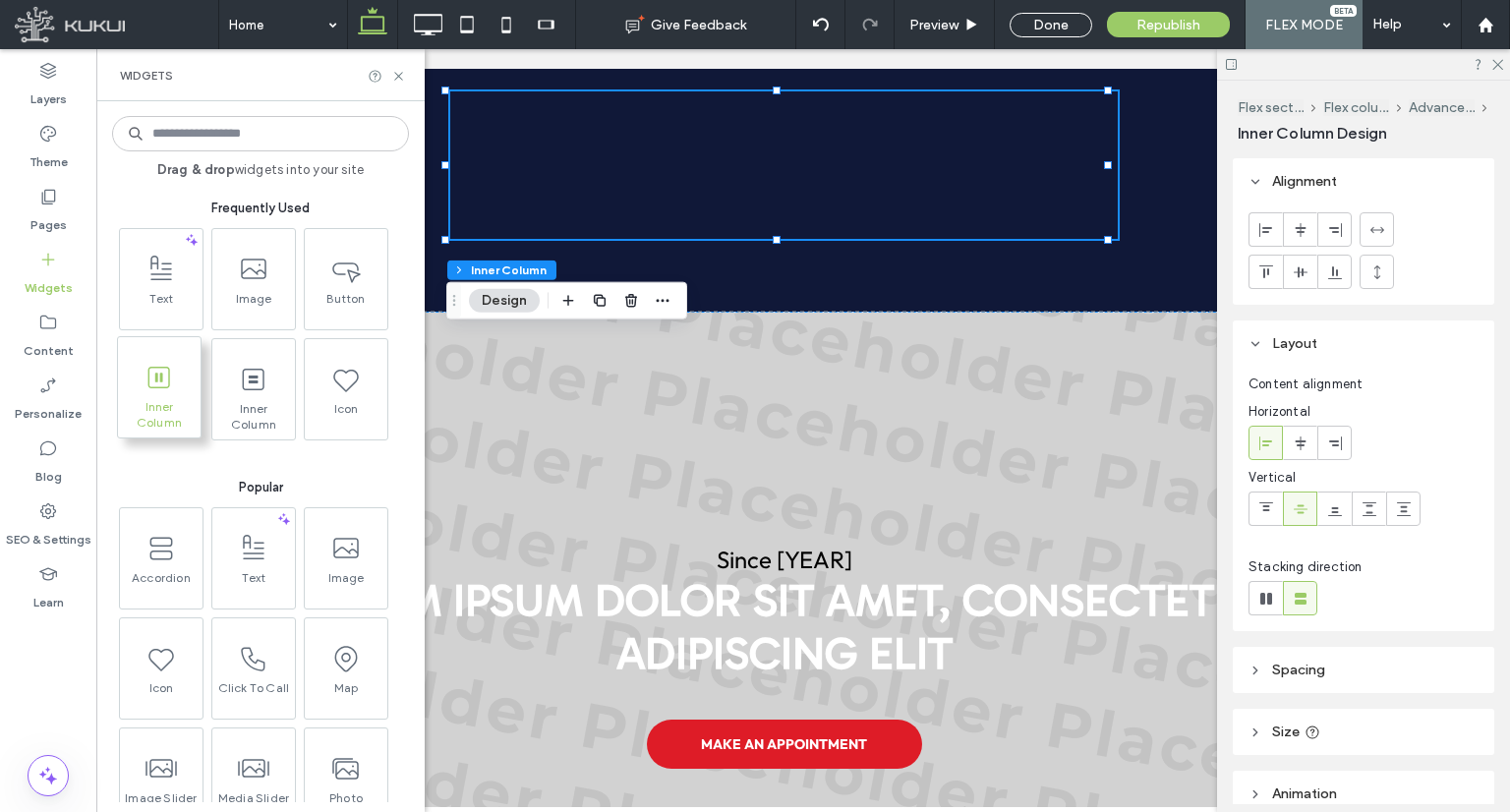 click 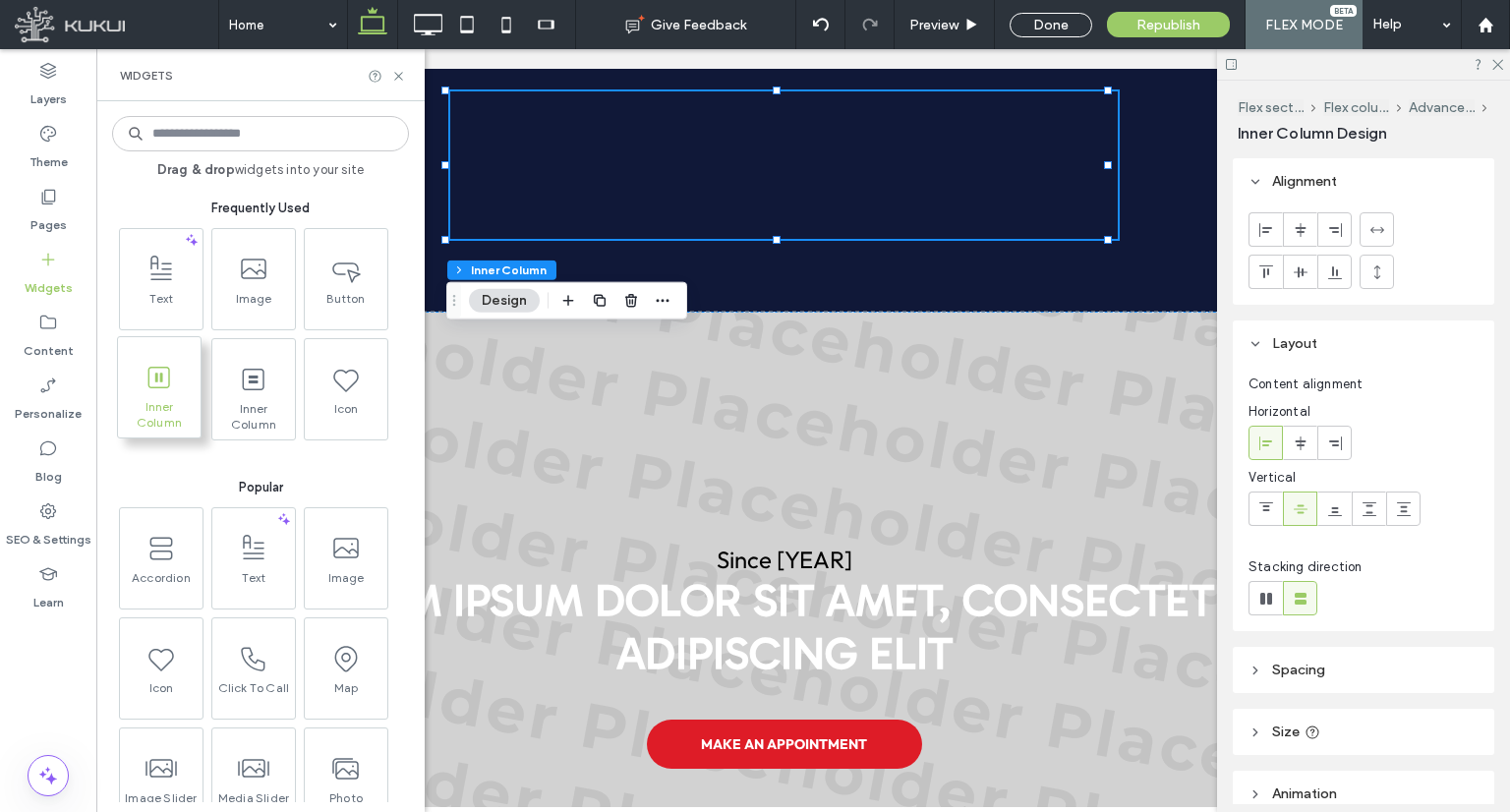 click on "0px
0px" at bounding box center [784, 165] 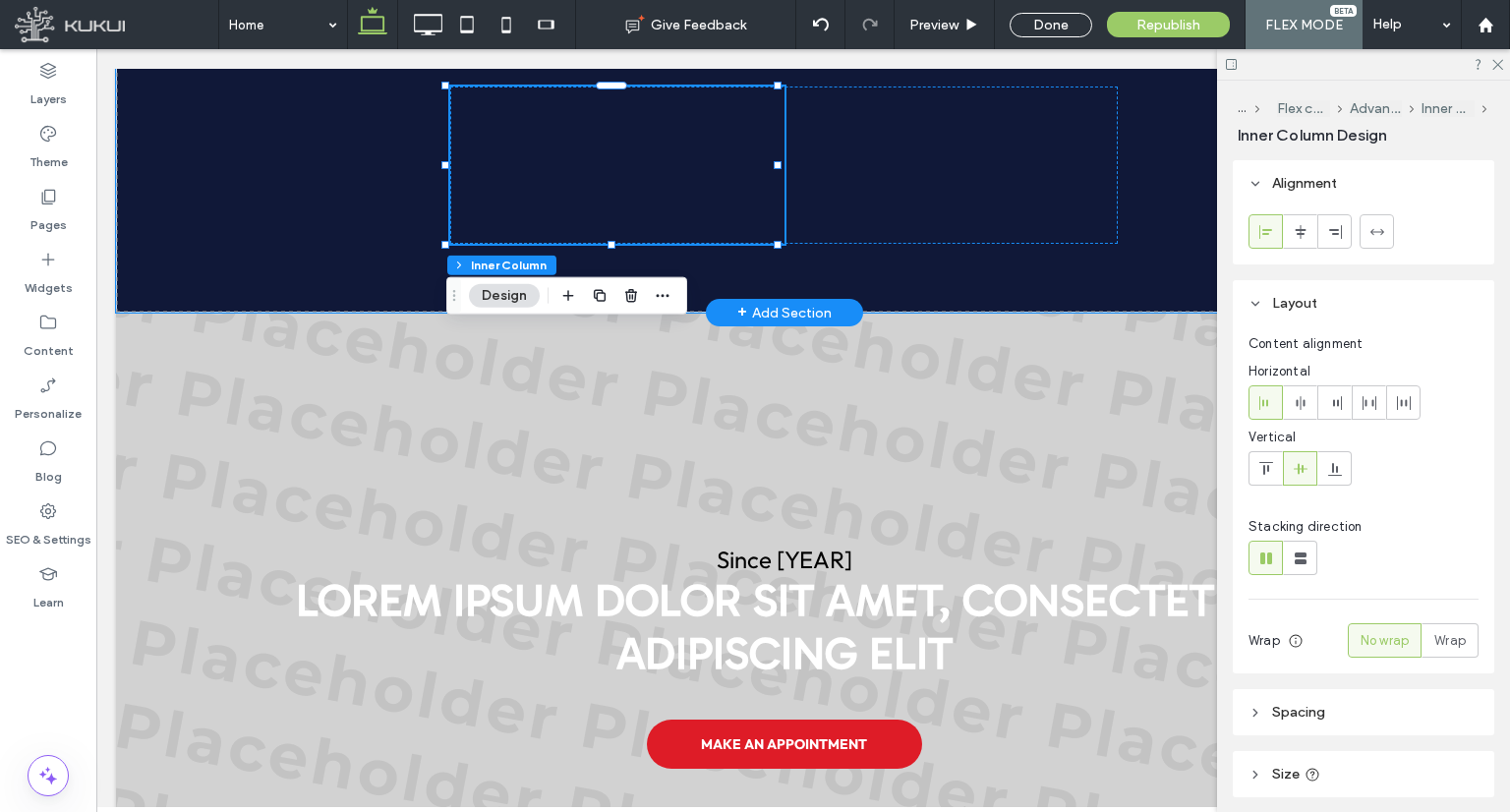 drag, startPoint x: 251, startPoint y: 439, endPoint x: 154, endPoint y: 390, distance: 108.67382 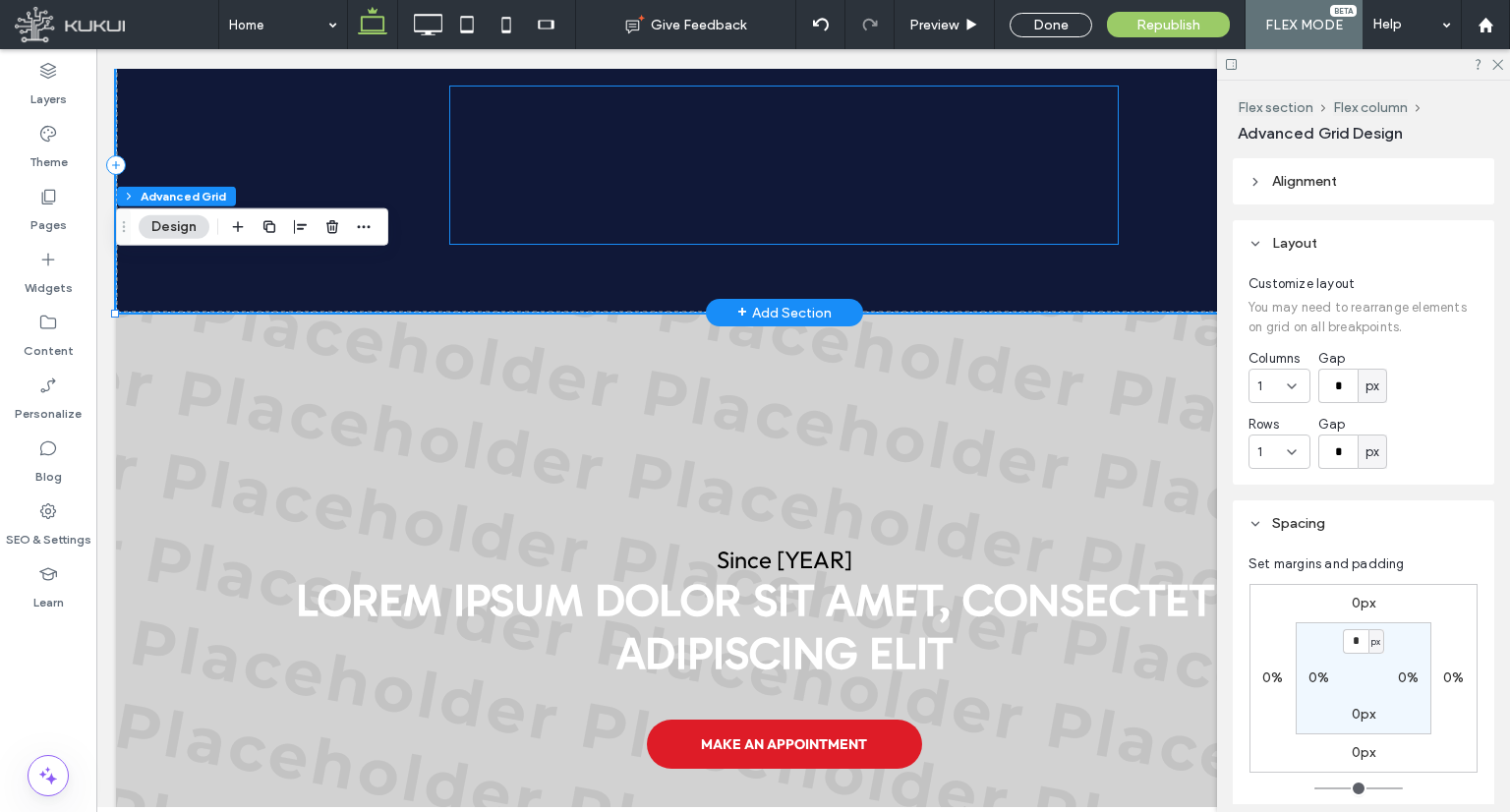 click at bounding box center [617, 165] 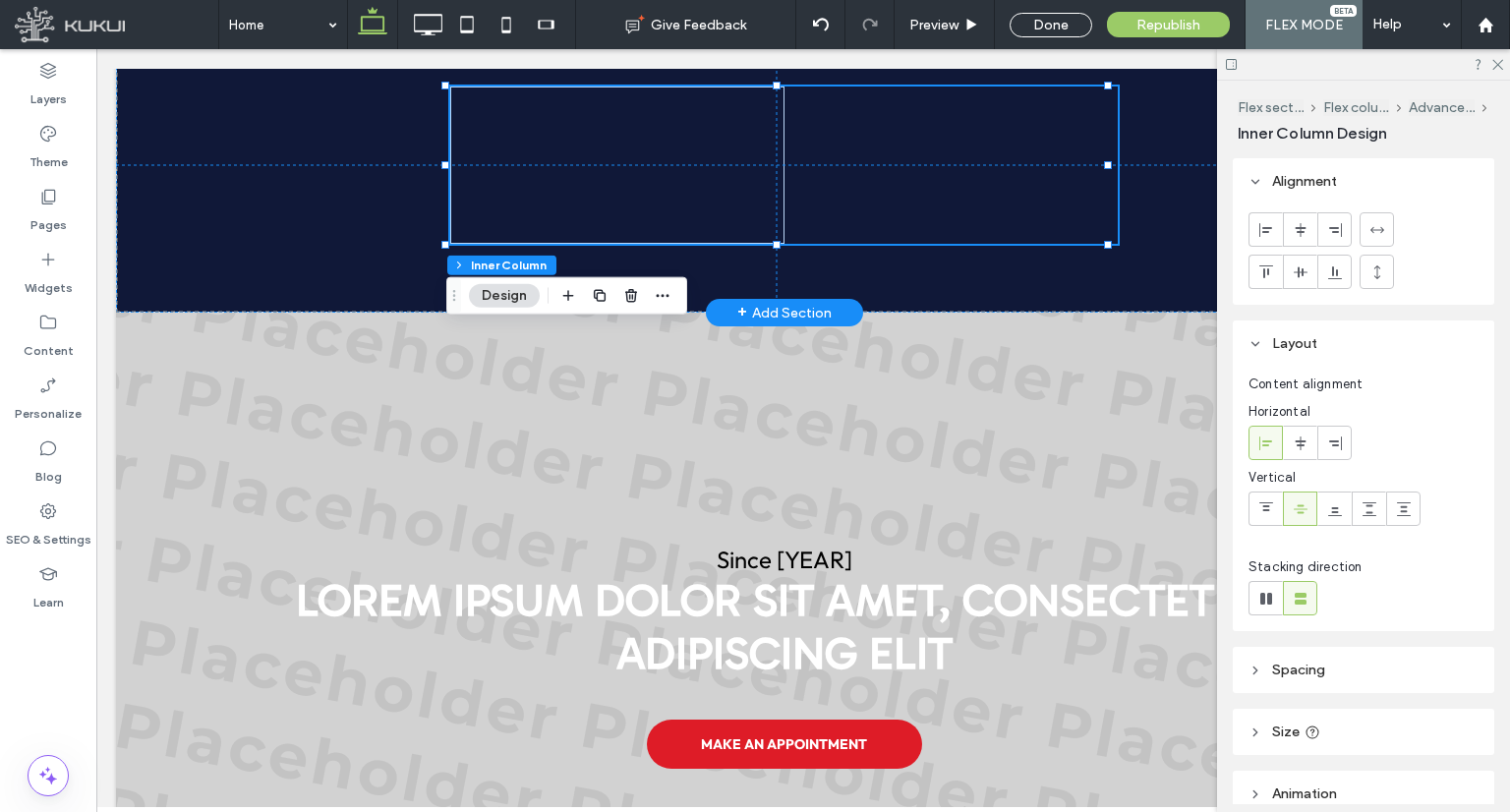 click at bounding box center [617, 165] 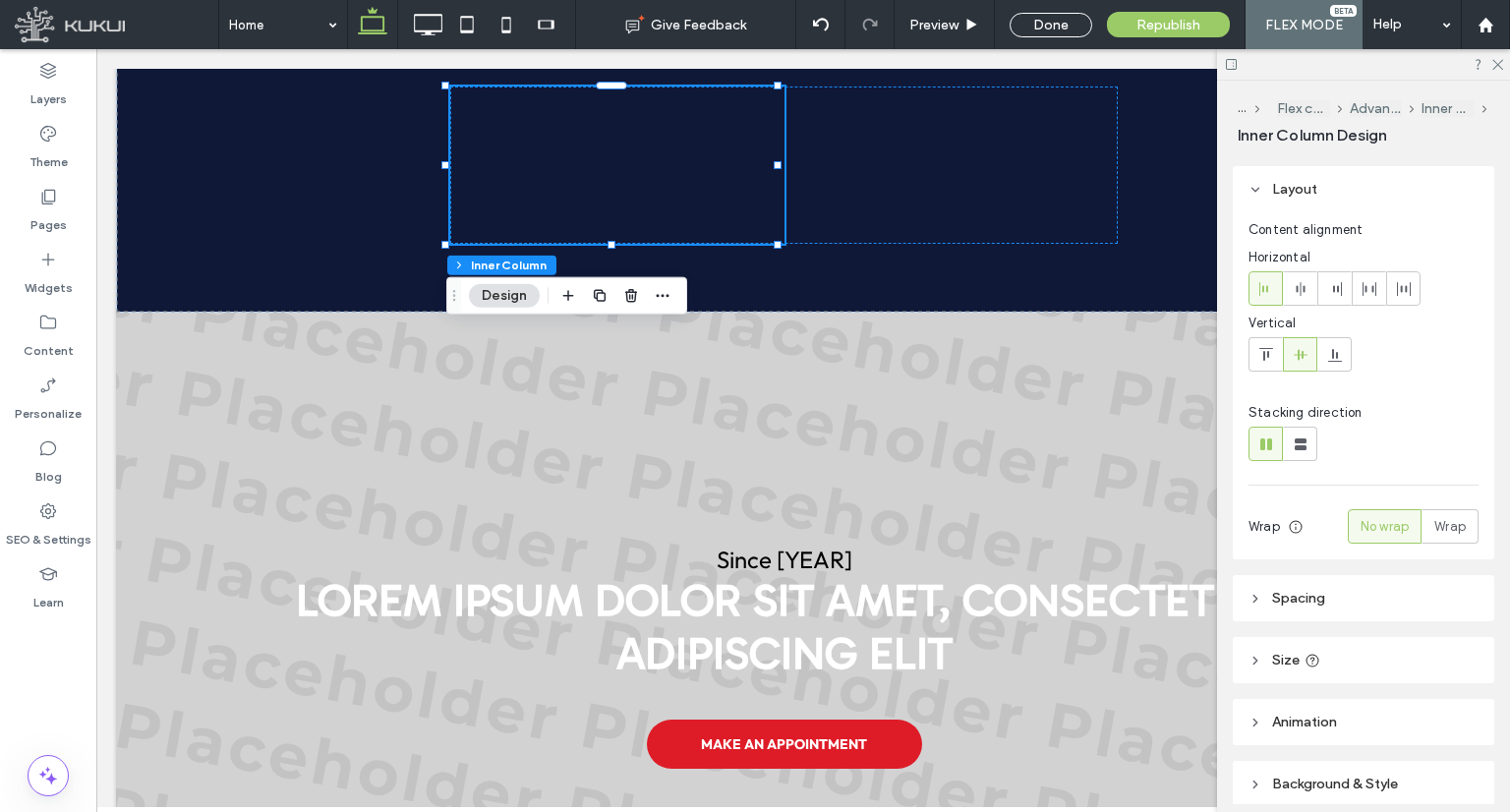 scroll, scrollTop: 195, scrollLeft: 0, axis: vertical 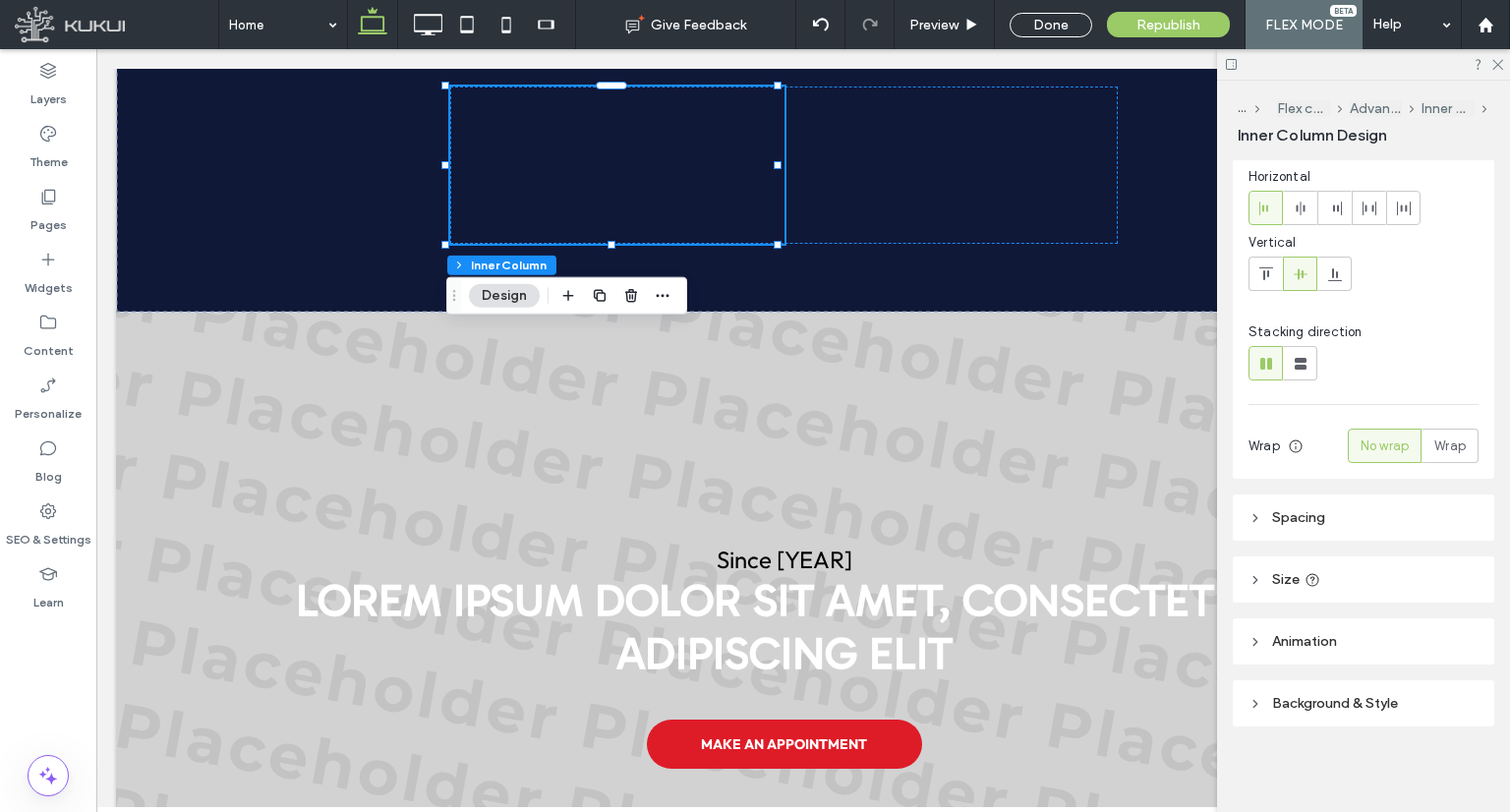 click on "Size" at bounding box center [1286, 579] 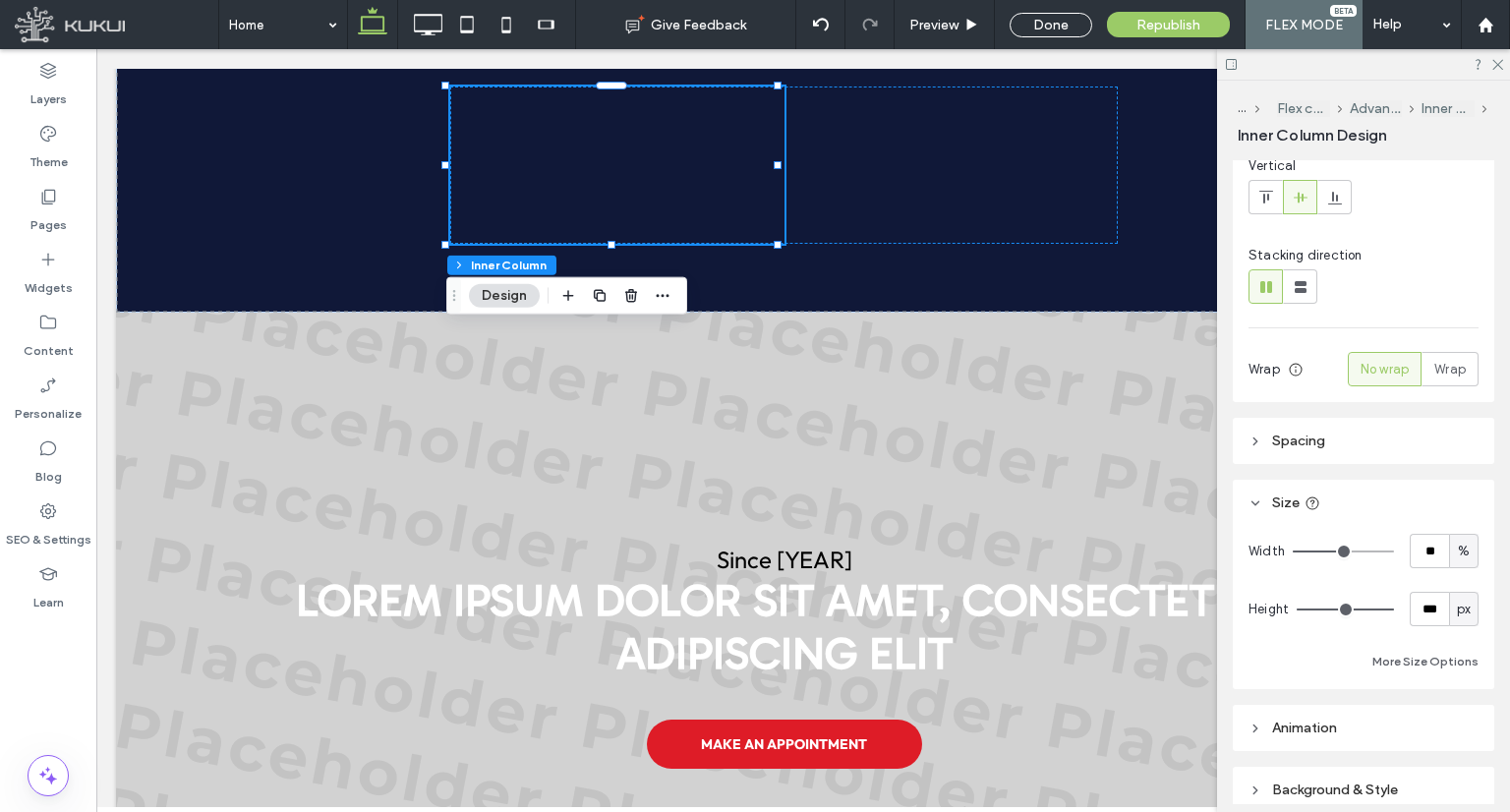 scroll, scrollTop: 354, scrollLeft: 0, axis: vertical 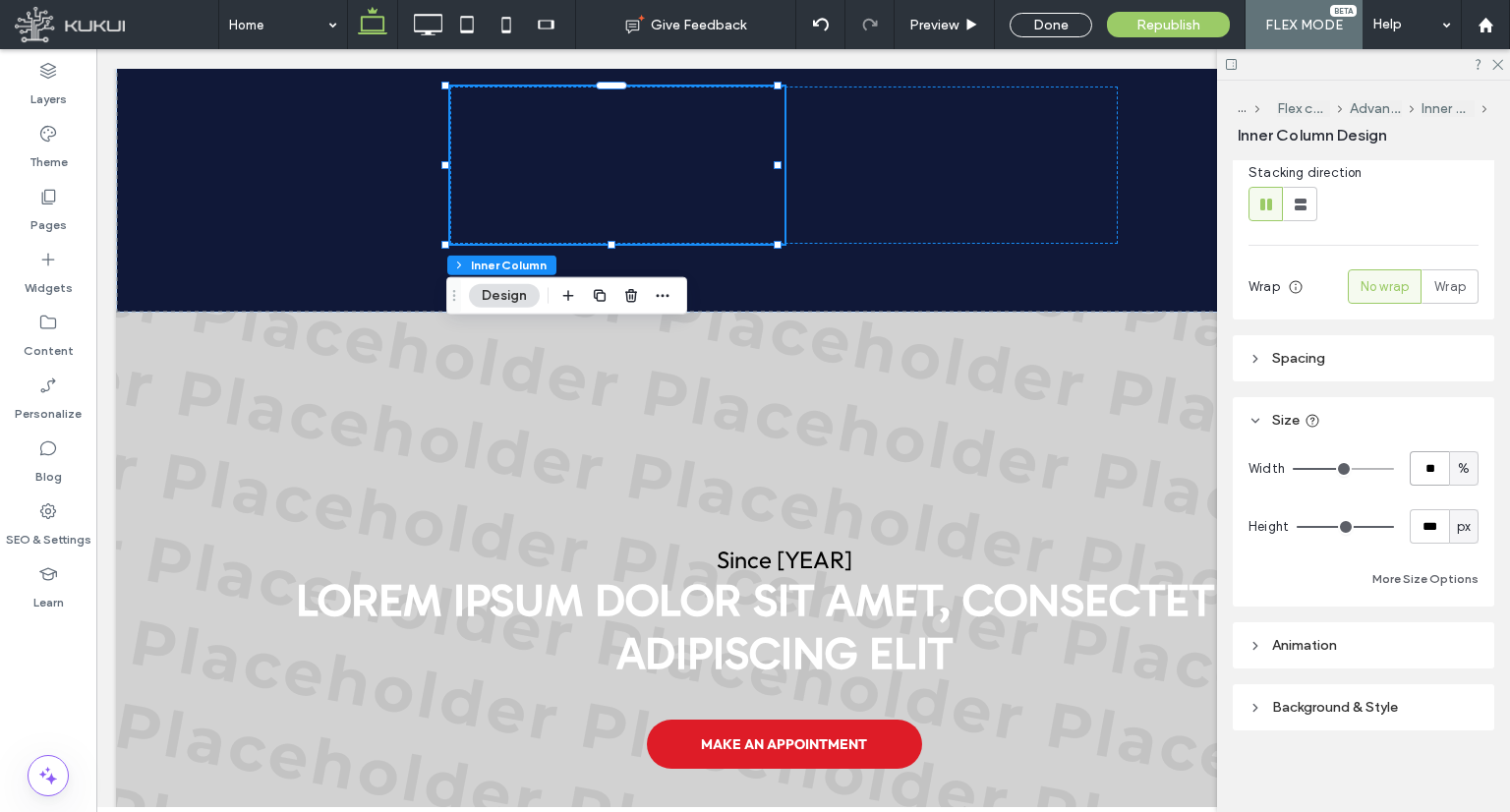 click on "**" at bounding box center [1429, 468] 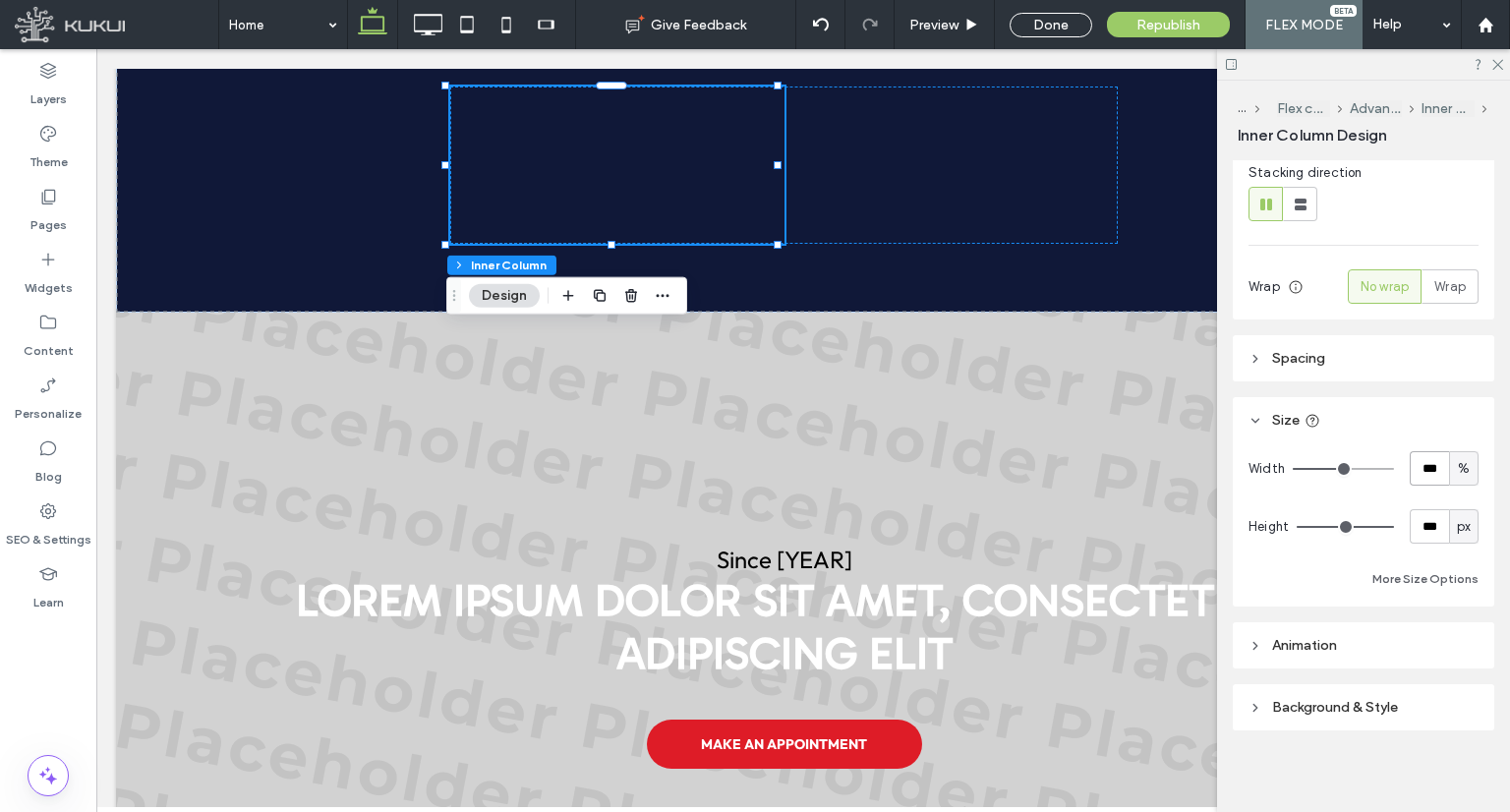 type on "***" 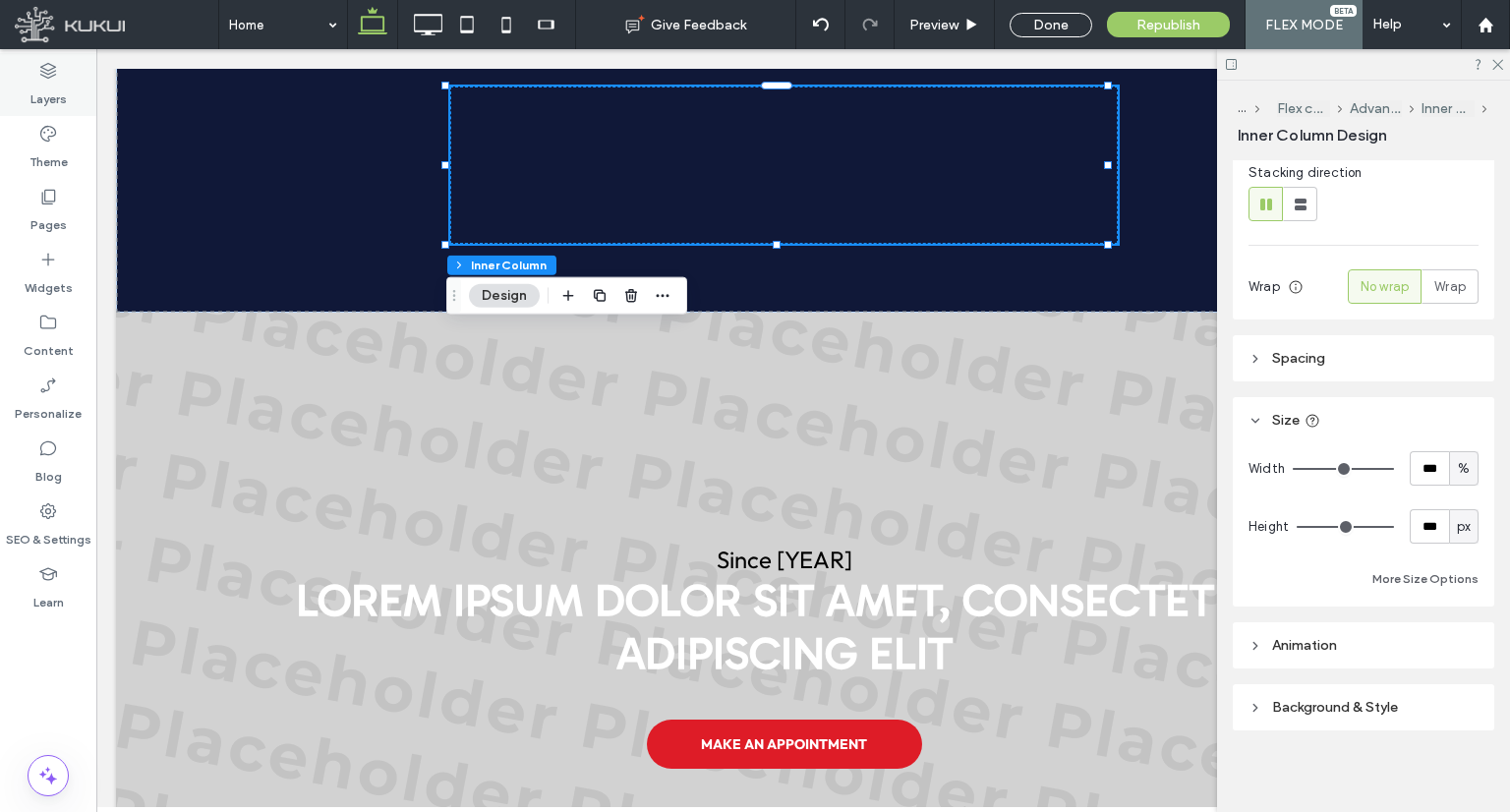 click 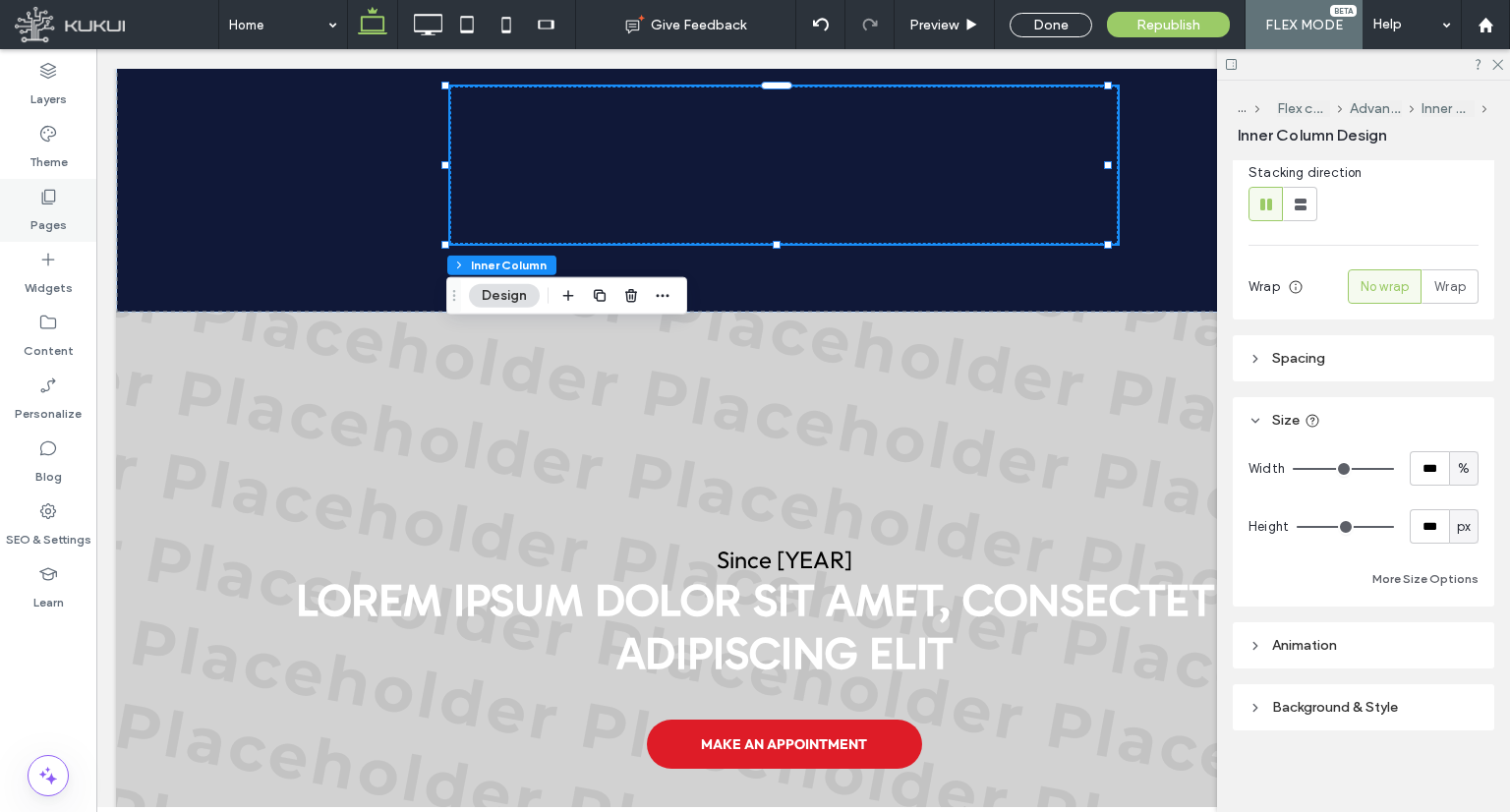 scroll, scrollTop: 0, scrollLeft: 480, axis: horizontal 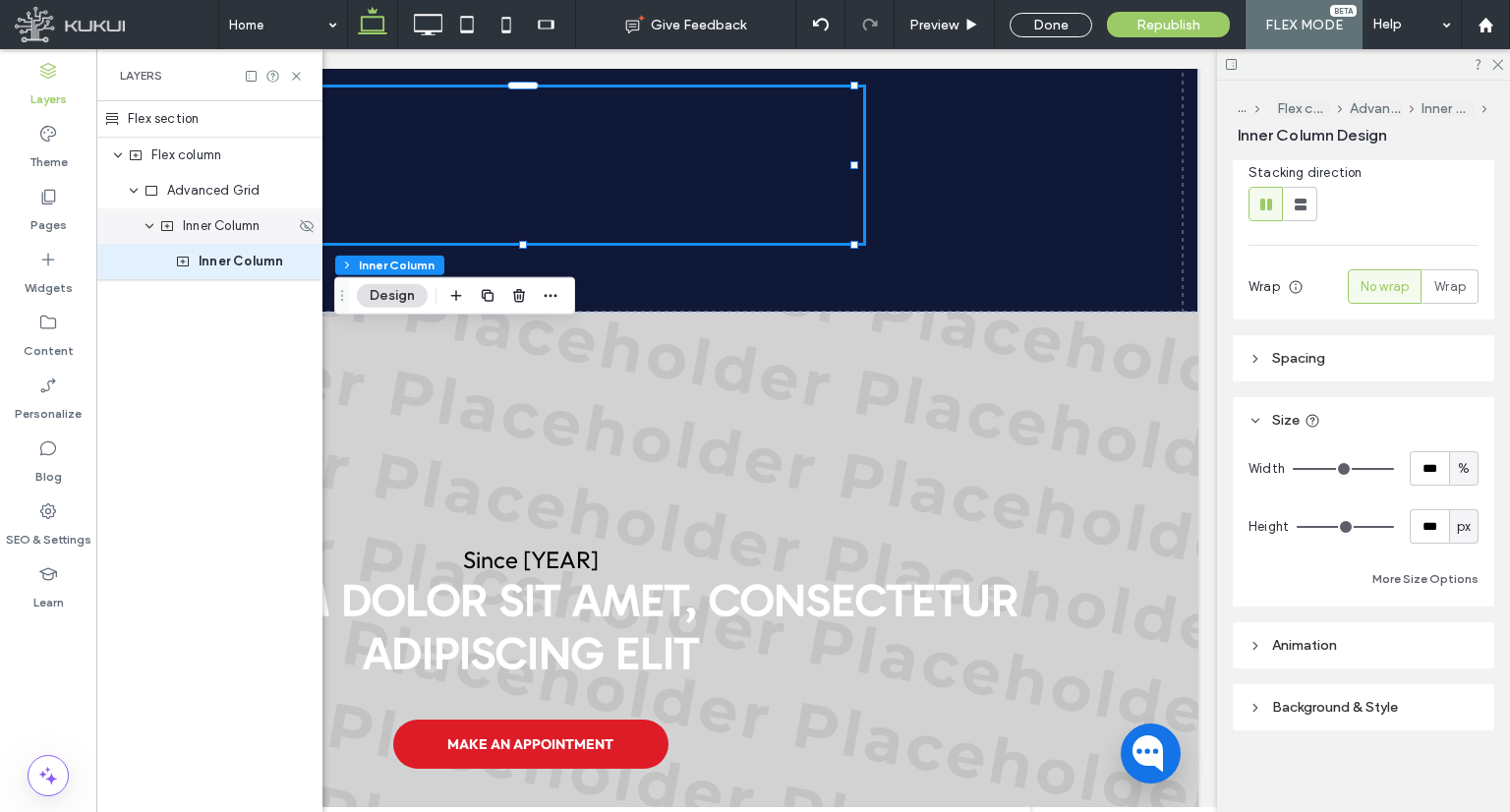 click 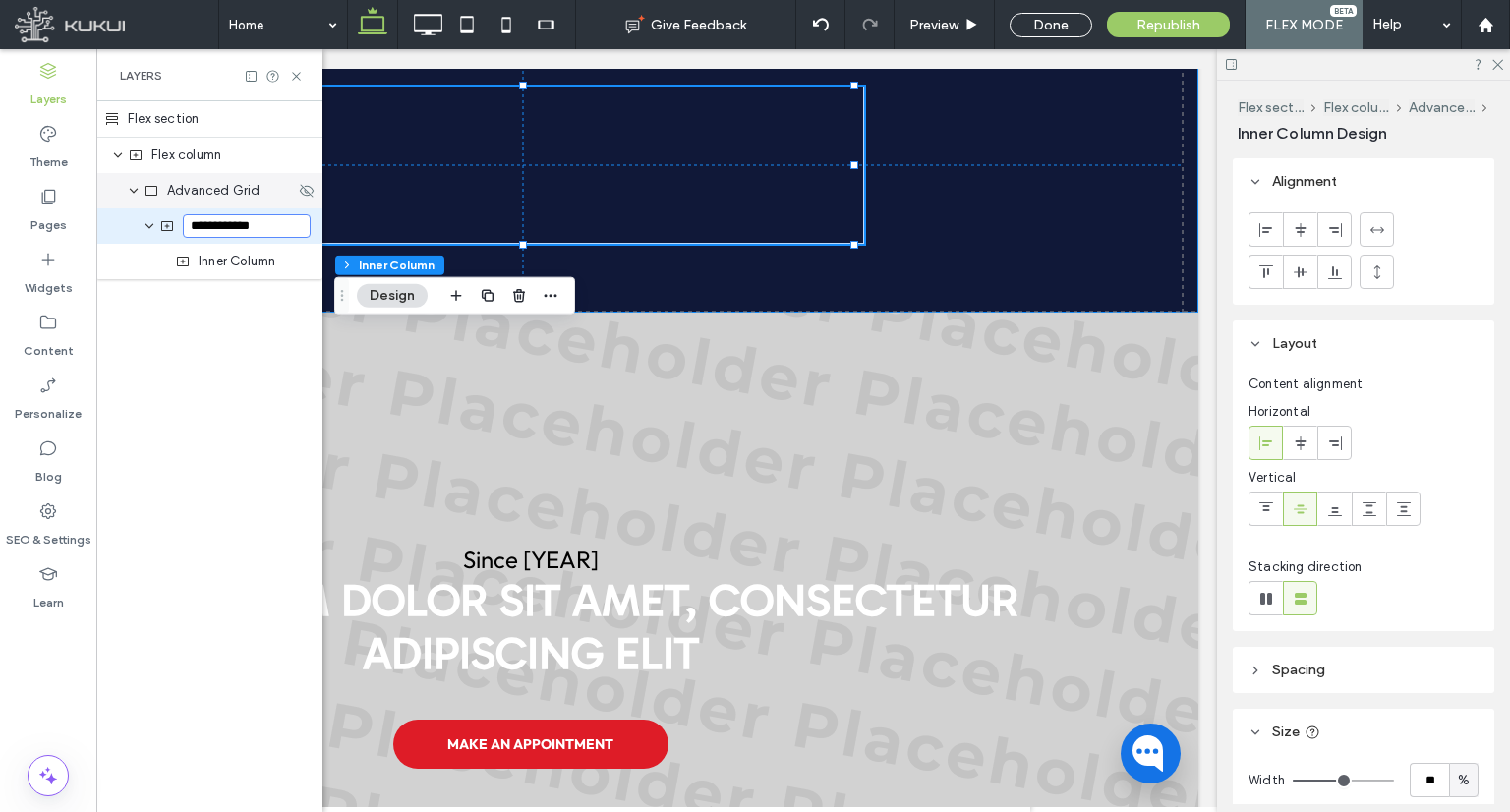 click on "Advanced Grid" at bounding box center [213, 191] 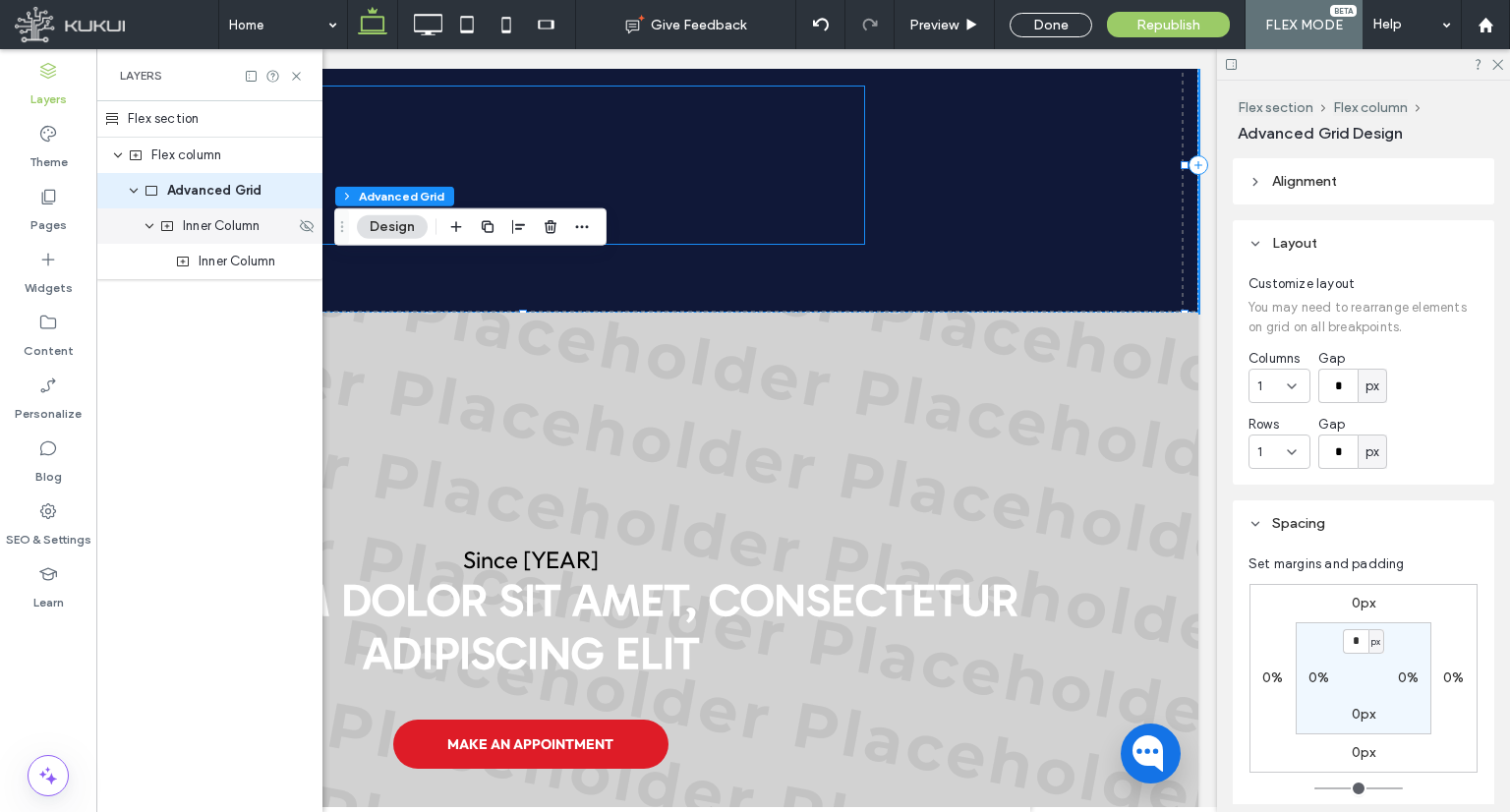 click on "Inner Column" at bounding box center [227, 226] 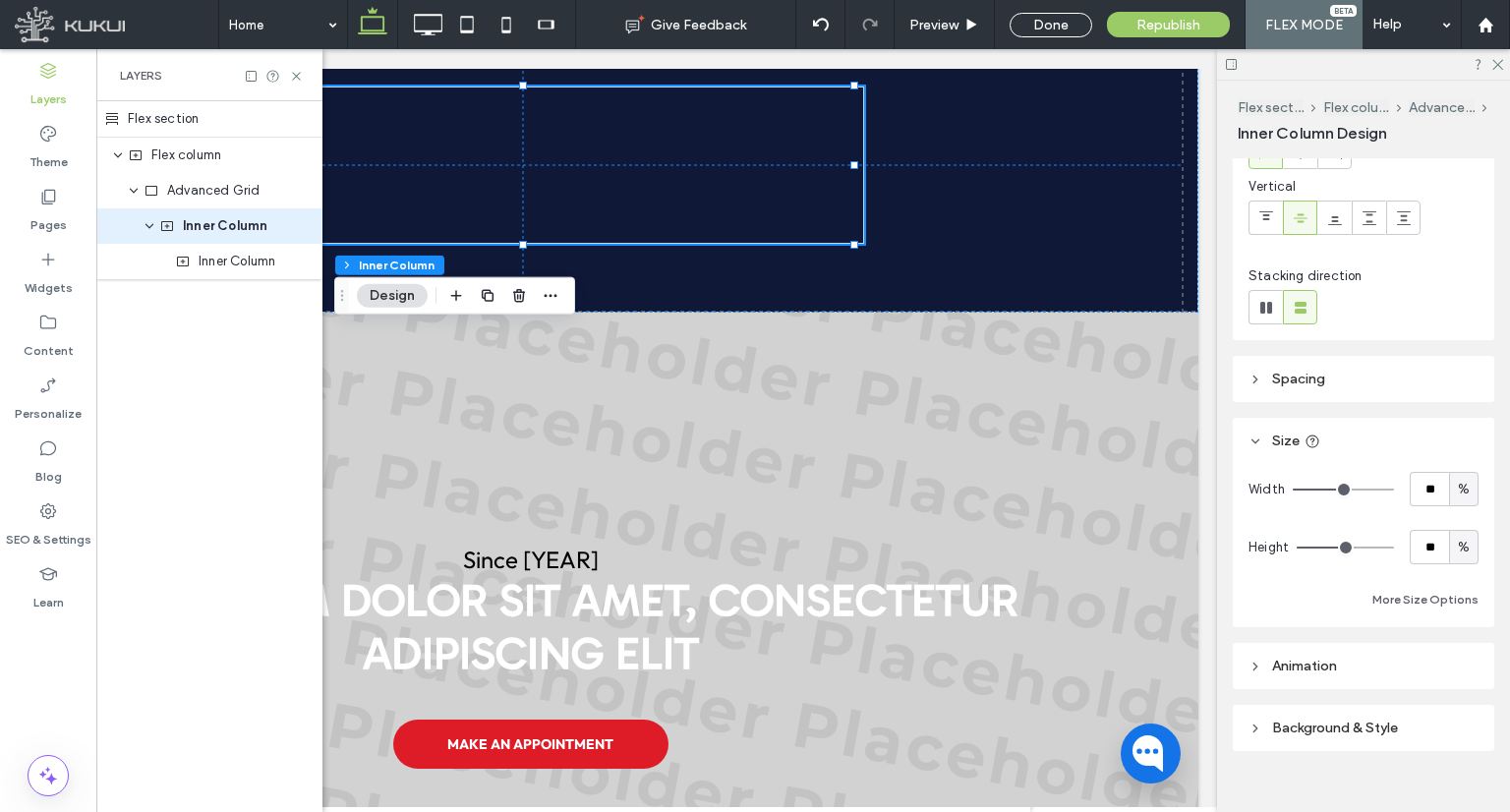 scroll, scrollTop: 295, scrollLeft: 0, axis: vertical 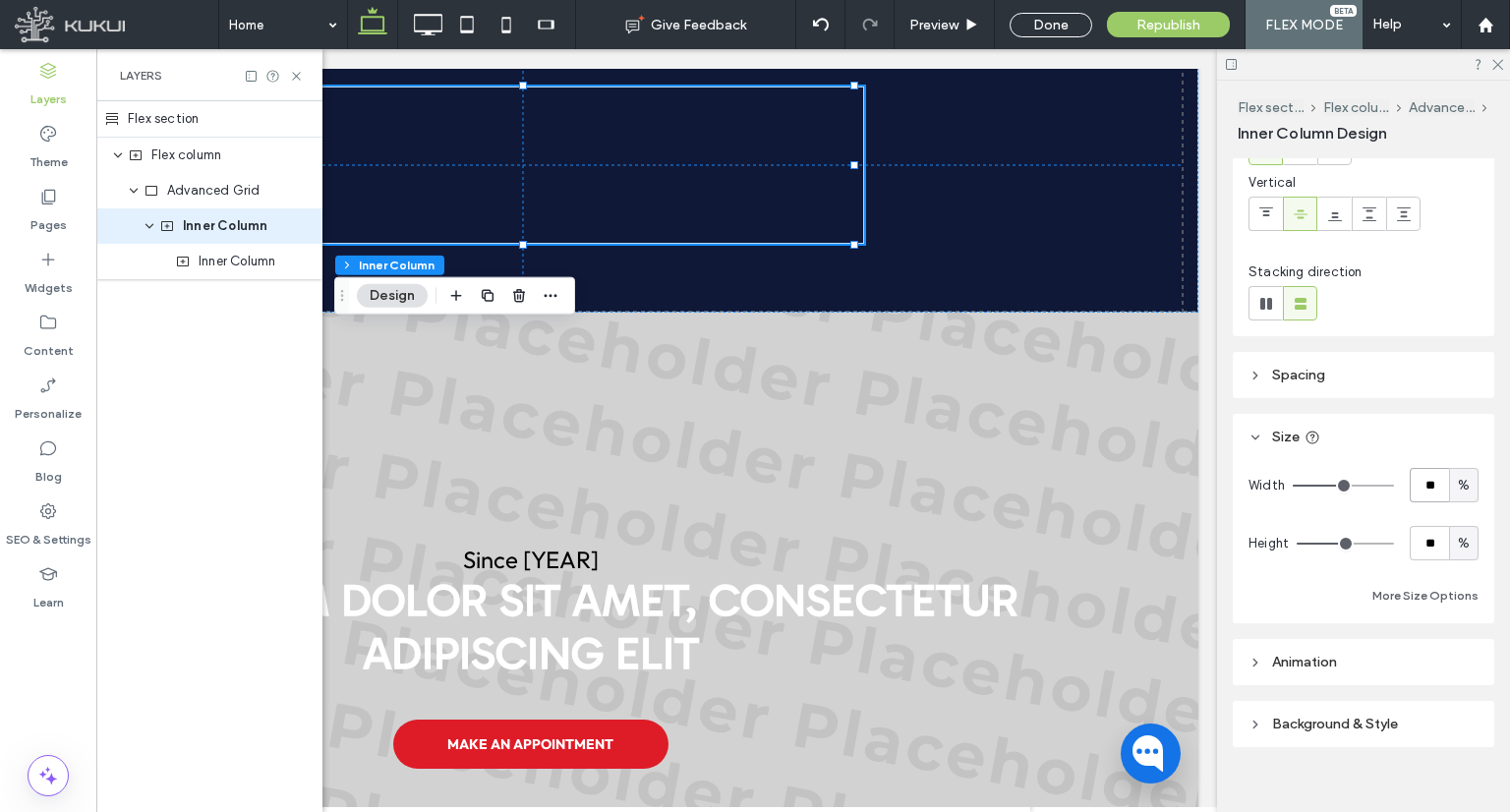 click on "**" at bounding box center [1429, 485] 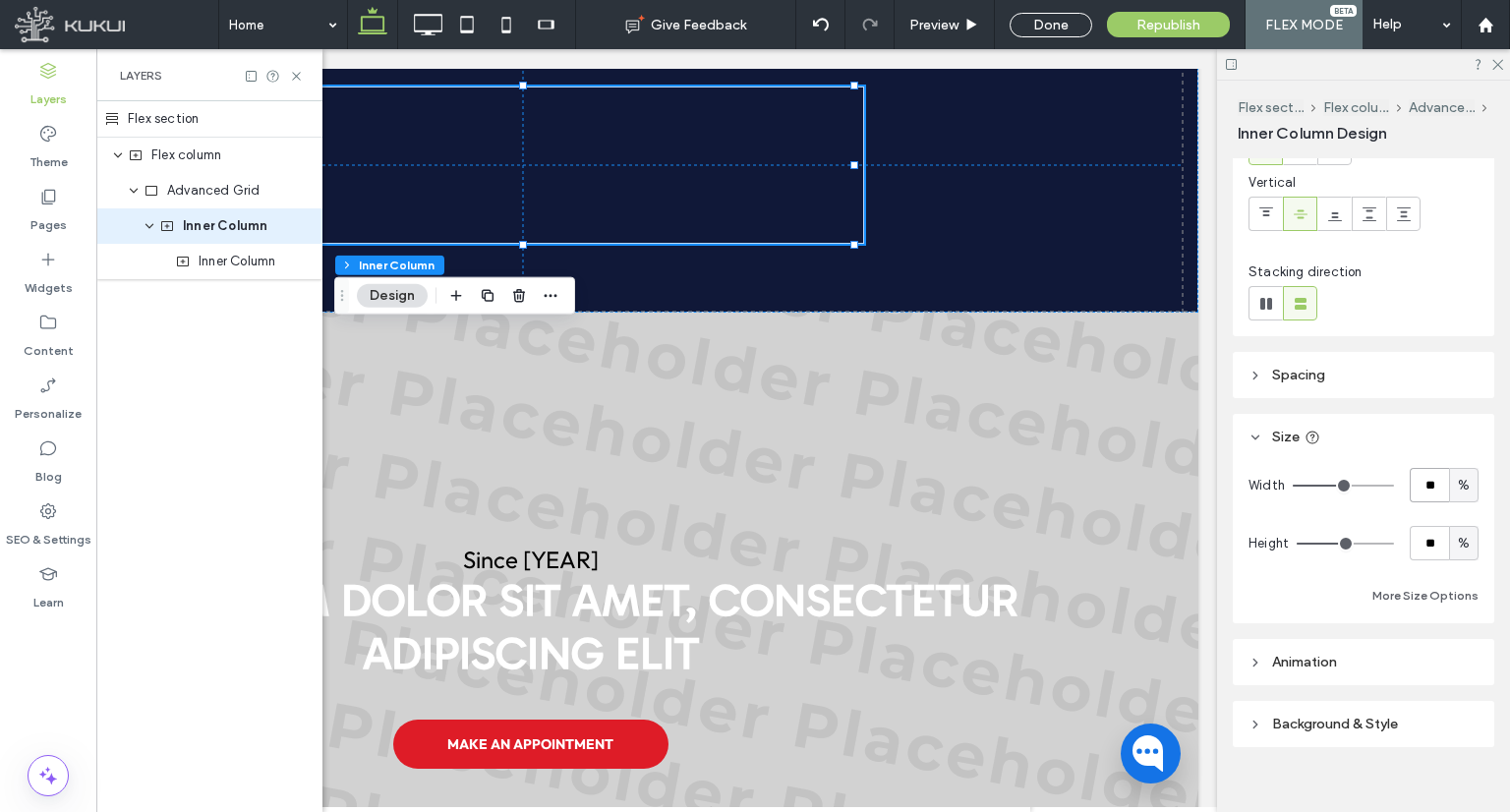 type on "**" 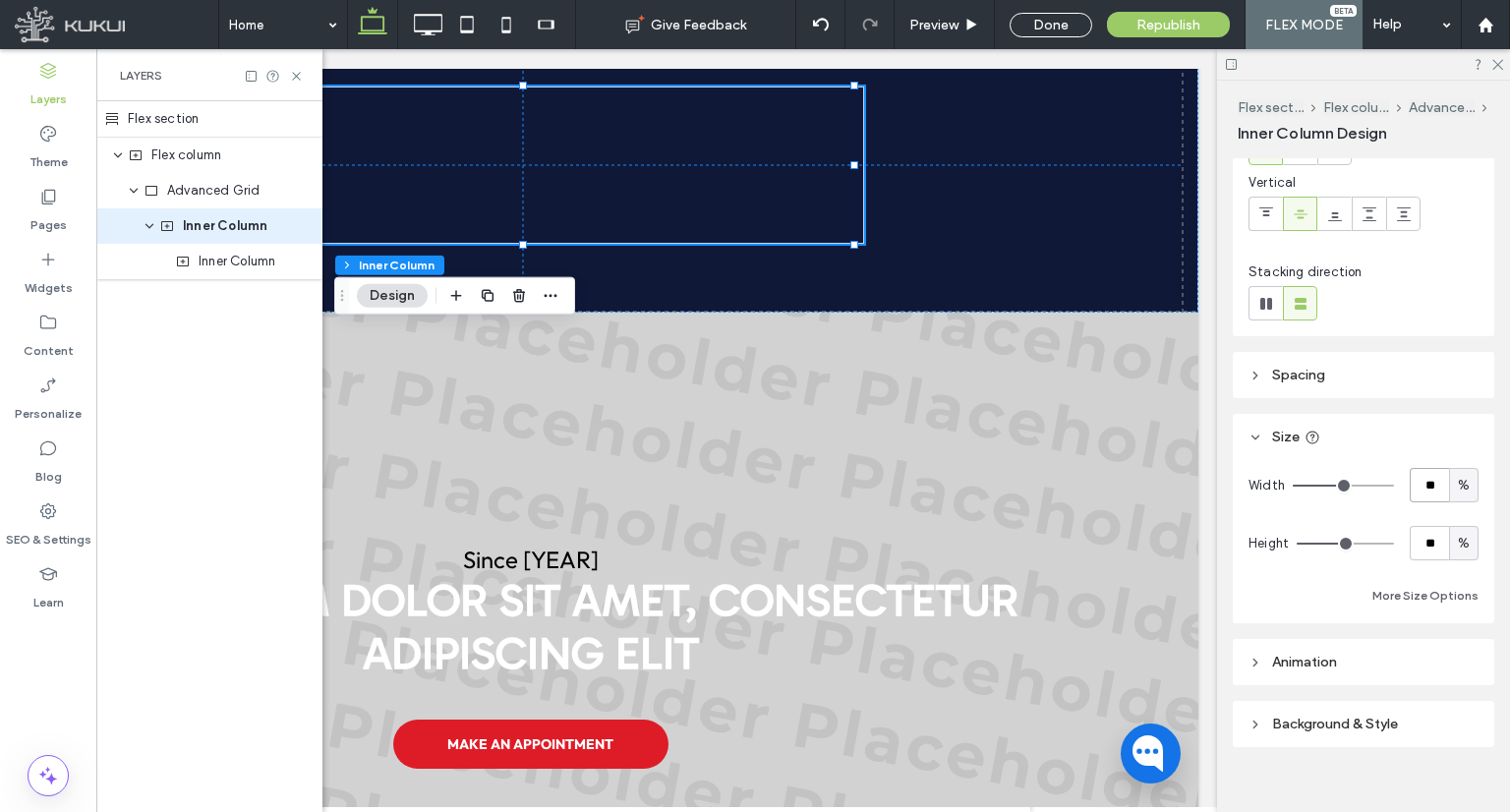 type on "**" 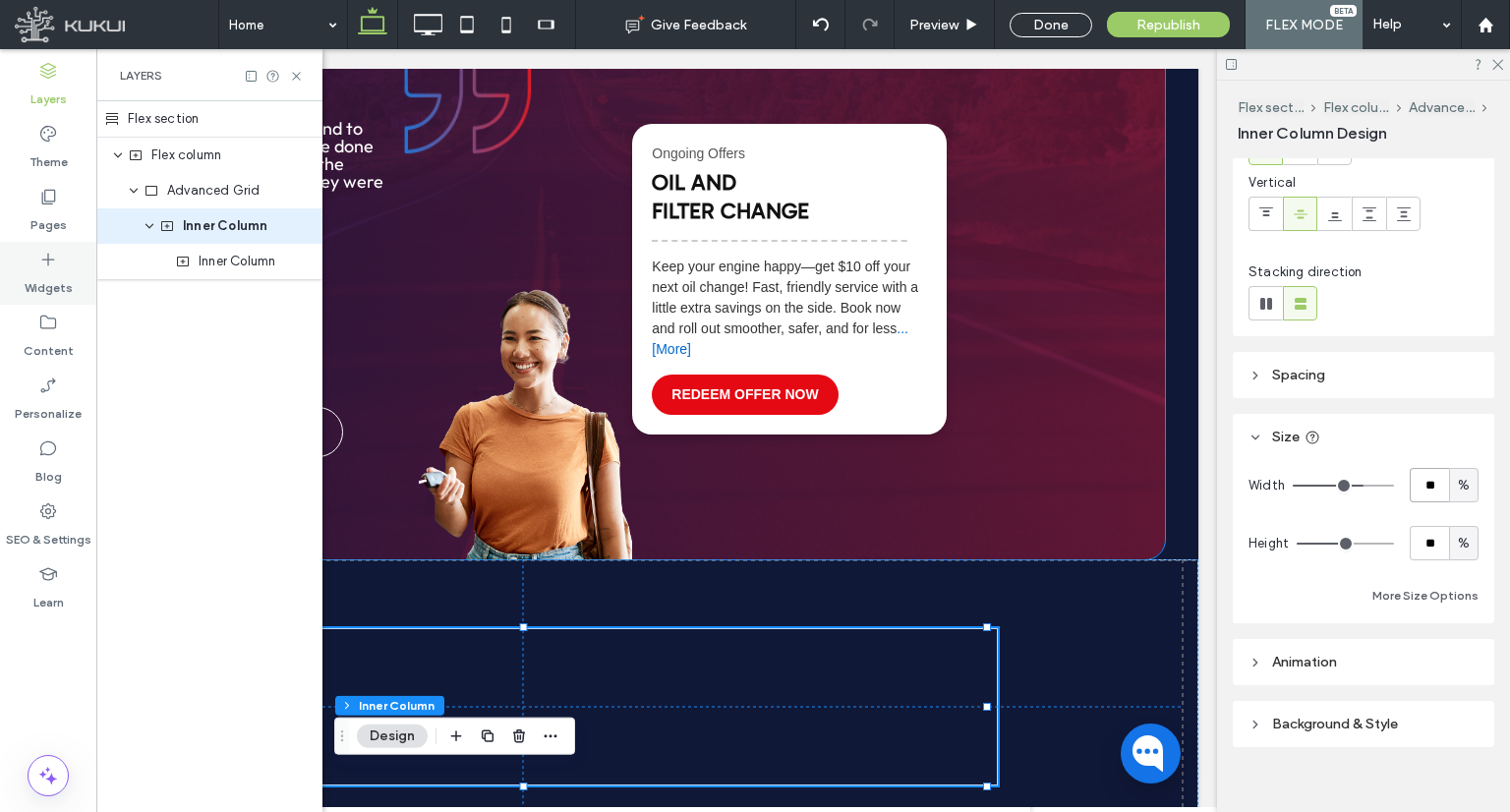 scroll, scrollTop: 1792, scrollLeft: 0, axis: vertical 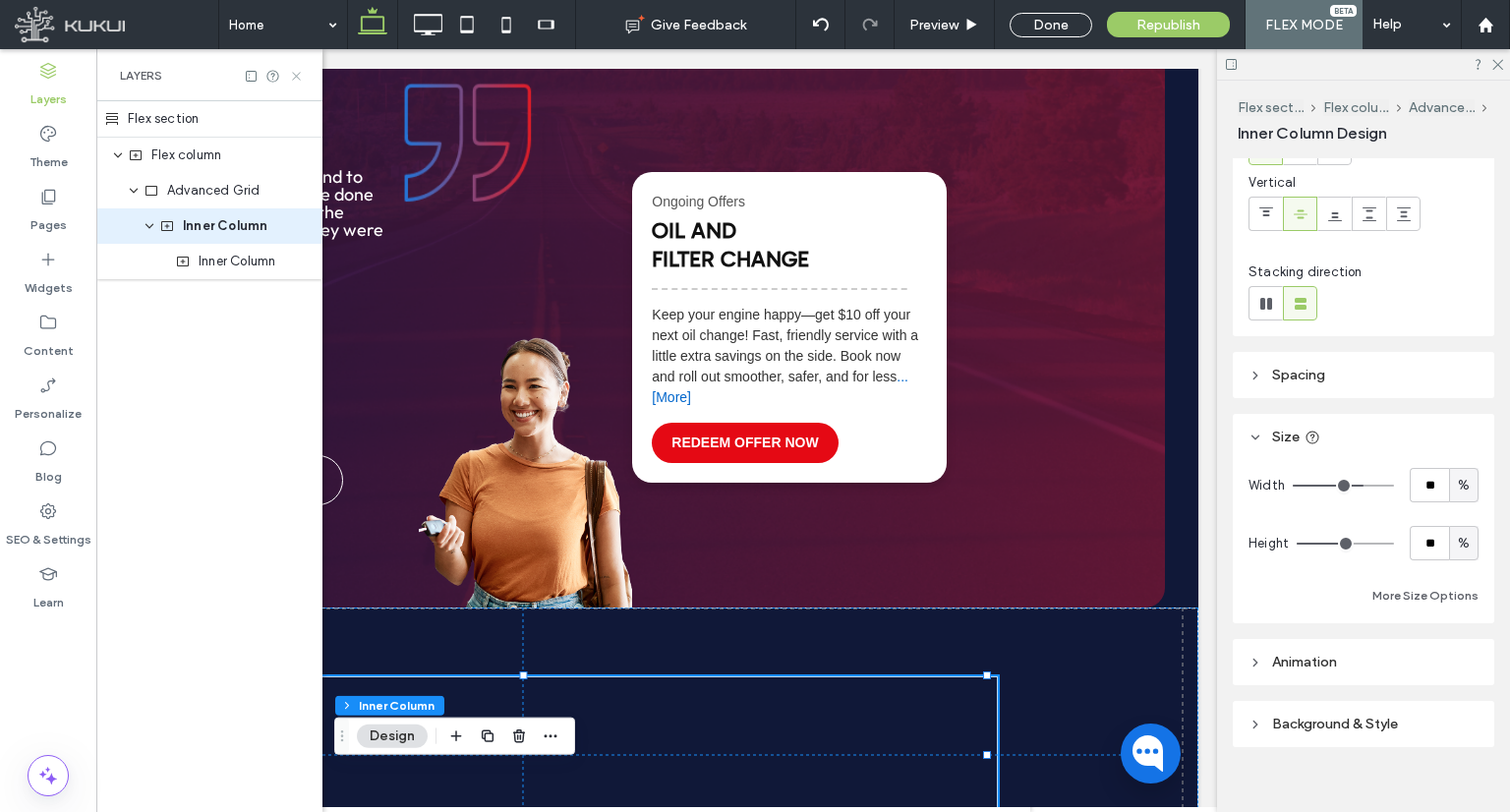 click 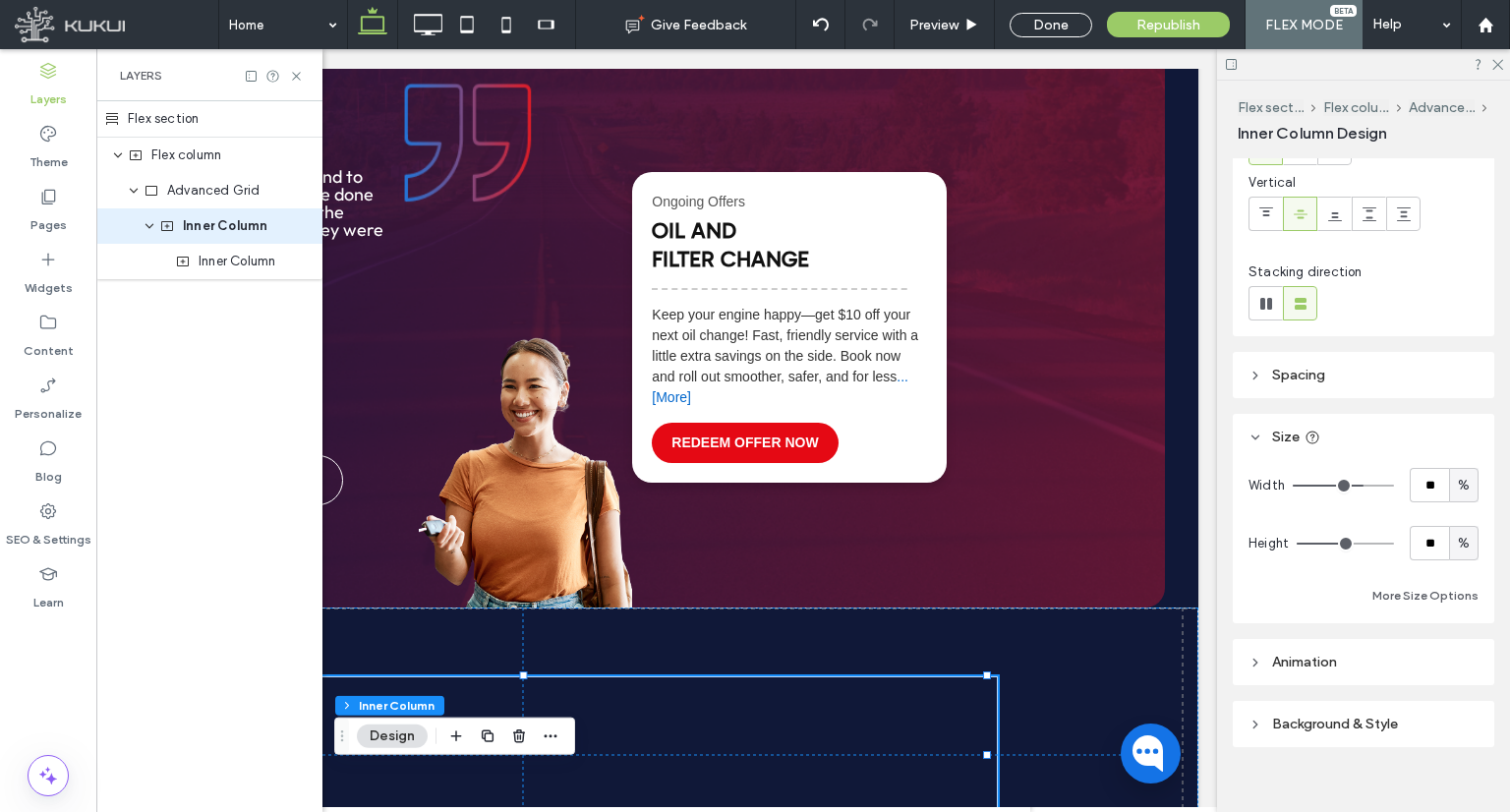 scroll, scrollTop: 0, scrollLeft: 254, axis: horizontal 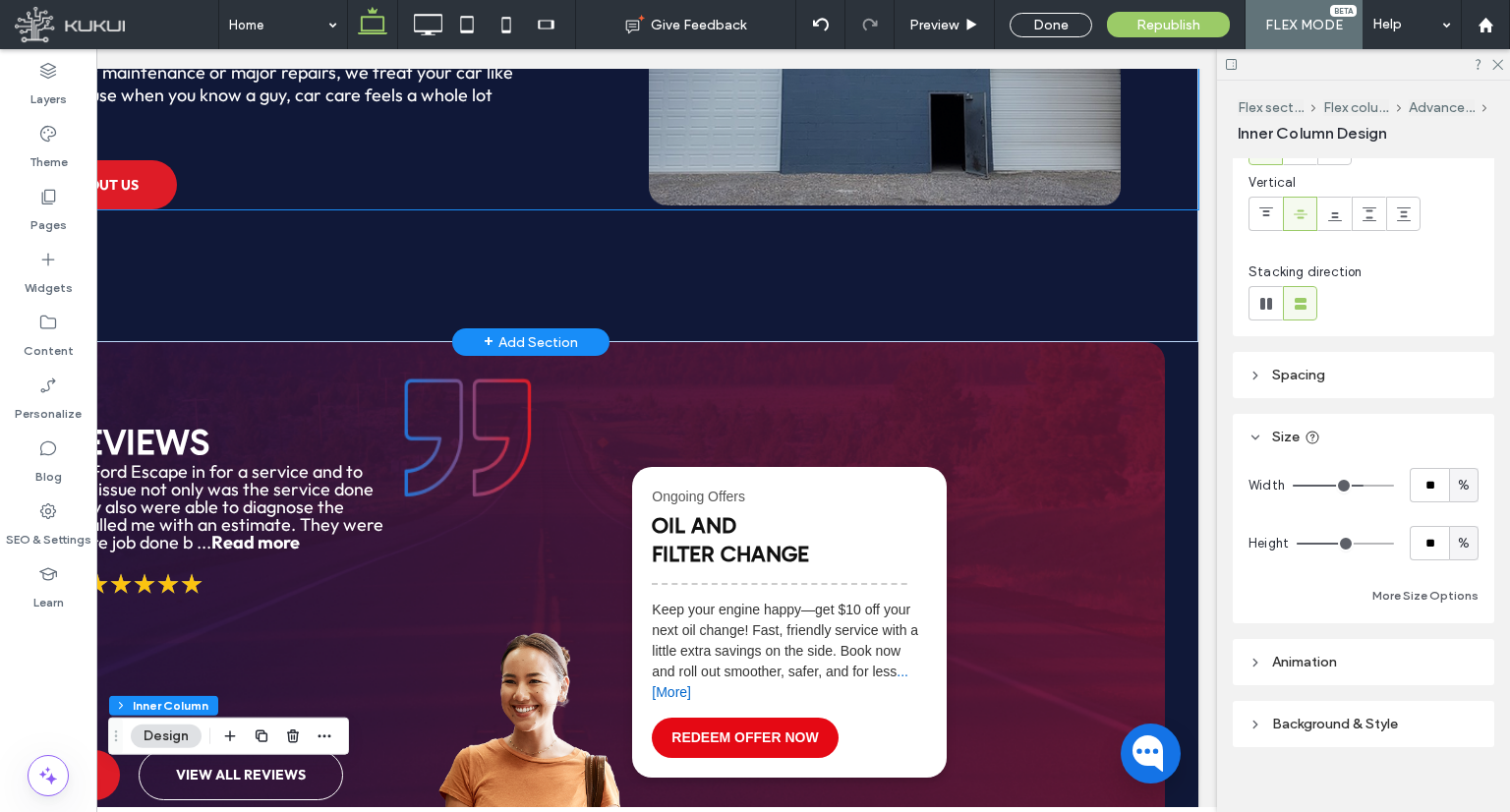 click on "Auto Repair in Pocatello, ID
Know a guy
auto repair llc
At Know a Guy Auto Repair LLC, we may be new to the block, but we’re no strangers to quality service.  Built by and for hard-working families, we offer full auto repair services with integrity and care at the heart of everything we do. With lower labor rates than most shops in town, a free shuttle service, and discounts for students, military, gig workers, and referrals, we're committed to supporting the community that drives us.  ﻿ Whether it’s regular maintenance or major repairs, we treat your car like it’s our own — because when you know a guy, car care feels a whole lot easier.
LEARN MORE ABOUT US" at bounding box center [530, -70] 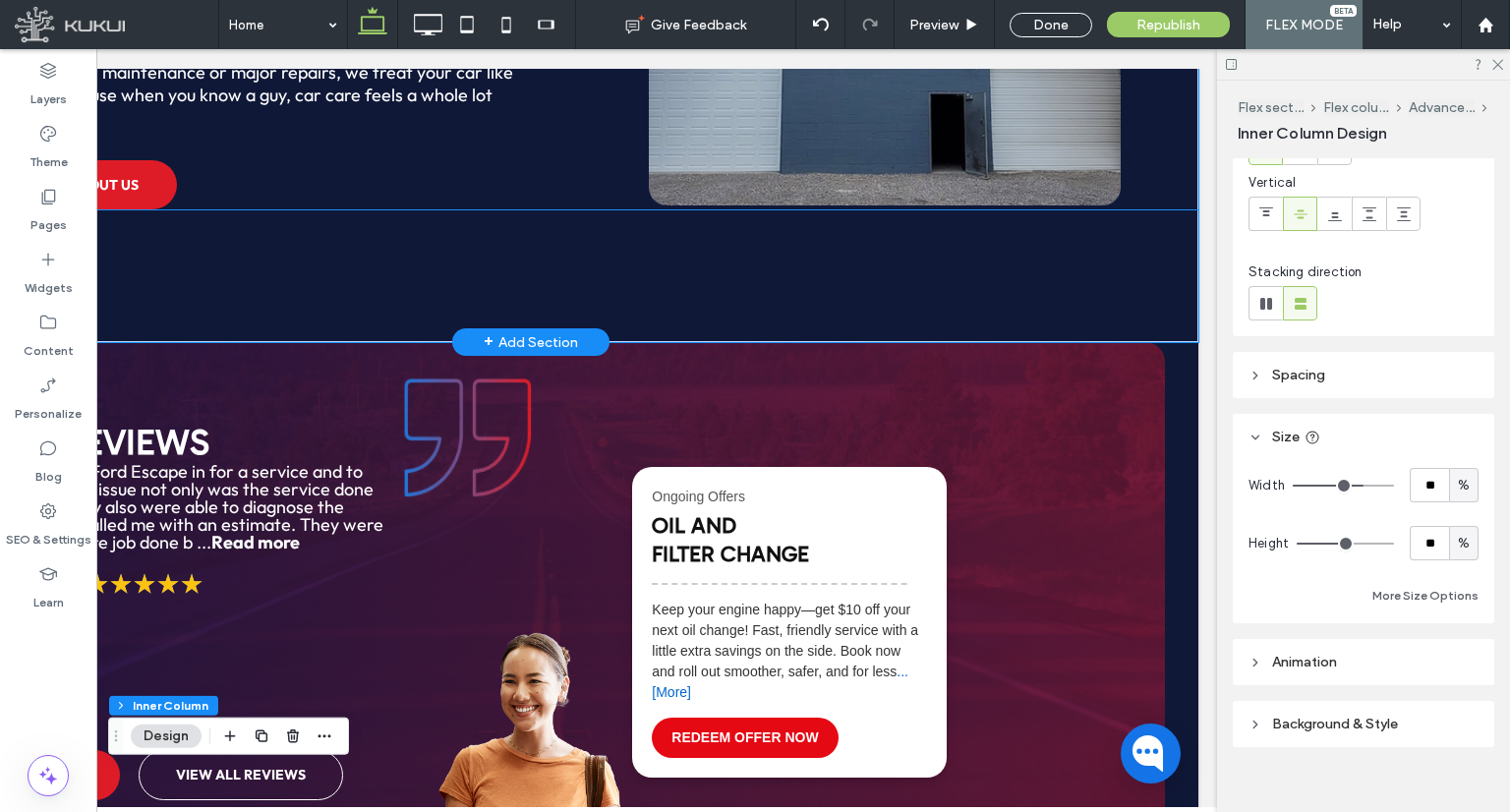 scroll, scrollTop: 1385, scrollLeft: 0, axis: vertical 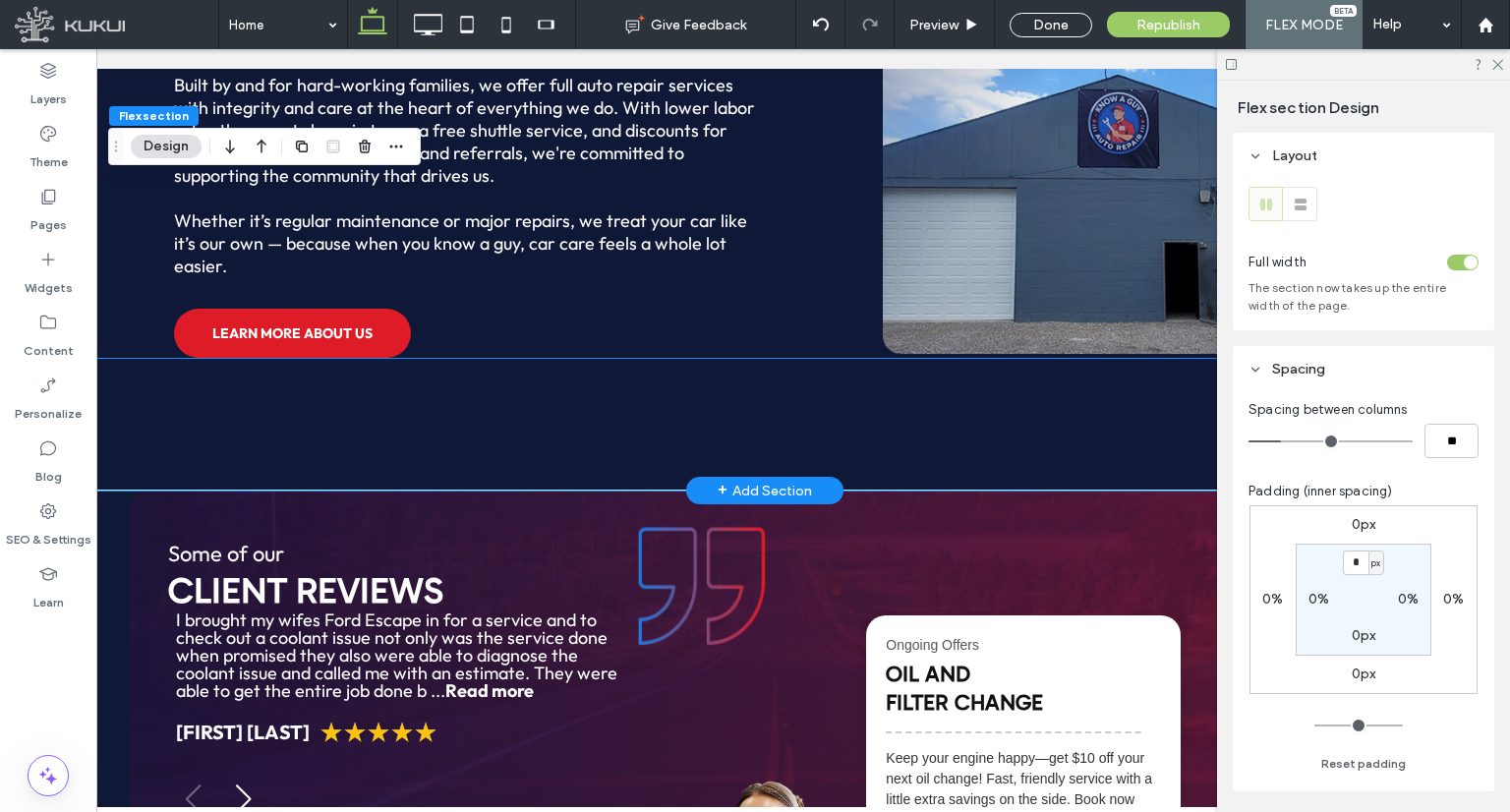 click on "Auto Repair in Pocatello, ID
Know a guy
auto repair llc
At Know a Guy Auto Repair LLC, we may be new to the block, but we’re no strangers to quality service.  Built by and for hard-working families, we offer full auto repair services with integrity and care at the heart of everything we do. With lower labor rates than most shops in town, a free shuttle service, and discounts for students, military, gig workers, and referrals, we're committed to supporting the community that drives us.  ﻿ Whether it’s regular maintenance or major repairs, we treat your car like it’s our own — because when you know a guy, car care feels a whole lot easier.
LEARN MORE ABOUT US" at bounding box center [764, 79] 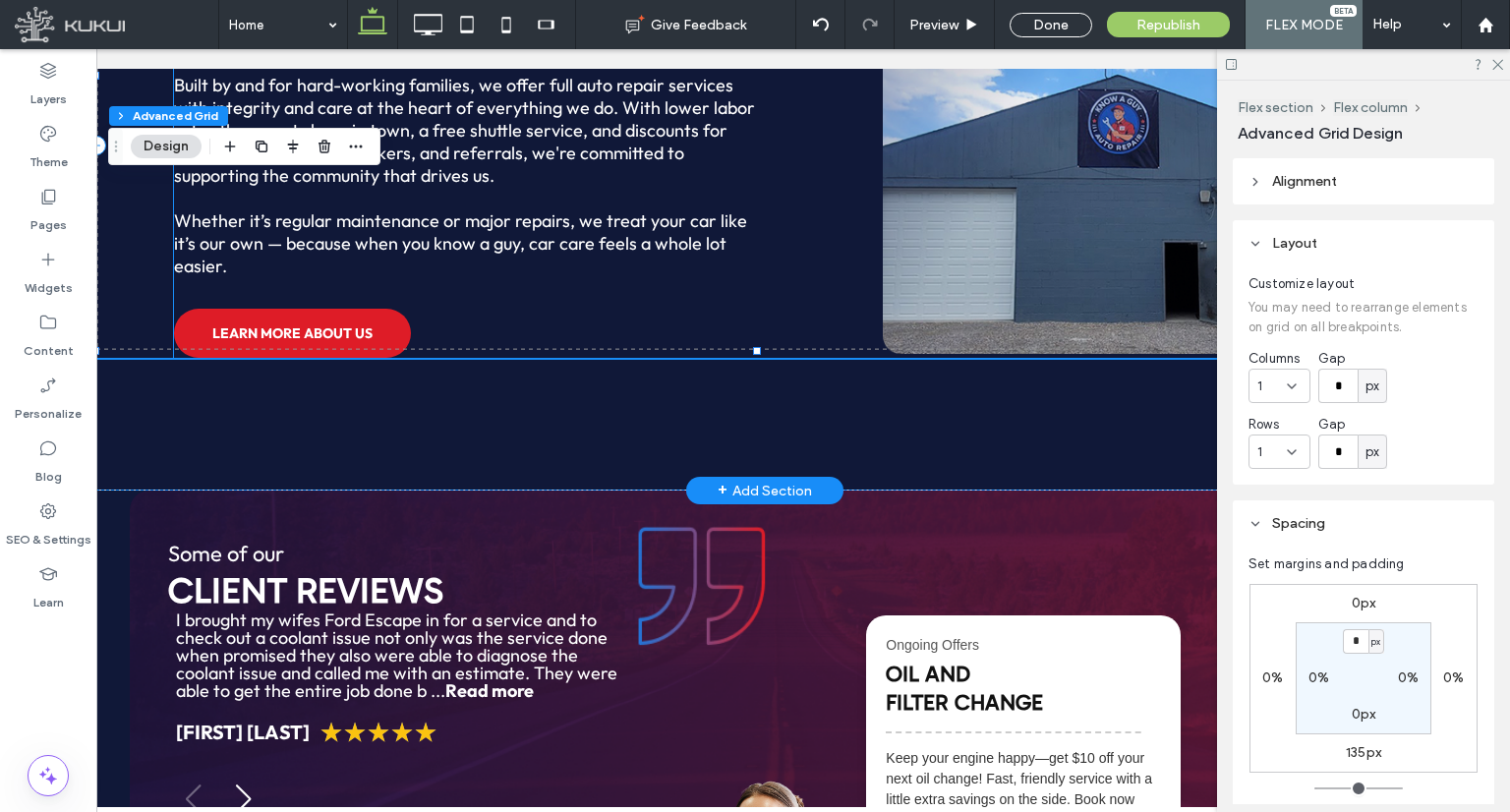 click on "Auto Repair in Pocatello, ID
Know a guy
auto repair llc
At Know a Guy Auto Repair LLC, we may be new to the block, but we’re no strangers to quality service.  Built by and for hard-working families, we offer full auto repair services with integrity and care at the heart of everything we do. With lower labor rates than most shops in town, a free shuttle service, and discounts for students, military, gig workers, and referrals, we're committed to supporting the community that drives us.  ﻿ Whether it’s regular maintenance or major repairs, we treat your car like it’s our own — because when you know a guy, car care feels a whole lot easier.
LEARN MORE ABOUT US" at bounding box center [764, 79] 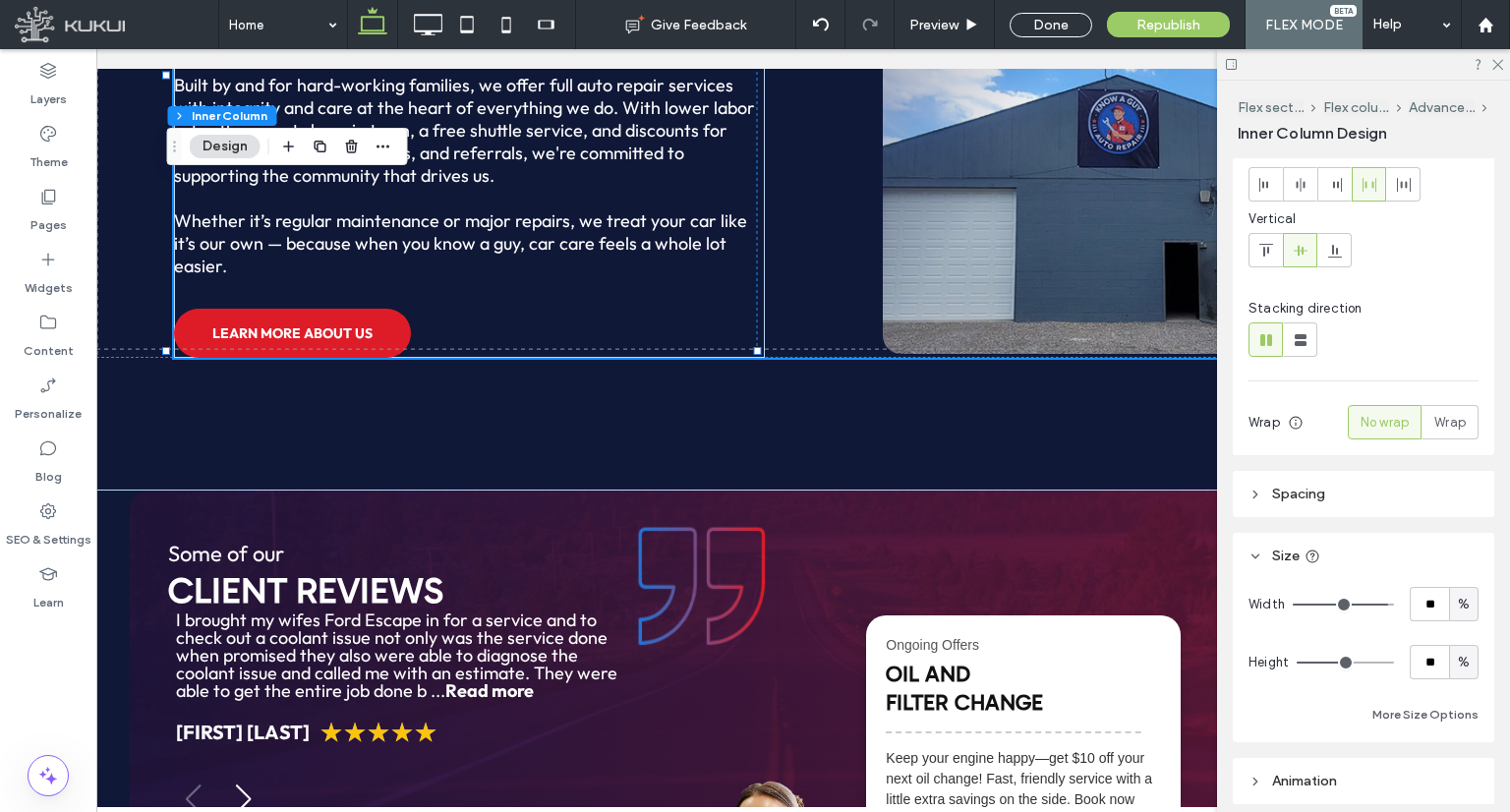 scroll, scrollTop: 397, scrollLeft: 0, axis: vertical 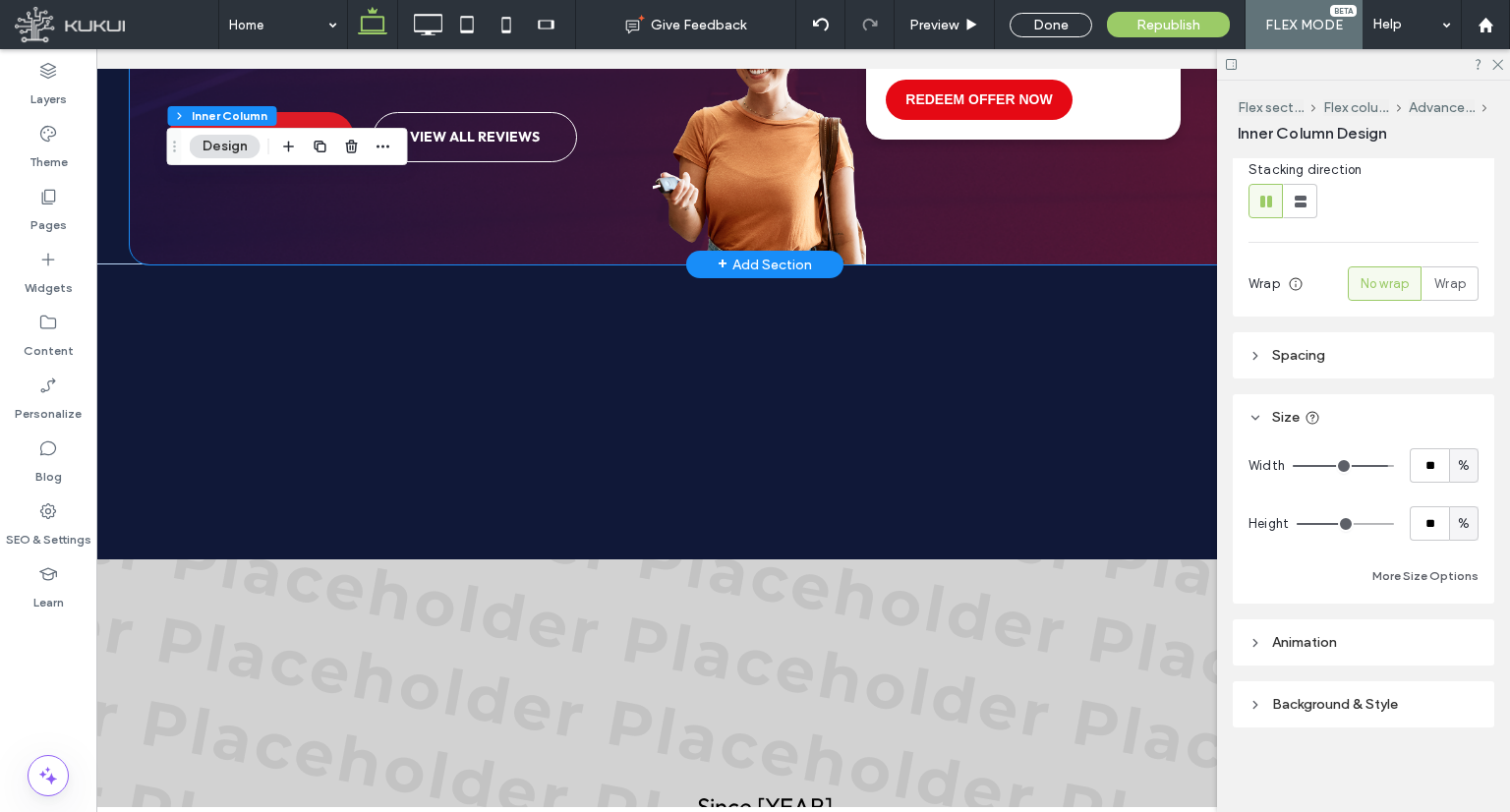 click at bounding box center [759, 129] 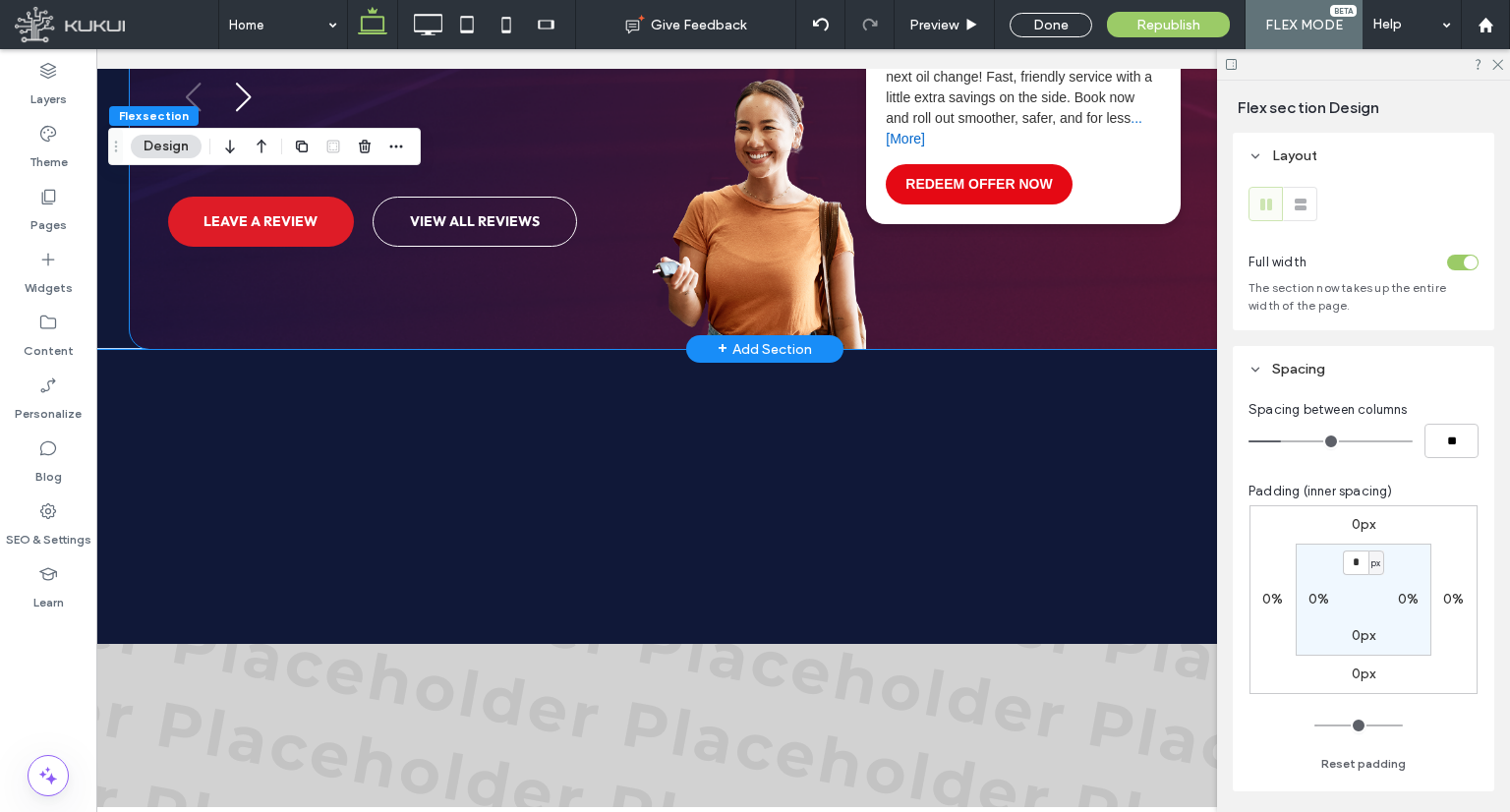 scroll, scrollTop: 2030, scrollLeft: 0, axis: vertical 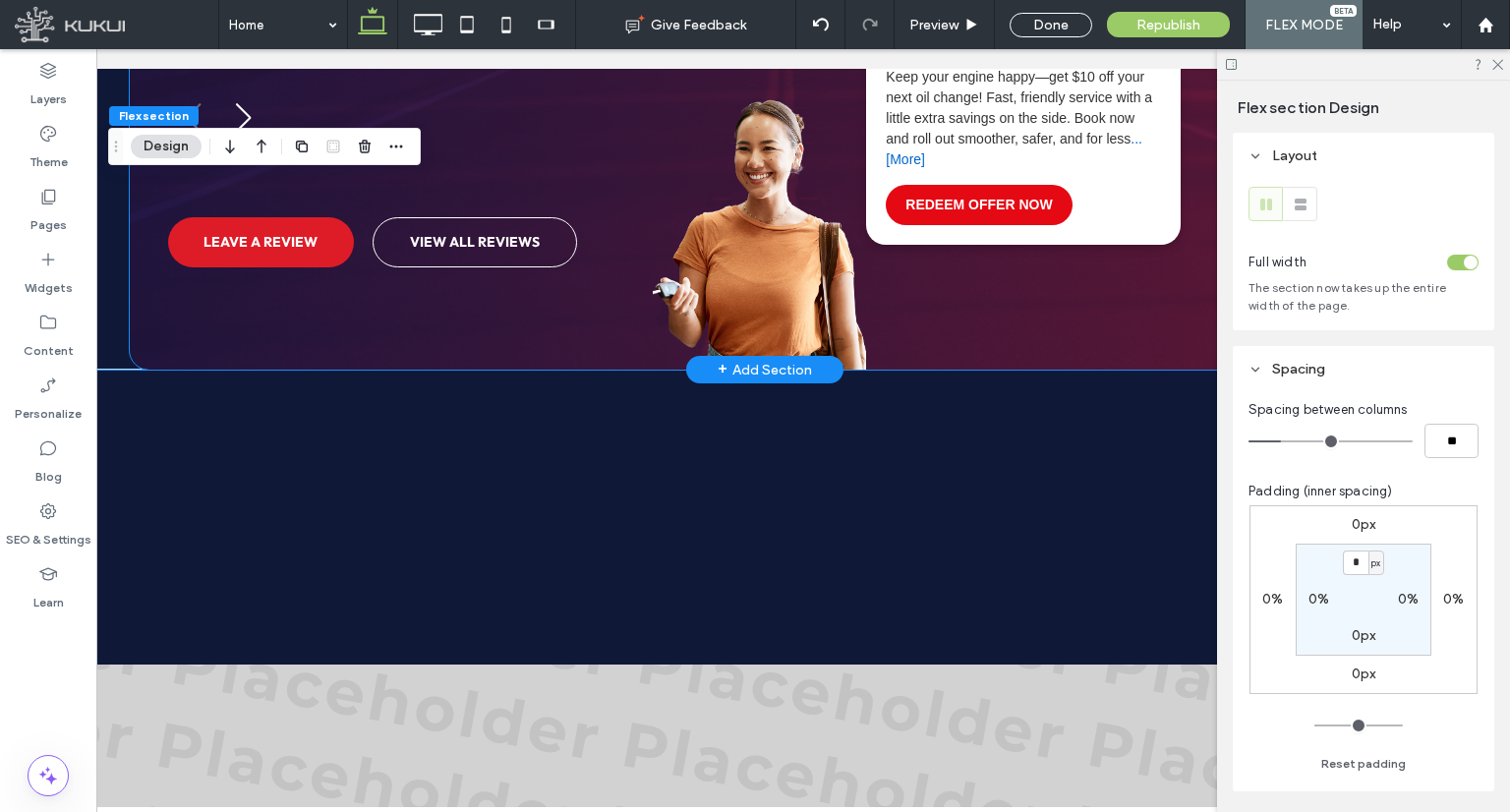 click on "Some of our
client reviews
Loading ...
I brought my wifes Ford Escape in for a service and to check out a coolant issue not only was the service done when promised they also were able to diagnose the coolant issue and called me with an estimate. They were able to get the entire job done b
... Read more
efore the end of day and on budget. They stayed in touch with me throughout the day with updates. I would fully recommend Know A Guy Auto Repair to anyone of my friends and family. Everyone was friendly and knowledgeable. Thus was a great experience through and through
Hide
Kenneth Cohen ★ ★ ★ ★ ★ Loved everything about this place and definitely recommend!!
Stephanie Mowery ★ ★ ★ ★ ★
Stephanie ★ ★ ★ ★ ★ Outstanding professionalism and expertise
Tom Foltz ★ ★ ★ ★ ★ ..." at bounding box center [765, 89] 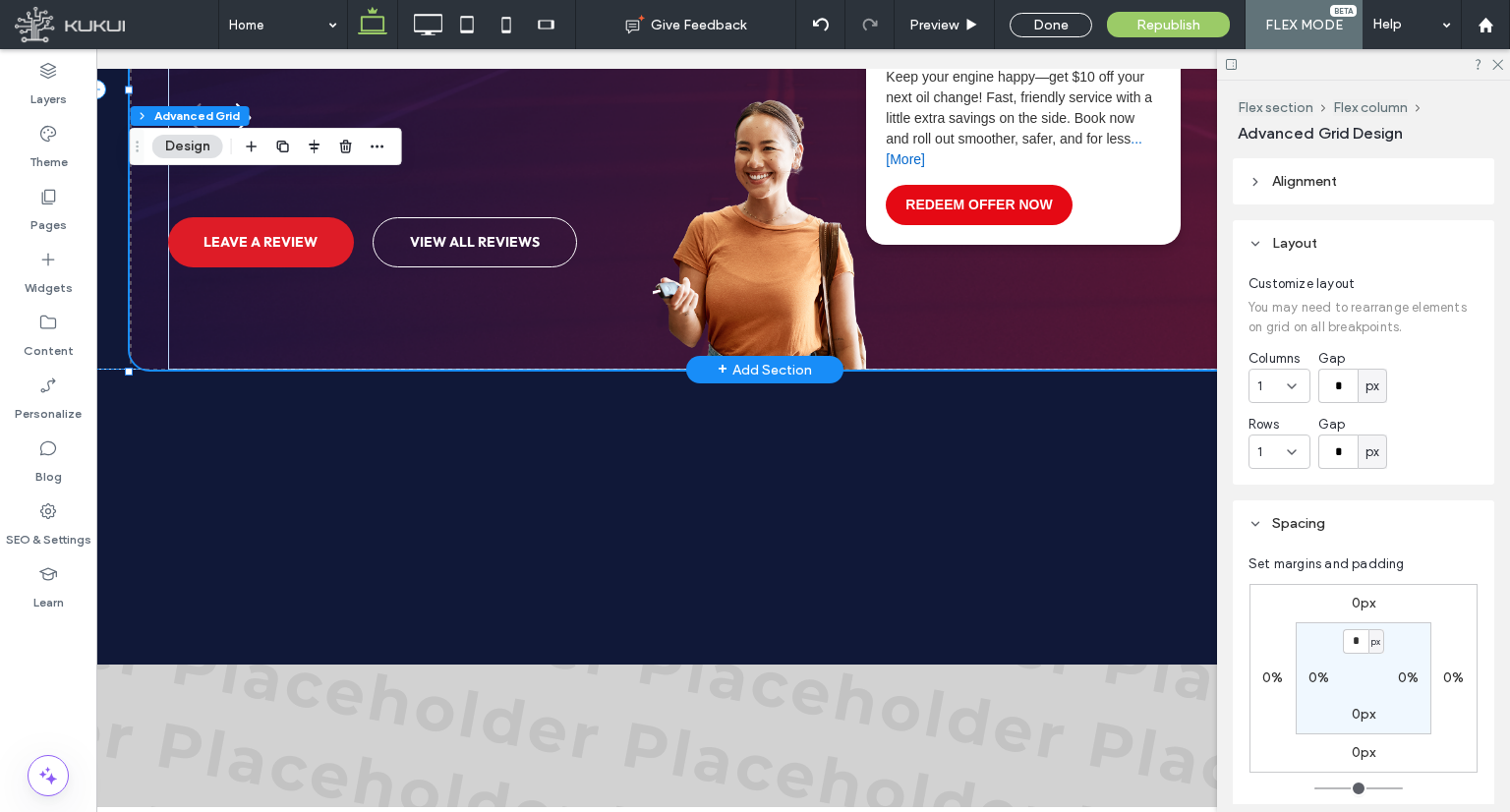 click on "Some of our
client reviews
Loading ...
I brought my wifes Ford Escape in for a service and to check out a coolant issue not only was the service done when promised they also were able to diagnose the coolant issue and called me with an estimate. They were able to get the entire job done b
... Read more
efore the end of day and on budget. They stayed in touch with me throughout the day with updates. I would fully recommend Know A Guy Auto Repair to anyone of my friends and family. Everyone was friendly and knowledgeable. Thus was a great experience through and through
Hide
Kenneth Cohen ★ ★ ★ ★ ★ Loved everything about this place and definitely recommend!!
Stephanie Mowery ★ ★ ★ ★ ★
Stephanie ★ ★ ★ ★ ★ Outstanding professionalism and expertise
Tom Foltz ★ ★ ★ ★ ★ ..." at bounding box center (765, 89) 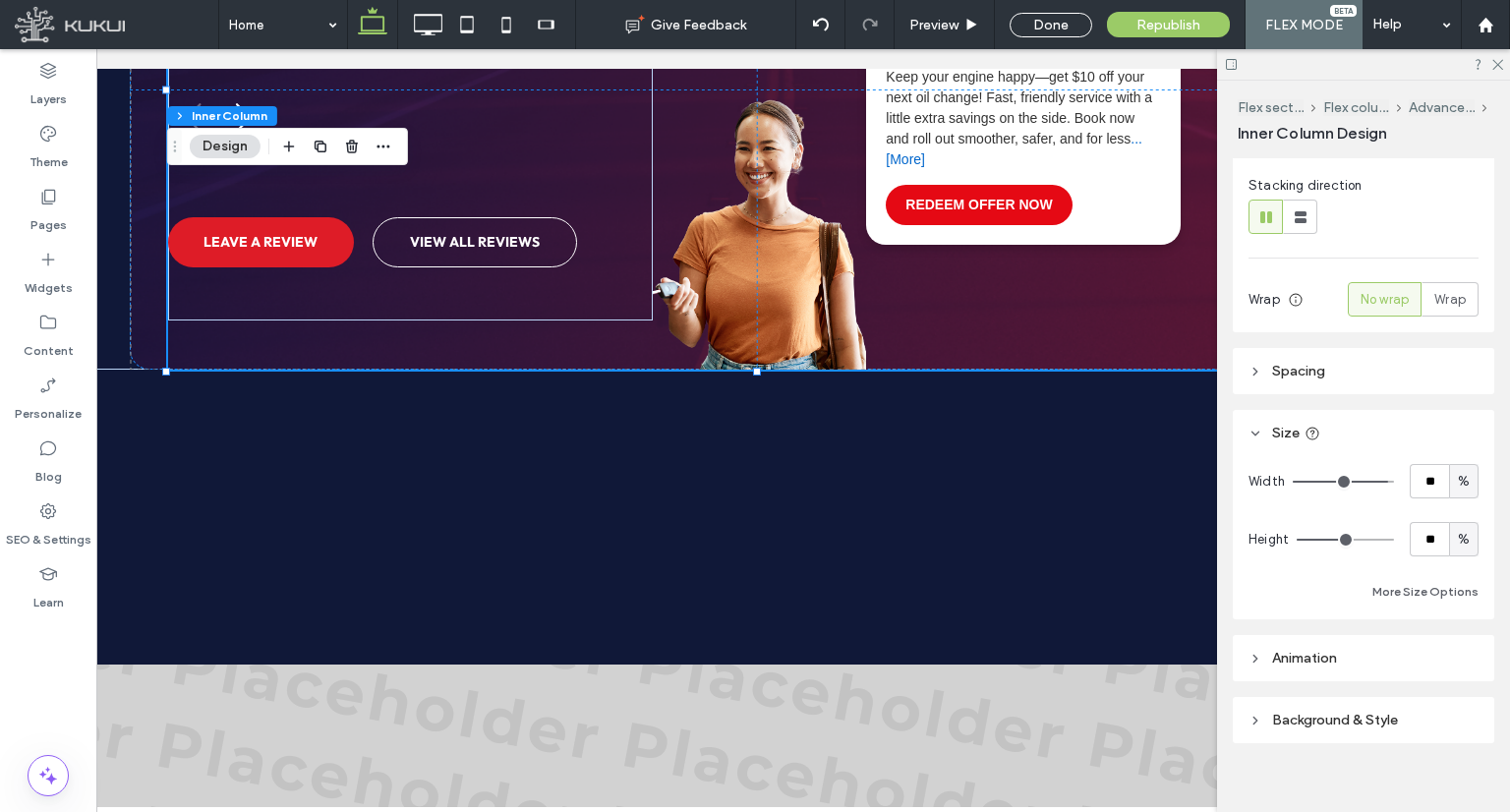 scroll, scrollTop: 393, scrollLeft: 0, axis: vertical 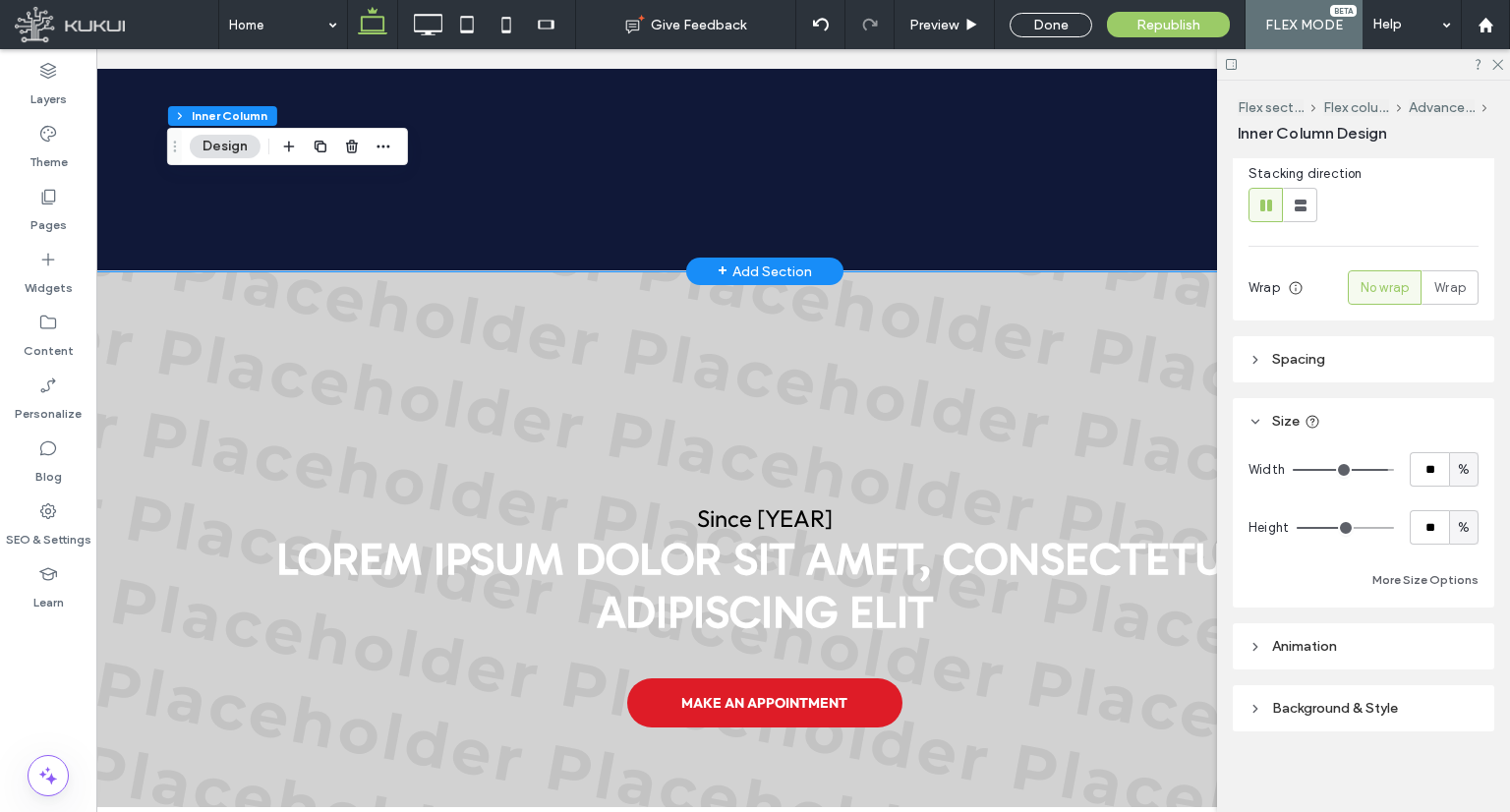 click at bounding box center (764, 124) 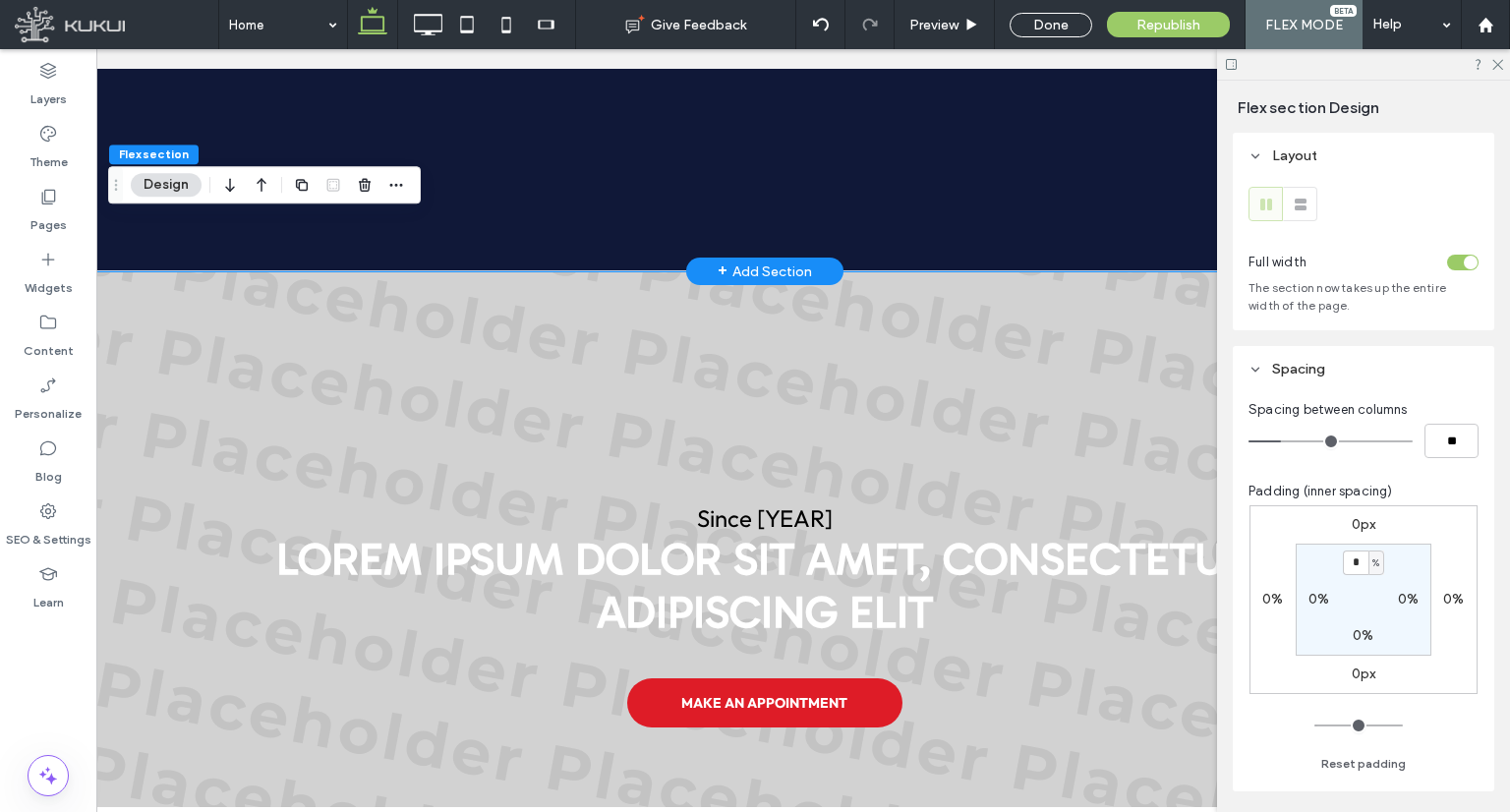 click at bounding box center (764, 124) 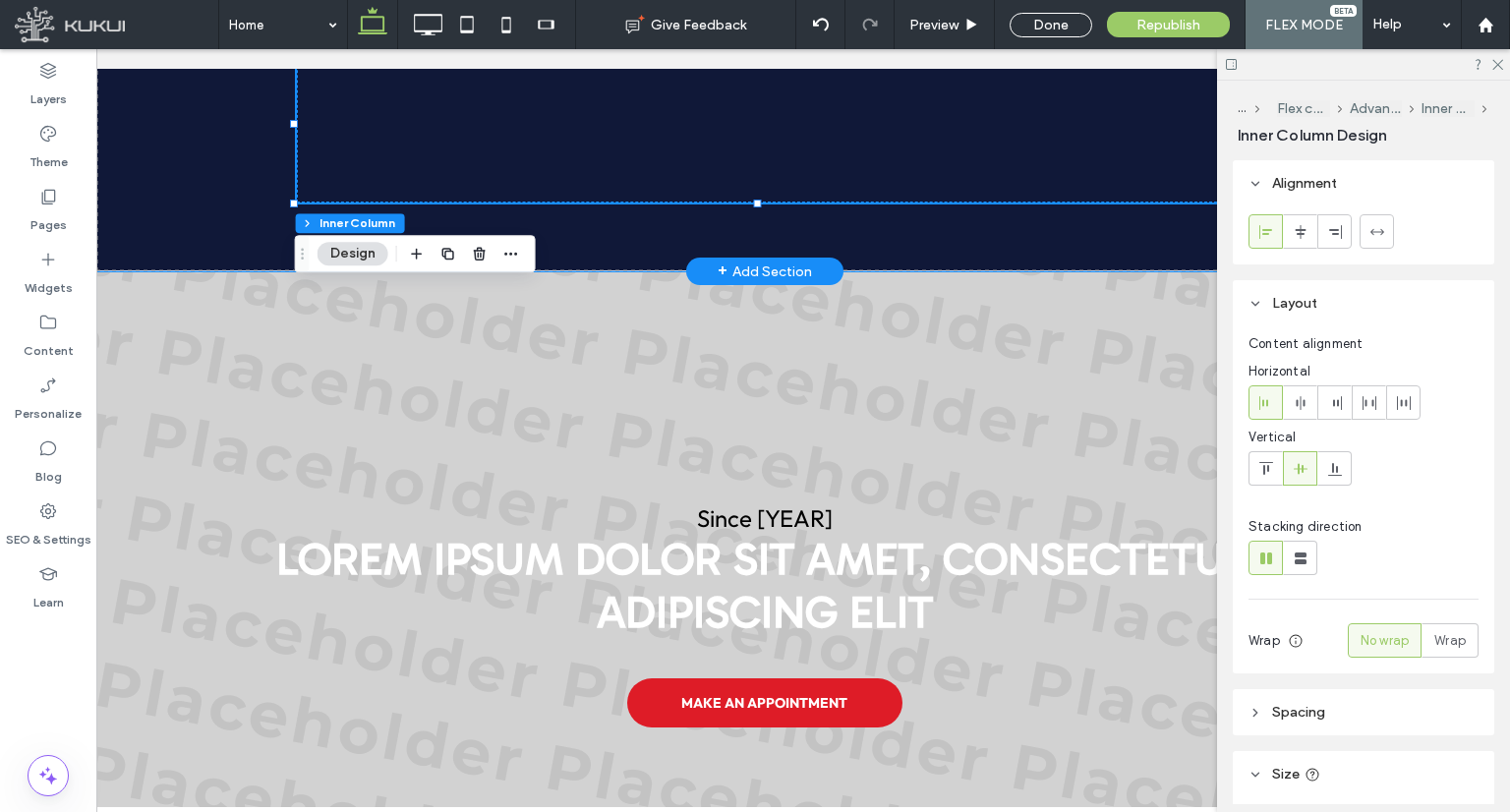 click at bounding box center (764, 124) 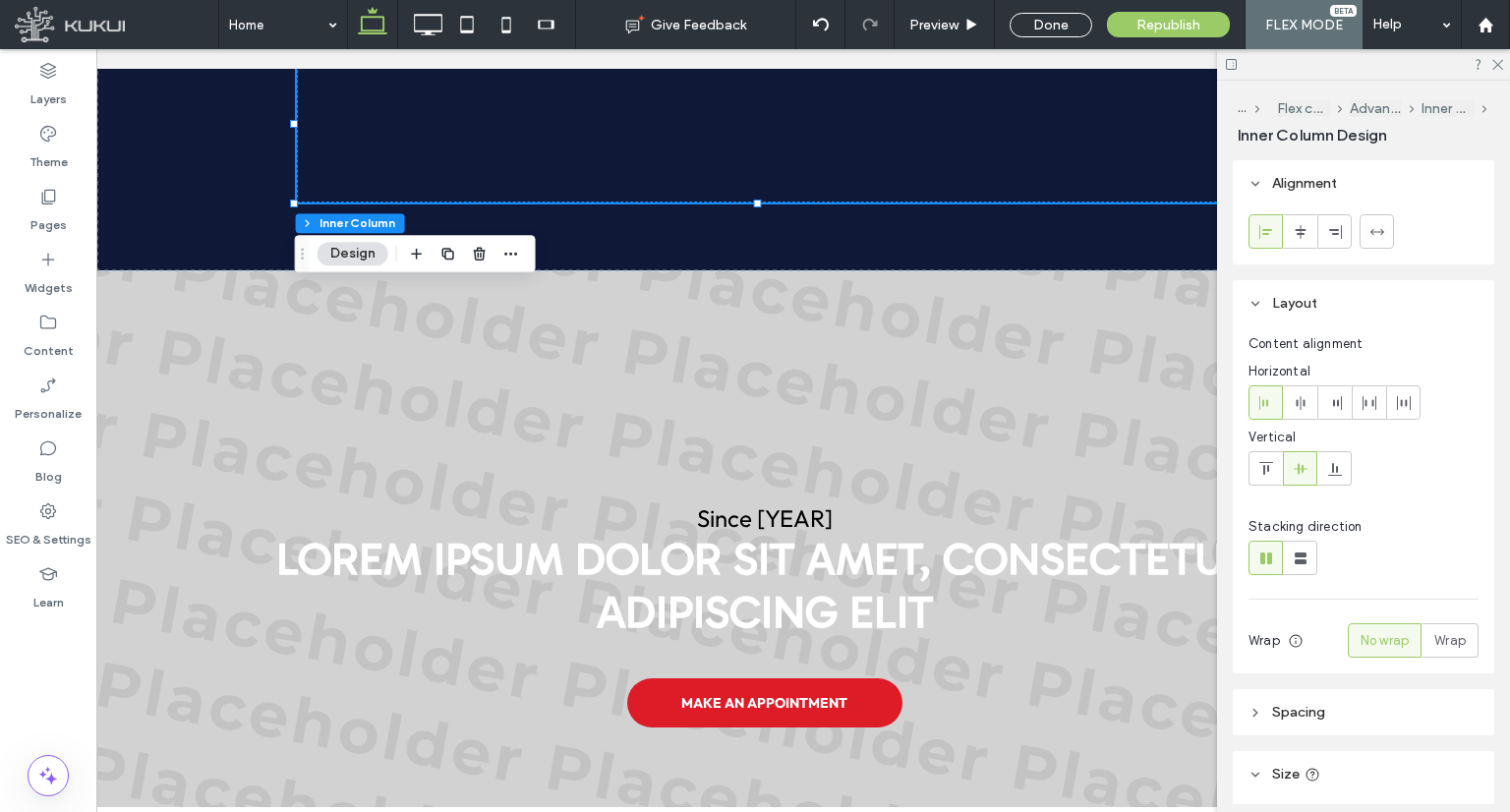 scroll, scrollTop: 197, scrollLeft: 0, axis: vertical 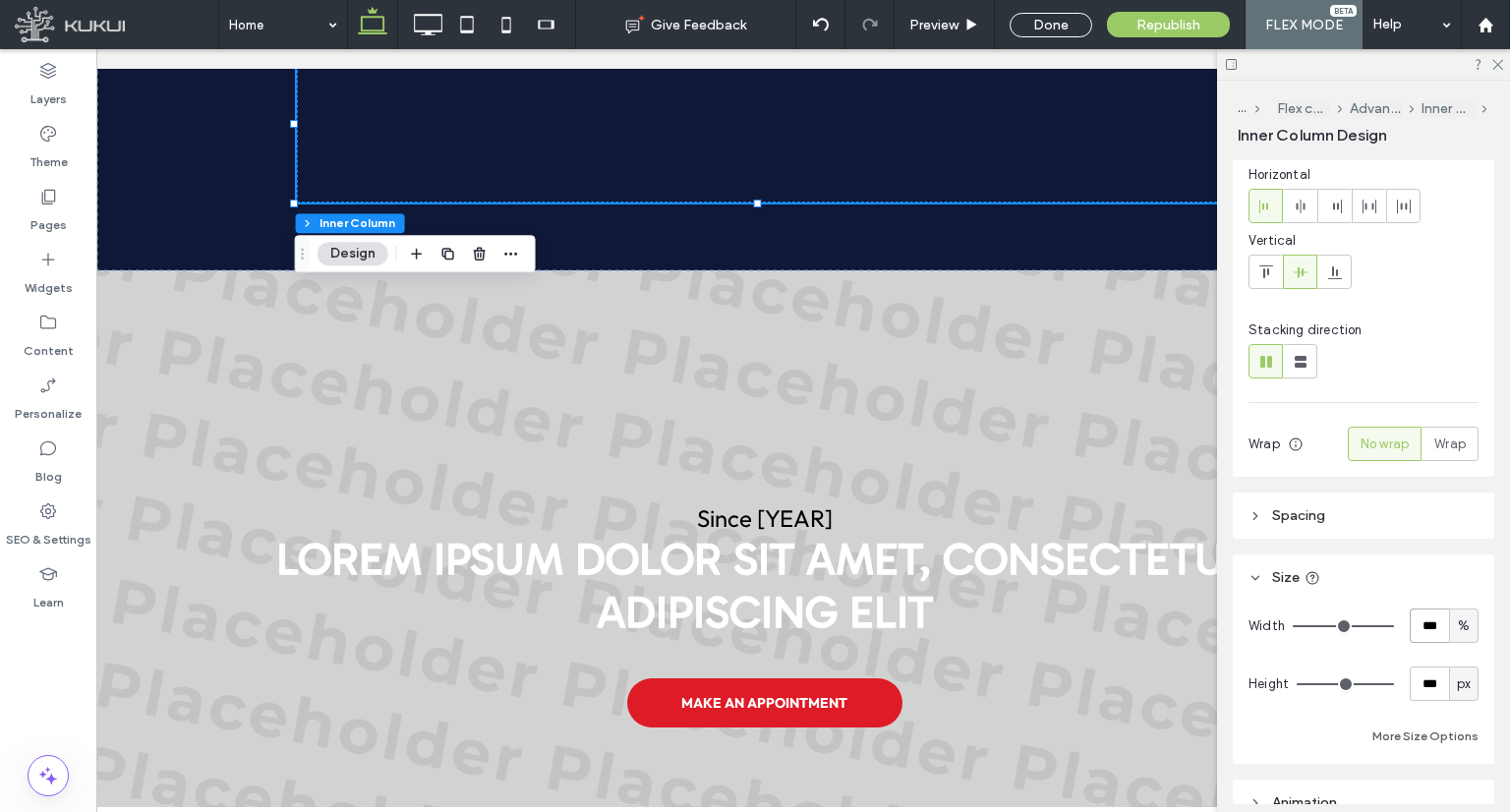 click on "***" at bounding box center [1429, 625] 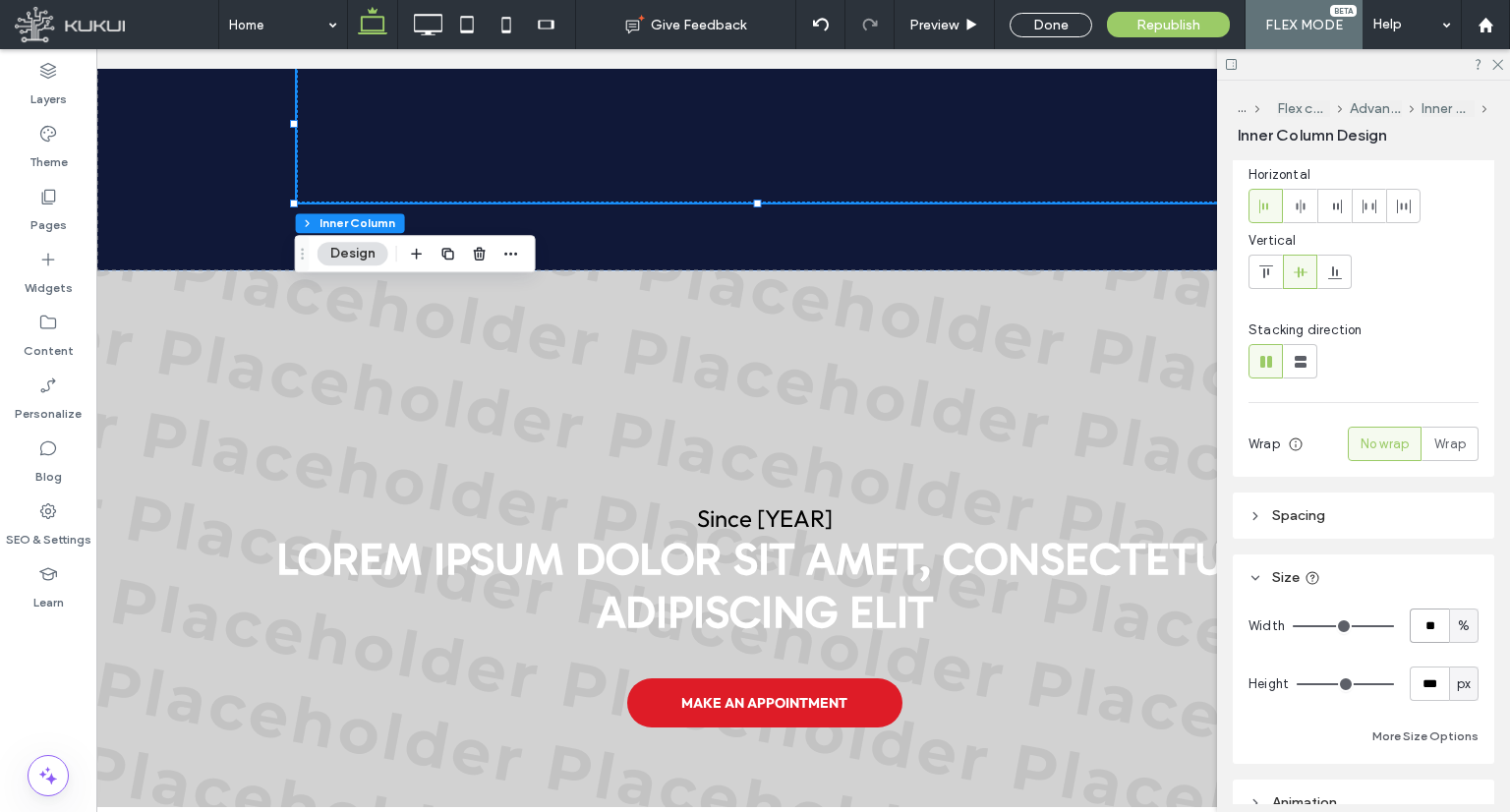 type on "**" 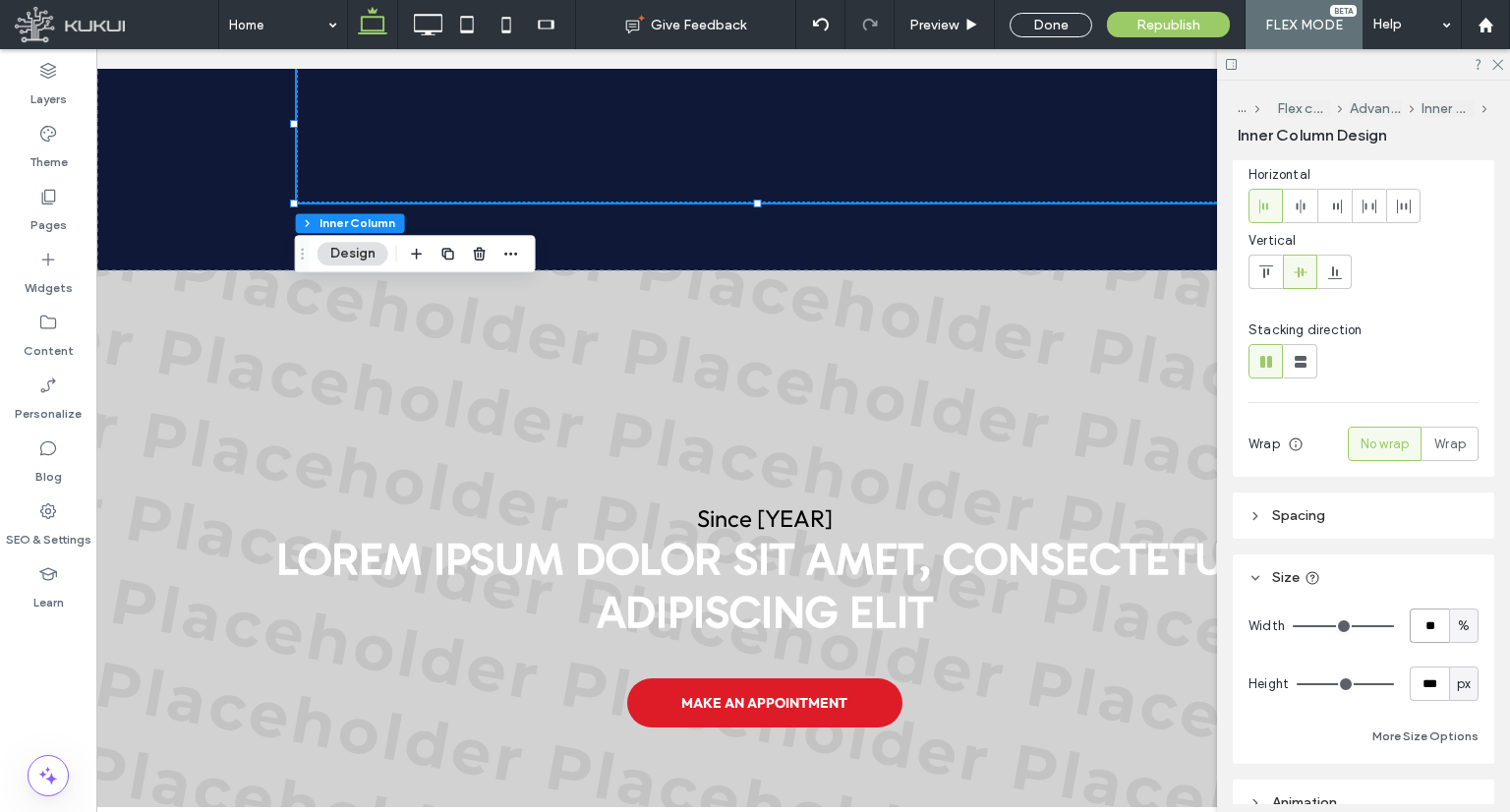 type on "**" 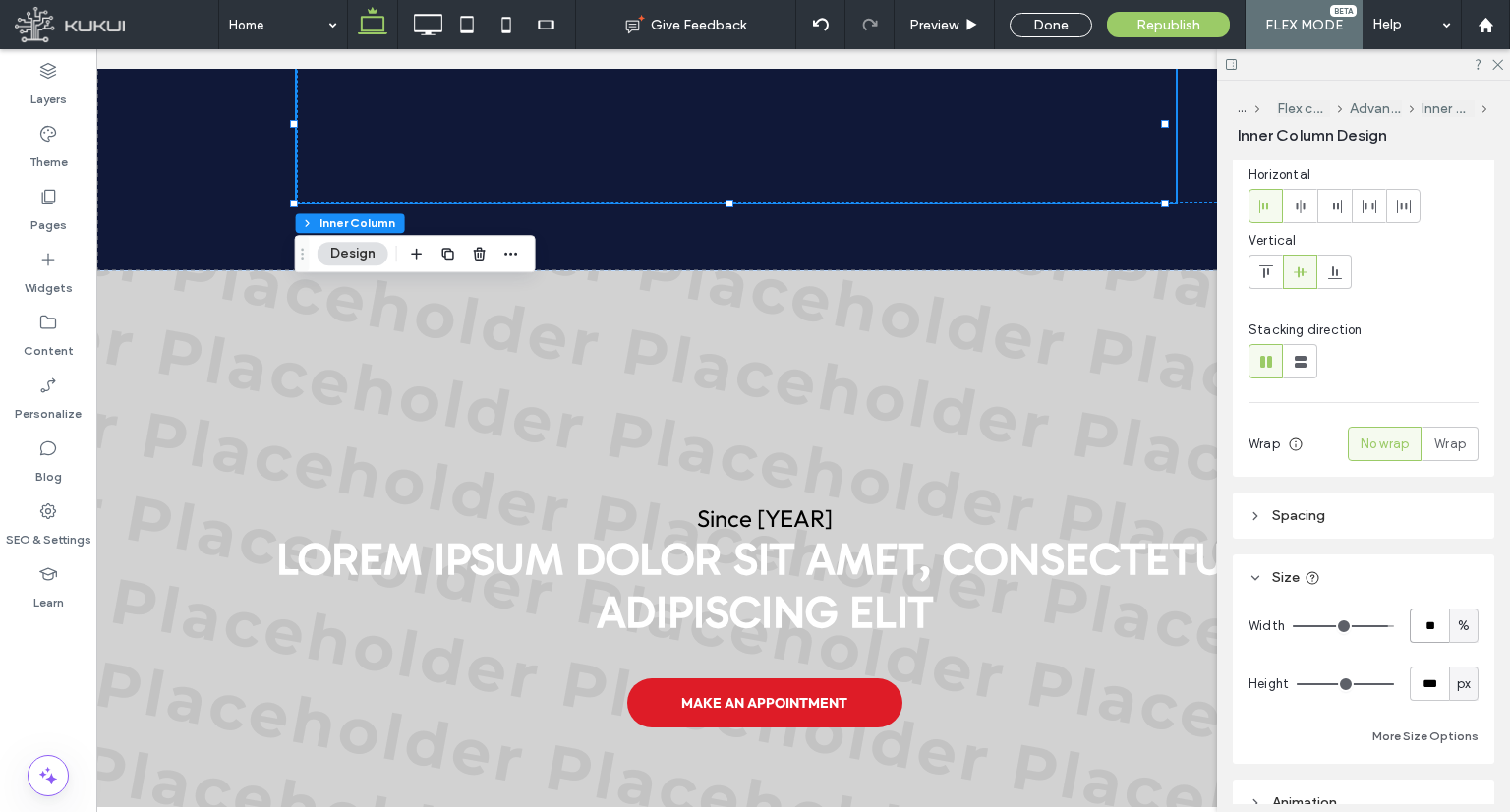click on "**" at bounding box center [1429, 625] 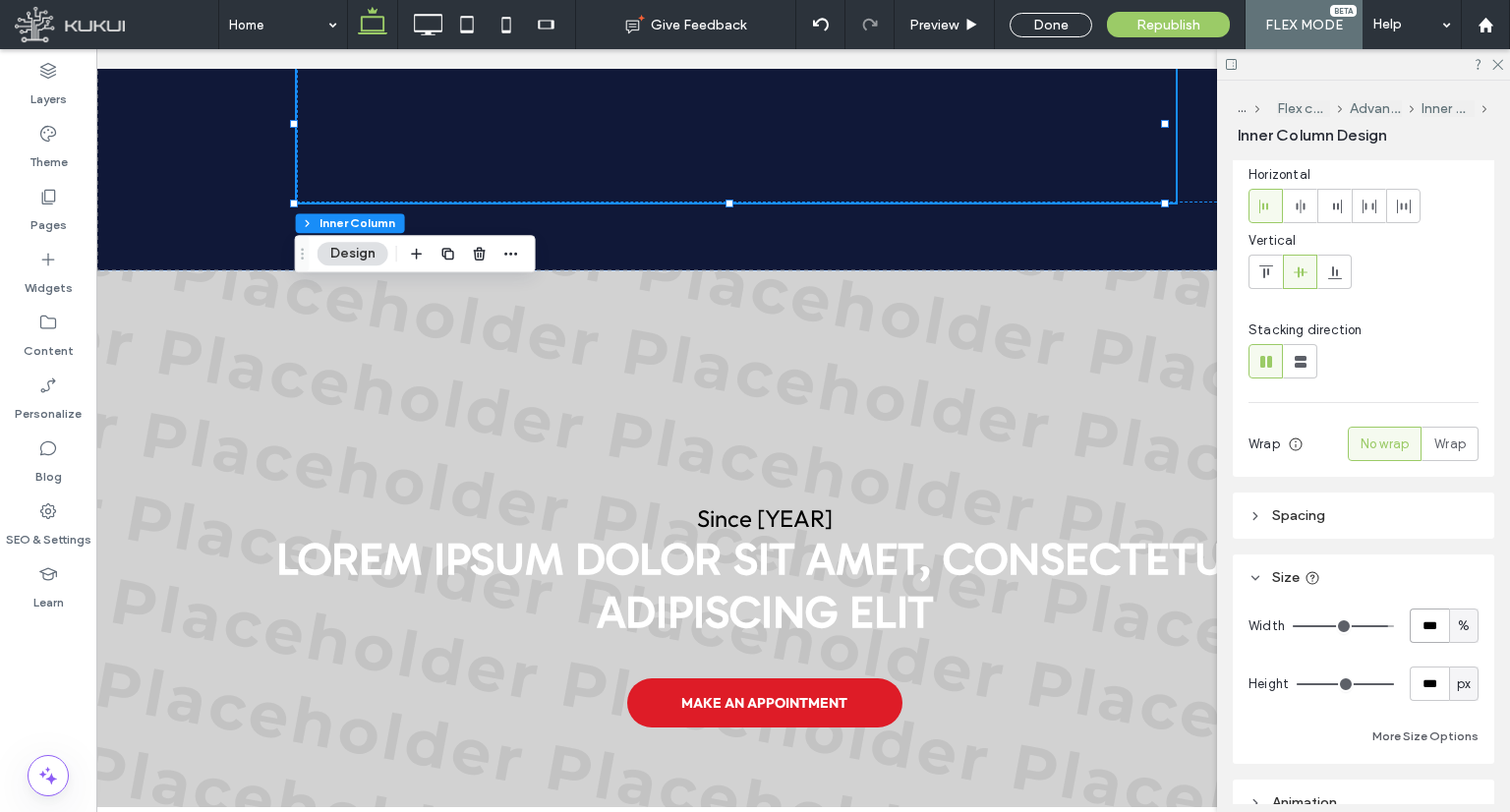 type on "***" 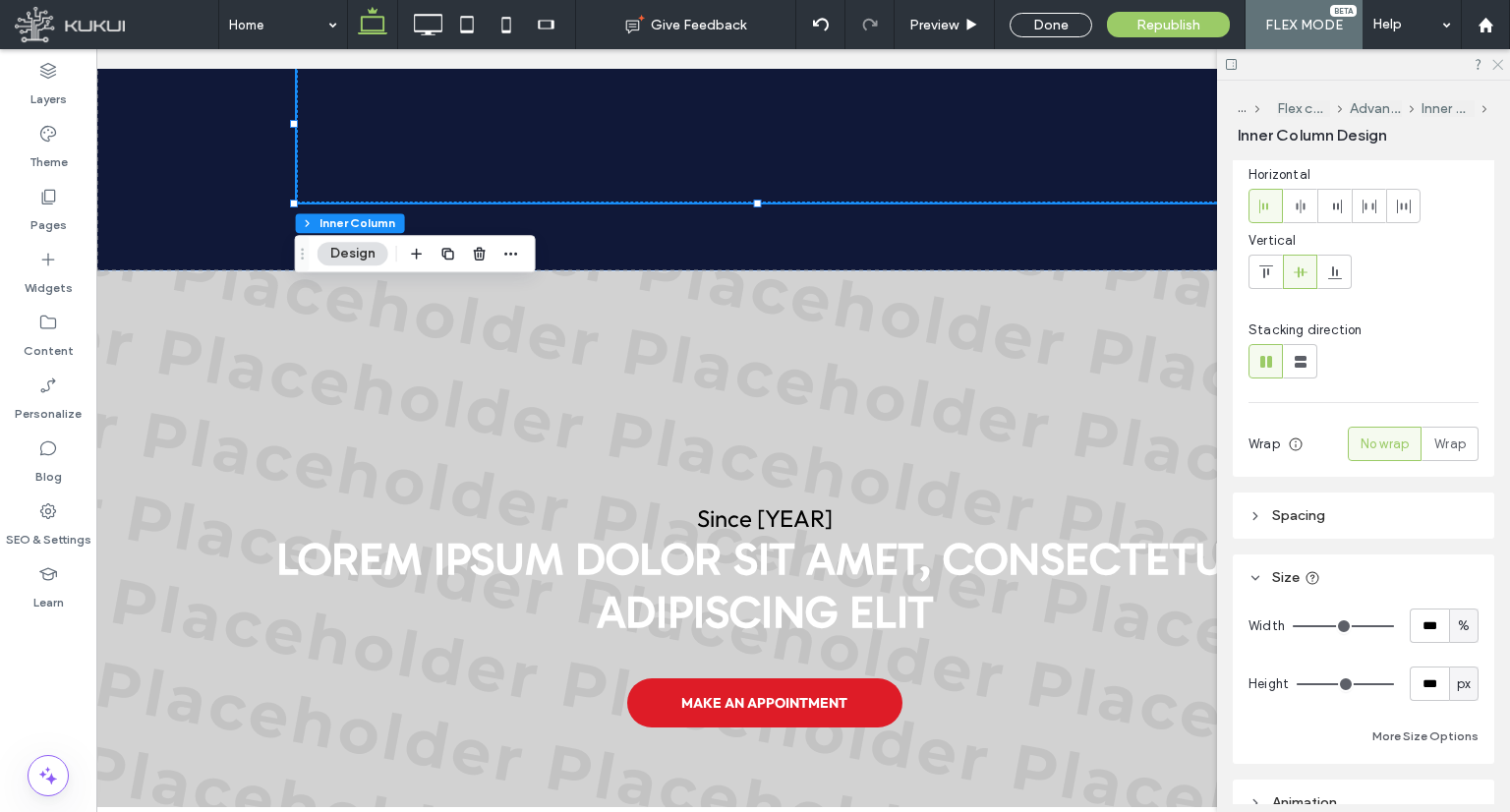 click 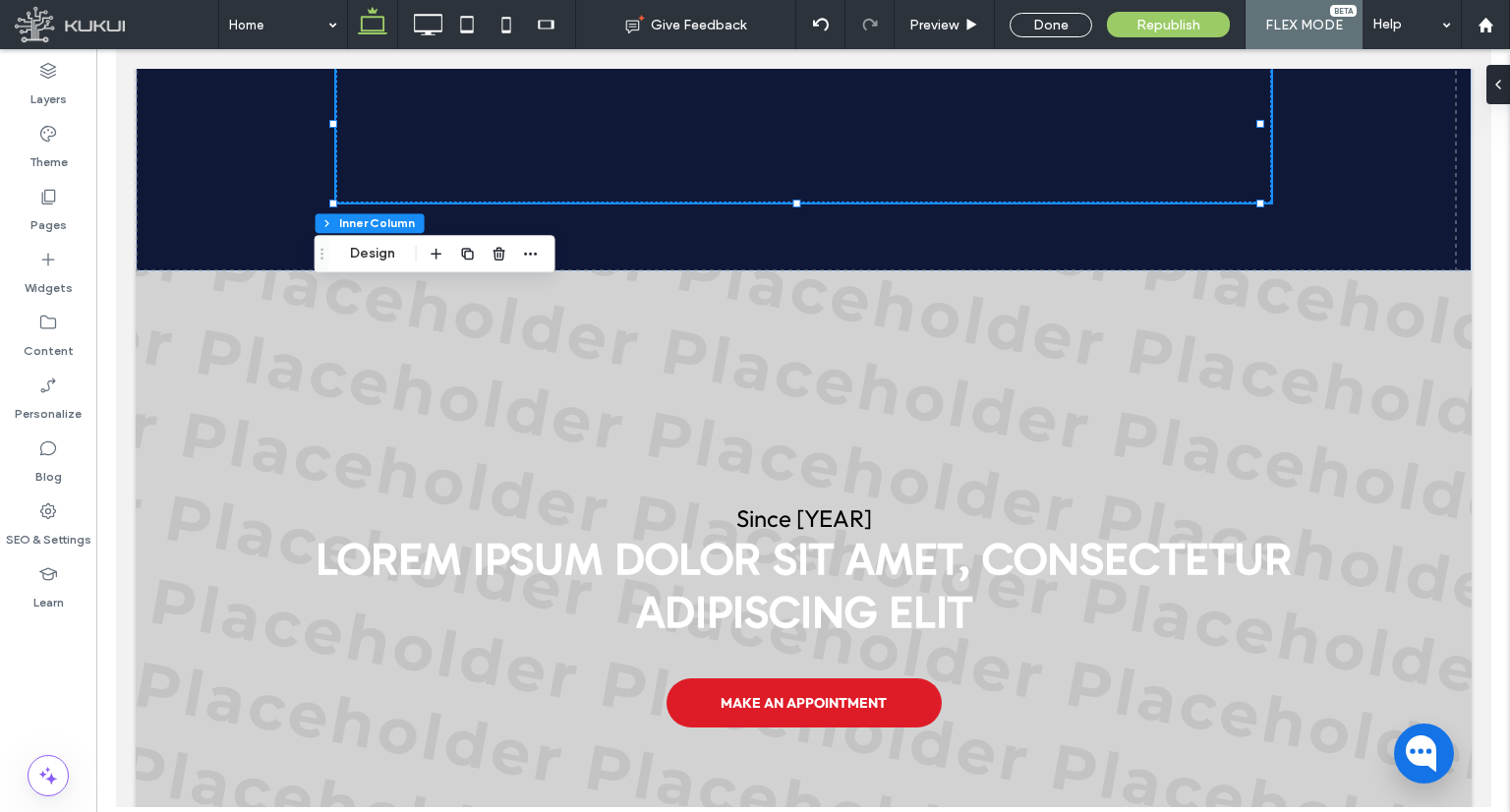 scroll, scrollTop: 0, scrollLeft: 0, axis: both 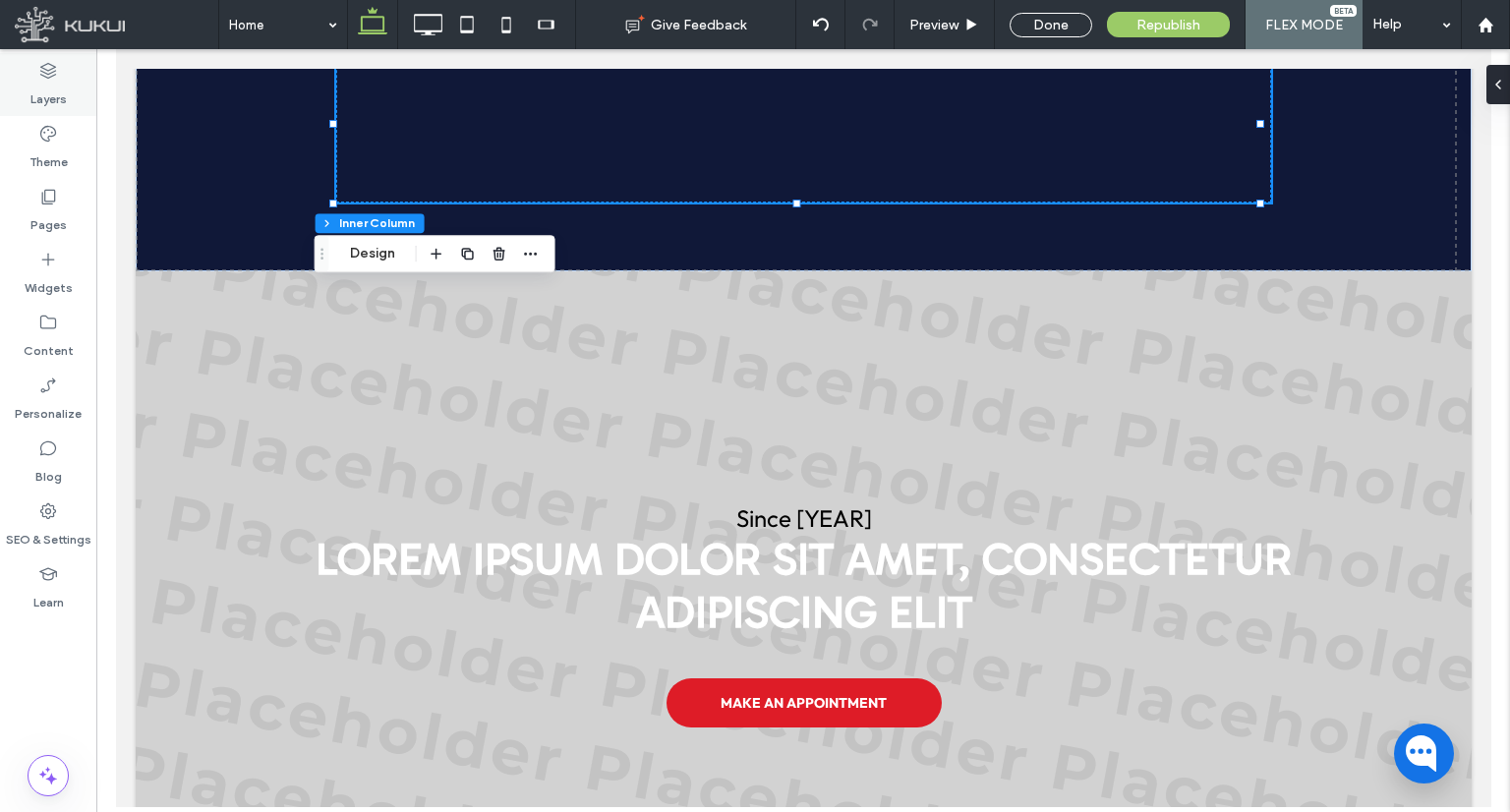 click on "Layers" at bounding box center (48, 94) 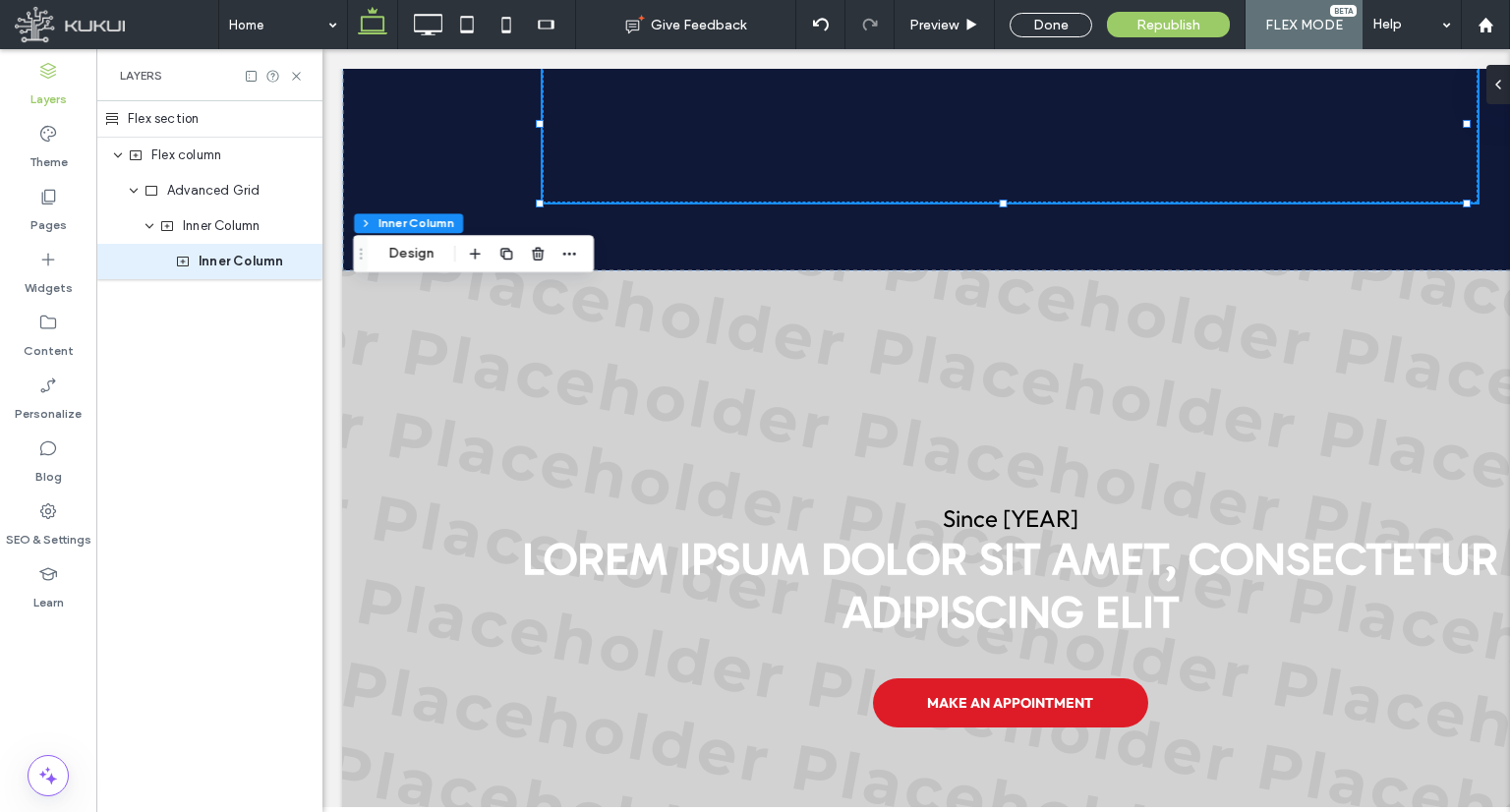 scroll, scrollTop: 0, scrollLeft: 187, axis: horizontal 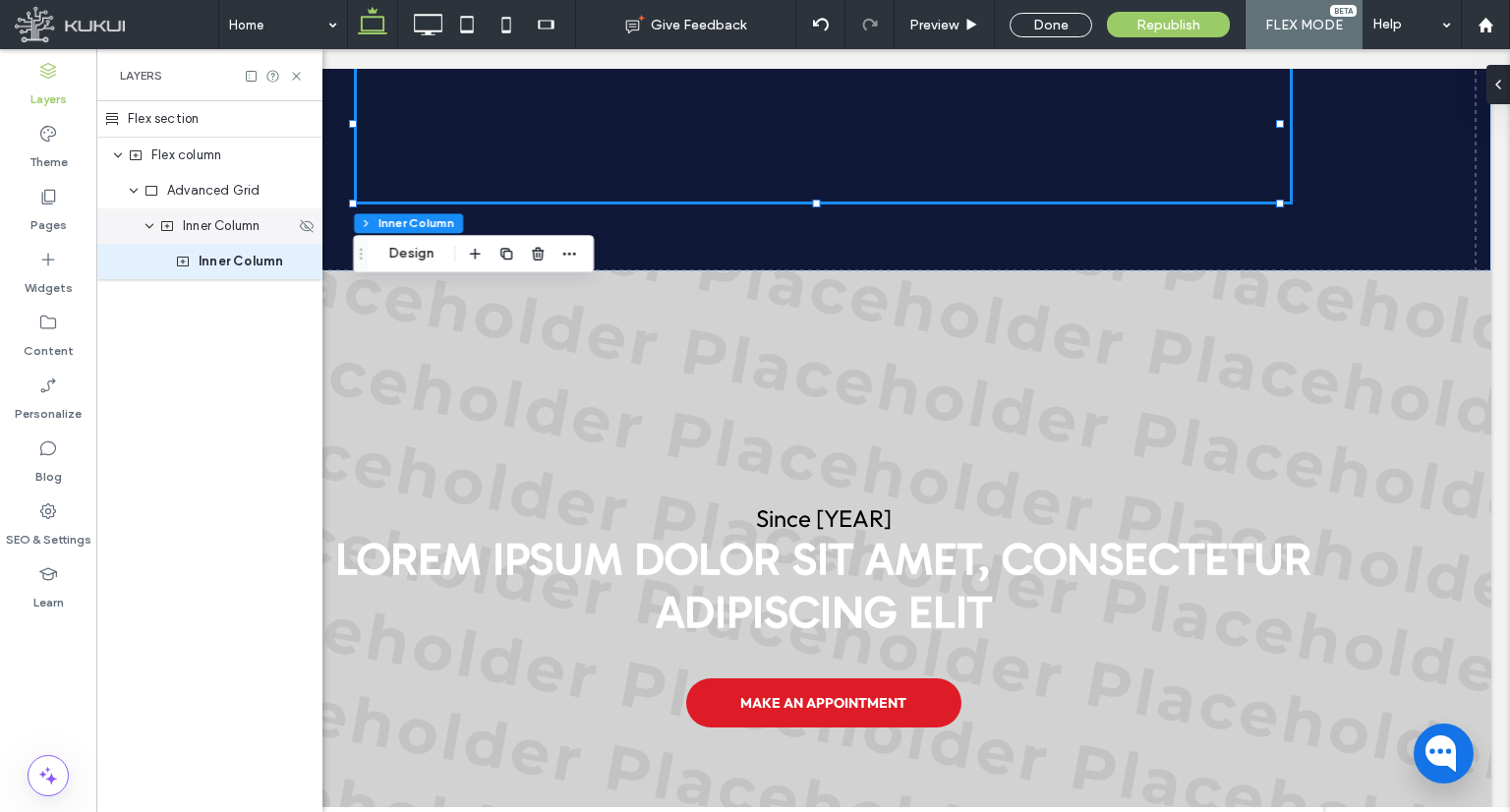 click on "Inner Column" at bounding box center [209, 226] 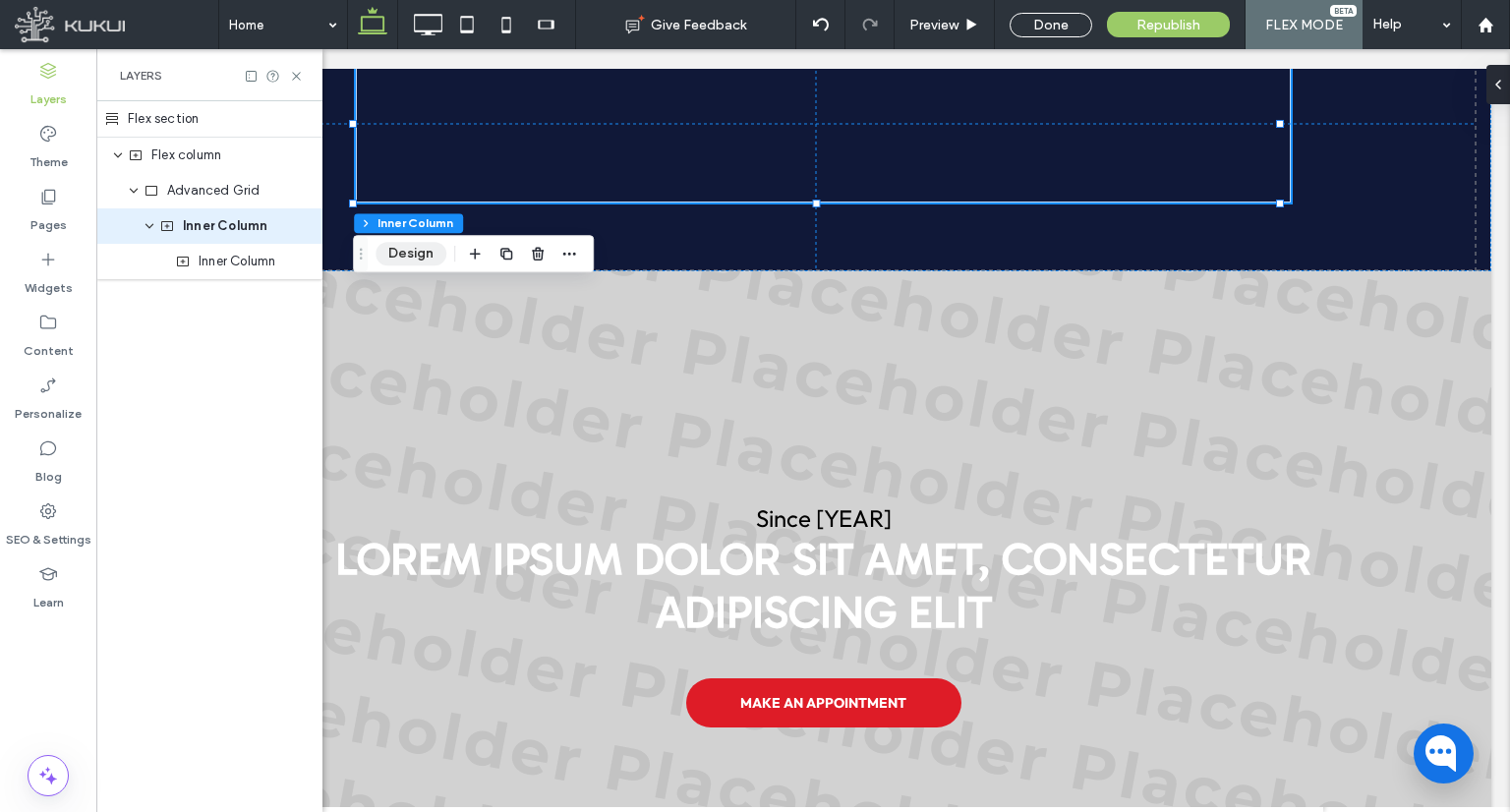 click on "Design" at bounding box center (411, 254) 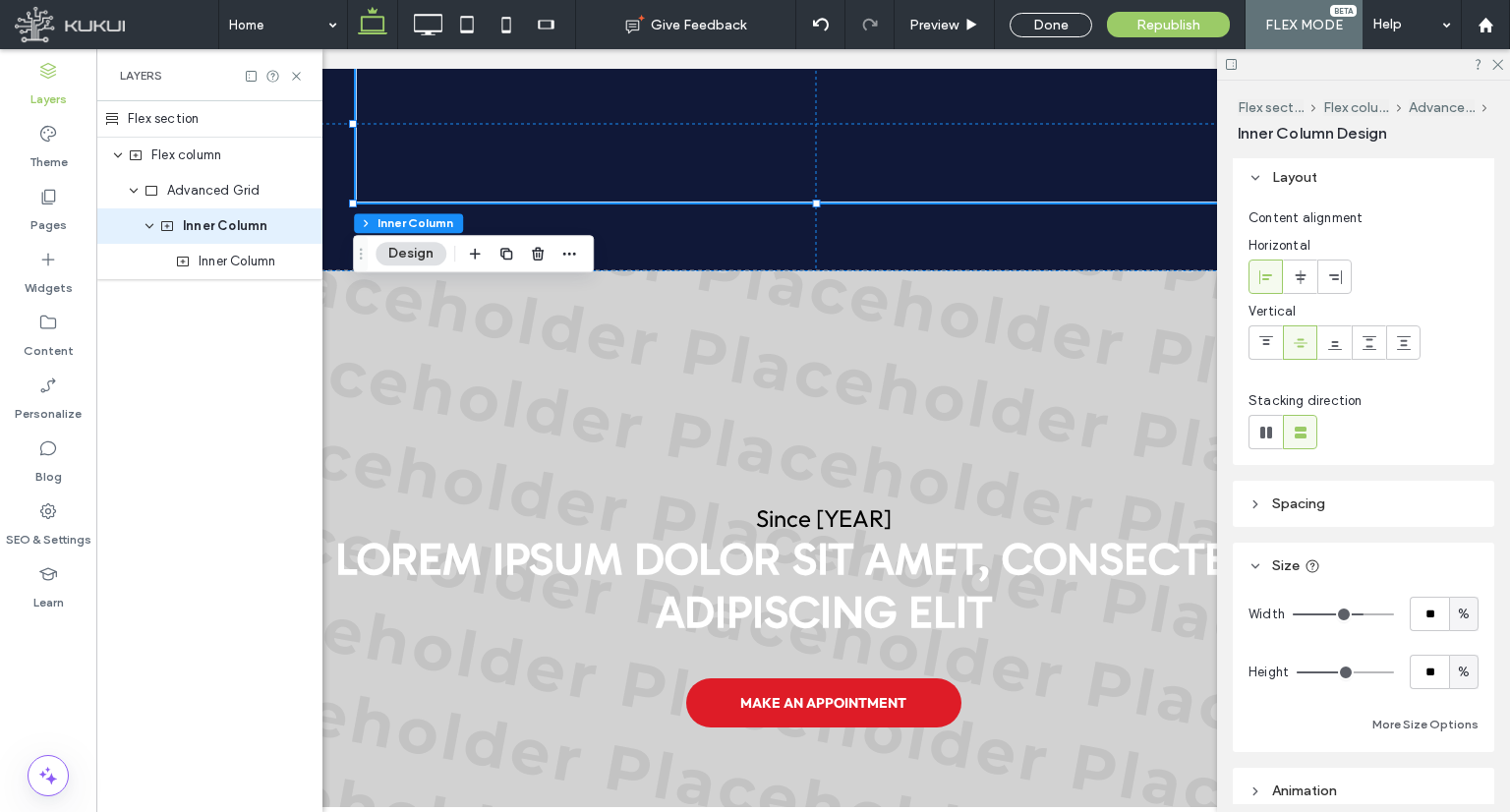 scroll, scrollTop: 315, scrollLeft: 0, axis: vertical 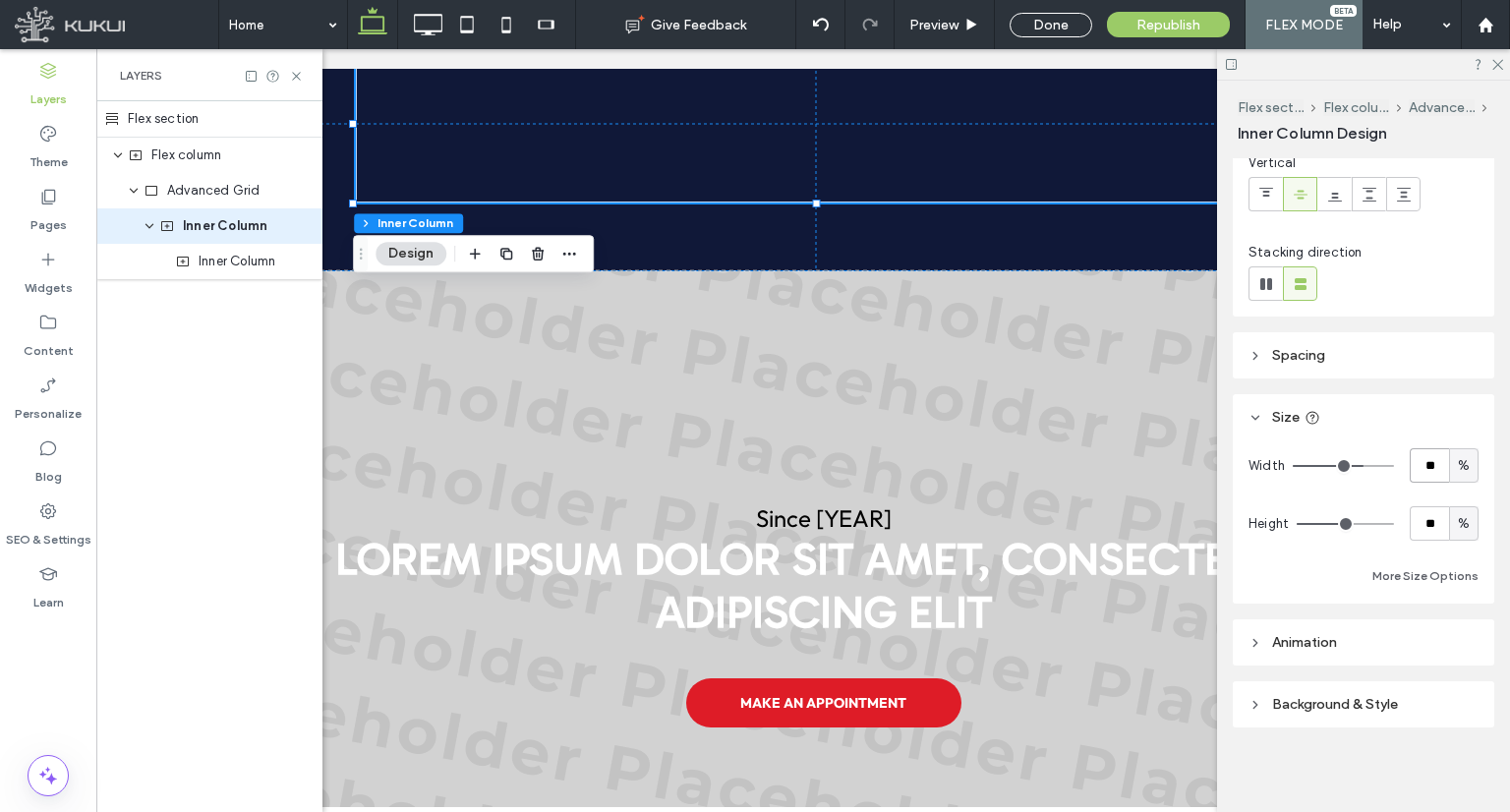 click on "**" at bounding box center (1429, 465) 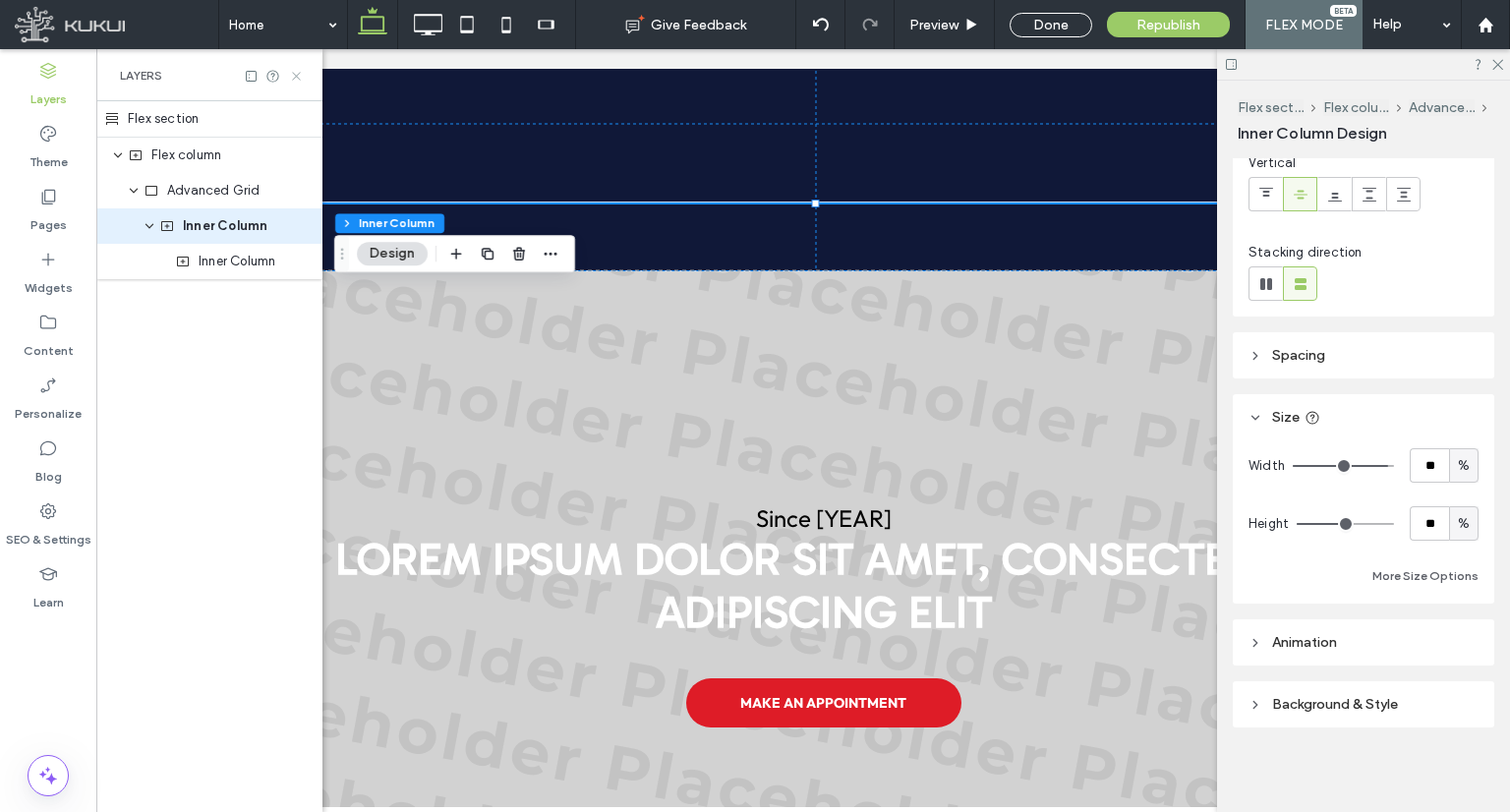 click 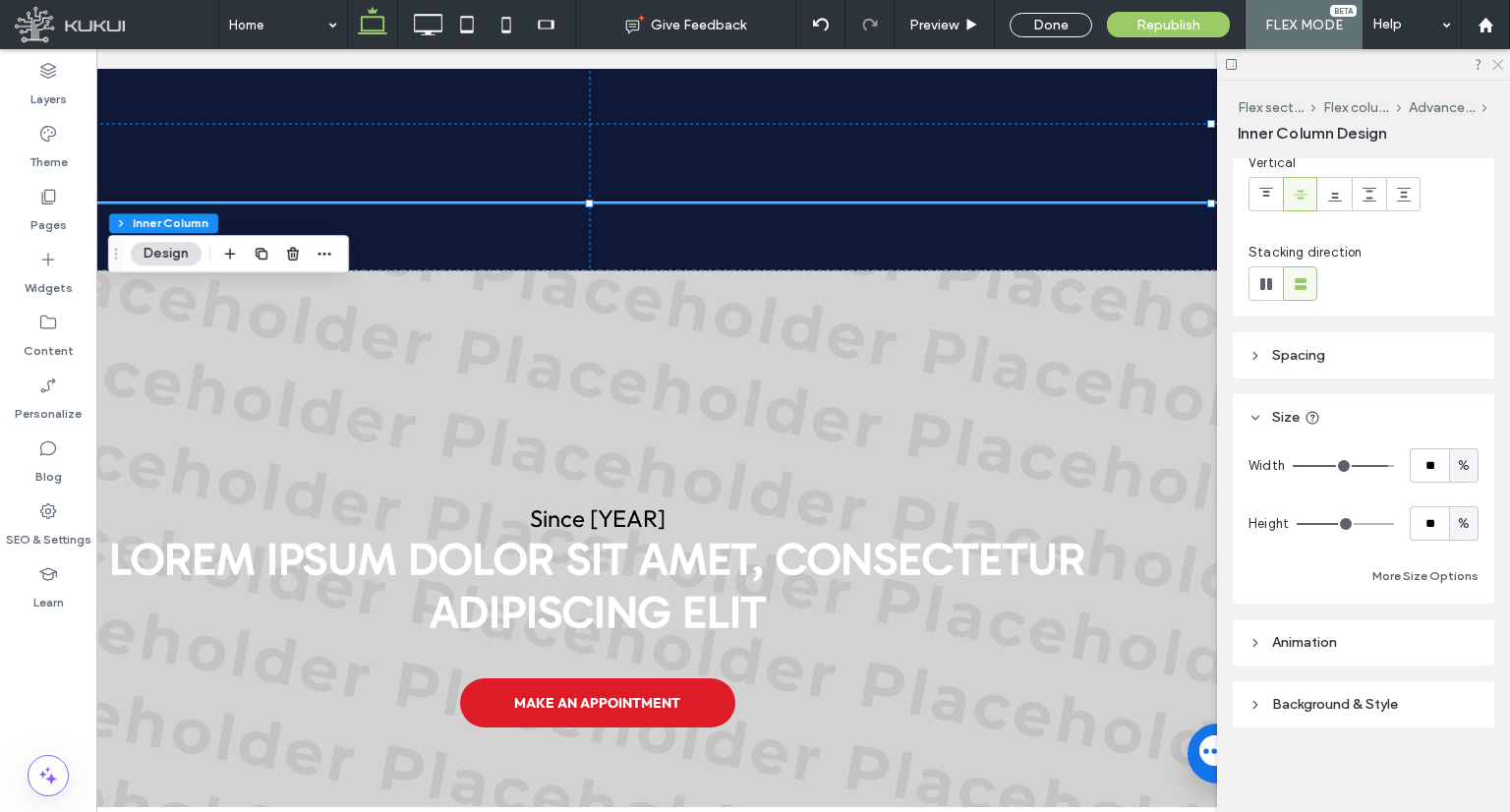 click 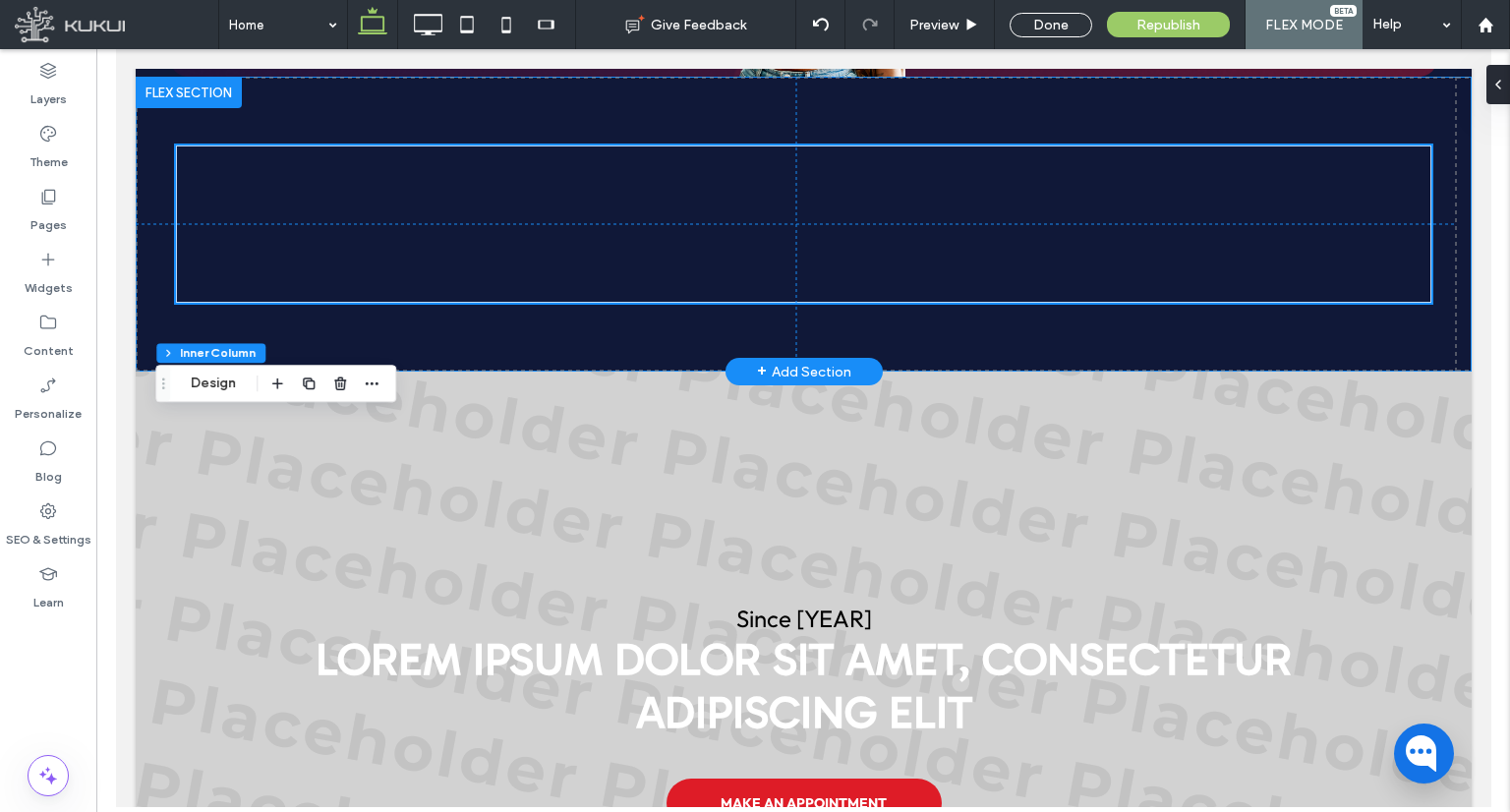 scroll, scrollTop: 2227, scrollLeft: 0, axis: vertical 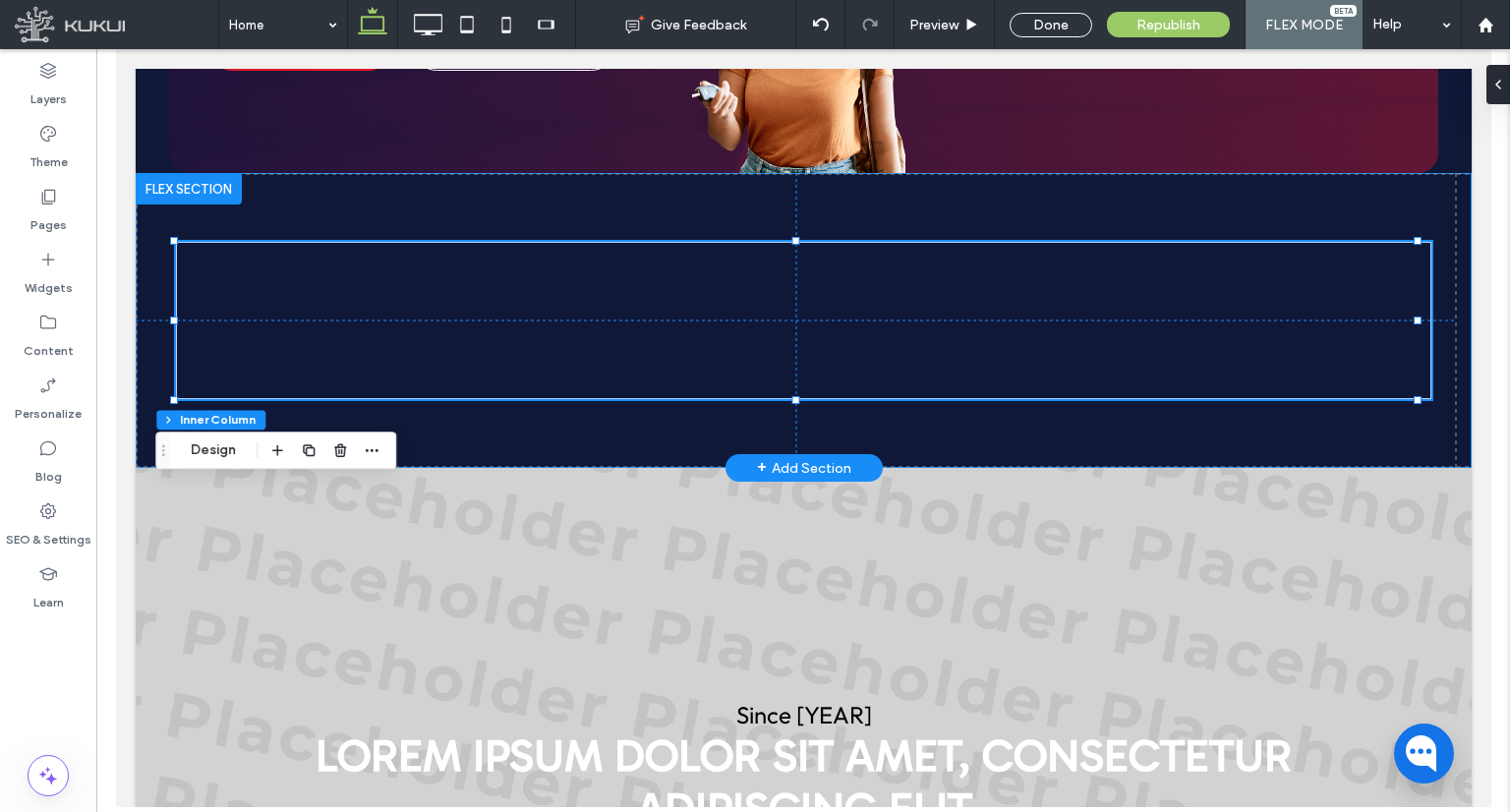 click on "201px
70px" at bounding box center (802, 320) 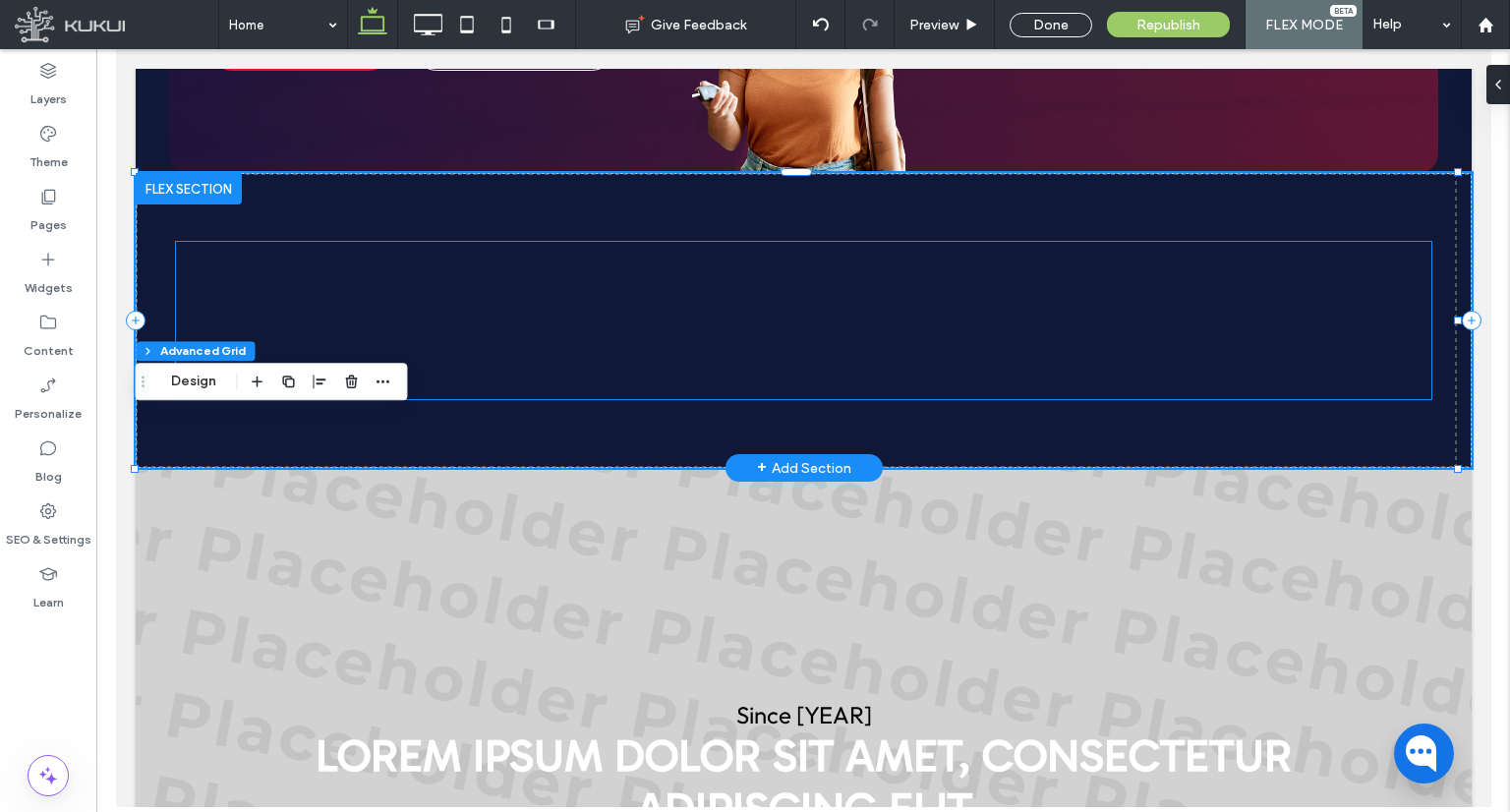 click at bounding box center (802, 320) 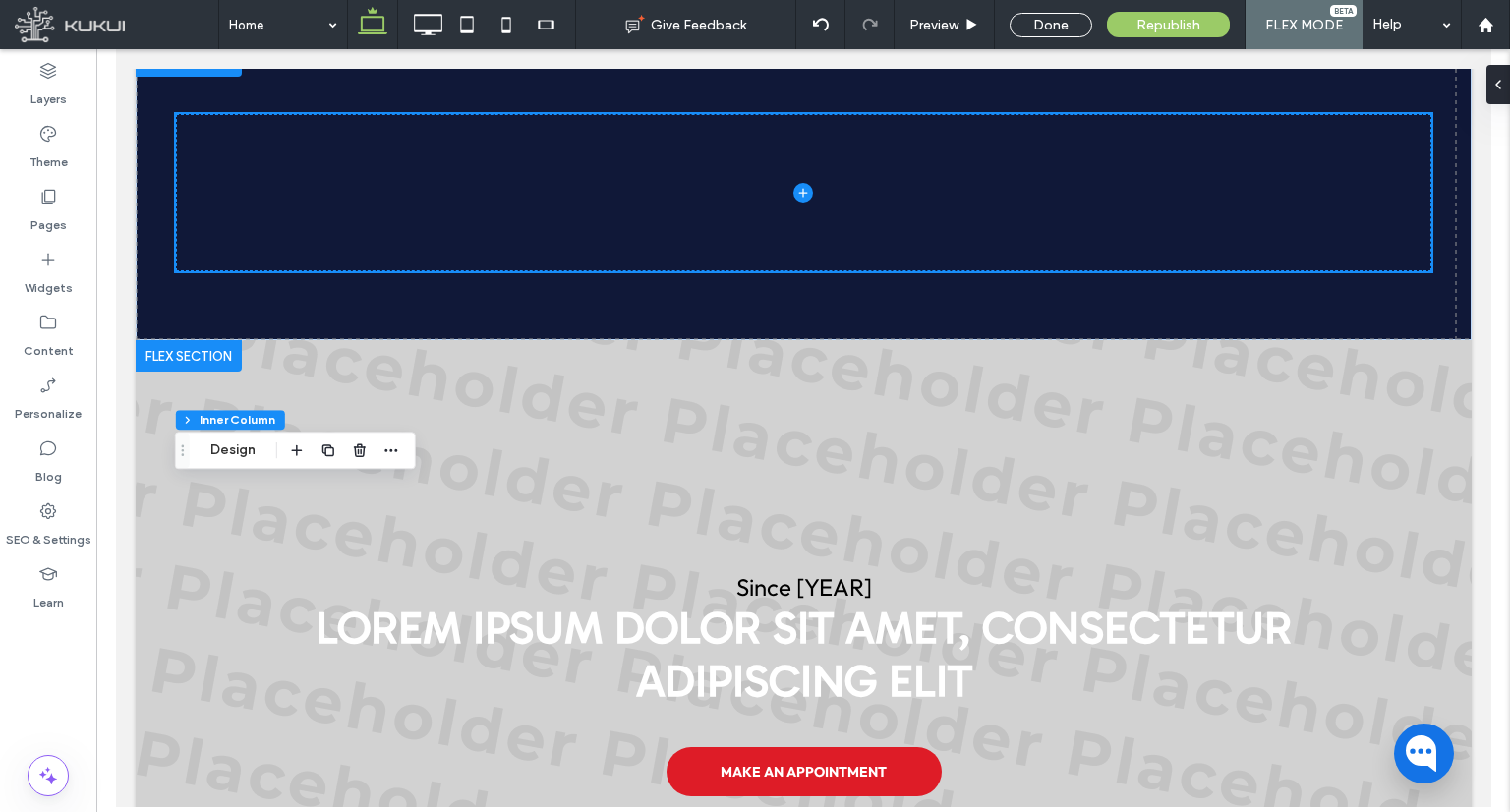 scroll, scrollTop: 2522, scrollLeft: 0, axis: vertical 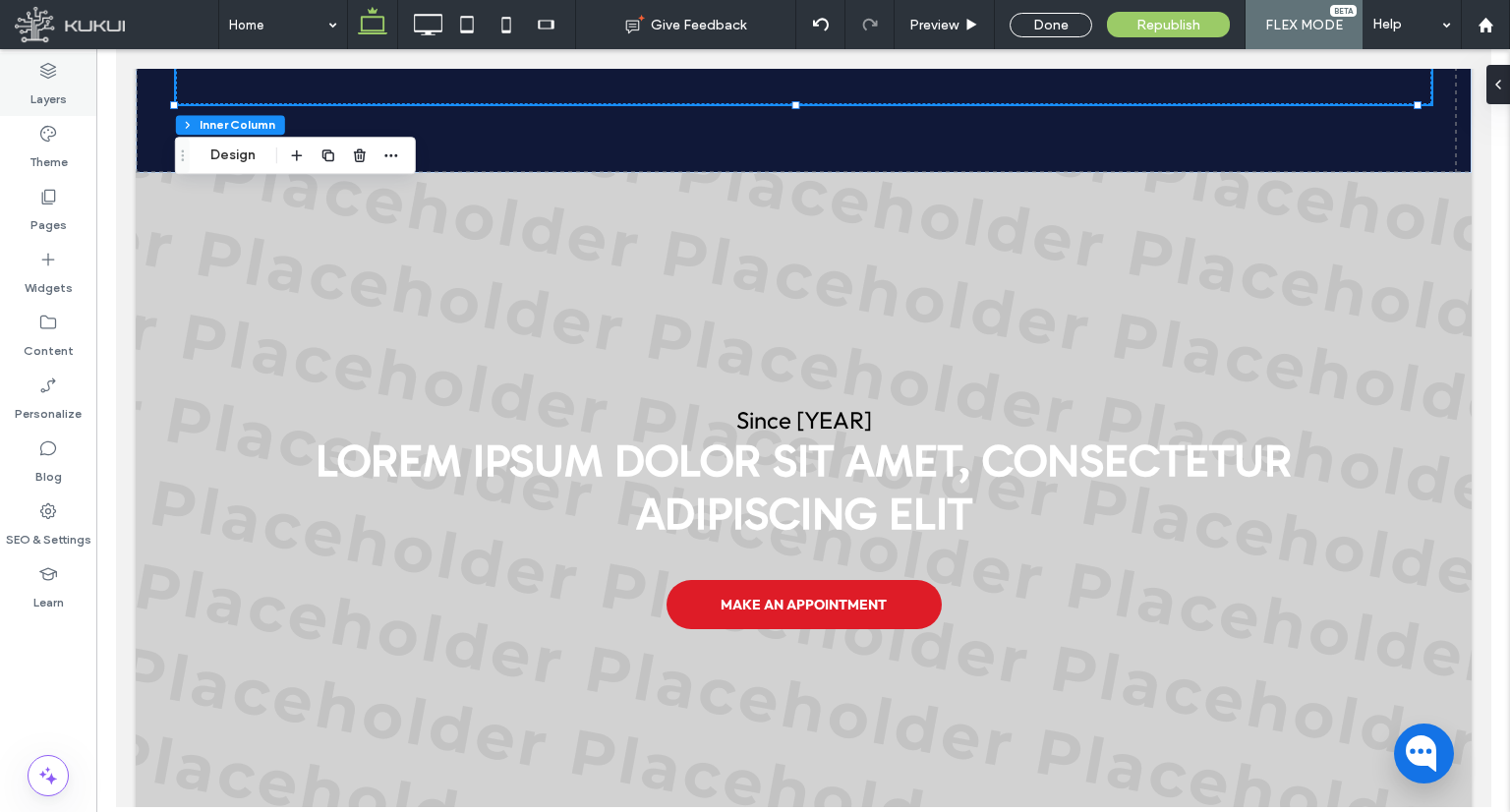 click on "Layers" at bounding box center [48, 85] 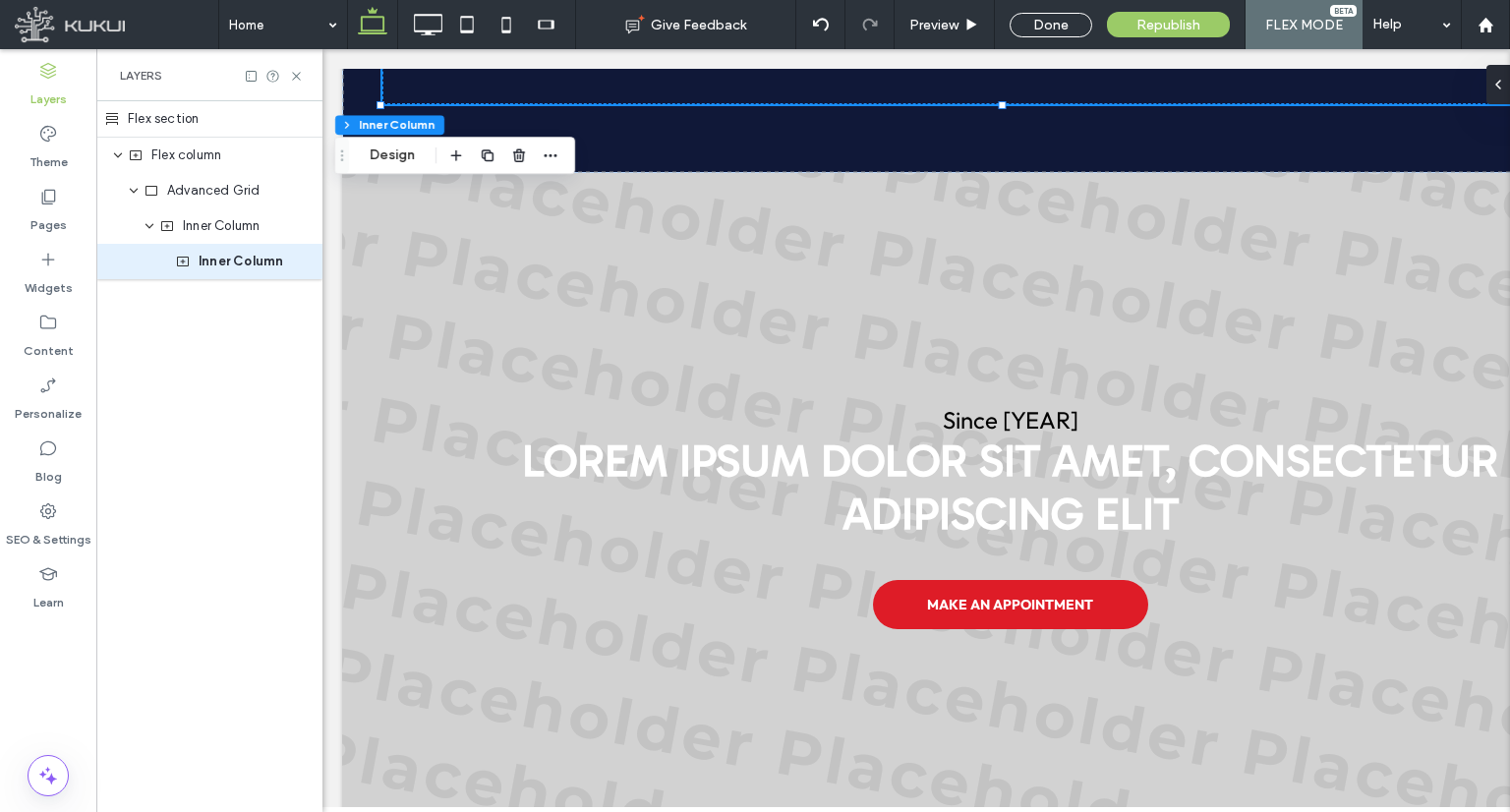 scroll, scrollTop: 0, scrollLeft: 187, axis: horizontal 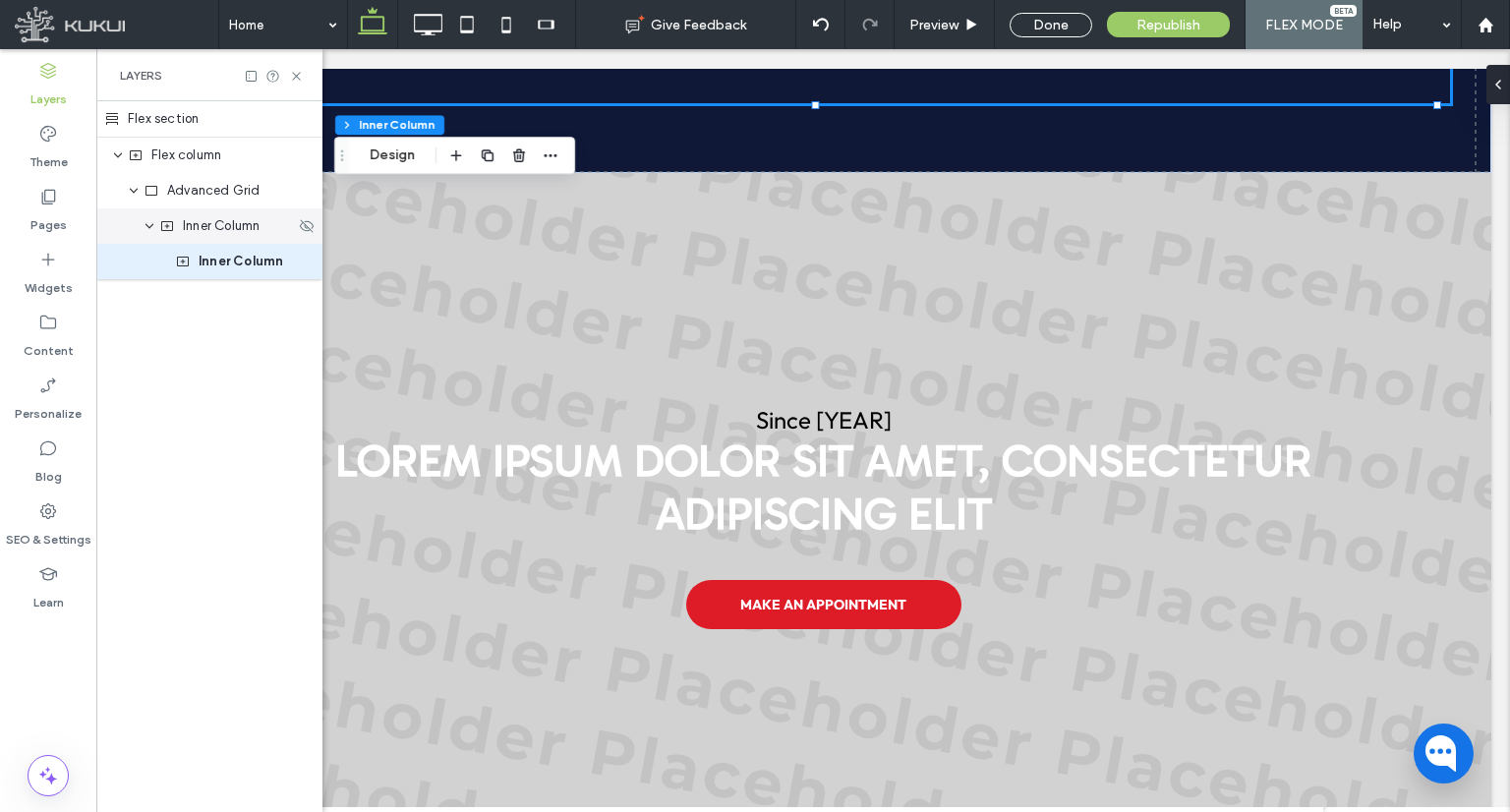 click on "Inner Column" at bounding box center [221, 226] 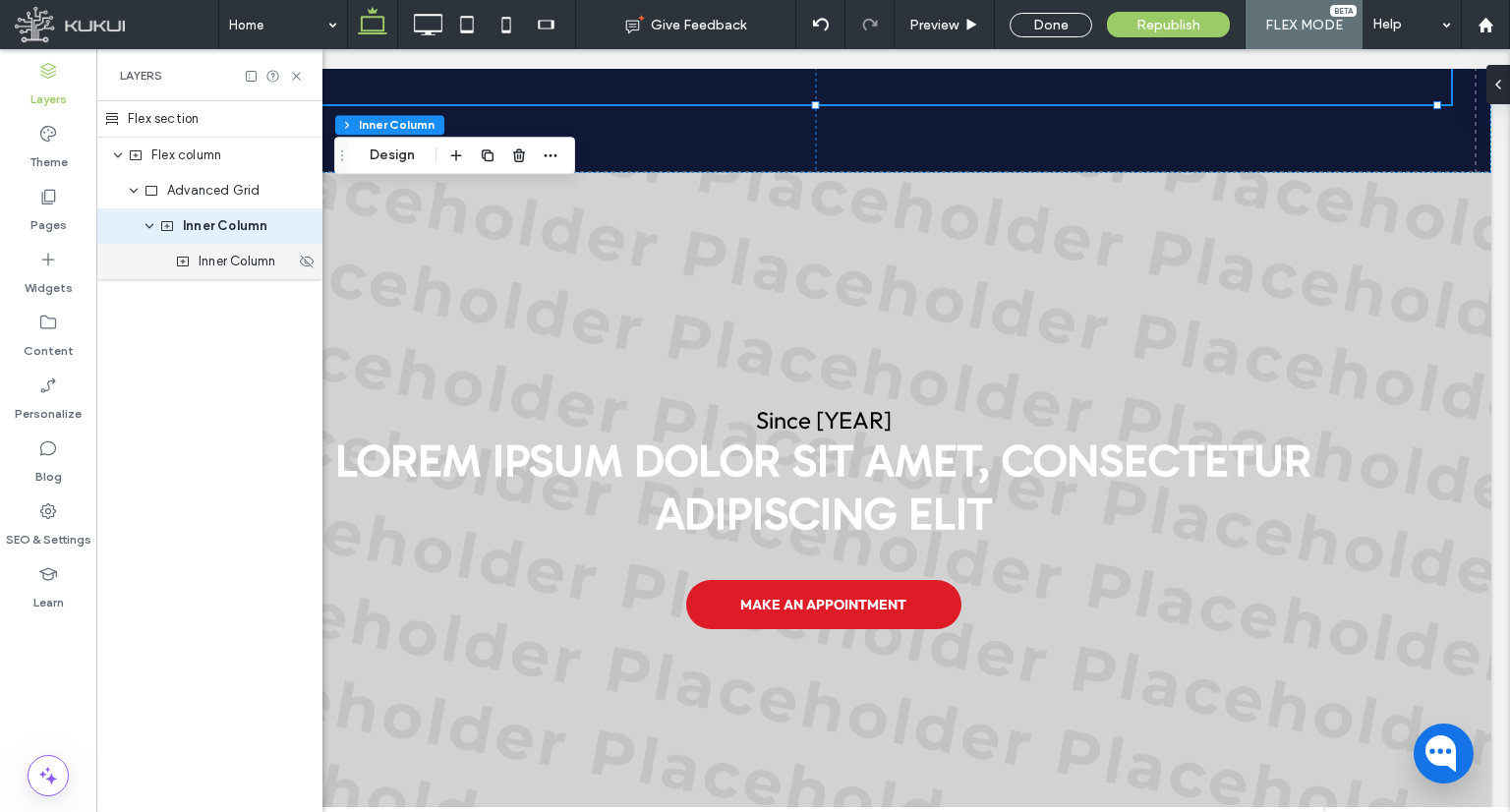 click on "Inner Column" at bounding box center [237, 261] 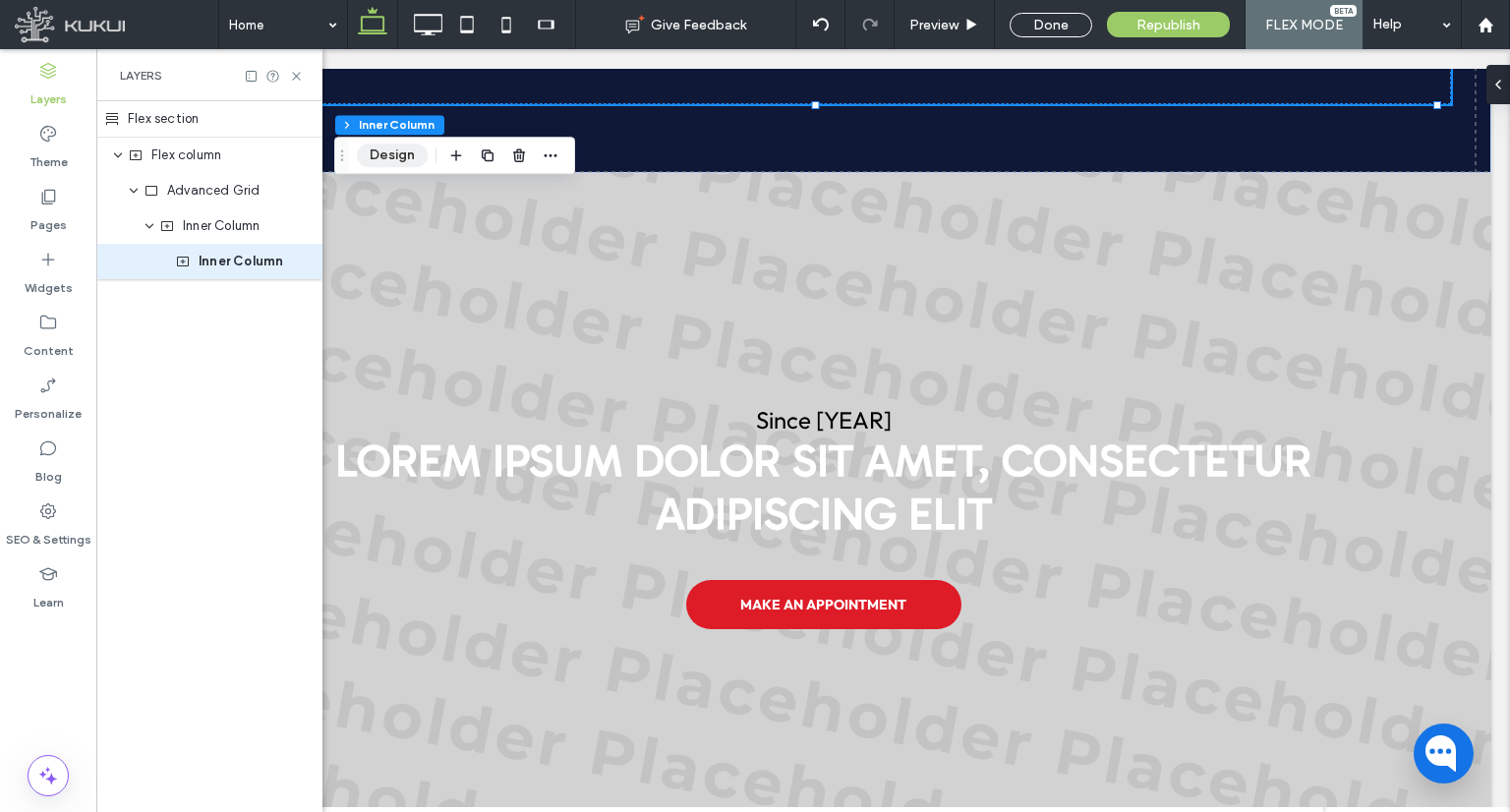 click on "Design" at bounding box center (392, 155) 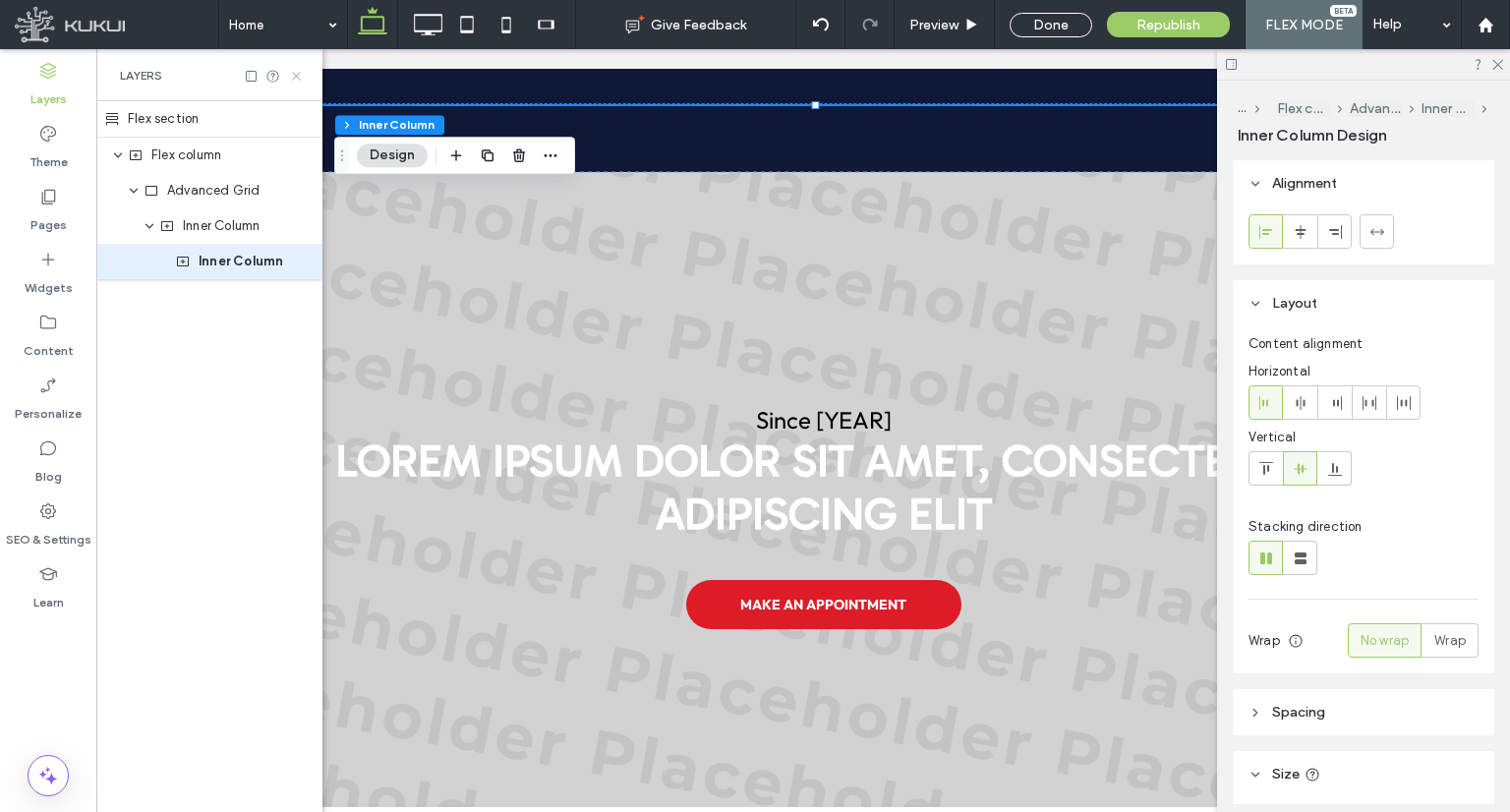 click 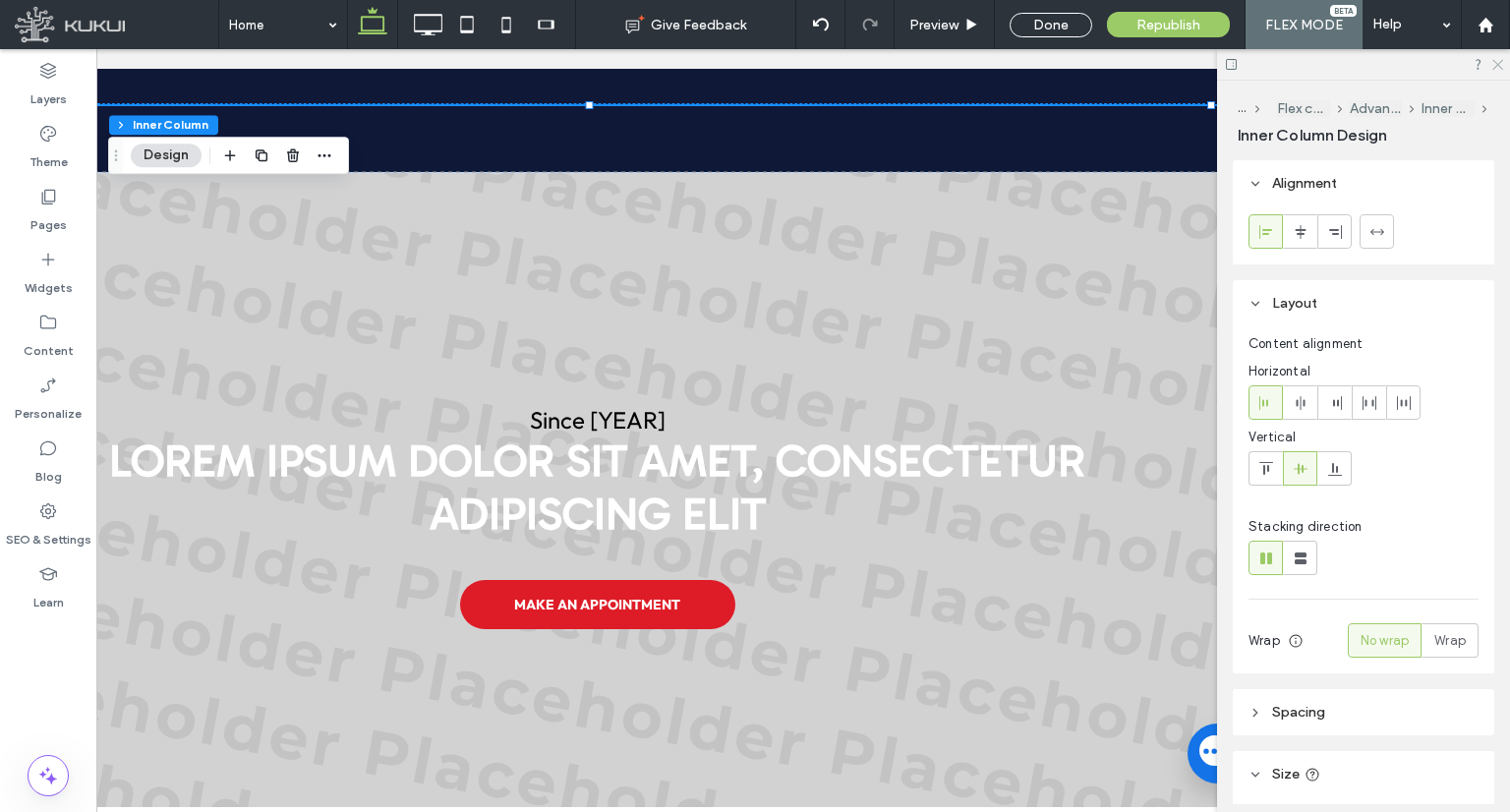 click 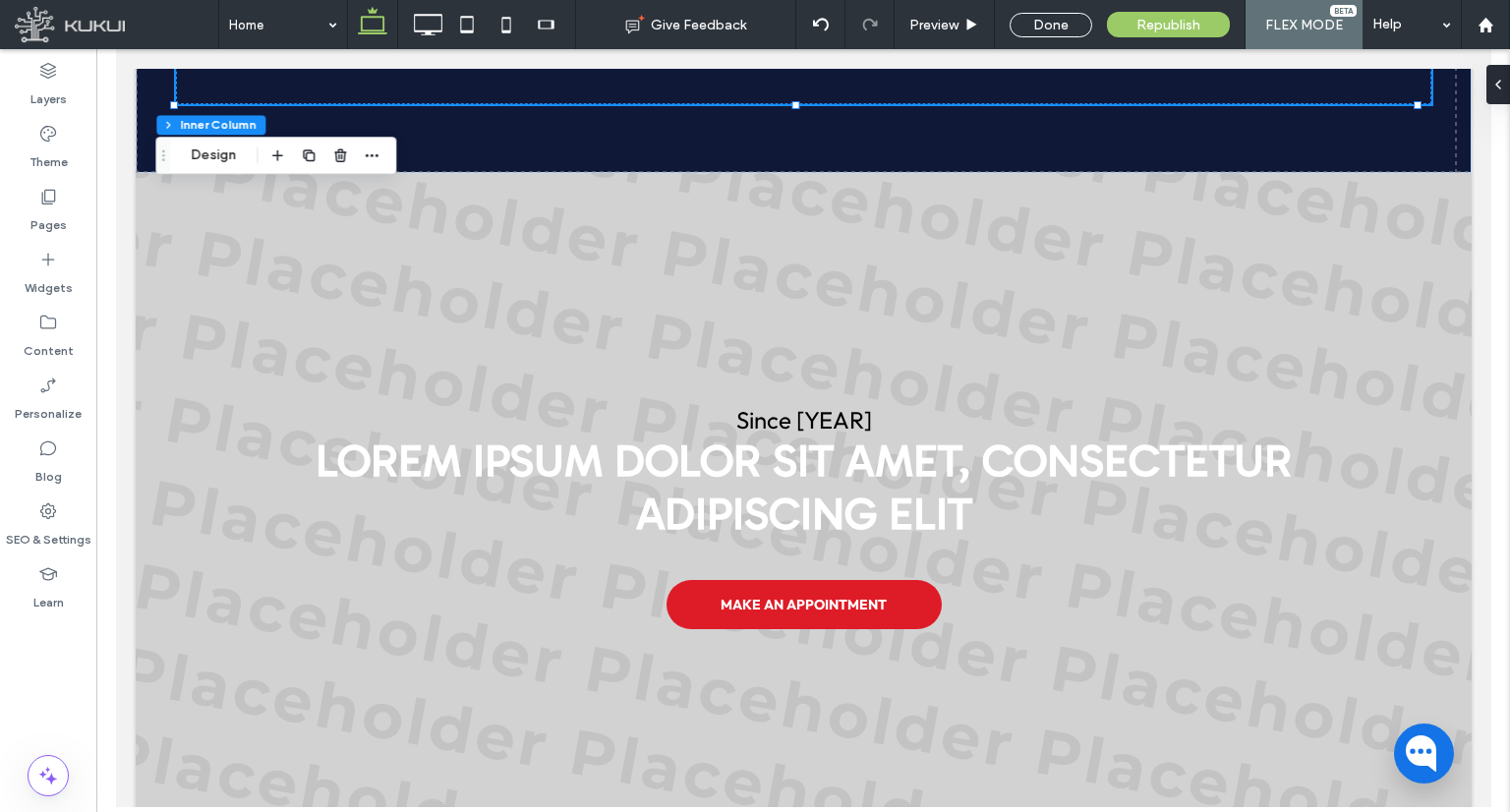 scroll, scrollTop: 0, scrollLeft: 0, axis: both 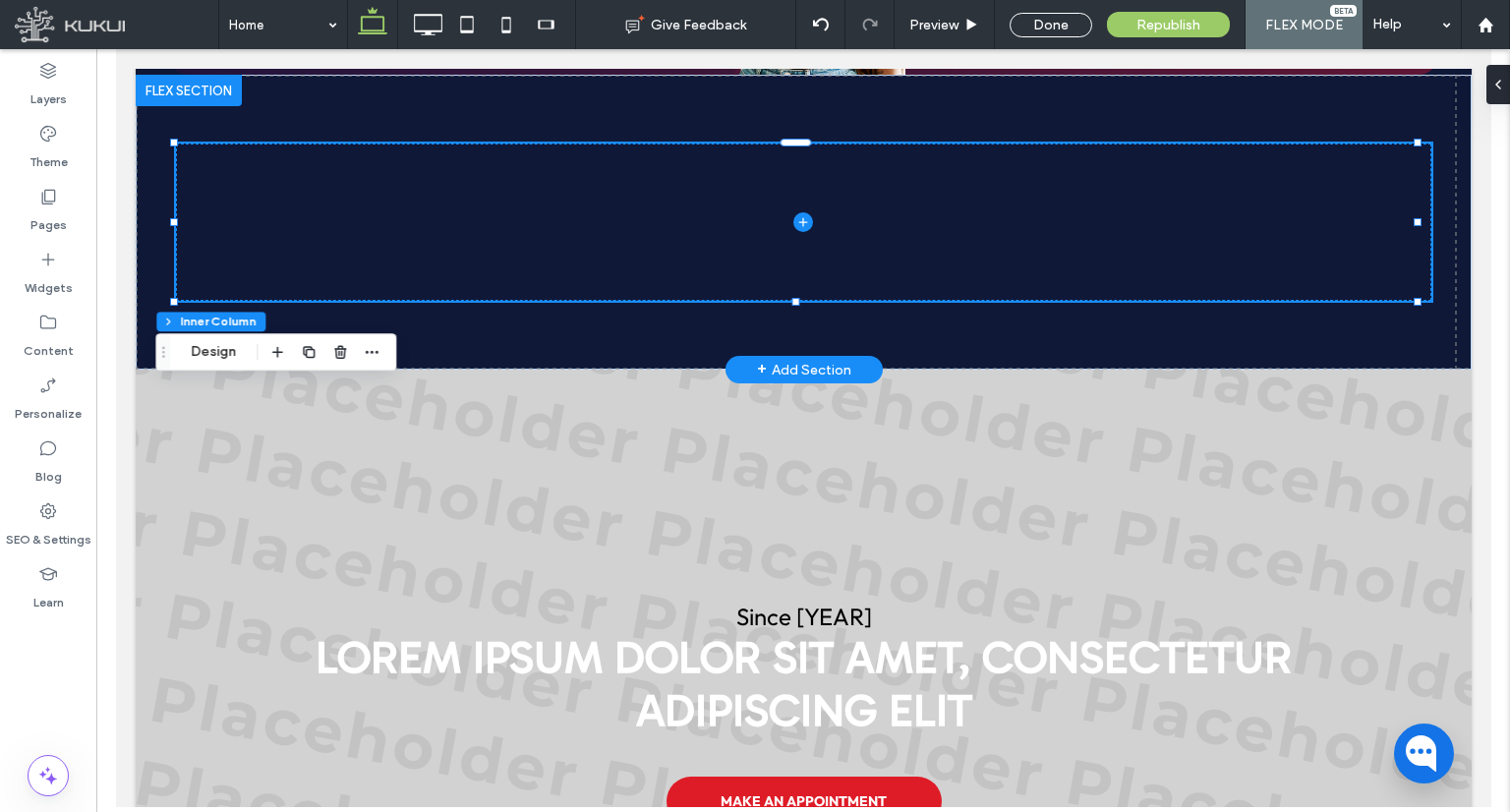 click at bounding box center [802, 222] 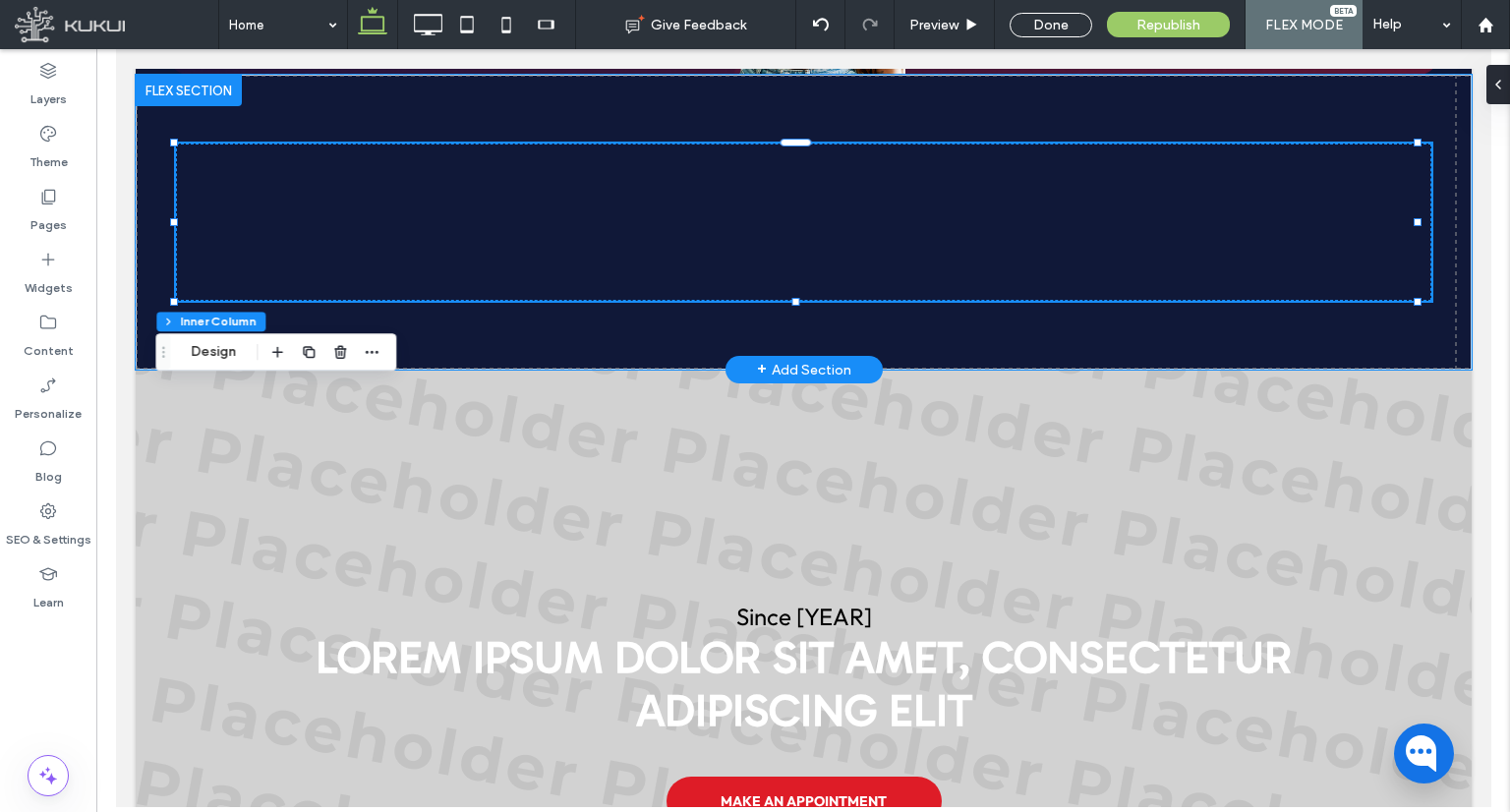 click at bounding box center [802, 222] 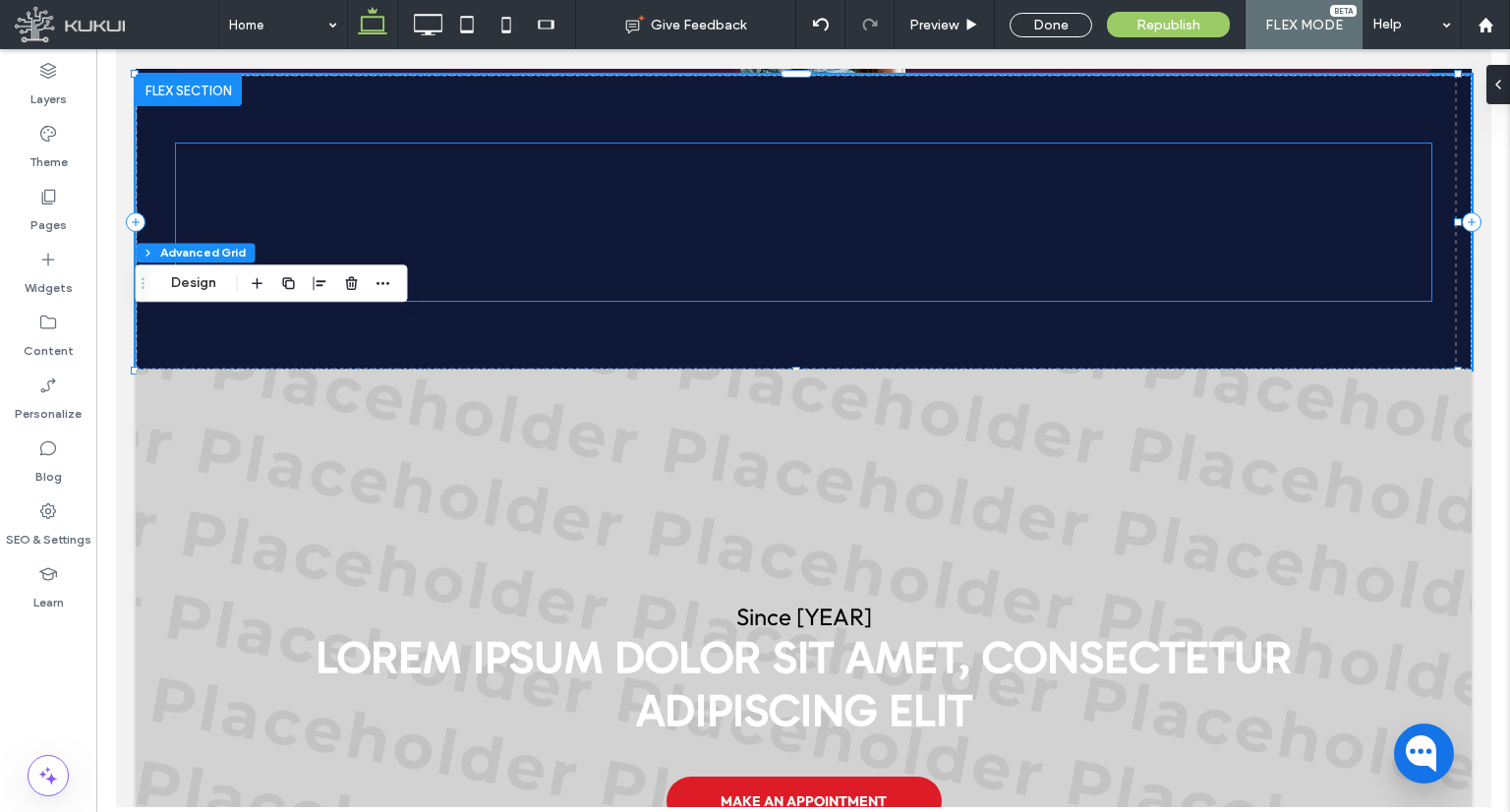 click at bounding box center [802, 222] 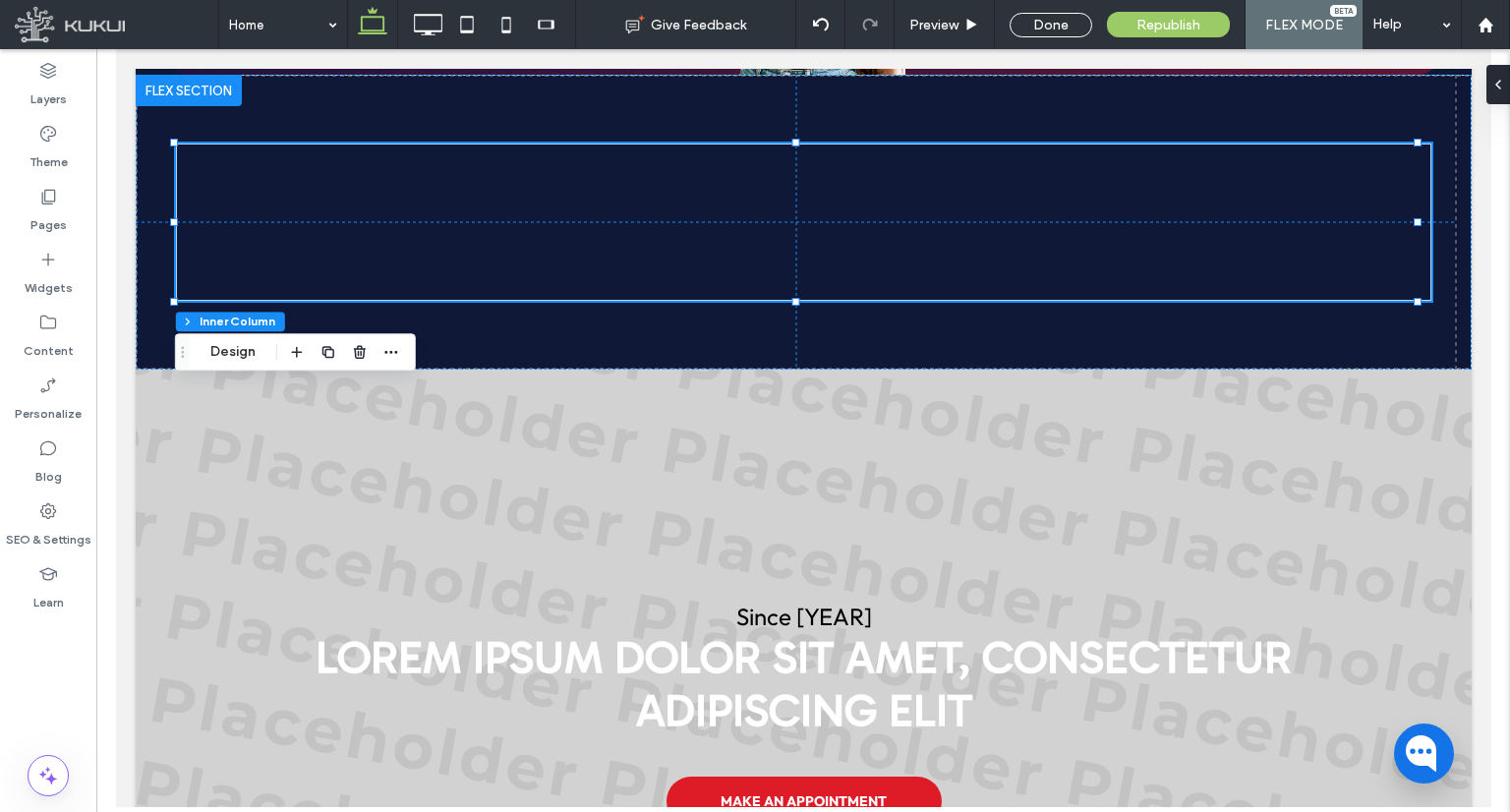 click at bounding box center [802, 222] 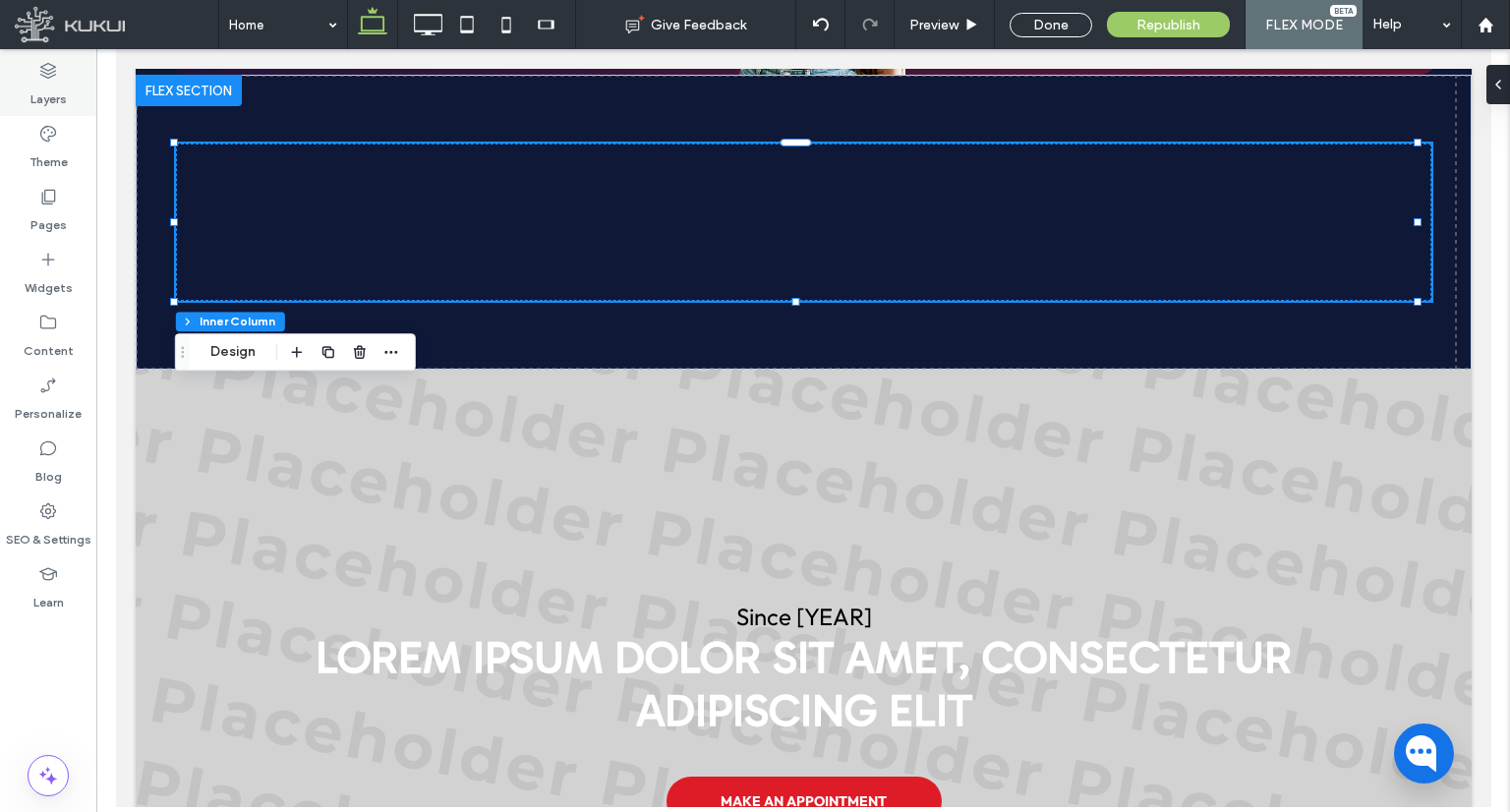 click on "Layers" at bounding box center (48, 94) 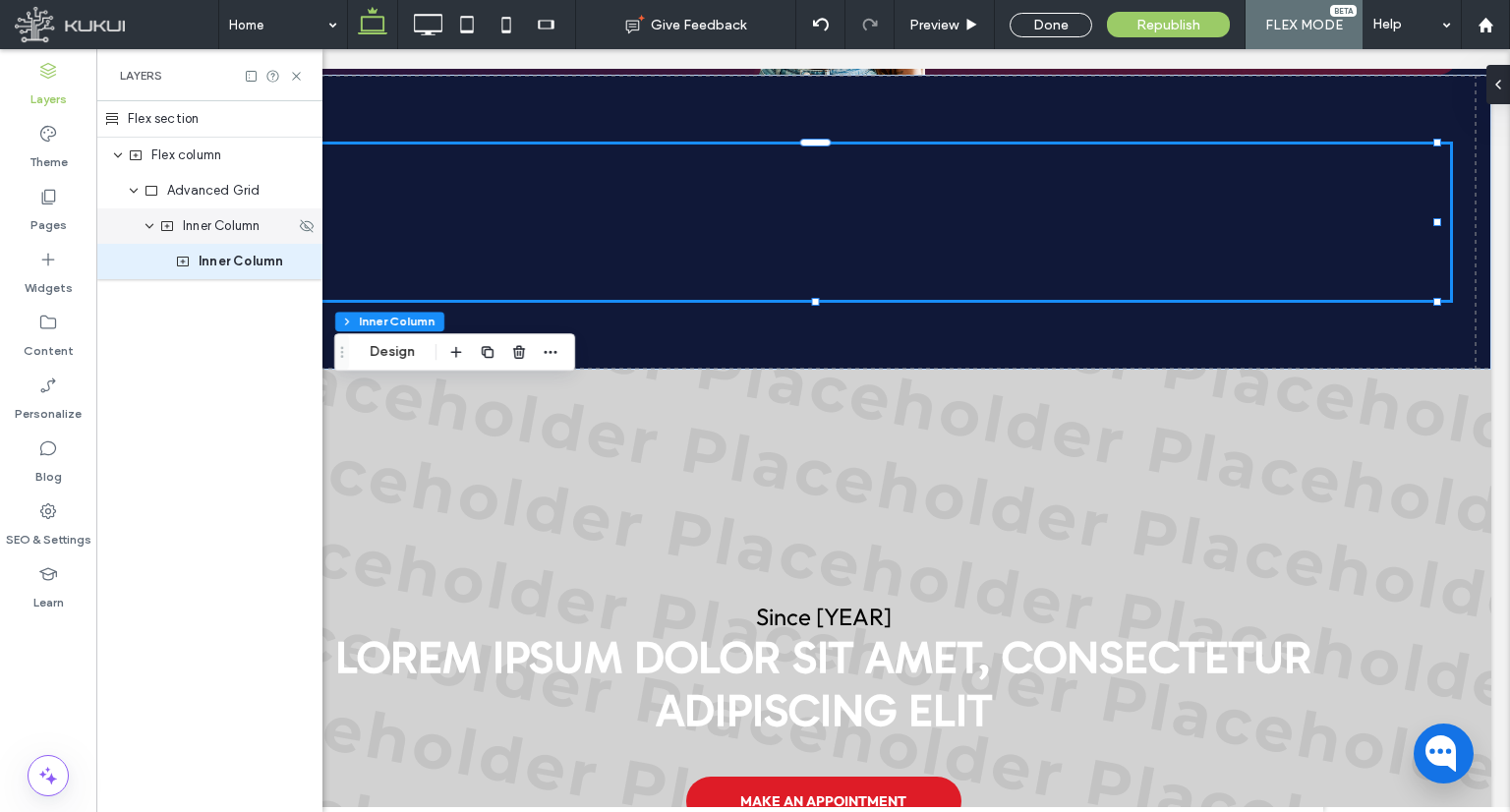 click on "Inner Column" at bounding box center [221, 226] 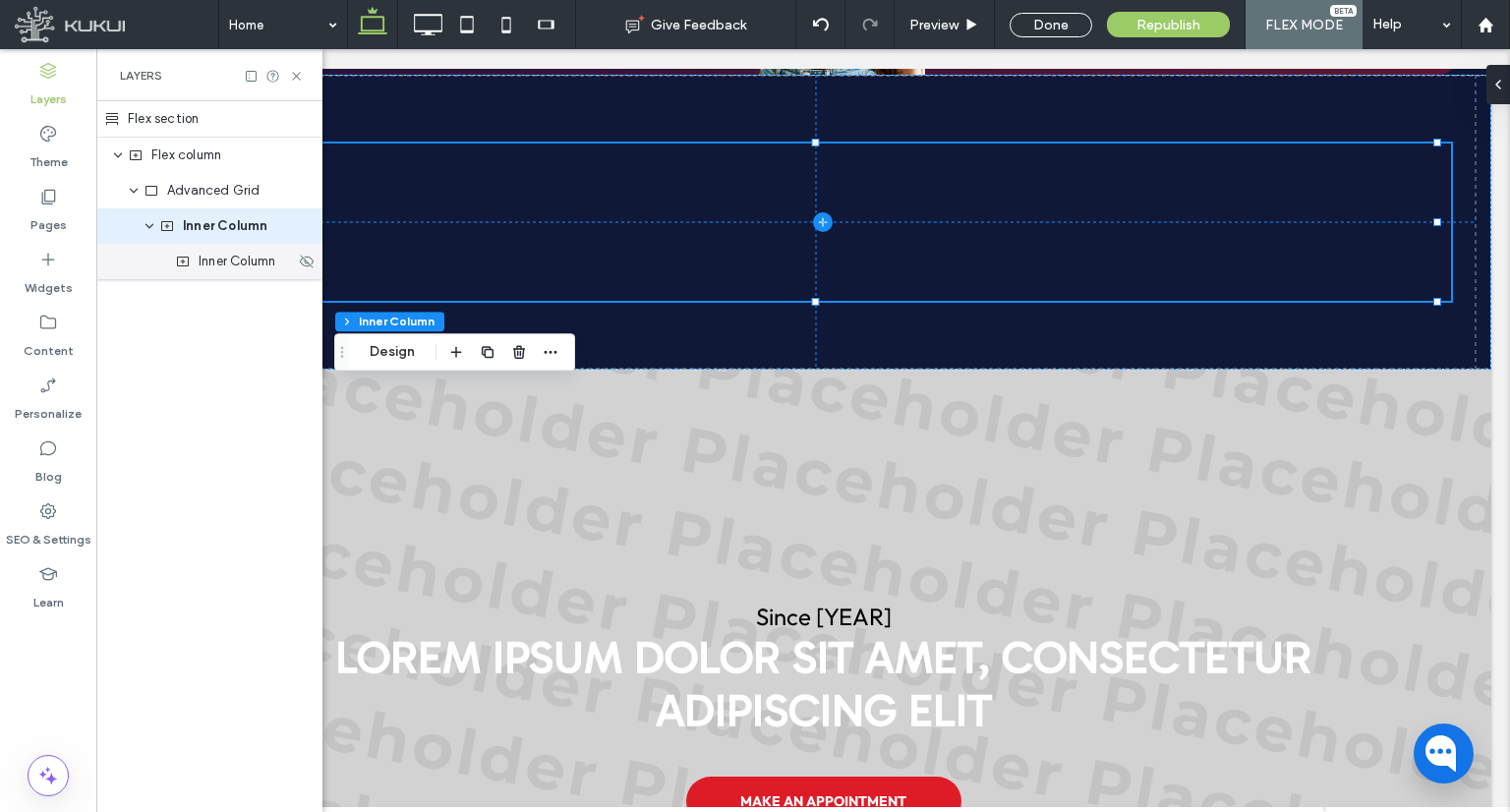 click on "Inner Column" at bounding box center [237, 261] 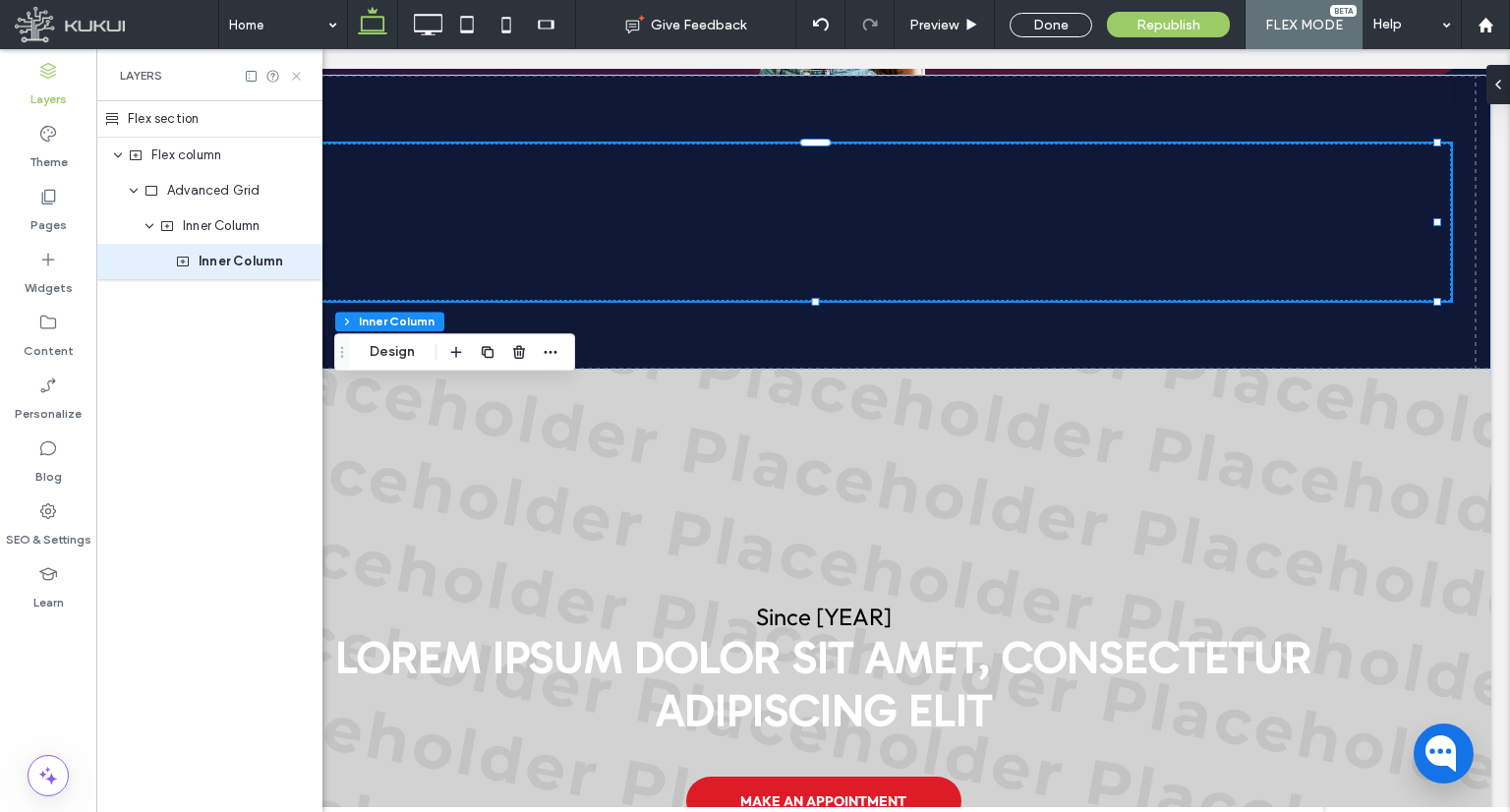 click 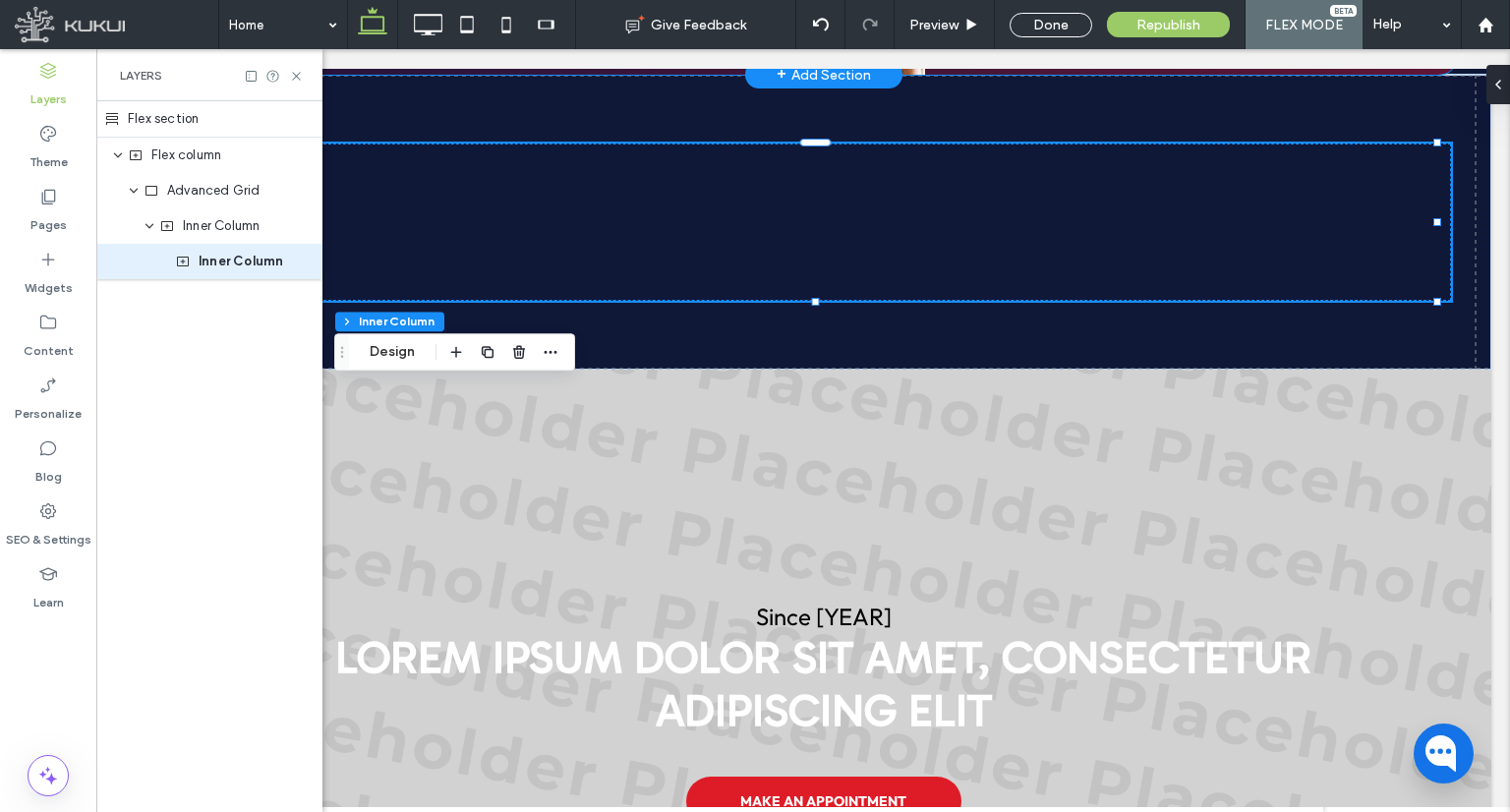 scroll, scrollTop: 0, scrollLeft: 0, axis: both 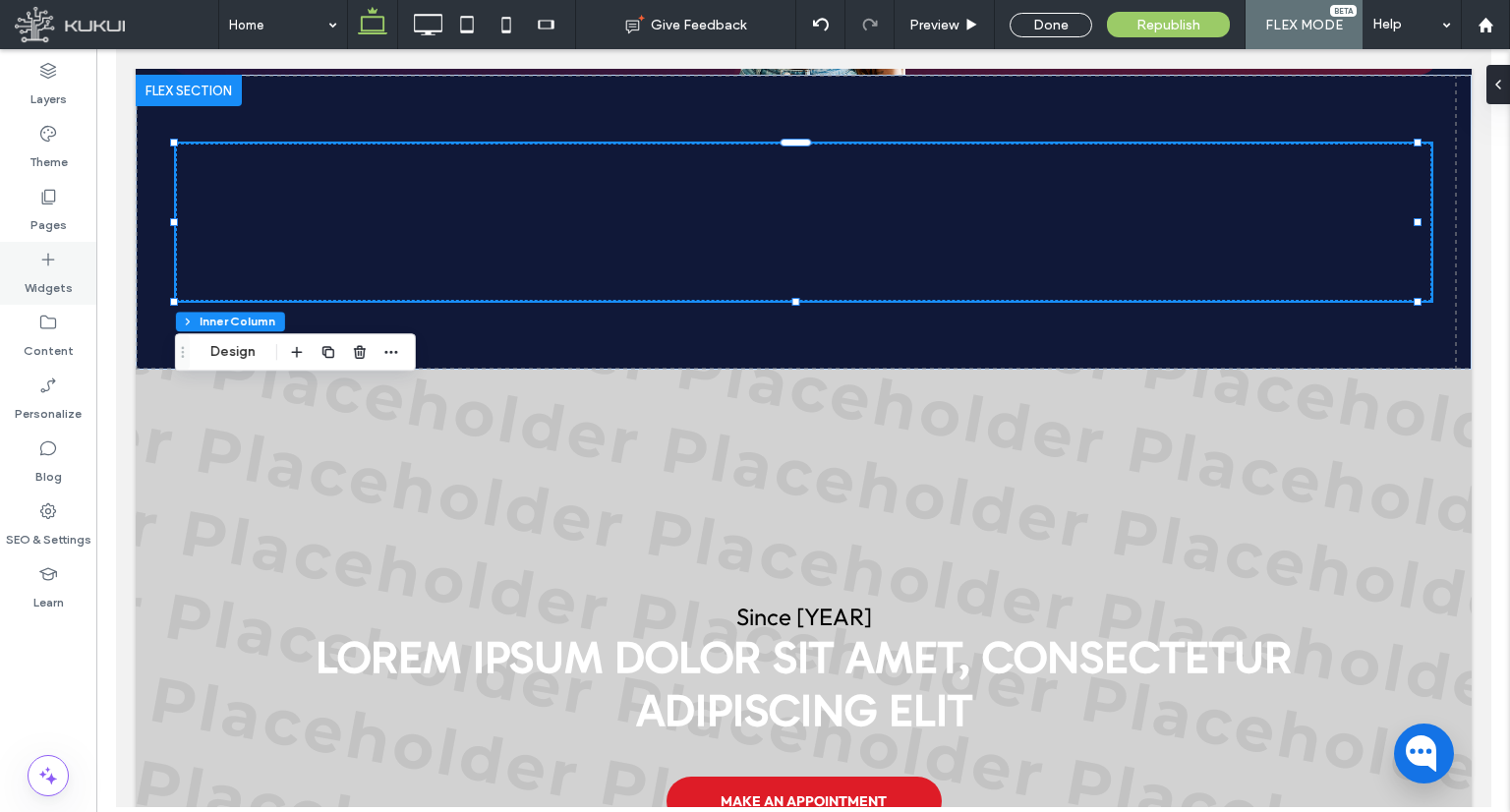 click 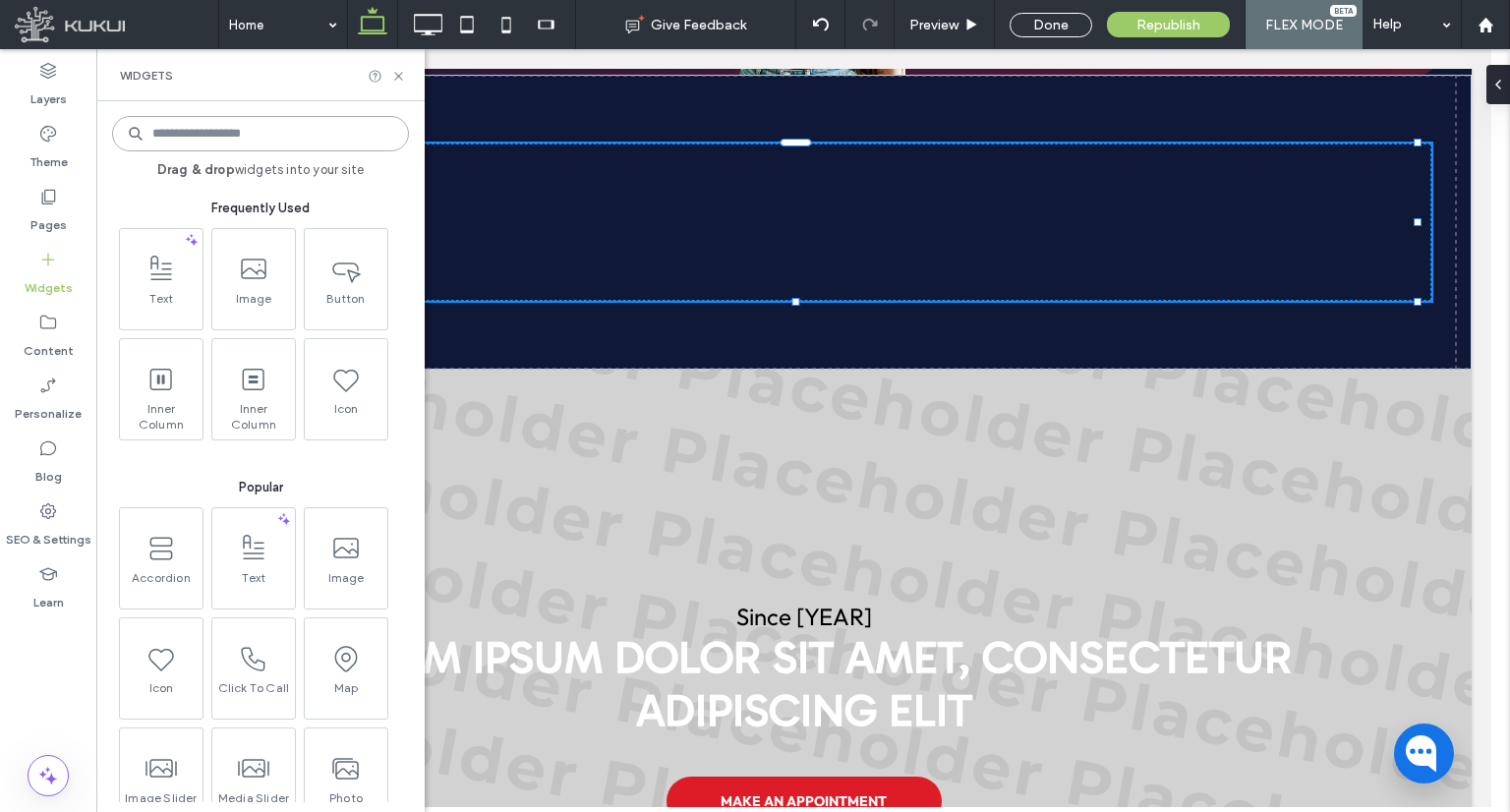 click at bounding box center [261, 134] 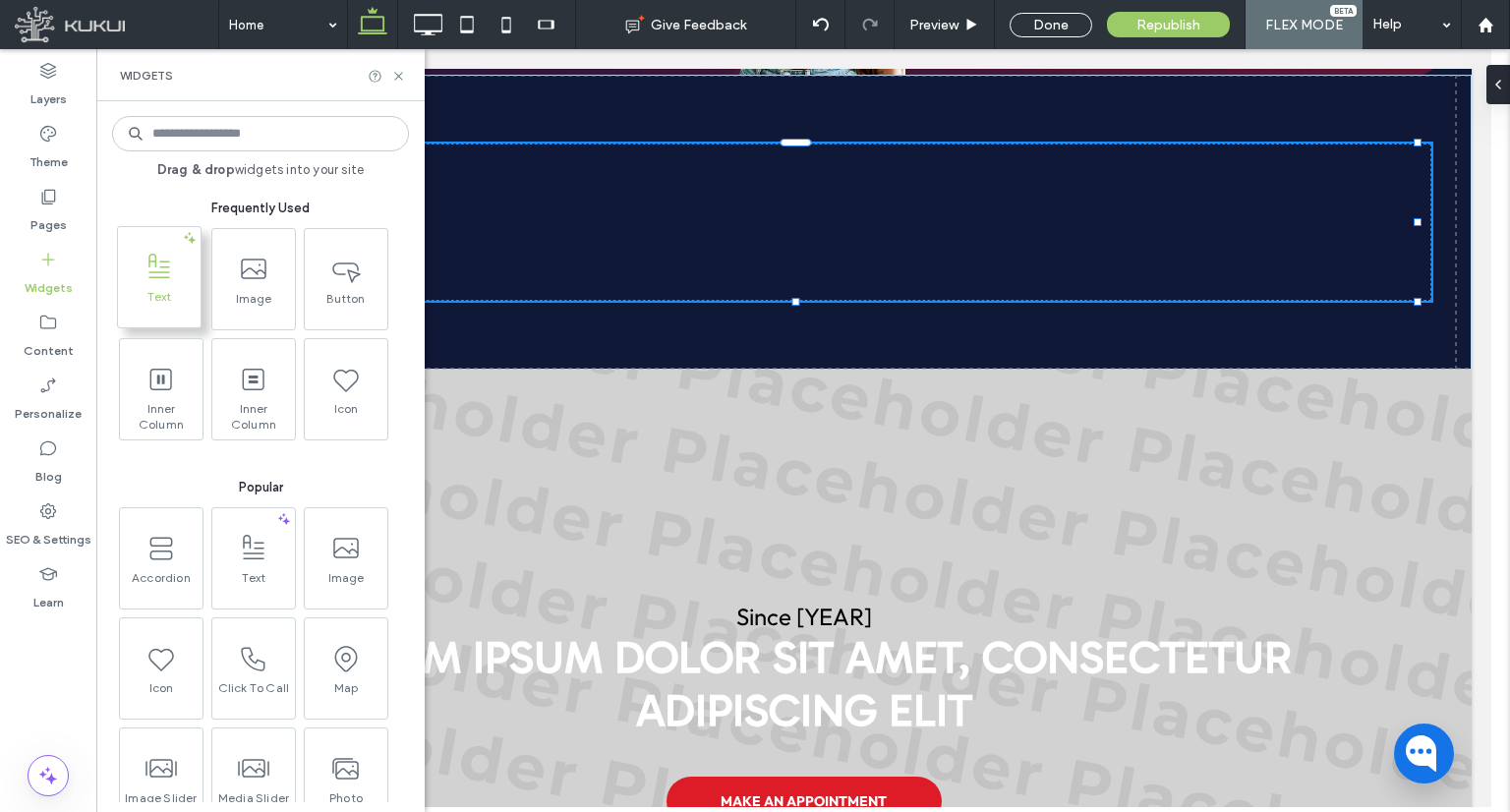 click 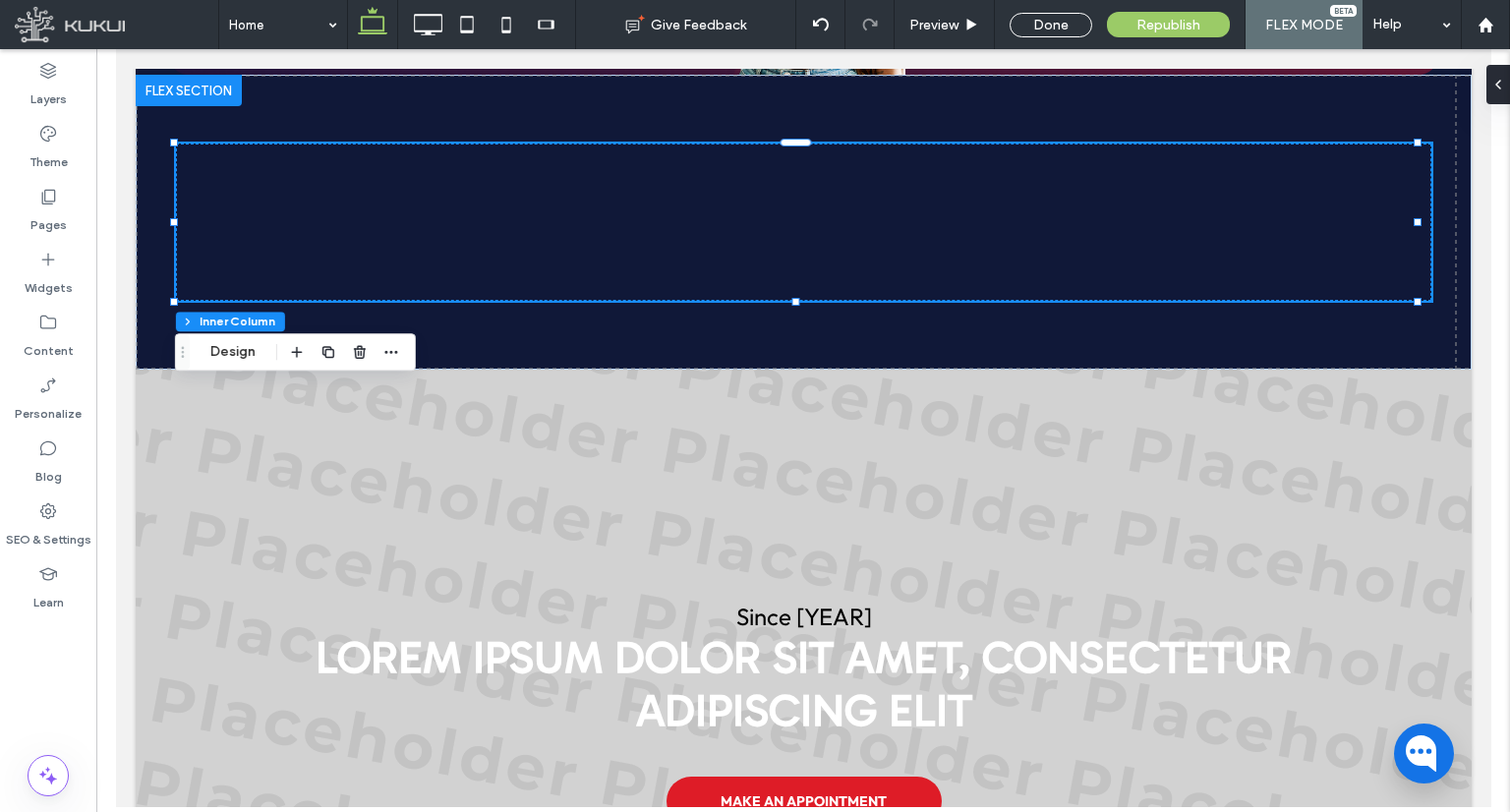 click at bounding box center [755, 406] 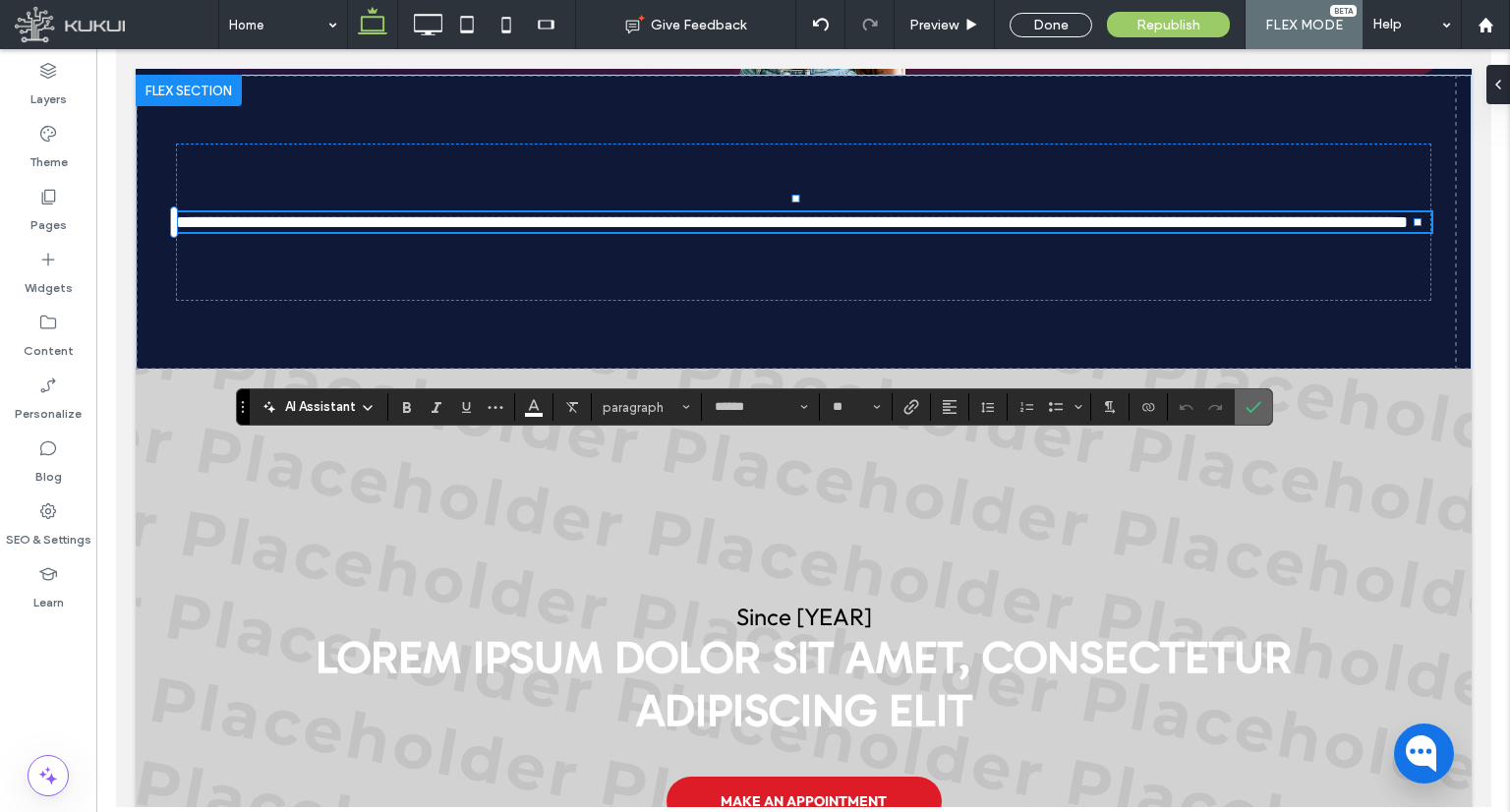 click at bounding box center [1253, 407] 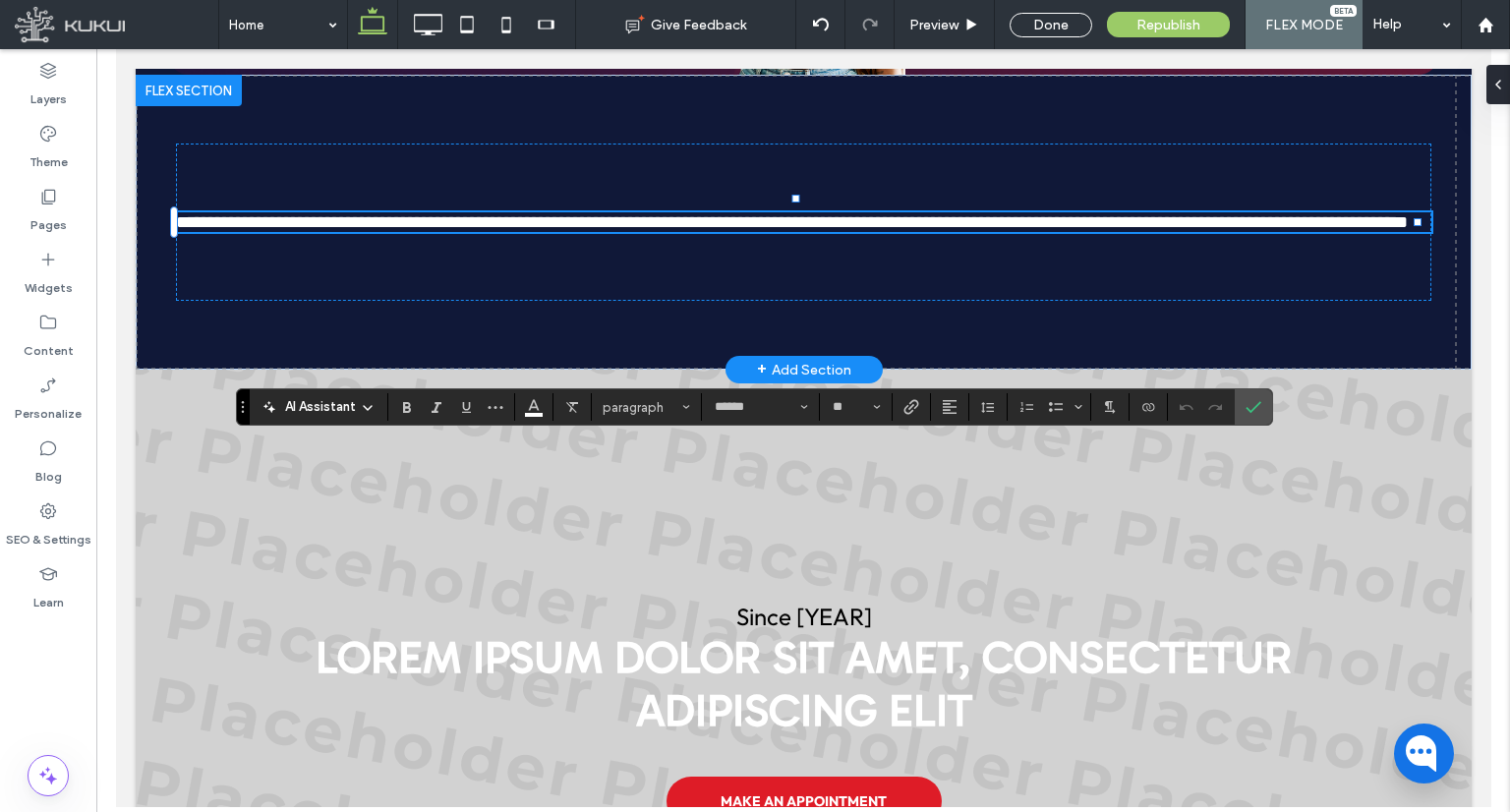 click on "**********" at bounding box center [802, 222] 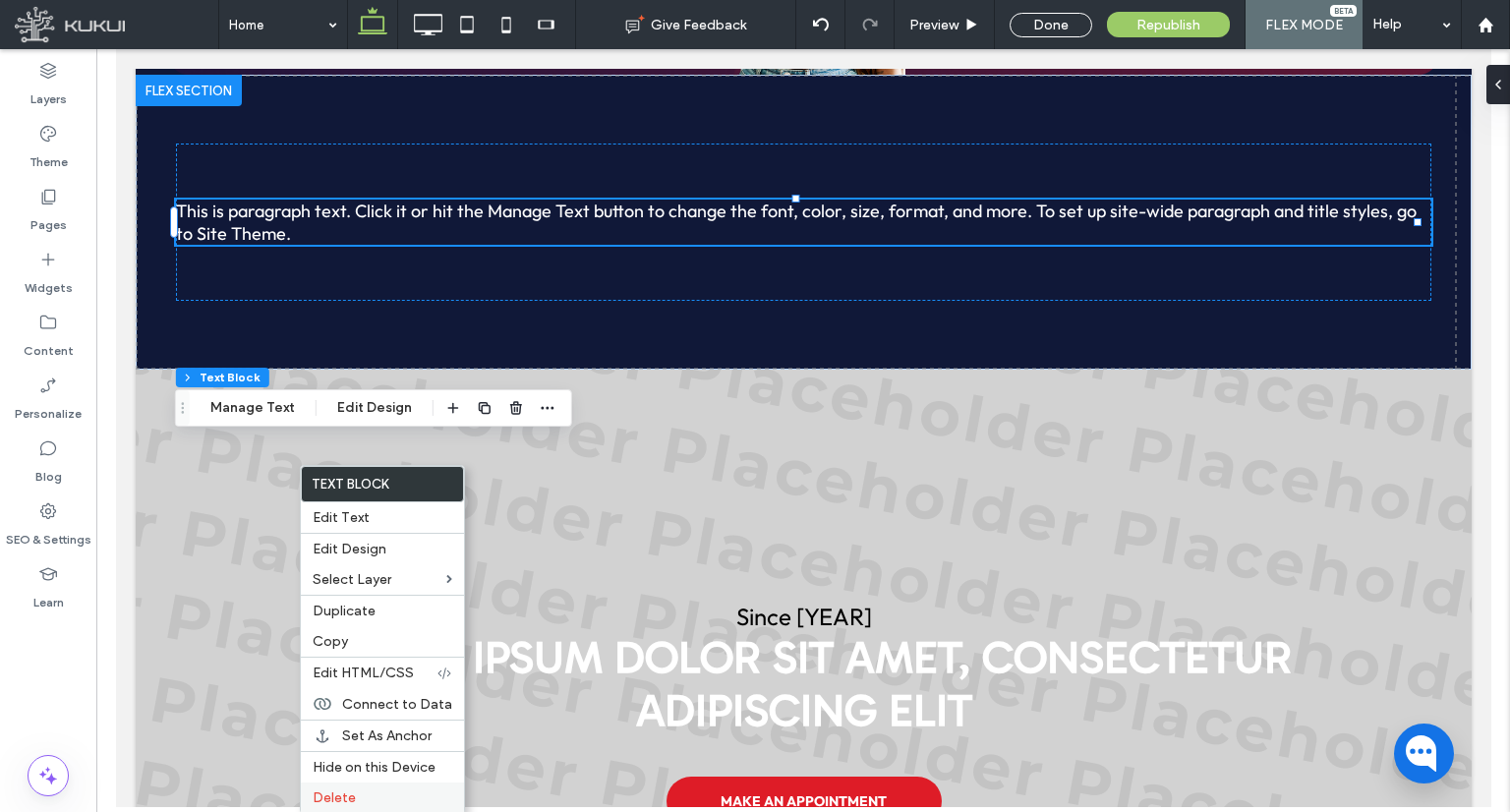 click on "Delete" at bounding box center [382, 797] 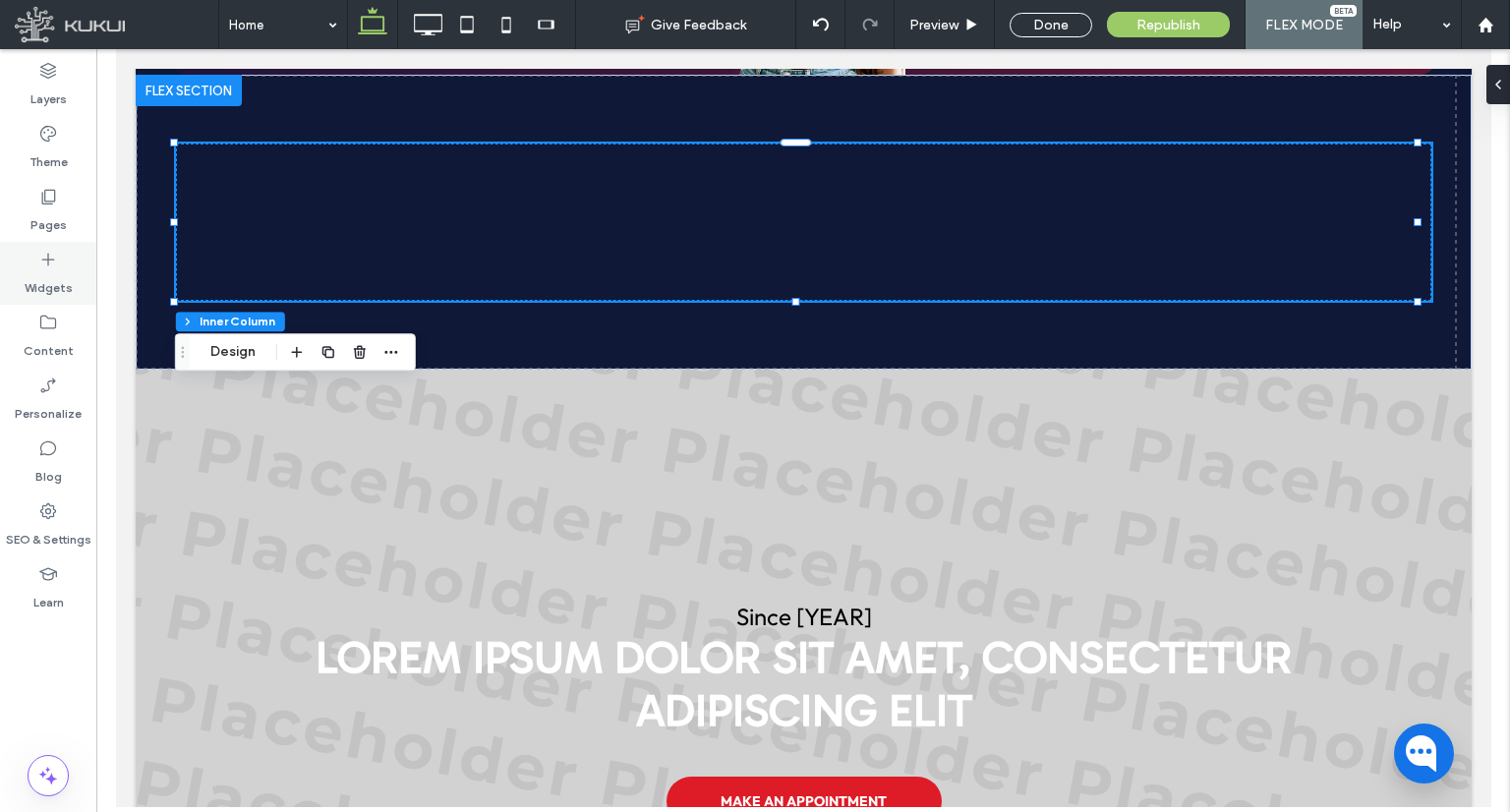 click on "Widgets" at bounding box center (48, 273) 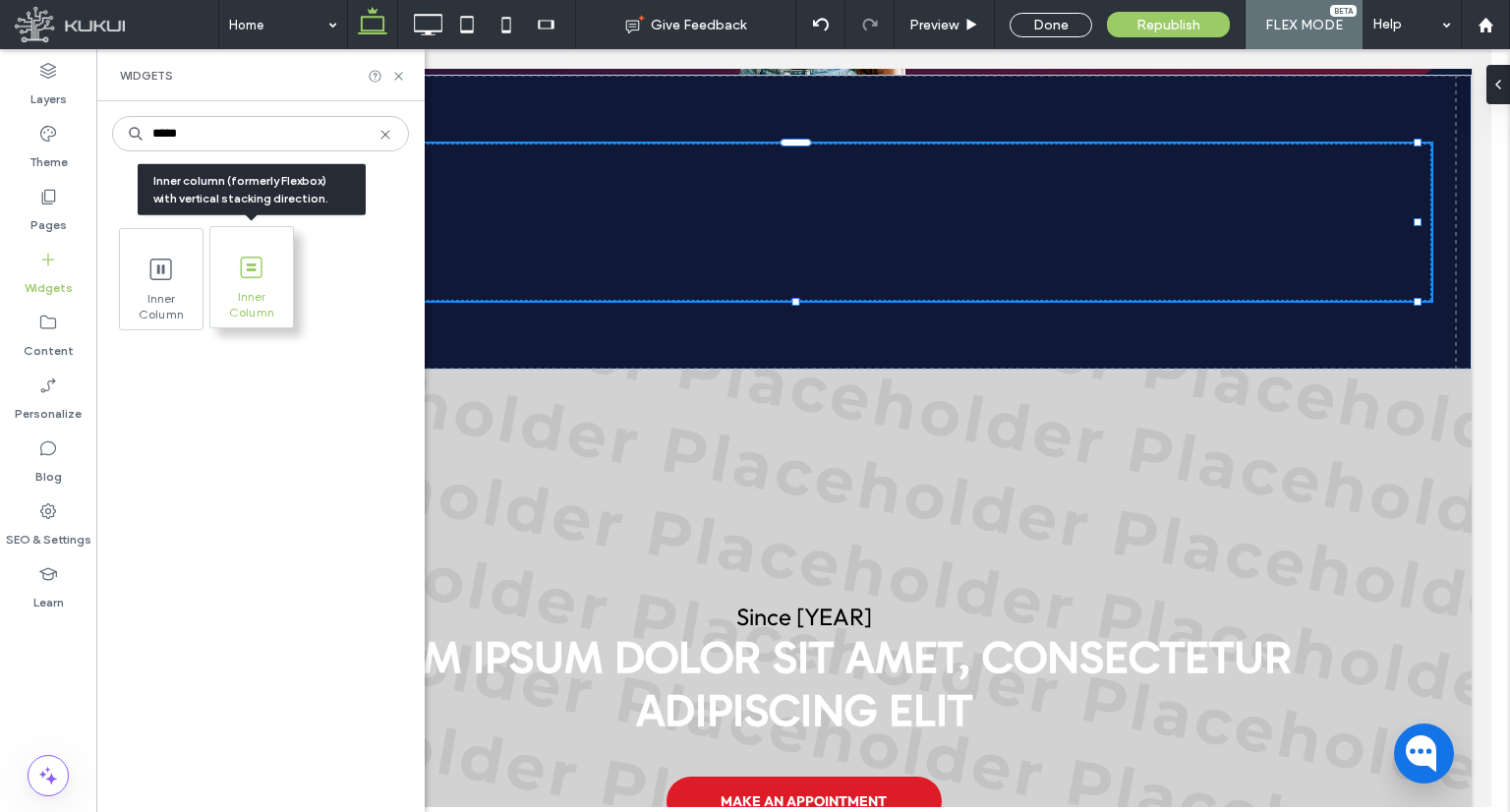 type on "*****" 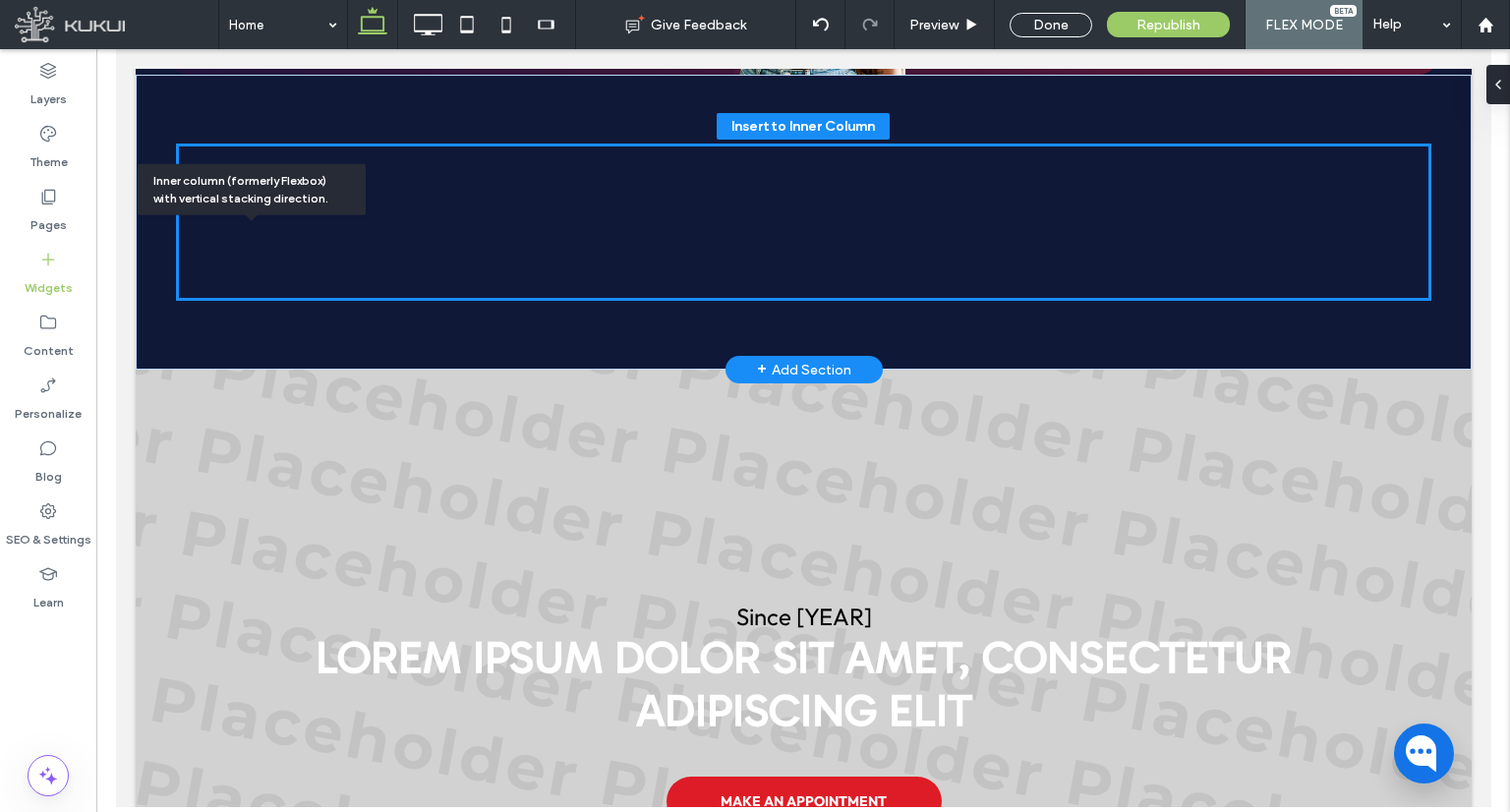 click at bounding box center (802, 222) 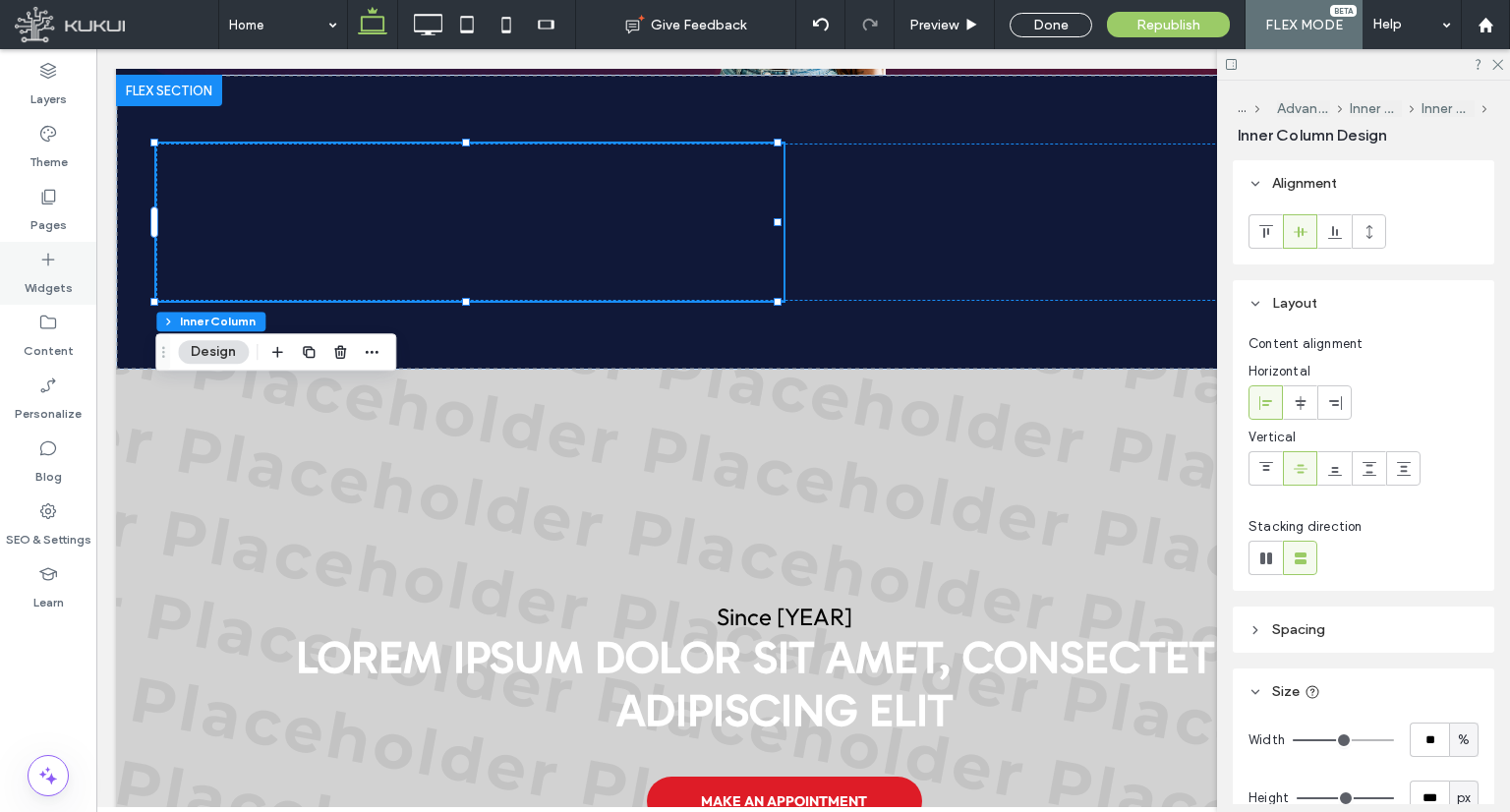 click on "Widgets" at bounding box center [48, 283] 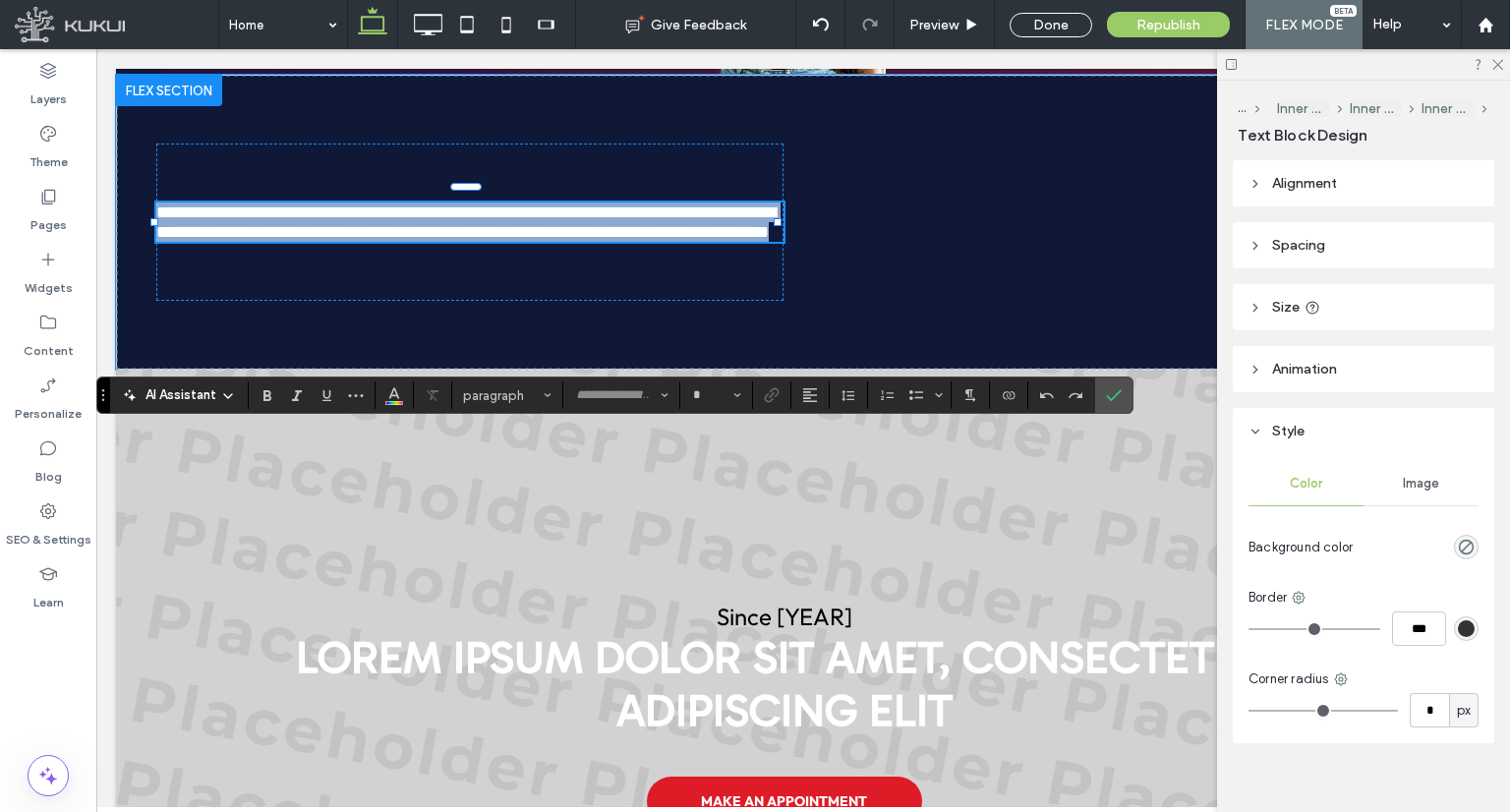 type on "******" 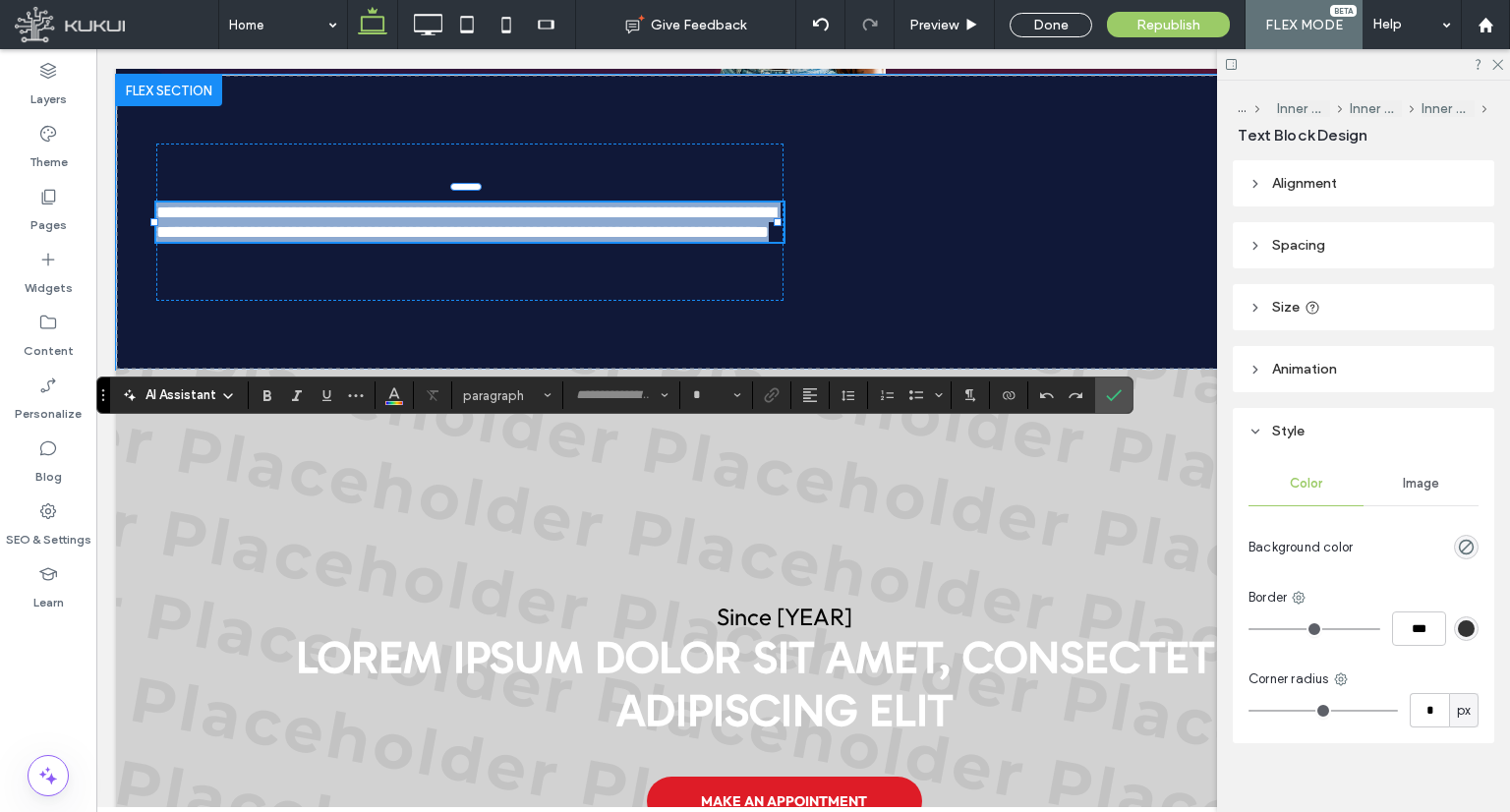 type on "**" 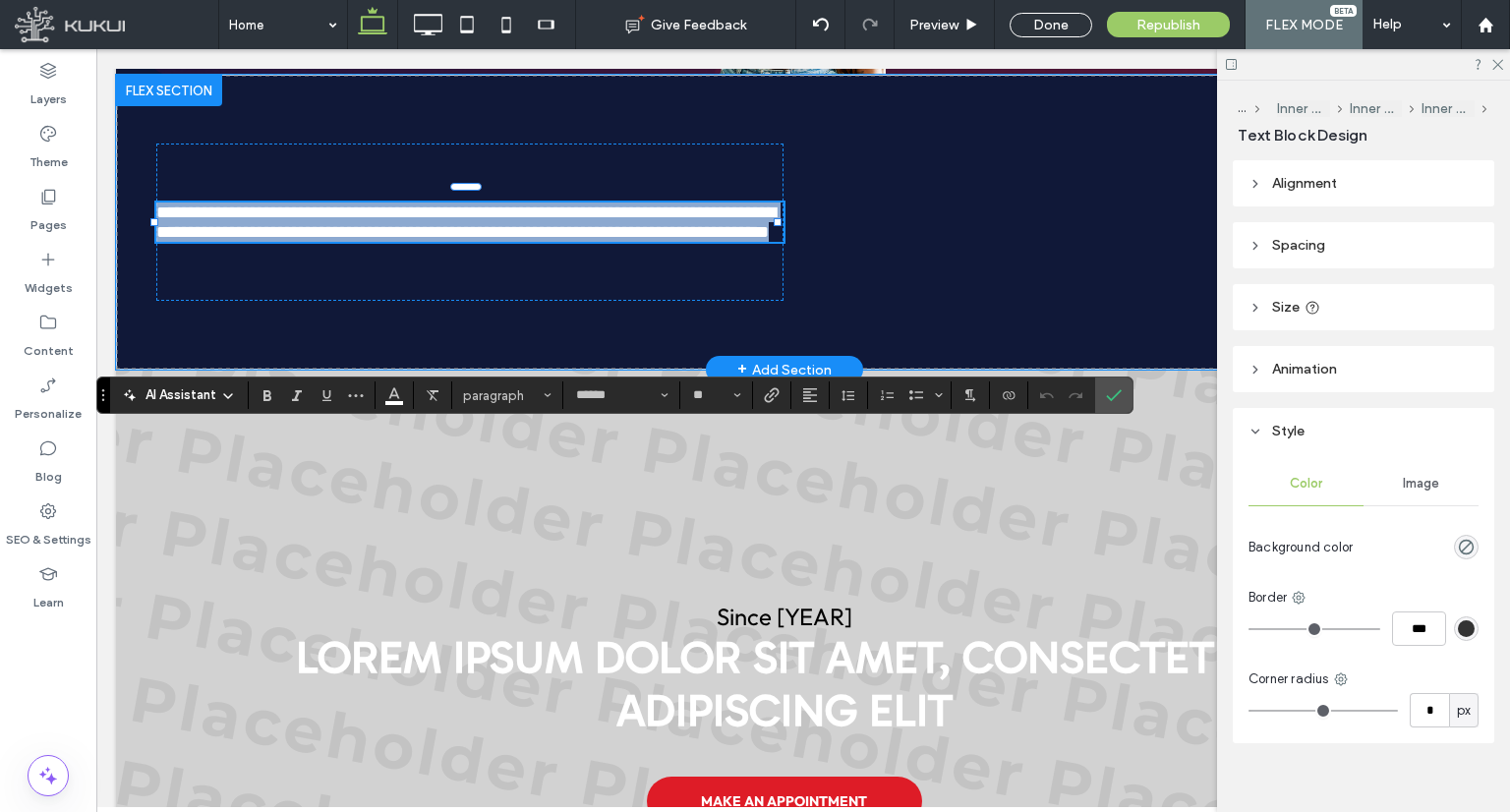 click on "**********" at bounding box center [466, 222] 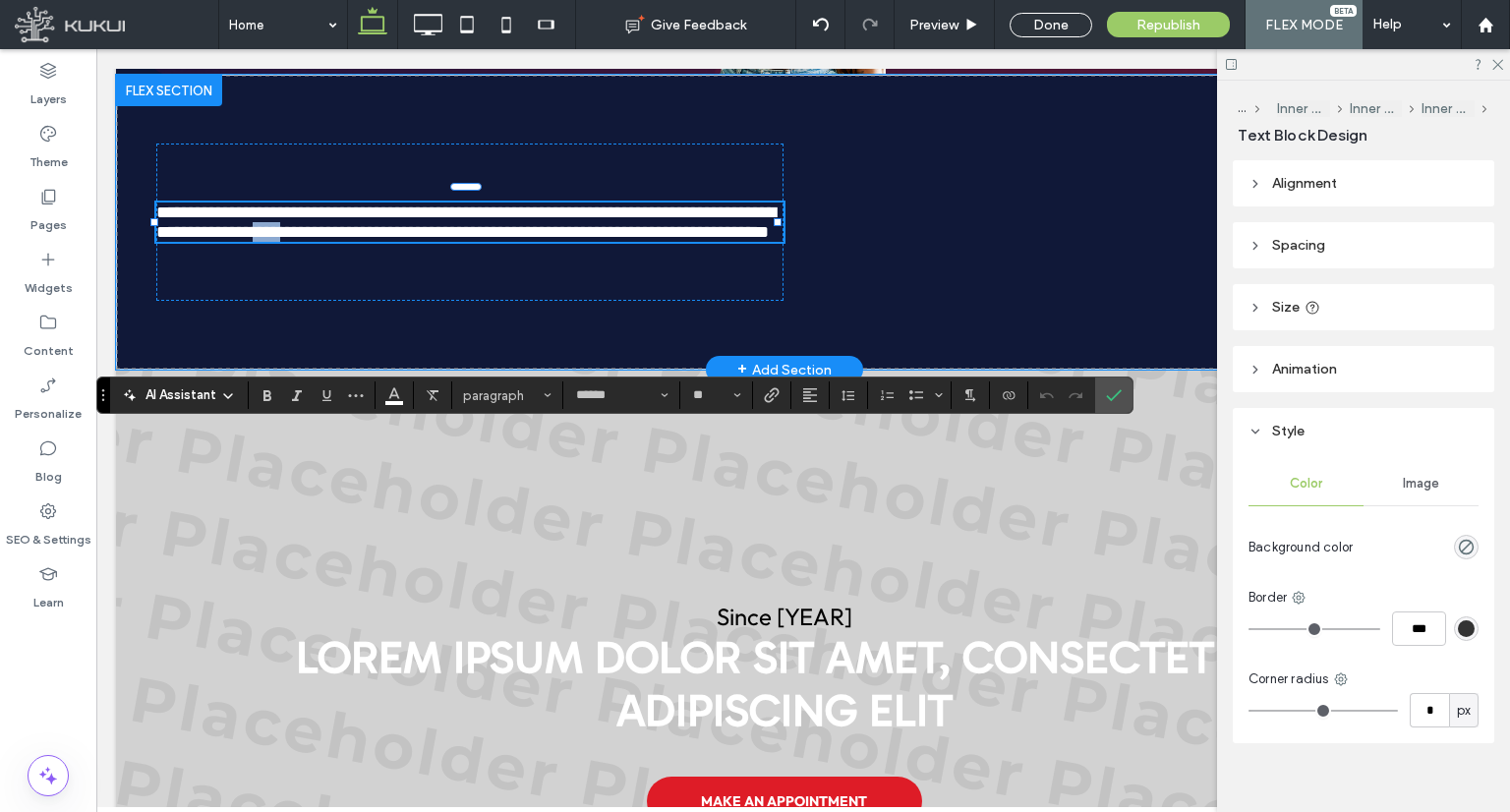 click on "**********" at bounding box center (466, 222) 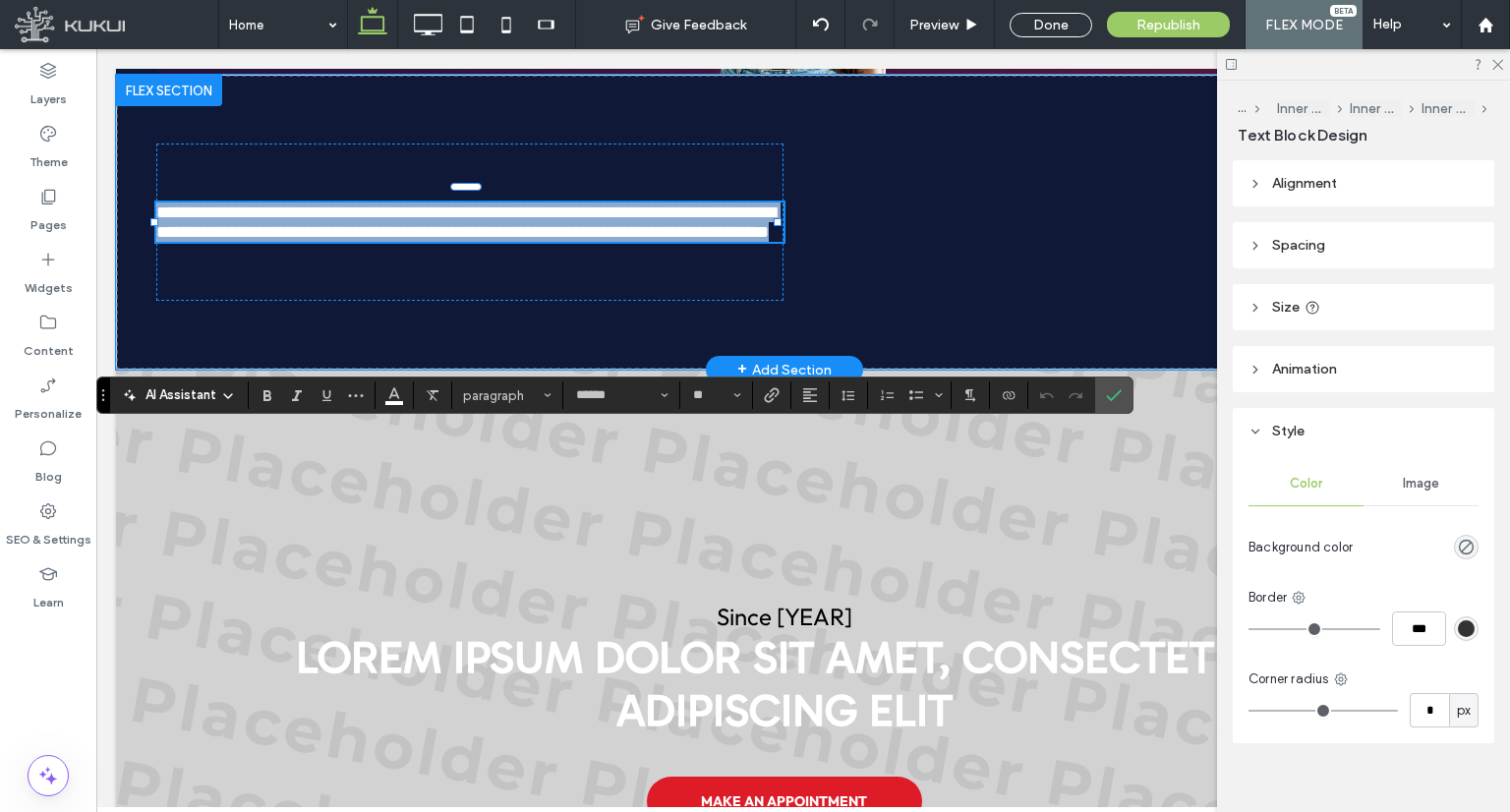 click on "**********" at bounding box center (466, 222) 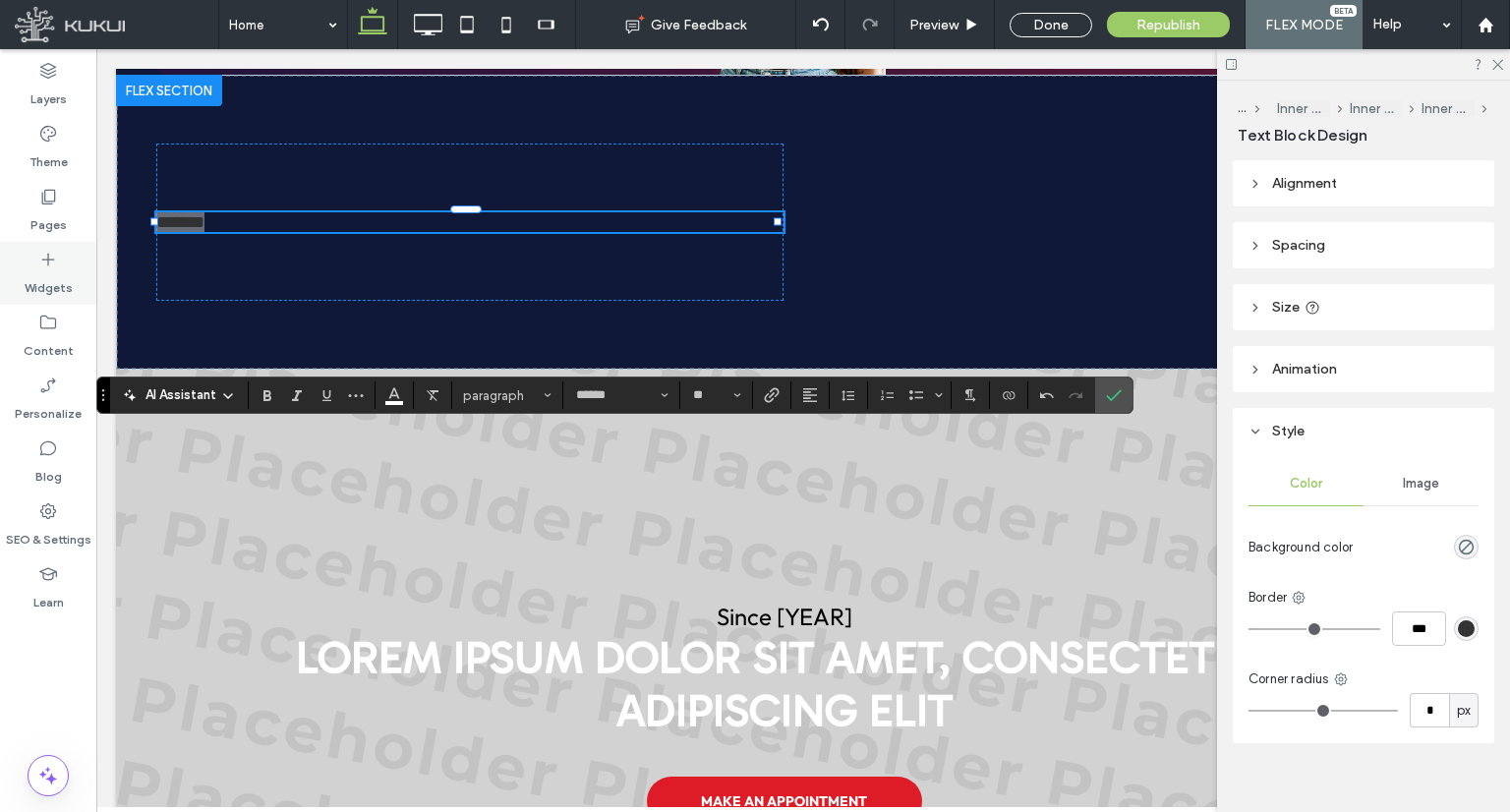 click on "Pages" at bounding box center (48, 220) 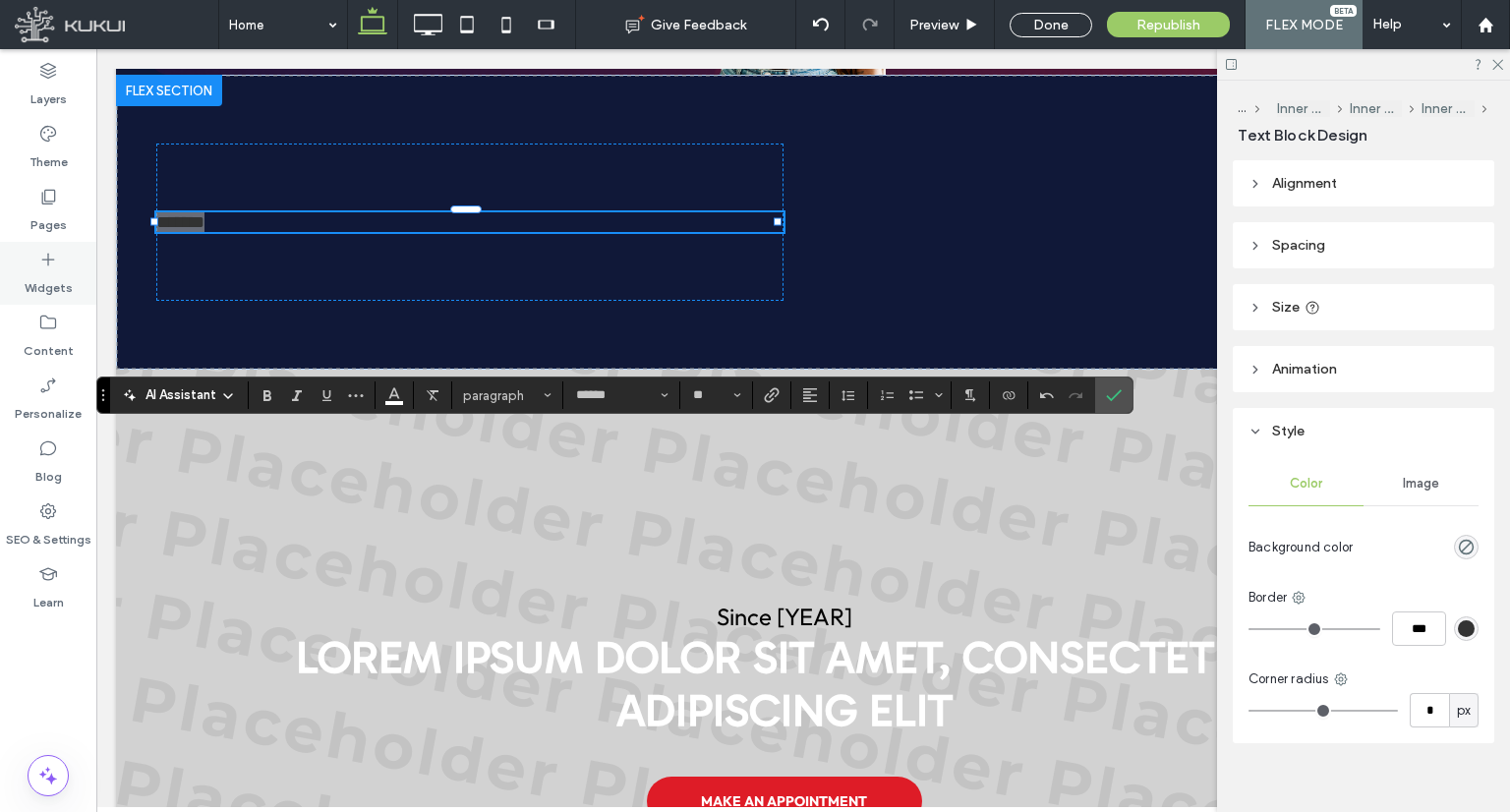 click on "Pages" at bounding box center (48, 220) 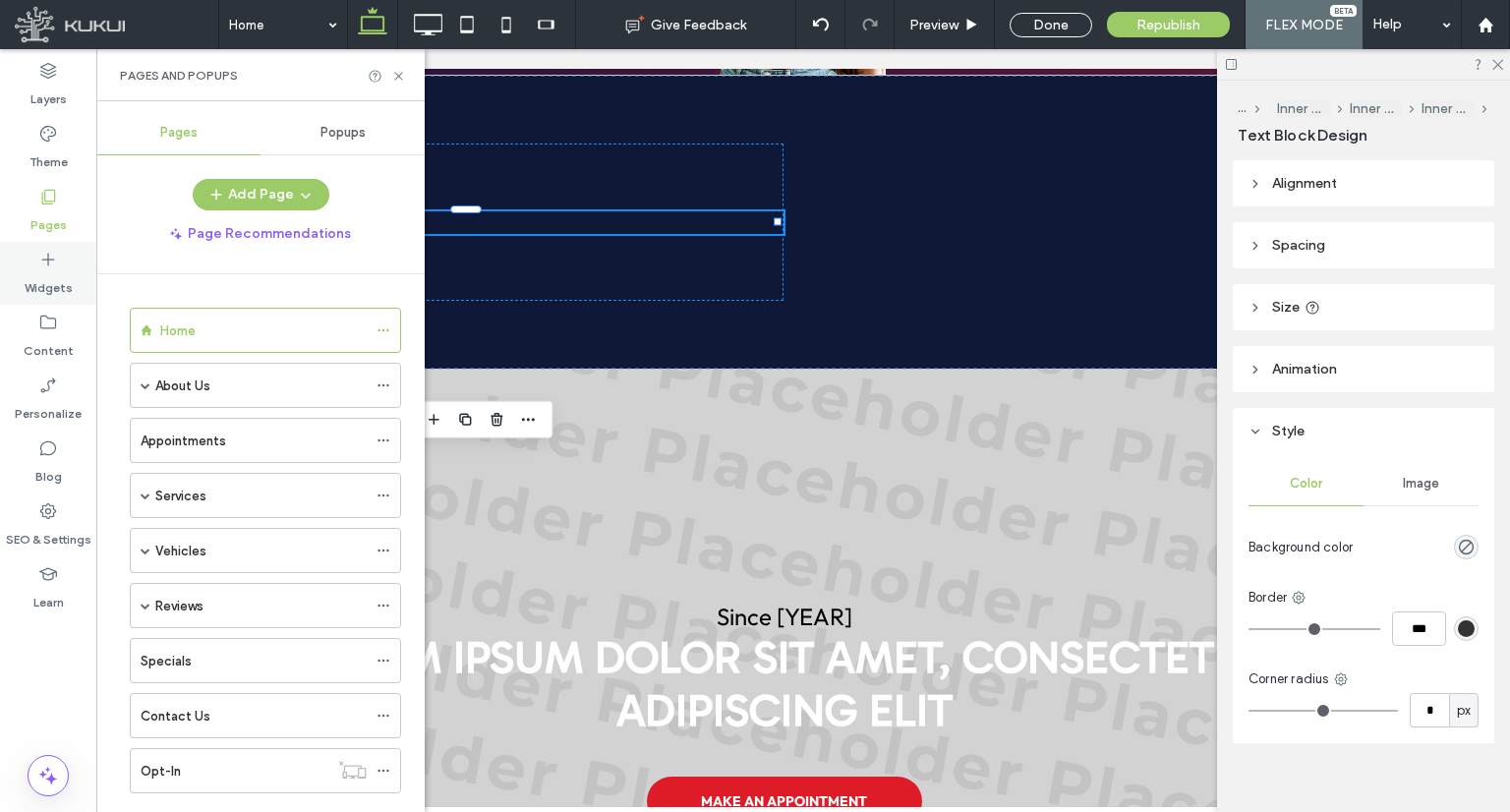 click on "Widgets" at bounding box center (48, 283) 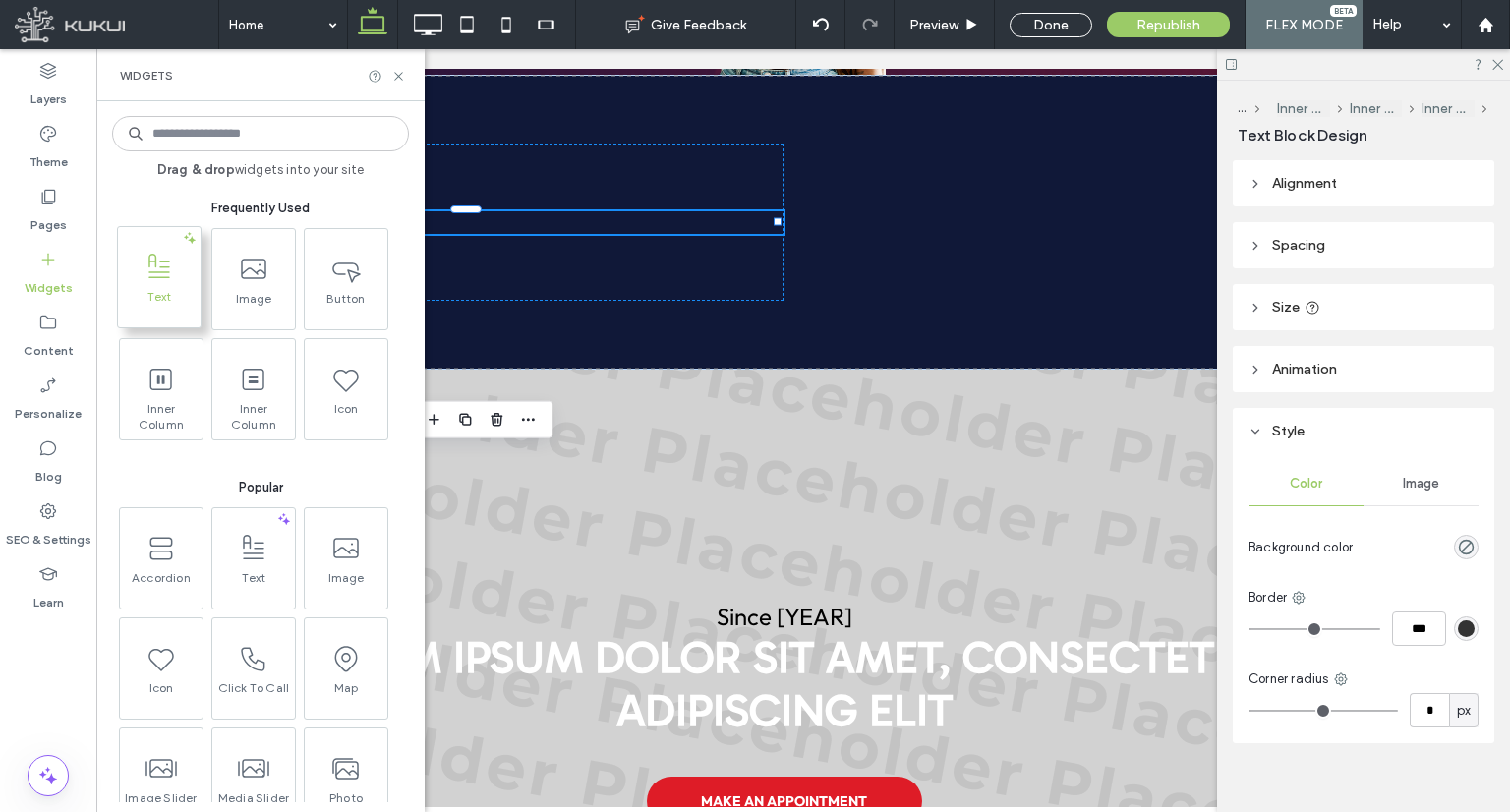 click 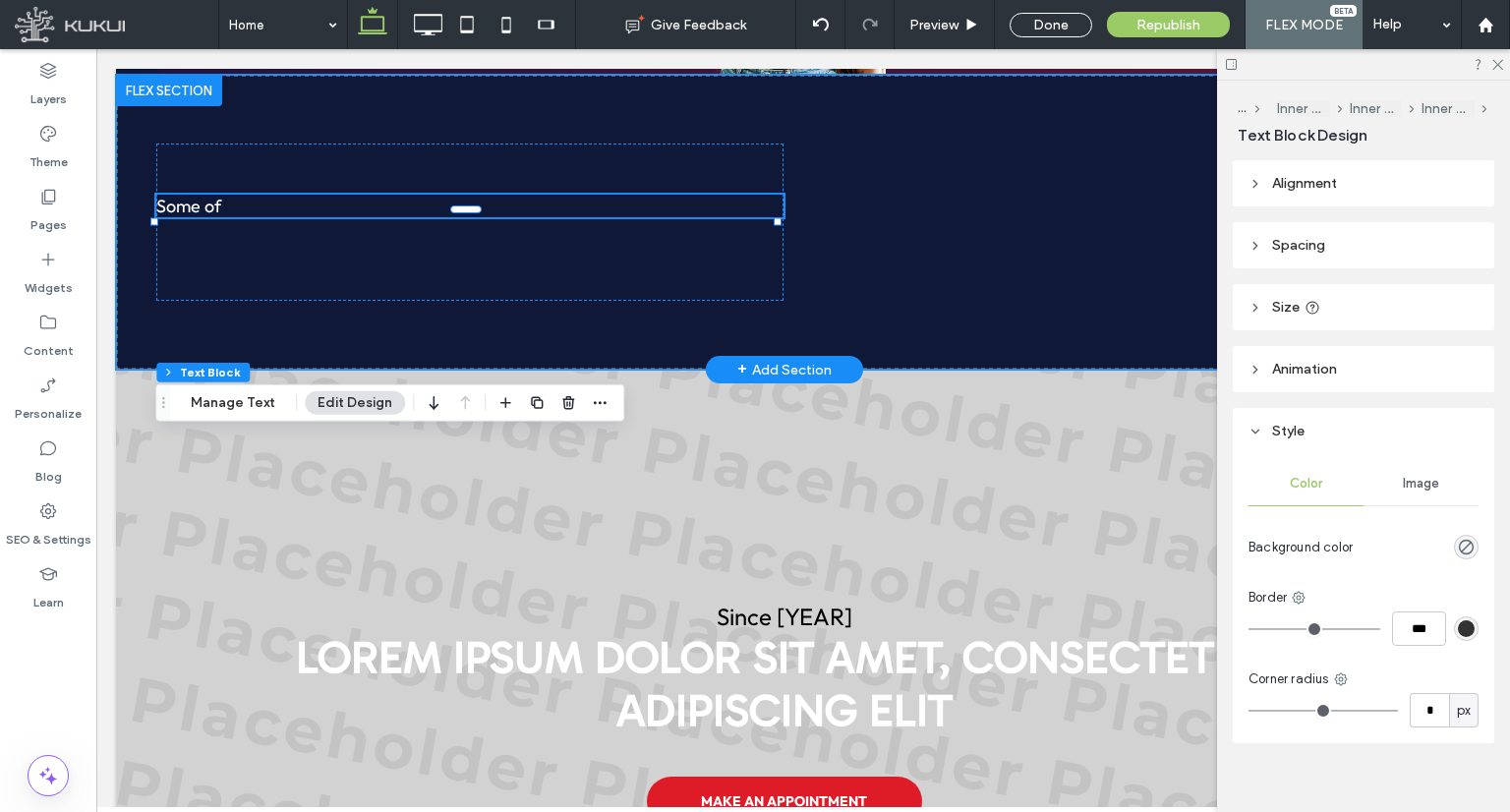 drag, startPoint x: 248, startPoint y: 322, endPoint x: 219, endPoint y: 394, distance: 77.62087 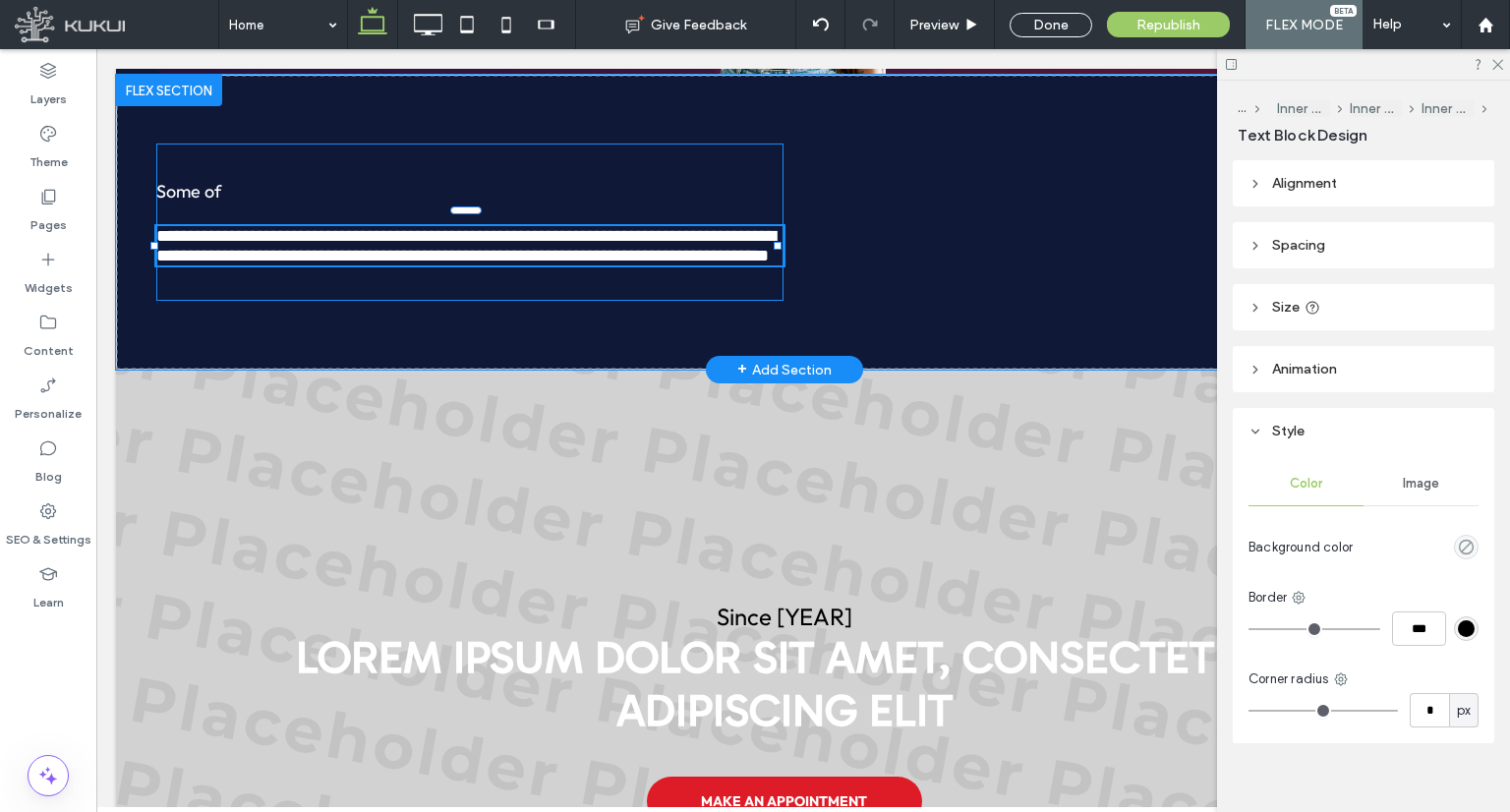 type on "******" 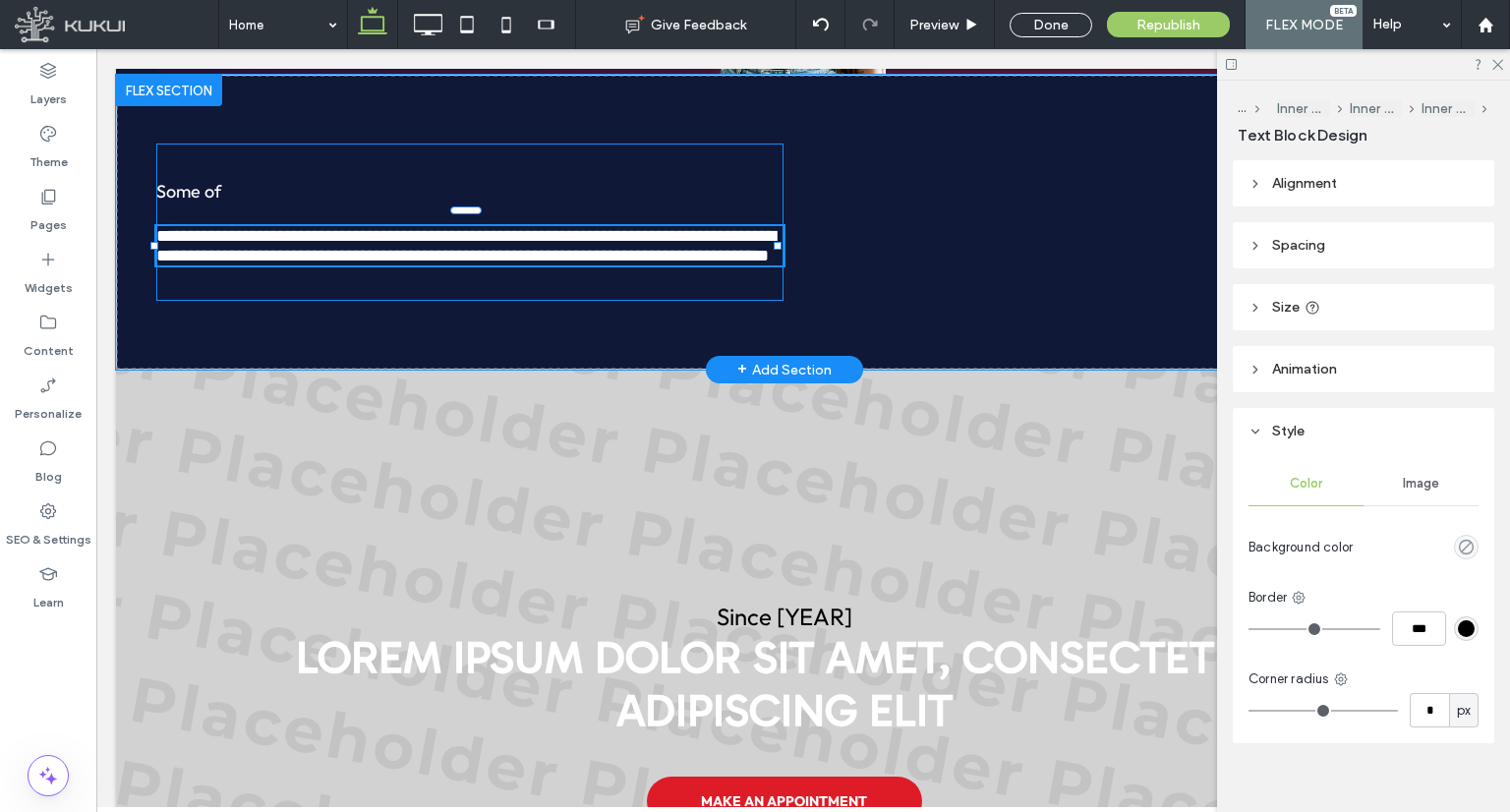 type on "**" 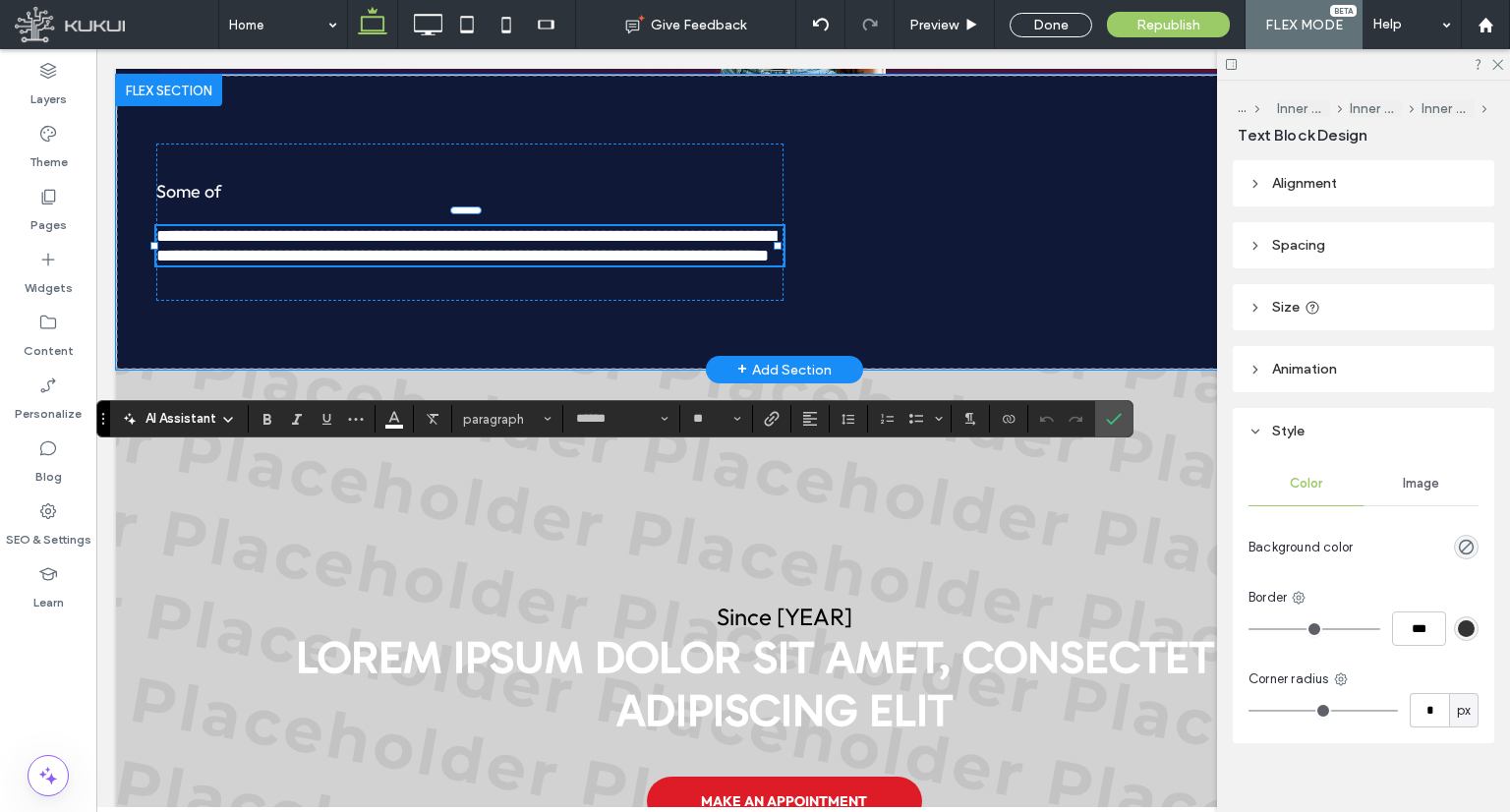 click on "**********" at bounding box center (470, 246) 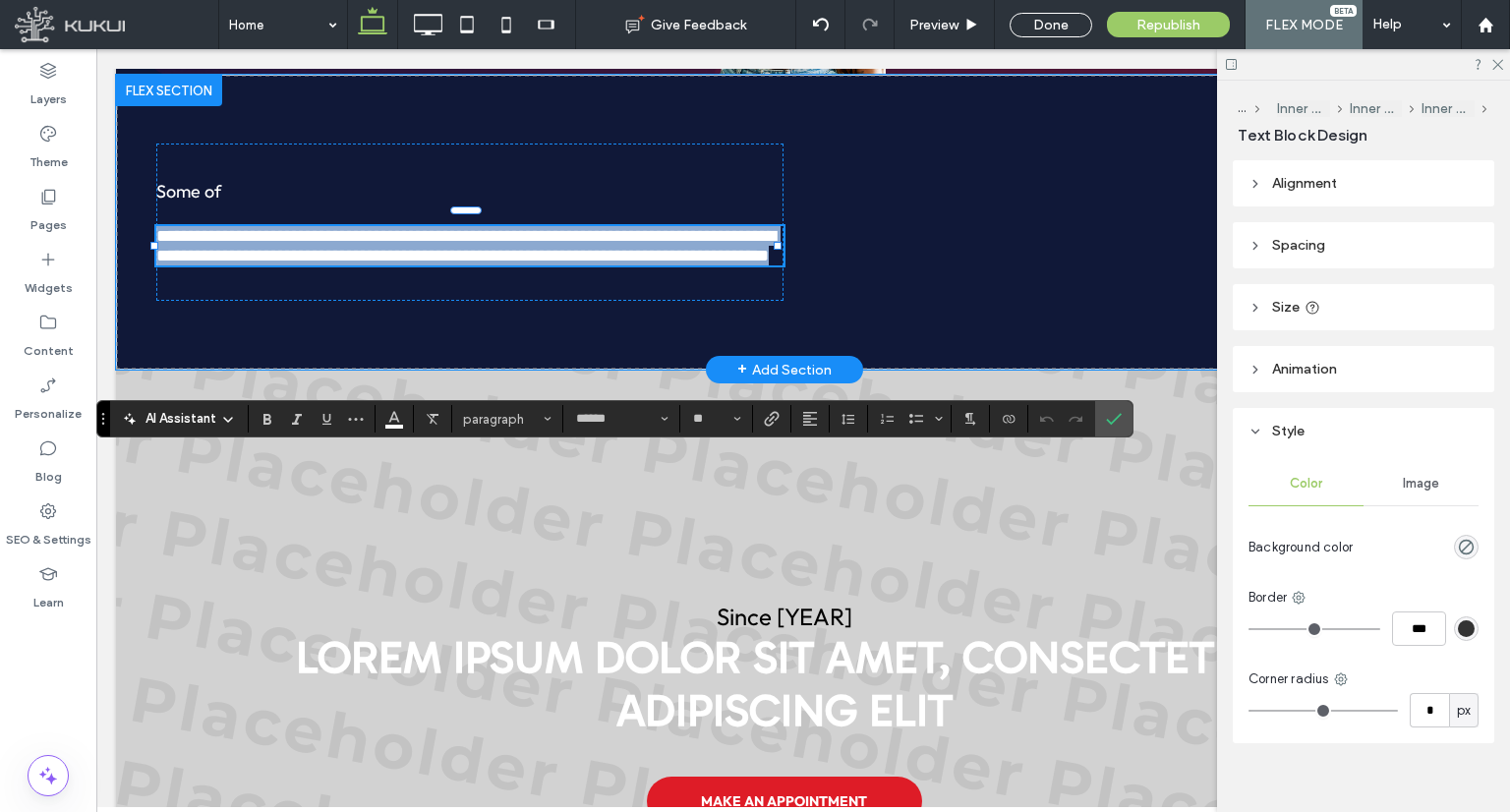 click on "**********" at bounding box center (470, 246) 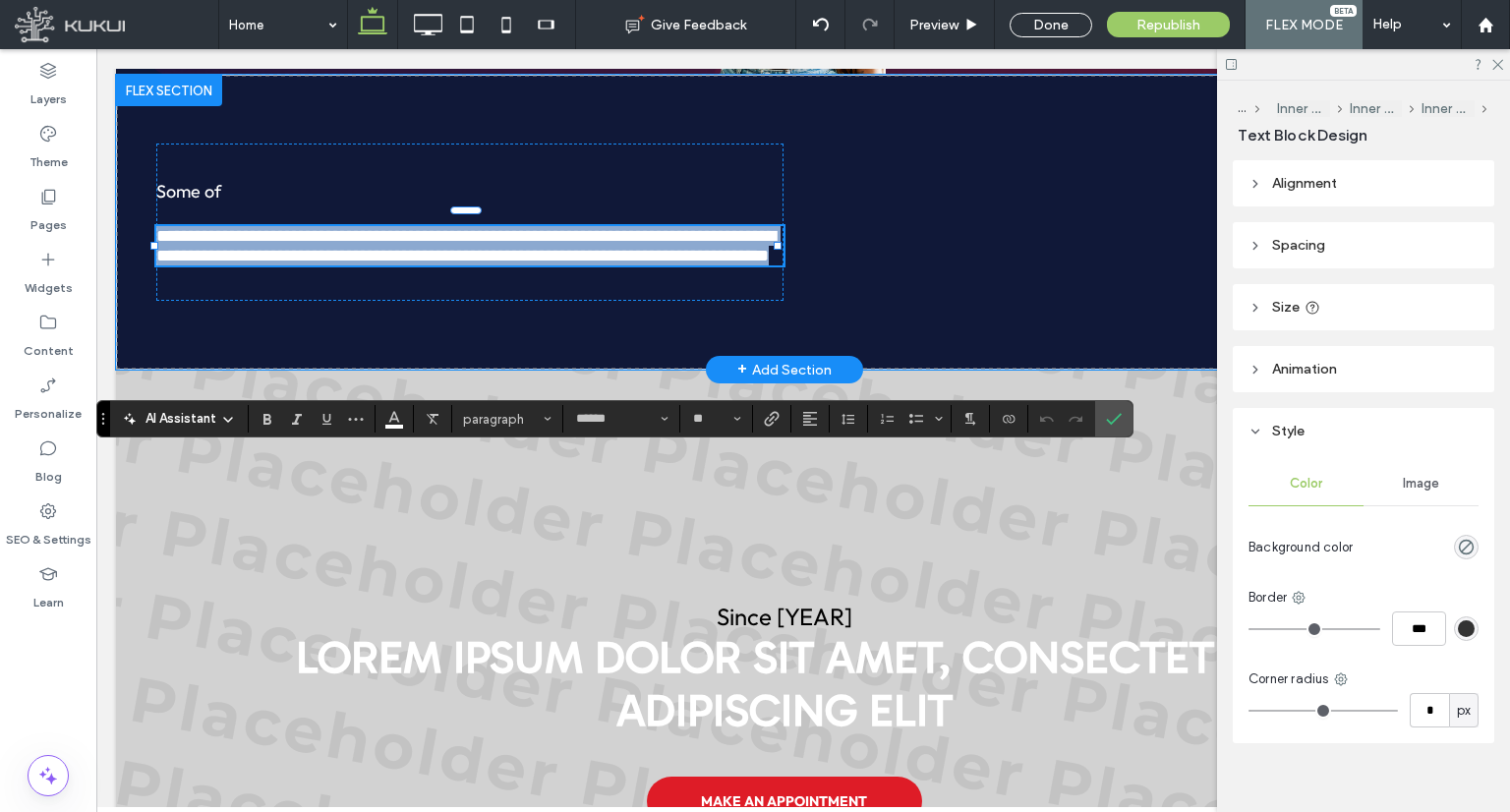 click on "**********" at bounding box center (470, 246) 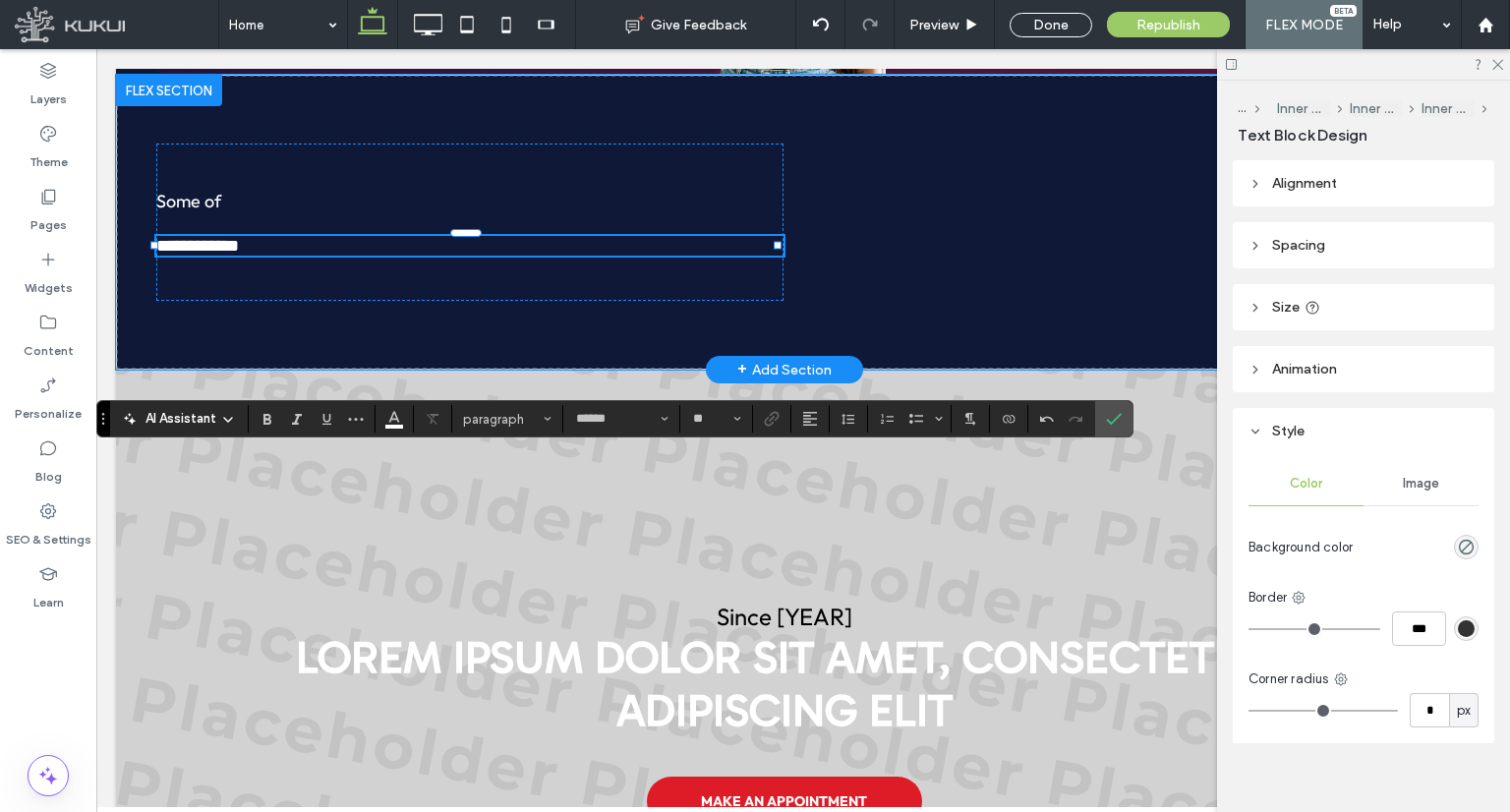 click on "**********" at bounding box center (198, 246) 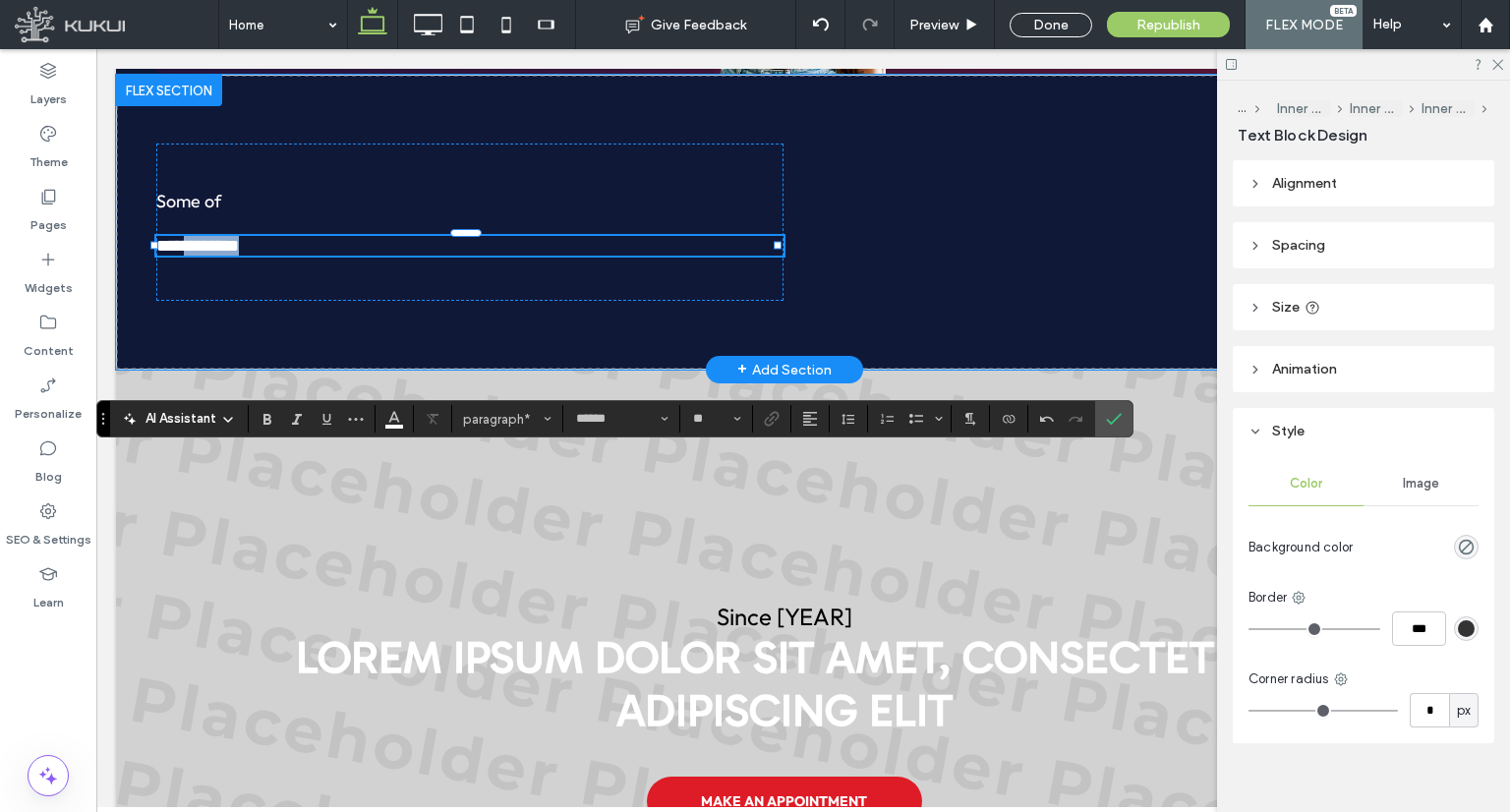 click on "**********" at bounding box center [198, 246] 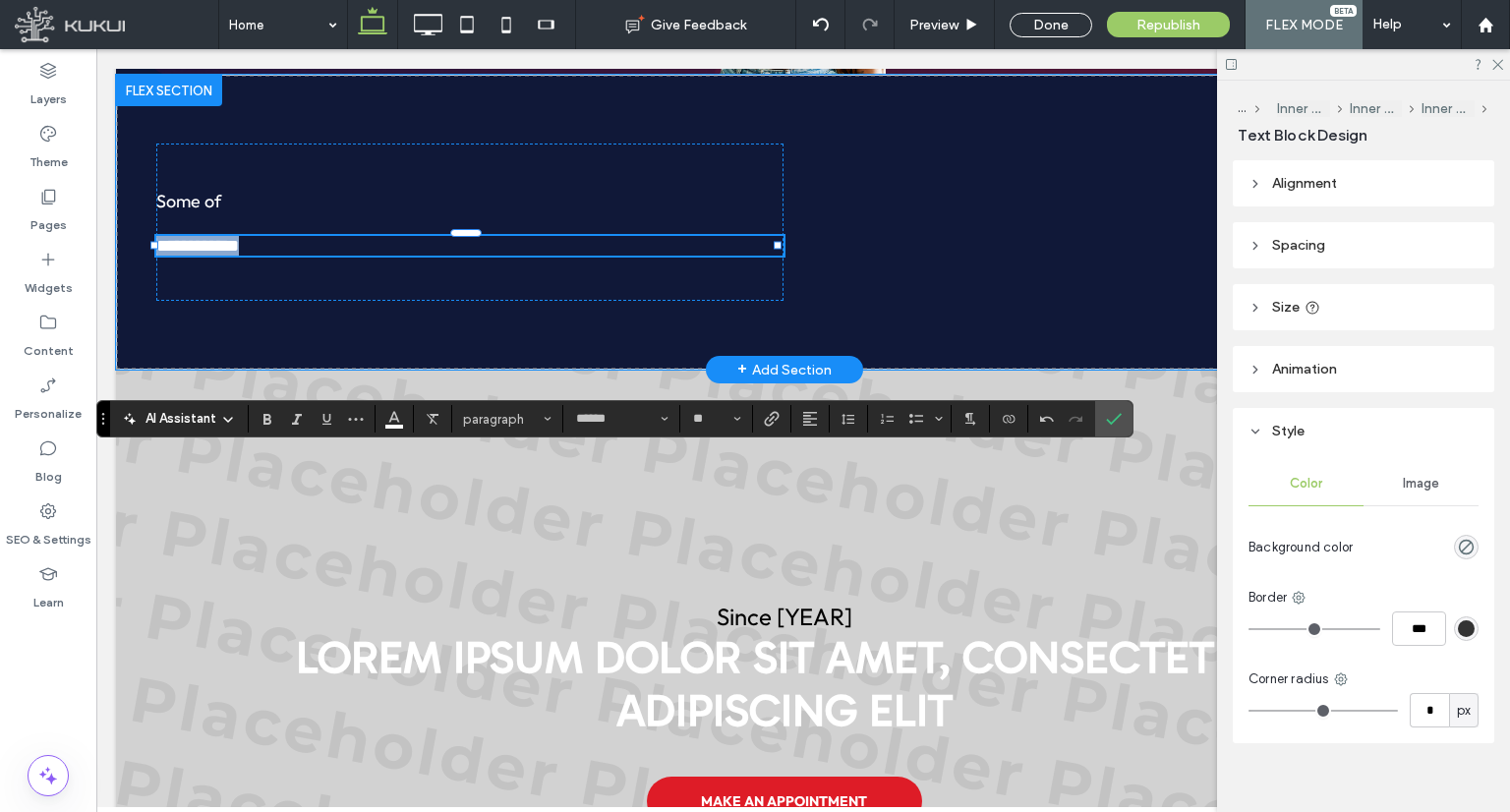 click on "**********" at bounding box center (198, 246) 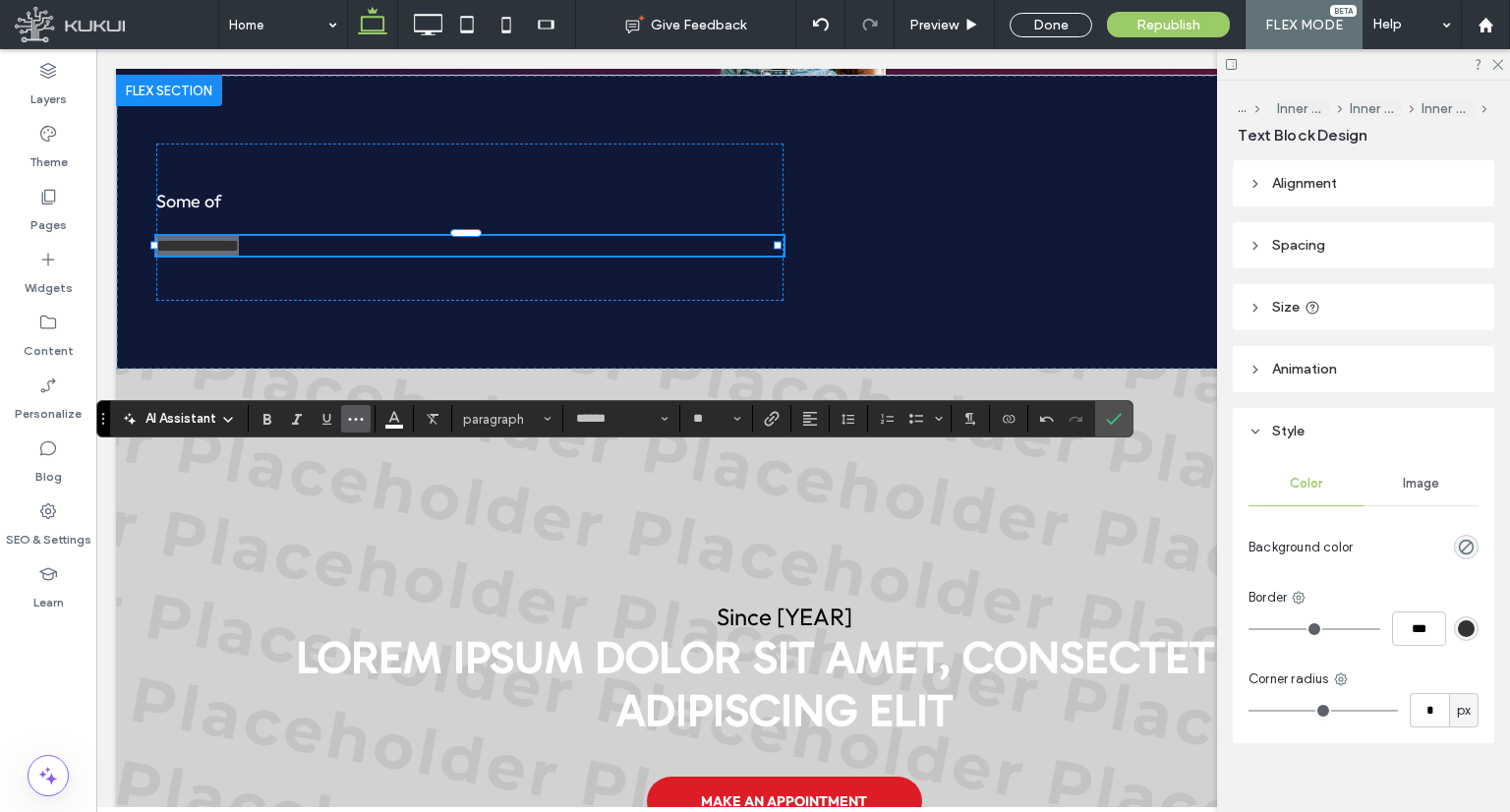 click at bounding box center [356, 419] 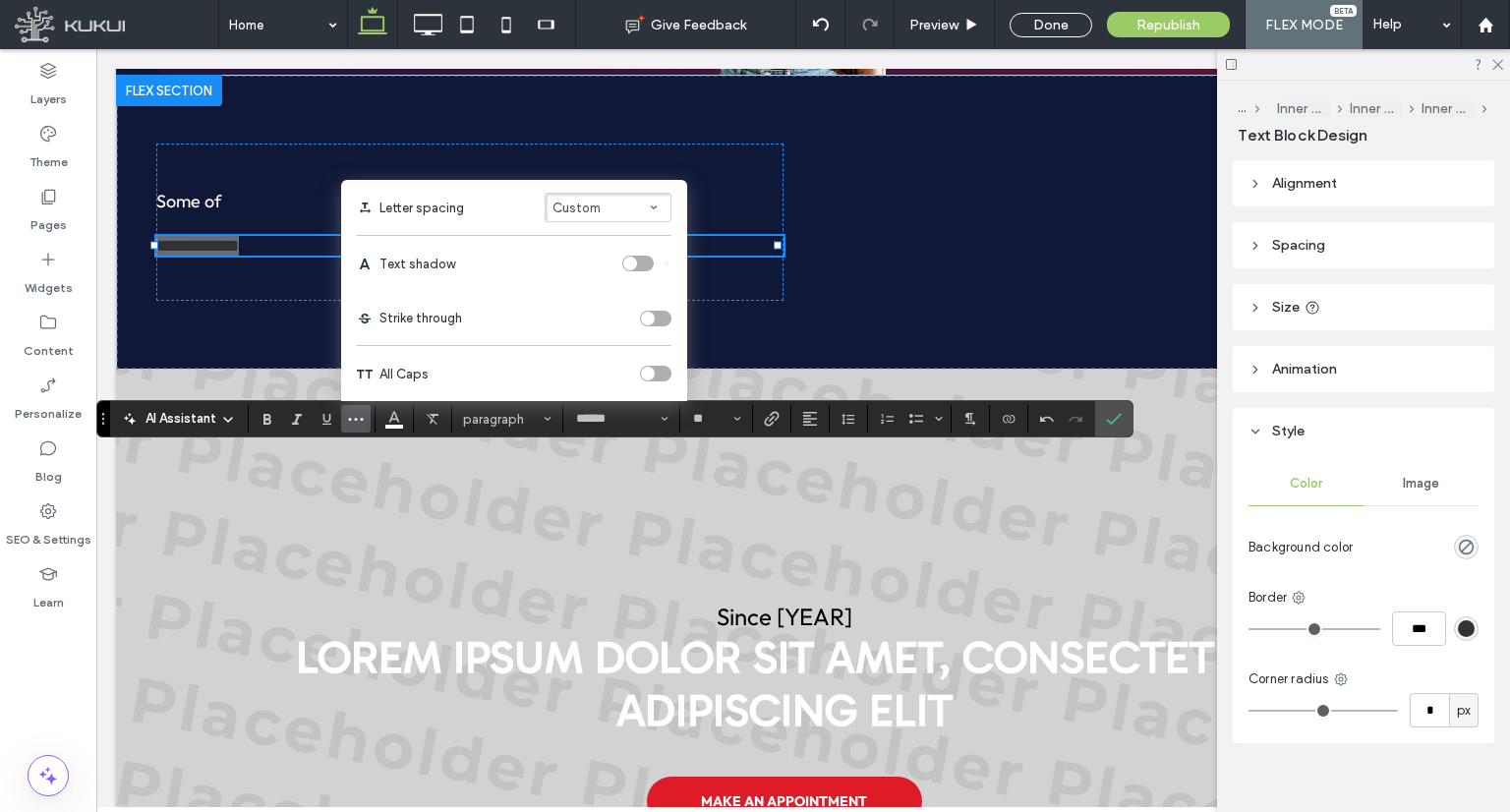 click at bounding box center [648, 374] 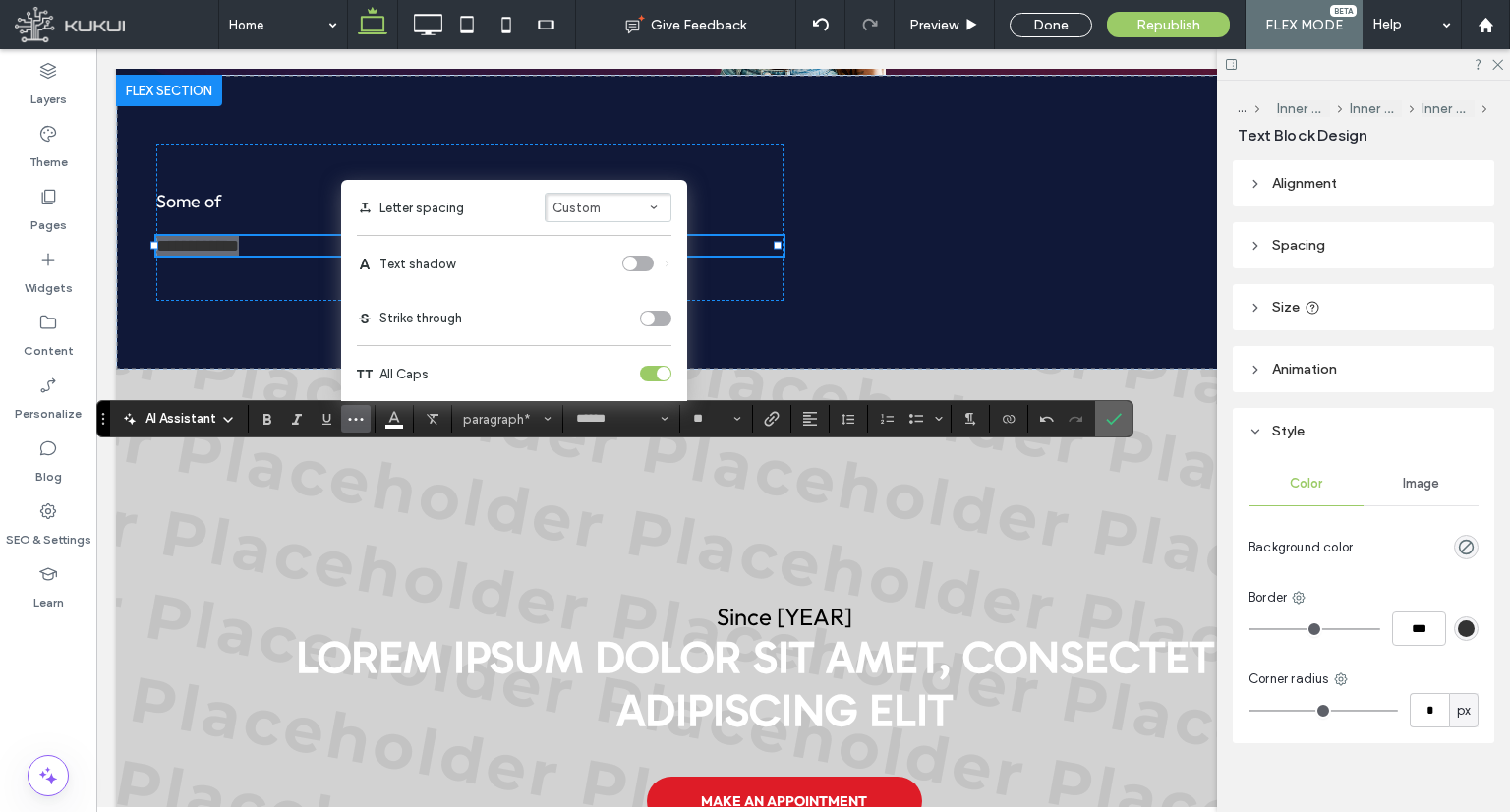 click 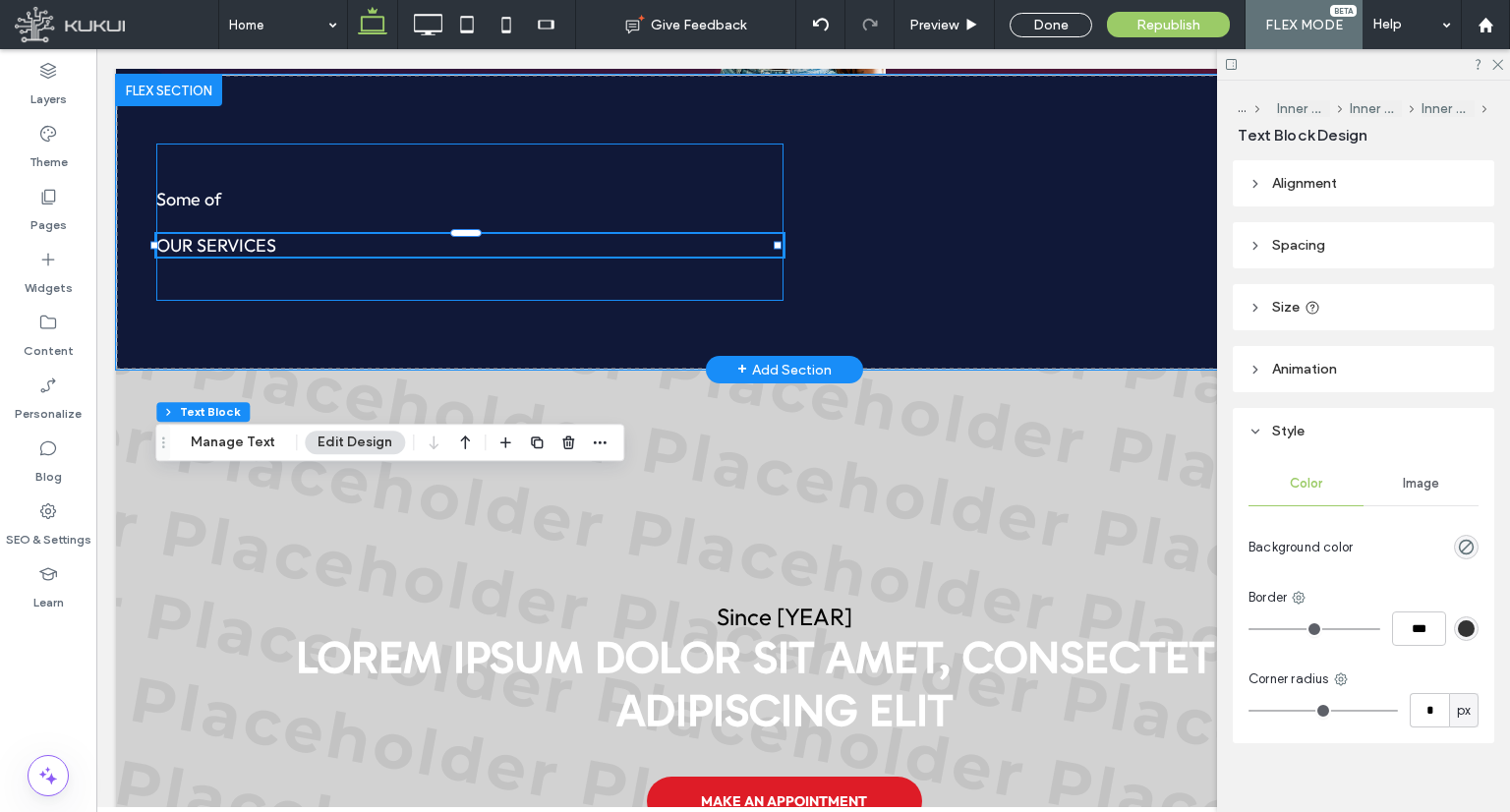 click on "Some of our services" at bounding box center (470, 222) 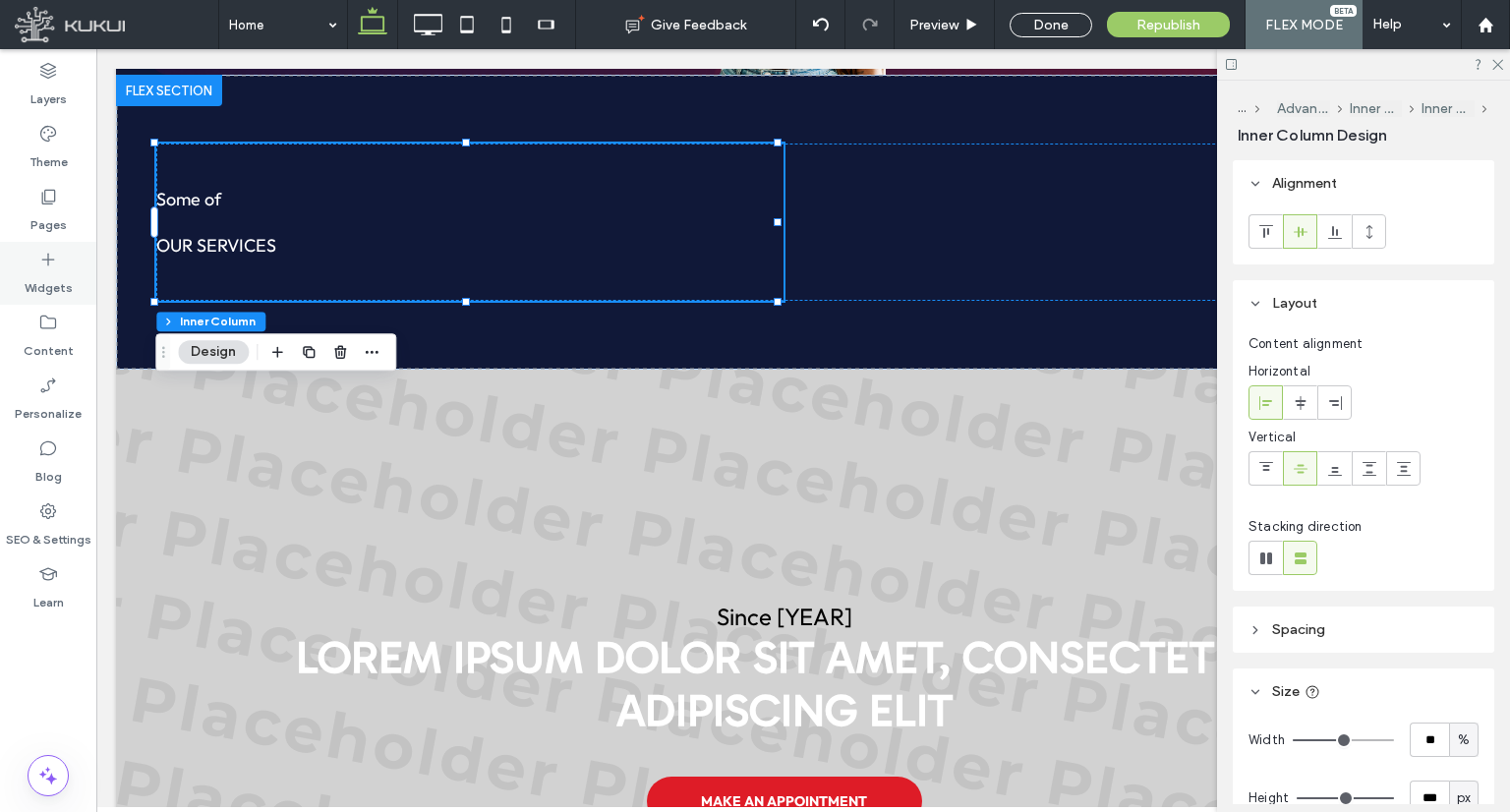 click on "Widgets" at bounding box center [48, 273] 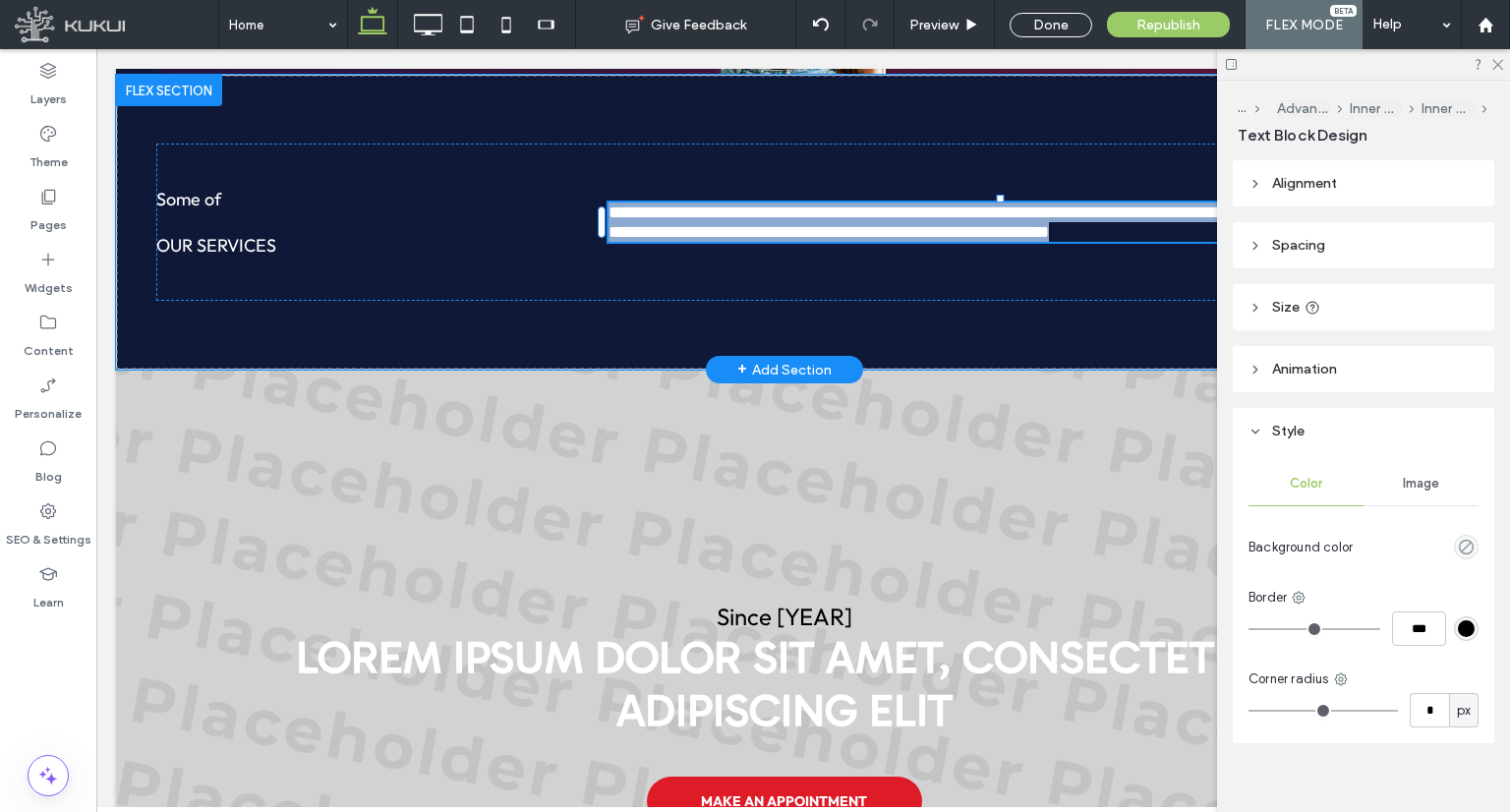 type on "******" 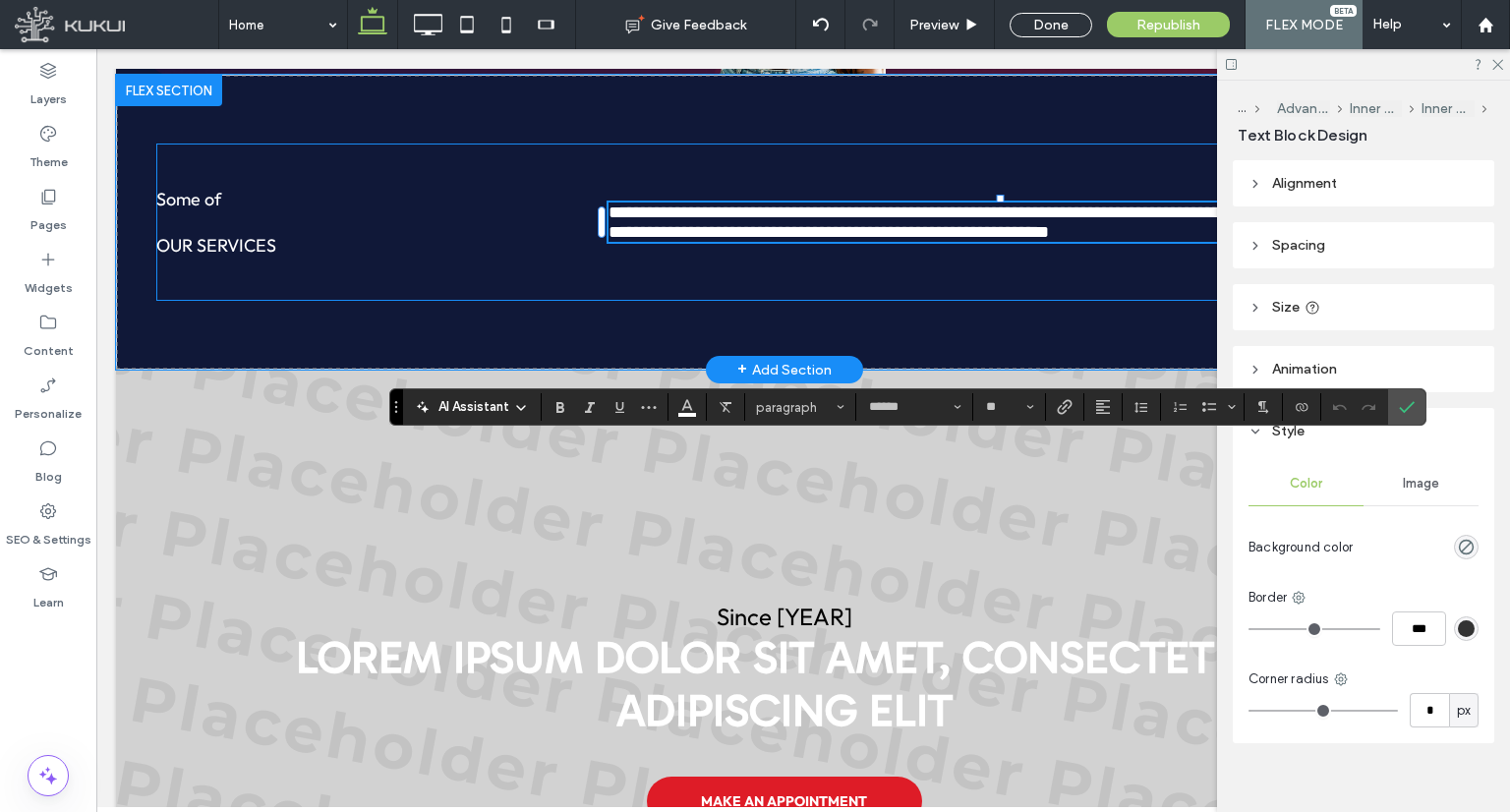 click on "**********" at bounding box center (784, 222) 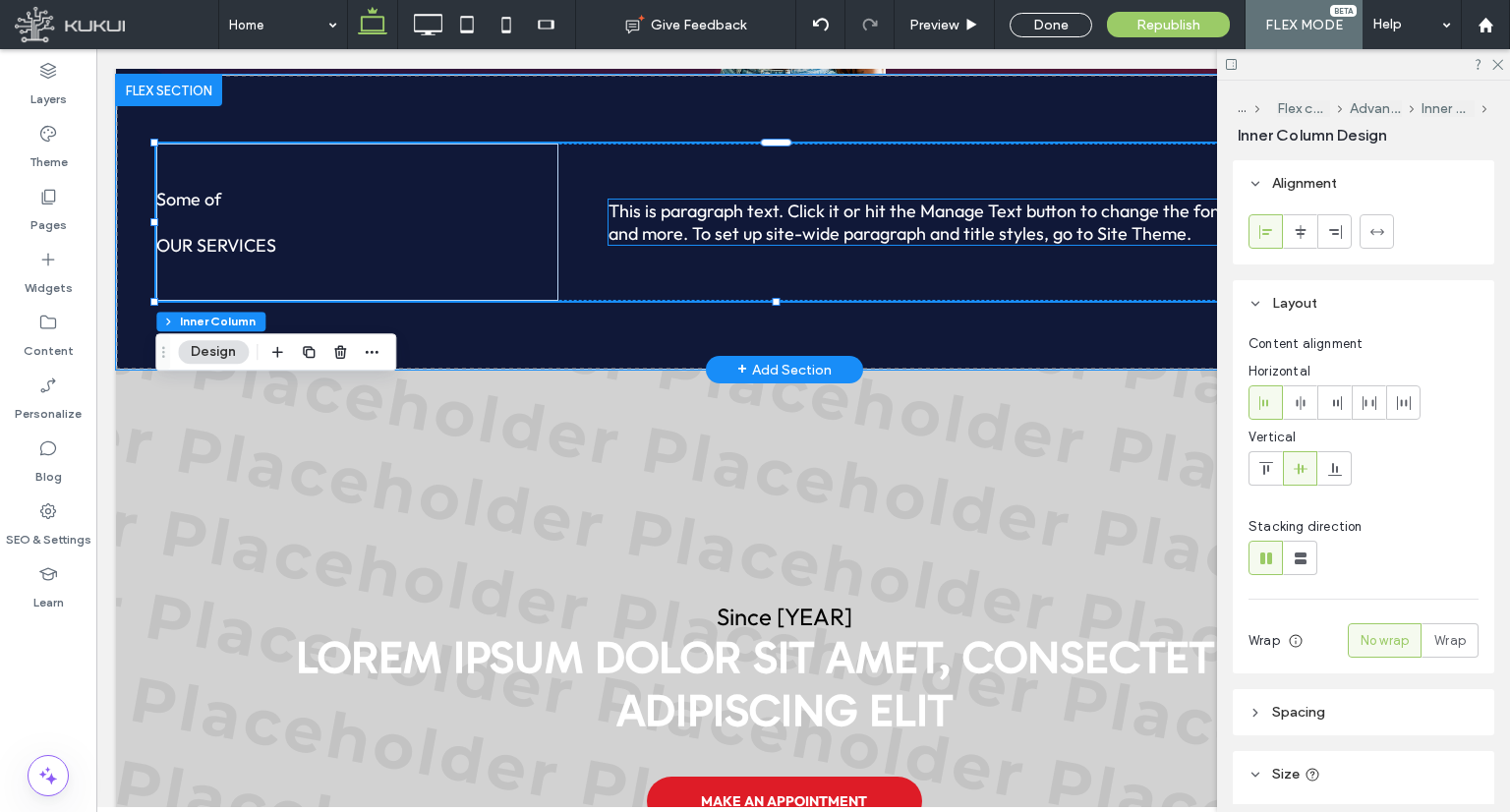 click on "This is paragraph text. Click it or hit the Manage Text button to change the font, color, size, format, and more. To set up site-wide paragraph and title styles, go to Site Theme." at bounding box center (995, 222) 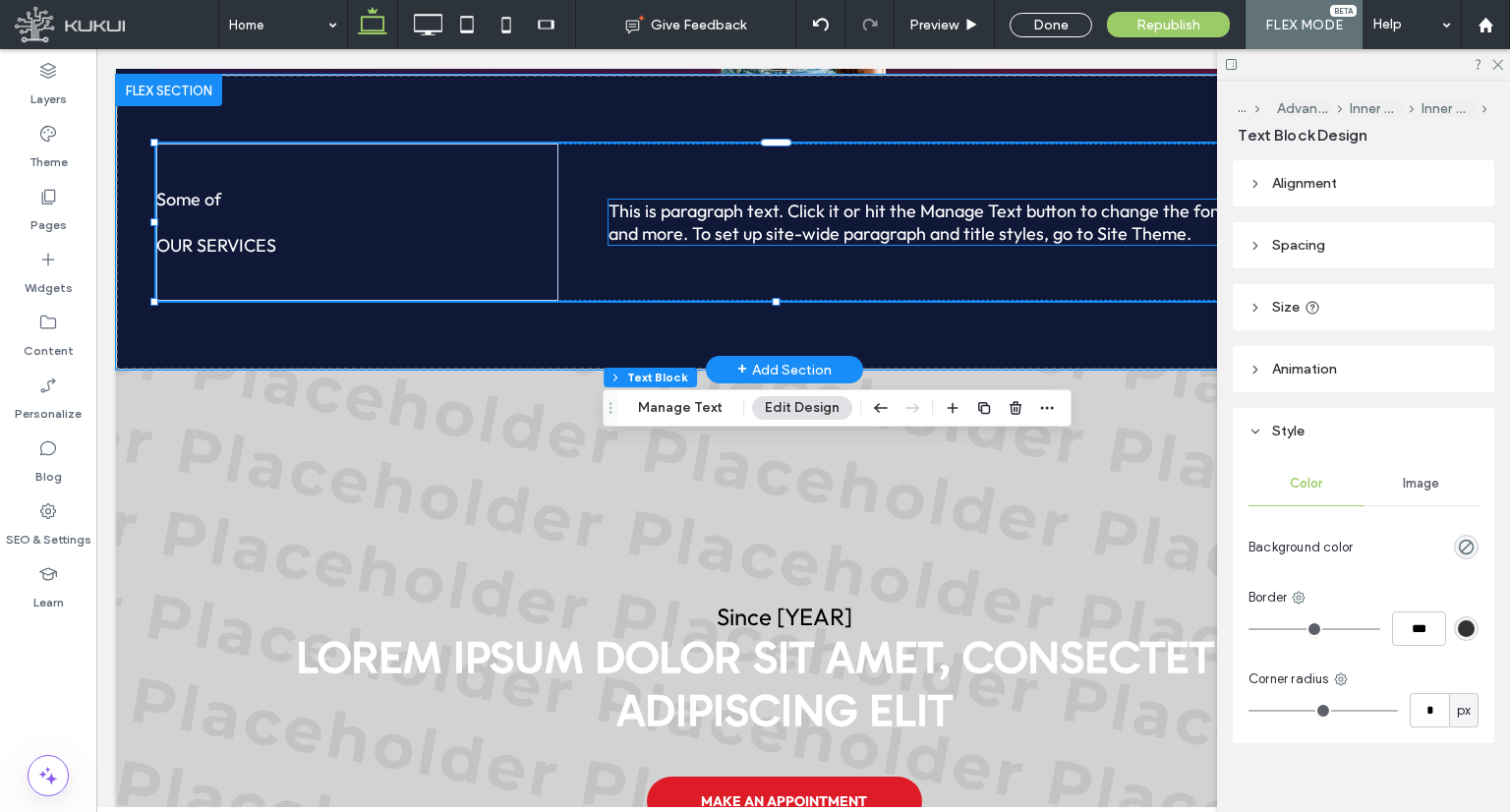 click on "This is paragraph text. Click it or hit the Manage Text button to change the font, color, size, format, and more. To set up site-wide paragraph and title styles, go to Site Theme." at bounding box center (1011, 222) 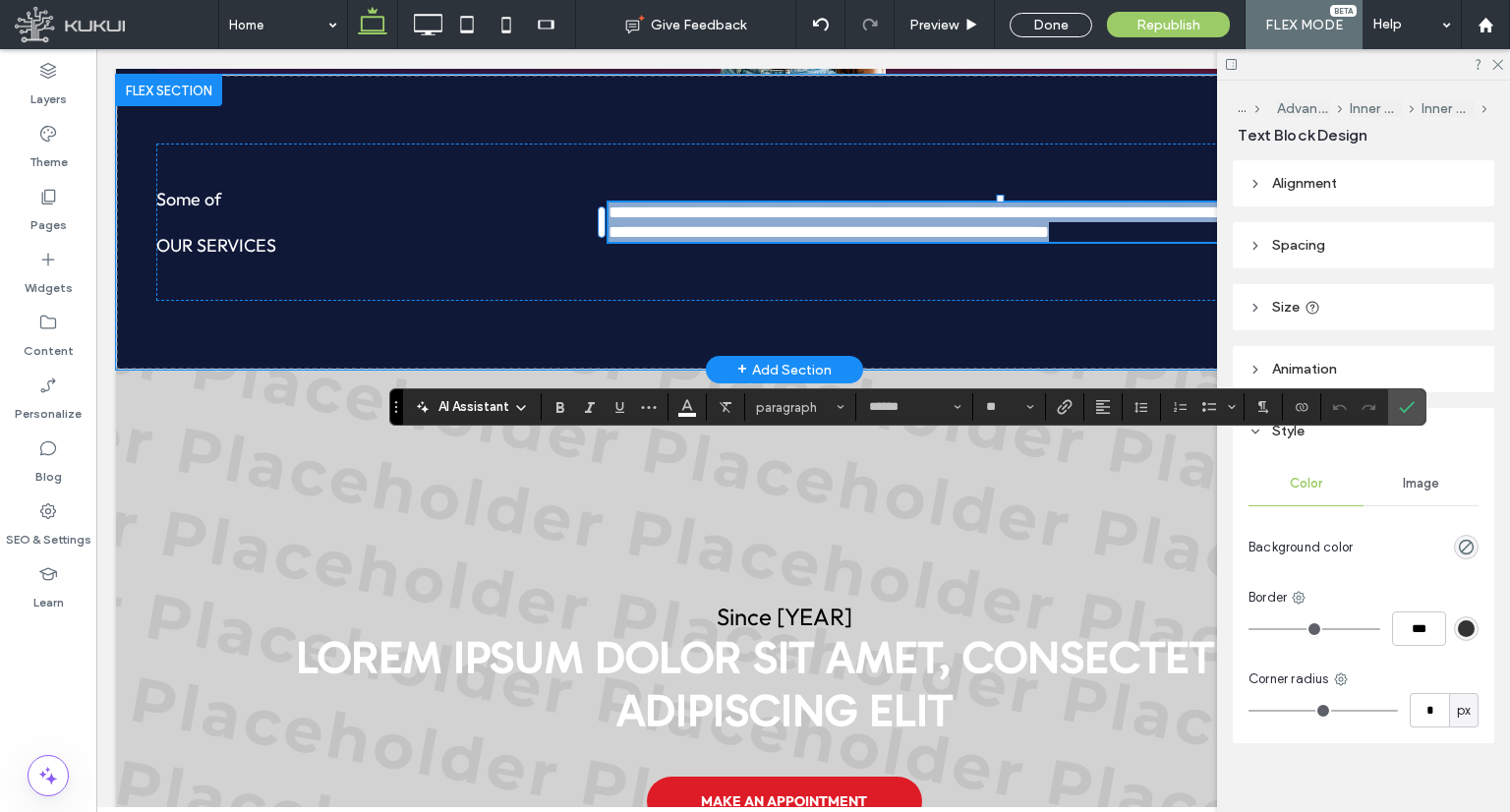 click on "**********" at bounding box center (1004, 222) 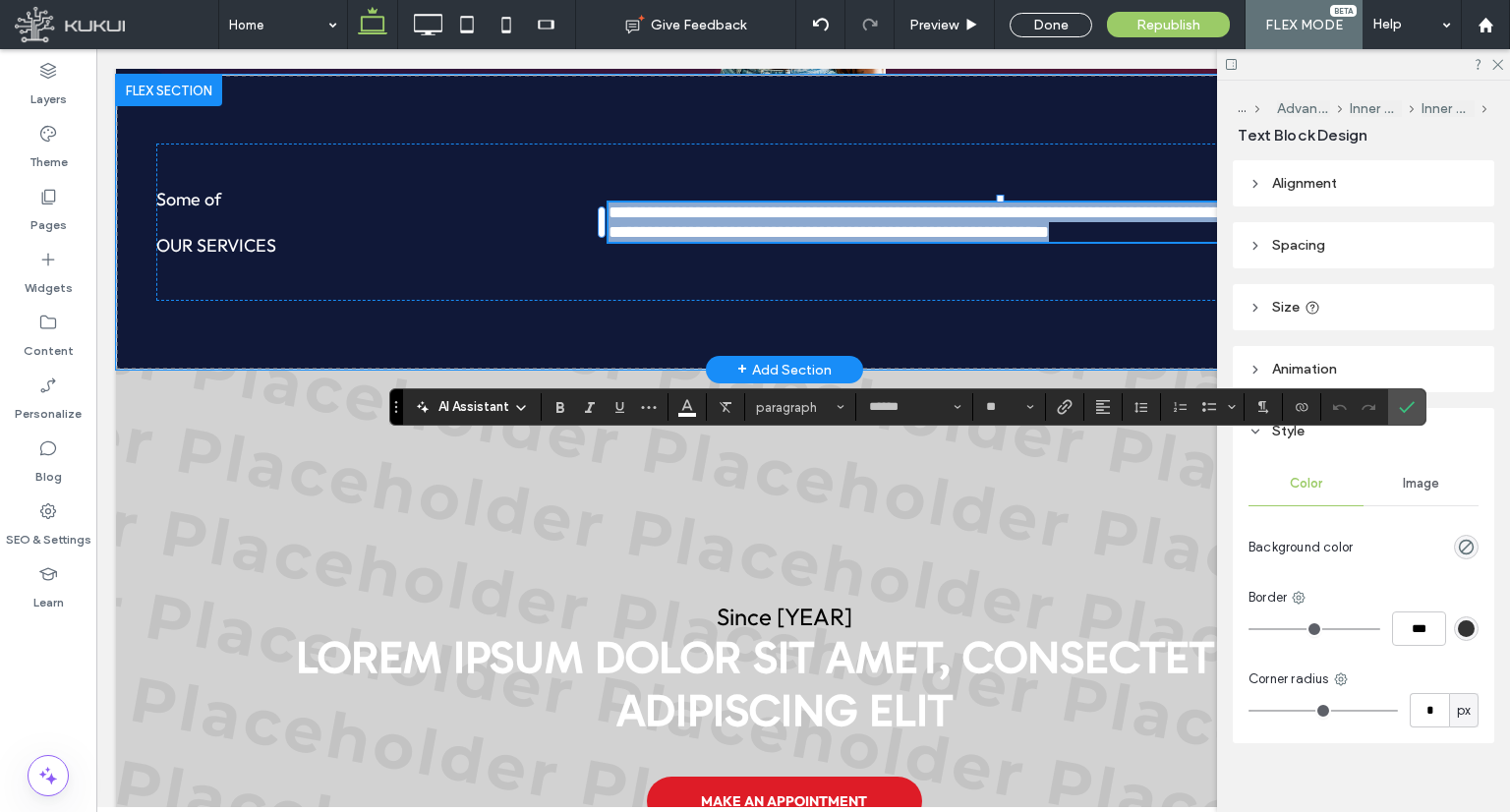 paste 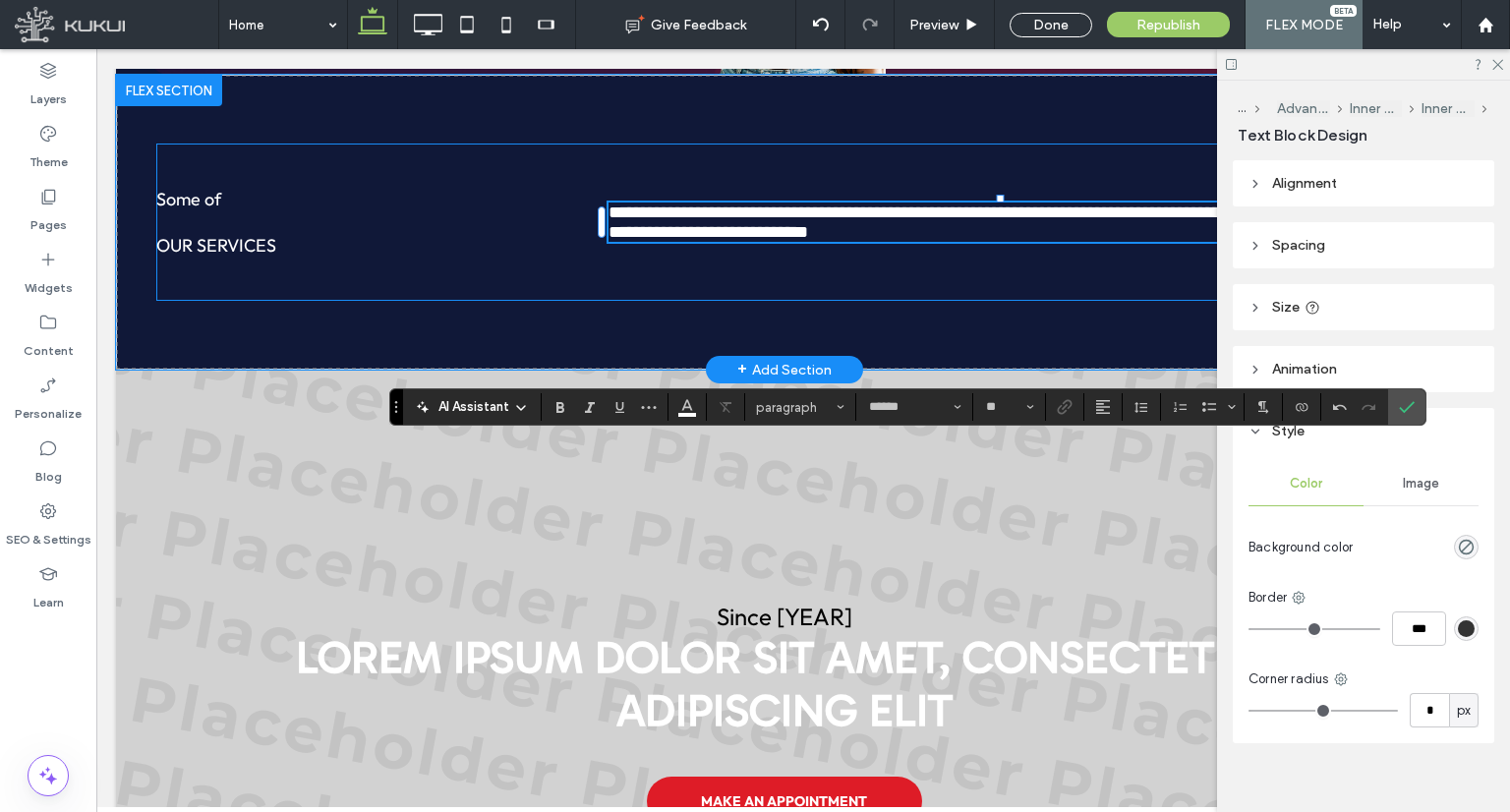 click on "**********" at bounding box center [784, 222] 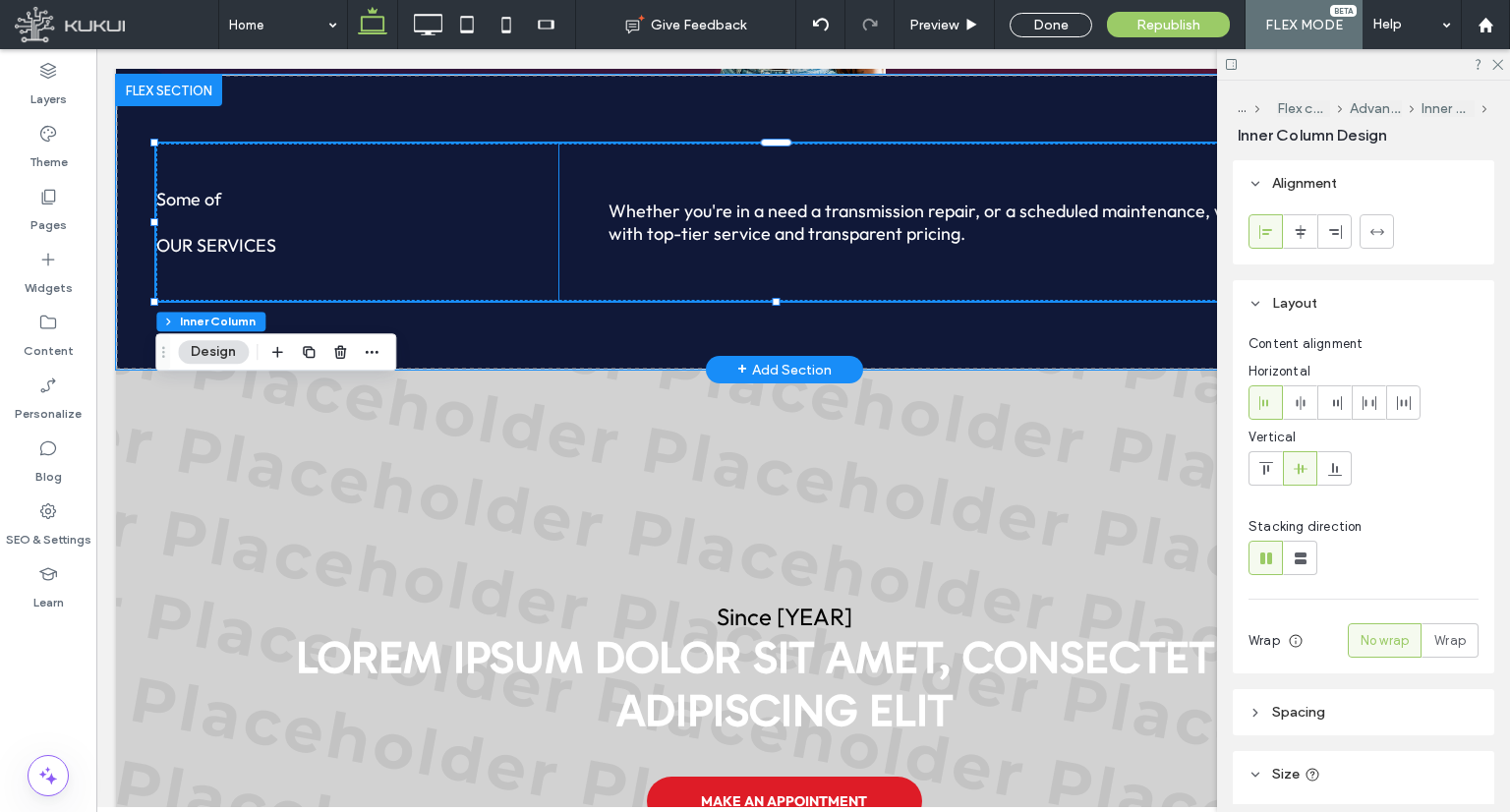 click on "our services" at bounding box center (357, 245) 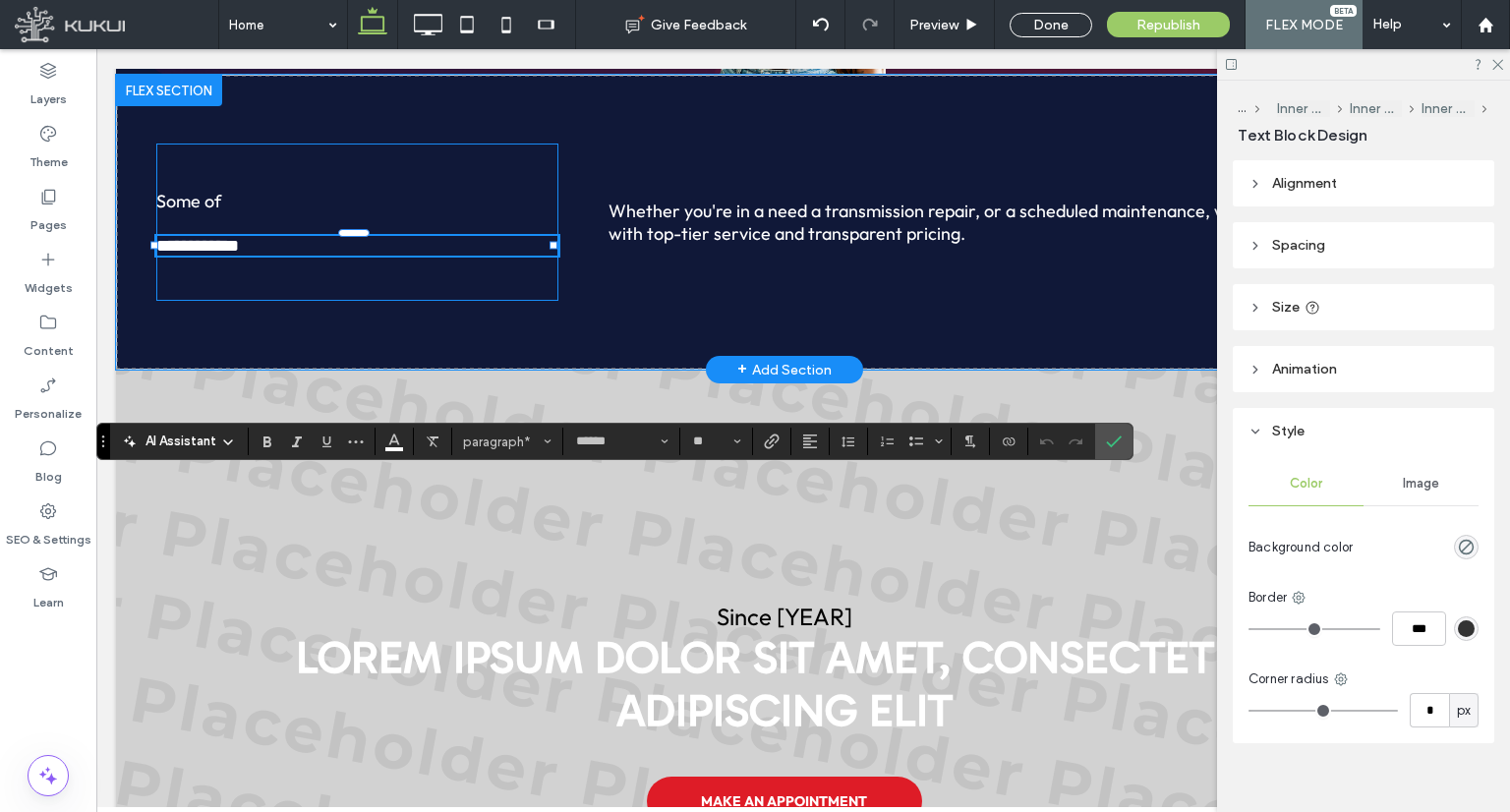 click on "**********" at bounding box center [357, 222] 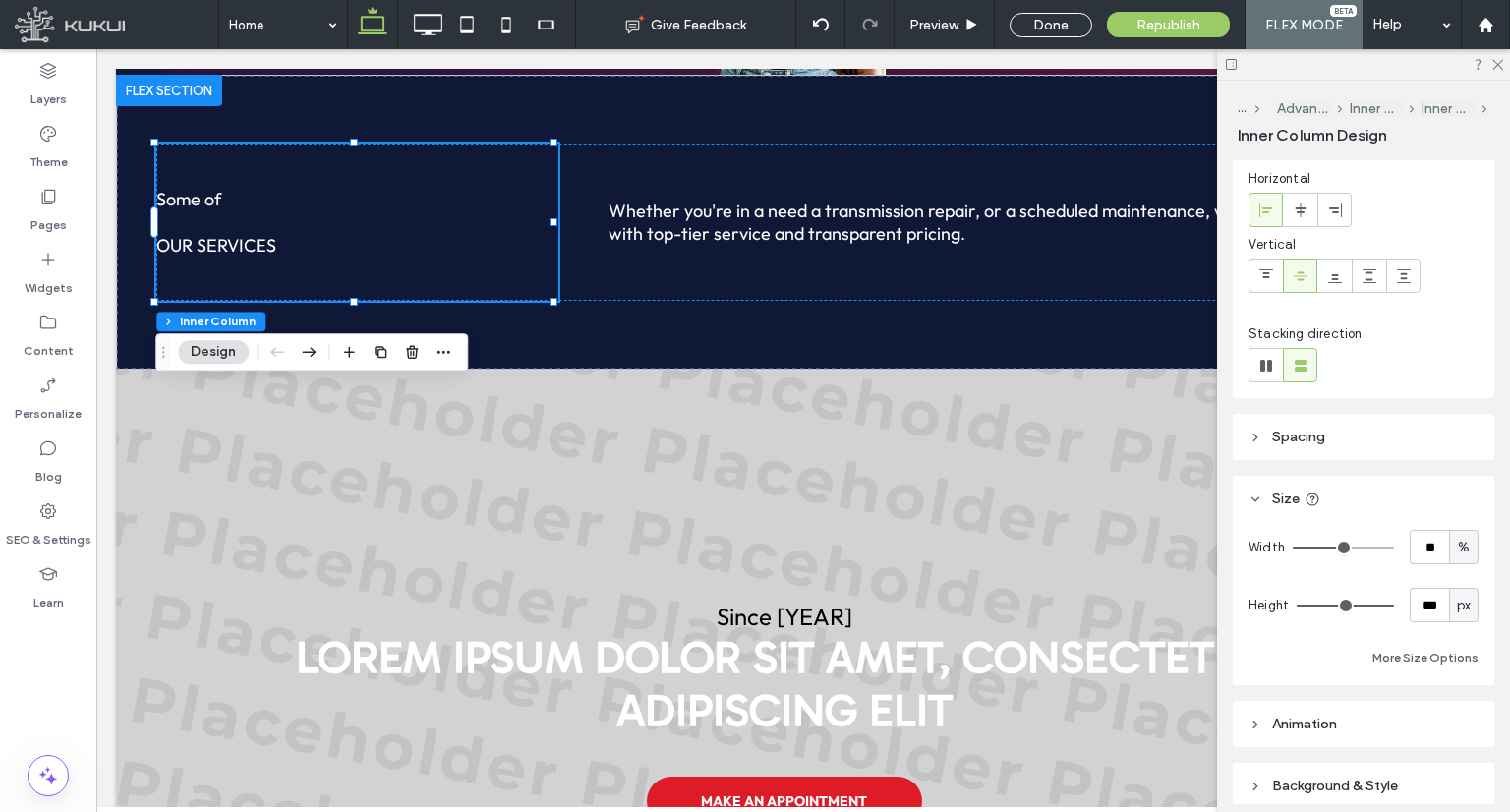 scroll, scrollTop: 197, scrollLeft: 0, axis: vertical 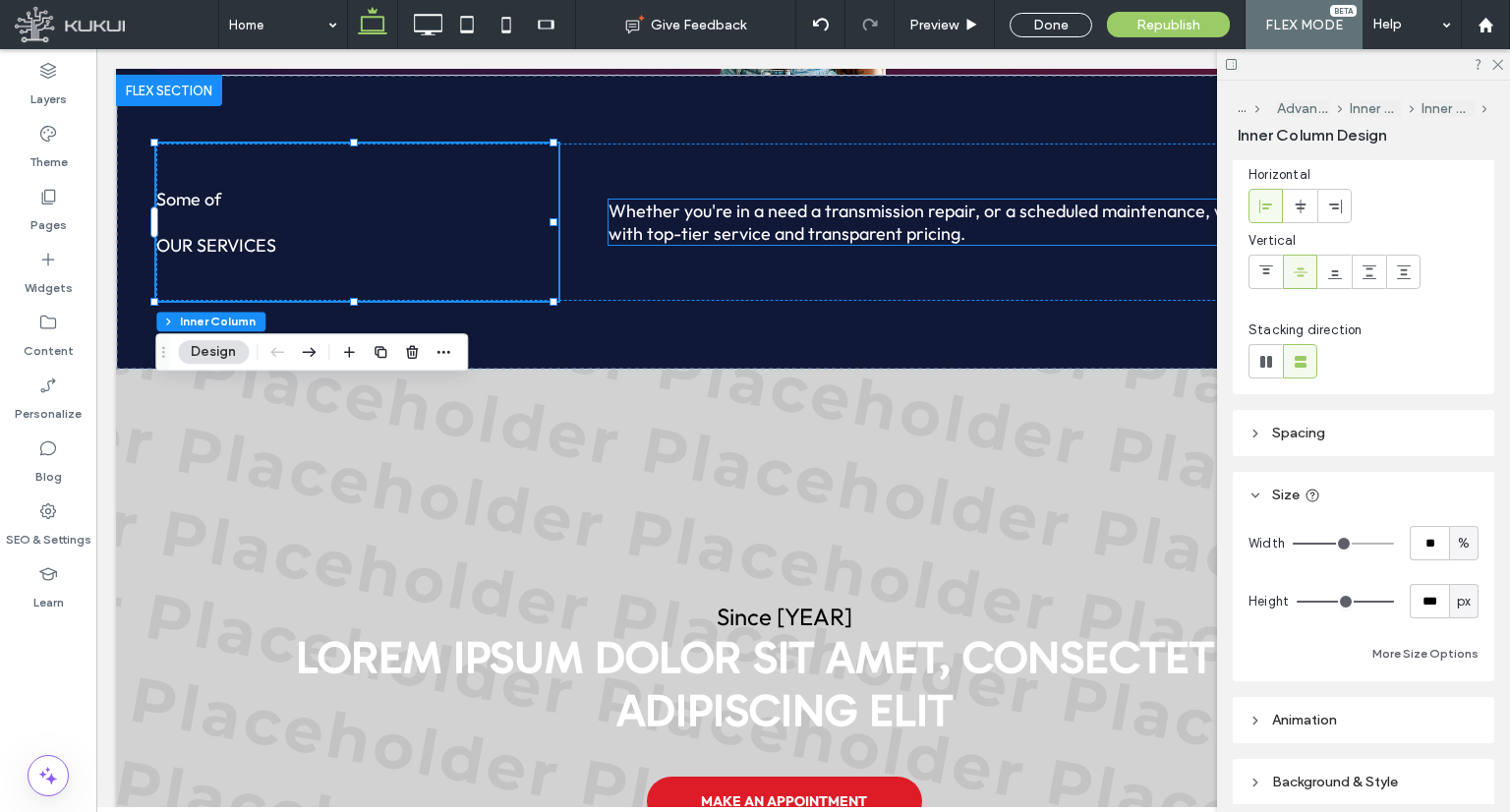 click on "Whether you're in a need a transmission repair, or a scheduled maintenance, we’ve got you covered with top-tier service and transparent pricing." at bounding box center [999, 222] 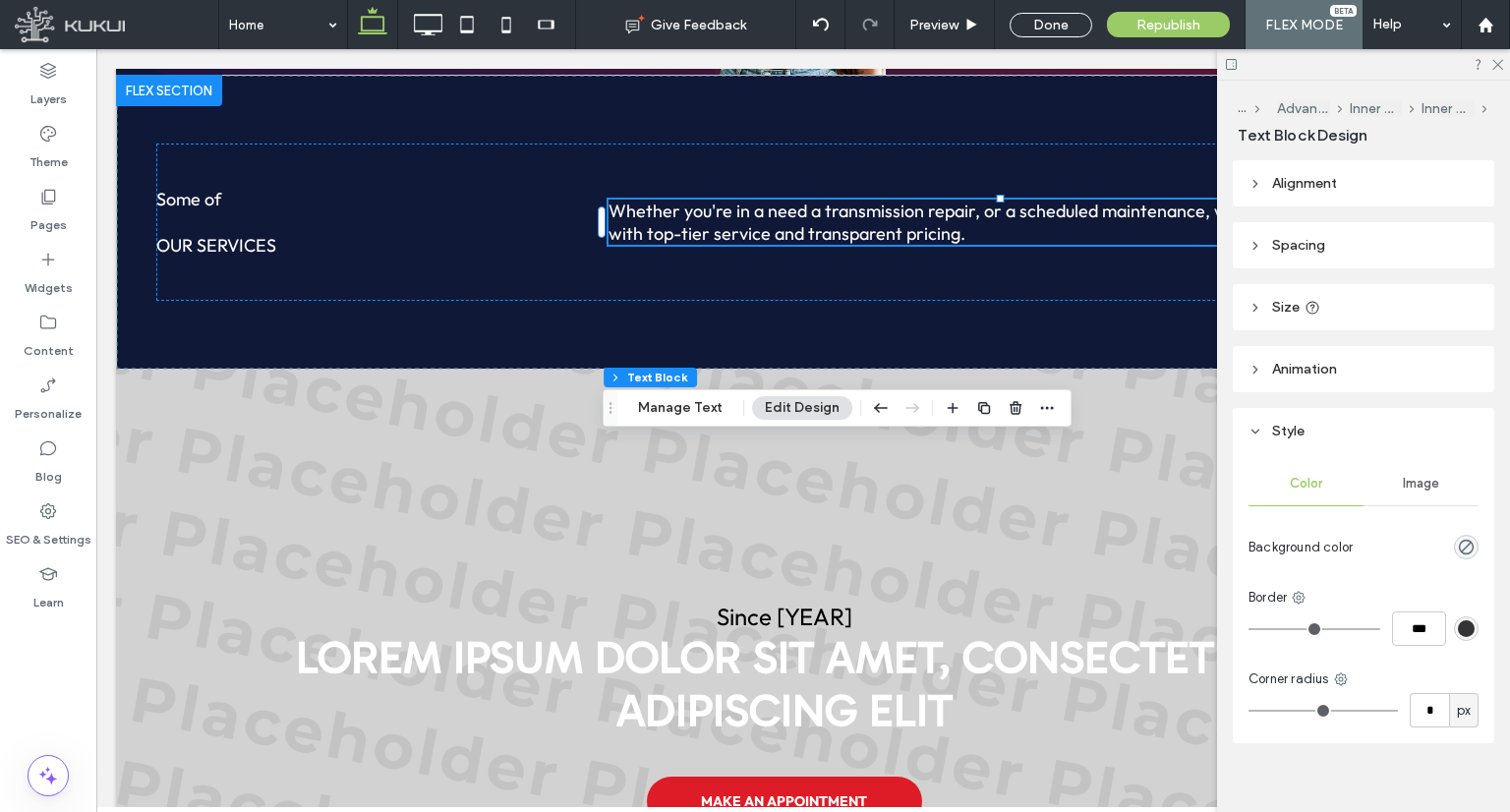 click on "Size" at bounding box center [1286, 307] 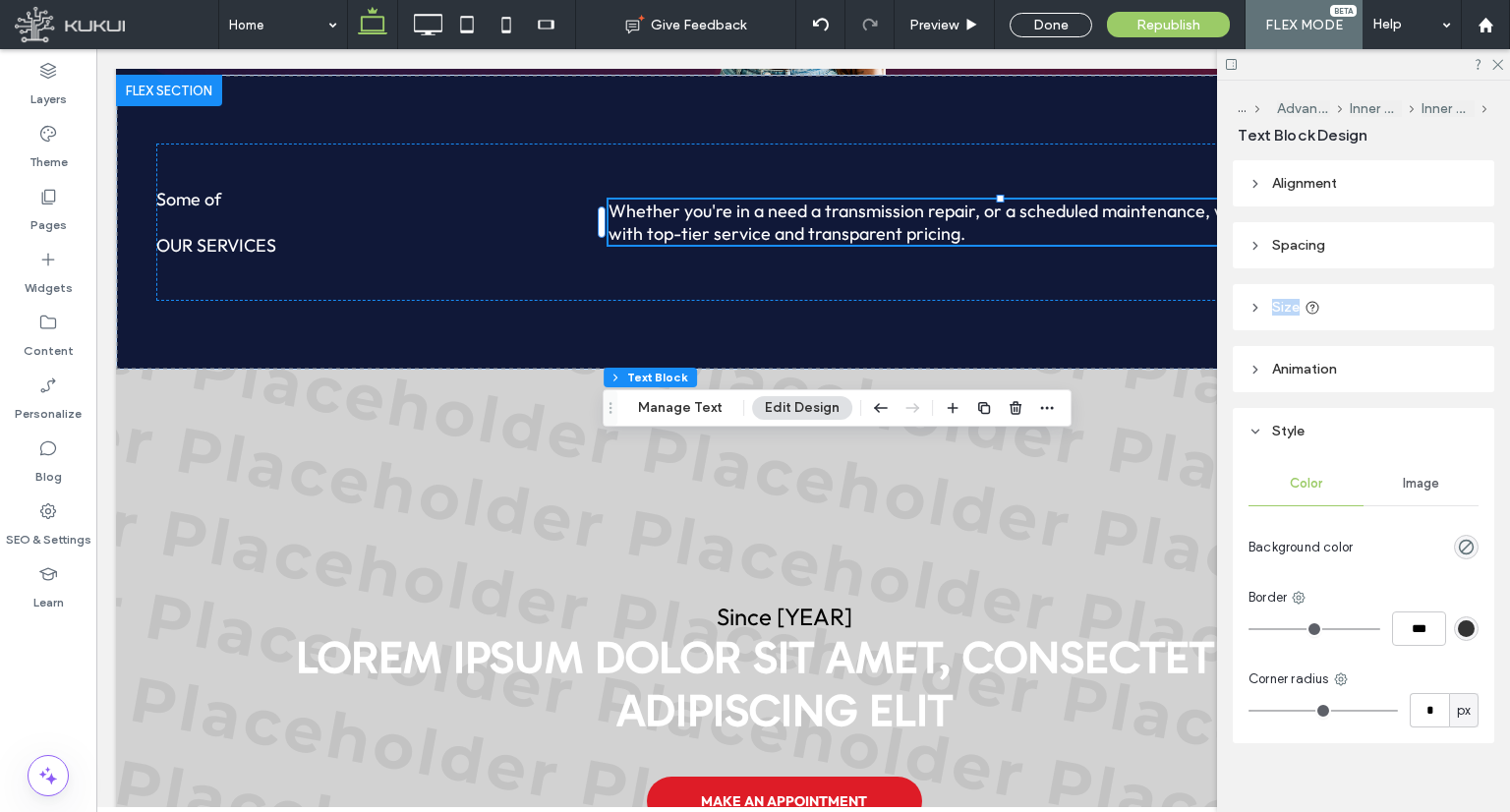 click on "Size" at bounding box center (1286, 307) 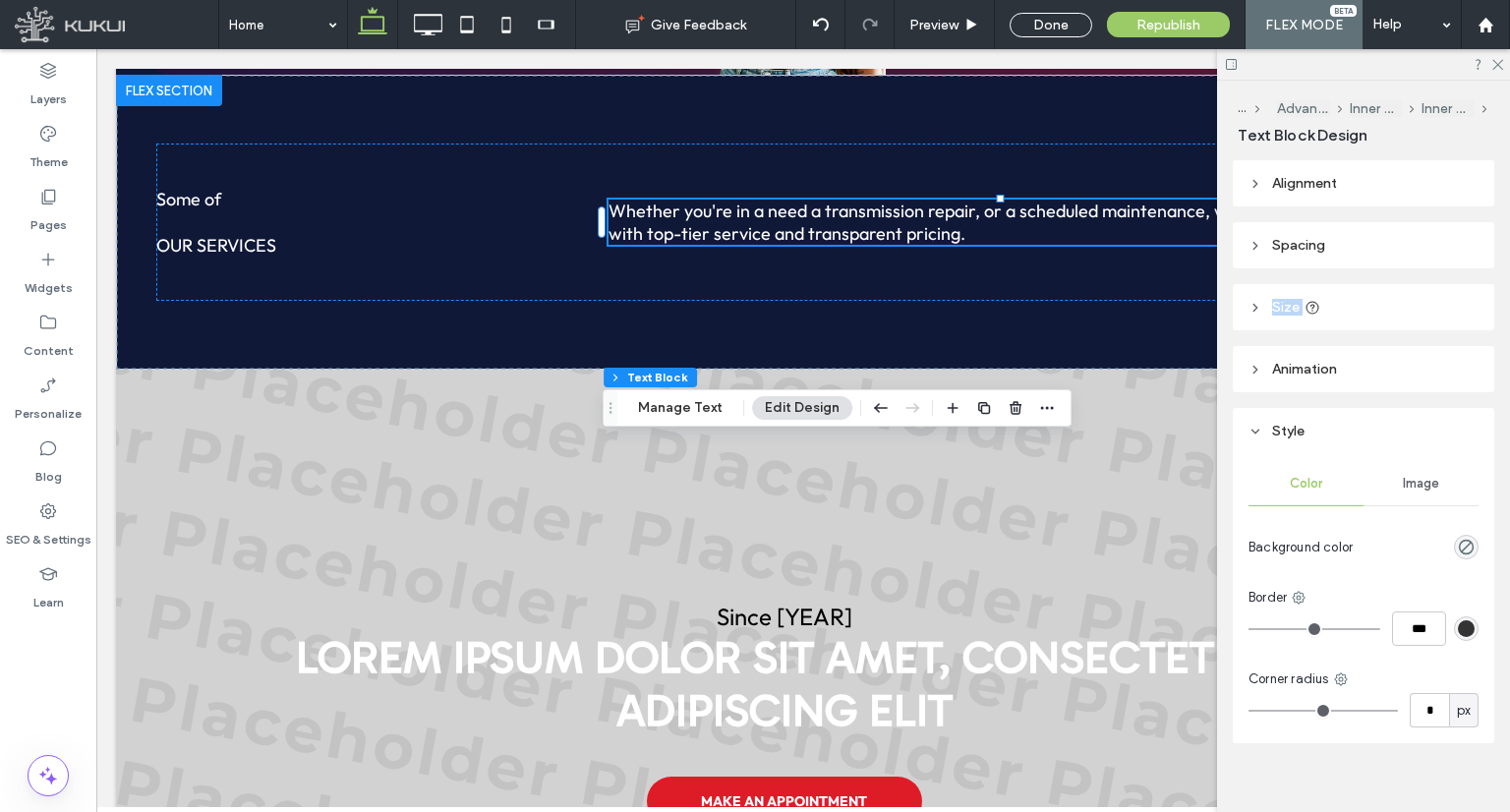 click on "Size" at bounding box center (1286, 307) 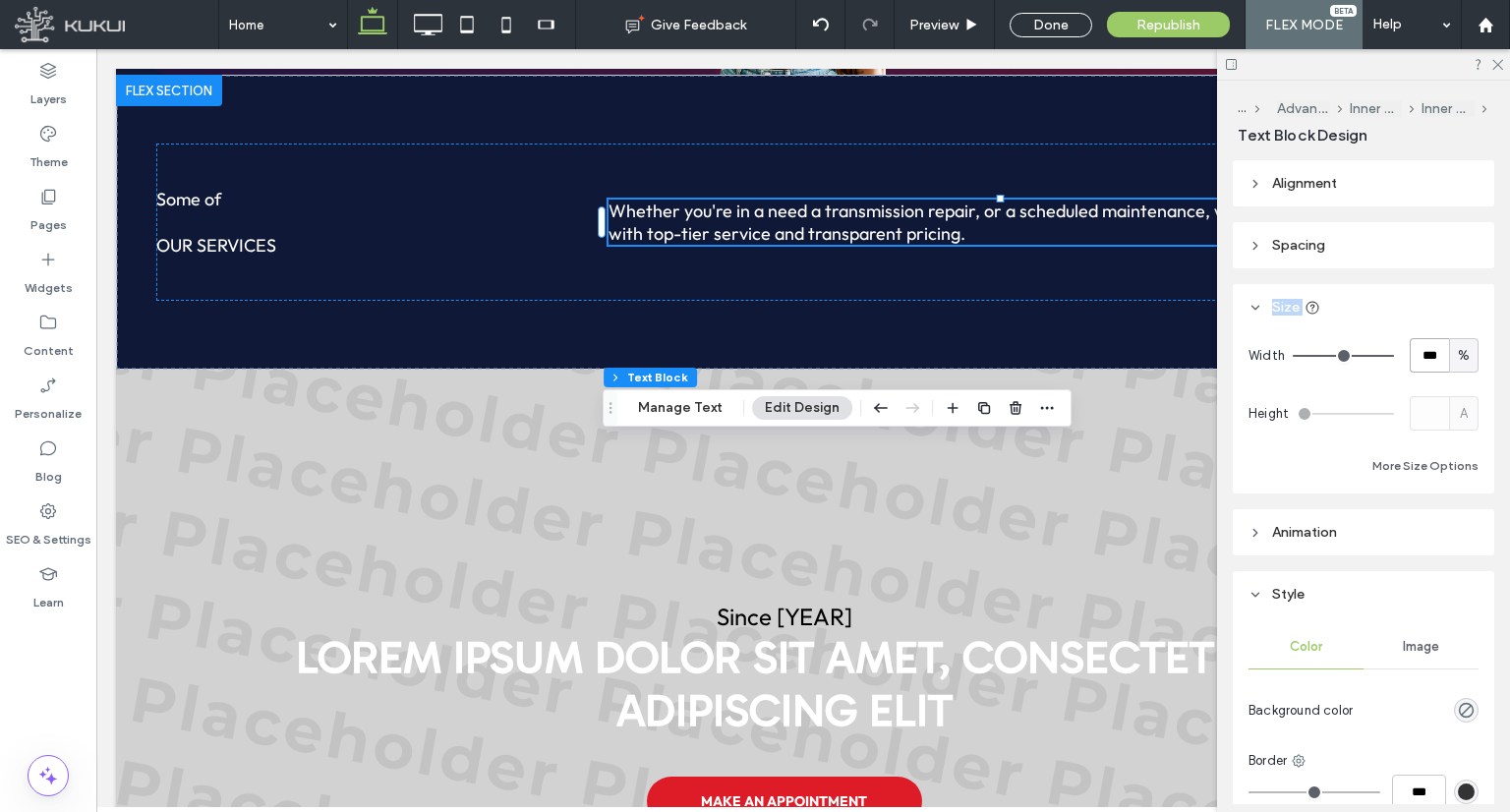 click on "***" at bounding box center (1429, 355) 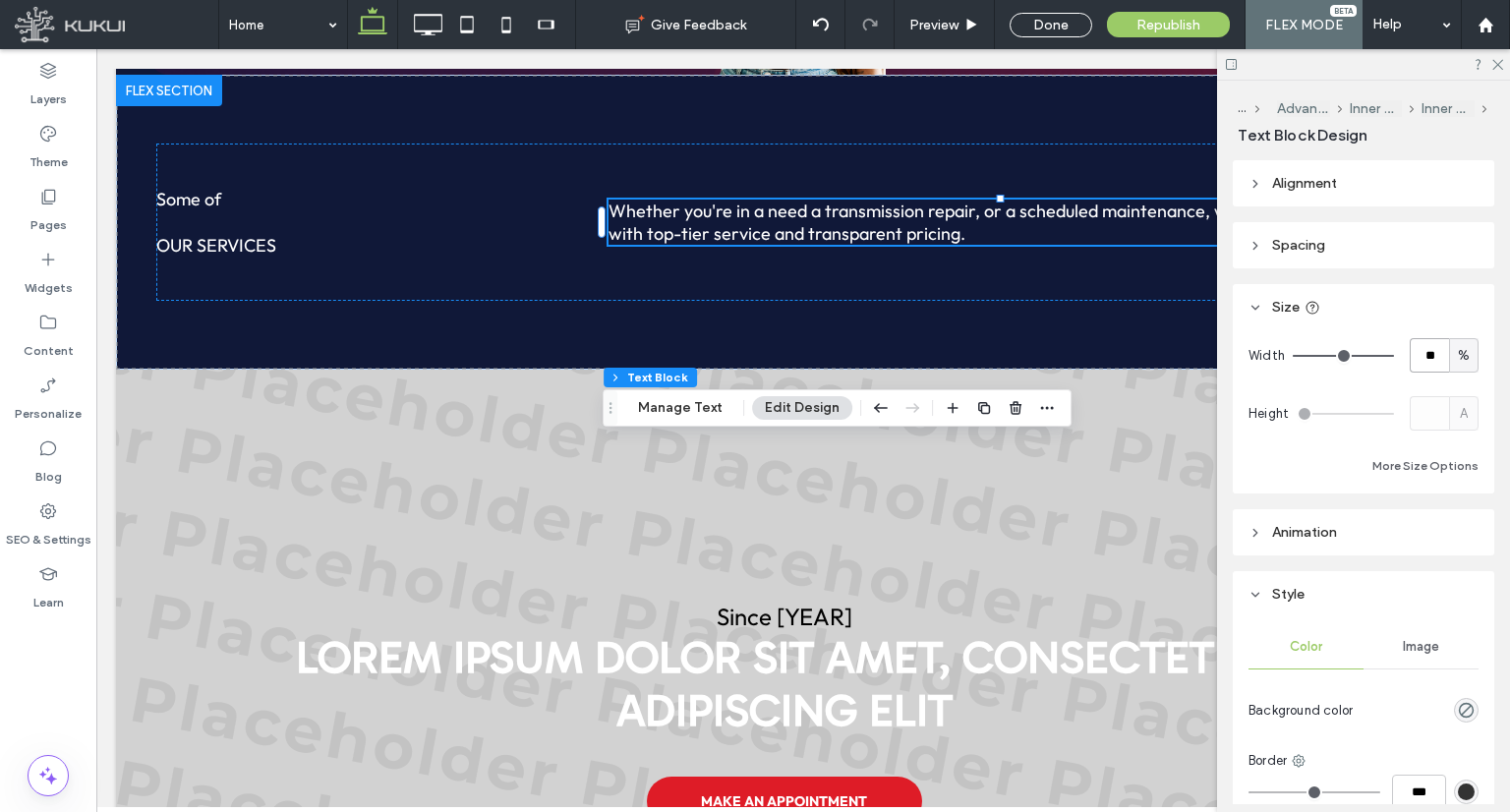 type on "**" 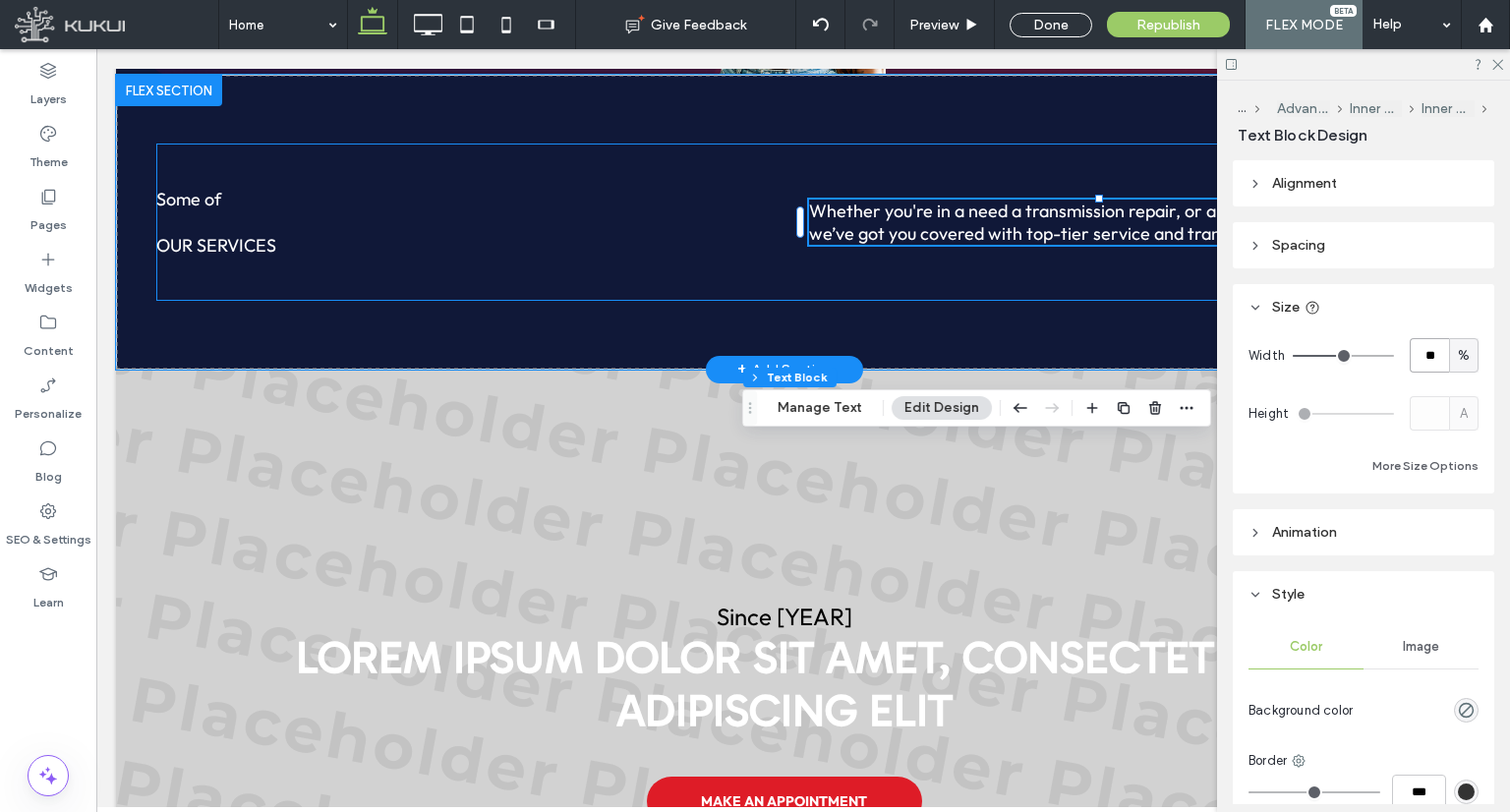 click on "Some of our services Whether you're in a need a transmission repair, or a scheduled maintenance, we’ve got you covered with top-tier service and transparent pricing." at bounding box center (784, 222) 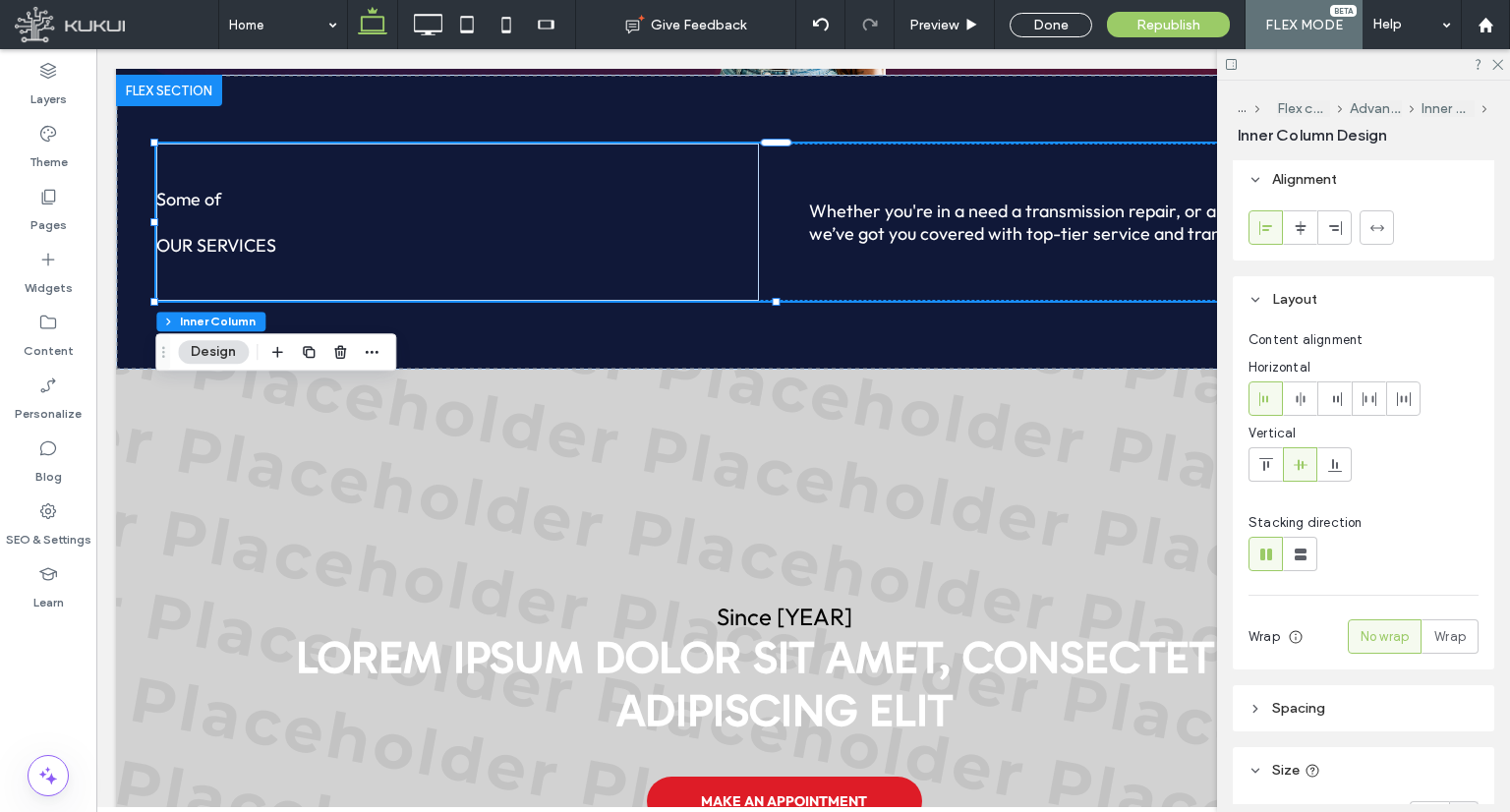 scroll, scrollTop: 0, scrollLeft: 0, axis: both 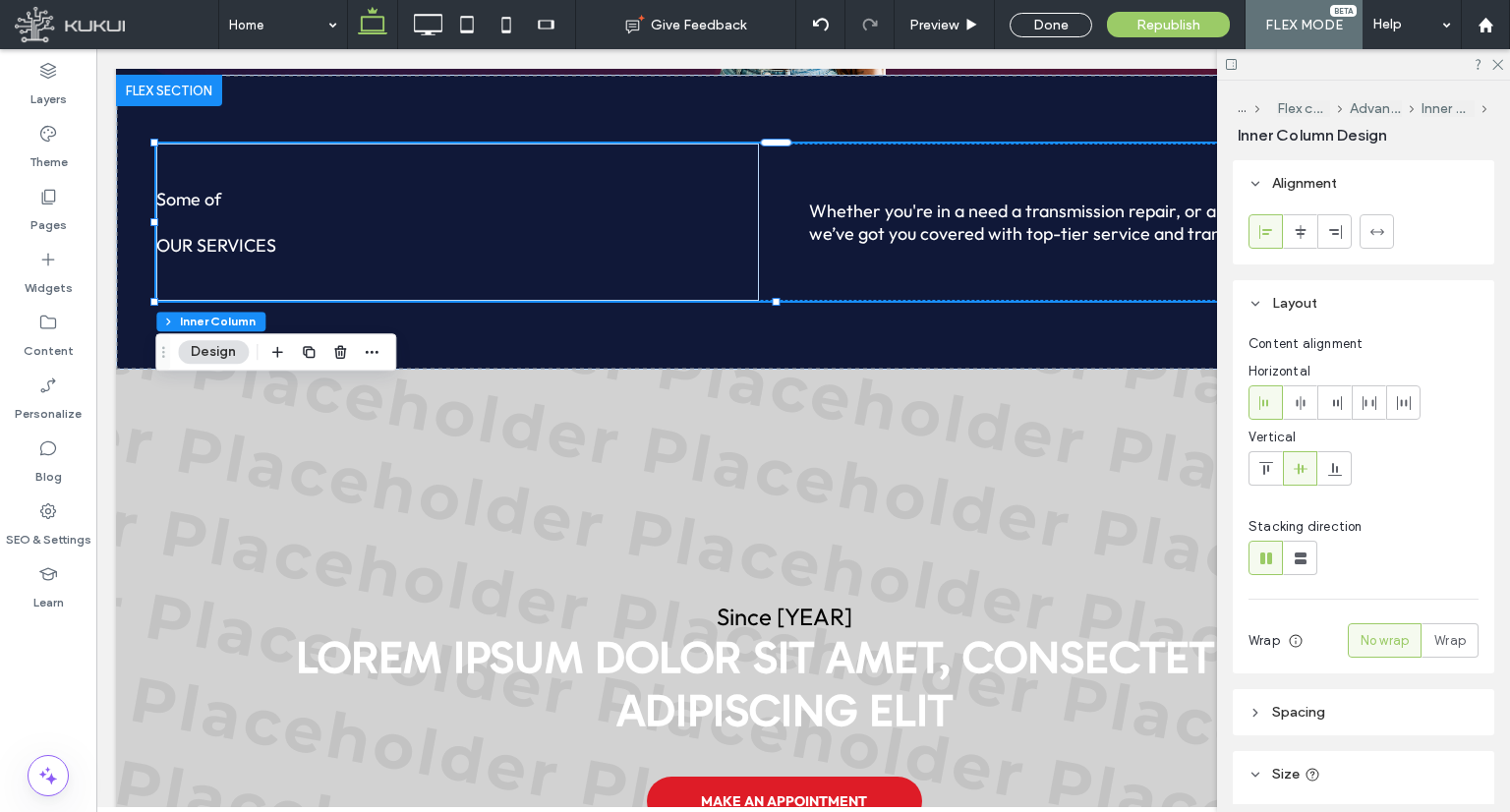 click on "Spacing" at bounding box center [1364, 712] 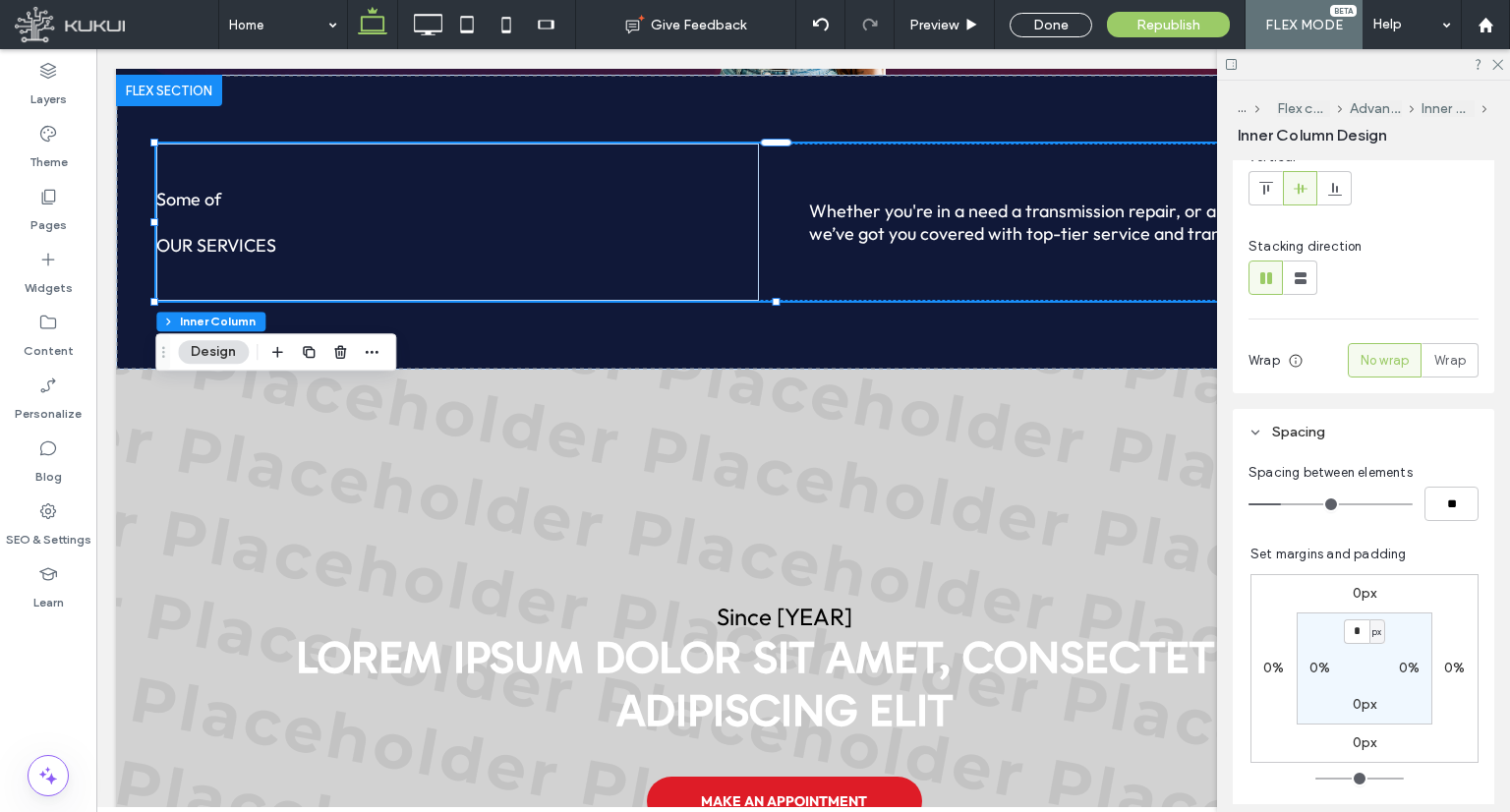 scroll, scrollTop: 295, scrollLeft: 0, axis: vertical 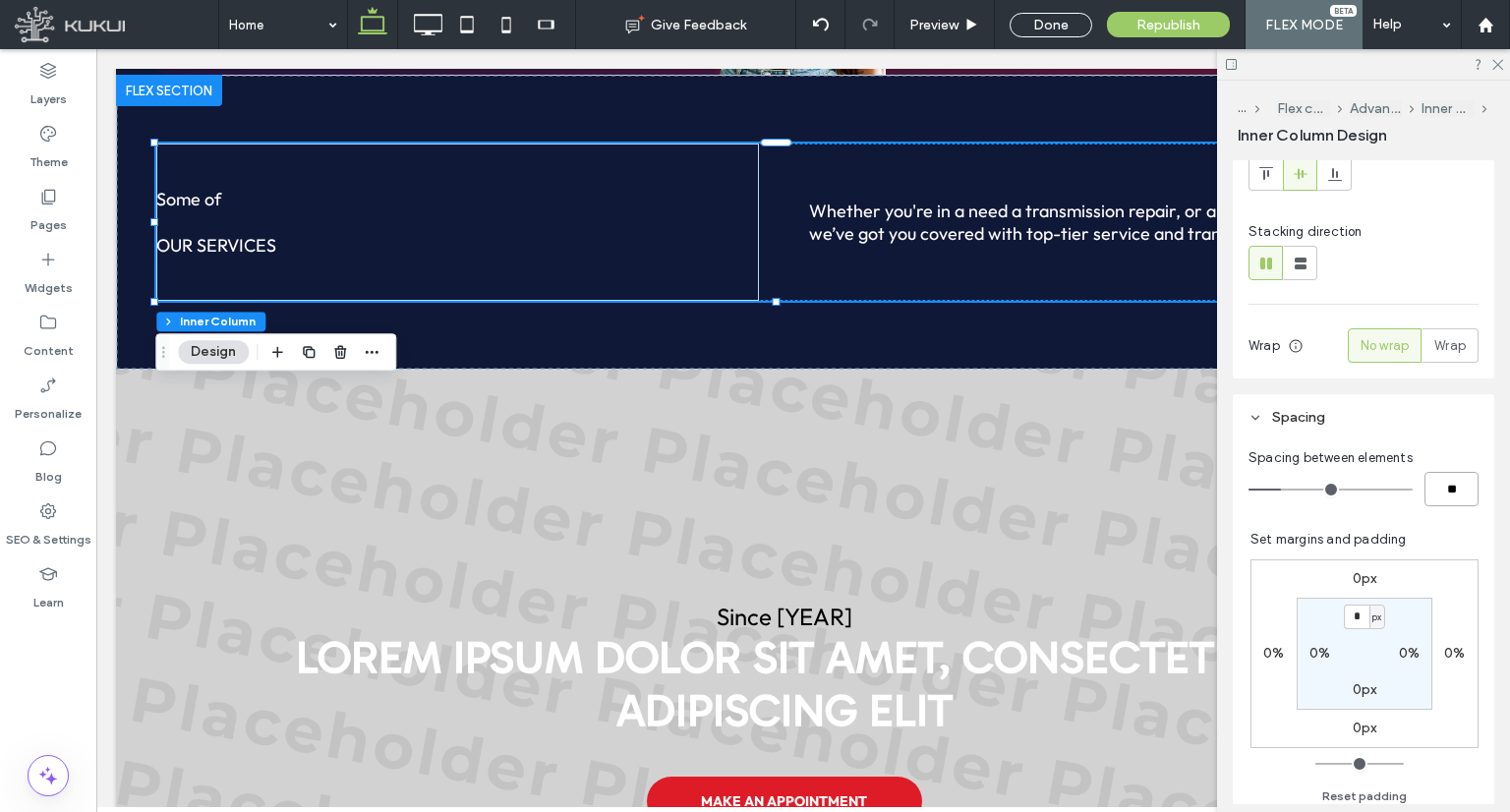 click on "**" at bounding box center (1451, 489) 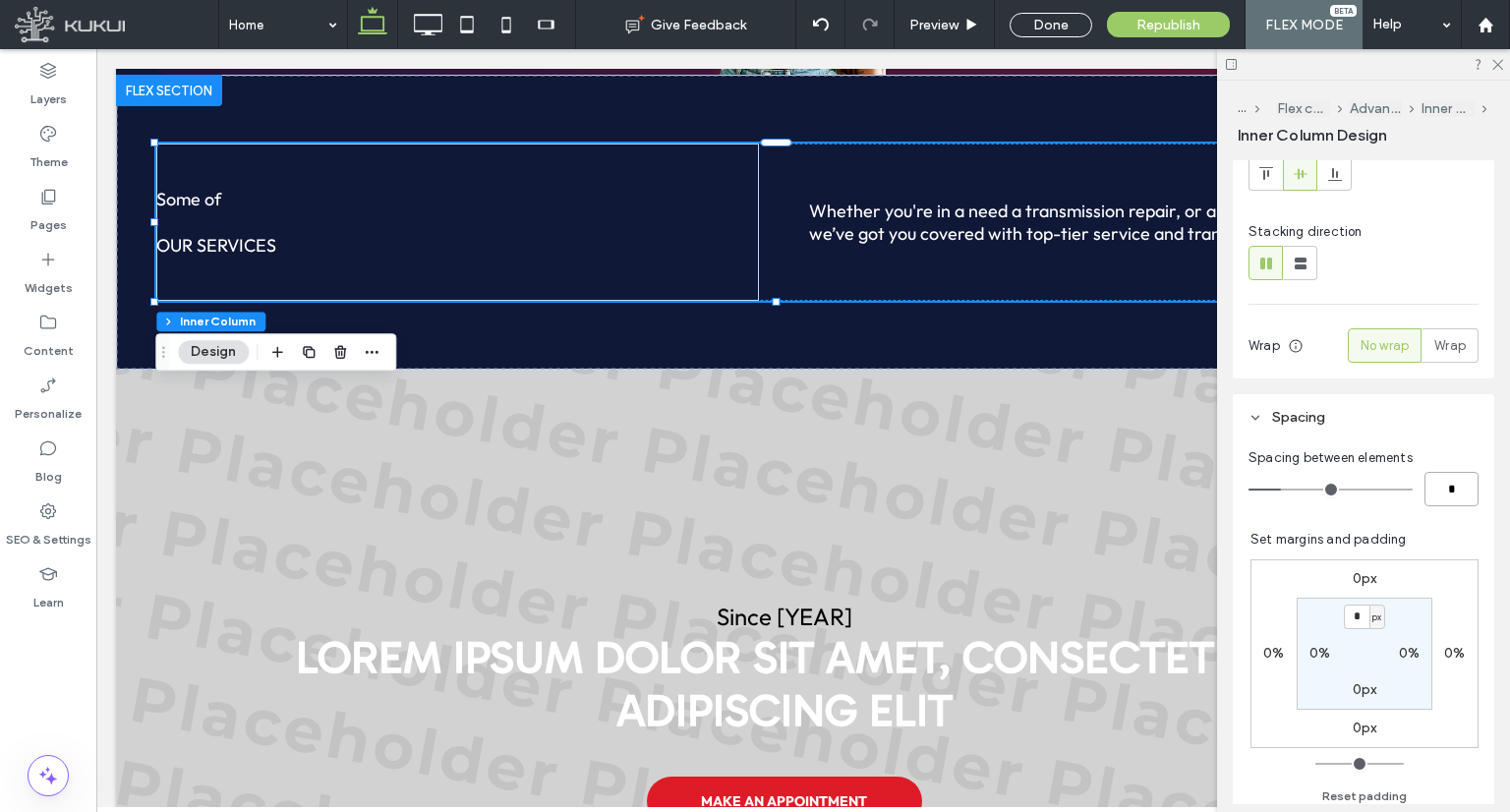 type on "*" 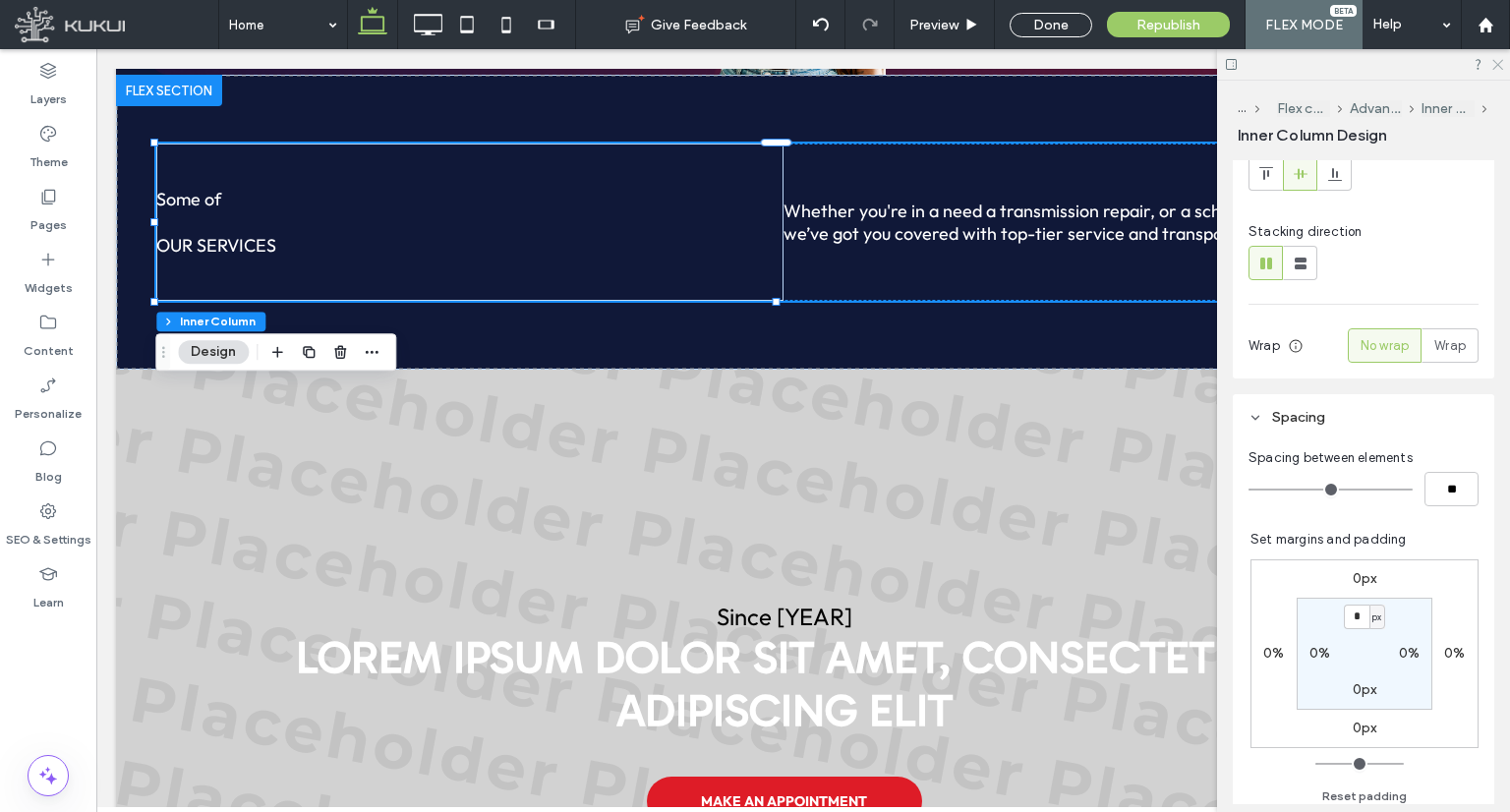 click 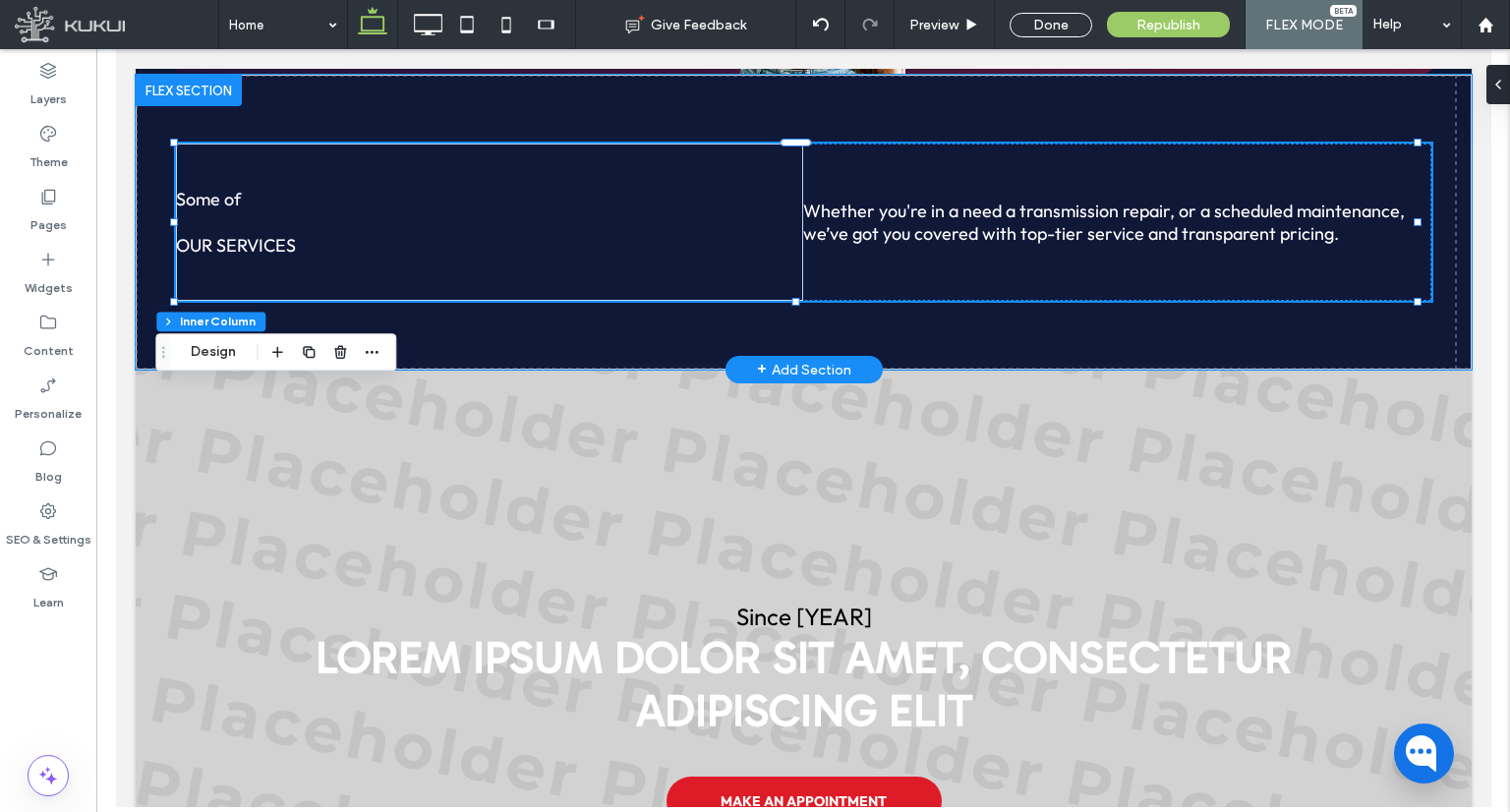 click on "Some of our services Whether you're in a need a transmission repair, or a scheduled maintenance, we’ve got you covered with top-tier service and transparent pricing." at bounding box center [802, 222] 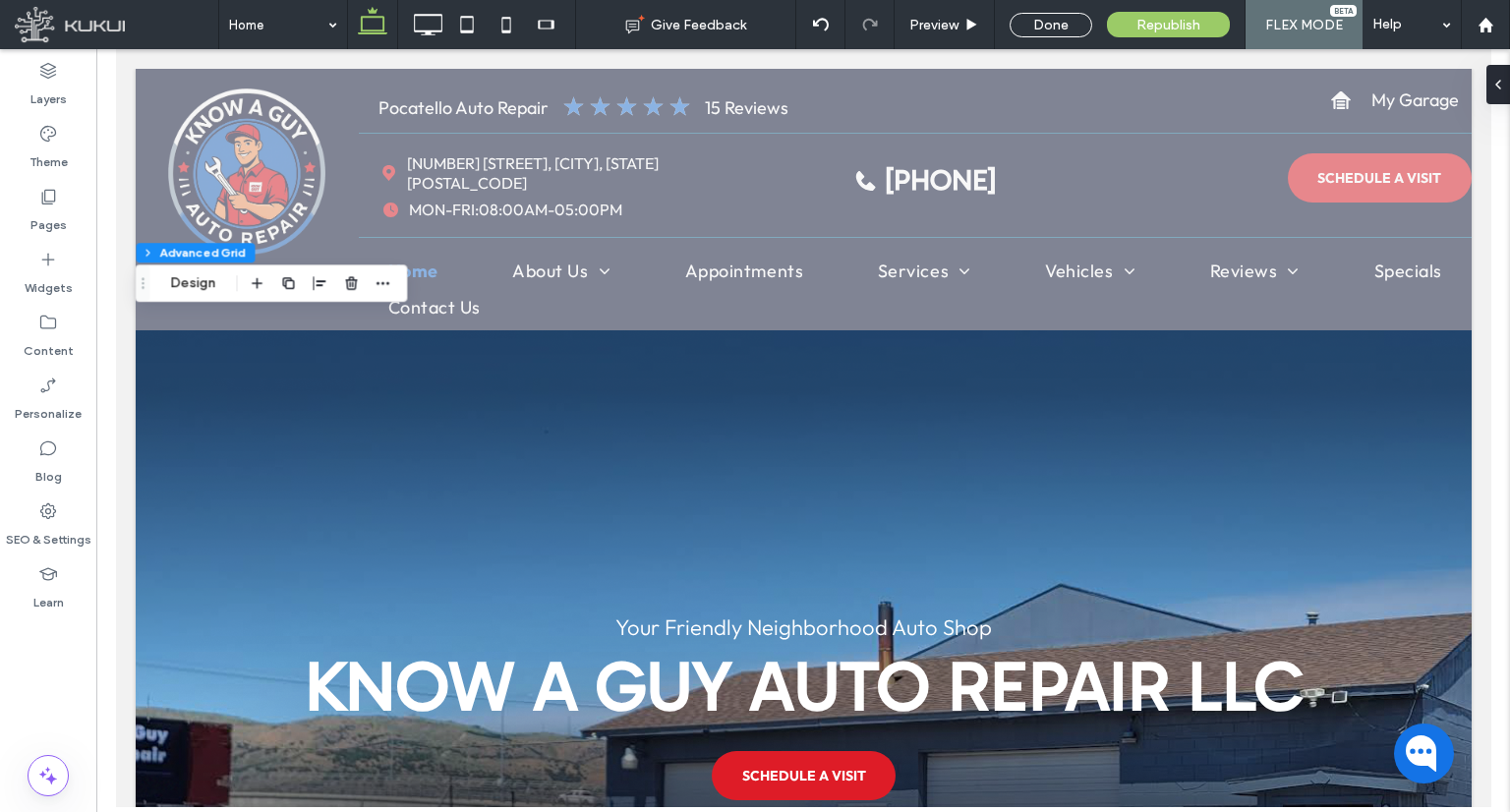 scroll, scrollTop: 2325, scrollLeft: 0, axis: vertical 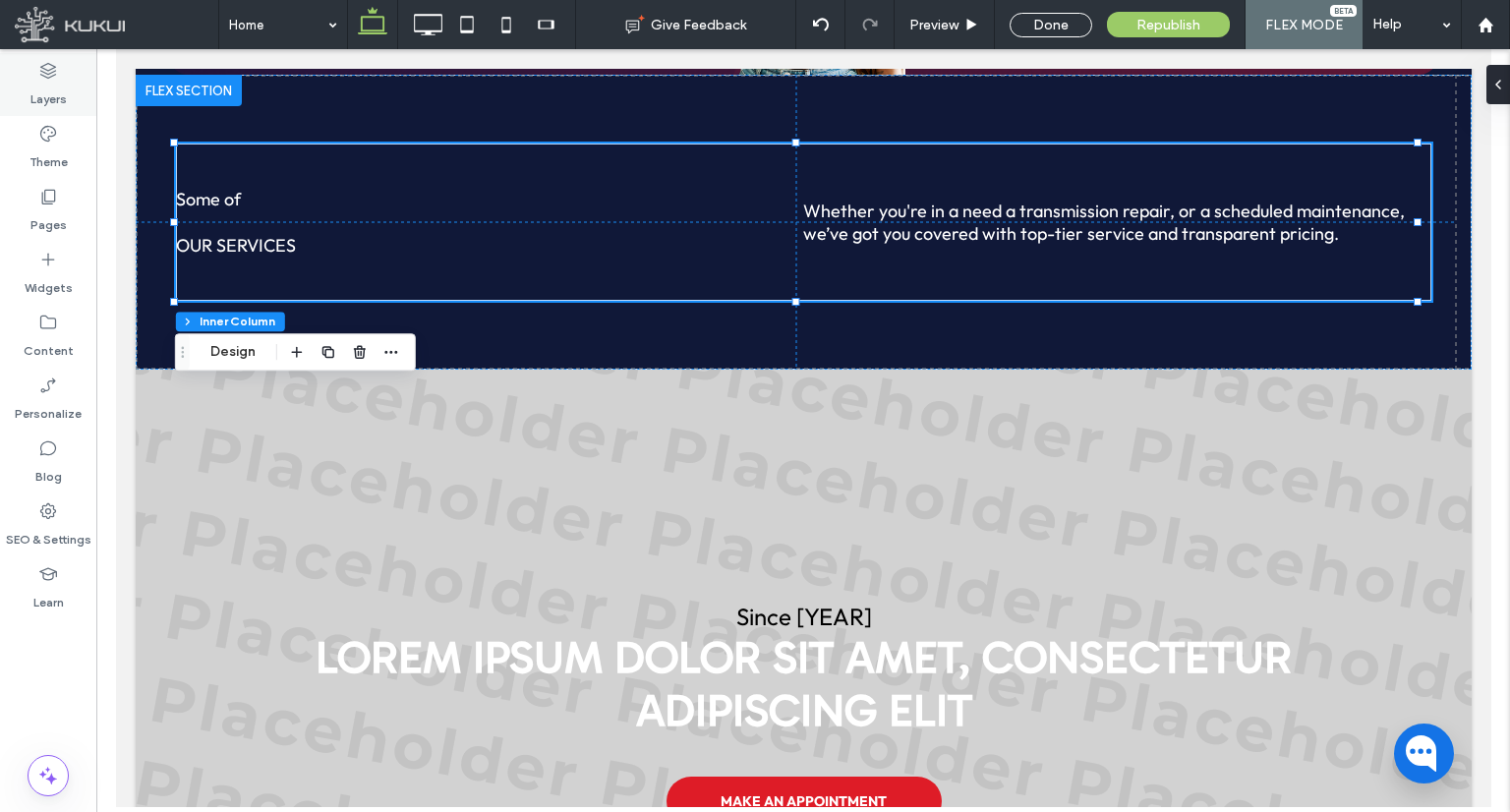 click on "Layers" at bounding box center [48, 85] 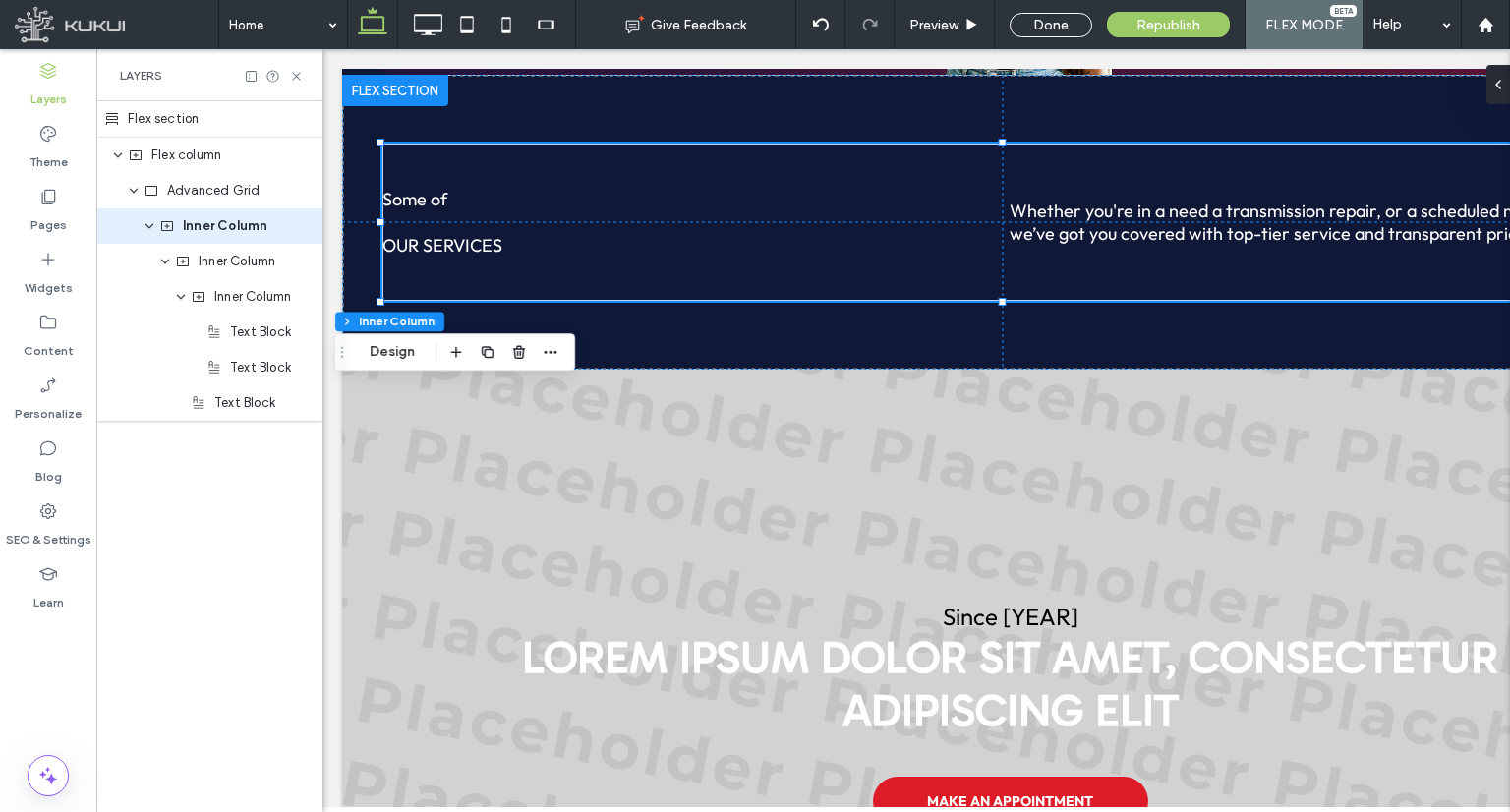 scroll, scrollTop: 0, scrollLeft: 187, axis: horizontal 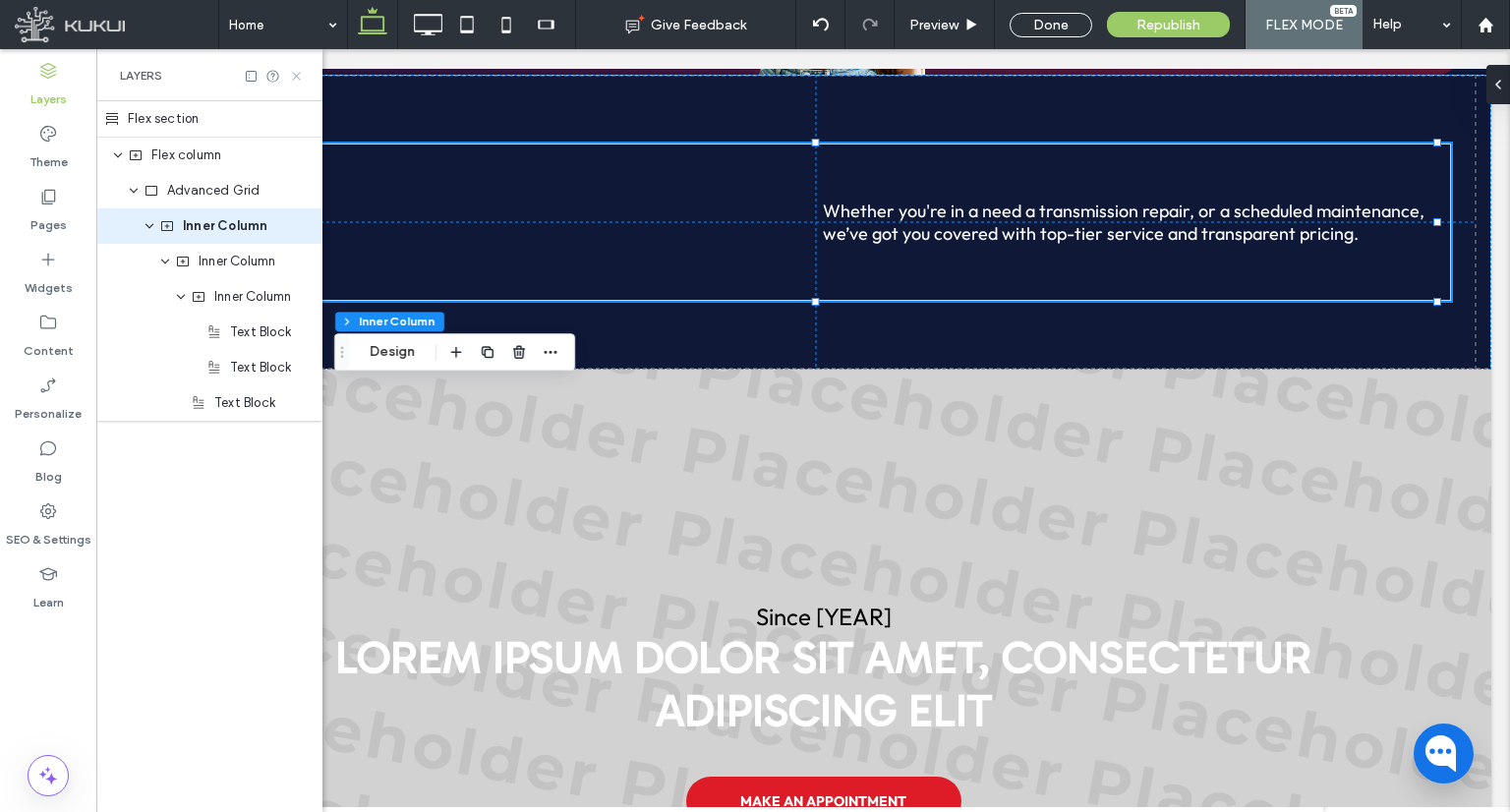 drag, startPoint x: 297, startPoint y: 76, endPoint x: 174, endPoint y: 29, distance: 131.674 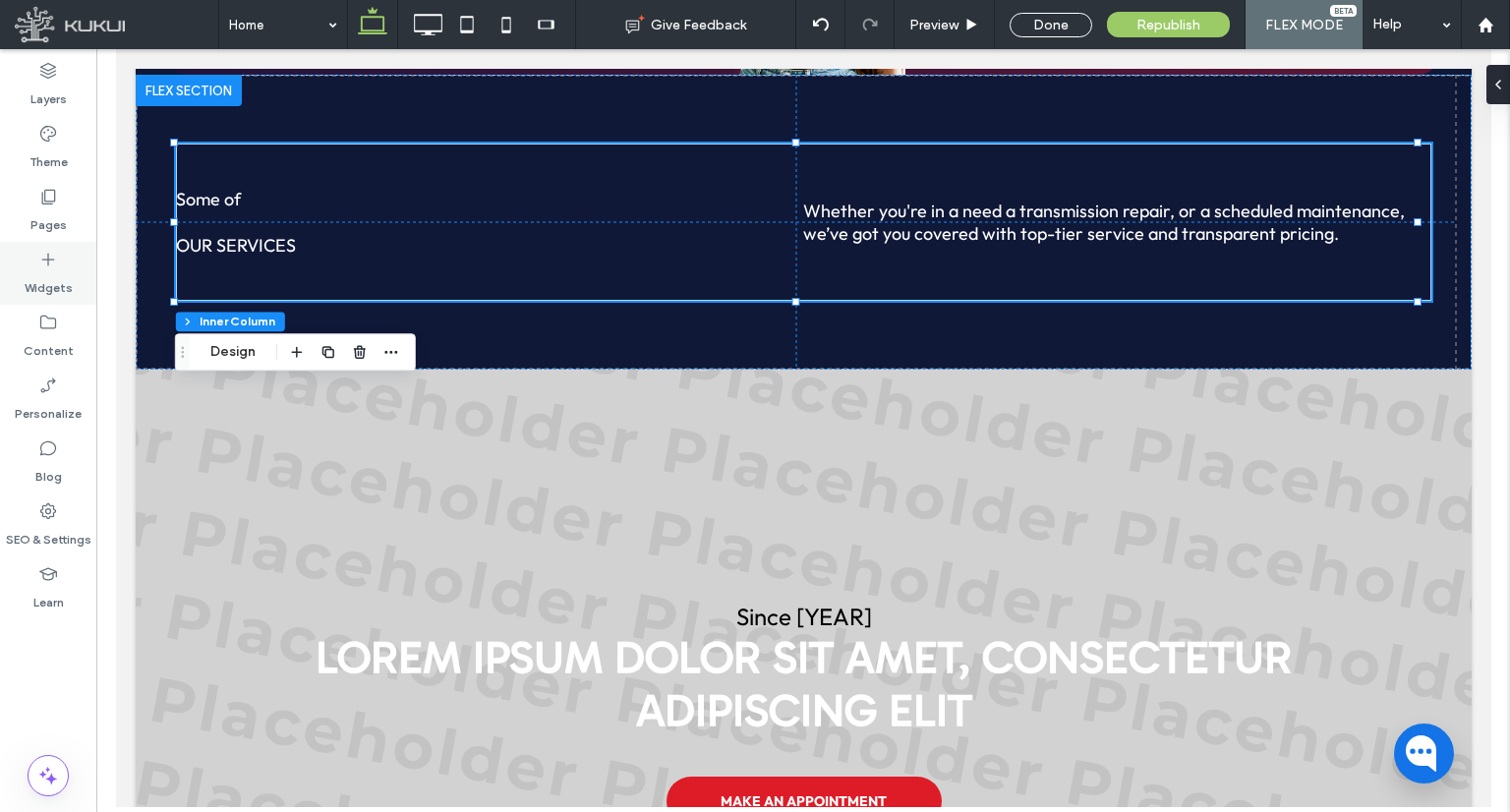click on "Widgets" at bounding box center (48, 283) 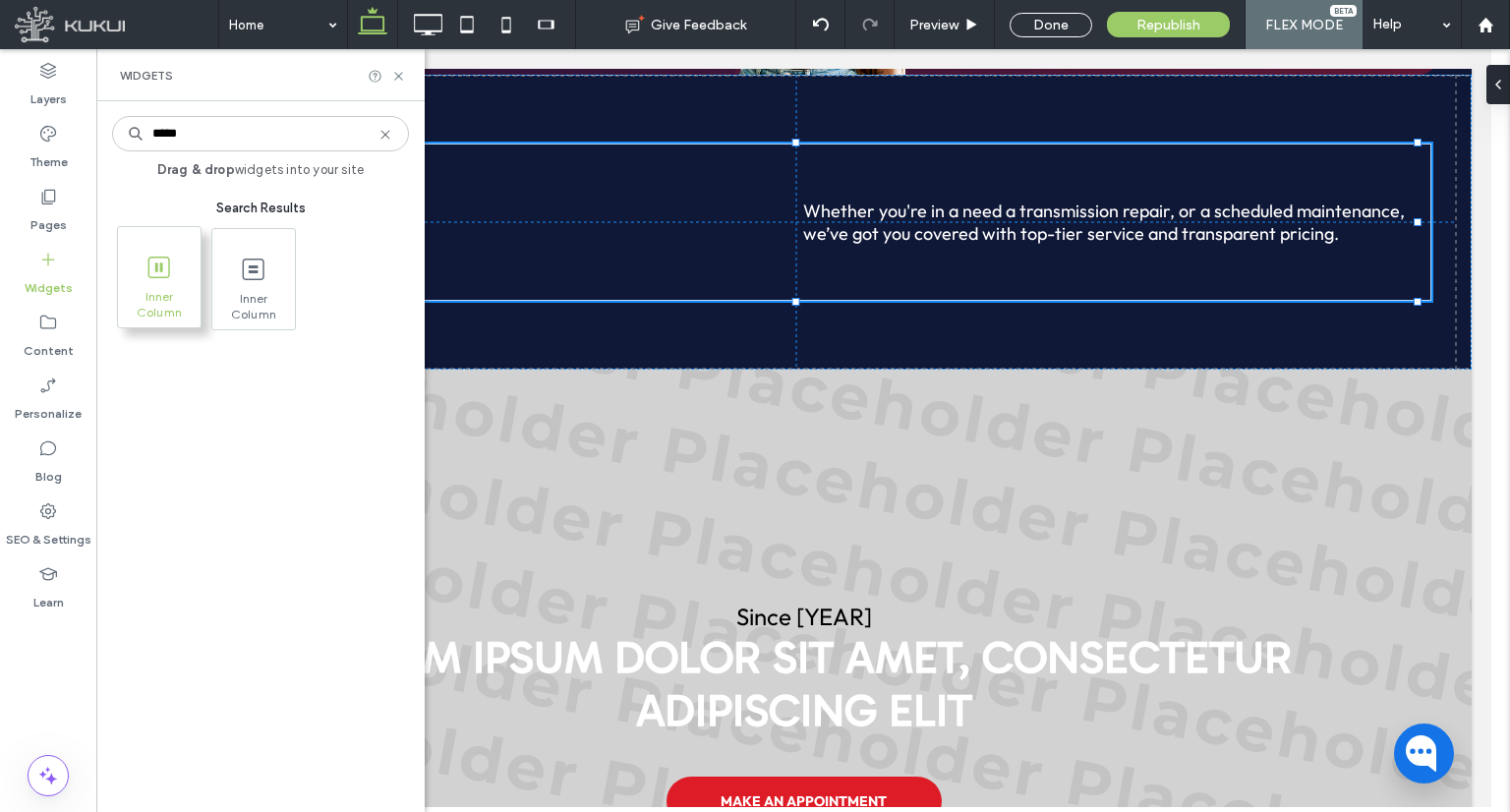 type on "*****" 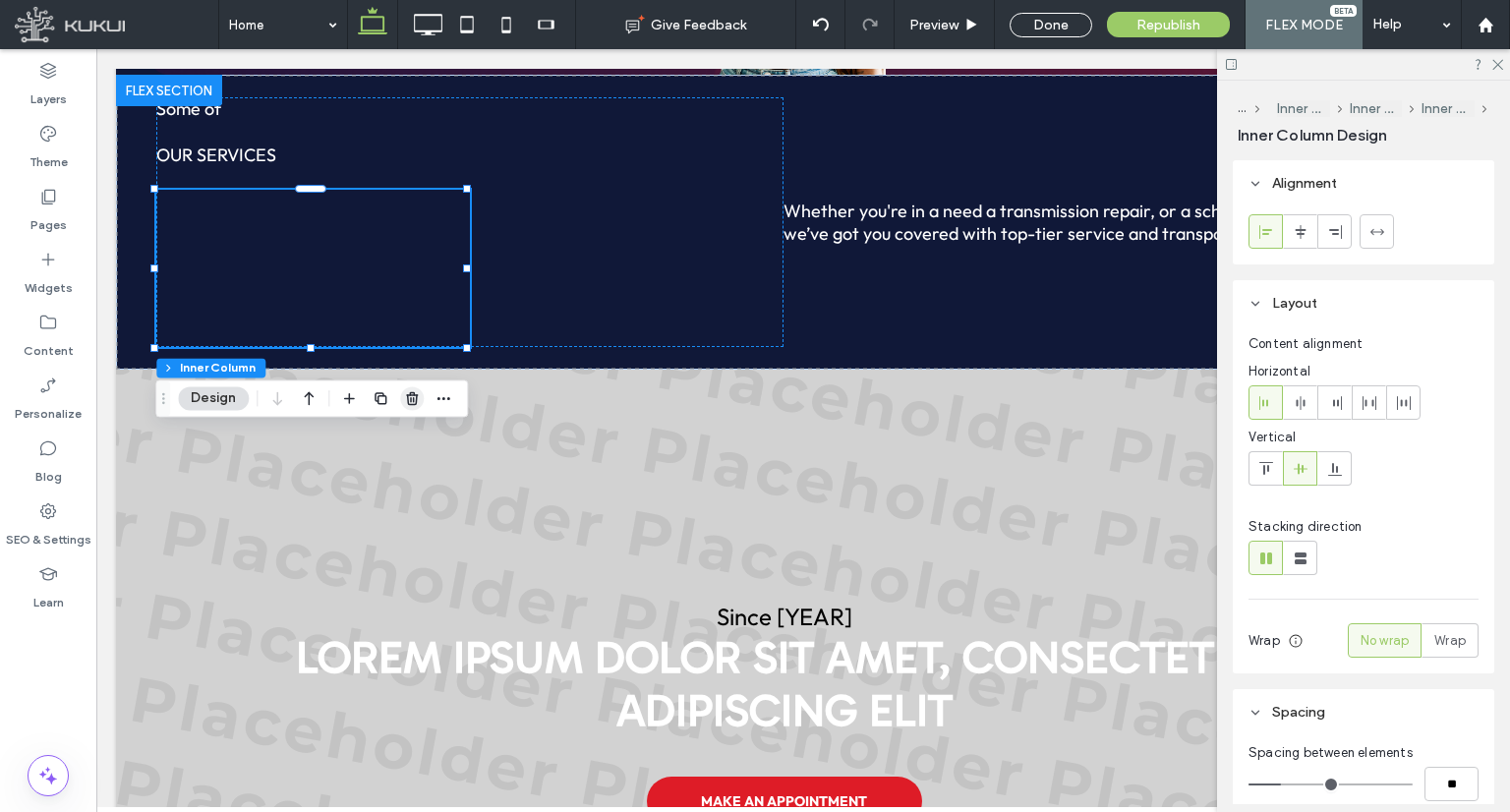 drag, startPoint x: 315, startPoint y: 355, endPoint x: 411, endPoint y: 402, distance: 106.88779 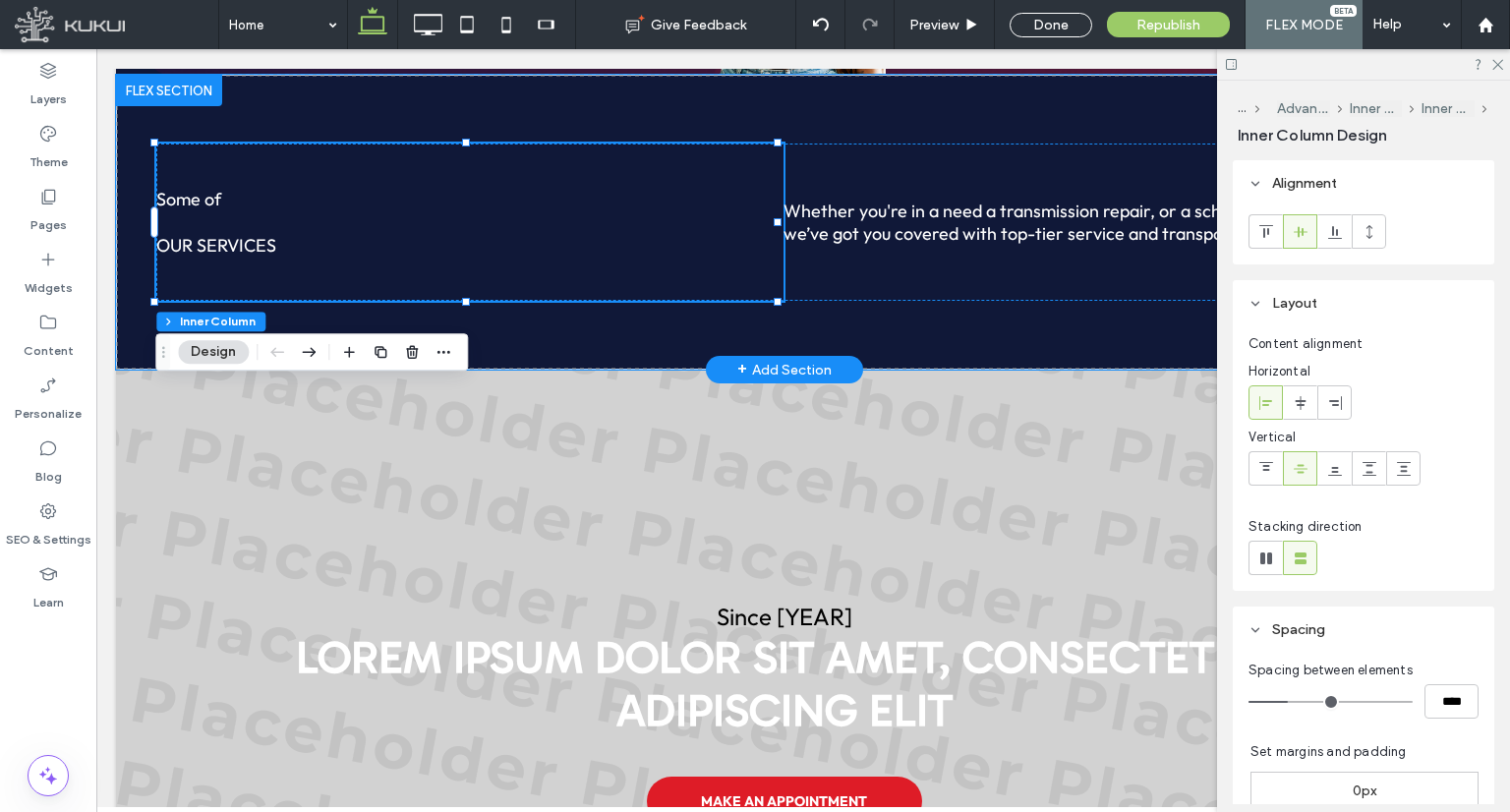 click on "Some of our services
Whether you're in a need a transmission repair, or a scheduled maintenance, we’ve got you covered with top-tier service and transparent pricing." at bounding box center [784, 222] 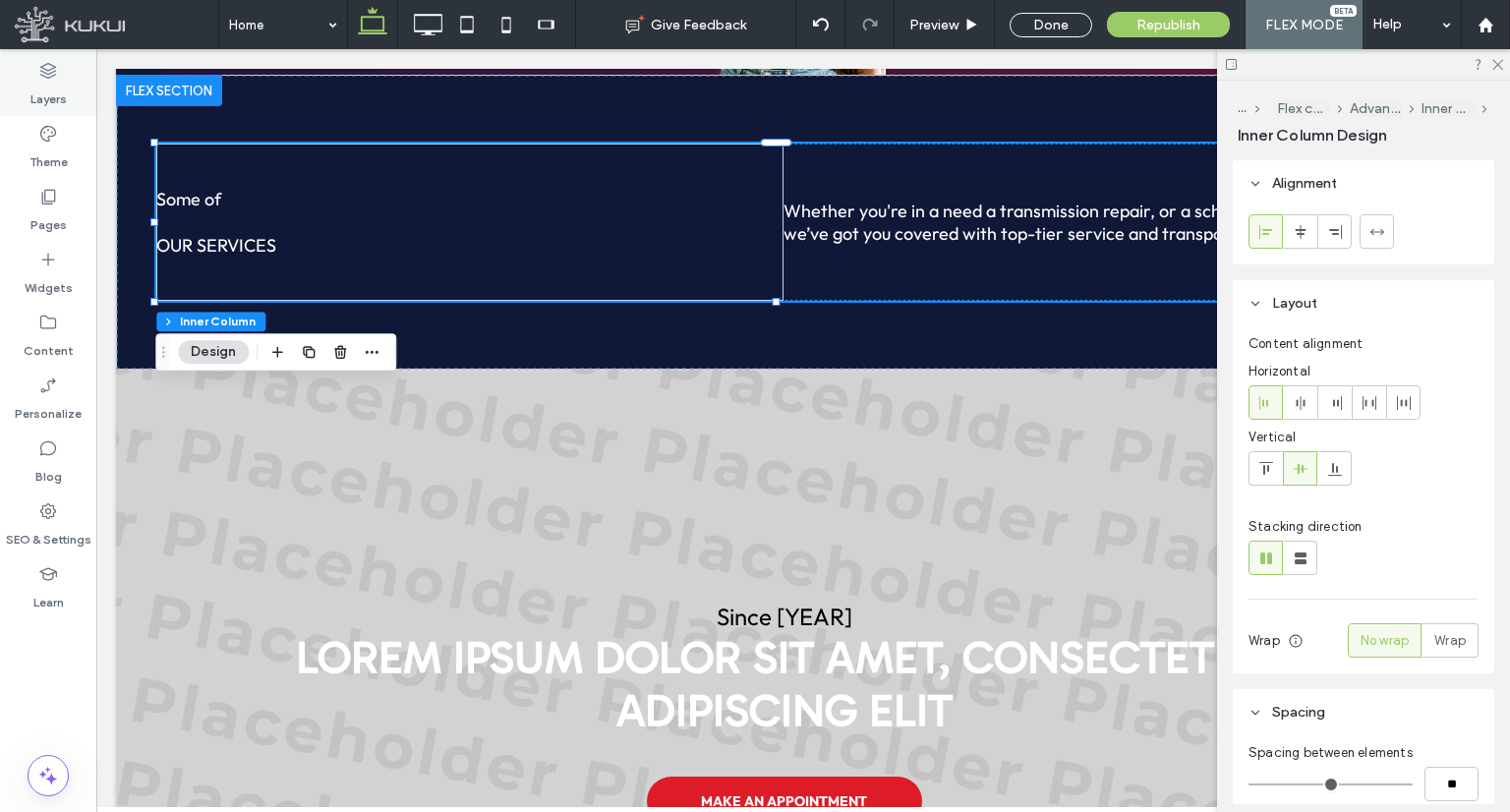 click on "Layers" at bounding box center (48, 94) 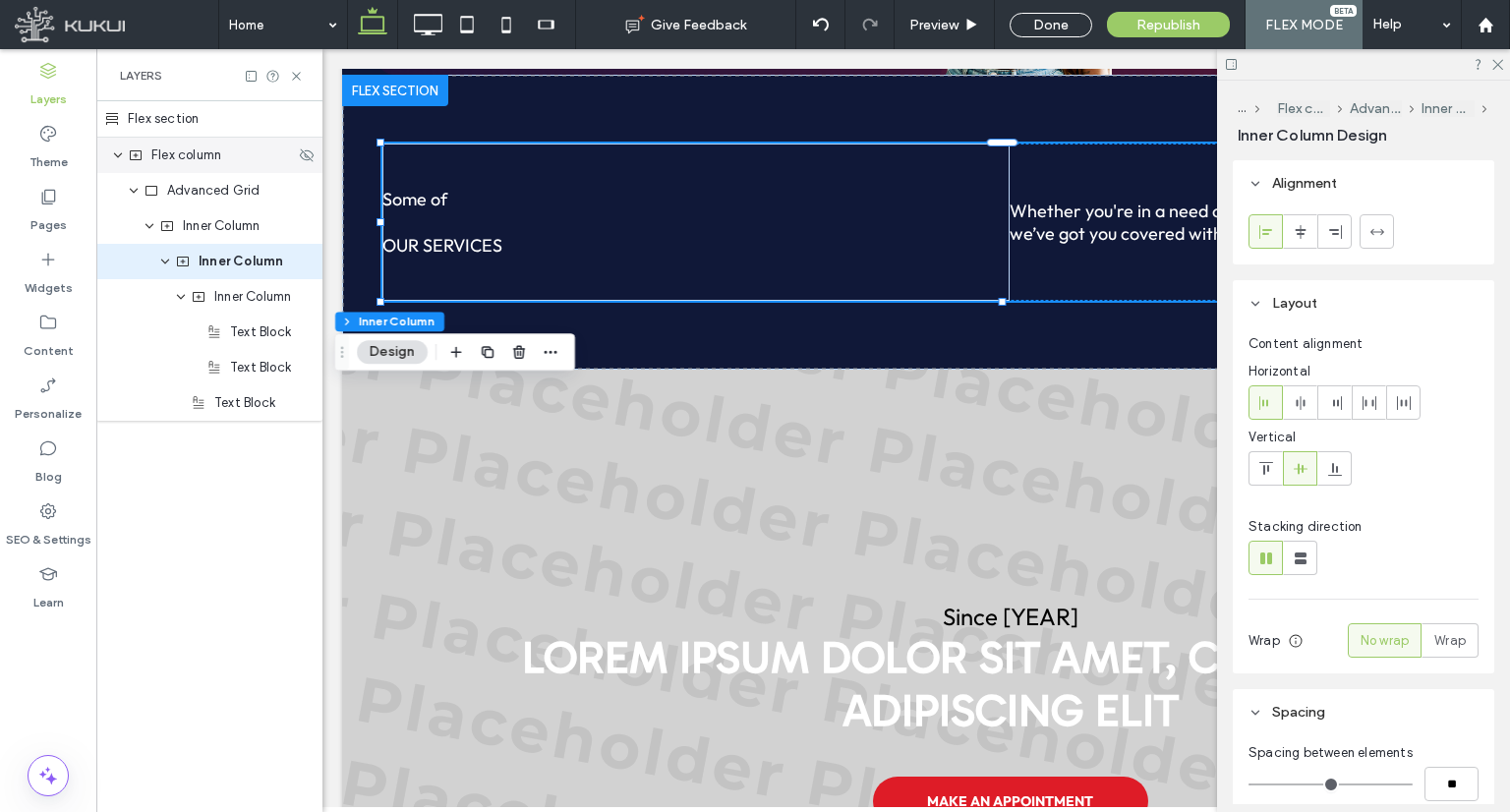 scroll, scrollTop: 0, scrollLeft: 480, axis: horizontal 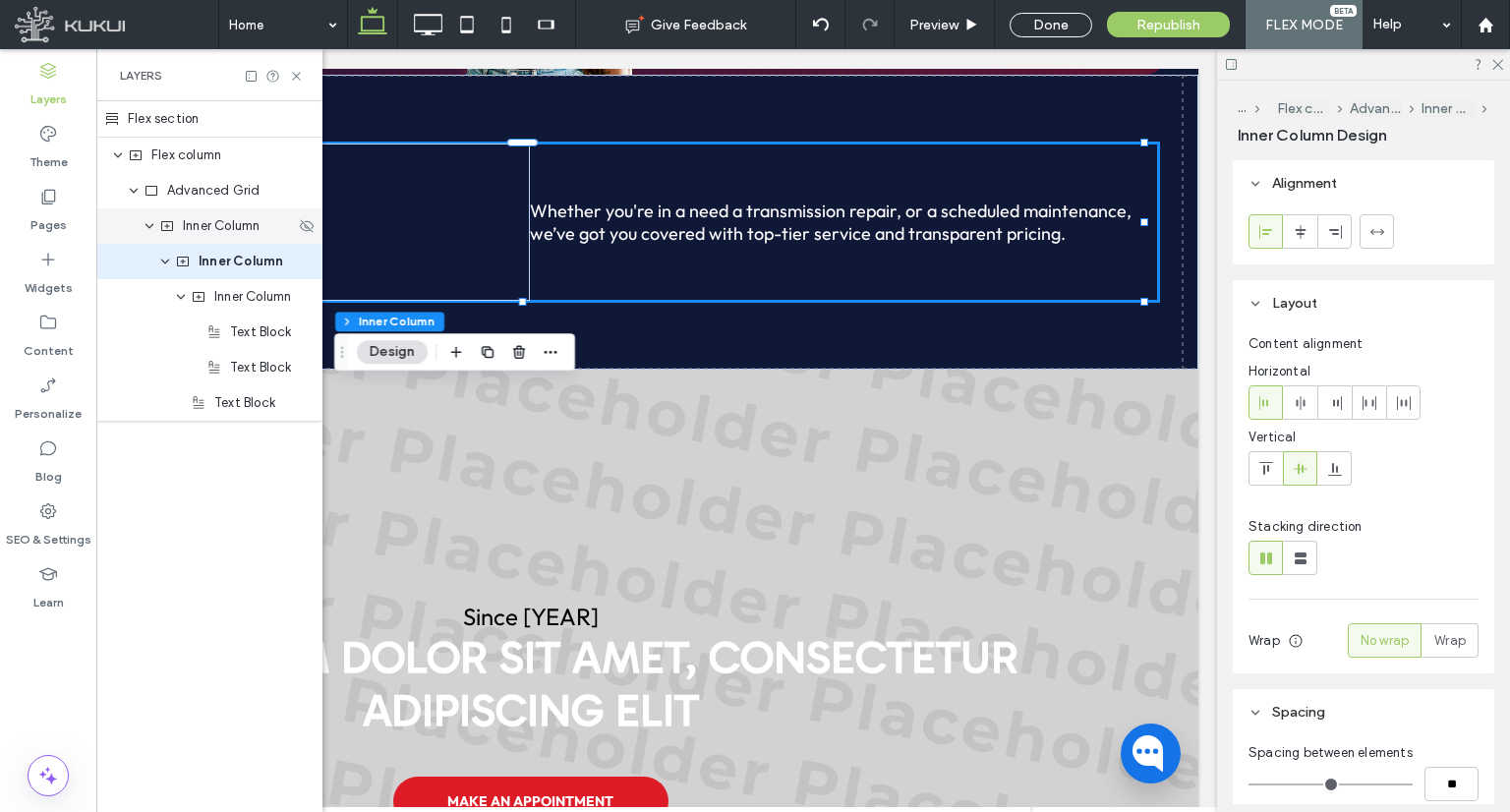 click on "Inner Column" at bounding box center [221, 226] 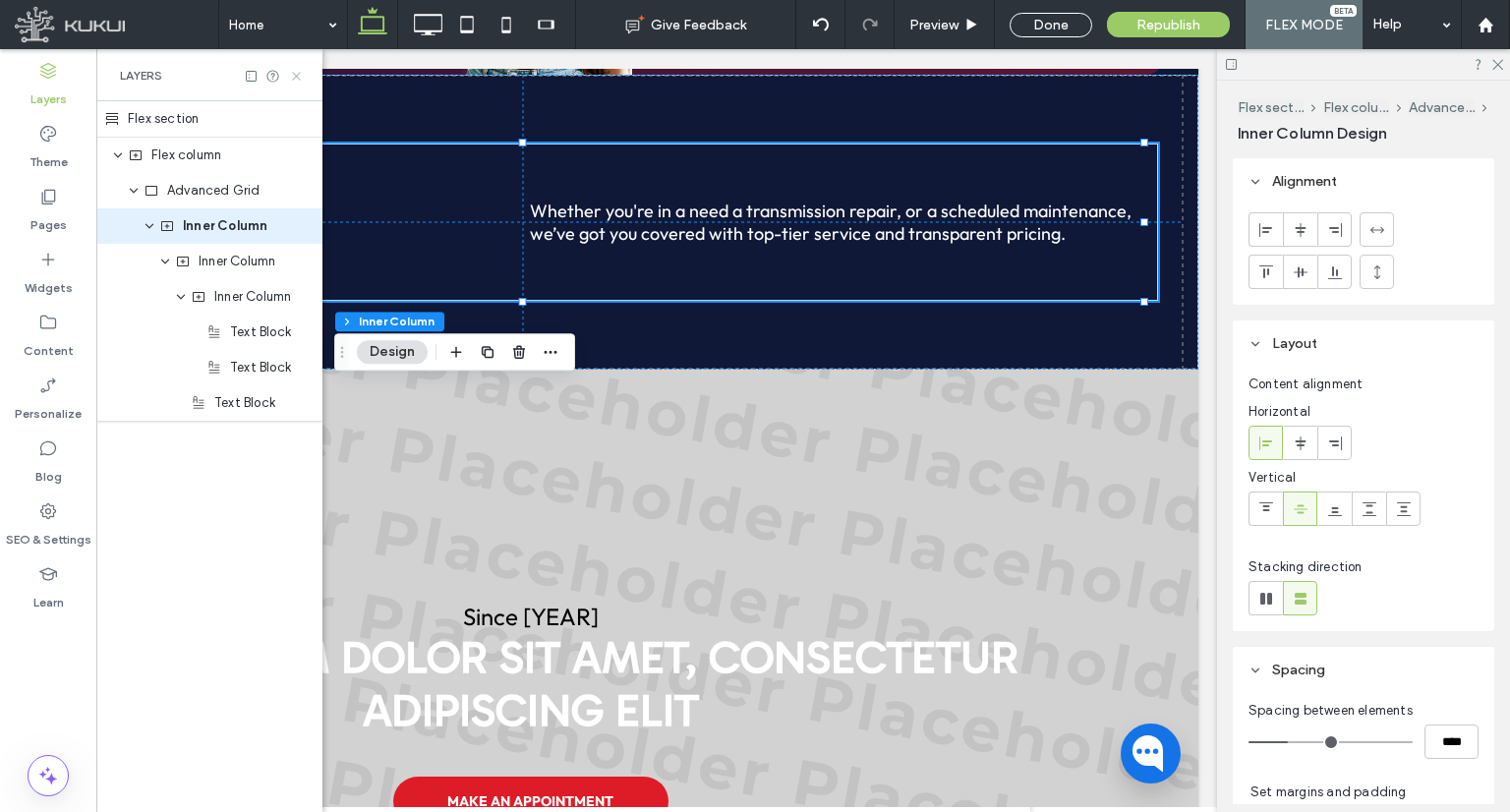 click 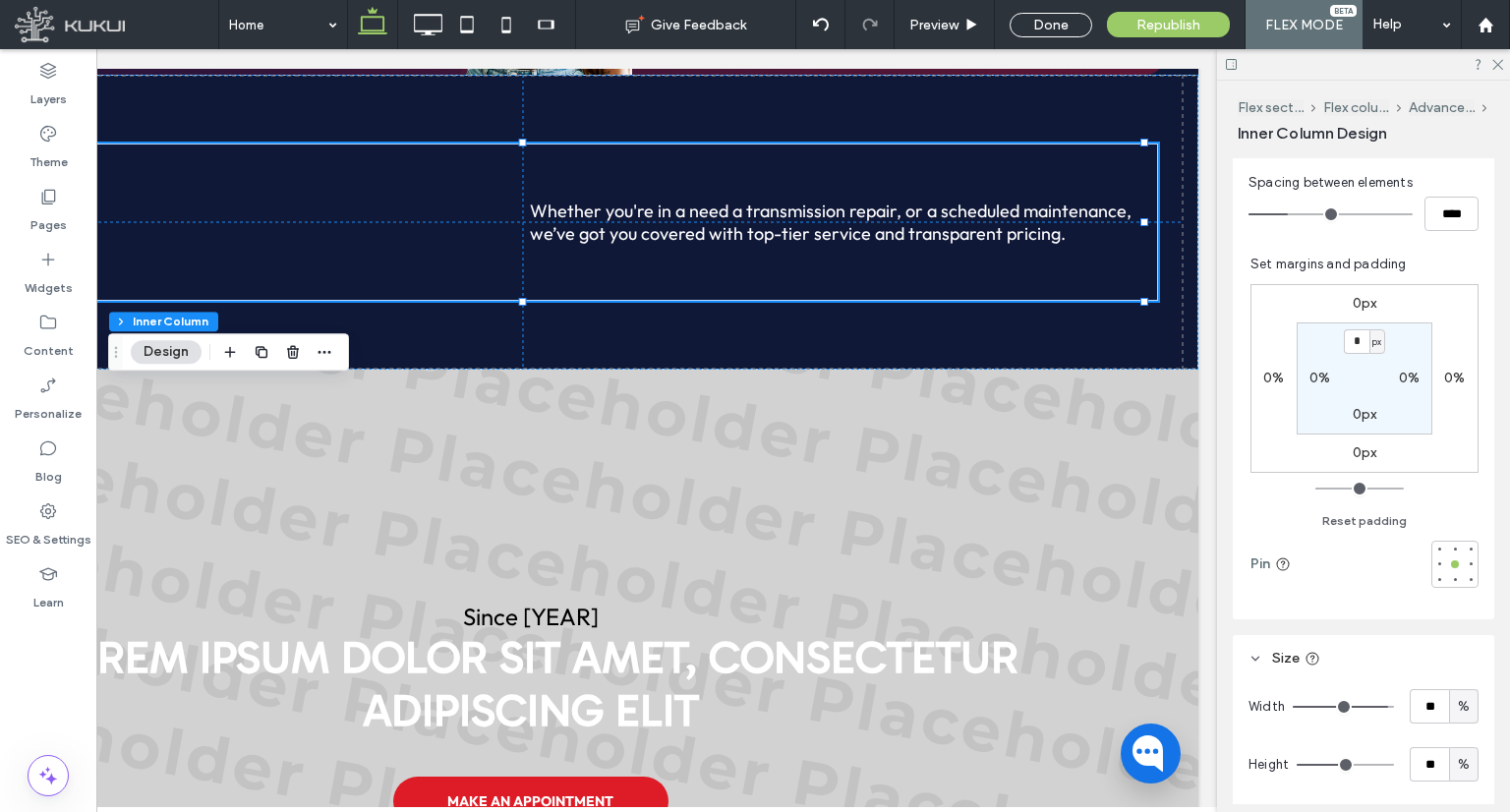 scroll, scrollTop: 688, scrollLeft: 0, axis: vertical 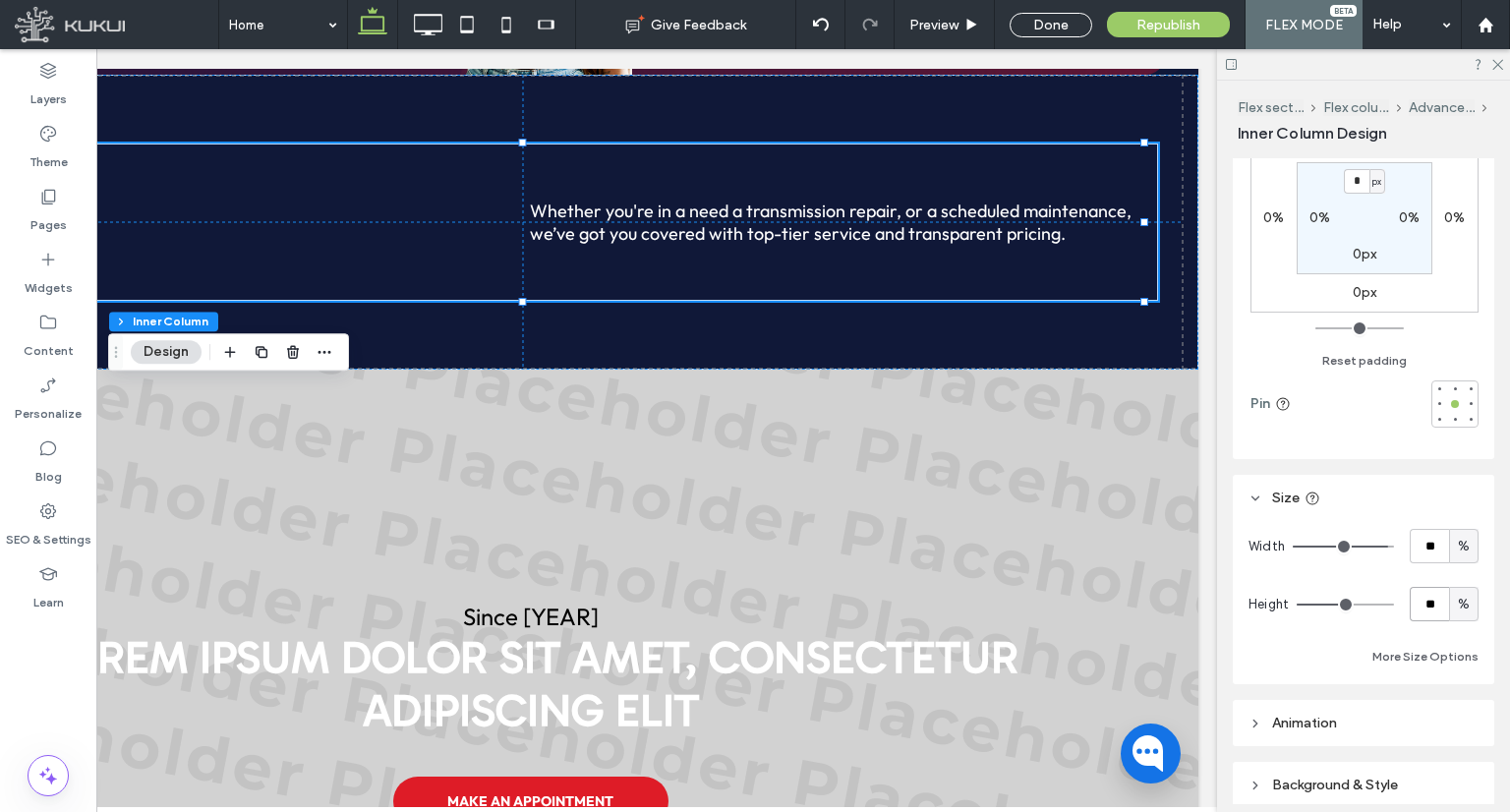 click on "**" at bounding box center [1429, 604] 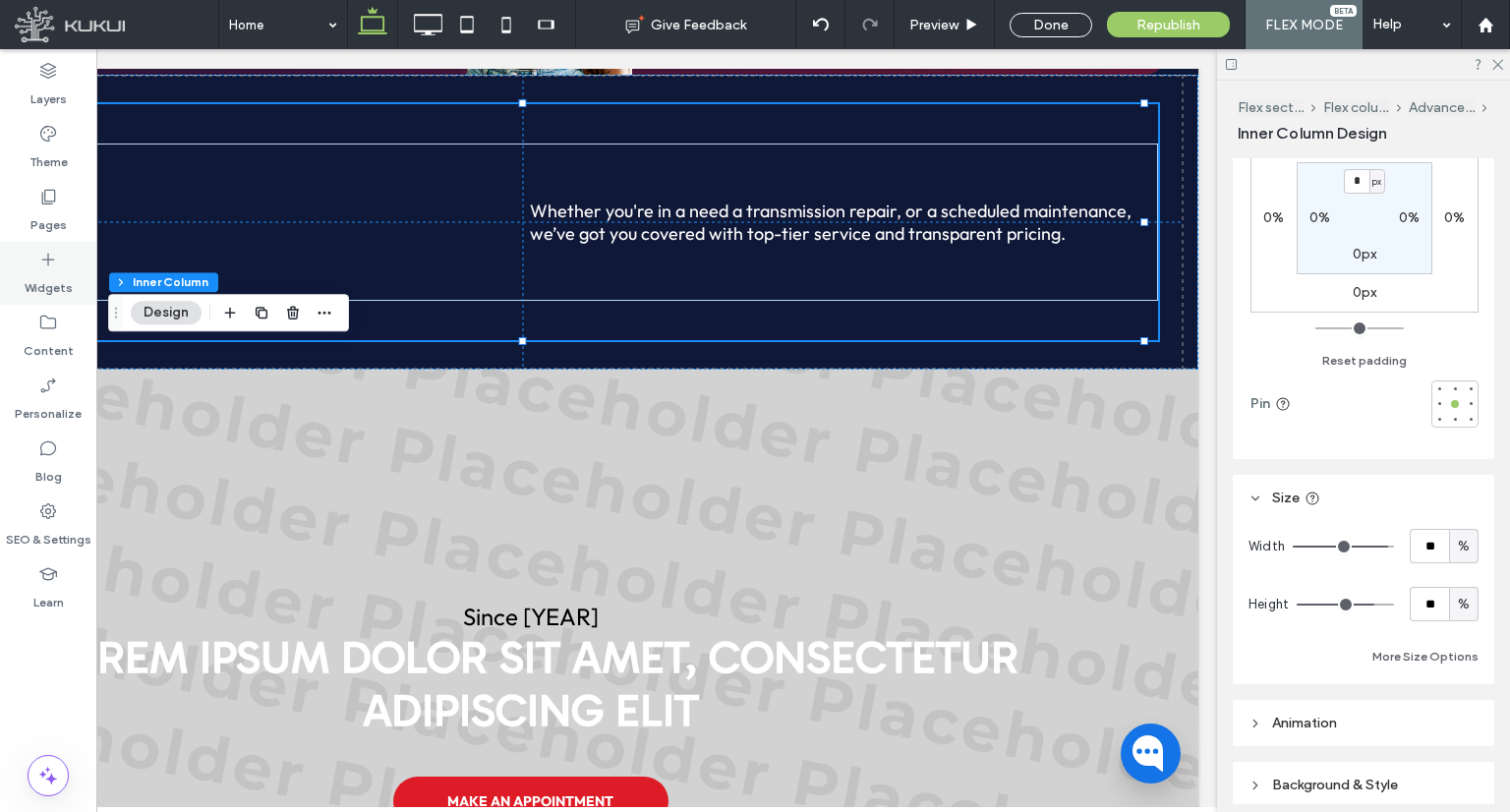 click on "Widgets" at bounding box center (48, 283) 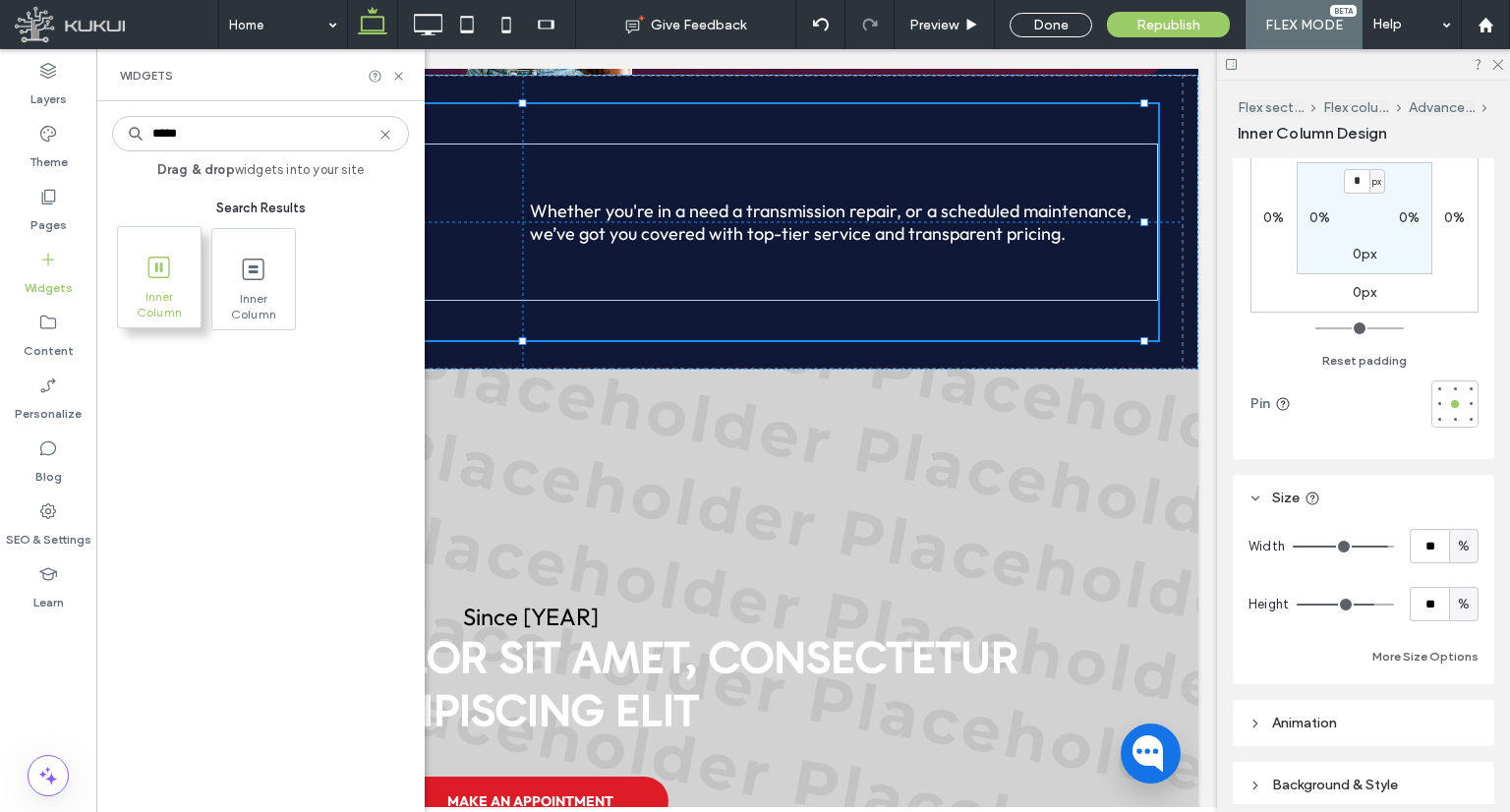 type on "*****" 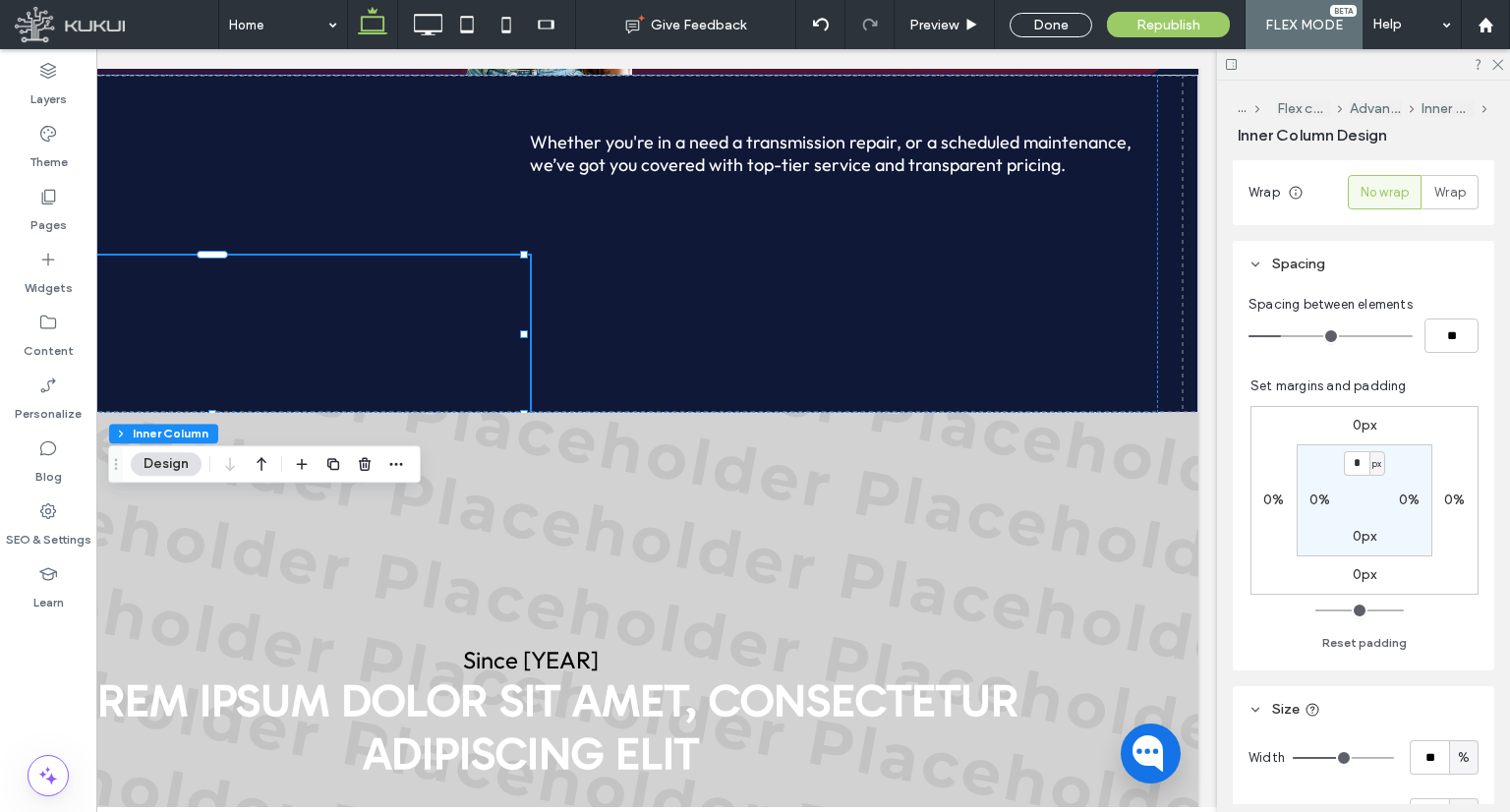 scroll, scrollTop: 492, scrollLeft: 0, axis: vertical 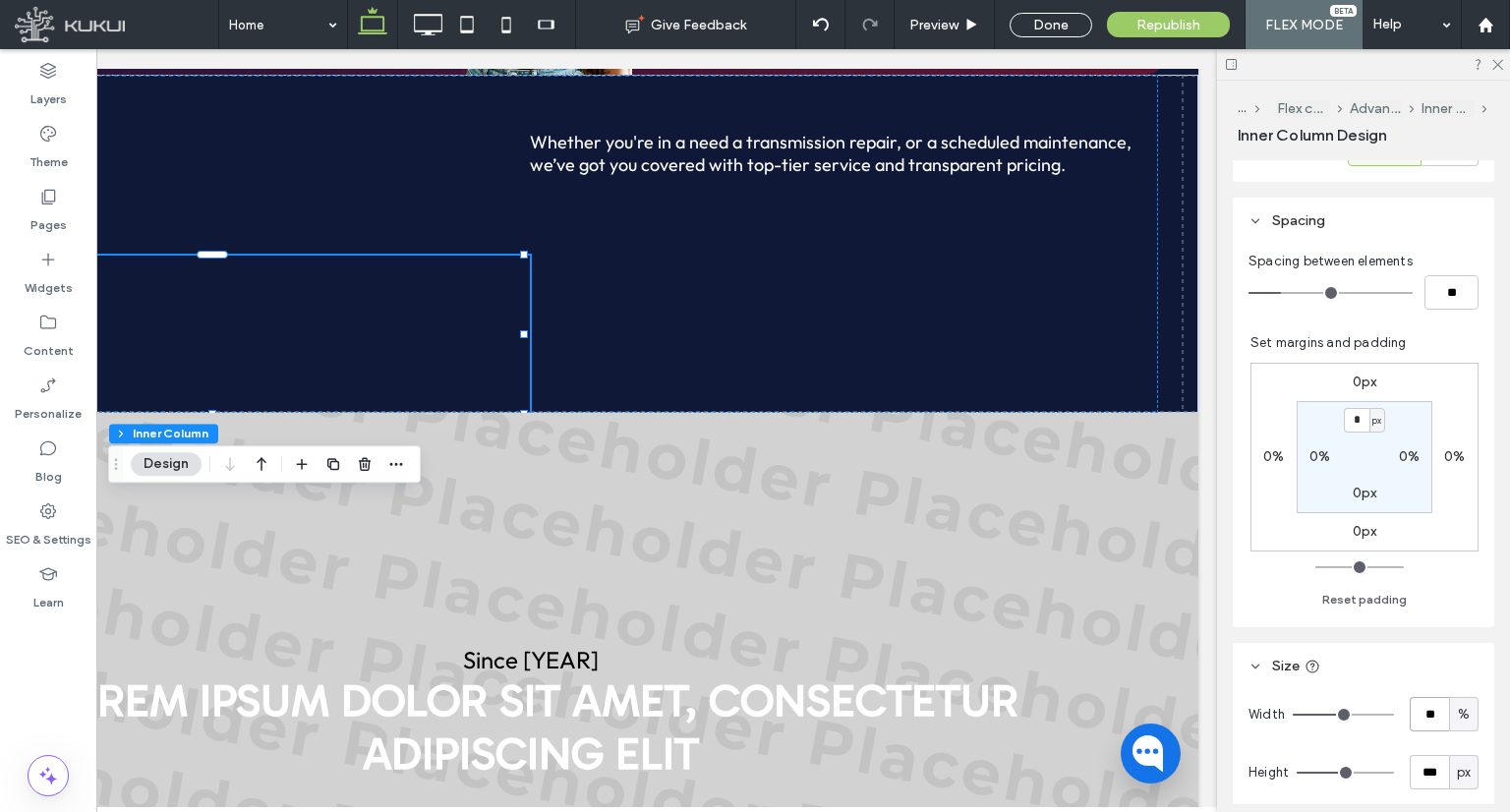 click on "**" at bounding box center [1429, 714] 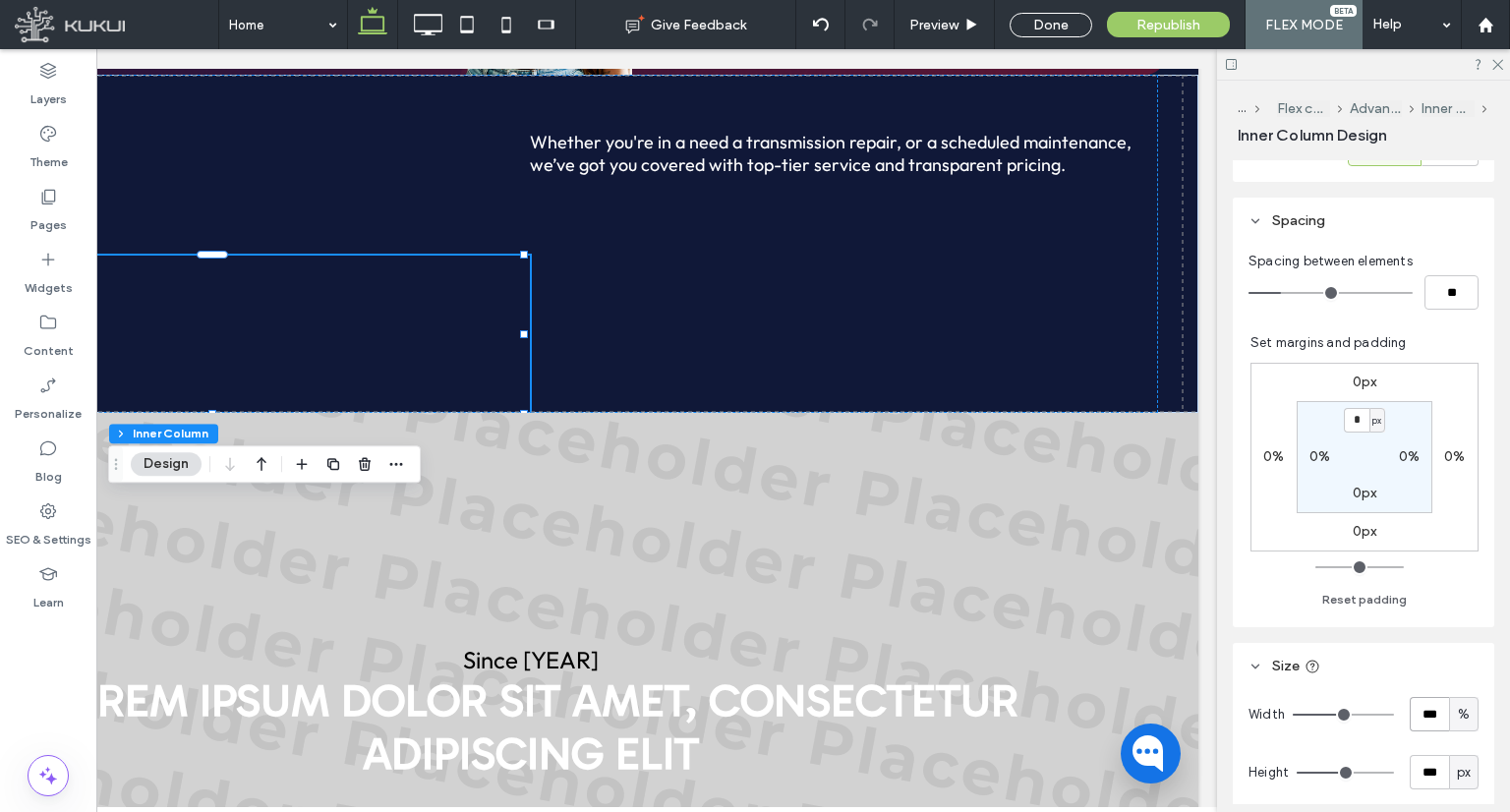 type on "***" 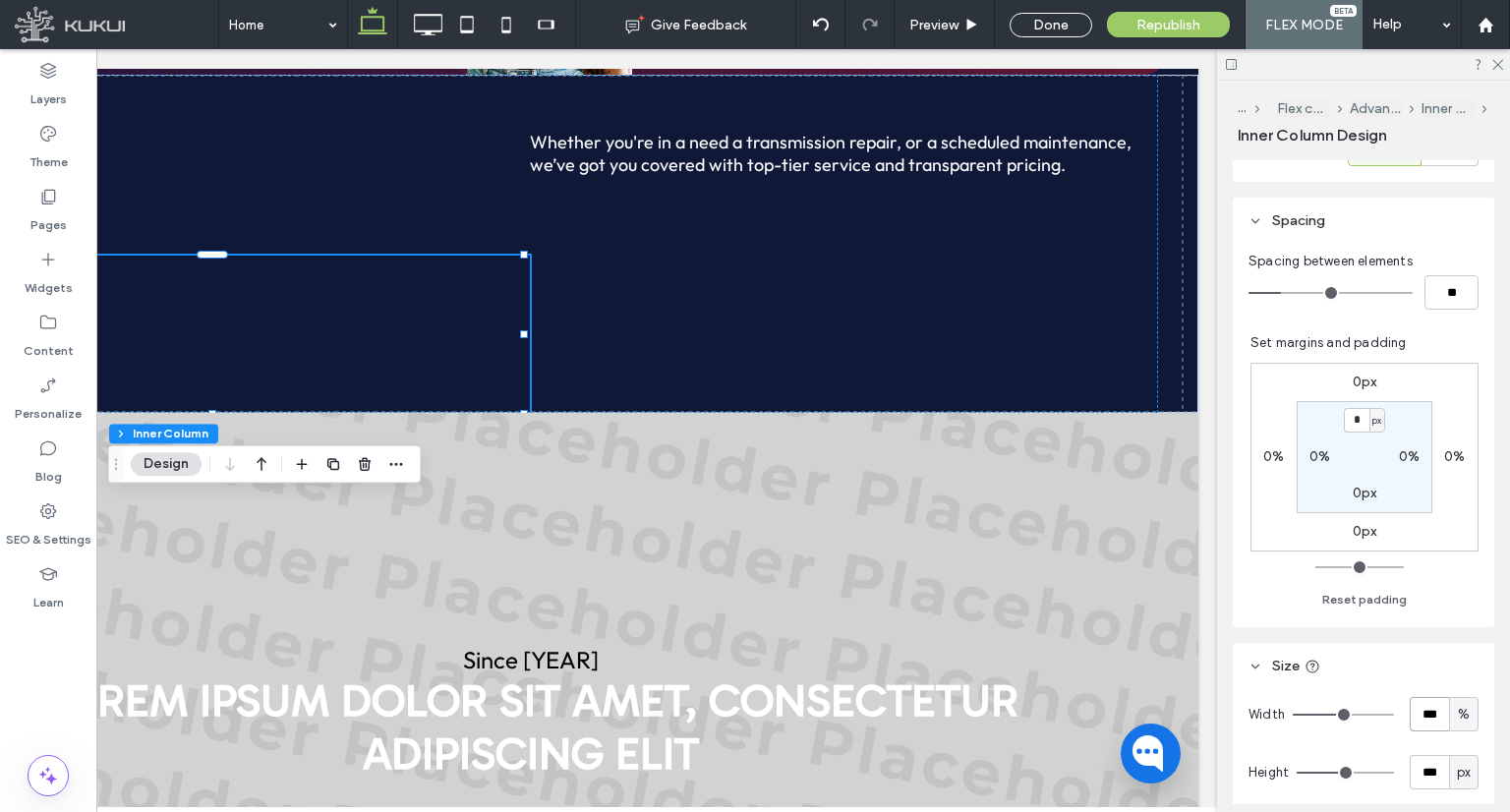 type on "***" 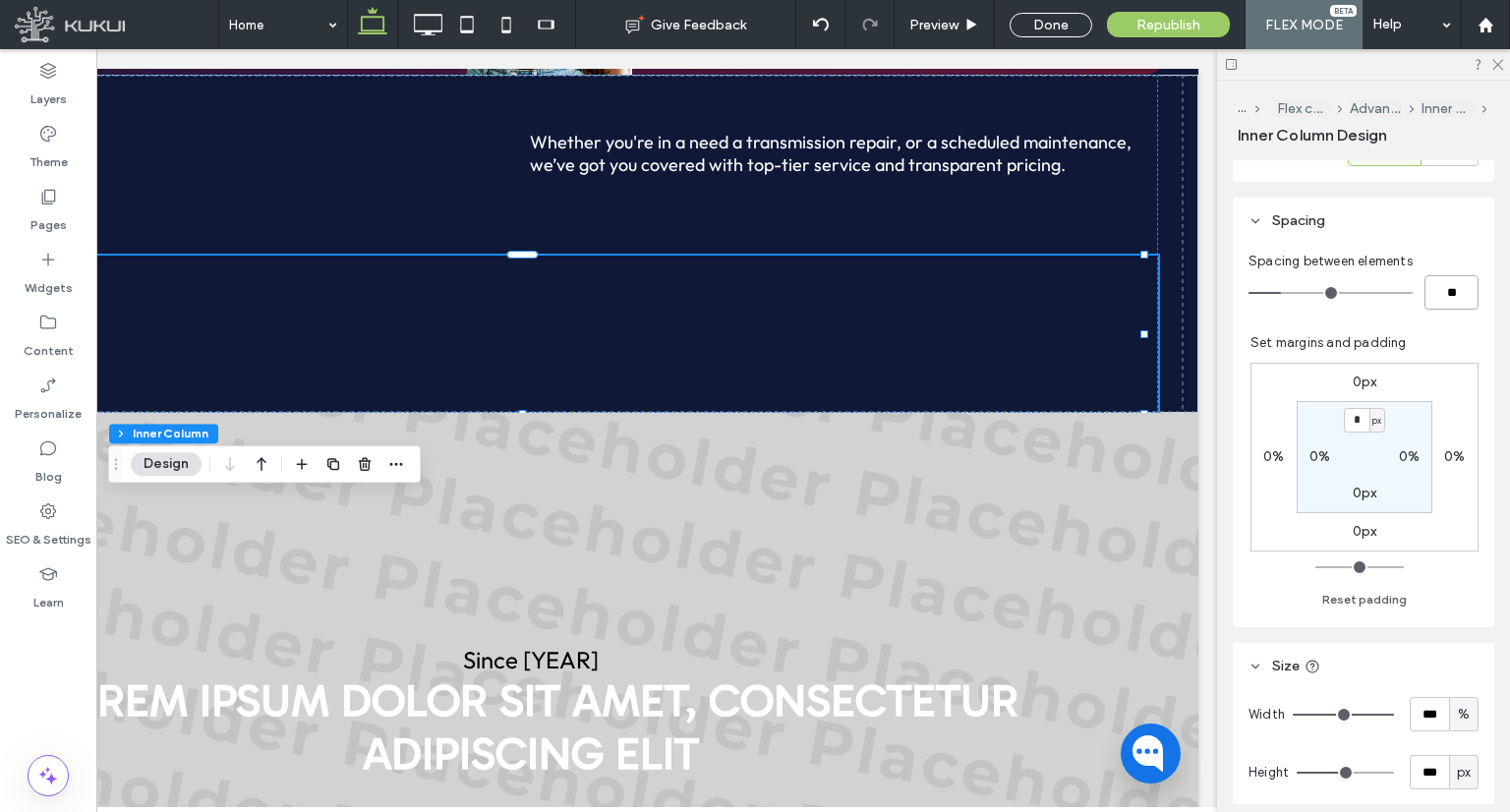click on "**" at bounding box center (1451, 292) 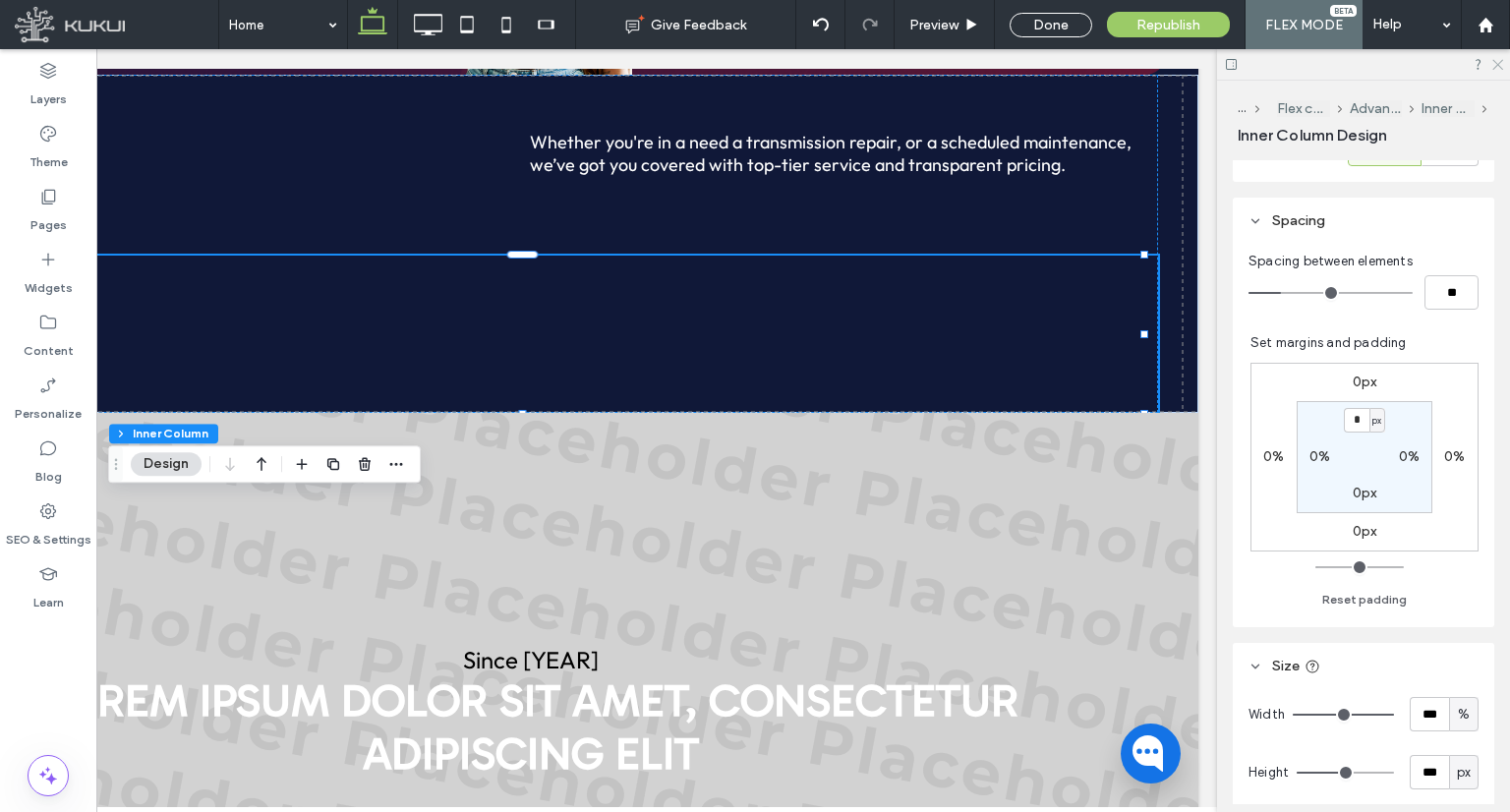 click 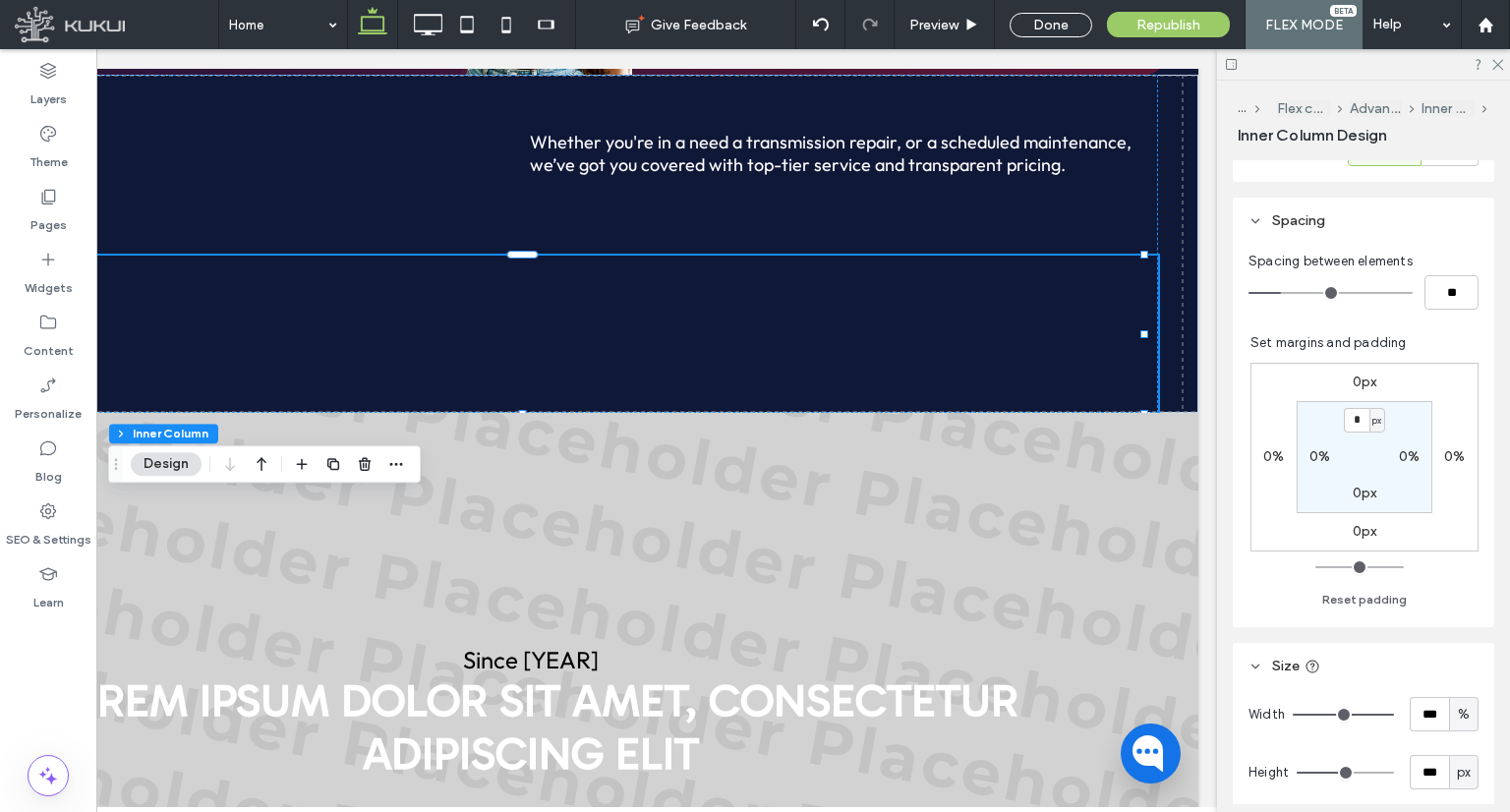 scroll, scrollTop: 0, scrollLeft: 0, axis: both 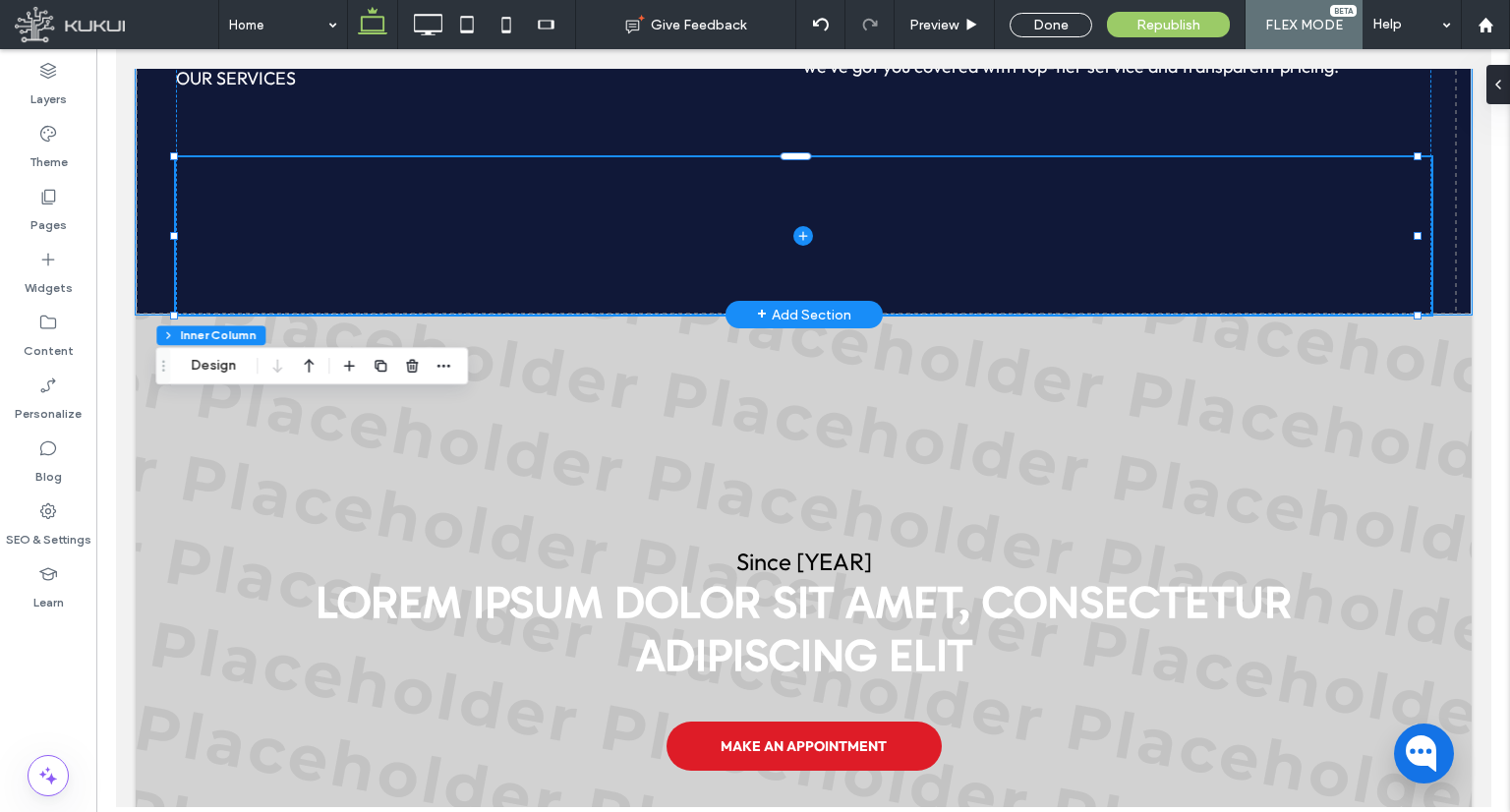 click at bounding box center [802, 236] 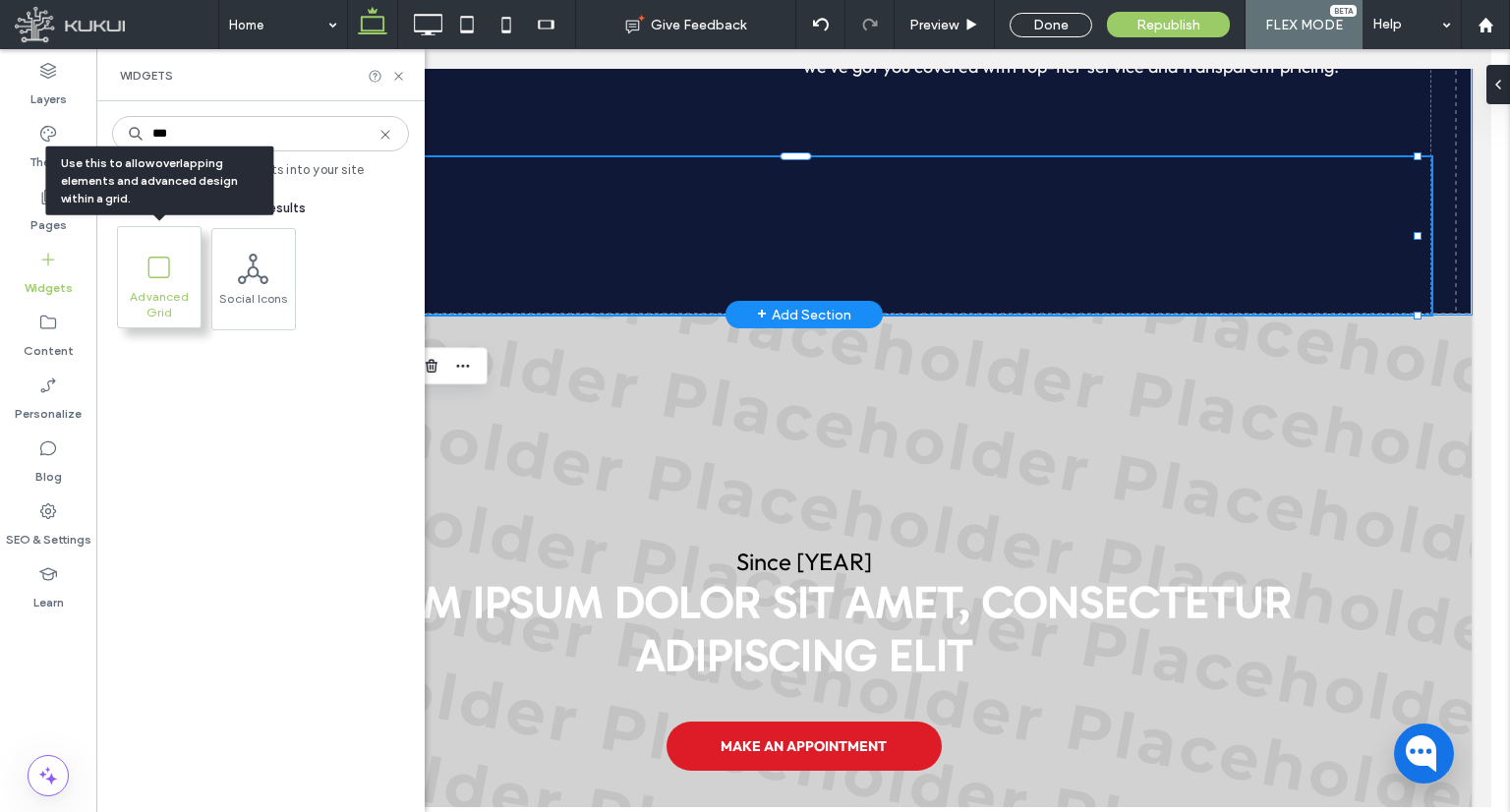 type on "***" 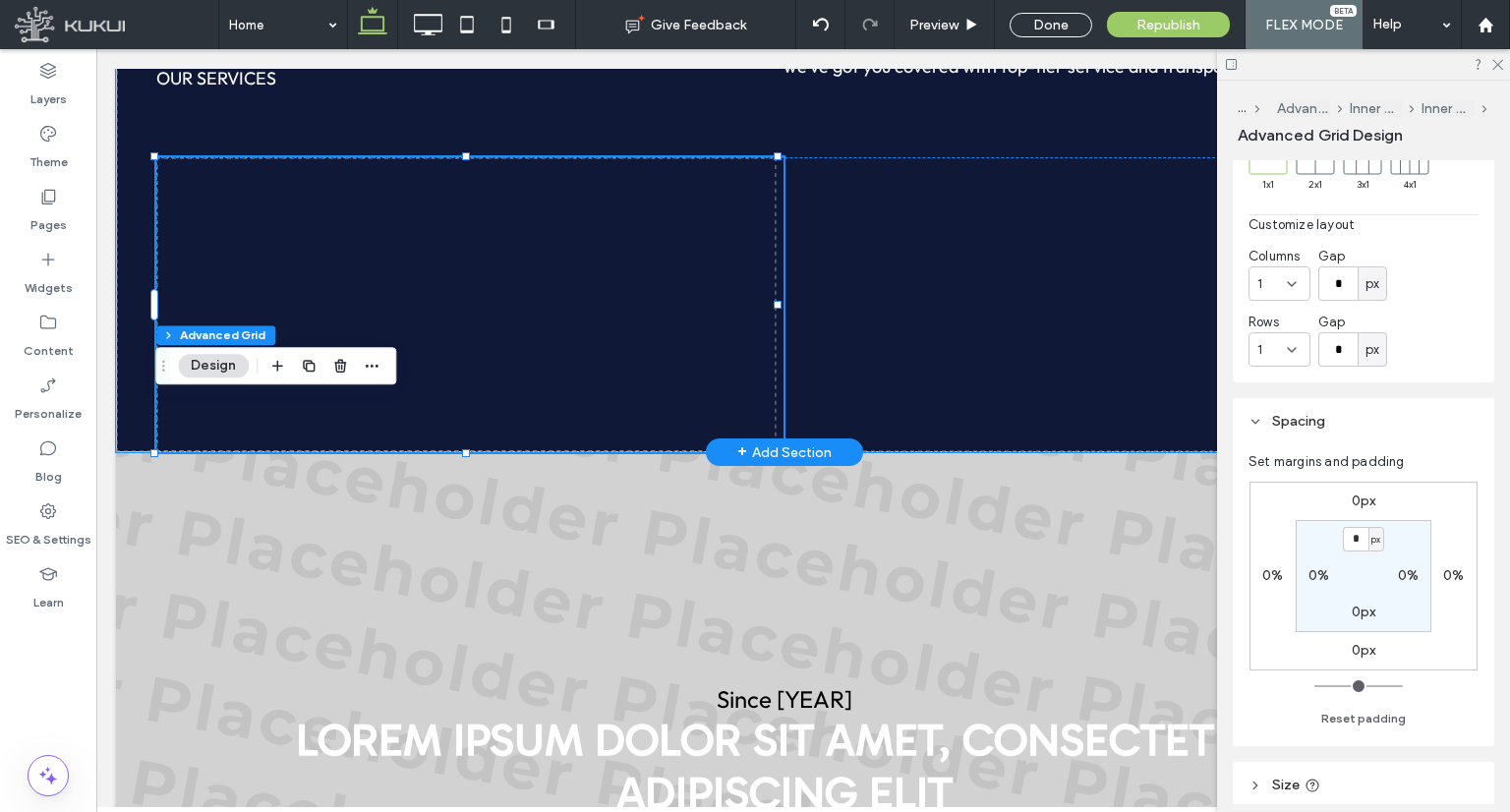 scroll, scrollTop: 376, scrollLeft: 0, axis: vertical 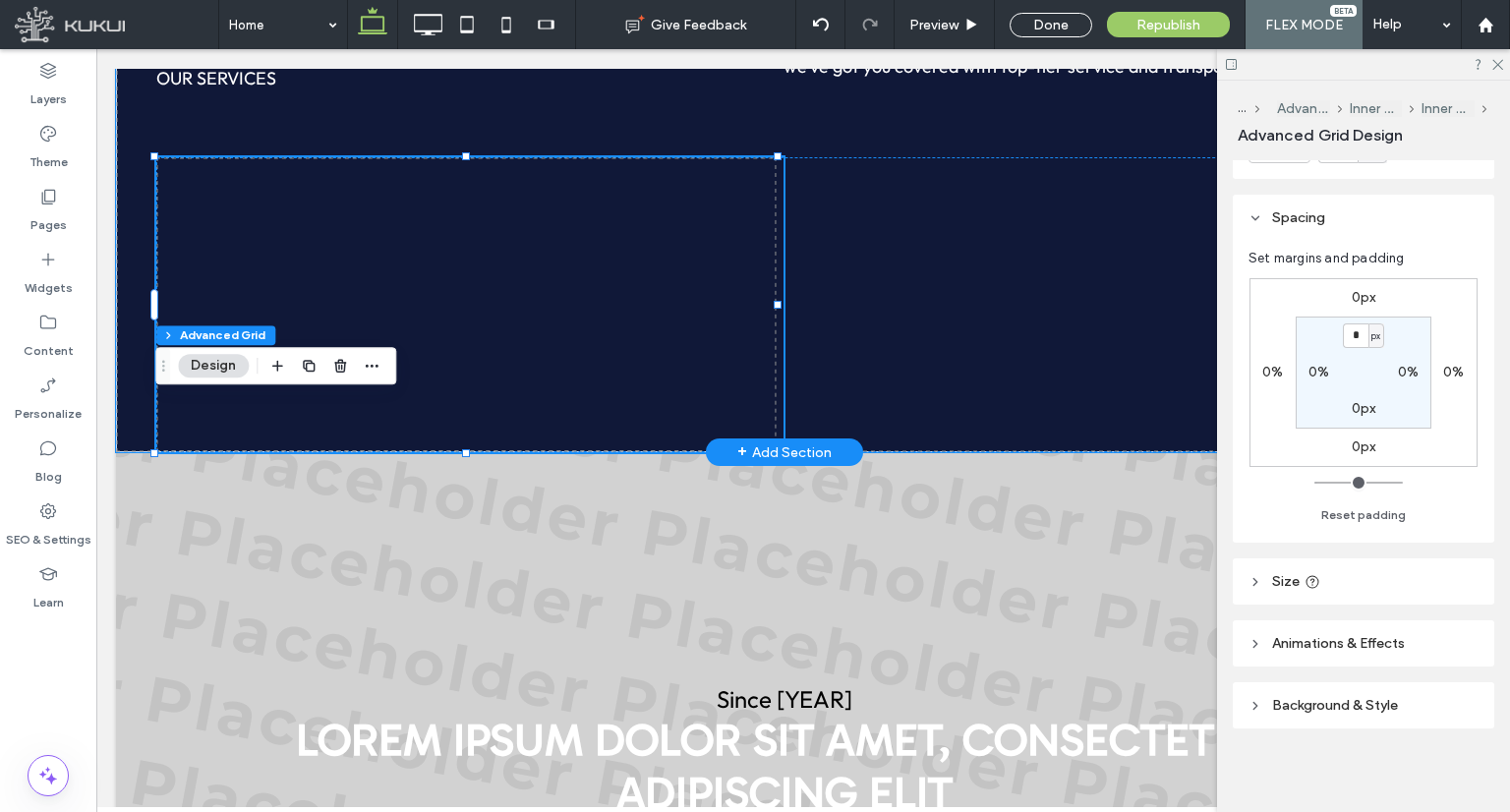 click on "Size" at bounding box center (1286, 581) 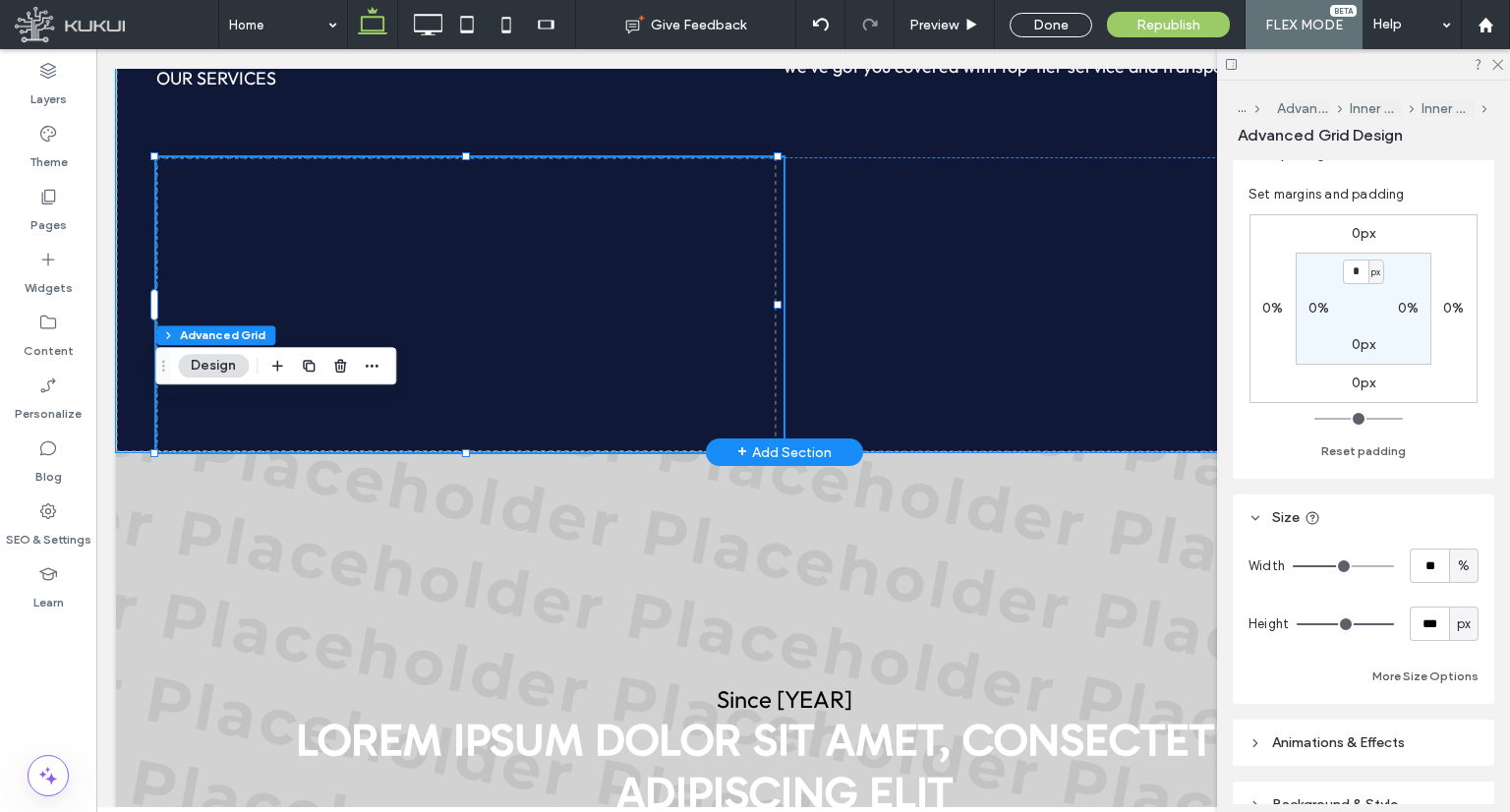 scroll, scrollTop: 474, scrollLeft: 0, axis: vertical 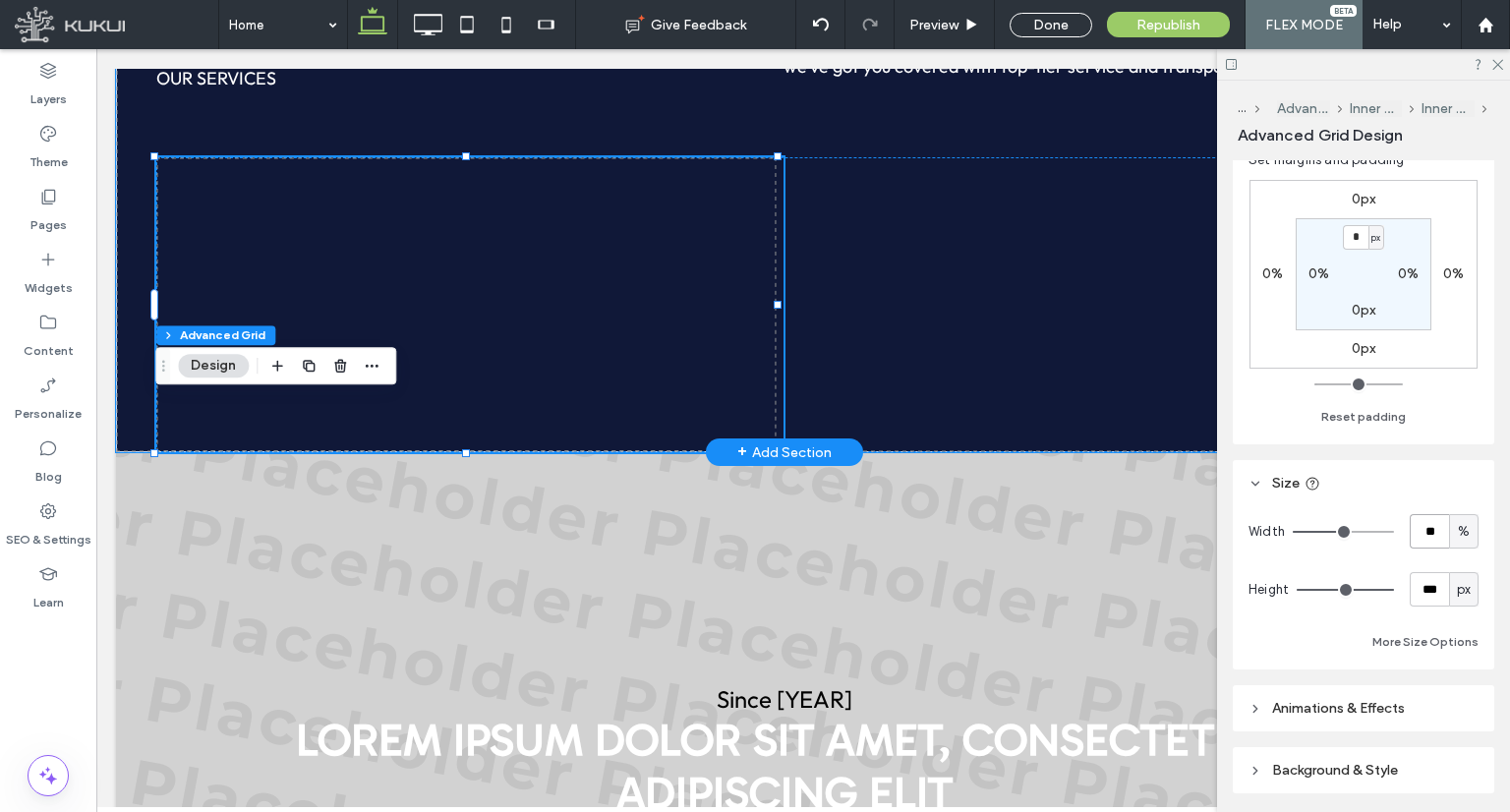 click on "**" at bounding box center (1429, 531) 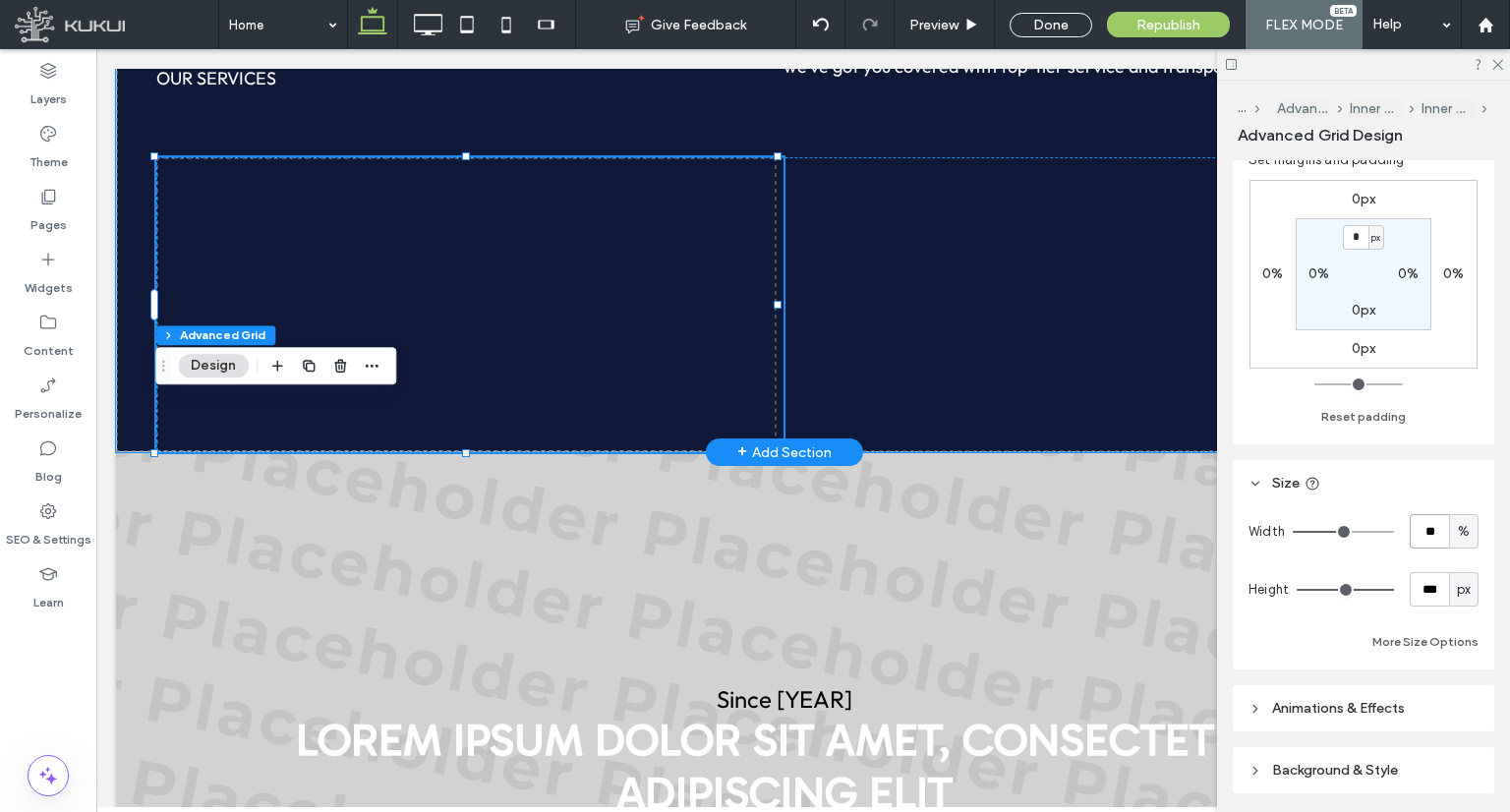 type on "**" 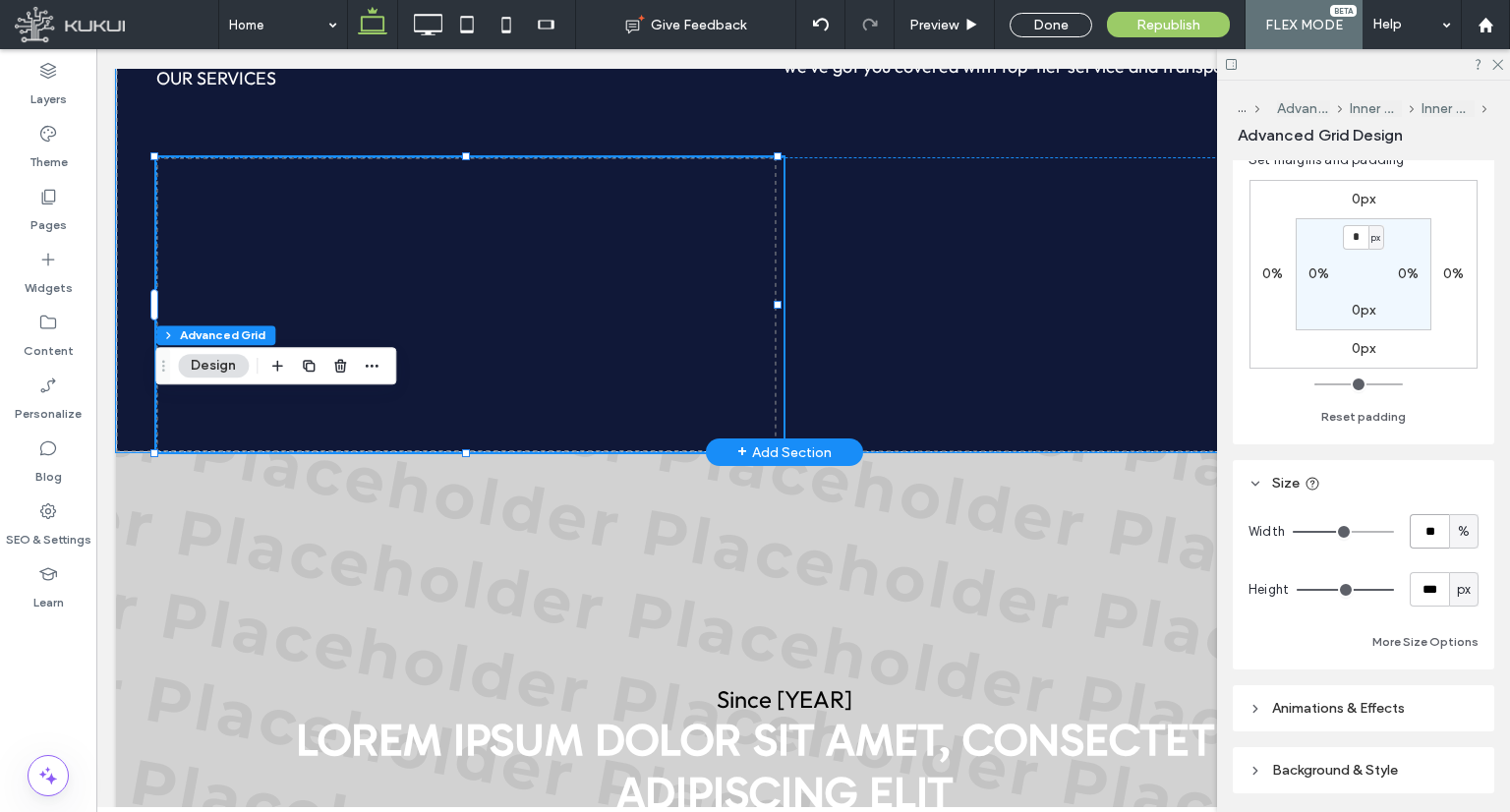 type on "**" 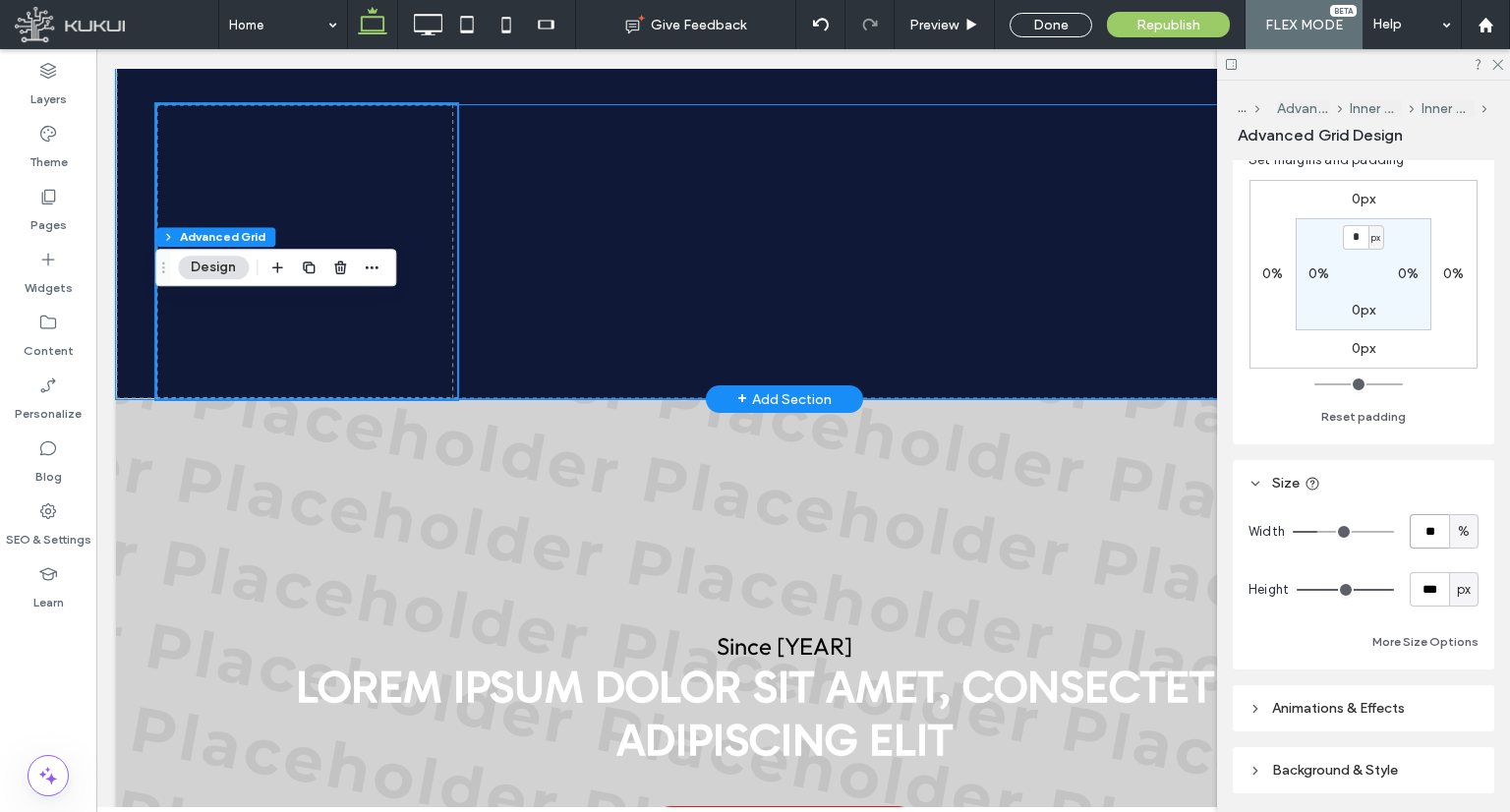 scroll, scrollTop: 2522, scrollLeft: 0, axis: vertical 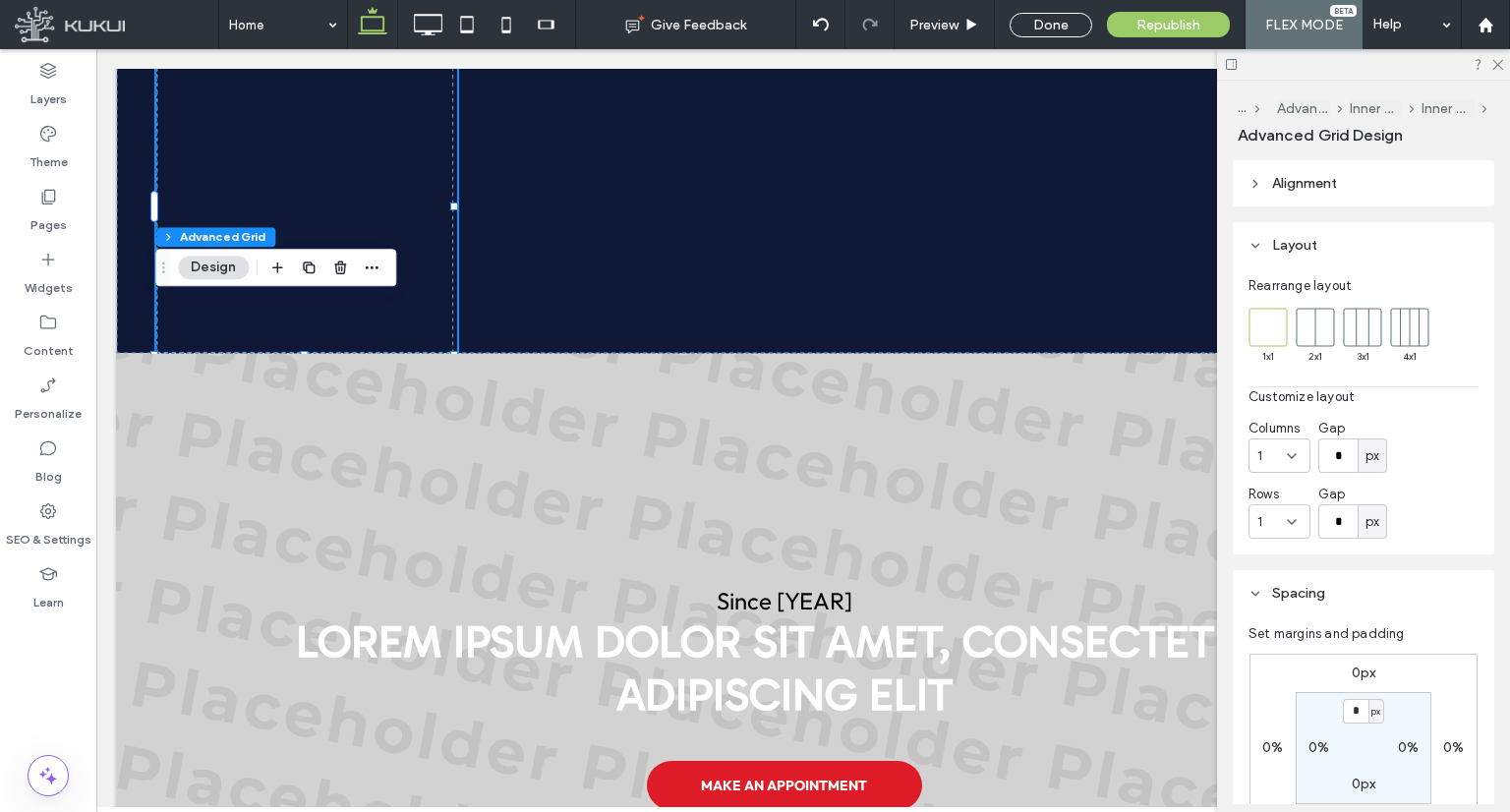 click on "Alignment" at bounding box center [1364, 183] 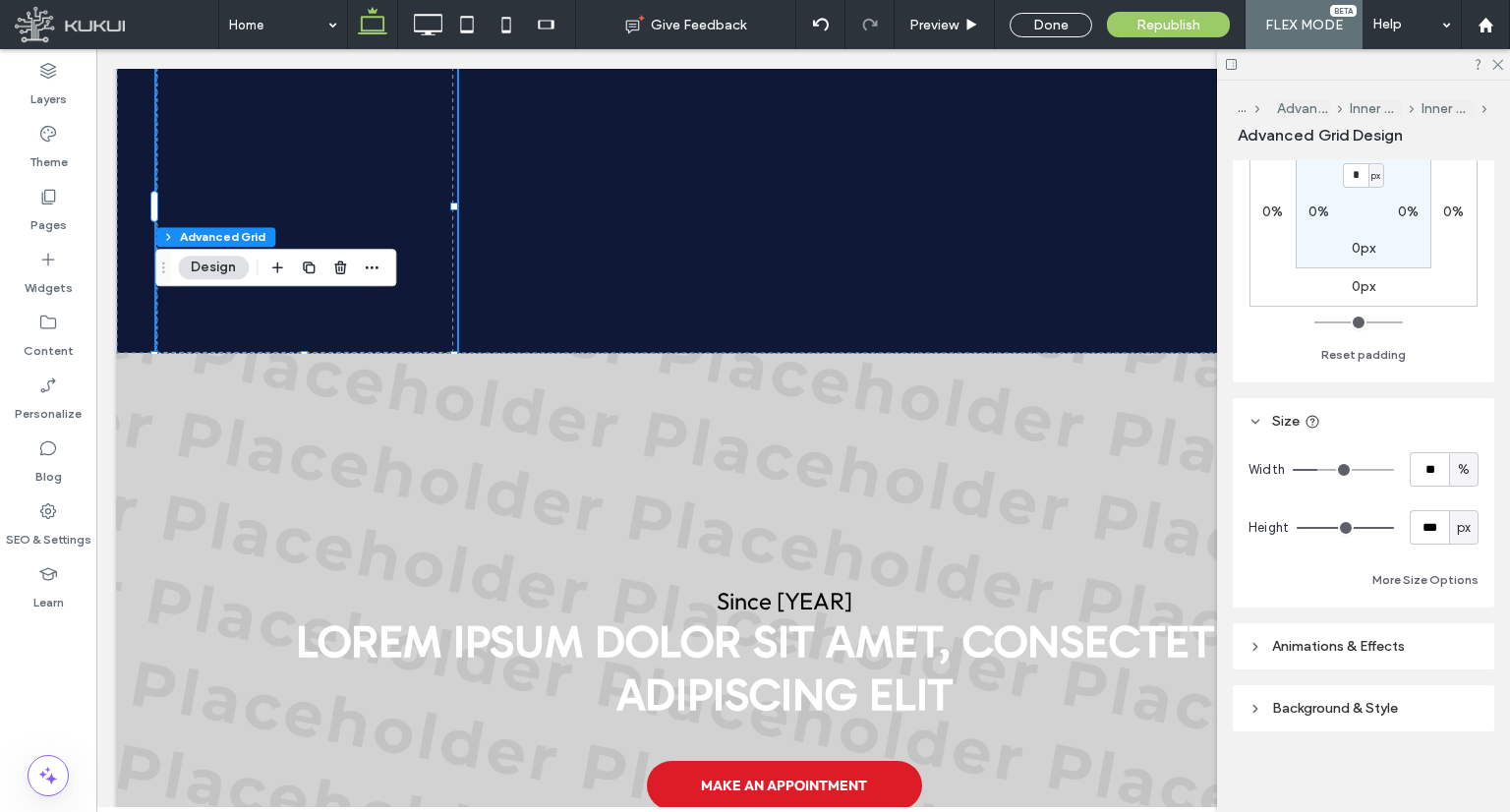 scroll, scrollTop: 597, scrollLeft: 0, axis: vertical 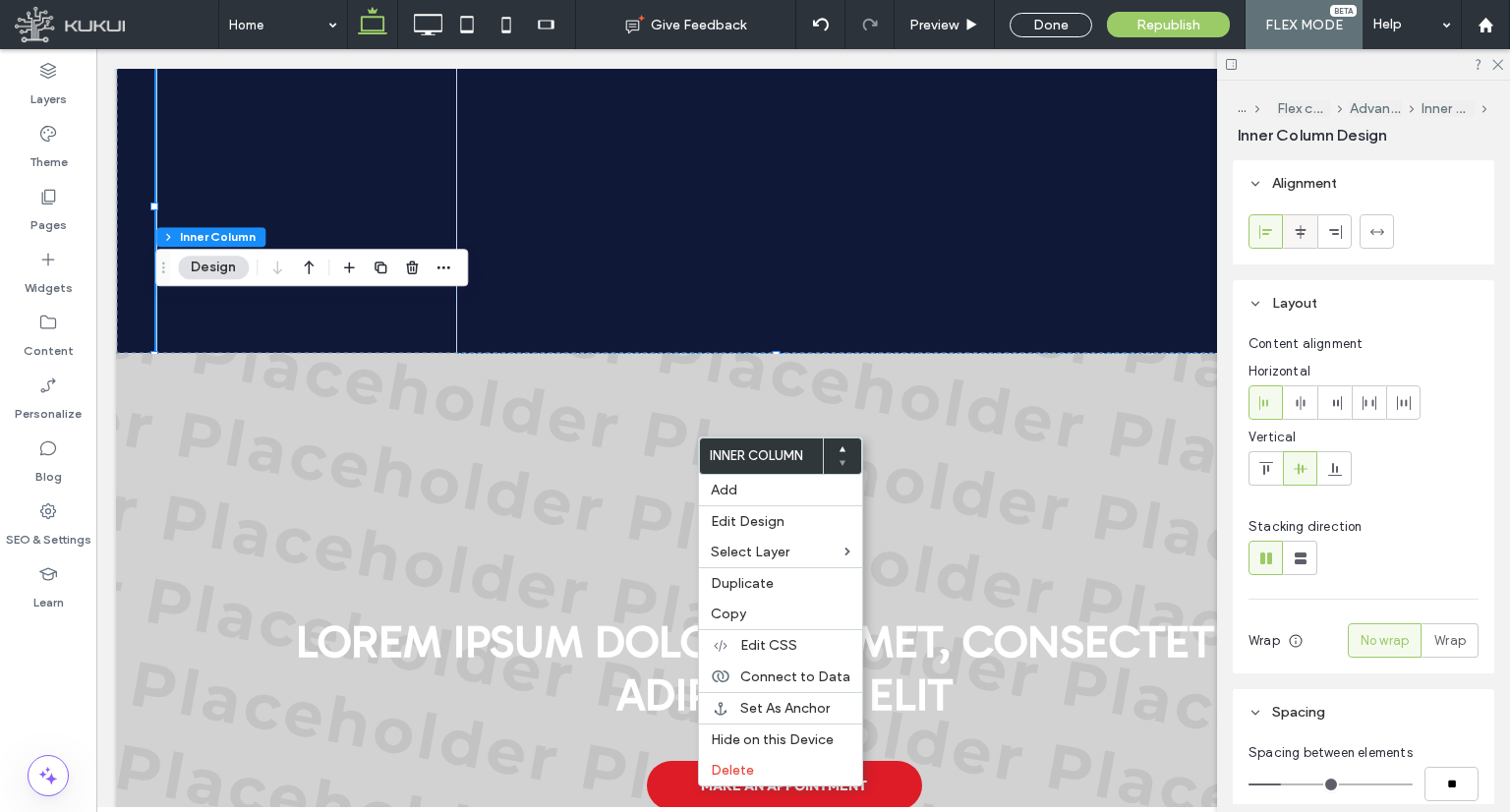 click at bounding box center (1300, 231) 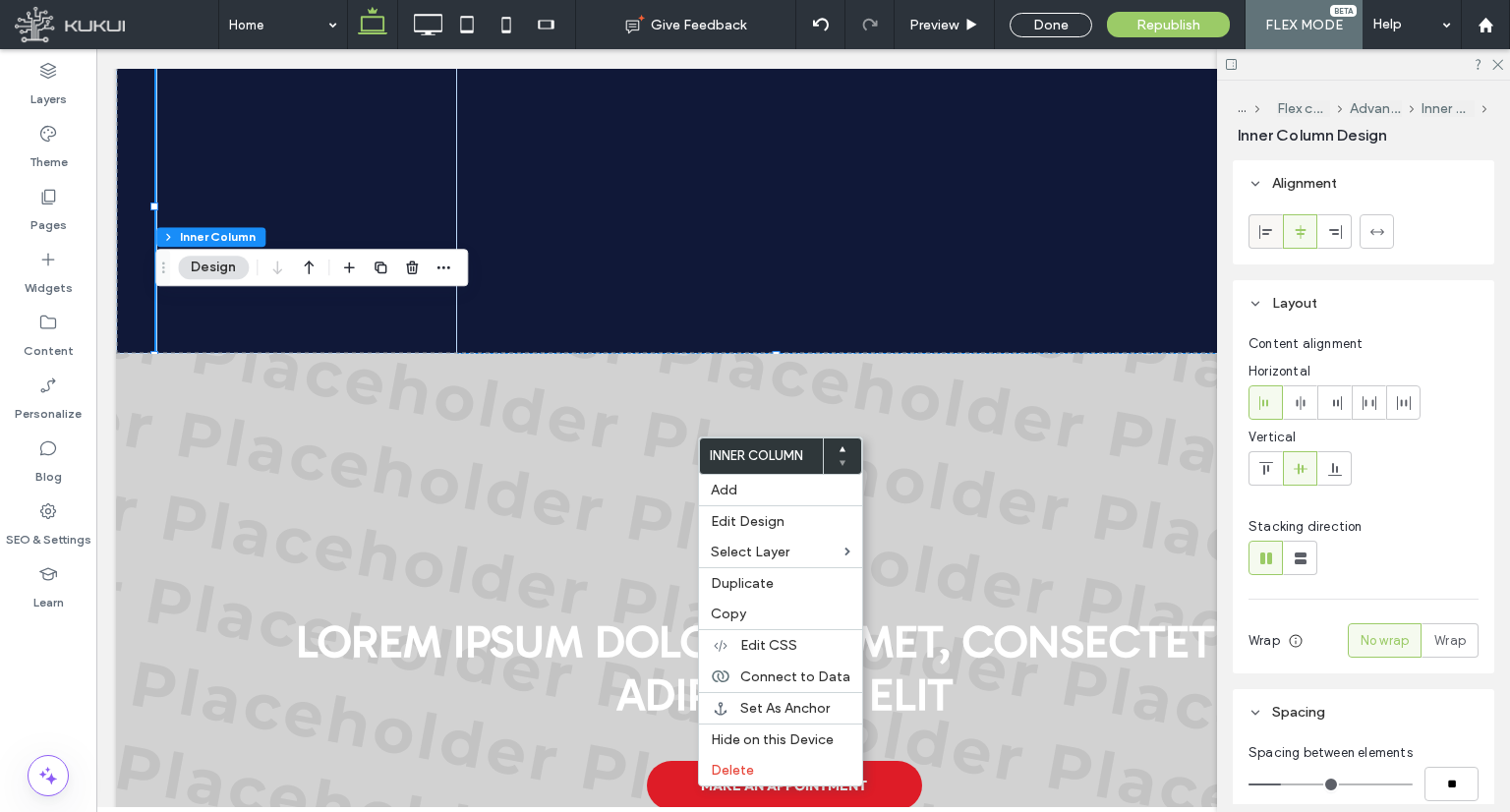 click at bounding box center (1265, 231) 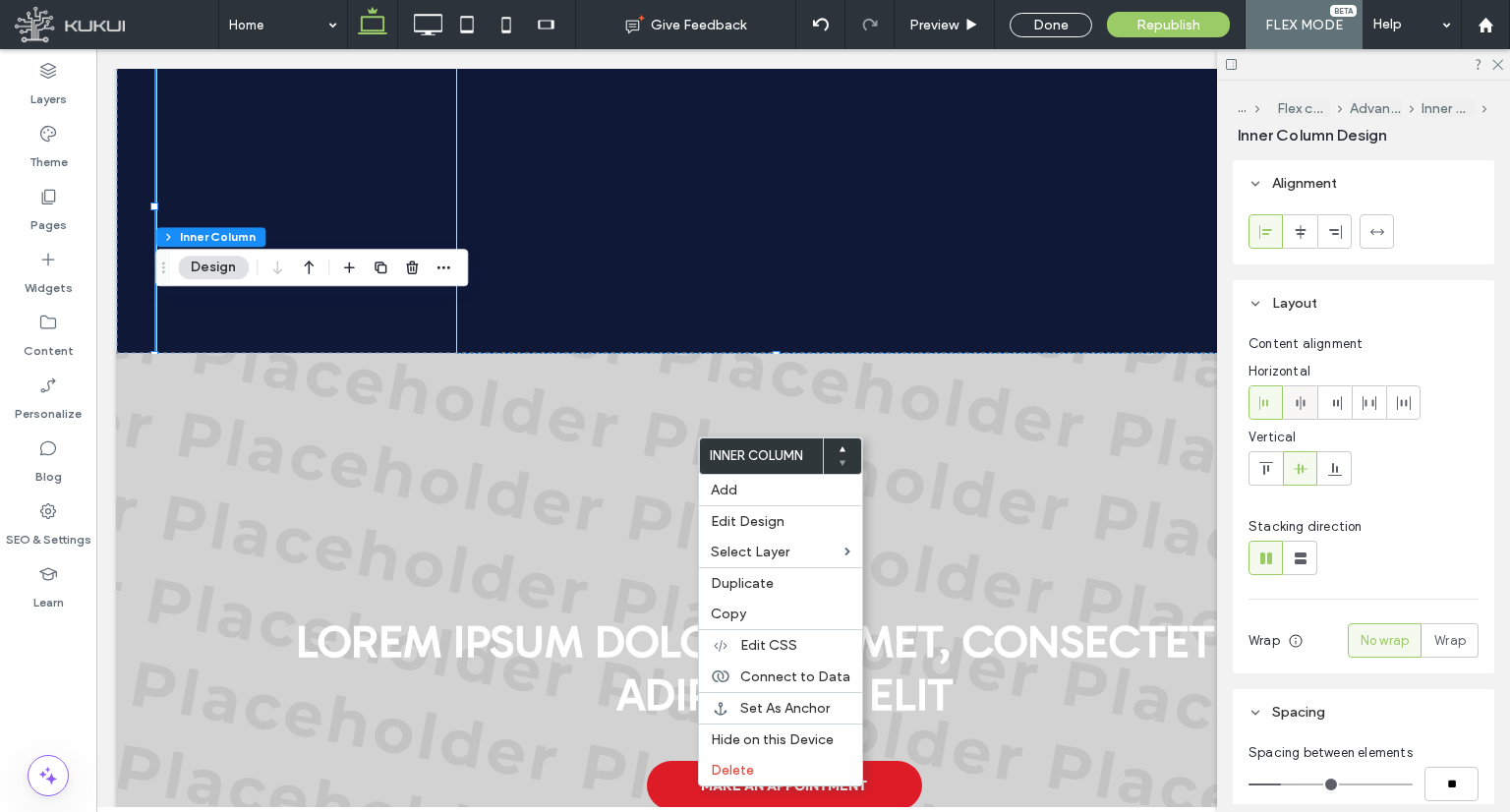 click at bounding box center [1300, 402] 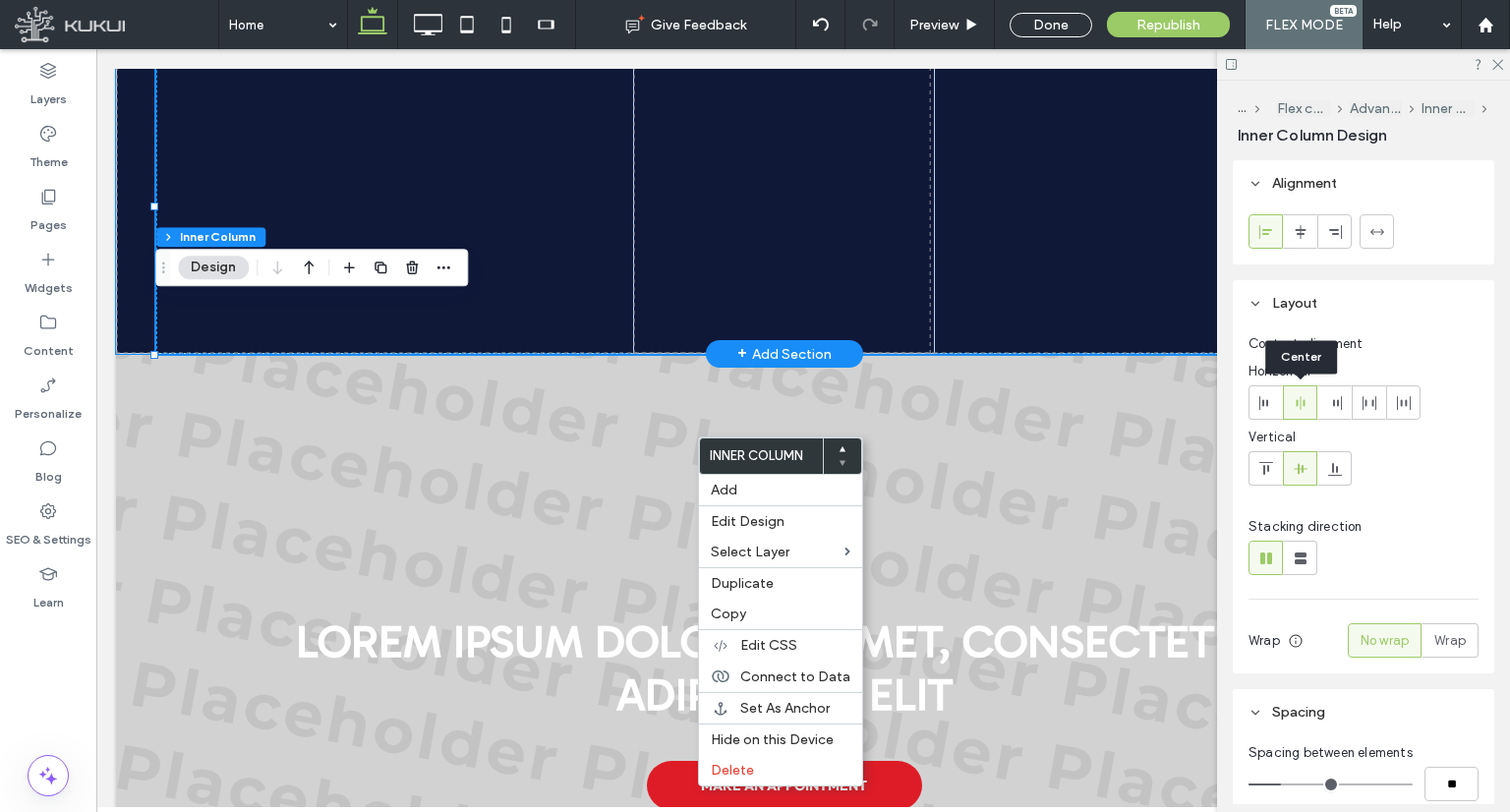 click at bounding box center (784, 206) 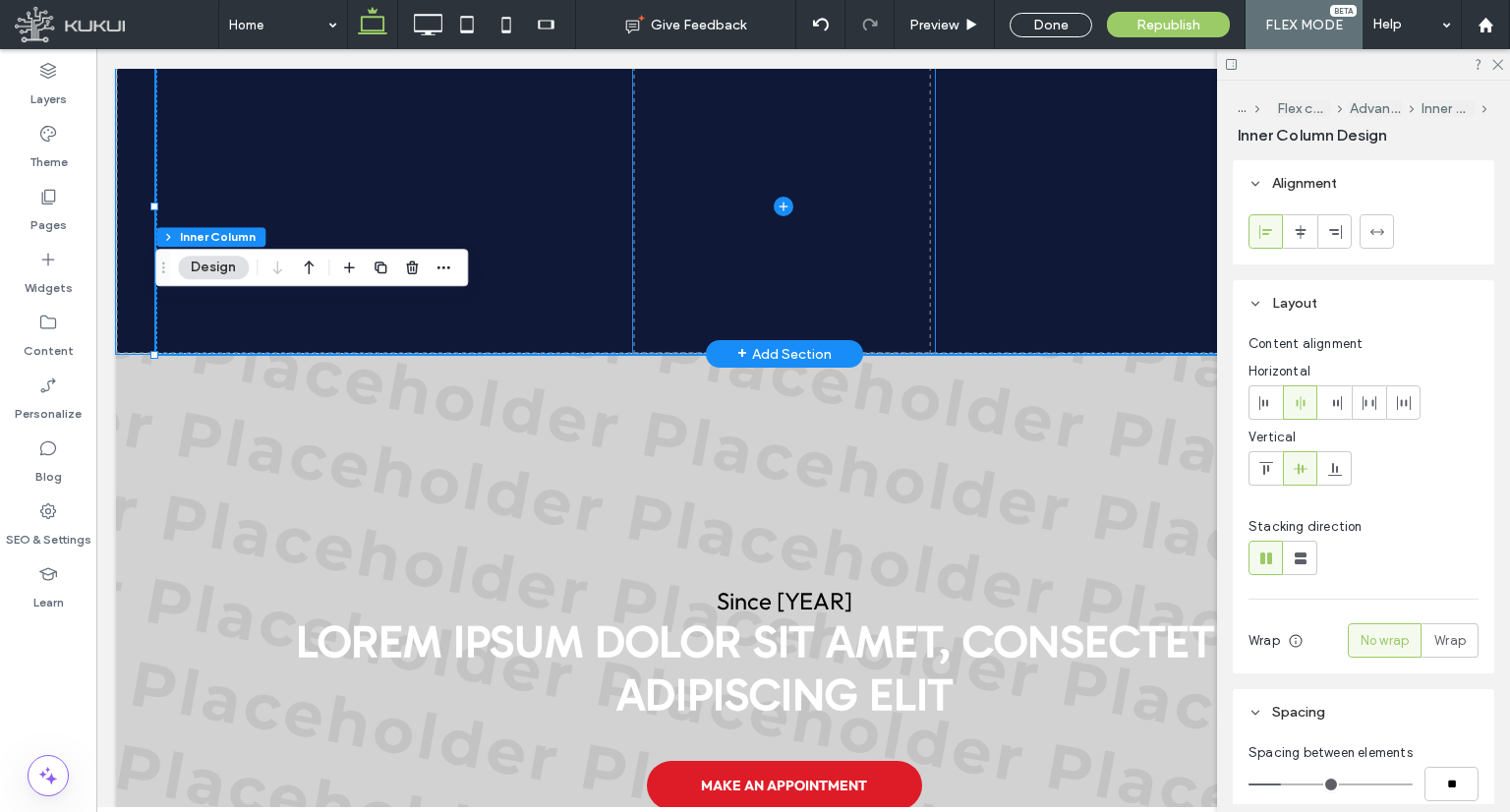 click at bounding box center (784, 206) 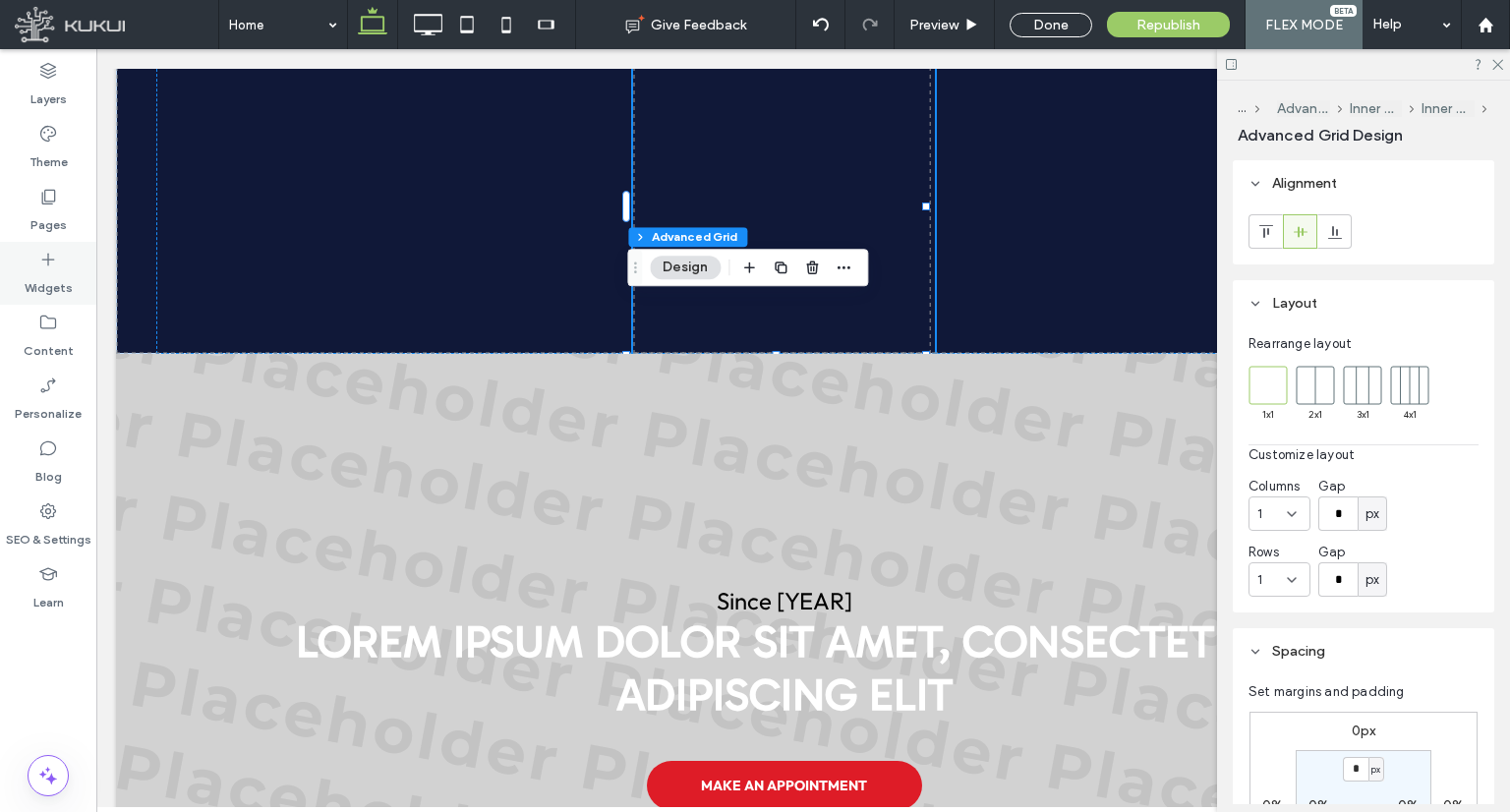 click on "Widgets" at bounding box center (48, 283) 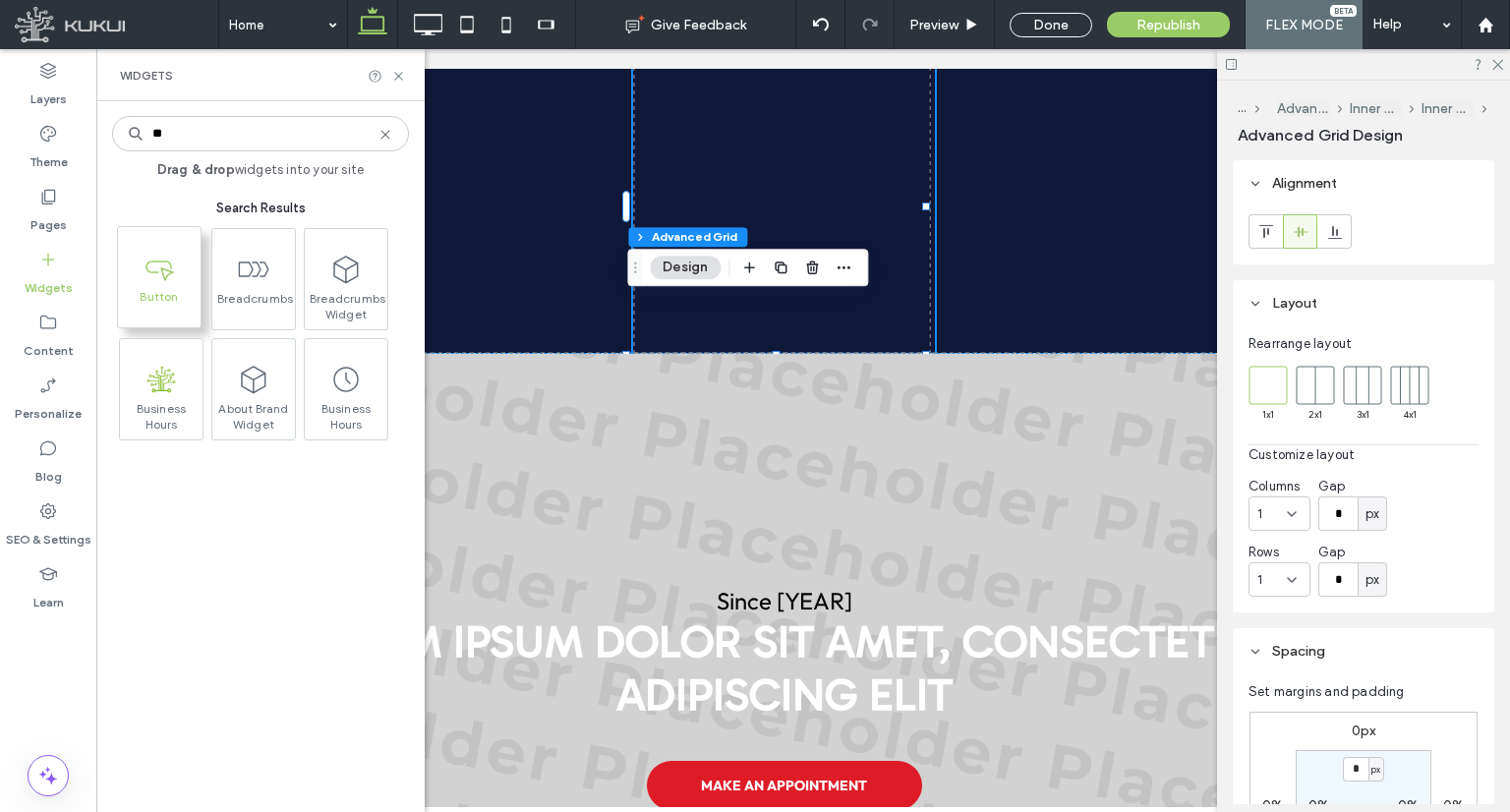 type on "**" 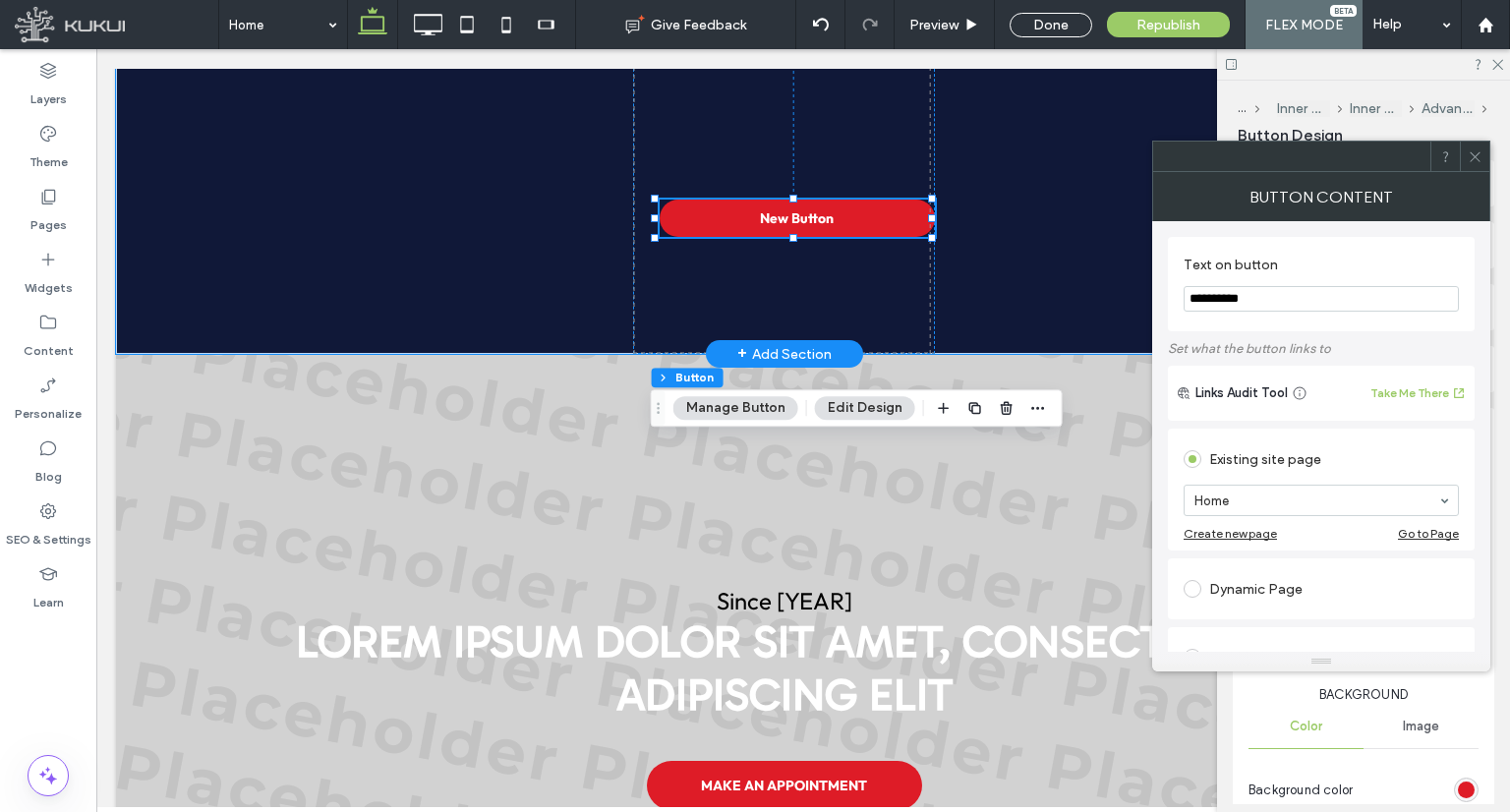 type on "**" 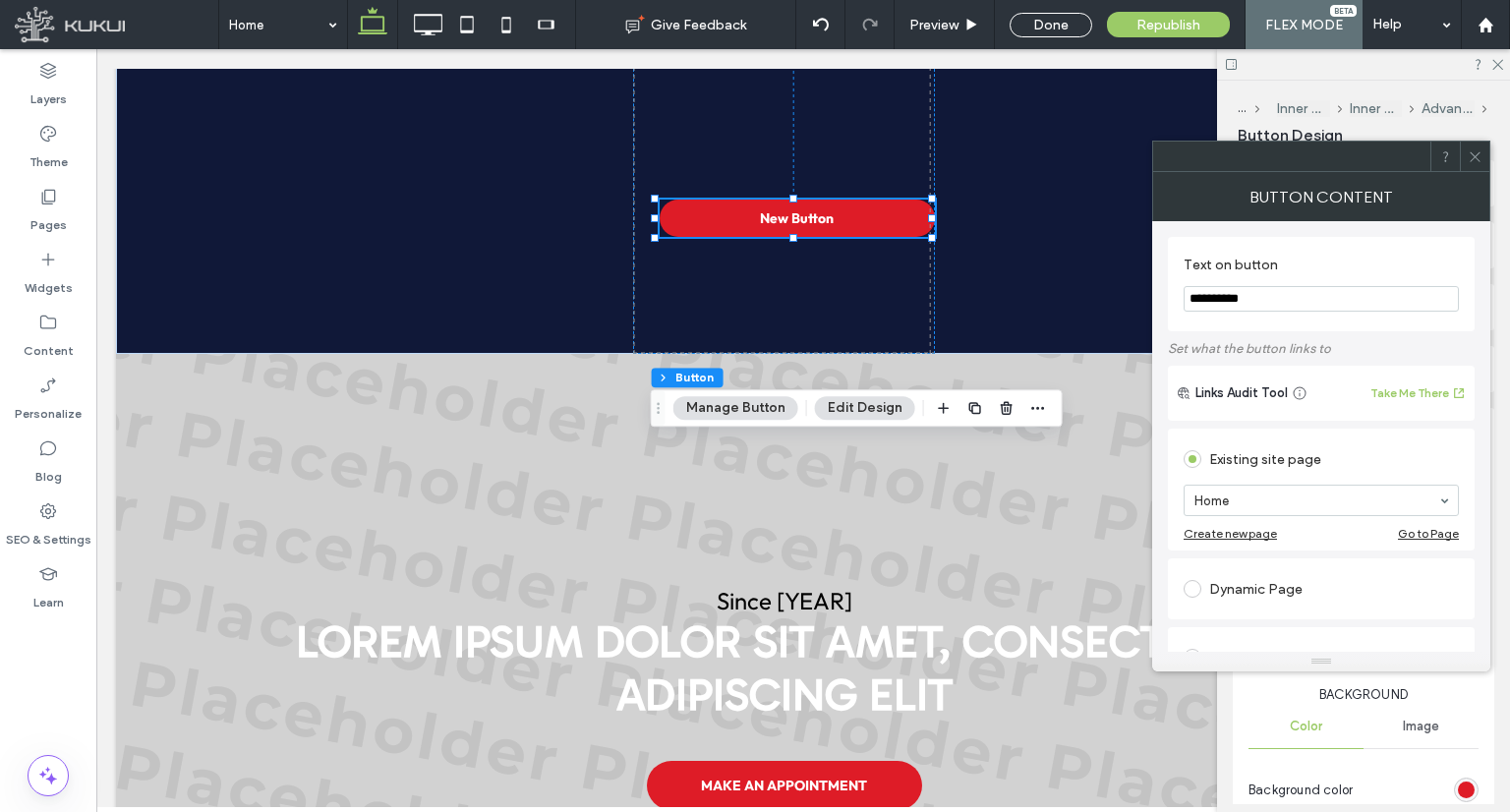 click 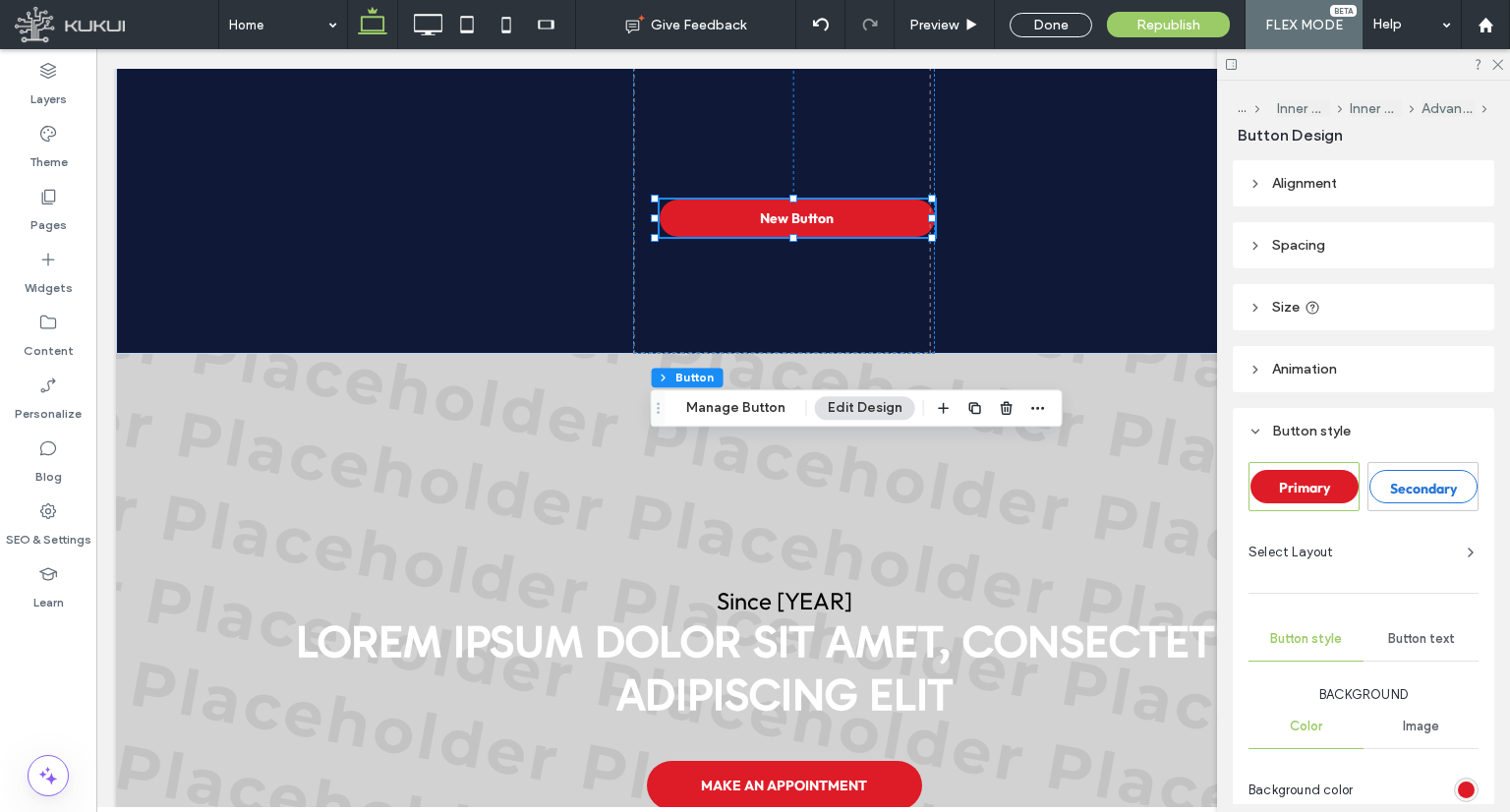 click on "Alignment" at bounding box center (1305, 183) 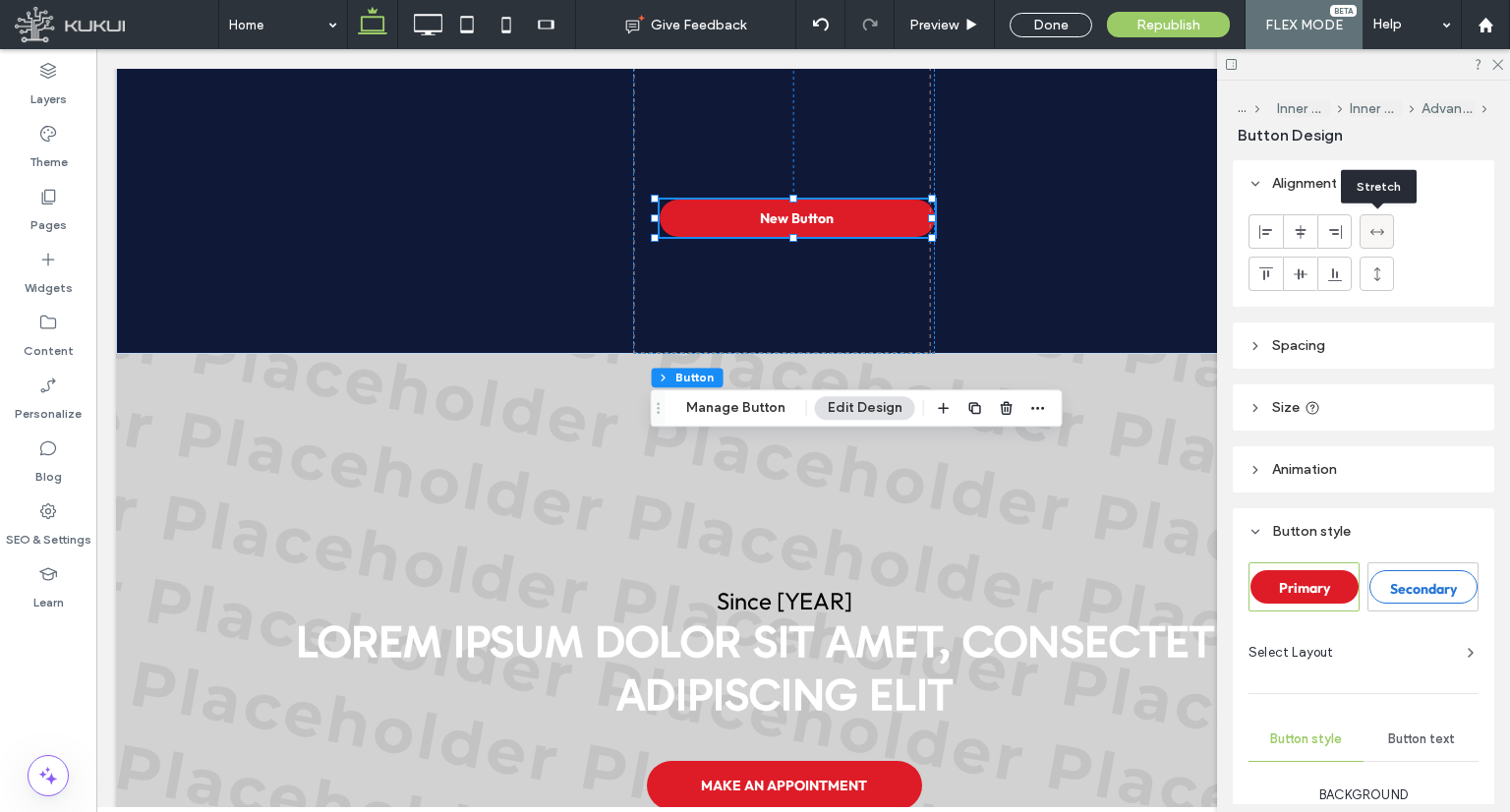 click 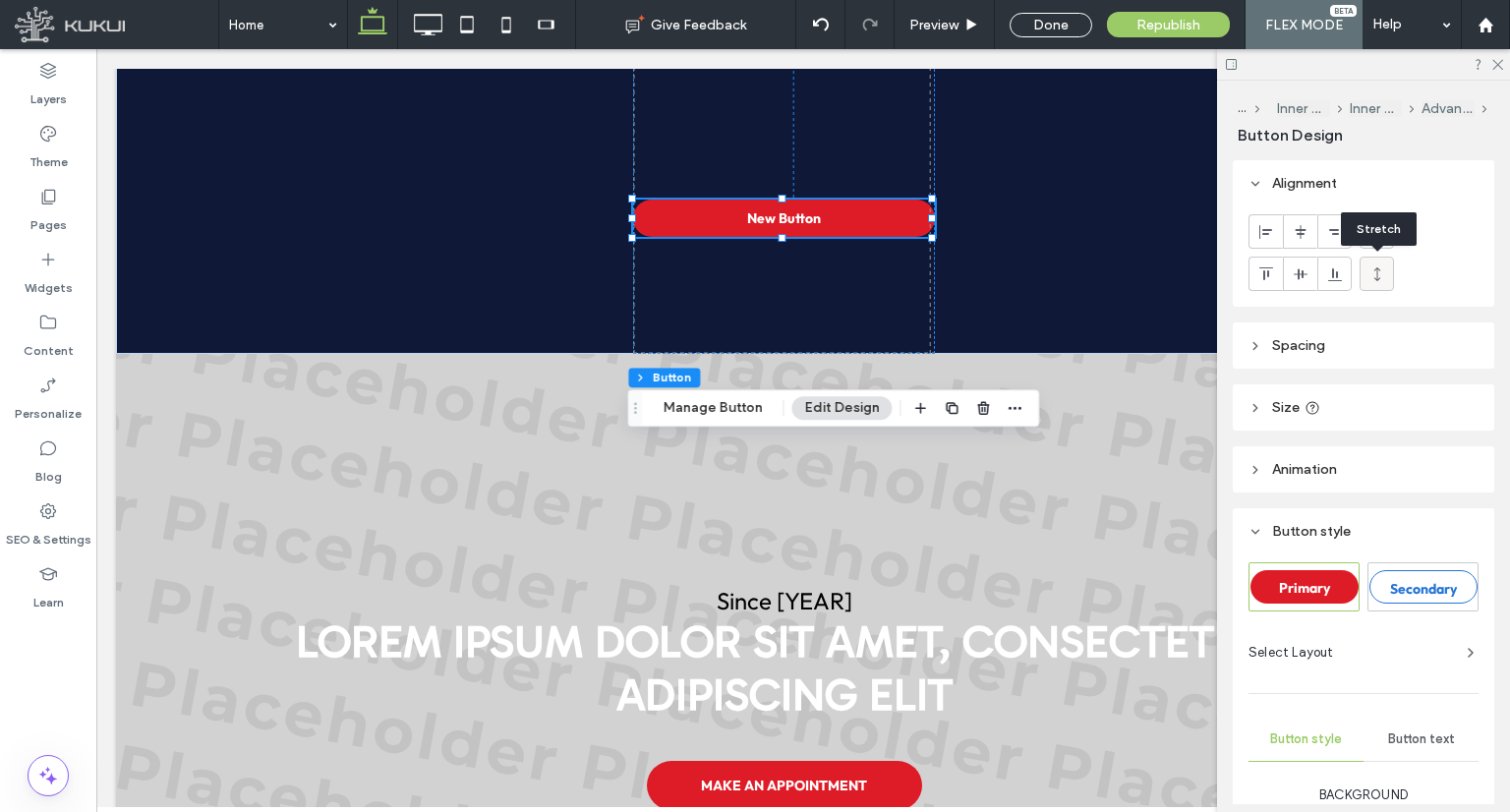 click 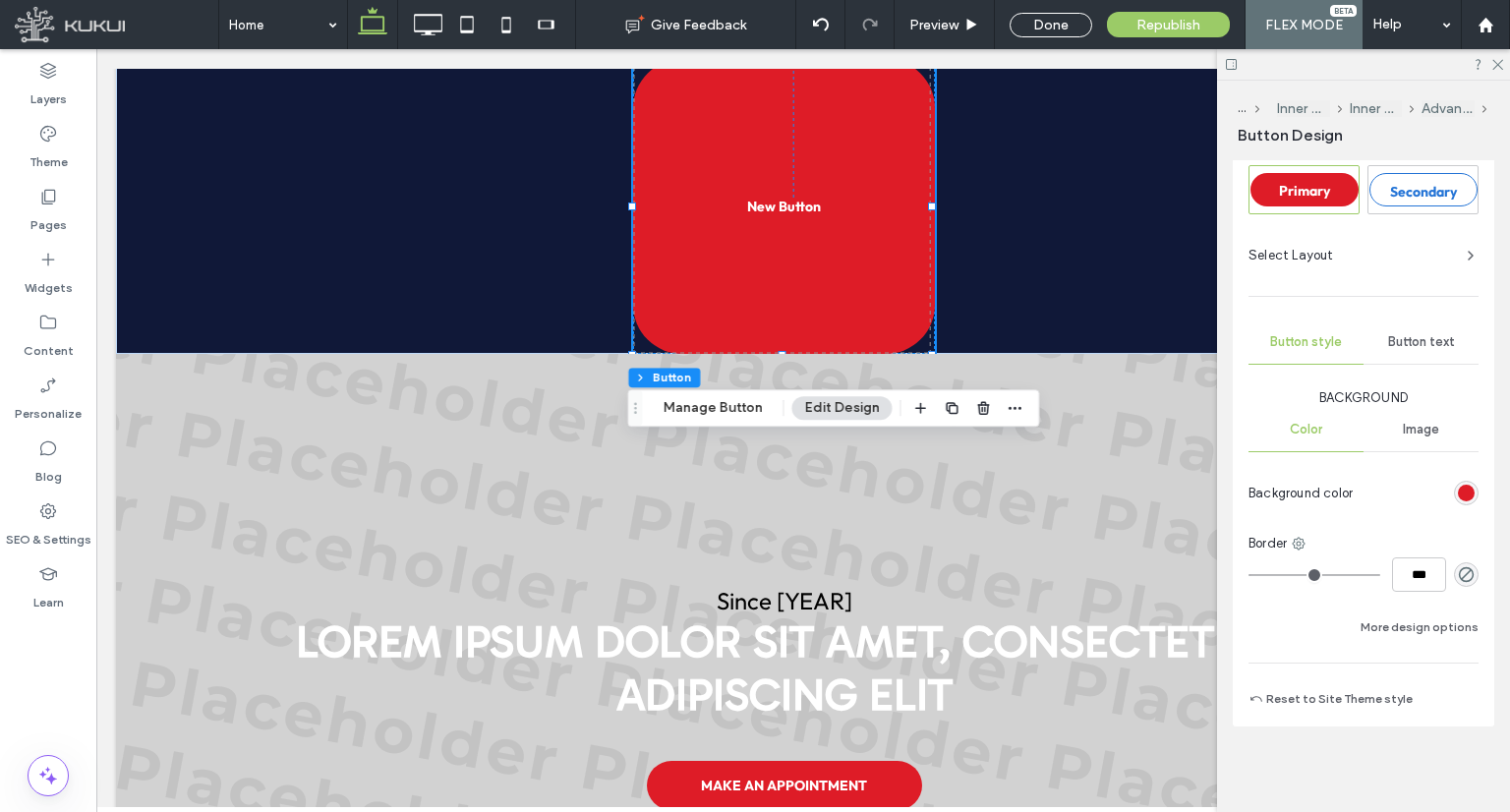 scroll, scrollTop: 299, scrollLeft: 0, axis: vertical 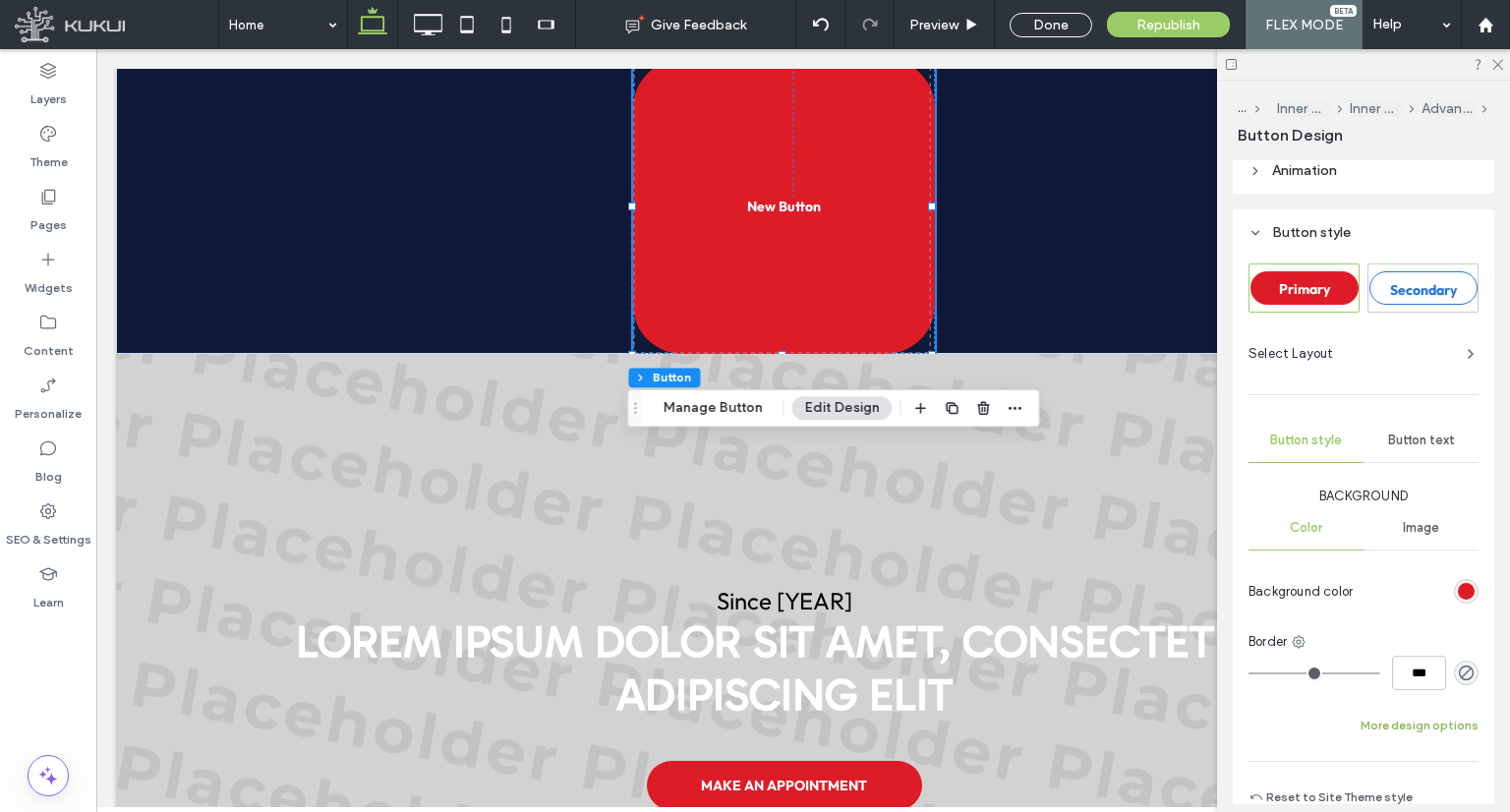 click on "More design options" at bounding box center (1420, 725) 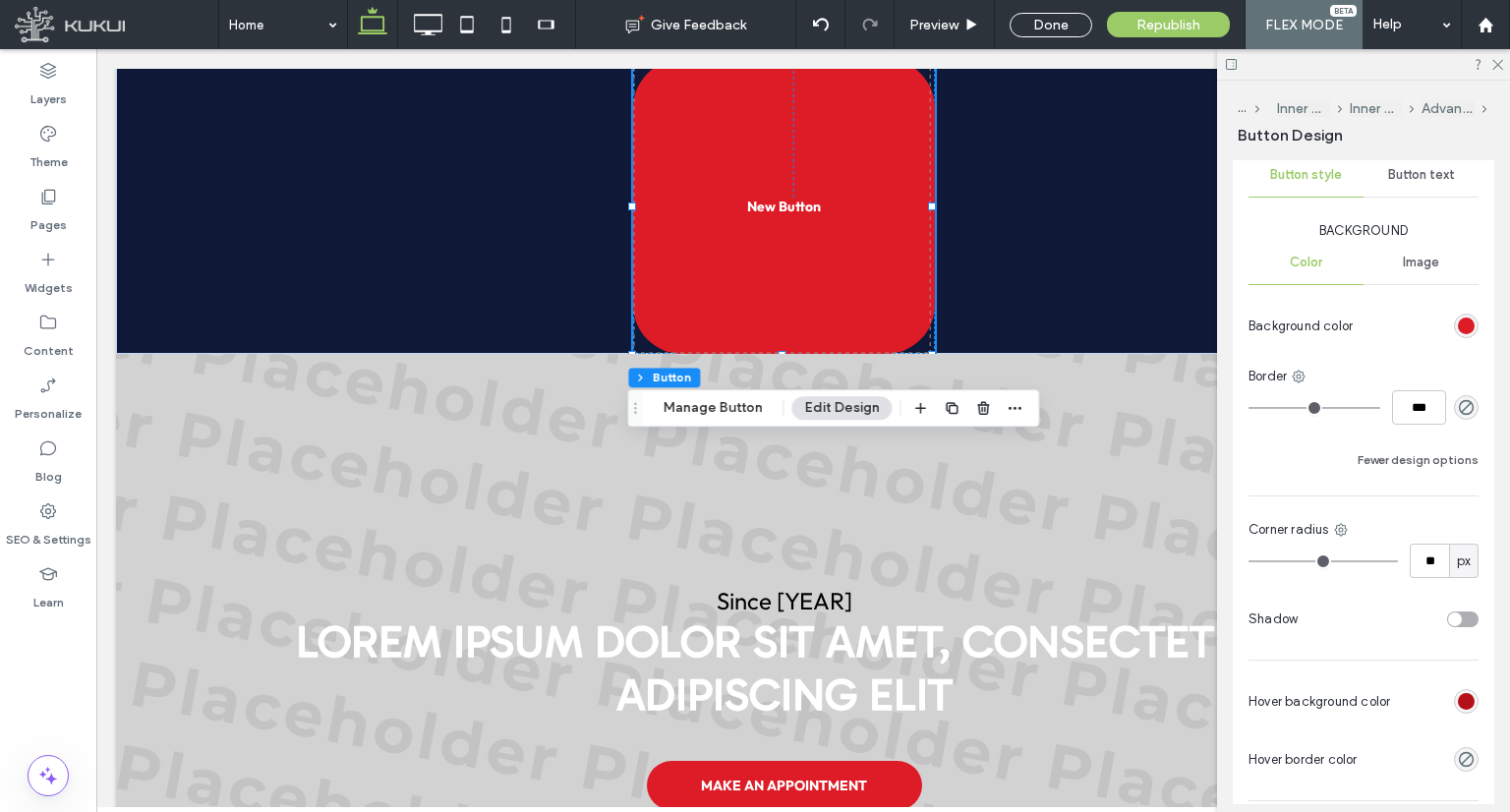 scroll, scrollTop: 692, scrollLeft: 0, axis: vertical 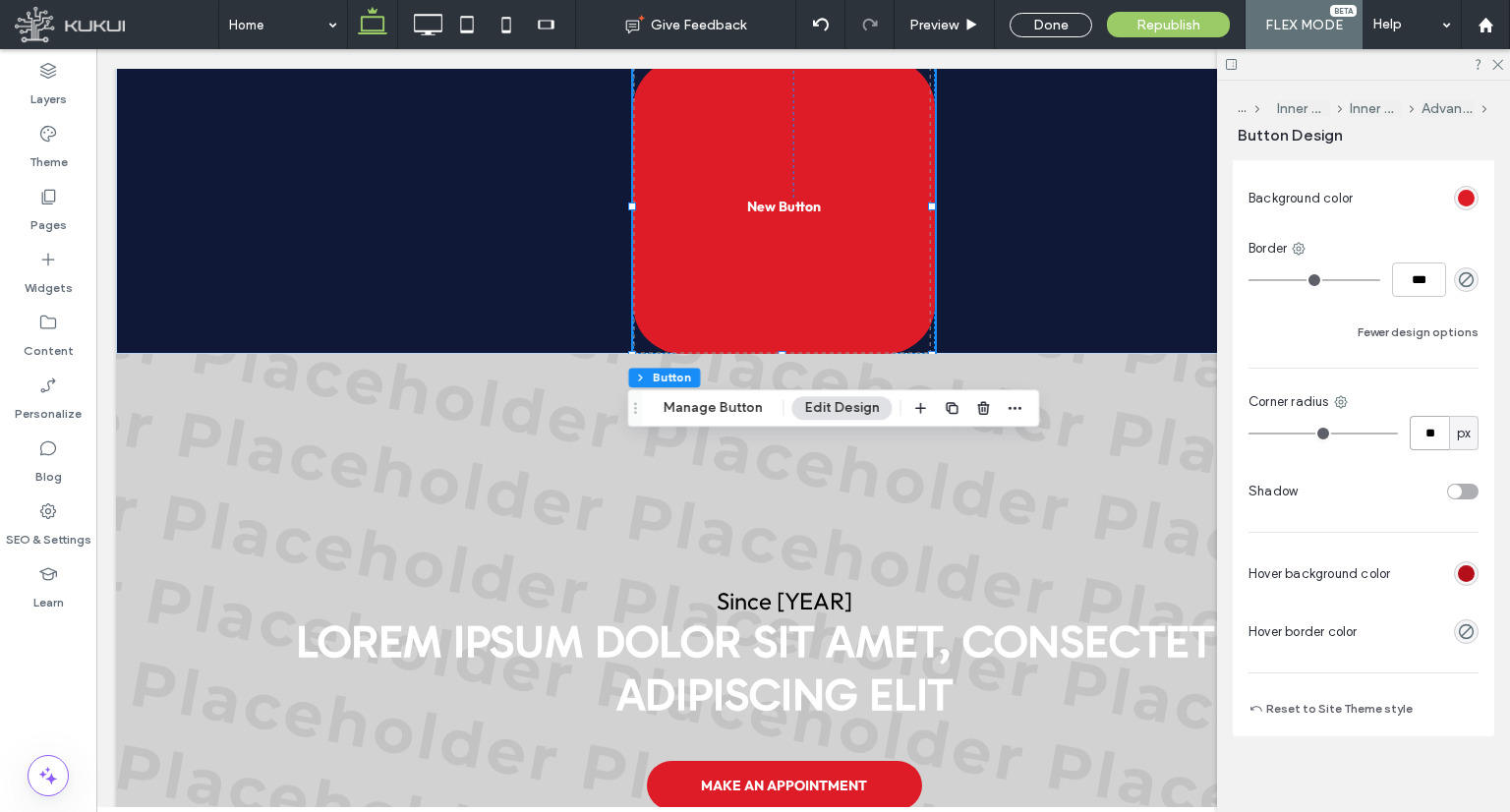 click on "**" at bounding box center [1429, 433] 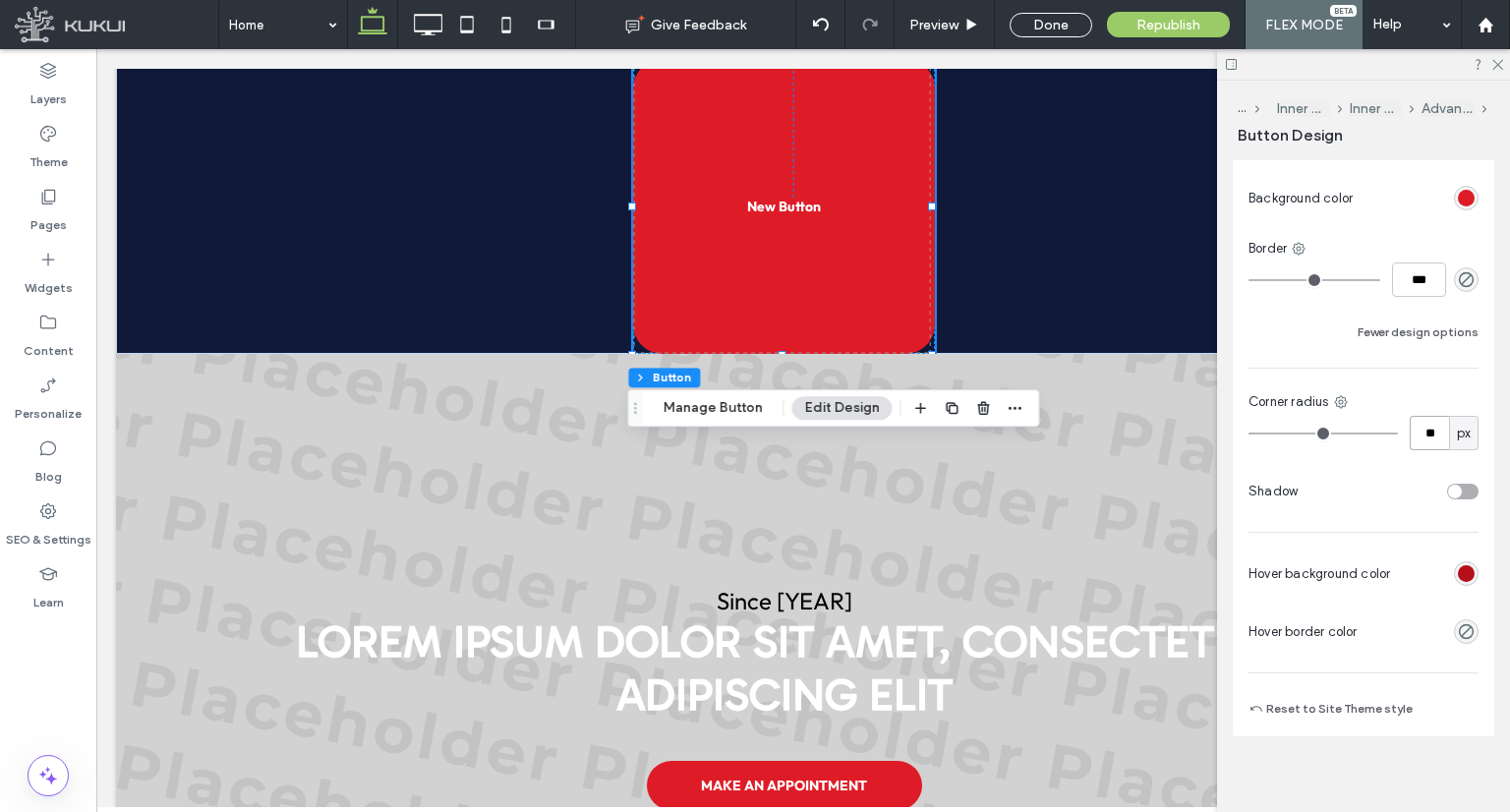 click on "**" at bounding box center (1429, 433) 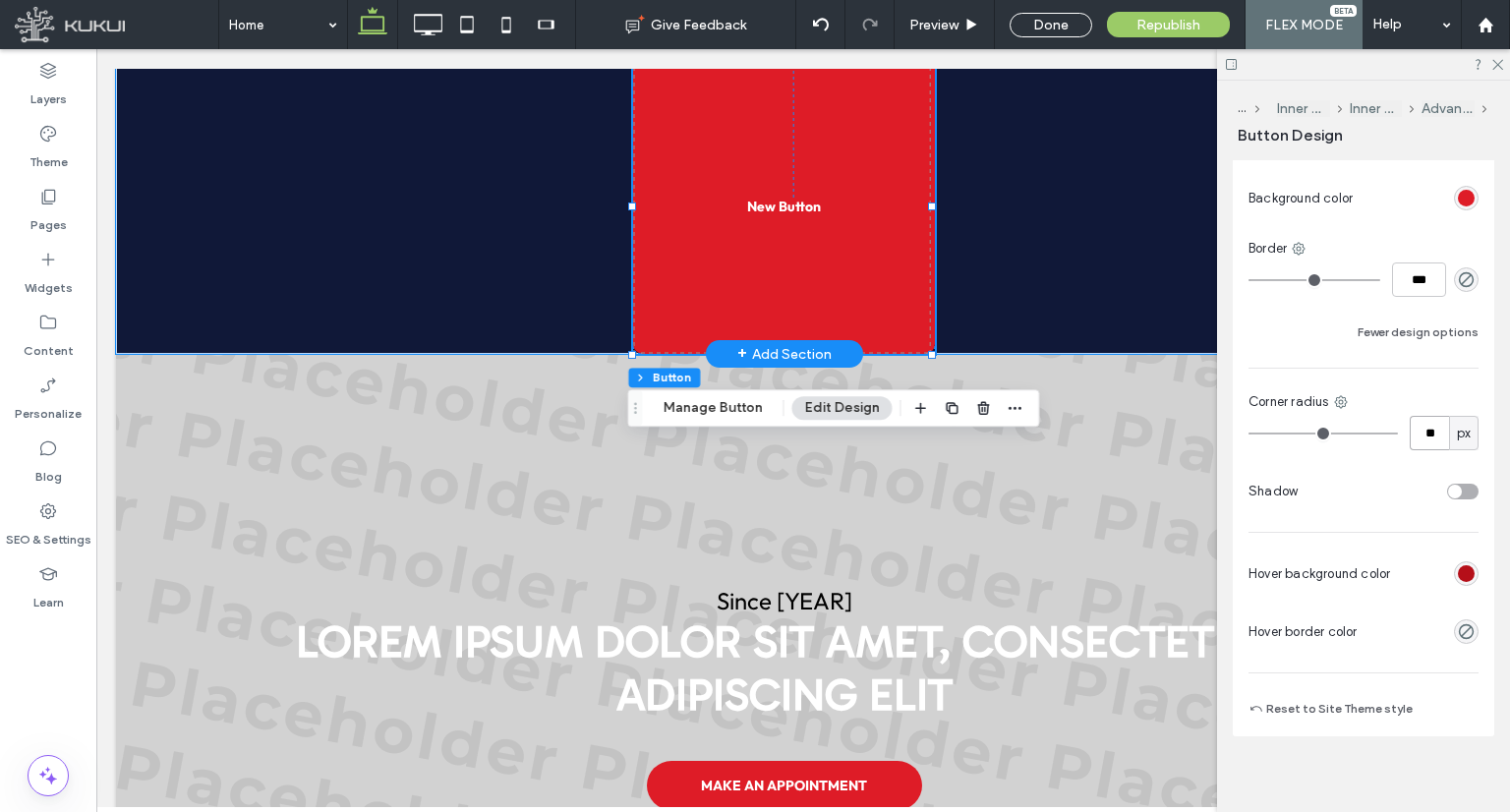 click on "New Button
0px
143px" at bounding box center (784, 206) 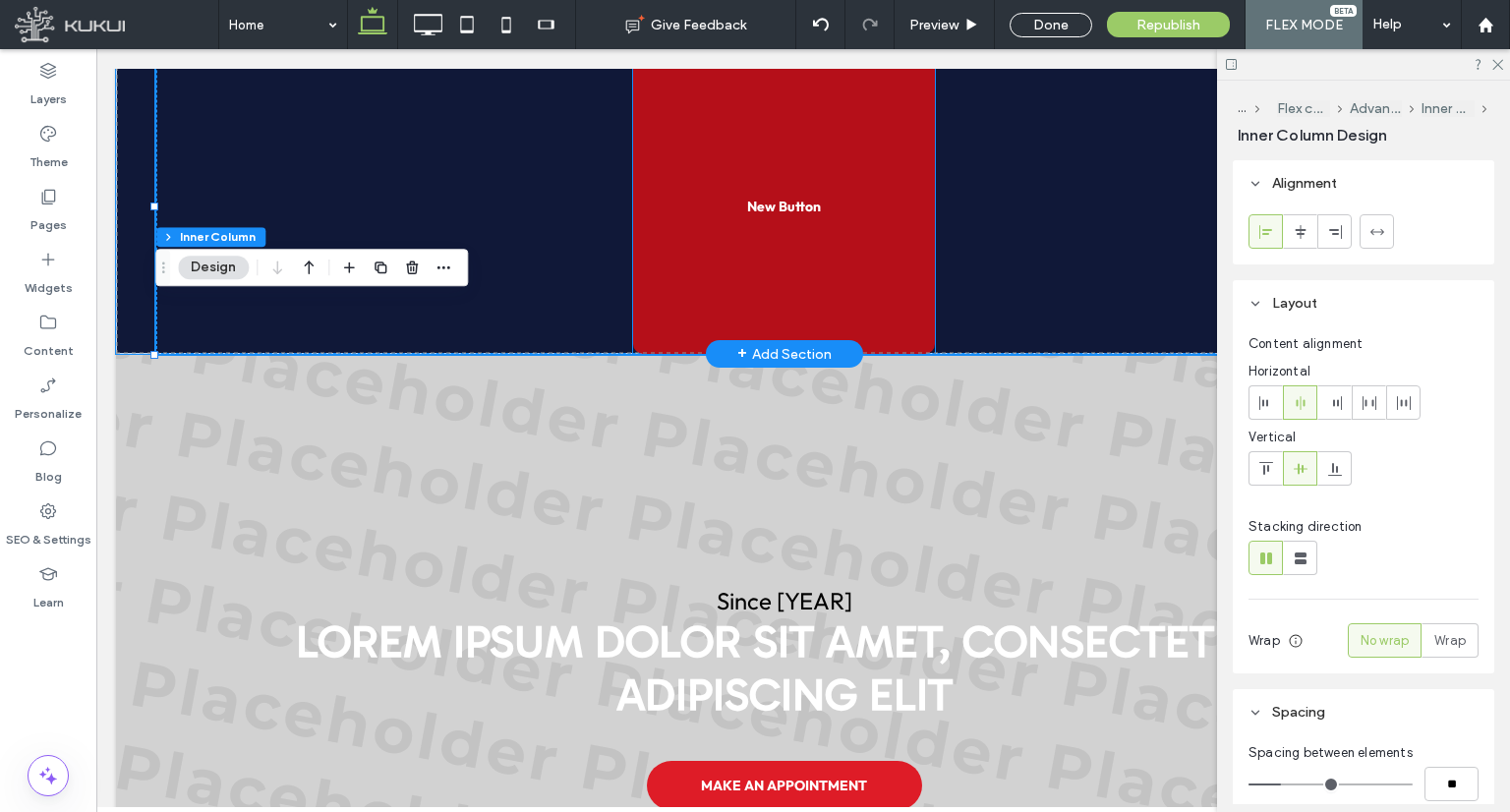 click on "New Button" at bounding box center [784, 206] 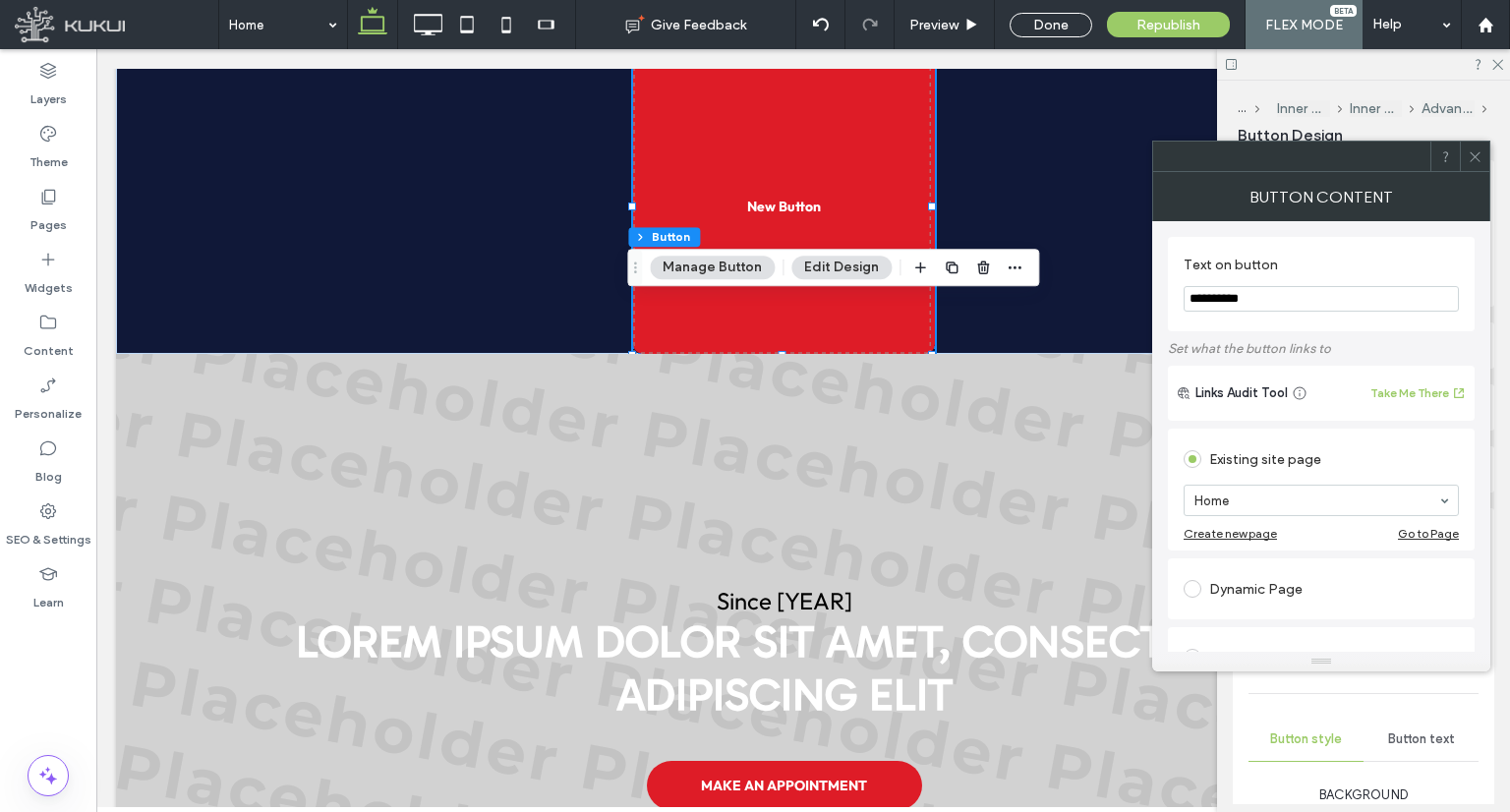 click at bounding box center [1475, 156] 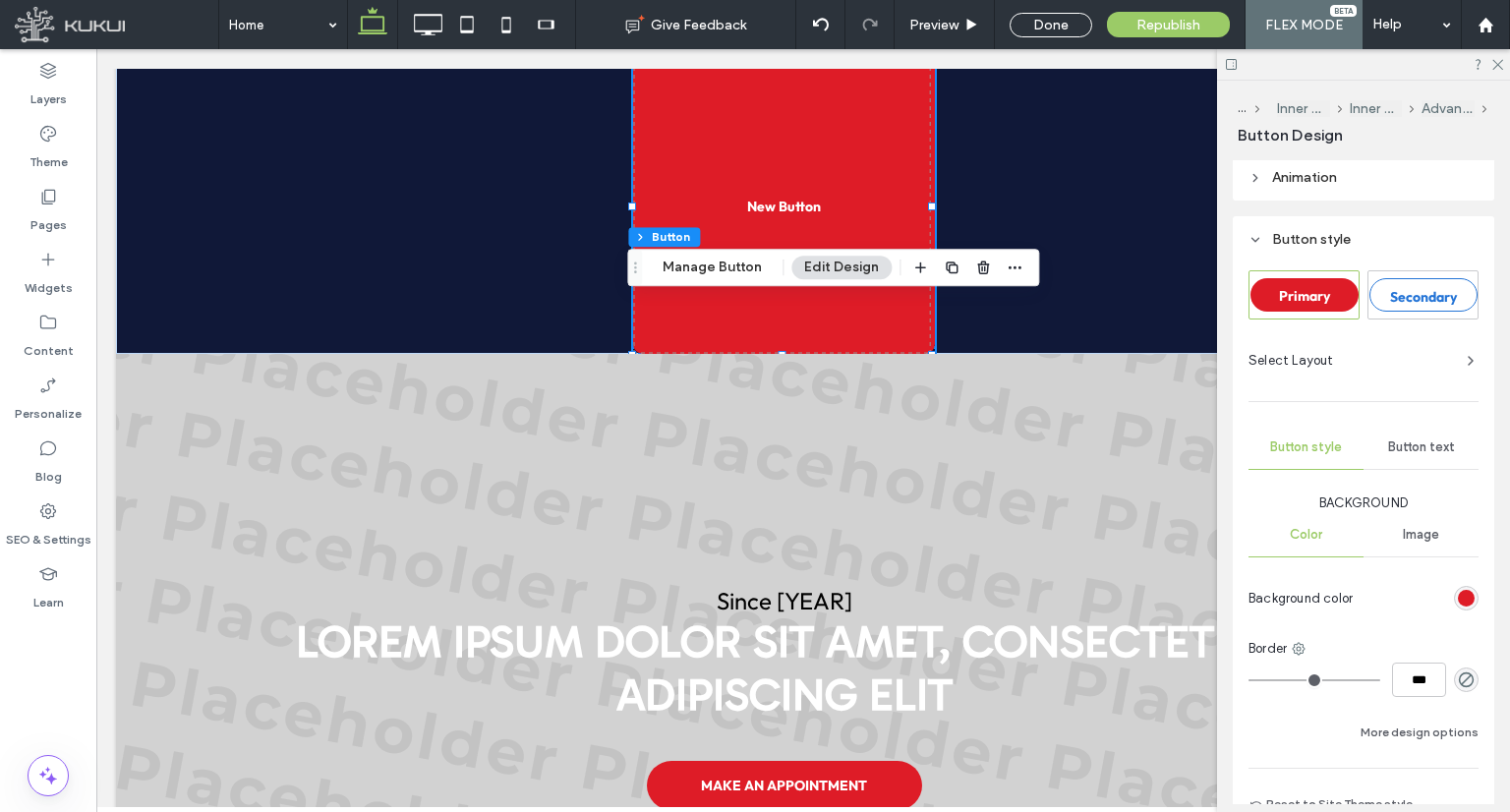 scroll, scrollTop: 397, scrollLeft: 0, axis: vertical 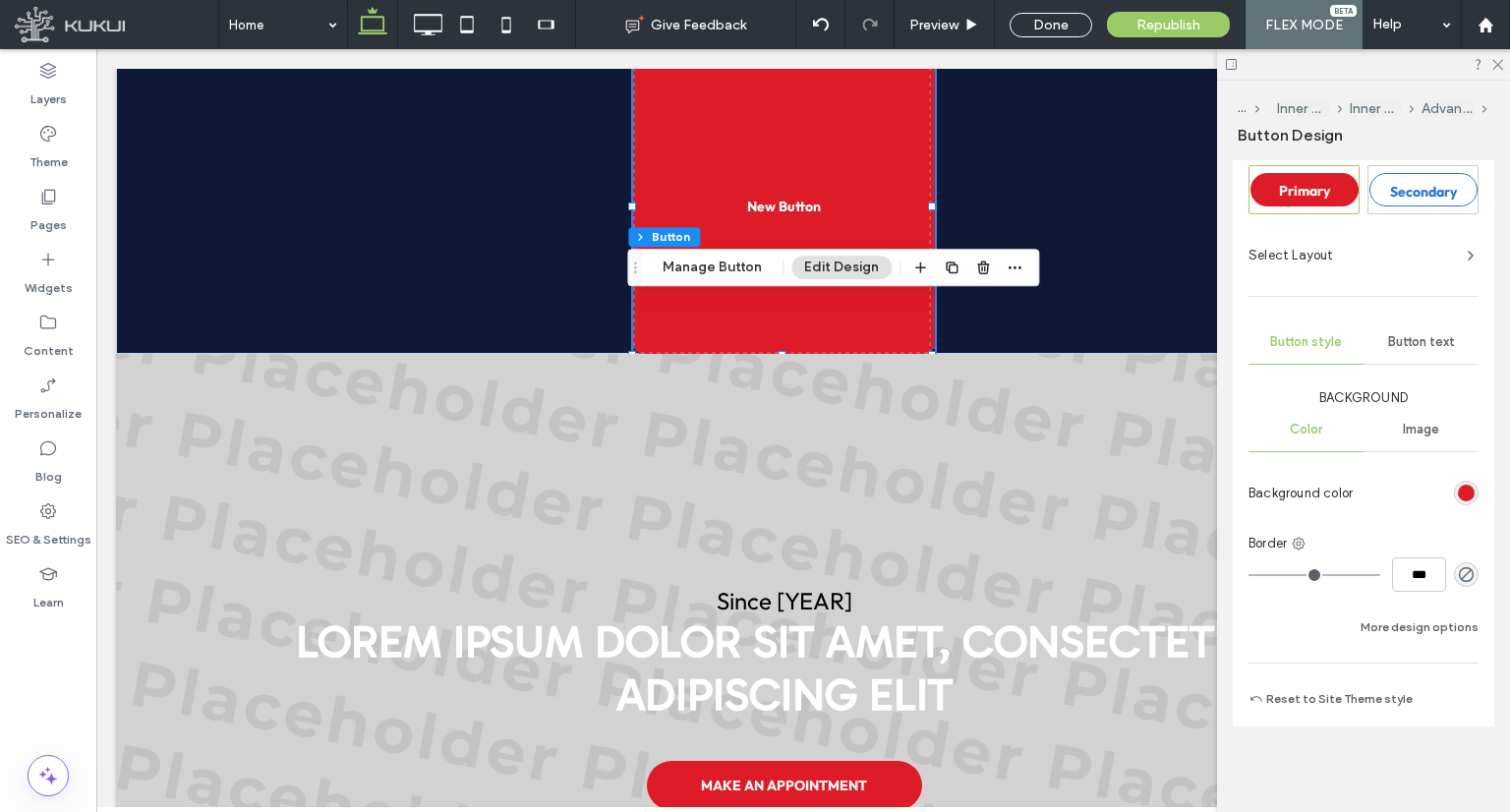 click at bounding box center [1420, 493] 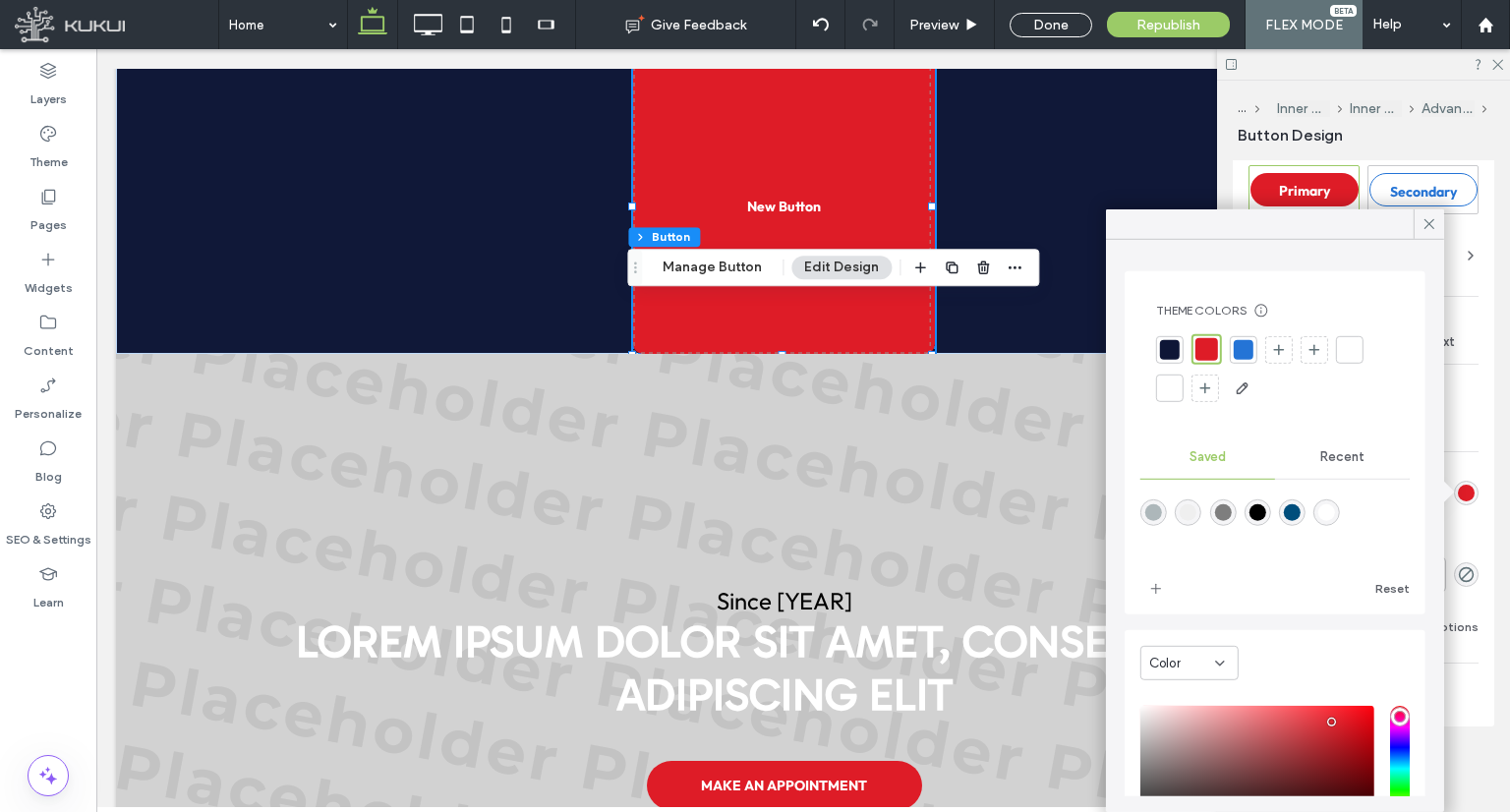click on "Recent" at bounding box center (1342, 457) 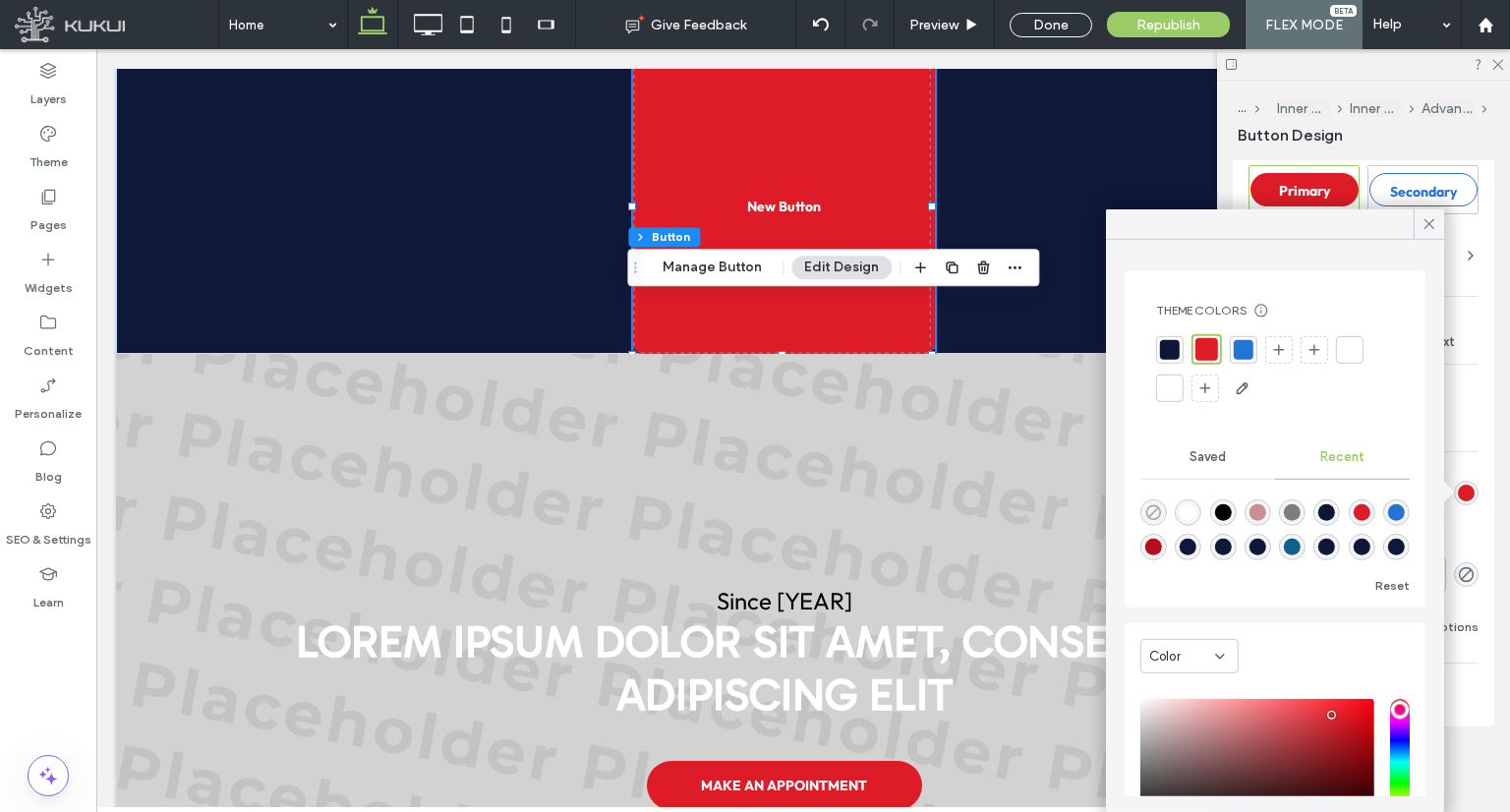 click 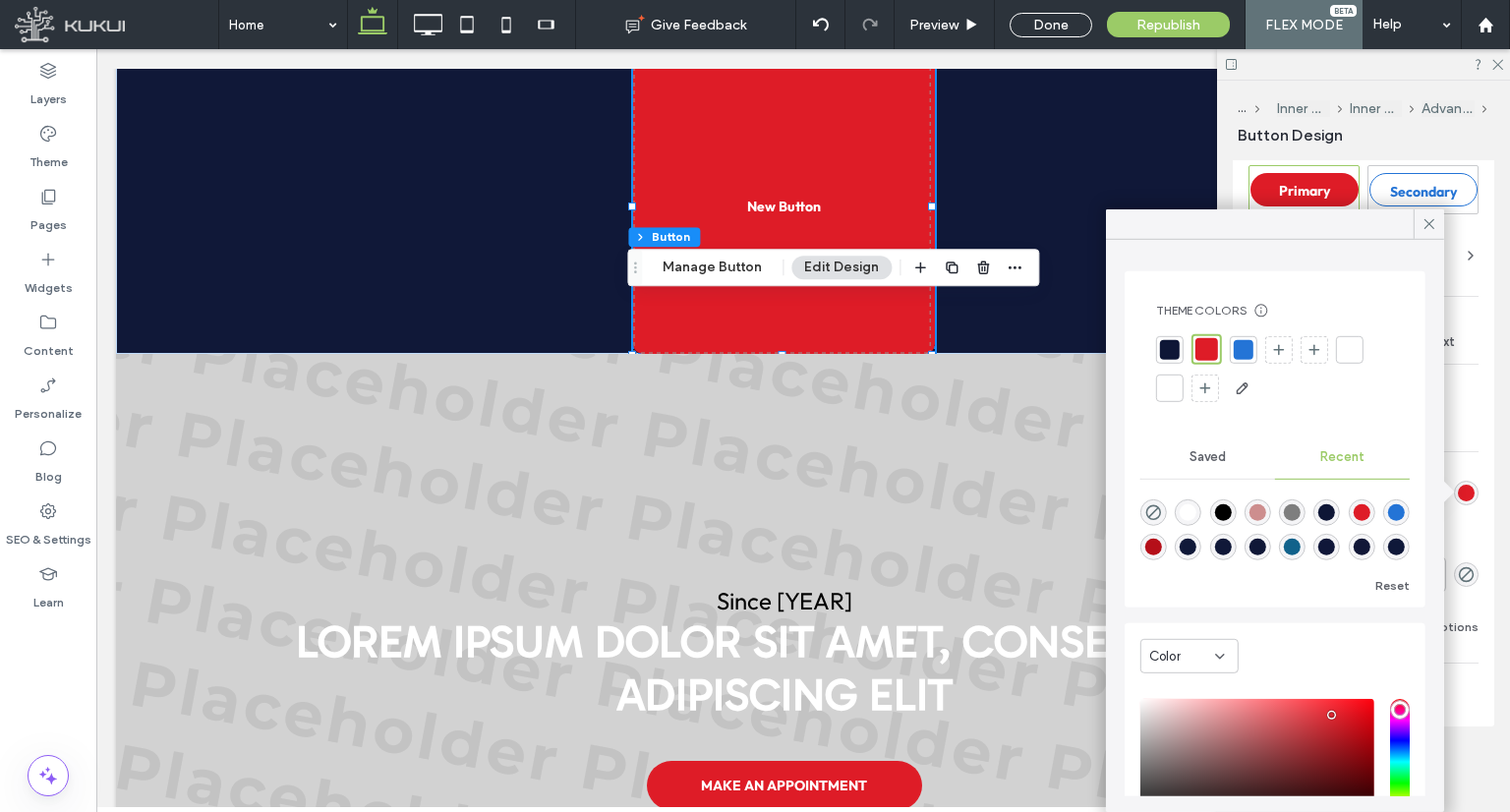 type on "*******" 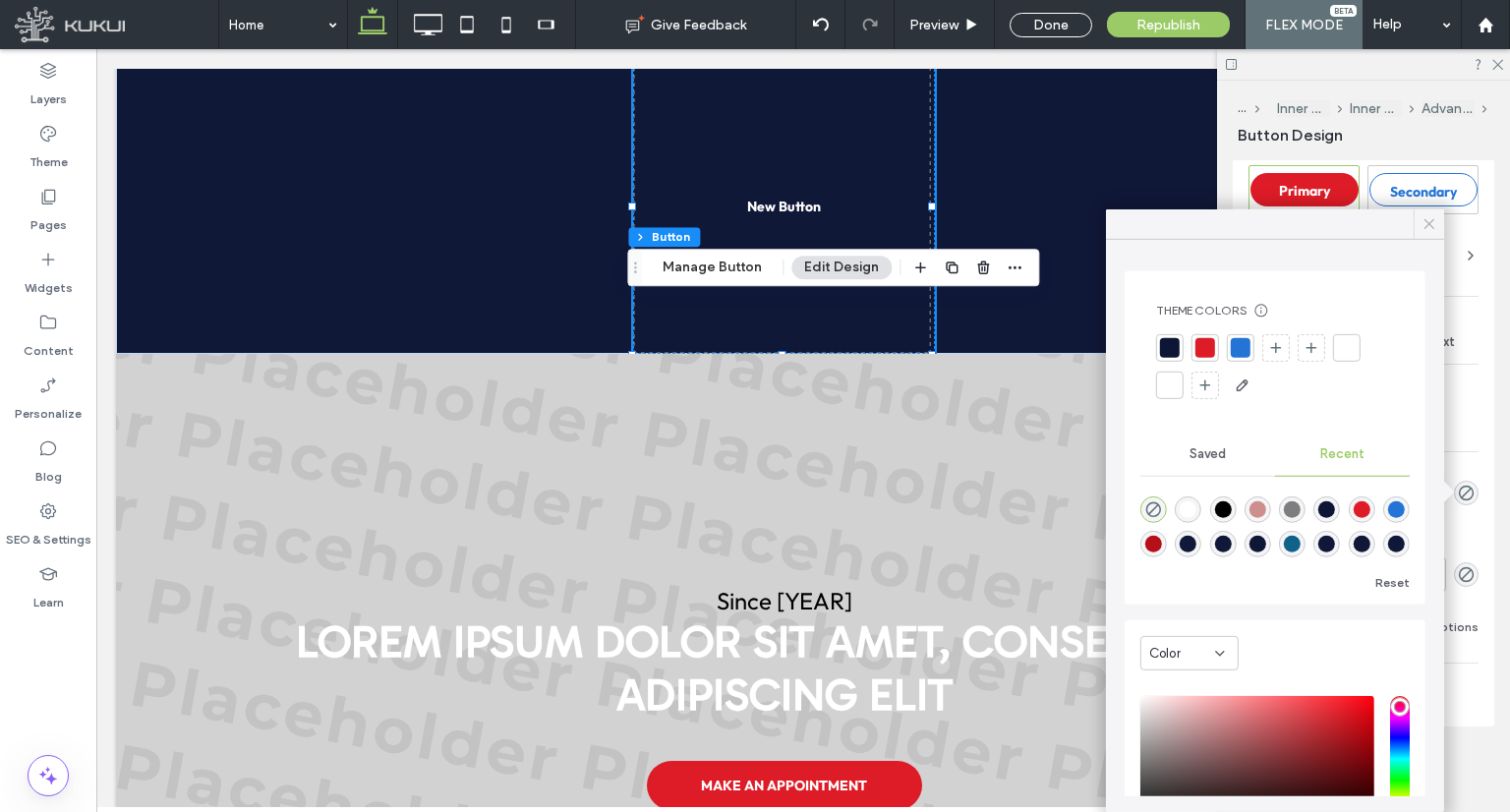 click at bounding box center (1429, 224) 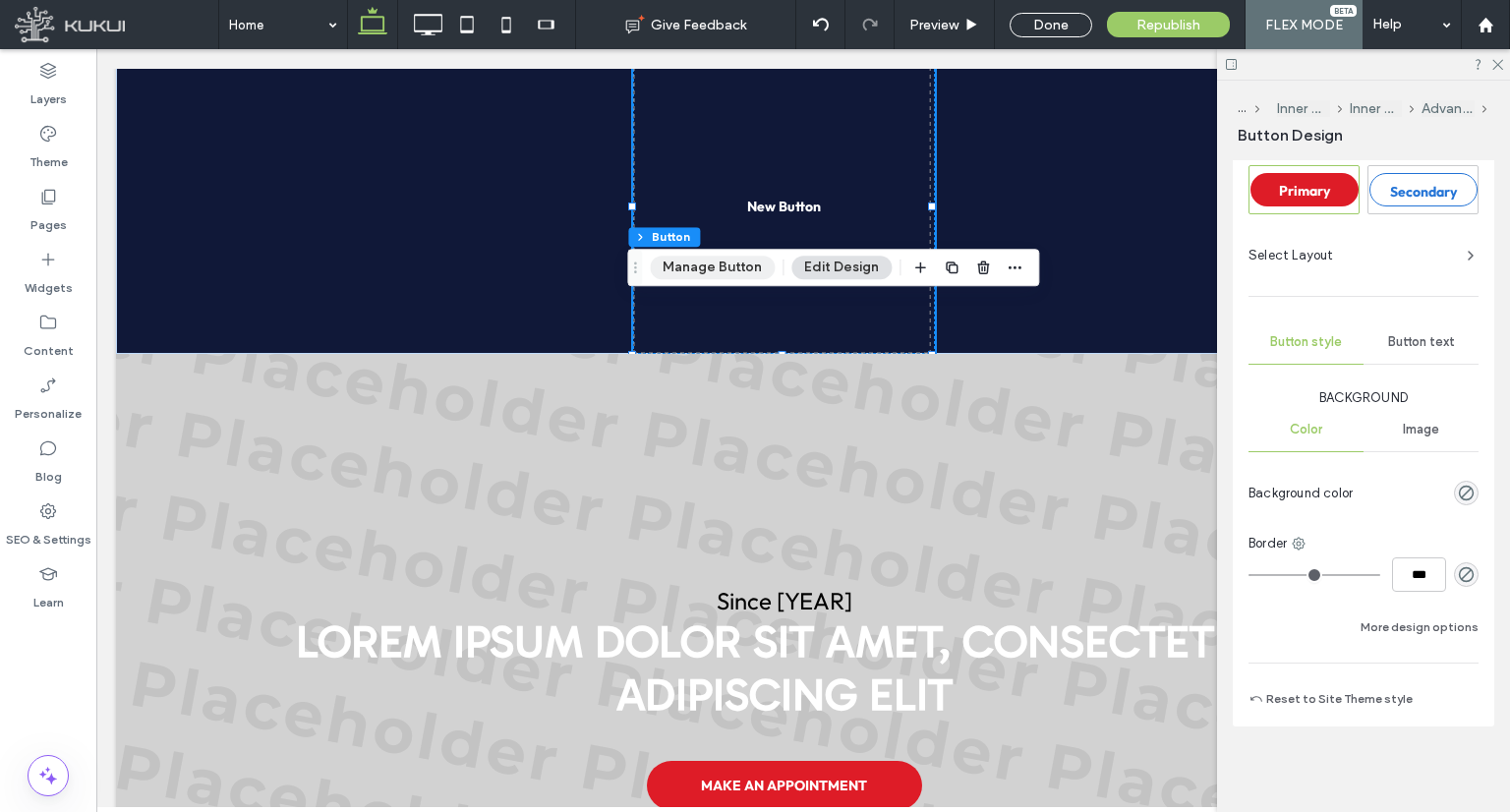 click on "Manage Button" at bounding box center [712, 267] 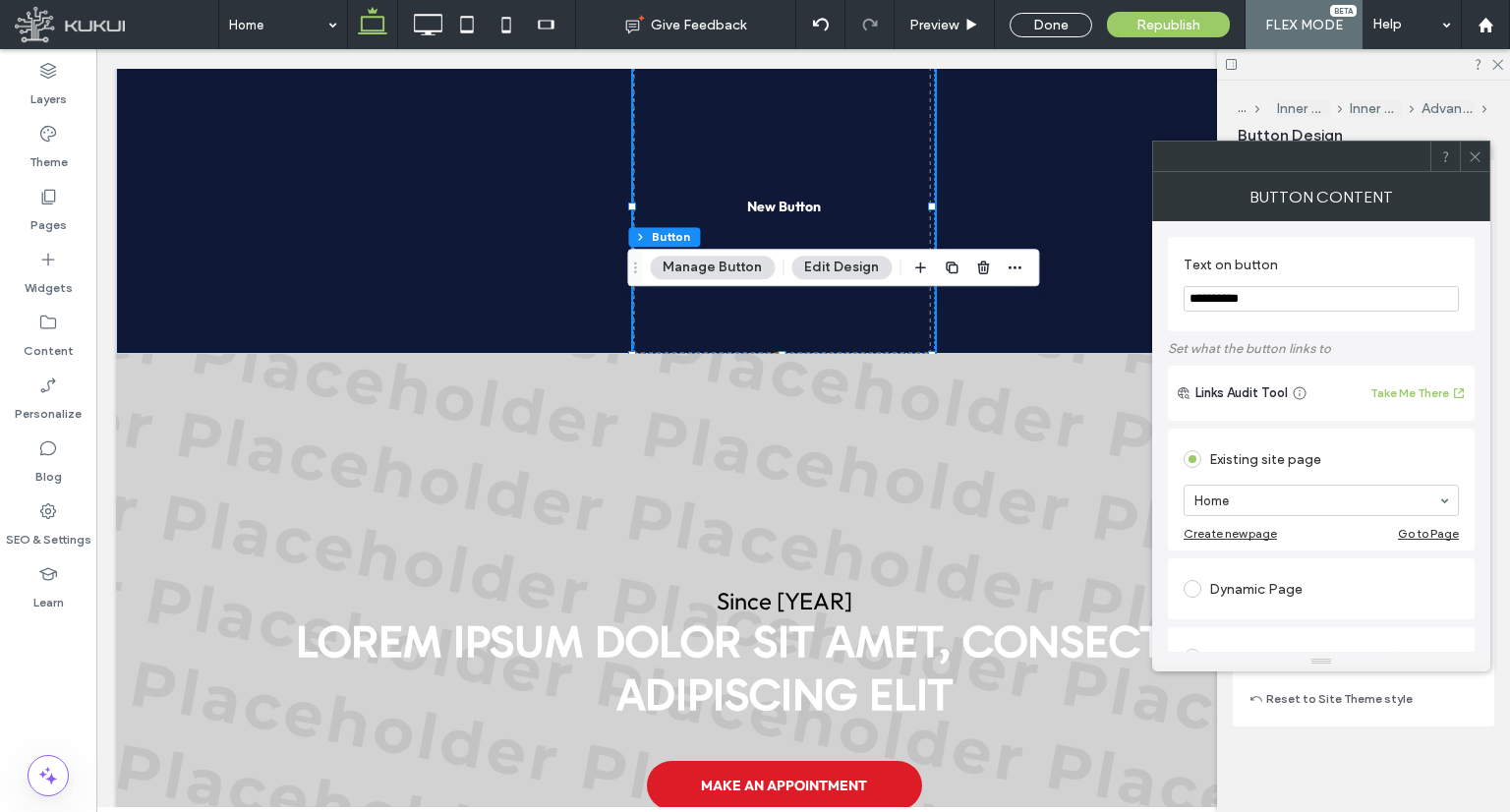 click on "**********" at bounding box center [1321, 299] 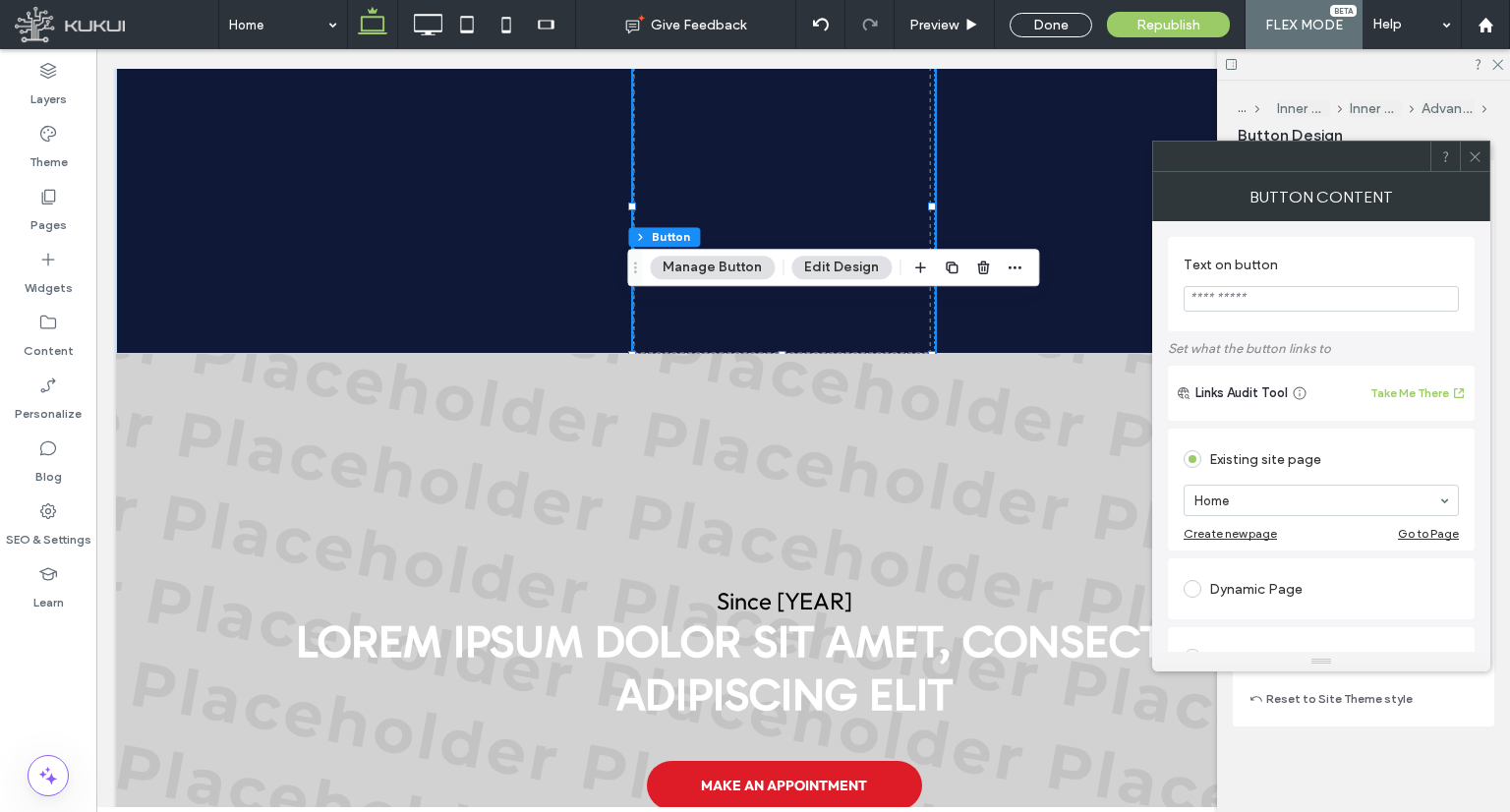 type 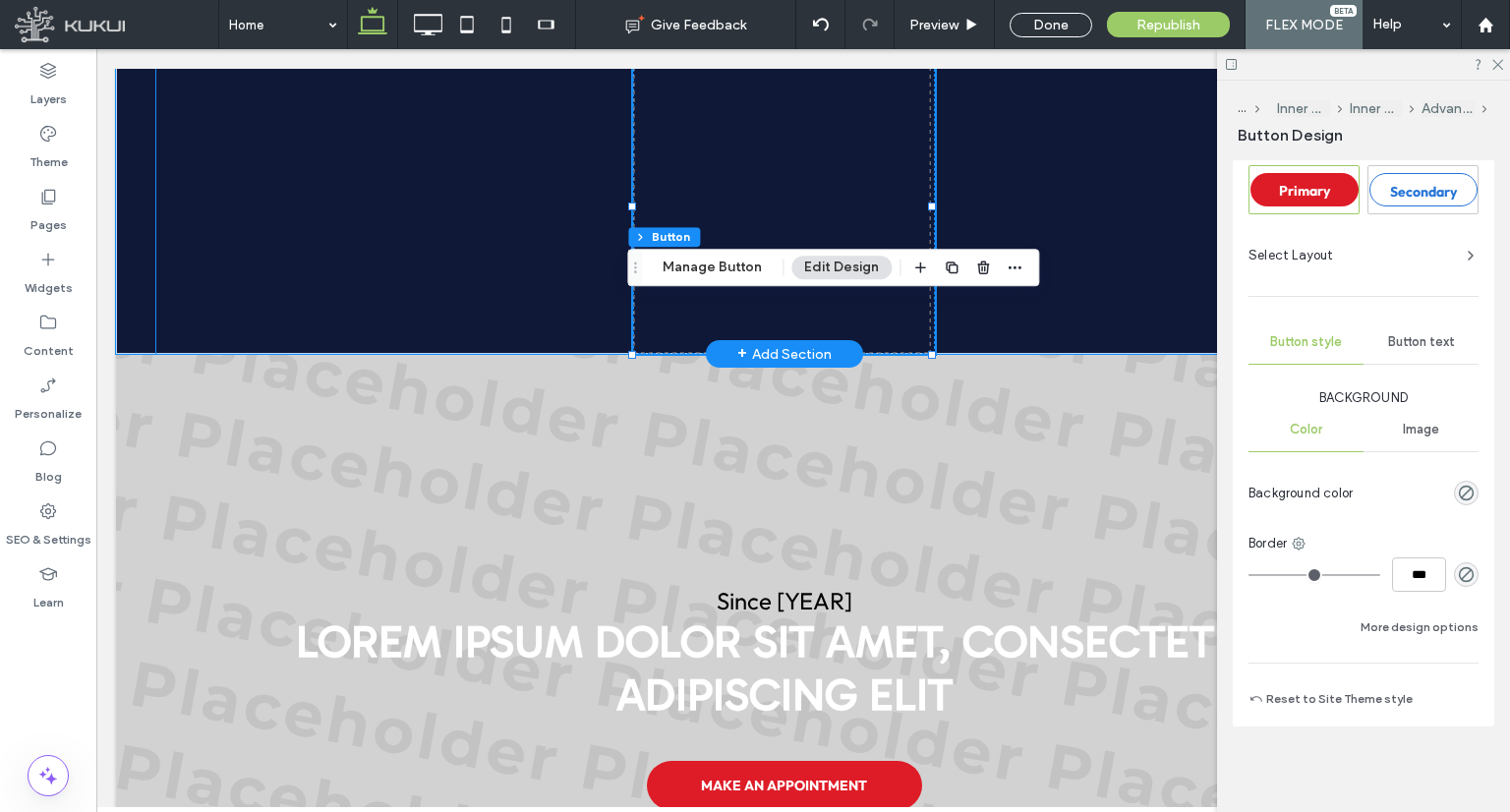 click at bounding box center (784, 206) 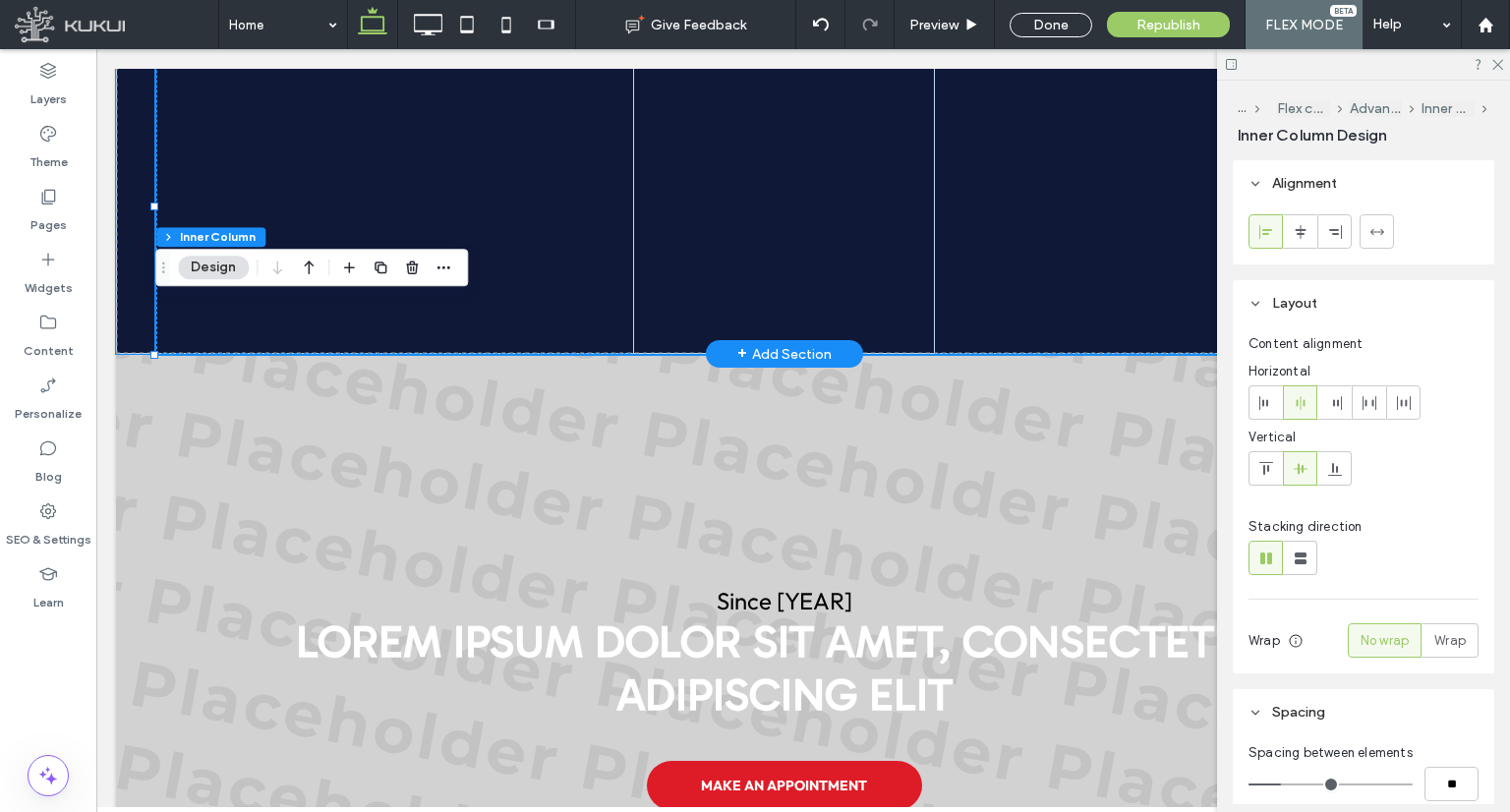 click at bounding box center [784, 206] 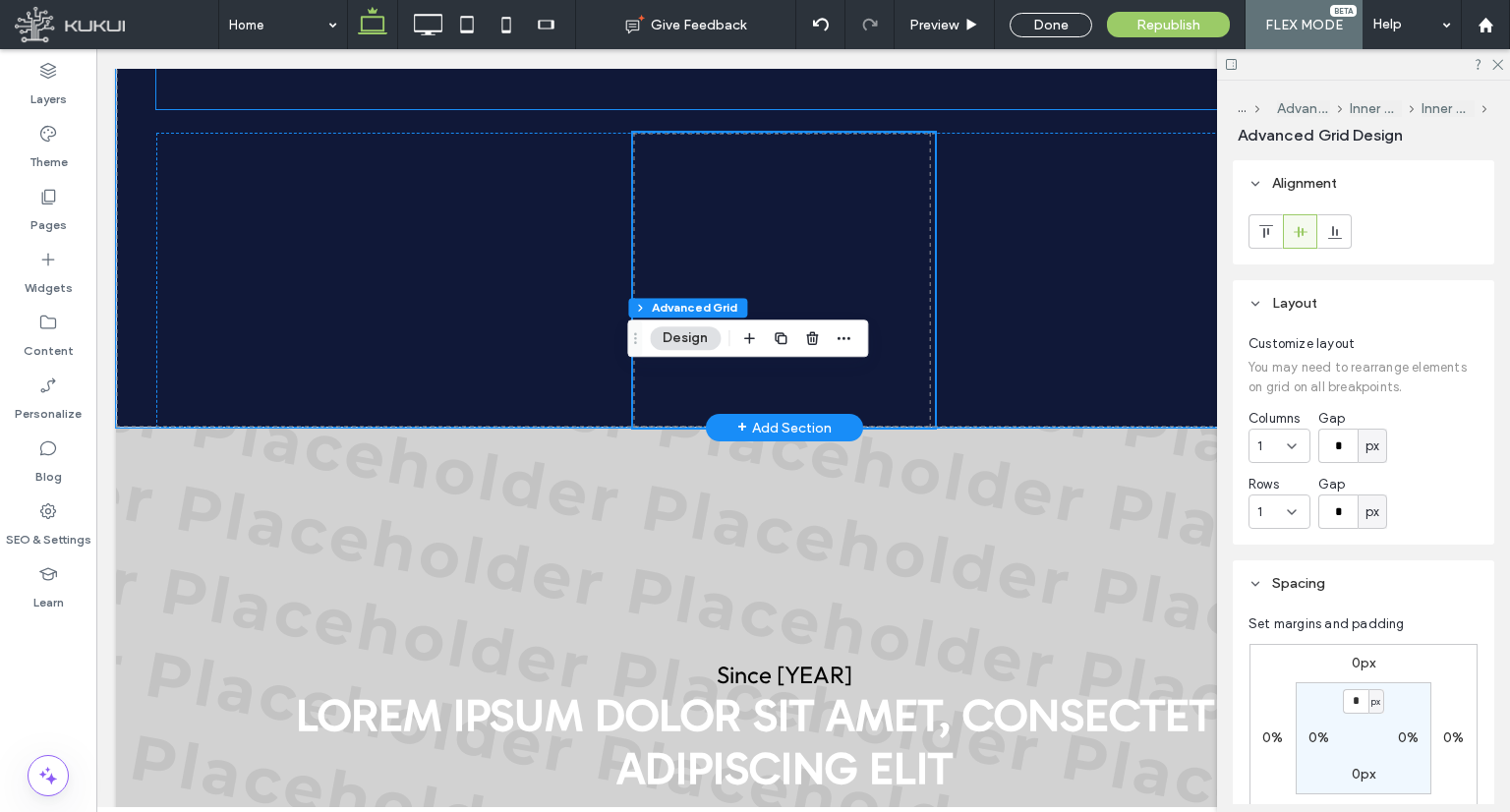 scroll, scrollTop: 2451, scrollLeft: 0, axis: vertical 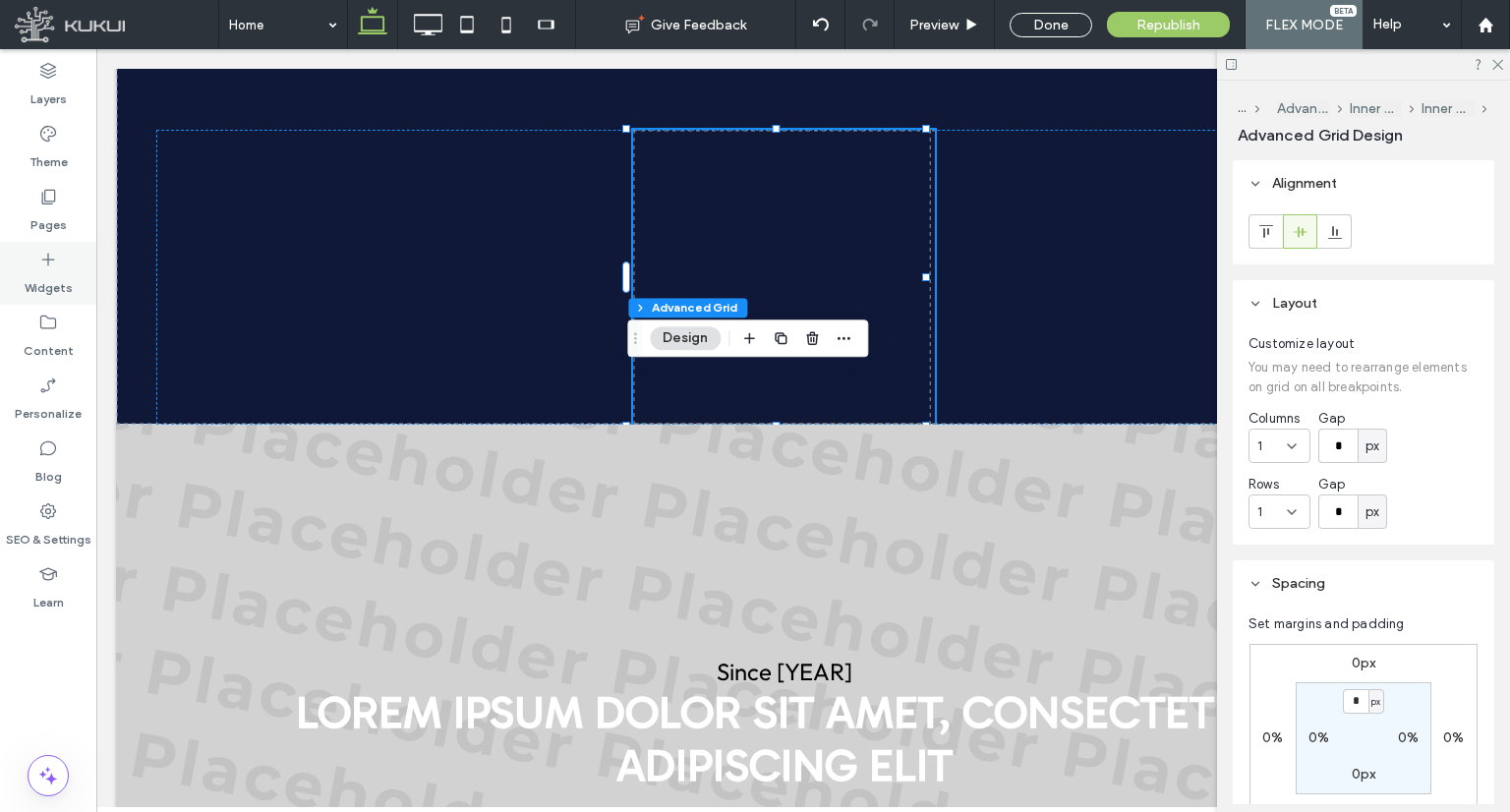 click 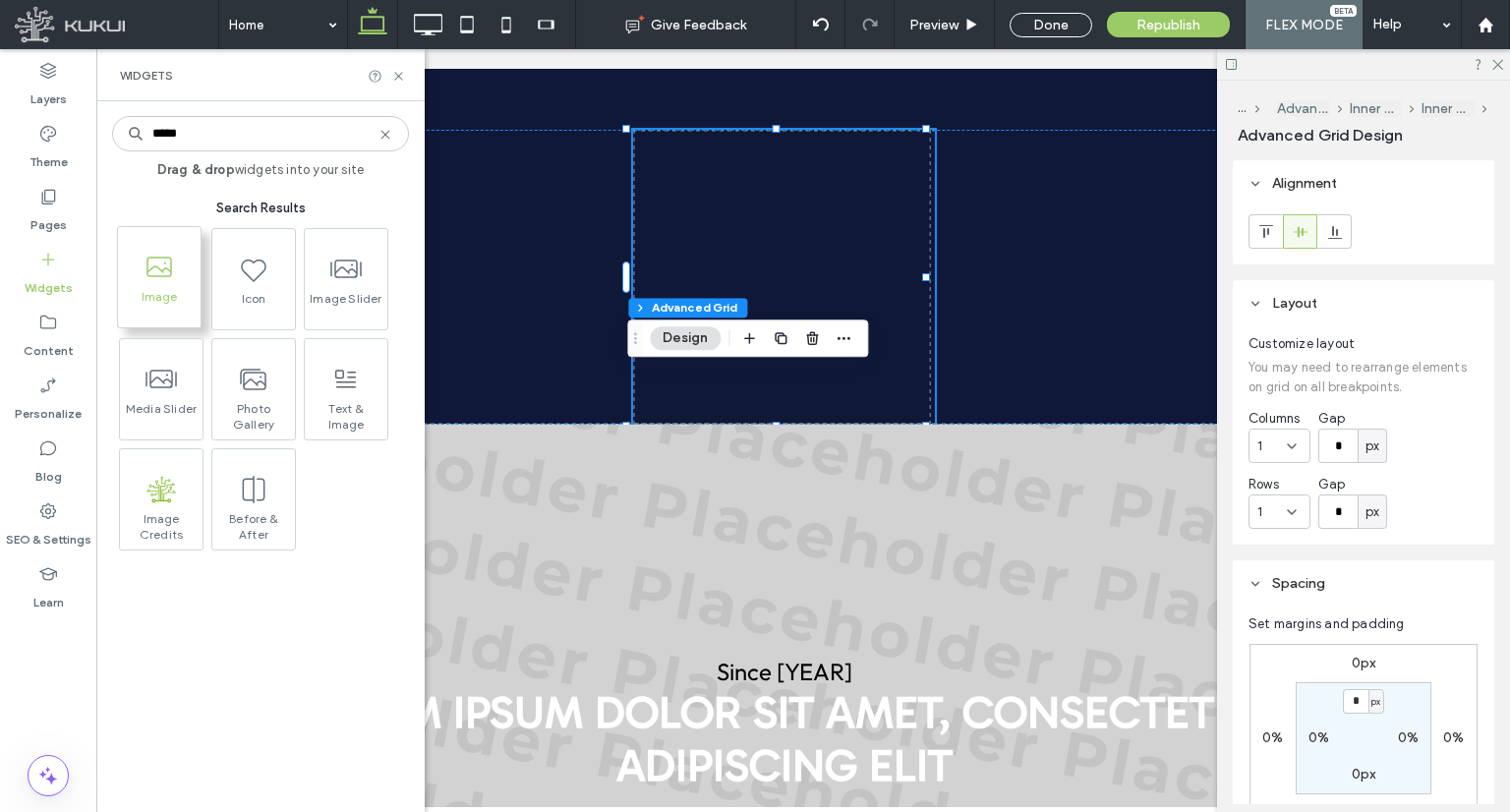 type on "*****" 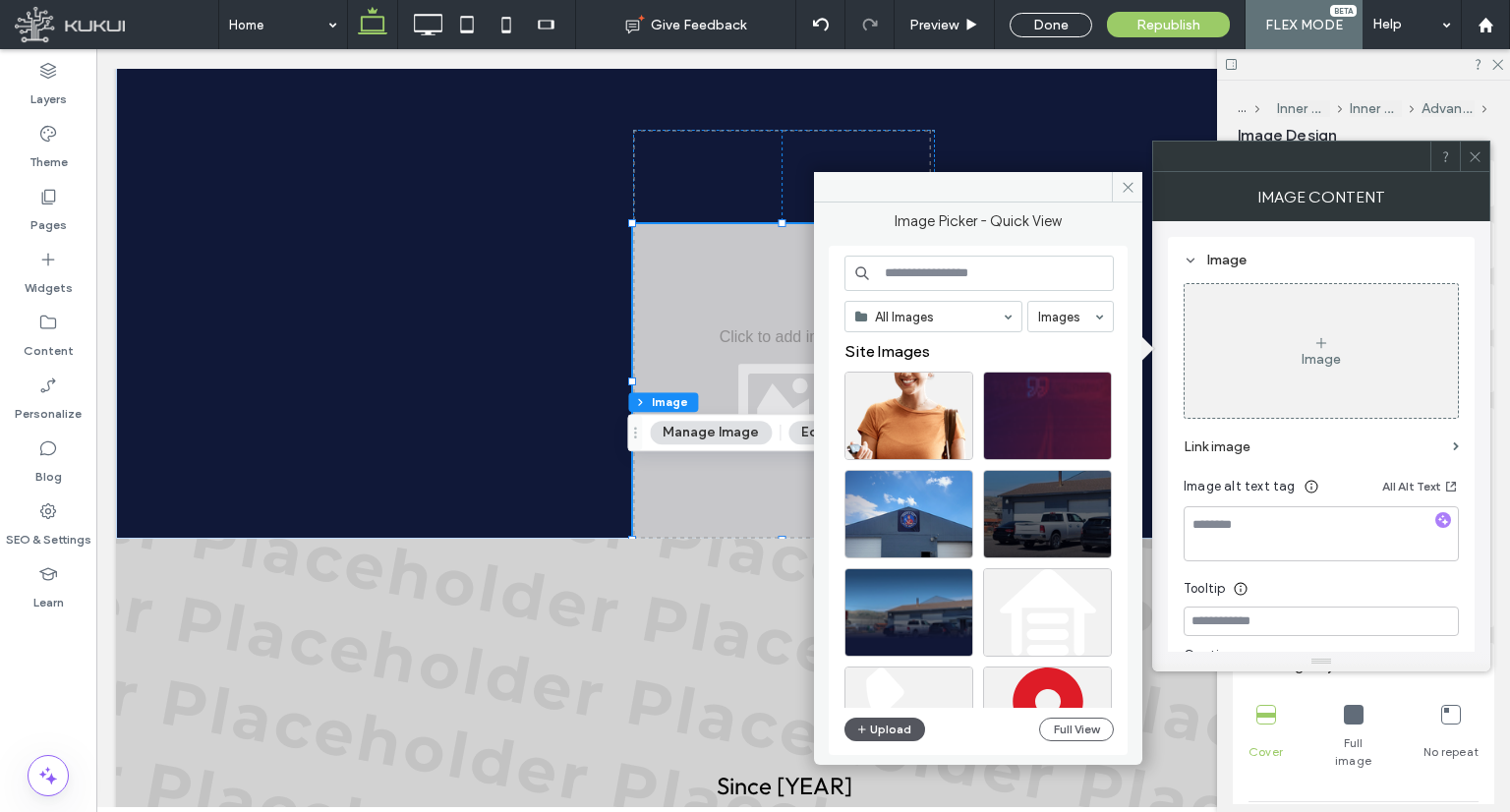 click on "Upload" at bounding box center (885, 729) 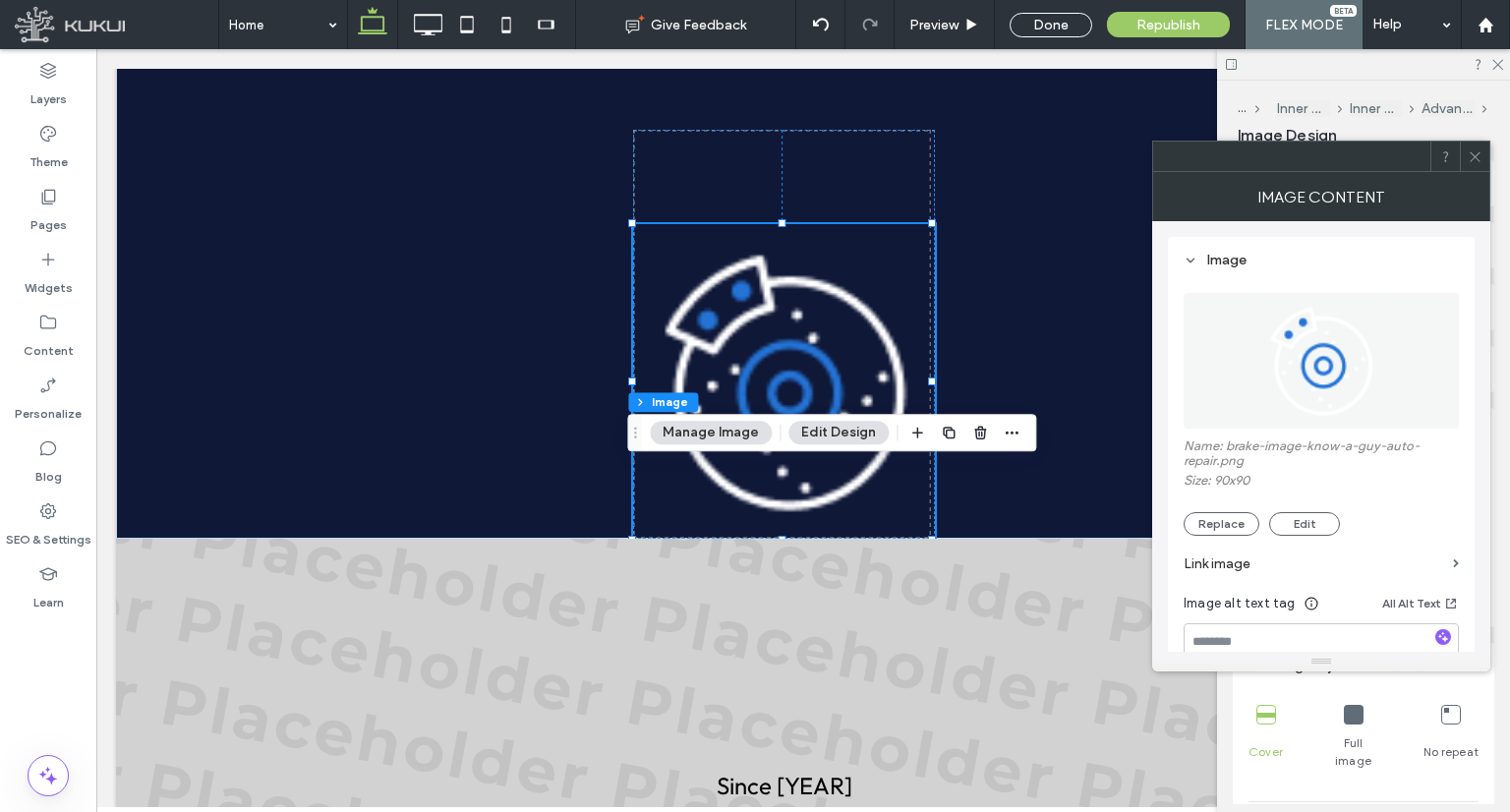 click 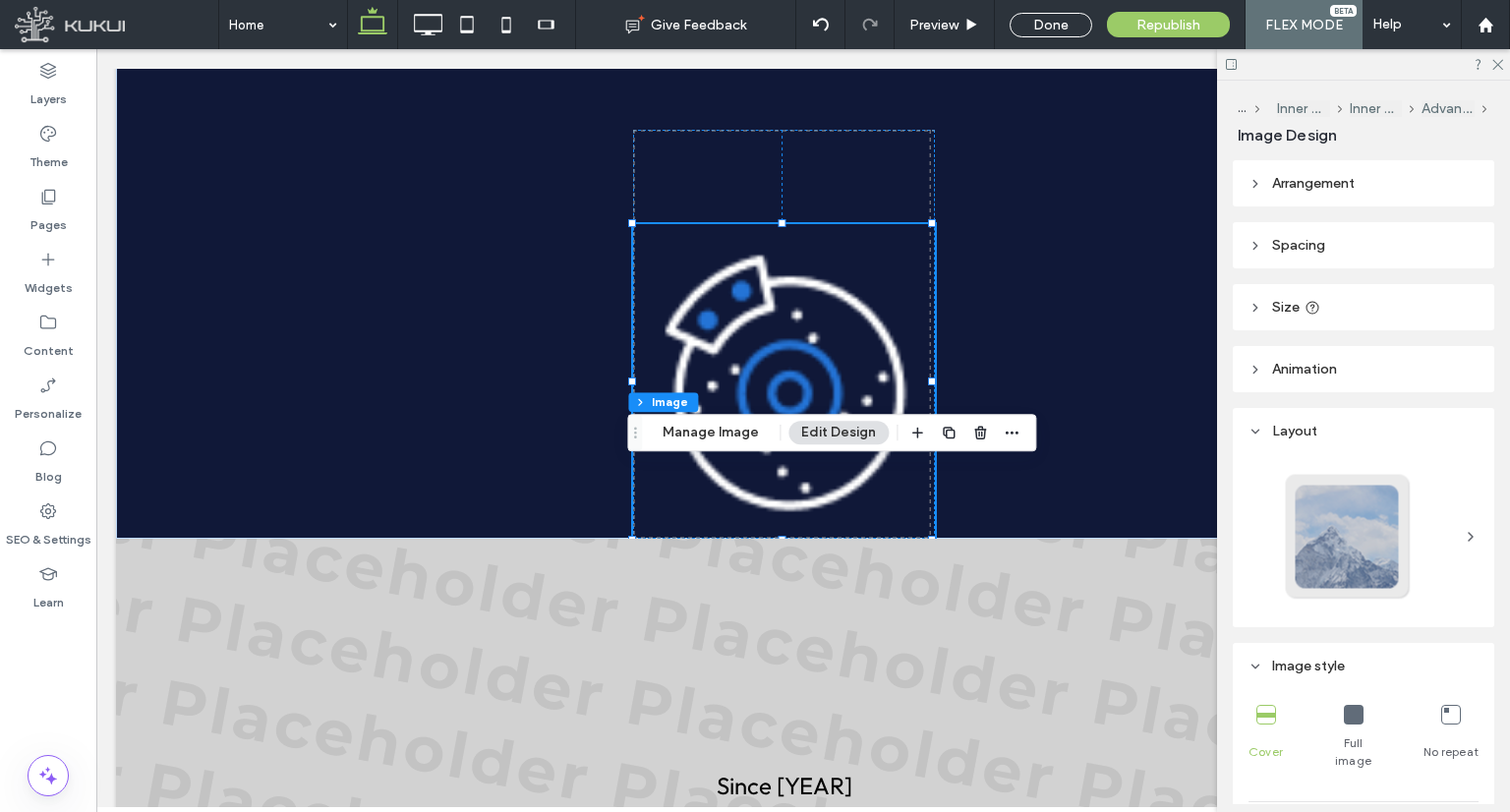 click on "Size" at bounding box center (1364, 307) 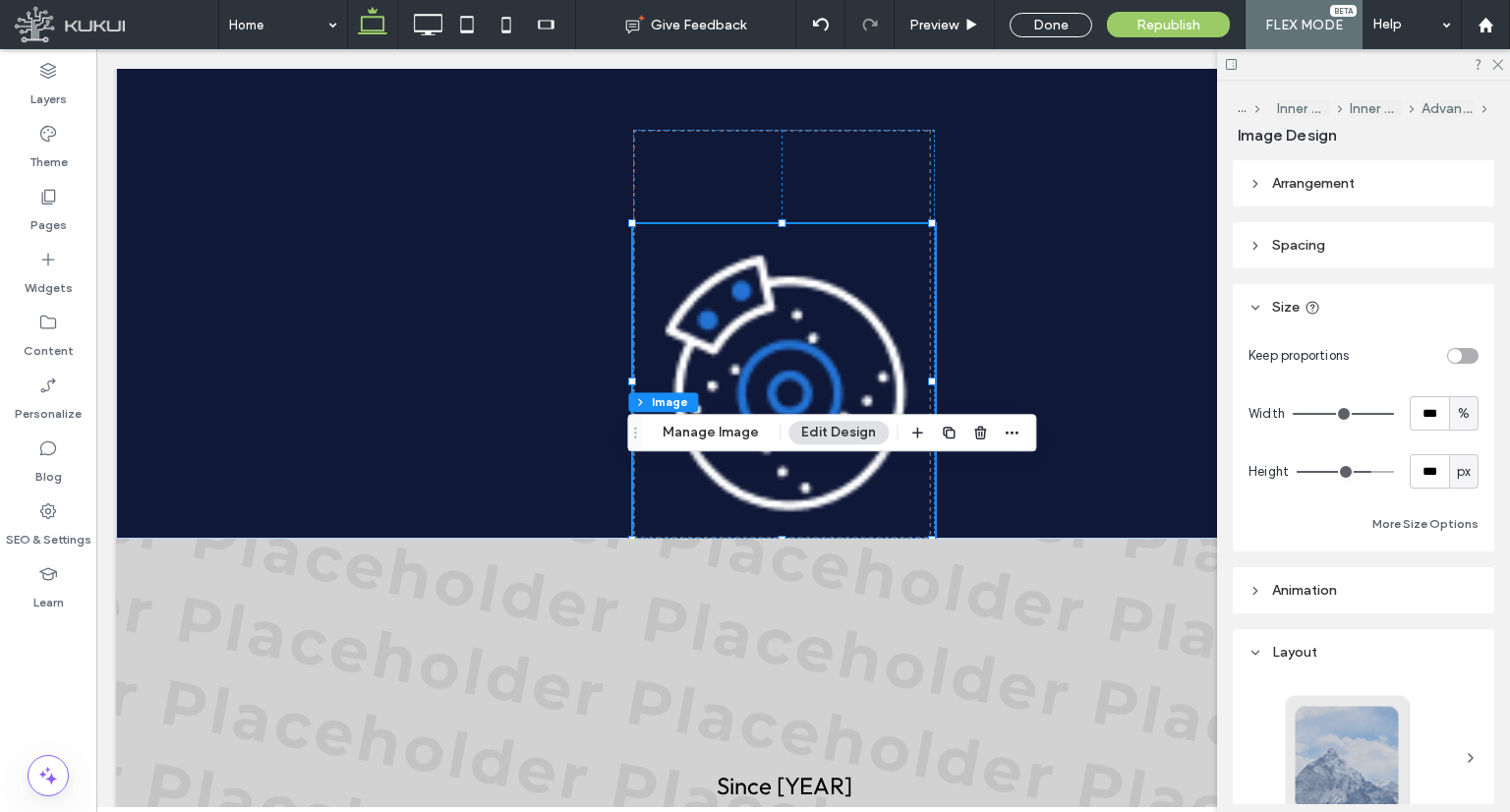 click on "%" at bounding box center (1464, 414) 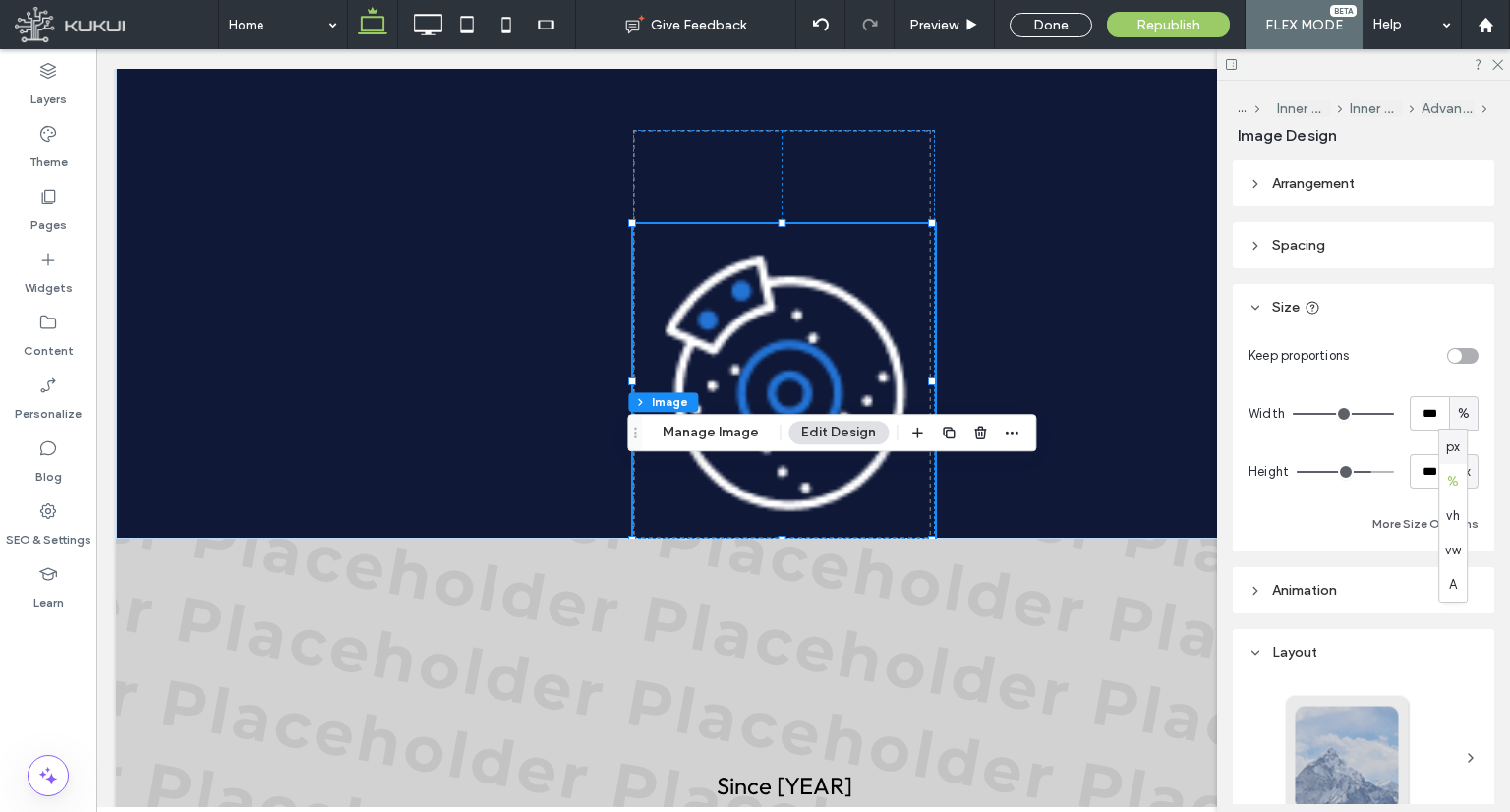click on "px" at bounding box center (1453, 447) 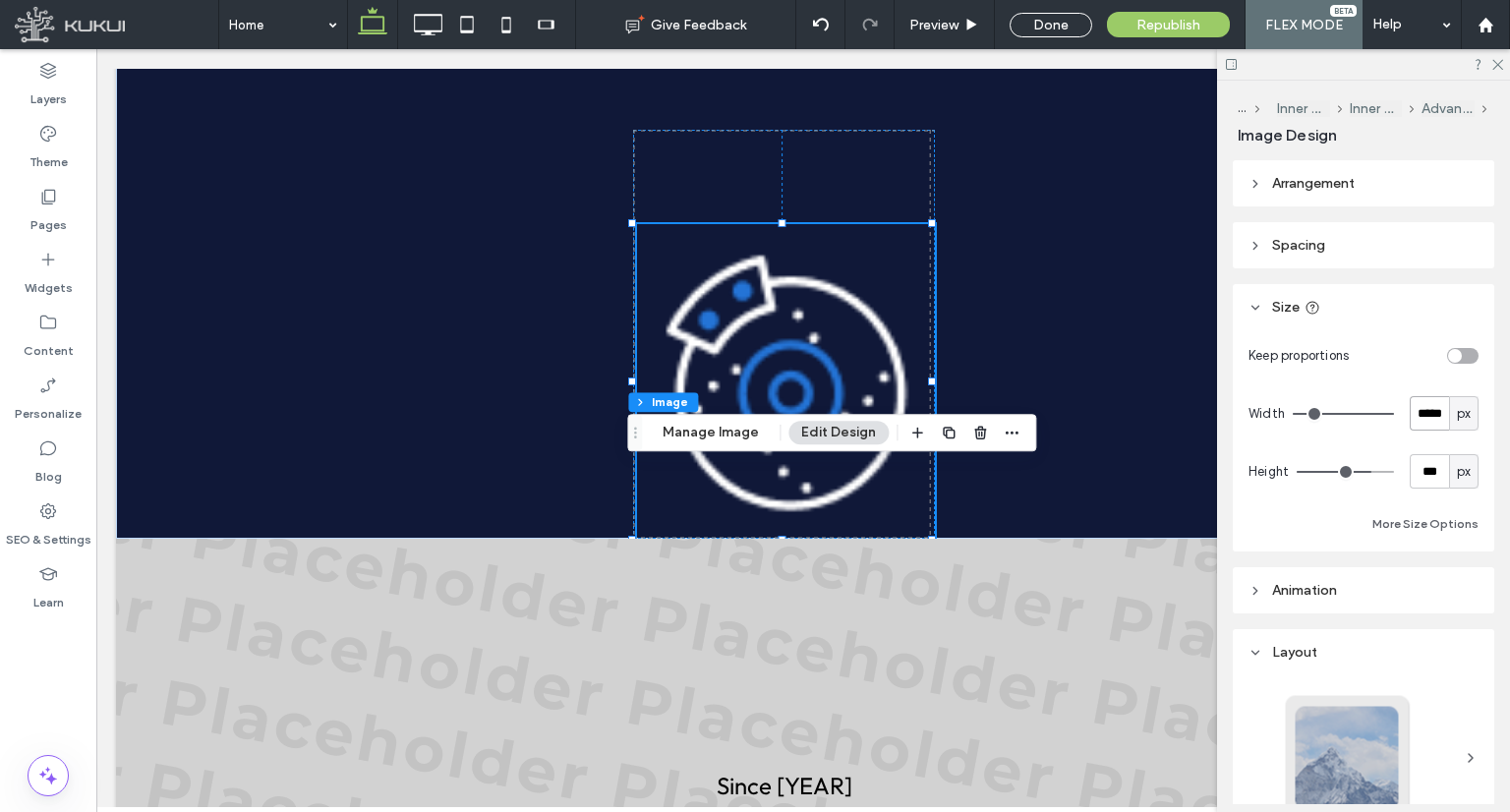 click on "*****" at bounding box center (1429, 413) 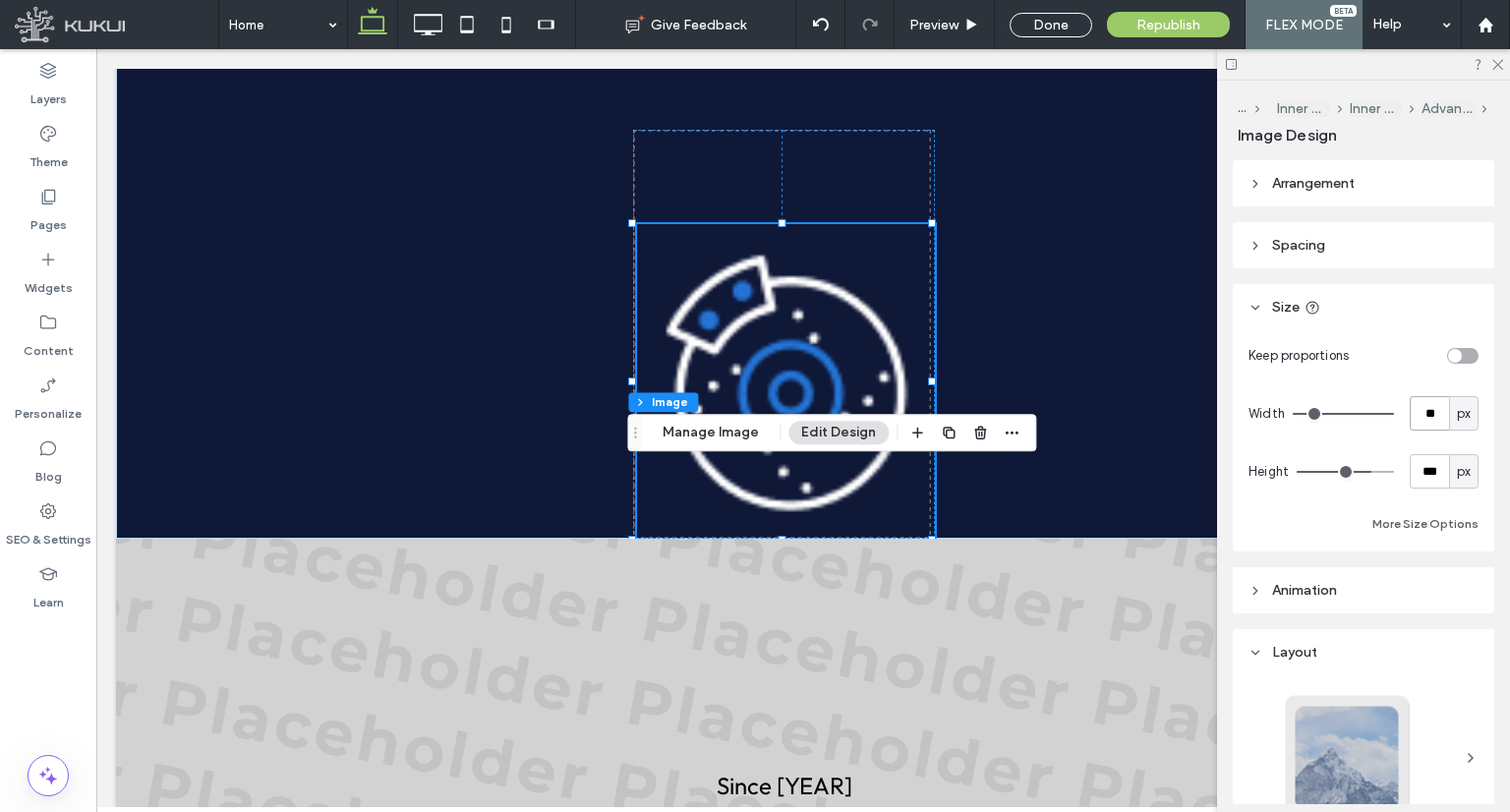 type on "**" 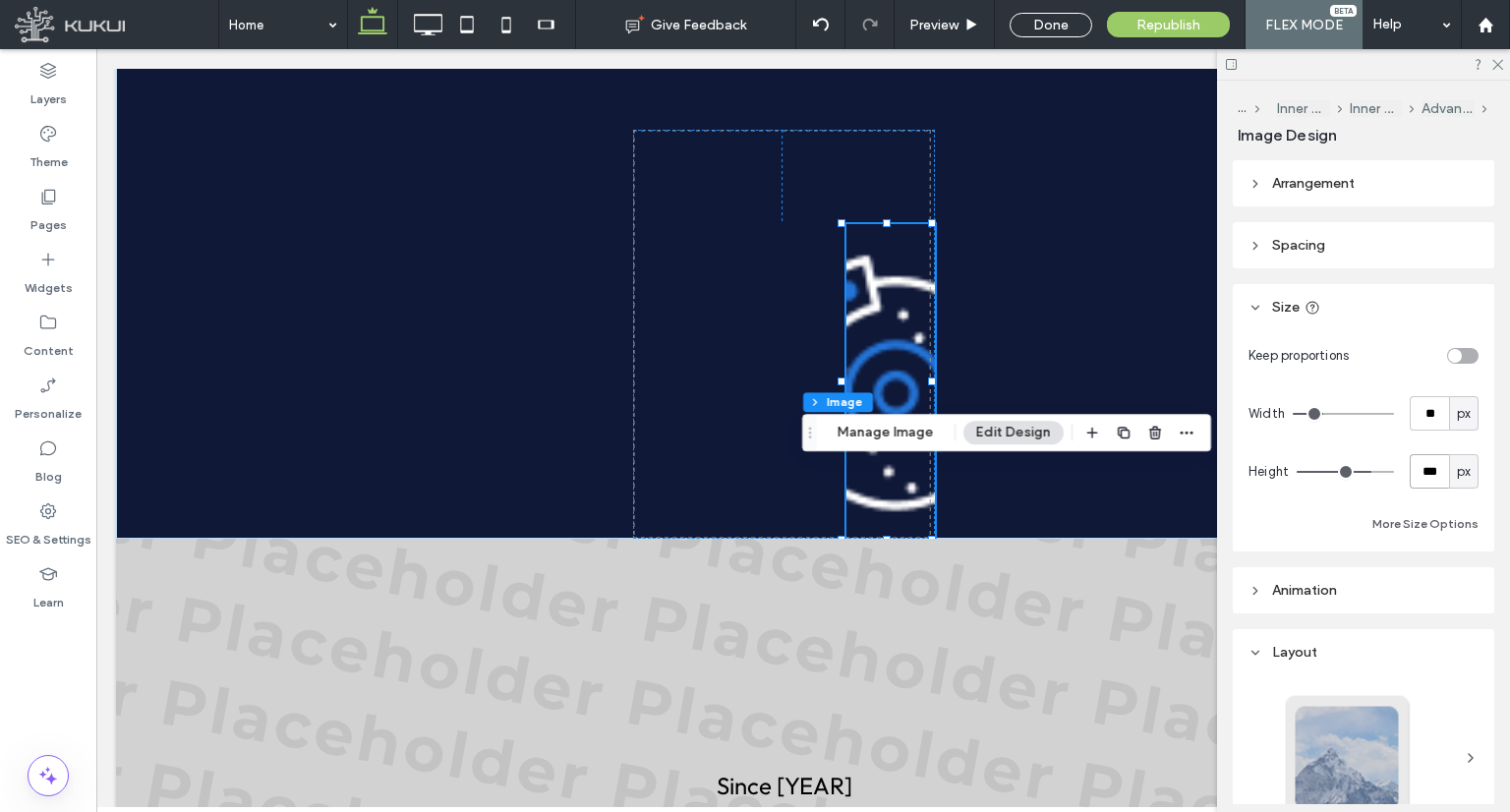 click on "***" at bounding box center (1429, 471) 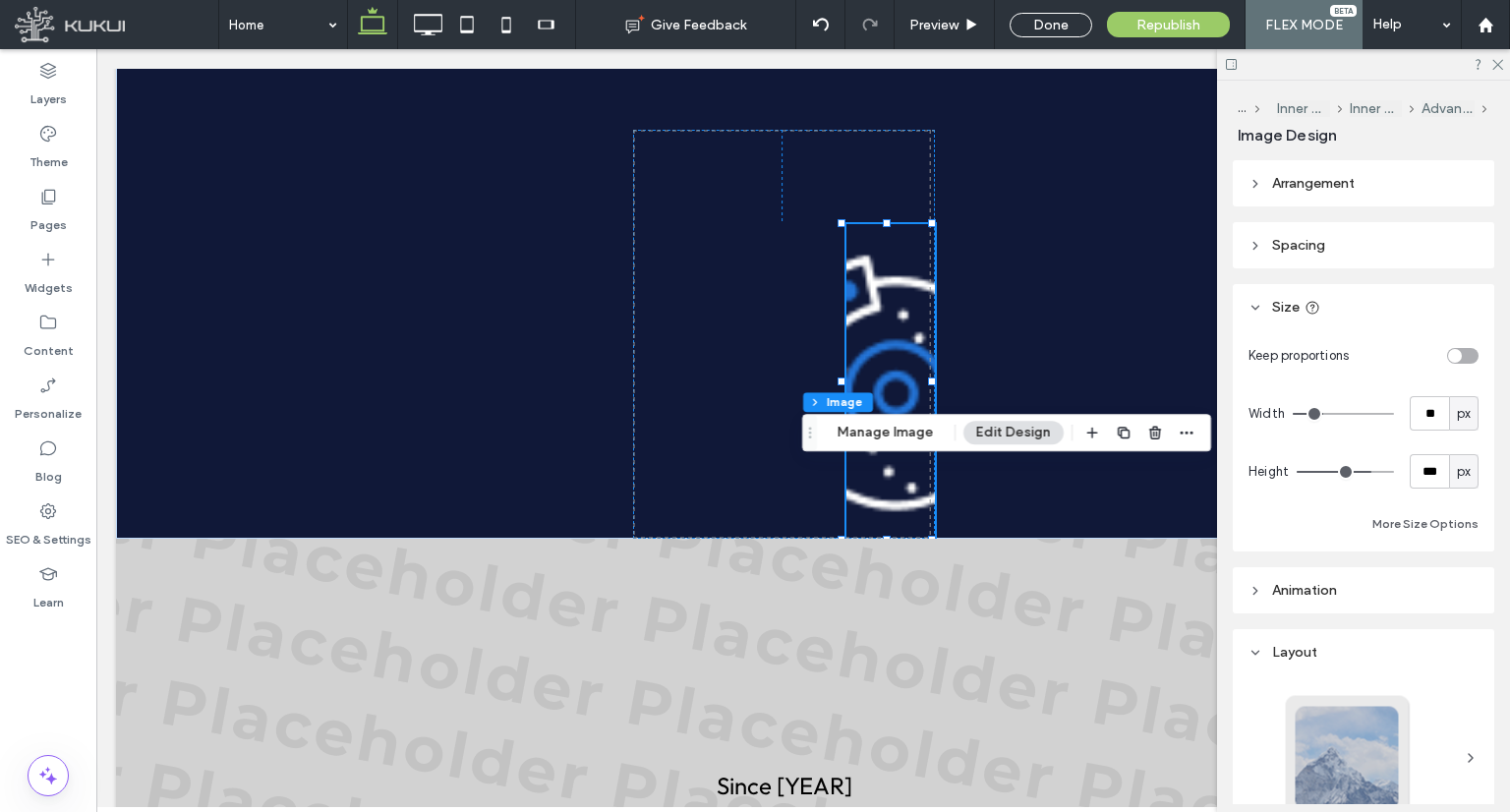 click on "Keep proportions Width ** px Height *** px More Size Options" at bounding box center (1364, 440) 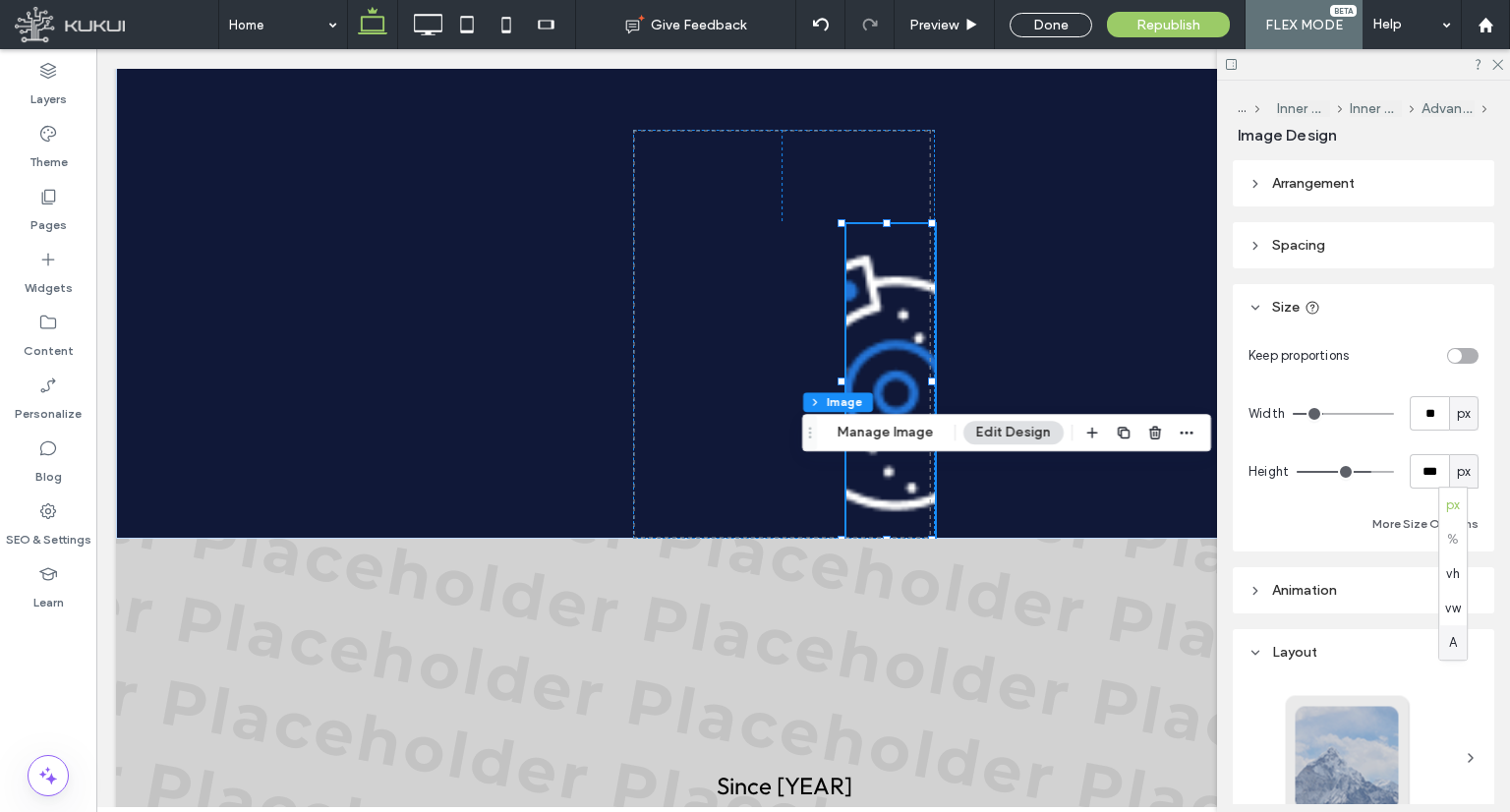 click on "A" at bounding box center [1453, 642] 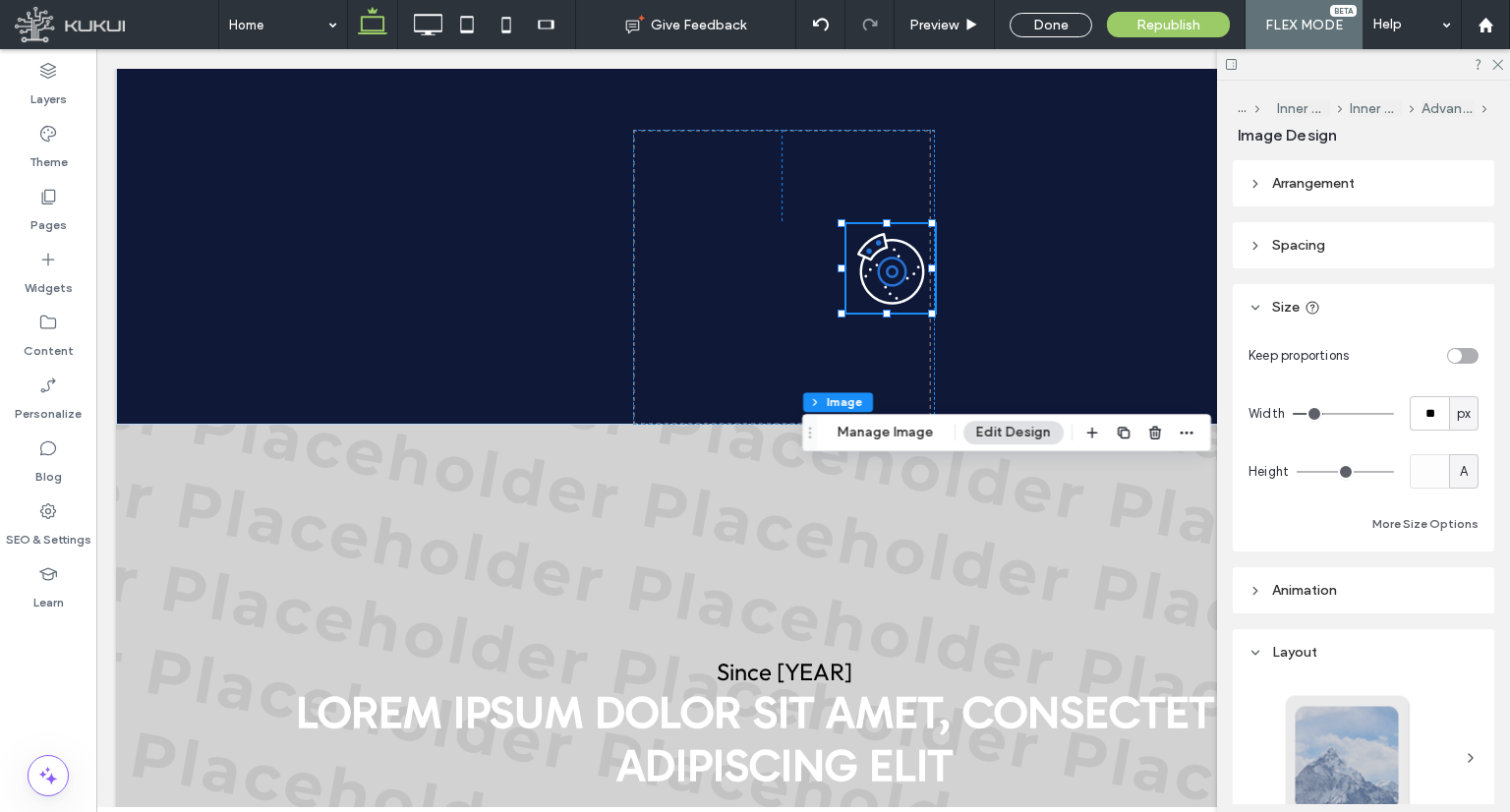 click on "Arrangement" at bounding box center [1364, 183] 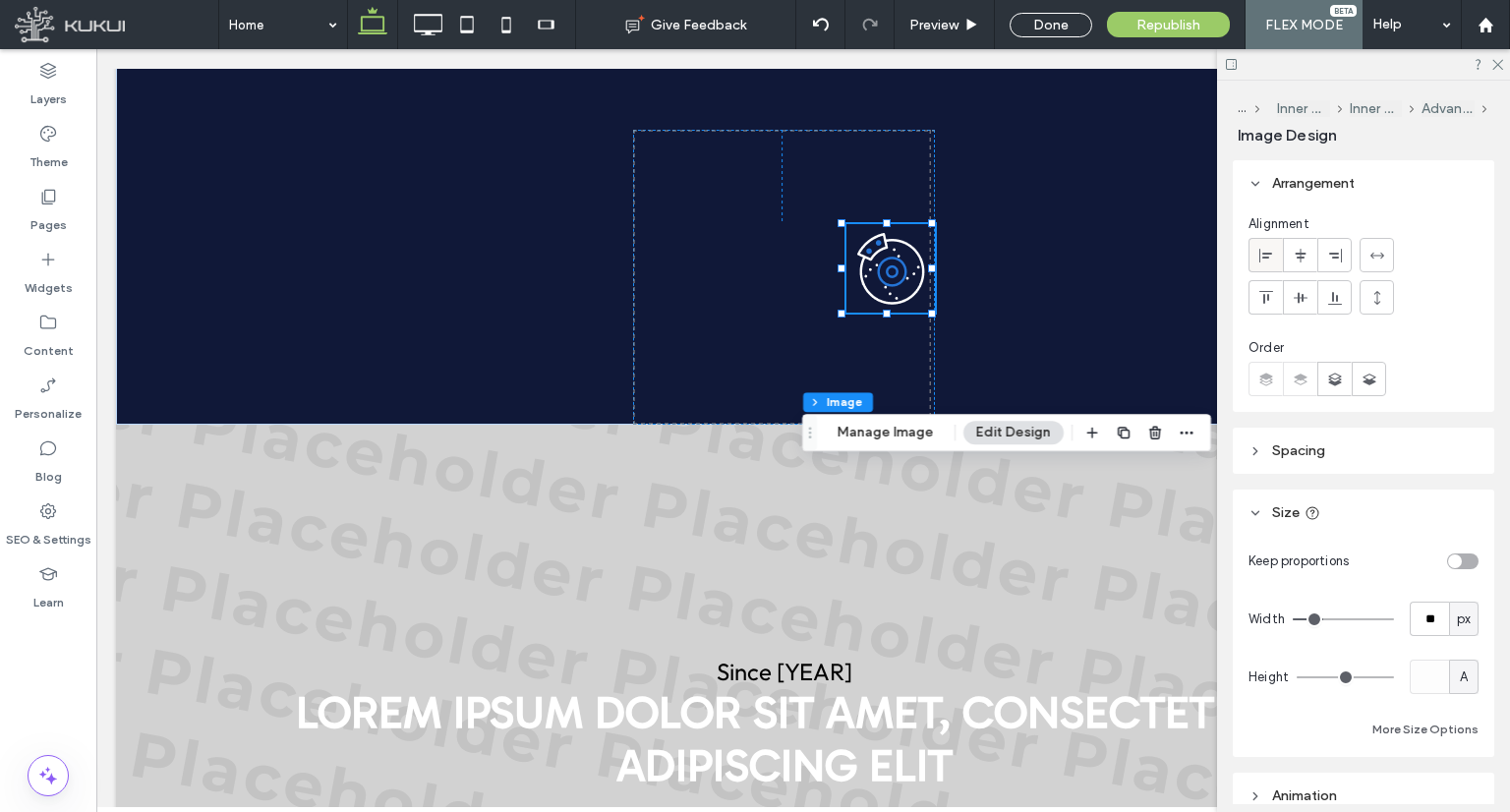 click 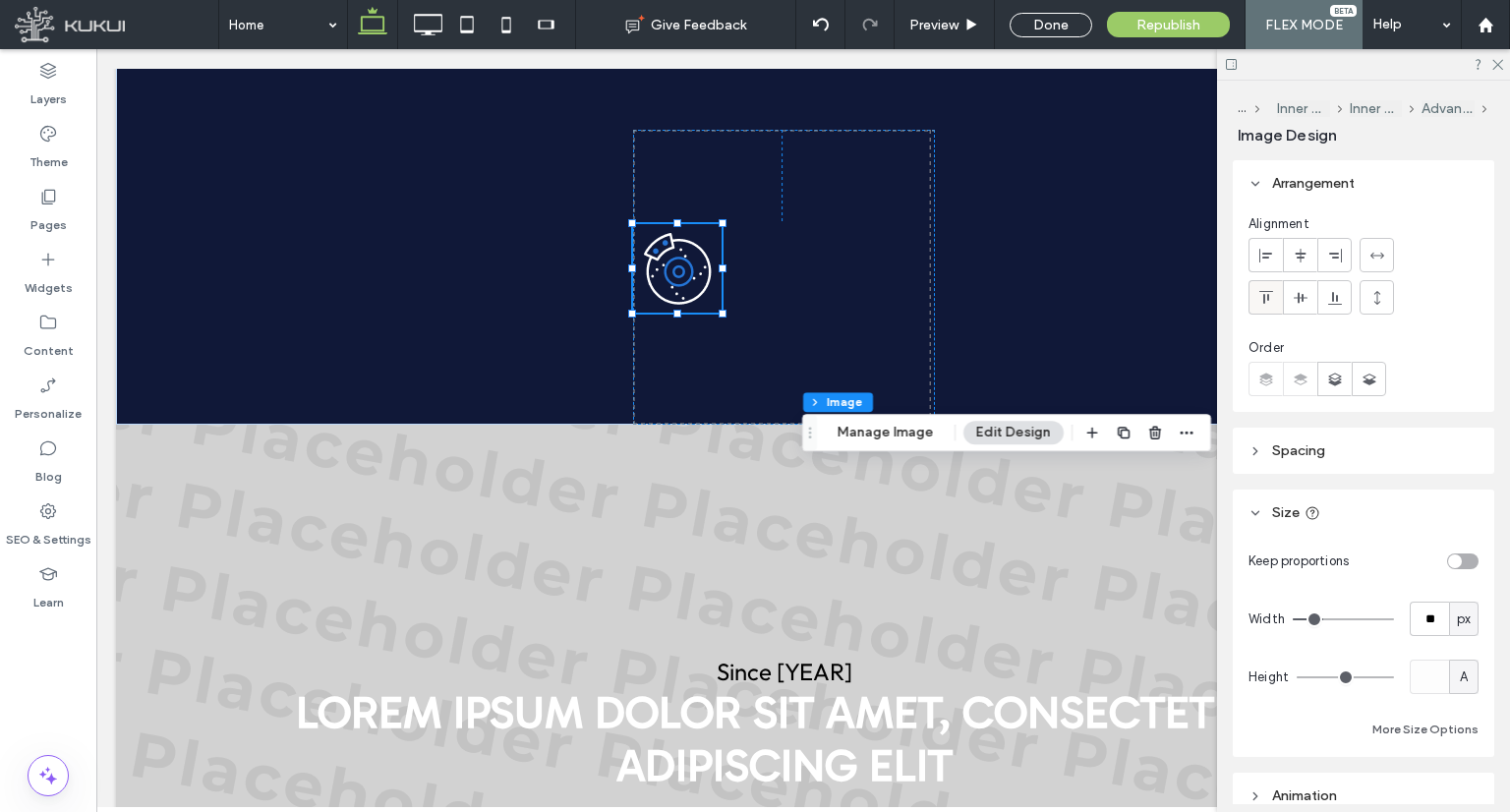 click 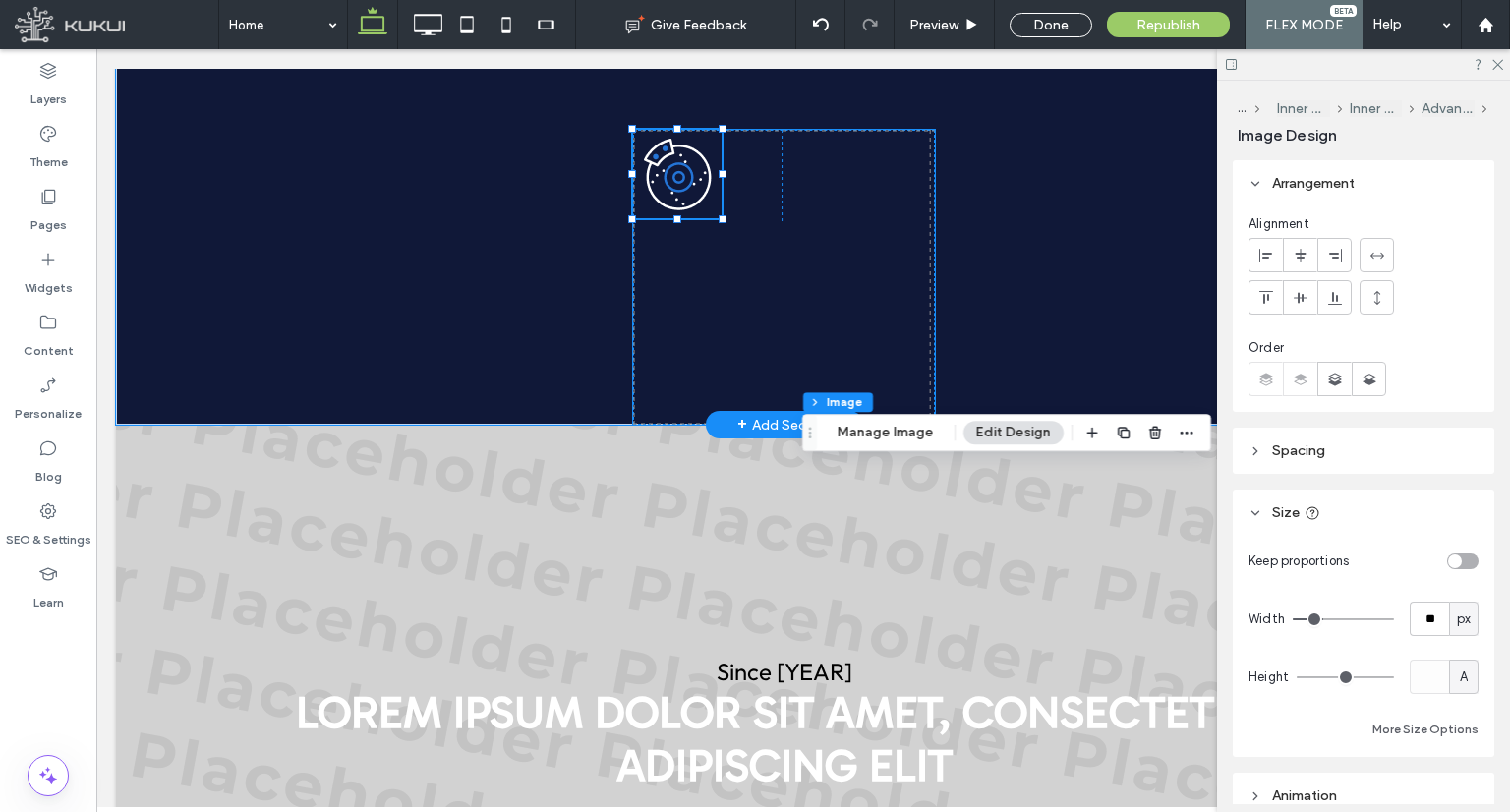 click at bounding box center (784, 277) 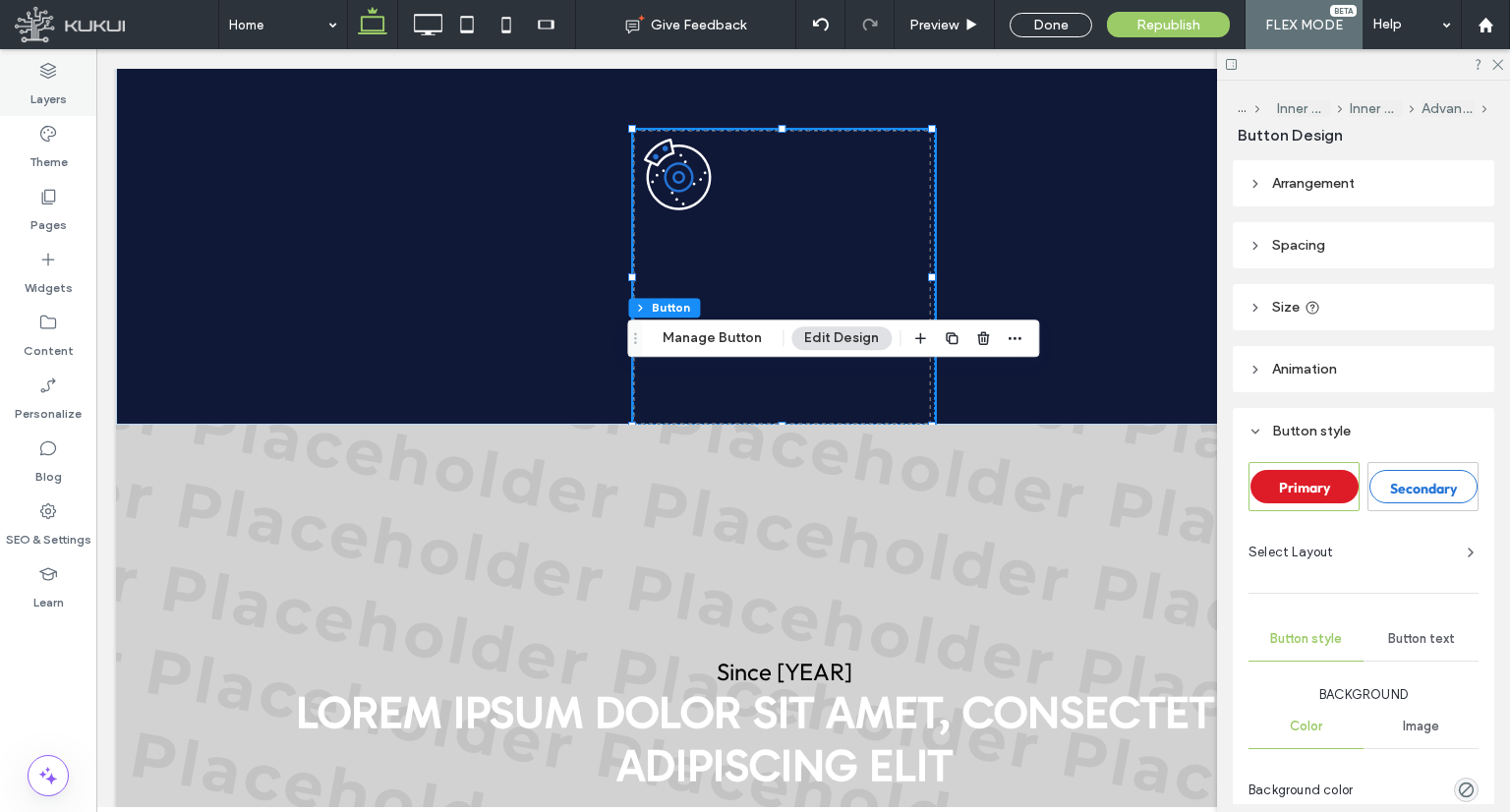 click on "Layers" at bounding box center [48, 94] 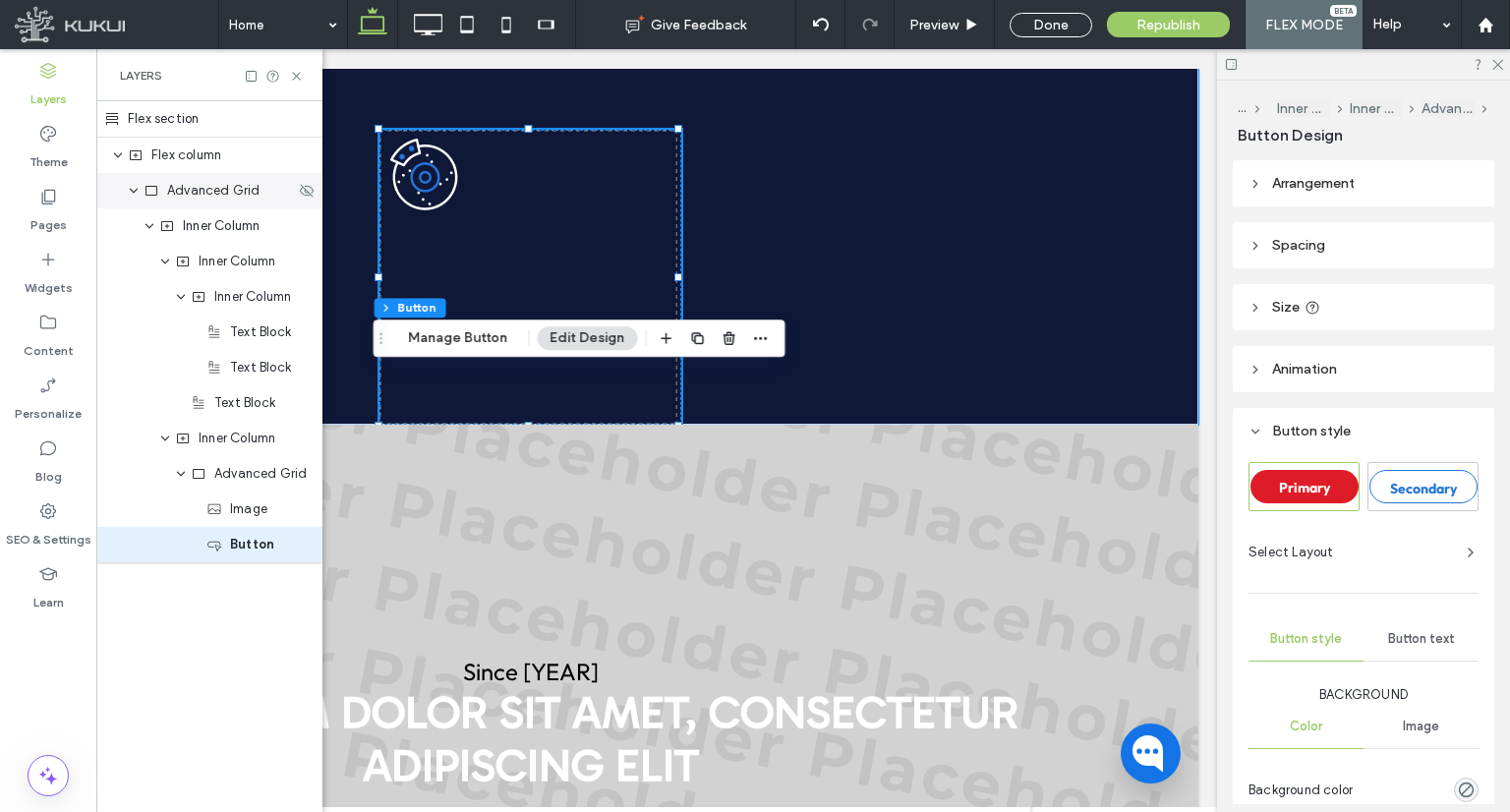 click on "Advanced Grid" at bounding box center [213, 191] 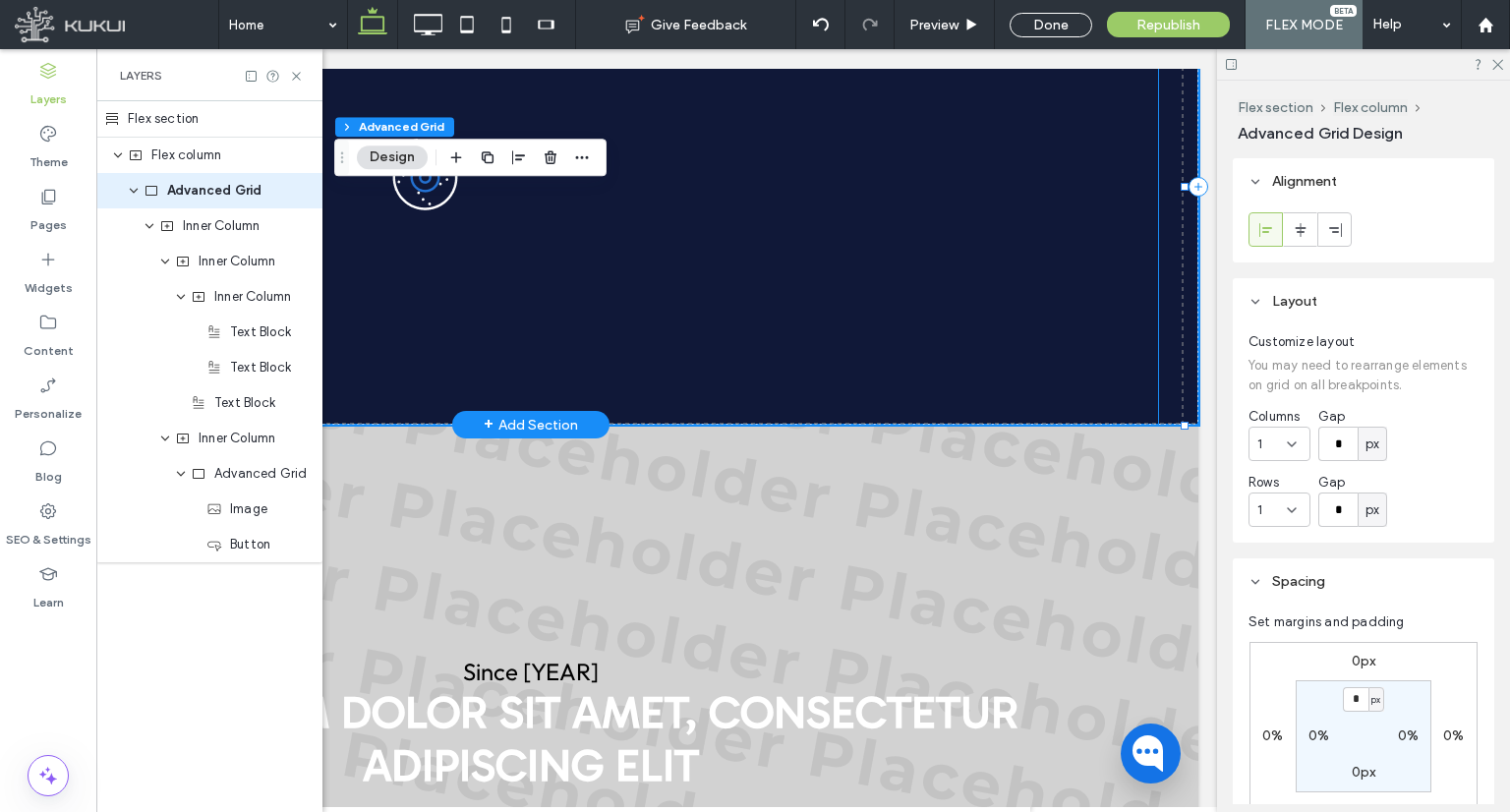 click at bounding box center (530, 277) 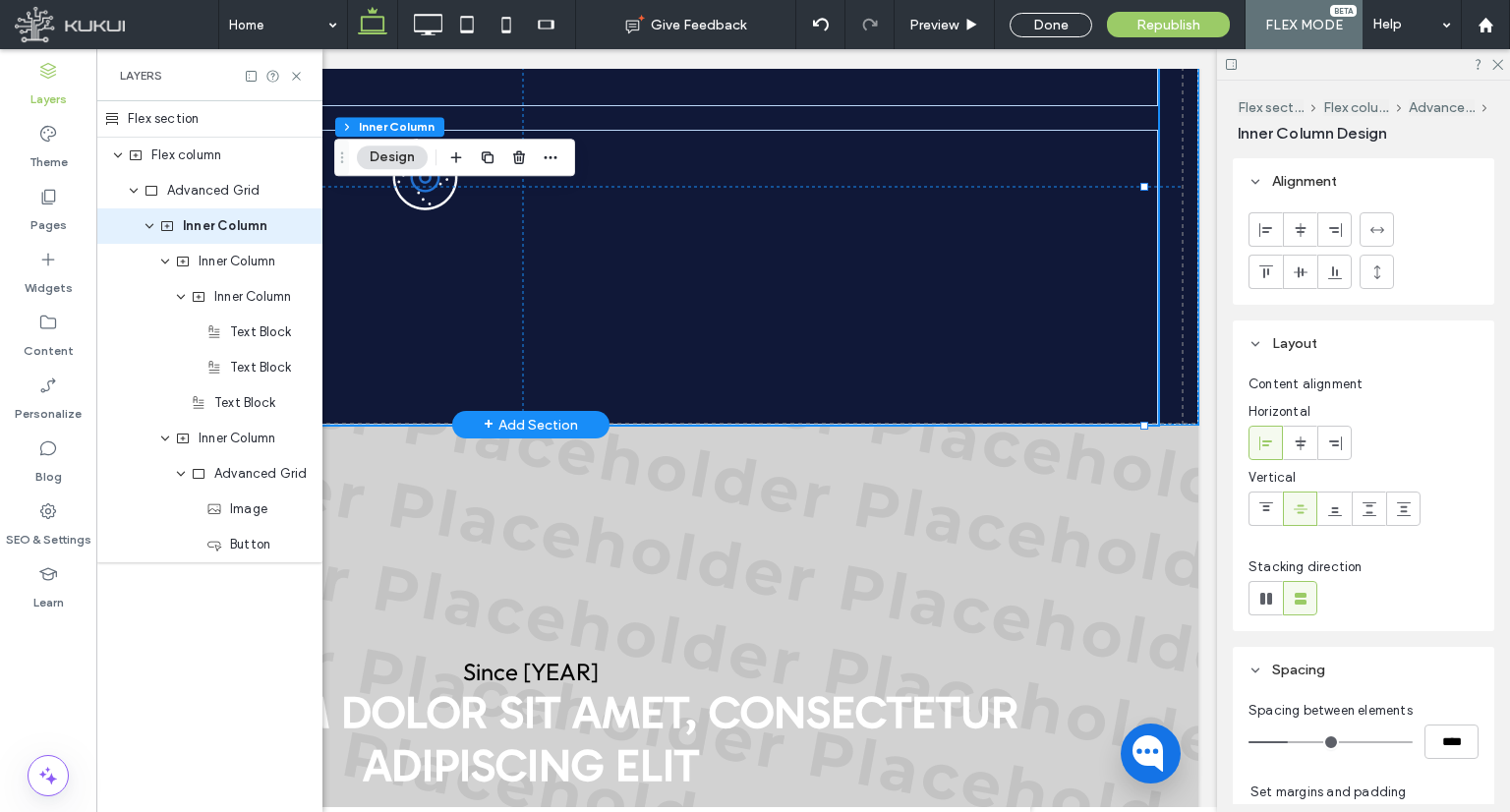 click at bounding box center (530, 277) 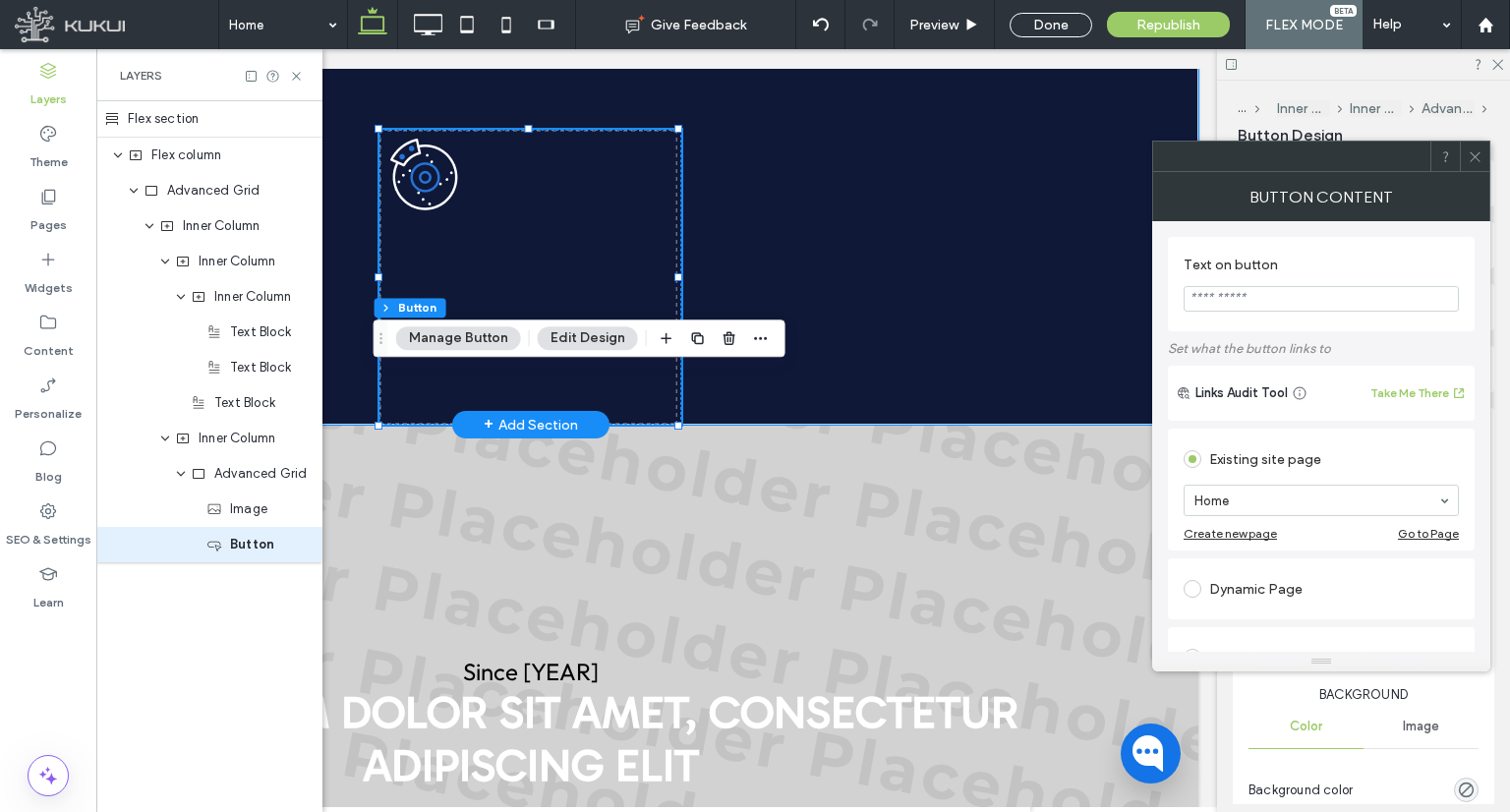 click at bounding box center (530, 277) 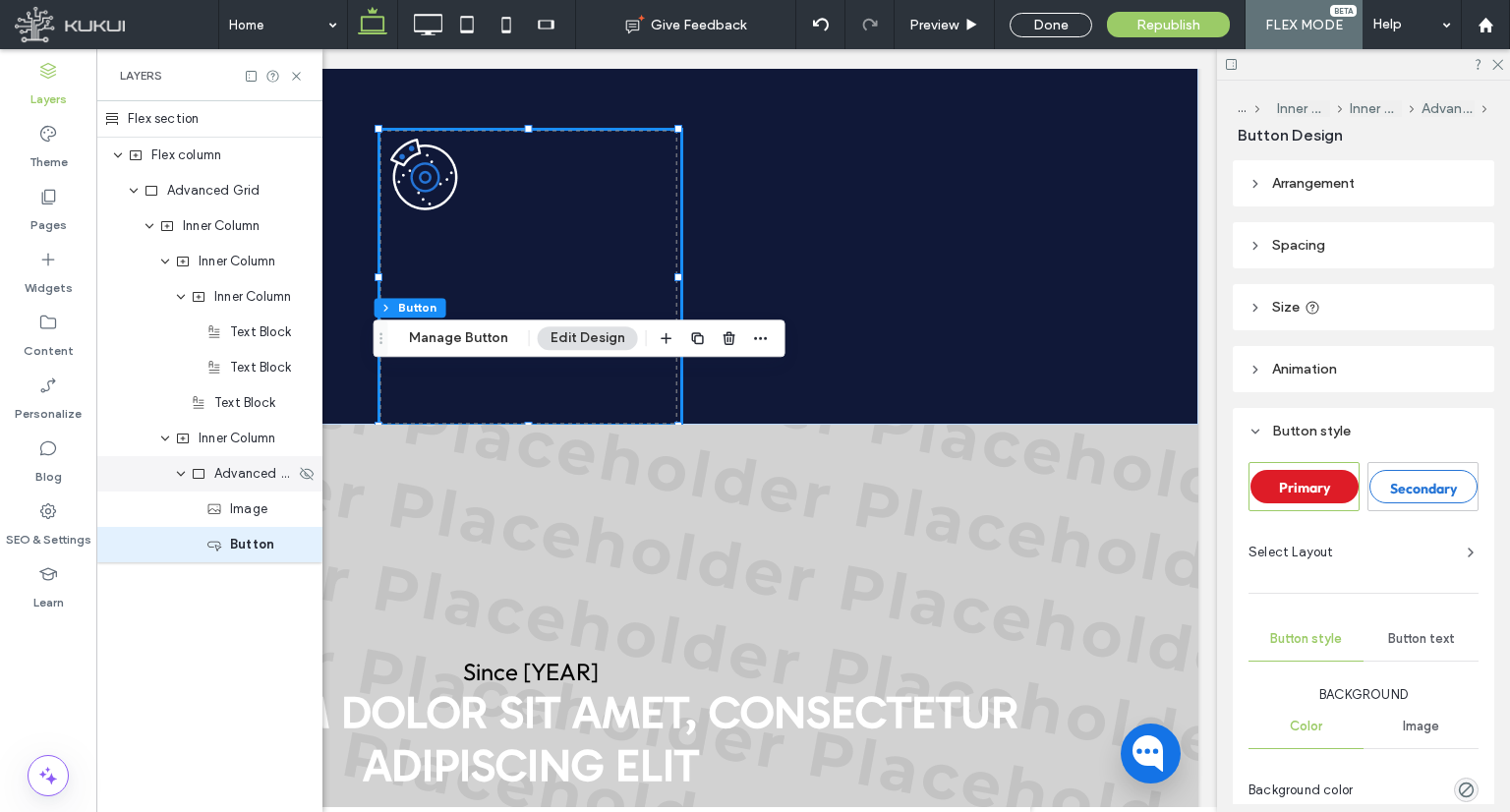 click on "Advanced Grid" at bounding box center [255, 474] 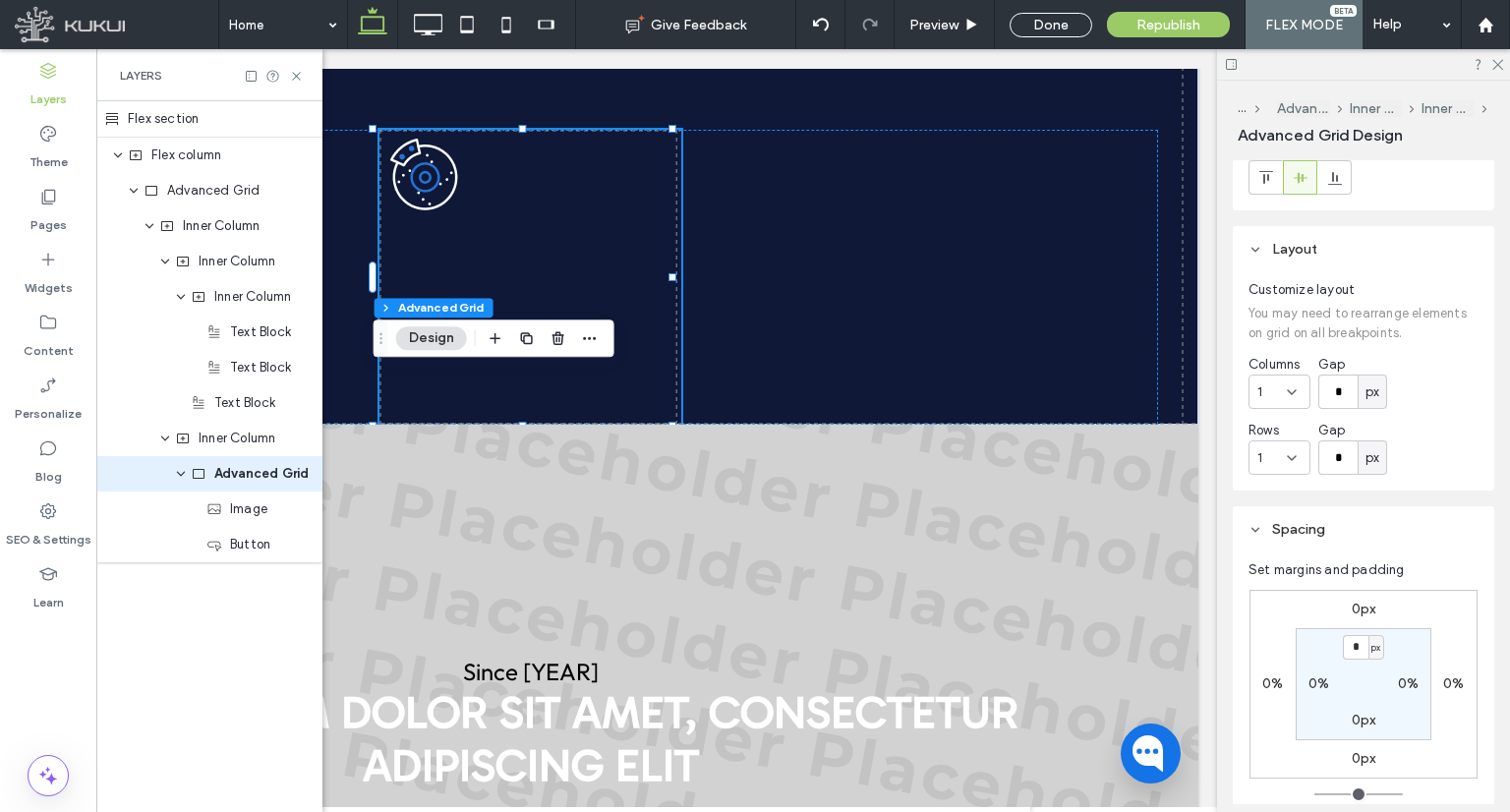 scroll, scrollTop: 98, scrollLeft: 0, axis: vertical 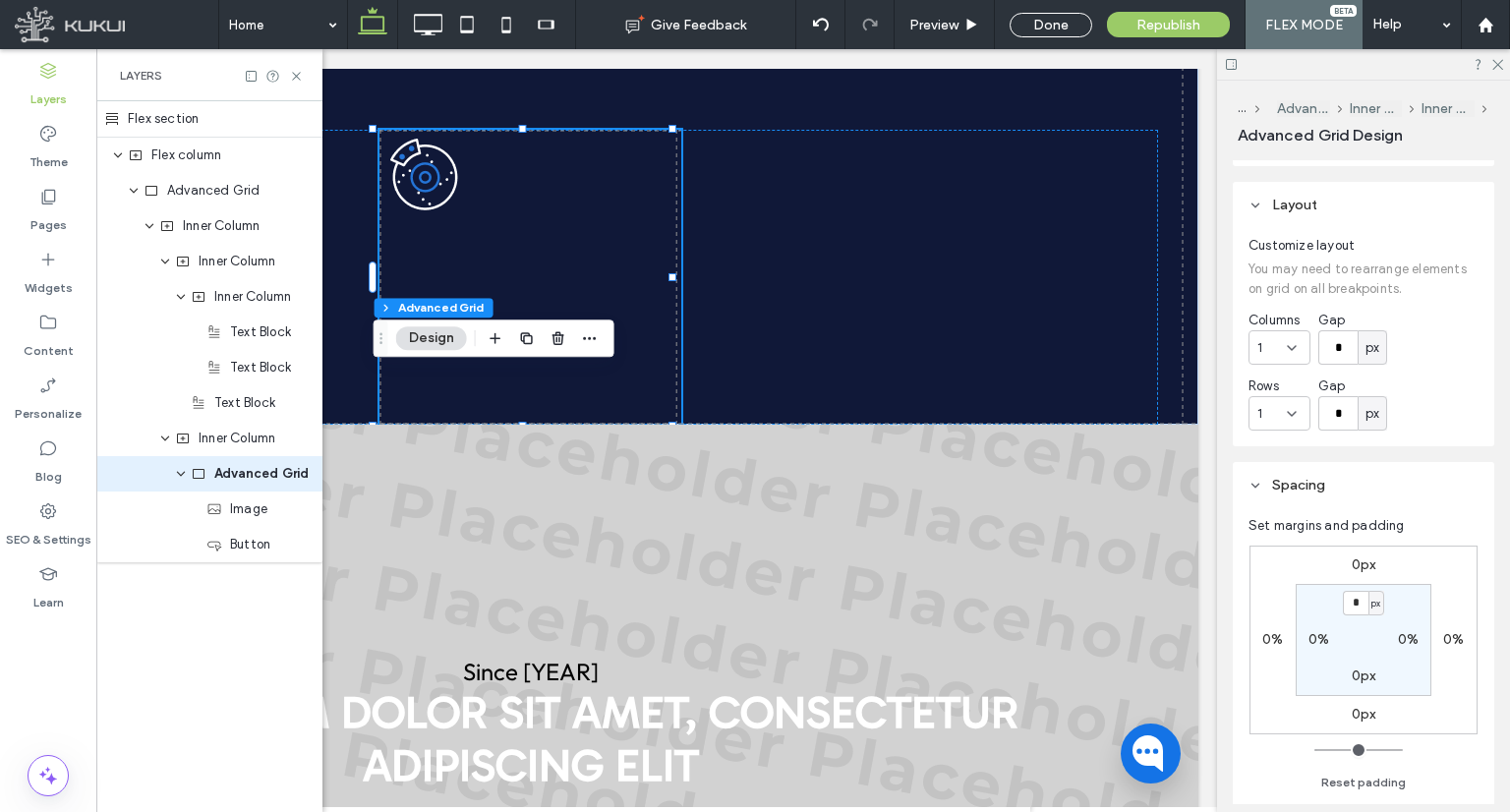 click on "0%" at bounding box center (1318, 639) 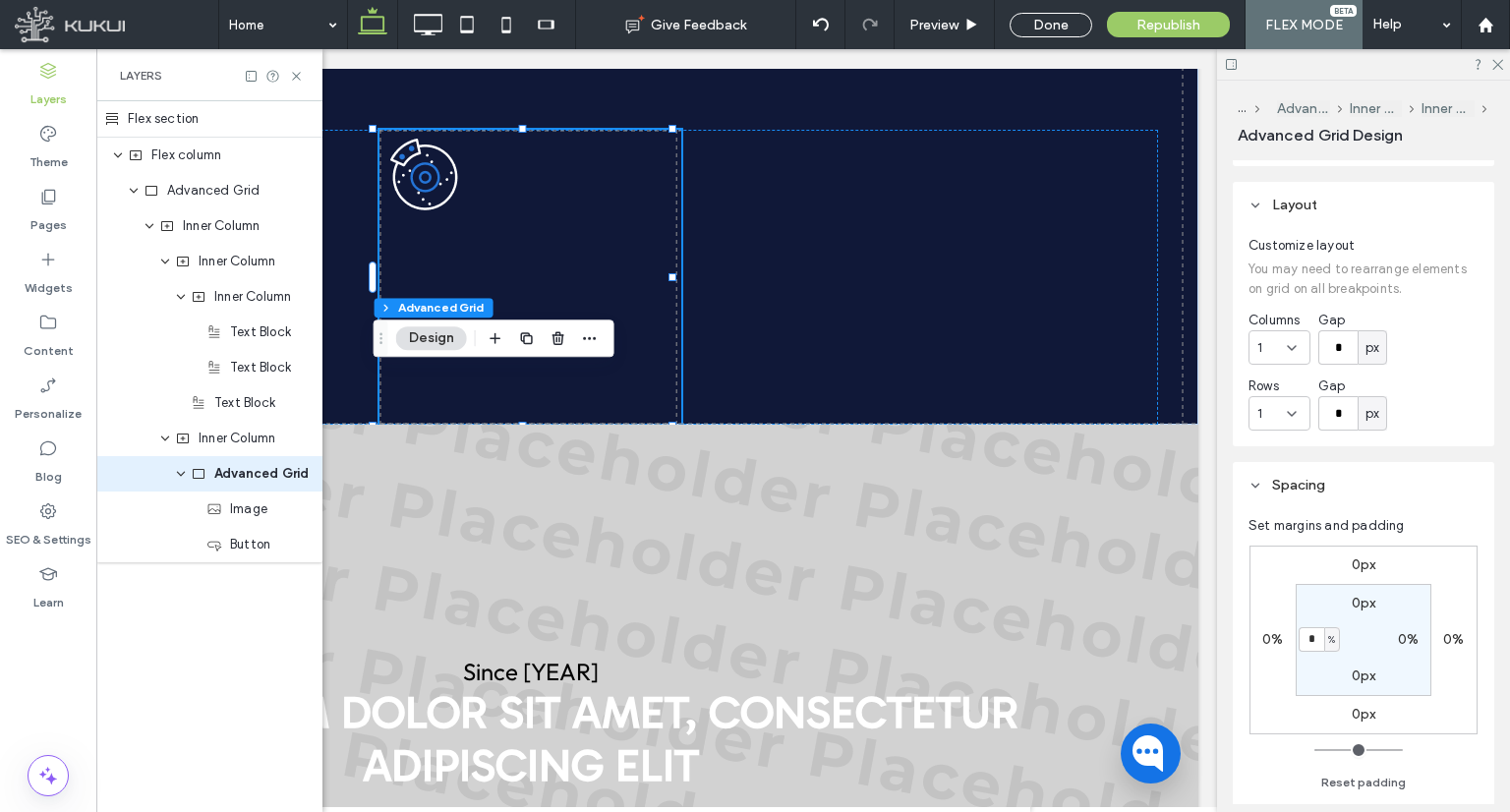 click on "%" at bounding box center [1331, 640] 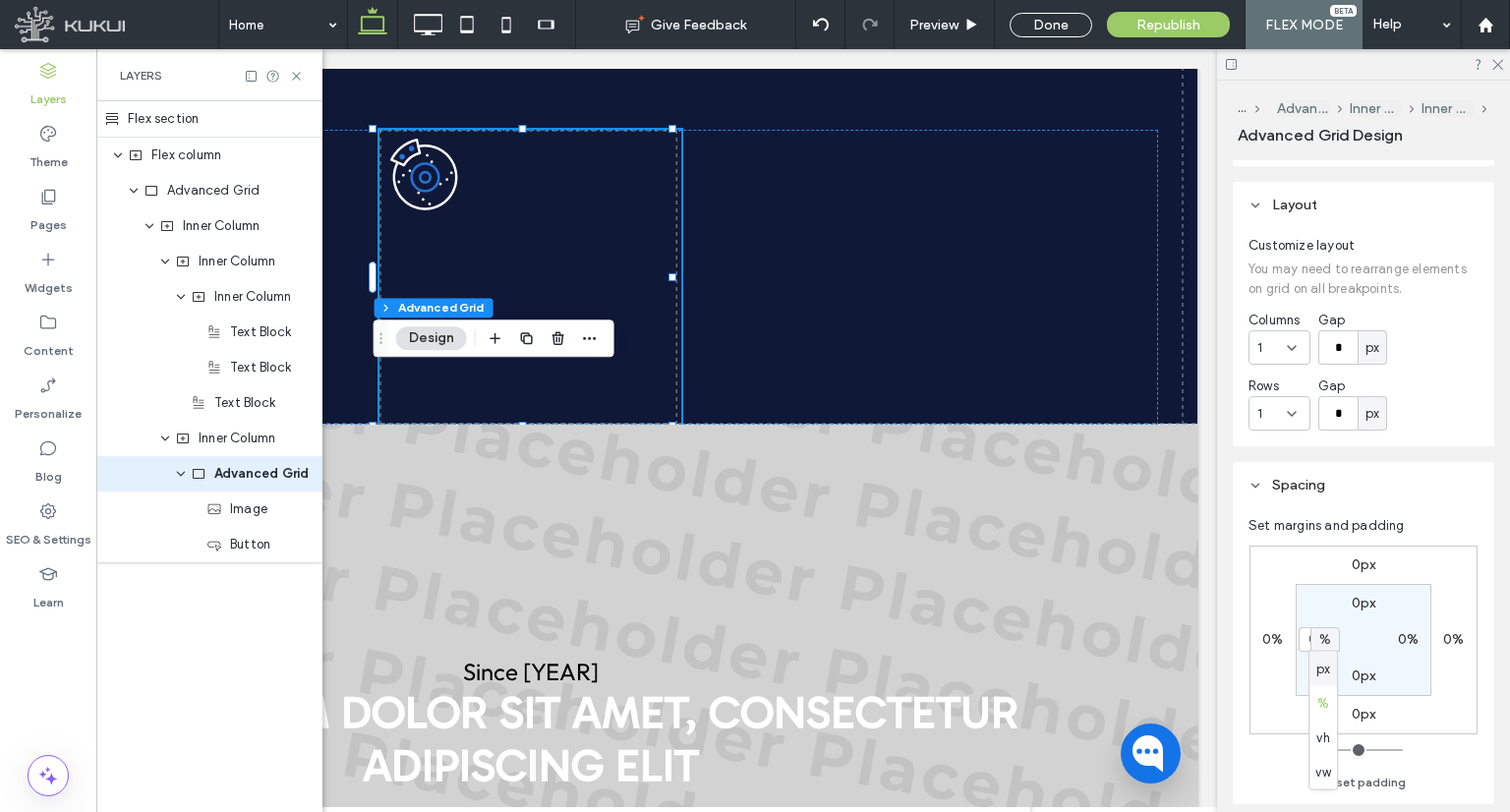 click on "px" at bounding box center (1323, 668) 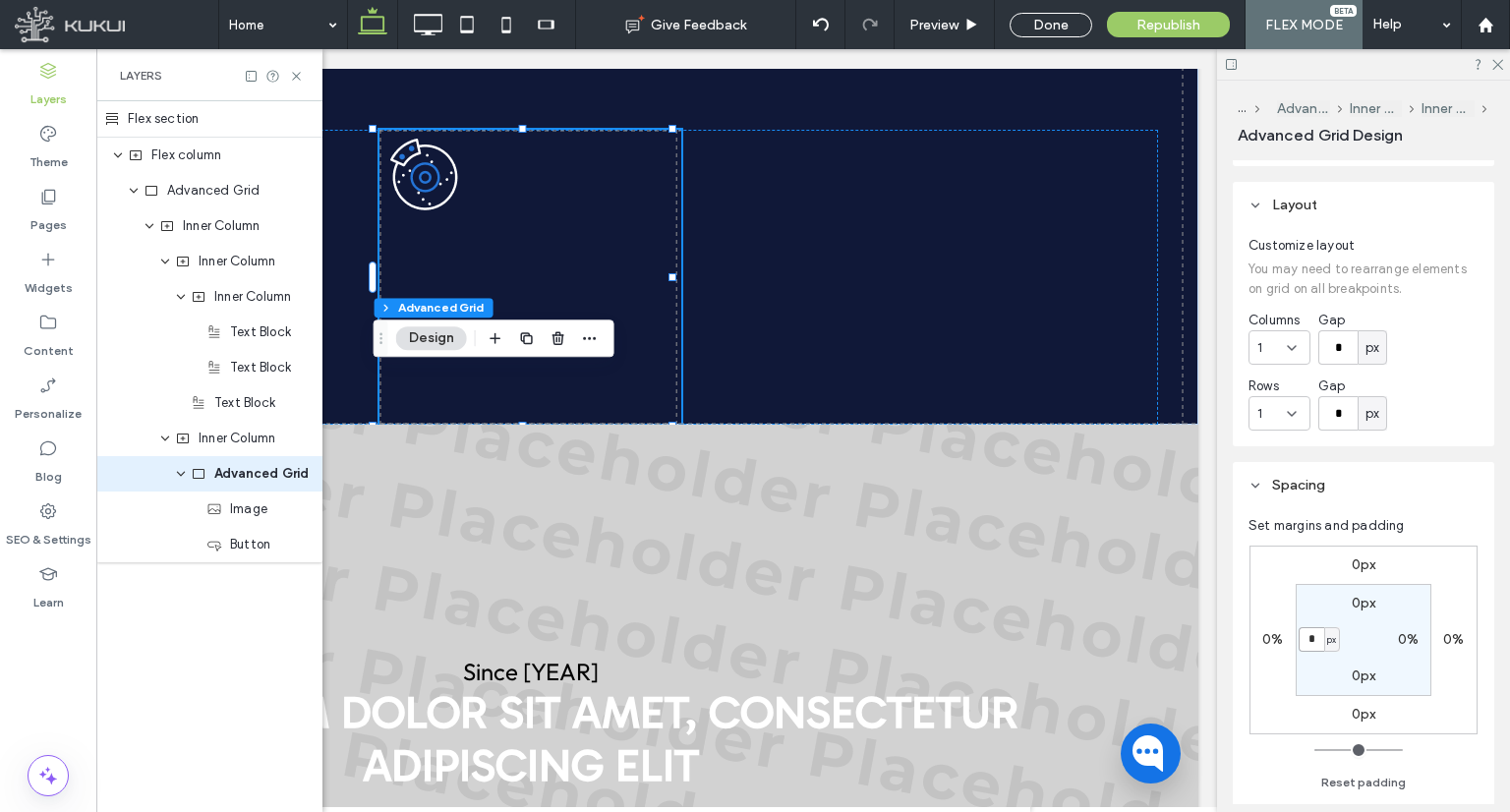 click on "*" at bounding box center [1311, 639] 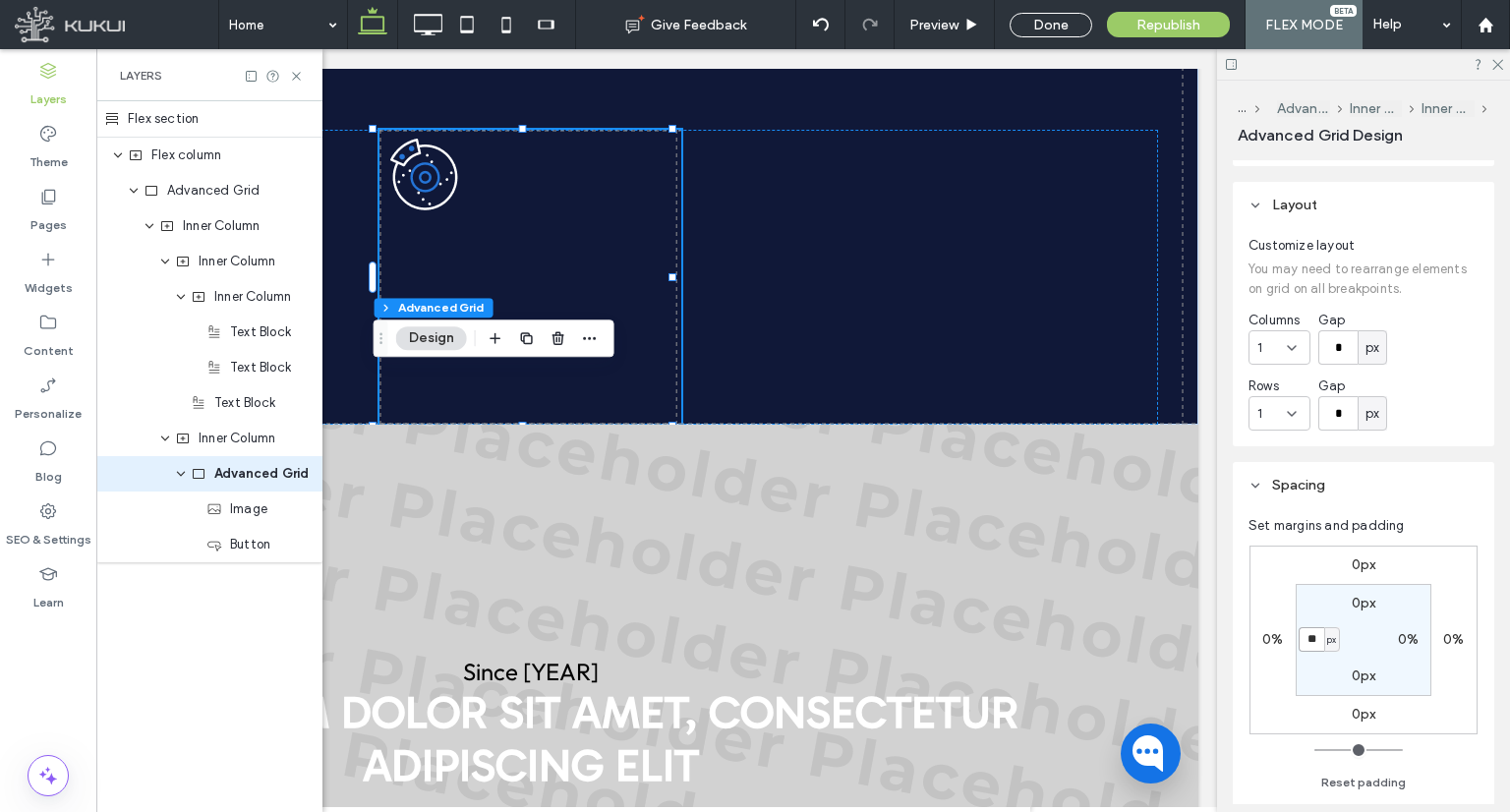 type on "**" 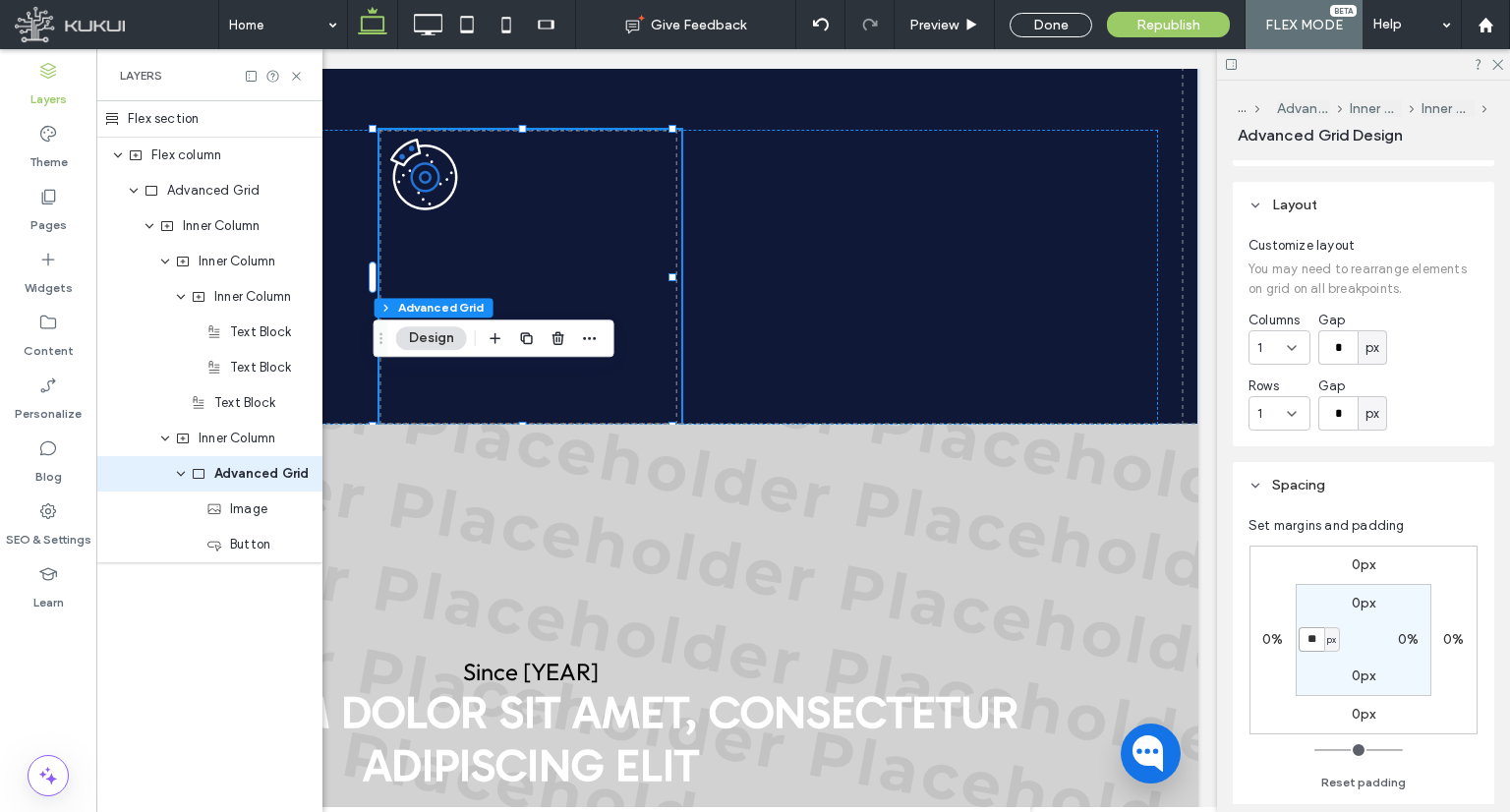 type on "**" 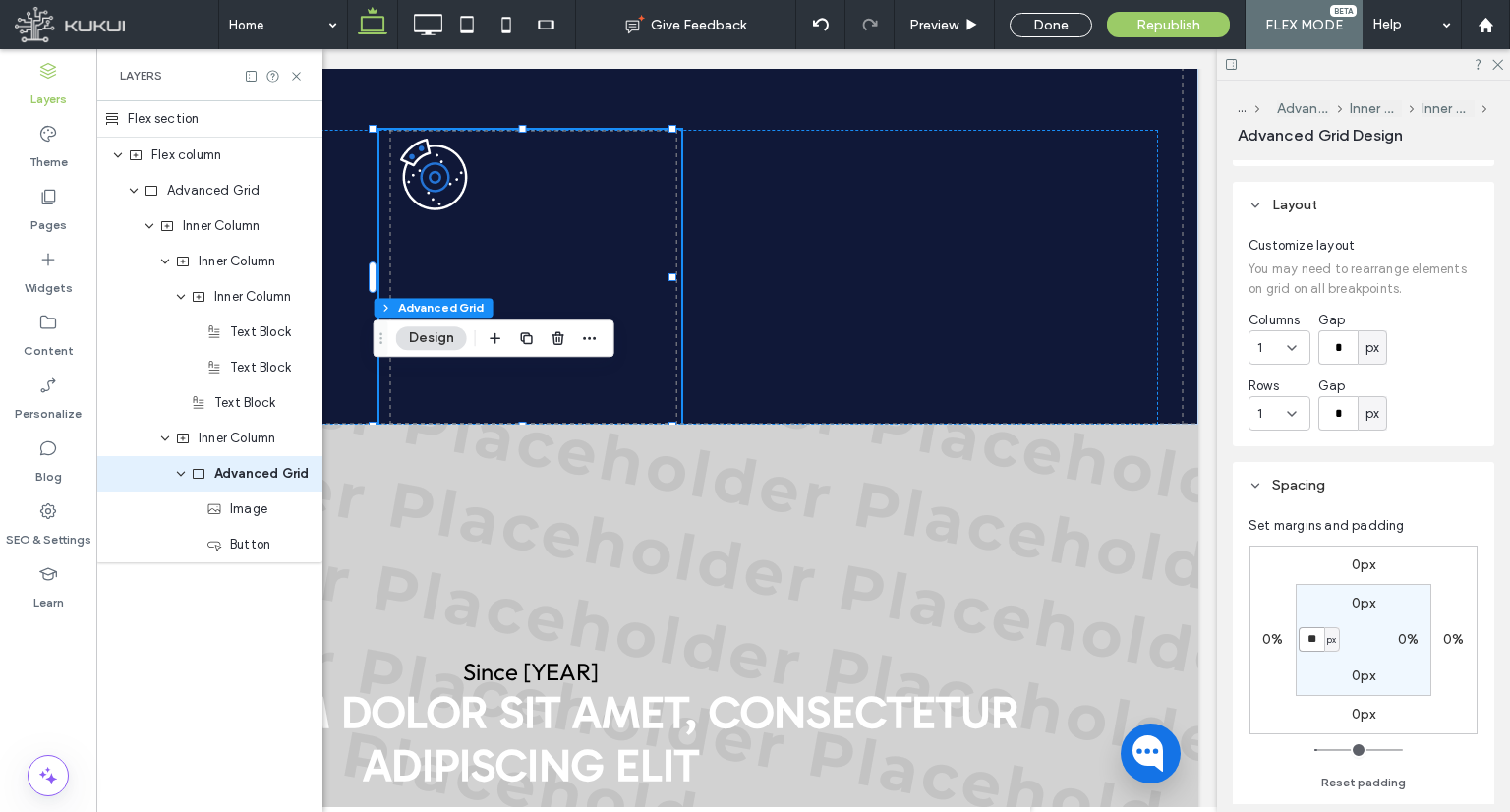 click on "**" at bounding box center [1311, 639] 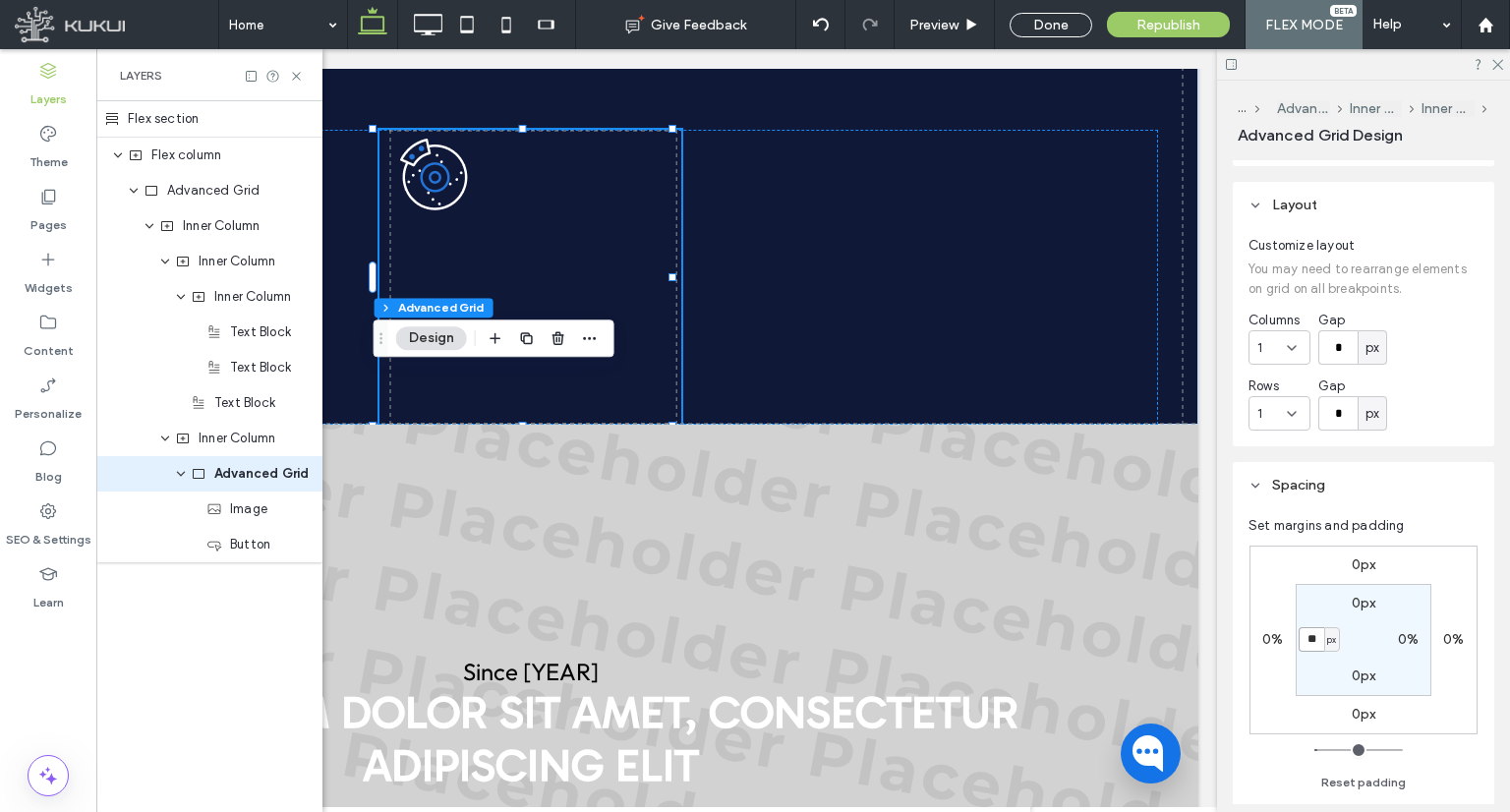 click on "**" at bounding box center [1311, 639] 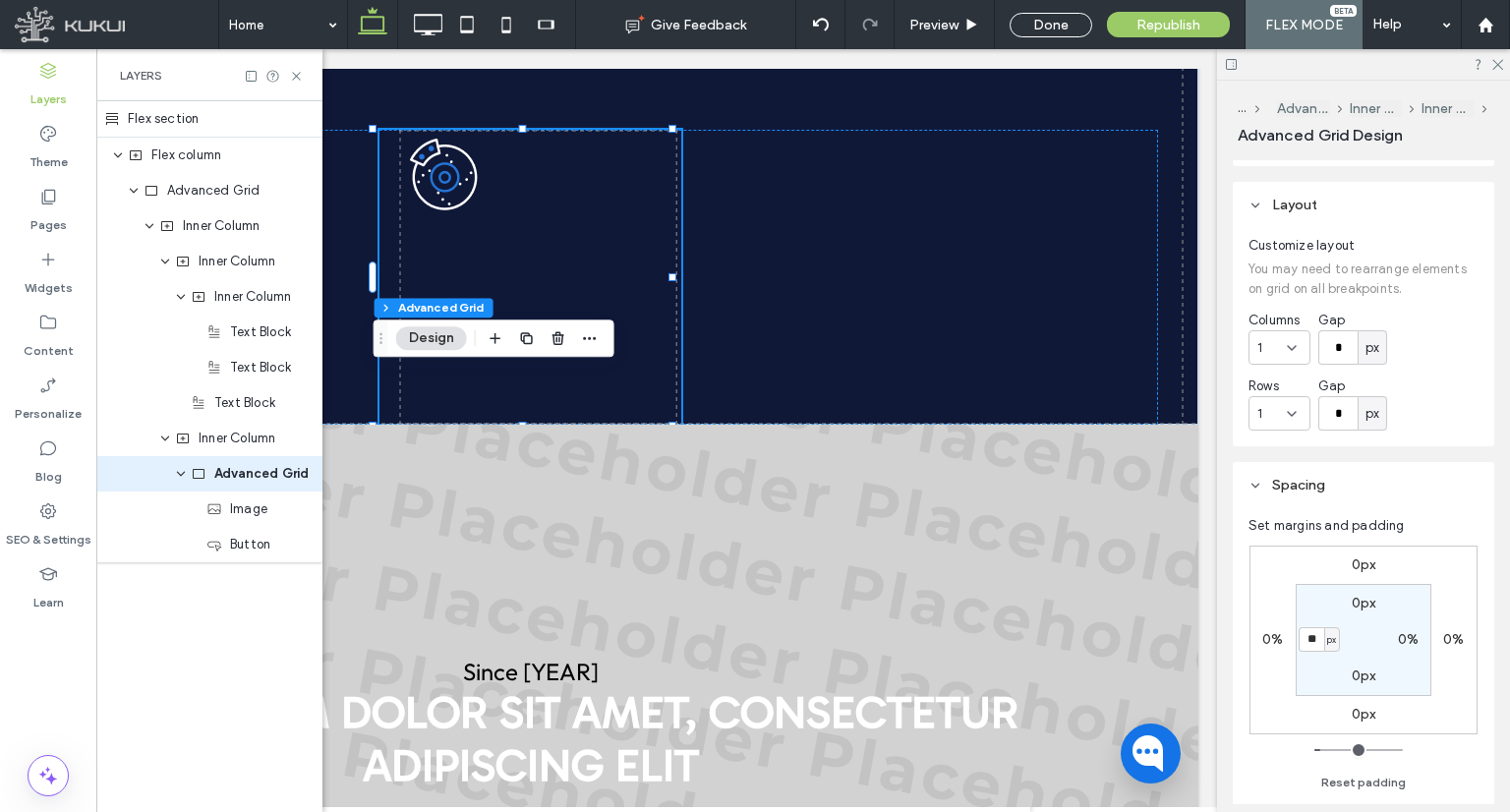 click on "0px" at bounding box center [1364, 603] 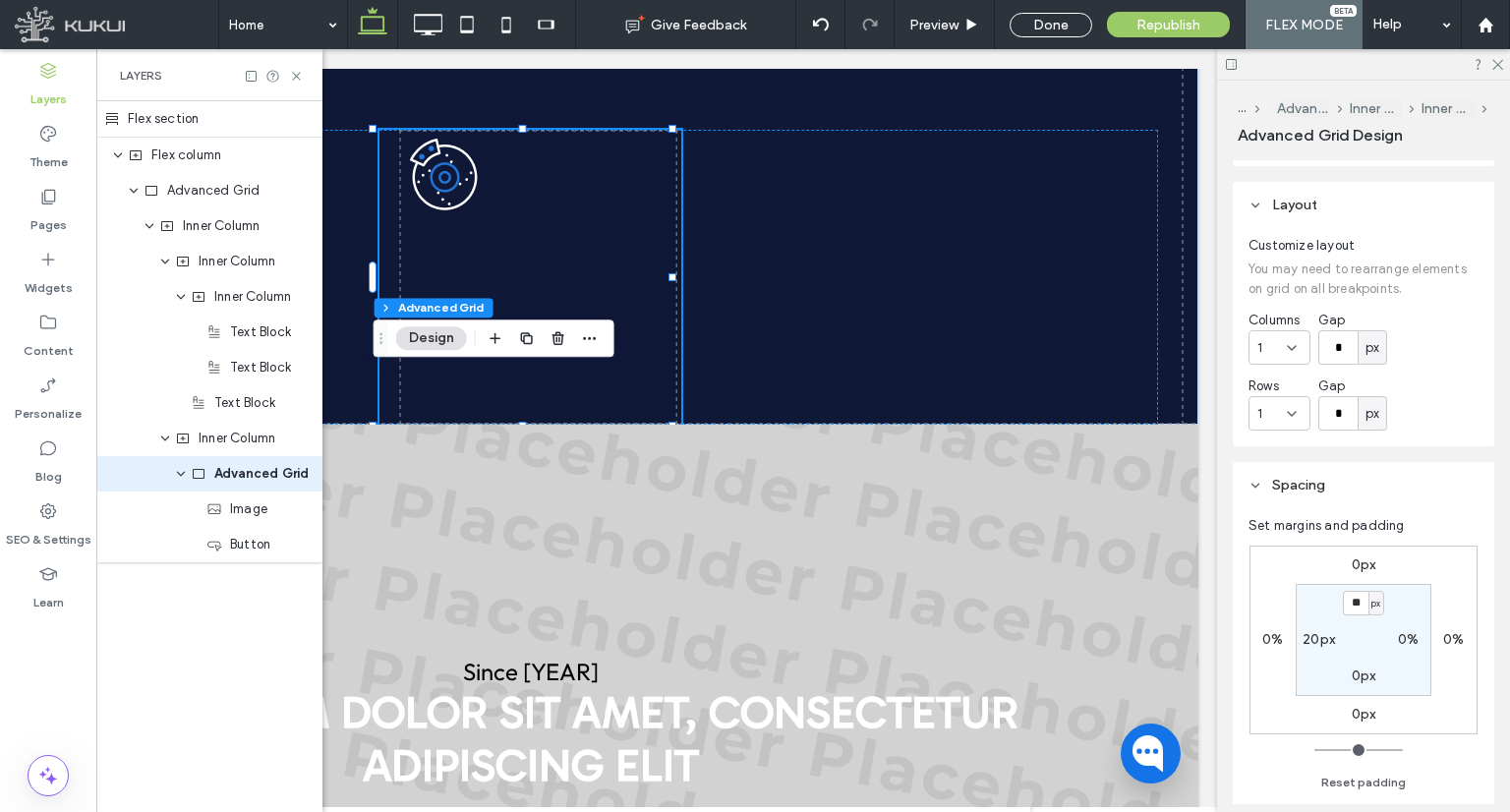 type on "**" 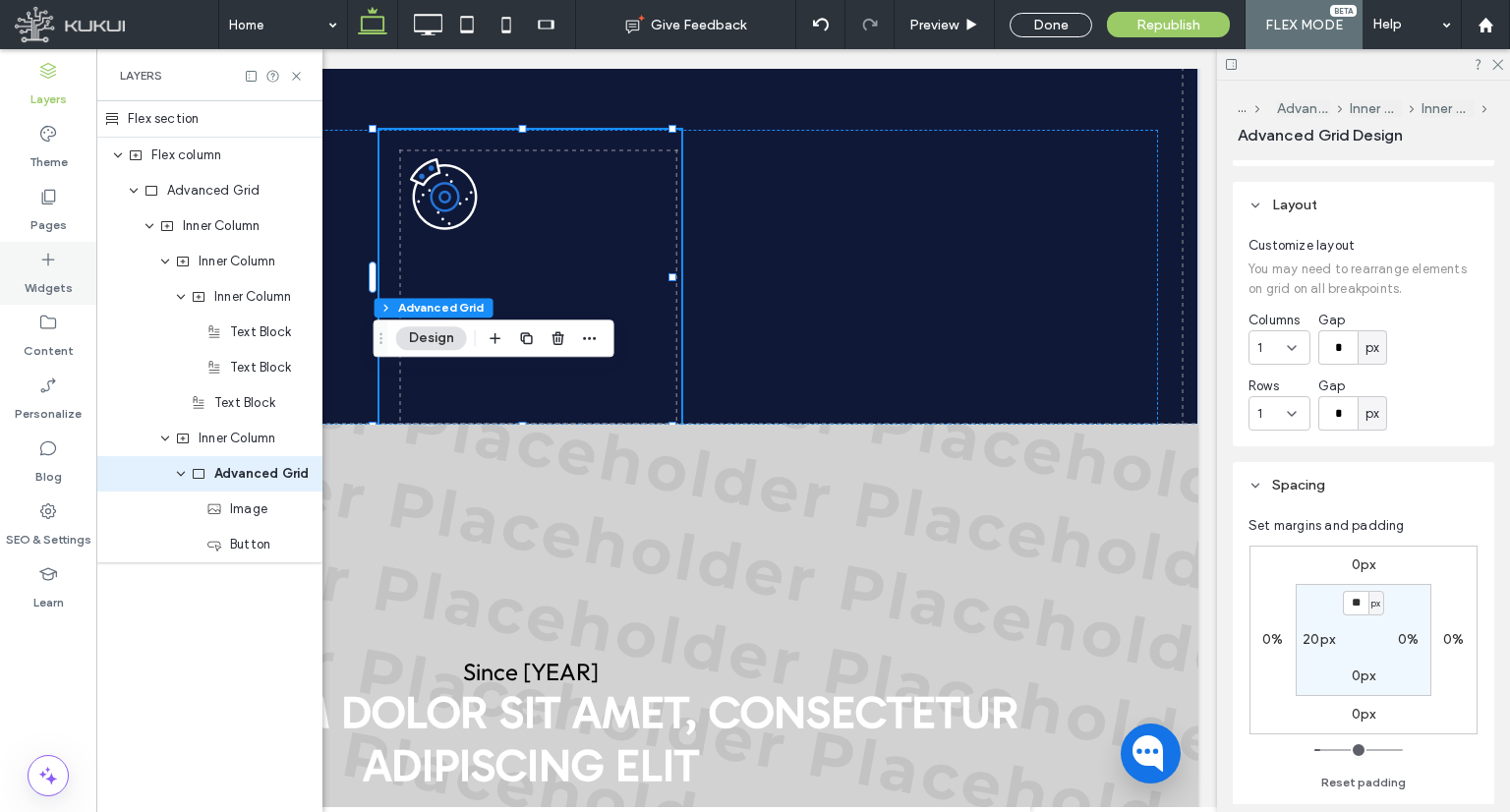 click 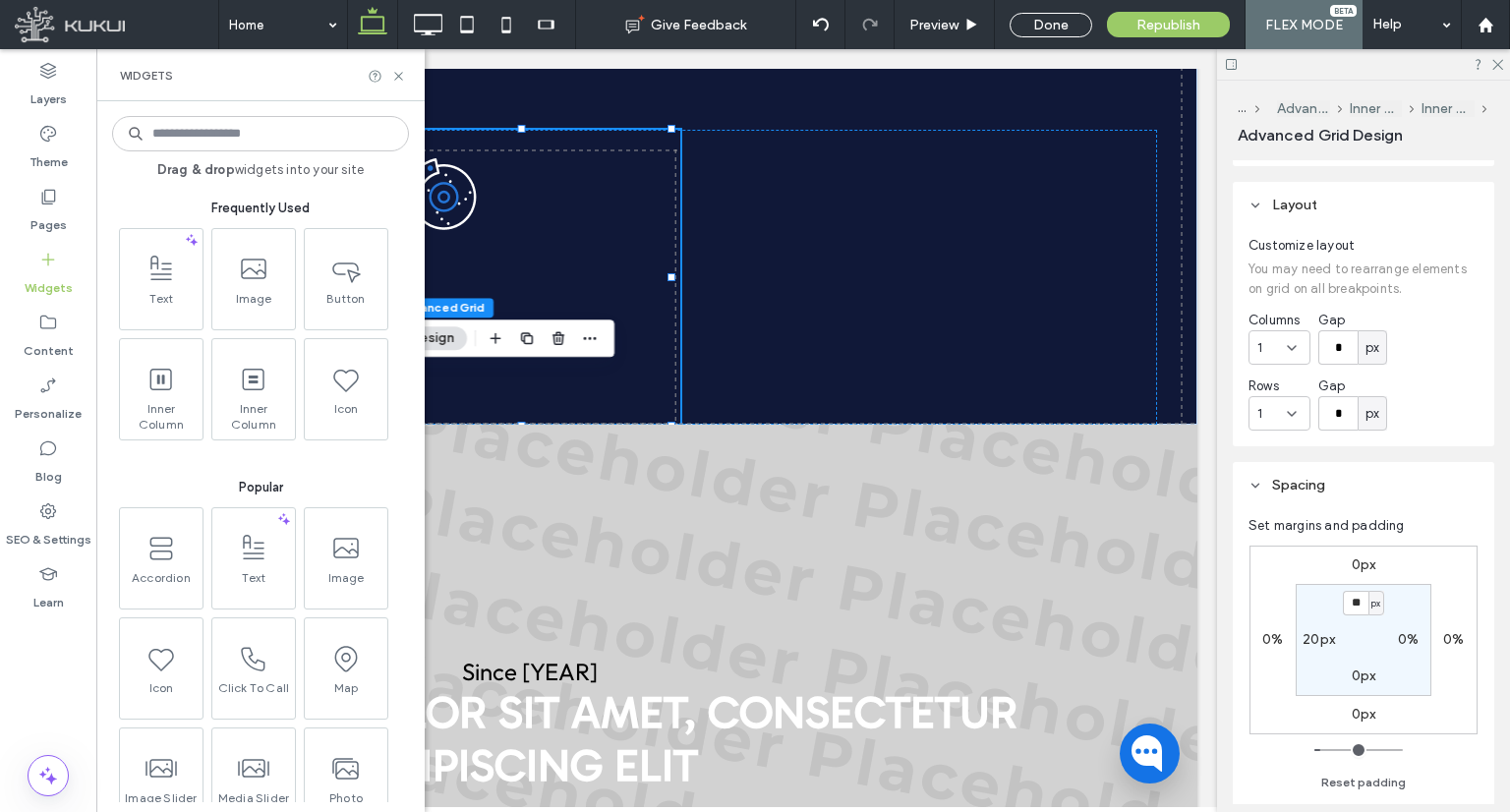 scroll, scrollTop: 0, scrollLeft: 254, axis: horizontal 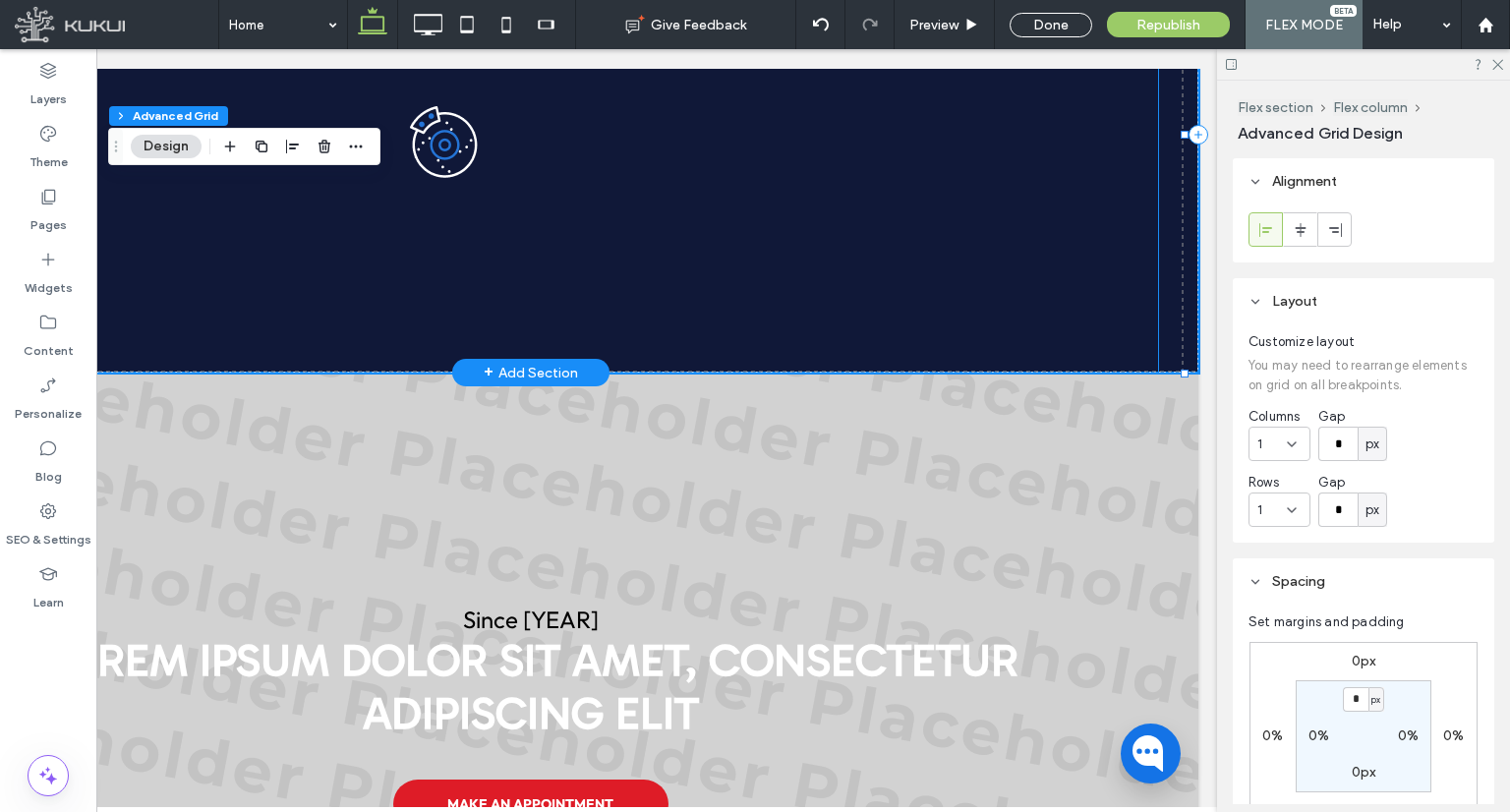 click at bounding box center [530, 225] 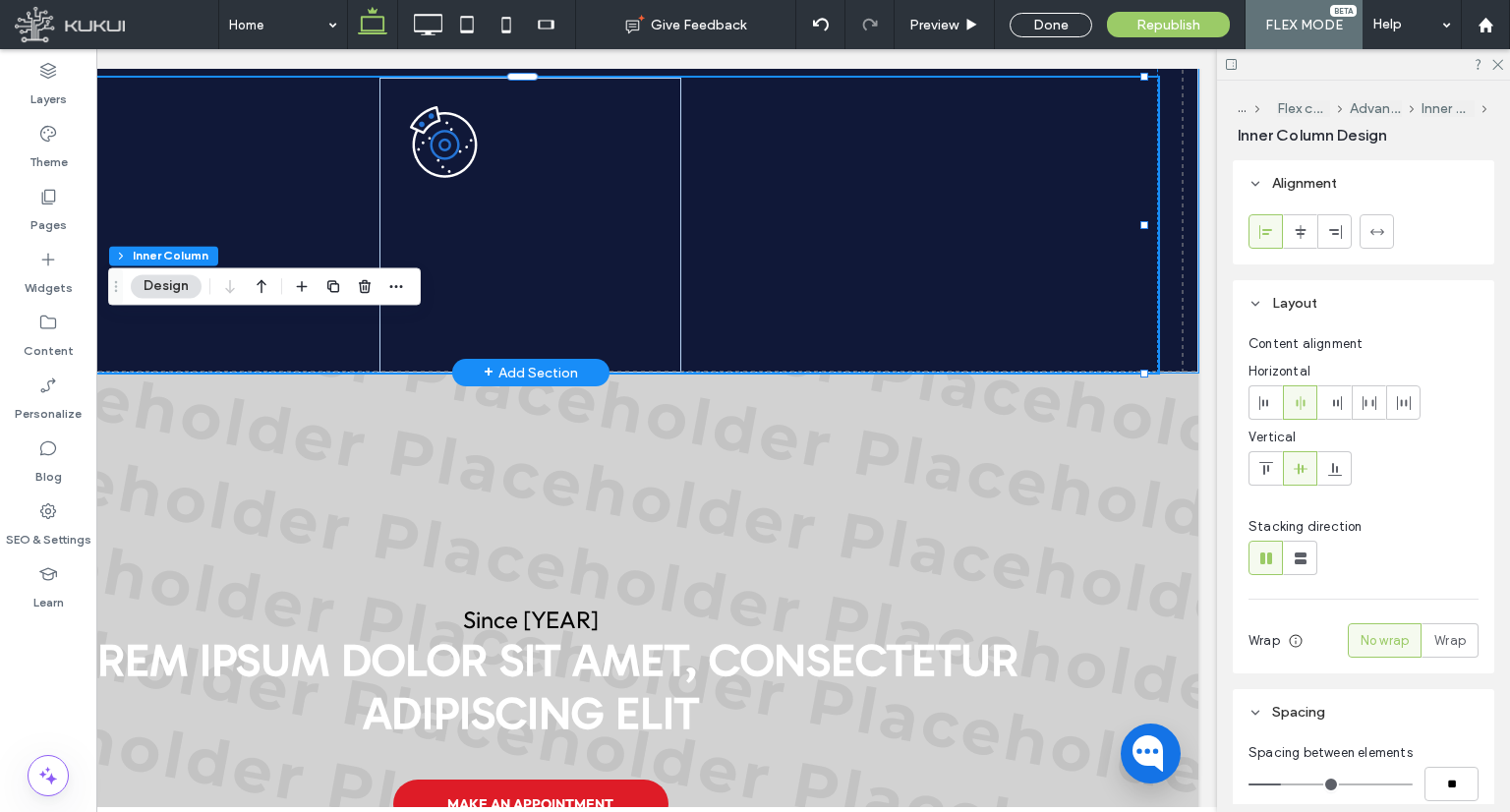 click on "Whether you're in a need a transmission repair, or a scheduled maintenance, we’ve got you covered with top-tier service and transparent pricing." at bounding box center (831, -25) 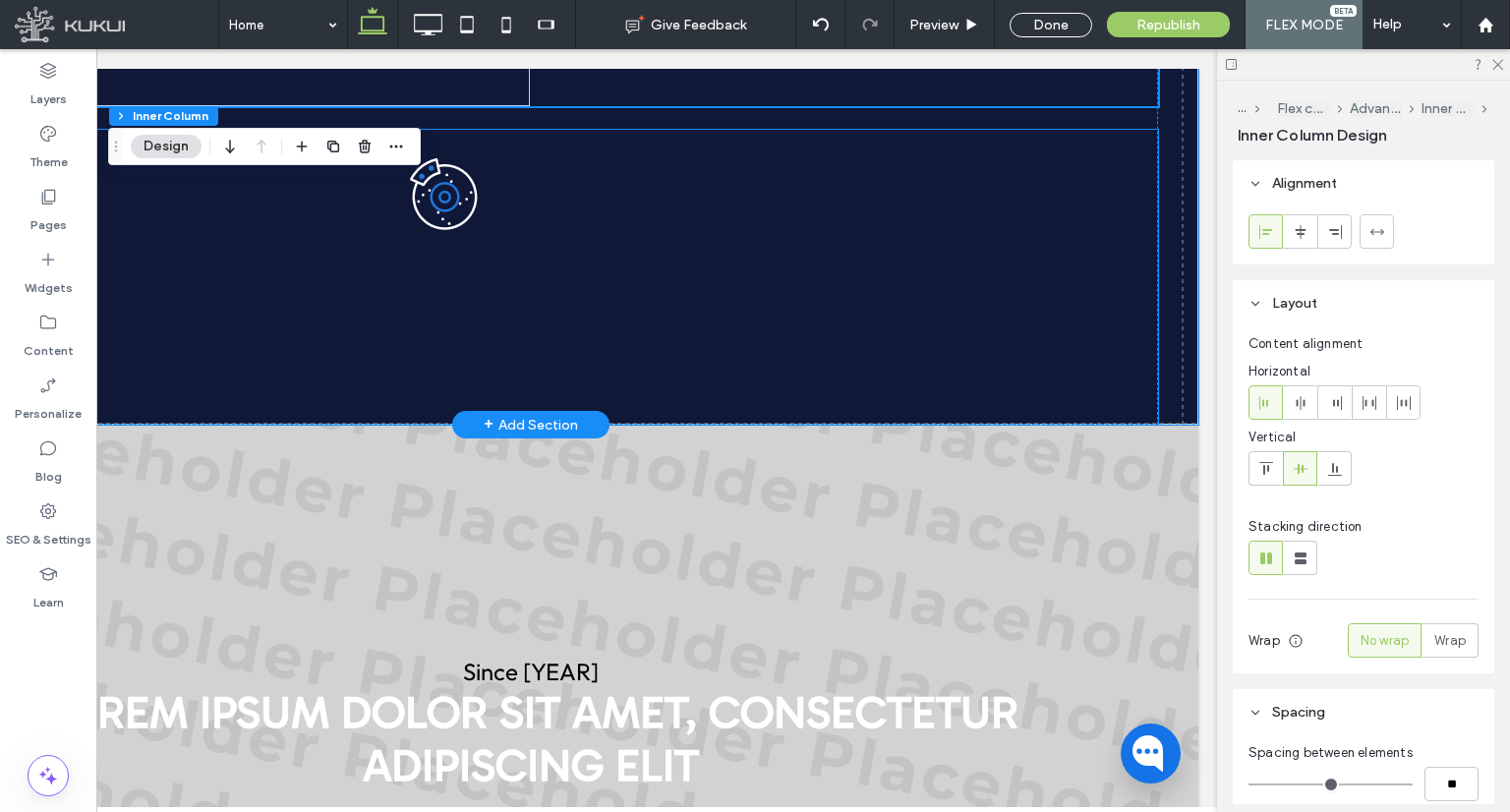 scroll, scrollTop: 2405, scrollLeft: 0, axis: vertical 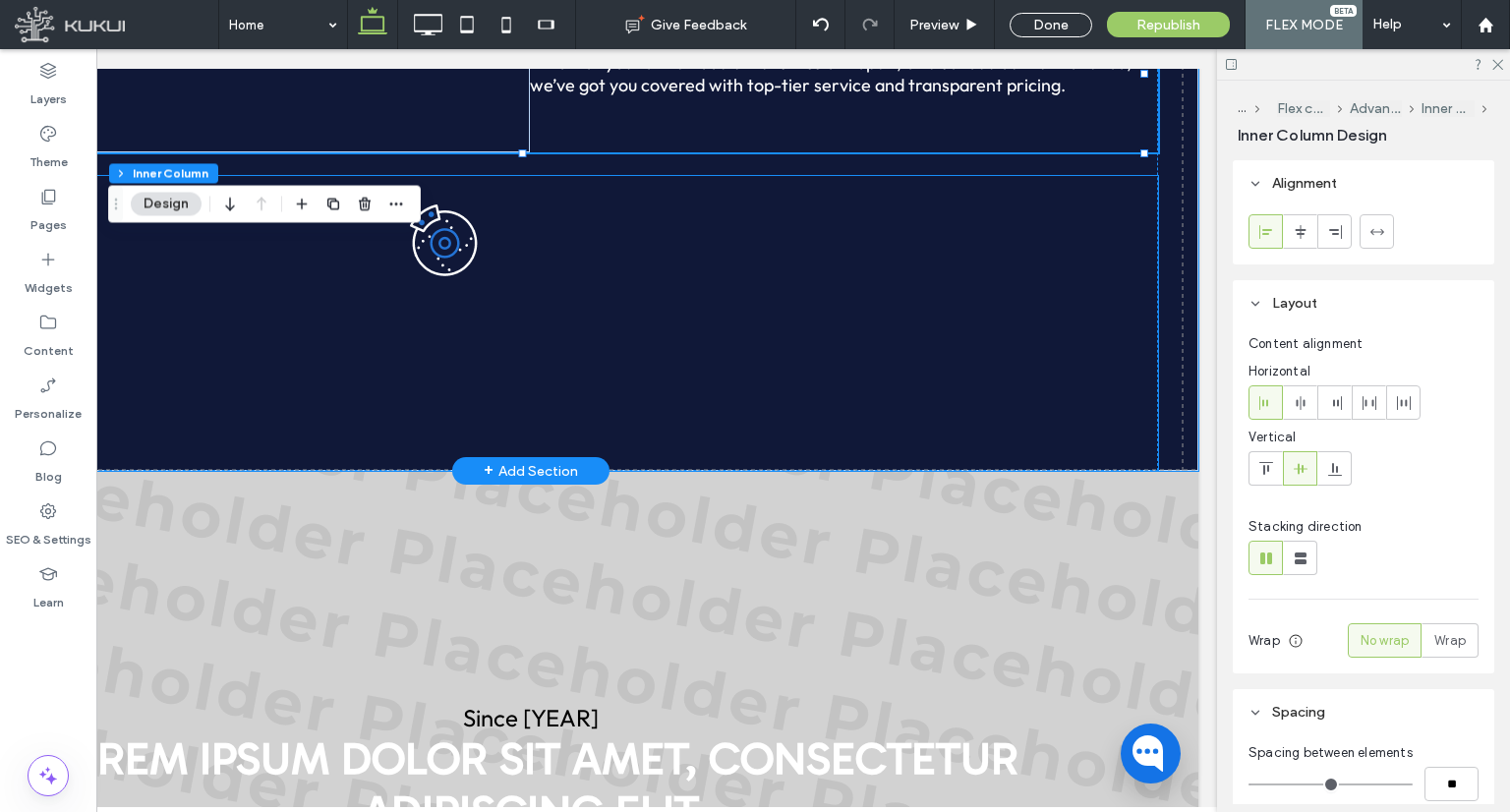click at bounding box center [540, 333] 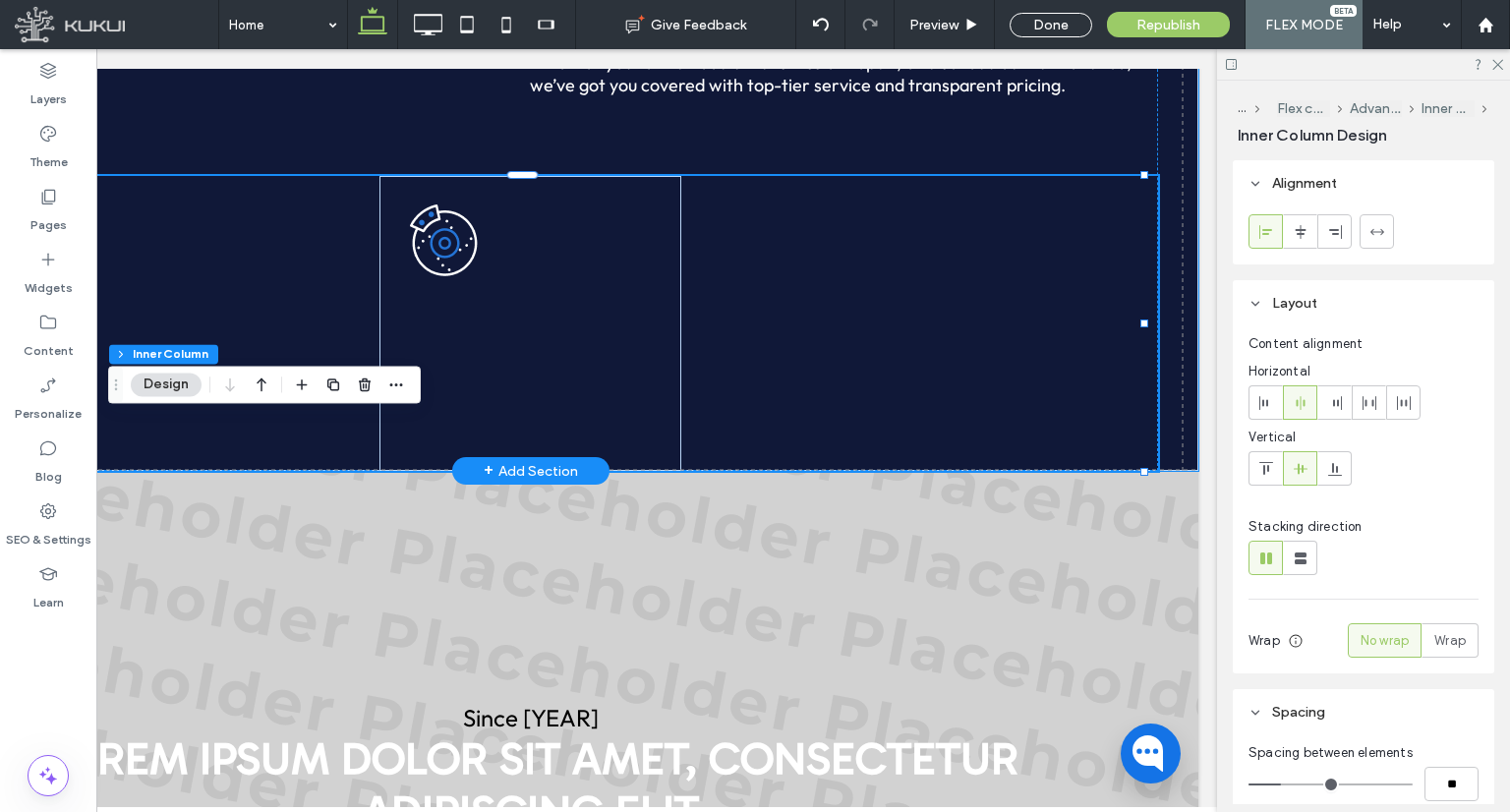 click at bounding box center [540, 333] 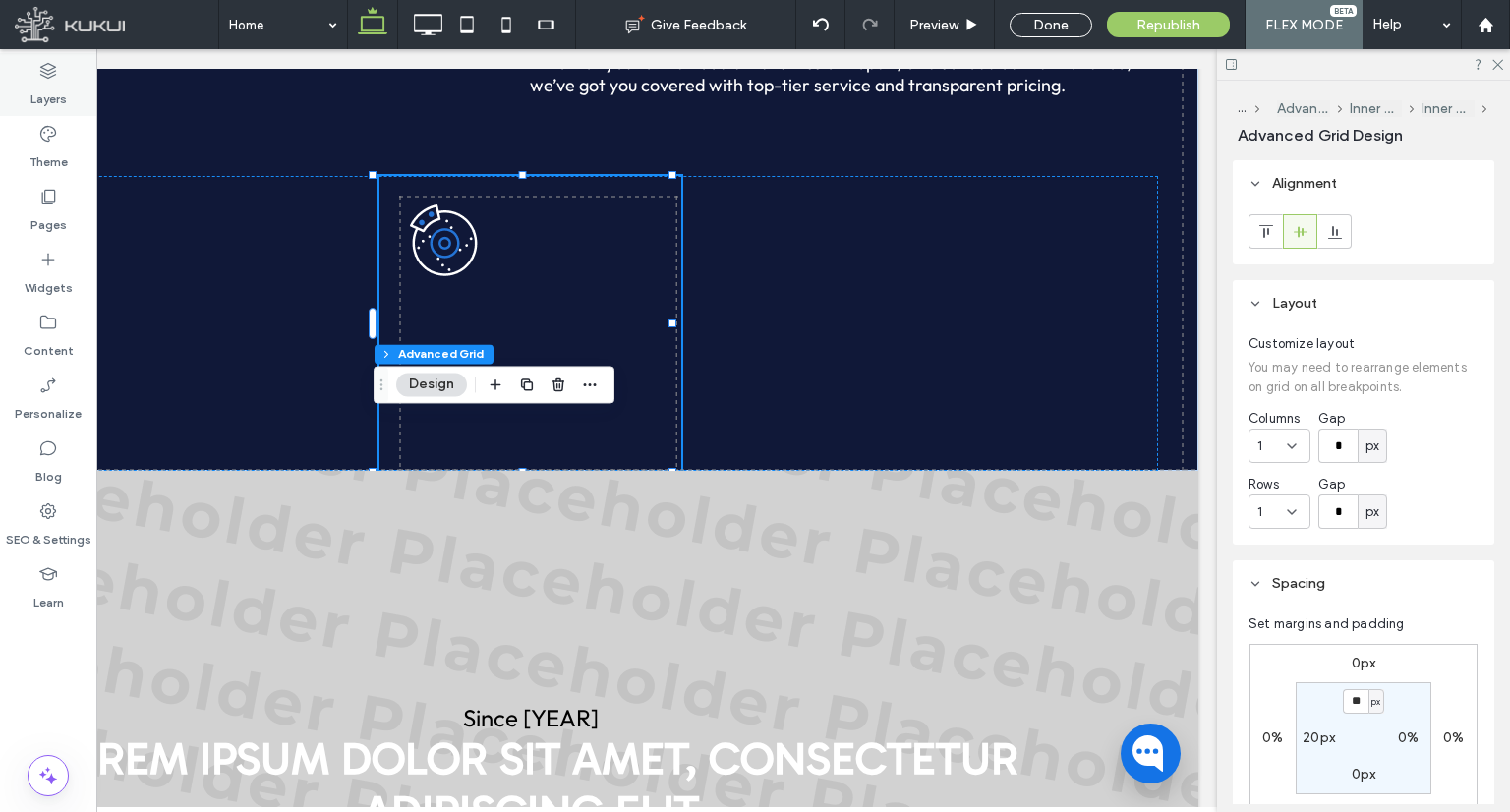 click on "Layers" at bounding box center (48, 85) 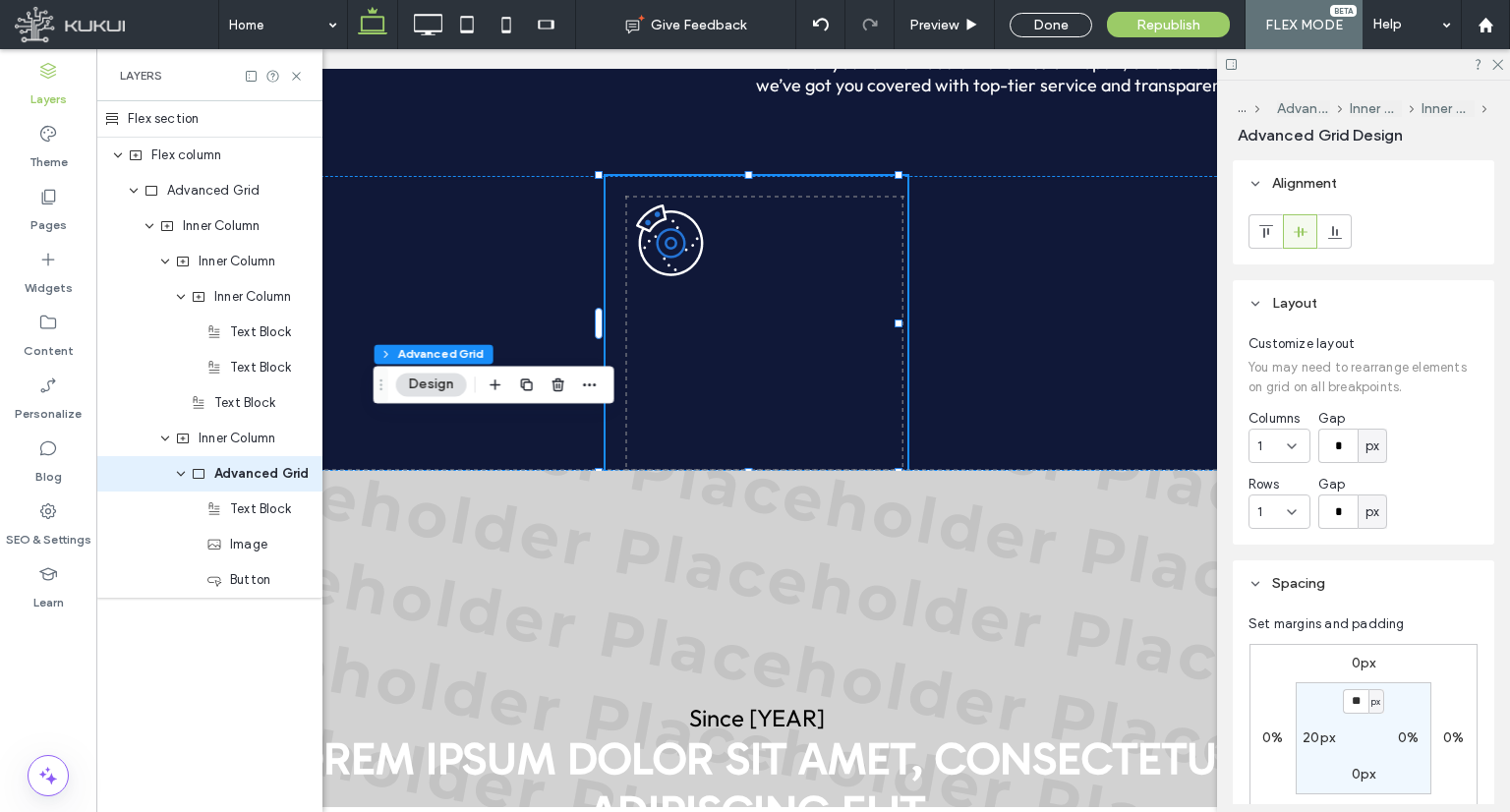 scroll, scrollTop: 0, scrollLeft: 480, axis: horizontal 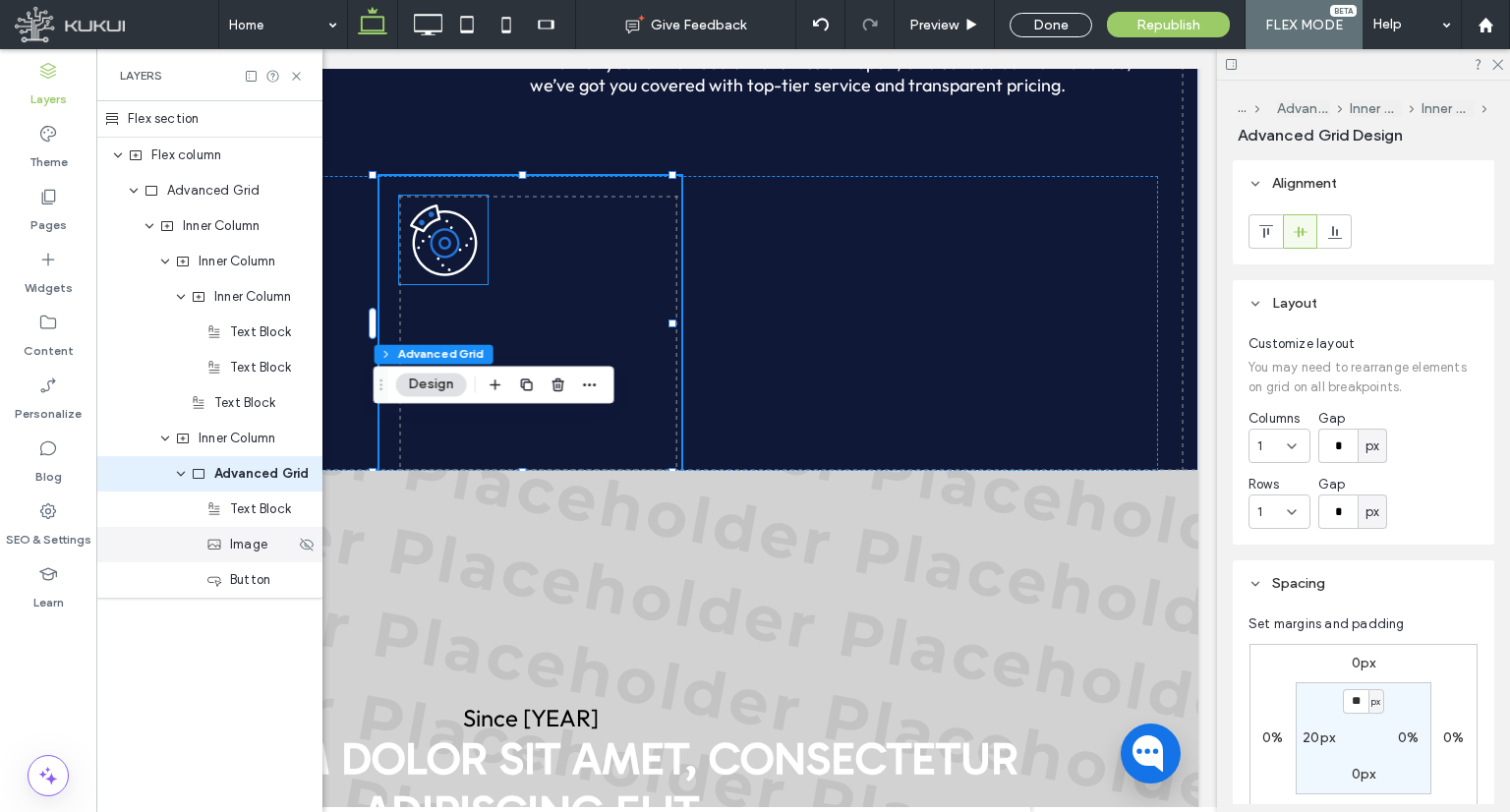 click on "Image" at bounding box center (251, 545) 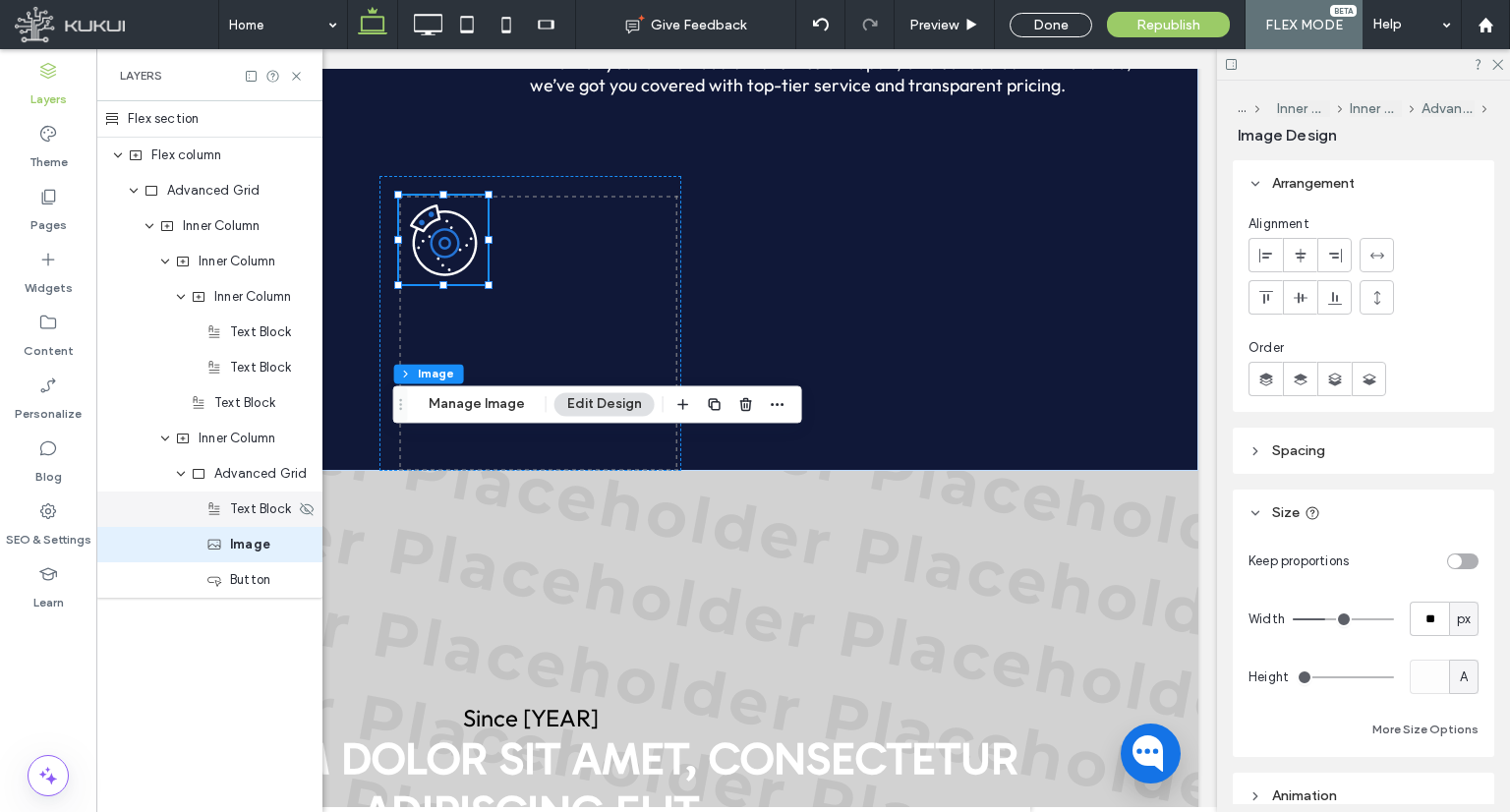 click on "Text Block" at bounding box center (209, 509) 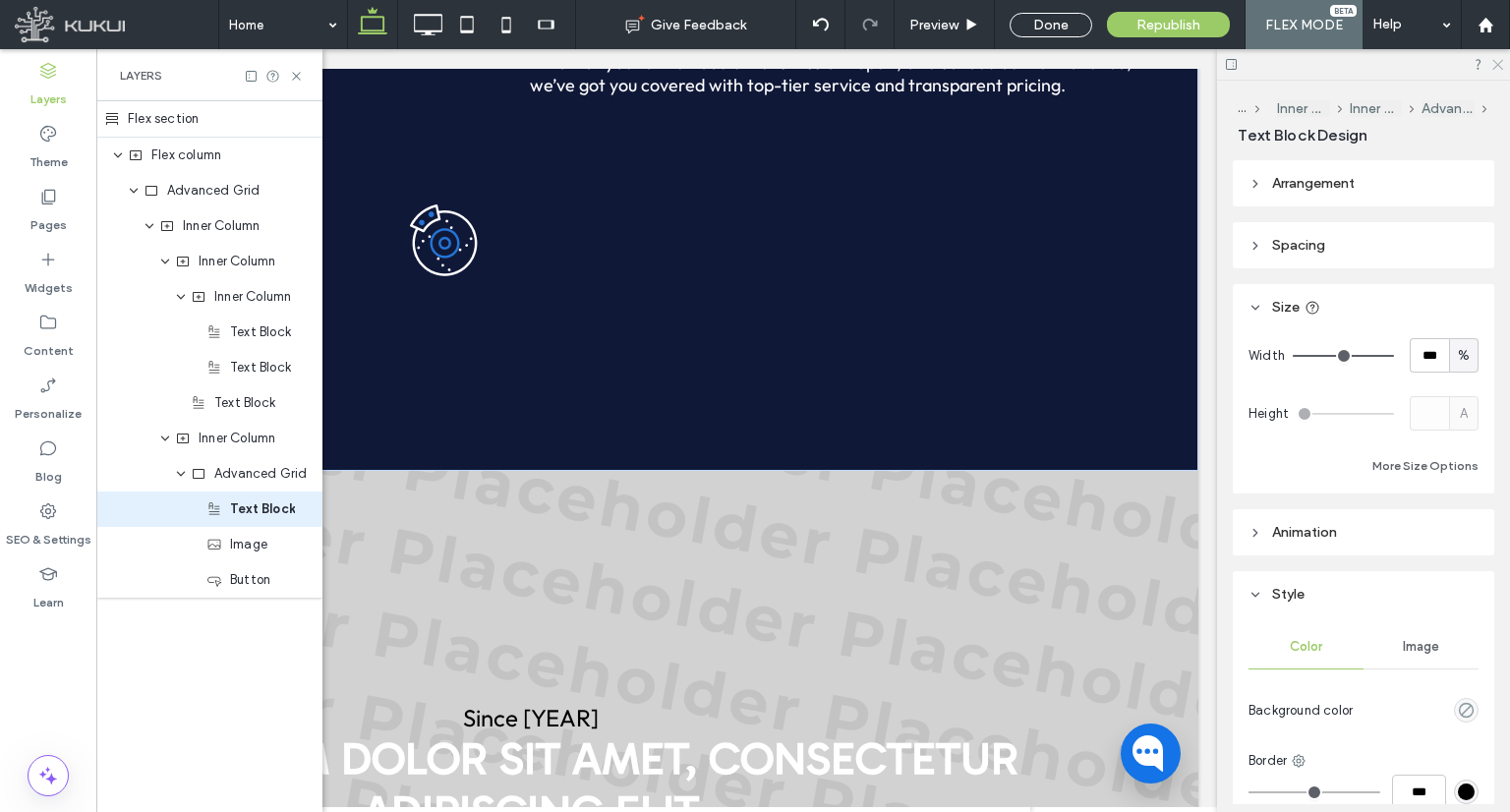 click 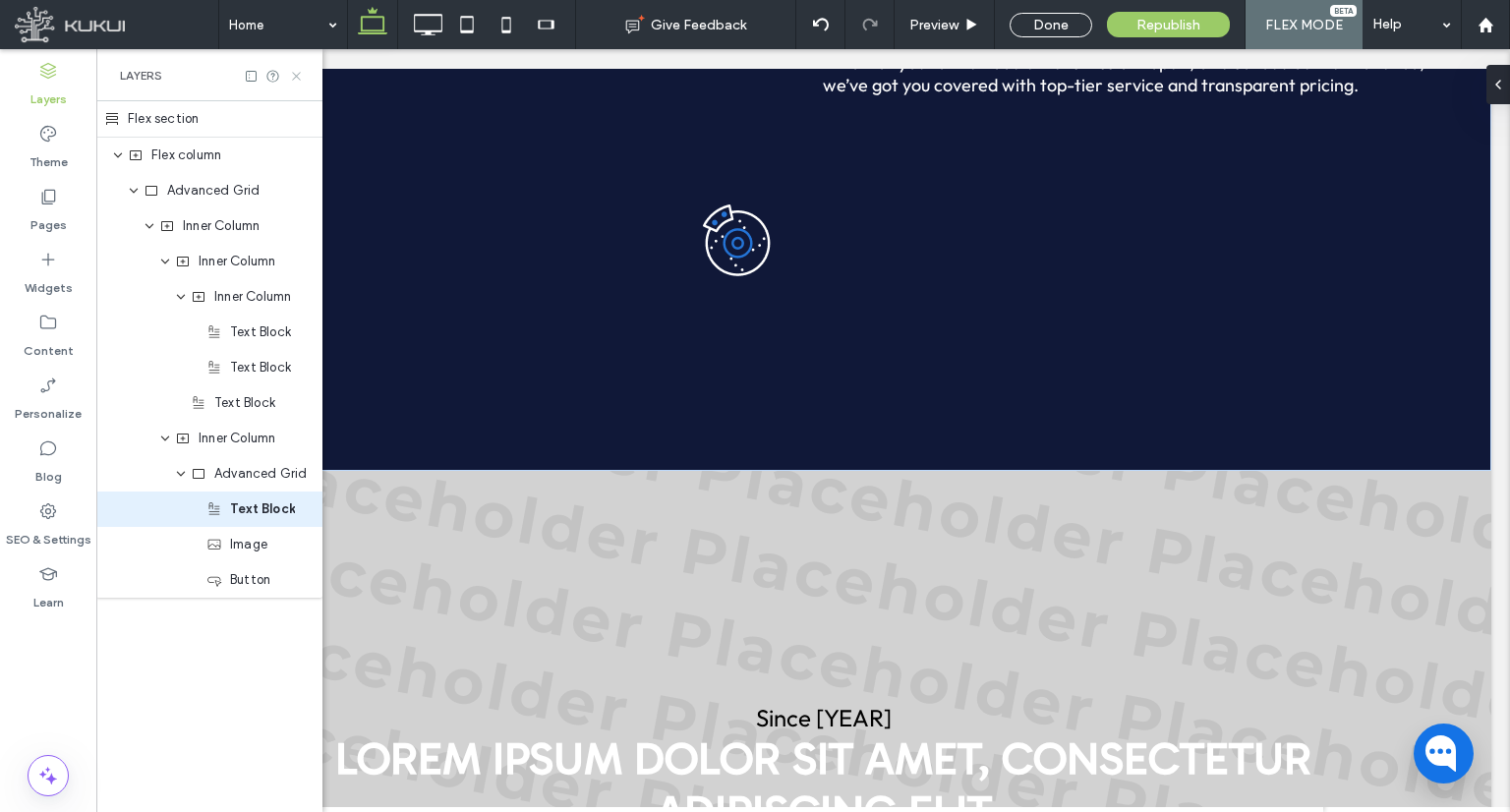 drag, startPoint x: 299, startPoint y: 77, endPoint x: 181, endPoint y: 44, distance: 122.52755 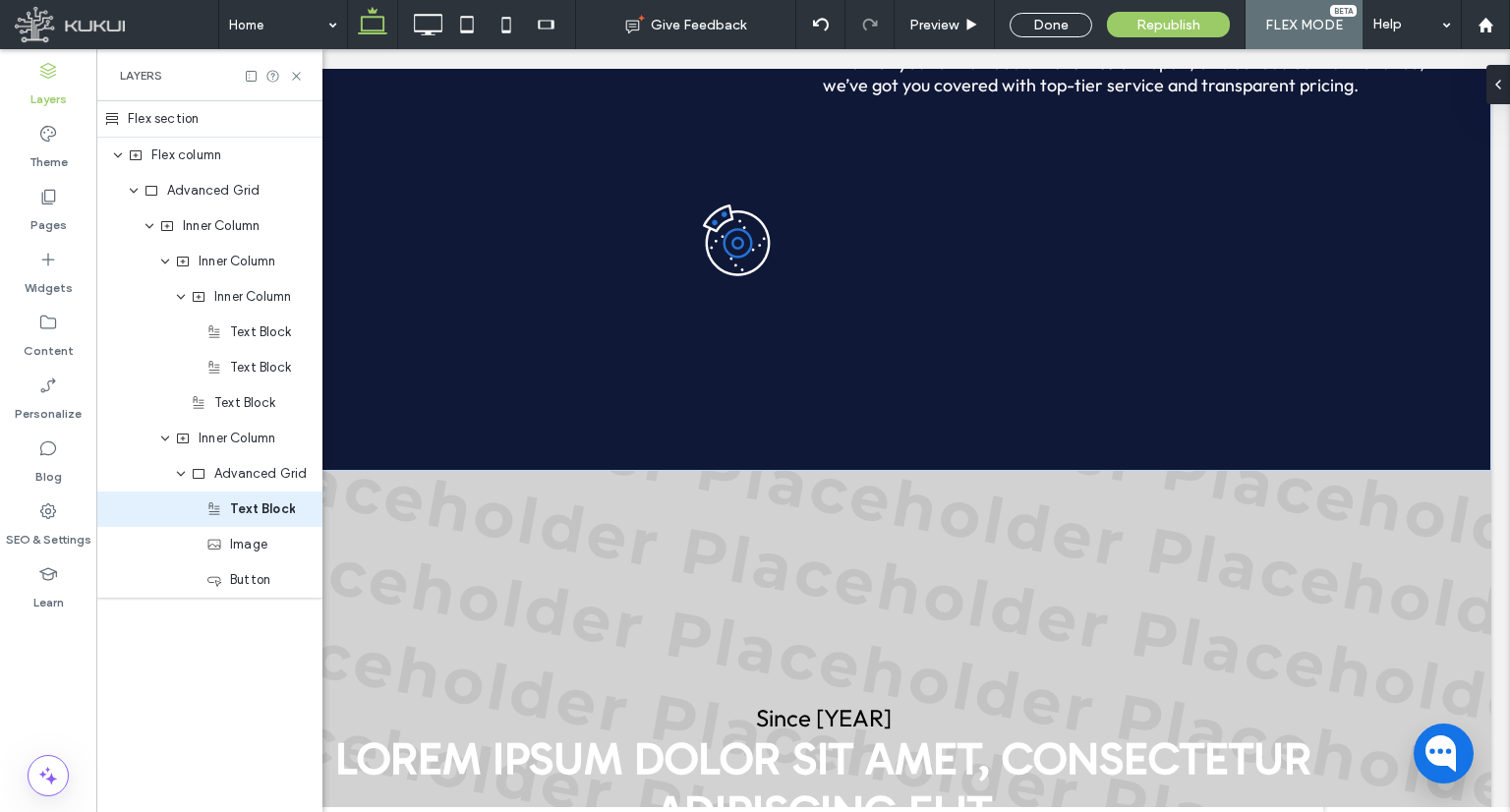 scroll, scrollTop: 0, scrollLeft: 0, axis: both 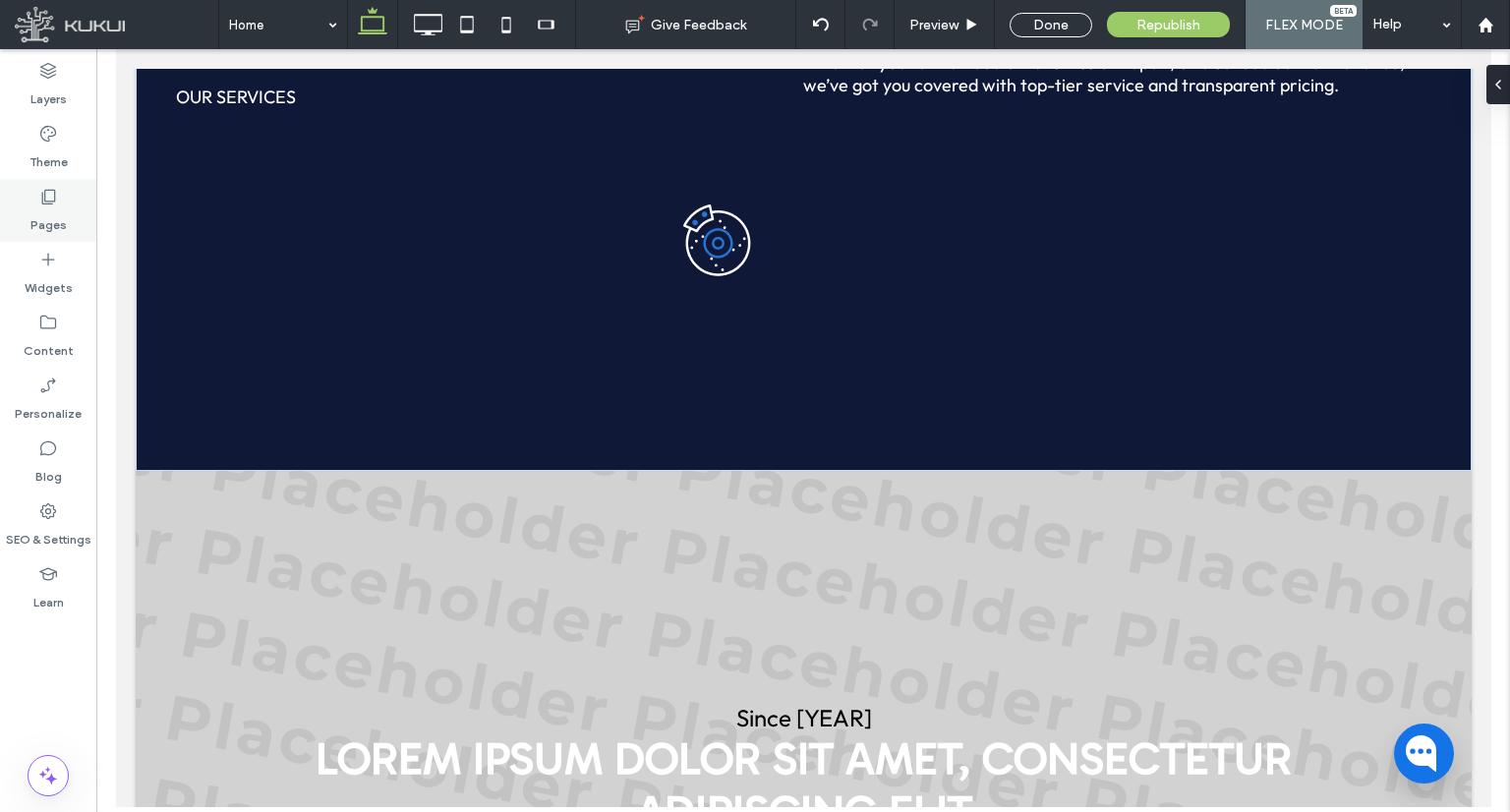 click on "Pages" at bounding box center [48, 220] 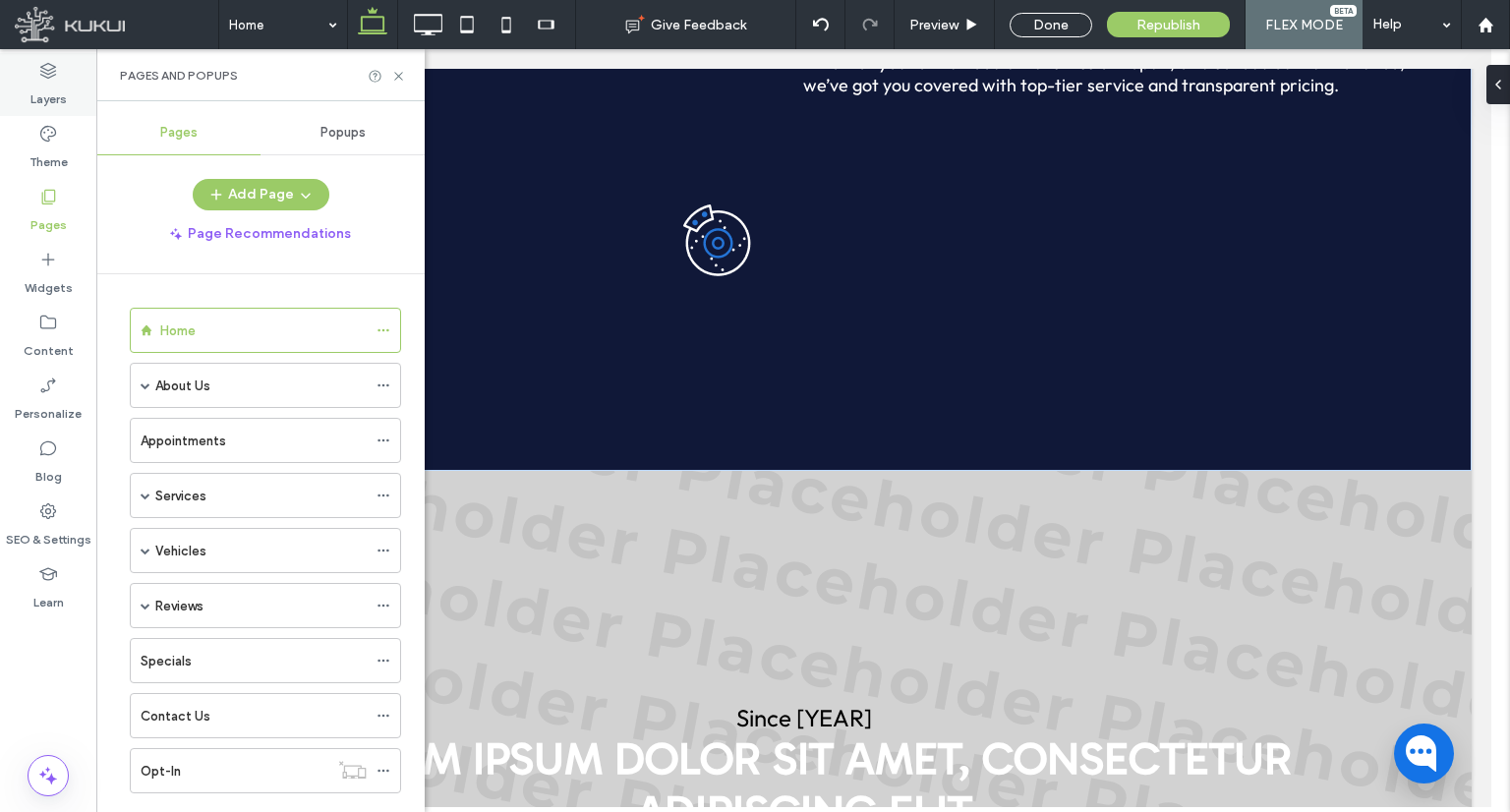 click on "Layers" at bounding box center [48, 94] 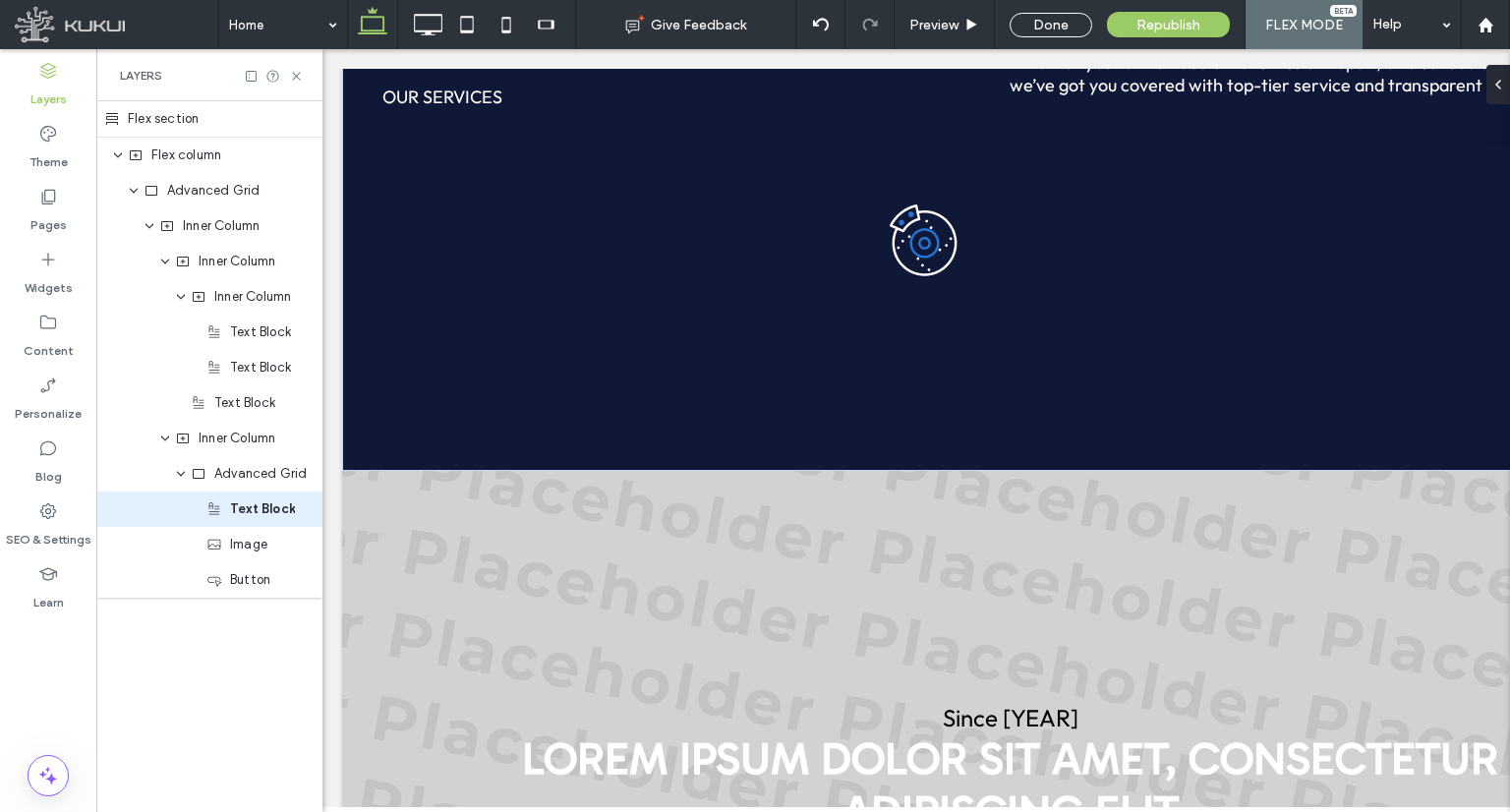 scroll, scrollTop: 0, scrollLeft: 187, axis: horizontal 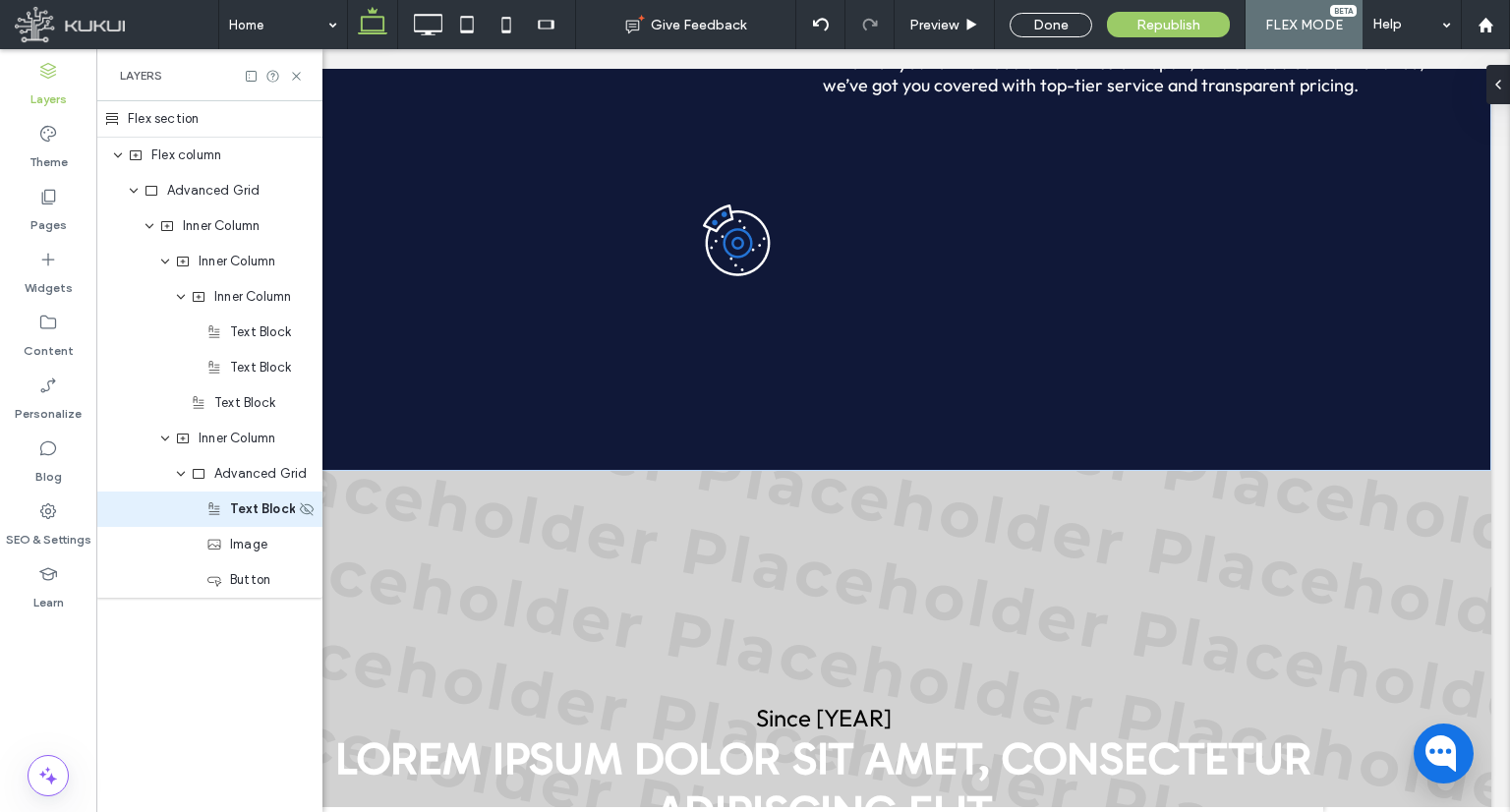 click 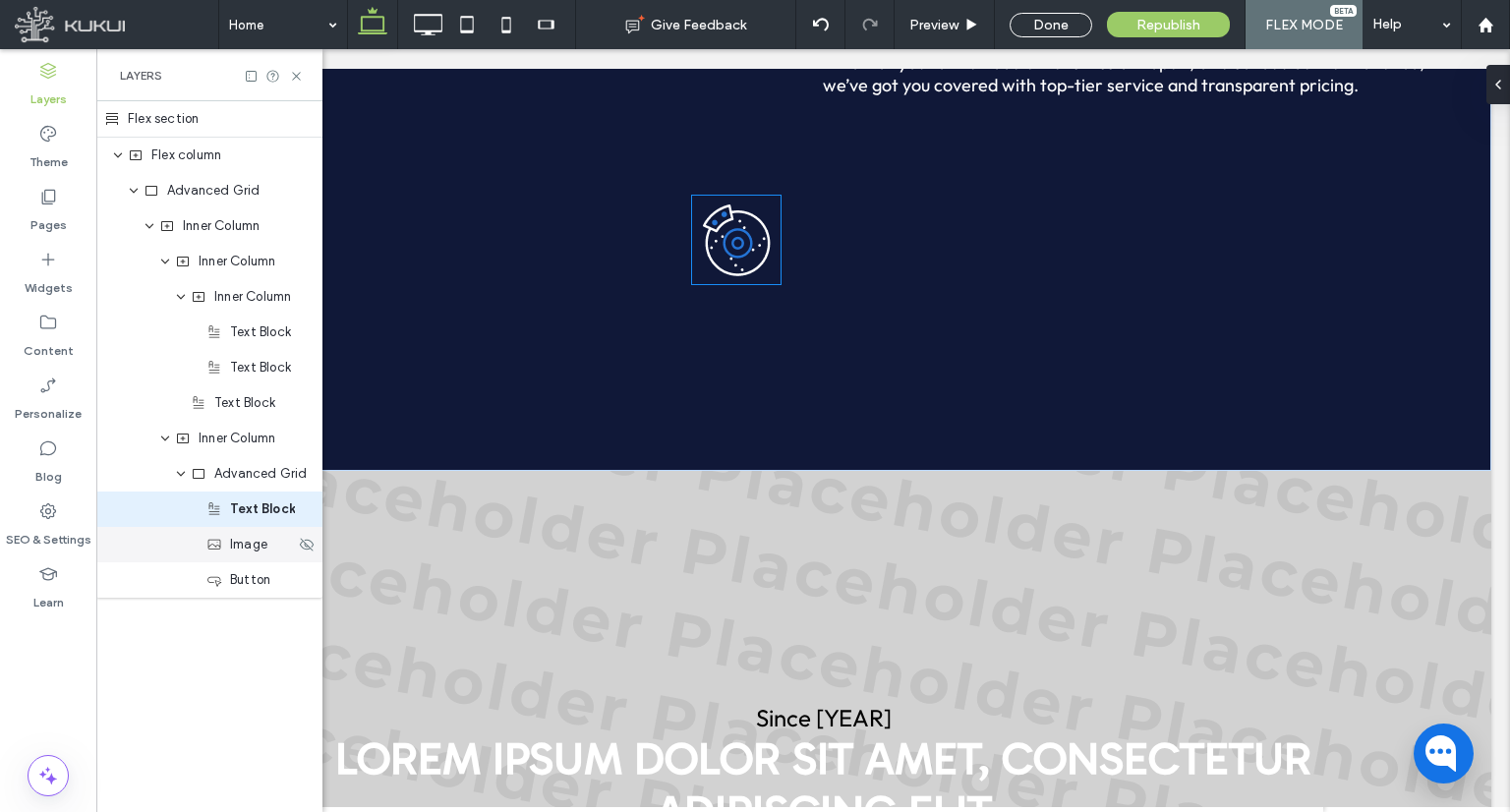 click on "Image" at bounding box center (251, 545) 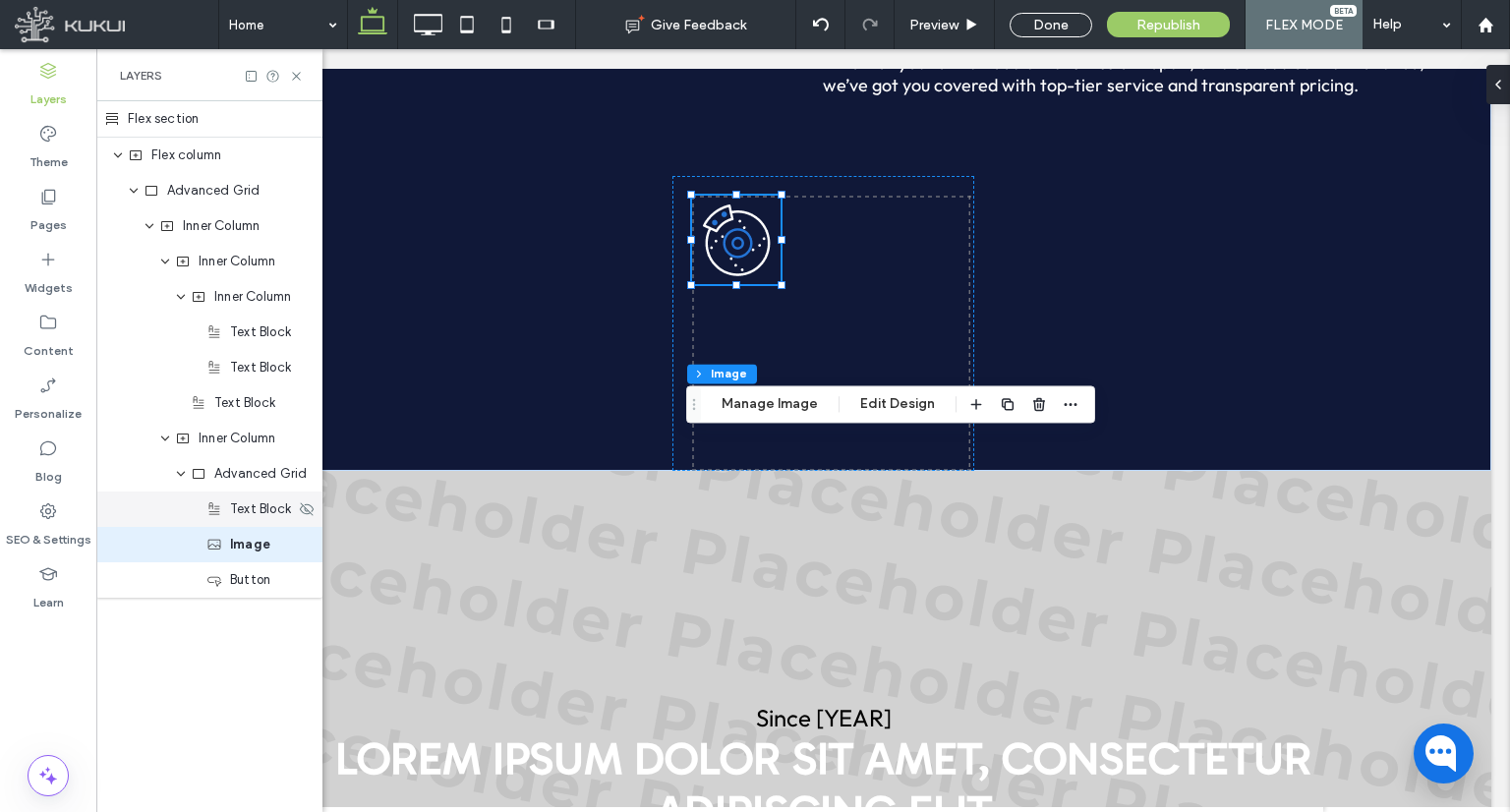 click on "Text Block" at bounding box center [209, 509] 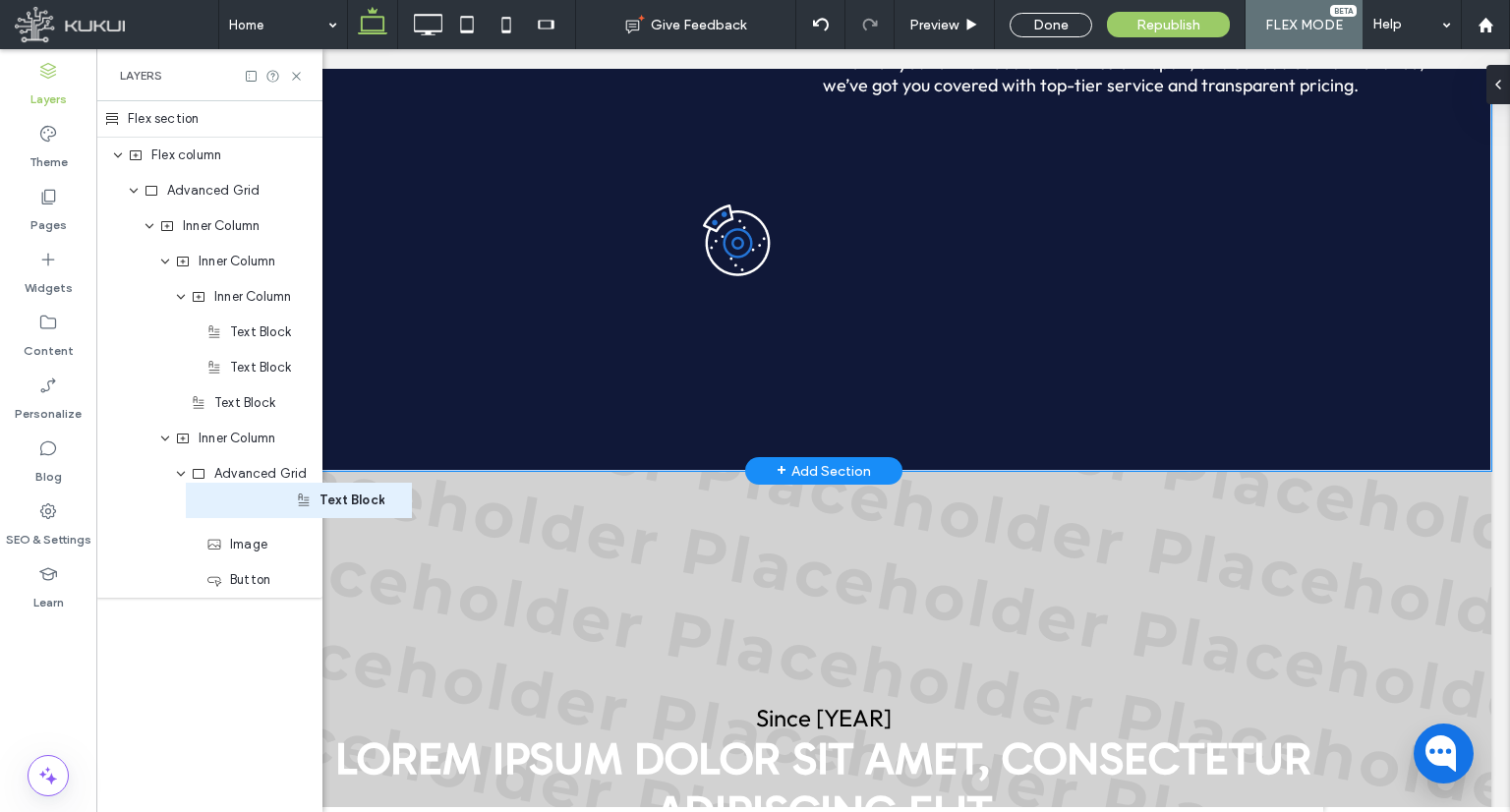 drag, startPoint x: 364, startPoint y: 562, endPoint x: 748, endPoint y: 507, distance: 387.91881 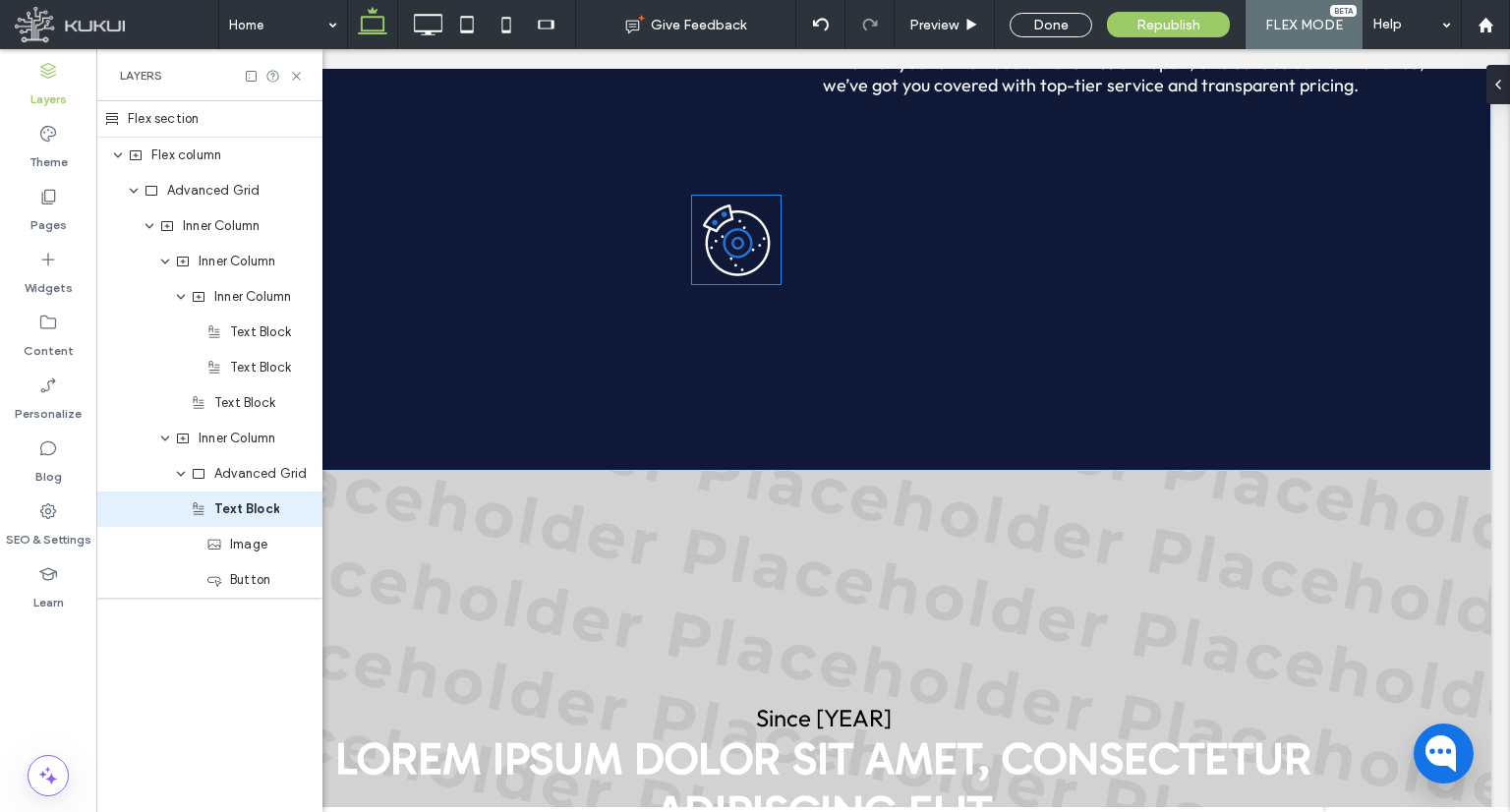 click on "Flex section Flex column Advanced Grid Inner Column Inner Column Inner Column Text Block Text Block Text Block Inner Column Advanced Grid Text Block Image Button" at bounding box center [209, 349] 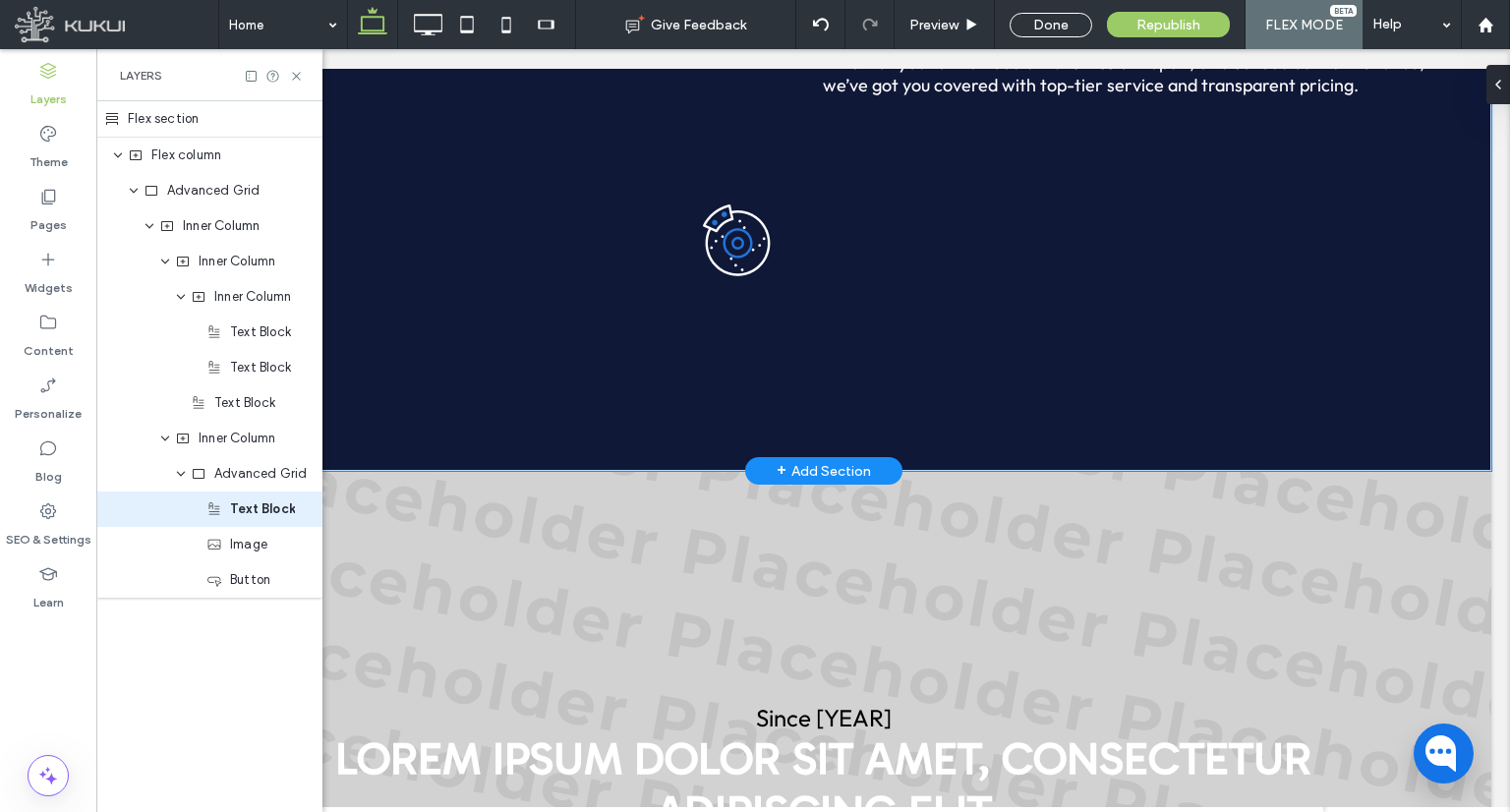 click at bounding box center [736, 240] 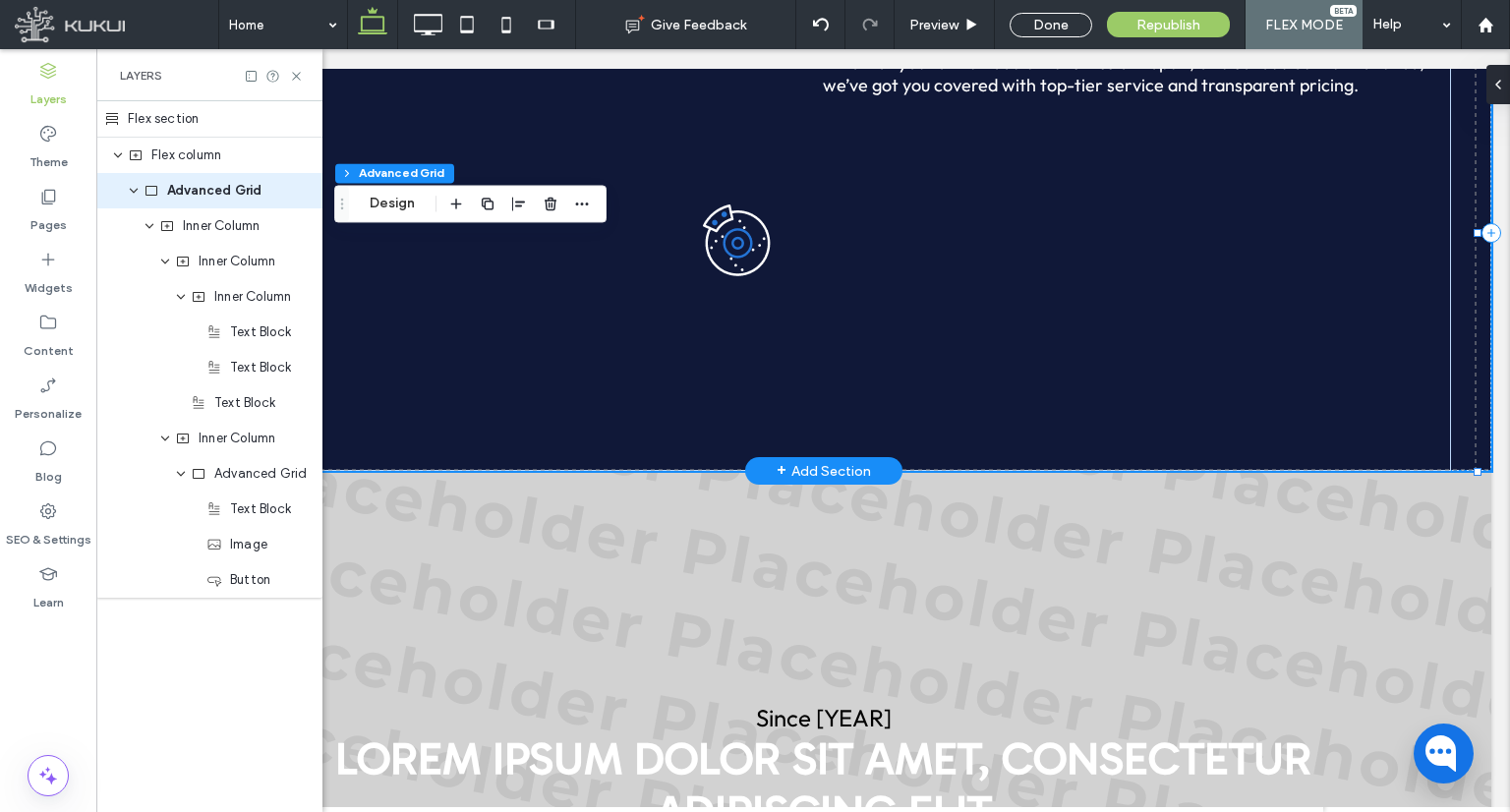 click at bounding box center [833, 333] 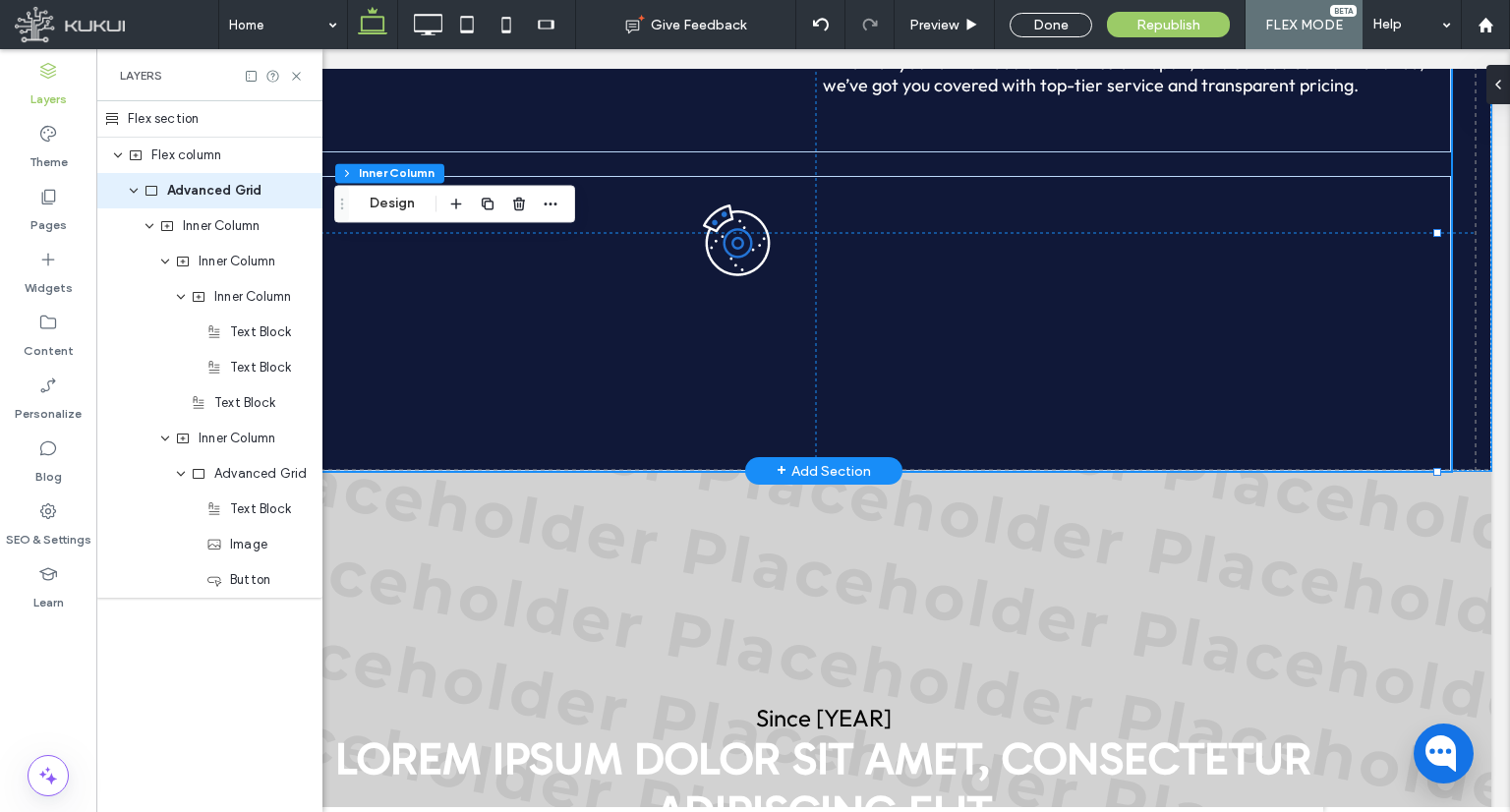 click at bounding box center [833, 333] 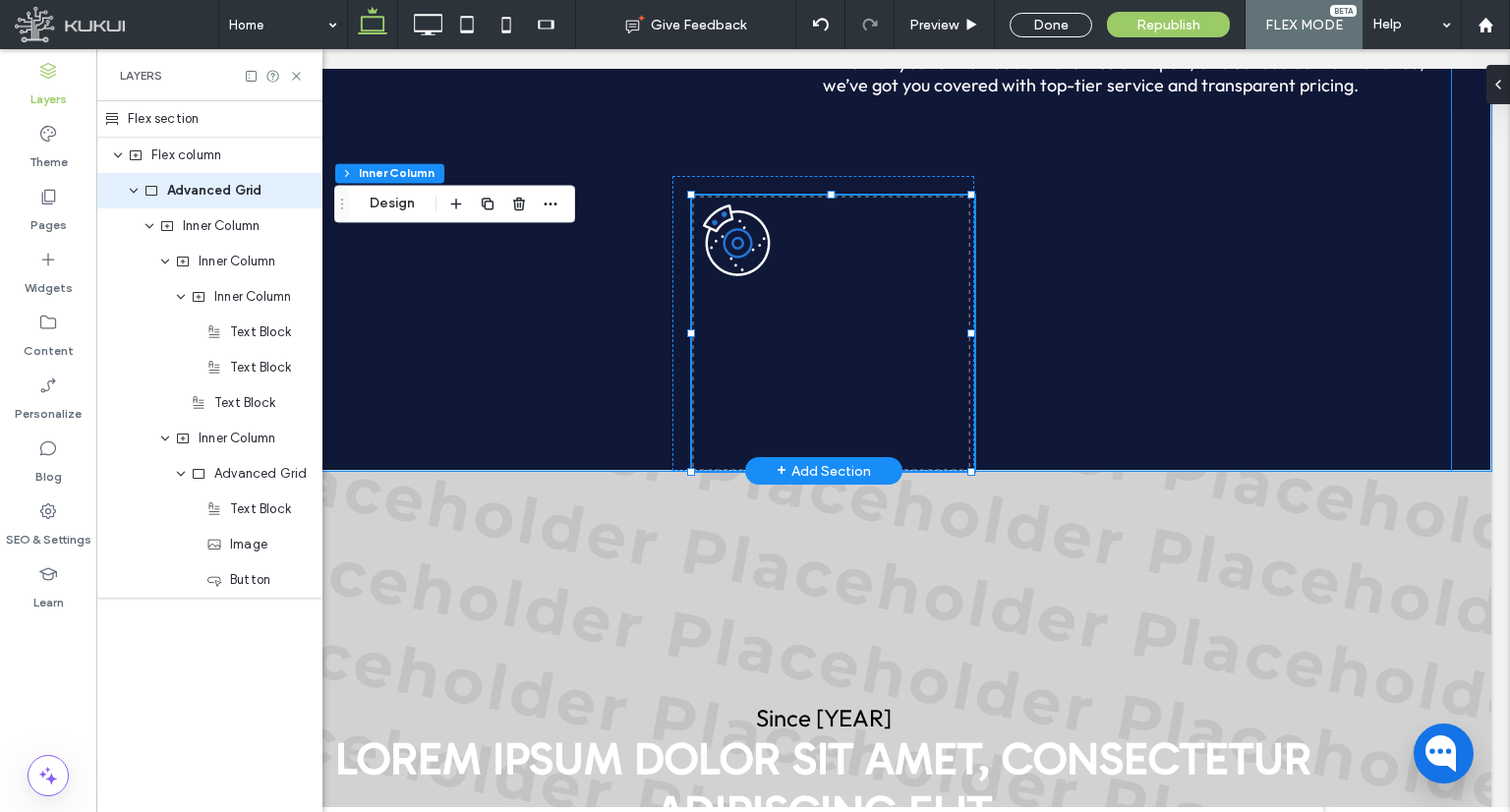 click at bounding box center [833, 333] 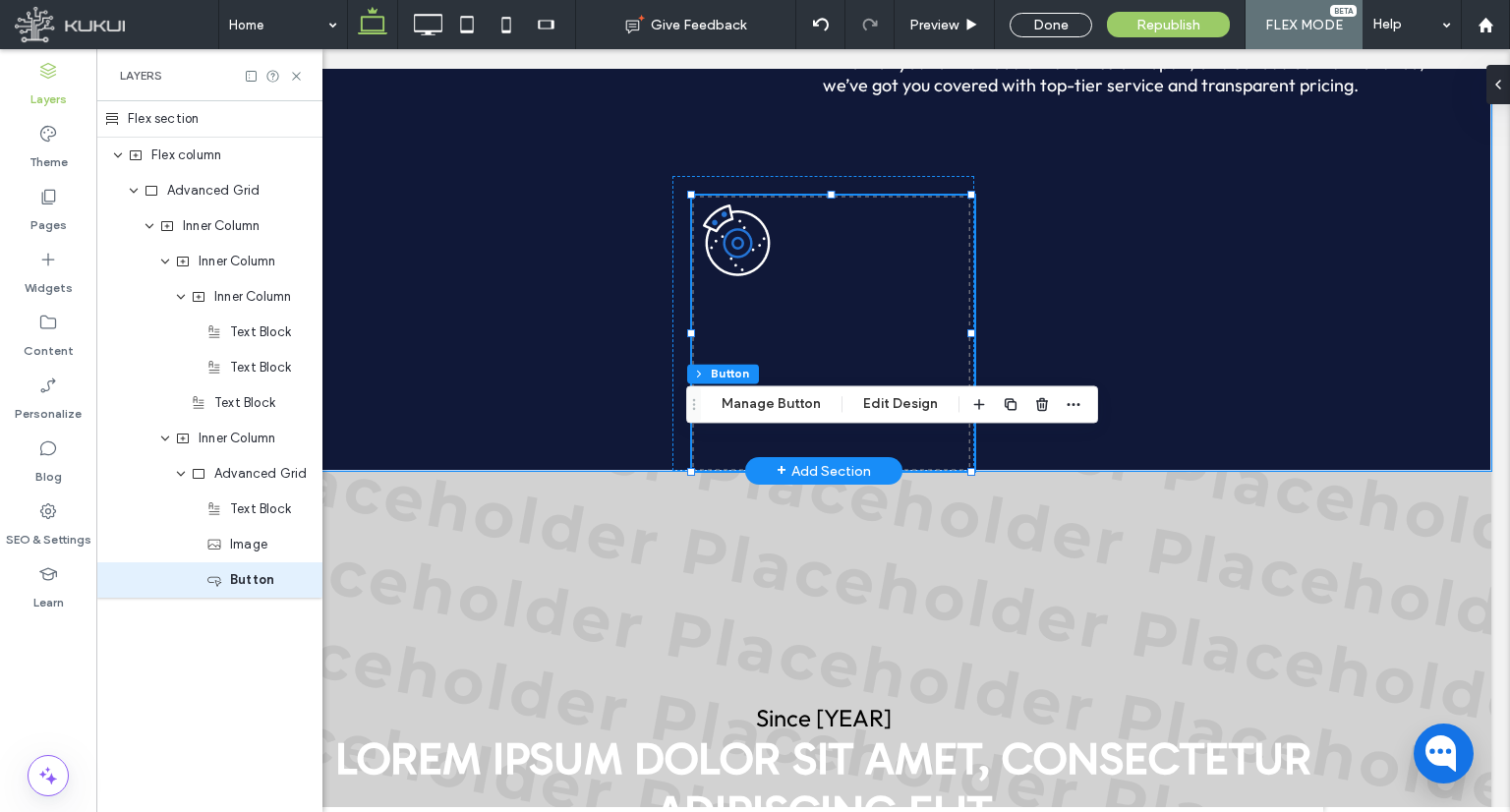 click at bounding box center (833, 333) 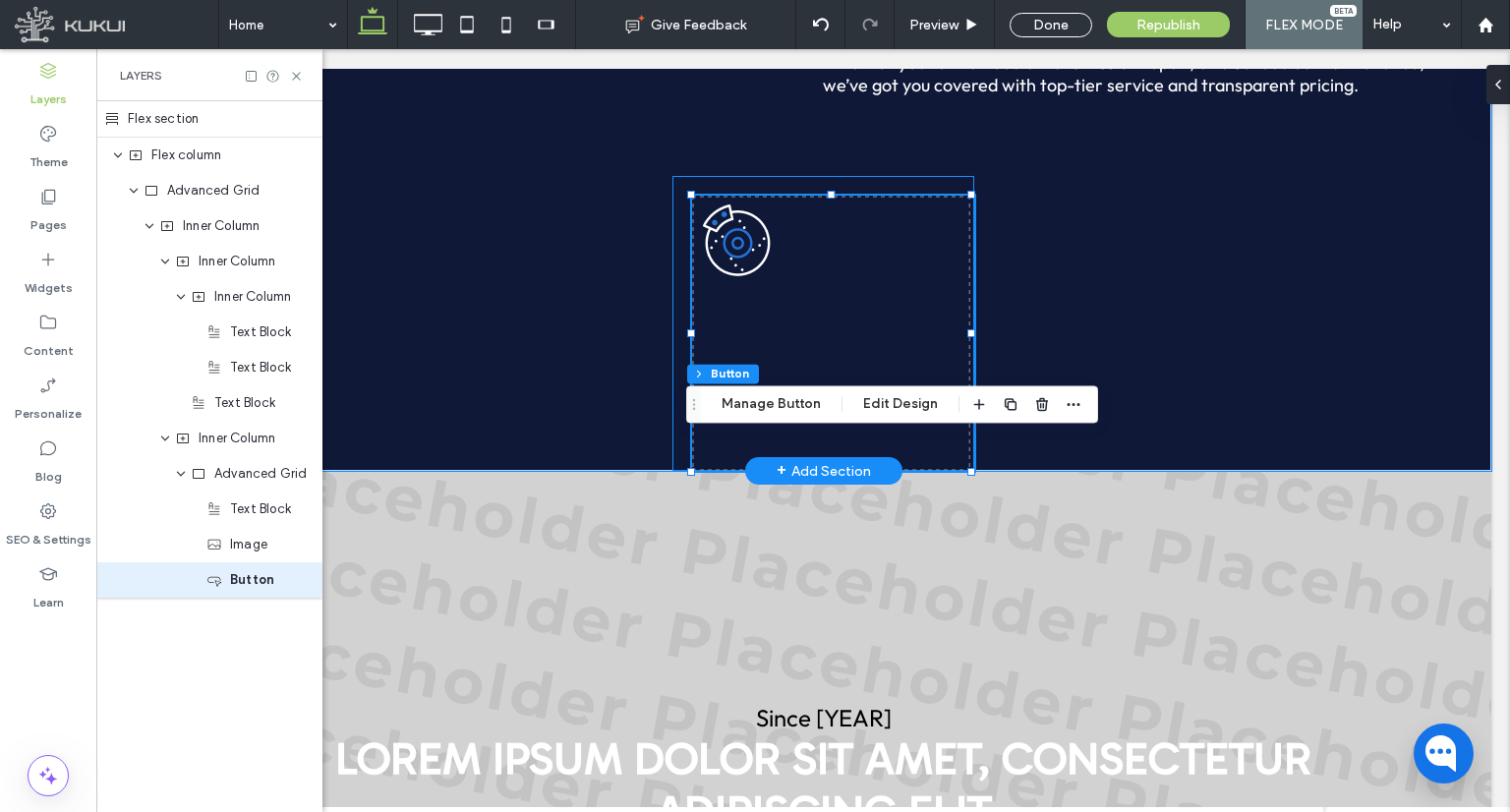 click at bounding box center [823, 323] 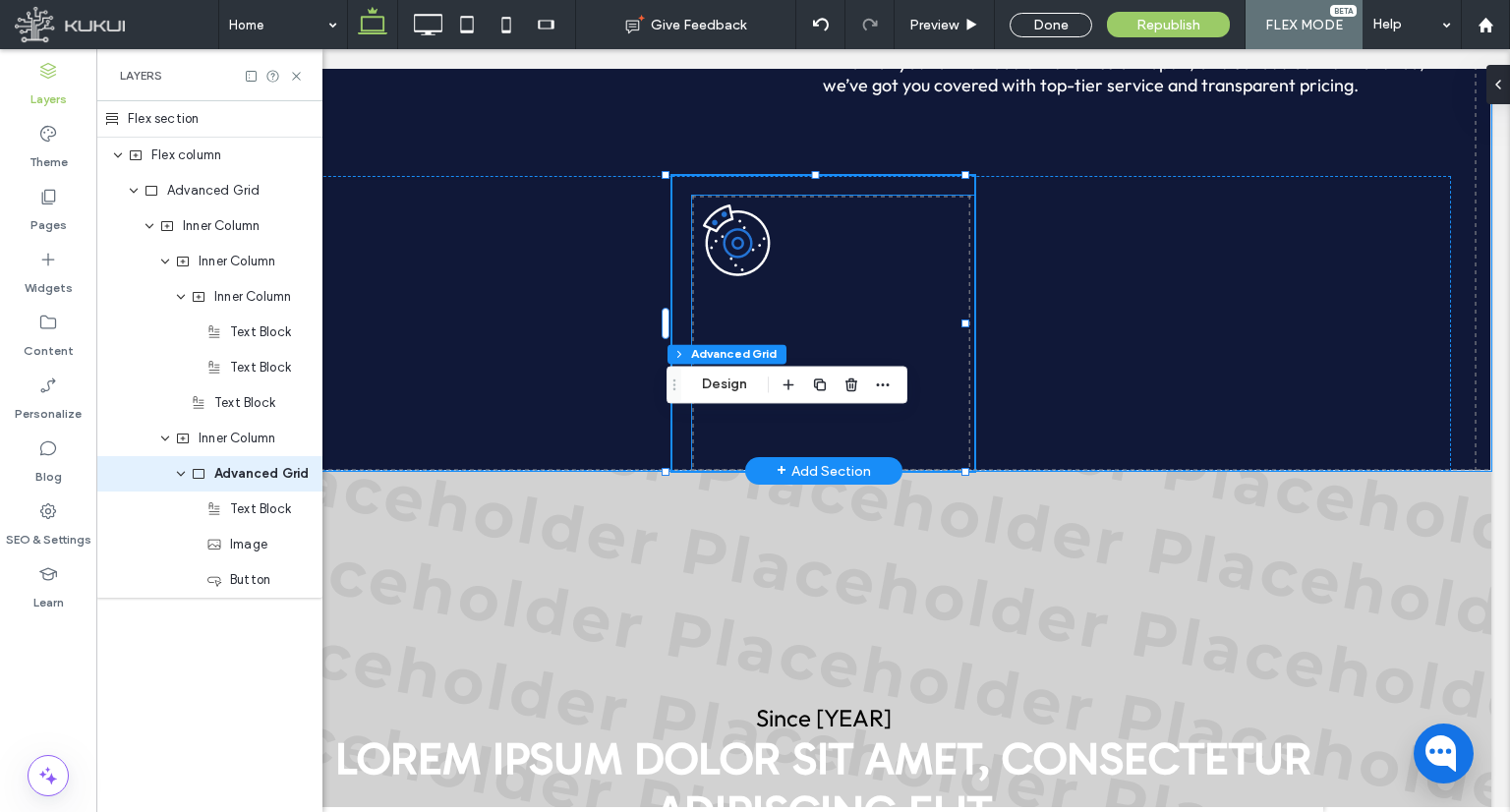 click at bounding box center [833, 333] 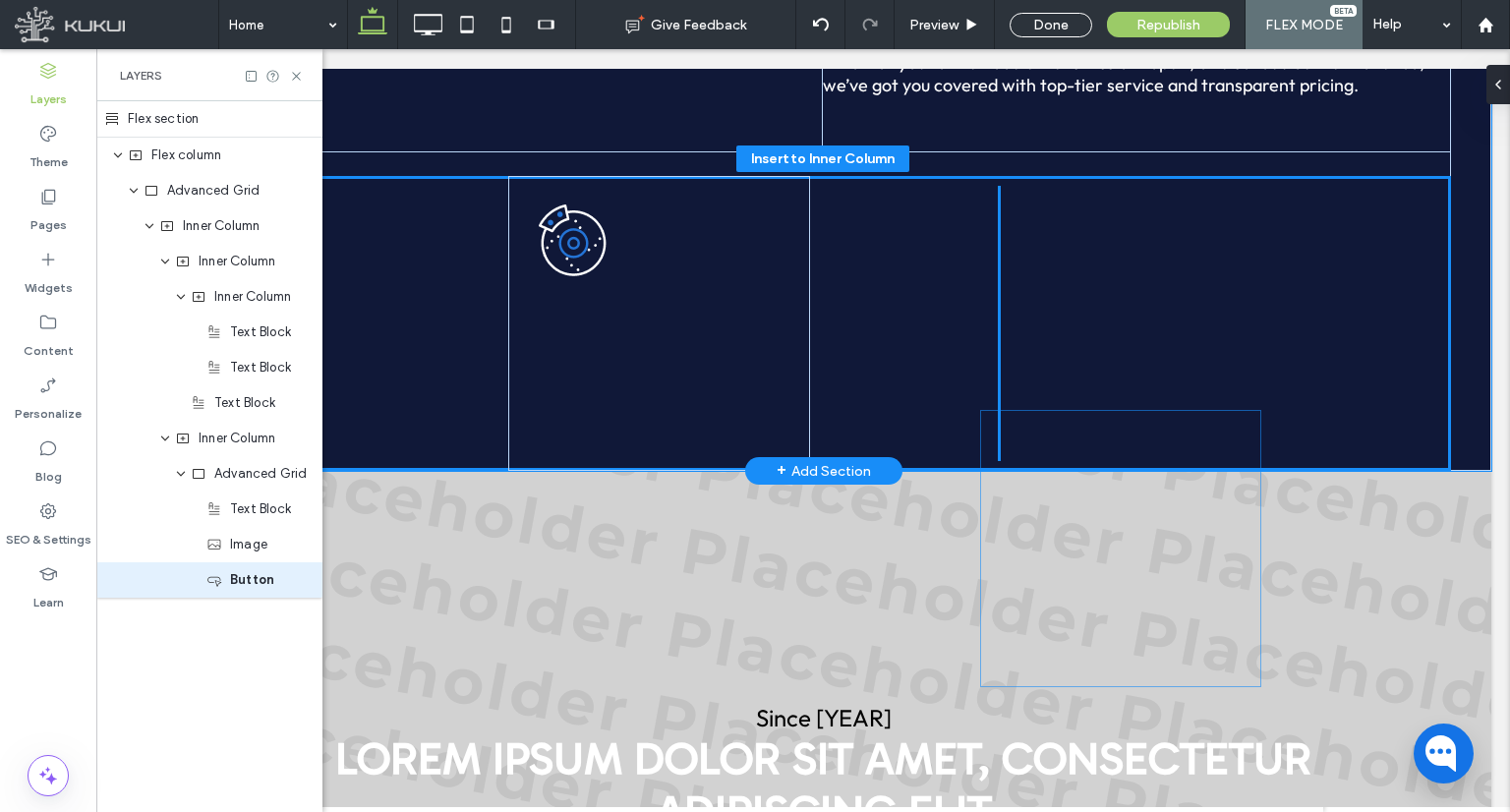 drag, startPoint x: 820, startPoint y: 570, endPoint x: 1115, endPoint y: 544, distance: 296.14355 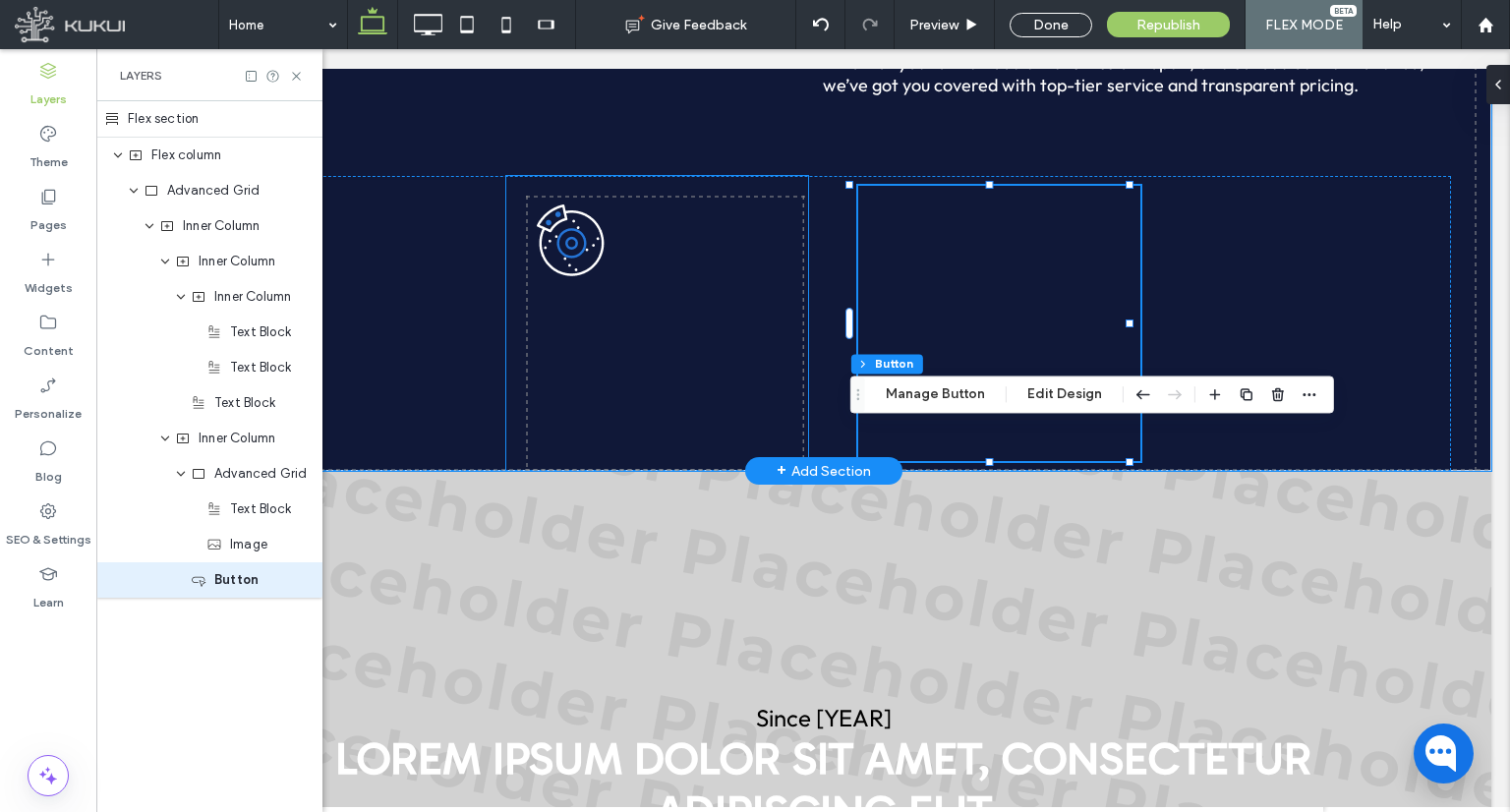 click at bounding box center [657, 323] 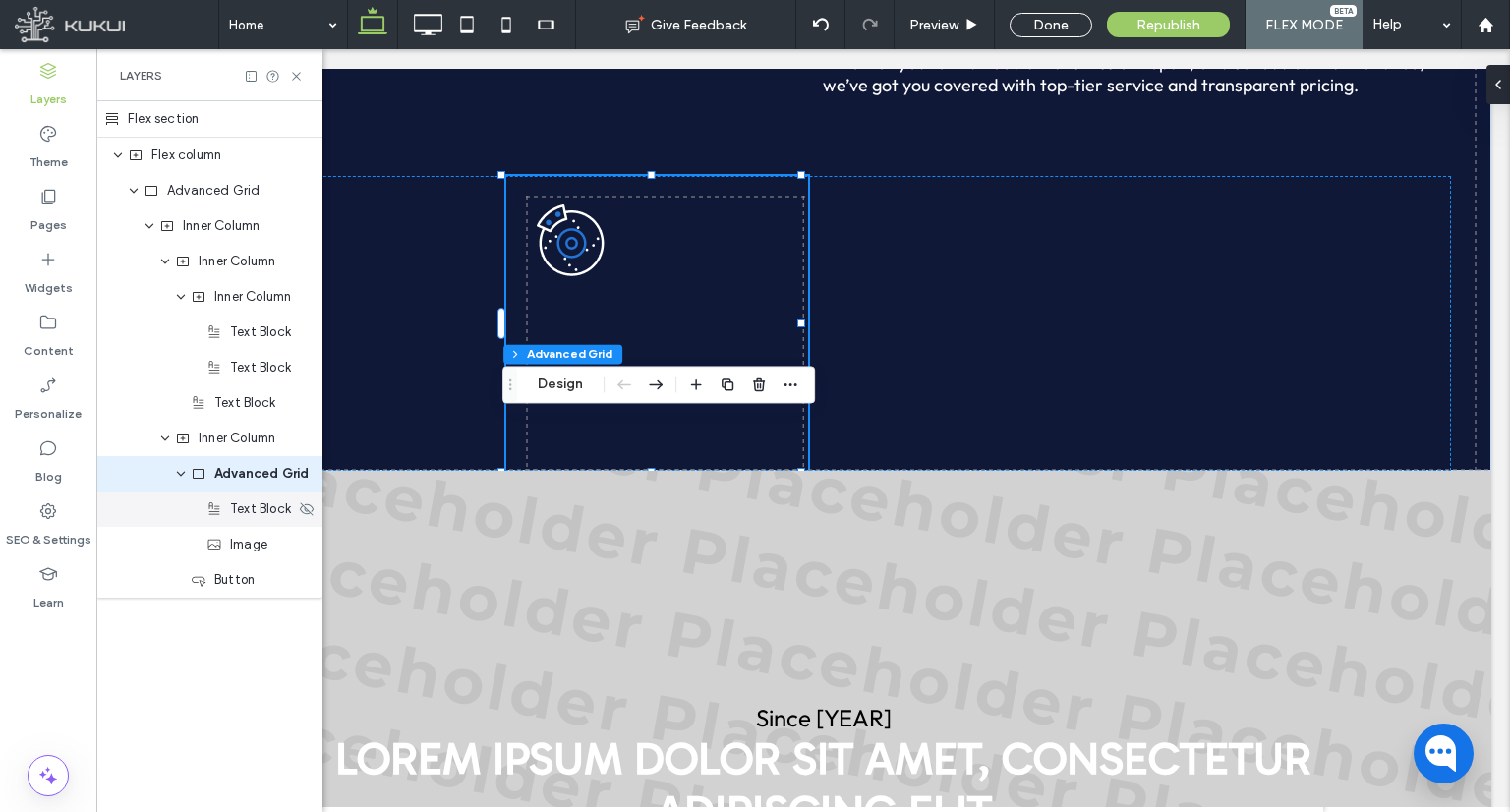 click on "Text Block" at bounding box center (209, 509) 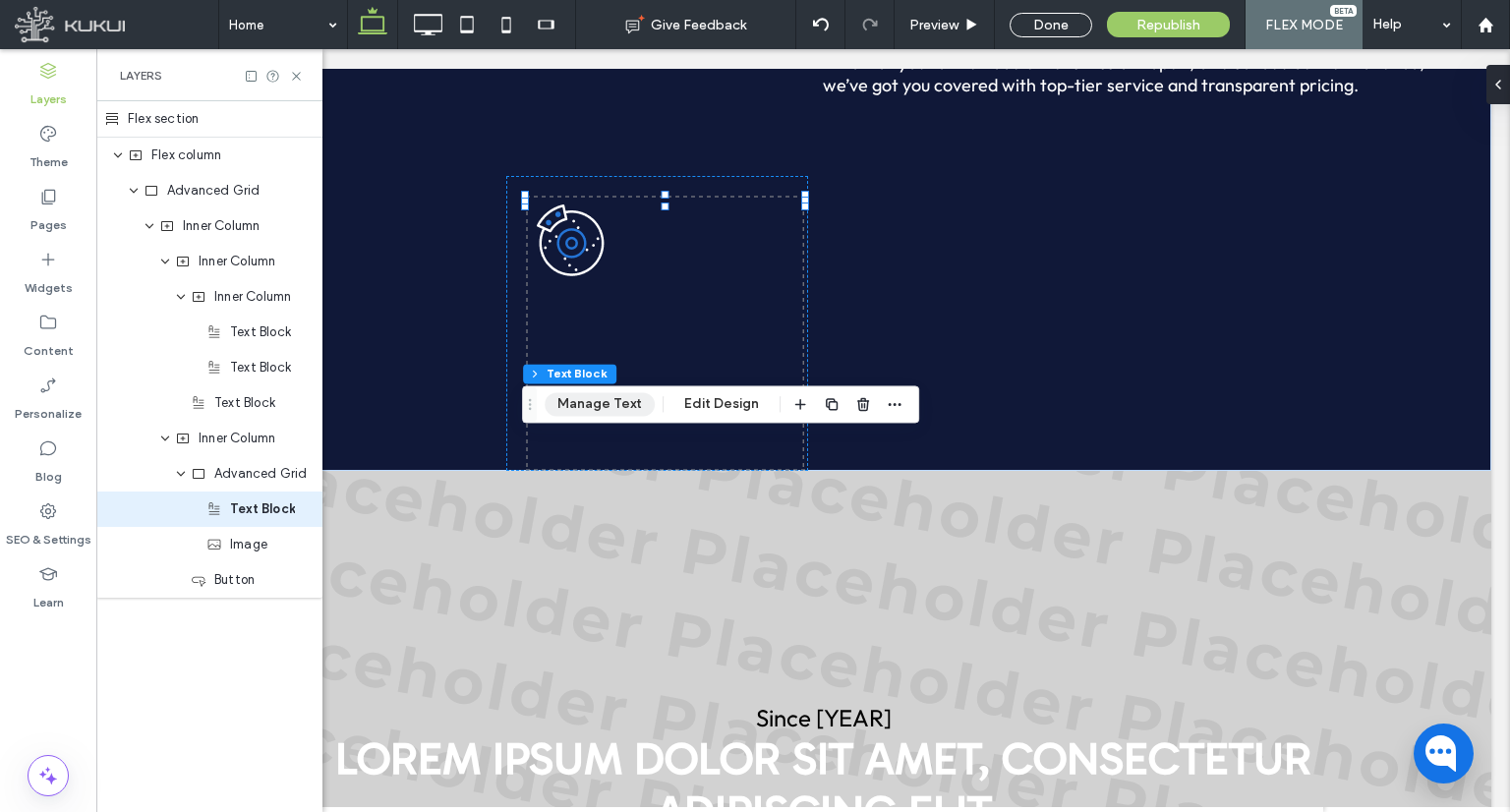 click on "Manage Text" at bounding box center [600, 404] 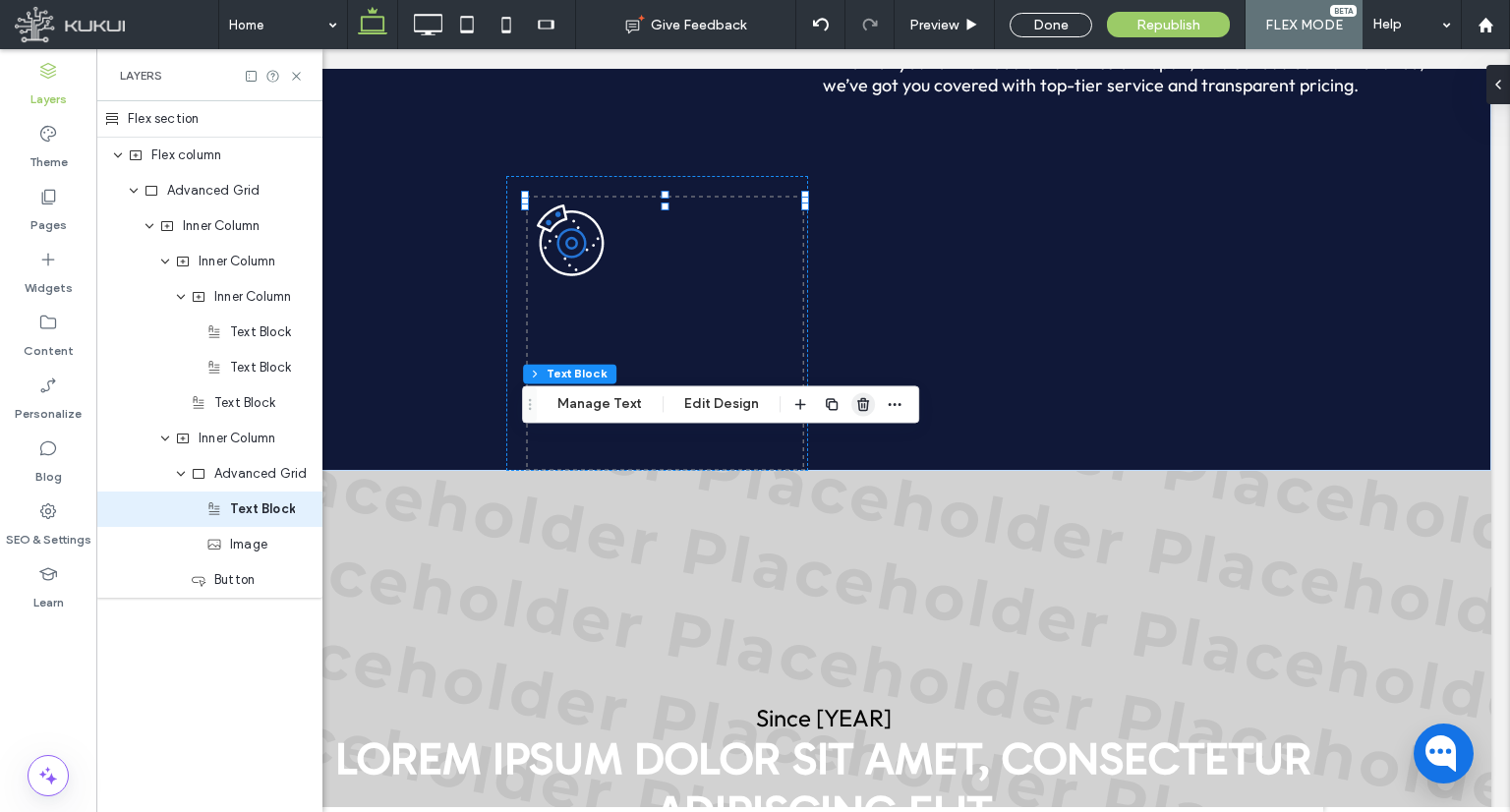 click 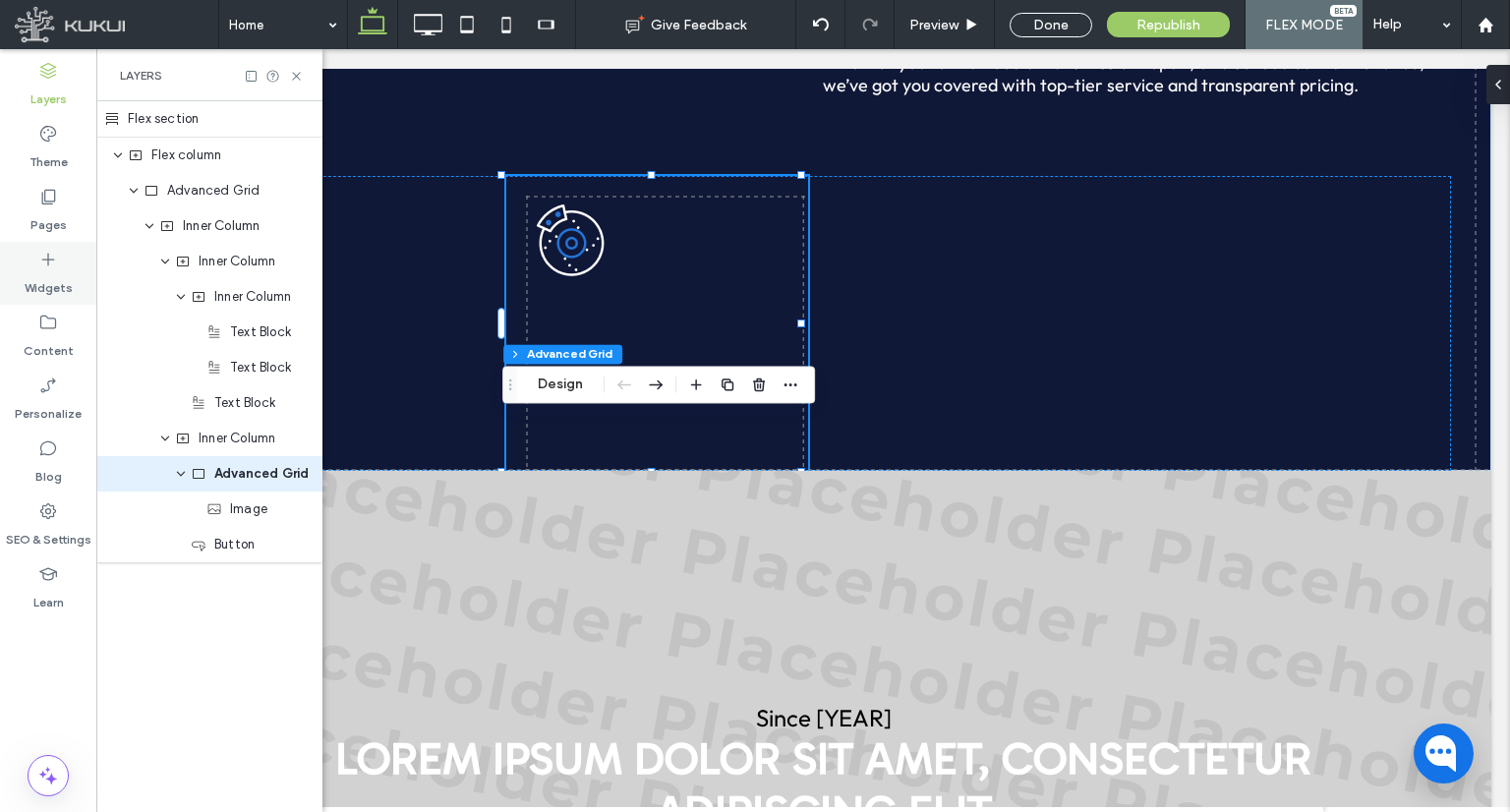 click on "Widgets" at bounding box center [48, 283] 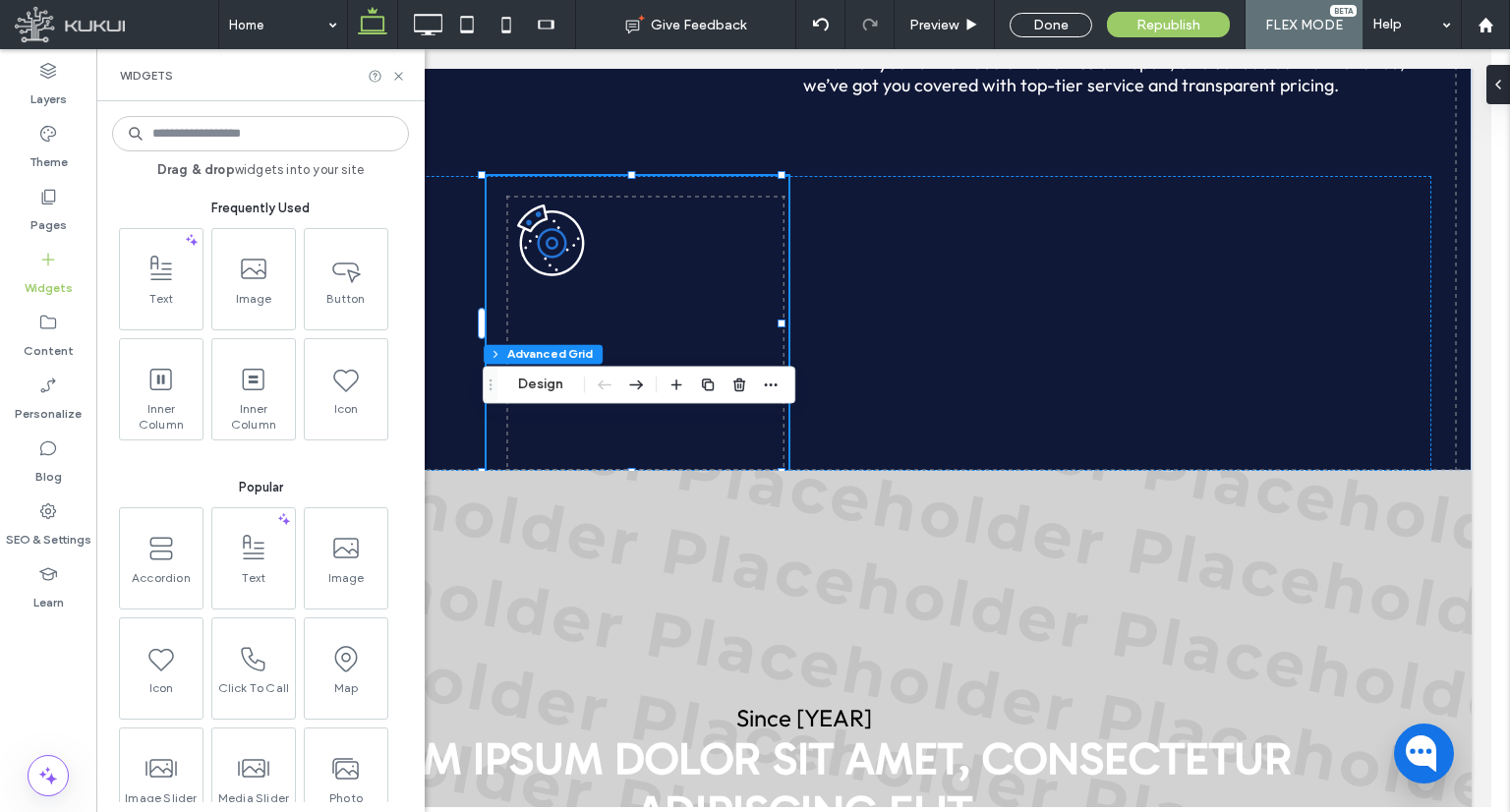 scroll, scrollTop: 0, scrollLeft: 0, axis: both 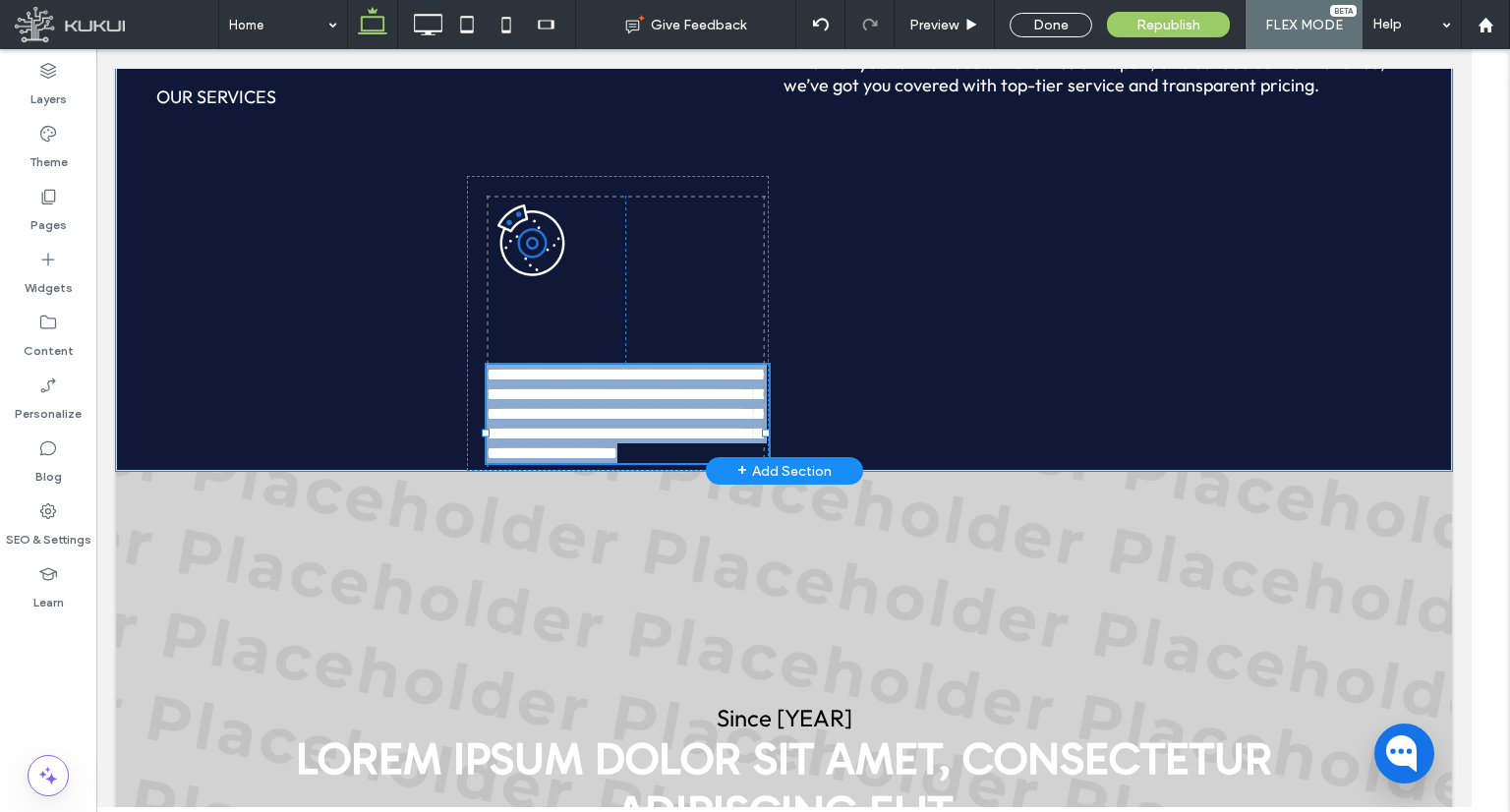 type on "******" 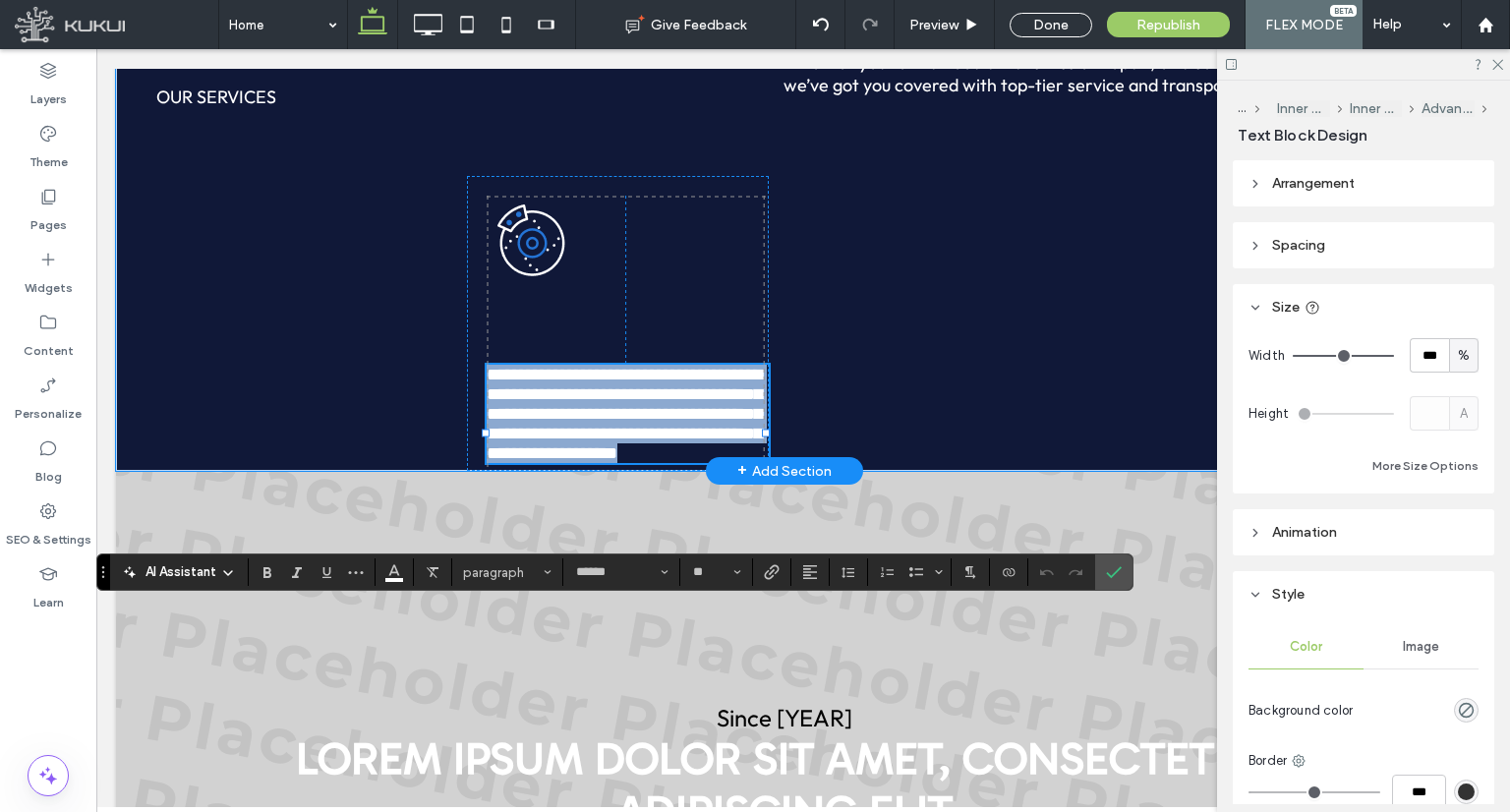 click on "**********" at bounding box center (624, 414) 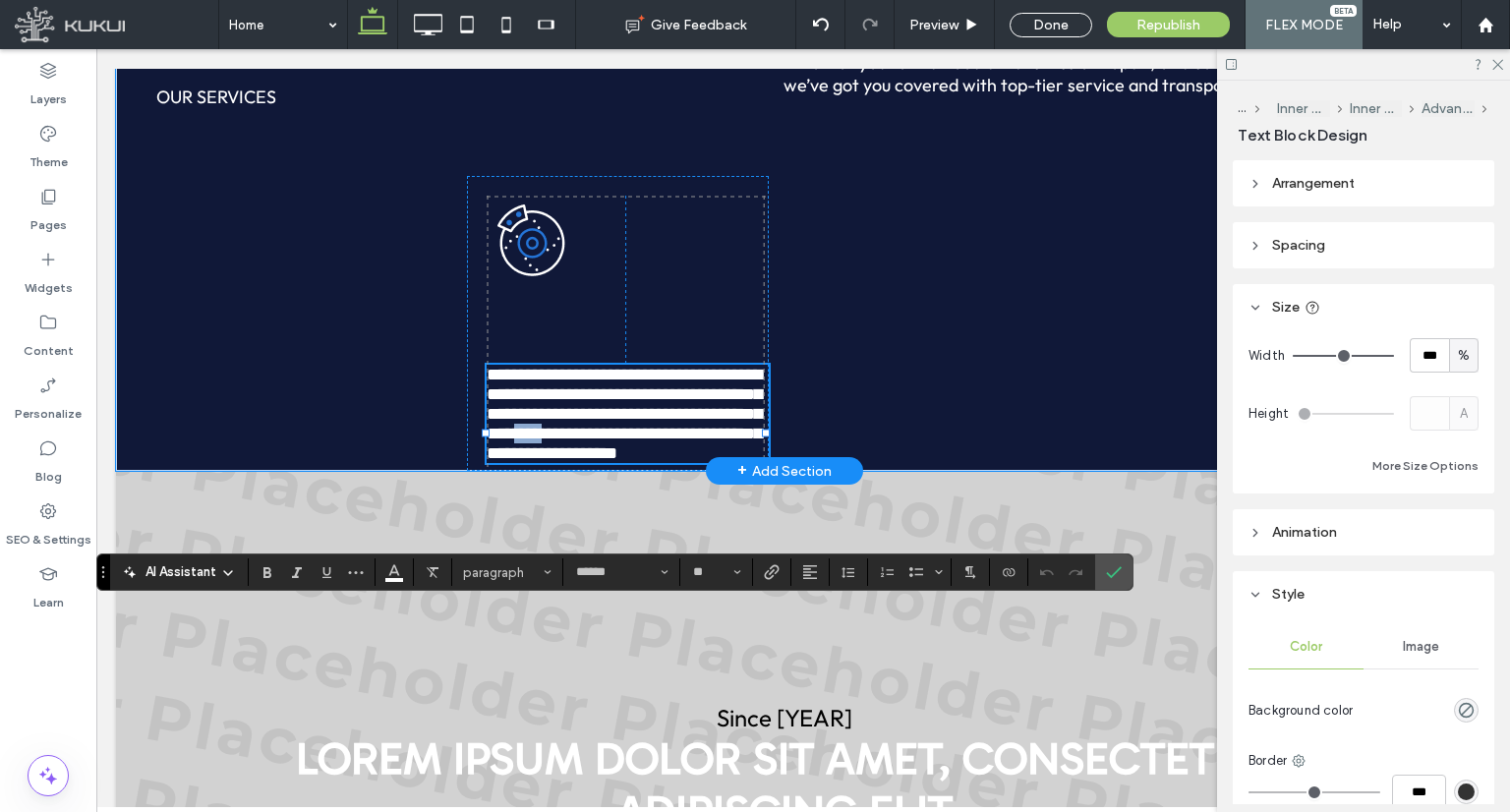 click on "**********" at bounding box center (624, 414) 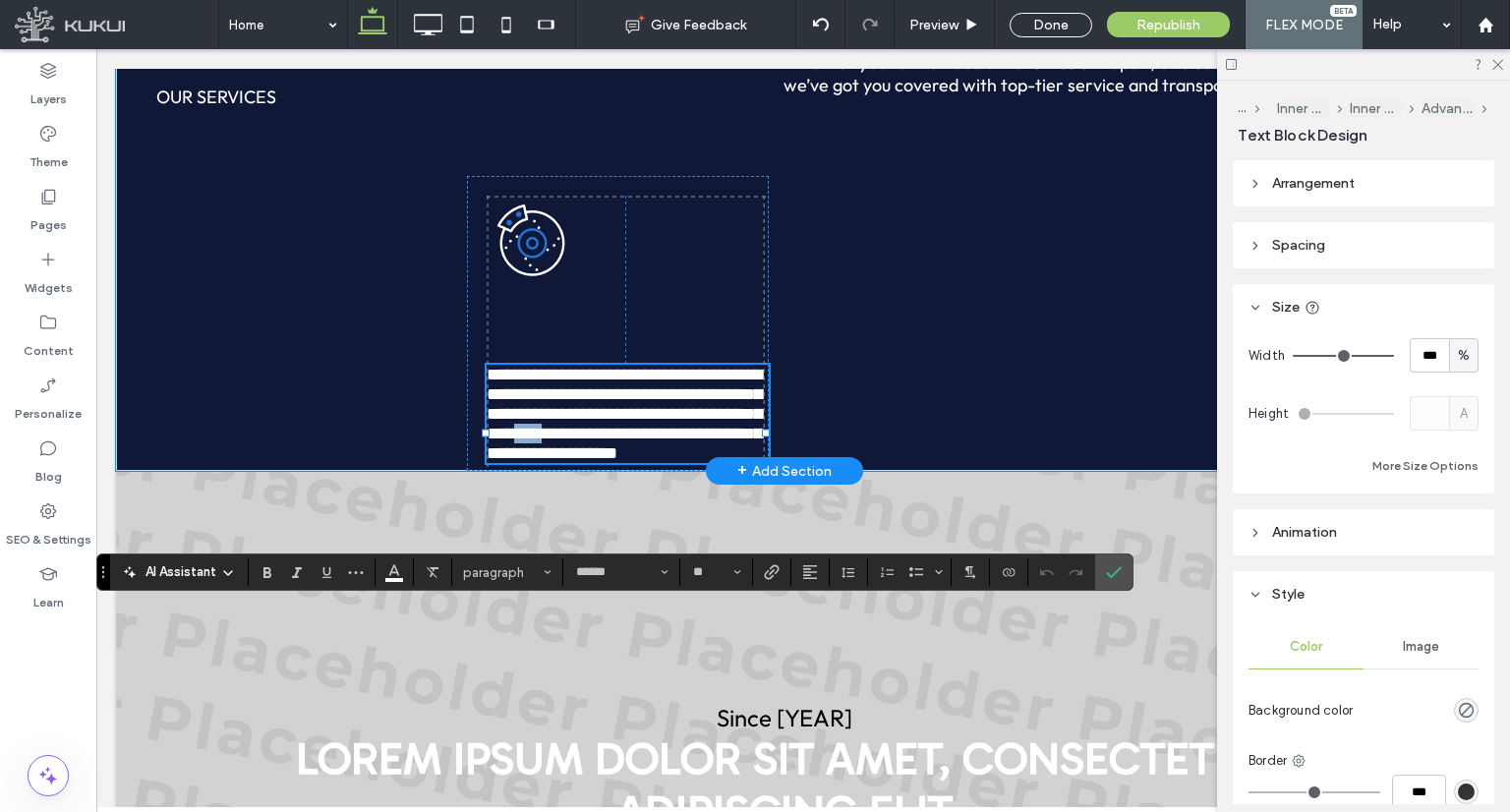 click on "**********" at bounding box center (624, 414) 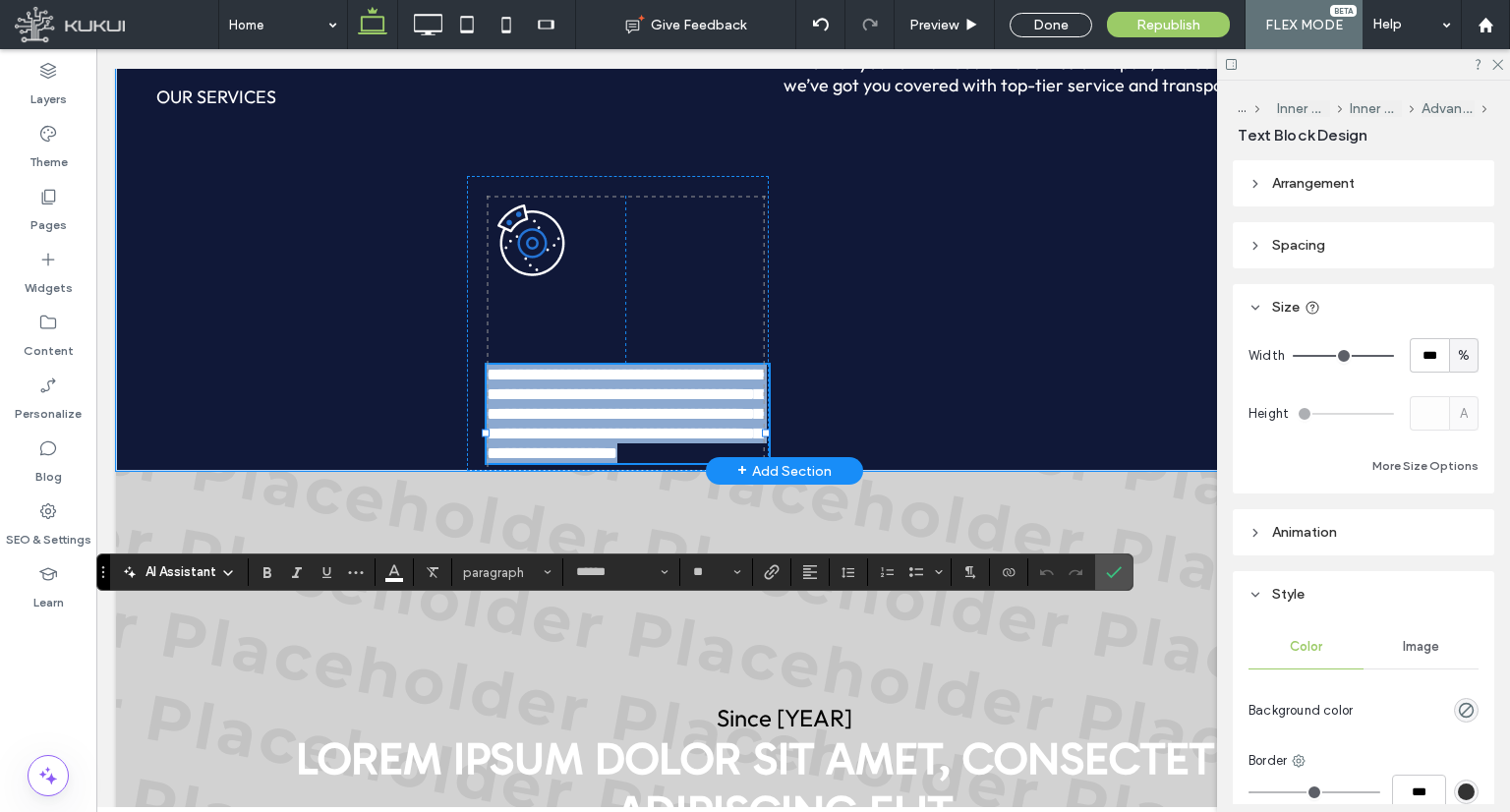 scroll, scrollTop: 0, scrollLeft: 0, axis: both 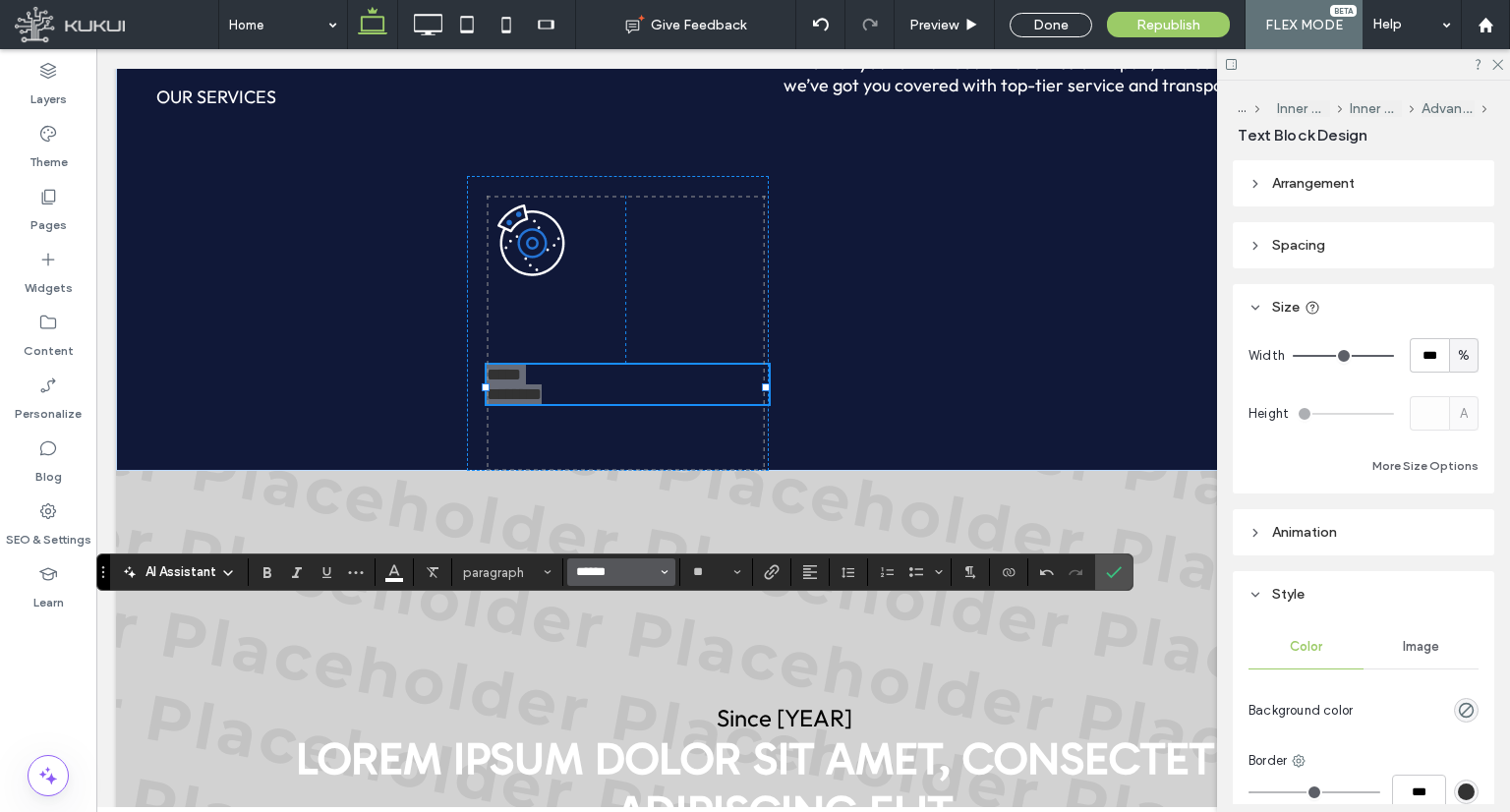 click on "******" at bounding box center [615, 572] 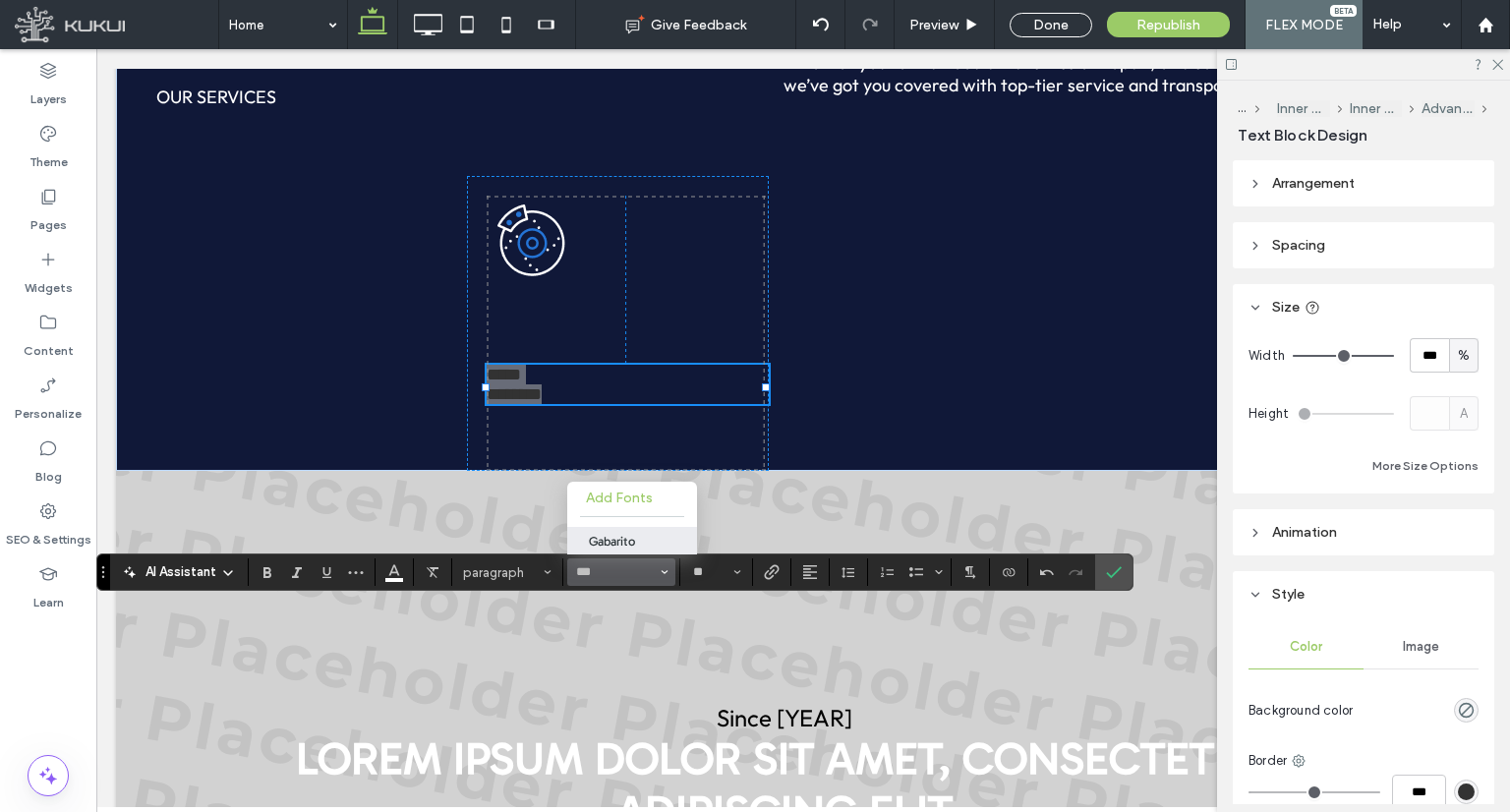 click on "Gabarito" at bounding box center [632, 541] 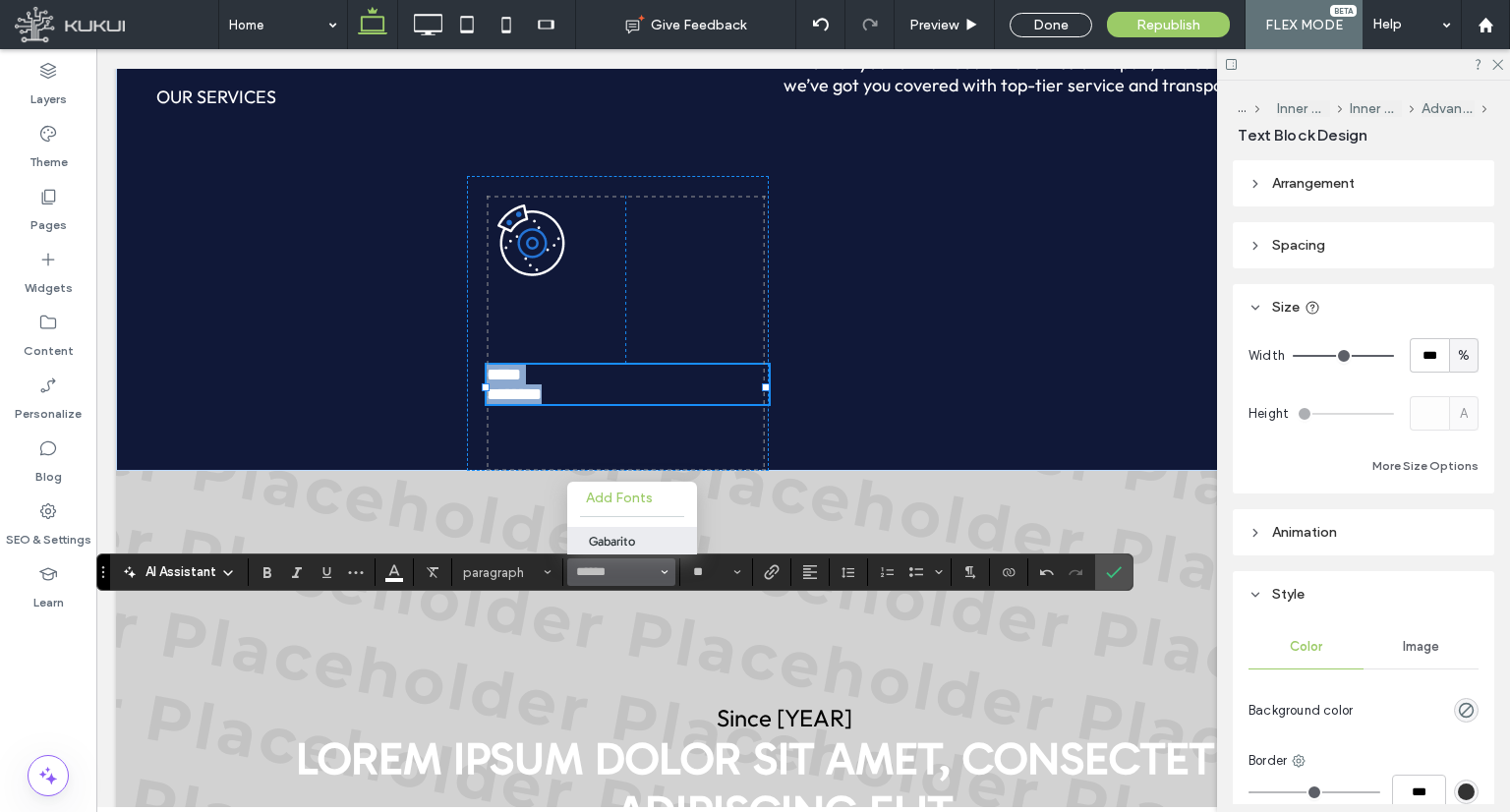 type on "********" 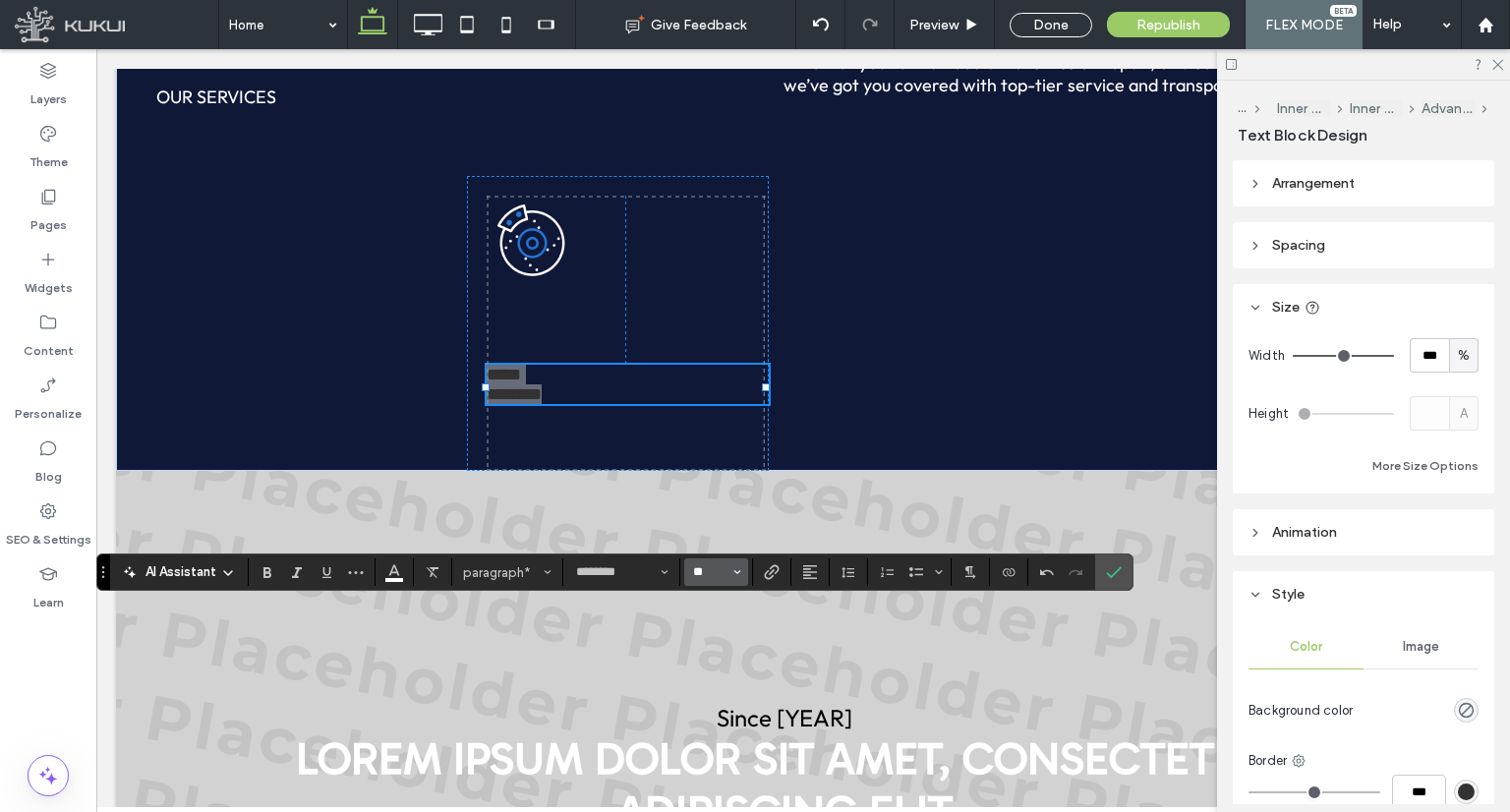 click on "**" at bounding box center [710, 572] 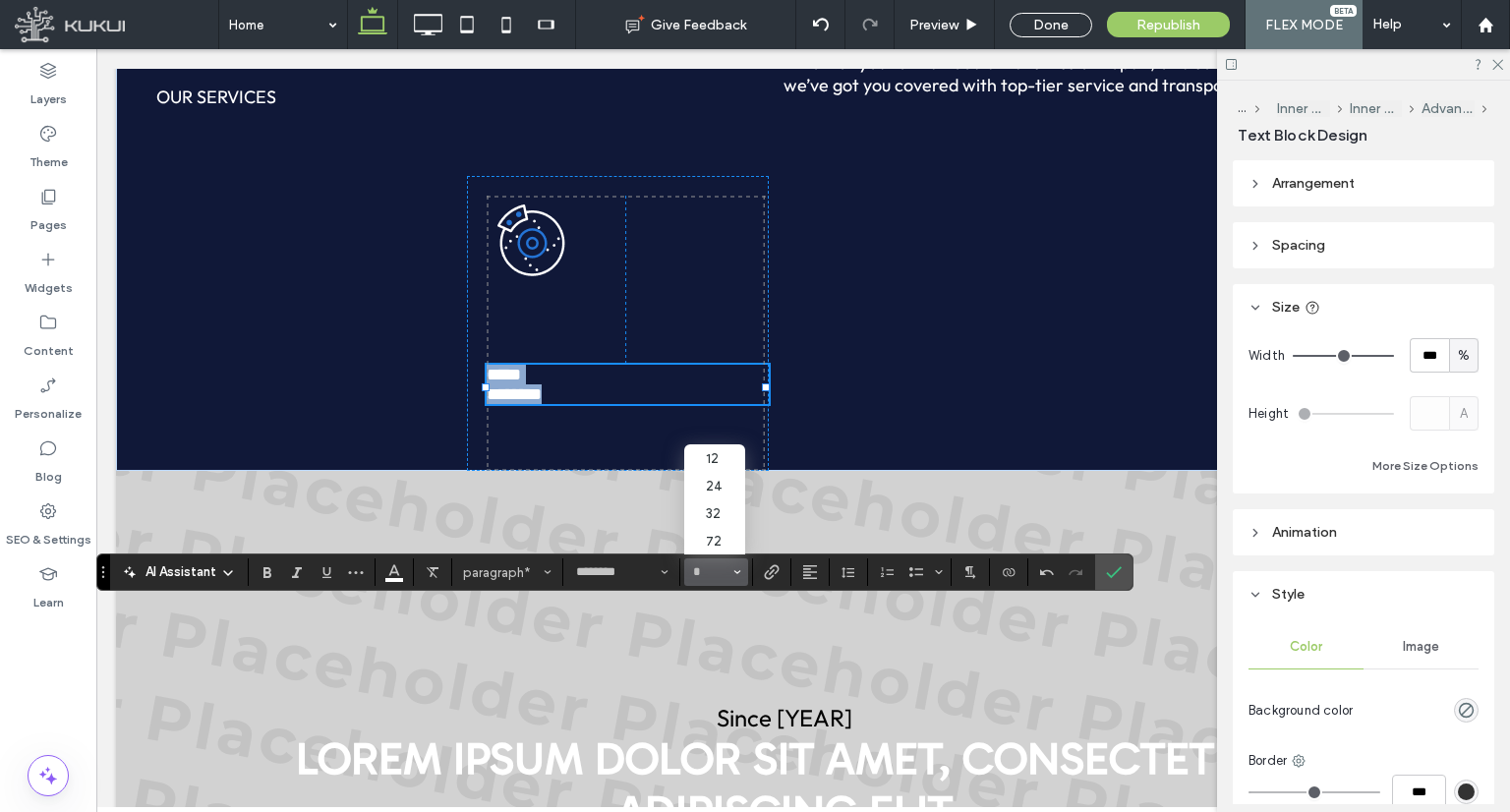 type on "*" 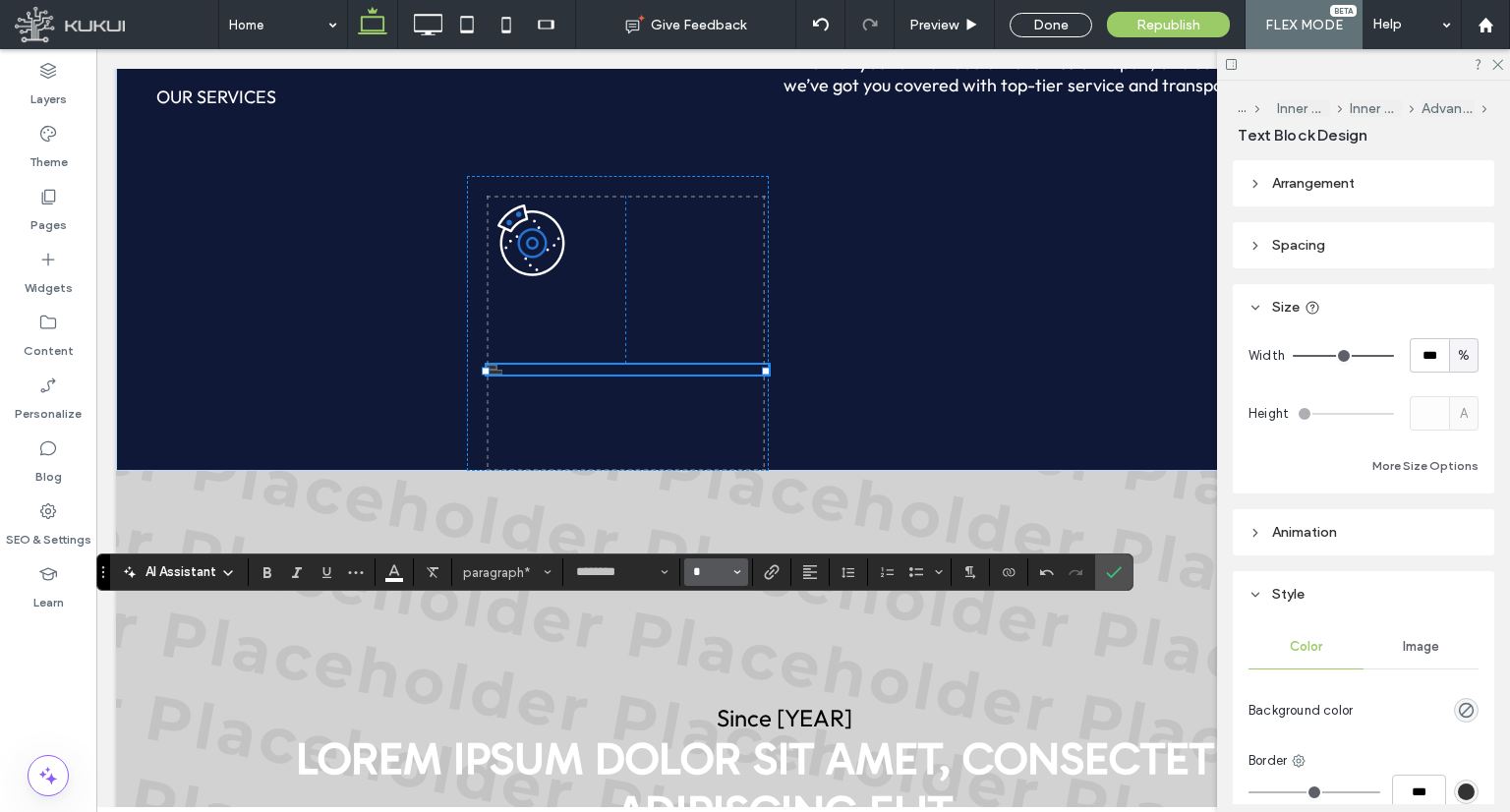 click on "*" at bounding box center [710, 572] 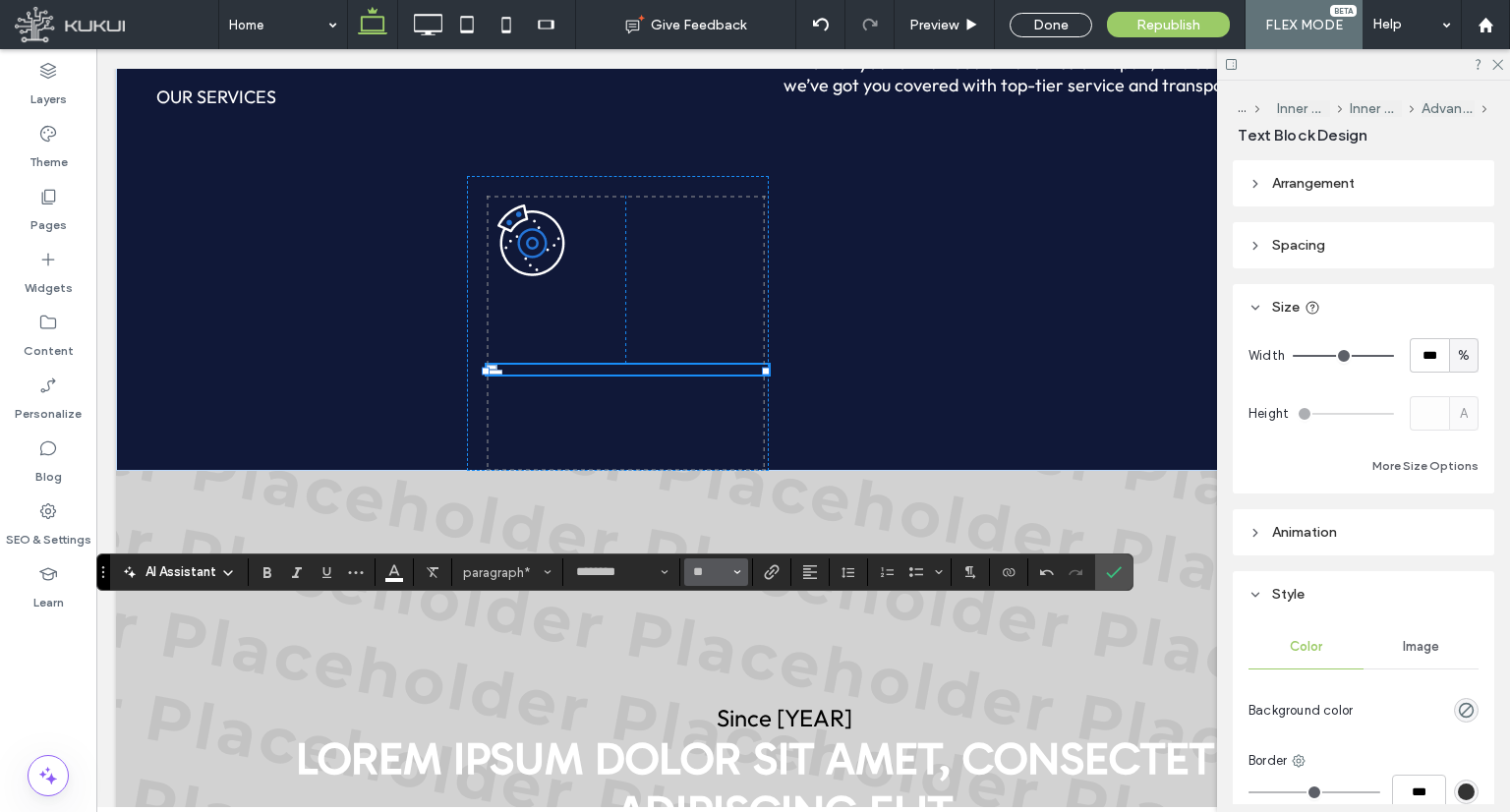 type on "**" 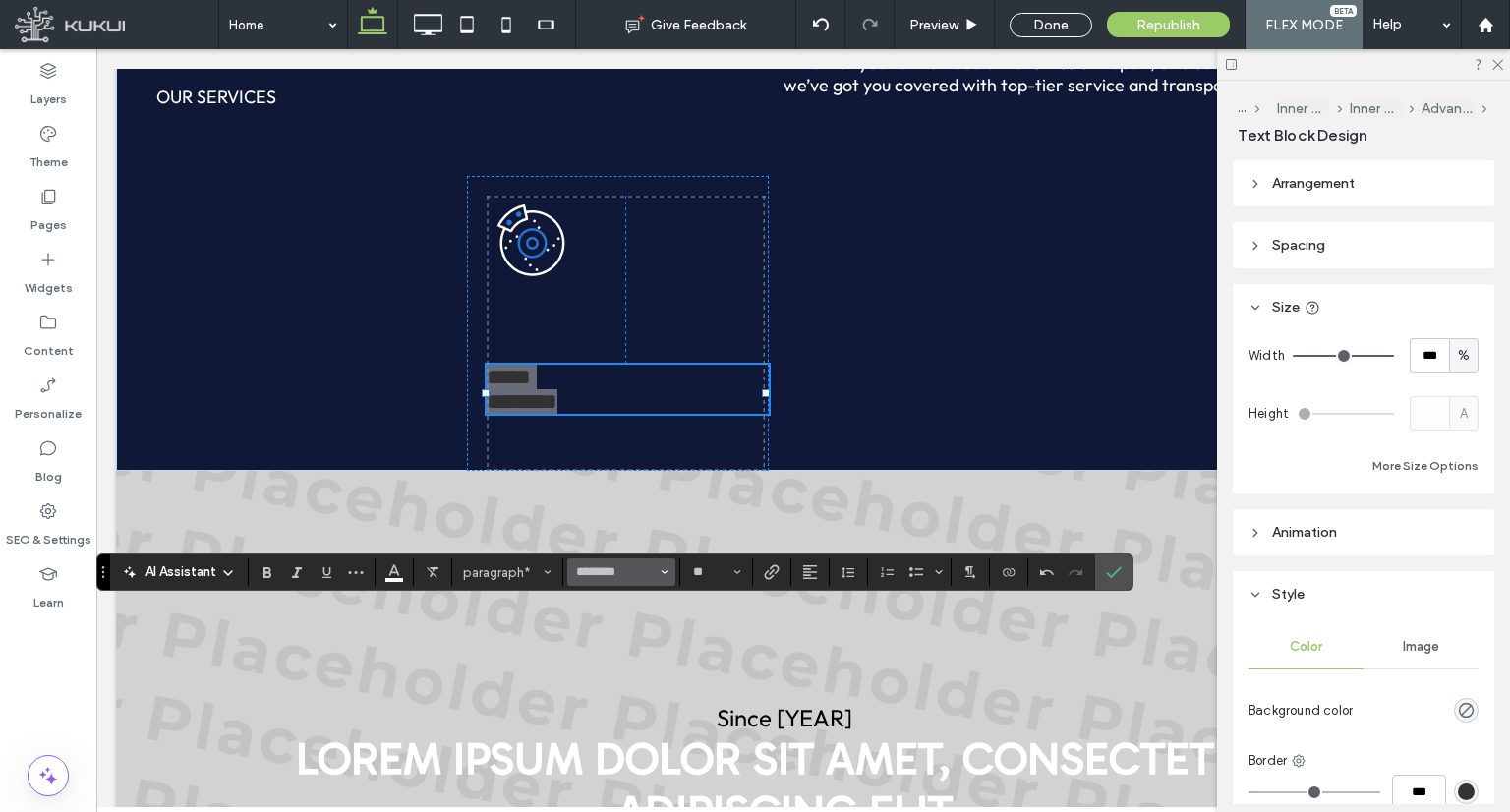 click on "********" at bounding box center (615, 572) 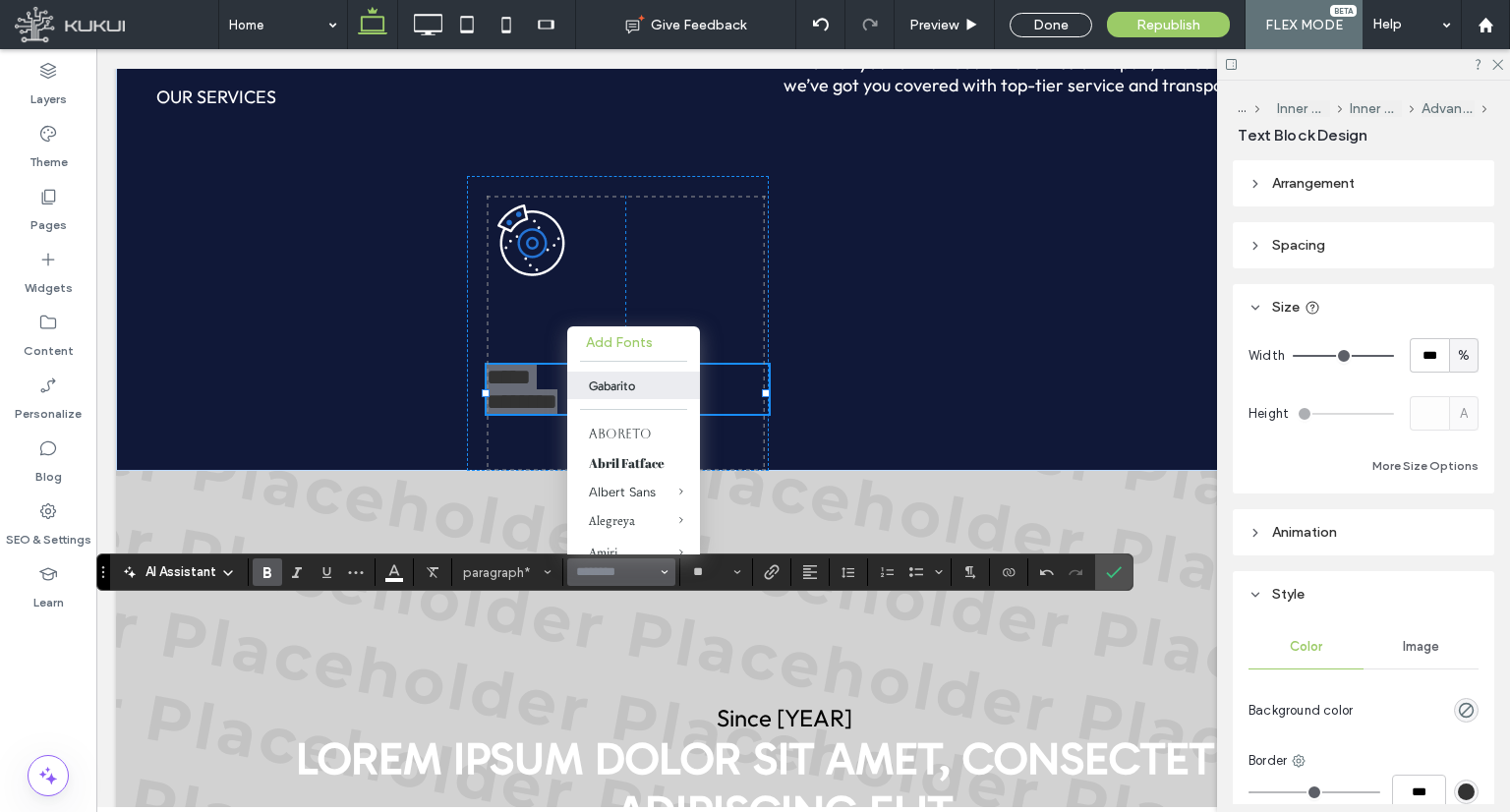 click 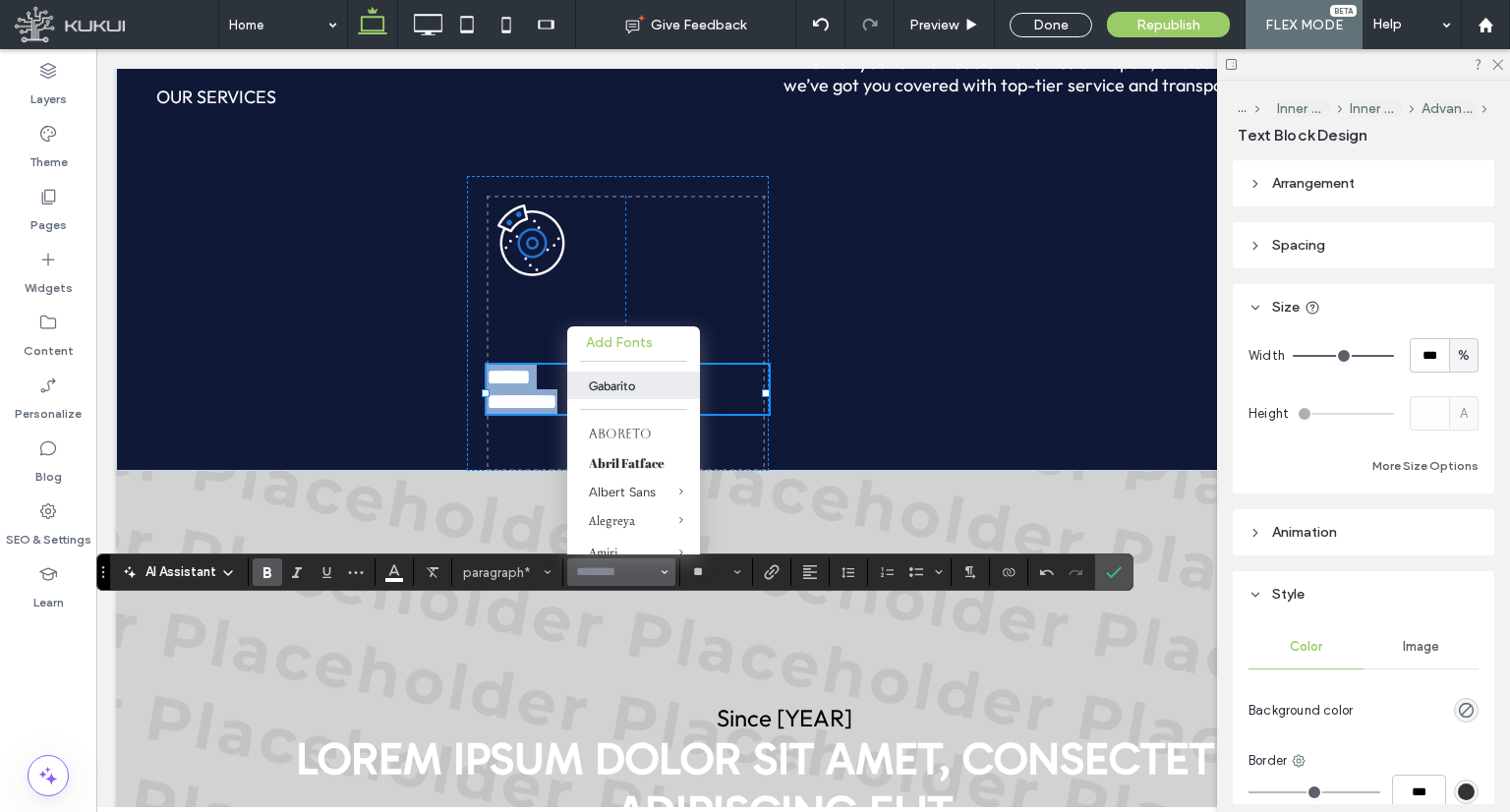 type on "********" 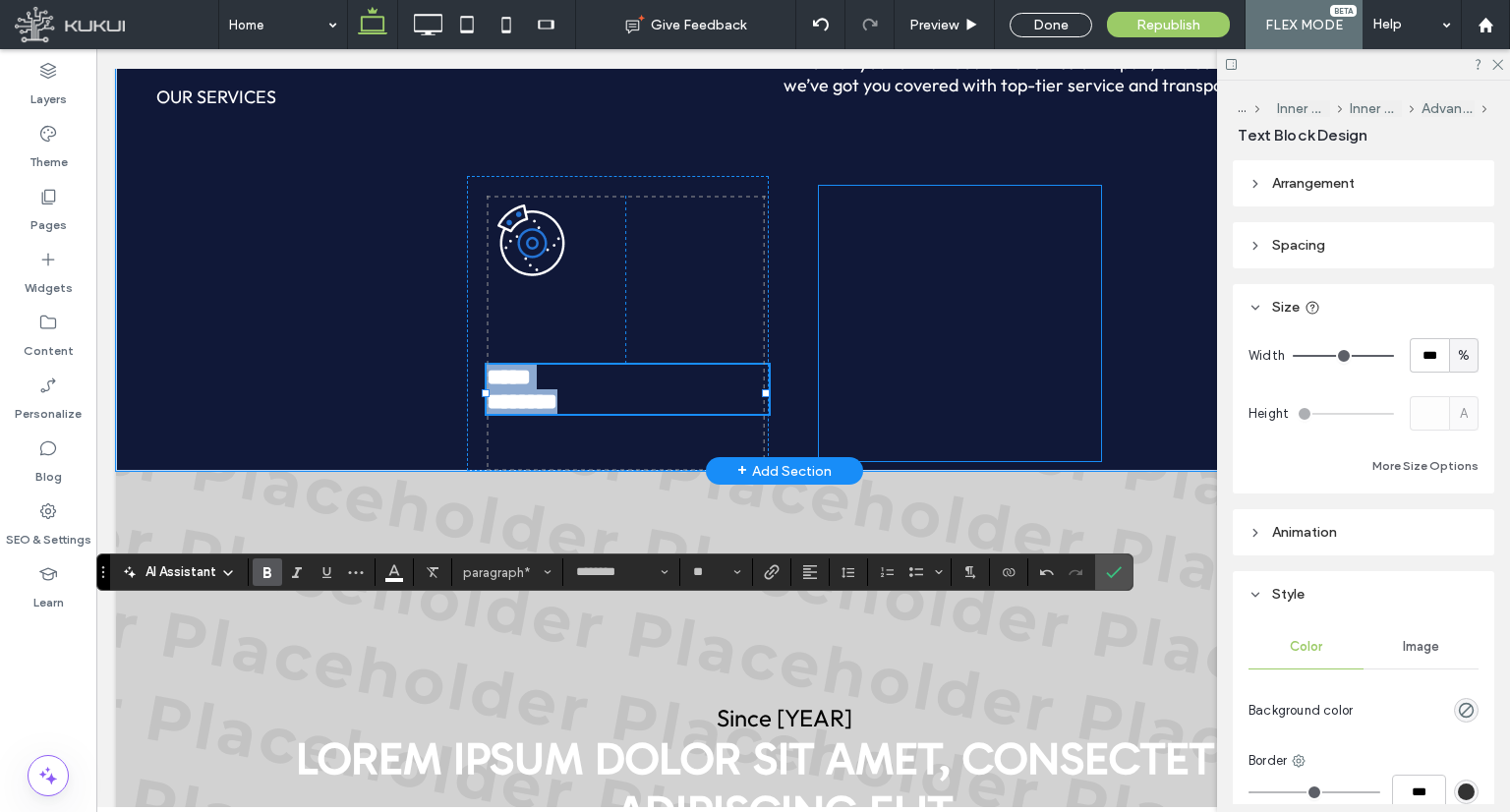 click on "********" at bounding box center (627, 401) 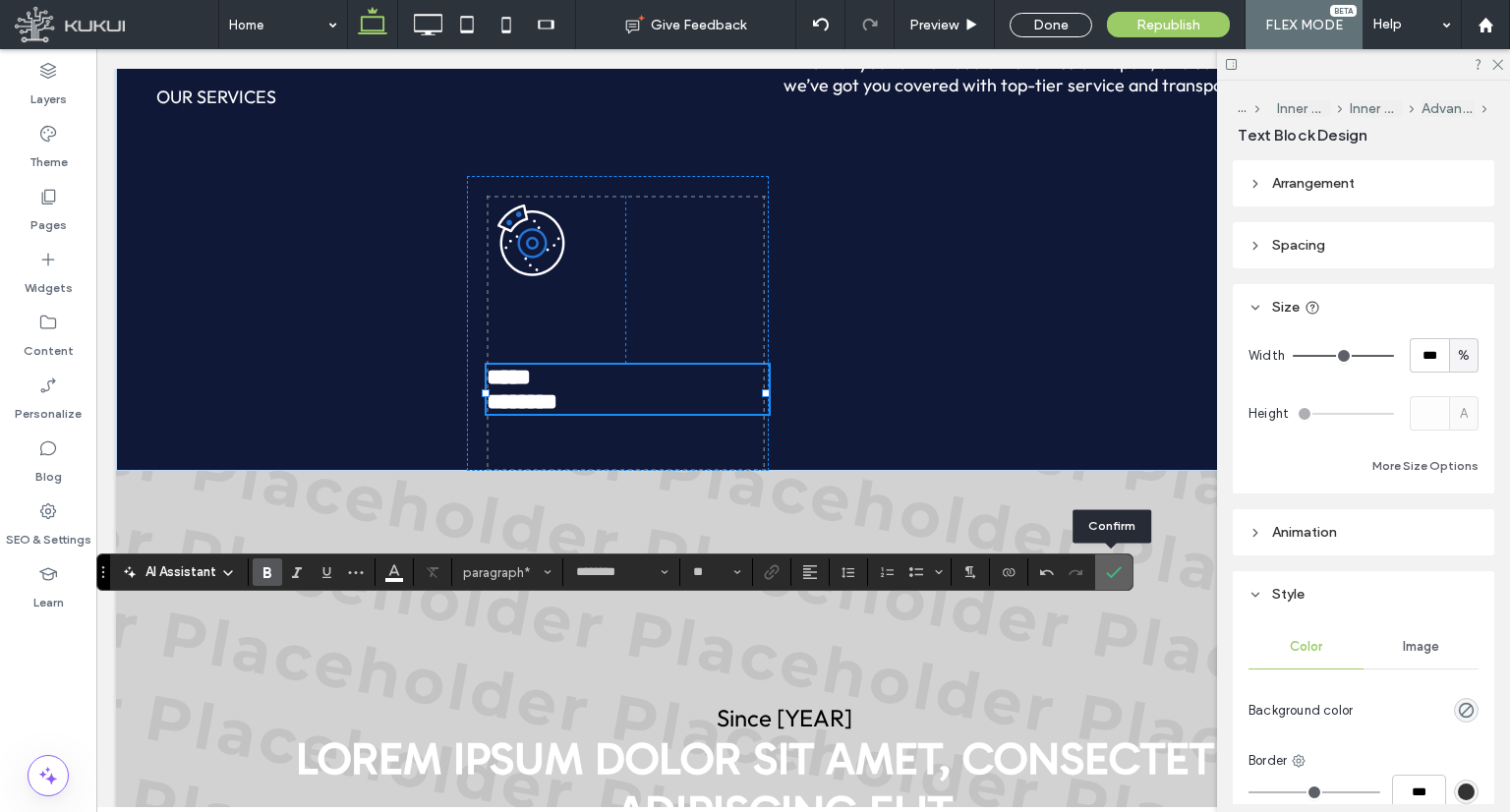 click 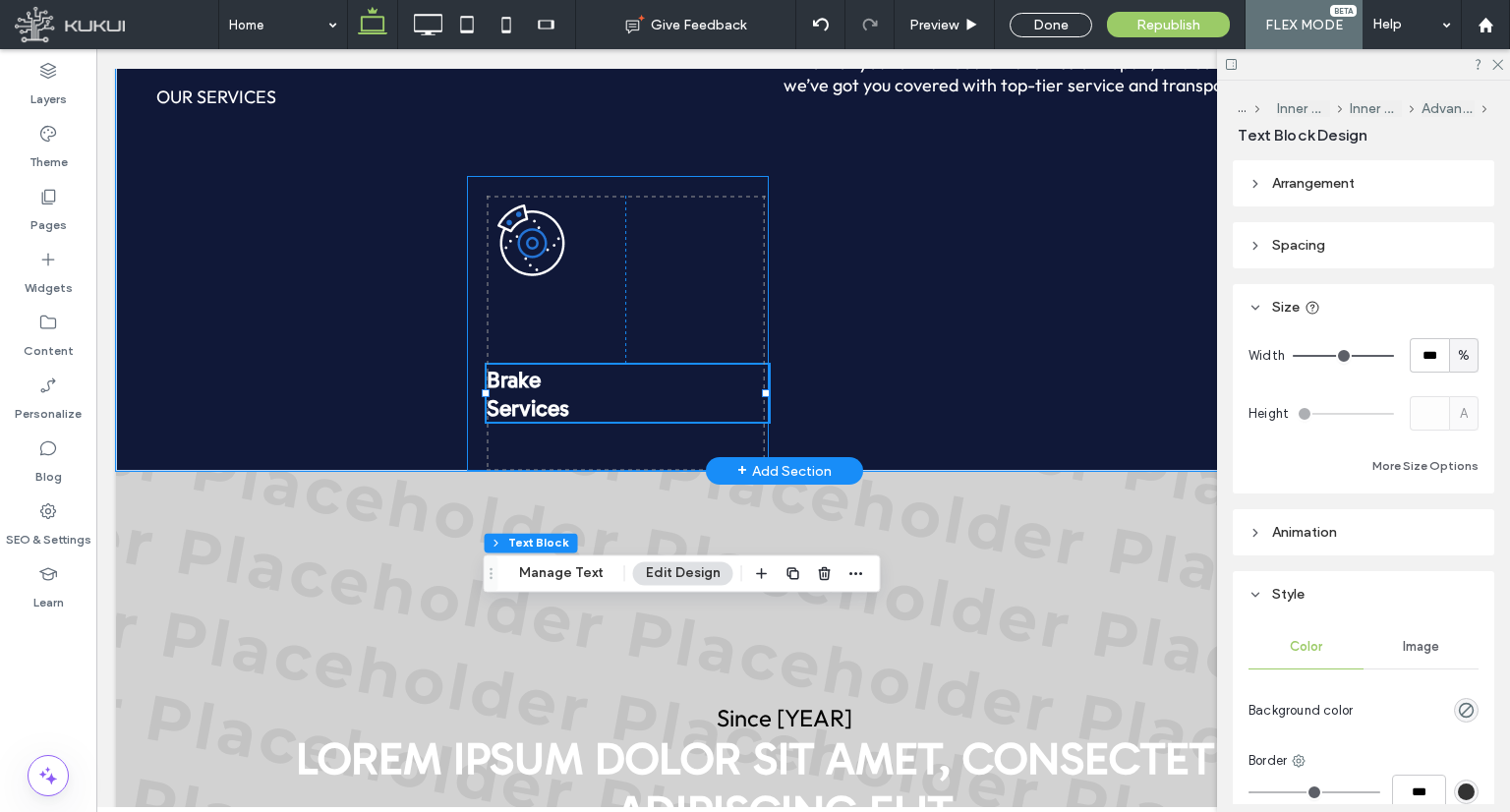 click on "Brake Services
0px
172px" at bounding box center [617, 323] 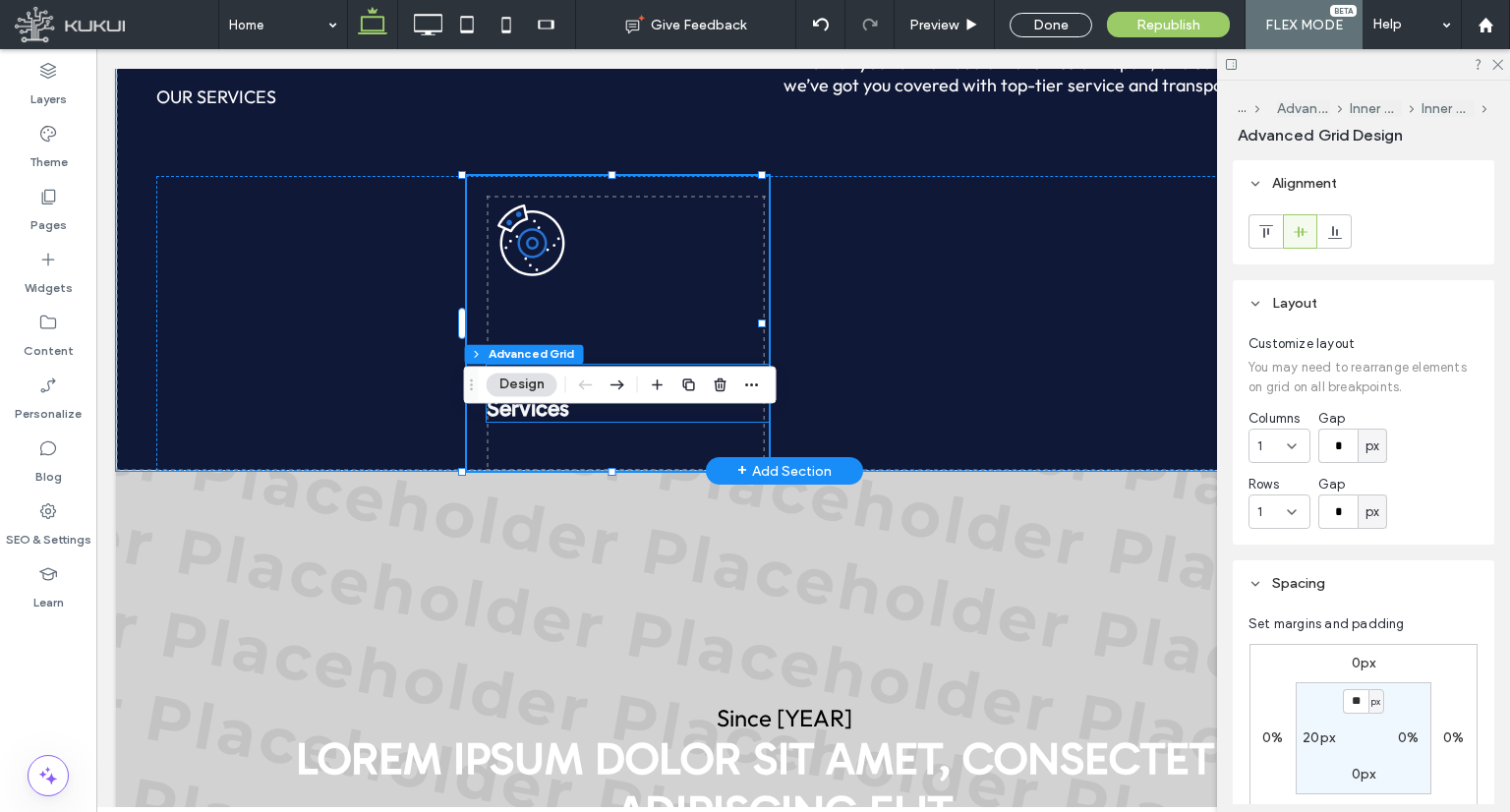 click on "Services" at bounding box center (528, 408) 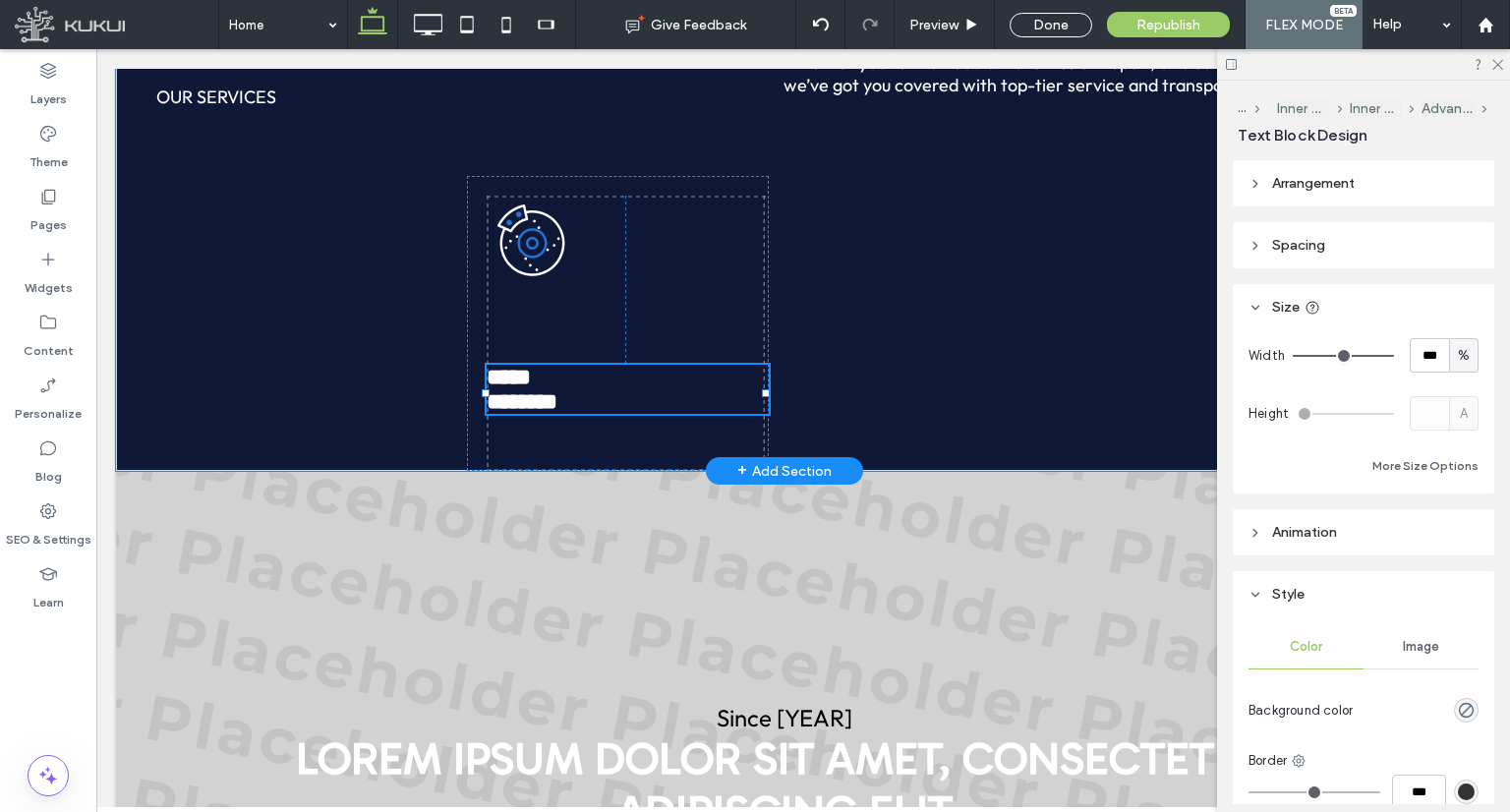 type on "********" 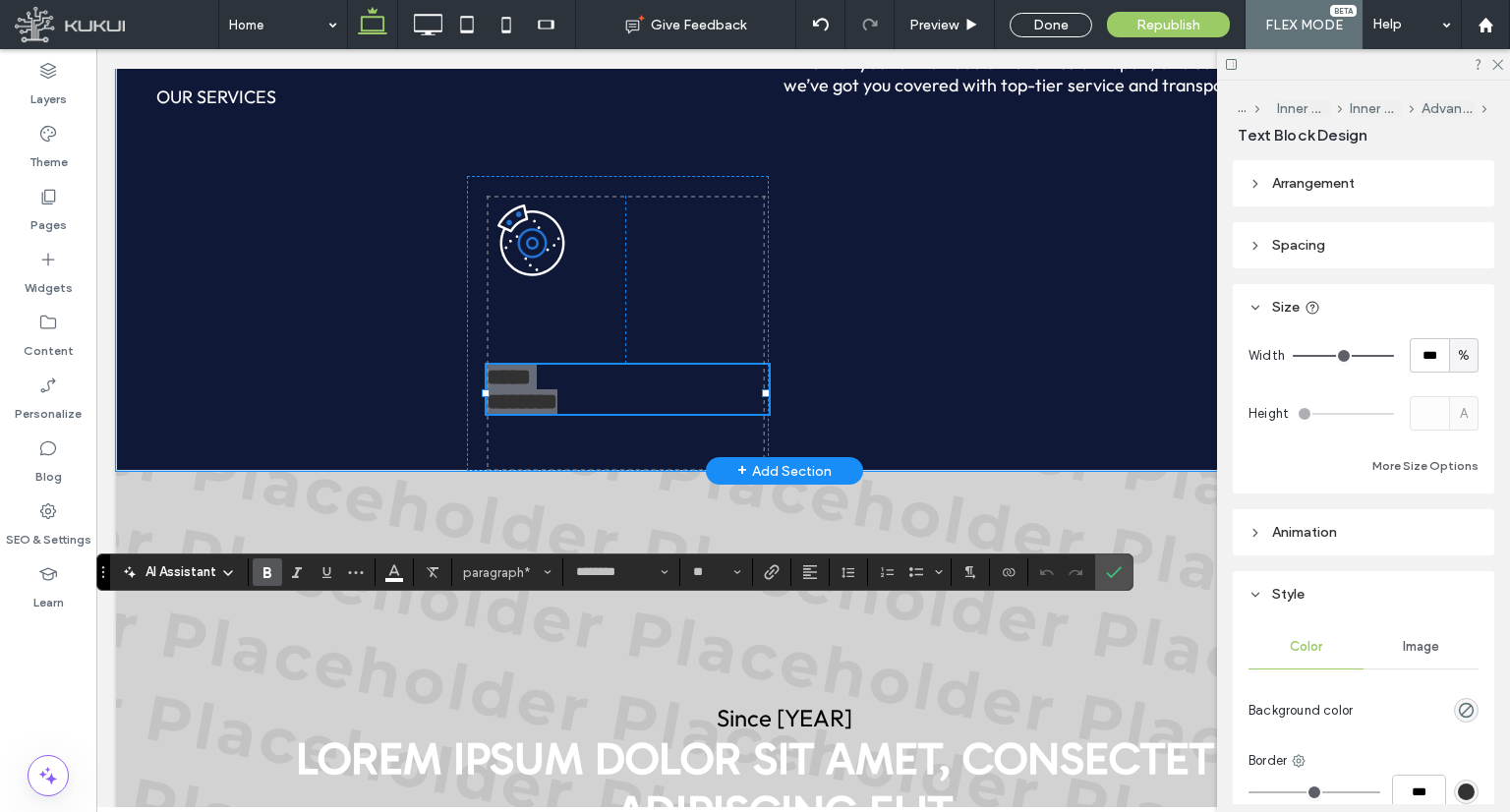 click 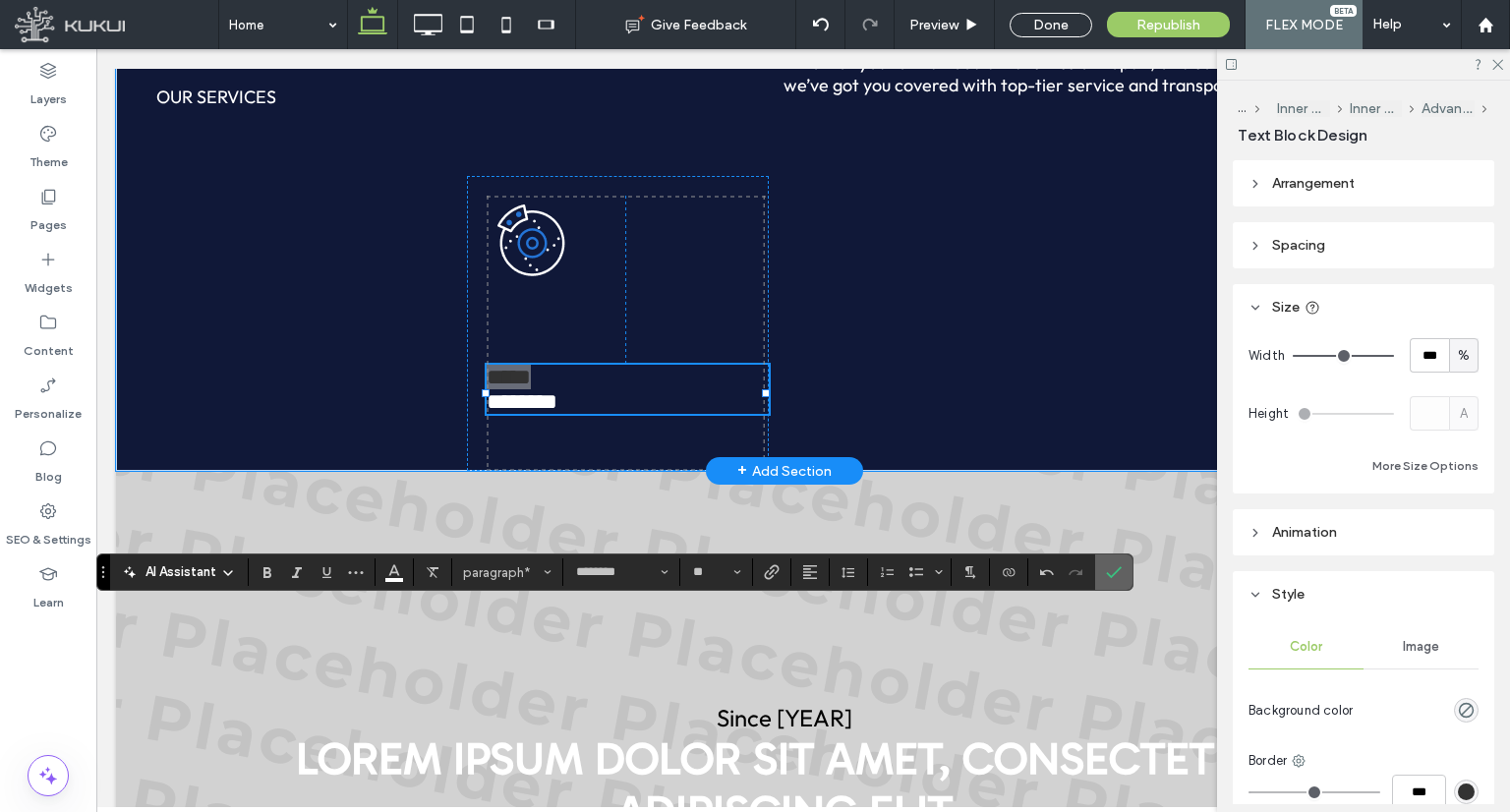 drag, startPoint x: 1109, startPoint y: 582, endPoint x: 1007, endPoint y: 533, distance: 113.15918 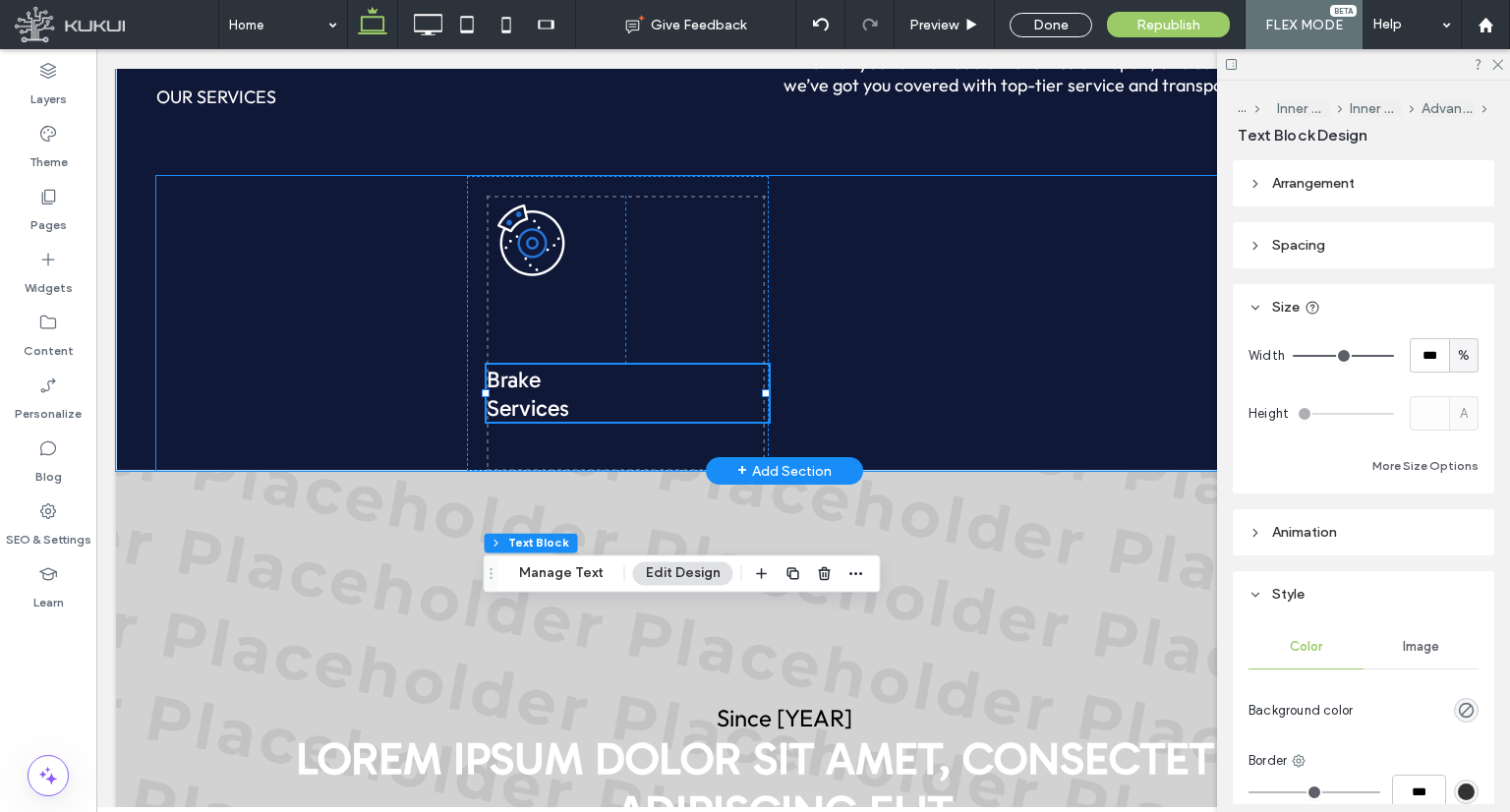 click on "Brake Services
0px
172px" at bounding box center (617, 323) 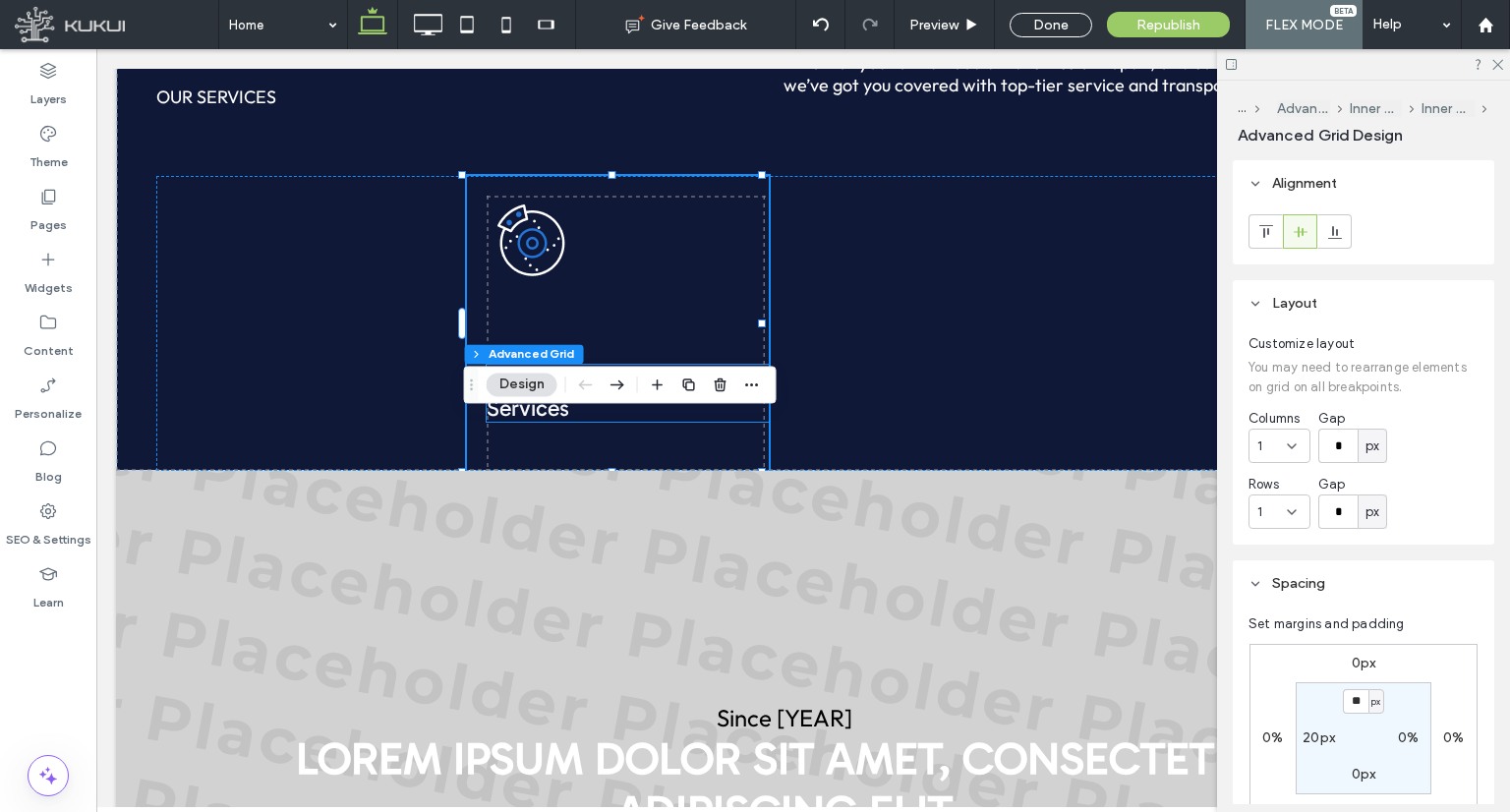 click on "Services" at bounding box center (528, 408) 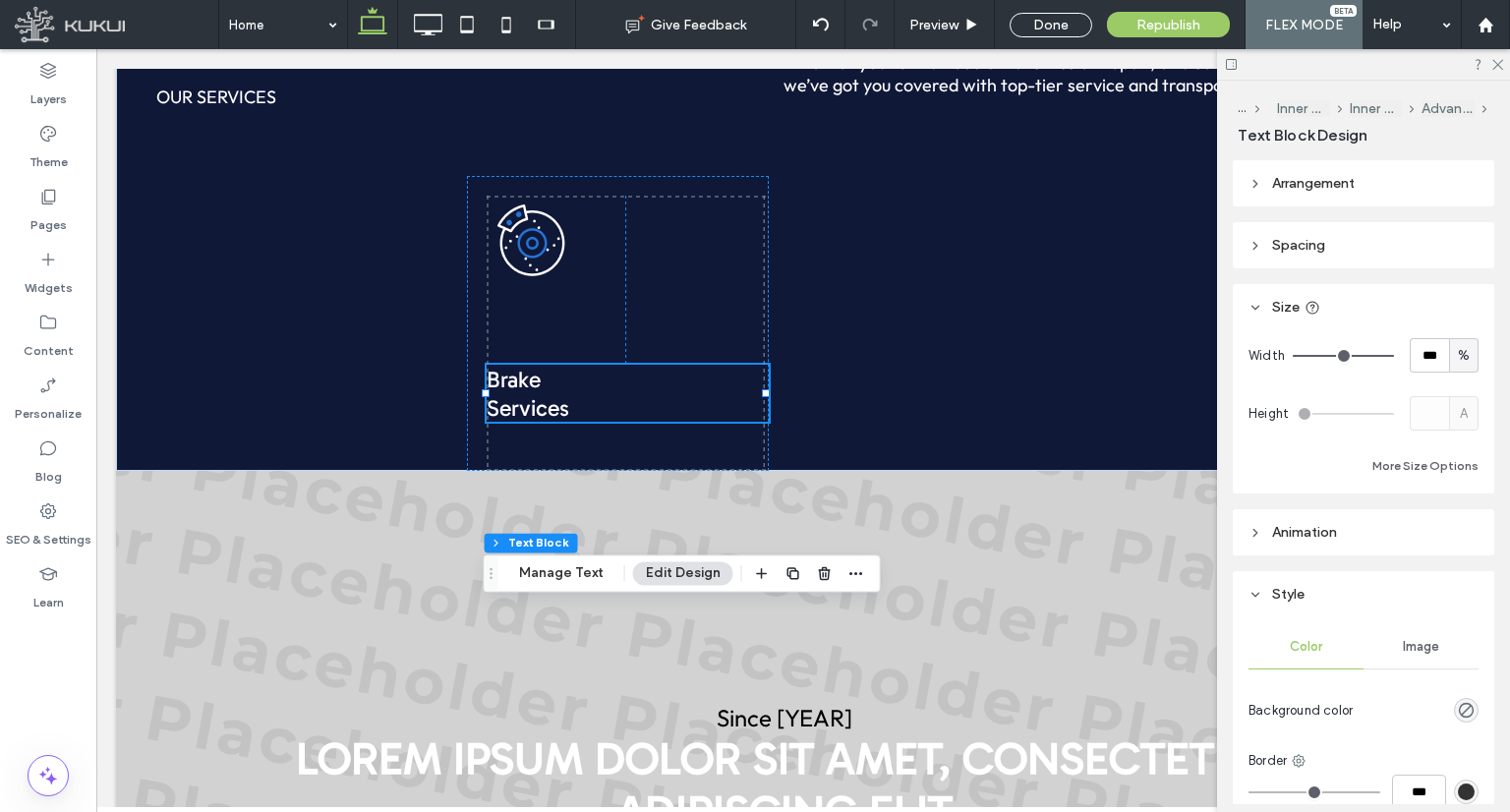click on "Services" at bounding box center (528, 408) 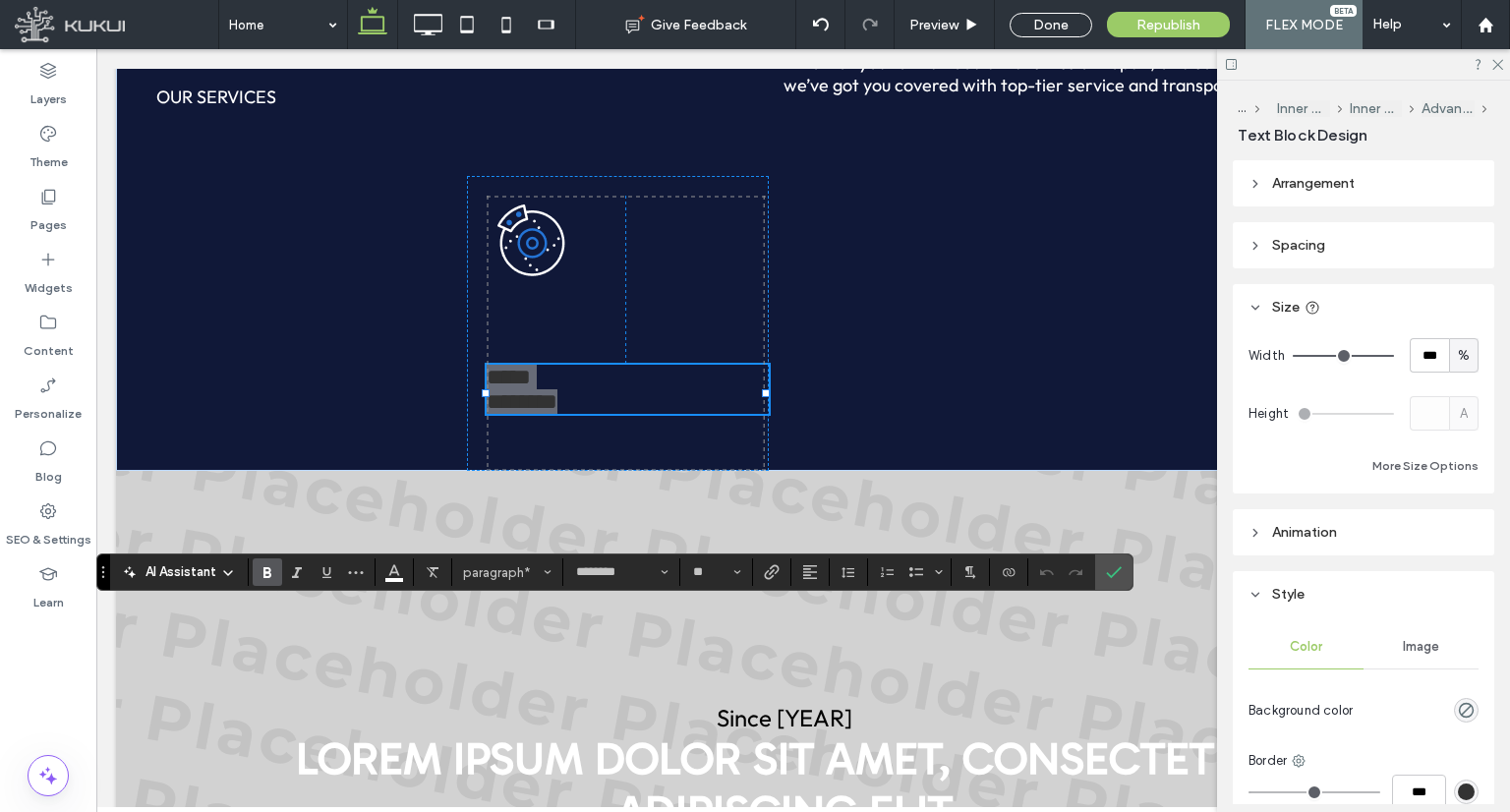 click at bounding box center (267, 572) 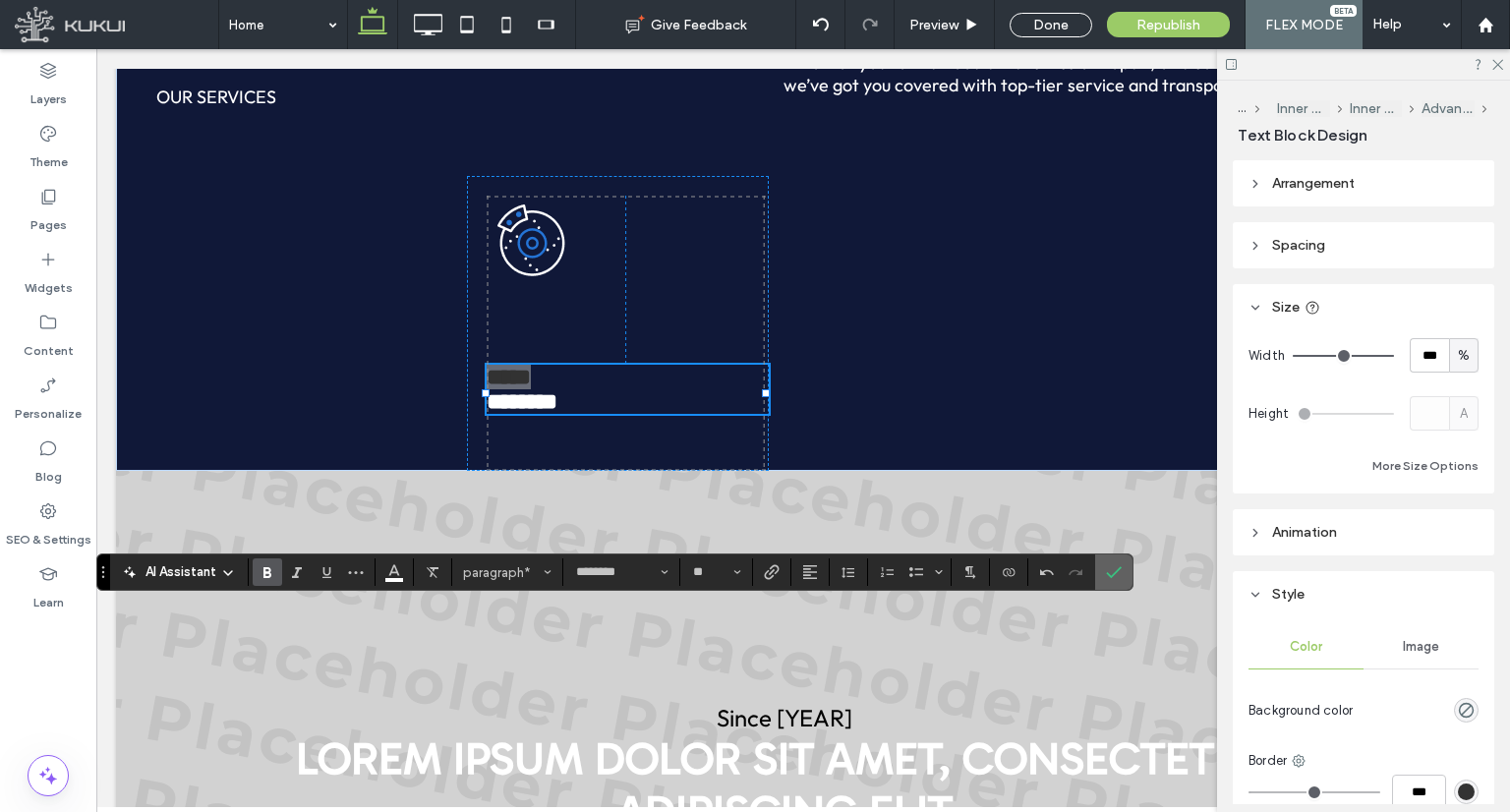 click at bounding box center (1114, 572) 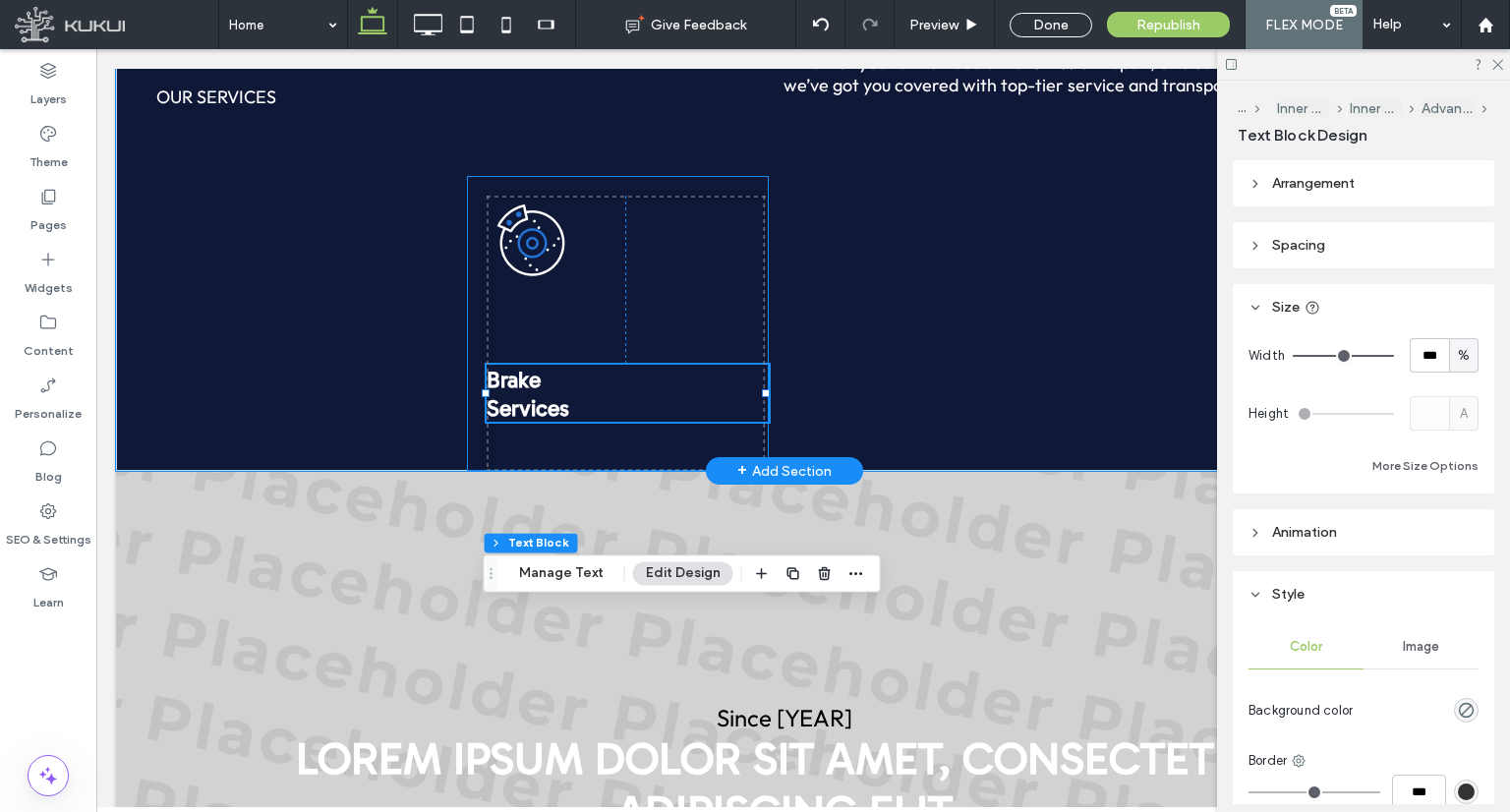 click on "Brake Services
0px
172px" at bounding box center (617, 323) 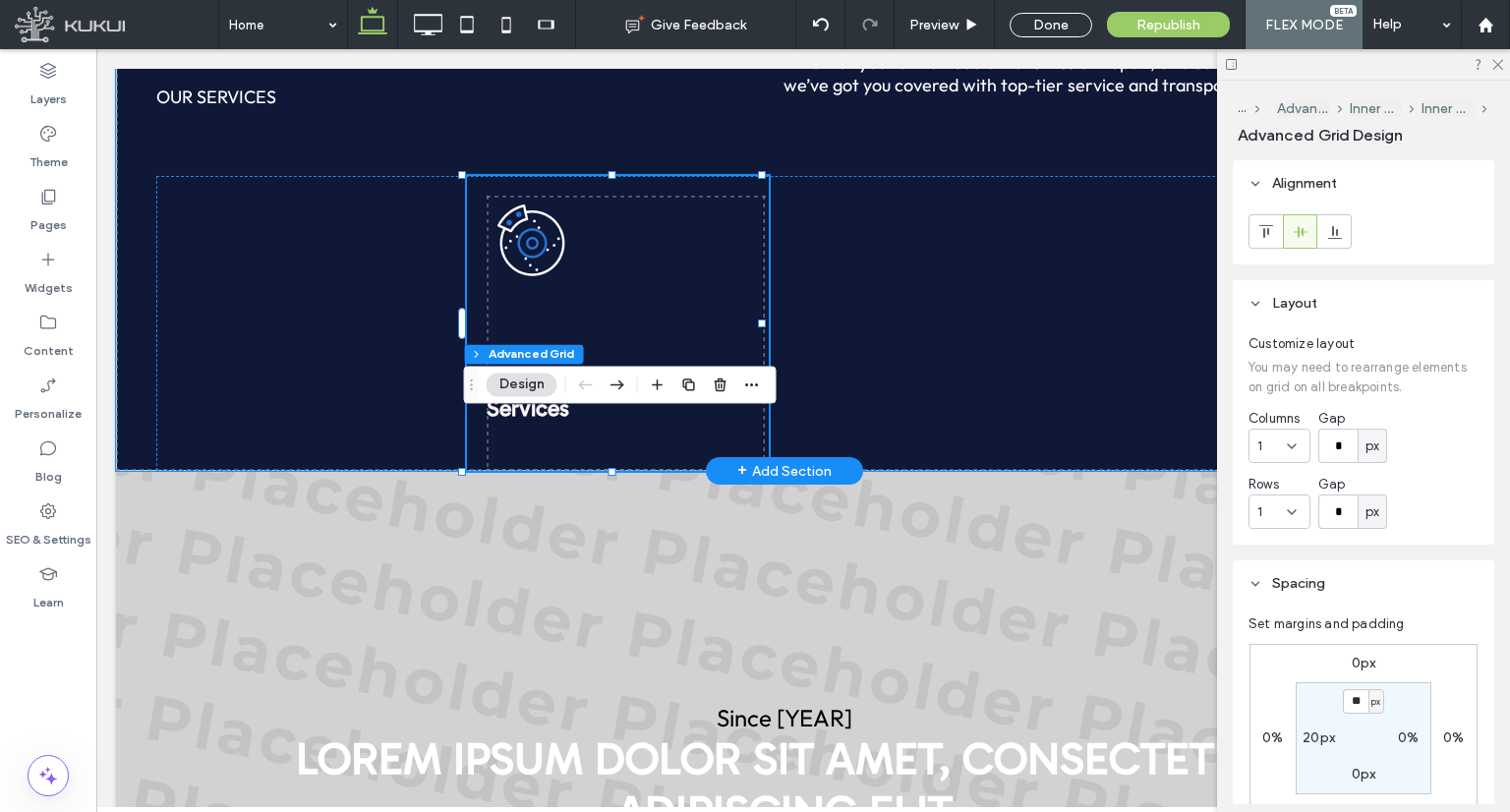 click on "Brake Services" at bounding box center (617, 323) 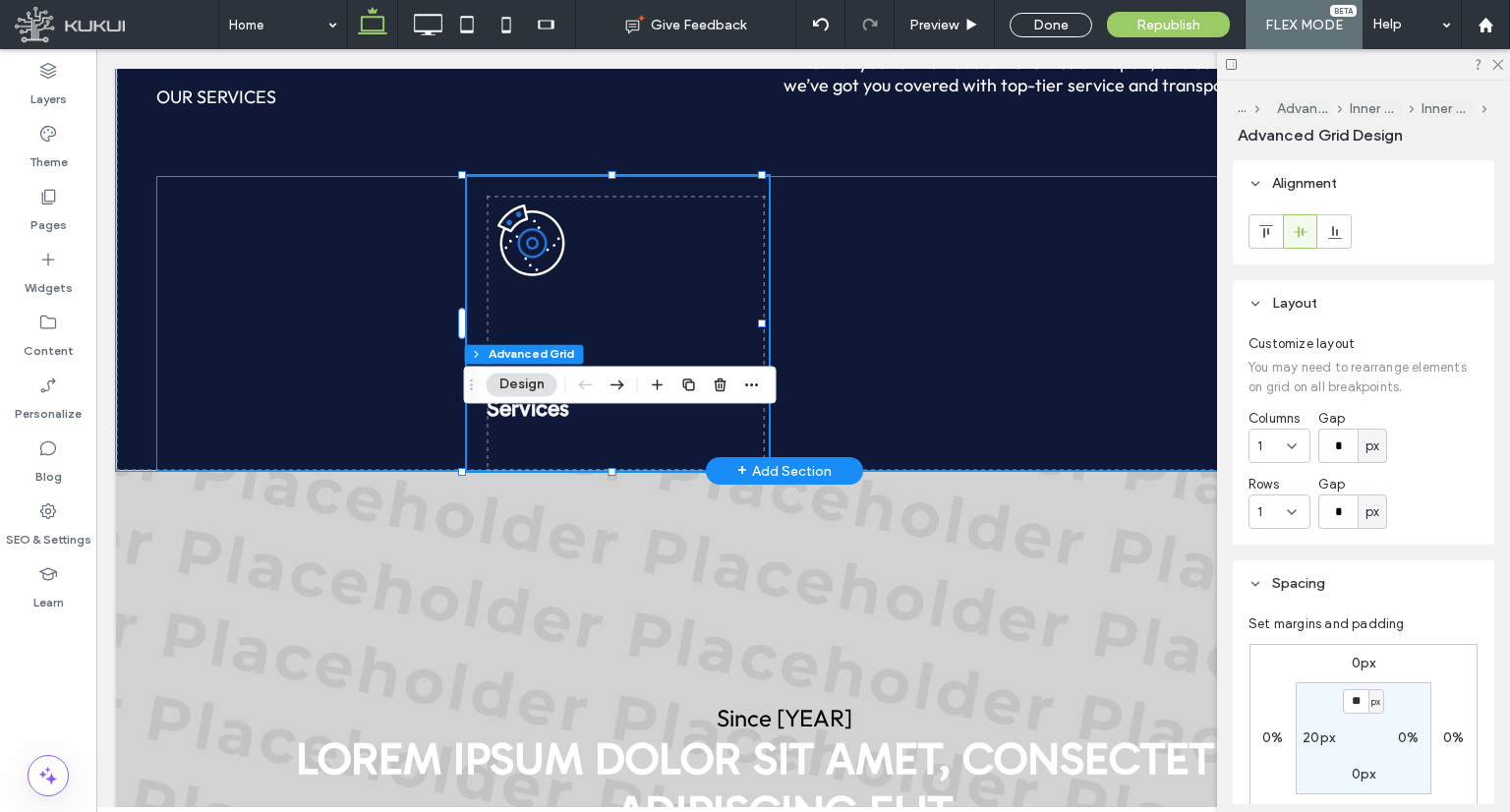 click at bounding box center [959, 323] 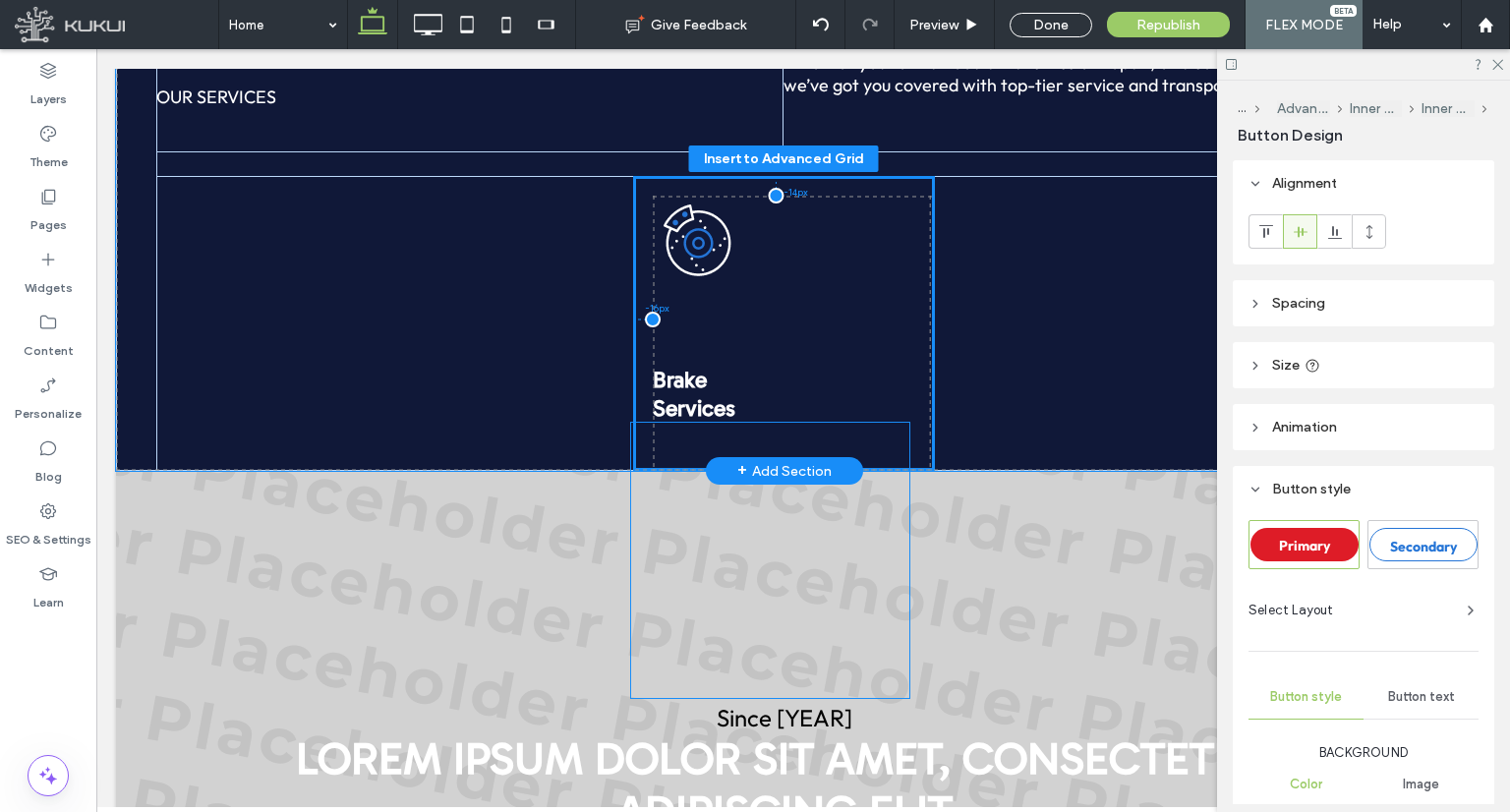 drag, startPoint x: 983, startPoint y: 598, endPoint x: 803, endPoint y: 594, distance: 180.04444 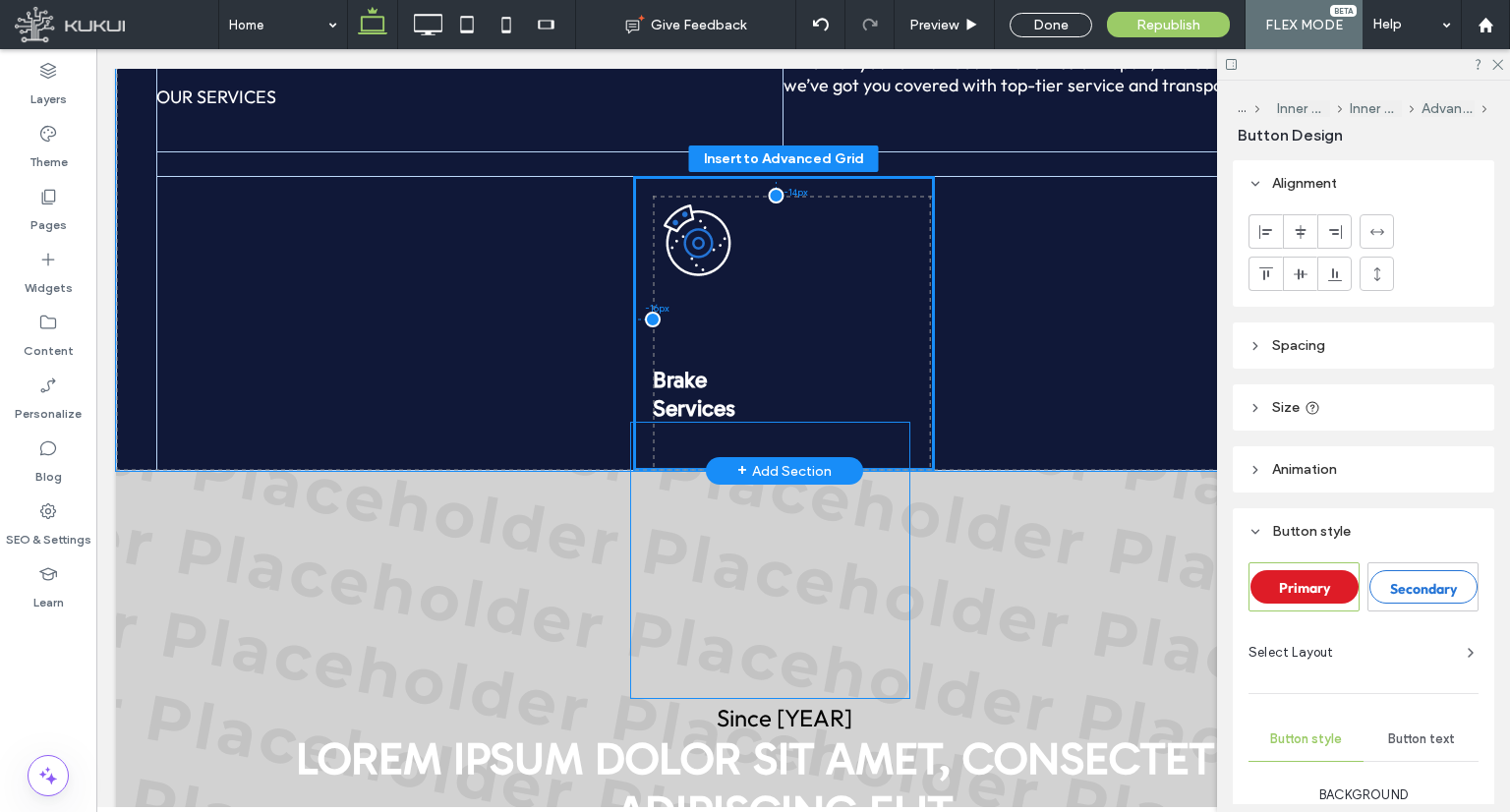 type on "***" 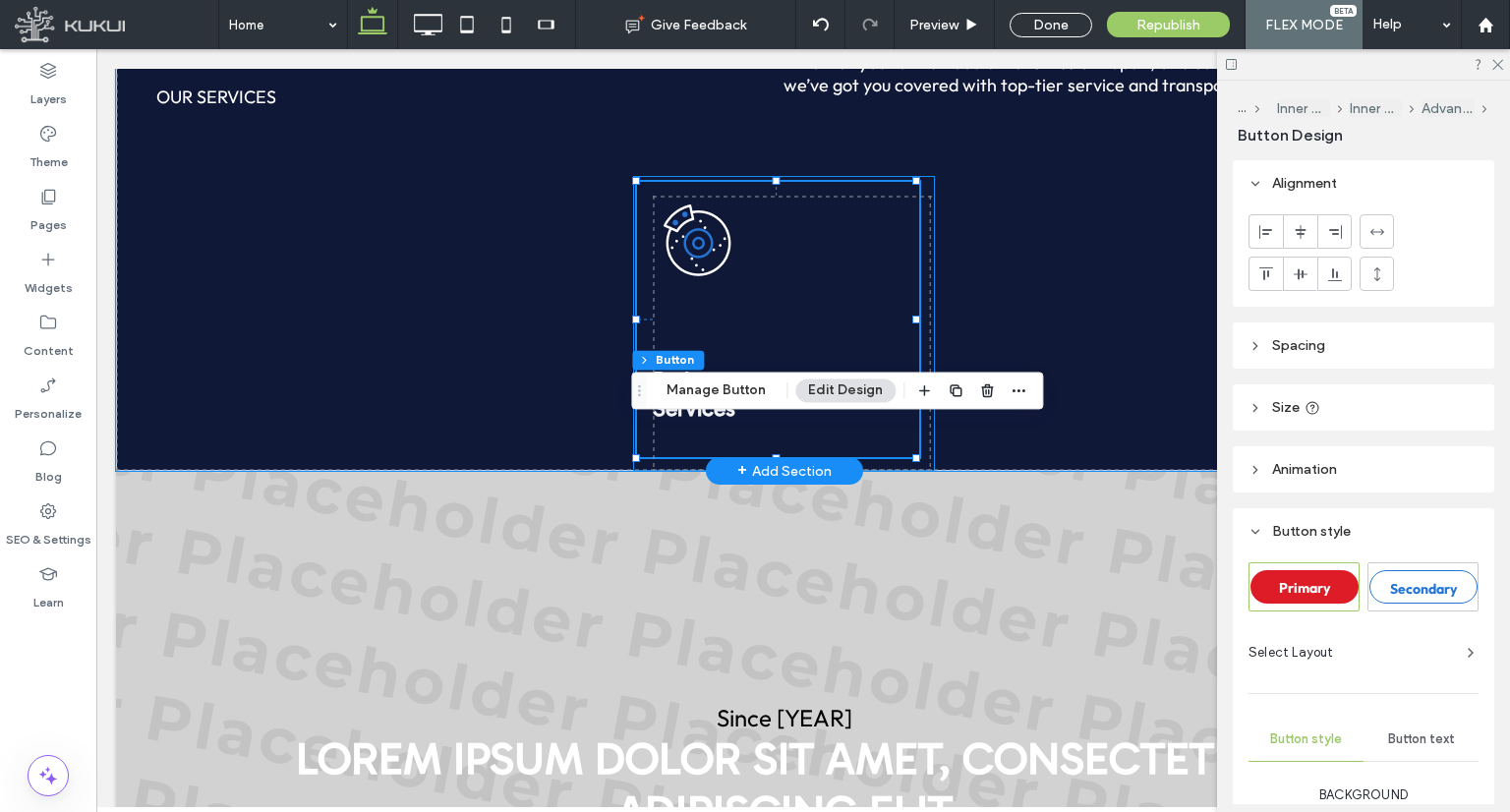 click on "Brake Services
-16px
-14px" at bounding box center (784, 323) 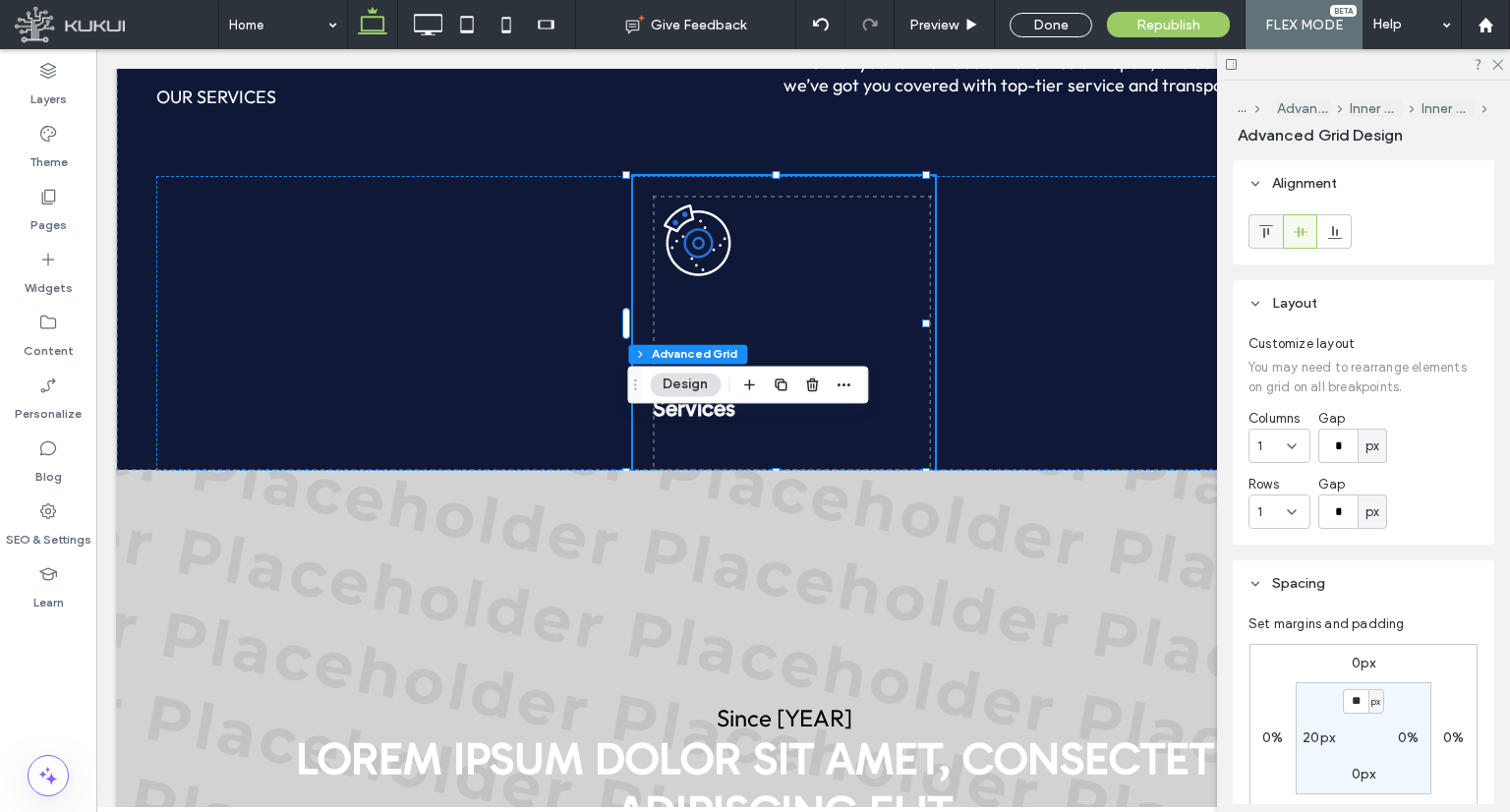 click 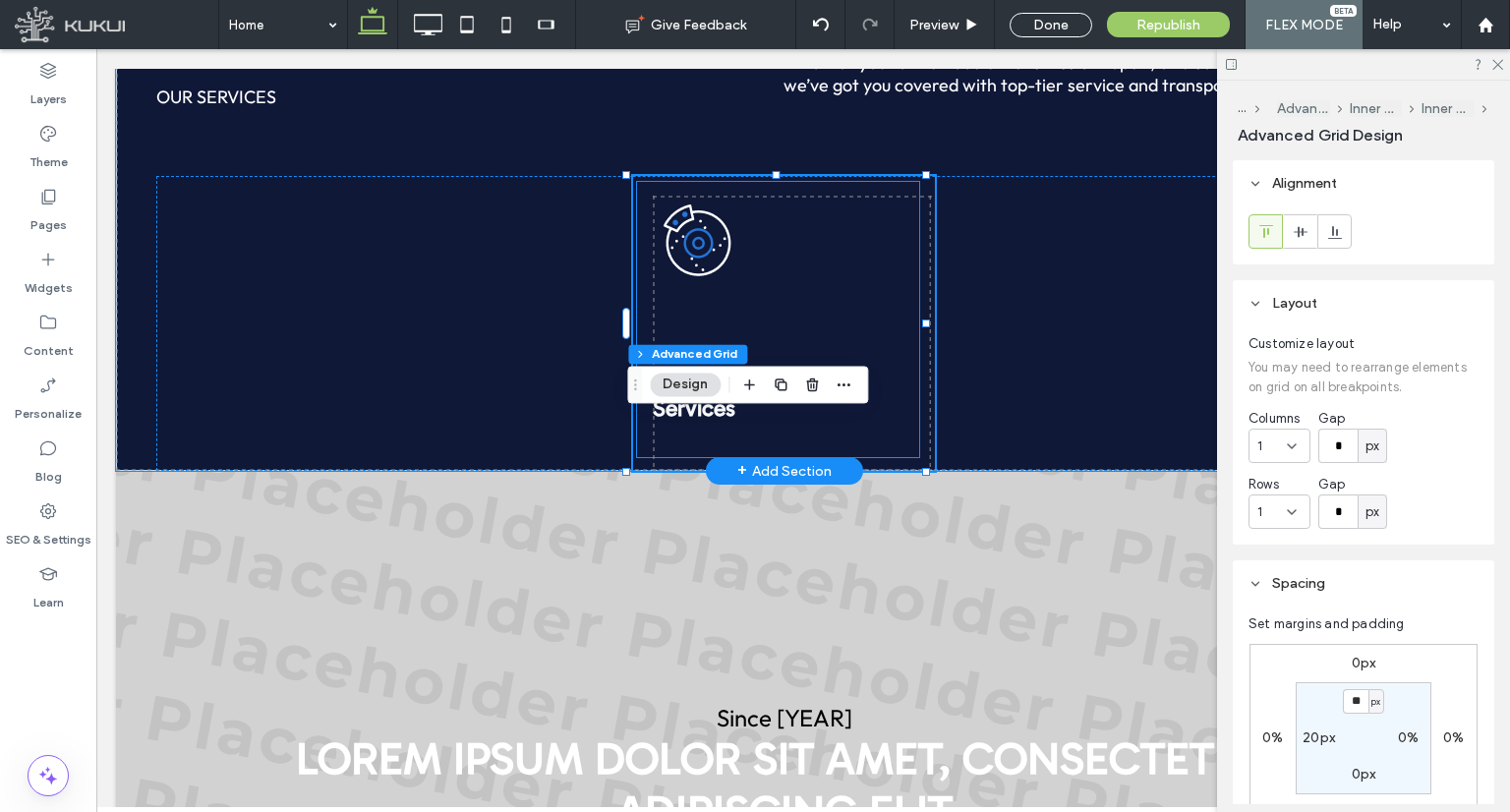 click at bounding box center (778, 319) 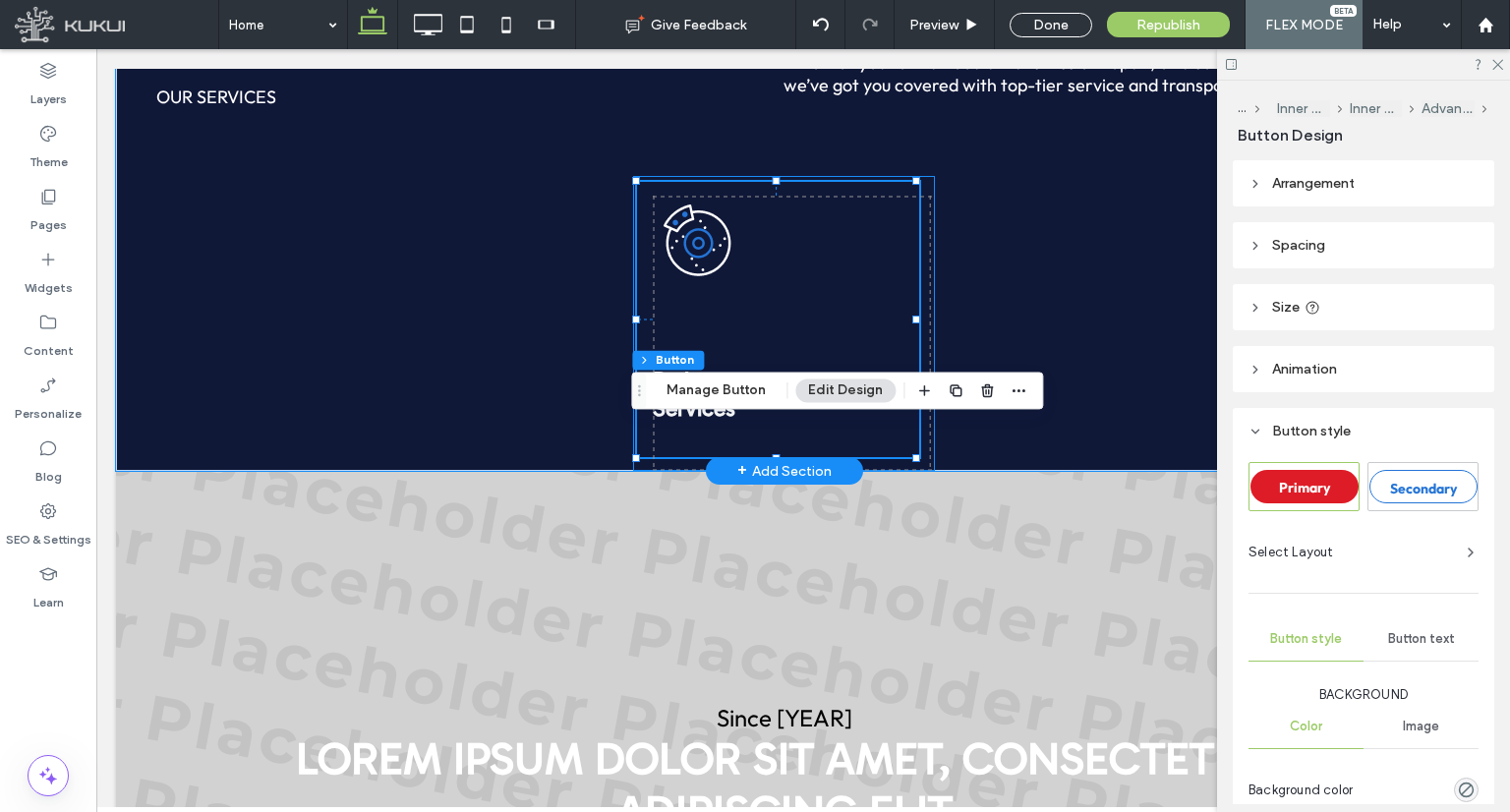click on "Brake Services
-16px
-14px" at bounding box center [784, 323] 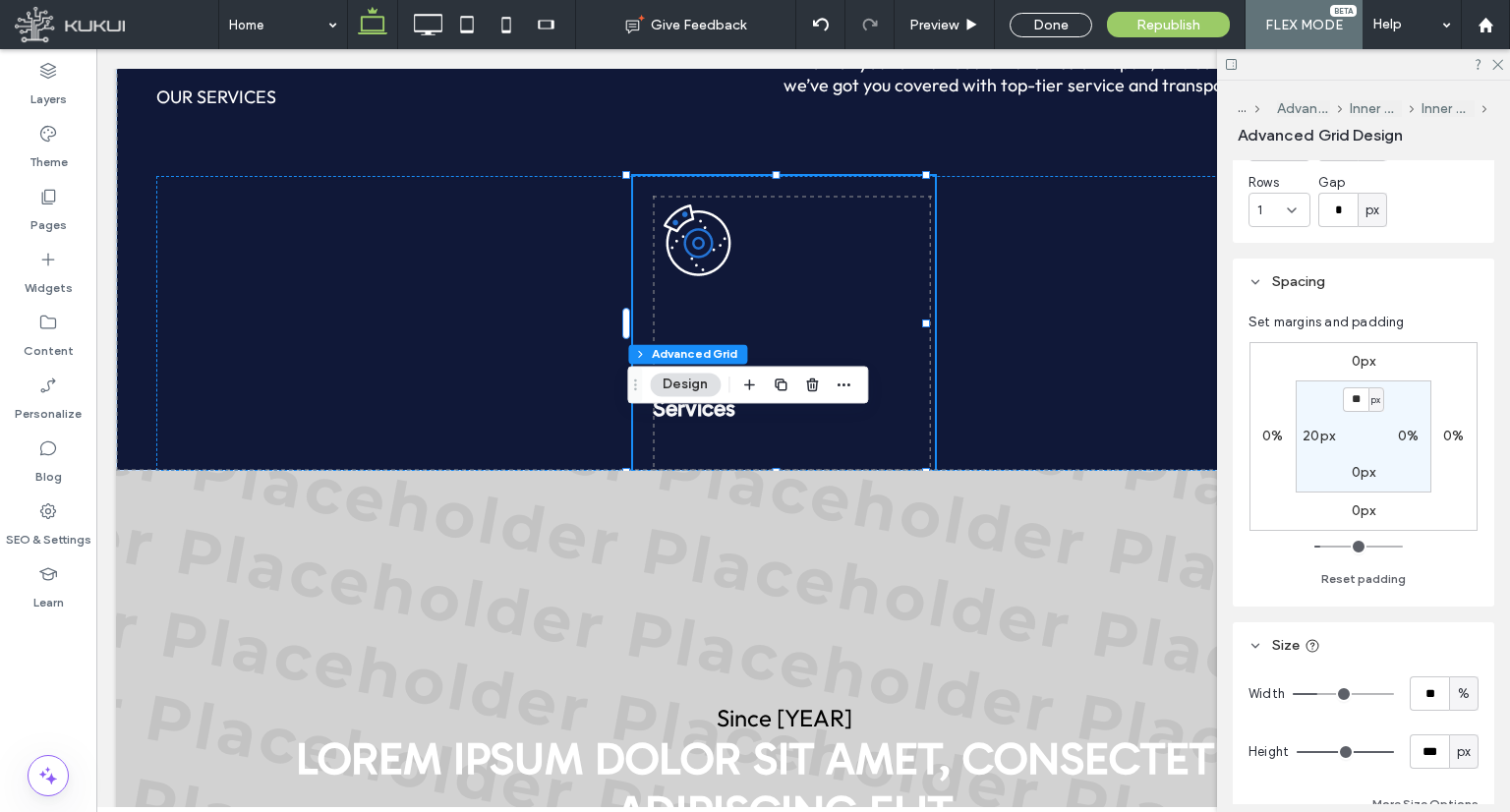 scroll, scrollTop: 492, scrollLeft: 0, axis: vertical 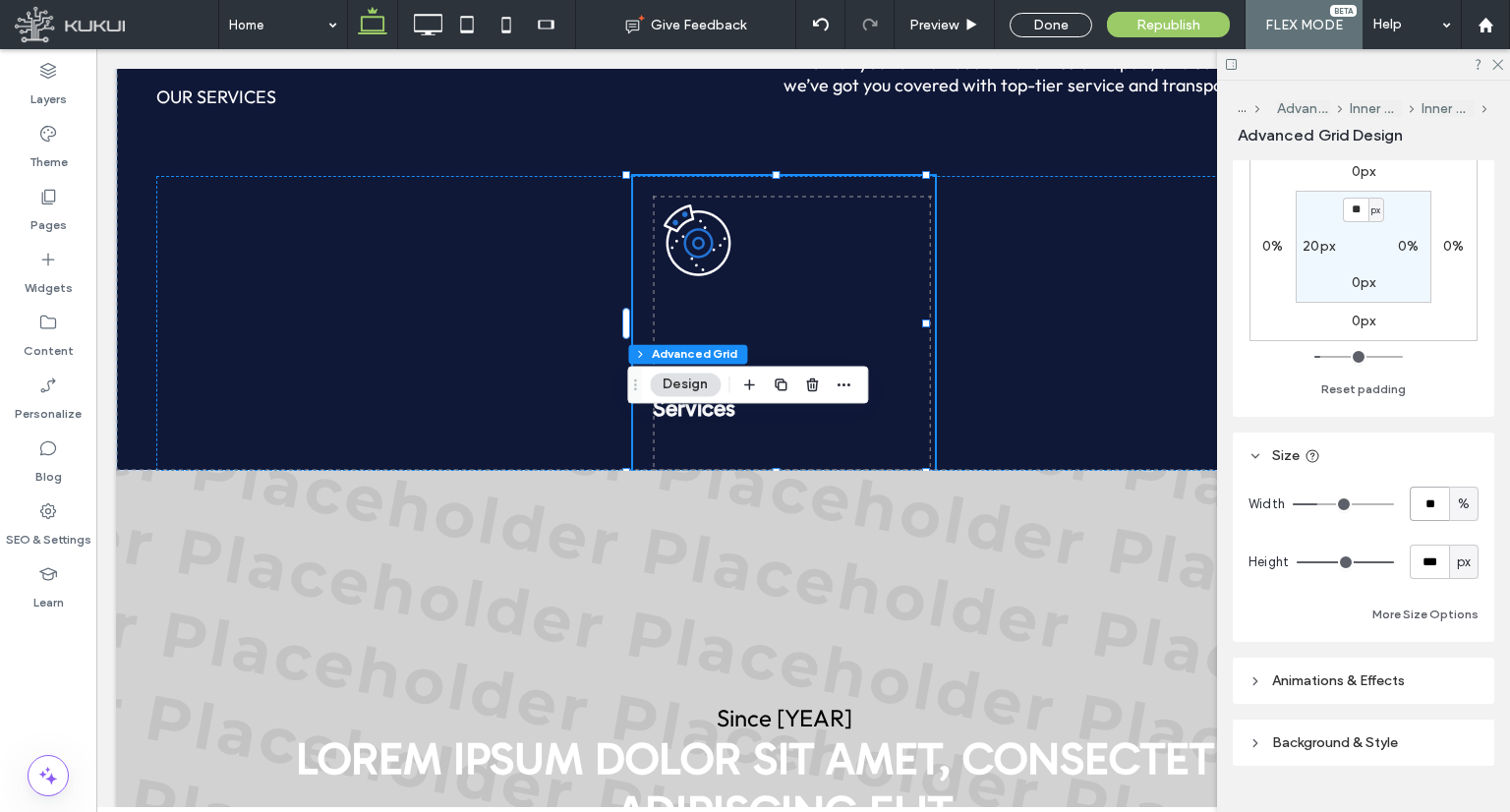 click on "**" at bounding box center [1429, 503] 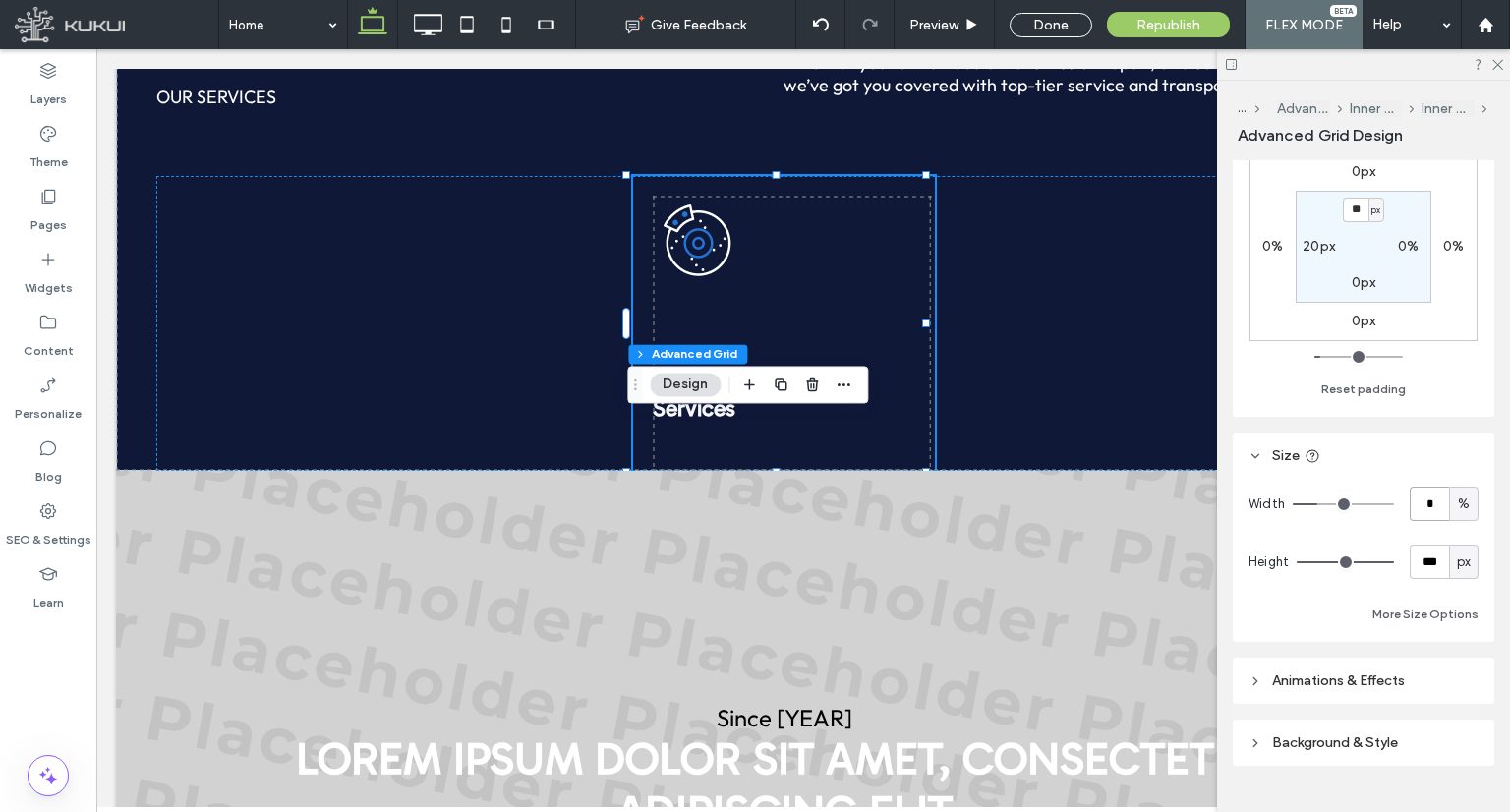 type on "**" 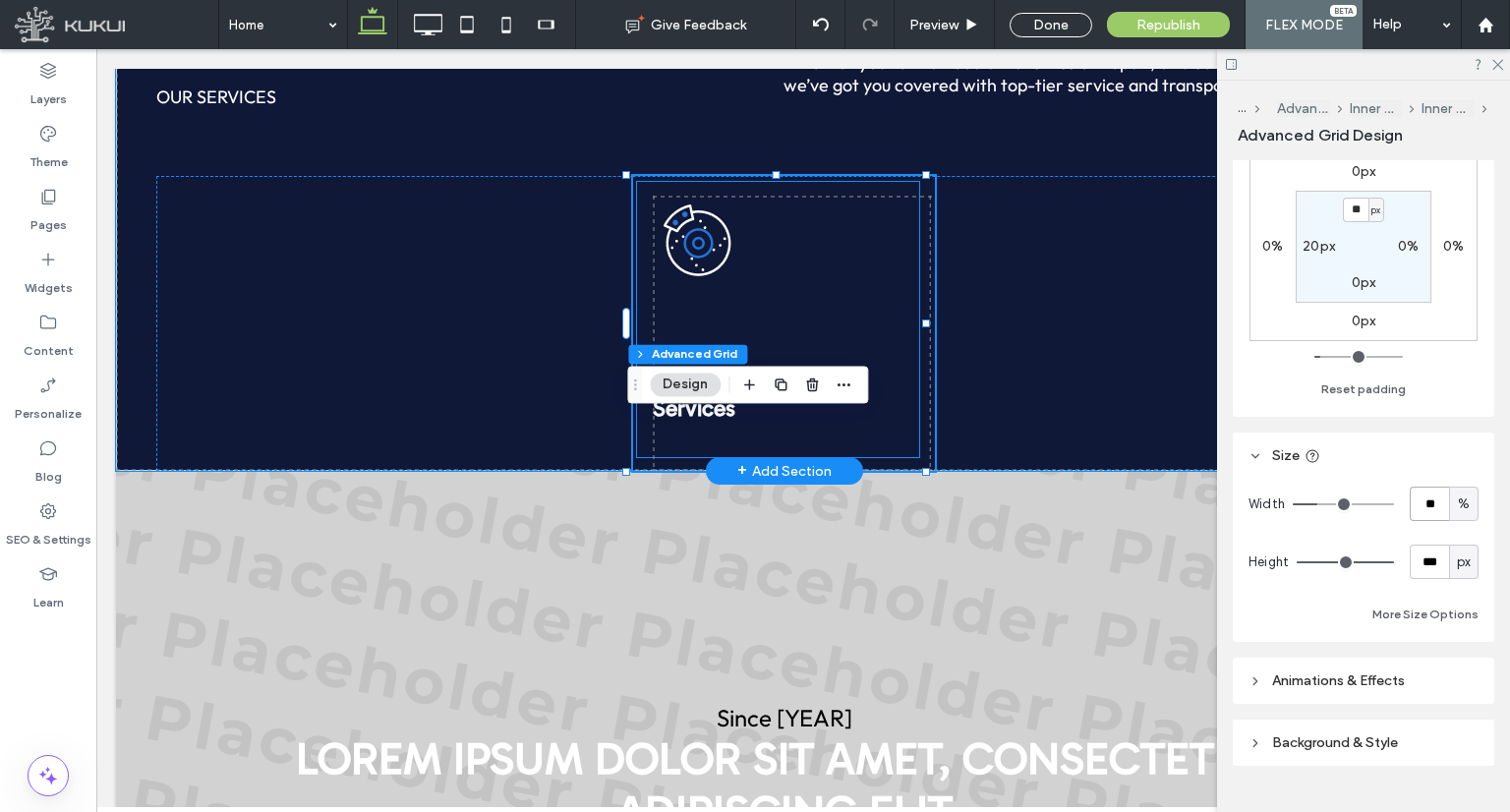 click at bounding box center (778, 319) 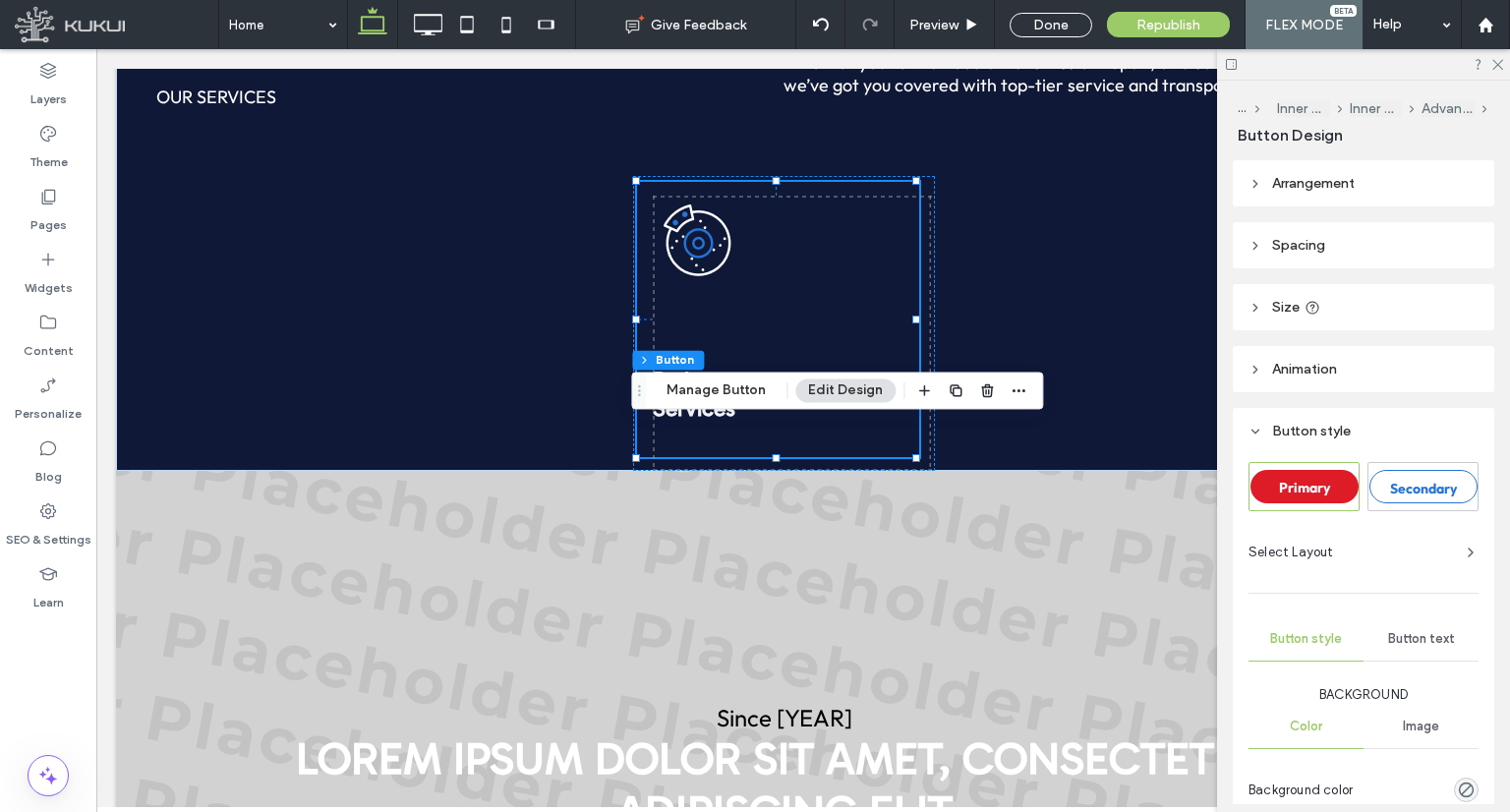 click on "Size" at bounding box center (1286, 307) 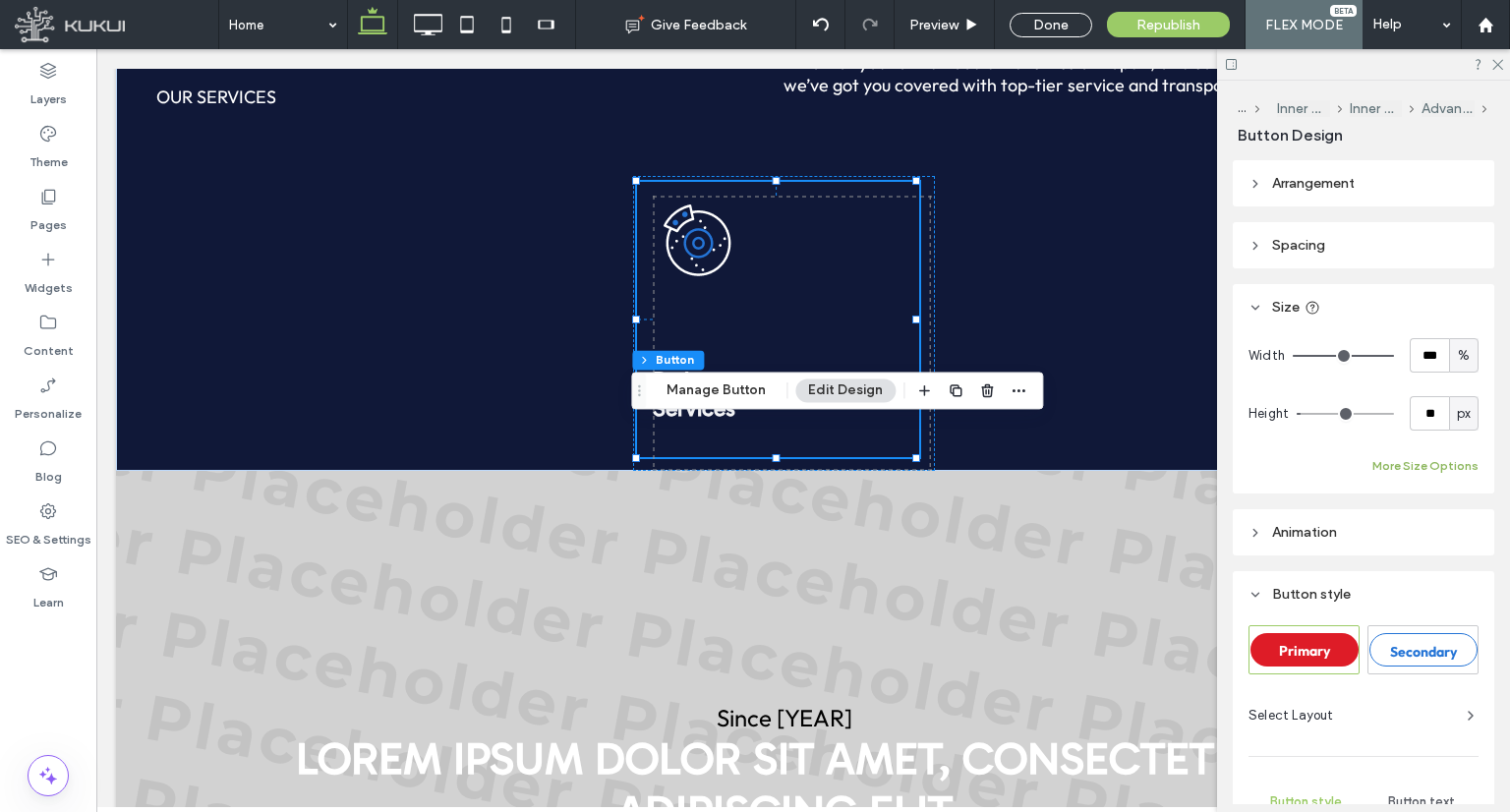 click on "More Size Options" at bounding box center (1425, 466) 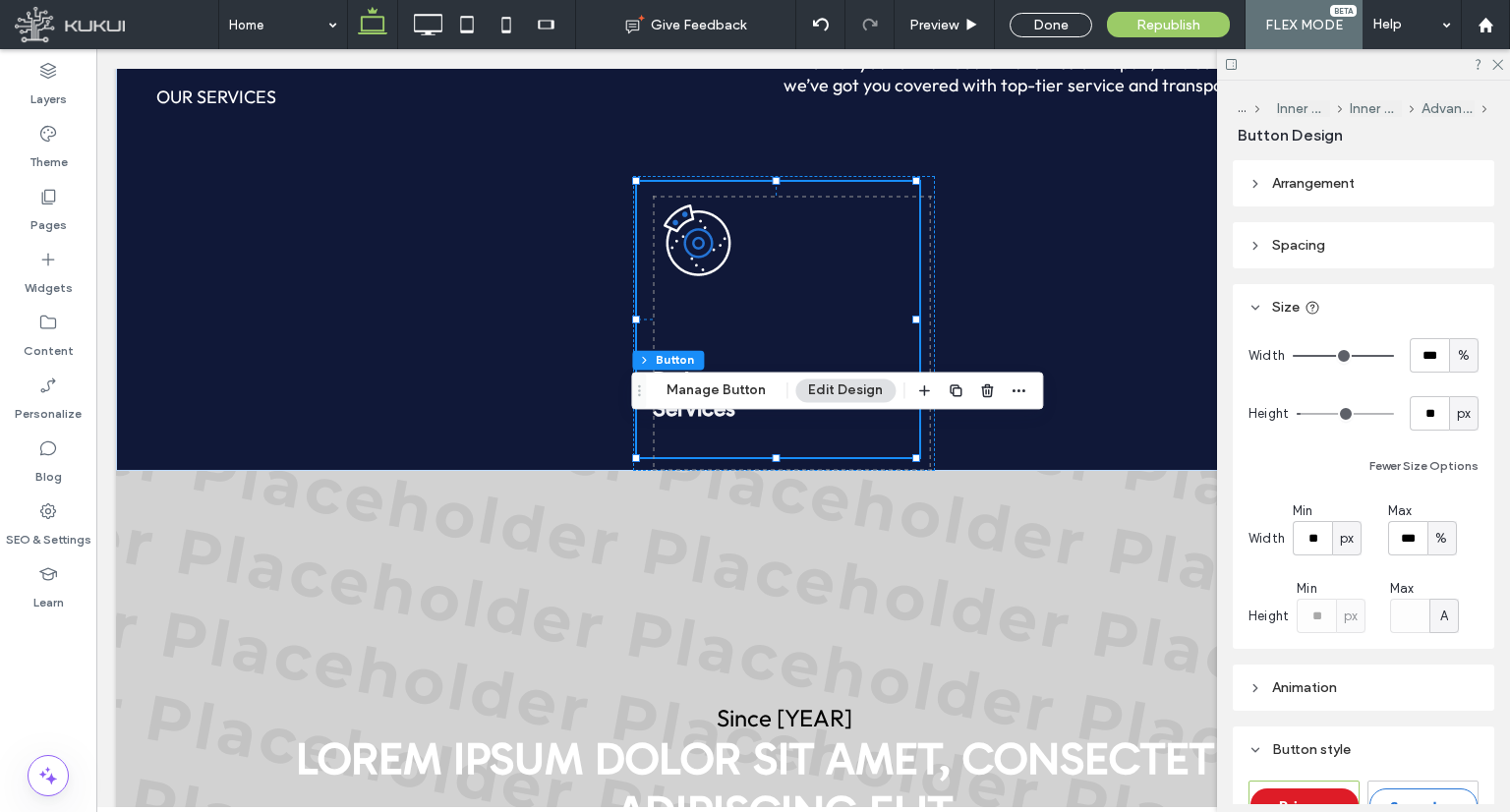 click on "Spacing" at bounding box center [1299, 245] 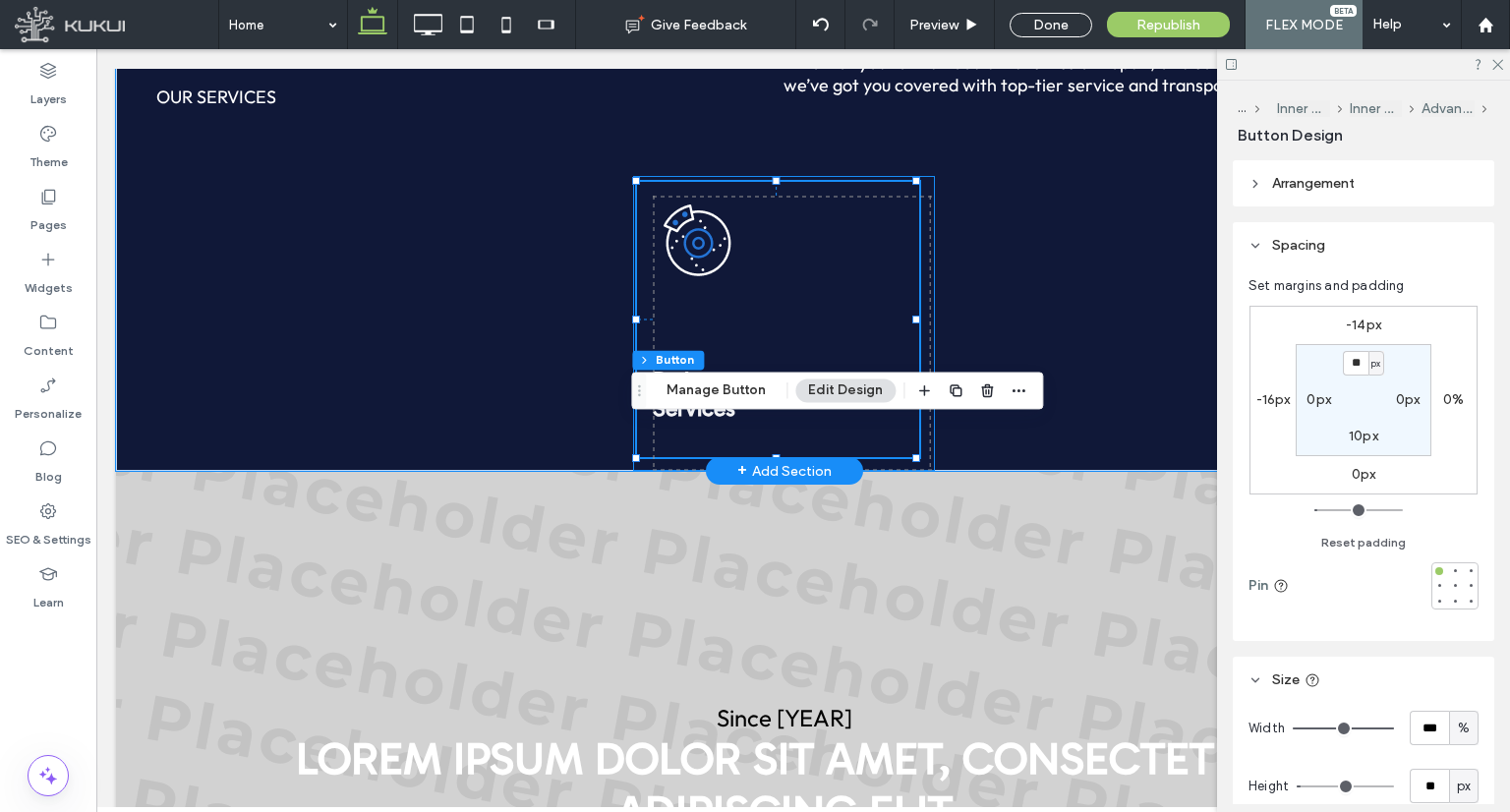 click on "Brake Services
-16px
-14px" at bounding box center (784, 323) 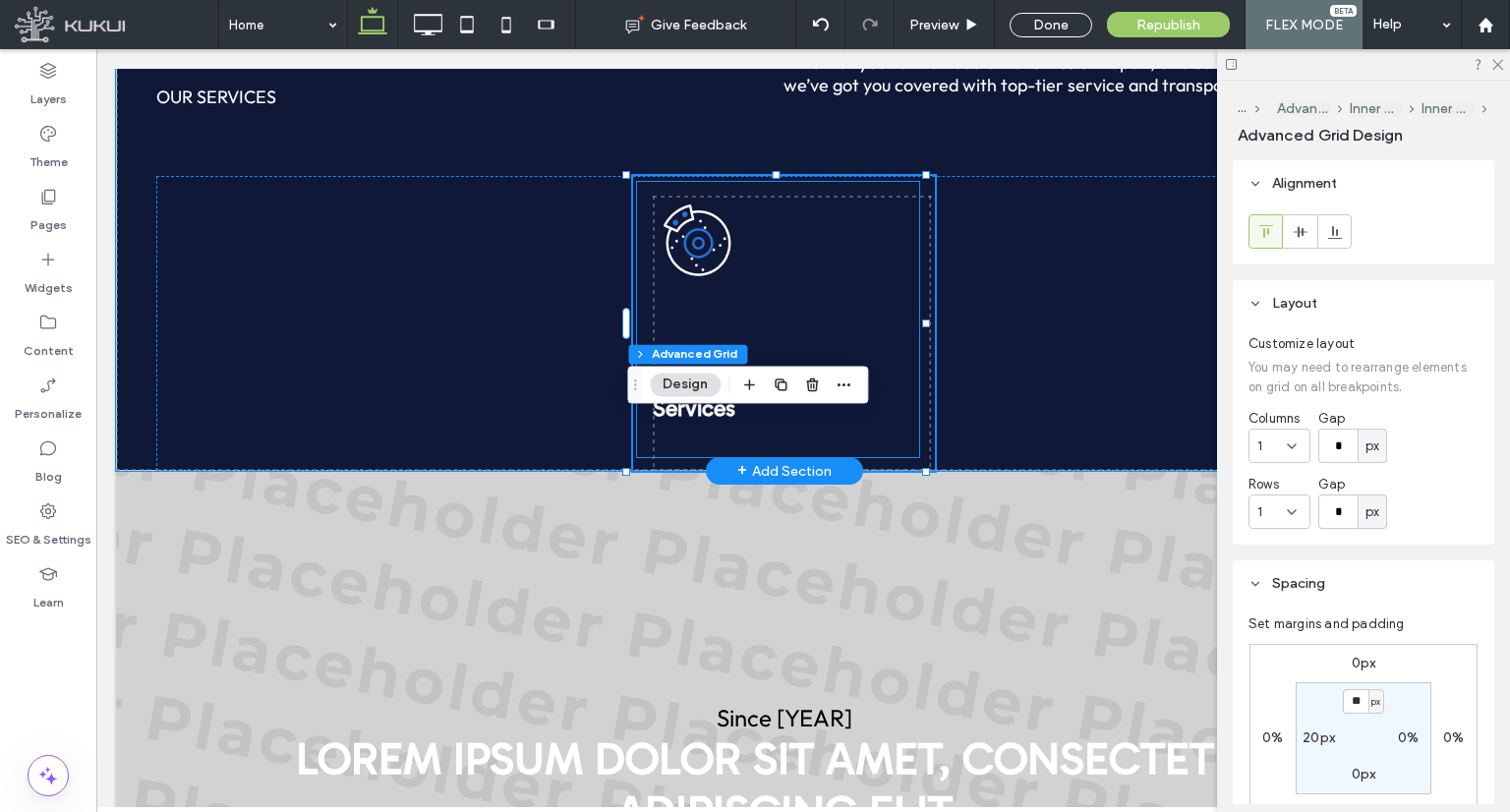click at bounding box center [778, 319] 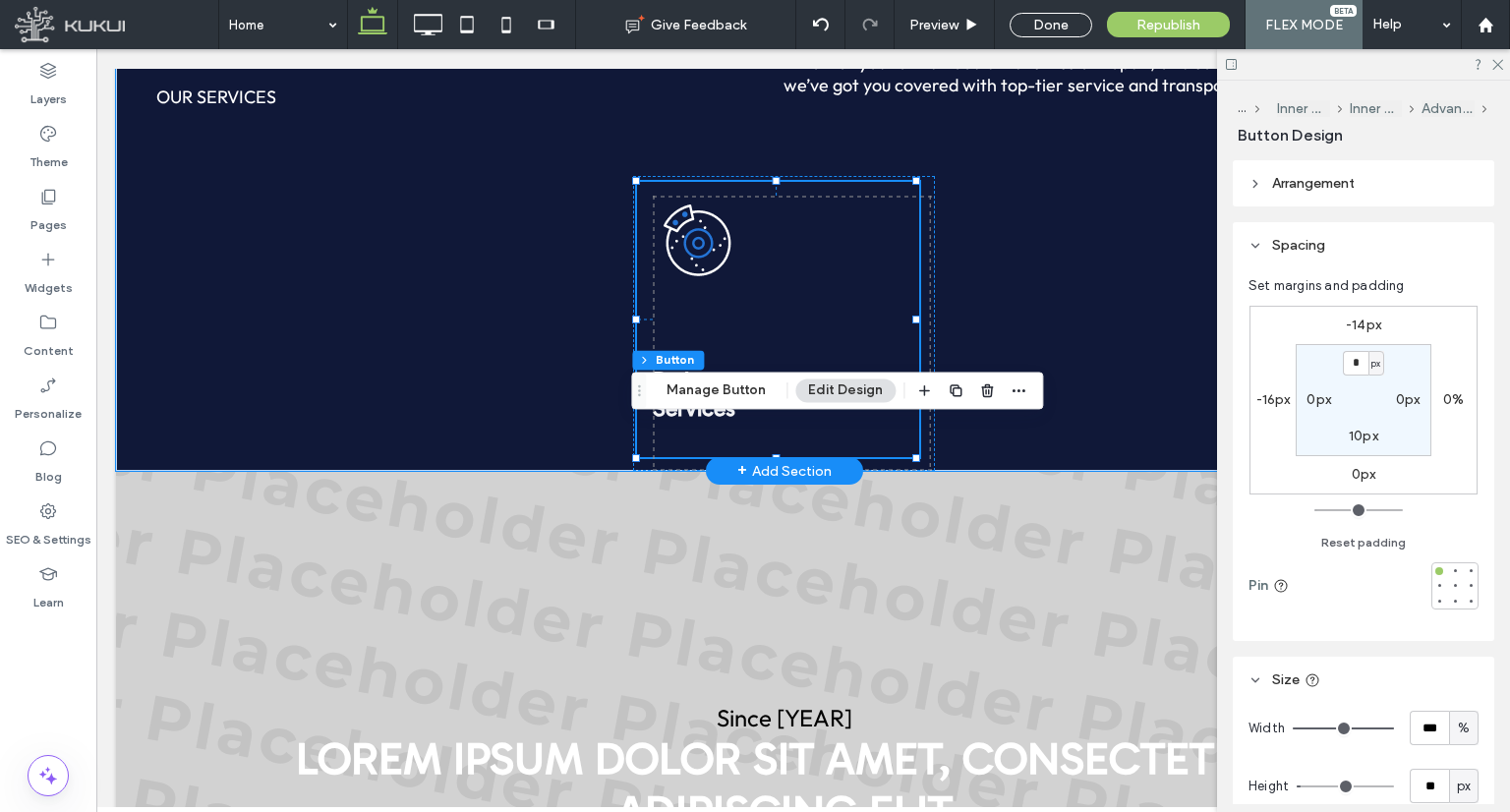 type on "**" 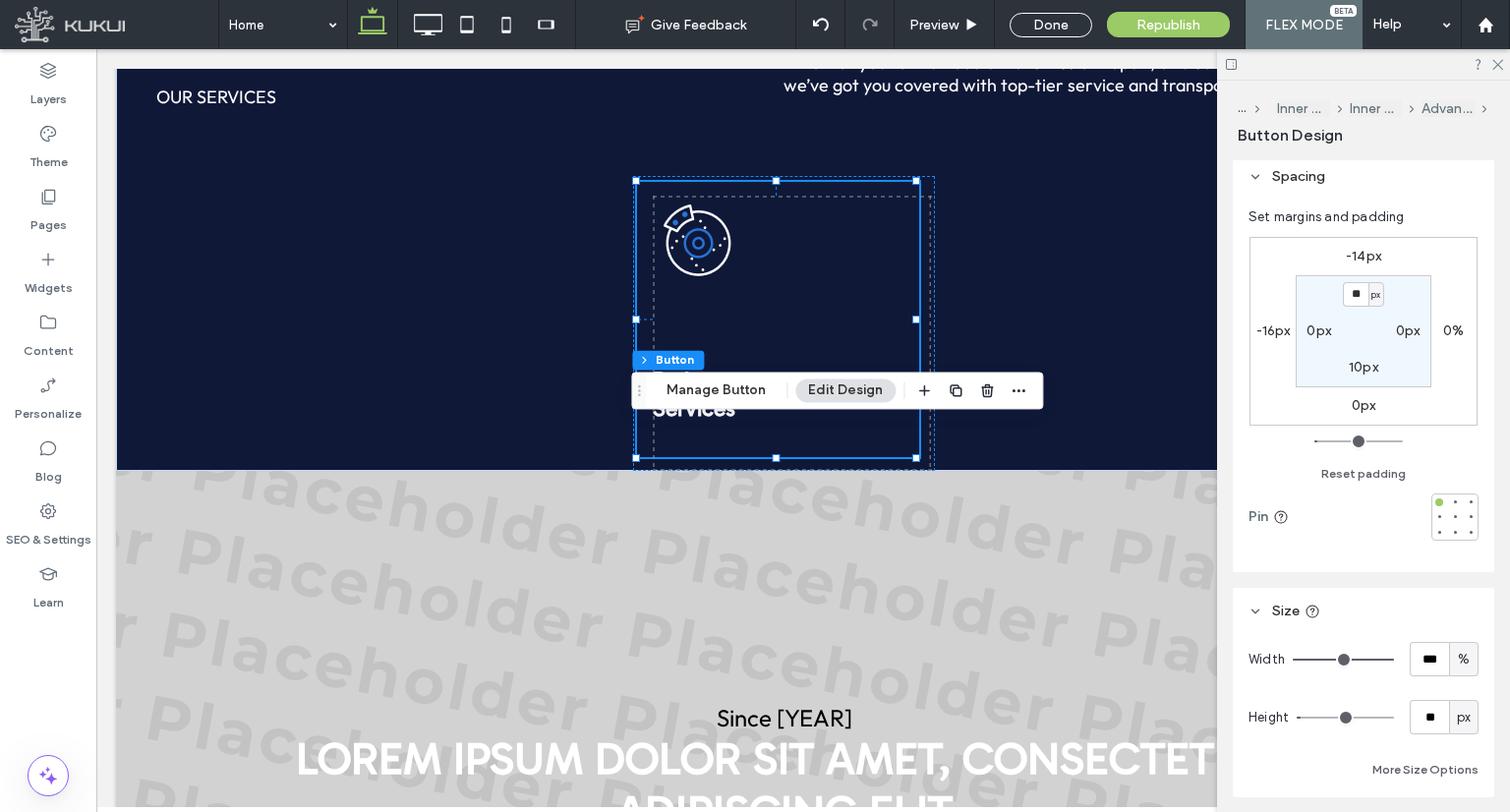 scroll, scrollTop: 295, scrollLeft: 0, axis: vertical 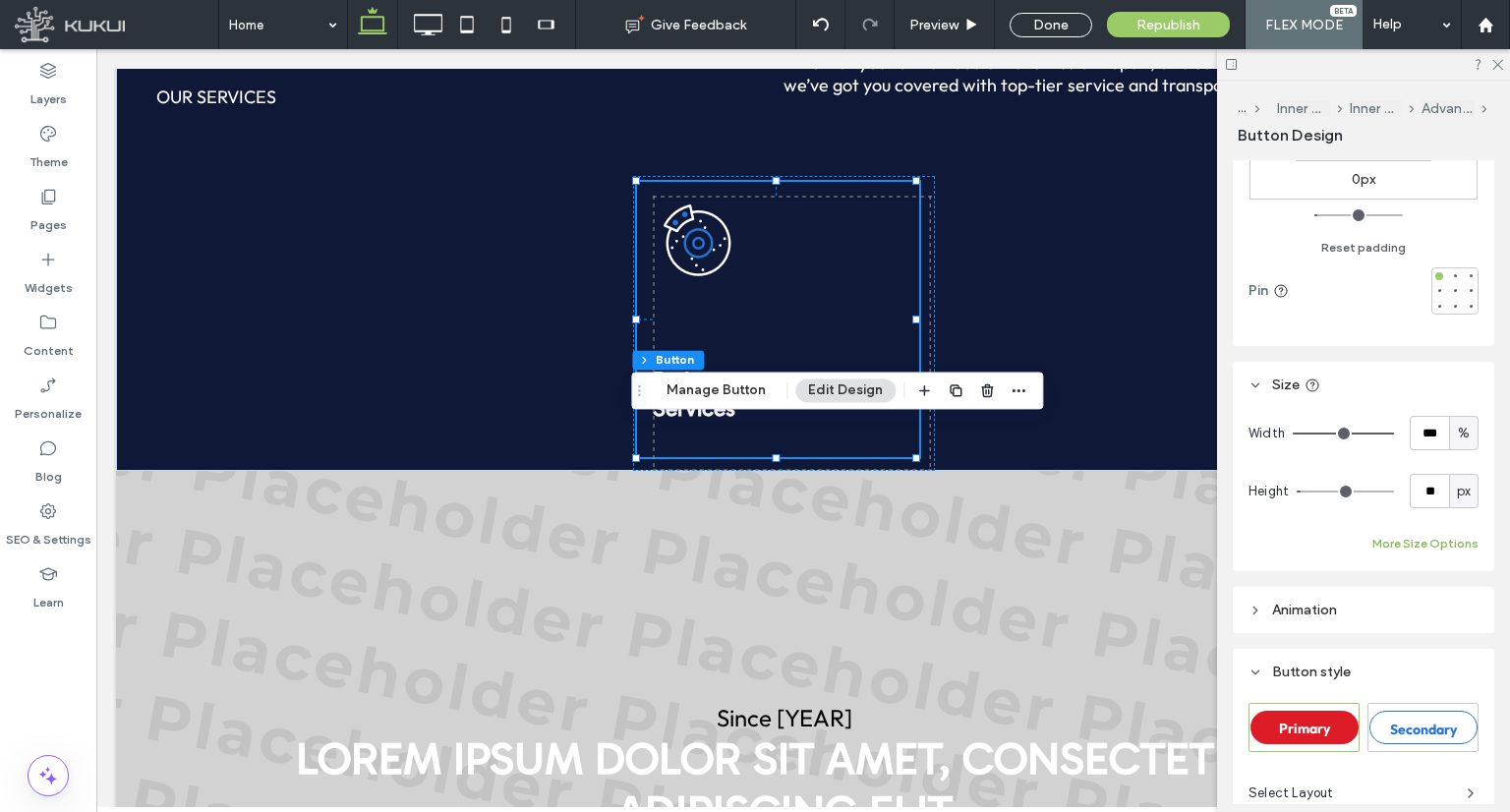 click on "More Size Options" at bounding box center (1425, 544) 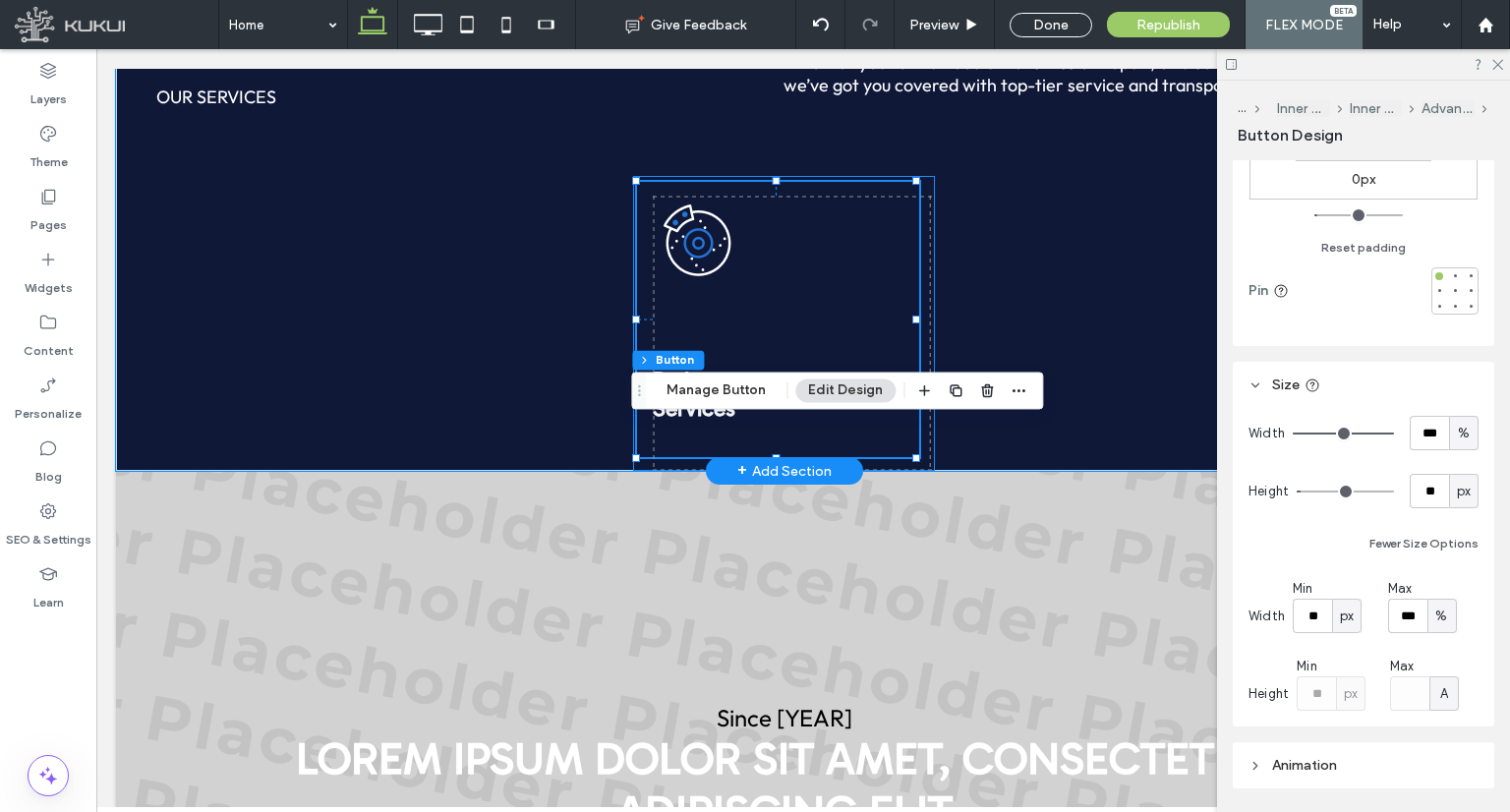 click on "Brake Services
-16px
-14px" at bounding box center (784, 323) 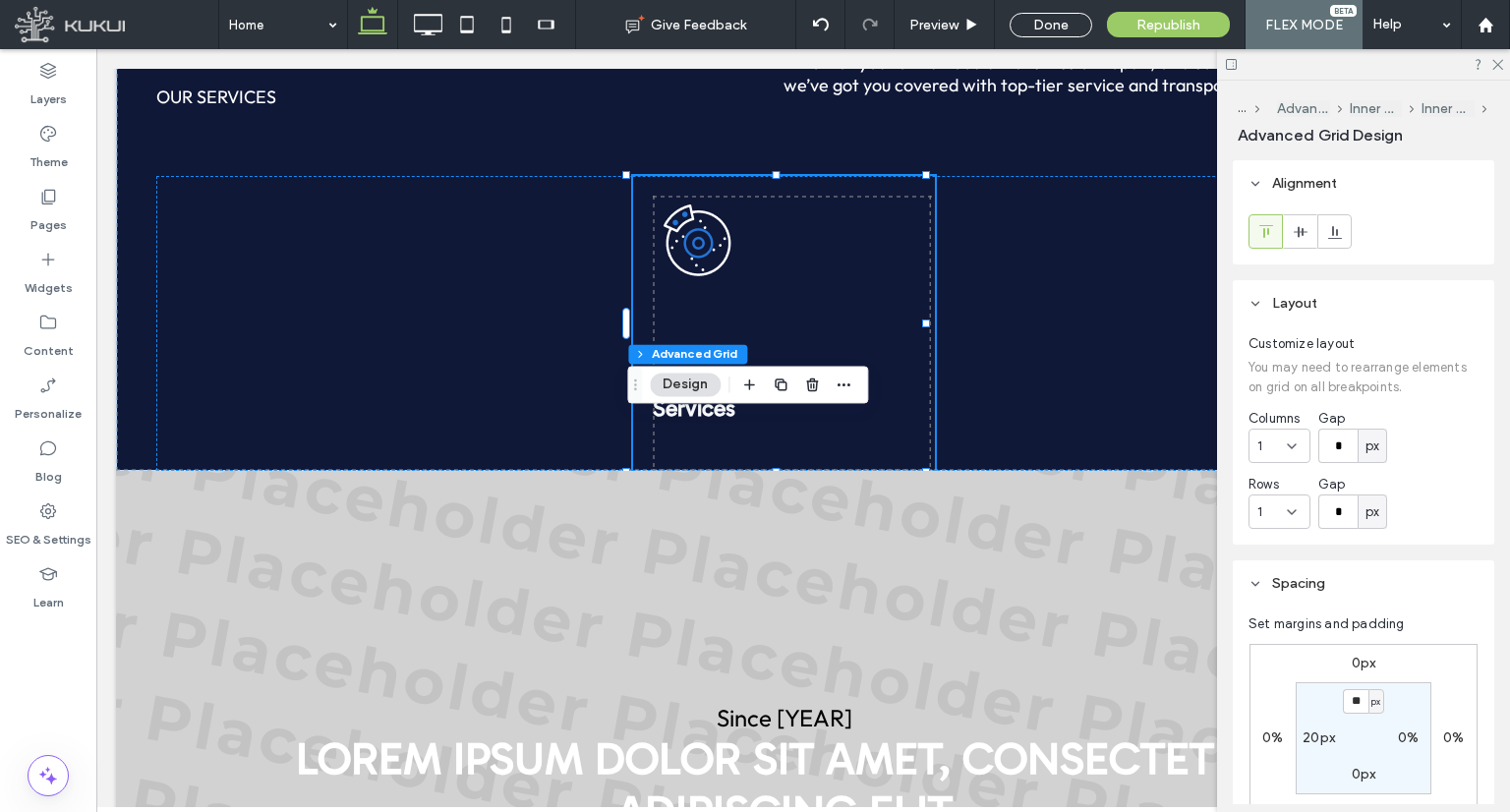 scroll, scrollTop: 393, scrollLeft: 0, axis: vertical 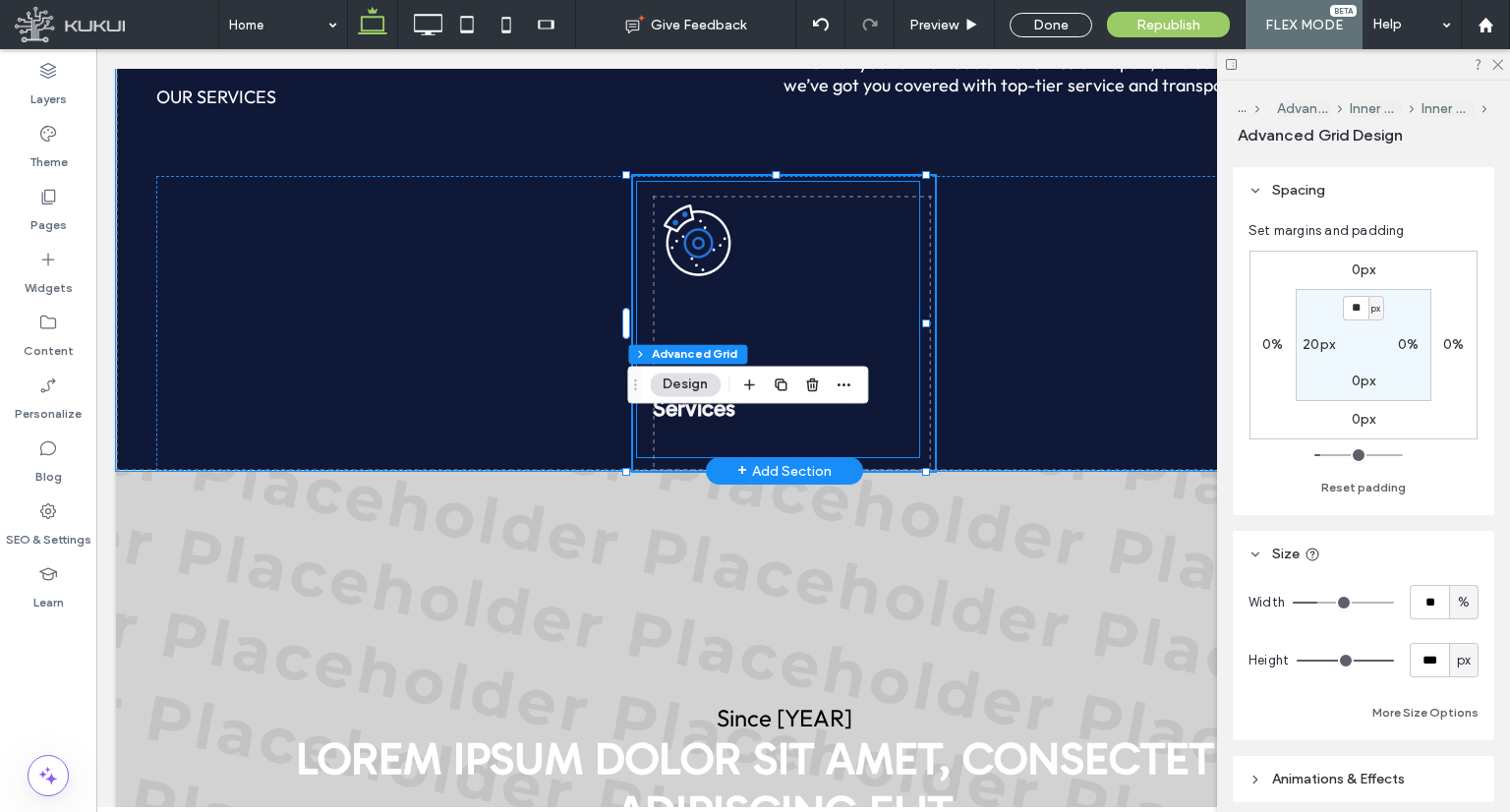 click at bounding box center (778, 319) 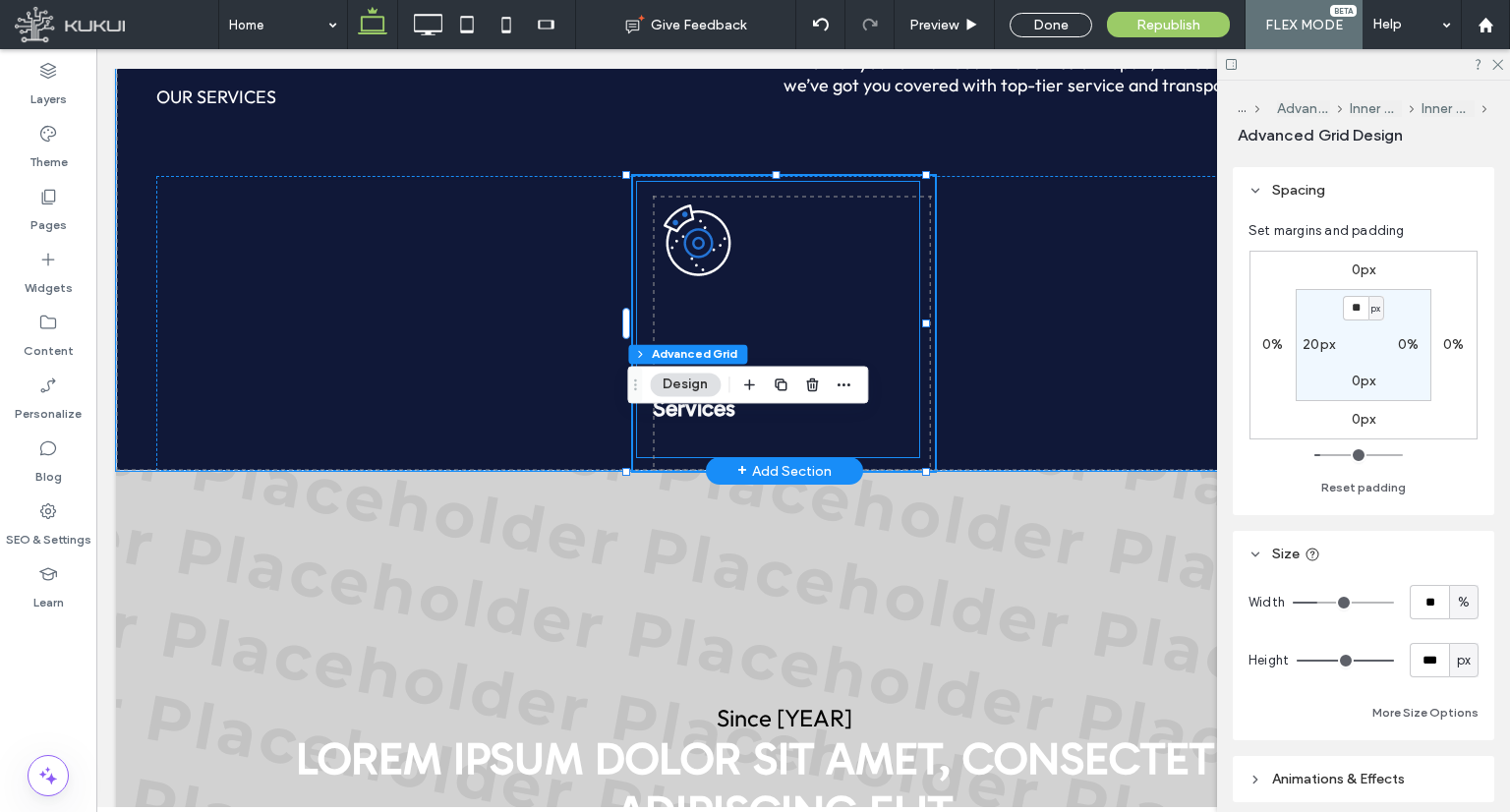 click at bounding box center (778, 319) 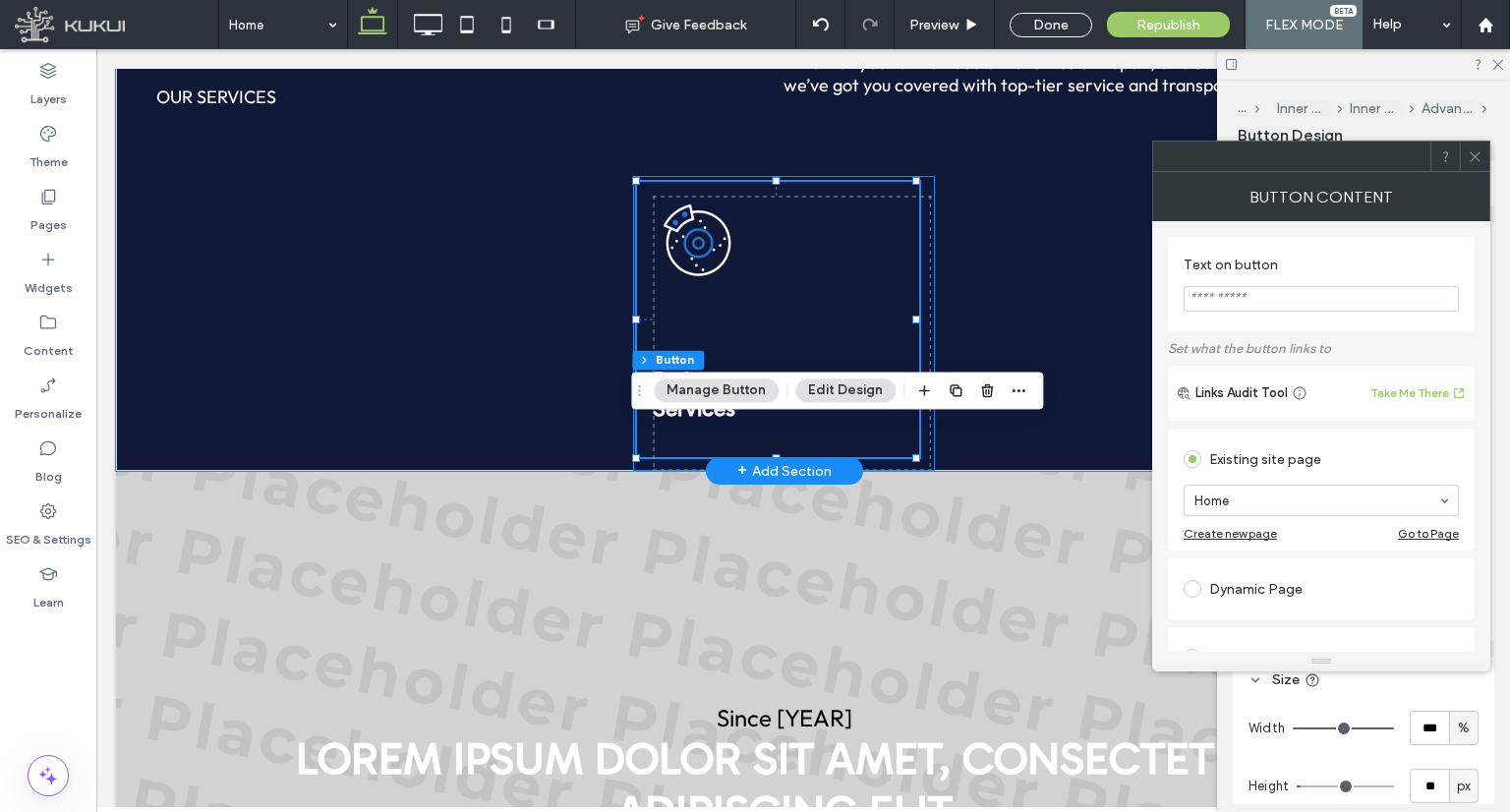 click at bounding box center [915, 319] 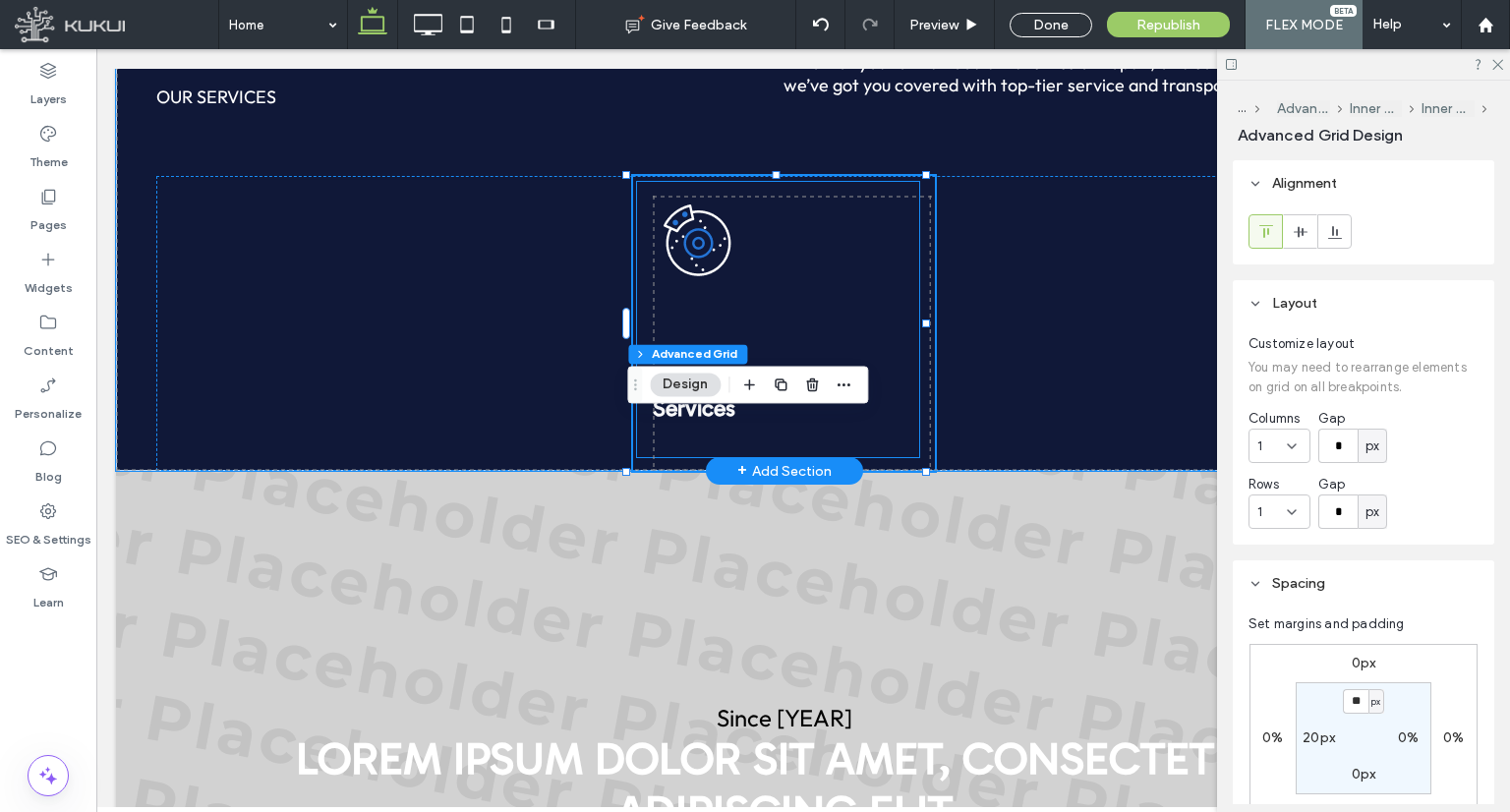 click at bounding box center (778, 319) 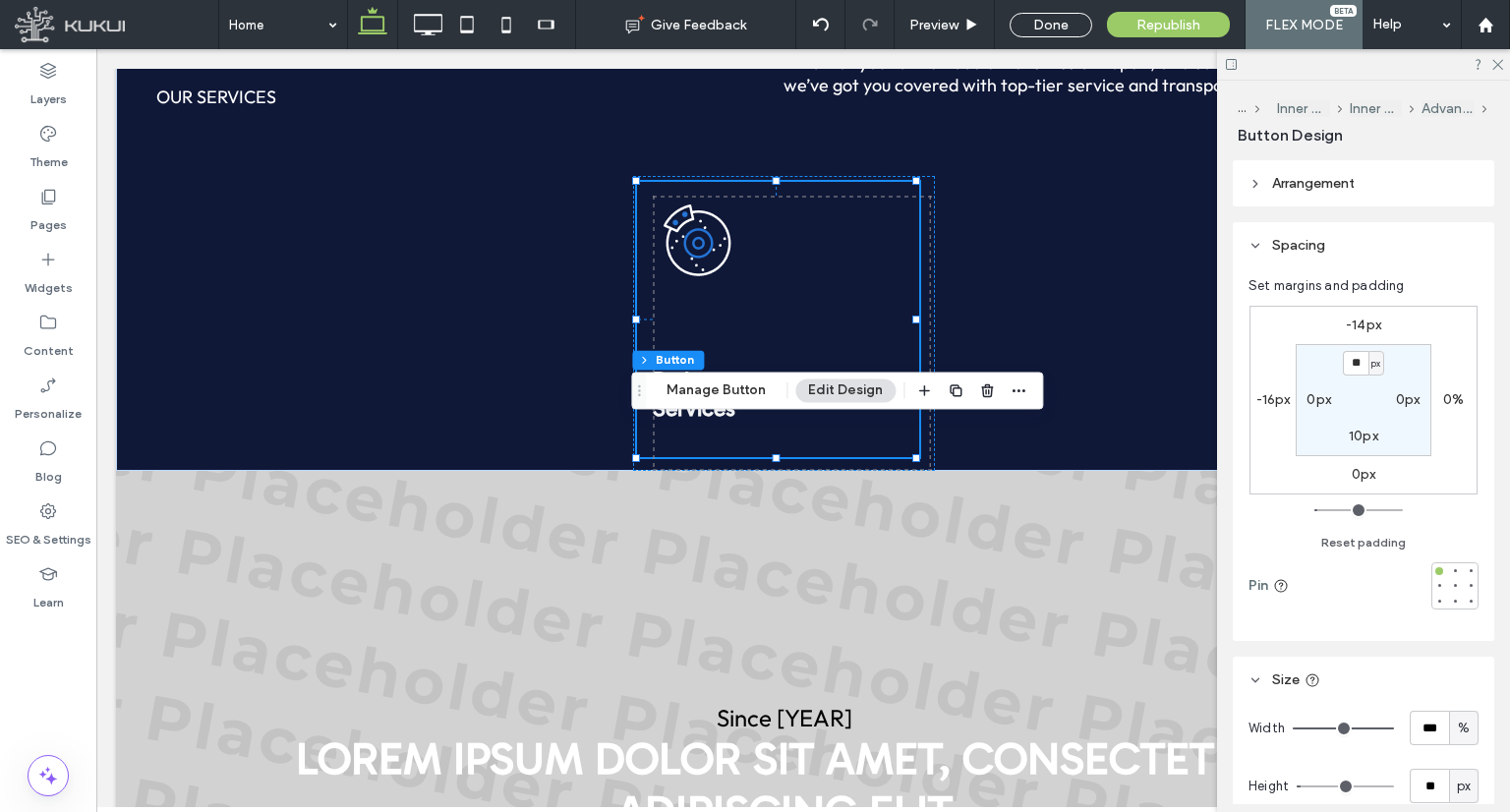 click on "Arrangement" at bounding box center [1364, 183] 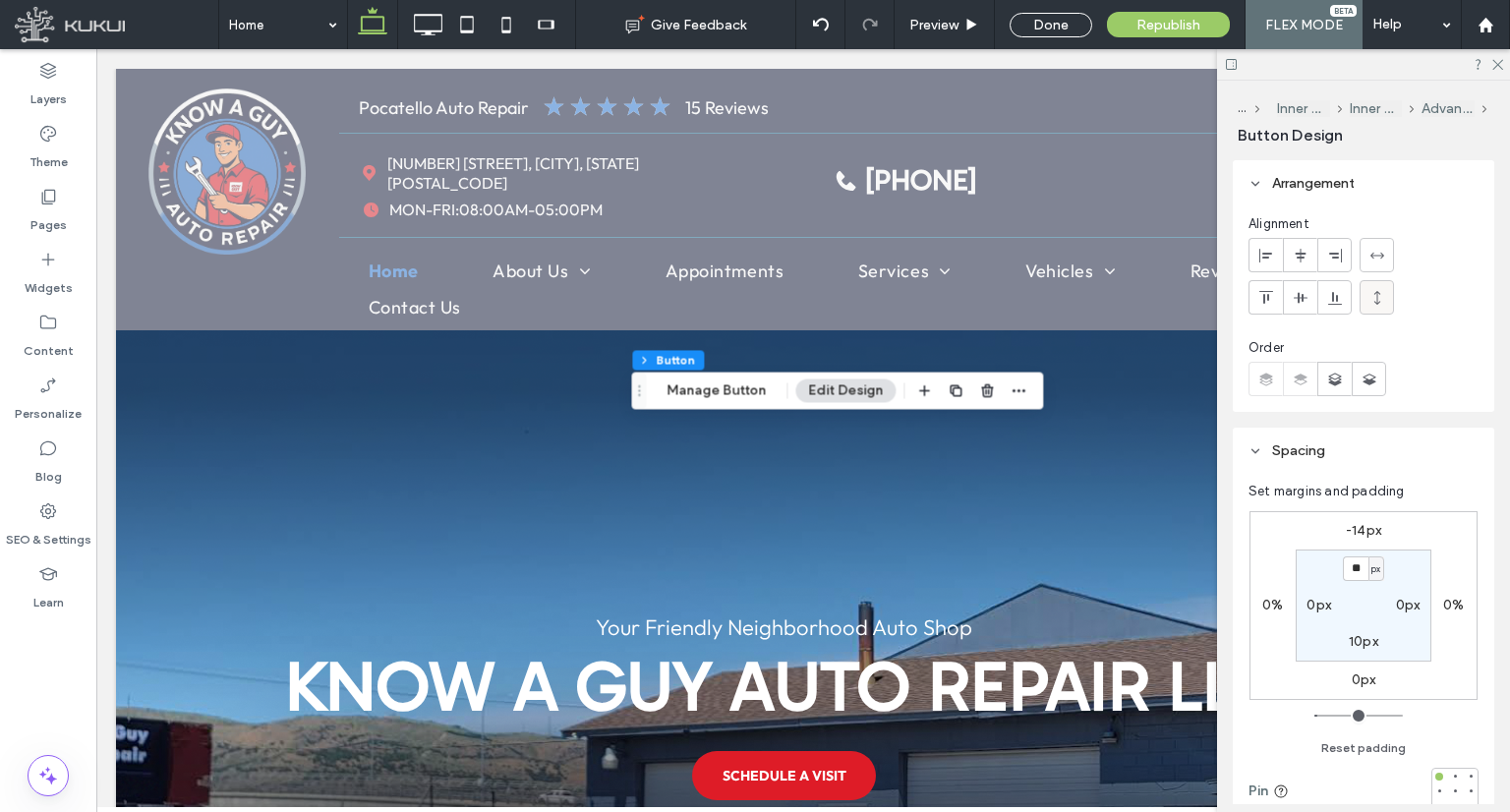 scroll, scrollTop: 2405, scrollLeft: 0, axis: vertical 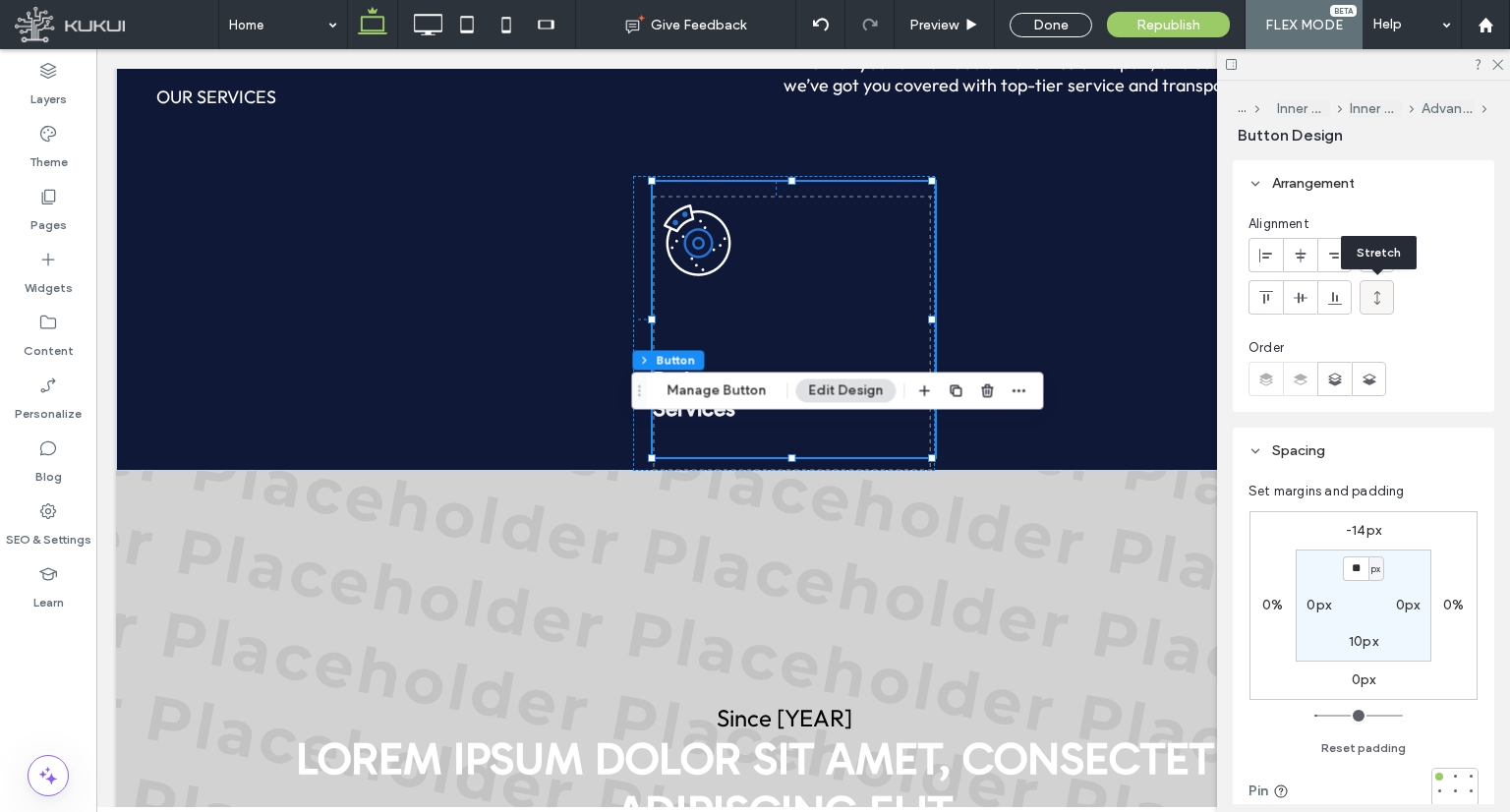 click at bounding box center (1377, 297) 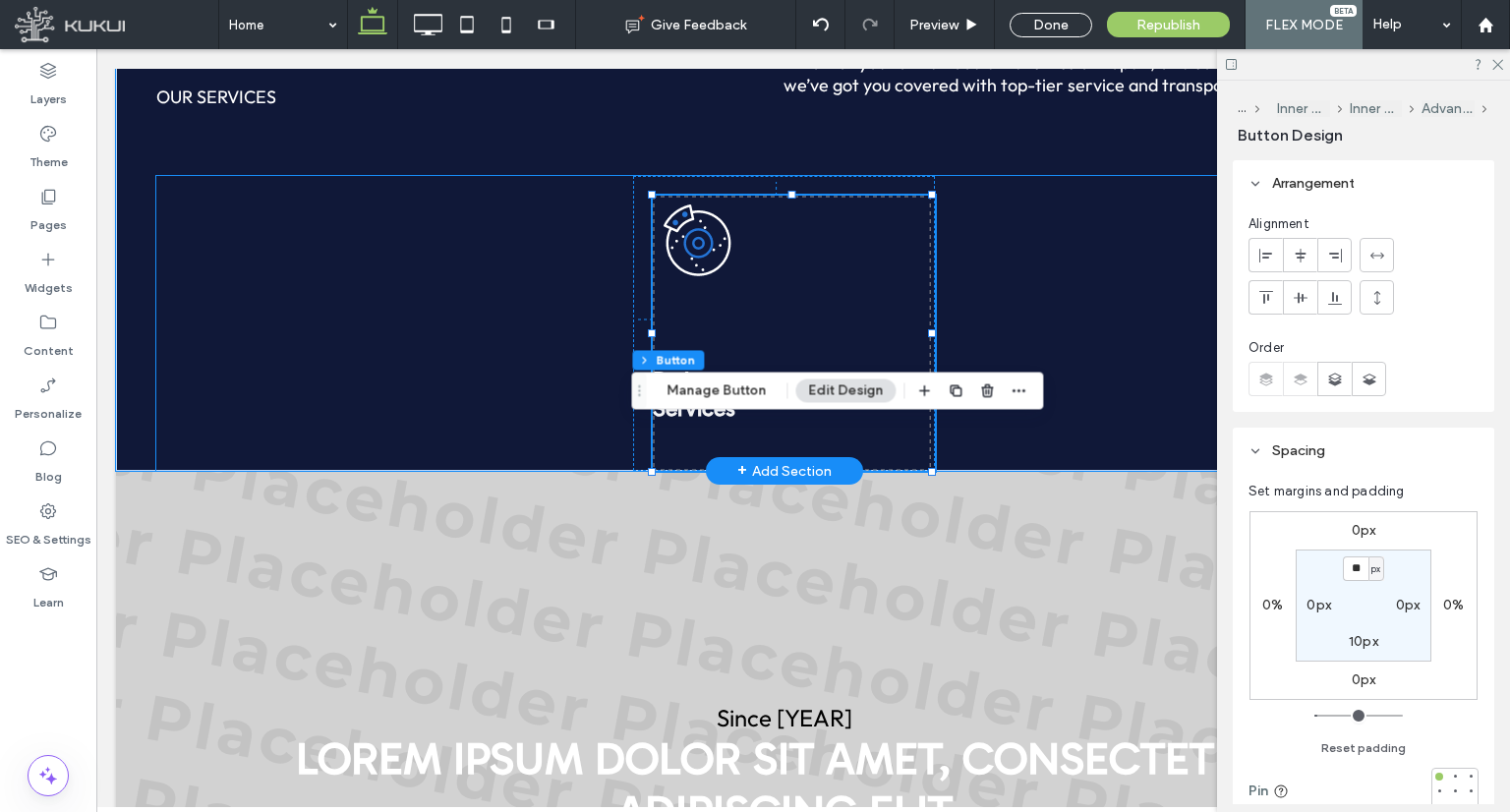 click on "Brake Services
-16px
-14px" at bounding box center [784, 323] 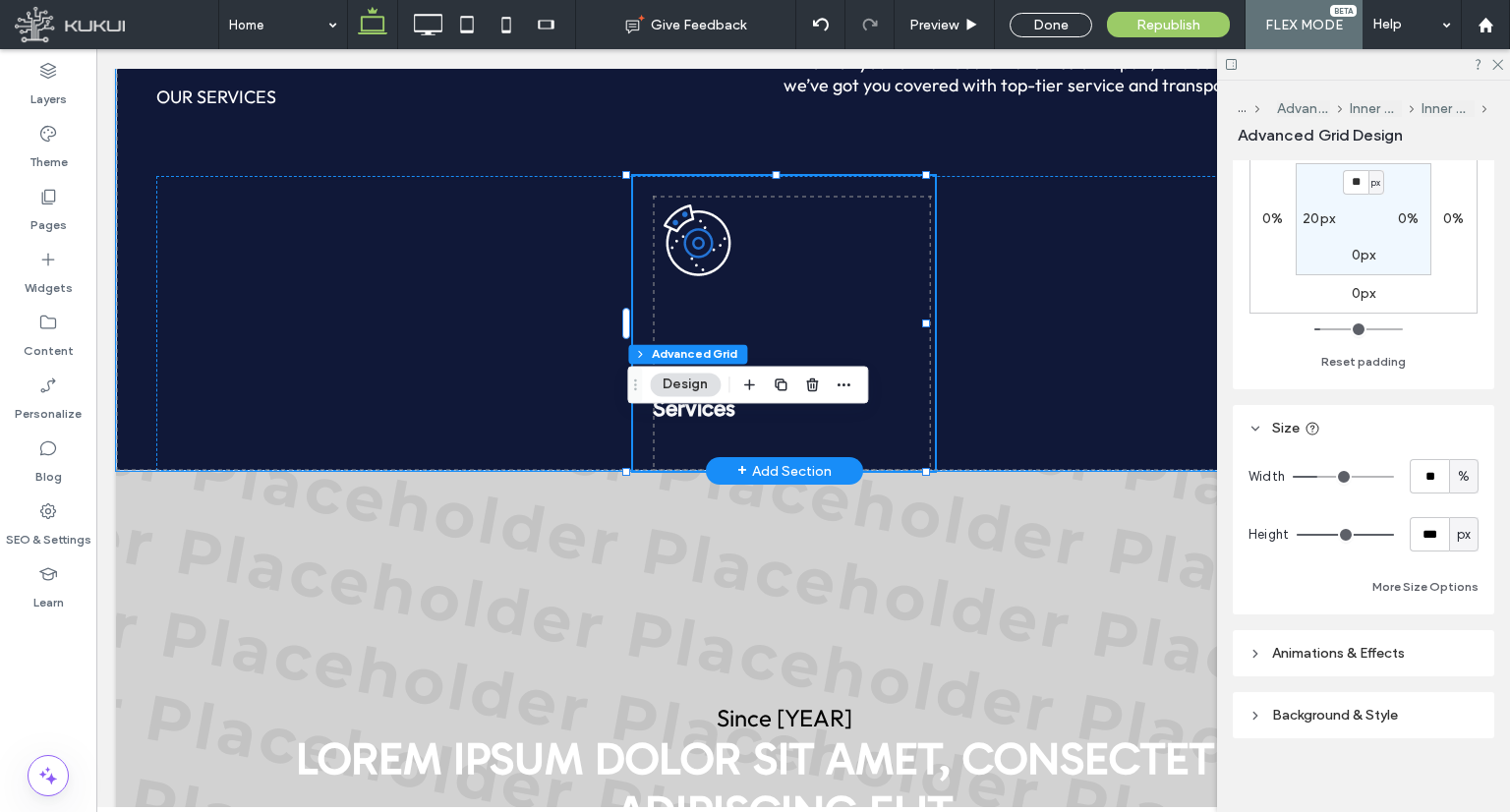 scroll, scrollTop: 531, scrollLeft: 0, axis: vertical 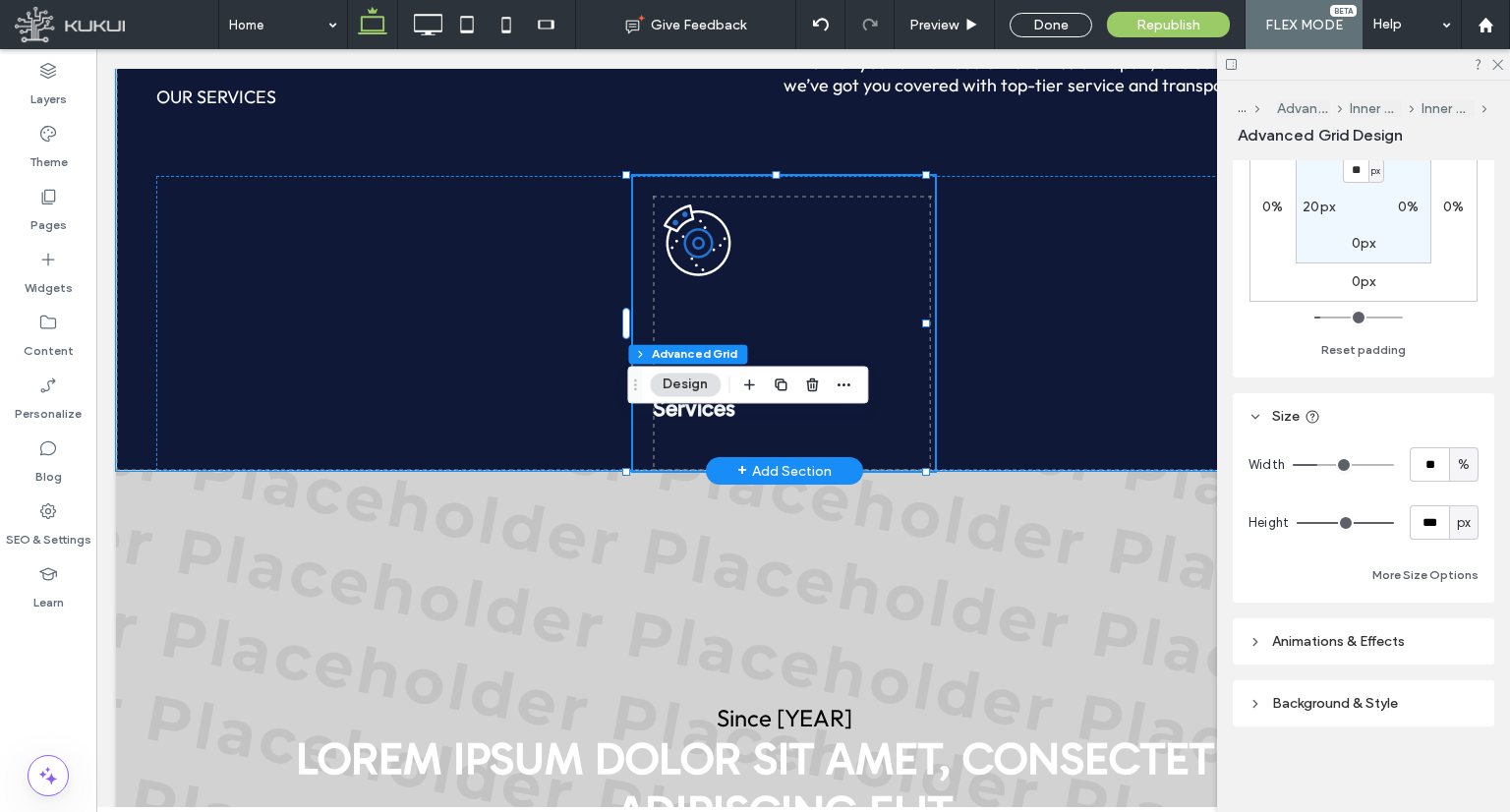 click on "Background & Style" at bounding box center [1335, 703] 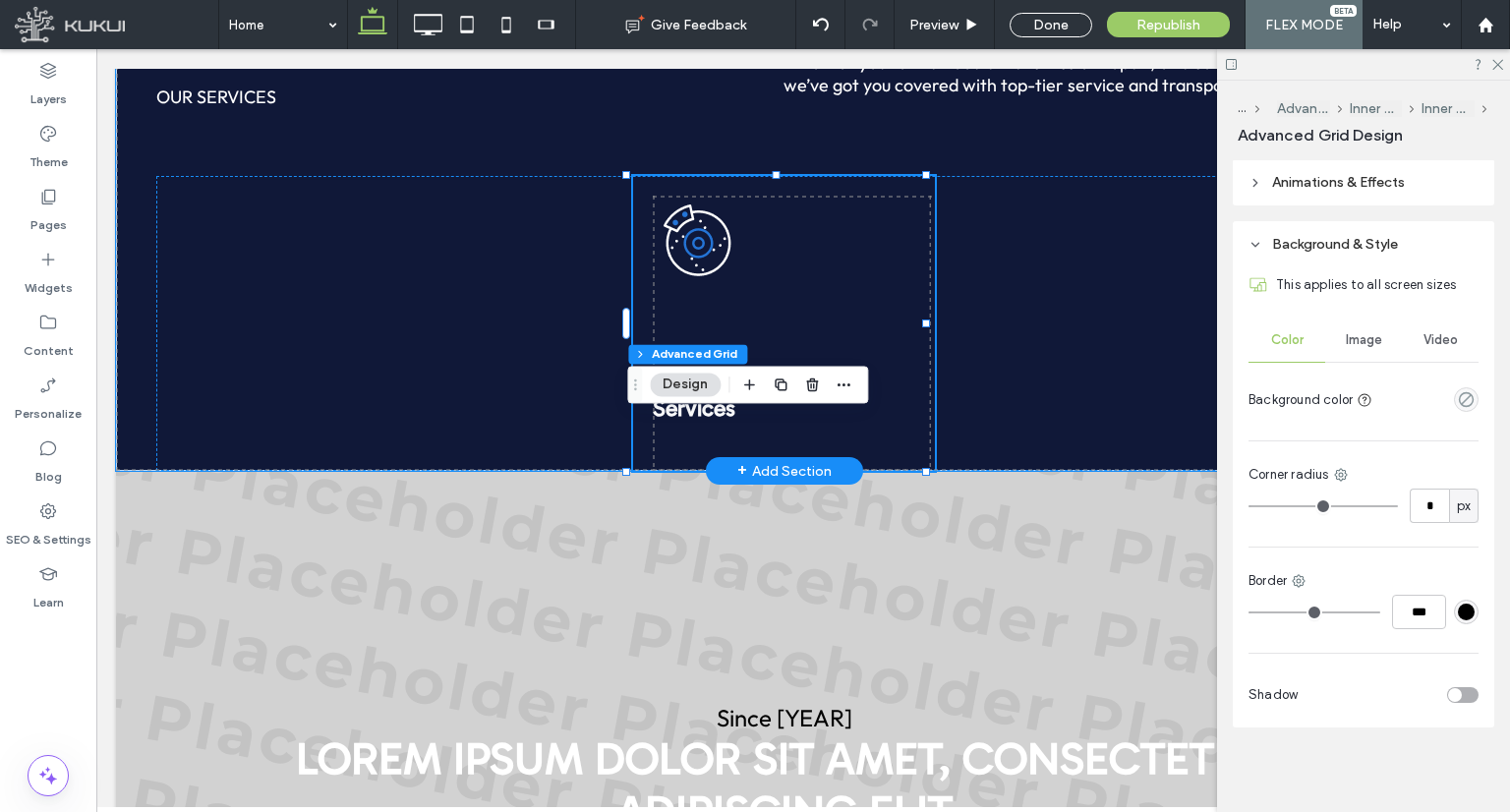 scroll, scrollTop: 793, scrollLeft: 0, axis: vertical 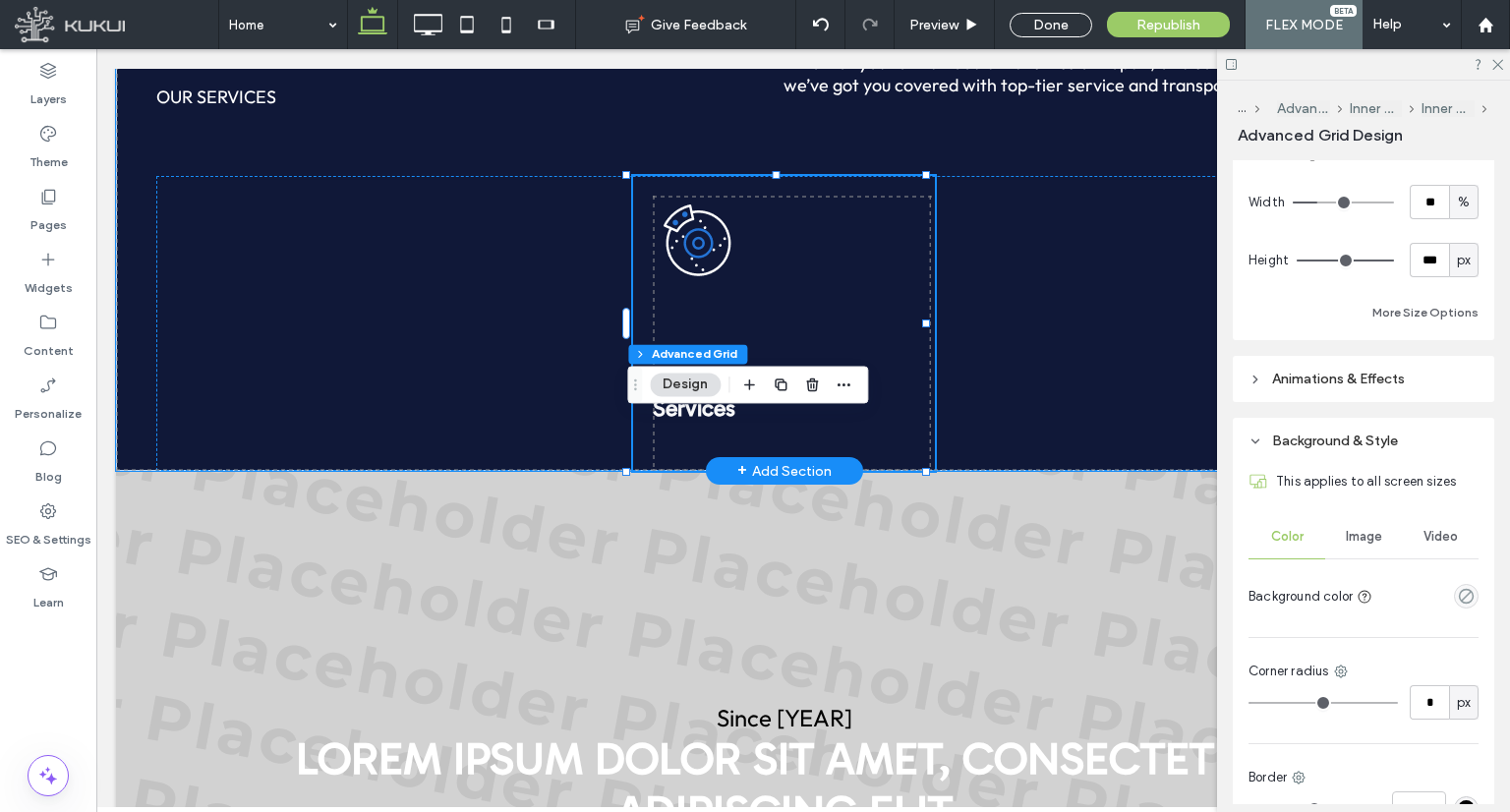click on "Animations & Effects" at bounding box center [1364, 378] 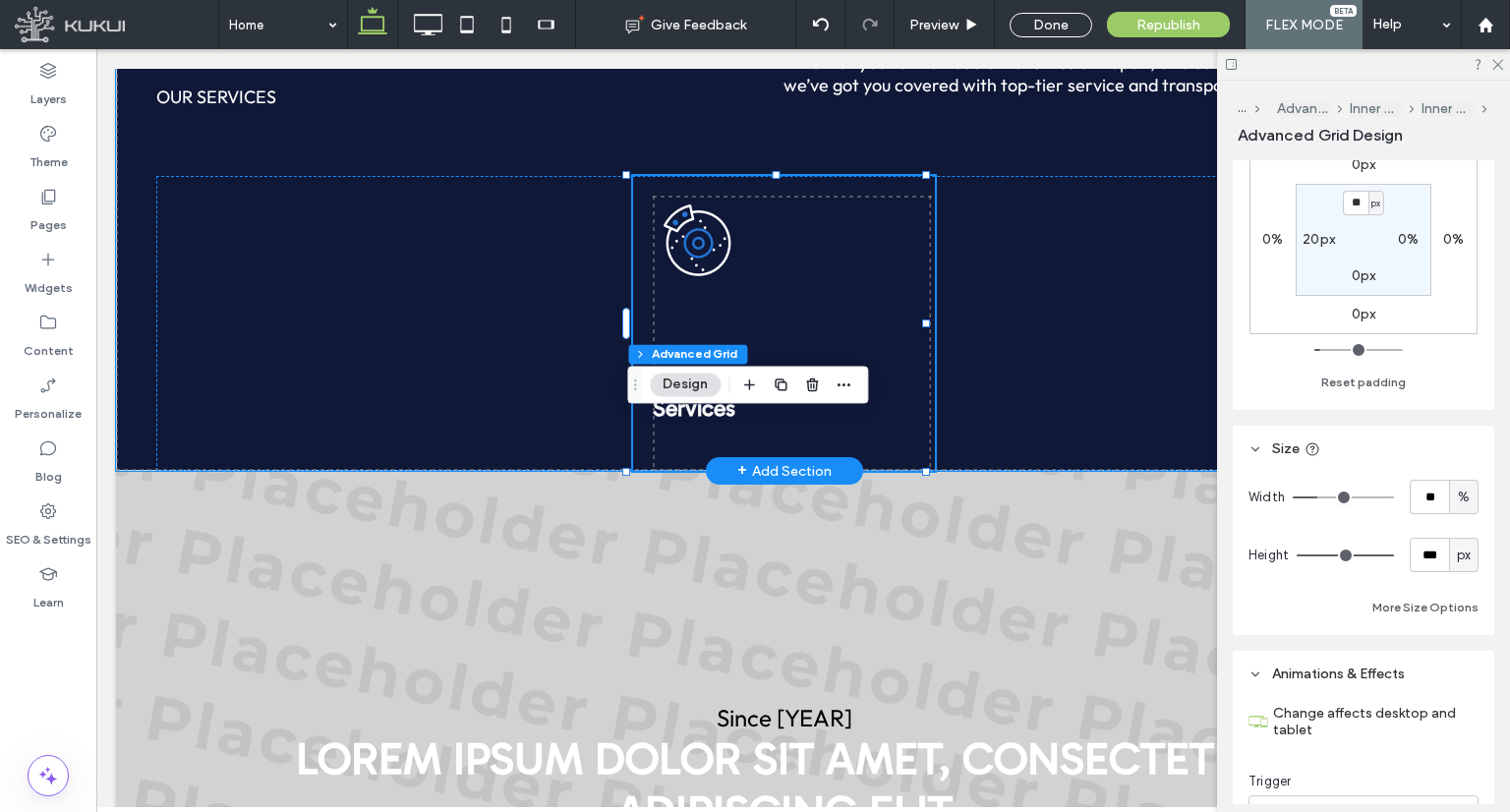 scroll, scrollTop: 302, scrollLeft: 0, axis: vertical 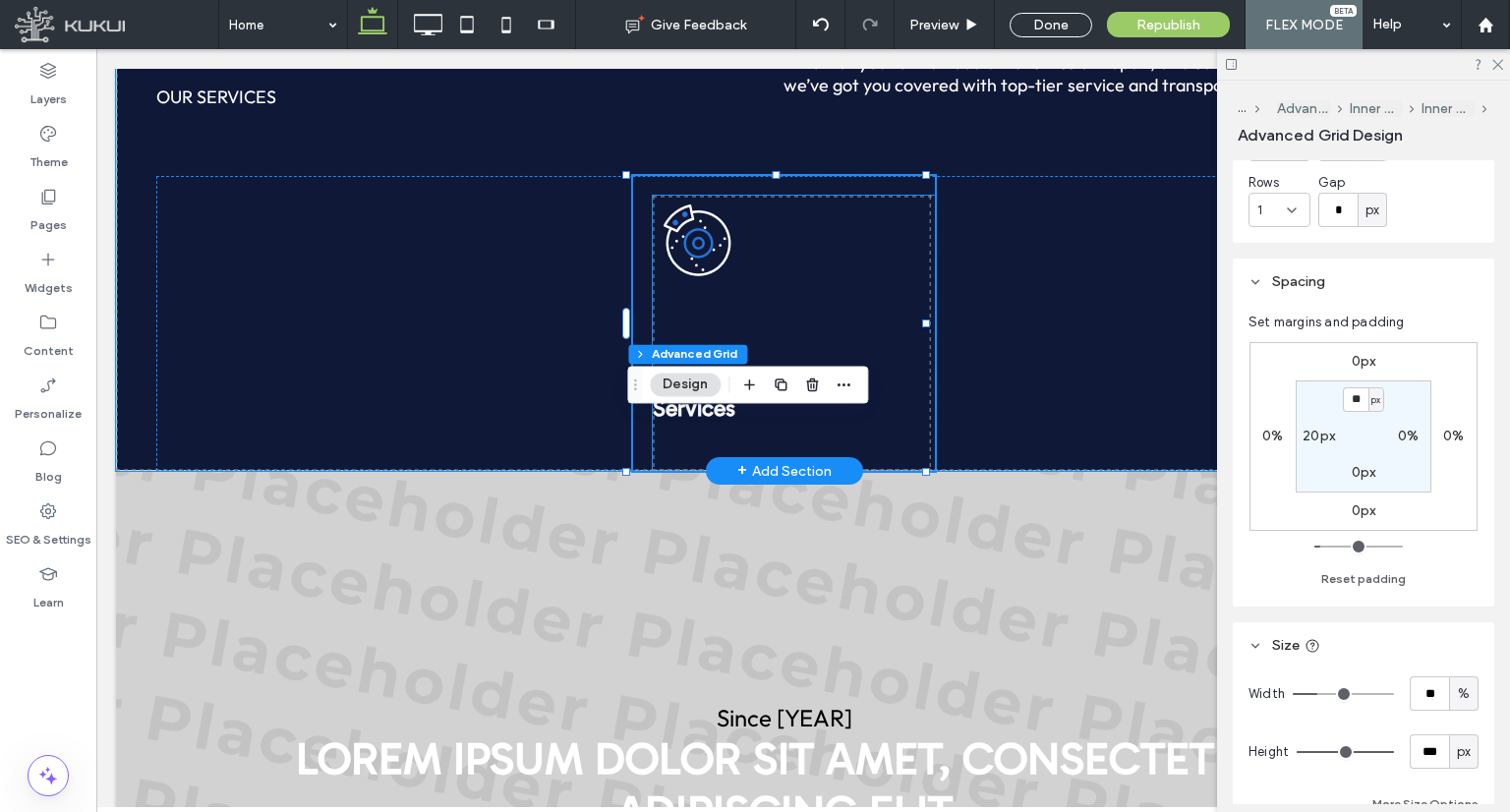 click at bounding box center [793, 333] 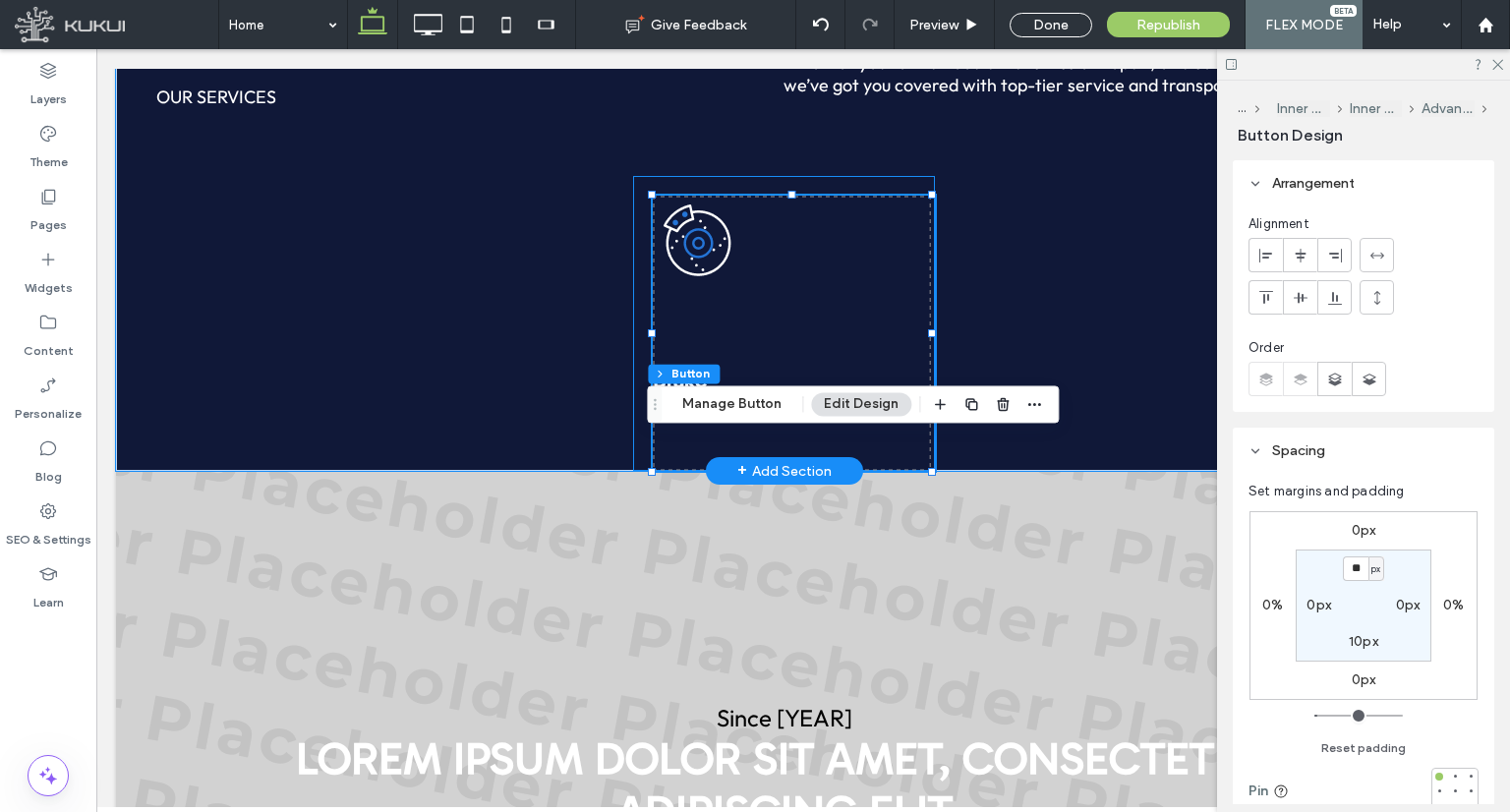 click at bounding box center [653, 333] 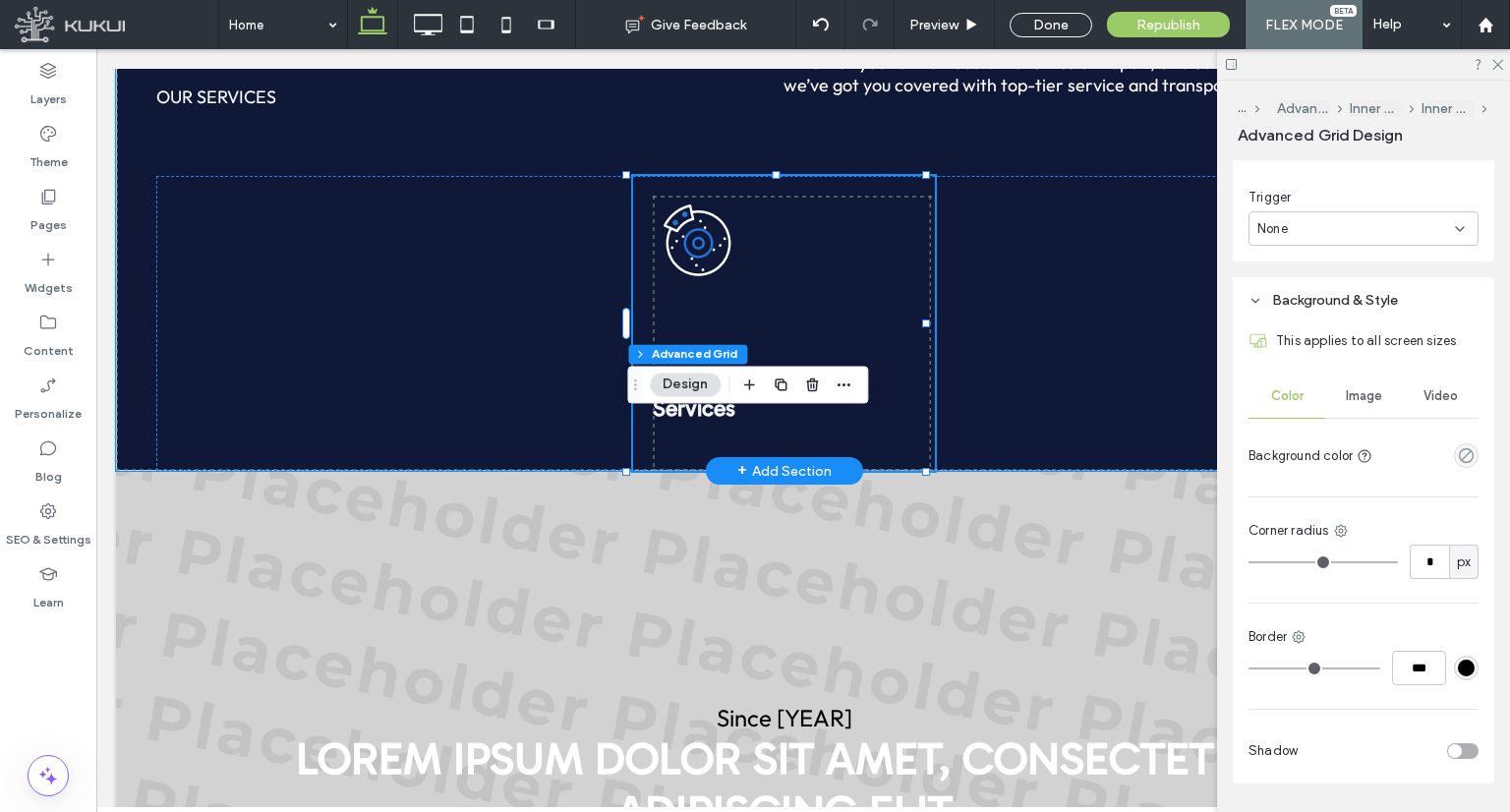 scroll, scrollTop: 1138, scrollLeft: 0, axis: vertical 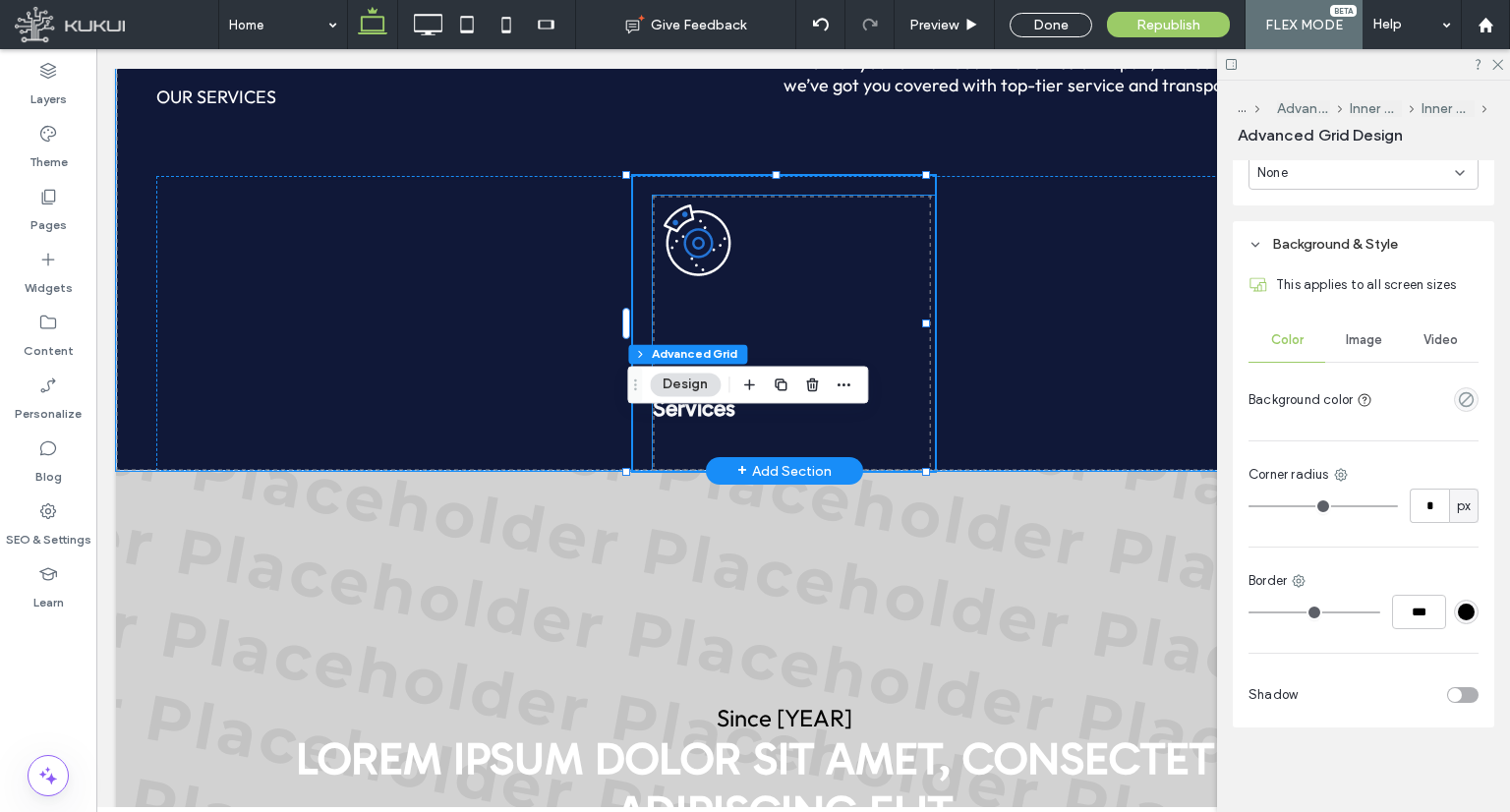 click at bounding box center [793, 333] 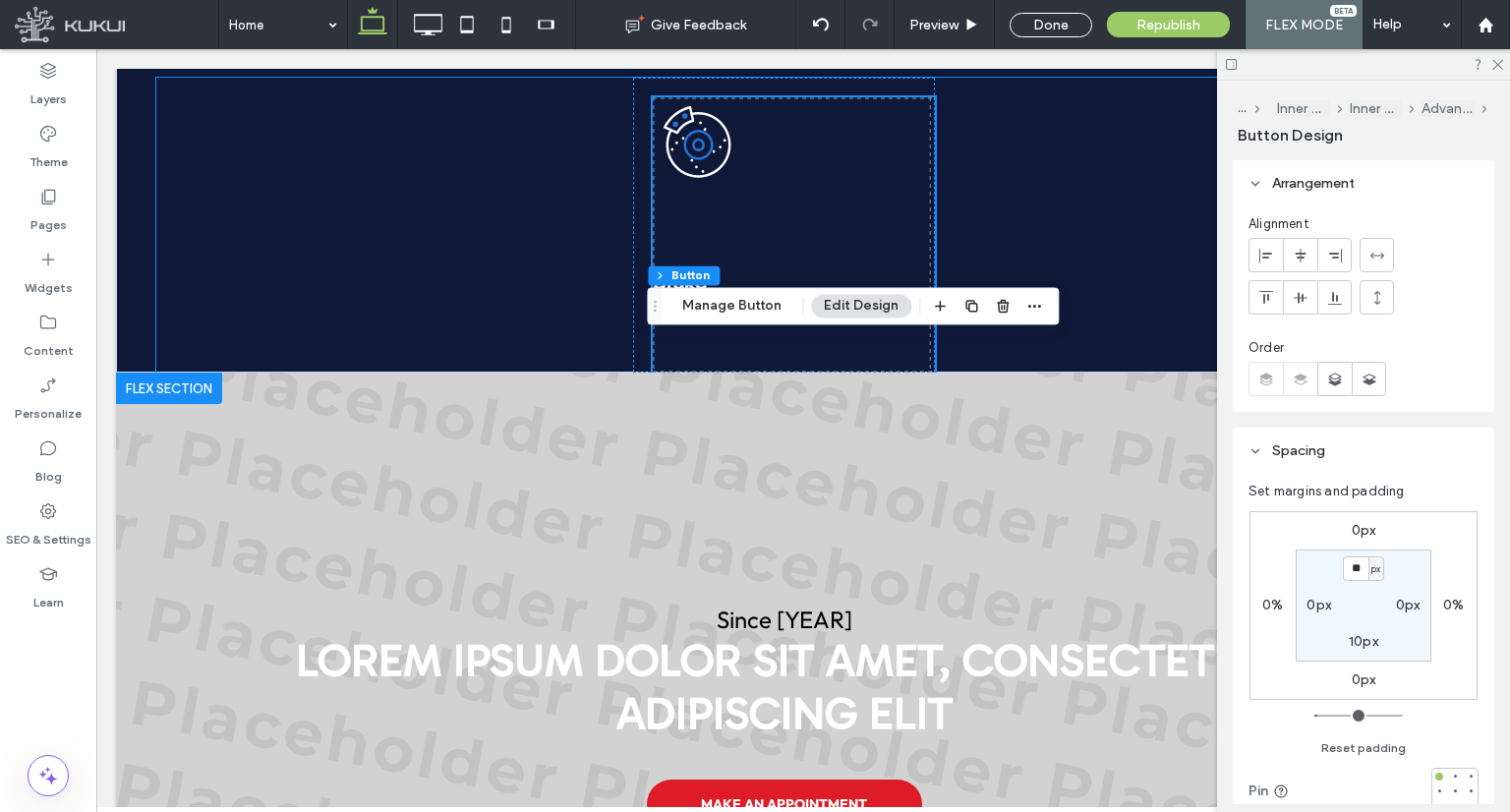 scroll, scrollTop: 2601, scrollLeft: 0, axis: vertical 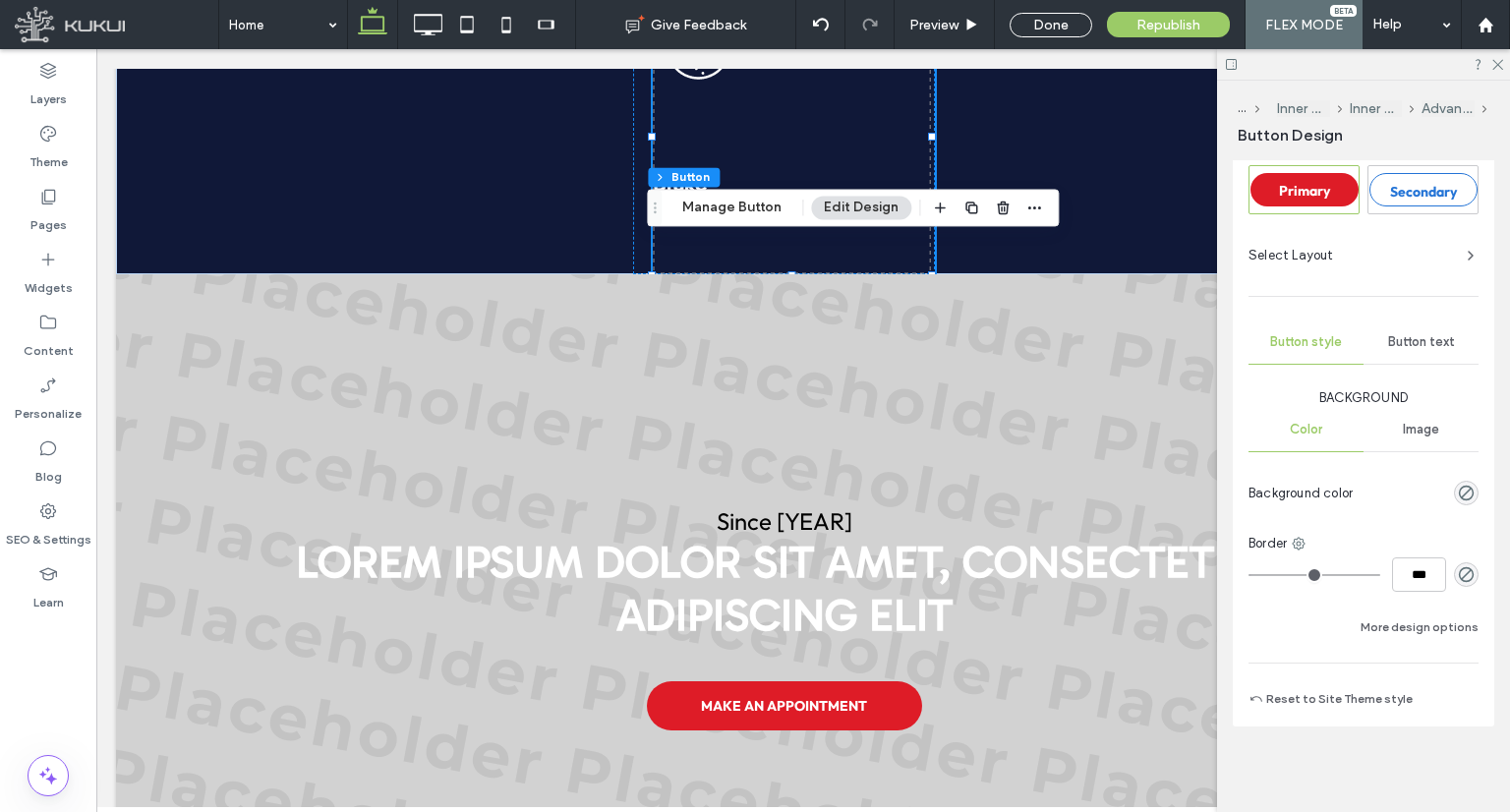 click on "Primary Secondary Select Layout Button style Button text Background Color Image Background color Border *** More design options Reset to Site Theme style" at bounding box center [1364, 437] 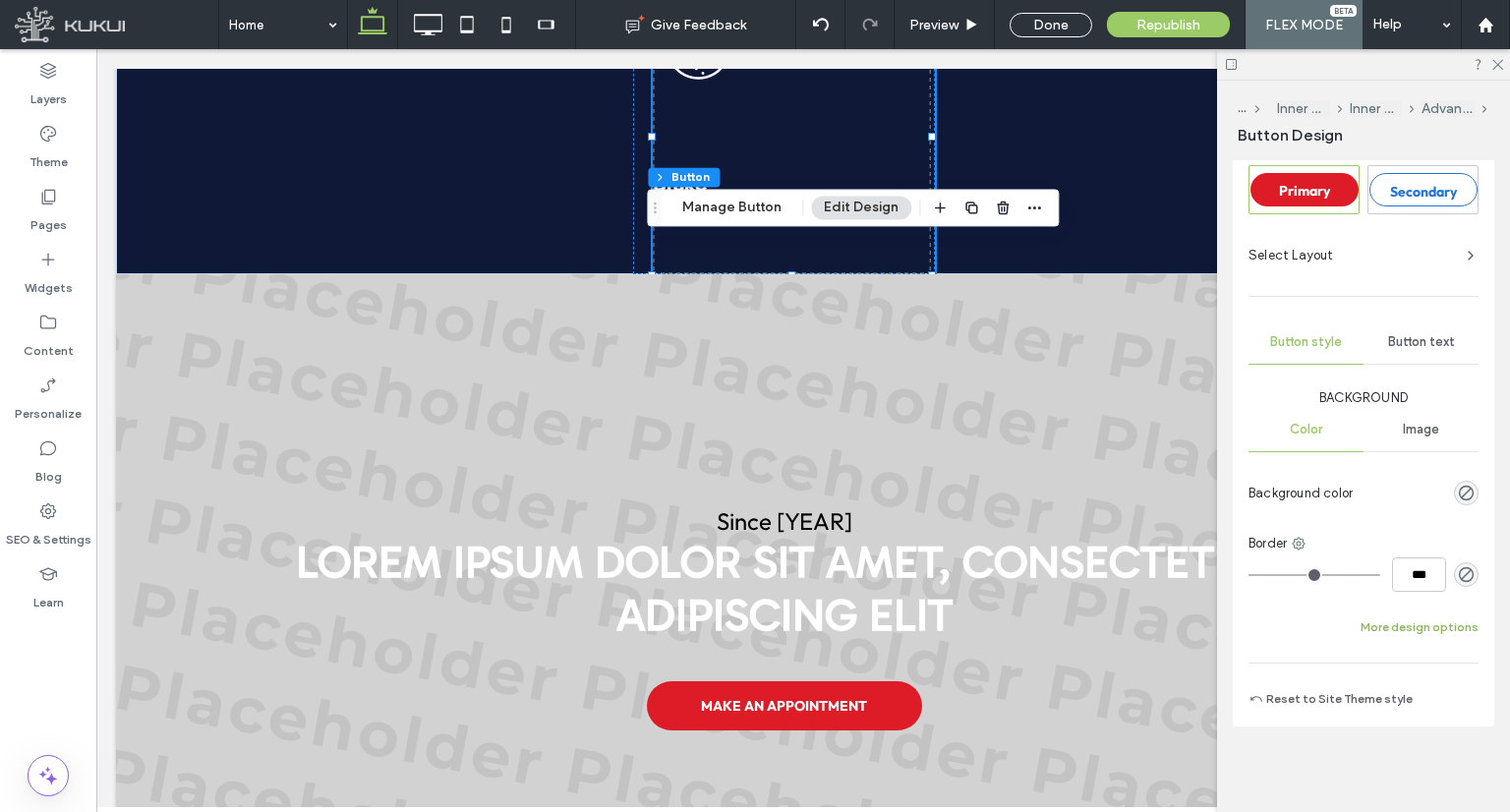 click on "More design options" at bounding box center [1420, 627] 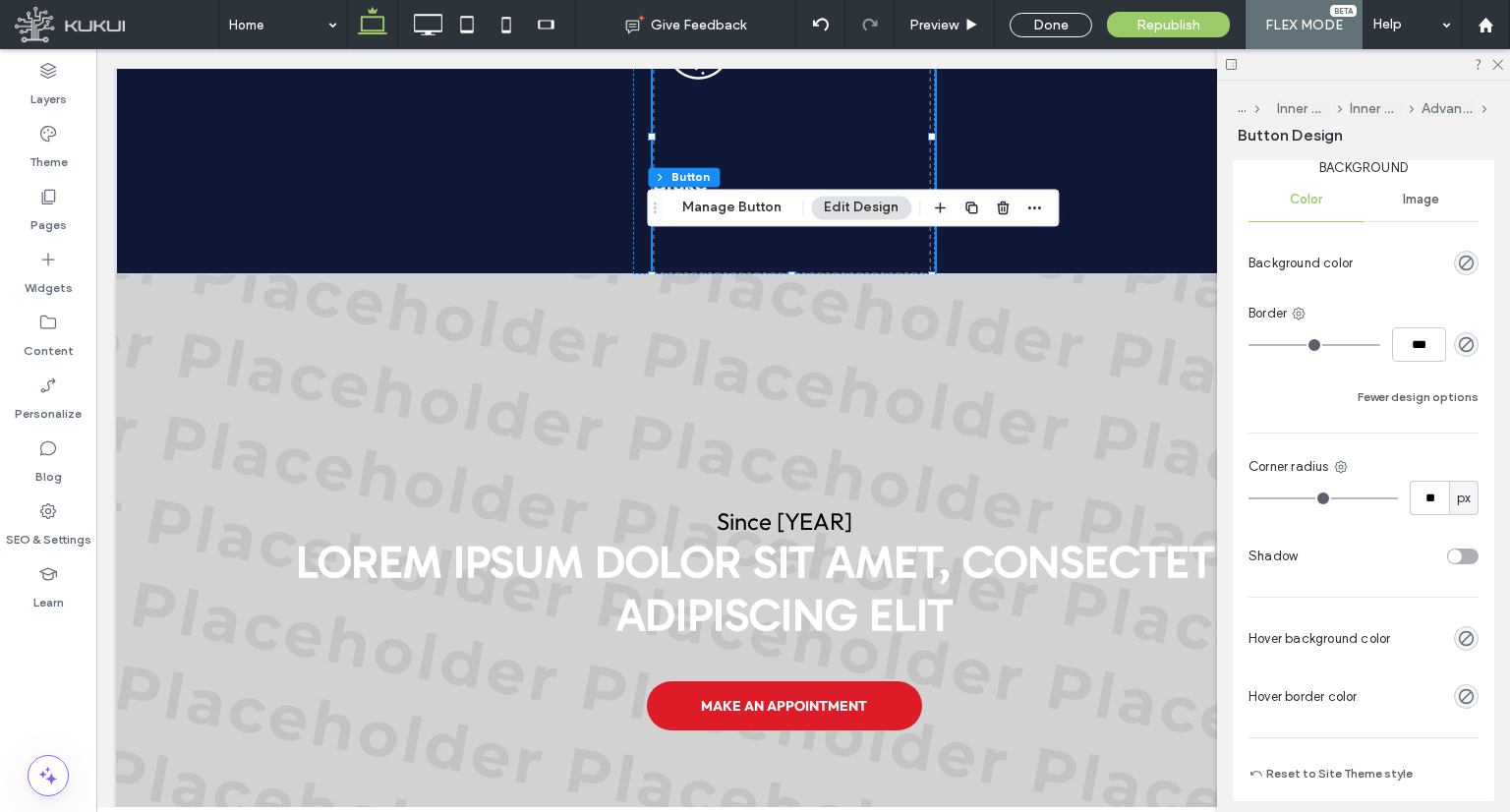 scroll, scrollTop: 1235, scrollLeft: 0, axis: vertical 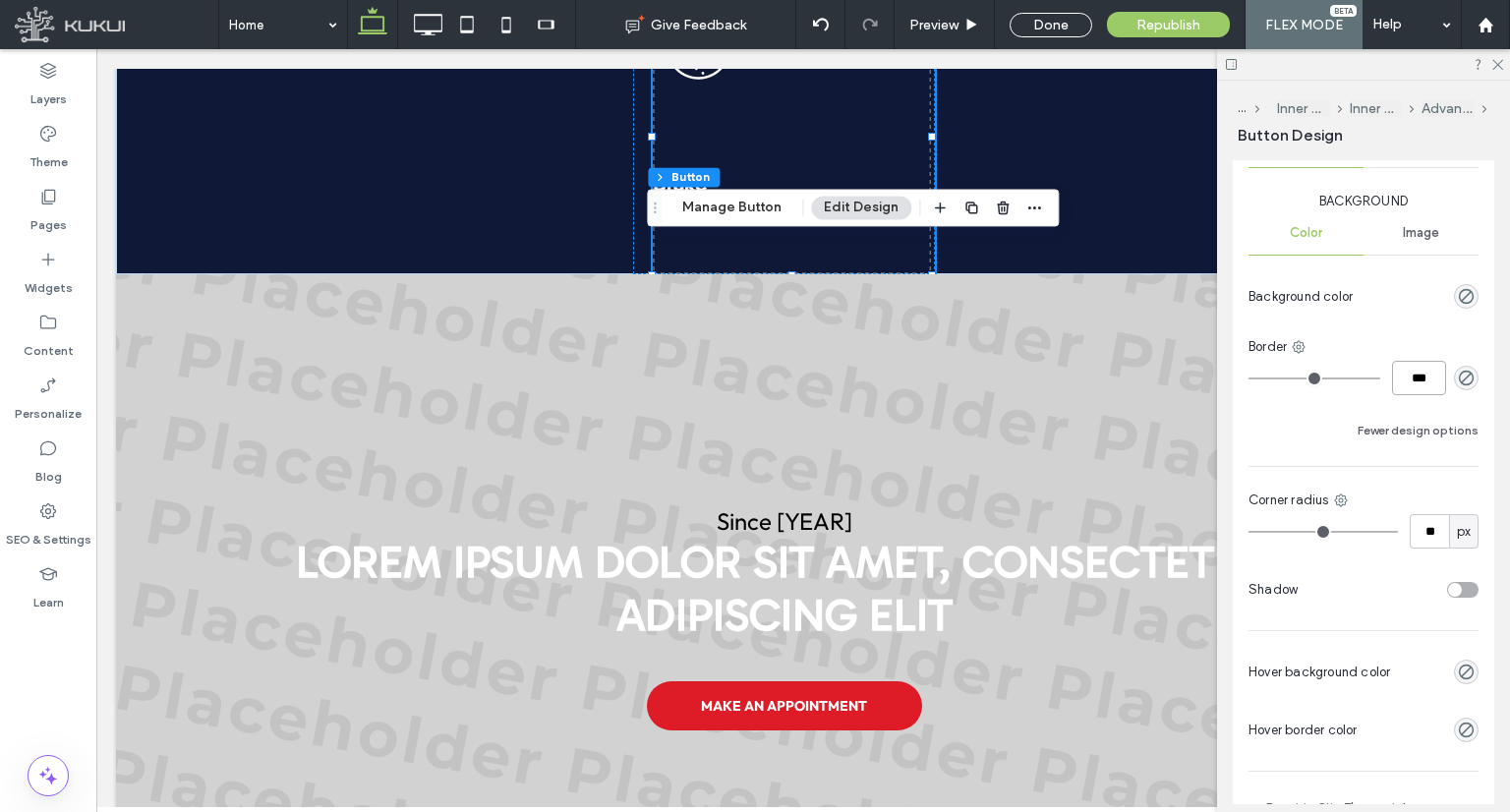 click on "***" at bounding box center (1419, 377) 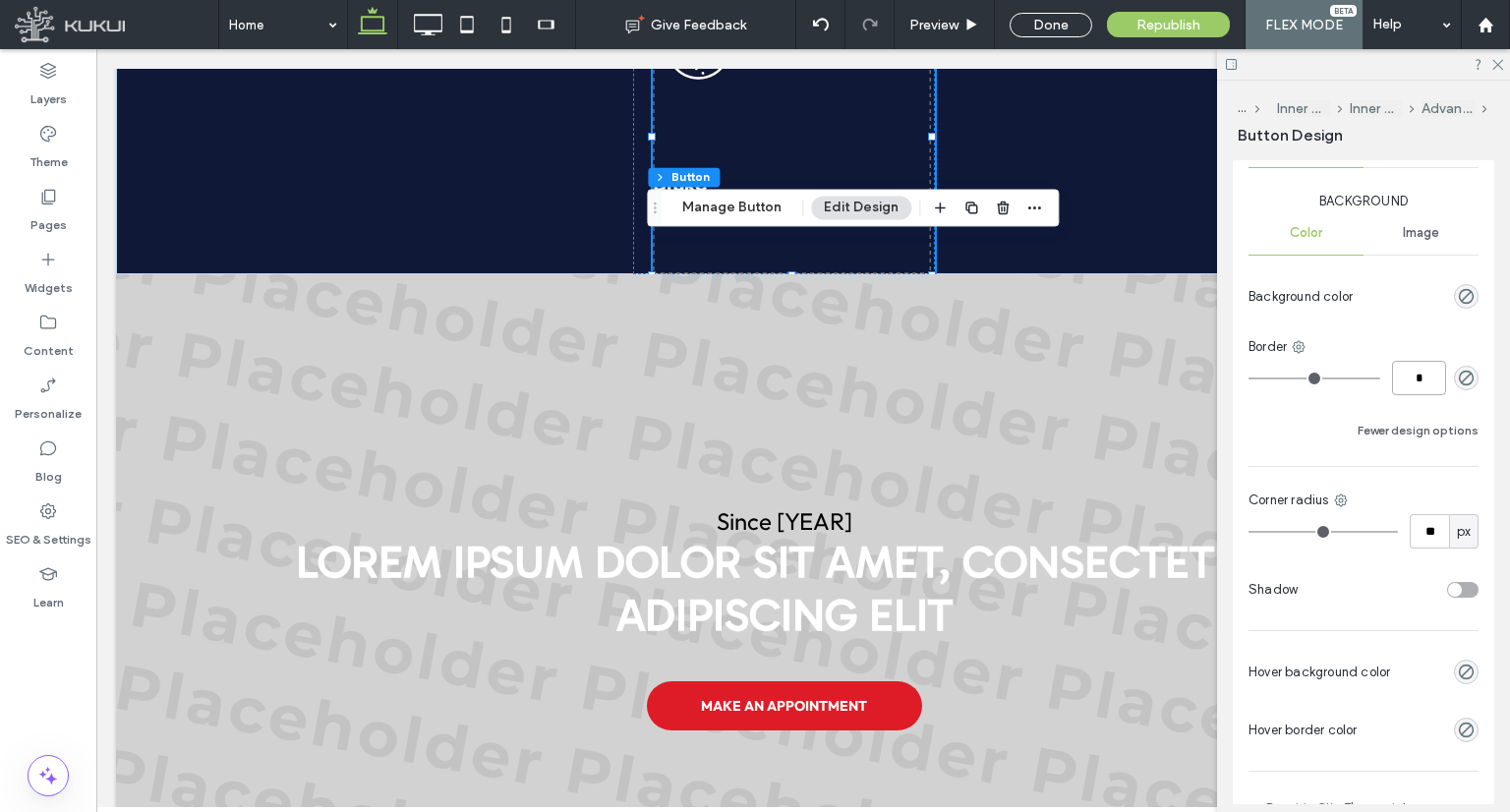 type on "*" 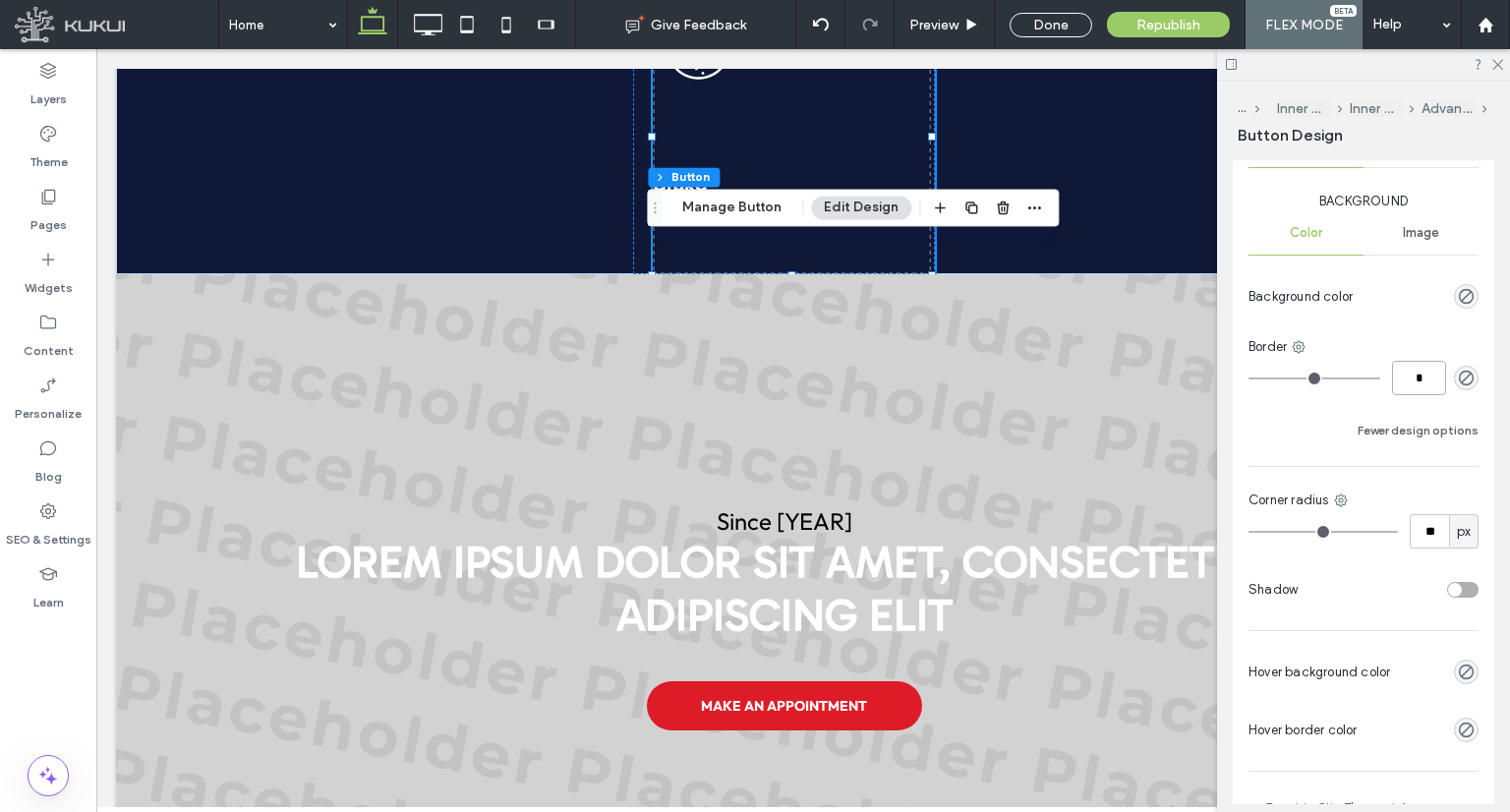 type on "*" 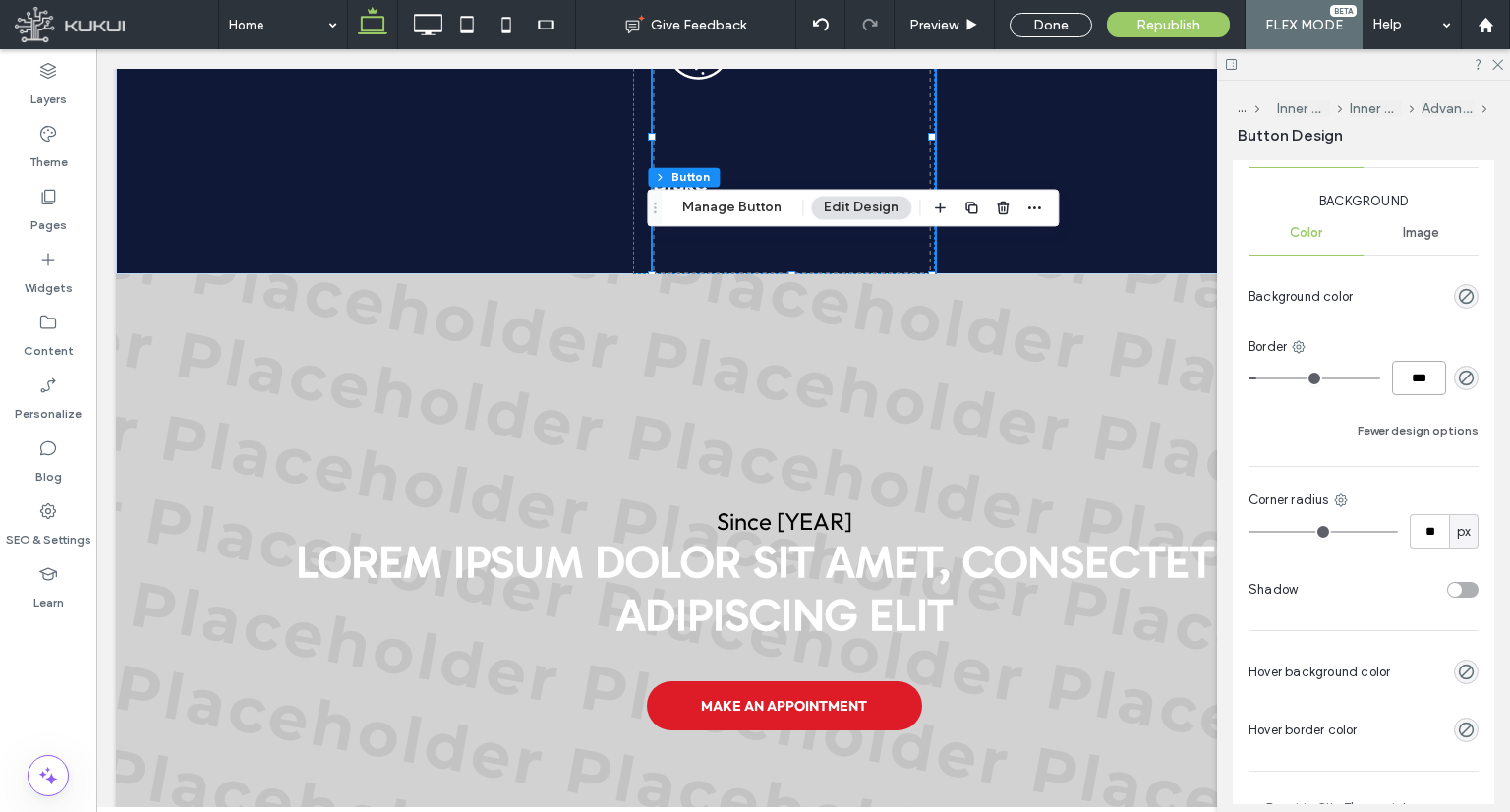 type on "*" 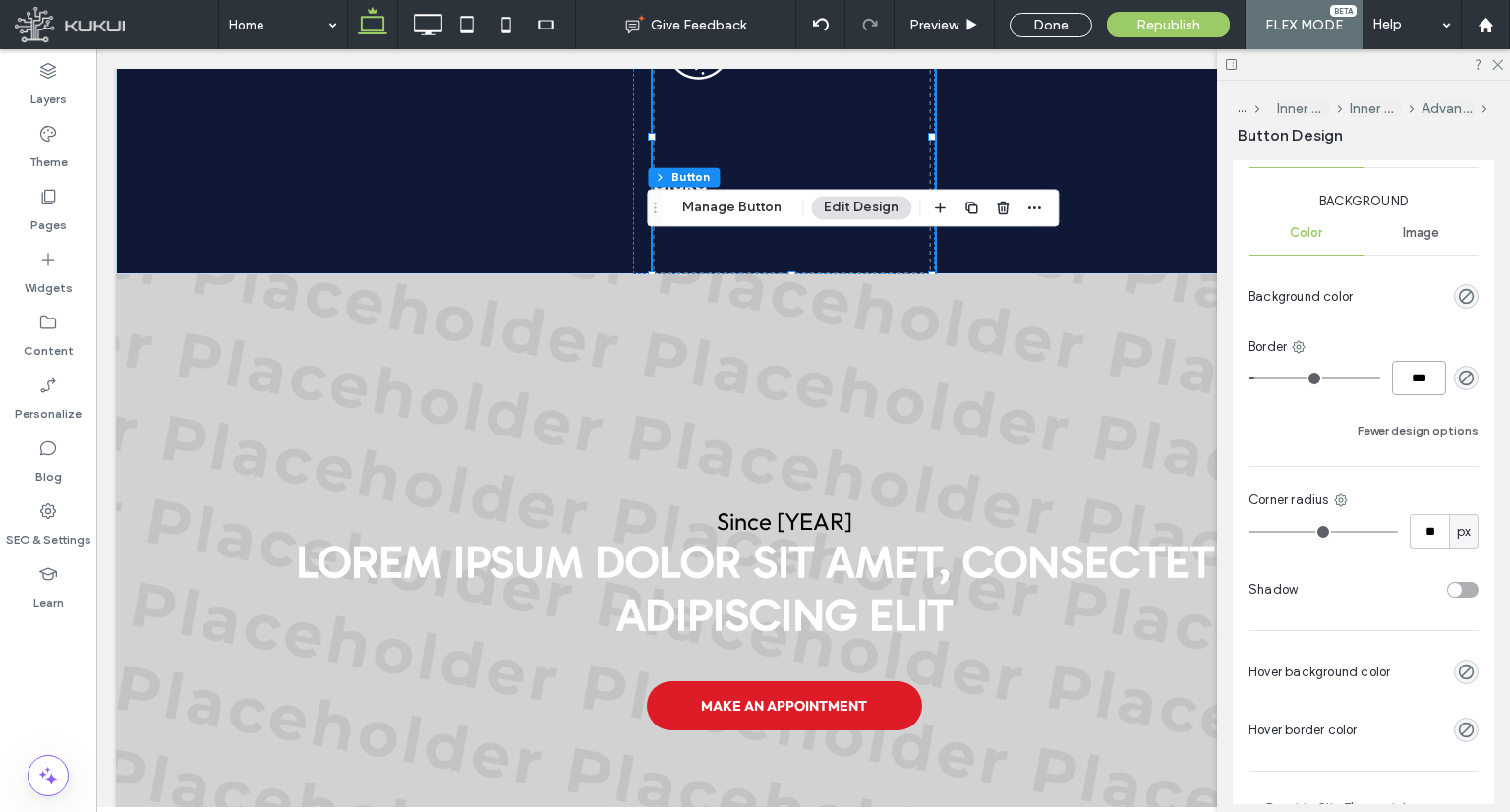click on "***" at bounding box center (1419, 377) 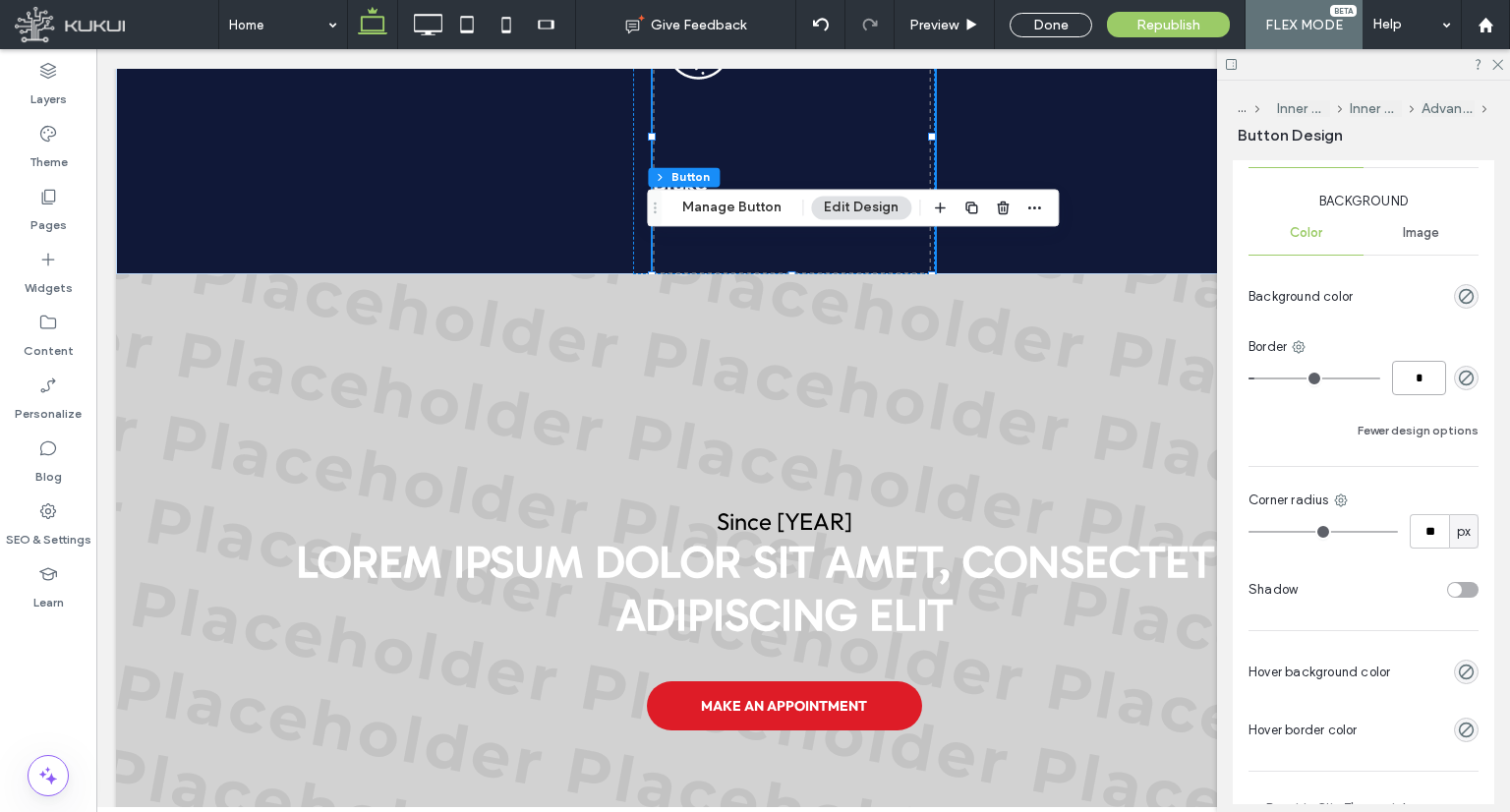 type on "*" 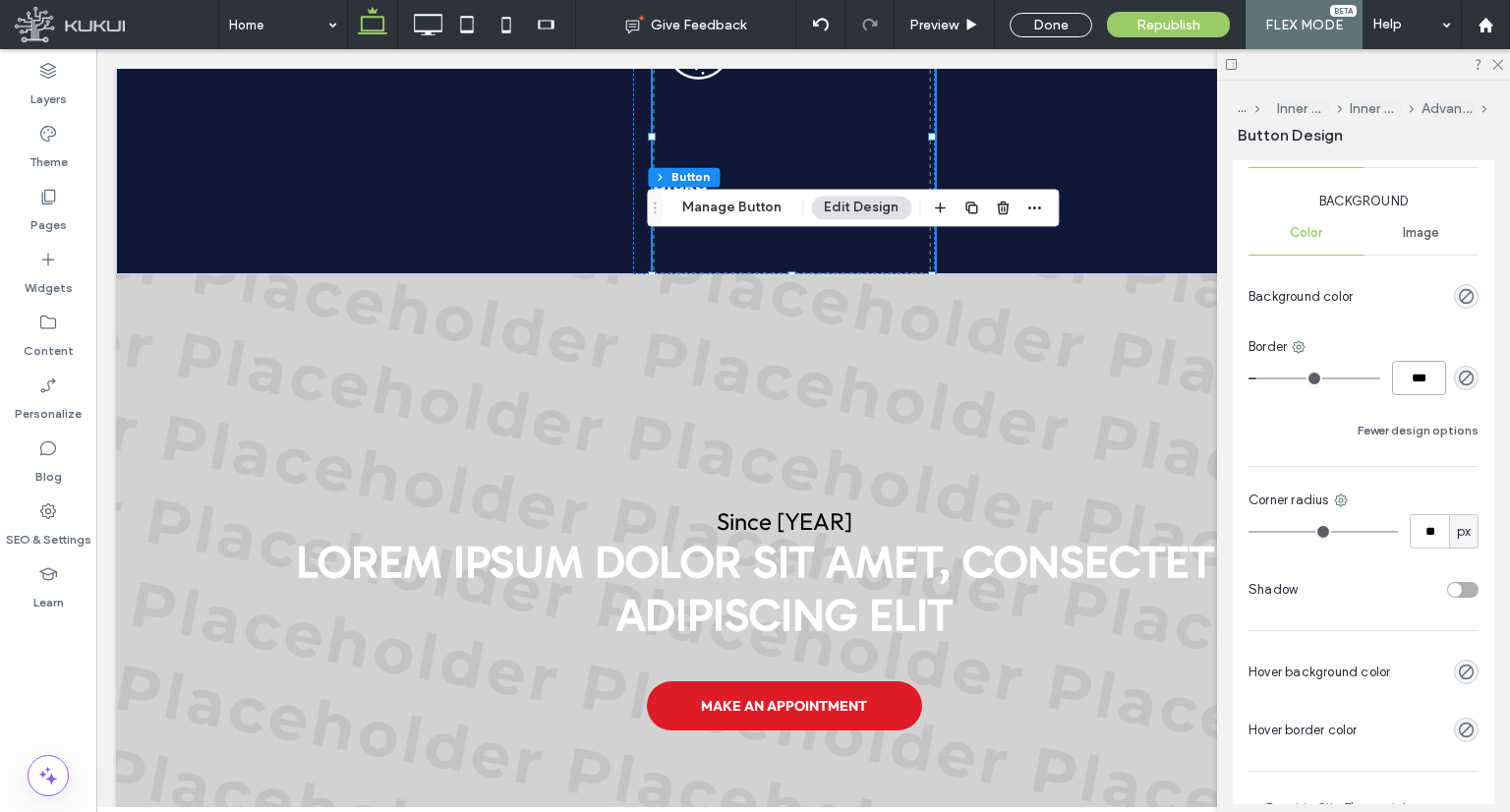 type on "*" 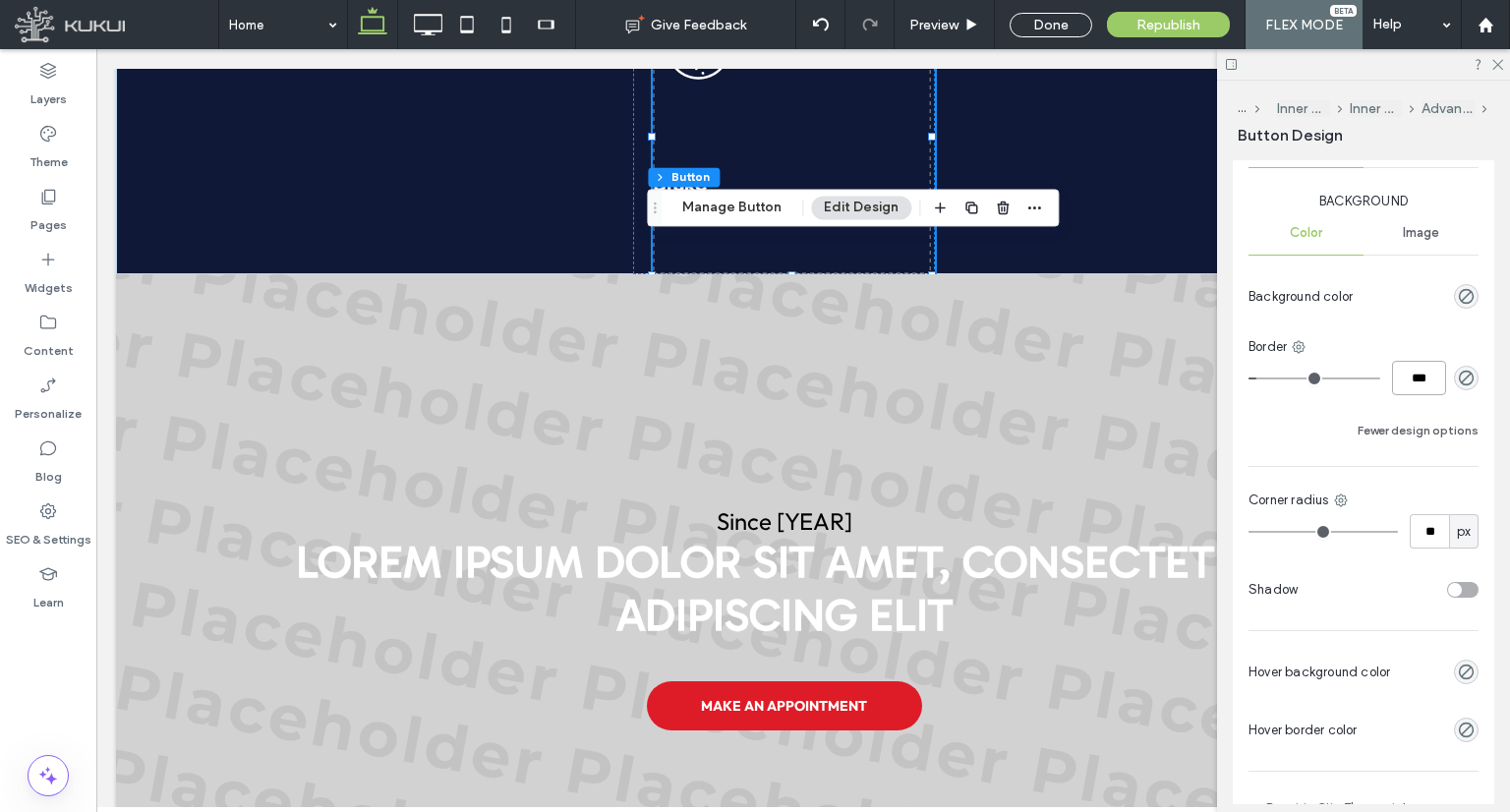 type on "***" 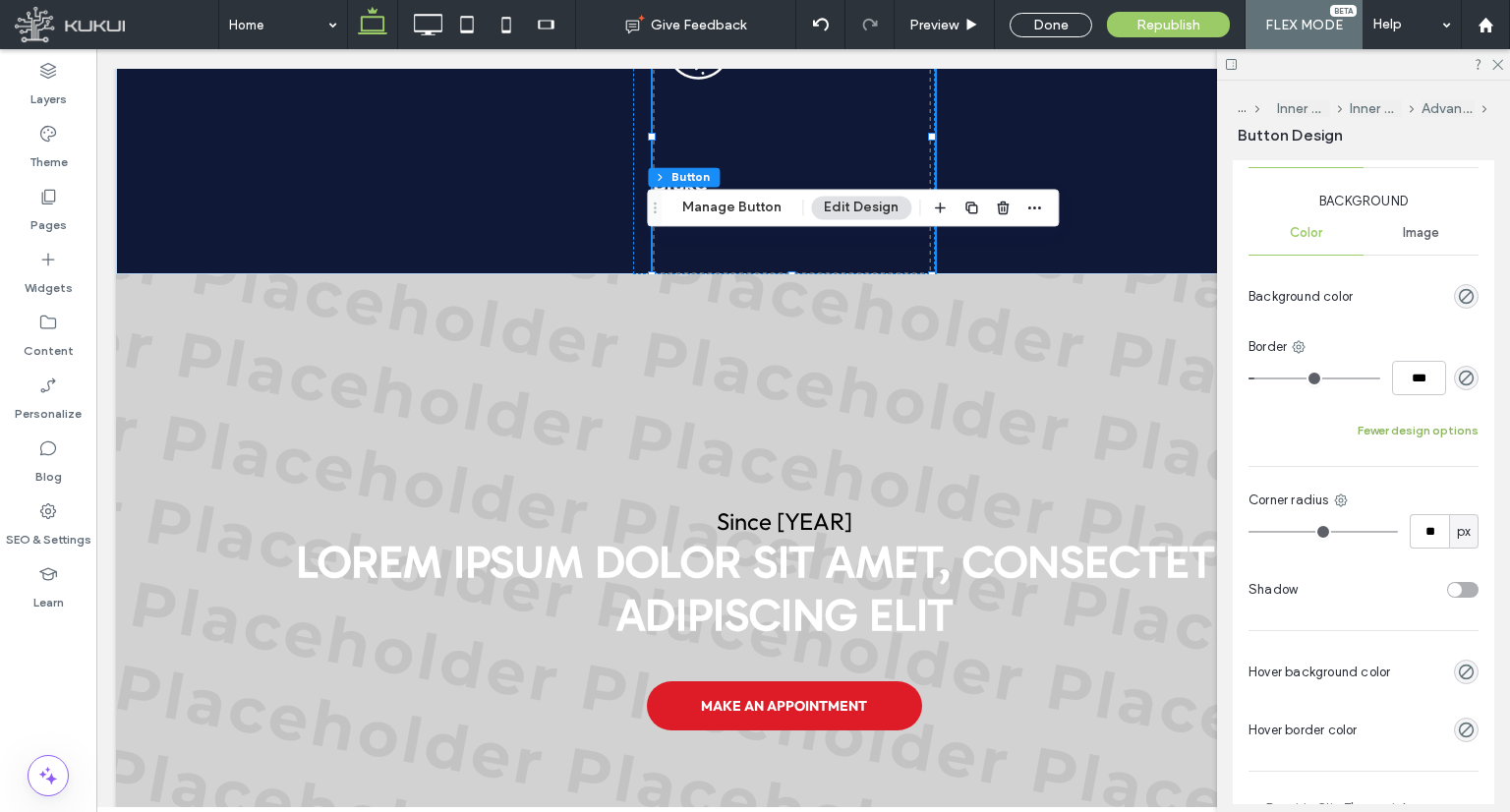 click on "Fewer design options" at bounding box center (1418, 431) 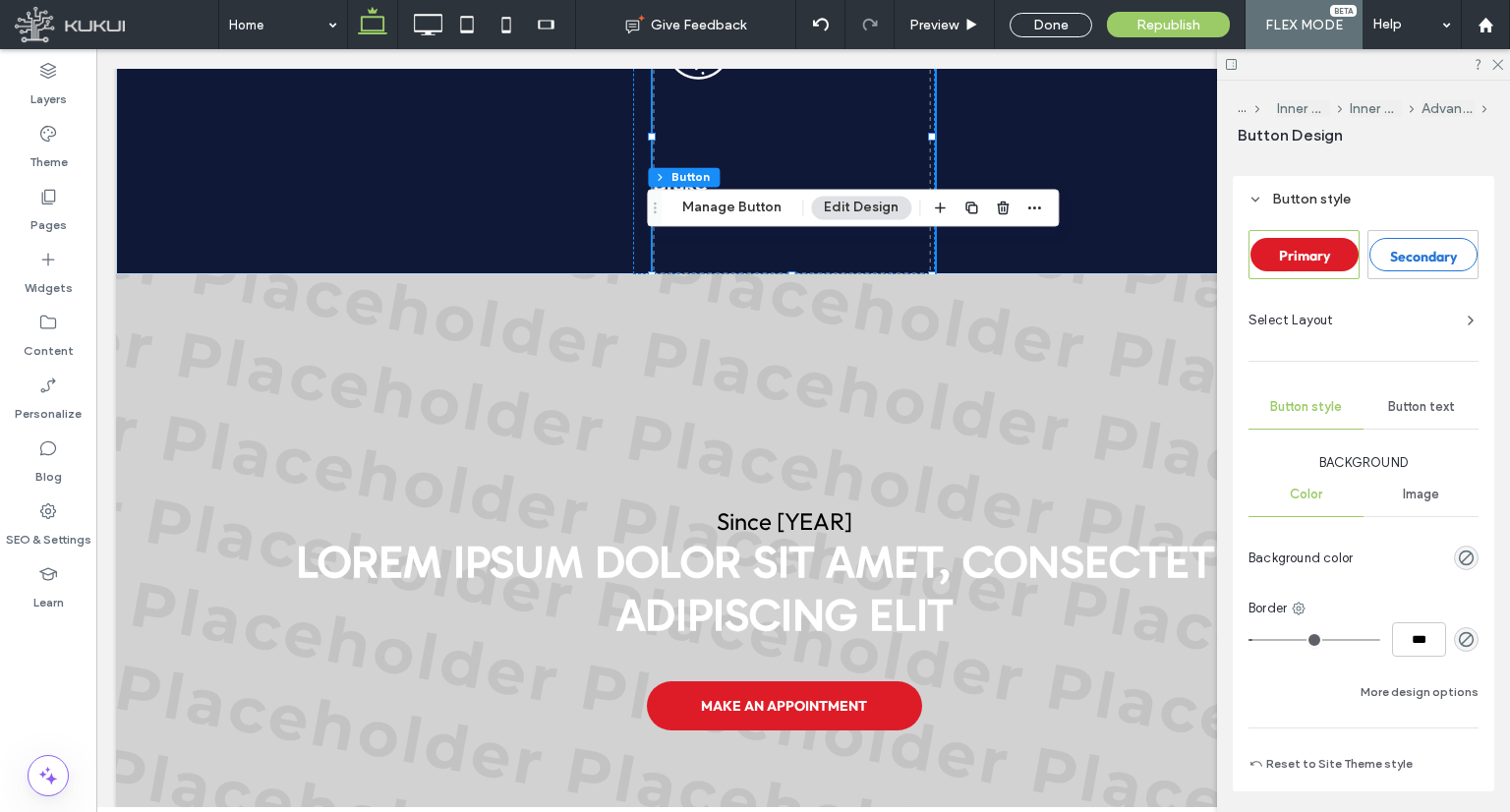 scroll, scrollTop: 841, scrollLeft: 0, axis: vertical 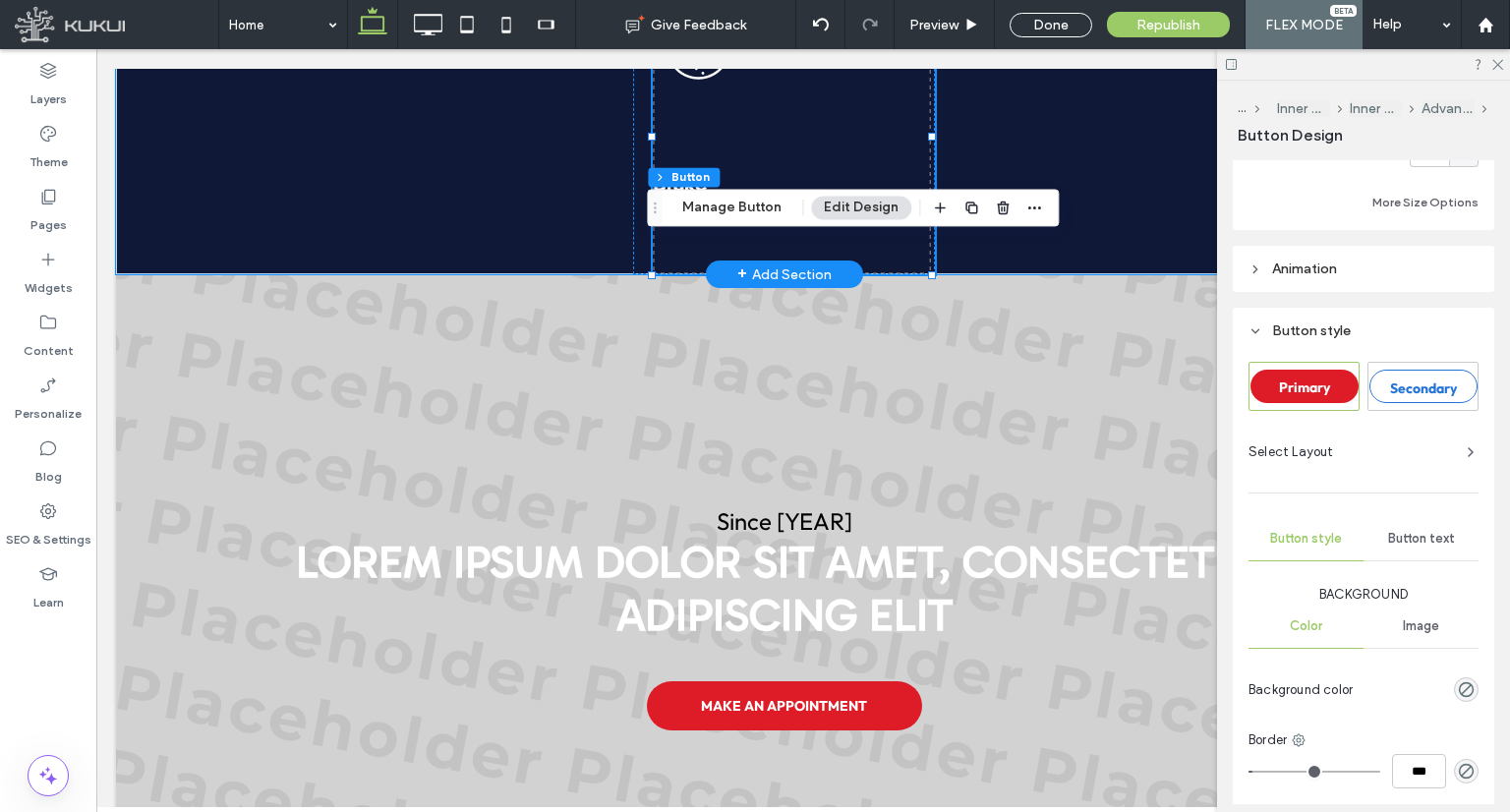 click at bounding box center (793, 137) 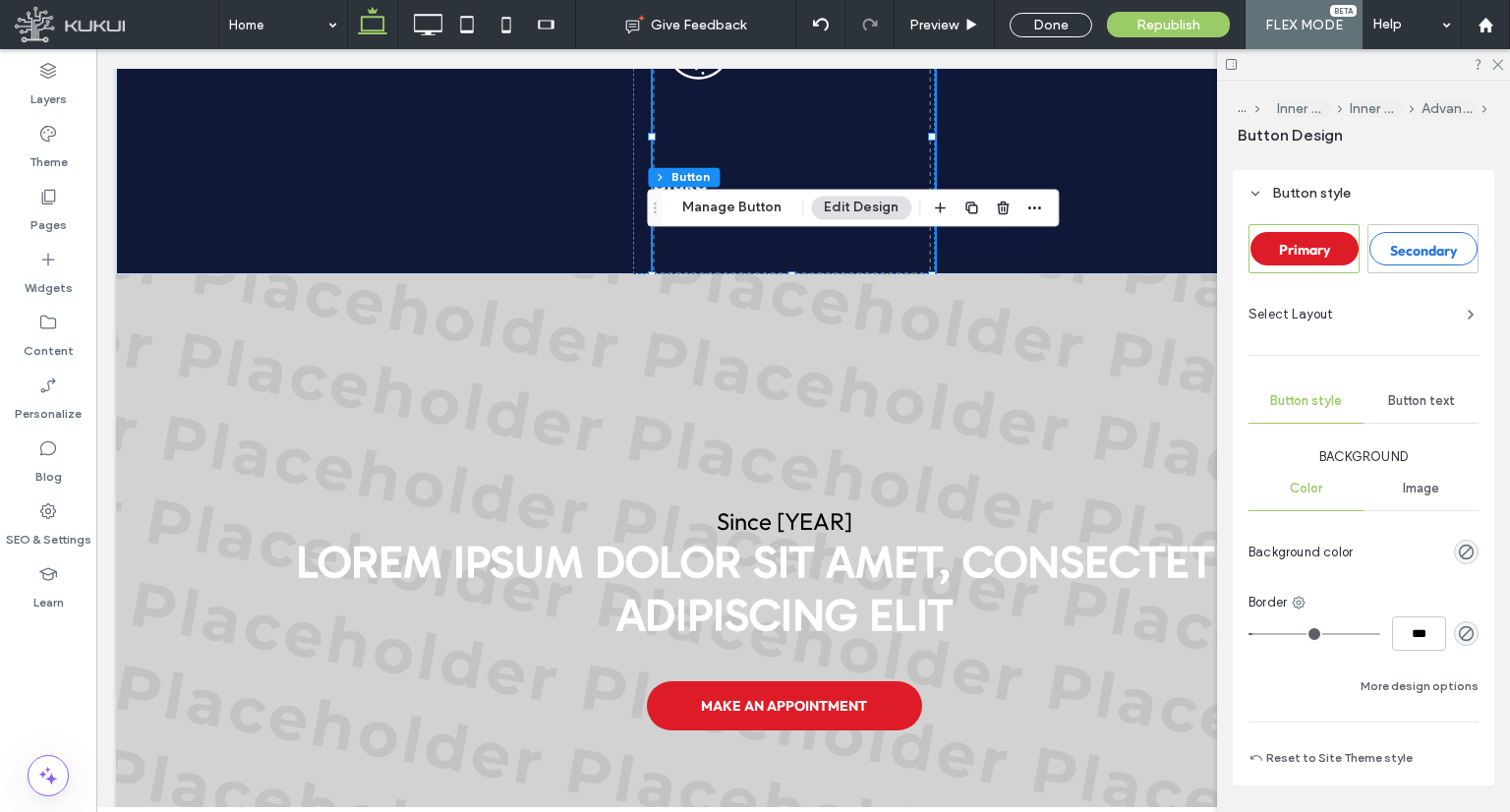 scroll, scrollTop: 1038, scrollLeft: 0, axis: vertical 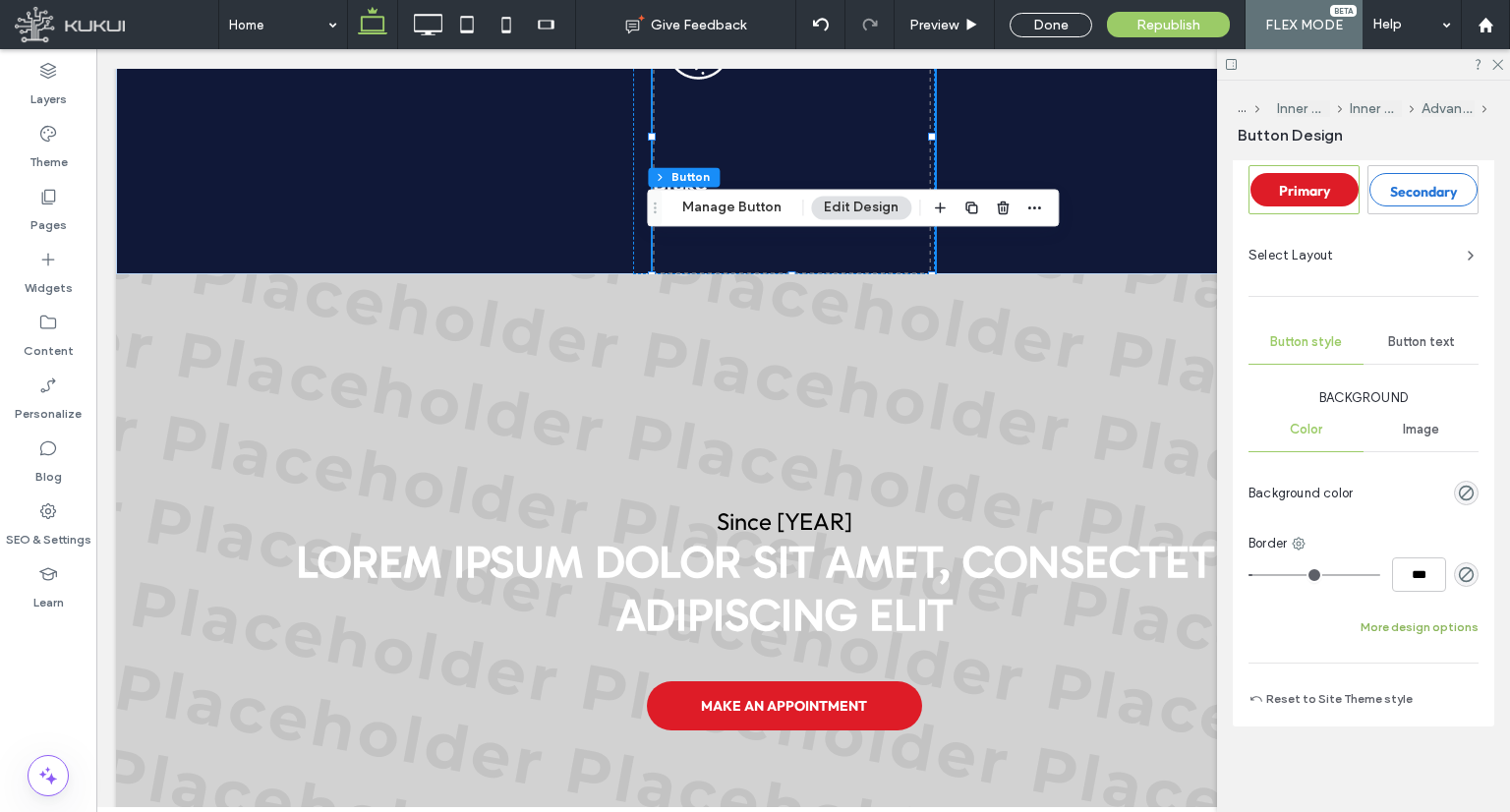 click on "More design options" at bounding box center (1420, 627) 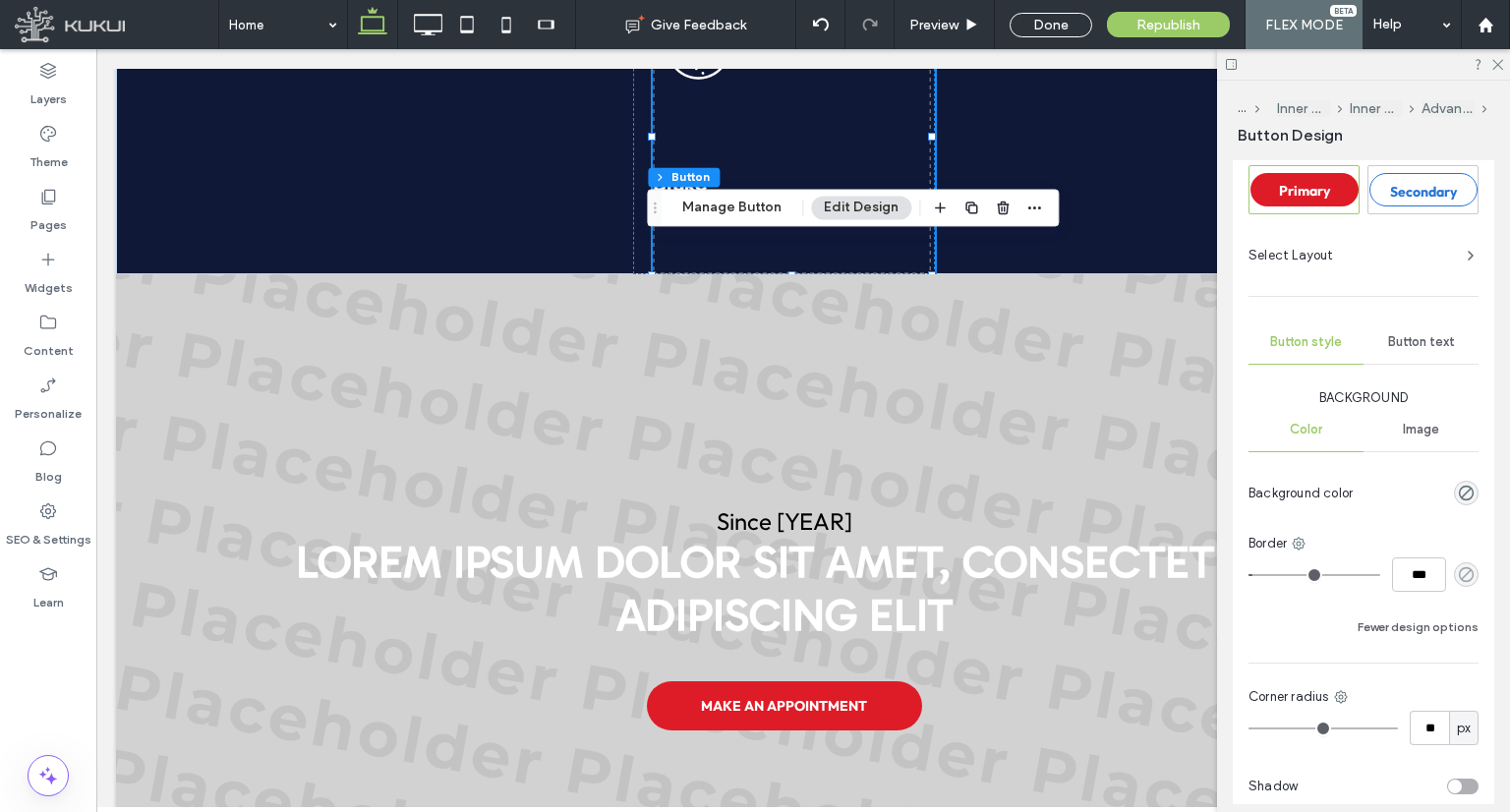 click 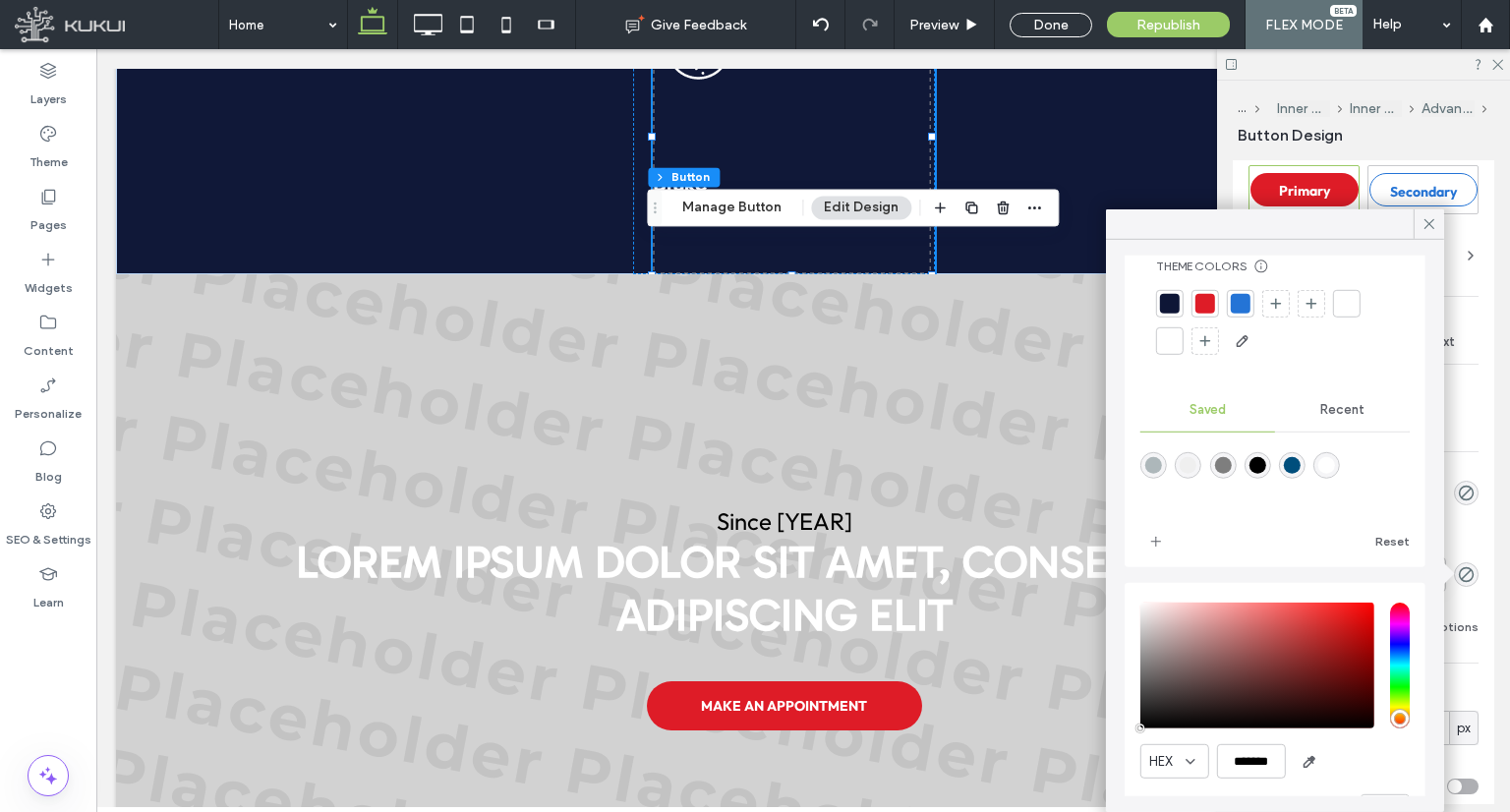 scroll, scrollTop: 100, scrollLeft: 0, axis: vertical 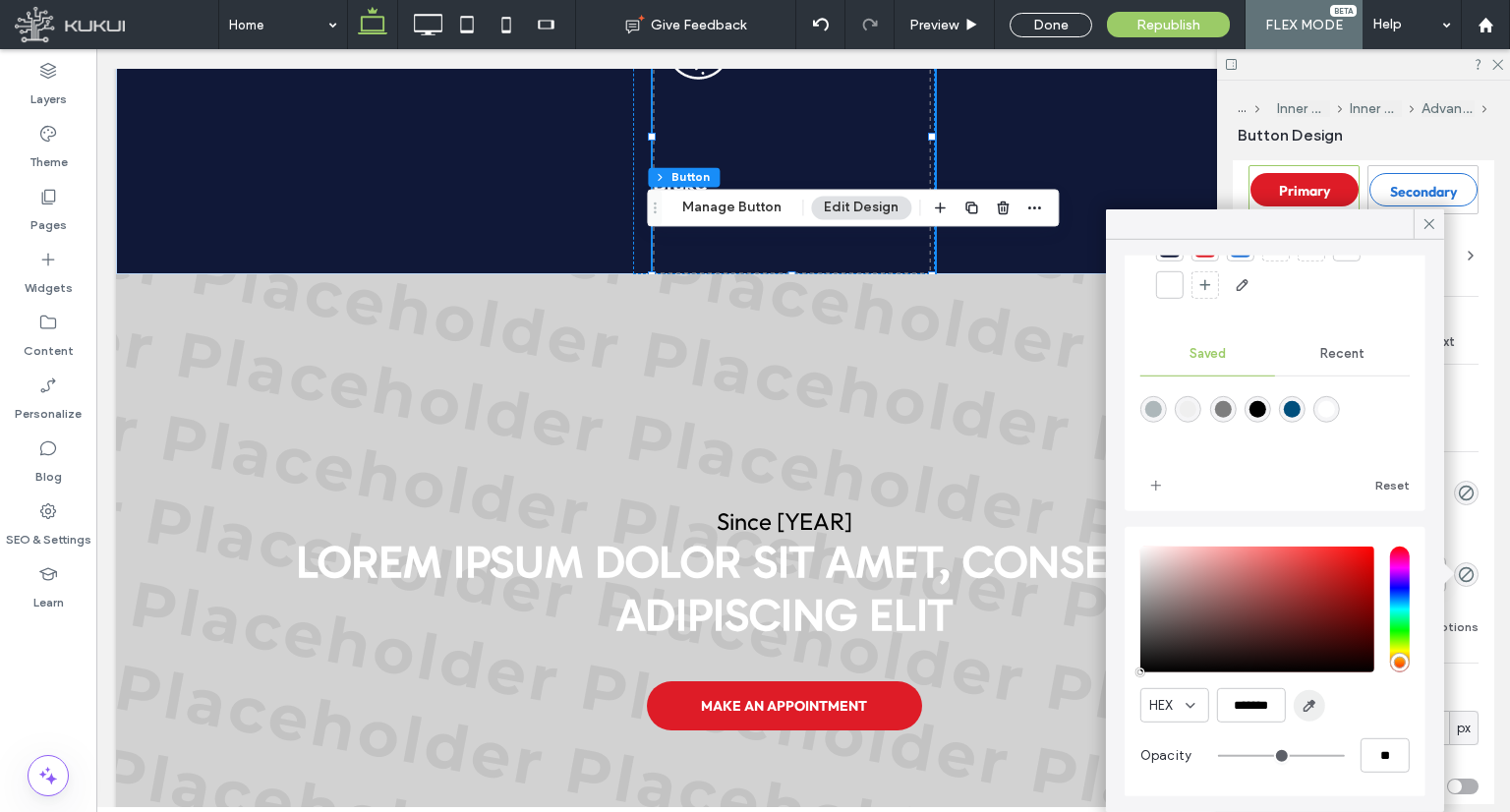 click at bounding box center [1309, 706] 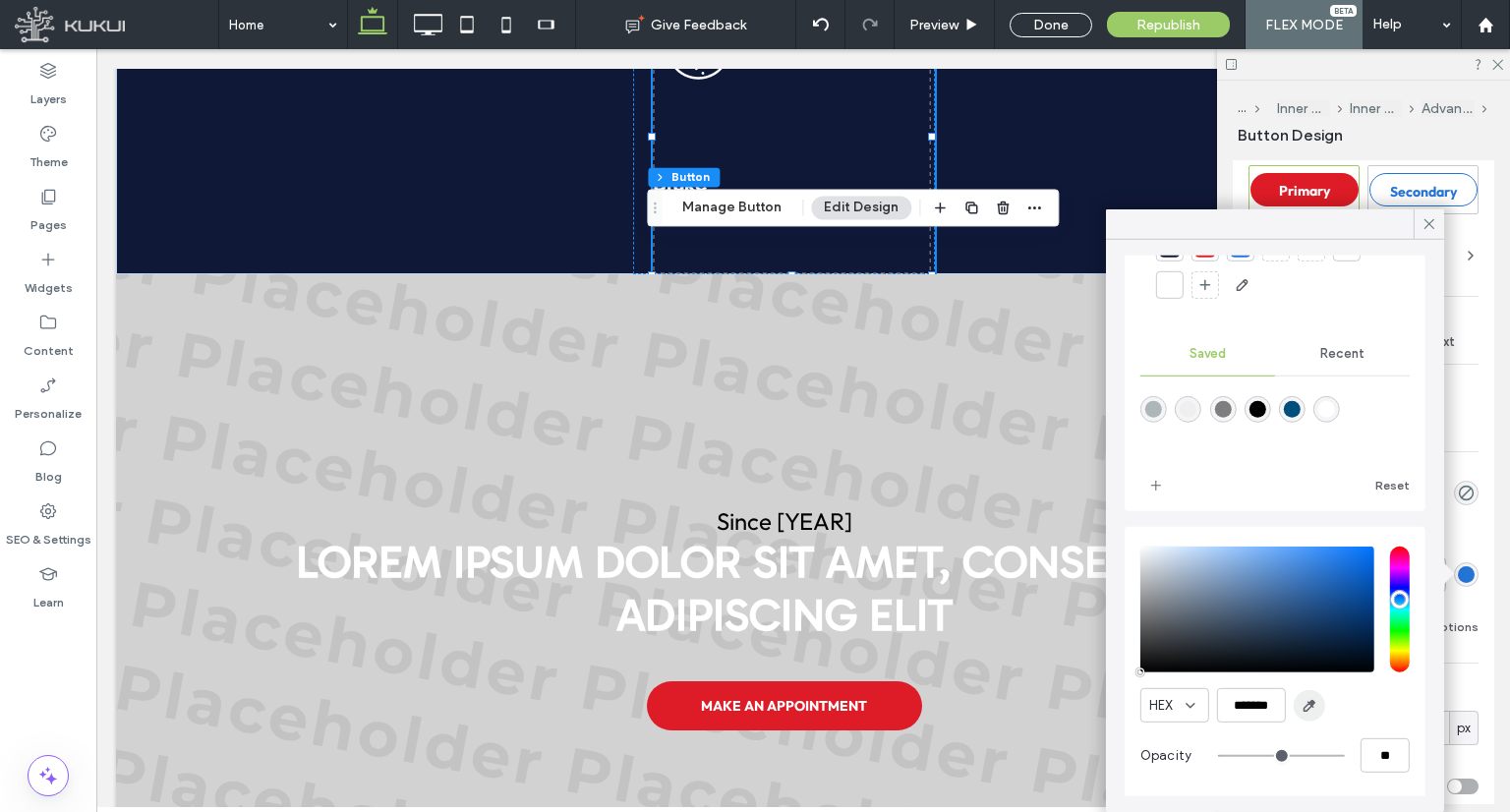 type on "*" 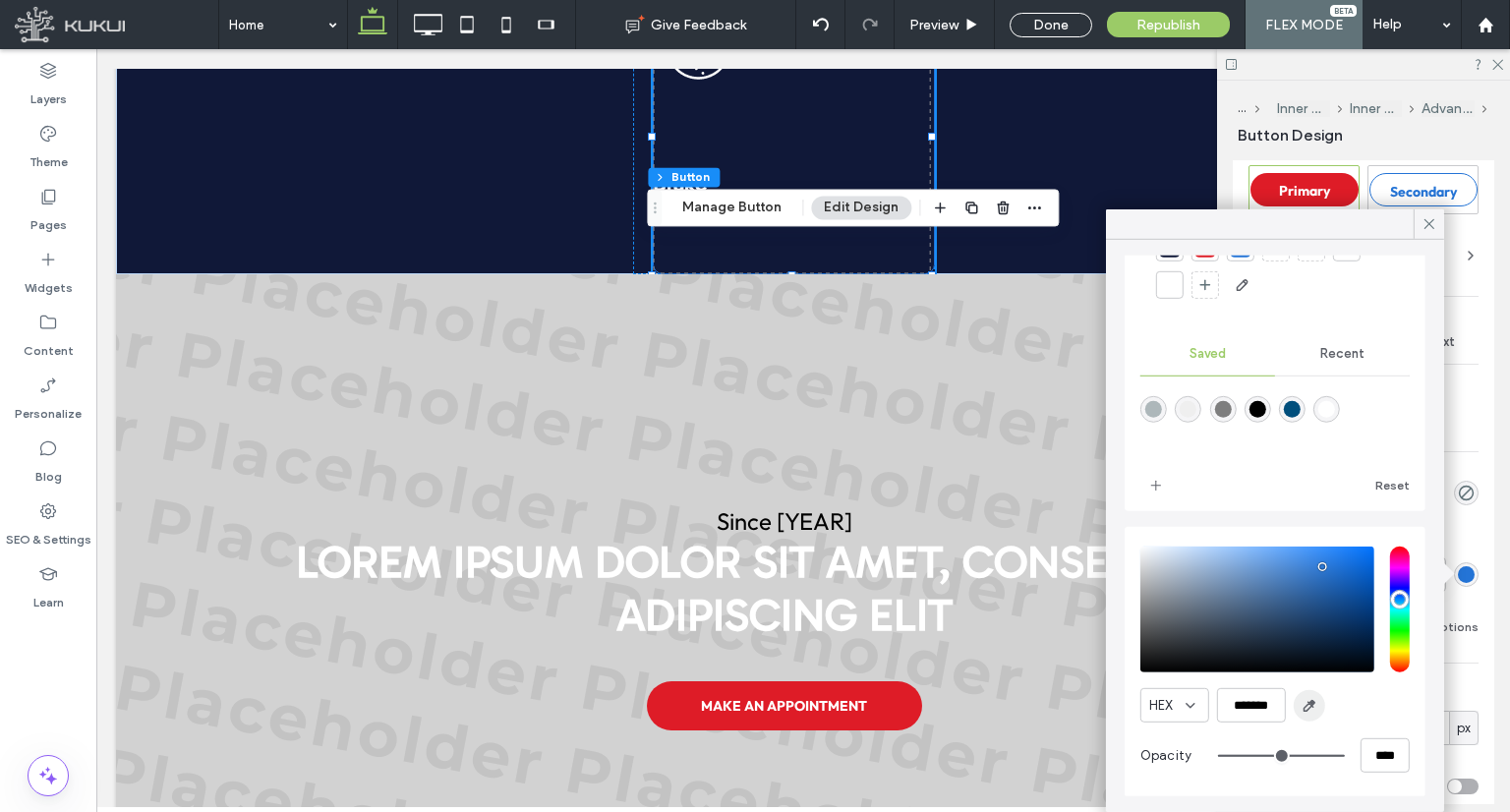 type on "*" 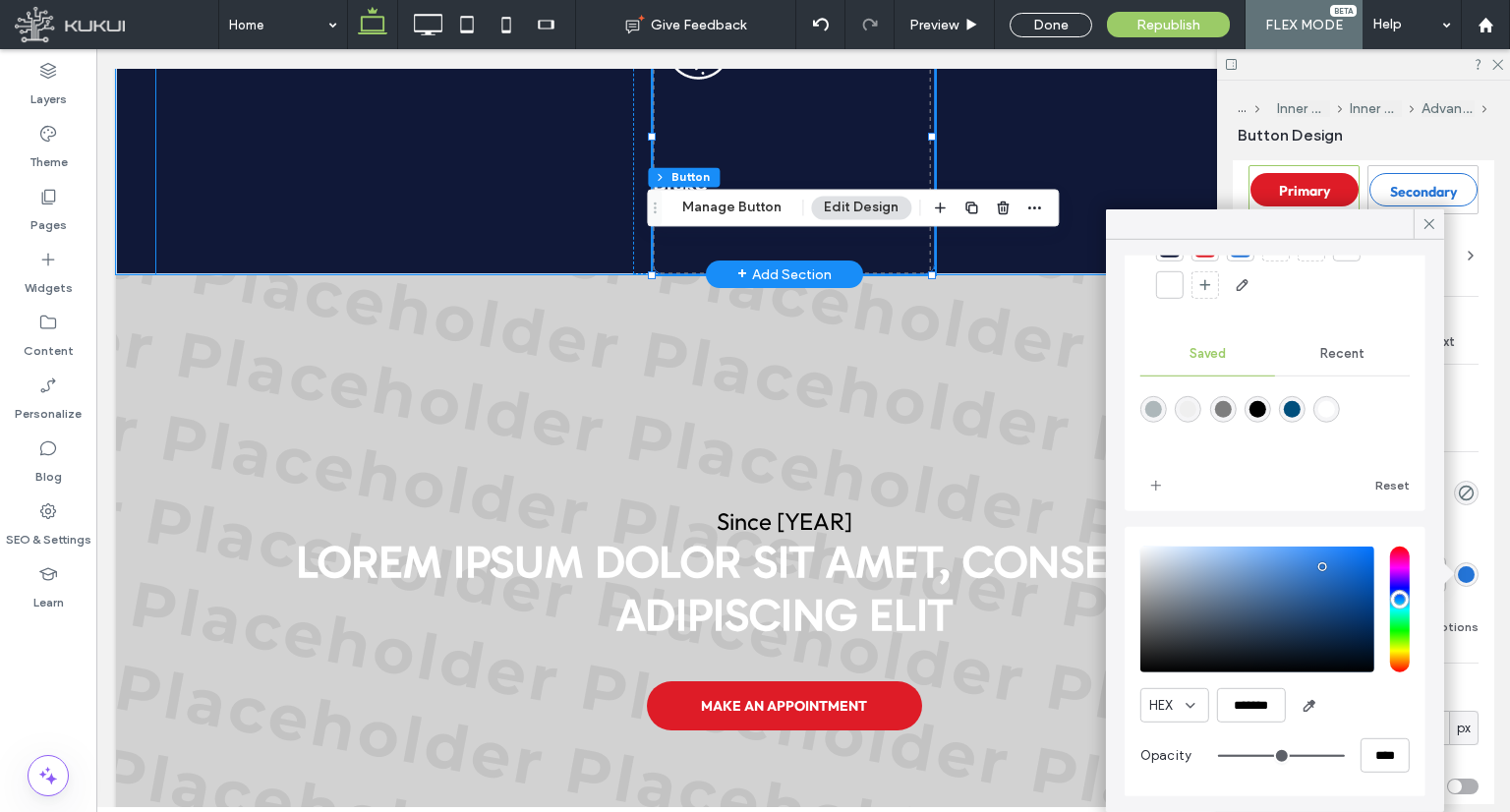click on "Brake Services" at bounding box center [784, 127] 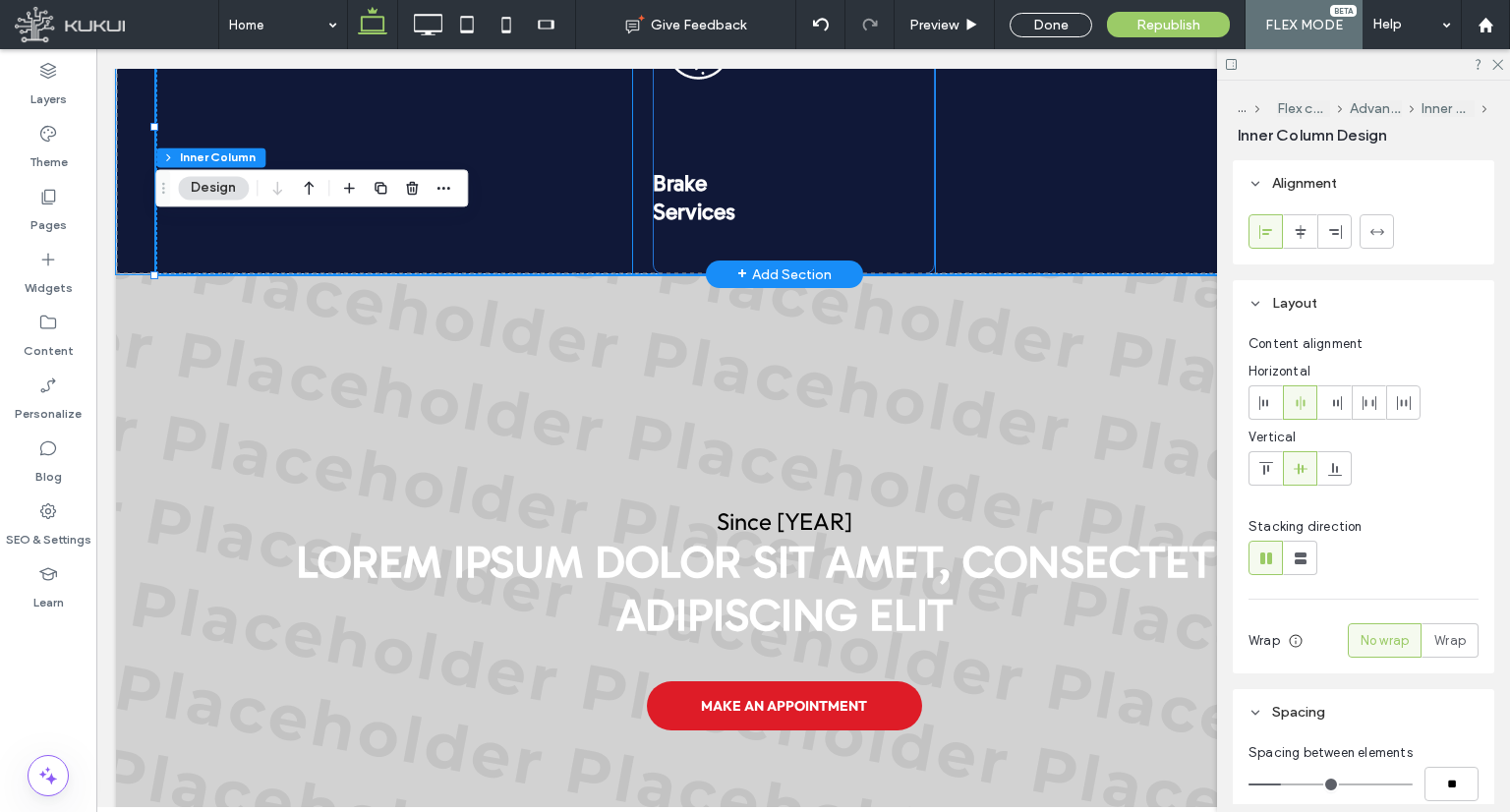 click at bounding box center (793, 137) 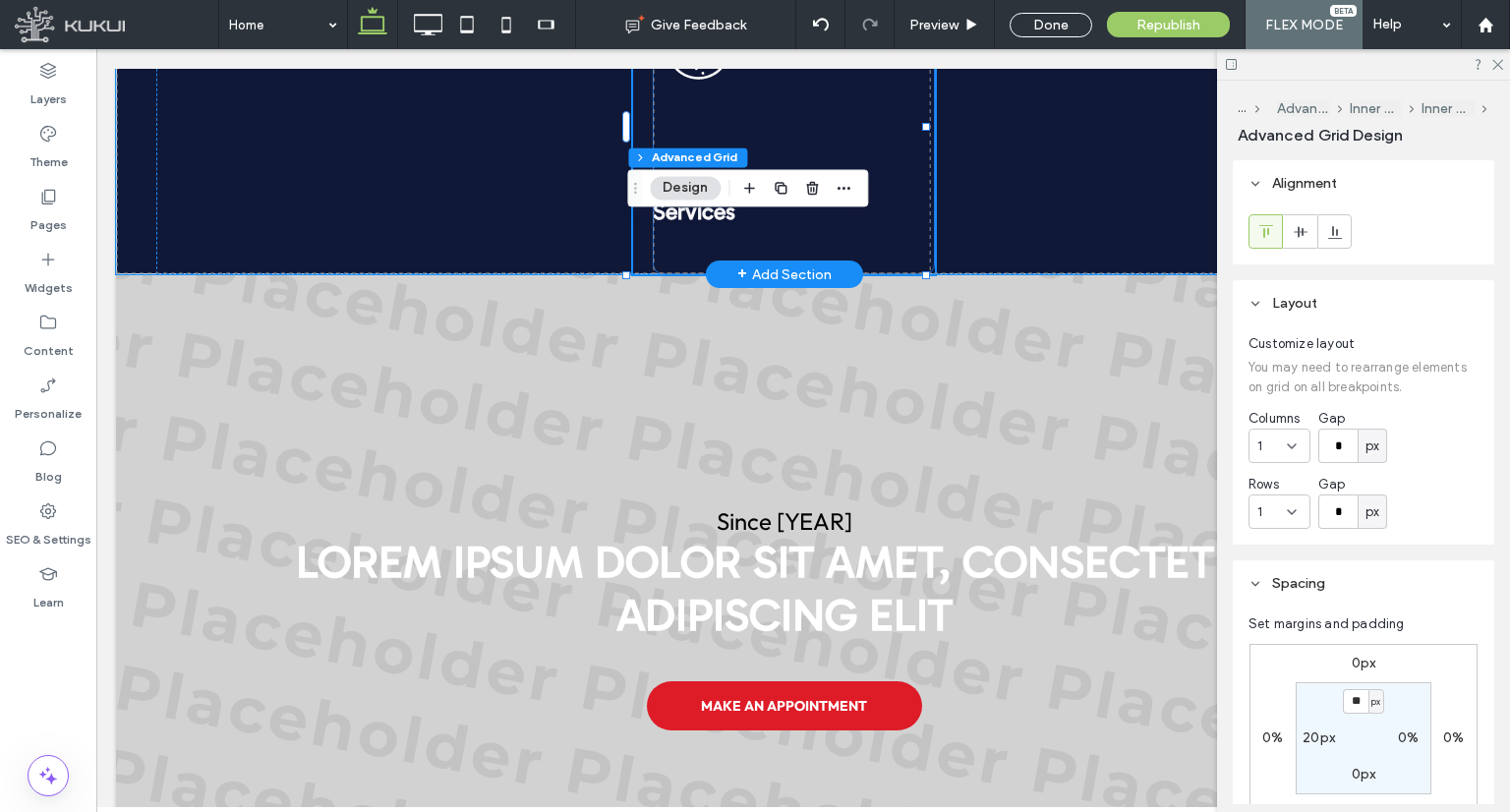 click at bounding box center [793, 137] 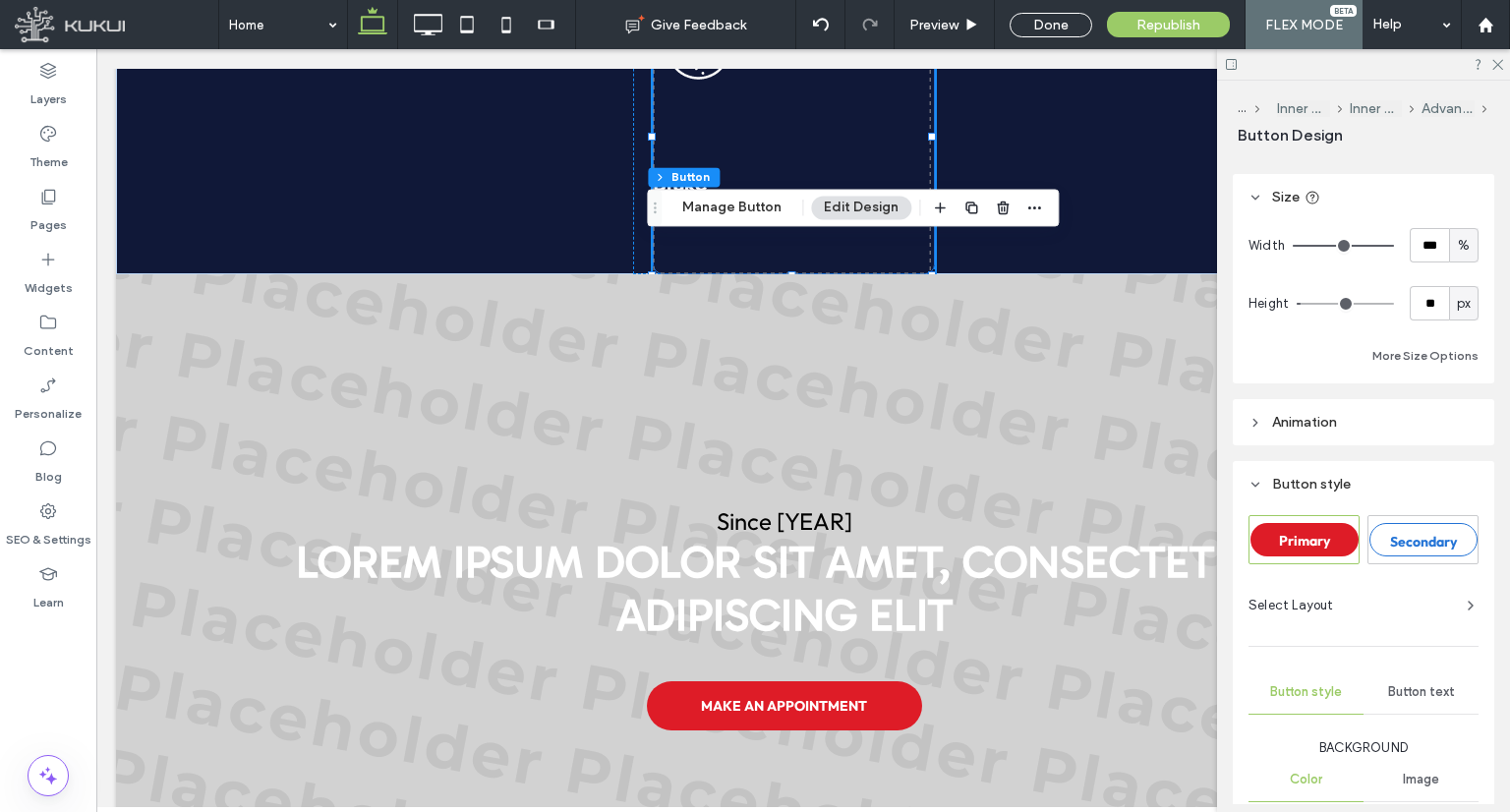 scroll, scrollTop: 885, scrollLeft: 0, axis: vertical 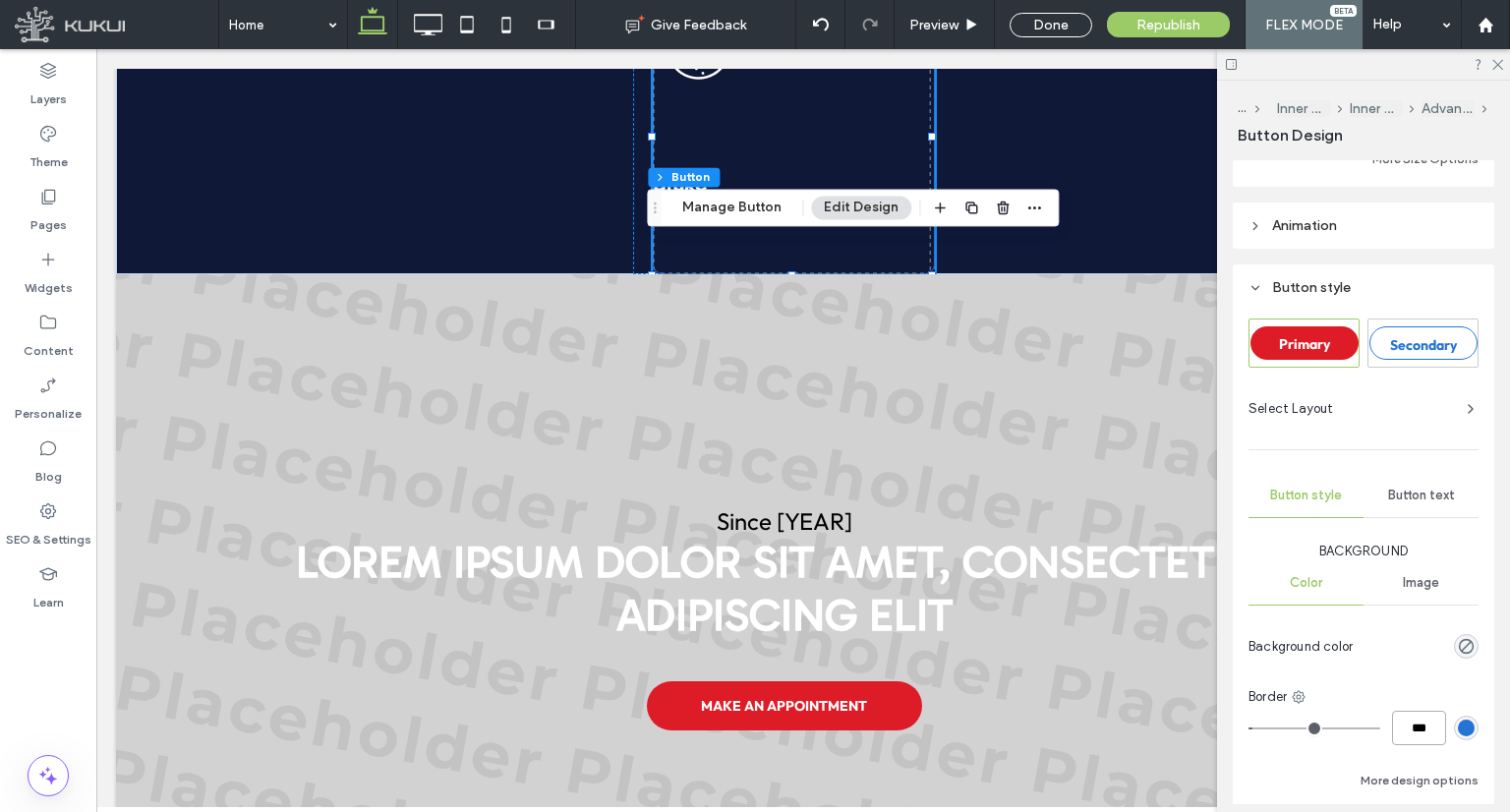 click on "***" at bounding box center [1419, 727] 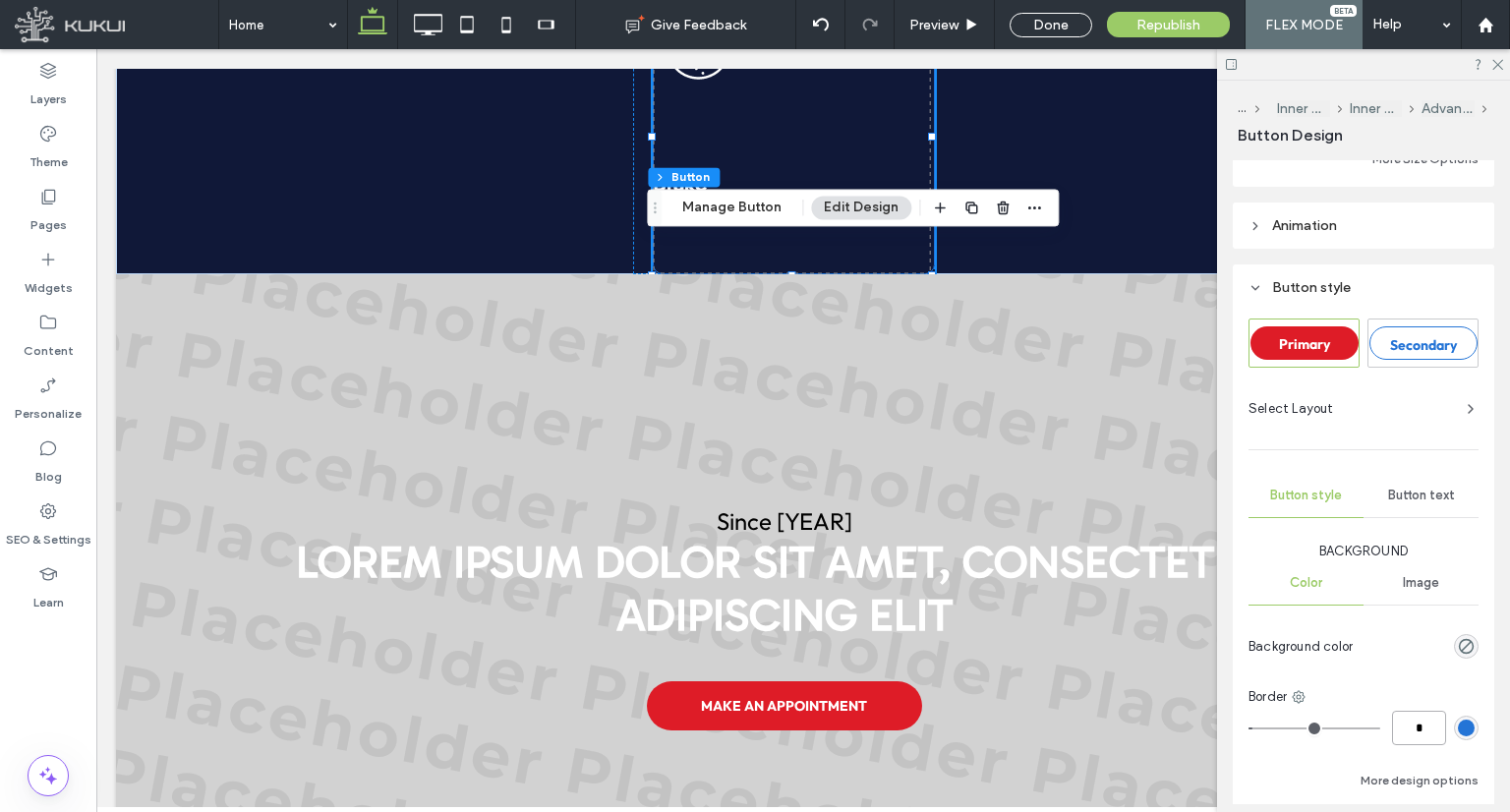 type on "*" 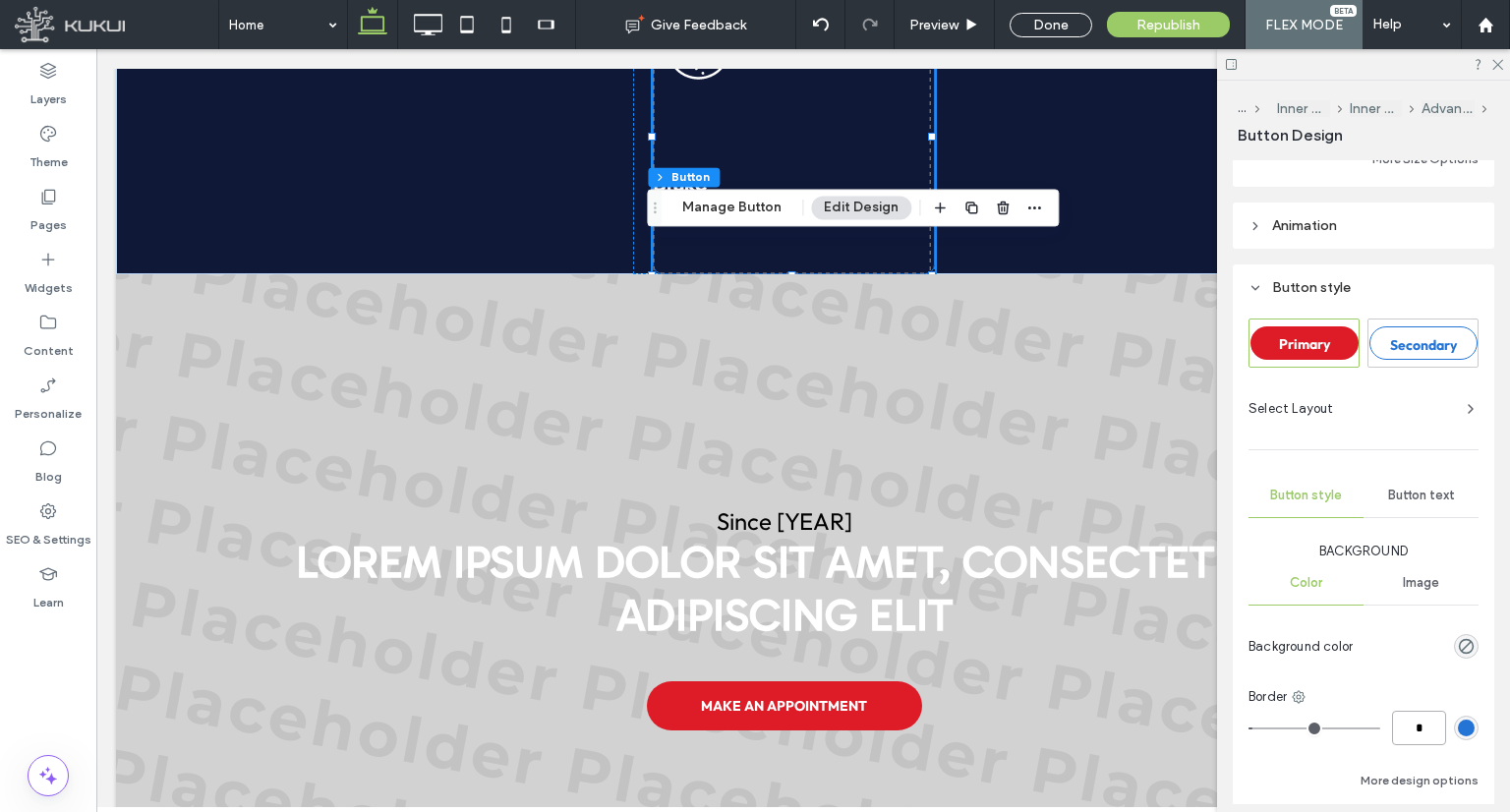 type on "*" 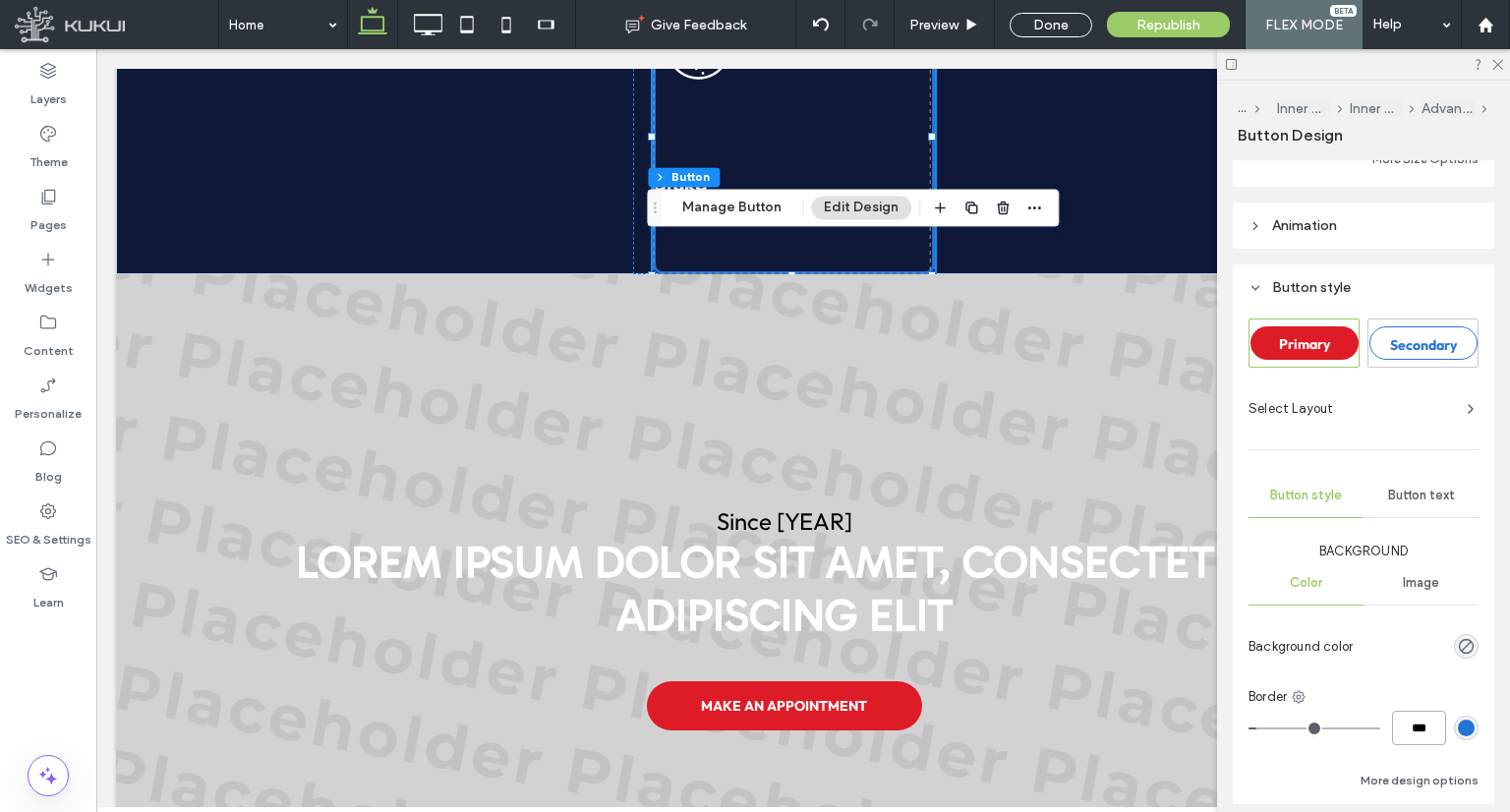 type on "*" 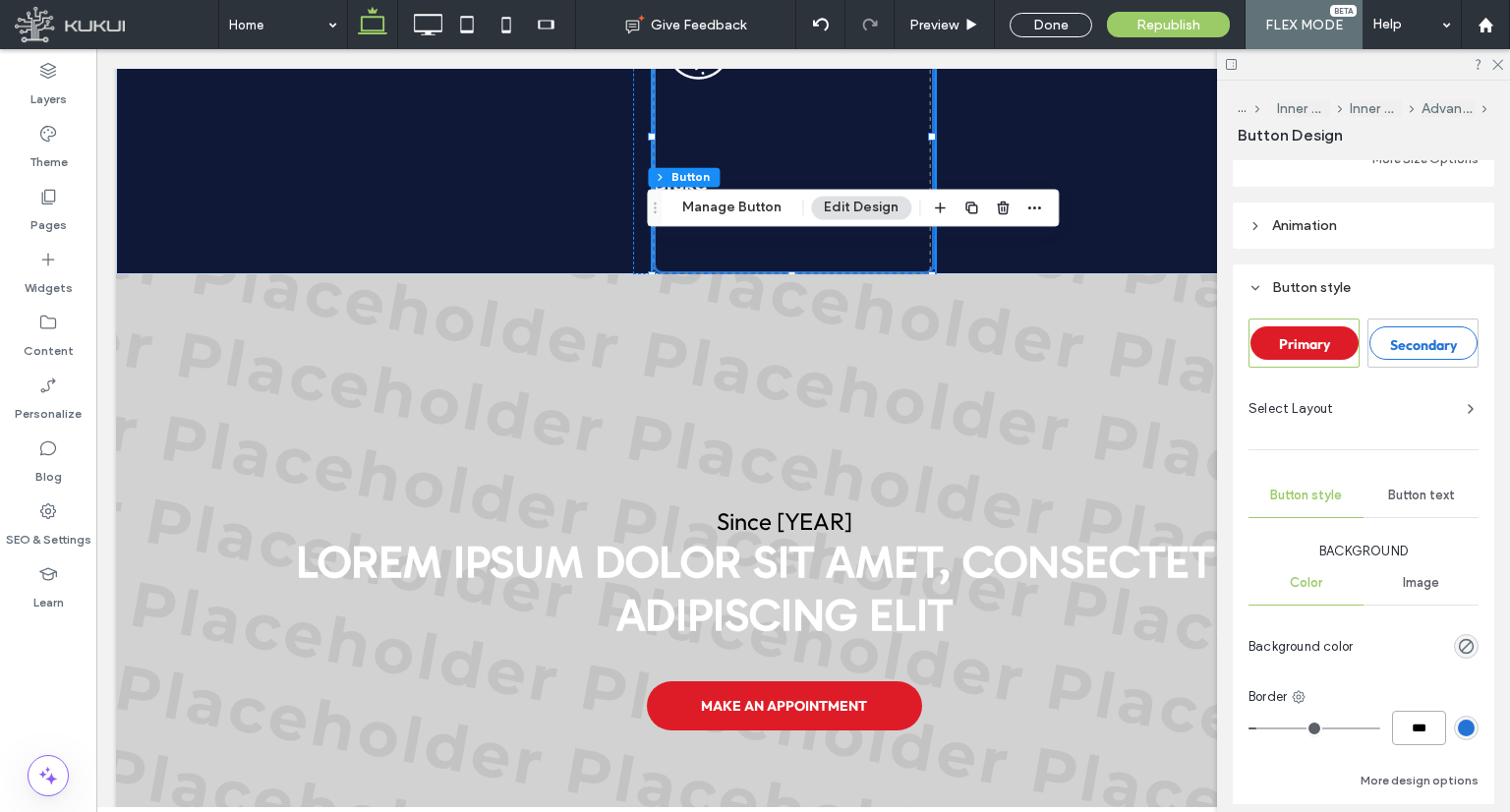 type on "***" 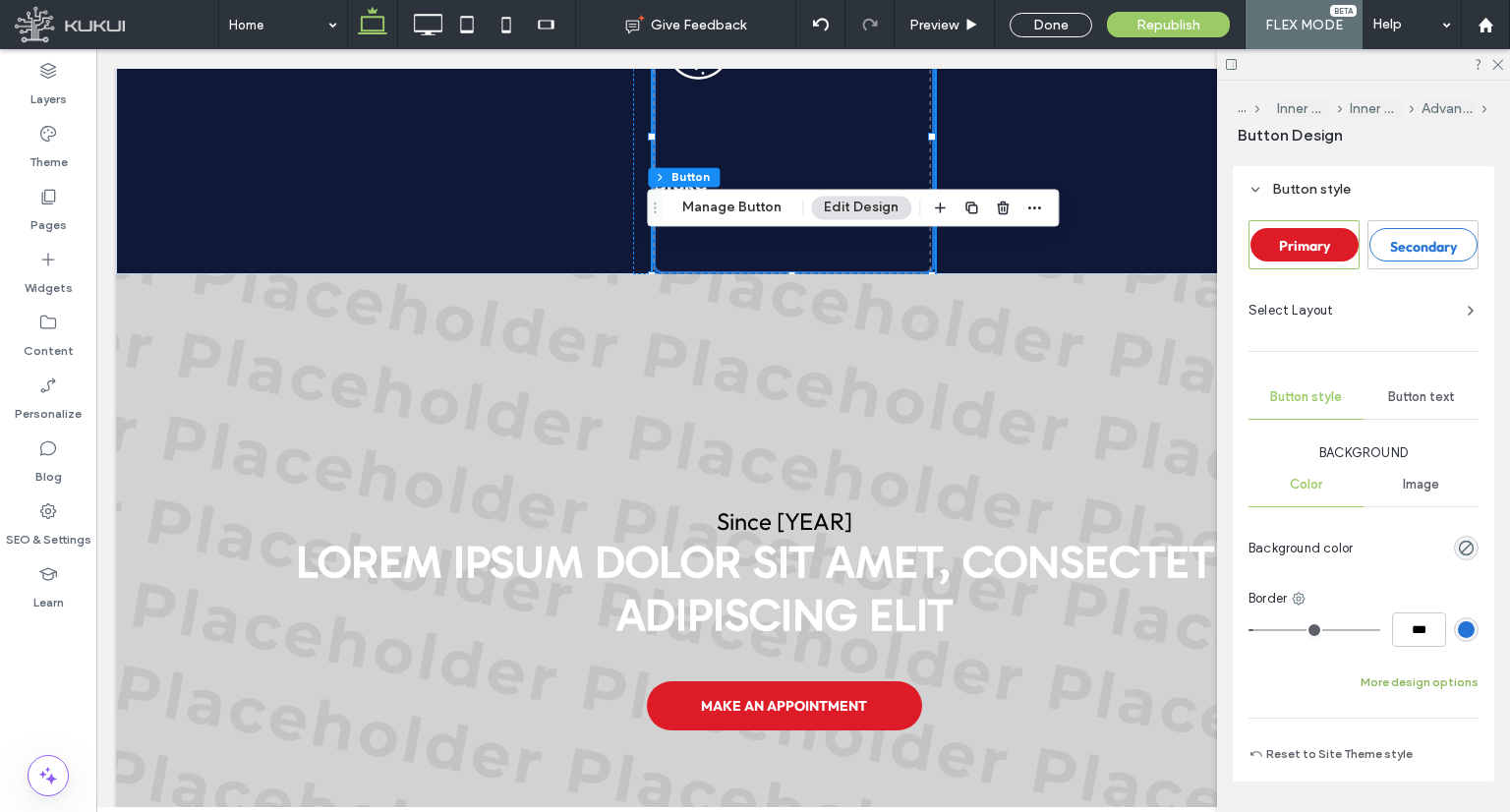 click on "More design options" at bounding box center (1420, 682) 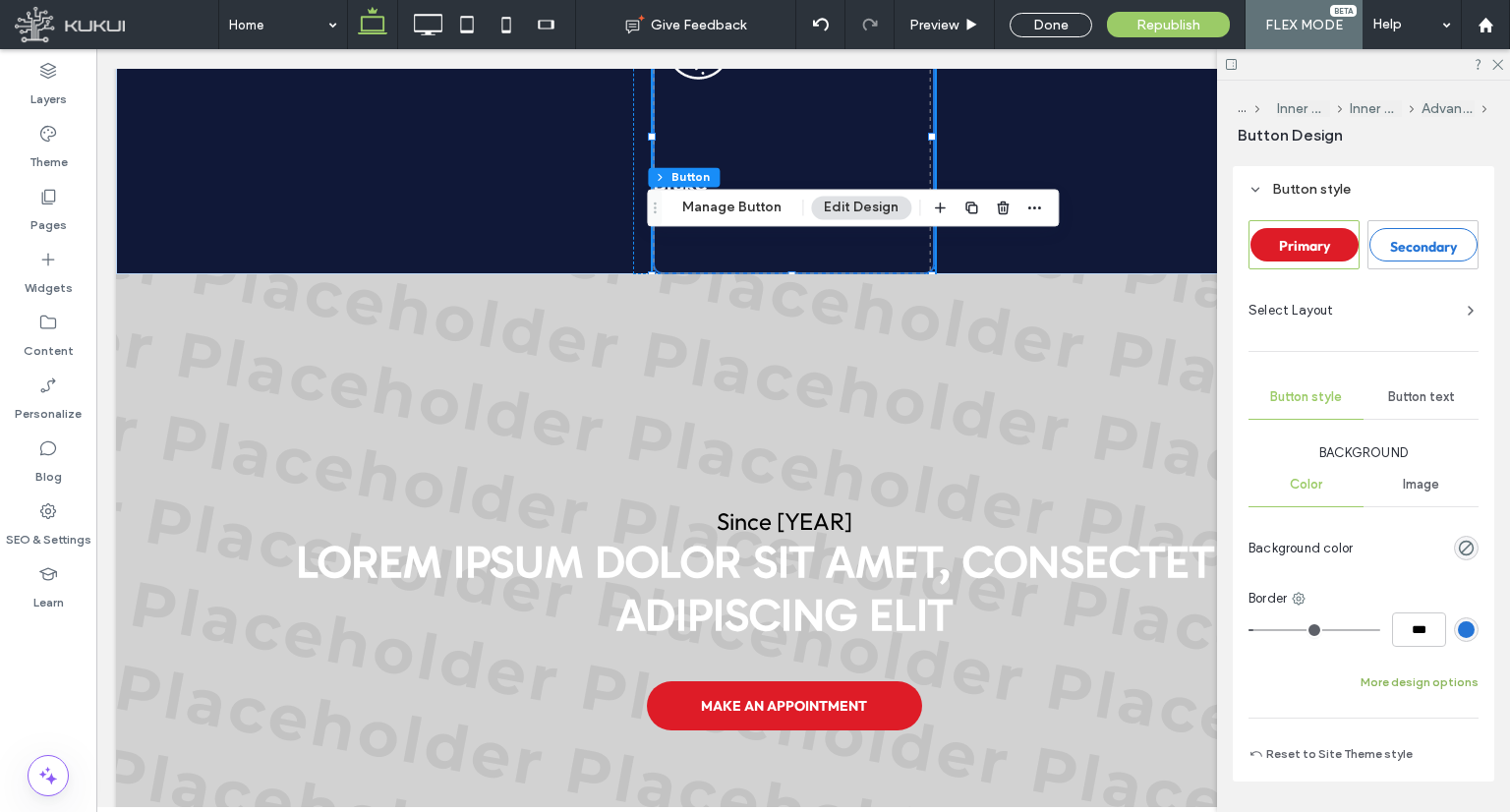 type on "*" 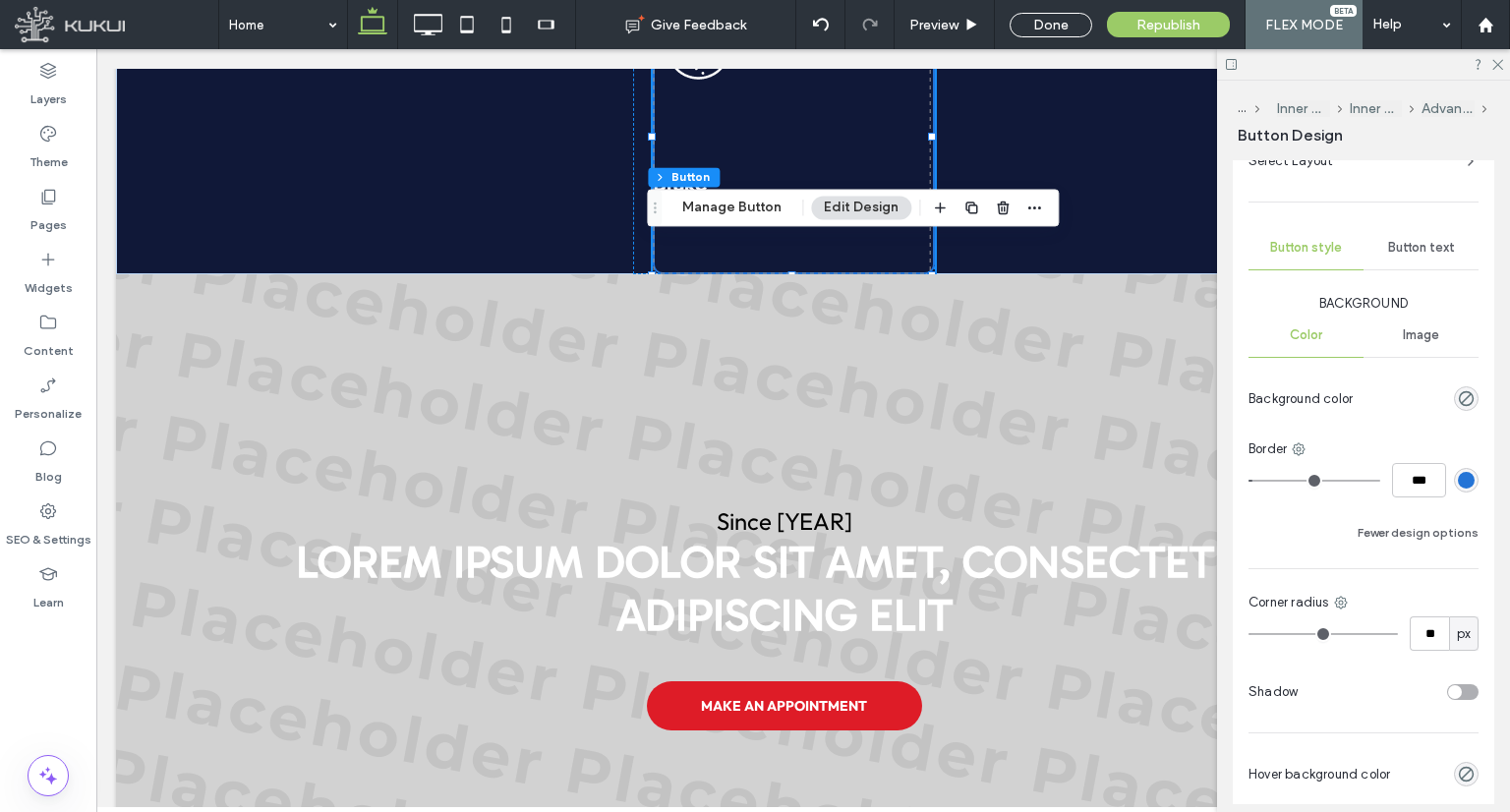 scroll, scrollTop: 1180, scrollLeft: 0, axis: vertical 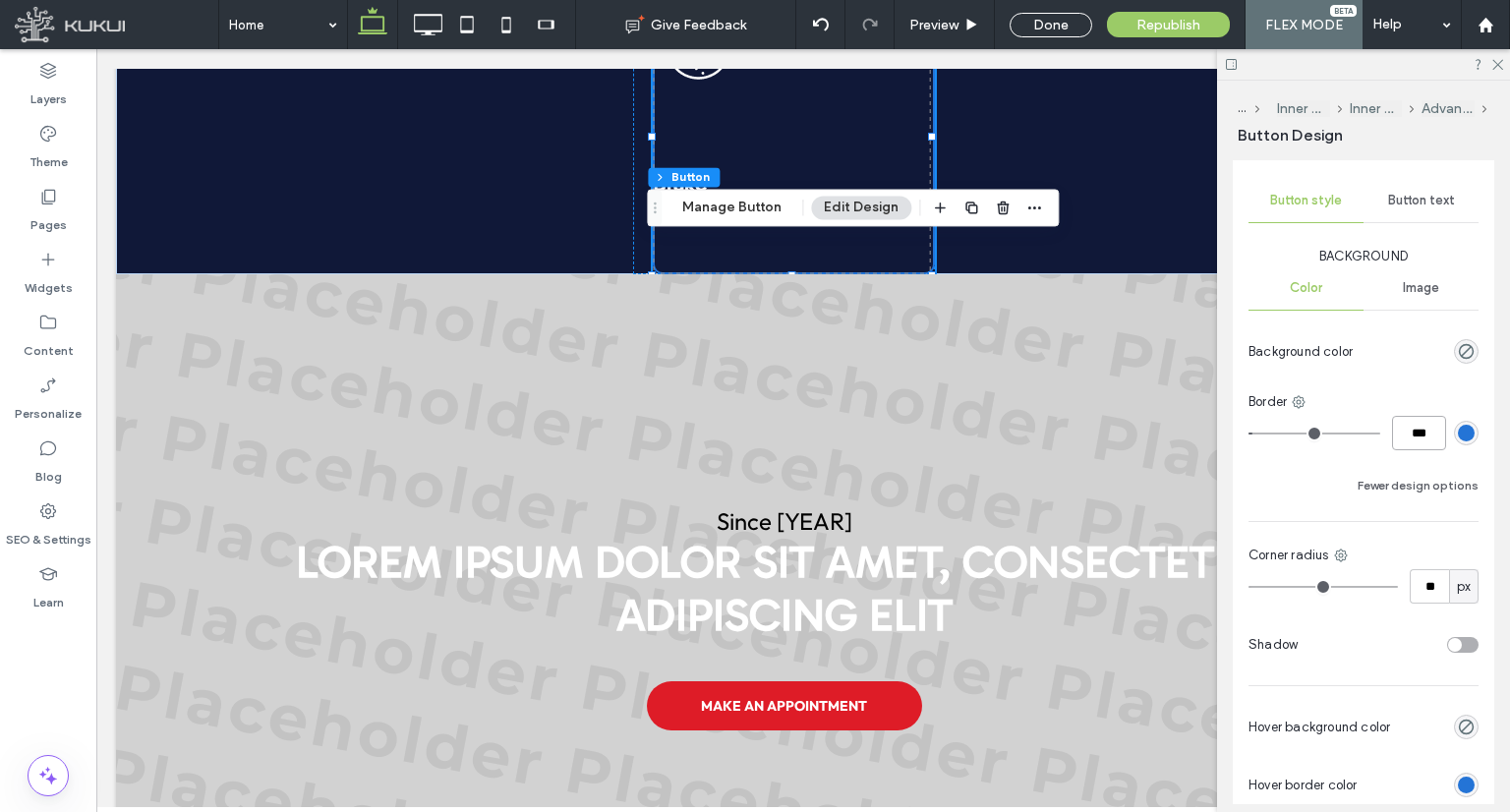 click on "***" at bounding box center [1419, 433] 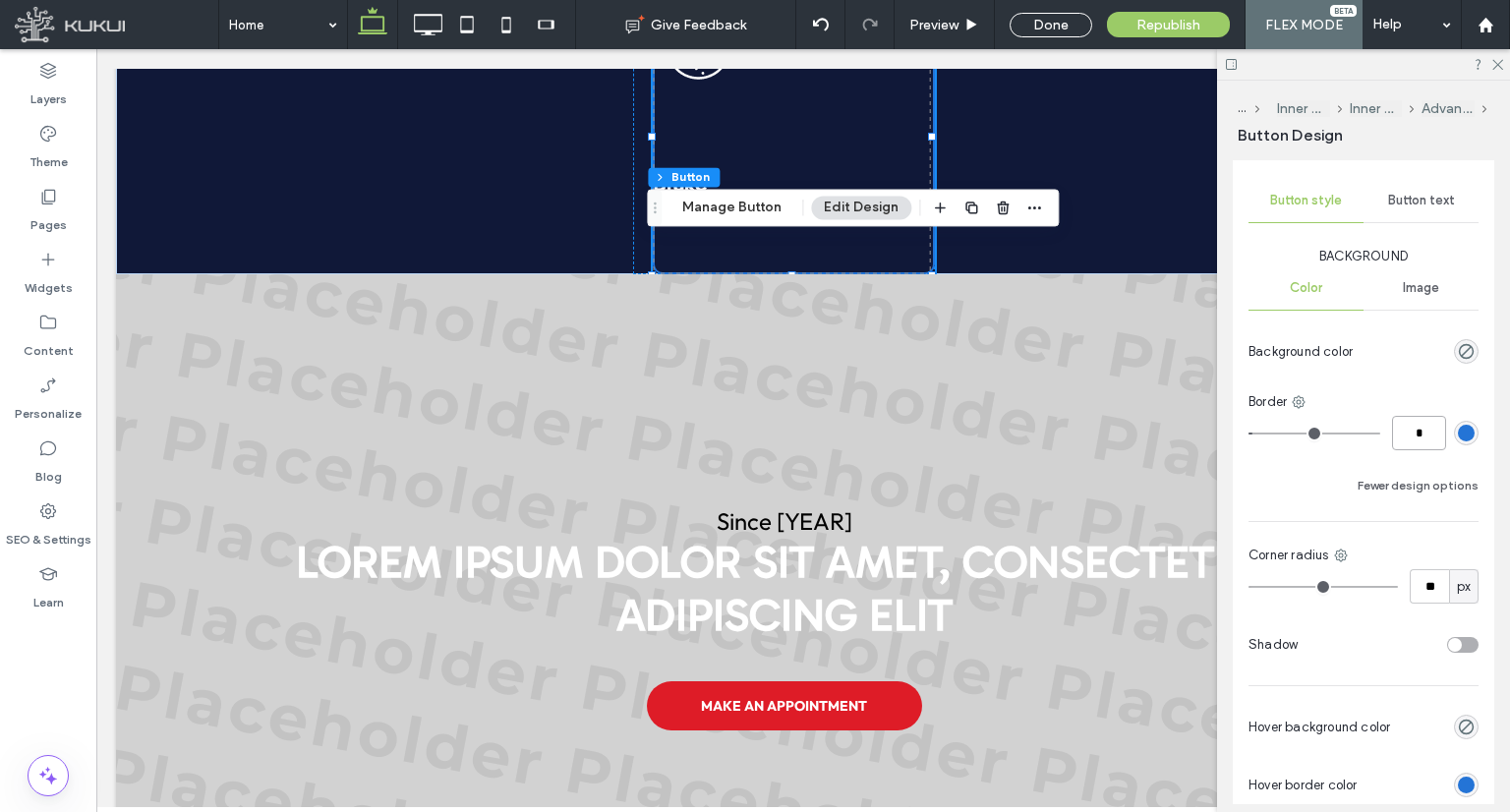 type on "*" 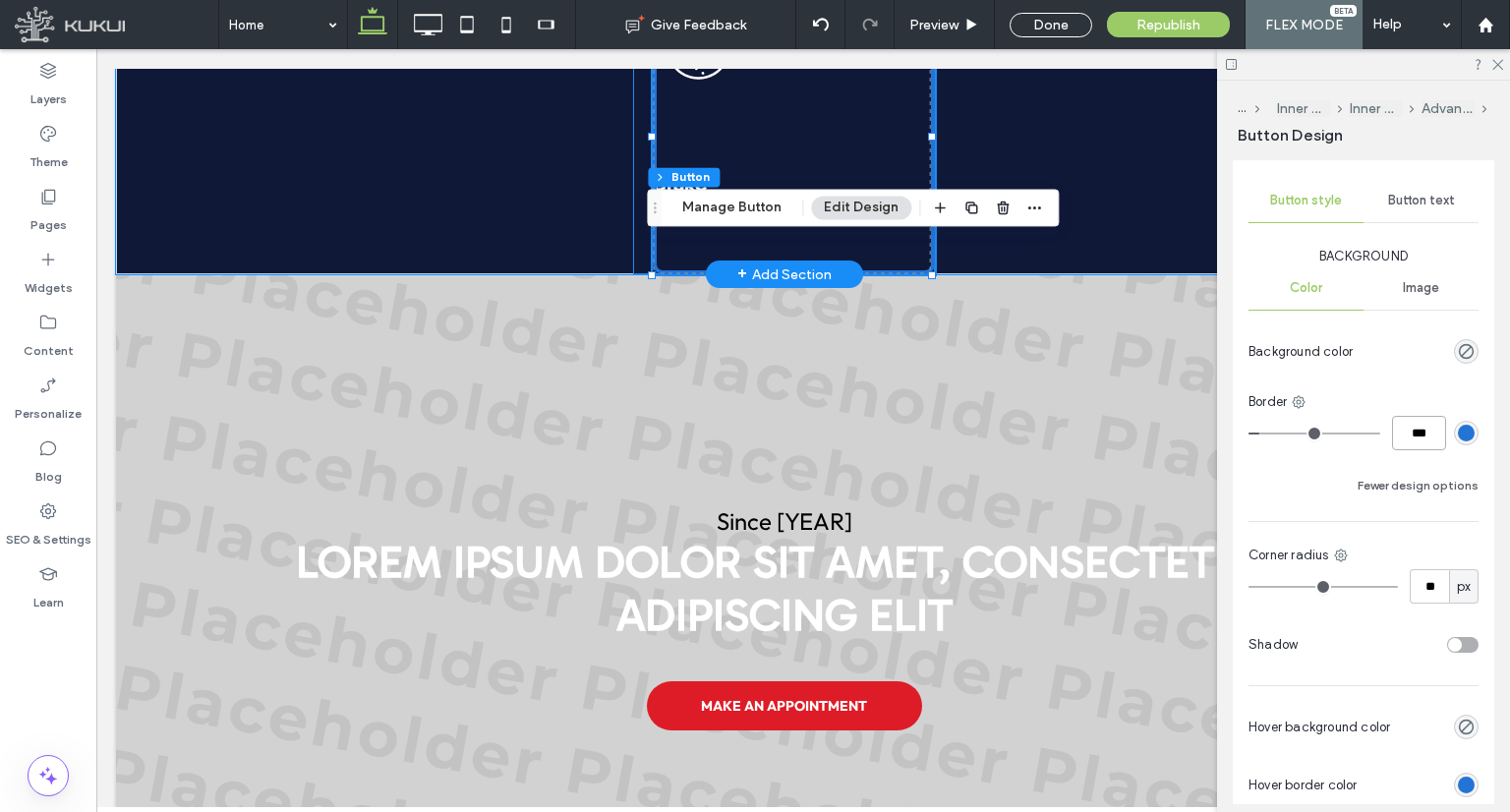 click on "Brake Services" at bounding box center (784, 127) 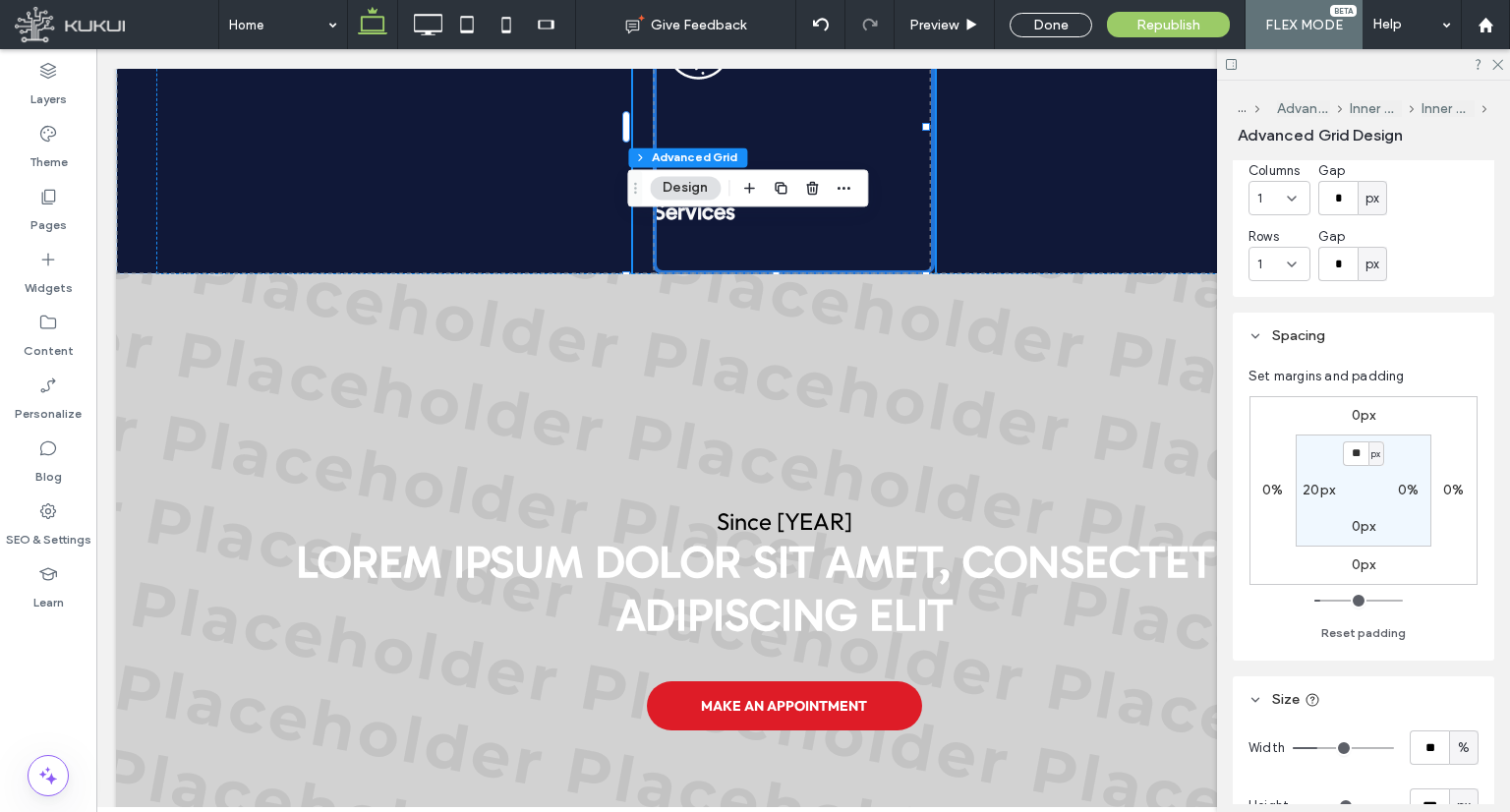 scroll, scrollTop: 492, scrollLeft: 0, axis: vertical 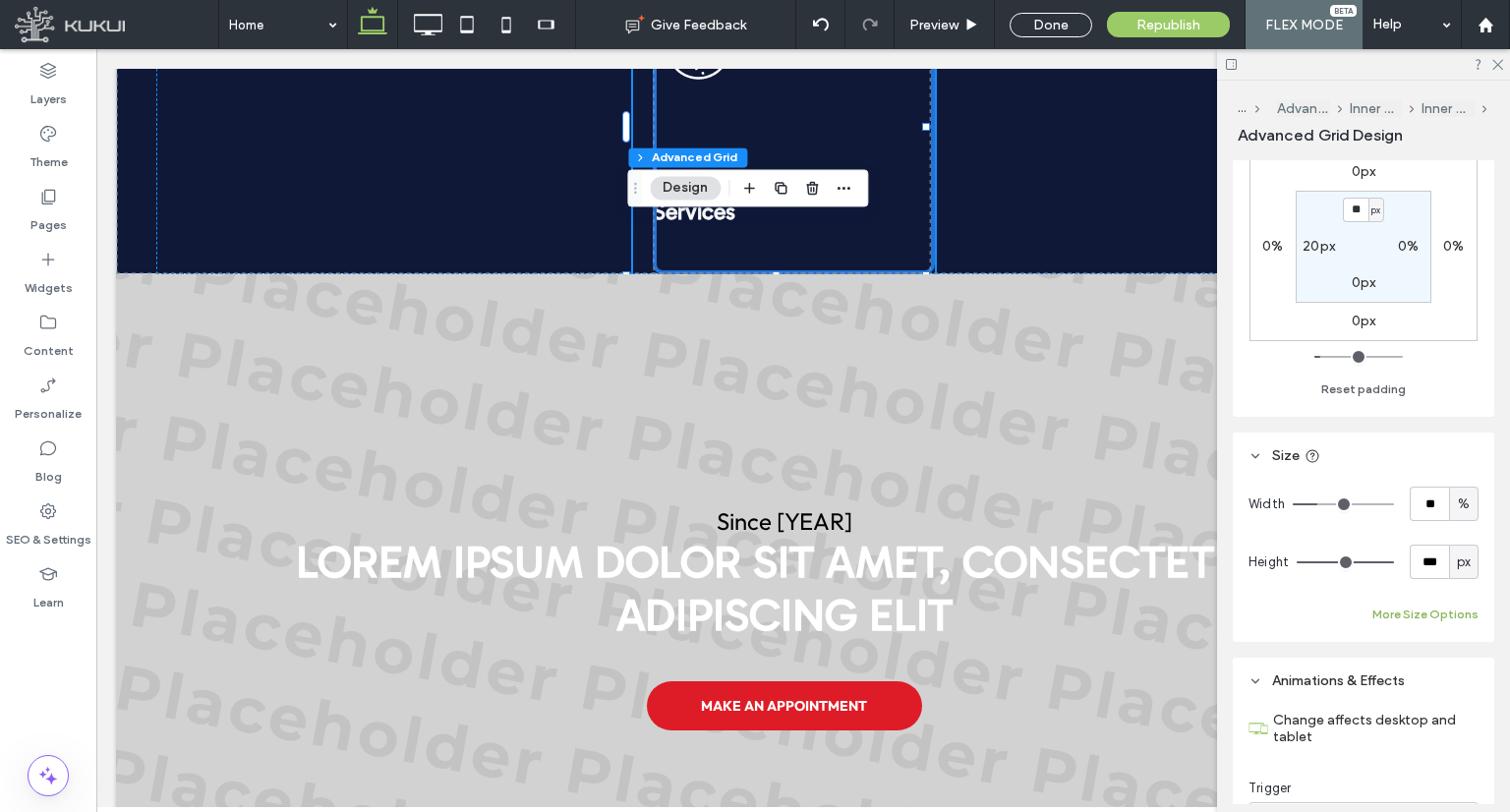 click on "More Size Options" at bounding box center (1425, 614) 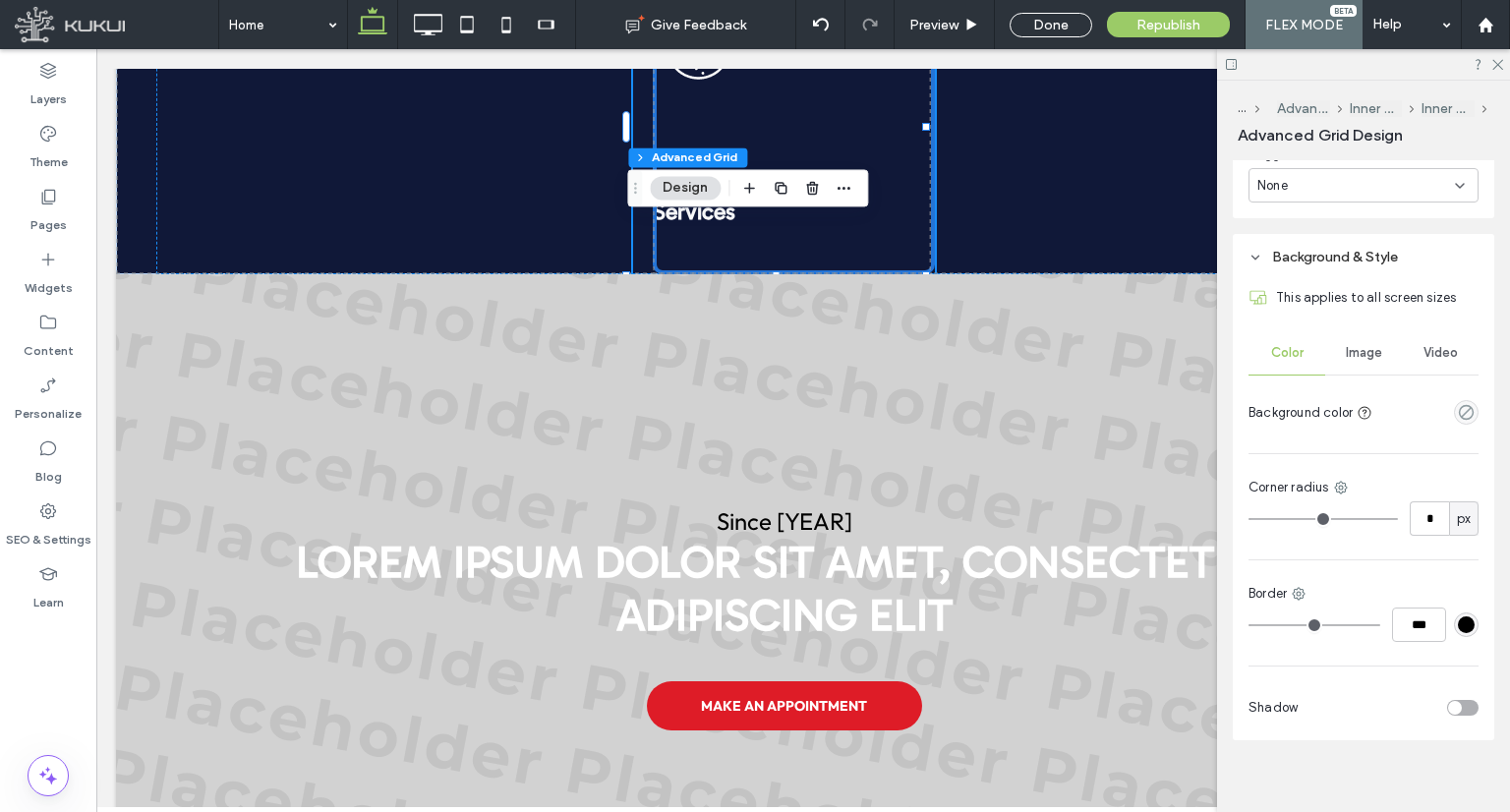 scroll, scrollTop: 1215, scrollLeft: 0, axis: vertical 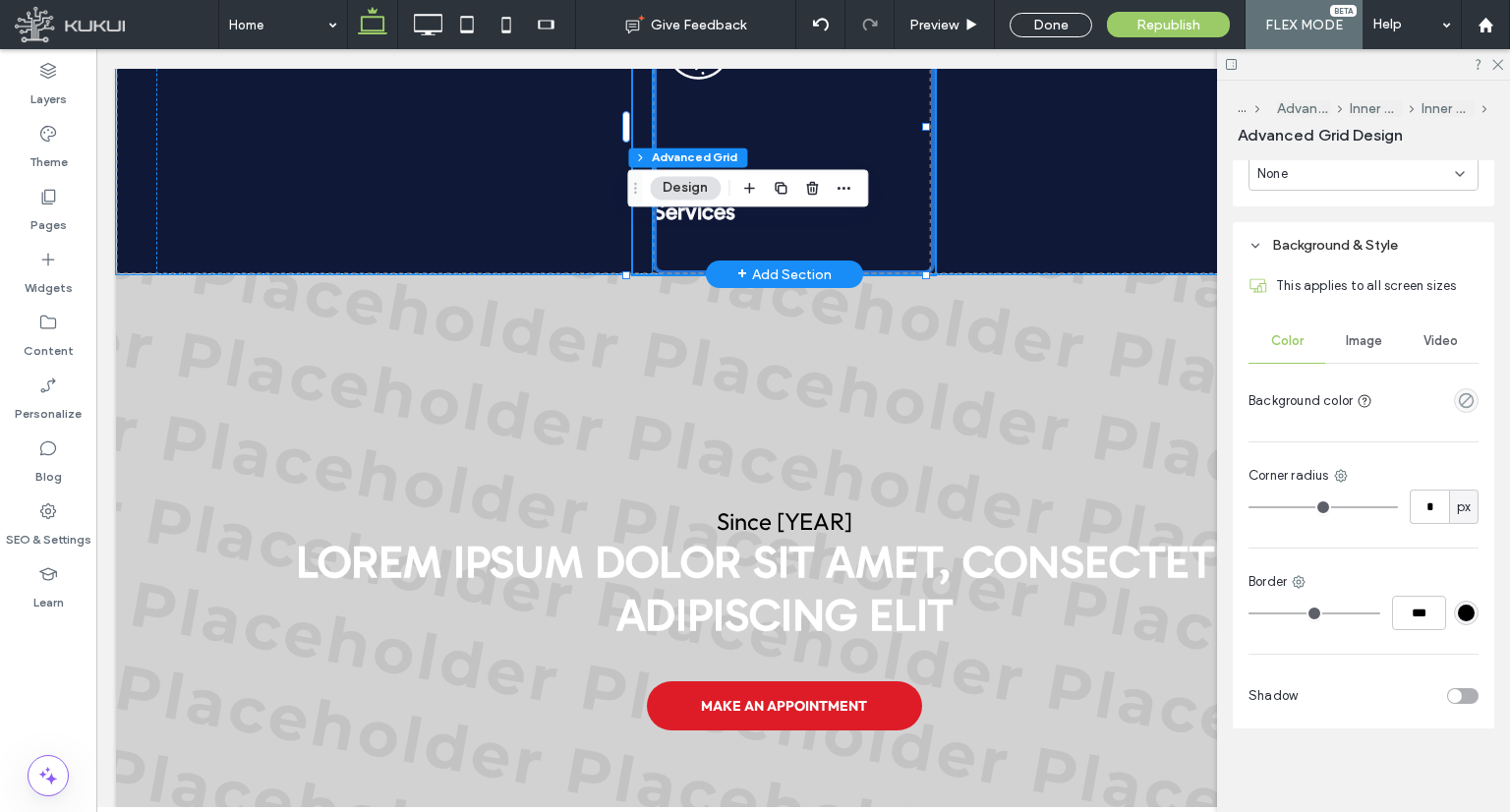 click at bounding box center [793, 137] 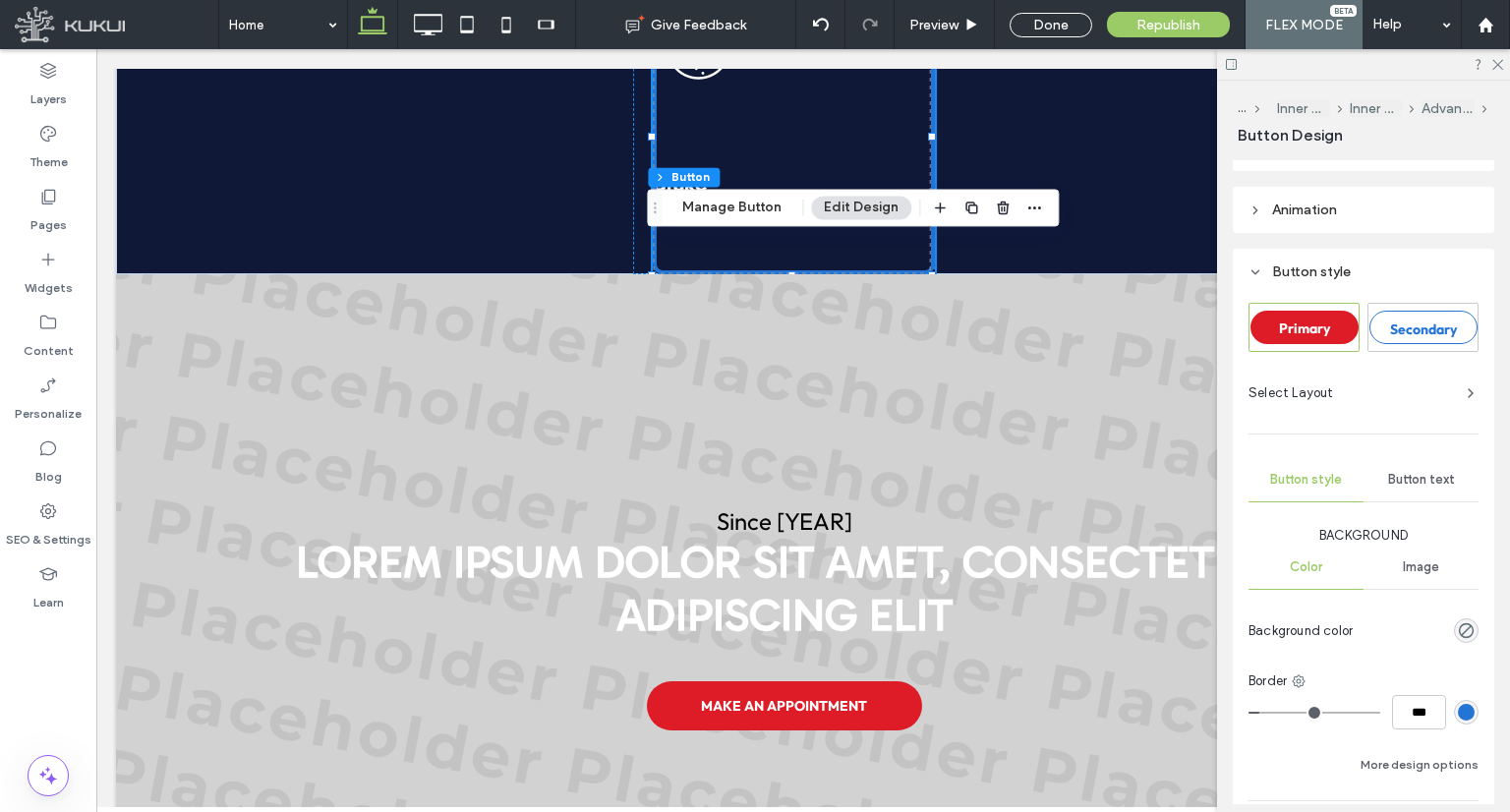 scroll, scrollTop: 1038, scrollLeft: 0, axis: vertical 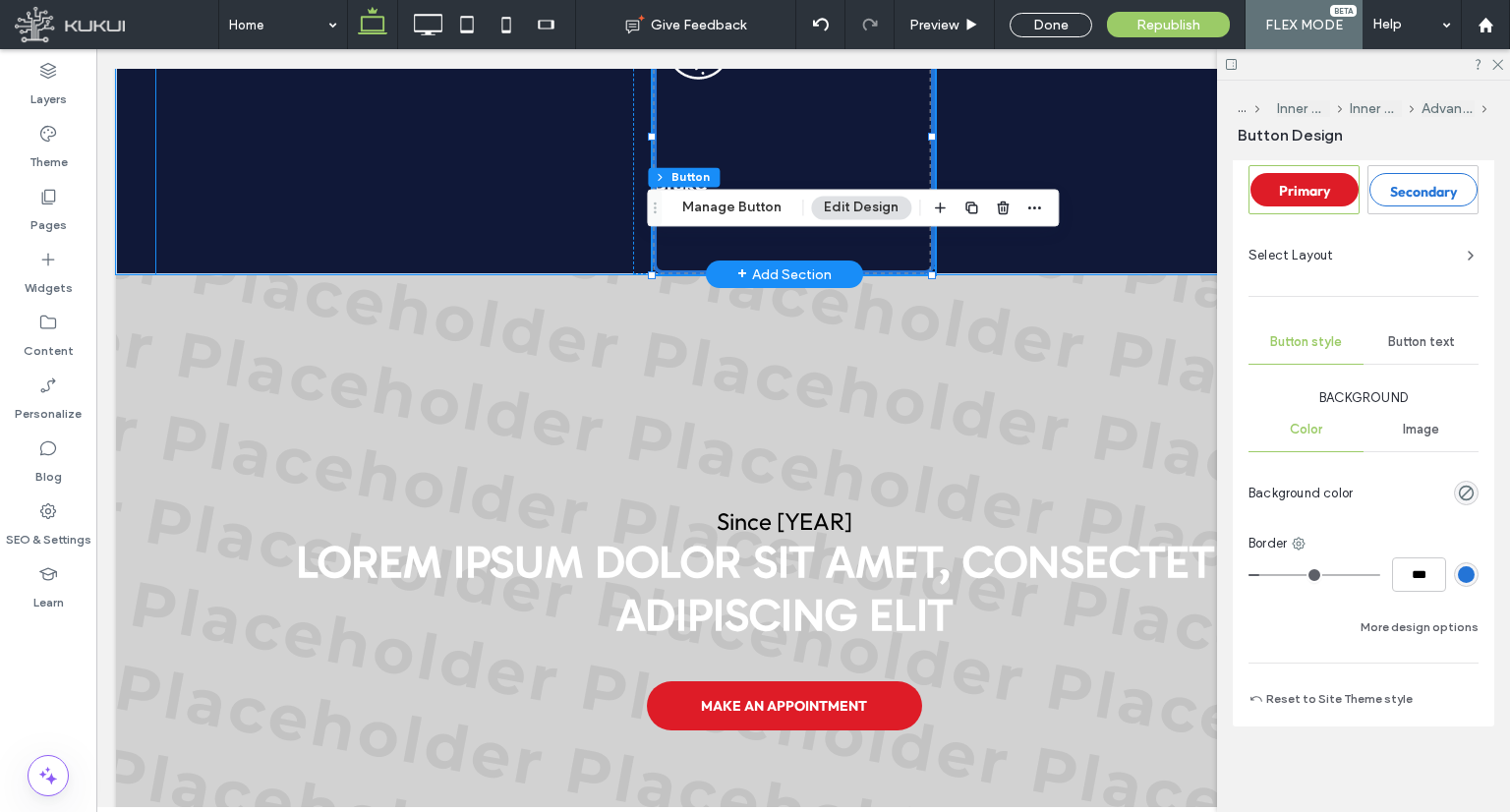 click on "Brake Services" at bounding box center (784, 127) 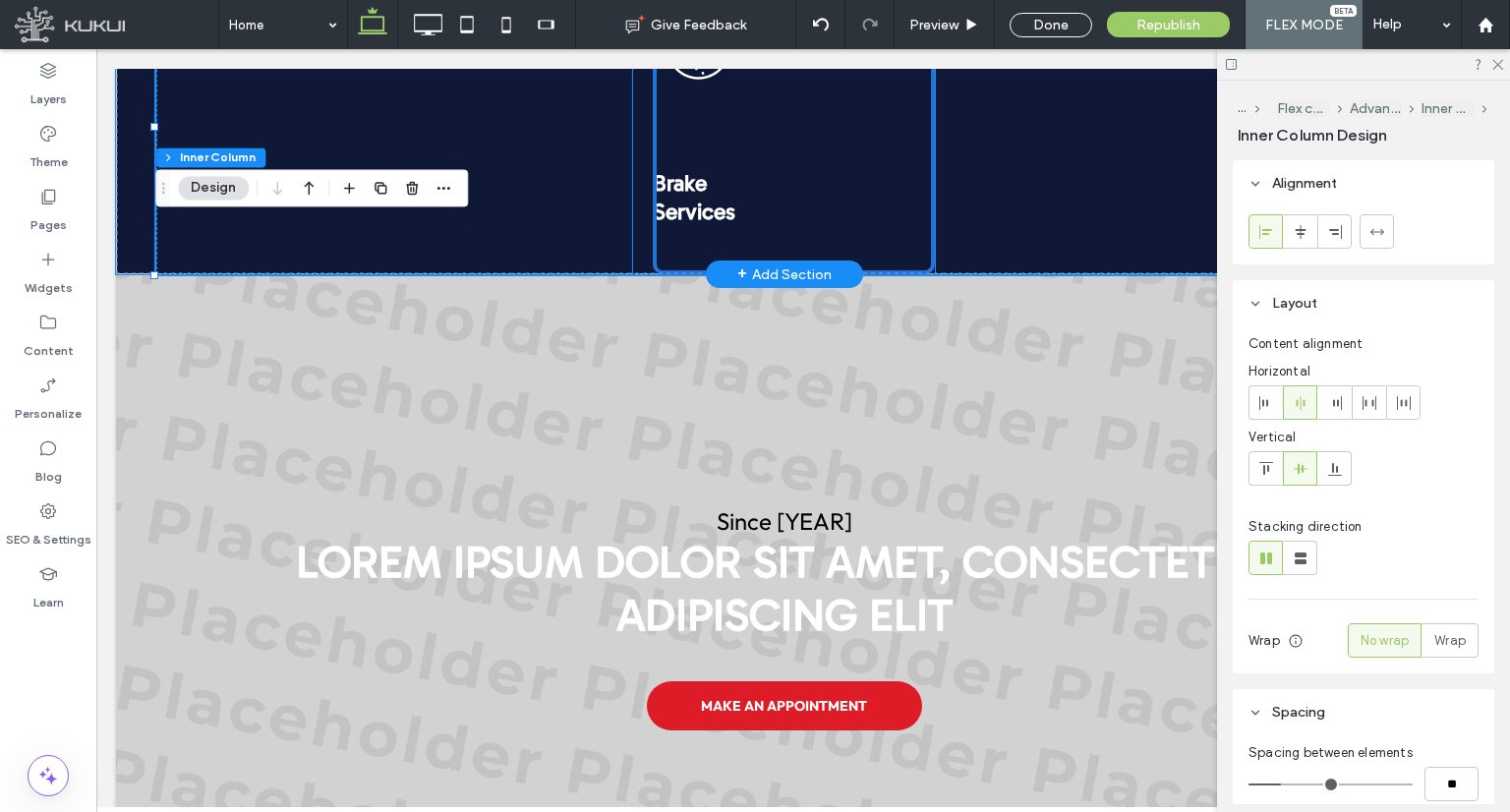 click at bounding box center [793, 137] 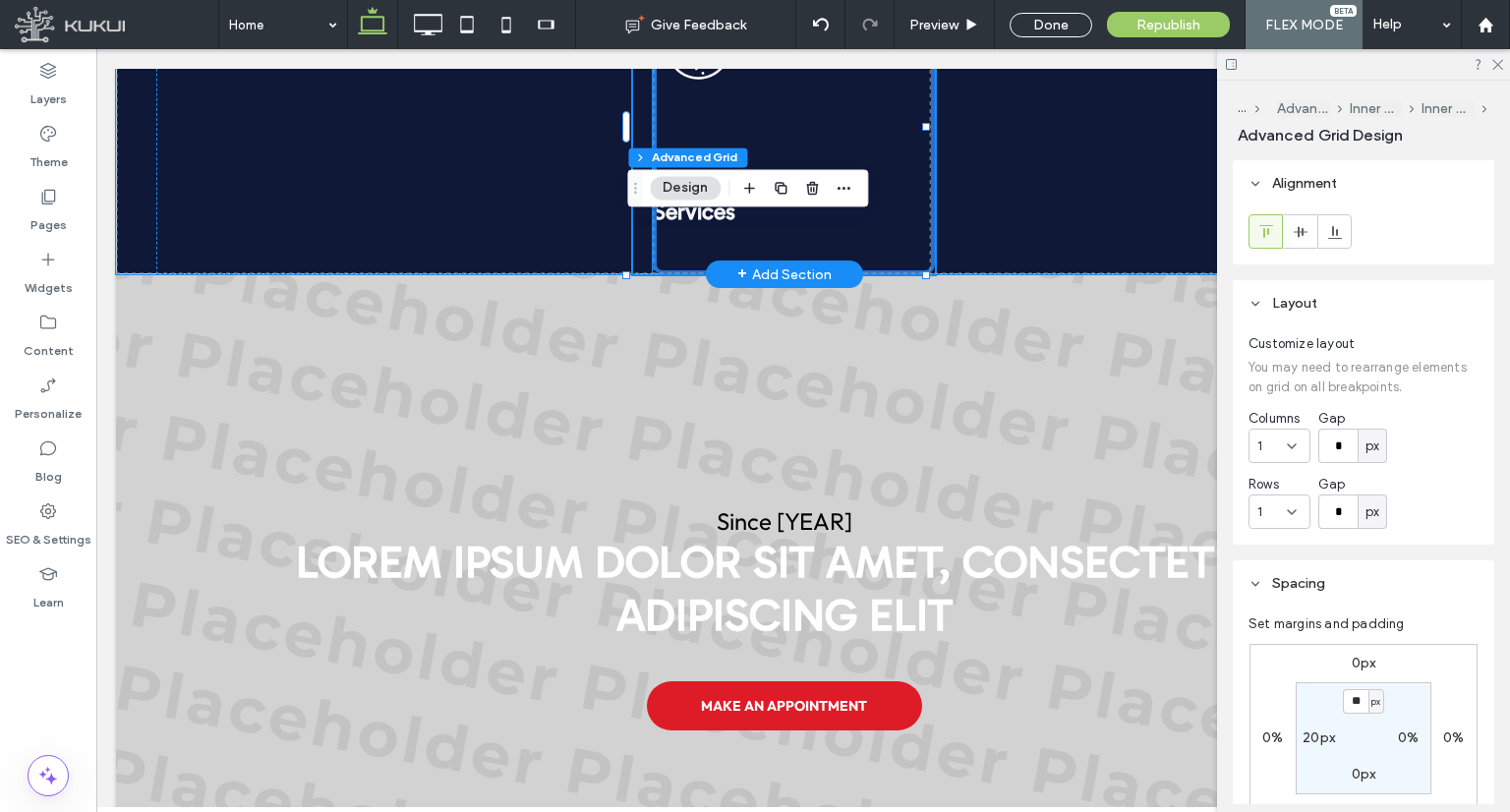 click at bounding box center [793, 137] 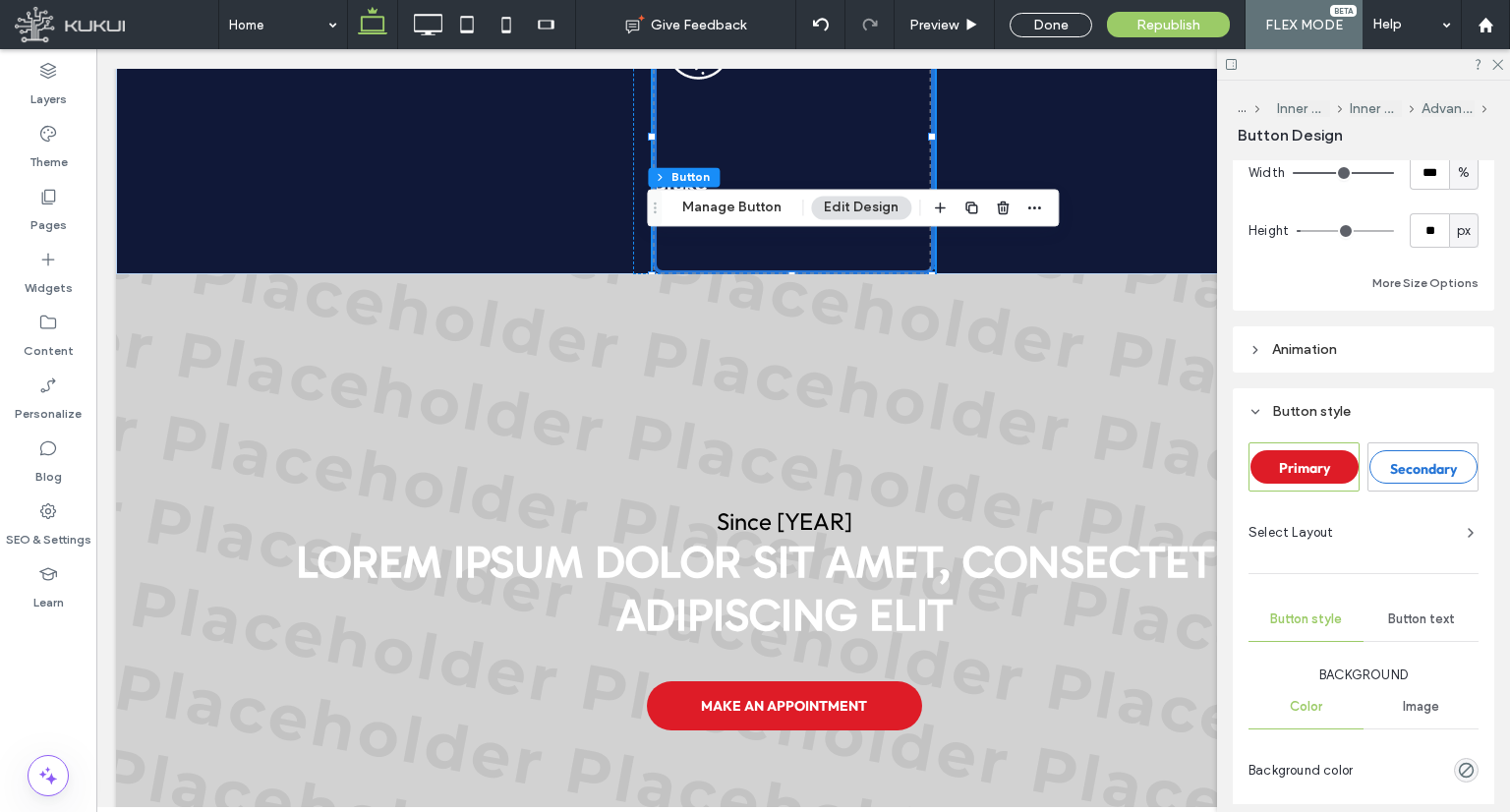 scroll, scrollTop: 885, scrollLeft: 0, axis: vertical 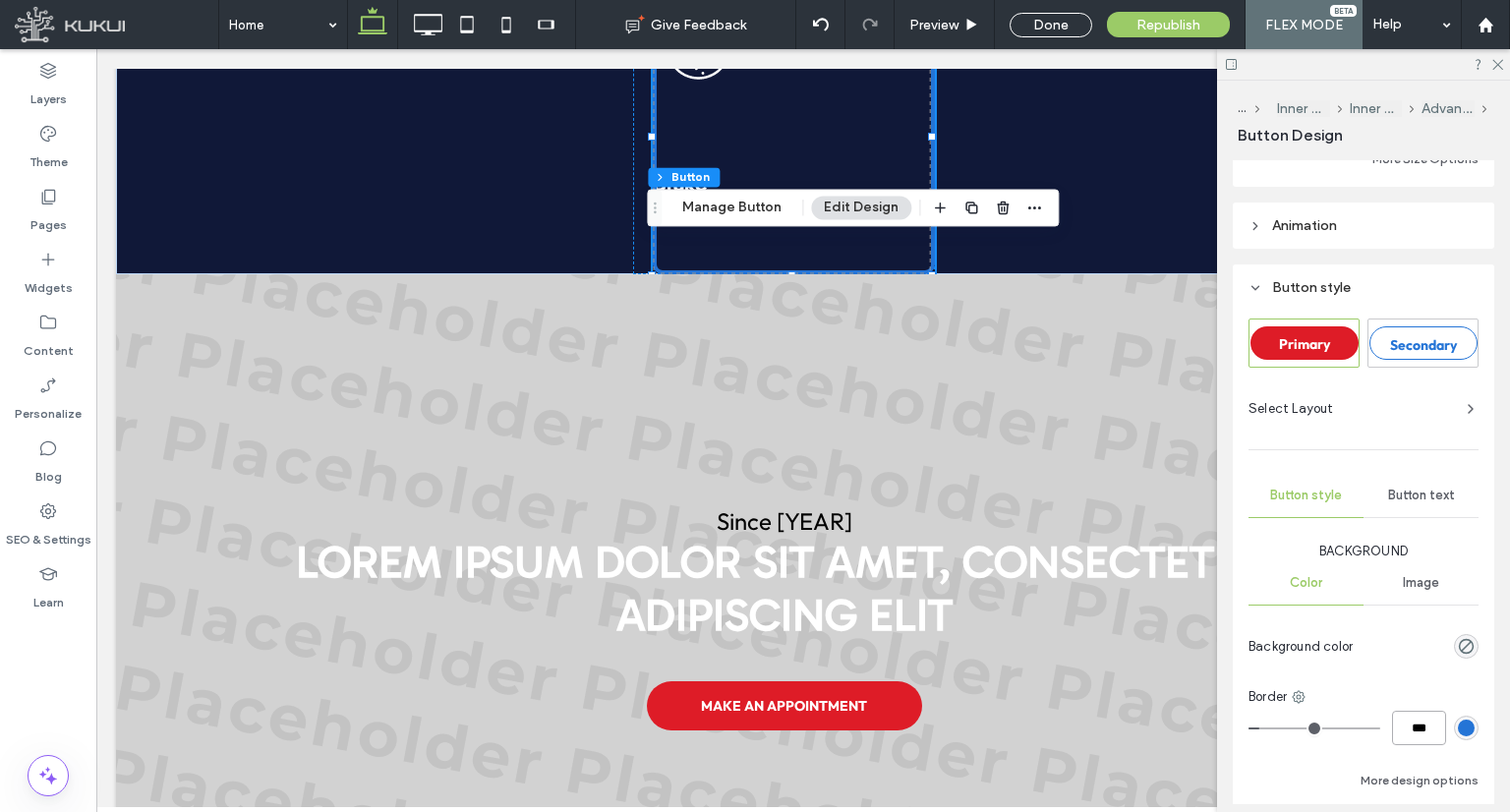 click on "***" at bounding box center [1419, 727] 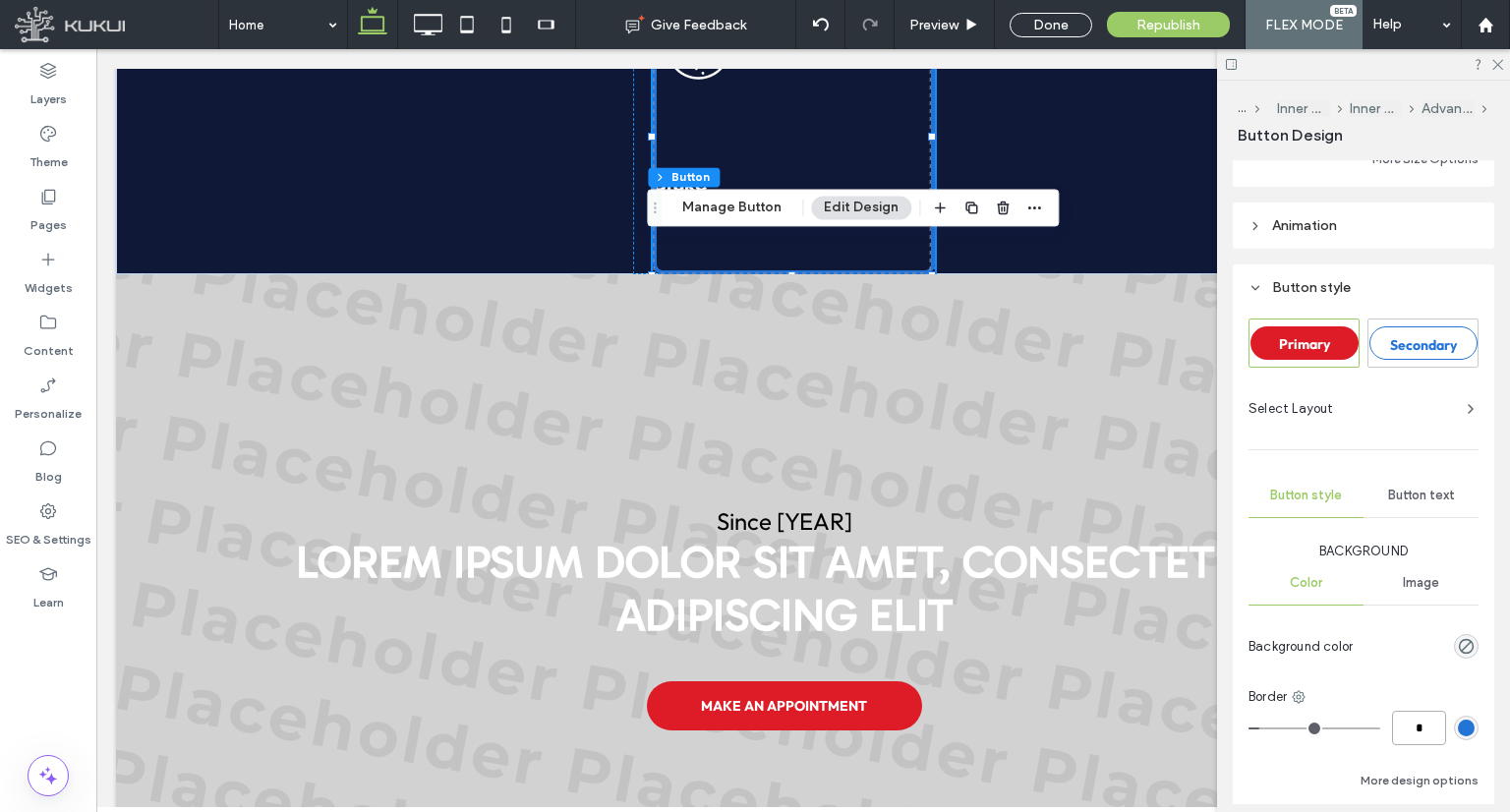type on "*" 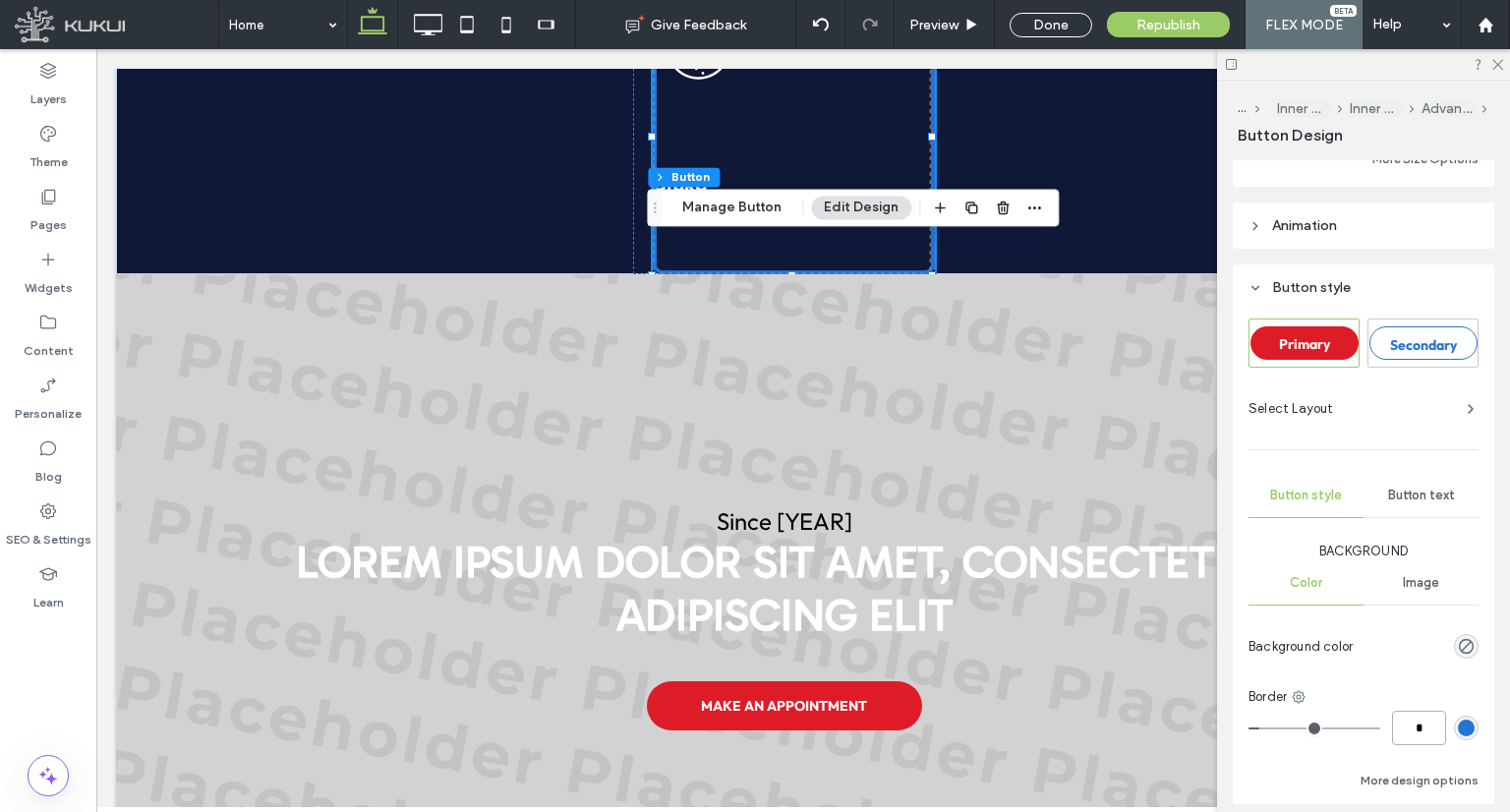 type on "*" 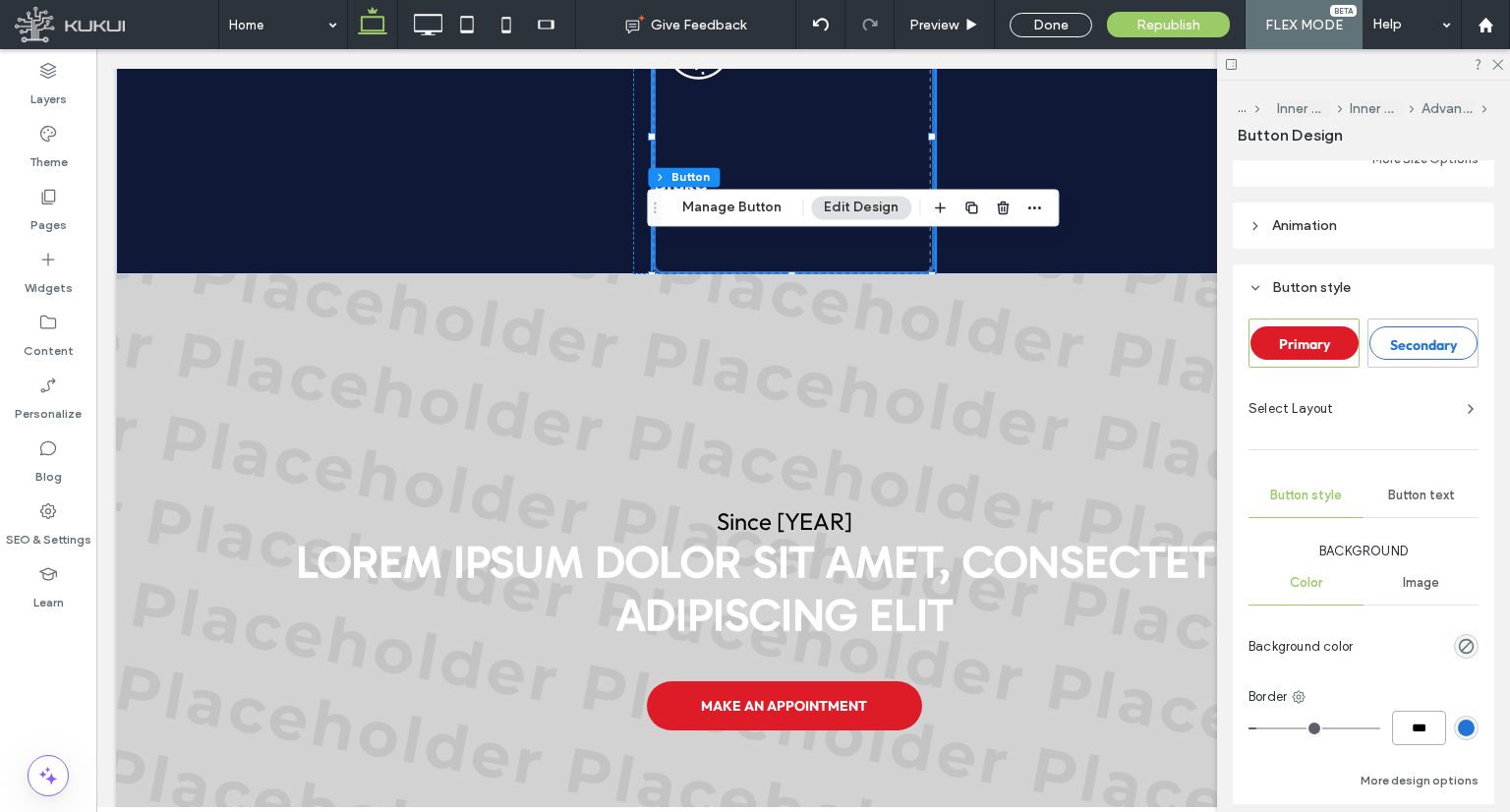type on "*" 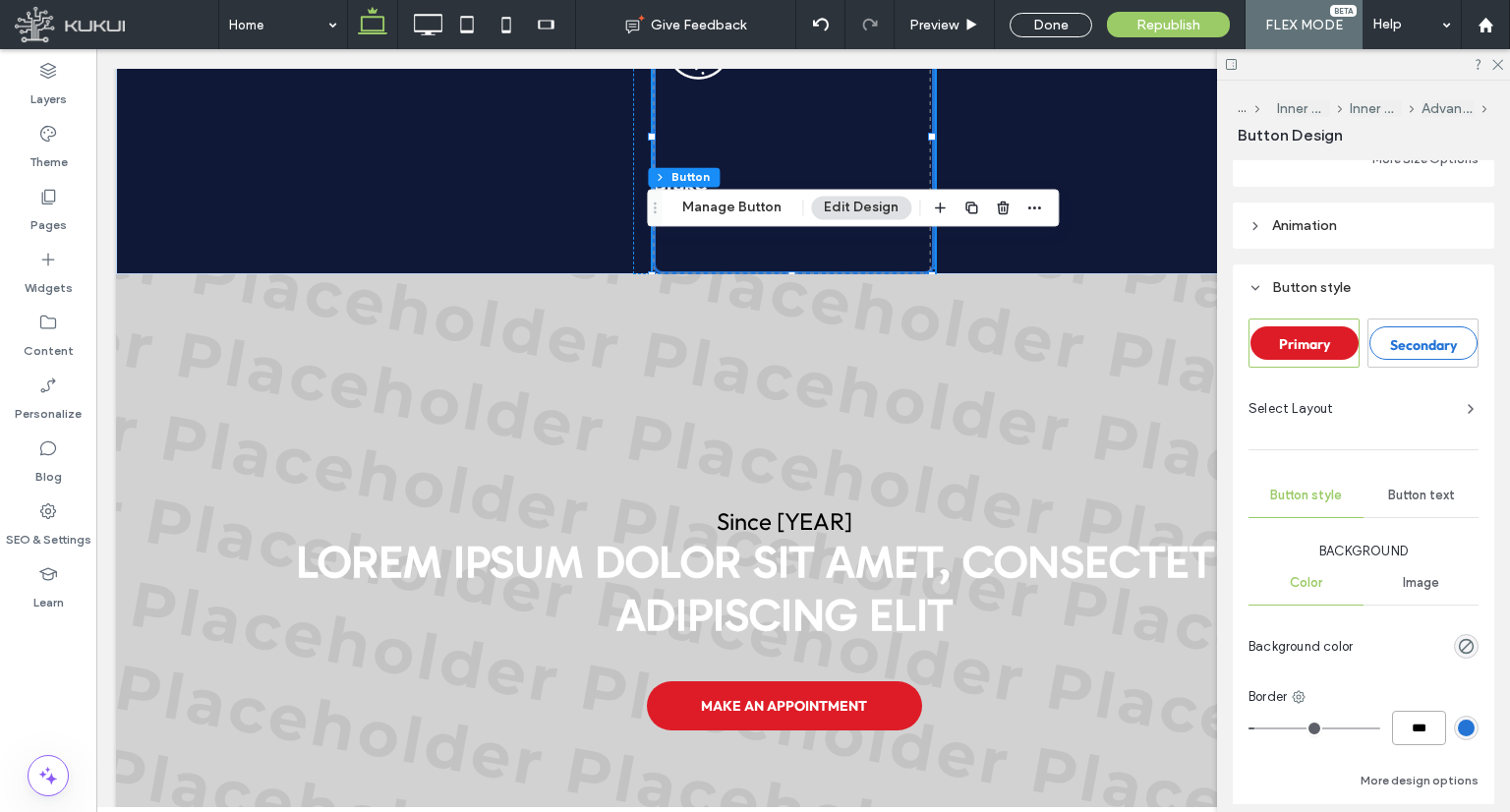 click on "***" at bounding box center (1419, 727) 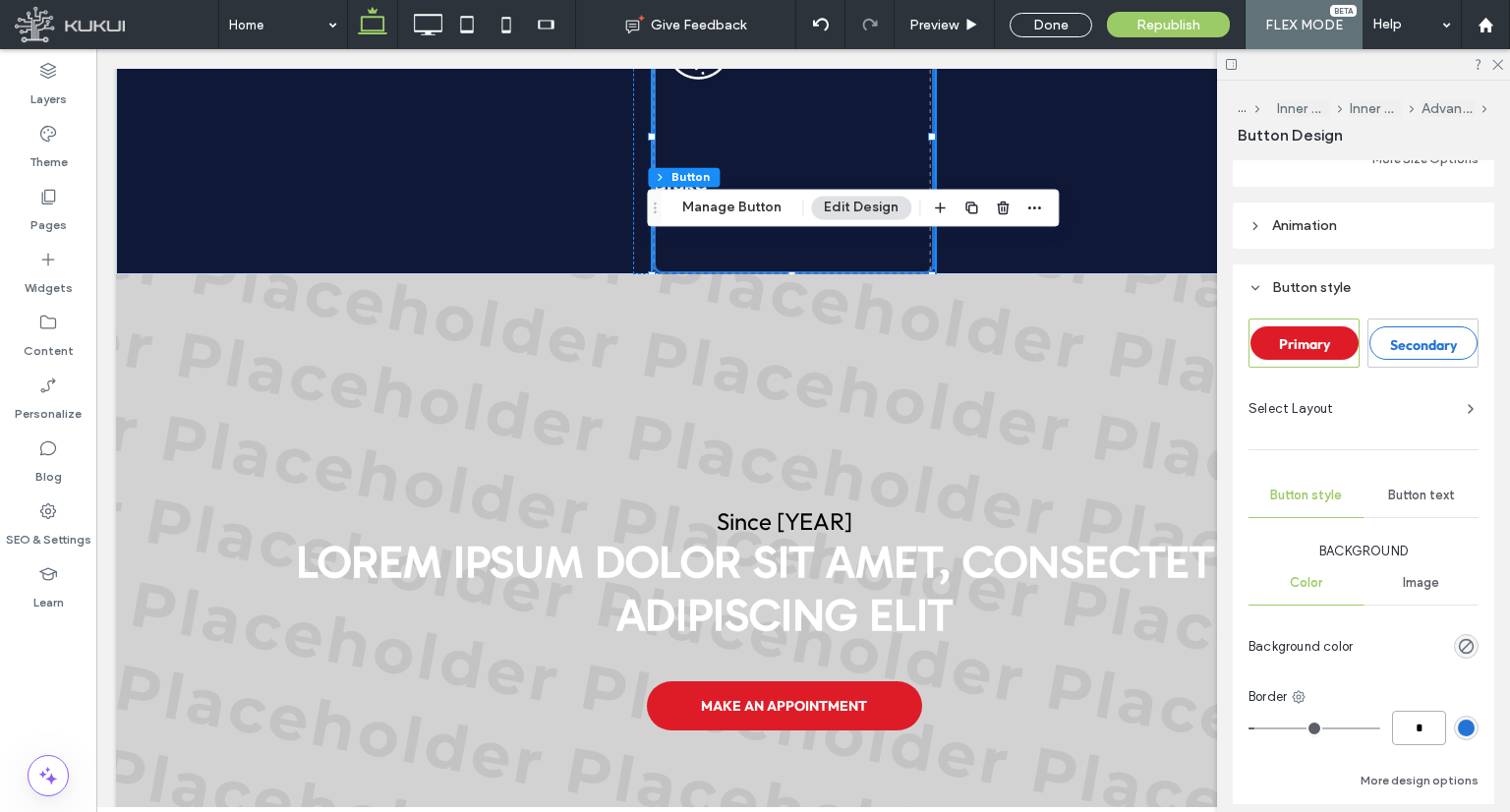 type on "*" 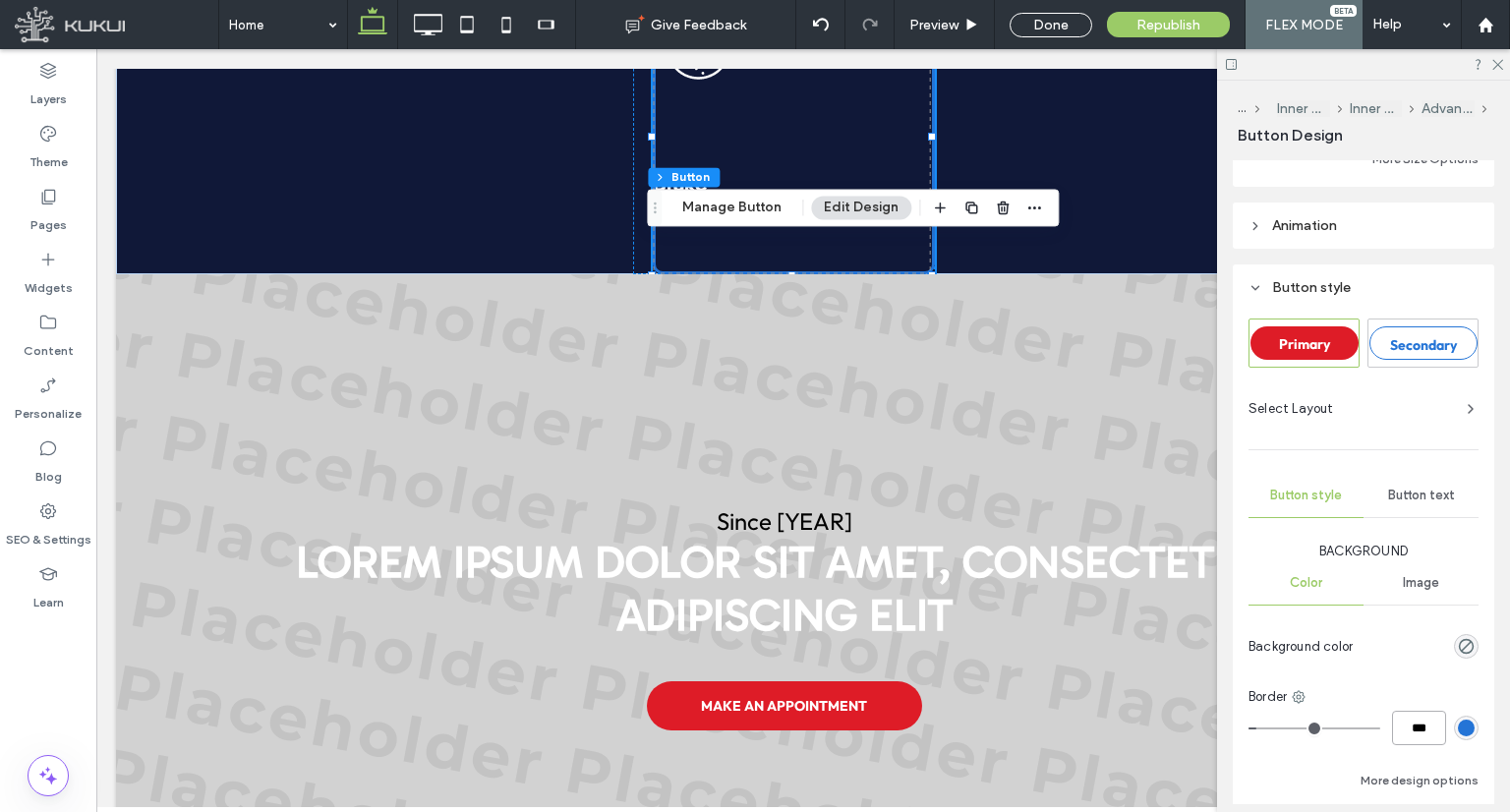 type on "*" 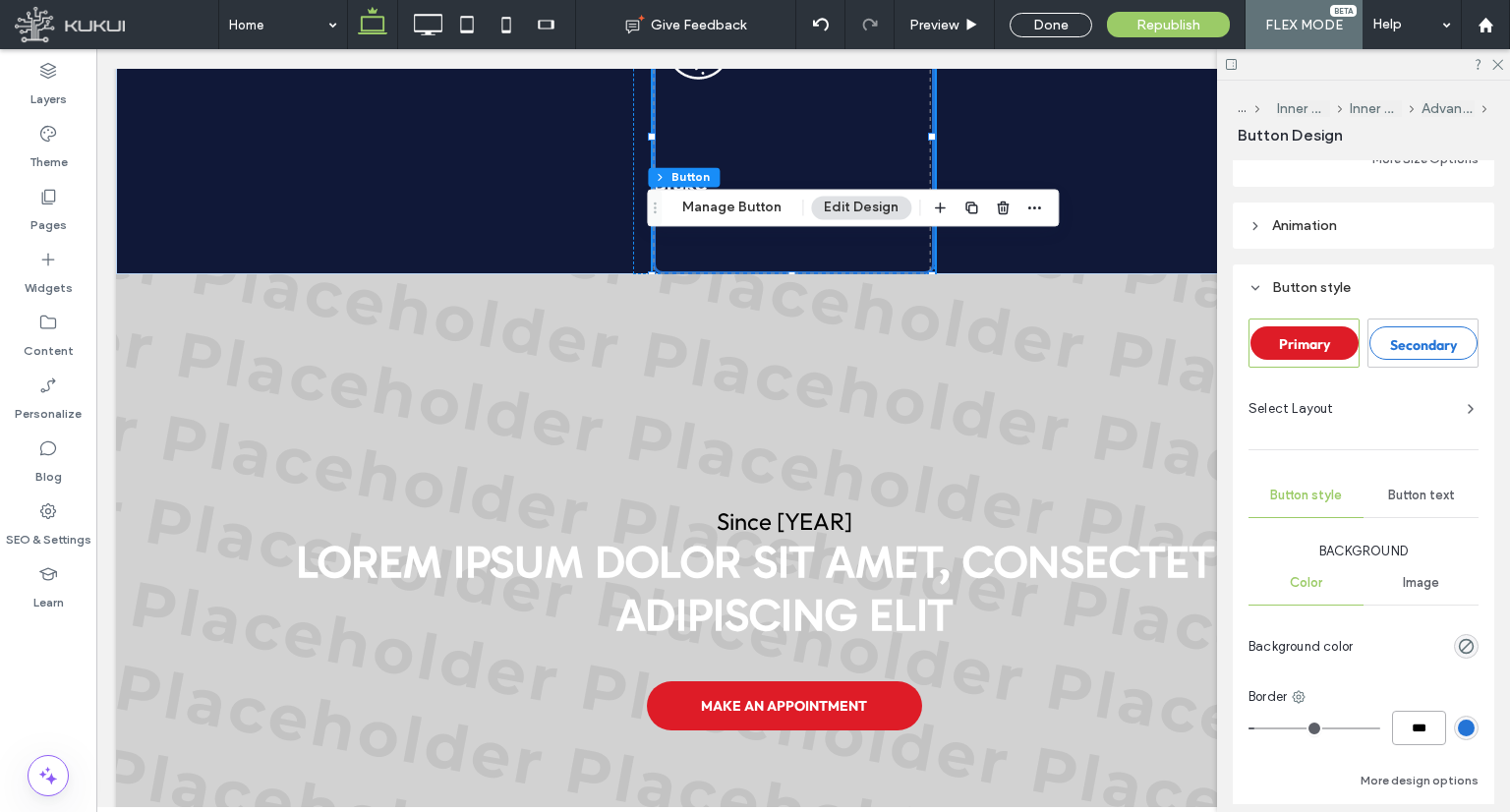 click on "***" at bounding box center [1419, 727] 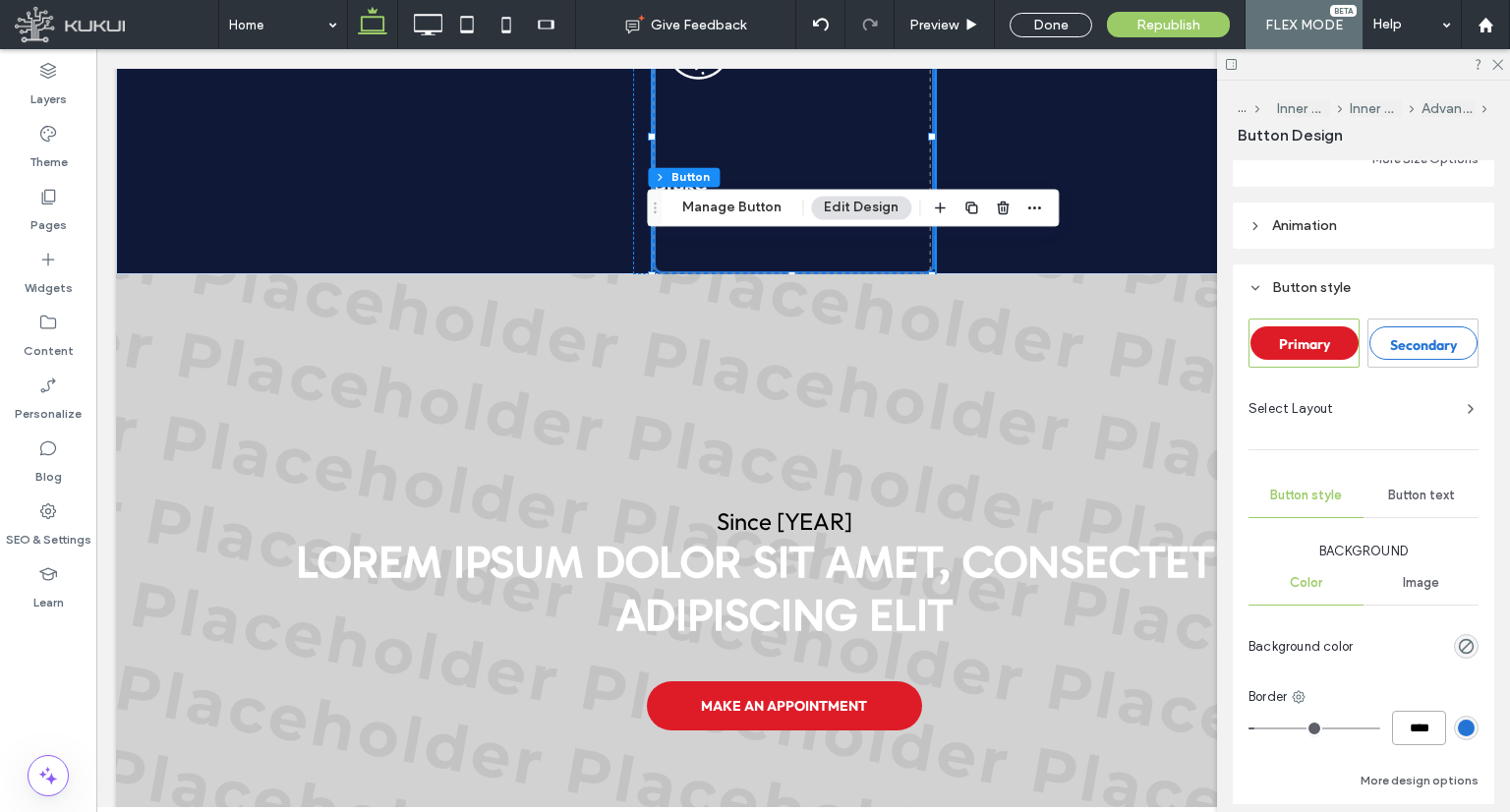 type on "**" 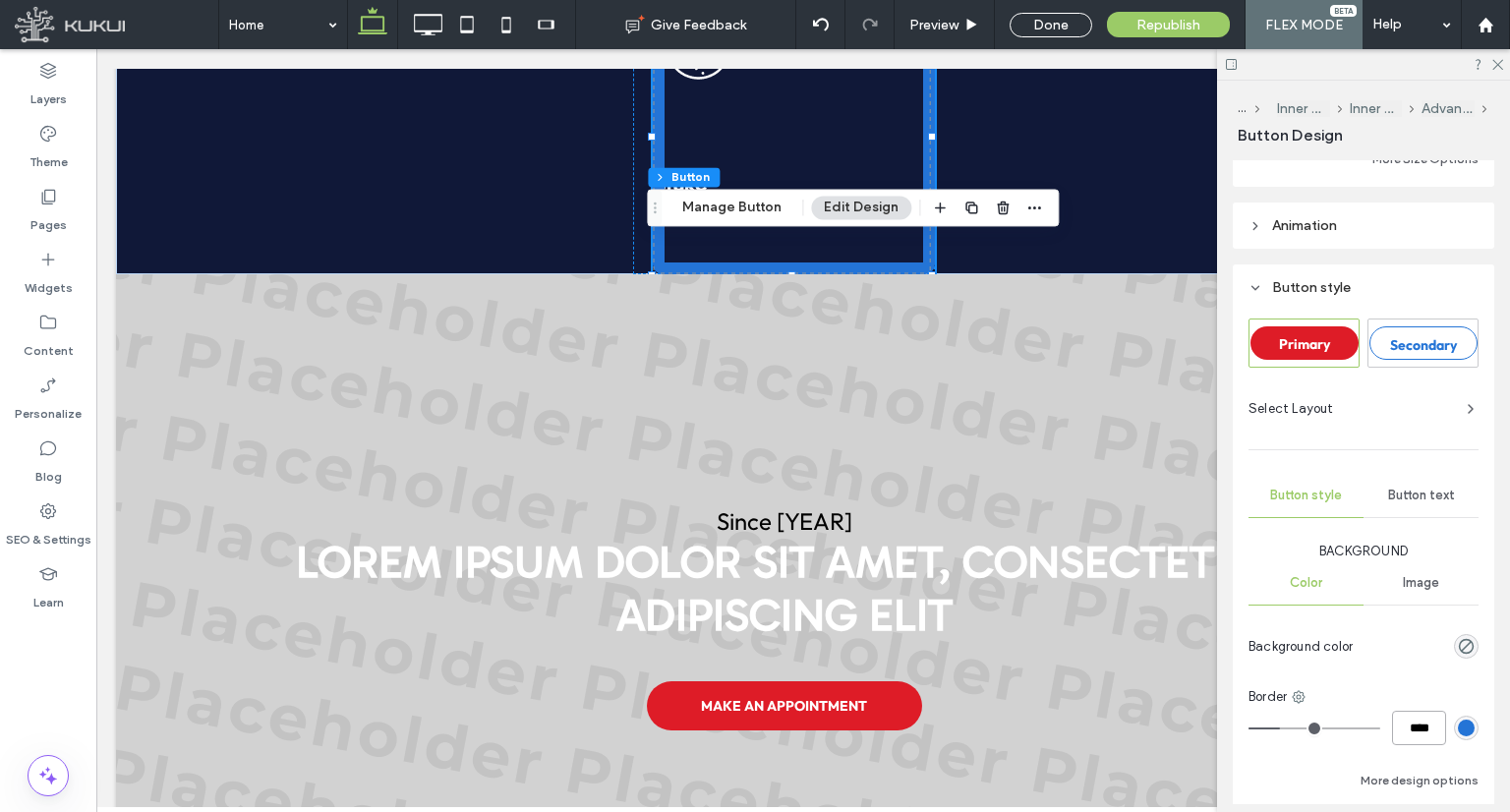 type on "****" 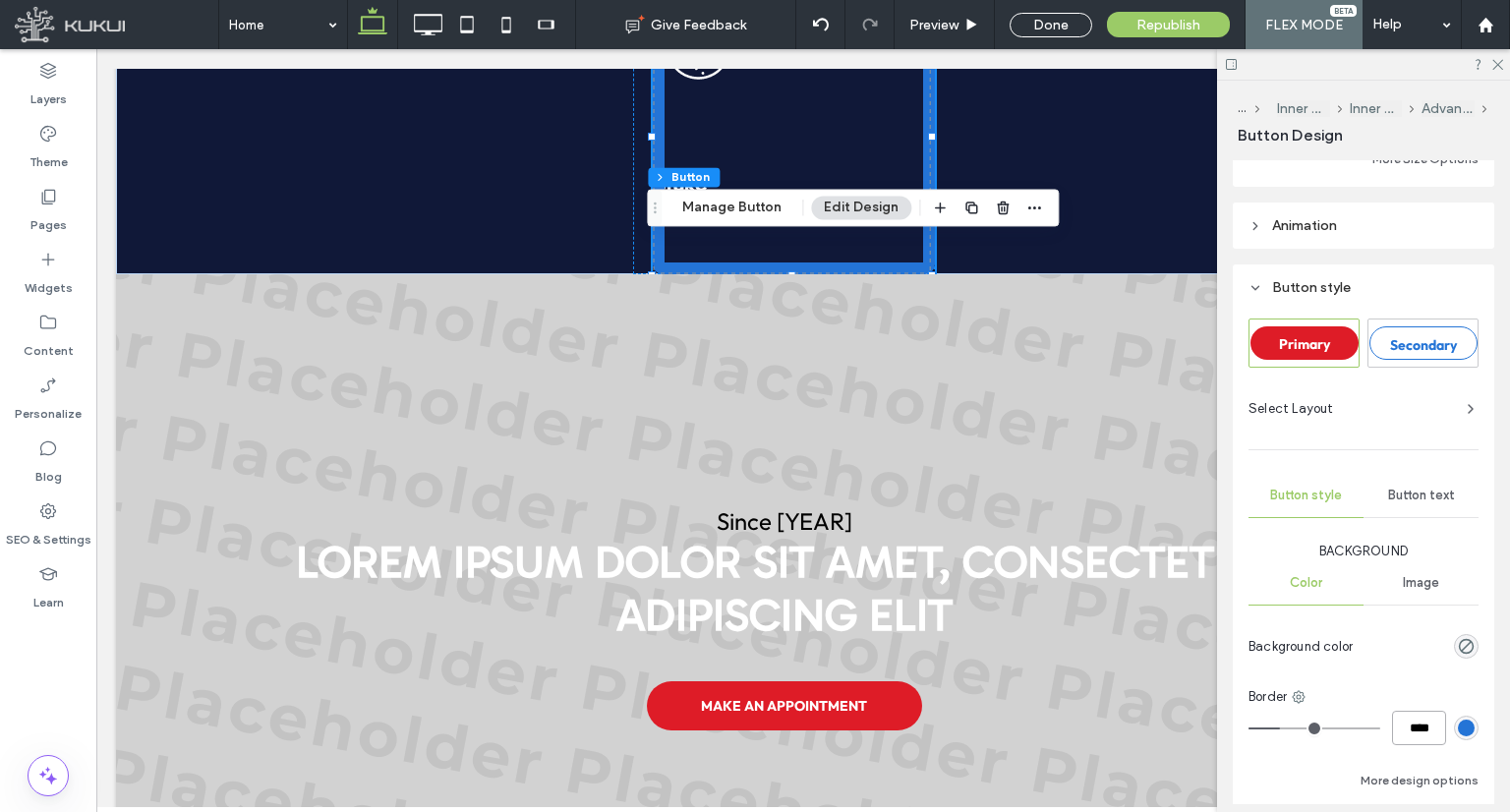 type on "**" 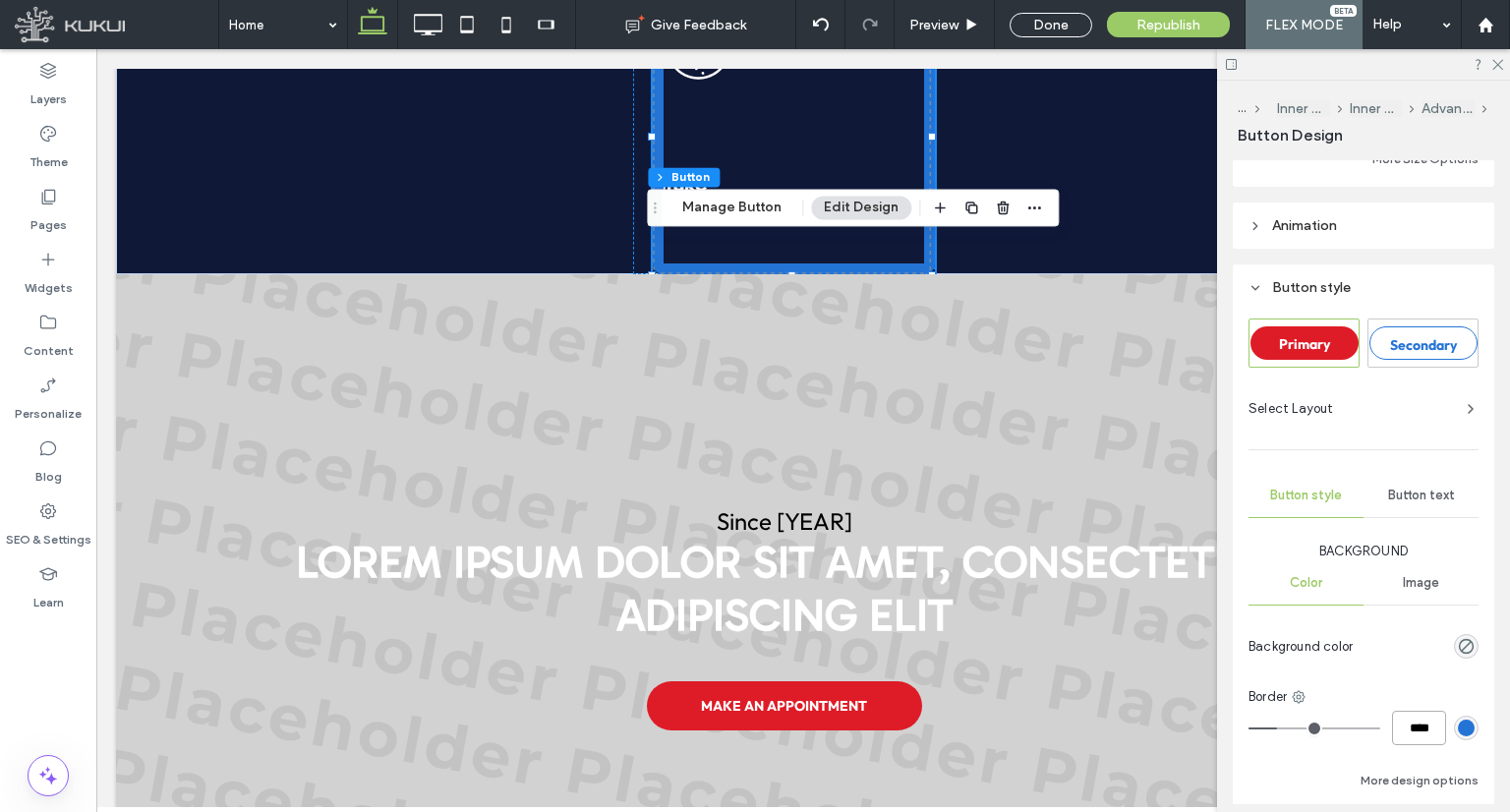type on "**" 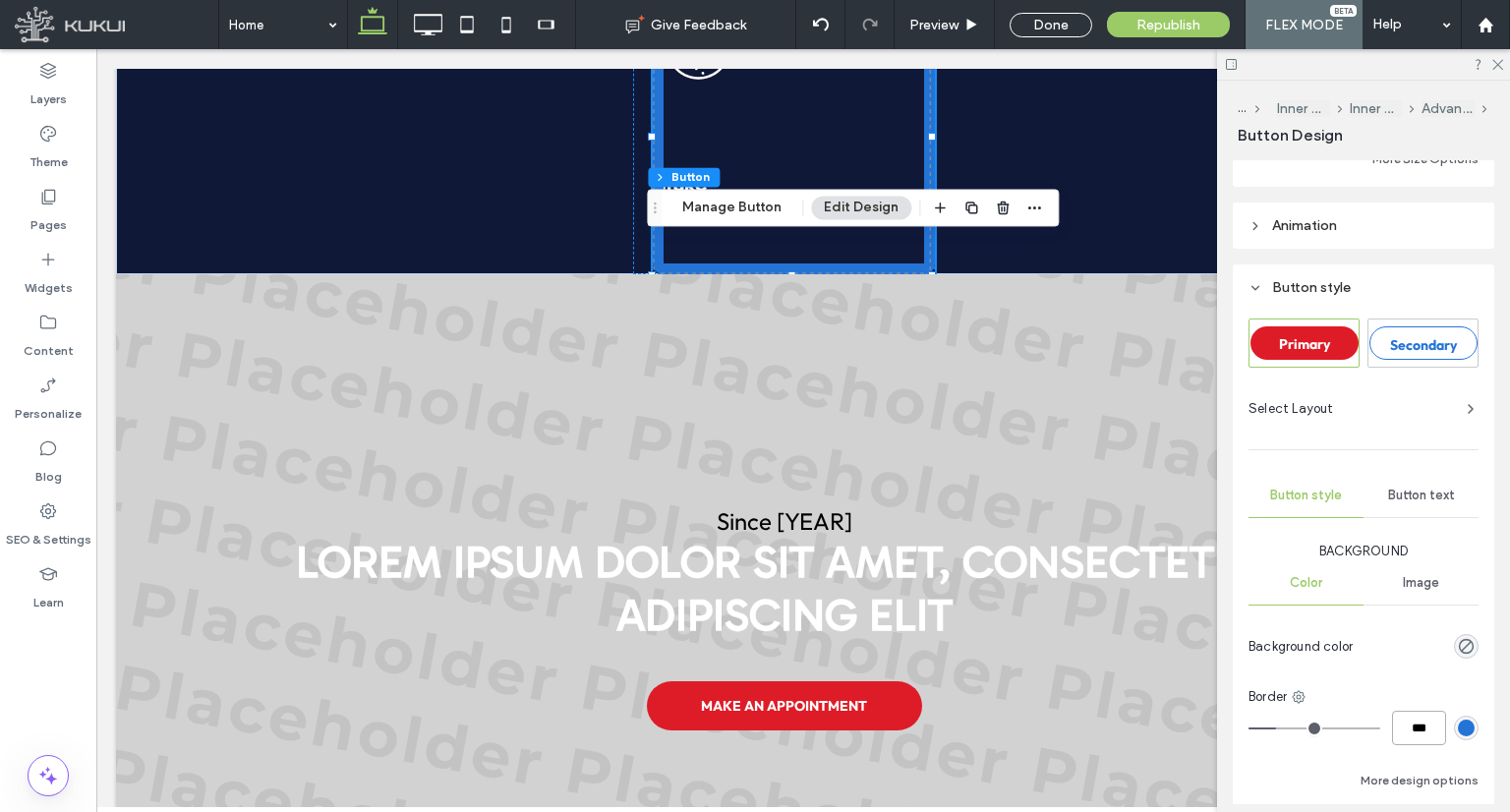 type on "***" 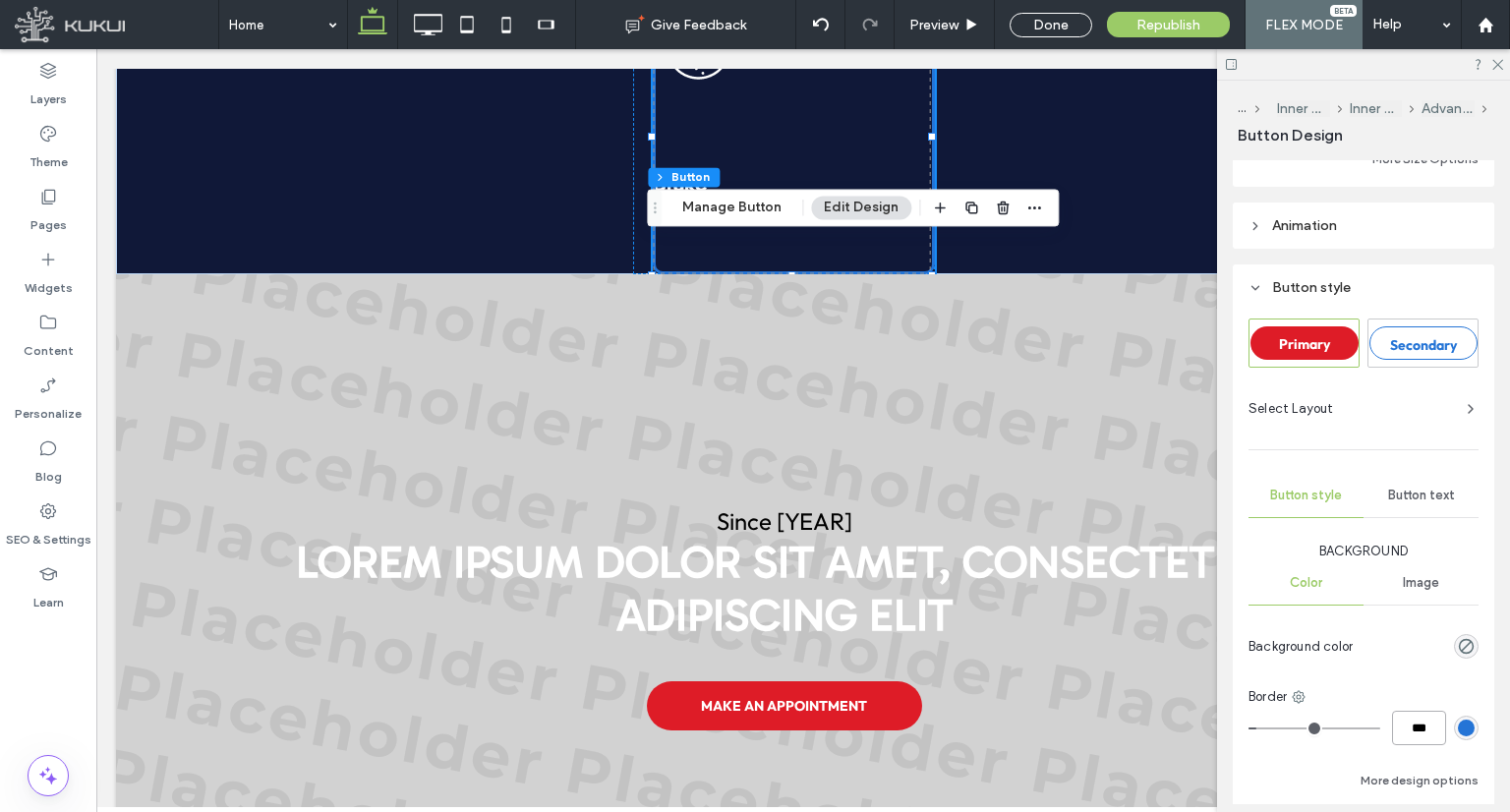 type on "*" 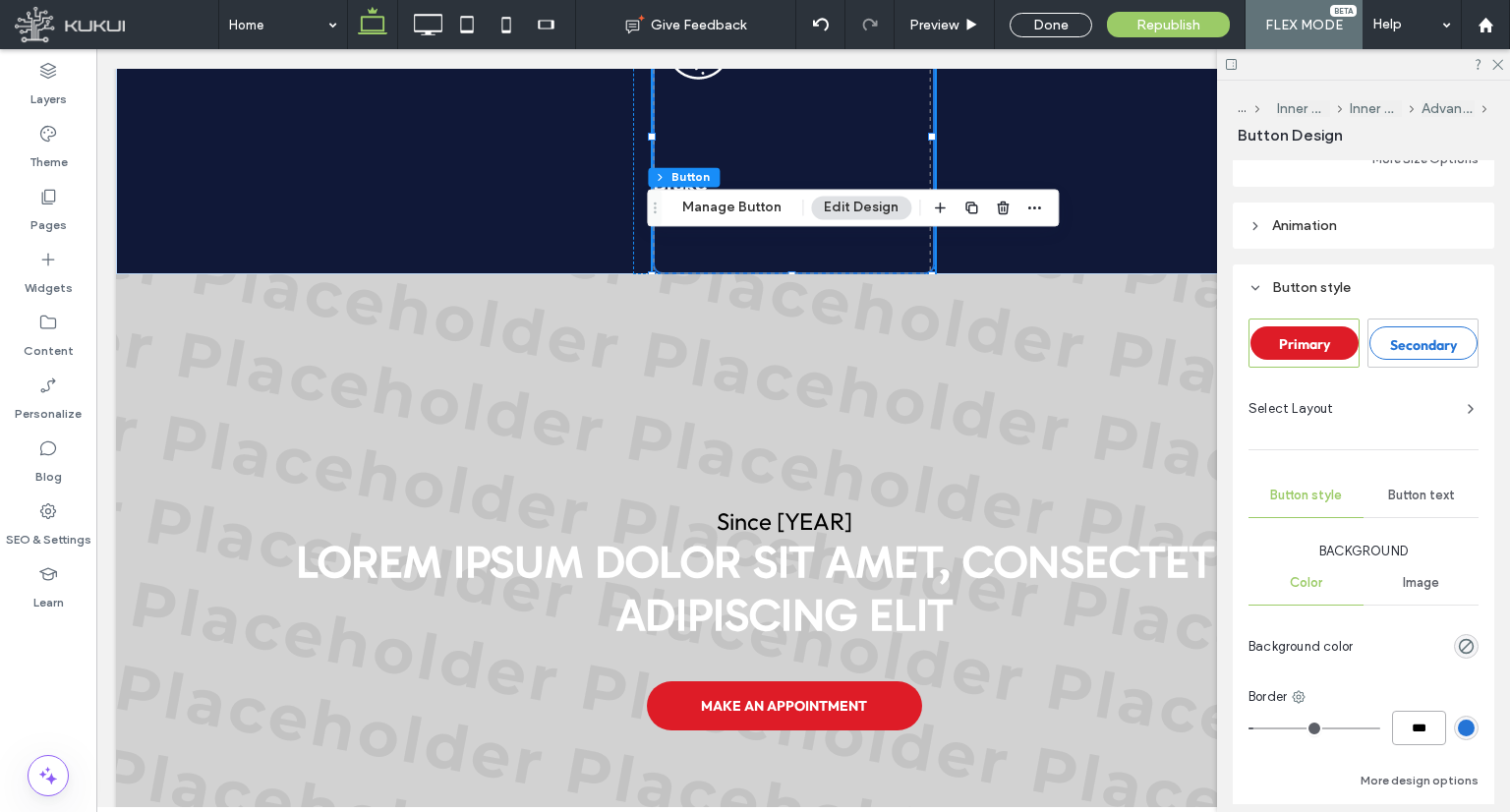 type on "*" 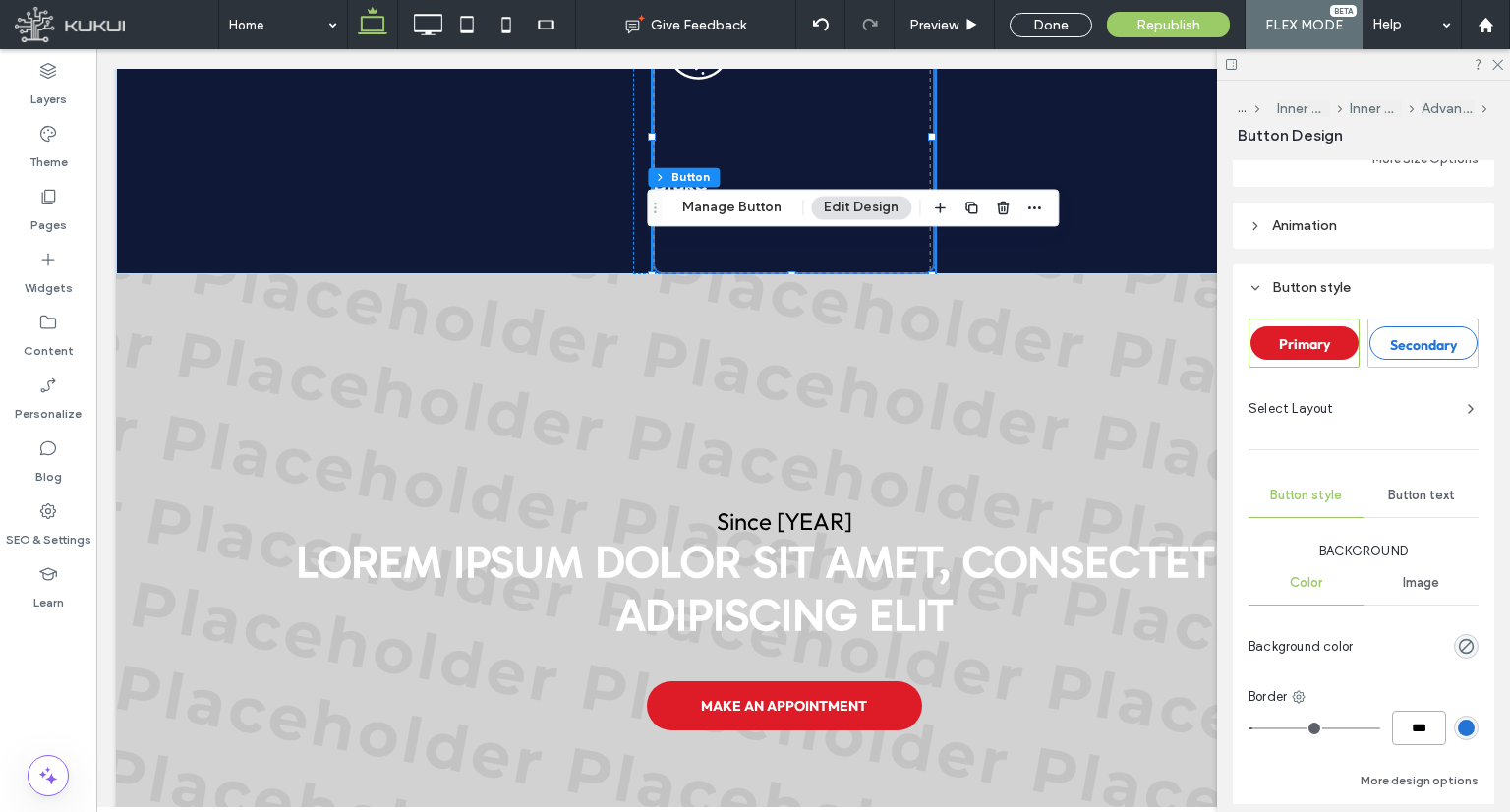 type on "****" 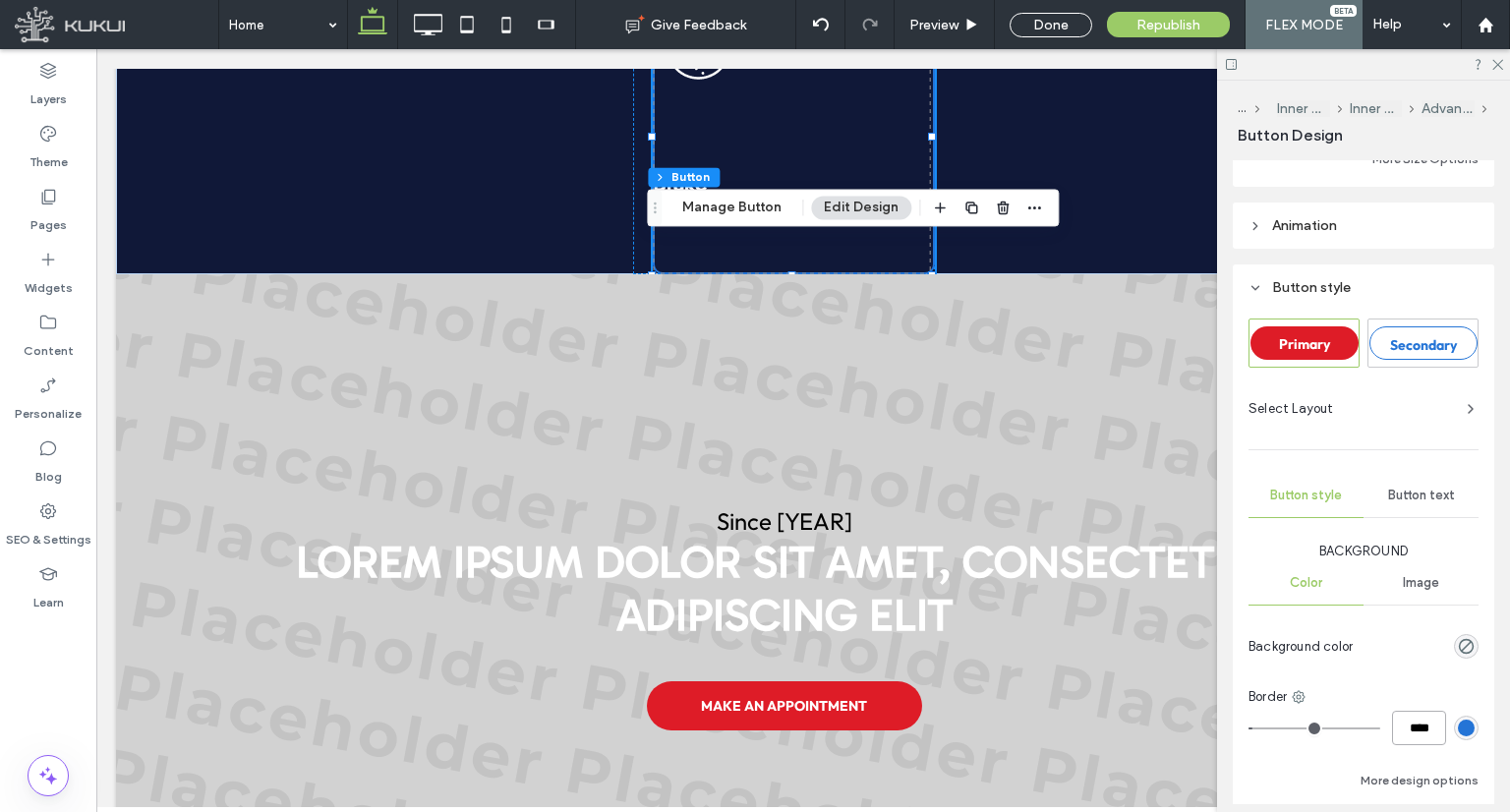 type on "**" 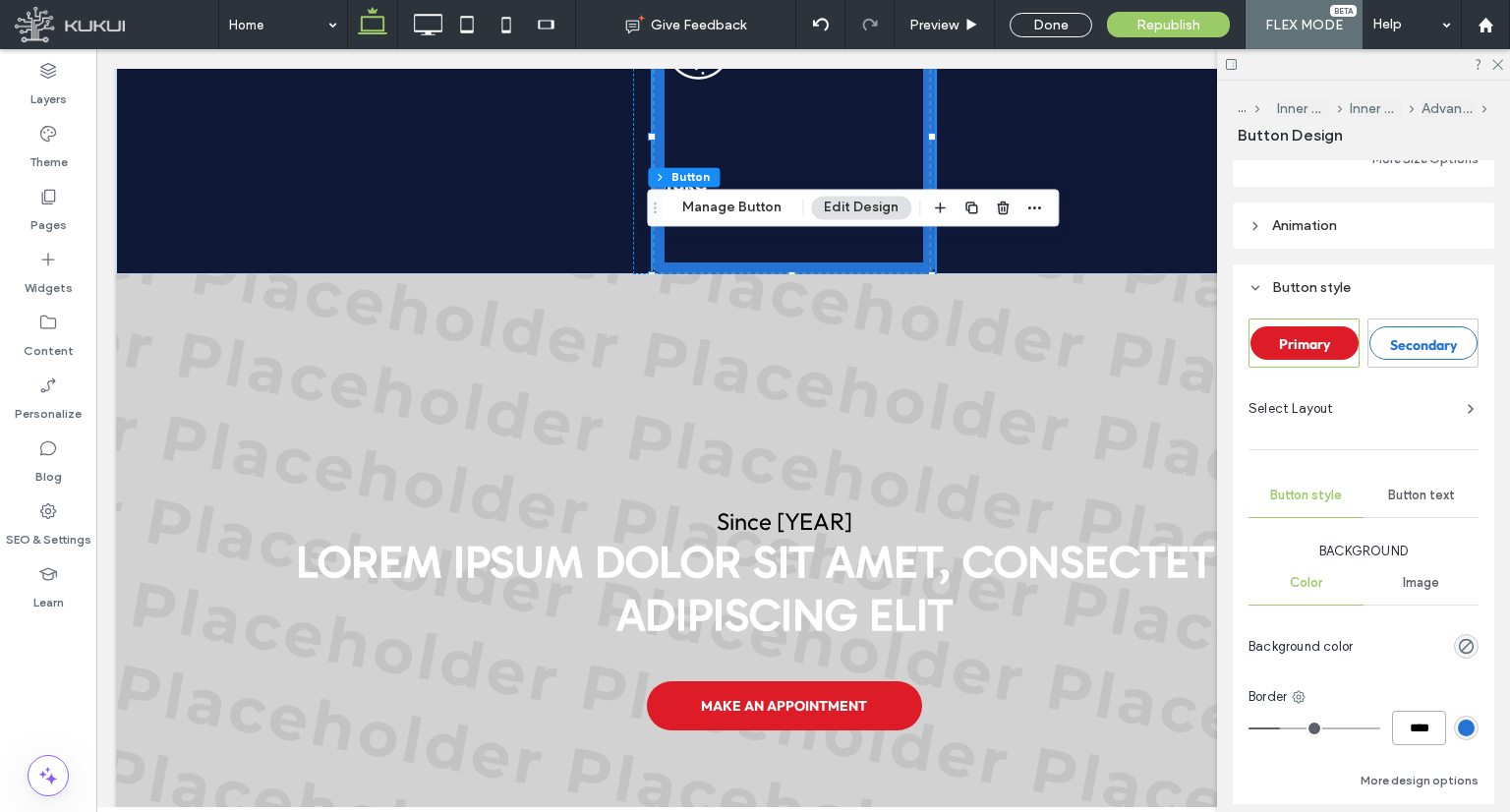 type on "****" 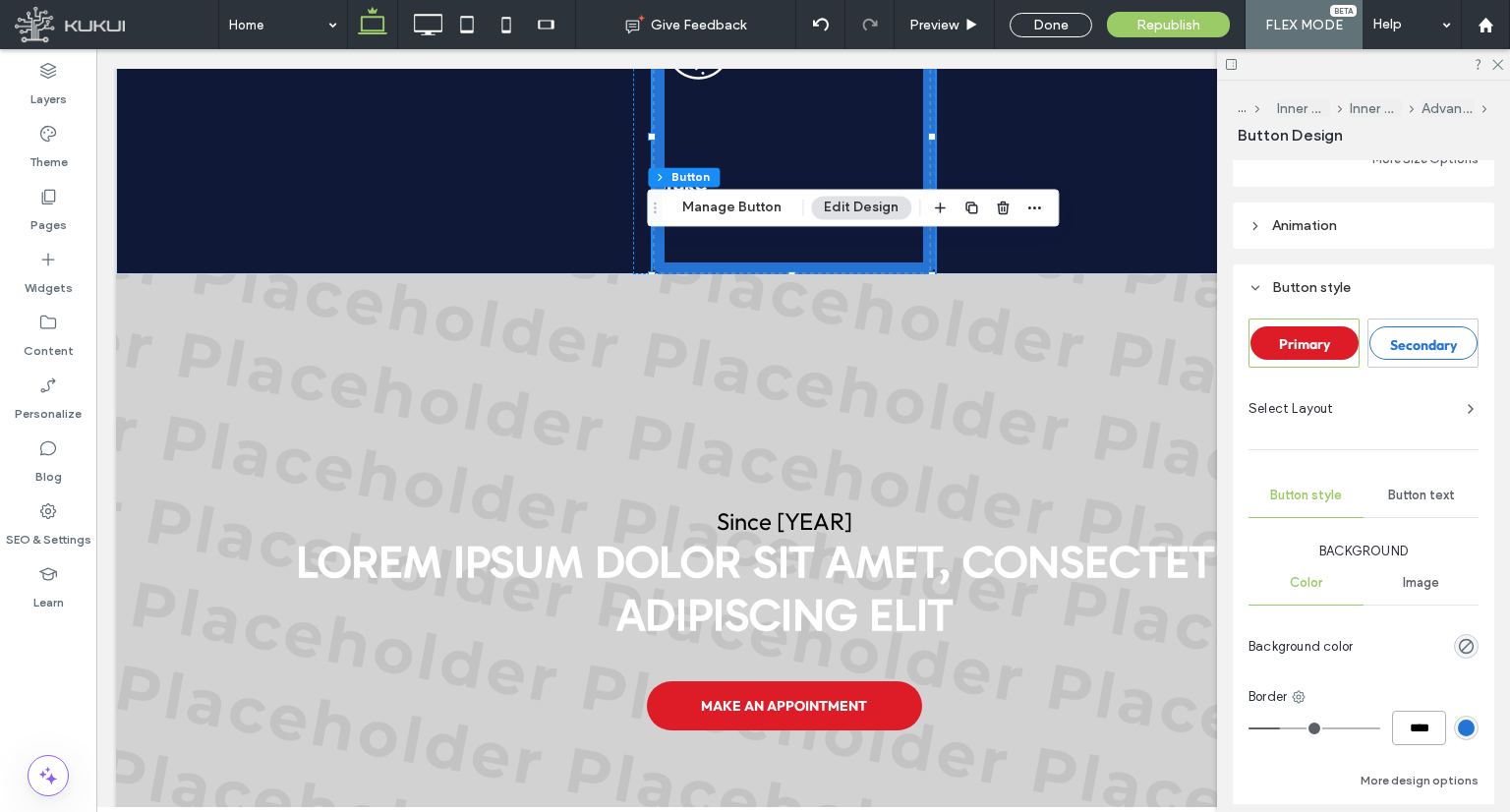 type on "**" 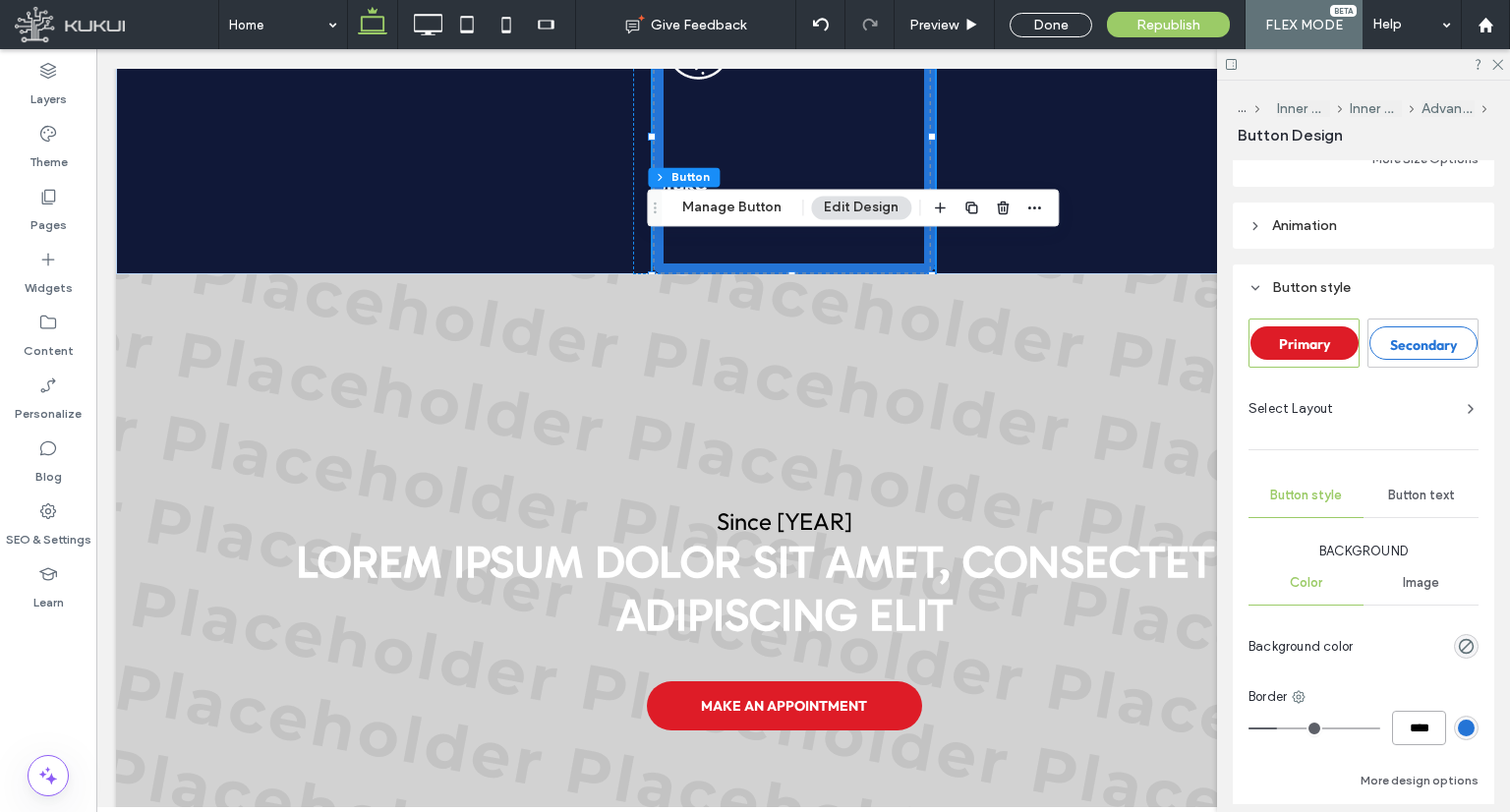 type on "**" 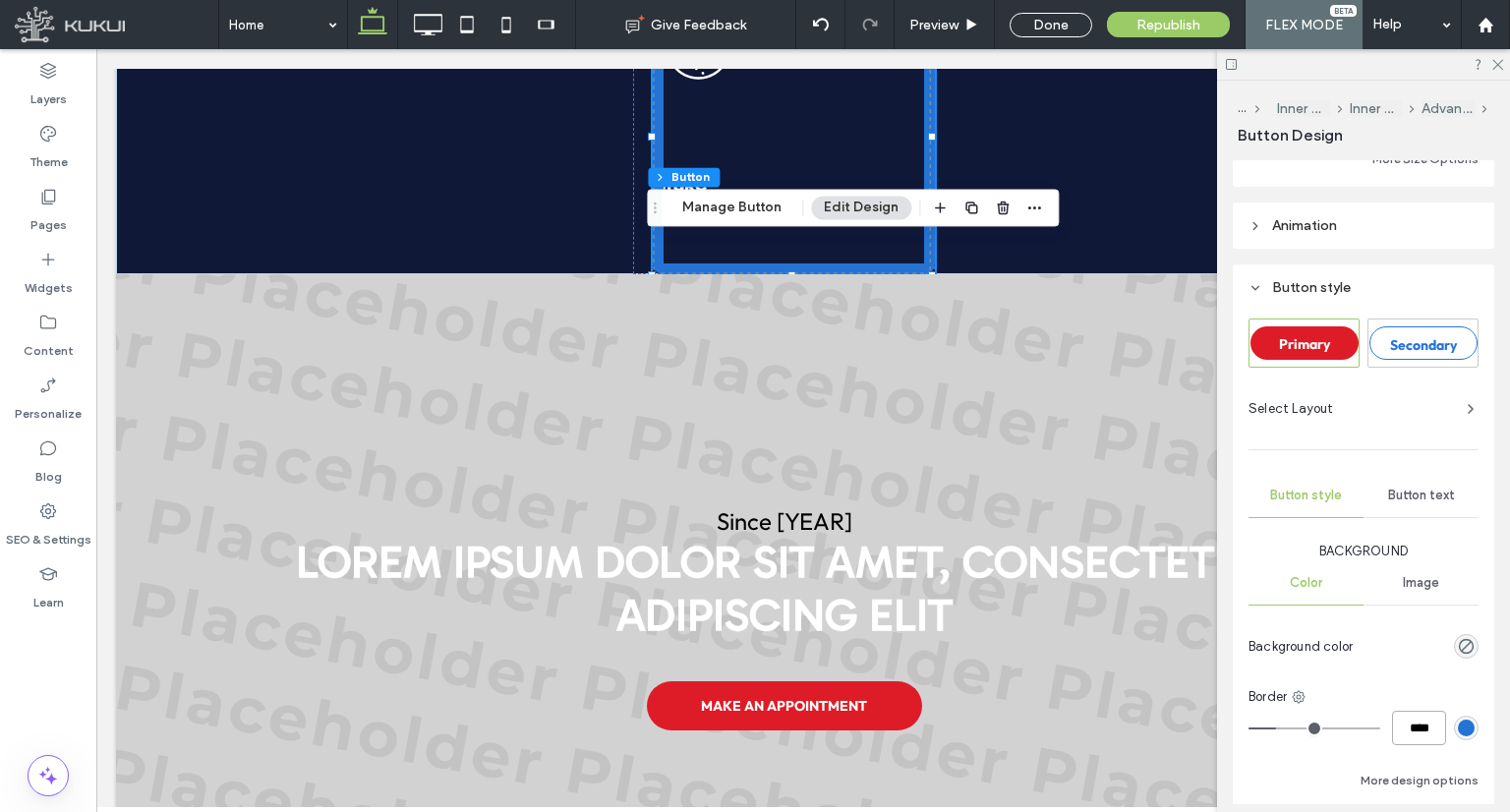 type on "***" 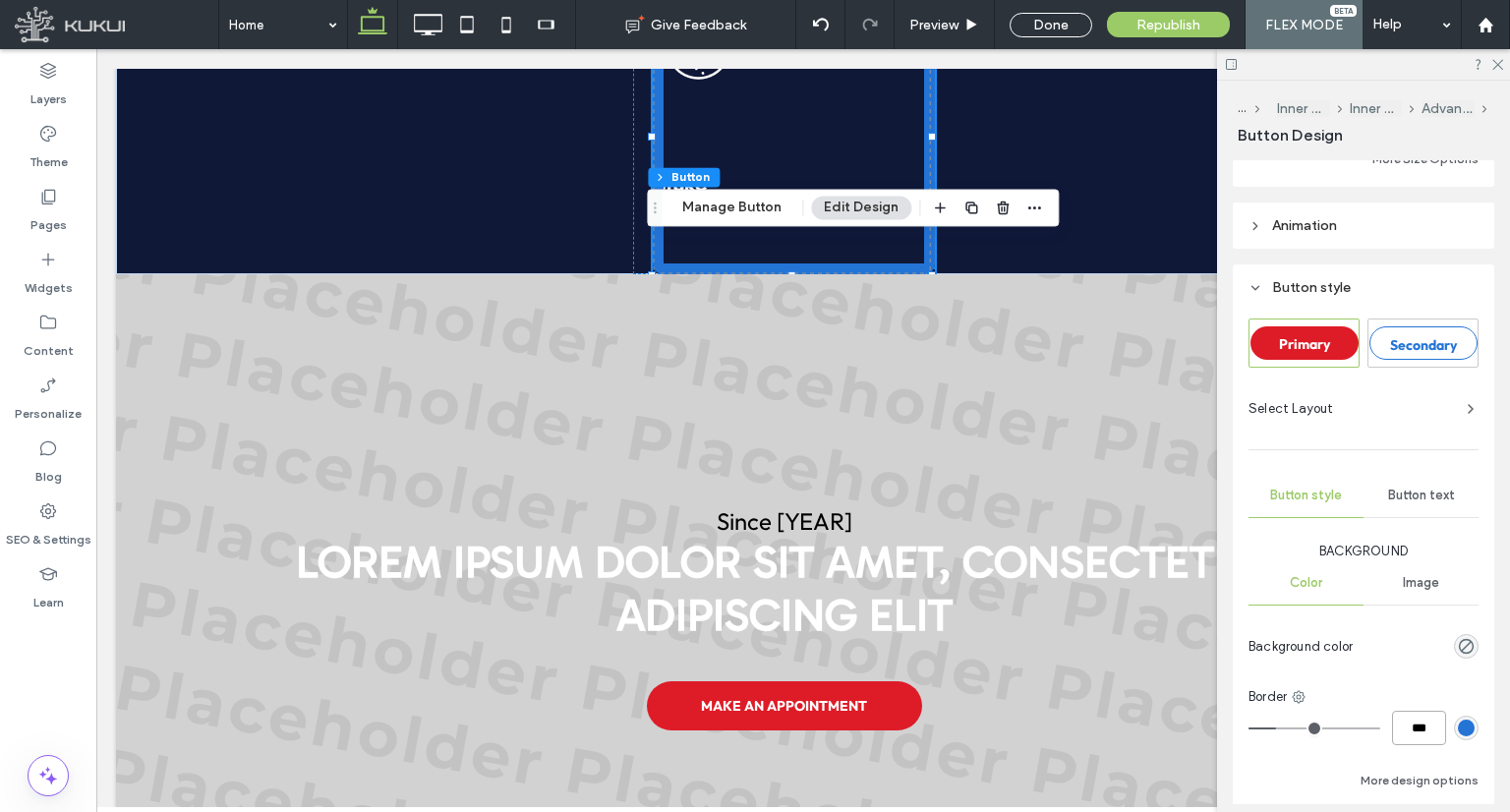 type on "*" 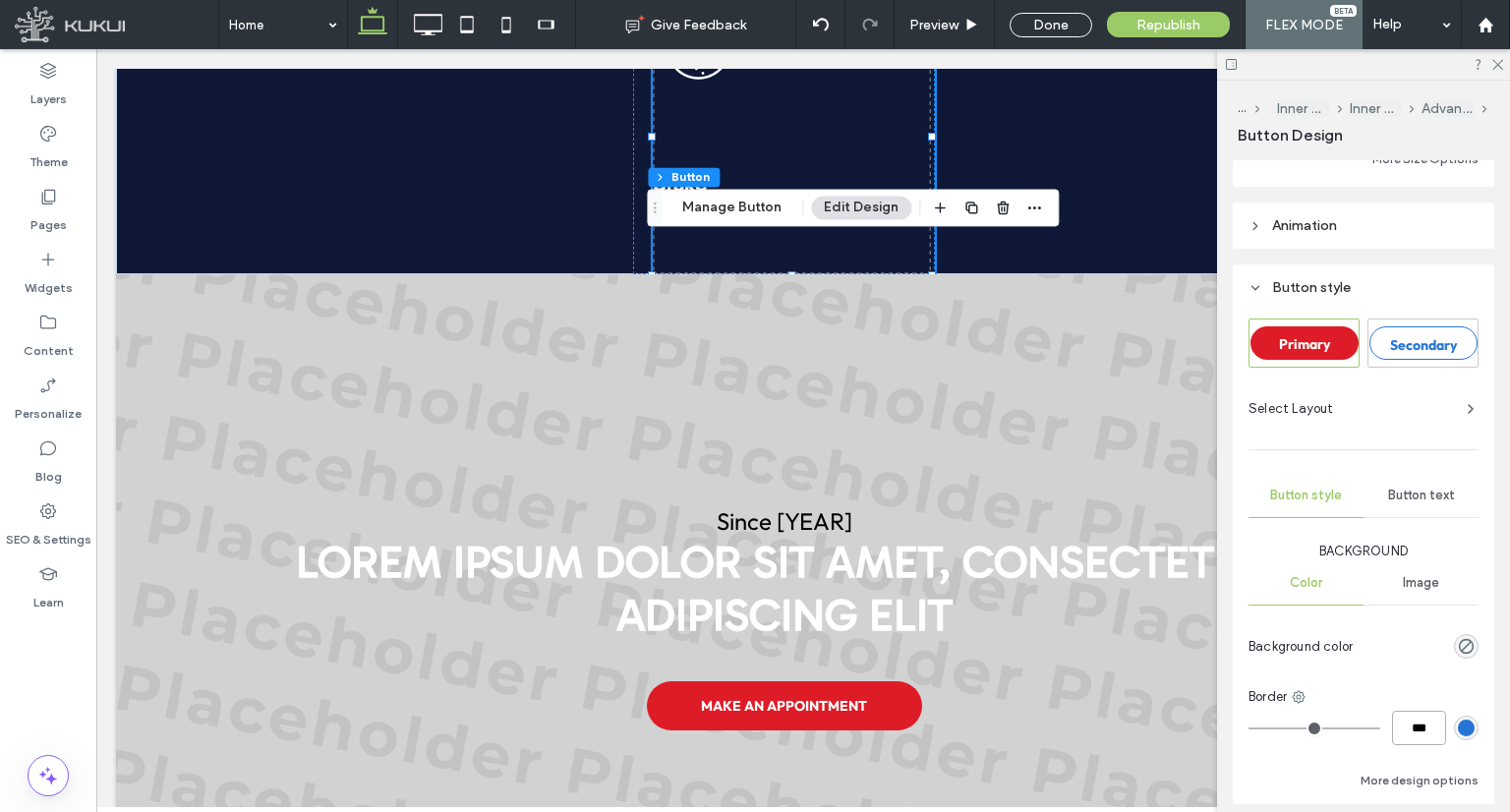 type on "***" 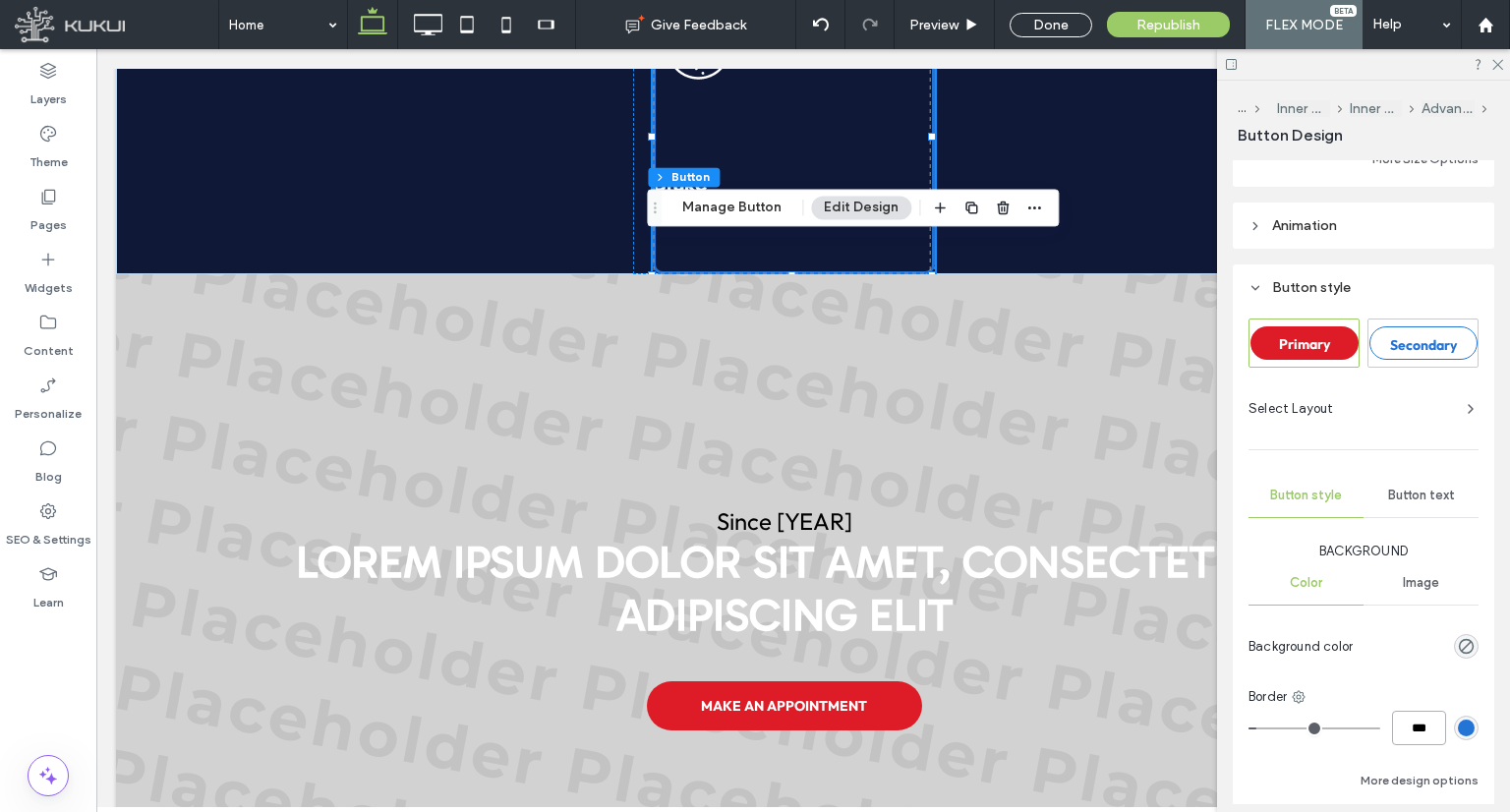 type on "*" 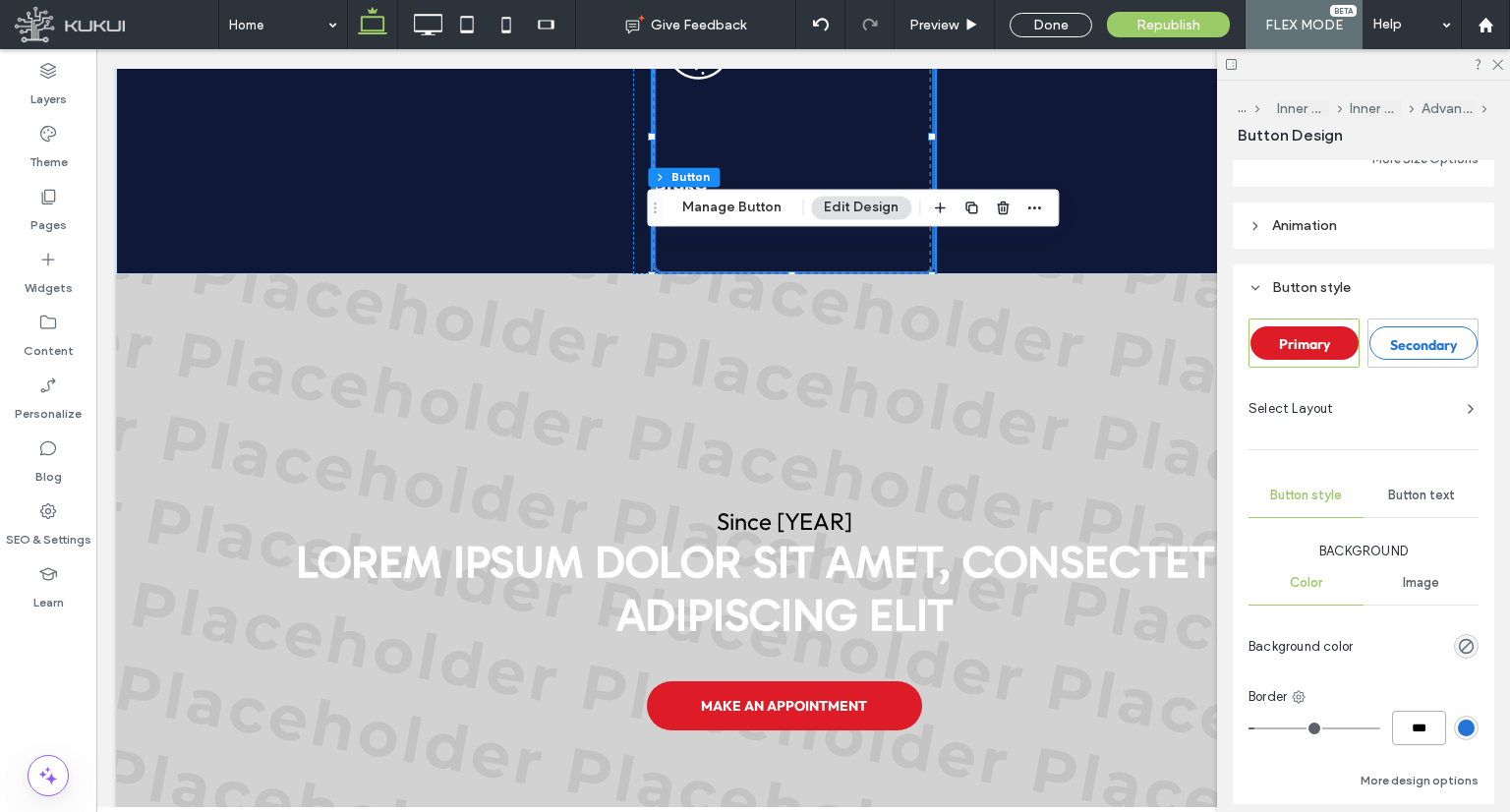 scroll, scrollTop: 1038, scrollLeft: 0, axis: vertical 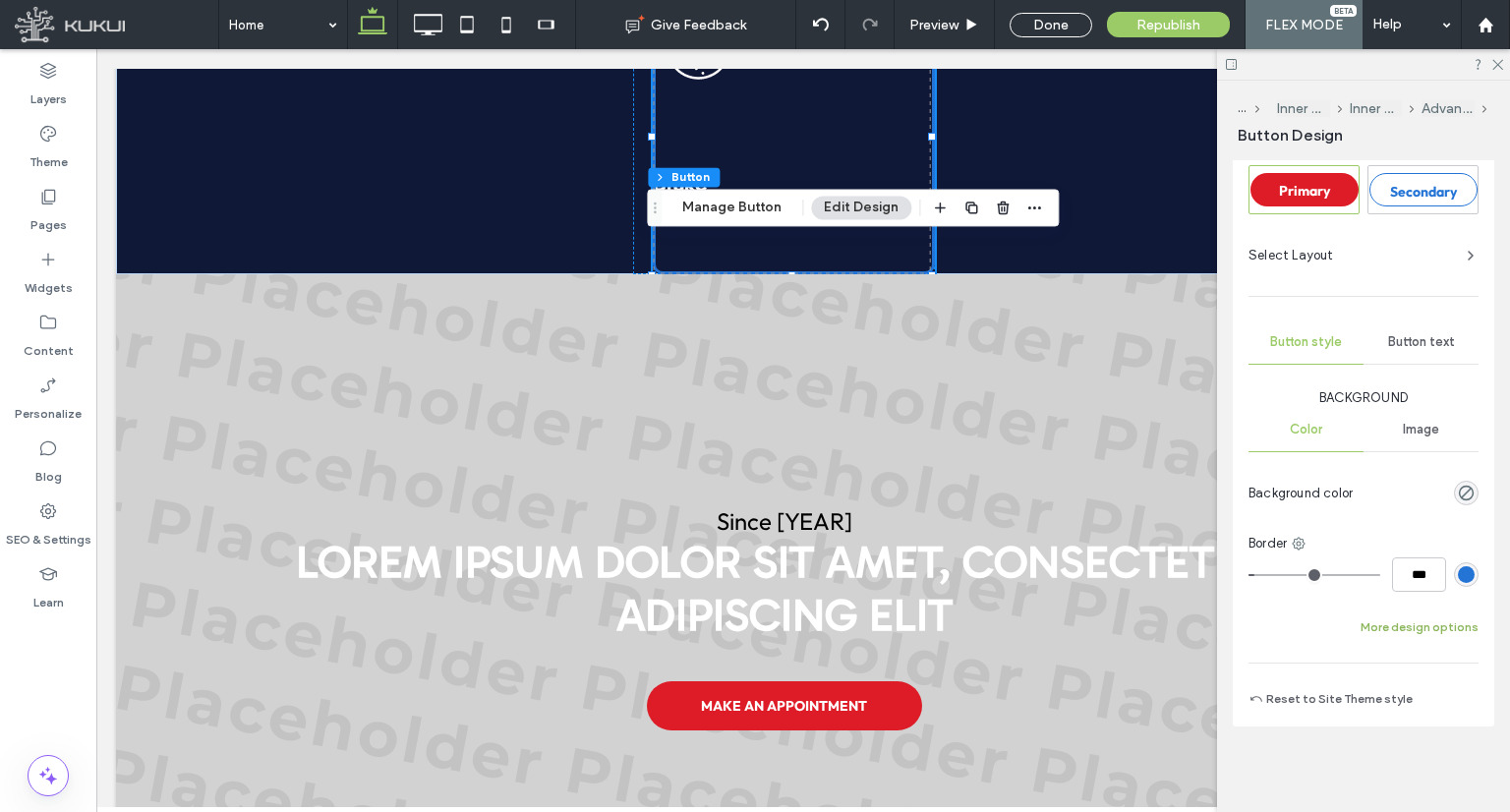 click on "More design options" at bounding box center (1420, 627) 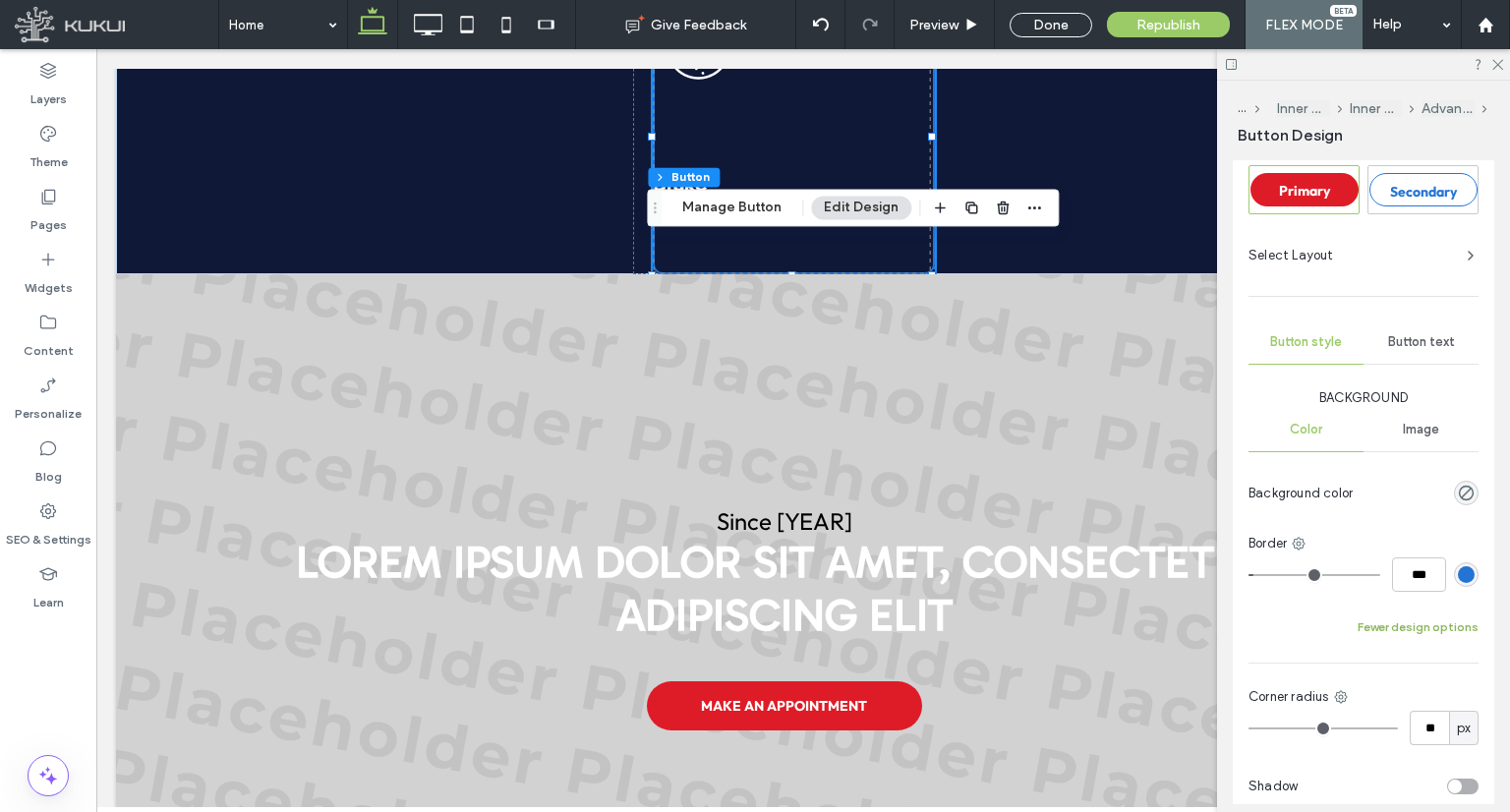 type on "*" 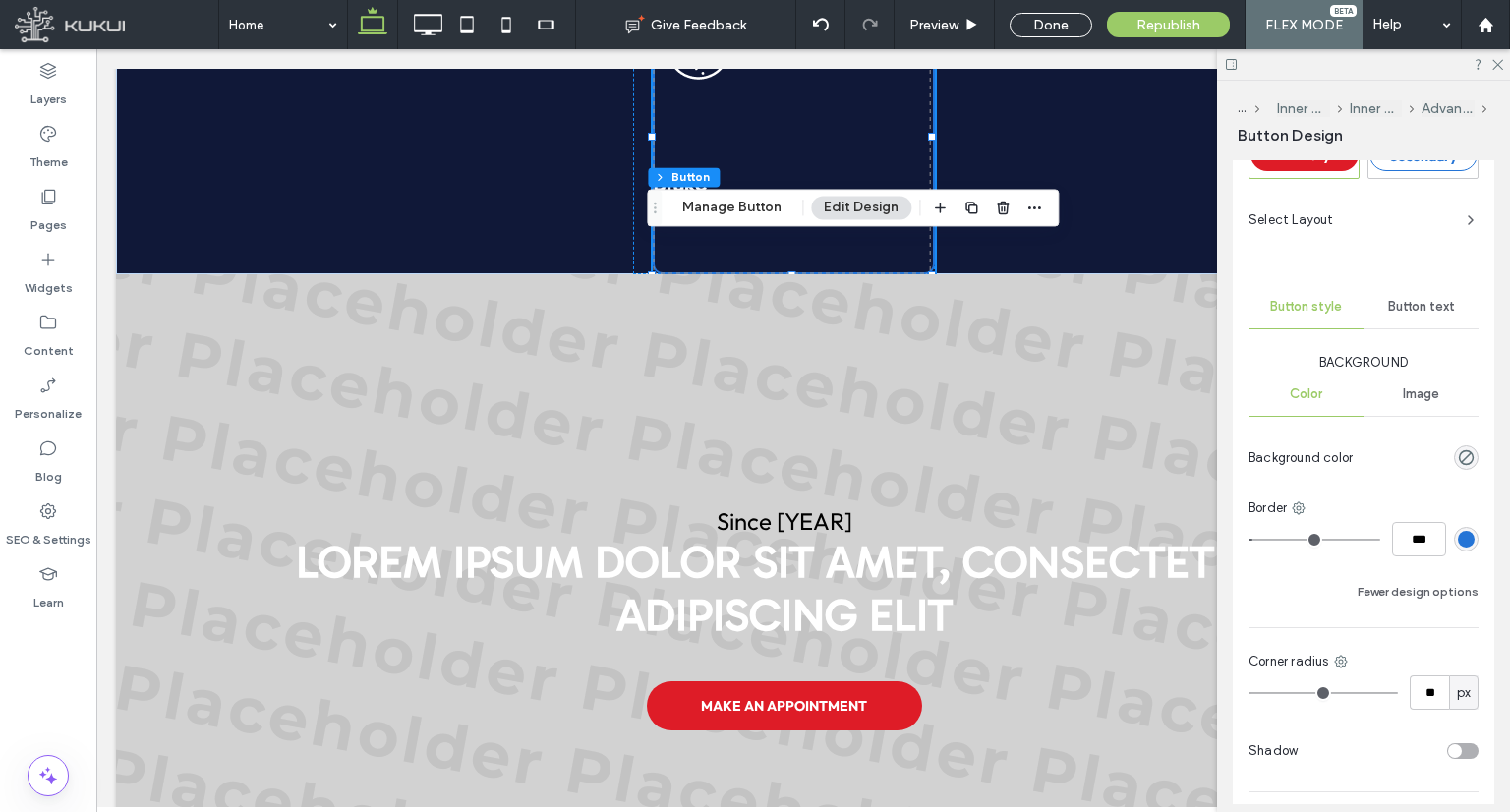scroll, scrollTop: 1136, scrollLeft: 0, axis: vertical 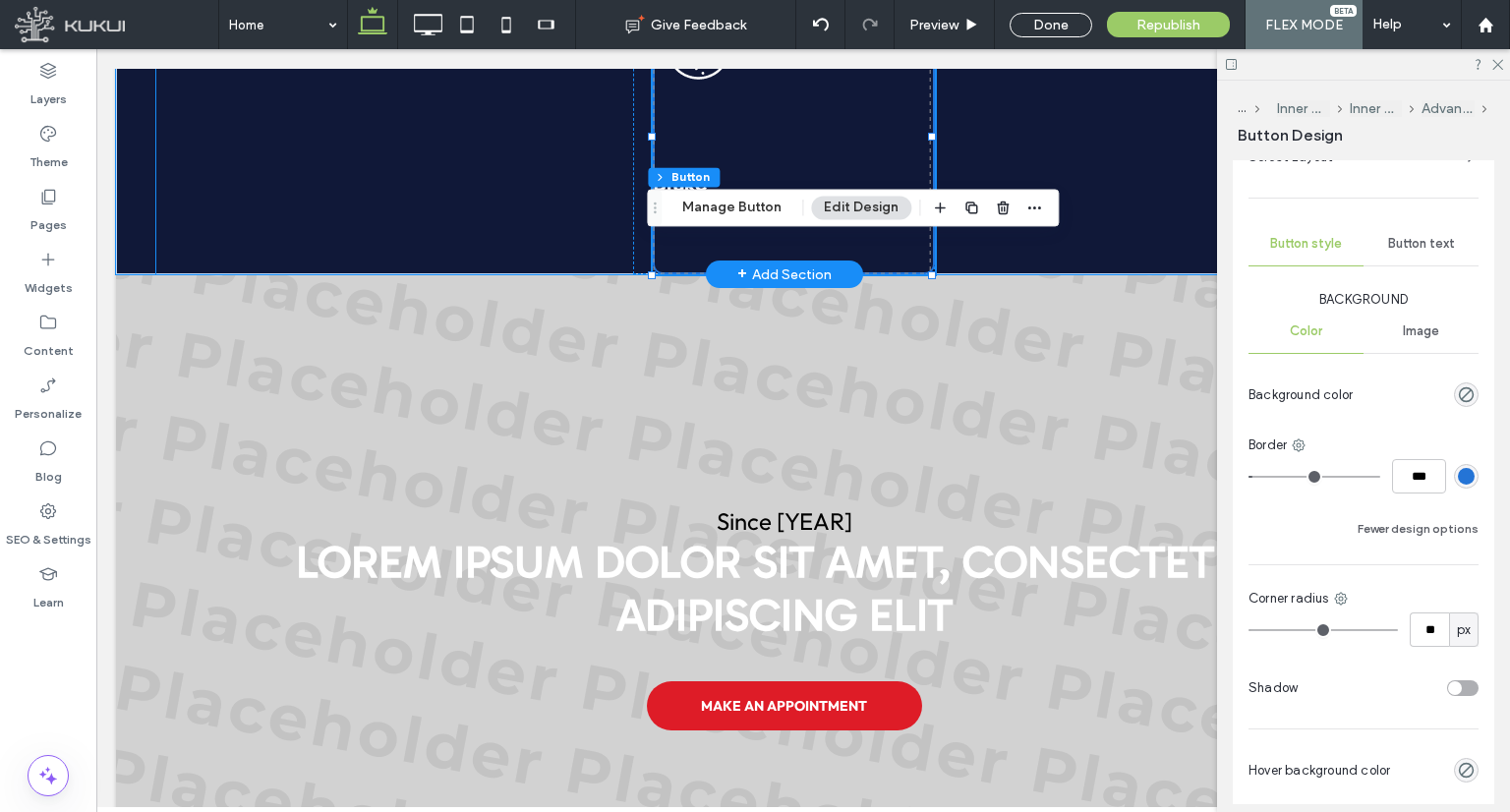 click on "Brake Services" at bounding box center [784, 127] 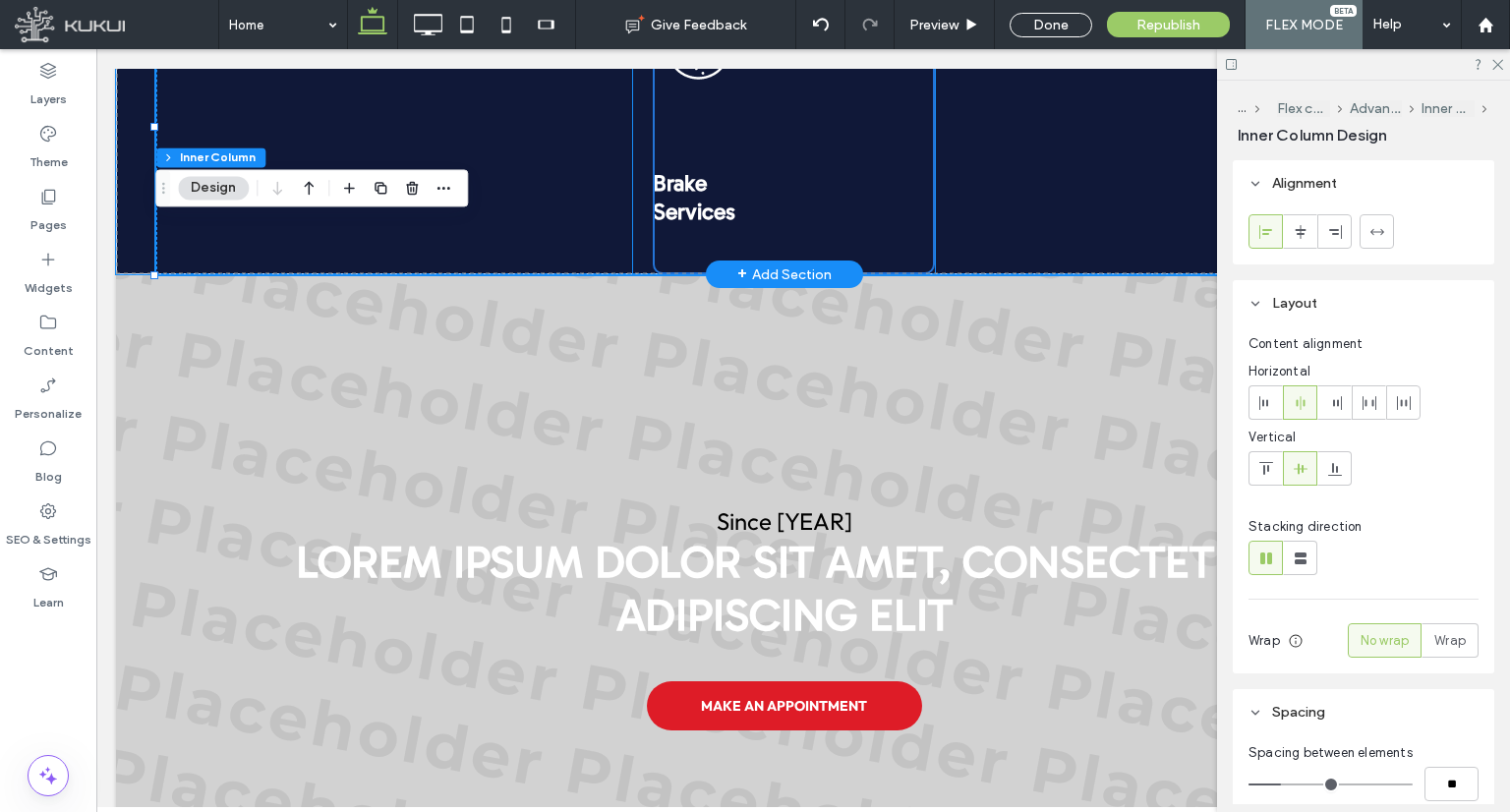 click on "Brake Services" at bounding box center [784, 127] 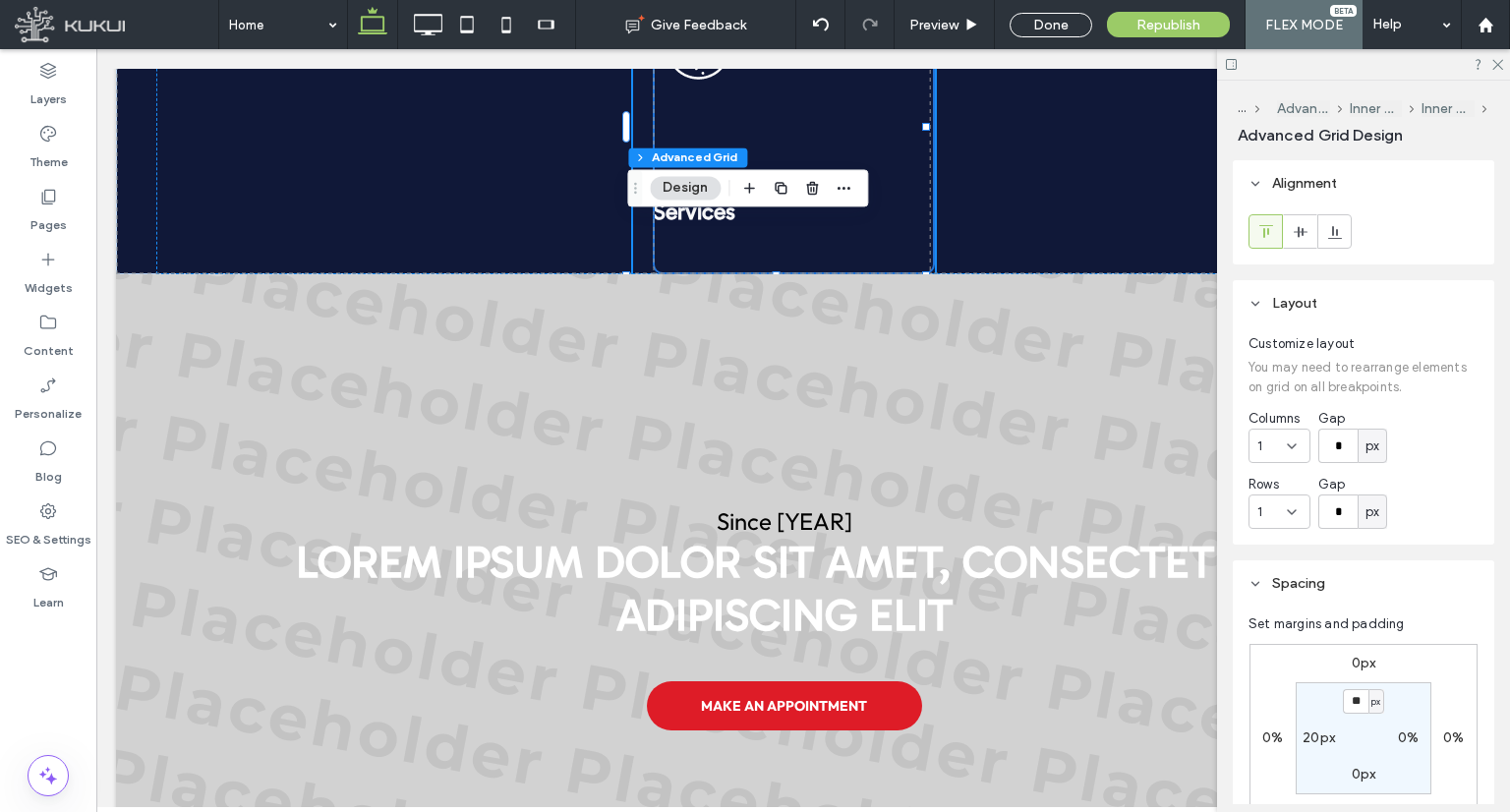 click on "20px" at bounding box center [1318, 737] 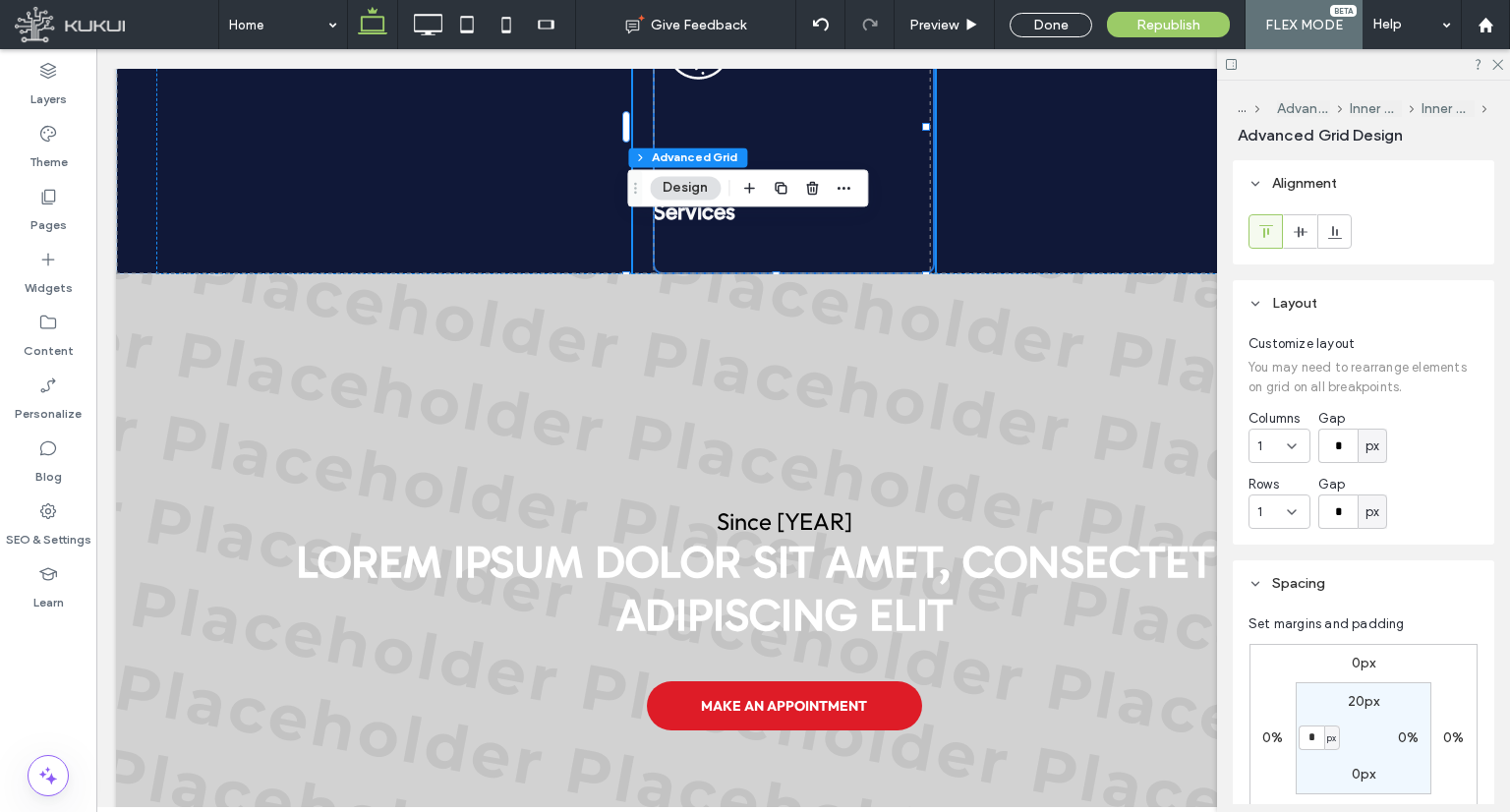 type on "*" 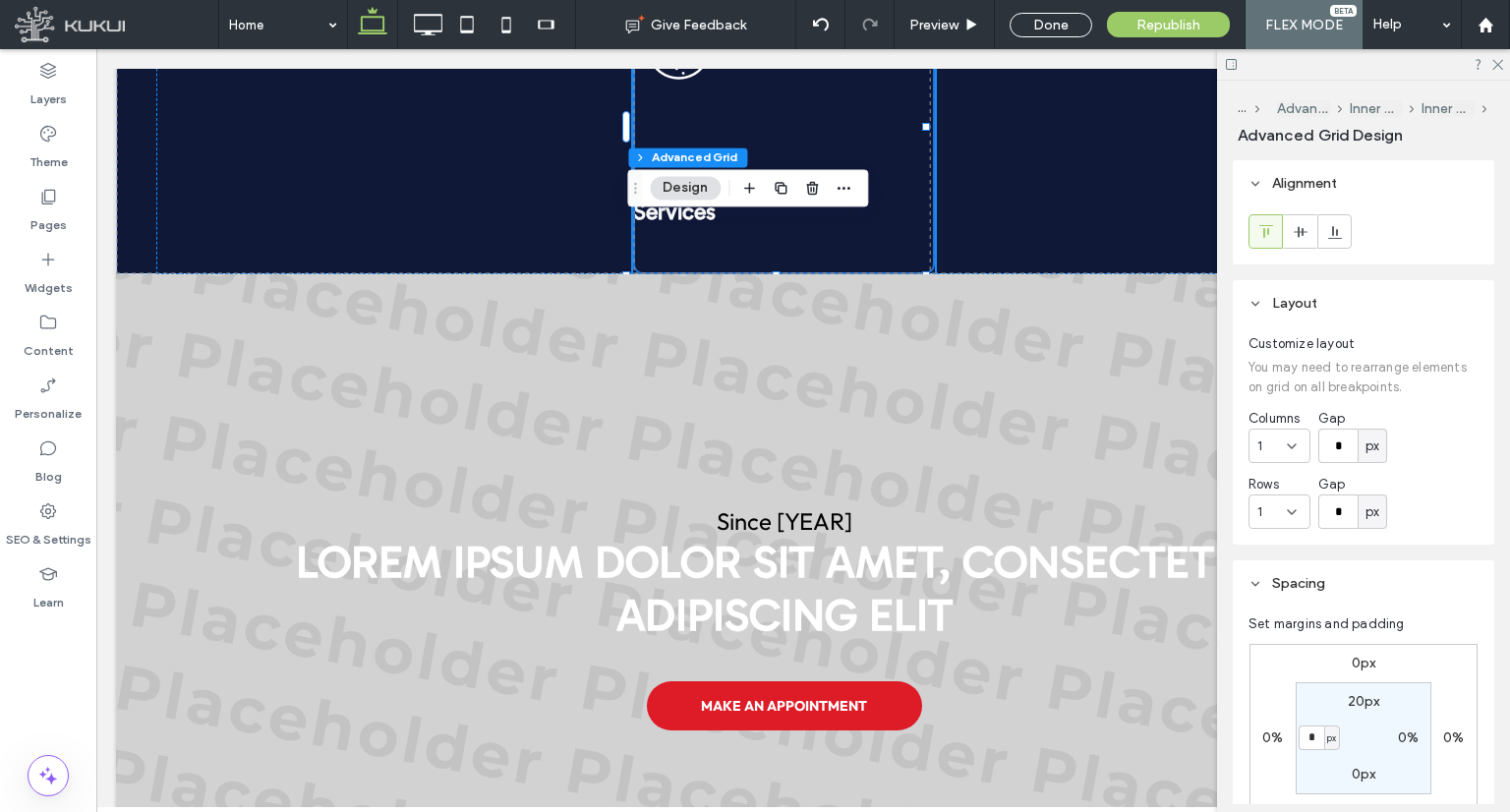 click on "20px" at bounding box center (1364, 701) 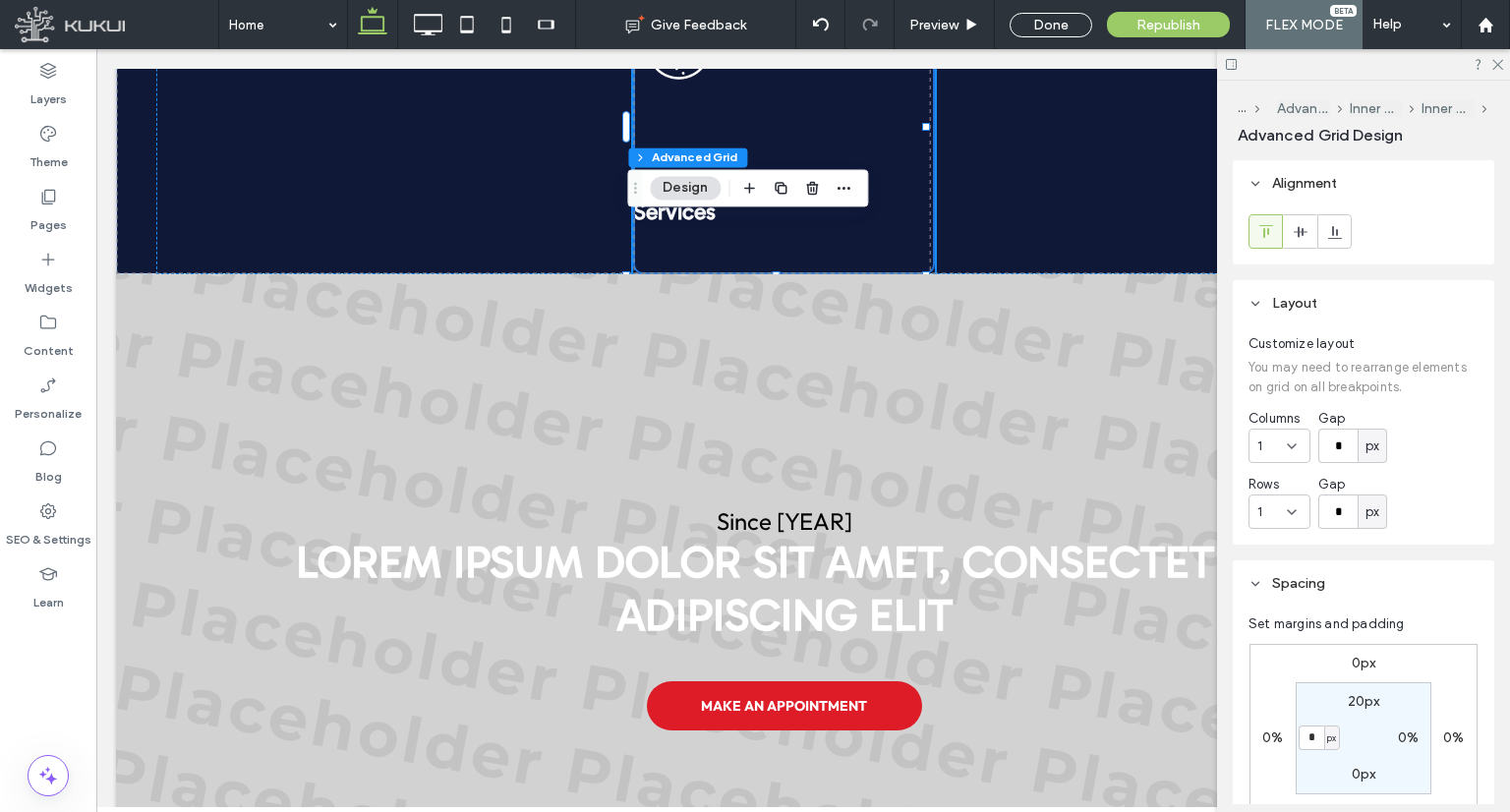 type on "**" 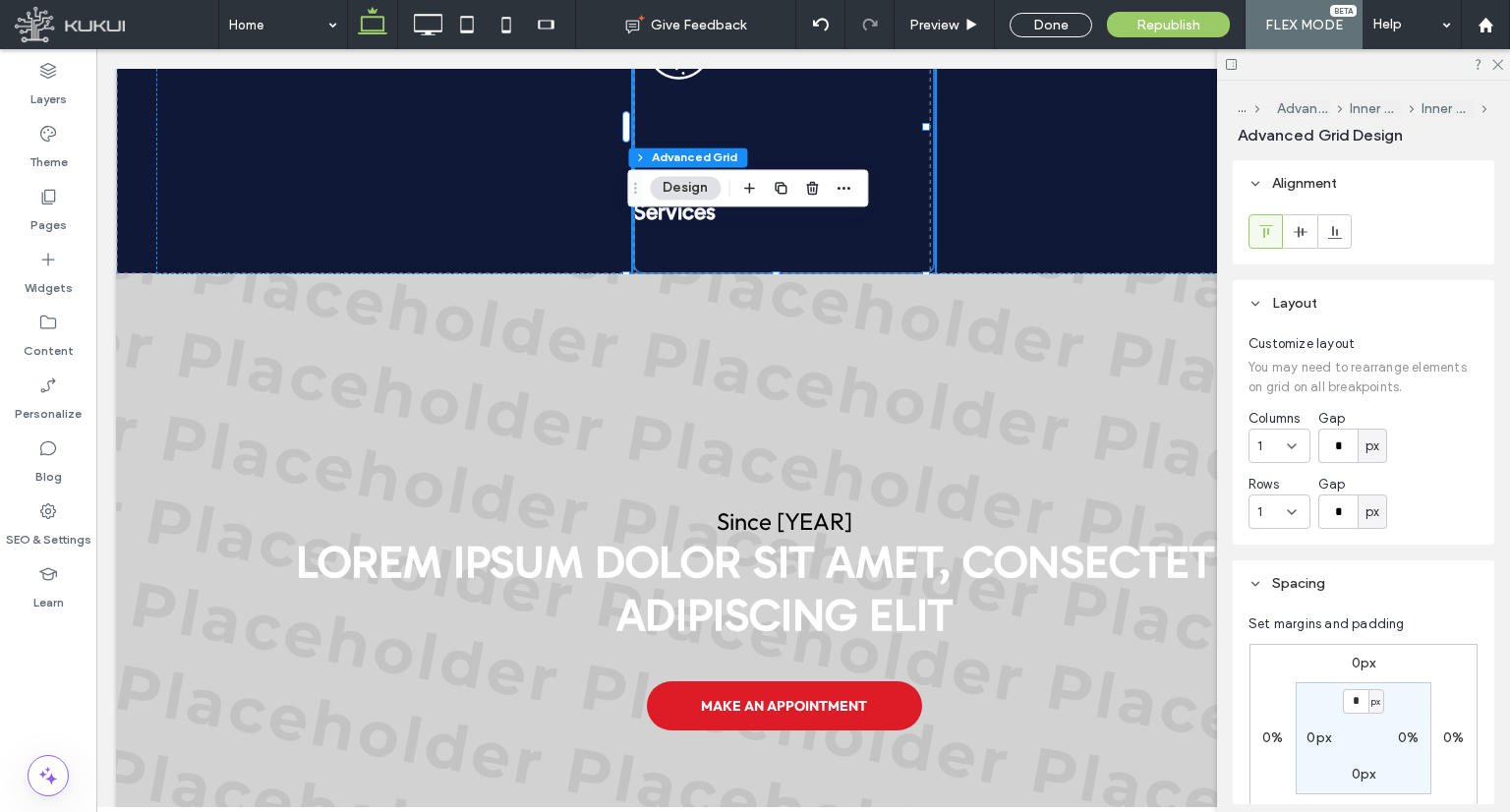 type on "*" 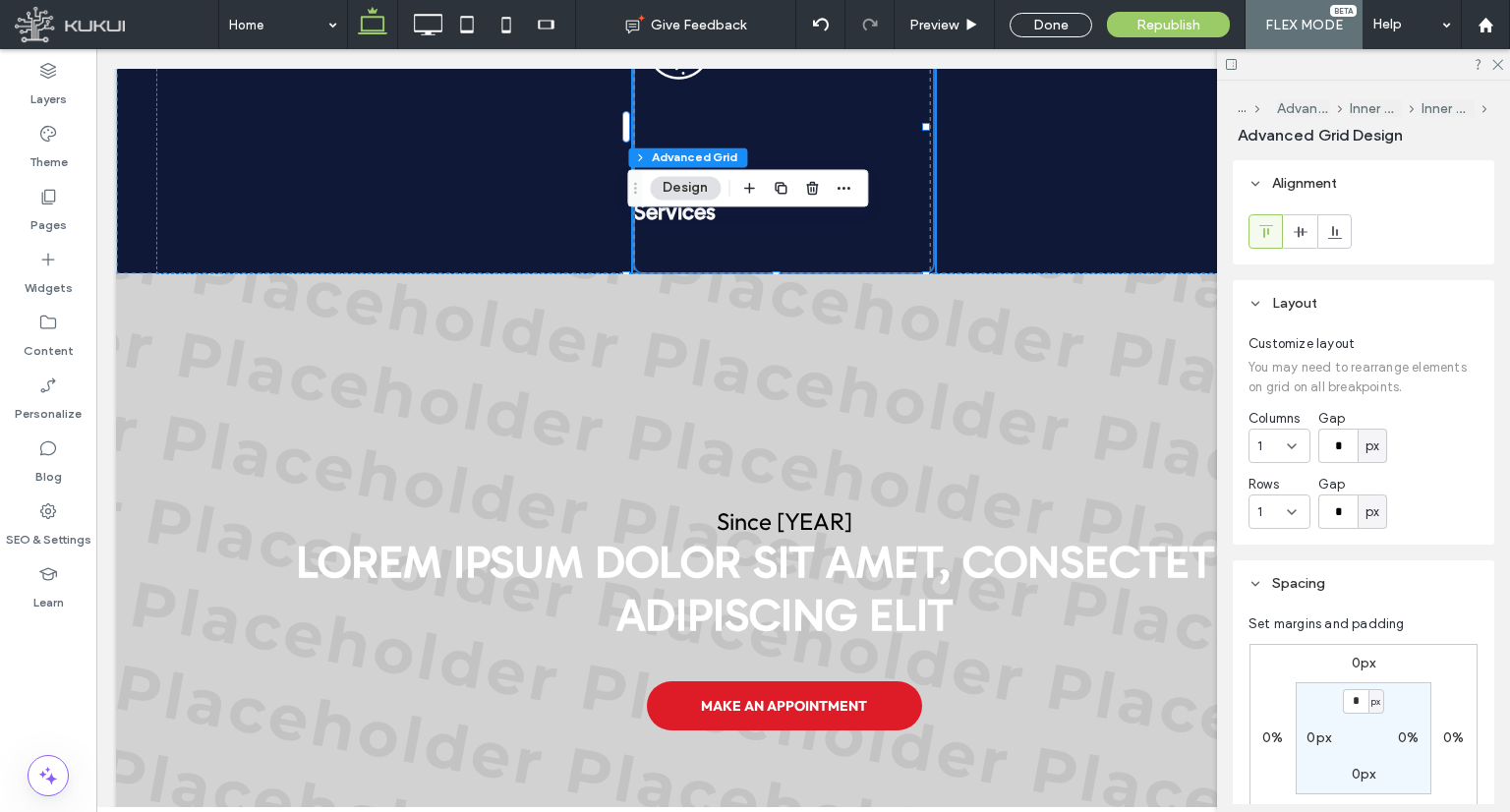 type on "*" 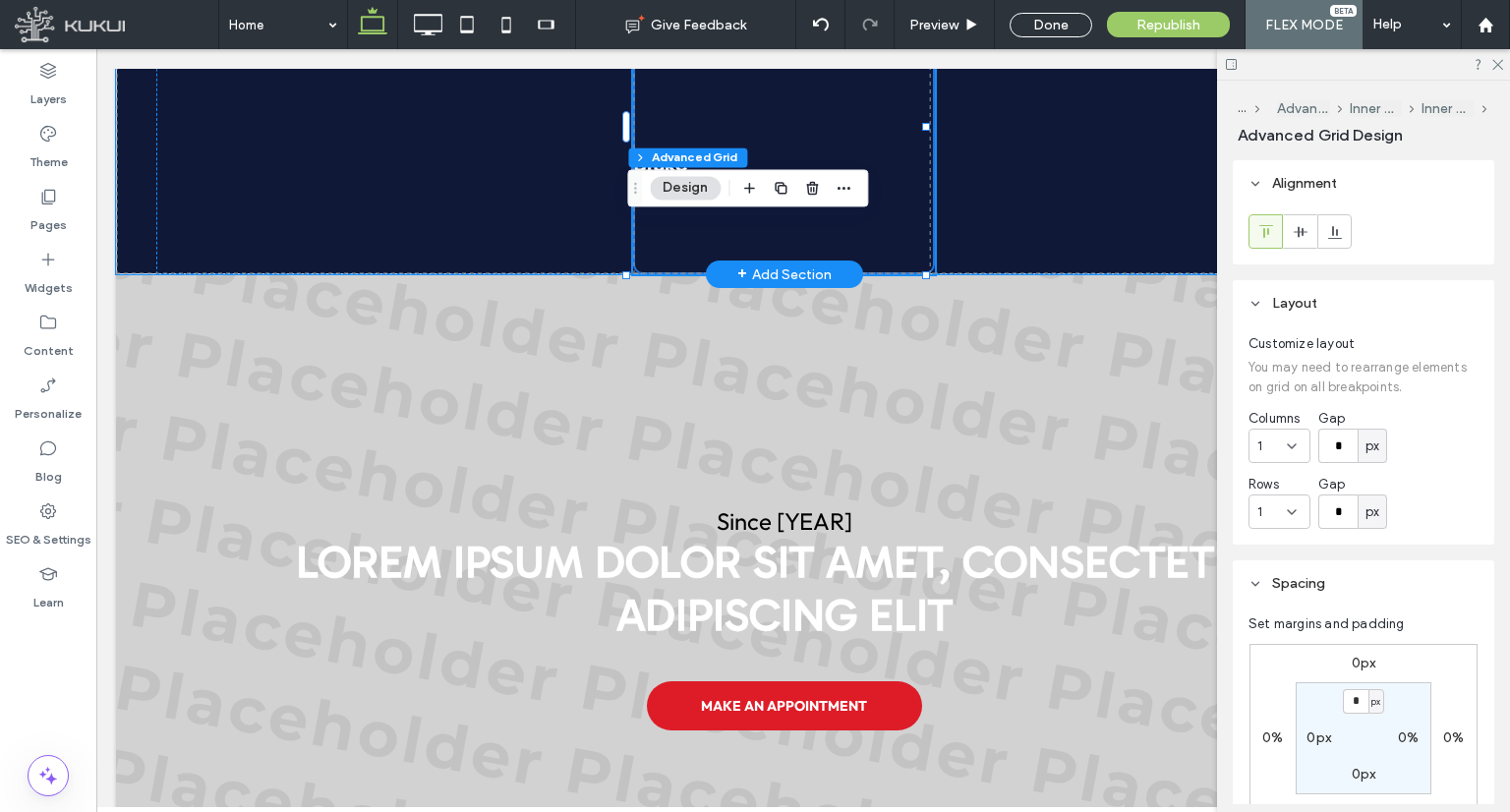 click at bounding box center [784, 127] 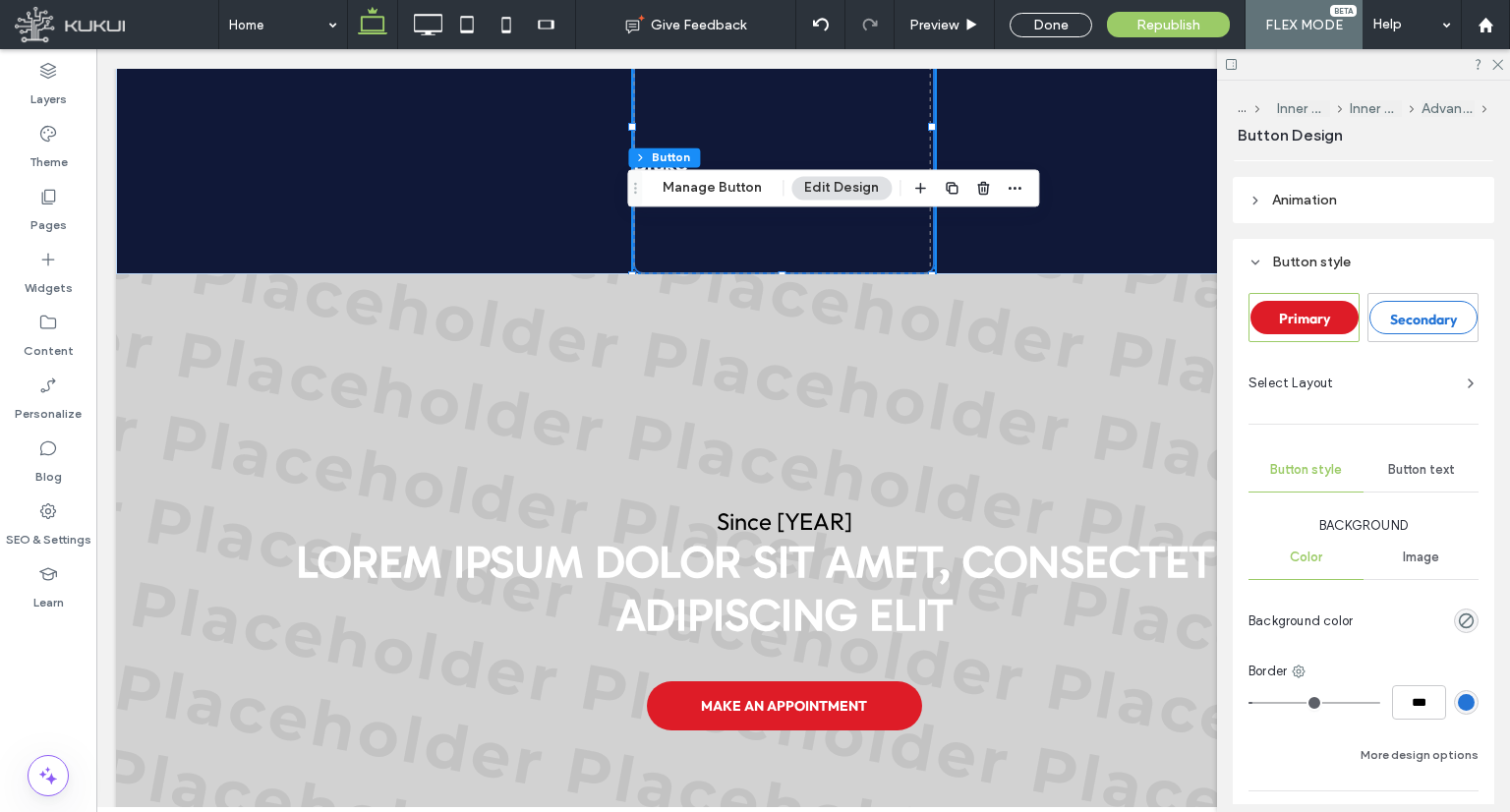 scroll, scrollTop: 1038, scrollLeft: 0, axis: vertical 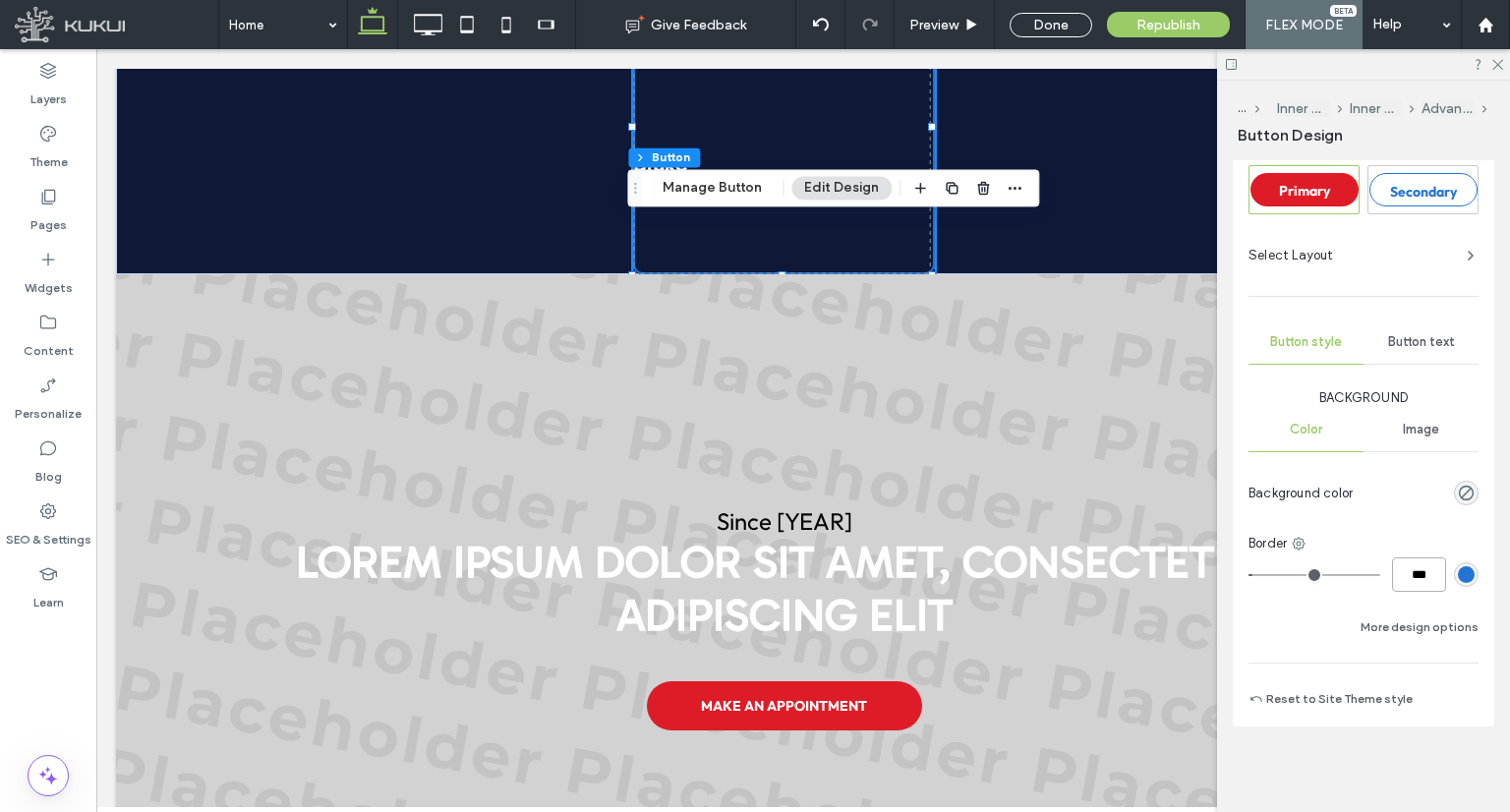 click on "***" at bounding box center [1419, 574] 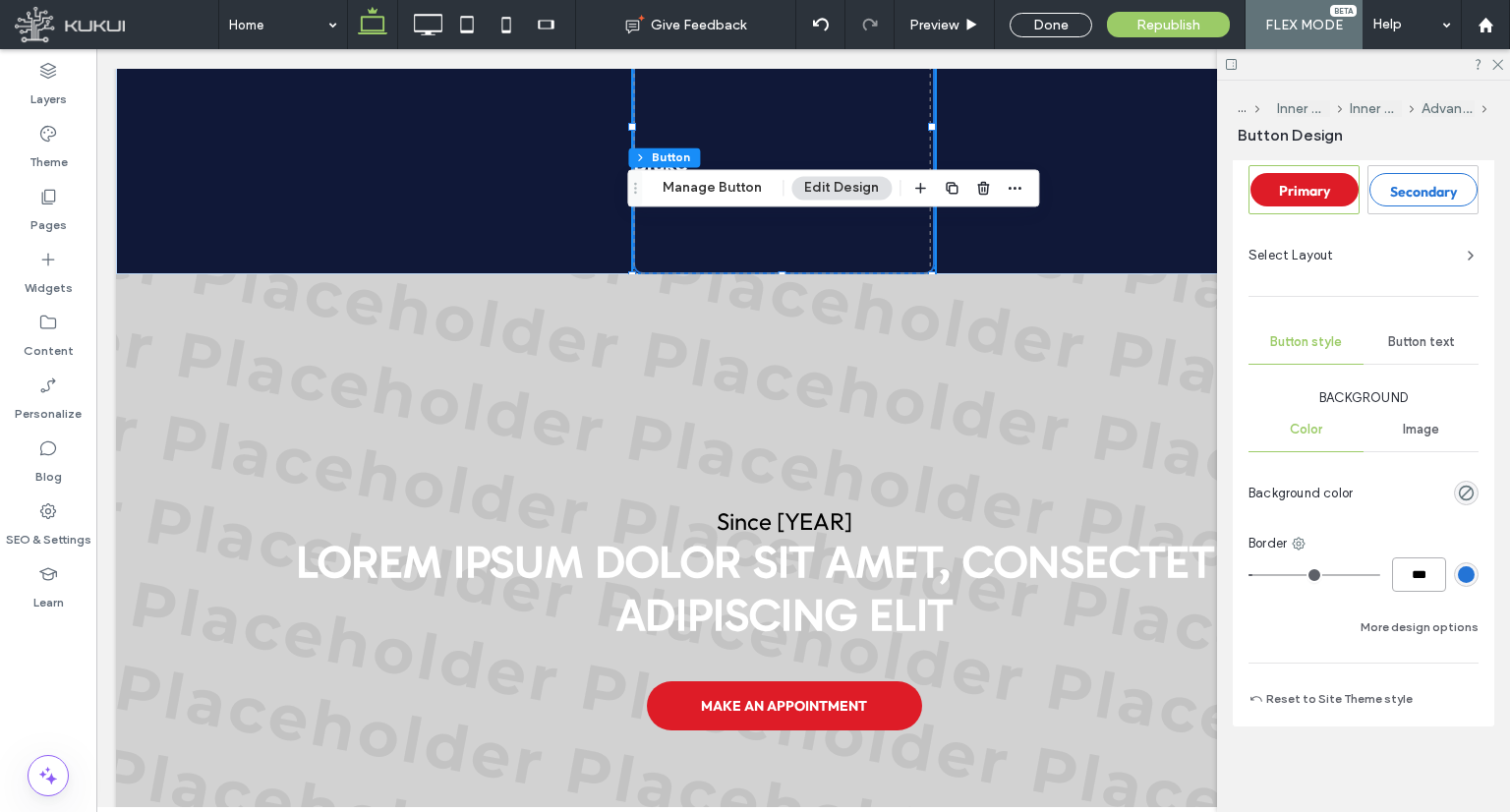 click on "***" at bounding box center (1419, 574) 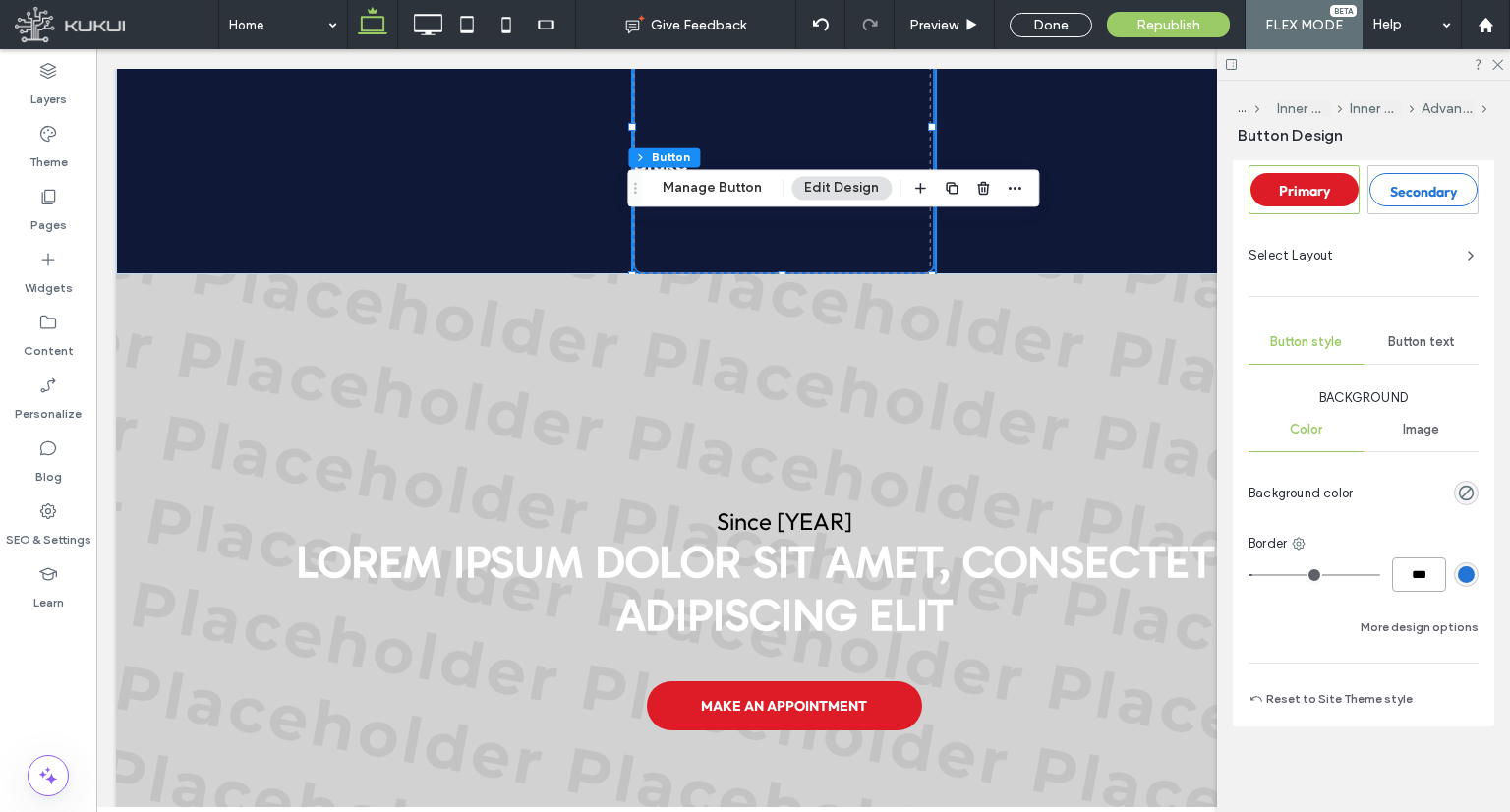 click on "***" at bounding box center [1419, 574] 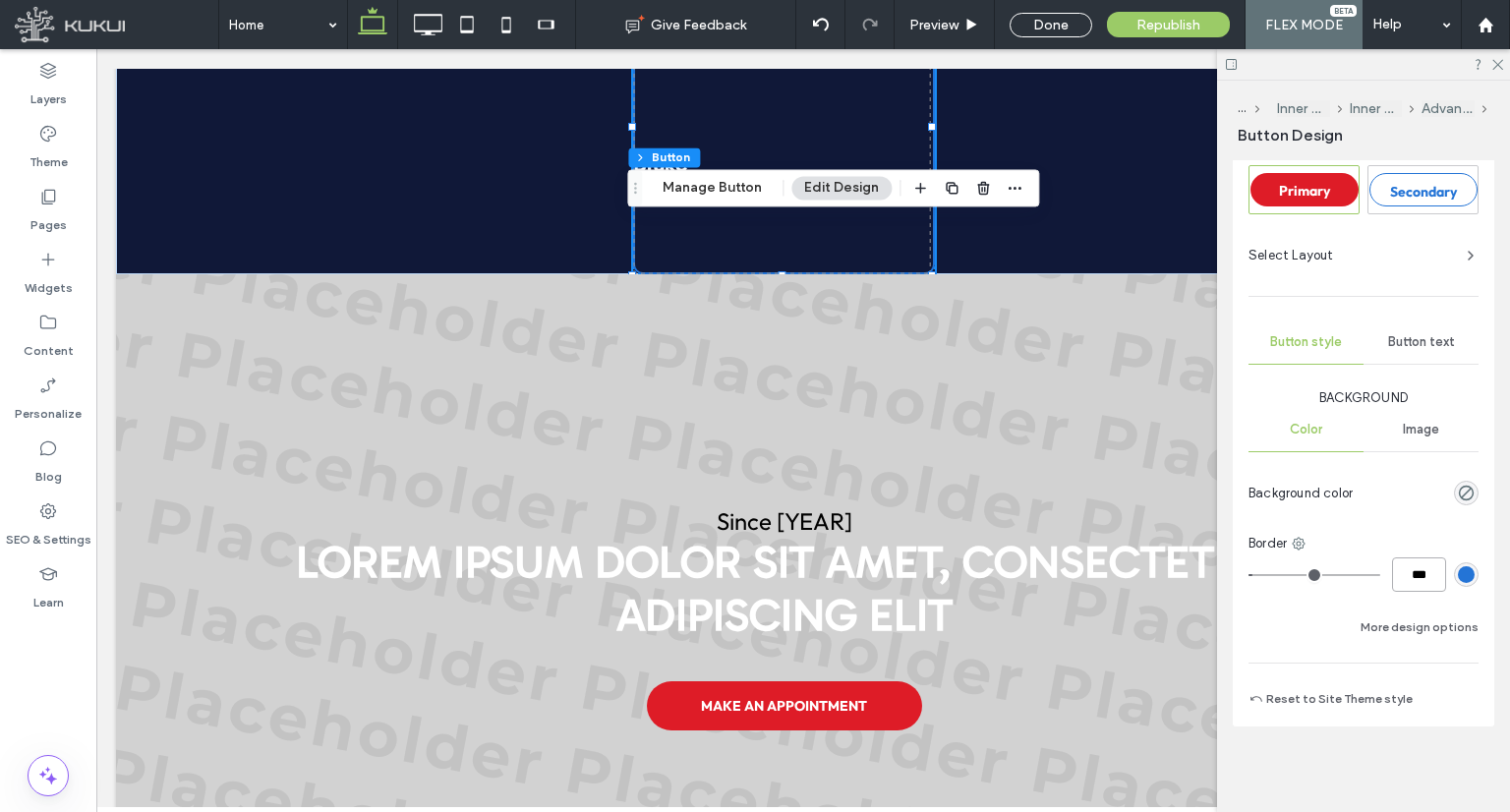 click on "***" at bounding box center [1419, 574] 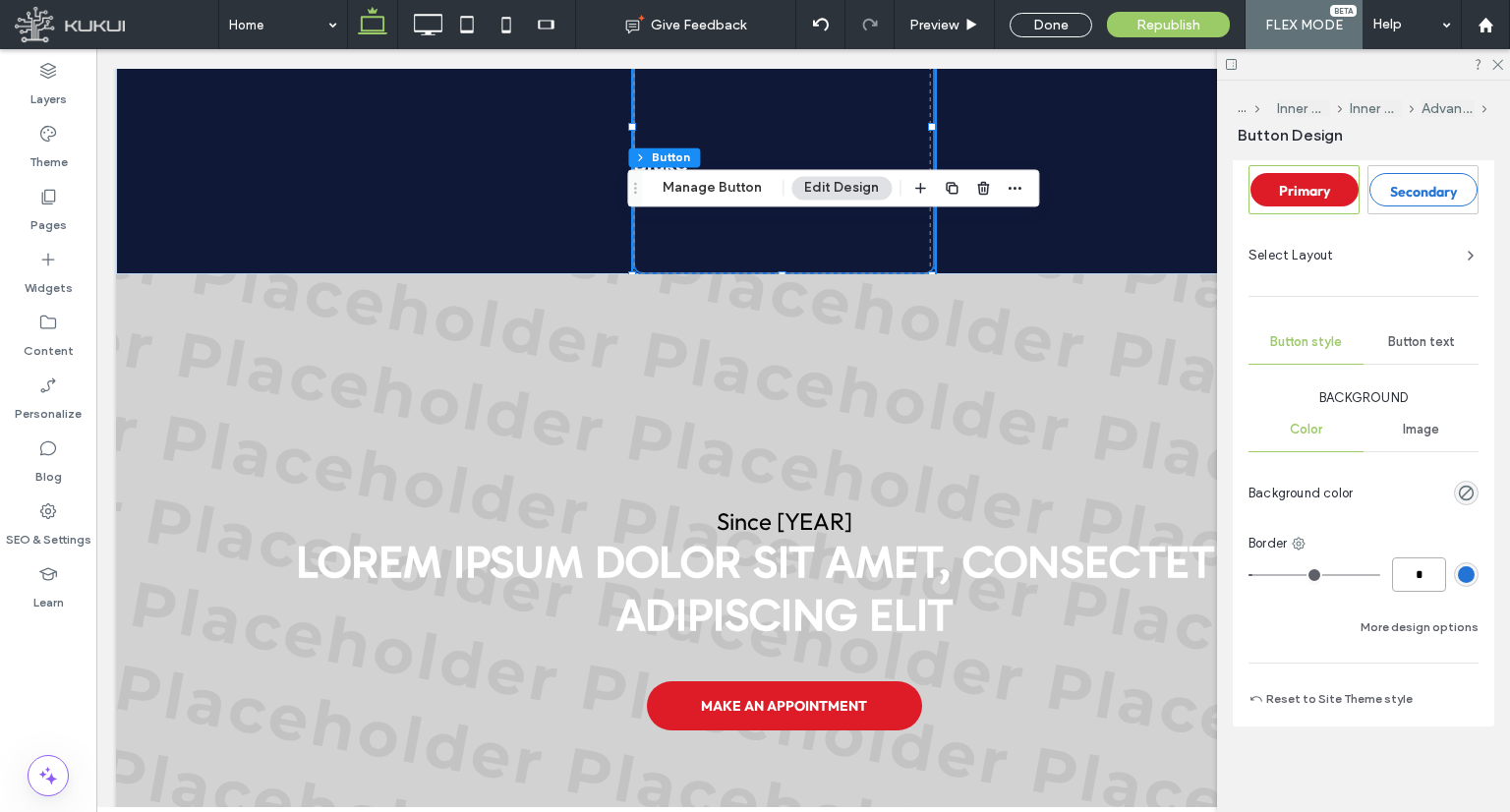 type on "*" 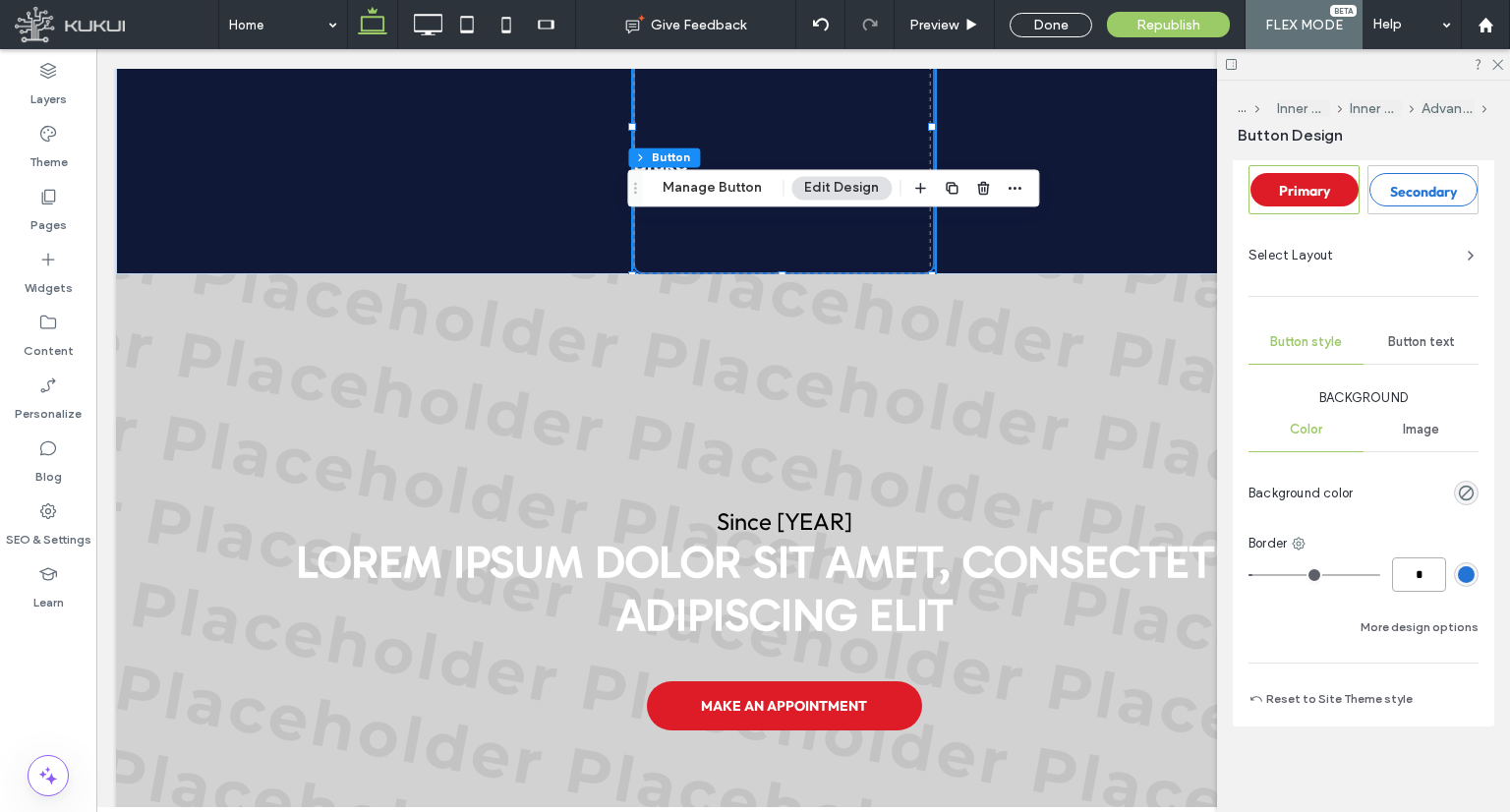 type on "*" 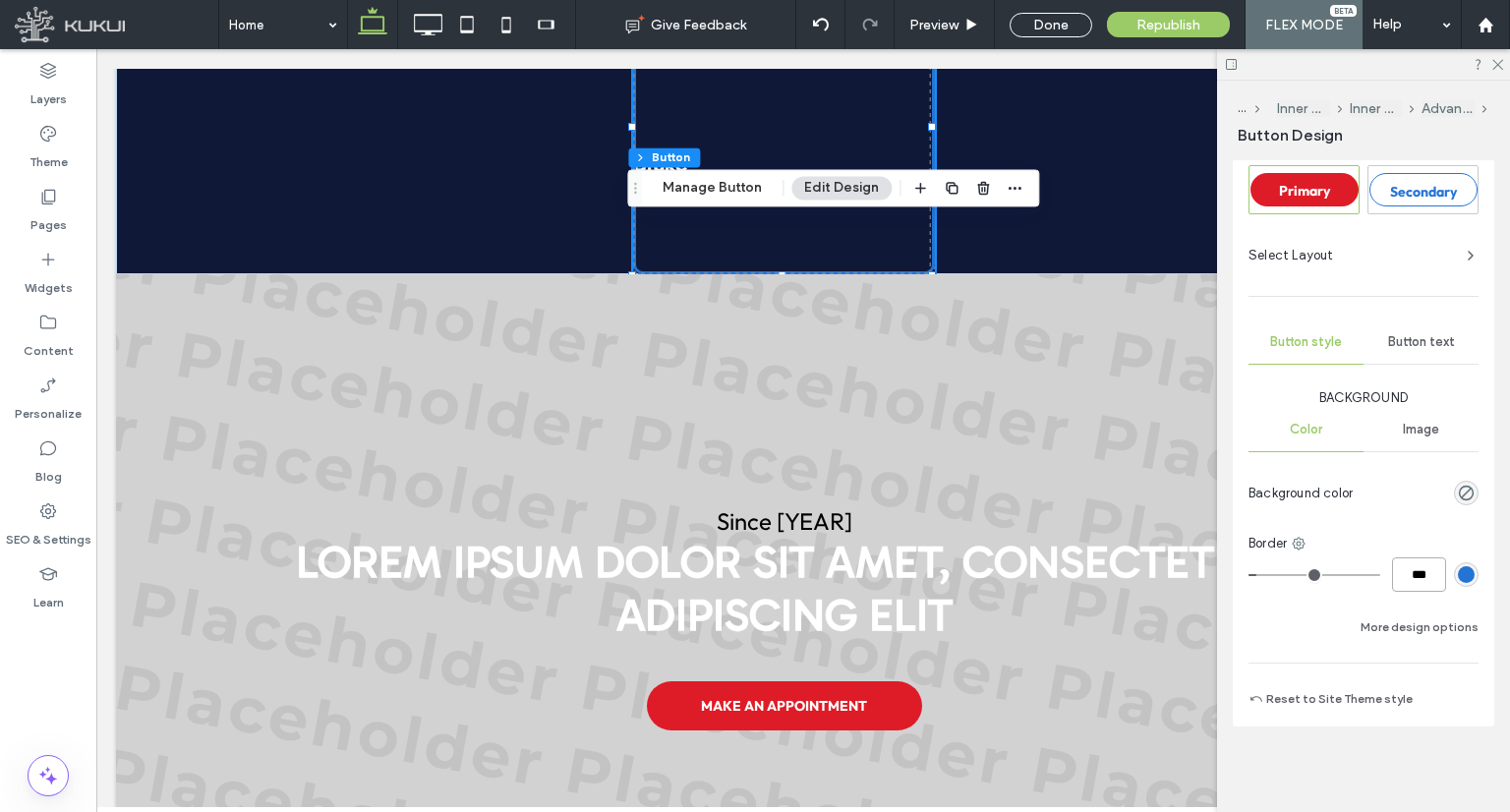 type on "*" 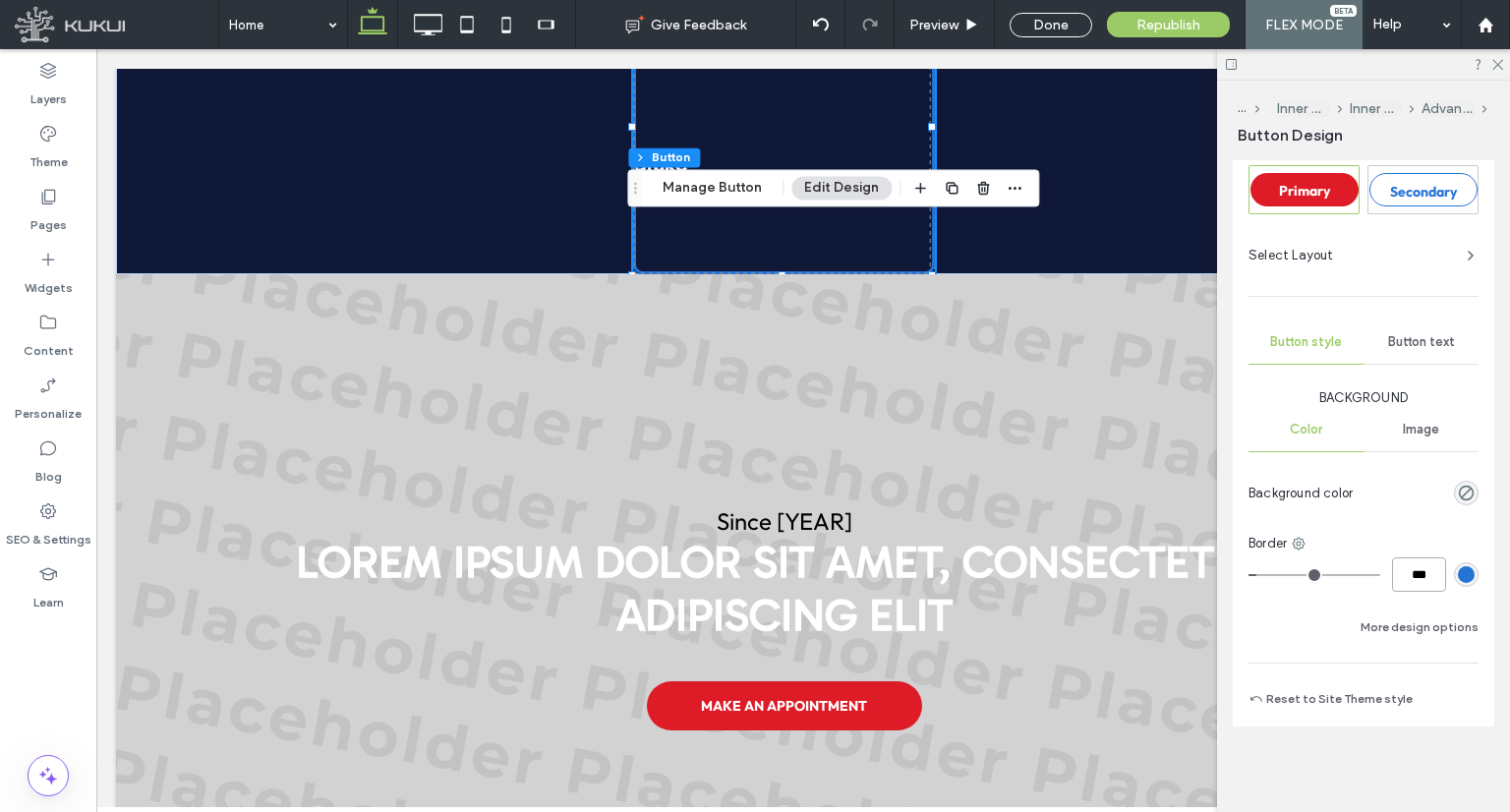 type on "***" 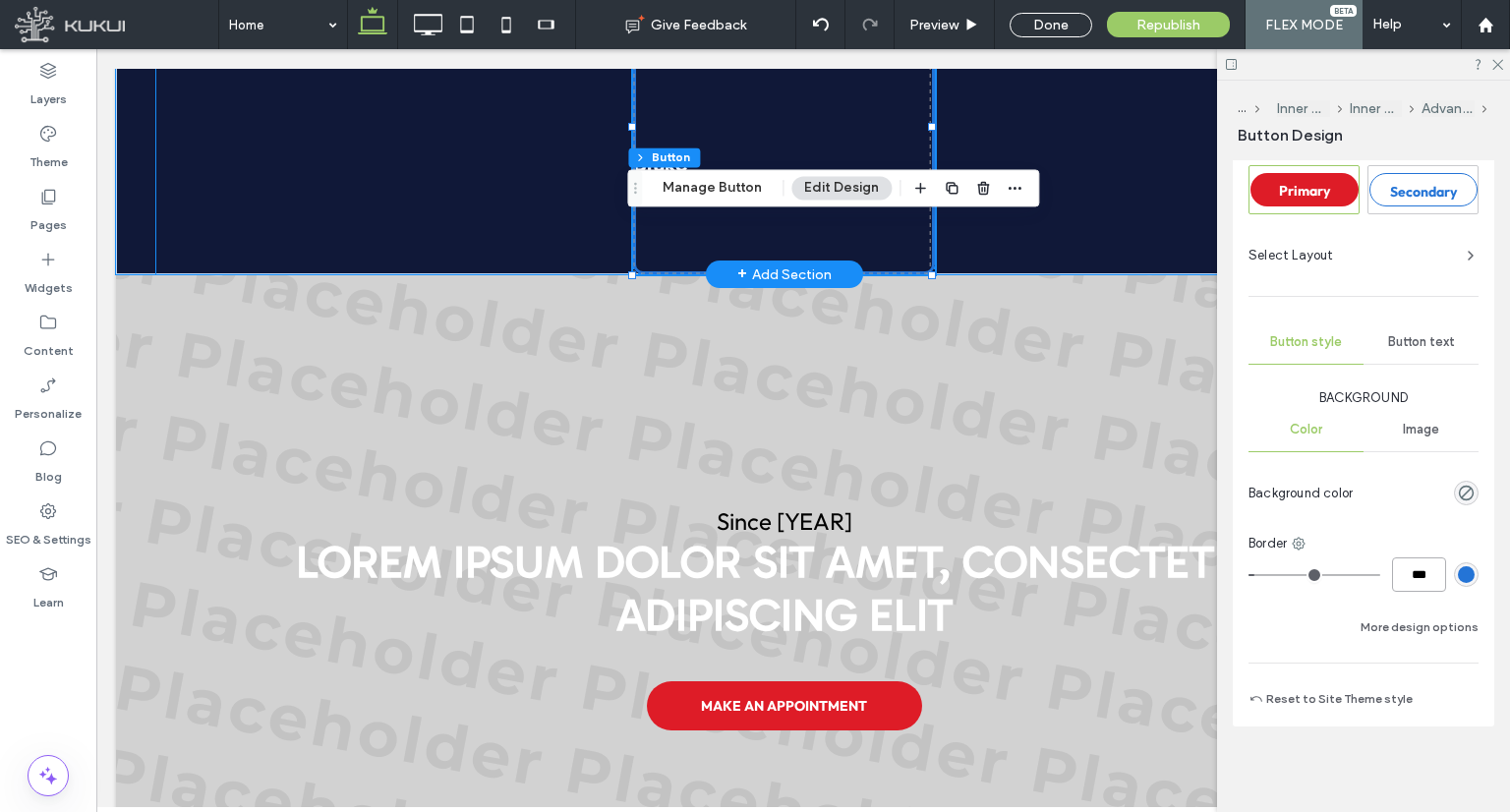 click on "Brake Services" at bounding box center (784, 127) 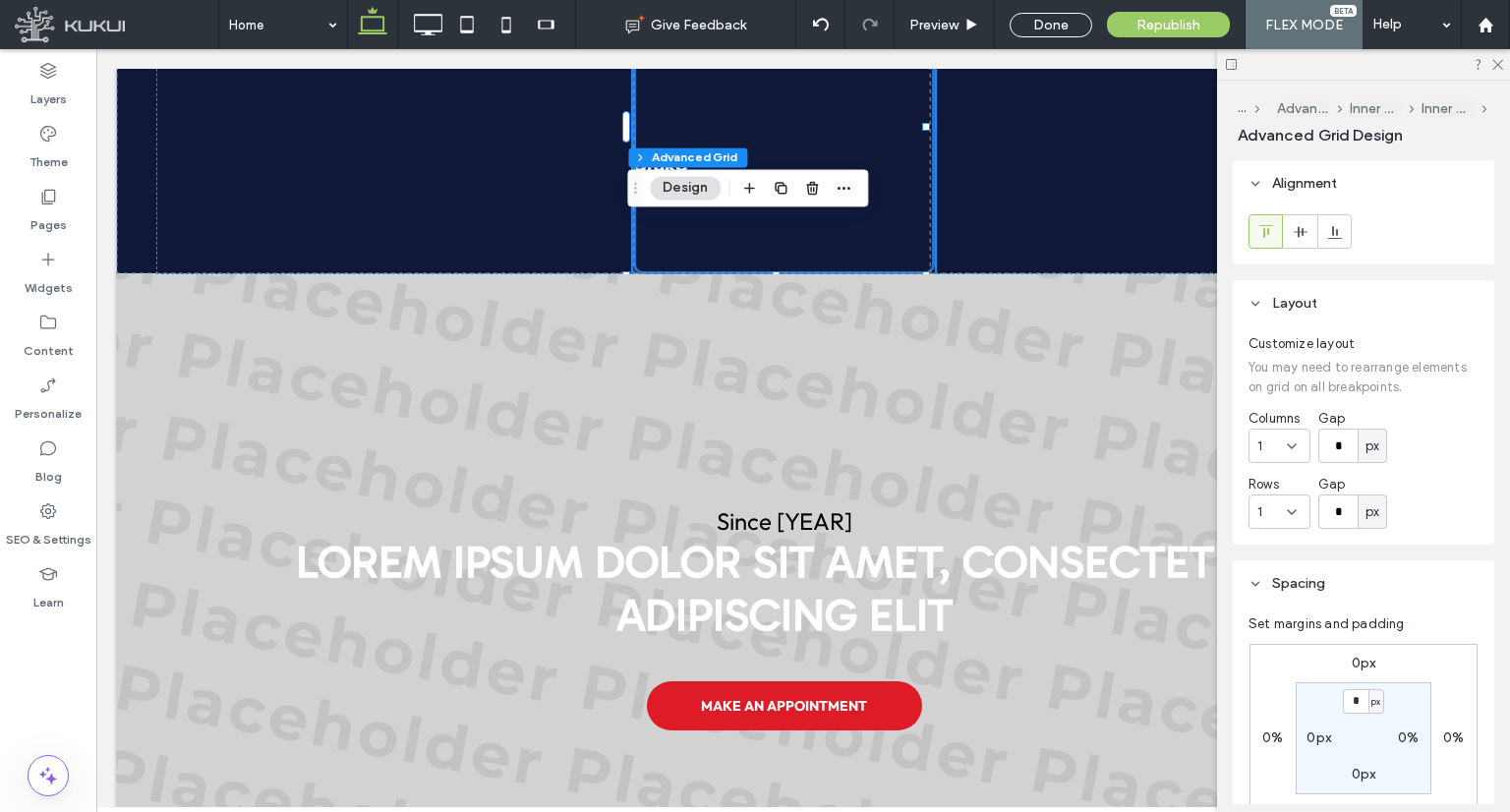 click at bounding box center [784, 127] 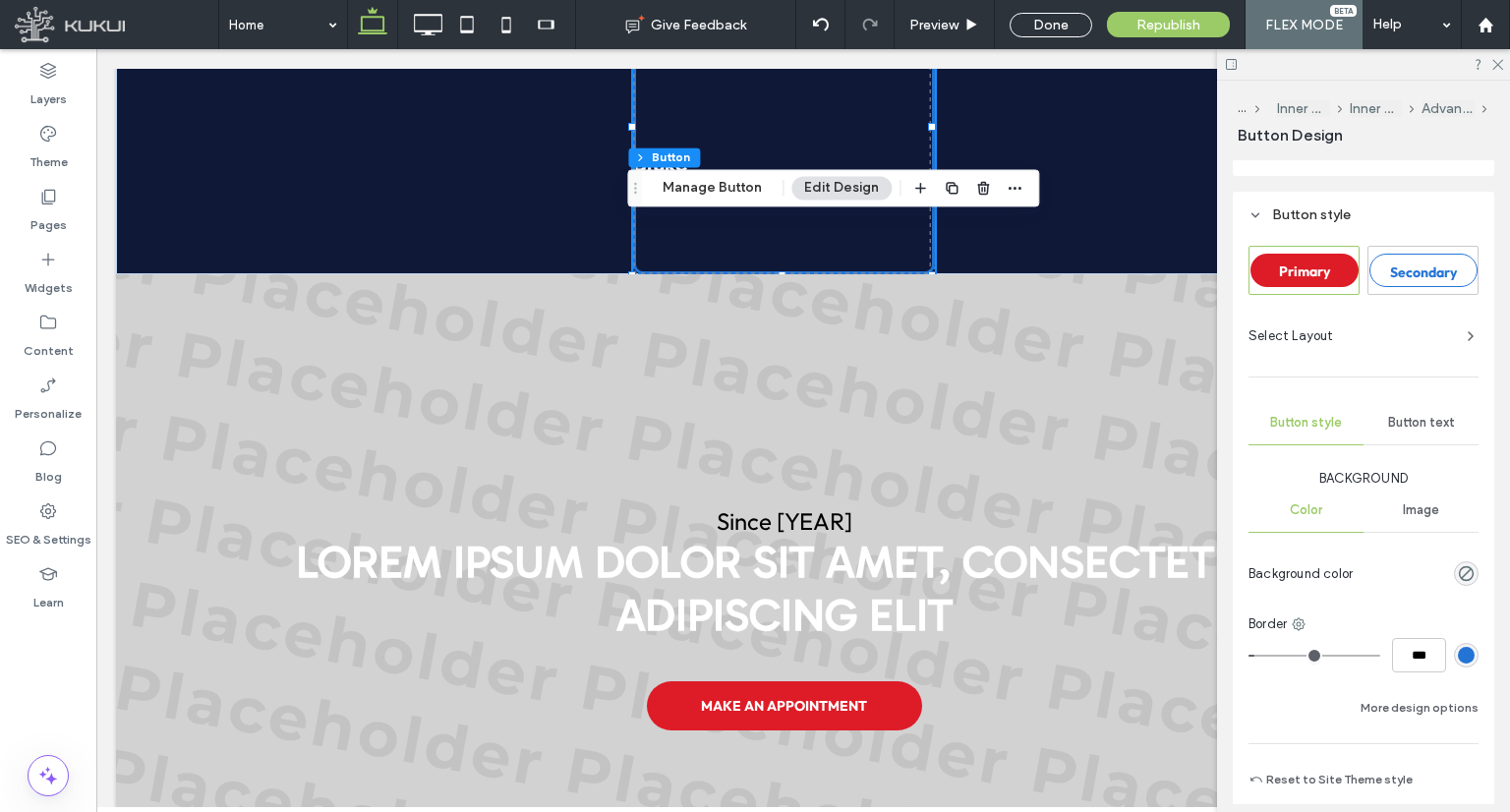 scroll, scrollTop: 1038, scrollLeft: 0, axis: vertical 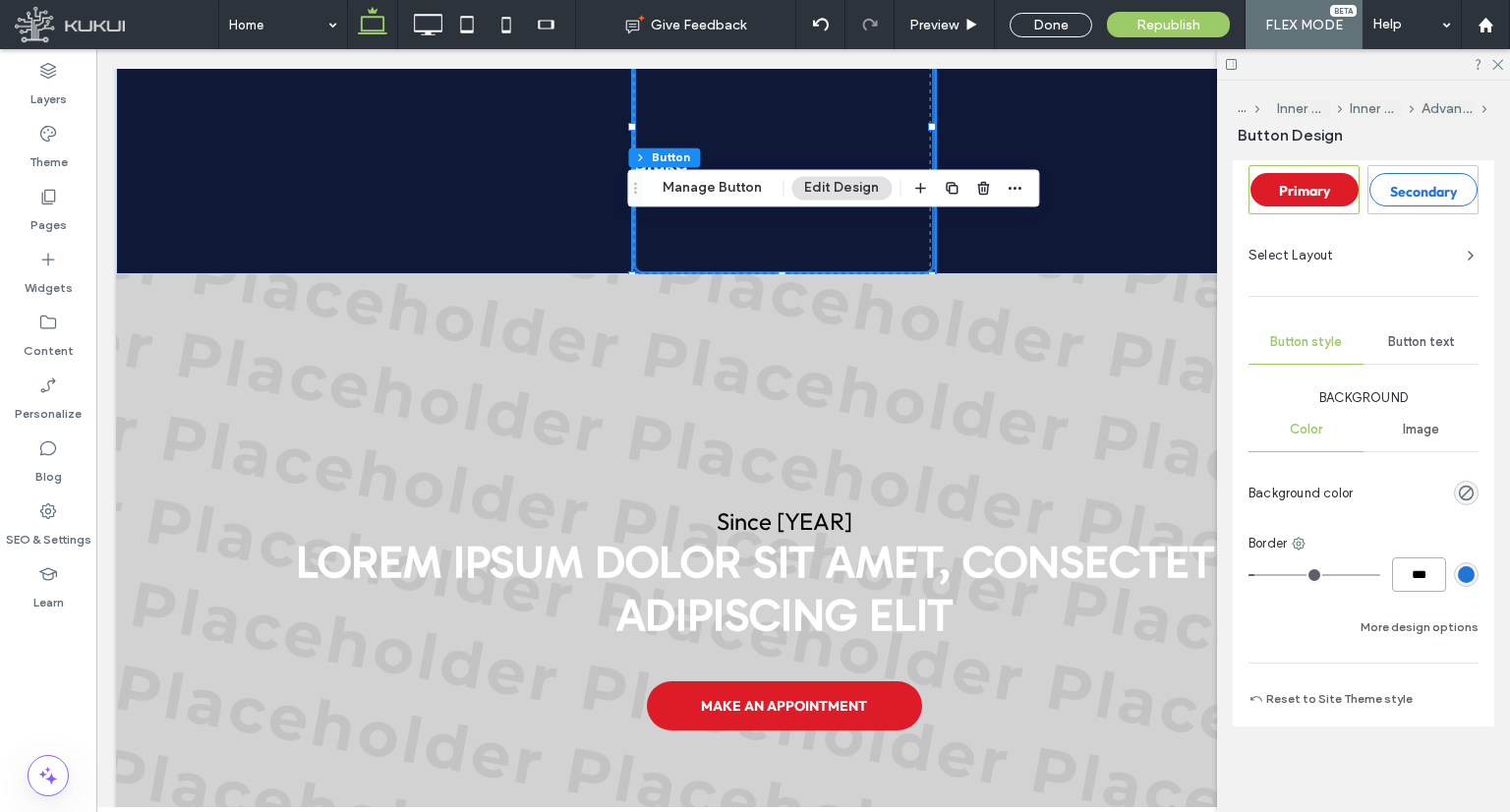 click on "***" at bounding box center [1419, 574] 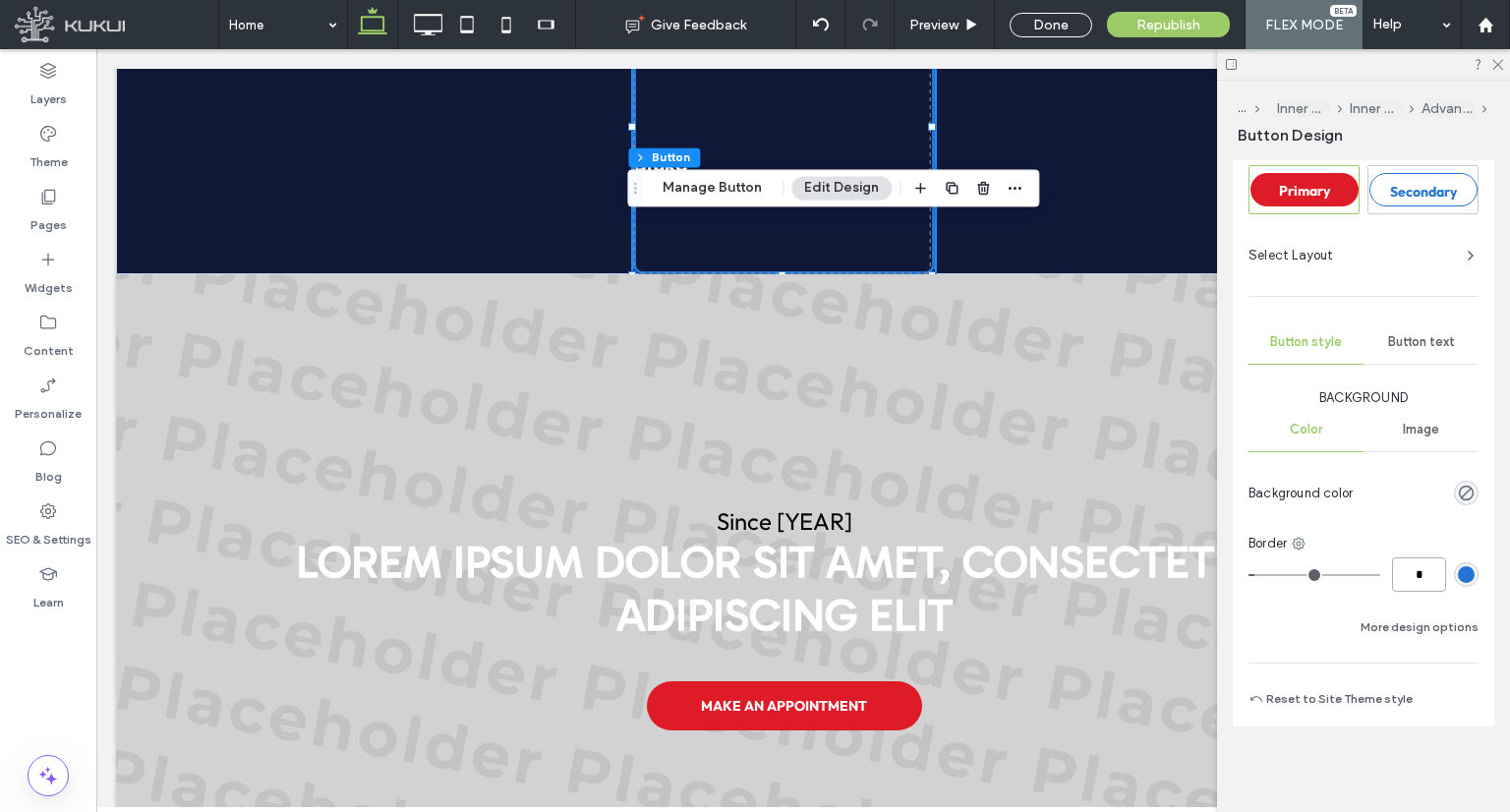 type on "*" 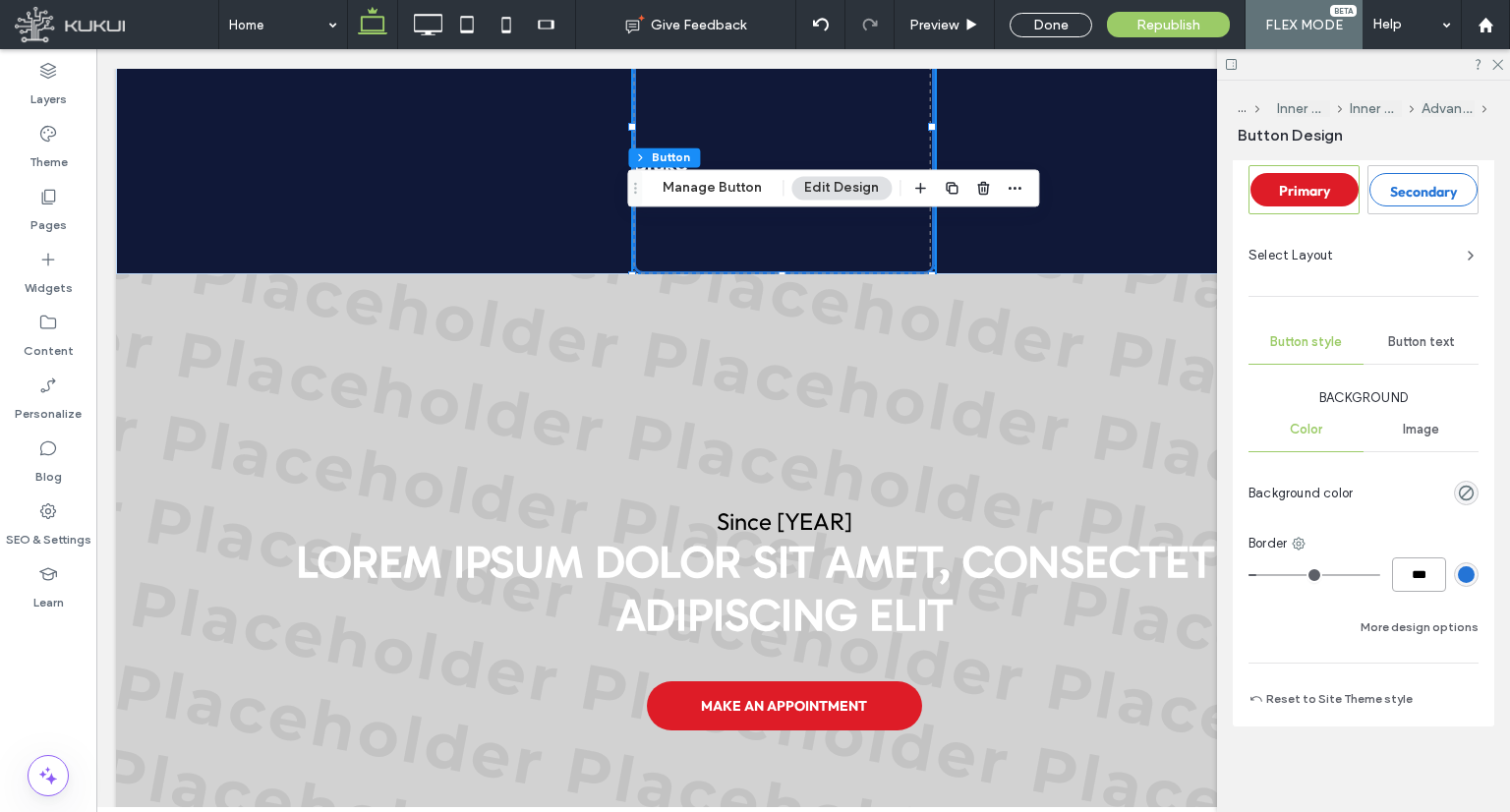type on "*" 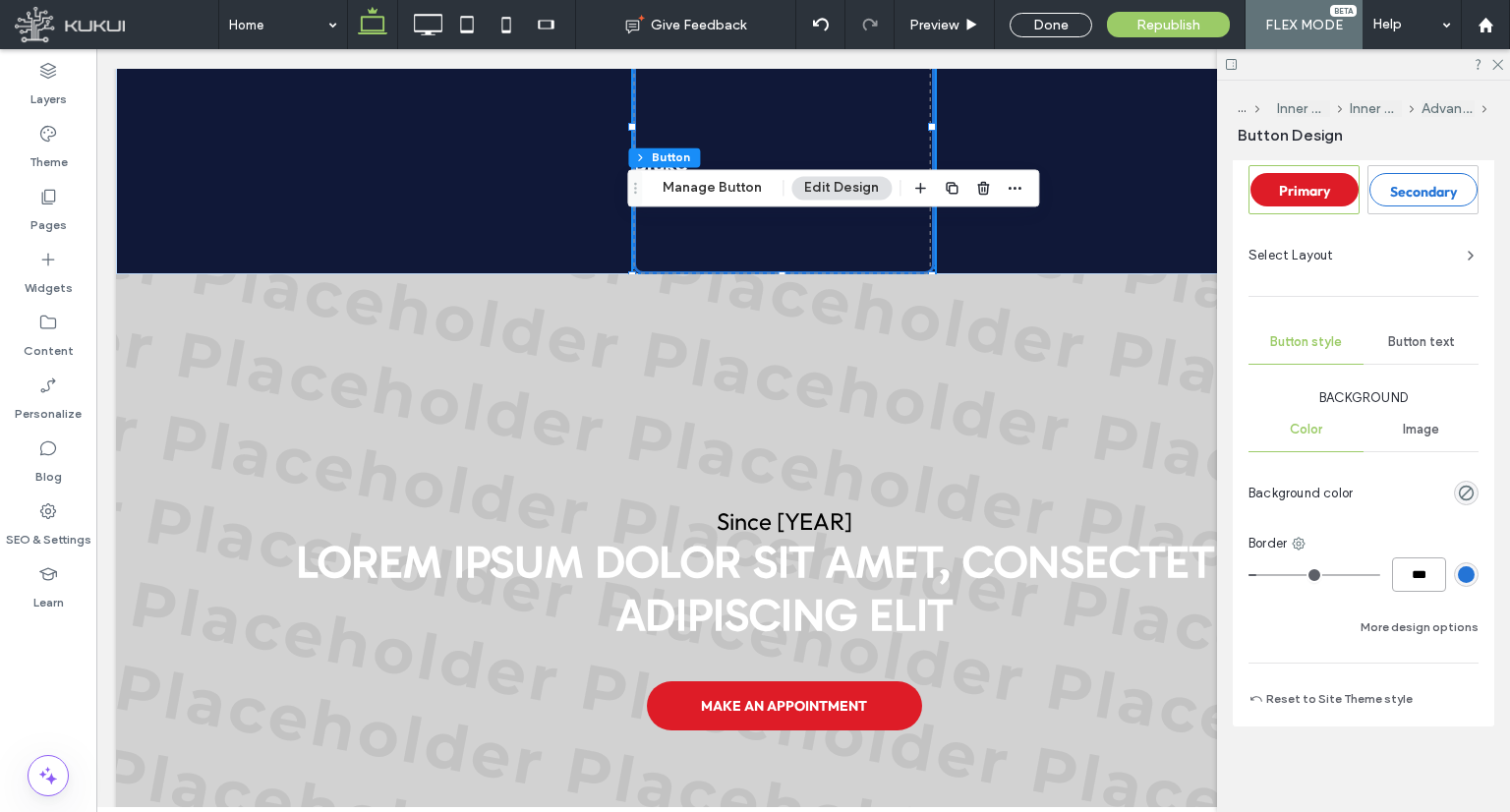 type on "***" 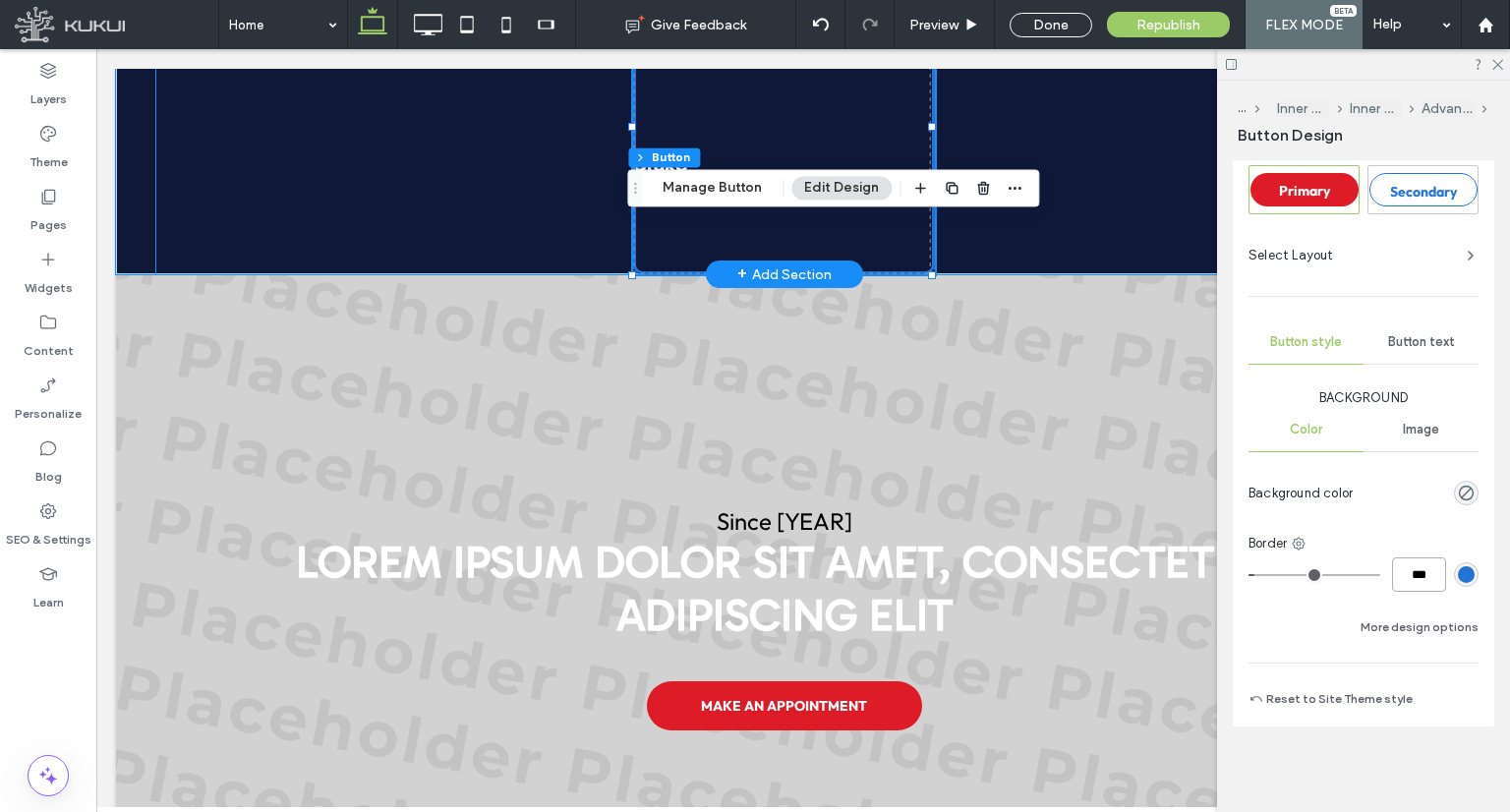 click on "Brake Services" at bounding box center [784, 127] 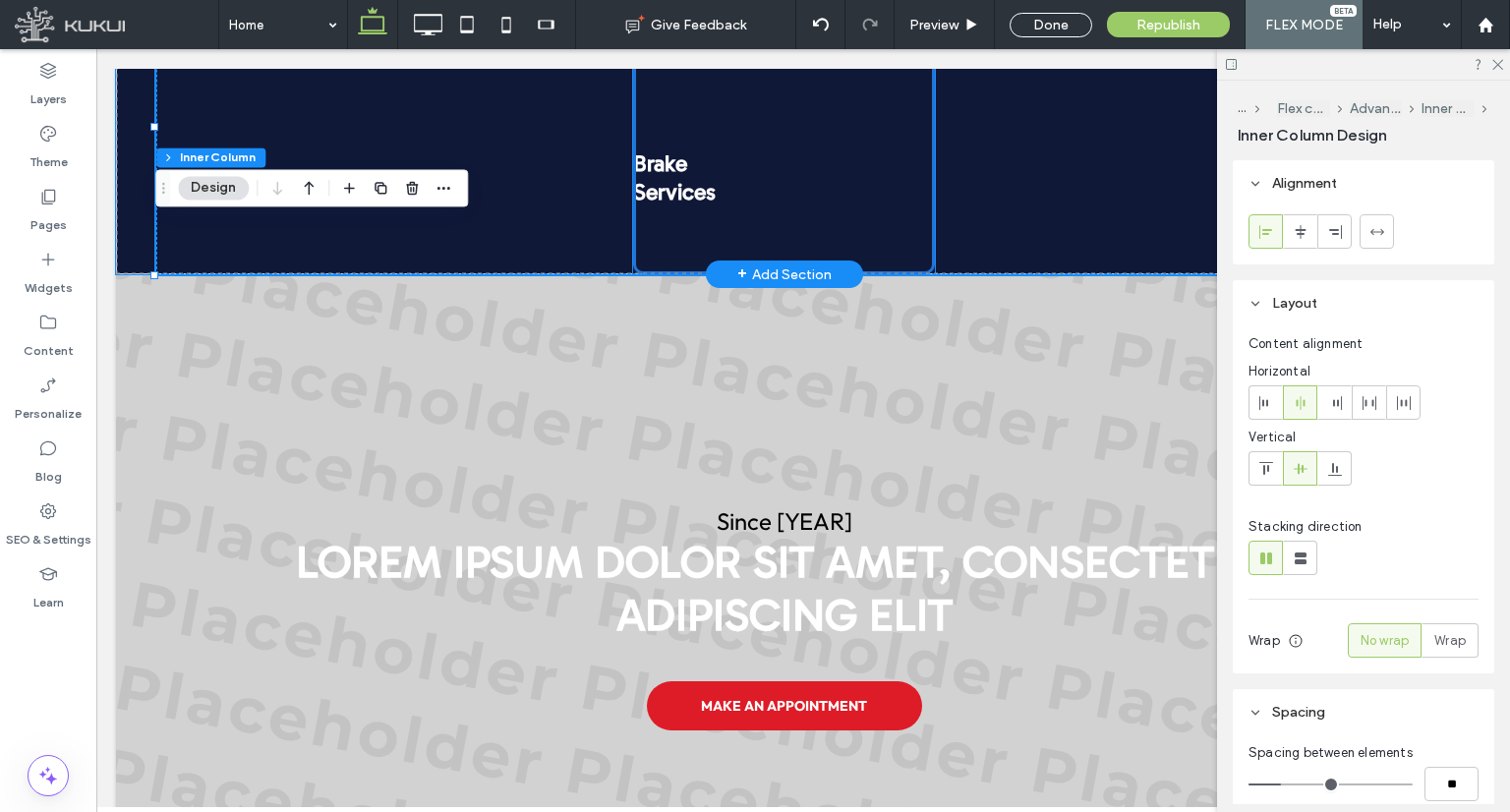 click at bounding box center (784, 127) 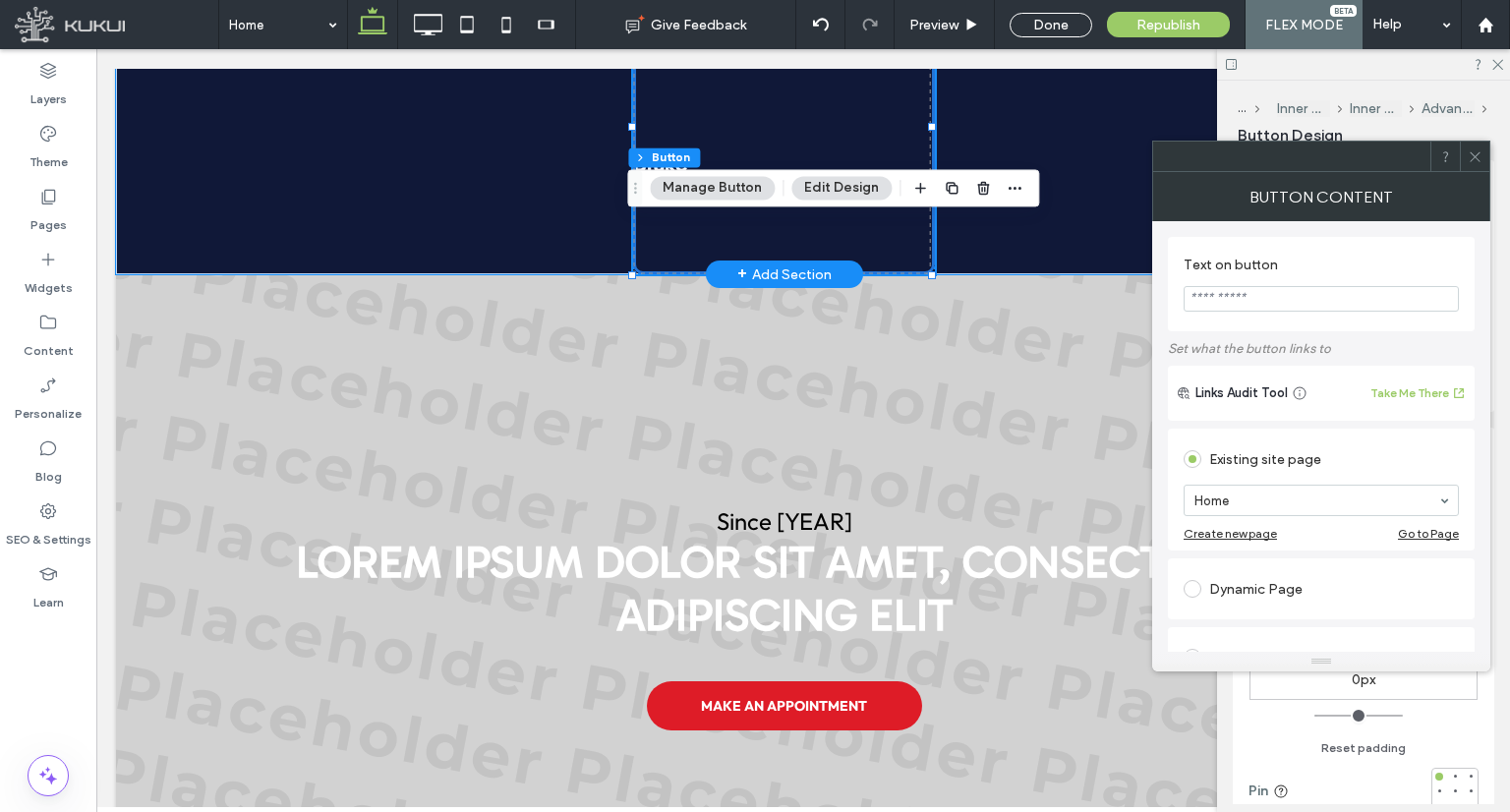 type on "**" 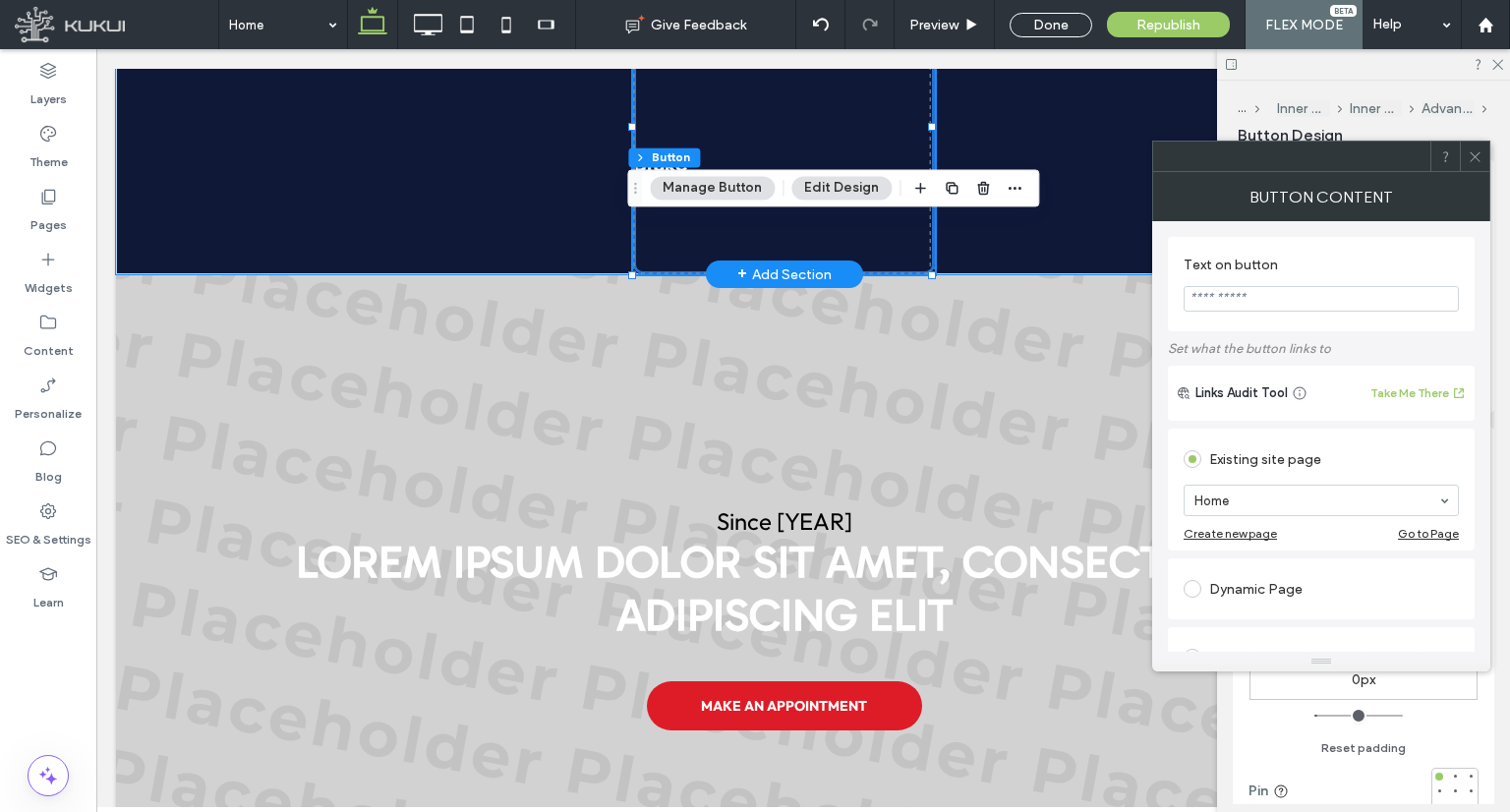 click at bounding box center (784, 127) 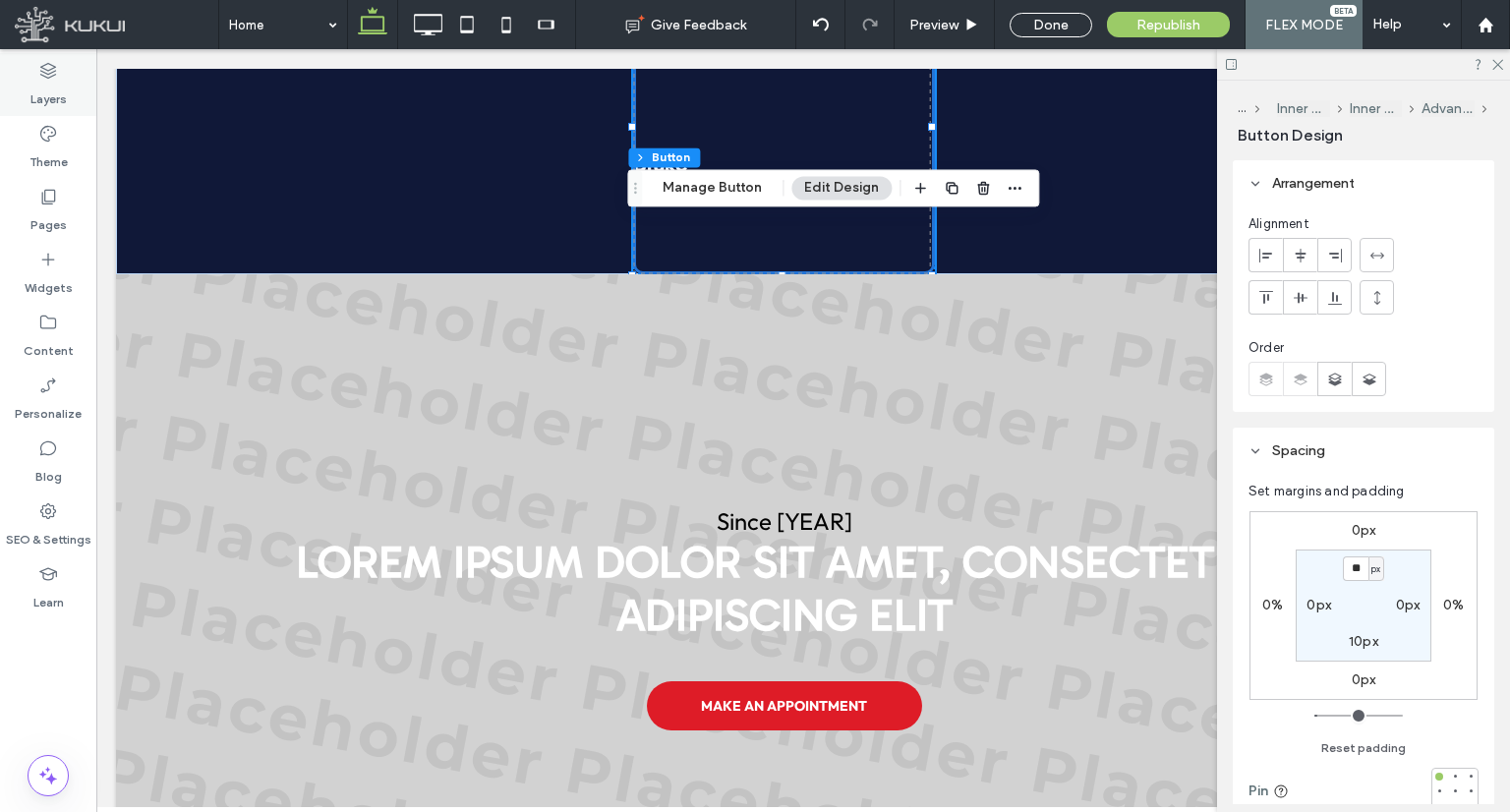 click on "Layers" at bounding box center (48, 85) 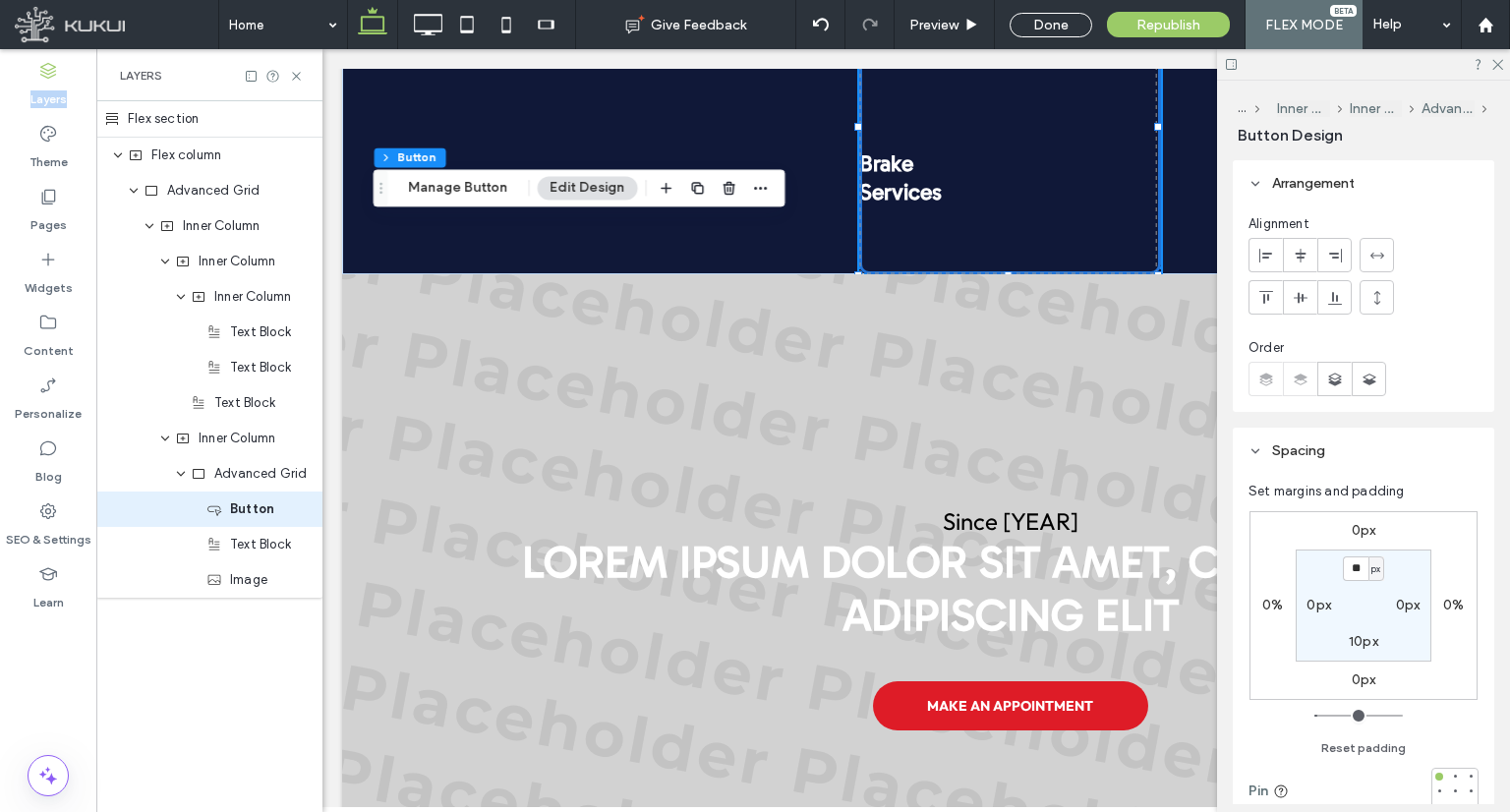scroll, scrollTop: 0, scrollLeft: 480, axis: horizontal 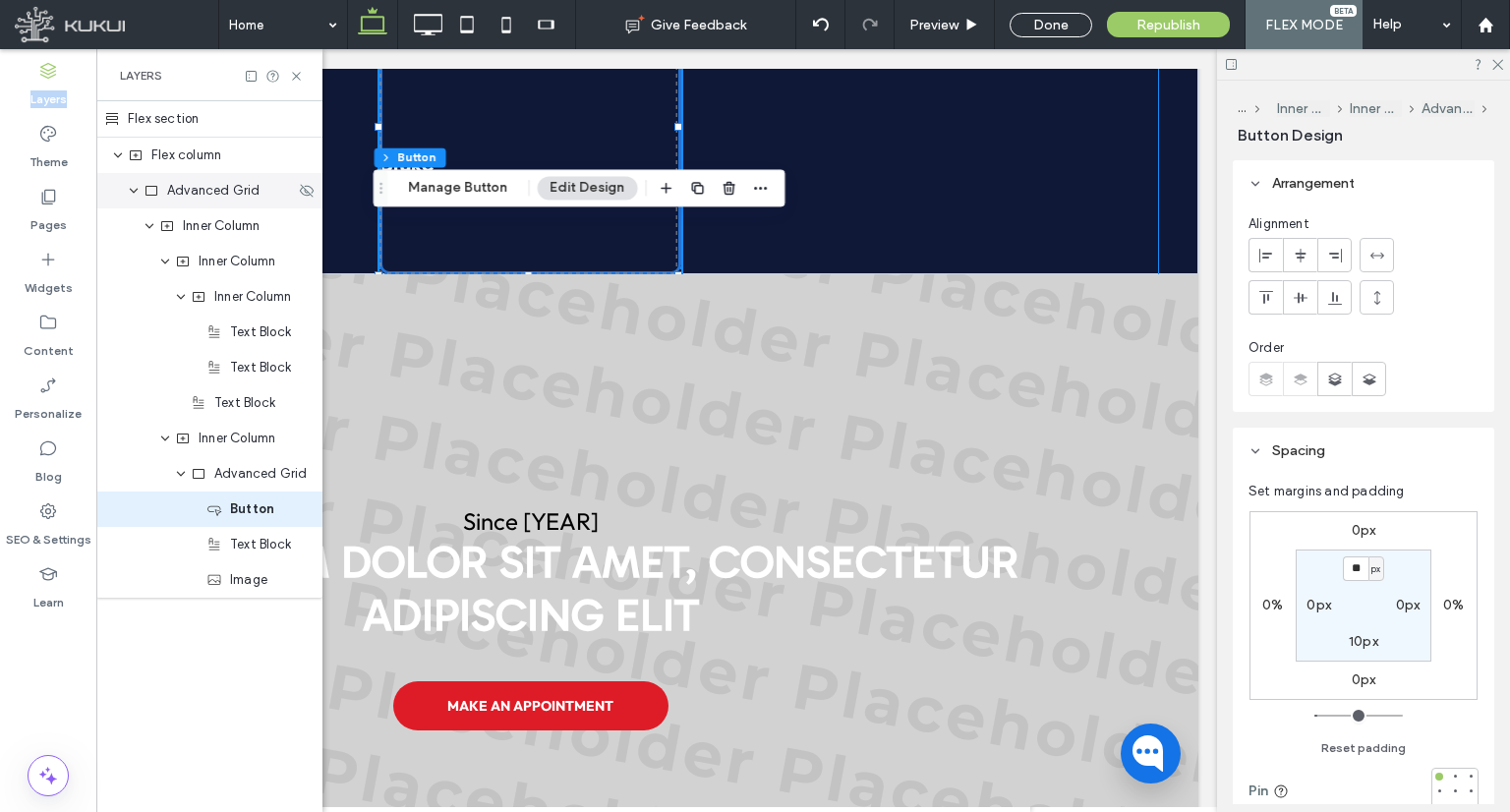 click on "Advanced Grid" at bounding box center (209, 191) 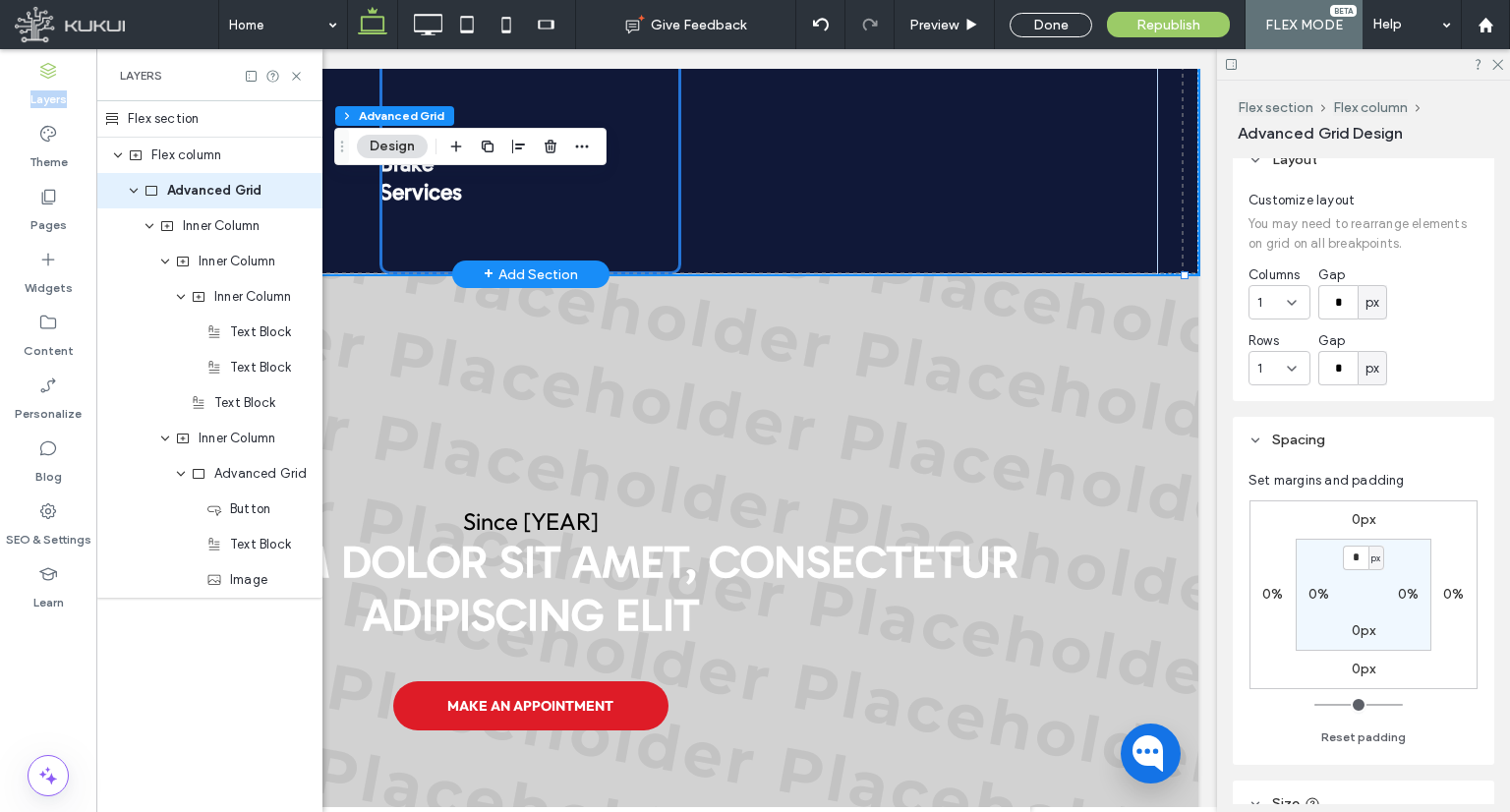 scroll, scrollTop: 197, scrollLeft: 0, axis: vertical 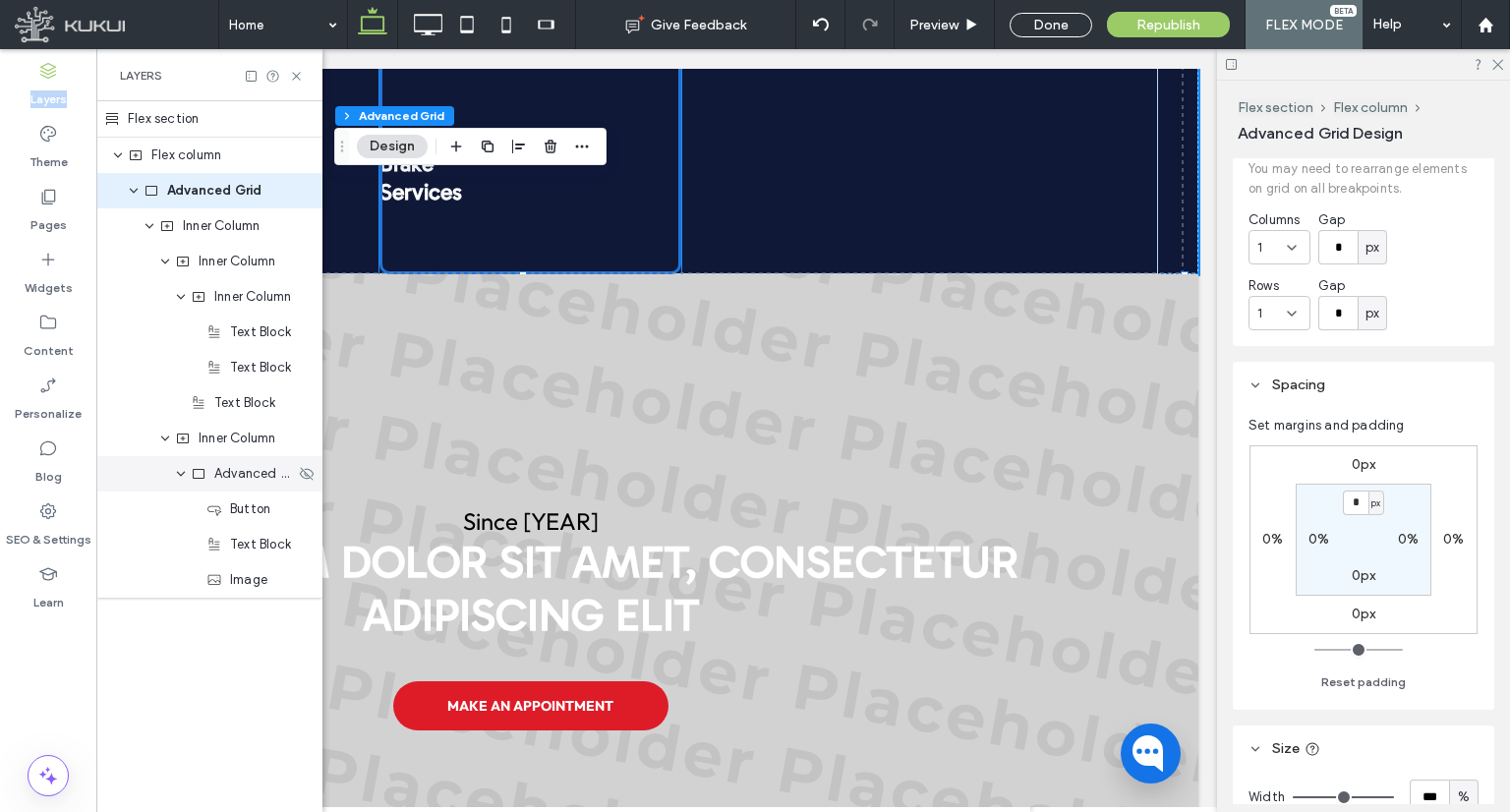 click on "Advanced Grid" at bounding box center [255, 474] 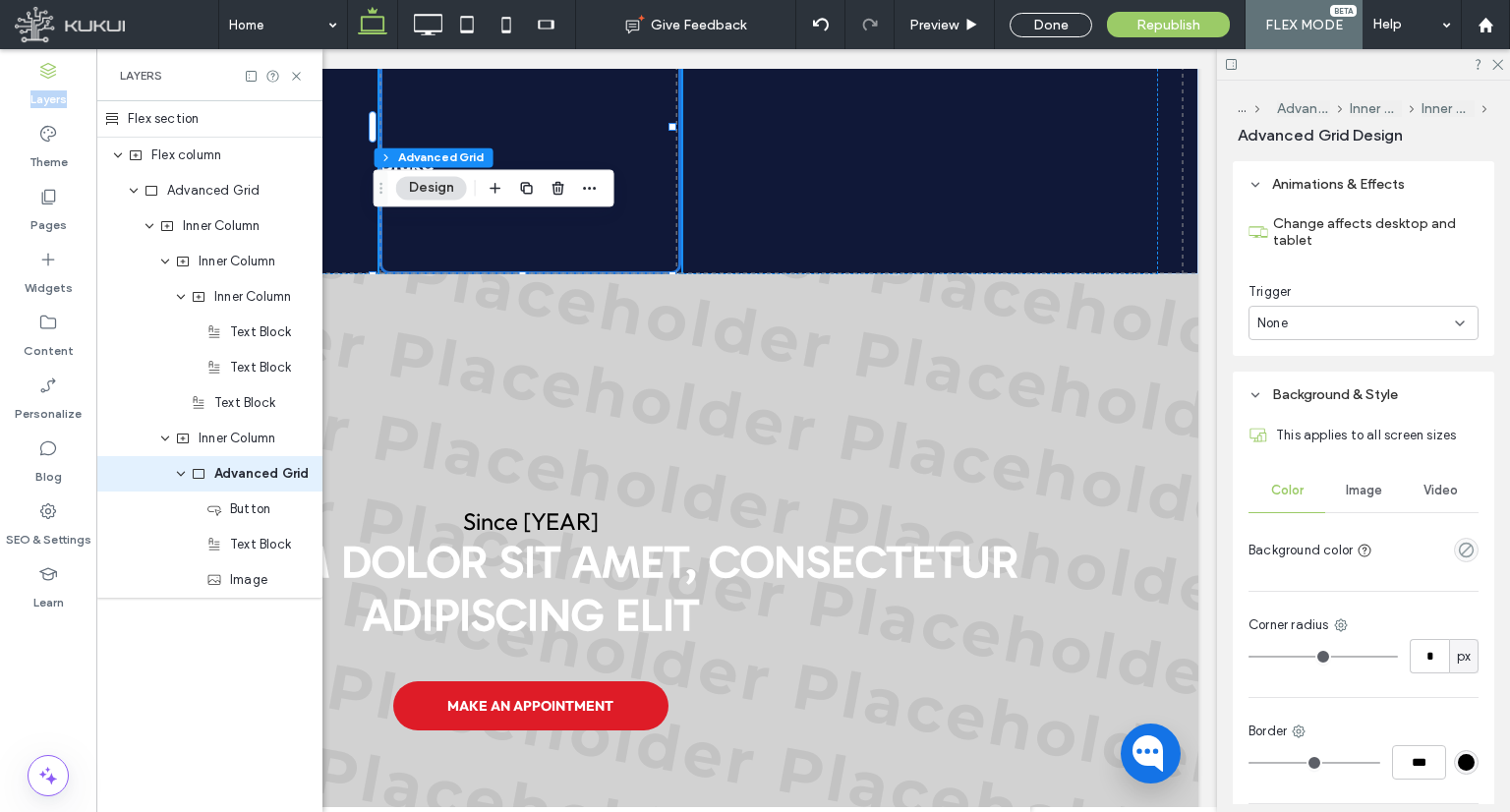 scroll, scrollTop: 1081, scrollLeft: 0, axis: vertical 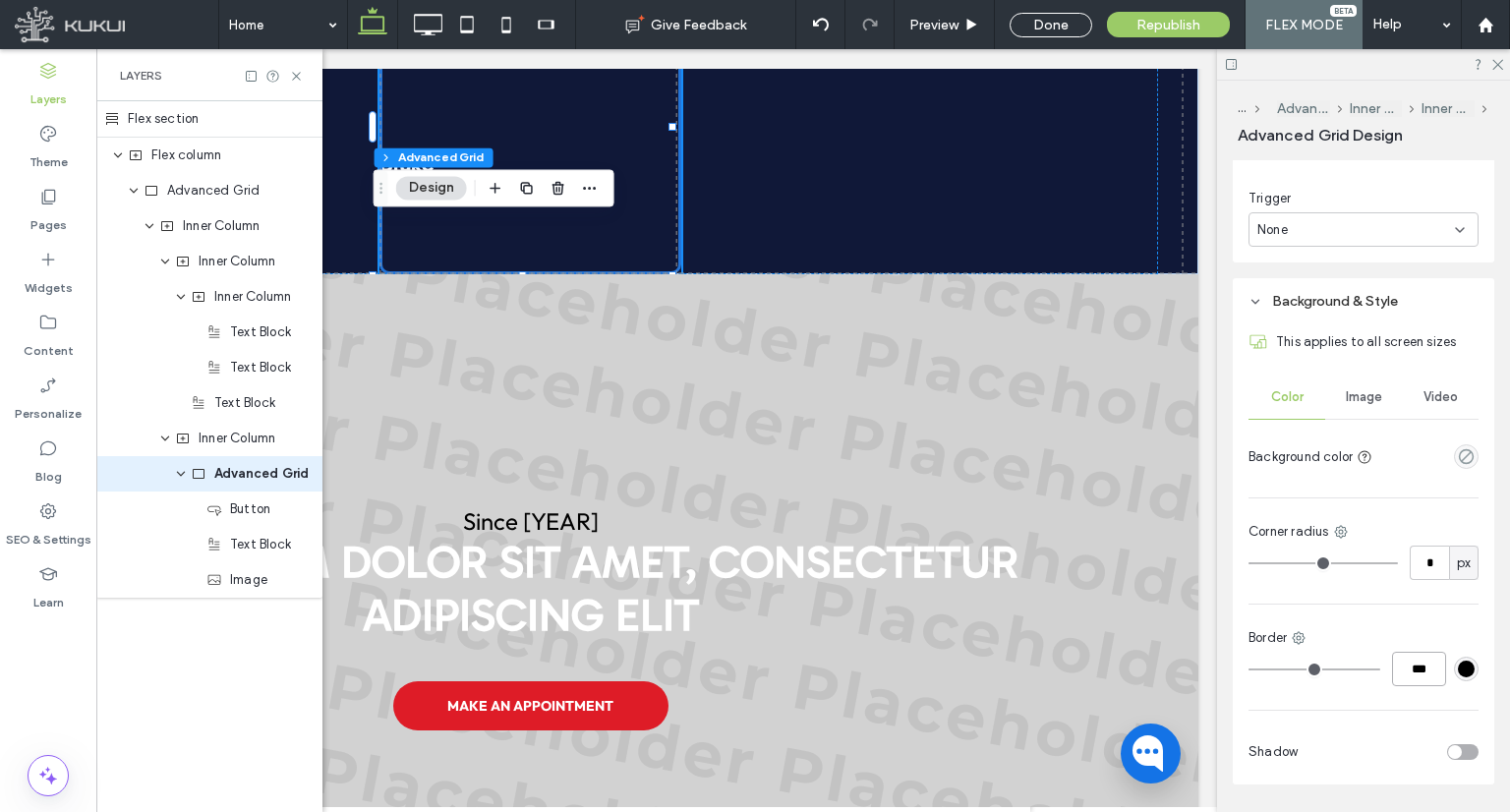 click on "***" at bounding box center [1419, 668] 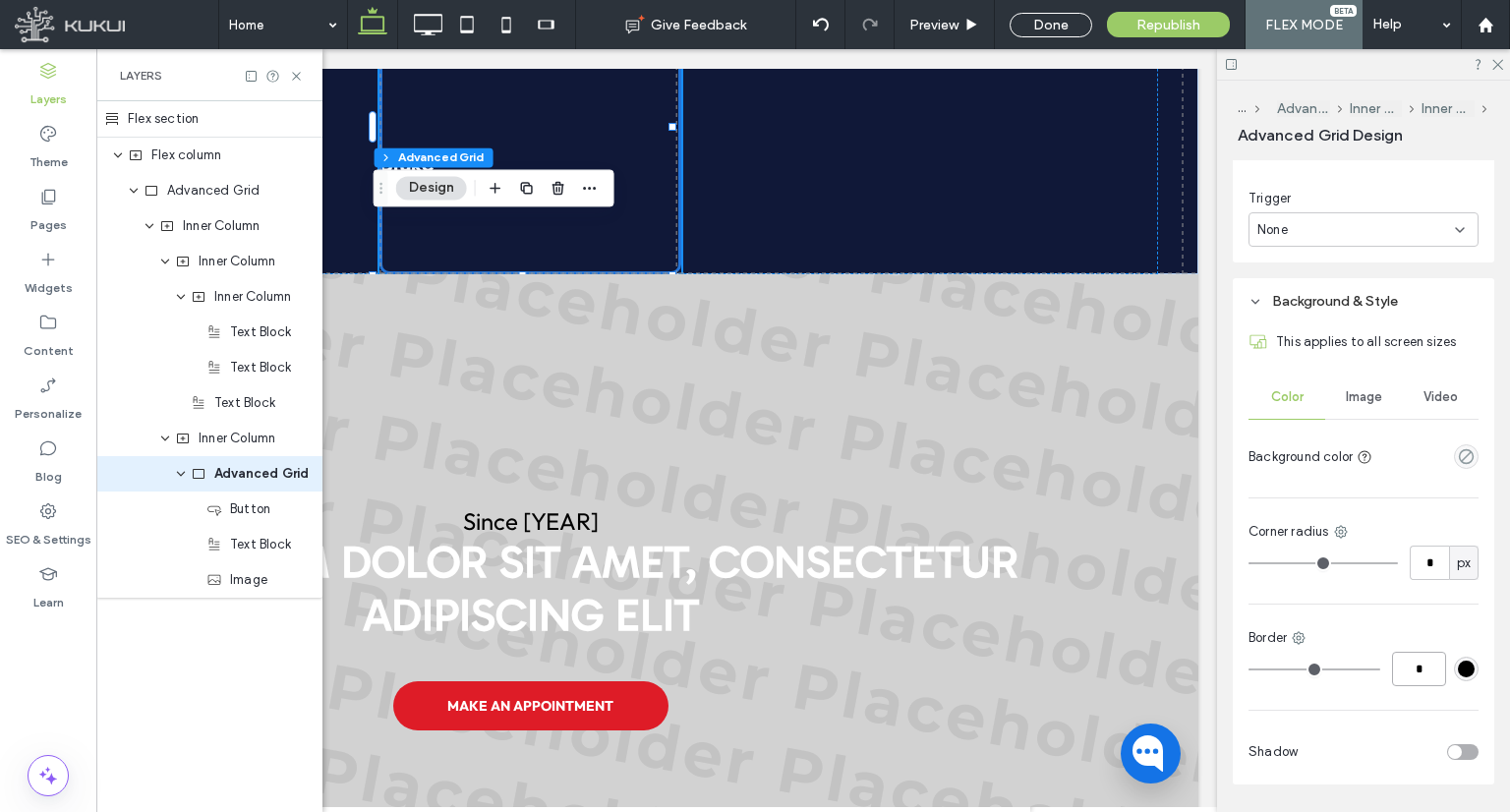 type on "*" 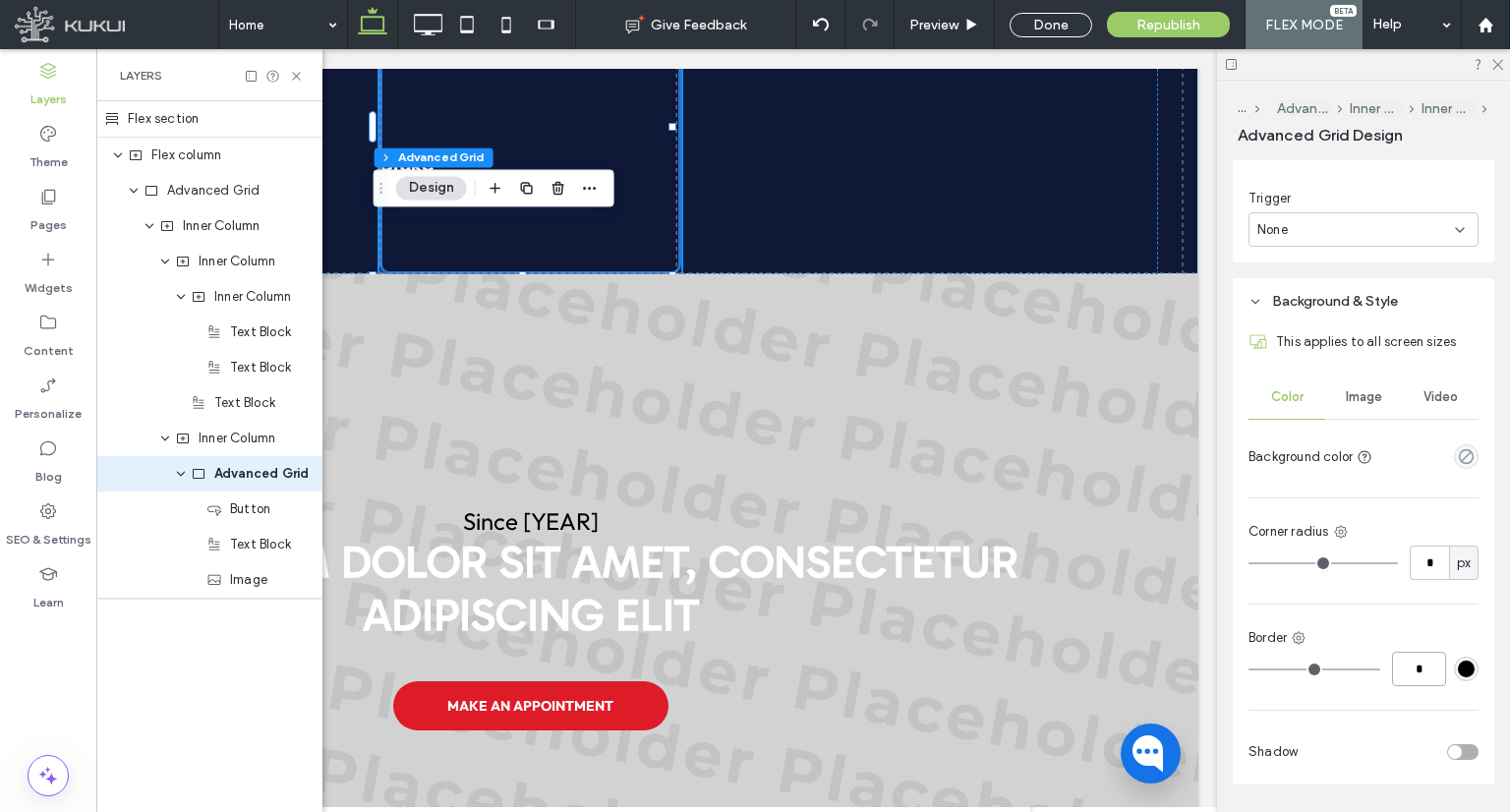 type on "***" 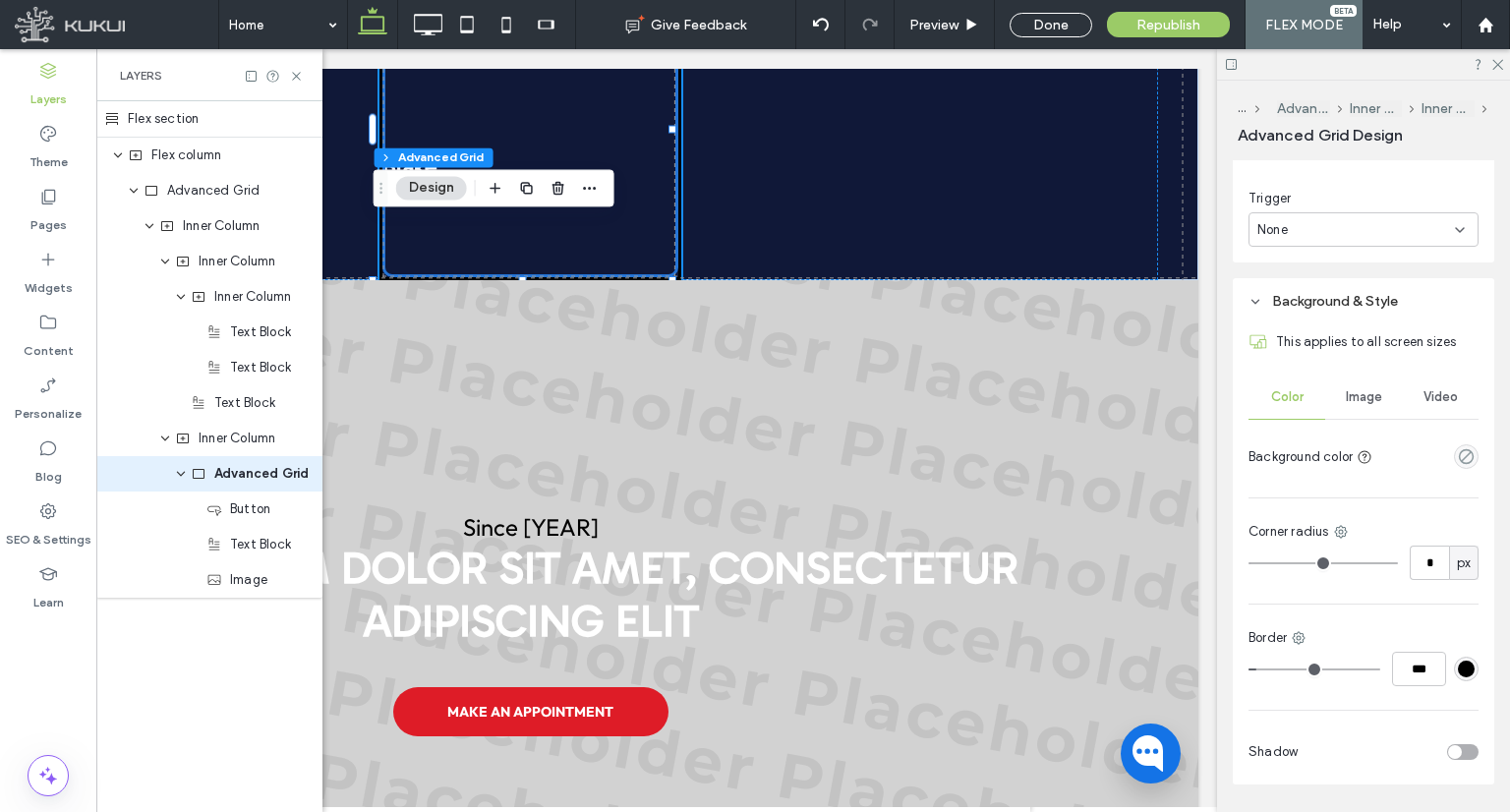 click at bounding box center (1466, 668) 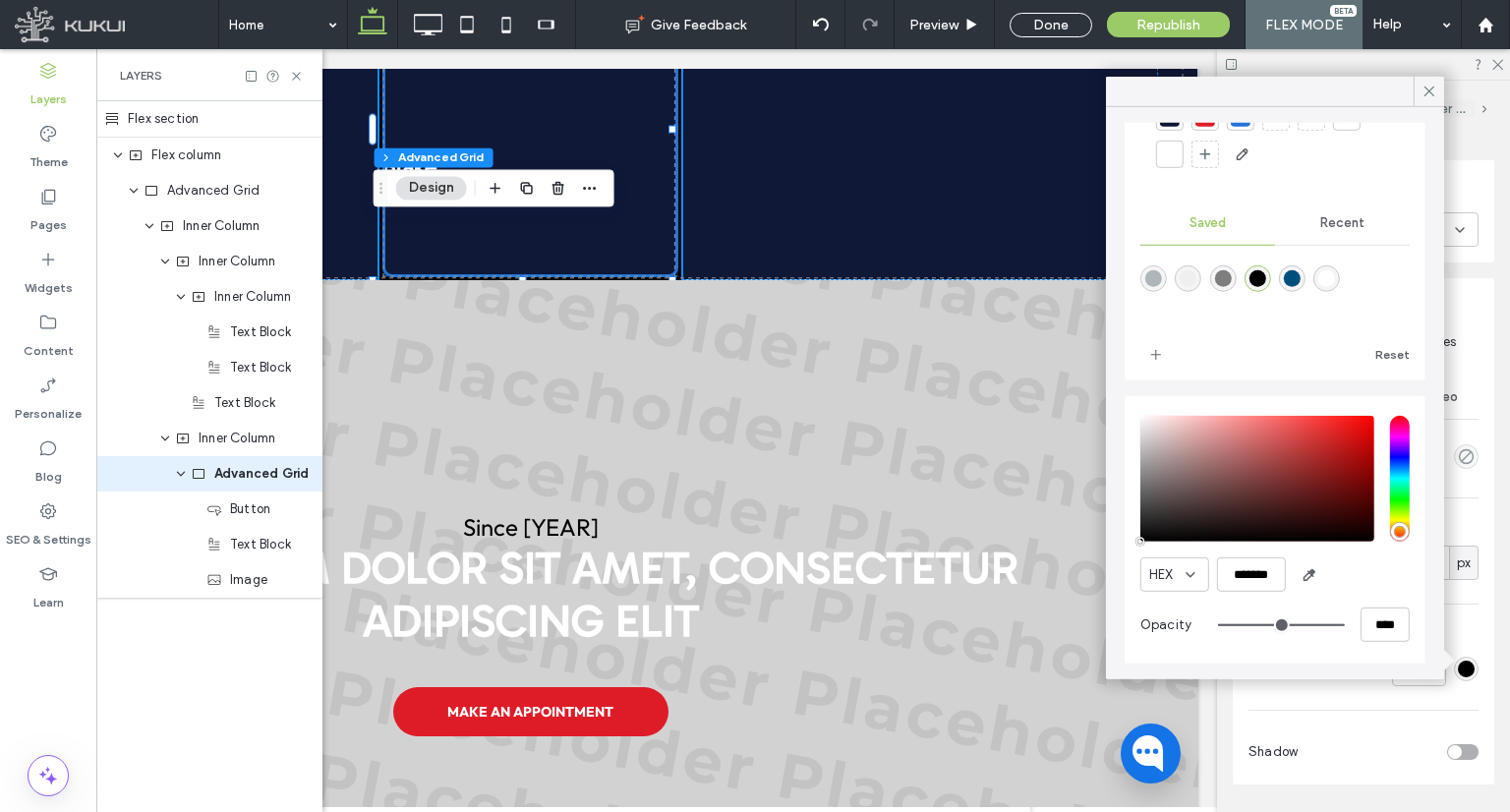 scroll, scrollTop: 100, scrollLeft: 0, axis: vertical 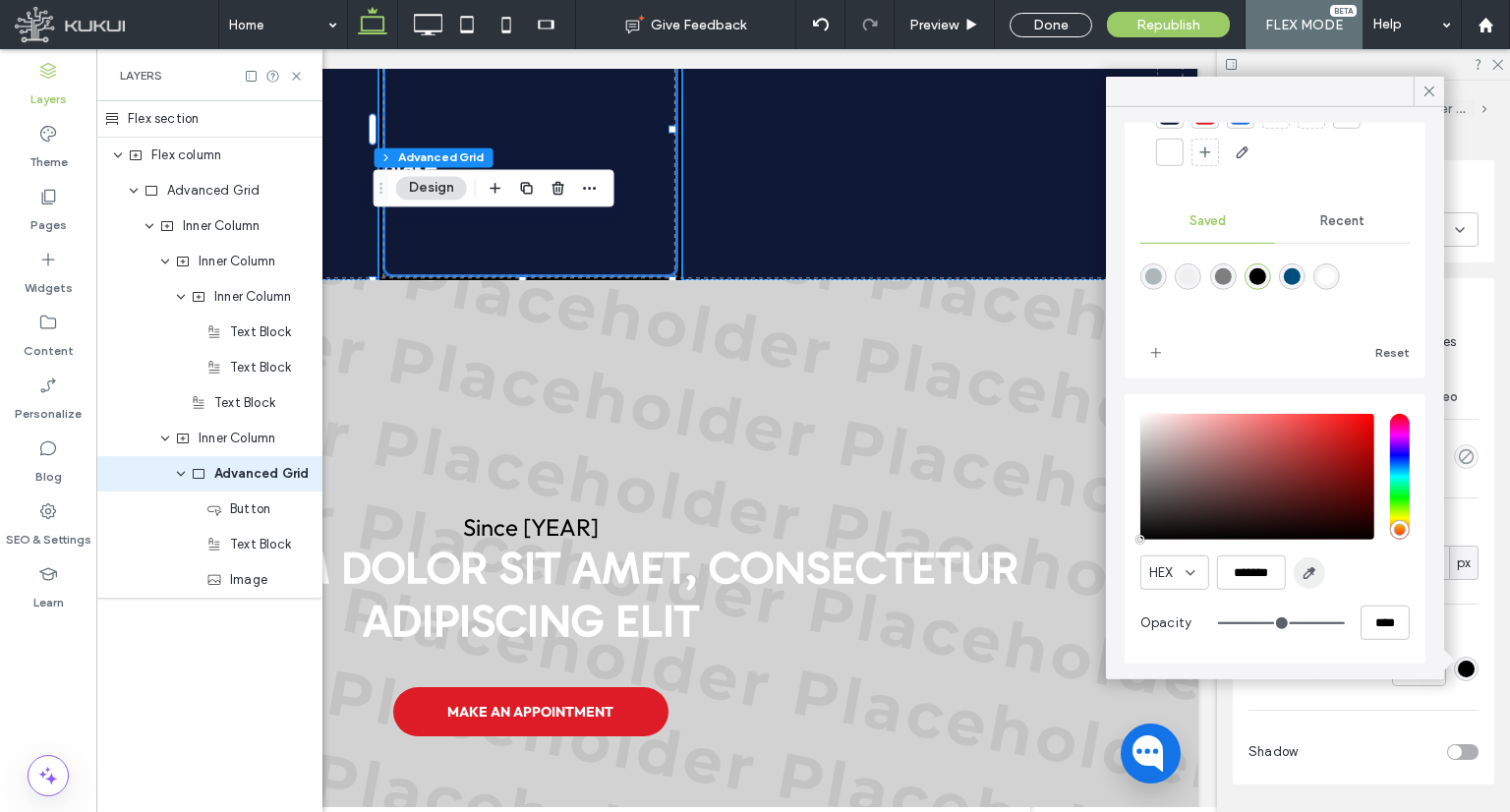 click 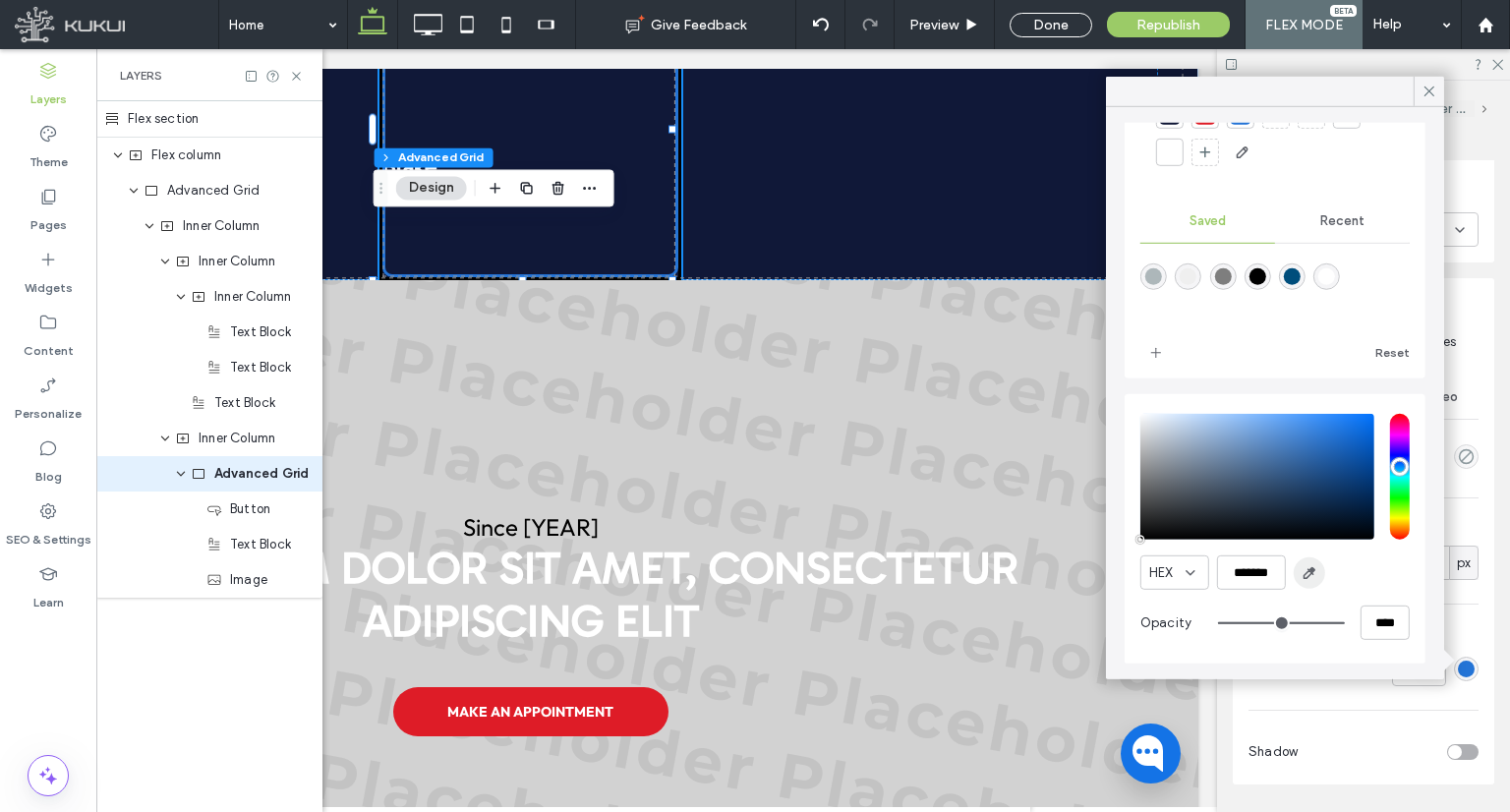 type on "*******" 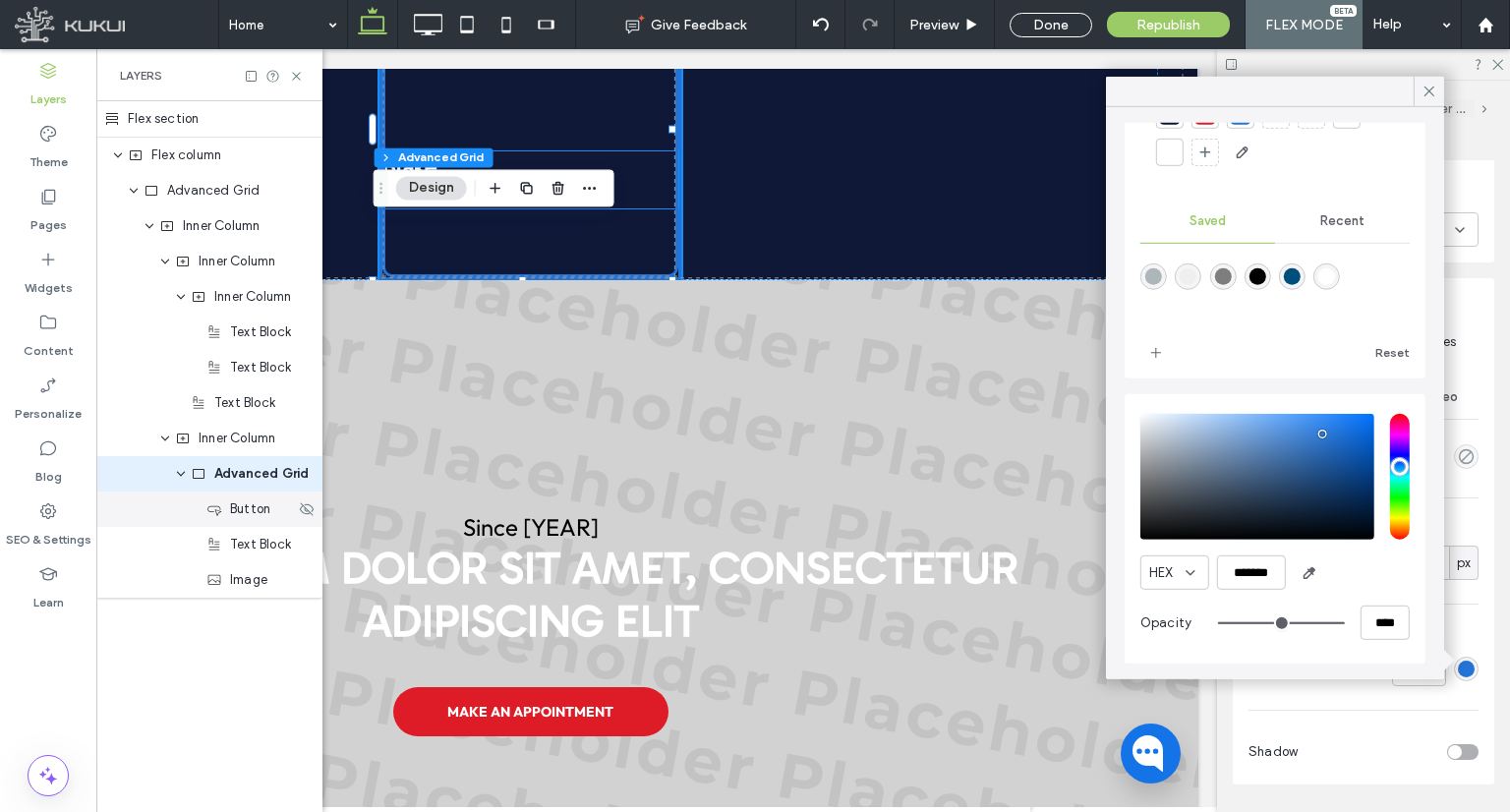 click on "Button" at bounding box center [209, 509] 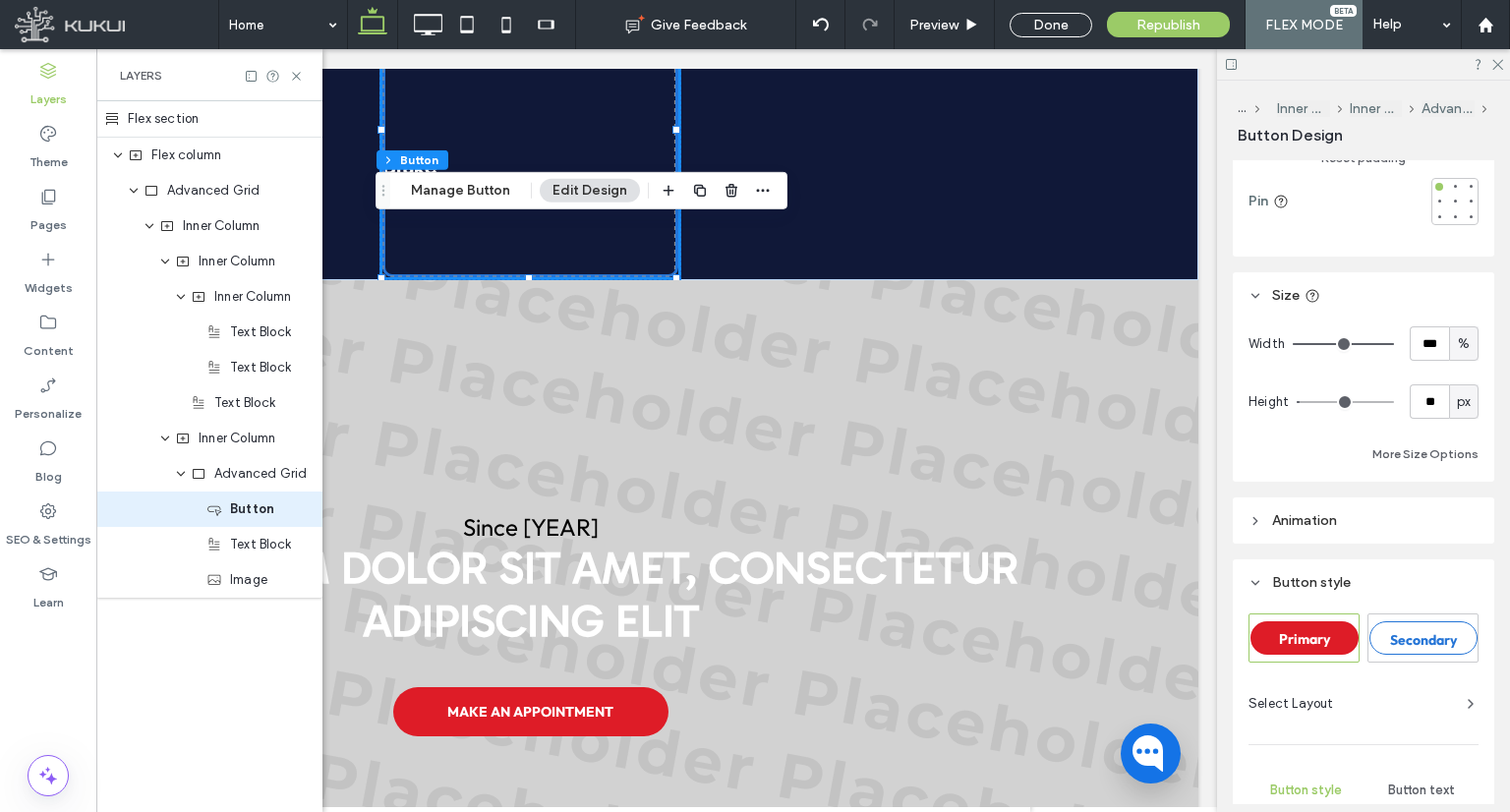 scroll, scrollTop: 1038, scrollLeft: 0, axis: vertical 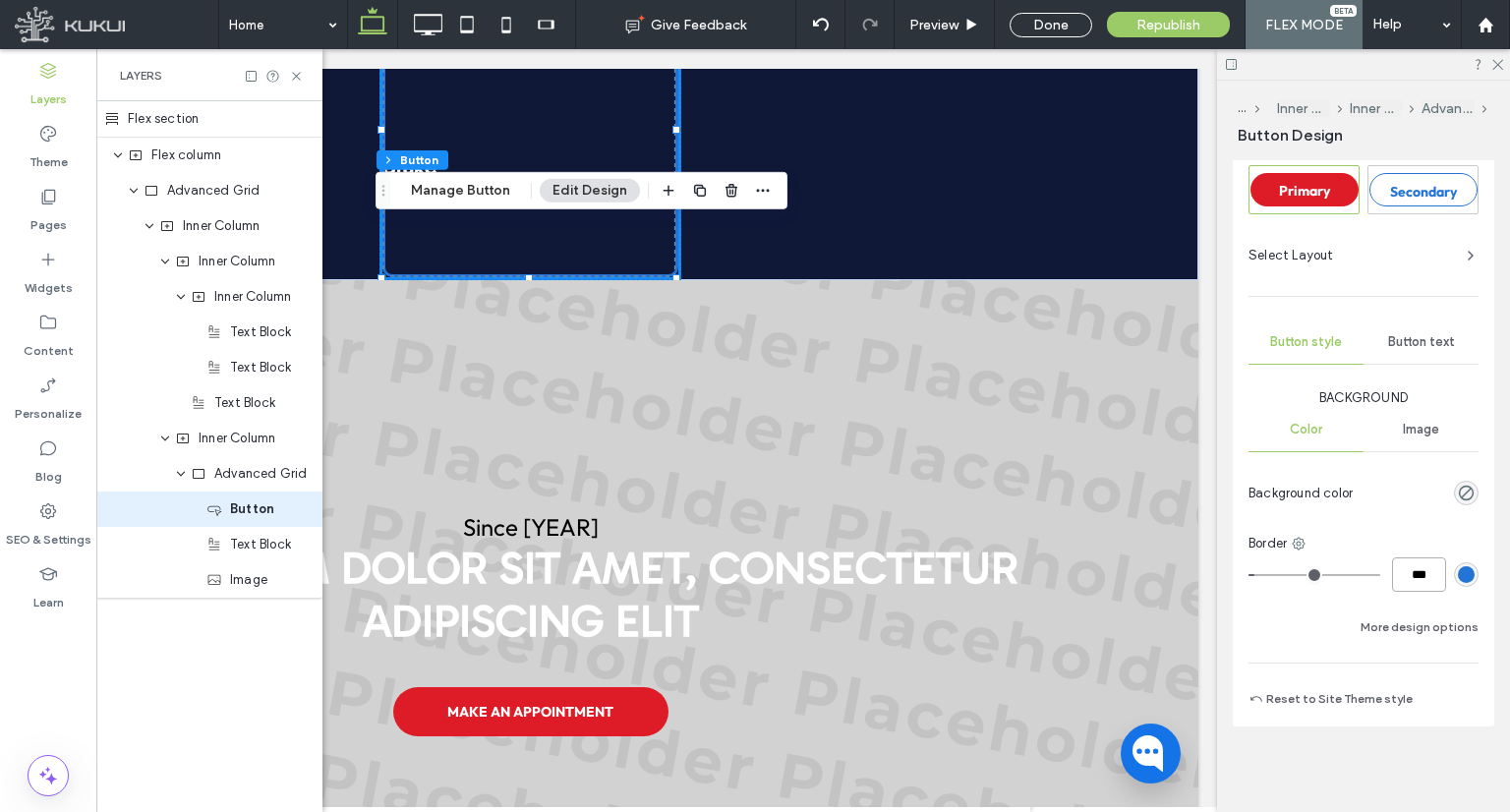 click on "***" at bounding box center (1419, 574) 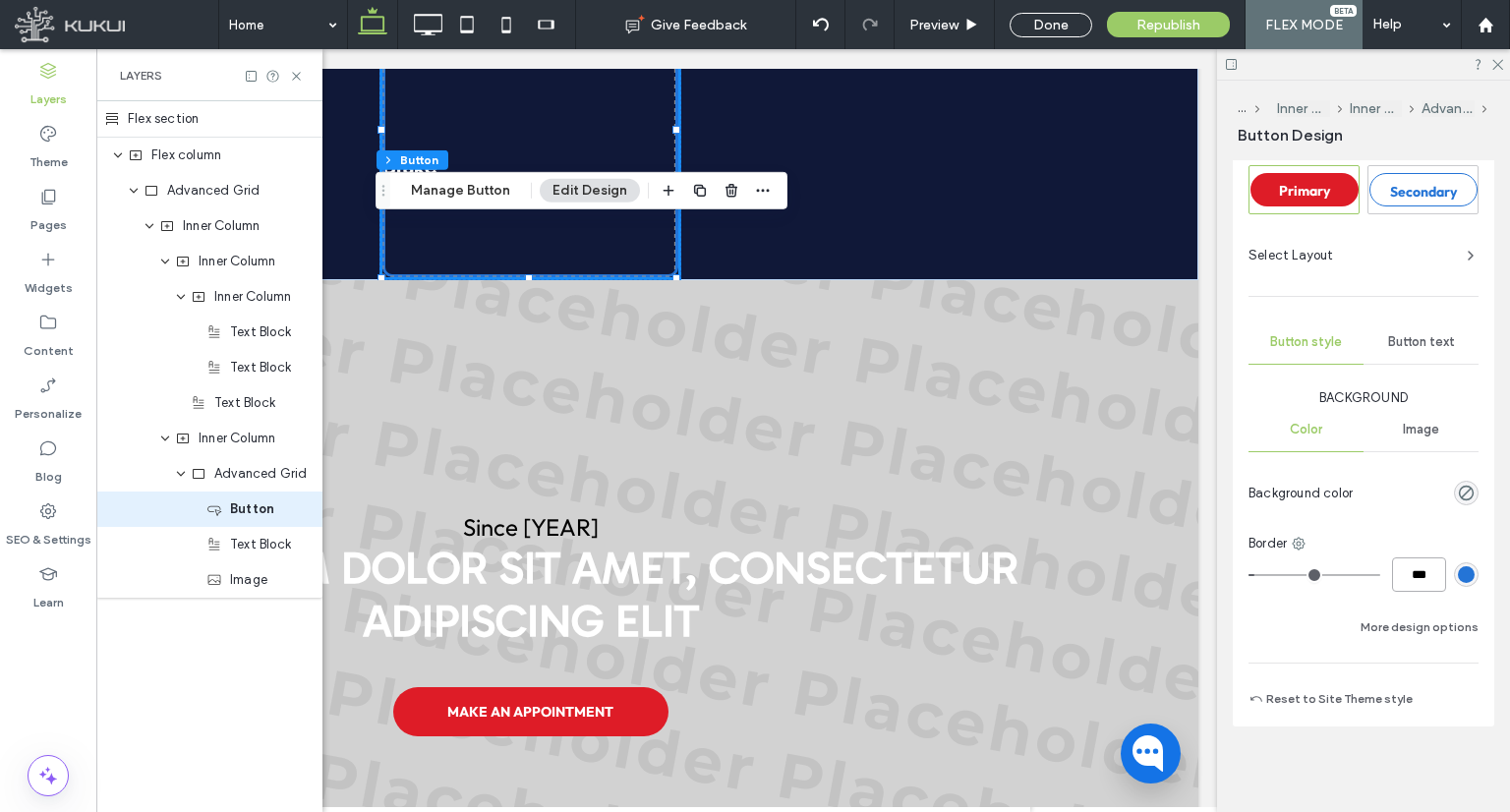 click on "***" at bounding box center (1419, 574) 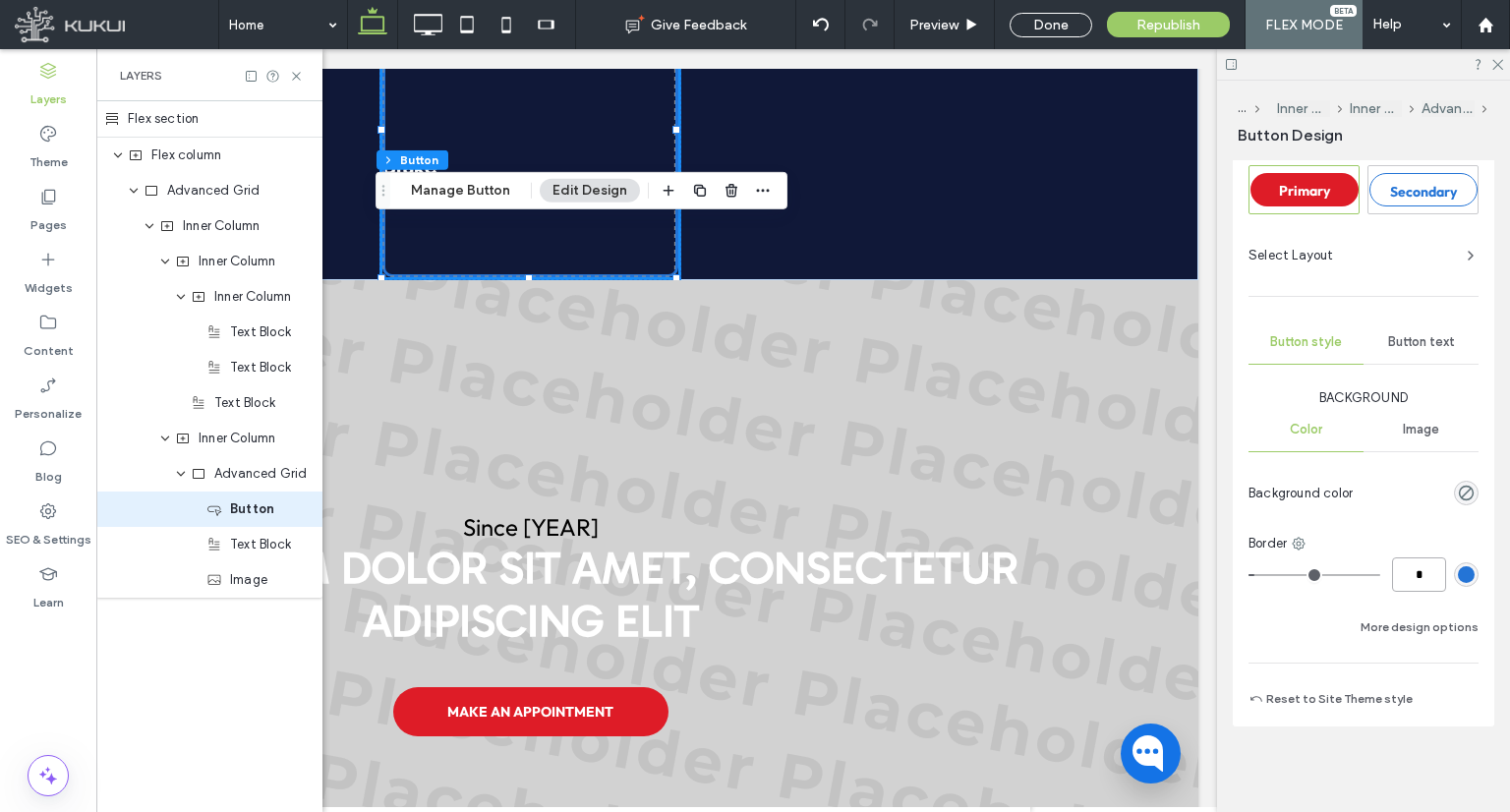 type on "*" 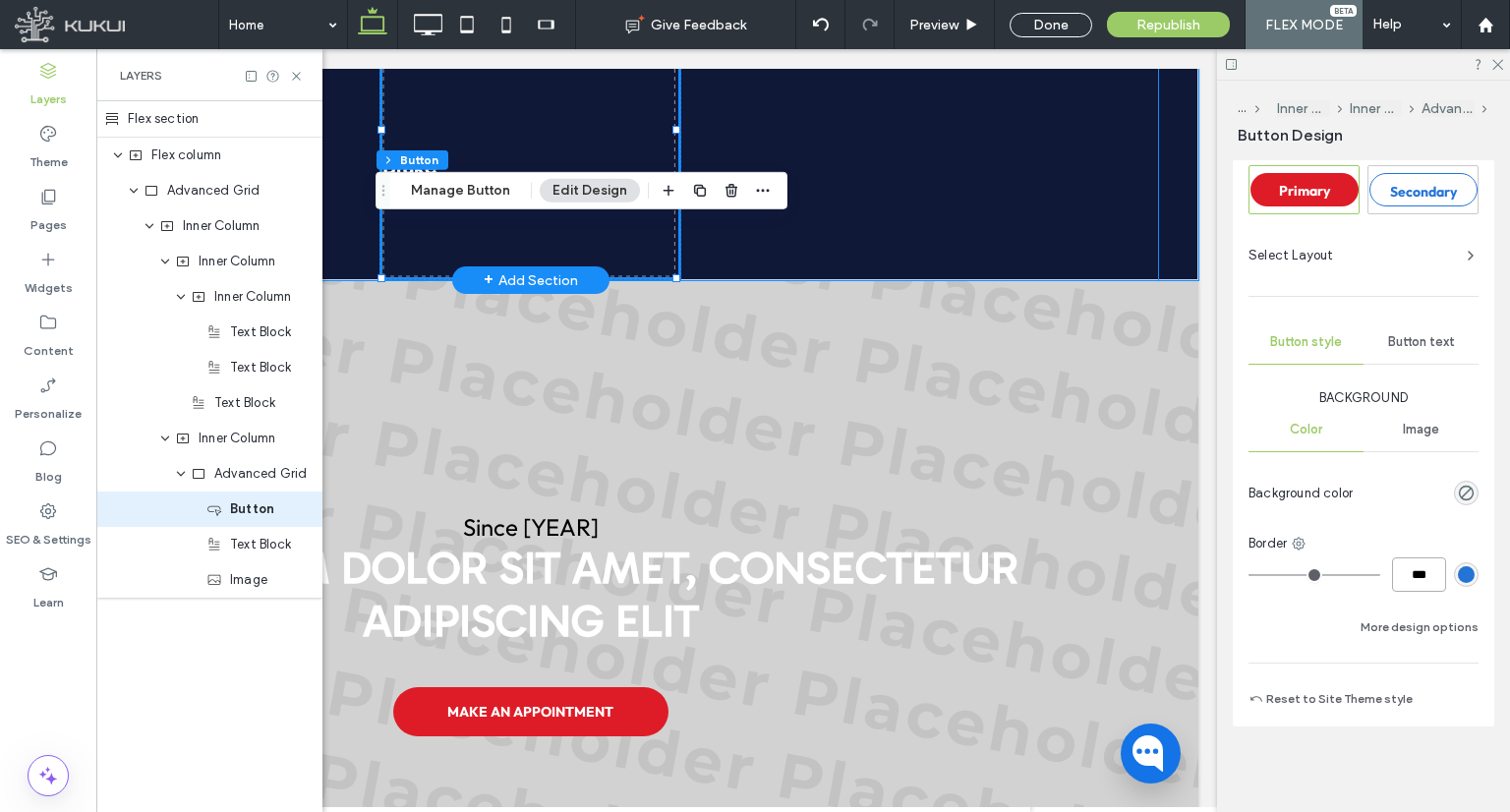 click on "Brake Services" at bounding box center (530, 130) 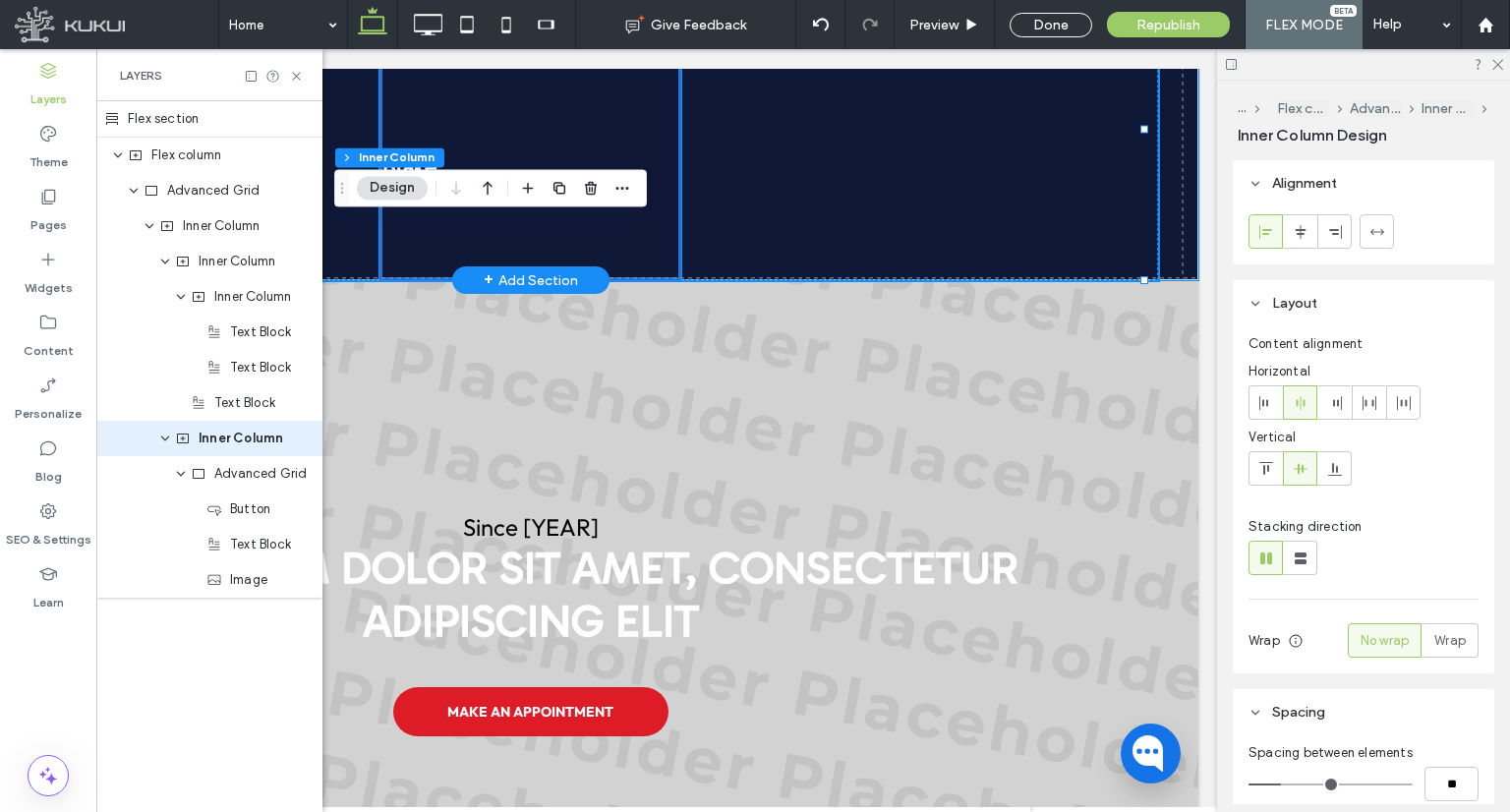 click at bounding box center [530, 130] 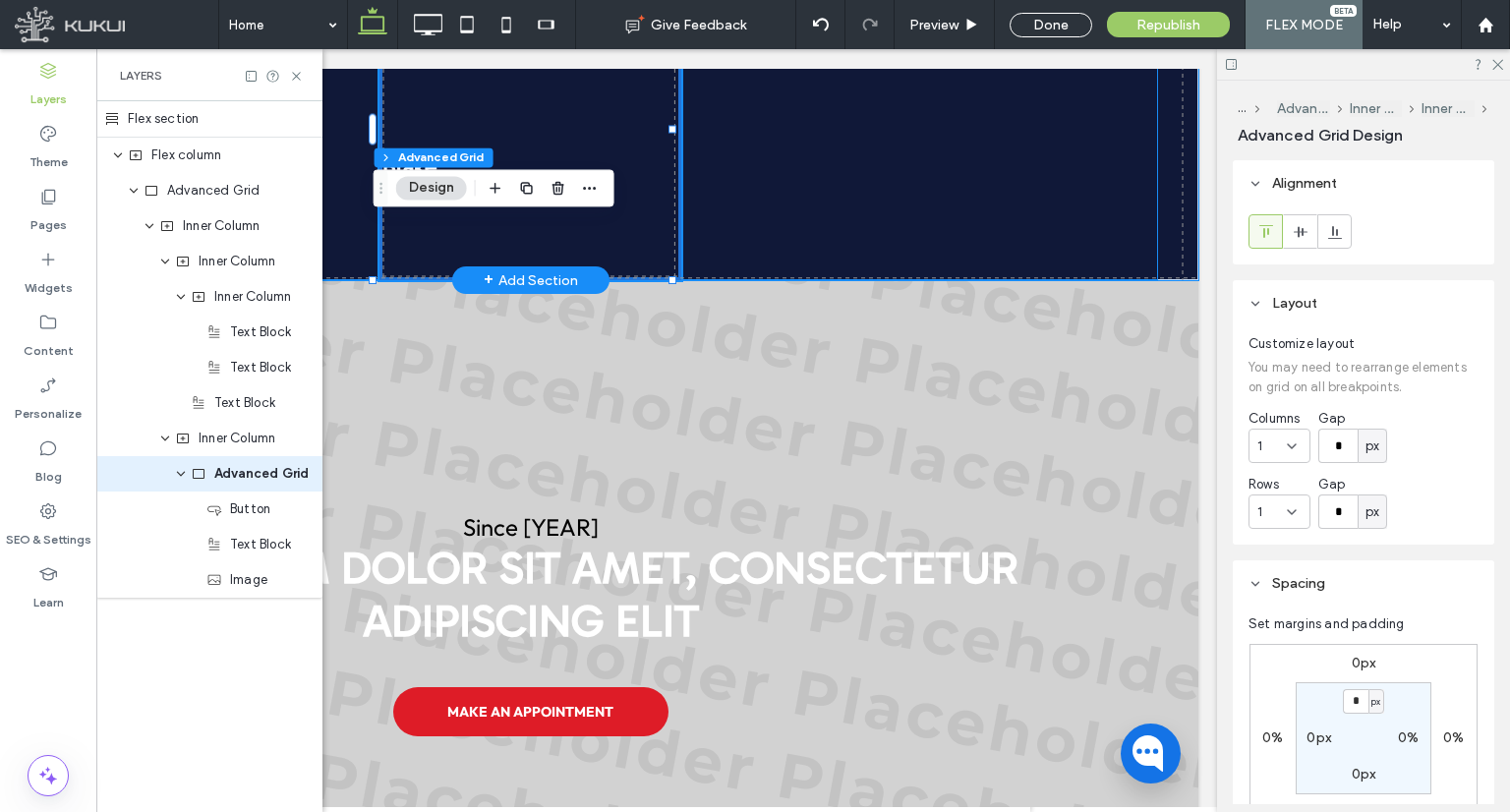 click on "Brake Services" at bounding box center (530, 130) 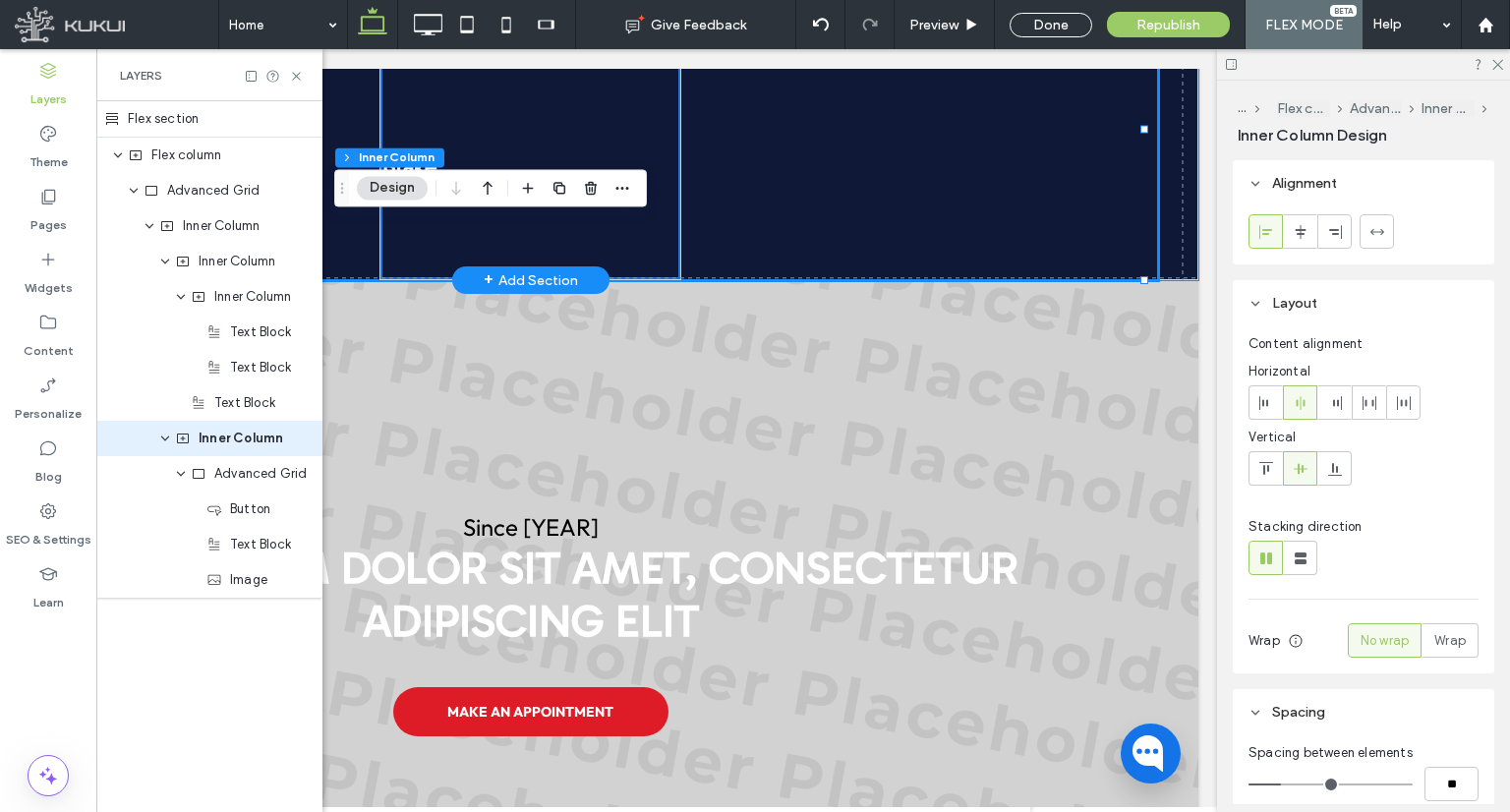 click on "Some of our services Whether you're in a need a transmission repair, or a scheduled maintenance, we’ve got you covered with top-tier service and transparent pricing." at bounding box center (530, -123) 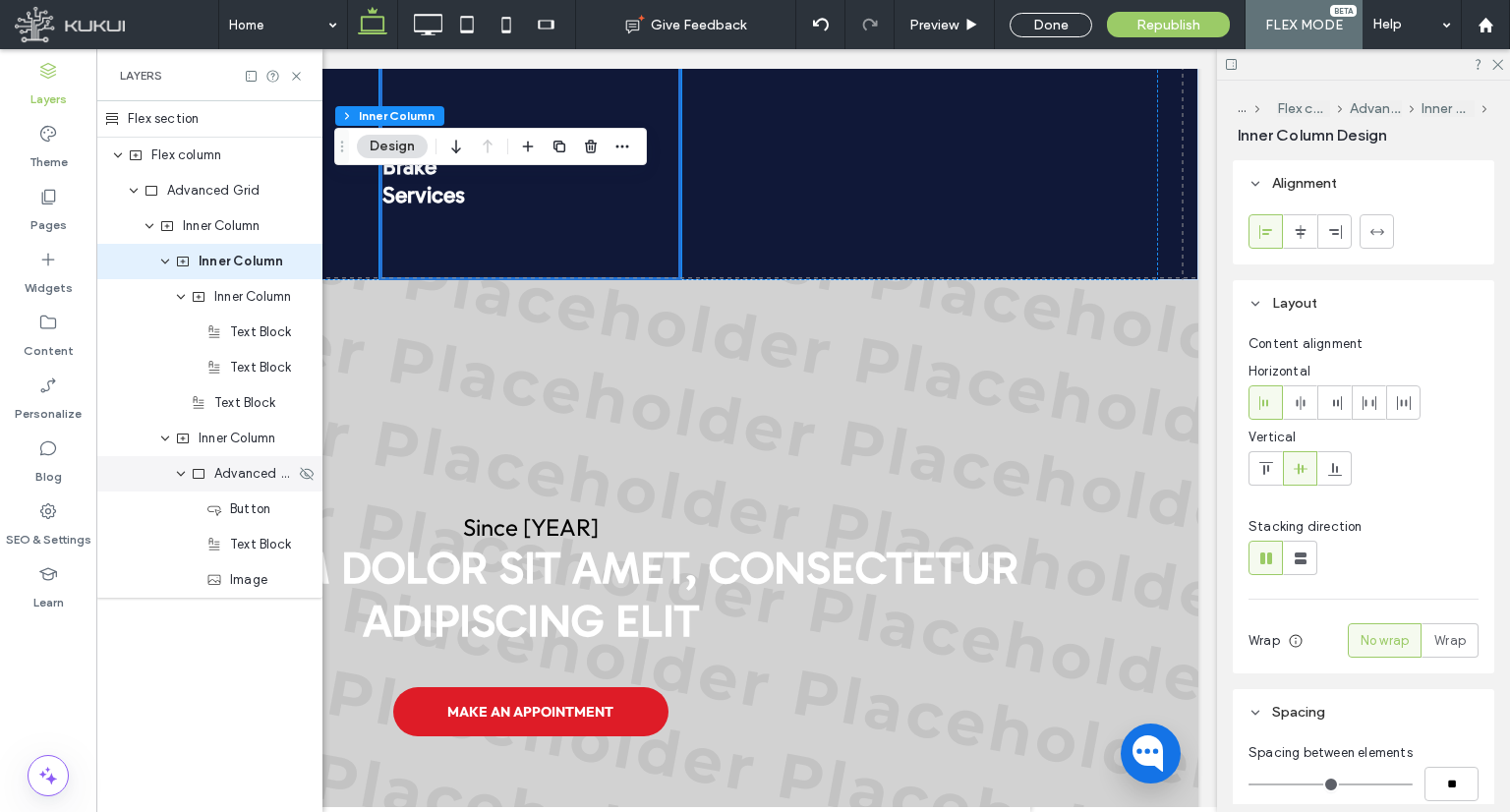 click on "Advanced Grid" at bounding box center [255, 474] 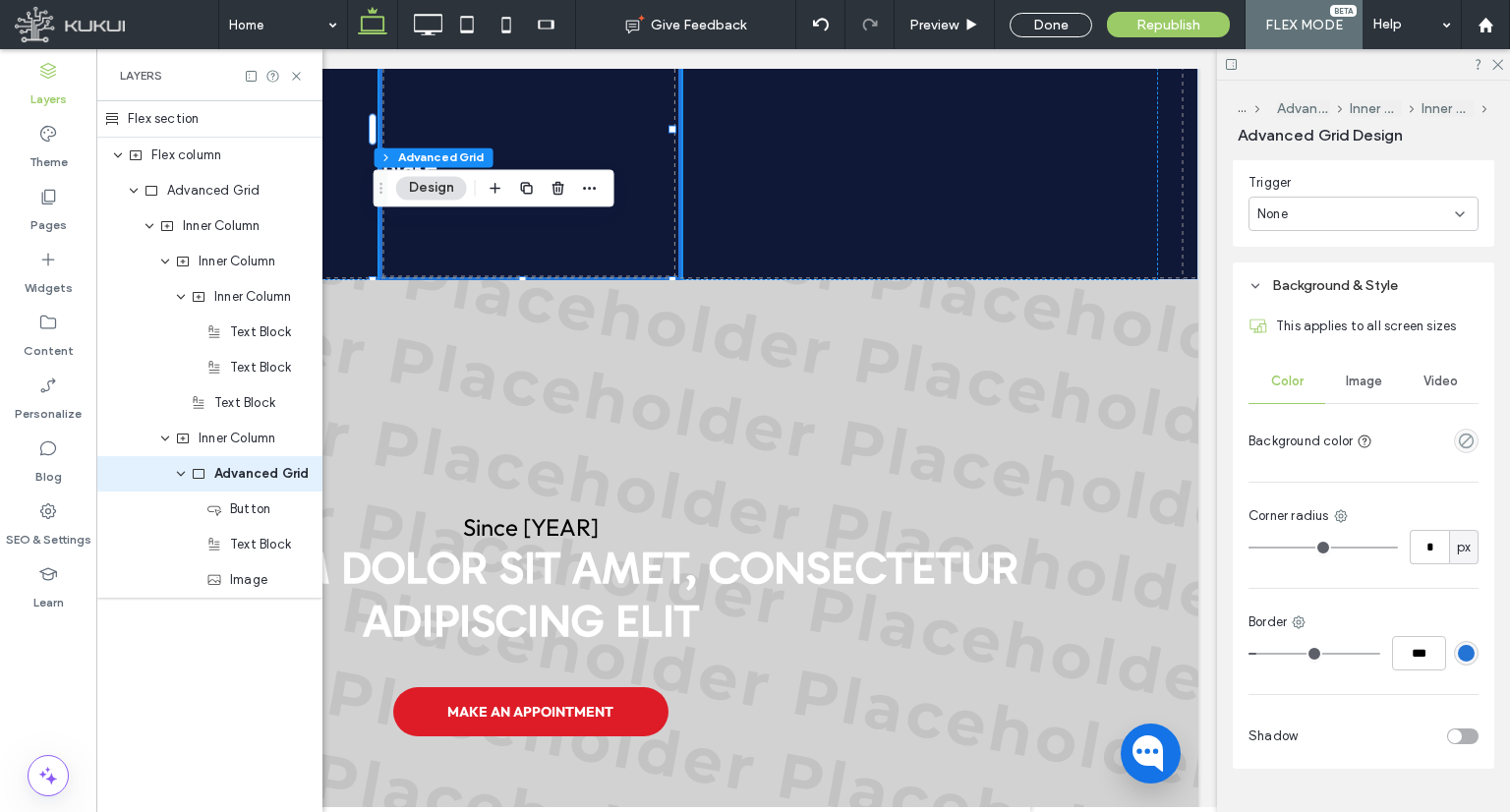 scroll, scrollTop: 1138, scrollLeft: 0, axis: vertical 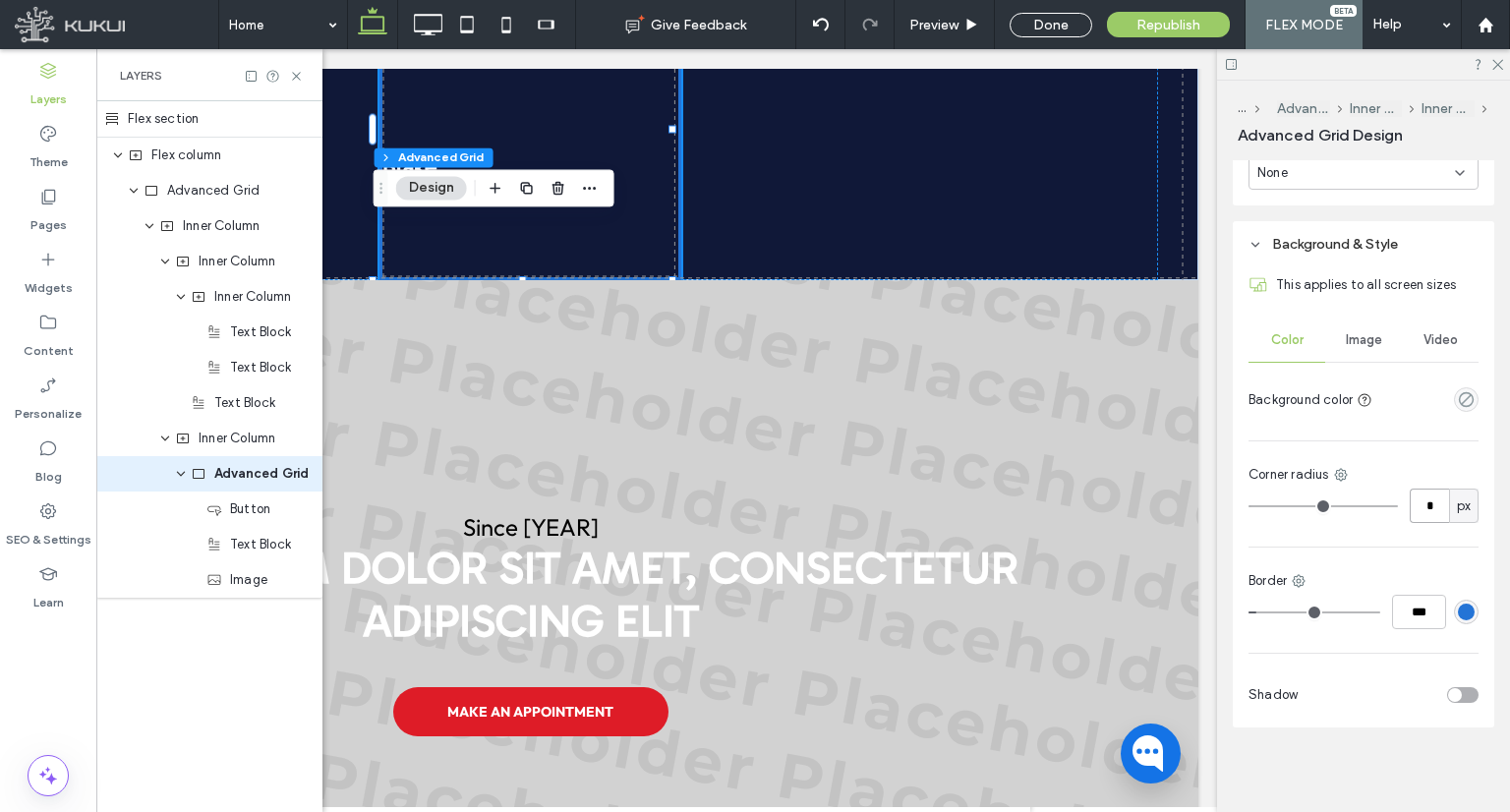 click on "*" at bounding box center [1429, 505] 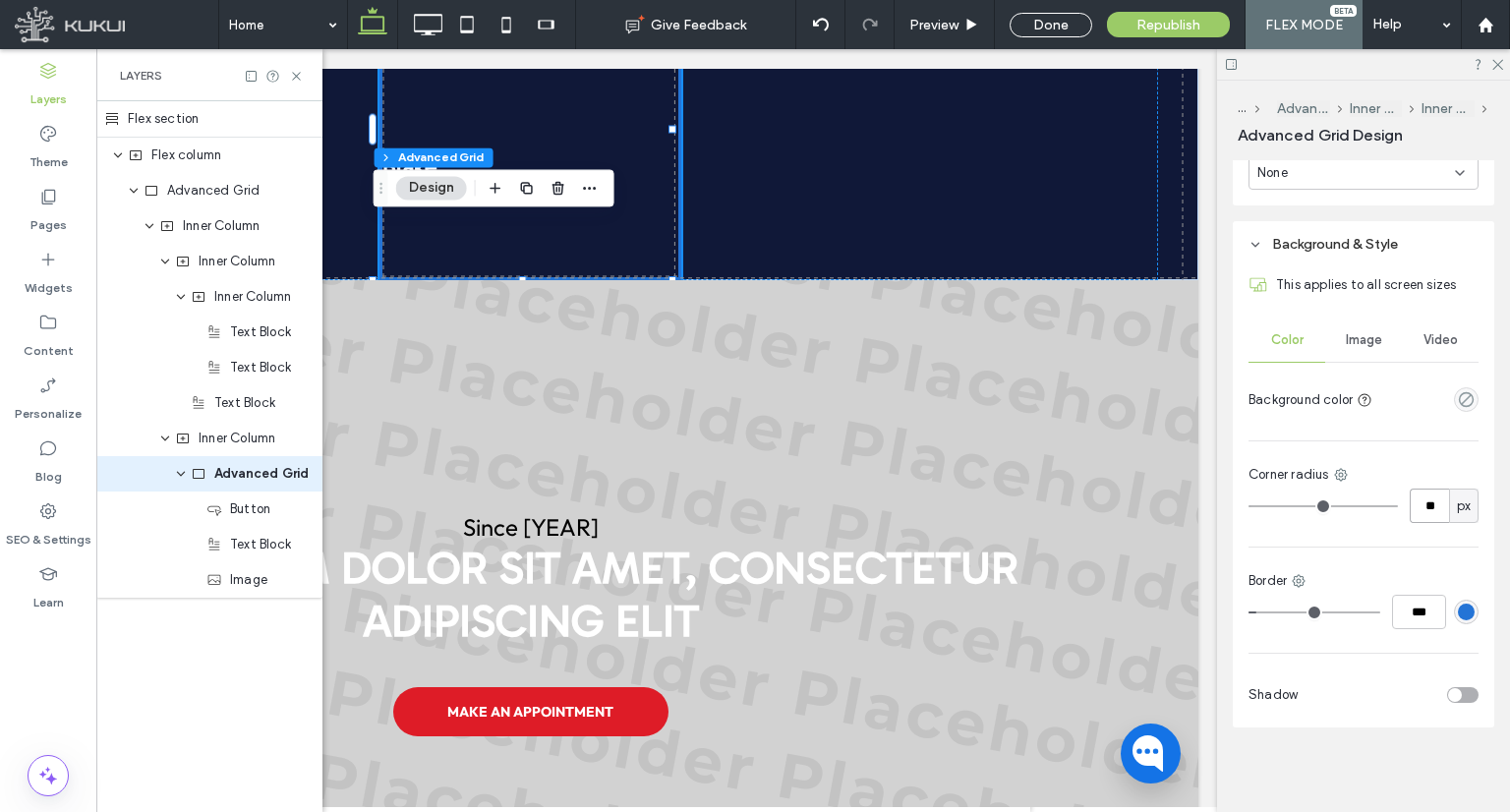 type on "**" 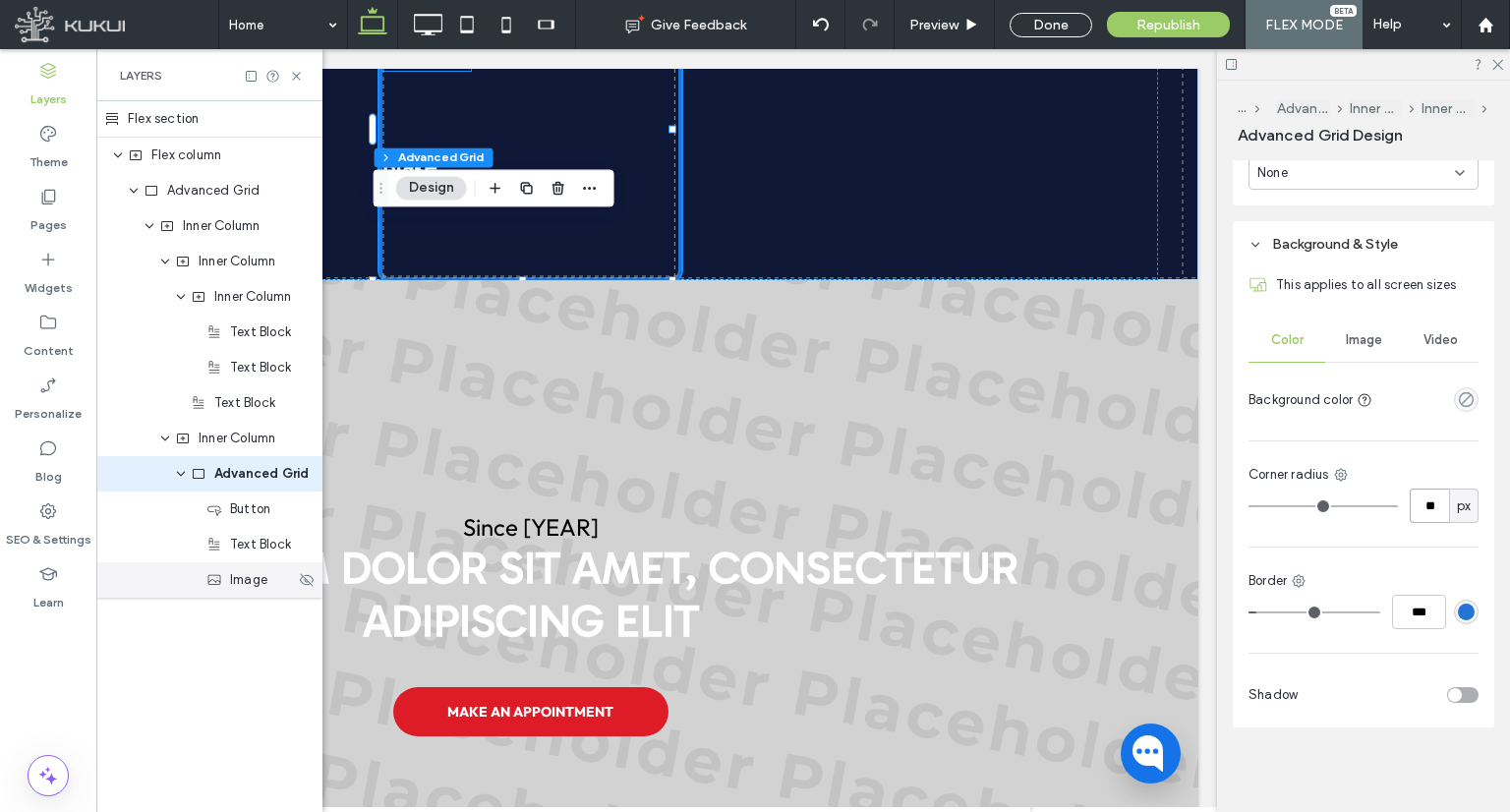 click on "Image" at bounding box center [249, 580] 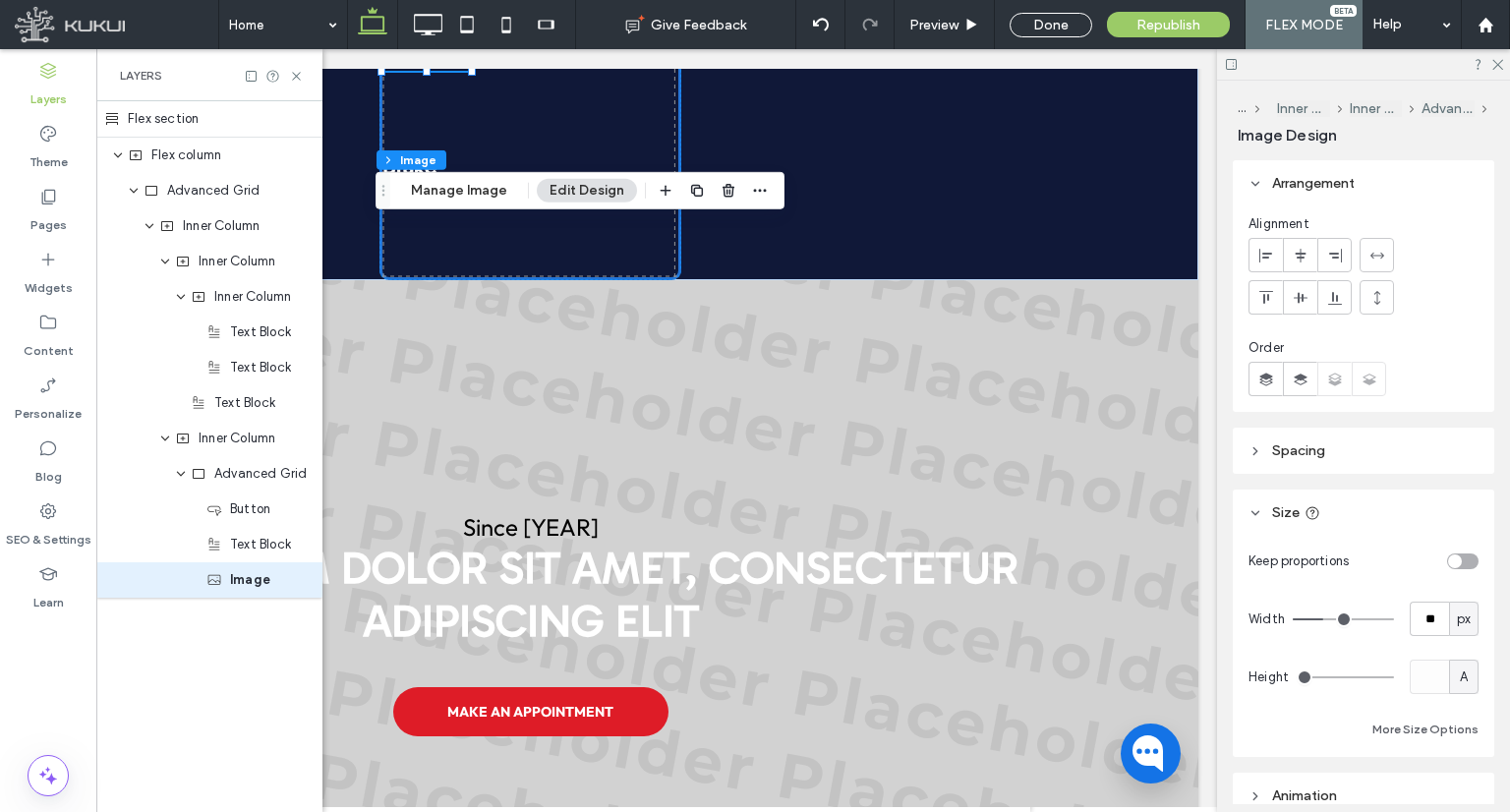 click on "Spacing" at bounding box center (1364, 450) 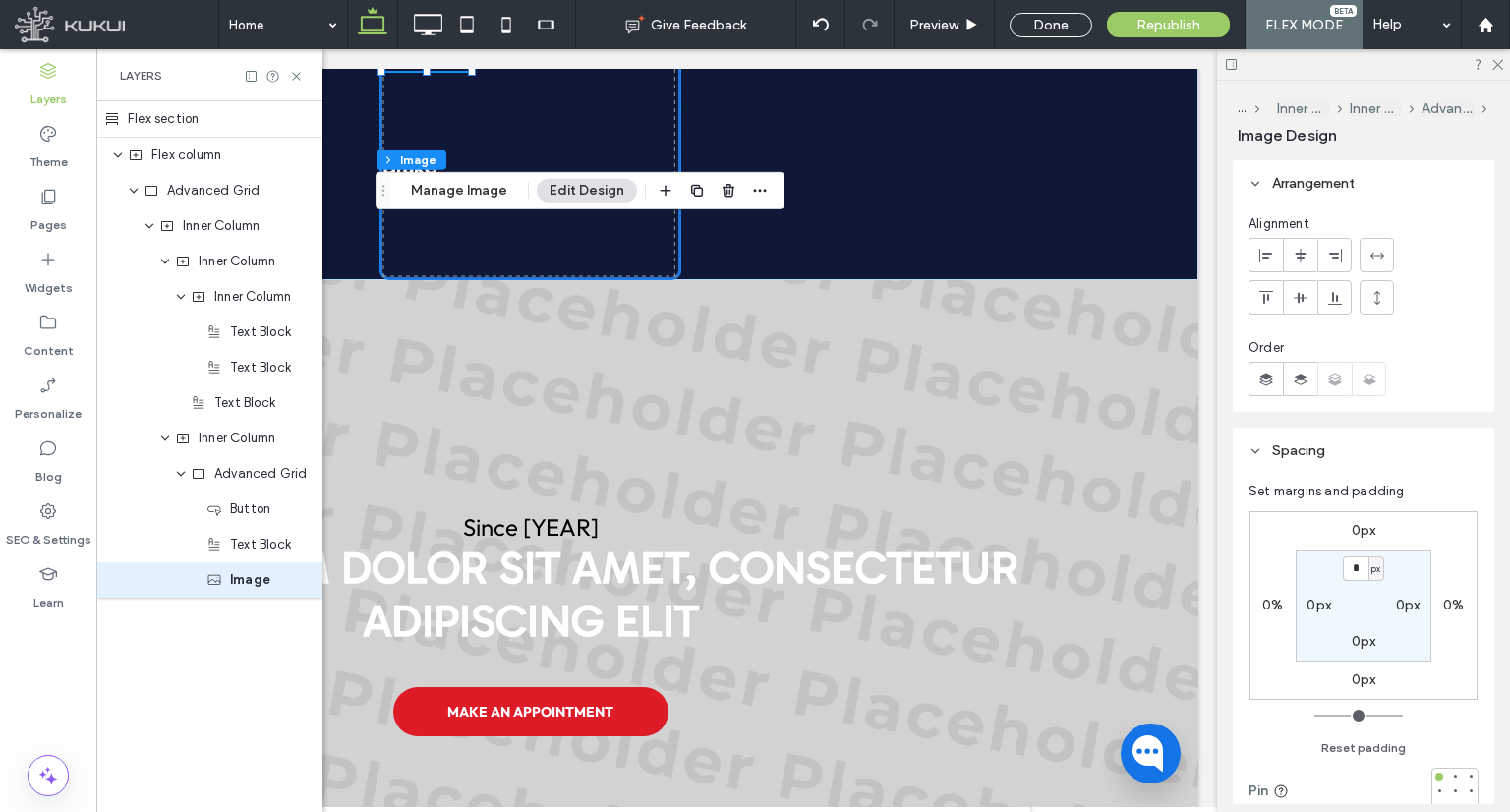 click on "0%" at bounding box center [1272, 605] 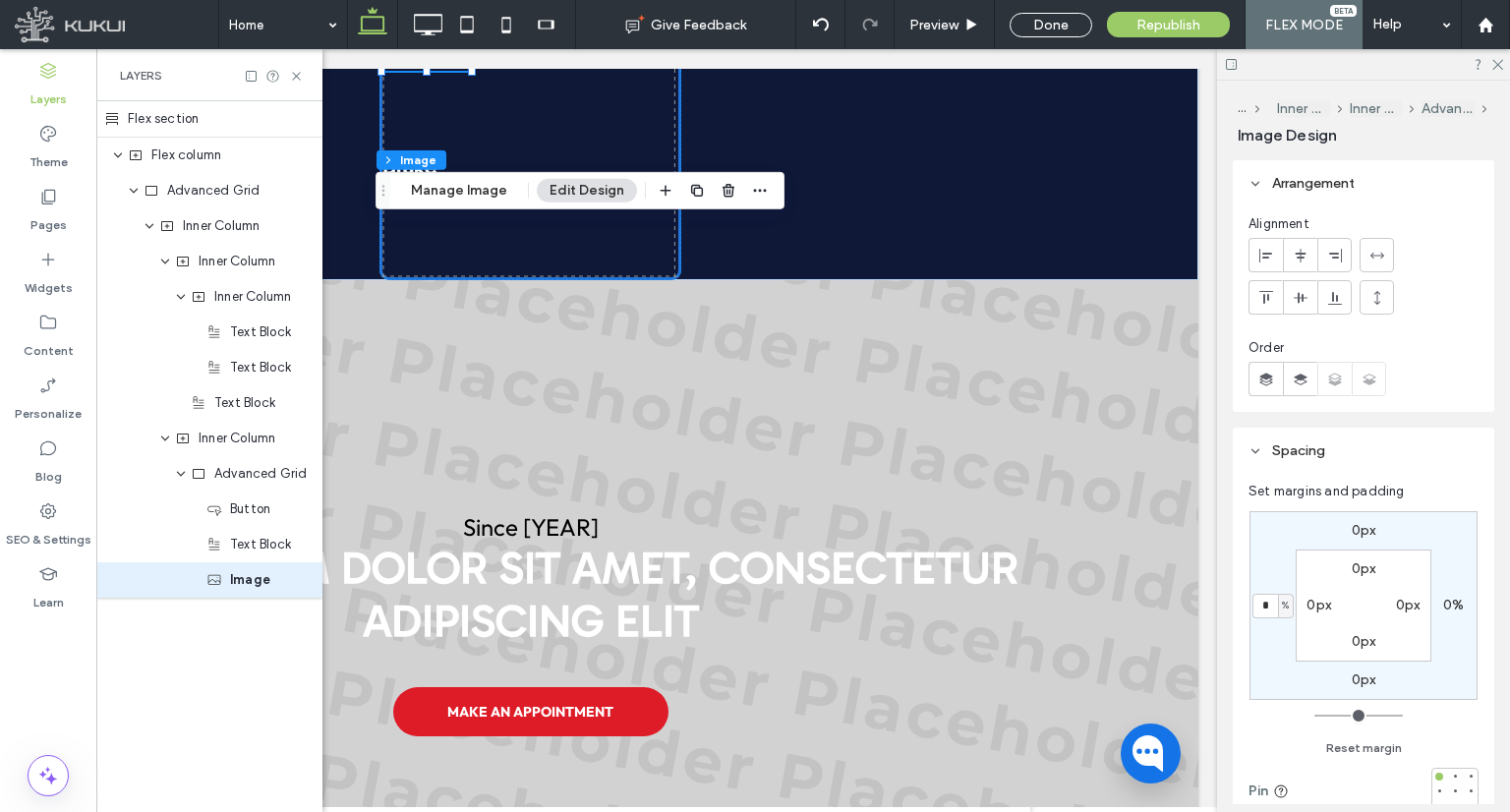 click on "*" at bounding box center (1265, 606) 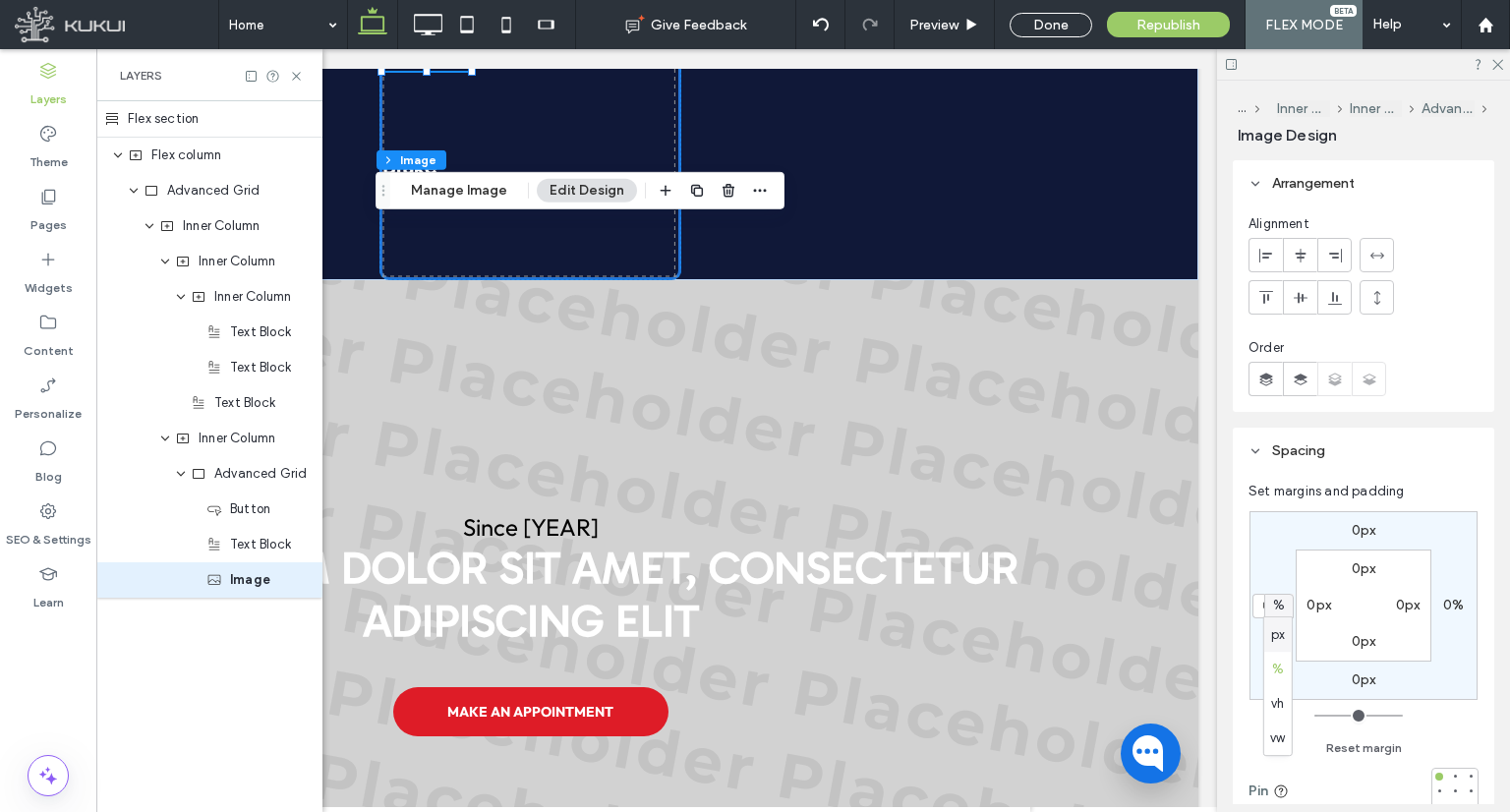 click on "px" at bounding box center [1278, 635] 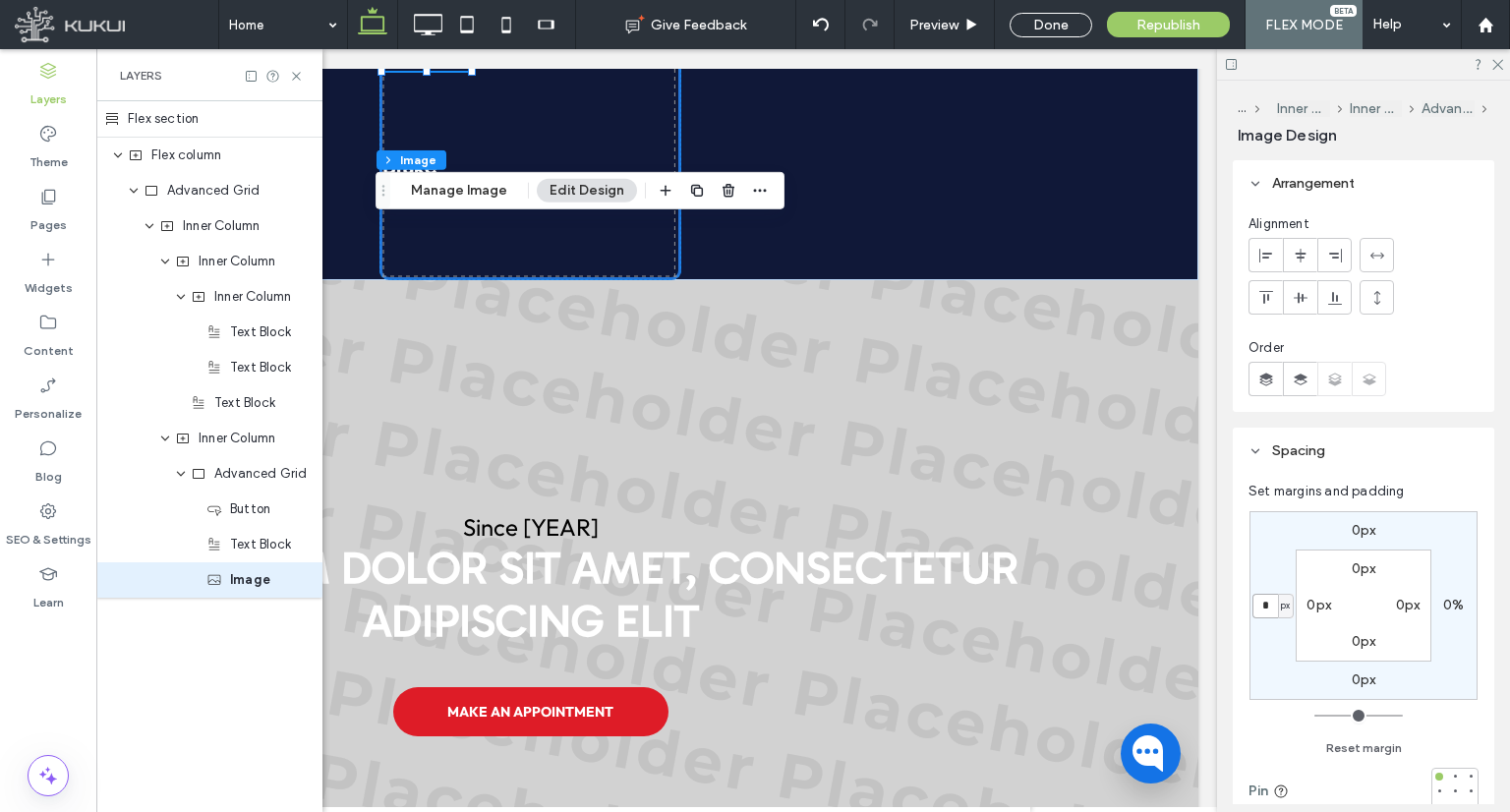 click on "*" at bounding box center [1265, 606] 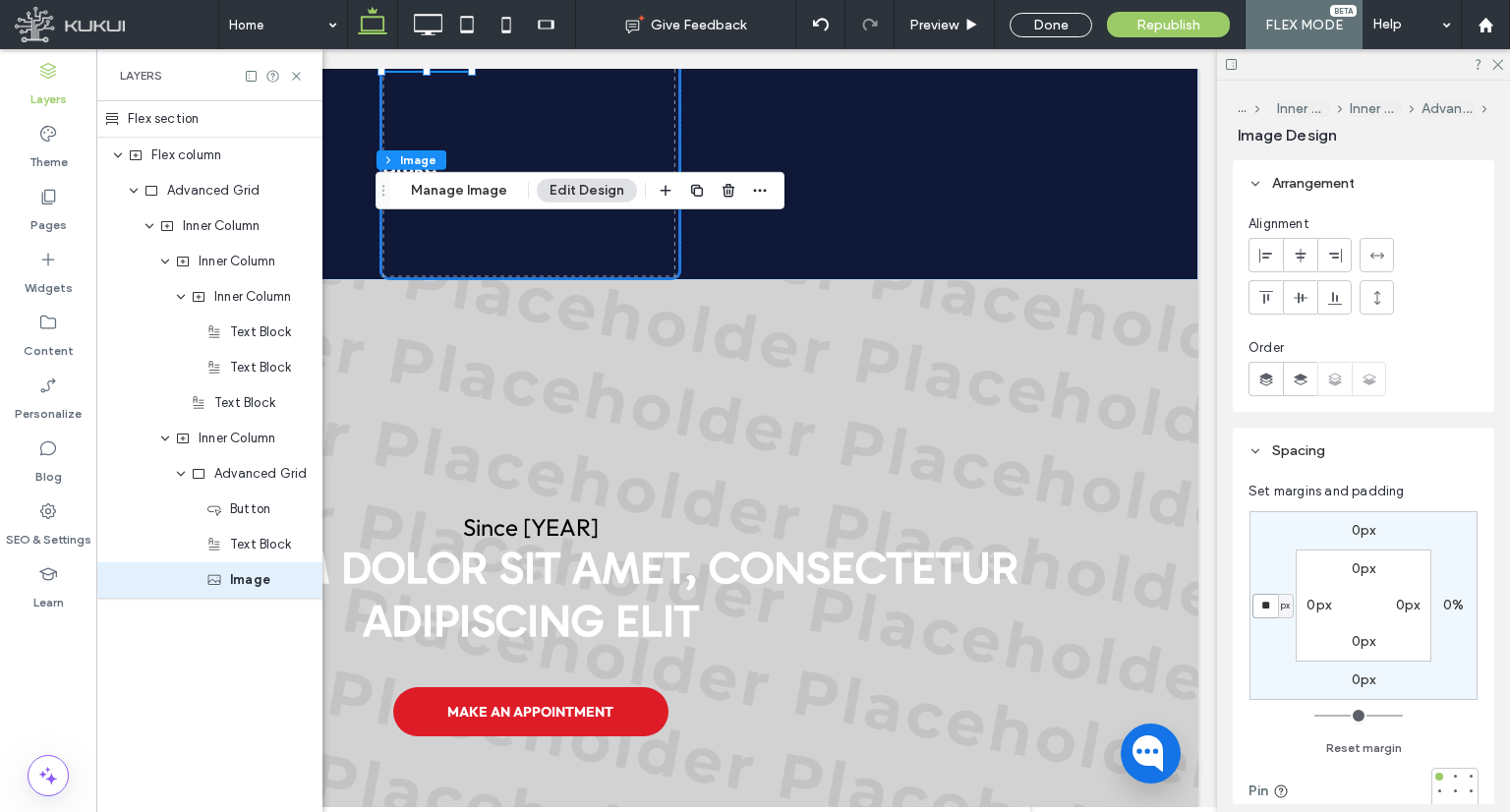 type on "**" 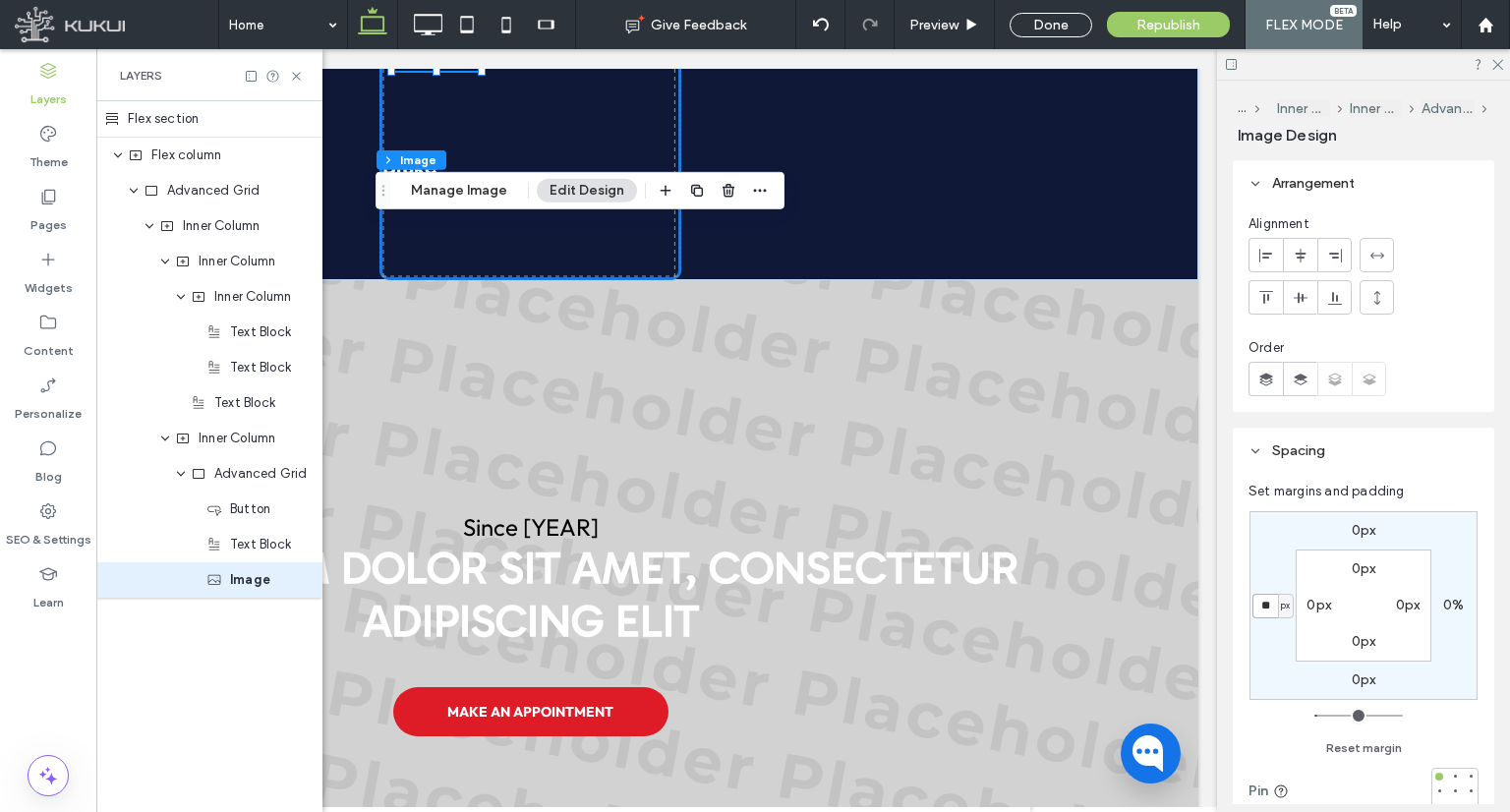 click on "**" at bounding box center (1265, 606) 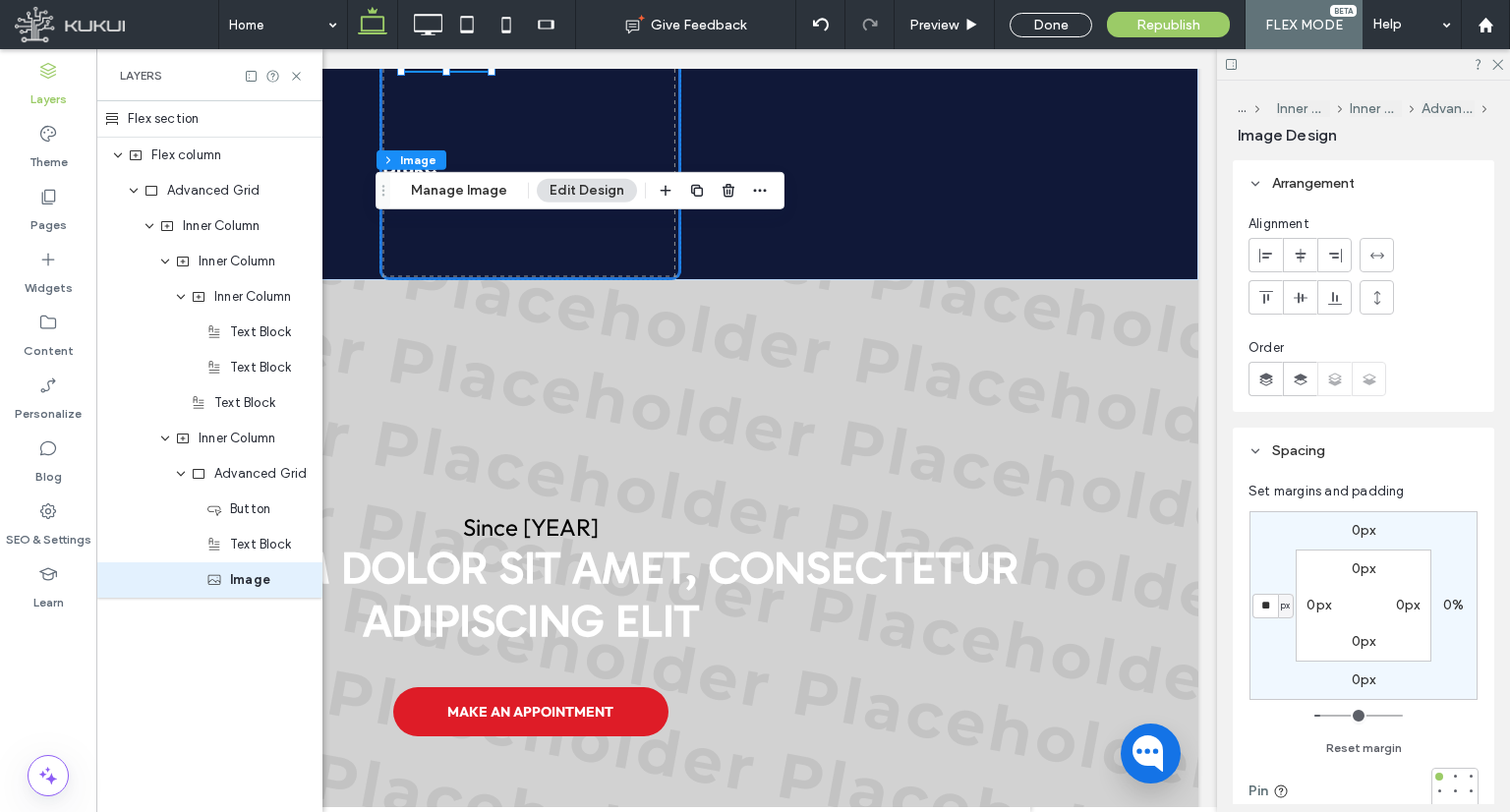 click on "0px" at bounding box center (1364, 530) 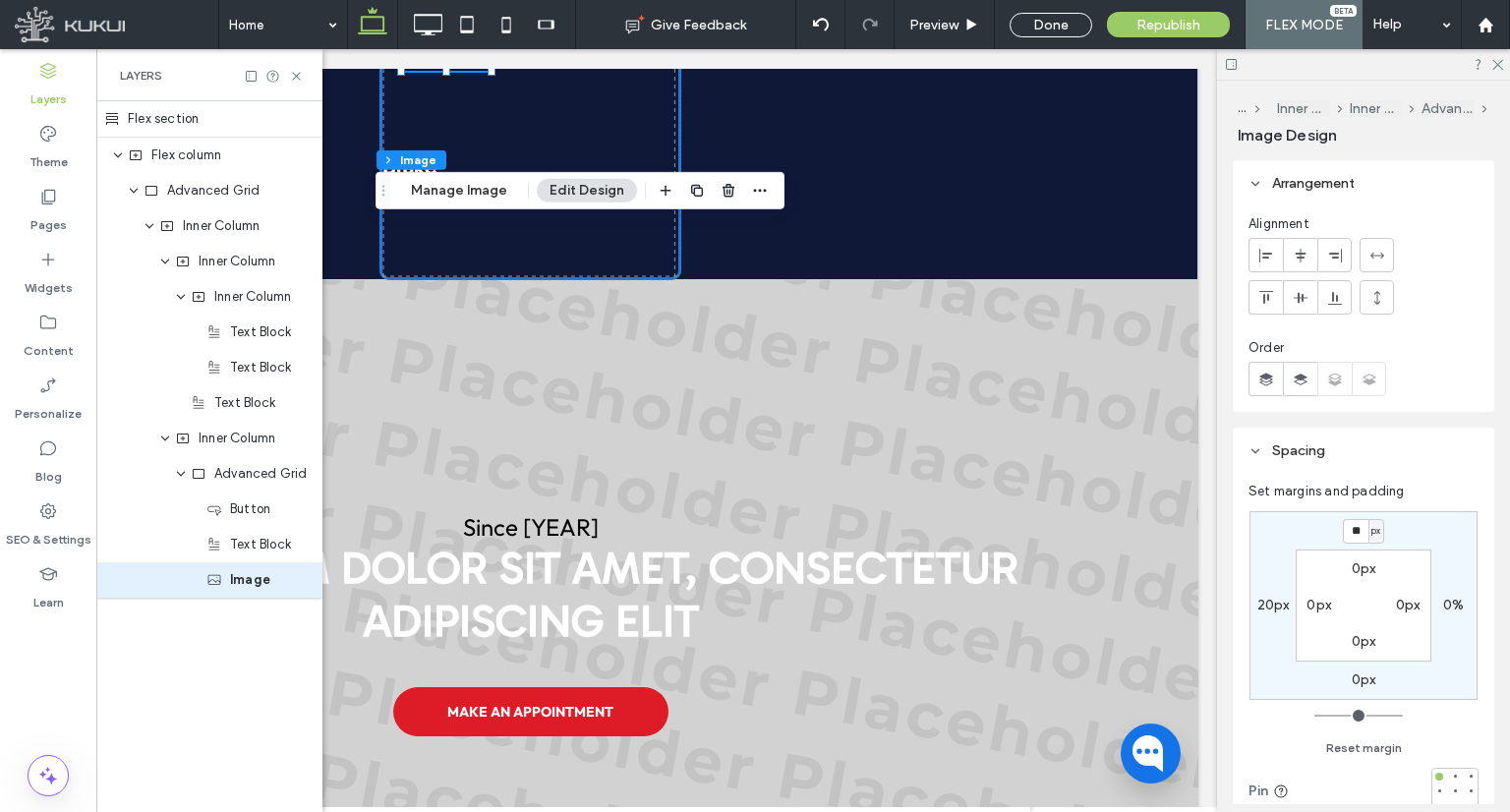 type on "**" 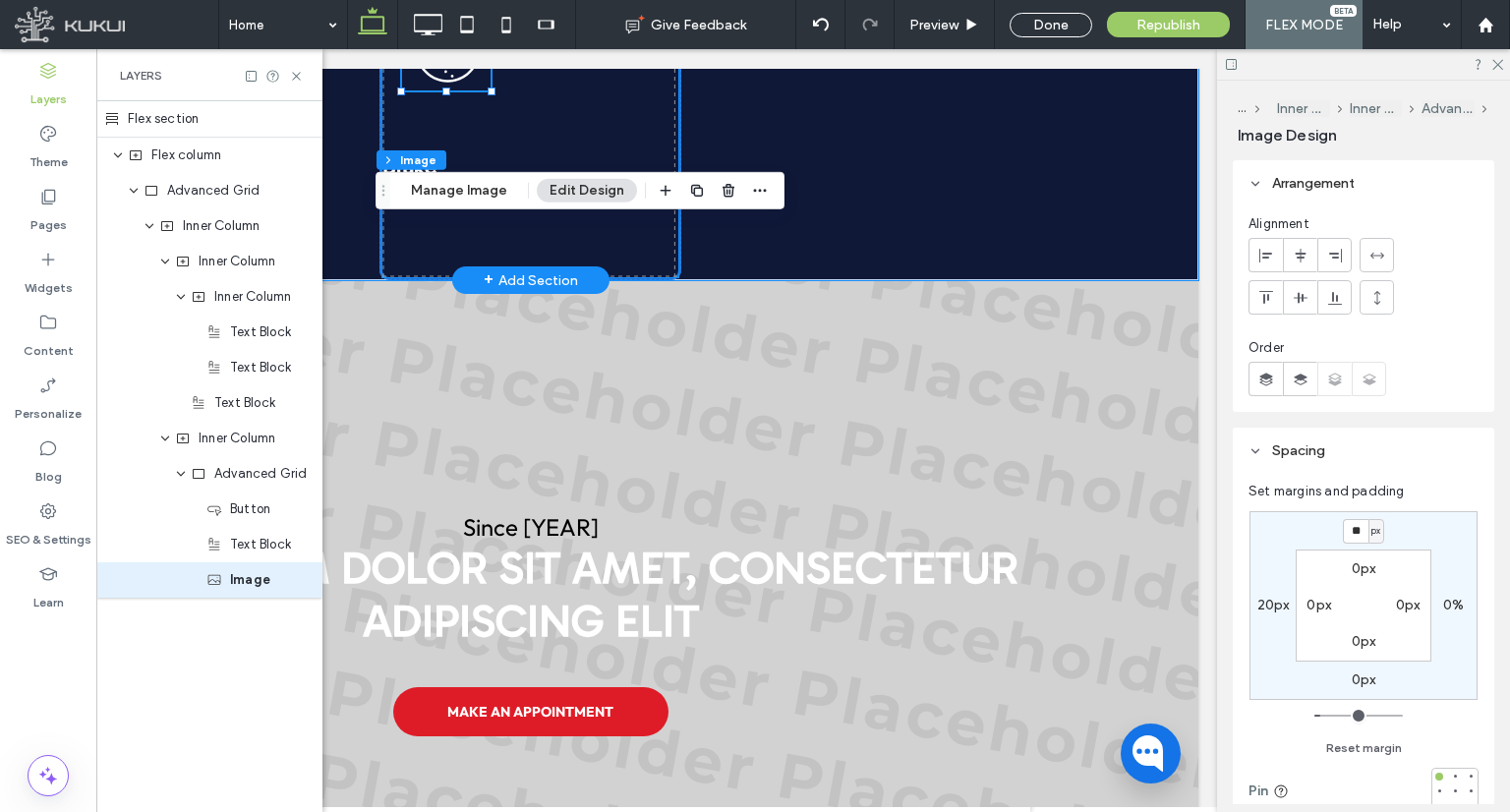 click at bounding box center [530, 130] 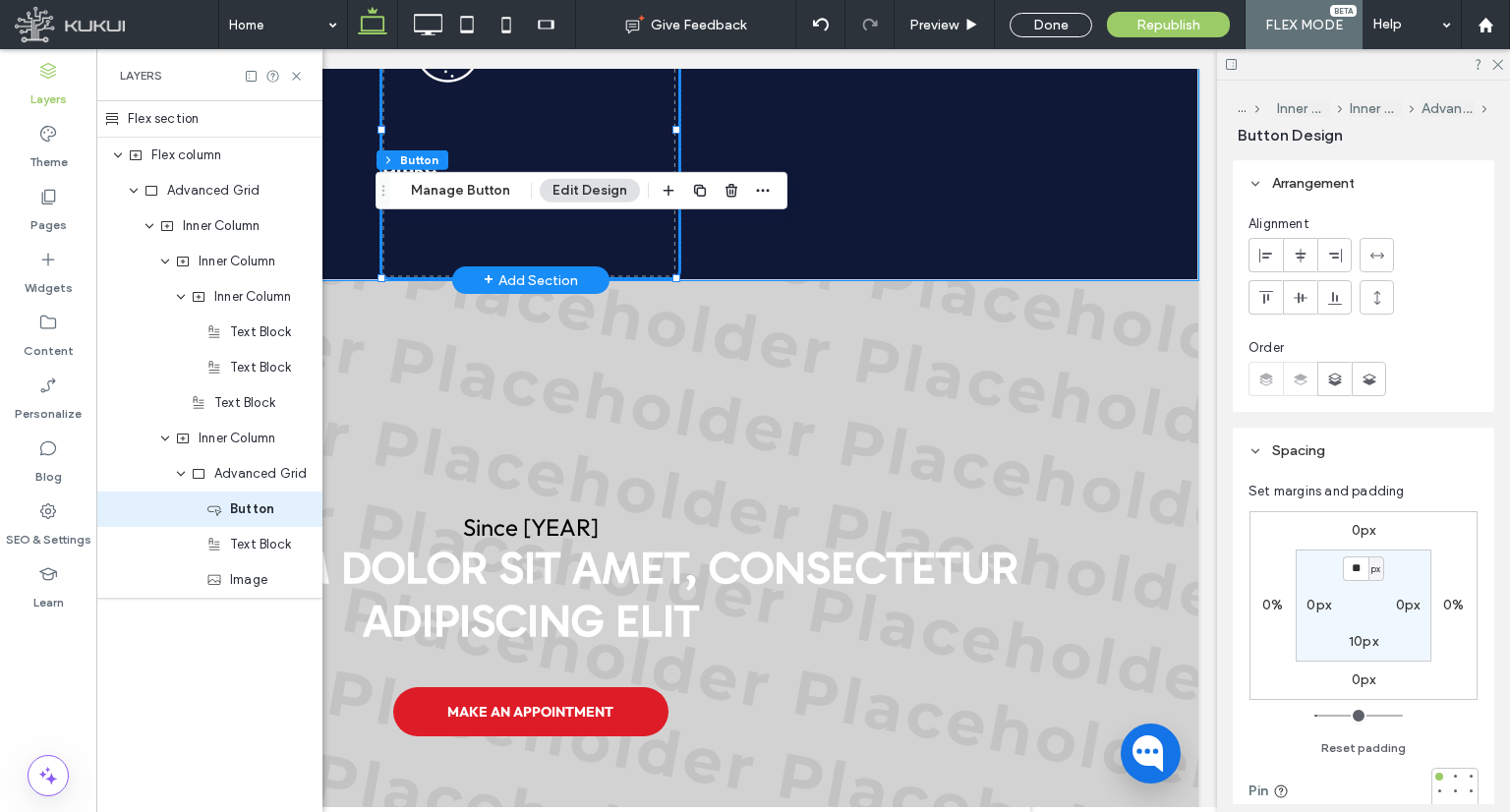 click at bounding box center (530, 130) 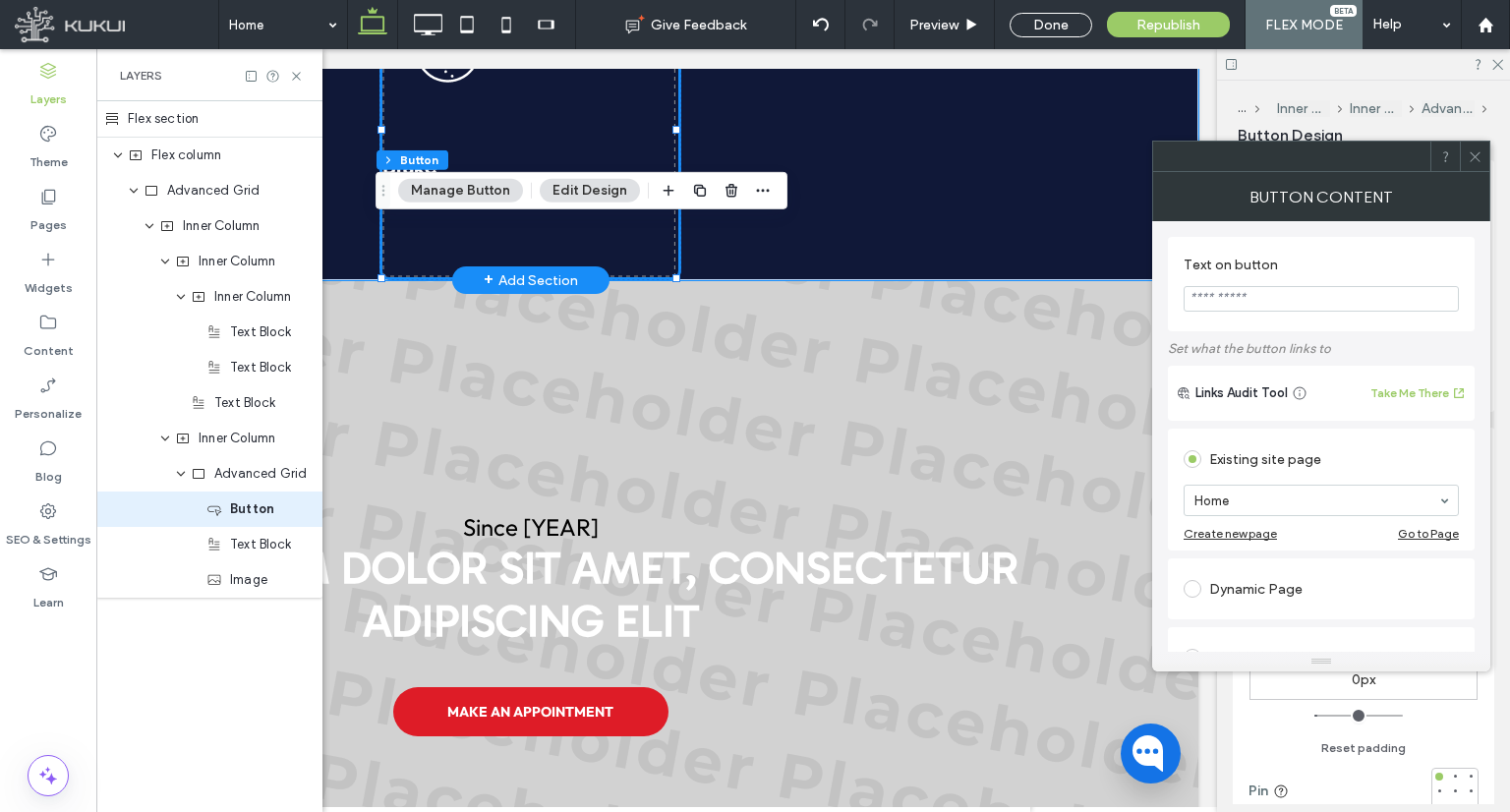 click at bounding box center (530, 130) 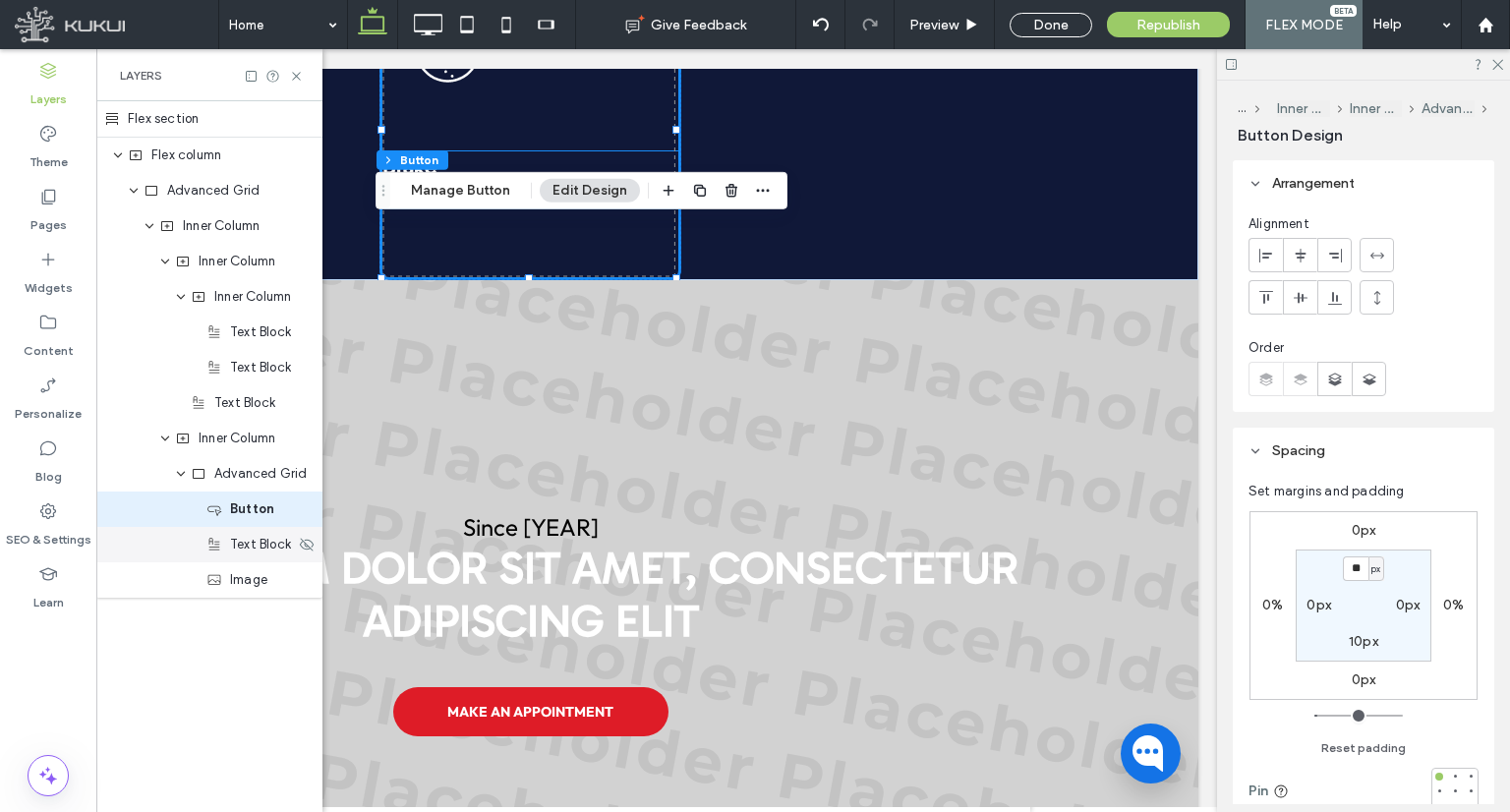 click on "Text Block" at bounding box center (261, 545) 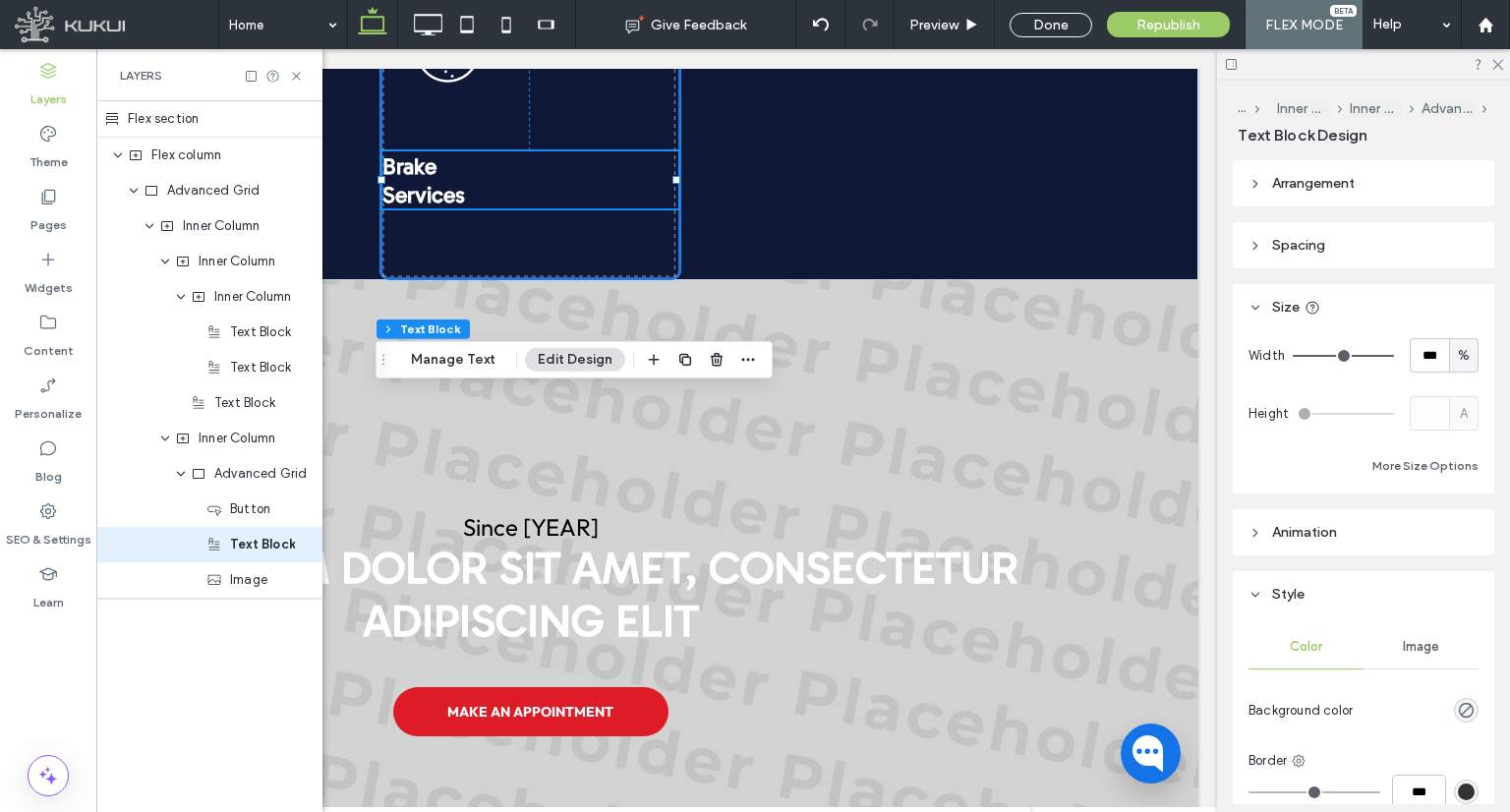 click on "Spacing" at bounding box center (1364, 245) 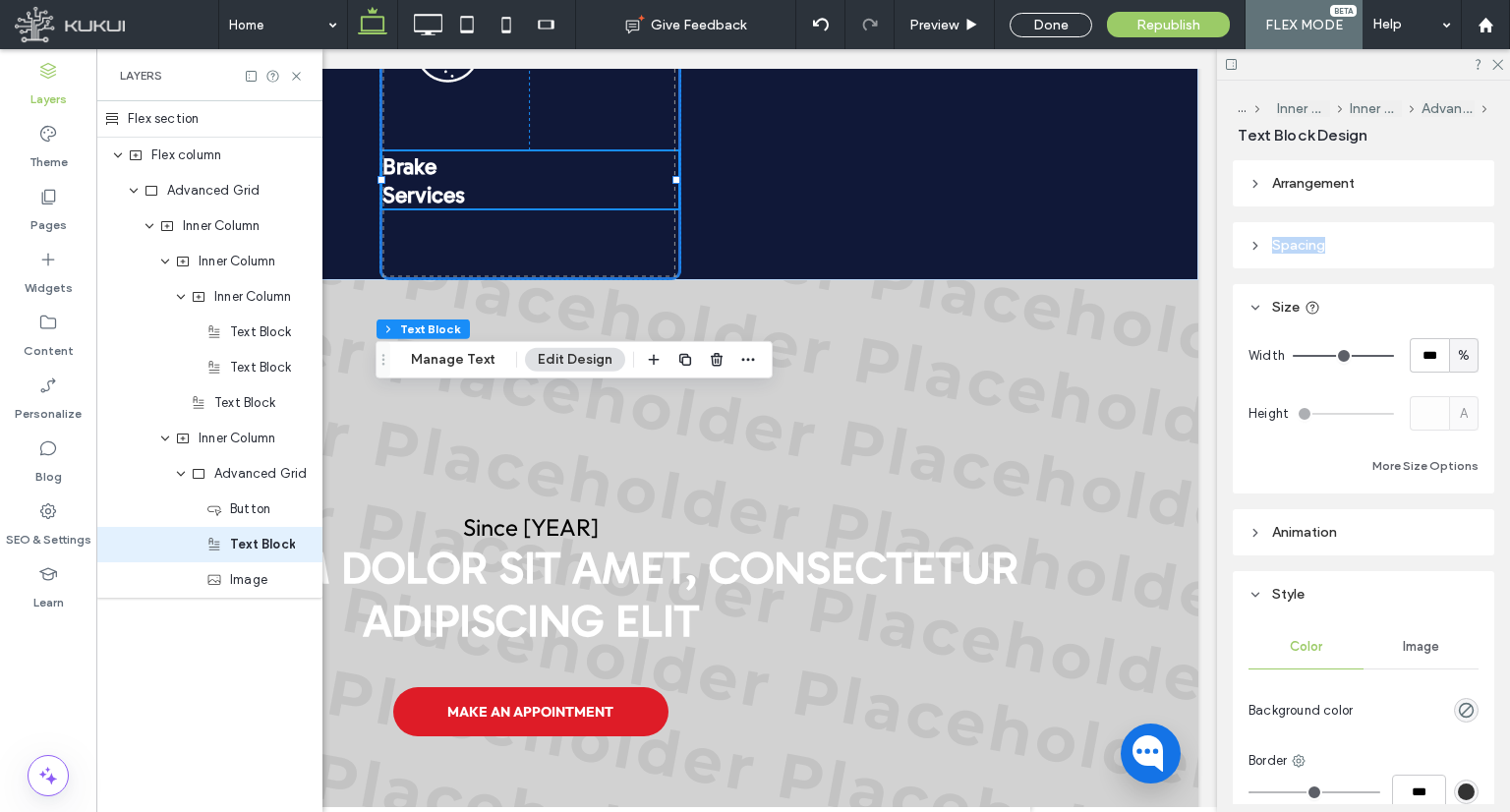 click on "Spacing" at bounding box center (1364, 245) 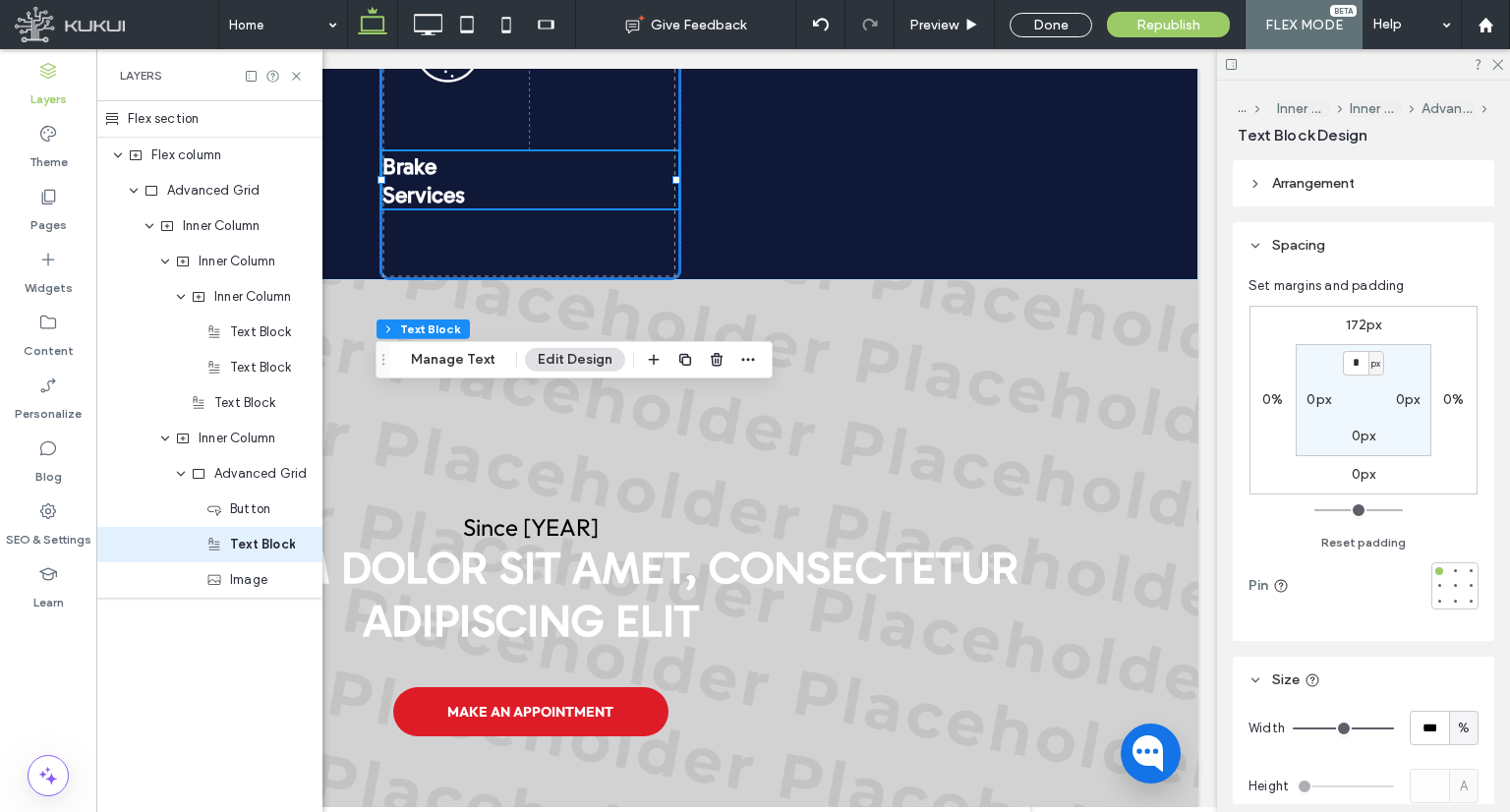 click on "0px" at bounding box center (1318, 399) 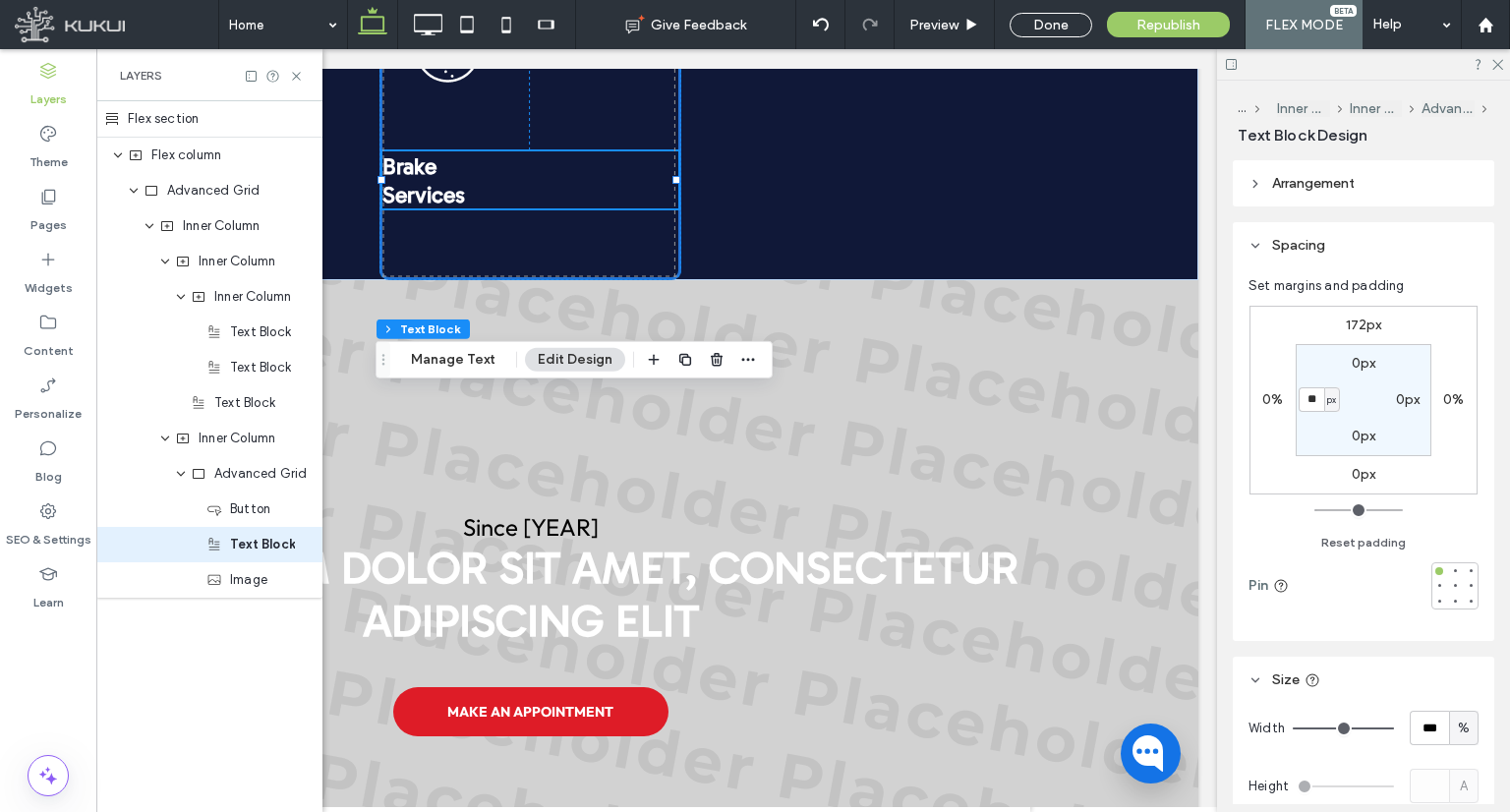 type on "**" 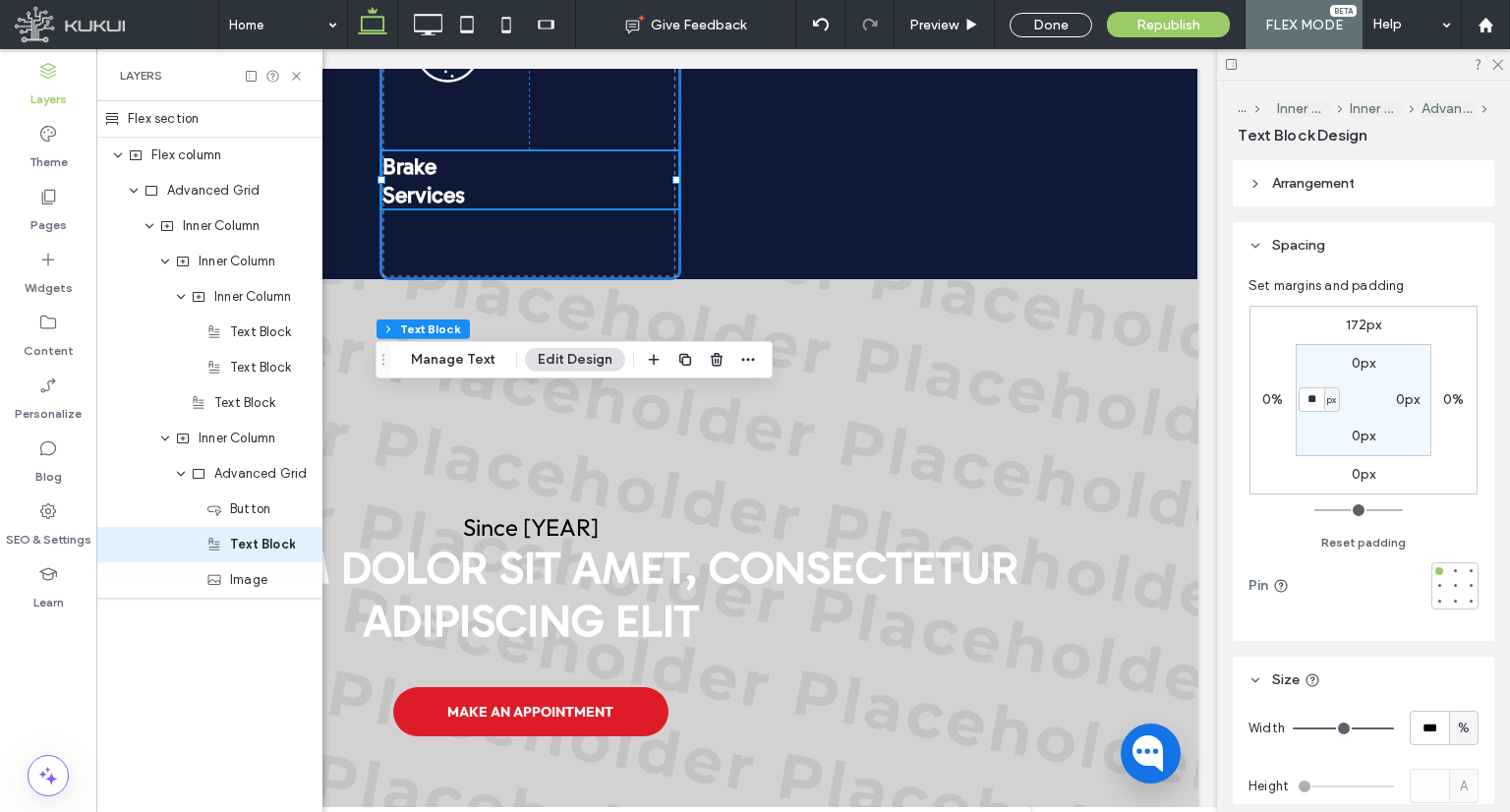 type on "**" 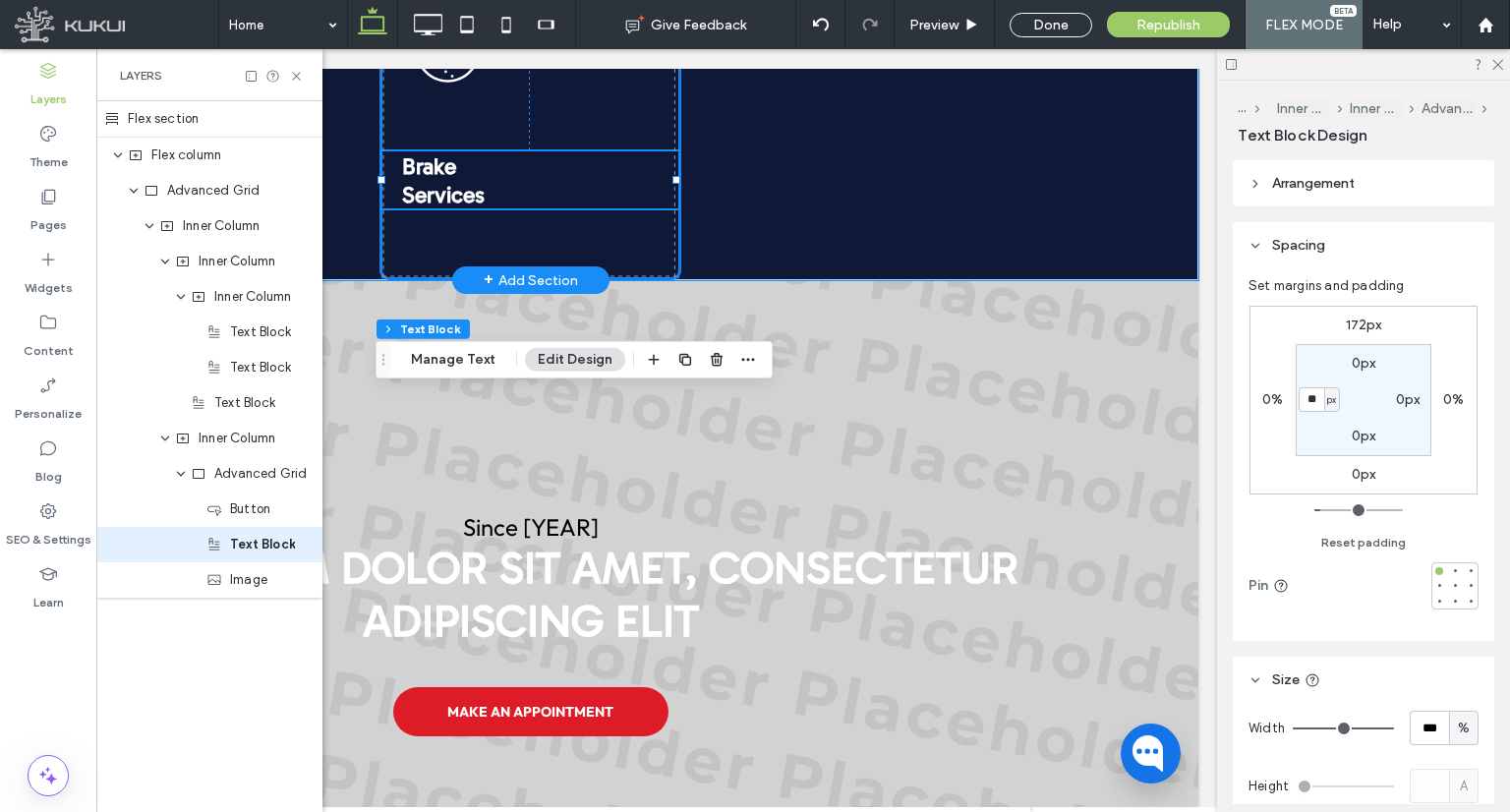 click at bounding box center [530, 130] 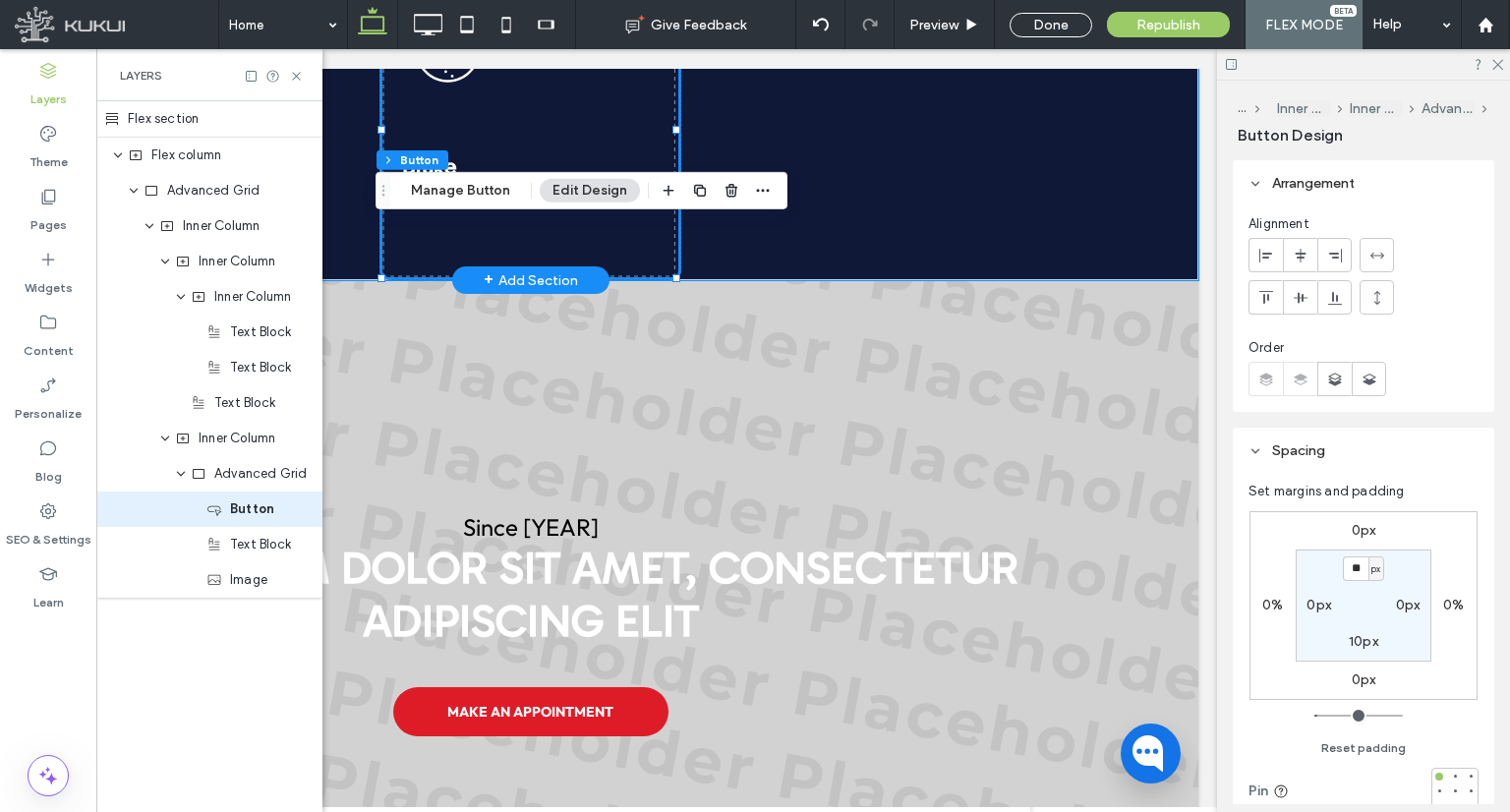 click at bounding box center [530, 130] 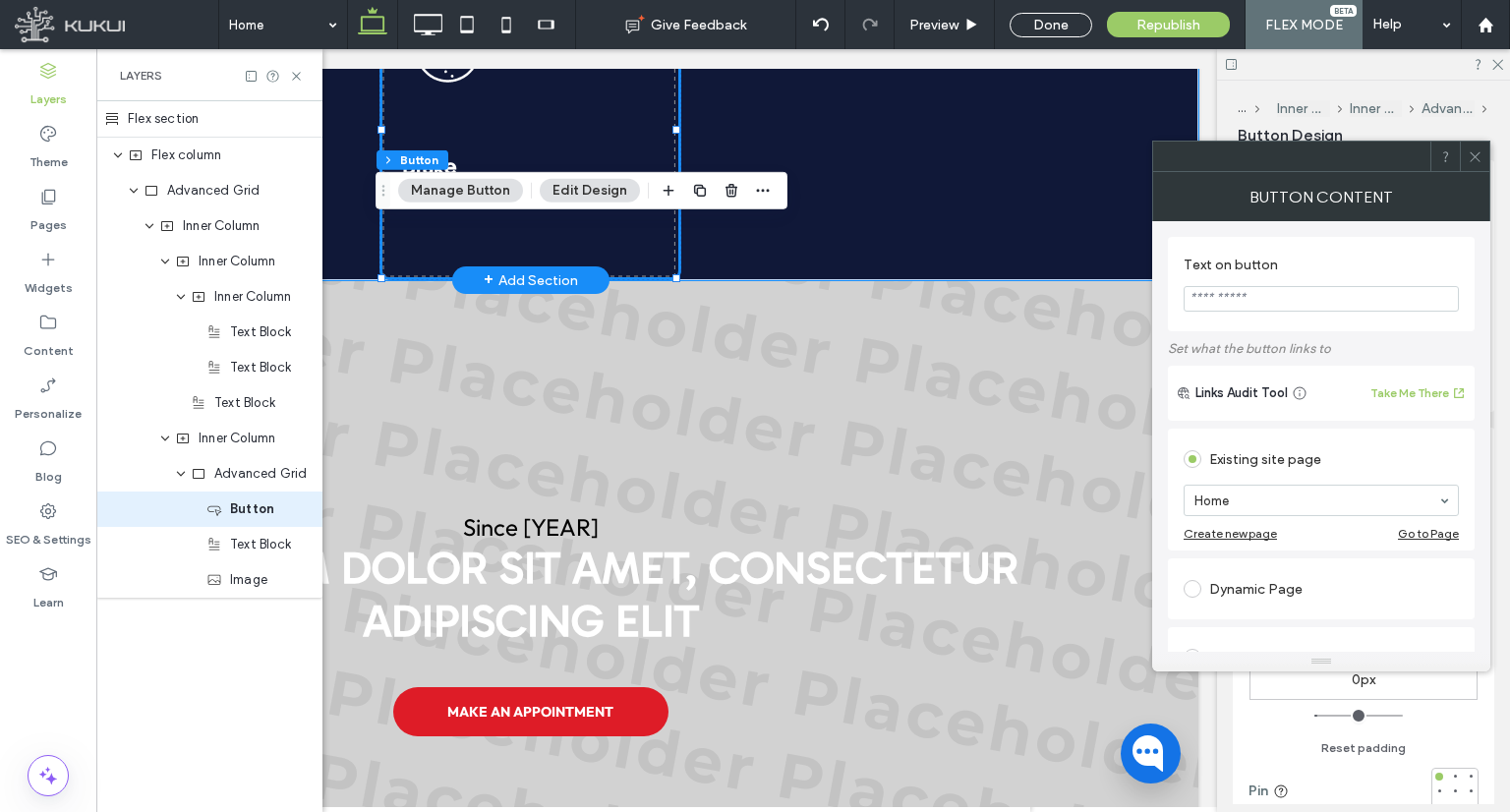 click at bounding box center (530, 130) 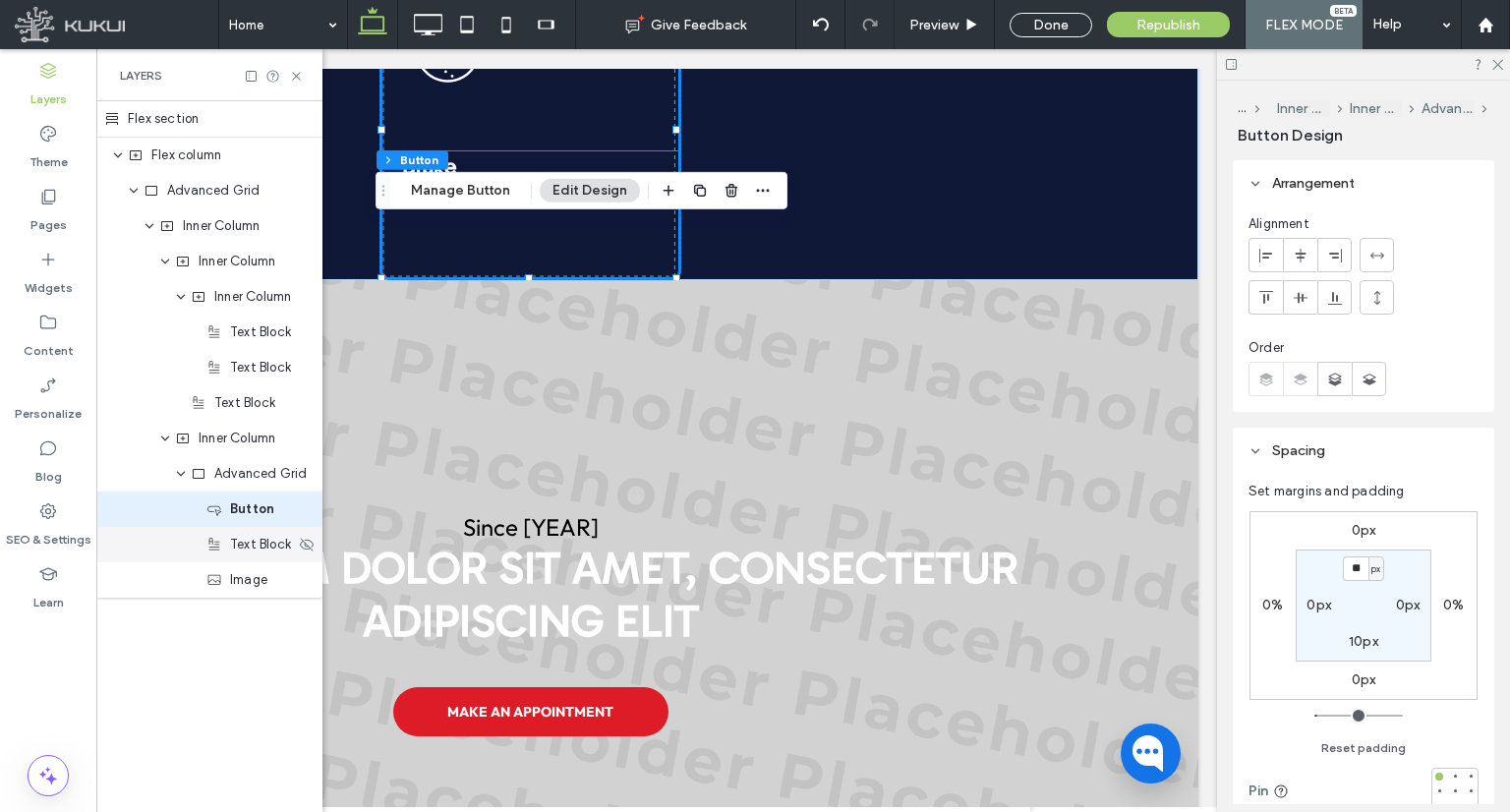 click 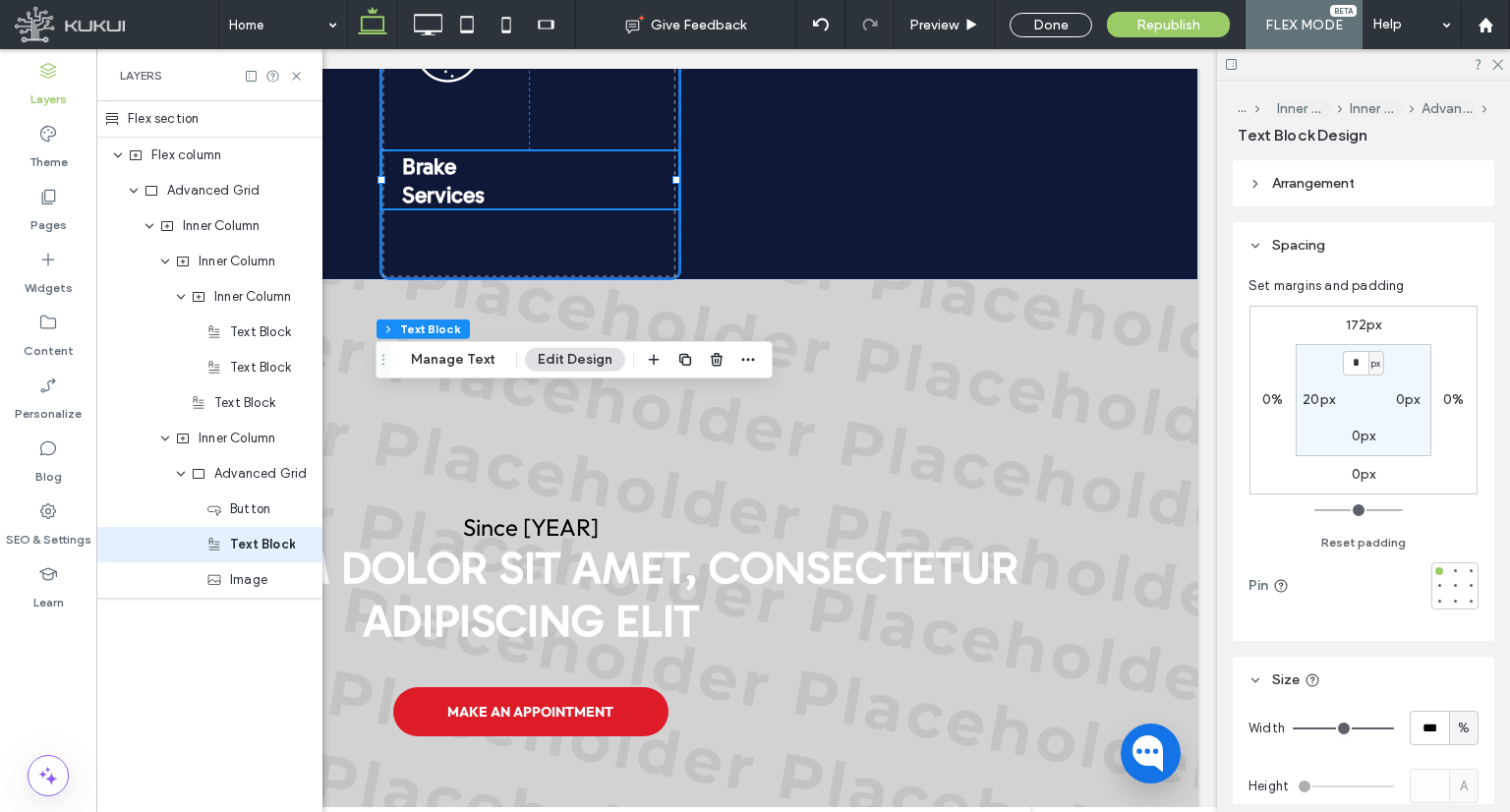 click on "Spacing" at bounding box center (1364, 245) 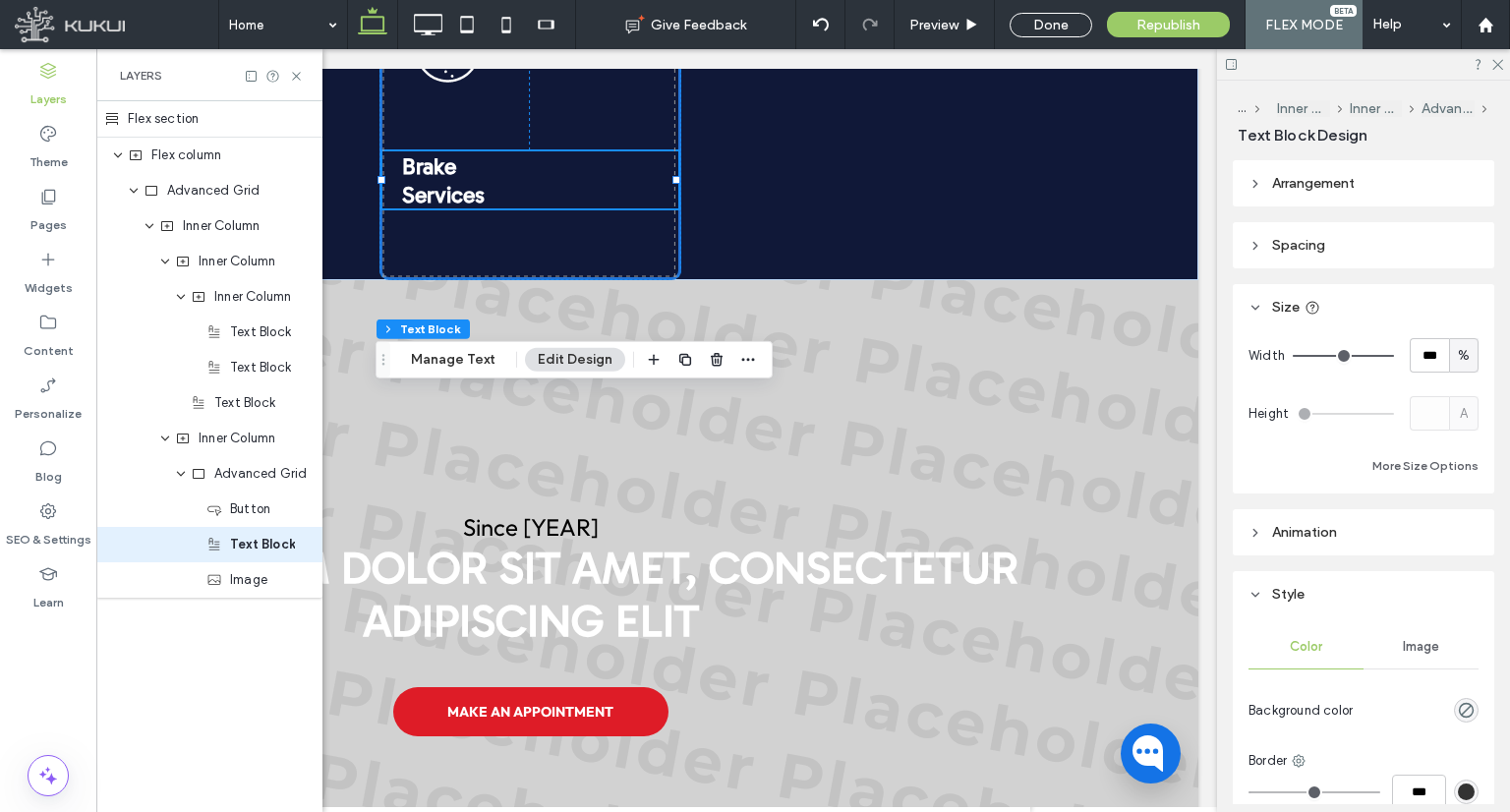 click 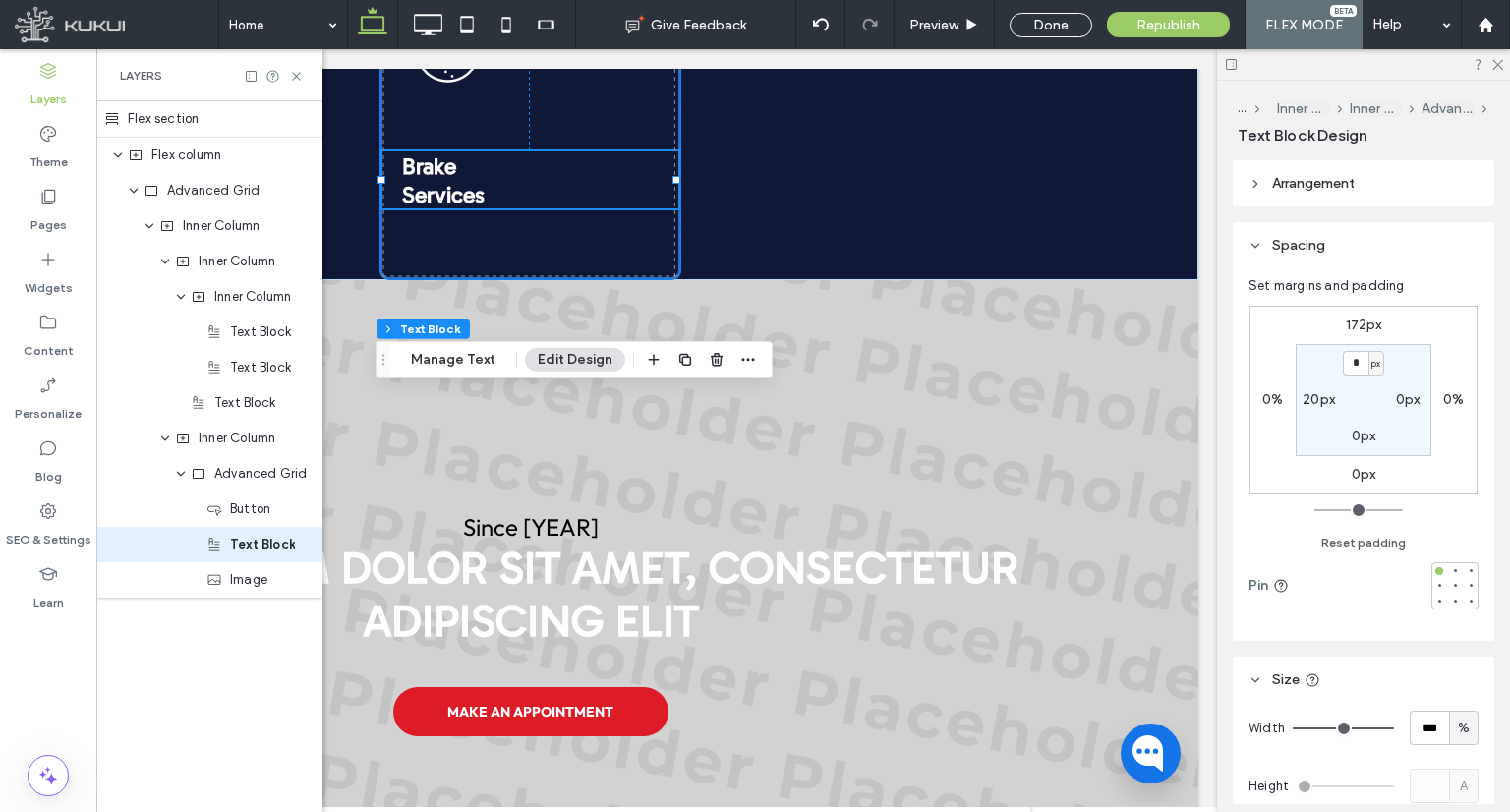 click on "20px" at bounding box center (1318, 399) 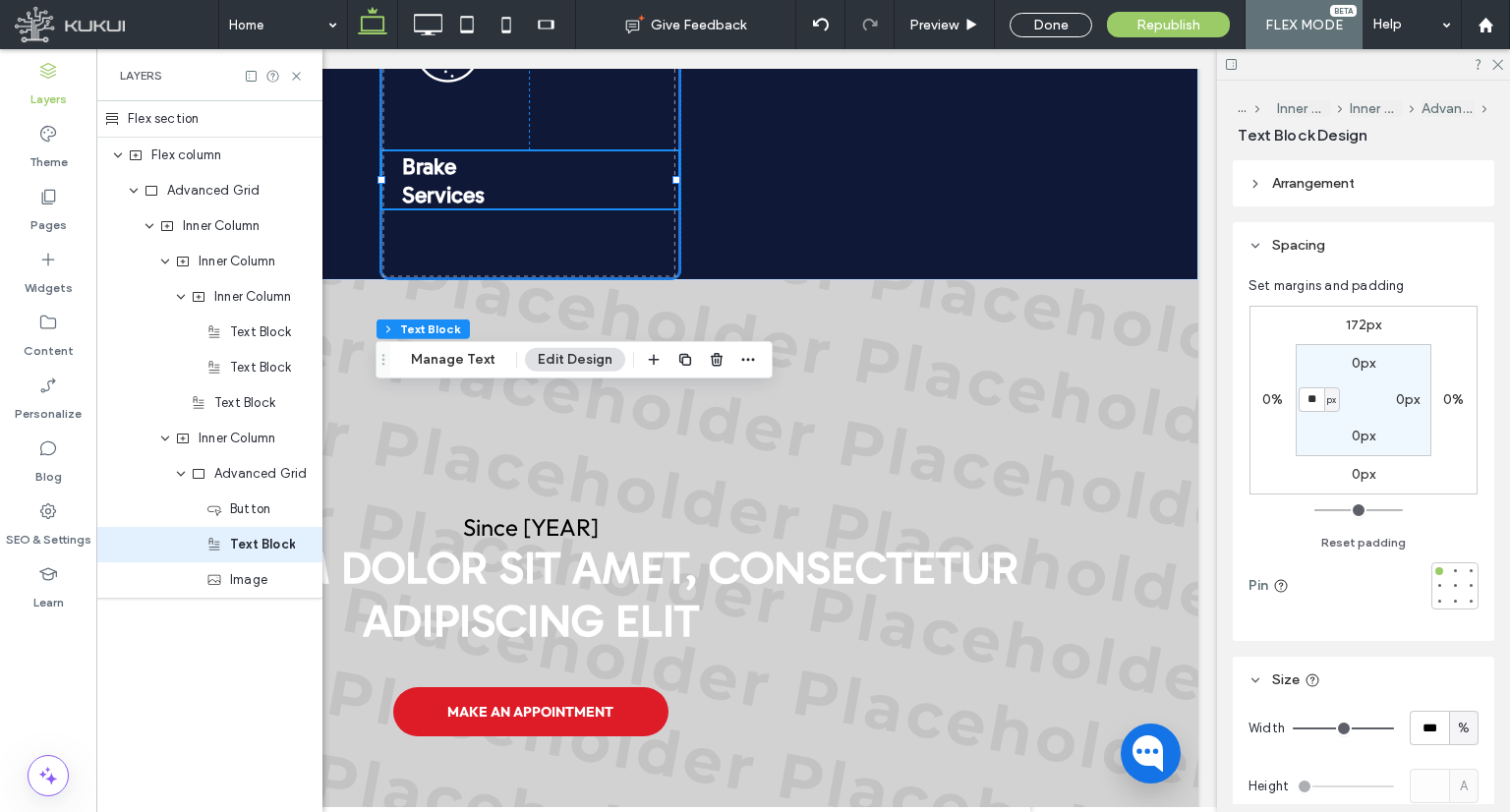 type on "**" 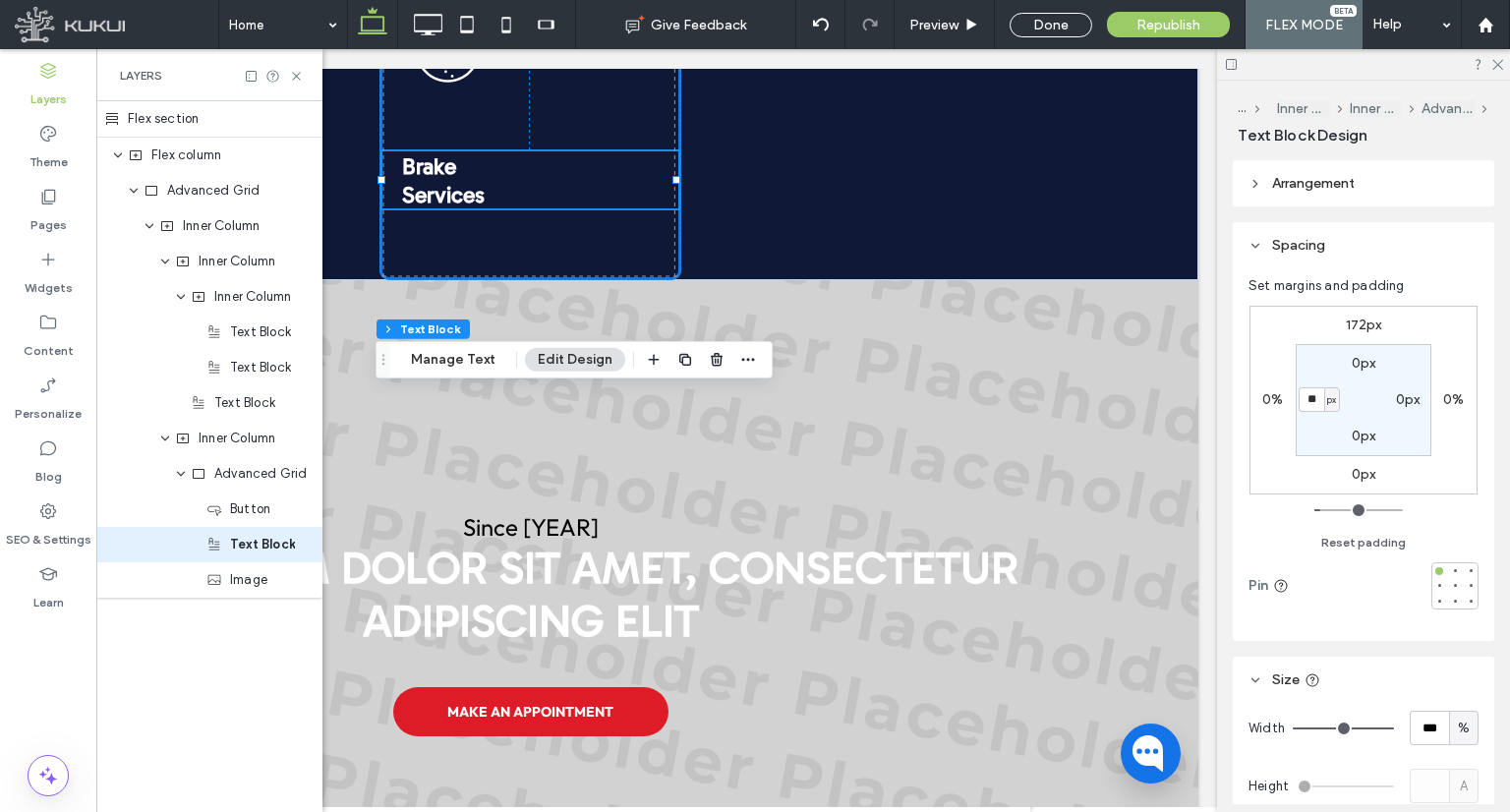 type on "**" 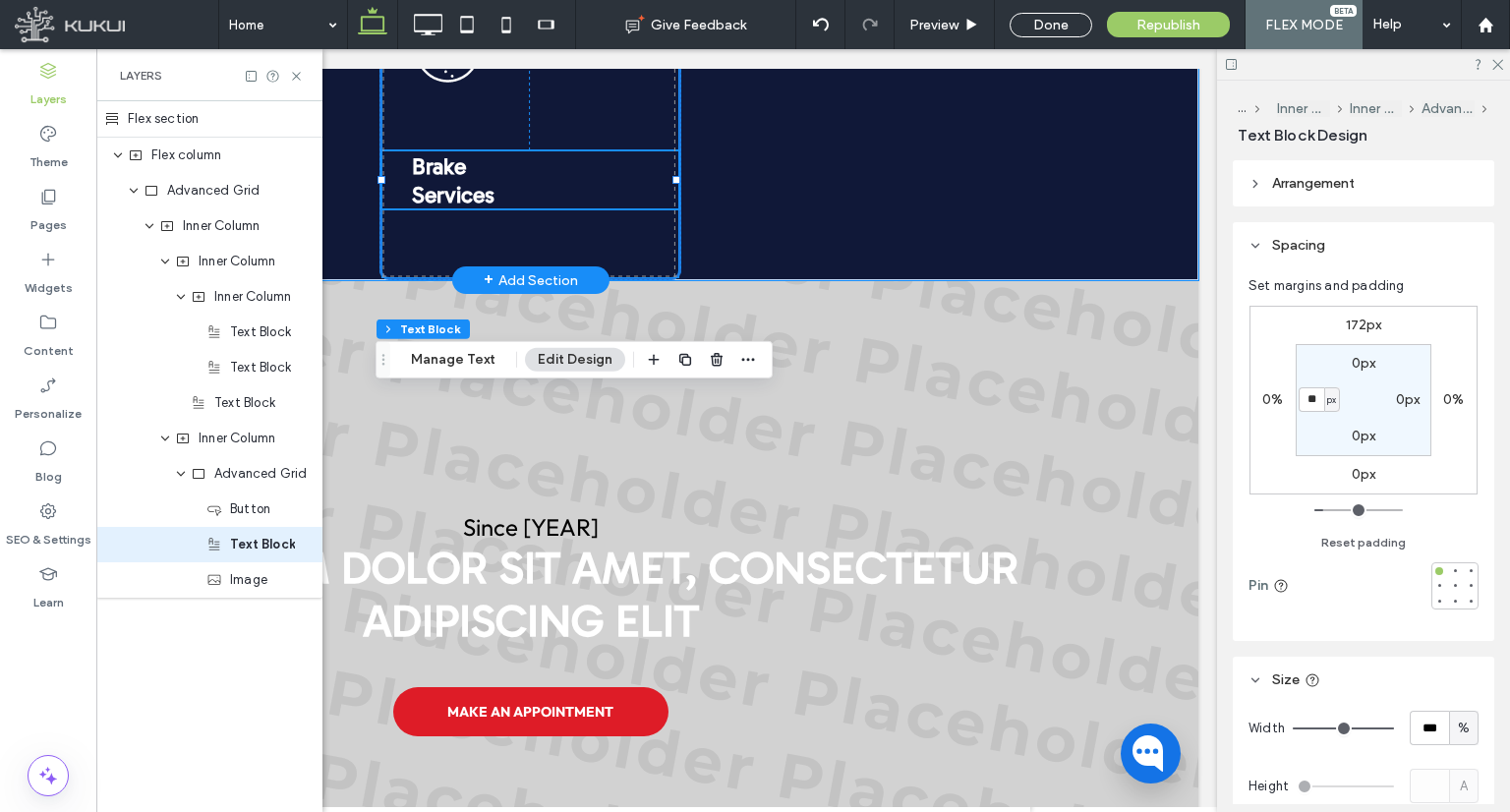 click at bounding box center (530, 130) 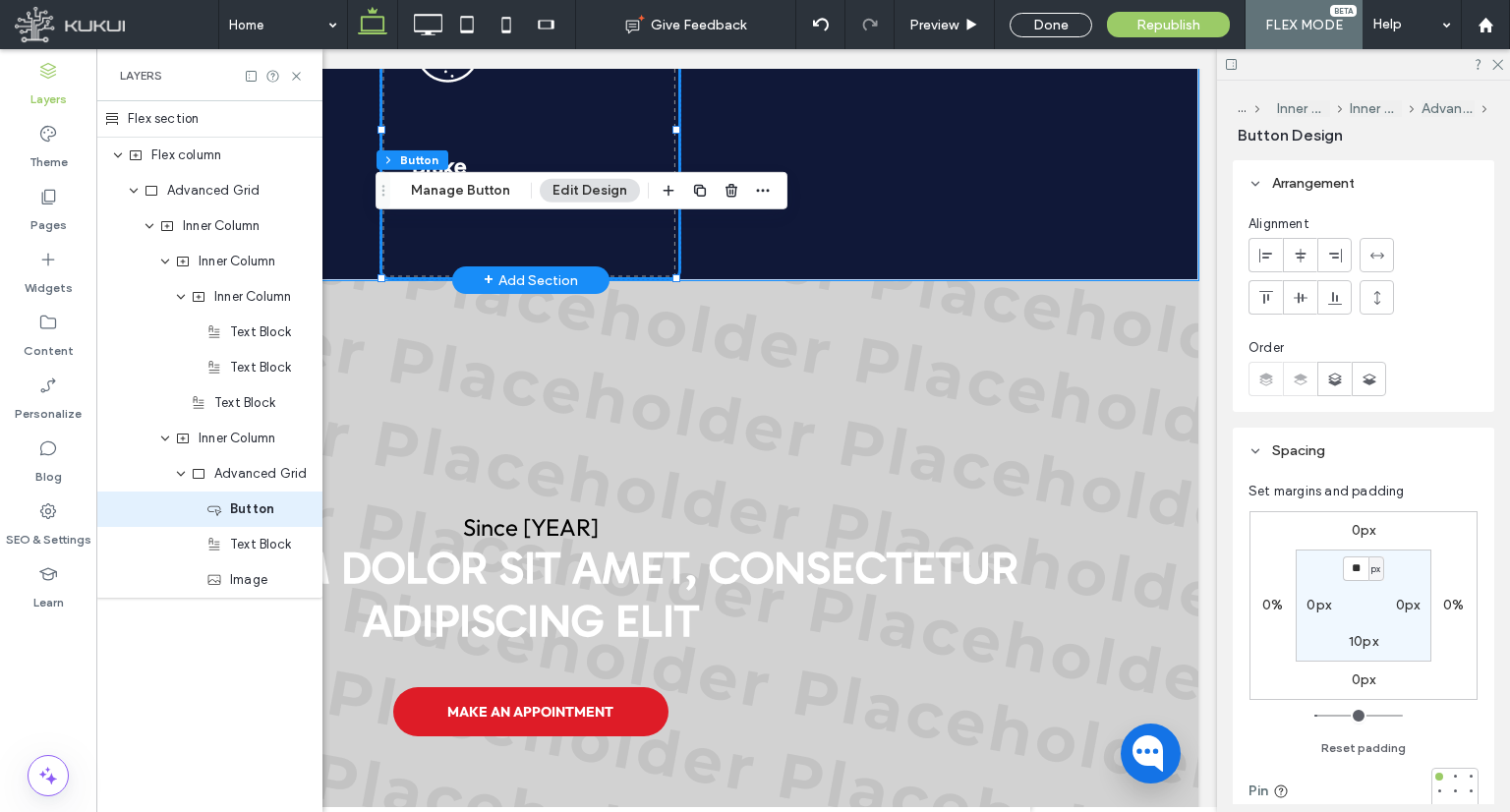 click on "Some of our services Whether you're in a need a transmission repair, or a scheduled maintenance, we’ve got you covered with top-tier service and transparent pricing." at bounding box center (530, -123) 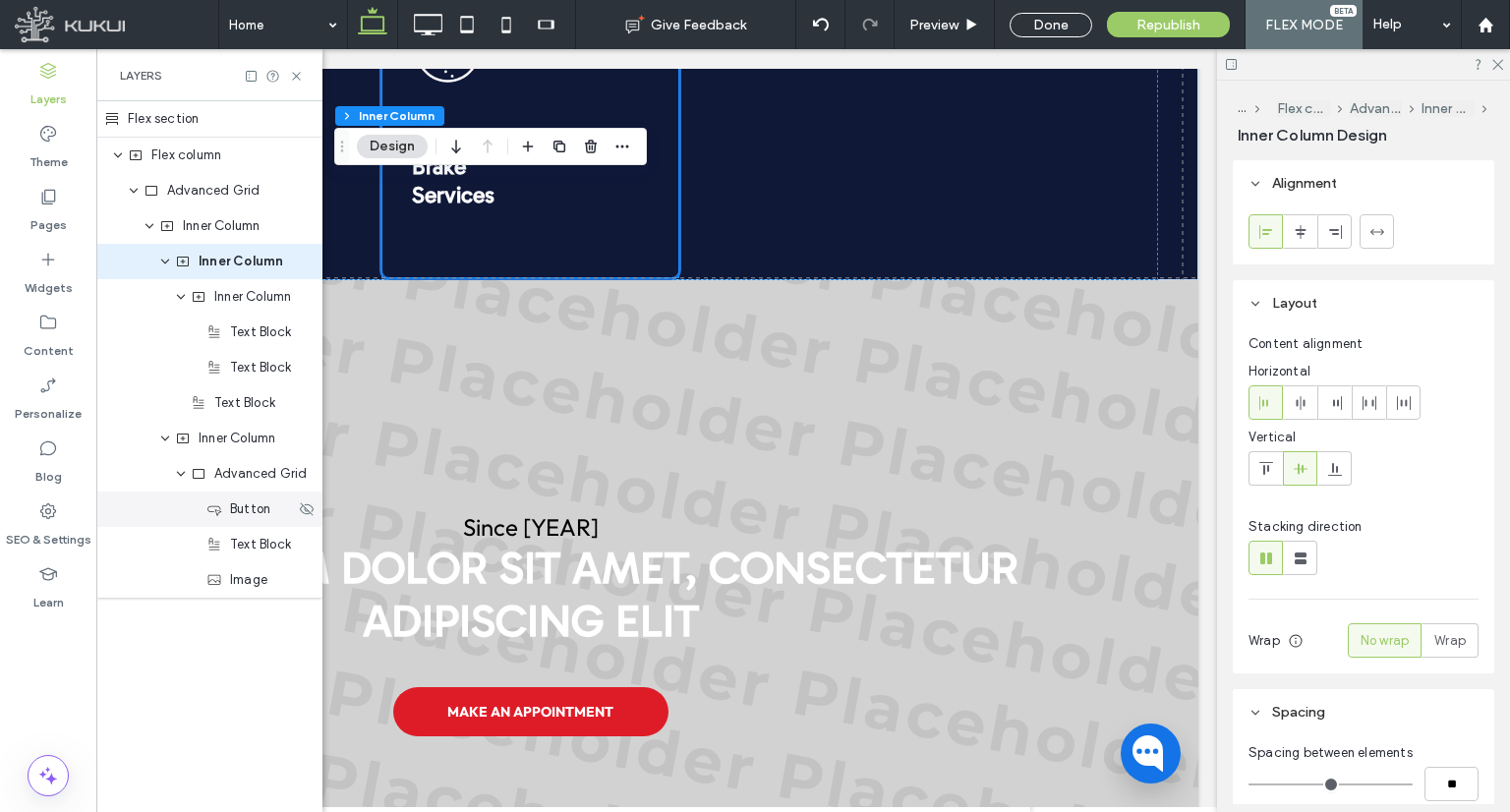 click on "Button" at bounding box center (251, 509) 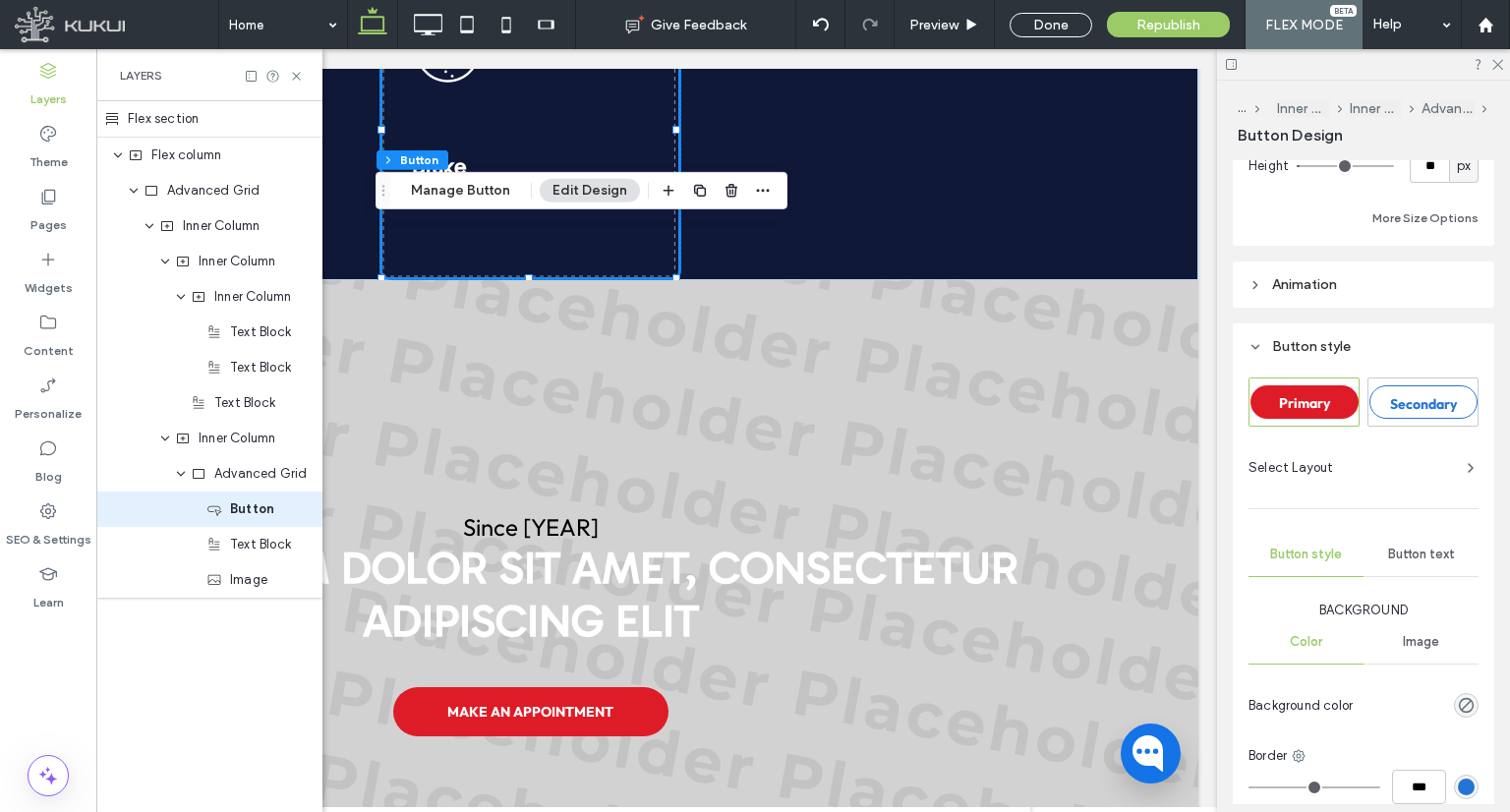 scroll, scrollTop: 1038, scrollLeft: 0, axis: vertical 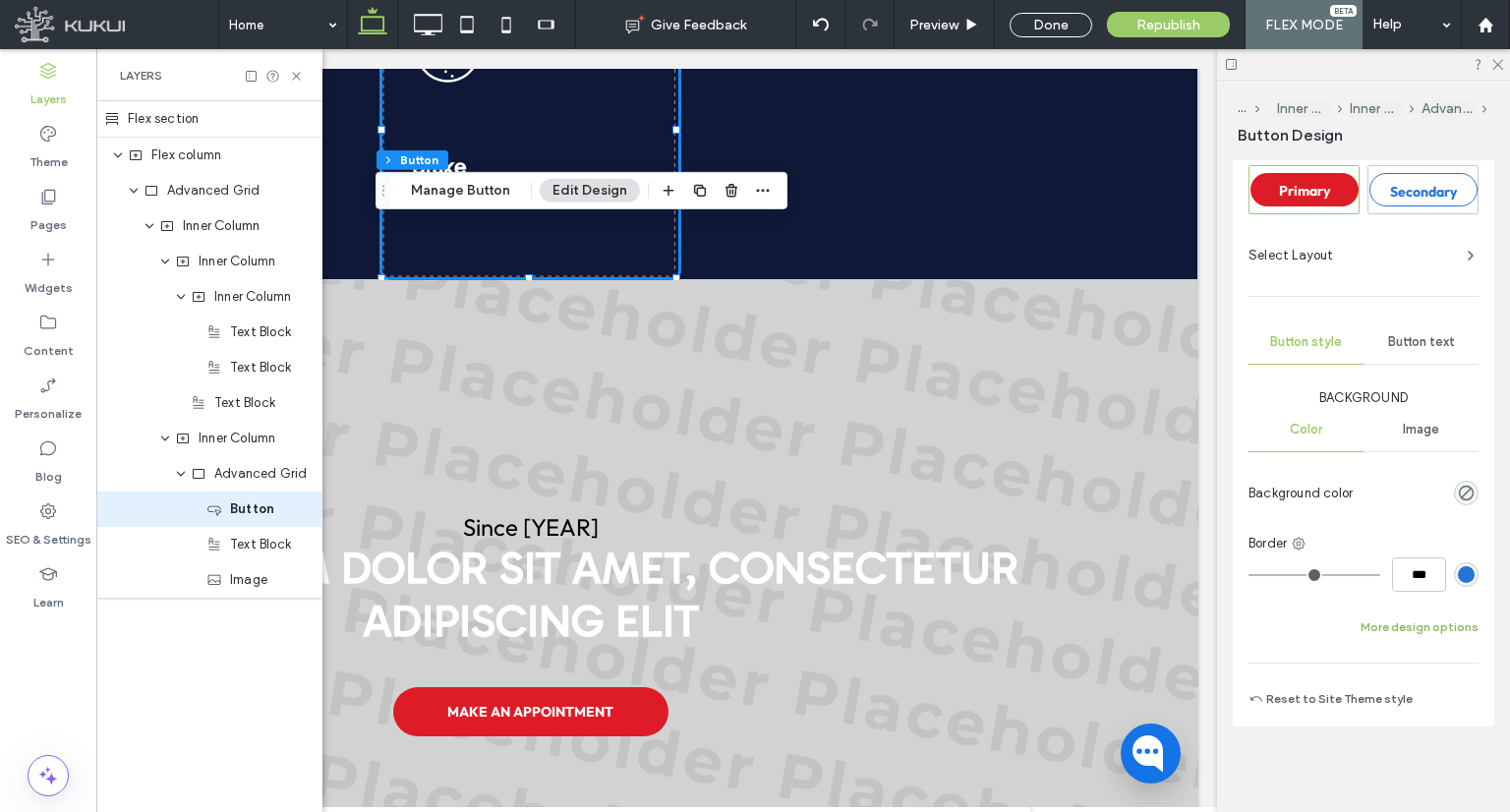 click on "More design options" at bounding box center [1420, 627] 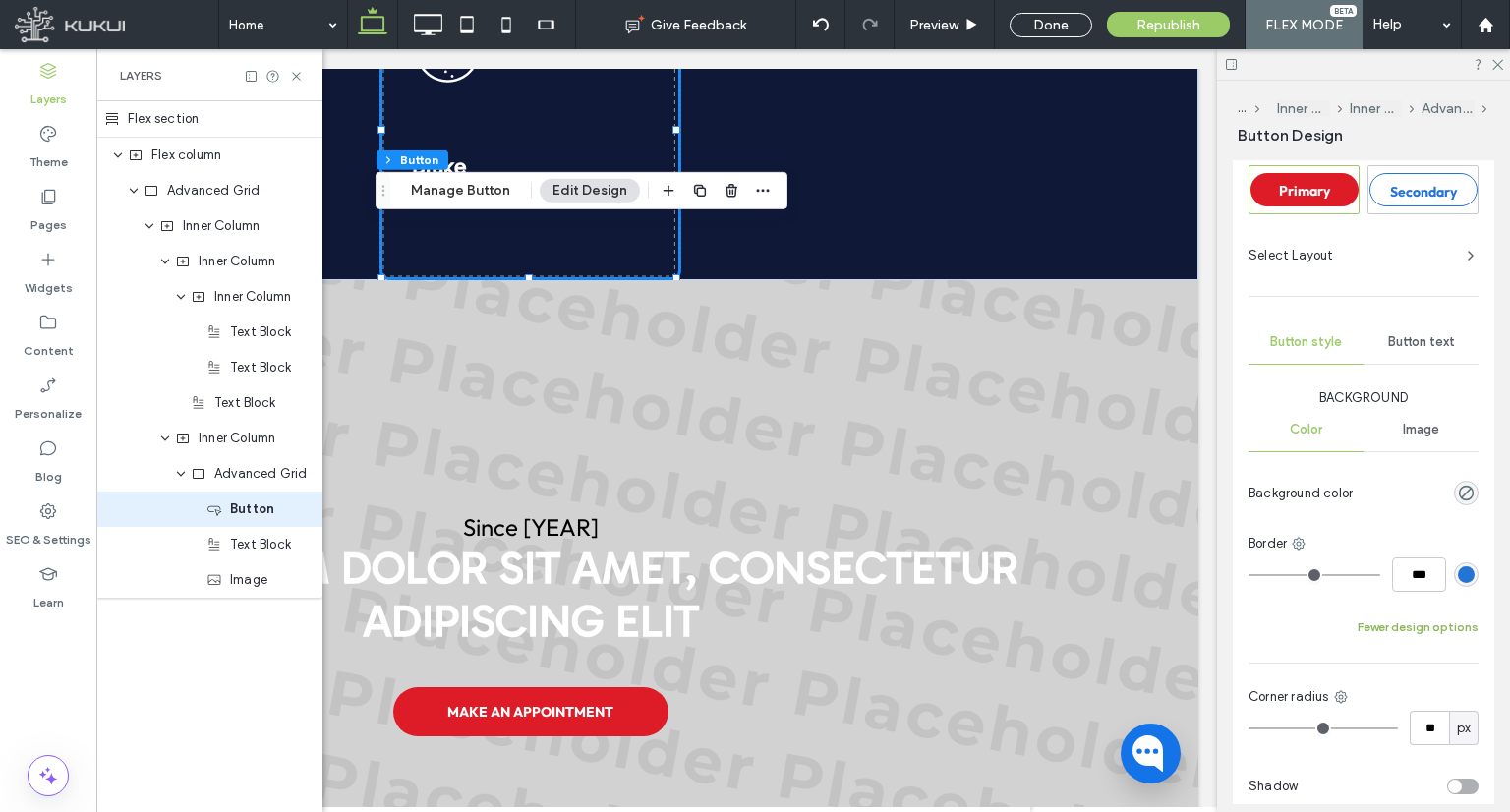 scroll, scrollTop: 1342, scrollLeft: 0, axis: vertical 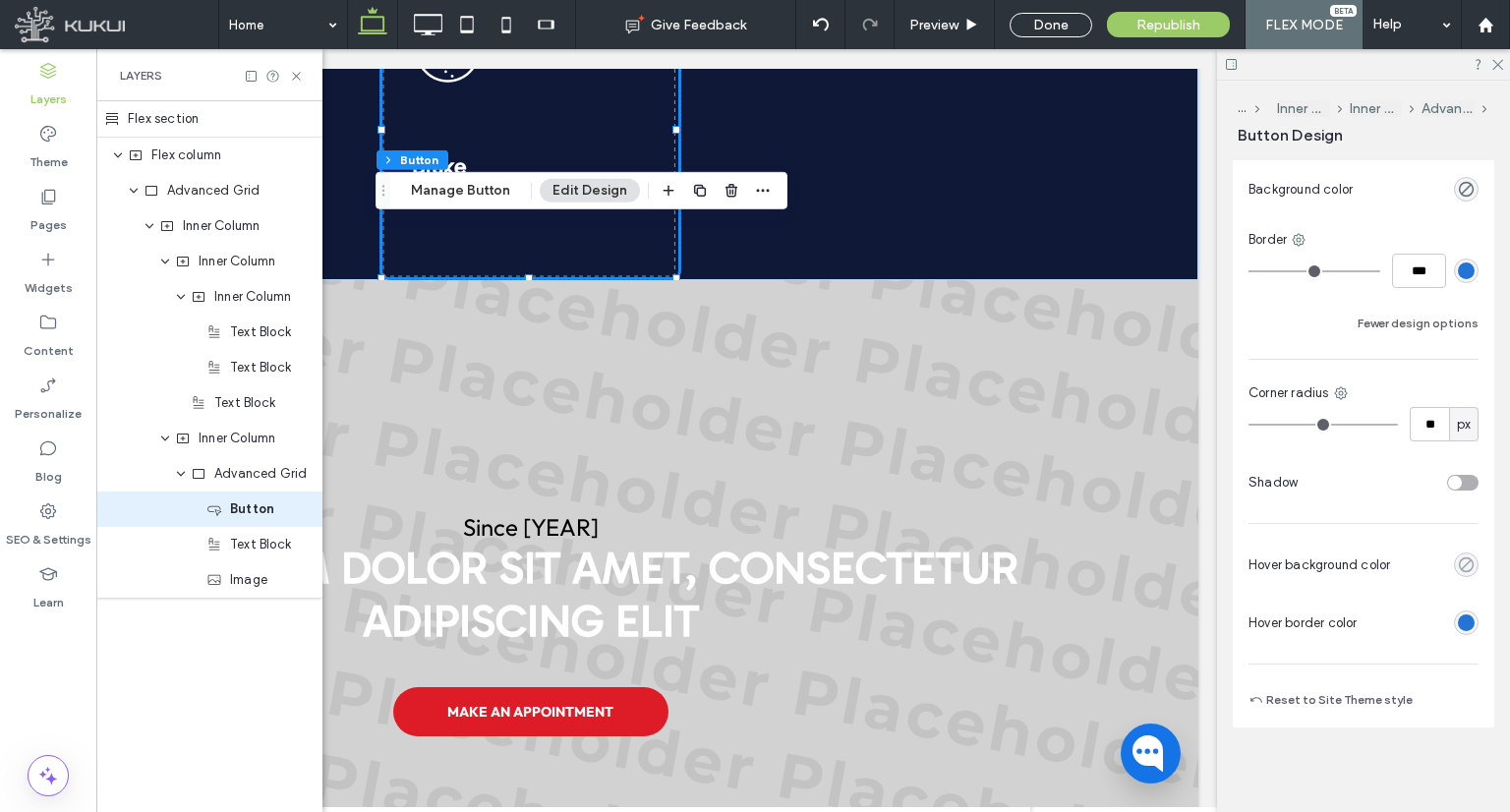 click 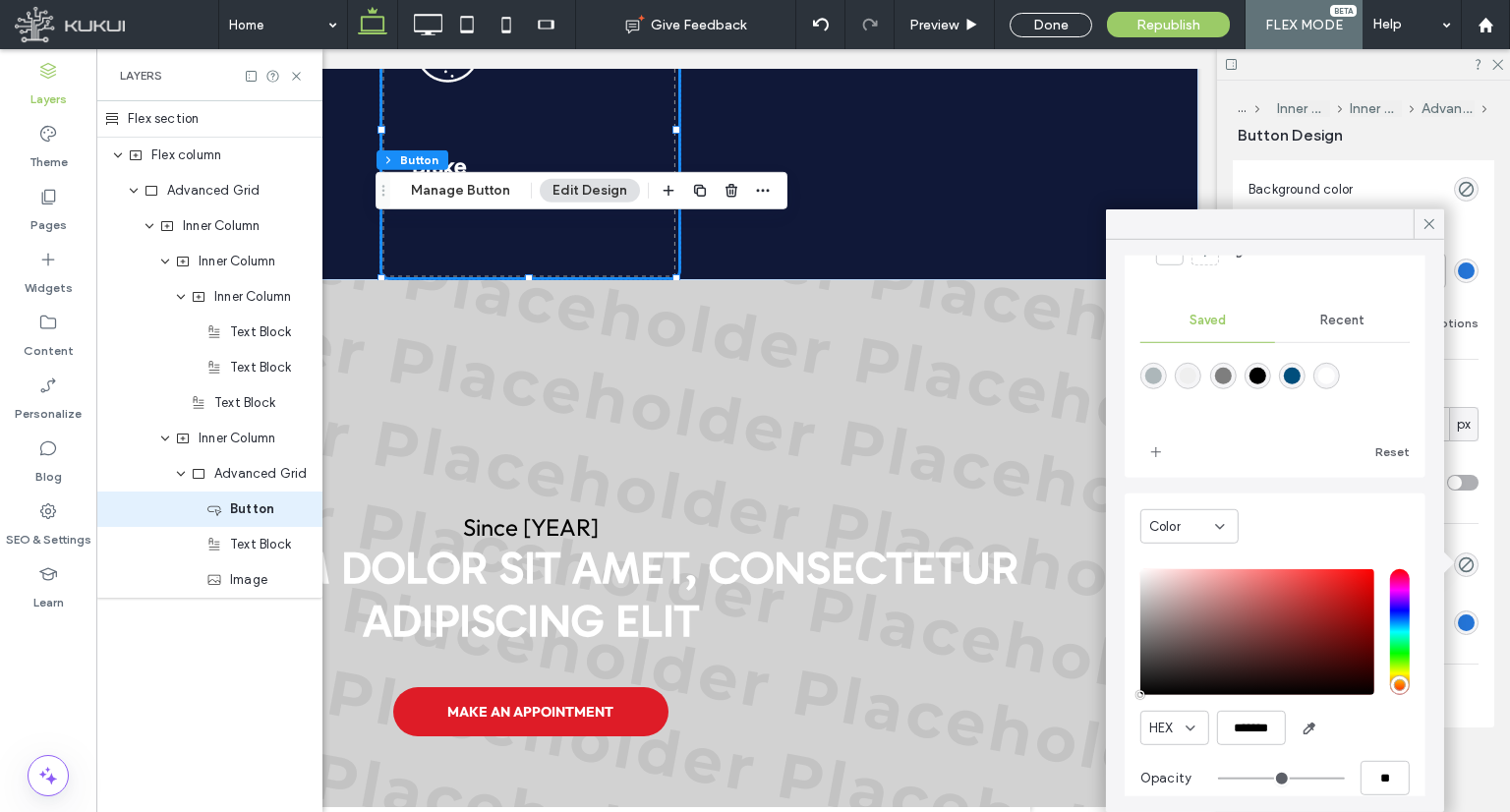 scroll, scrollTop: 157, scrollLeft: 0, axis: vertical 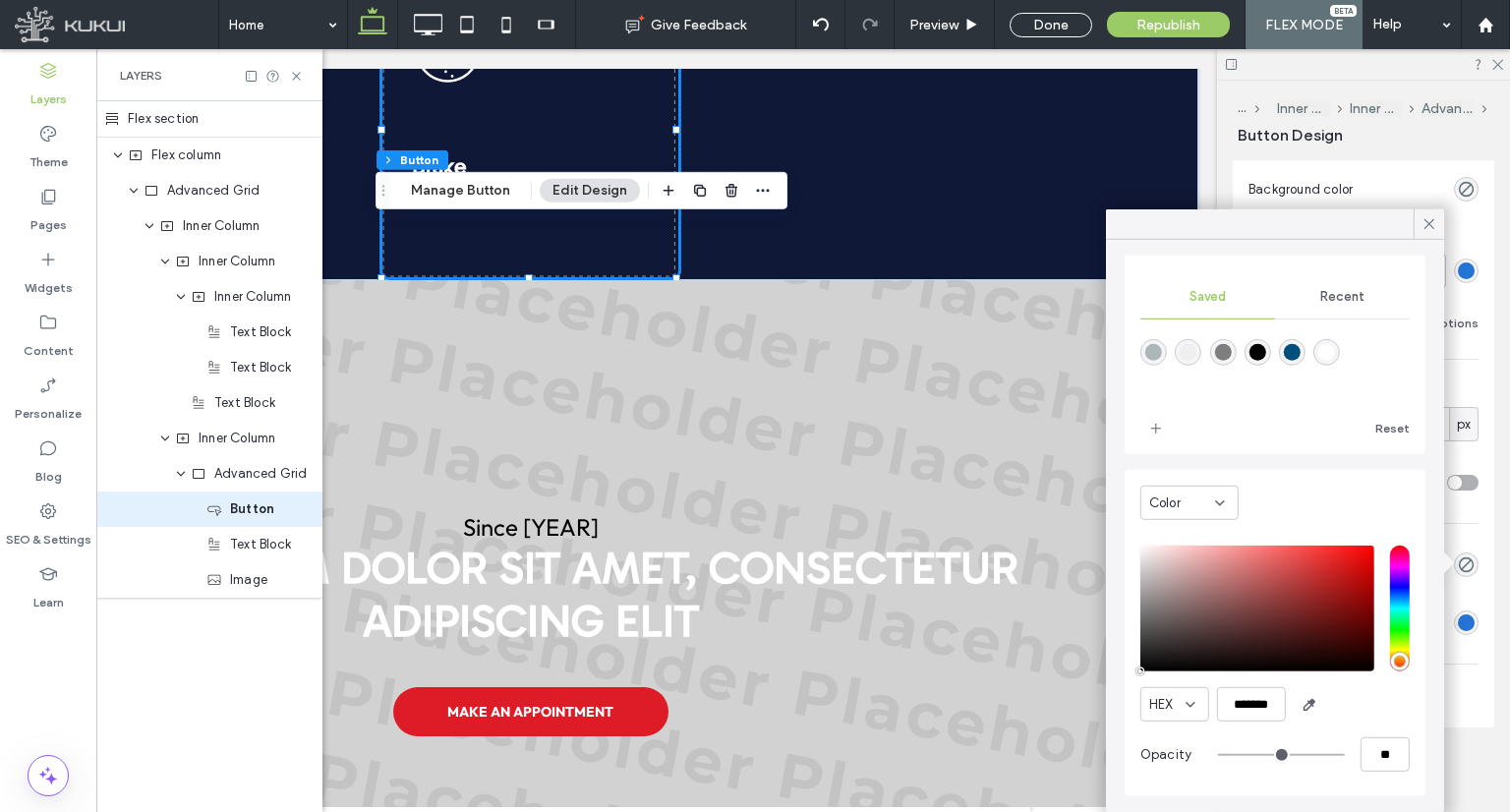 click on "Color" at bounding box center [1190, 502] 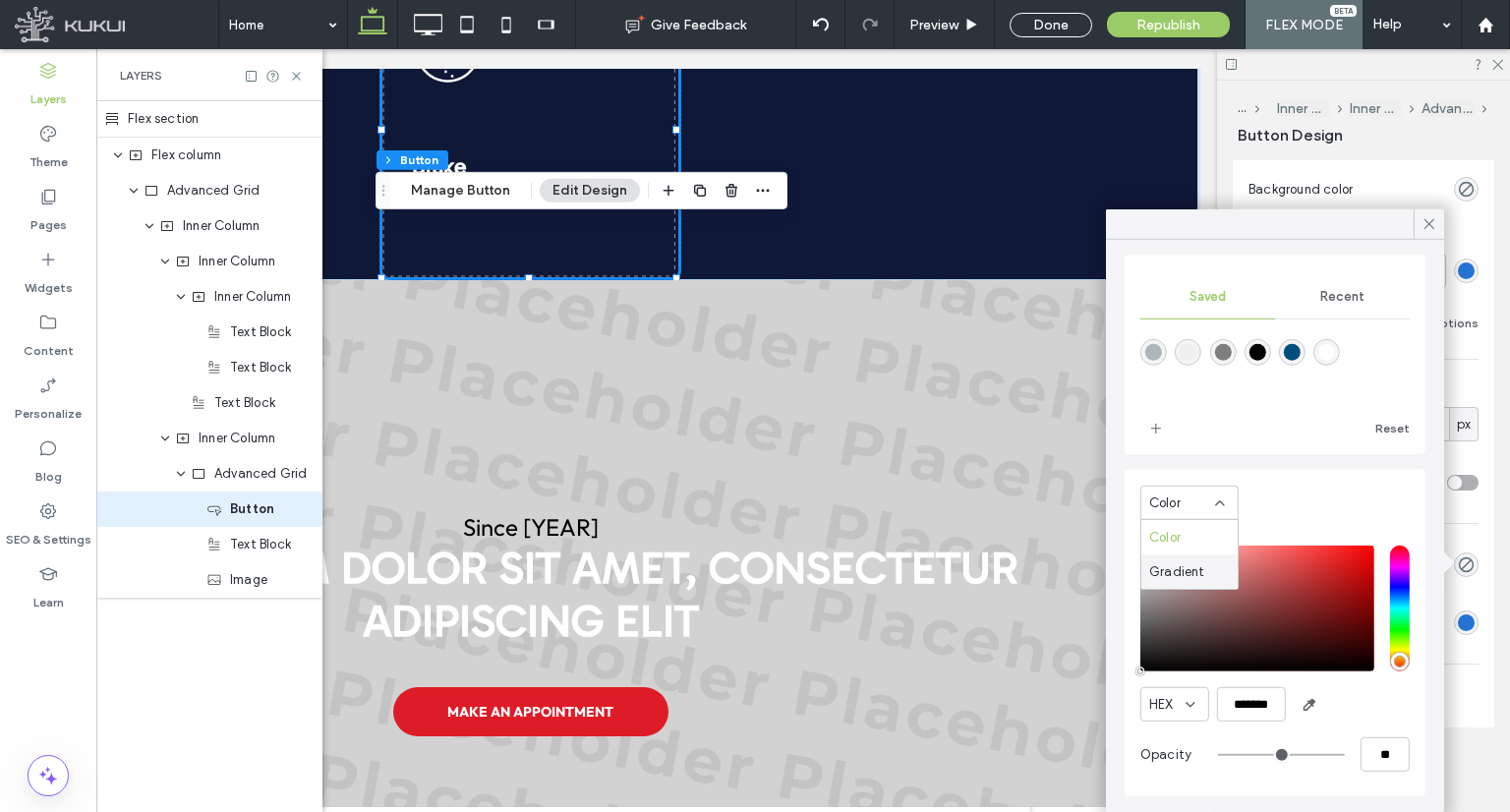 click on "Gradient" at bounding box center (1177, 572) 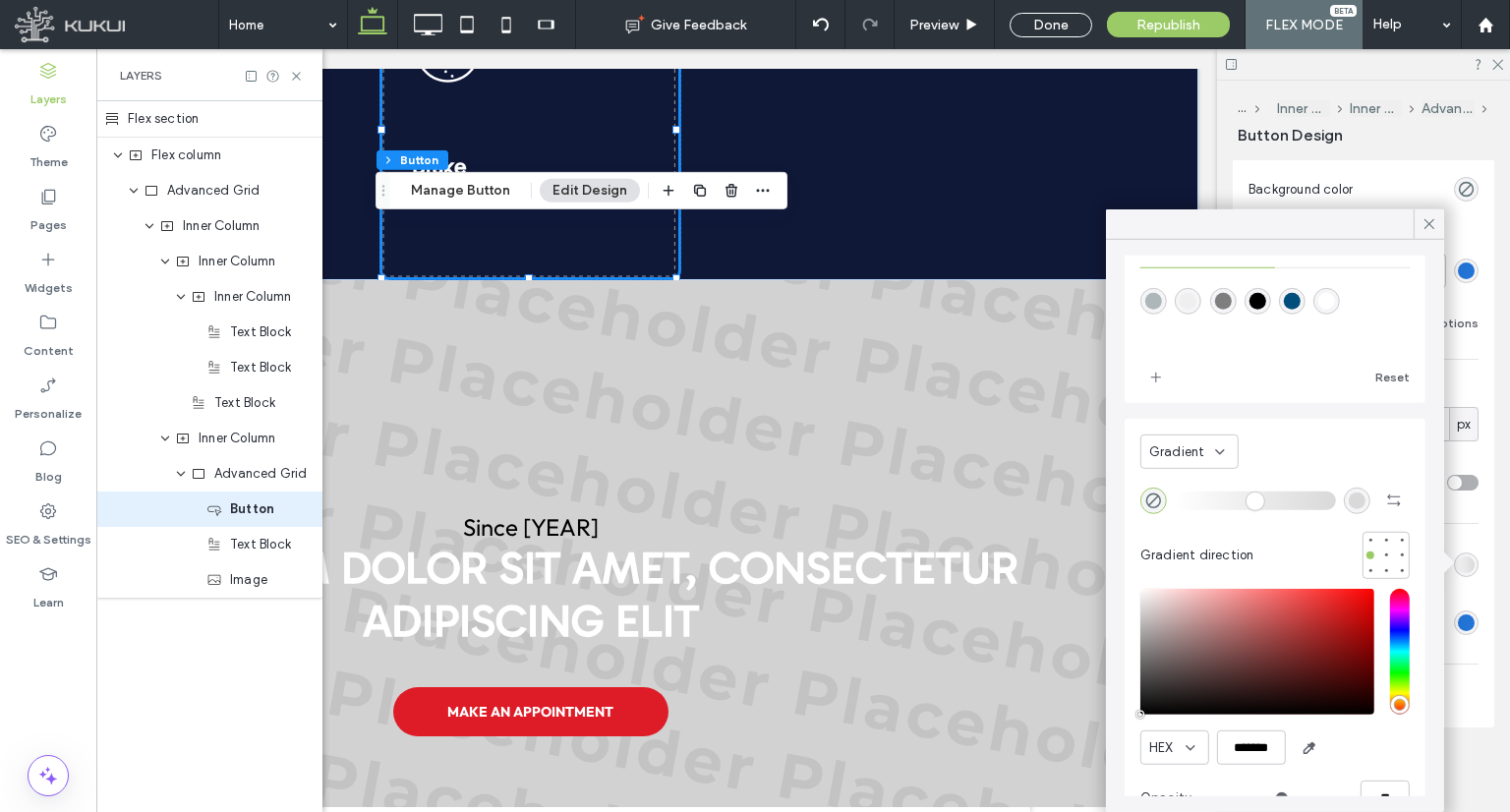 scroll, scrollTop: 99, scrollLeft: 0, axis: vertical 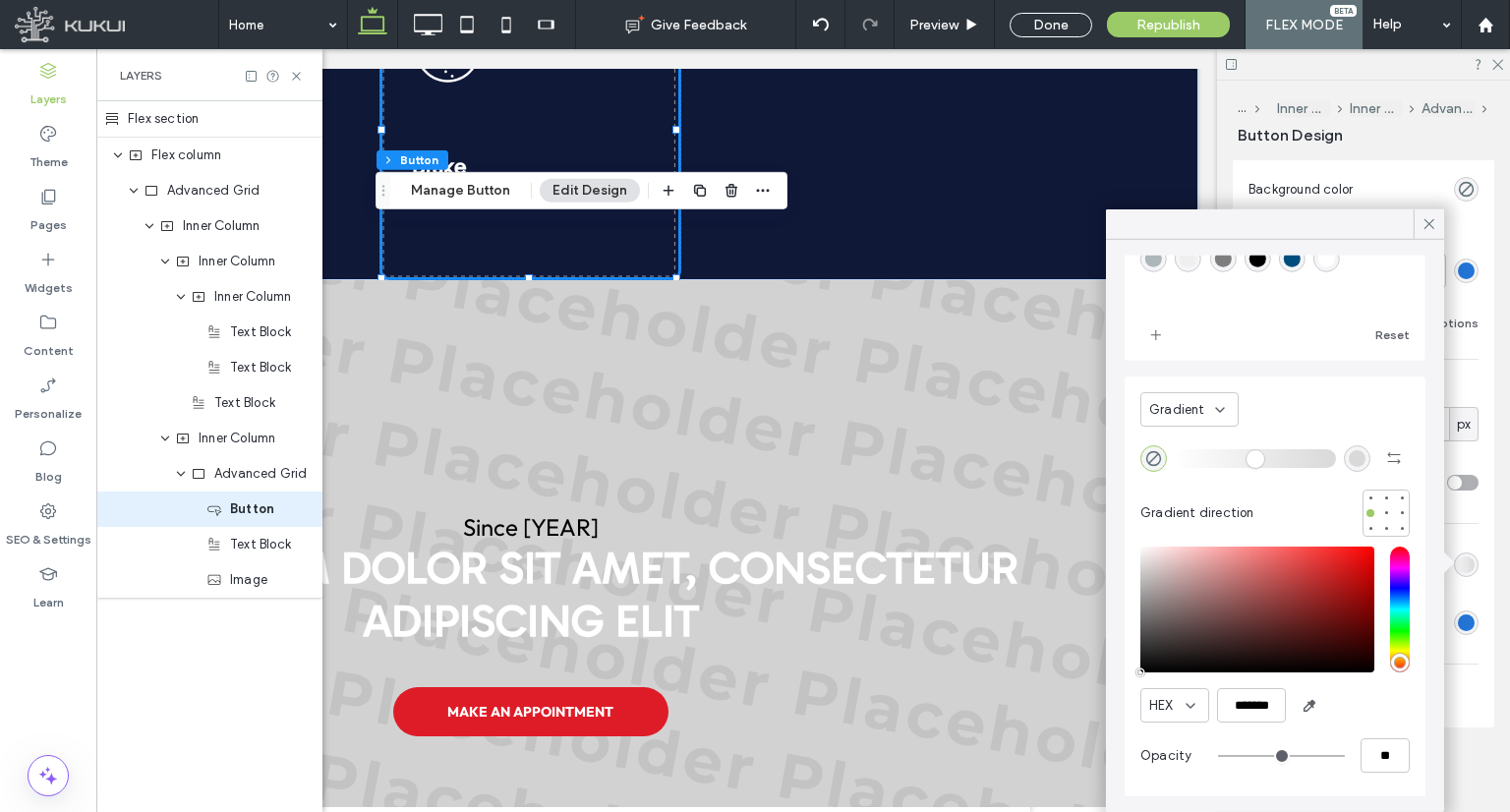 click on "Gradient" at bounding box center (1177, 409) 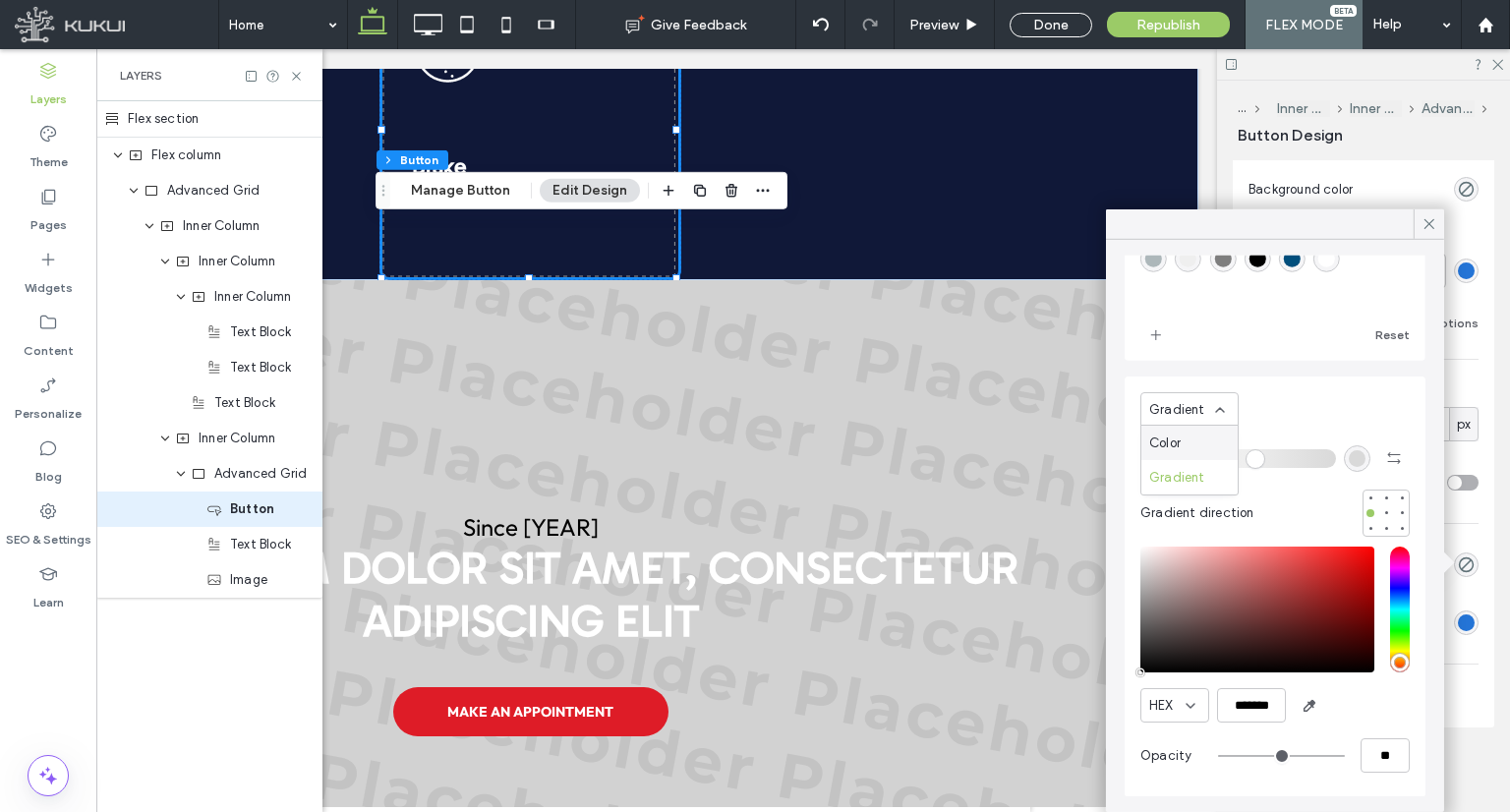 click on "Color" at bounding box center (1190, 442) 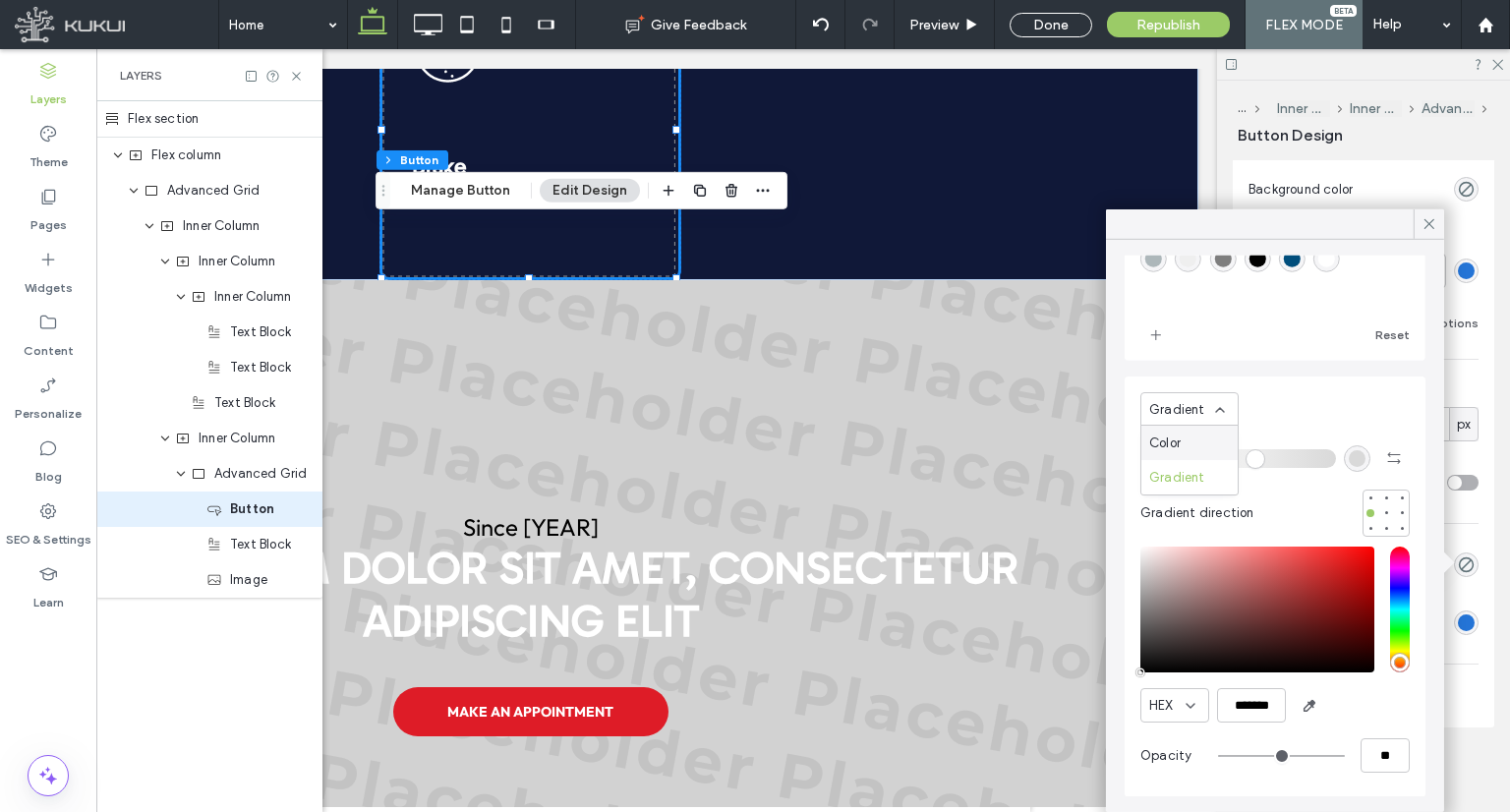 scroll, scrollTop: 157, scrollLeft: 0, axis: vertical 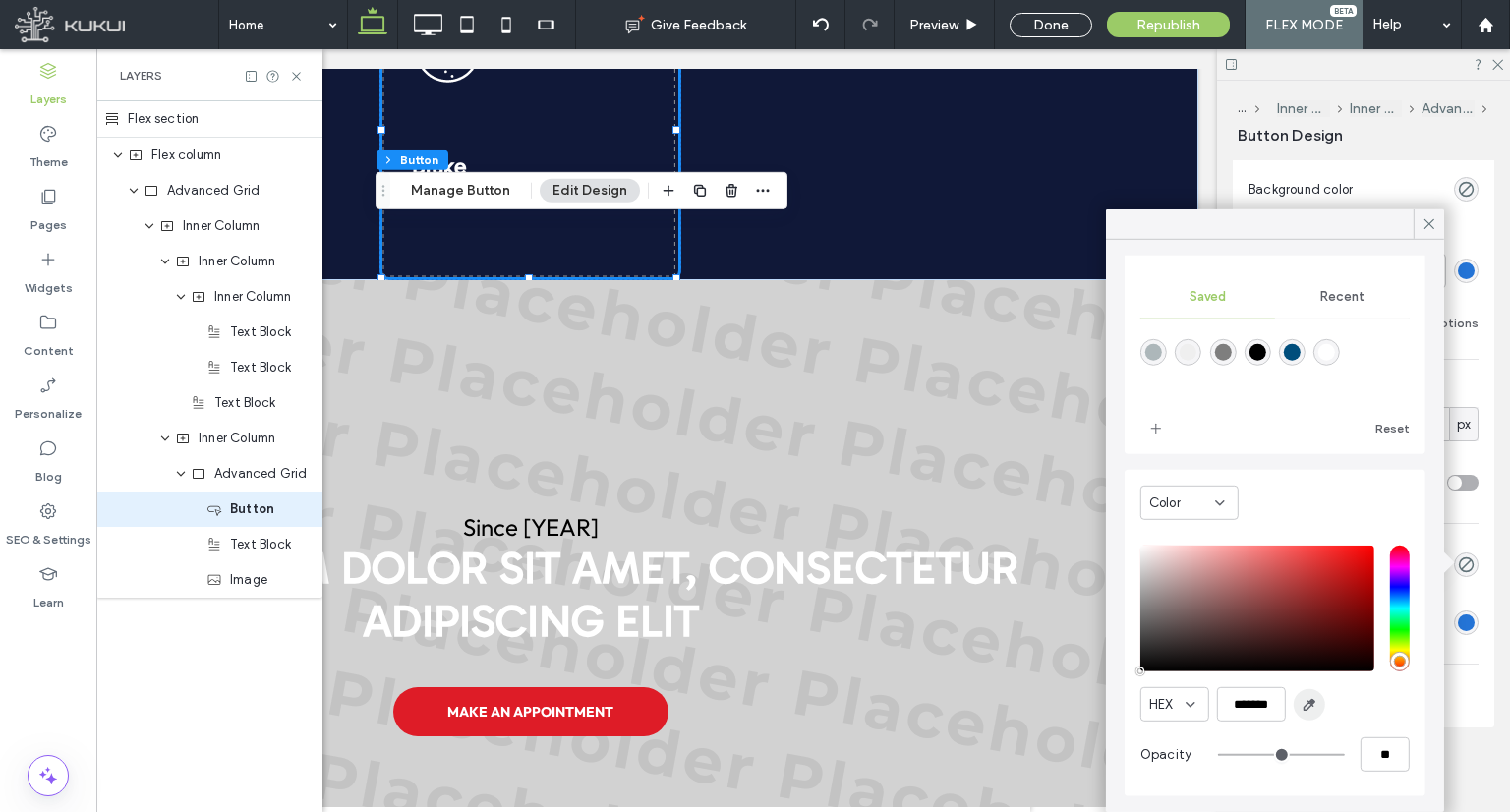 click at bounding box center [1309, 705] 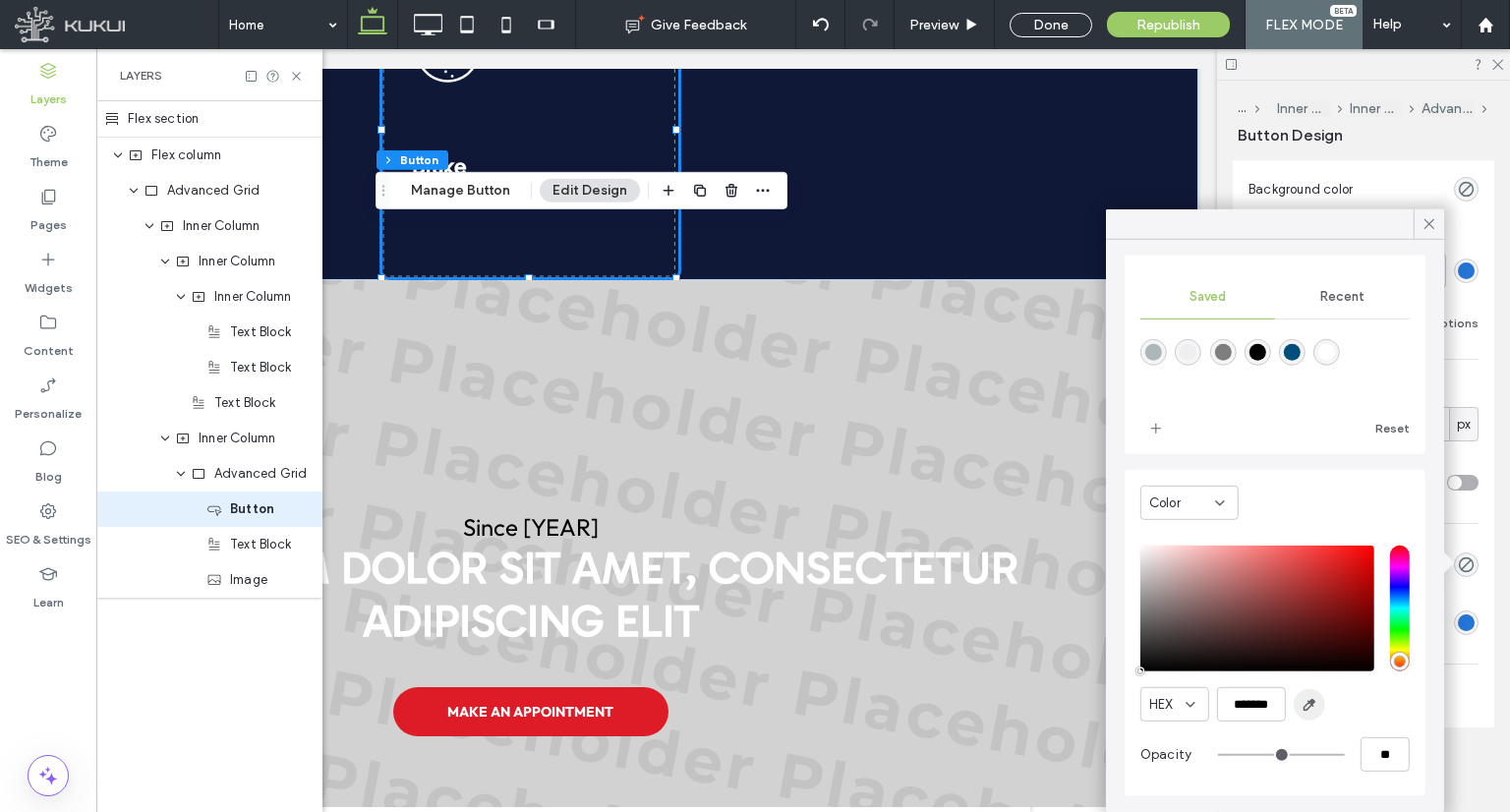 type on "*******" 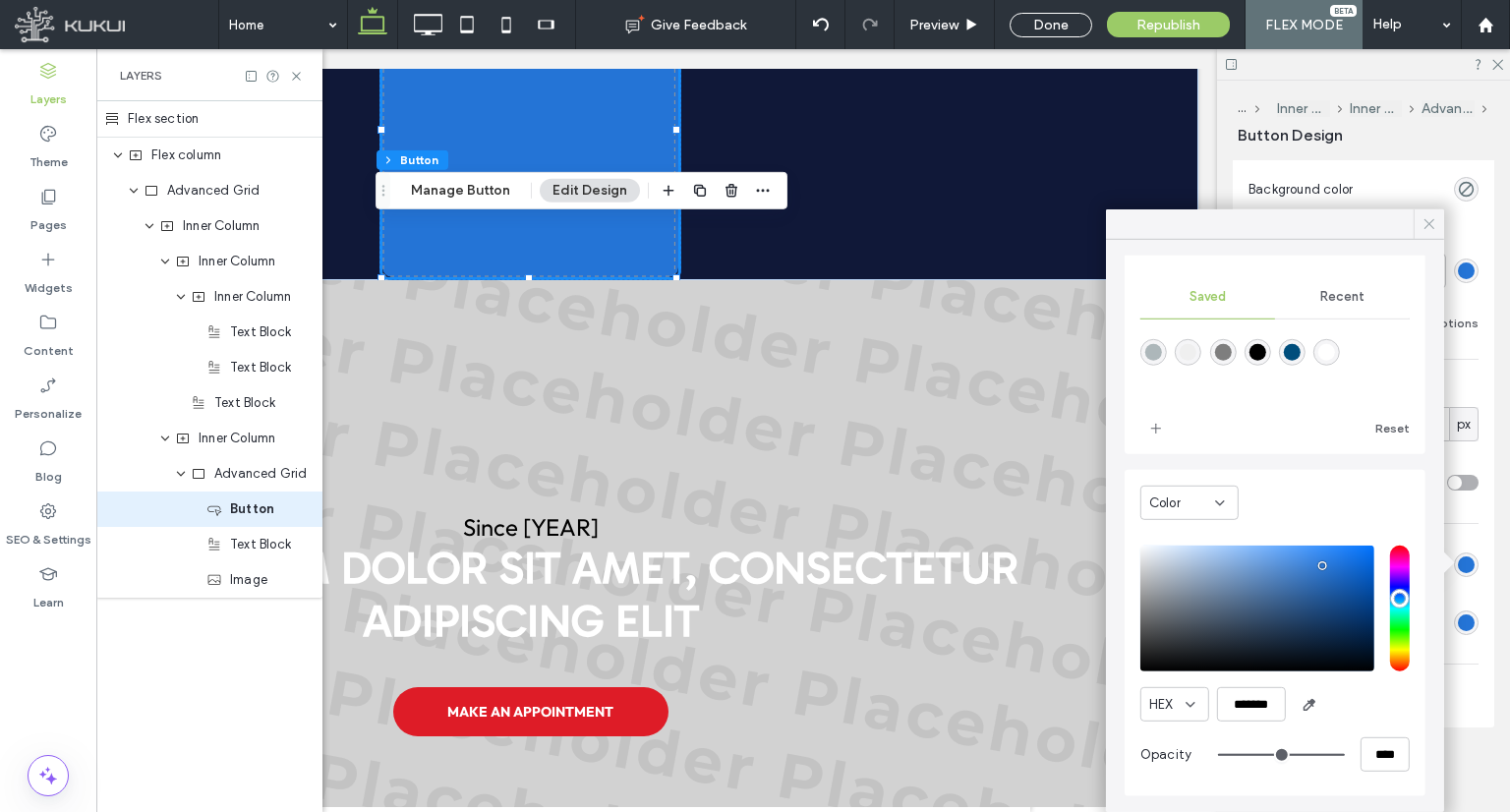 click 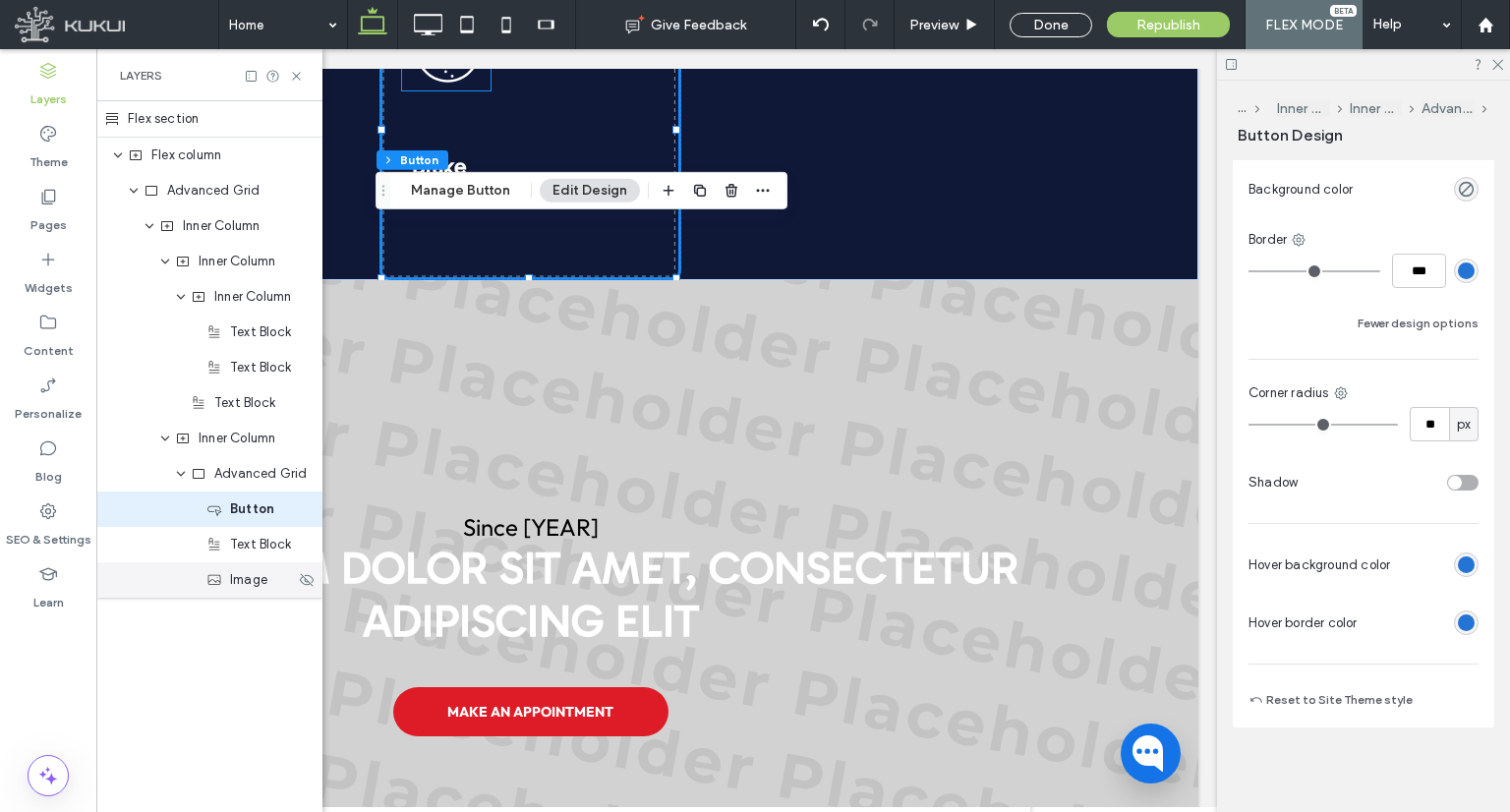 click on "Image" at bounding box center (249, 580) 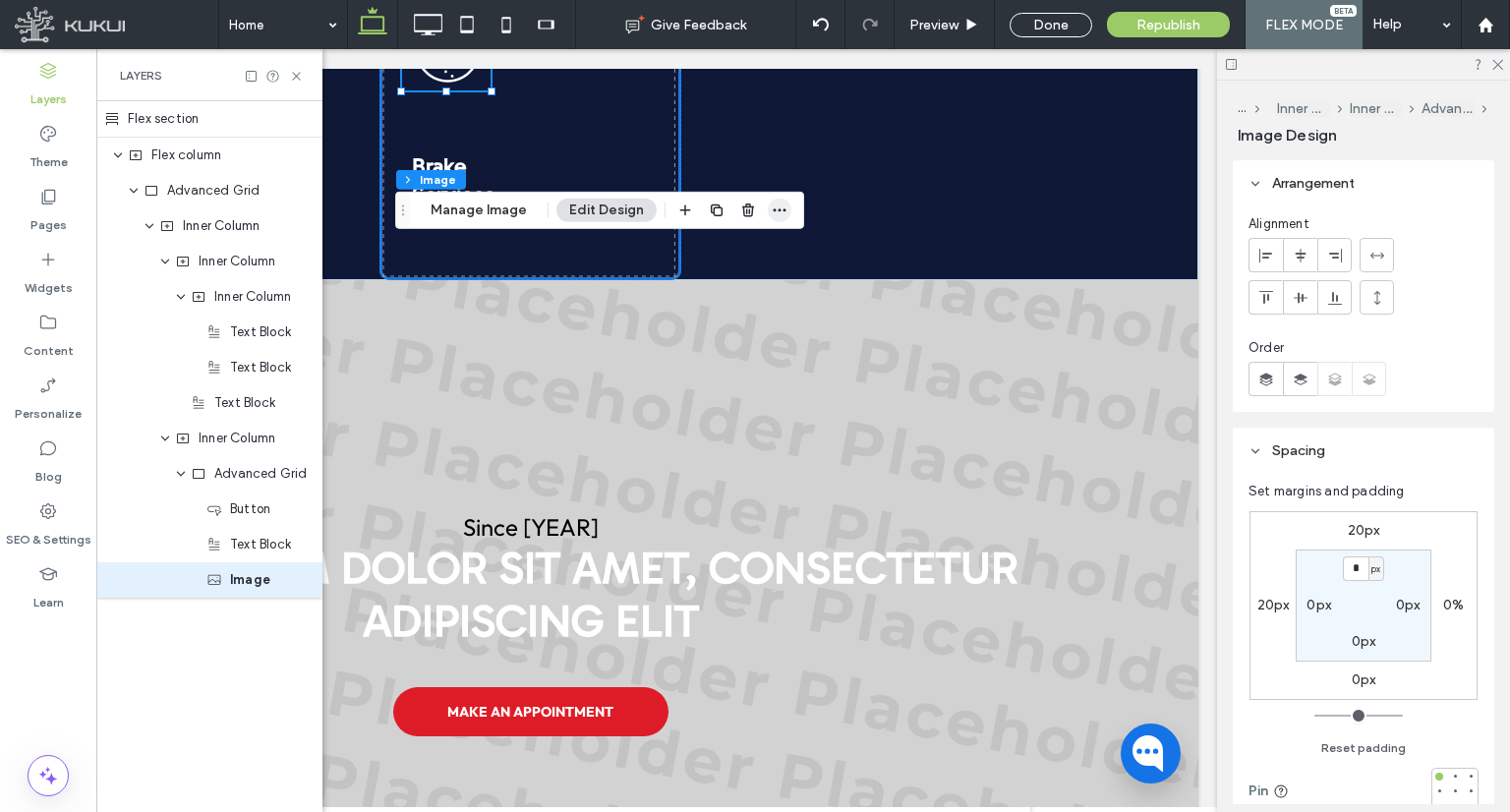 click at bounding box center (780, 210) 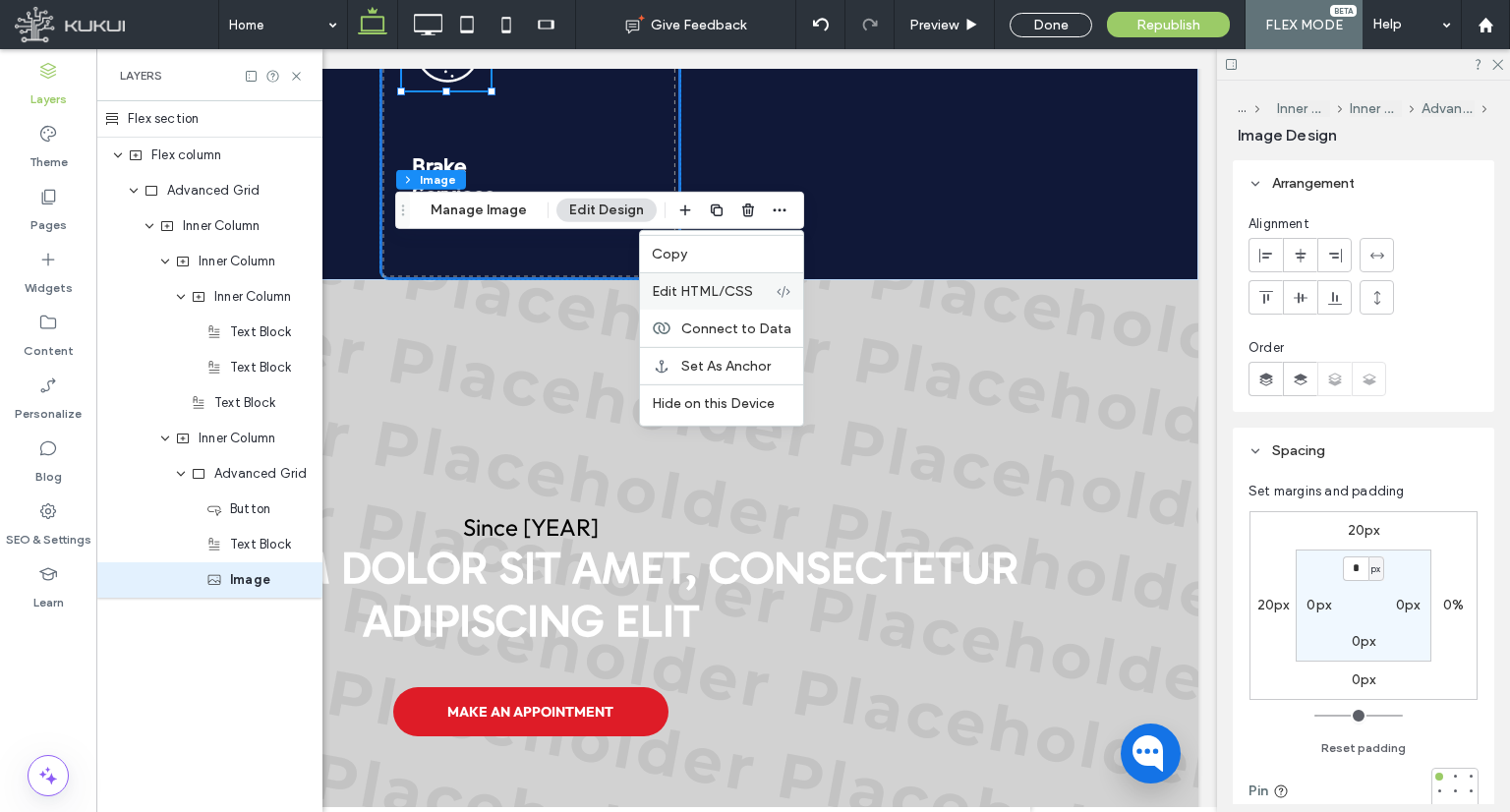 click on "Edit HTML/CSS" at bounding box center (702, 291) 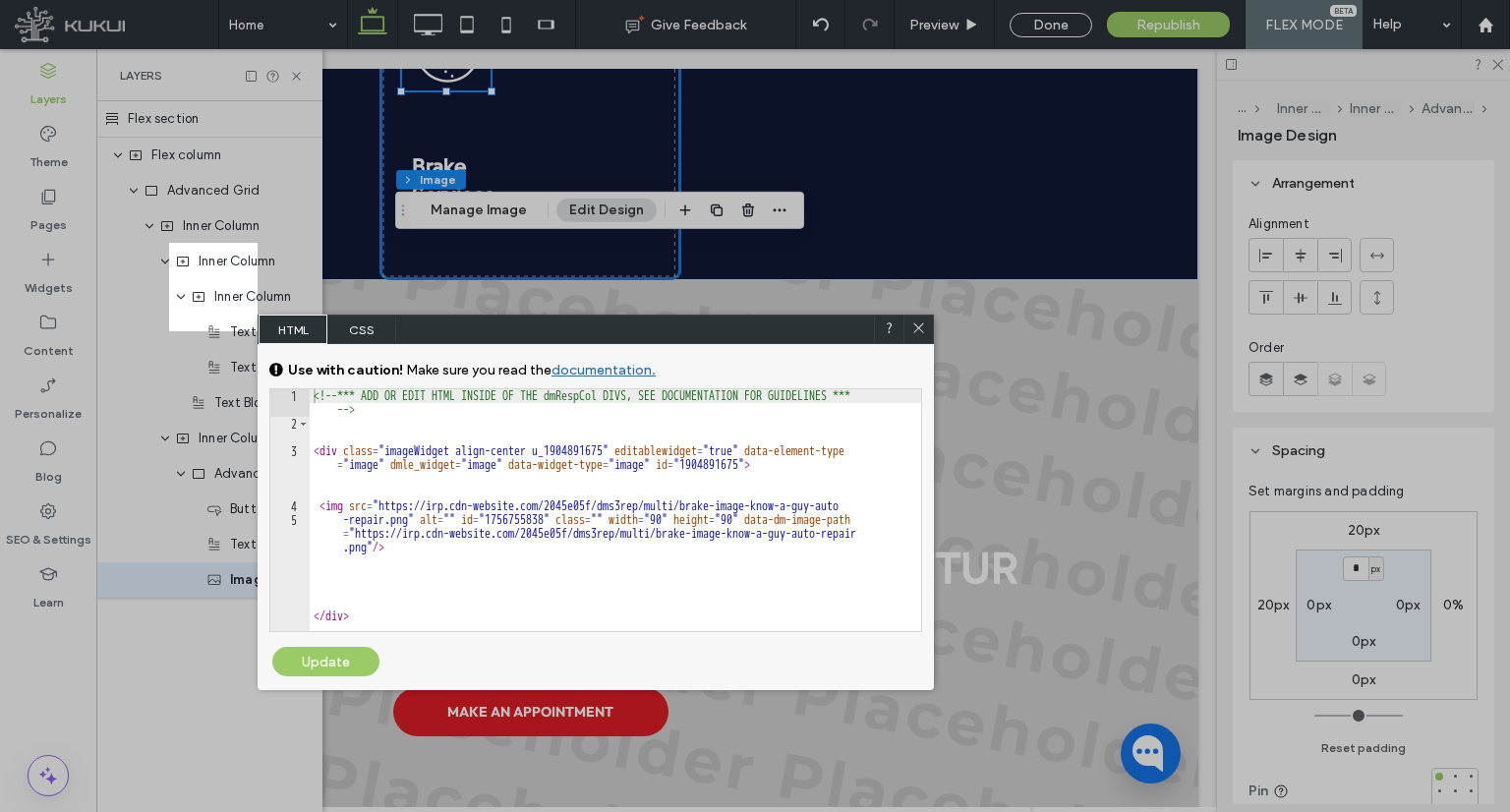 drag, startPoint x: 326, startPoint y: 370, endPoint x: 747, endPoint y: 345, distance: 421.74163 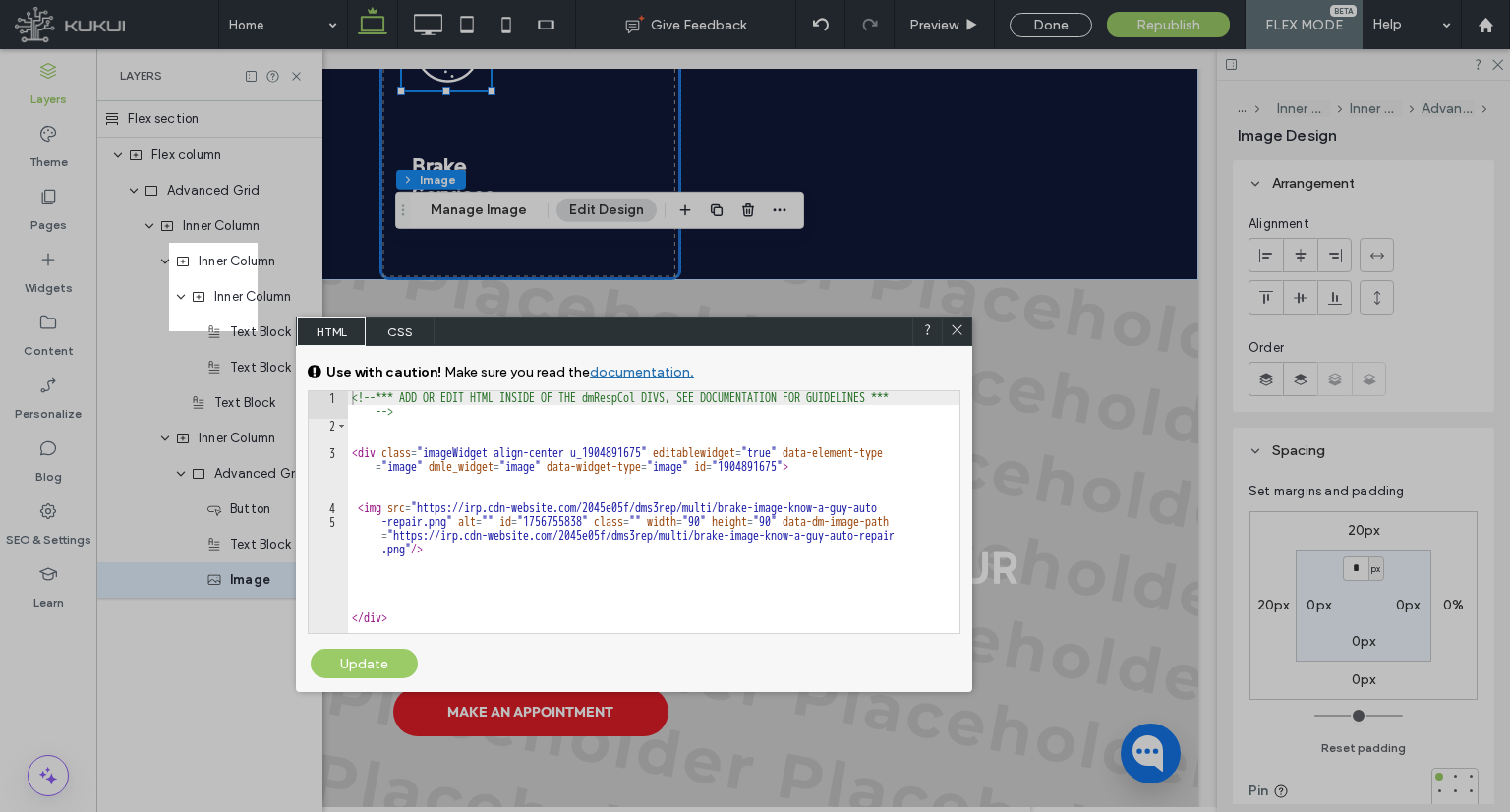 click on "CSS" at bounding box center [400, 331] 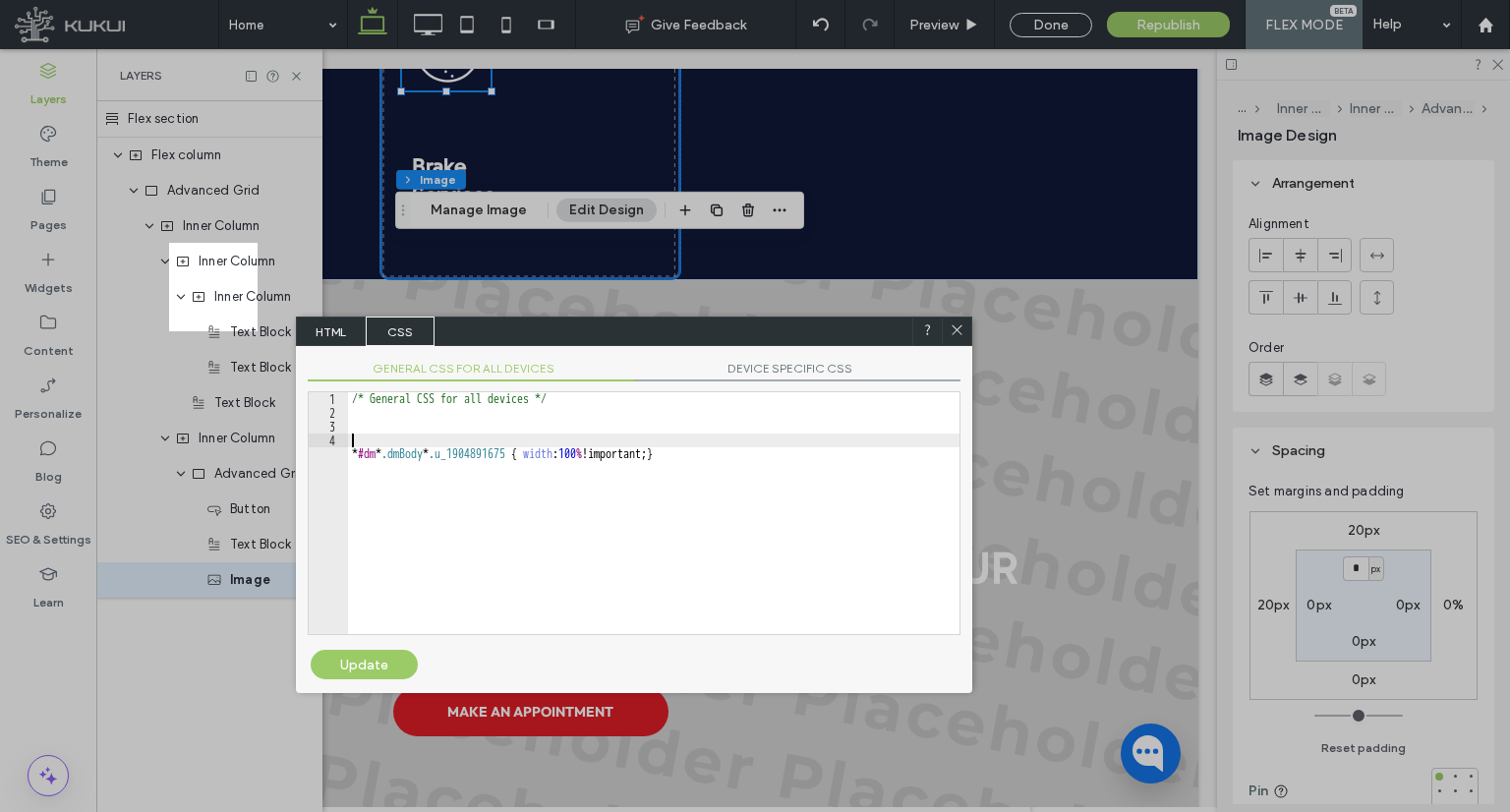 click on "/* General CSS for all devices */ * #dm  * .dmBody  * .u_1904891675   {   width : 100 %  !important;  }" at bounding box center (654, 527) 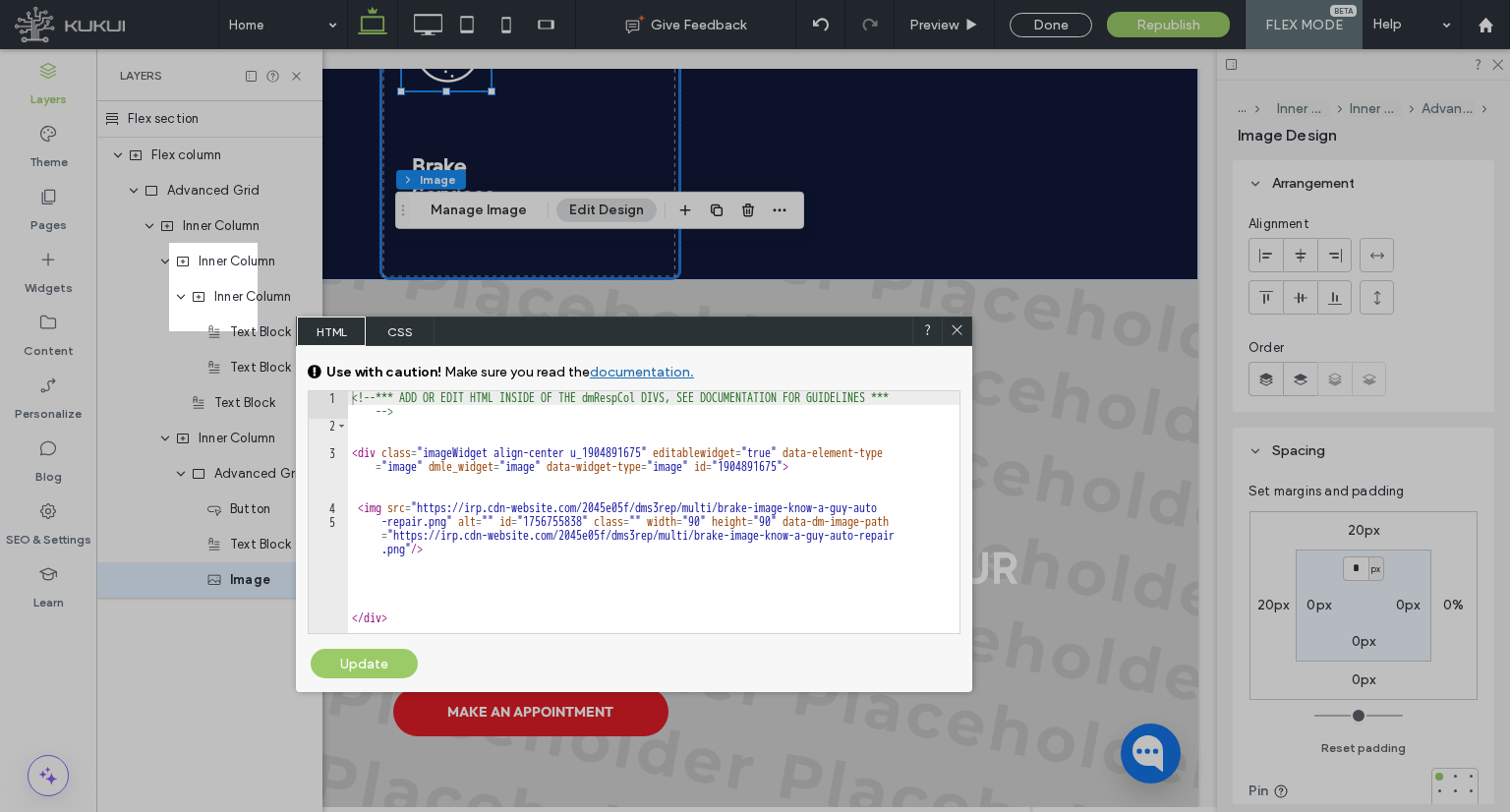 click on "CSS" at bounding box center (400, 331) 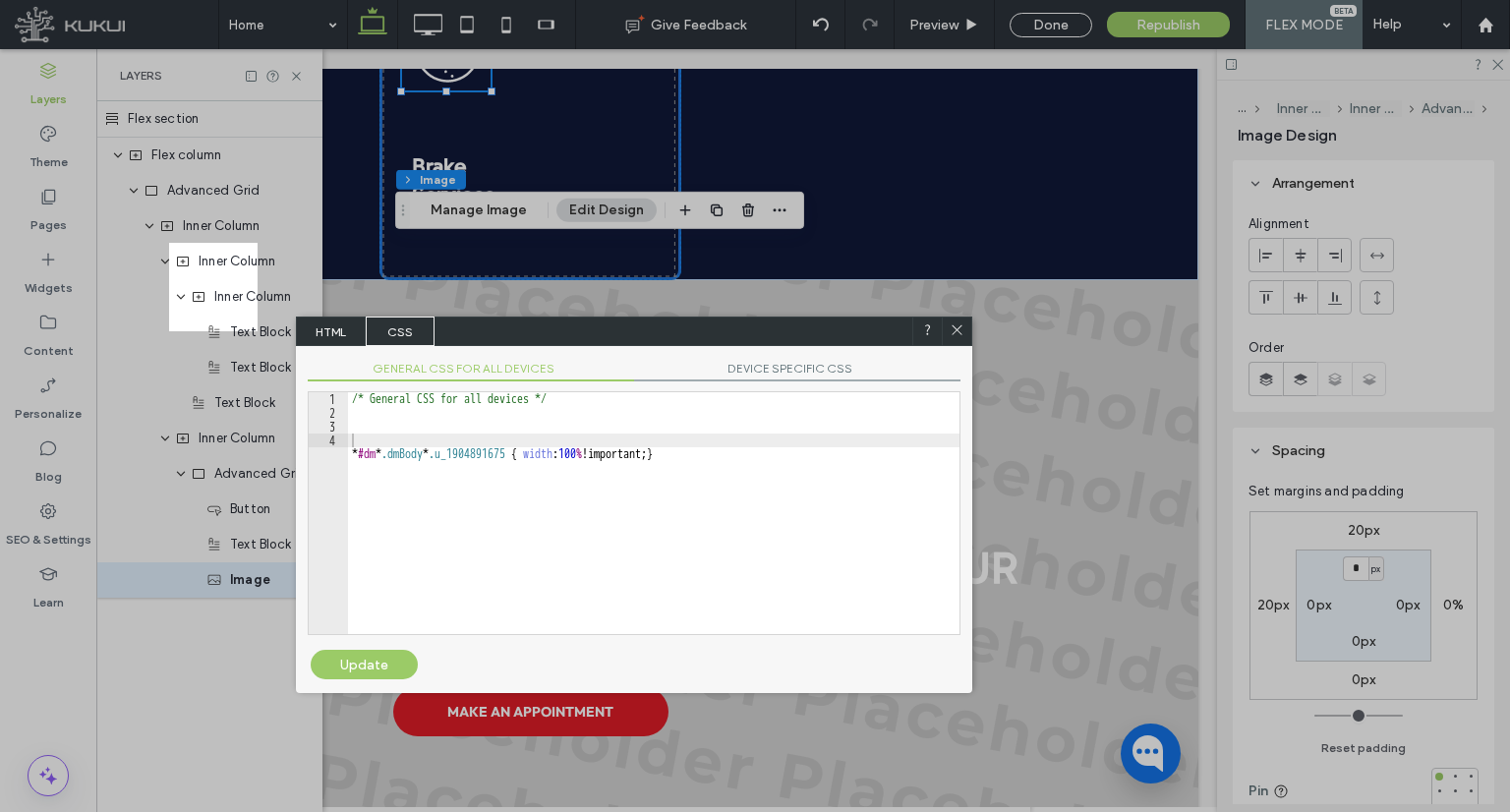 click on "/* General CSS for all devices */ * #dm  * .dmBody  * .u_1904891675   {   width : 100 %  !important;  }" at bounding box center (654, 527) 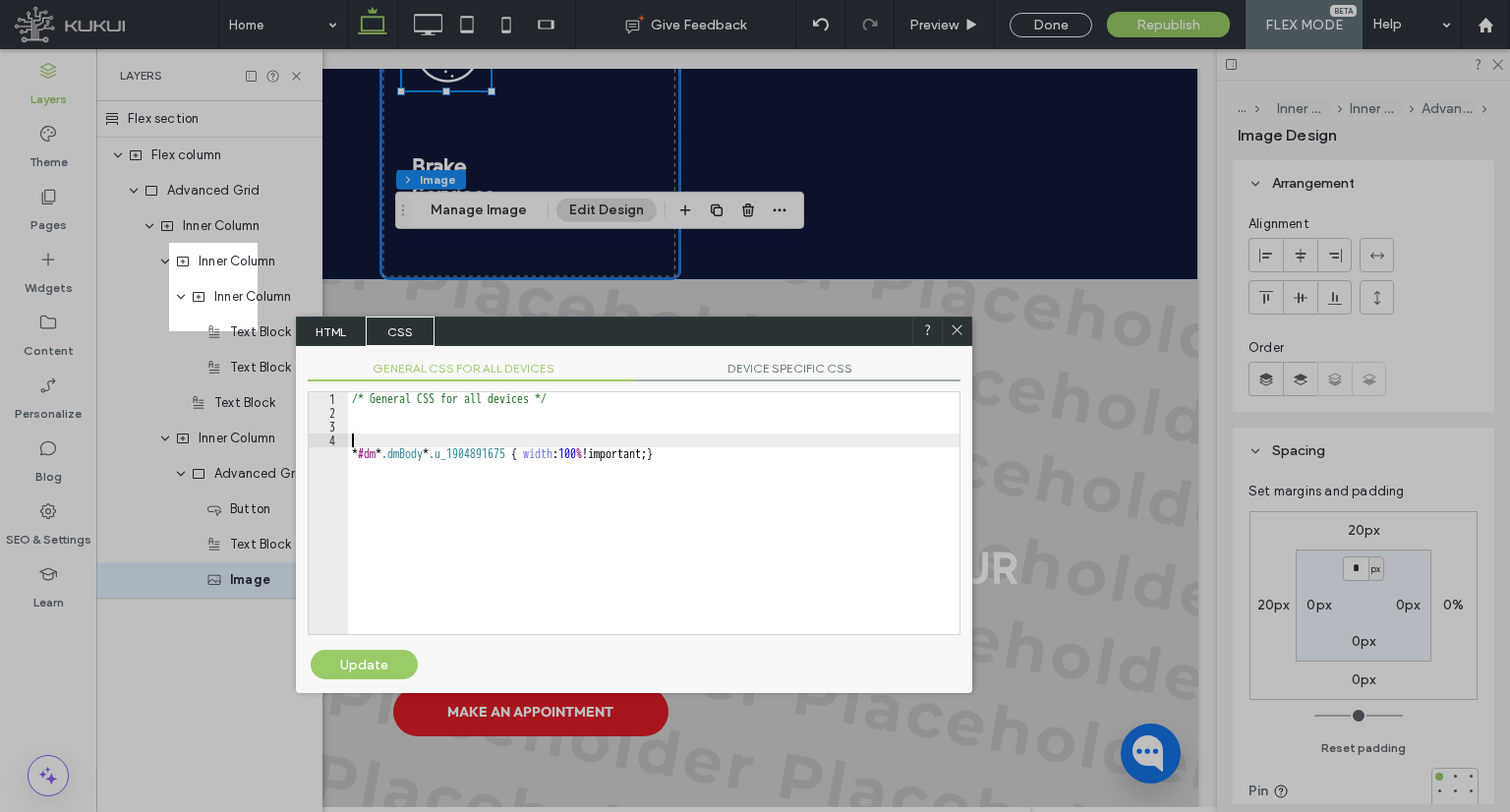 click on "/* General CSS for all devices */ * #dm  * .dmBody  * .u_1904891675   {   width : 100 %  !important;  }" at bounding box center (654, 527) 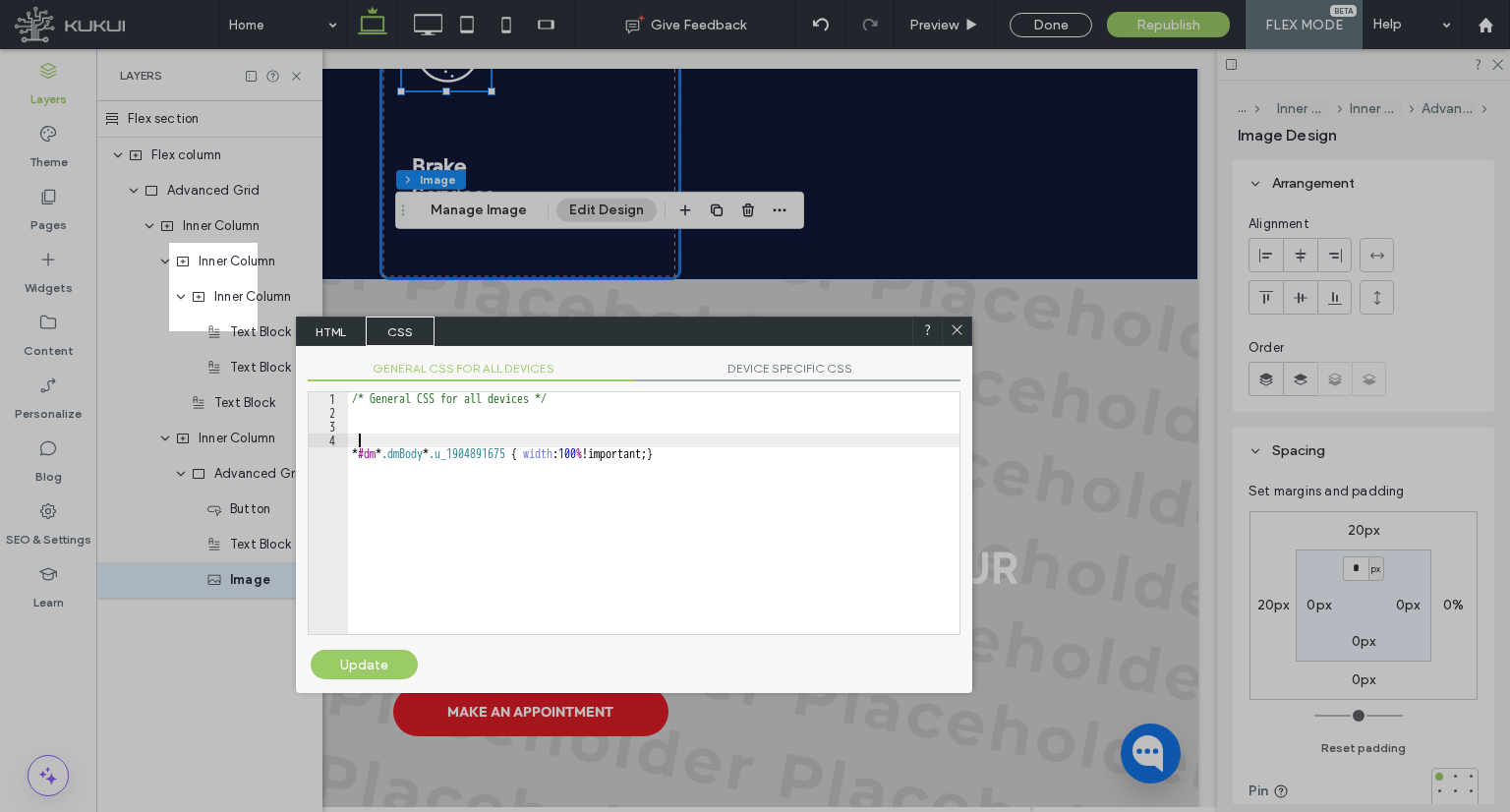click on "/* General CSS for all devices */ * #dm  * .dmBody  * .u_1904891675   {   width : 100 %  !important;  }" at bounding box center [654, 527] 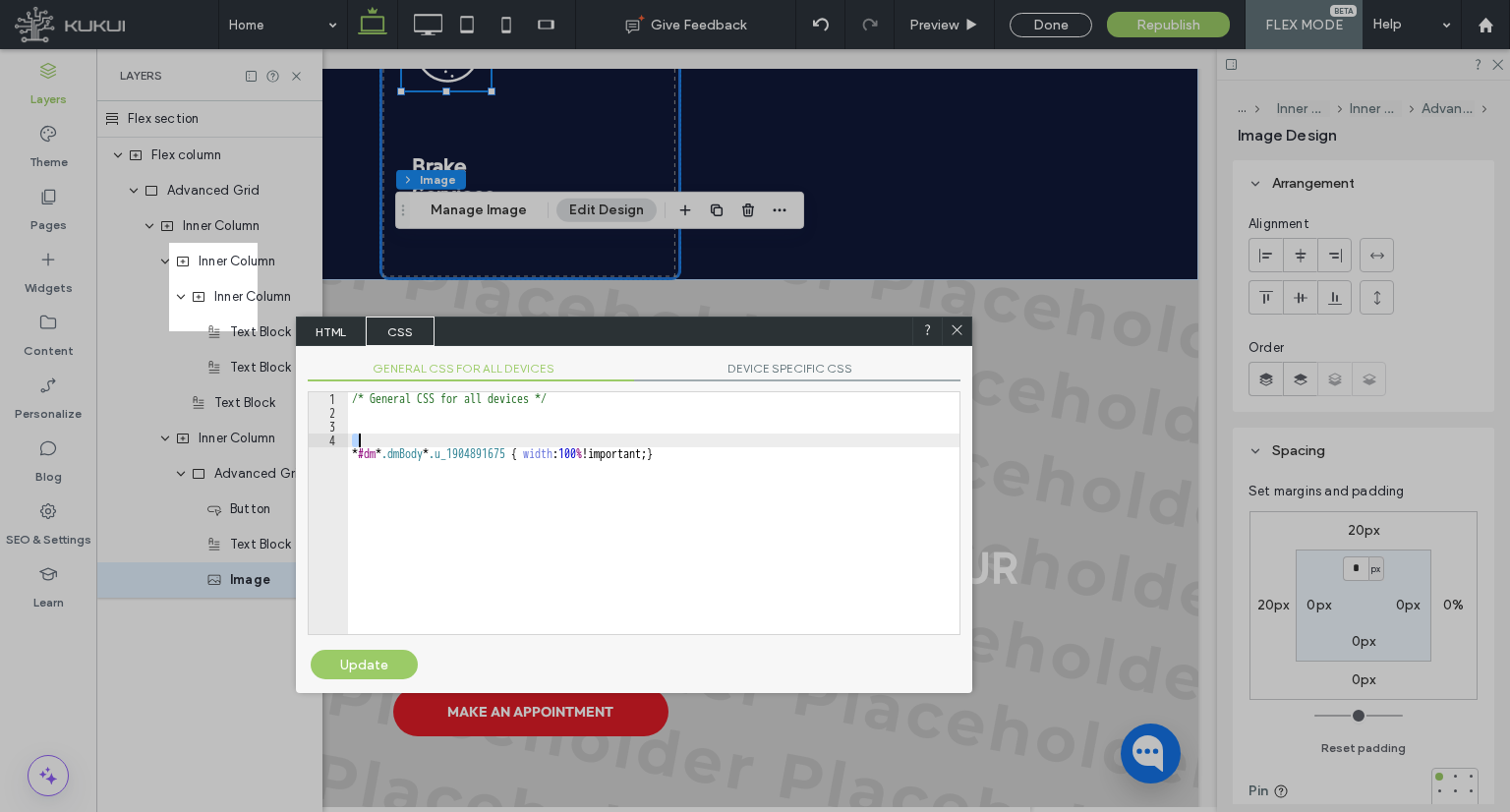 click on "/* General CSS for all devices */ * #dm  * .dmBody  * .u_1904891675   {   width : 100 %  !important;  }" at bounding box center [654, 527] 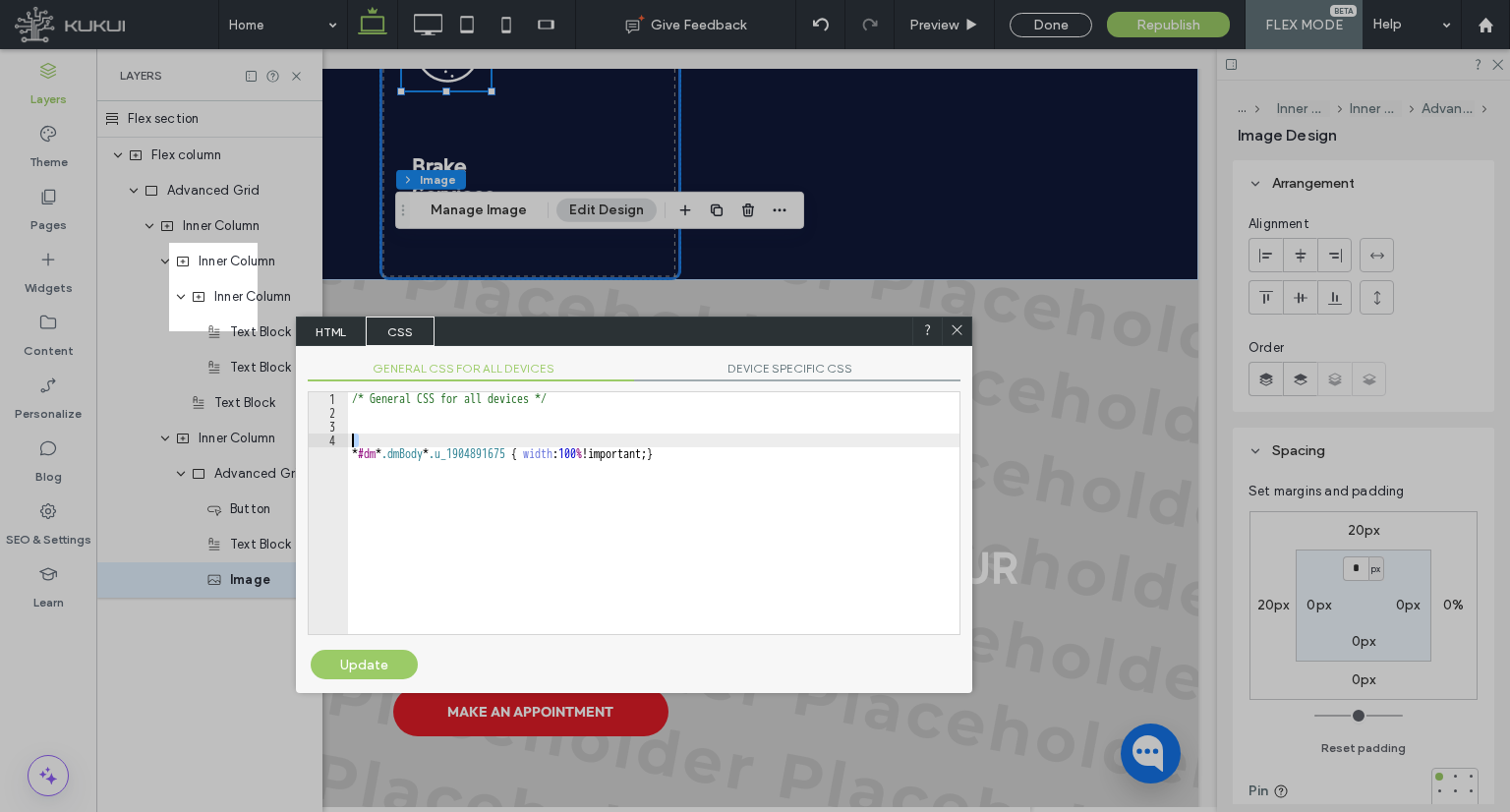 type 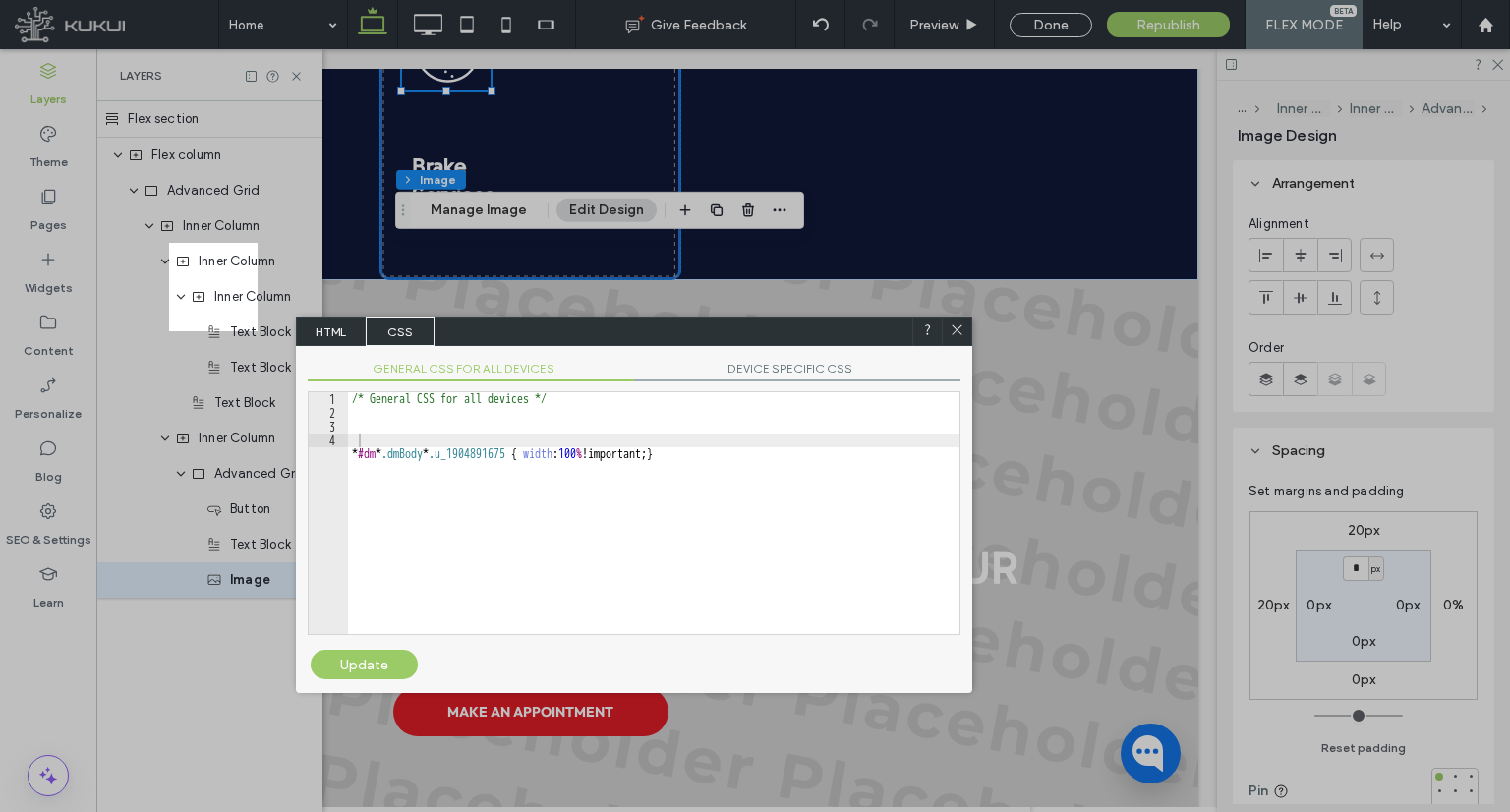 click on "DEVICE SPECIFIC CSS" at bounding box center [797, 371] 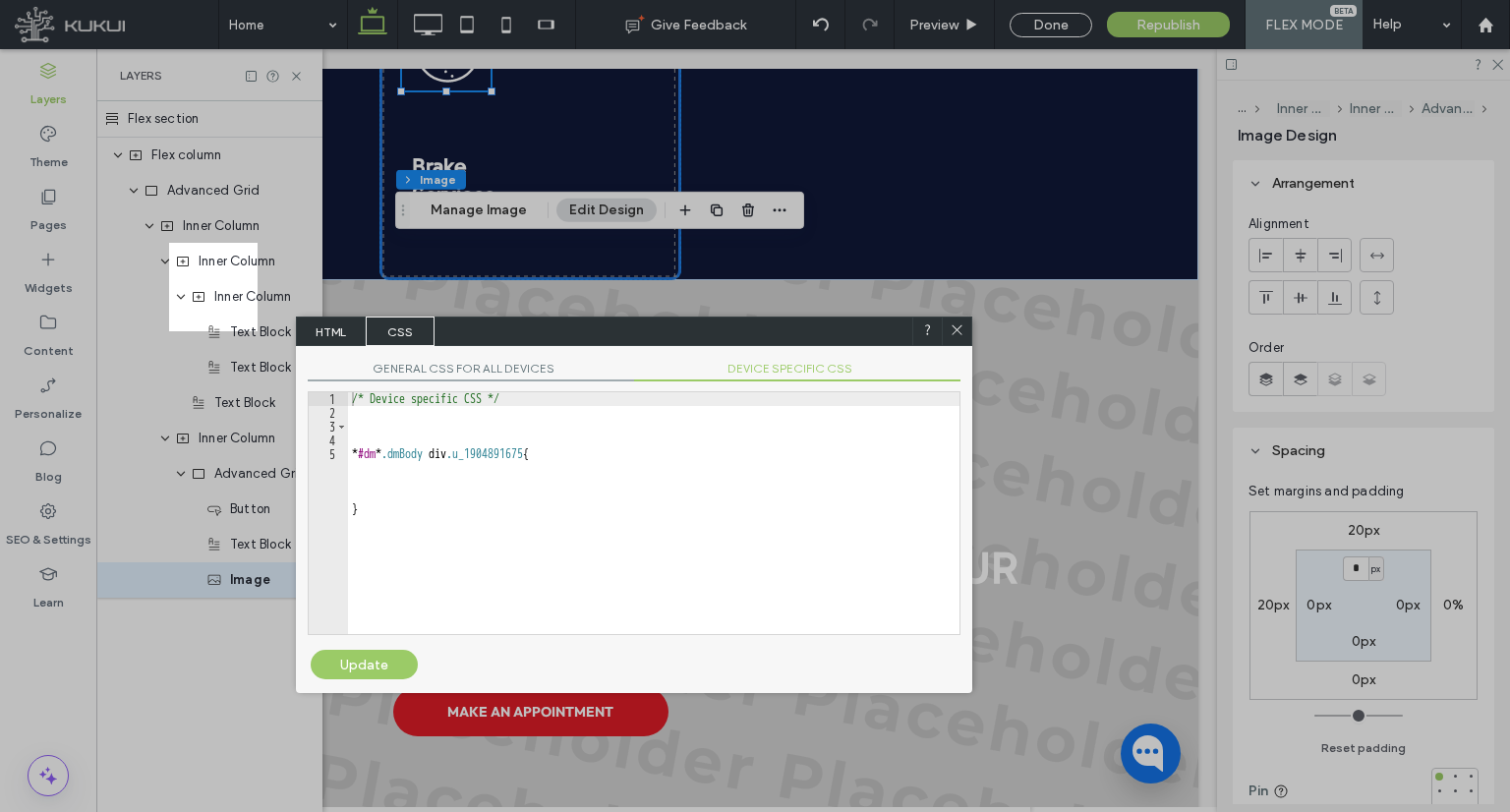 type on "*" 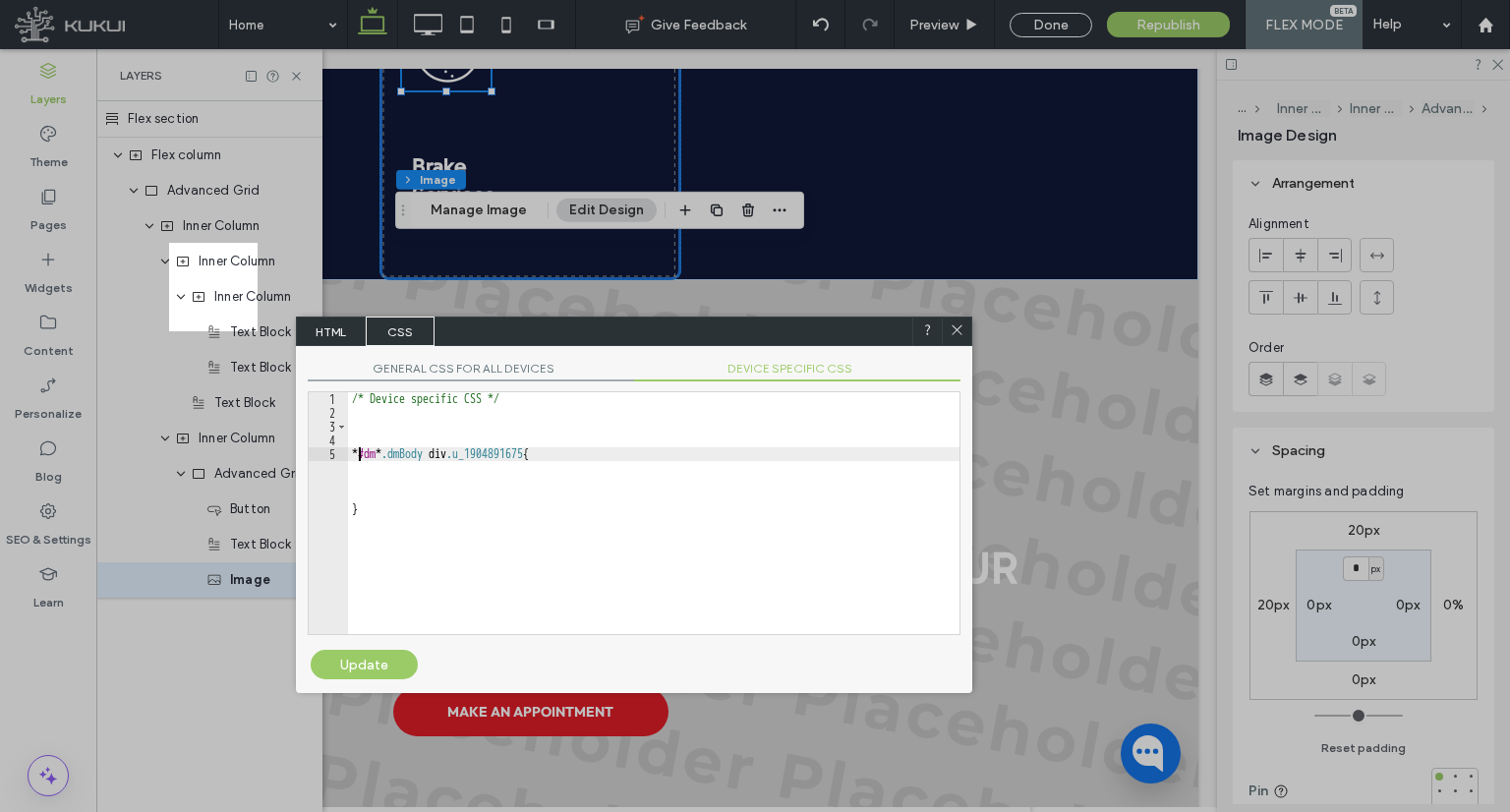 click on "/* Device specific CSS */ * #dm  * .dmBody   div .u_1904891675 { }" at bounding box center (654, 527) 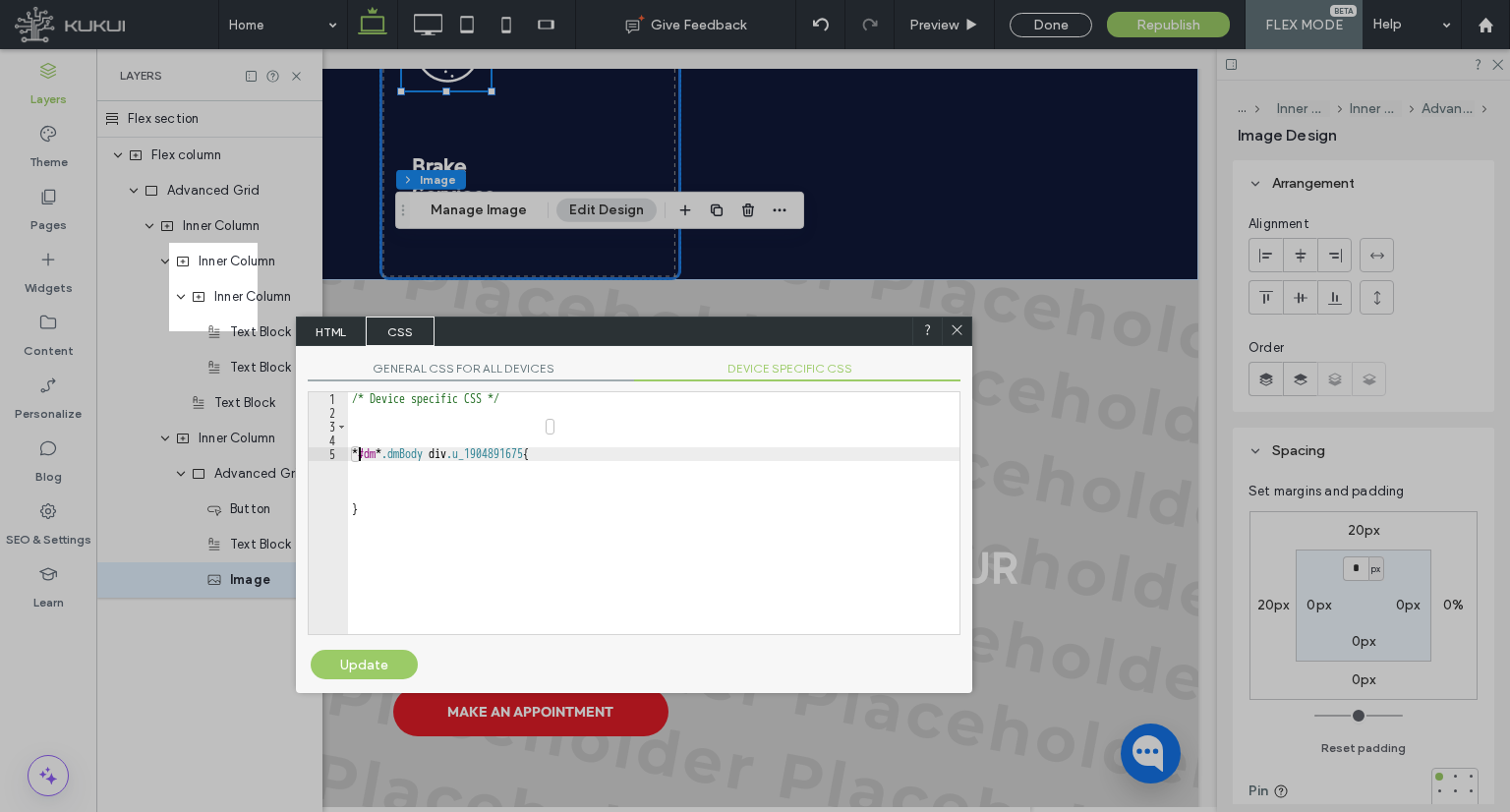 click on "/* Device specific CSS */ * #dm  * .dmBody   div .u_1904891675 { }" at bounding box center (654, 527) 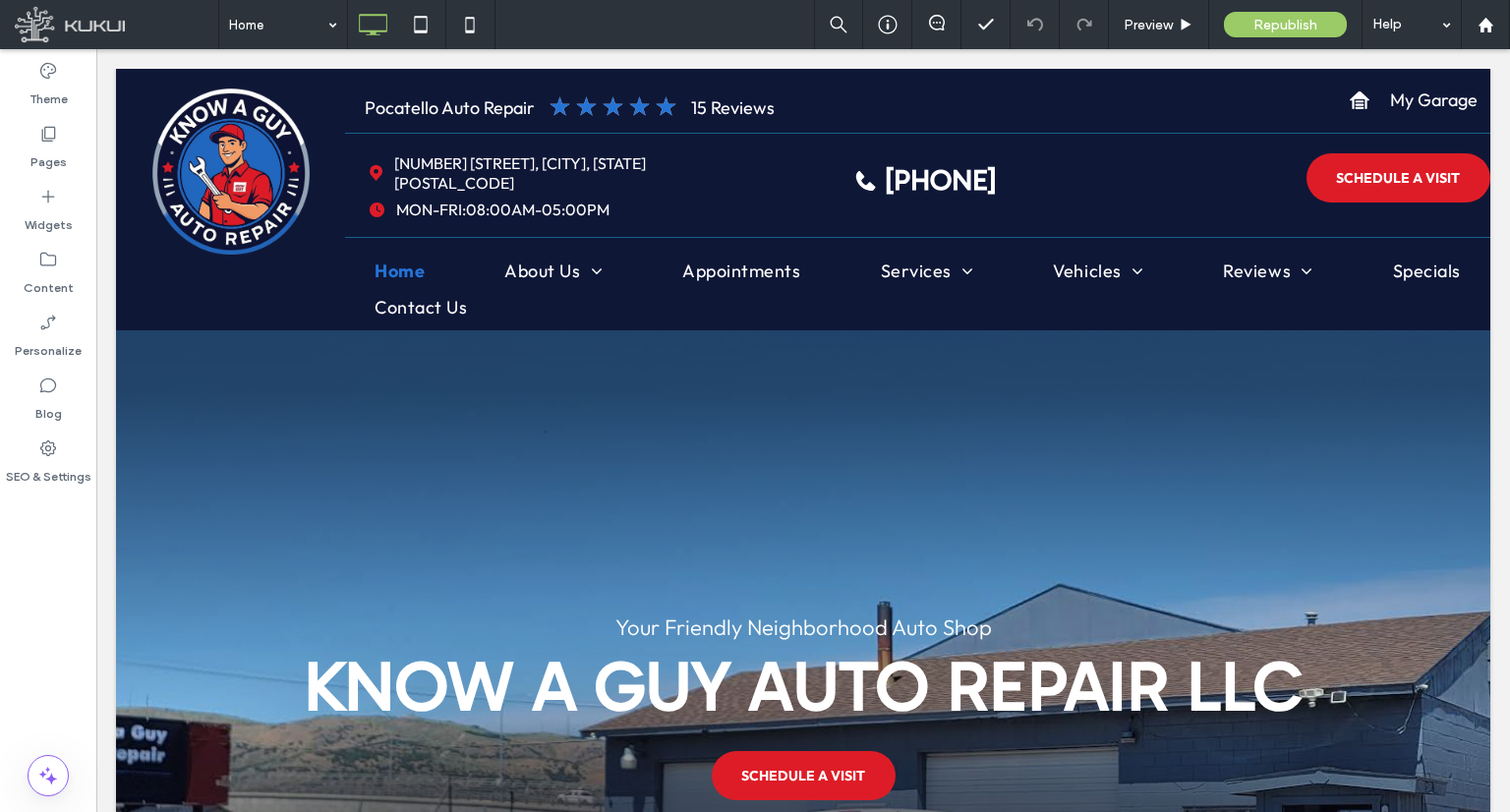 scroll, scrollTop: 2454, scrollLeft: 0, axis: vertical 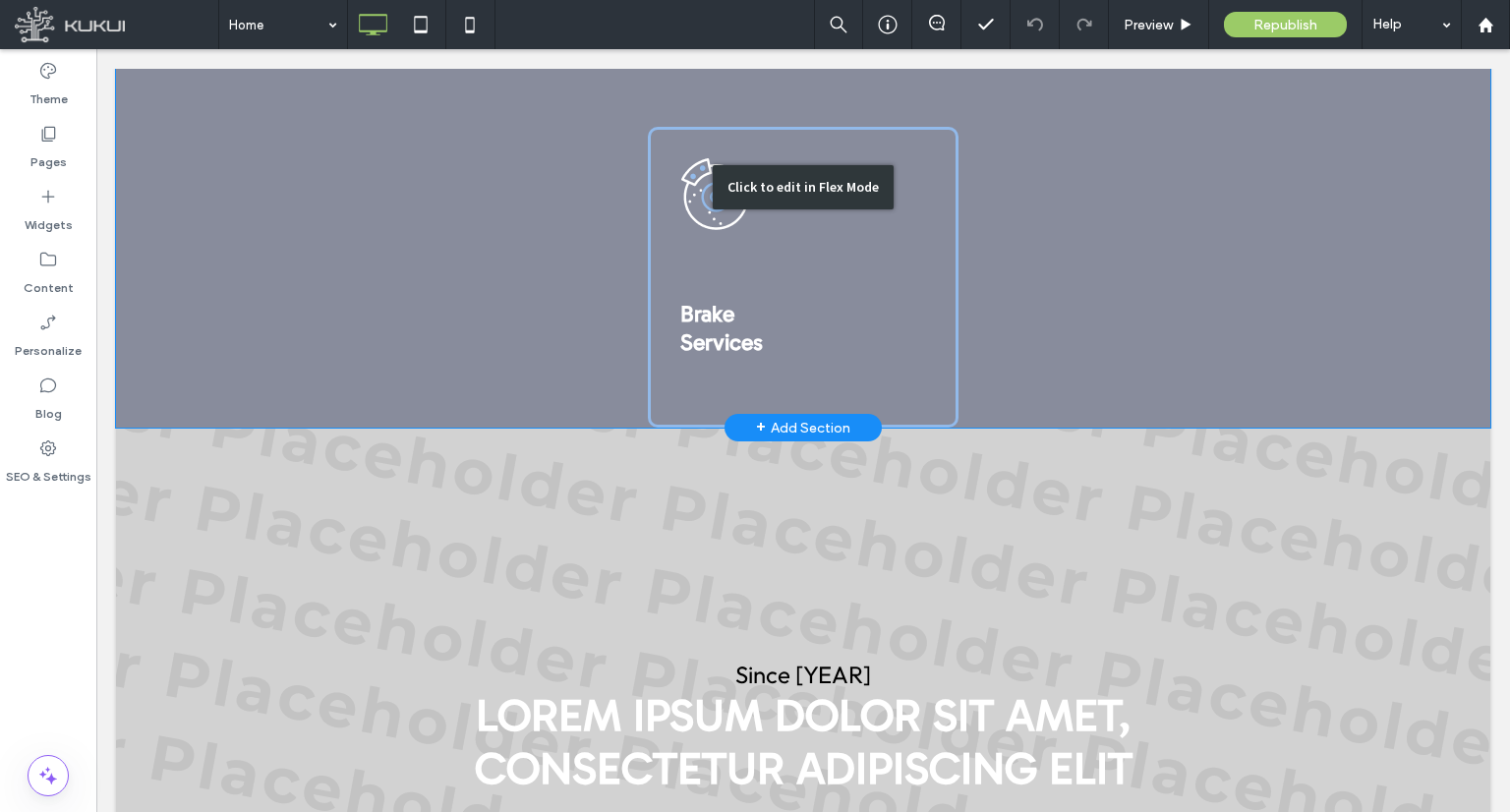 click on "Click to edit in Flex Mode" at bounding box center [803, 187] 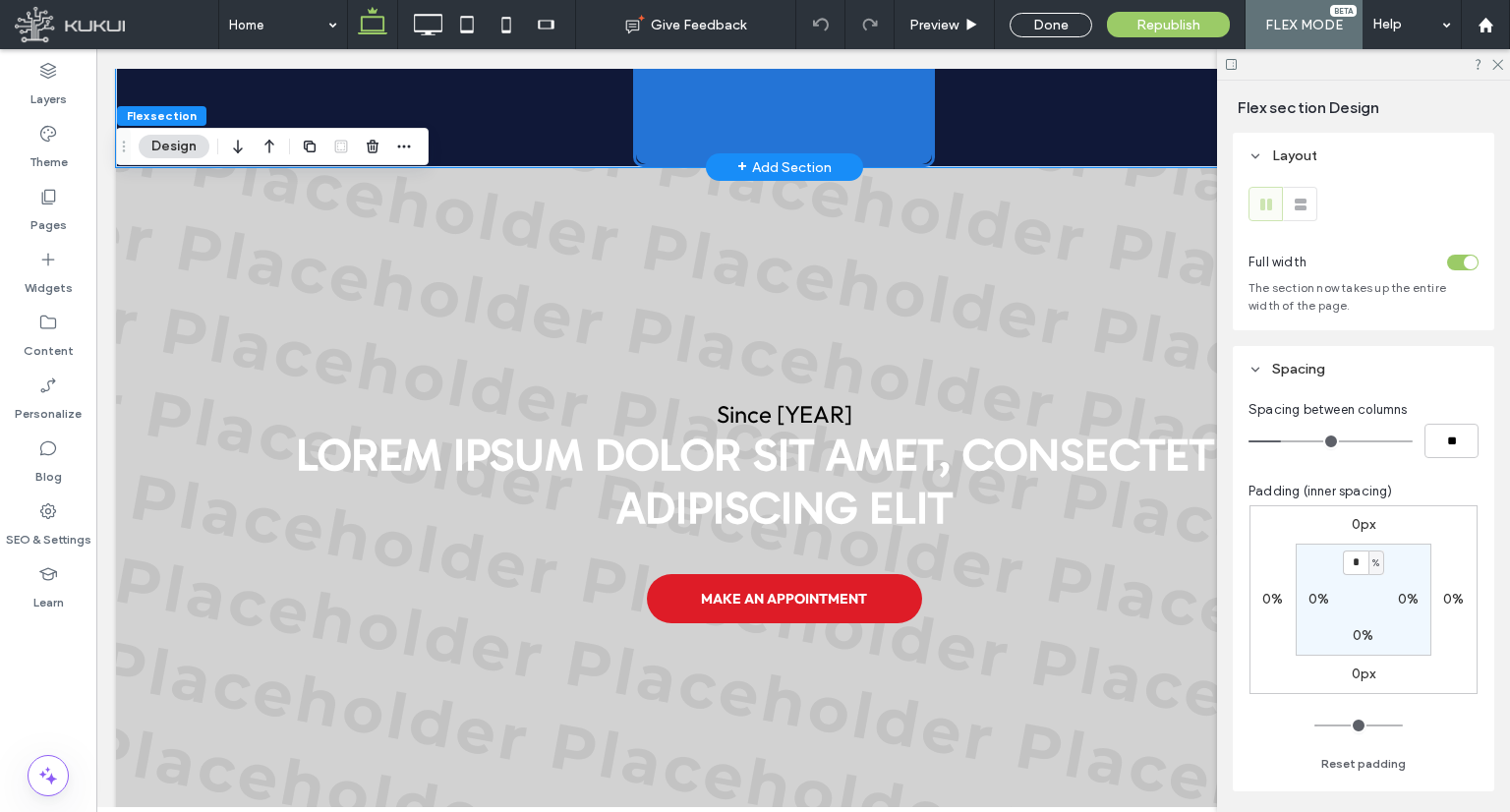 scroll, scrollTop: 2616, scrollLeft: 0, axis: vertical 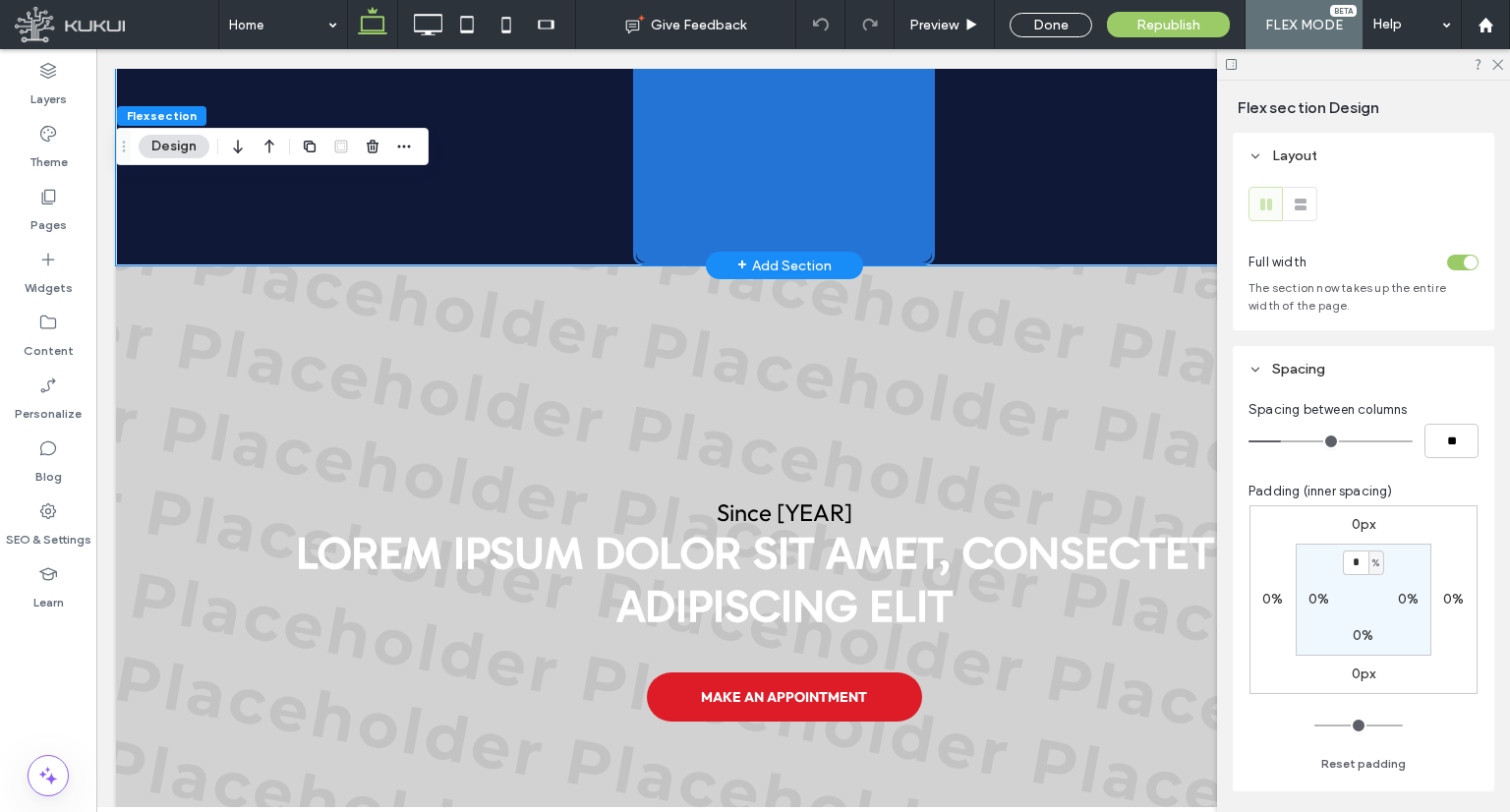 click at bounding box center [784, 115] 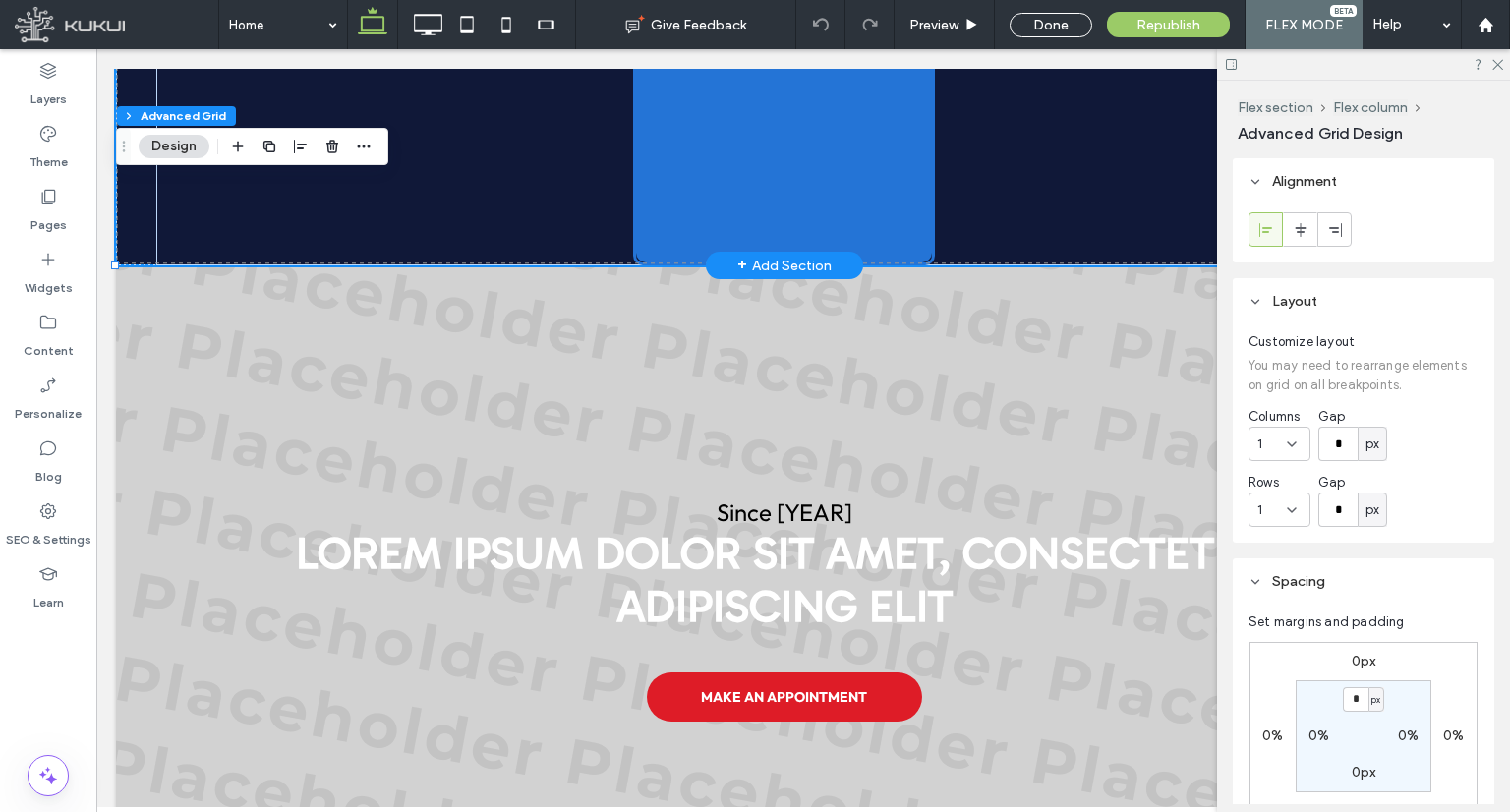 click at bounding box center (784, 115) 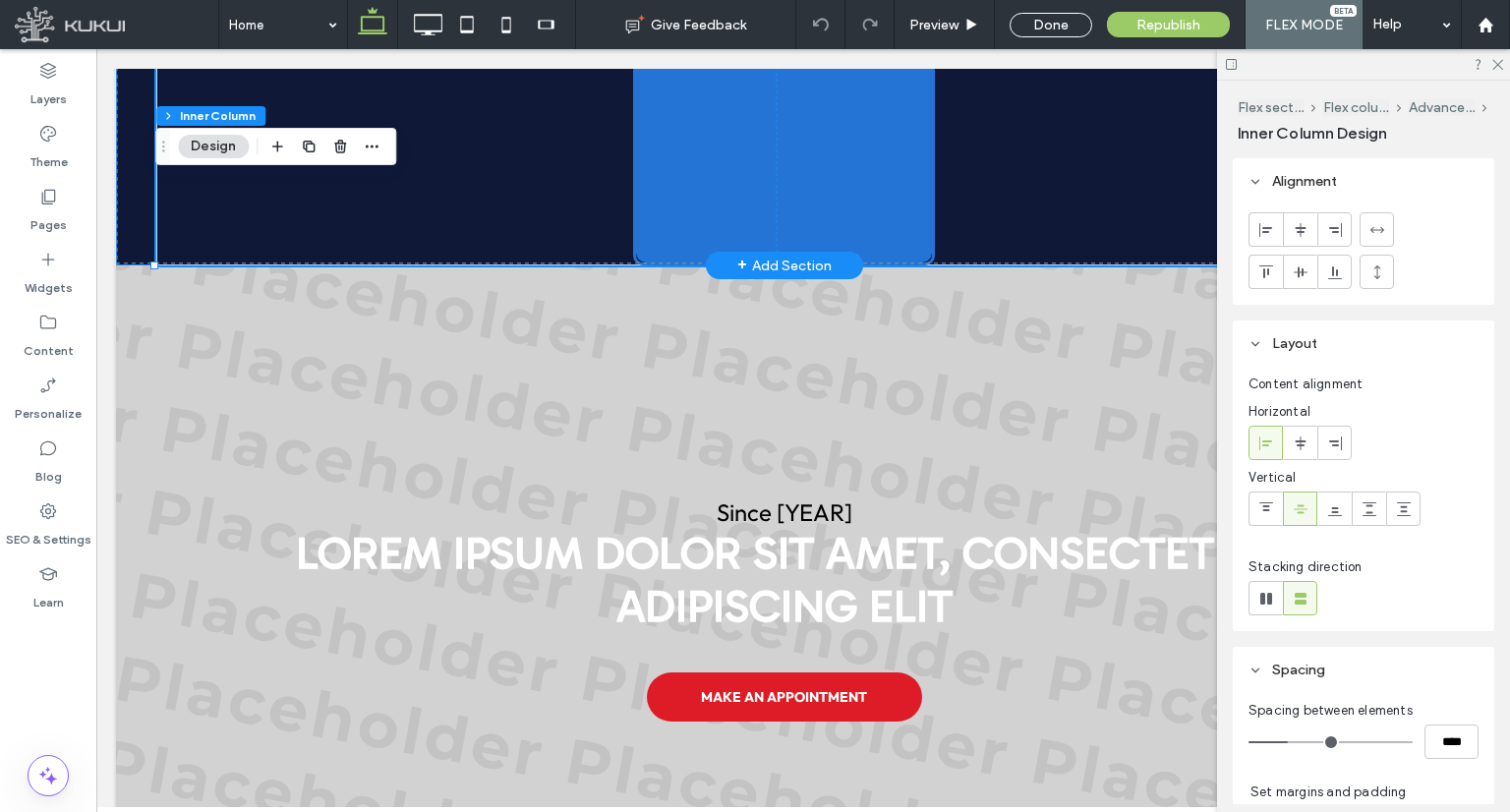 click at bounding box center (784, 115) 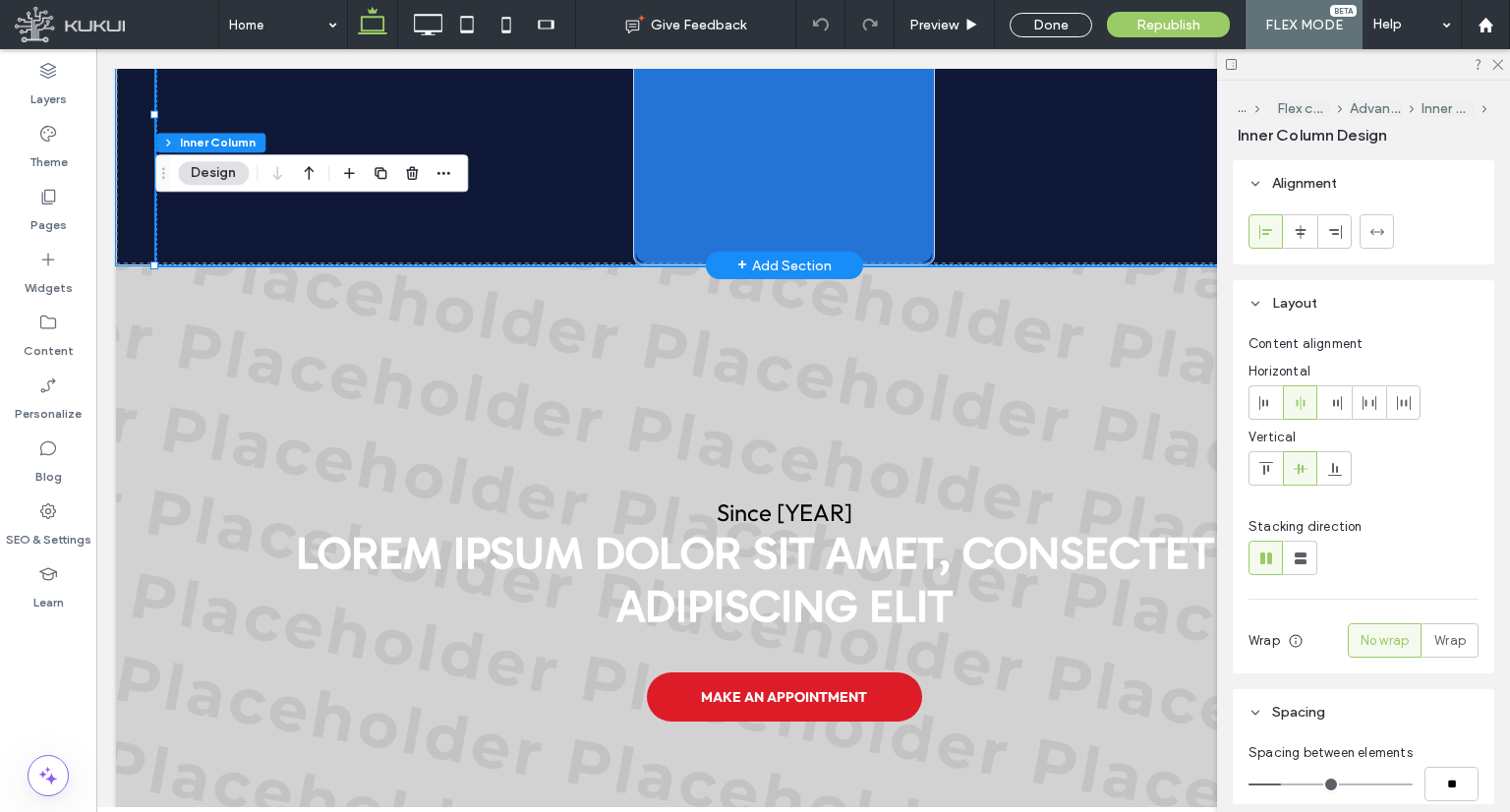 click at bounding box center [784, 115] 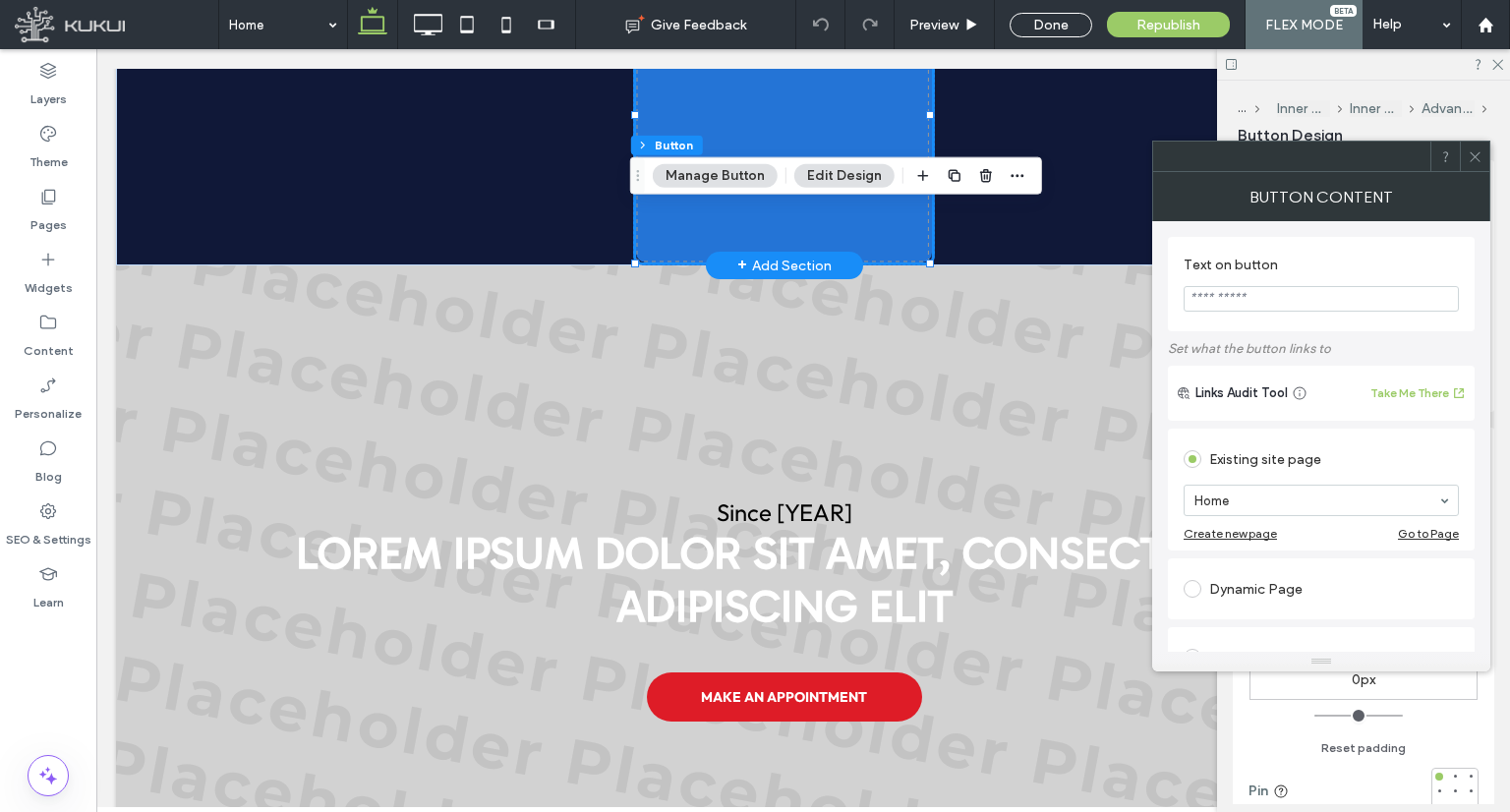 type on "**" 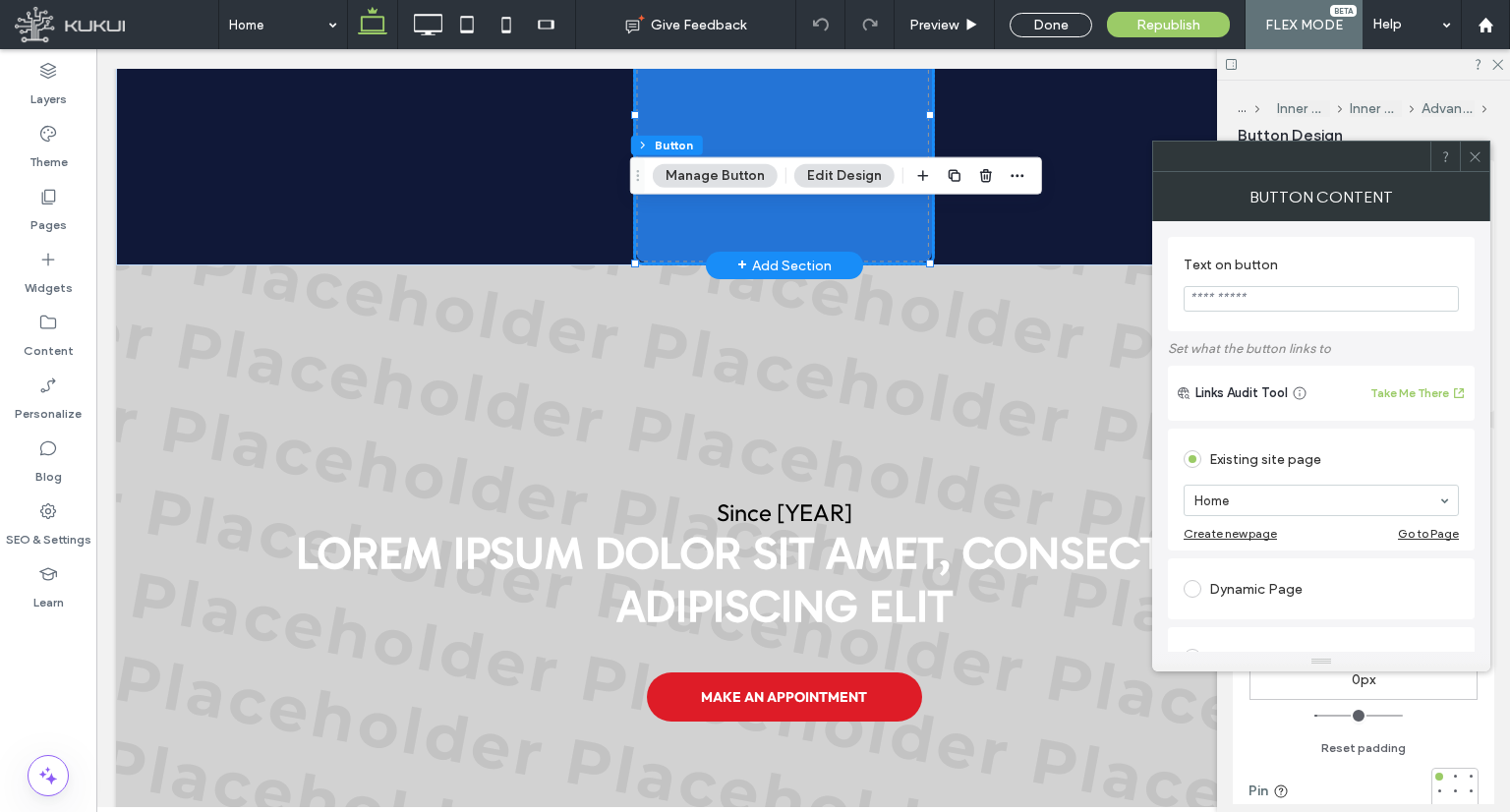 click at bounding box center [784, 115] 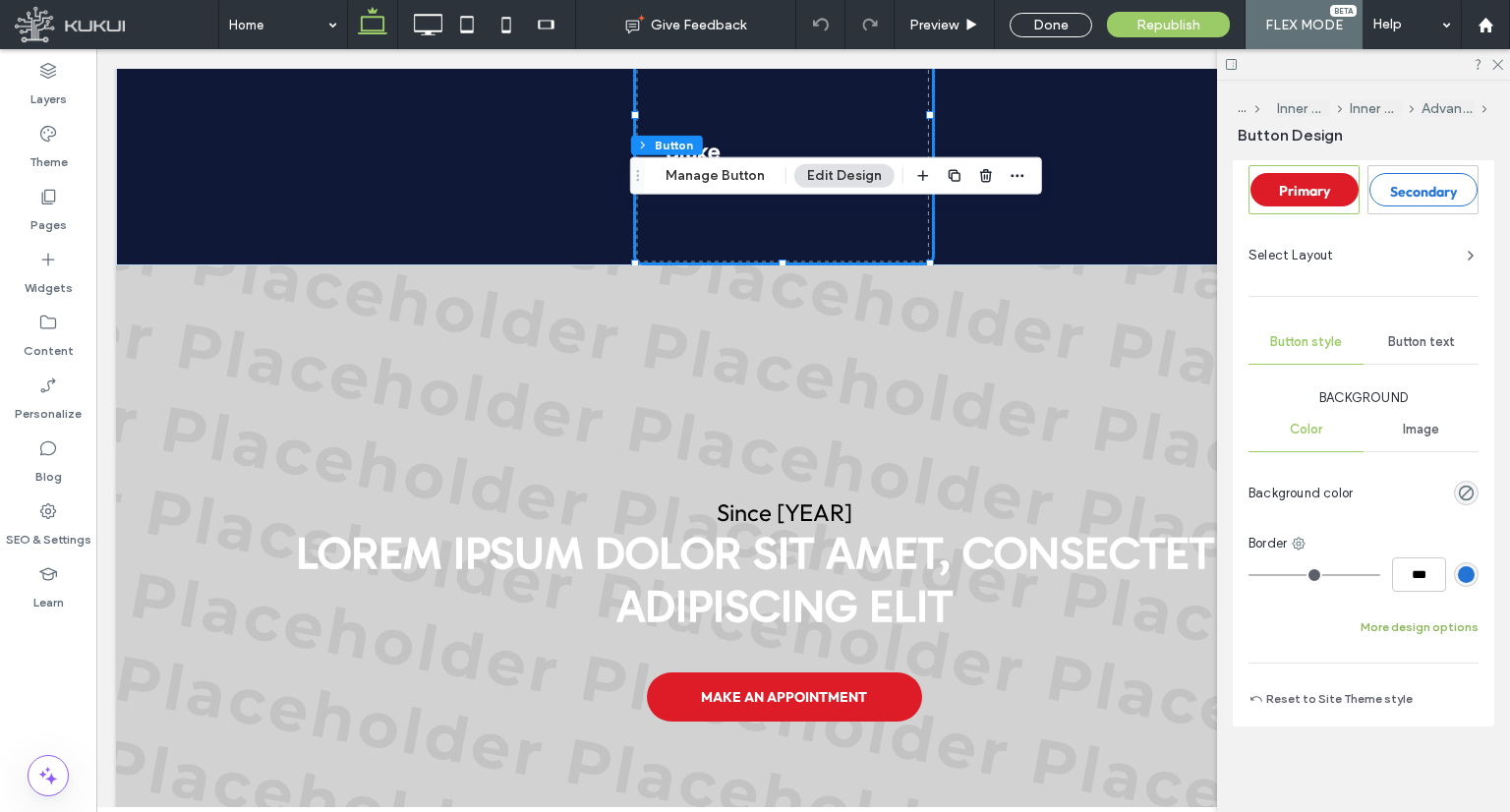 click on "More design options" at bounding box center [1420, 627] 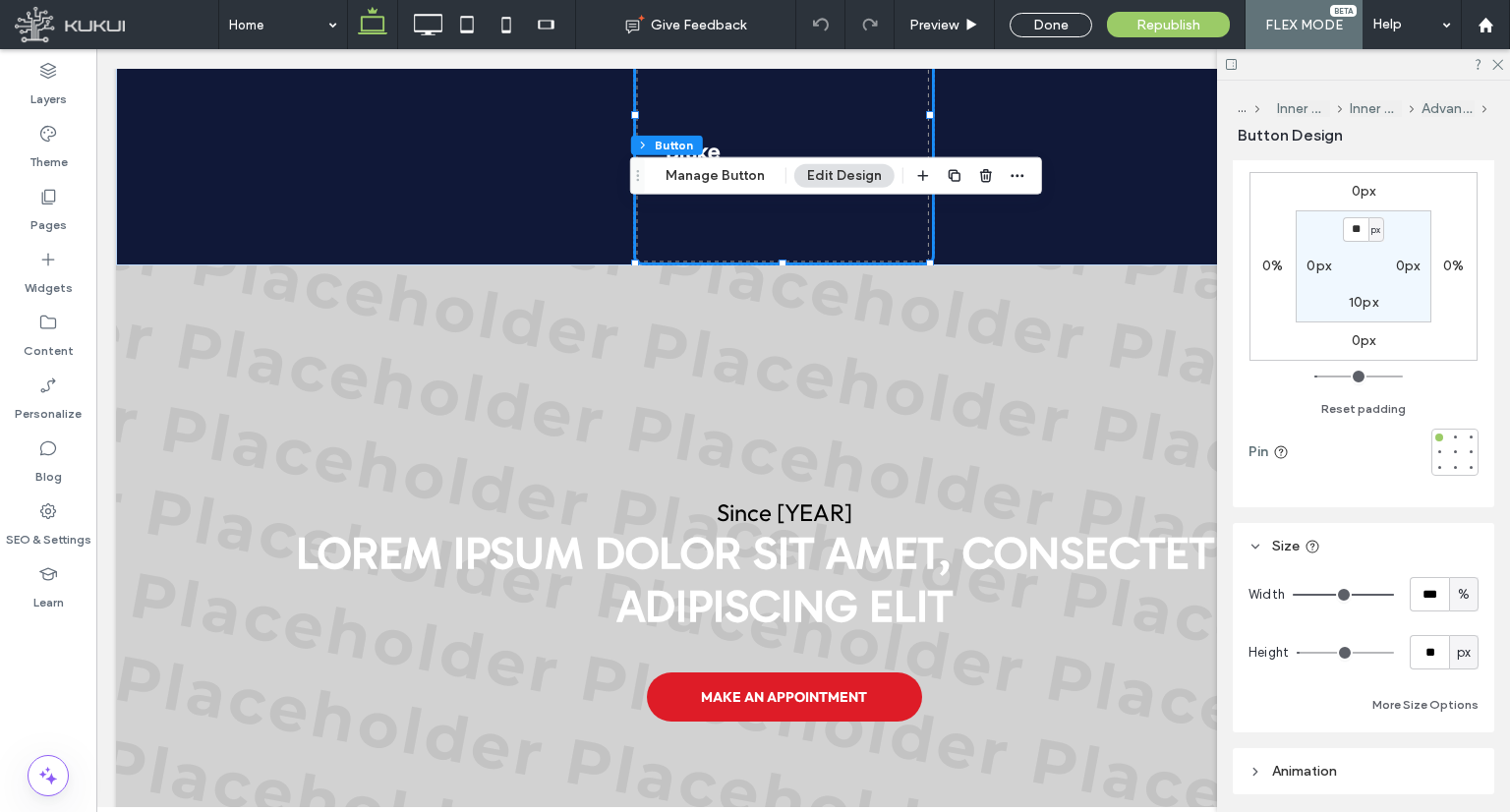 scroll, scrollTop: 261, scrollLeft: 0, axis: vertical 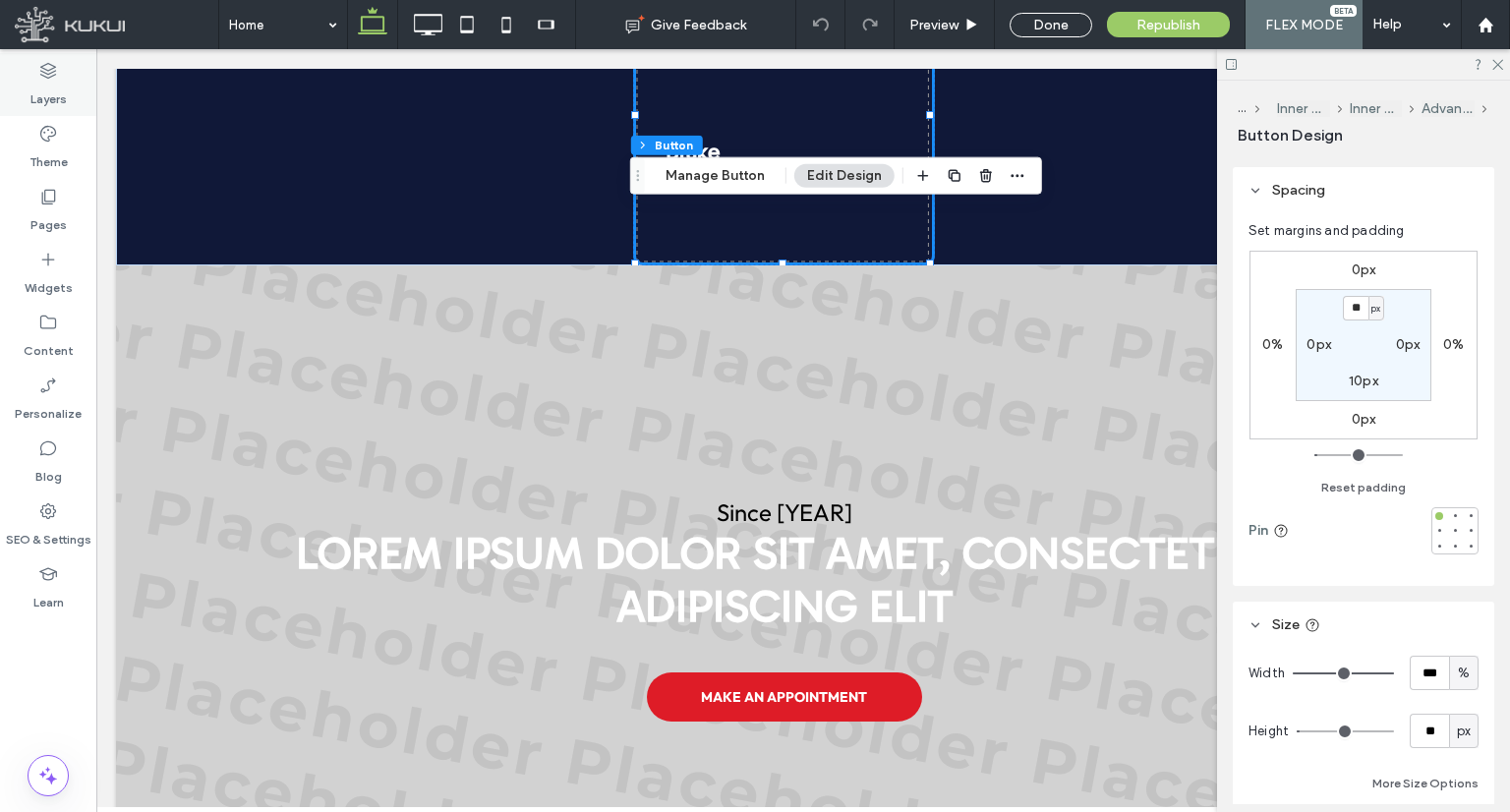 click 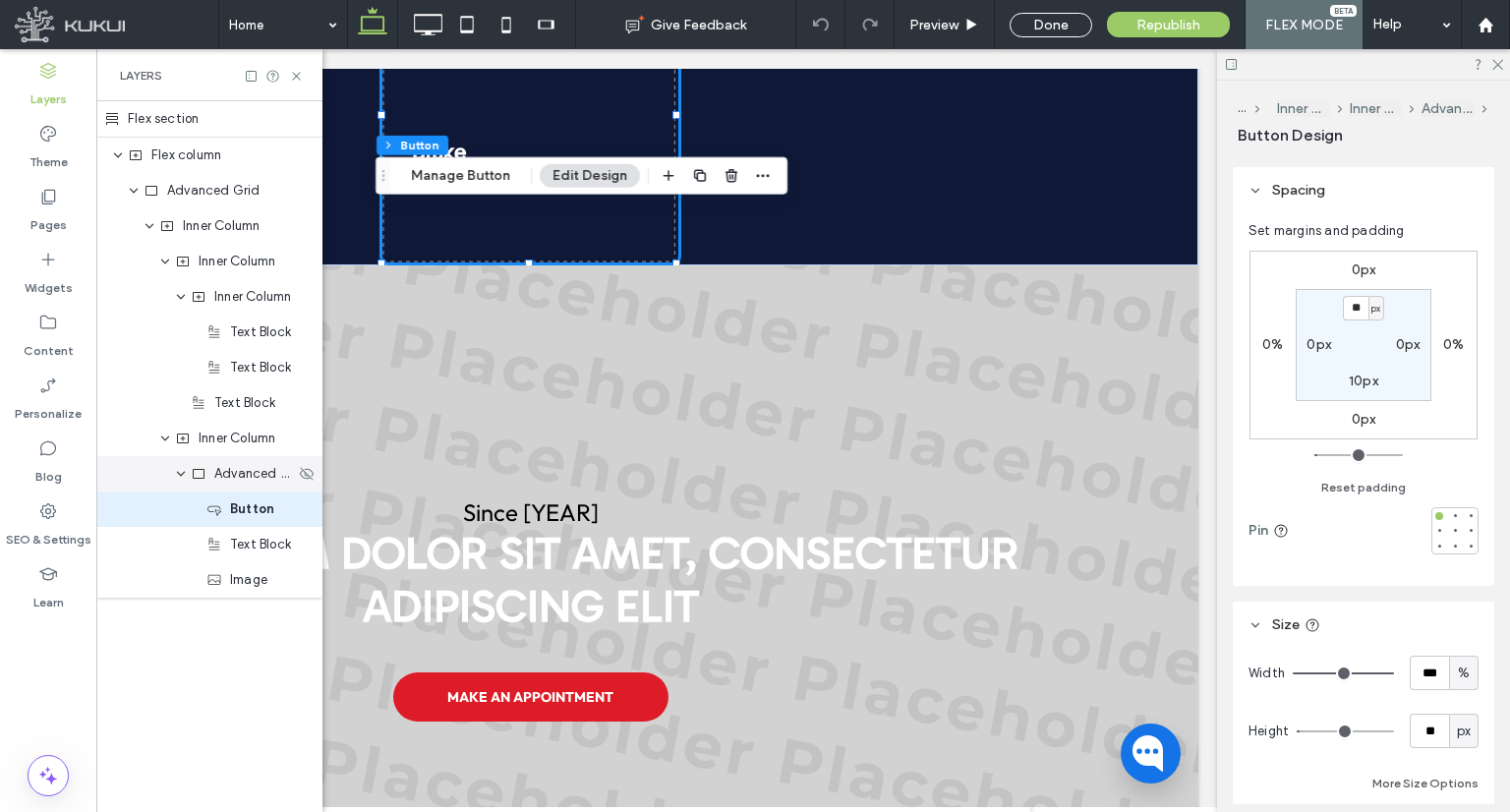 click on "Advanced Grid" at bounding box center (255, 474) 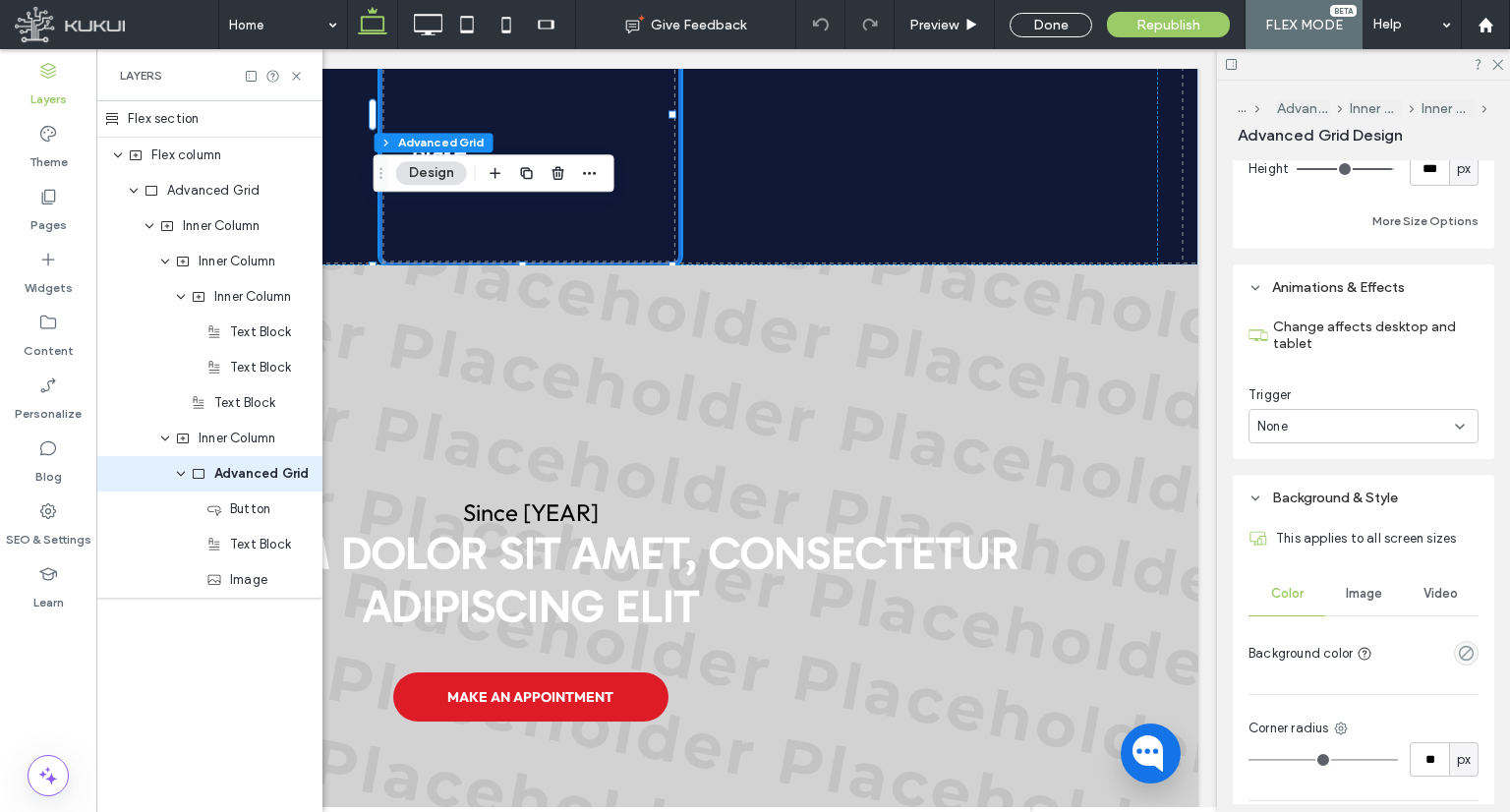scroll, scrollTop: 1138, scrollLeft: 0, axis: vertical 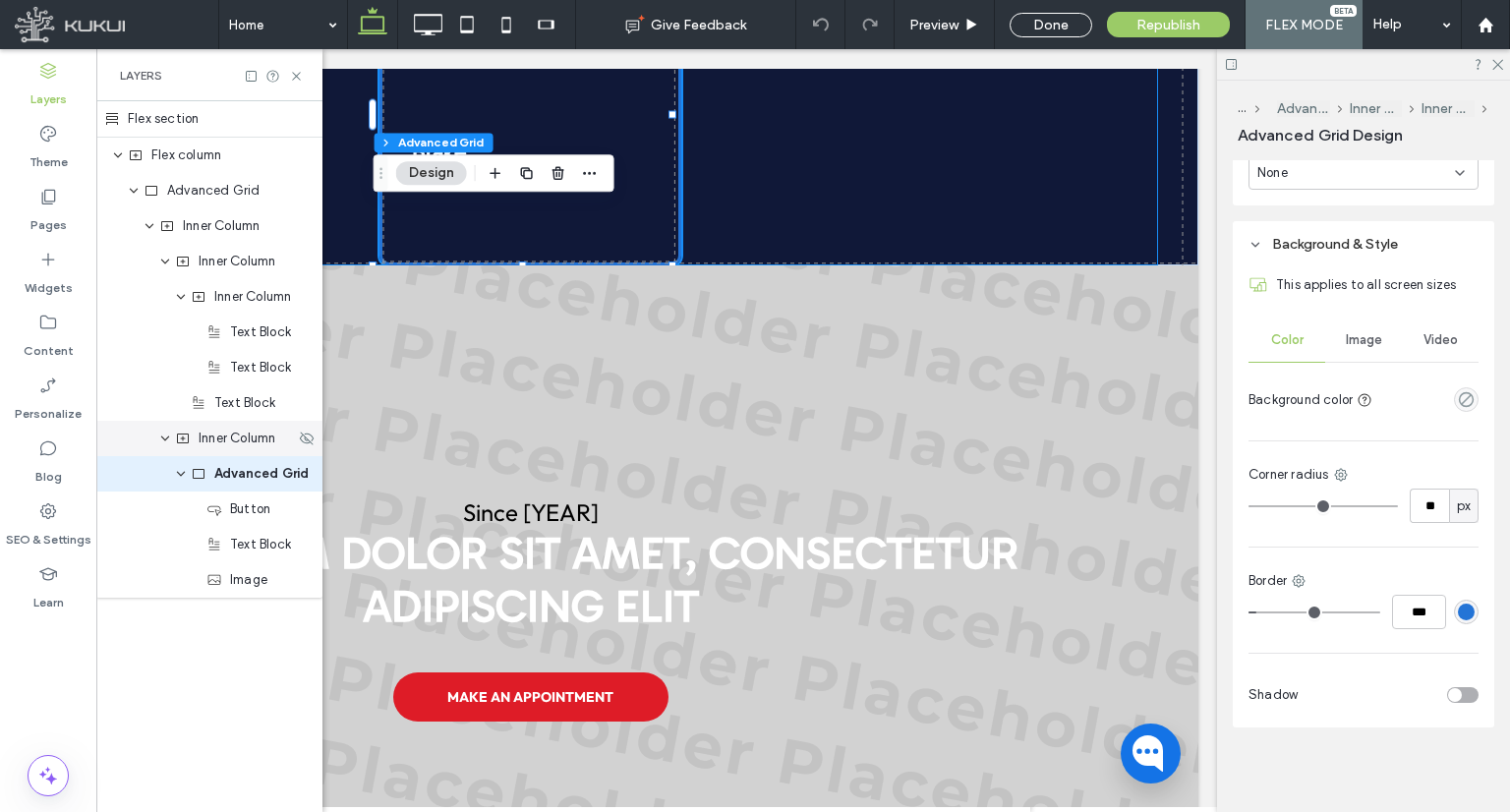 click on "Inner Column" at bounding box center (237, 438) 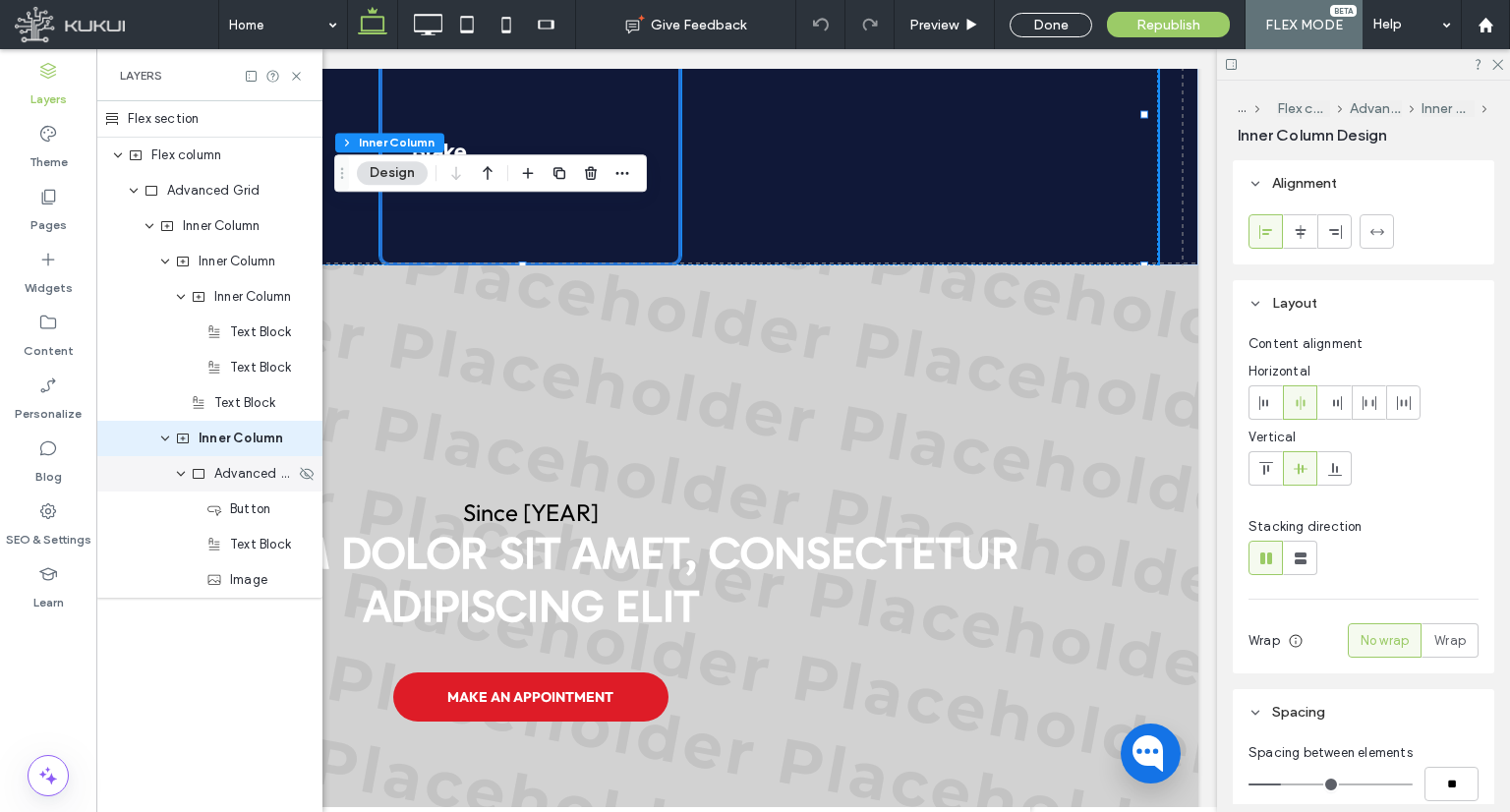 click 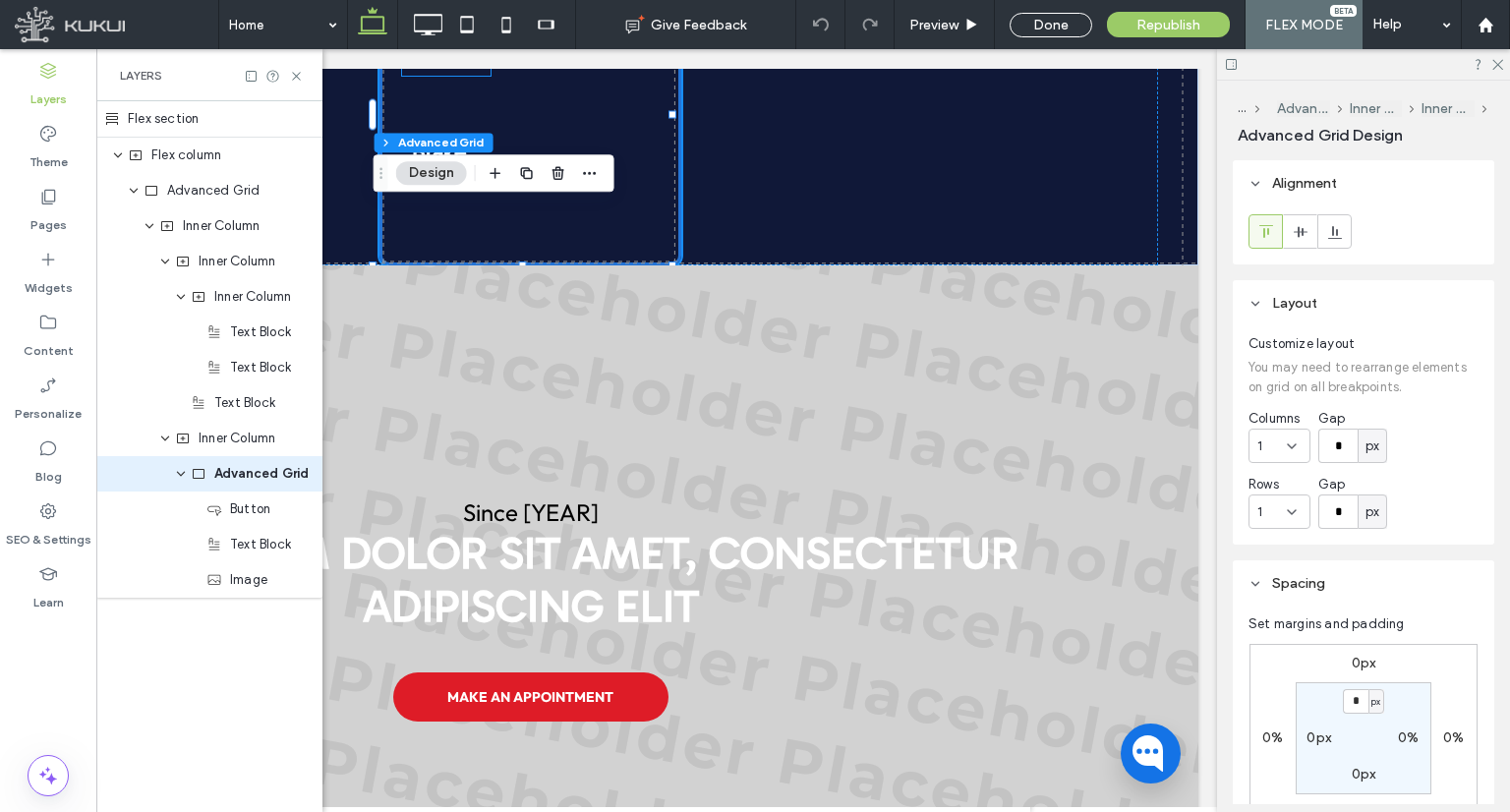 click on "Flex section Flex column Advanced Grid Inner Column Inner Column Inner Column Text Block Text Block Text Block Inner Column Advanced Grid Button Text Block Image" at bounding box center [209, 388] 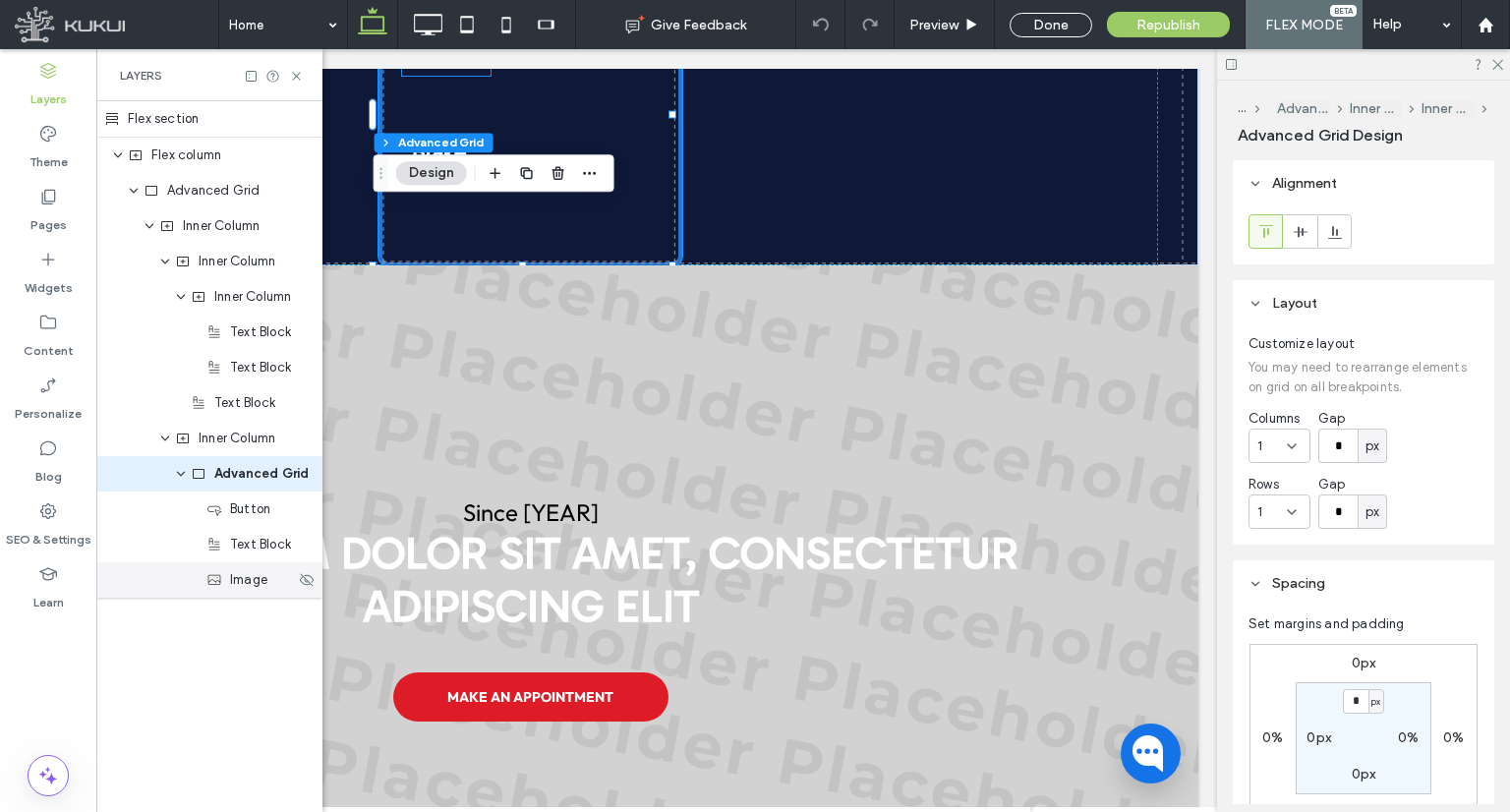 click 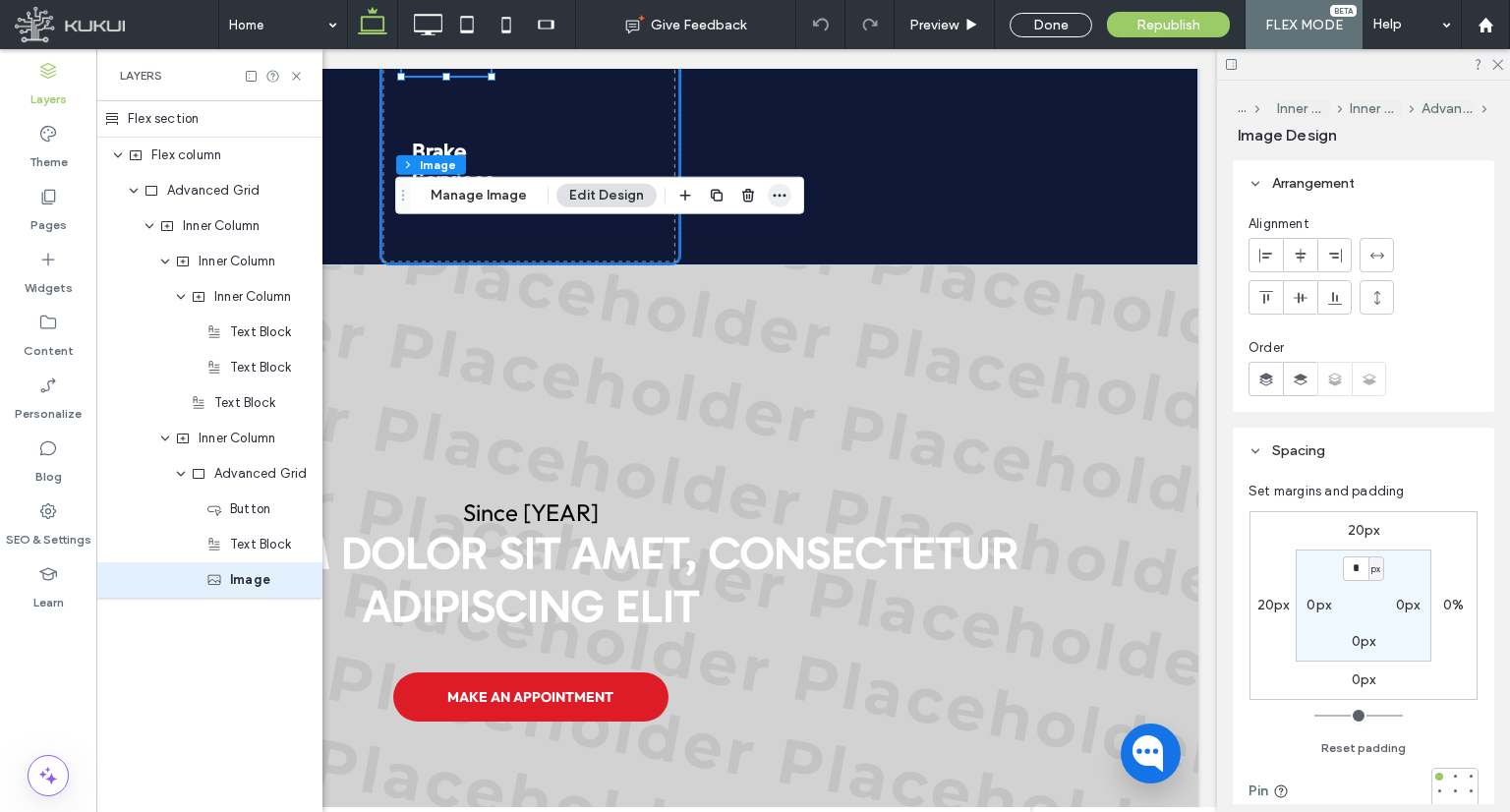 click 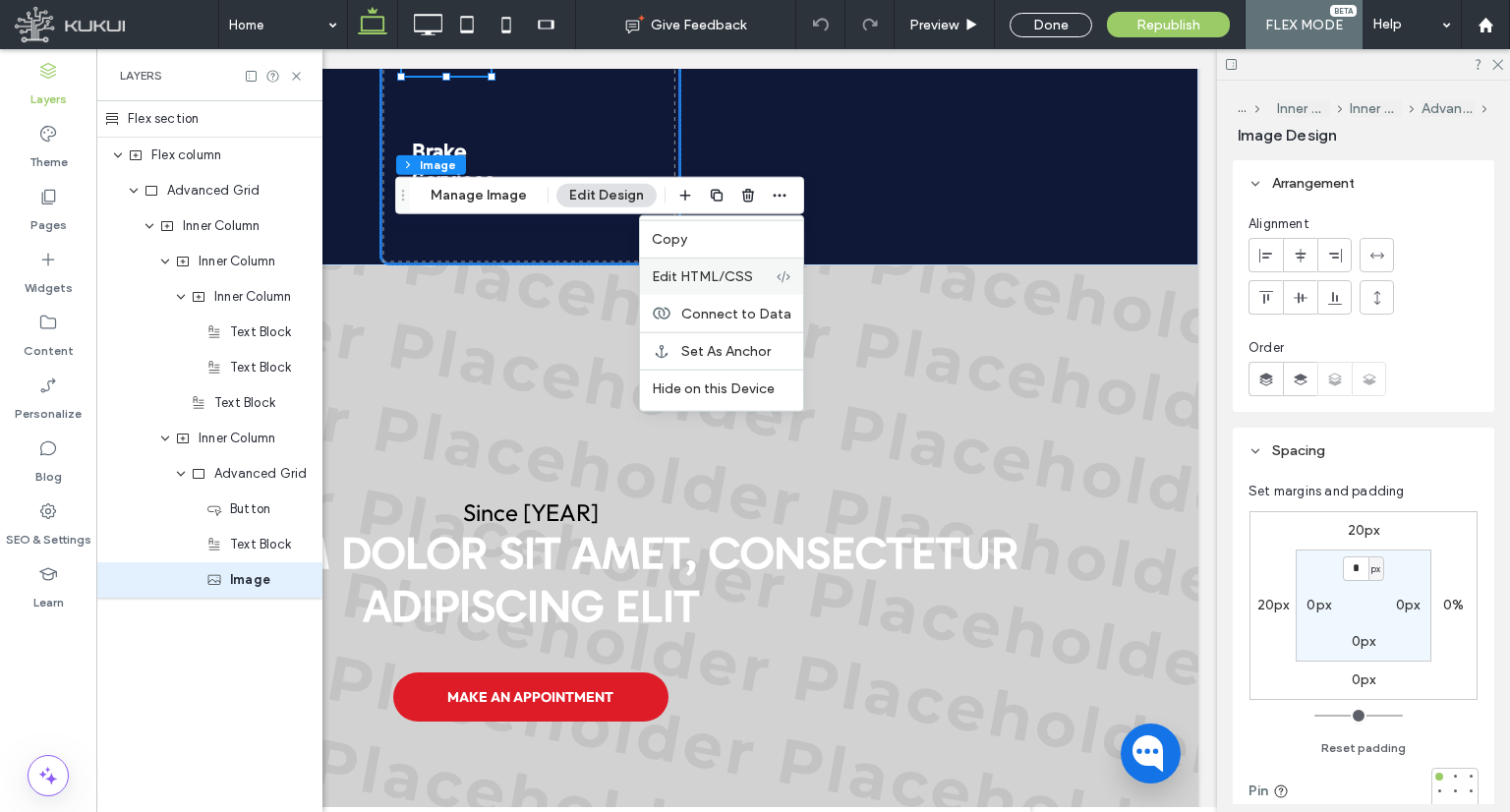click on "Edit HTML/CSS" at bounding box center (702, 276) 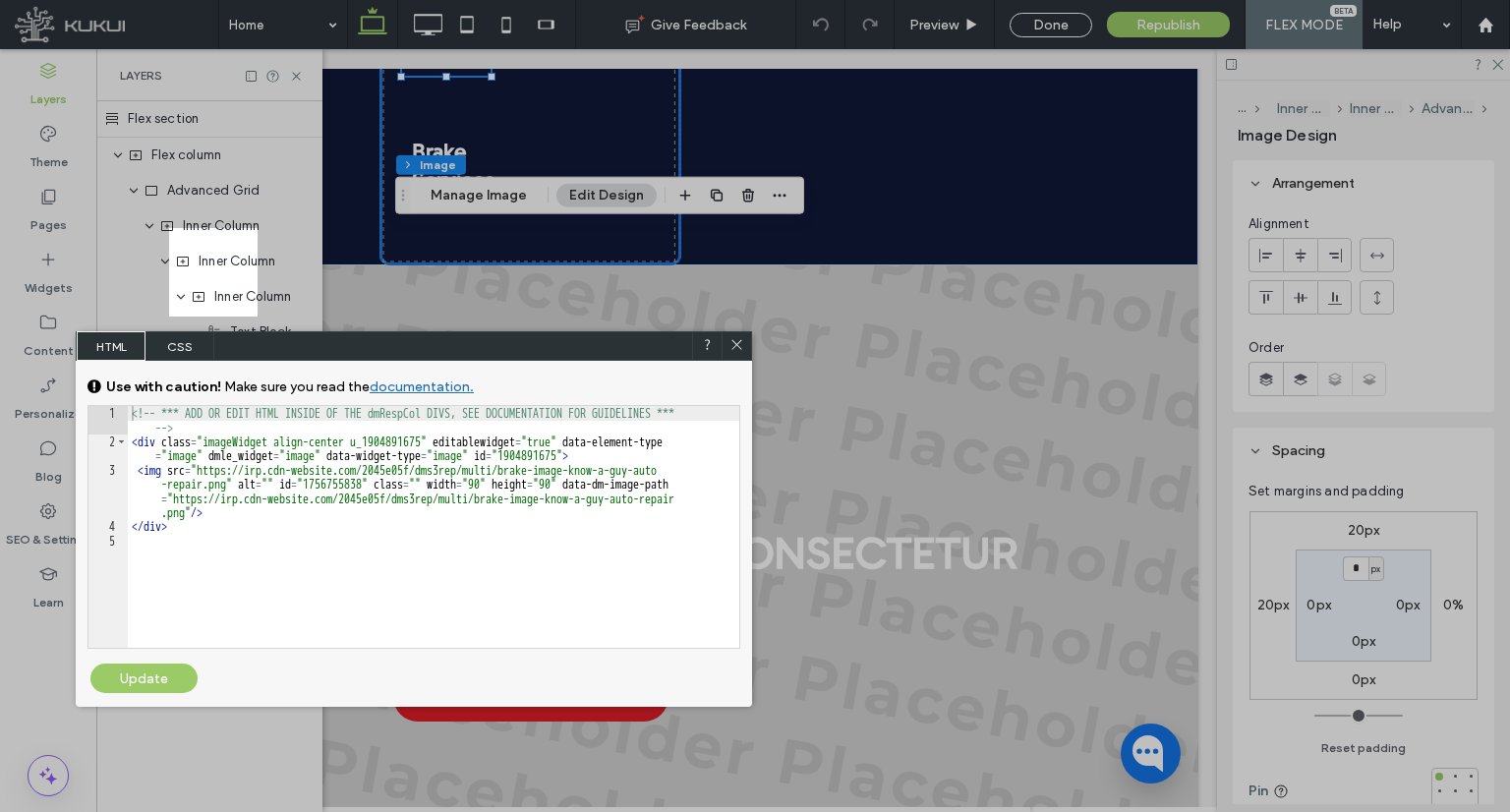 drag, startPoint x: 292, startPoint y: 345, endPoint x: 529, endPoint y: 348, distance: 237.01899 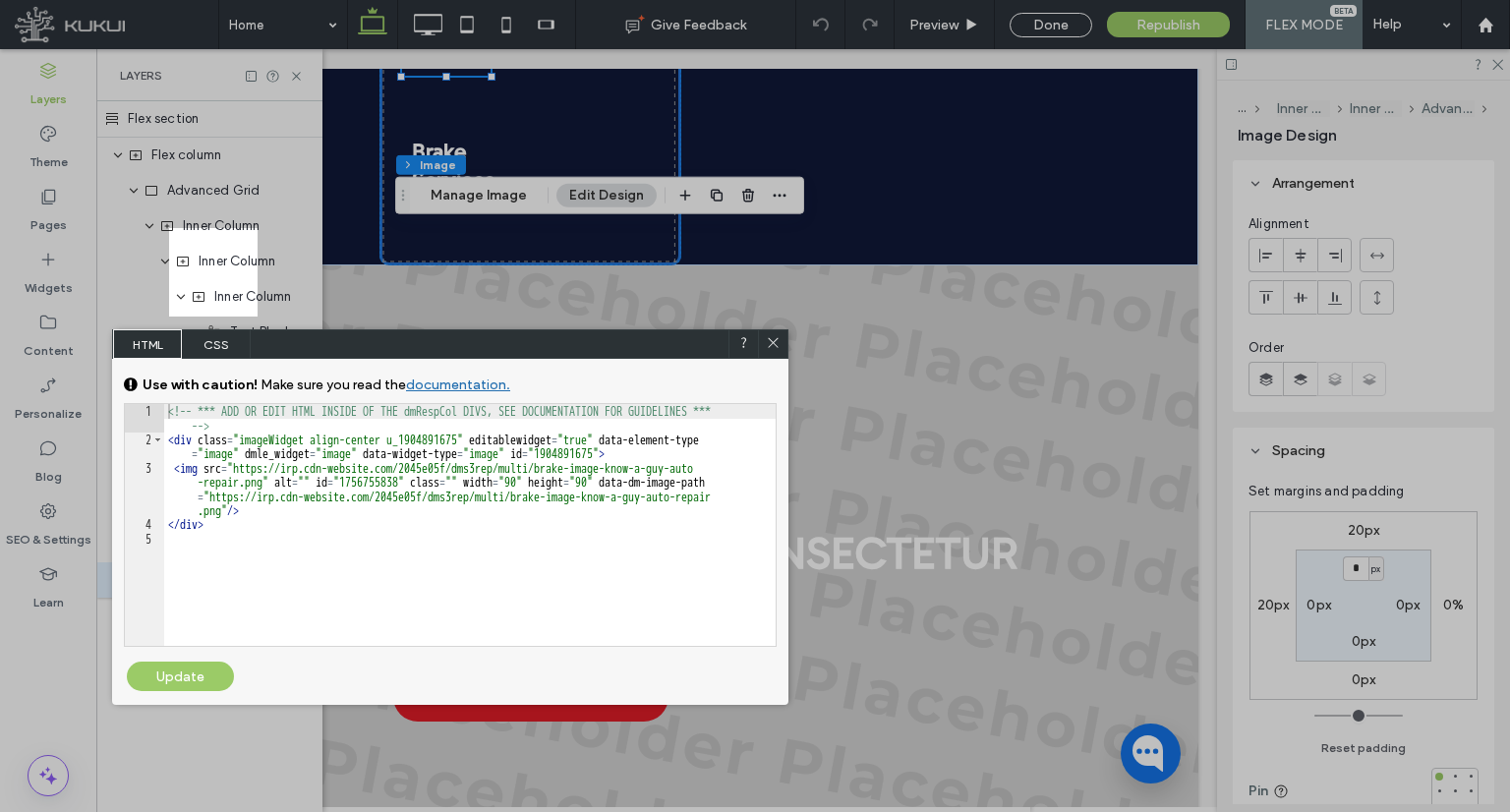 click on "CSS" at bounding box center (216, 344) 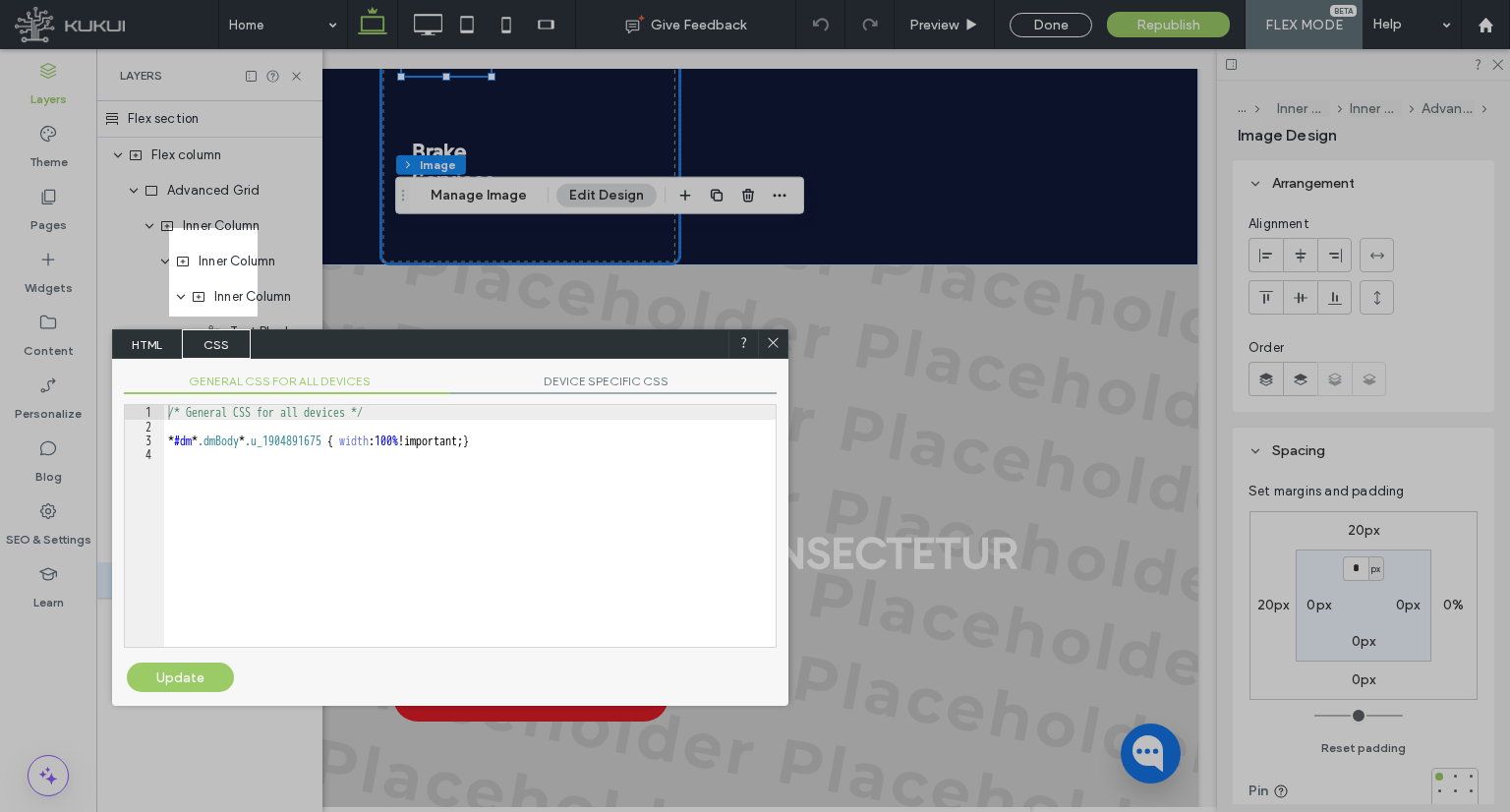 click on "/* General CSS for all devices */ * #dm  * .dmBody  * .u_1904891675   {   width : 100 %  !important;  }" at bounding box center [470, 540] 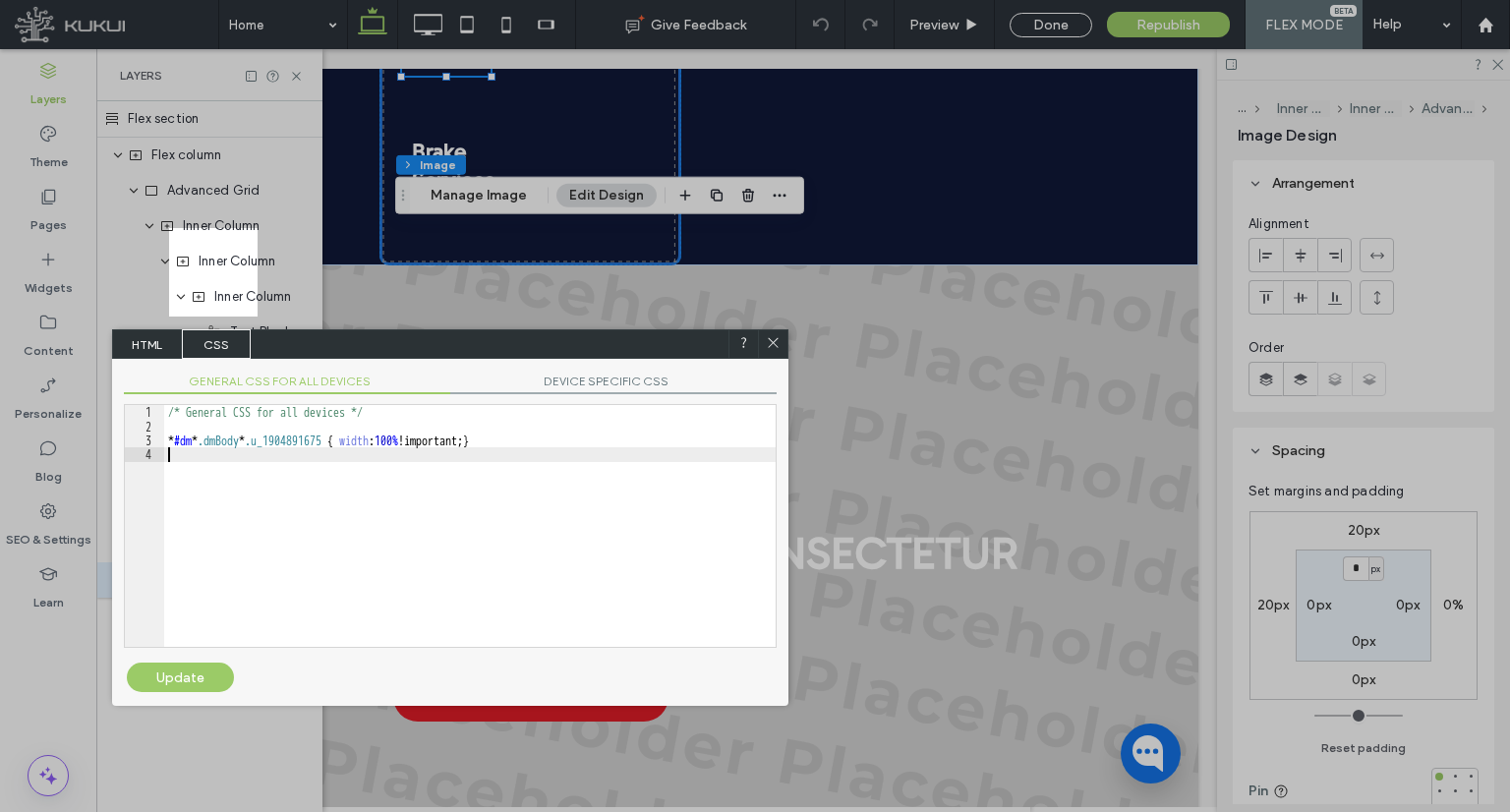 click on "/* General CSS for all devices */ * #dm  * .dmBody  * .u_1904891675   {   width : 100 %  !important;  }" at bounding box center (470, 540) 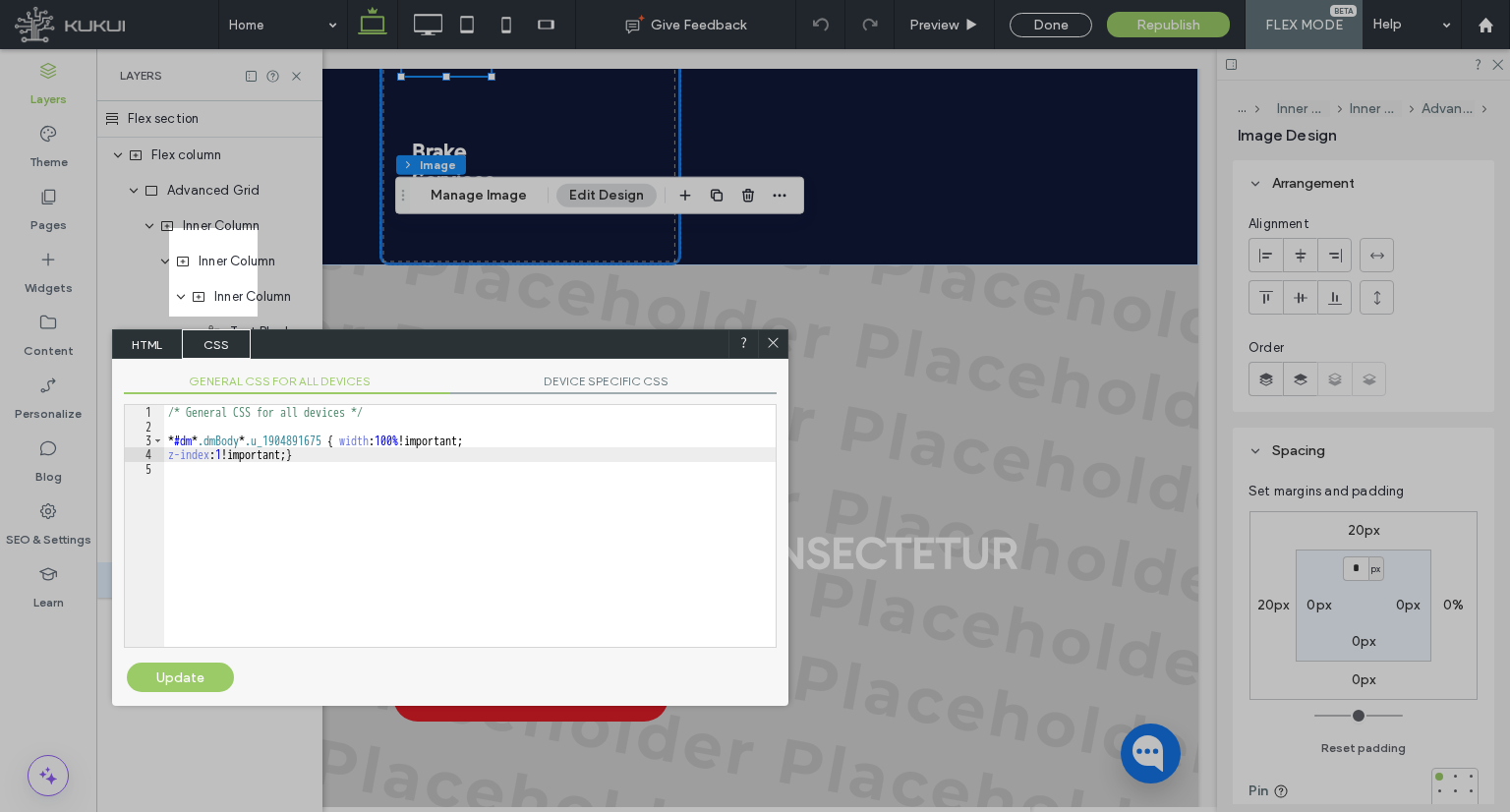 click on "/* General CSS for all devices */ * #dm  * .dmBody  * .u_1904891675   {   width : 100 %  !important; z-index : 1  !important; }" at bounding box center (470, 540) 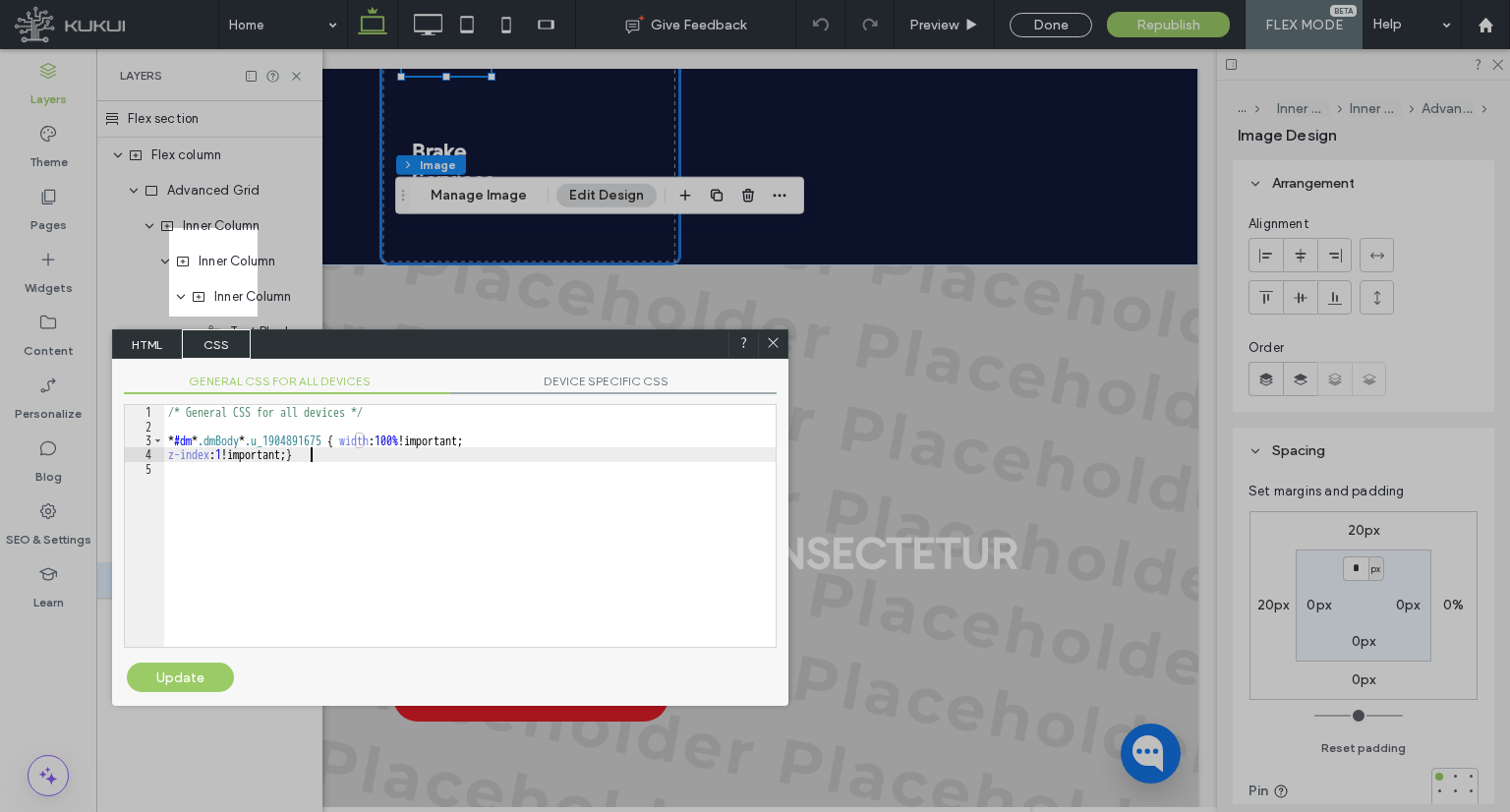 click on "Update" at bounding box center [180, 677] 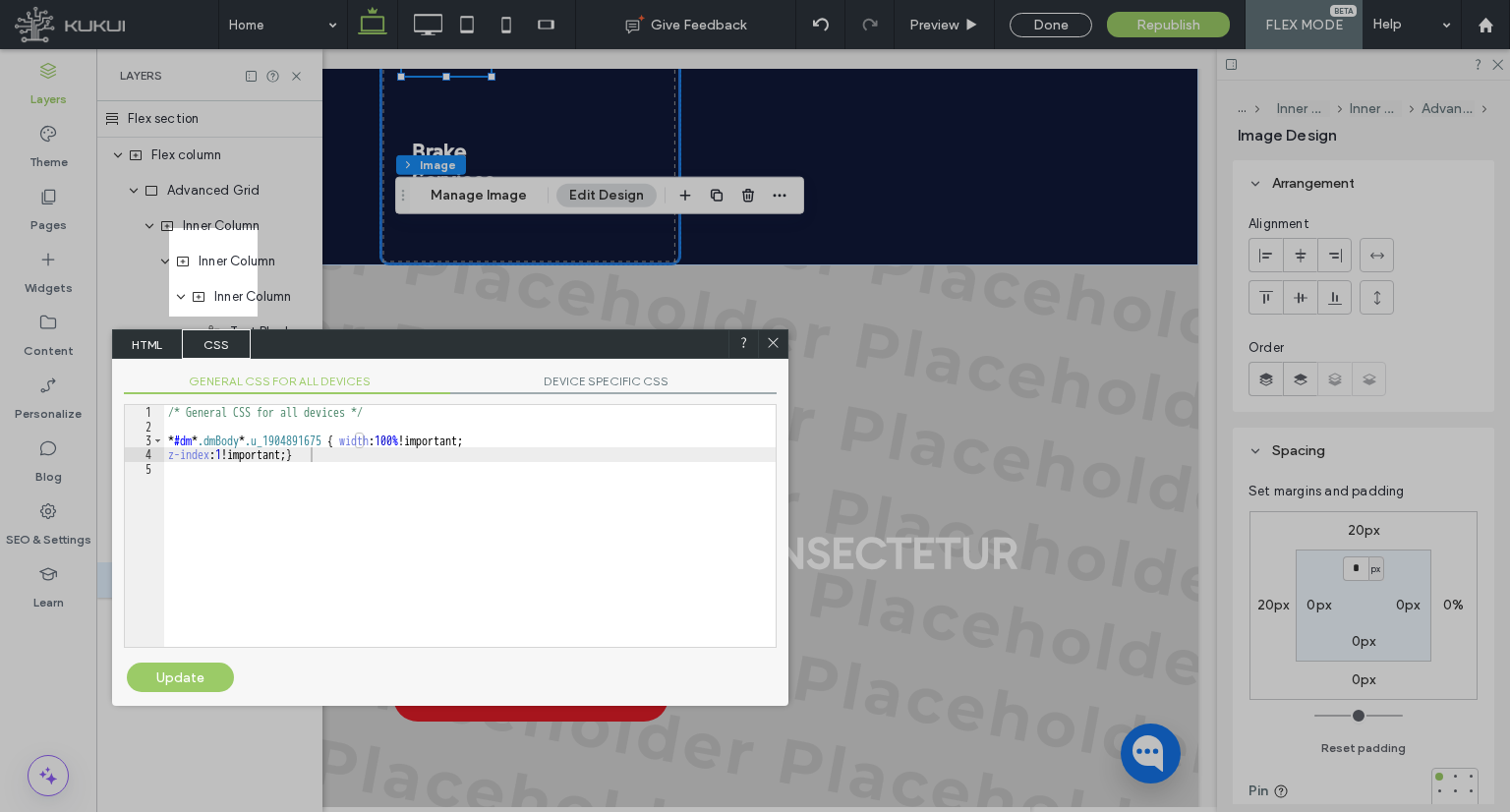 click 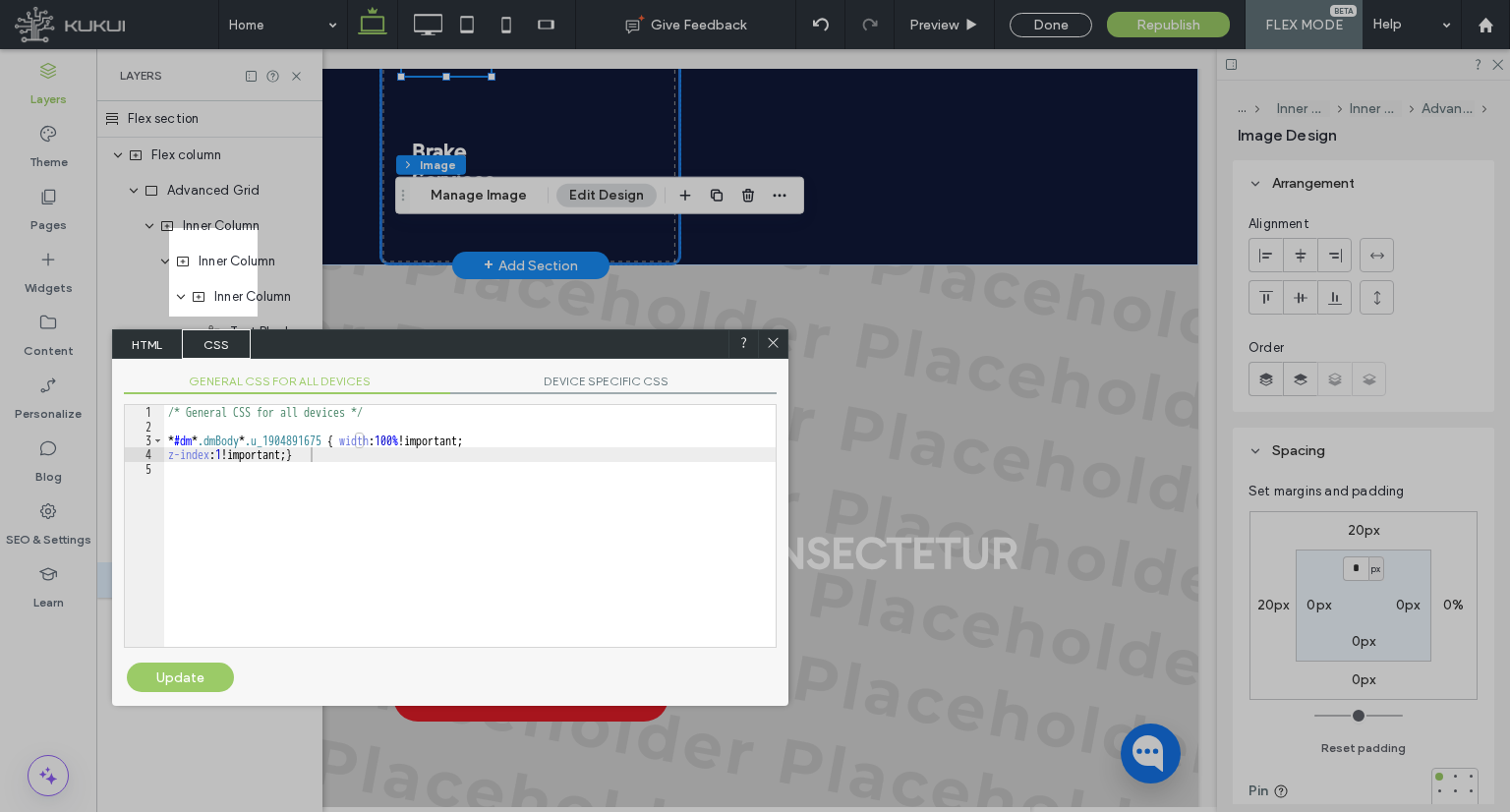 click on "Brake Services
20px
20px" at bounding box center [530, 115] 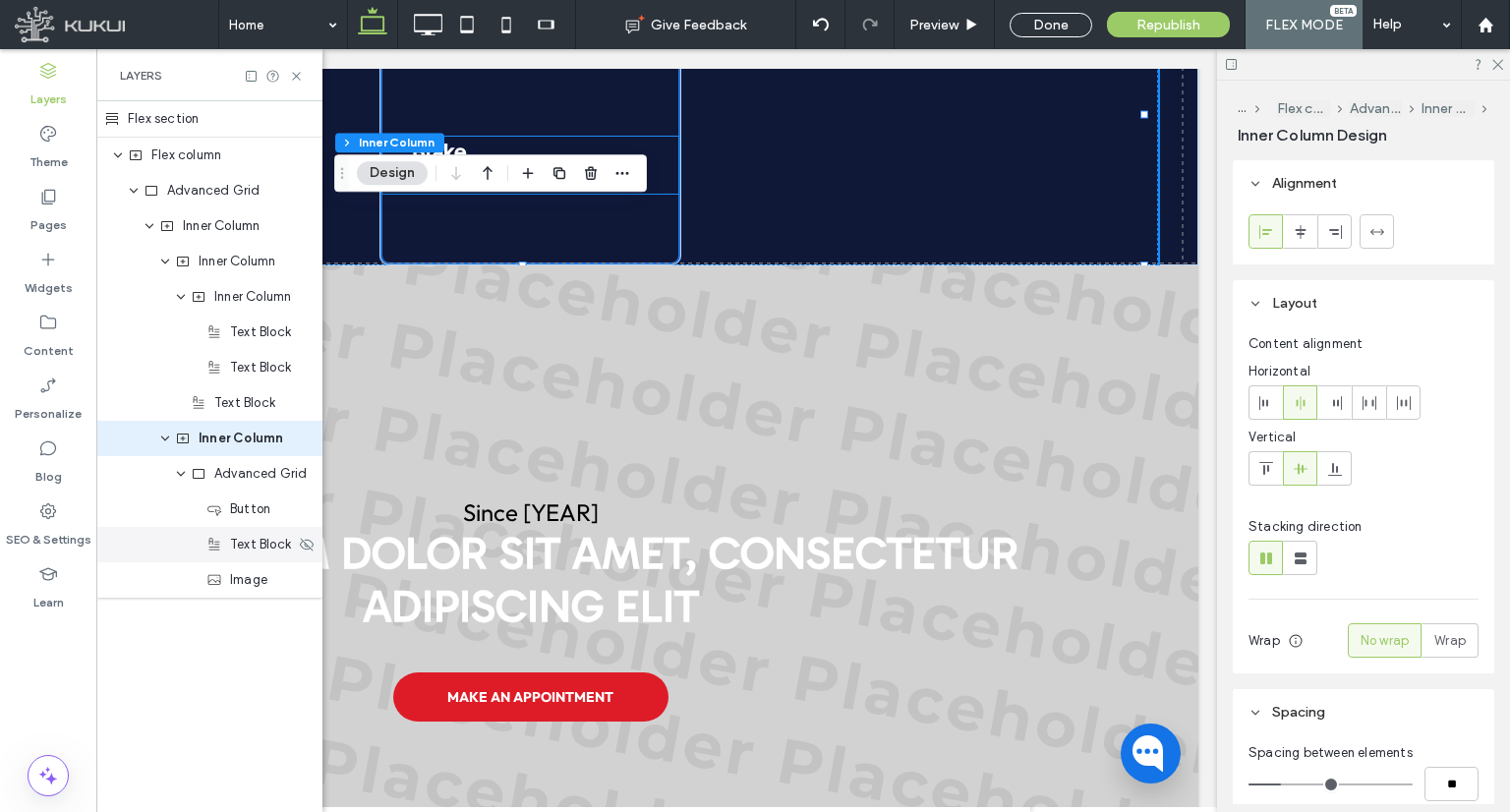 click on "Text Block" at bounding box center [261, 545] 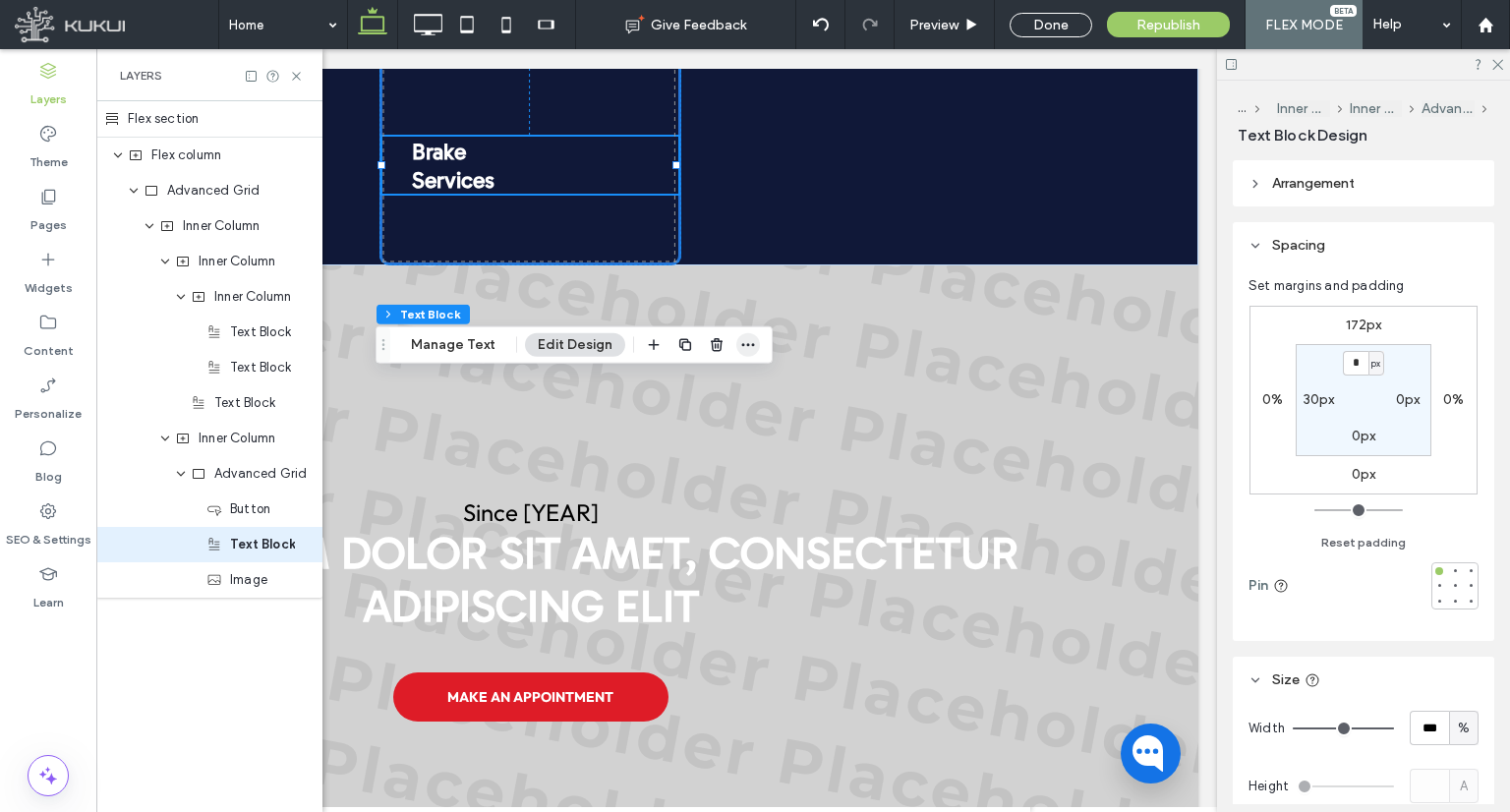 click 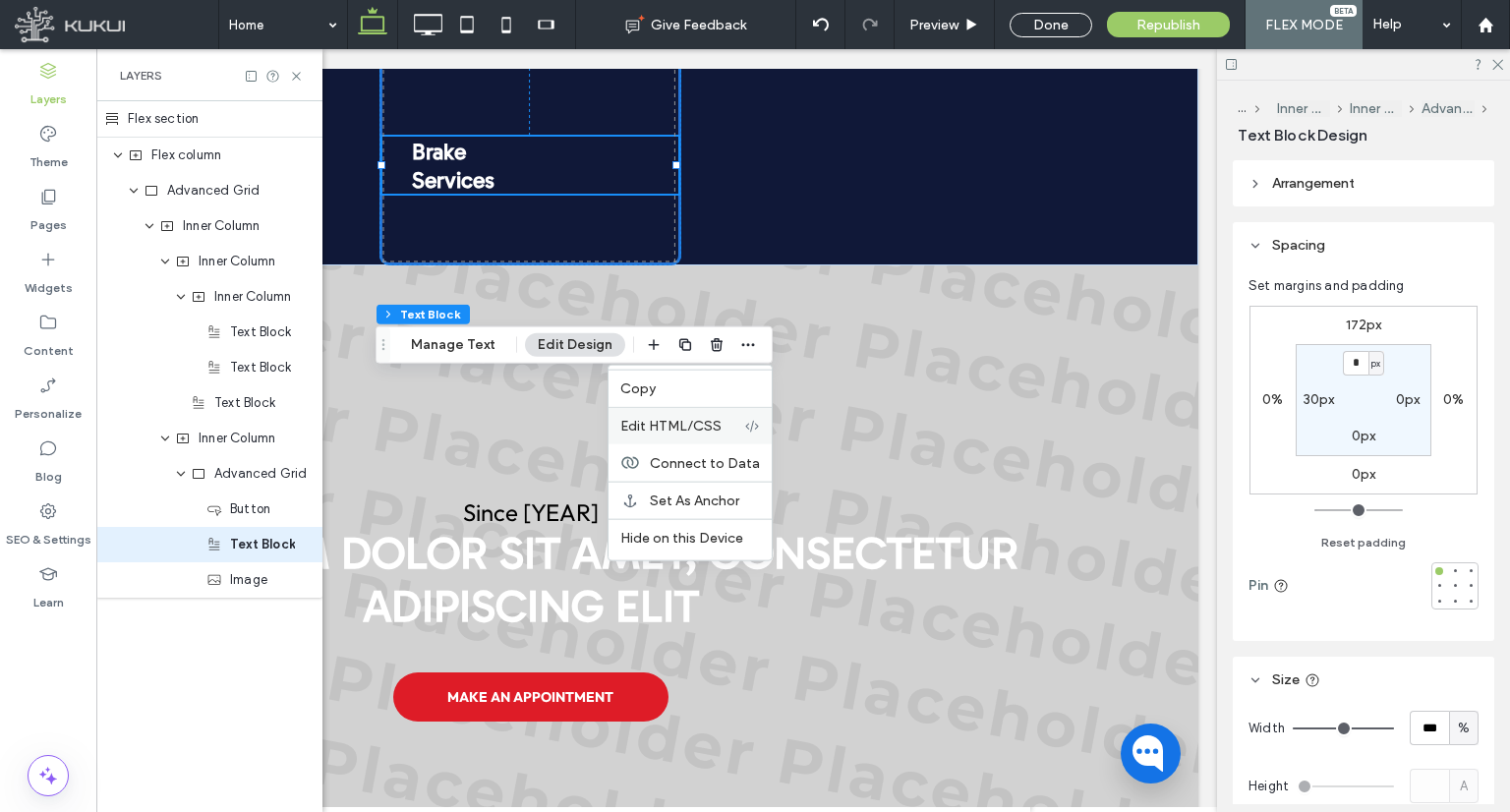 click on "Edit HTML/CSS" at bounding box center (670, 426) 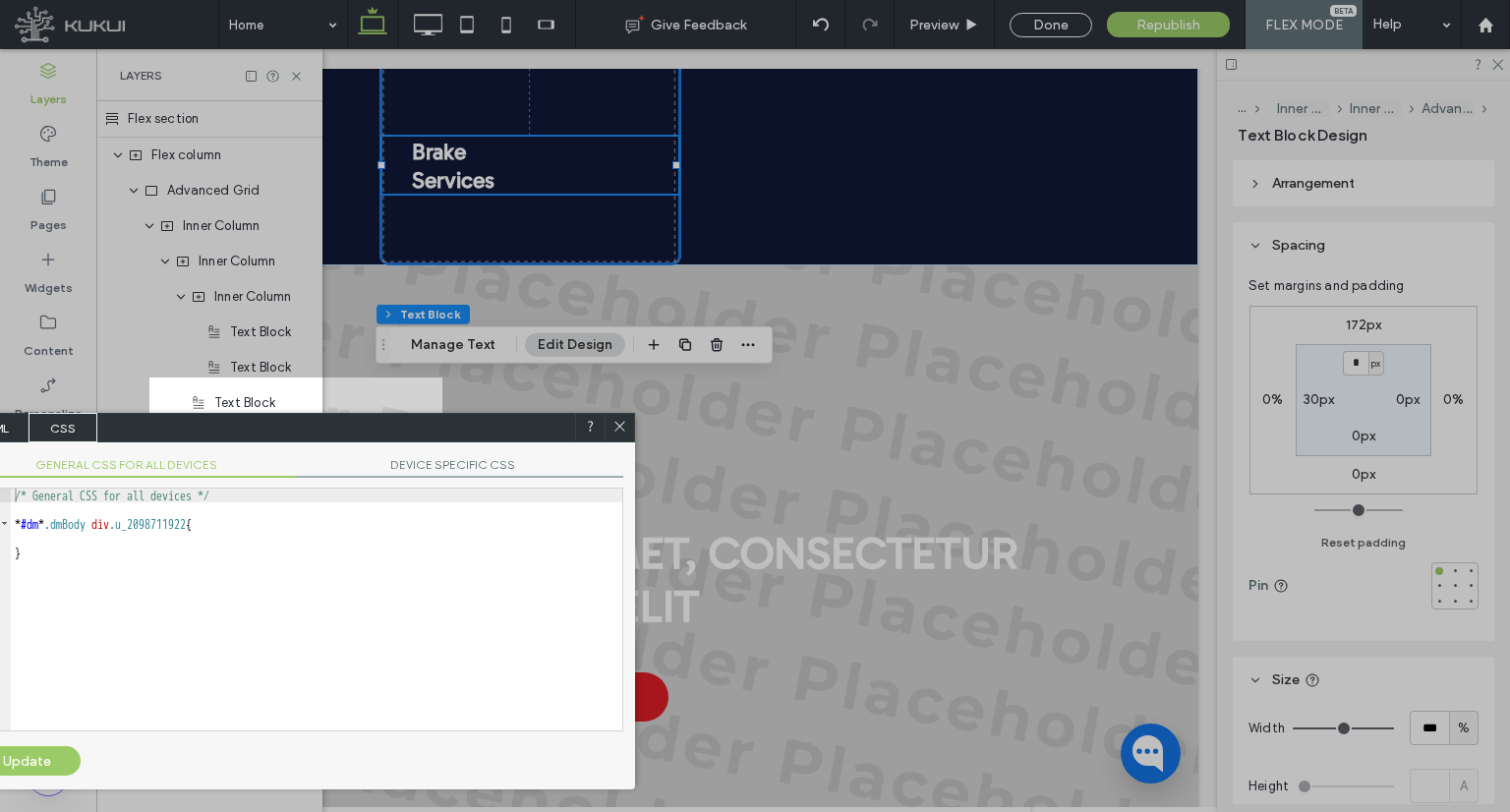 drag, startPoint x: 162, startPoint y: 435, endPoint x: 619, endPoint y: 396, distance: 458.66109 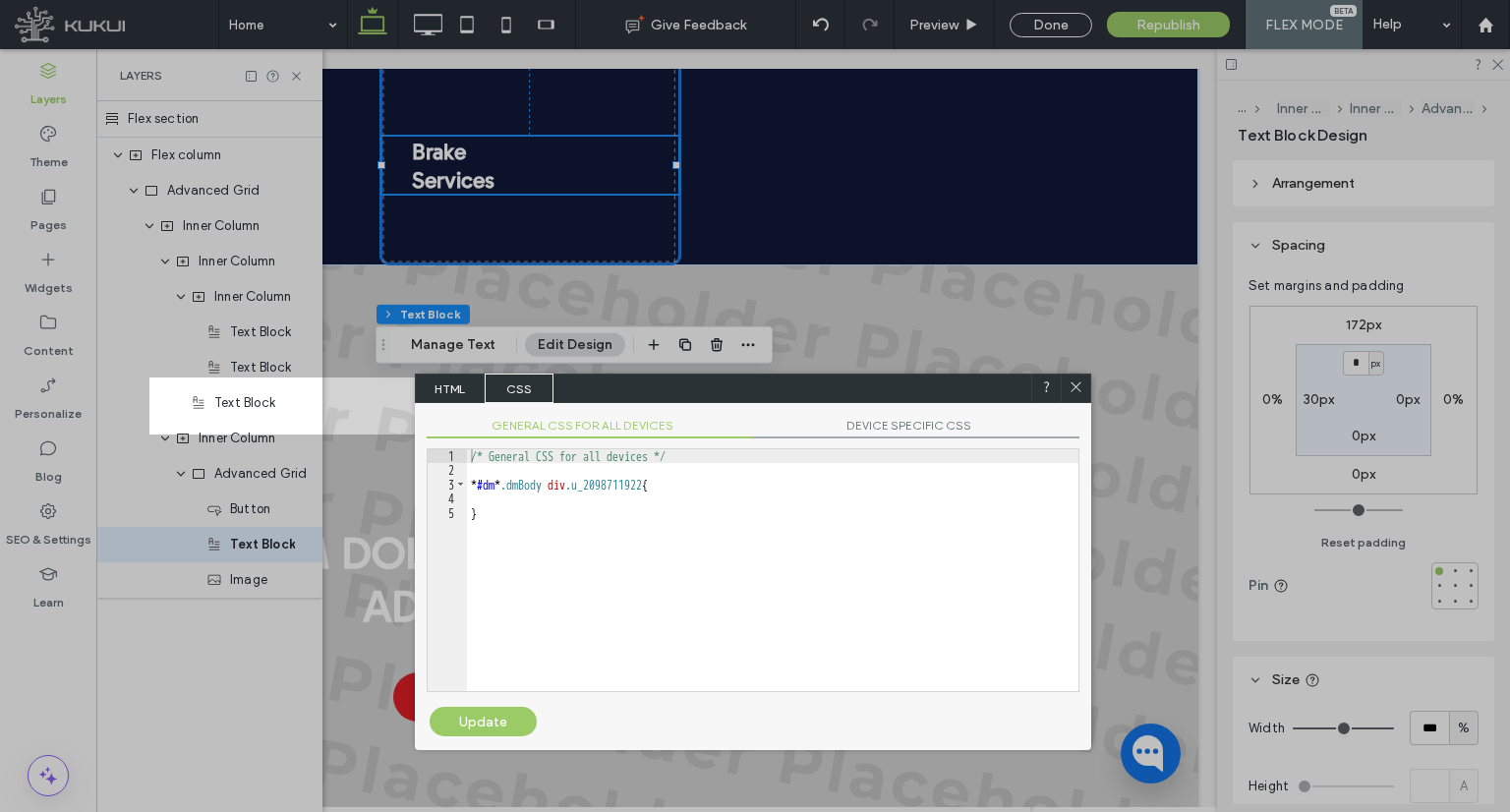 click on "/* General CSS for all devices */ * #dm  * .dmBody   div .u_2098711922 { }" at bounding box center (773, 584) 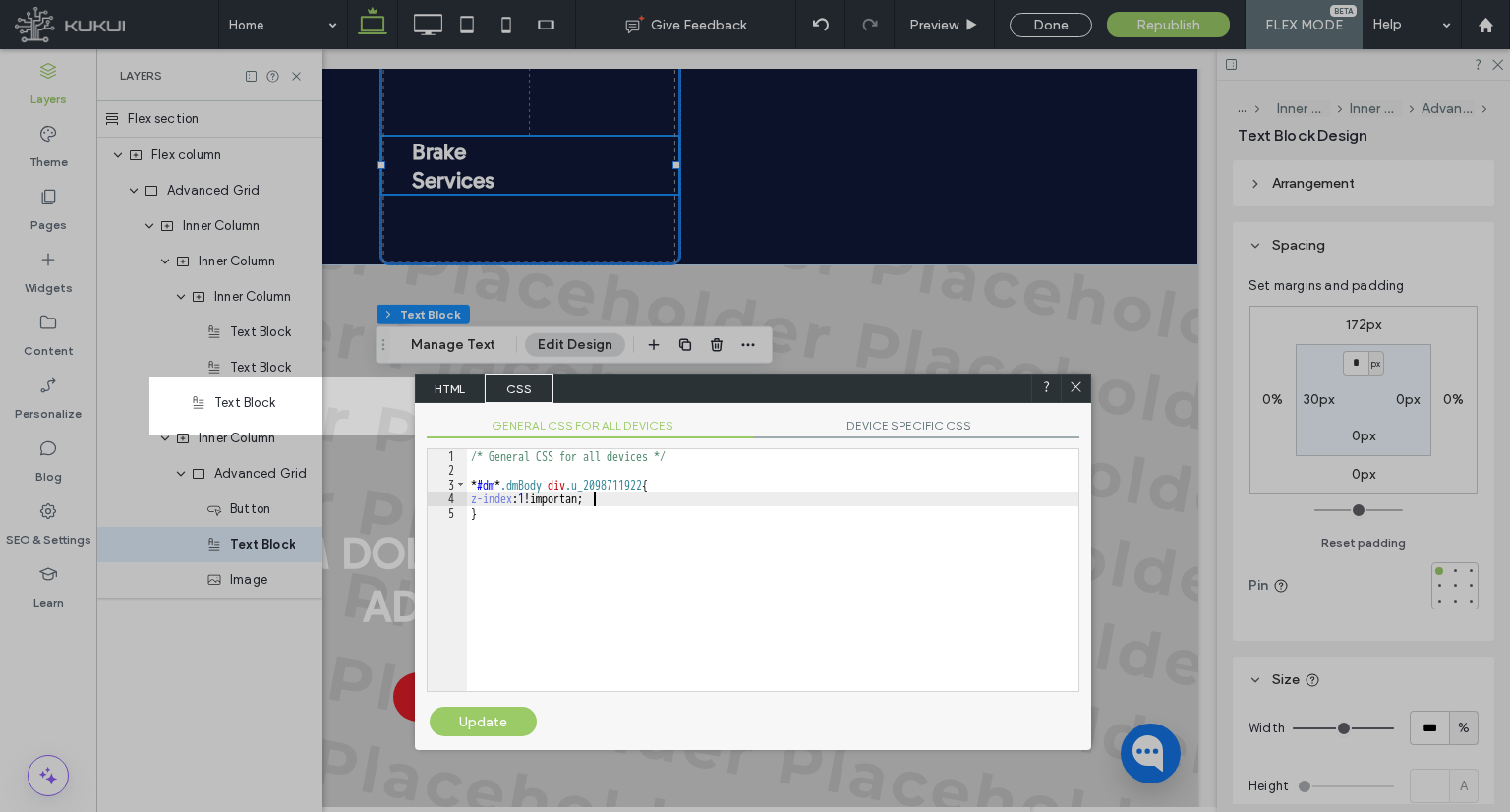type on "**" 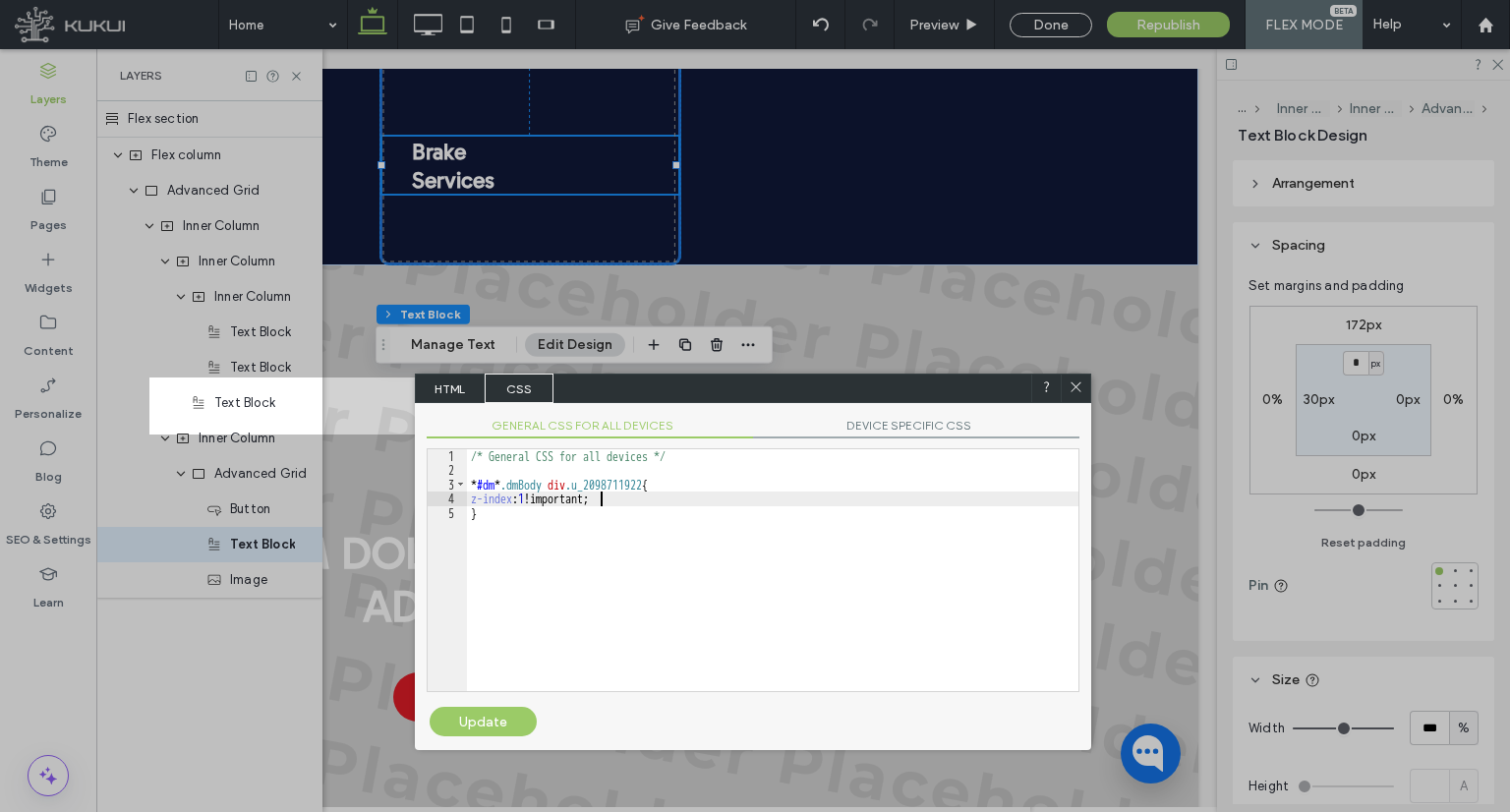 click on "Update" at bounding box center (483, 722) 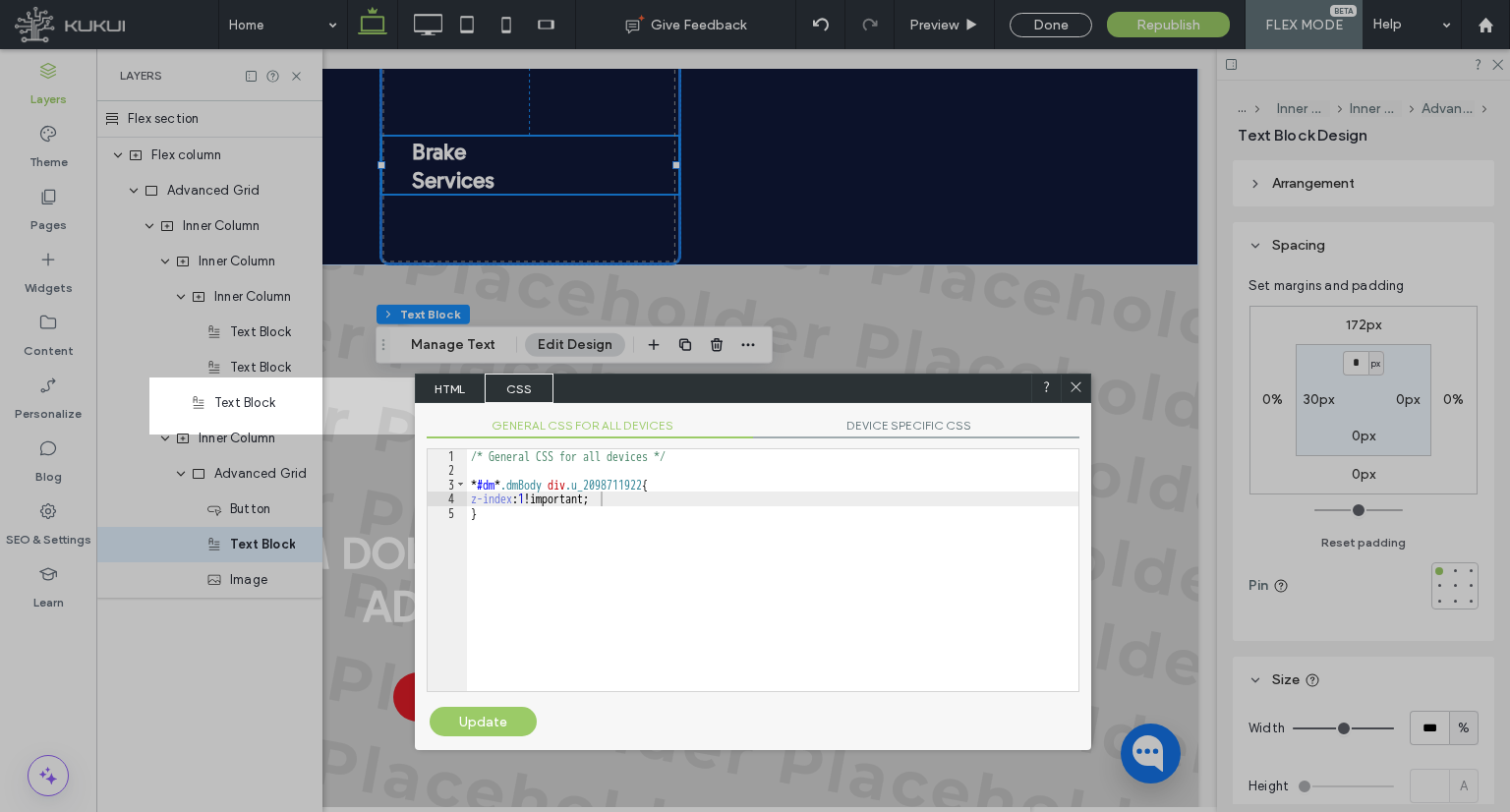 click 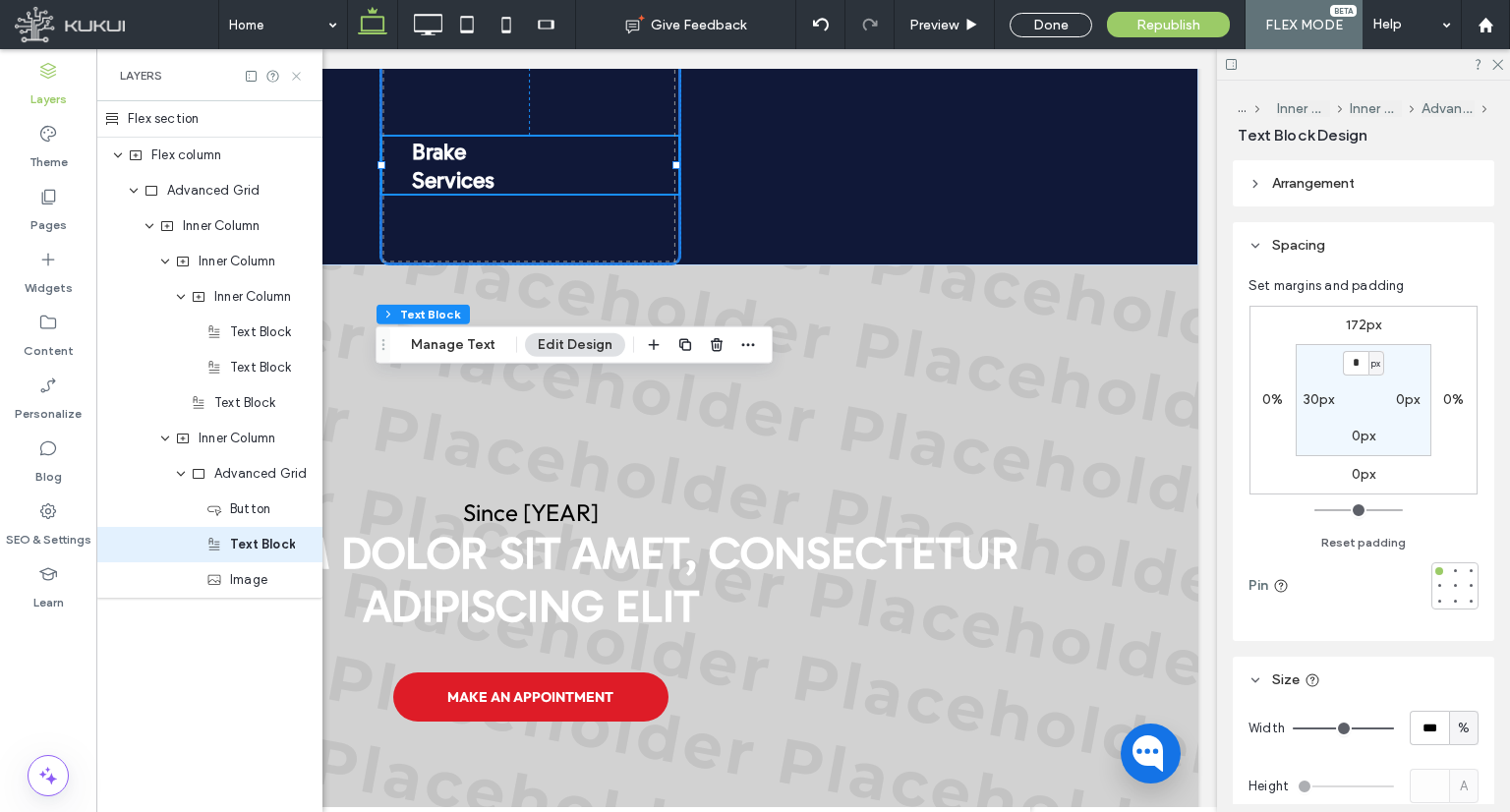 drag, startPoint x: 299, startPoint y: 69, endPoint x: 496, endPoint y: 75, distance: 197.09135 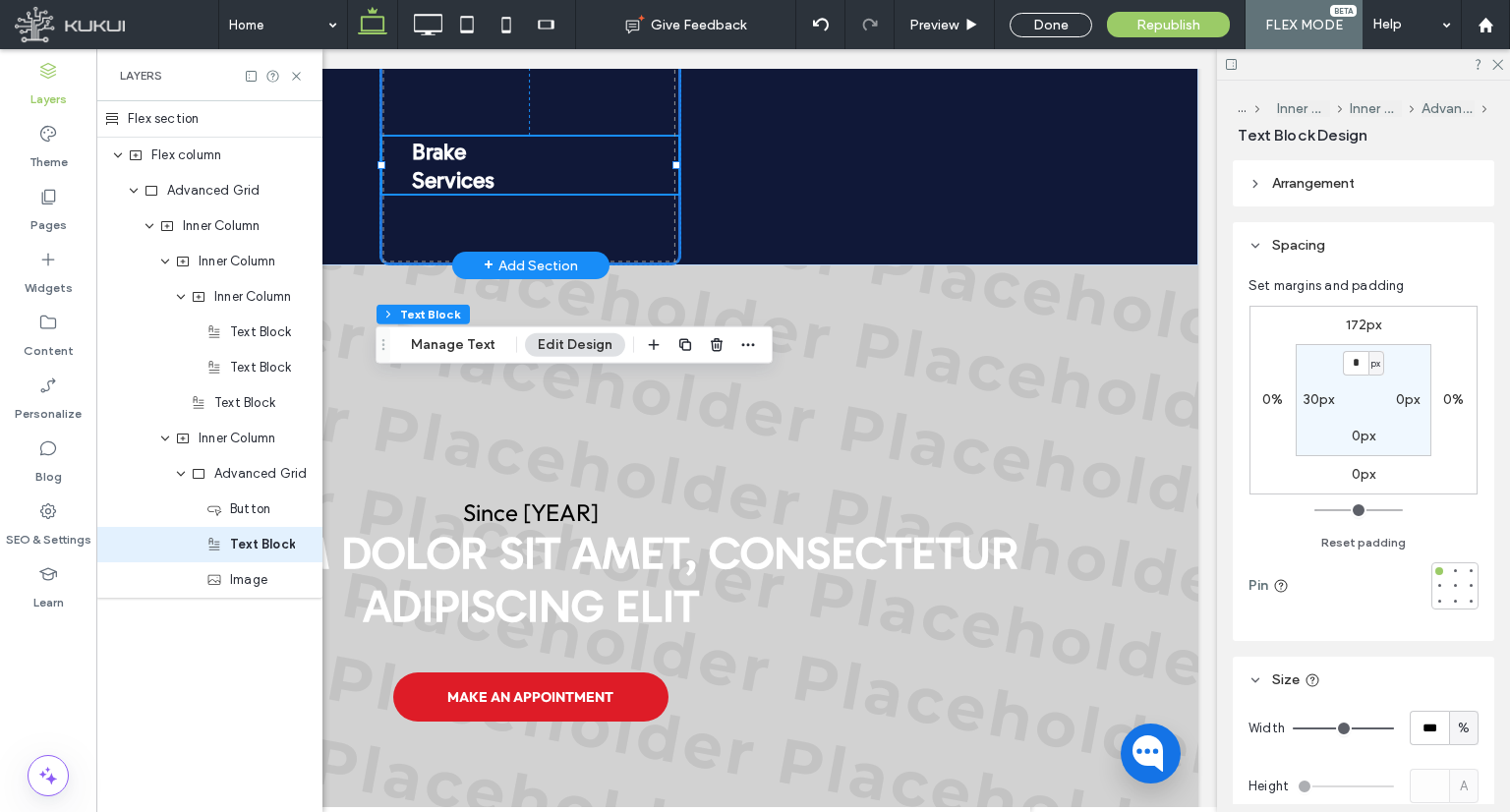 scroll, scrollTop: 0, scrollLeft: 254, axis: horizontal 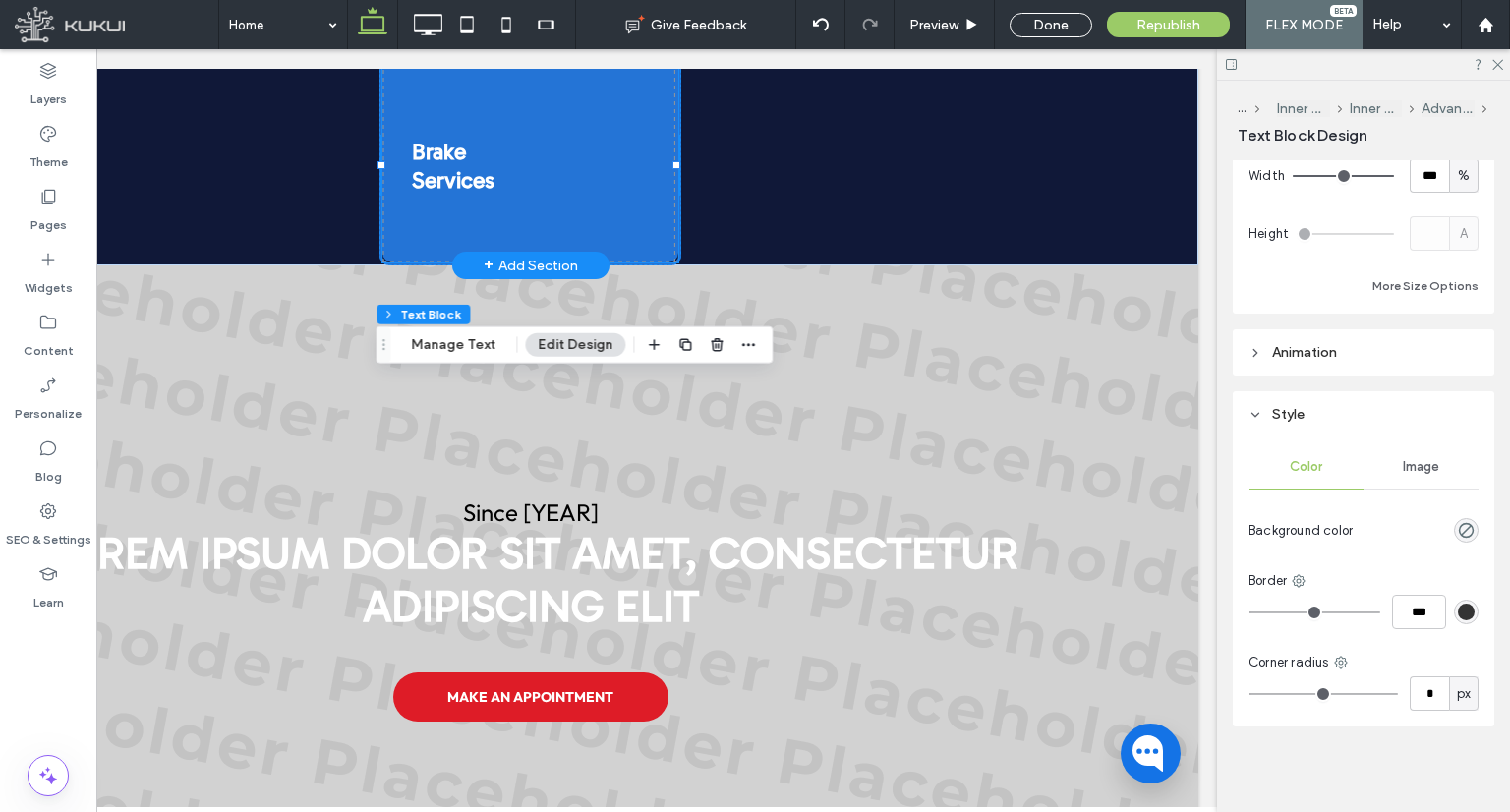 click at bounding box center (530, 115) 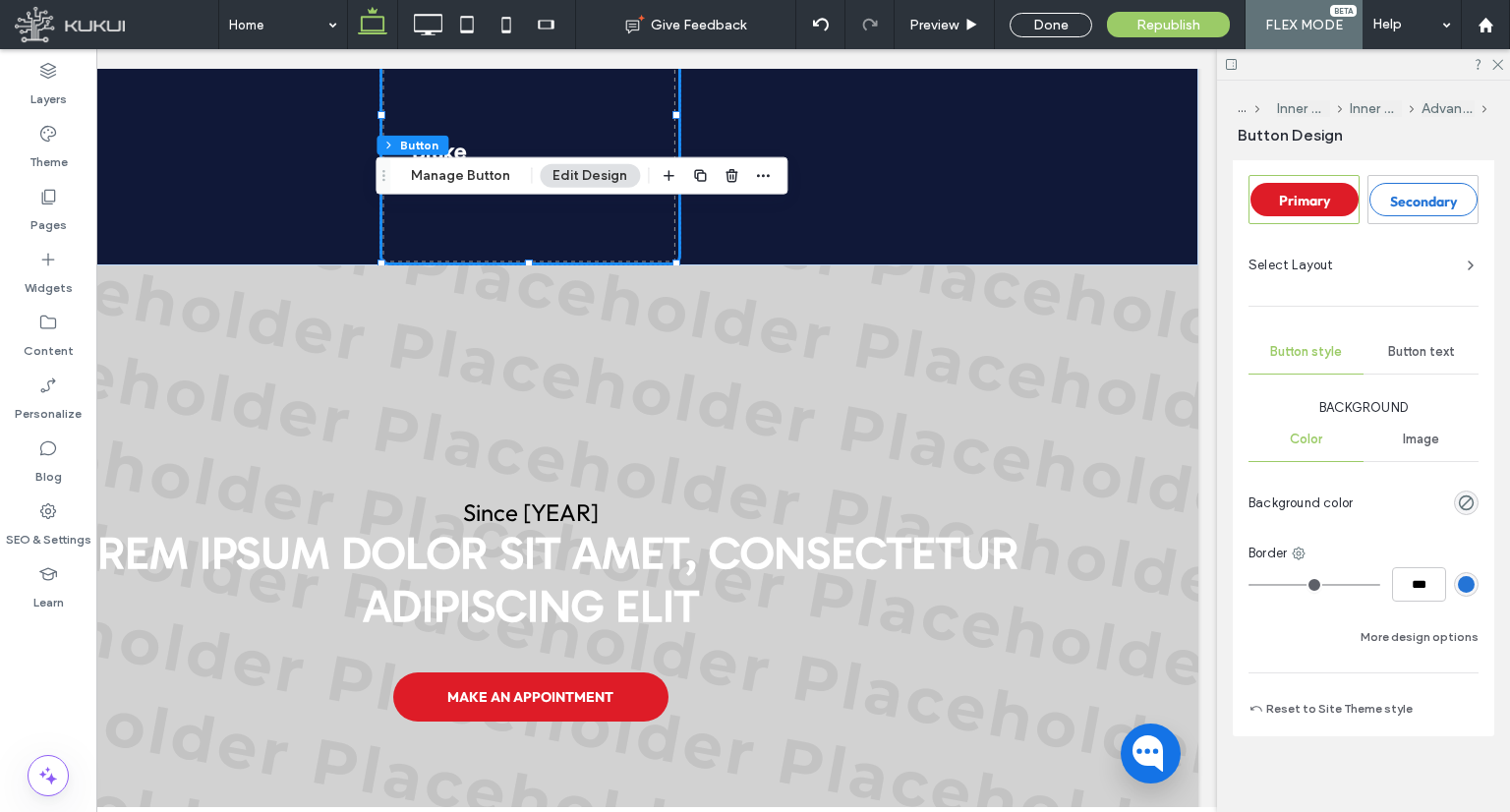 scroll, scrollTop: 1038, scrollLeft: 0, axis: vertical 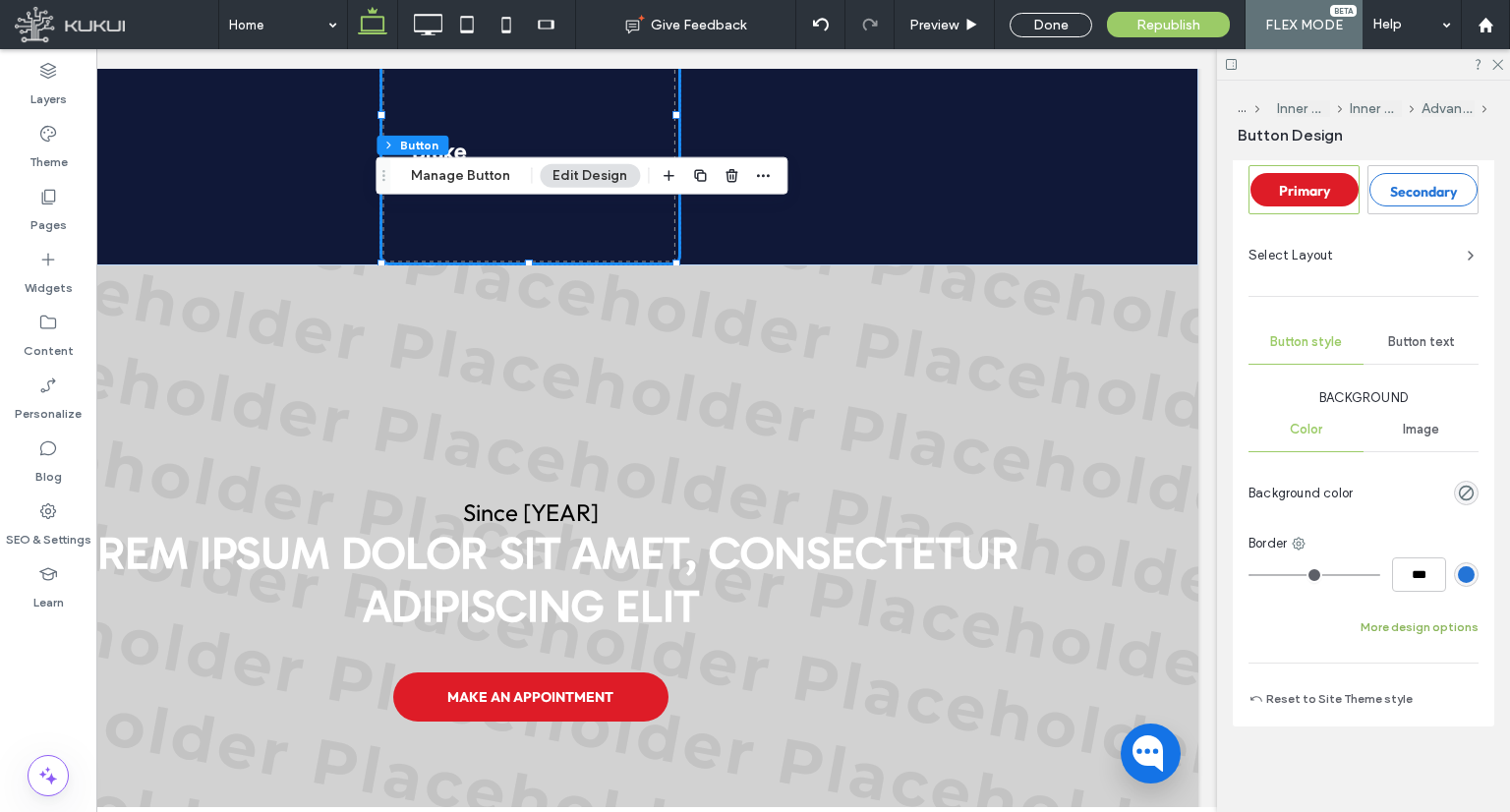 click on "More design options" at bounding box center [1420, 627] 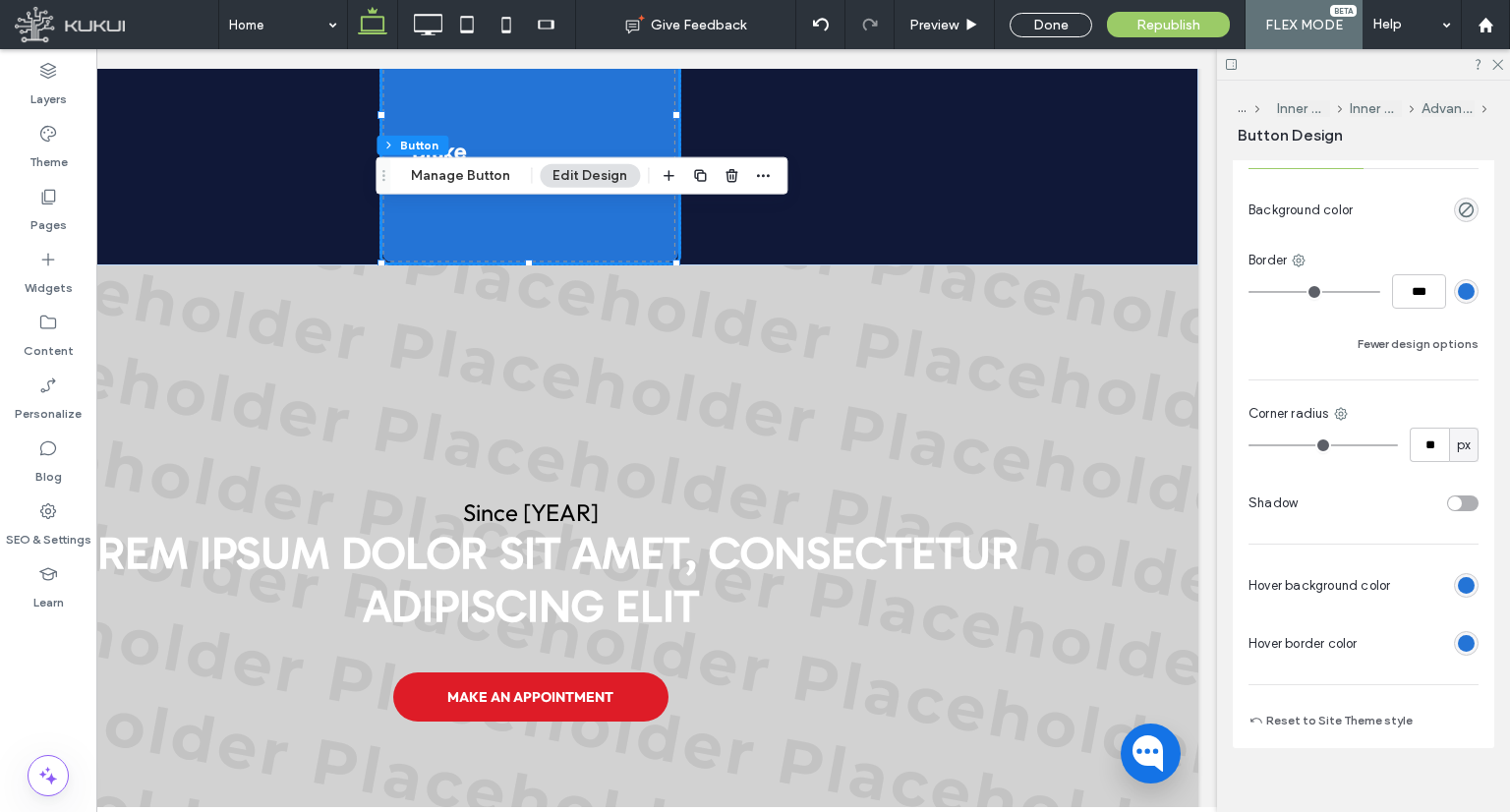 scroll, scrollTop: 1333, scrollLeft: 0, axis: vertical 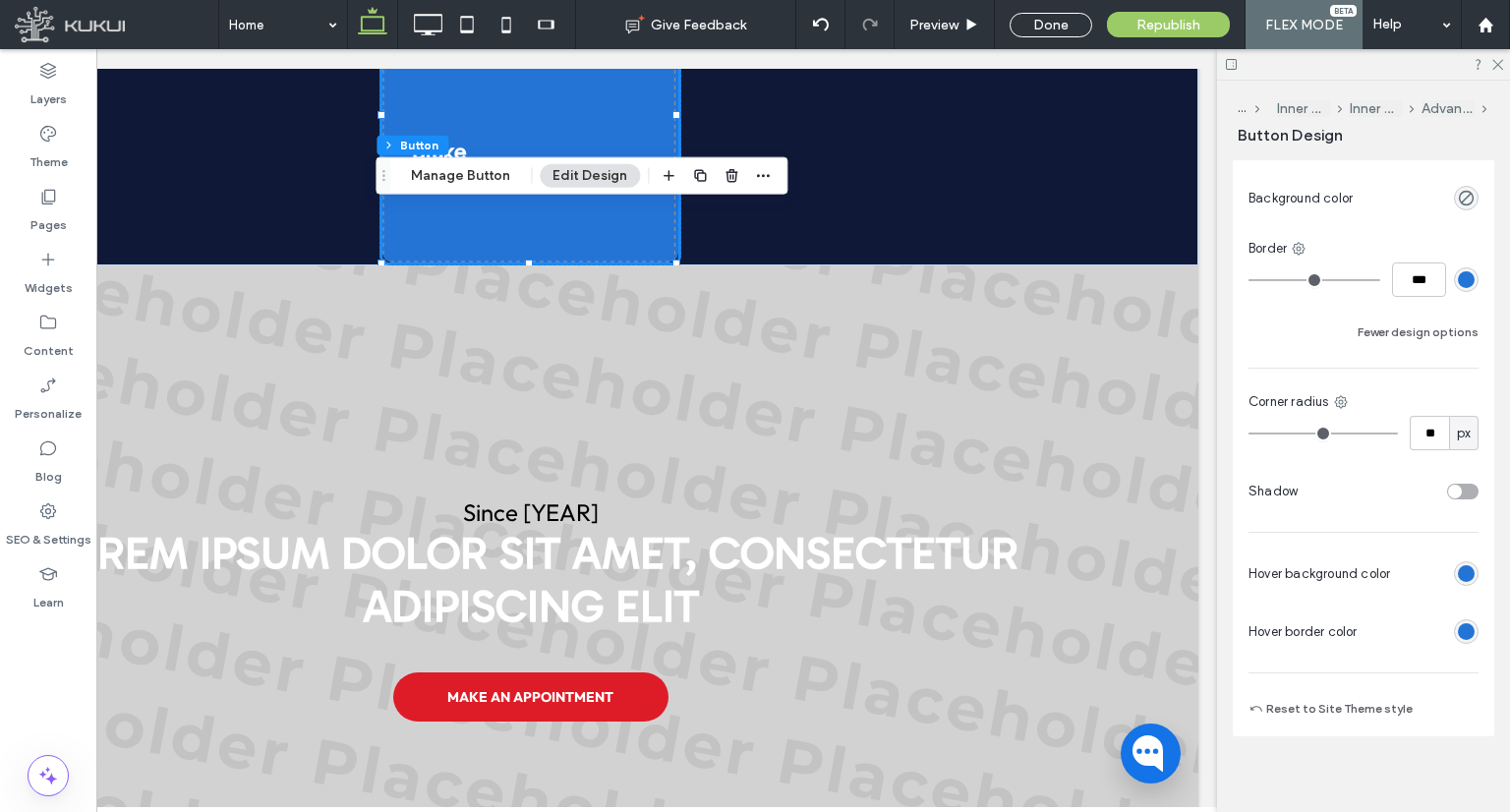 click at bounding box center [1466, 573] 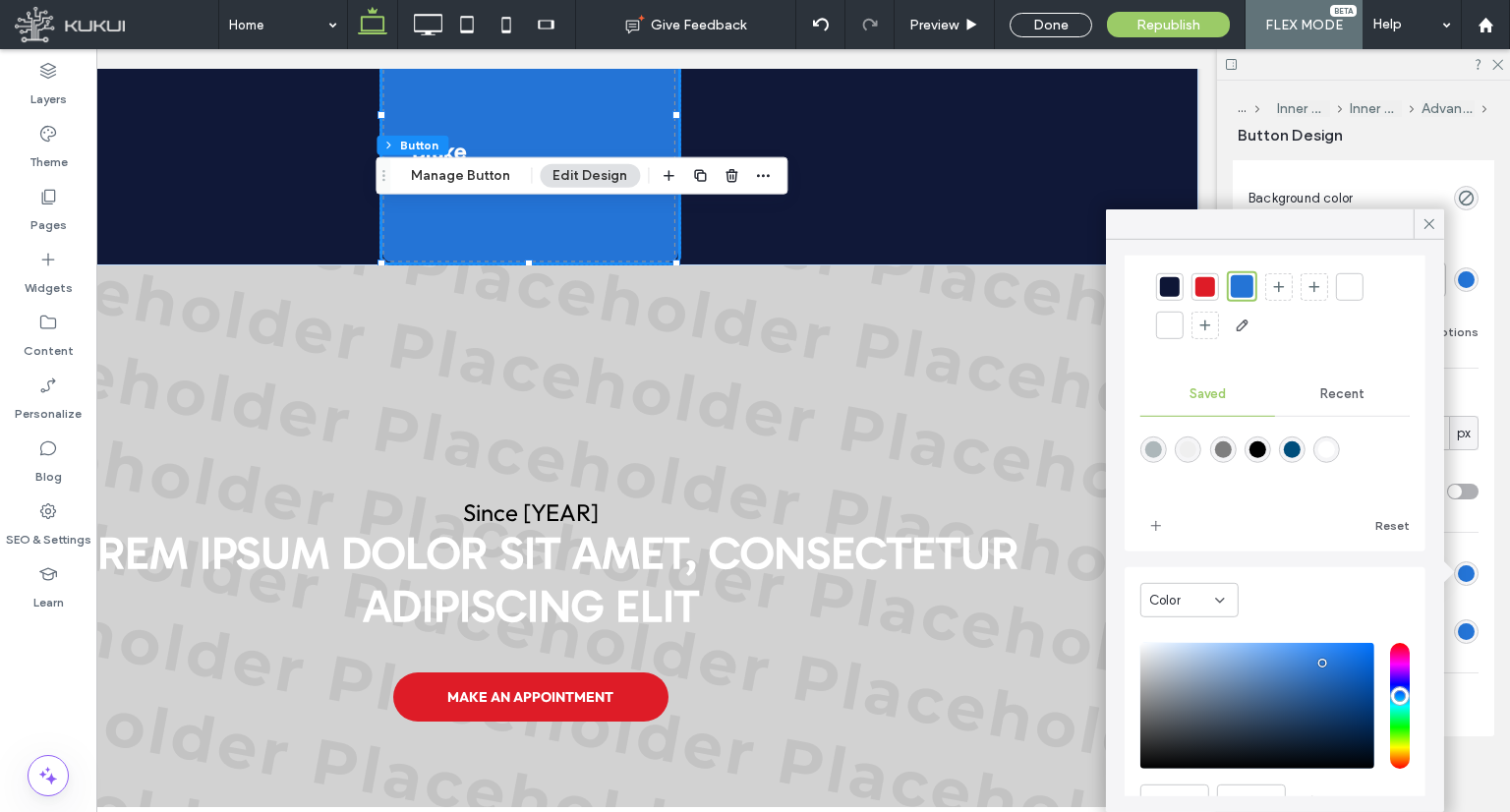 scroll, scrollTop: 98, scrollLeft: 0, axis: vertical 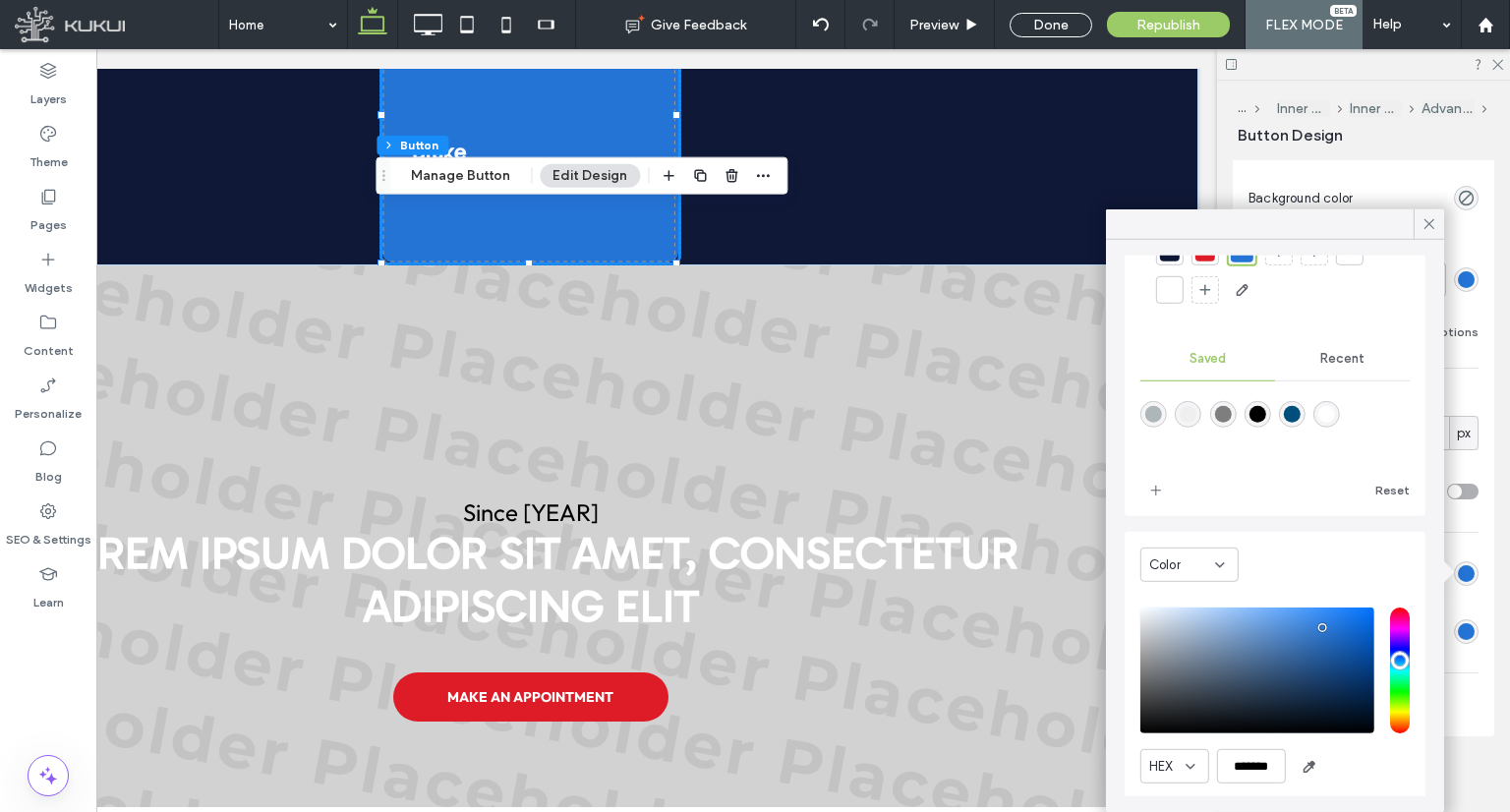 click on "Color" at bounding box center [1190, 564] 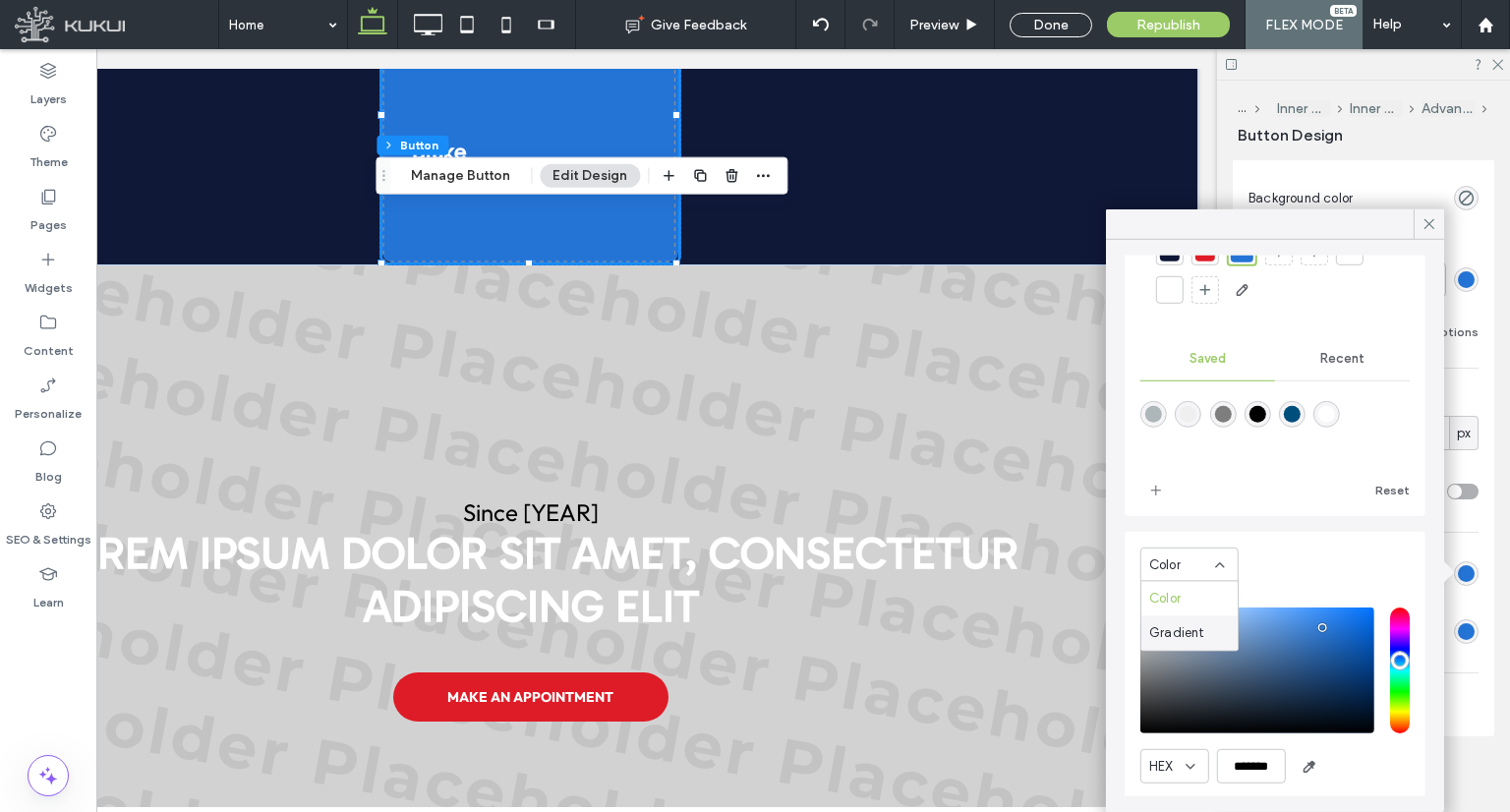 click on "Gradient" at bounding box center [1177, 633] 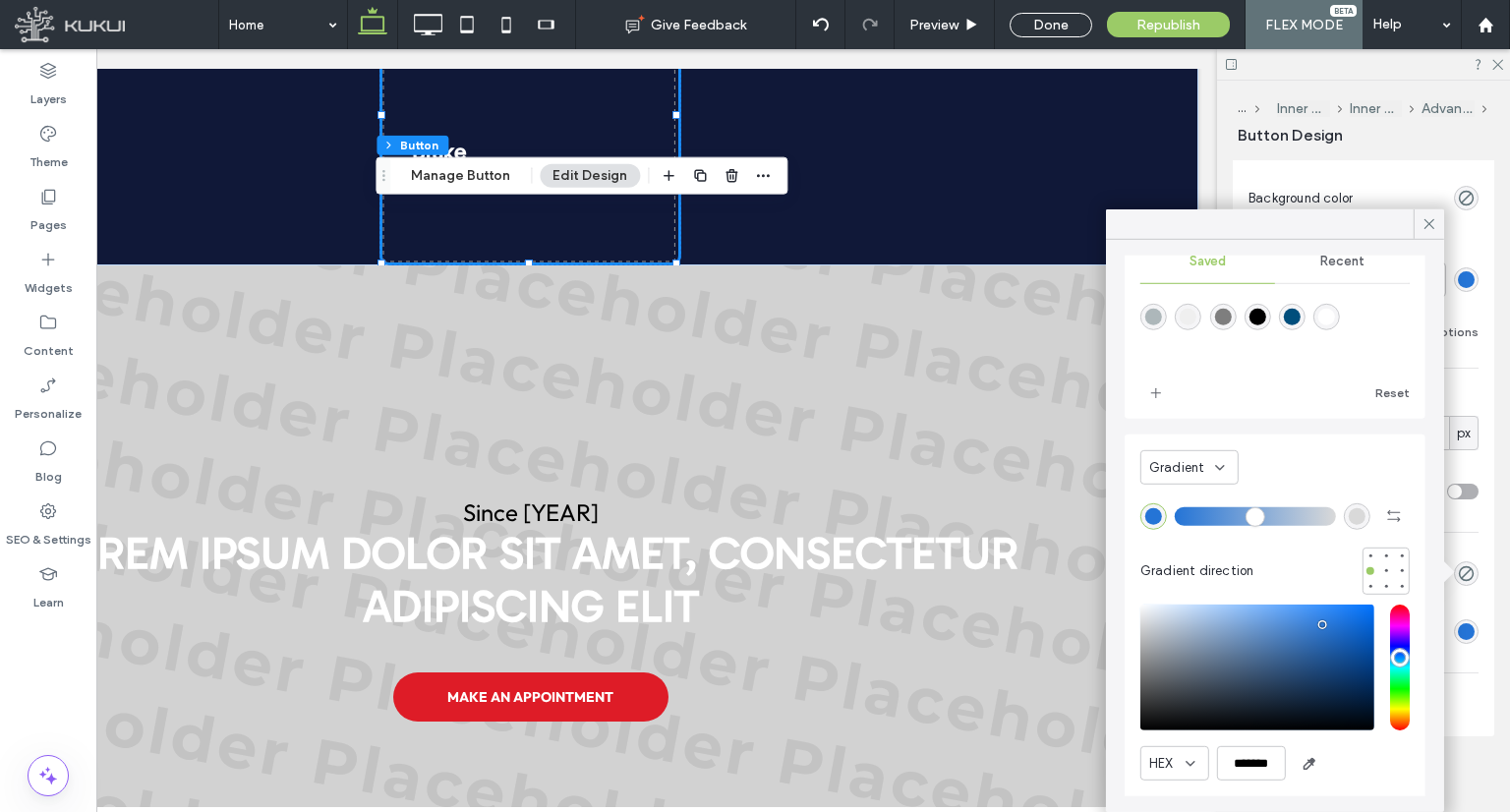 scroll, scrollTop: 99, scrollLeft: 0, axis: vertical 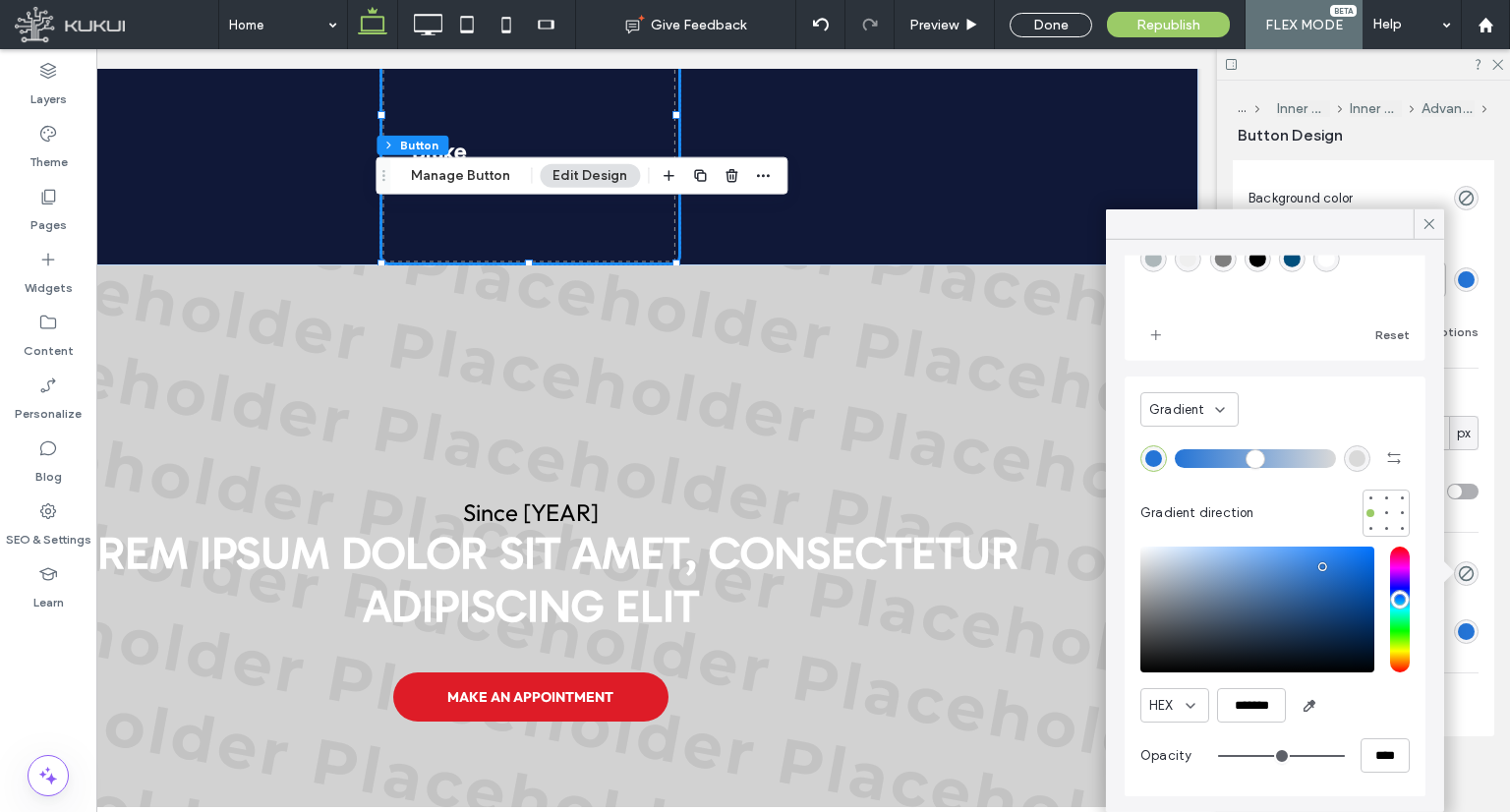 click at bounding box center (1357, 457) 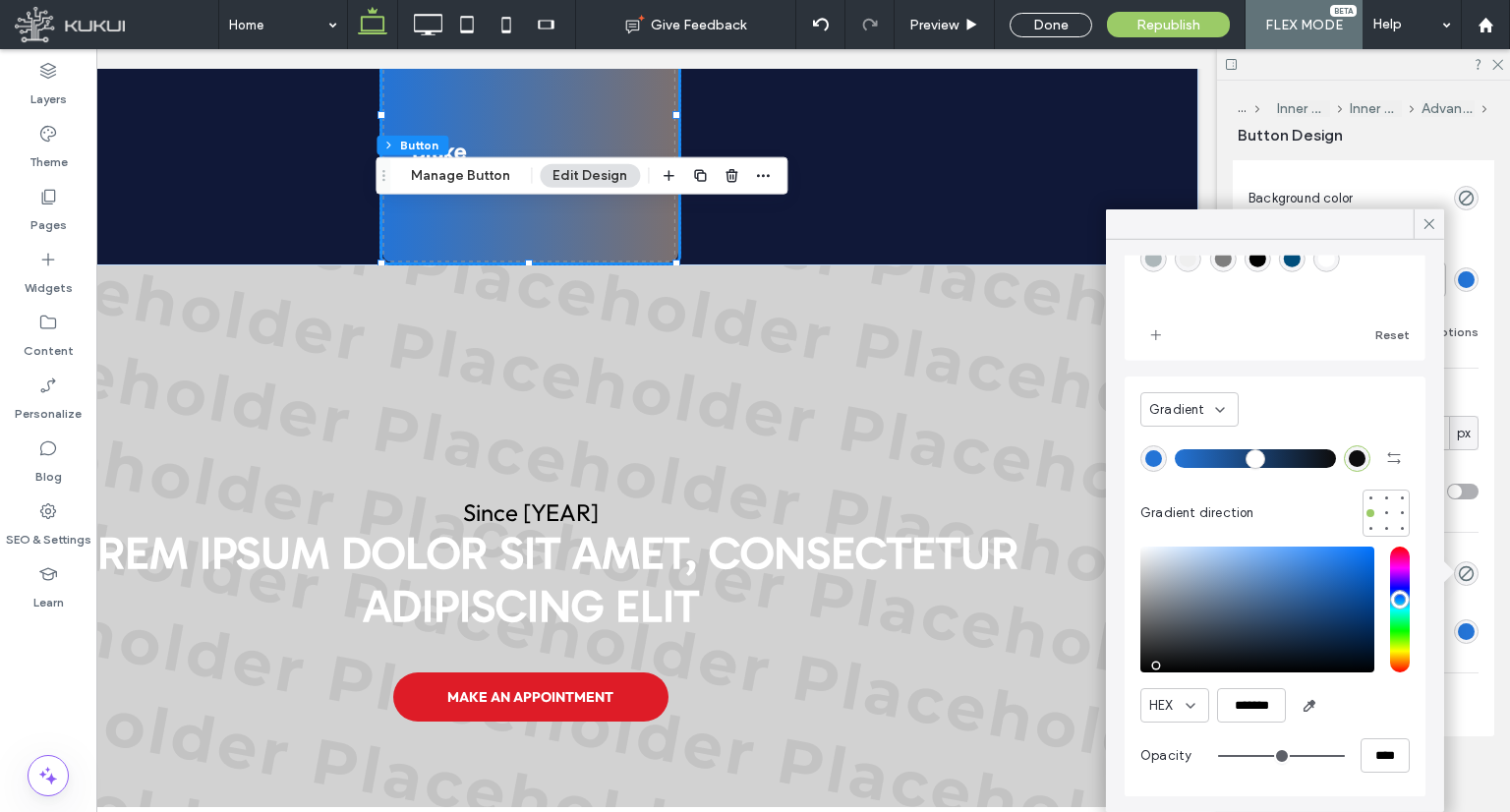 drag, startPoint x: 1165, startPoint y: 591, endPoint x: 1148, endPoint y: 665, distance: 75.927597 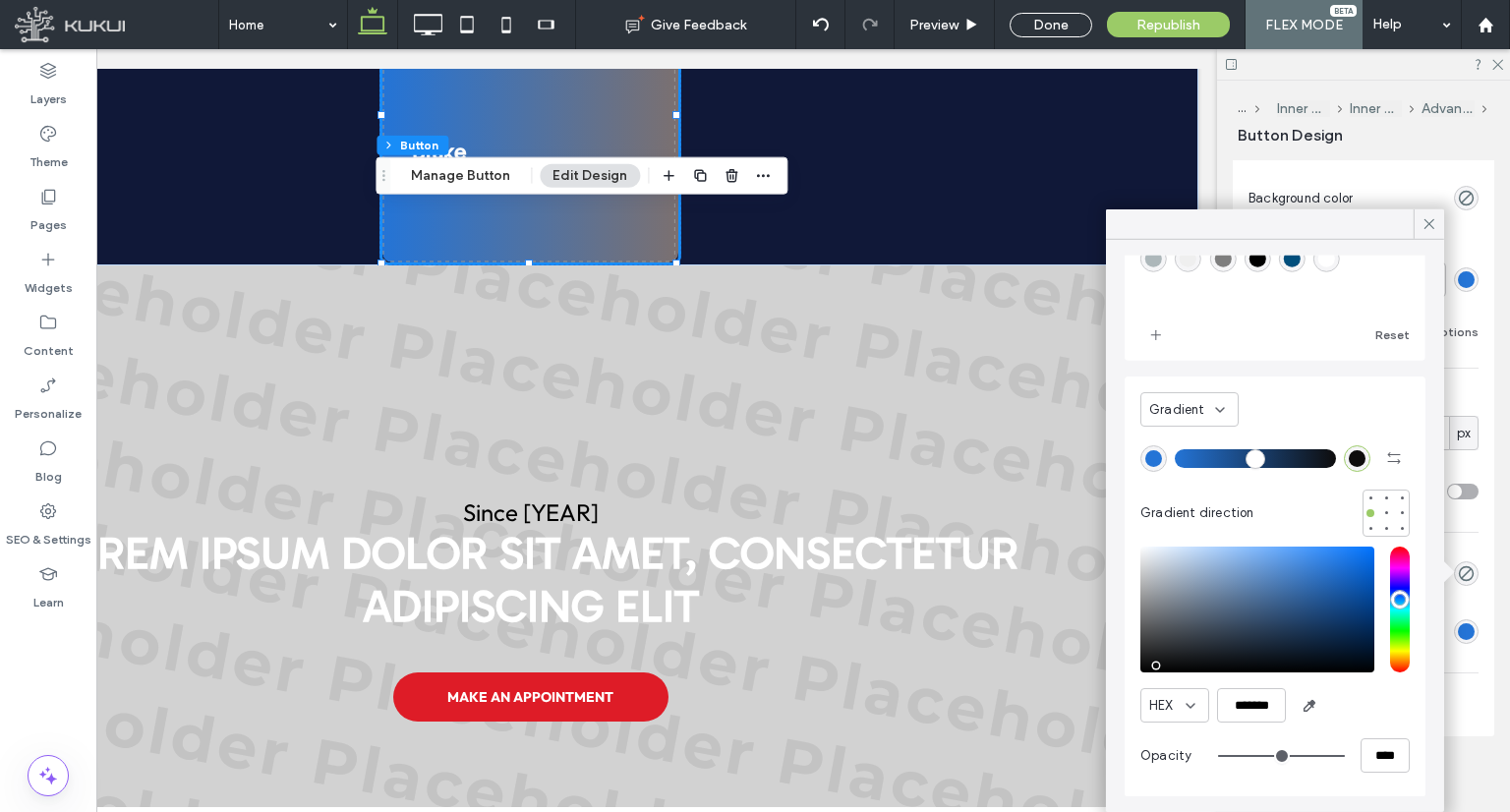 click at bounding box center [1257, 609] 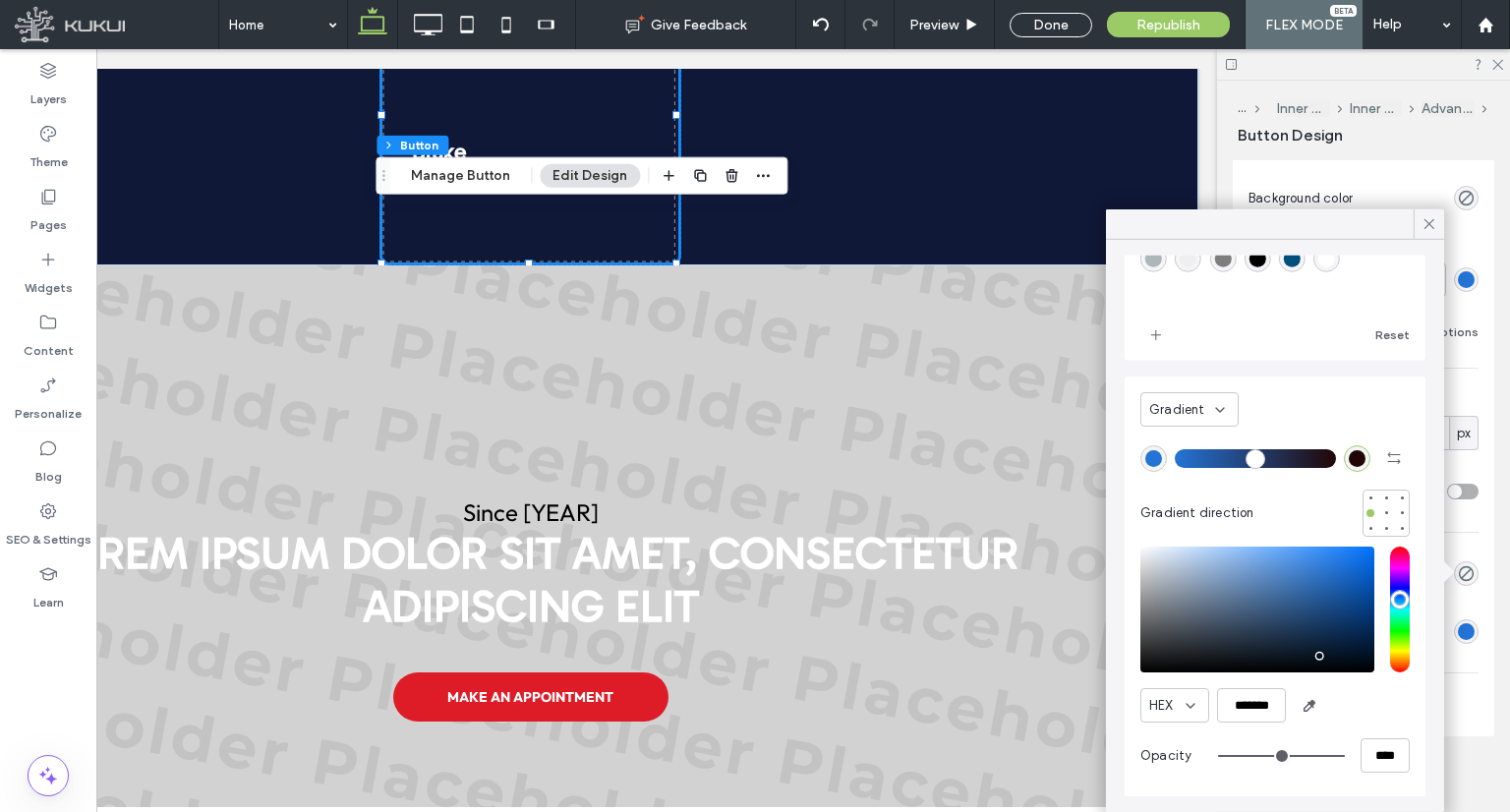 drag, startPoint x: 1150, startPoint y: 661, endPoint x: 1319, endPoint y: 655, distance: 169.10648 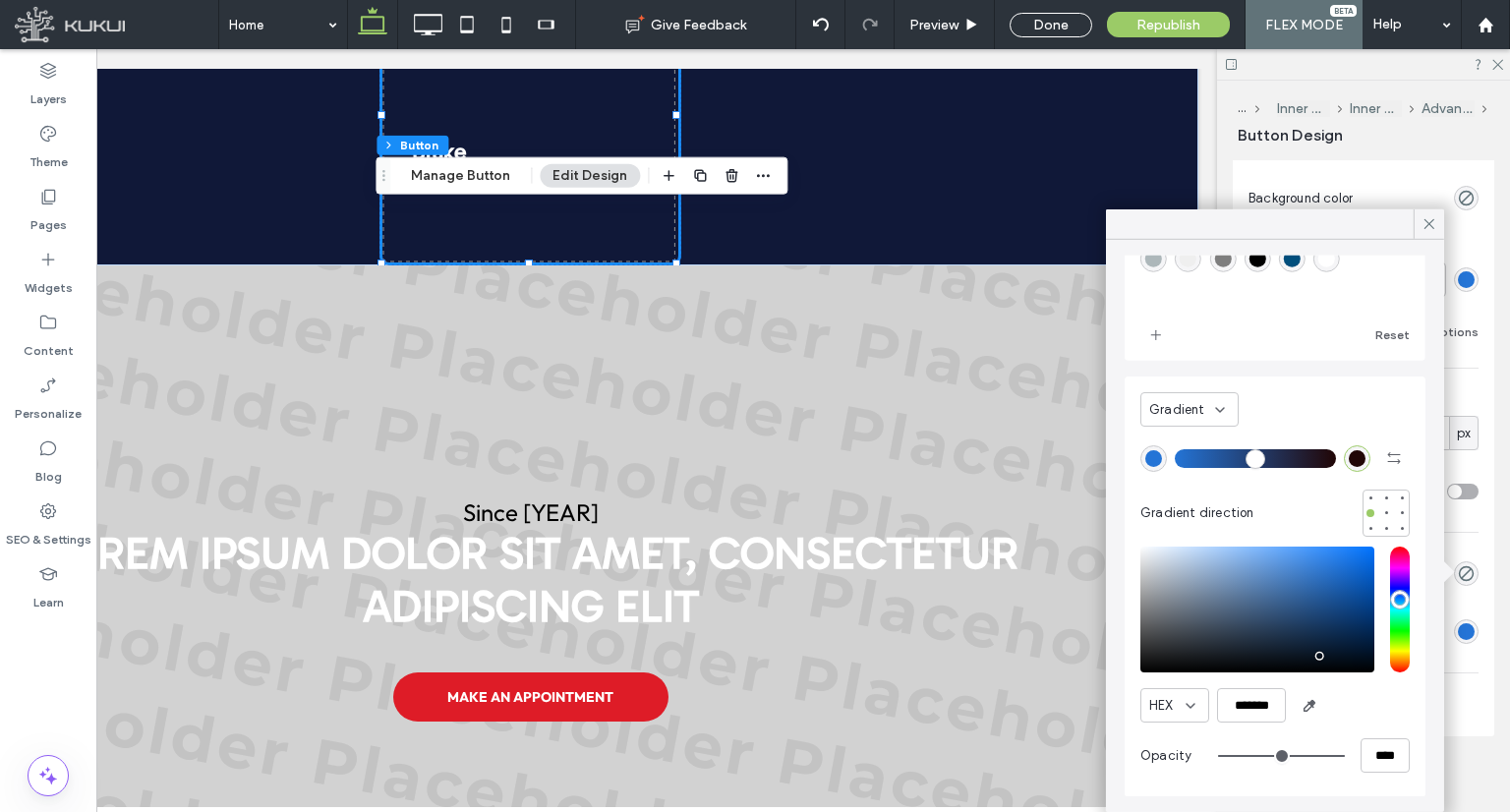 click at bounding box center (1257, 609) 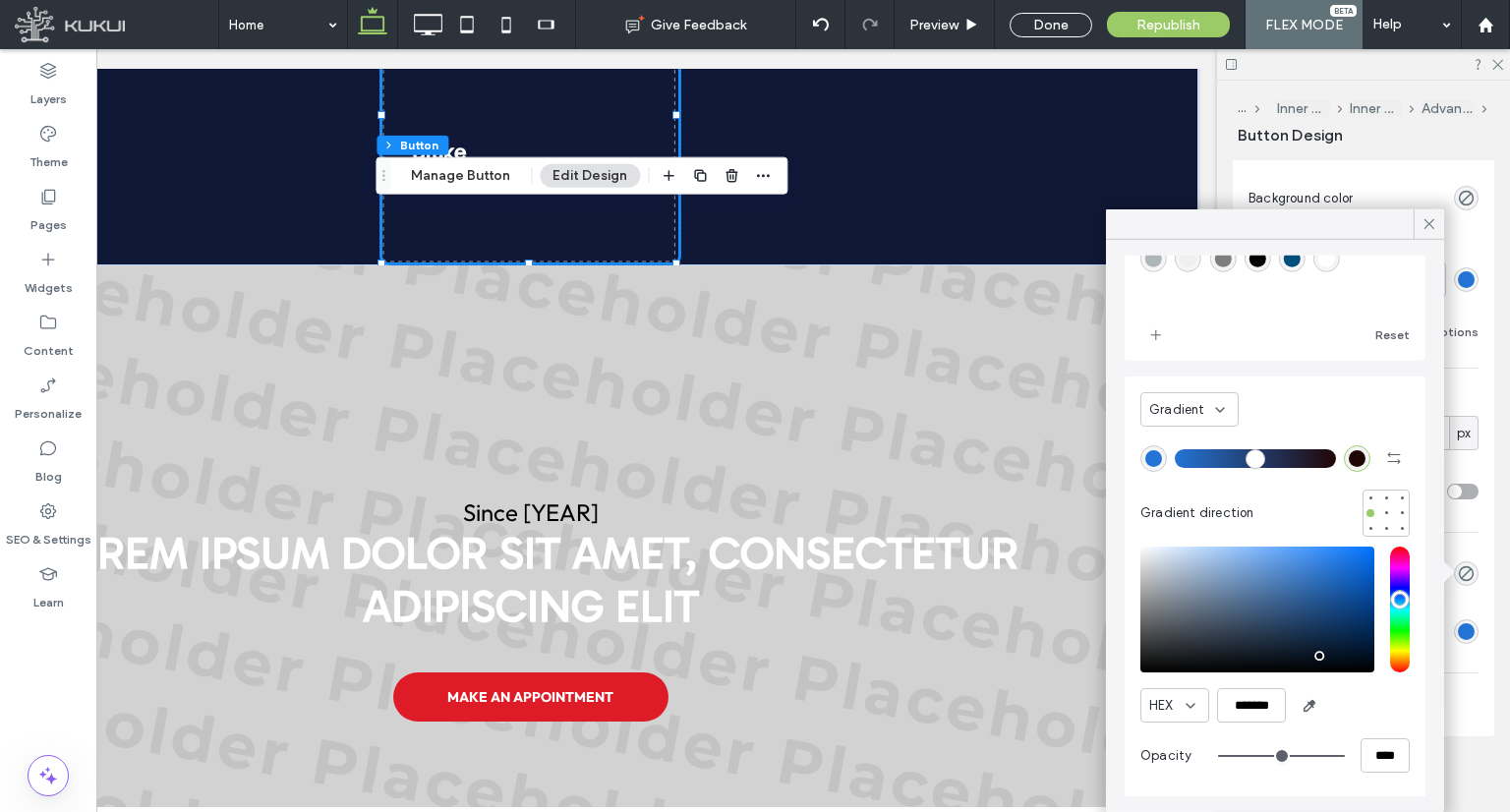 click at bounding box center [1319, 656] 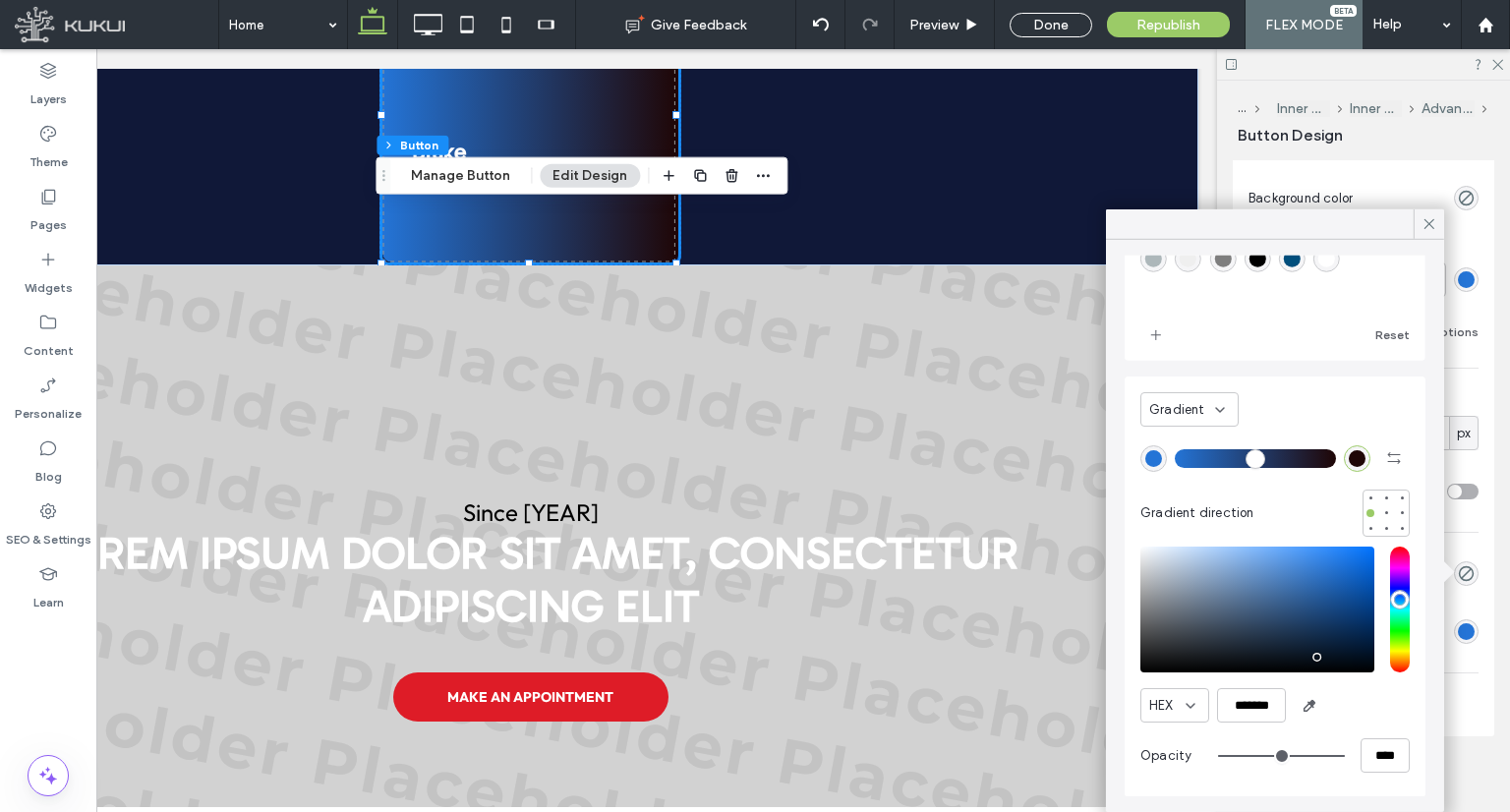 click at bounding box center (1255, 458) 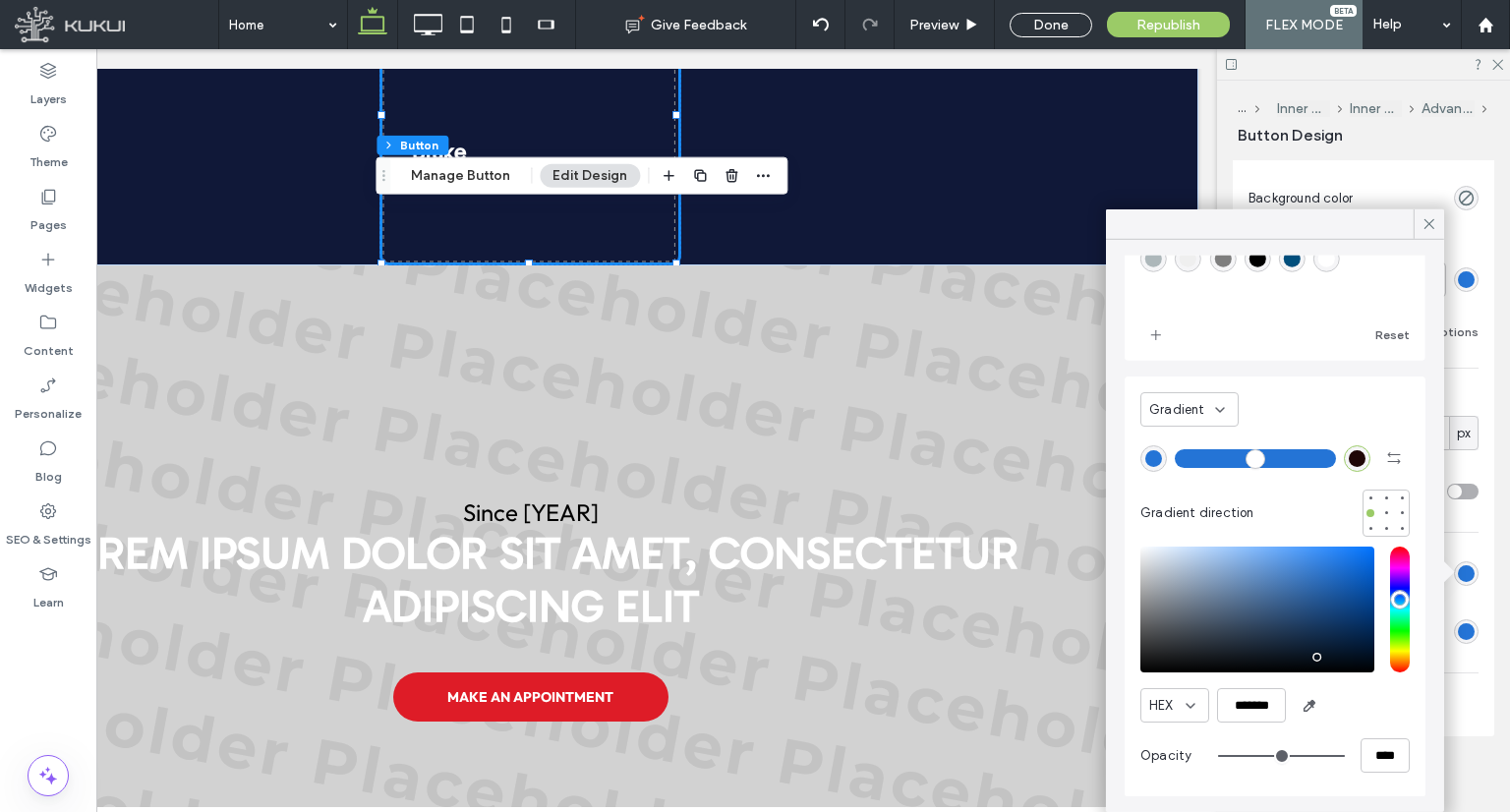 drag, startPoint x: 1186, startPoint y: 464, endPoint x: 1316, endPoint y: 457, distance: 130.18833 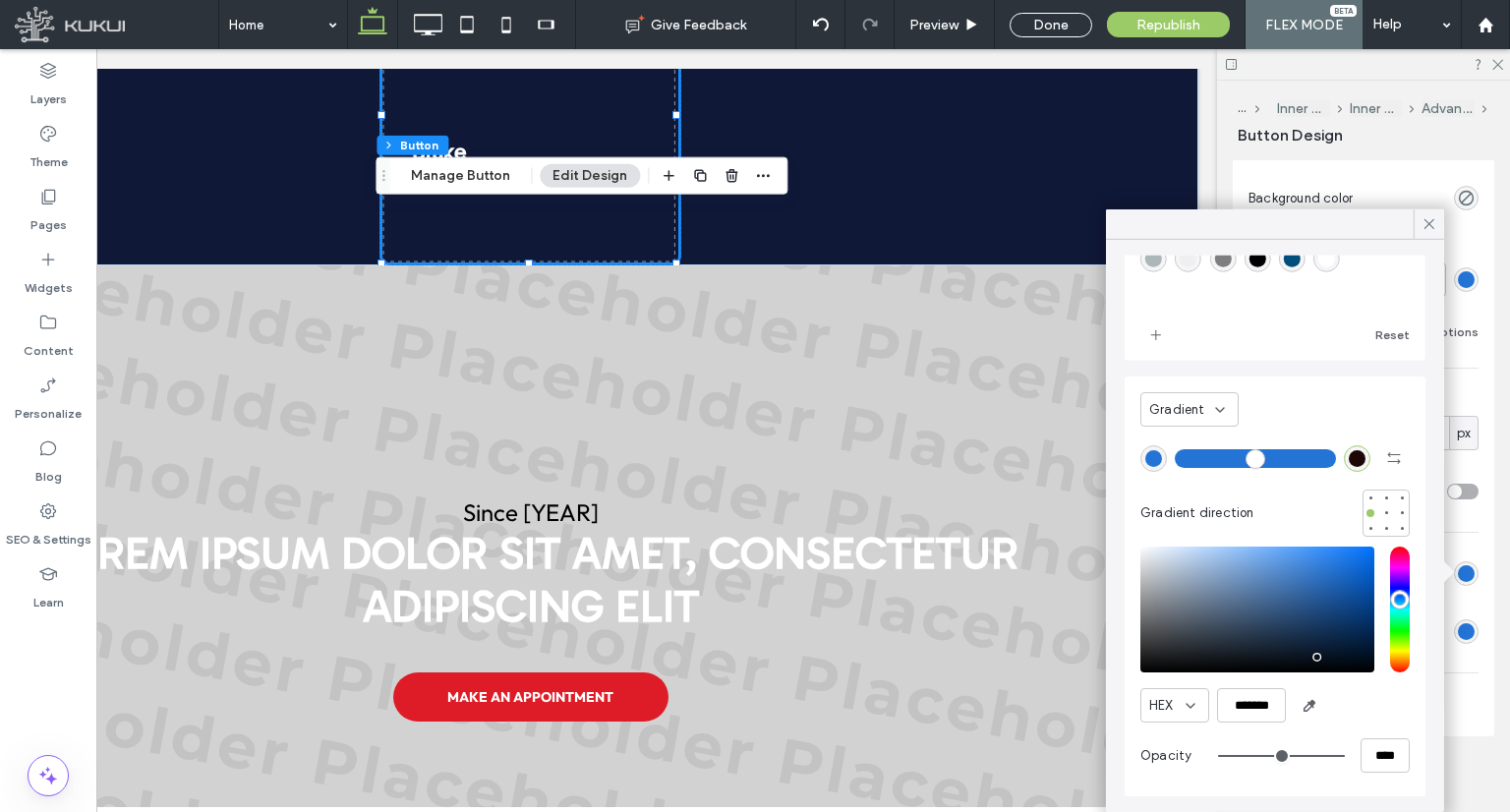 type on "***" 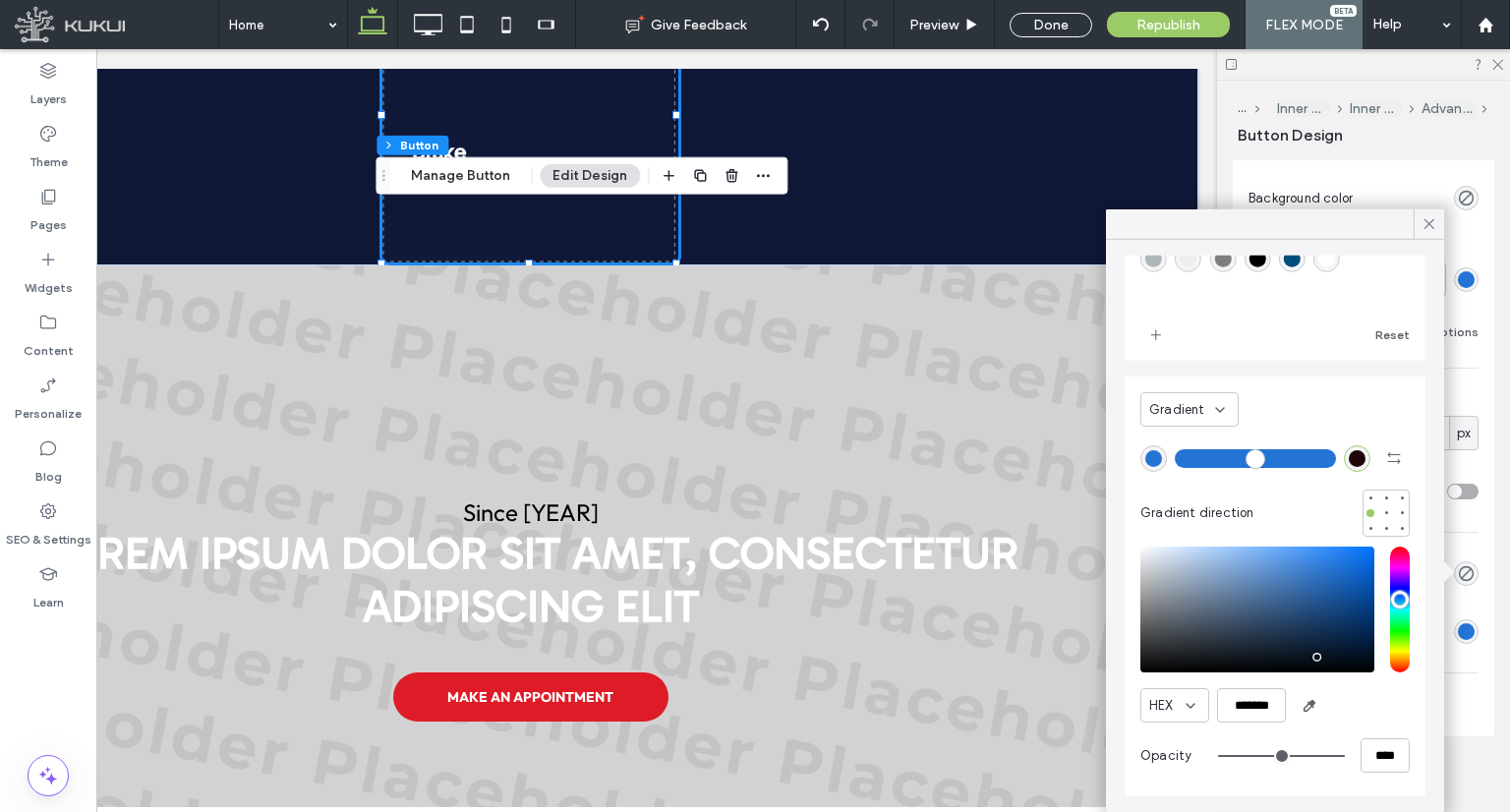 click on "Gradient" at bounding box center [1182, 409] 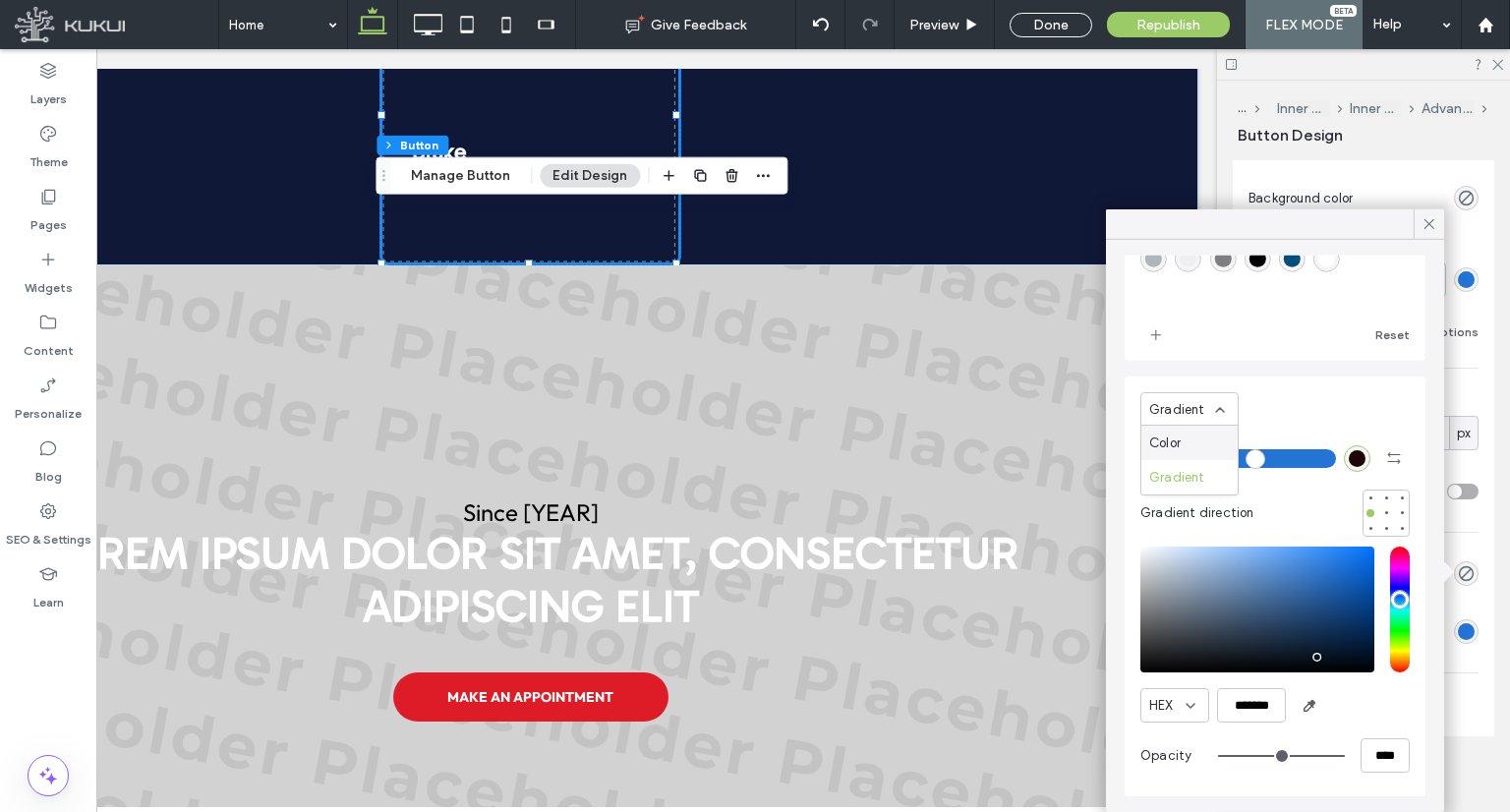 click on "Color" at bounding box center [1165, 443] 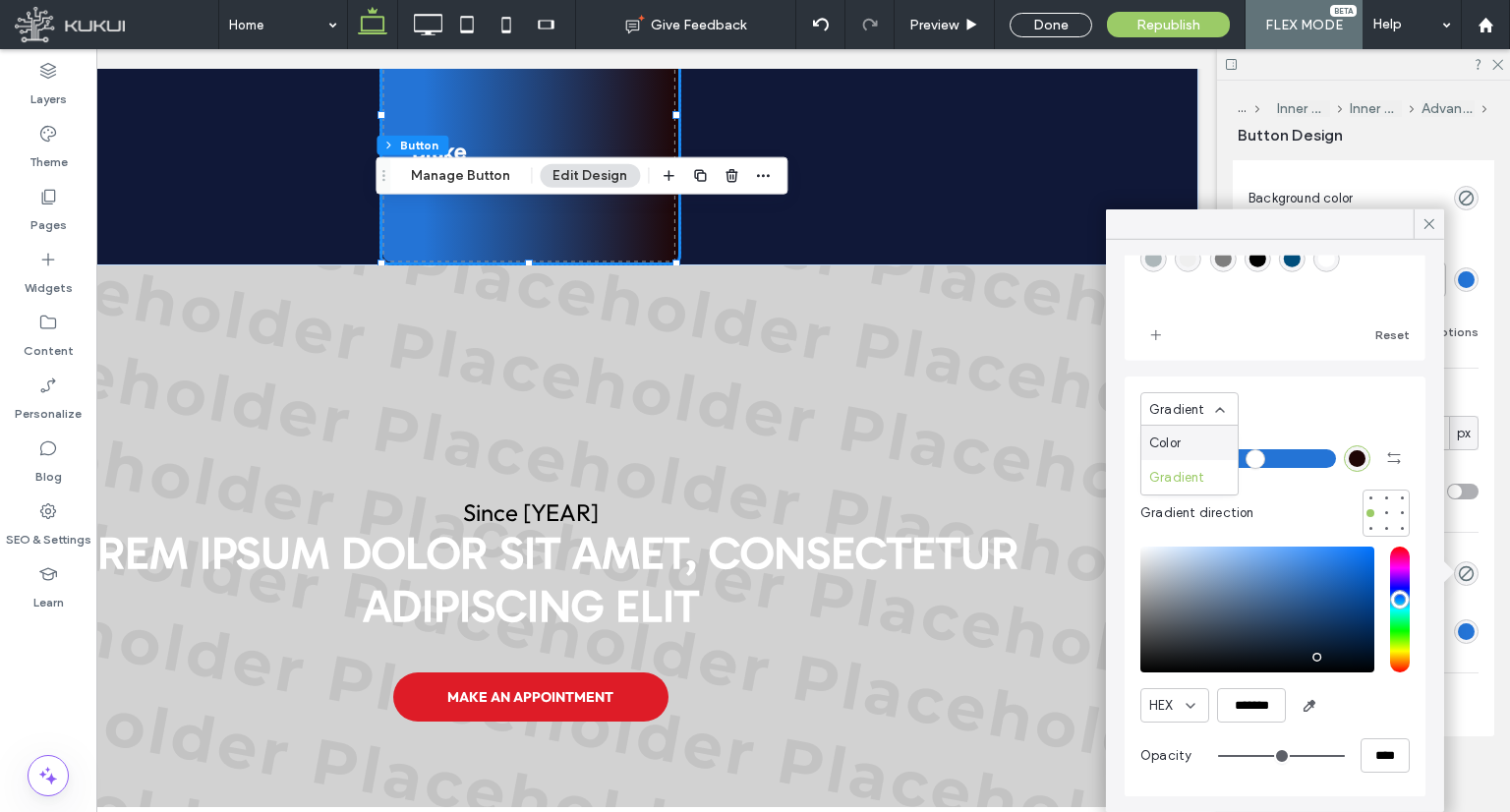 scroll, scrollTop: 160, scrollLeft: 0, axis: vertical 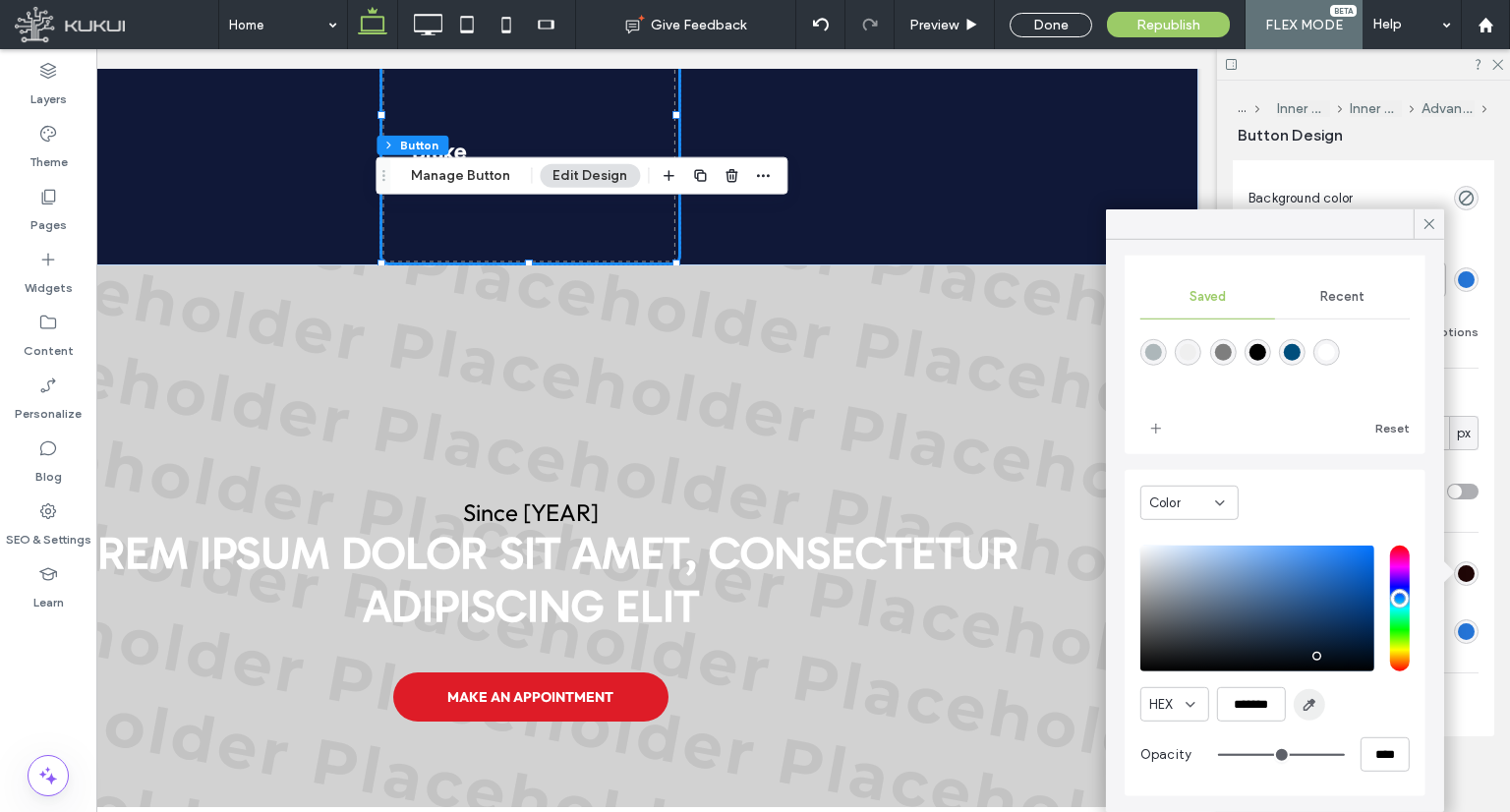 click at bounding box center (1309, 705) 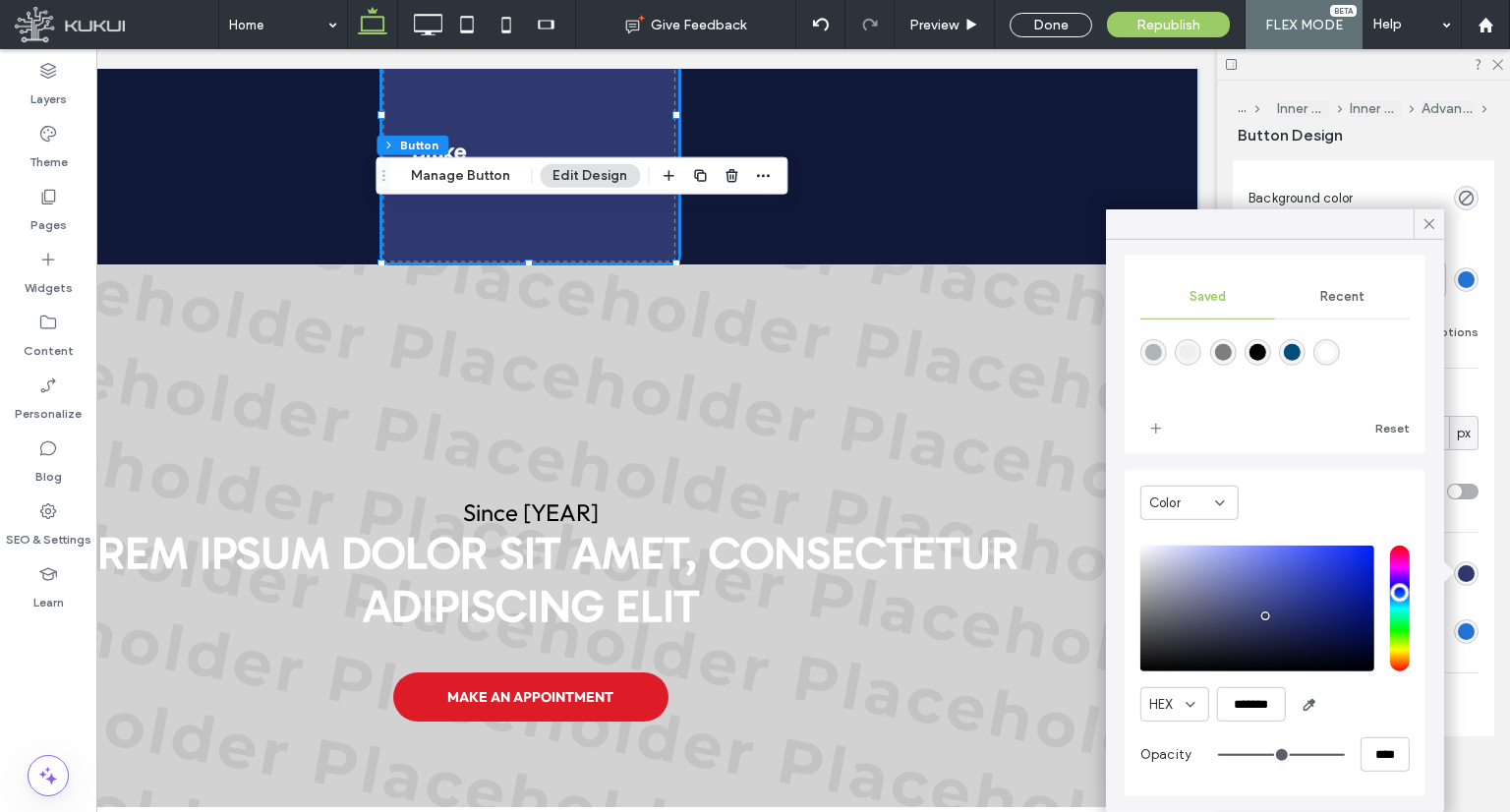 click on "Color" at bounding box center (1182, 502) 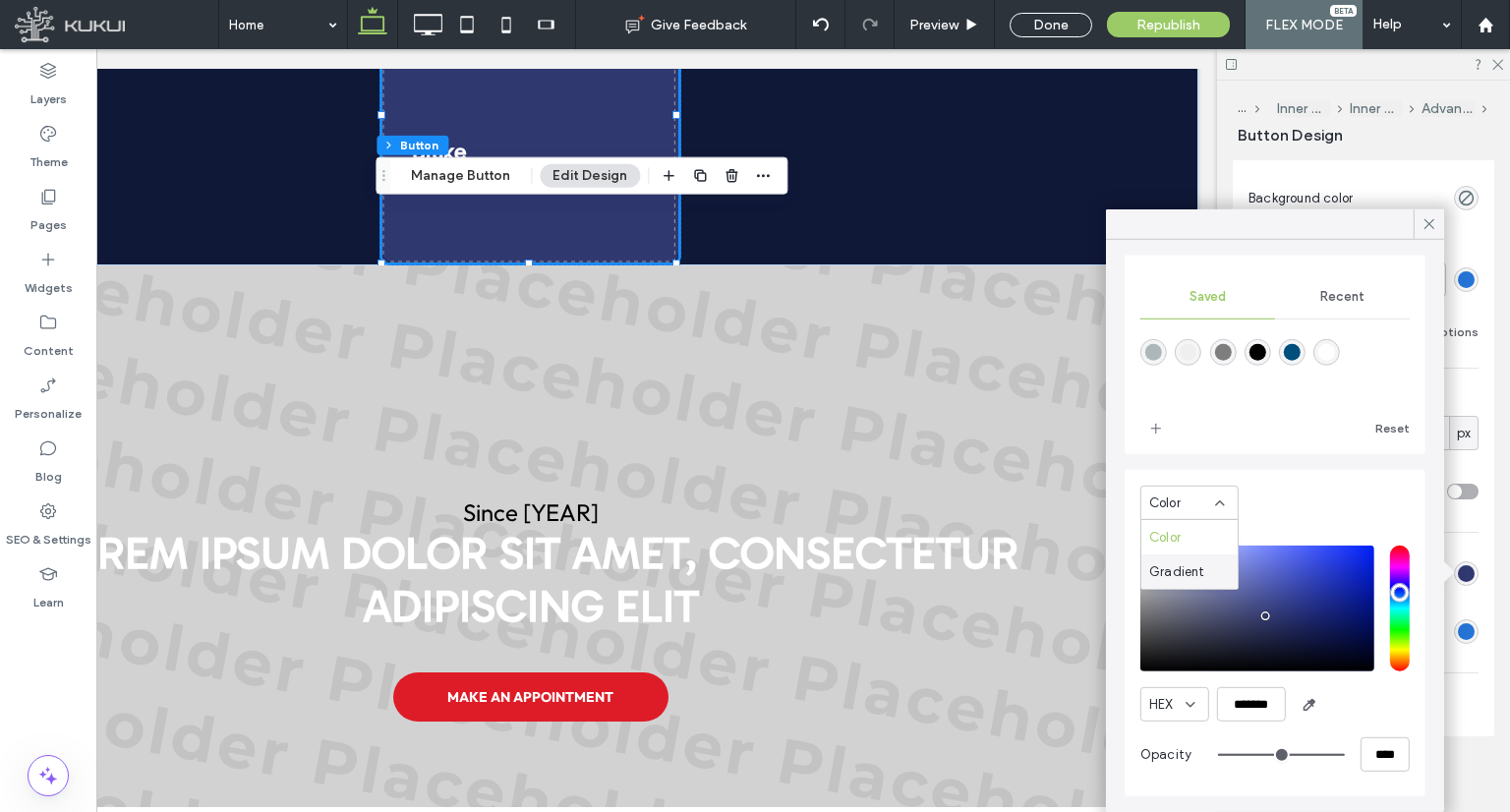 click on "Gradient" at bounding box center [1177, 572] 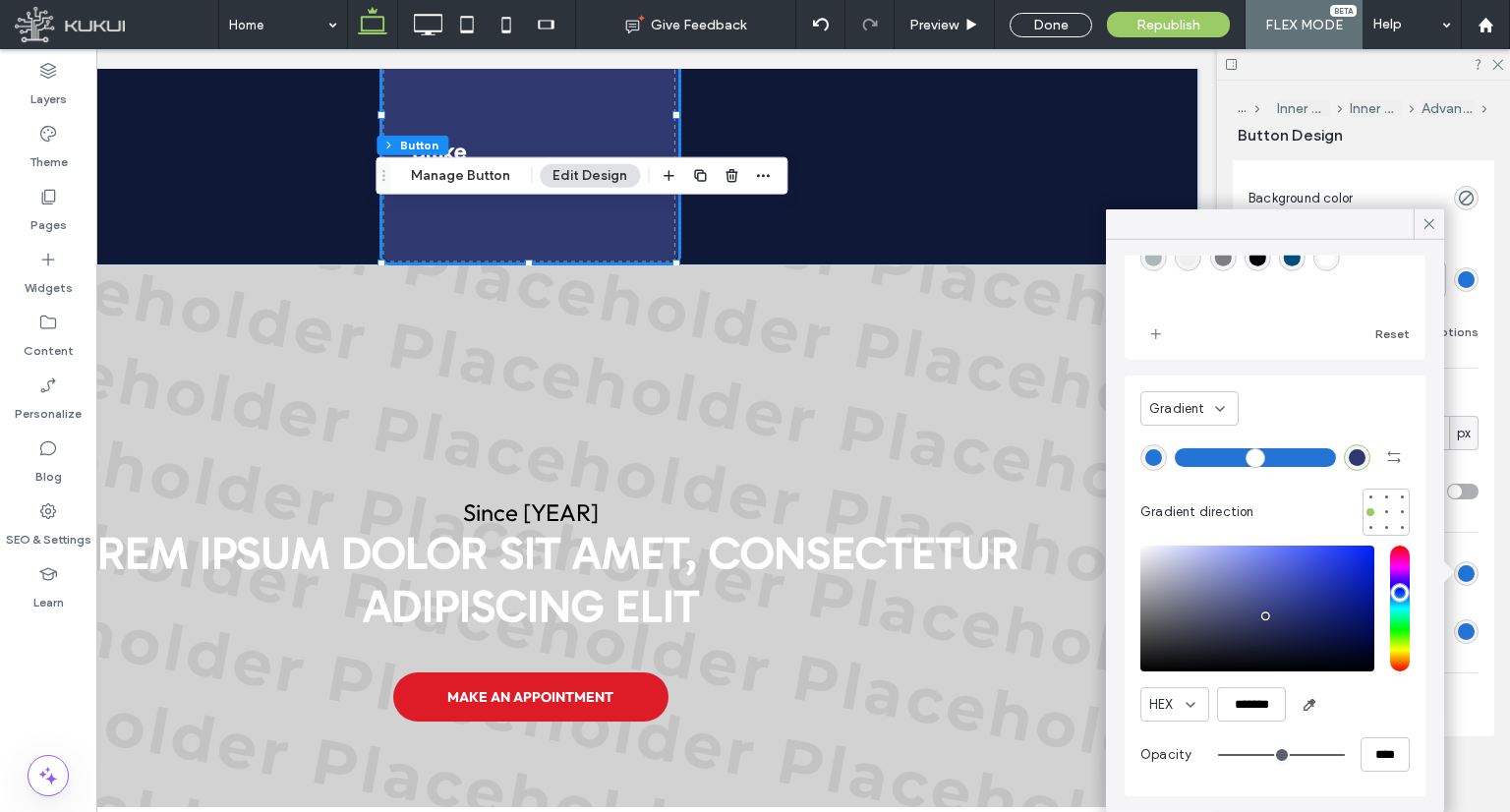 scroll, scrollTop: 6, scrollLeft: 0, axis: vertical 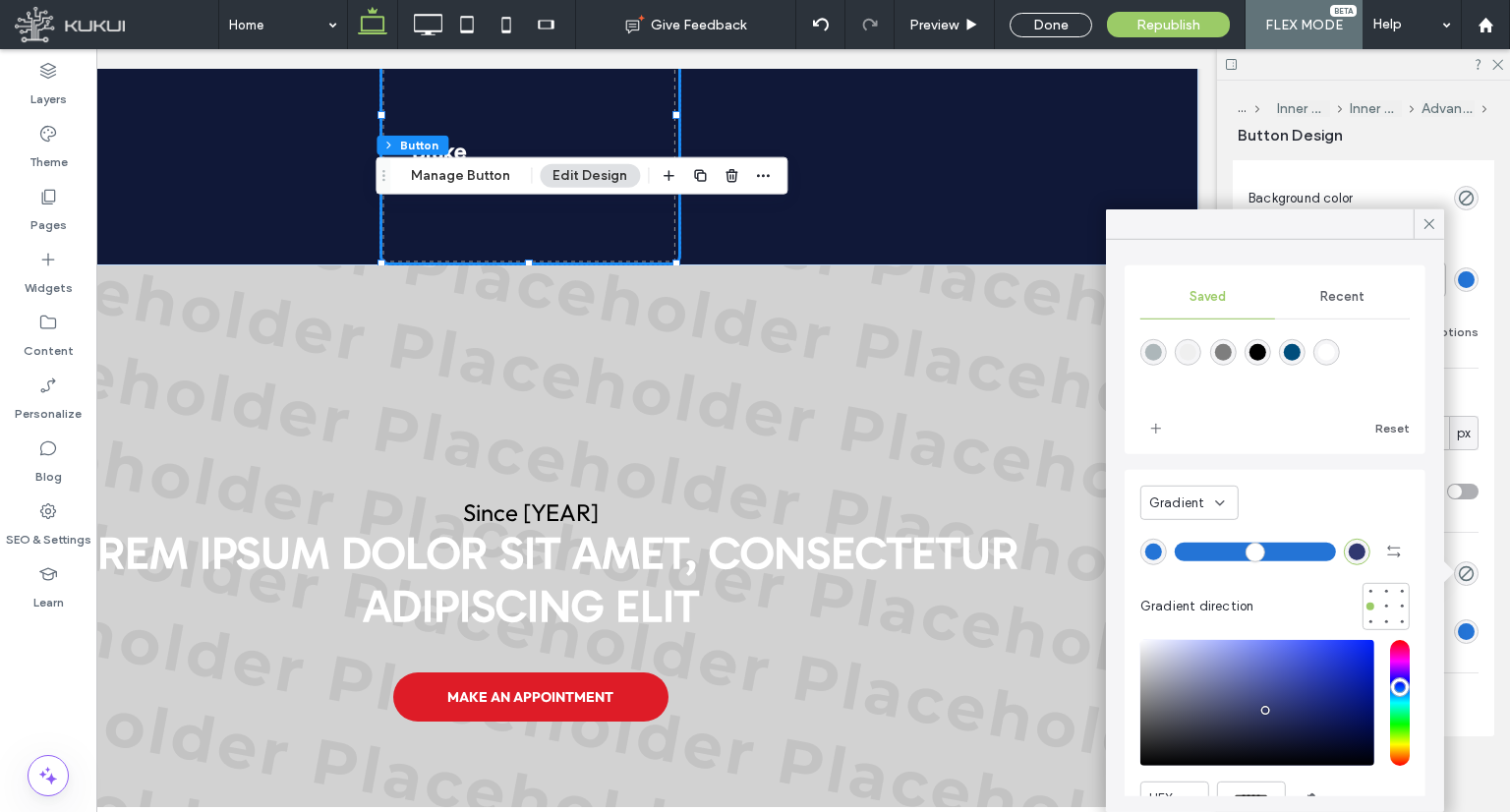 click at bounding box center [1153, 551] 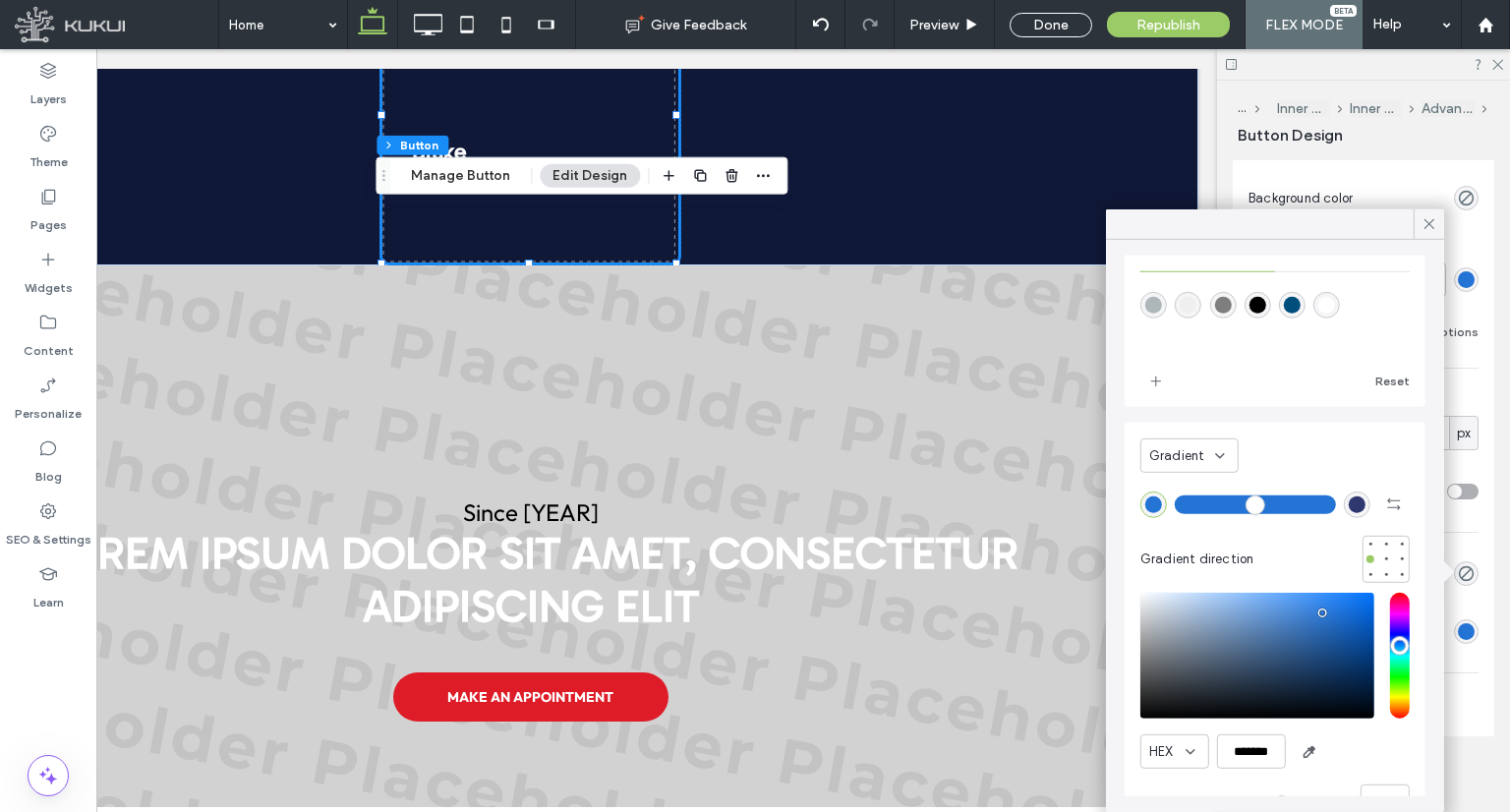 scroll, scrollTop: 99, scrollLeft: 0, axis: vertical 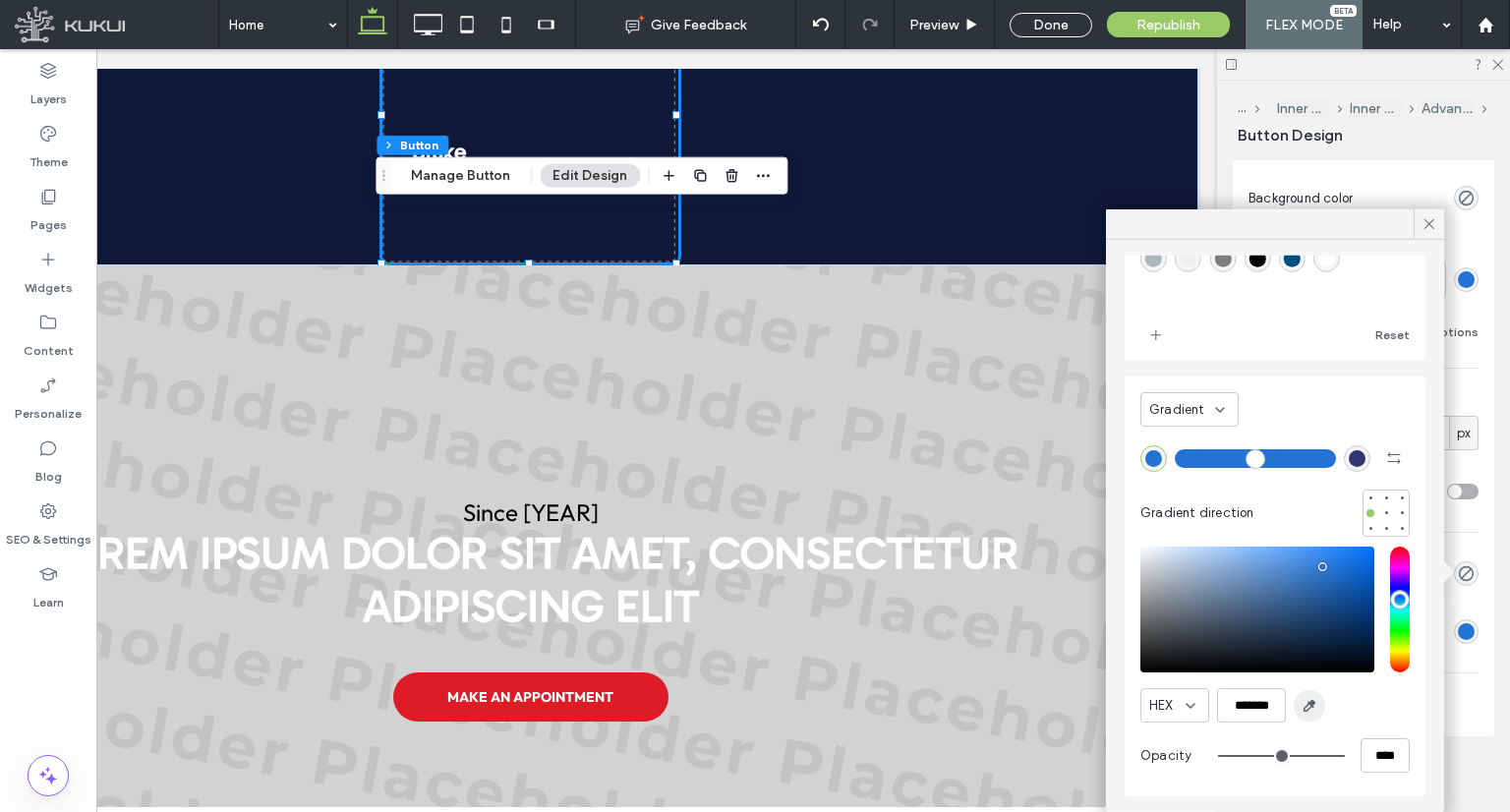 click 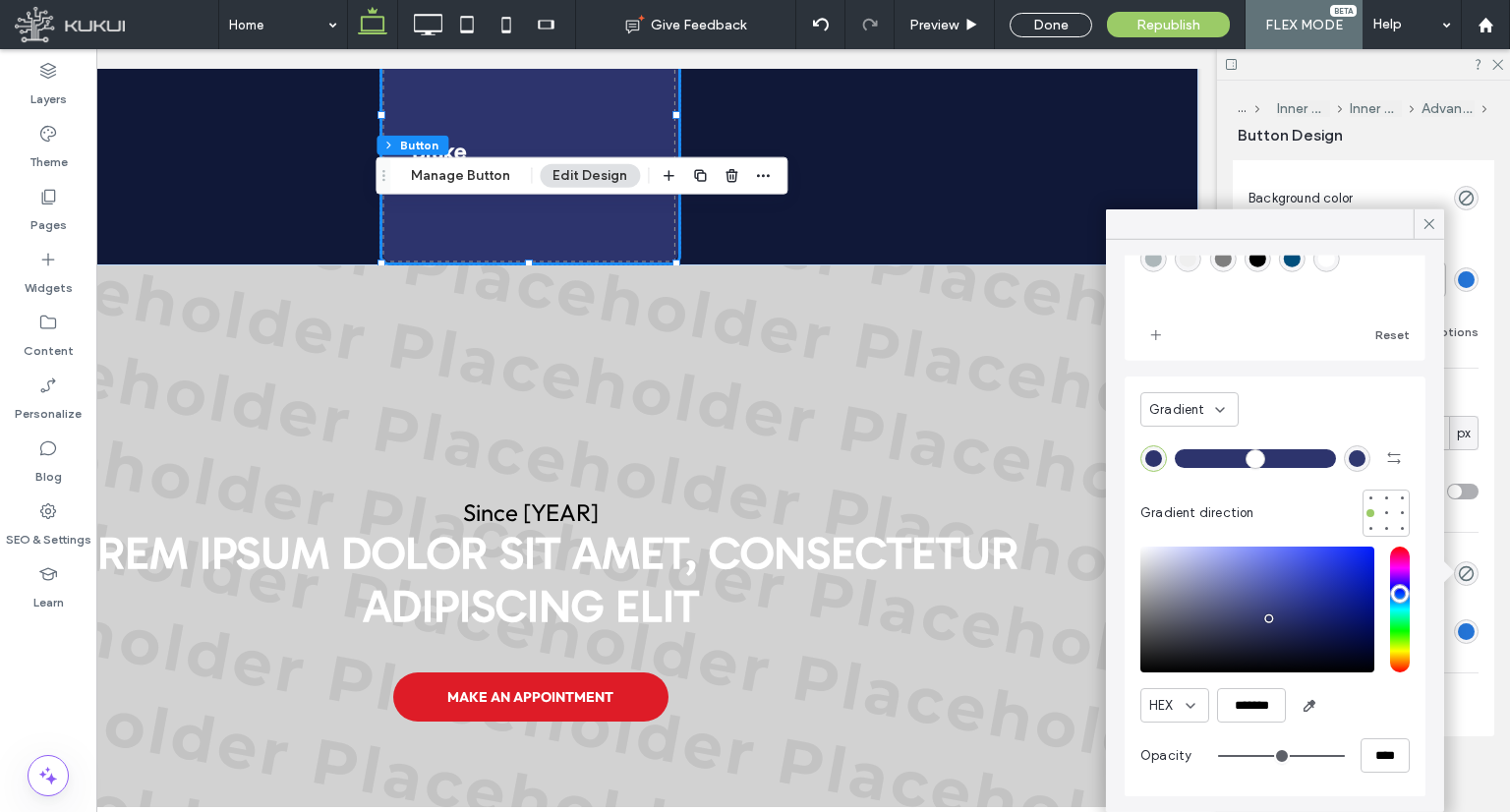 click at bounding box center [1357, 457] 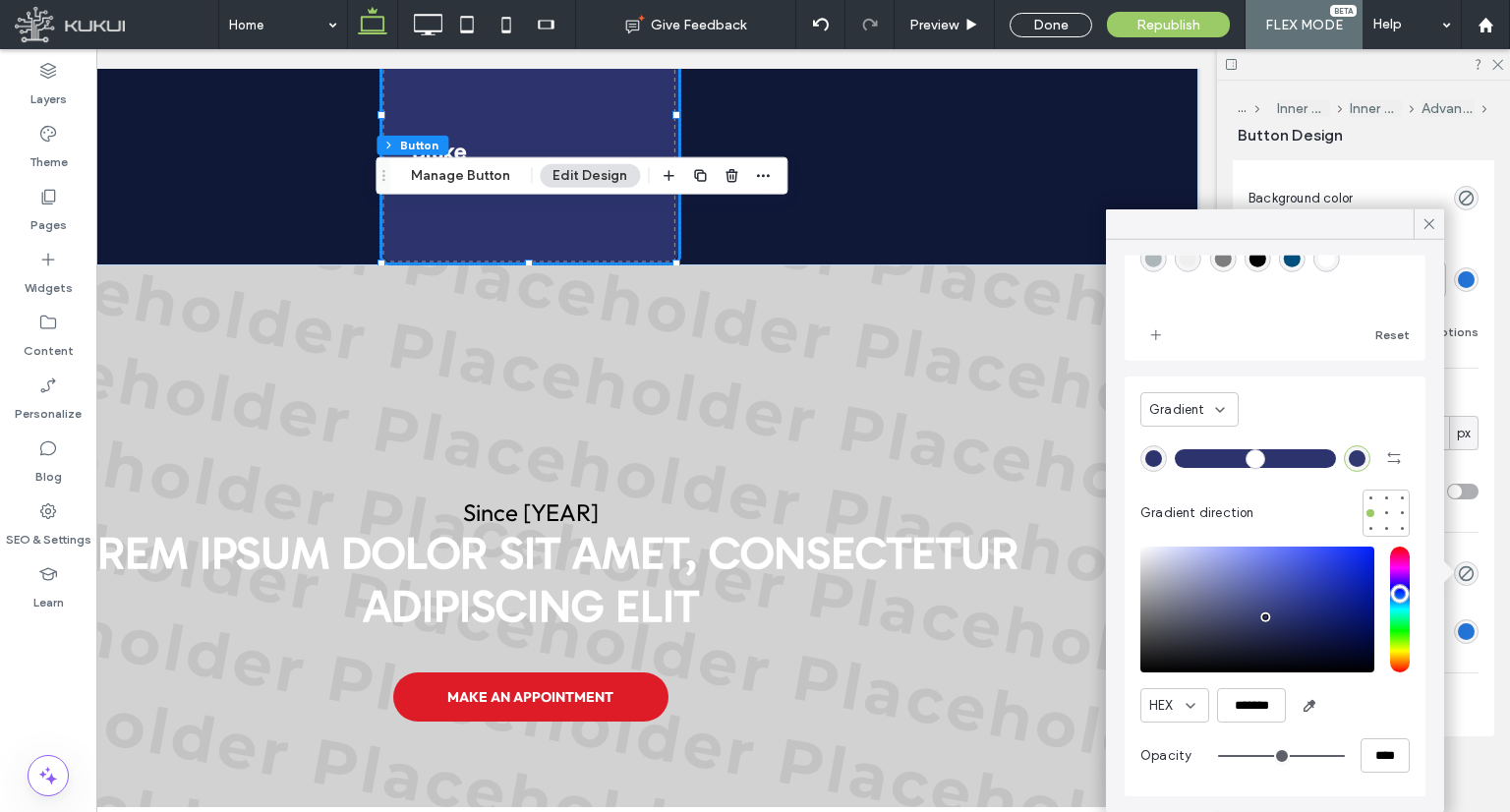 drag, startPoint x: 1265, startPoint y: 613, endPoint x: 1110, endPoint y: 564, distance: 162.56076 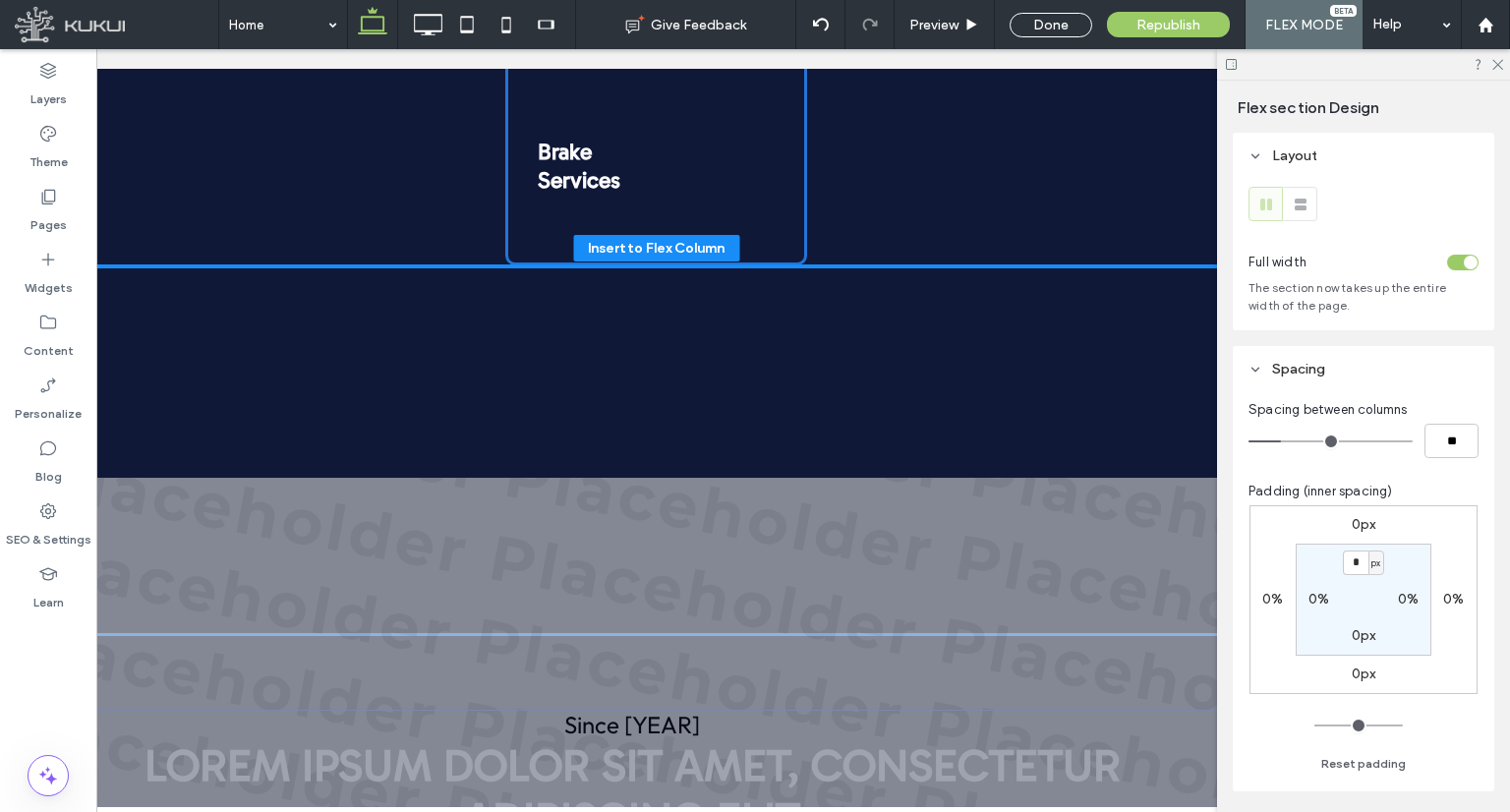 scroll, scrollTop: 2965, scrollLeft: 0, axis: vertical 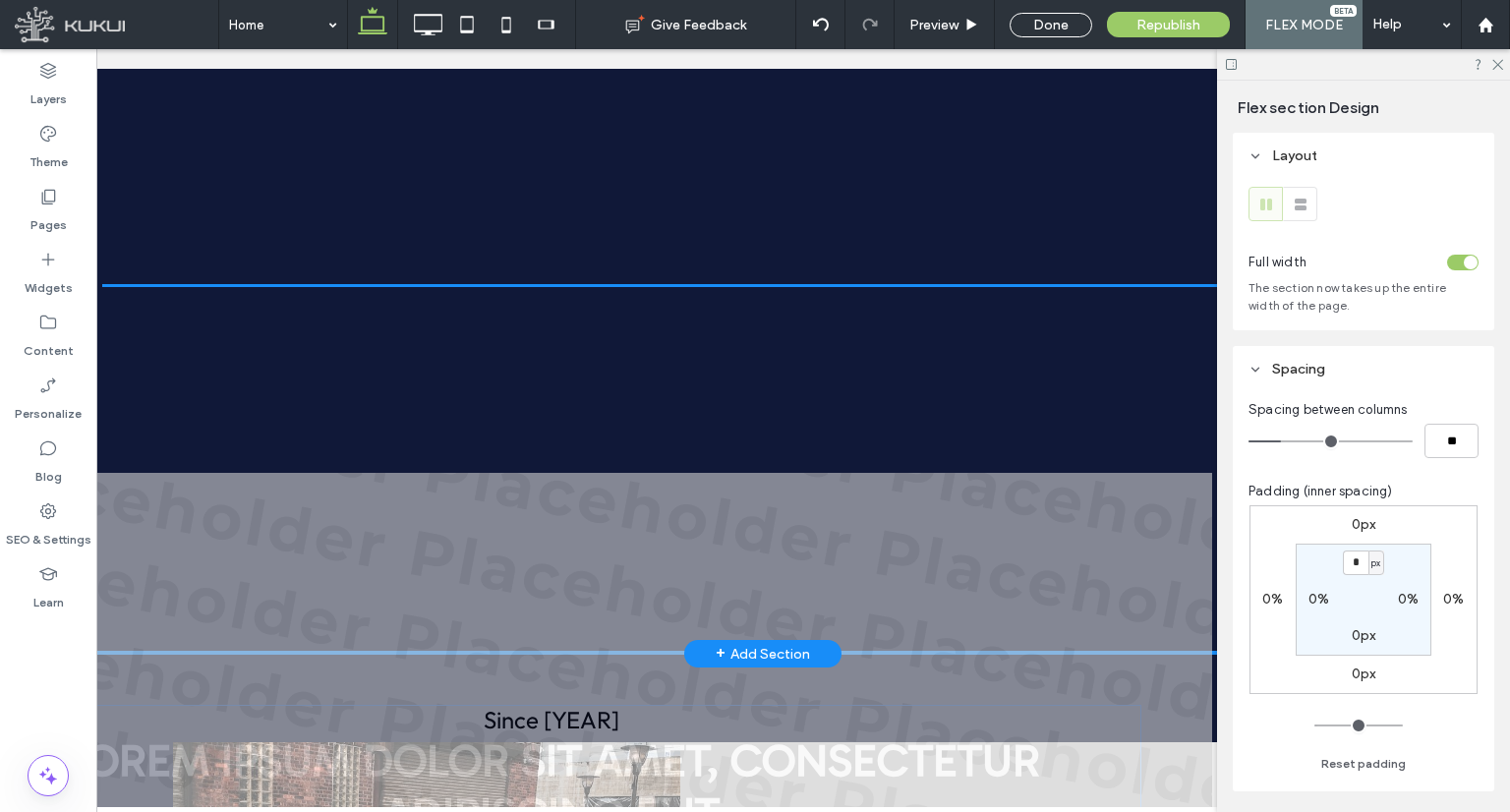 drag, startPoint x: 1331, startPoint y: 550, endPoint x: 1128, endPoint y: 519, distance: 205.35335 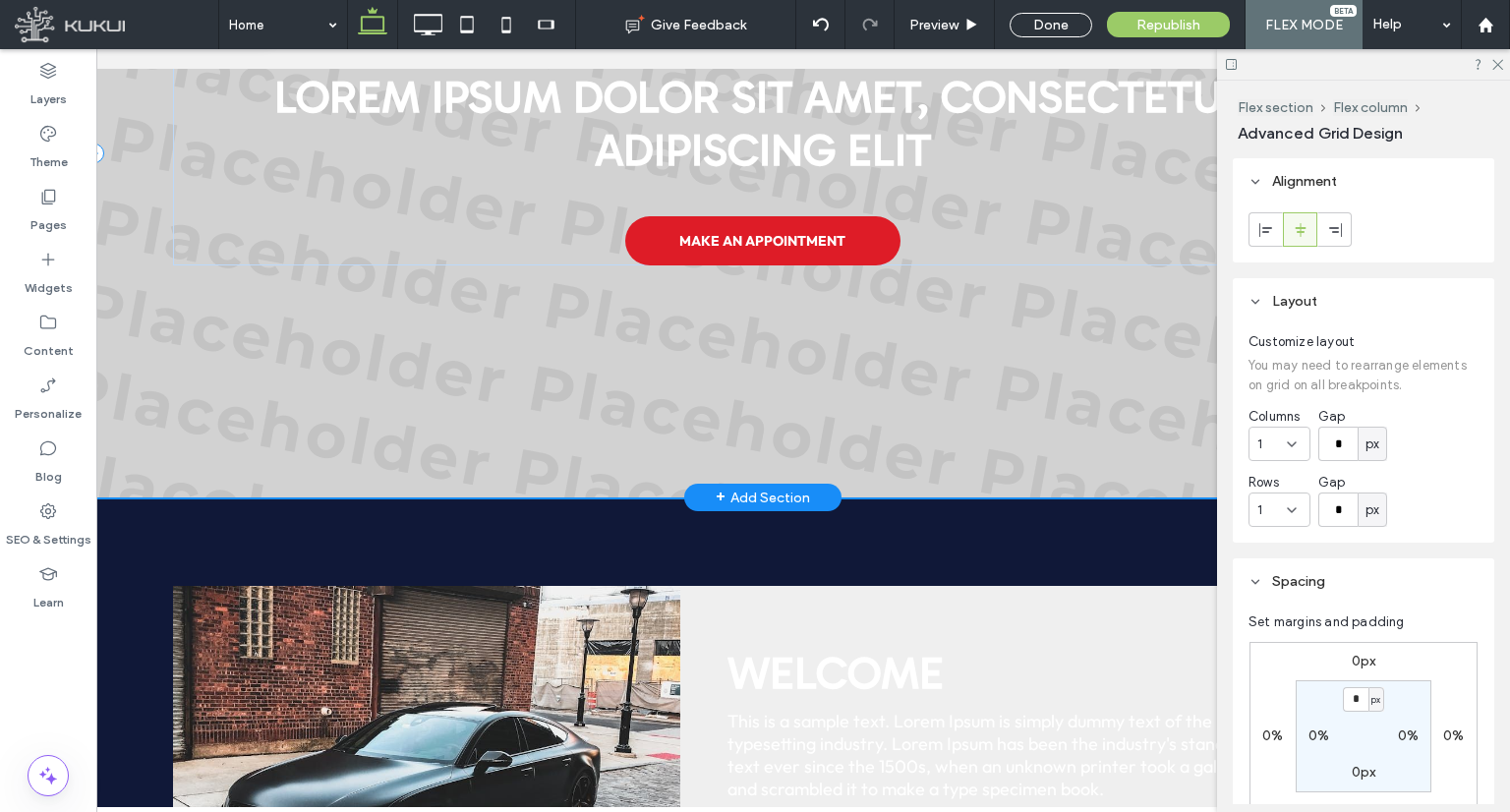 scroll, scrollTop: 0, scrollLeft: 20, axis: horizontal 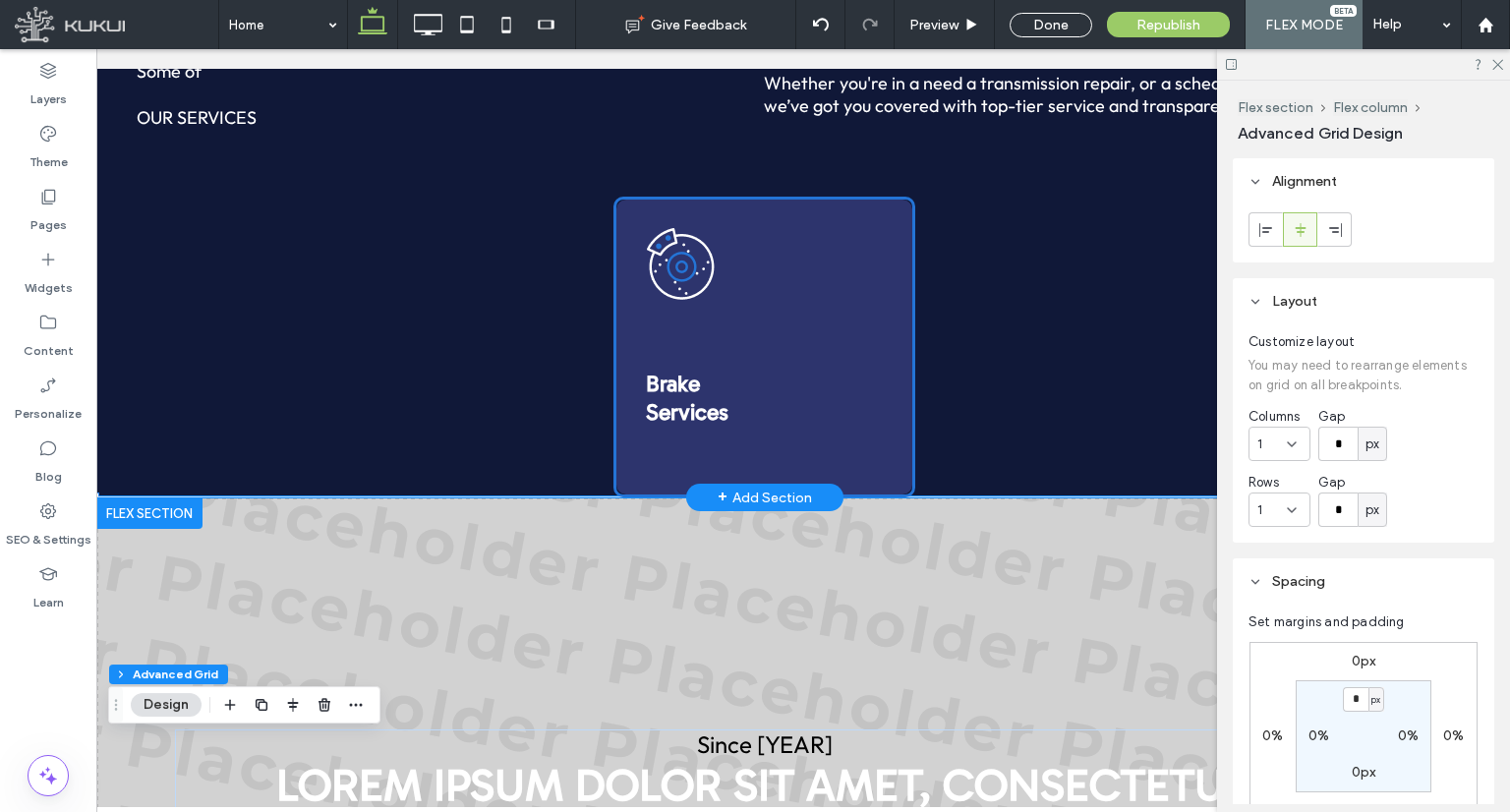 click at bounding box center (764, 347) 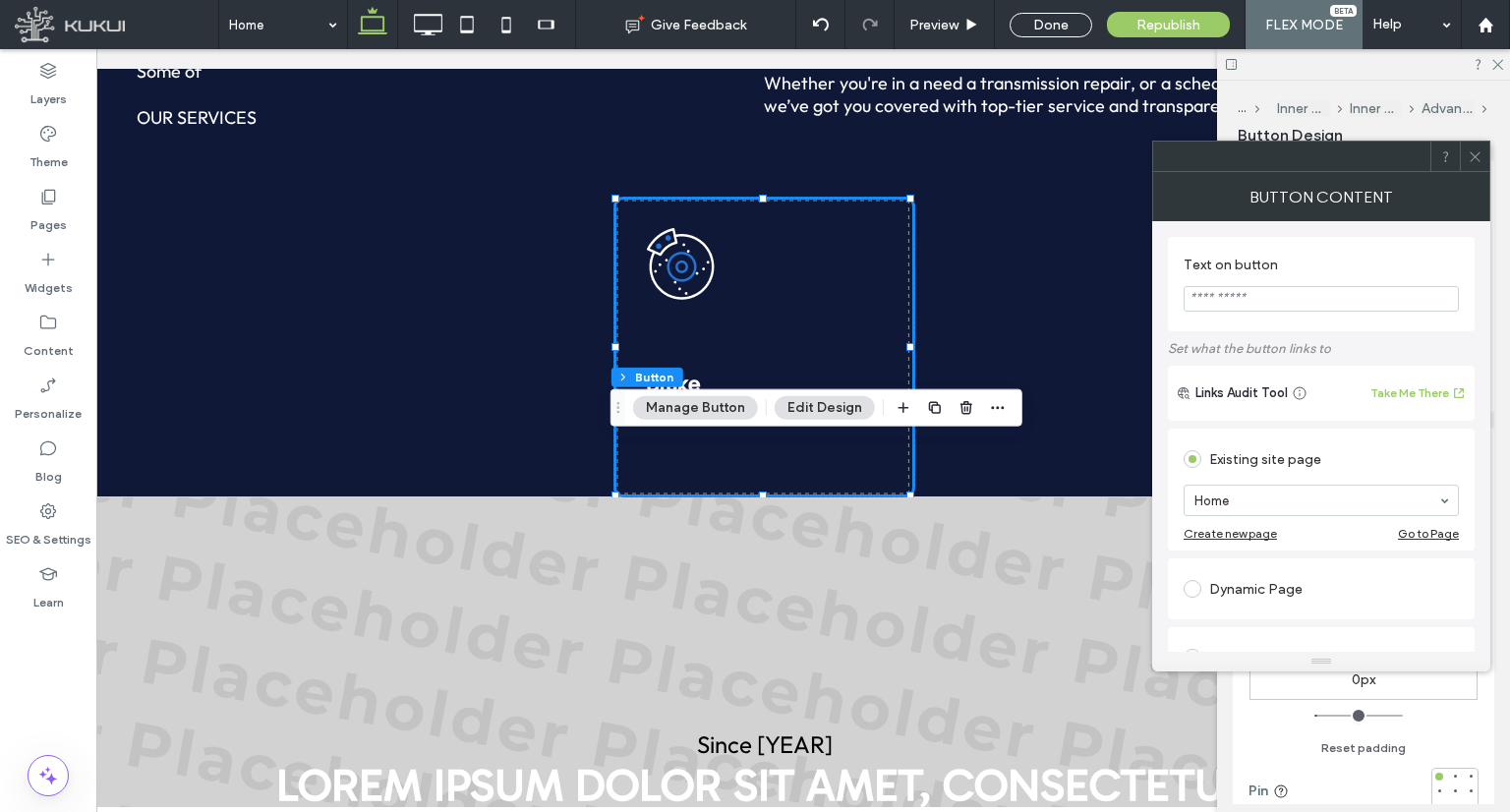 click 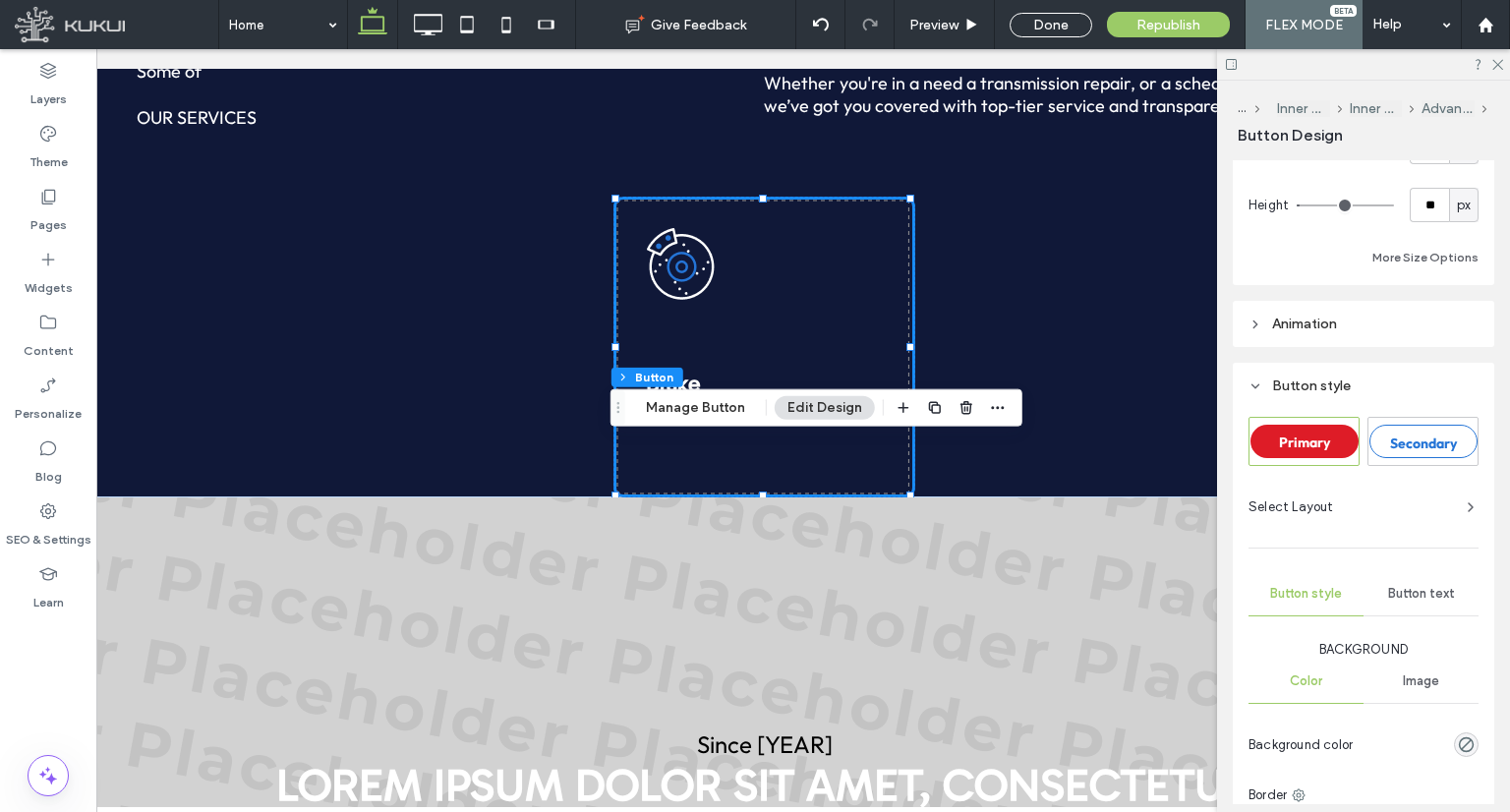 scroll, scrollTop: 1038, scrollLeft: 0, axis: vertical 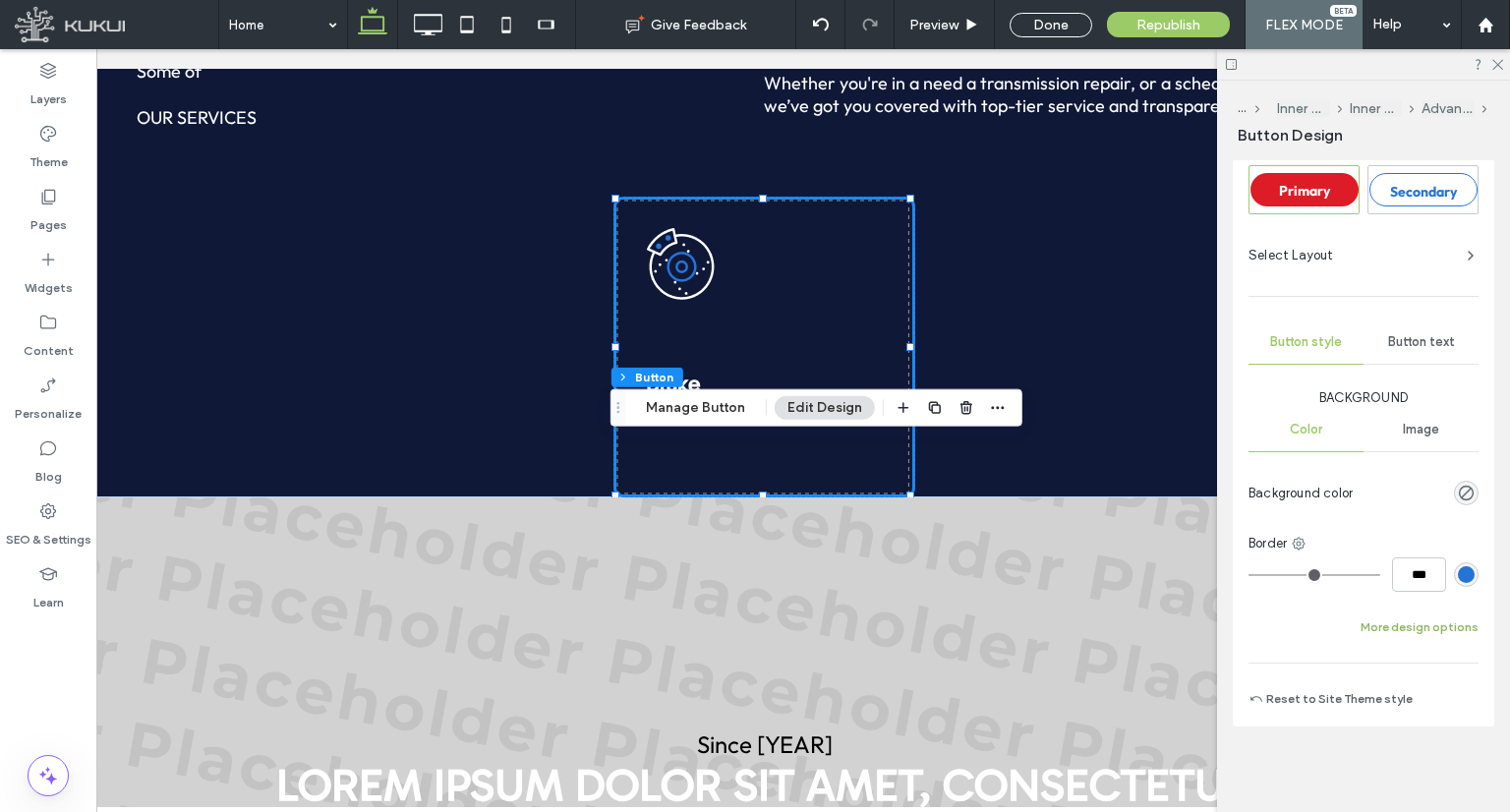 click on "More design options" at bounding box center (1420, 627) 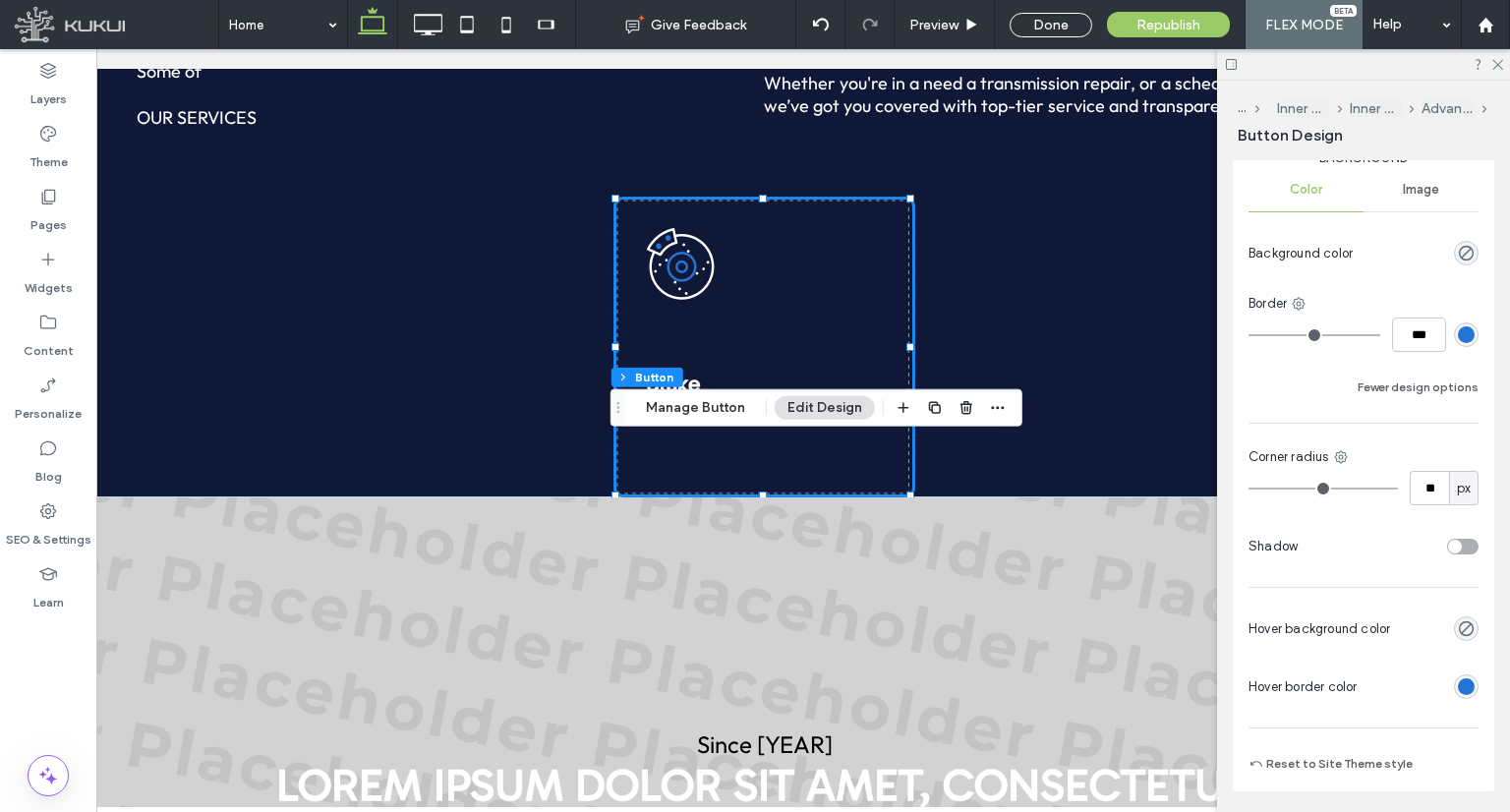 scroll, scrollTop: 1342, scrollLeft: 0, axis: vertical 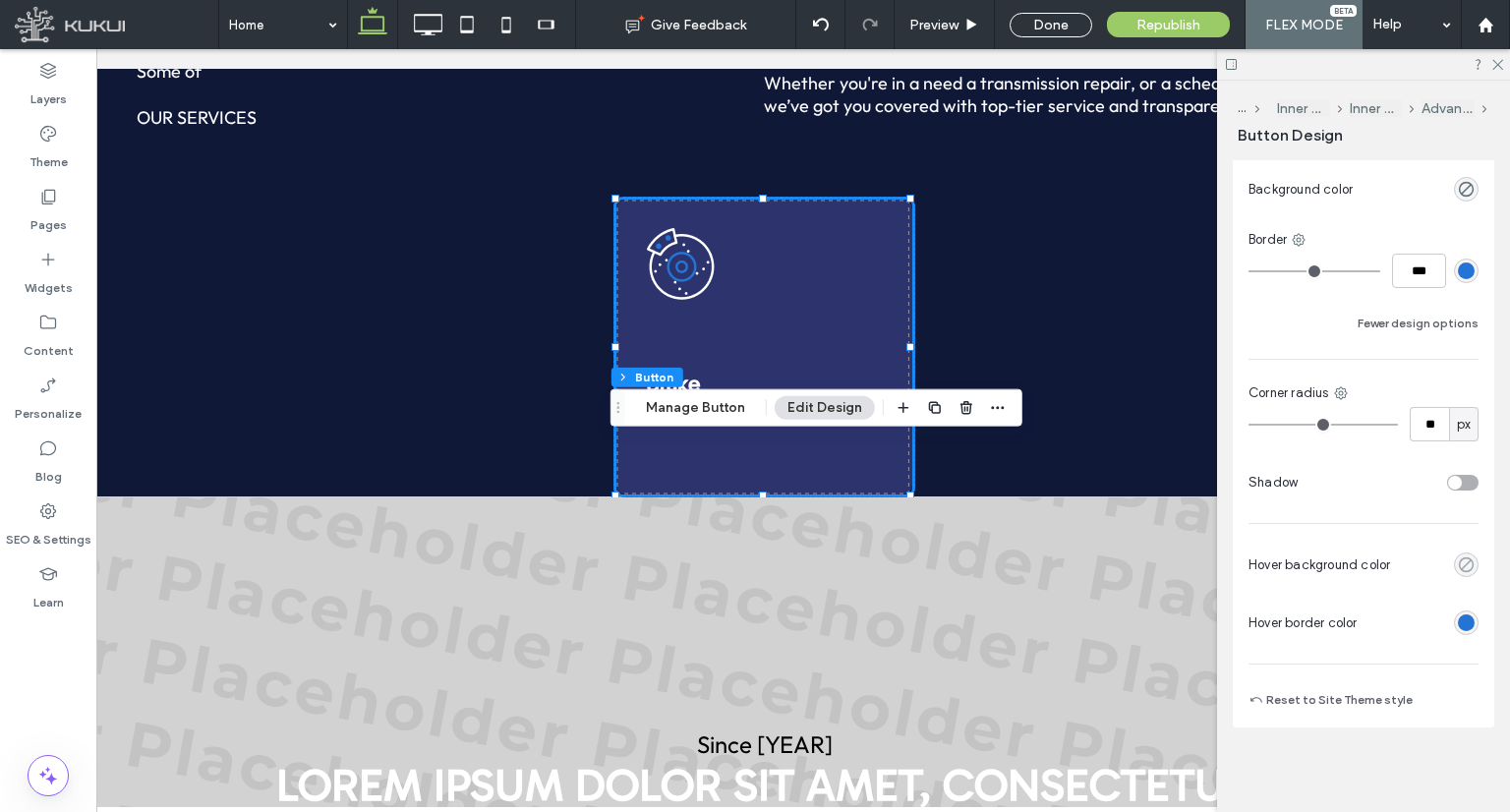 click 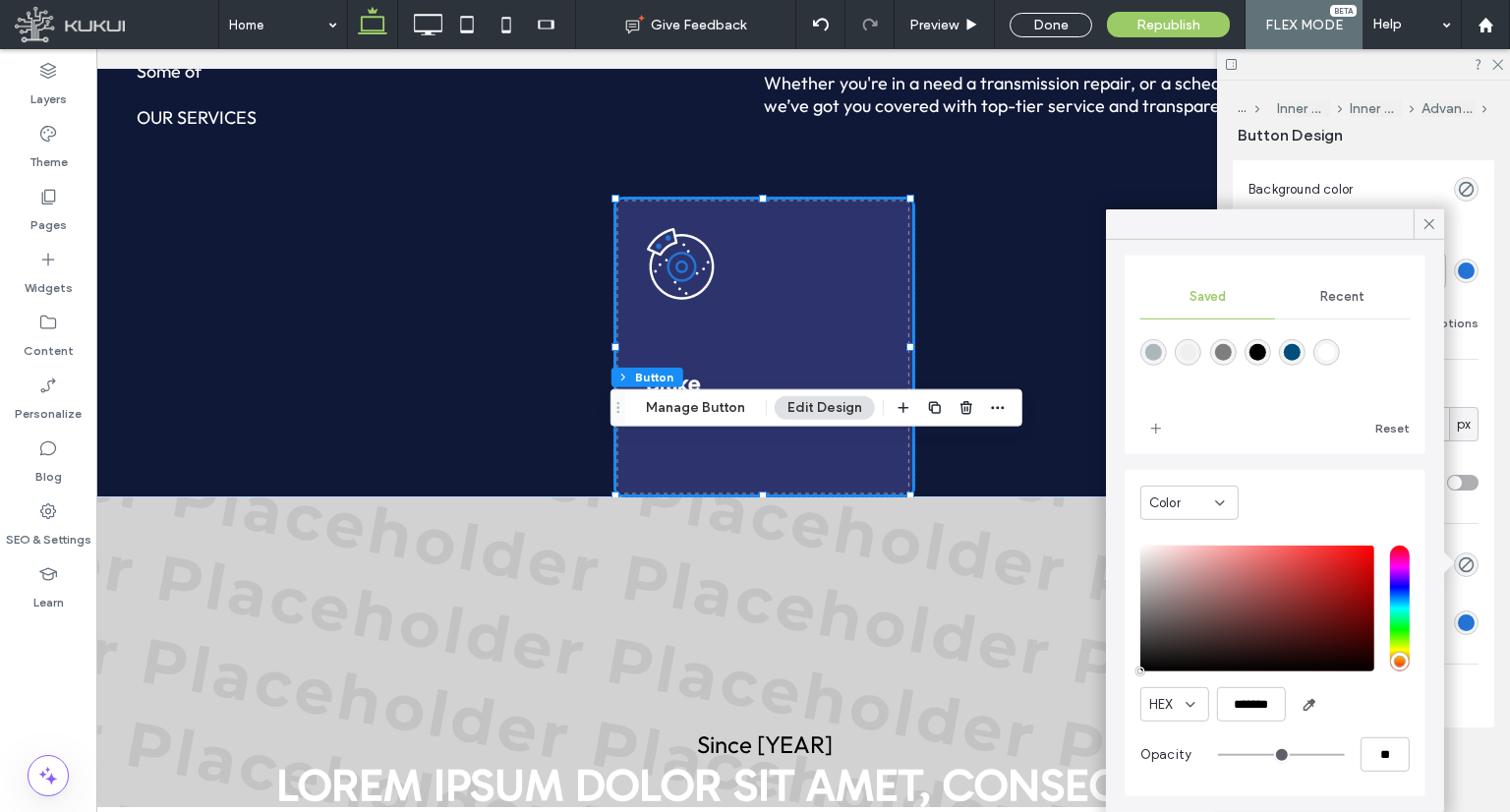 scroll, scrollTop: 0, scrollLeft: 0, axis: both 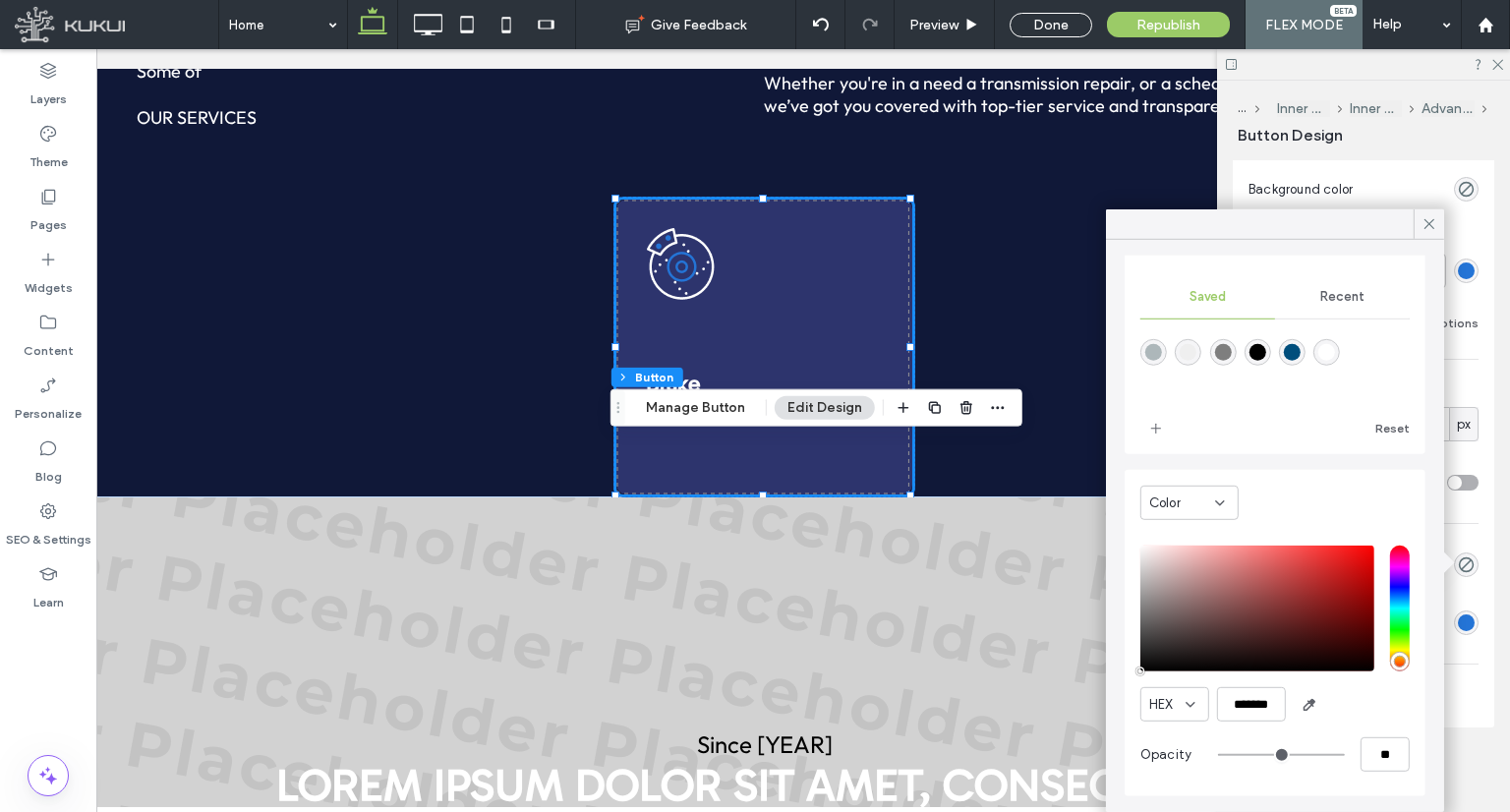 click on "Color" at bounding box center [1182, 502] 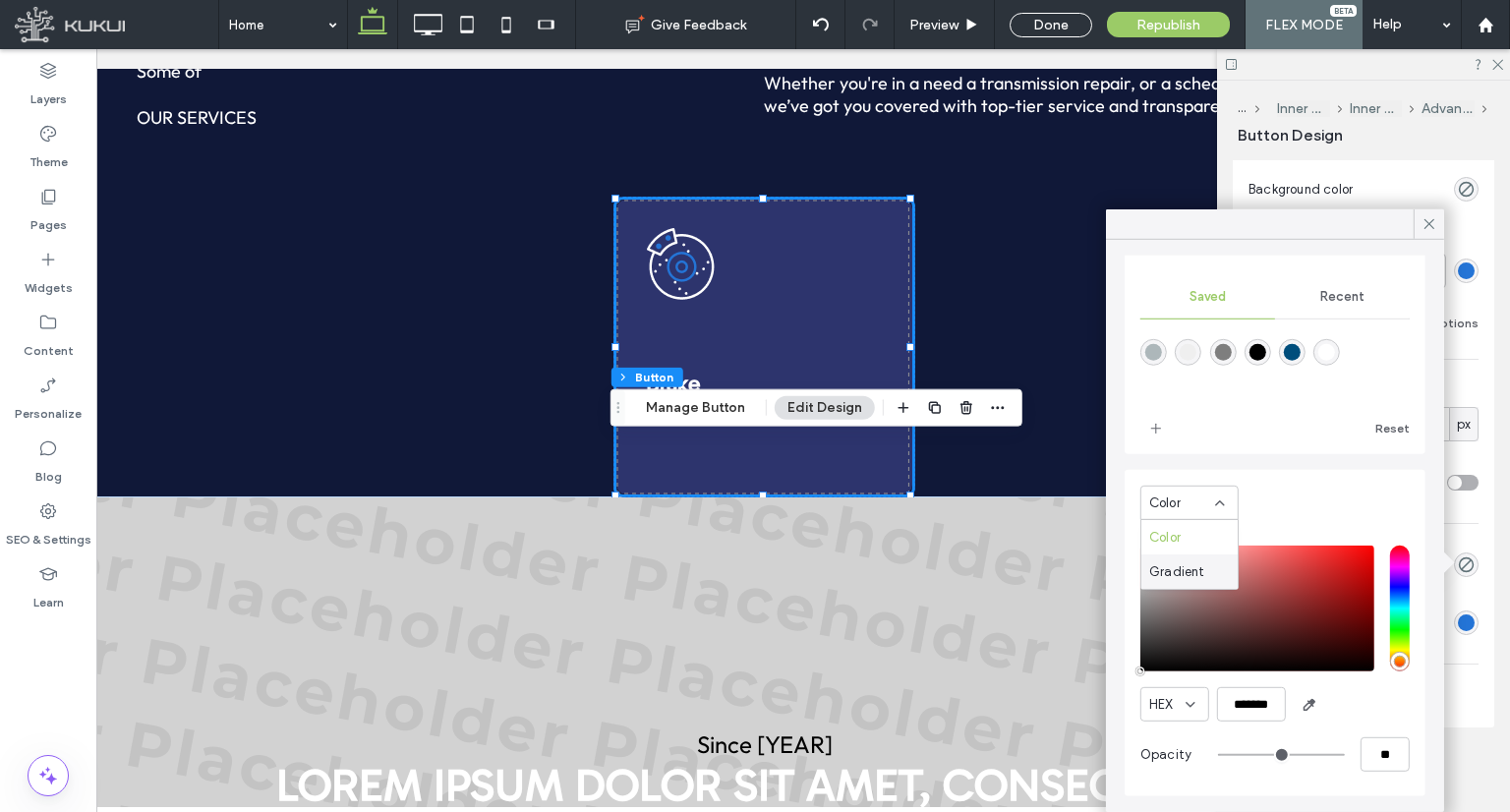 click on "Gradient" at bounding box center (1177, 572) 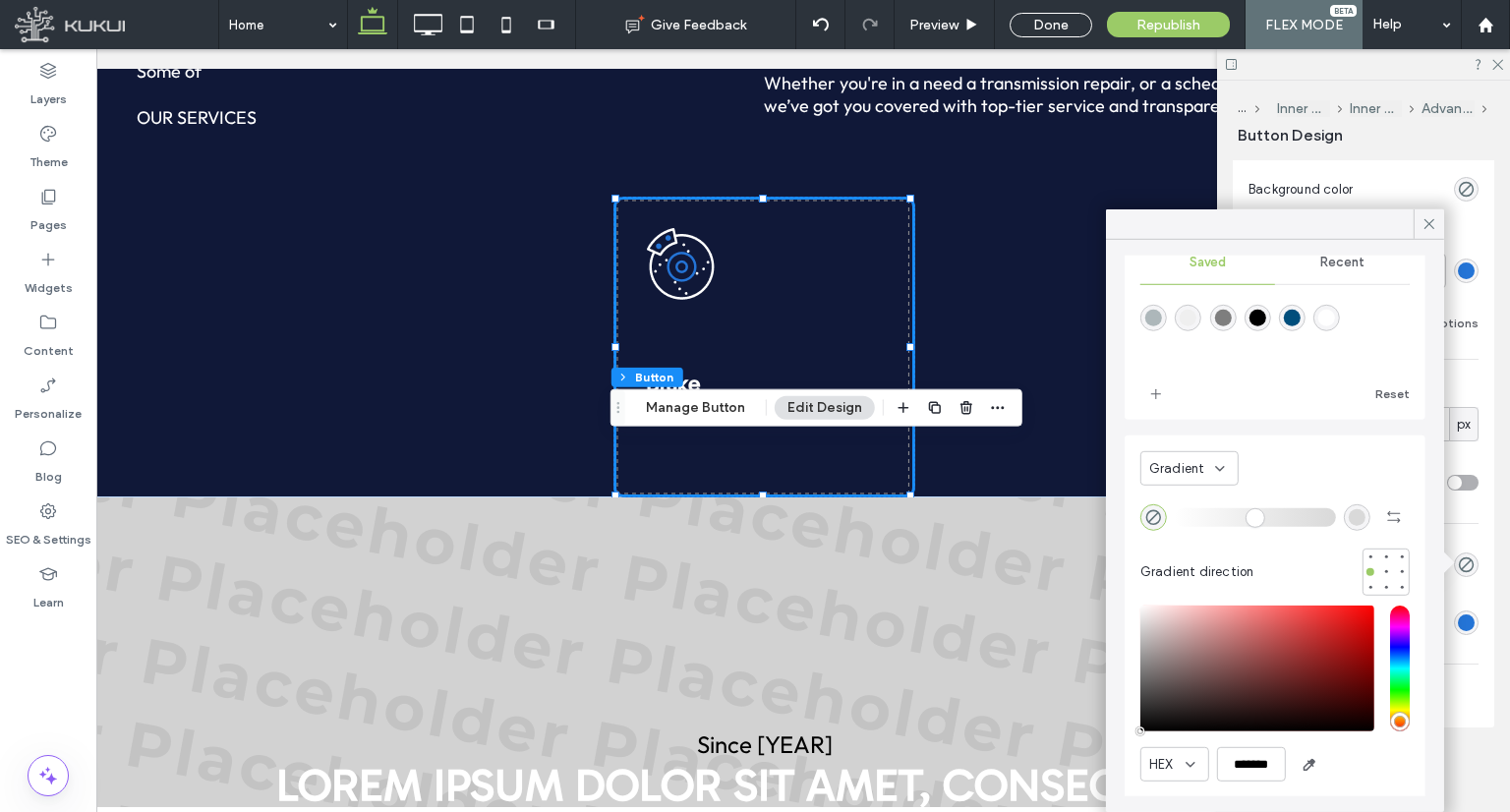 scroll, scrollTop: 99, scrollLeft: 0, axis: vertical 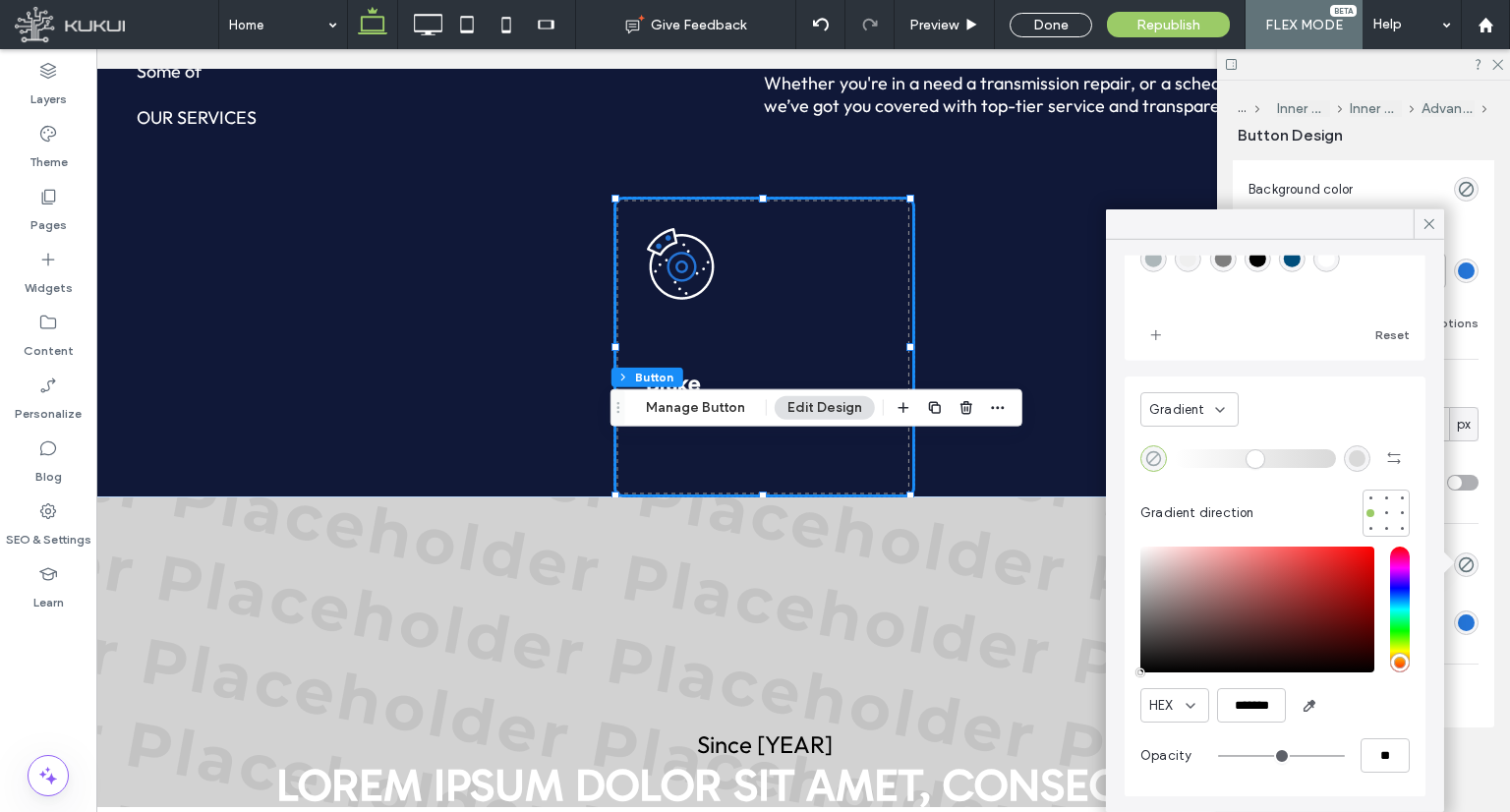 click 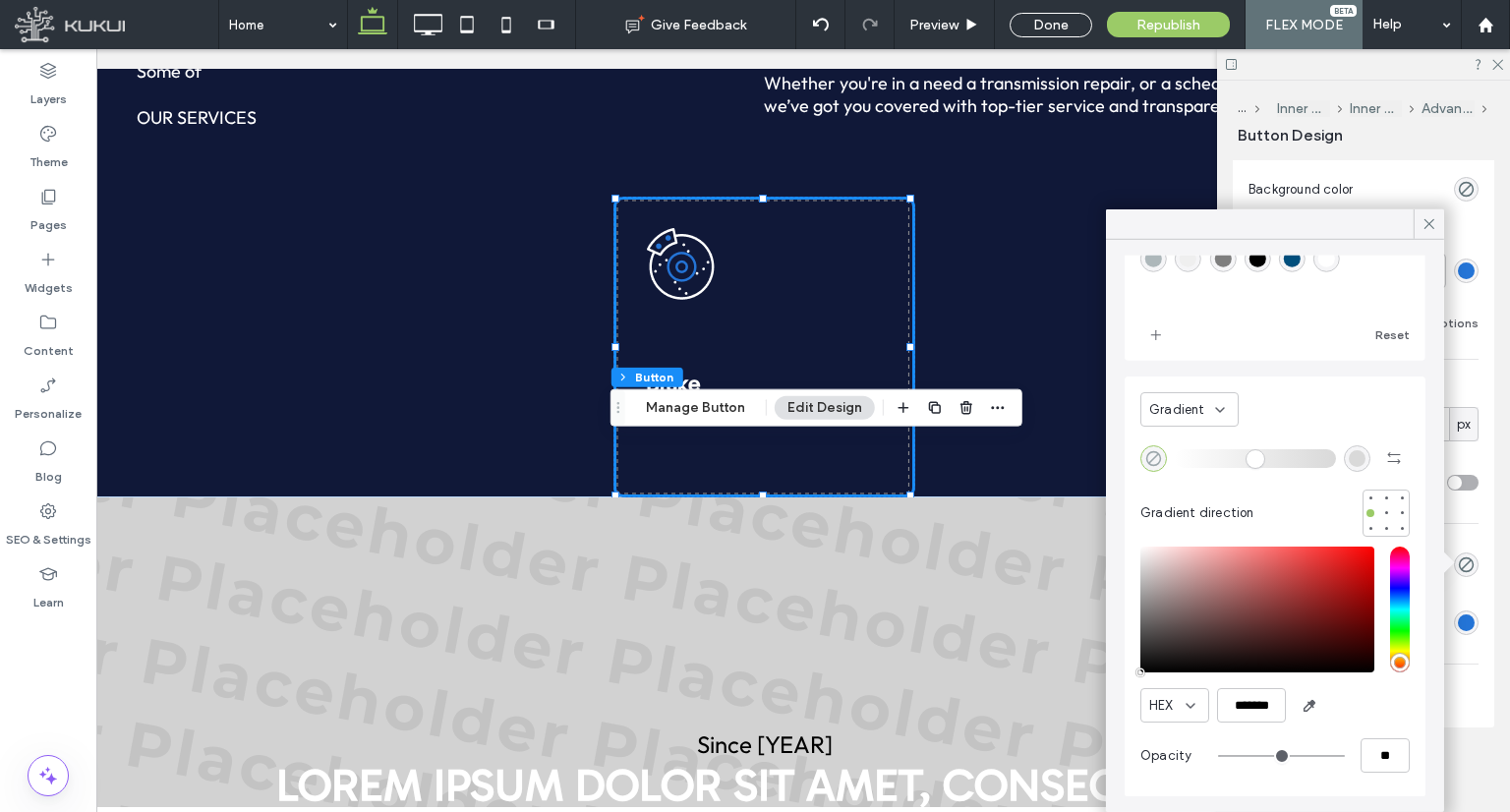 click 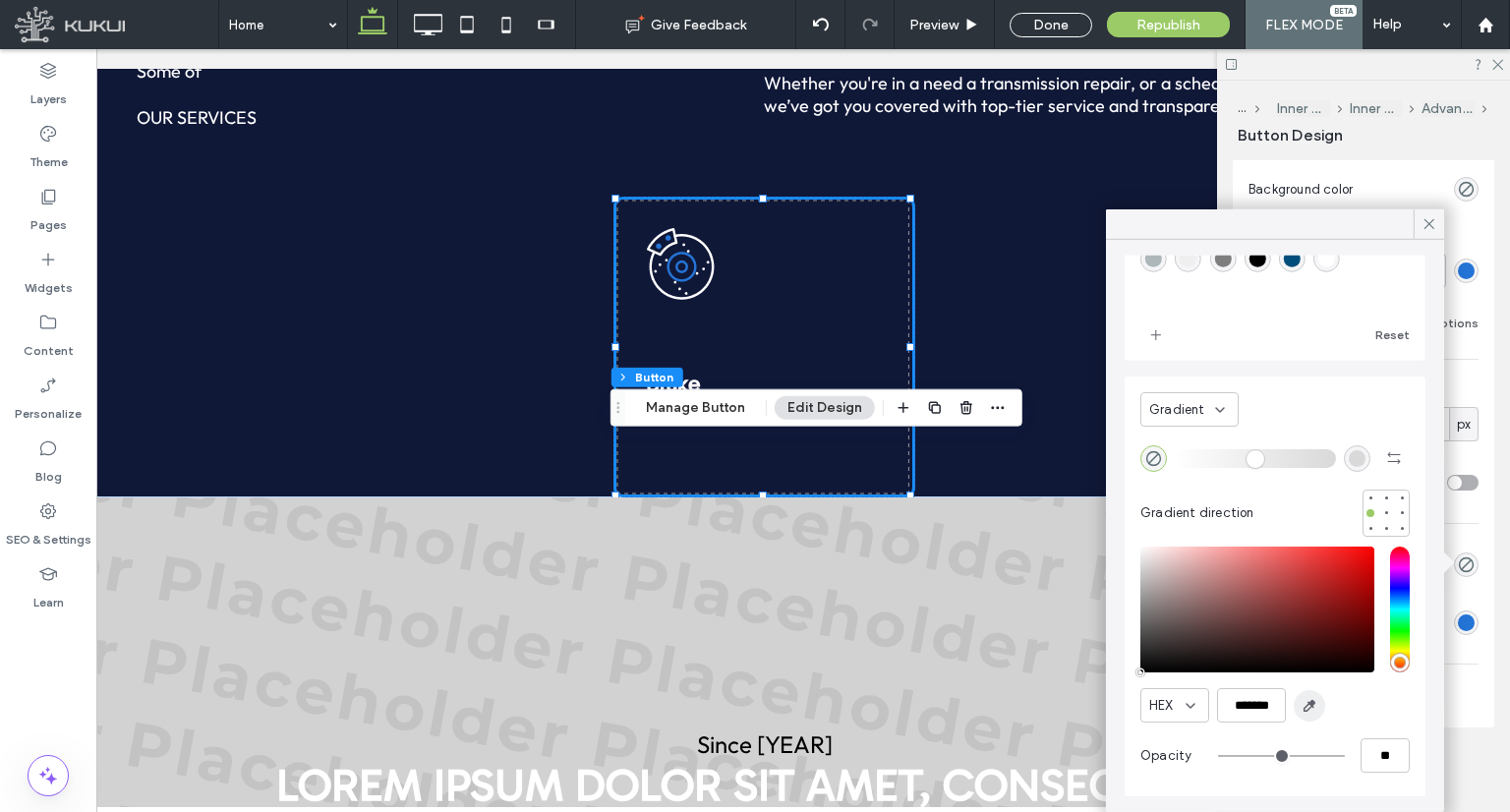 click 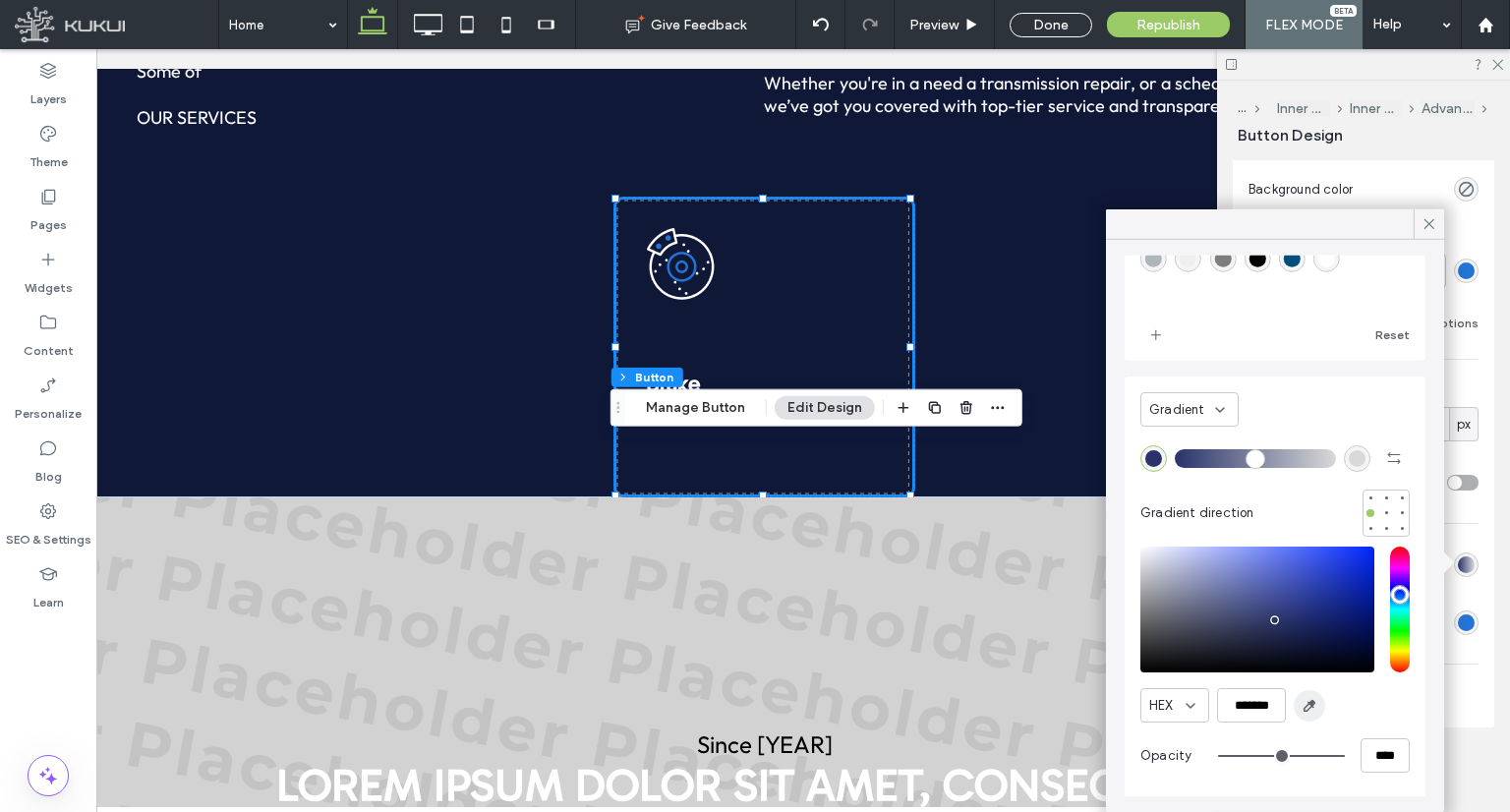 type on "*******" 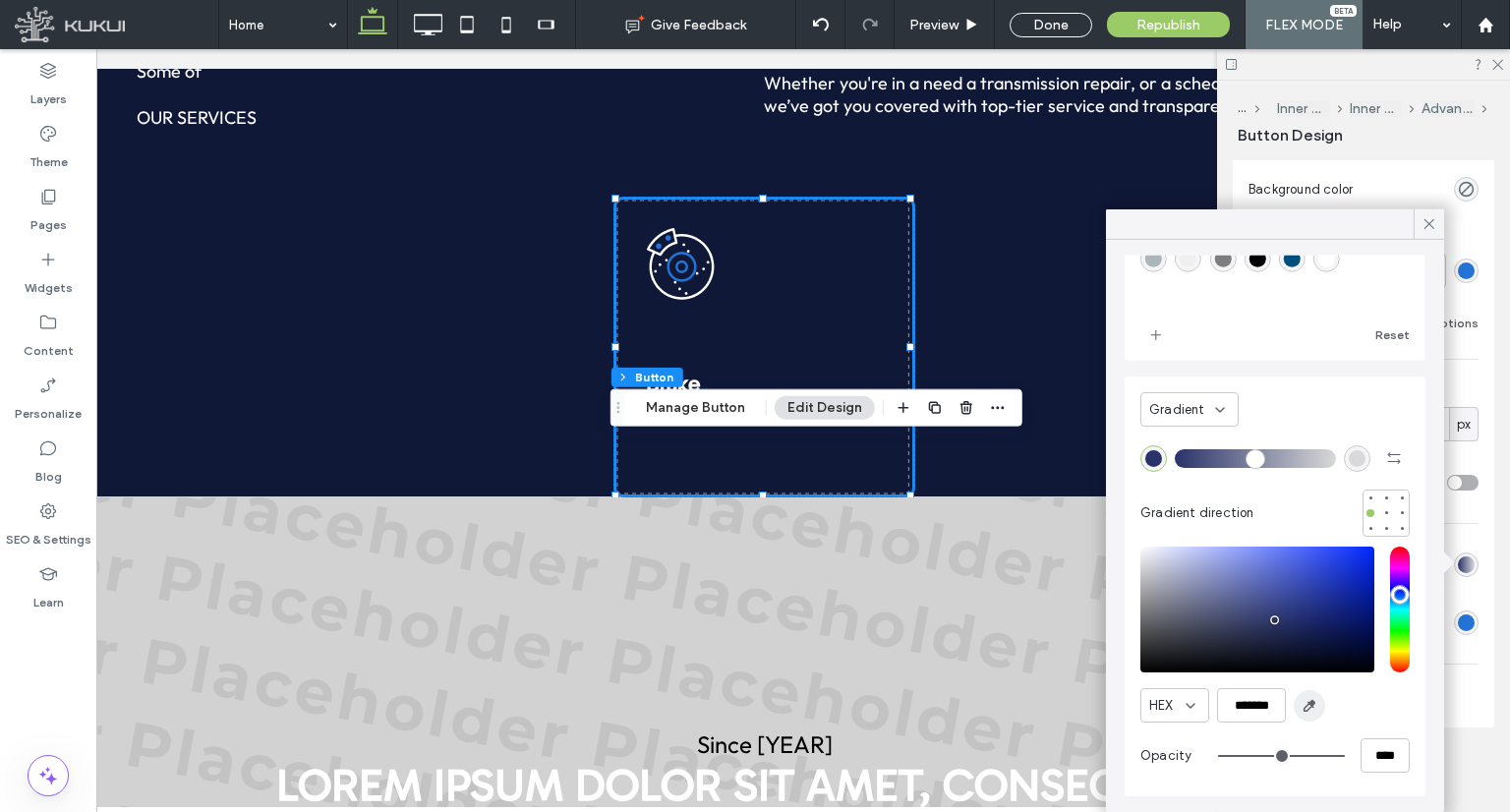 type on "***" 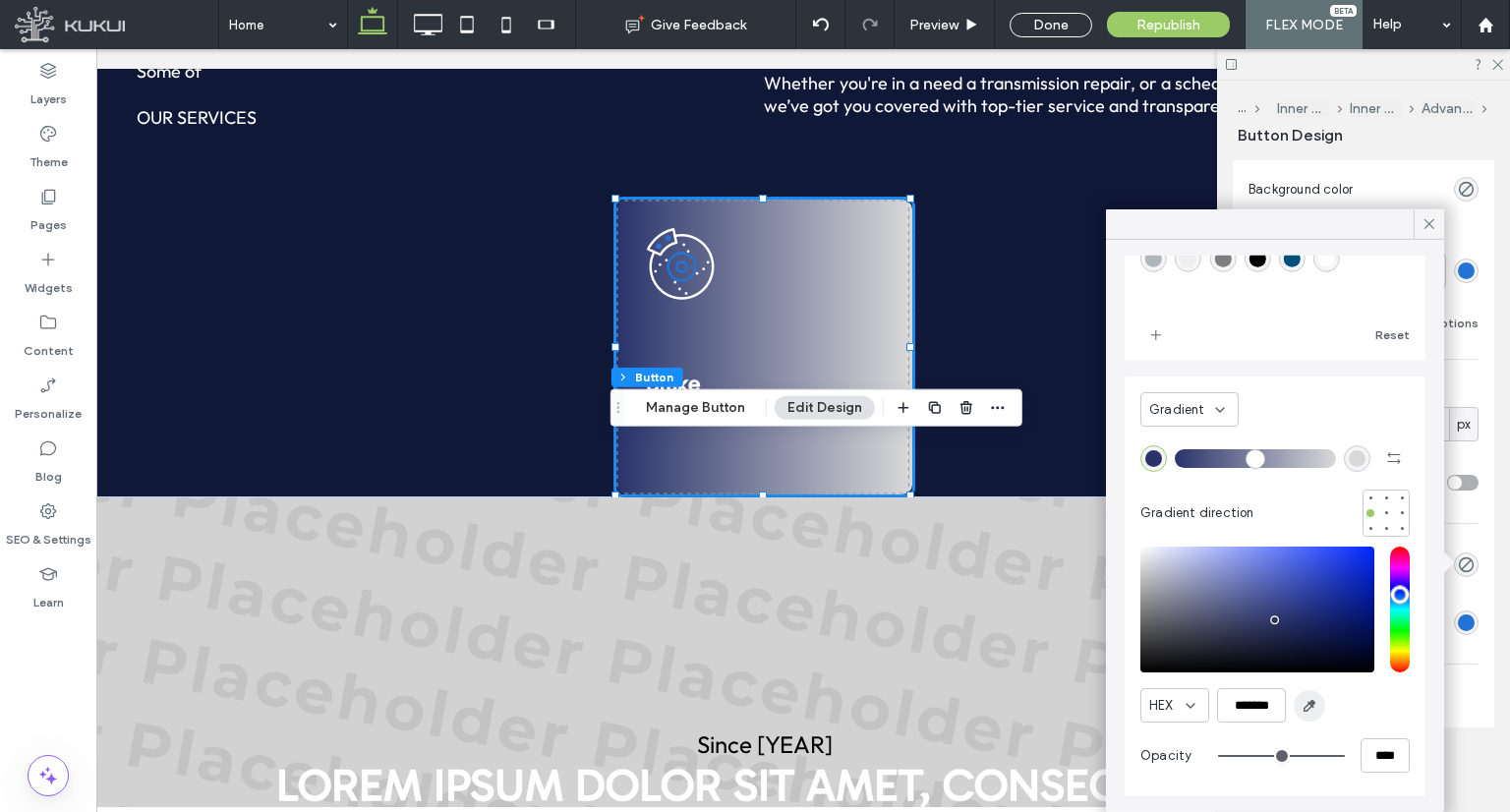 click at bounding box center (1309, 706) 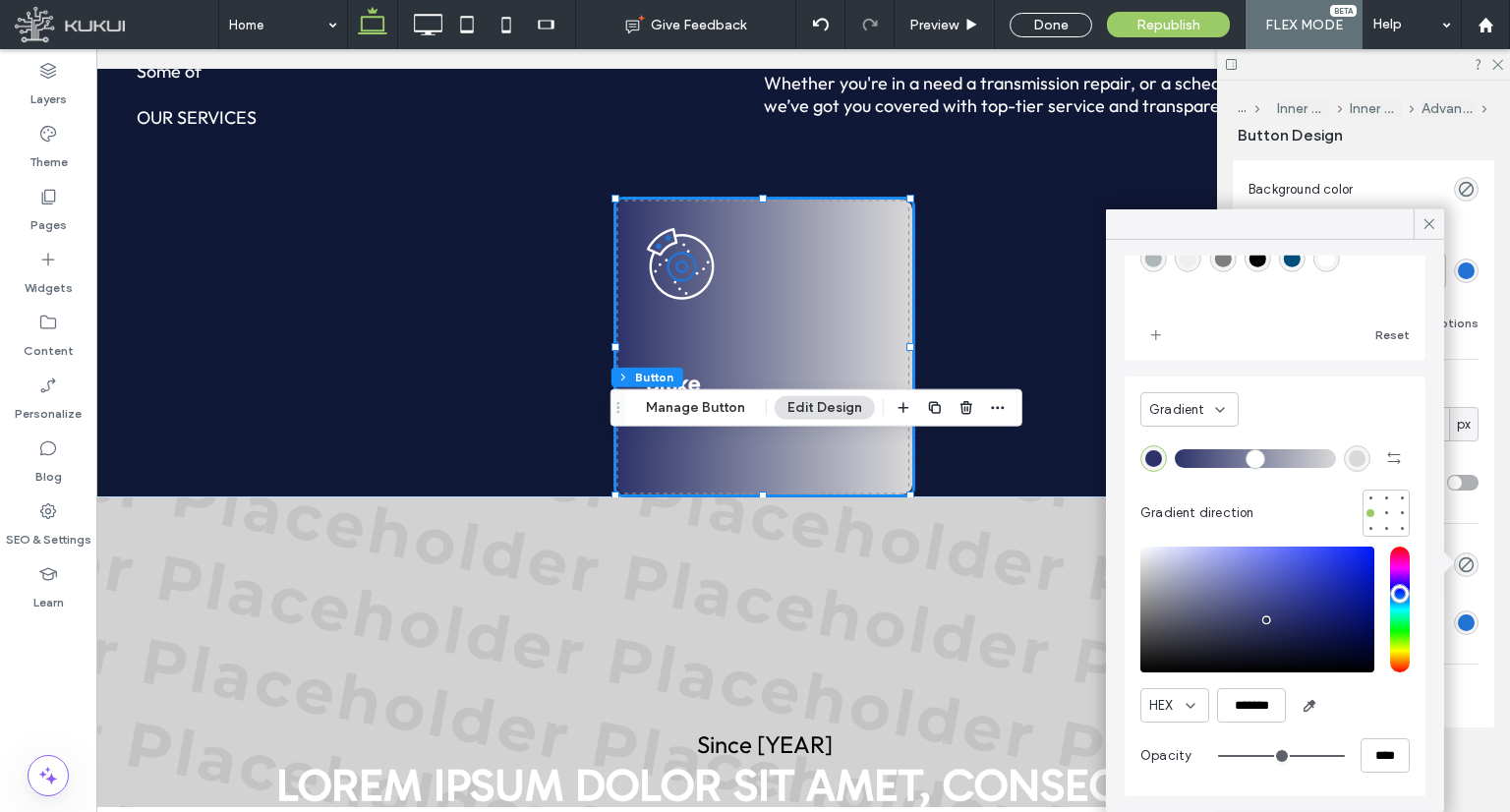 click at bounding box center [1357, 457] 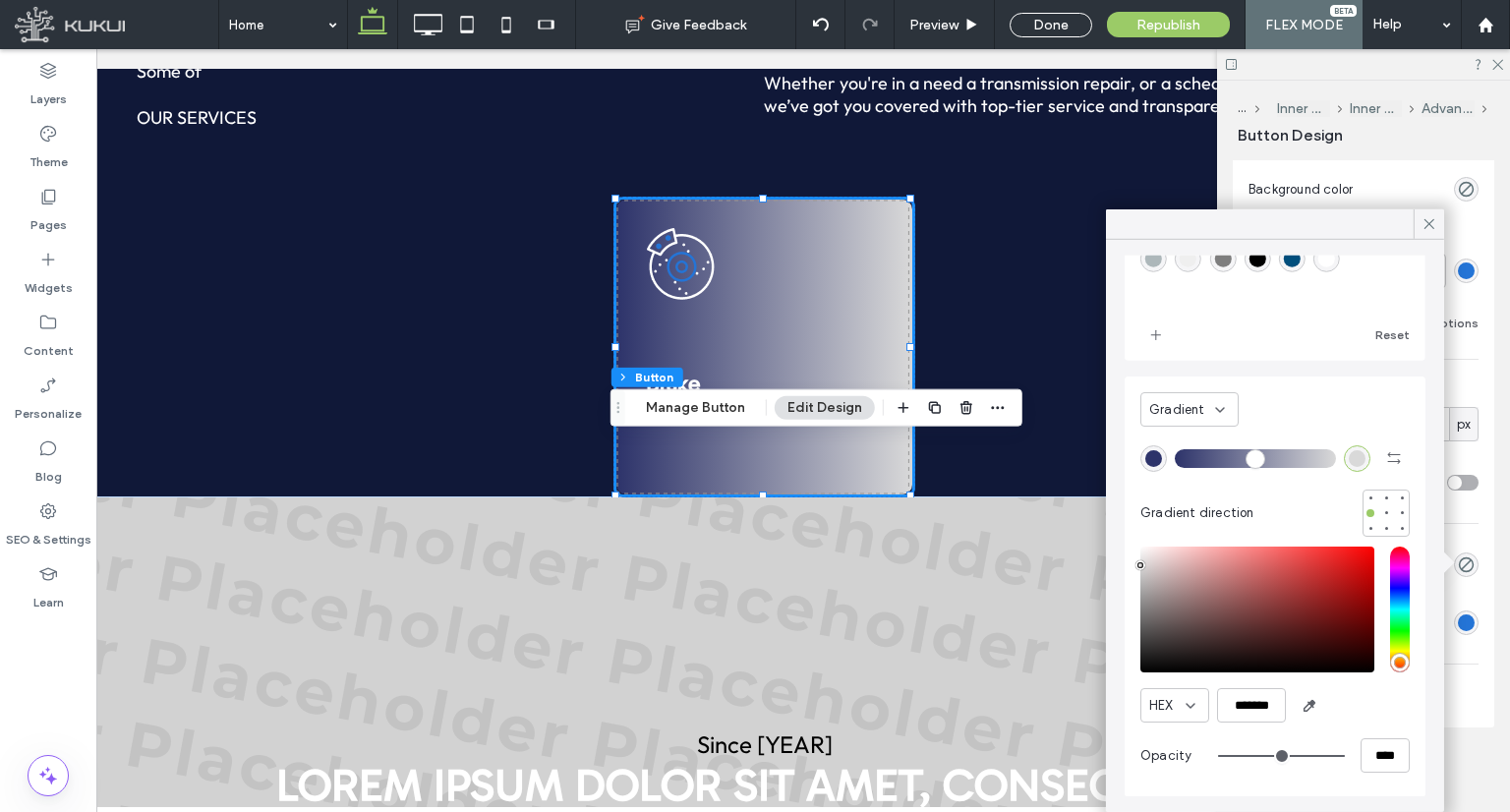 click at bounding box center [1140, 565] 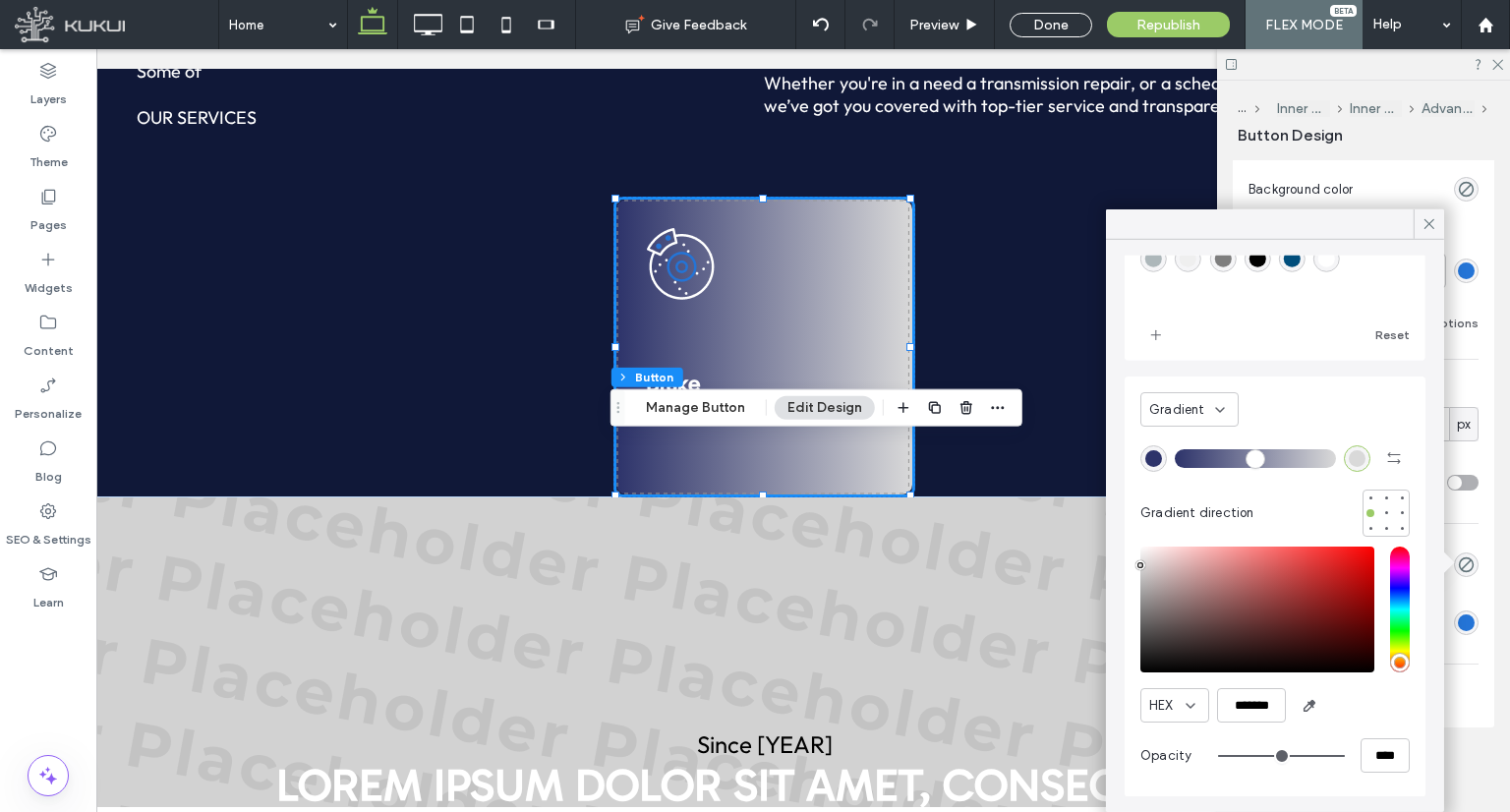 drag, startPoint x: 1140, startPoint y: 566, endPoint x: 1140, endPoint y: 551, distance: 15 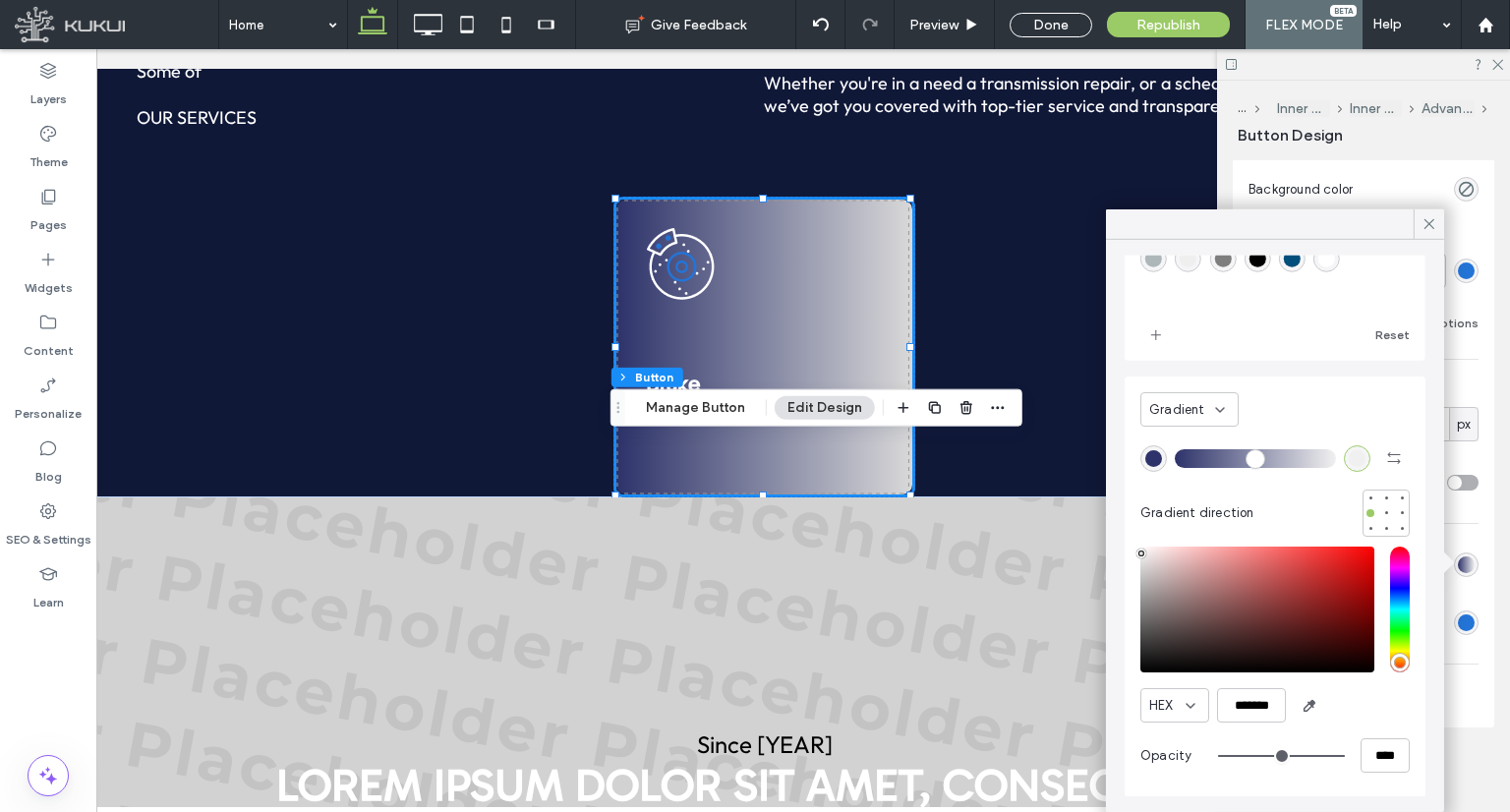 type on "*******" 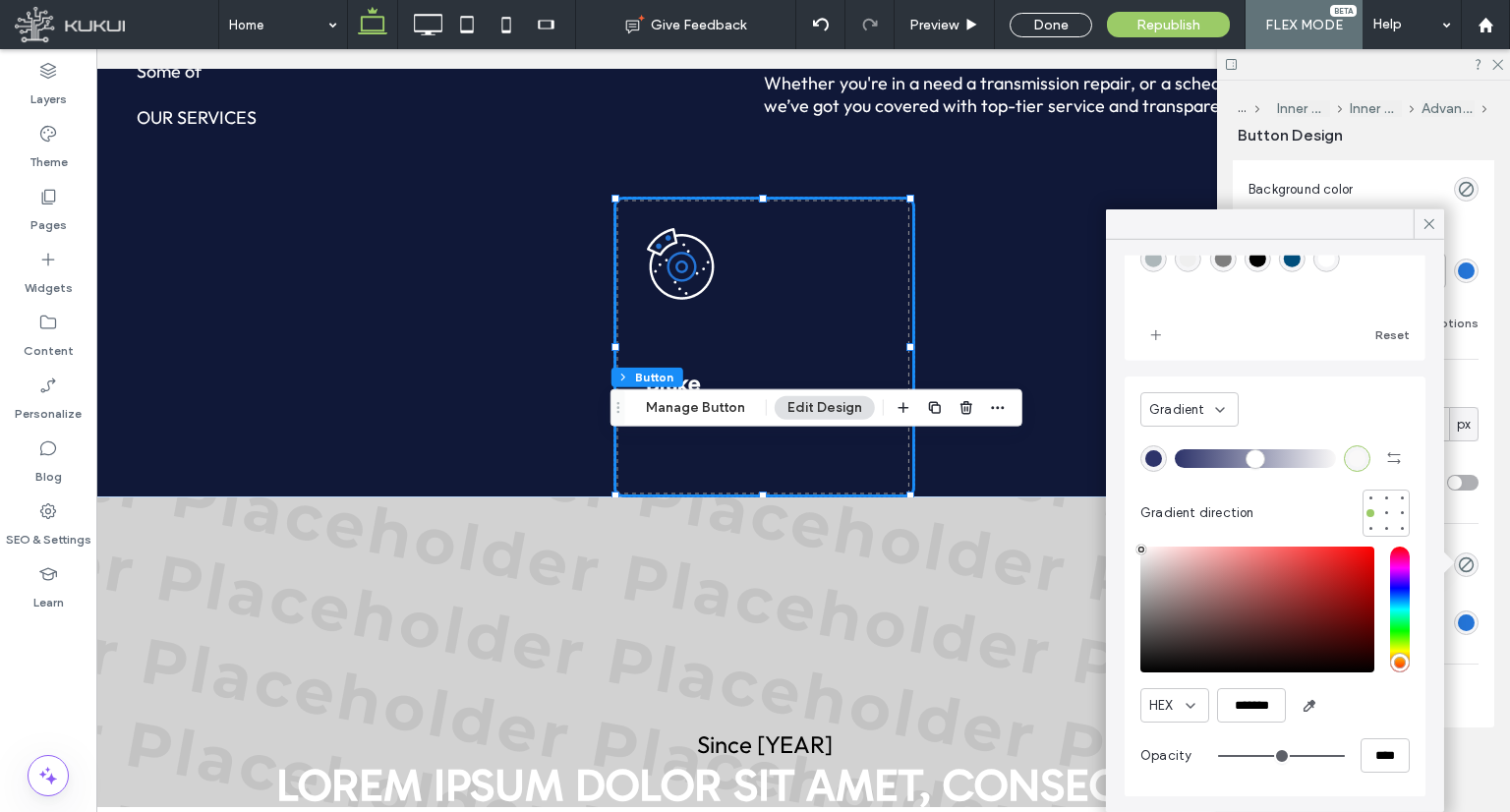 click at bounding box center [1141, 550] 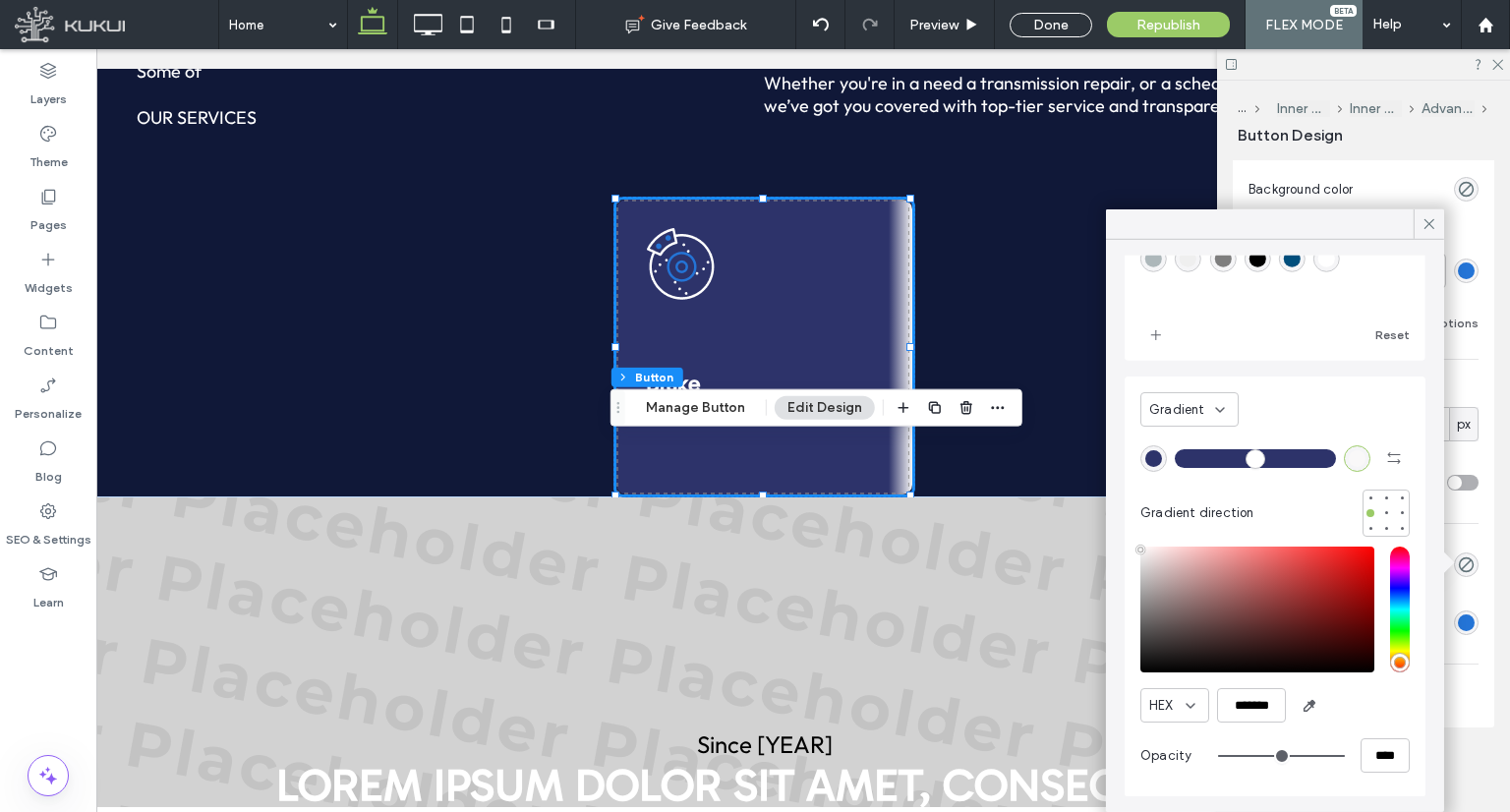 drag, startPoint x: 1197, startPoint y: 453, endPoint x: 1329, endPoint y: 452, distance: 132.00379 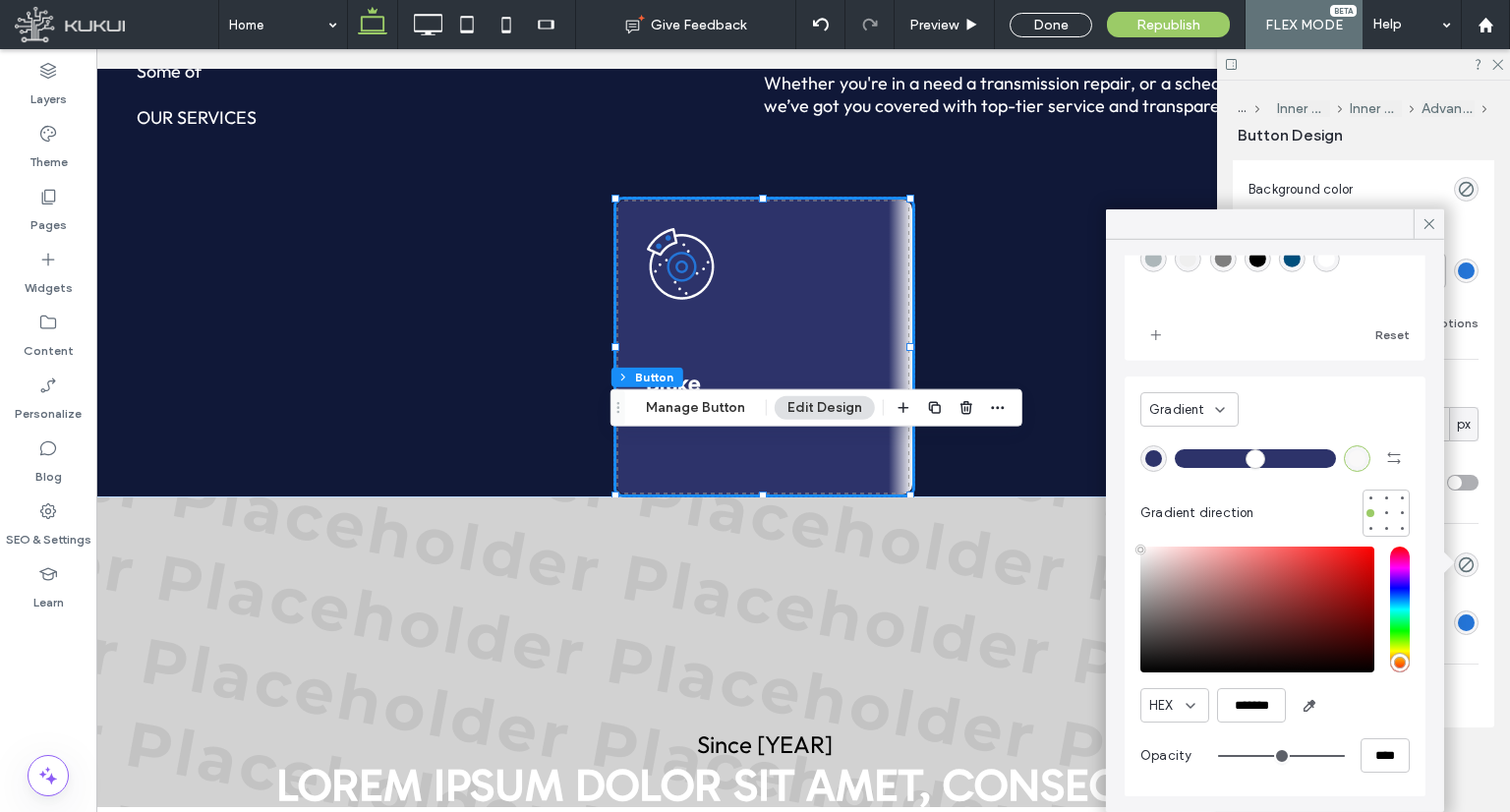 type on "***" 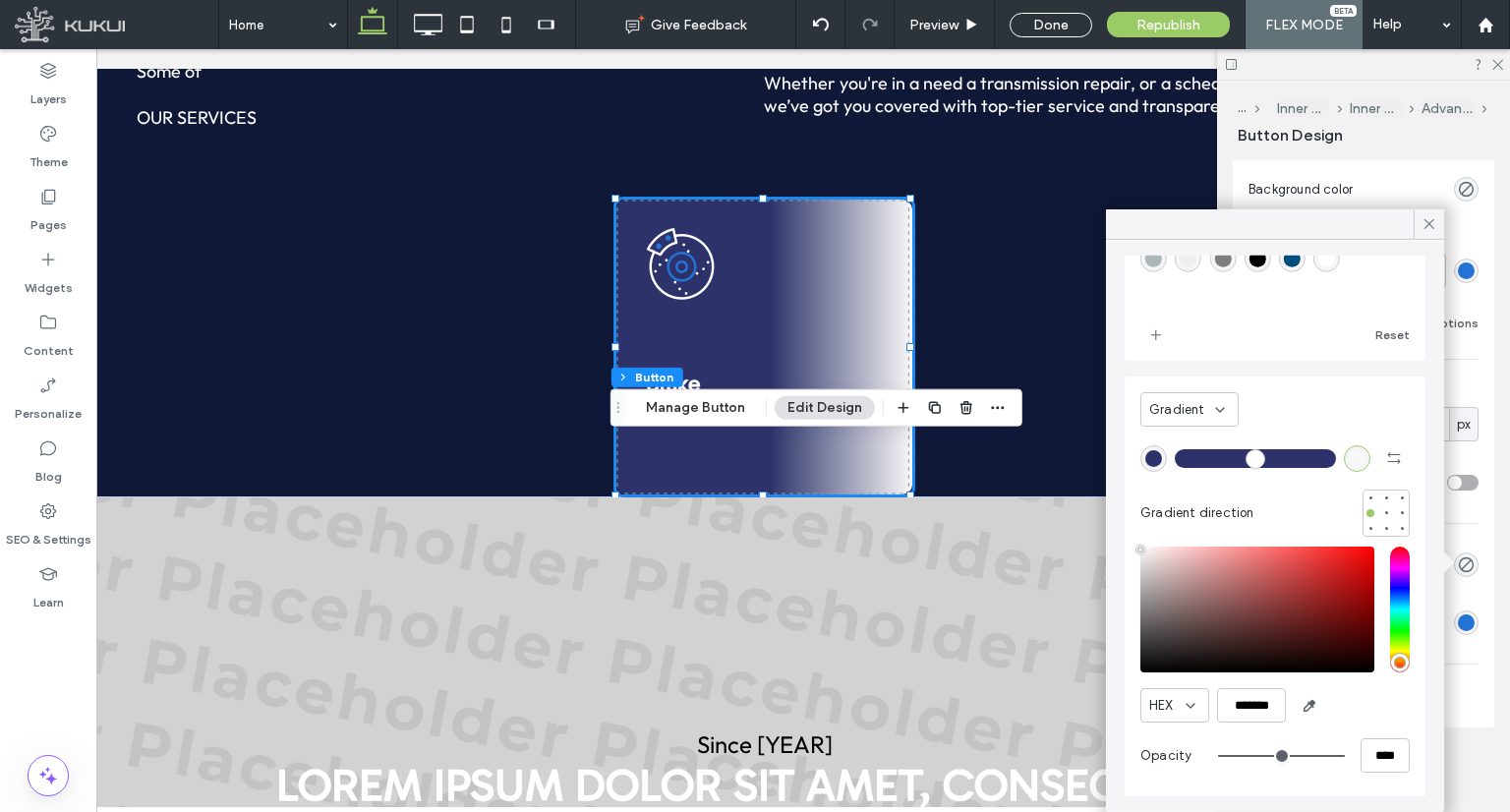 click 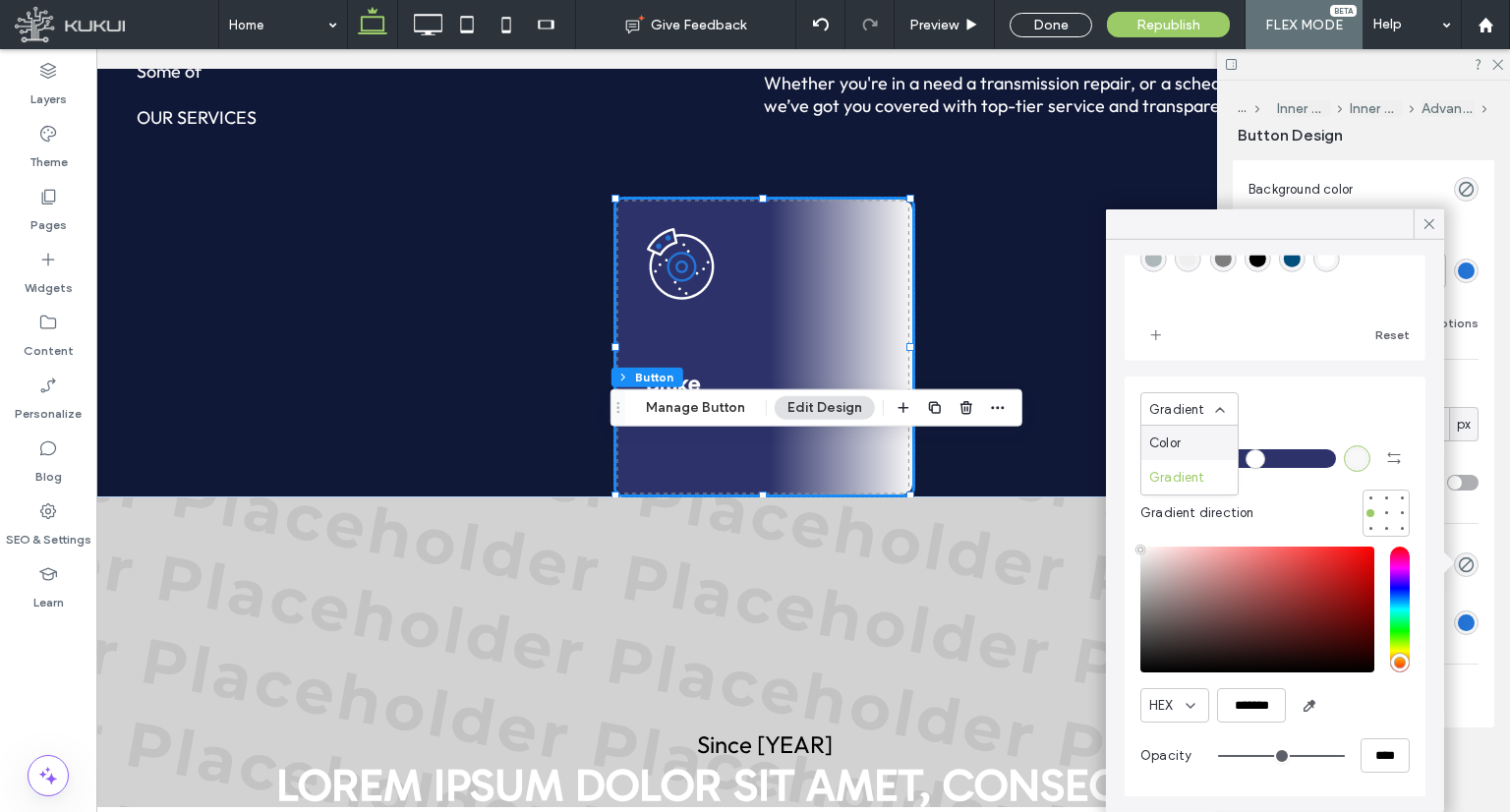 click on "Color" at bounding box center (1165, 443) 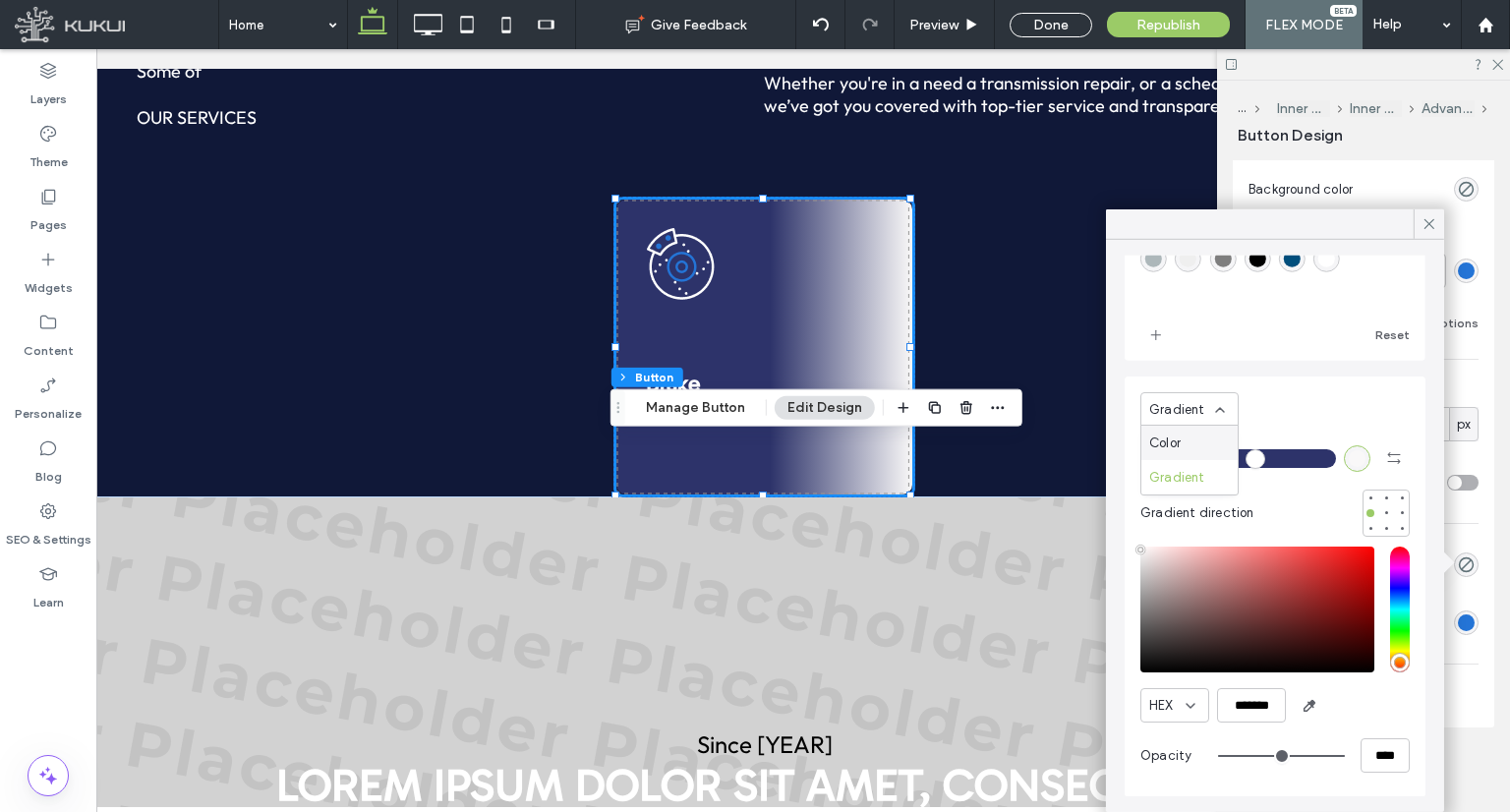 scroll, scrollTop: 157, scrollLeft: 0, axis: vertical 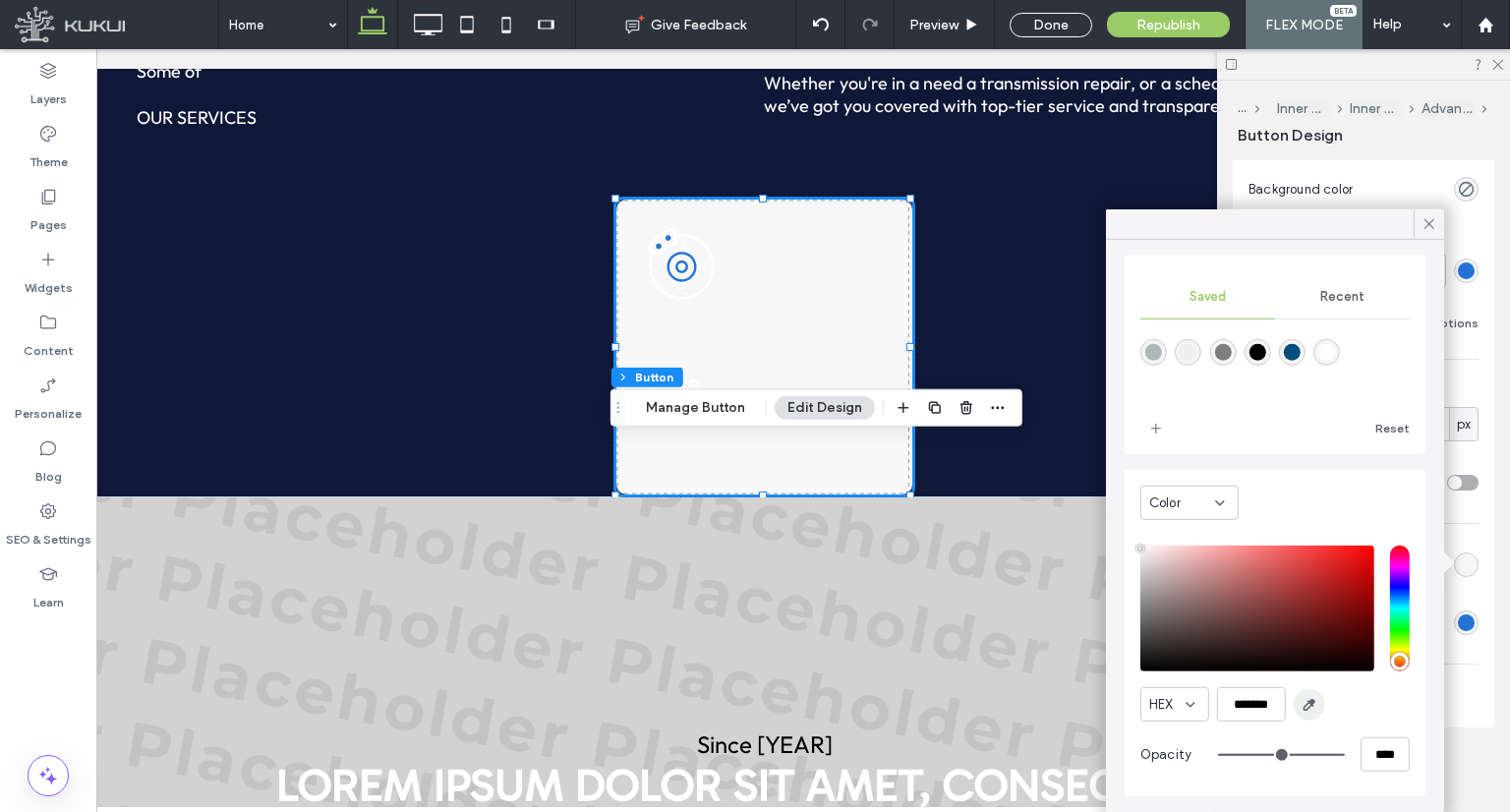 click at bounding box center [1309, 705] 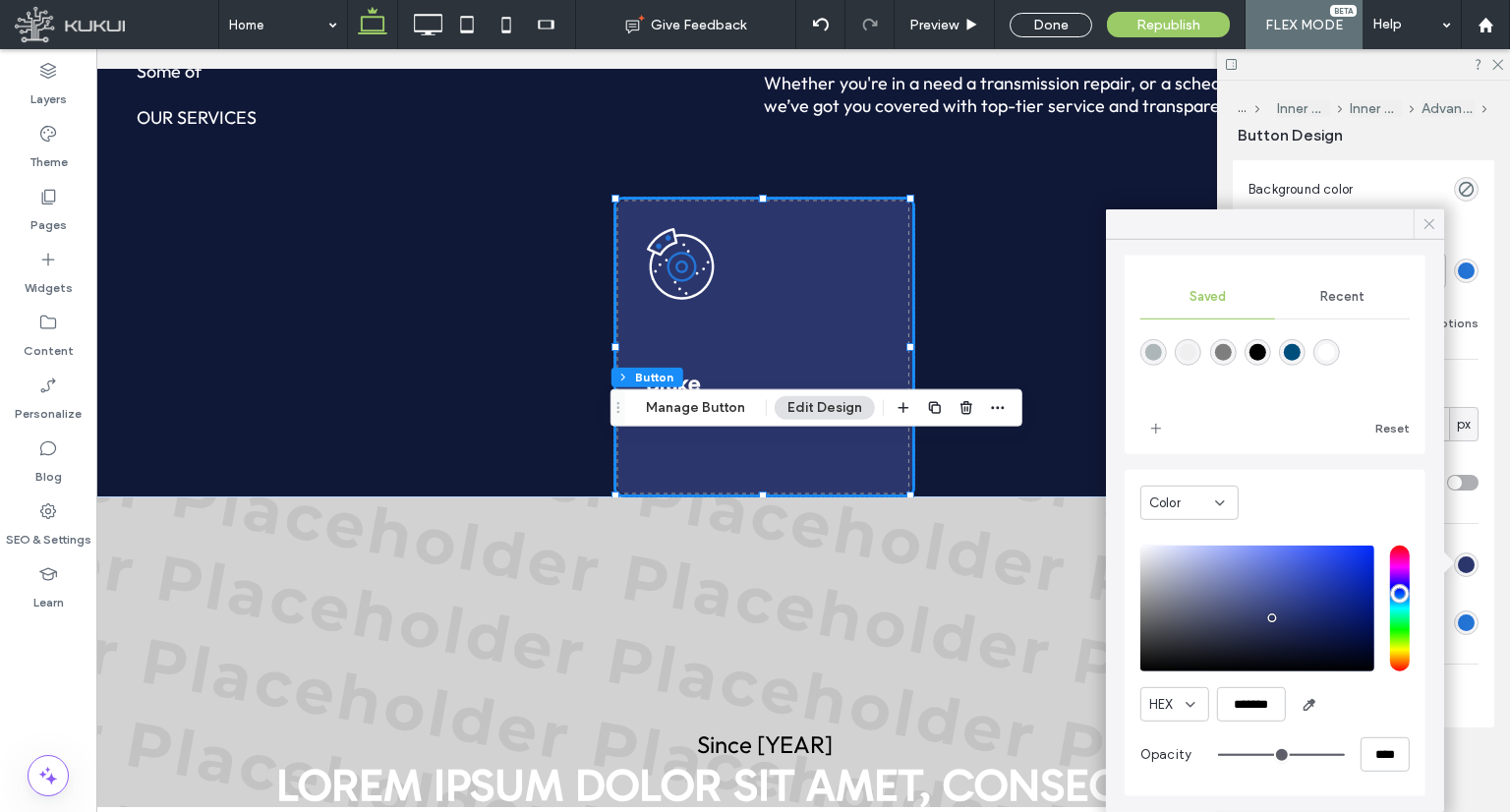 click 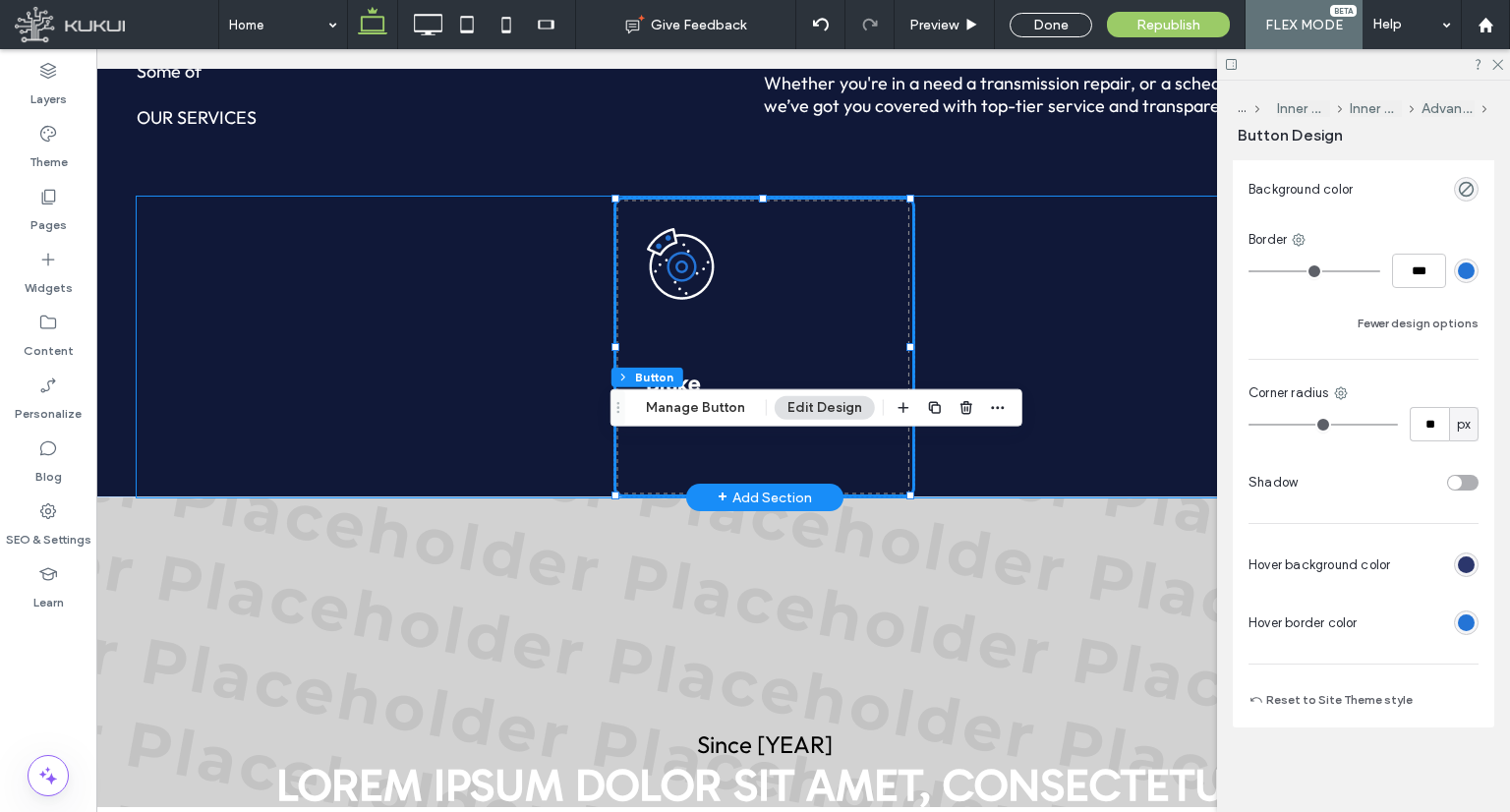 click on "Brake Services" at bounding box center [764, 347] 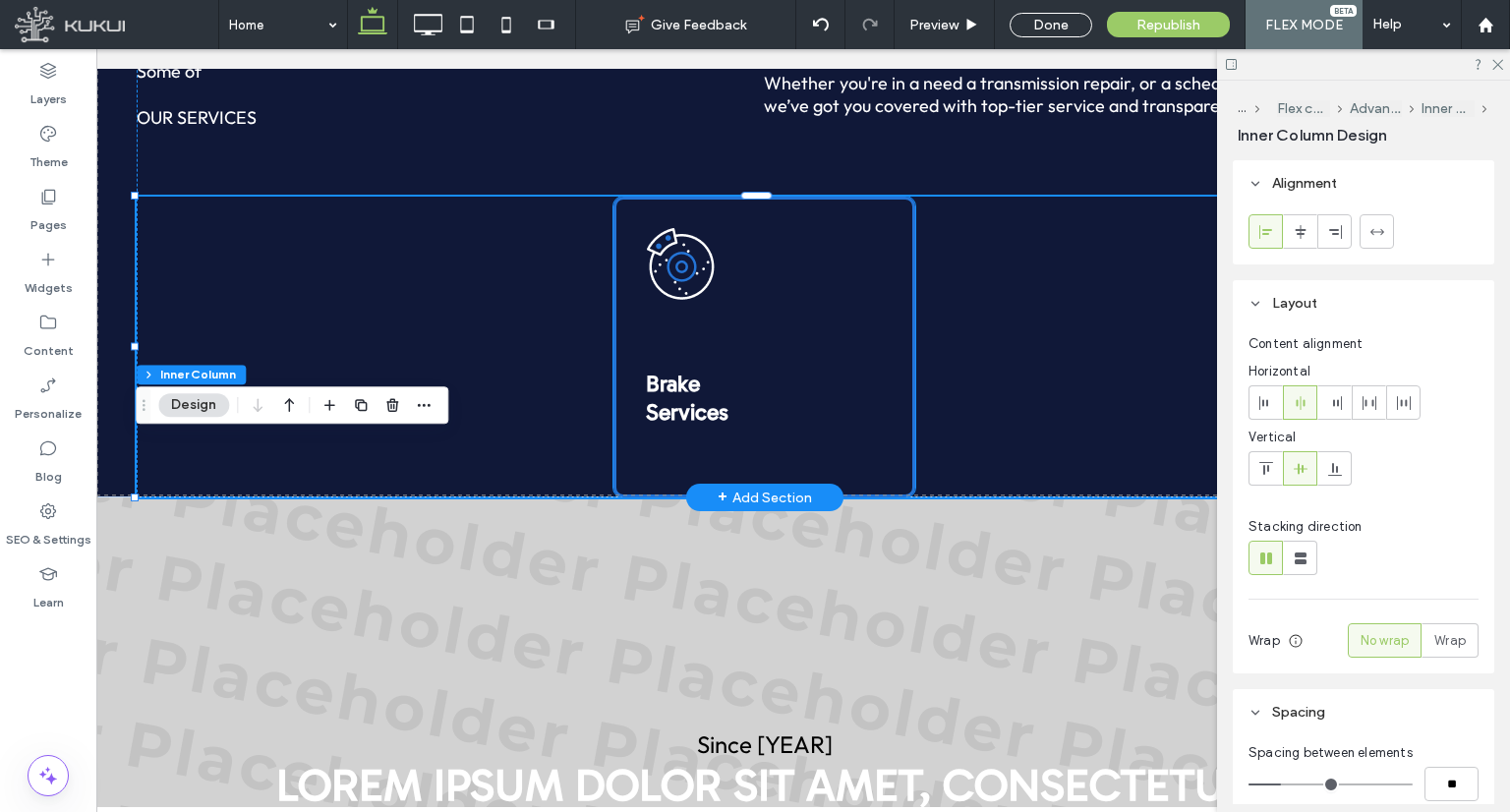 click on "Brake" at bounding box center [672, 383] 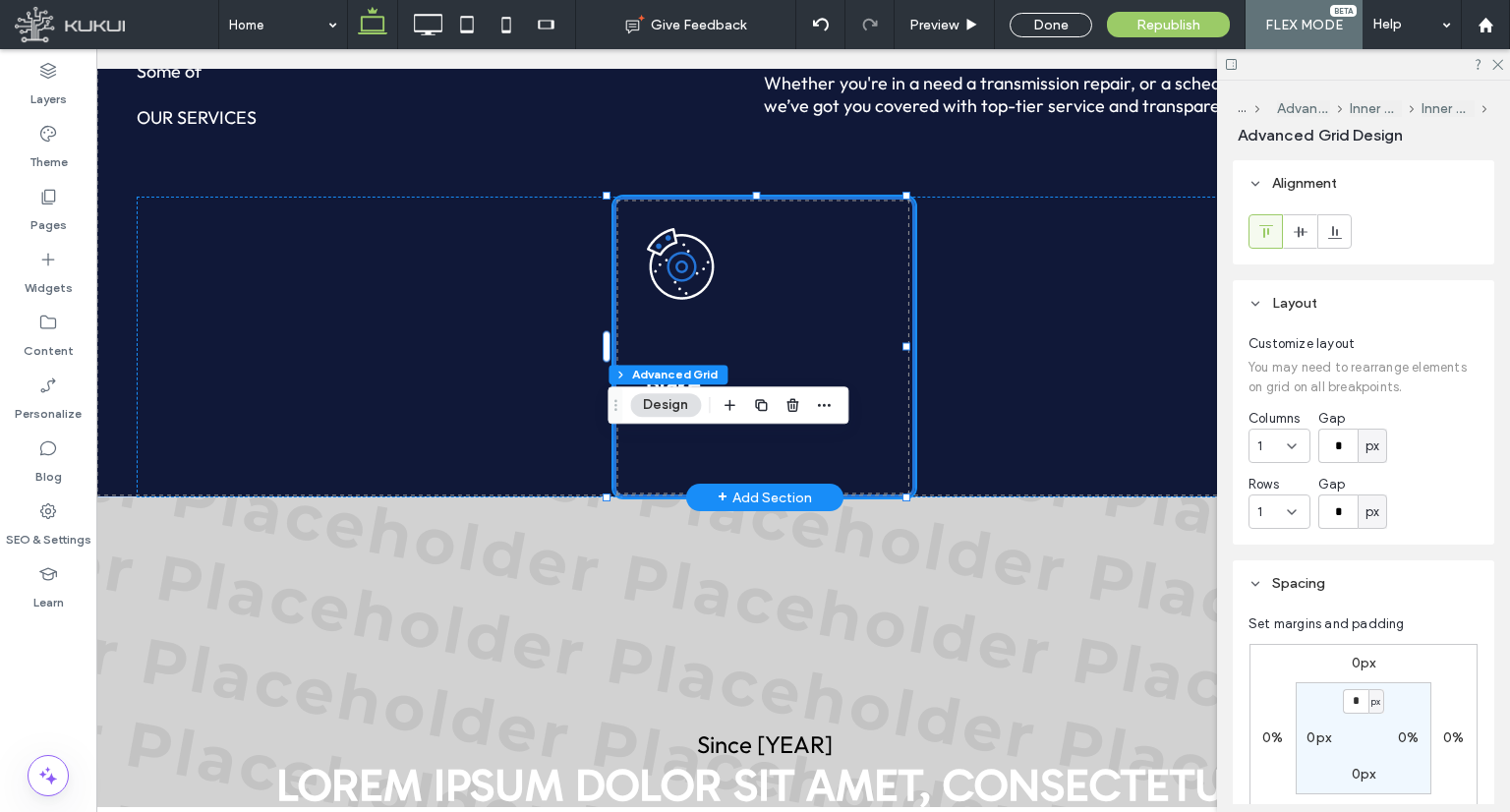 click on "Brake" at bounding box center (672, 383) 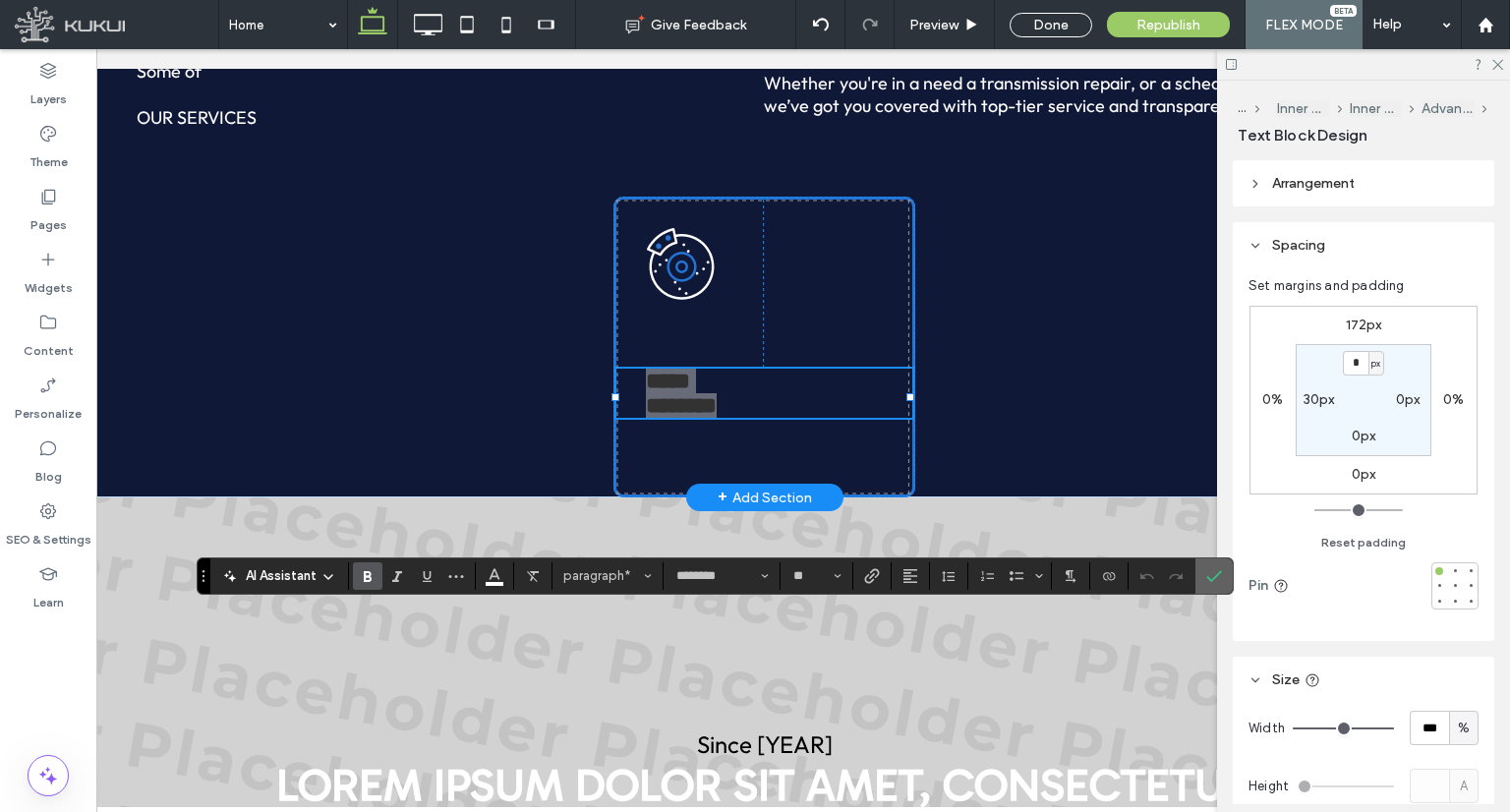 click at bounding box center (1214, 576) 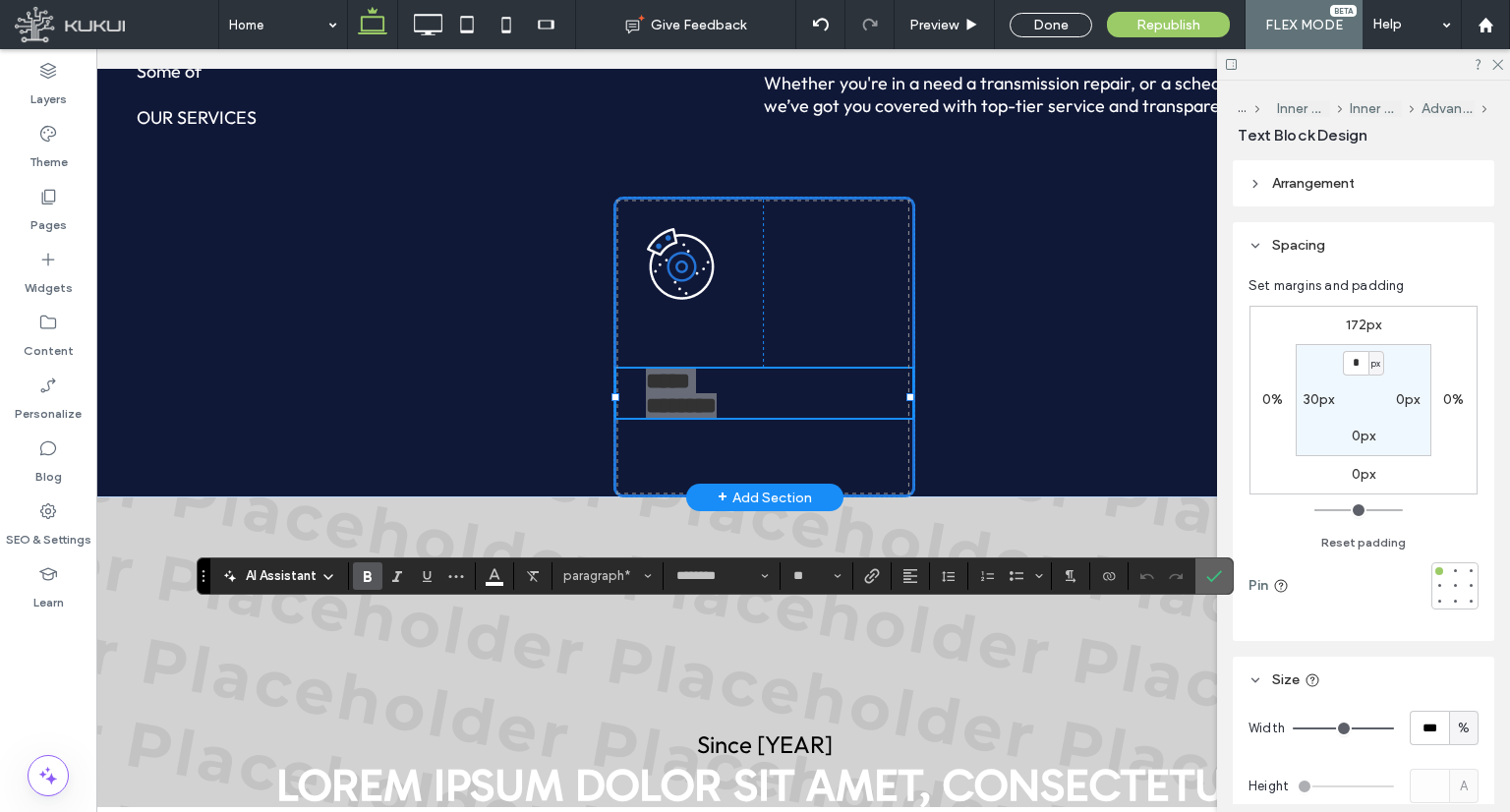 click at bounding box center [1214, 576] 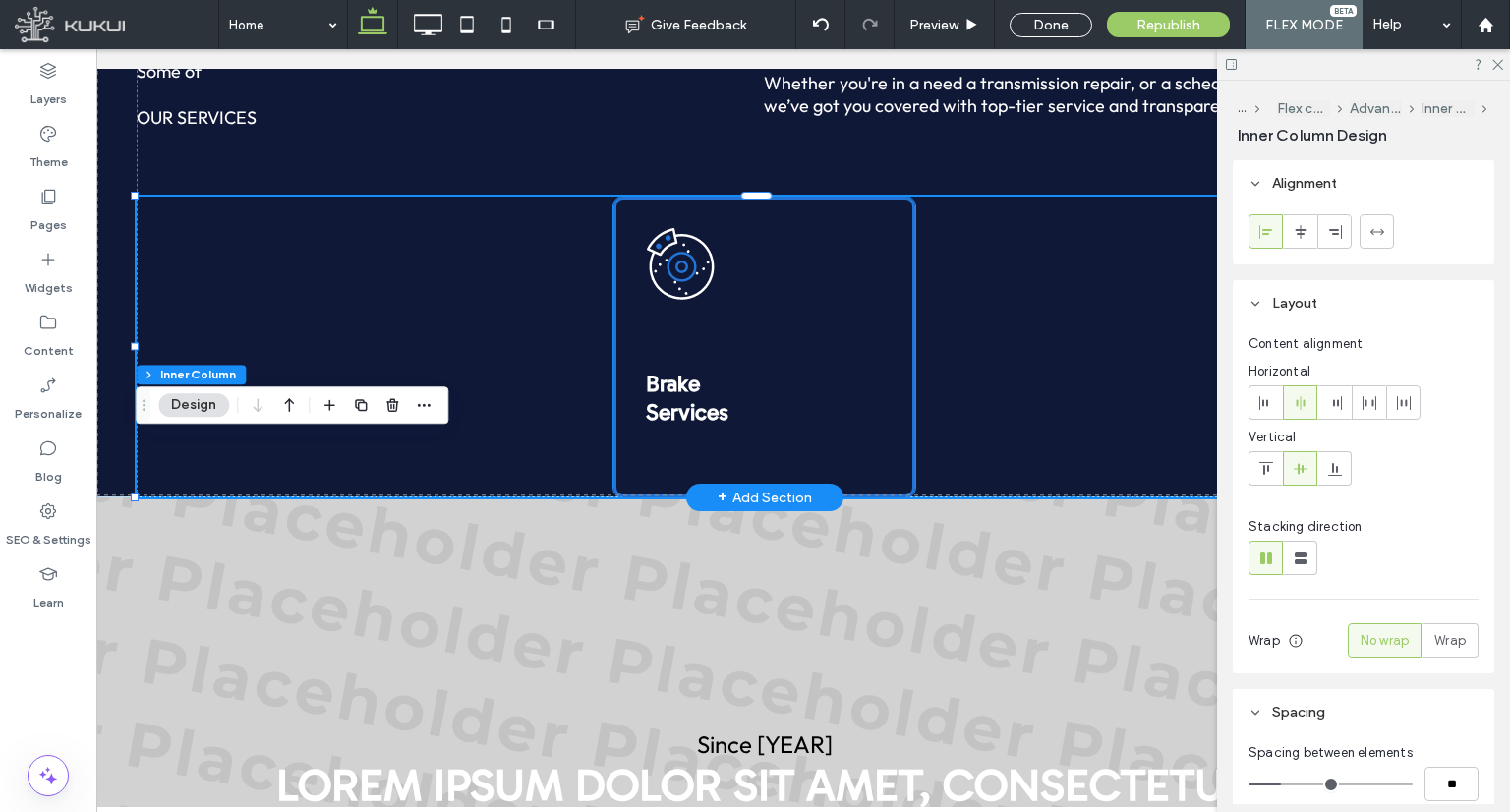 click on "Services" at bounding box center (687, 412) 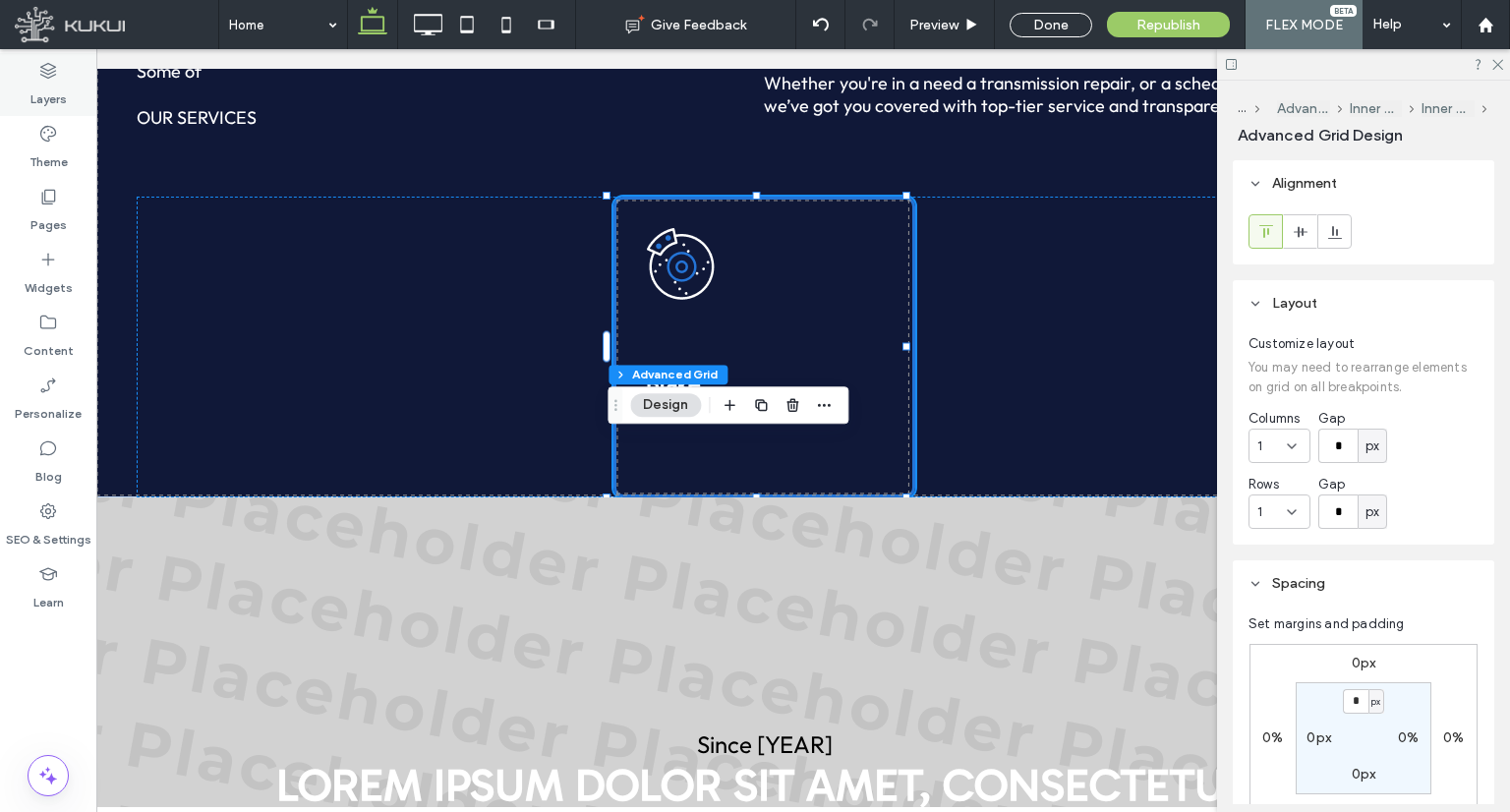 click on "Layers" at bounding box center (48, 85) 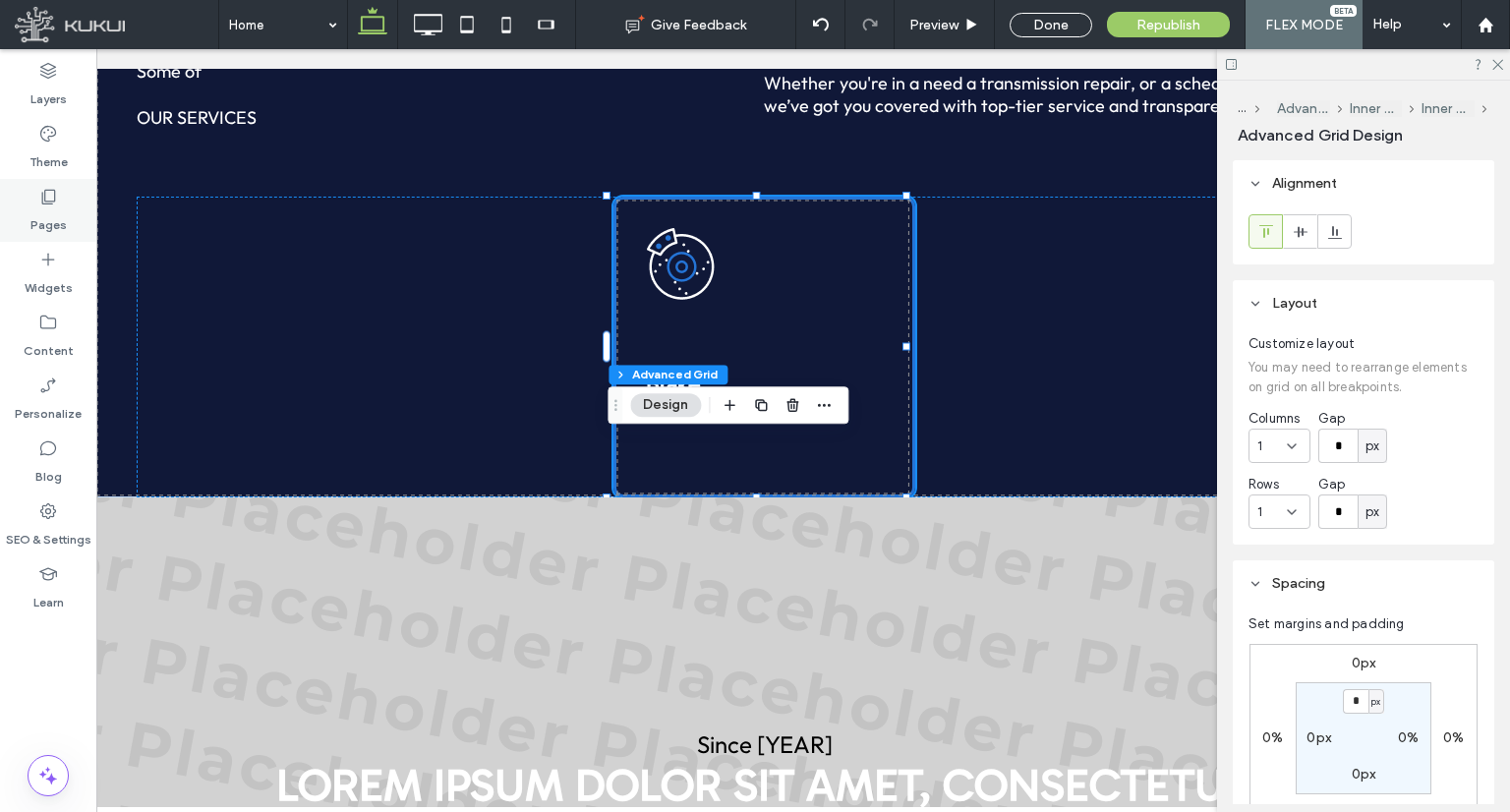 scroll, scrollTop: 0, scrollLeft: 480, axis: horizontal 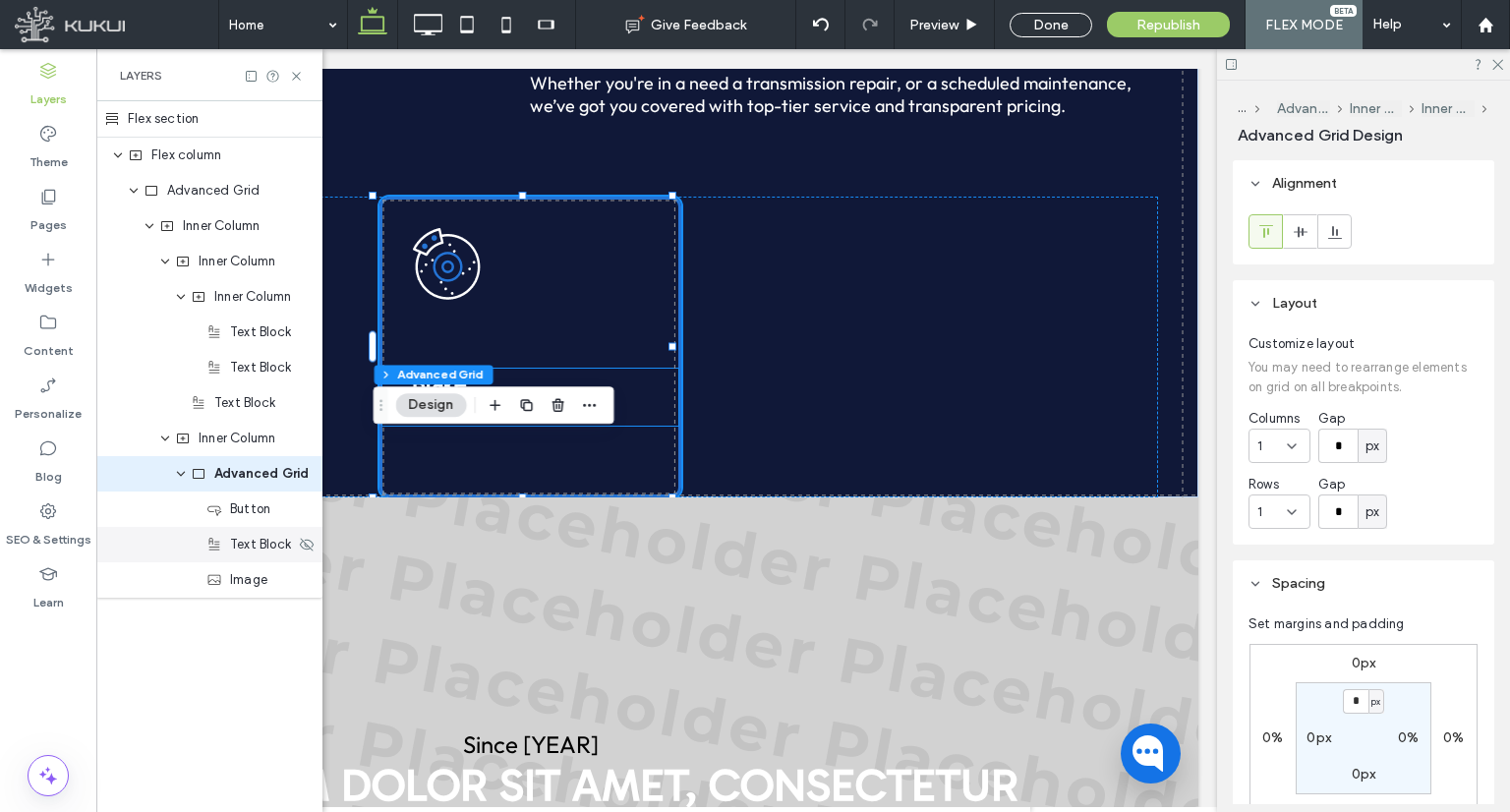 click 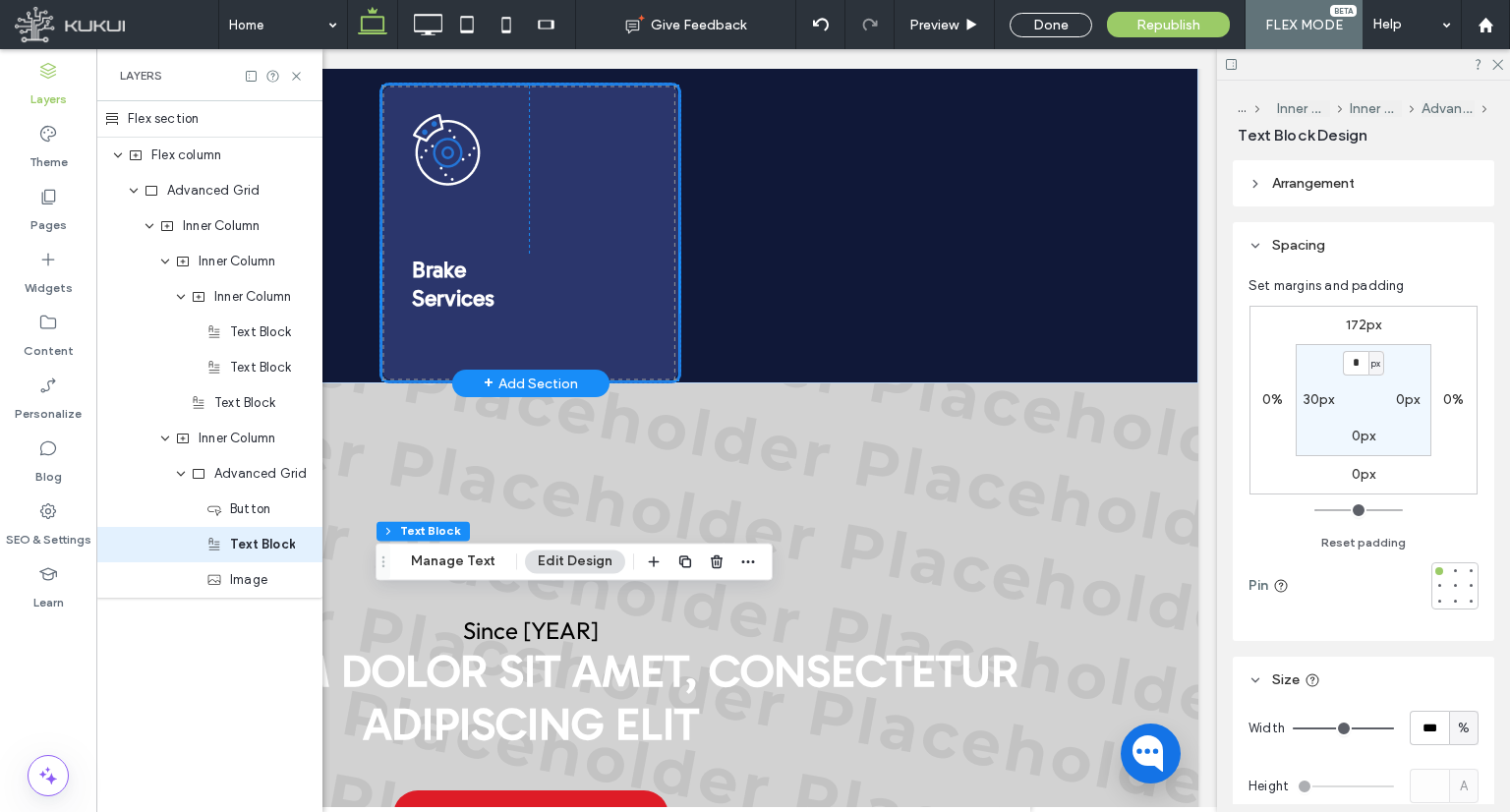 scroll, scrollTop: 2581, scrollLeft: 0, axis: vertical 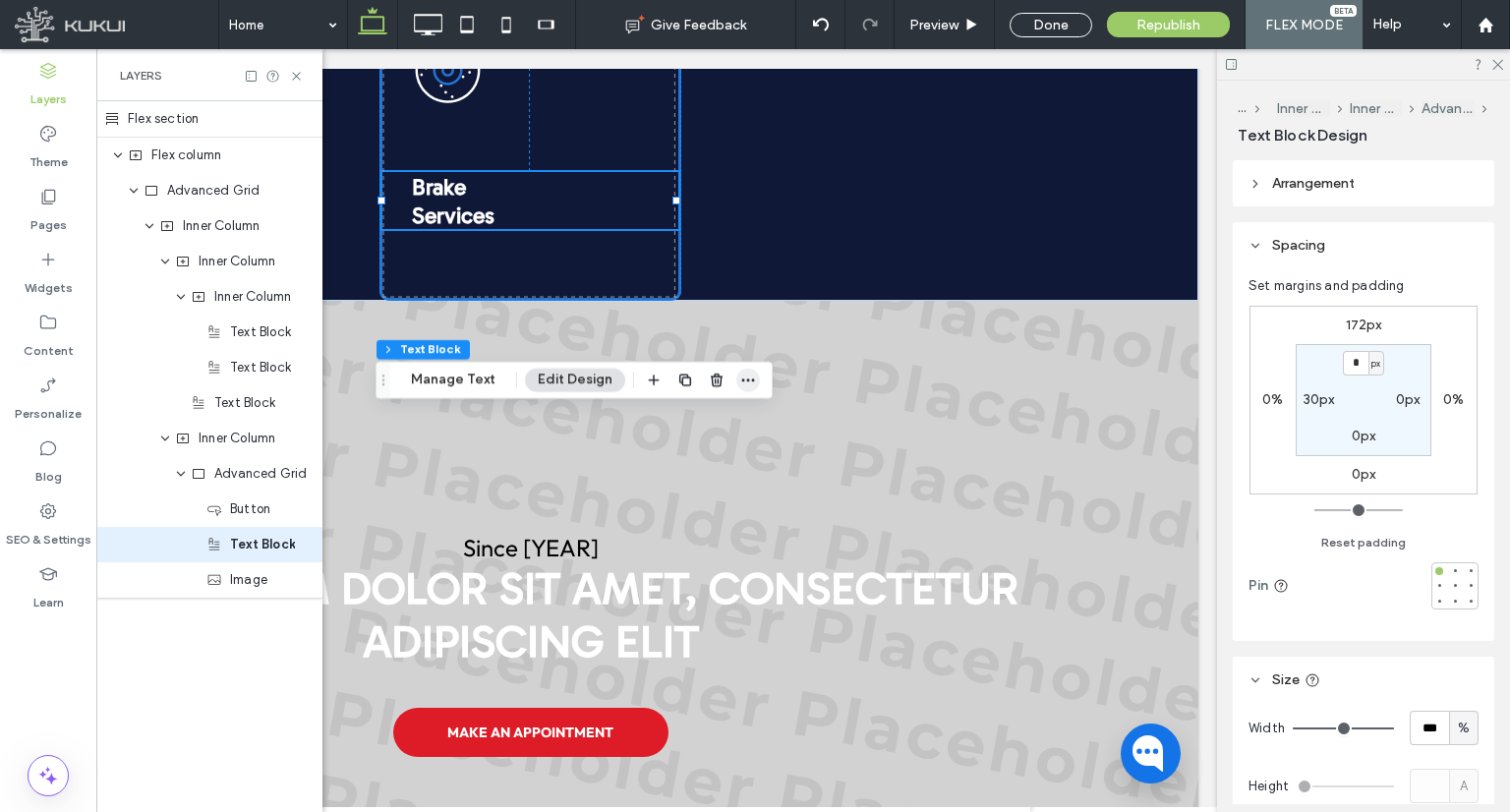 click 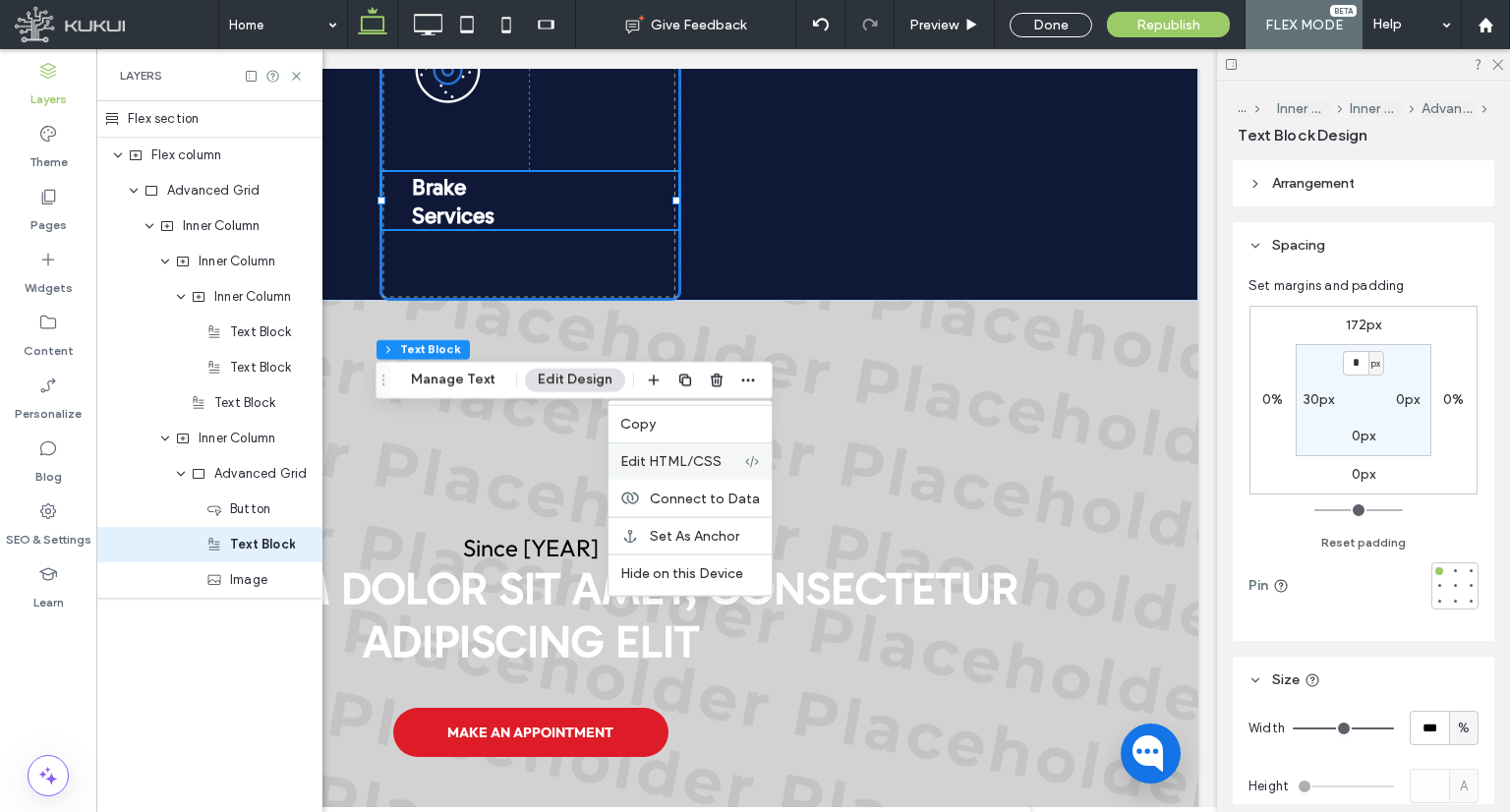 click on "Edit HTML/CSS" at bounding box center (690, 461) 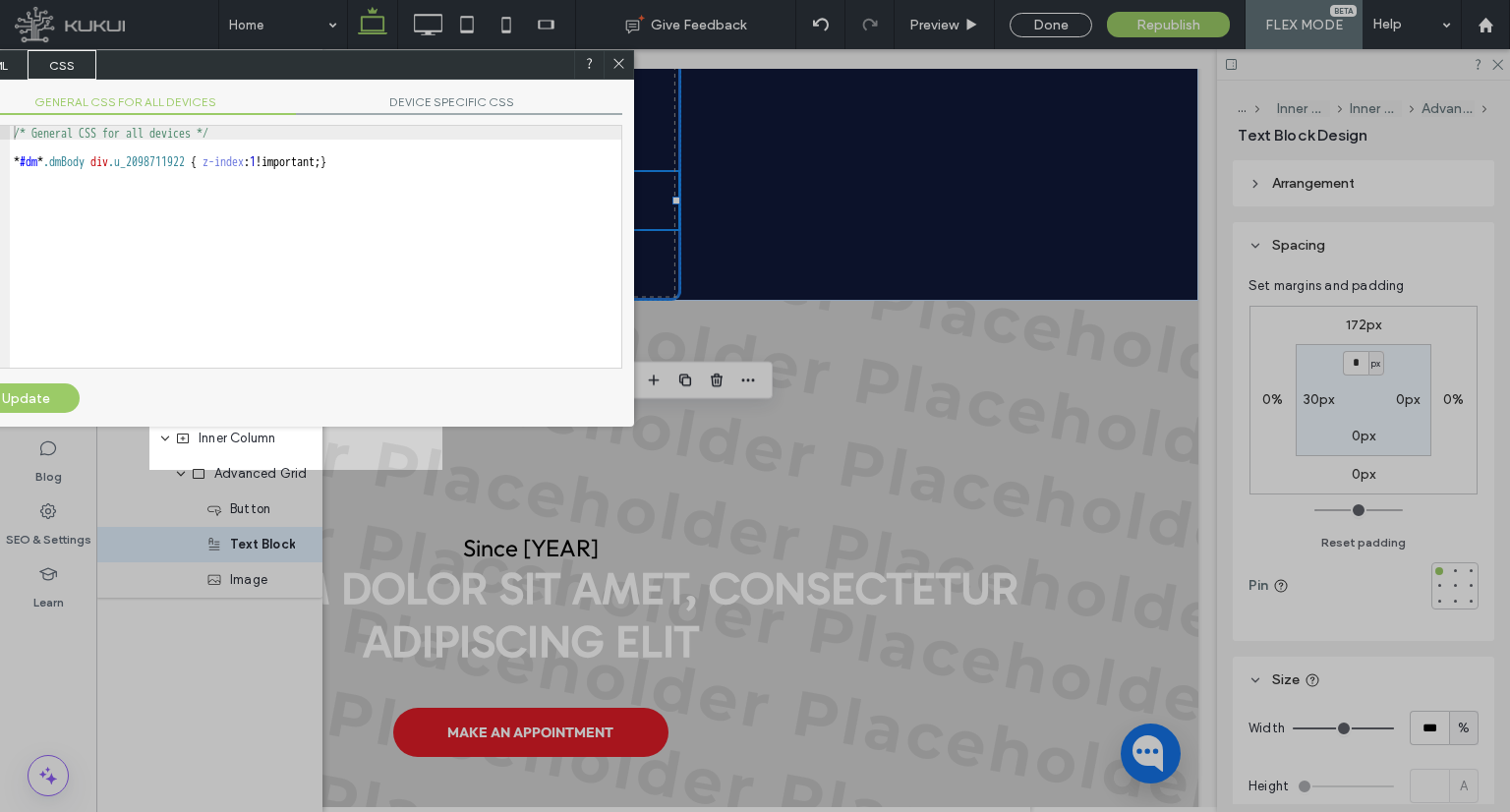 click on "/* General CSS for all devices */ * #dm  * .dmBody   div .u_2098711922   {   z-index : 1  !important;  }" at bounding box center [316, 261] 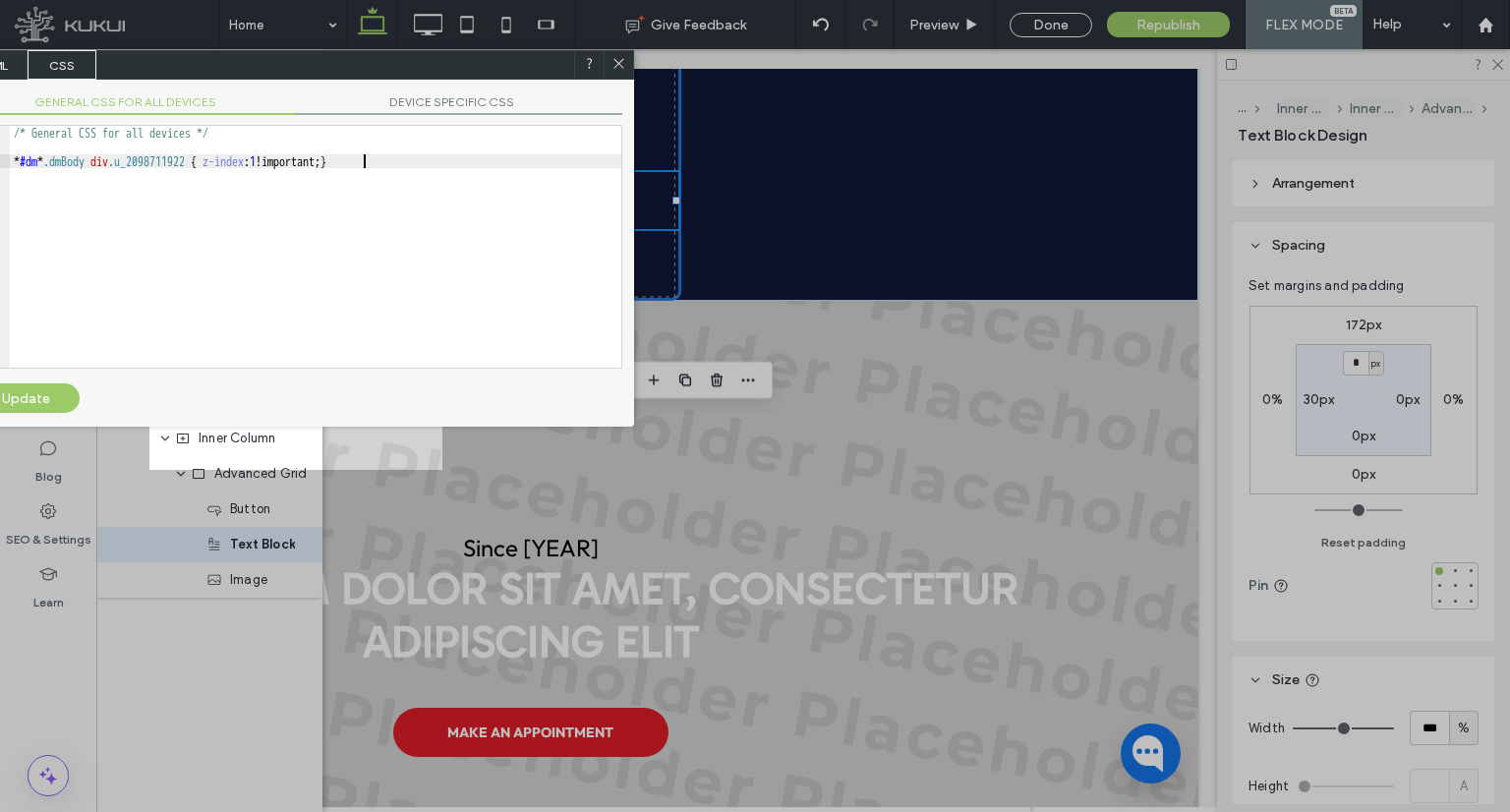type on "**" 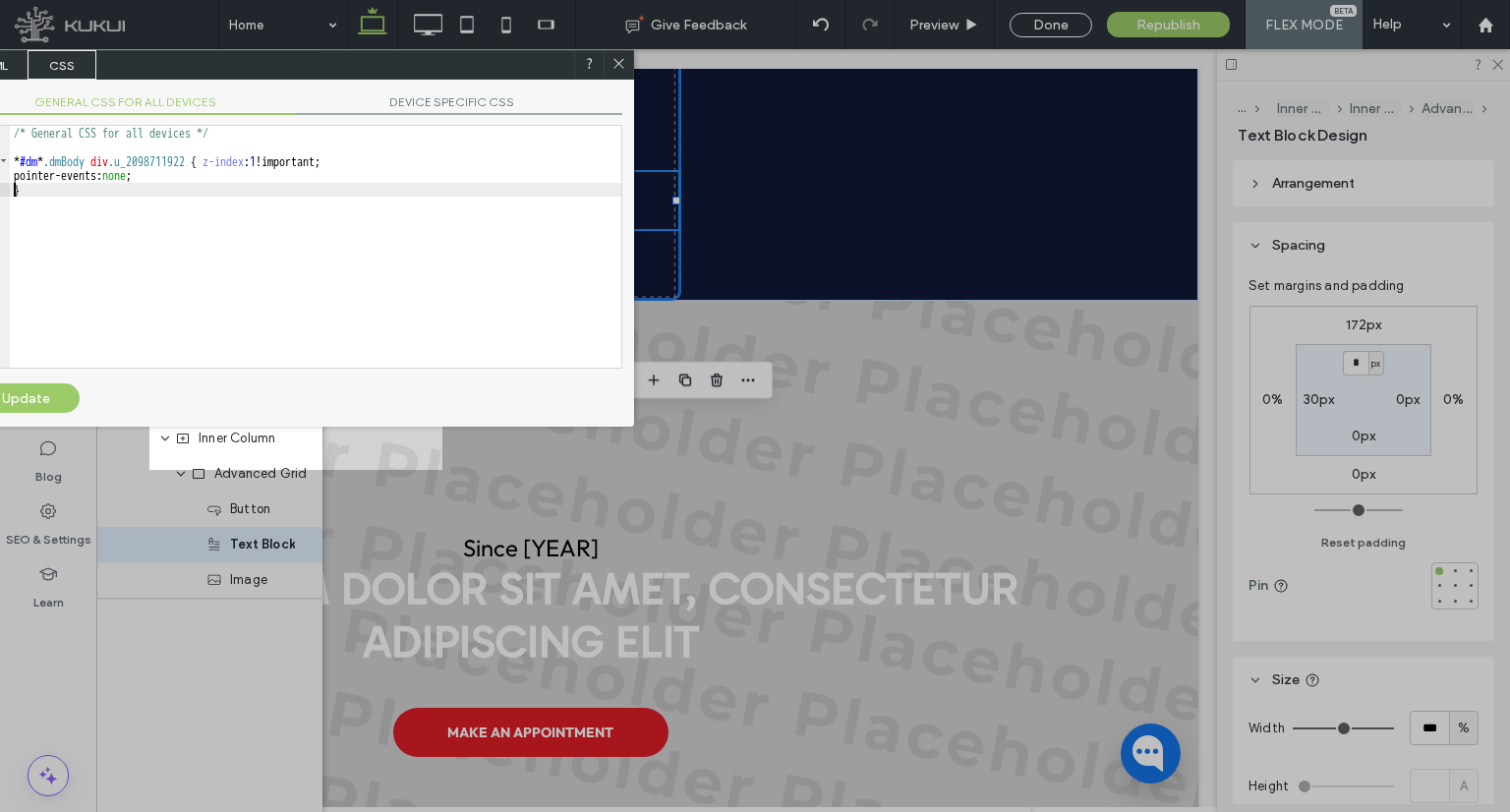 click on "Update" at bounding box center (26, 398) 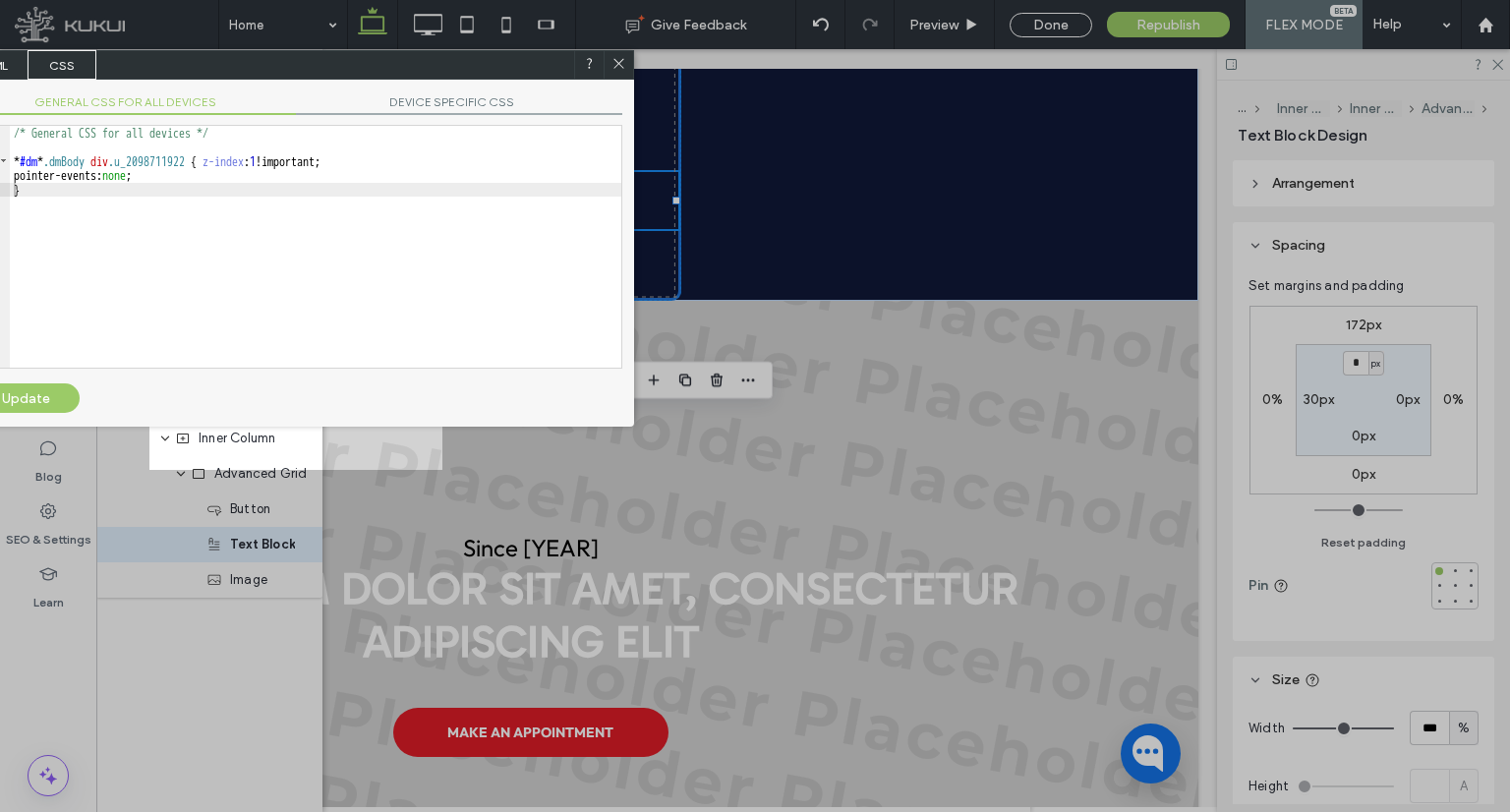 click at bounding box center (618, 65) 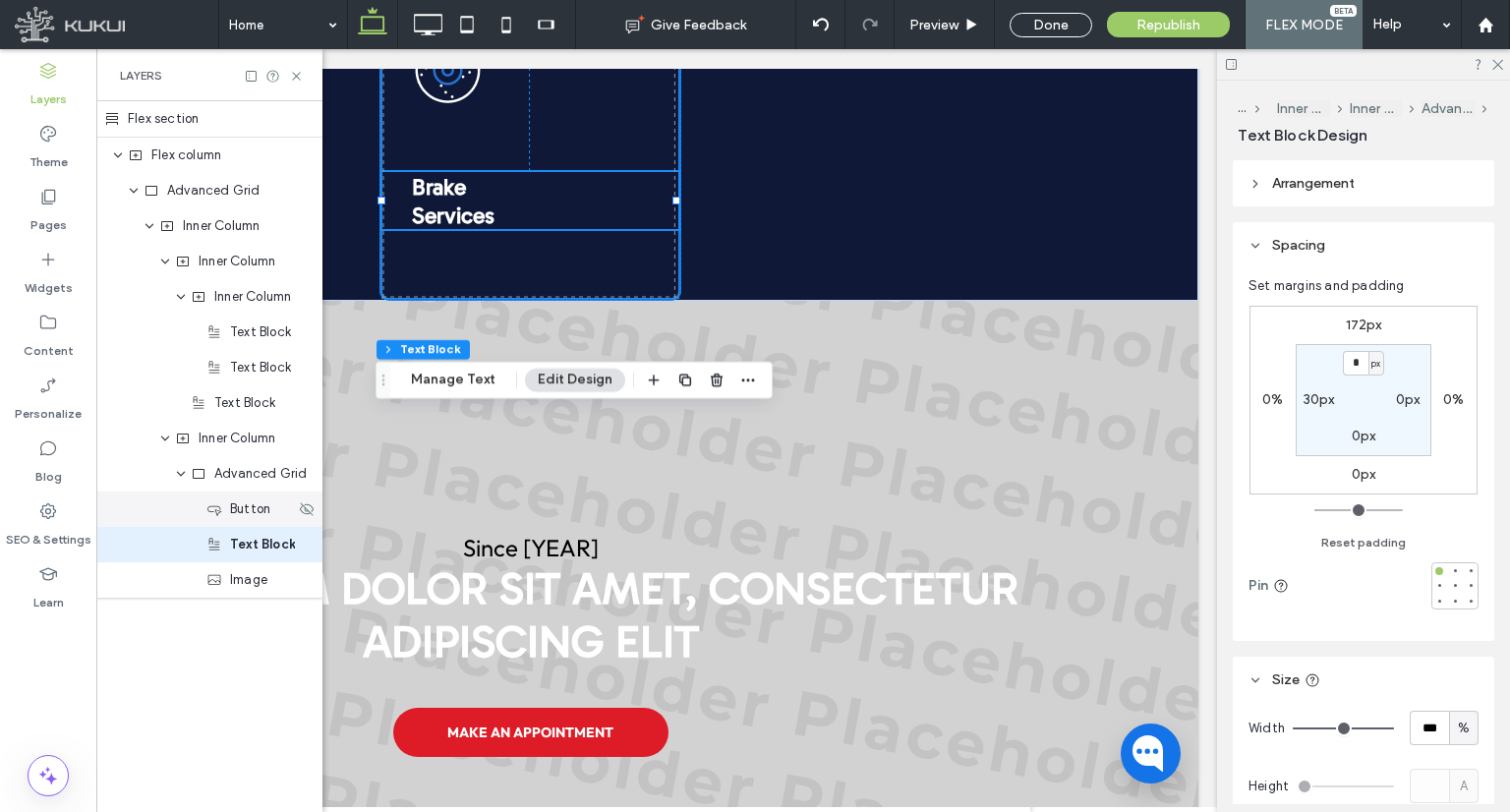 click on "Button" at bounding box center (250, 509) 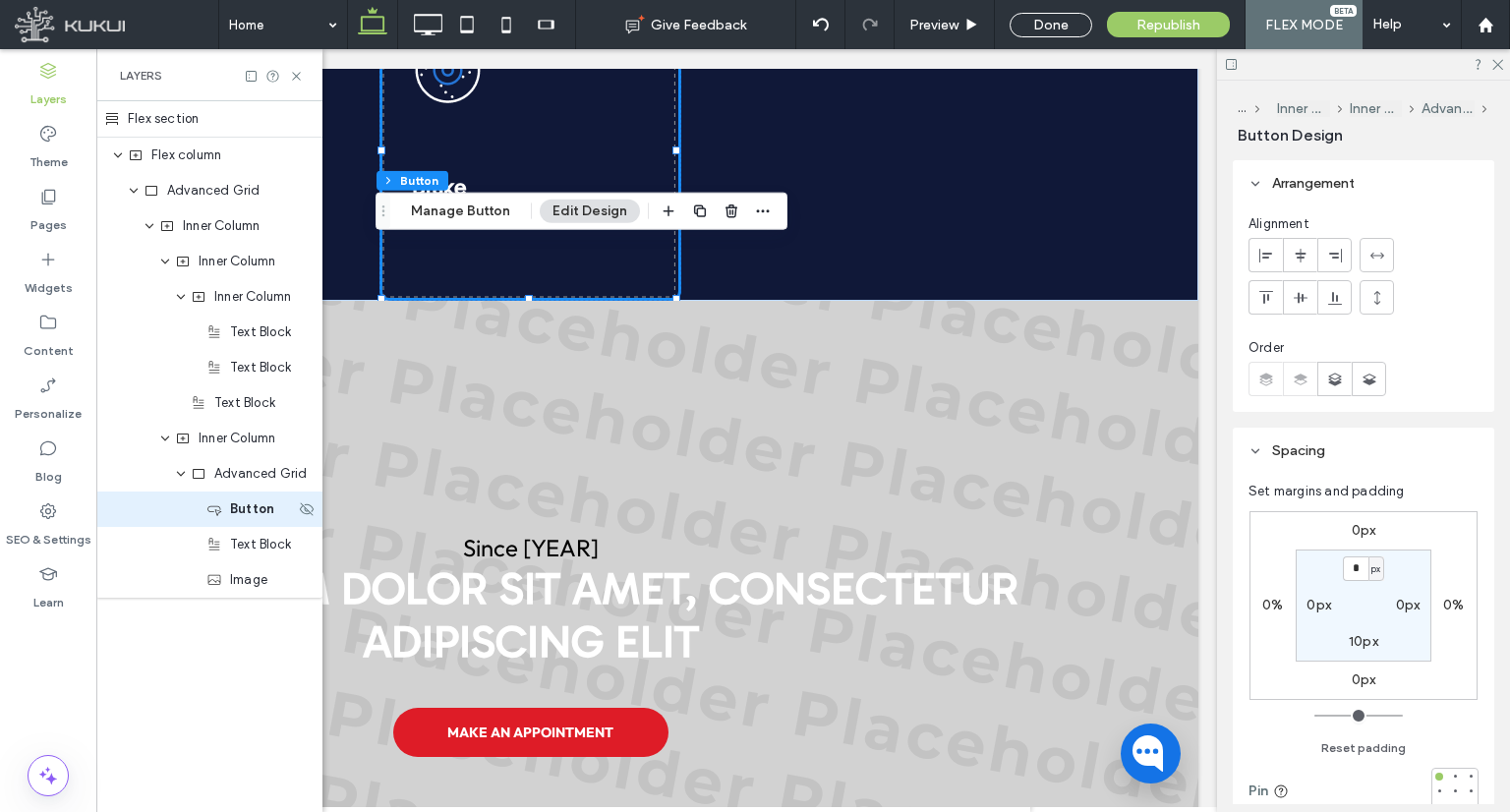 type on "**" 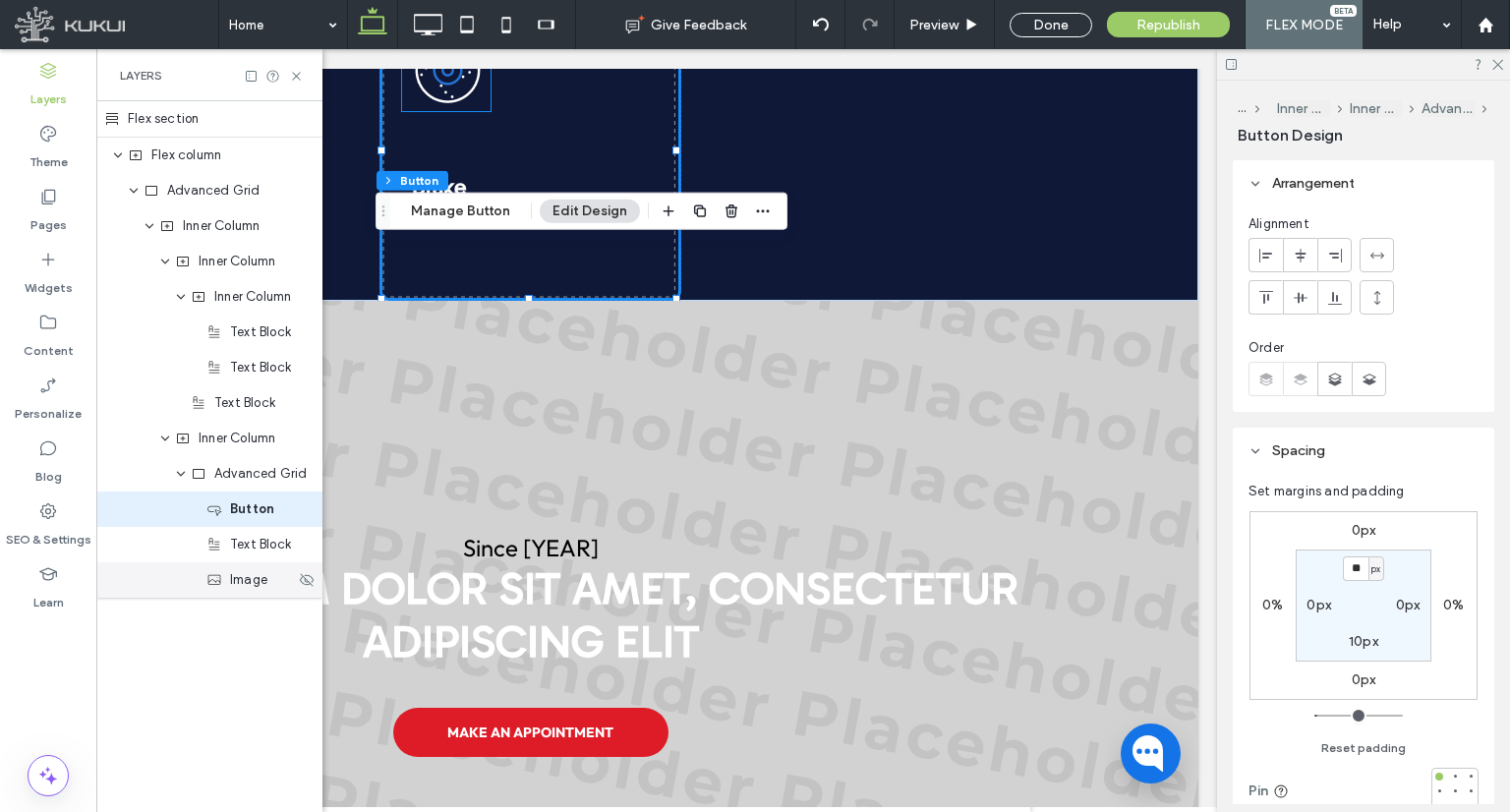 click on "Image" at bounding box center (249, 580) 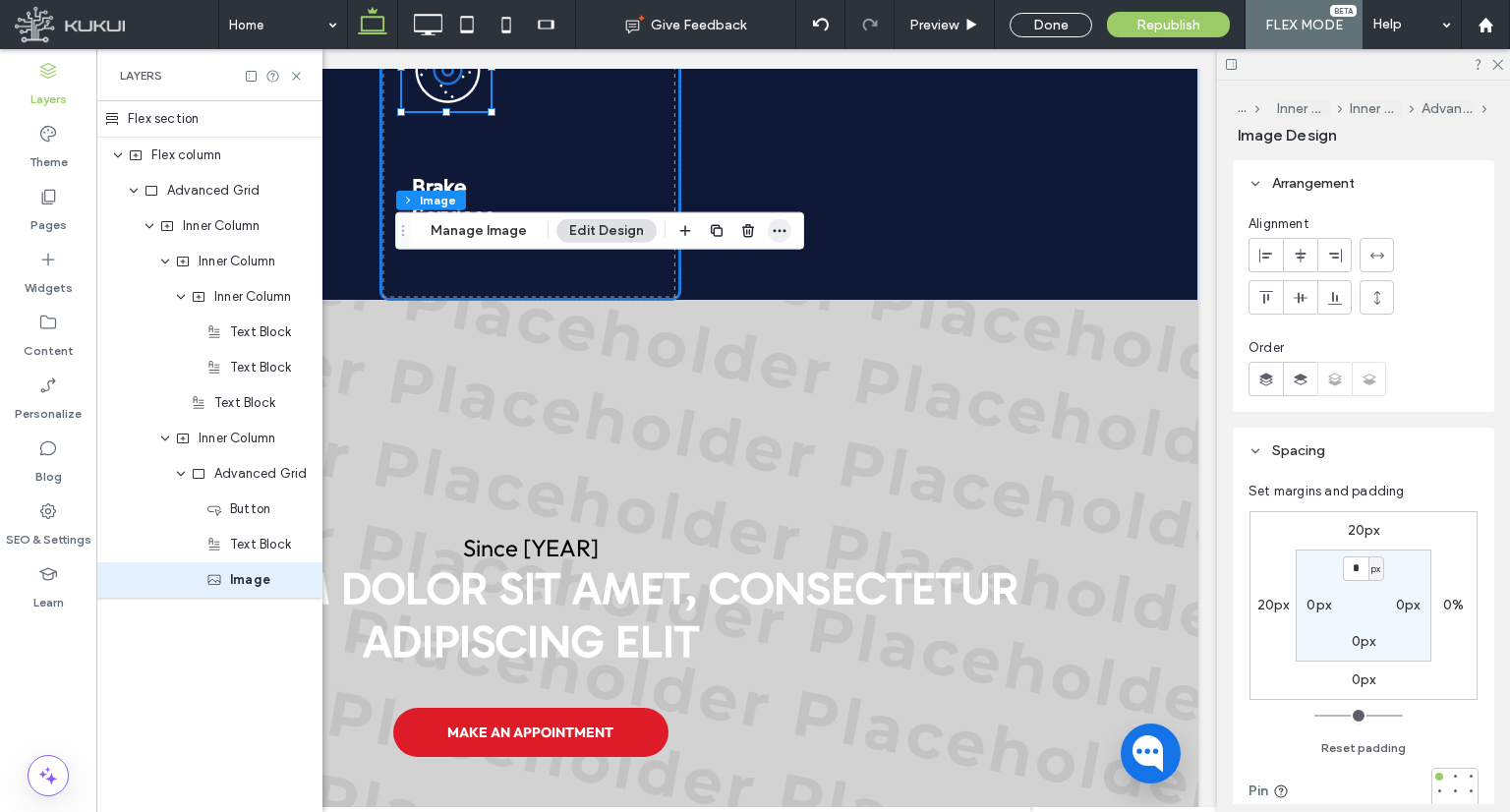 click 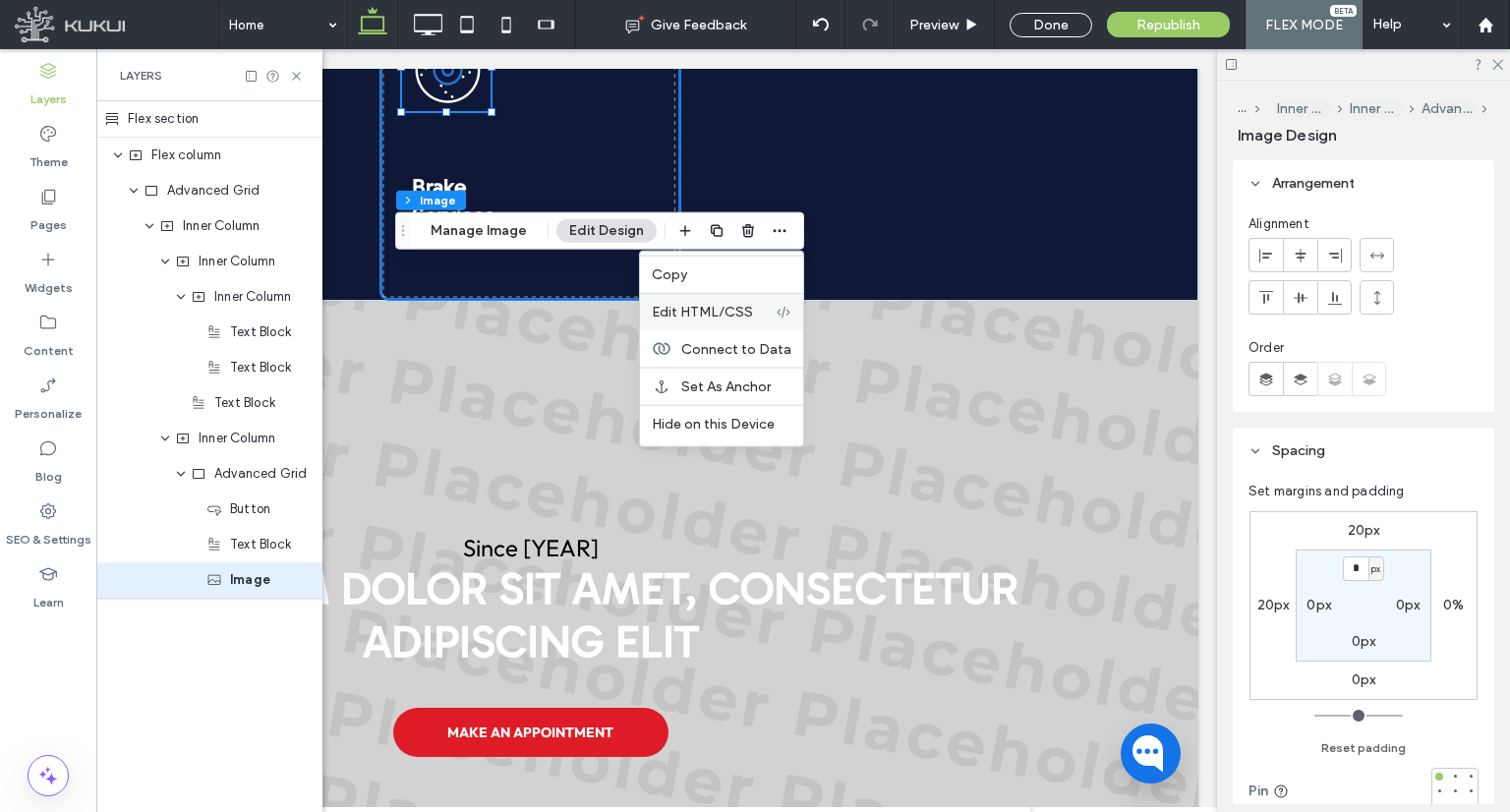 click on "Edit HTML/CSS" at bounding box center (702, 312) 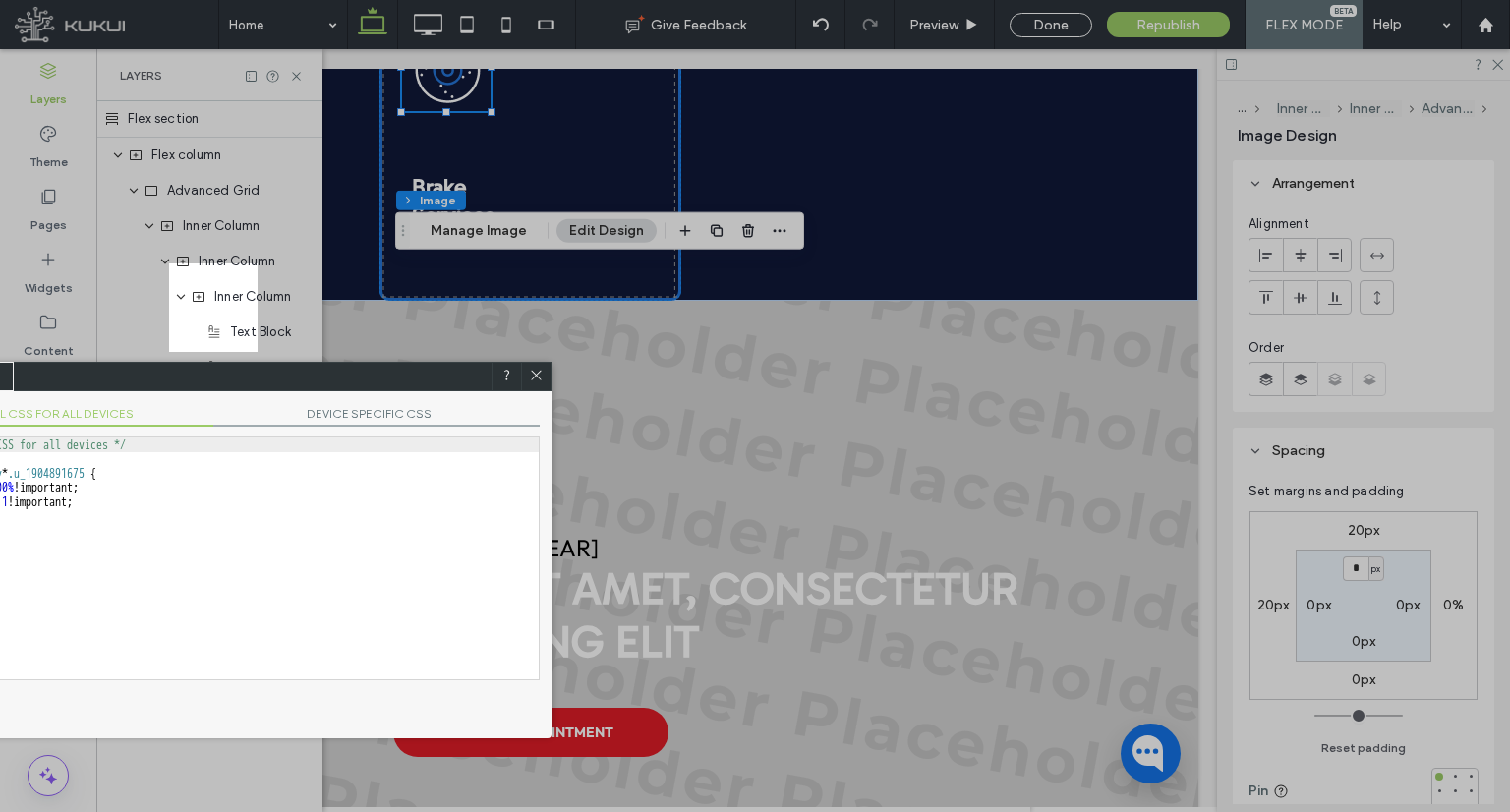 click on "HTML CSS" at bounding box center (213, 377) 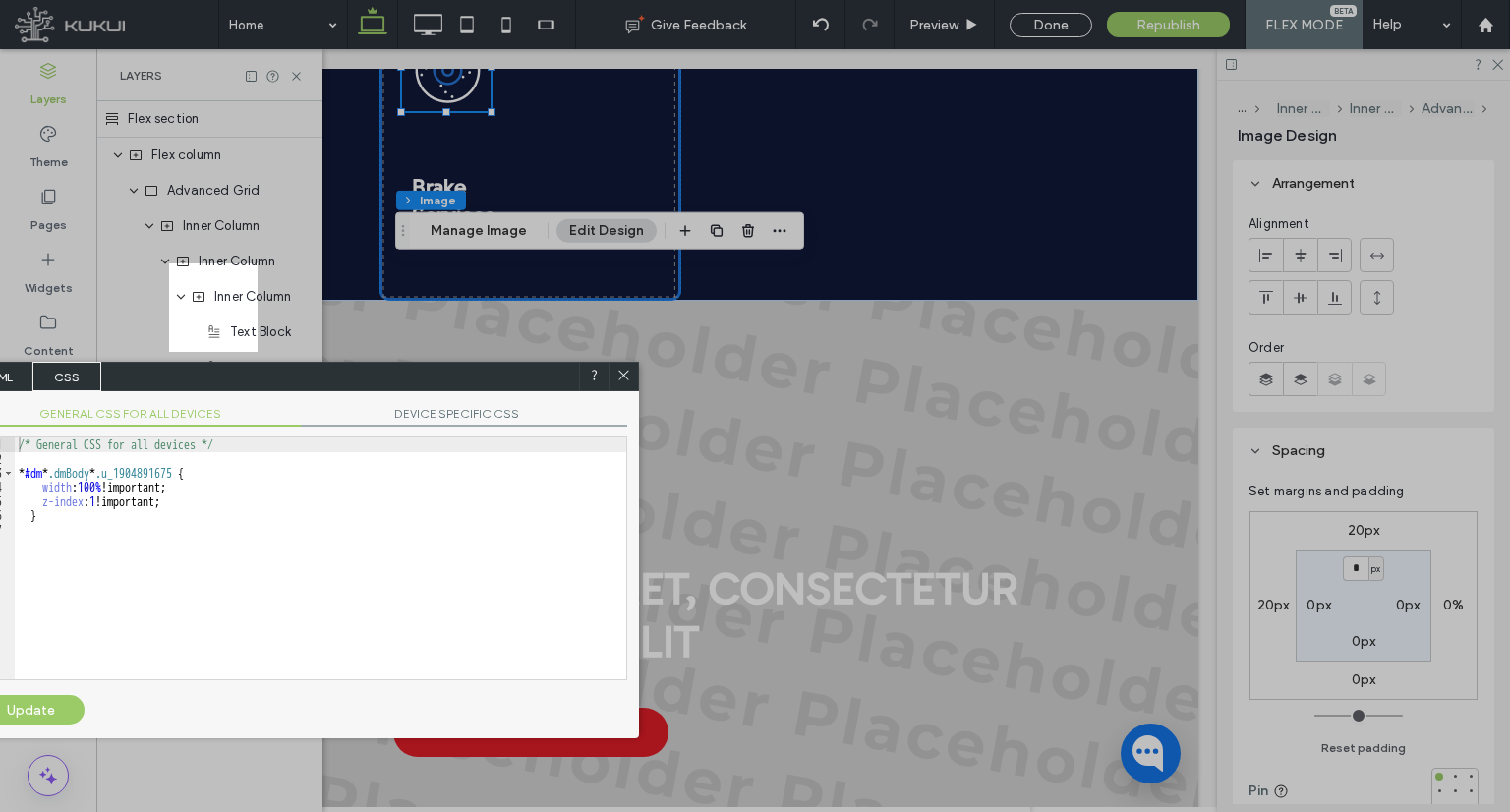 drag, startPoint x: 181, startPoint y: 374, endPoint x: 494, endPoint y: 351, distance: 313.8439 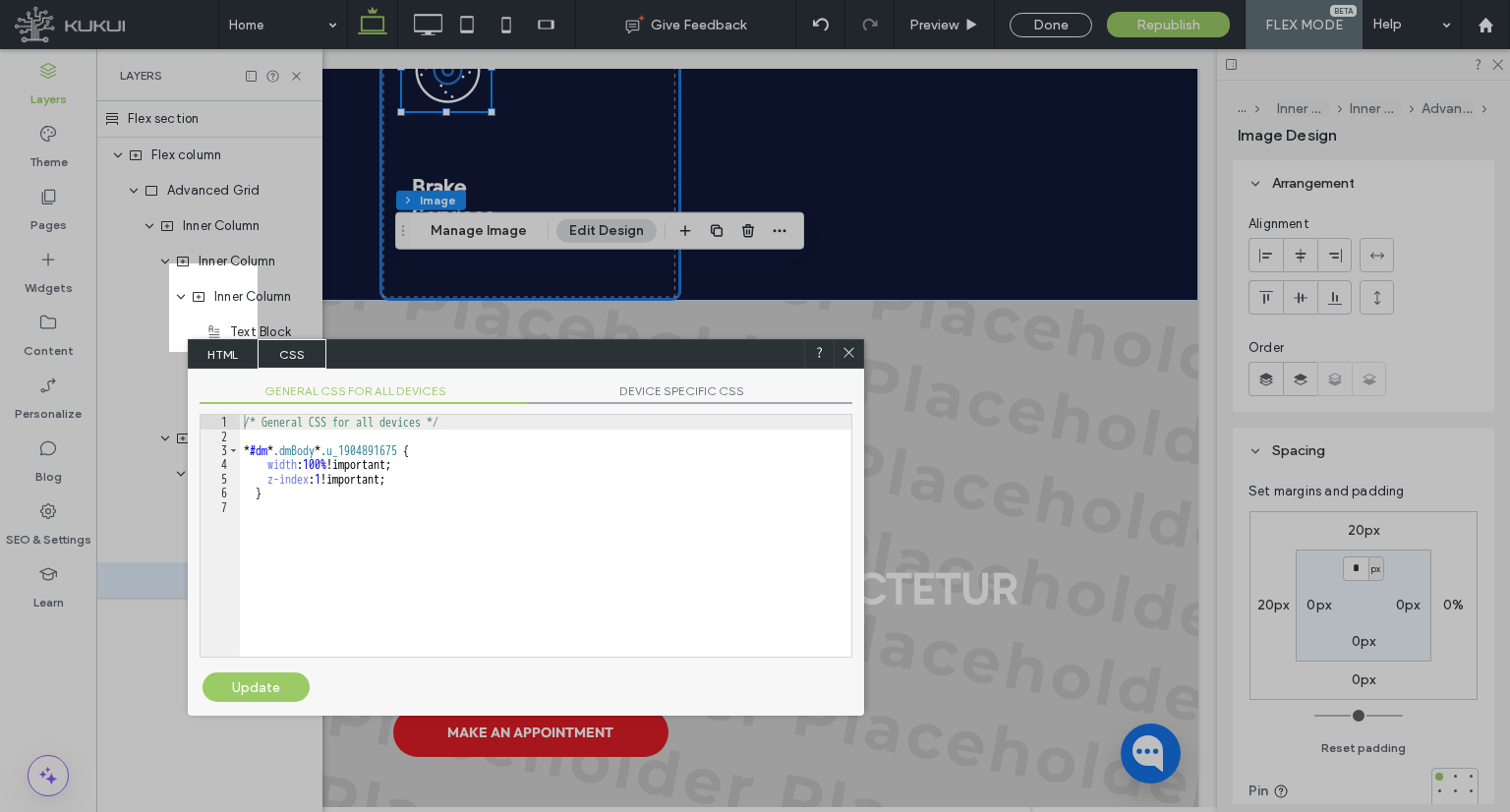 click on "/* General CSS for all devices */ * #dm  * .dmBody  * .u_1904891675   {      width : 100 %  !important;      z-index : 1  !important;    }" at bounding box center (546, 550) 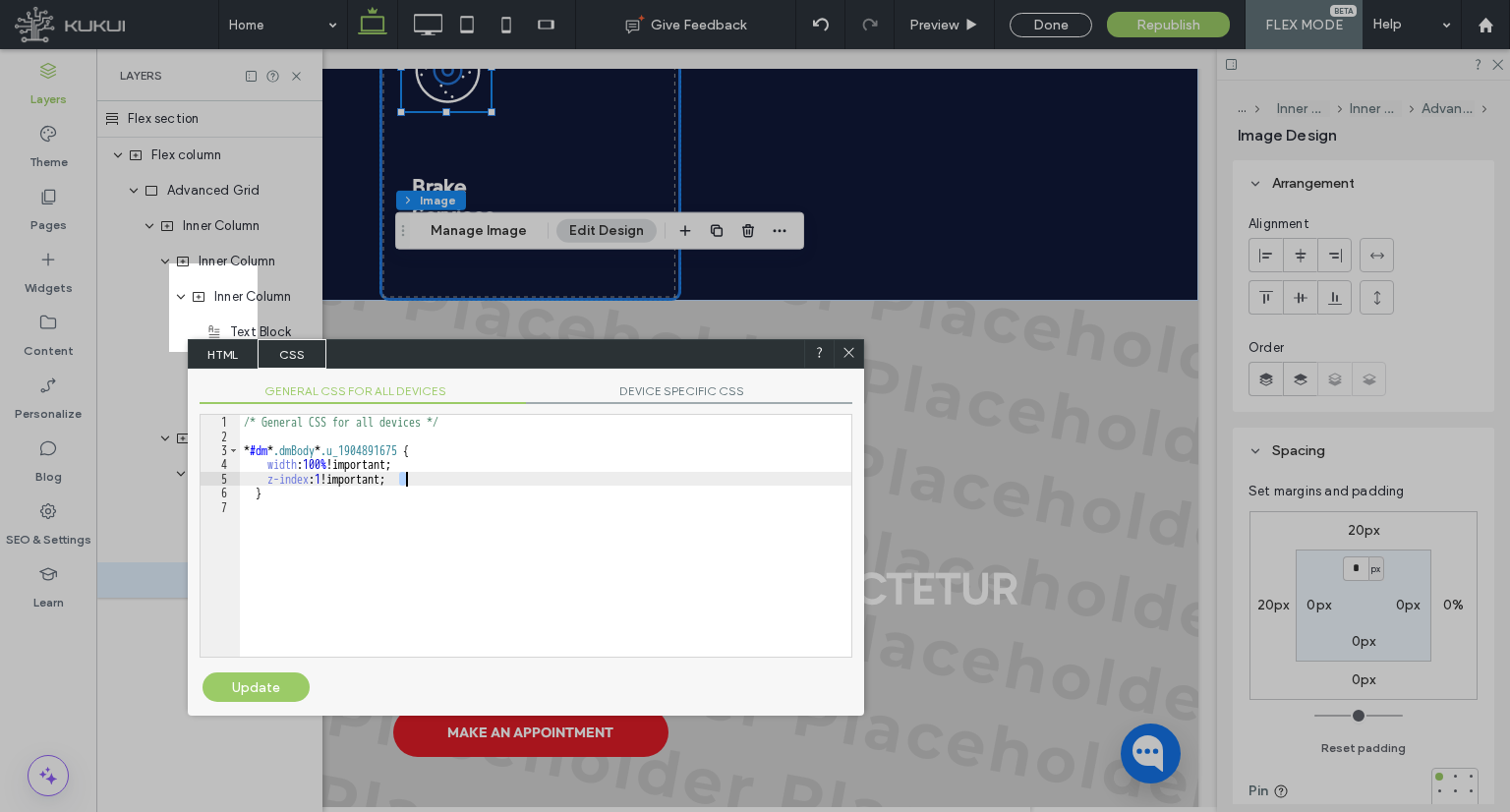 click on "/* General CSS for all devices */ * #dm  * .dmBody  * .u_1904891675   {      width : 100 %  !important;      z-index : 1  !important;    }" at bounding box center (546, 550) 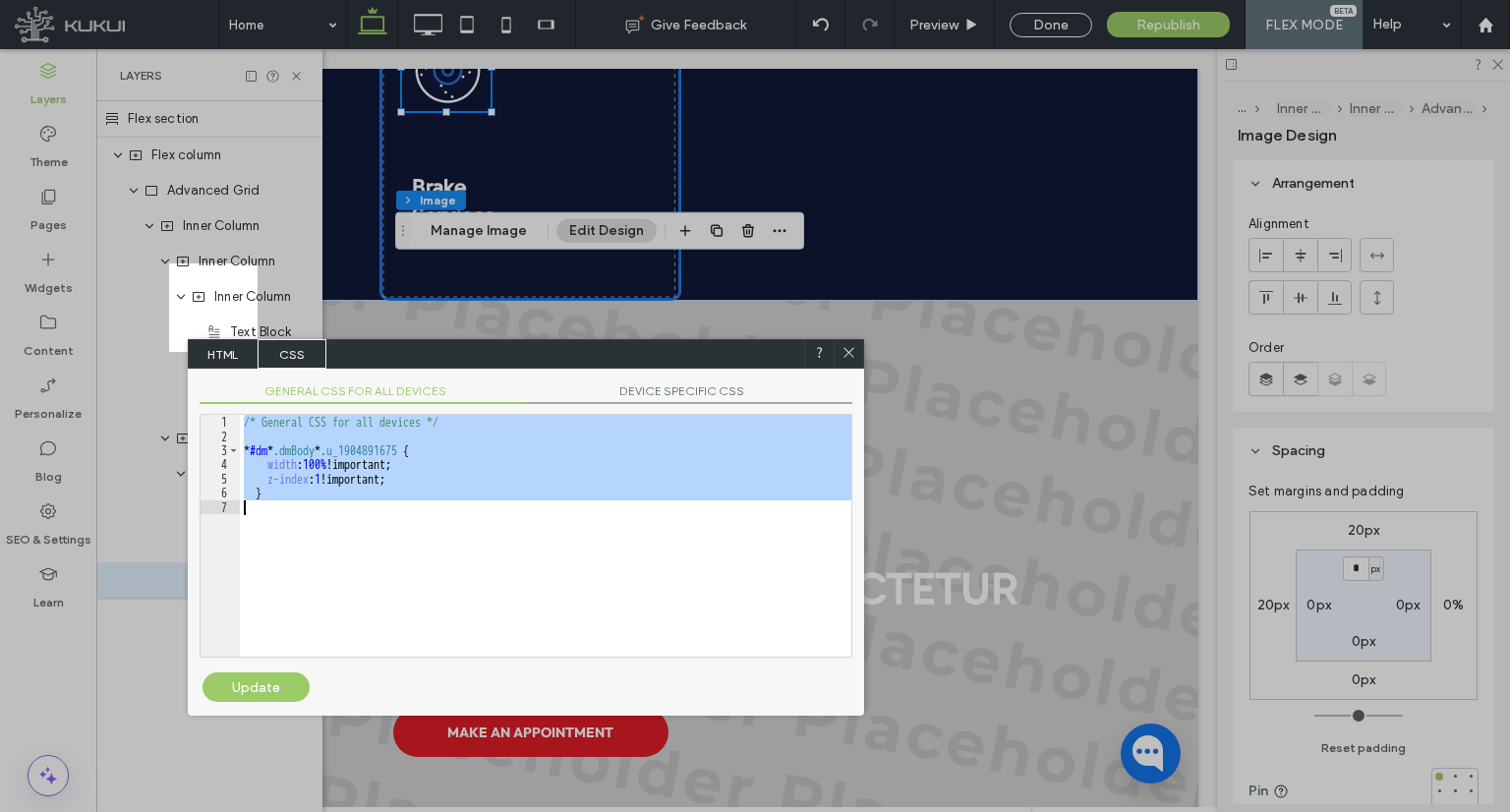 click on "/* General CSS for all devices */ * #dm  * .dmBody  * .u_1904891675   {      width : 100 %  !important;      z-index : 1  !important;    }" at bounding box center [546, 536] 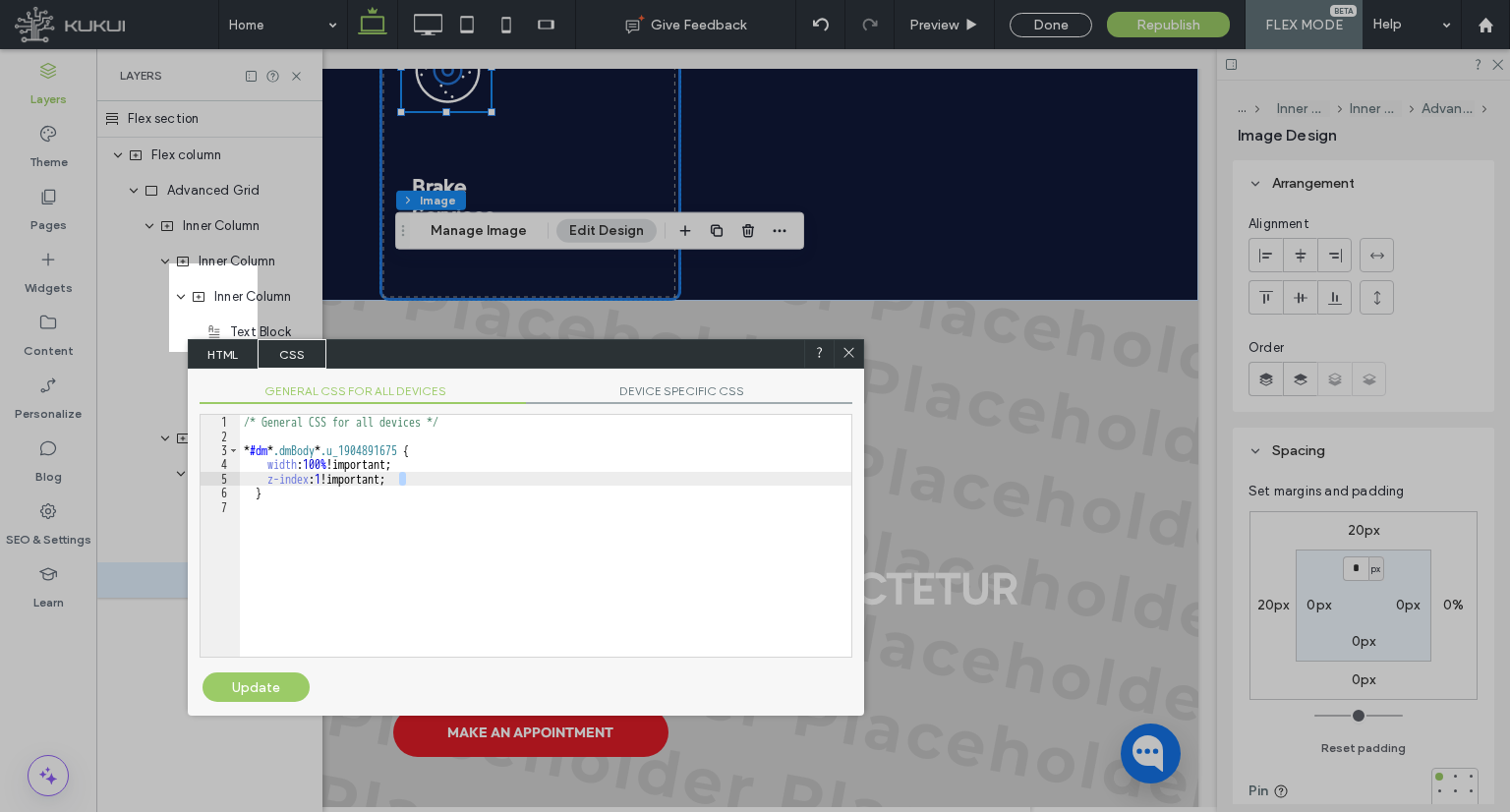 click on "/* General CSS for all devices */ * #dm  * .dmBody  * .u_1904891675   {      width : 100 %  !important;      z-index : 1  !important;    }" at bounding box center [546, 536] 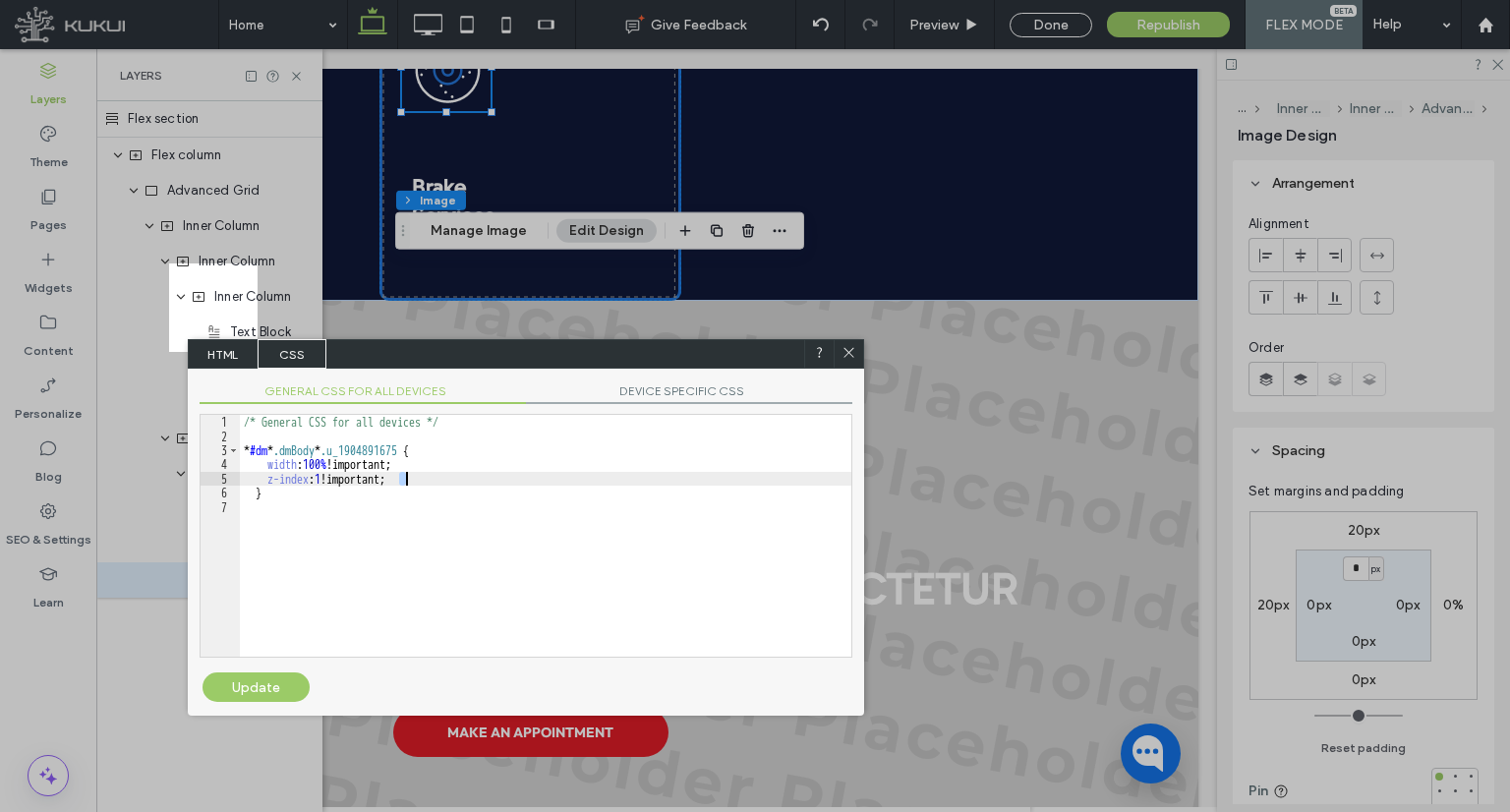 click on "/* General CSS for all devices */ * #dm  * .dmBody  * .u_1904891675   {      width : 100 %  !important;      z-index : 1  !important;    }" at bounding box center (546, 550) 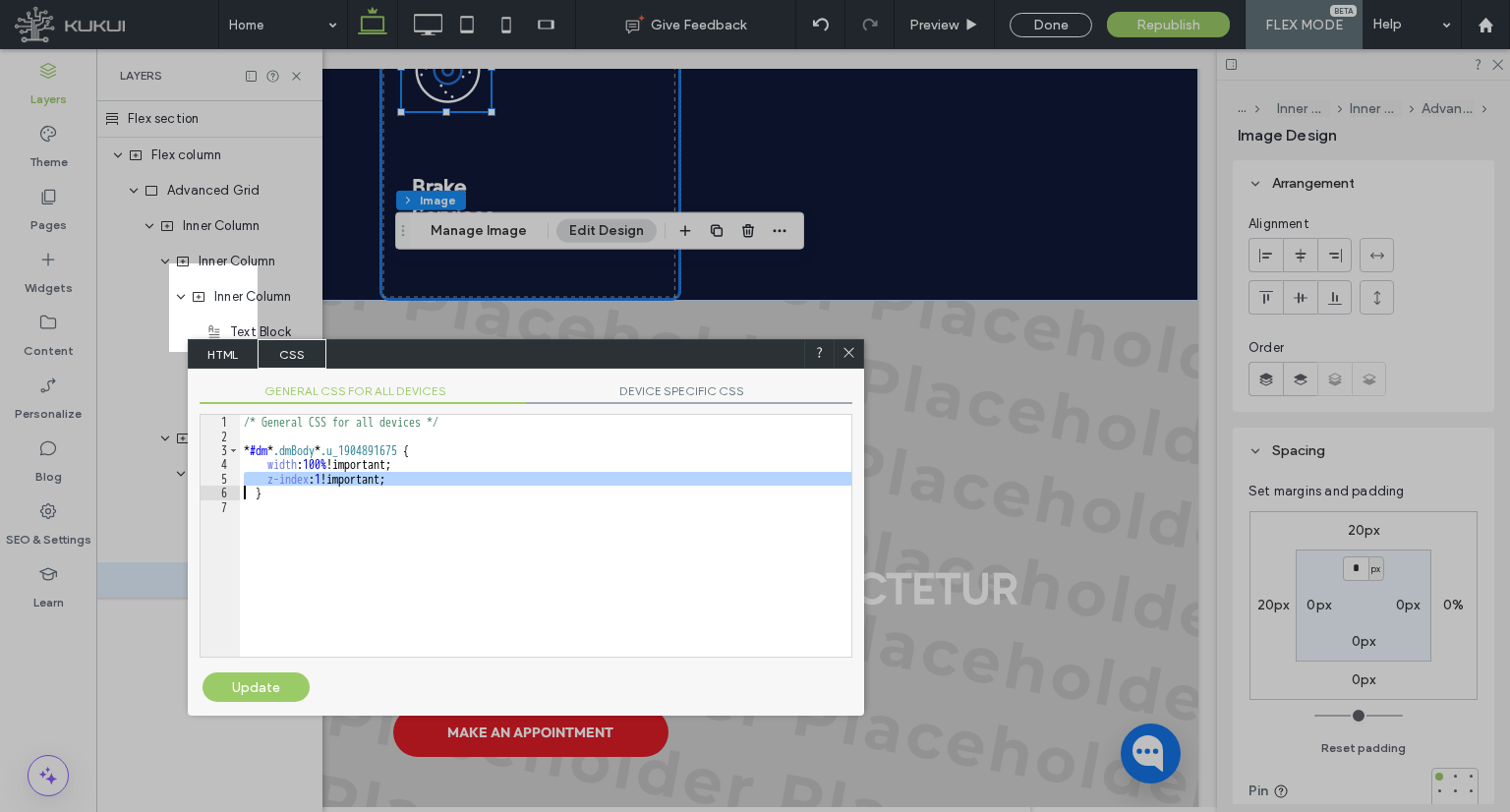 click on "/* General CSS for all devices */ * #dm  * .dmBody  * .u_1904891675   {      width : 100 %  !important;      z-index : 1  !important;    }" at bounding box center (546, 536) 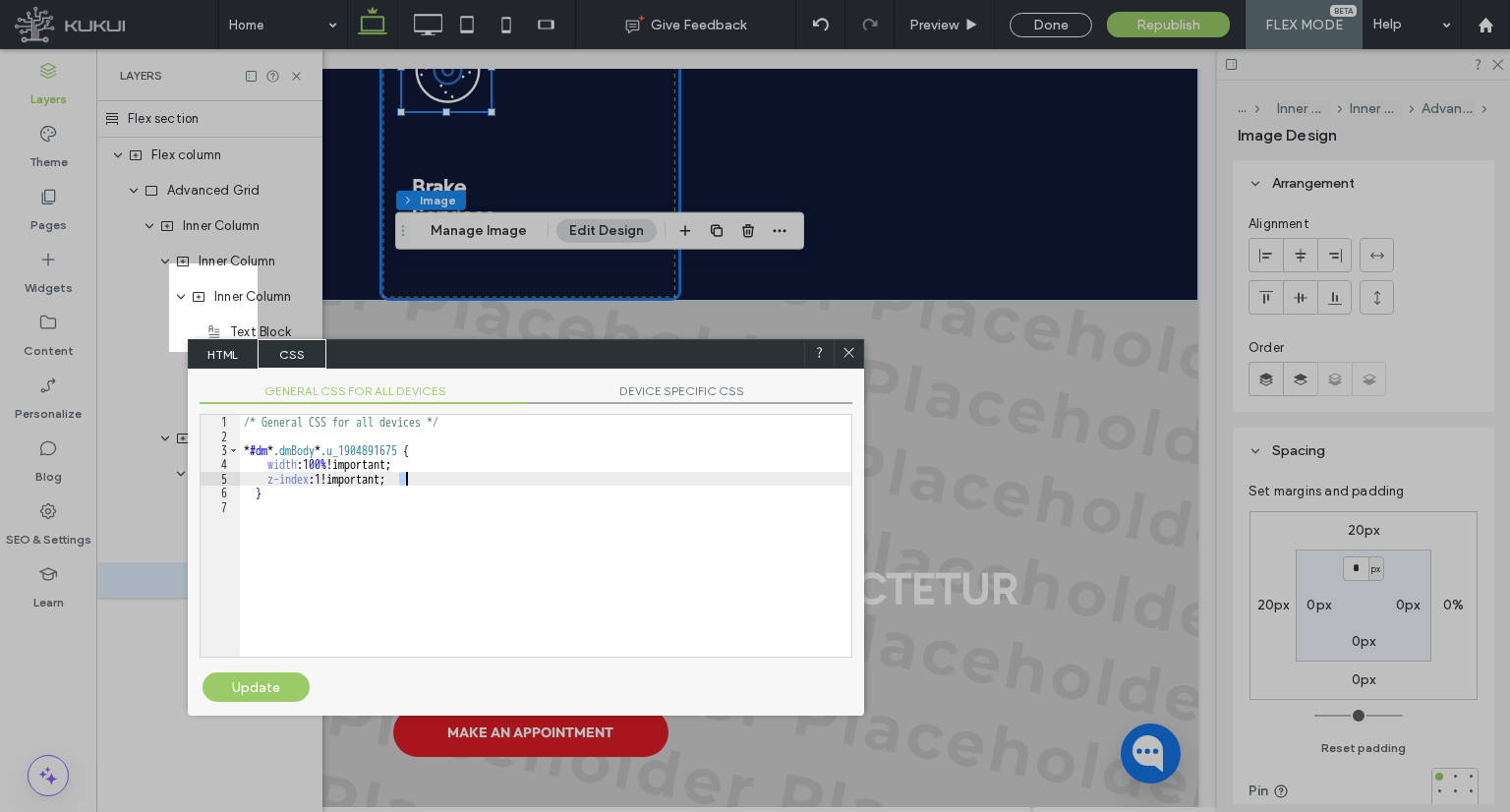 click on "/* General CSS for all devices */ * #dm  * .dmBody  * .u_1904891675   {      width : 100 %  !important;      z-index : 1  !important;    }" at bounding box center (546, 536) 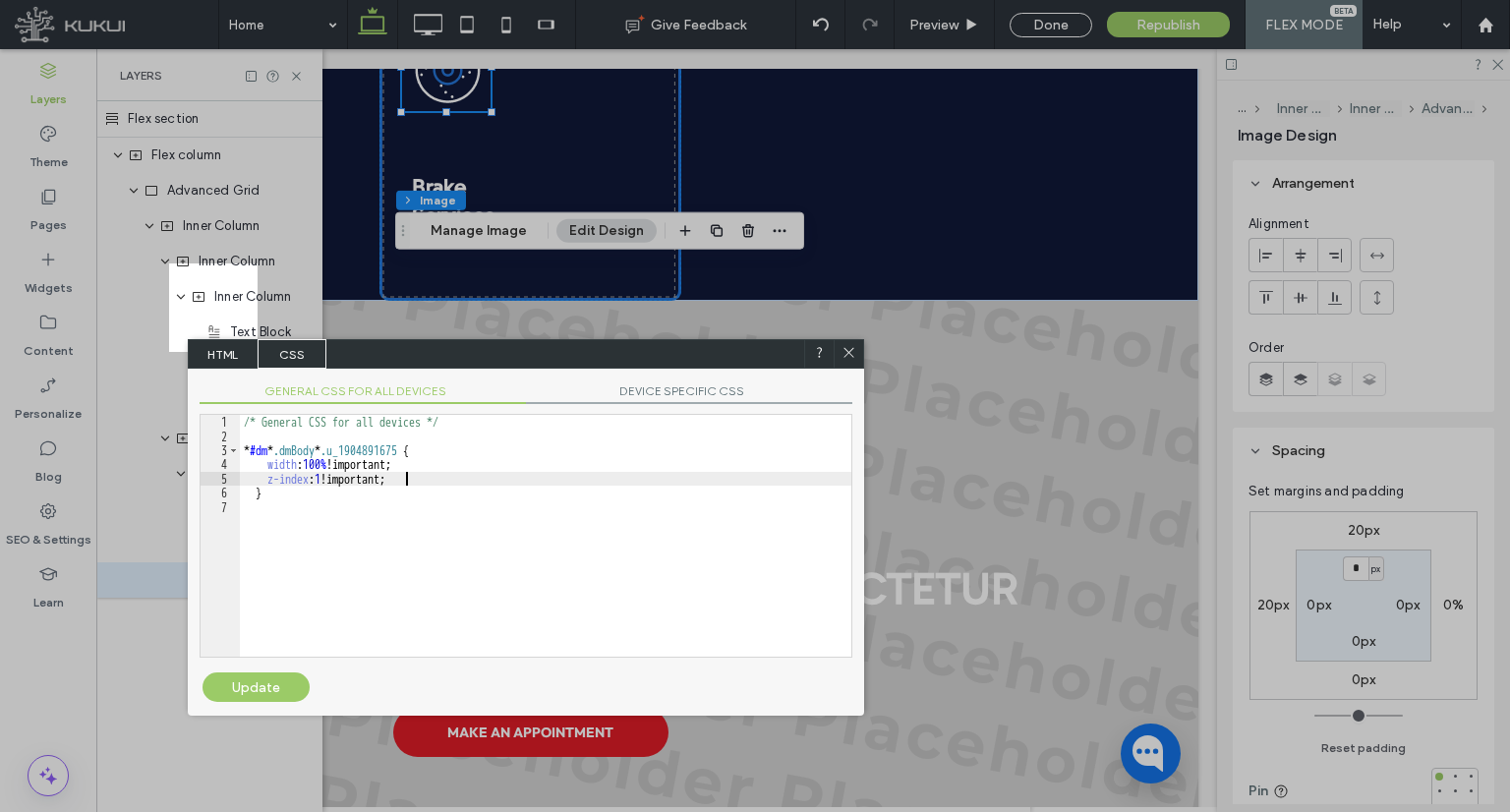 type on "**" 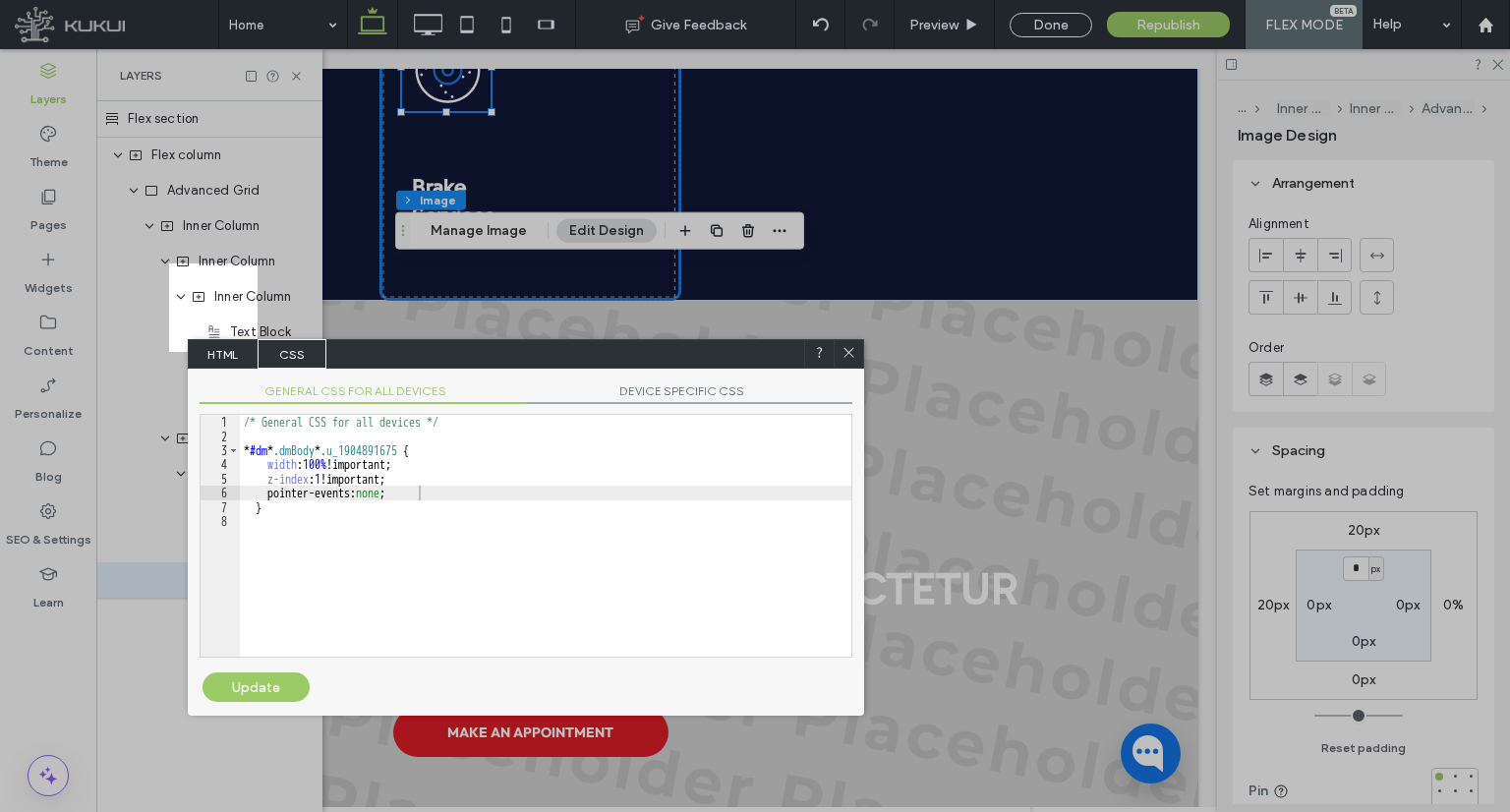 click on "Update" at bounding box center (256, 687) 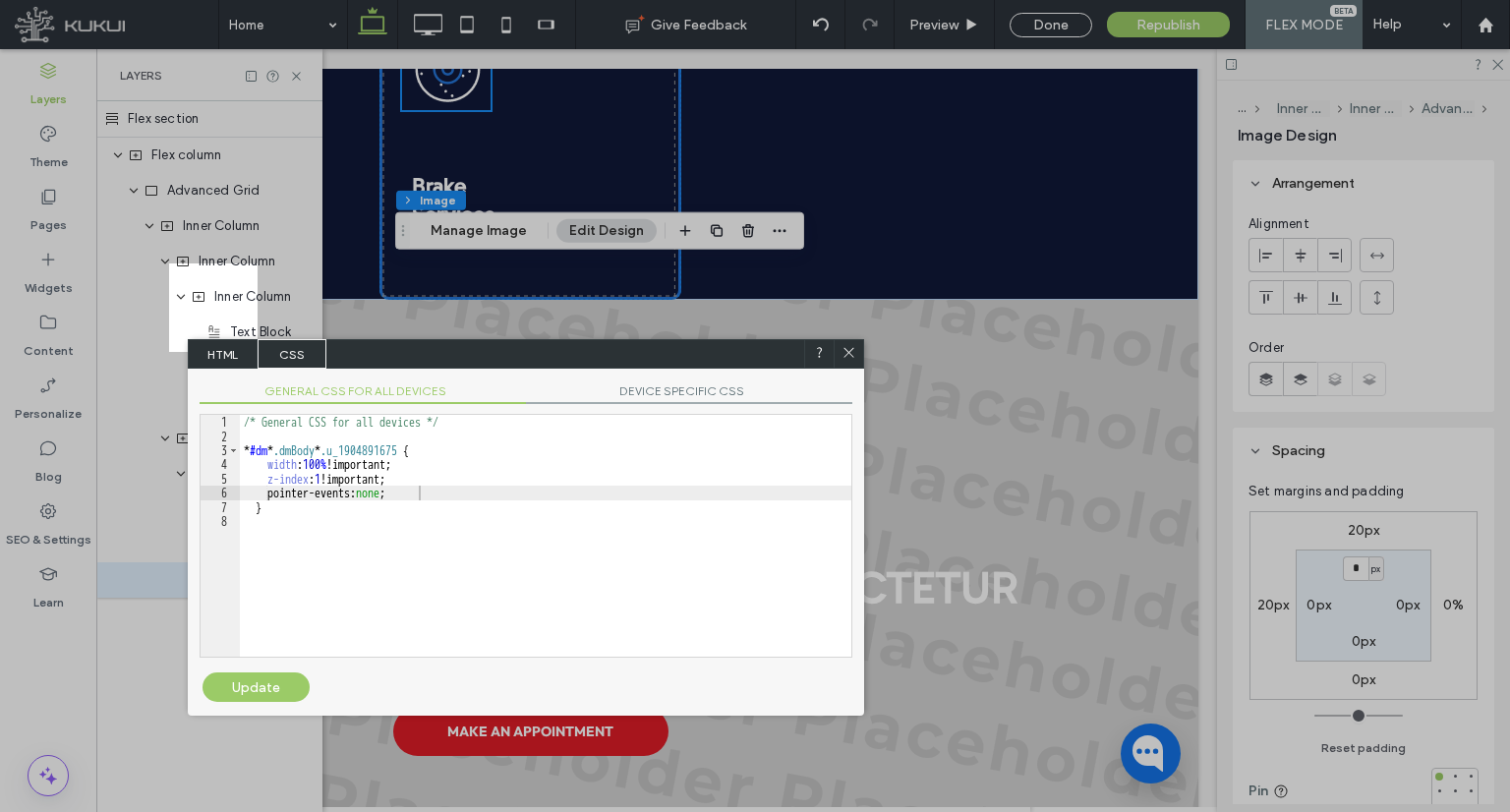 scroll, scrollTop: 2580, scrollLeft: 0, axis: vertical 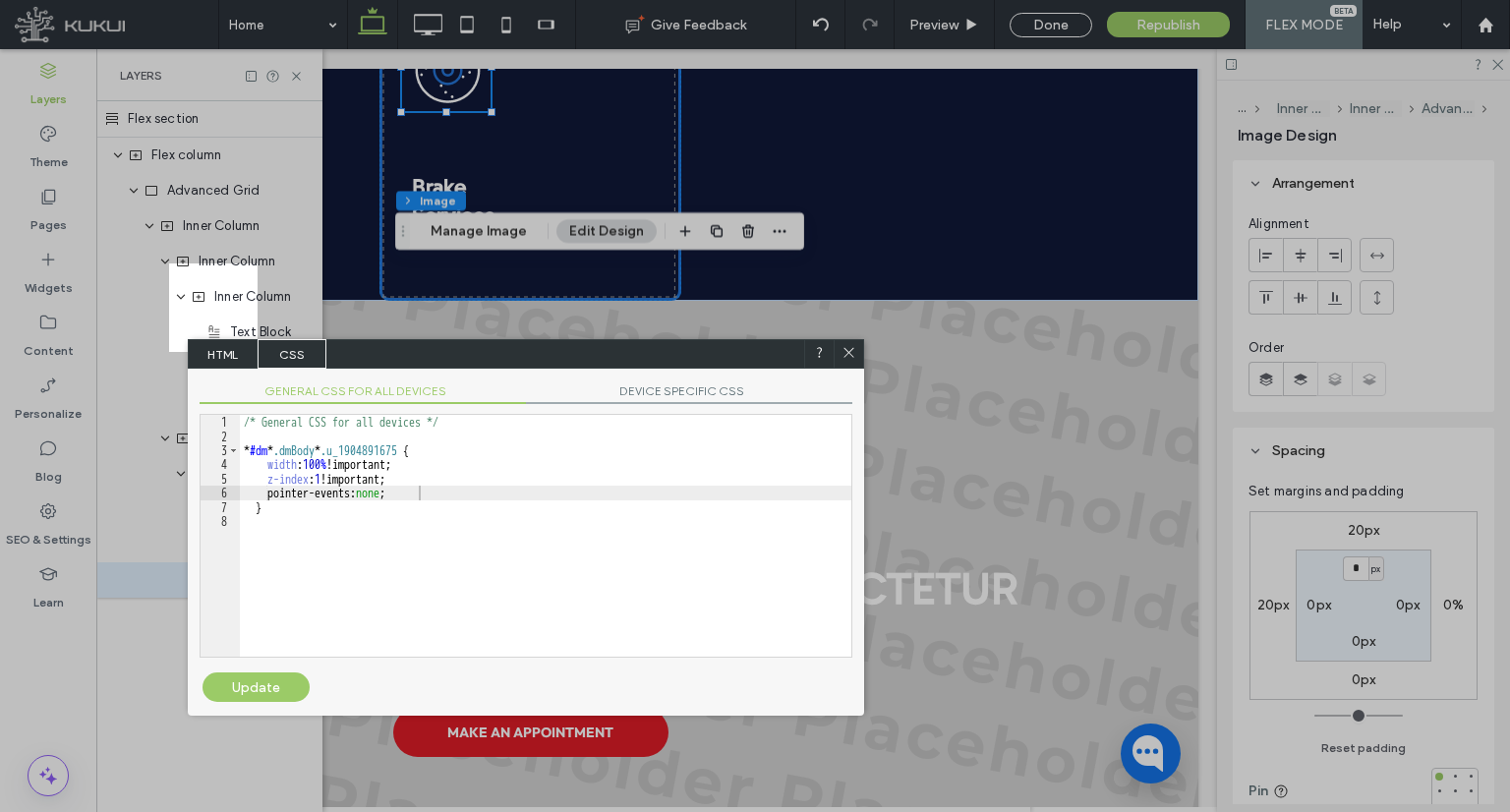 click at bounding box center (848, 354) 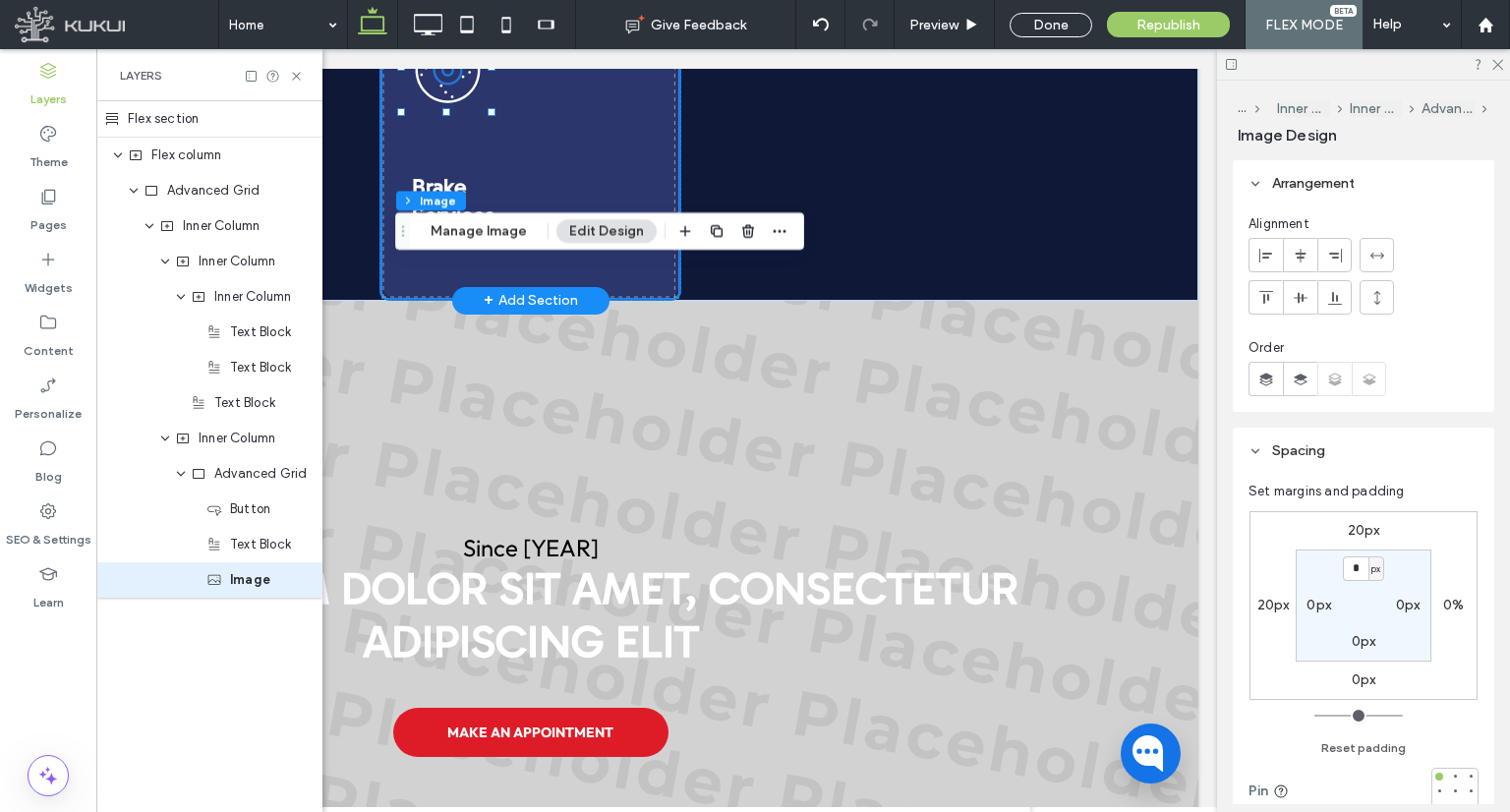 click at bounding box center (530, 150) 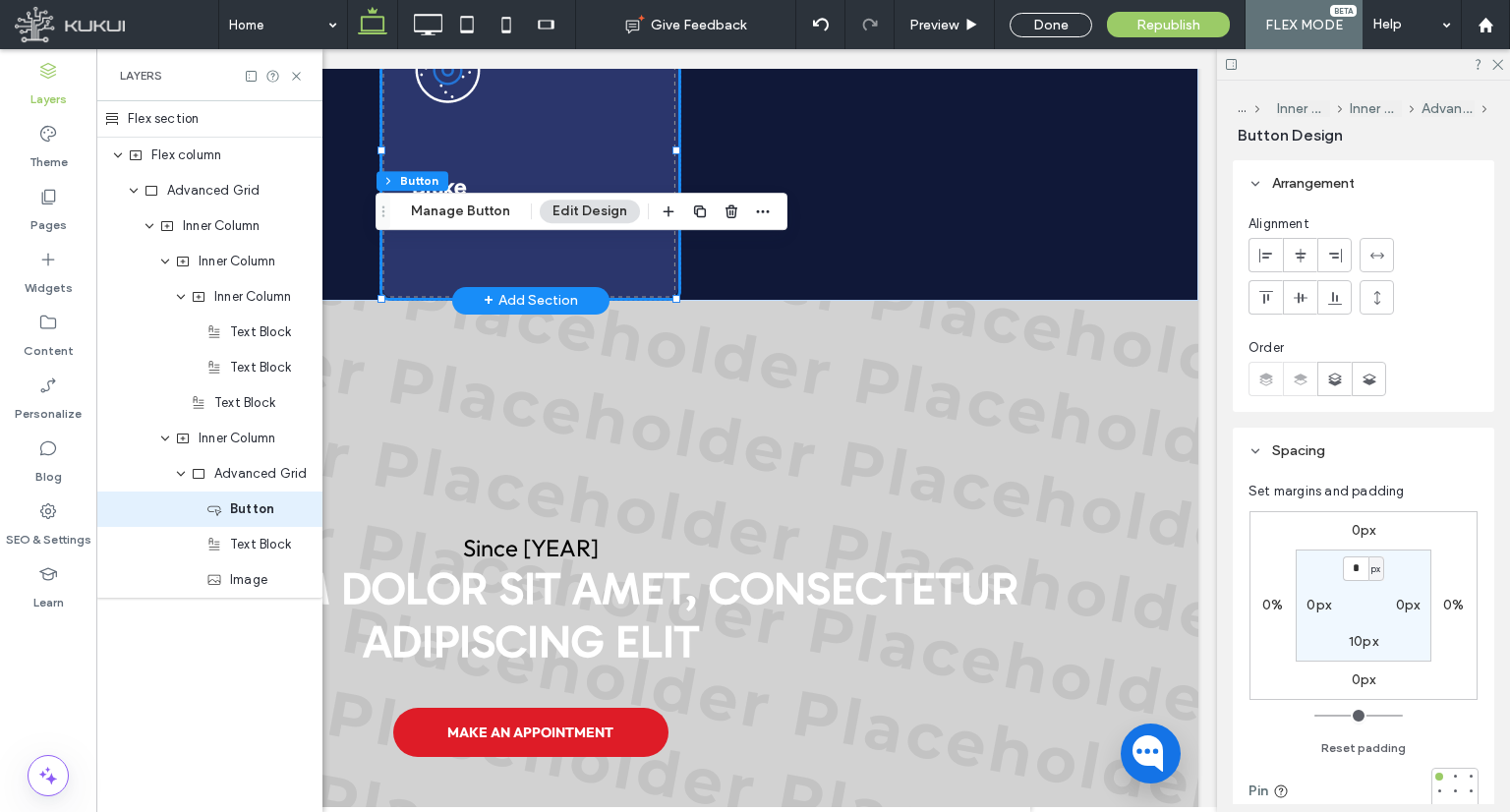 type on "**" 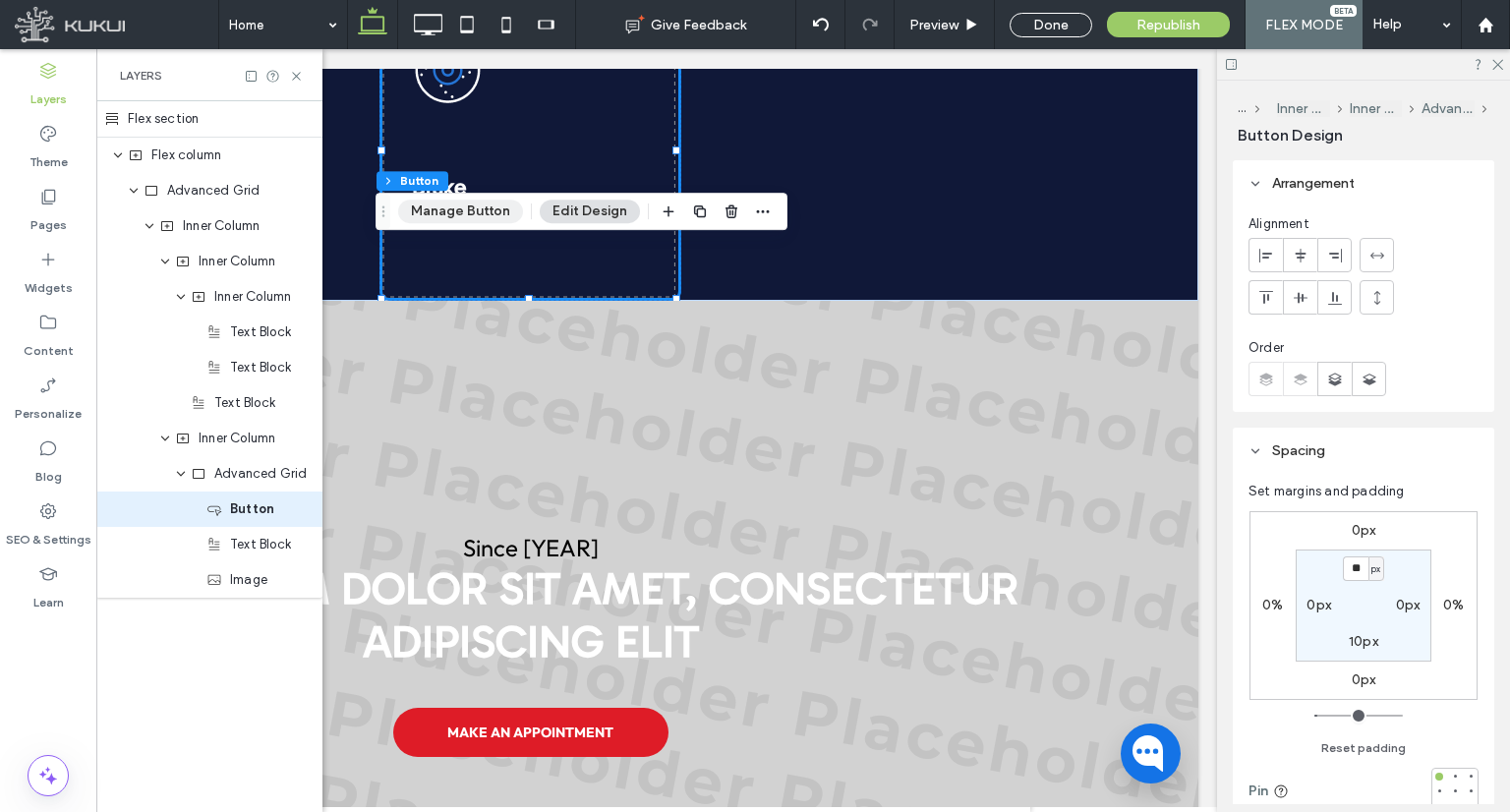 click on "Manage Button" at bounding box center (460, 211) 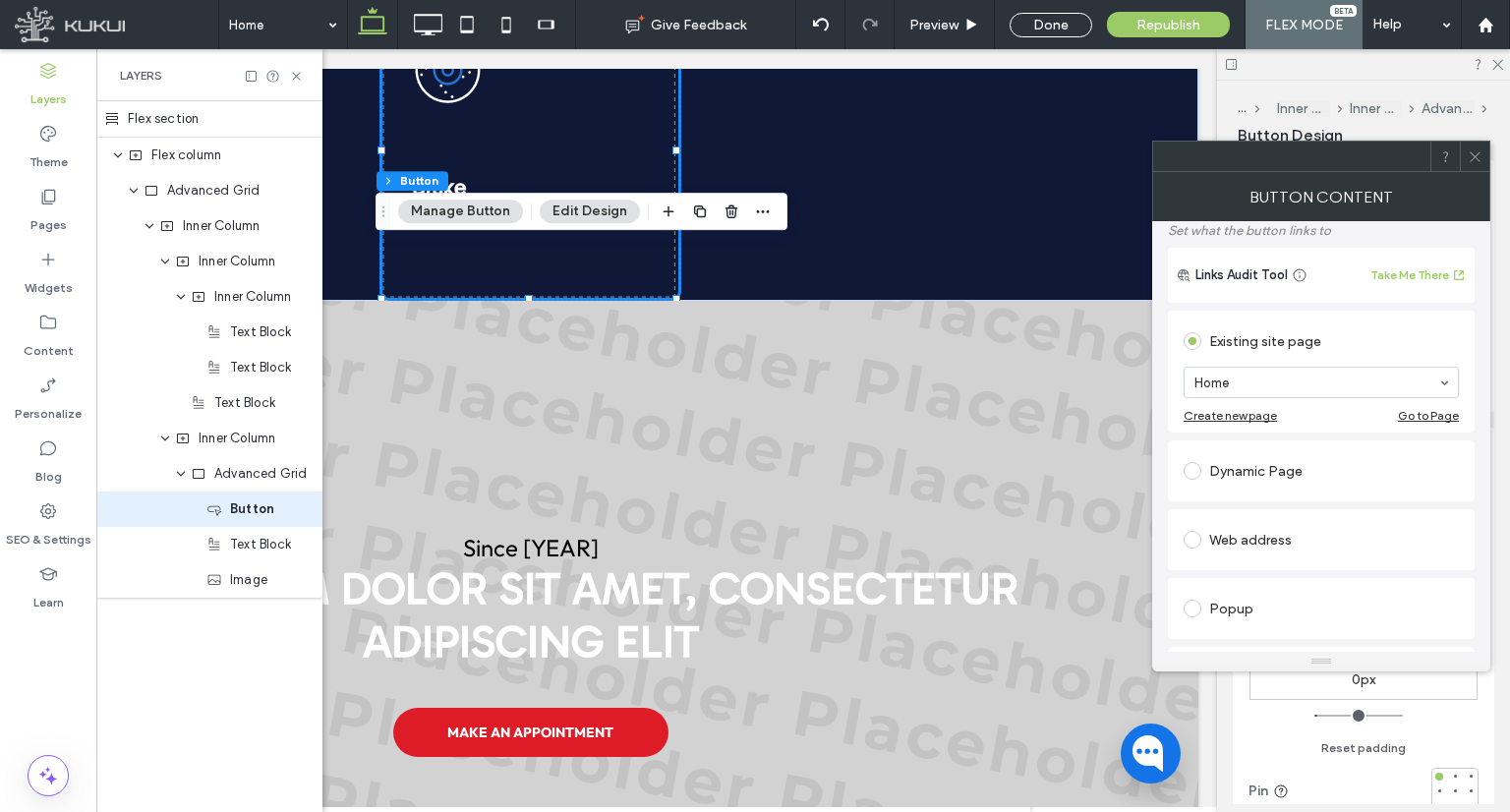 scroll, scrollTop: 197, scrollLeft: 0, axis: vertical 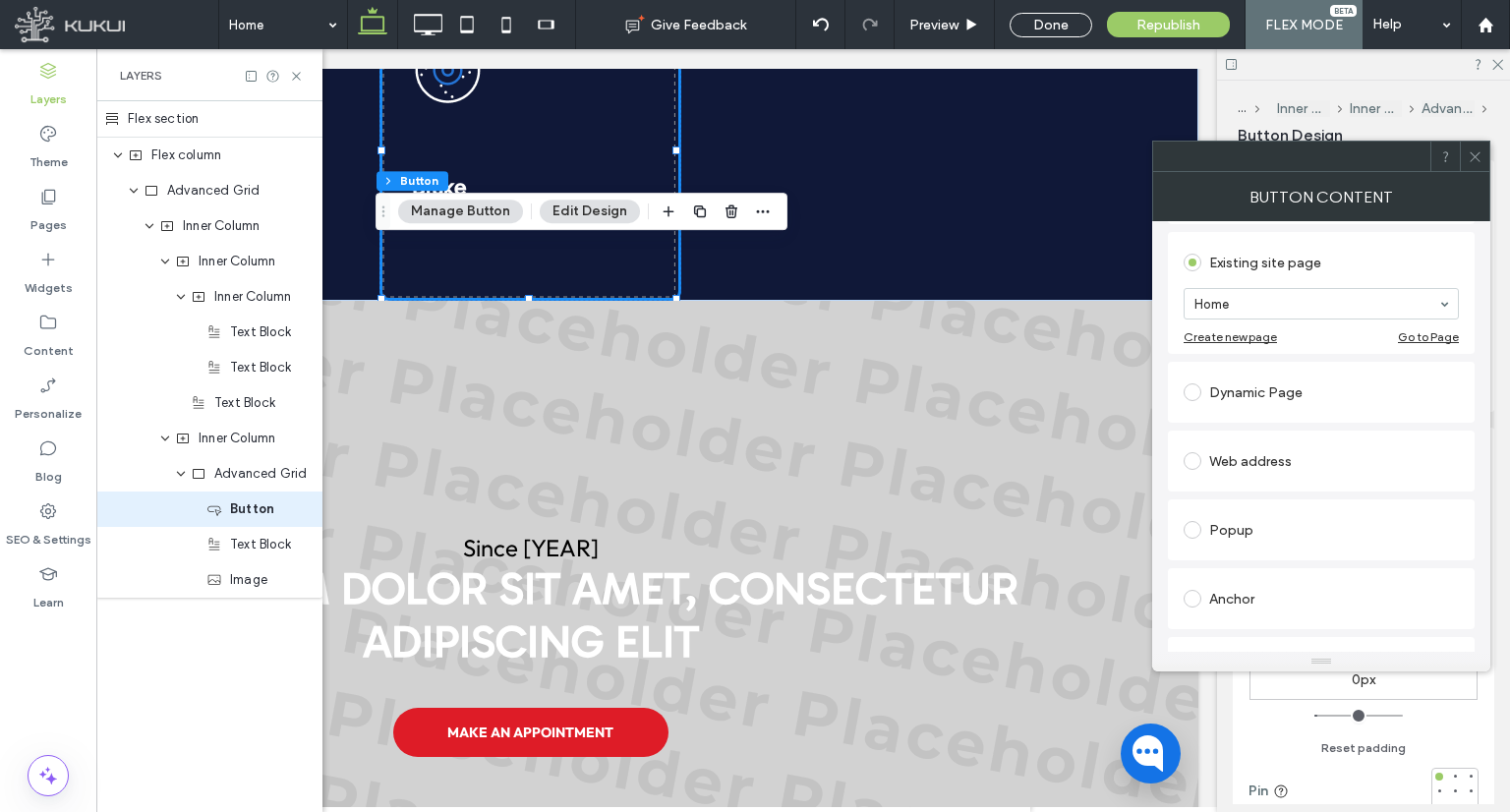 click on "Dynamic Page" at bounding box center [1321, 392] 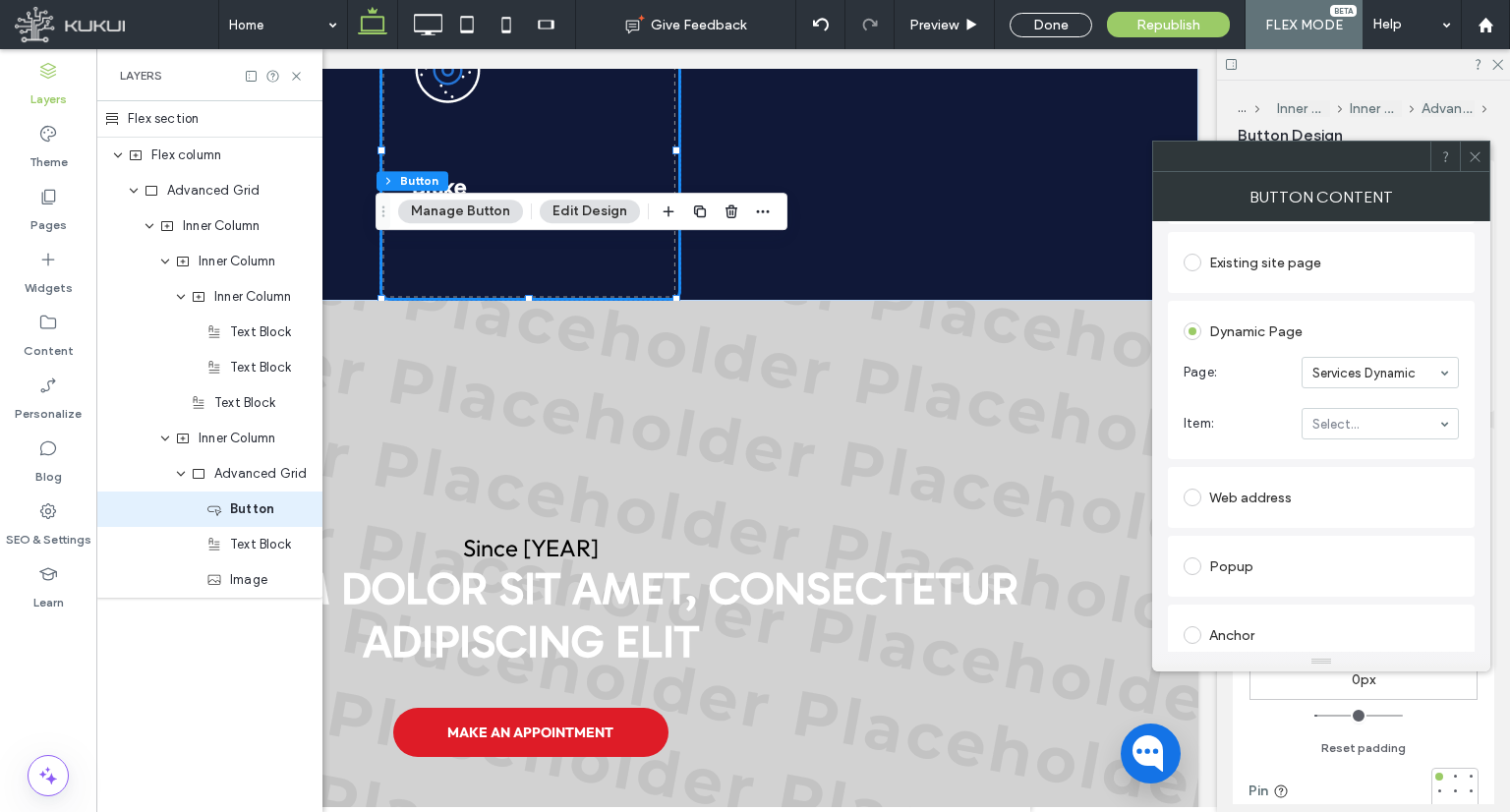 click at bounding box center [1380, 424] 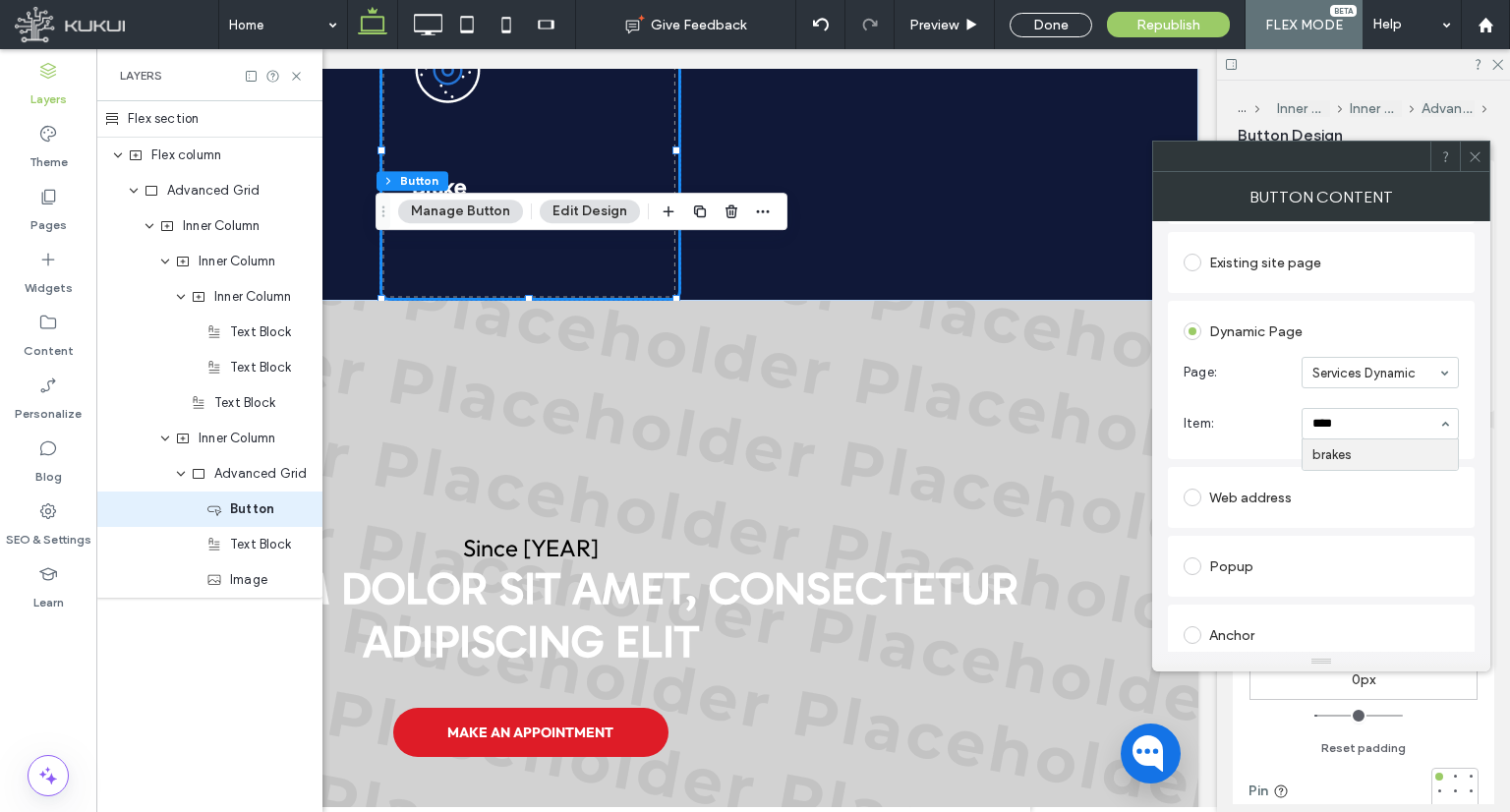 type on "*****" 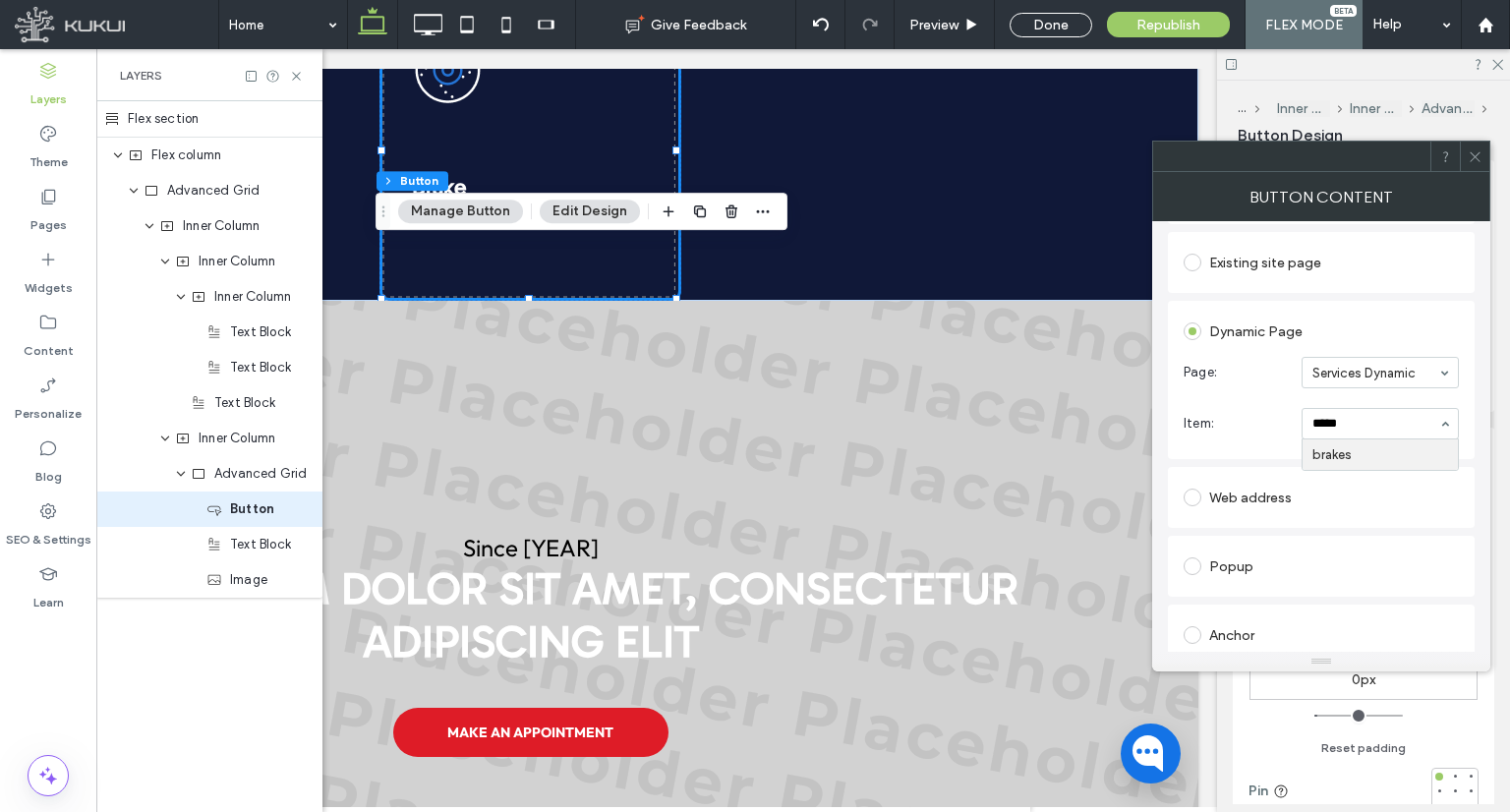 type 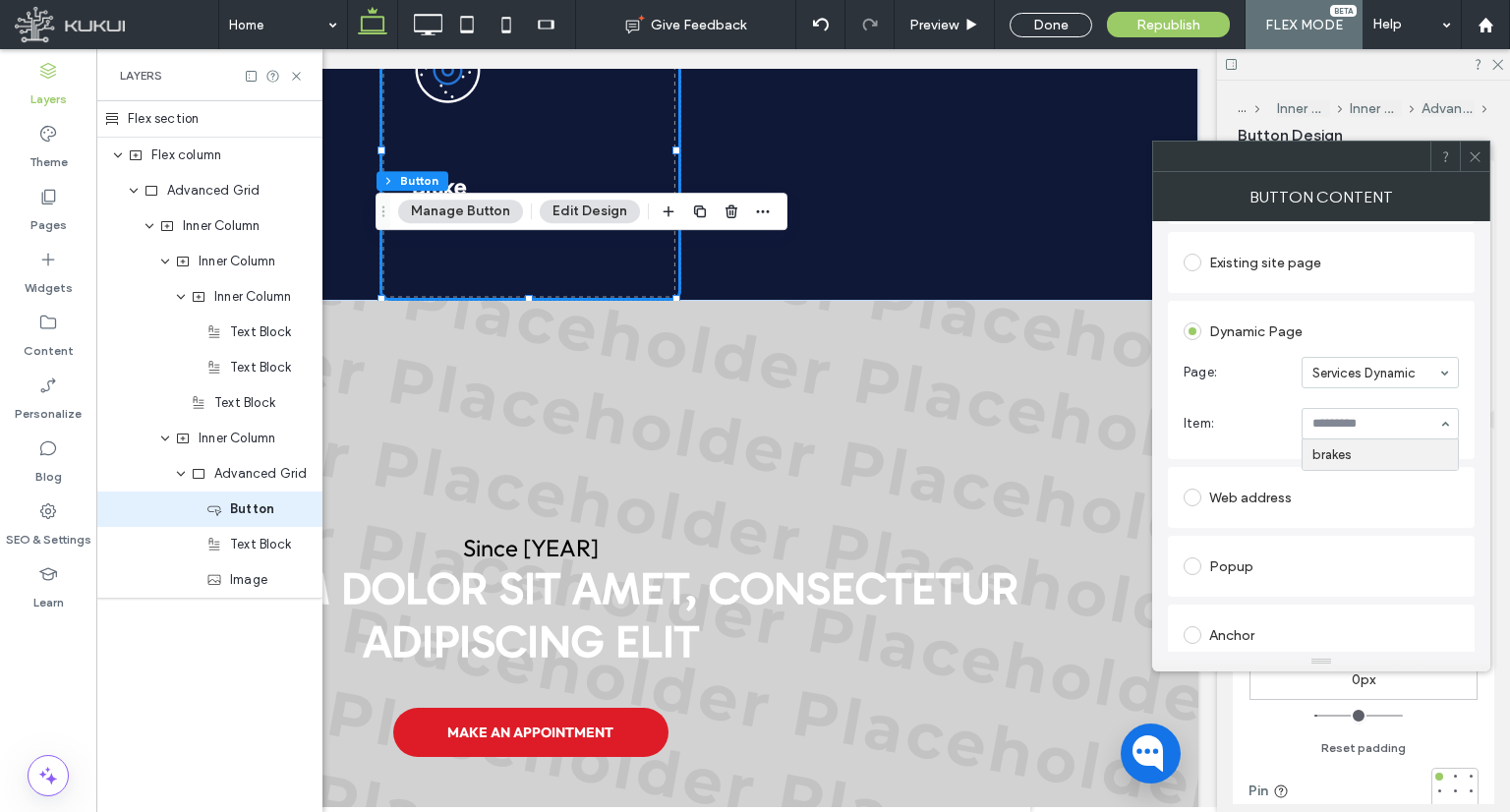 click on "Item: brakes" at bounding box center [1321, 424] 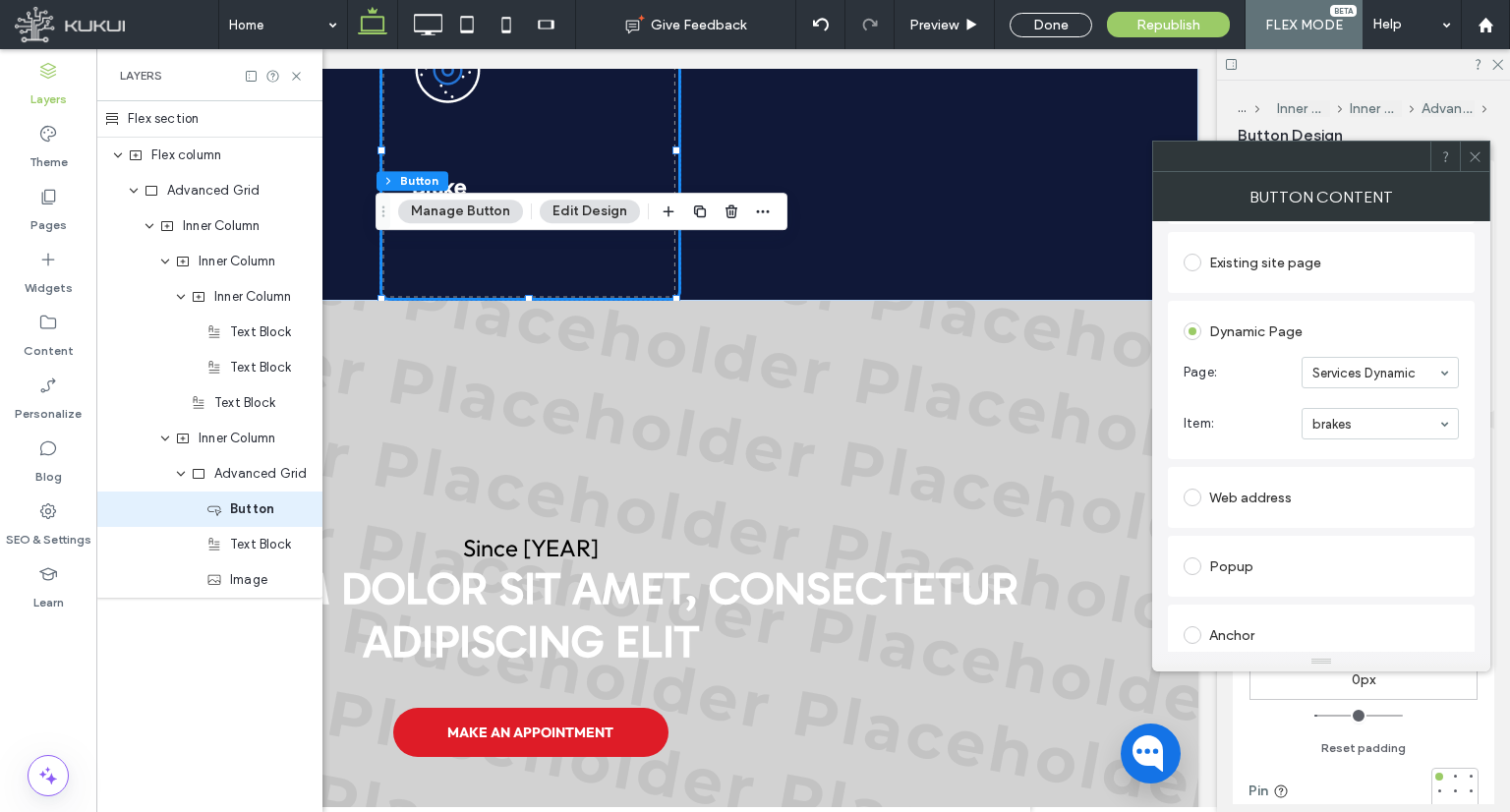 click at bounding box center (1475, 156) 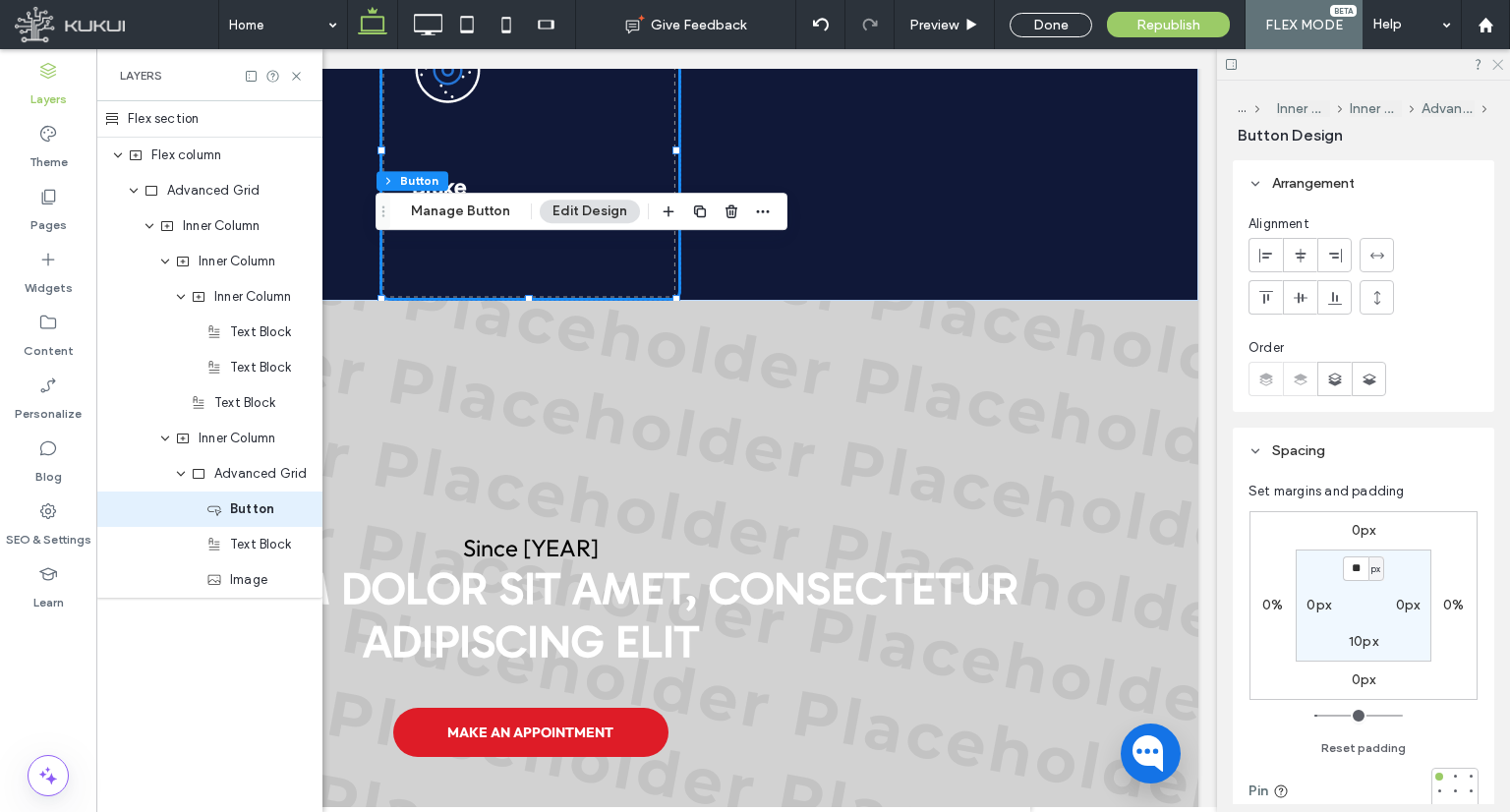 drag, startPoint x: 1501, startPoint y: 67, endPoint x: 1062, endPoint y: 117, distance: 441.8 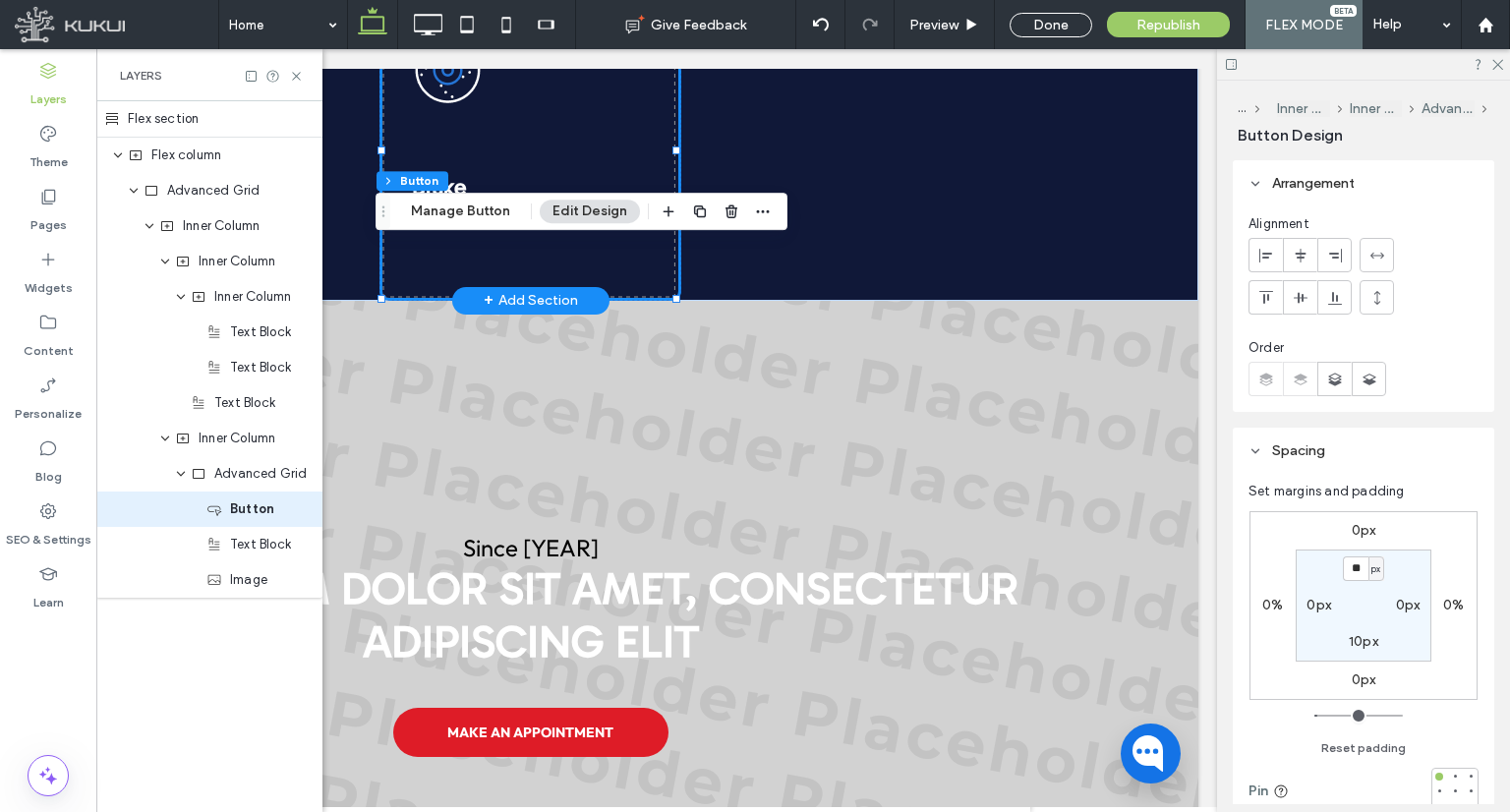scroll, scrollTop: 0, scrollLeft: 187, axis: horizontal 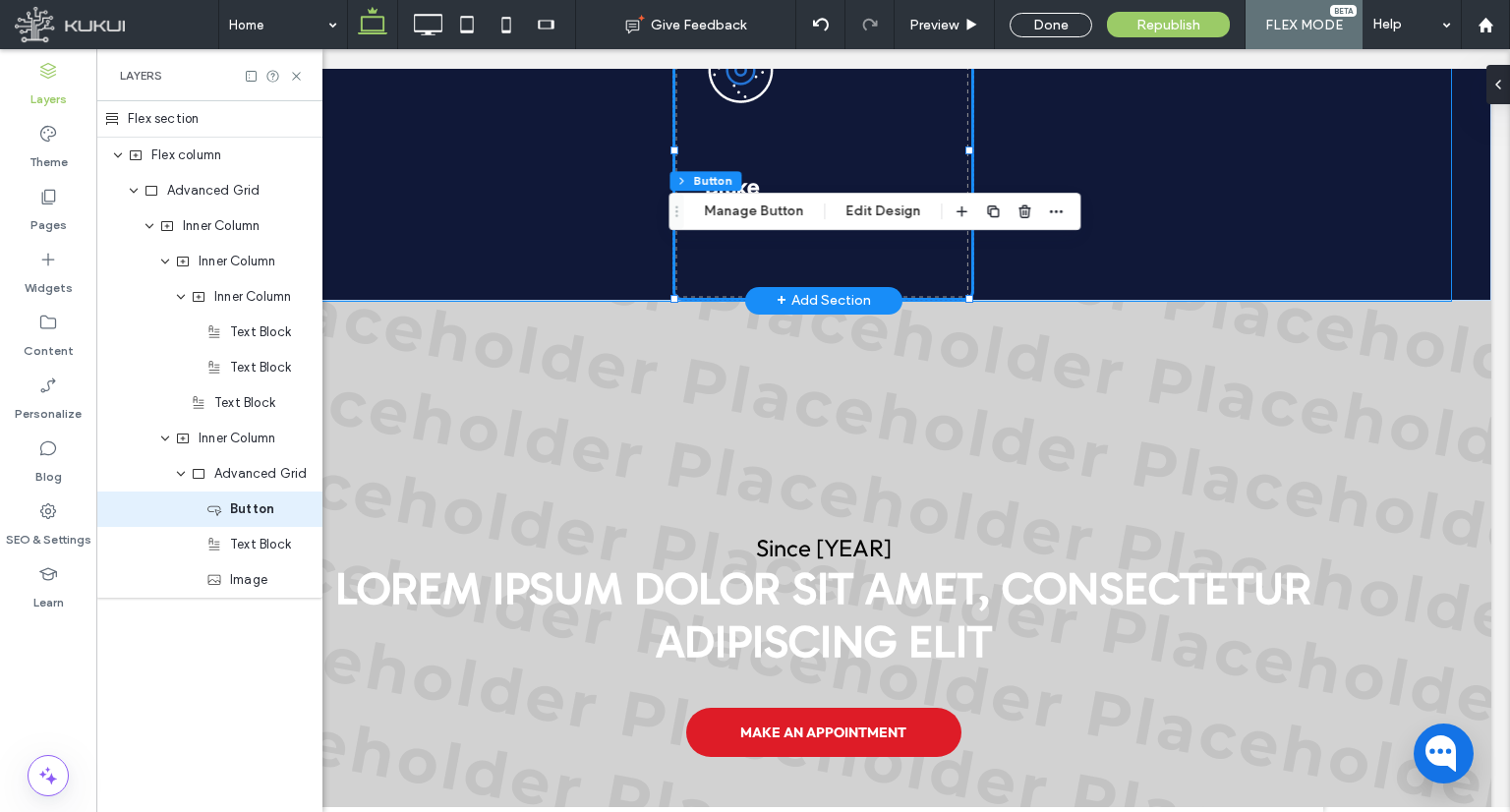 click on "Brake Services" at bounding box center [823, 150] 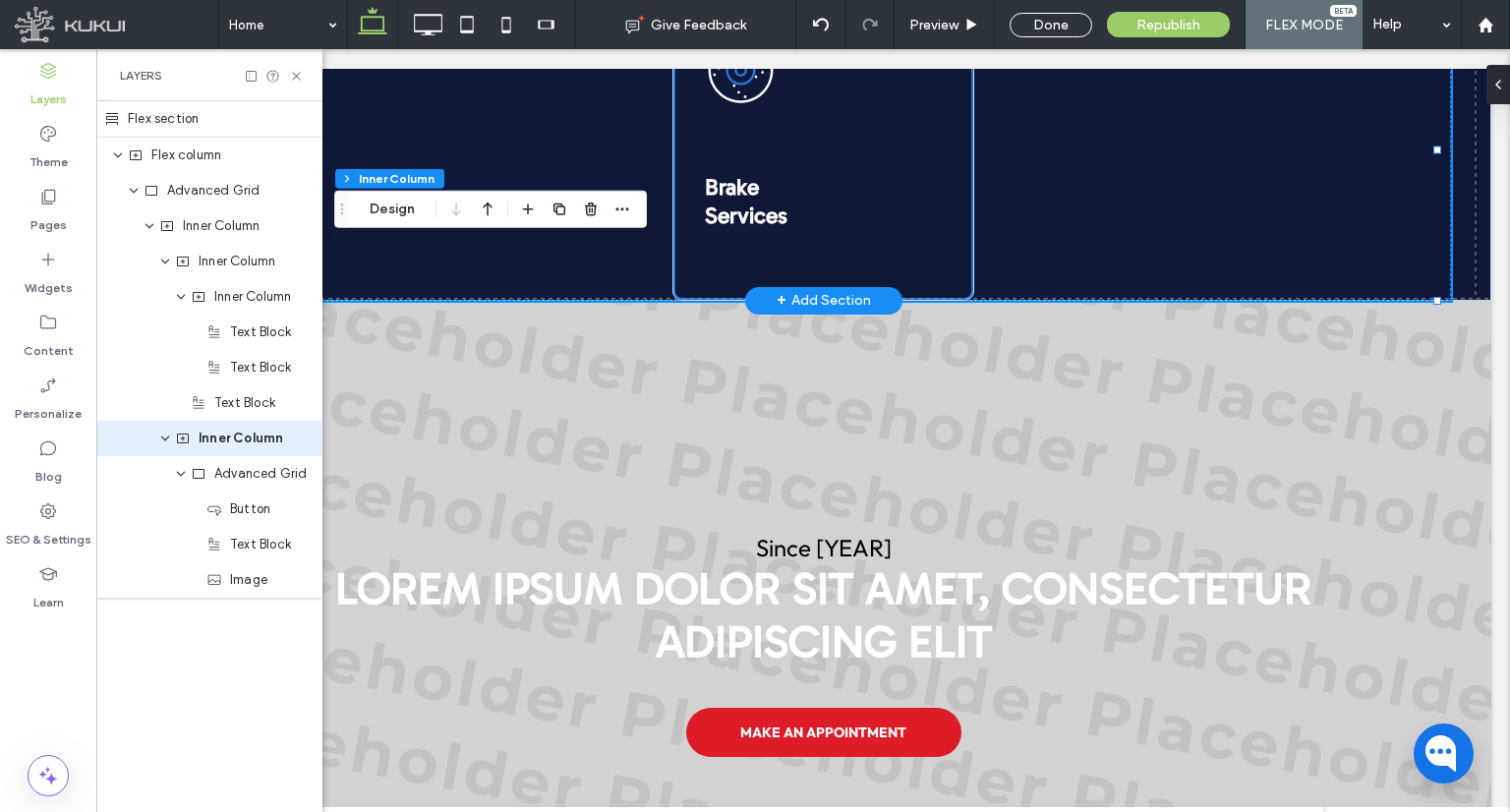 click on "Brake Services" at bounding box center [823, 150] 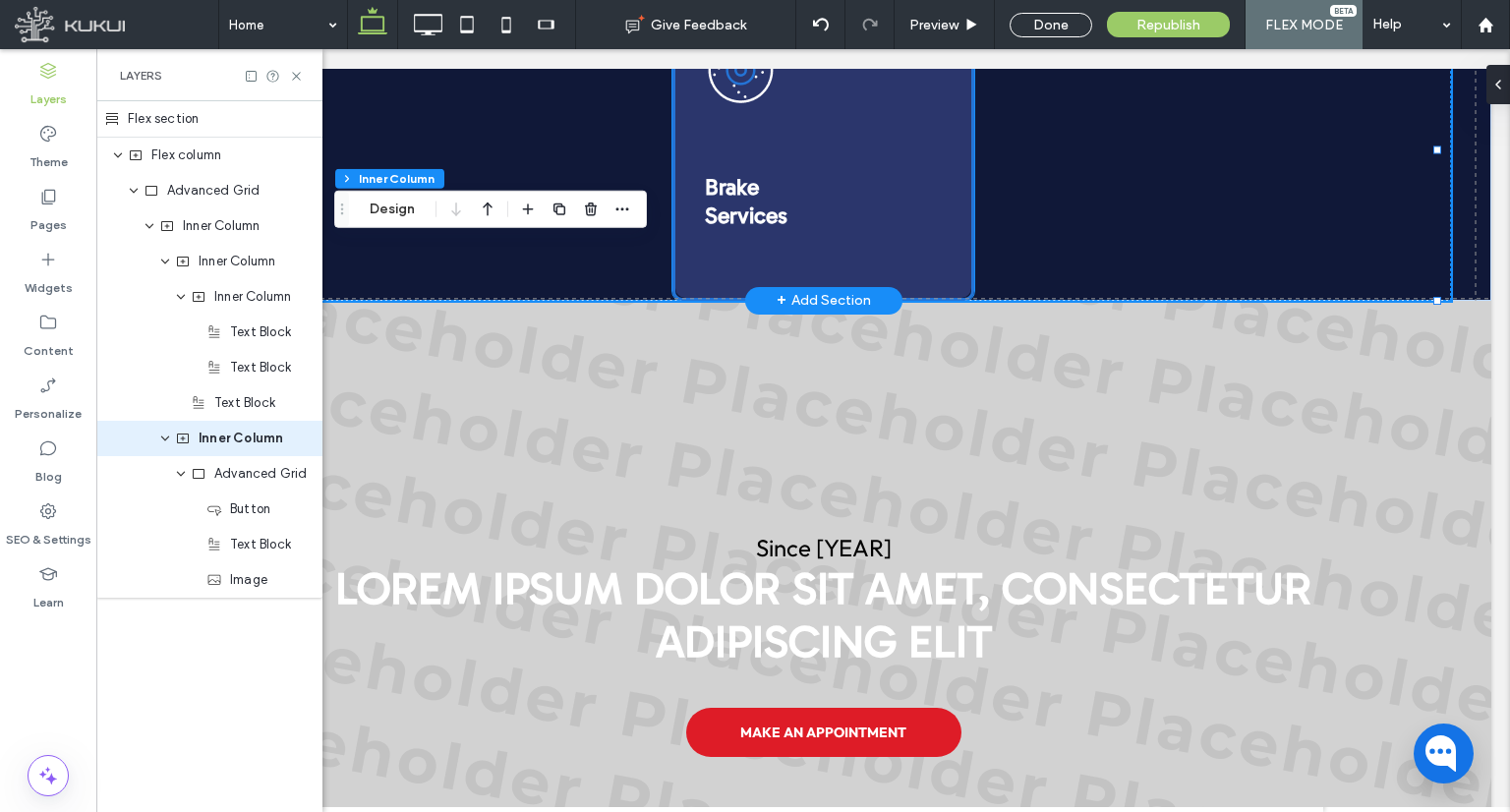click at bounding box center (823, 150) 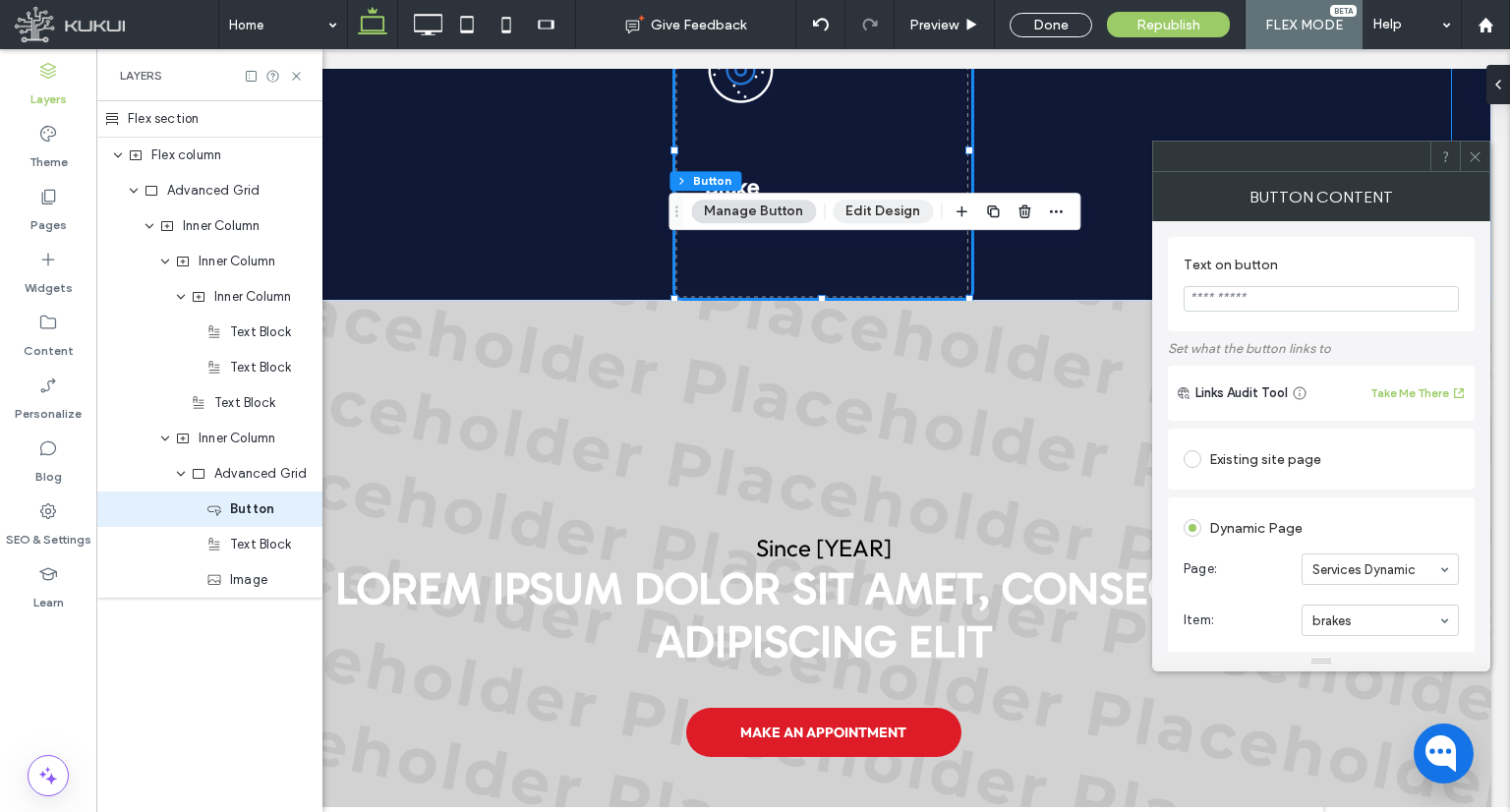 click on "Edit Design" at bounding box center (883, 211) 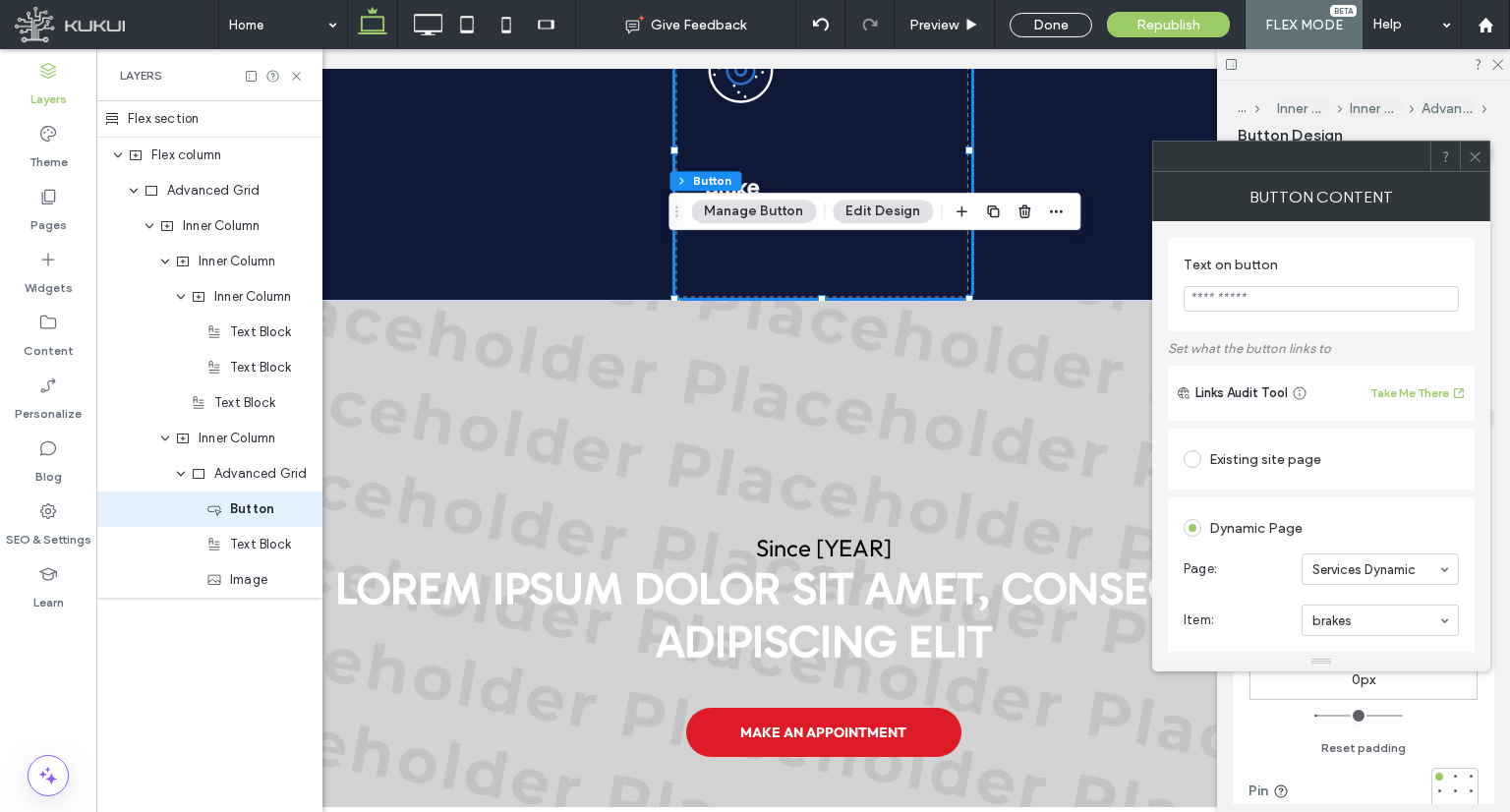 click 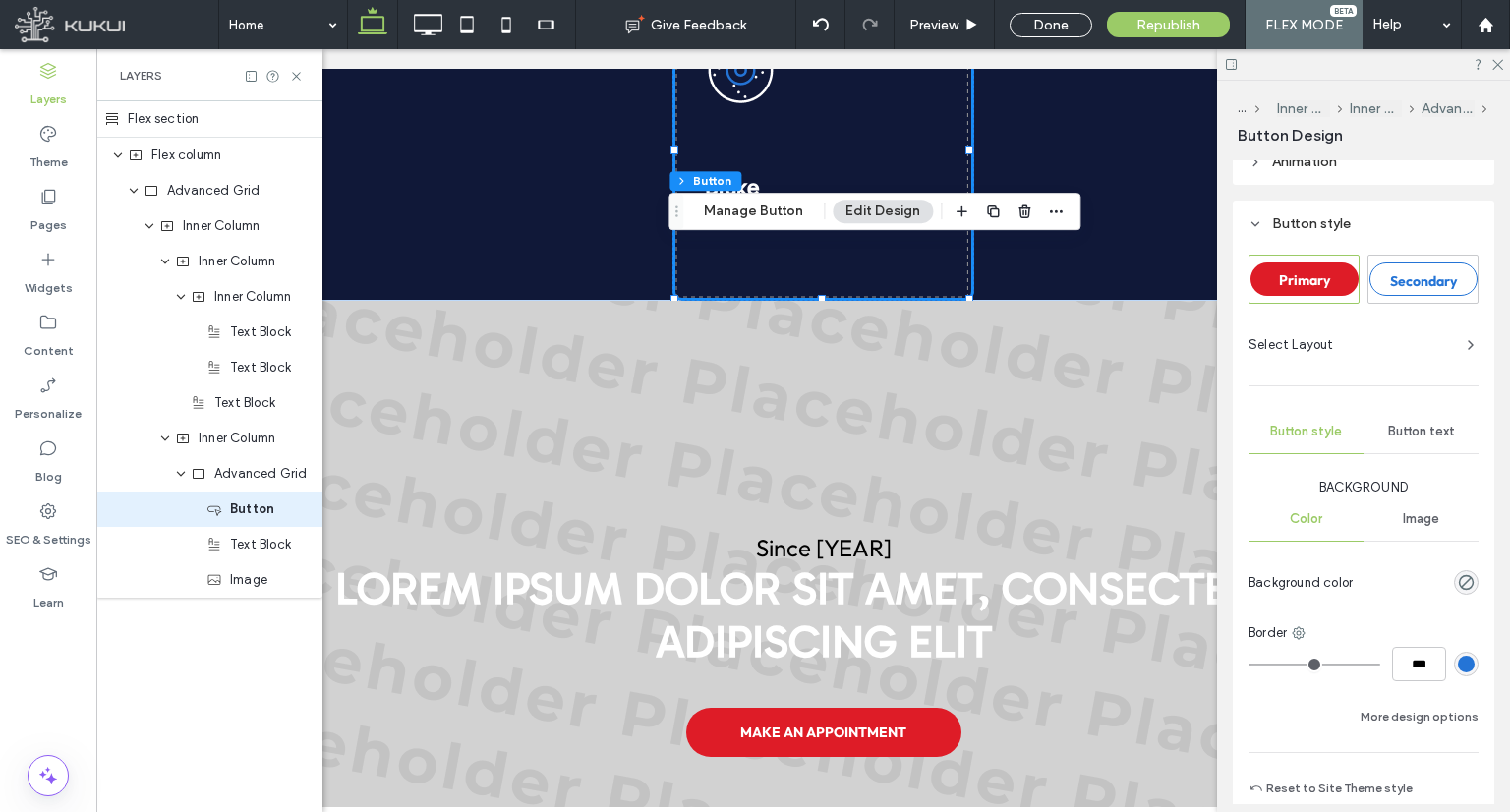 scroll, scrollTop: 1038, scrollLeft: 0, axis: vertical 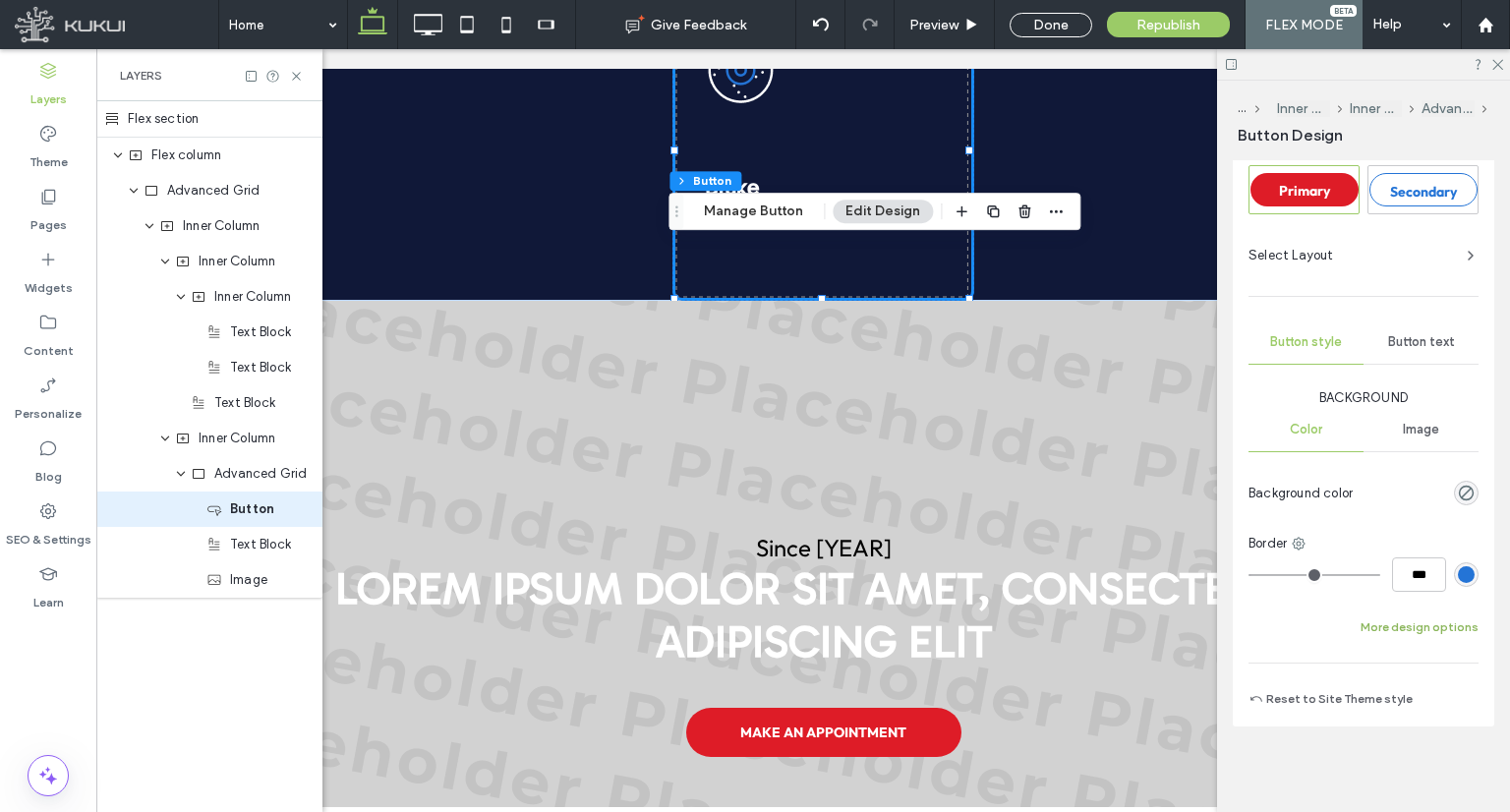 click on "More design options" at bounding box center [1420, 627] 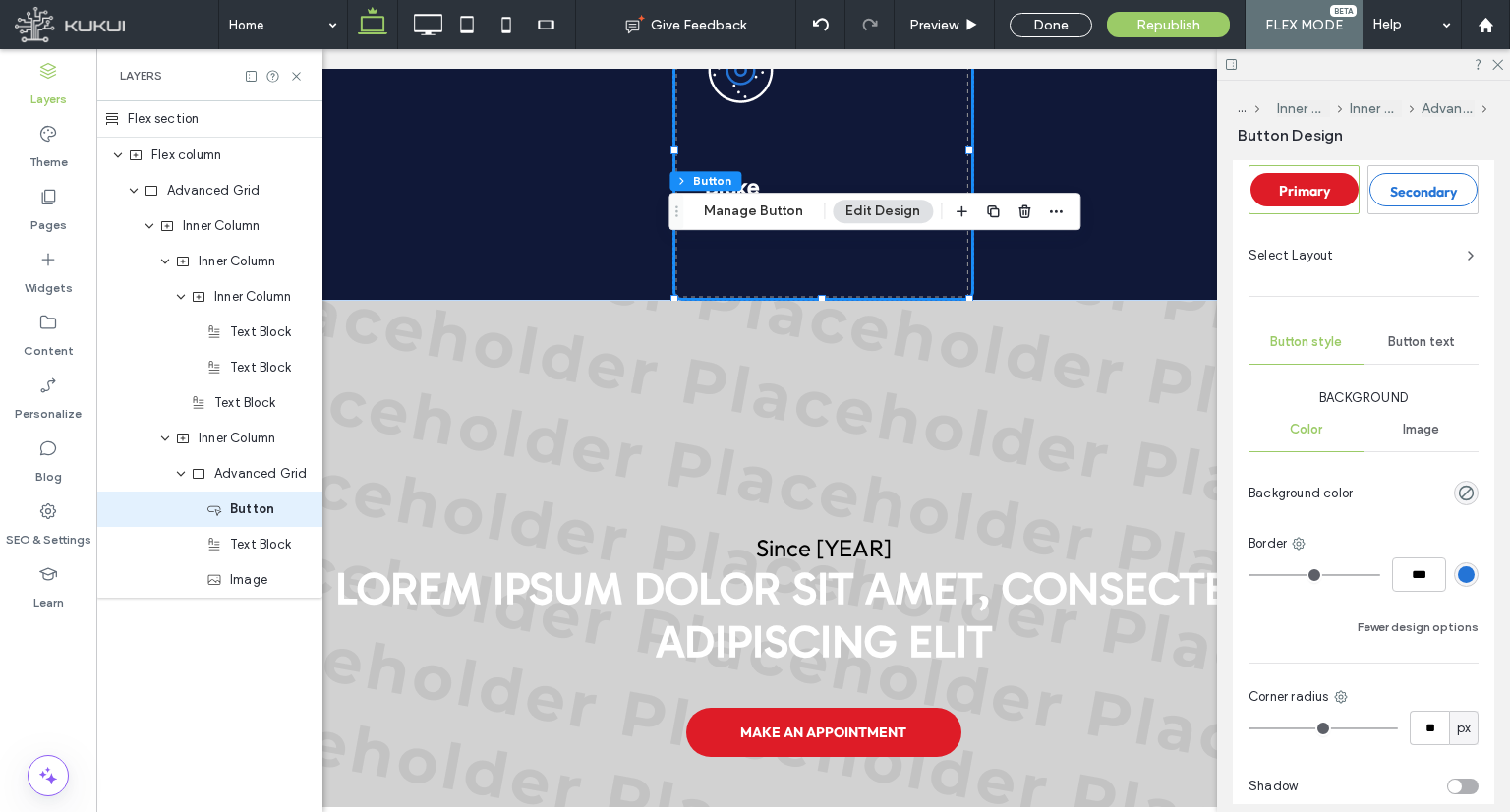 scroll, scrollTop: 1235, scrollLeft: 0, axis: vertical 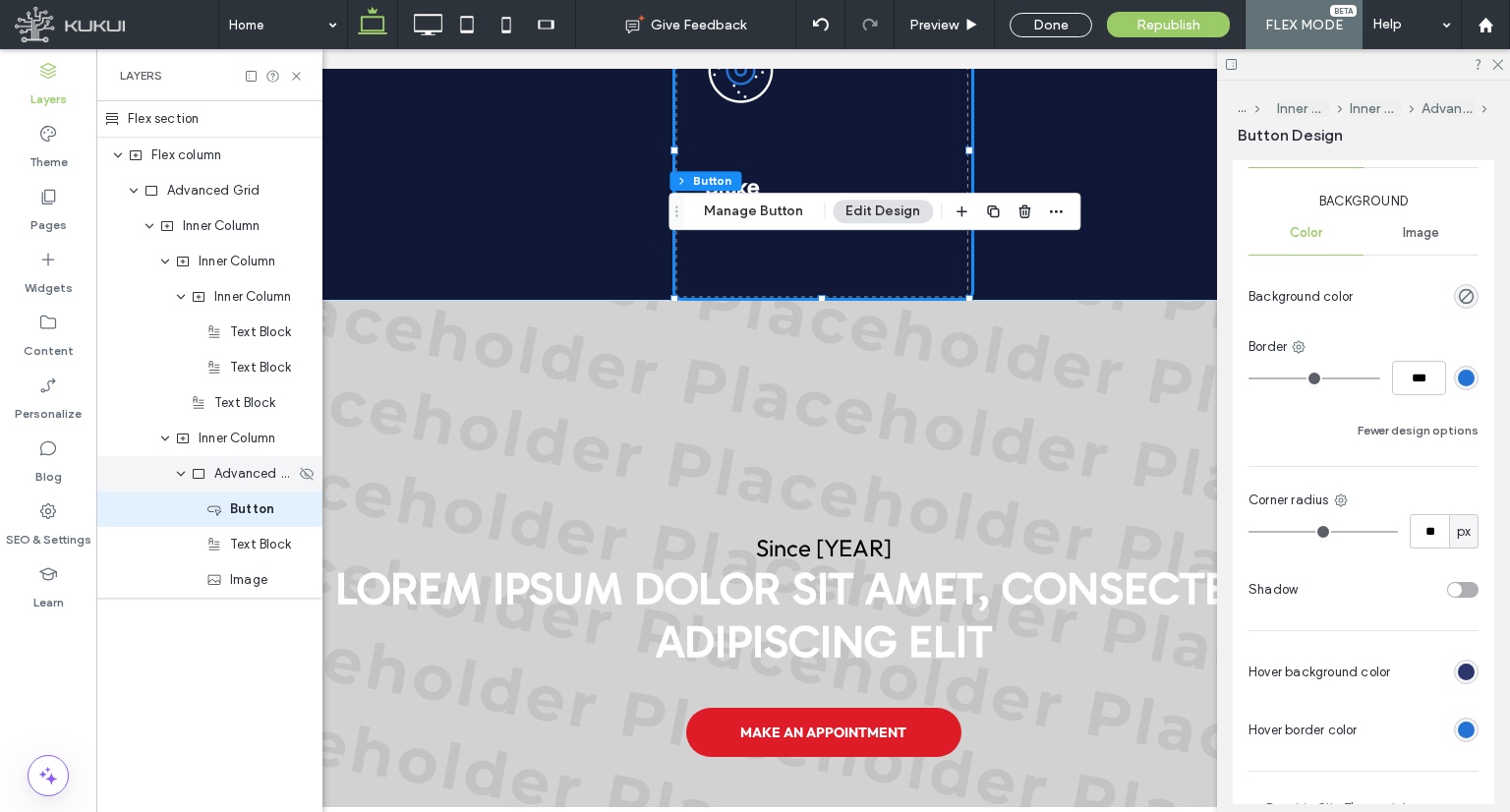 click on "Advanced Grid" at bounding box center [255, 474] 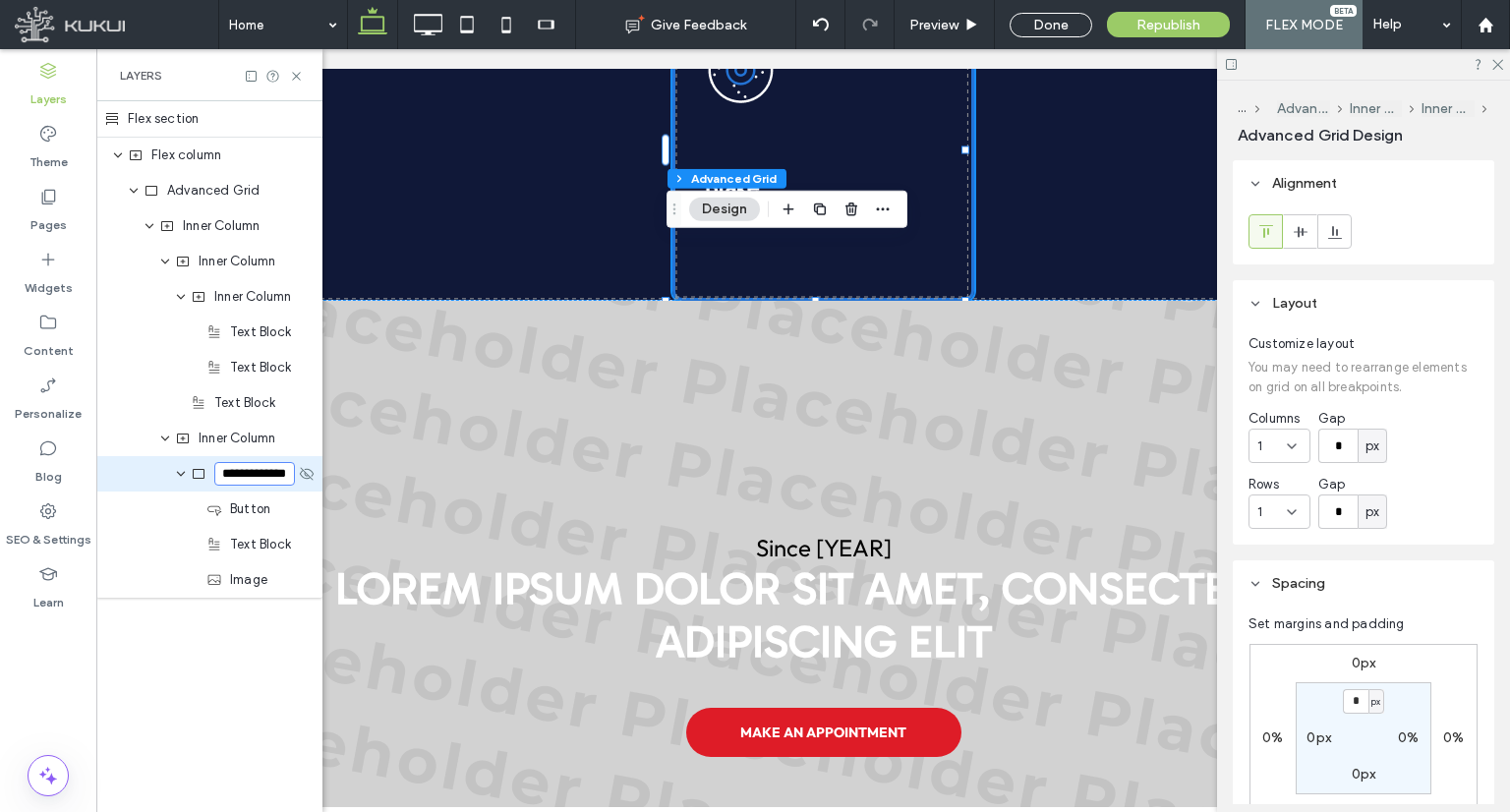 scroll, scrollTop: 0, scrollLeft: 8, axis: horizontal 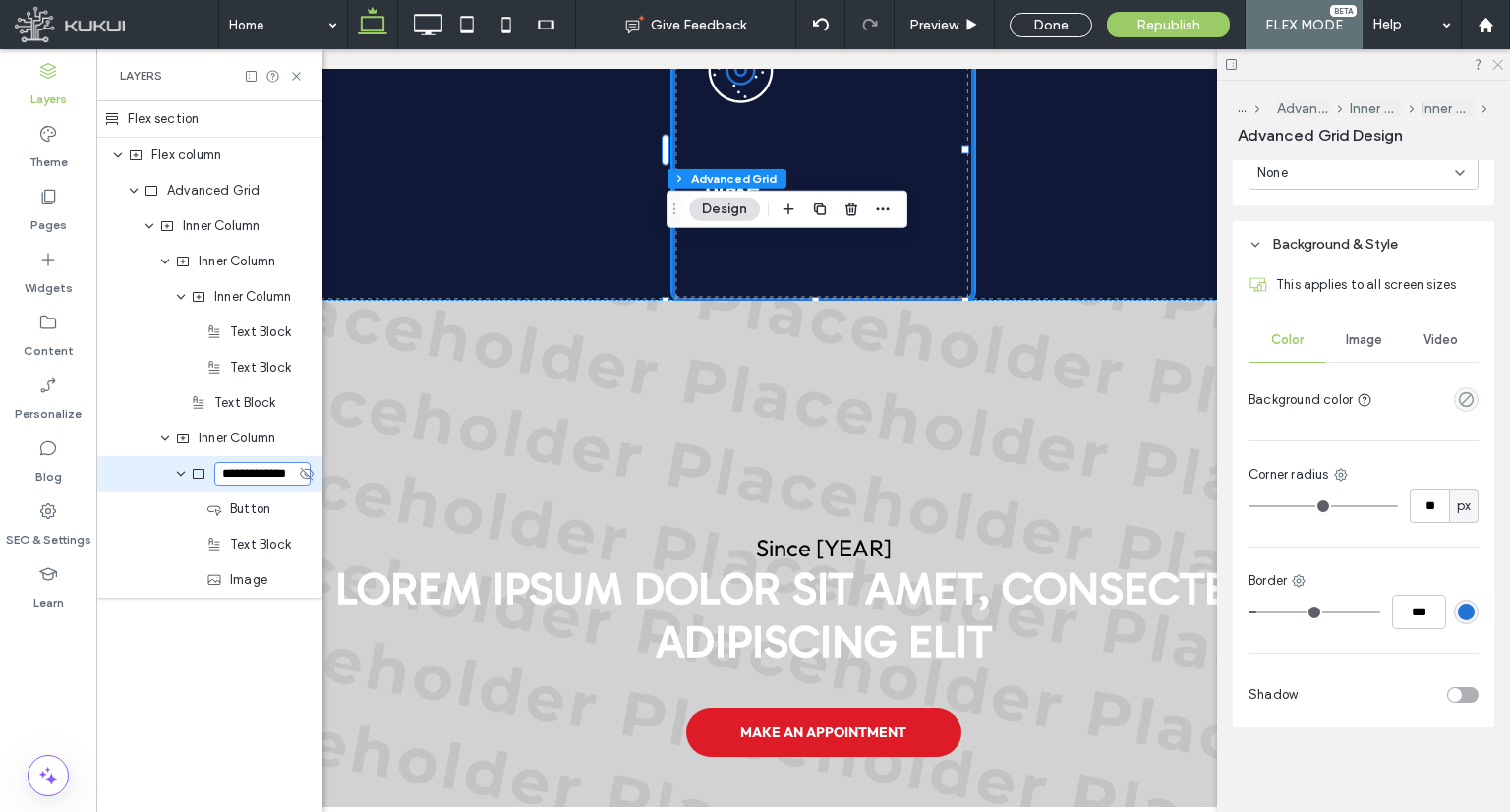 drag, startPoint x: 1499, startPoint y: 65, endPoint x: 1347, endPoint y: 34, distance: 155.12898 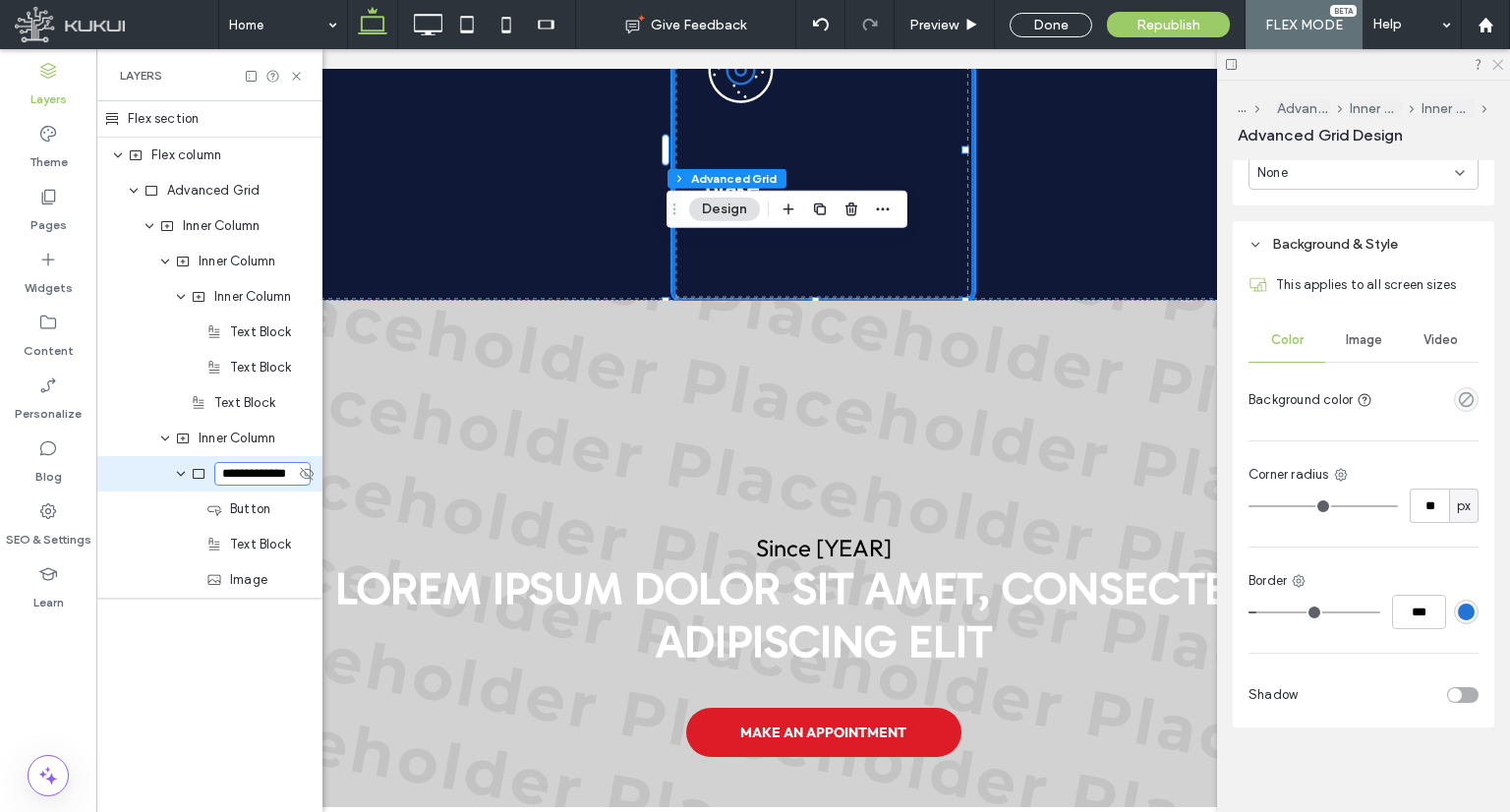 click 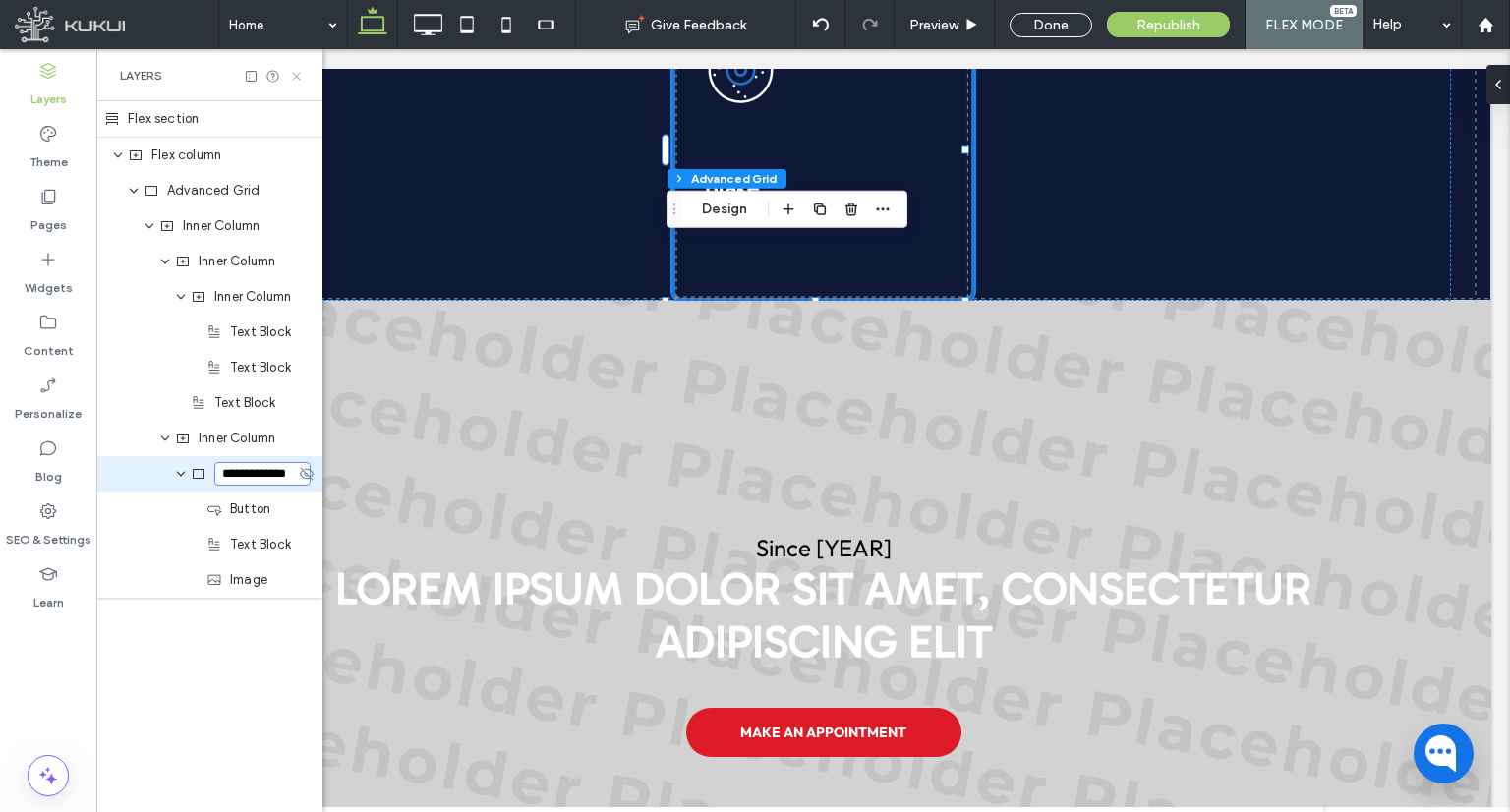 click 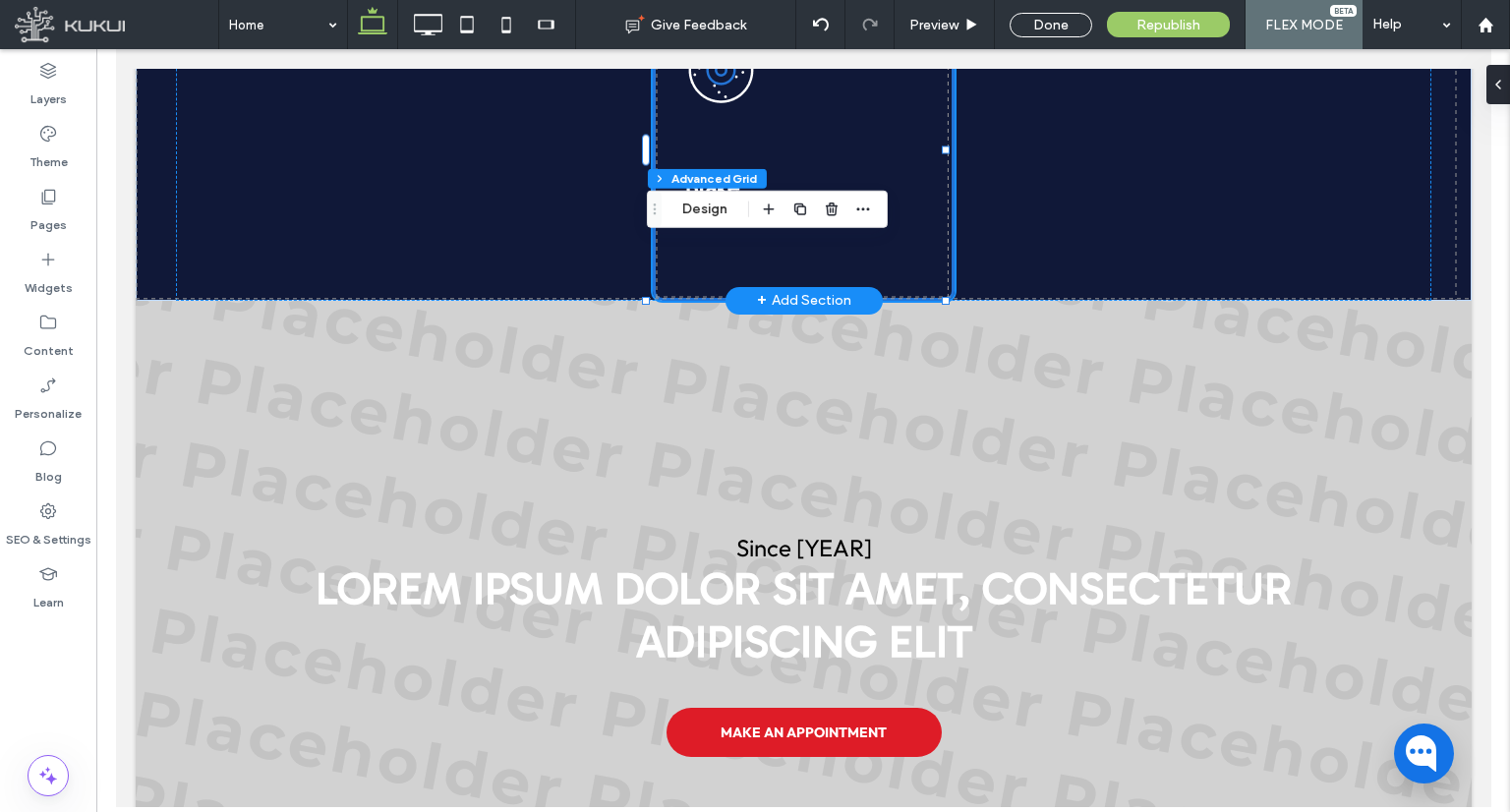 scroll, scrollTop: 0, scrollLeft: 0, axis: both 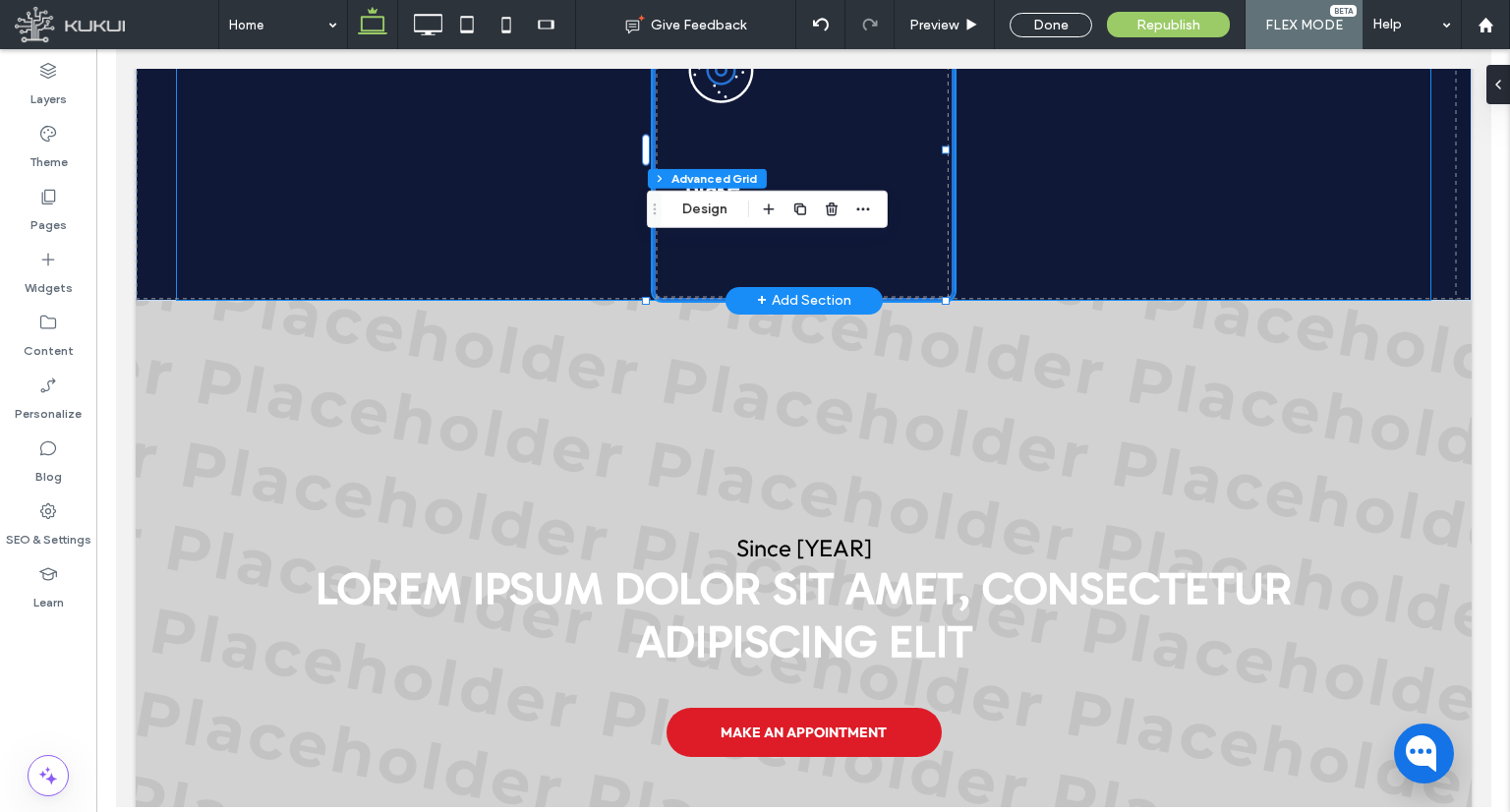 click on "Brake Services" at bounding box center [802, 150] 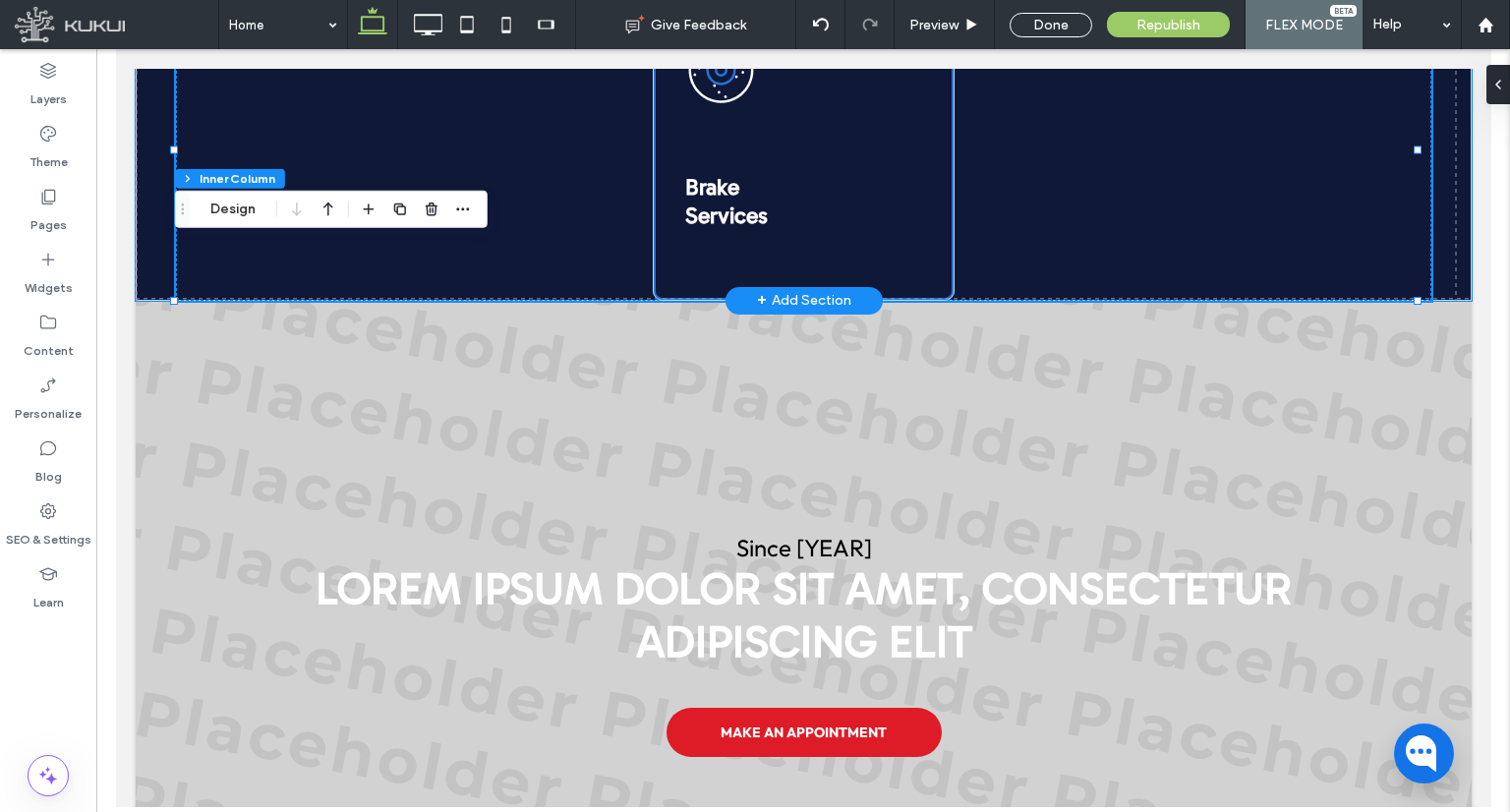 click on "Some of
our services
Whether you're in a need a transmission repair, or a scheduled maintenance, we’ve got you covered with top-tier service and transparent pricing.
Brake Services" at bounding box center [802, 60] 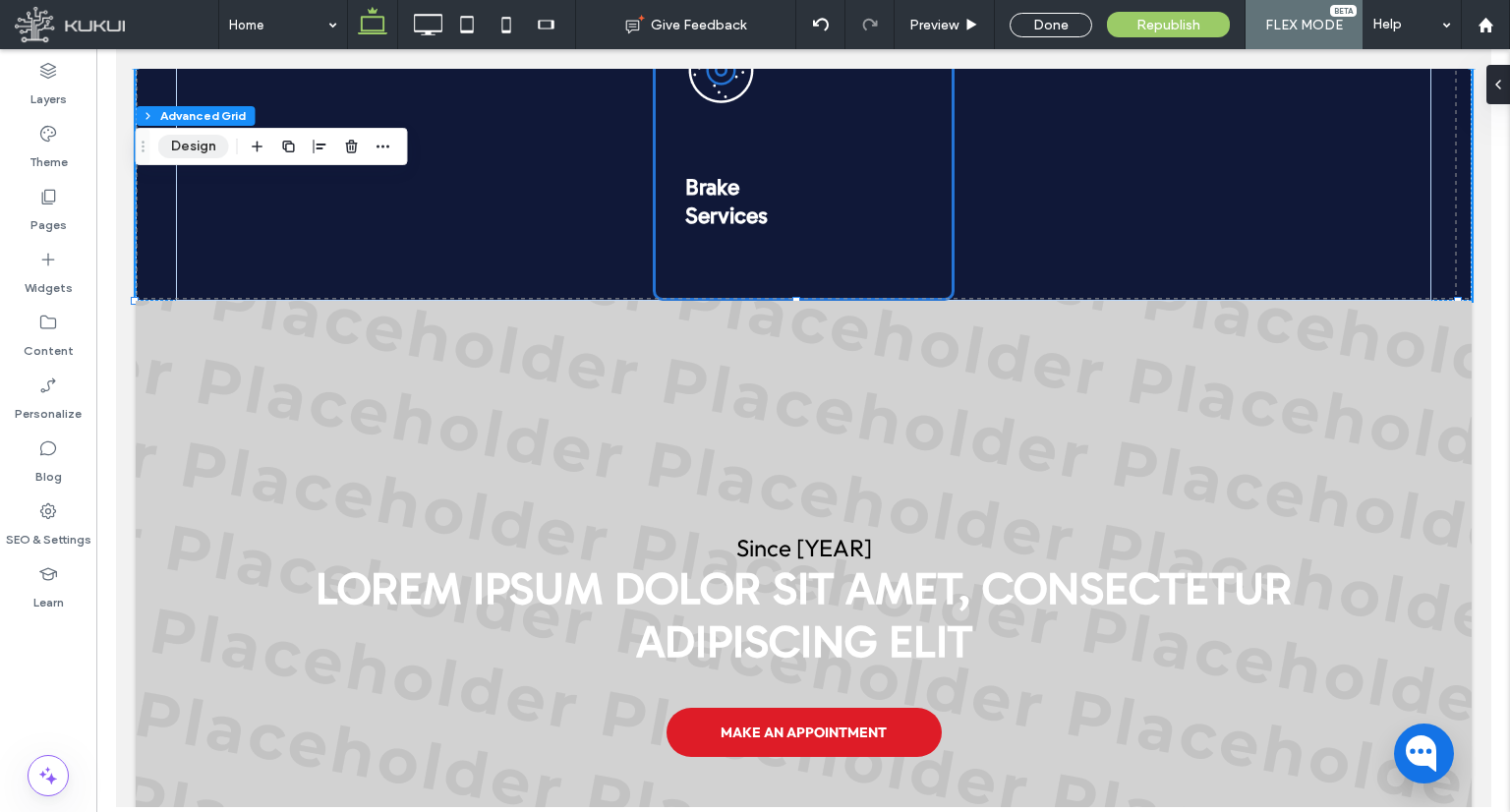 click on "Design" at bounding box center (194, 146) 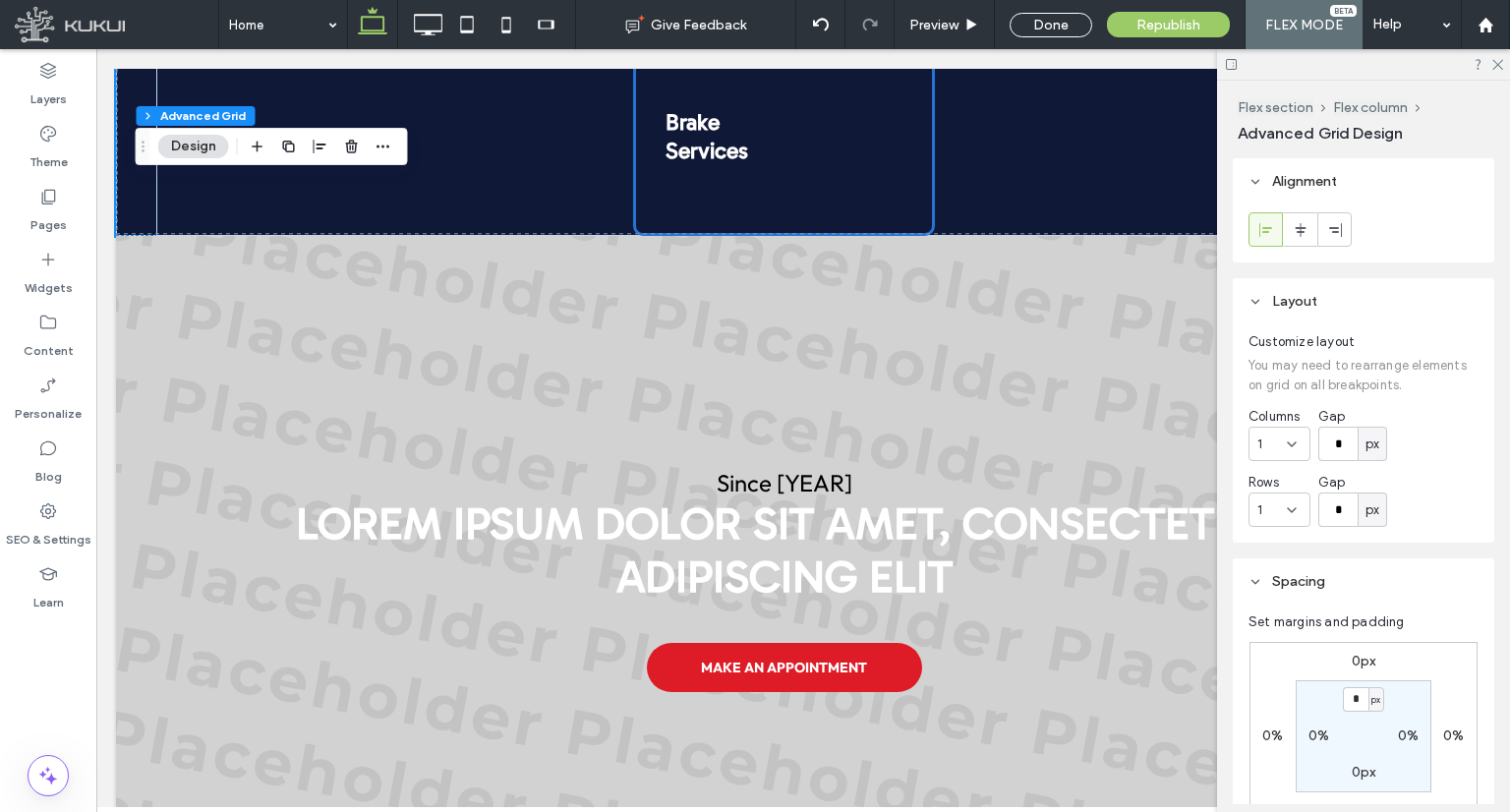 scroll, scrollTop: 3268, scrollLeft: 0, axis: vertical 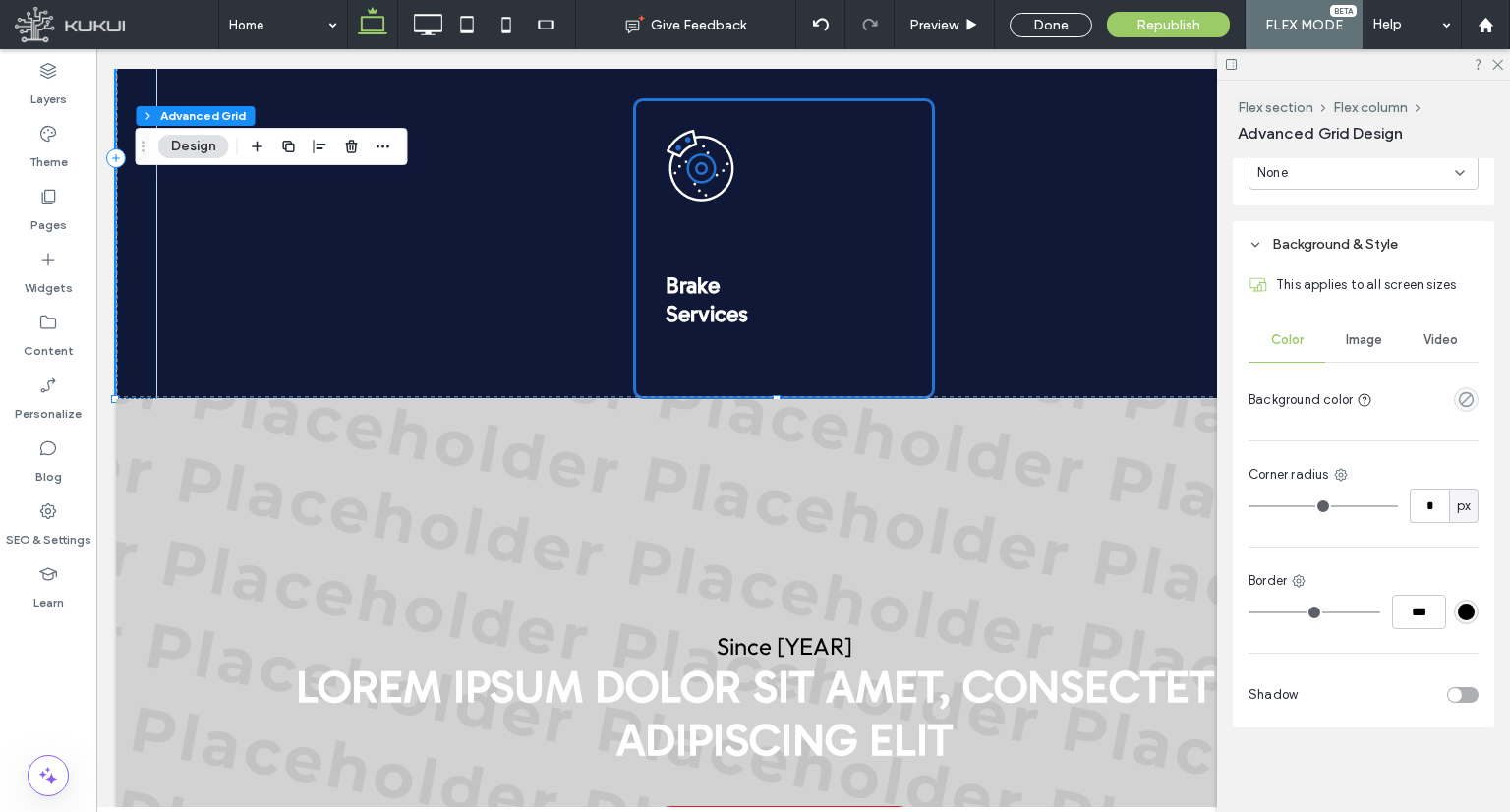 click on "Image" at bounding box center [1364, 340] 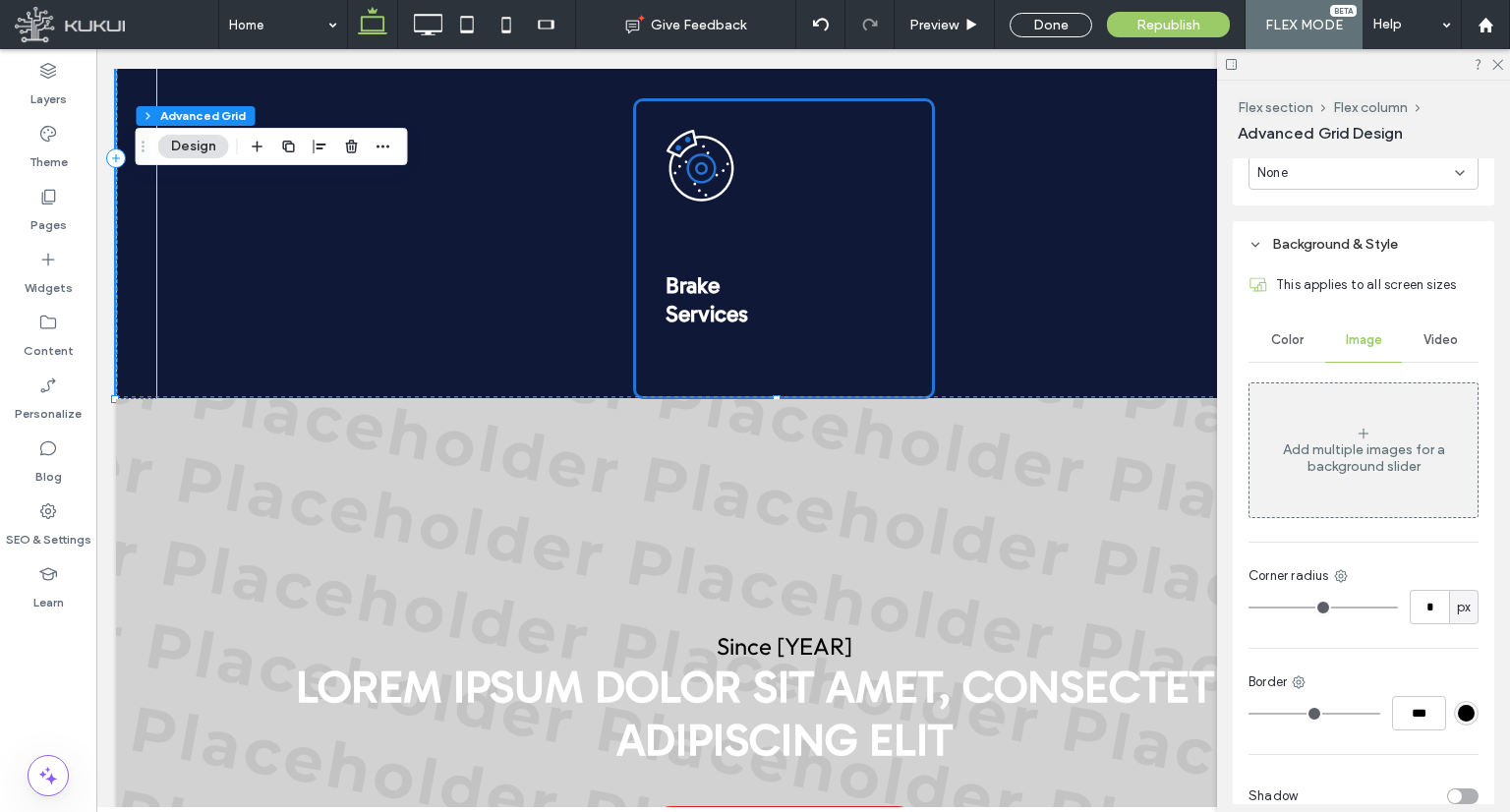 click on "Add multiple images for a background slider" at bounding box center (1364, 450) 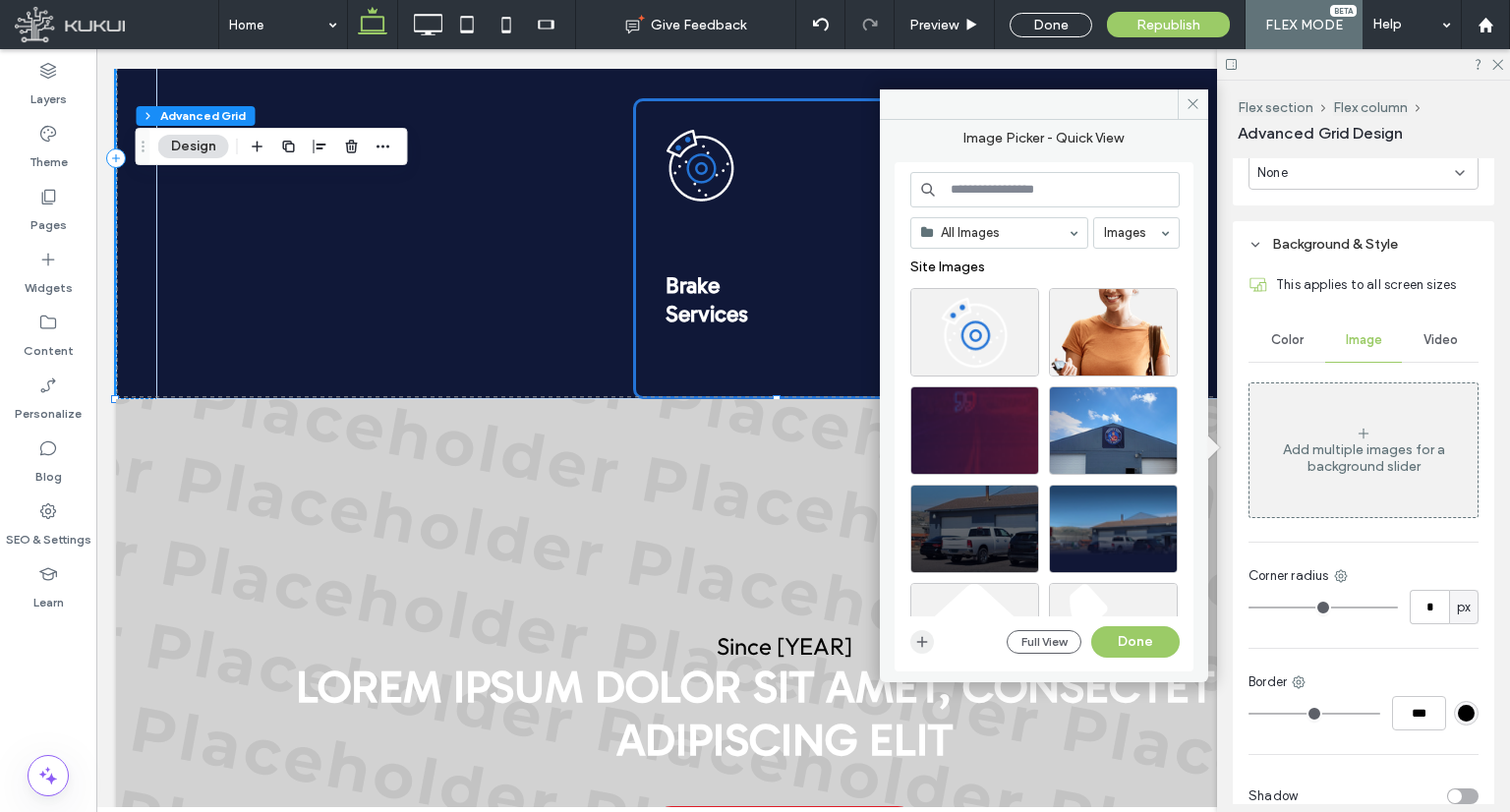 click 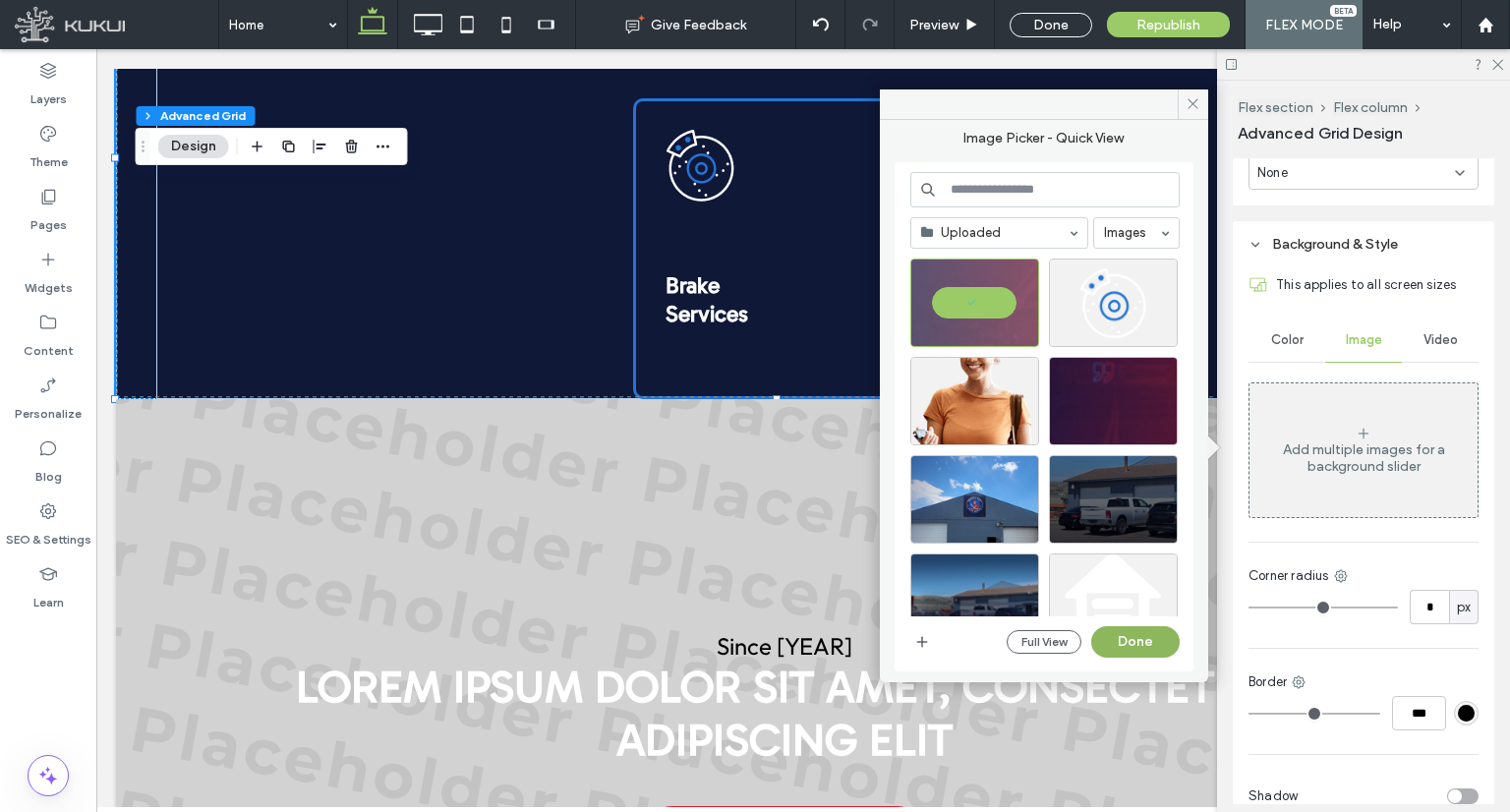 click on "Done" at bounding box center [1135, 642] 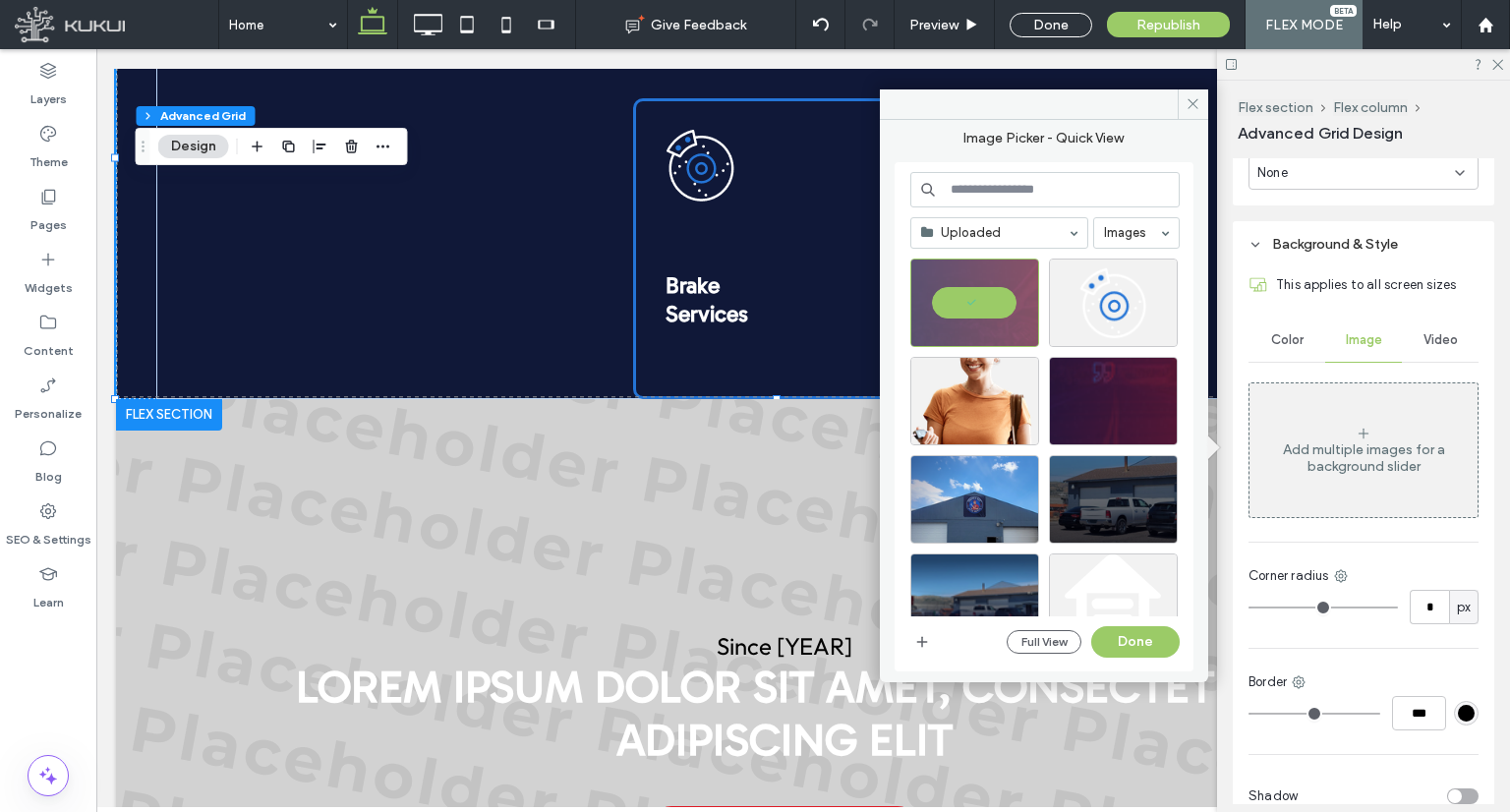 click at bounding box center [784, 743] 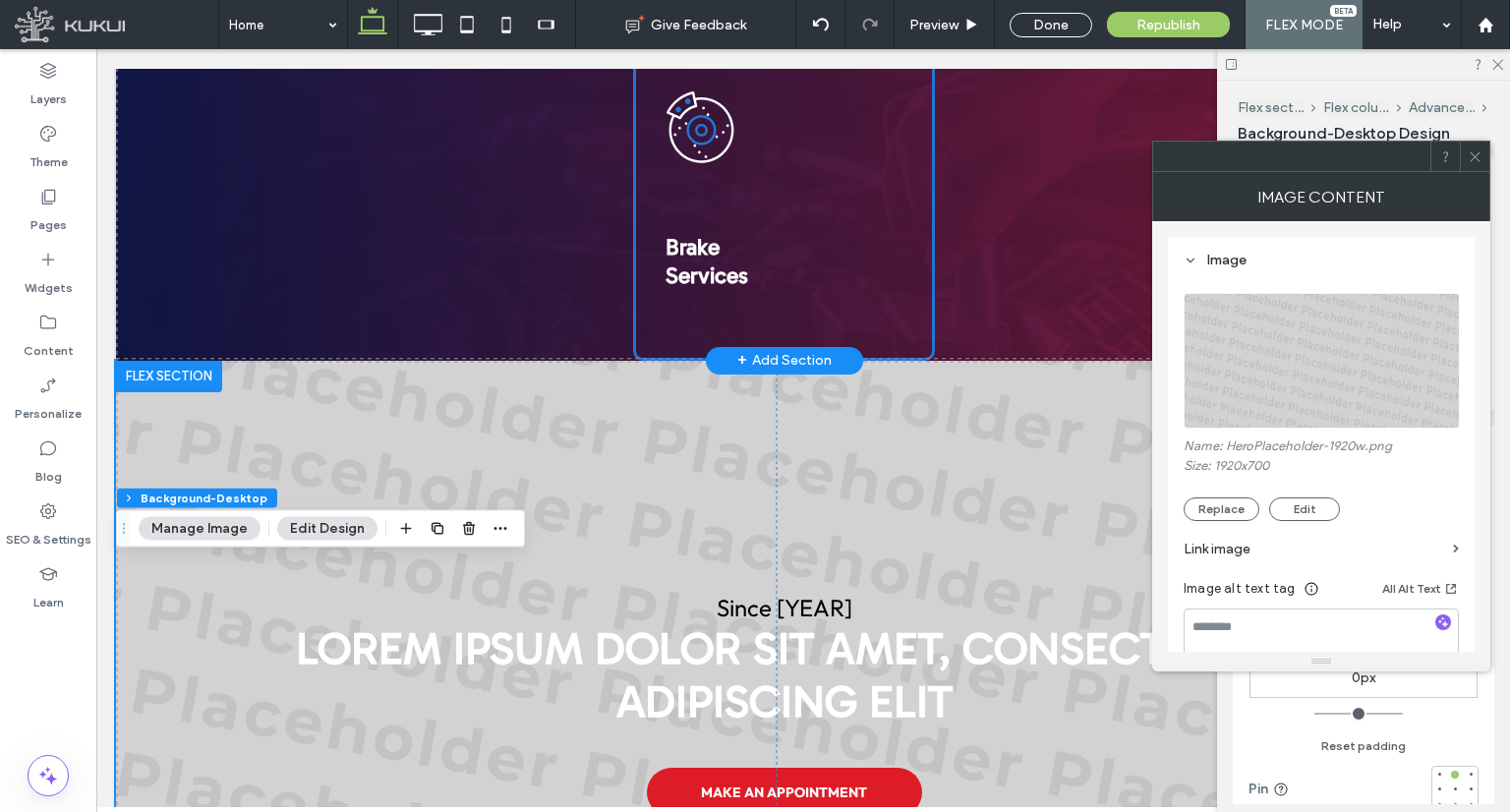scroll, scrollTop: 2481, scrollLeft: 0, axis: vertical 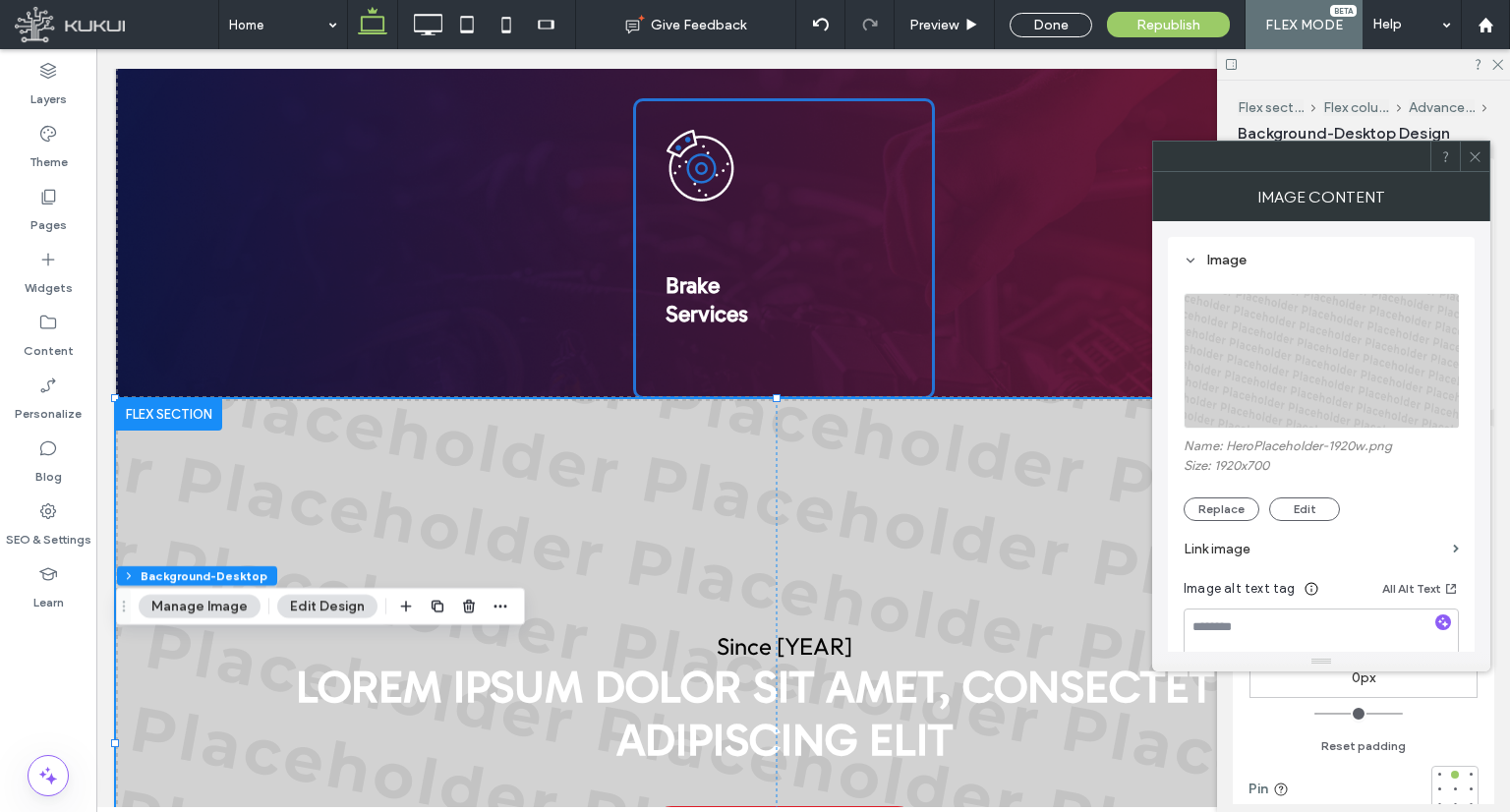 click 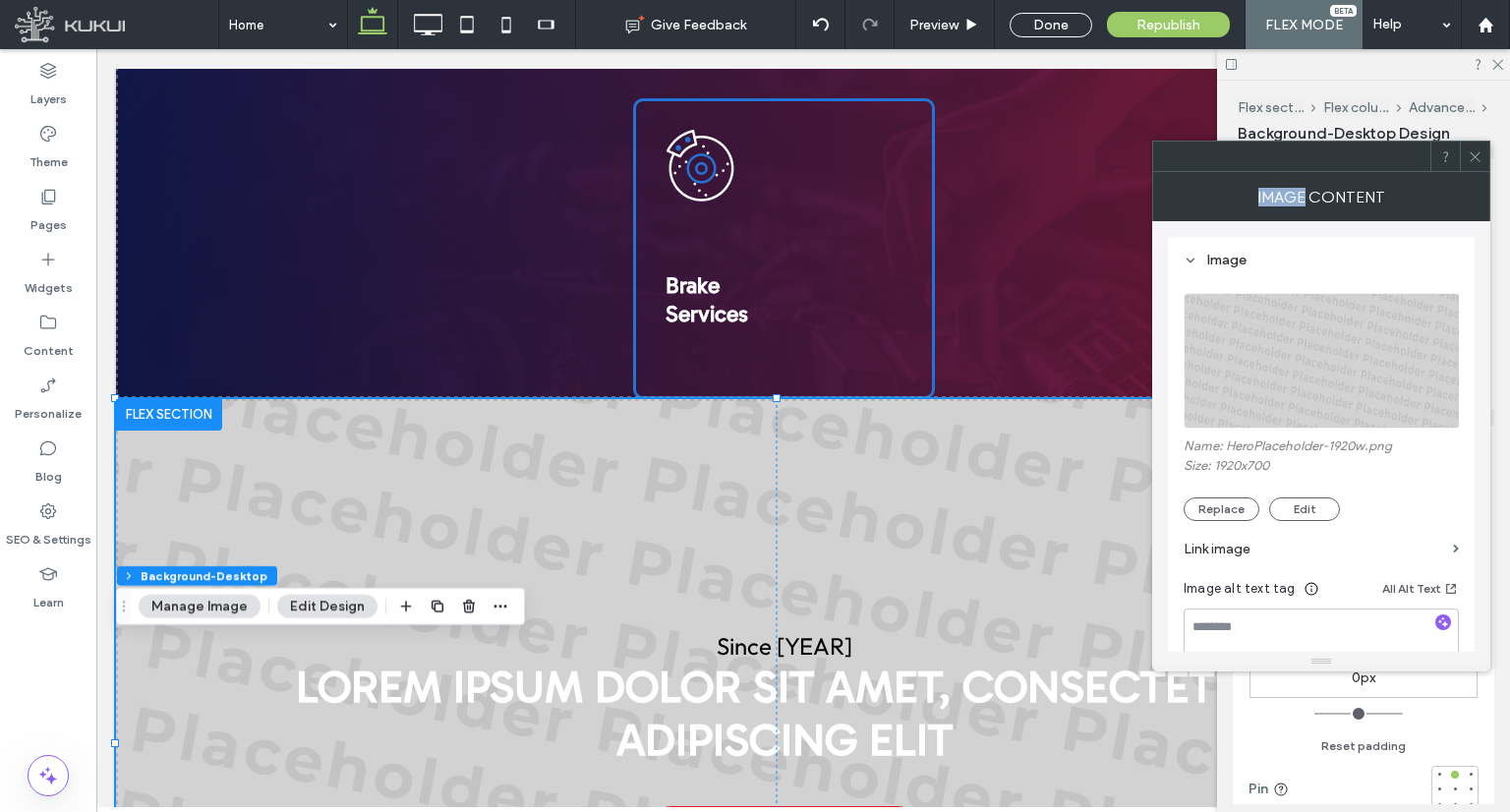 click 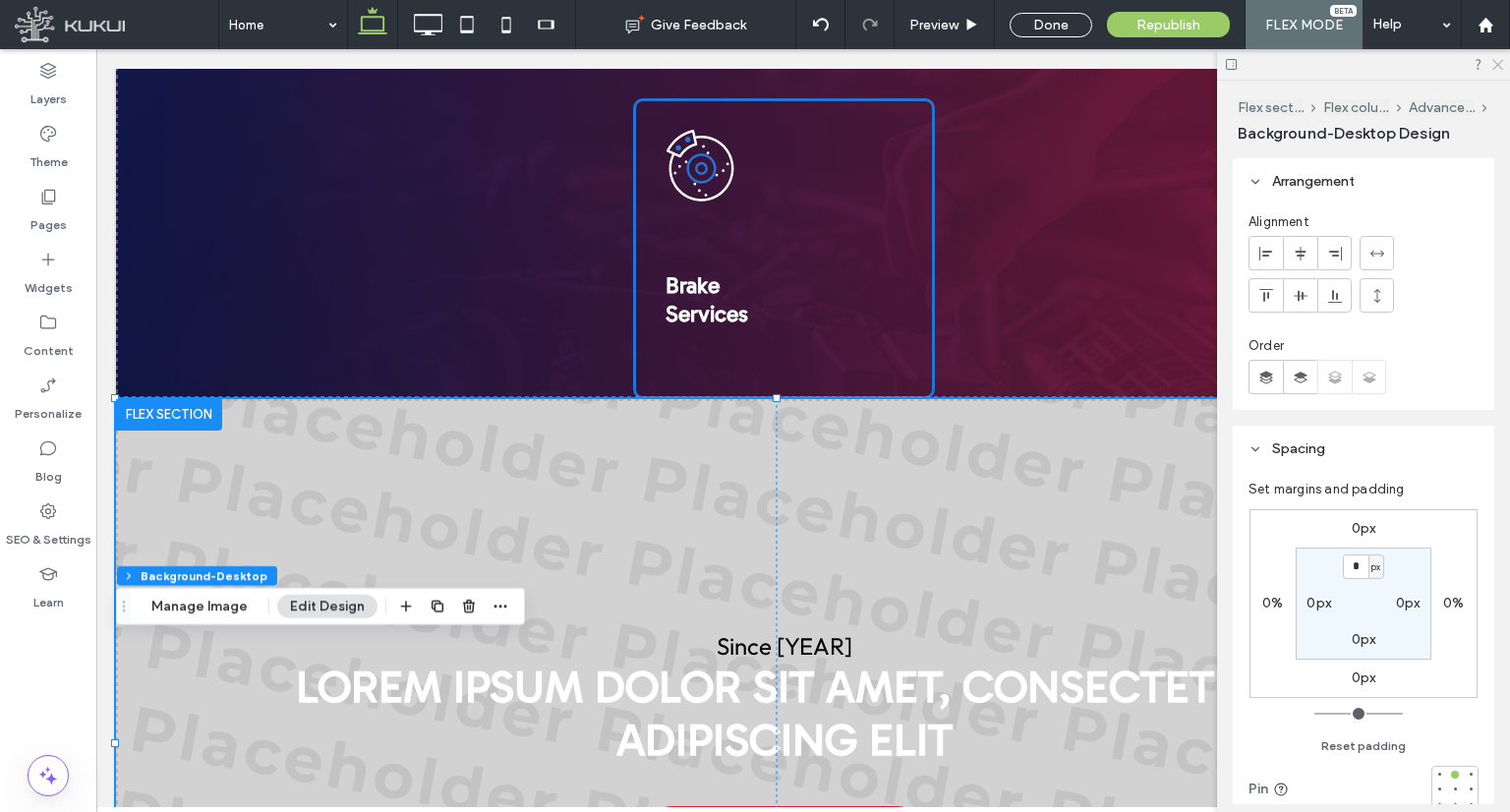 click 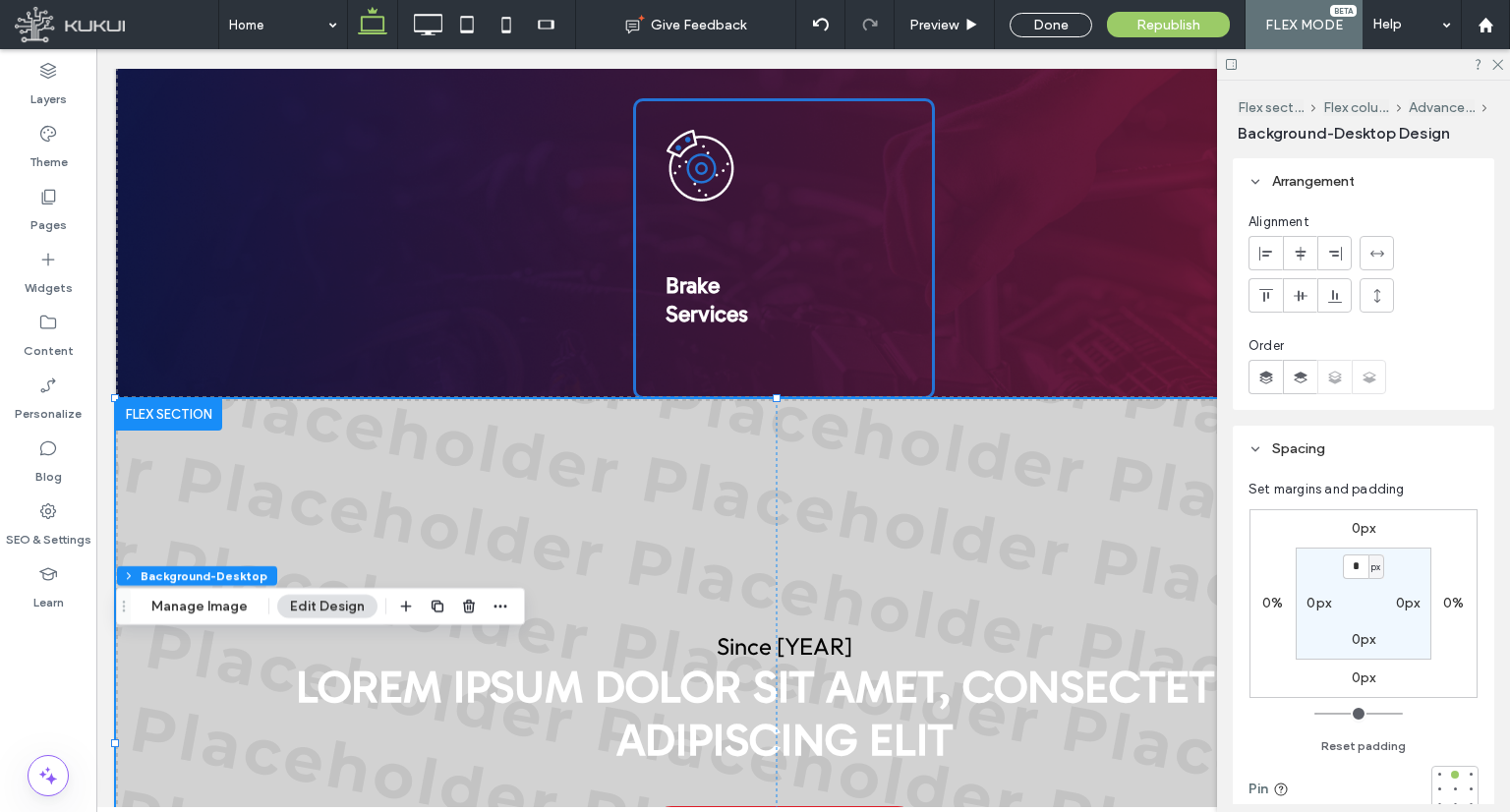 click on "Layers Theme Pages Widgets Content Personalize Blog SEO & Settings Learn
Flex section Flex column Advanced Grid Background-Desktop Manage Image Edit Design Flex section Flex column Advanced Grid Background-Desktop Design Arrangement Alignment Order Spacing Set margins and padding 0px 0% 0px 0% * px 0px 0px 0px Reset padding Pin Size Keep proportions Width *** % Height *** px More Size Options Animation Change affects desktop and tablet Trigger None Layout Image style Cover Full image No repeat Position Do not optimize this image Border *** Corner radius * px Shadow None Opacity" at bounding box center (755, 431) 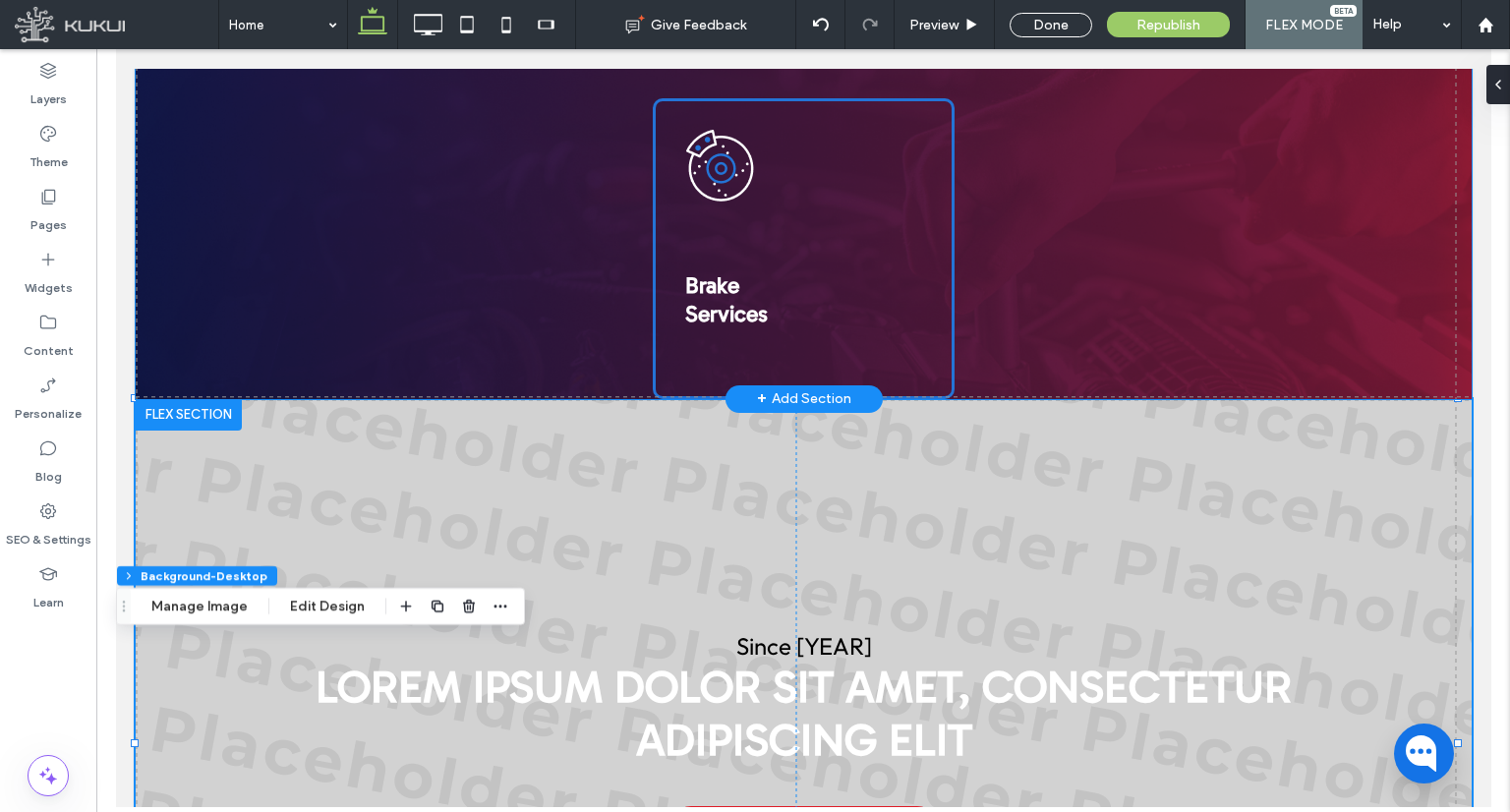 click on "Brake Services" at bounding box center [802, 249] 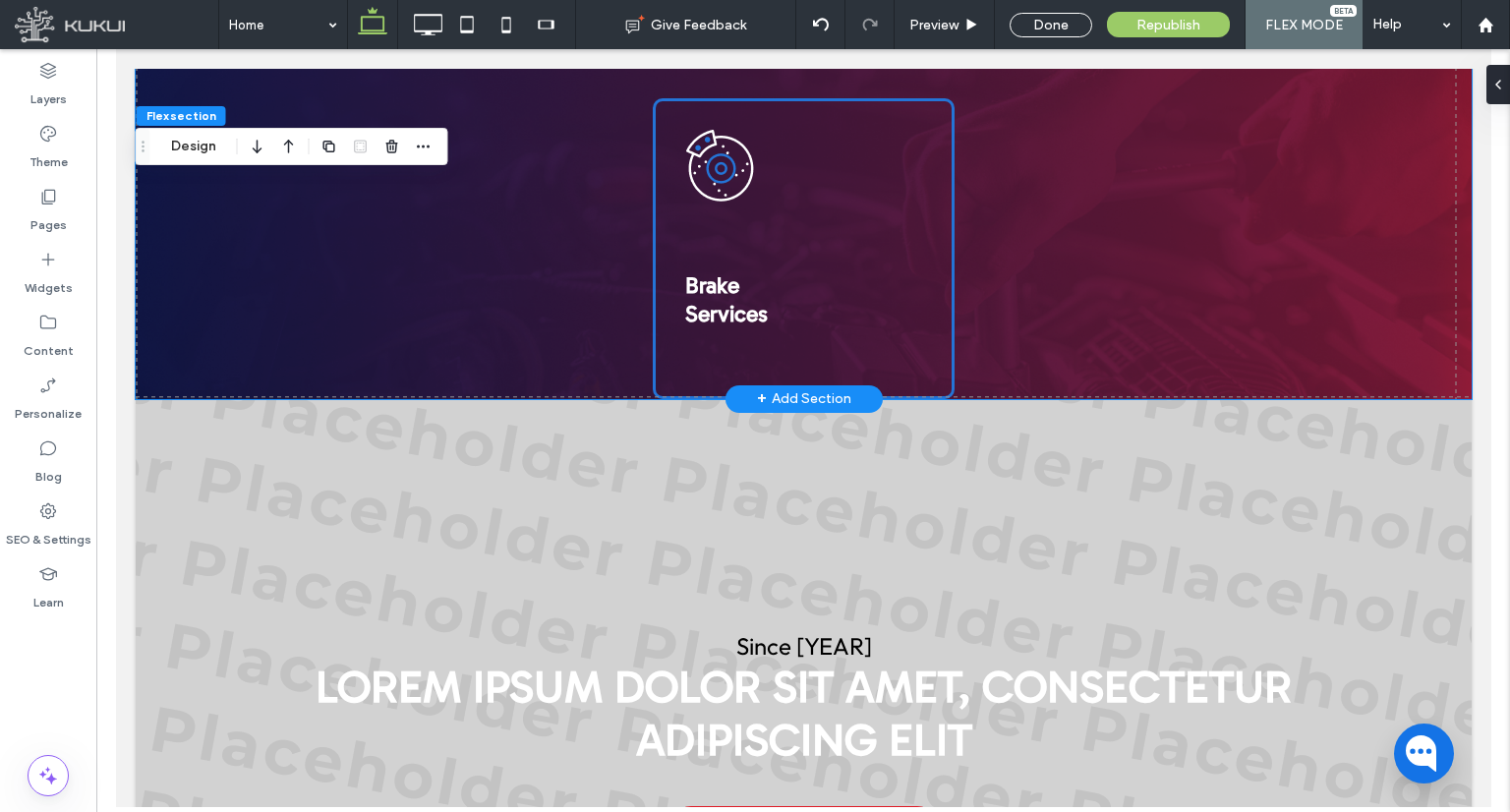 click on "Brake Services" at bounding box center (802, 249) 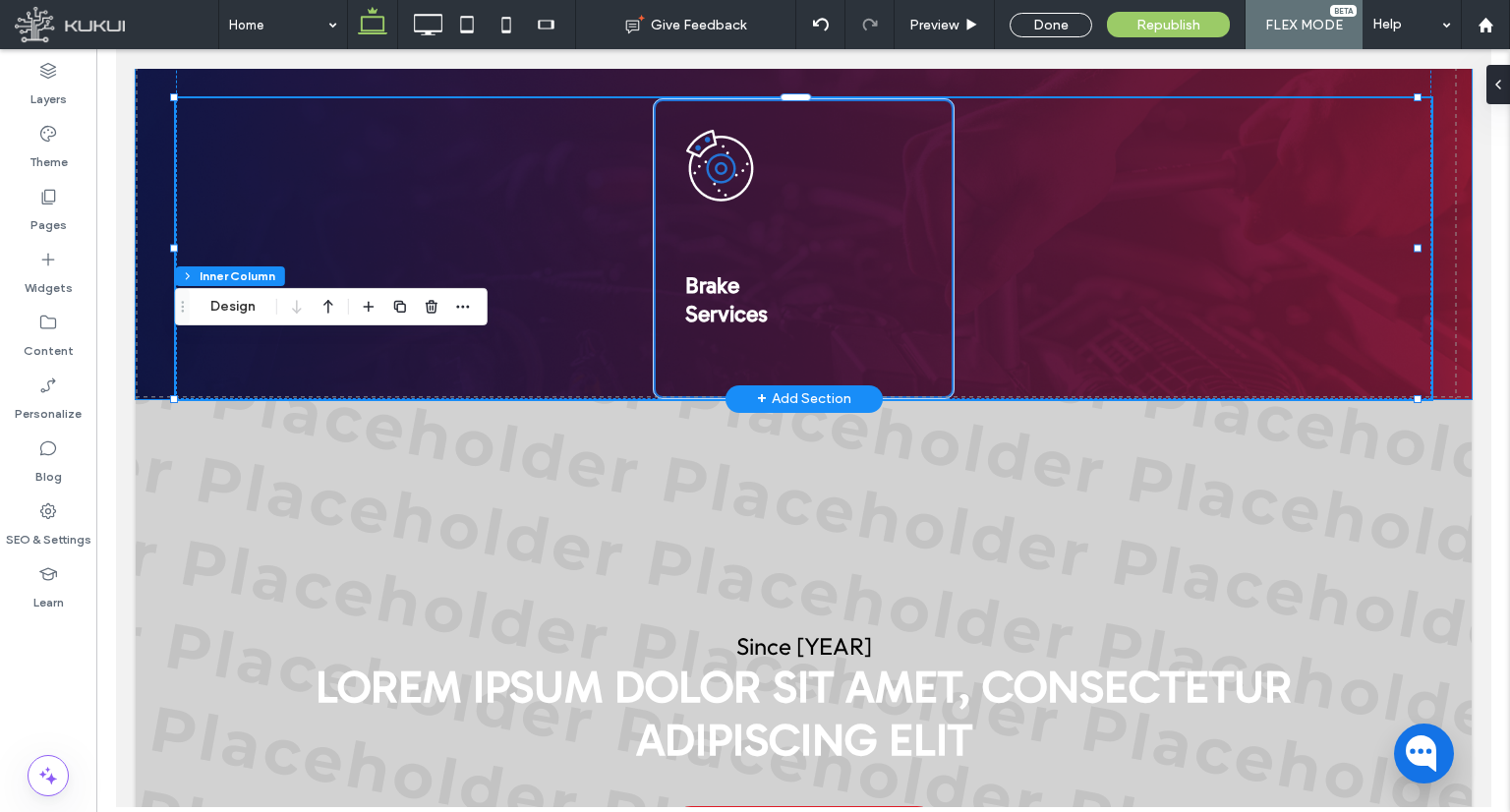 click on "Some of
our services
Whether you're in a need a transmission repair, or a scheduled maintenance, we’ve got you covered with top-tier service and transparent pricing.
Brake Services" at bounding box center (802, 158) 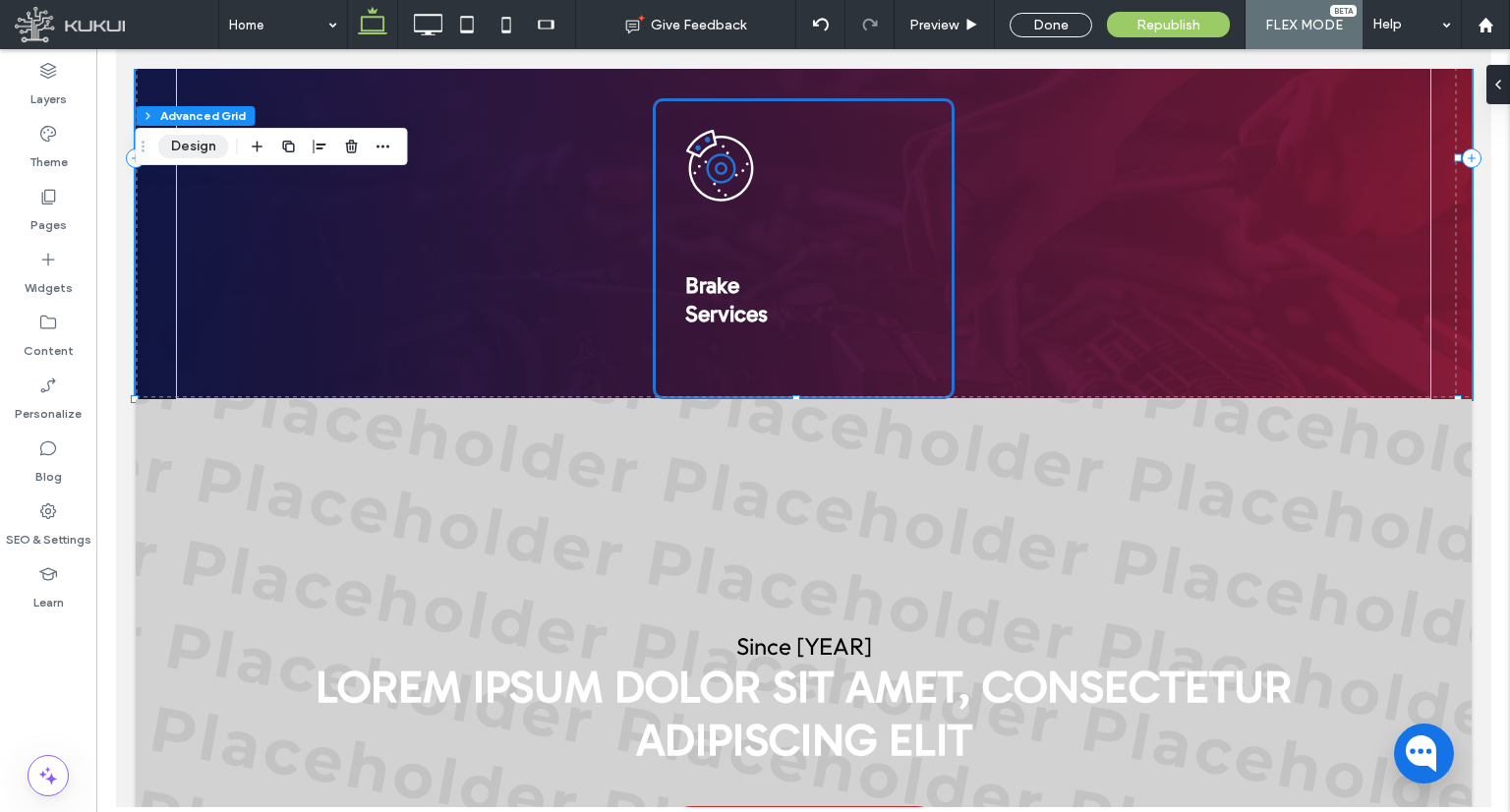 click on "Design" at bounding box center [194, 146] 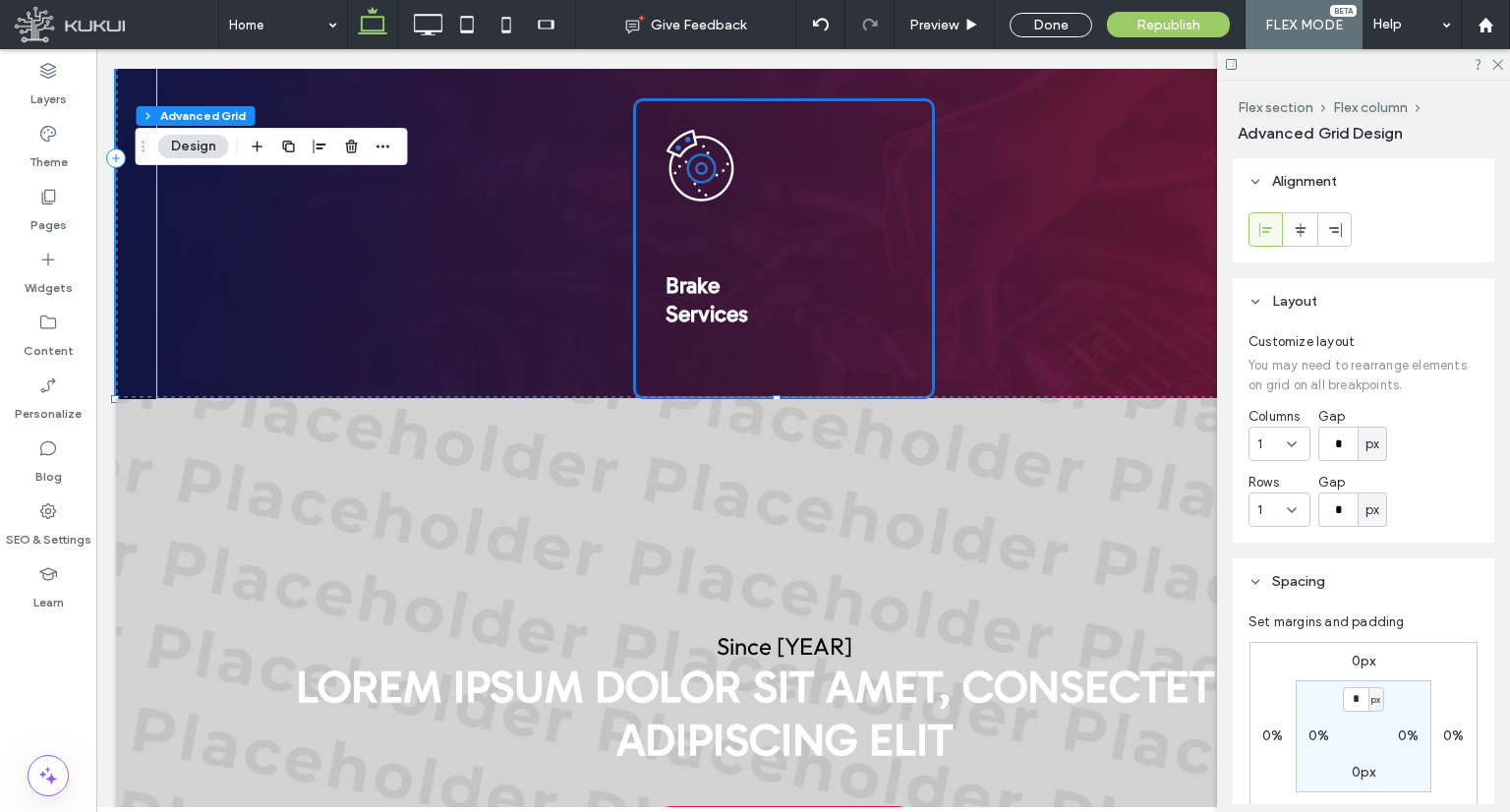 scroll, scrollTop: 688, scrollLeft: 0, axis: vertical 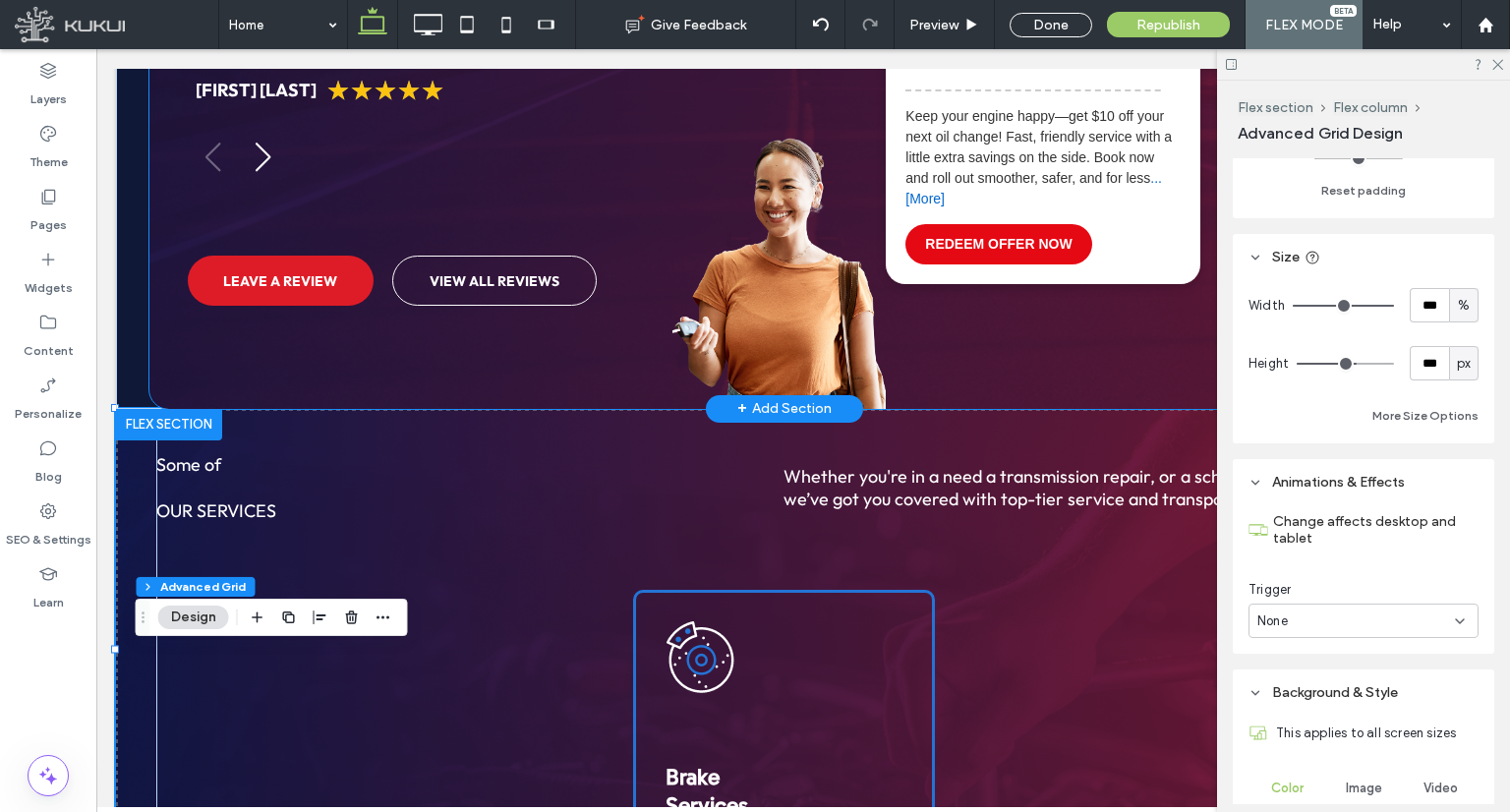 click on "Some of our
client reviews
Loading ...
I brought my wifes Ford Escape in for a service and to check out a coolant issue not only was the service done when promised they also were able to diagnose the coolant issue and called me with an estimate. They were able to get the entire job done b
... Read more
efore the end of day and on budget. They stayed in touch with me throughout the day with updates. I would fully recommend Know A Guy Auto Repair to anyone of my friends and family. Everyone was friendly and knowledgeable. Thus was a great experience through and through
Hide
Kenneth Cohen ★ ★ ★ ★ ★ Loved everything about this place and definitely recommend!!
Stephanie Mowery ★ ★ ★ ★ ★
Stephanie ★ ★ ★ ★ ★ Outstanding professionalism and expertise
Tom Foltz ★ ★ ★ ★ ★ ..." at bounding box center (784, 129) 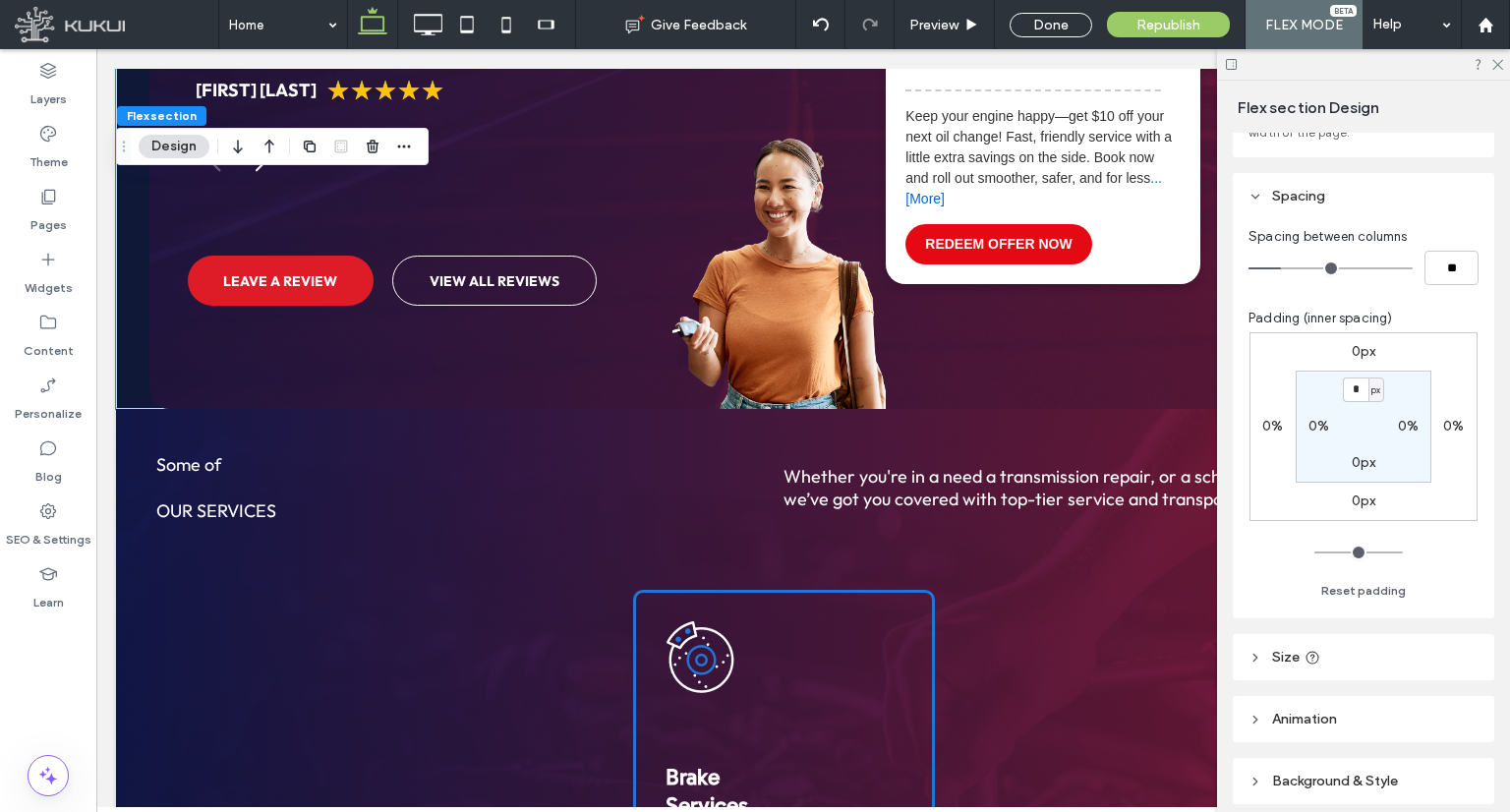 scroll, scrollTop: 252, scrollLeft: 0, axis: vertical 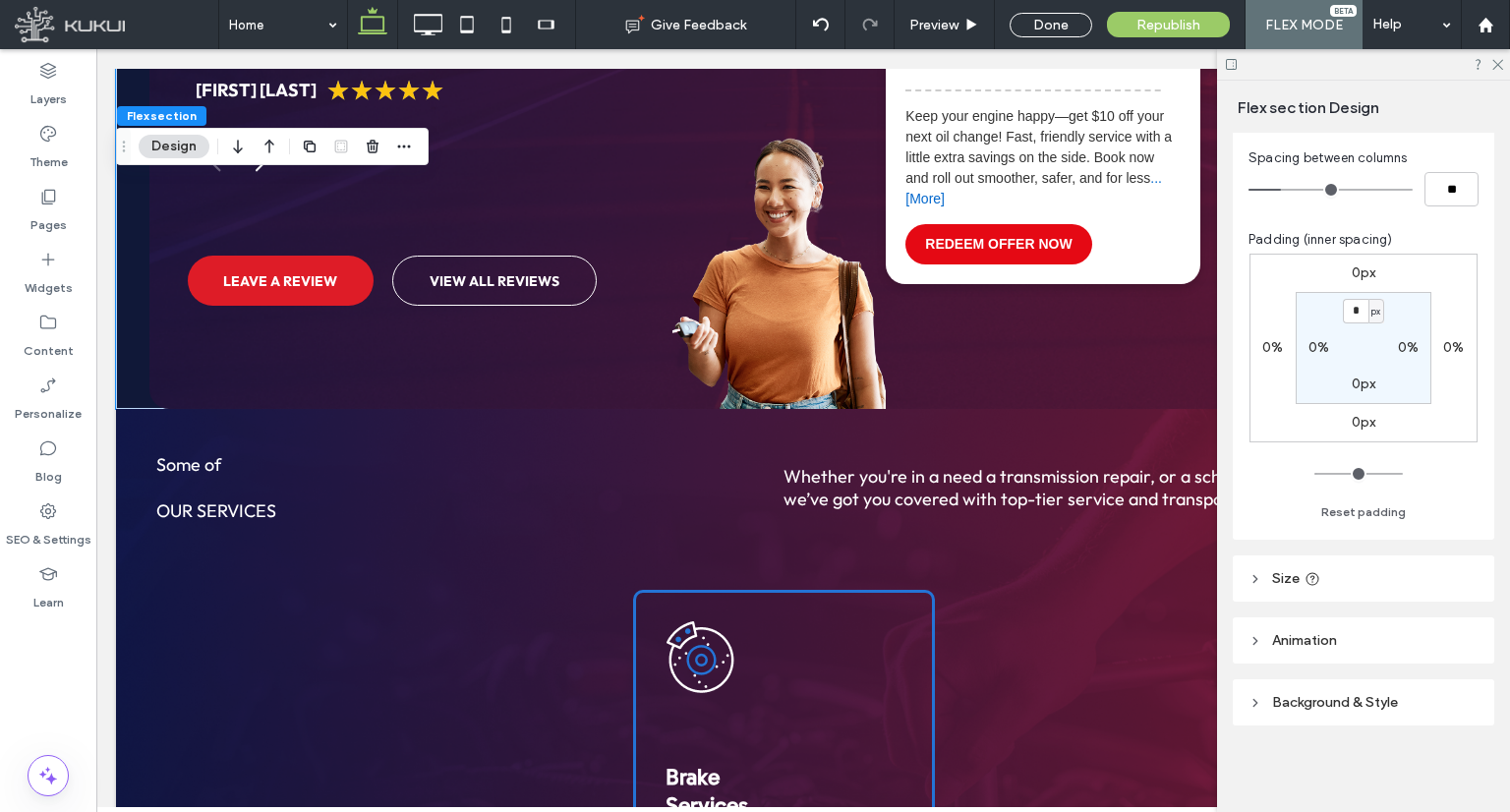 click on "Layout Full width The section now takes up the entire width of the page.   Spacing Spacing between columns ** Padding (inner spacing) 0px 0% 0px 0% * px 0% 0px 0% Reset padding Size Height *** px Animation Change affects desktop and tablet Trigger None Background & Style This applies to all screen sizes Color Image Video Background color Corner radius * px Border *** Shadow" at bounding box center (1369, 468) 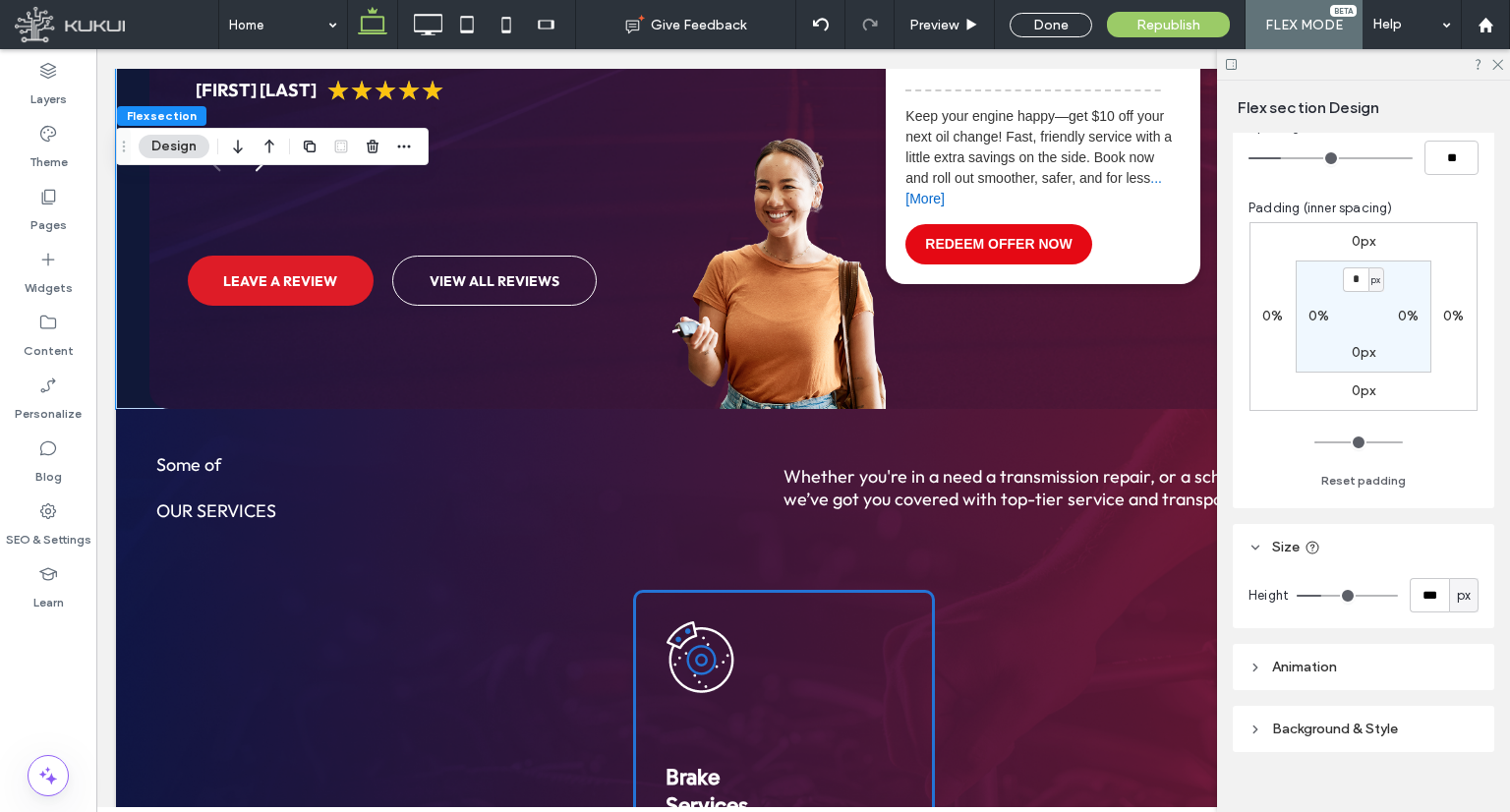scroll, scrollTop: 311, scrollLeft: 0, axis: vertical 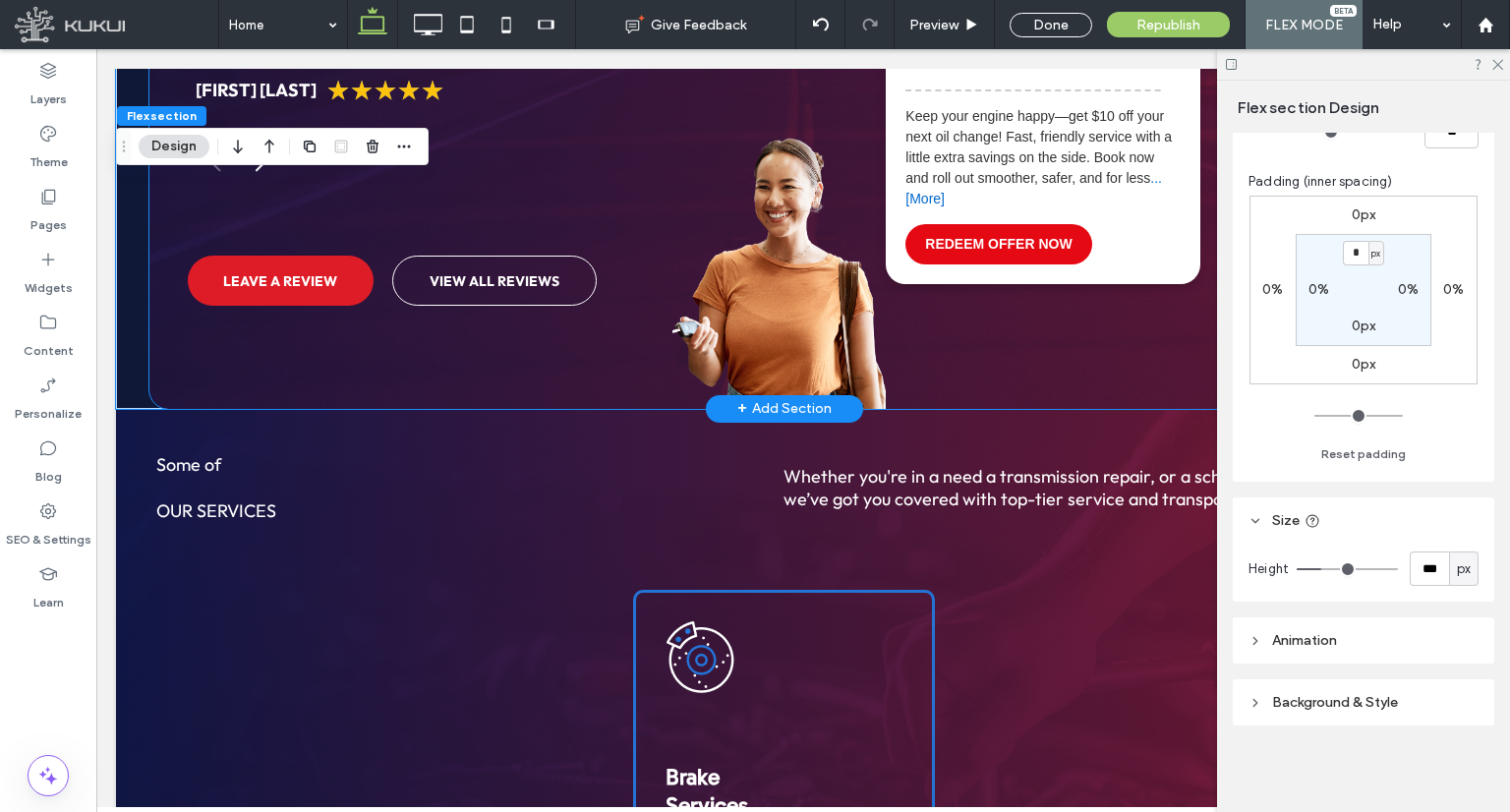 click on "LEAVE A REVIEW
VIEW ALL REVIEWS" at bounding box center [431, 281] 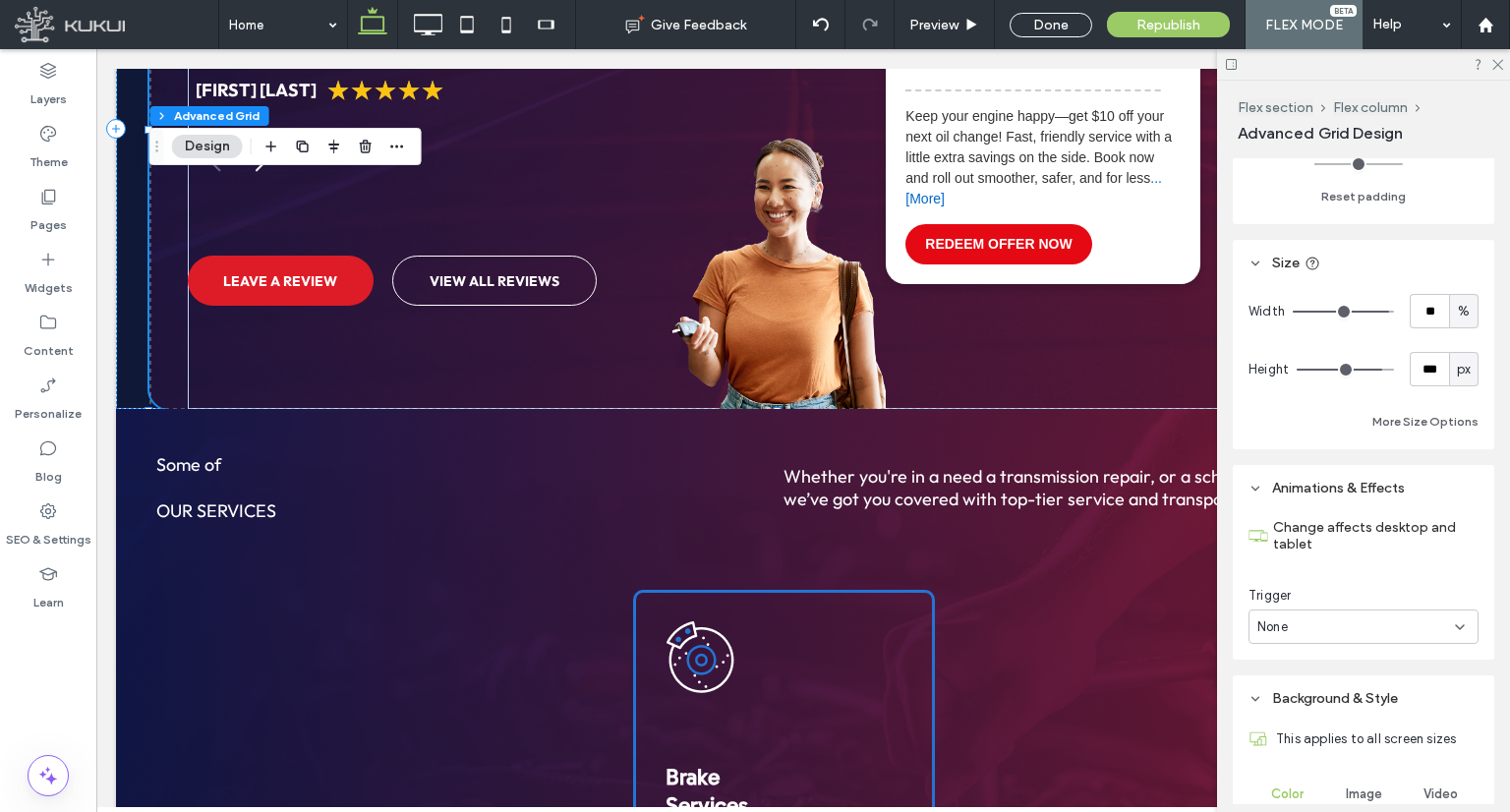 scroll, scrollTop: 688, scrollLeft: 0, axis: vertical 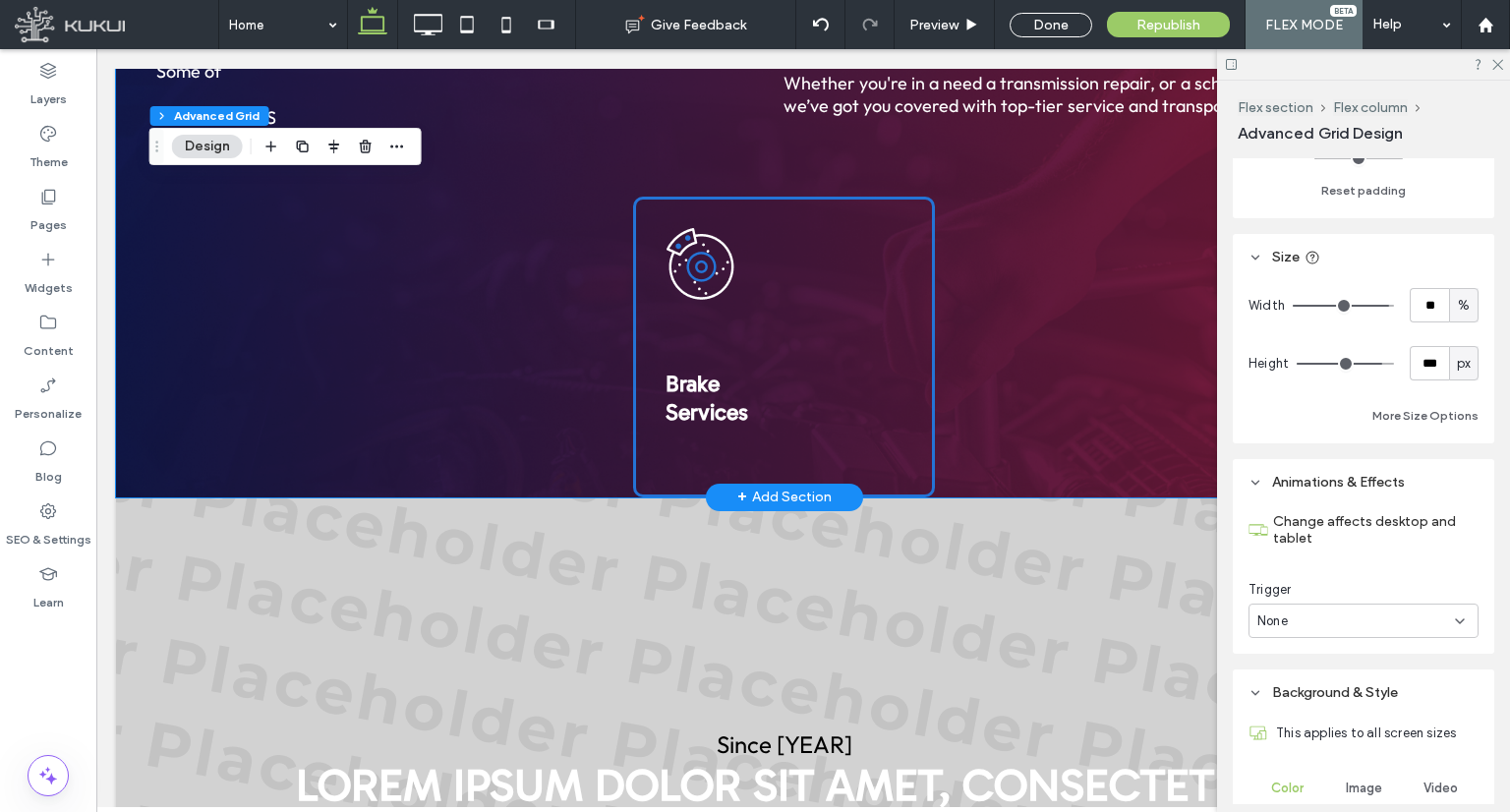 click on "Brake Services" at bounding box center (784, 347) 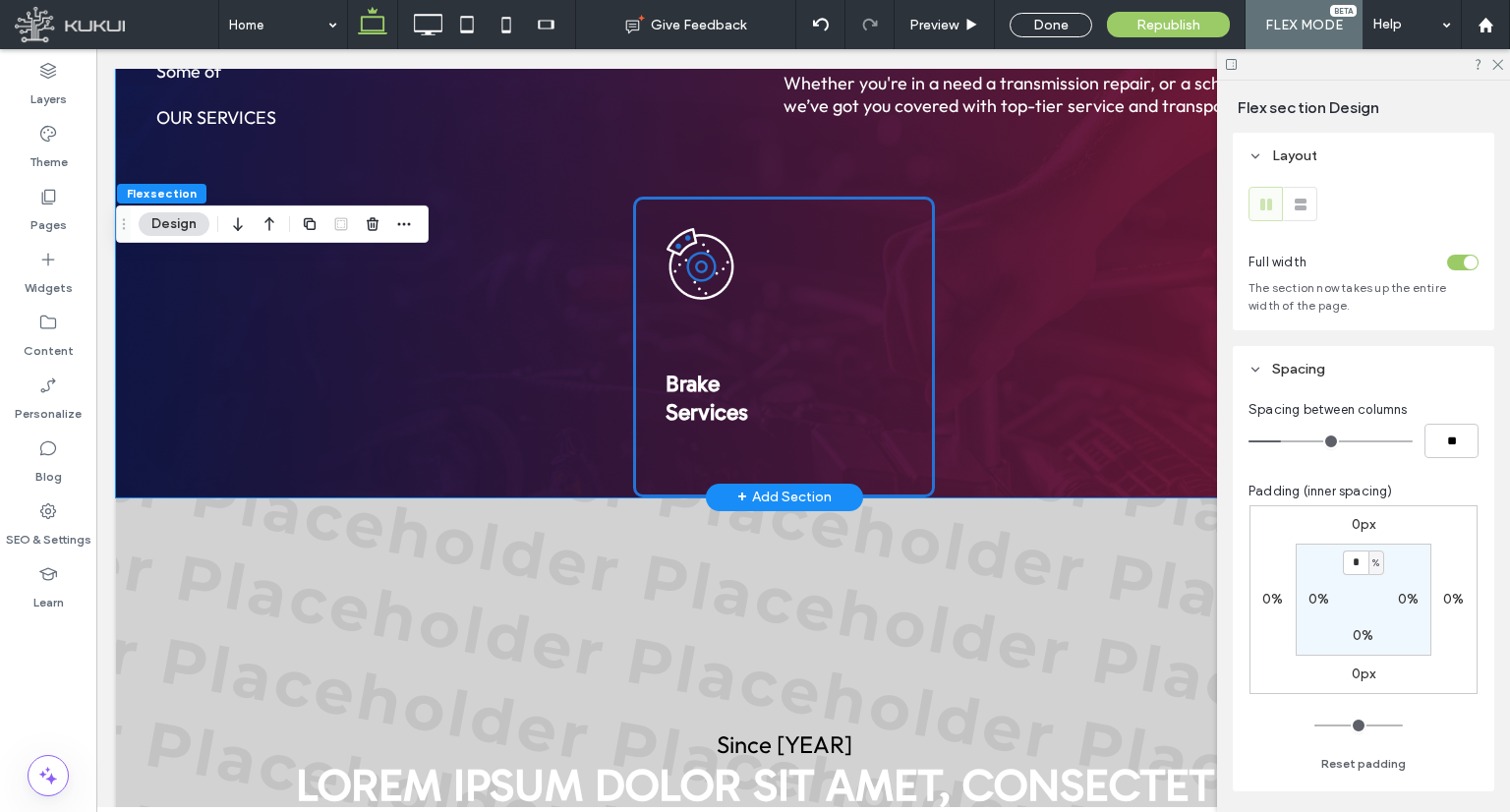 click on "Brake Services" at bounding box center [784, 347] 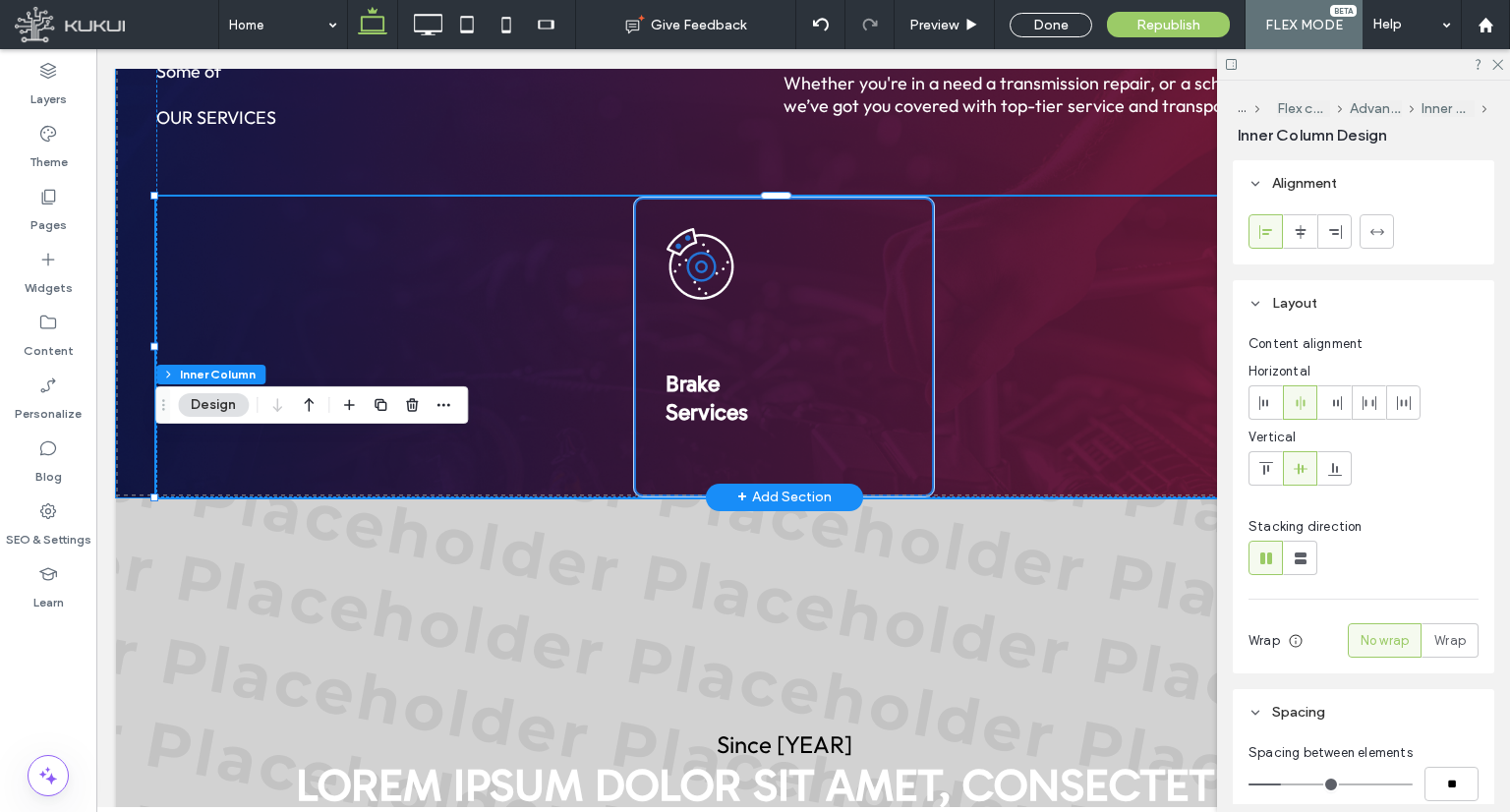 click on "Some of
our services
Whether you're in a need a transmission repair, or a scheduled maintenance, we’ve got you covered with top-tier service and transparent pricing.
Brake Services" at bounding box center [784, 257] 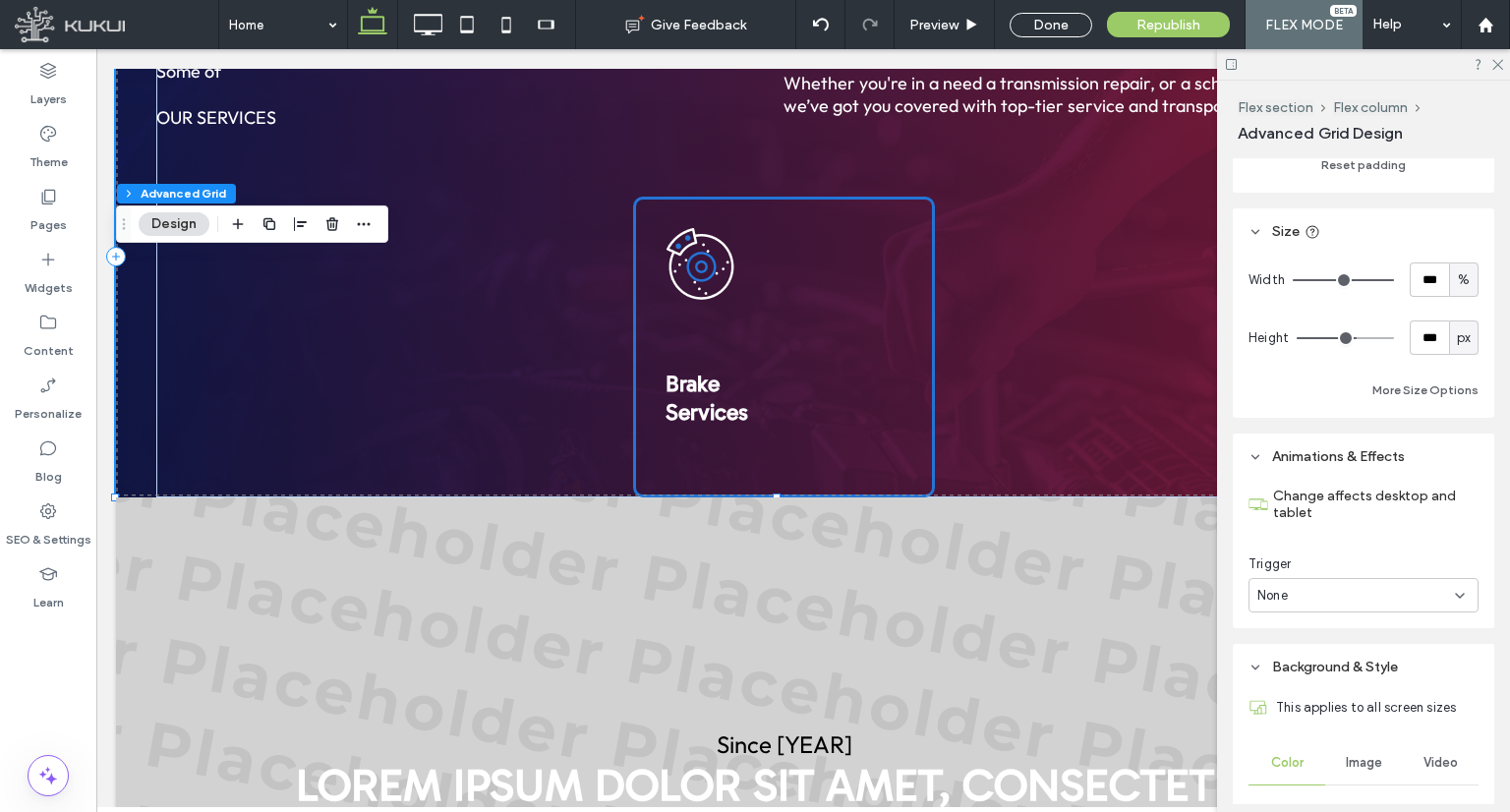 scroll, scrollTop: 688, scrollLeft: 0, axis: vertical 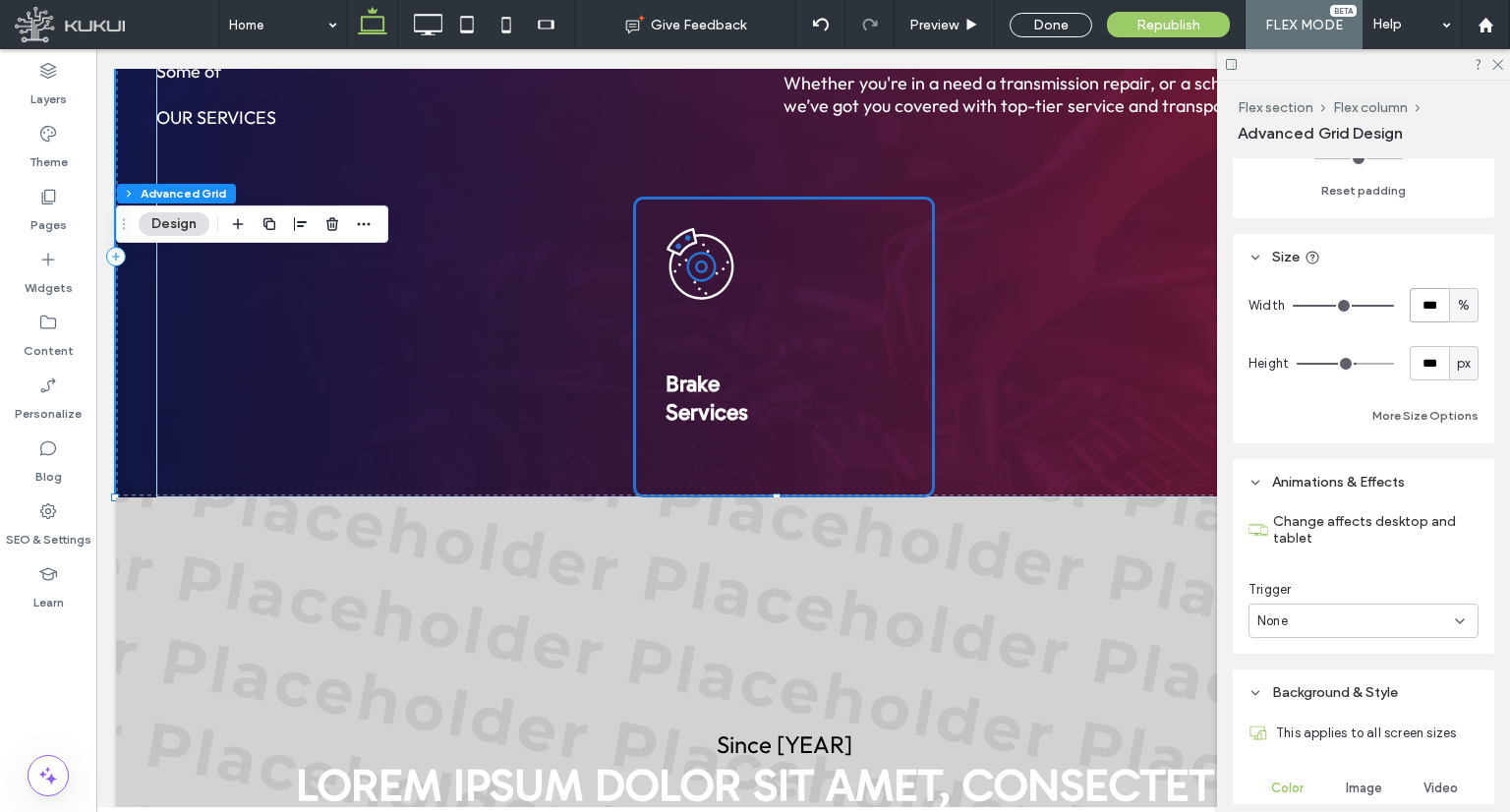 click on "***" at bounding box center [1429, 305] 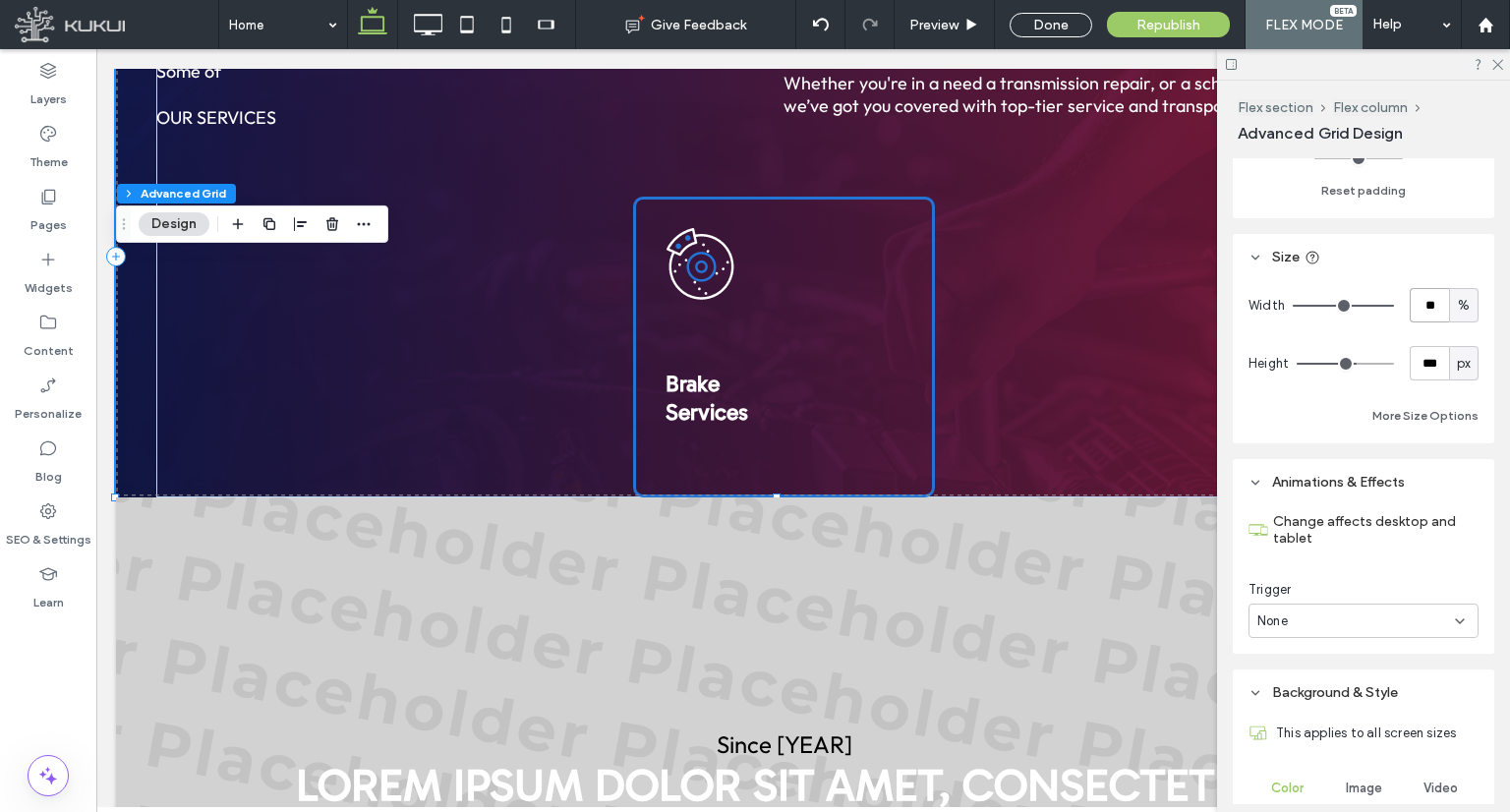 type on "**" 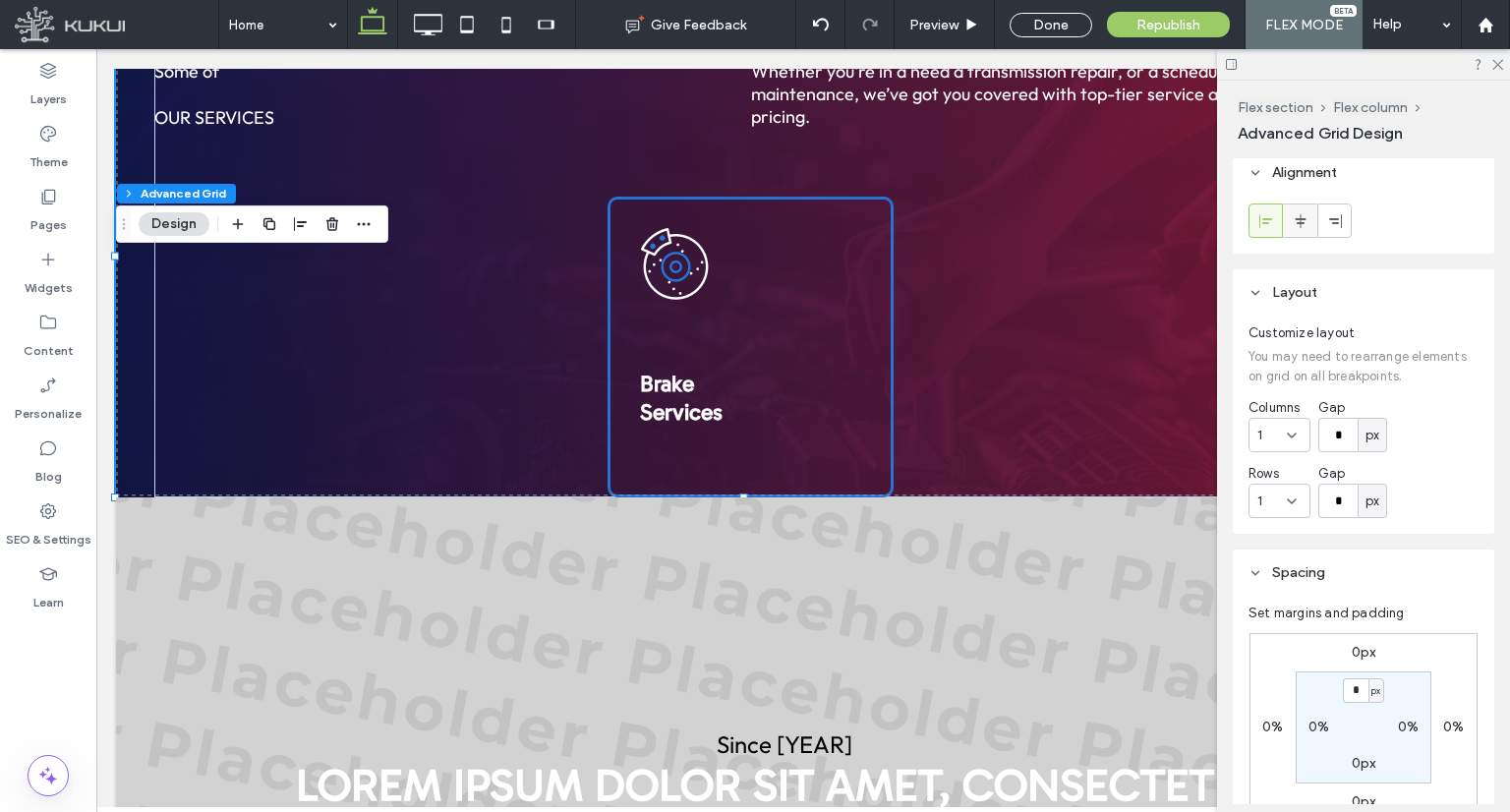 scroll, scrollTop: 0, scrollLeft: 0, axis: both 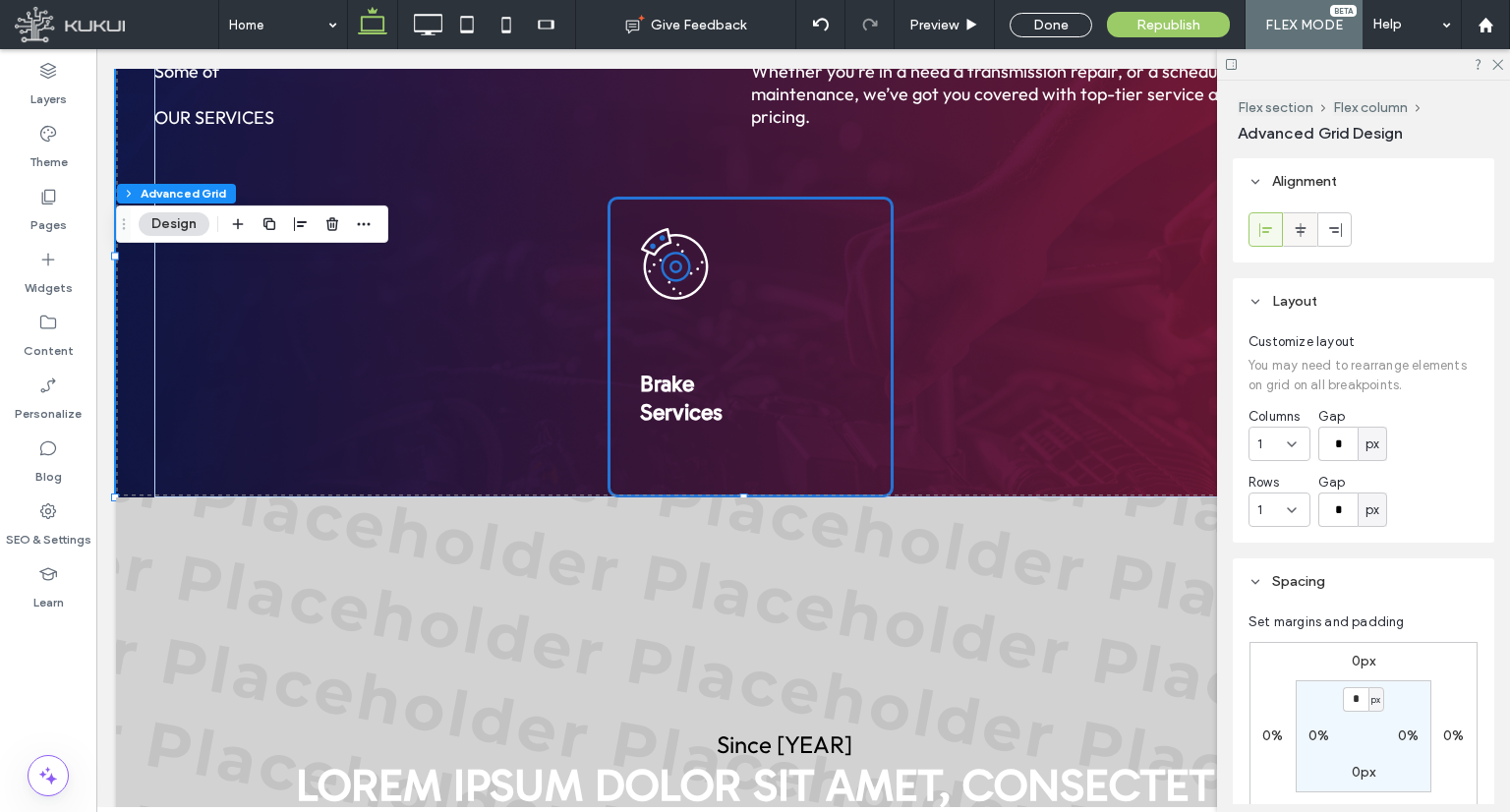 click at bounding box center (1300, 229) 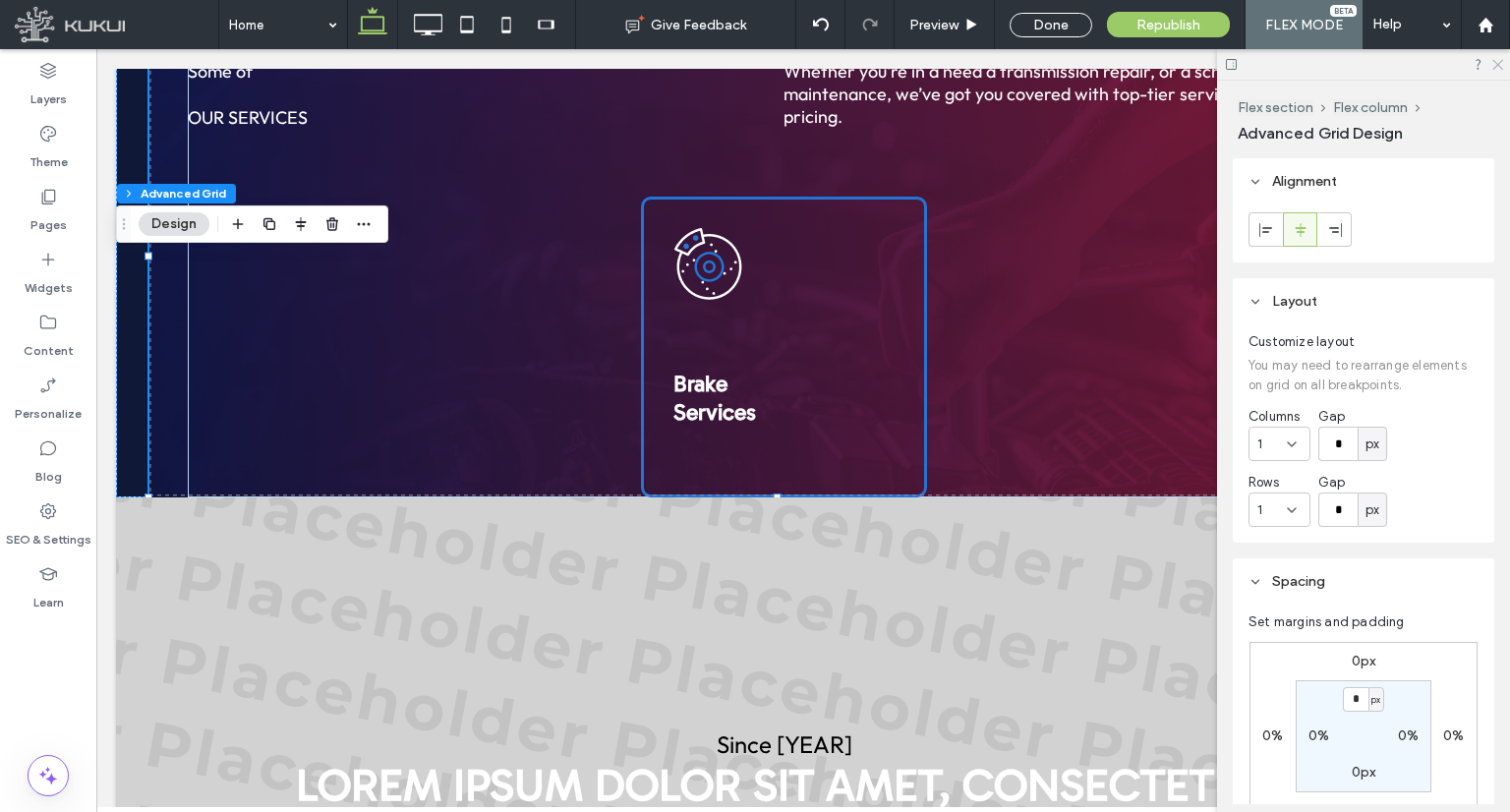 click 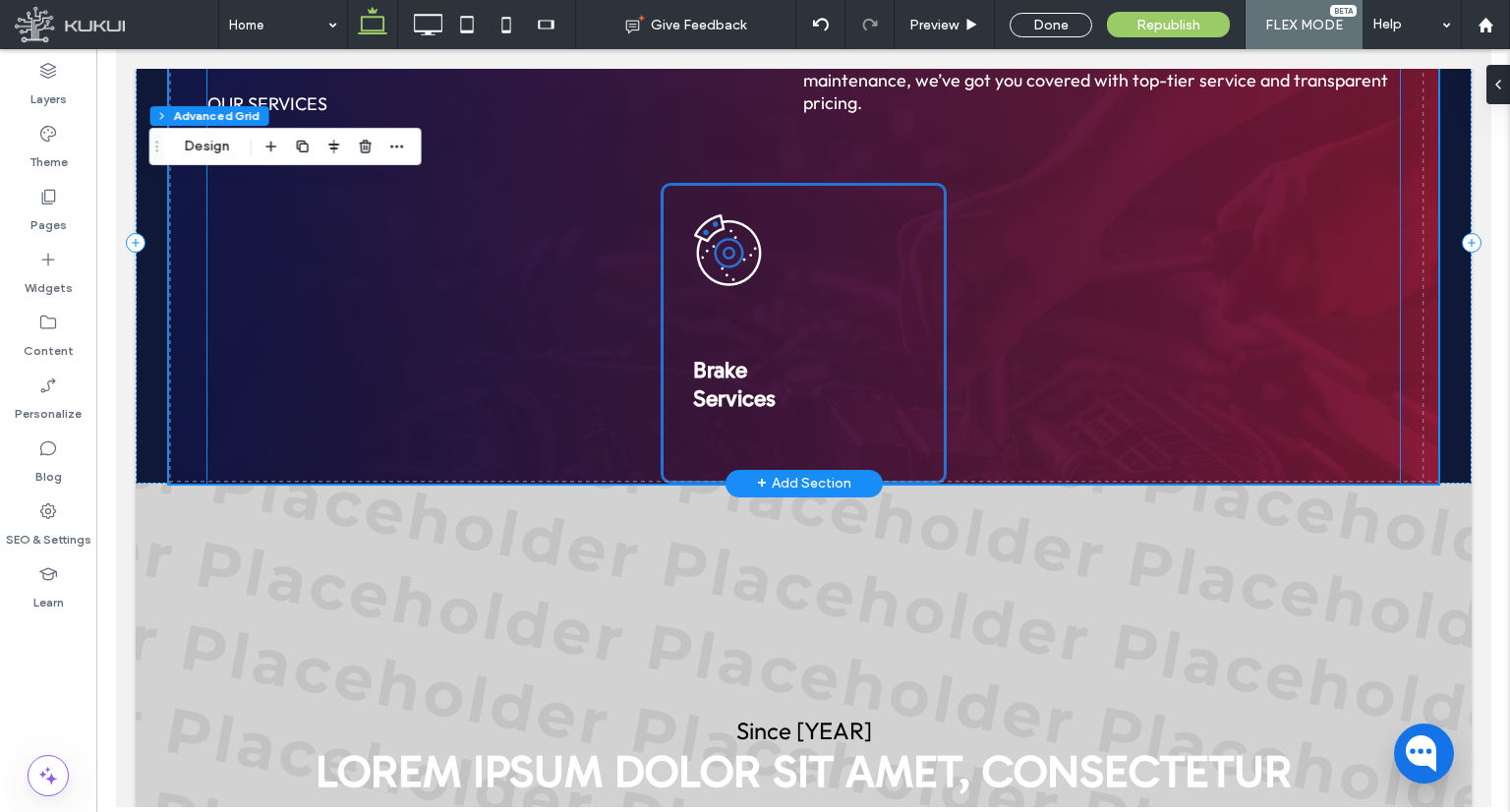 scroll, scrollTop: 2481, scrollLeft: 0, axis: vertical 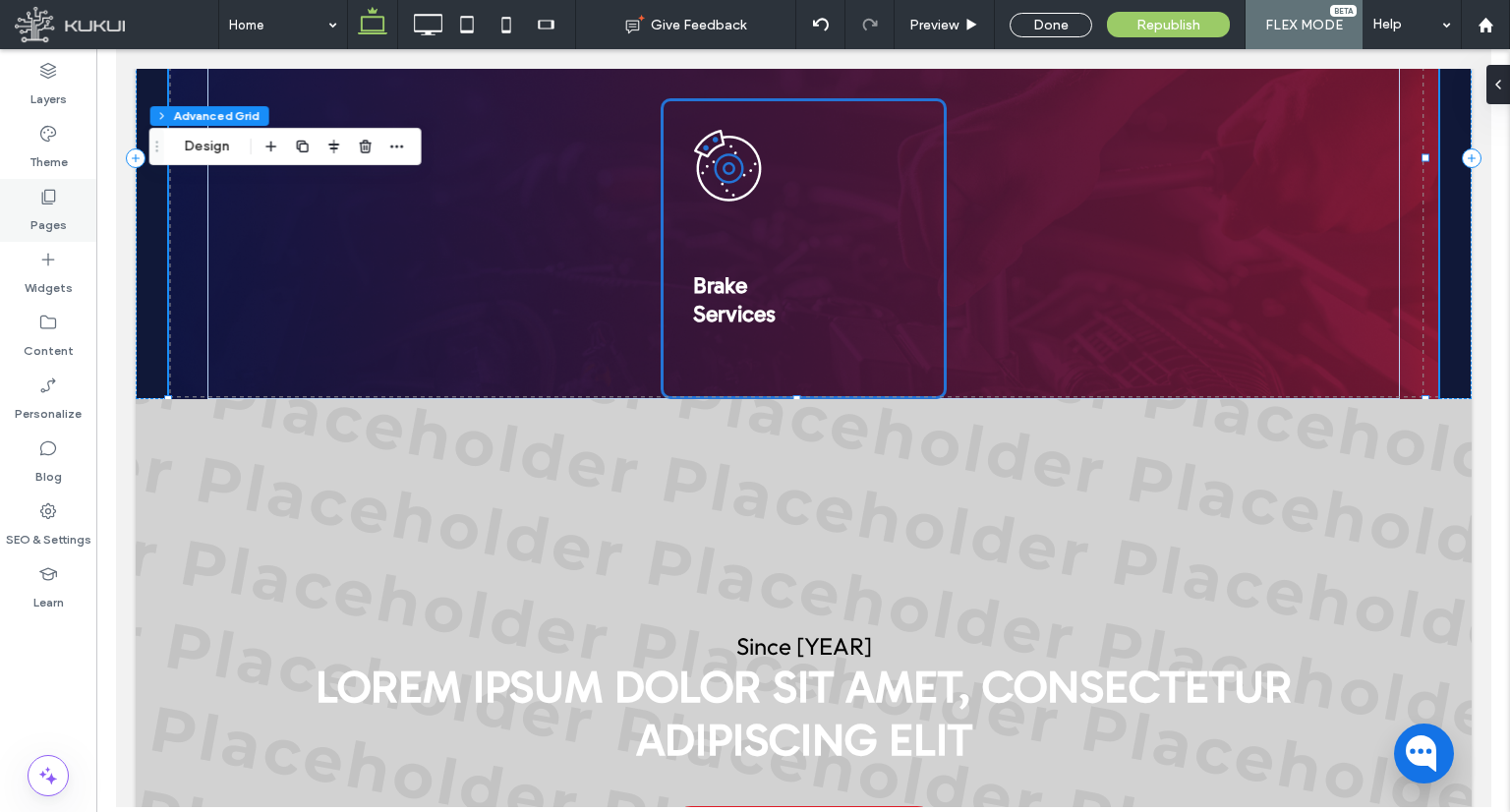drag, startPoint x: 45, startPoint y: 272, endPoint x: 44, endPoint y: 234, distance: 38.013156 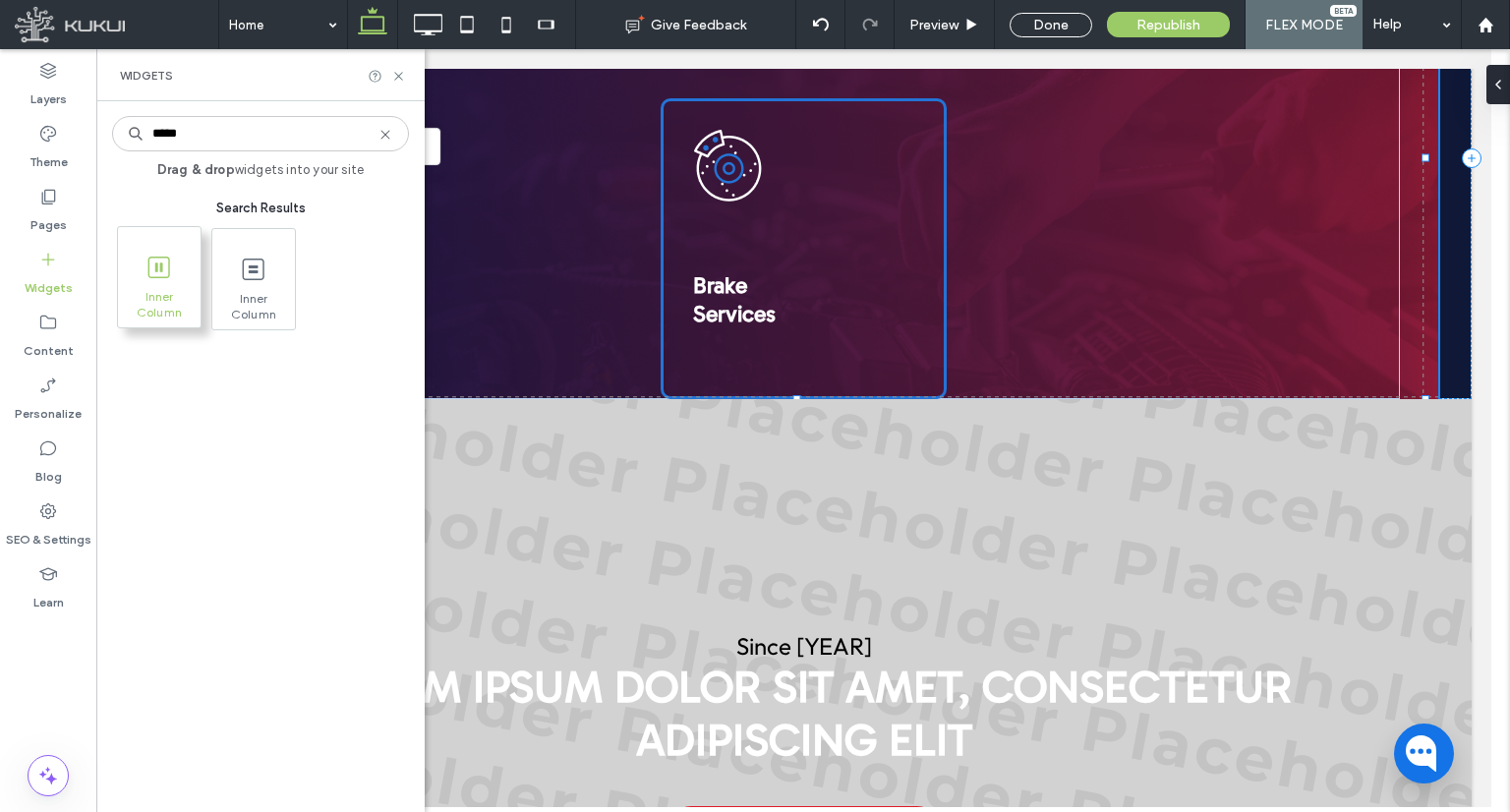 type on "*****" 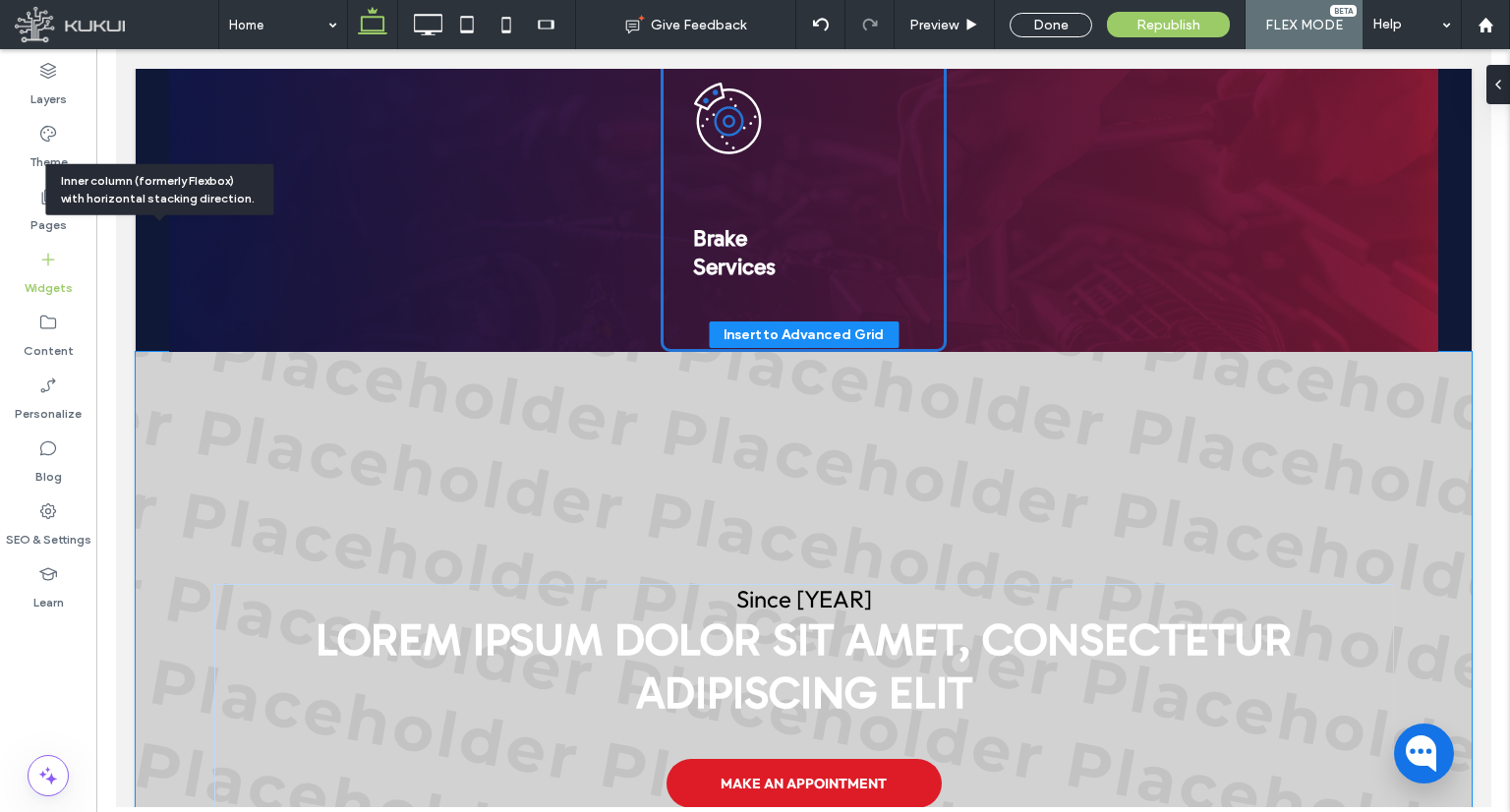 scroll, scrollTop: 2548, scrollLeft: 0, axis: vertical 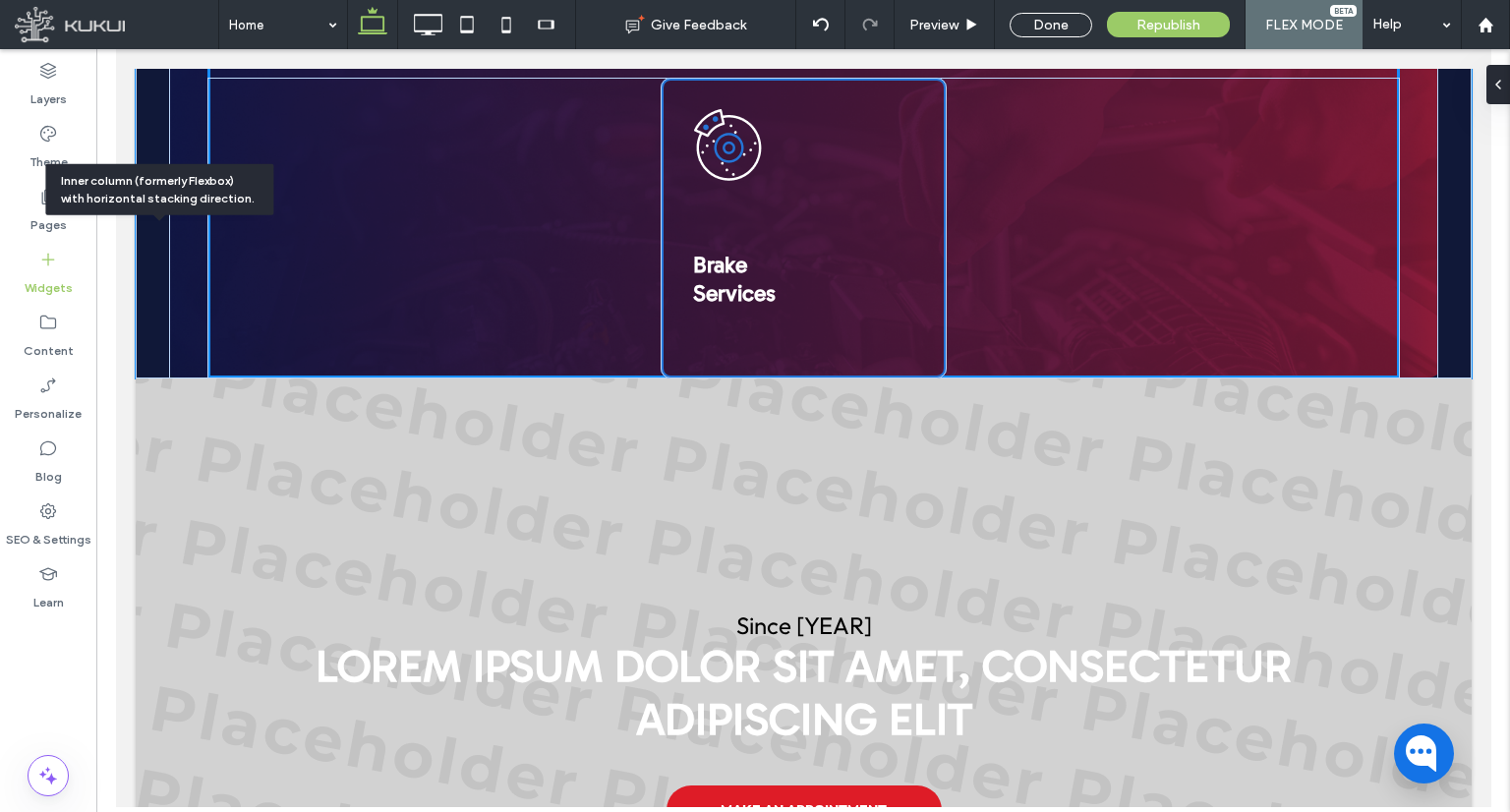 drag, startPoint x: 268, startPoint y: 314, endPoint x: 900, endPoint y: 257, distance: 634.5652 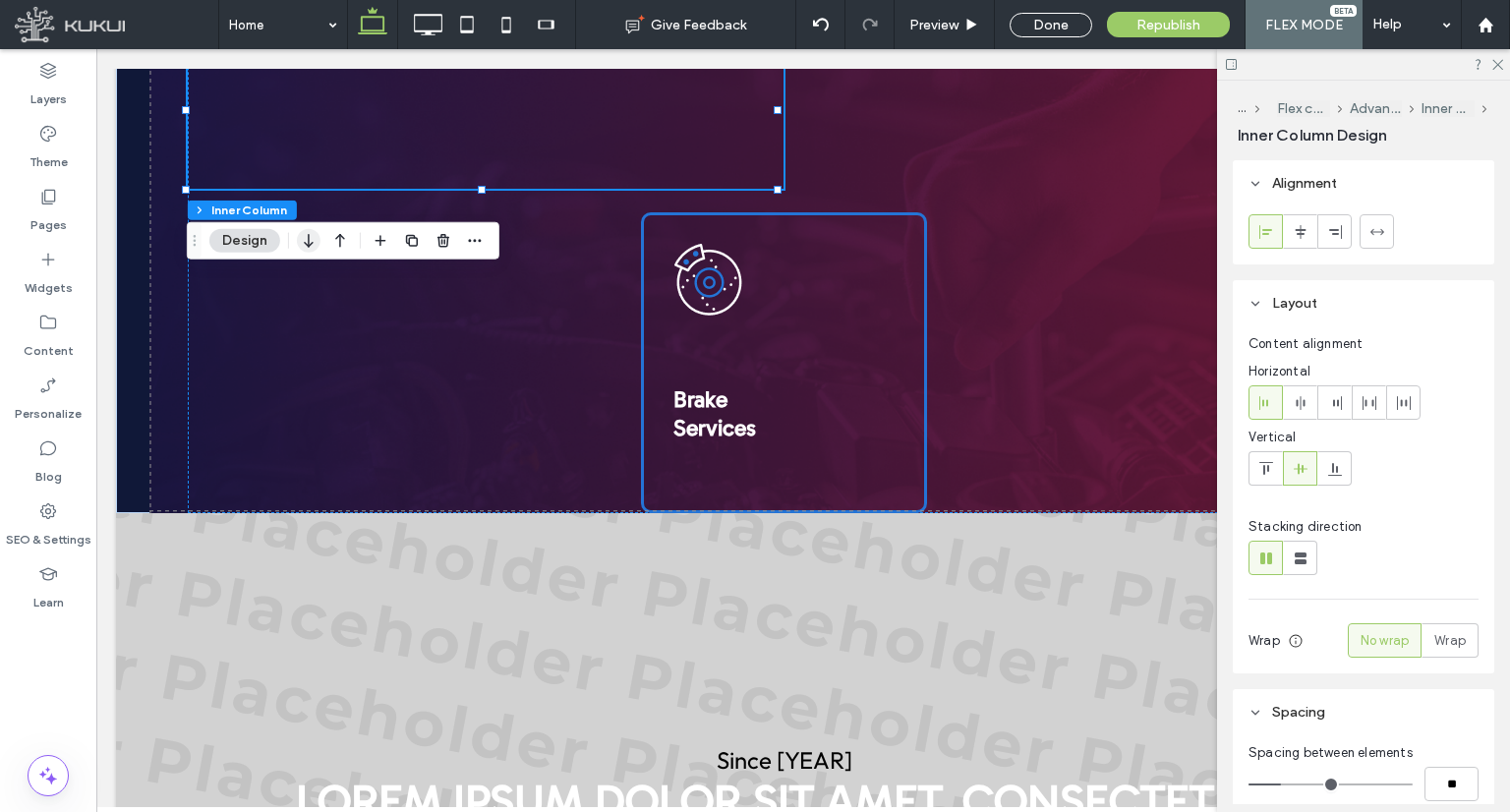 click 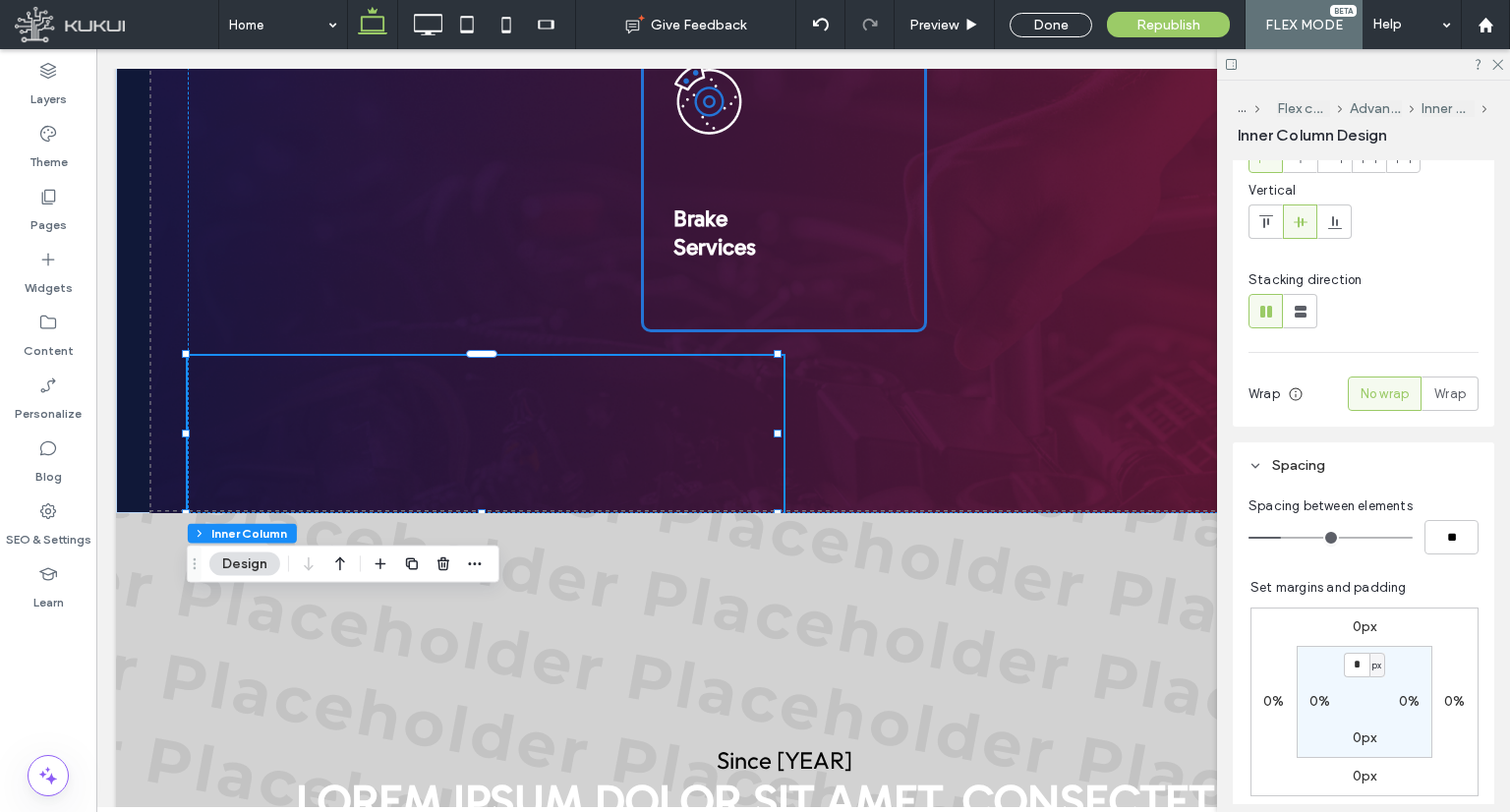 scroll, scrollTop: 590, scrollLeft: 0, axis: vertical 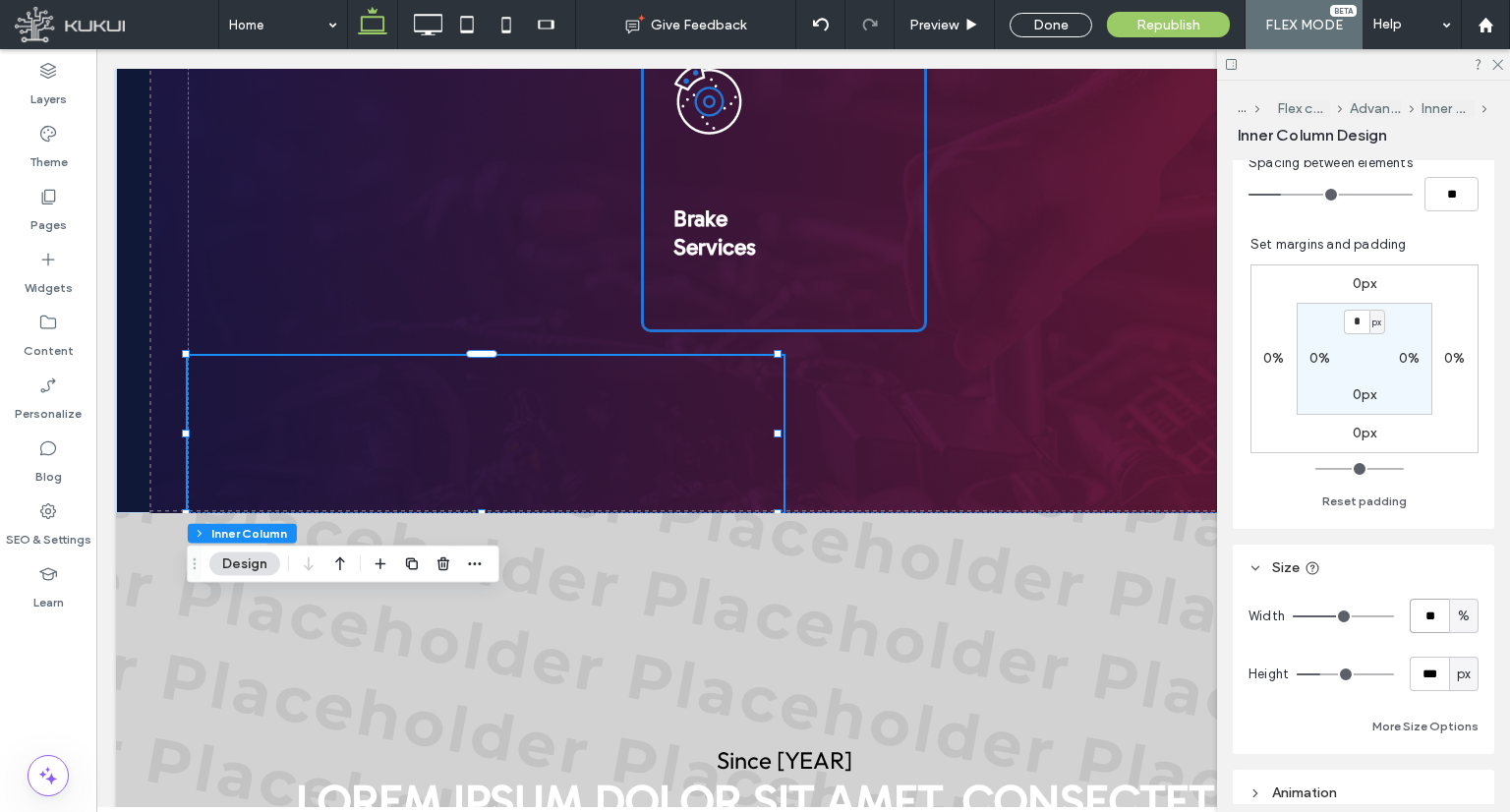 drag, startPoint x: 1418, startPoint y: 618, endPoint x: 1420, endPoint y: 598, distance: 20.099751 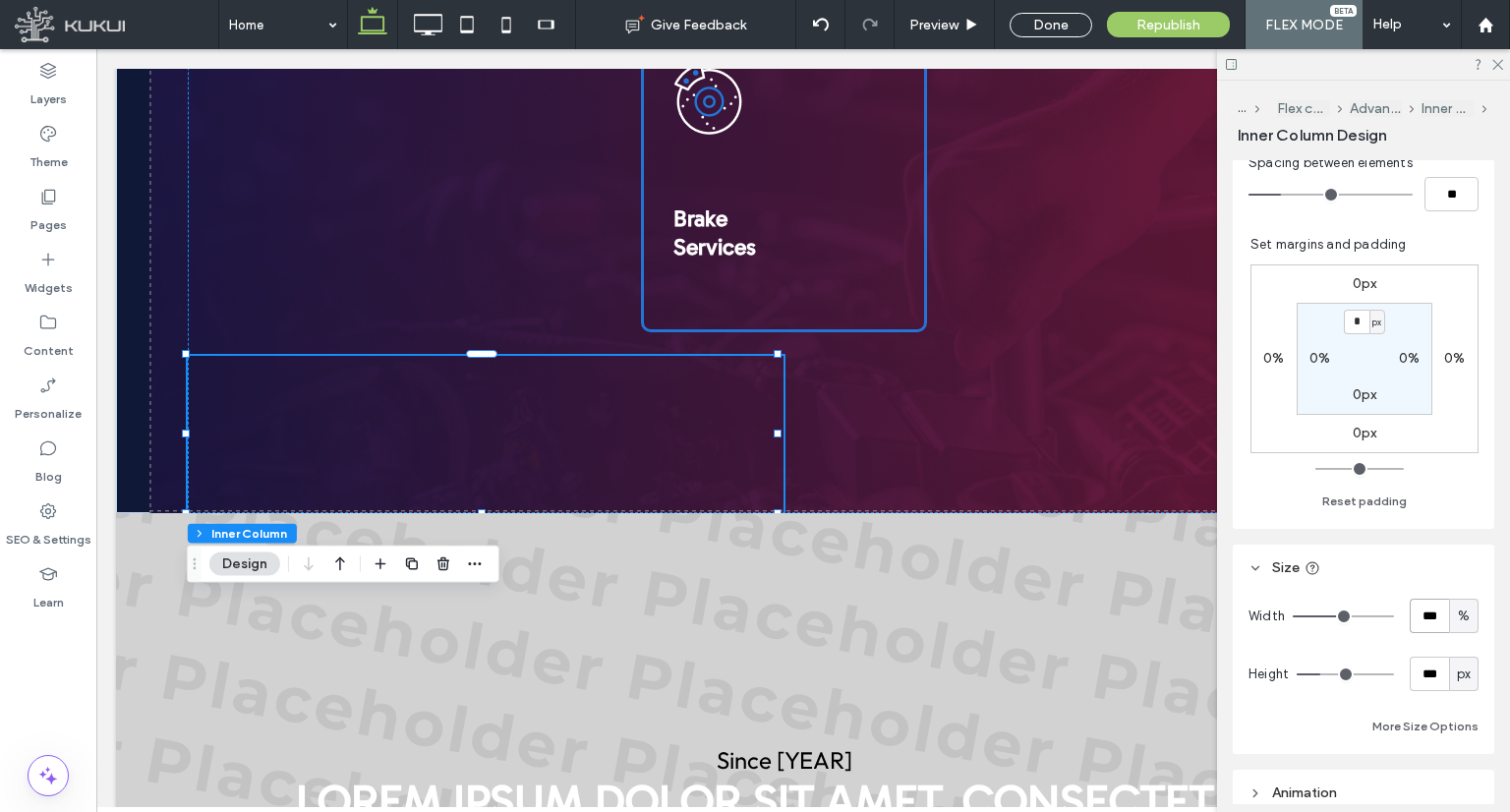 type on "***" 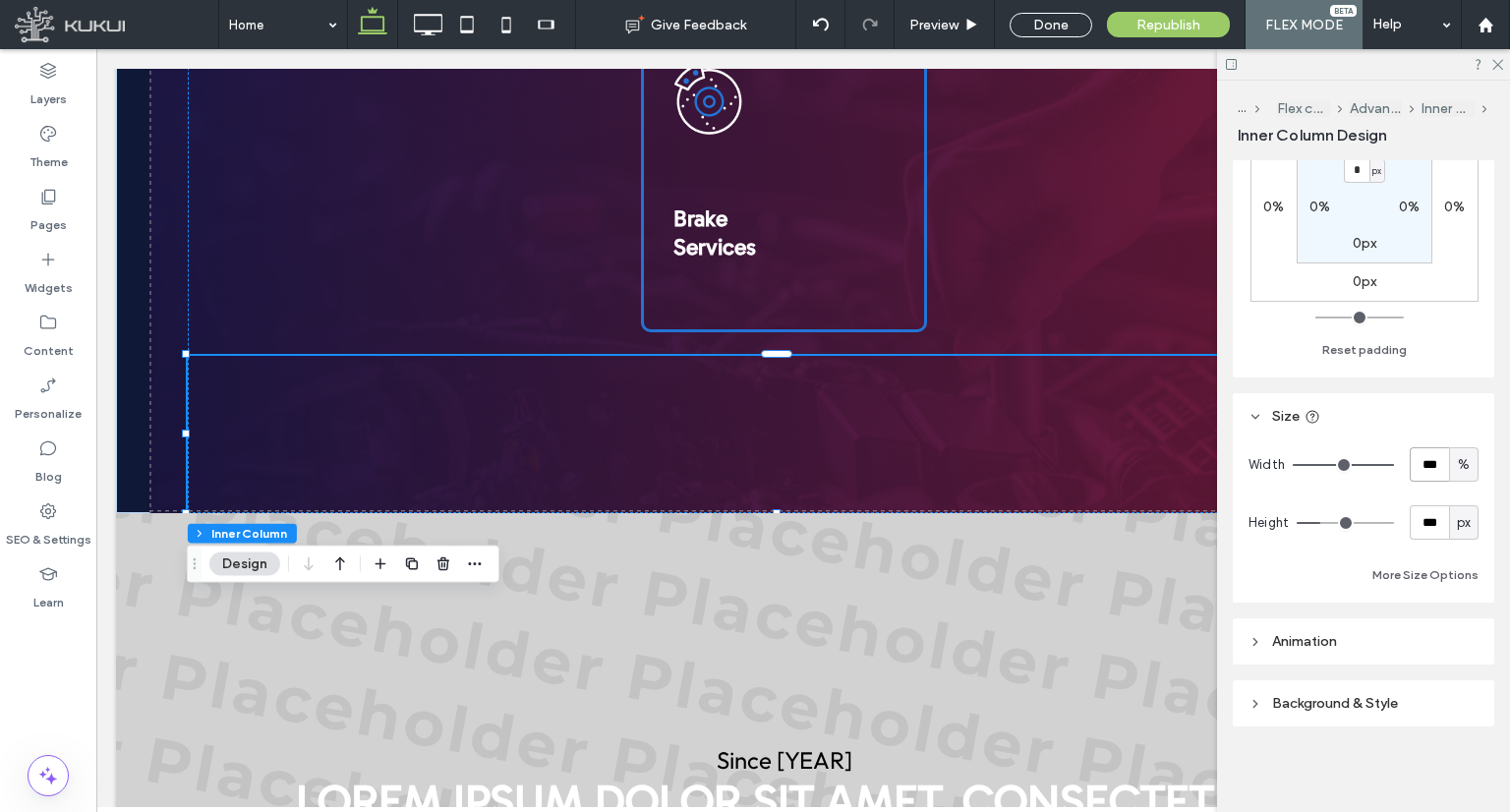 scroll, scrollTop: 446, scrollLeft: 0, axis: vertical 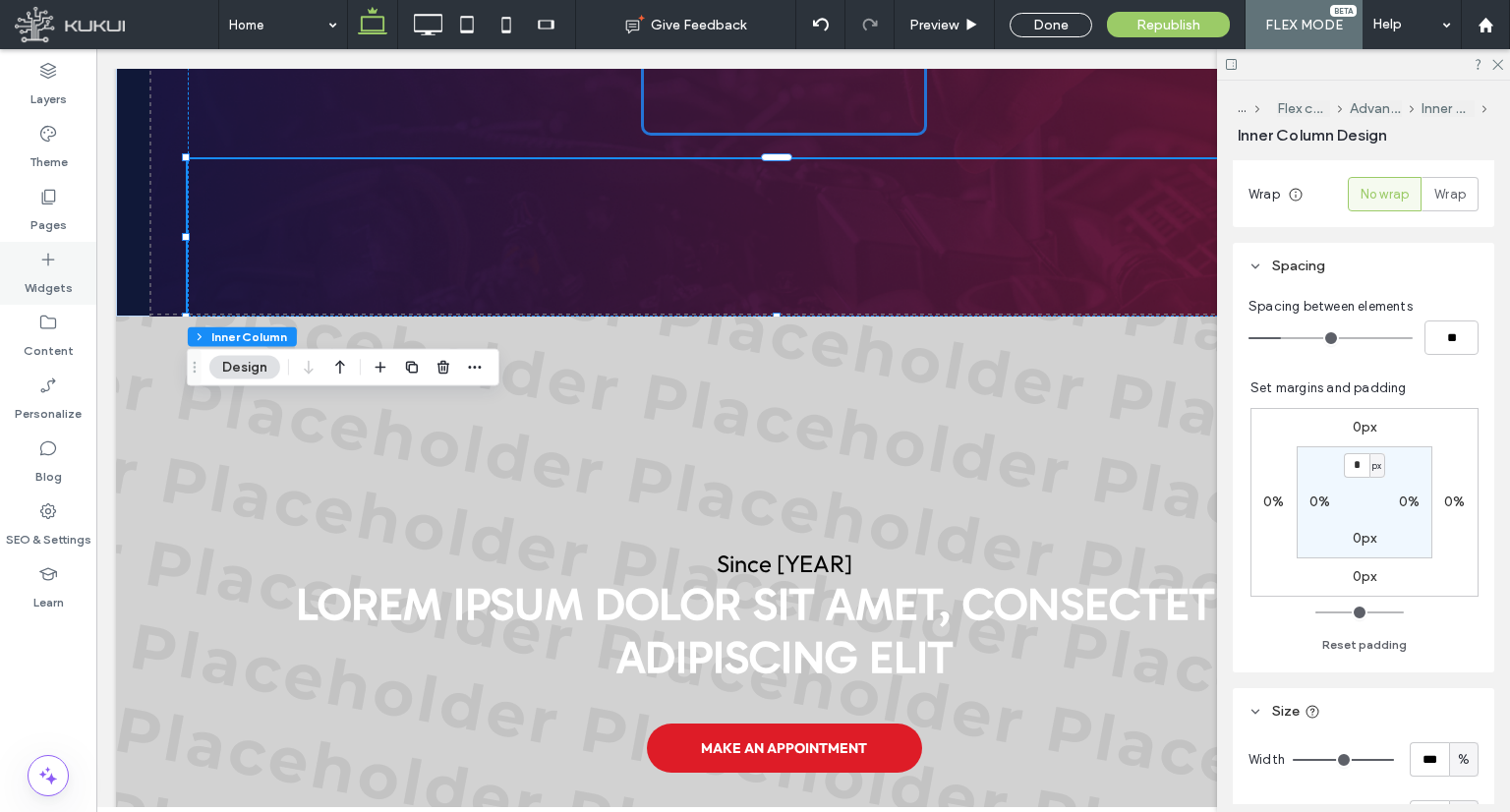 click on "Widgets" at bounding box center (48, 283) 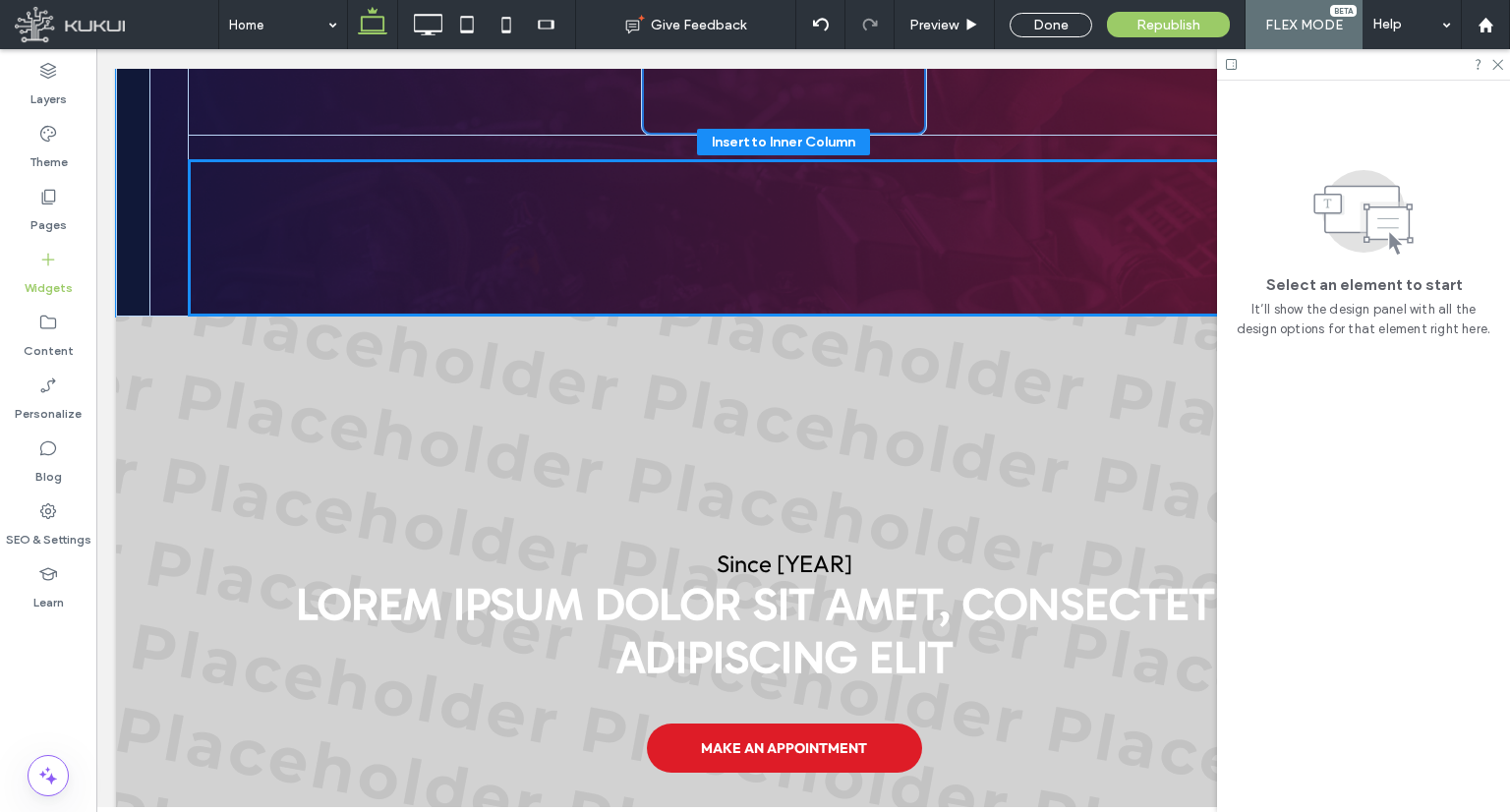 click at bounding box center (784, 238) 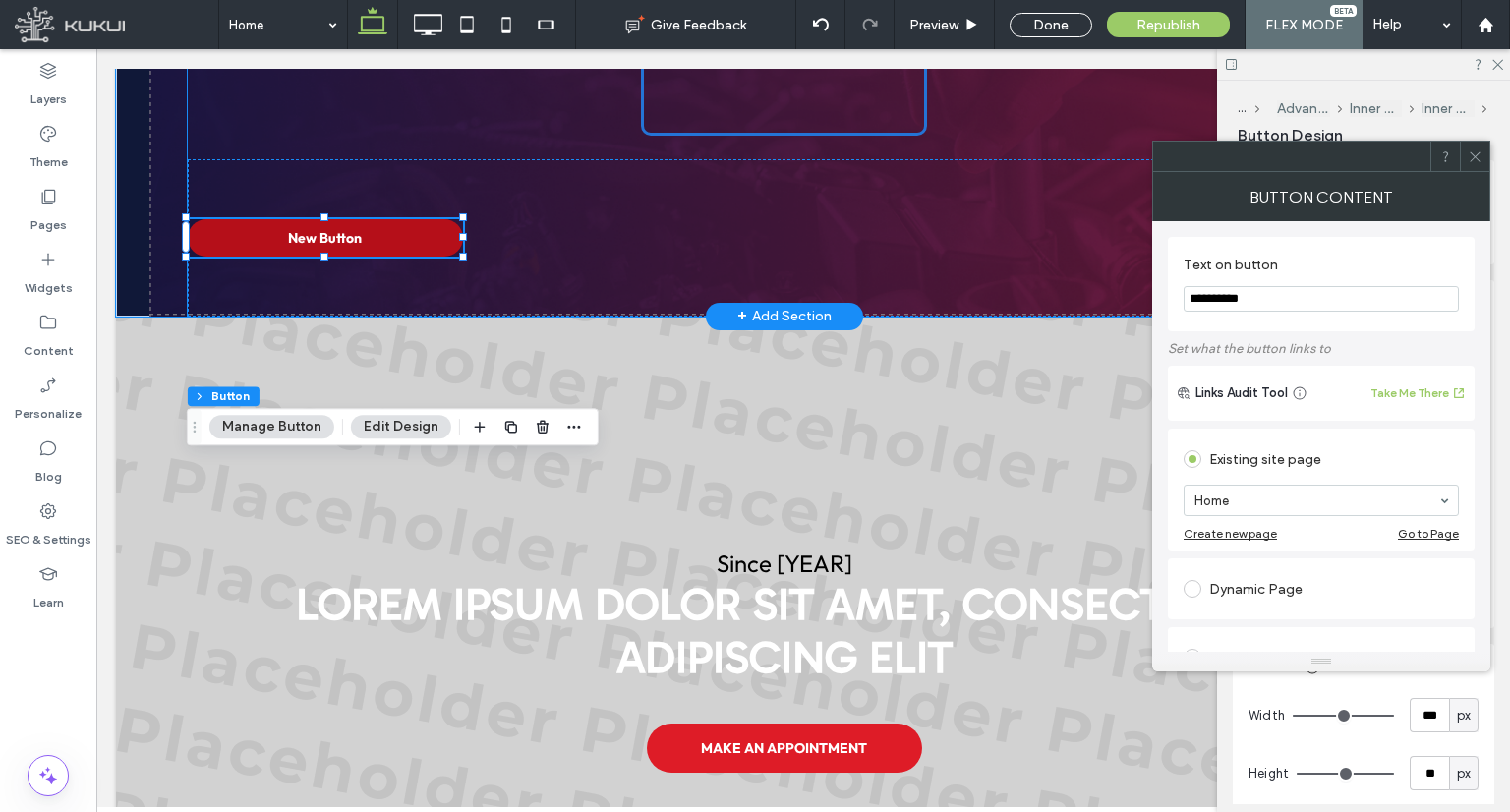 type on "**" 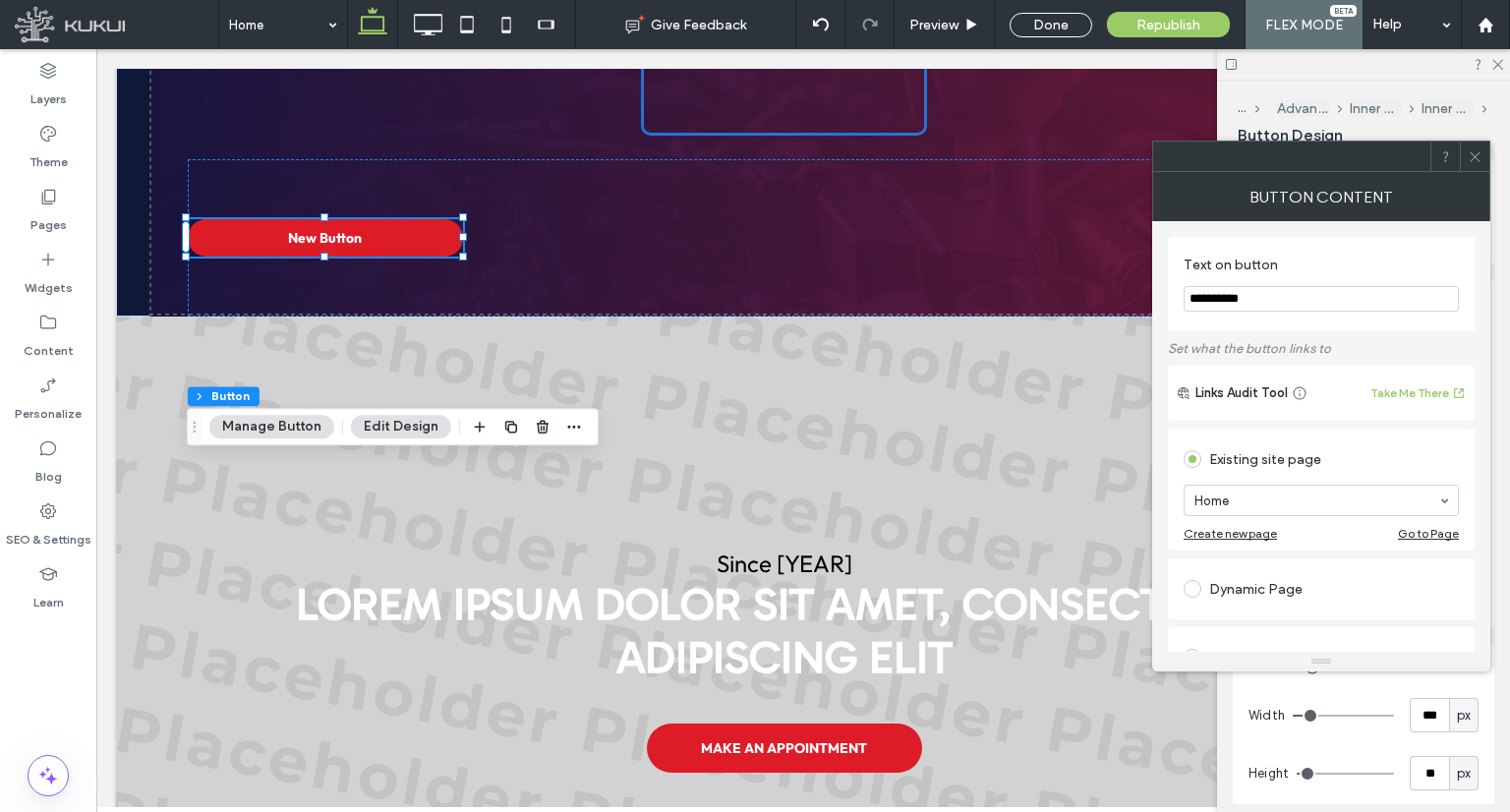 click on "**********" at bounding box center [1321, 299] 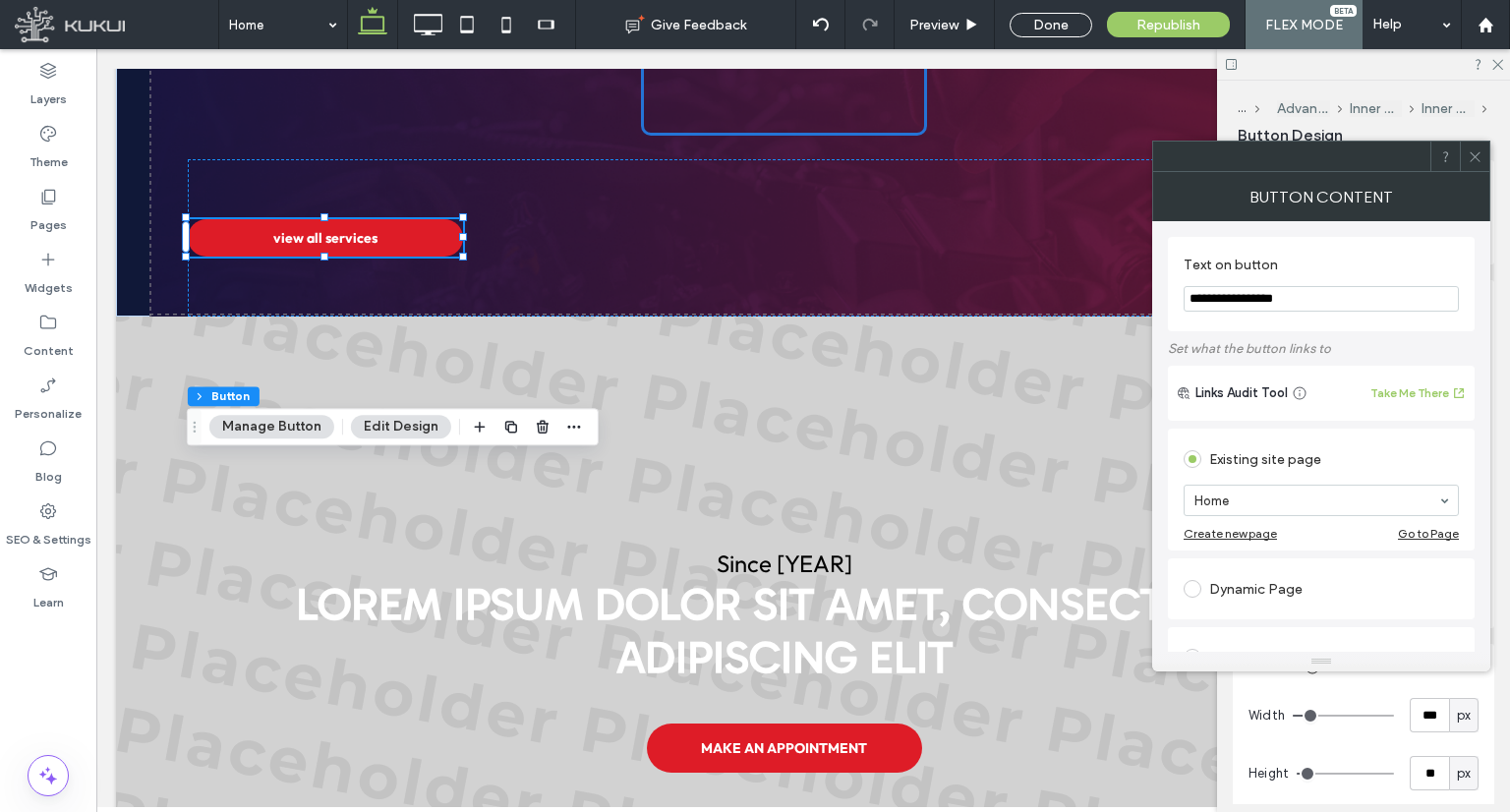 click on "**********" at bounding box center [1321, 299] 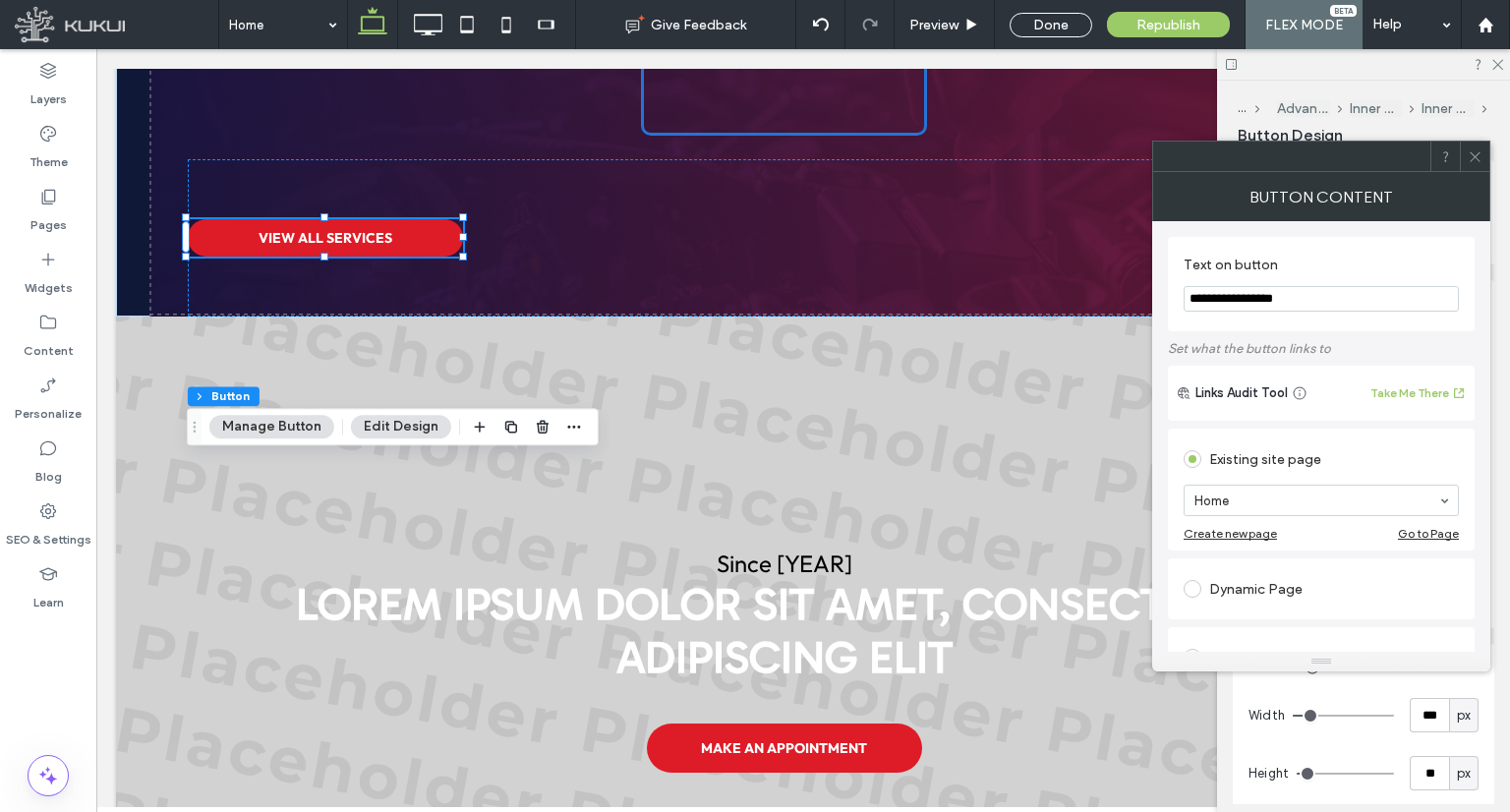 type on "**********" 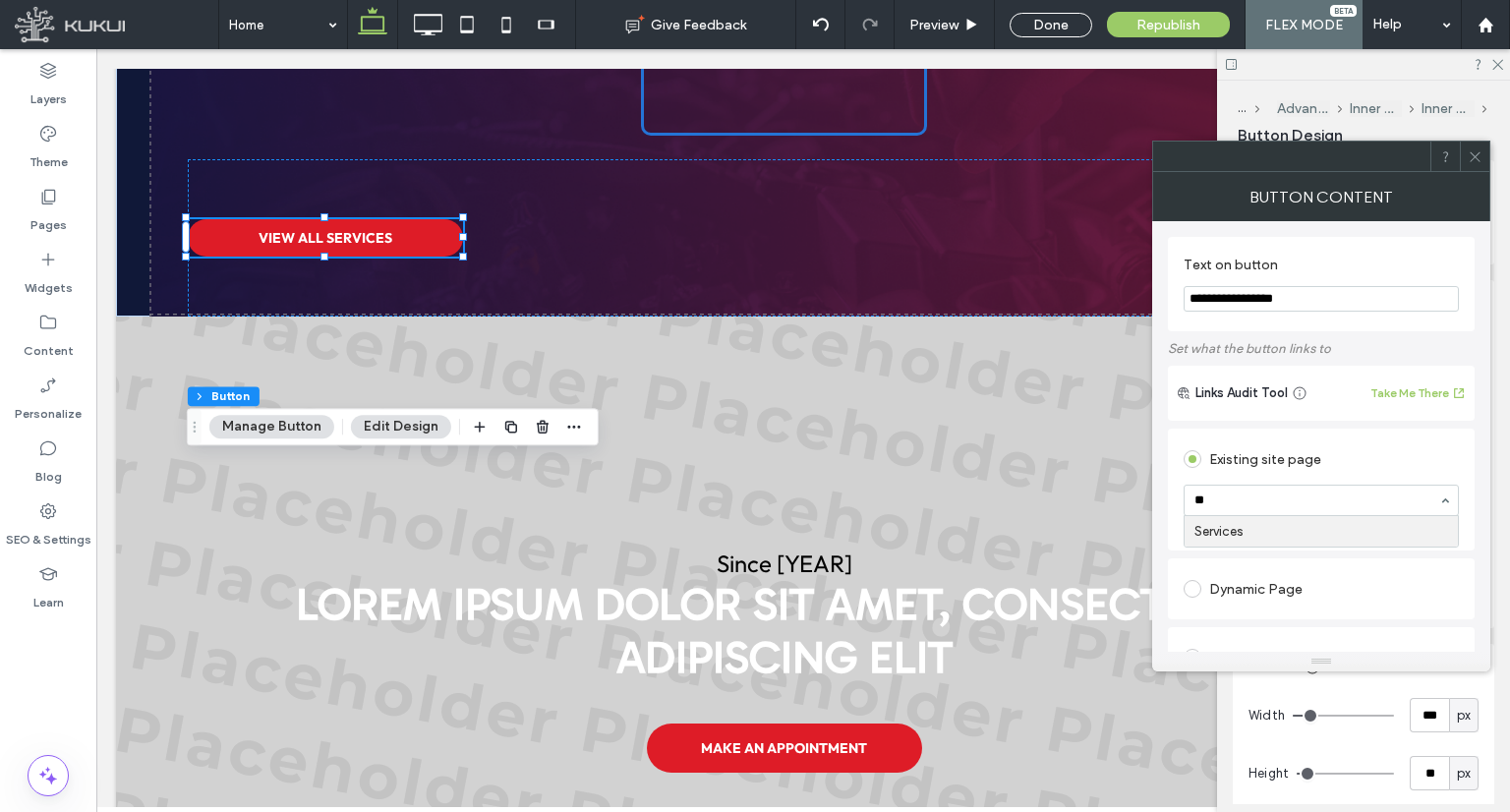 type on "***" 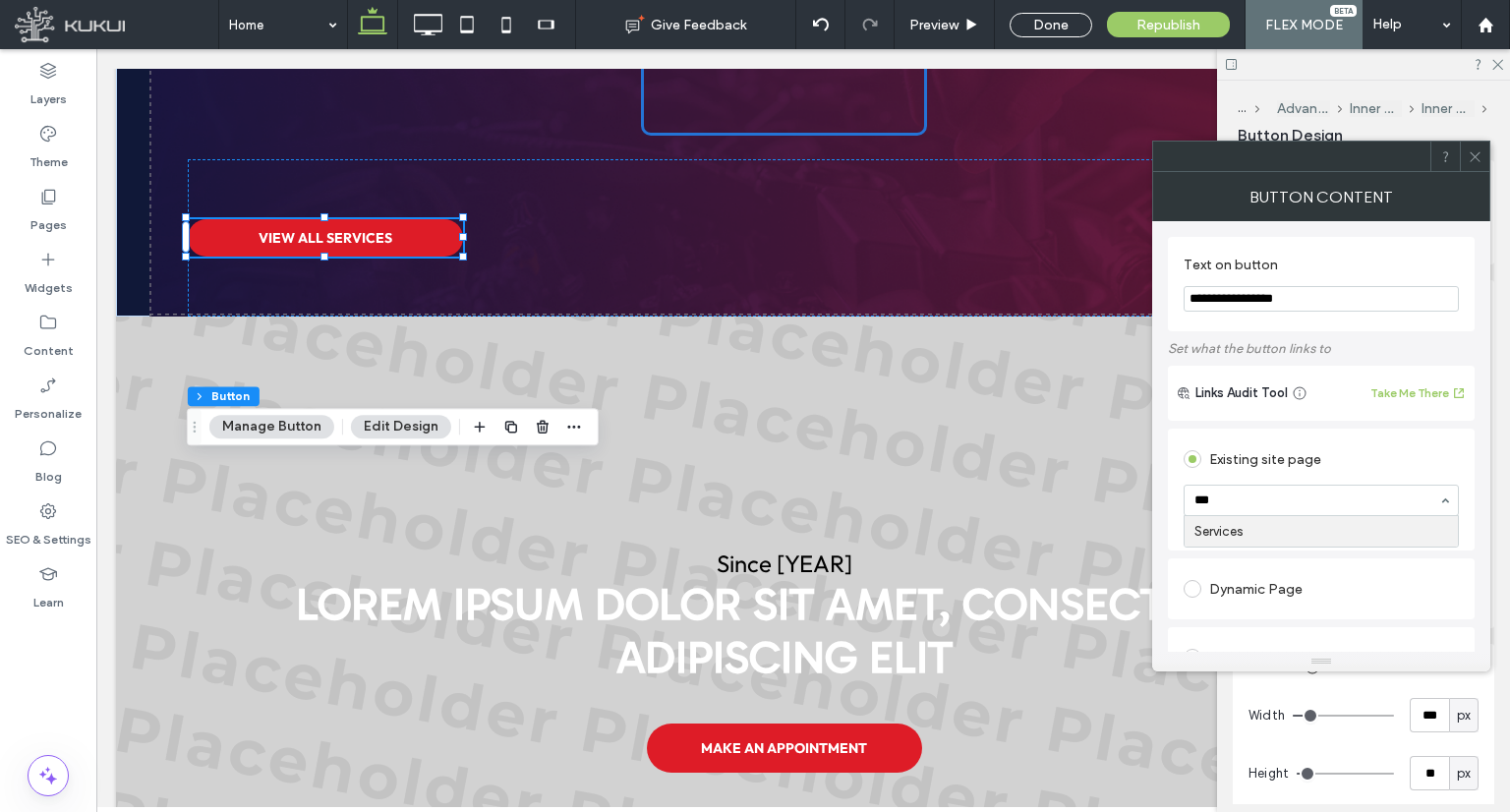 type 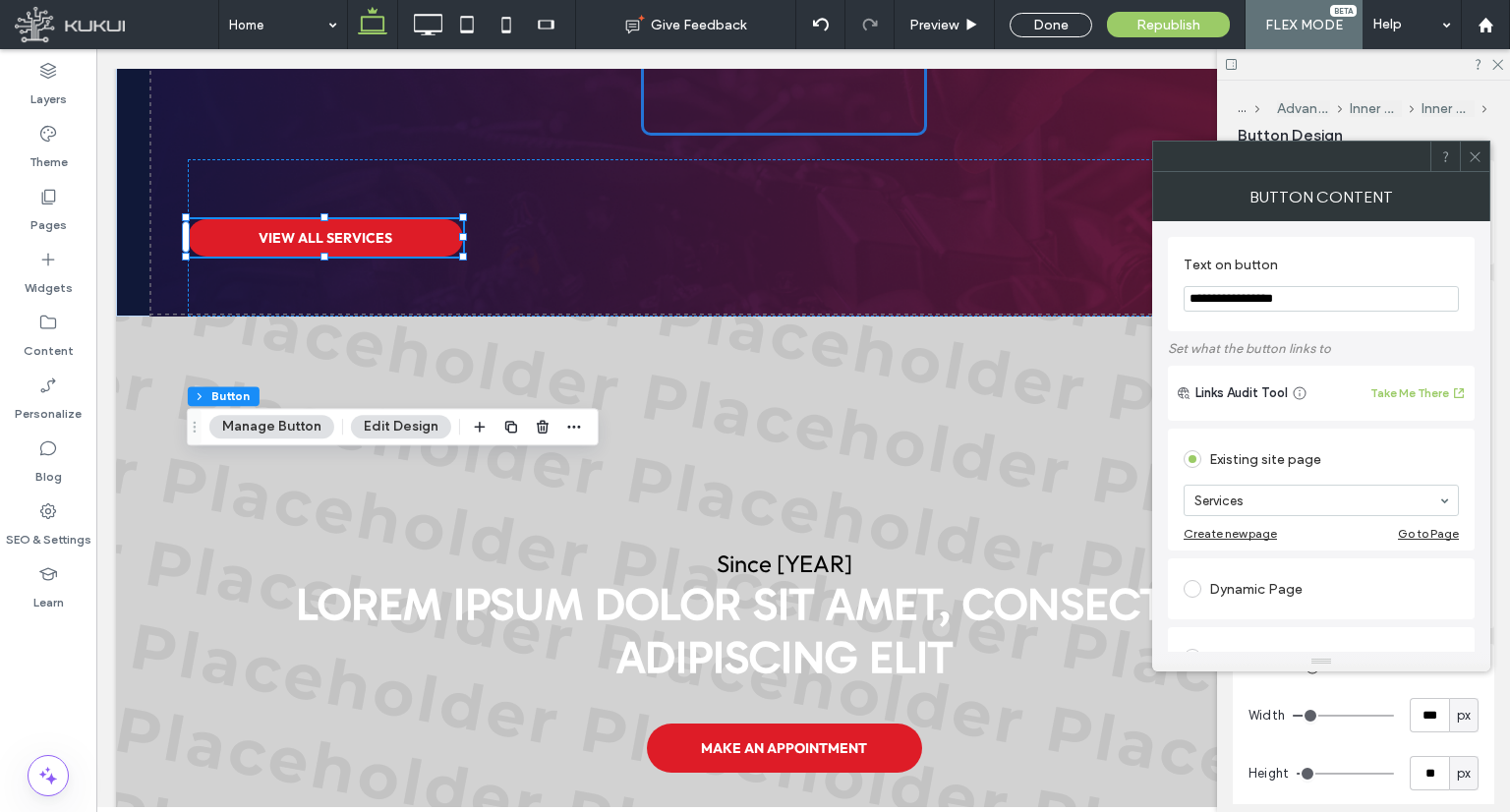 click 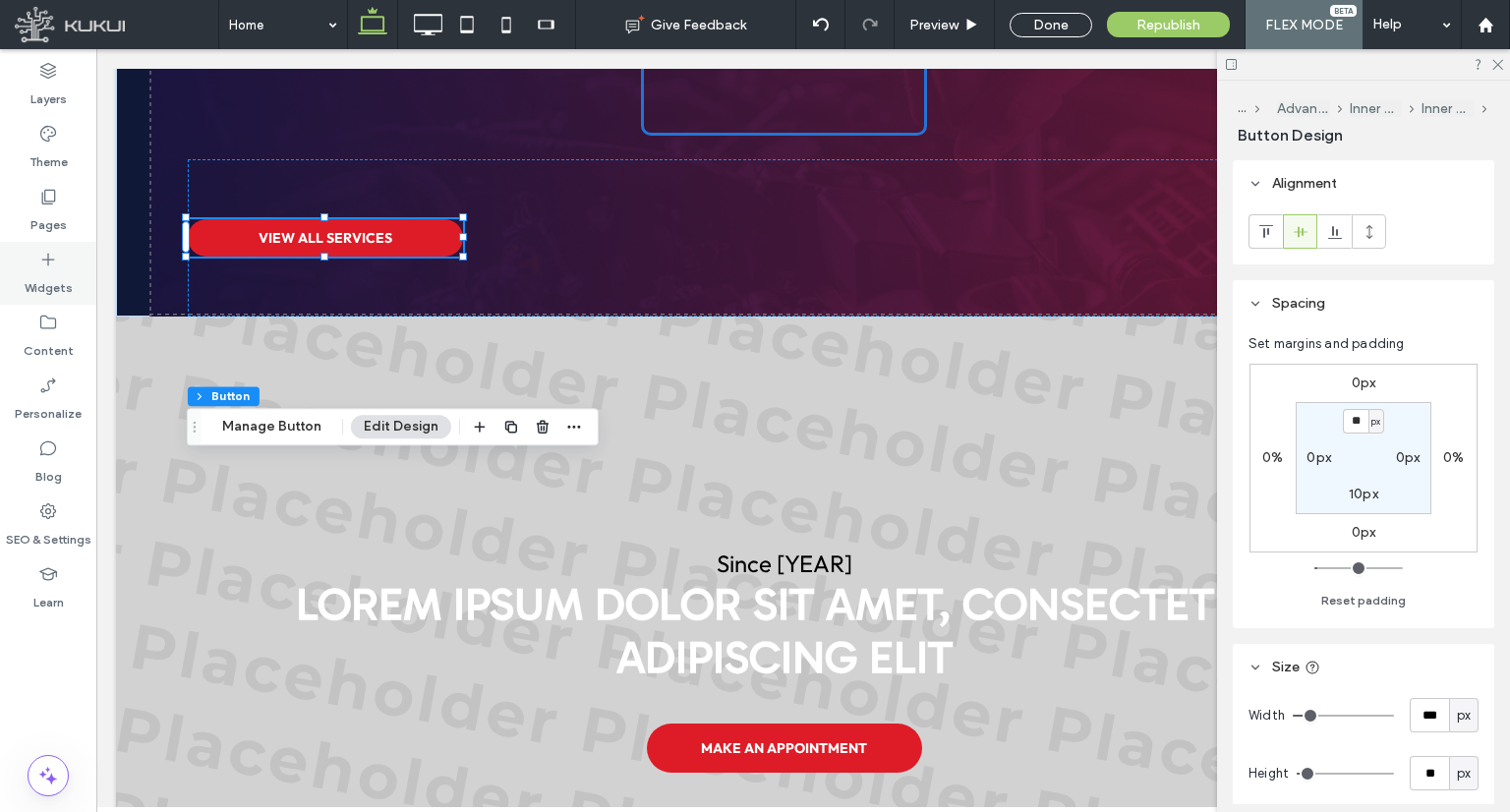 click on "Widgets" at bounding box center (48, 283) 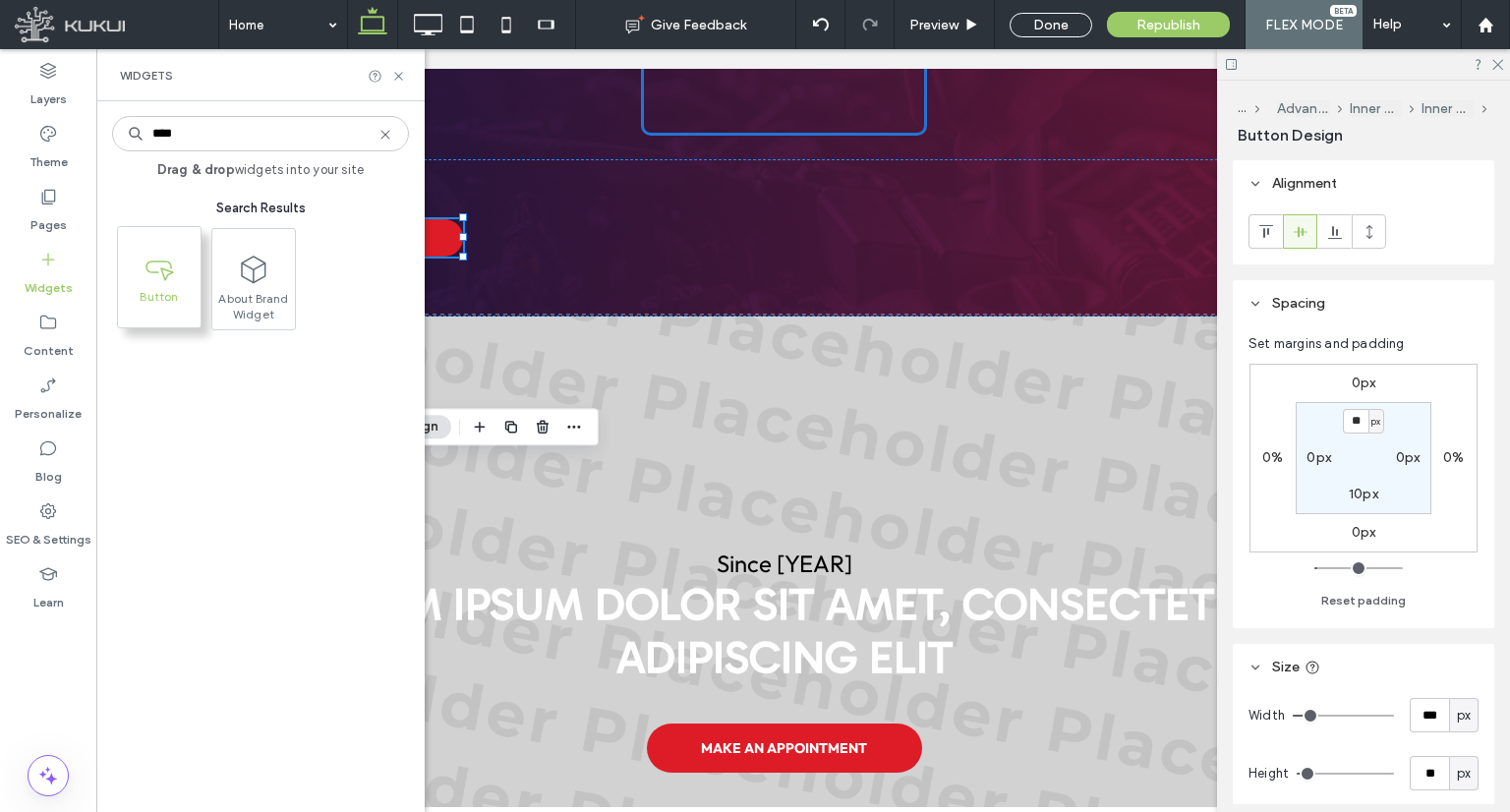 type on "****" 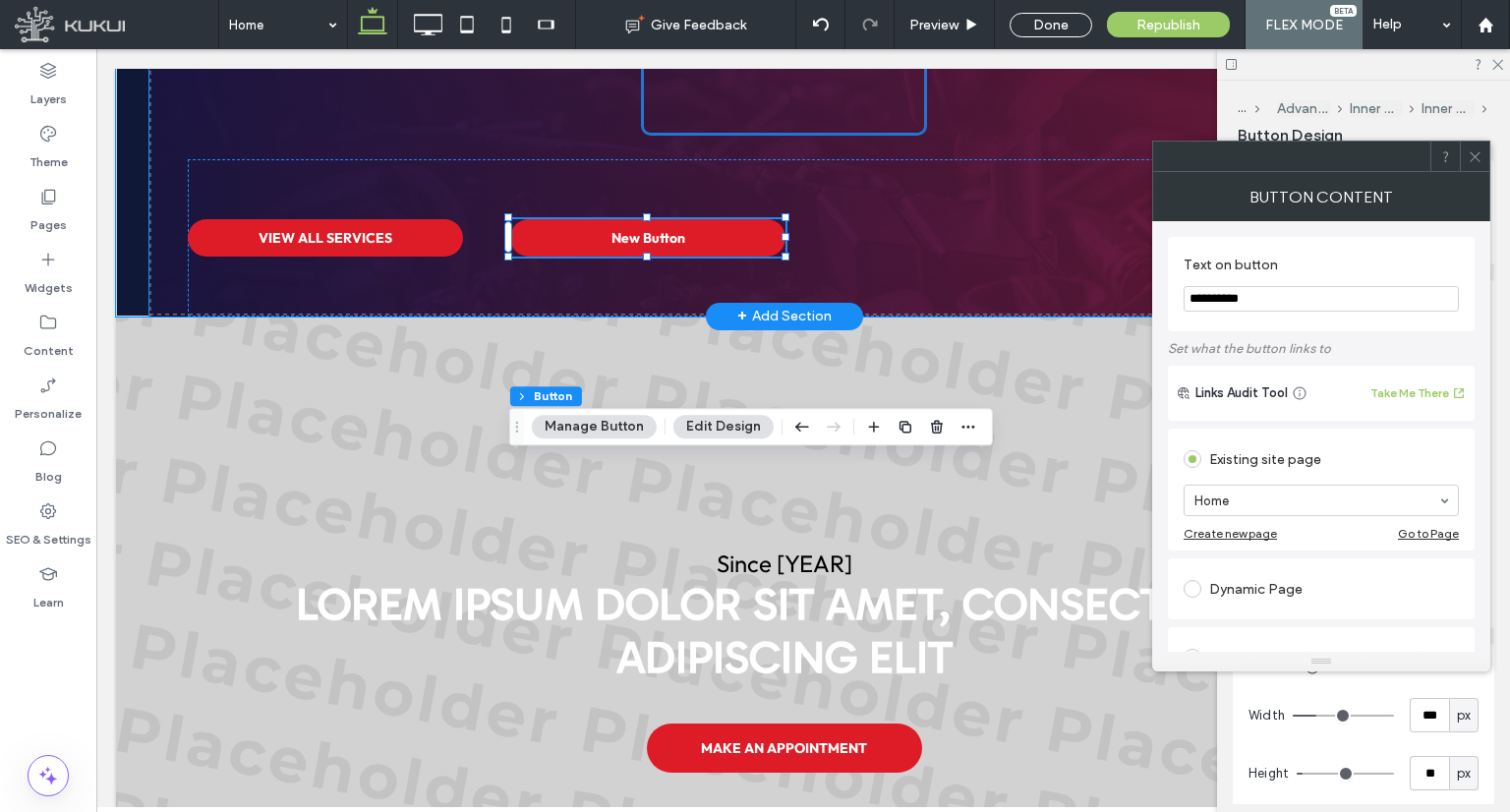 type on "**" 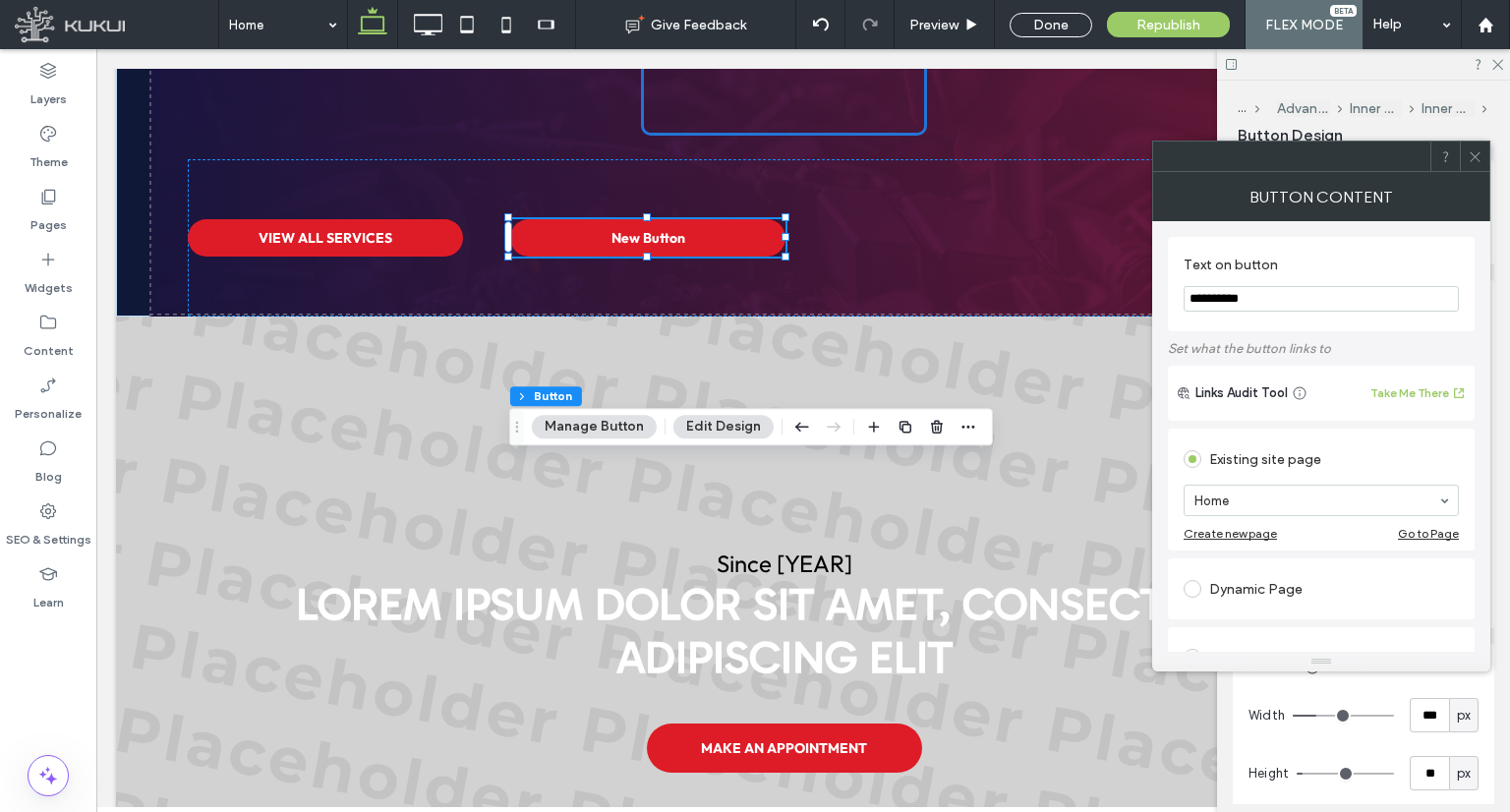 click on "**********" at bounding box center [1321, 299] 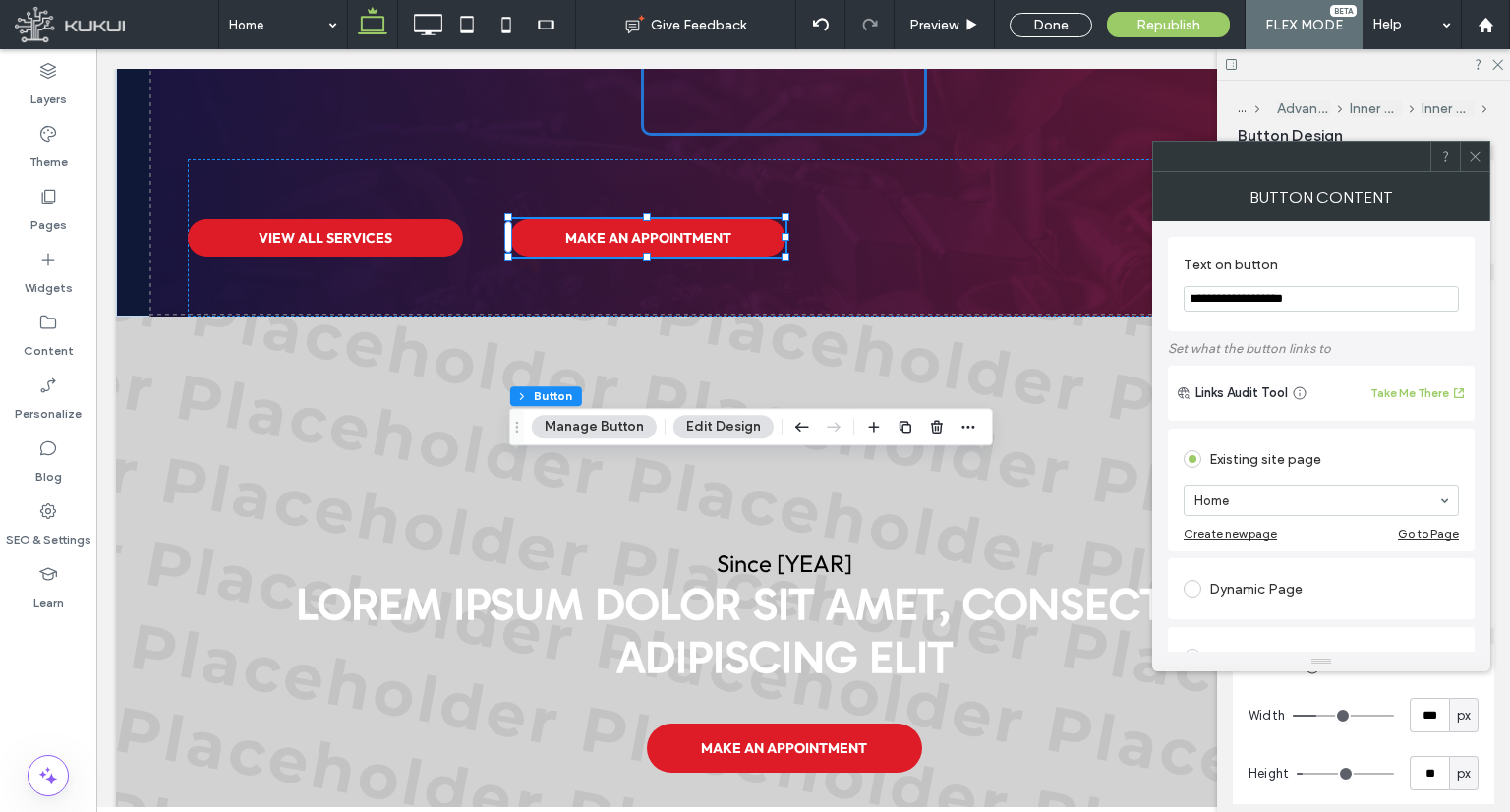 type on "**********" 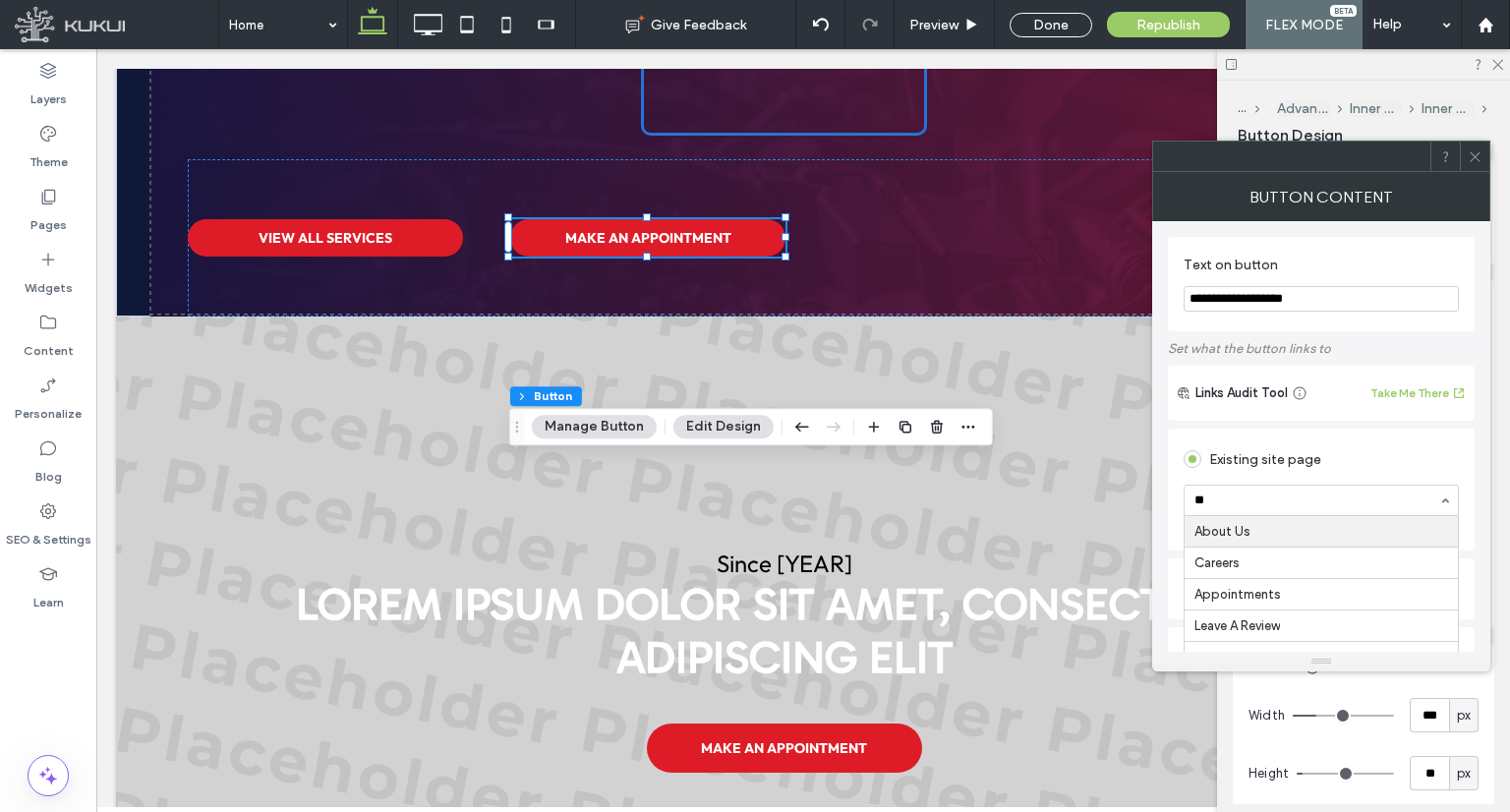type on "***" 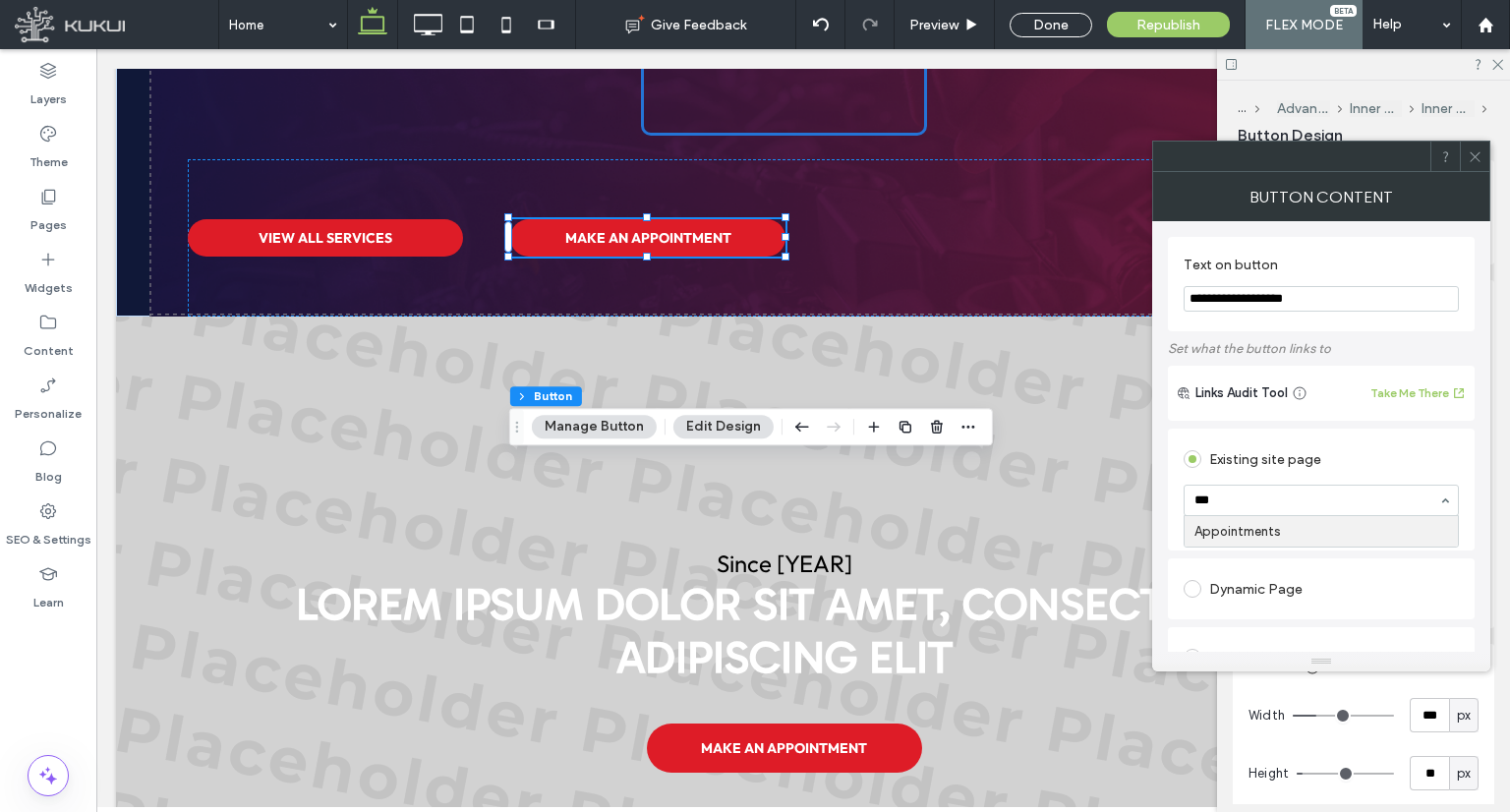 type 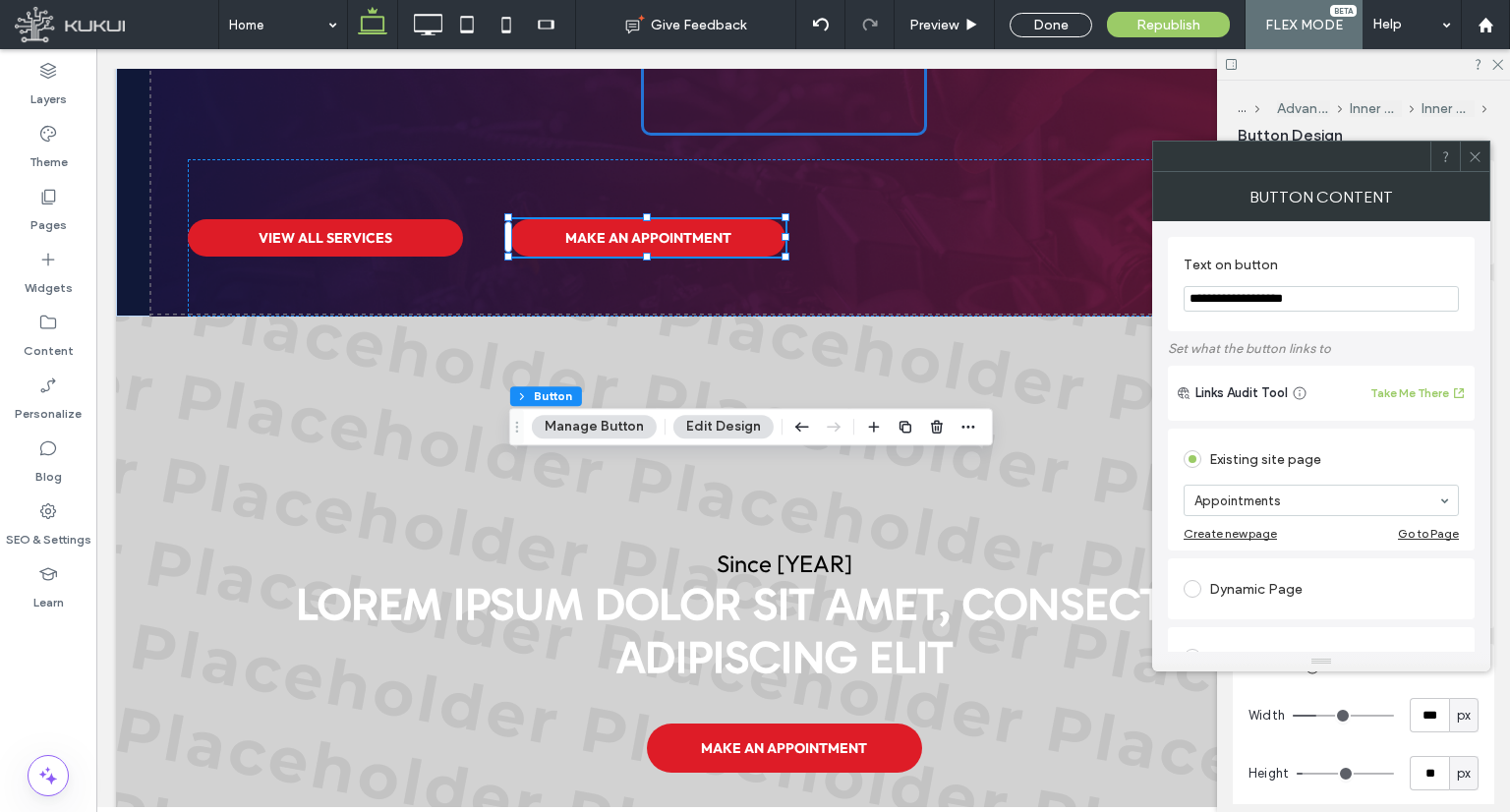 click 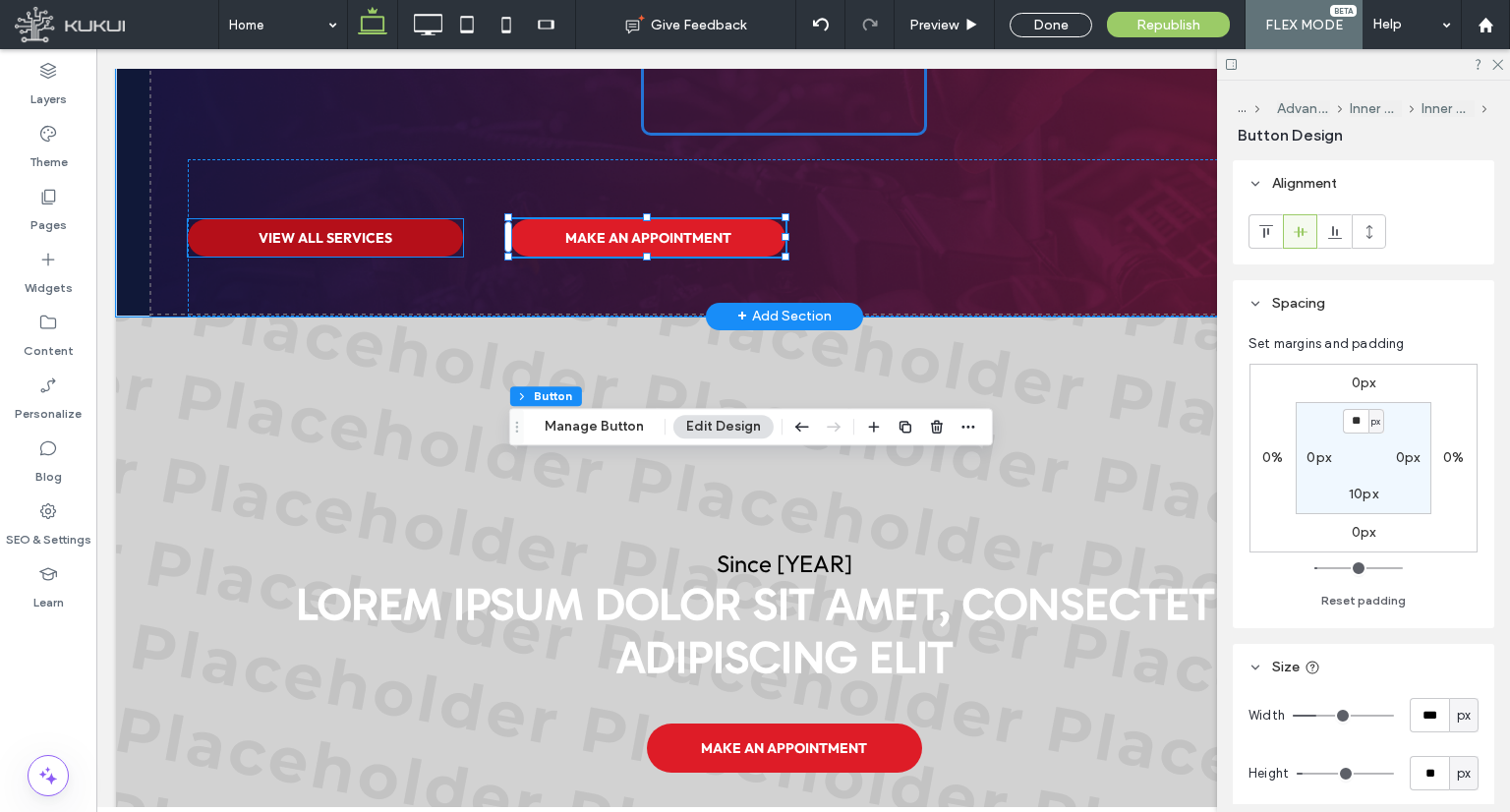click on "VIEW ALL SERVICES" at bounding box center [325, 238] 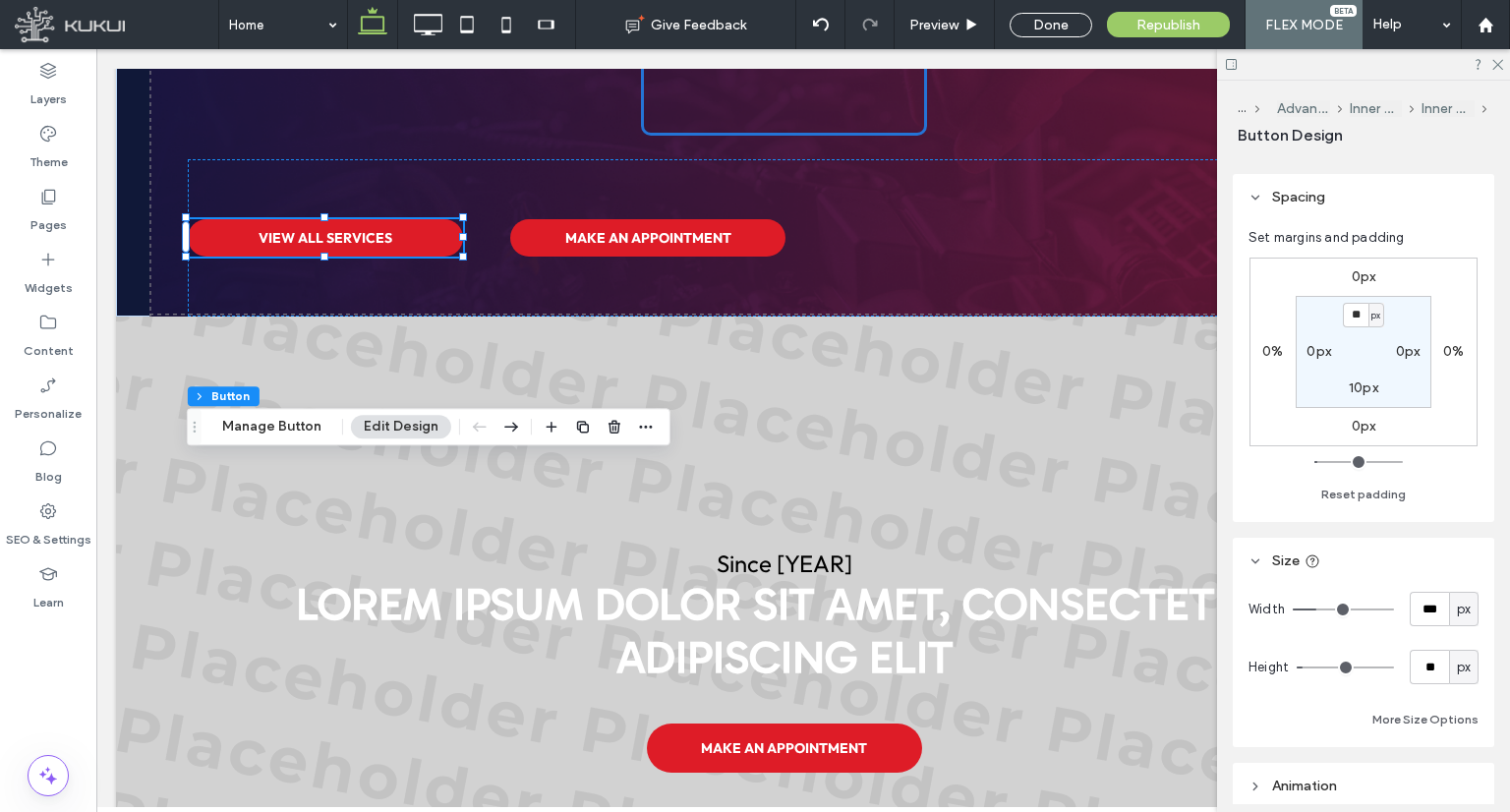 scroll, scrollTop: 197, scrollLeft: 0, axis: vertical 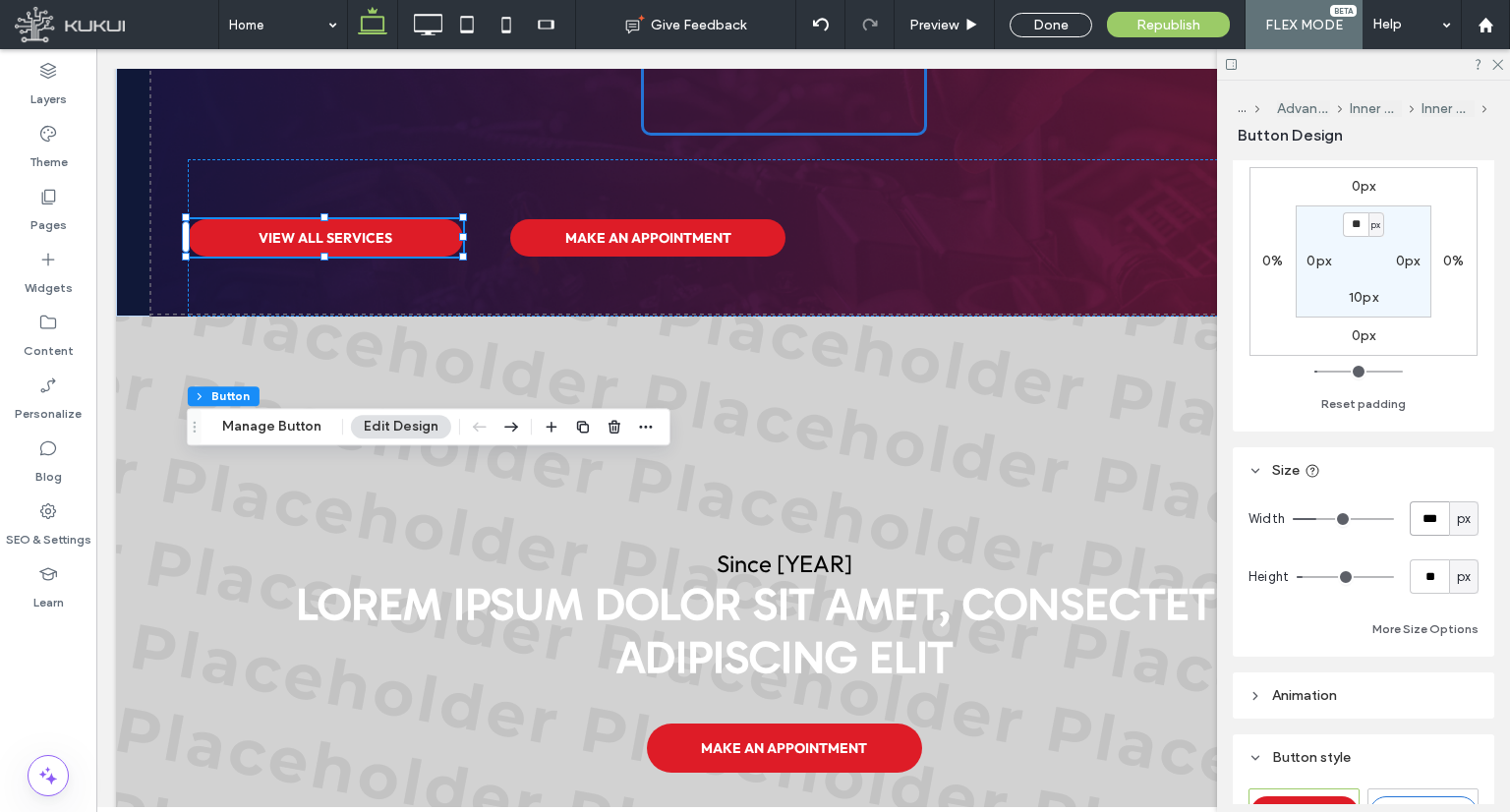click on "***" at bounding box center (1429, 518) 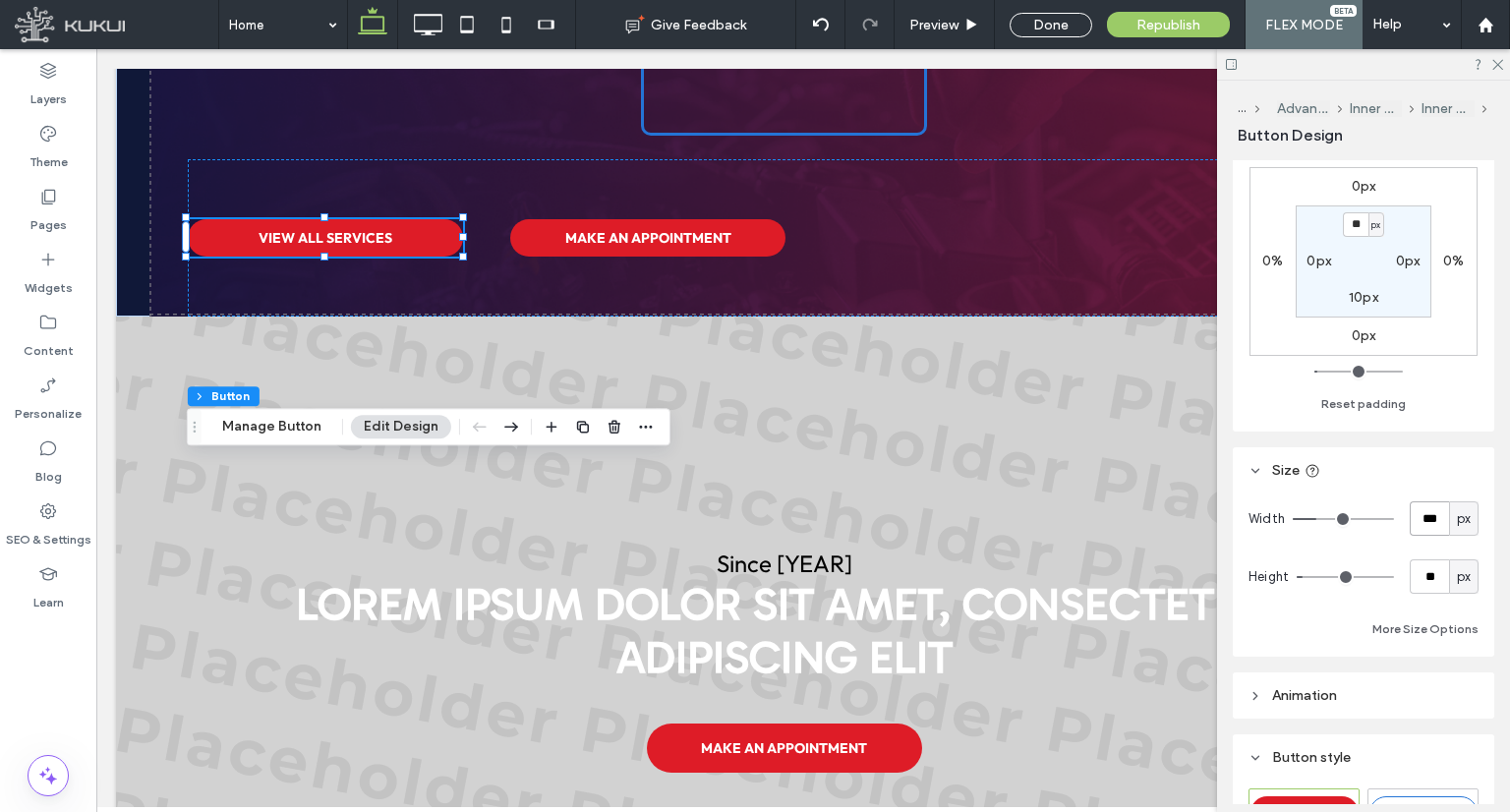 type on "***" 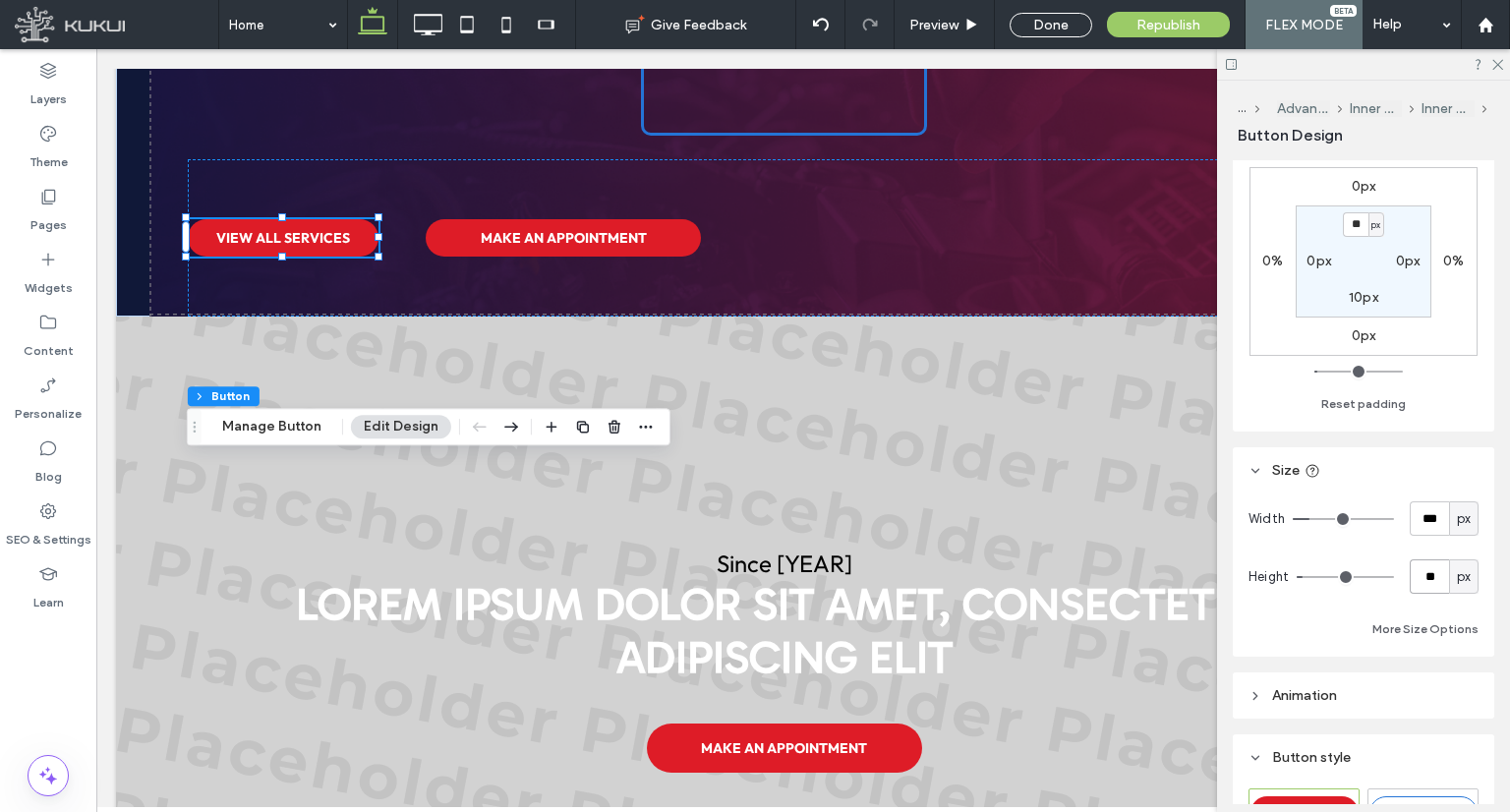 click on "**" at bounding box center [1429, 576] 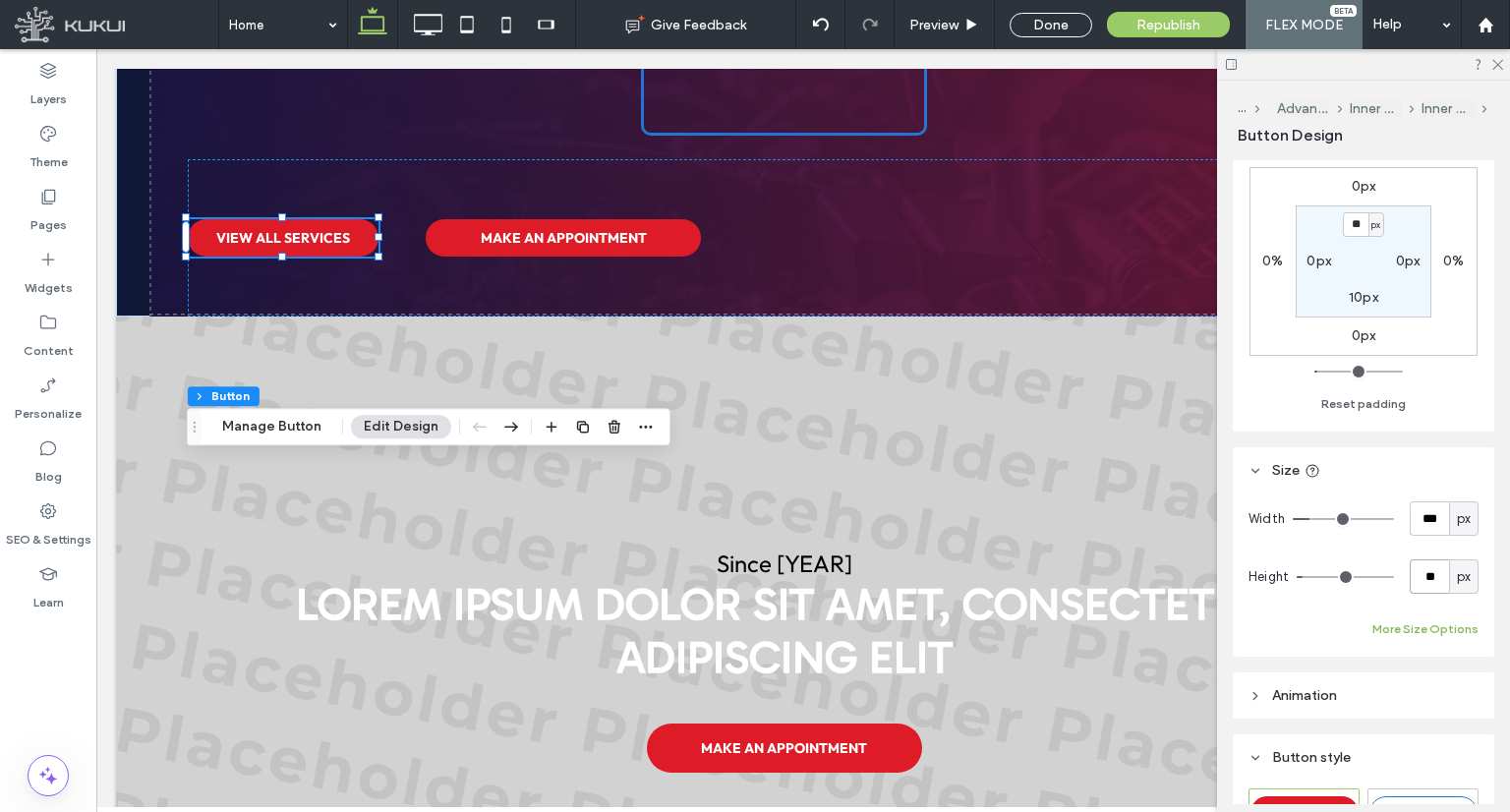 type on "**" 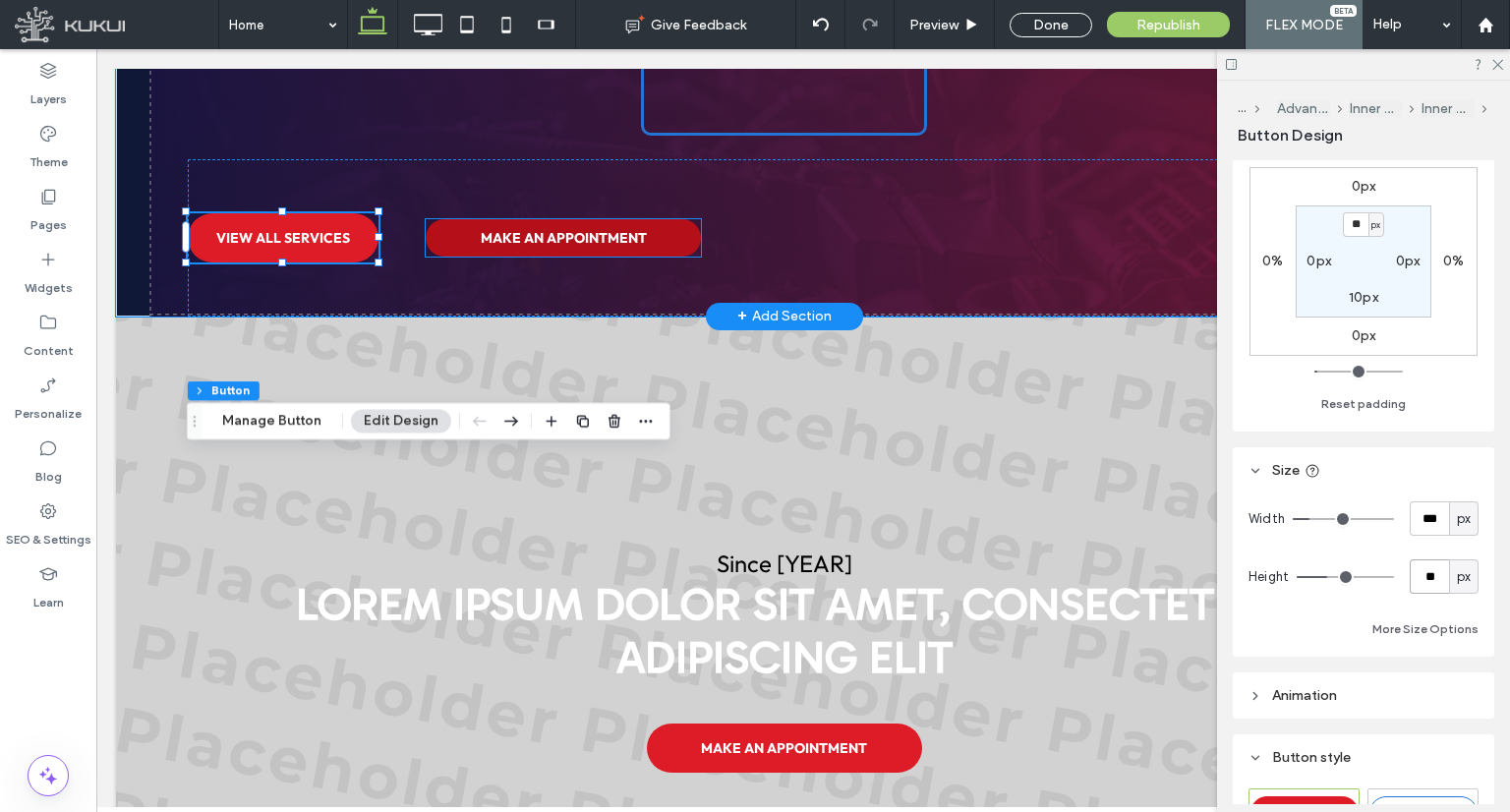 drag, startPoint x: 635, startPoint y: 485, endPoint x: 674, endPoint y: 485, distance: 39 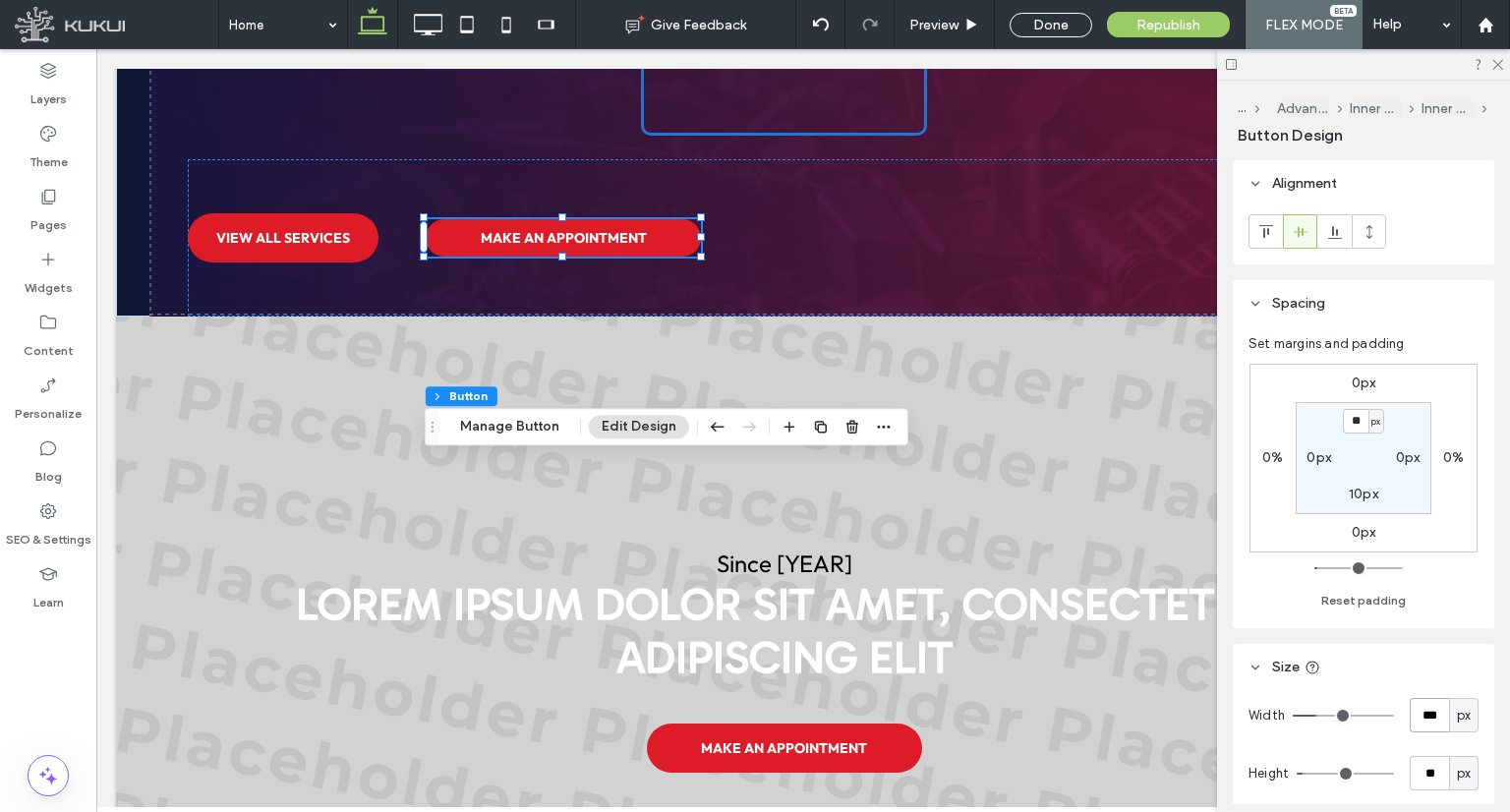 click on "***" at bounding box center [1429, 715] 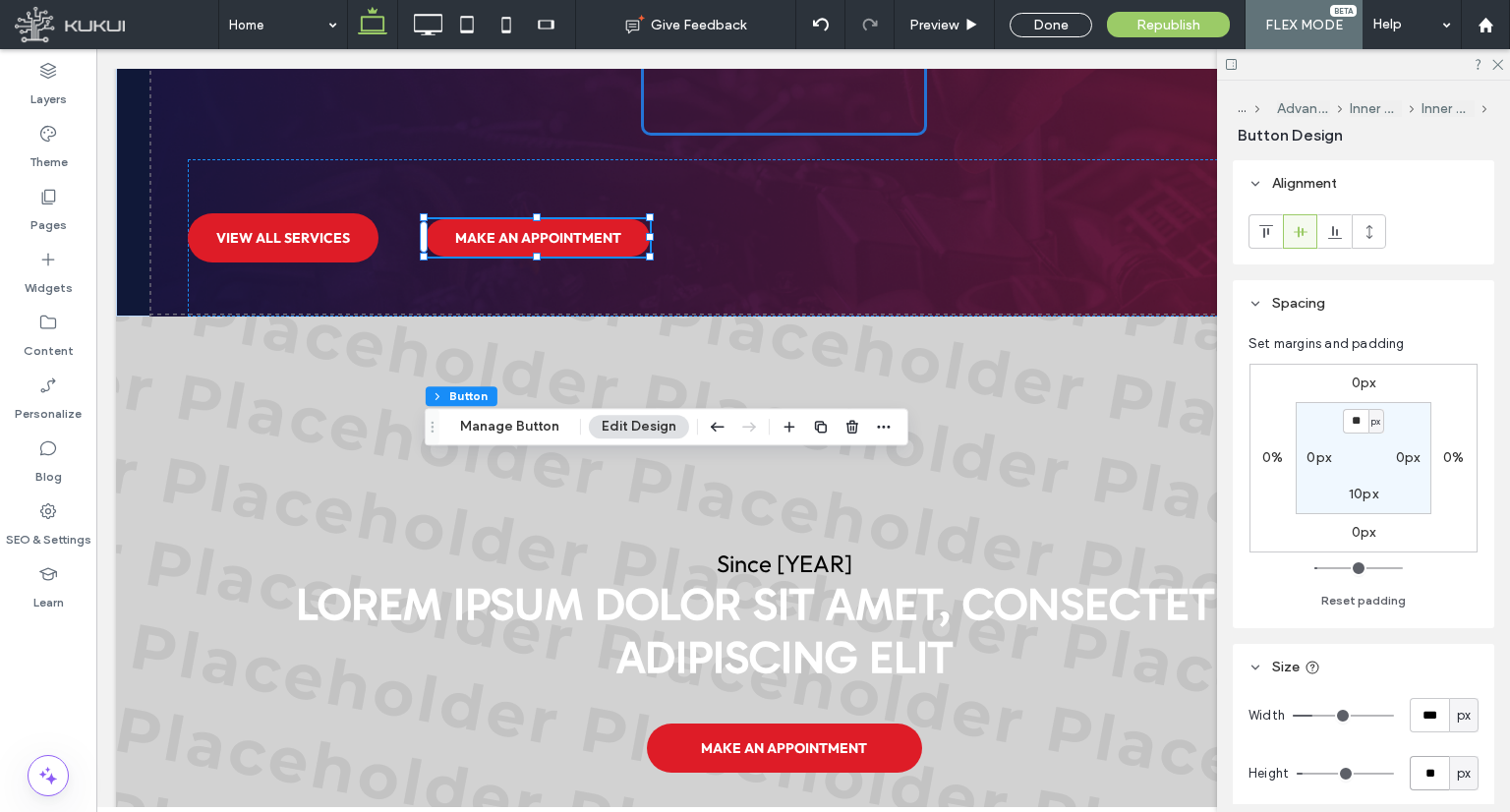 click on "**" at bounding box center (1429, 773) 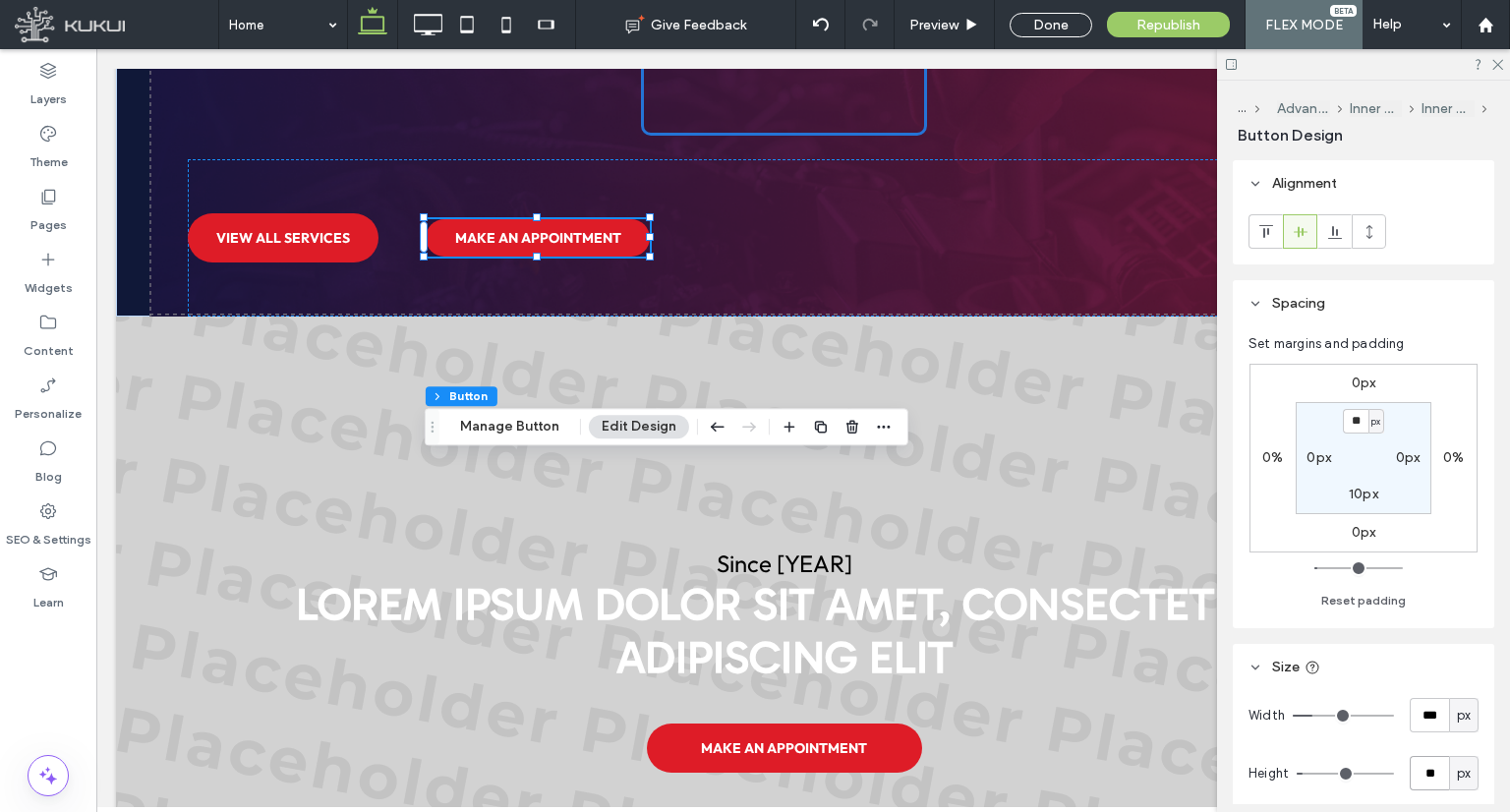 type on "**" 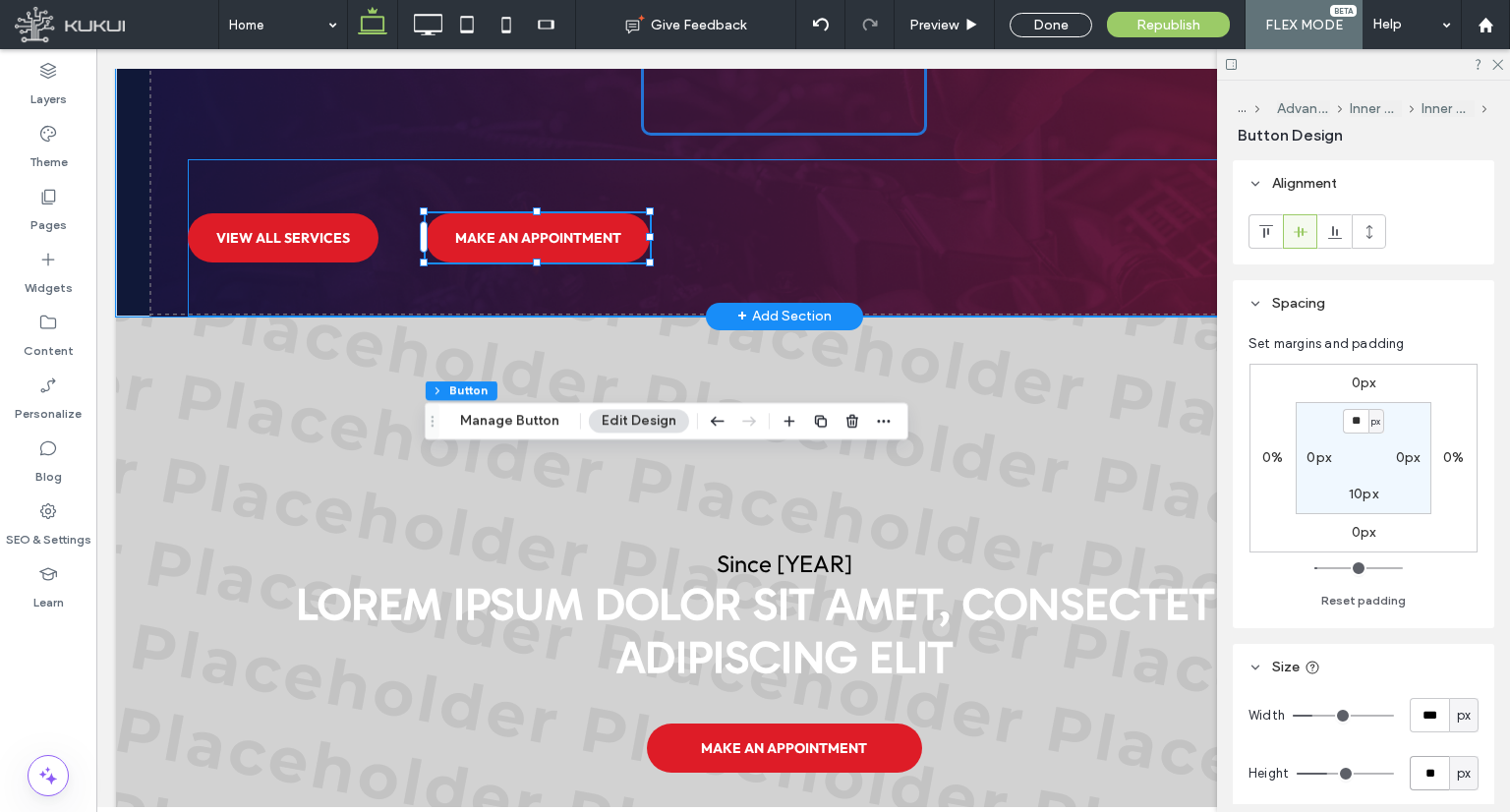 click on "VIEW ALL SERVICES
MAKE AN APPOINTMENT" at bounding box center [784, 238] 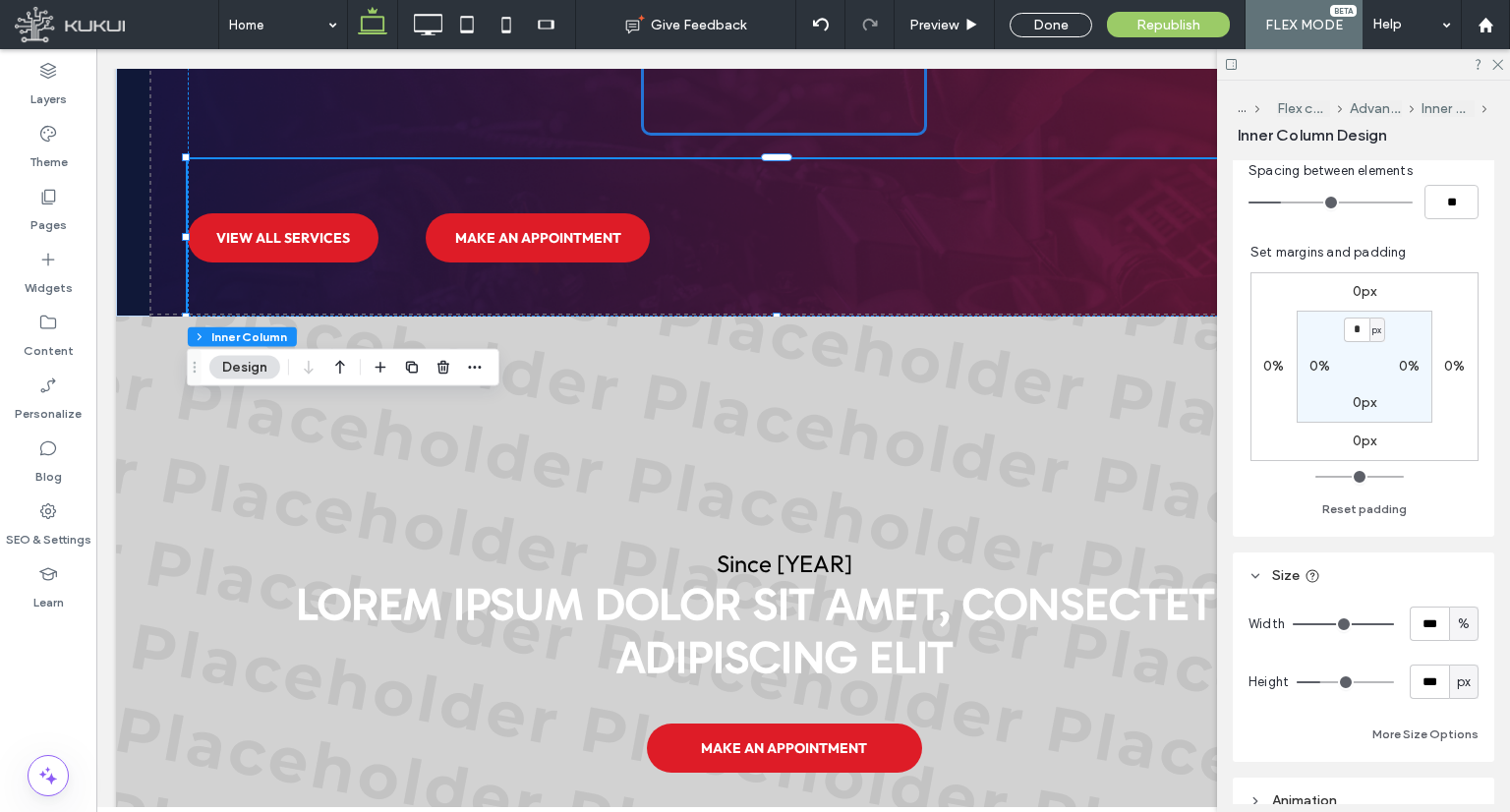 scroll, scrollTop: 590, scrollLeft: 0, axis: vertical 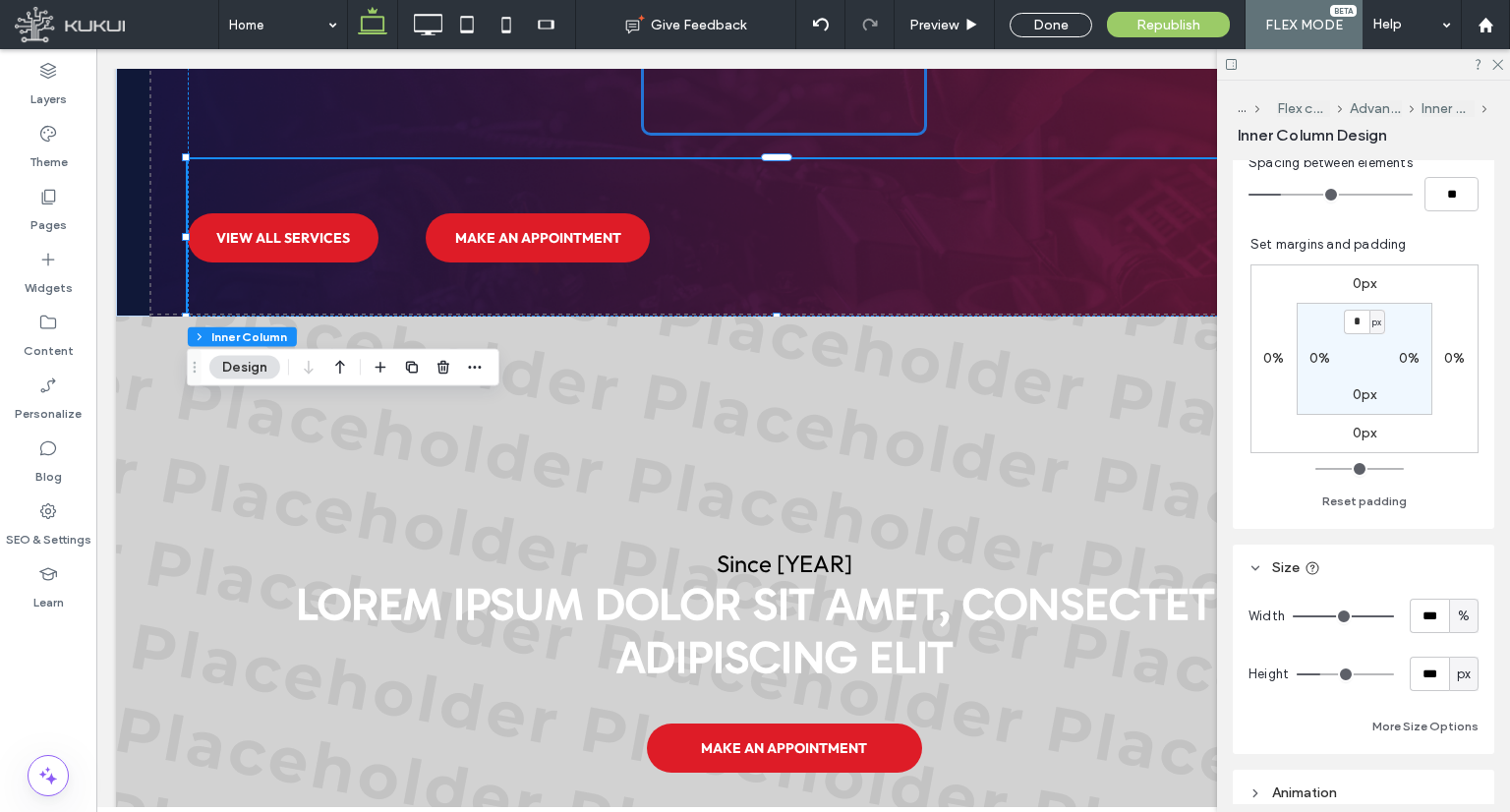 click on "px" at bounding box center [1464, 674] 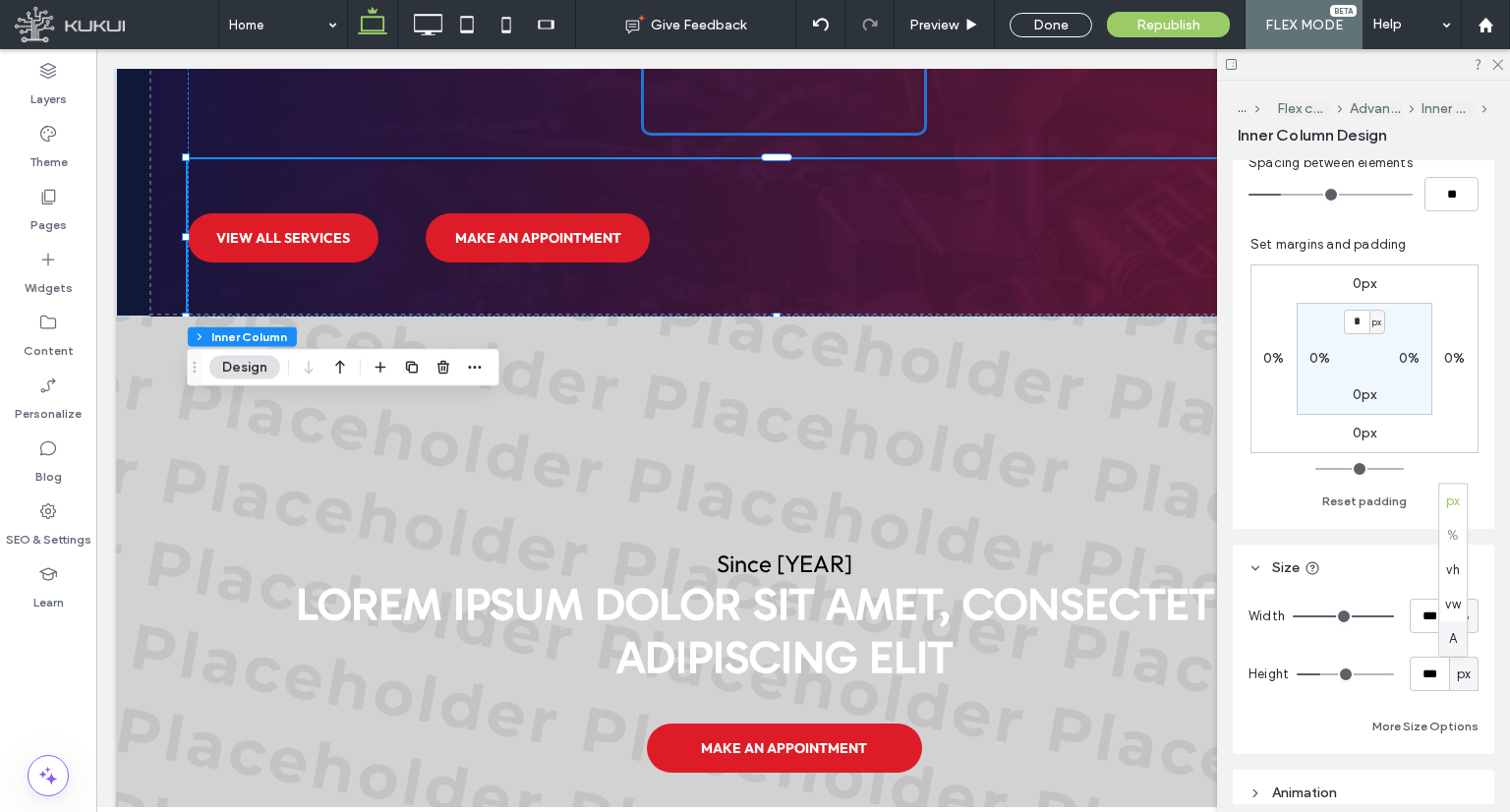 click on "A" at bounding box center [1453, 639] 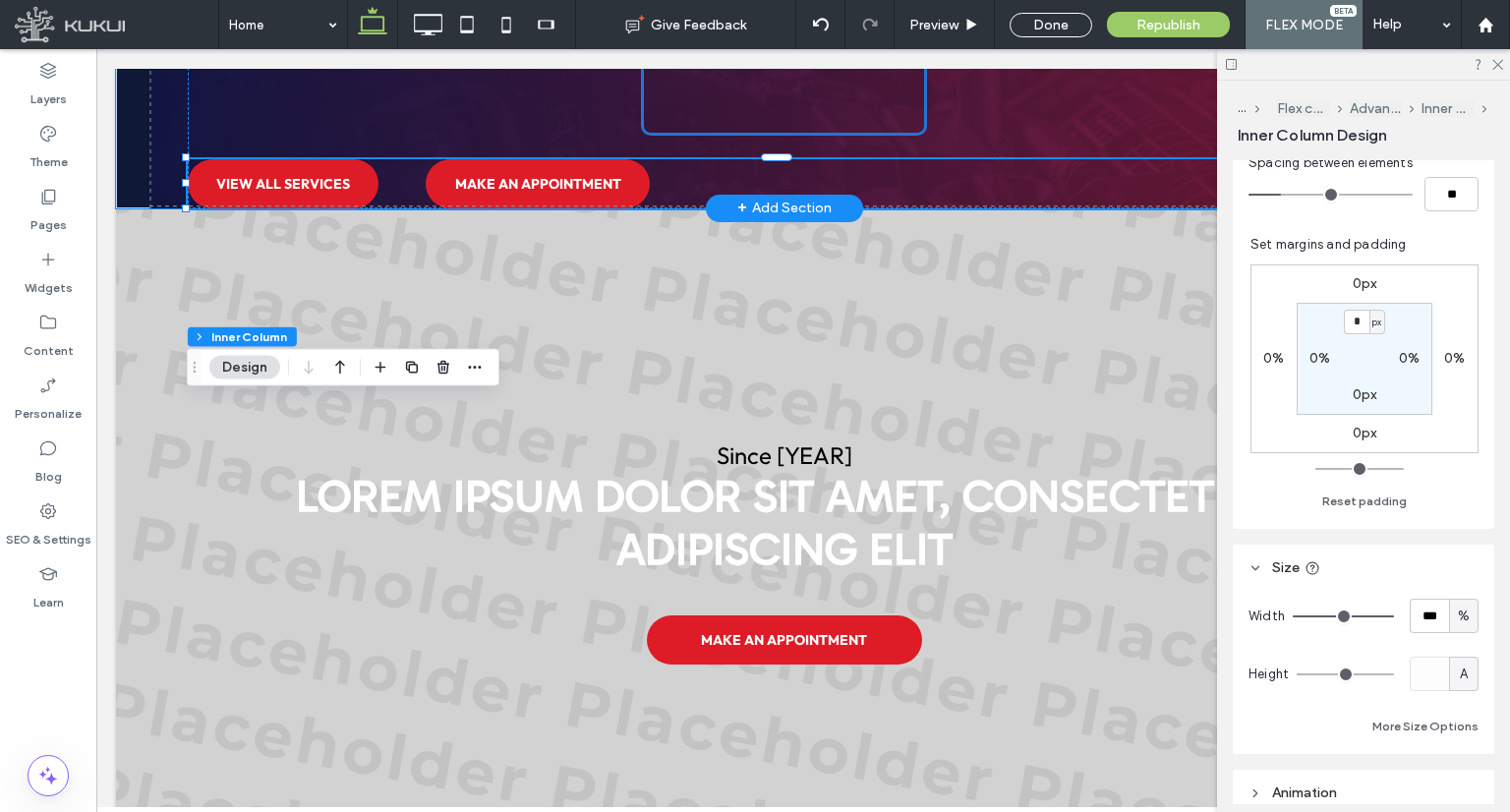 click on "VIEW ALL SERVICES
MAKE AN APPOINTMENT" at bounding box center [784, 184] 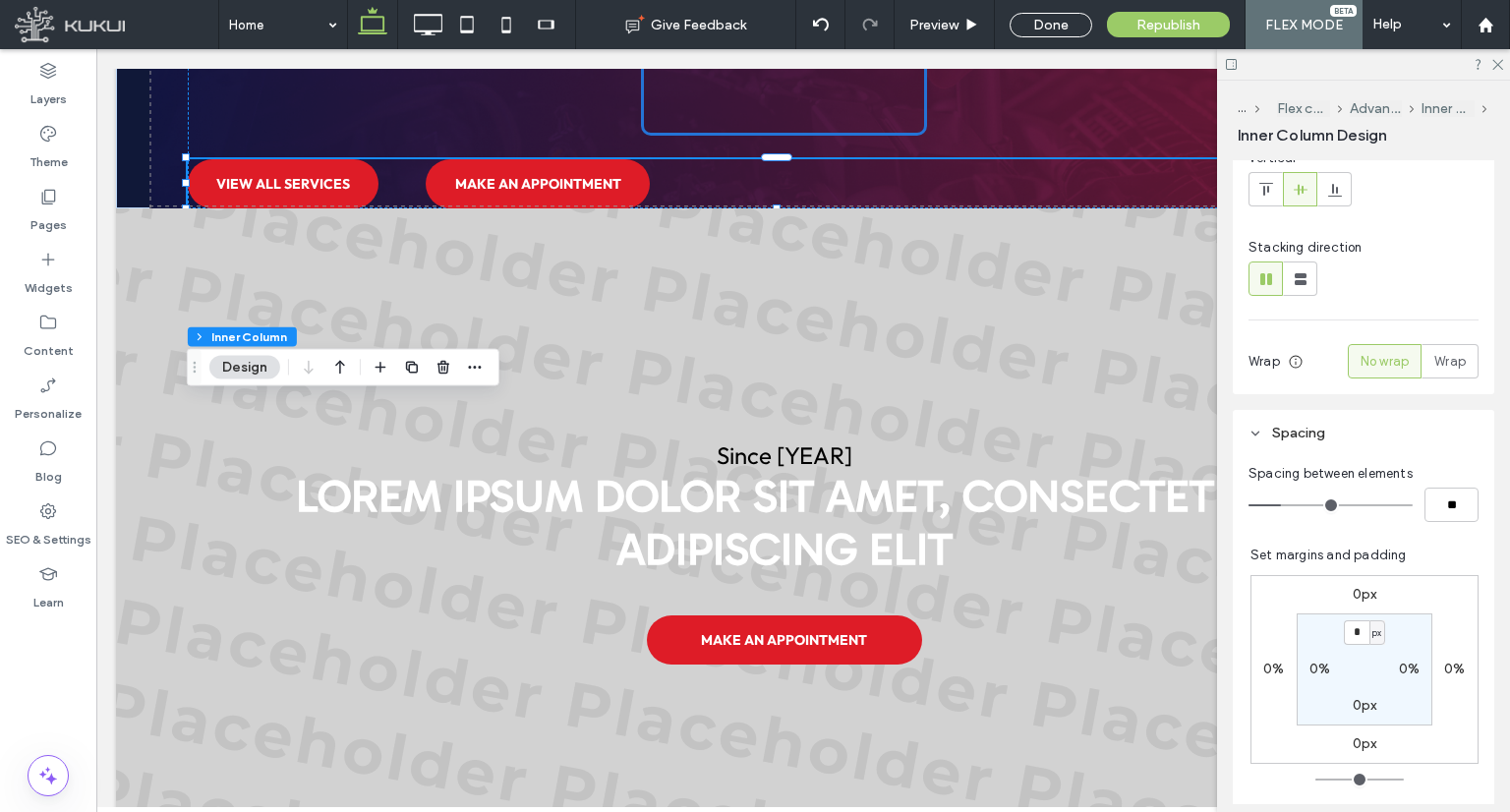 scroll, scrollTop: 0, scrollLeft: 0, axis: both 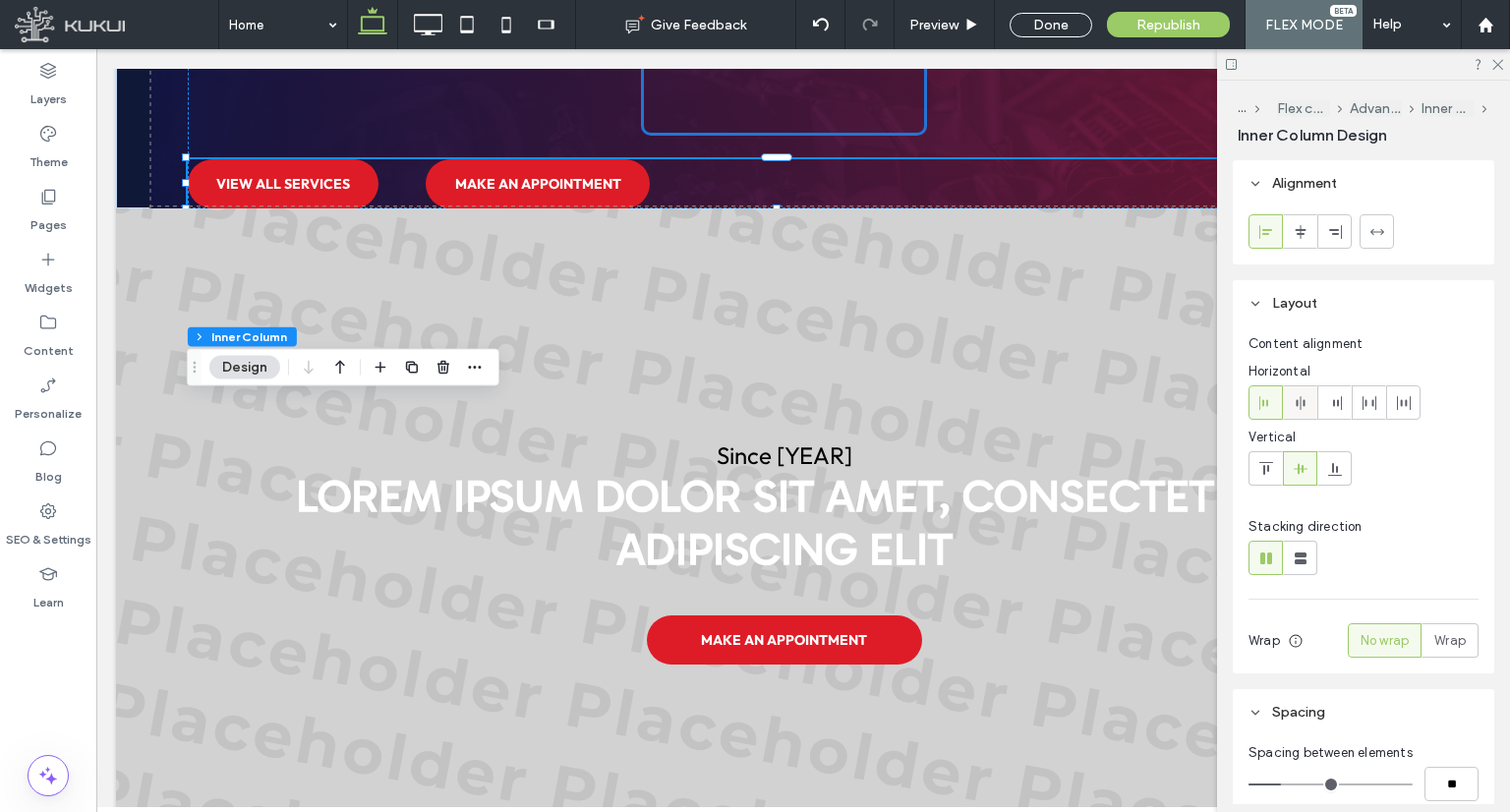 click 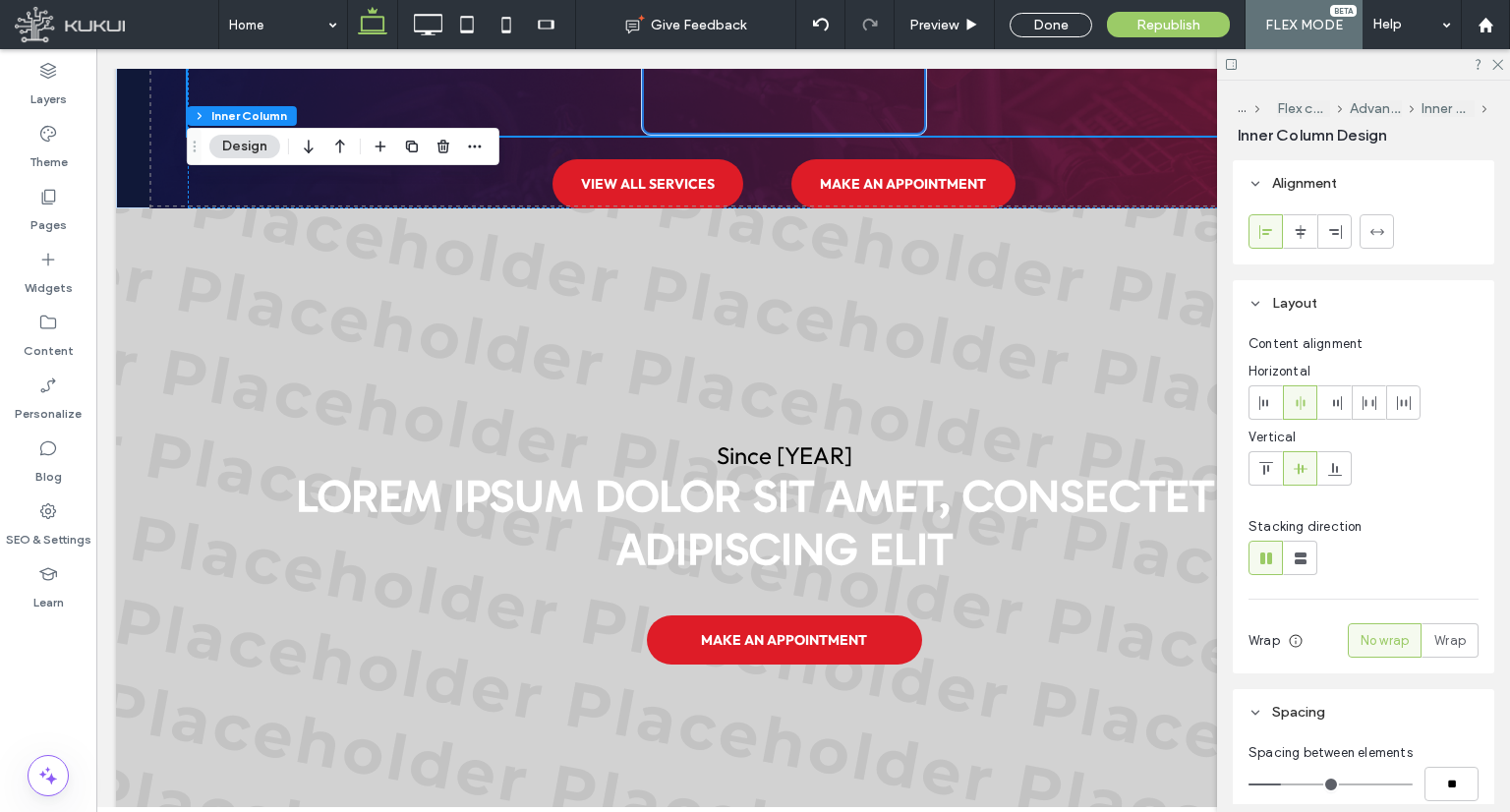 scroll, scrollTop: 2776, scrollLeft: 0, axis: vertical 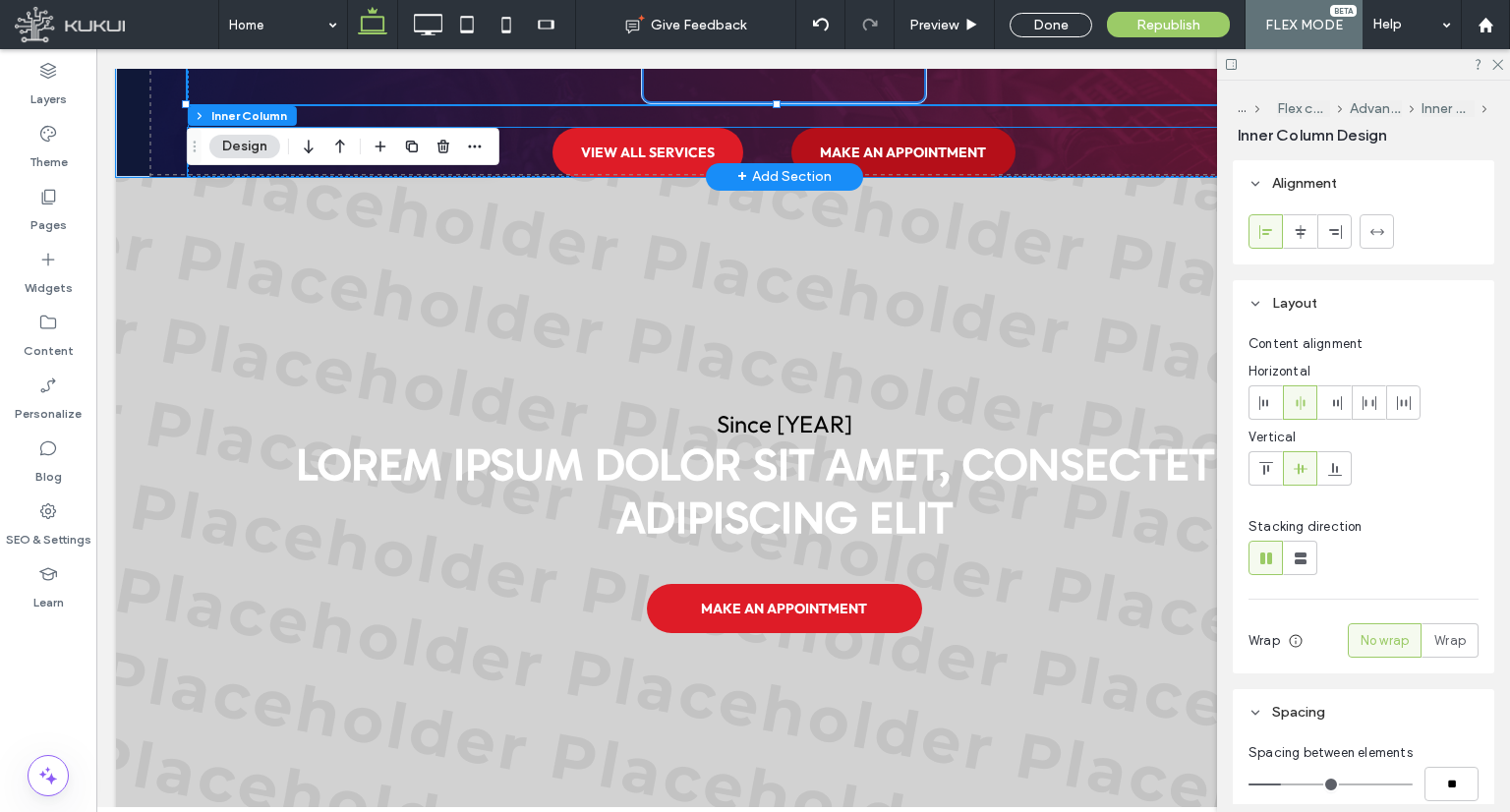 click on "MAKE AN APPOINTMENT" at bounding box center (903, 152) 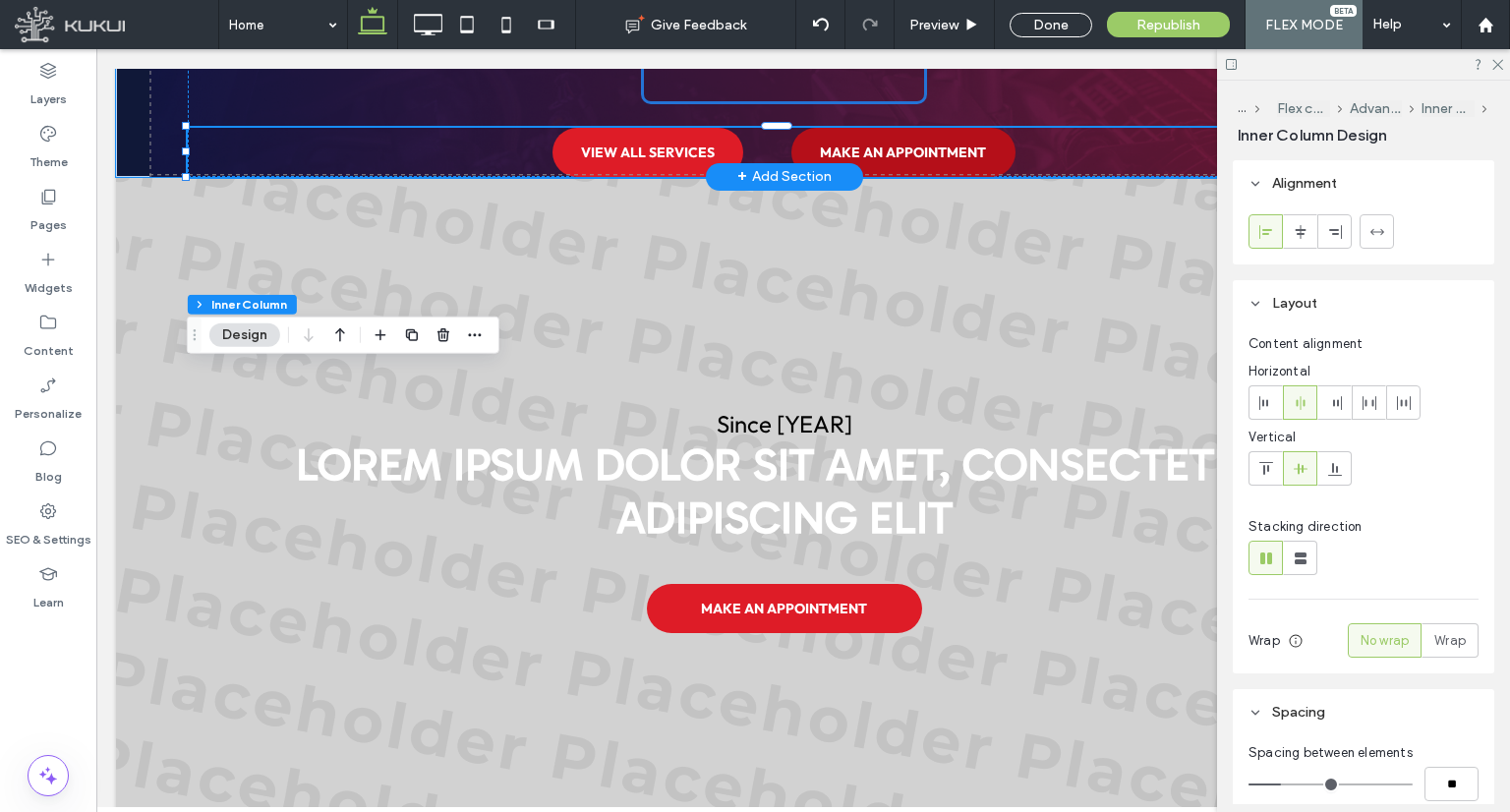 click on "MAKE AN APPOINTMENT" at bounding box center [903, 152] 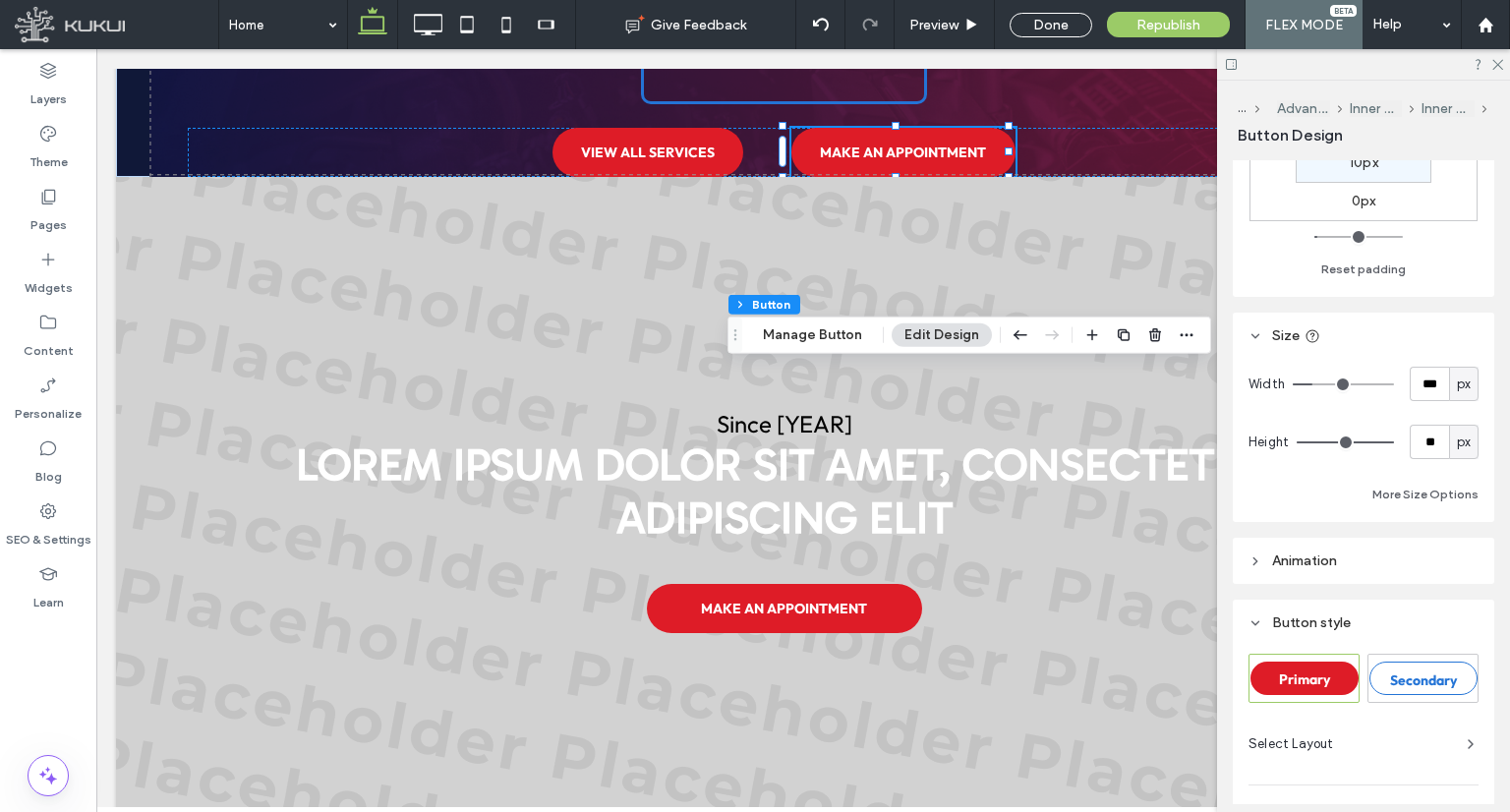 scroll, scrollTop: 492, scrollLeft: 0, axis: vertical 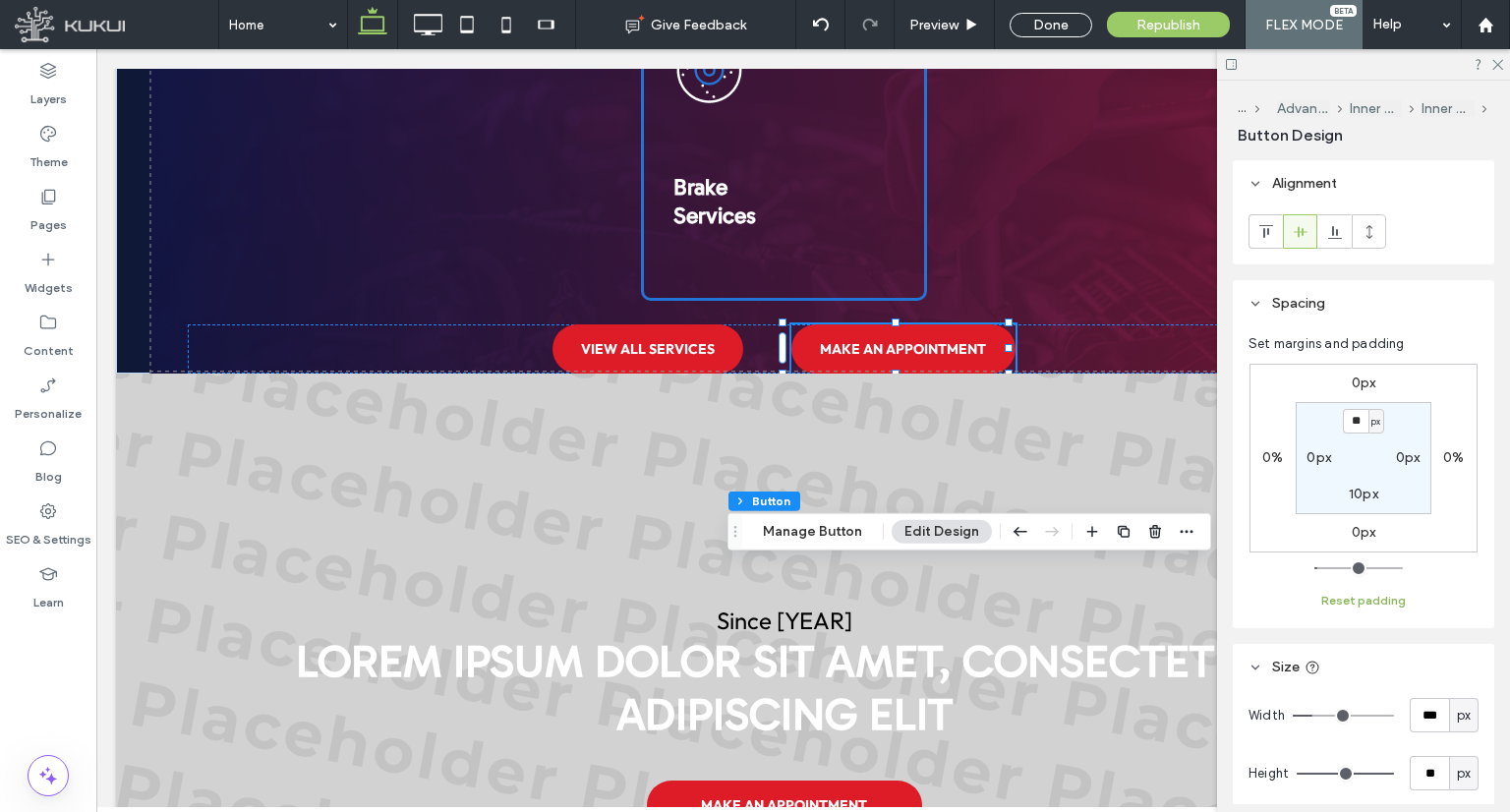 click on "Reset padding" at bounding box center [1364, 601] 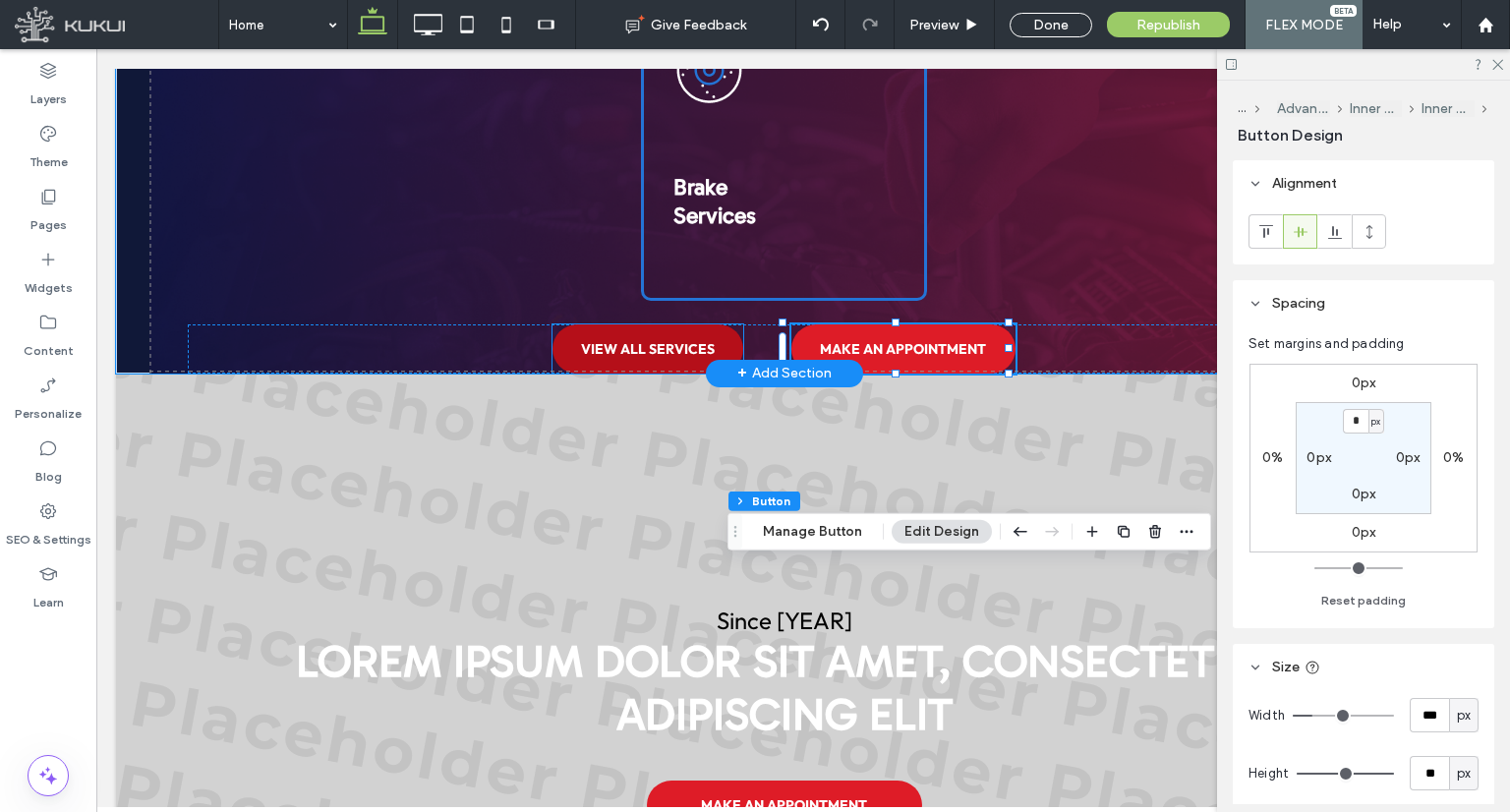 click on "VIEW ALL SERVICES" at bounding box center (648, 349) 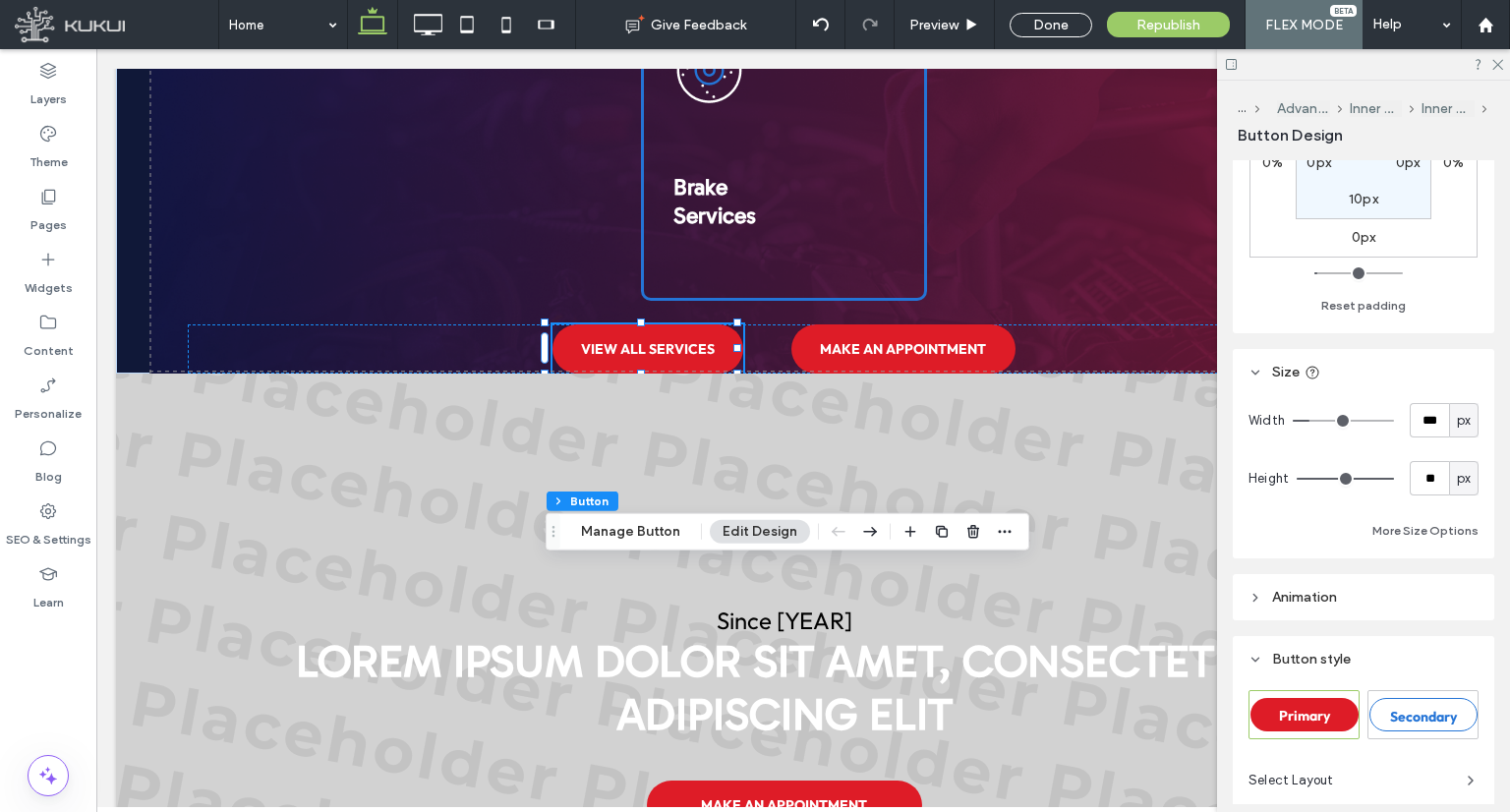 scroll, scrollTop: 197, scrollLeft: 0, axis: vertical 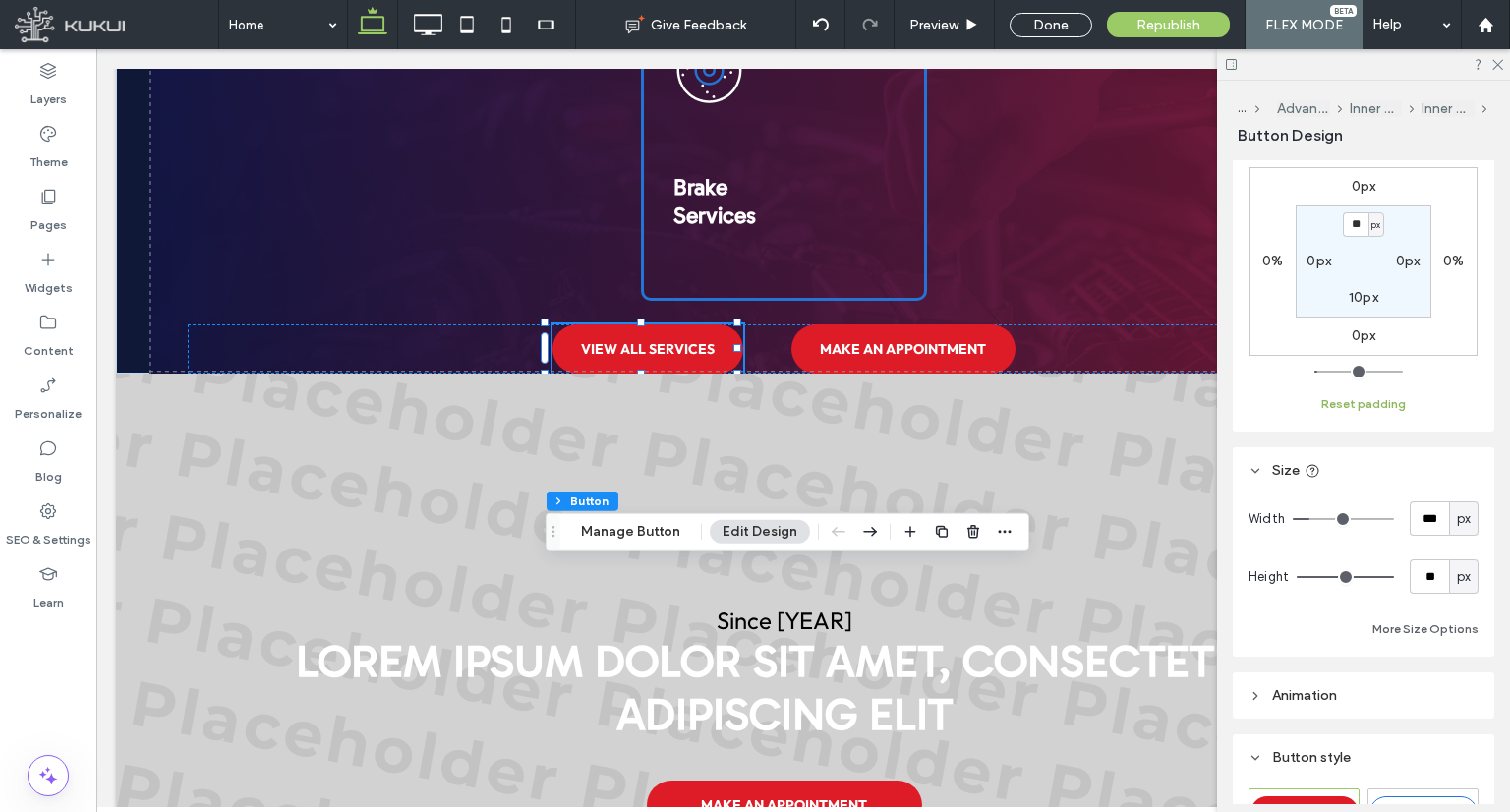 click on "Reset padding" at bounding box center (1364, 404) 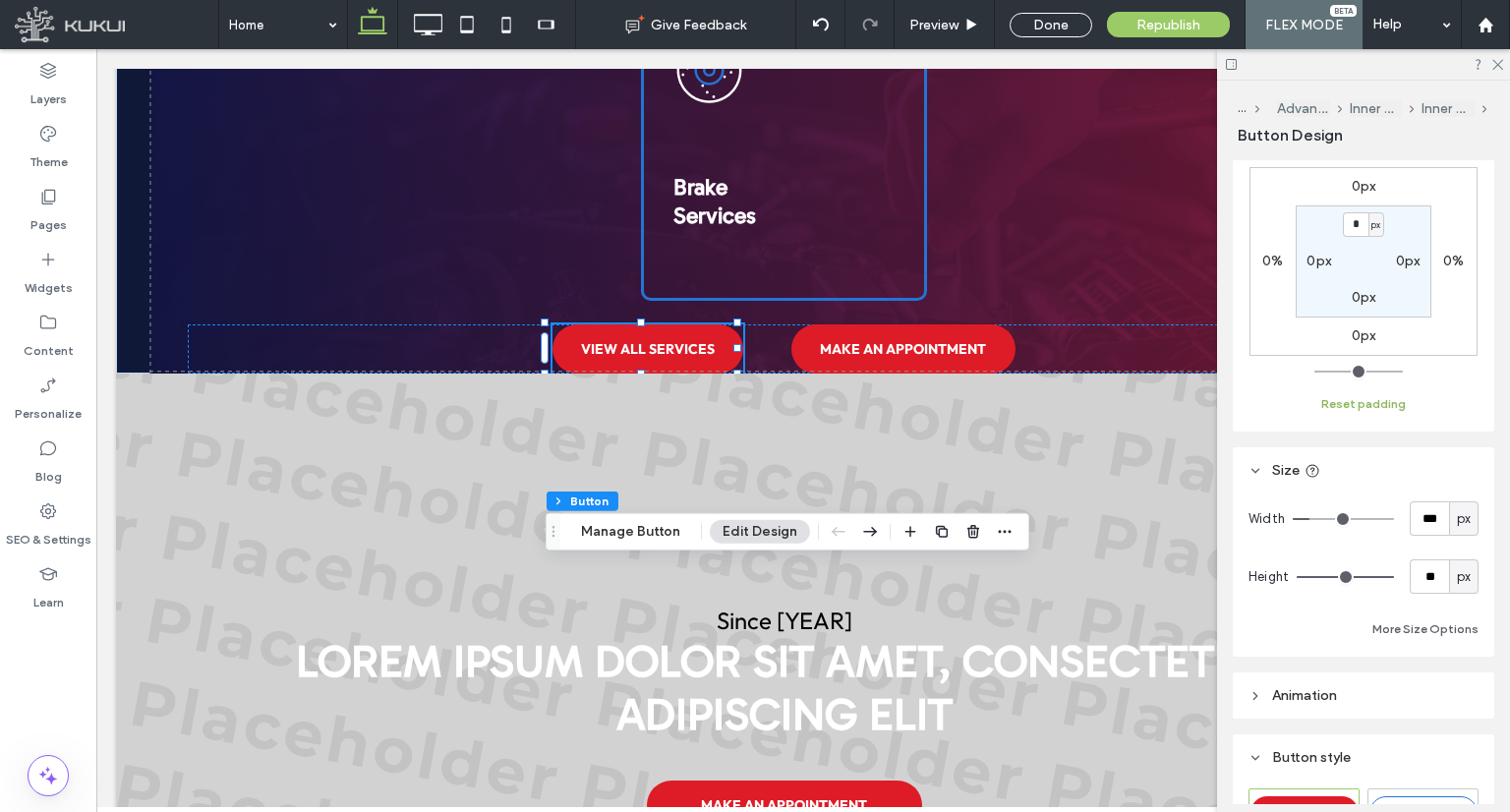 type on "*" 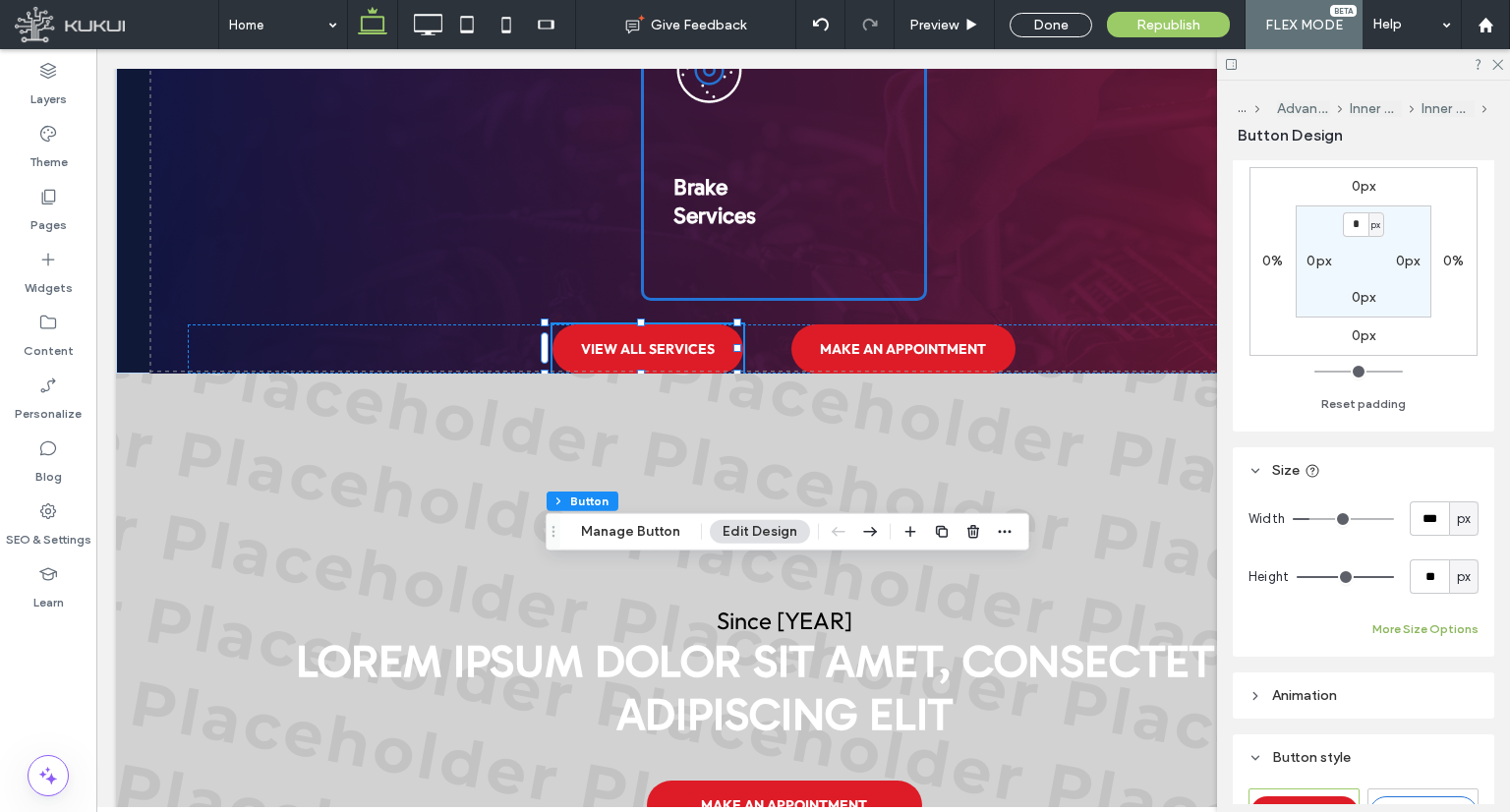 click on "More Size Options" at bounding box center (1425, 629) 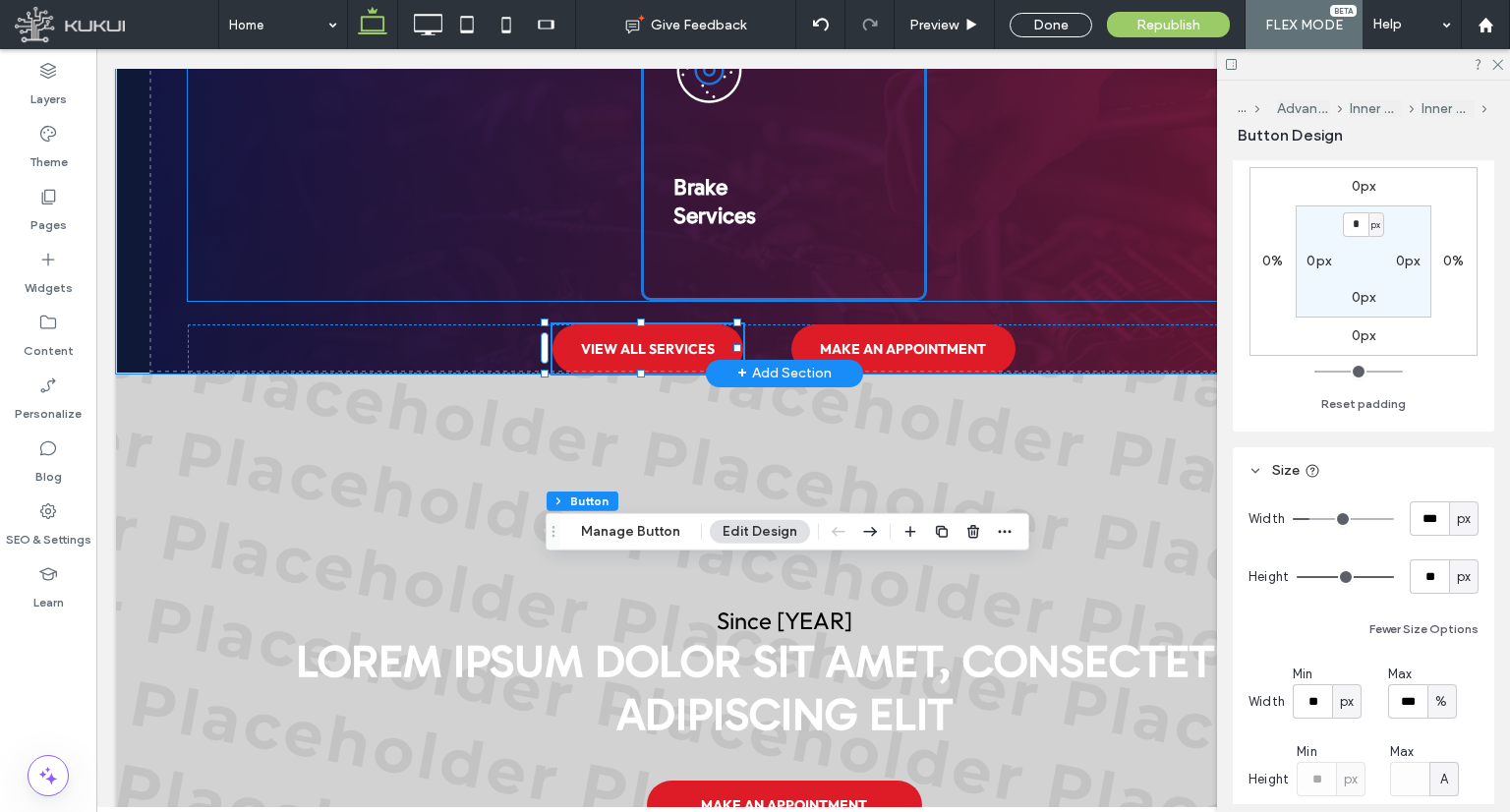 click on "Brake Services" at bounding box center (784, 150) 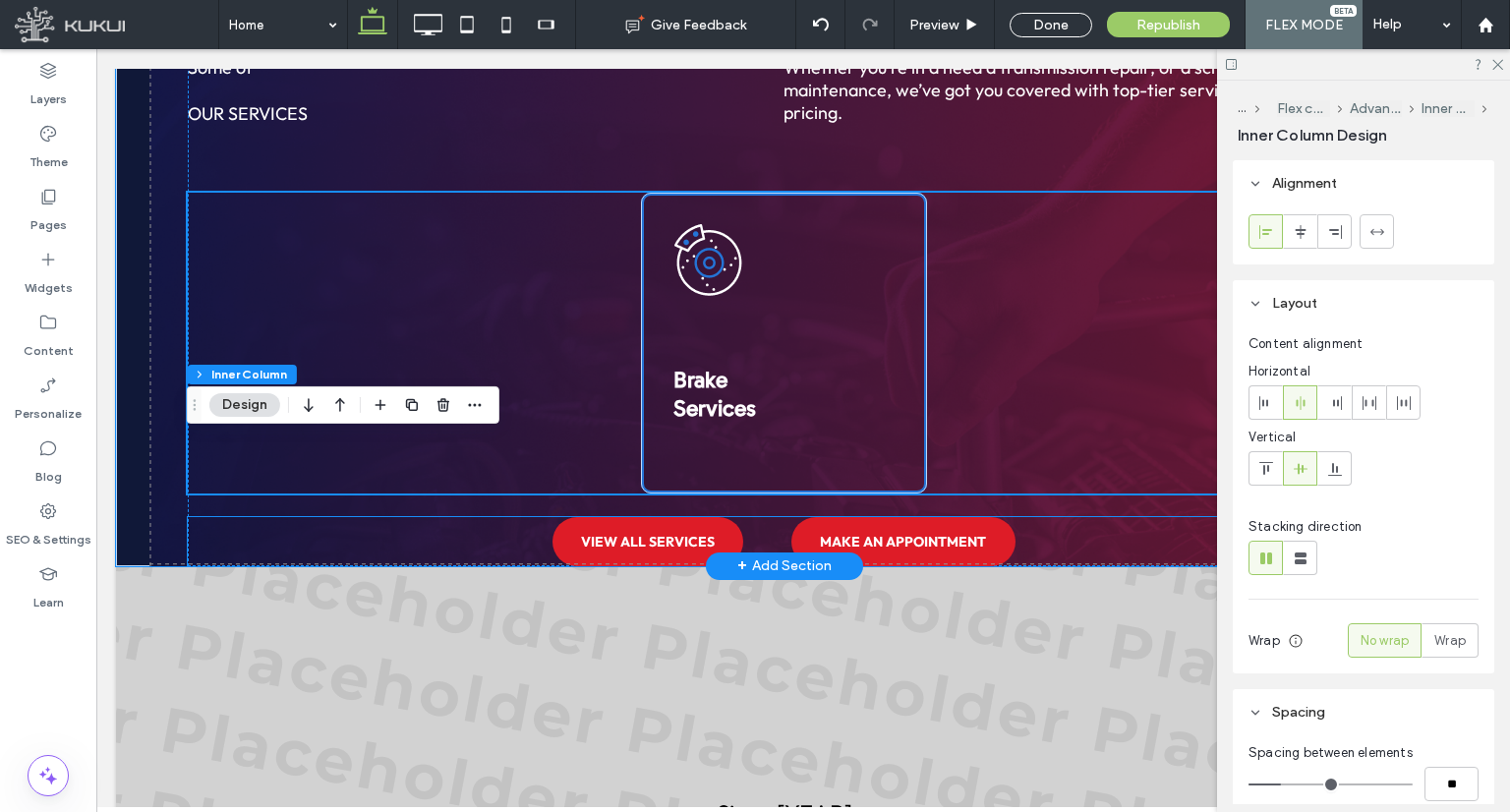 scroll, scrollTop: 2383, scrollLeft: 0, axis: vertical 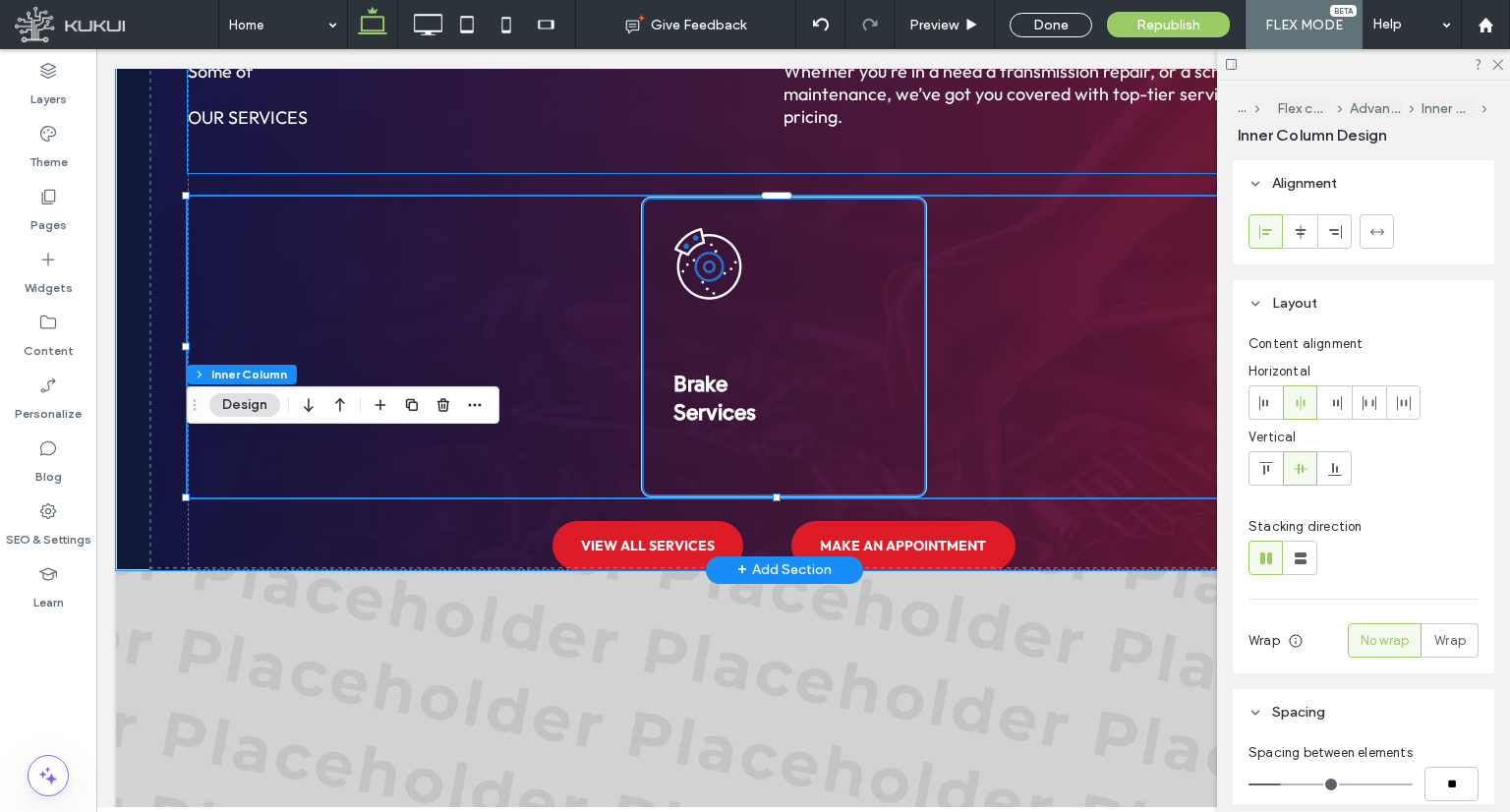 click on "Some of
our services" at bounding box center (486, 94) 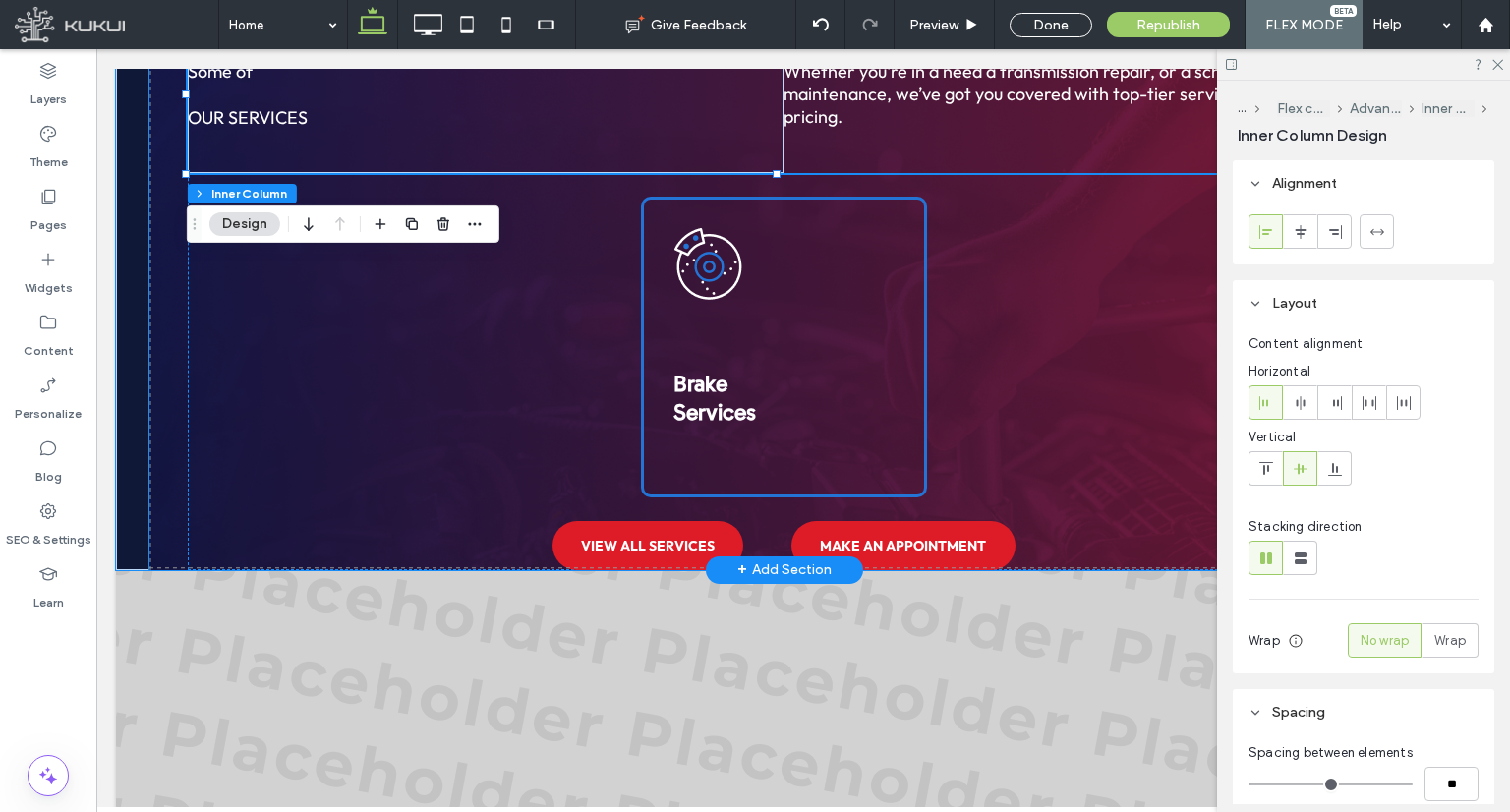 click on "Some of
our services
Whether you're in a need a transmission repair, or a scheduled maintenance, we’ve got you covered with top-tier service and transparent pricing.
Brake Services
VIEW ALL SERVICES
MAKE AN APPOINTMENT" at bounding box center (784, 293) 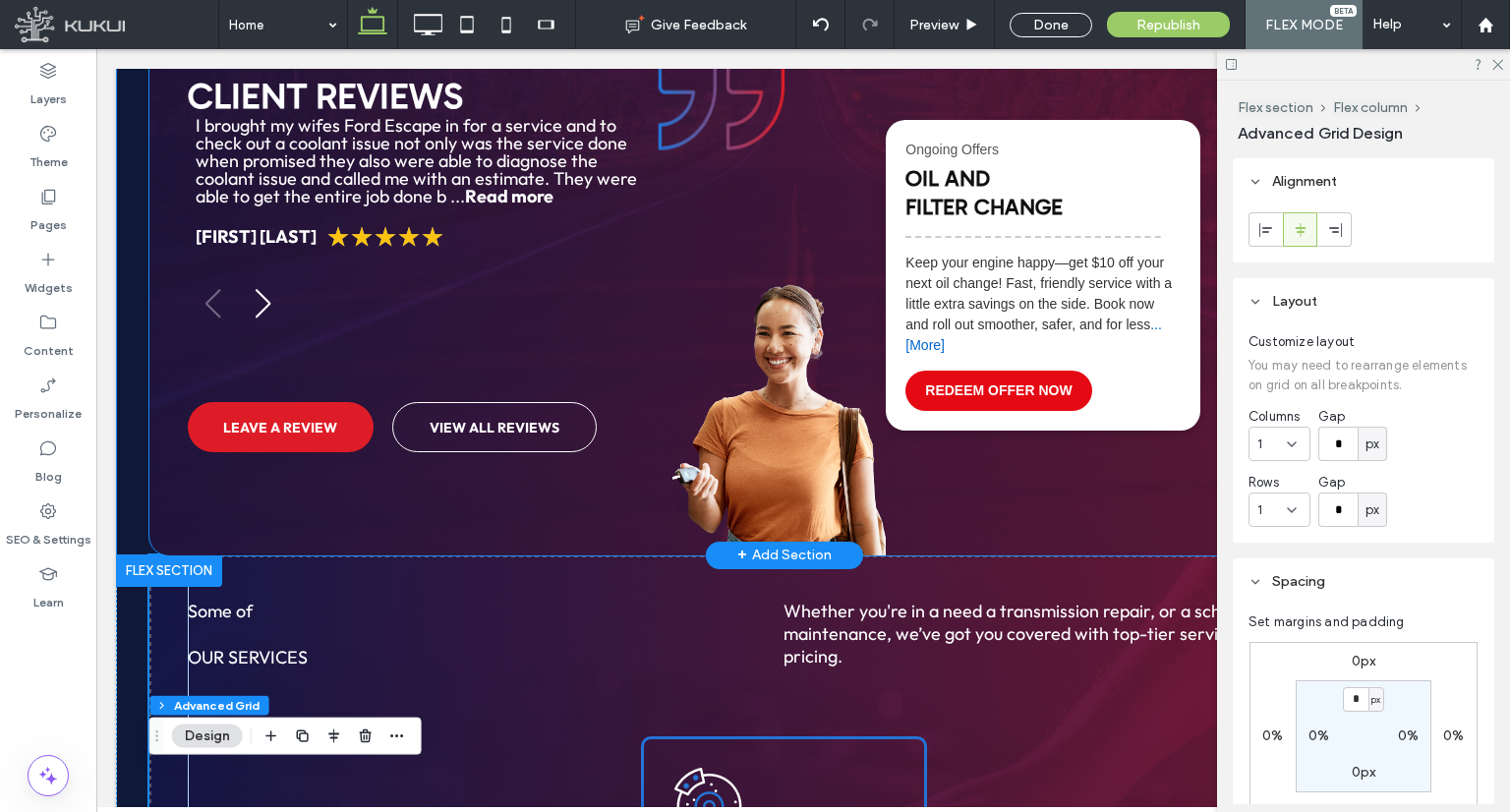 scroll, scrollTop: 1891, scrollLeft: 0, axis: vertical 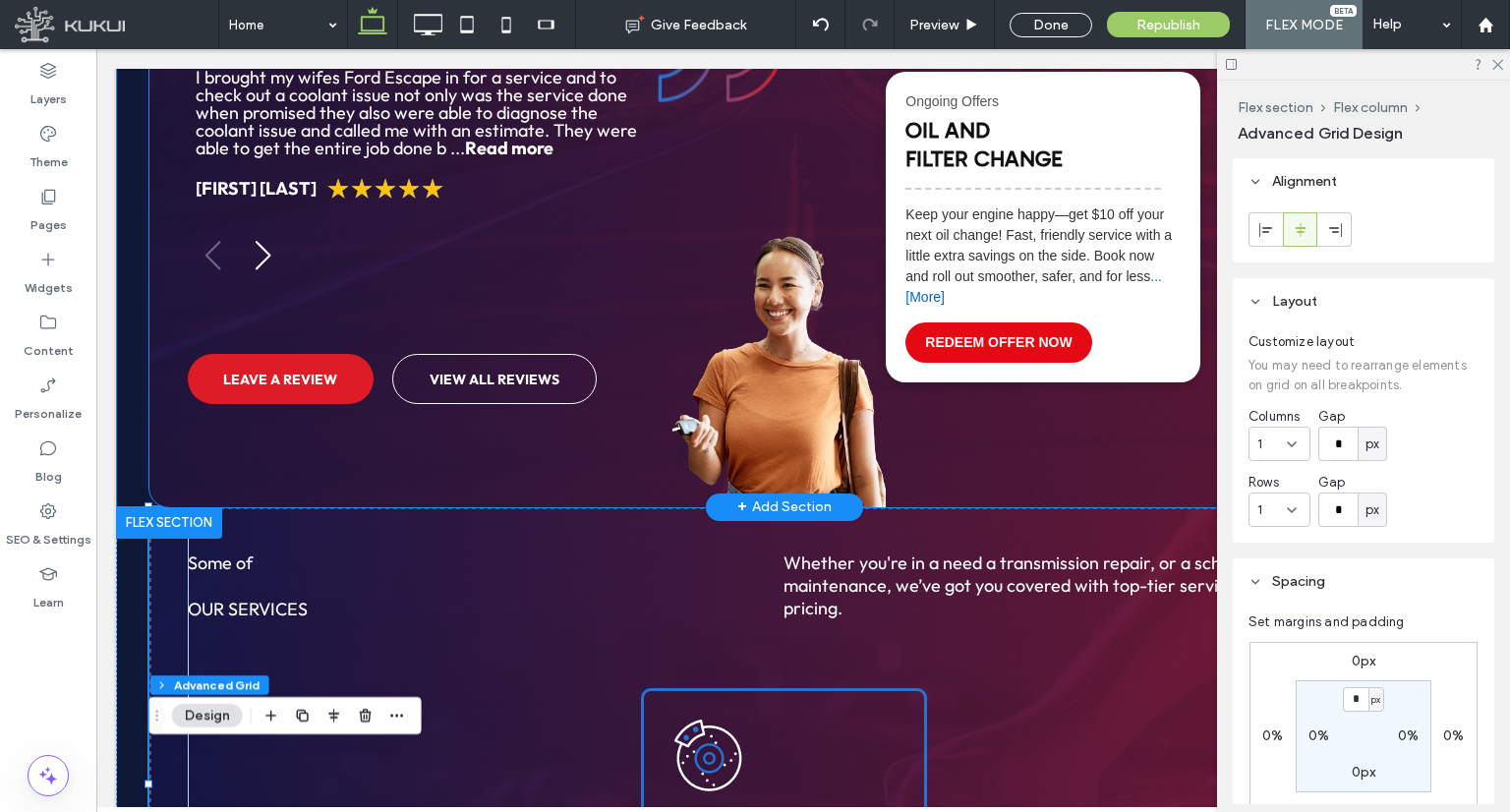 click on "Keep your engine happy—get $10 off your next oil change! Fast, friendly service with a little extra
savings on the side. Book now and roll out smoother, safer, and for less  ...[More]" at bounding box center [1043, 256] 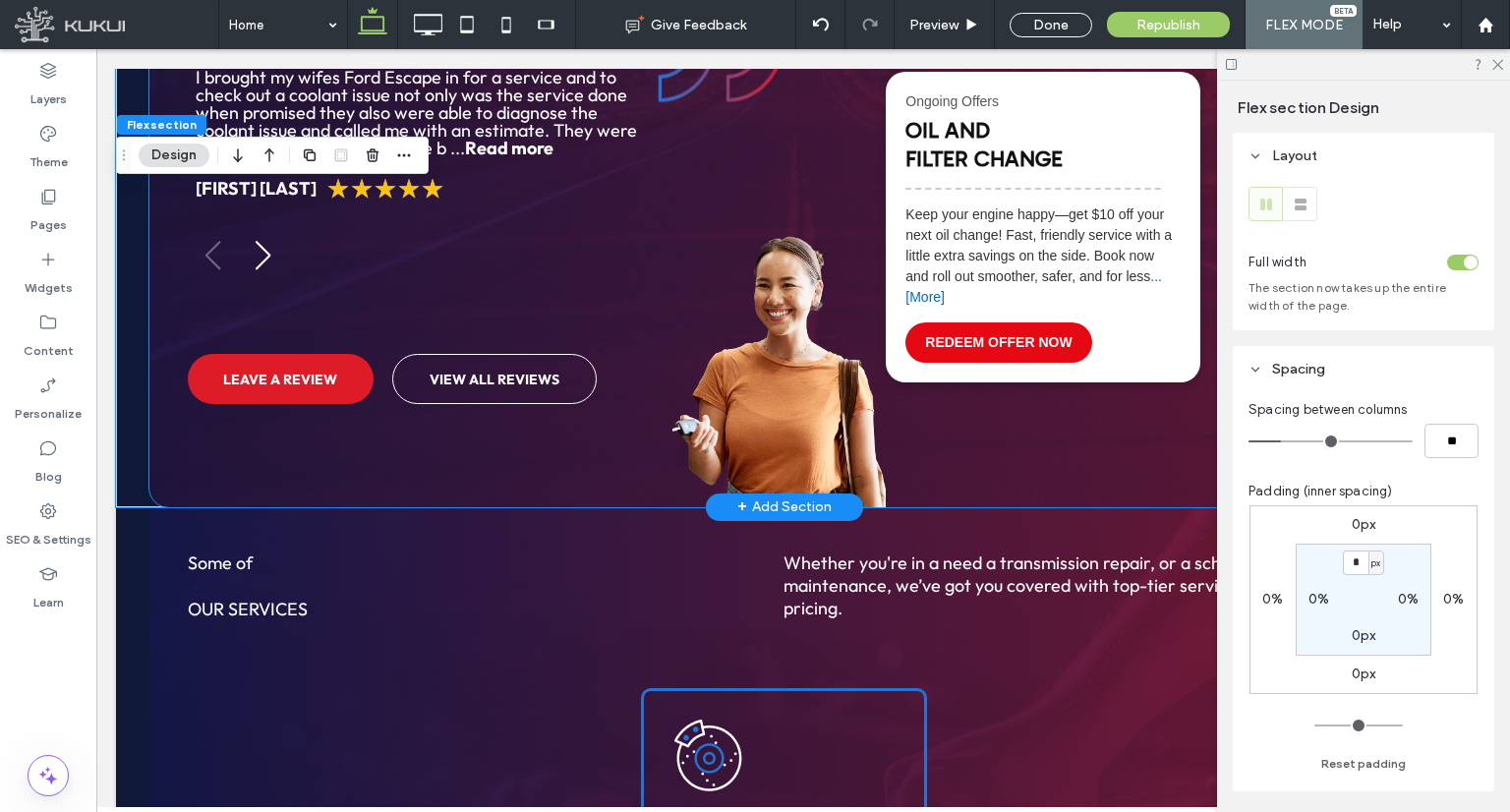 click on "Keep your engine happy—get $10 off your next oil change! Fast, friendly service with a little extra
savings on the side. Book now and roll out smoother, safer, and for less  ...[More]" at bounding box center (1043, 256) 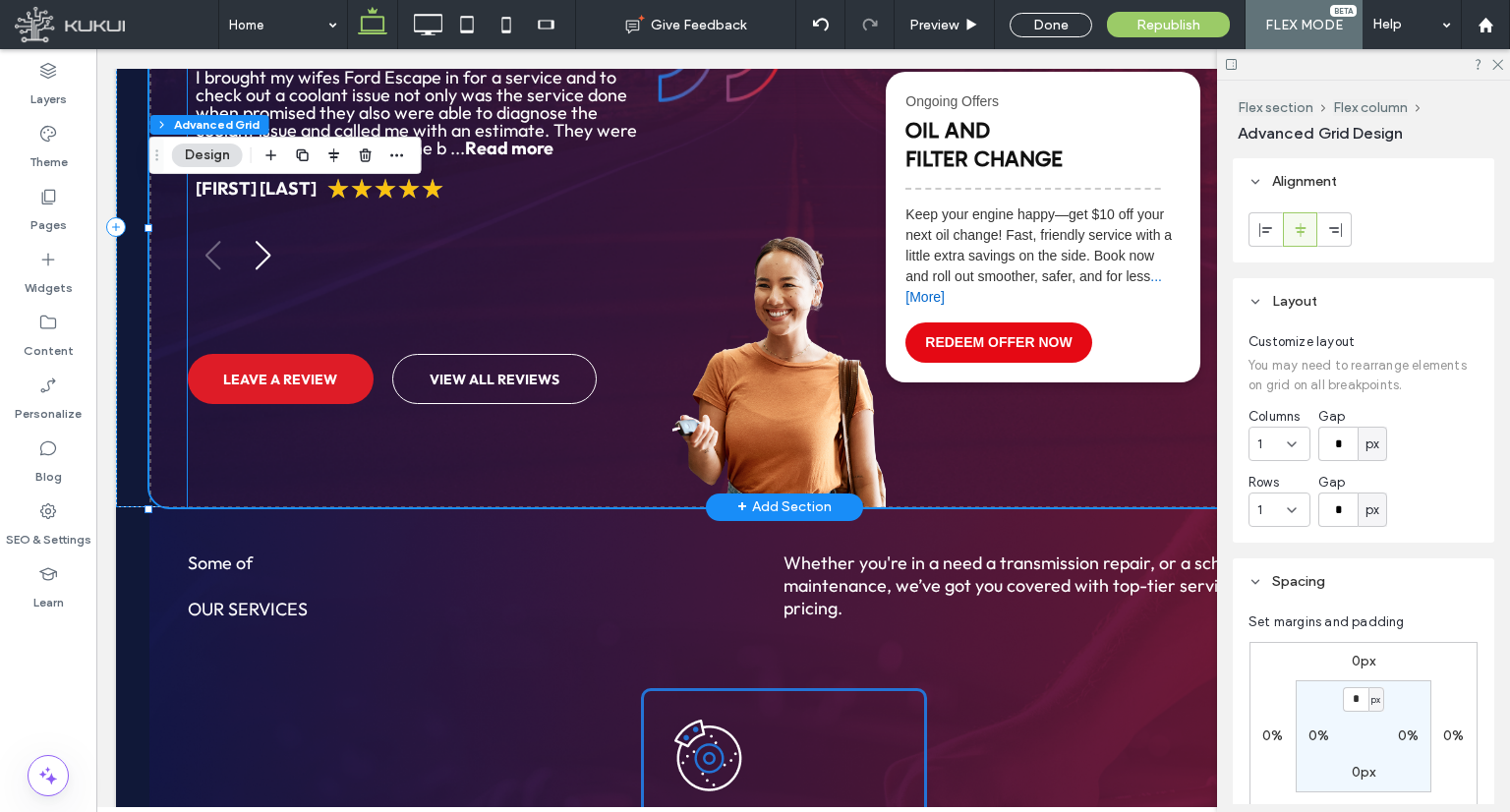click on "...[More]" at bounding box center (1033, 286) 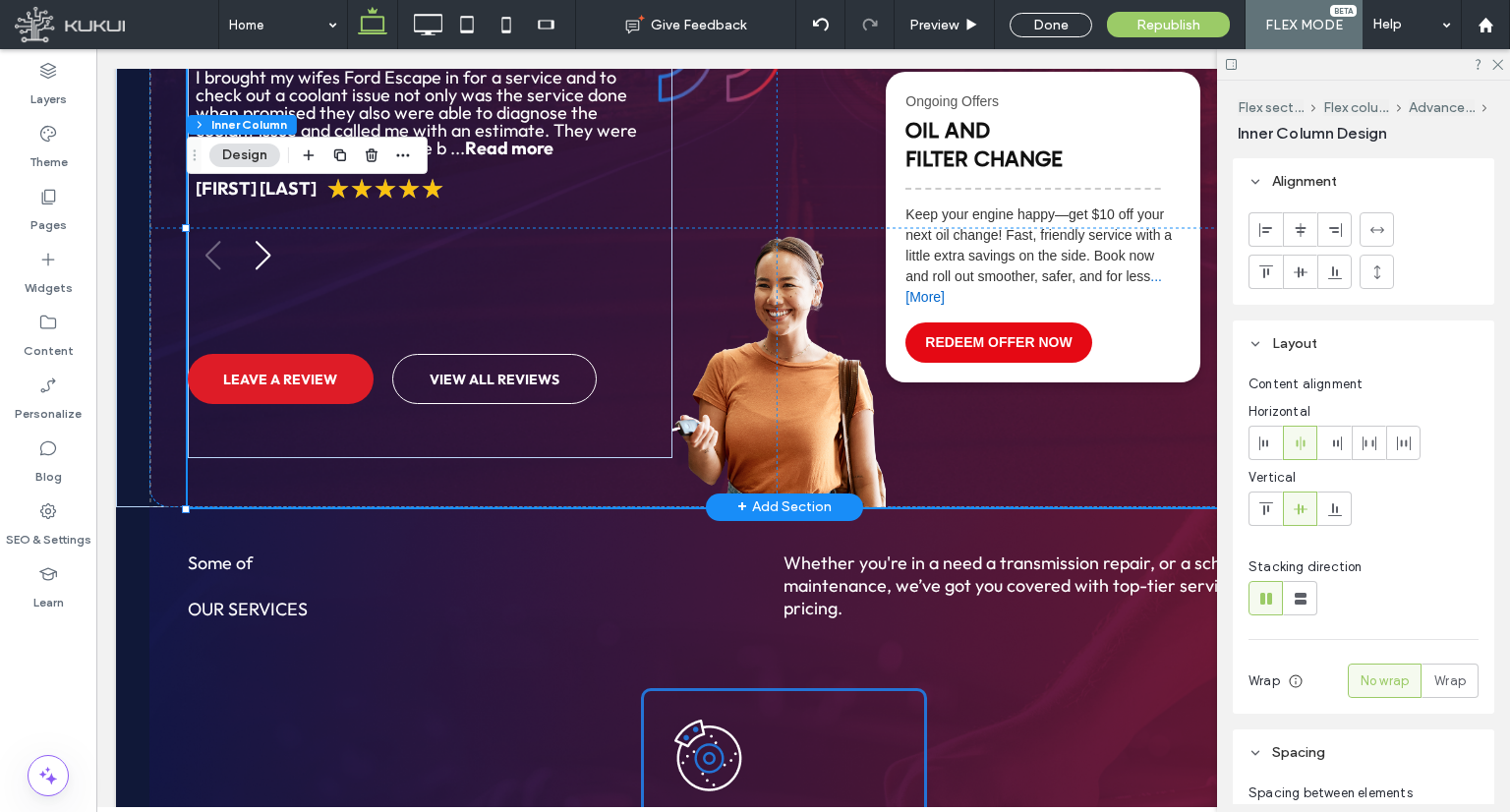 click on "...[More]" at bounding box center [1033, 286] 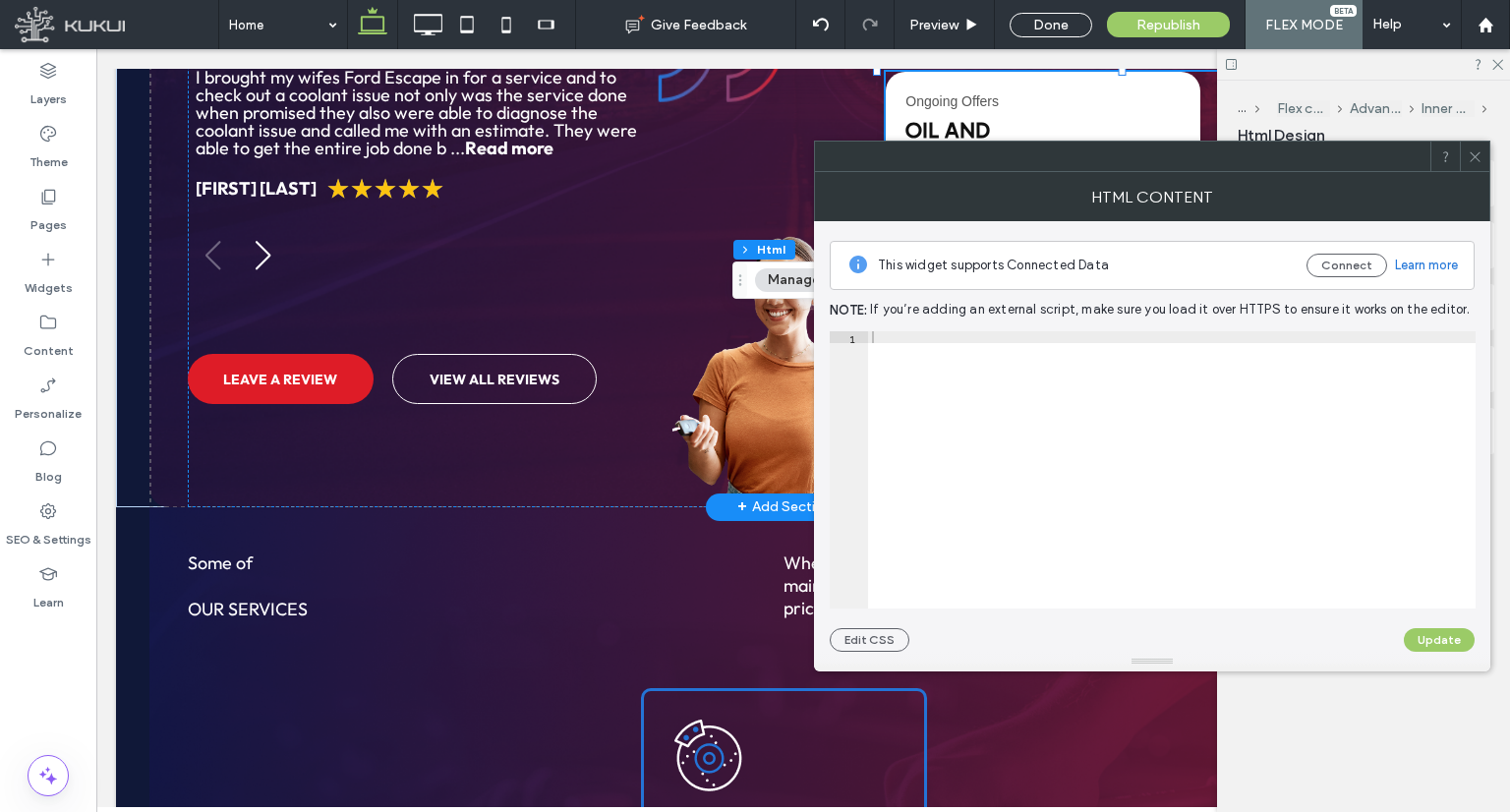 click at bounding box center (1172, 482) 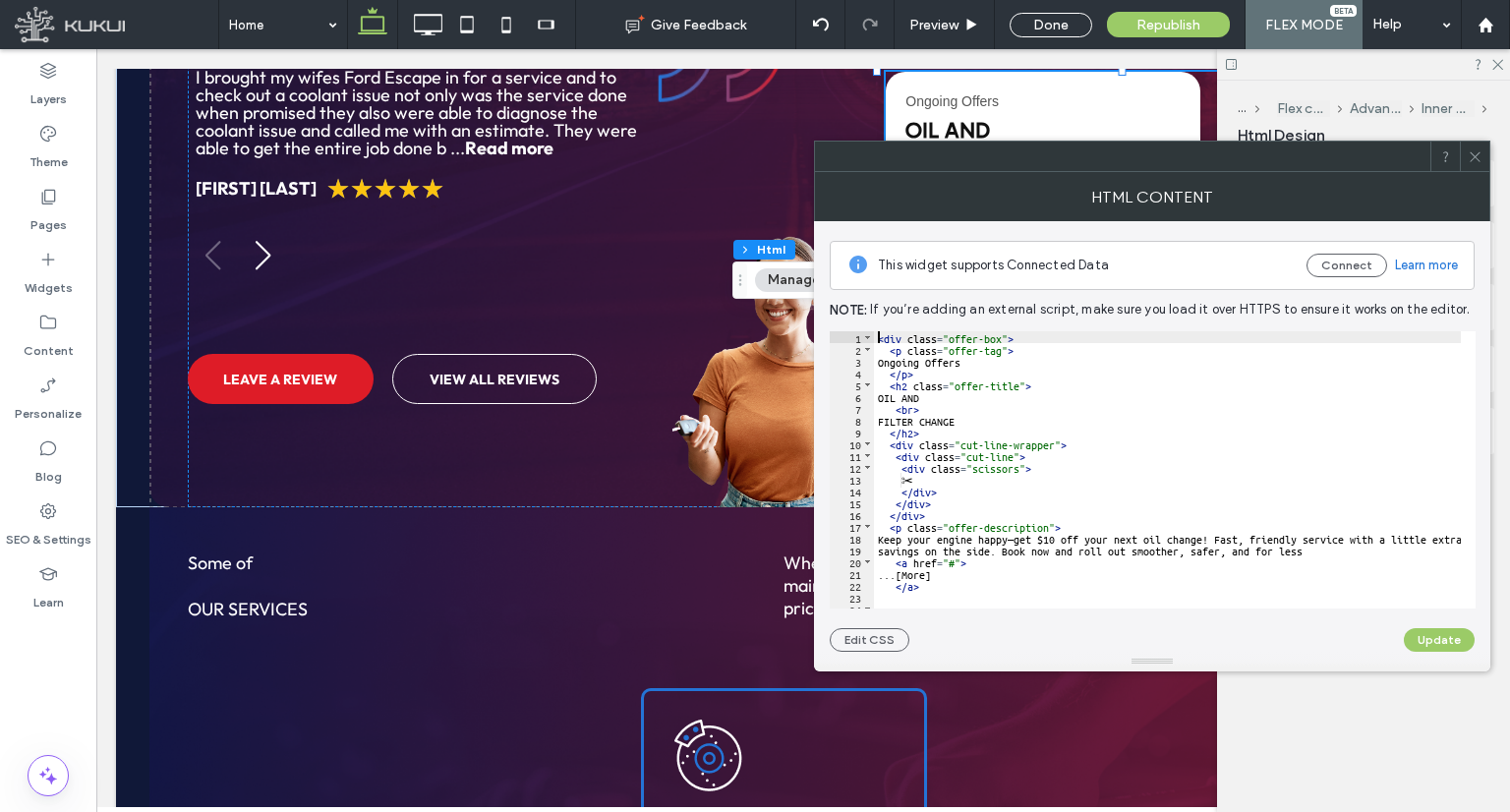 click 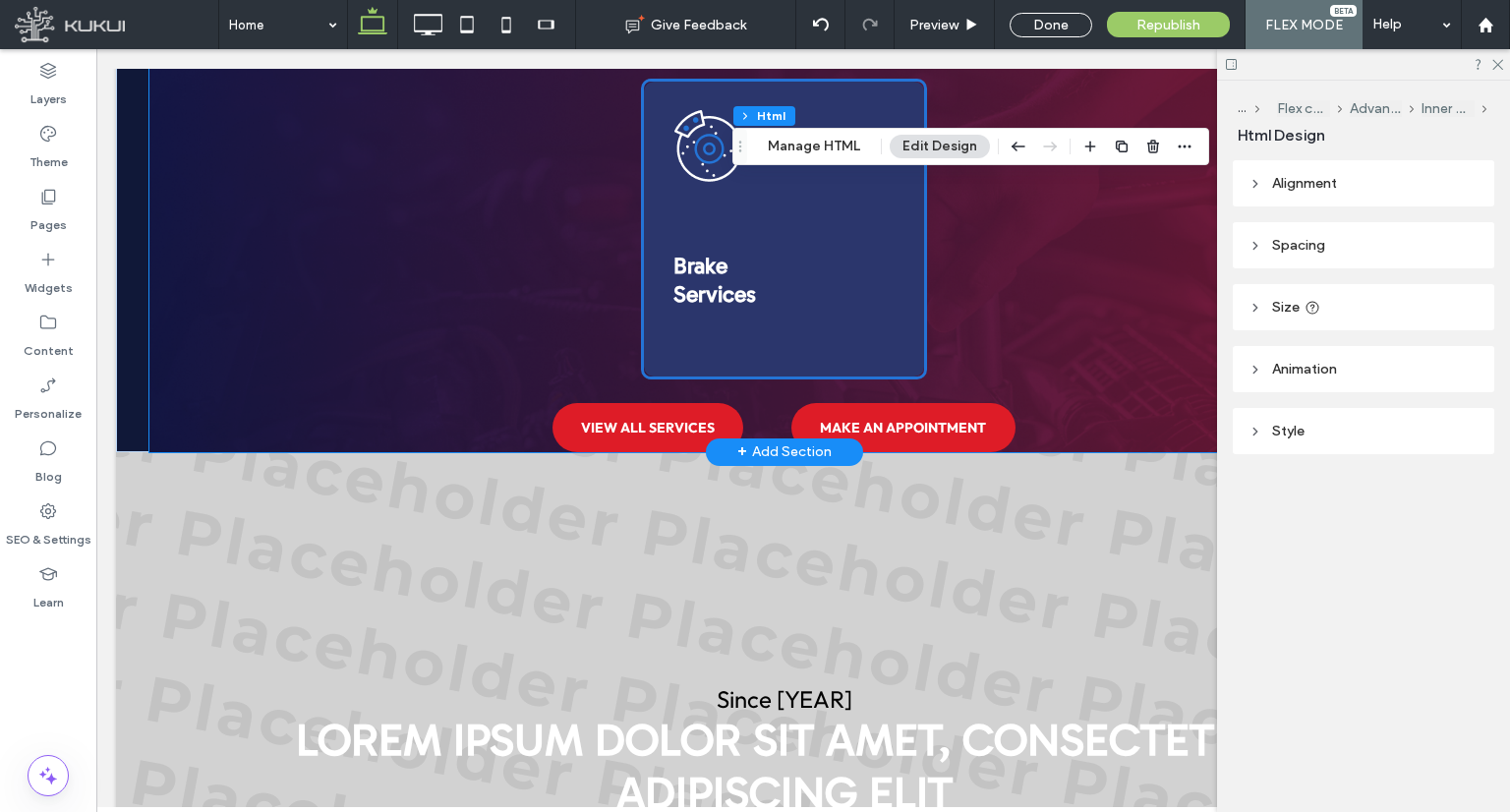 scroll, scrollTop: 2580, scrollLeft: 0, axis: vertical 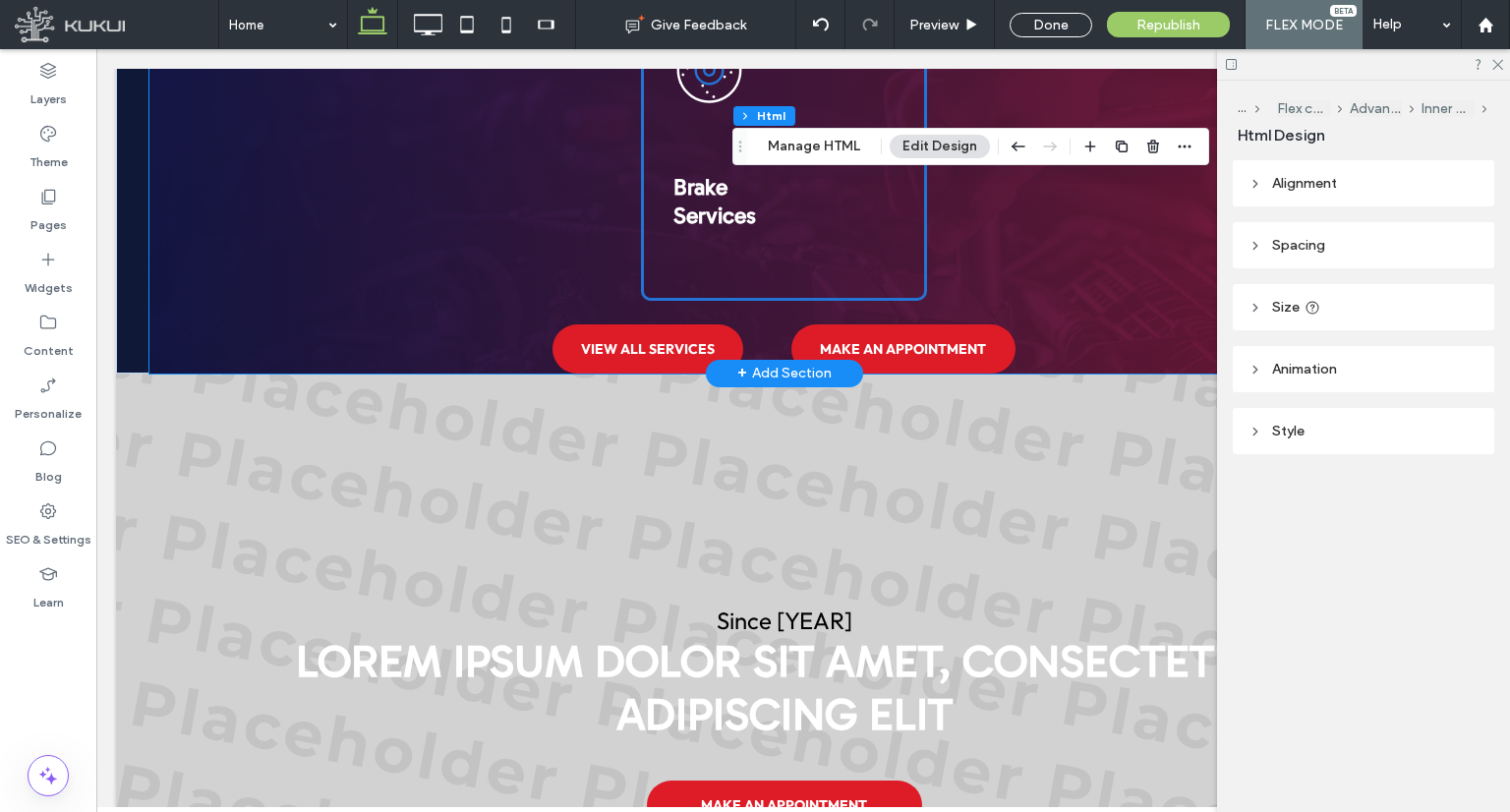click on "Brake Services" at bounding box center (784, 150) 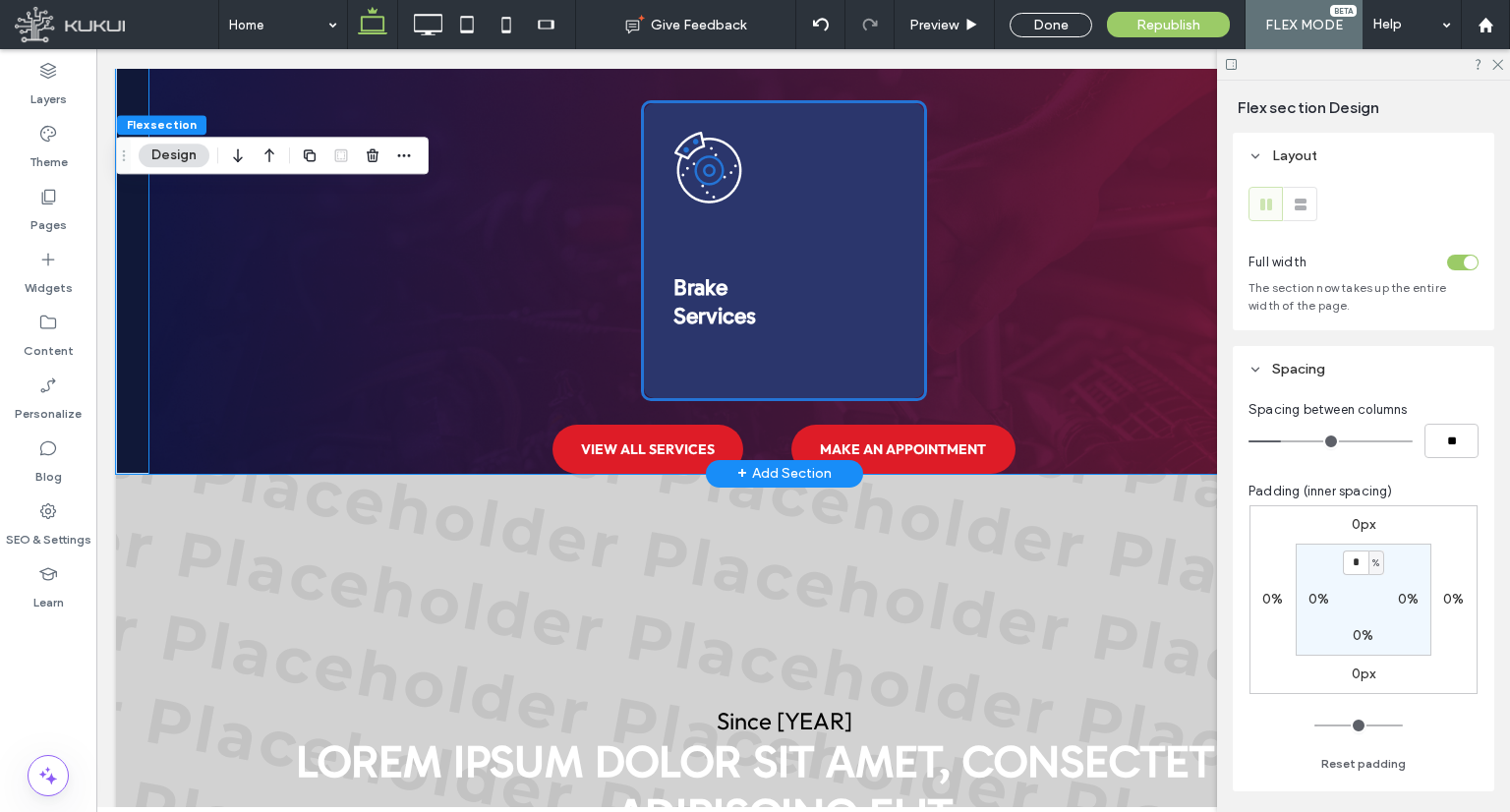 scroll, scrollTop: 2481, scrollLeft: 0, axis: vertical 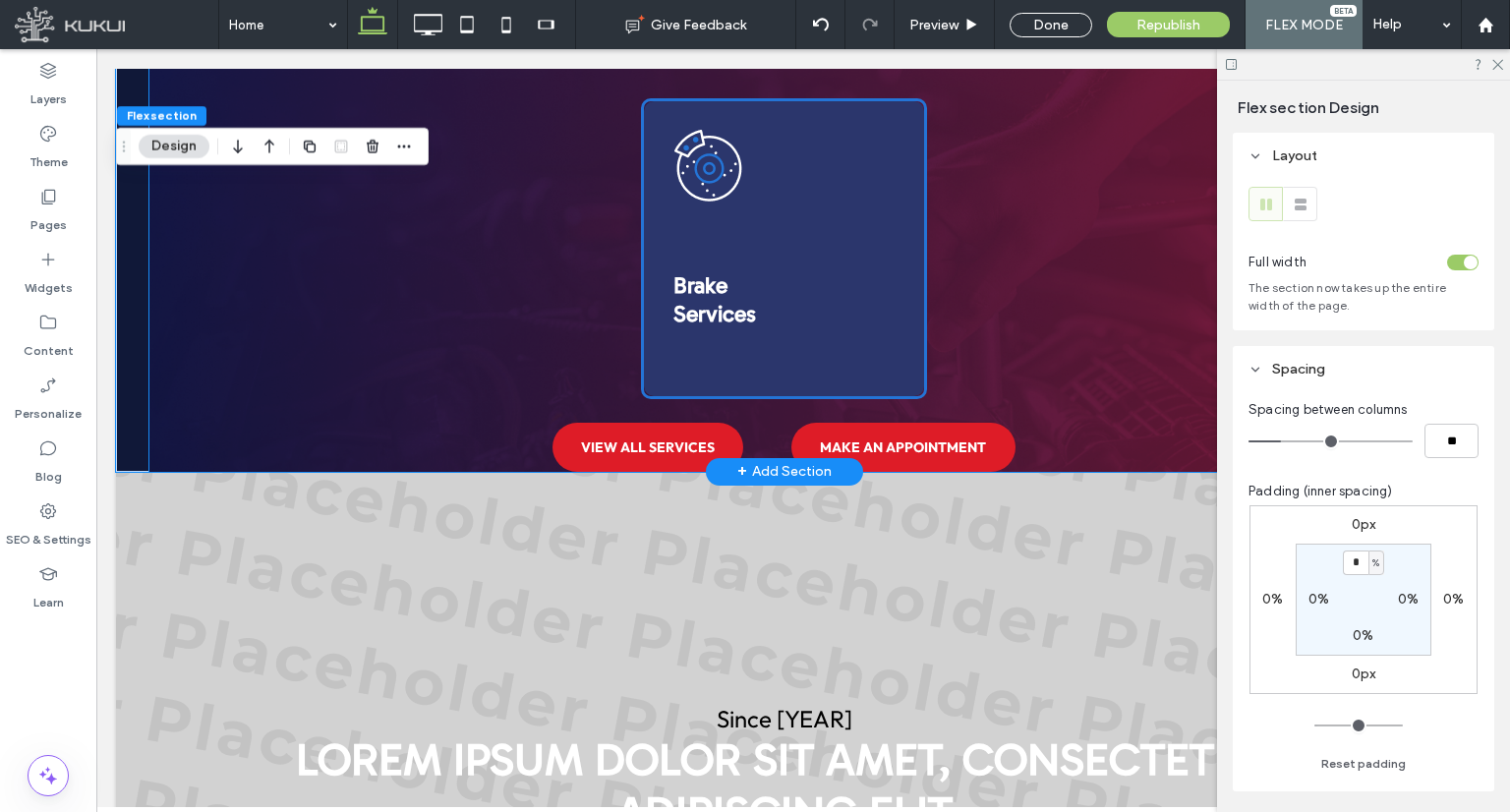 click at bounding box center (784, 249) 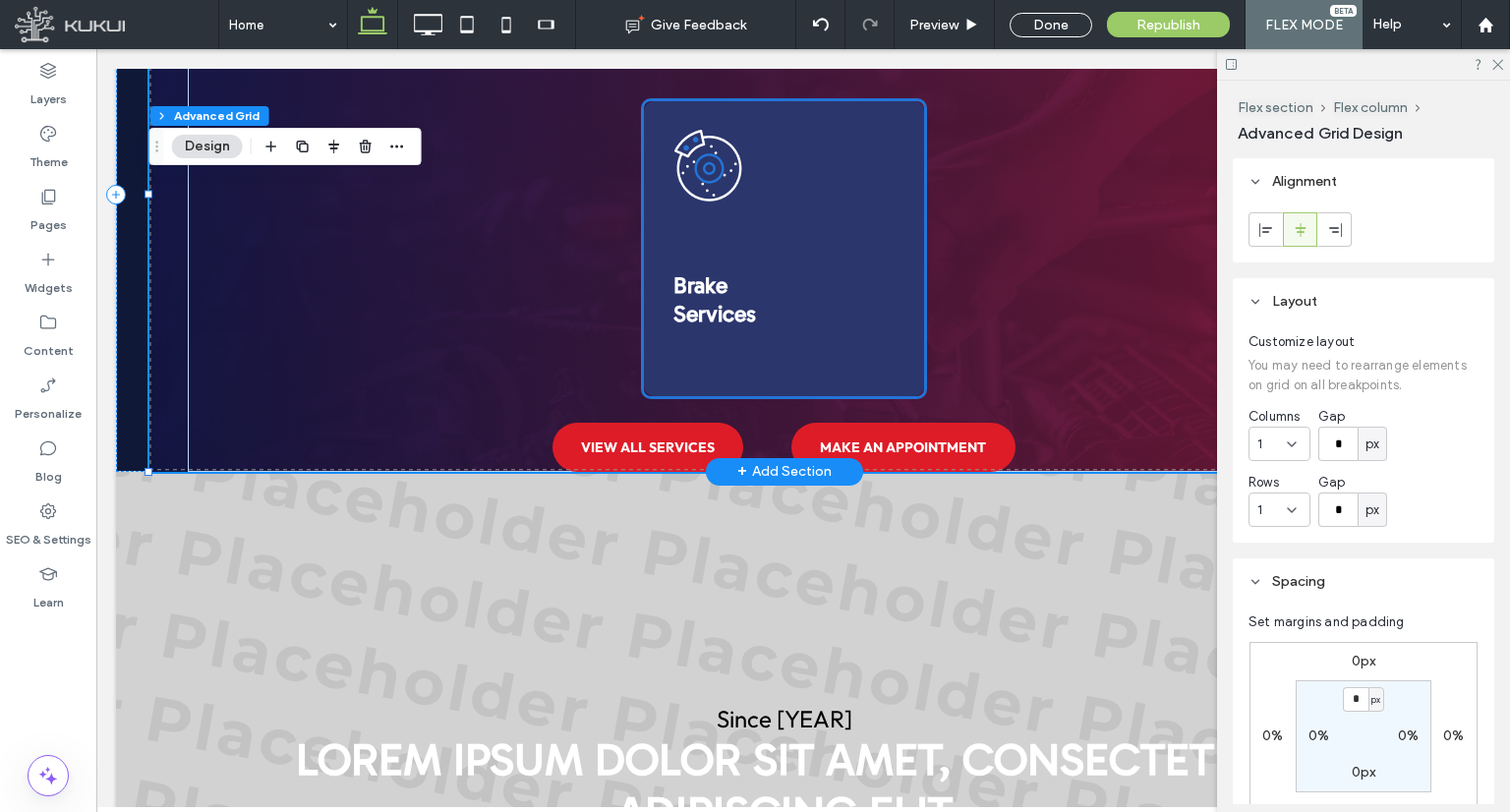 click at bounding box center (784, 249) 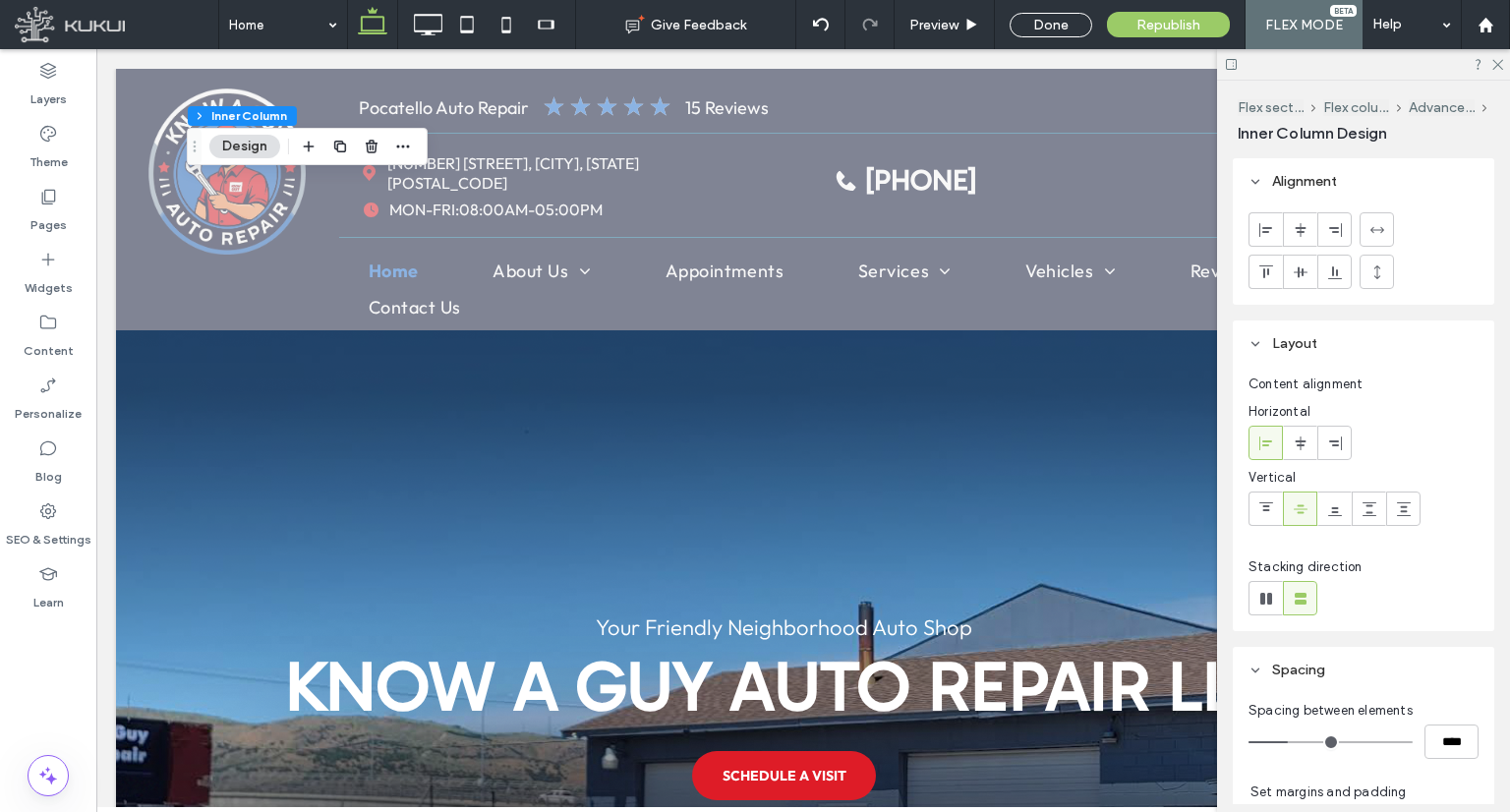 scroll, scrollTop: 2481, scrollLeft: 0, axis: vertical 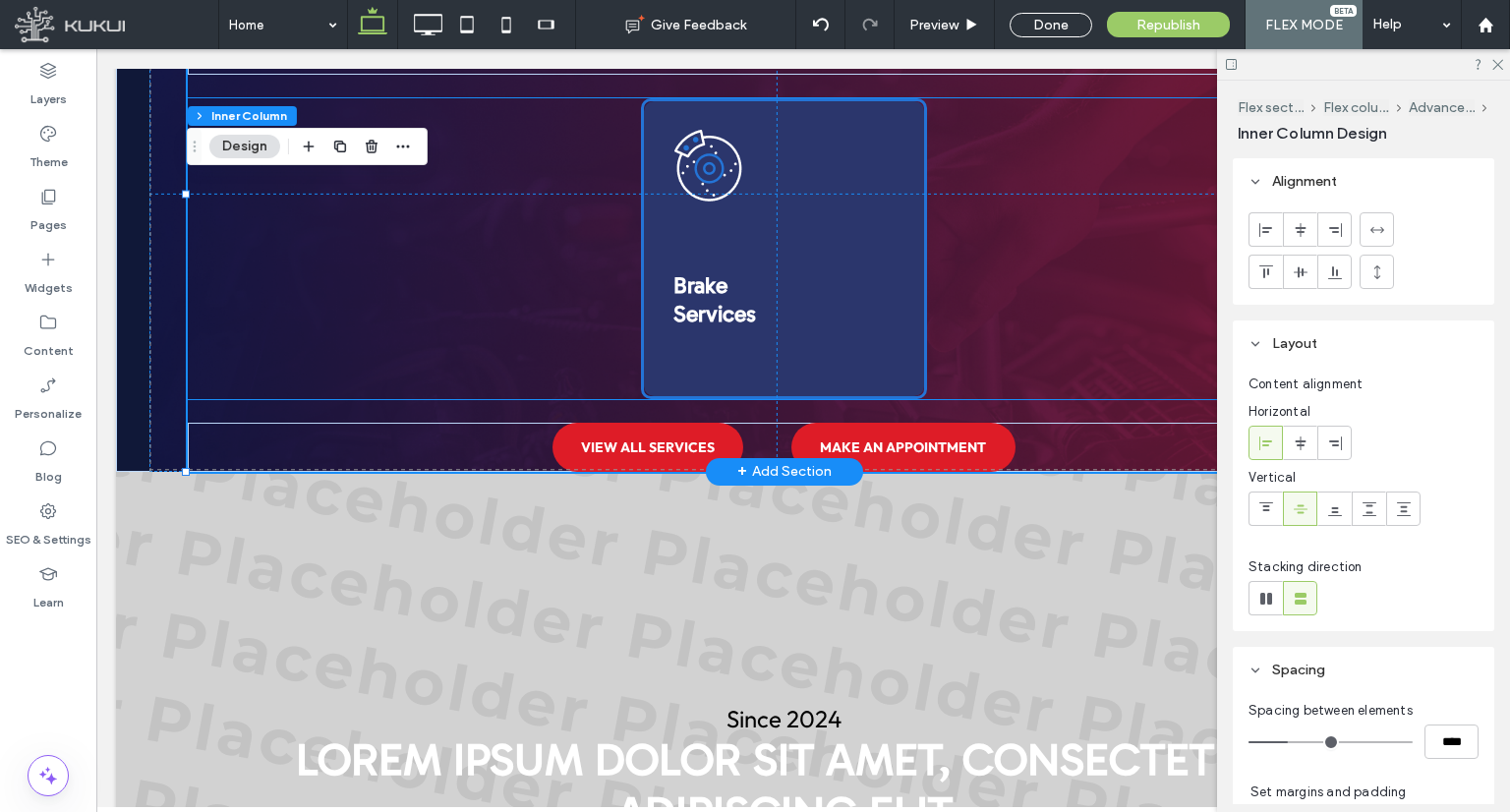 click at bounding box center [784, 249] 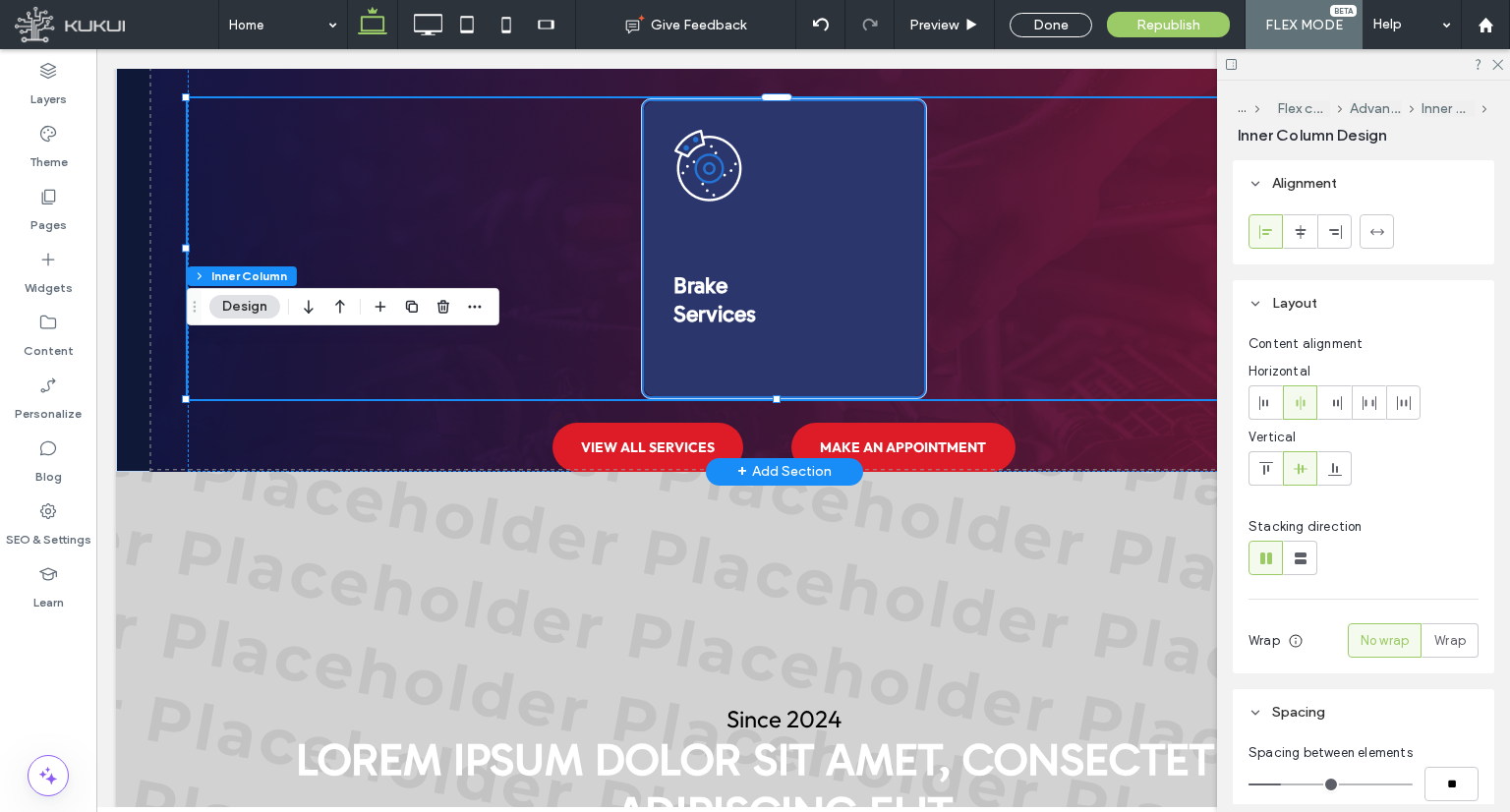 click at bounding box center (784, 249) 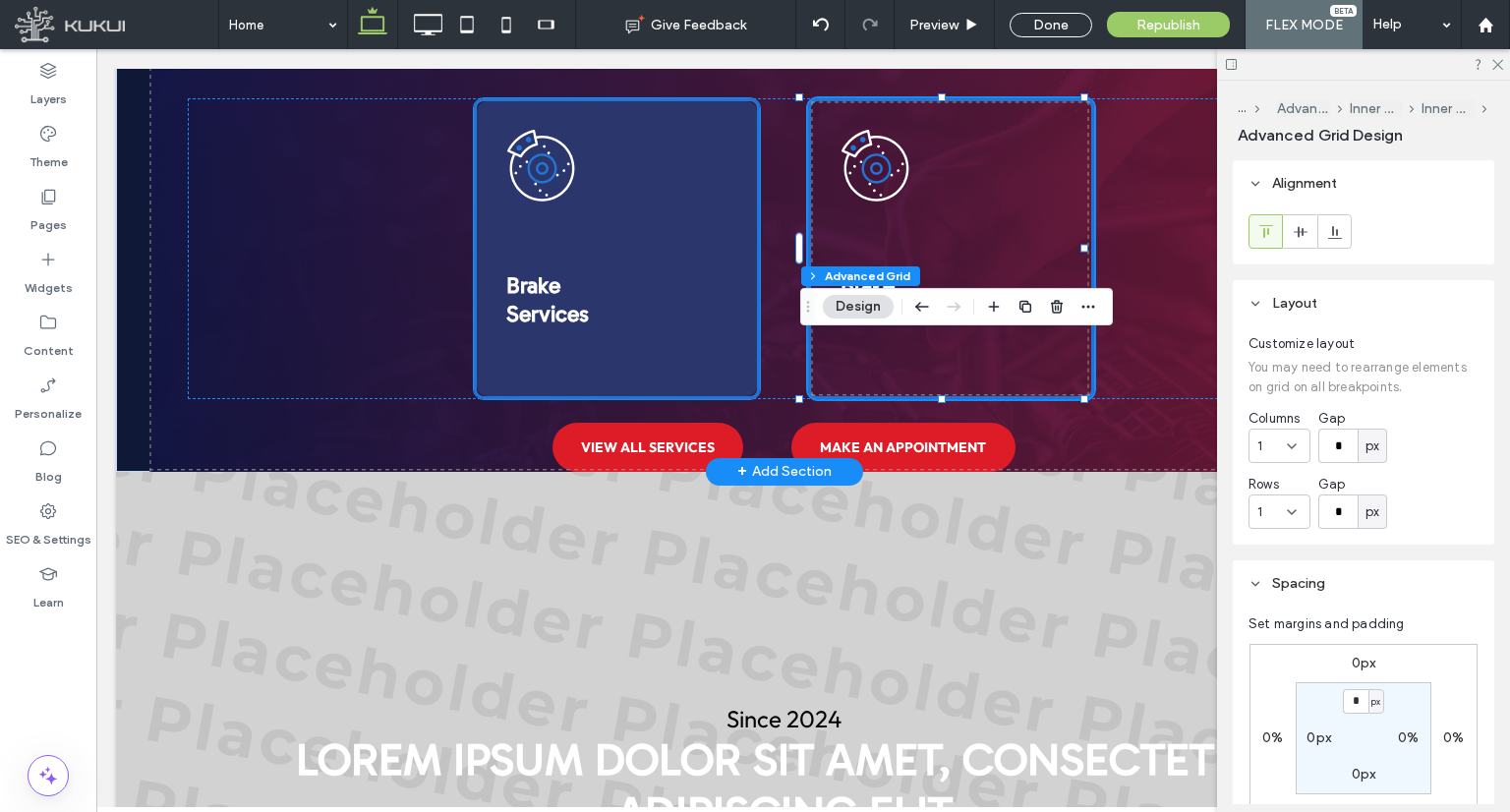 click at bounding box center [616, 249] 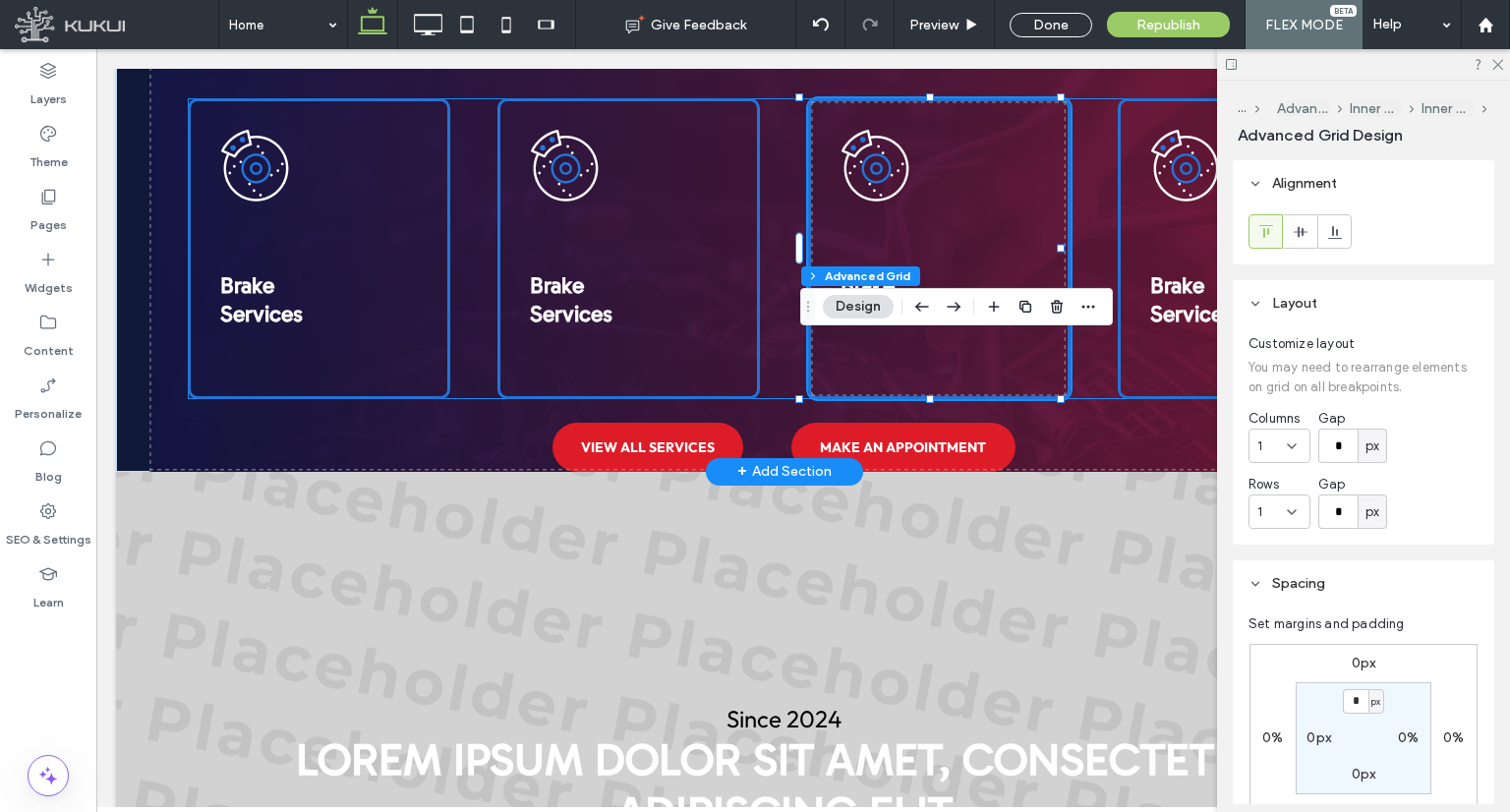 click on "Brake Services
Brake Services
Brake Services
Brake Services" at bounding box center [784, 249] 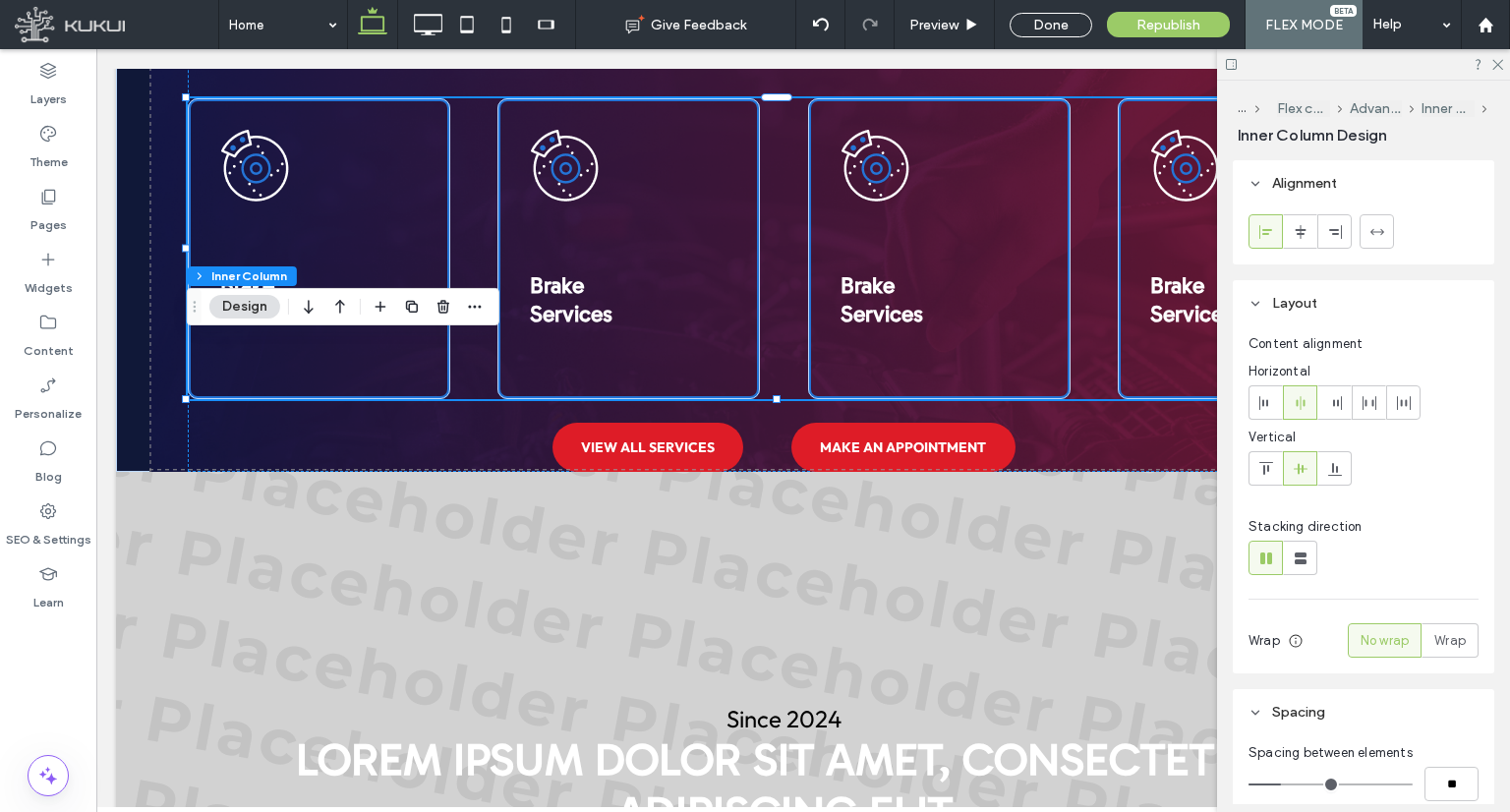 scroll, scrollTop: 98, scrollLeft: 0, axis: vertical 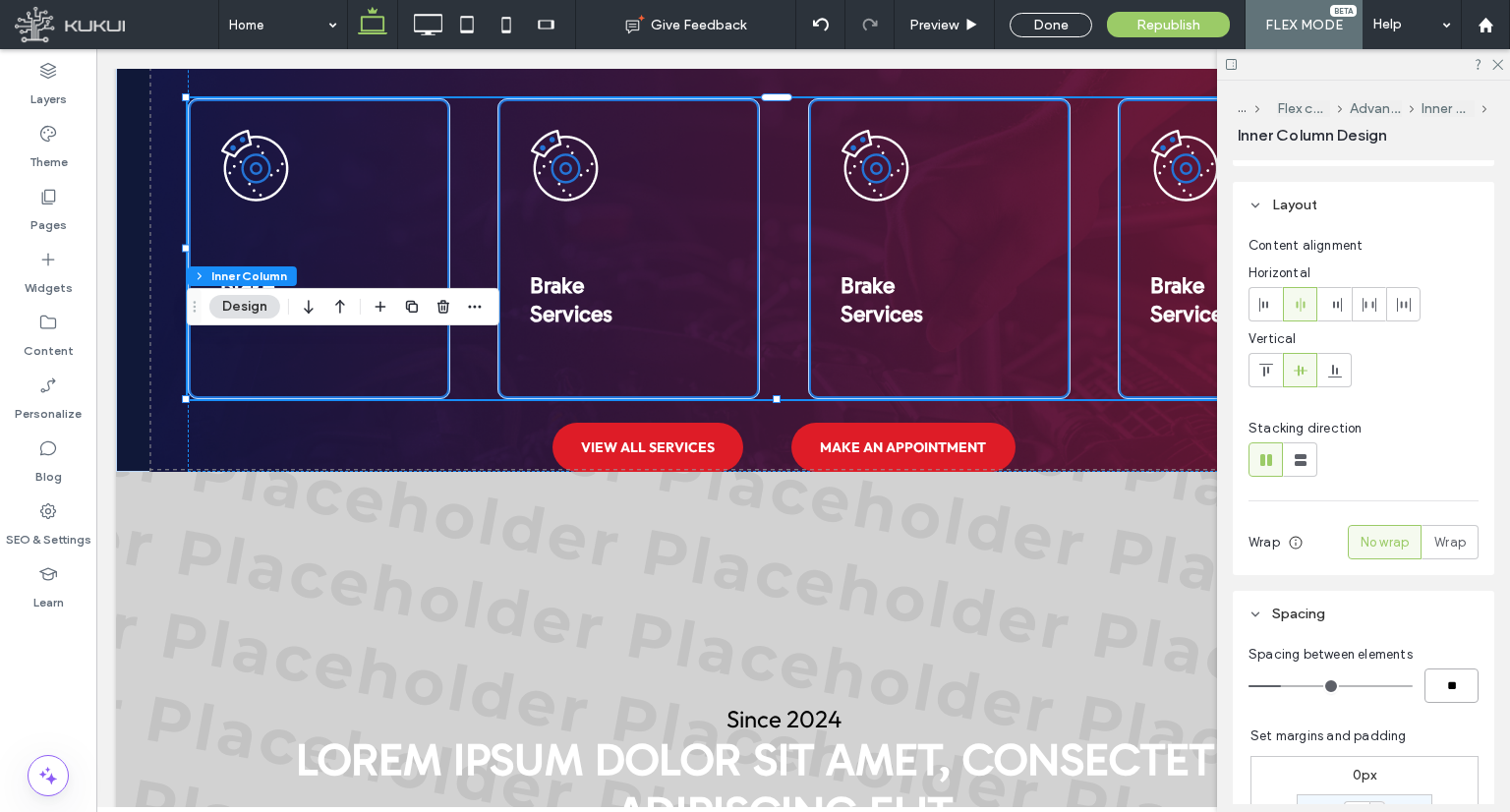 click on "**" at bounding box center (1451, 685) 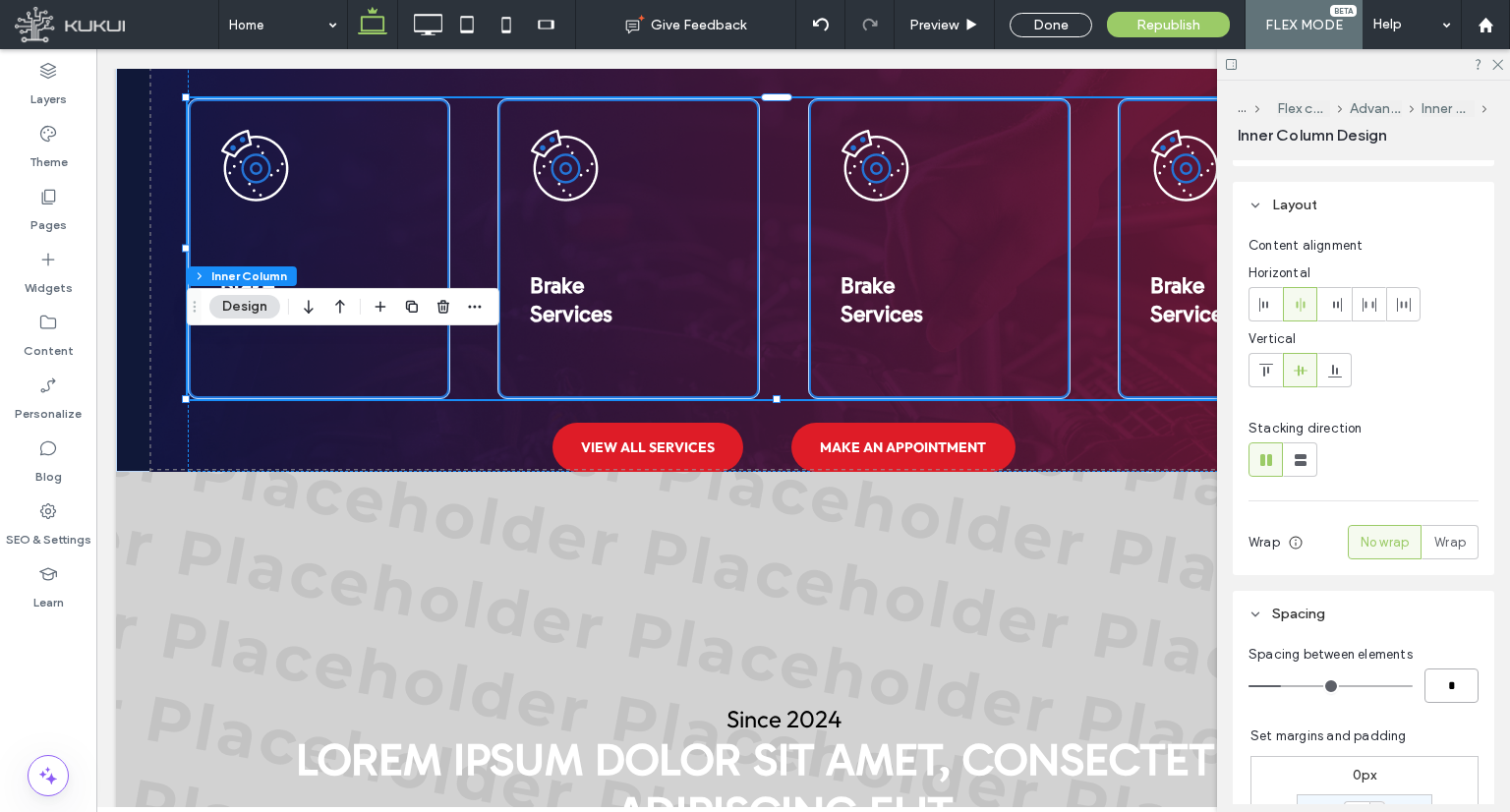 type on "*" 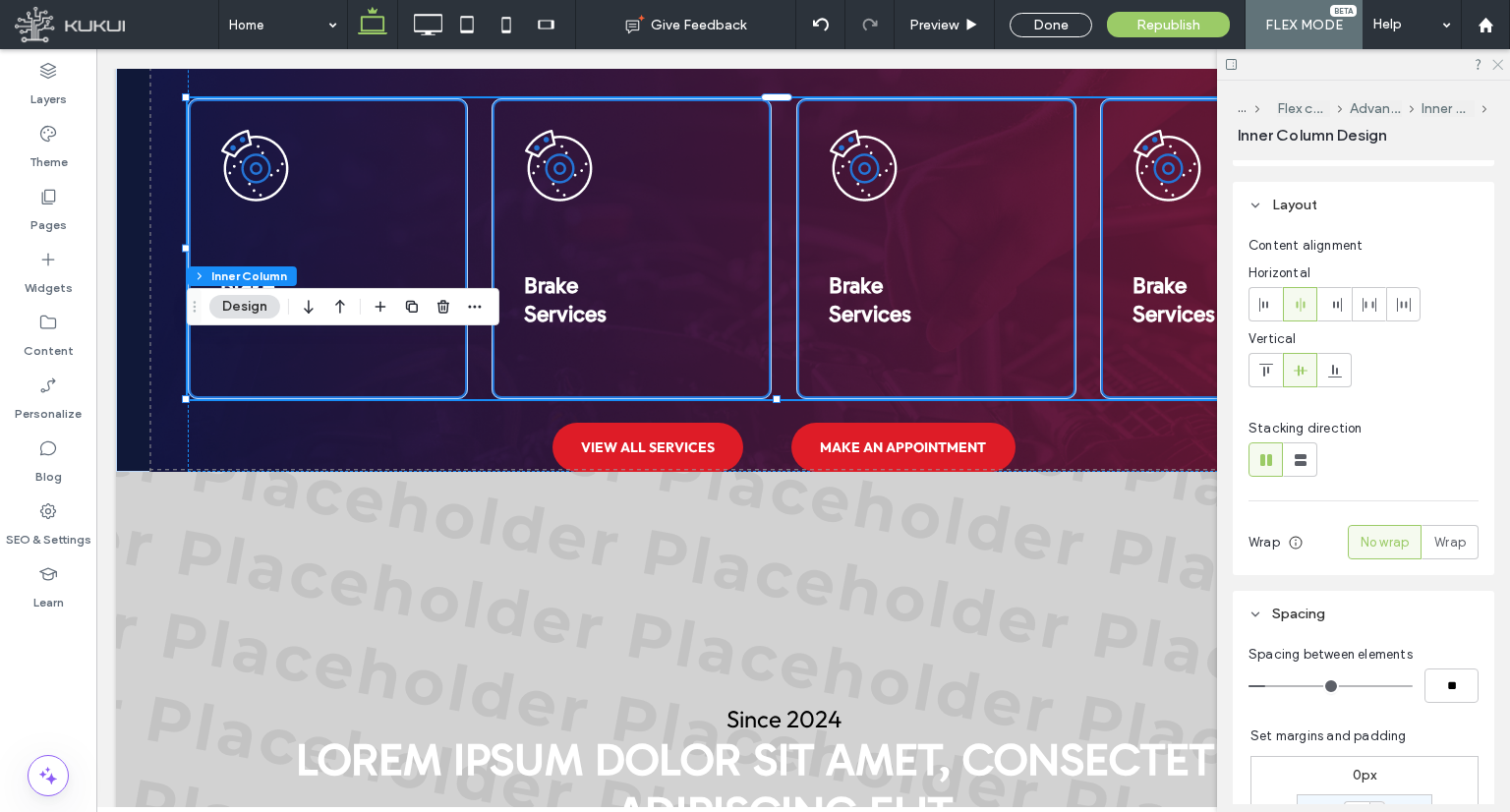 click 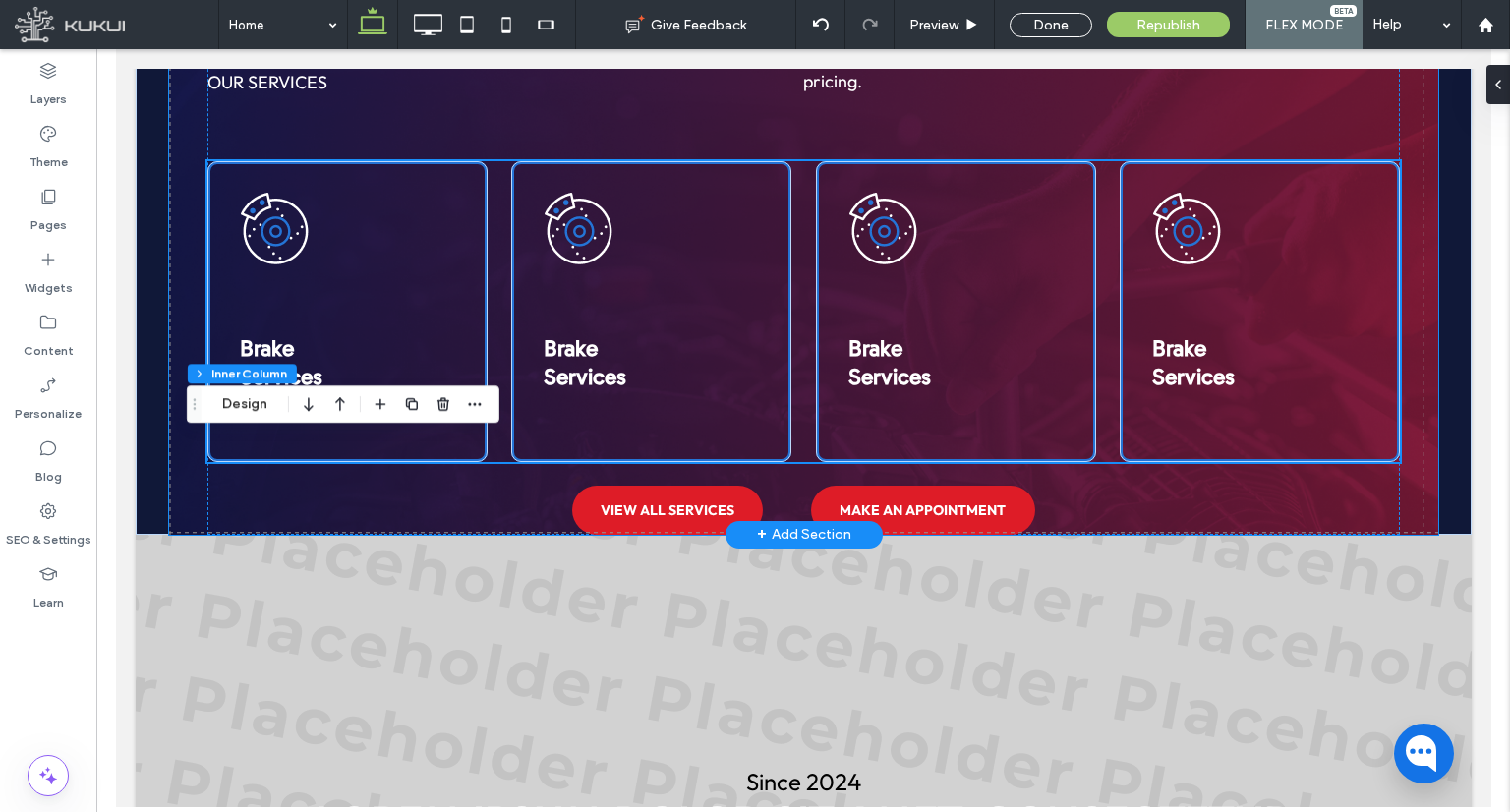 scroll, scrollTop: 2383, scrollLeft: 0, axis: vertical 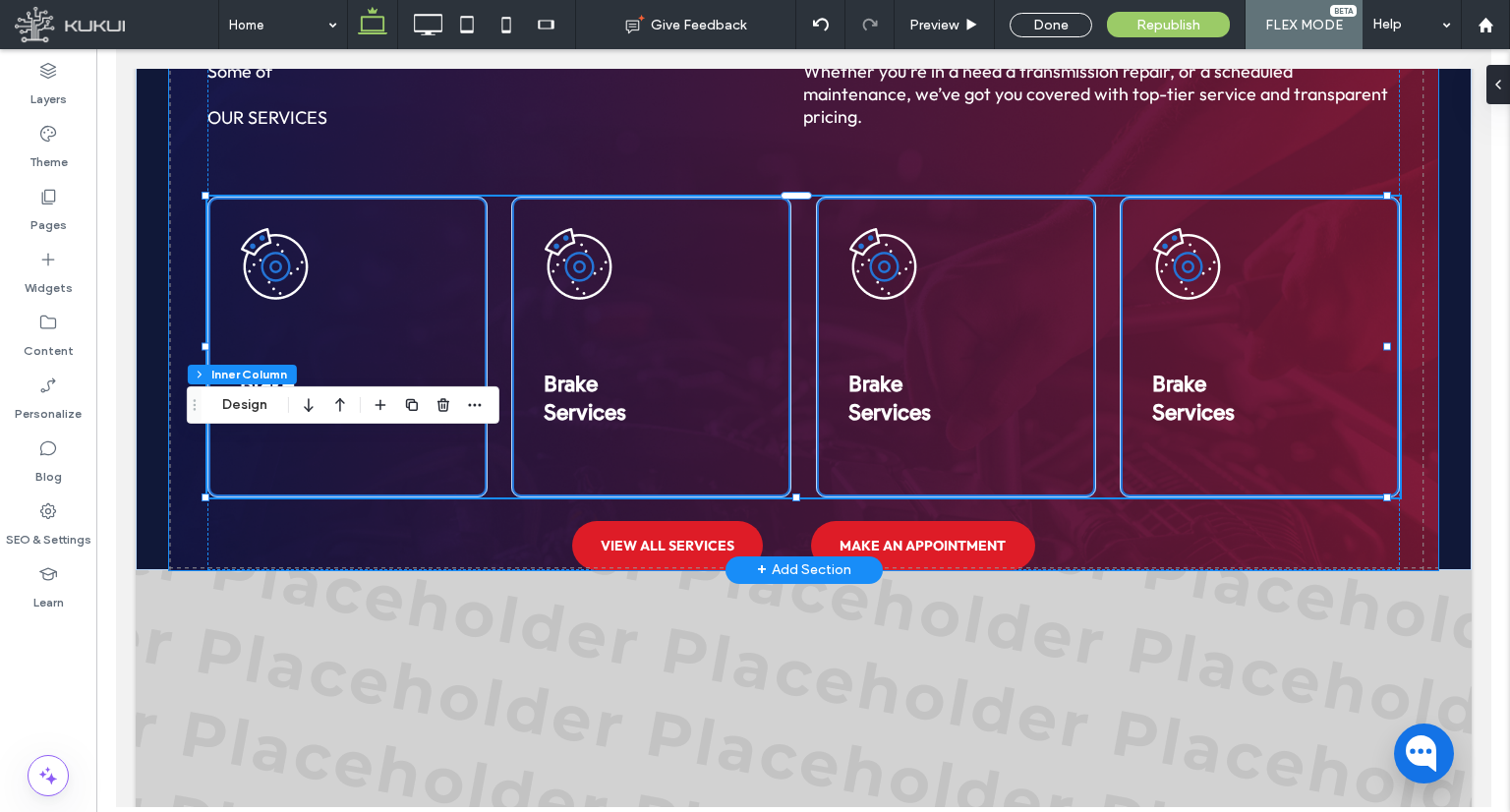 click on "Some of
our services
Whether you're in a need a transmission repair, or a scheduled maintenance, we’ve got you covered with top-tier service and transparent pricing.
Brake Services
Brake Services
Brake Services
Brake Services
VIEW ALL SERVICES
MAKE AN APPOINTMENT" at bounding box center [802, 293] 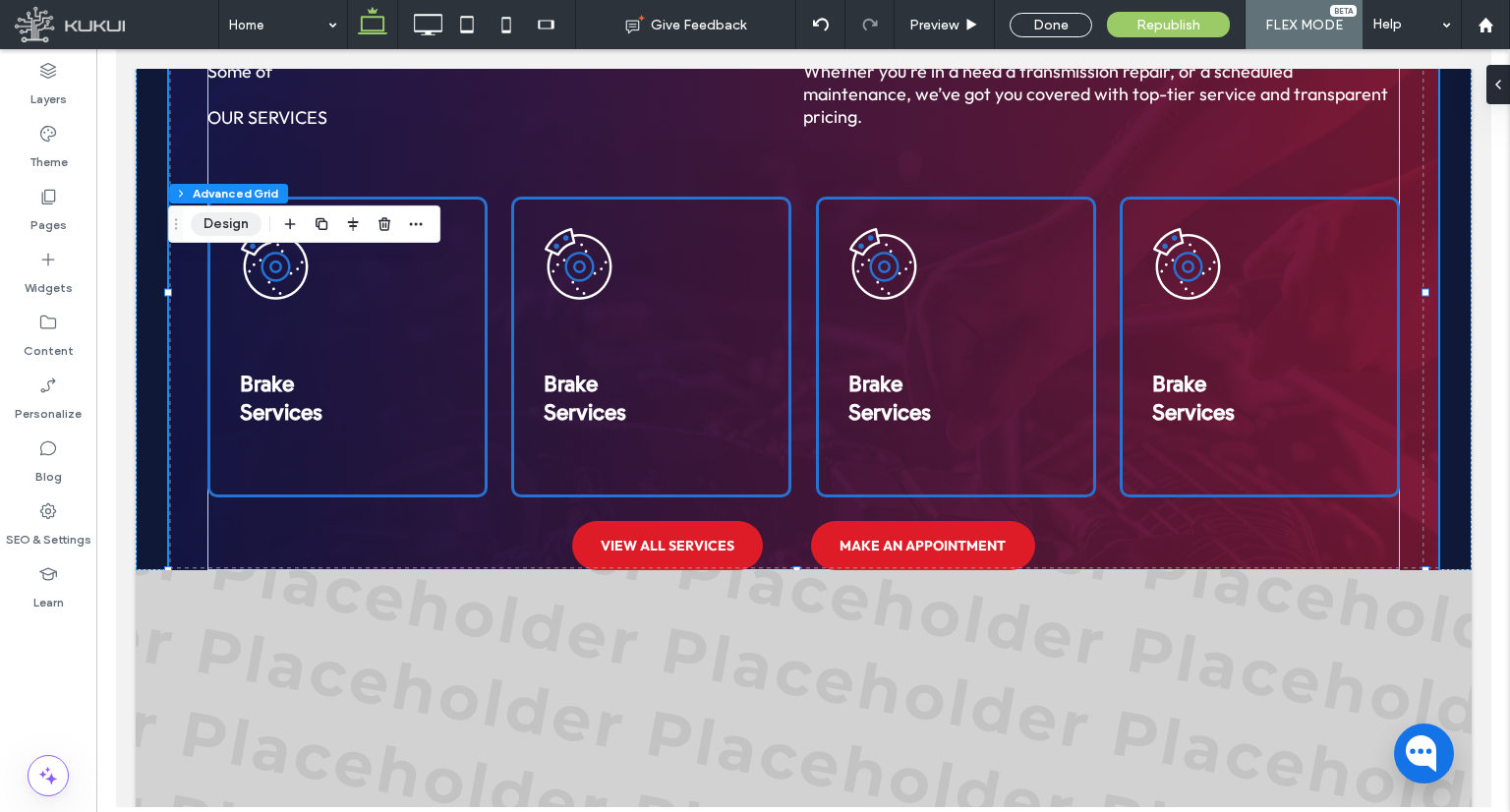 click on "Design" at bounding box center (226, 224) 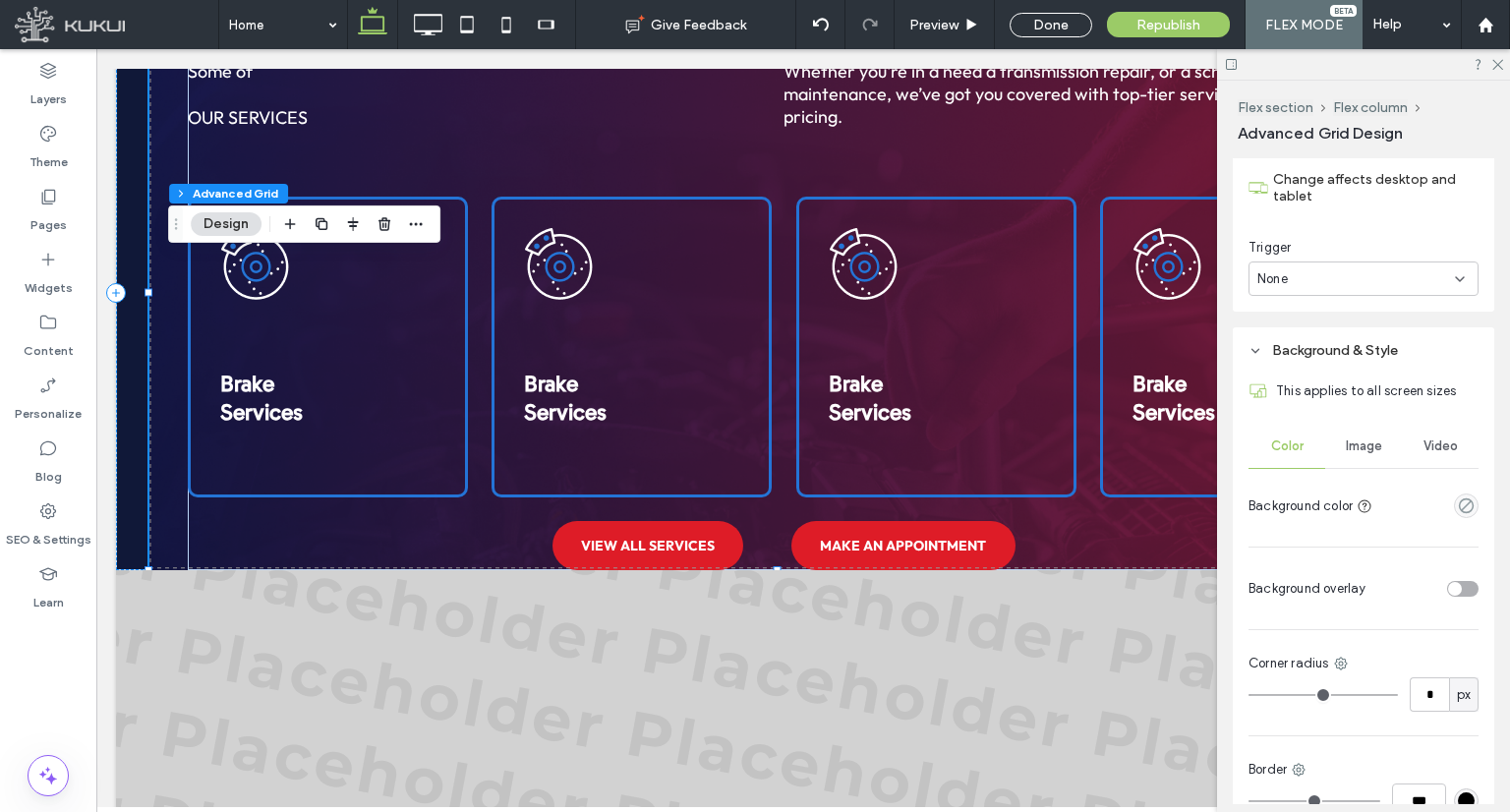 scroll, scrollTop: 1180, scrollLeft: 0, axis: vertical 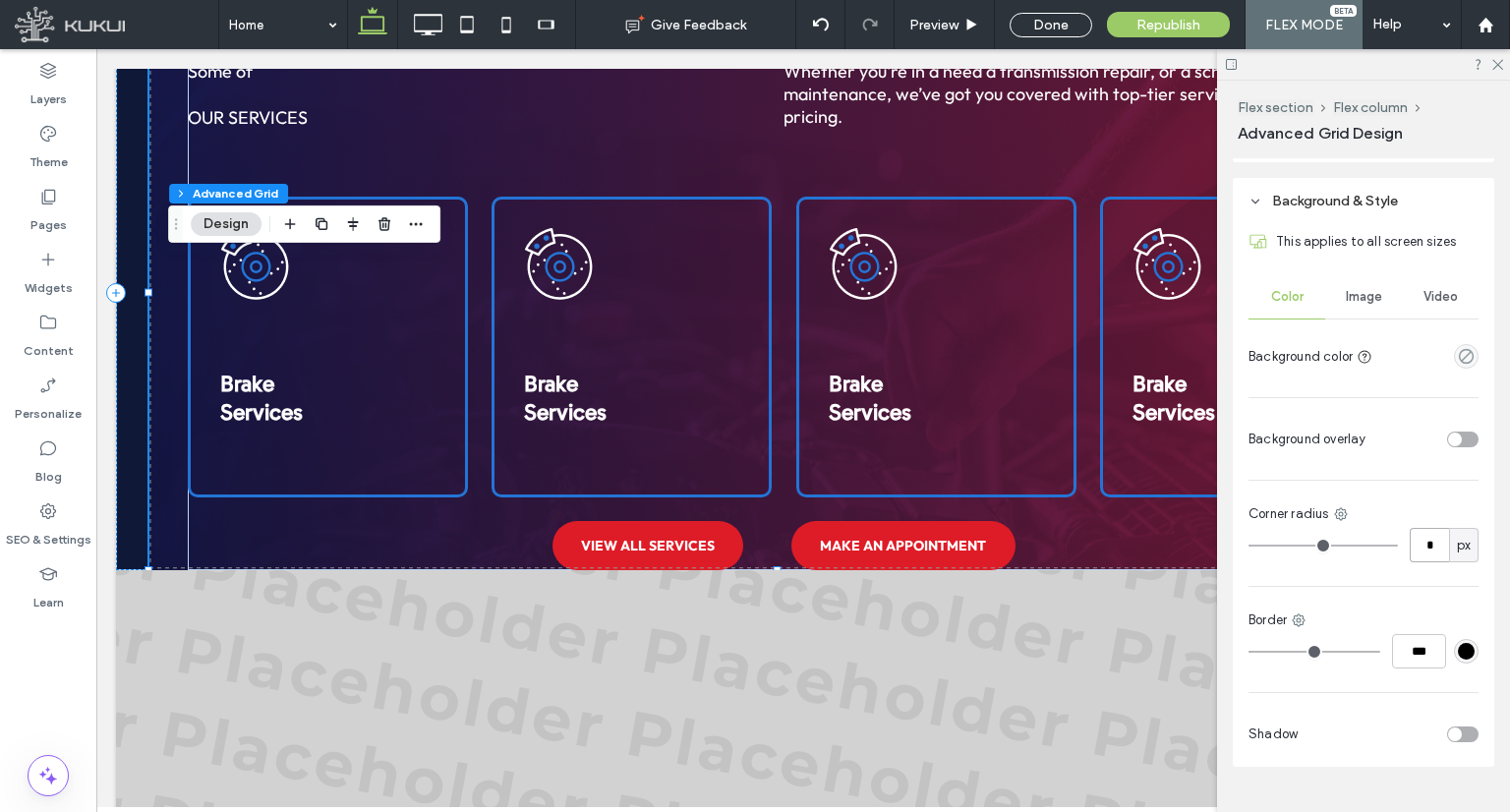 click on "*" at bounding box center [1429, 545] 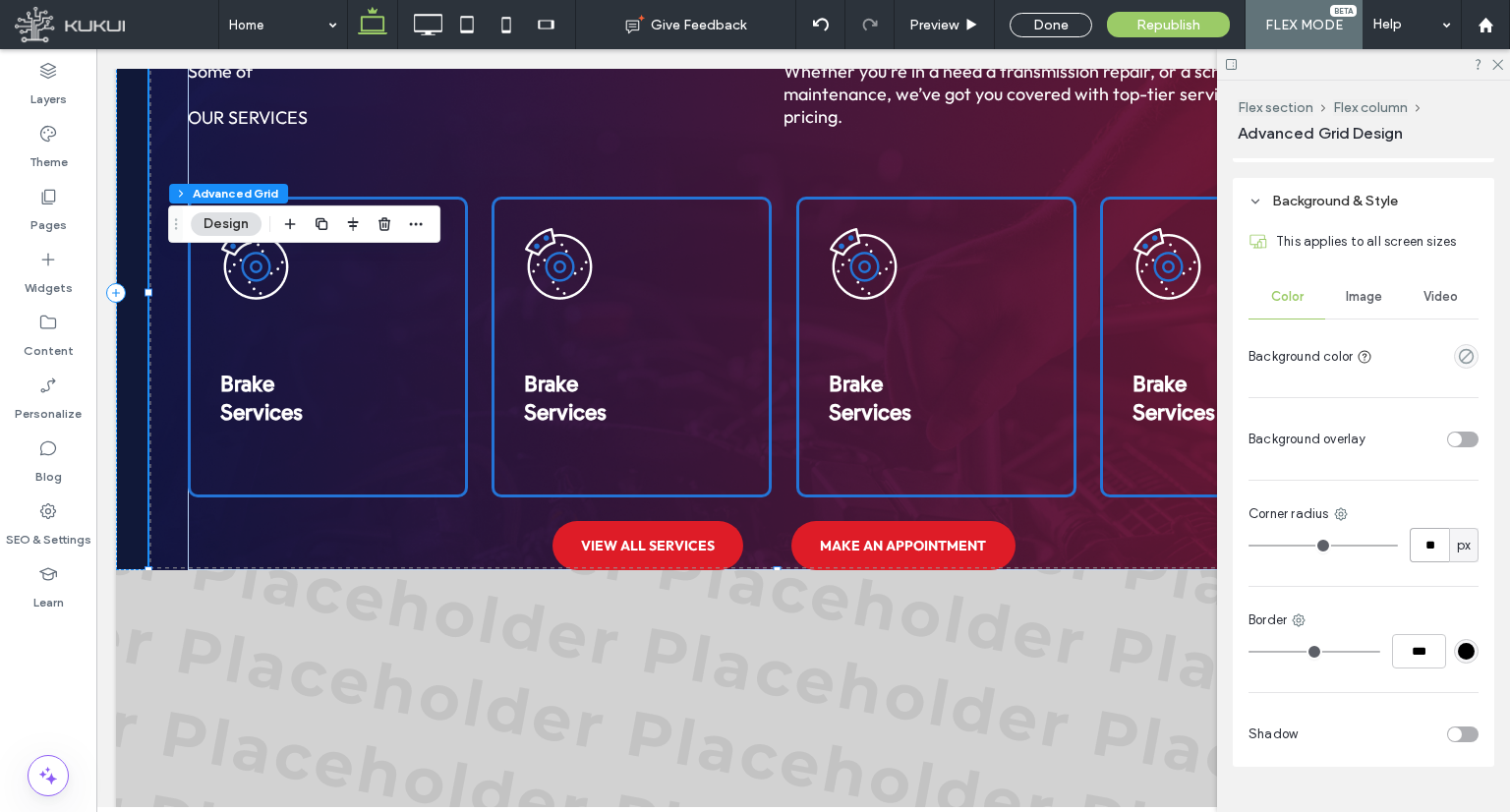 type on "**" 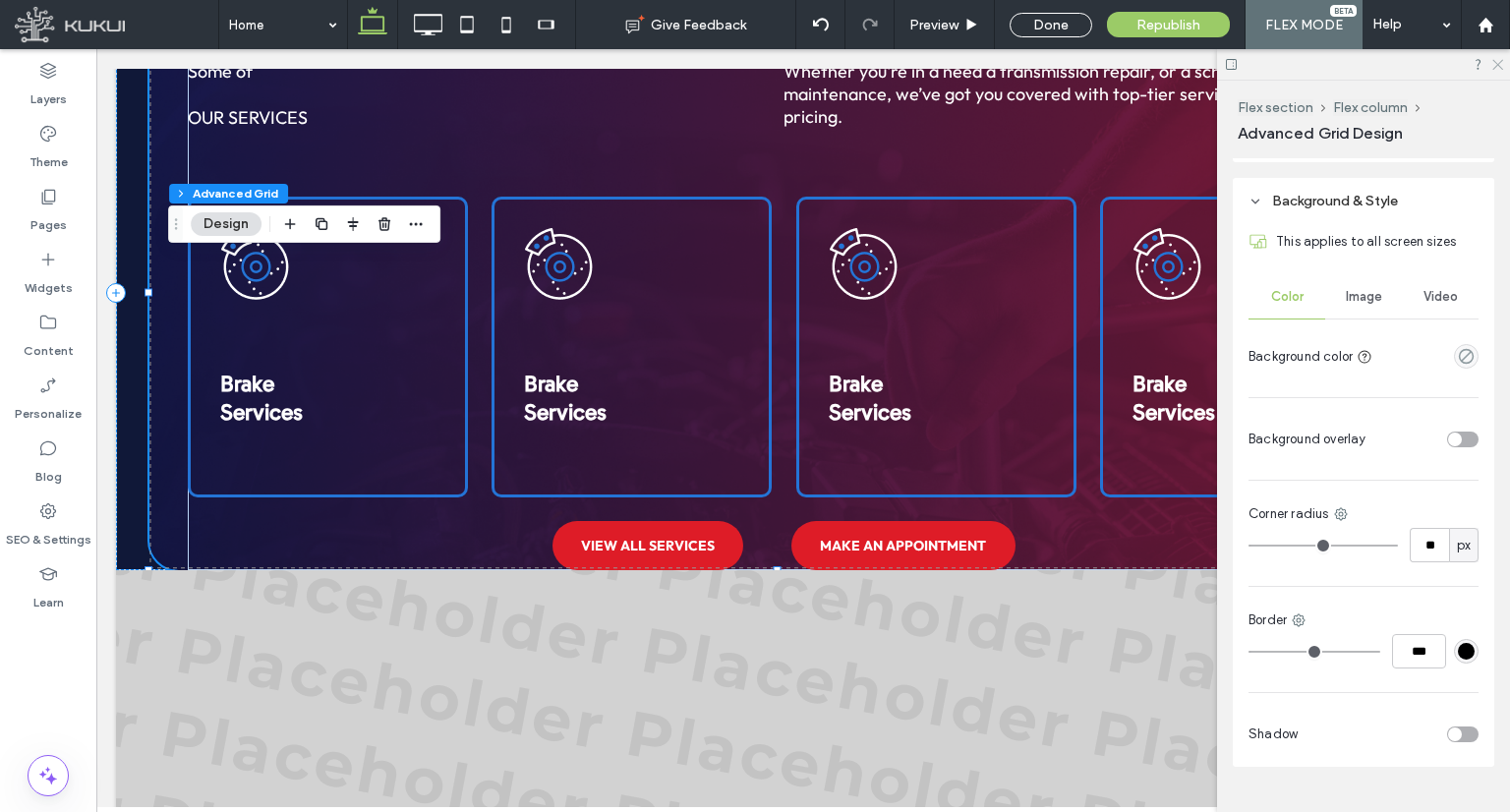 click 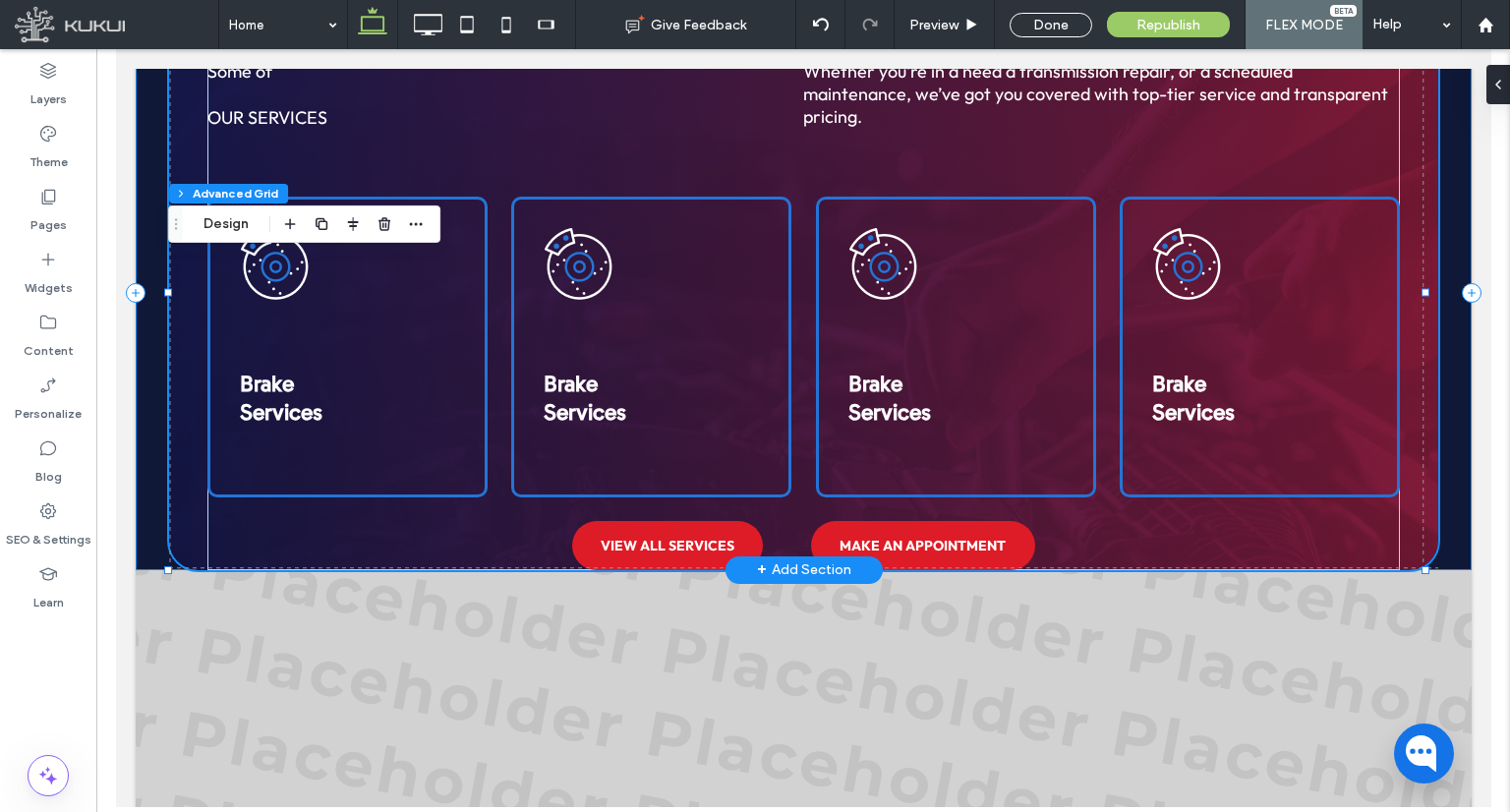 click on "Some of
our services
Whether you're in a need a transmission repair, or a scheduled maintenance, we’ve got you covered with top-tier service and transparent pricing.
Brake Services
Brake Services
Brake Services
Brake Services
VIEW ALL SERVICES
MAKE AN APPOINTMENT" at bounding box center [802, 293] 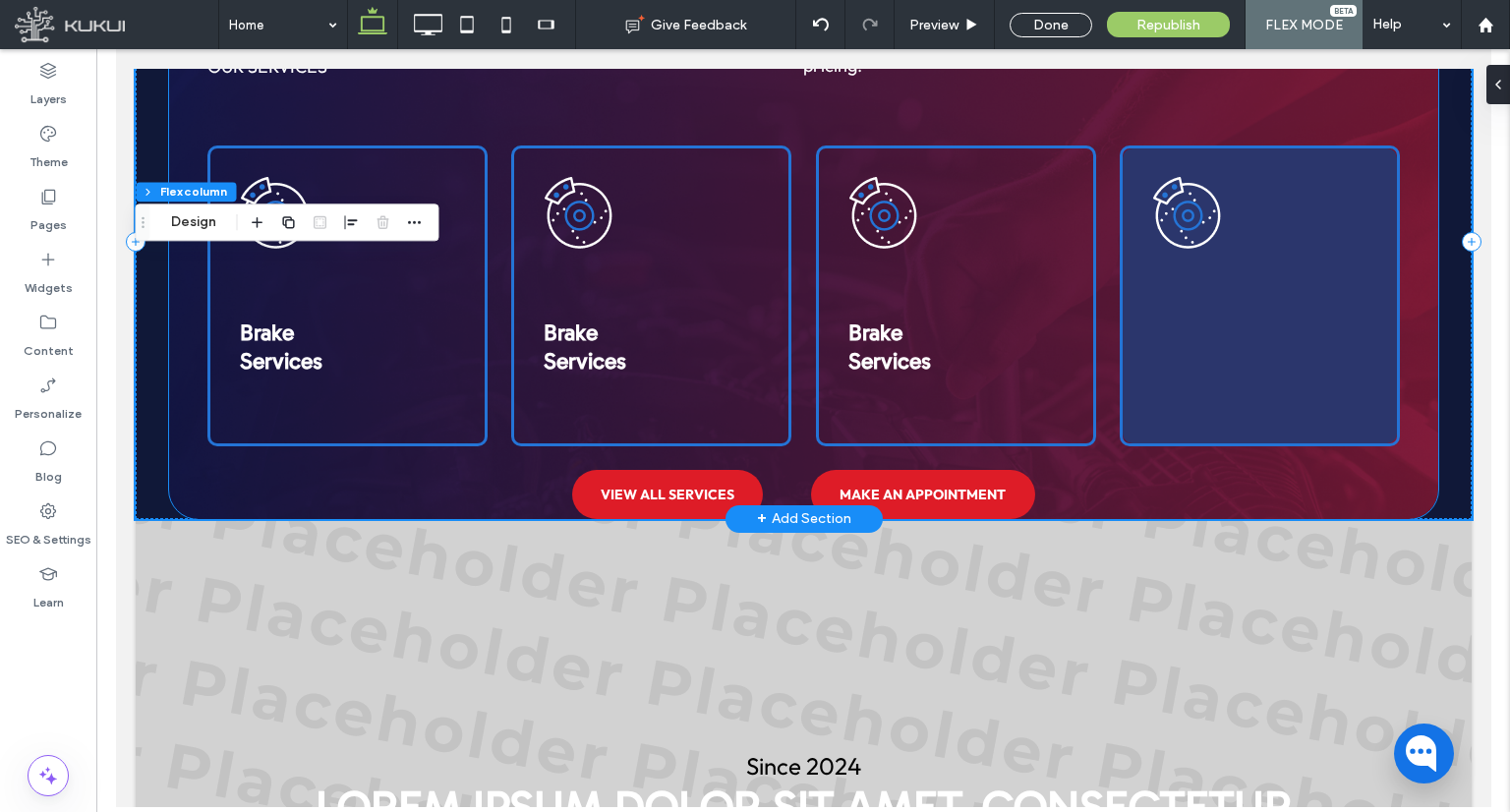 scroll, scrollTop: 2481, scrollLeft: 0, axis: vertical 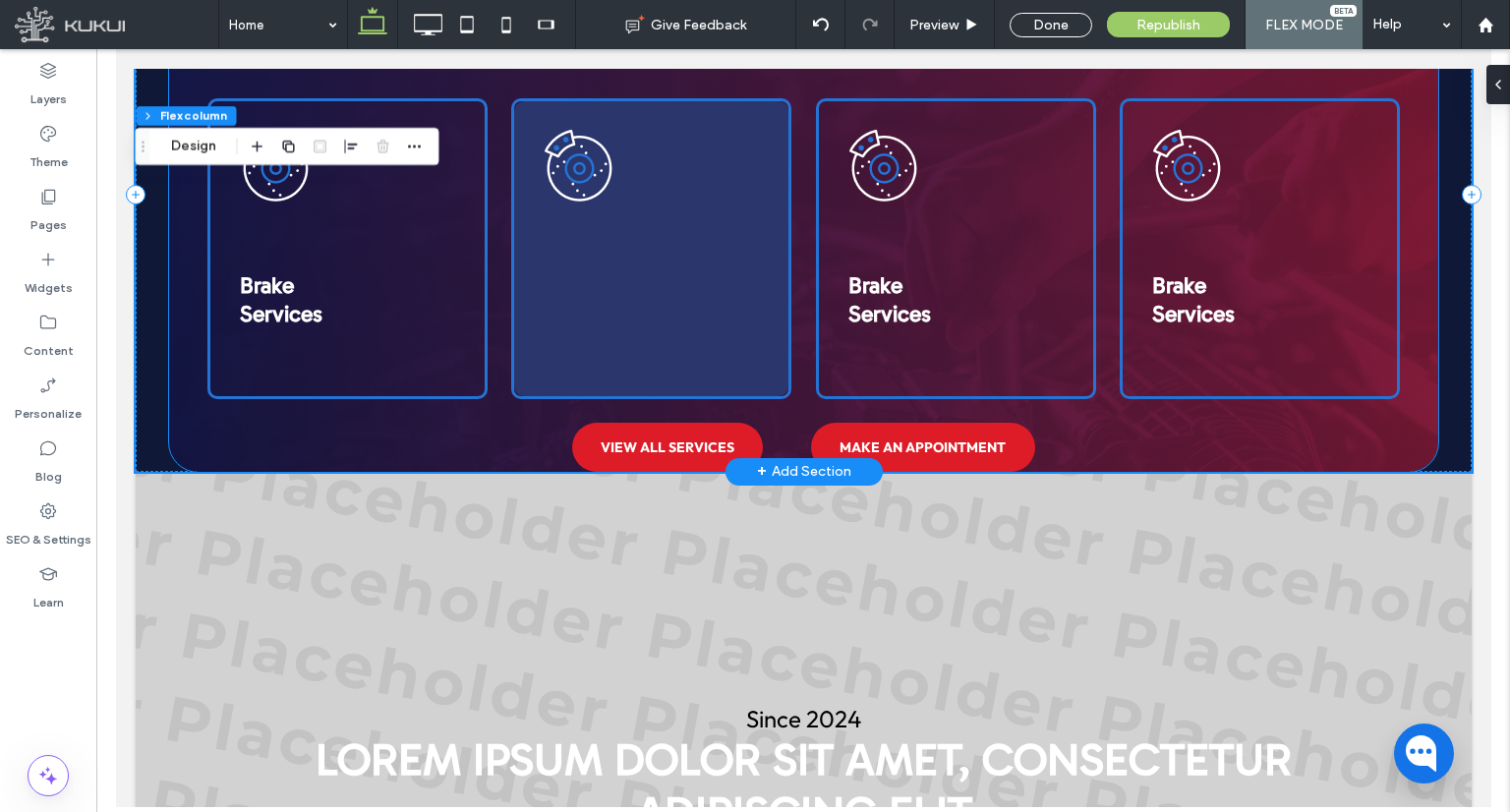 click at bounding box center (650, 249) 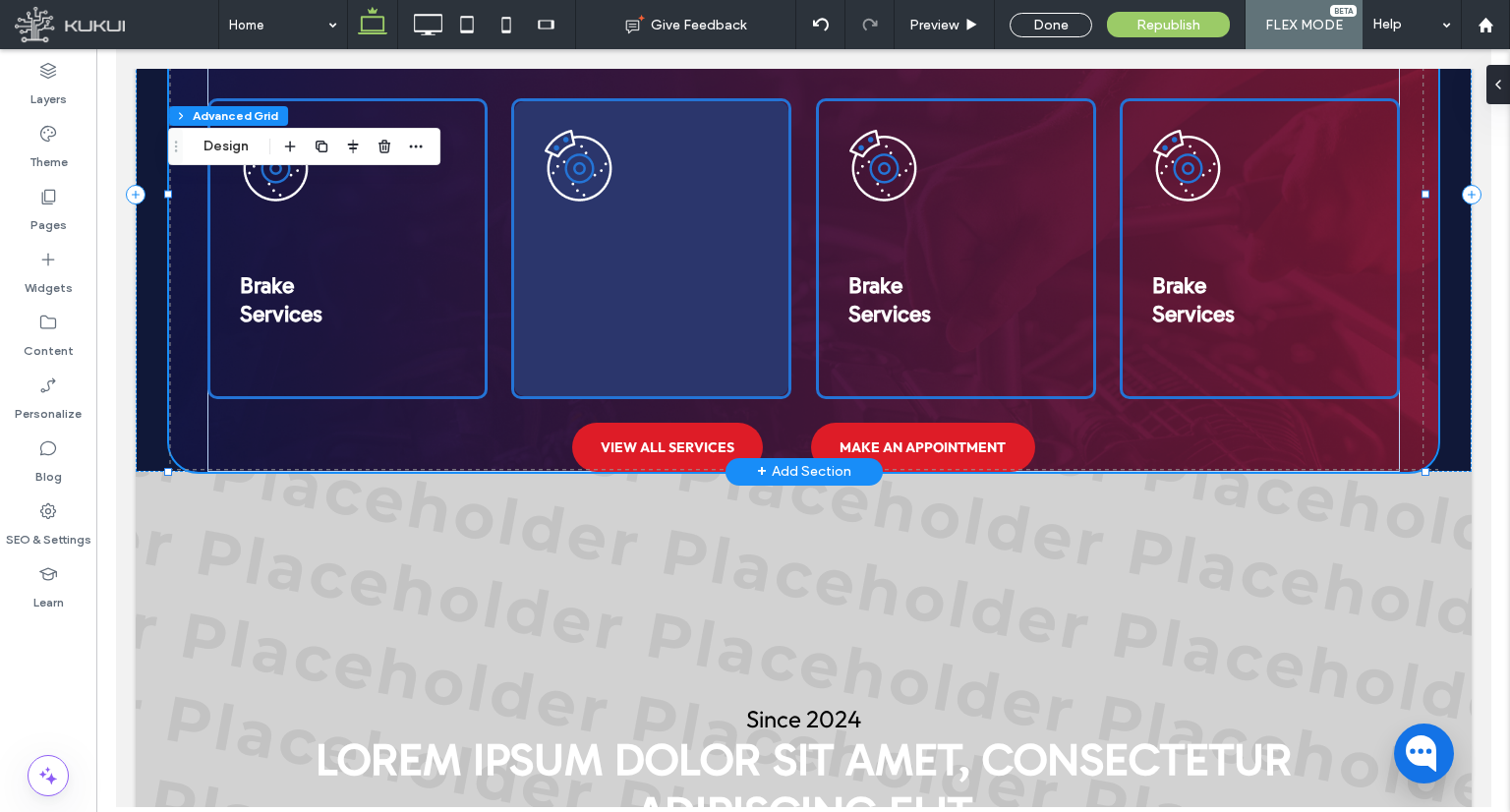 click at bounding box center (650, 249) 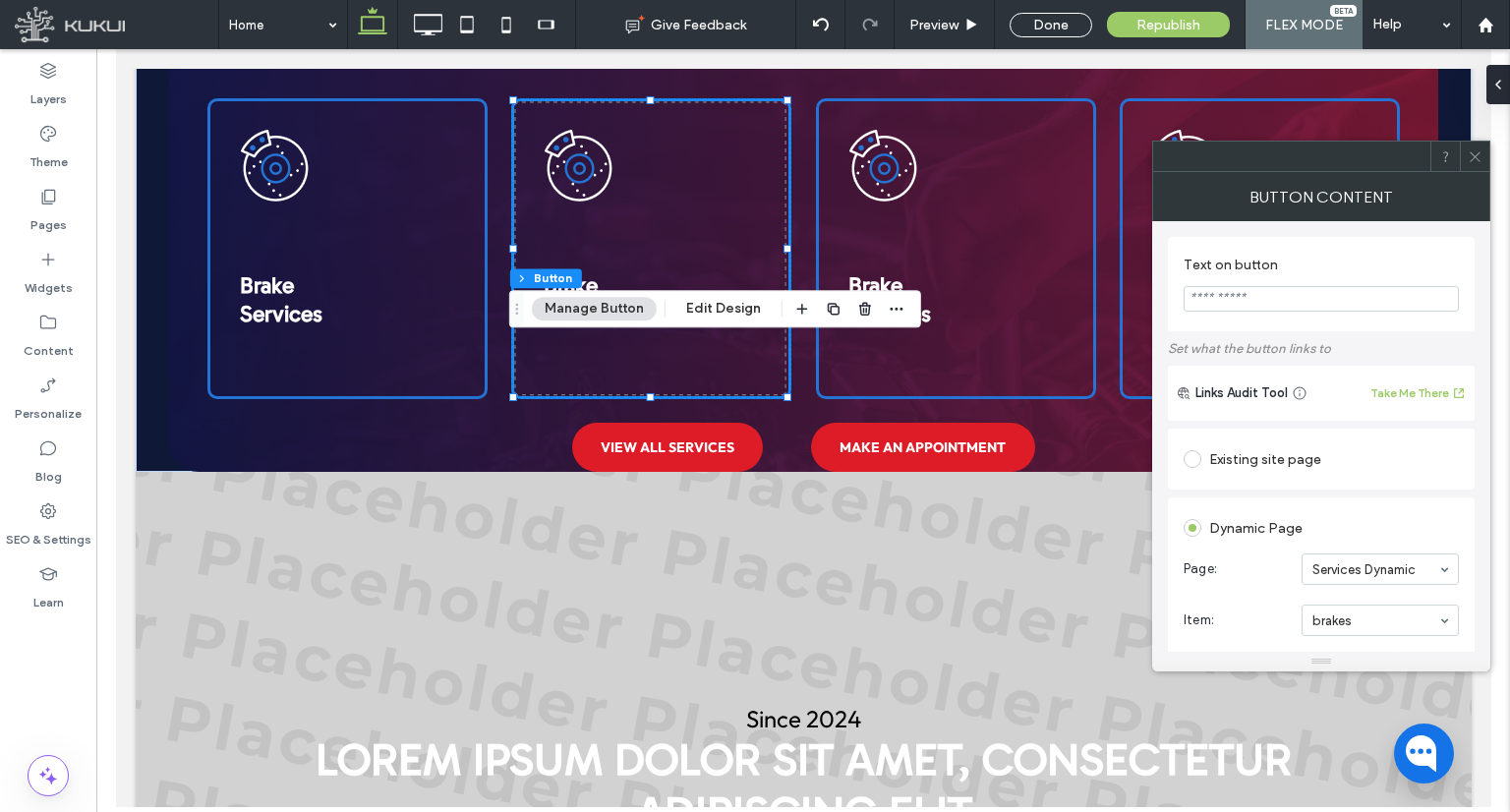 click 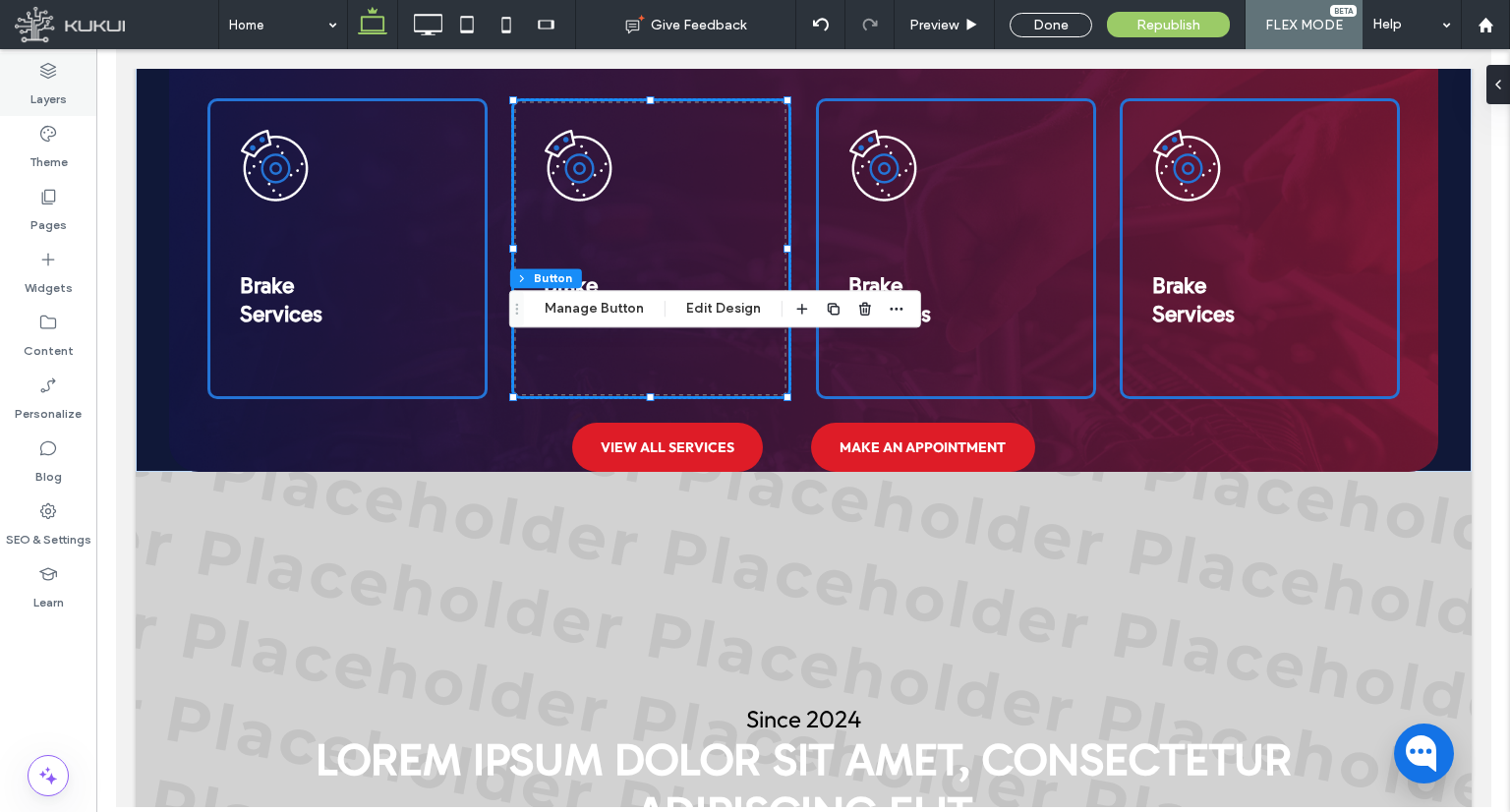click on "Layers" at bounding box center [48, 94] 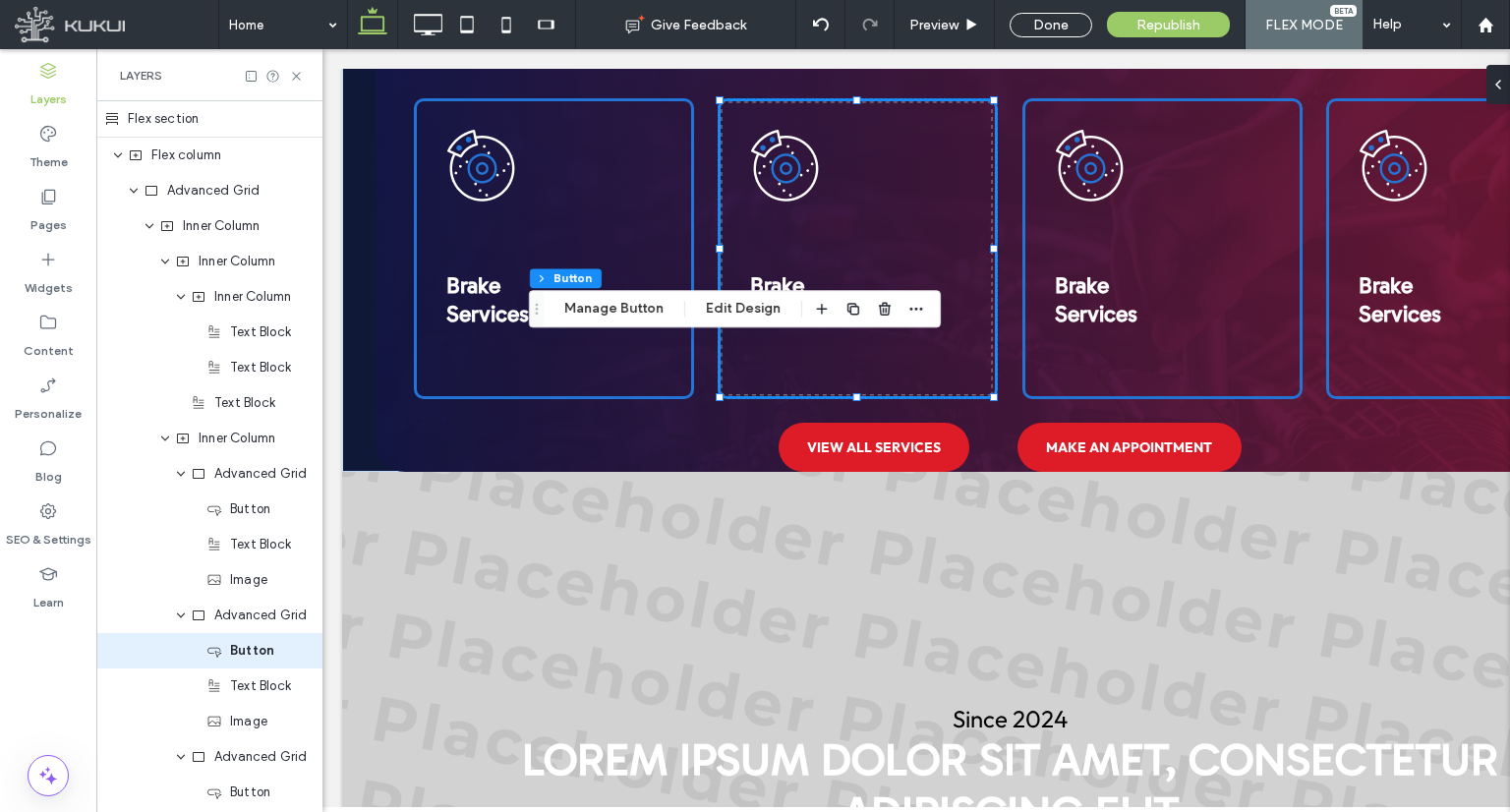 scroll, scrollTop: 0, scrollLeft: 187, axis: horizontal 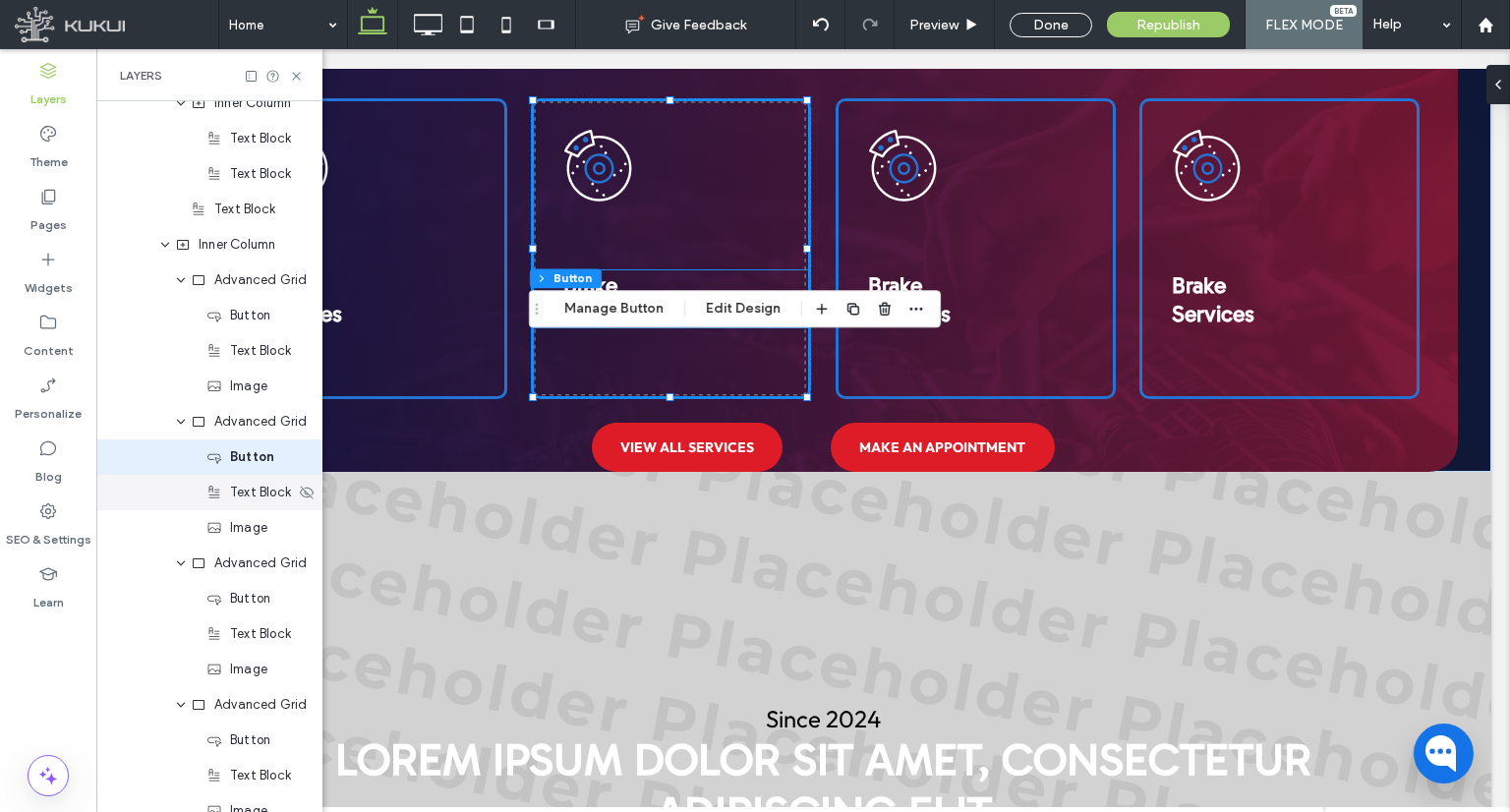 click on "Text Block" at bounding box center (251, 493) 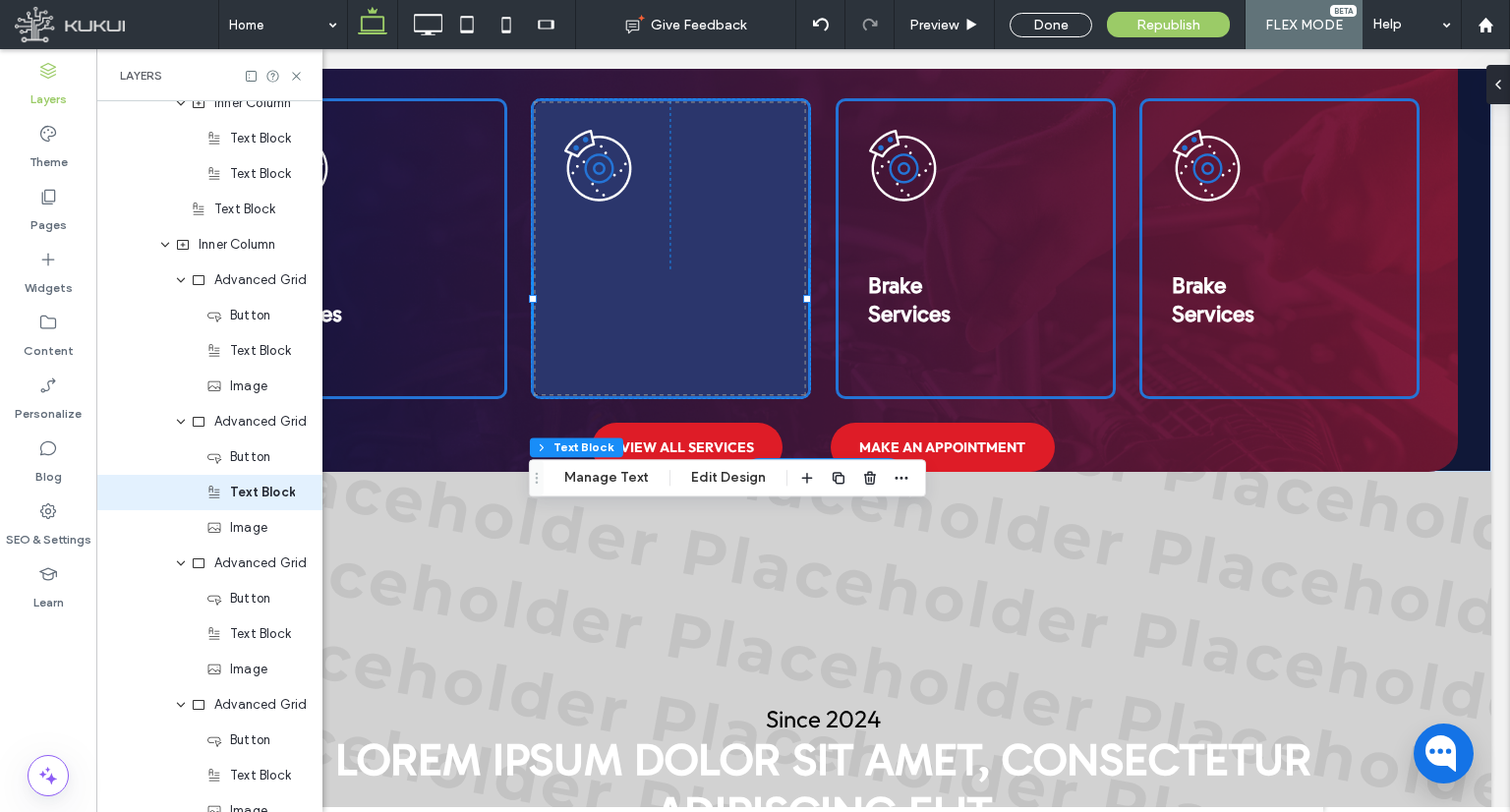 scroll, scrollTop: 229, scrollLeft: 0, axis: vertical 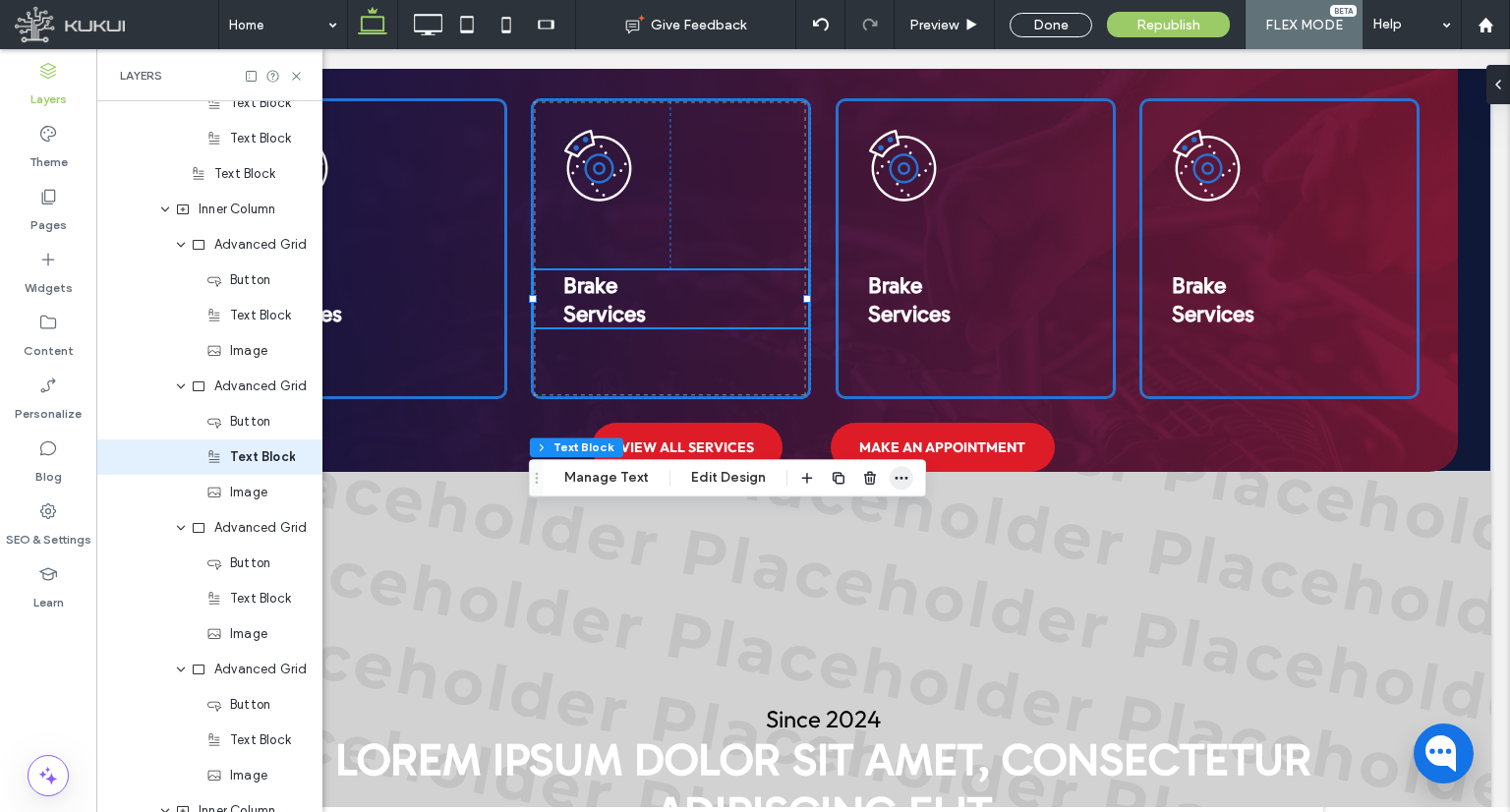 click at bounding box center [901, 478] 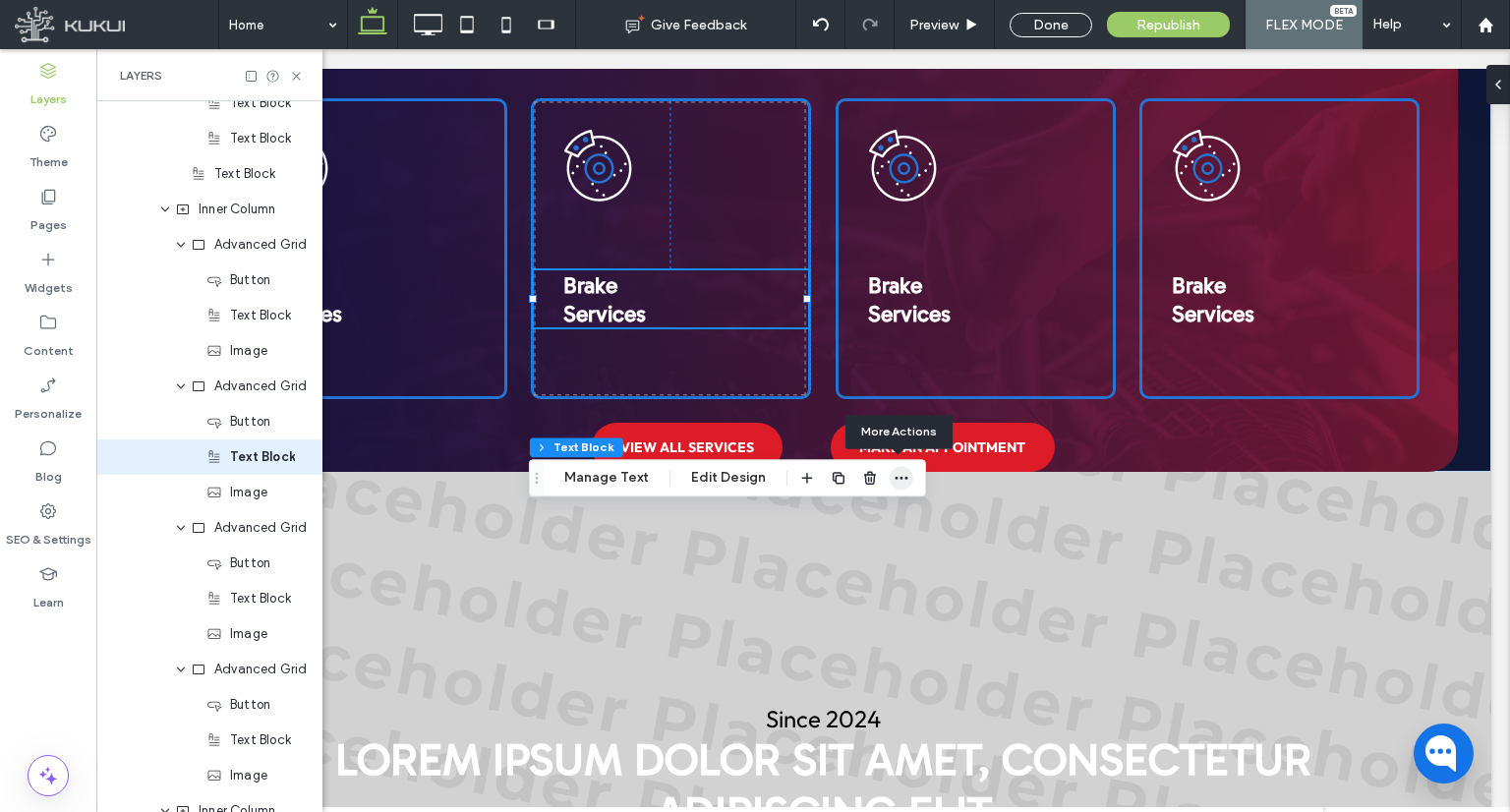click 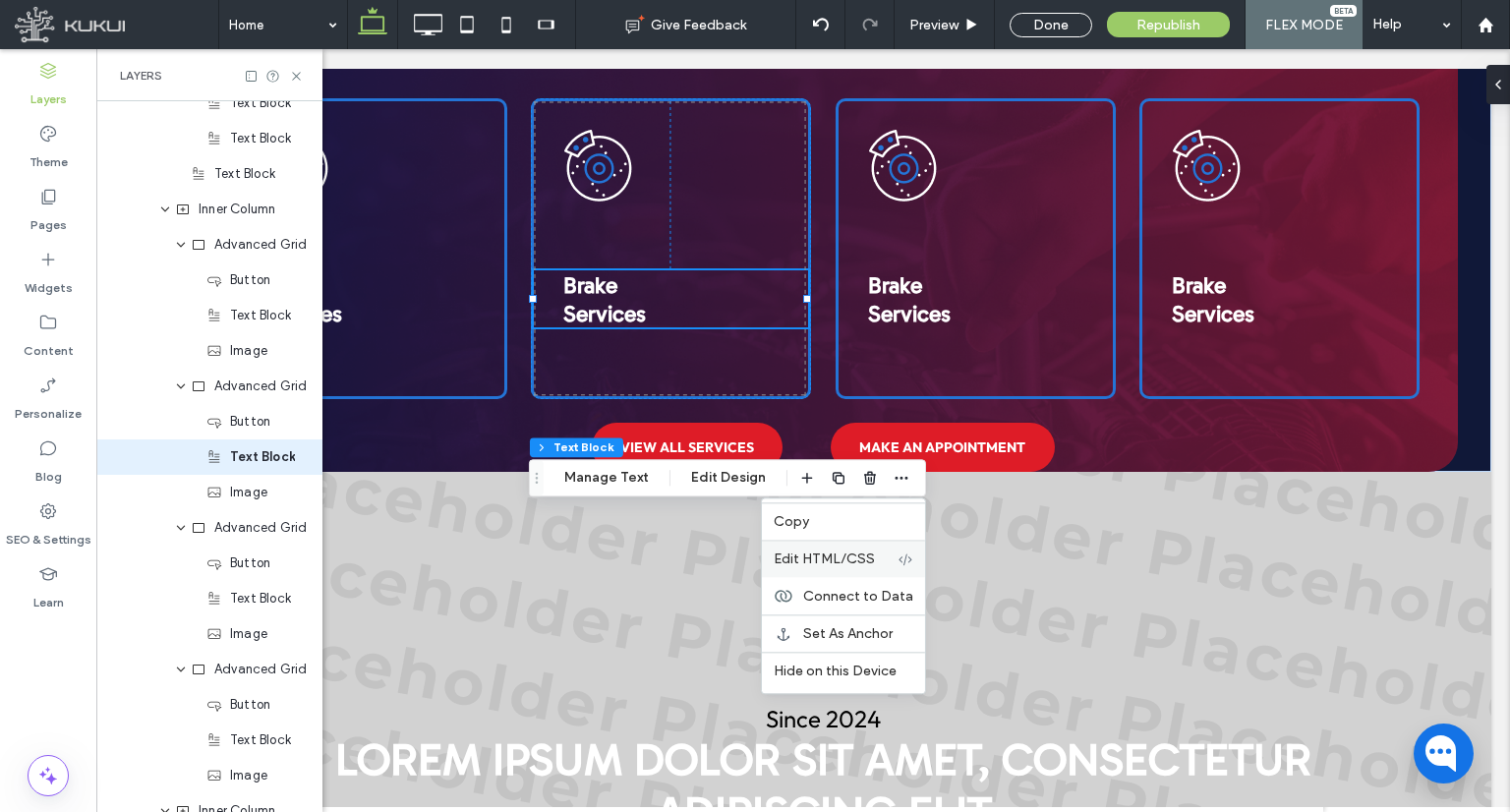 click on "Edit HTML/CSS" at bounding box center (824, 558) 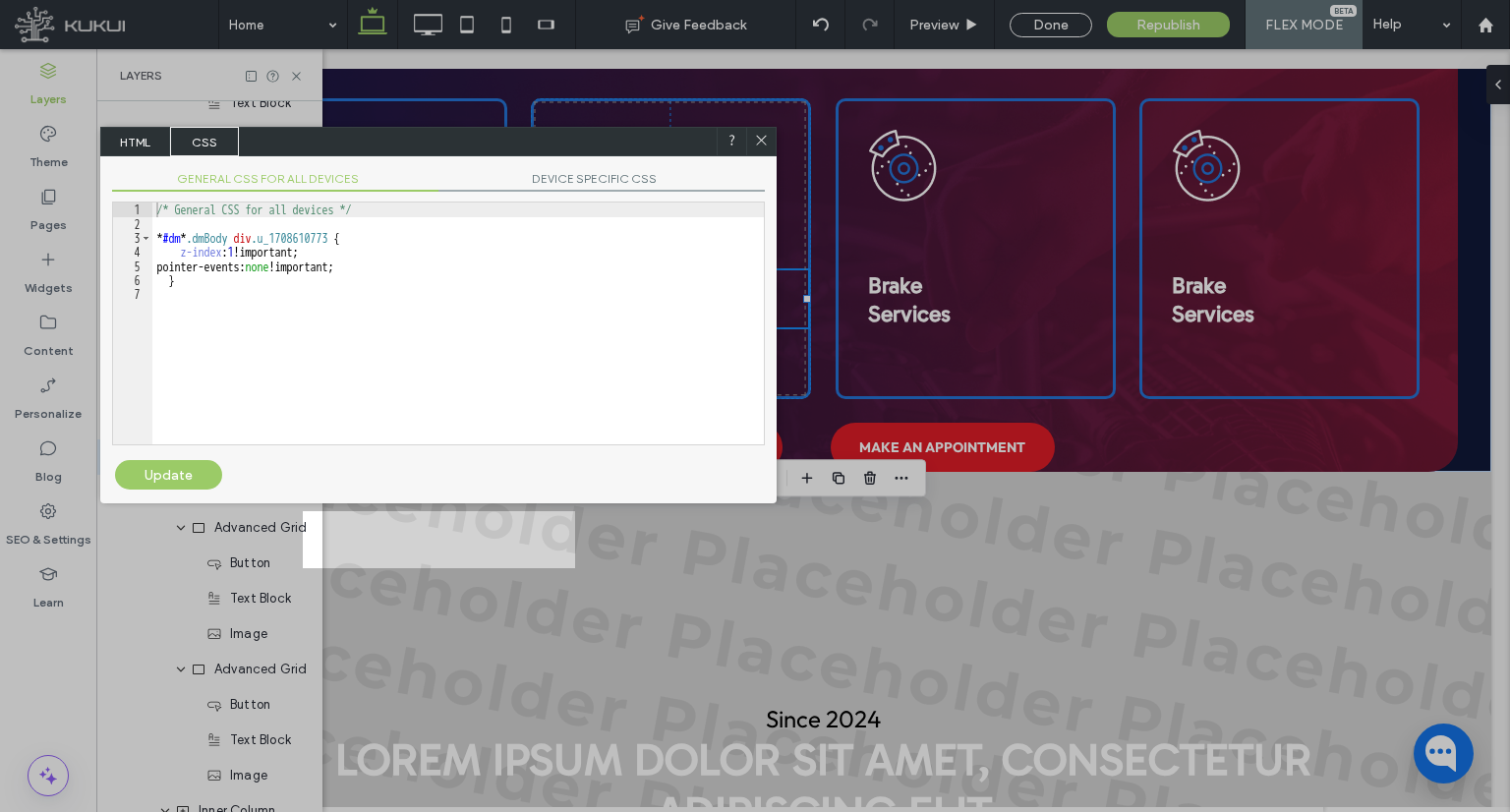 click on "Update" at bounding box center [168, 475] 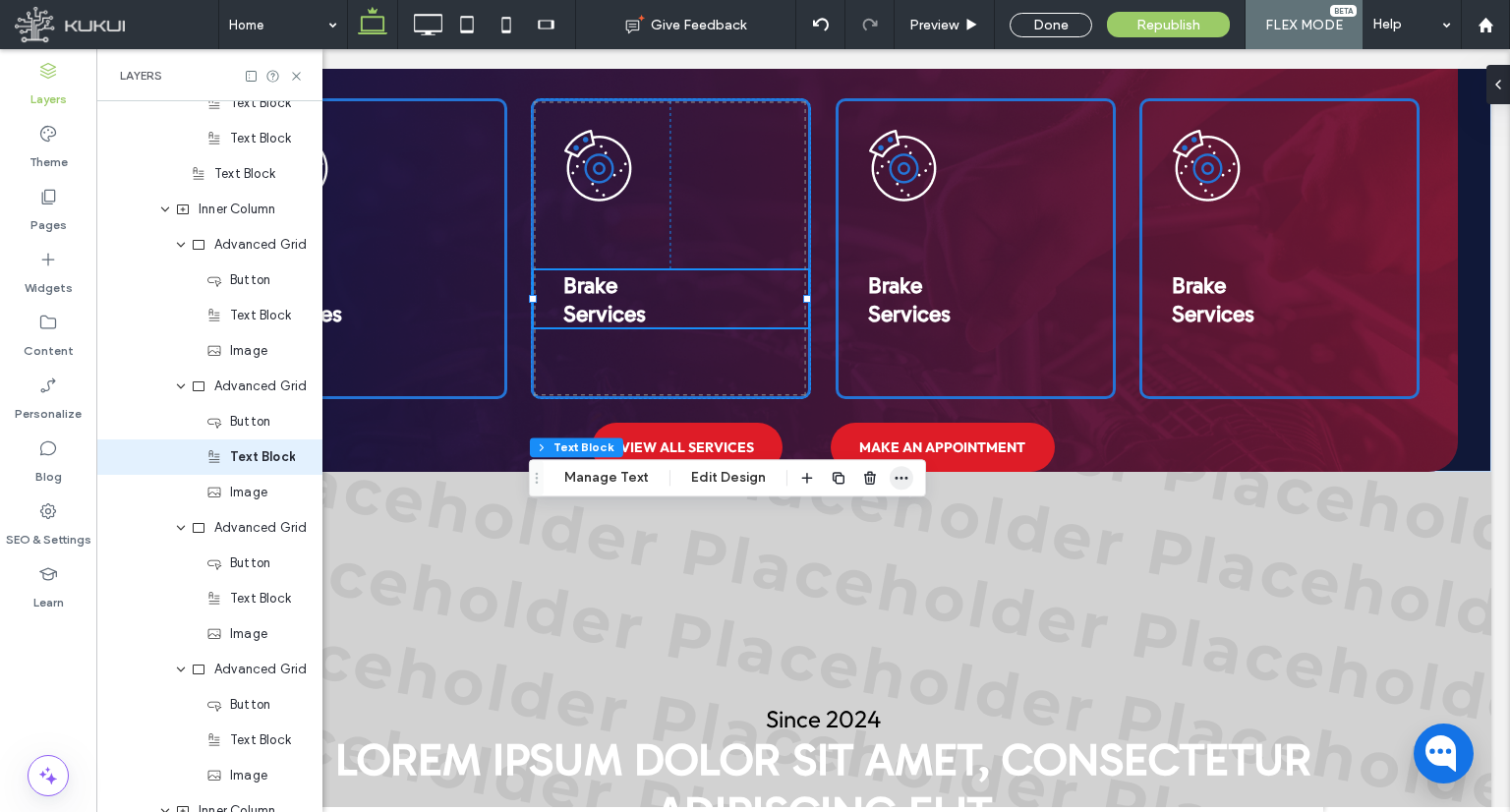 click at bounding box center (901, 478) 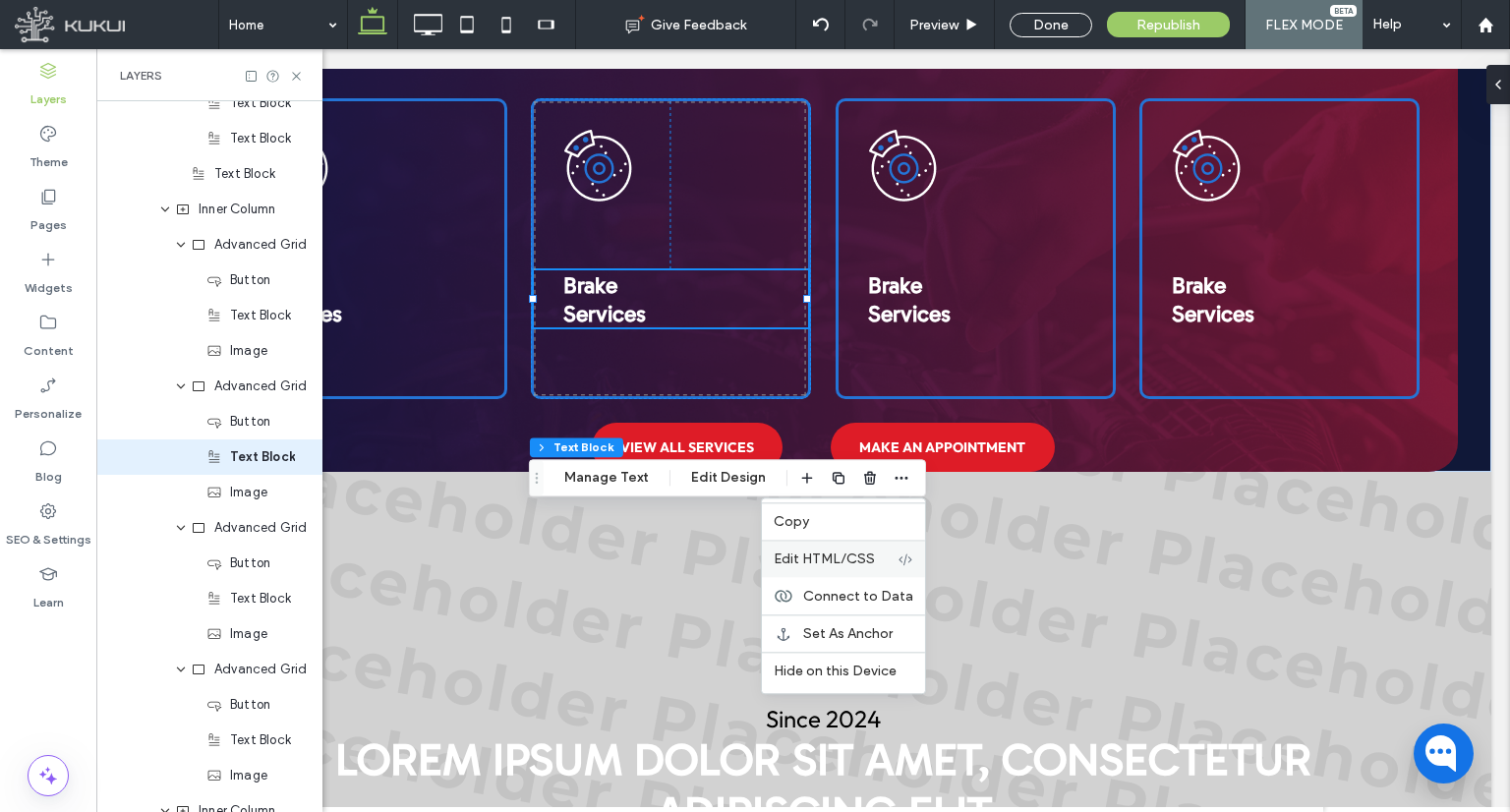 click on "Edit HTML/CSS" at bounding box center [824, 558] 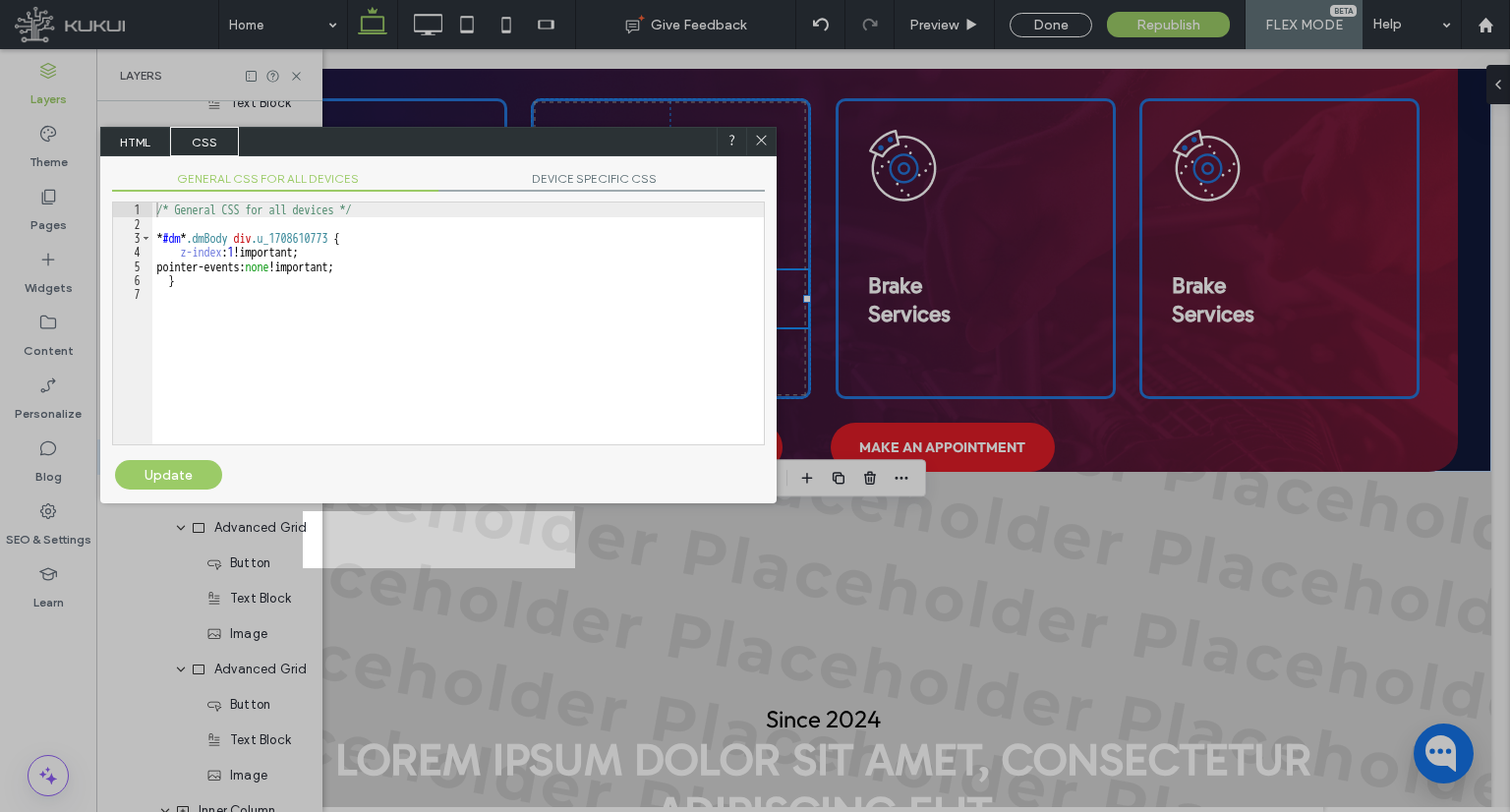 click on "/* General CSS for all devices */ * #dm  * .dmBody   div .u_1708610773   {      z-index : 1  !important;     pointer-events: none  !important;    }" at bounding box center (458, 337) 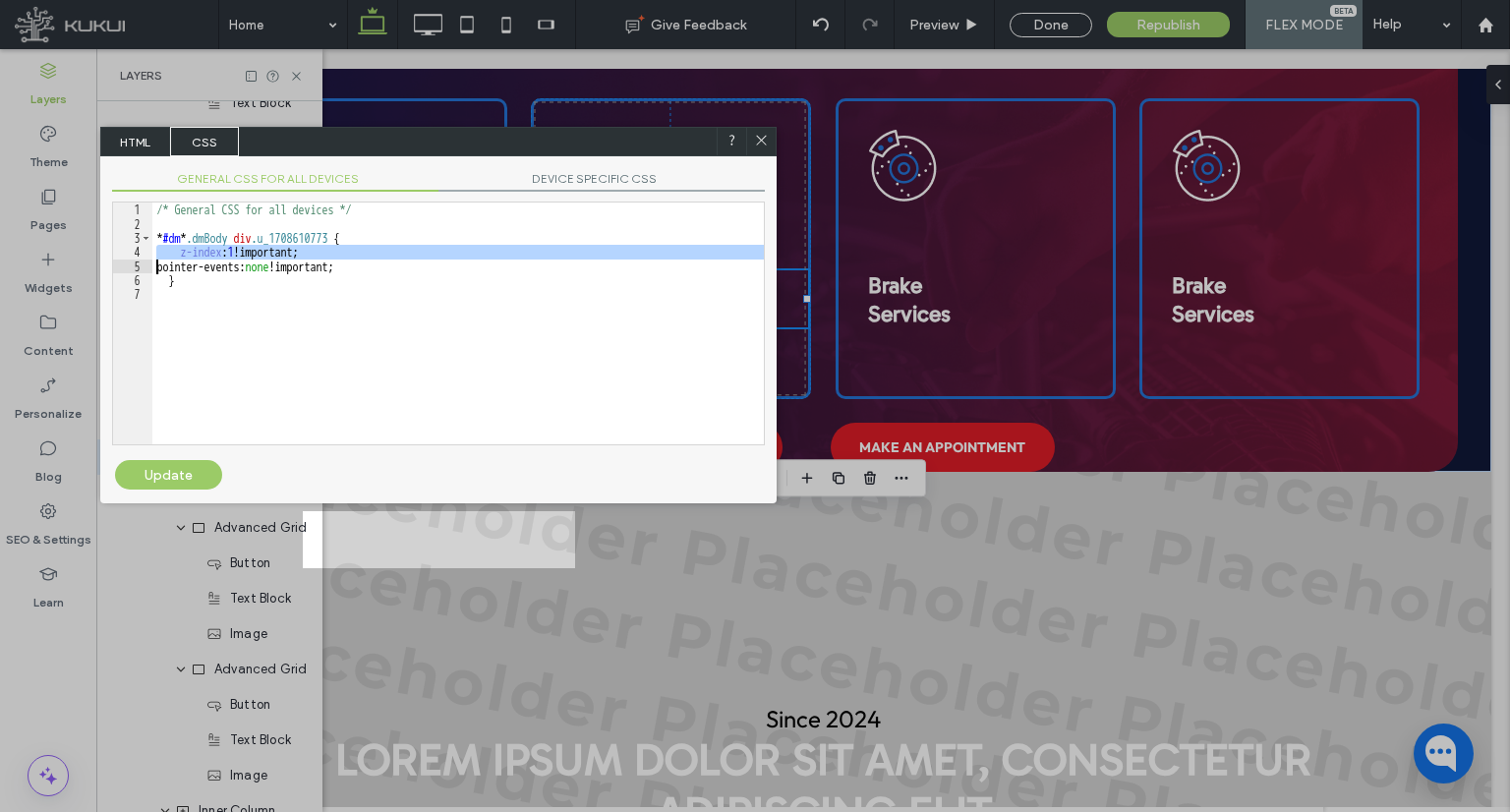 click on "/* General CSS for all devices */ * #dm  * .dmBody   div .u_1708610773   {      z-index : 1  !important;     pointer-events: none  !important;    }" at bounding box center (458, 337) 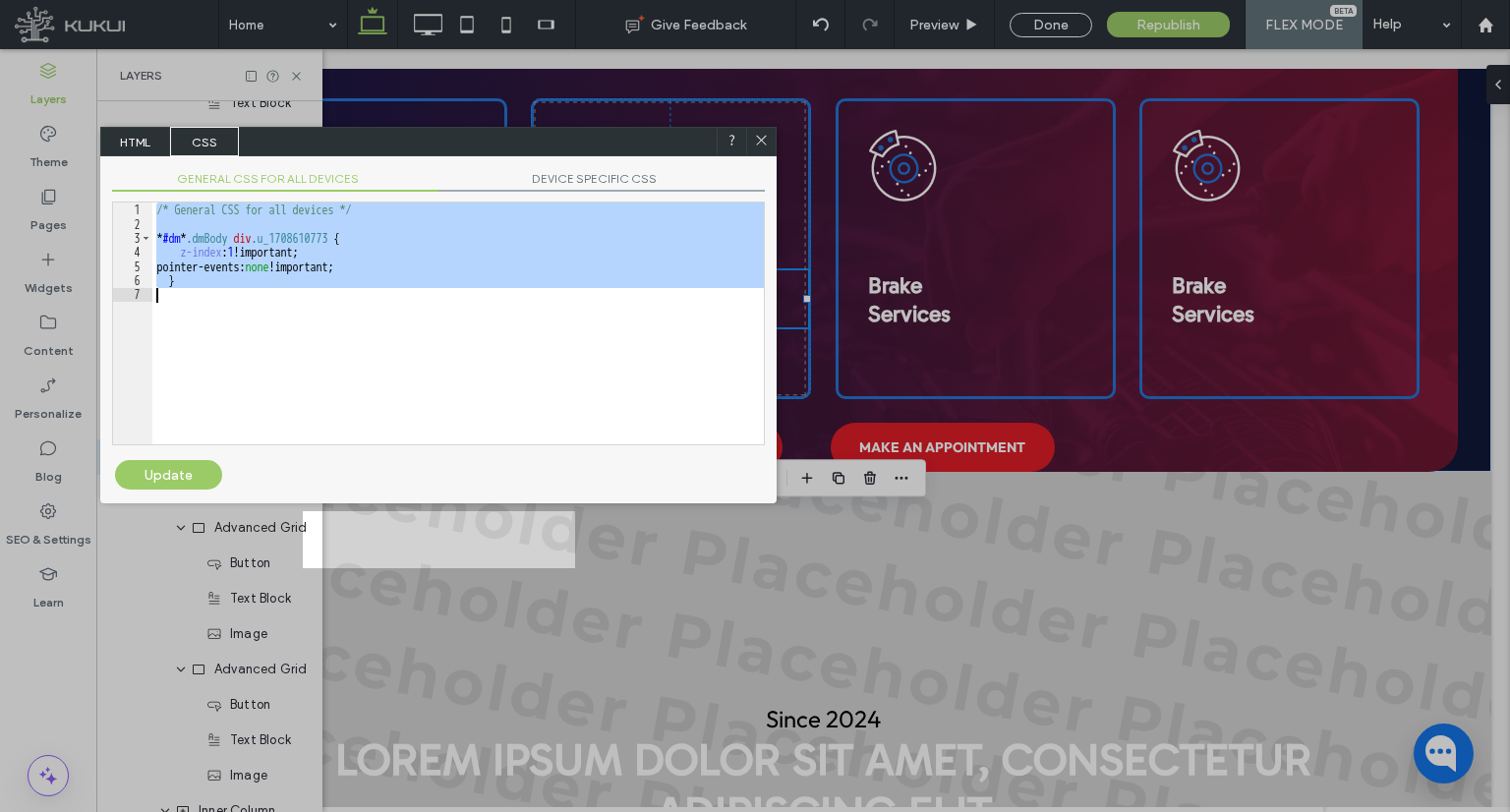 click on "/* General CSS for all devices */ * #dm  * .dmBody   div .u_1708610773   {      z-index : 1  !important;     pointer-events: none  !important;    }" at bounding box center (458, 337) 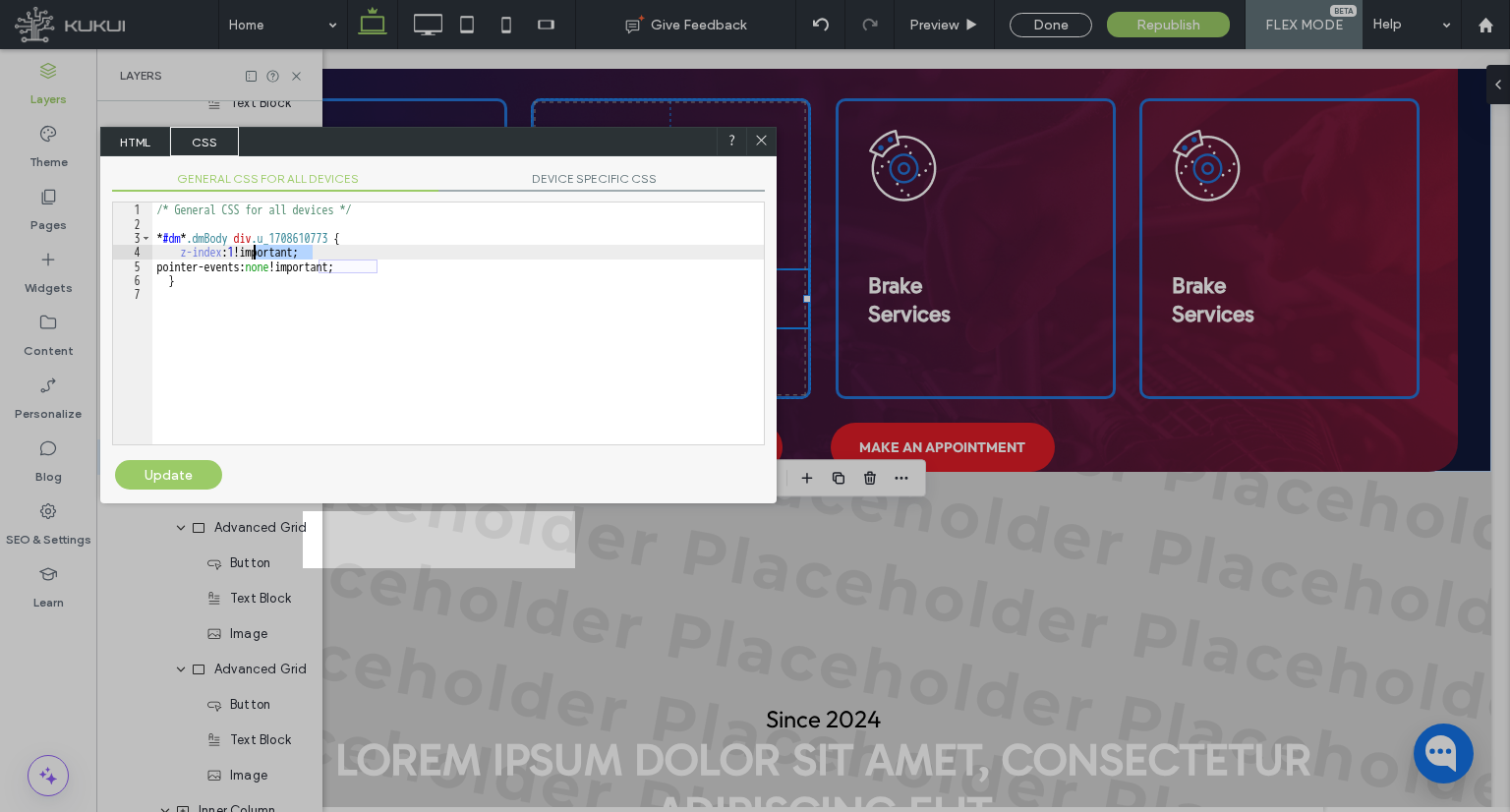 click on "/* General CSS for all devices */ * #dm  * .dmBody   div .u_1708610773   {      z-index : 1  !important;     pointer-events: none  !important;    }" at bounding box center [458, 337] 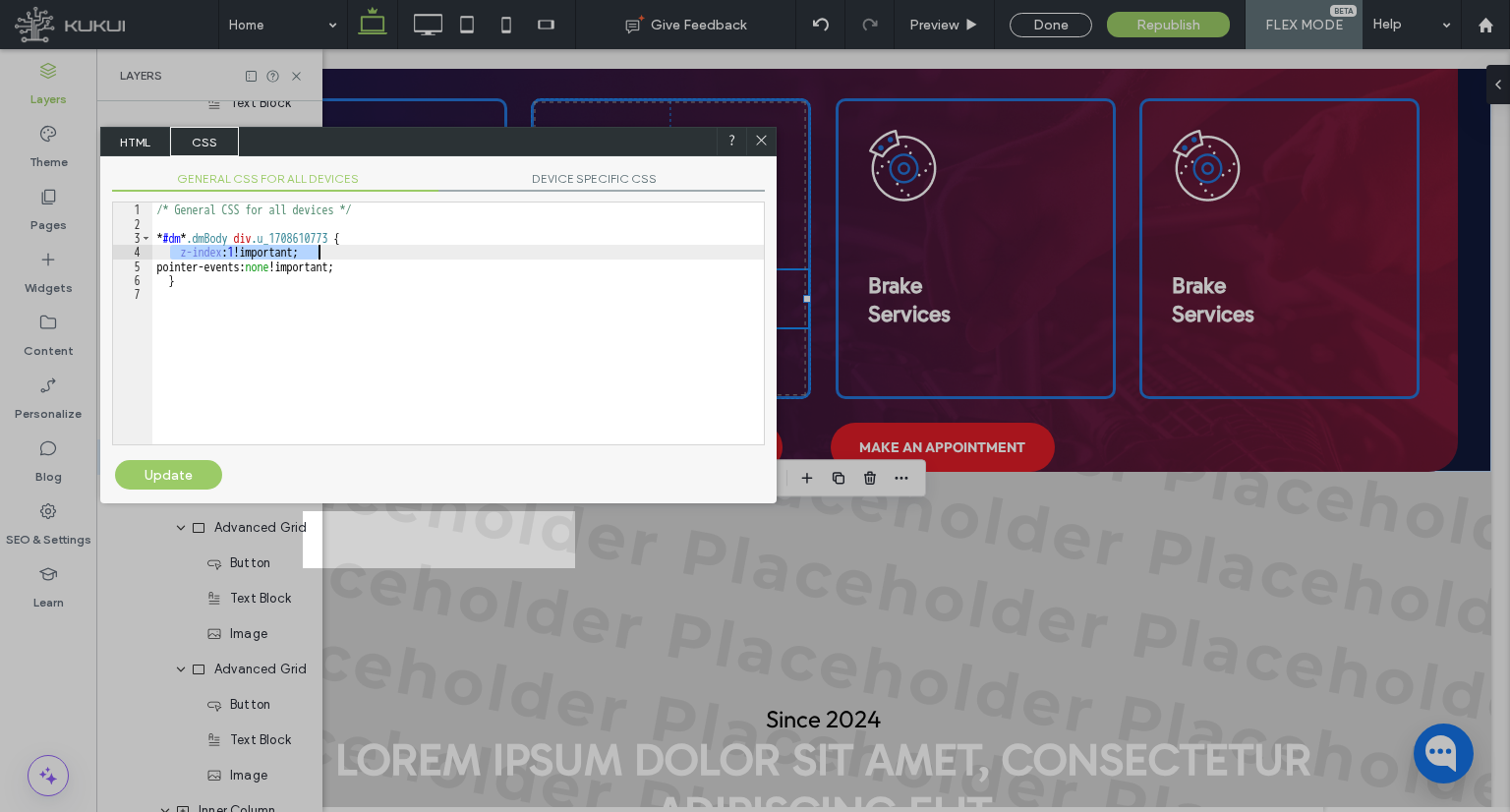 drag, startPoint x: 171, startPoint y: 256, endPoint x: 346, endPoint y: 251, distance: 175.0714 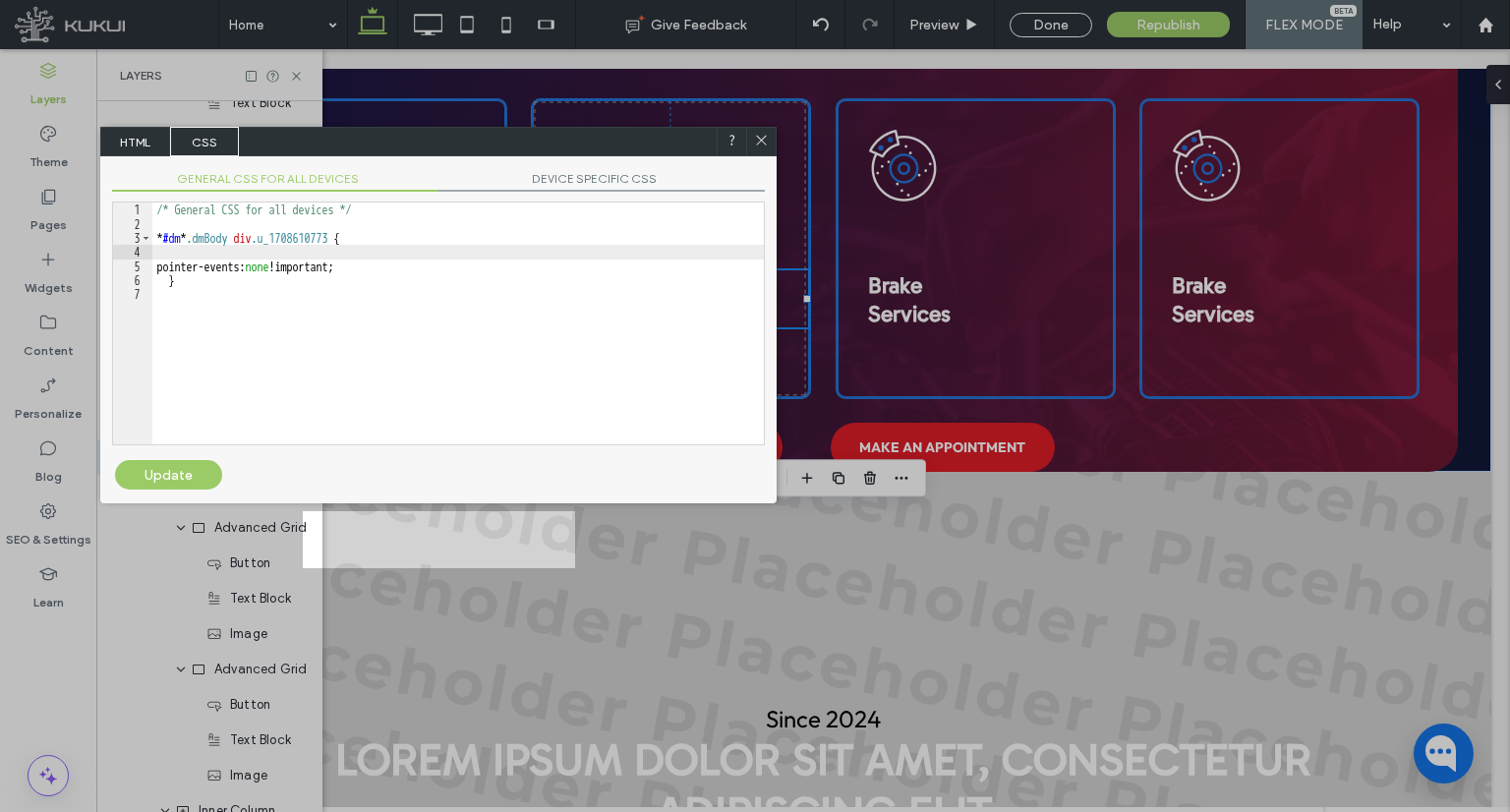 type on "**" 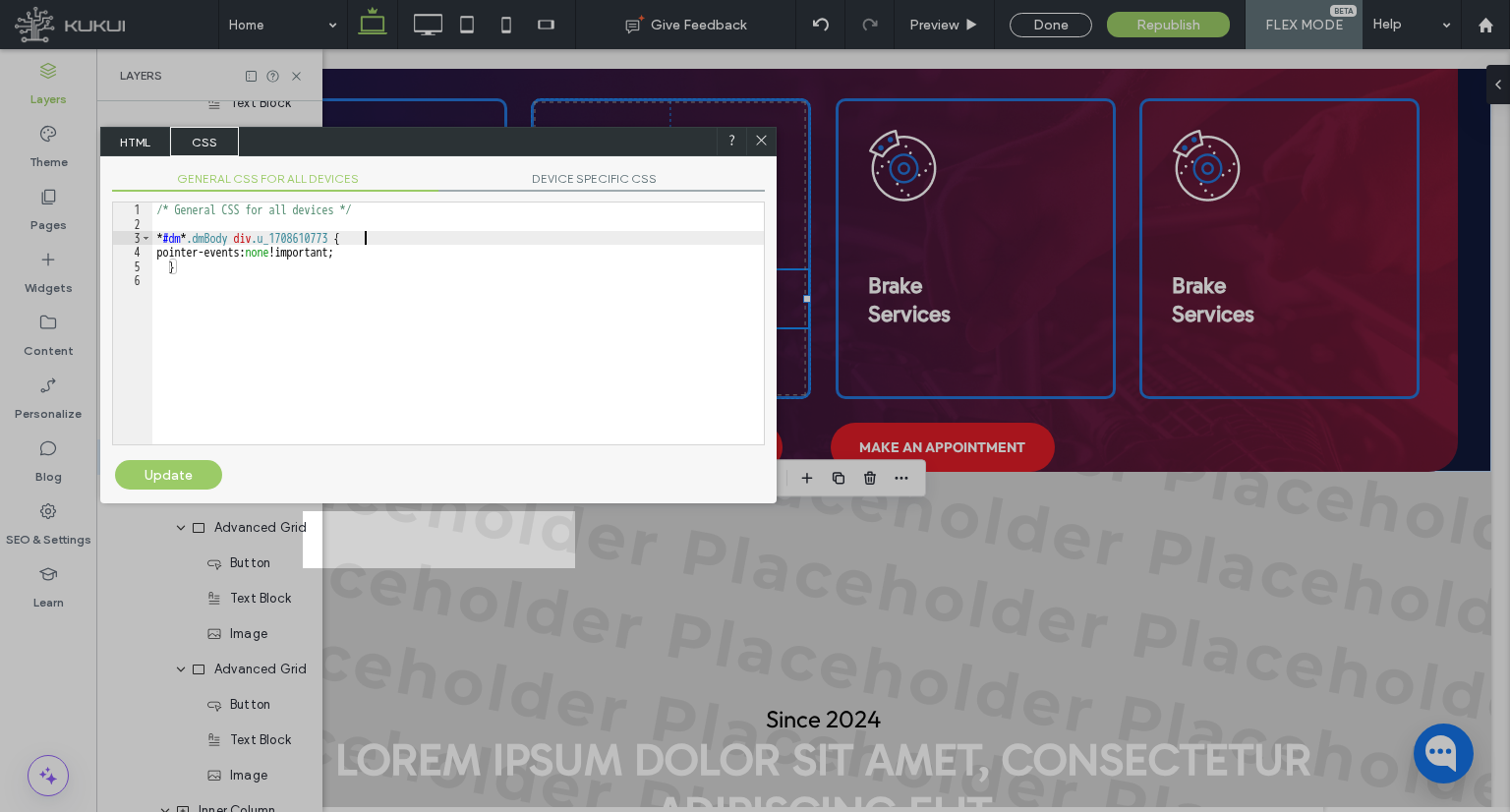 click on "Update" at bounding box center [168, 475] 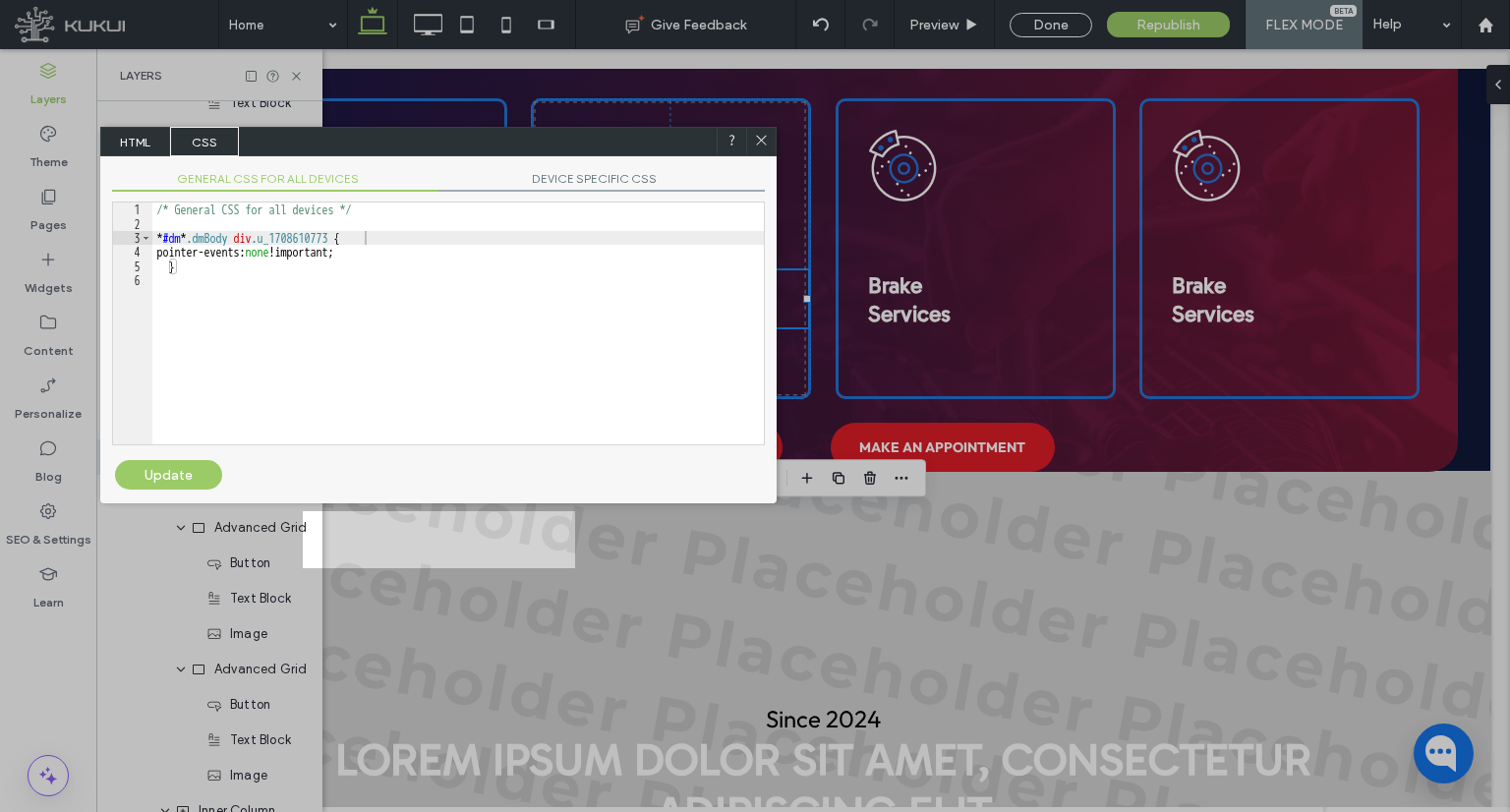 click 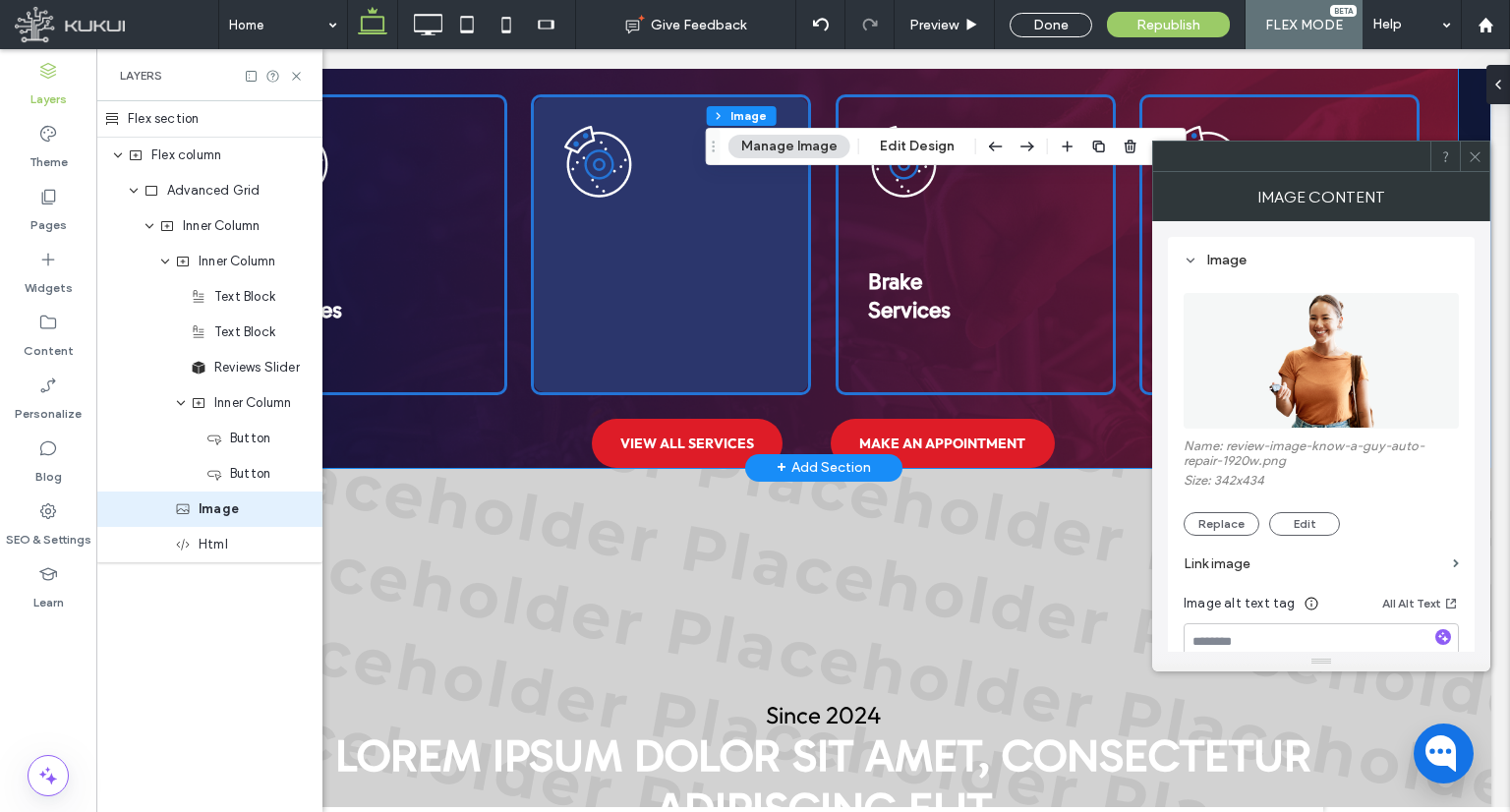 scroll, scrollTop: 2423, scrollLeft: 0, axis: vertical 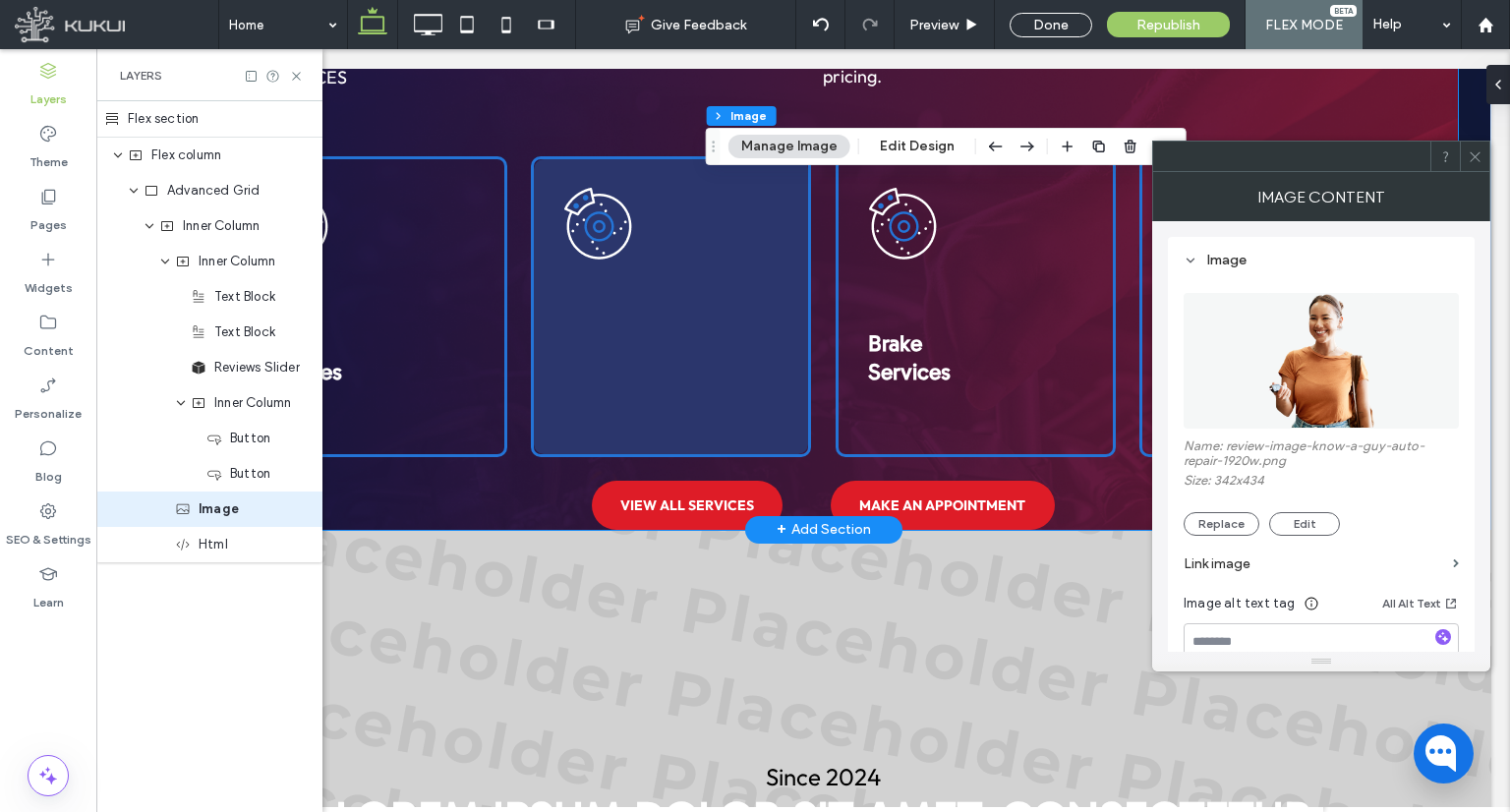 click at bounding box center (670, 307) 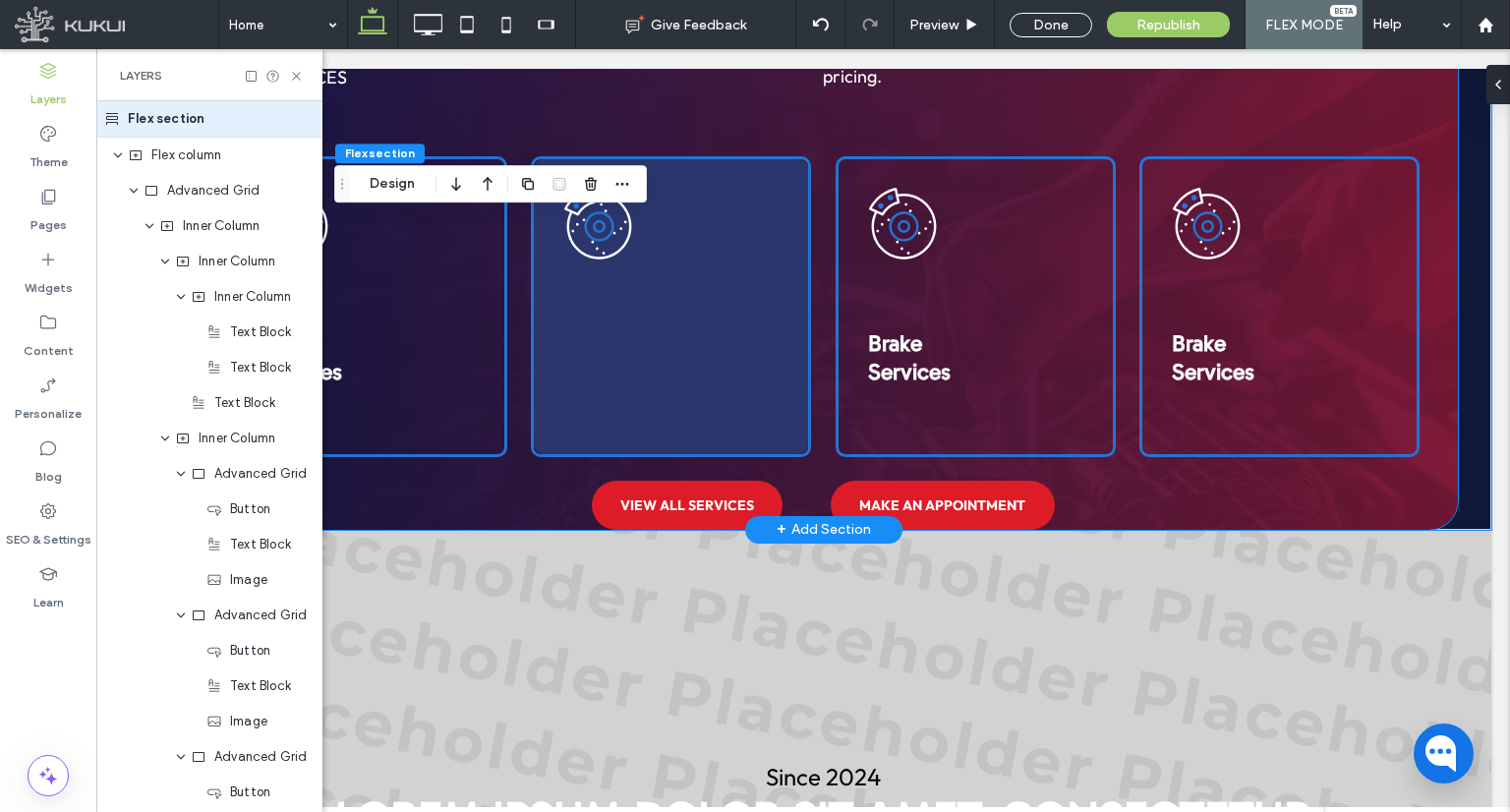 click at bounding box center [670, 307] 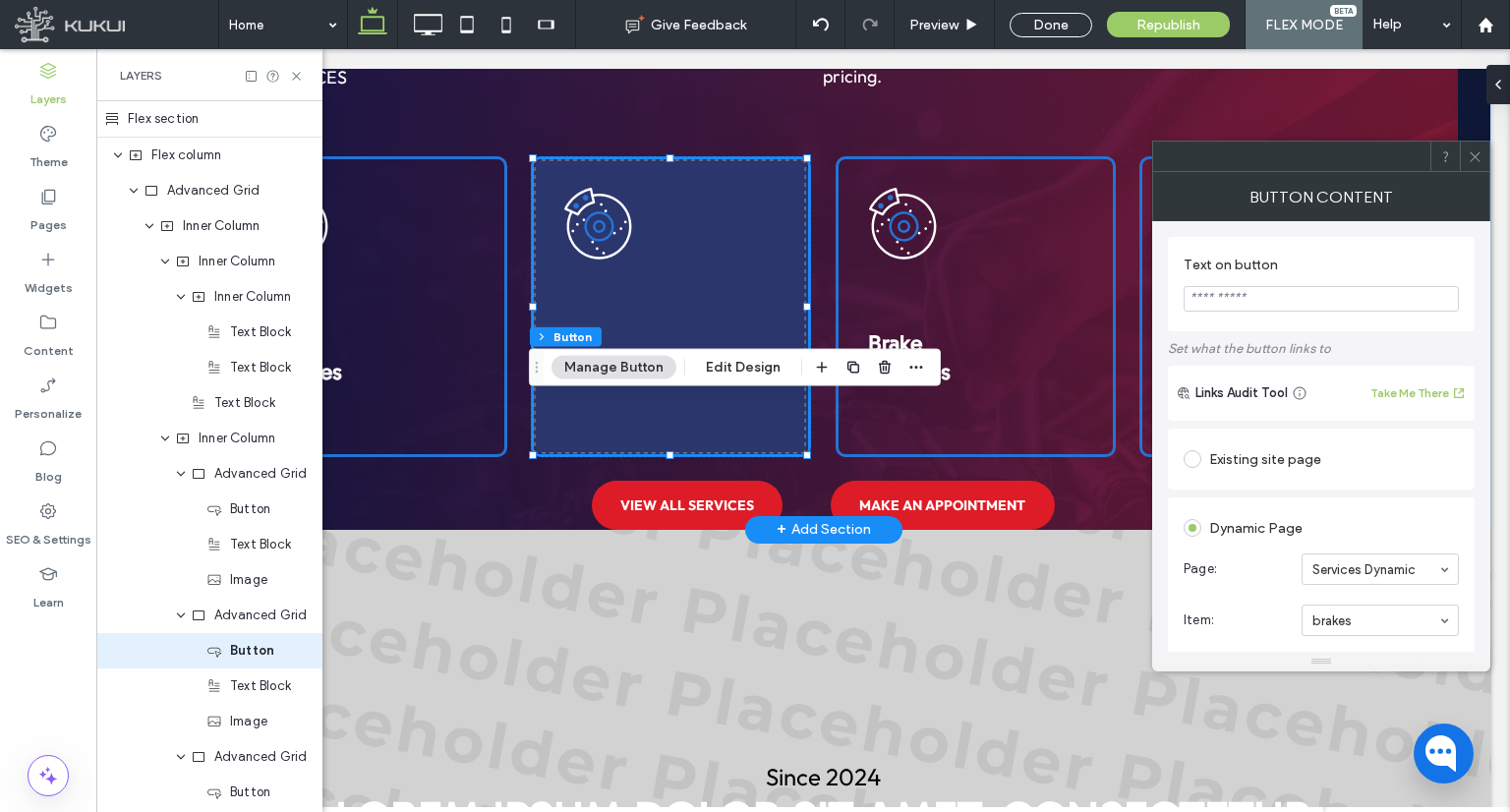 type on "**" 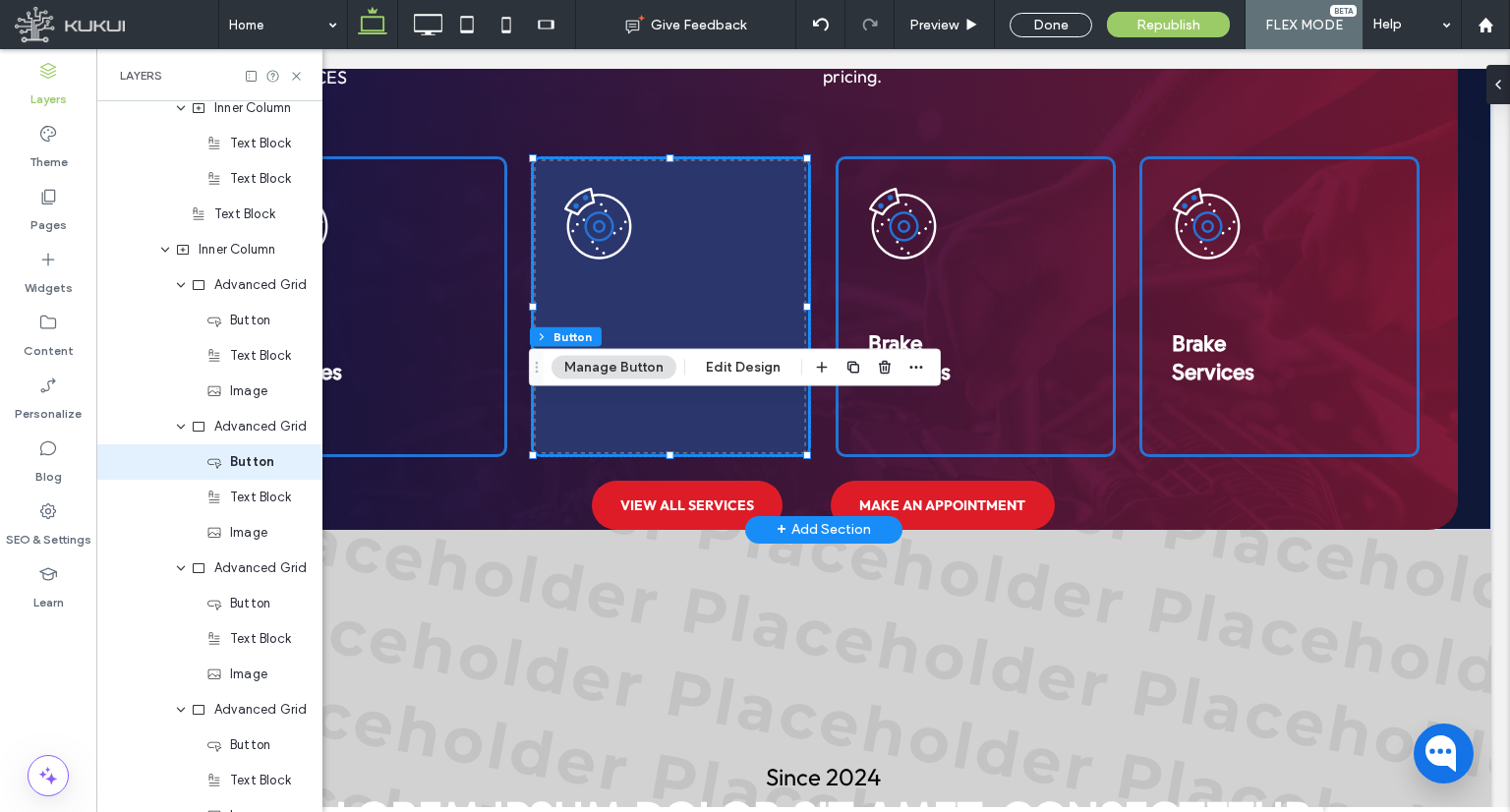 scroll, scrollTop: 194, scrollLeft: 0, axis: vertical 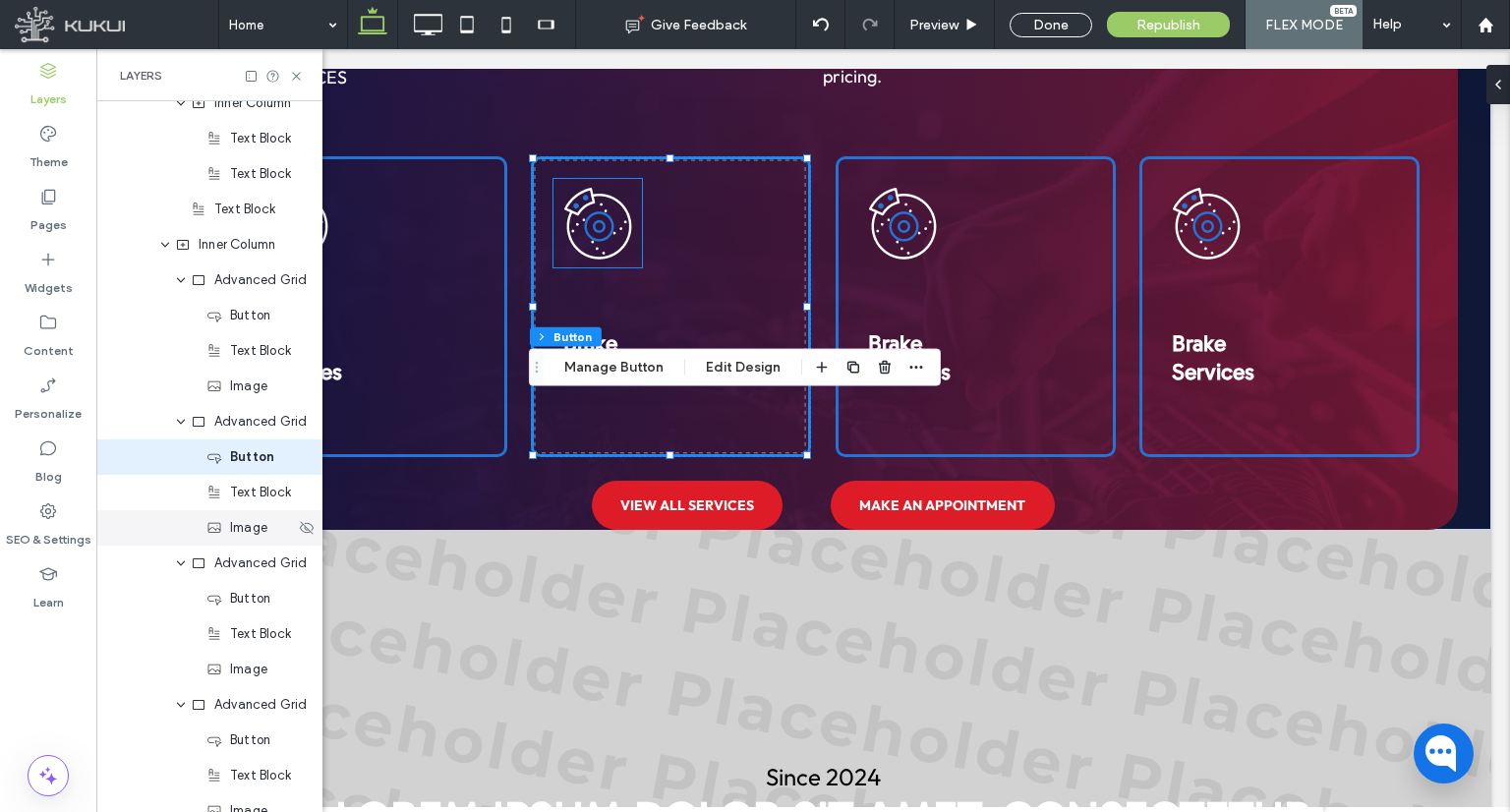 click on "Image" at bounding box center [249, 528] 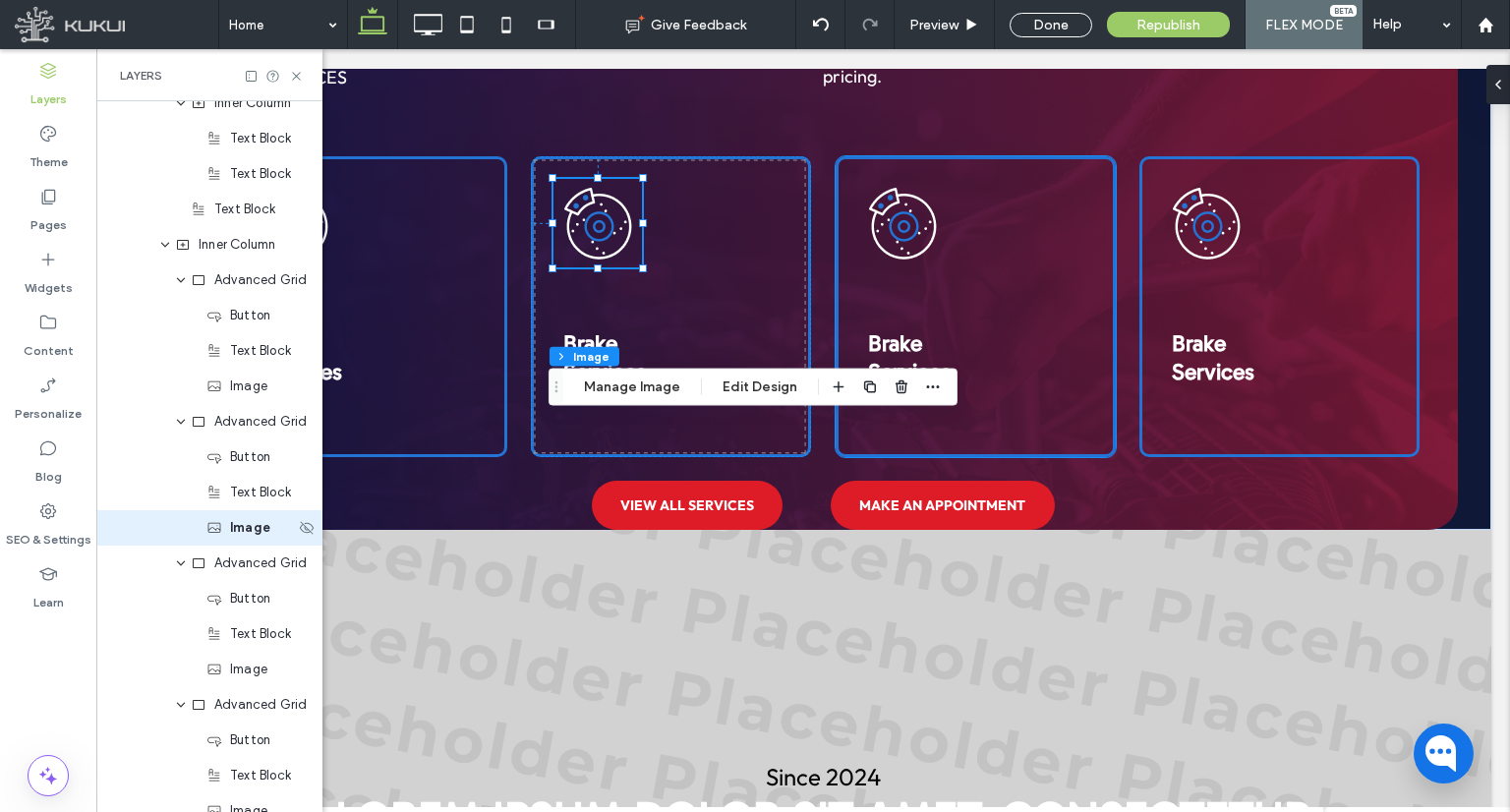 scroll, scrollTop: 264, scrollLeft: 0, axis: vertical 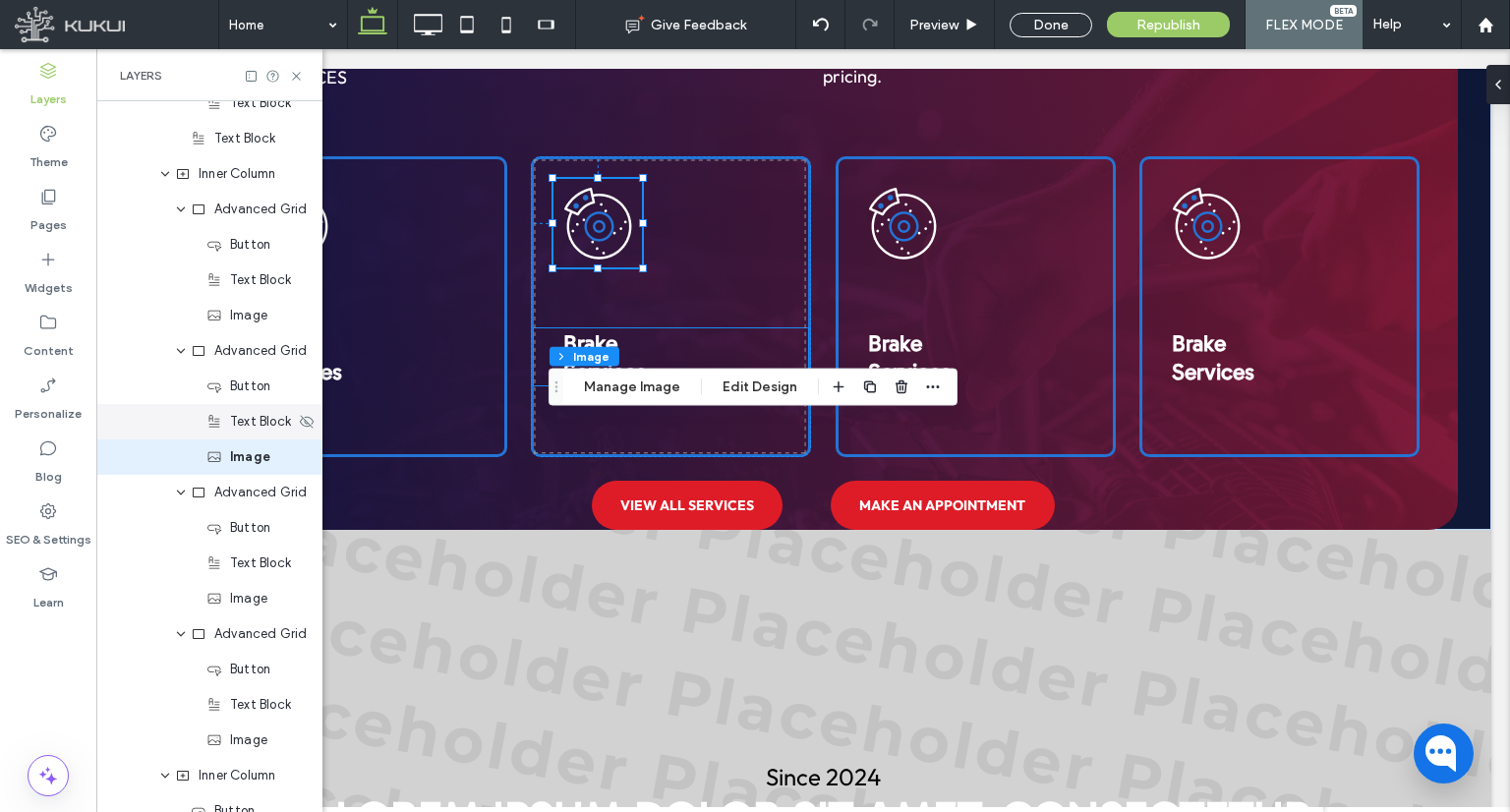 click on "Text Block" at bounding box center [261, 422] 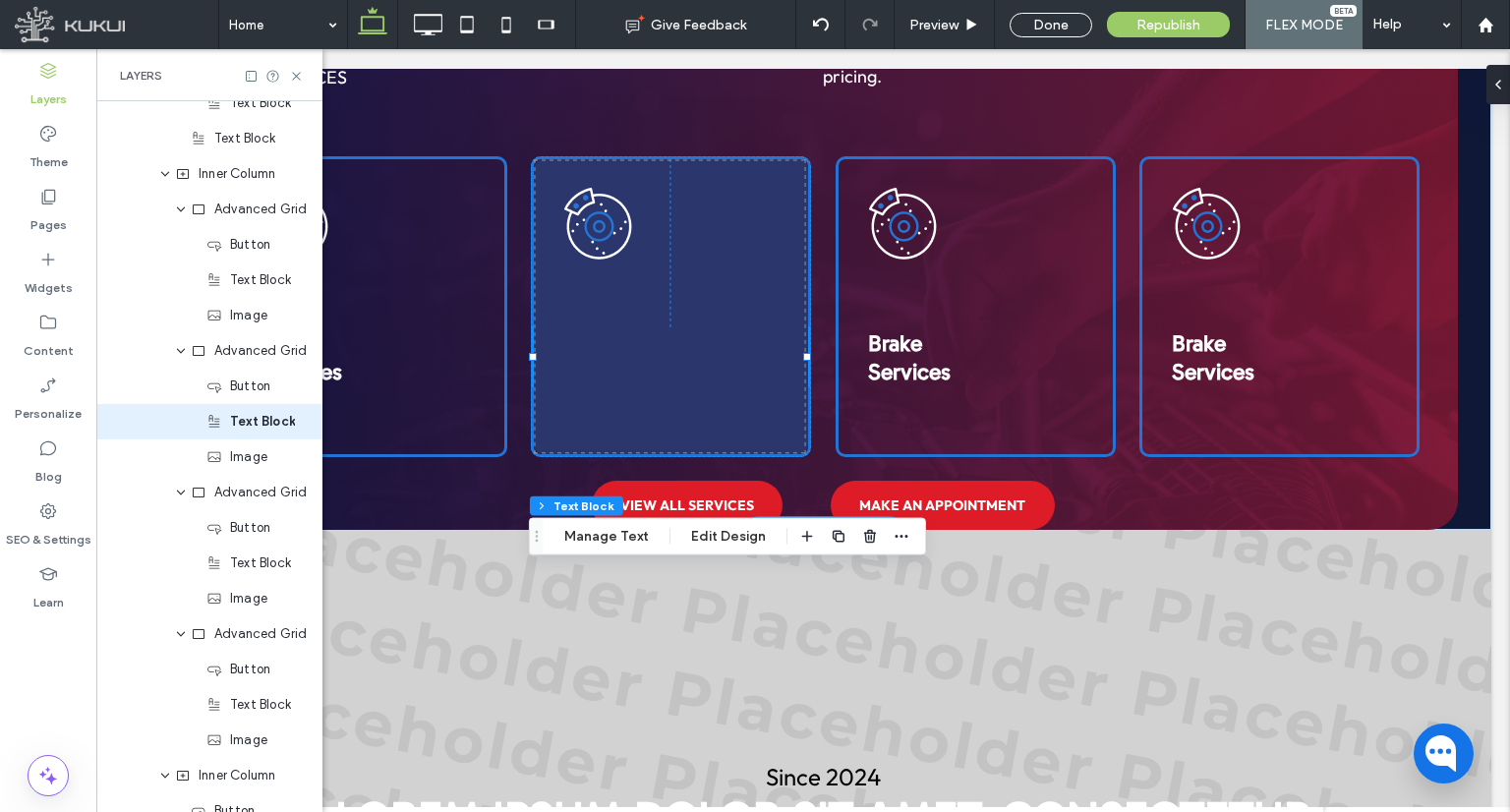 scroll, scrollTop: 229, scrollLeft: 0, axis: vertical 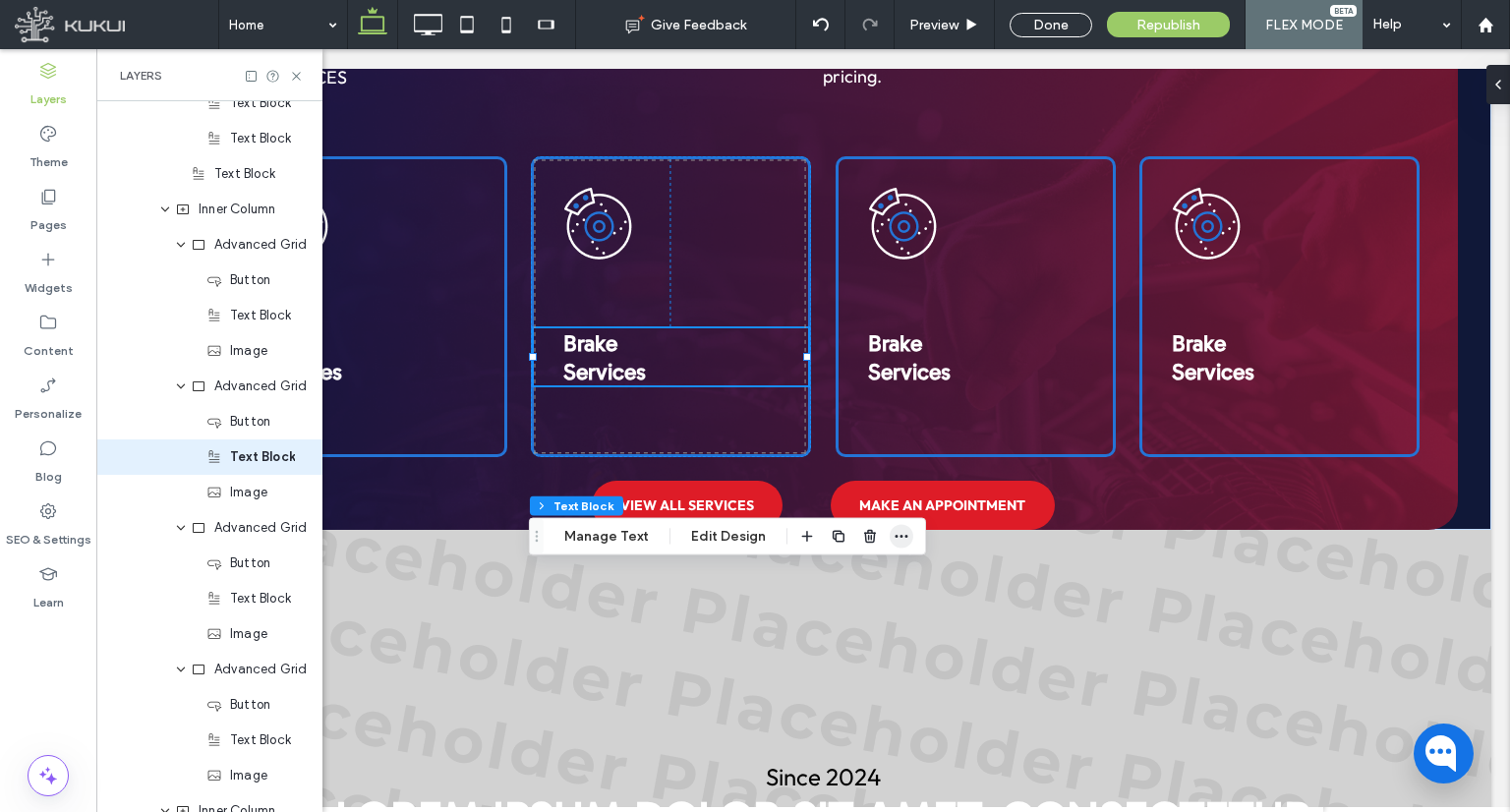 click at bounding box center [901, 537] 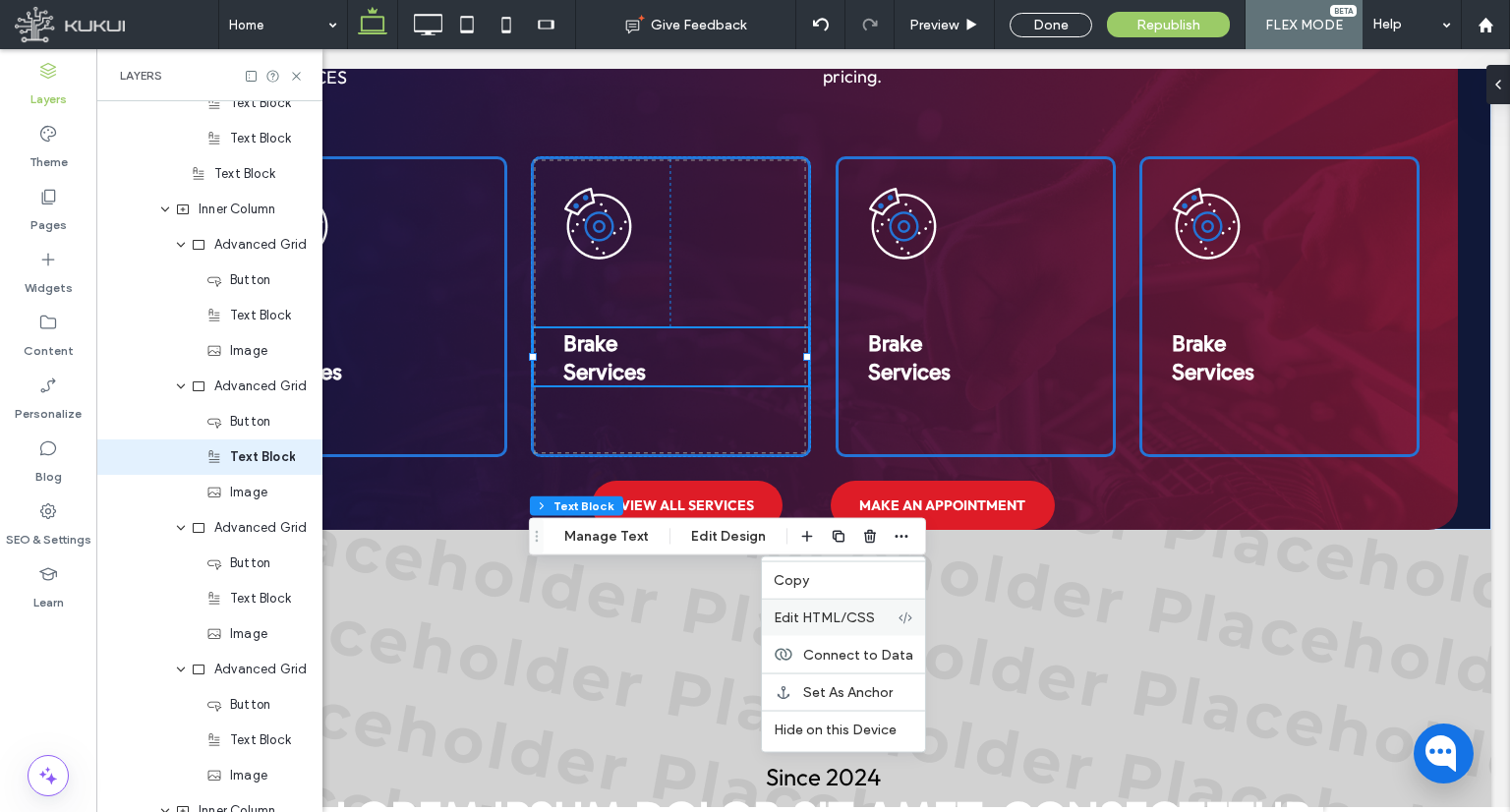 click on "Edit HTML/CSS" at bounding box center (824, 617) 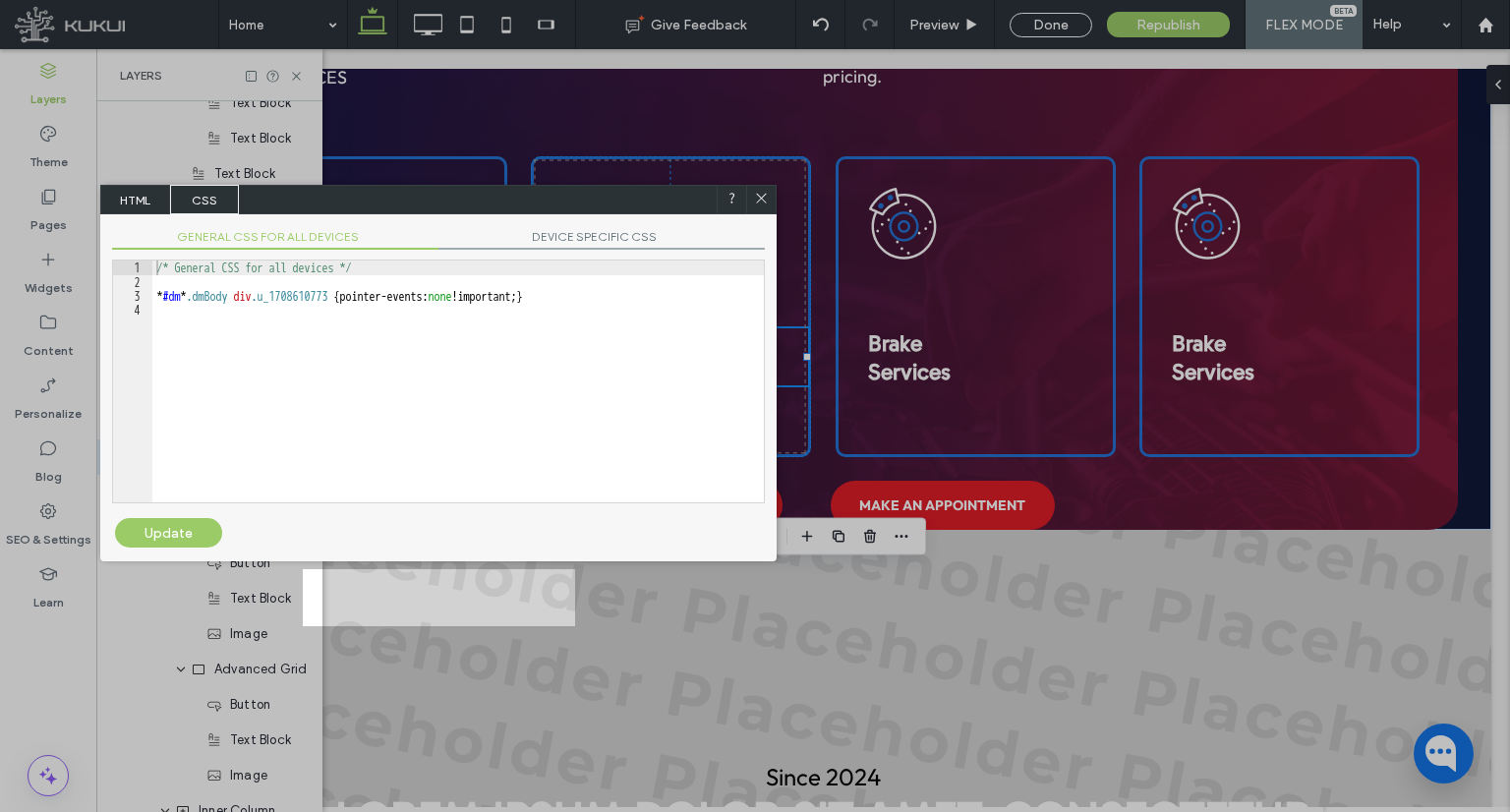 click on "/* General CSS for all devices */ * #dm  * .dmBody   div .u_1708610773   {  pointer-events: none  !important;  }" at bounding box center (458, 395) 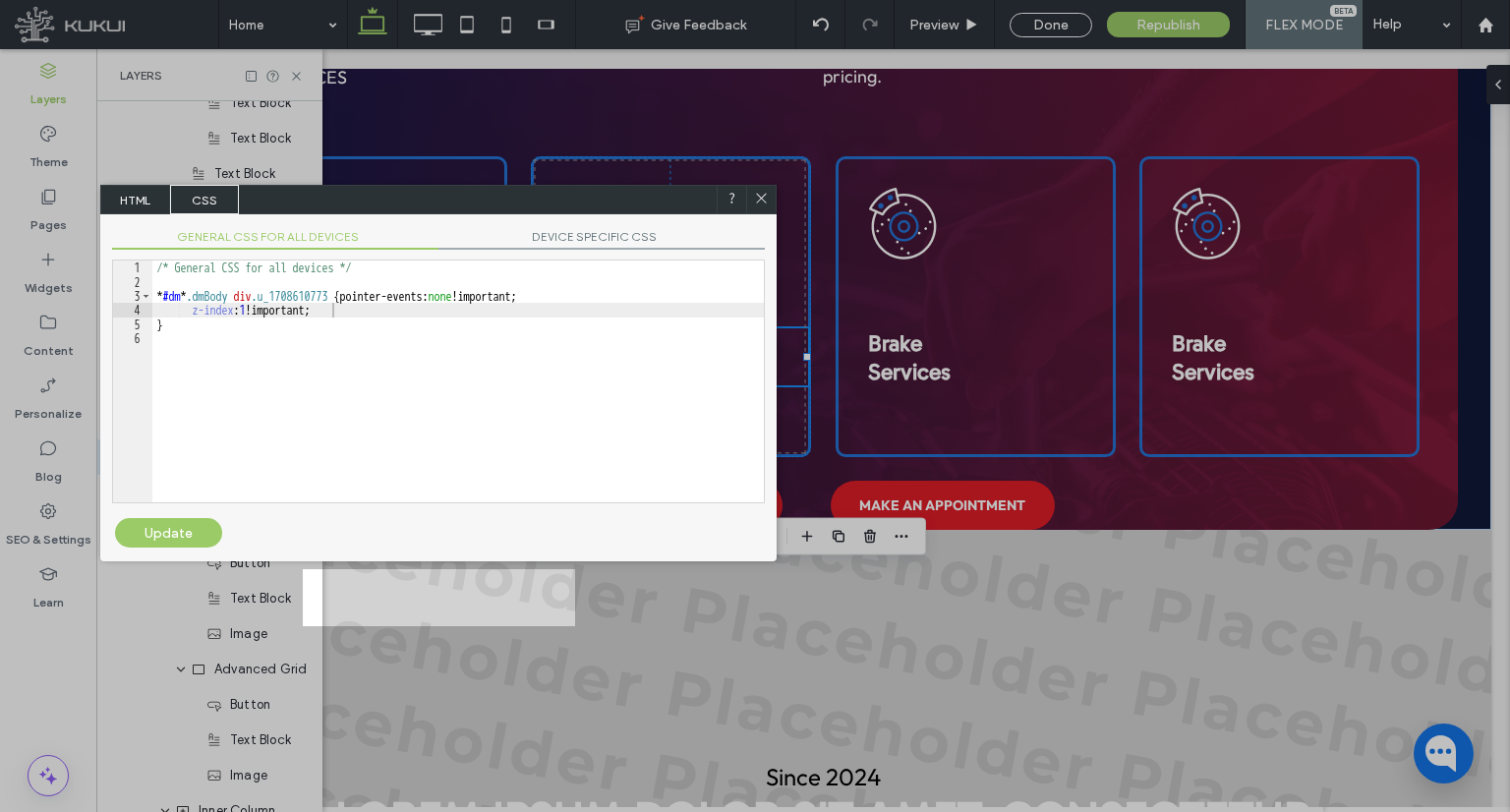 click on "Update" at bounding box center (168, 533) 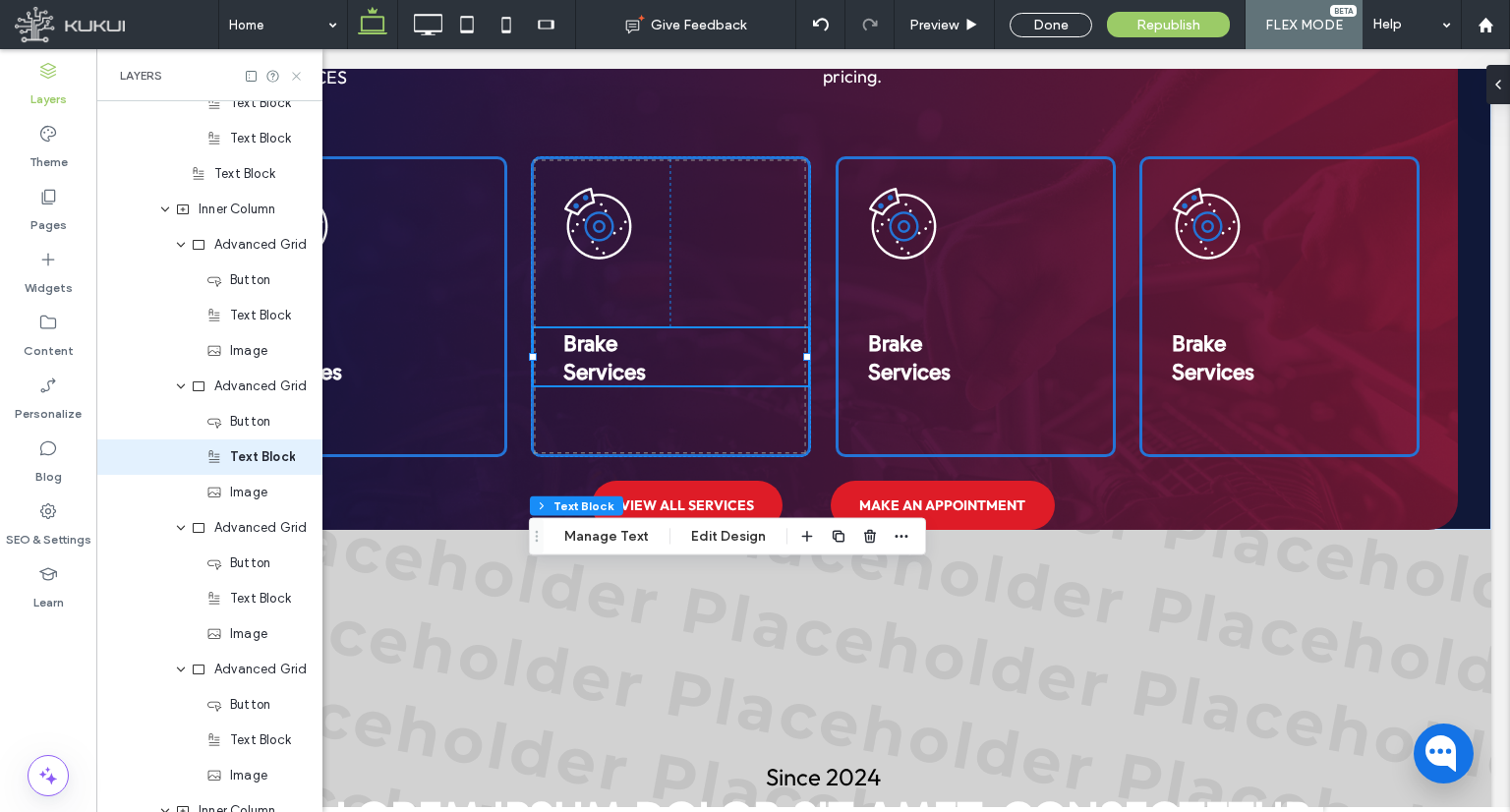 click 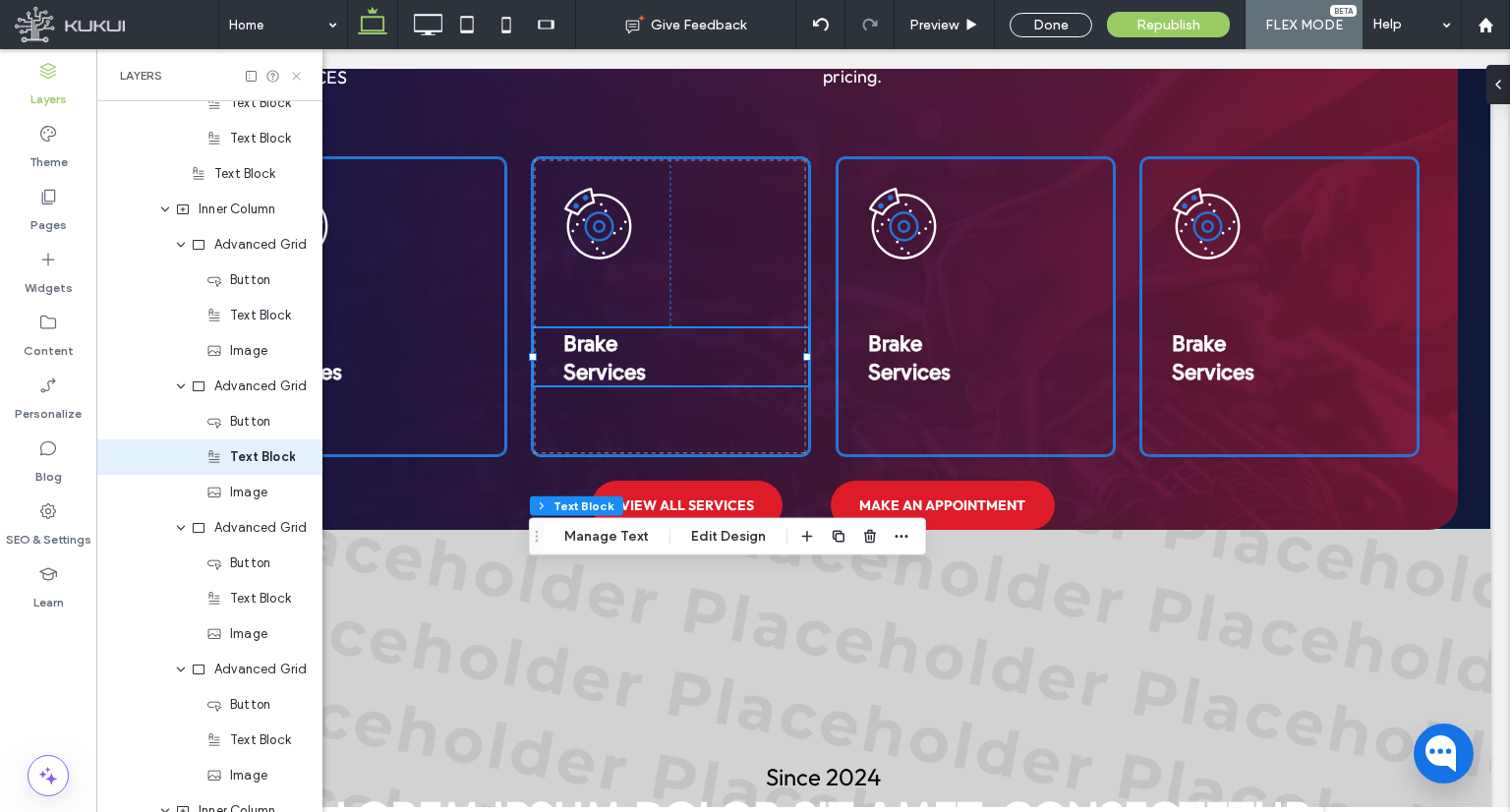 scroll, scrollTop: 0, scrollLeft: 0, axis: both 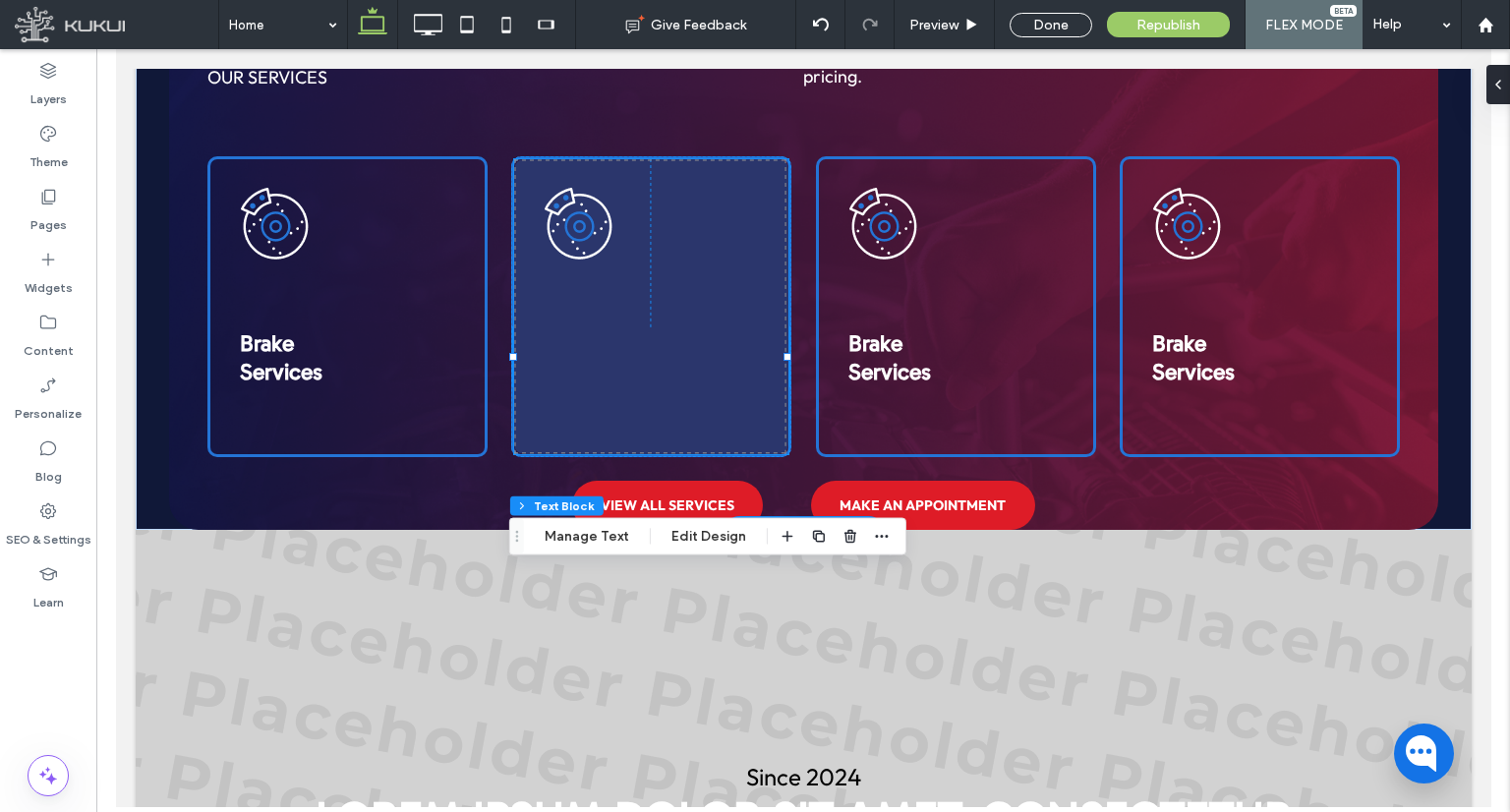 click at bounding box center [650, 307] 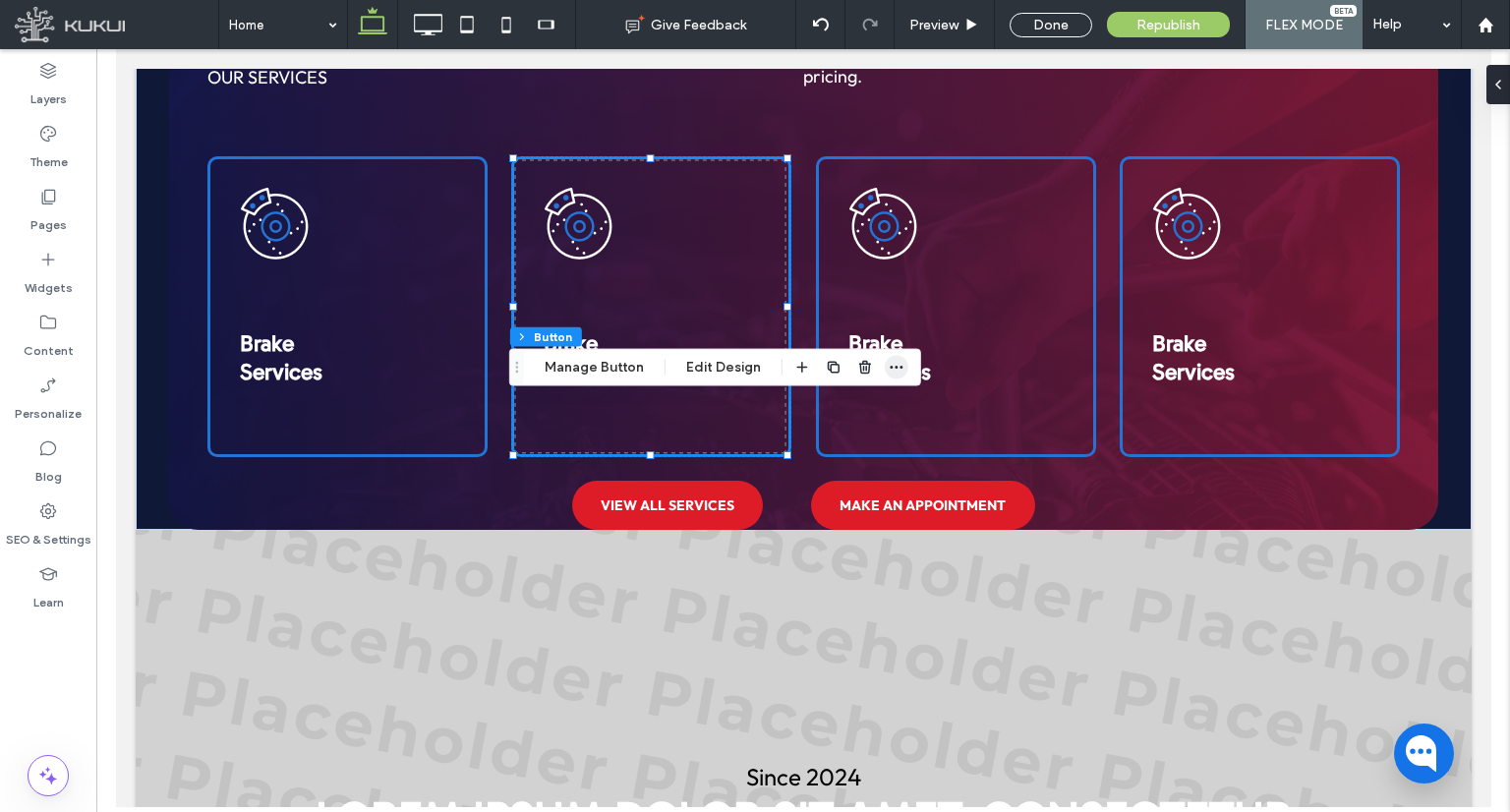 click 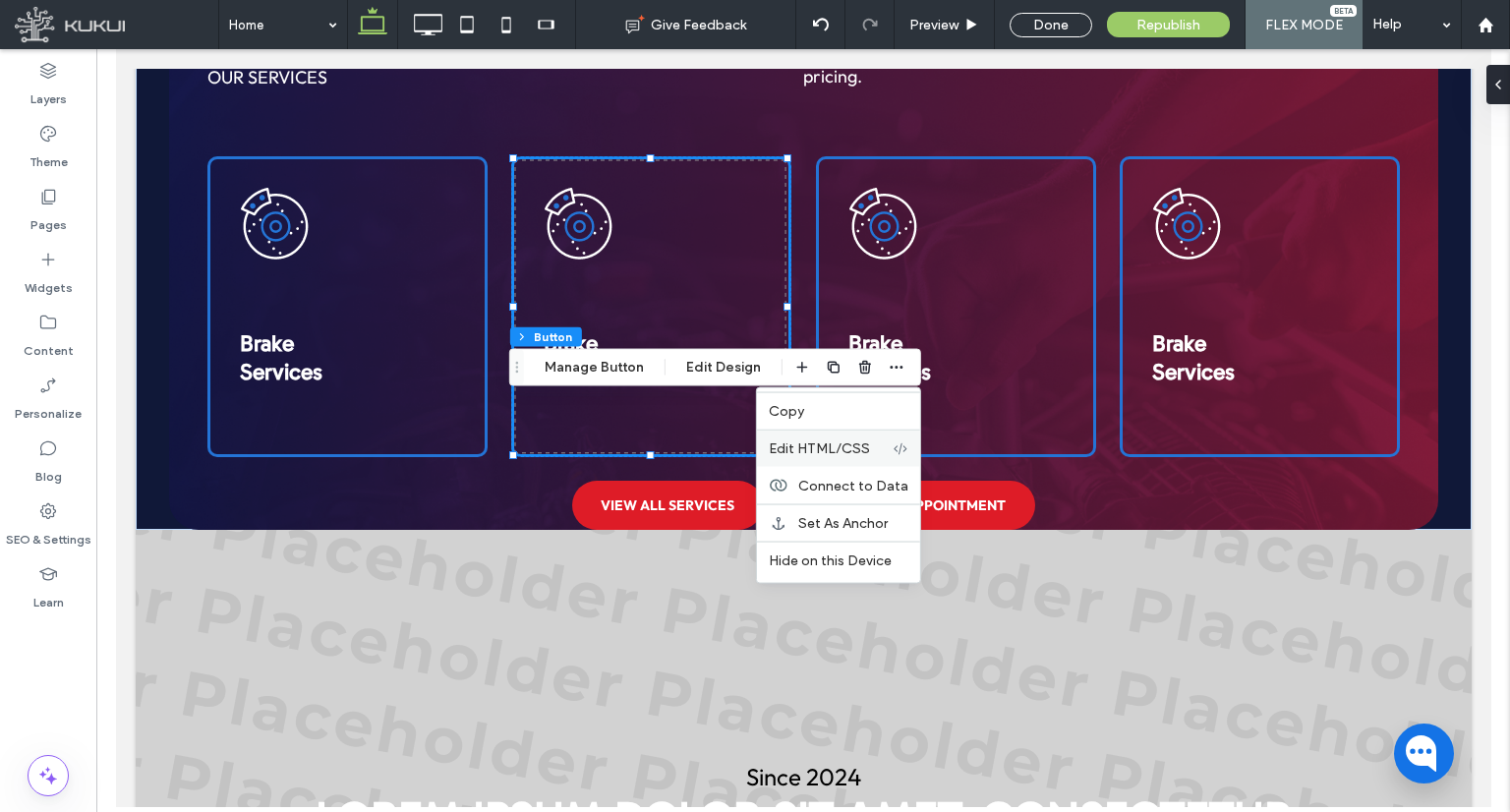 click on "Edit HTML/CSS" at bounding box center [839, 448] 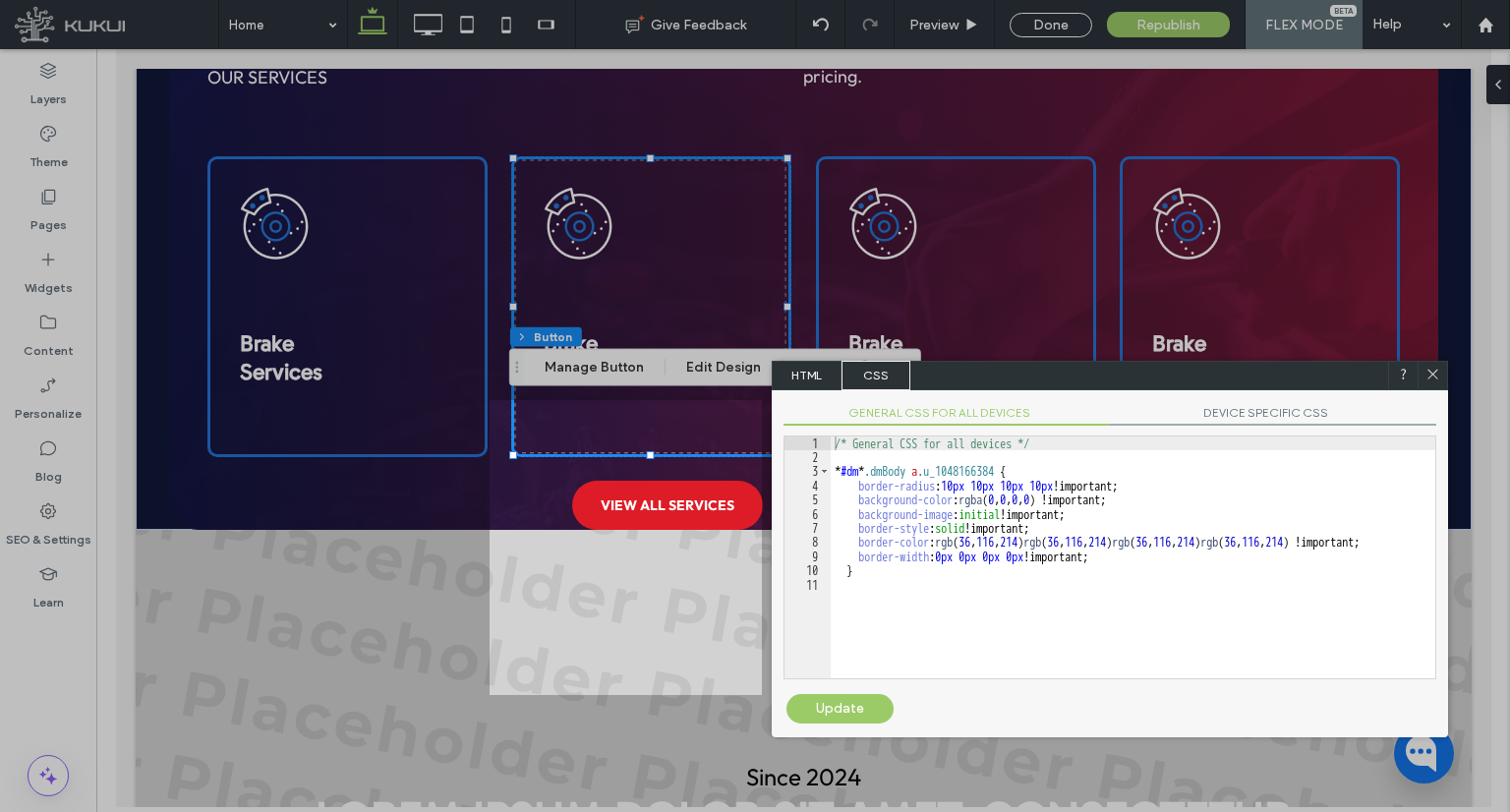 click on "HTML" at bounding box center [807, 376] 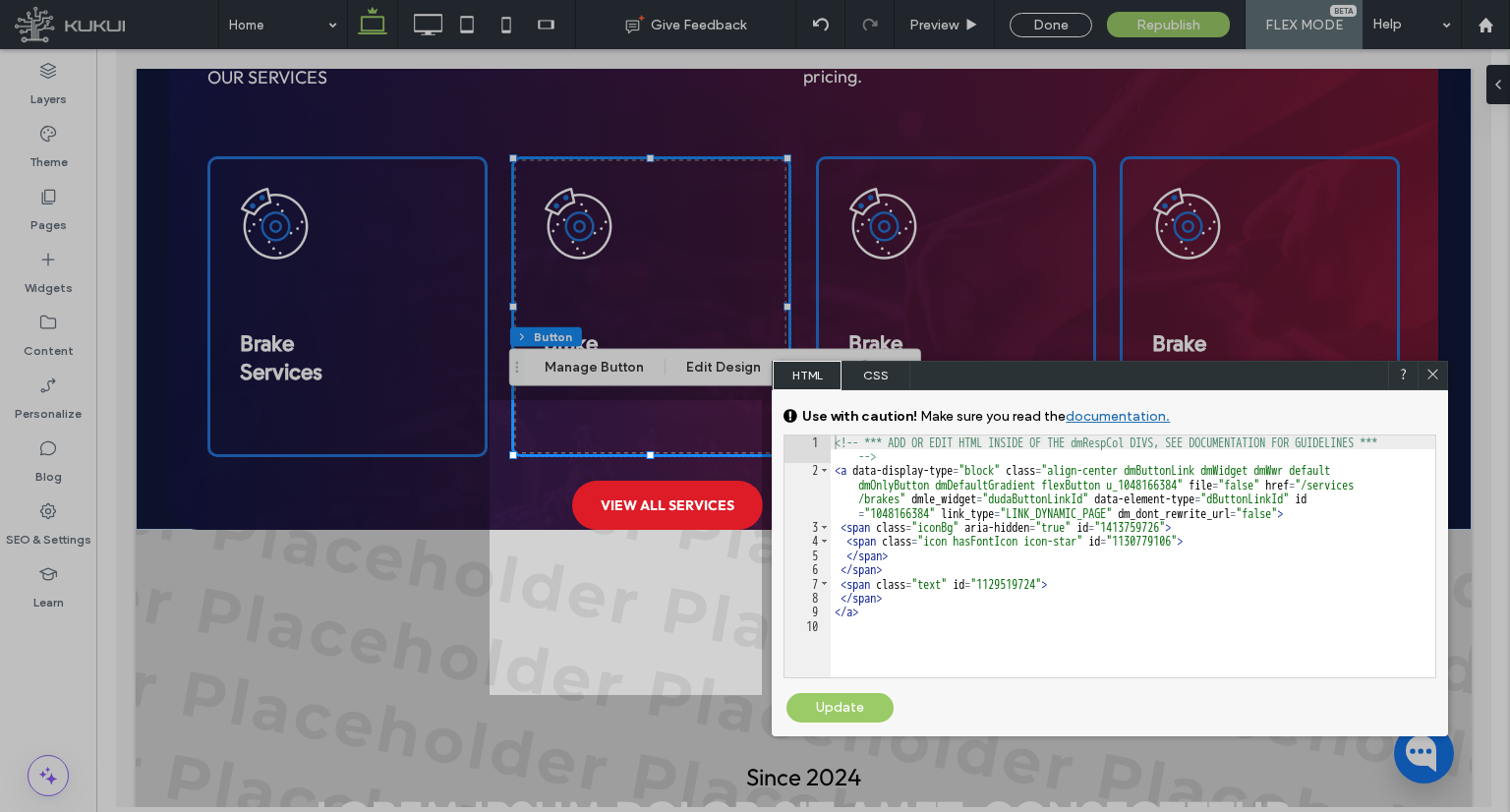 click on "CSS" at bounding box center (876, 376) 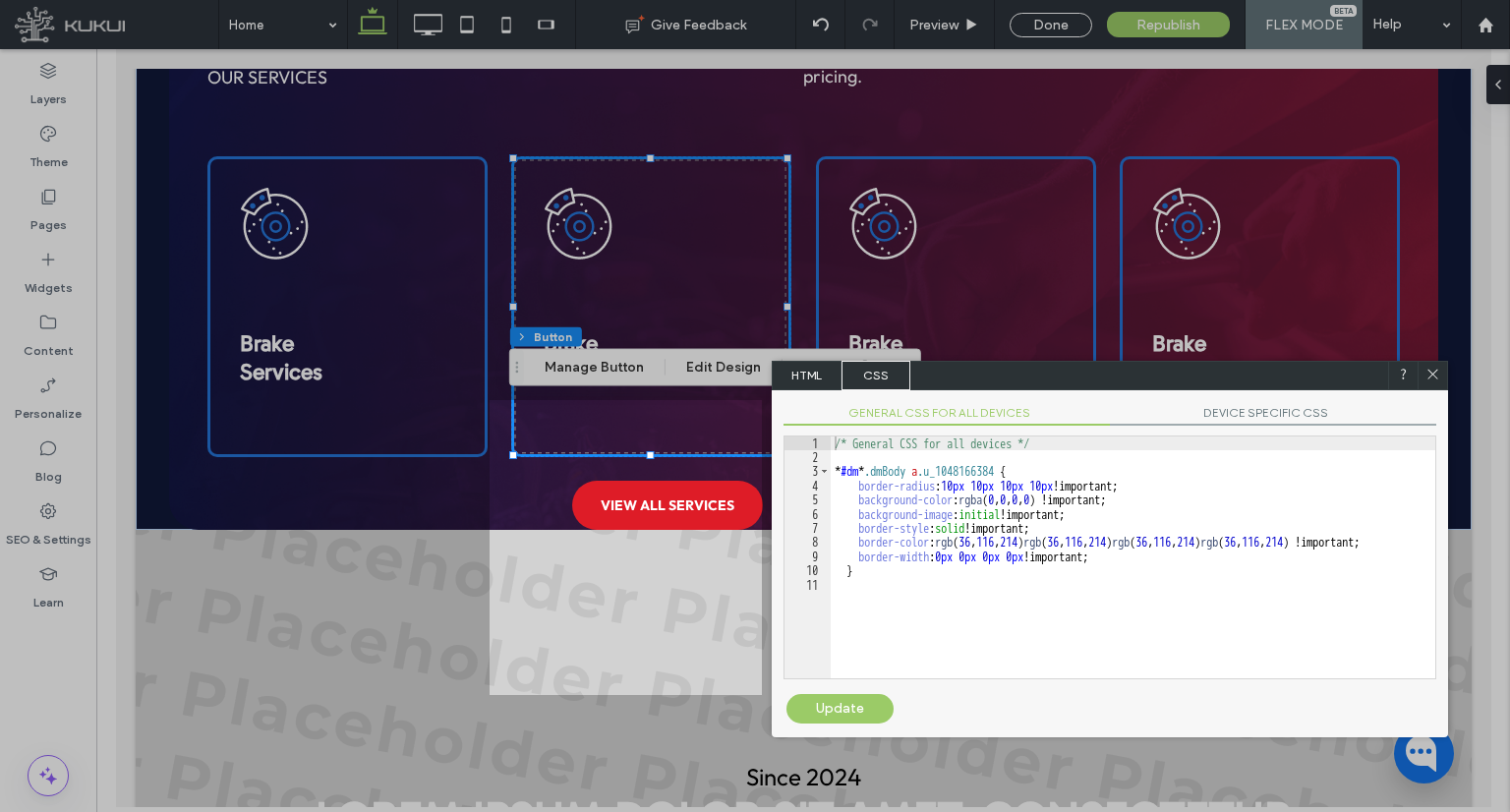 click on "/* General CSS for all devices */ * #dm  * .dmBody   a .u_1048166384   {      border-radius : 10 px   10 px   10 px   10 px  !important;      background-color : rgba ( 0 , 0 , 0 , 0 ) !important;      background-image : initial  !important;      border-style : solid  !important;      border-color : rgb ( 36 , 116 , 214 )  rgb ( 36 , 116 , 214 )  rgb ( 36 , 116 , 214 )  rgb ( 36 , 116 , 214 ) !important;      border-width : 0 px   0 px   0 px   0 px  !important;    }" at bounding box center [1132, 571] 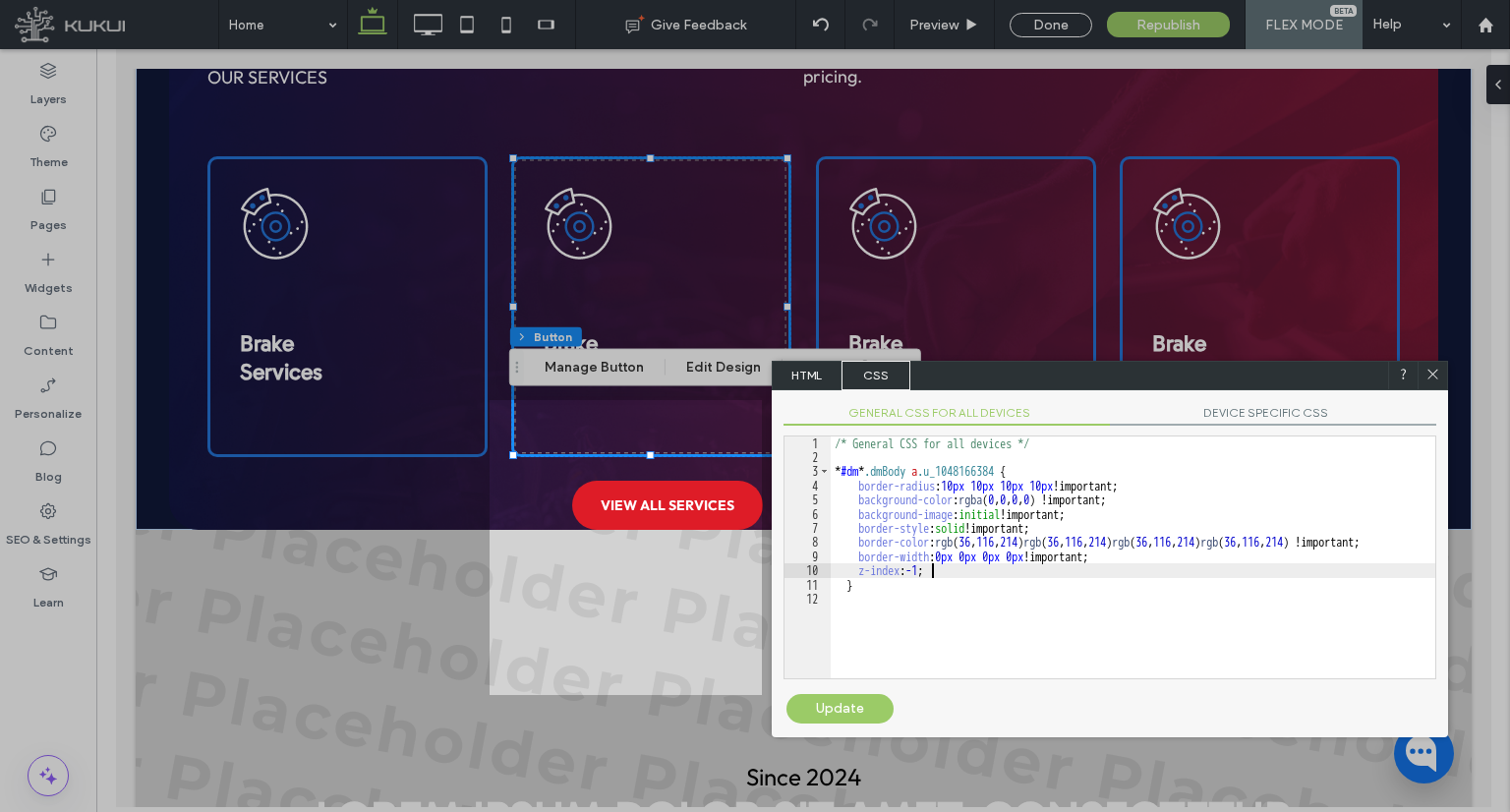 click on "Update" at bounding box center [840, 709] 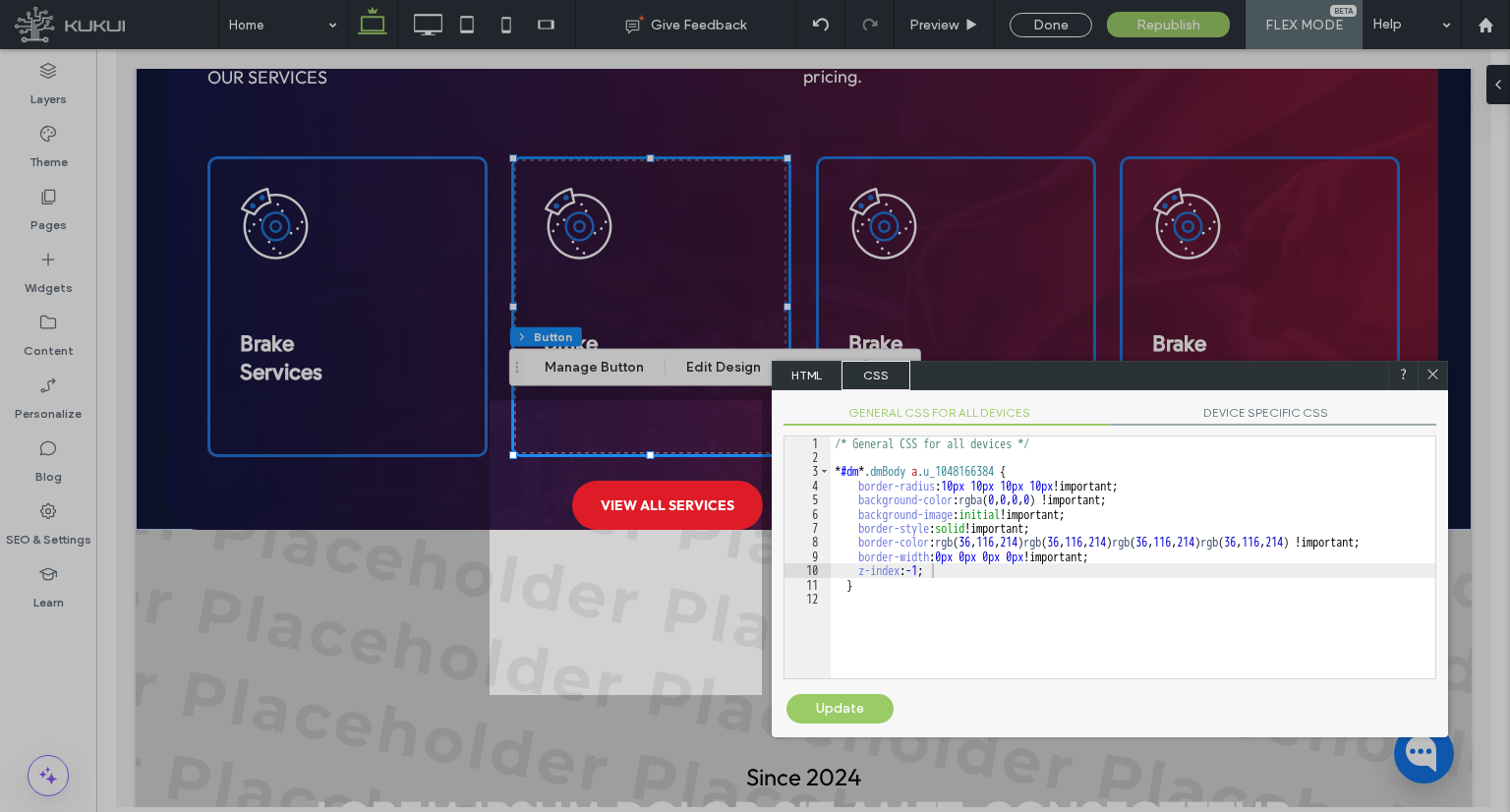 click 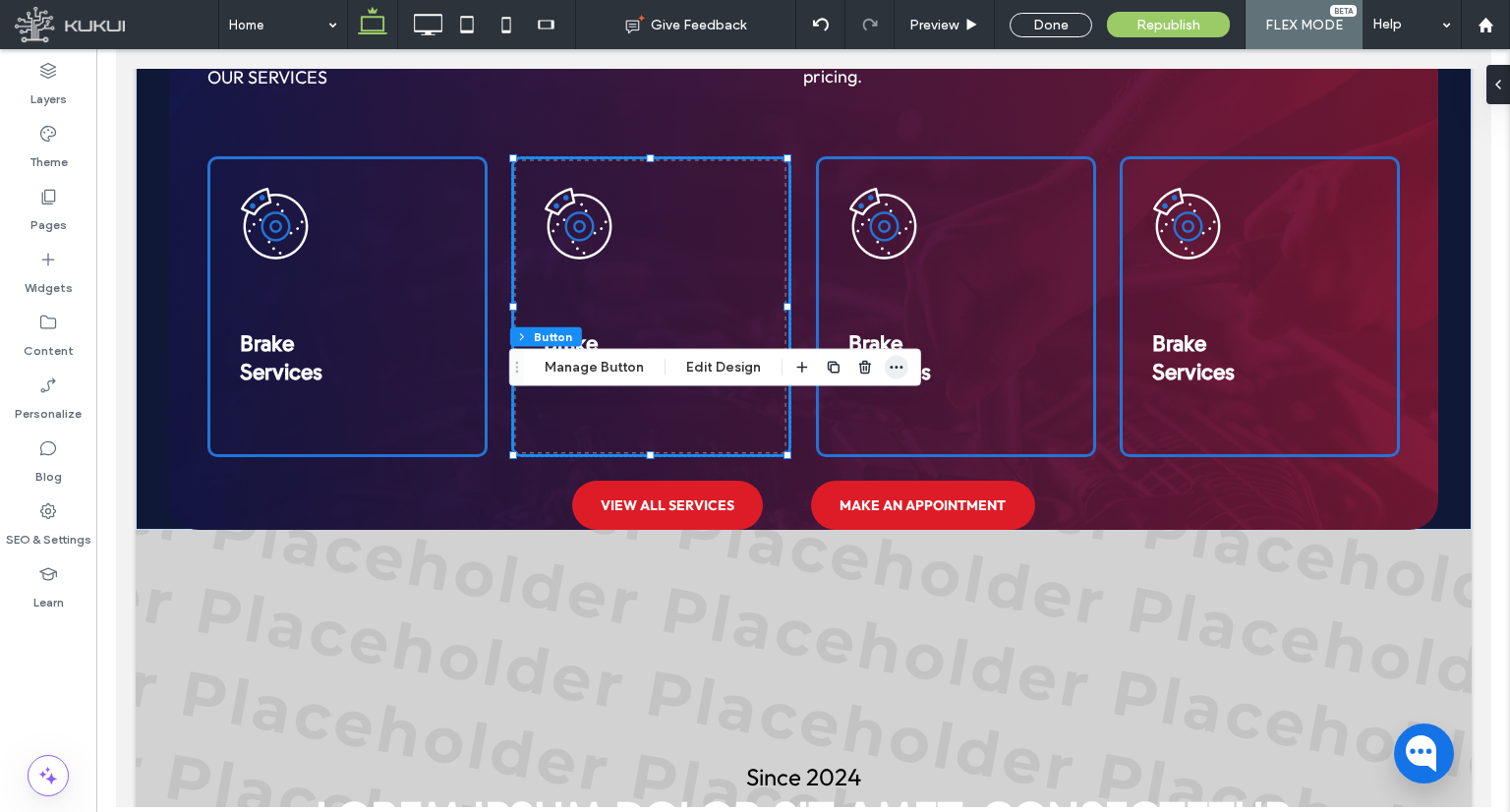 click 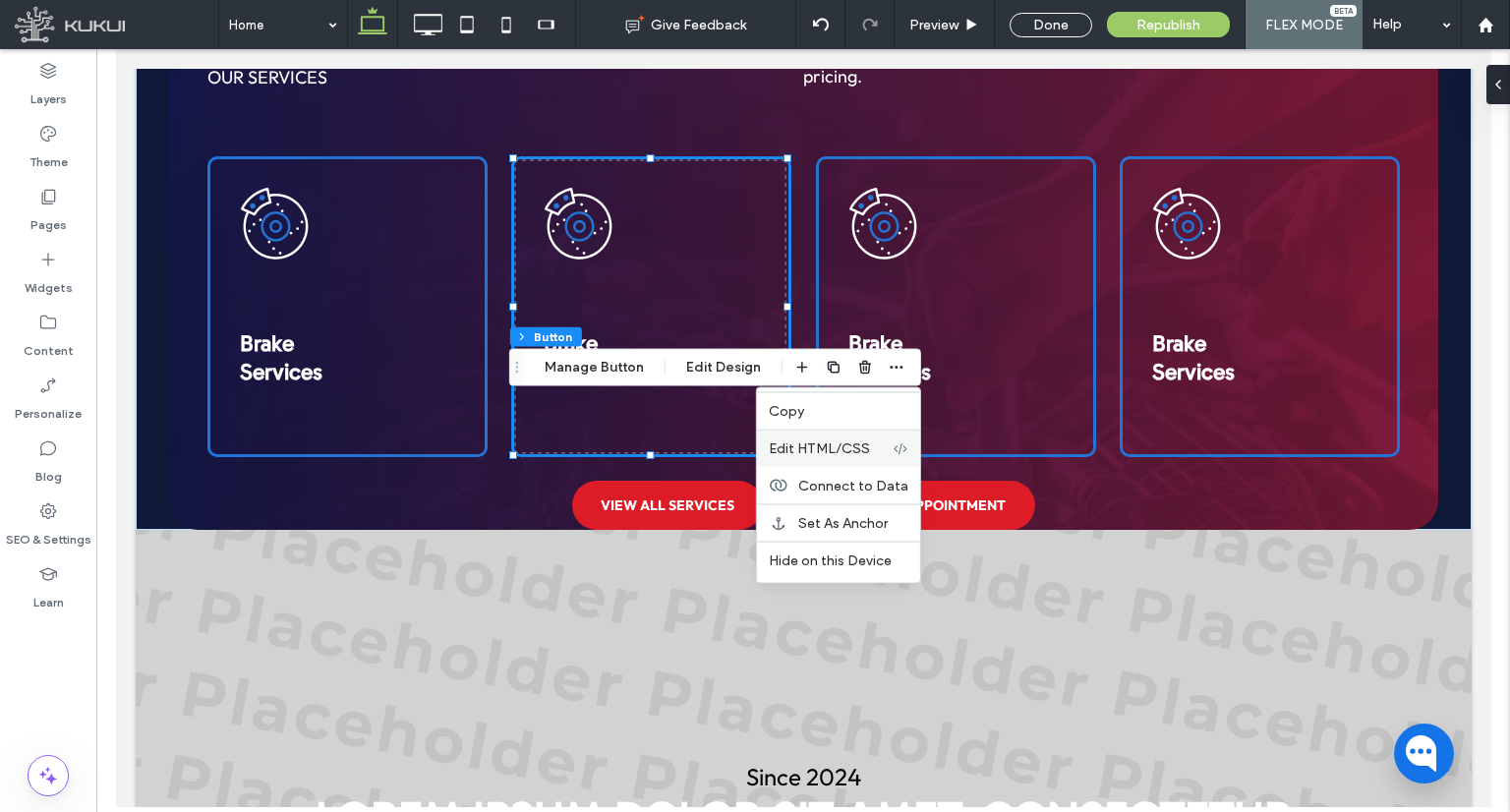 click on "Edit HTML/CSS" at bounding box center [819, 448] 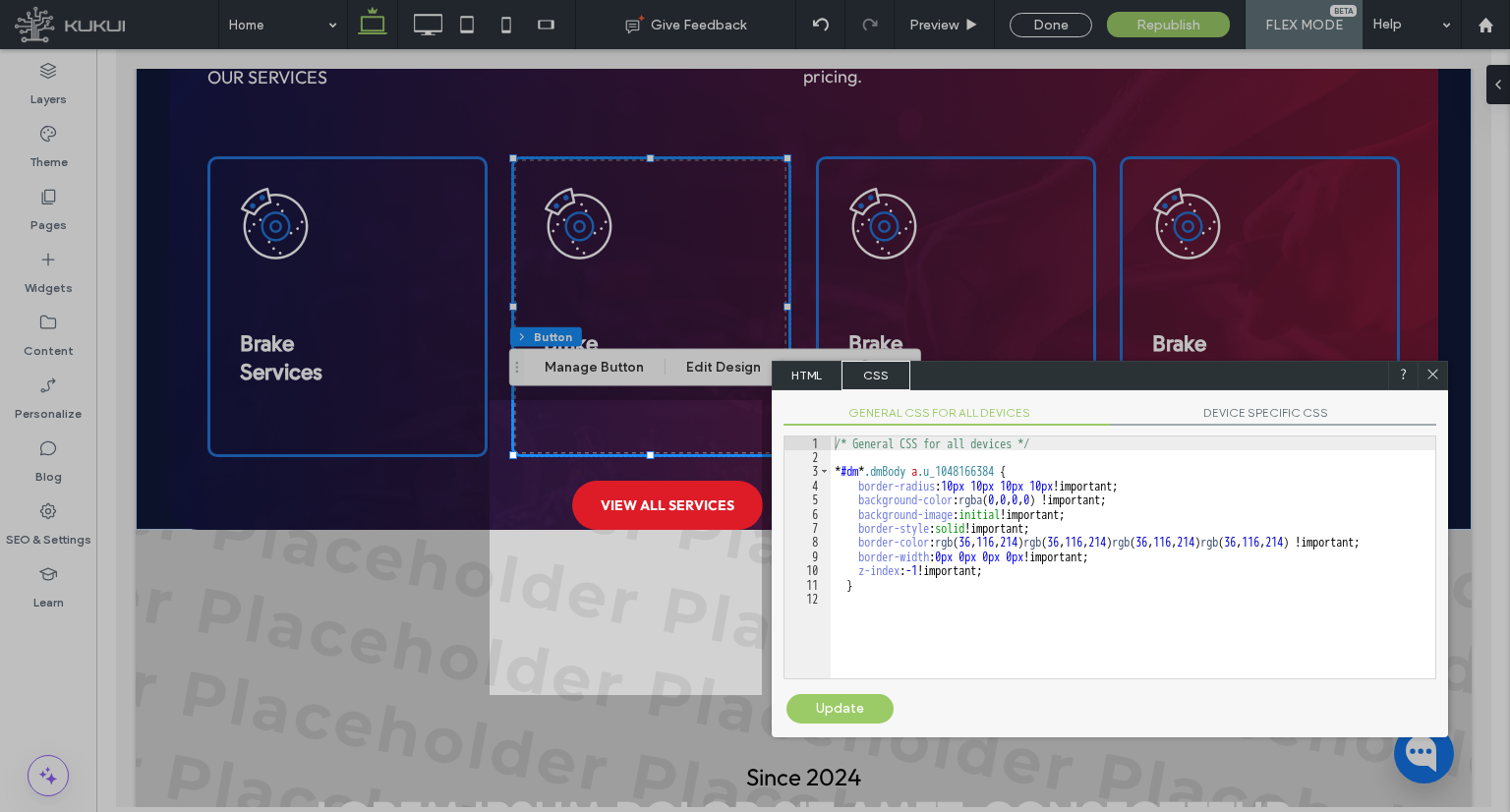 click on "HTML" at bounding box center [807, 376] 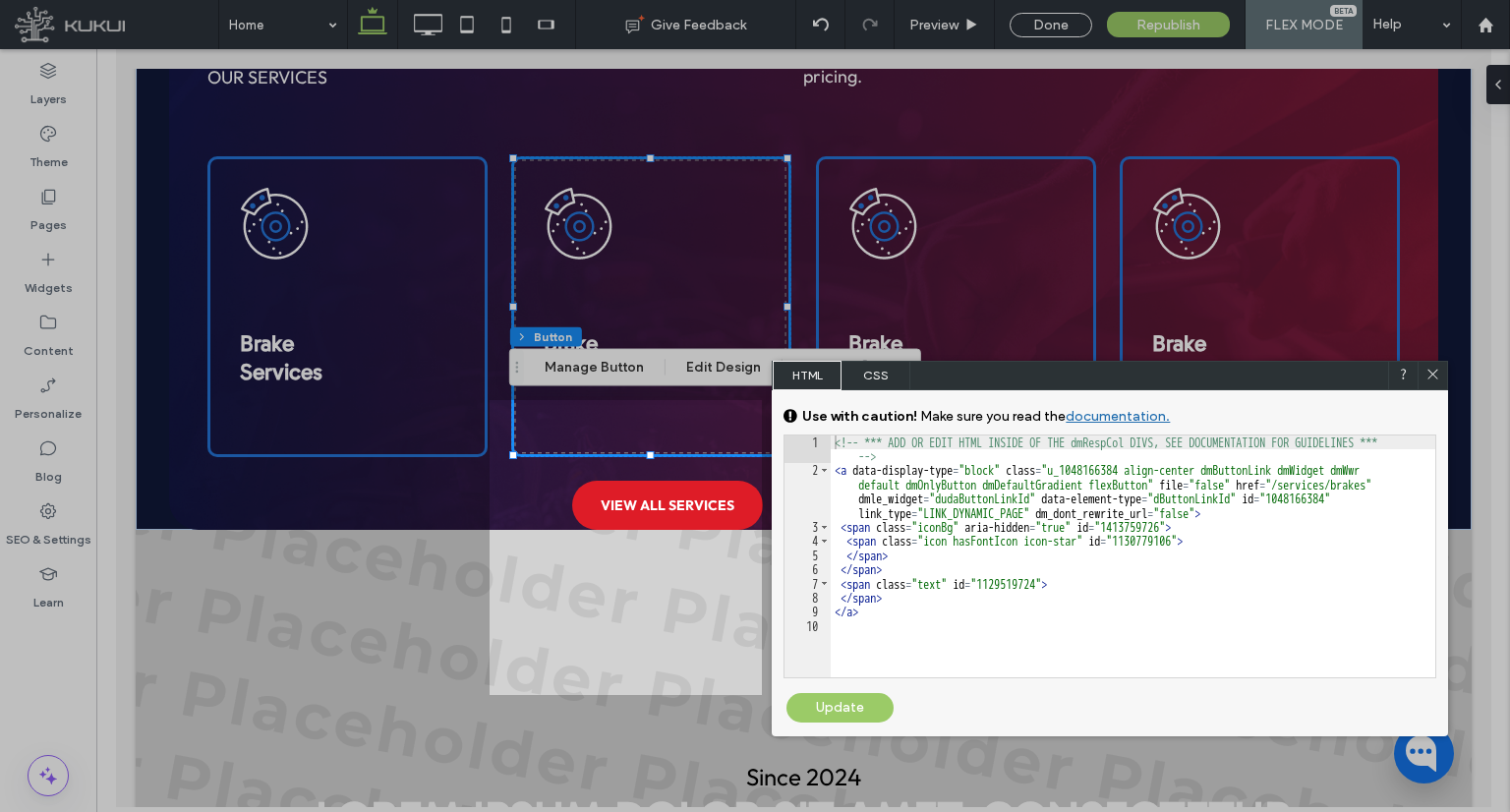 click on "CSS" at bounding box center [876, 376] 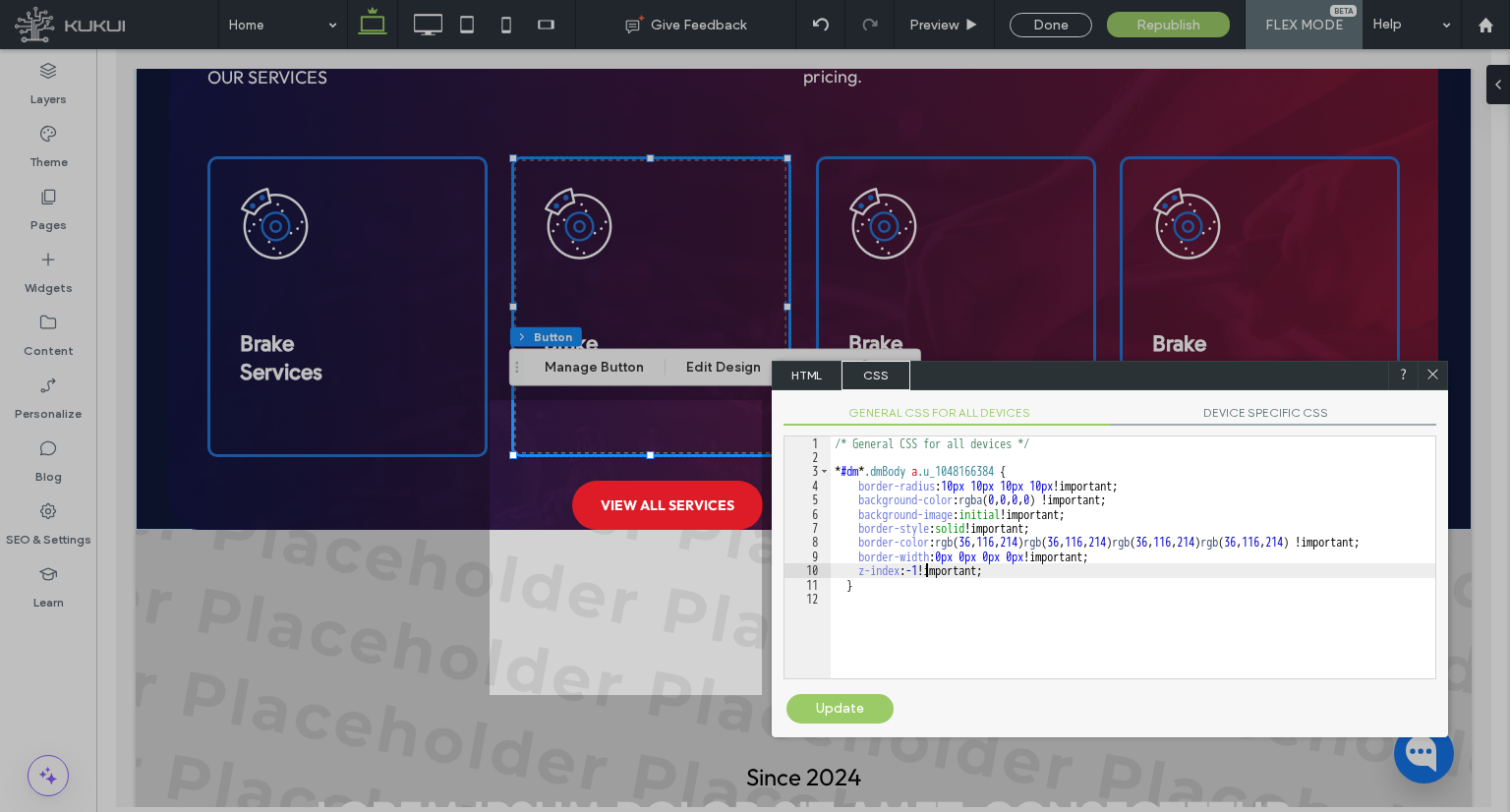 click on "/* General CSS for all devices */ * #dm  * .dmBody   a .u_1048166384   {      border-radius : 10 px   10 px   10 px   10 px  !important;      background-color : rgba ( 0 , 0 , 0 , 0 ) !important;      background-image : initial  !important;      border-style : solid  !important;      border-color : rgb ( 36 , 116 , 214 )  rgb ( 36 , 116 , 214 )  rgb ( 36 , 116 , 214 )  rgb ( 36 , 116 , 214 ) !important;      border-width : 0 px   0 px   0 px   0 px  !important;      z-index : -1  !important;    }" at bounding box center (1132, 571) 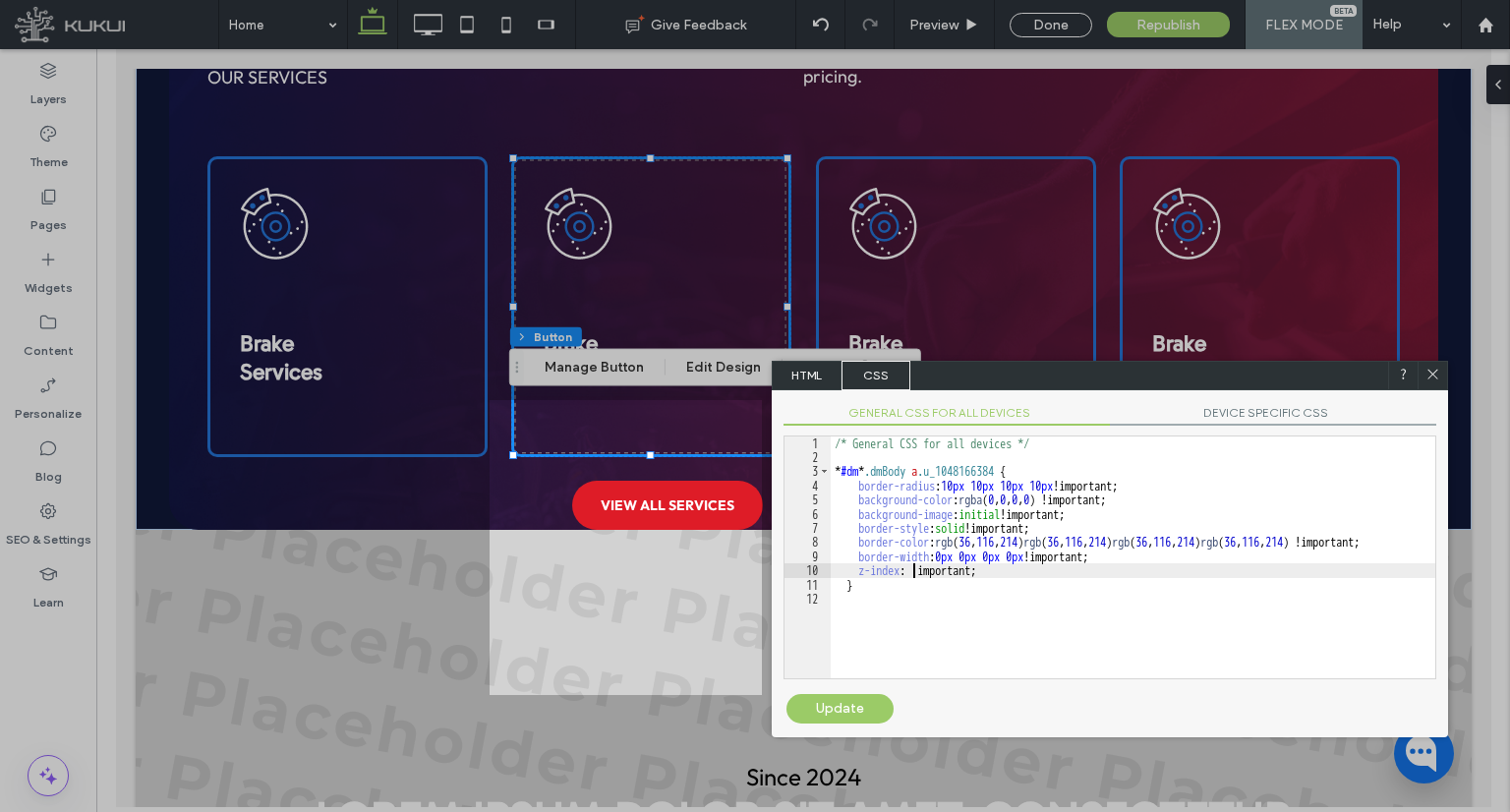 type on "**" 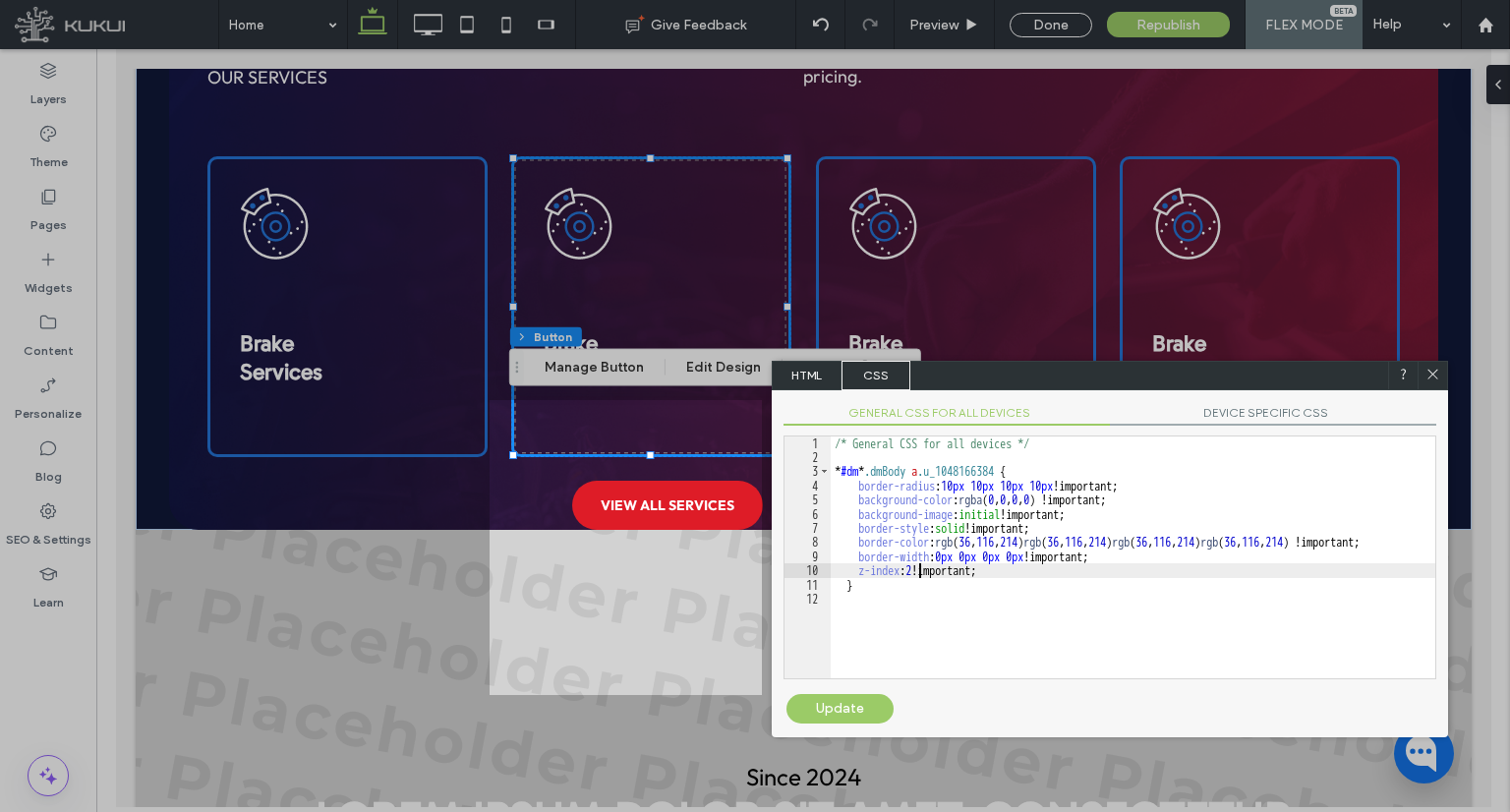 click on "Update" at bounding box center (840, 709) 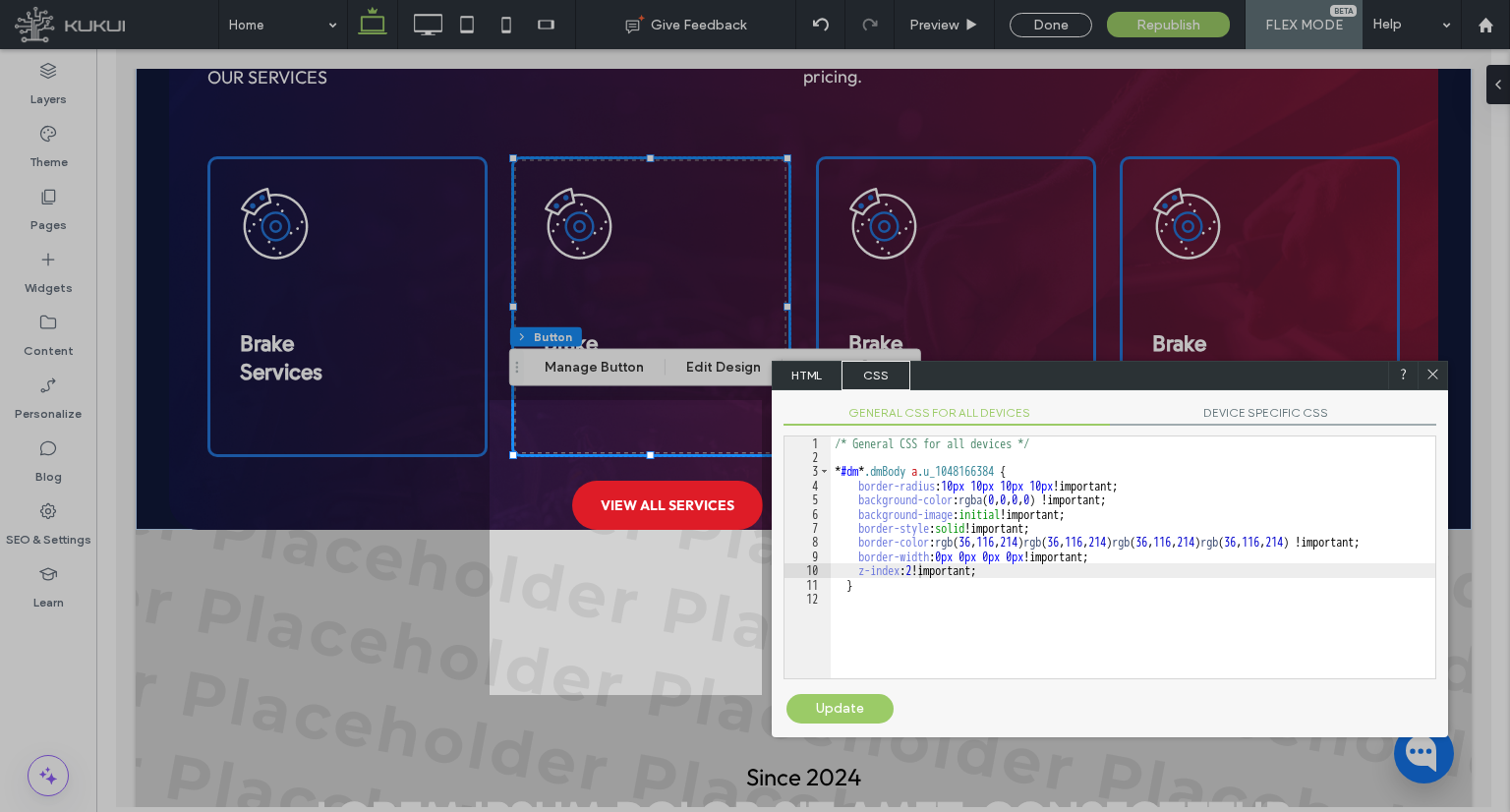 click 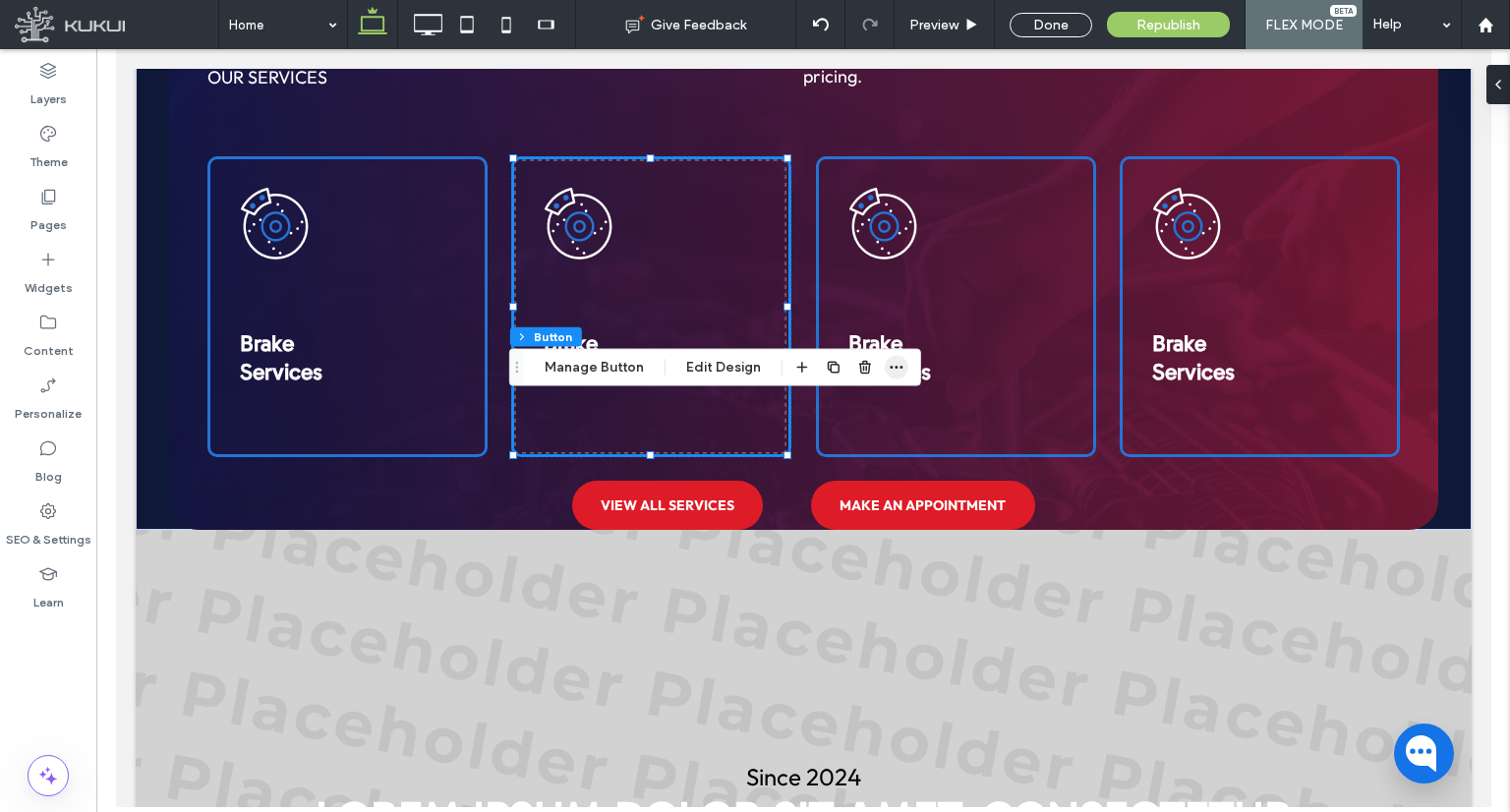 click 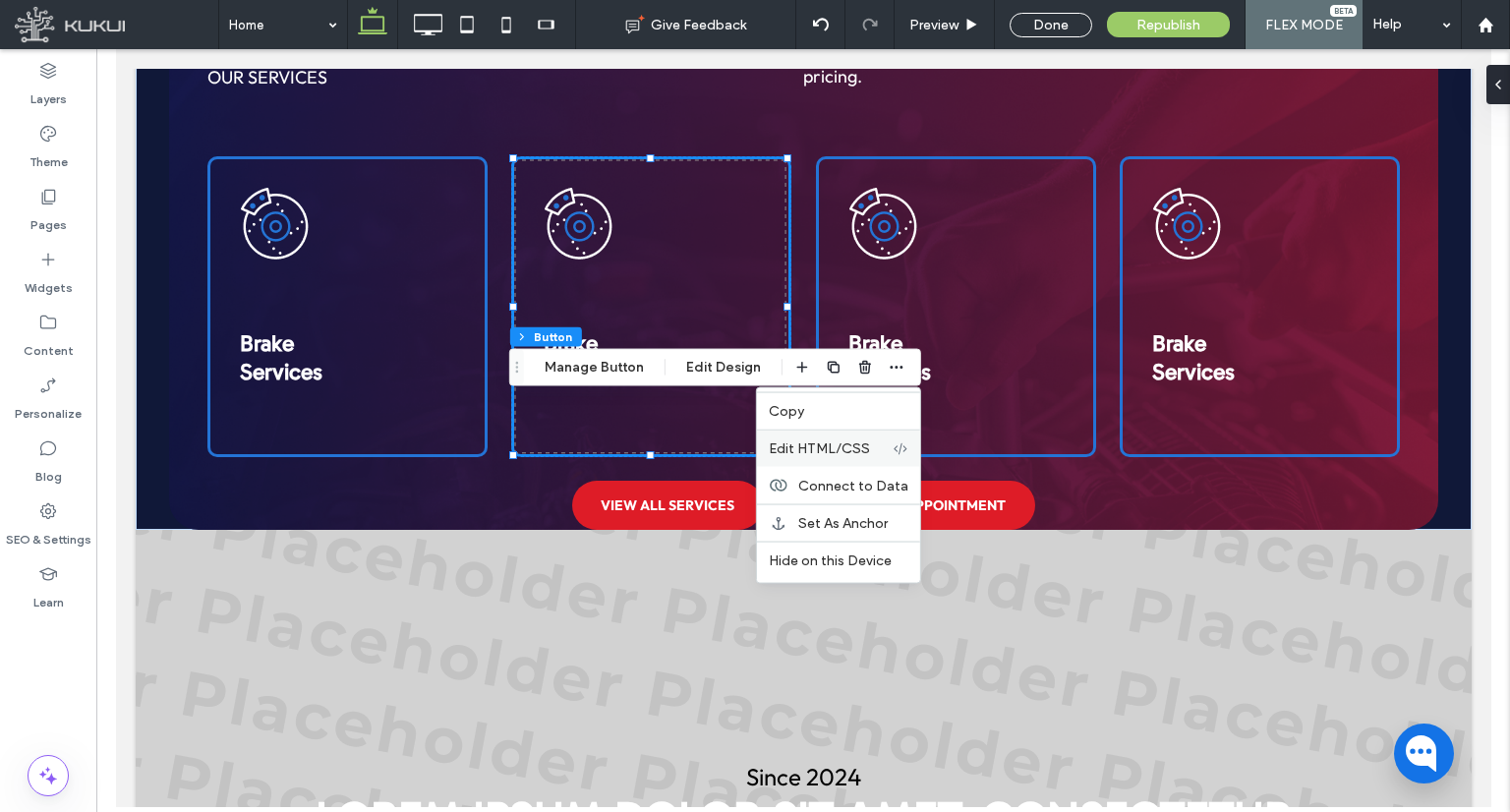 click on "Edit HTML/CSS" at bounding box center (819, 448) 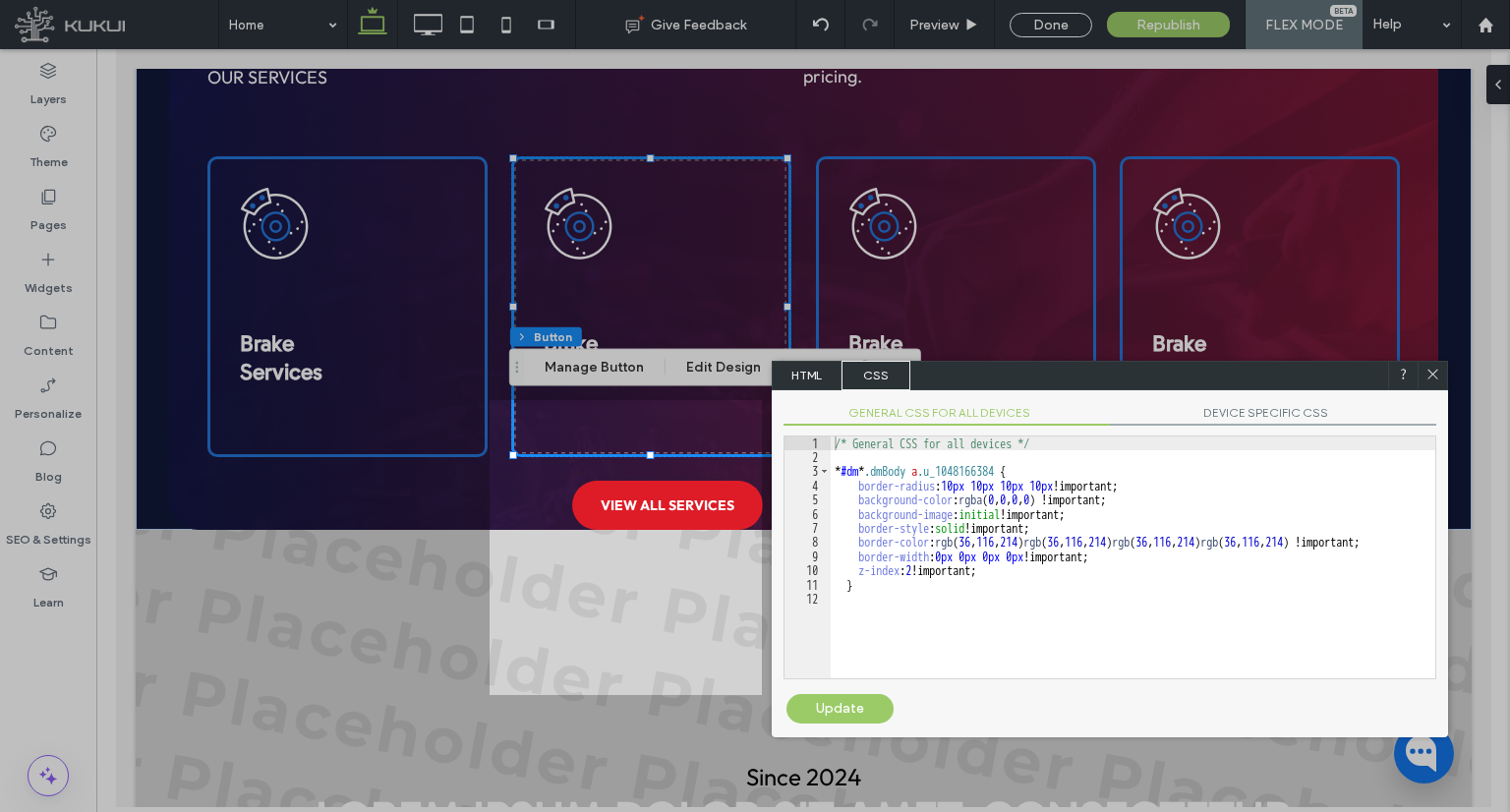 click on "/* General CSS for all devices */ * #dm  * .dmBody   a .u_1048166384   {      border-radius : 10 px   10 px   10 px   10 px  !important;      background-color : rgba ( 0 , 0 , 0 , 0 ) !important;      background-image : initial  !important;      border-style : solid  !important;      border-color : rgb ( 36 , 116 , 214 )  rgb ( 36 , 116 , 214 )  rgb ( 36 , 116 , 214 )  rgb ( 36 , 116 , 214 ) !important;      border-width : 0 px   0 px   0 px   0 px  !important;      z-index : 2  !important;    }" at bounding box center [1132, 571] 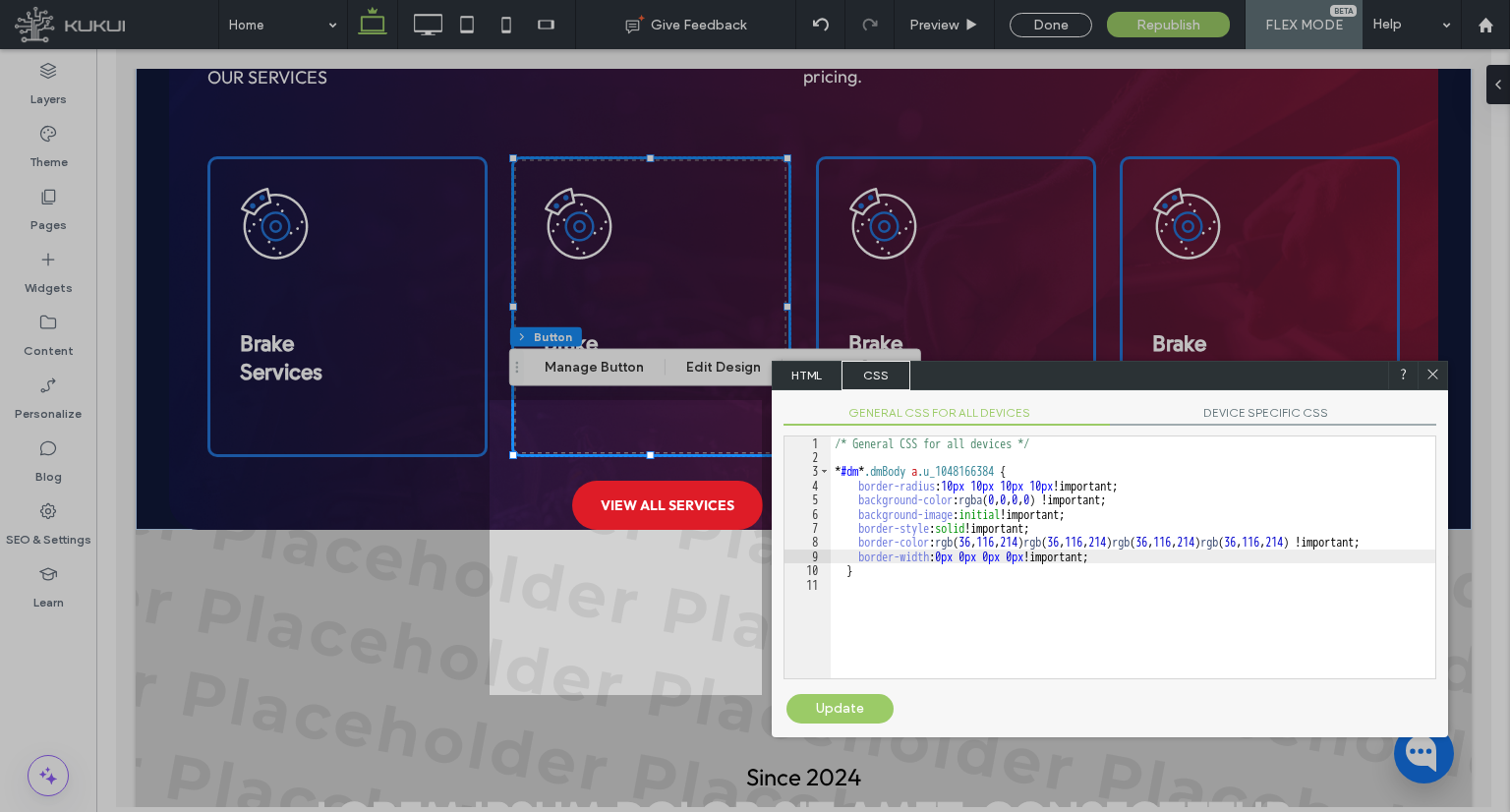 click on "Update" at bounding box center (840, 709) 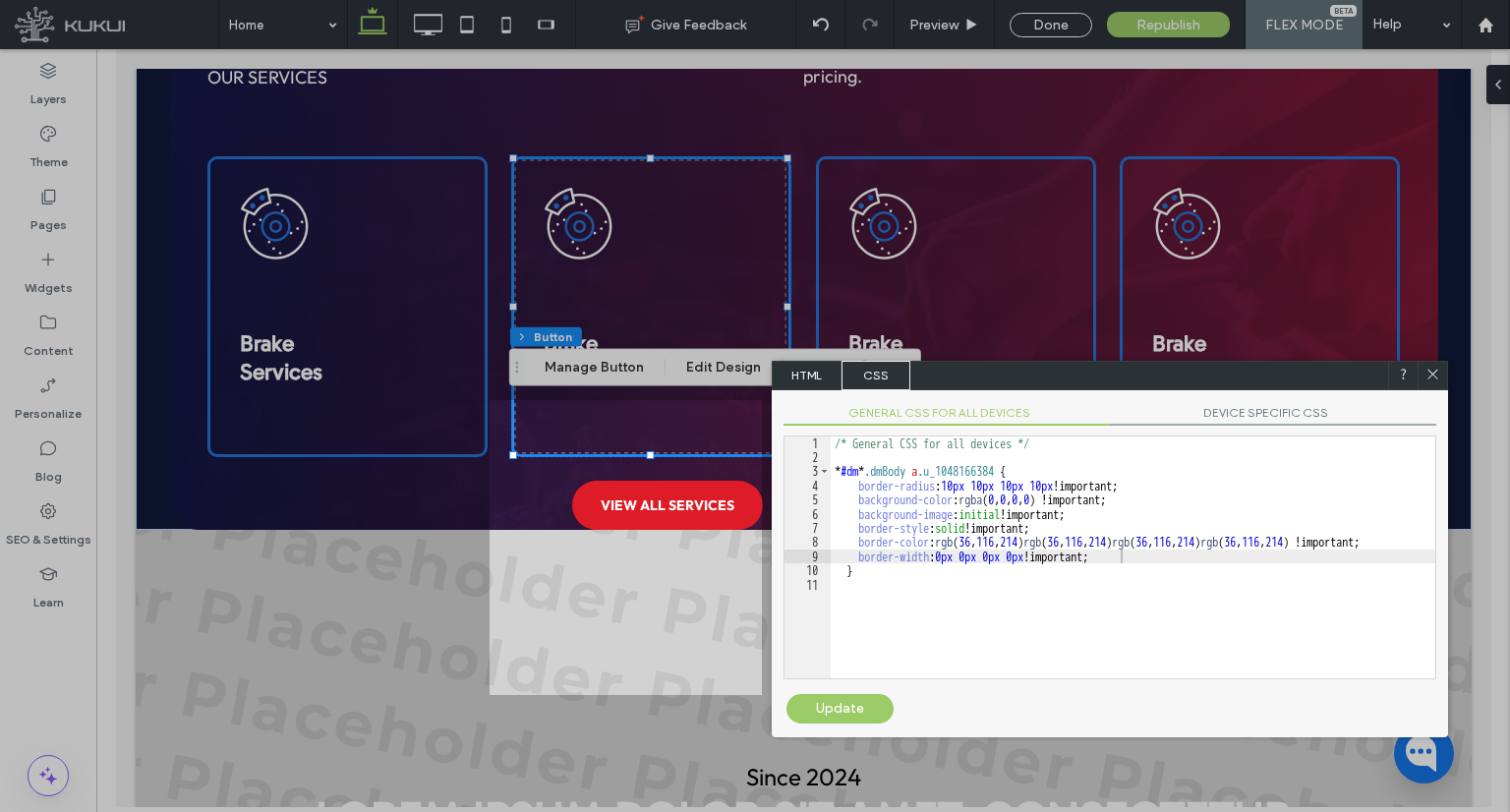 click 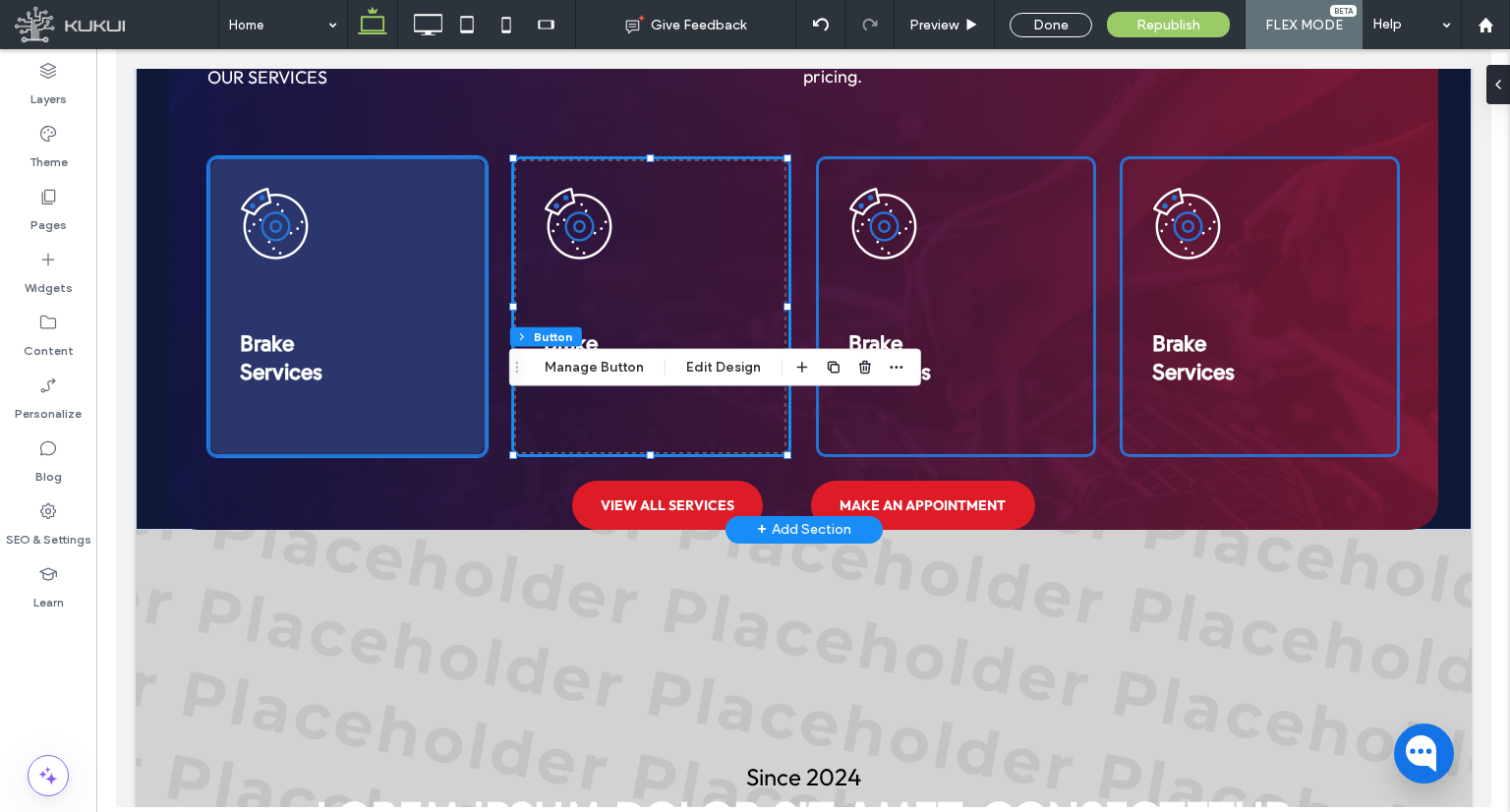 click at bounding box center [346, 307] 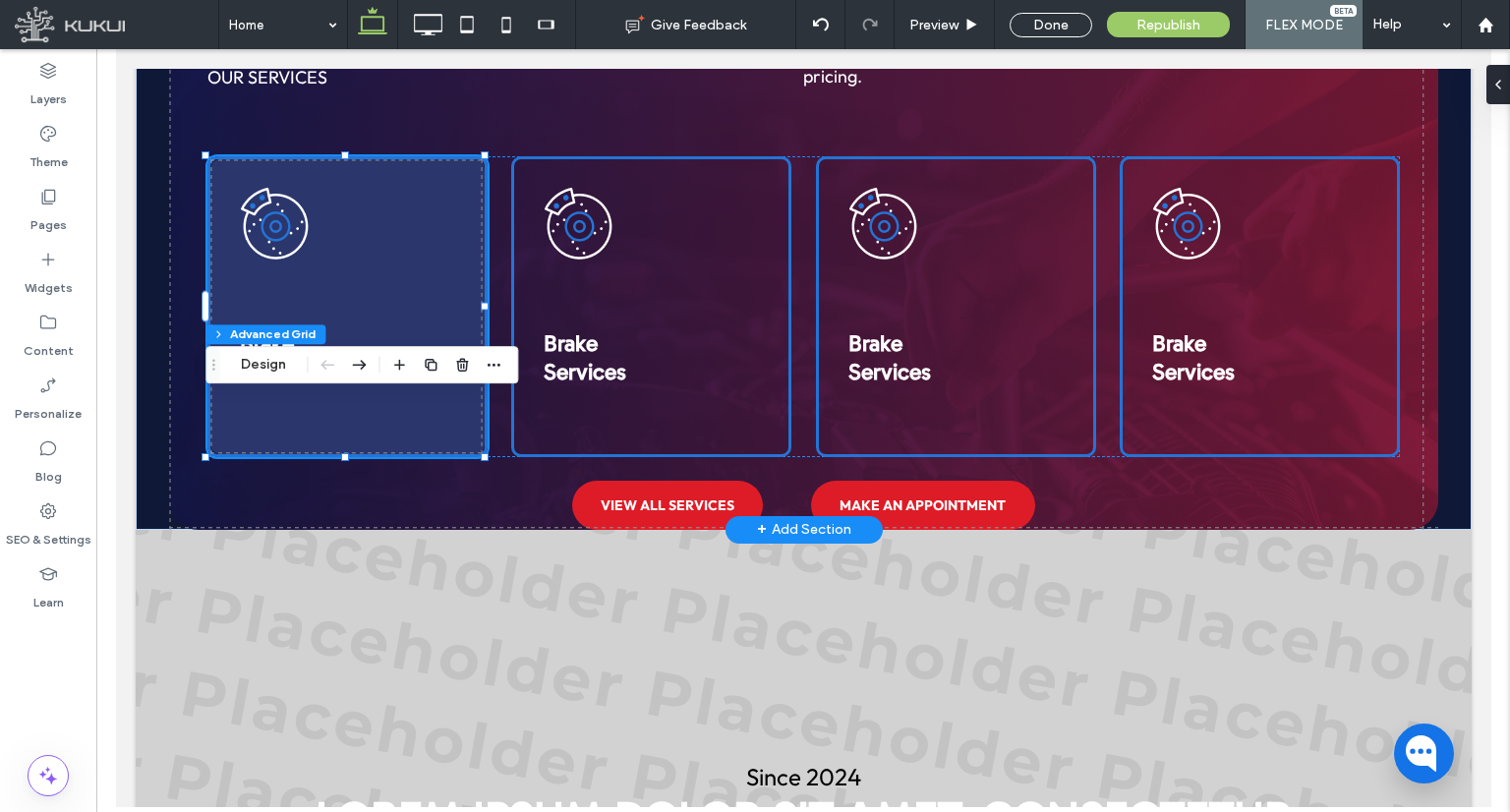 click at bounding box center (346, 307) 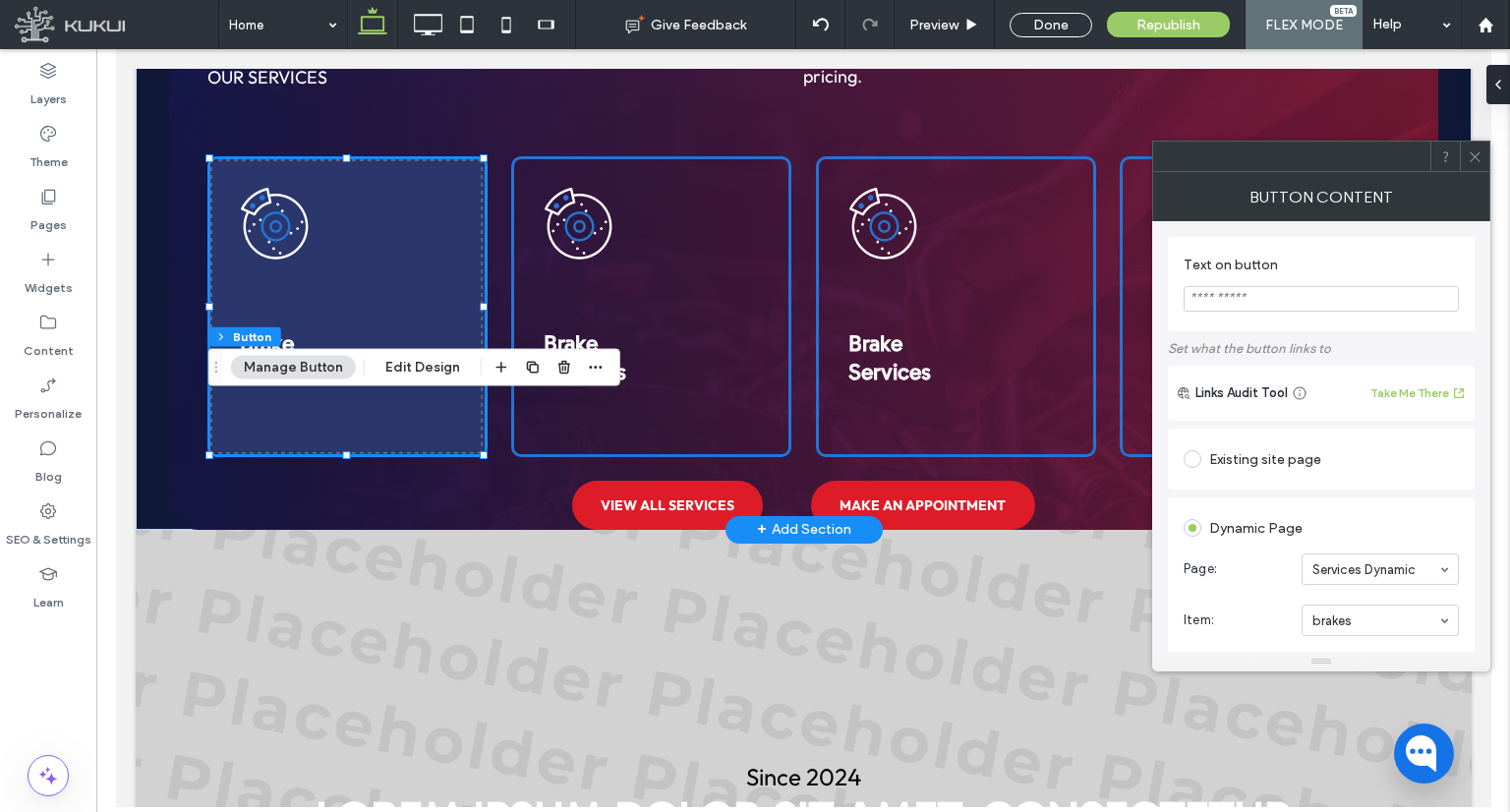 click at bounding box center (346, 307) 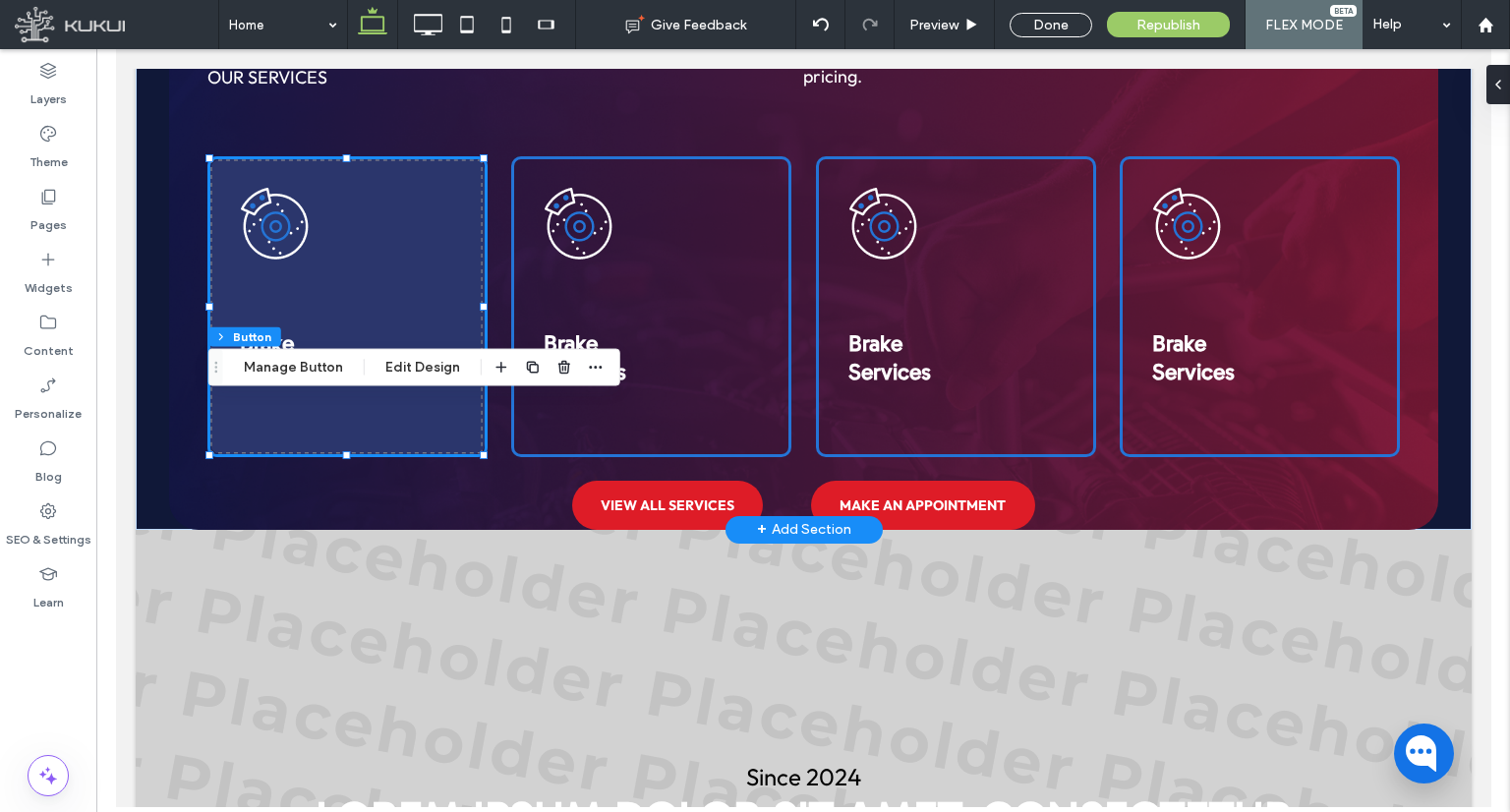 click at bounding box center [346, 307] 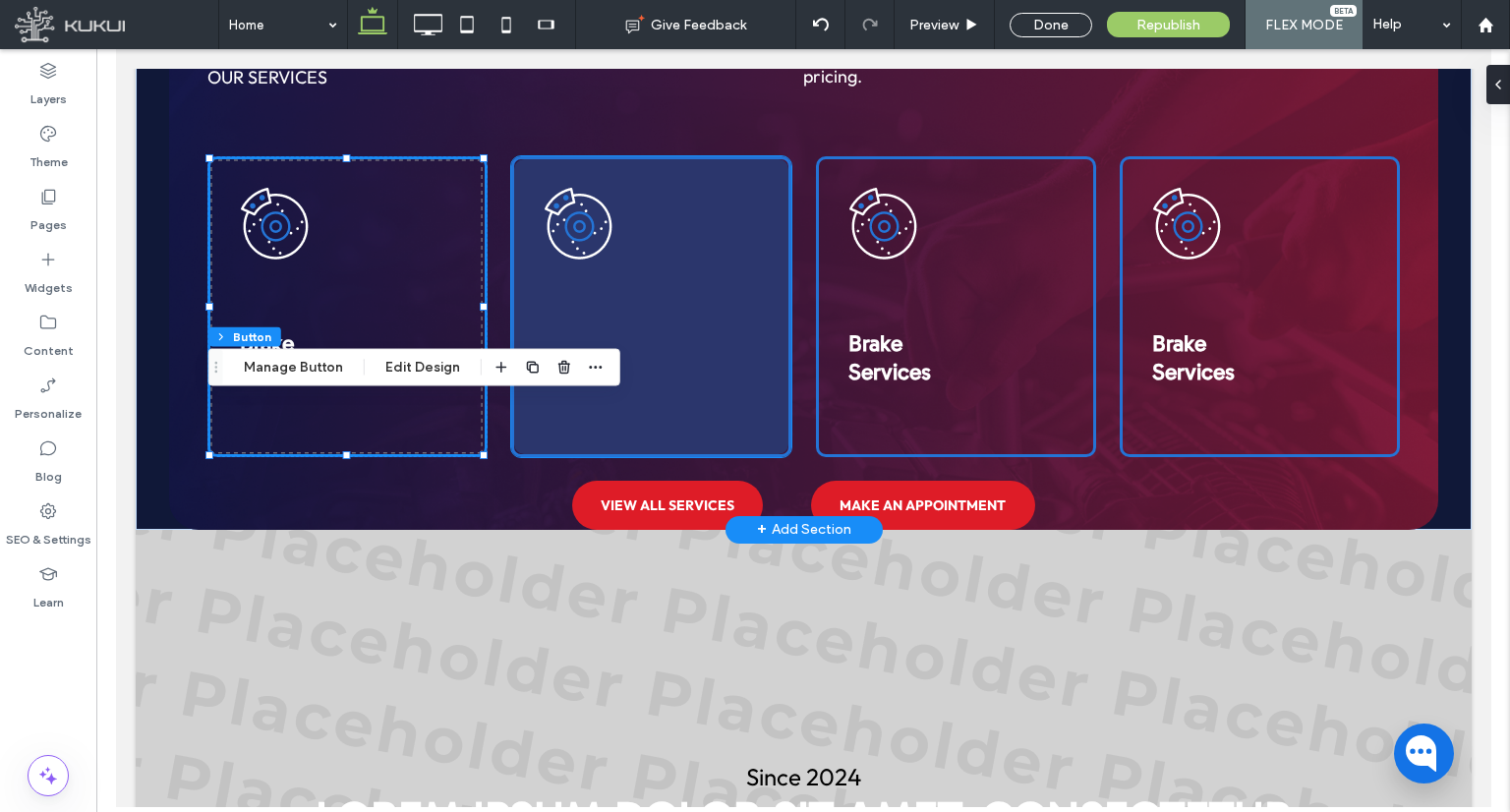click at bounding box center (650, 307) 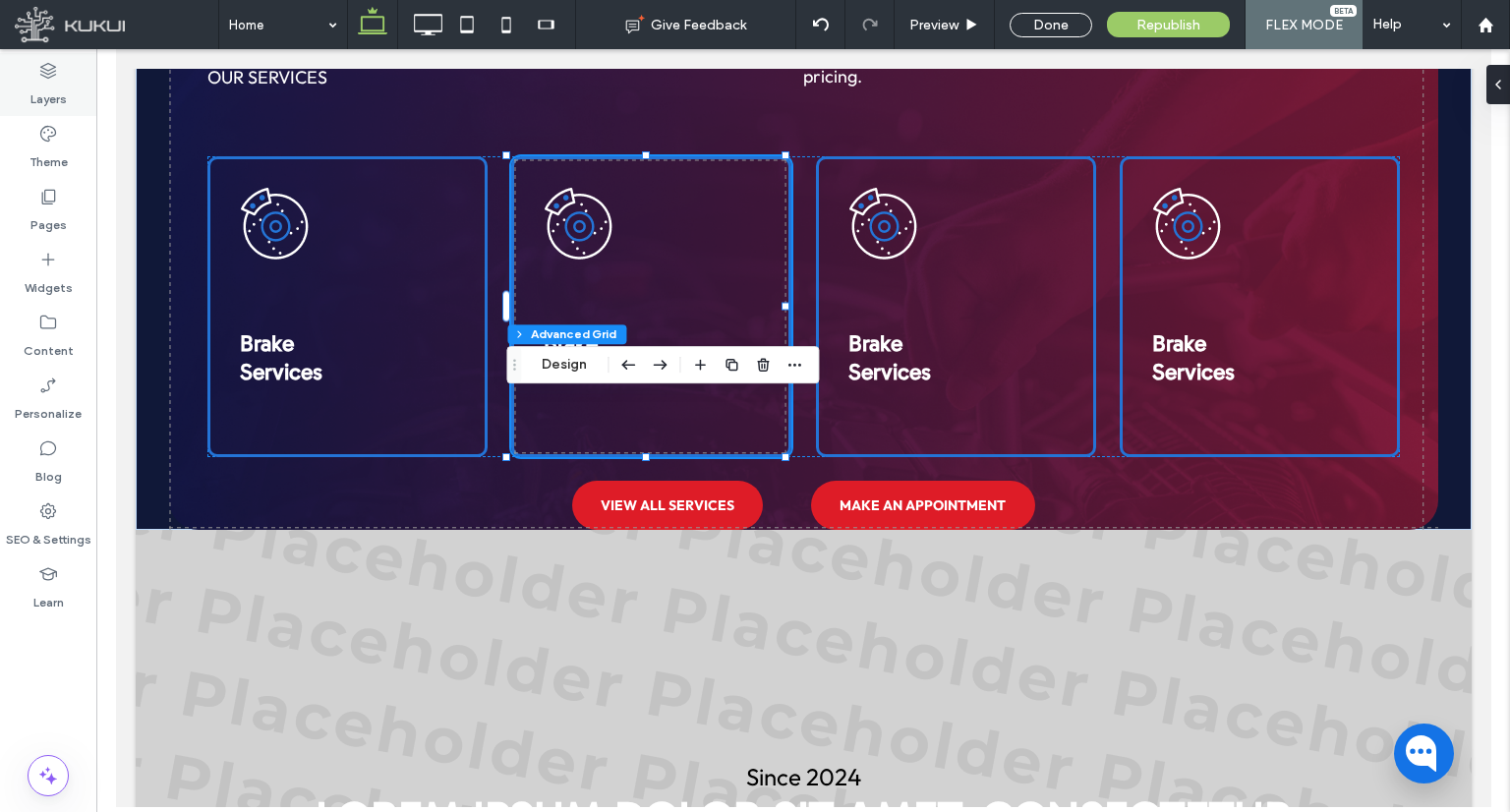 click on "Layers" at bounding box center [48, 94] 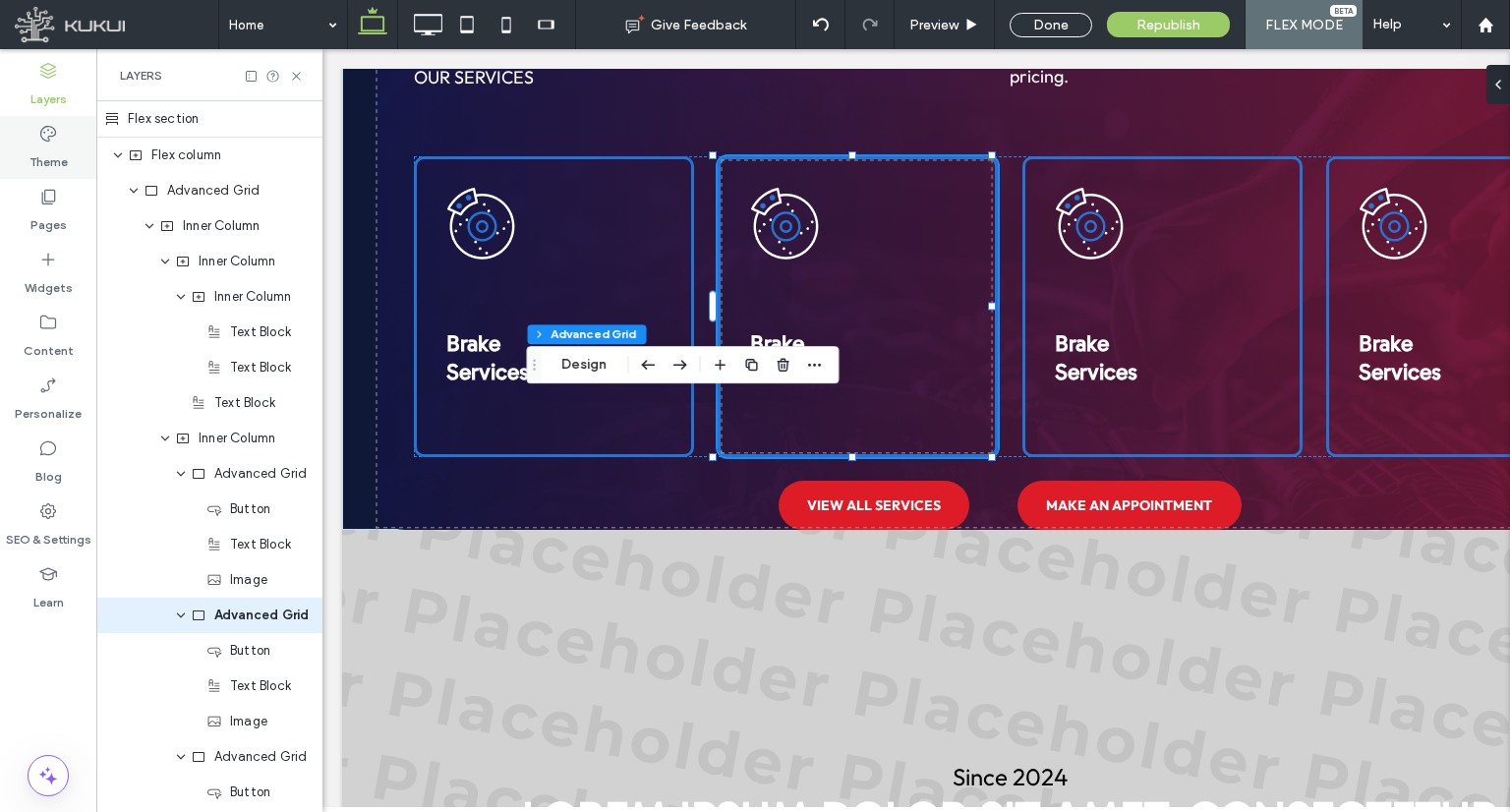scroll, scrollTop: 0, scrollLeft: 187, axis: horizontal 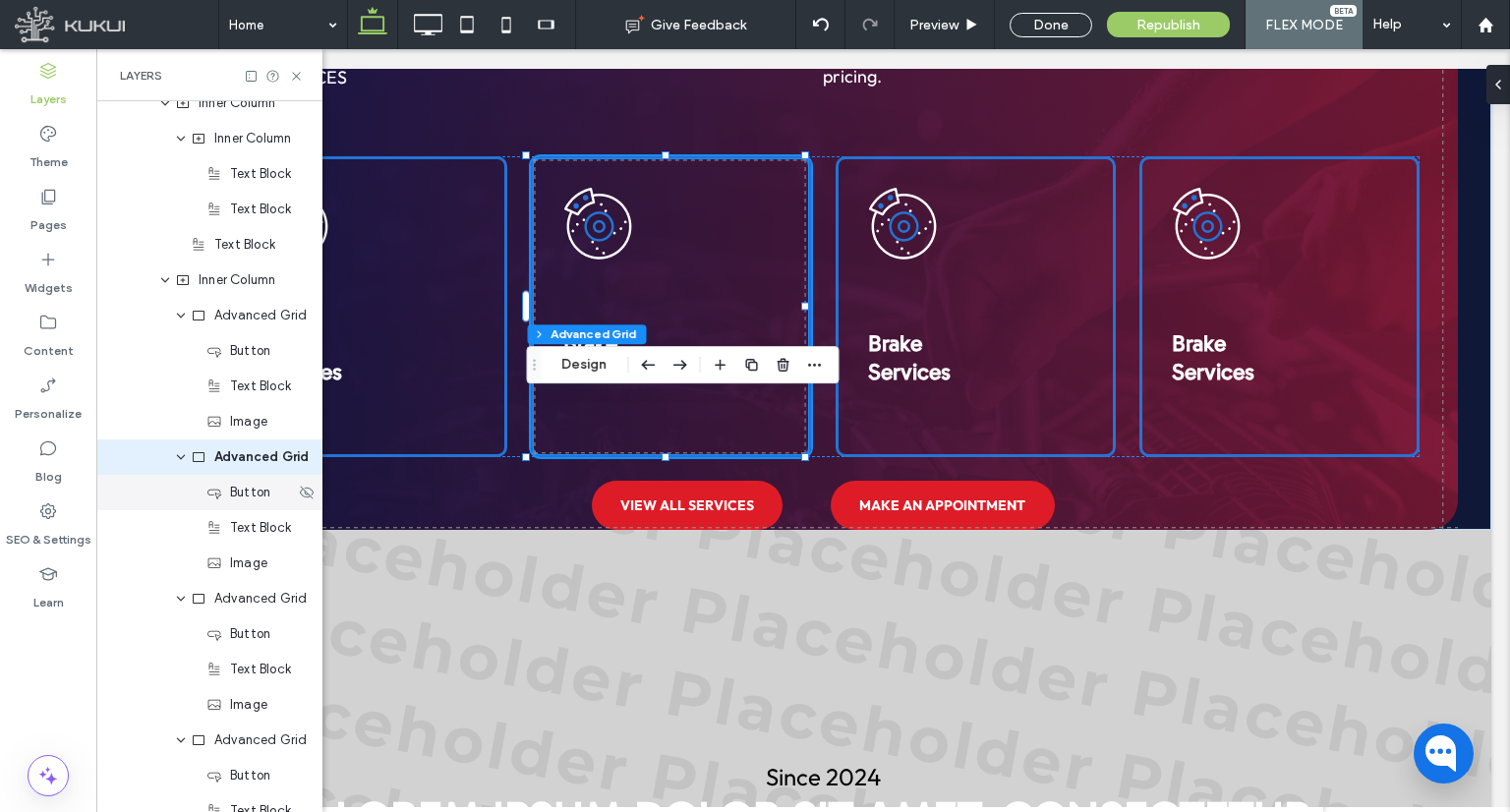 click on "Button" at bounding box center [209, 493] 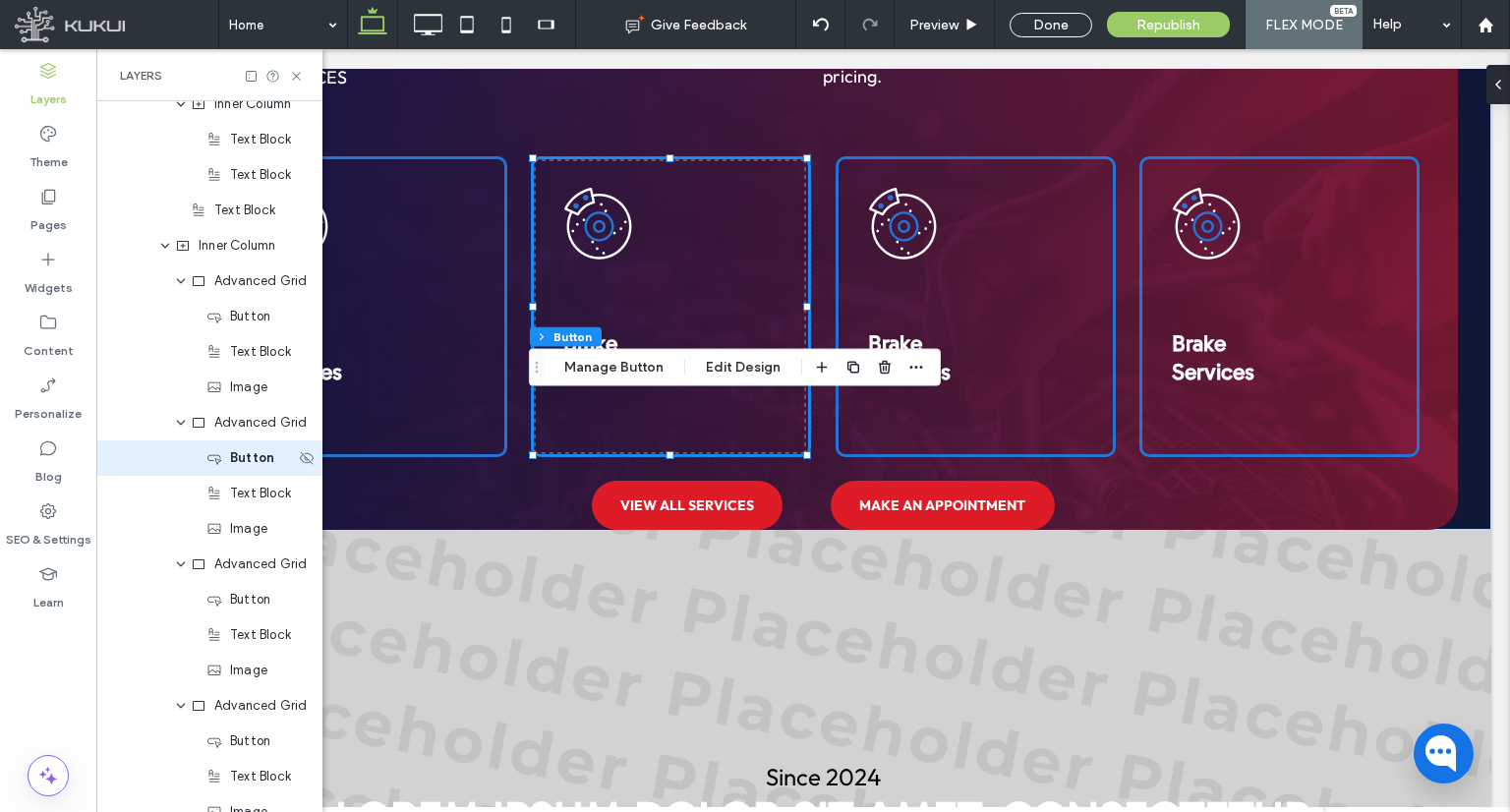 scroll, scrollTop: 194, scrollLeft: 0, axis: vertical 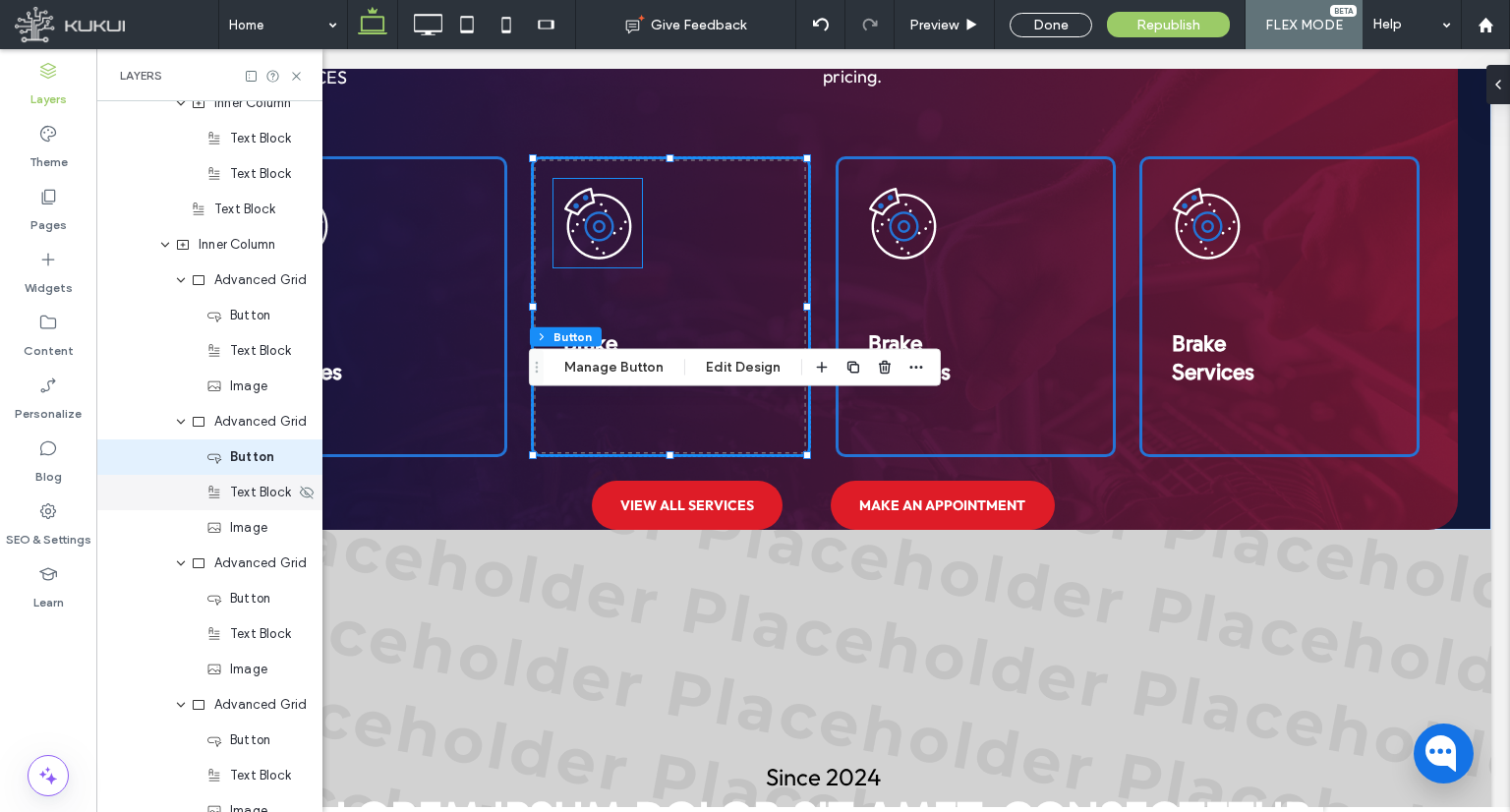 click on "Text Block" at bounding box center [209, 493] 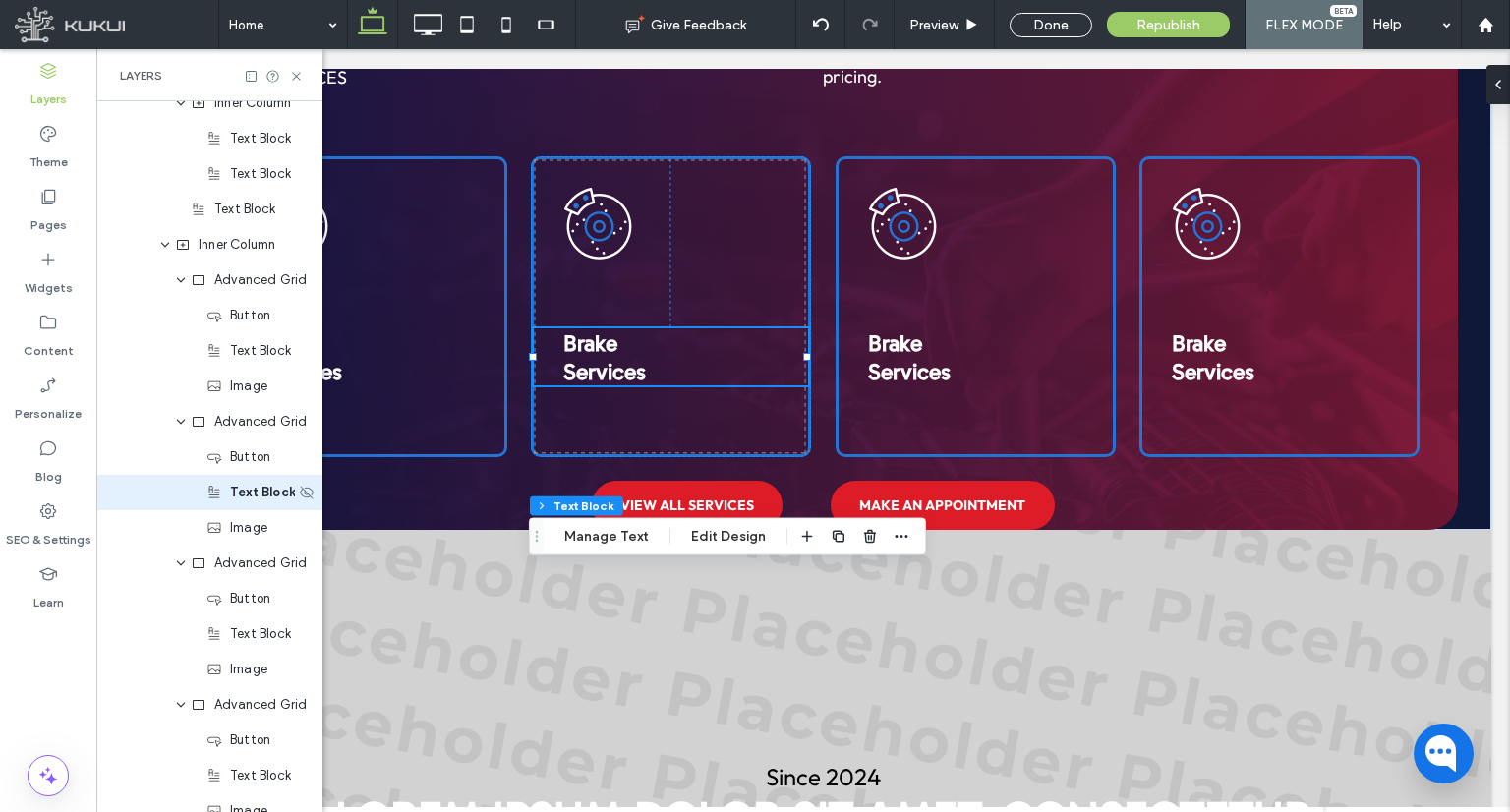 scroll, scrollTop: 229, scrollLeft: 0, axis: vertical 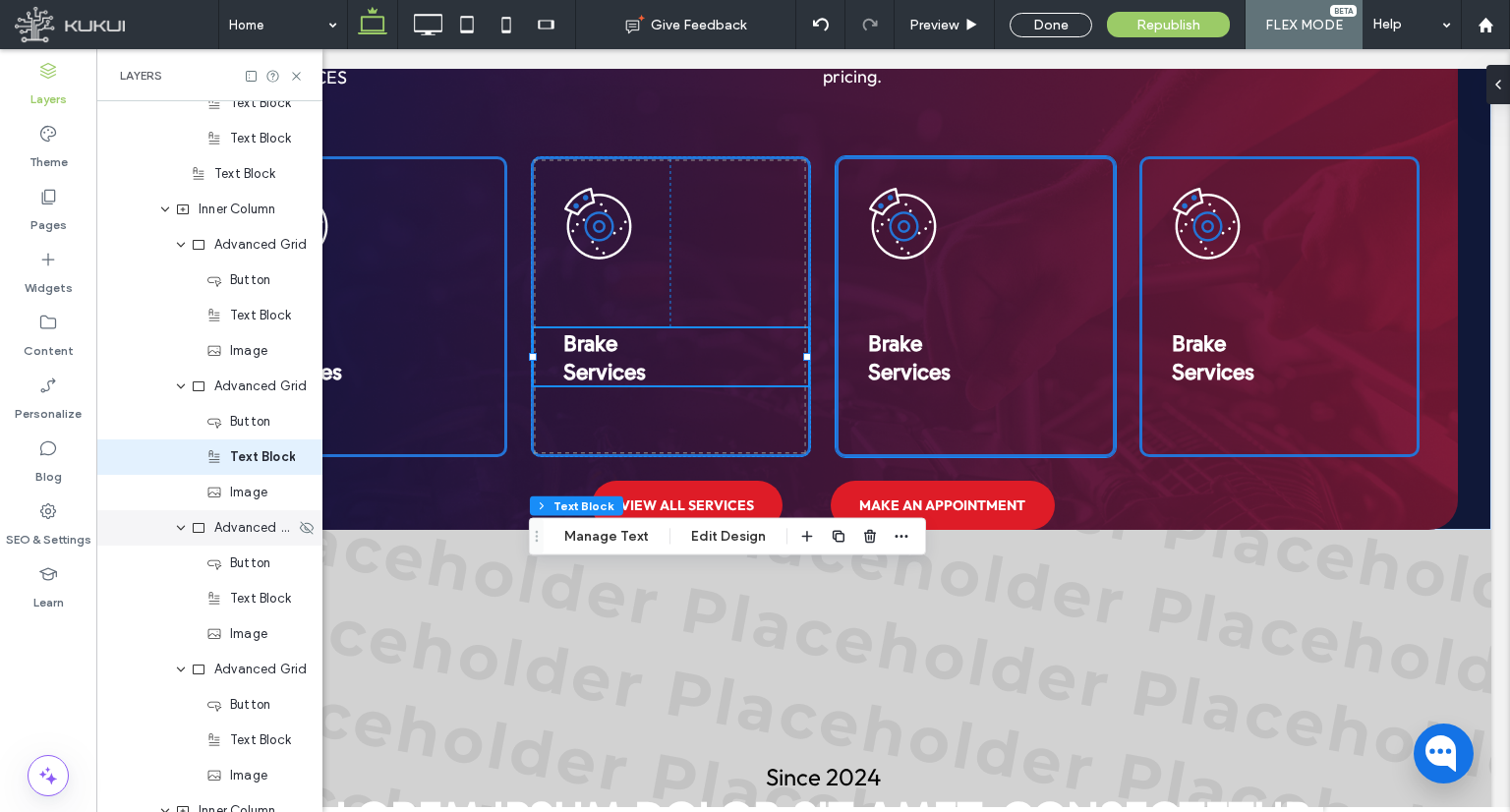 click 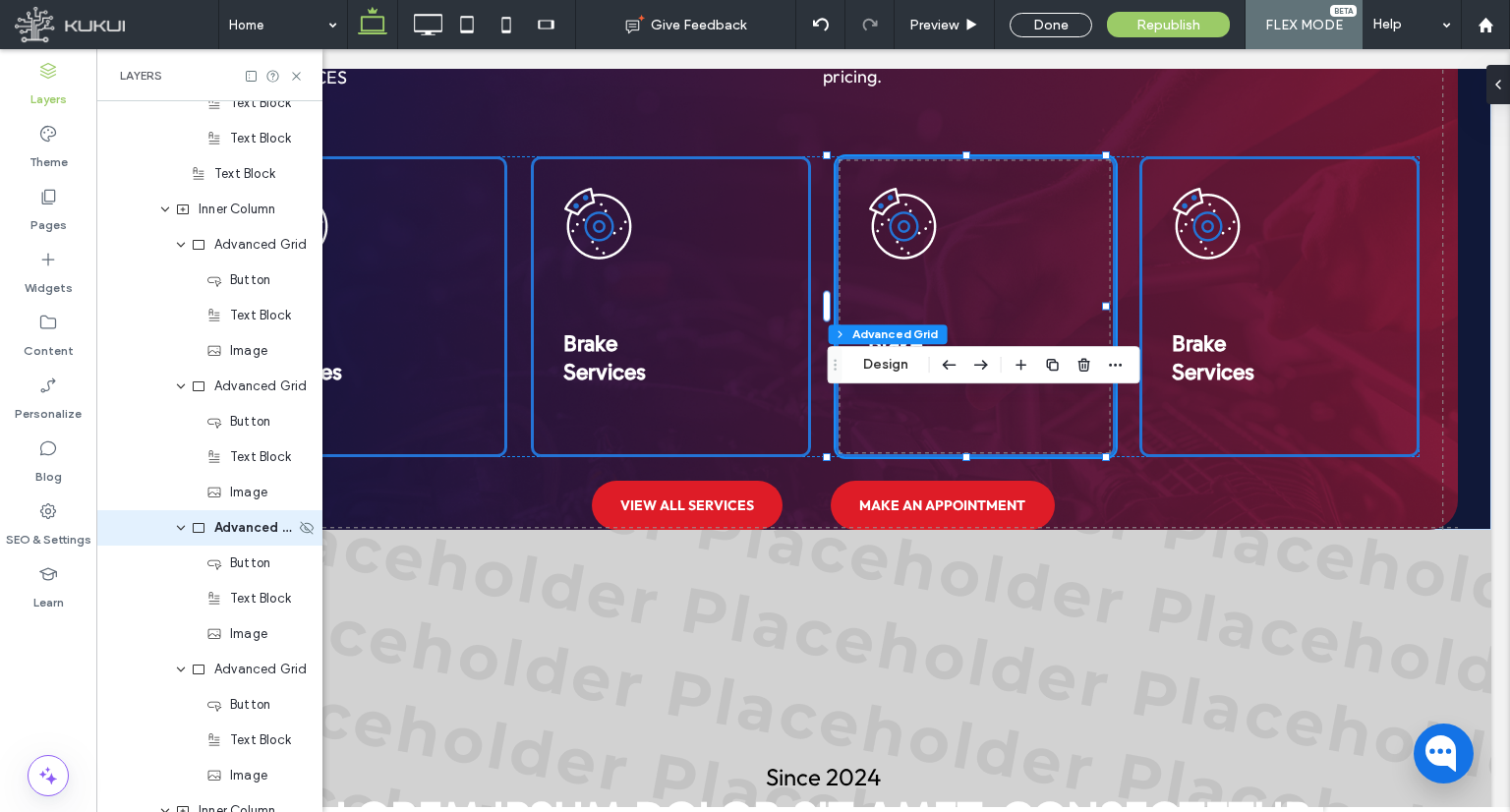 scroll, scrollTop: 300, scrollLeft: 0, axis: vertical 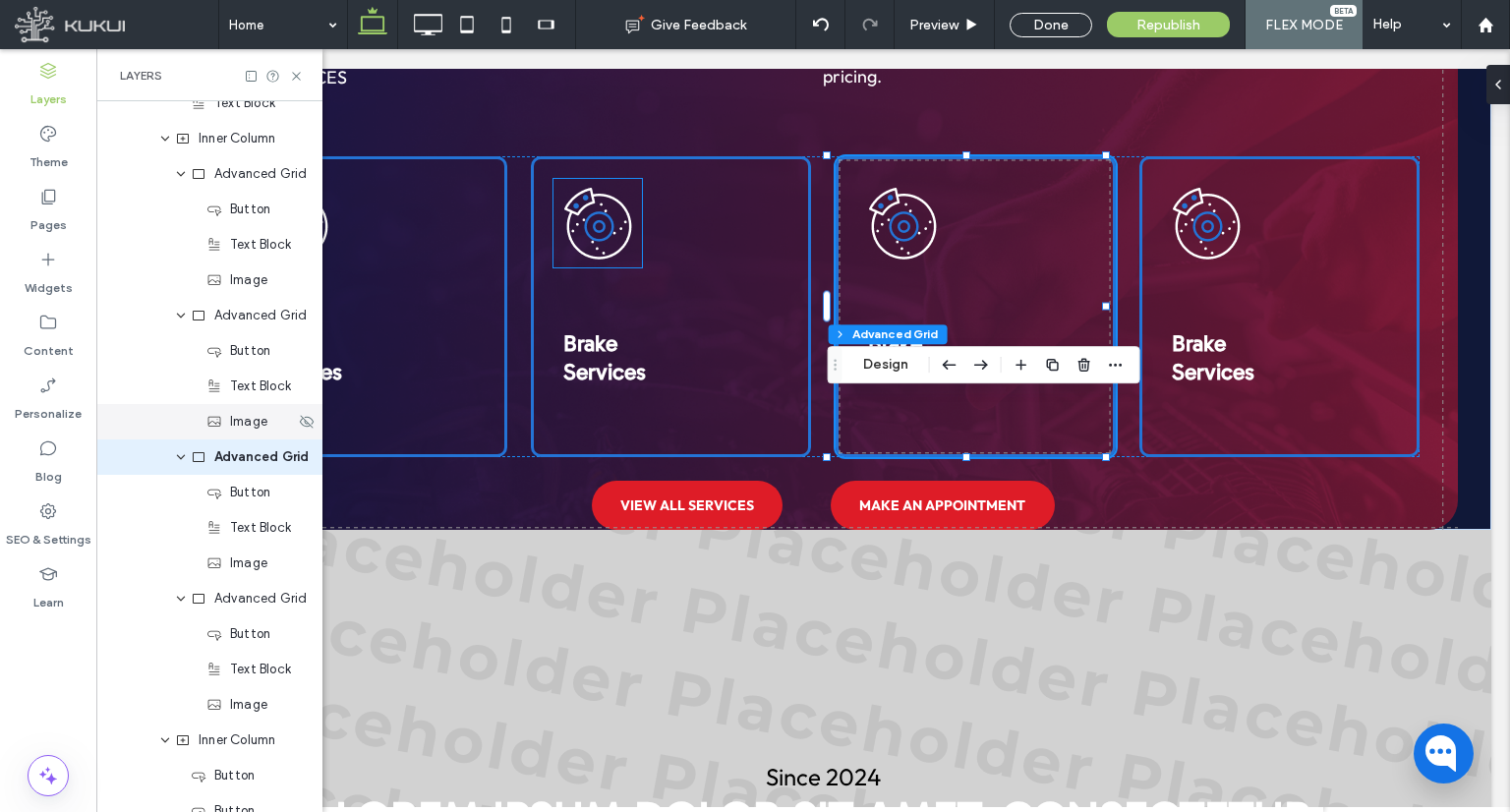 click on "Image" at bounding box center (209, 422) 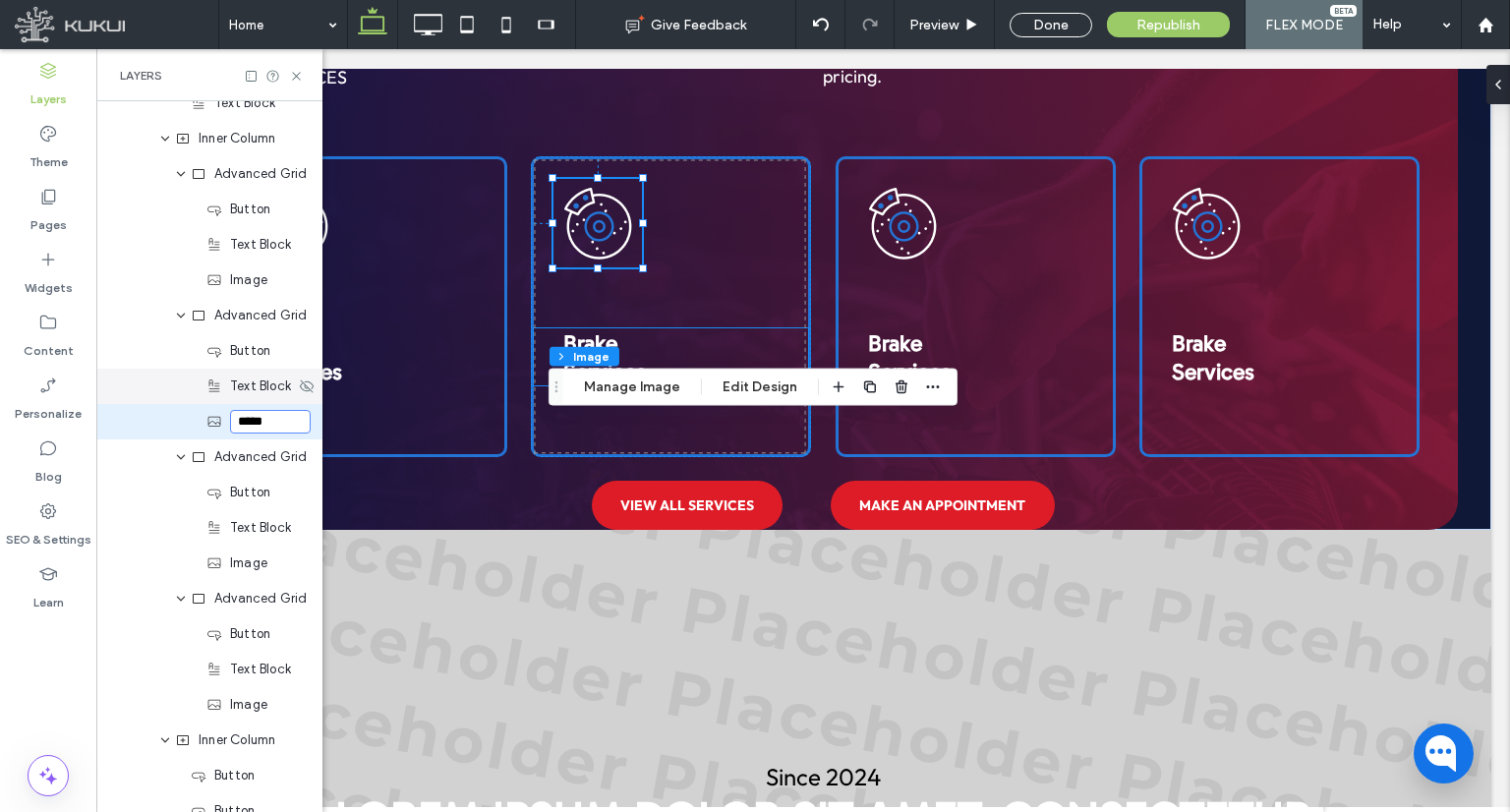 click on "Text Block" at bounding box center [209, 386] 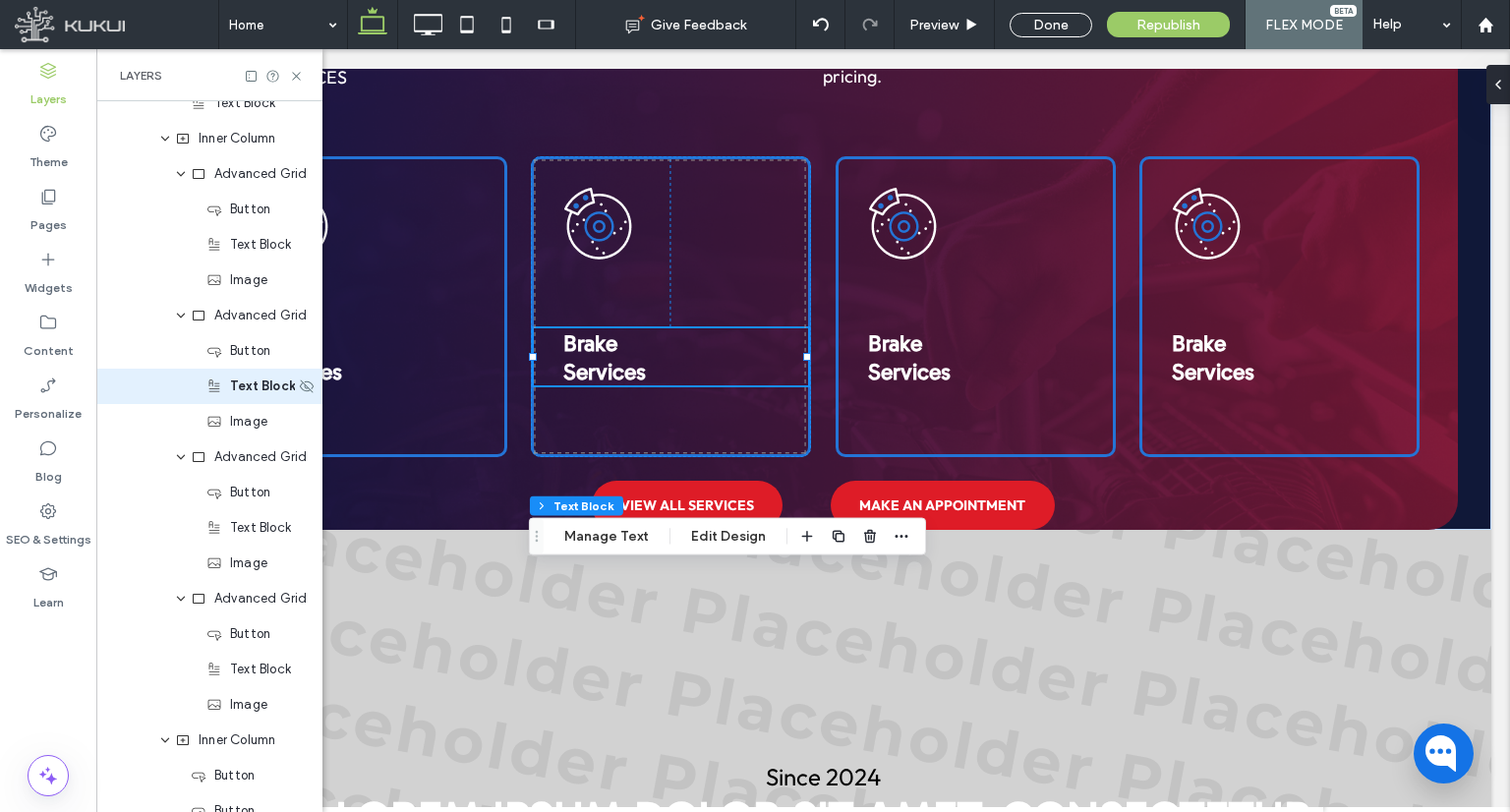 scroll, scrollTop: 229, scrollLeft: 0, axis: vertical 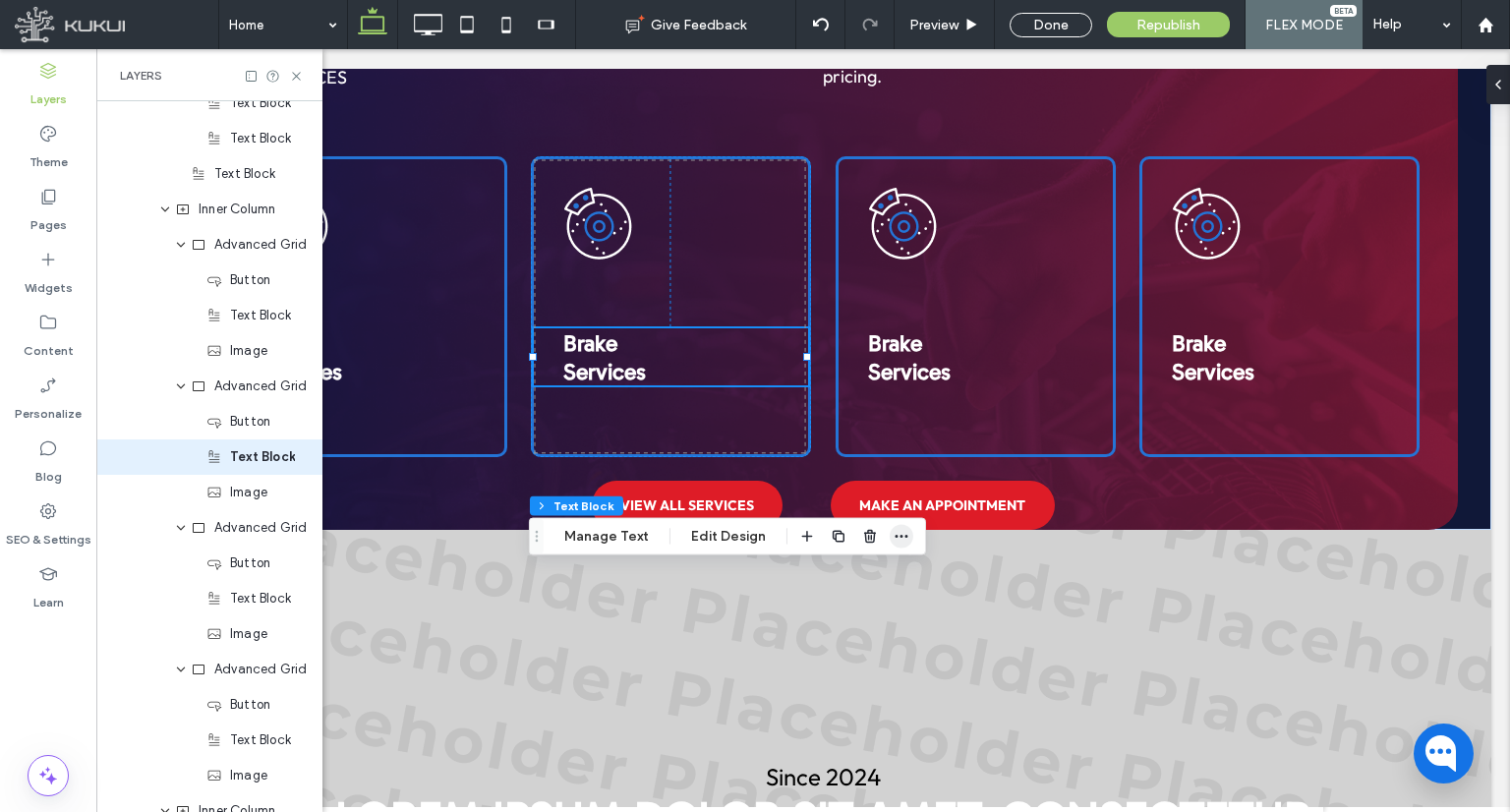 click 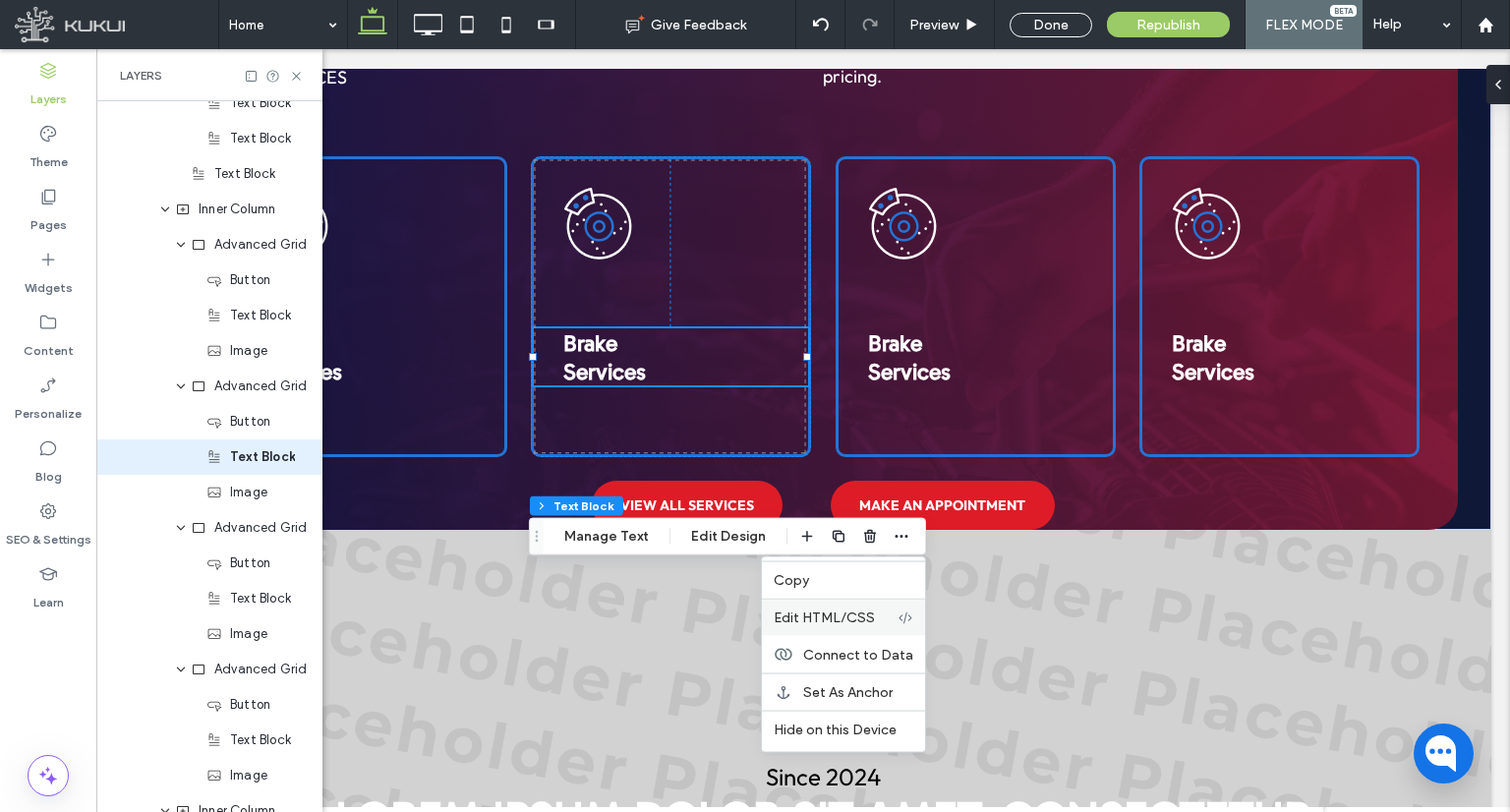 click on "Edit HTML/CSS" at bounding box center [824, 617] 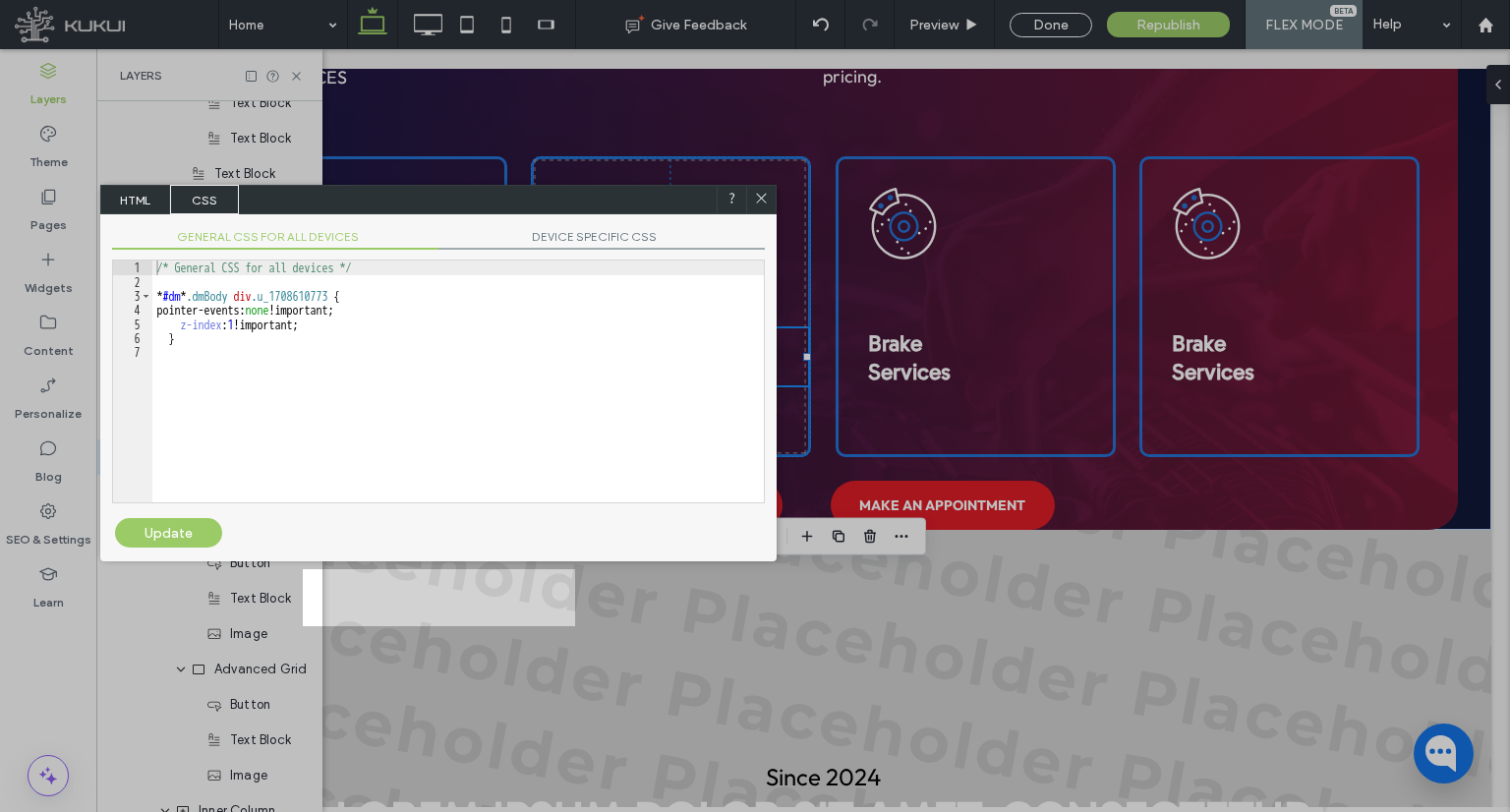 drag, startPoint x: 758, startPoint y: 200, endPoint x: 622, endPoint y: 149, distance: 145.24806 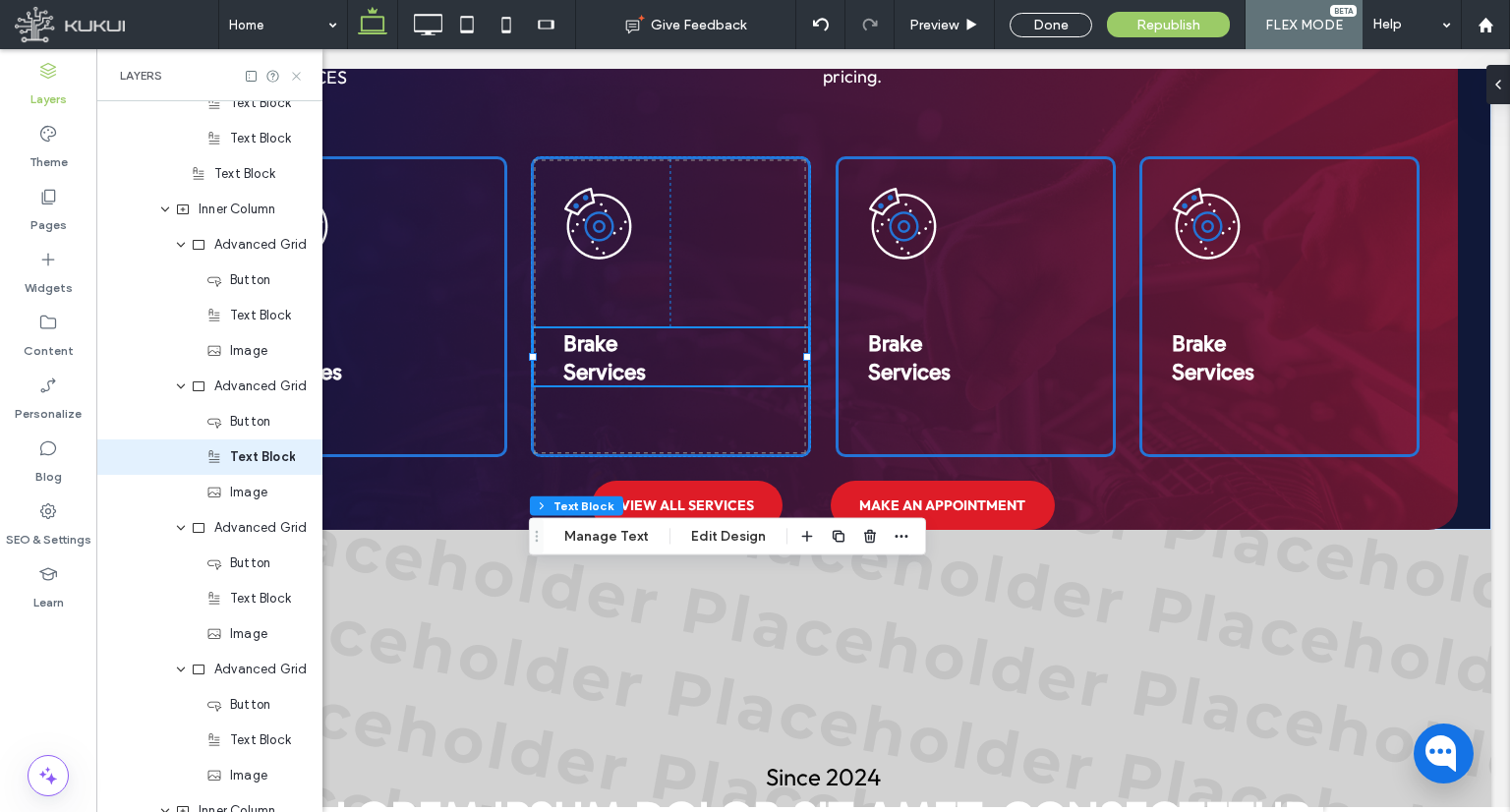 click 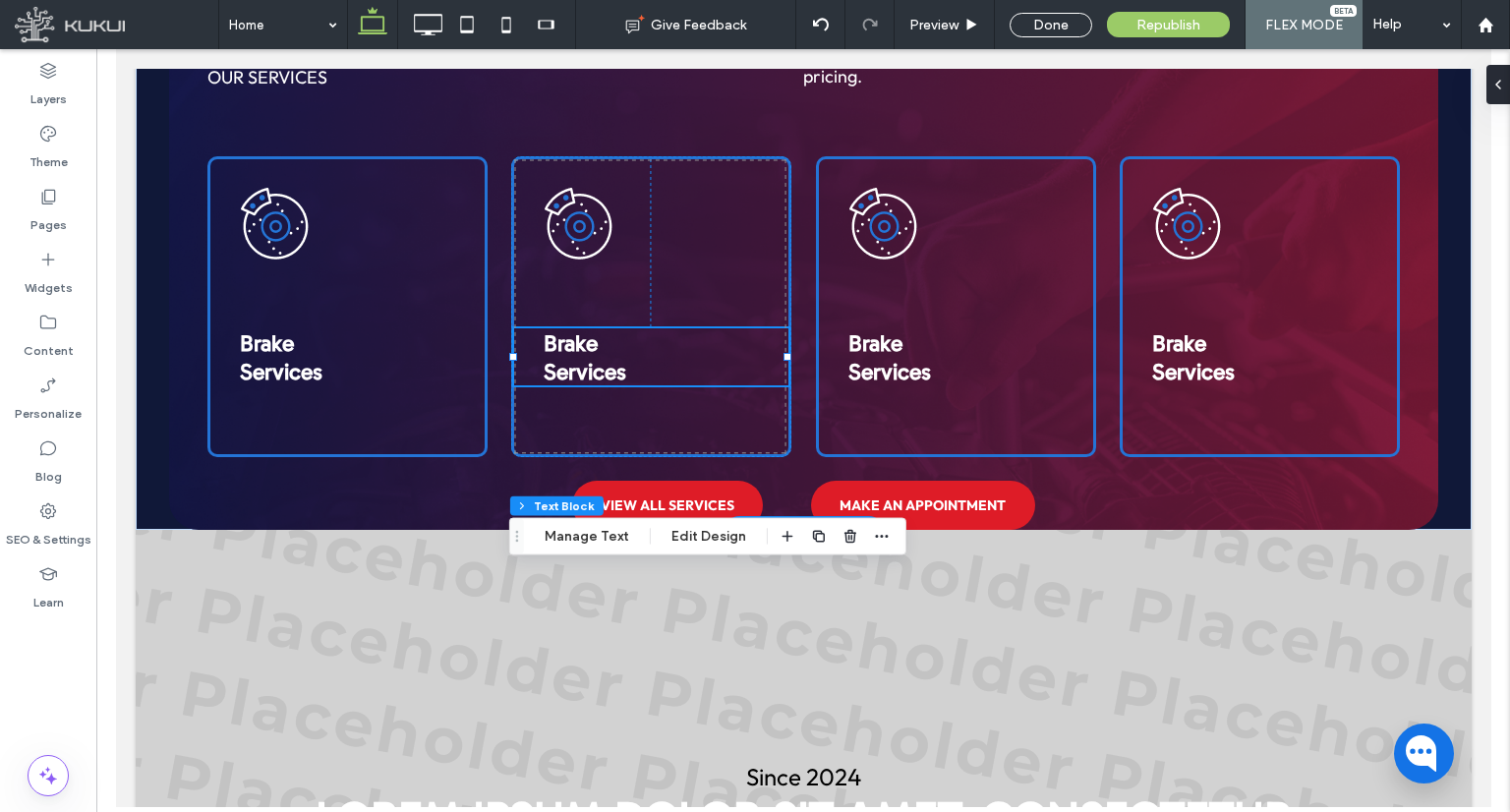 scroll, scrollTop: 0, scrollLeft: 0, axis: both 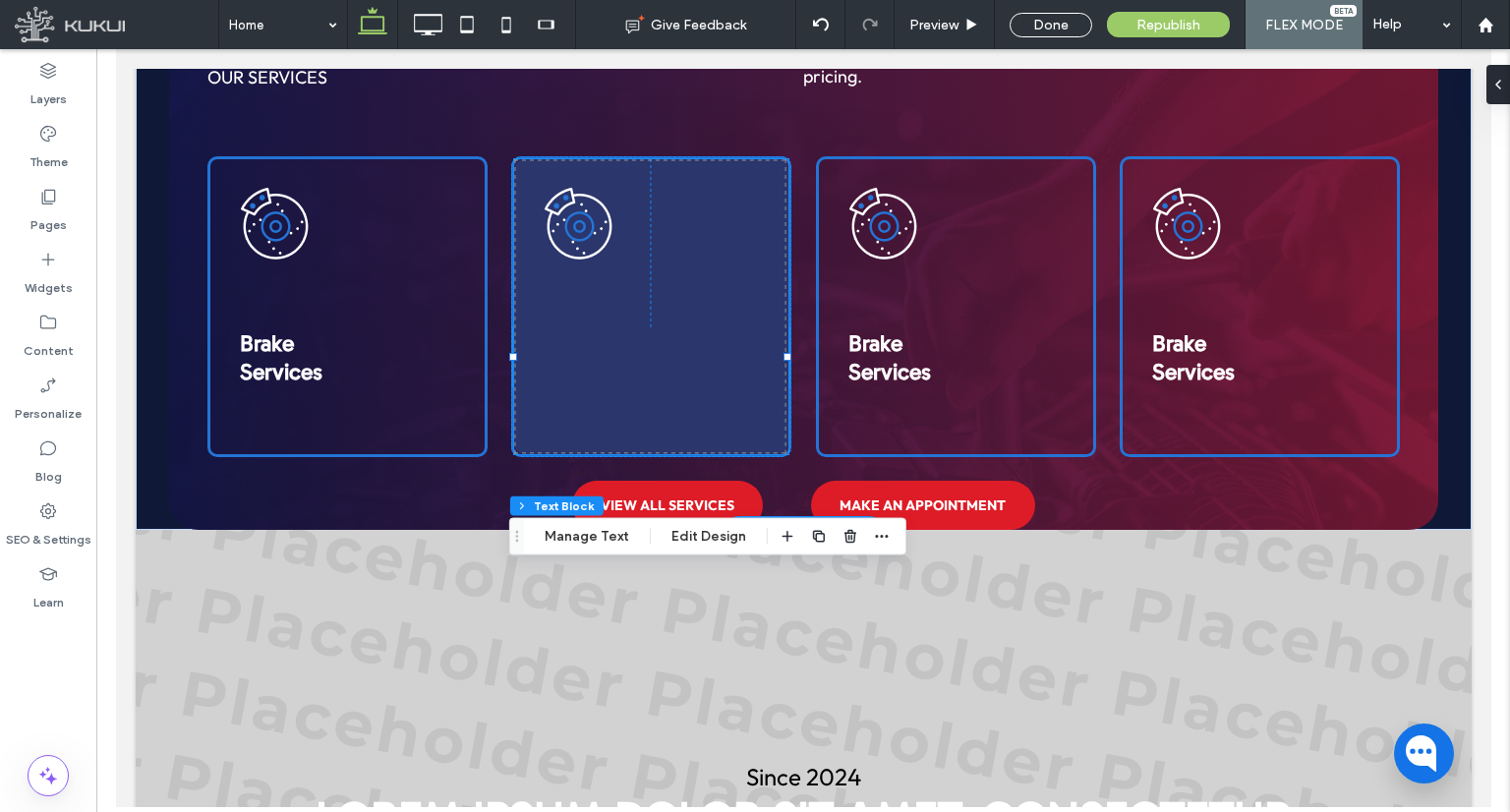 click at bounding box center [650, 307] 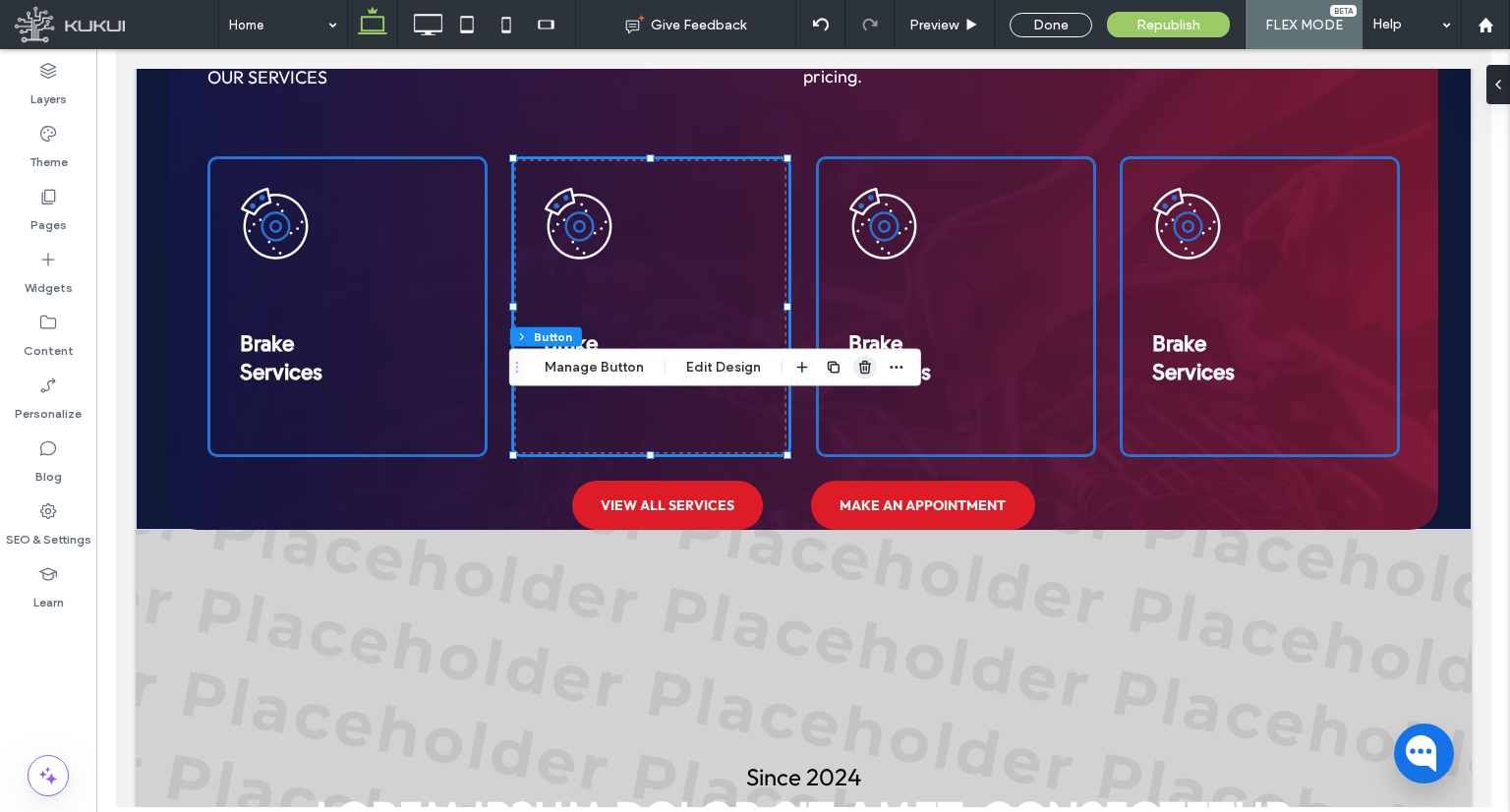 click 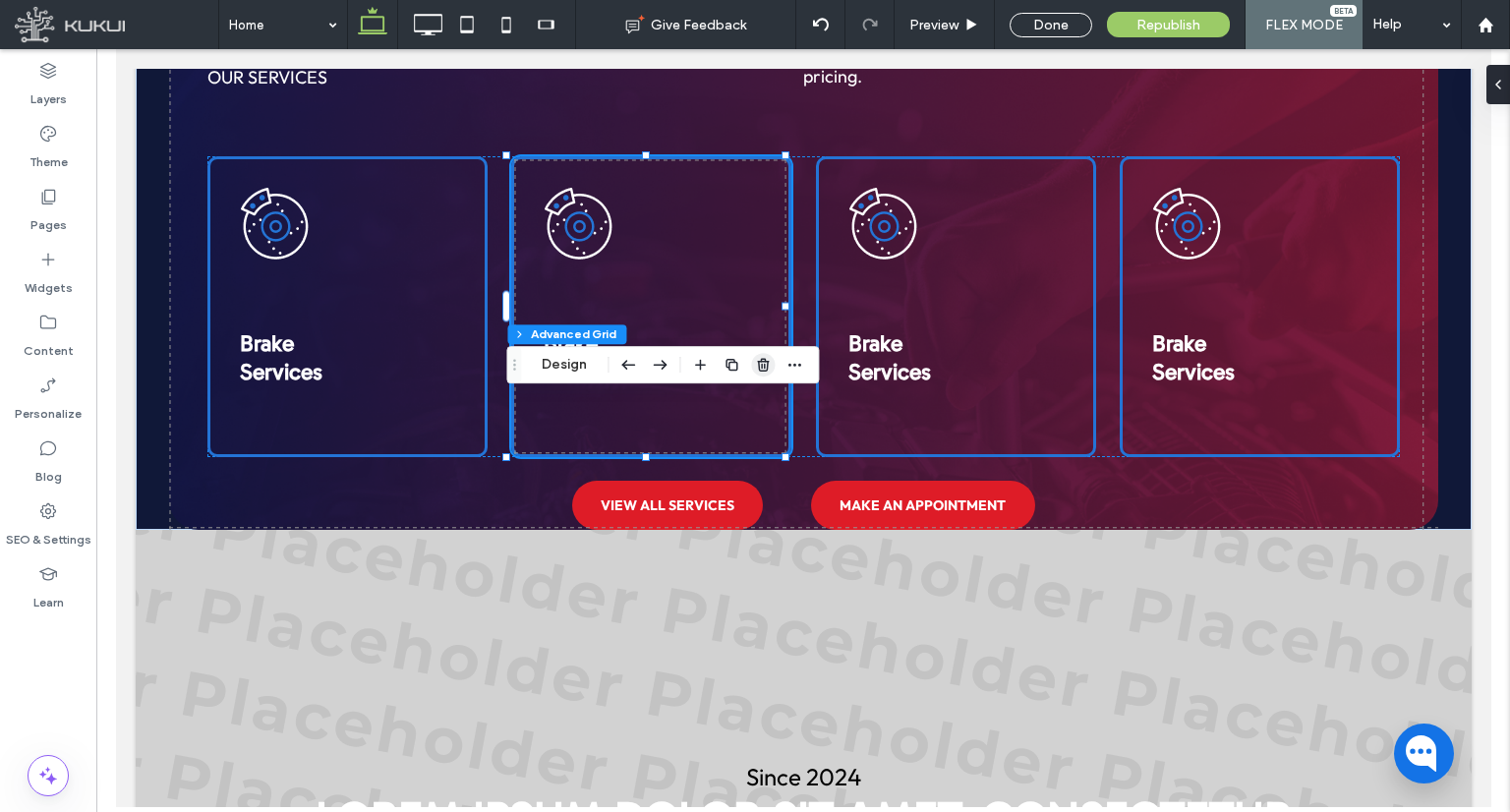 click 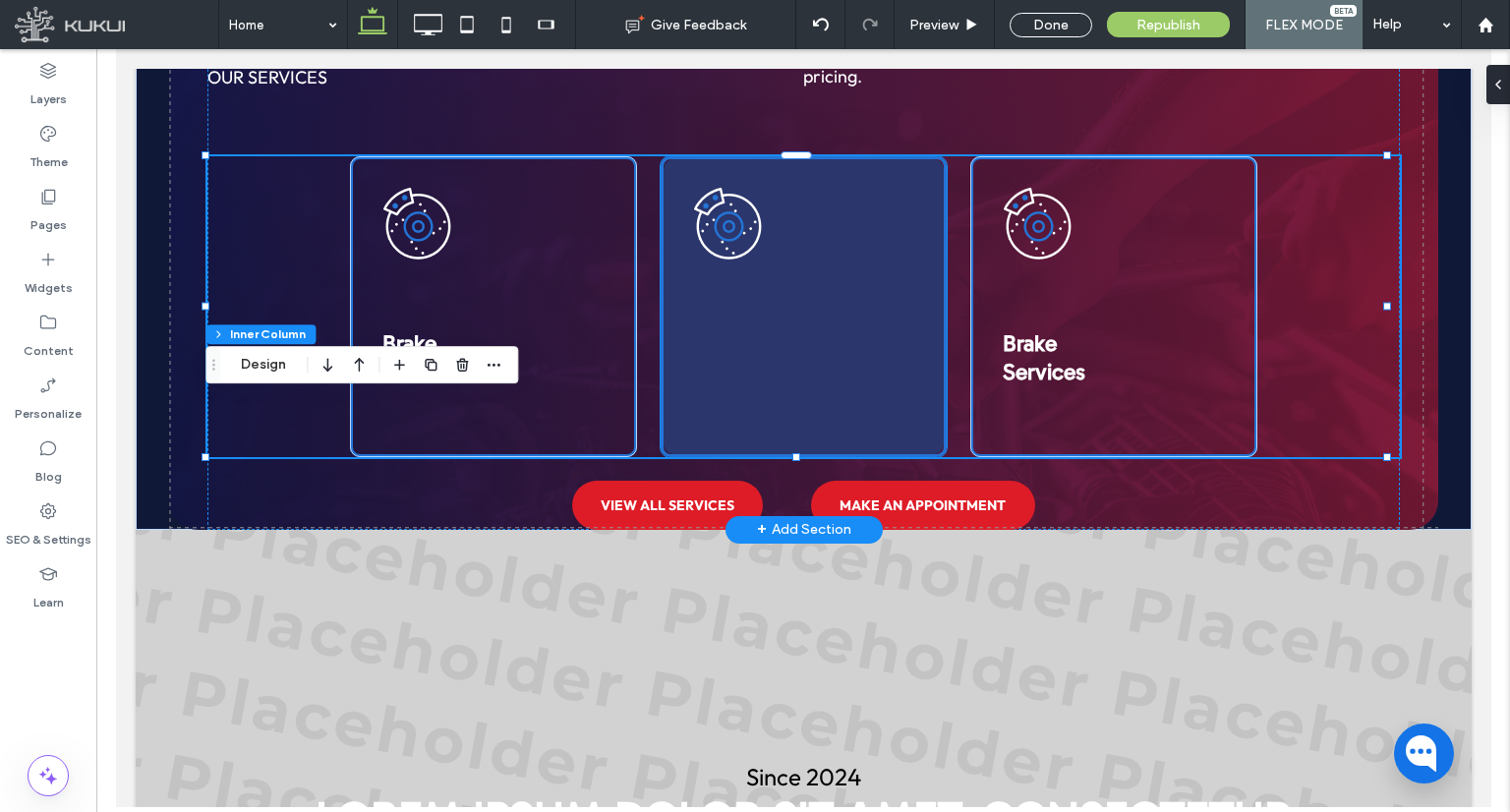 click at bounding box center [802, 307] 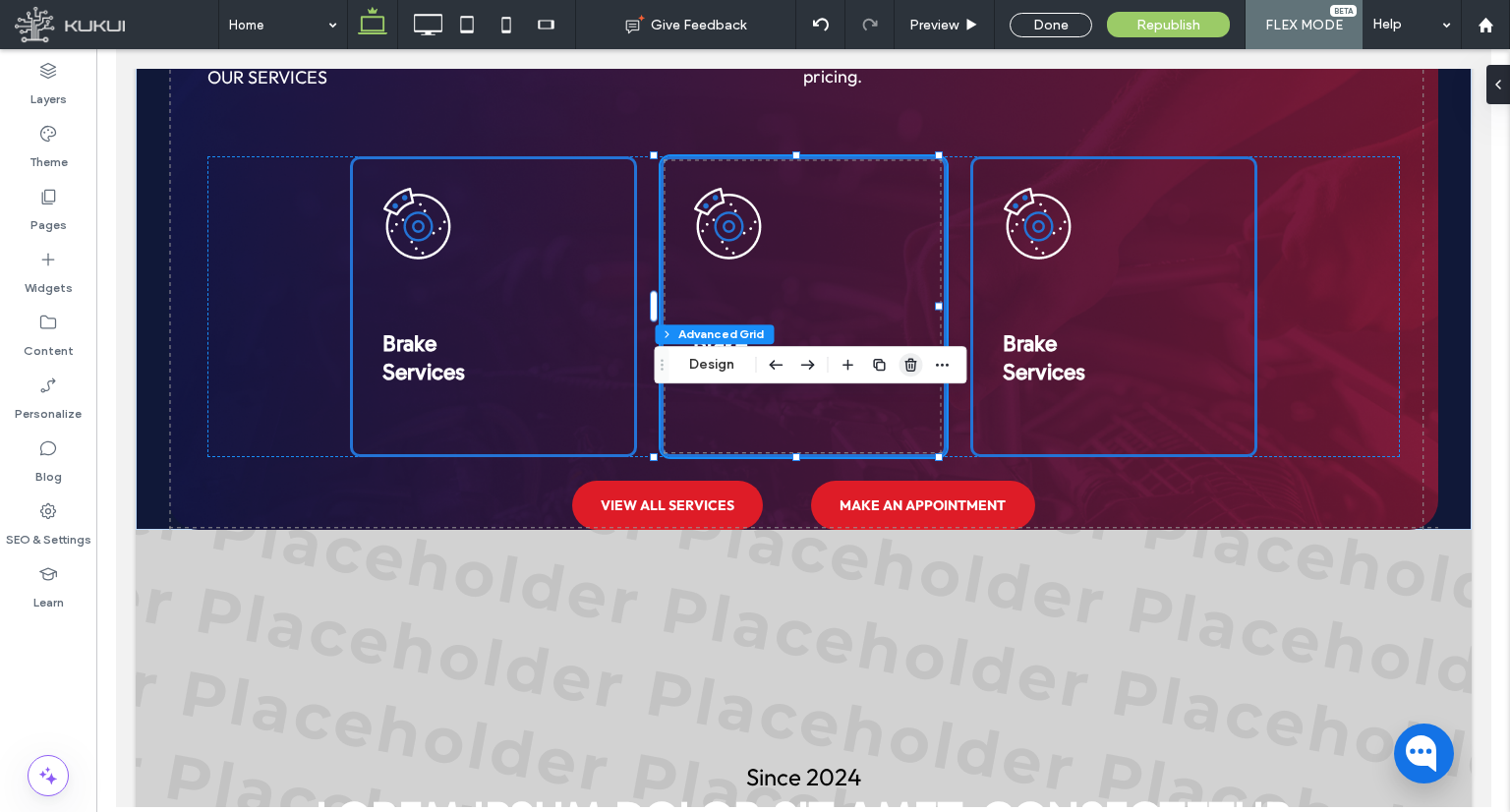 click 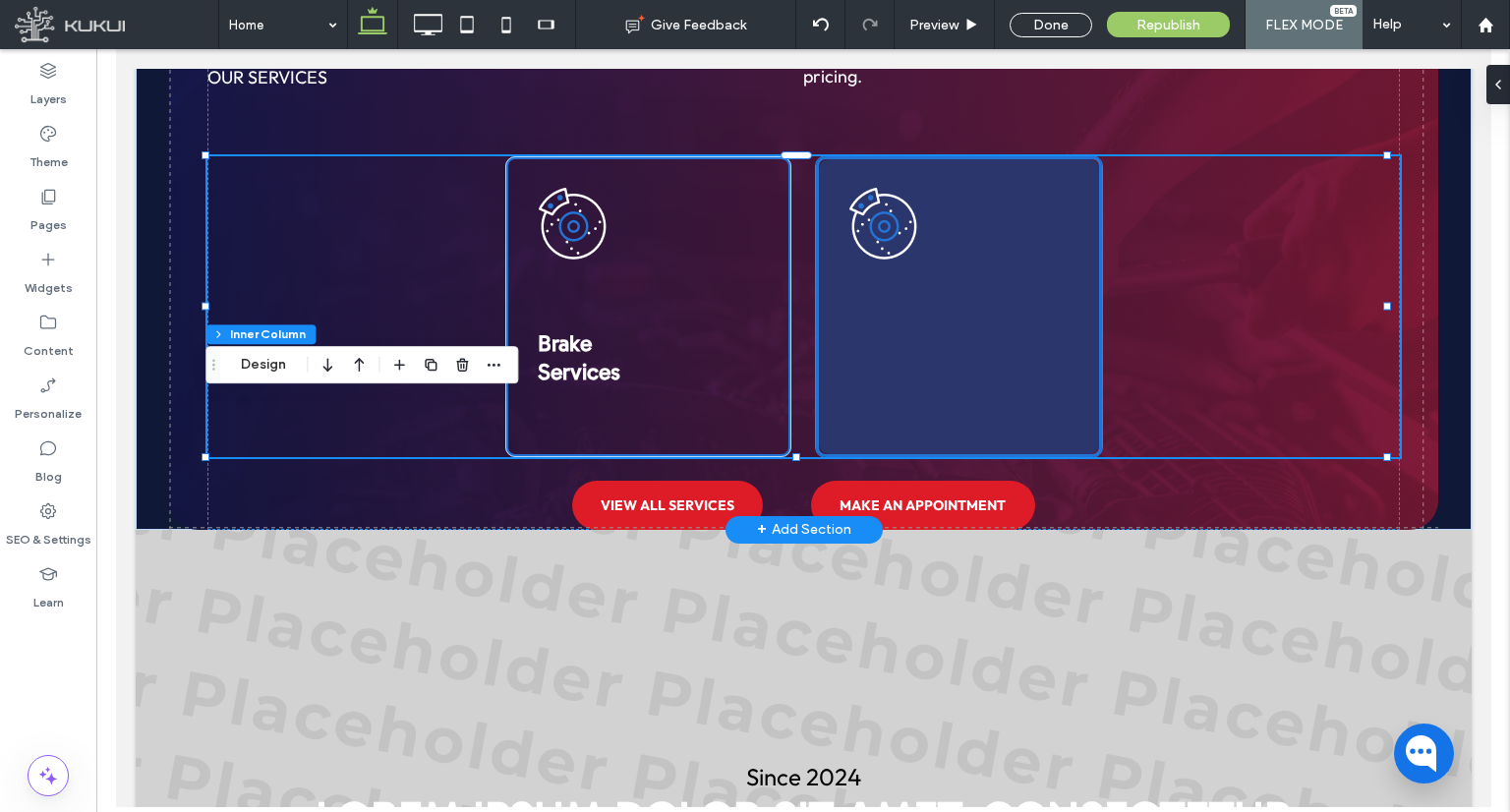 click at bounding box center (958, 307) 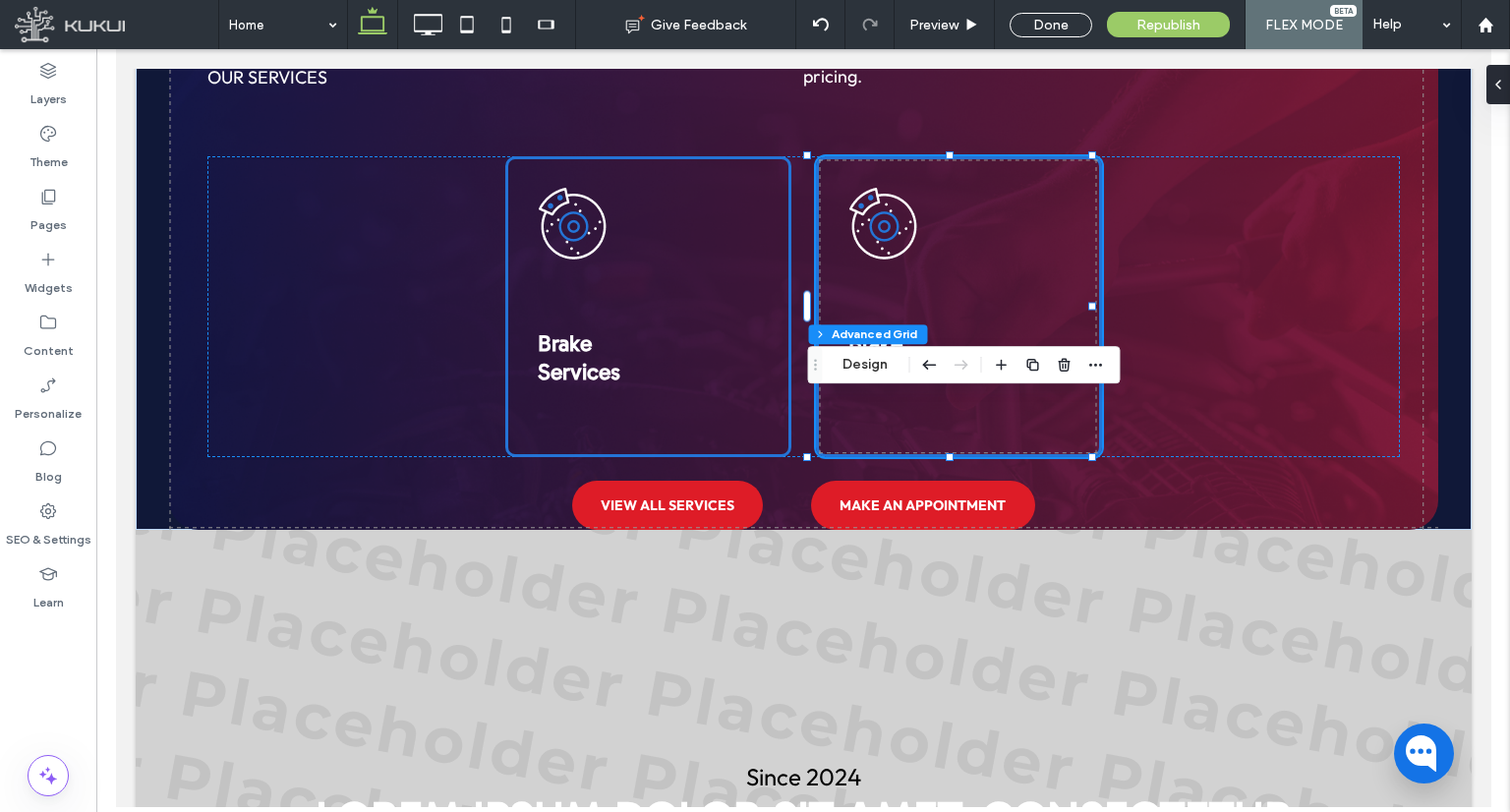 click at bounding box center (1048, 365) 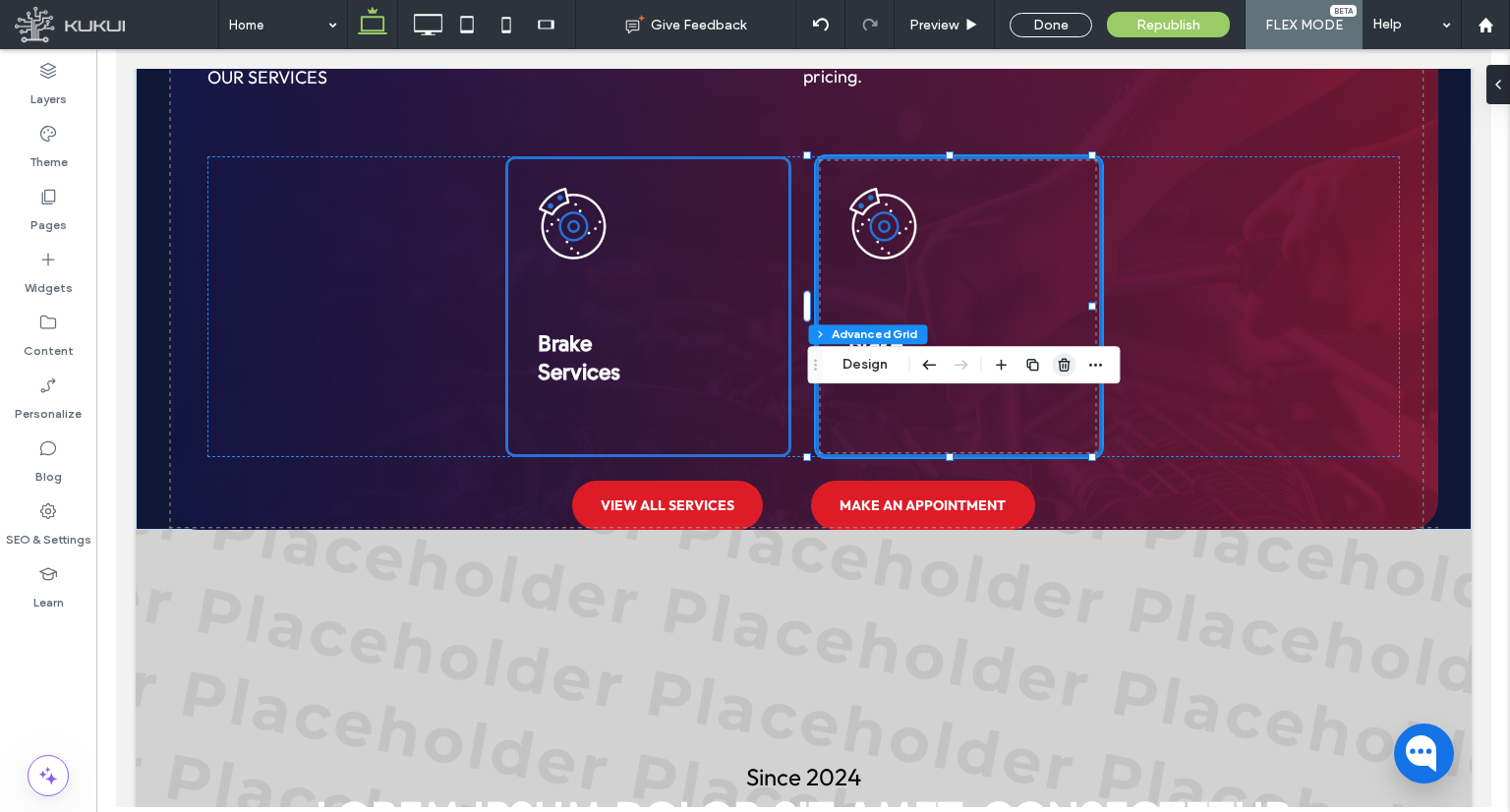 click 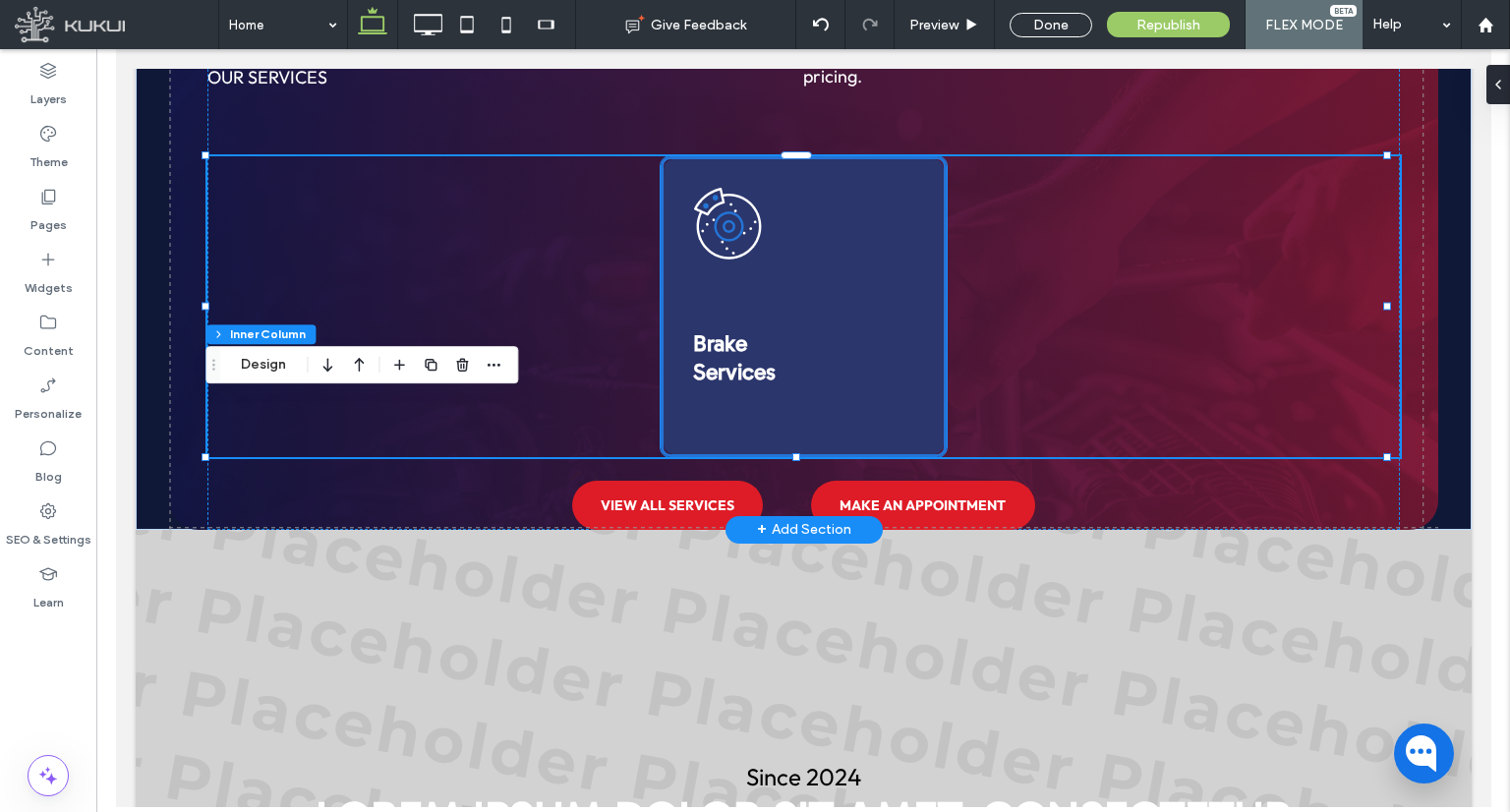 click at bounding box center [802, 307] 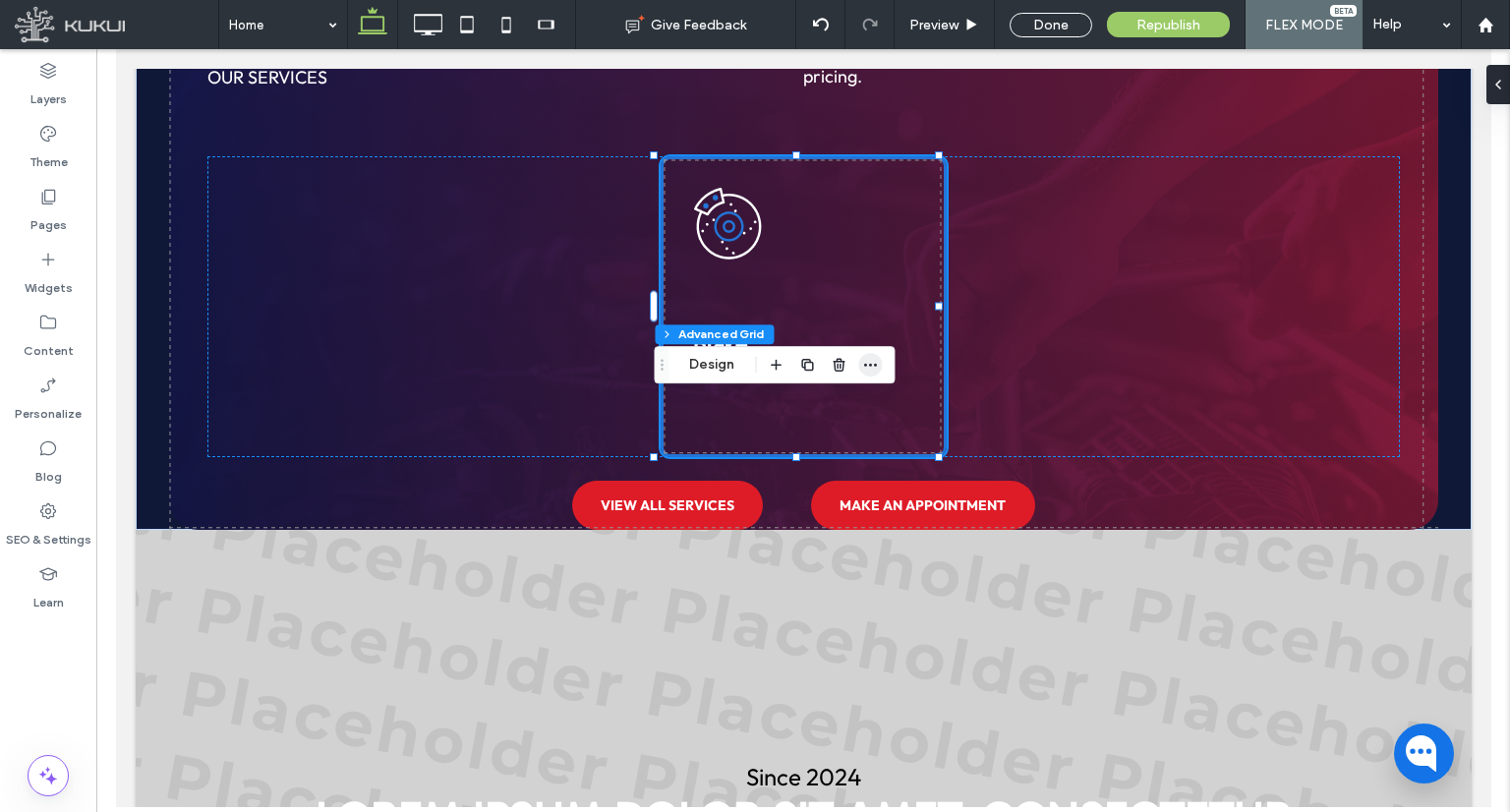 click 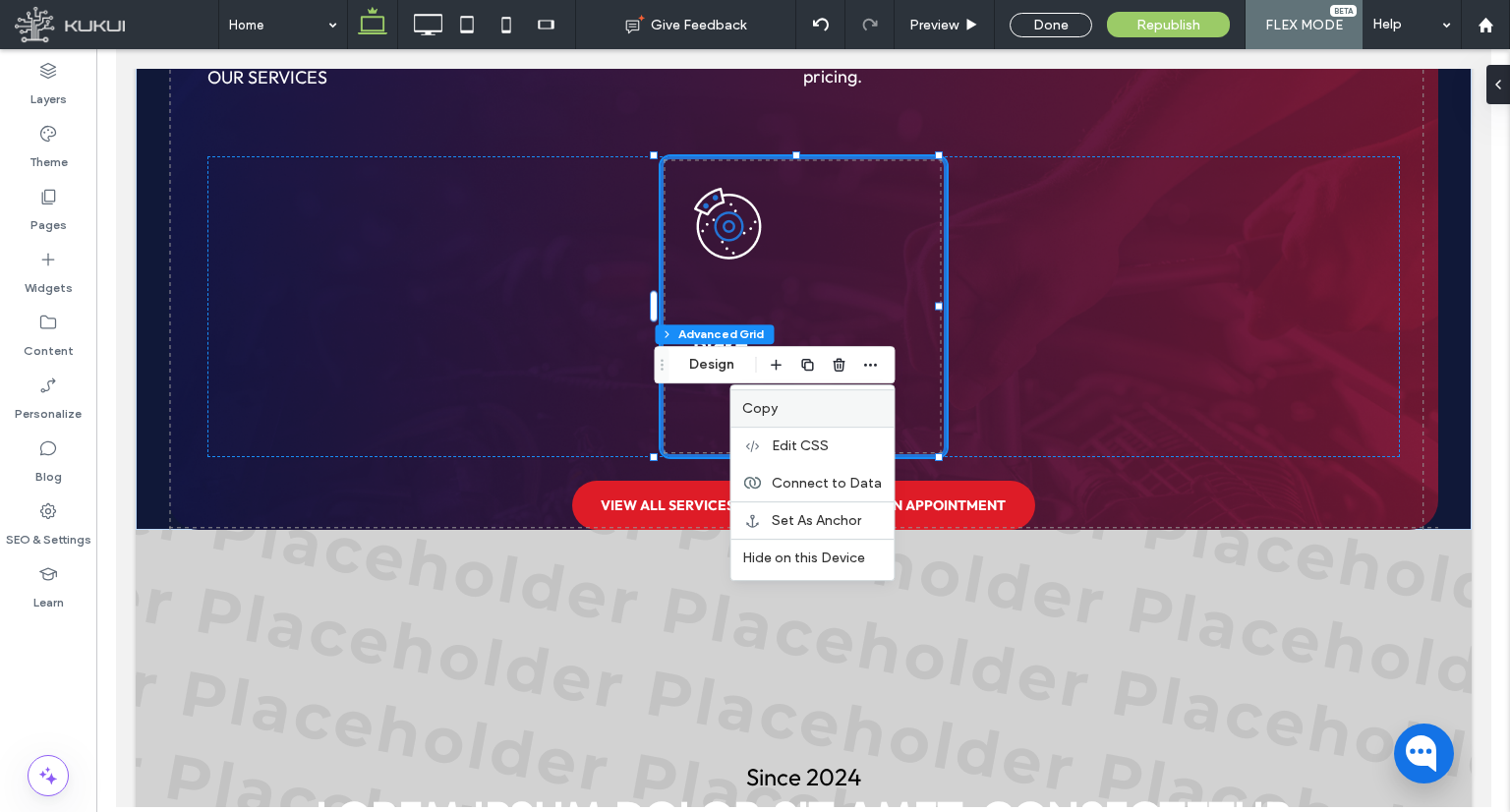 click on "Copy" at bounding box center (812, 408) 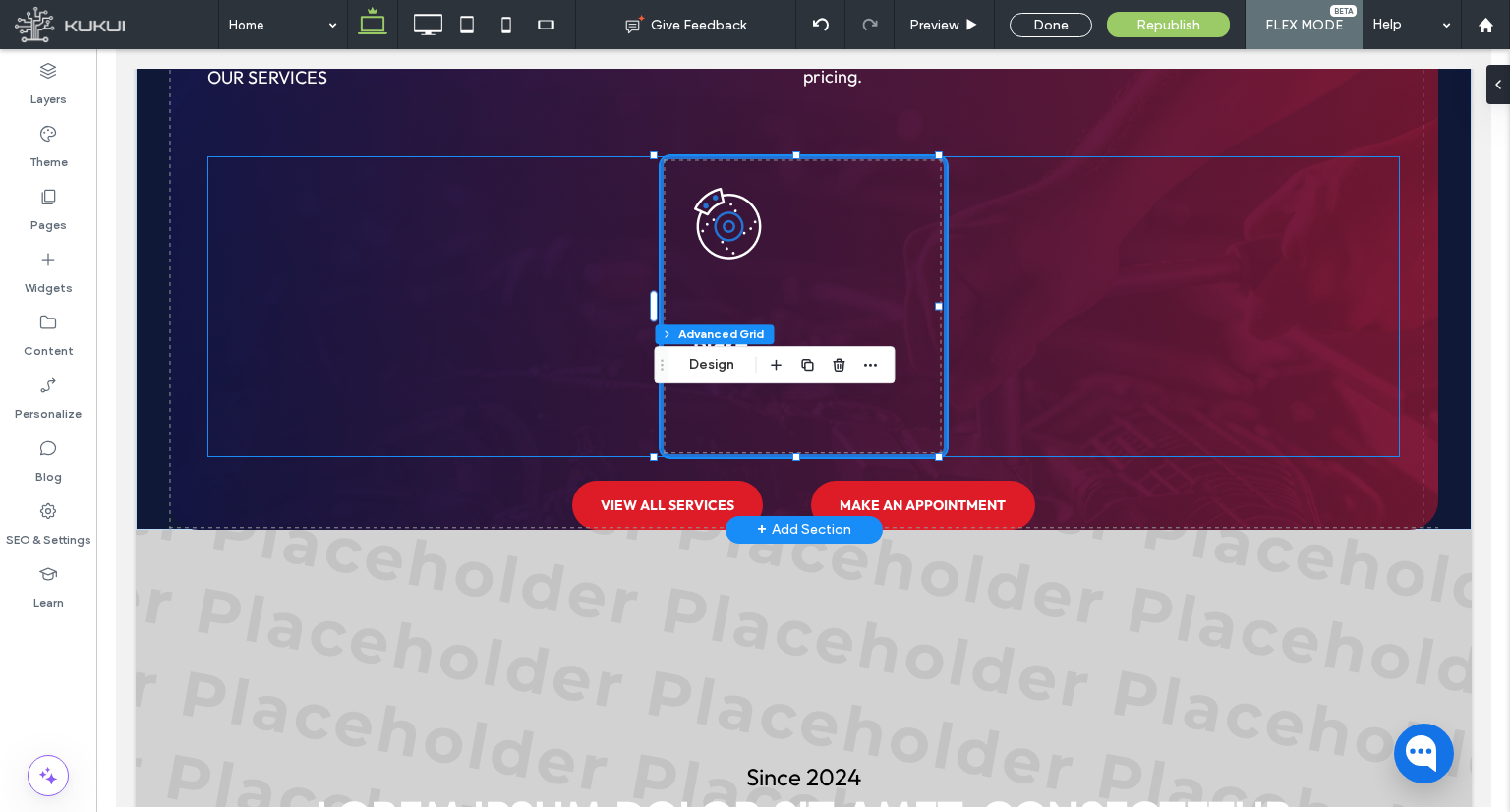 click on "Brake Services" at bounding box center [803, 307] 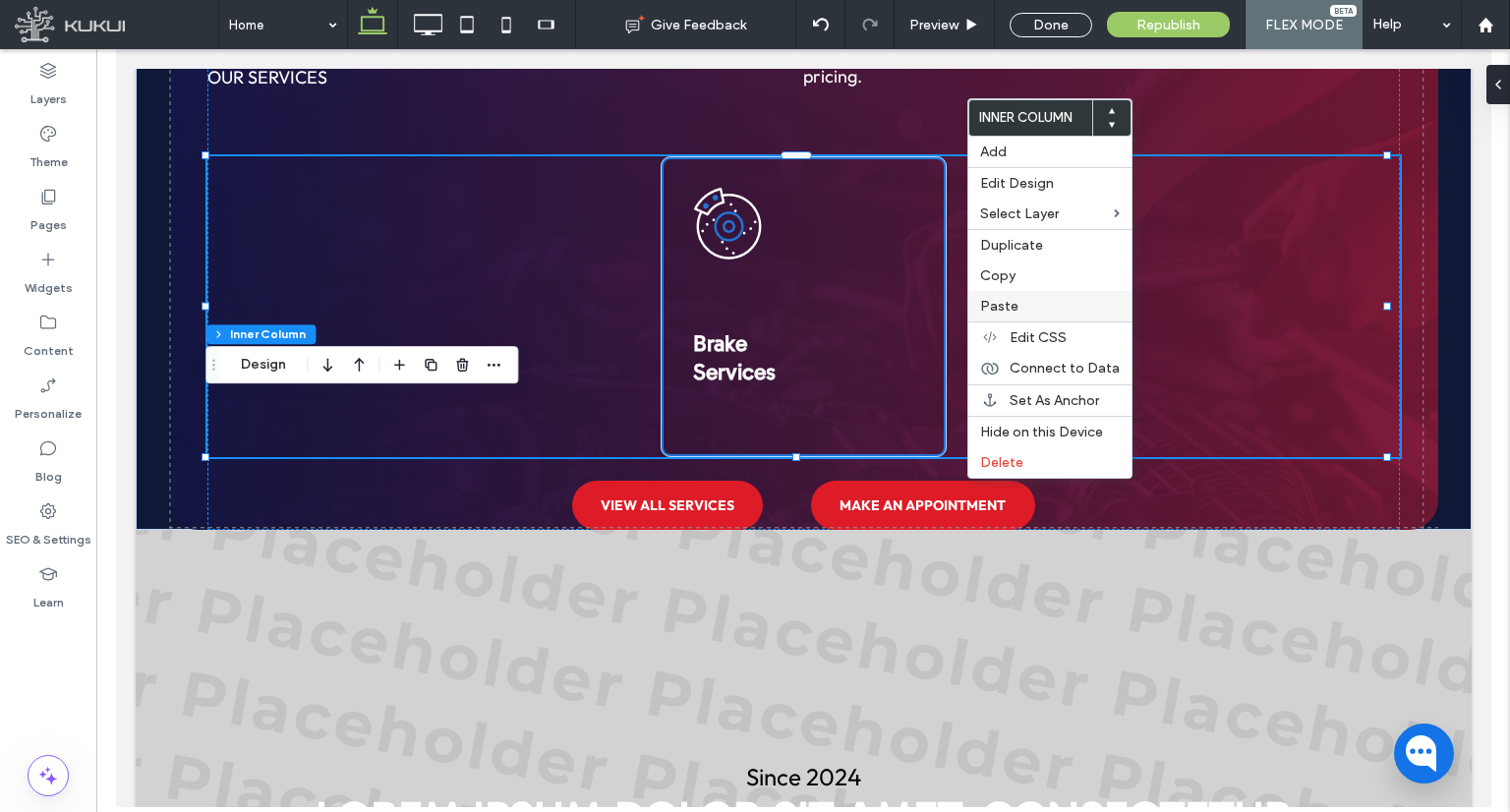 click on "Paste" at bounding box center (1050, 306) 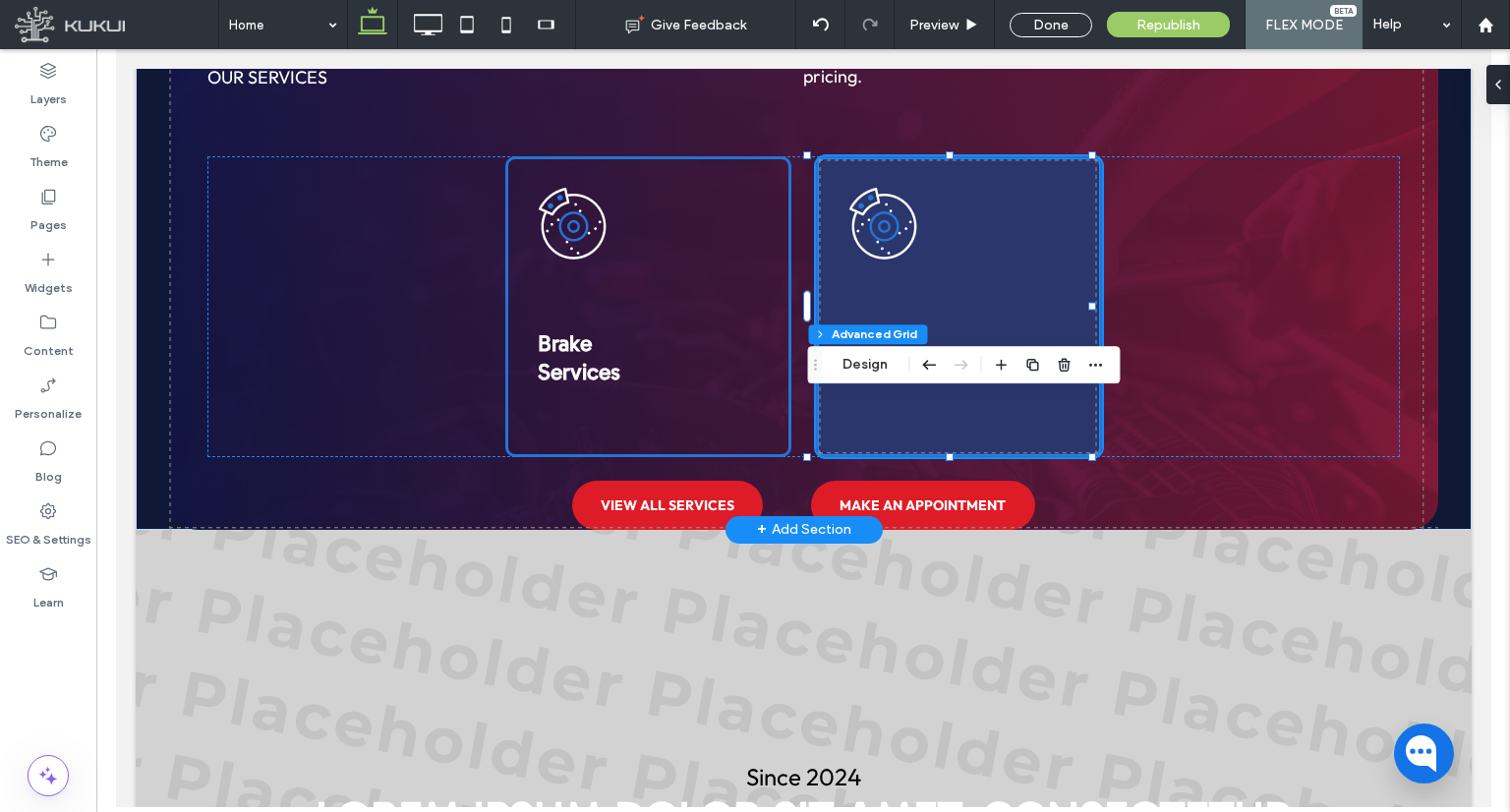 click at bounding box center (958, 307) 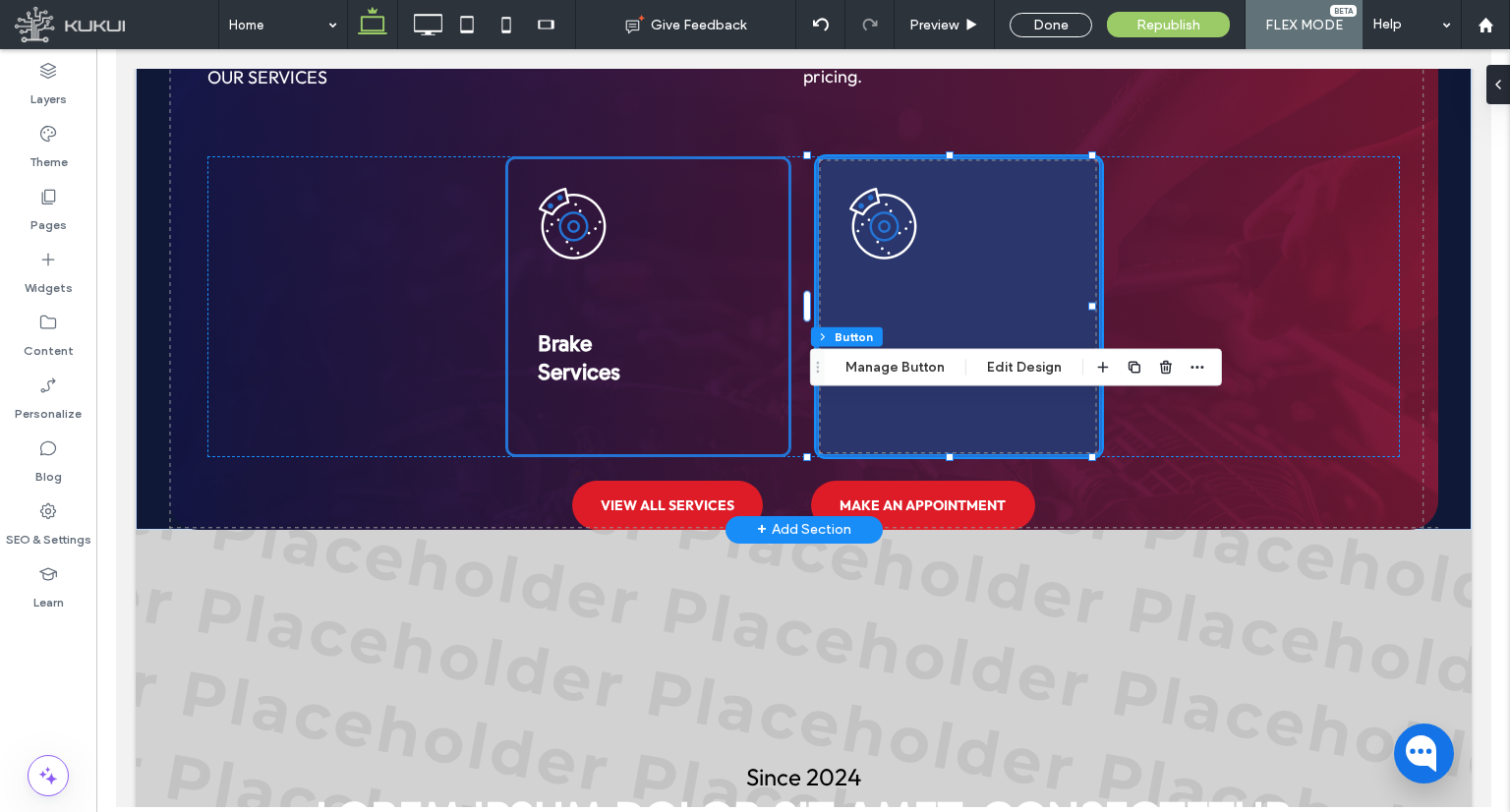 type on "**" 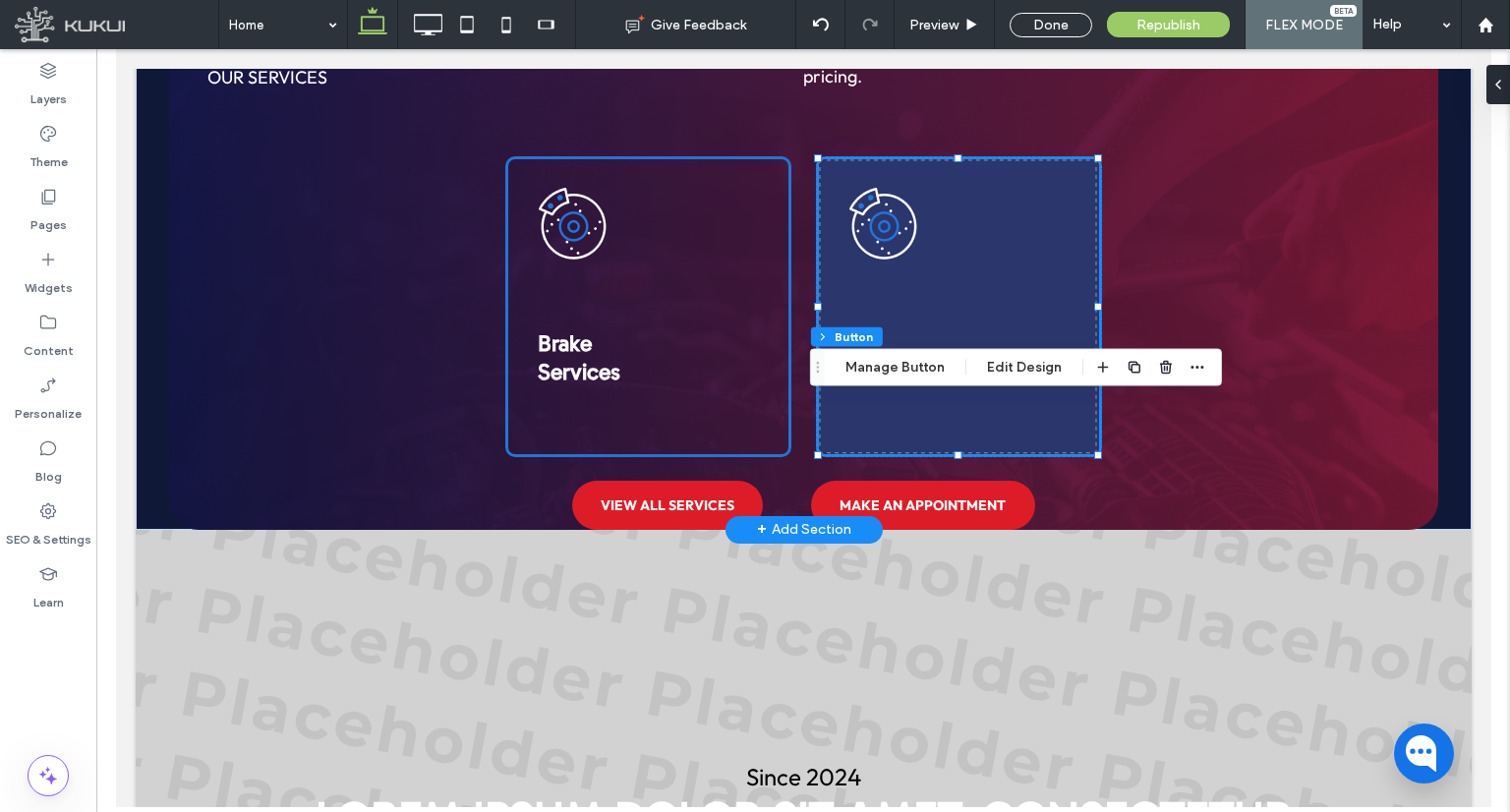 click at bounding box center [958, 307] 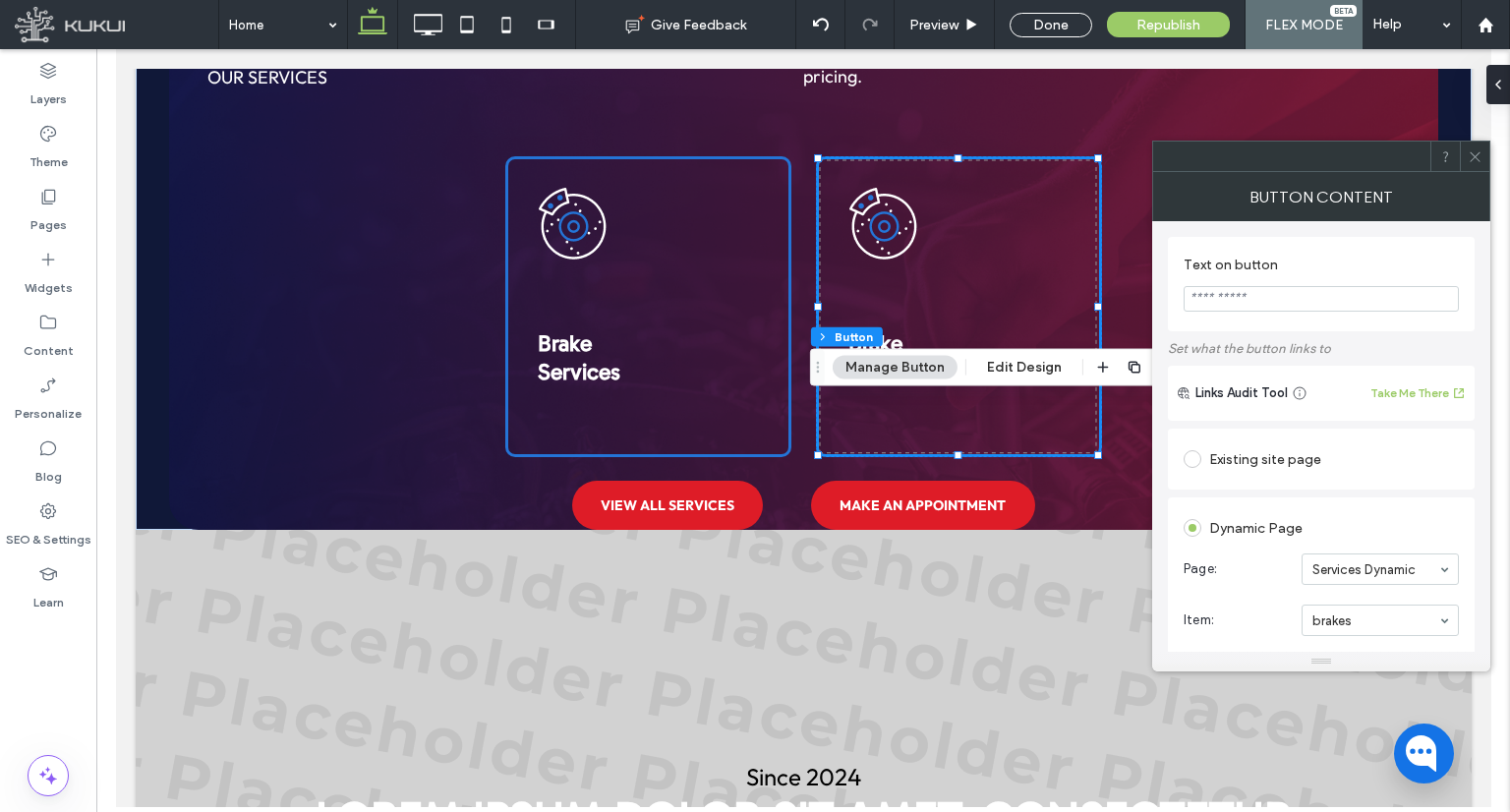 click at bounding box center [1475, 156] 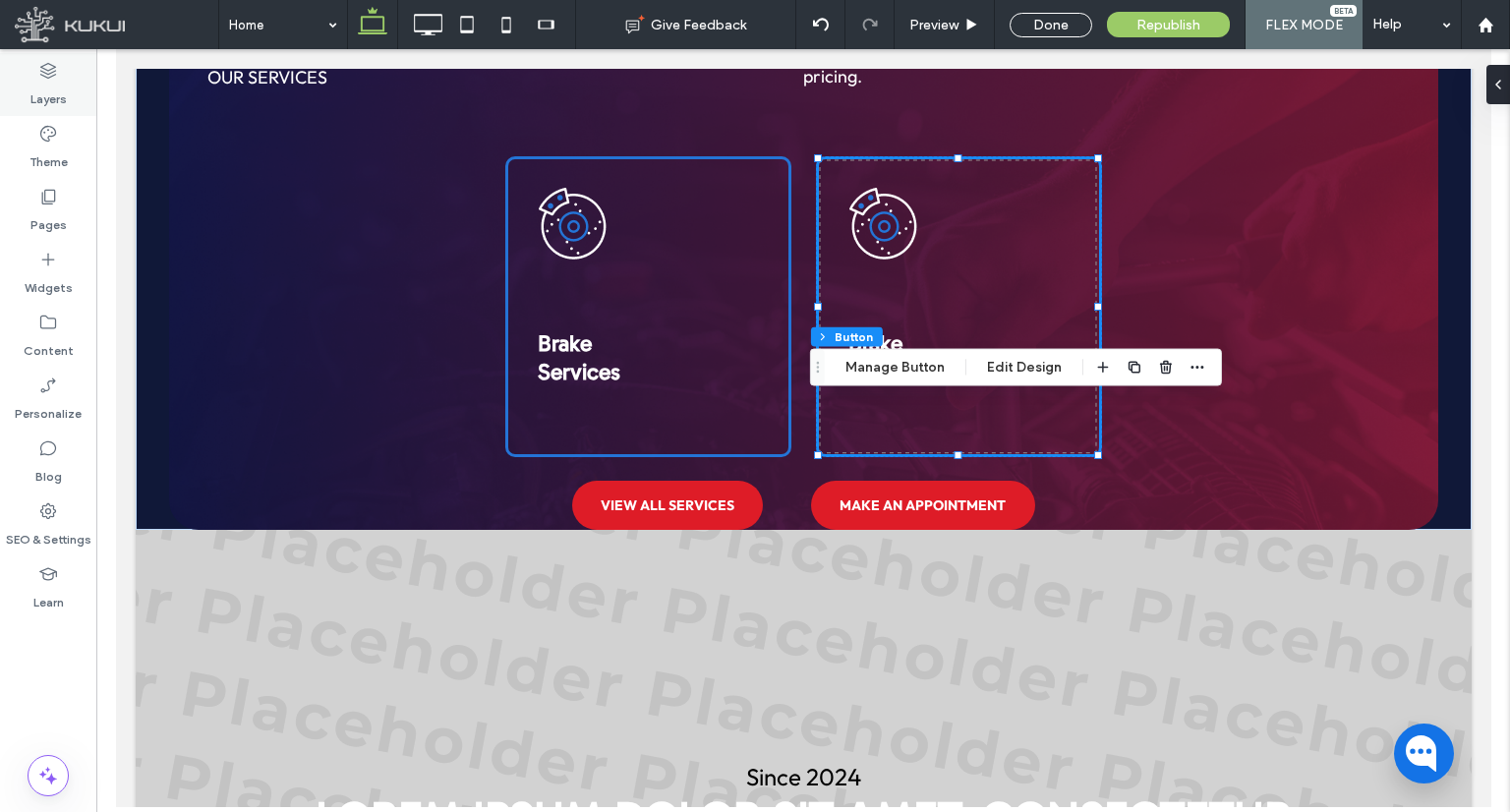click on "Layers" at bounding box center [48, 85] 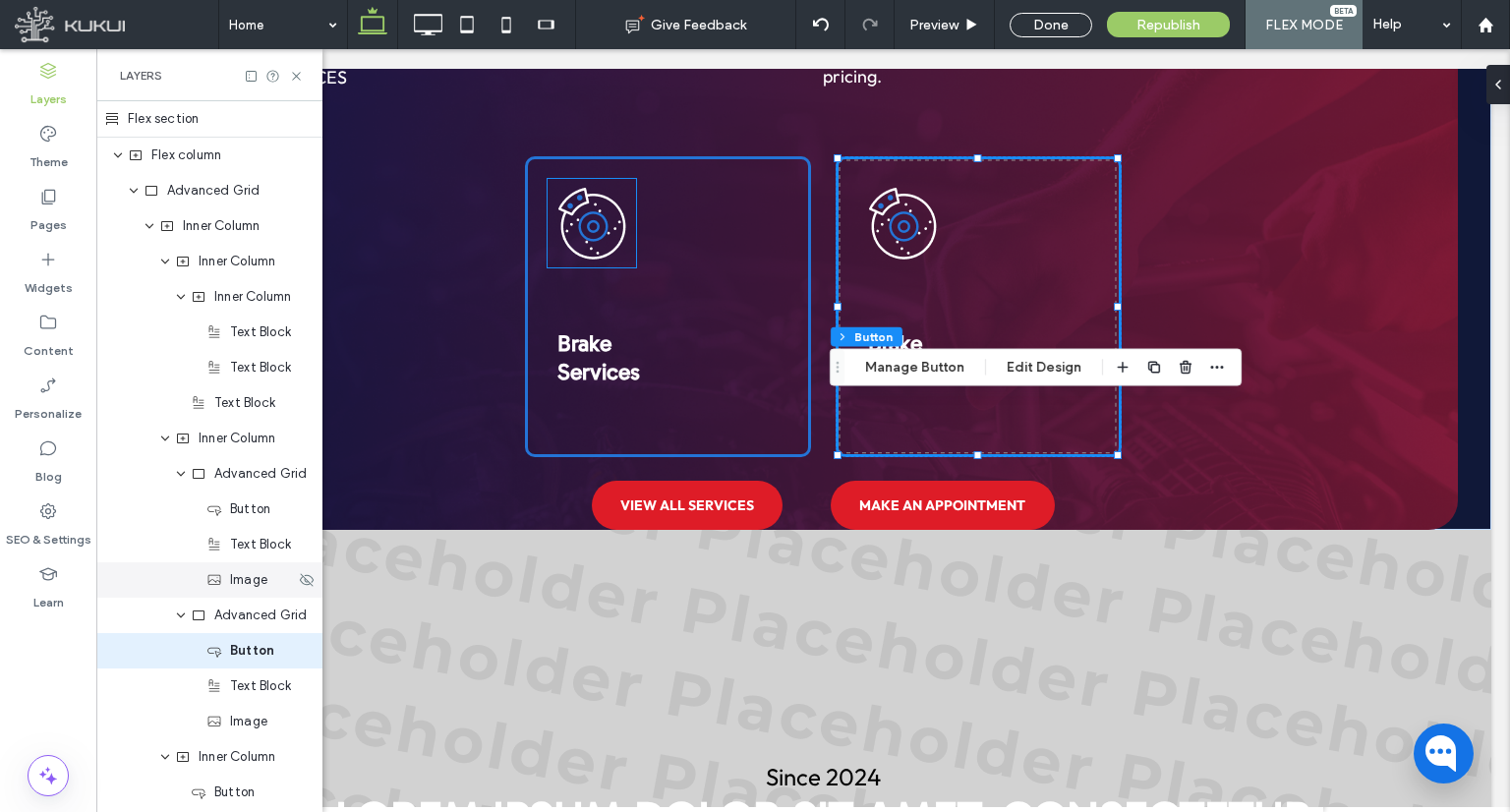 scroll, scrollTop: 112, scrollLeft: 0, axis: vertical 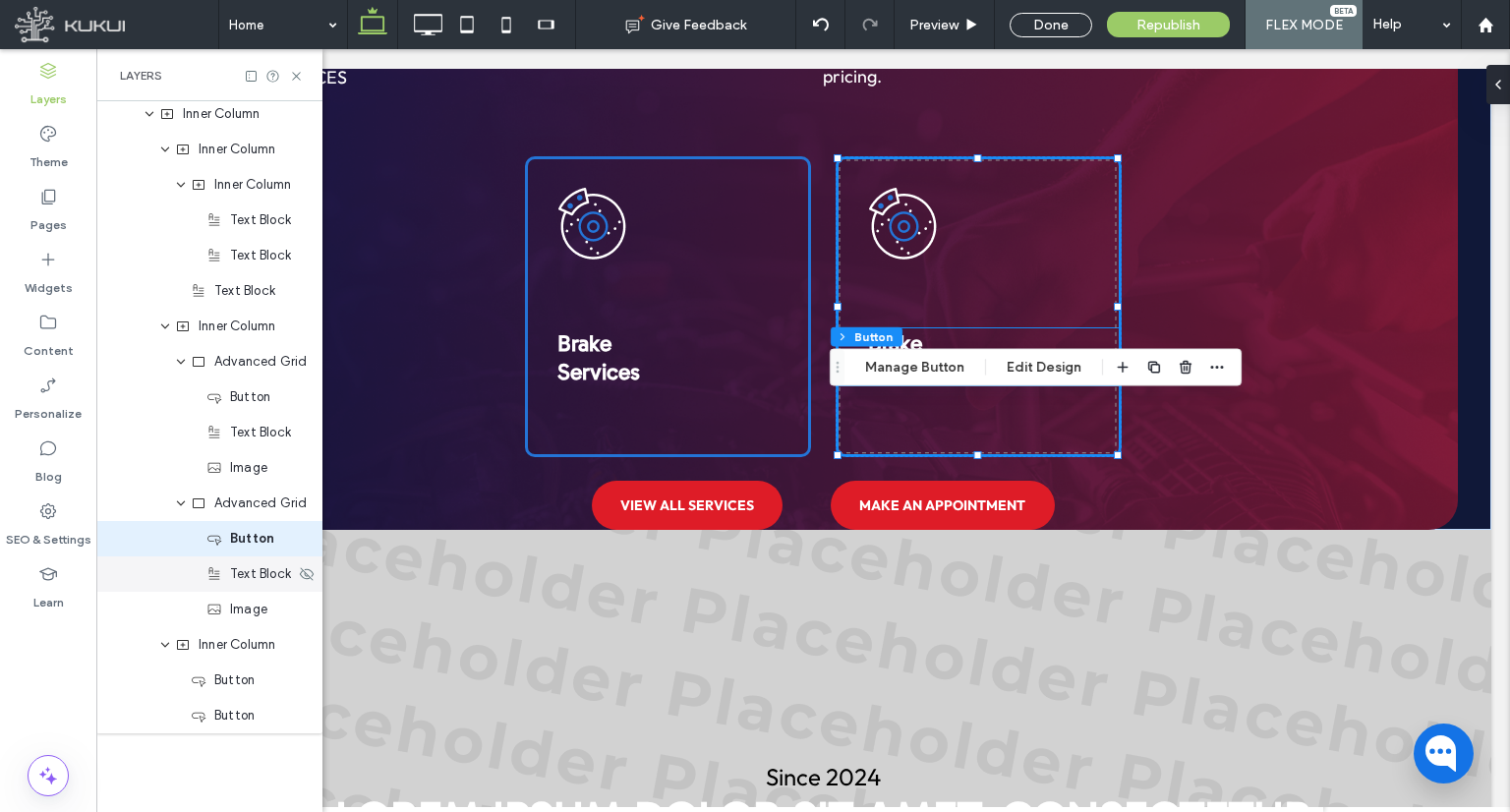 click on "Text Block" at bounding box center (209, 574) 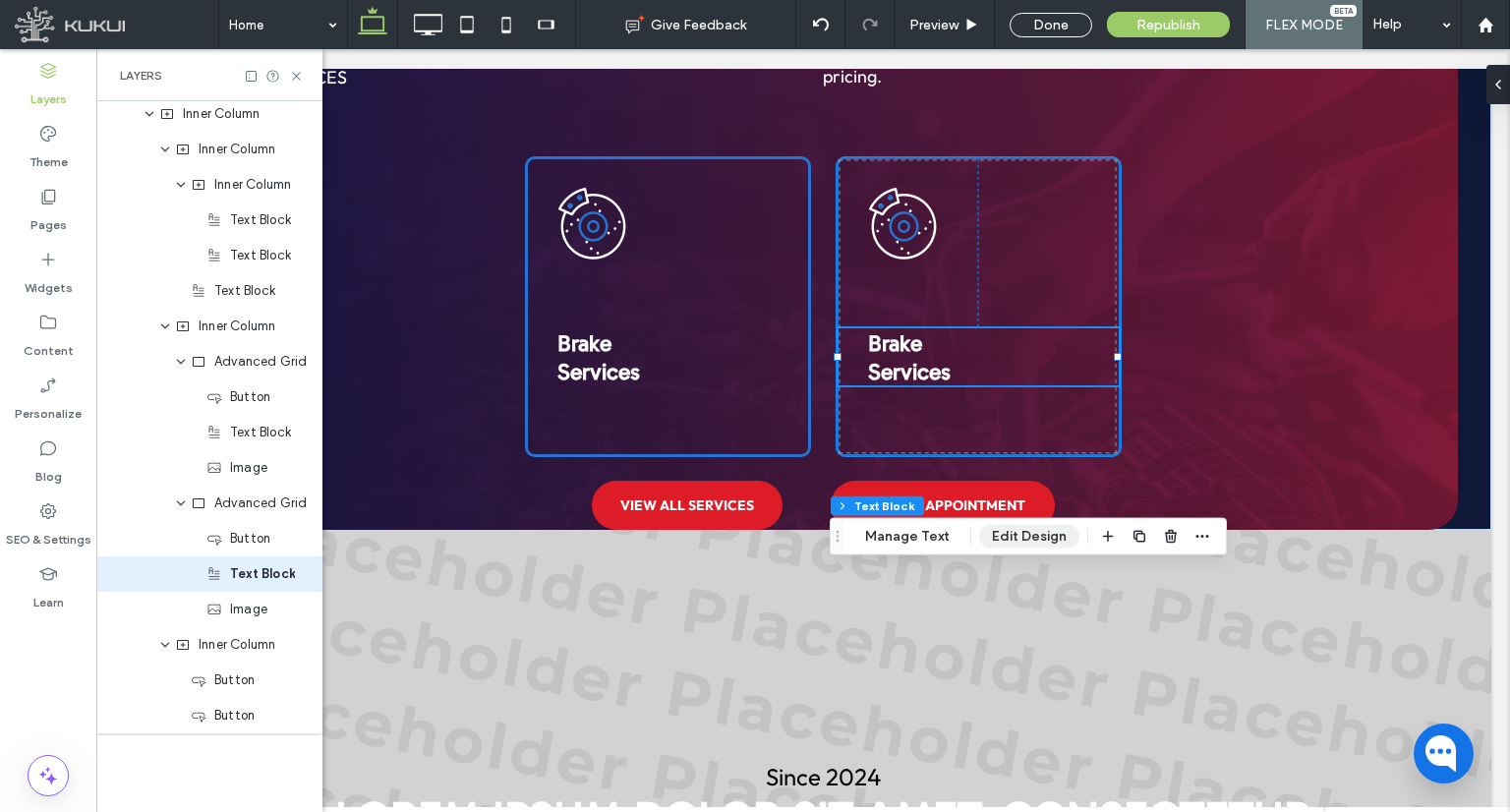 click on "Edit Design" at bounding box center [1029, 537] 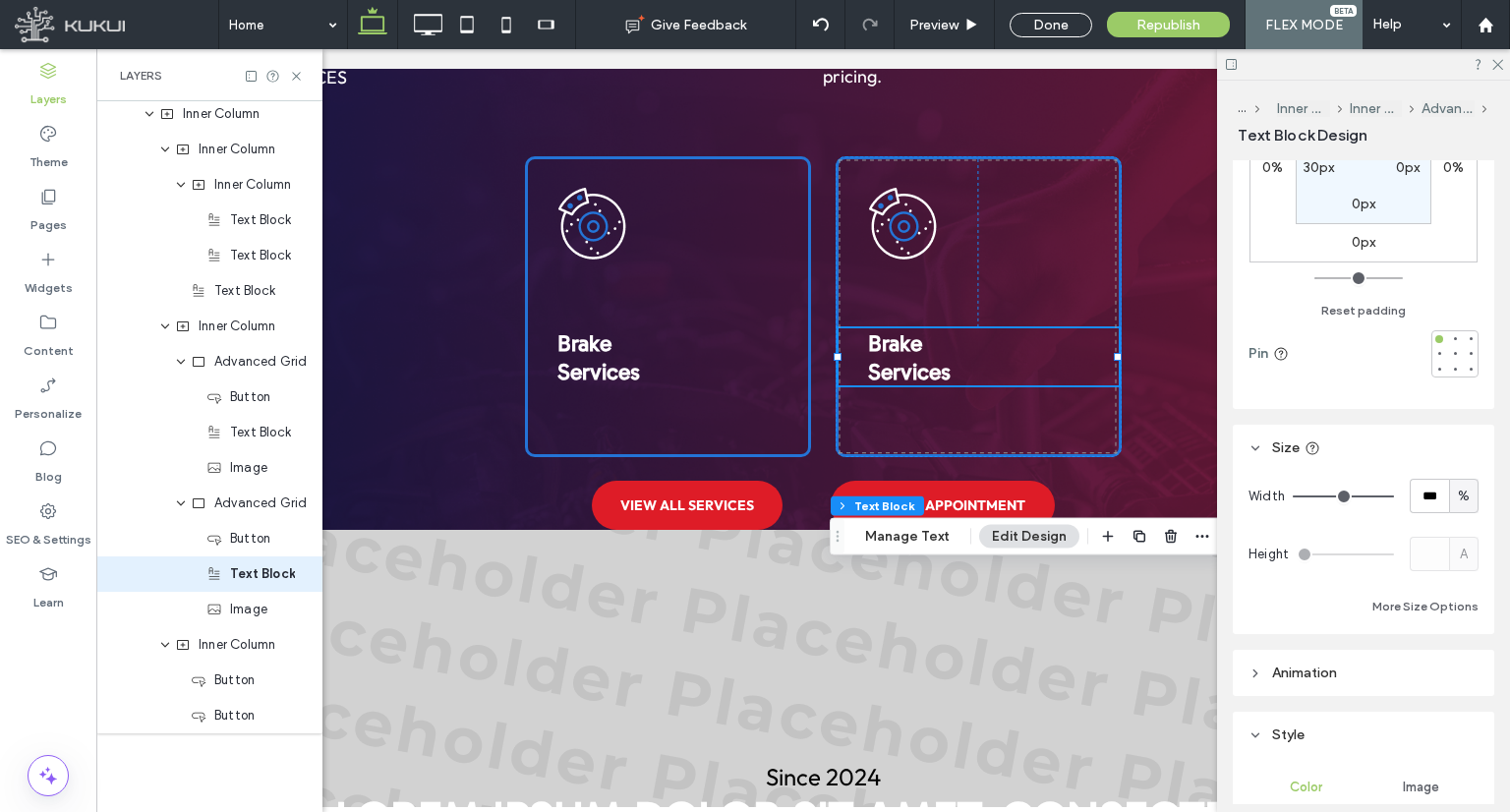 scroll, scrollTop: 0, scrollLeft: 0, axis: both 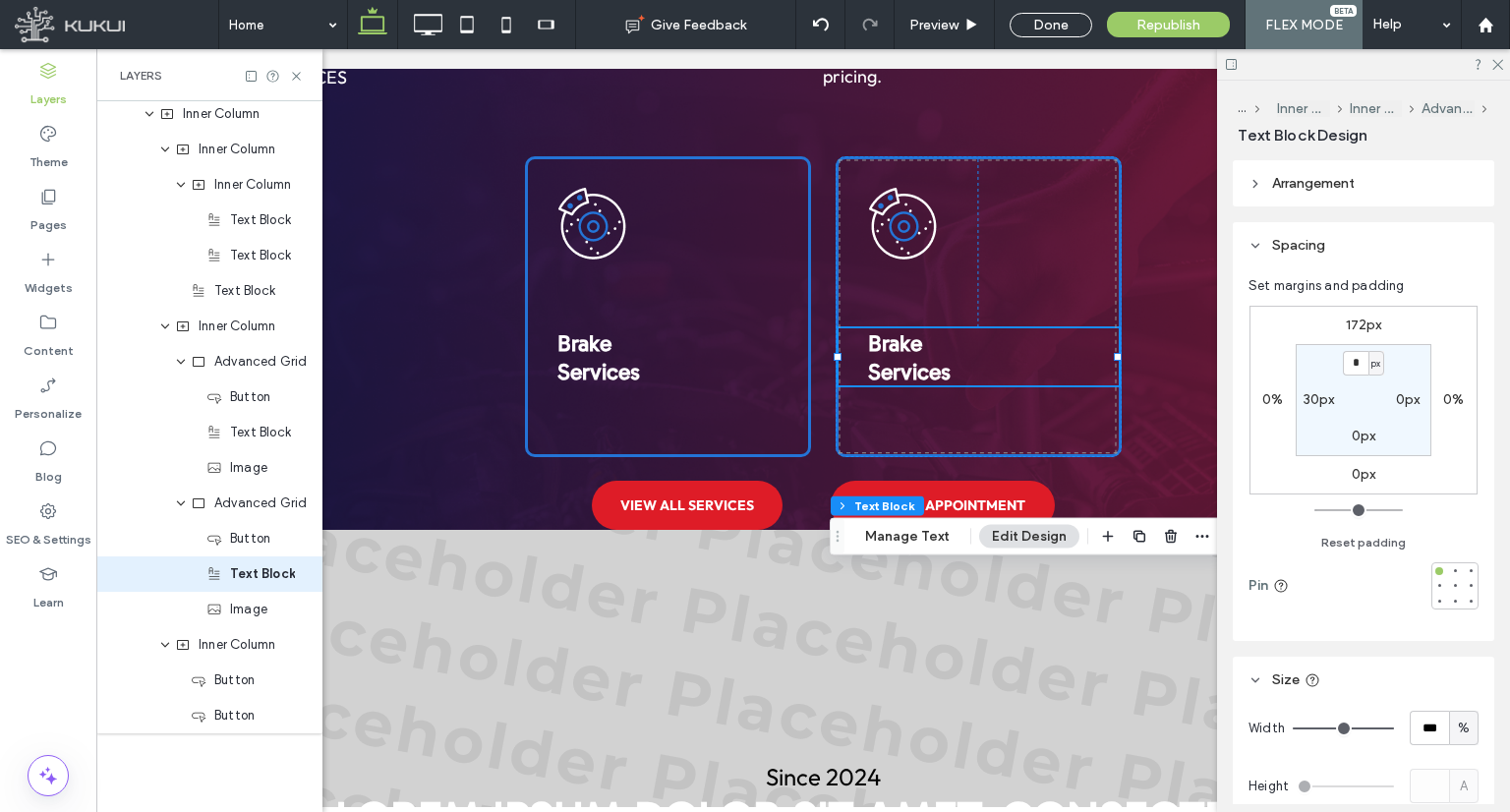 click on "Arrangement" at bounding box center (1313, 183) 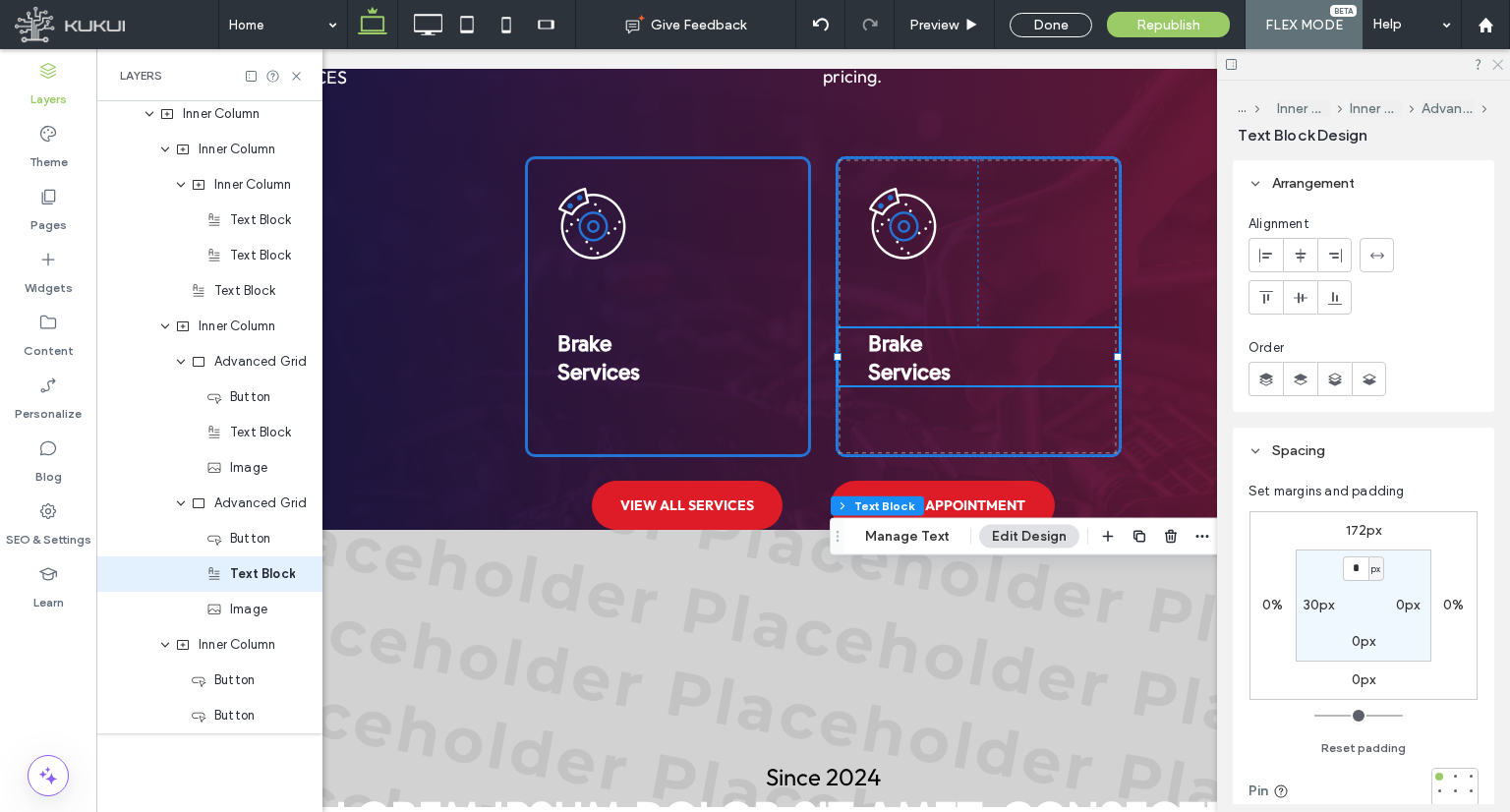 click 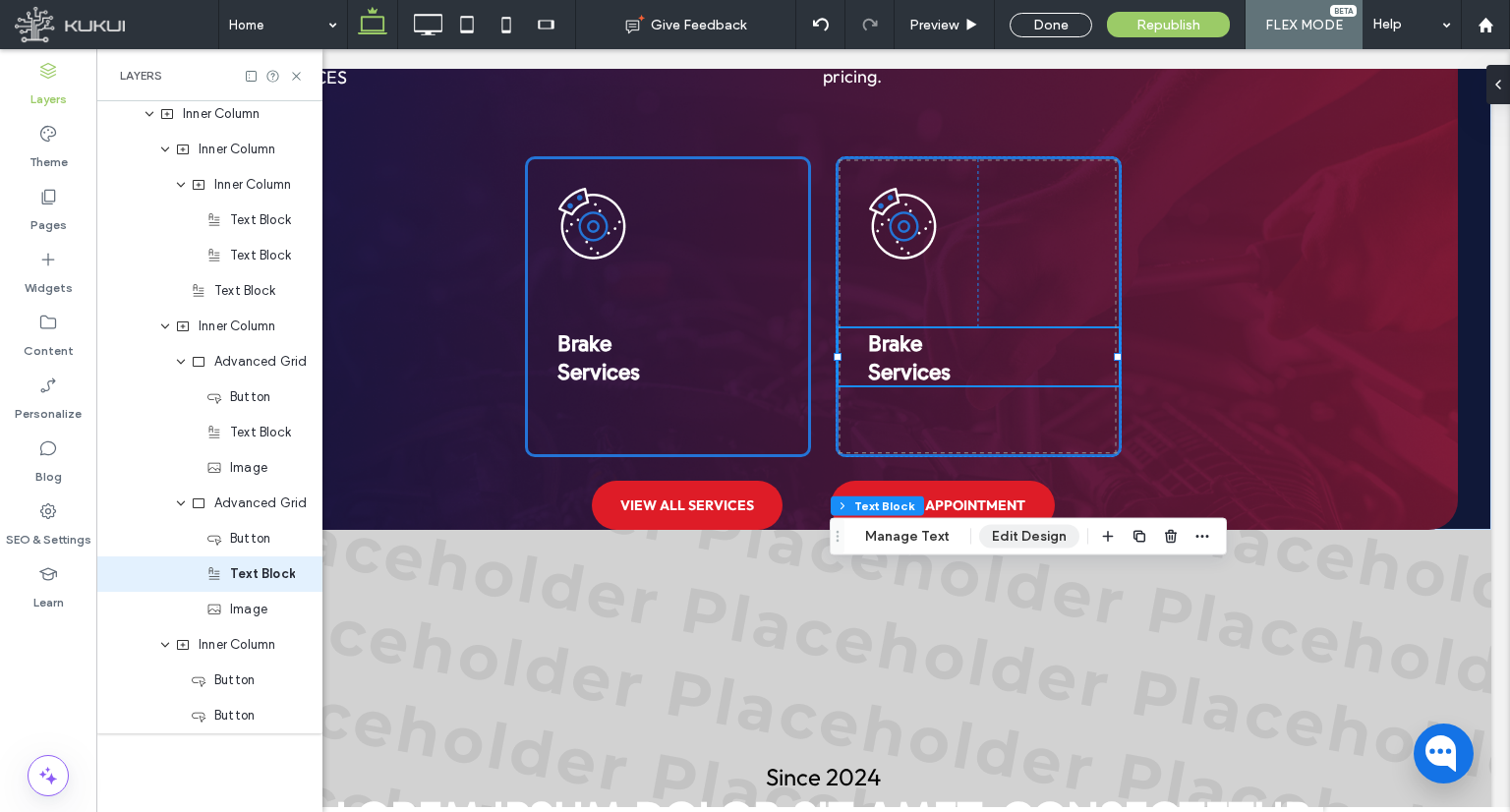 click on "Edit Design" at bounding box center [1029, 537] 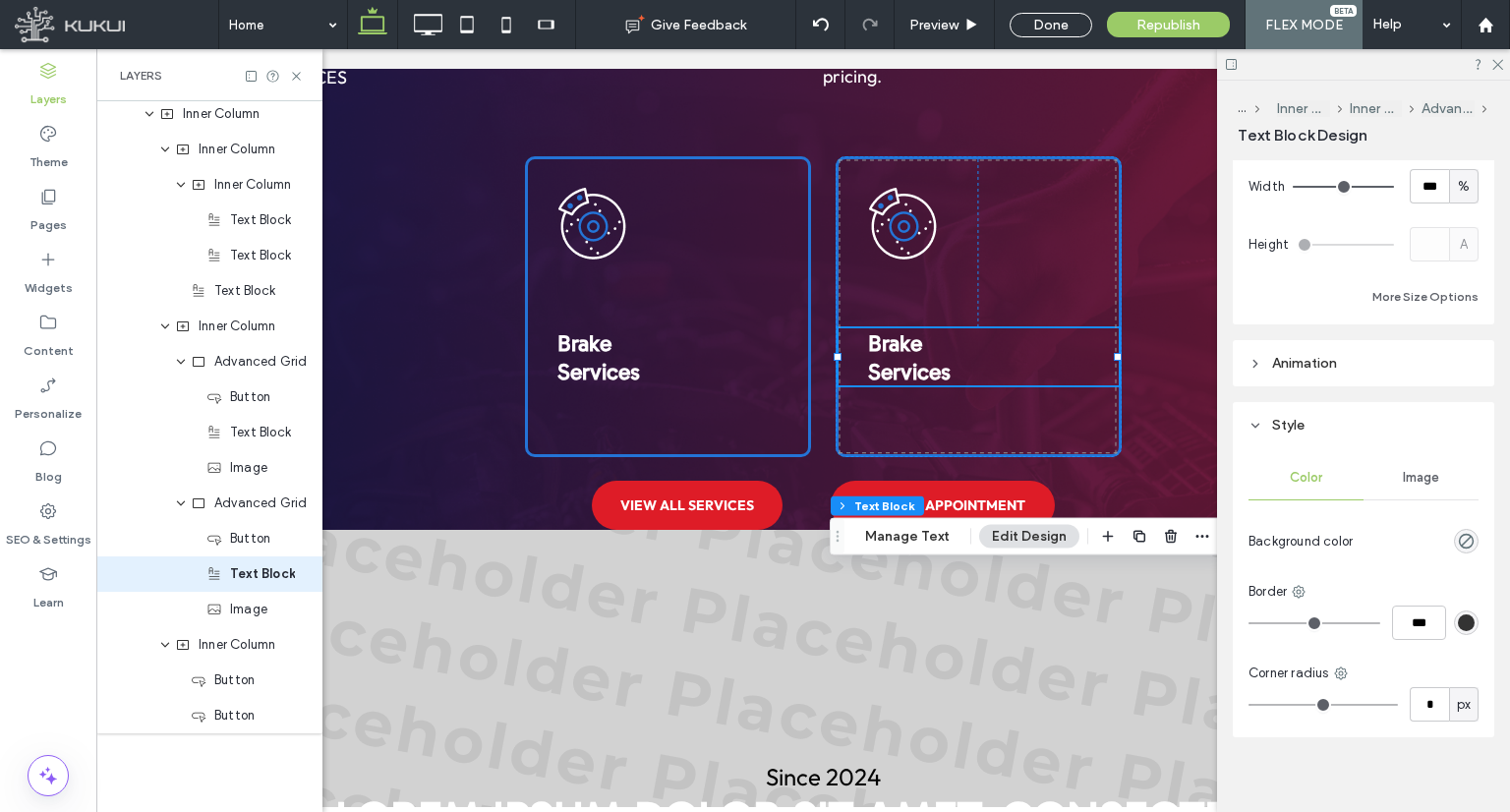 scroll, scrollTop: 758, scrollLeft: 0, axis: vertical 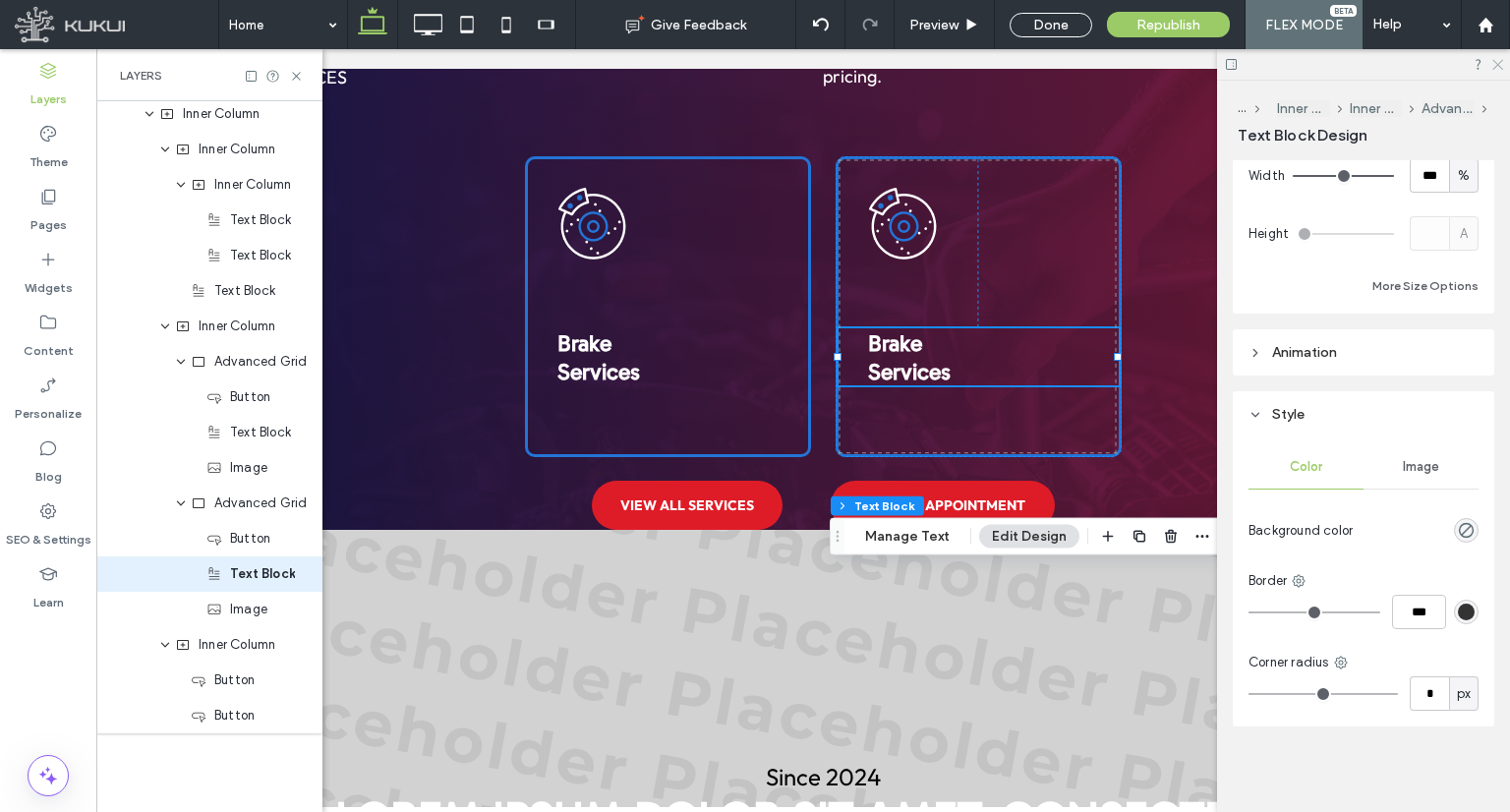 click 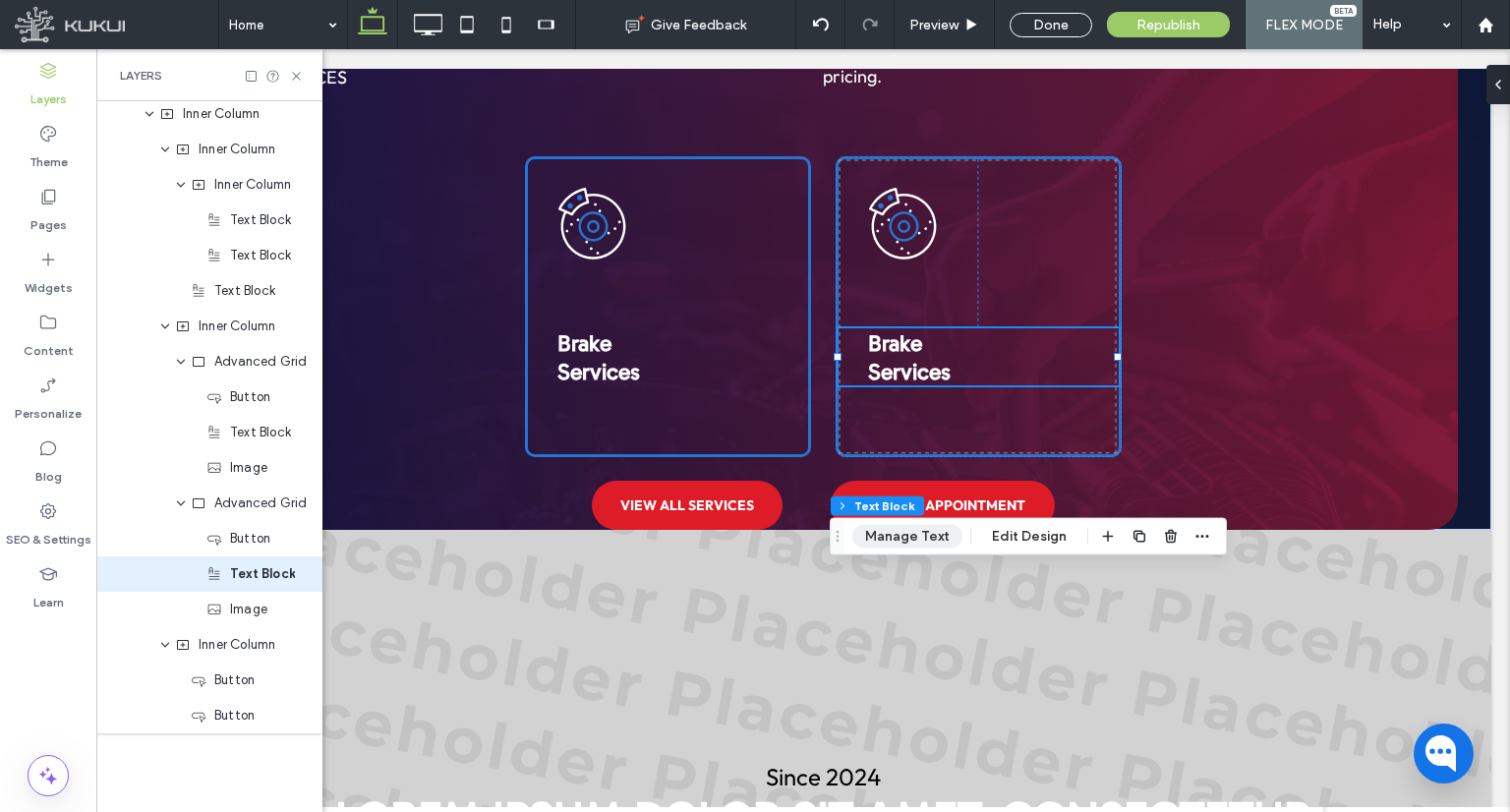 click on "Manage Text" at bounding box center [907, 537] 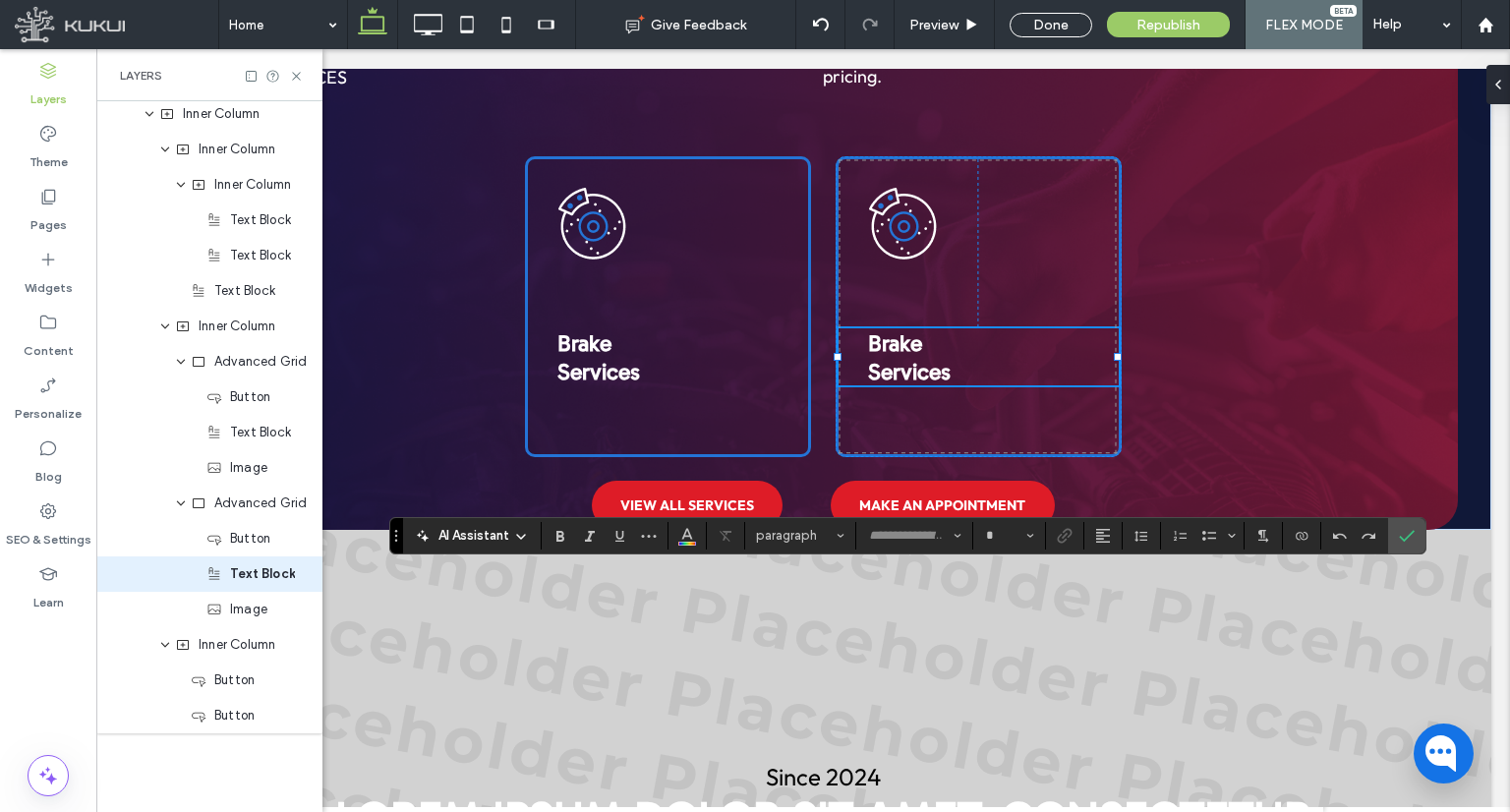 type on "********" 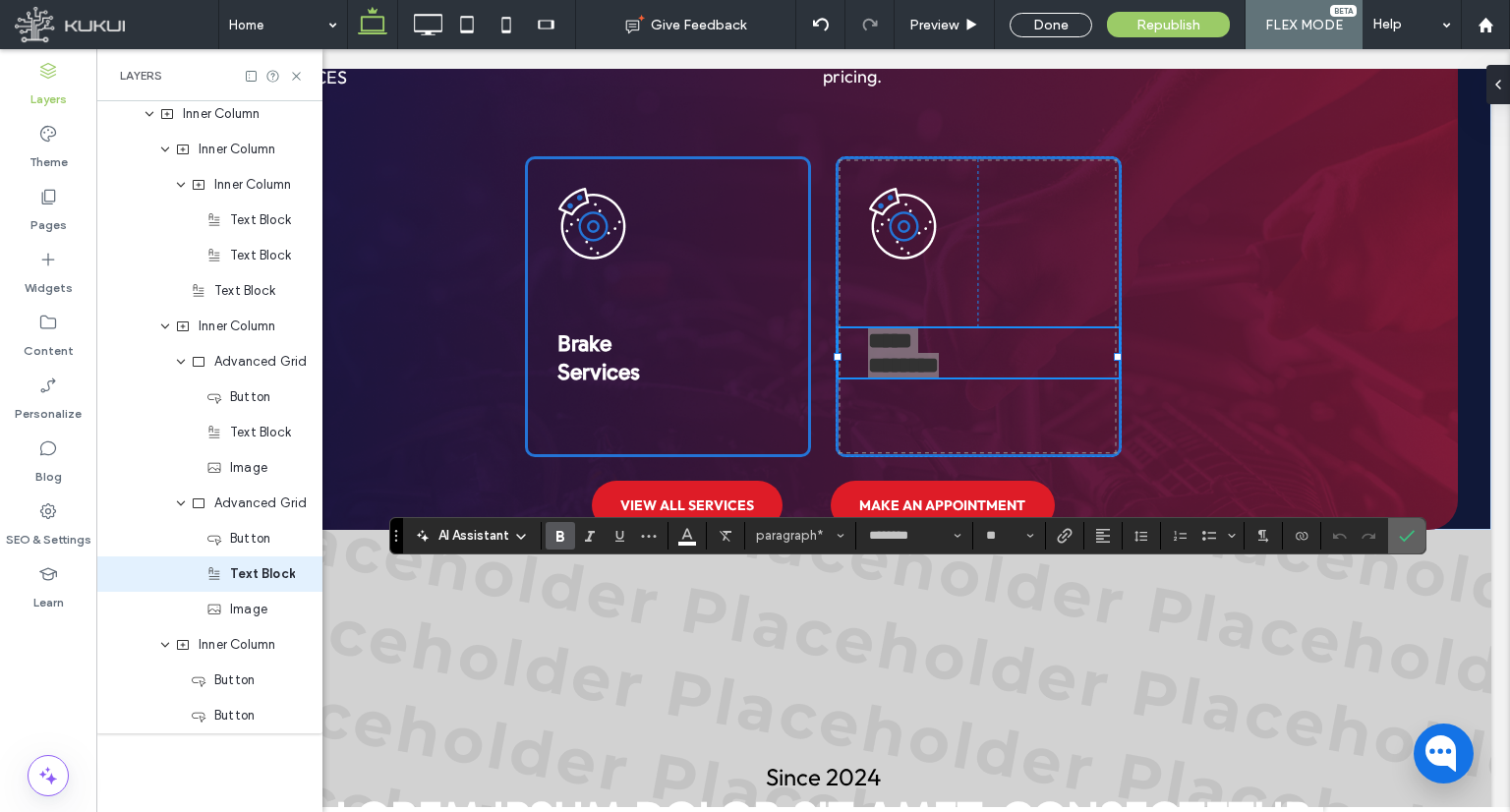 click at bounding box center [1407, 536] 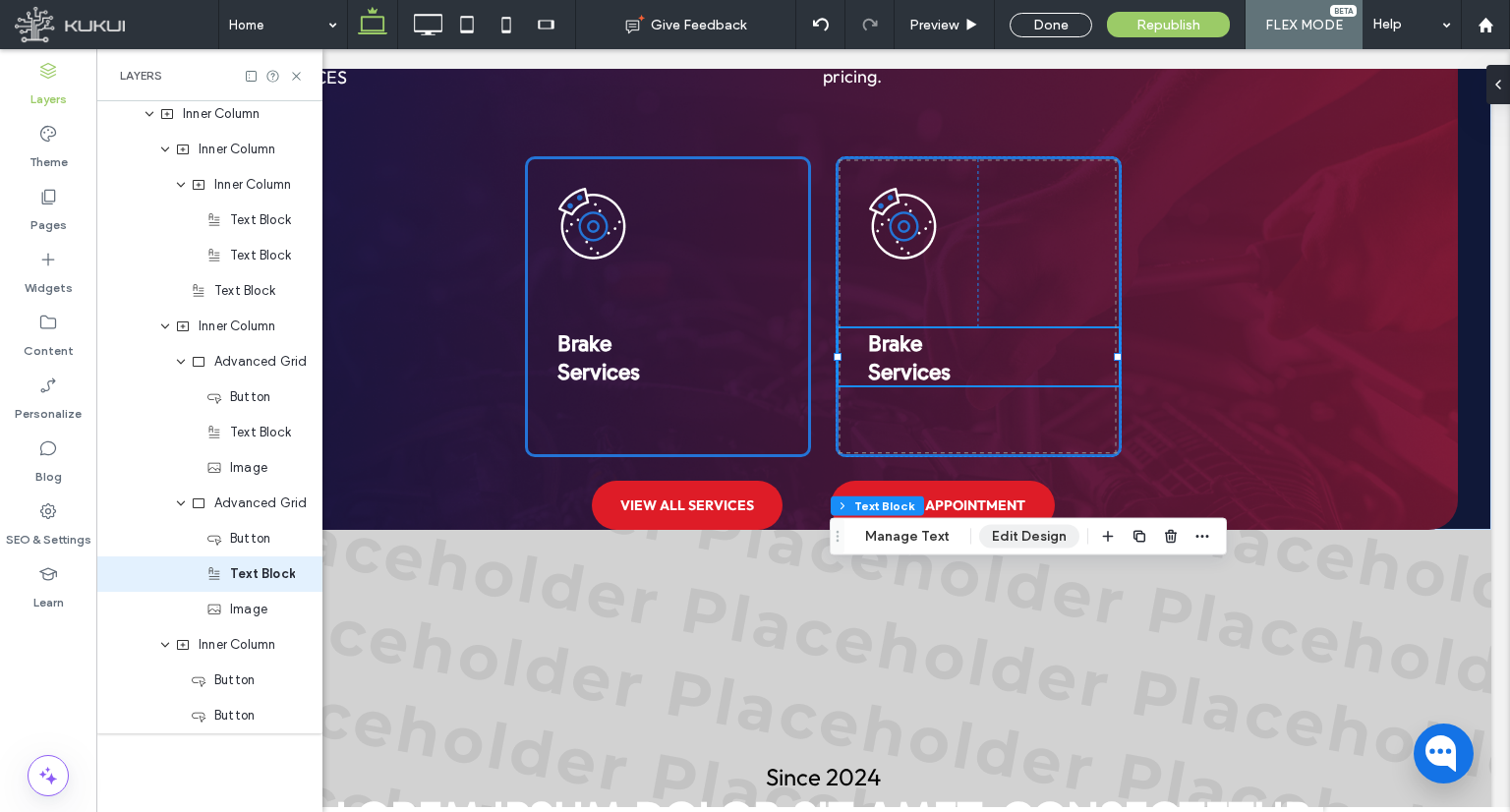 click on "Edit Design" at bounding box center (1029, 537) 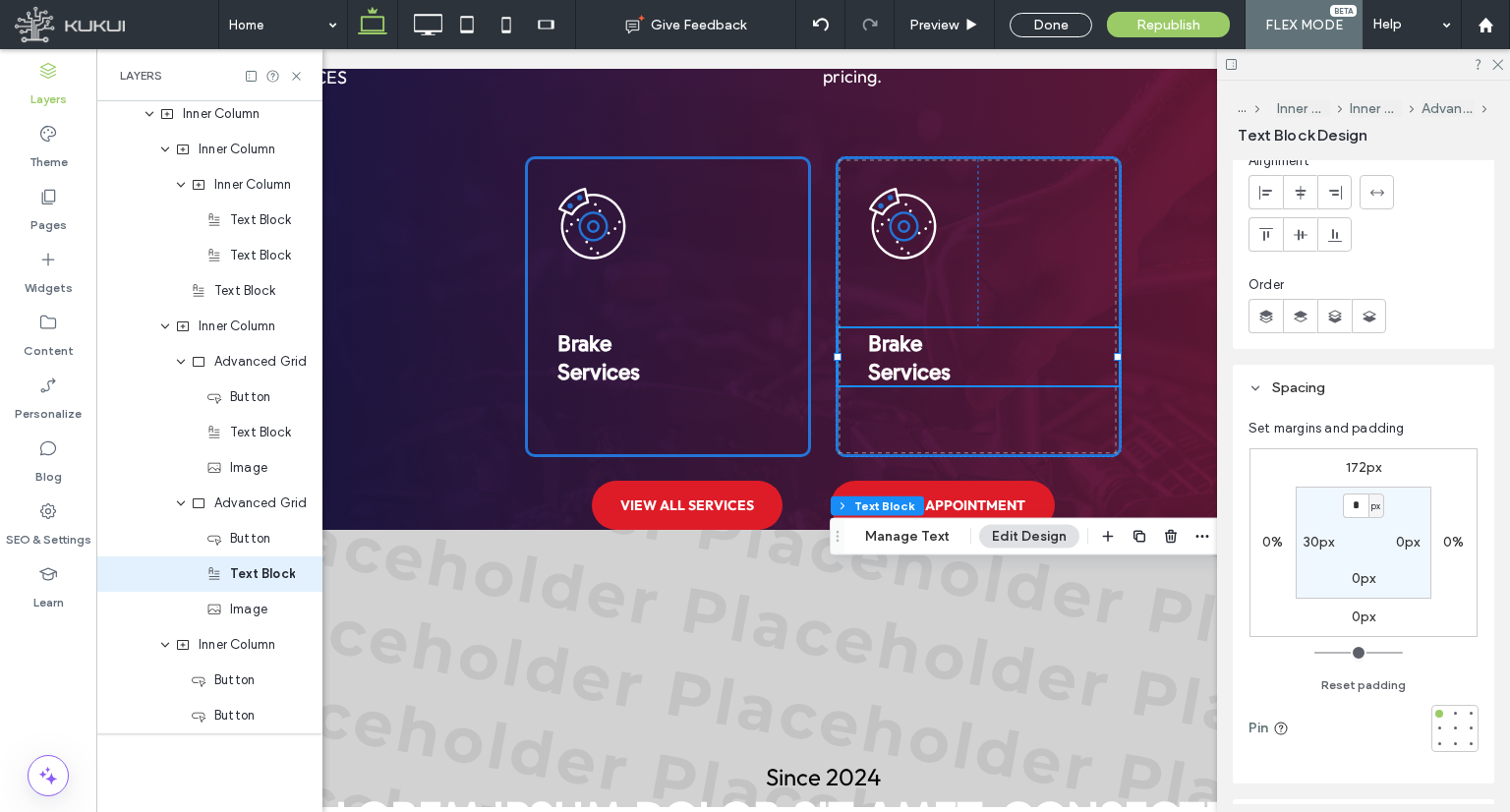 scroll, scrollTop: 0, scrollLeft: 0, axis: both 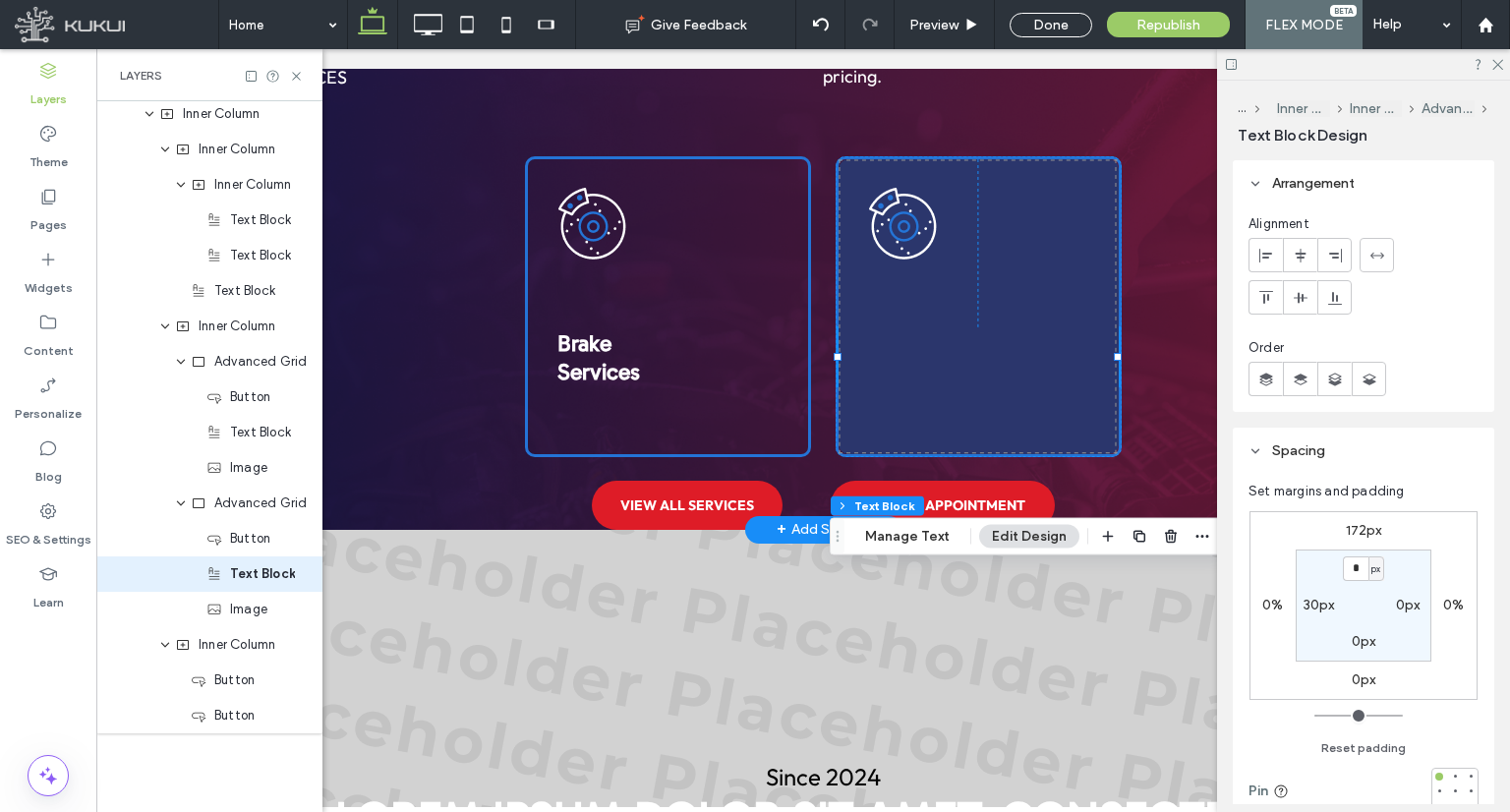 click at bounding box center [978, 307] 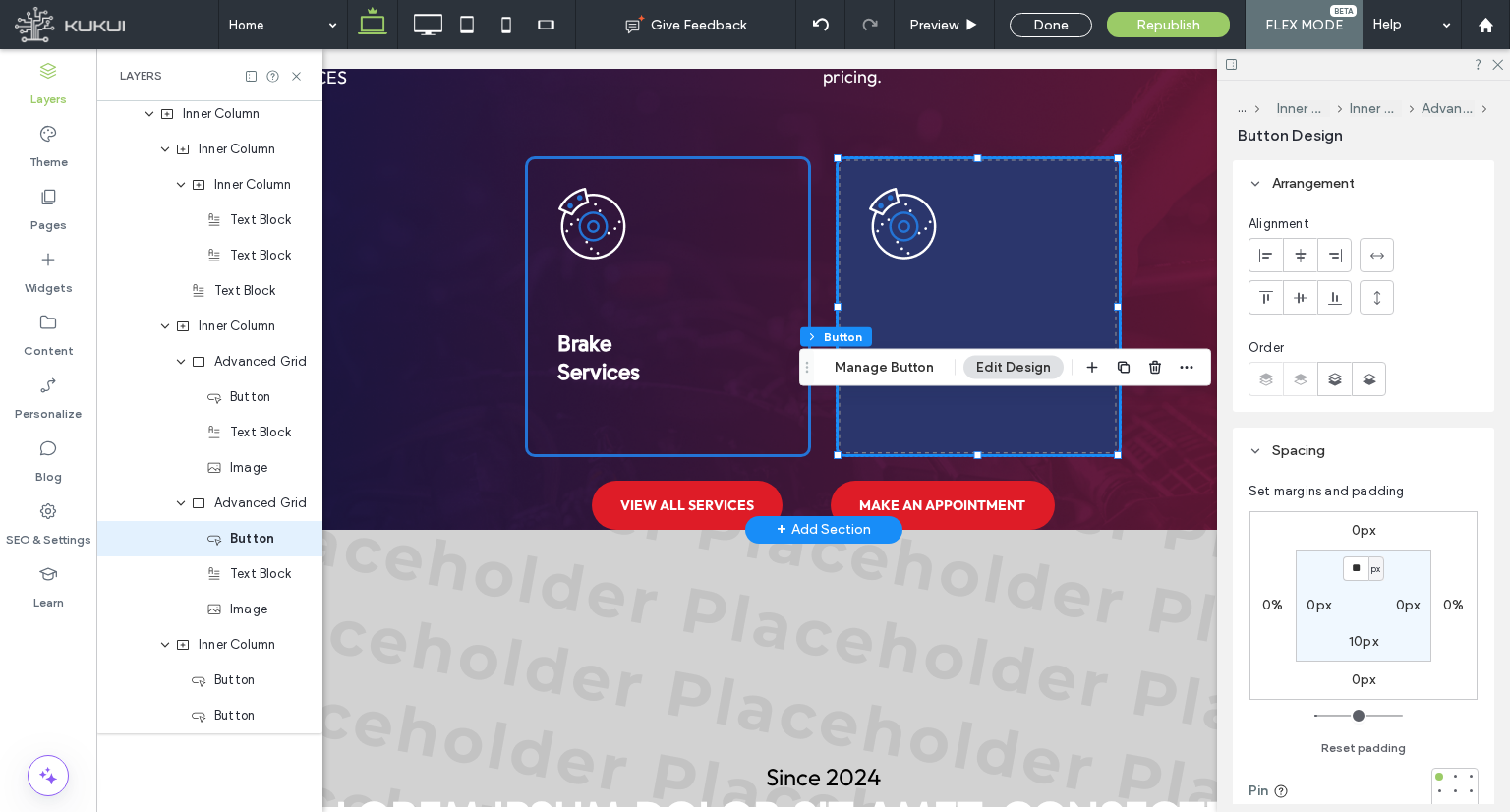 click at bounding box center [978, 307] 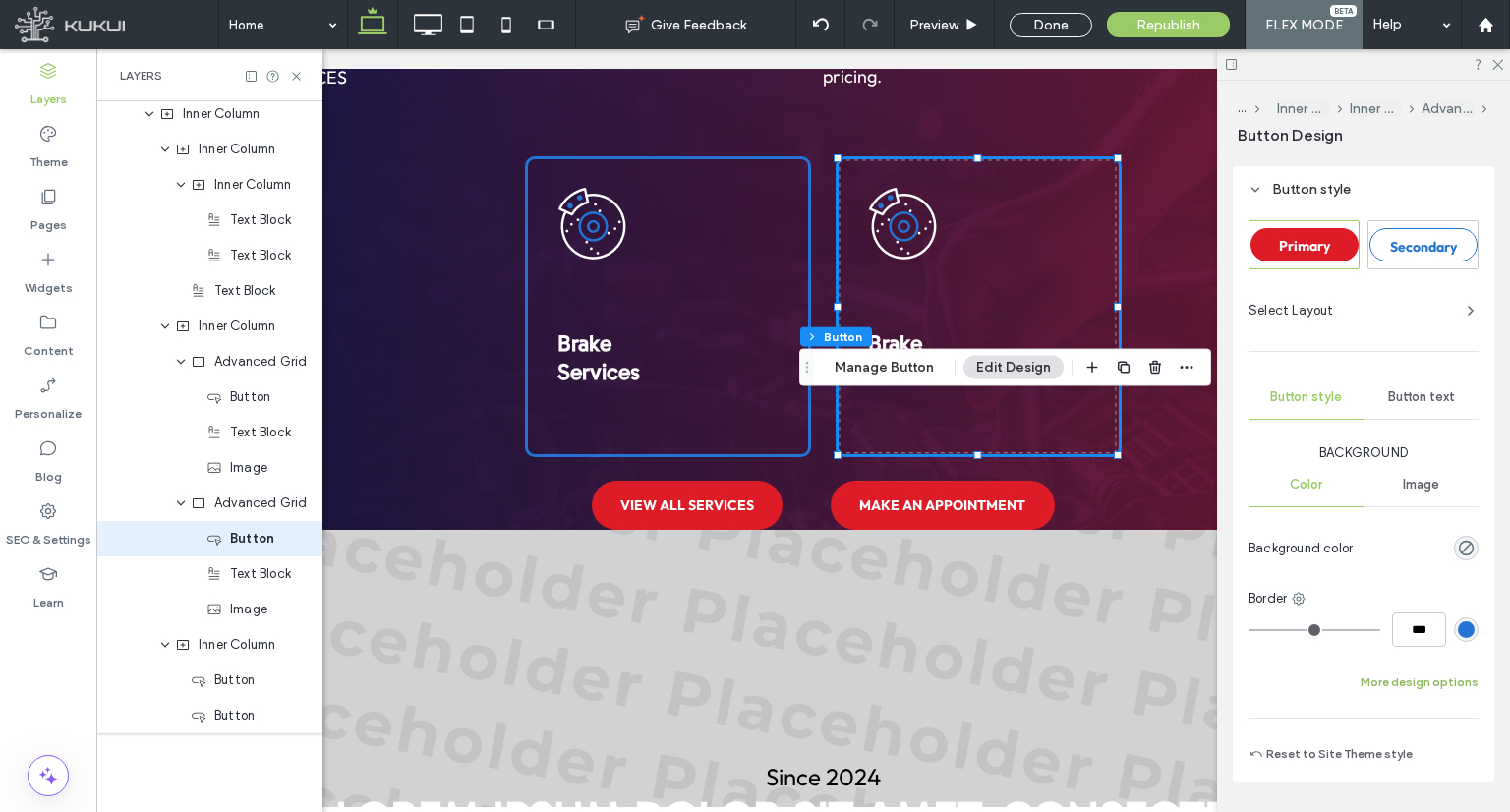 click on "More design options" at bounding box center (1420, 682) 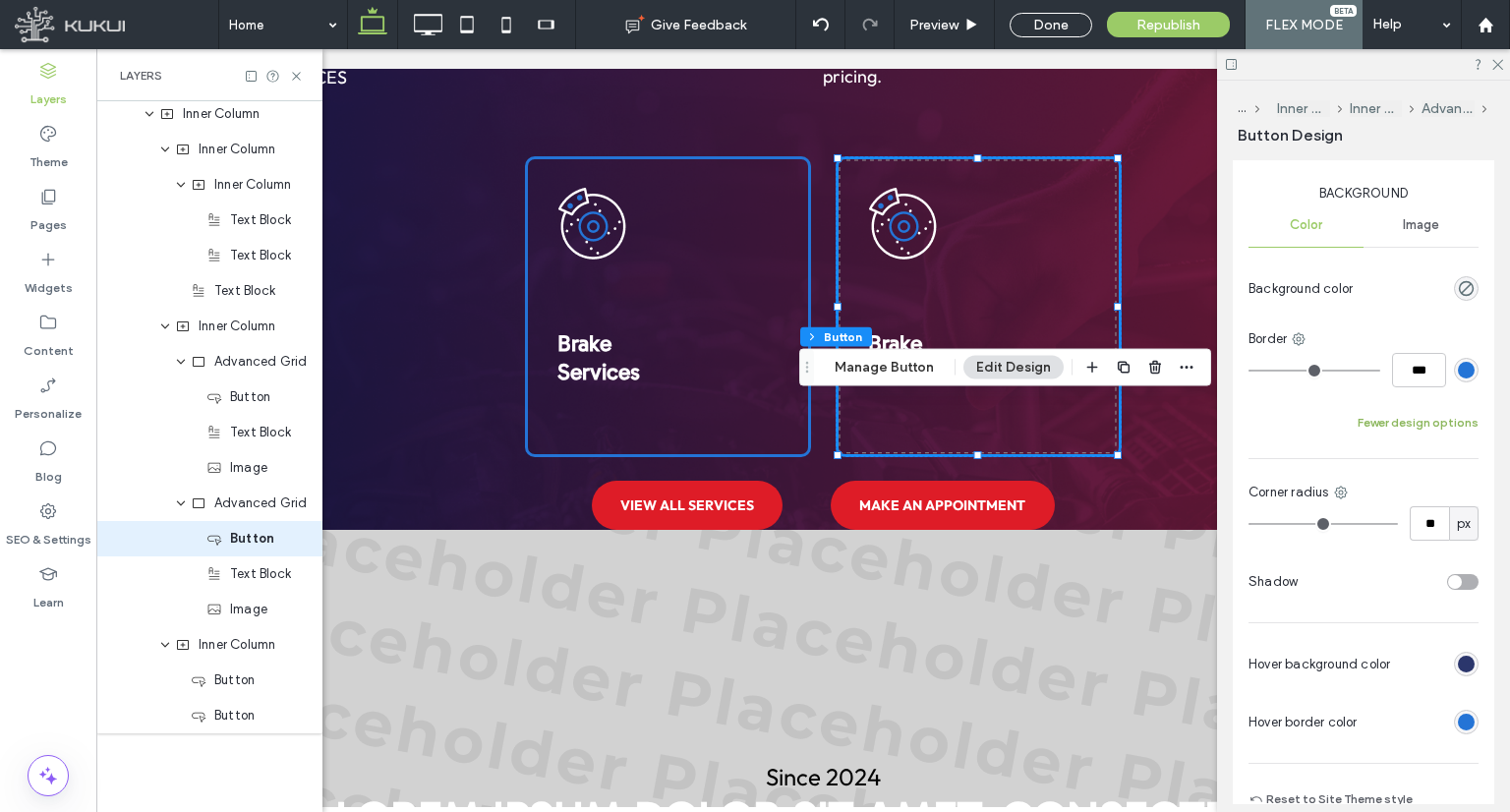 scroll, scrollTop: 1278, scrollLeft: 0, axis: vertical 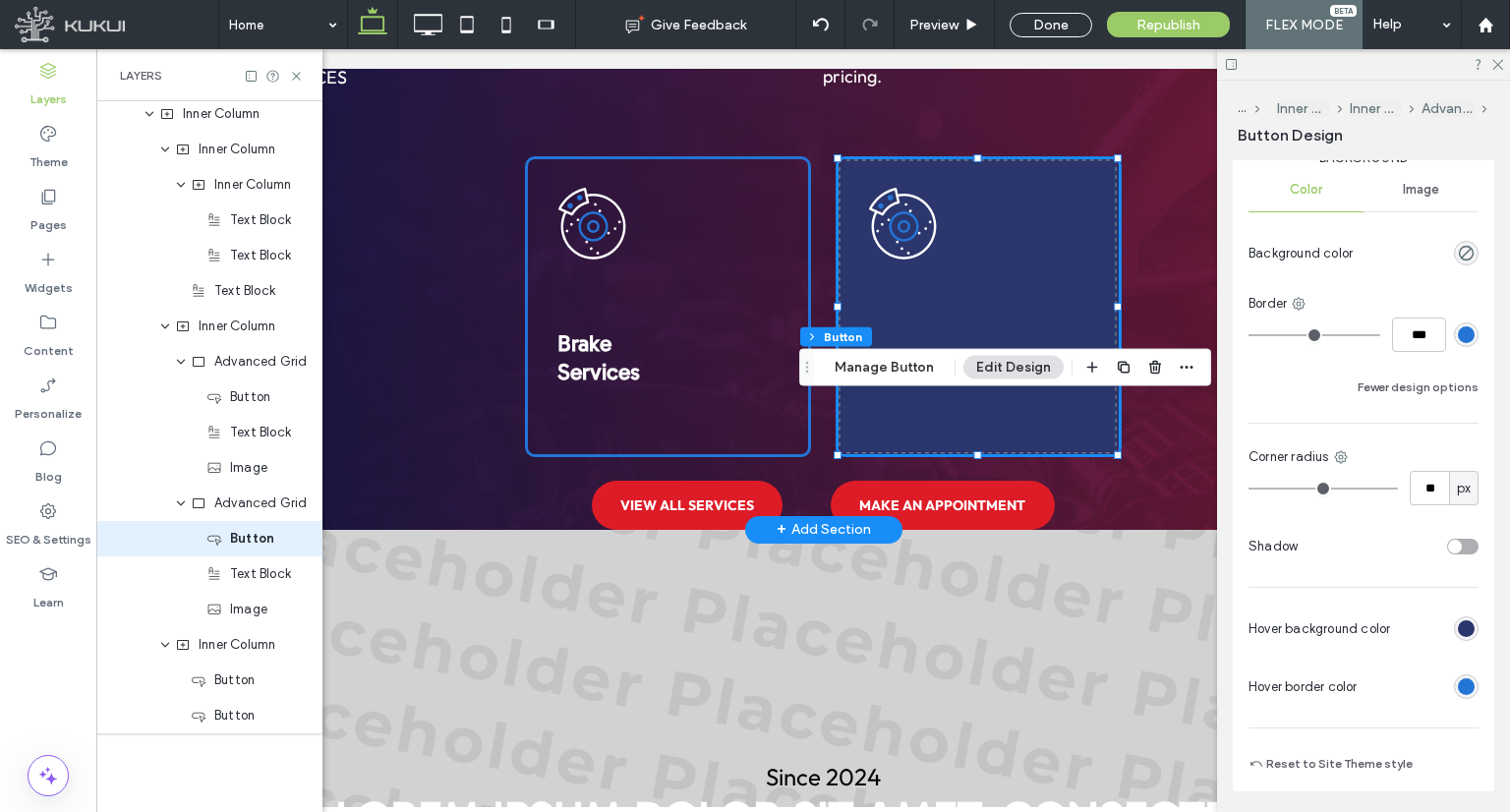 click at bounding box center (978, 307) 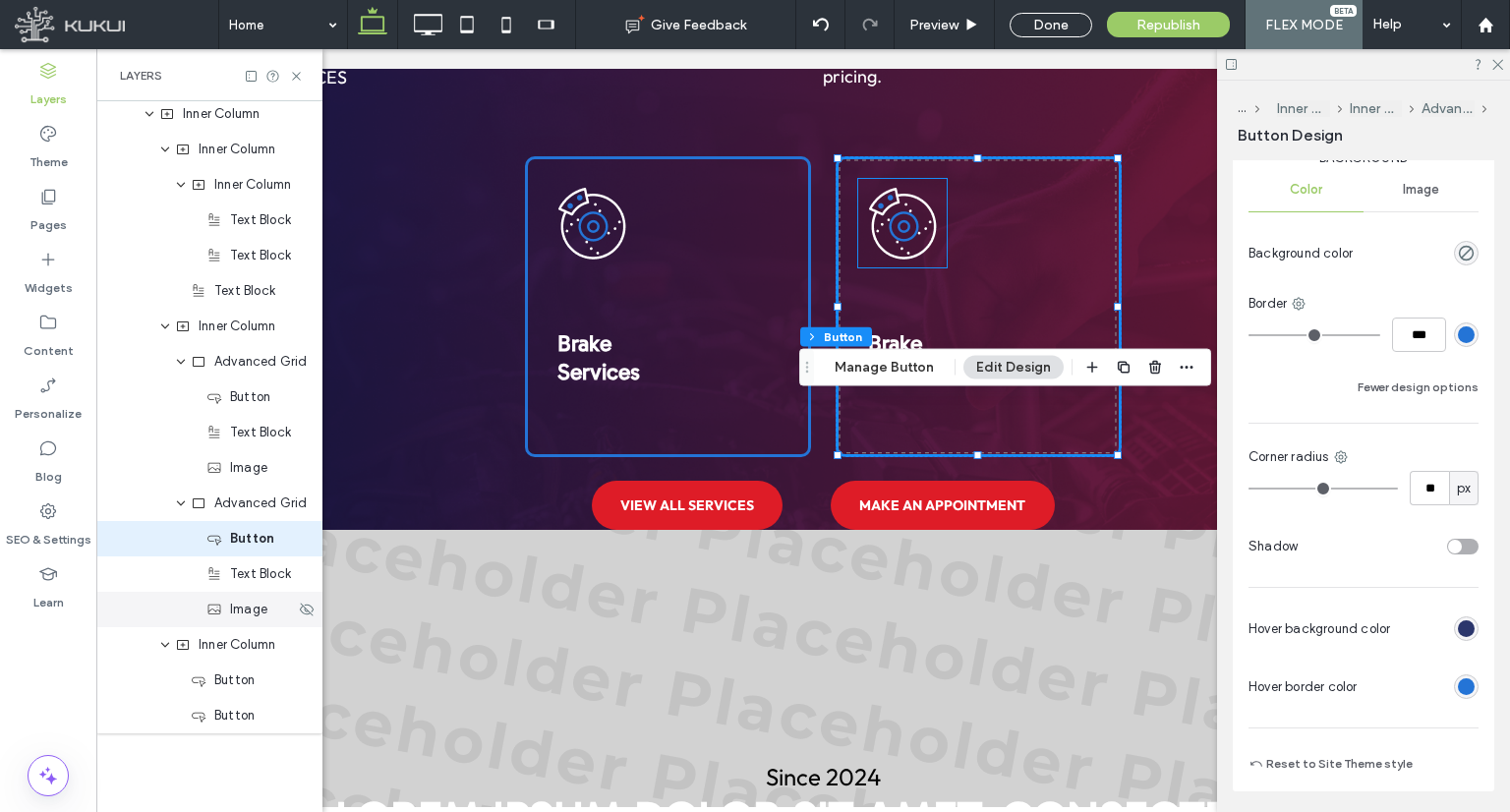 click on "Image" at bounding box center (251, 609) 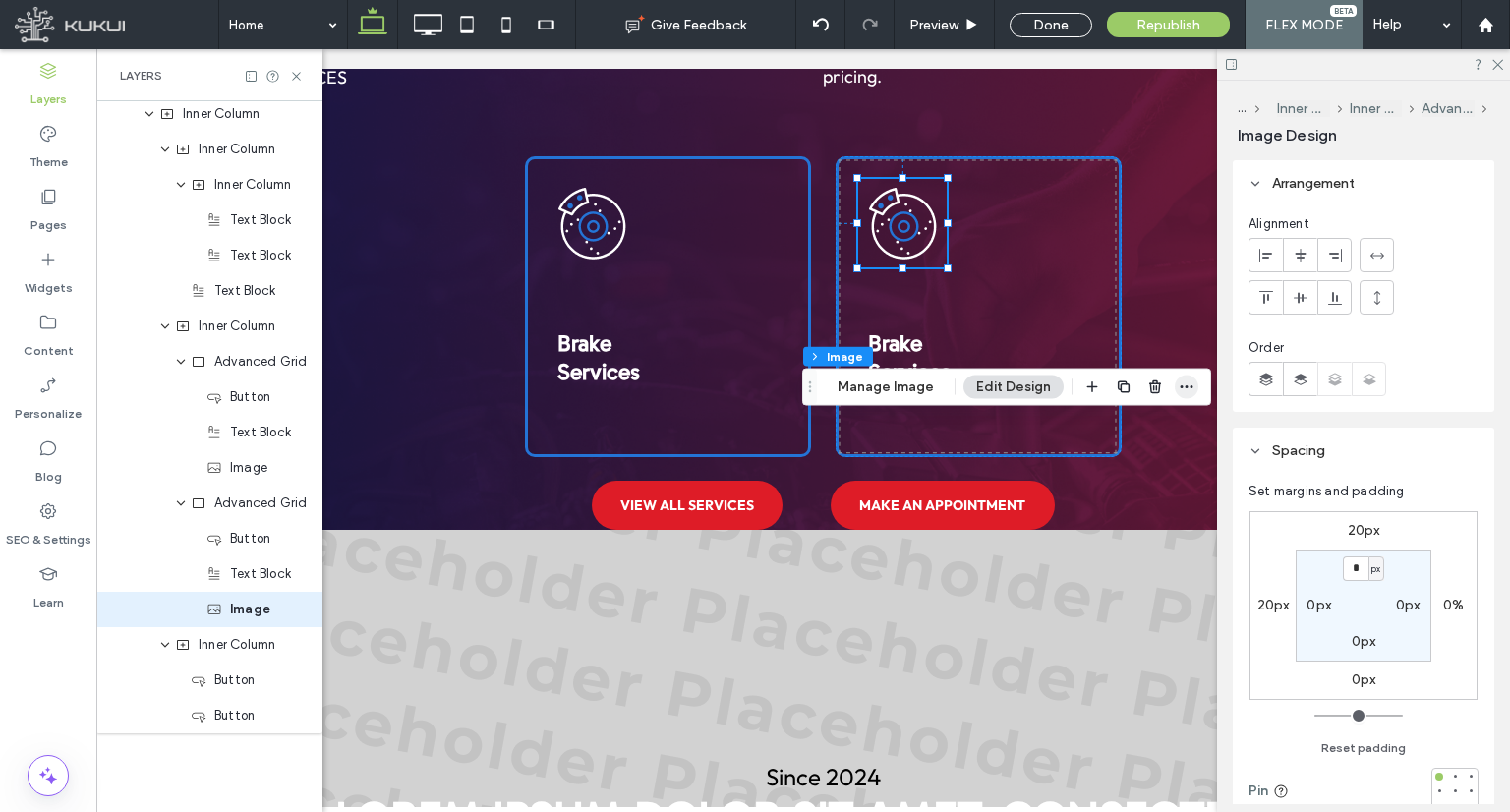 click 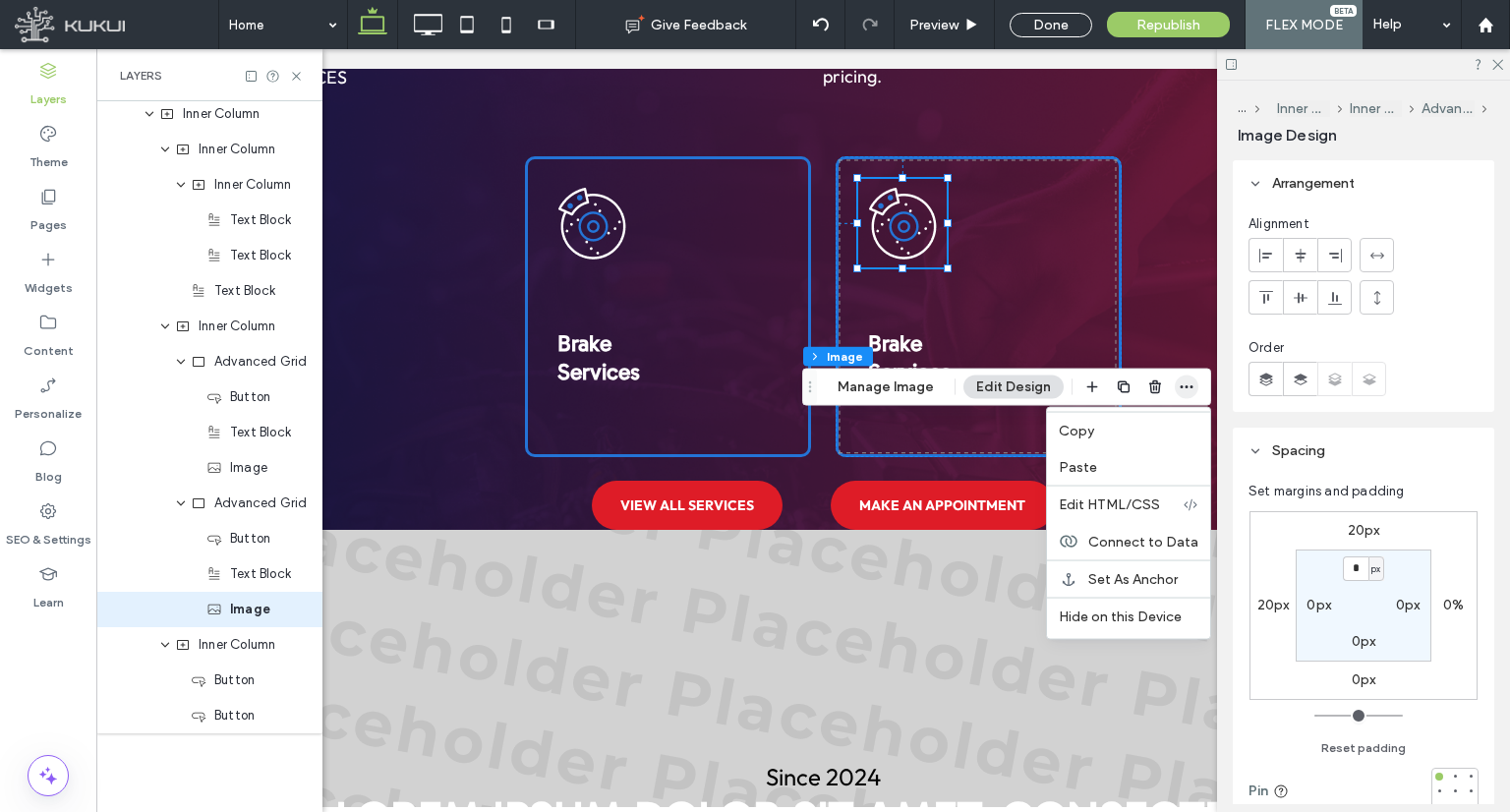 click 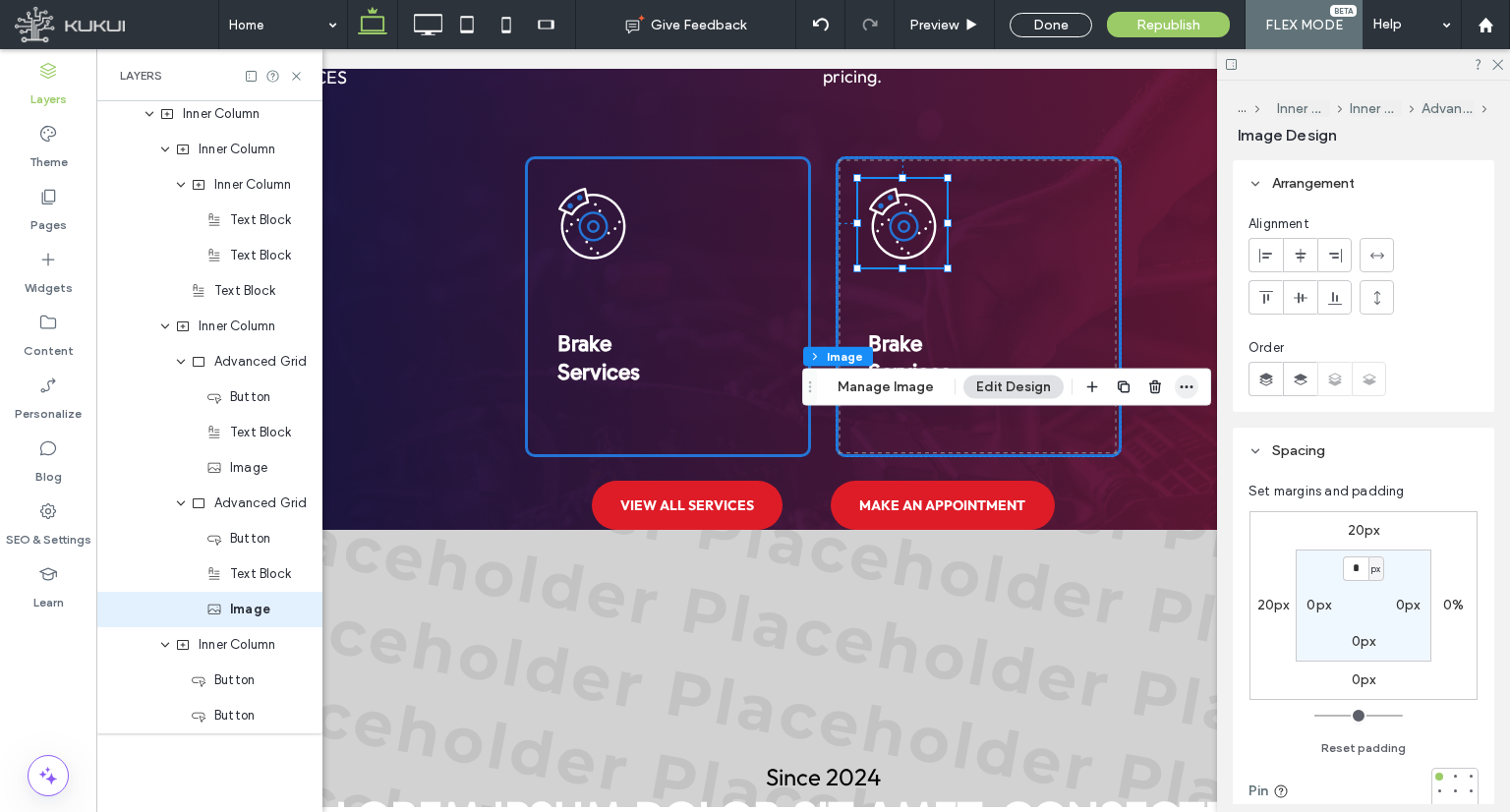 click 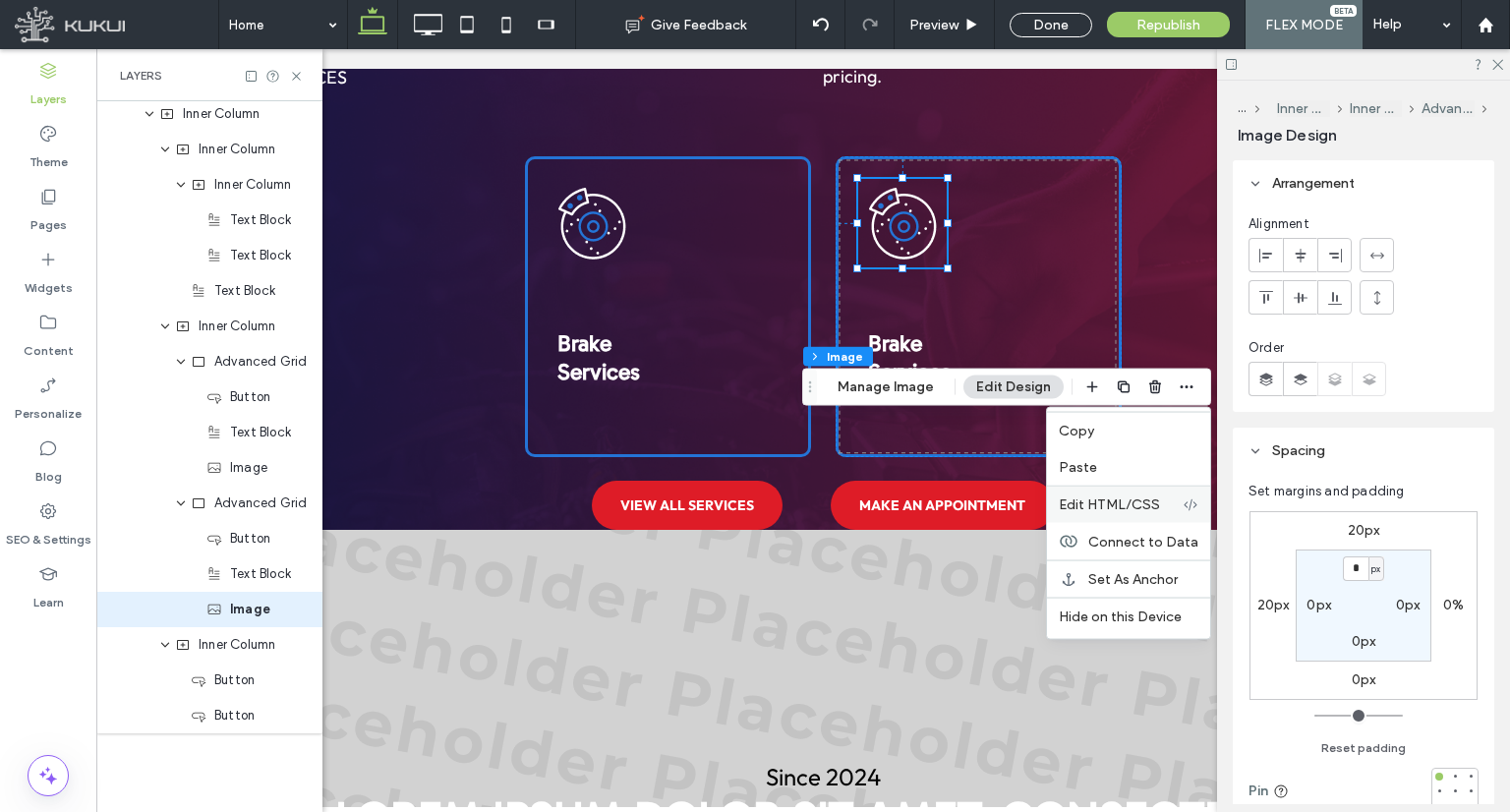 click on "Edit HTML/CSS" at bounding box center [1109, 504] 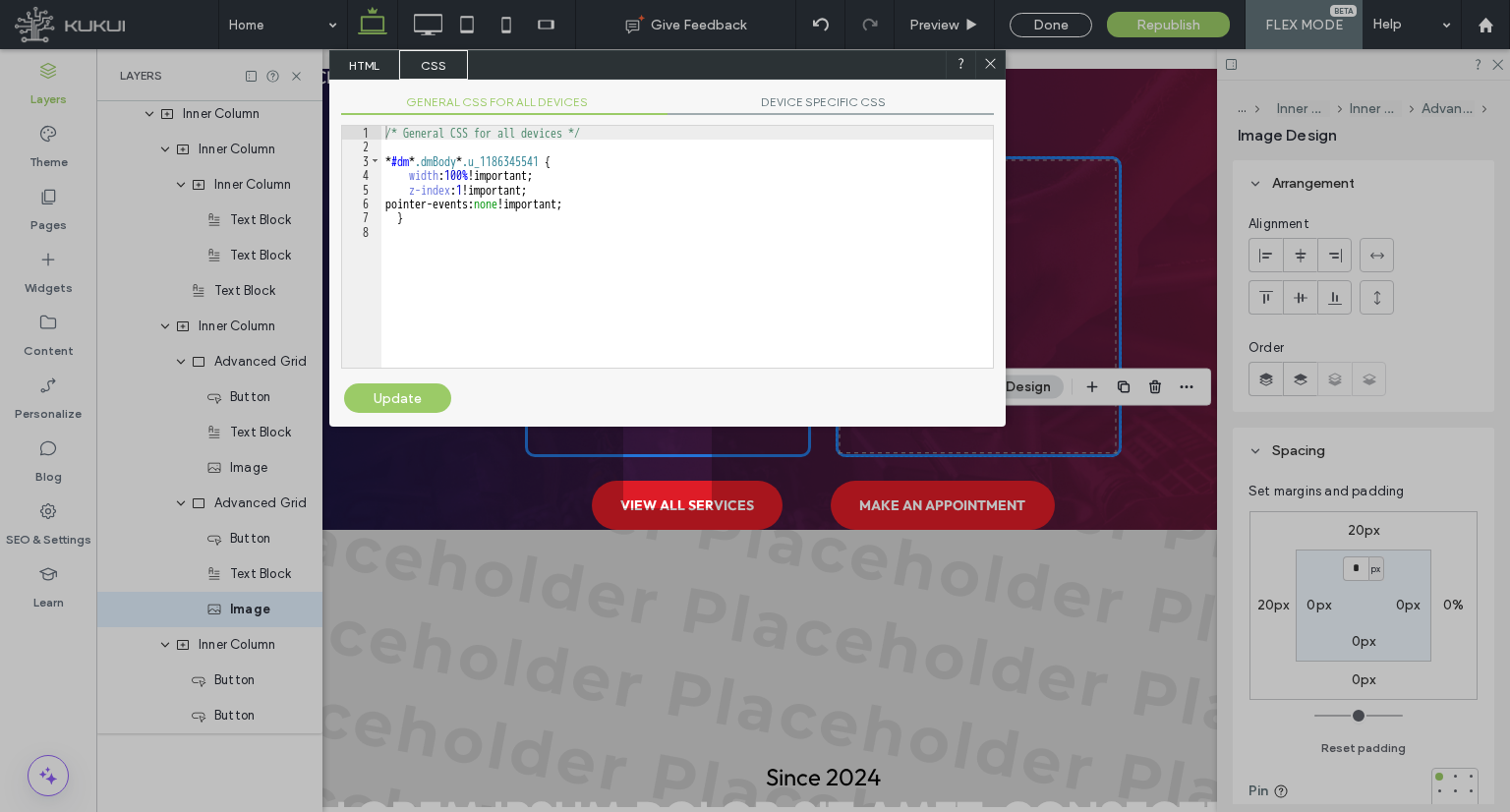 click 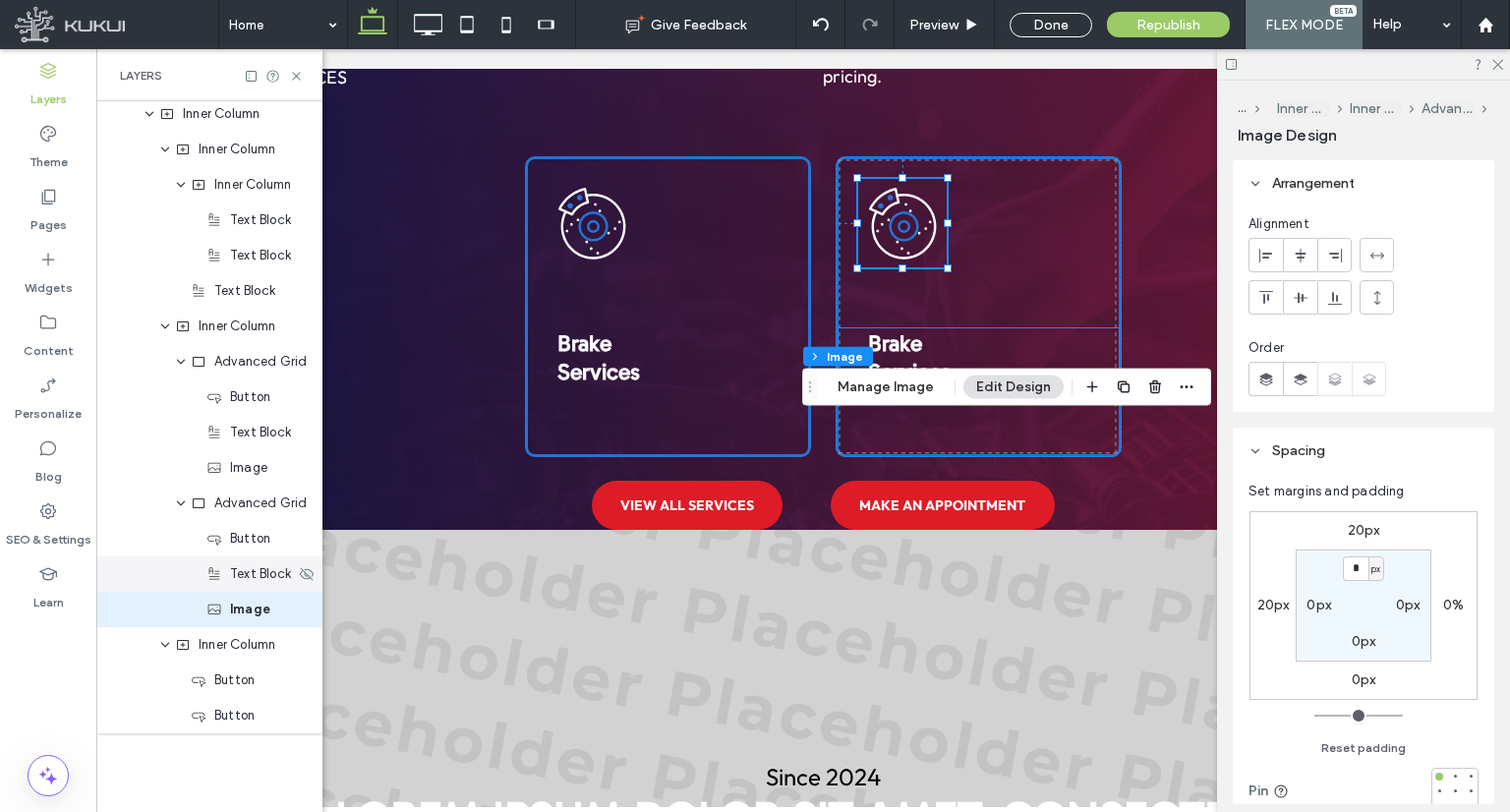 click on "Text Block" at bounding box center (251, 574) 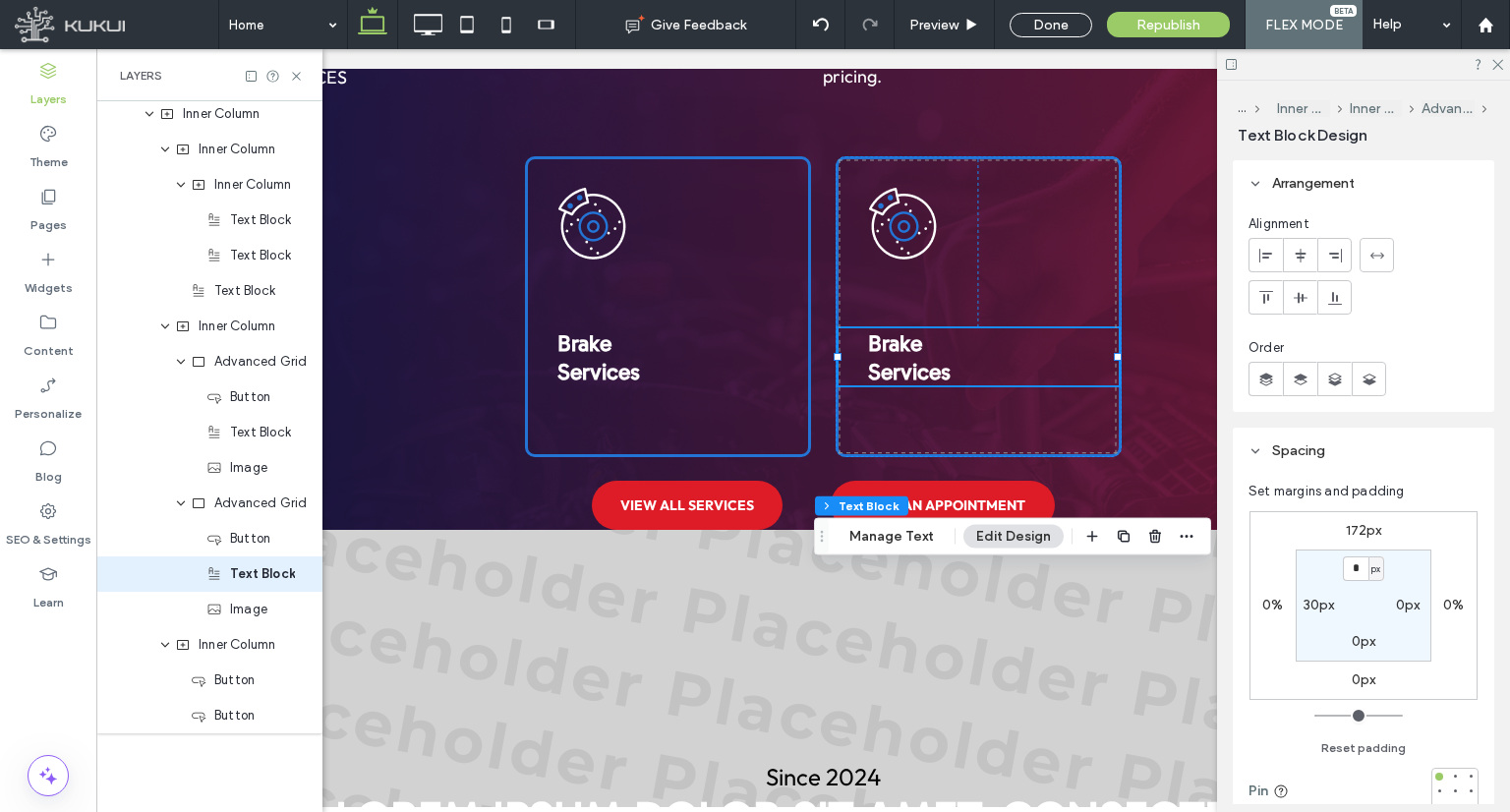 click at bounding box center (1187, 537) 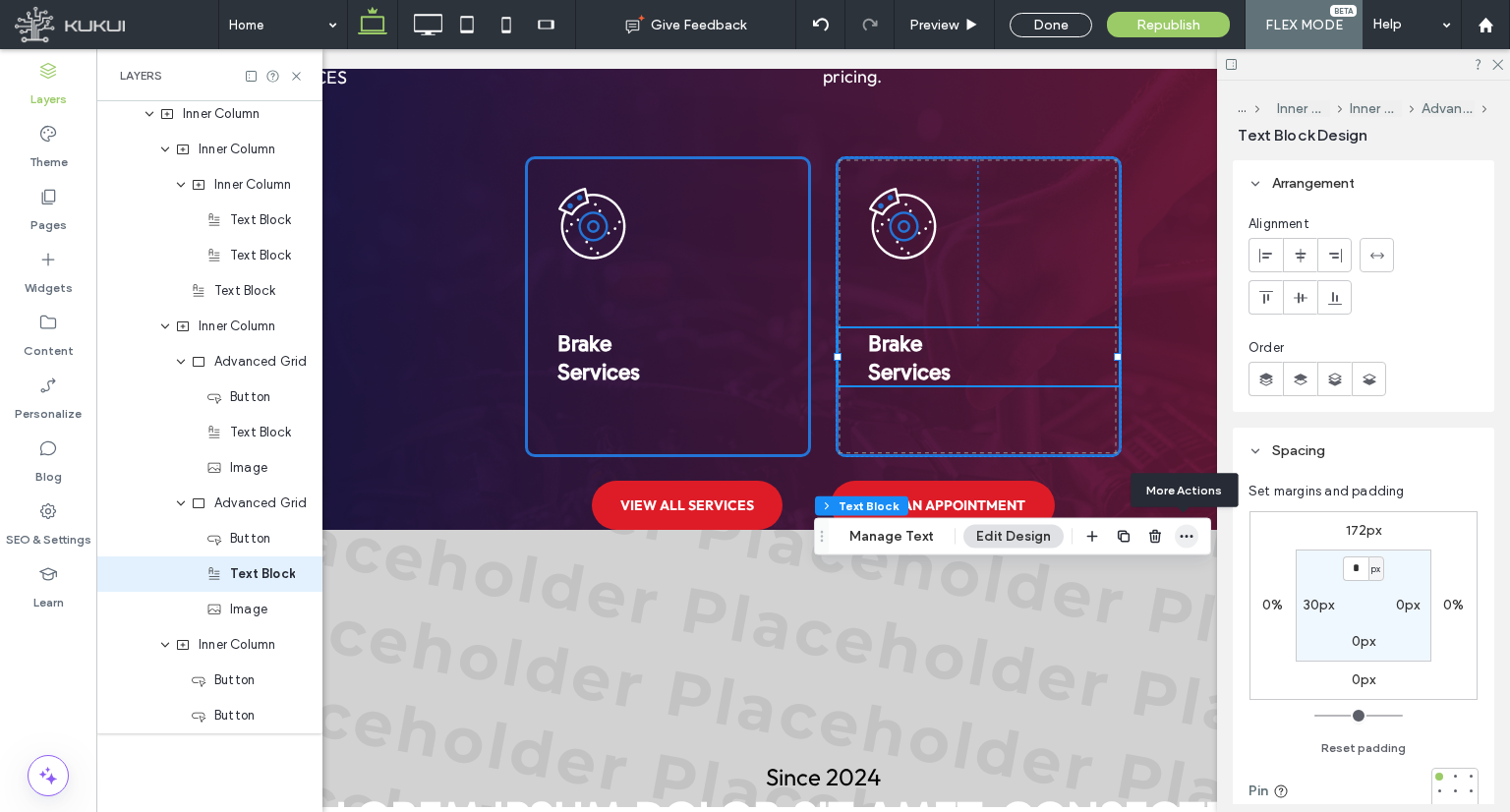 click 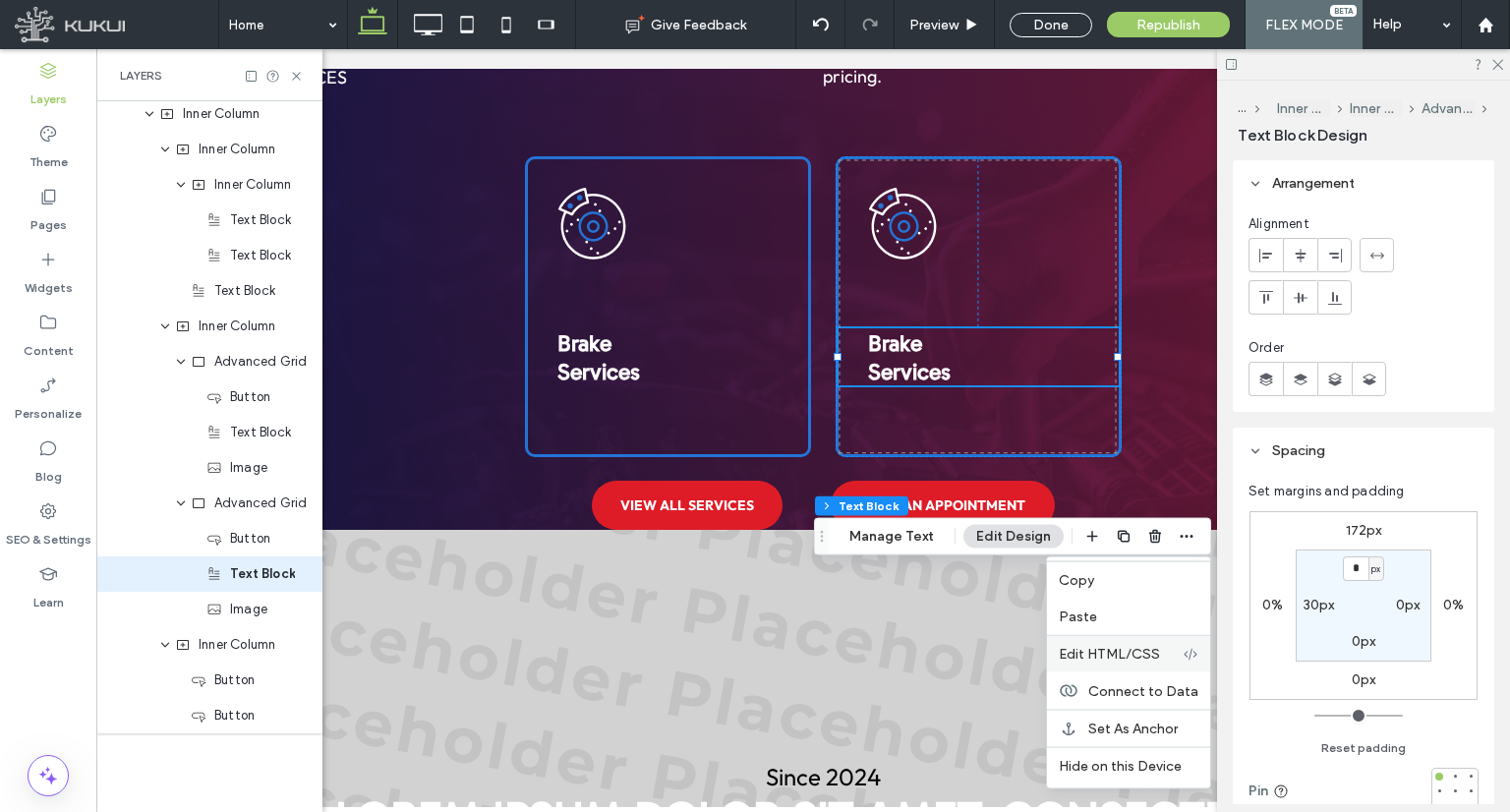 click on "Edit HTML/CSS" at bounding box center [1129, 654] 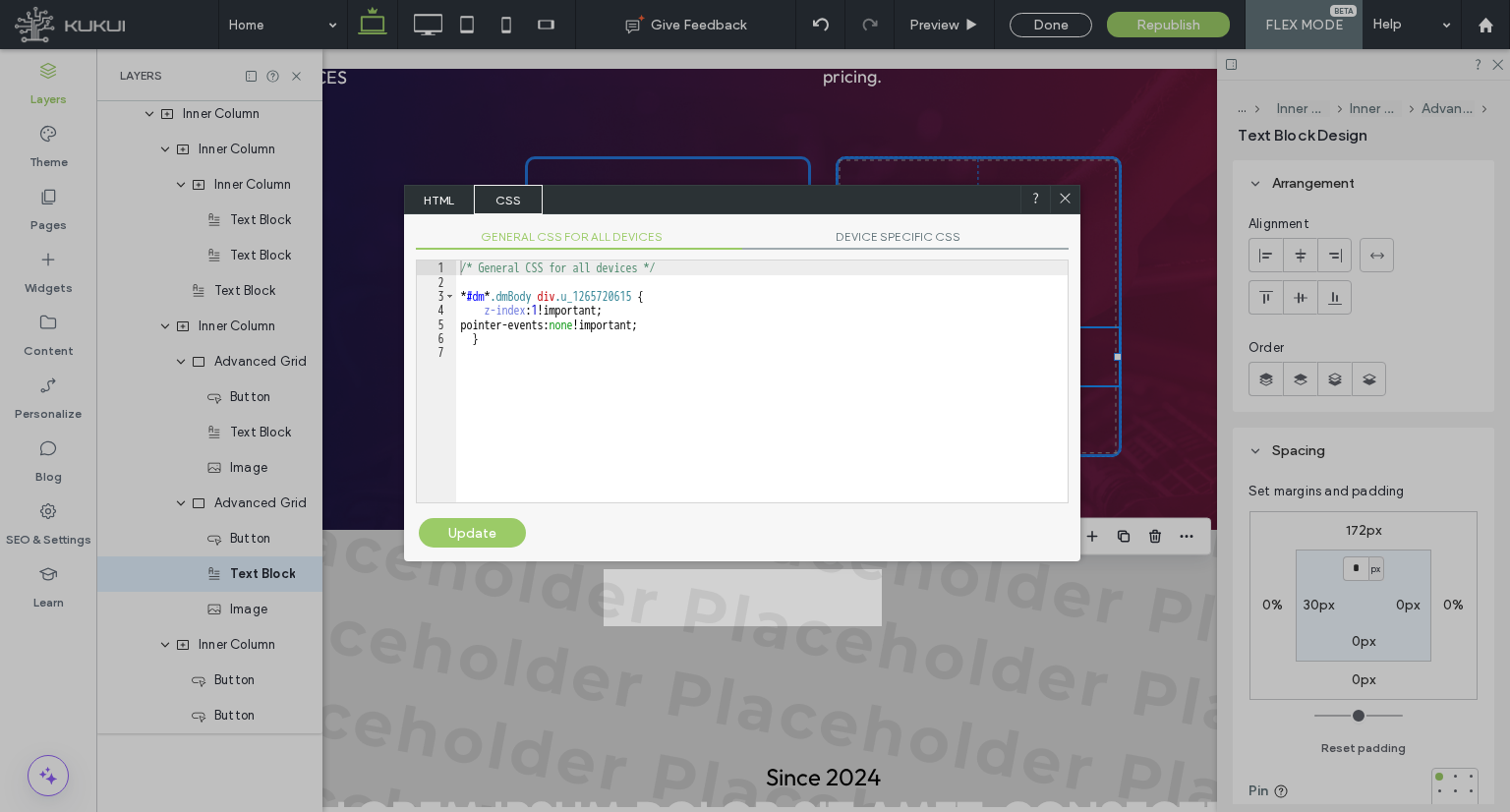 click 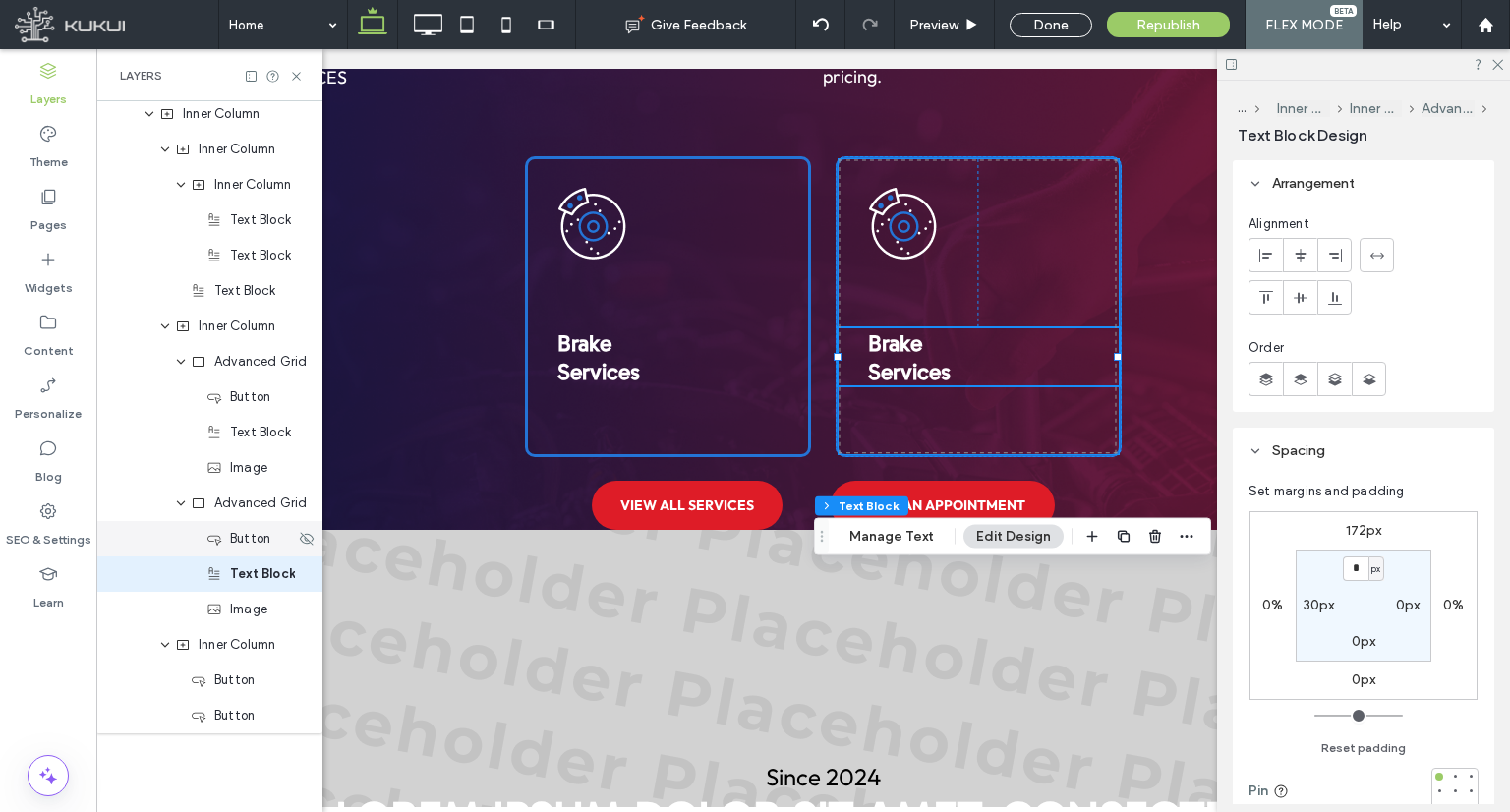 click on "Button" at bounding box center [250, 539] 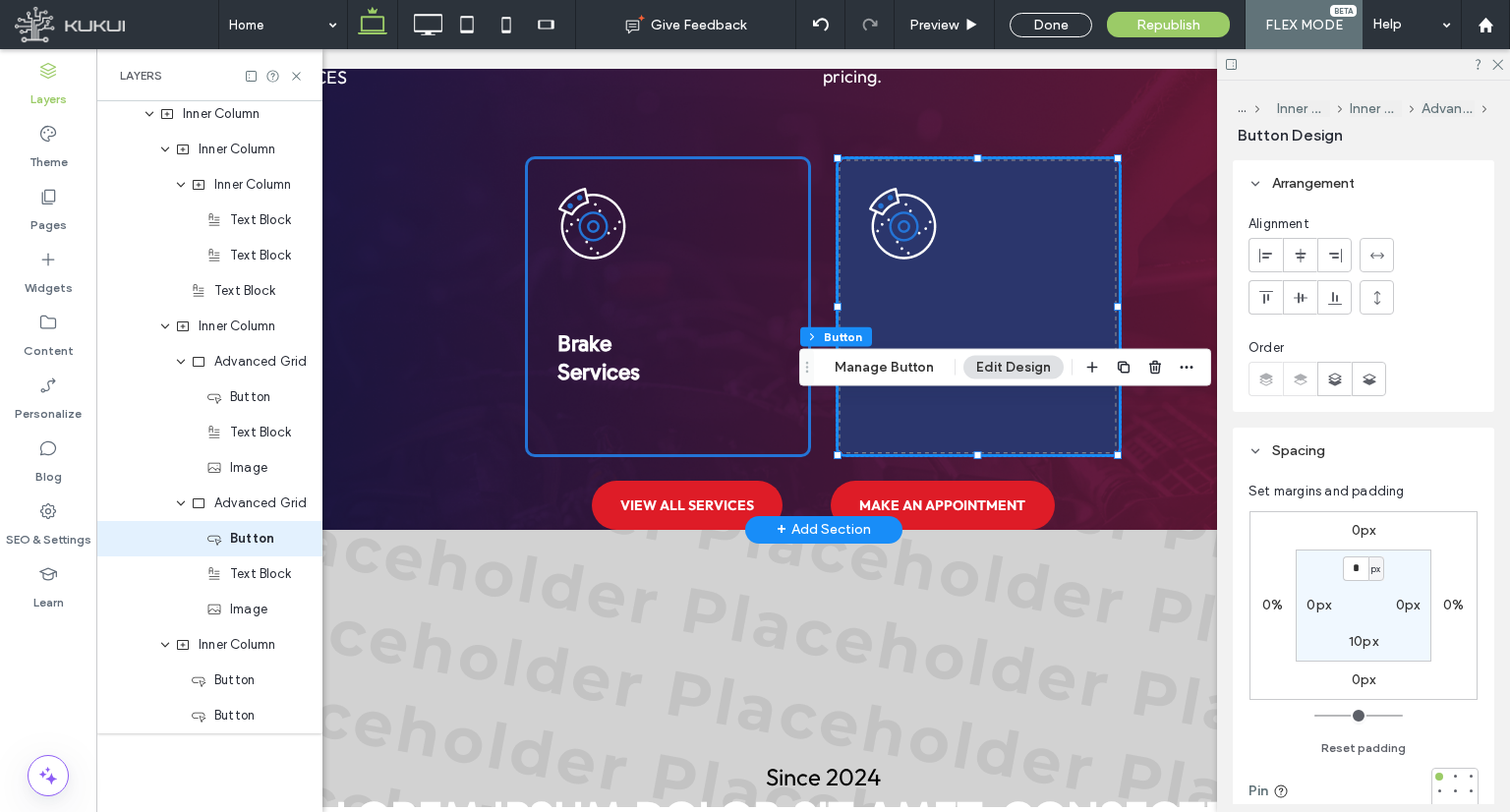 type on "**" 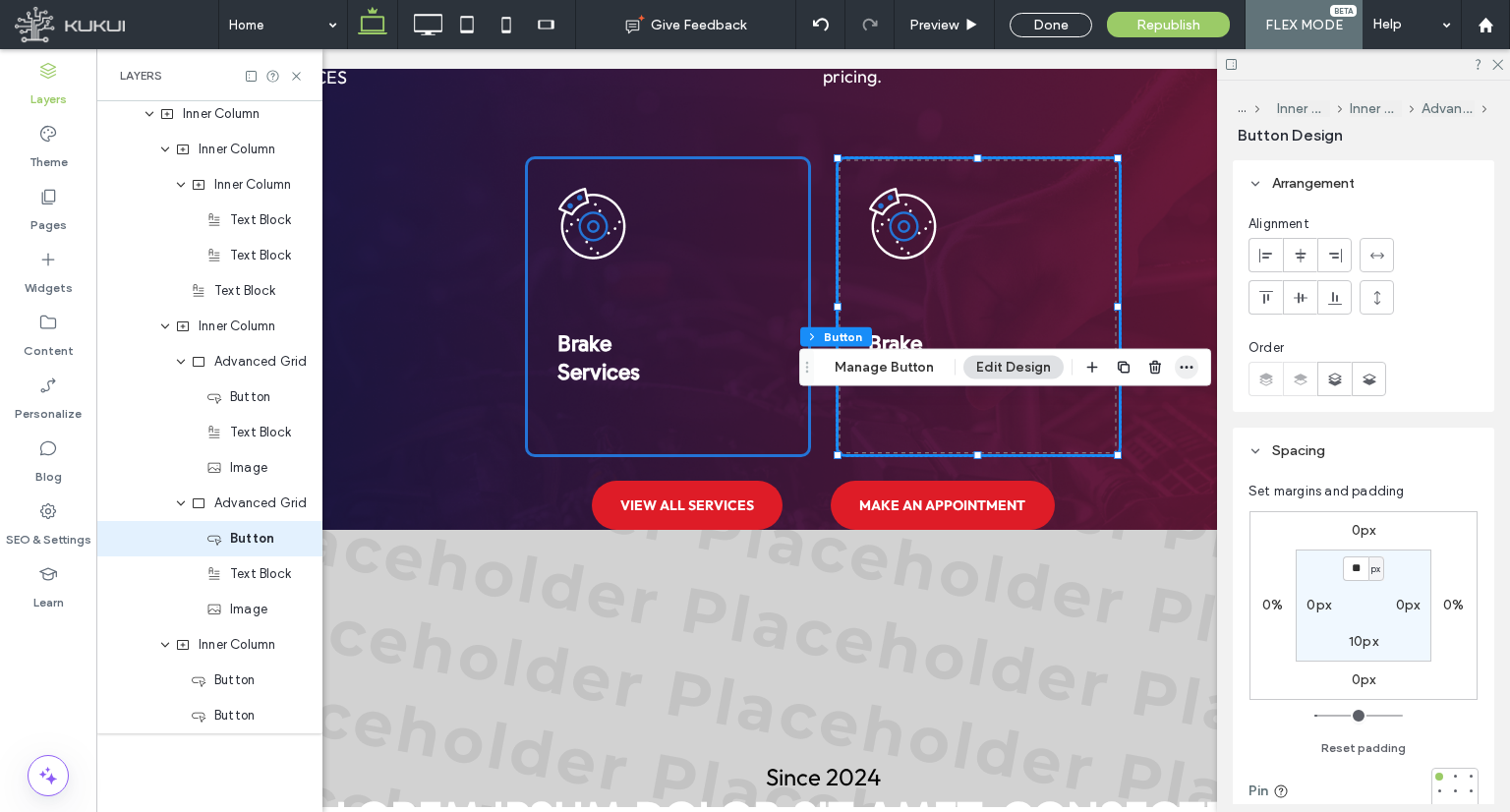 click 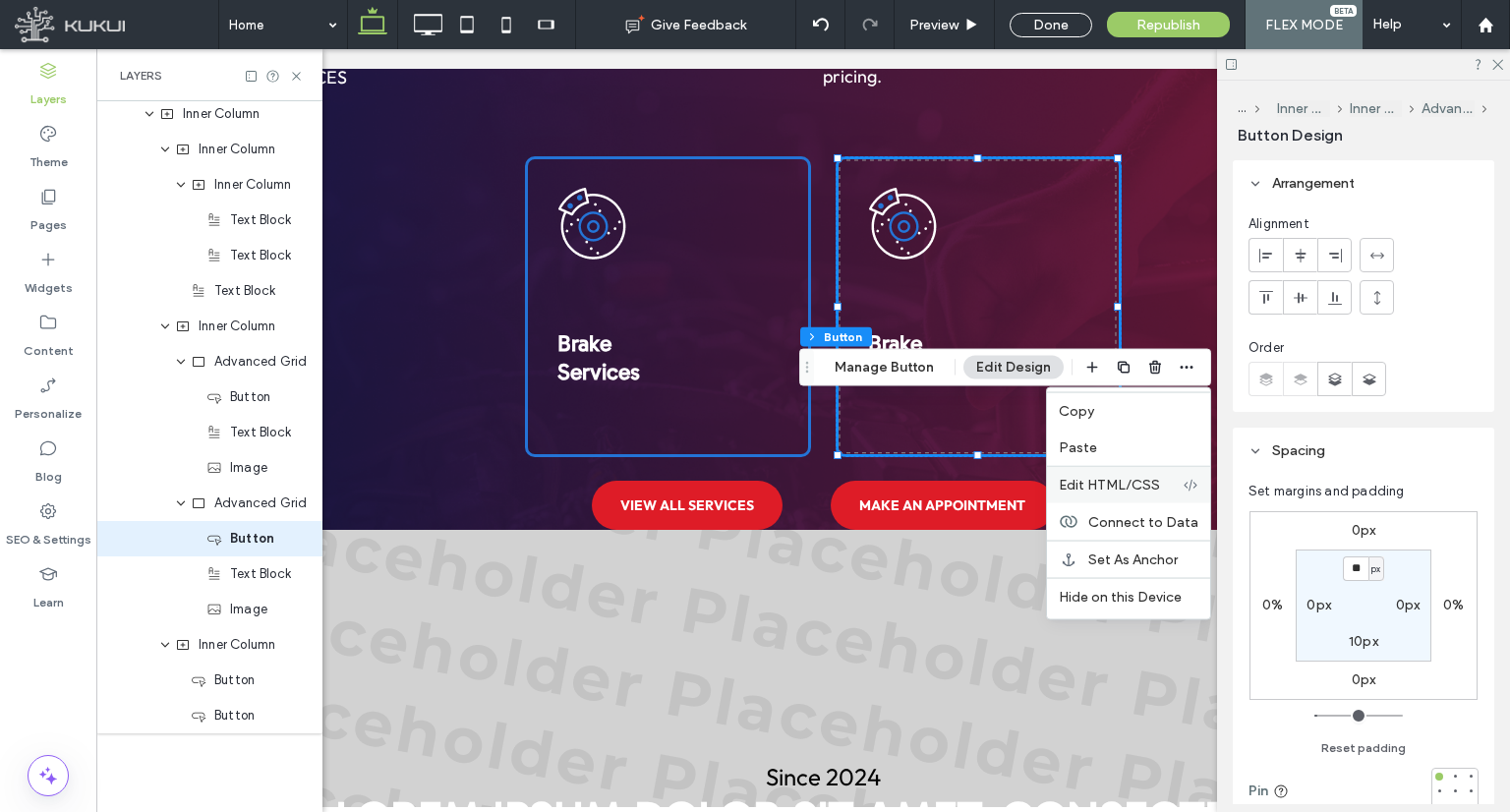 click on "Edit HTML/CSS" at bounding box center (1109, 485) 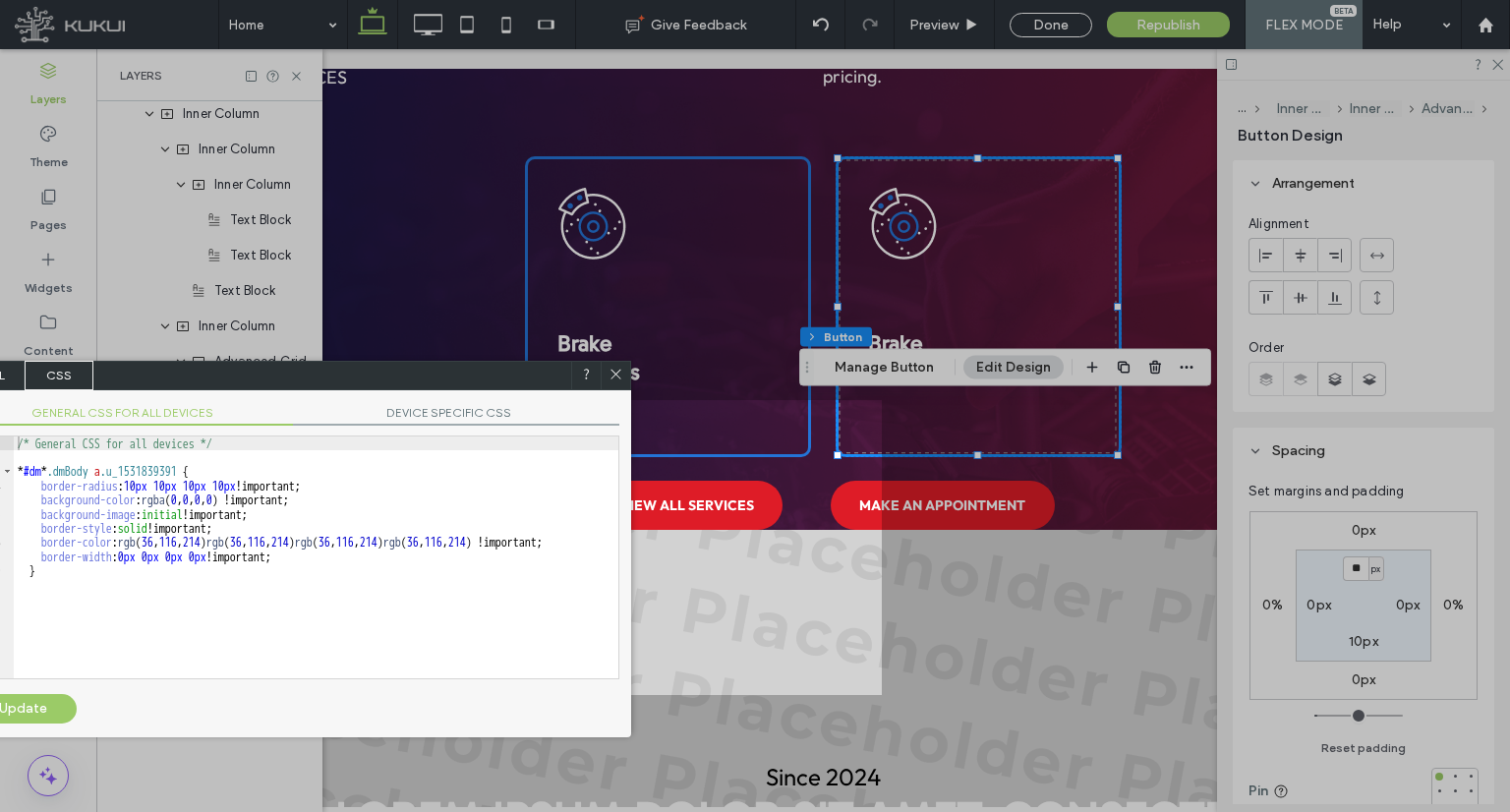 click on "/* General CSS for all devices */ * #dm  * .dmBody   a .u_1531839391   {      border-radius : 10 px   10 px   10 px   10 px  !important;      background-color : rgba ( 0 , 0 , 0 , 0 ) !important;      background-image : initial  !important;      border-style : solid  !important;      border-color : rgb ( 36 , 116 , 214 )  rgb ( 36 , 116 , 214 )  rgb ( 36 , 116 , 214 )  rgb ( 36 , 116 , 214 ) !important;      border-width : 0 px   0 px   0 px   0 px  !important;    }" at bounding box center [316, 571] 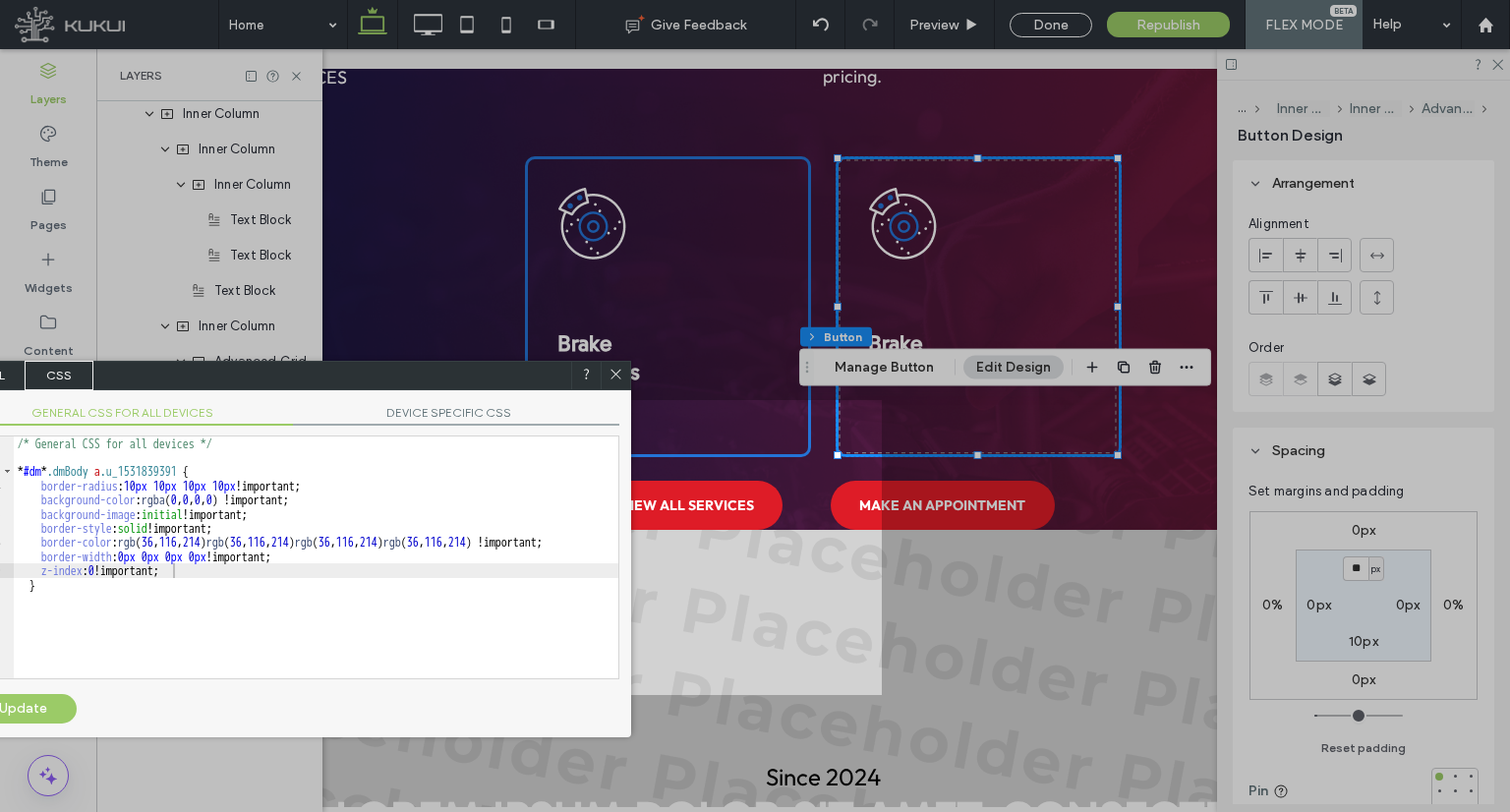 click on "Update" at bounding box center (23, 709) 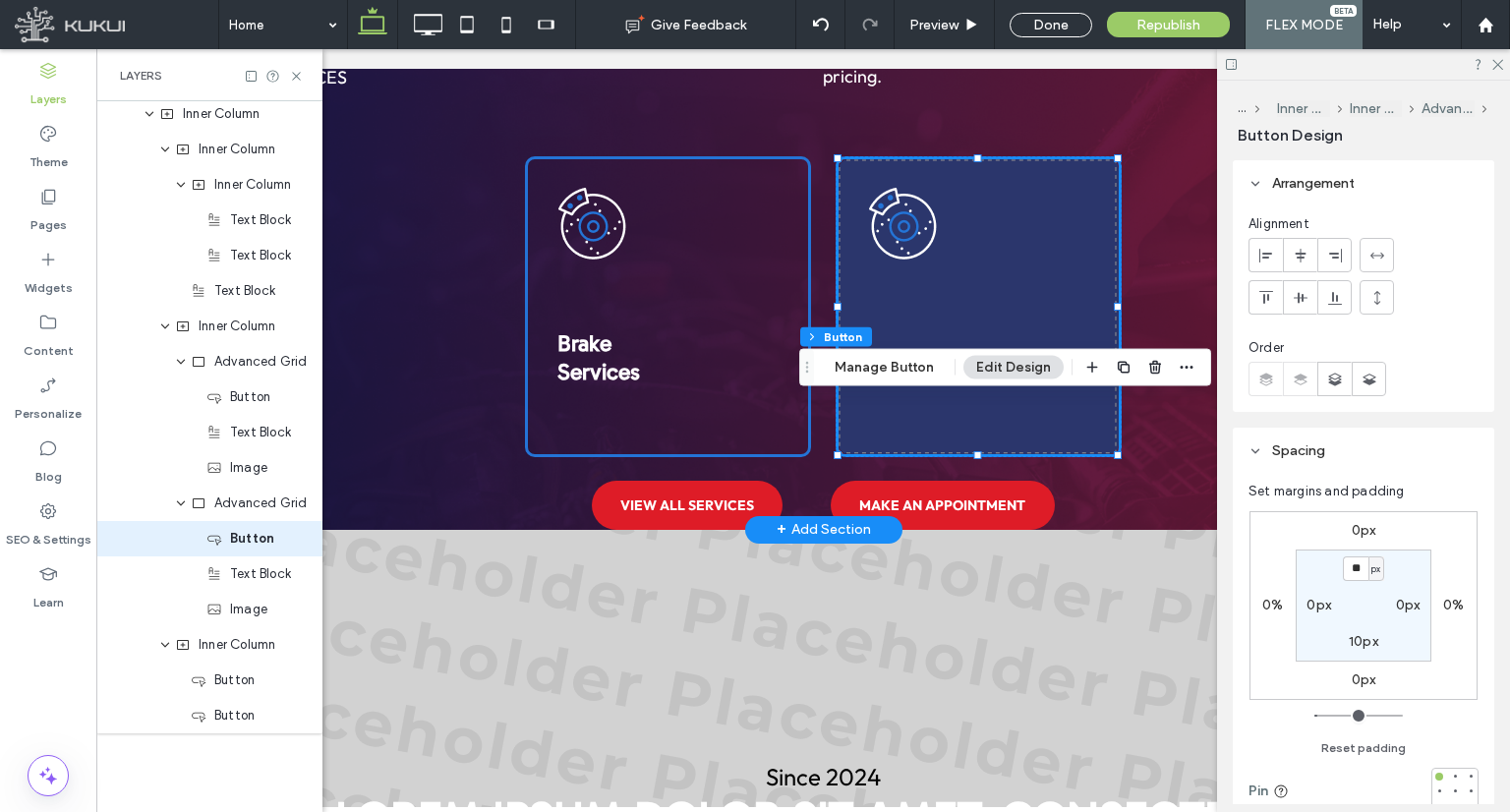 click at bounding box center [978, 307] 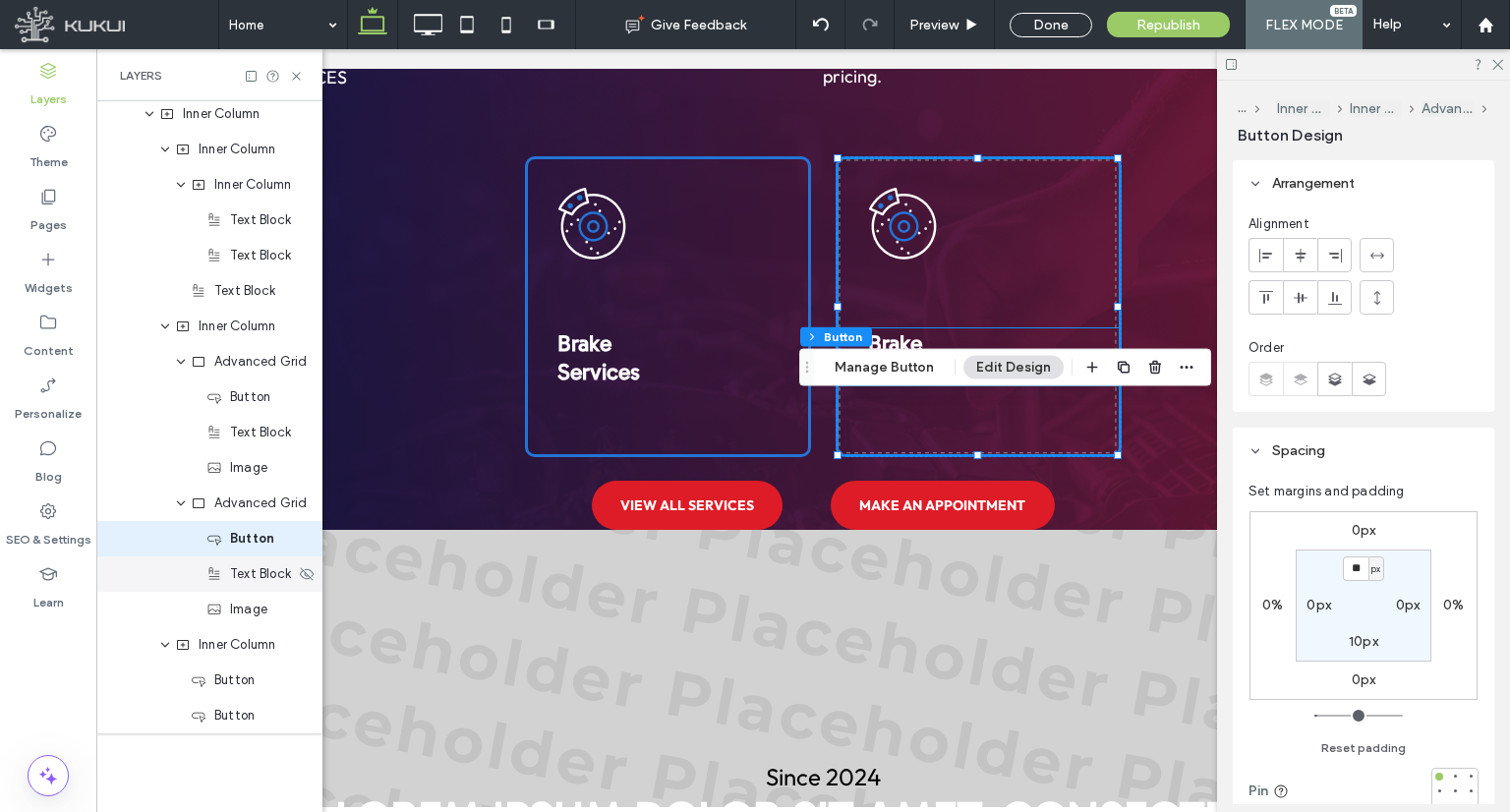 drag, startPoint x: 220, startPoint y: 587, endPoint x: 312, endPoint y: 583, distance: 92.08692 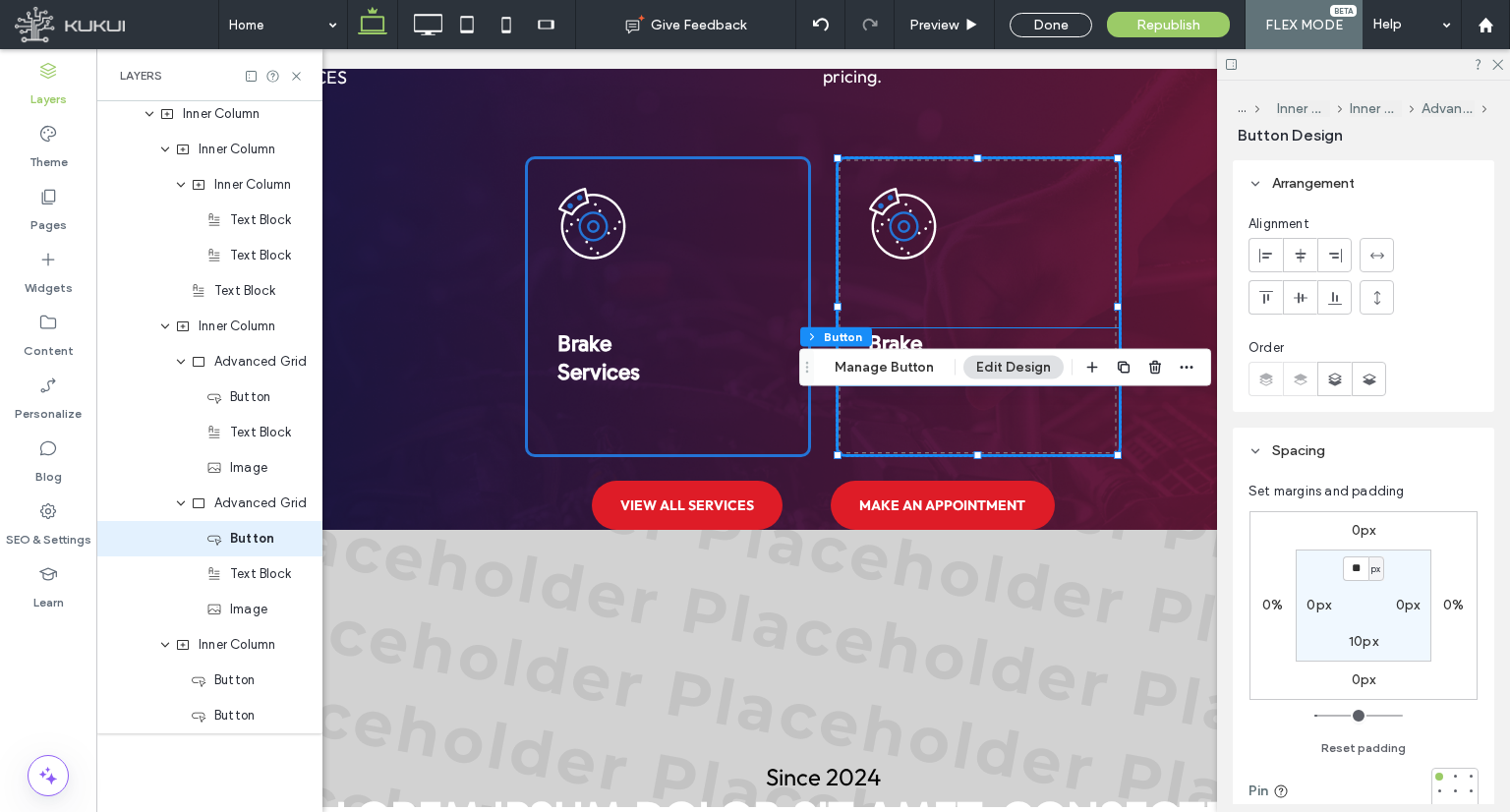 click on "Text Block" at bounding box center [209, 574] 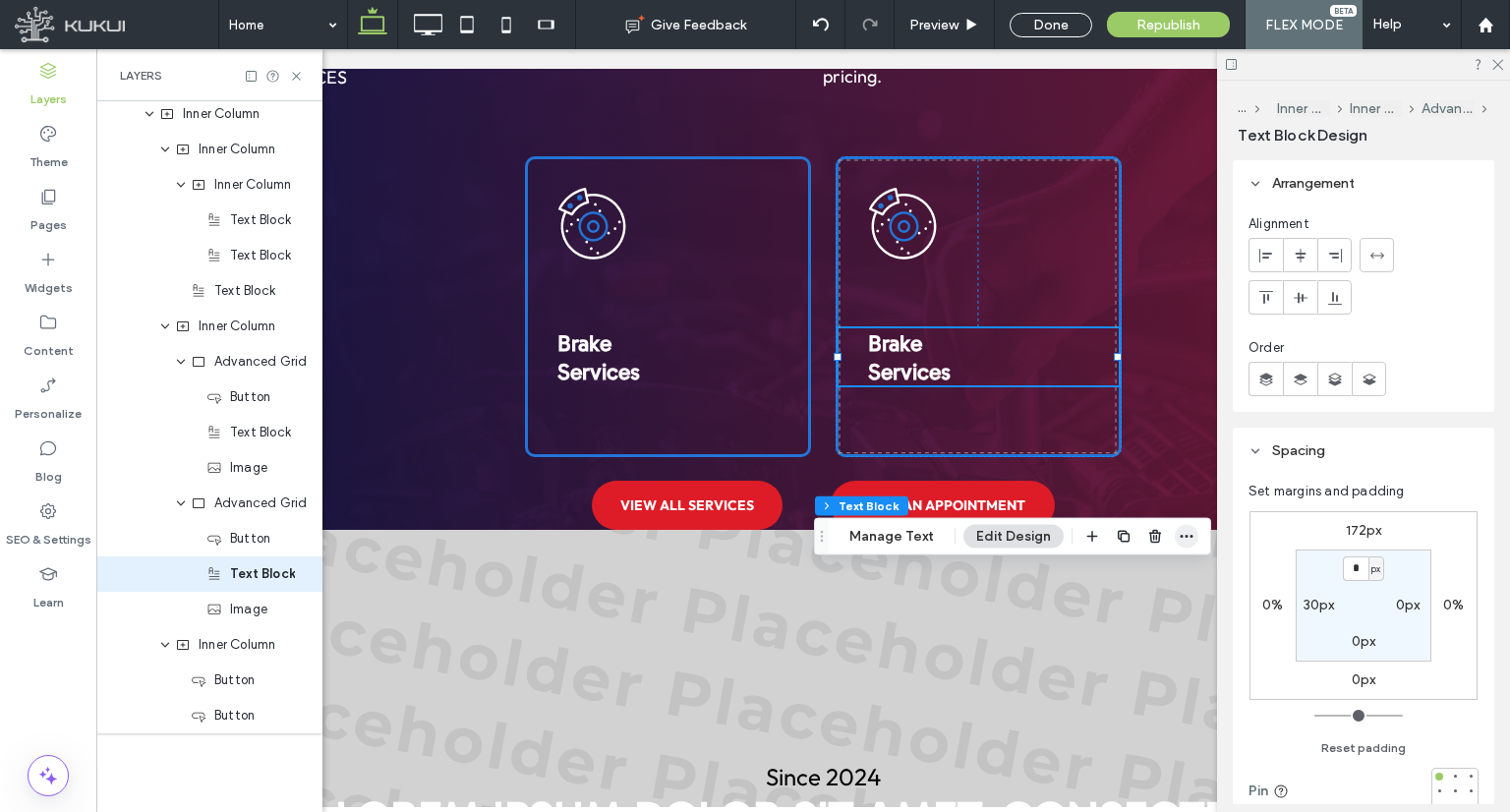 click 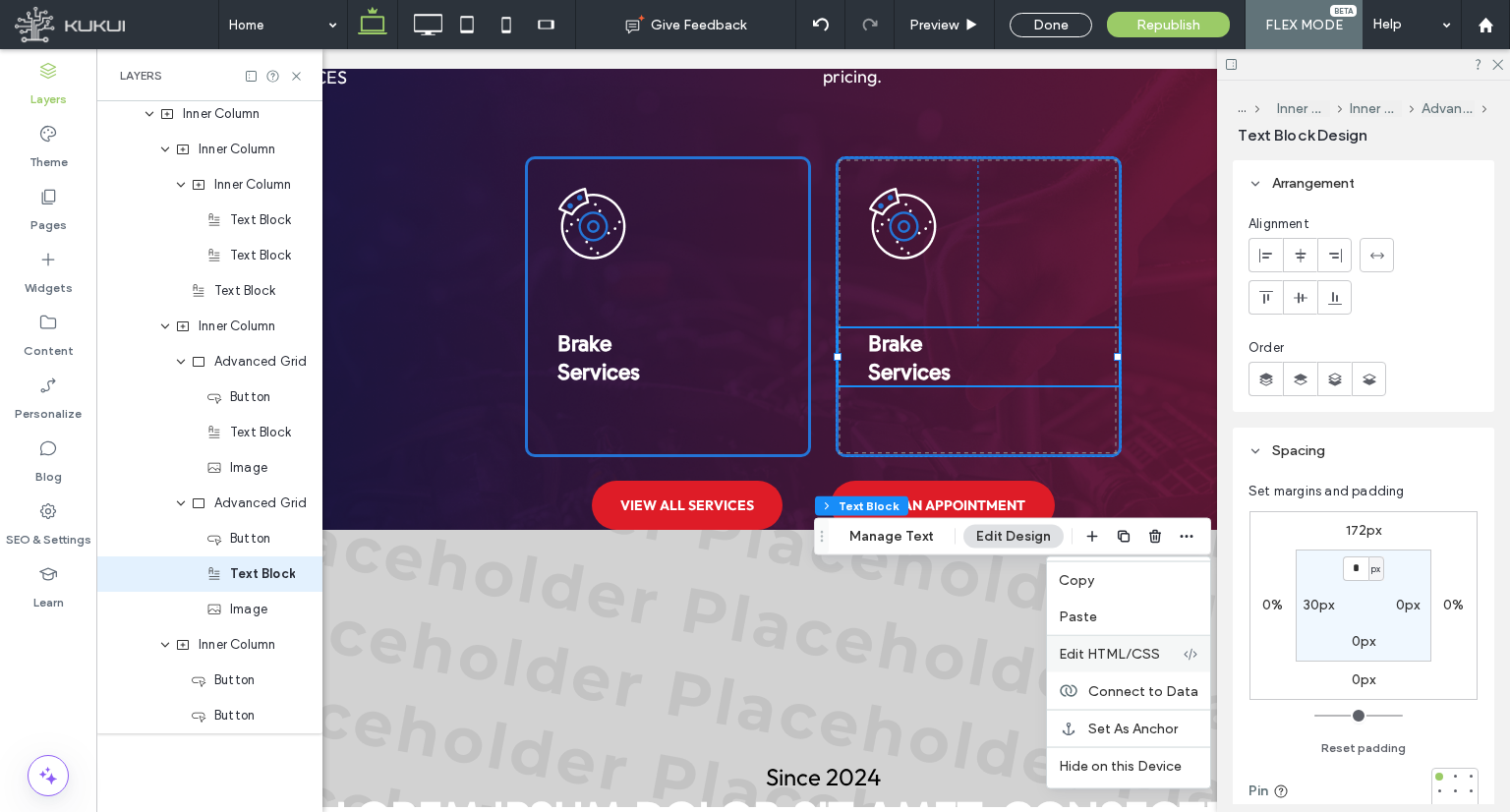 click on "Edit HTML/CSS" at bounding box center [1109, 654] 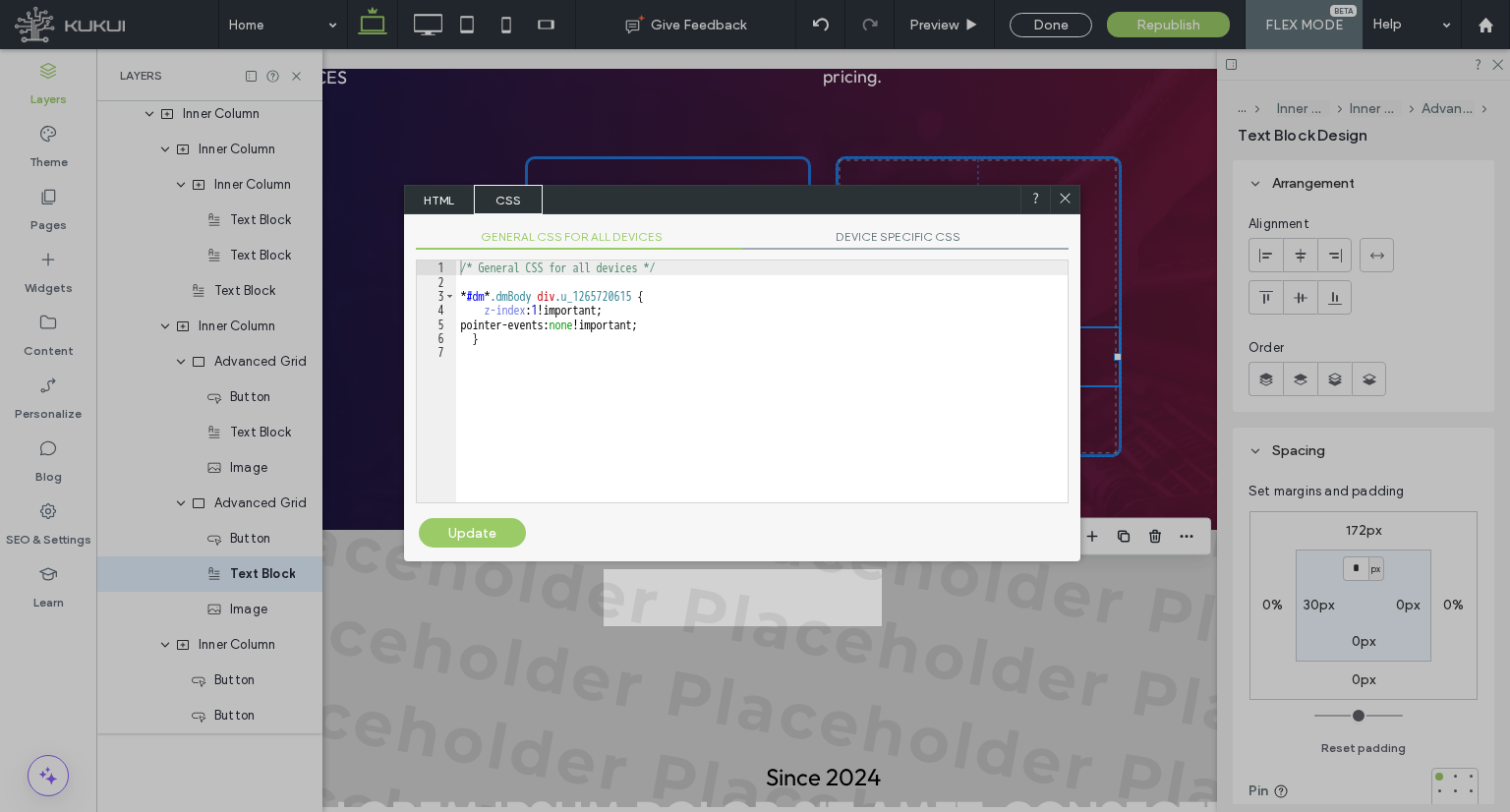 click on "/* General CSS for all devices */ * #dm  * .dmBody   div .u_1265720615   {      z-index : 1  !important;     pointer-events: none  !important;    }" at bounding box center (762, 395) 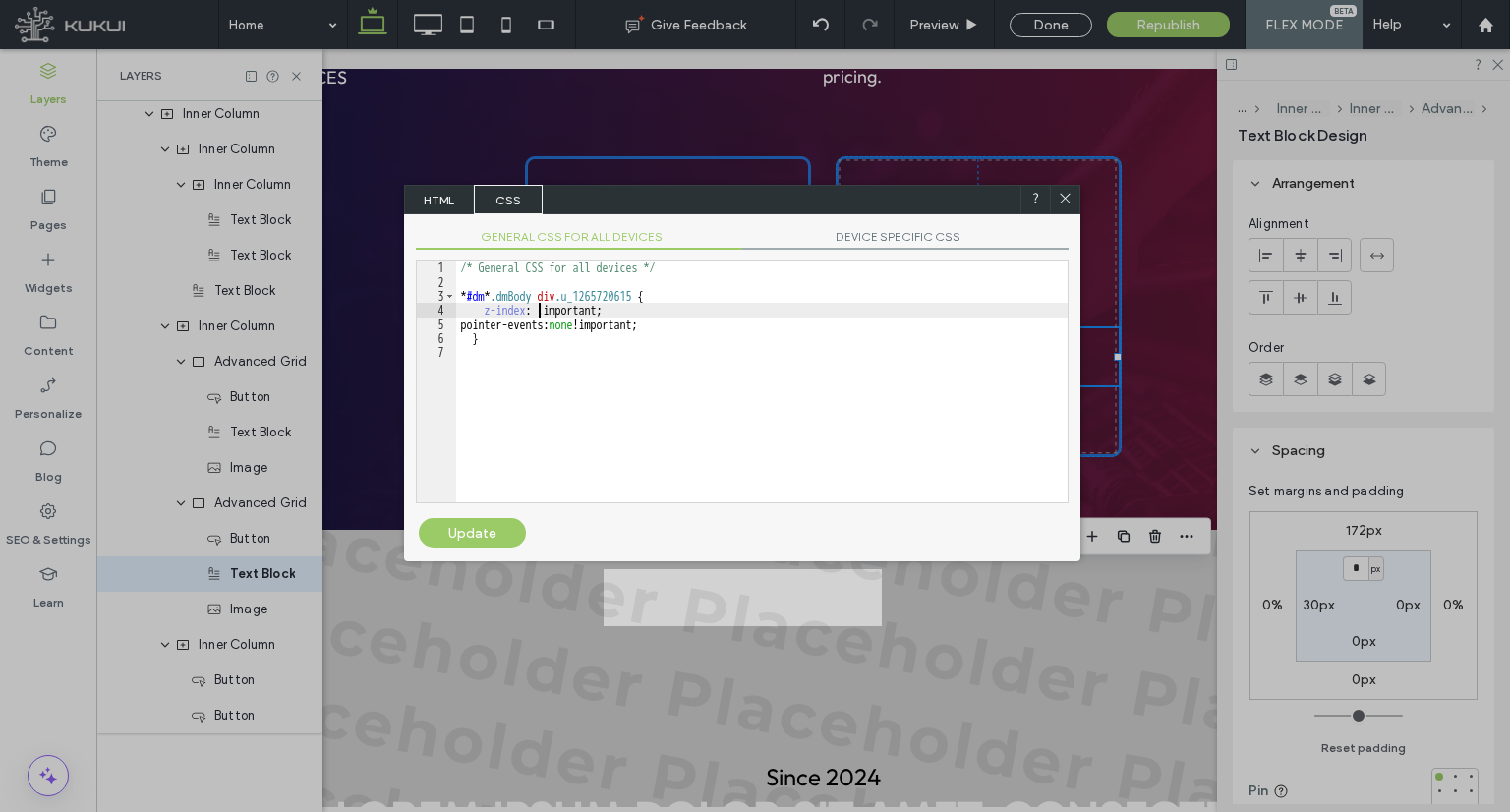type on "**" 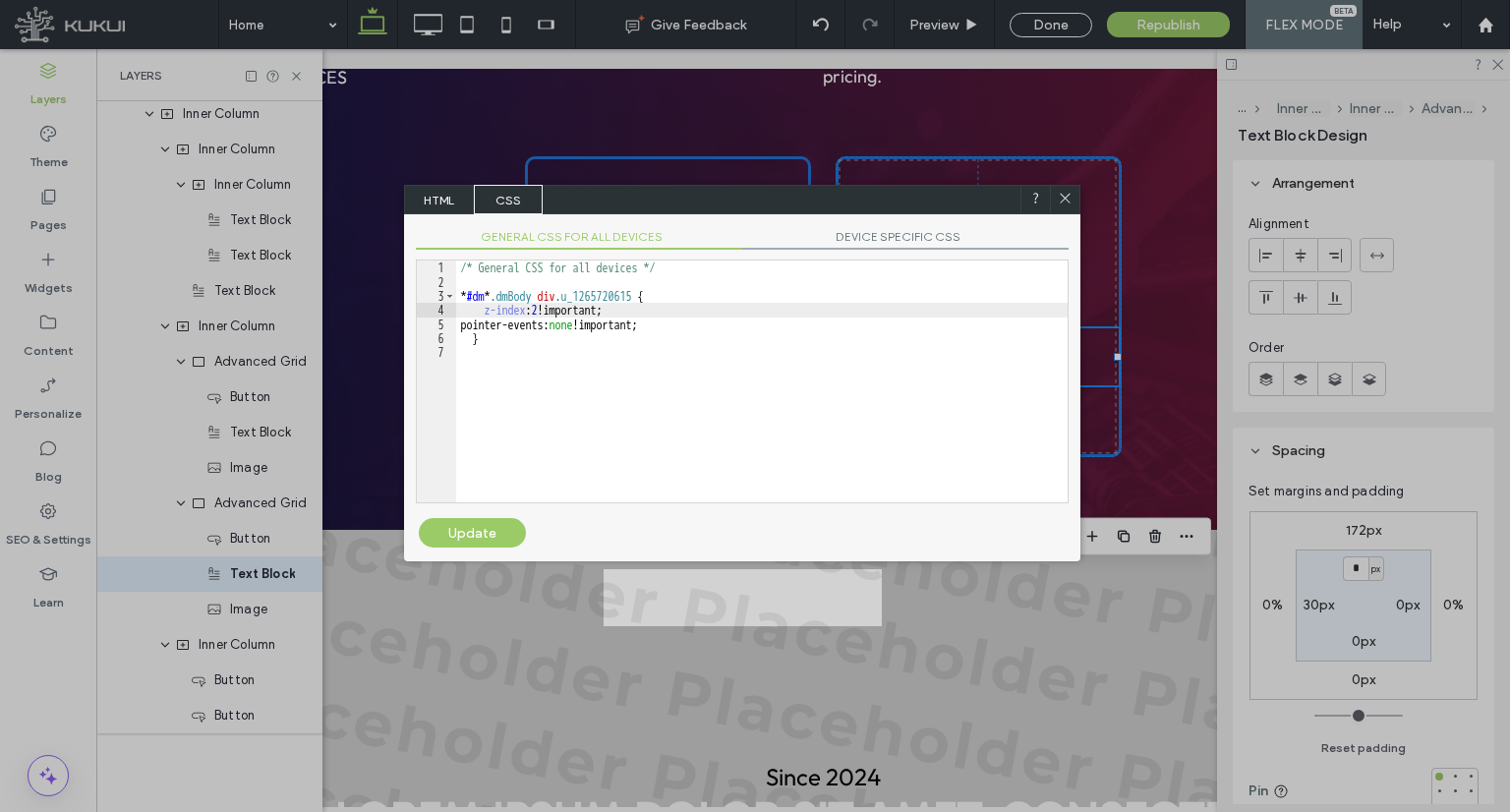 click on "Update" at bounding box center [472, 533] 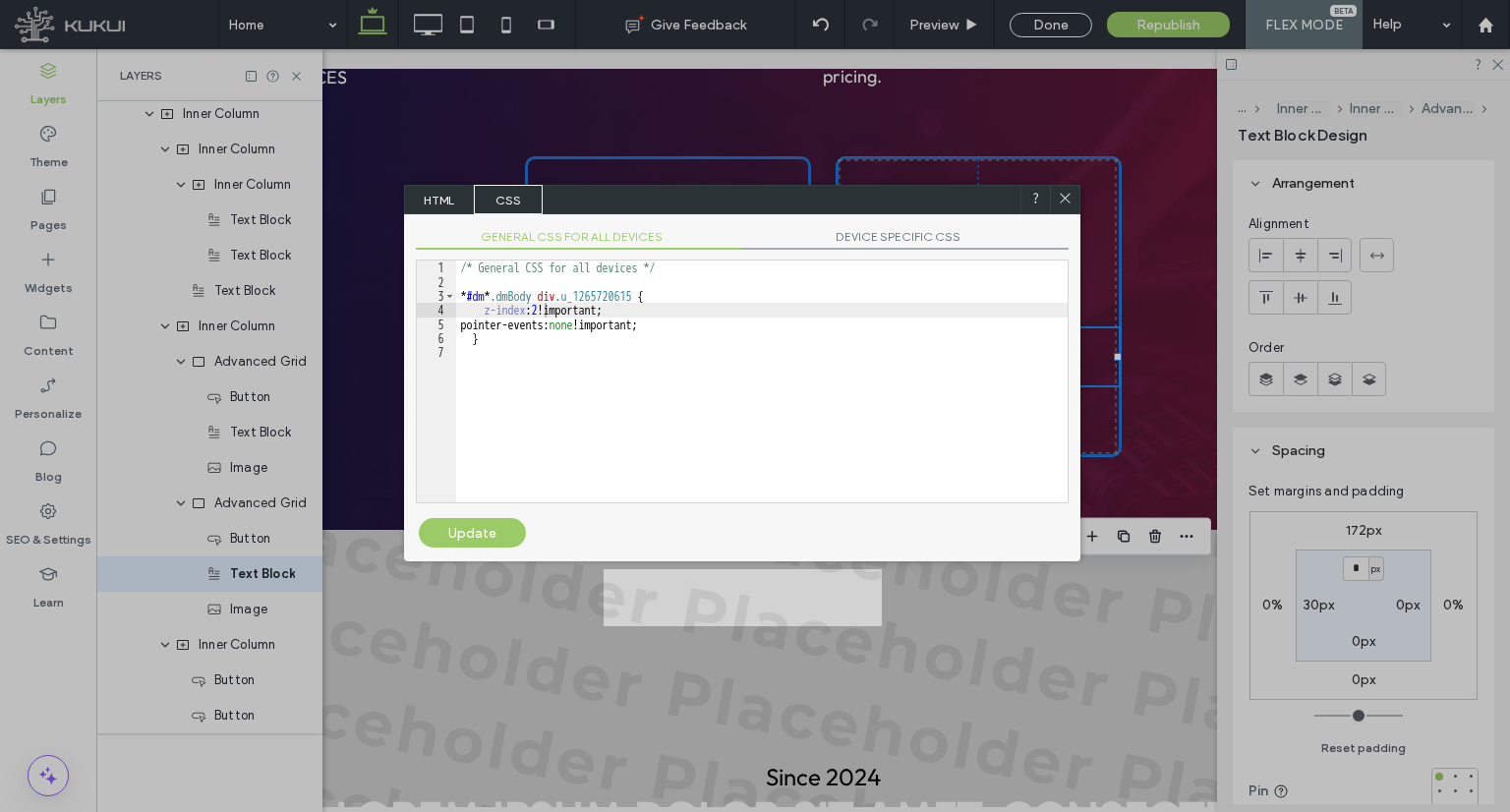 click 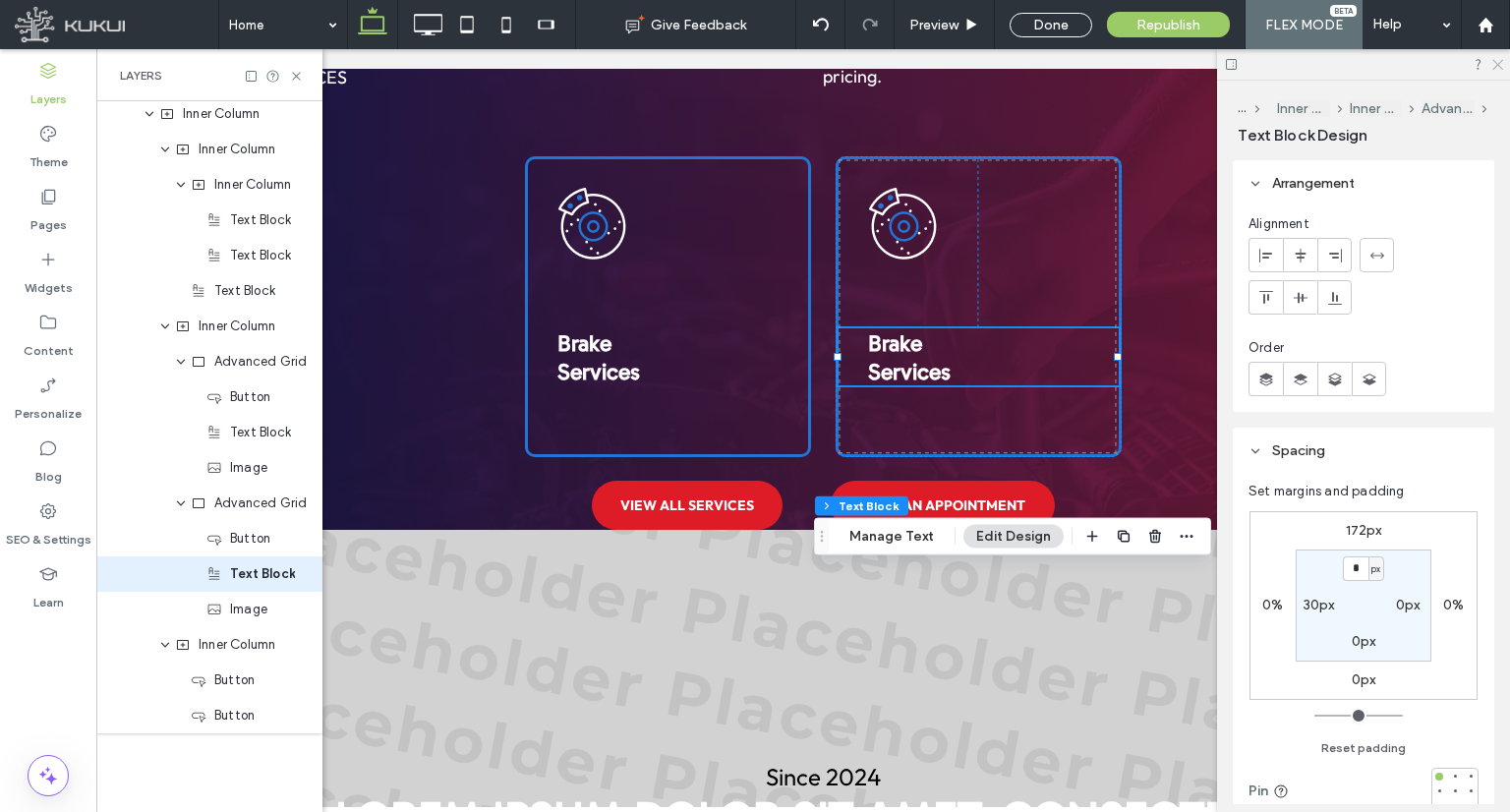 click 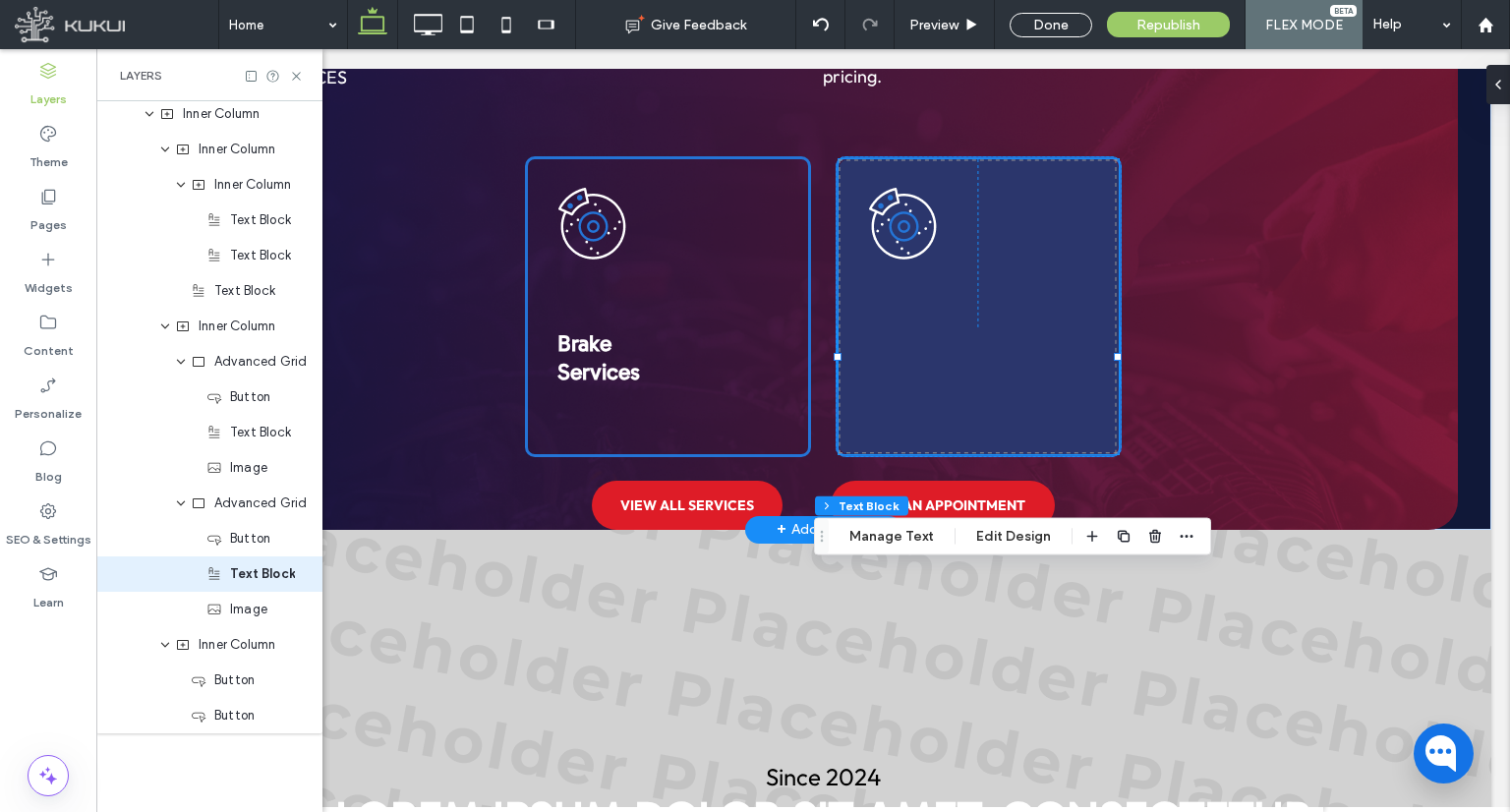click at bounding box center [978, 307] 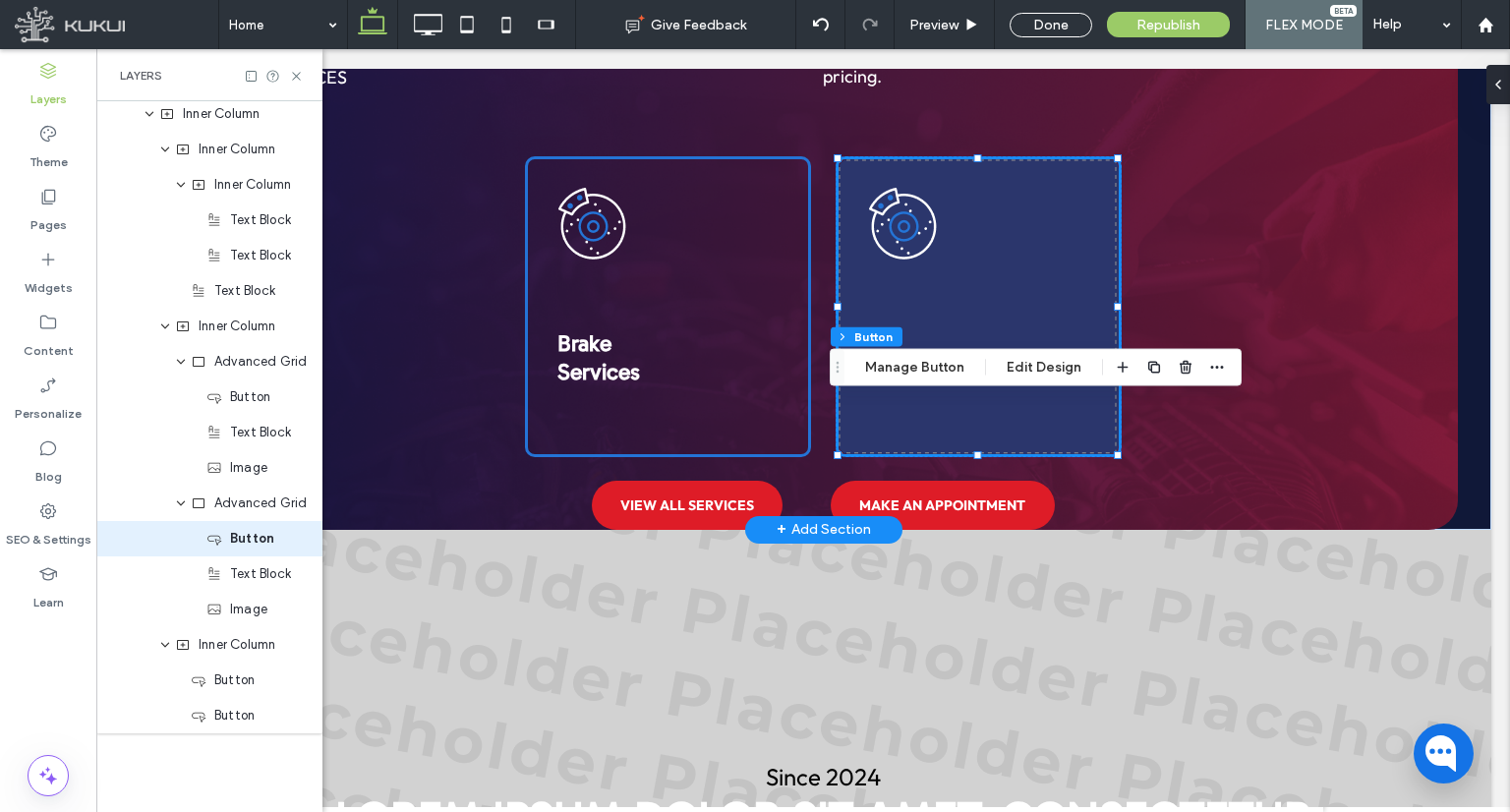 type on "**" 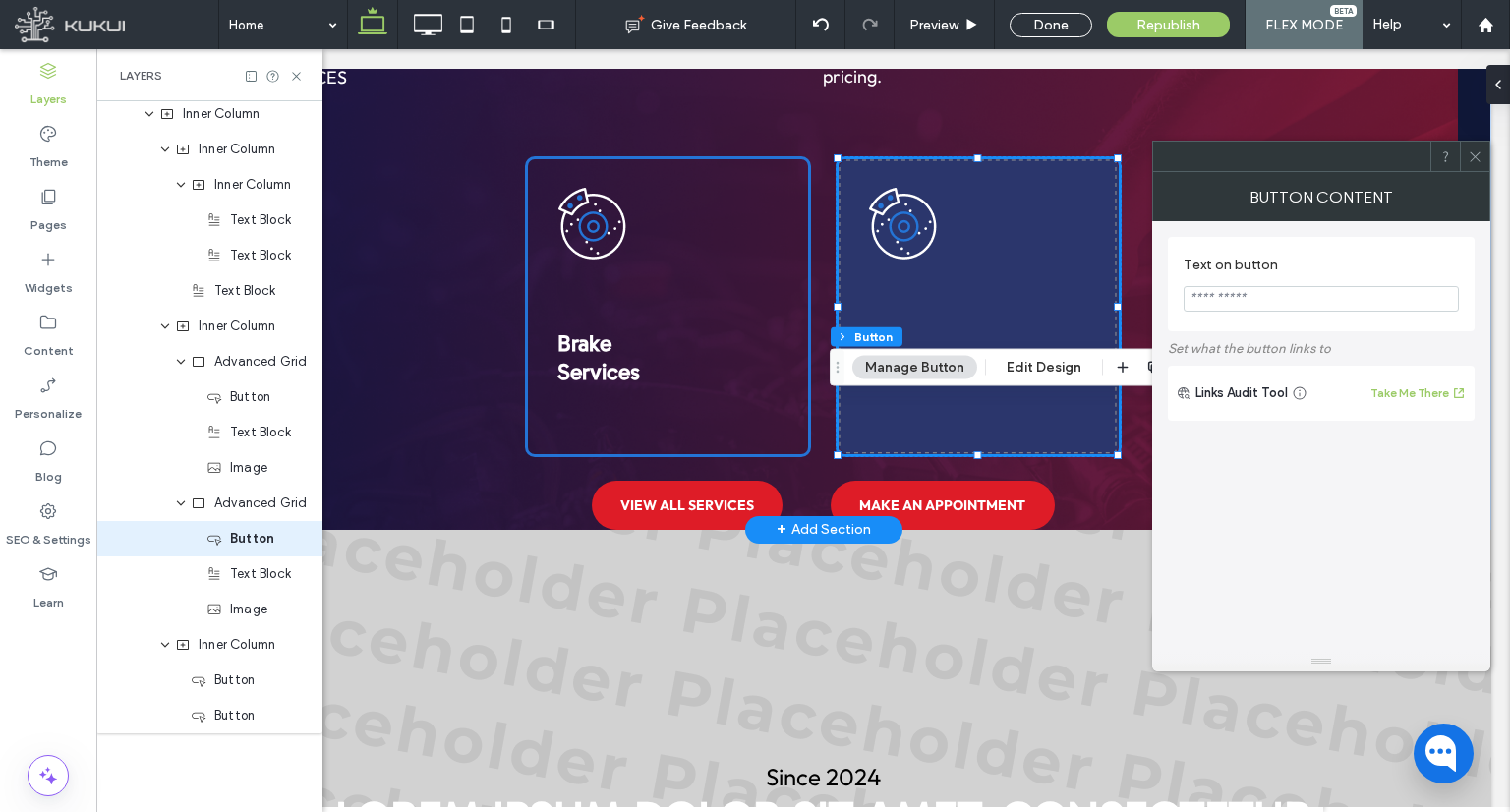 click at bounding box center (978, 307) 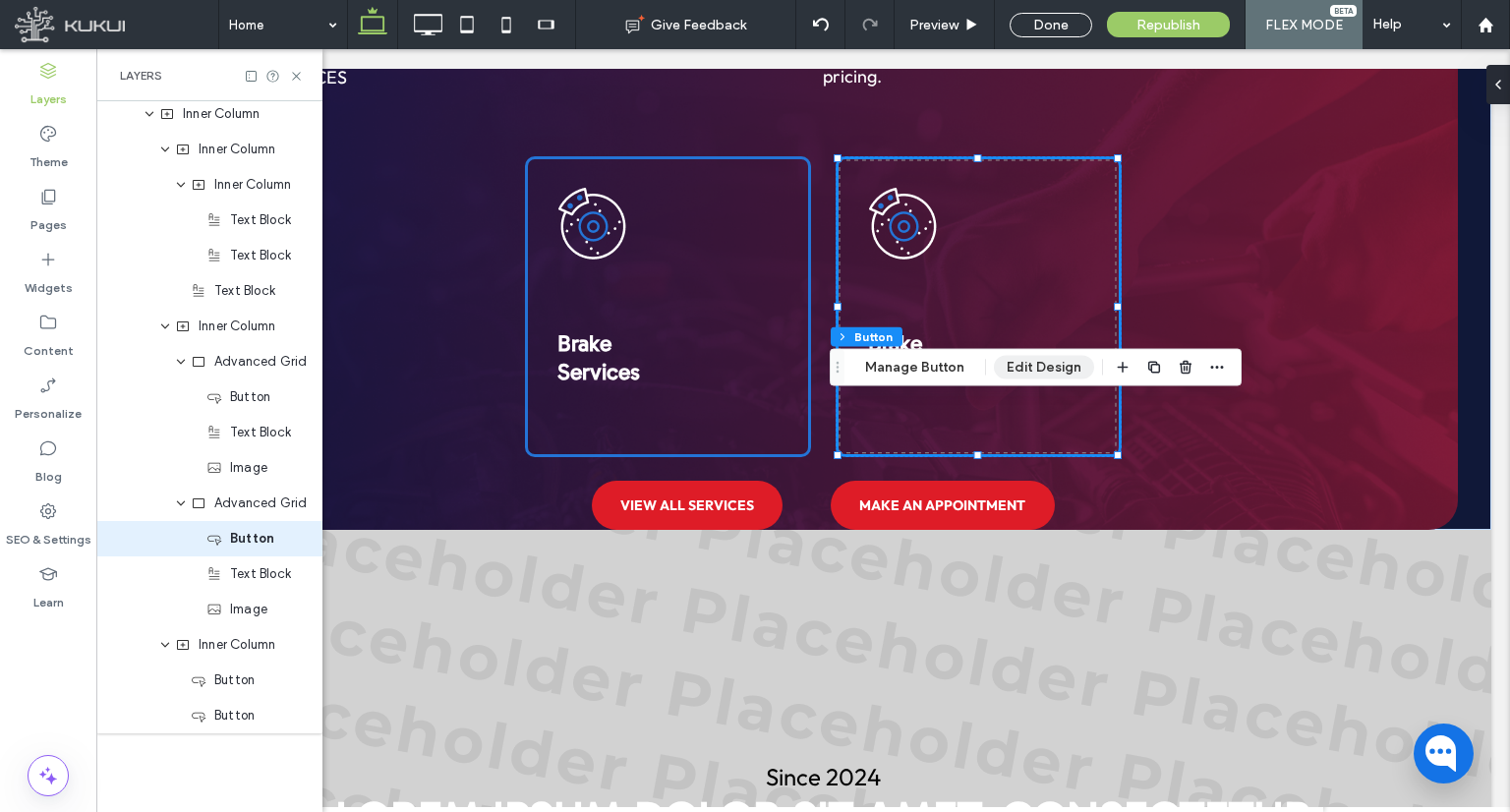 click on "Edit Design" at bounding box center (1044, 368) 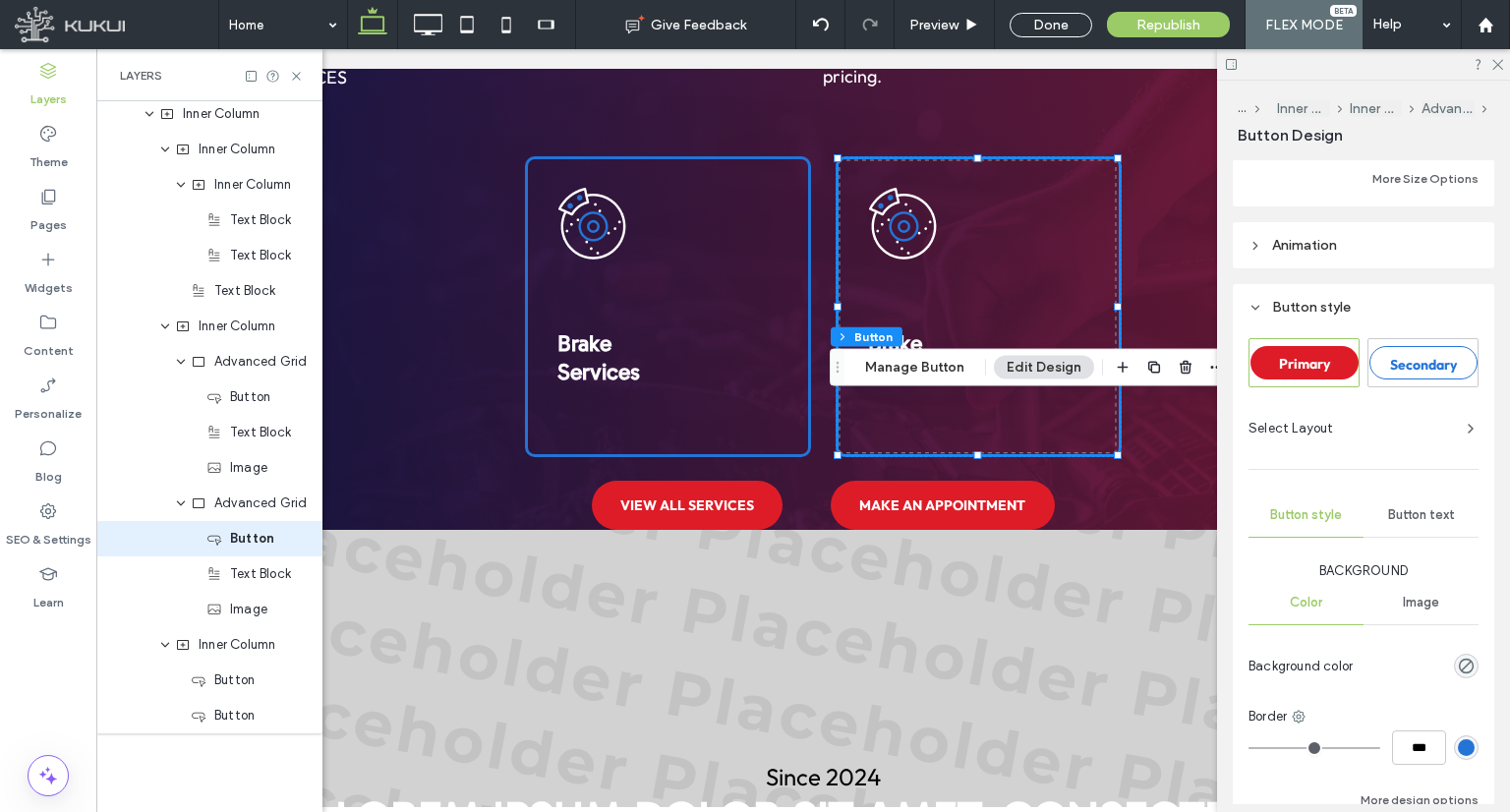 scroll, scrollTop: 1038, scrollLeft: 0, axis: vertical 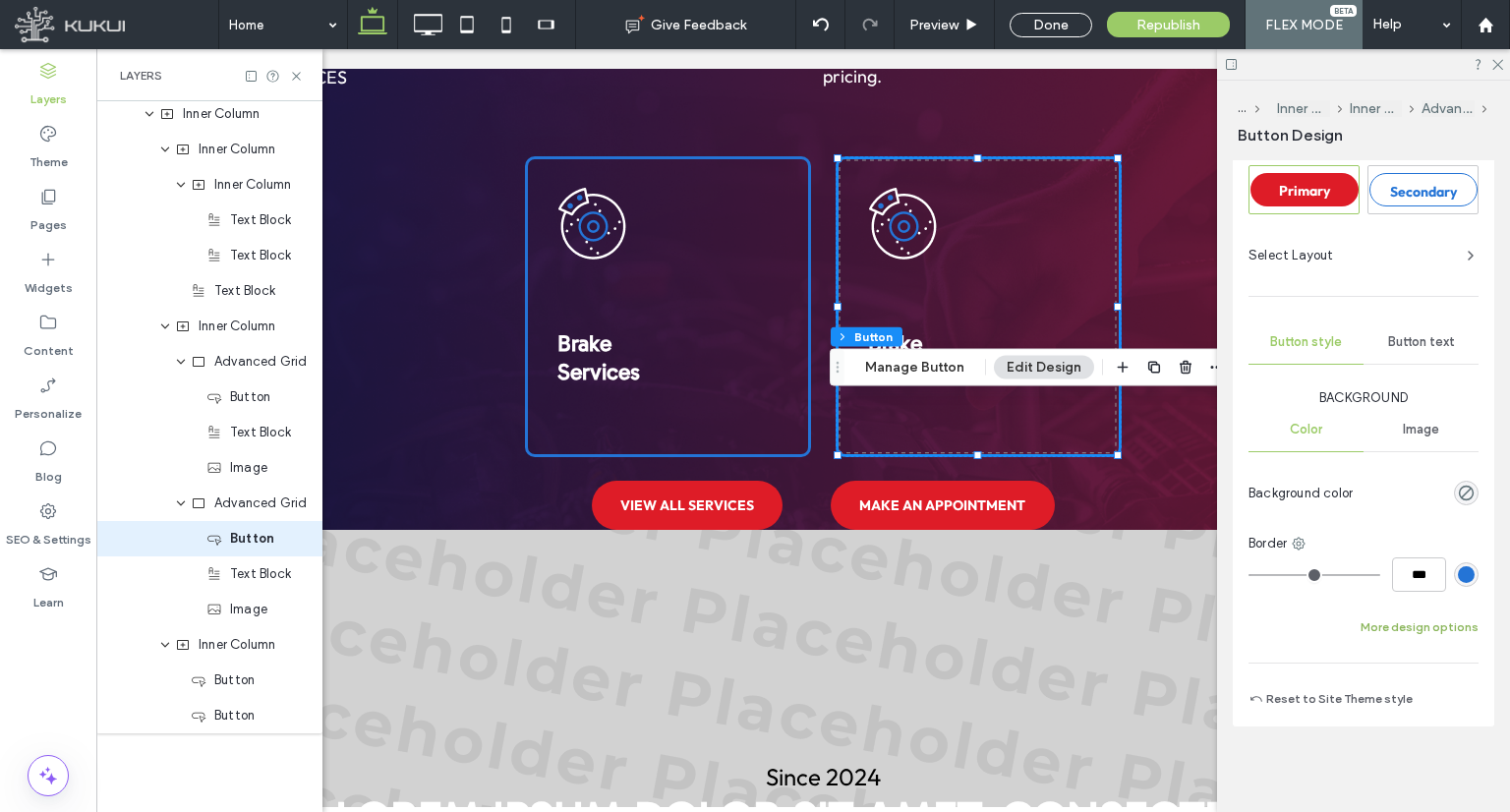 click on "More design options" at bounding box center [1420, 627] 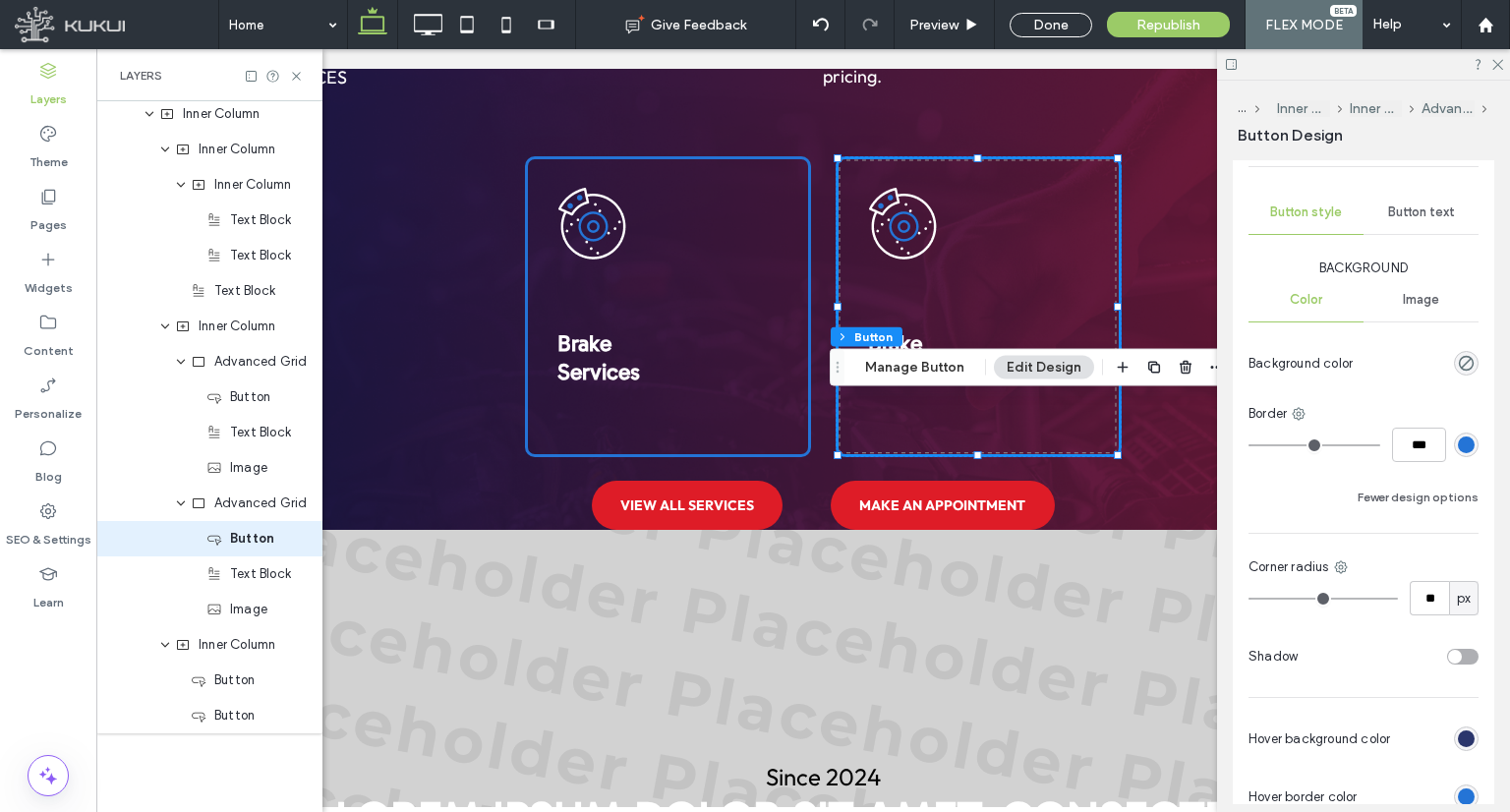scroll, scrollTop: 1333, scrollLeft: 0, axis: vertical 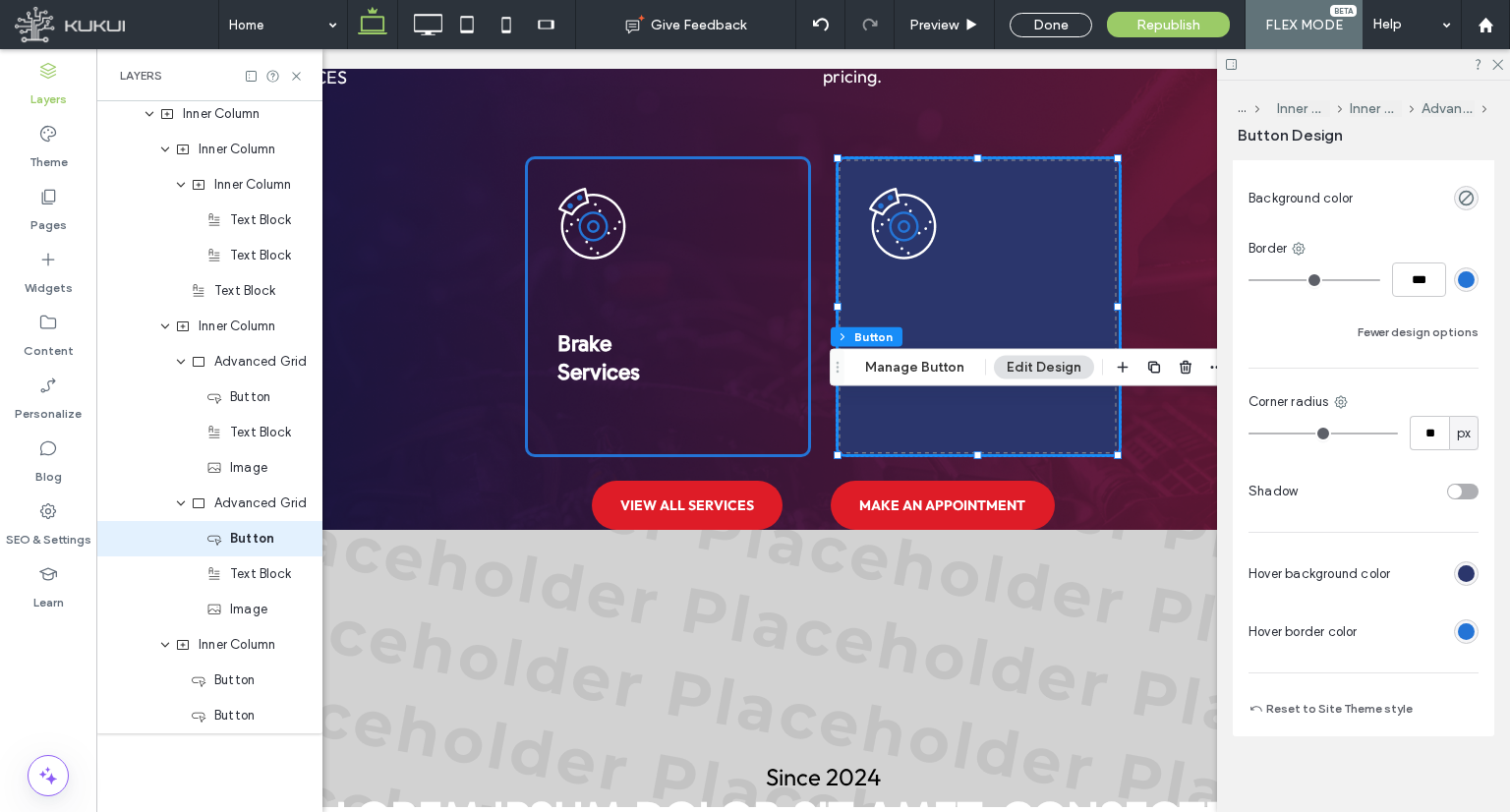 click at bounding box center [1466, 573] 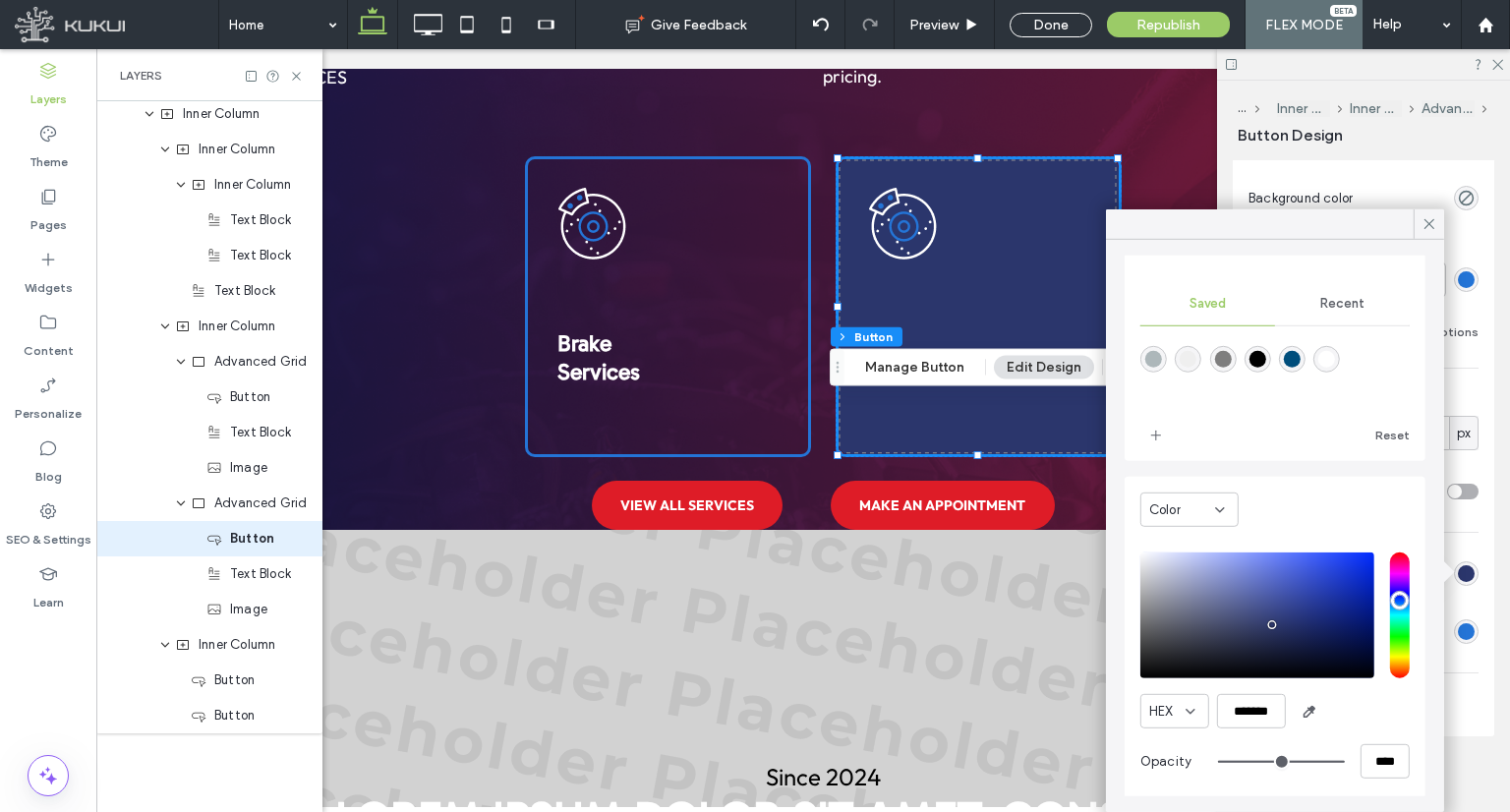 scroll, scrollTop: 157, scrollLeft: 0, axis: vertical 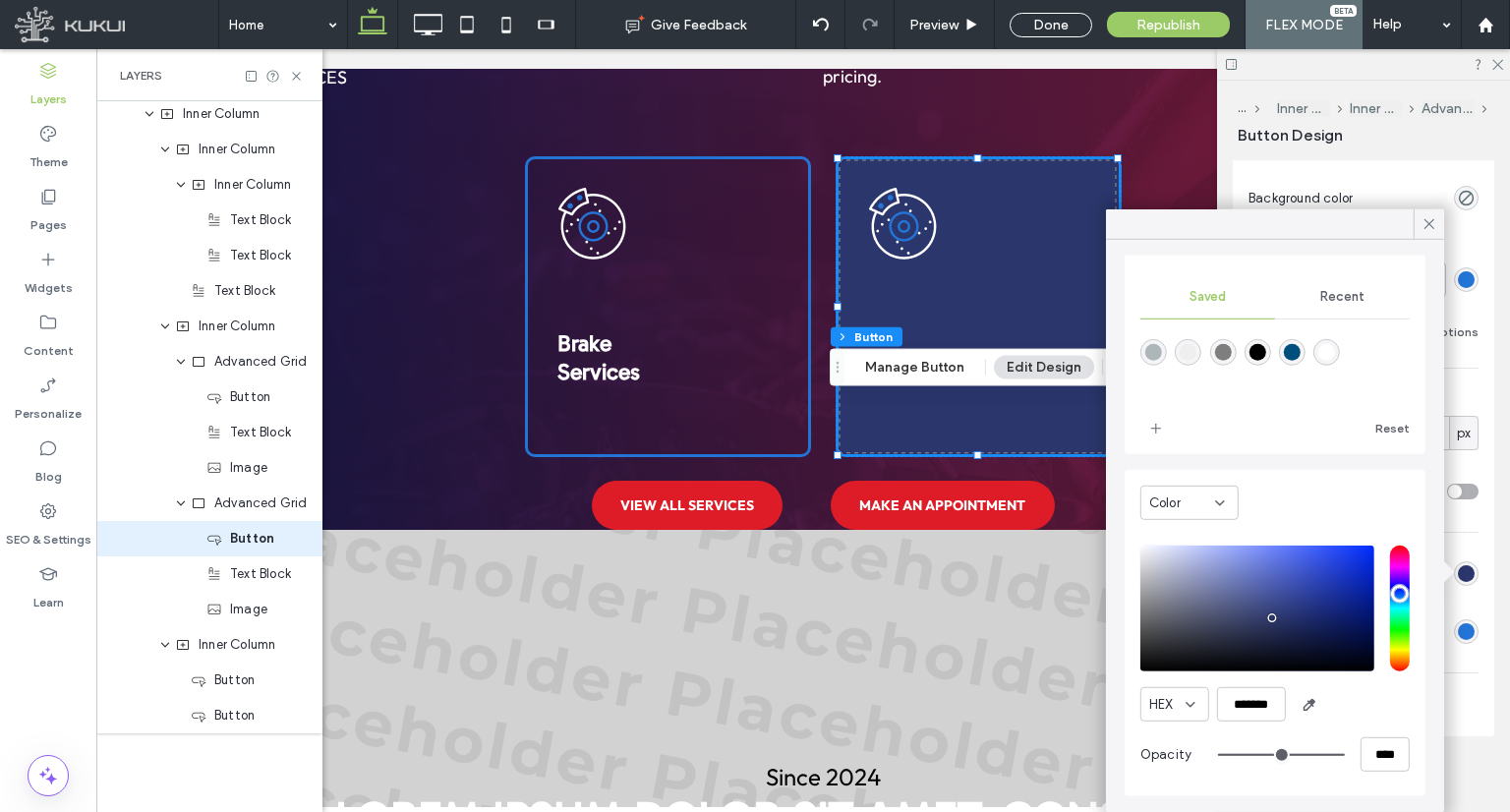 click on "Recent" at bounding box center [1342, 297] 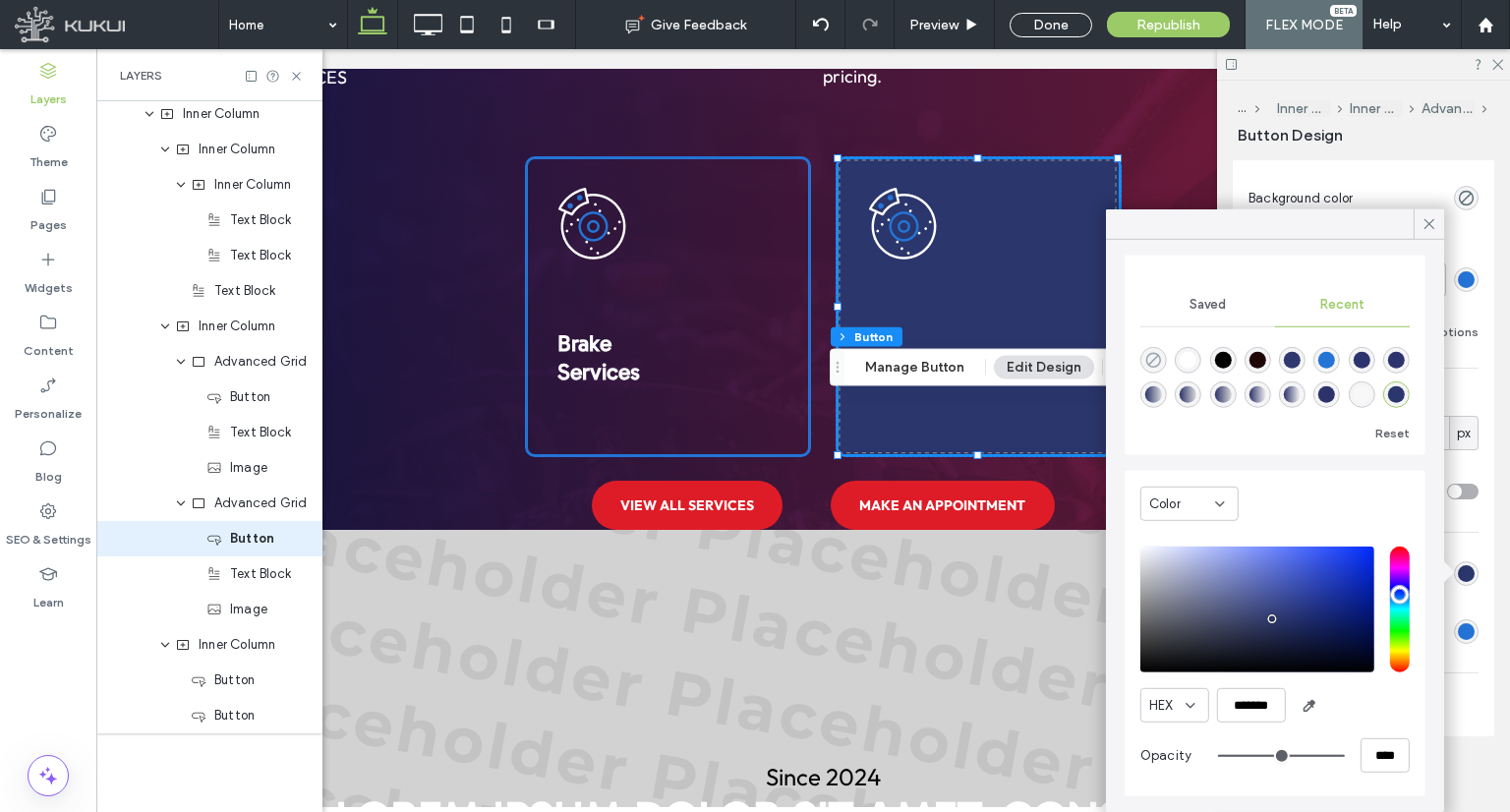 click 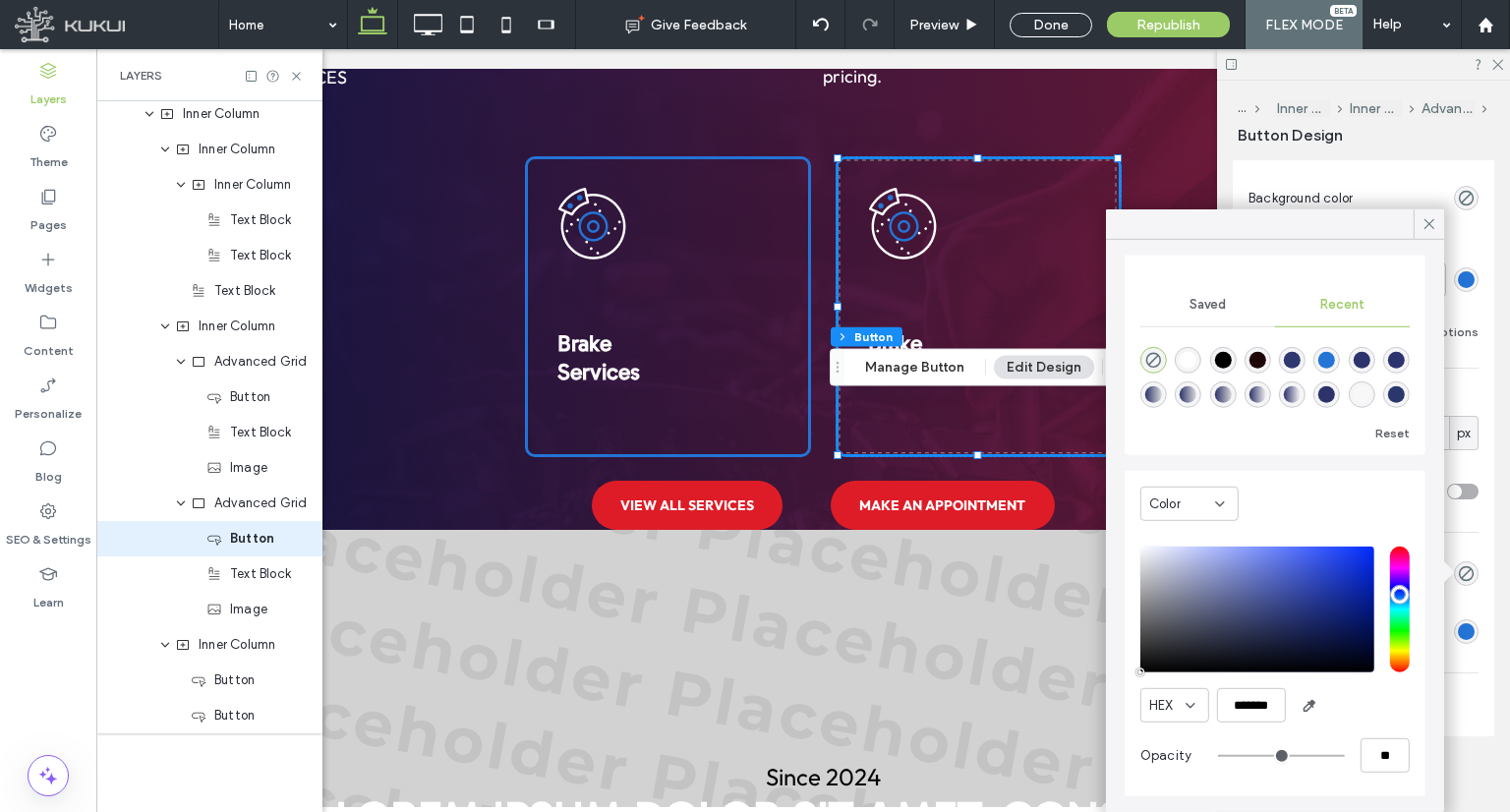 click at bounding box center (1188, 360) 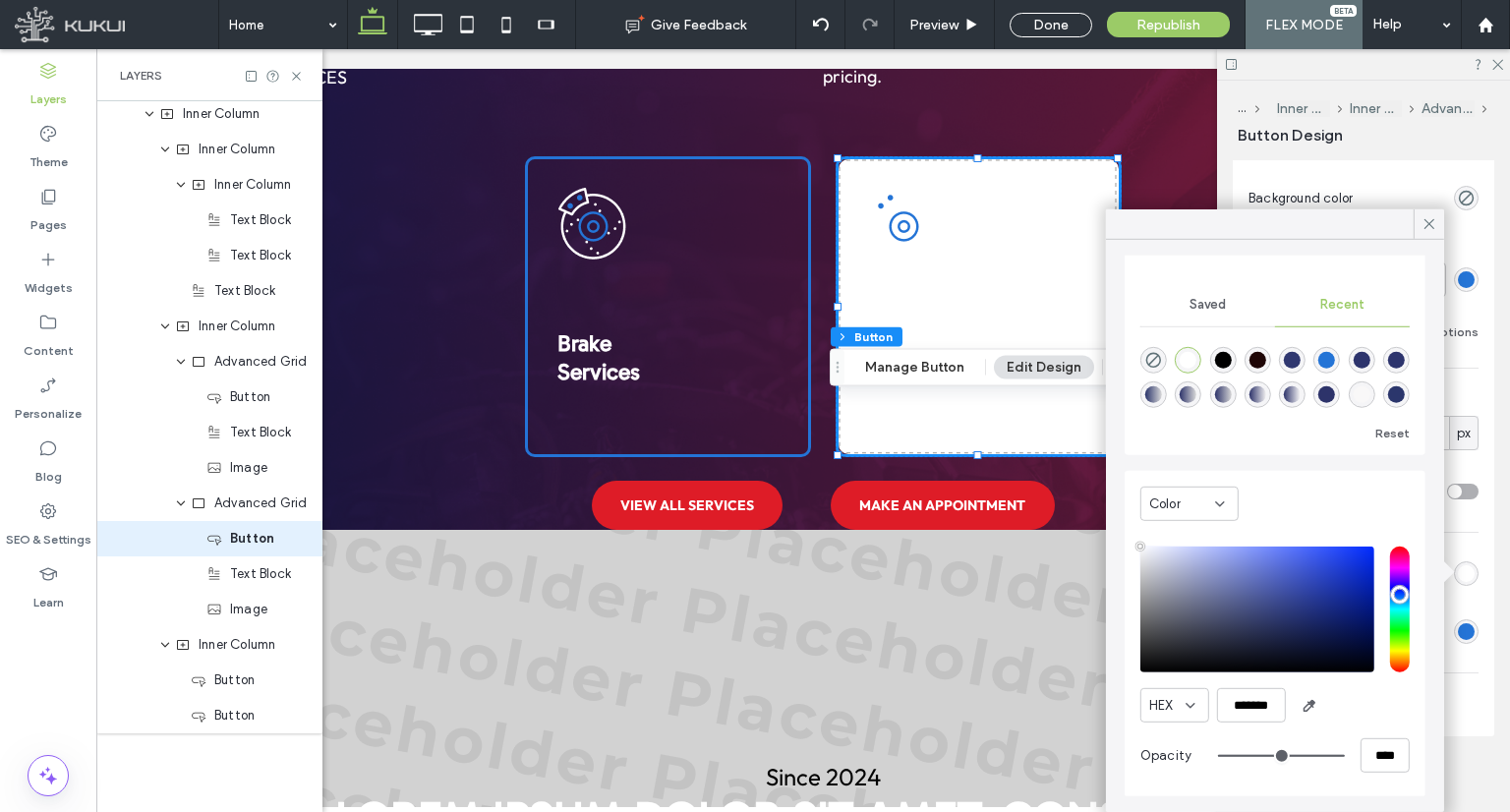 click at bounding box center (1222, 360) 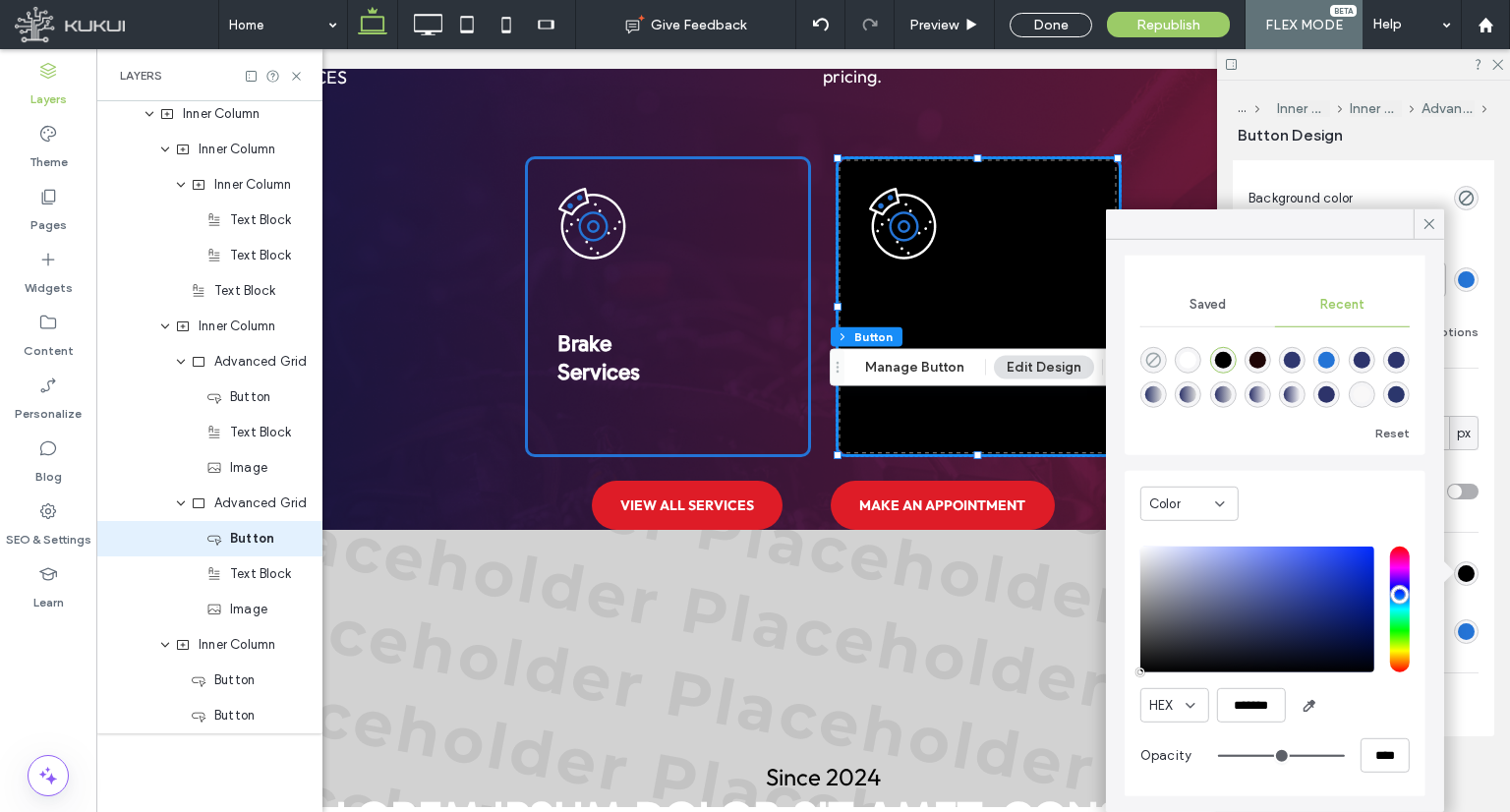 click 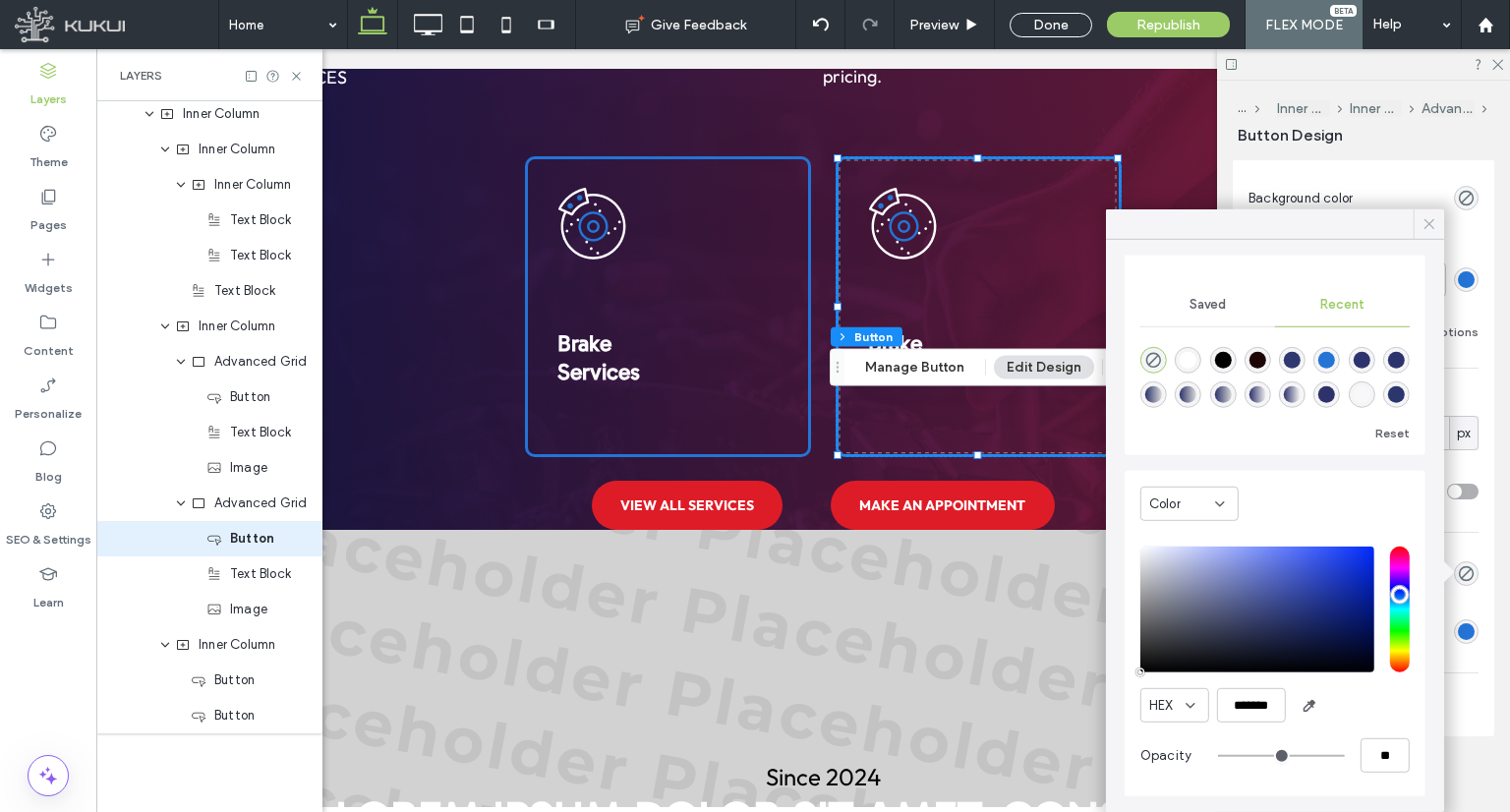 click 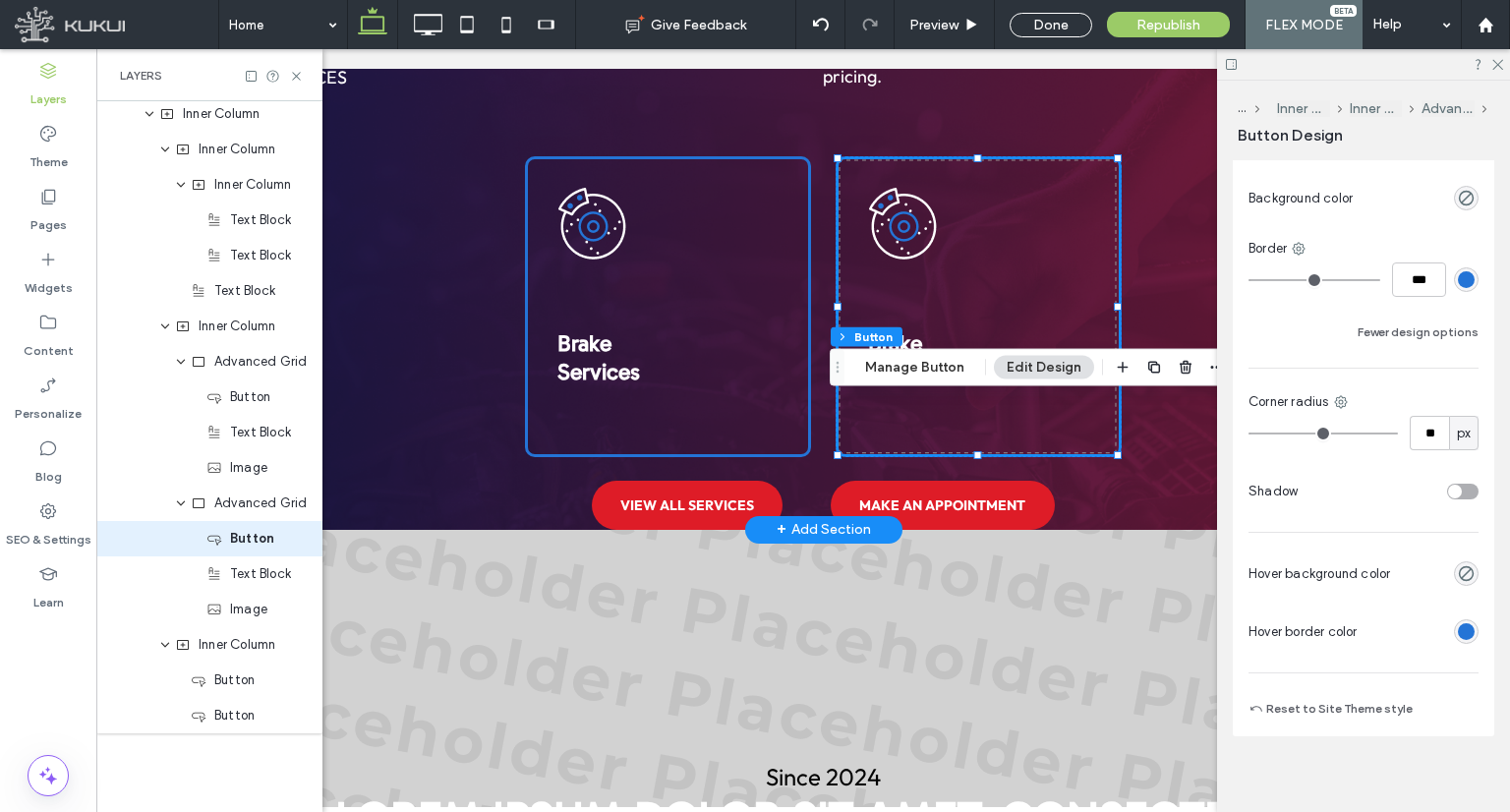 click at bounding box center (978, 307) 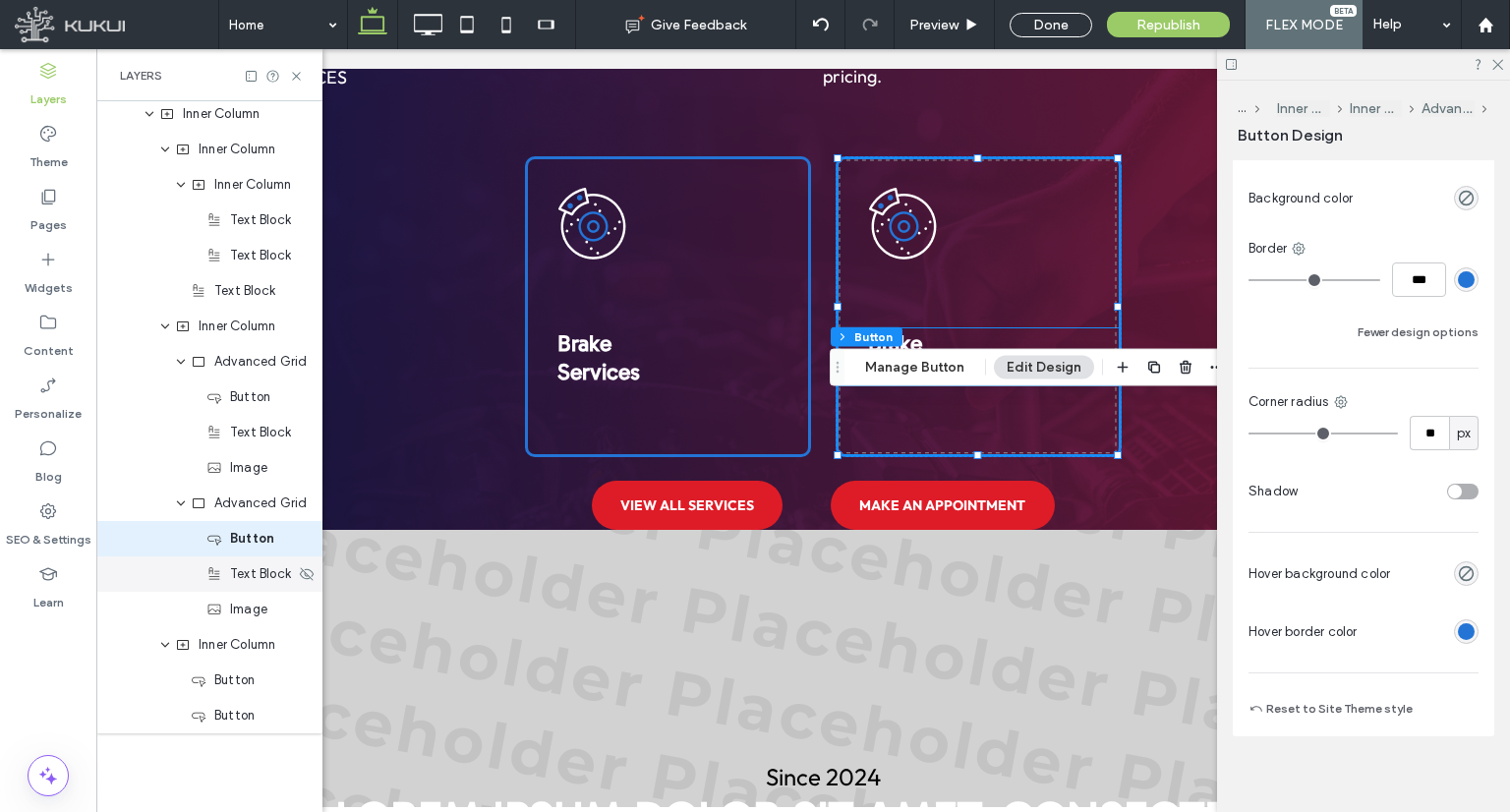 click on "Text Block" at bounding box center [209, 574] 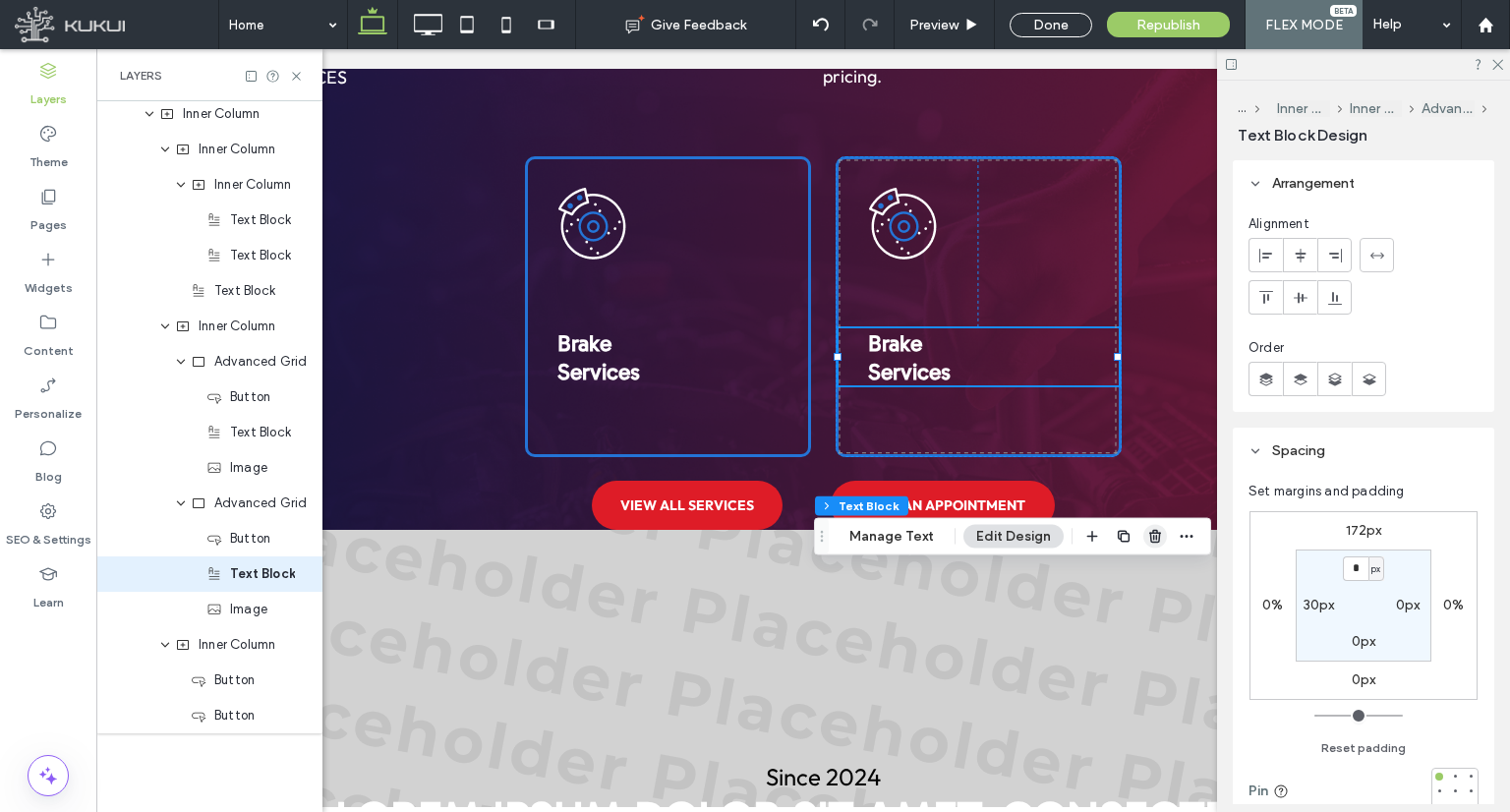 click 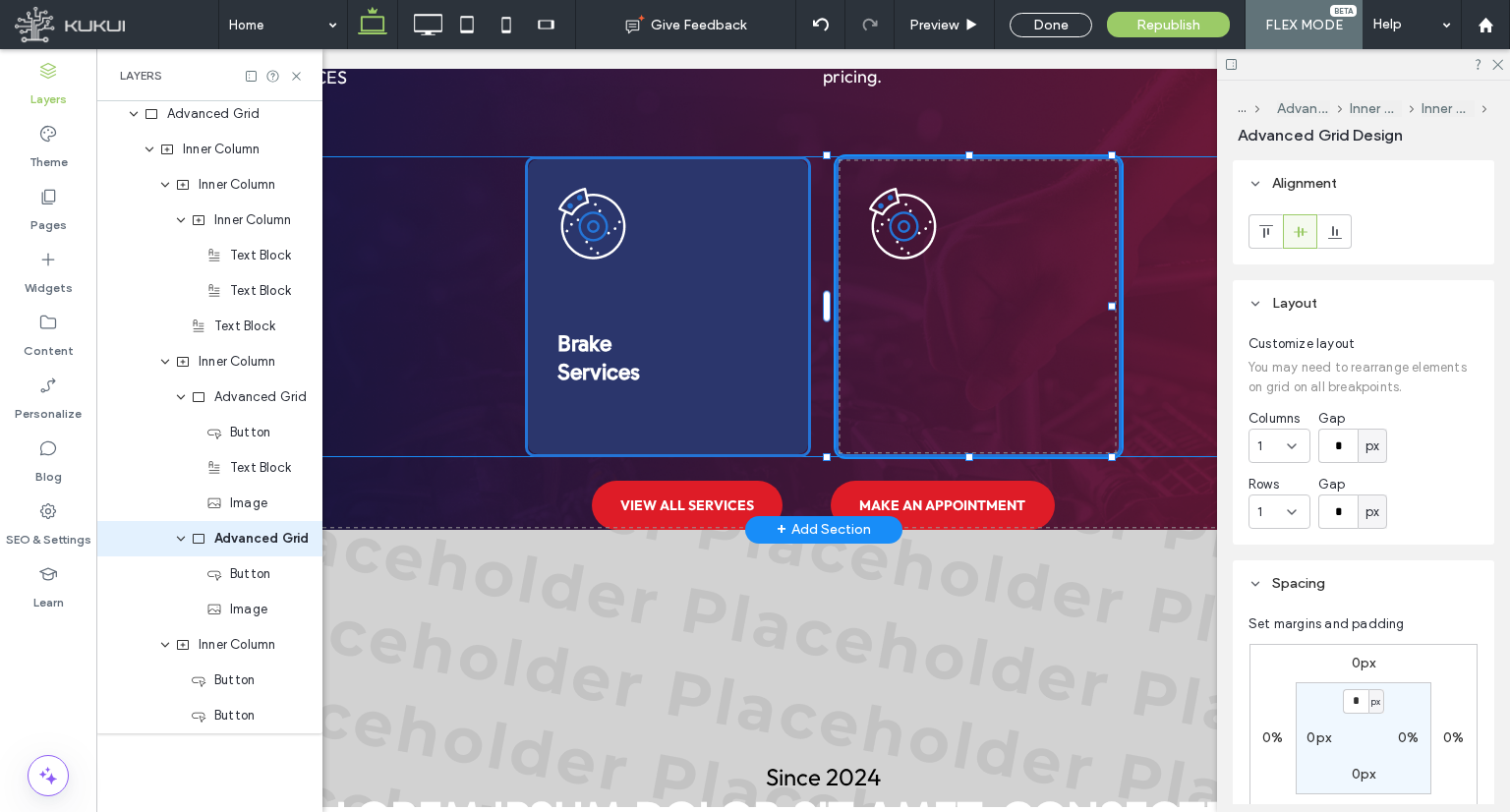 scroll, scrollTop: 77, scrollLeft: 0, axis: vertical 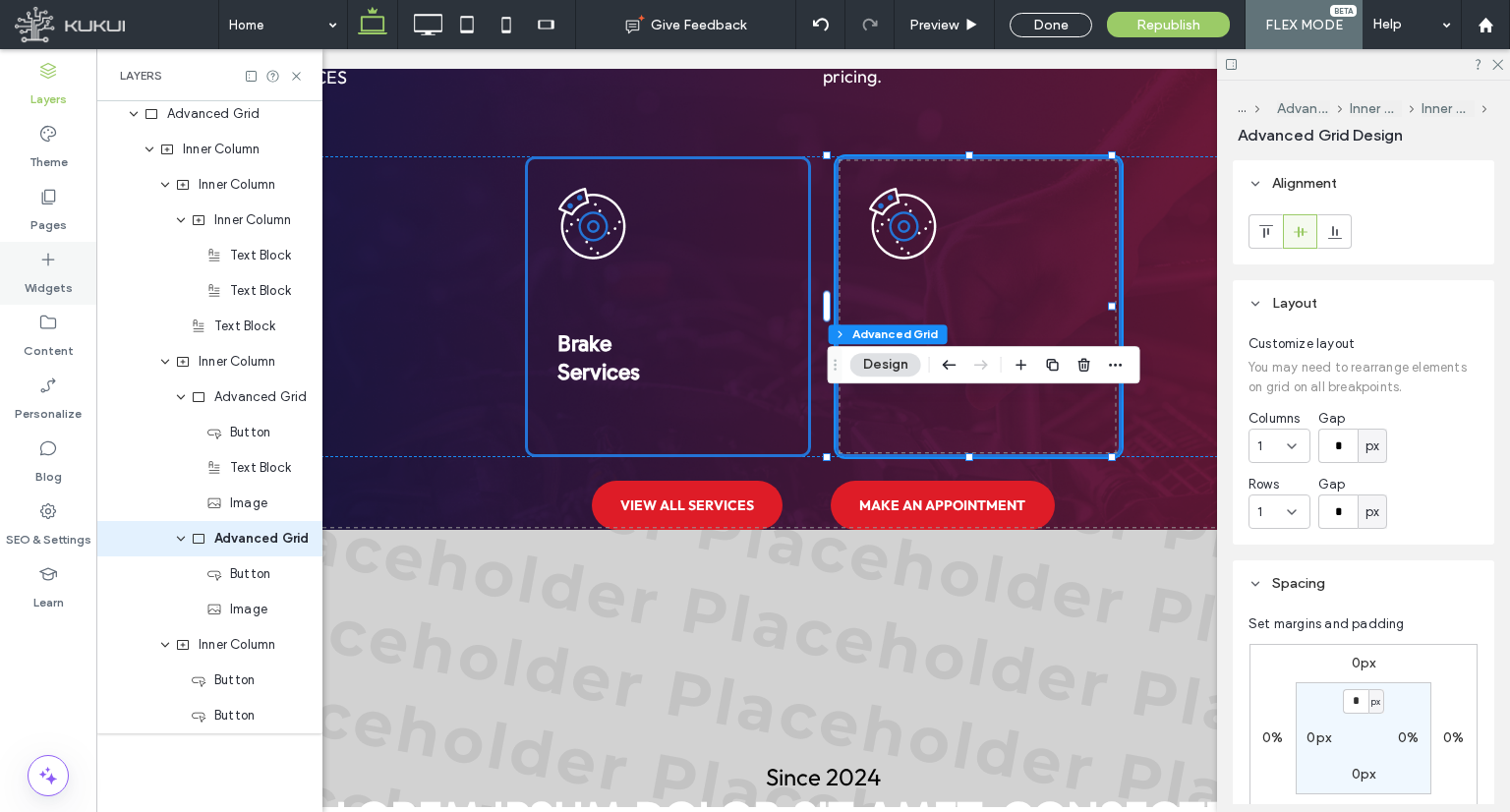 click on "Widgets" at bounding box center (48, 283) 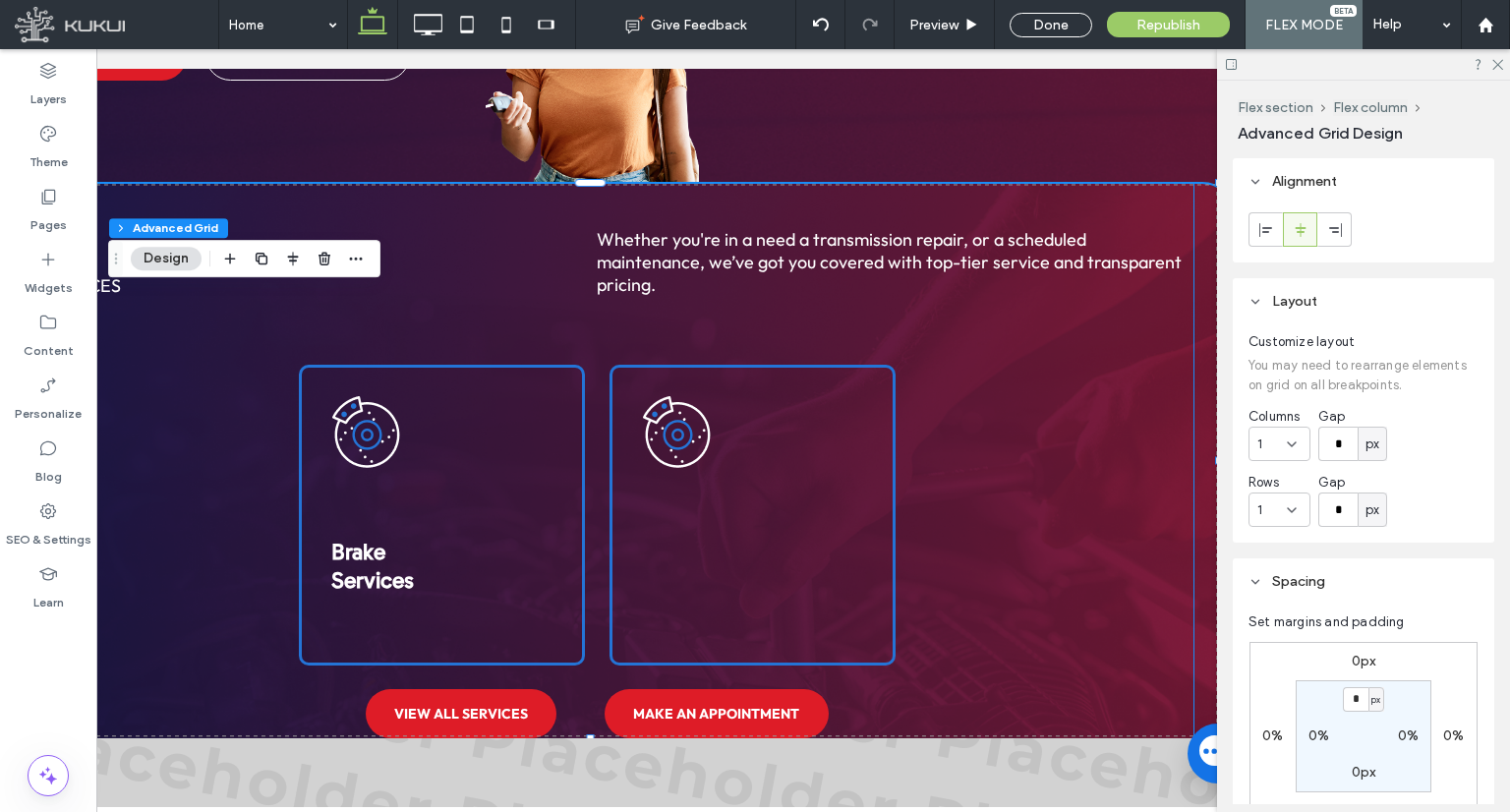 scroll, scrollTop: 2377, scrollLeft: 0, axis: vertical 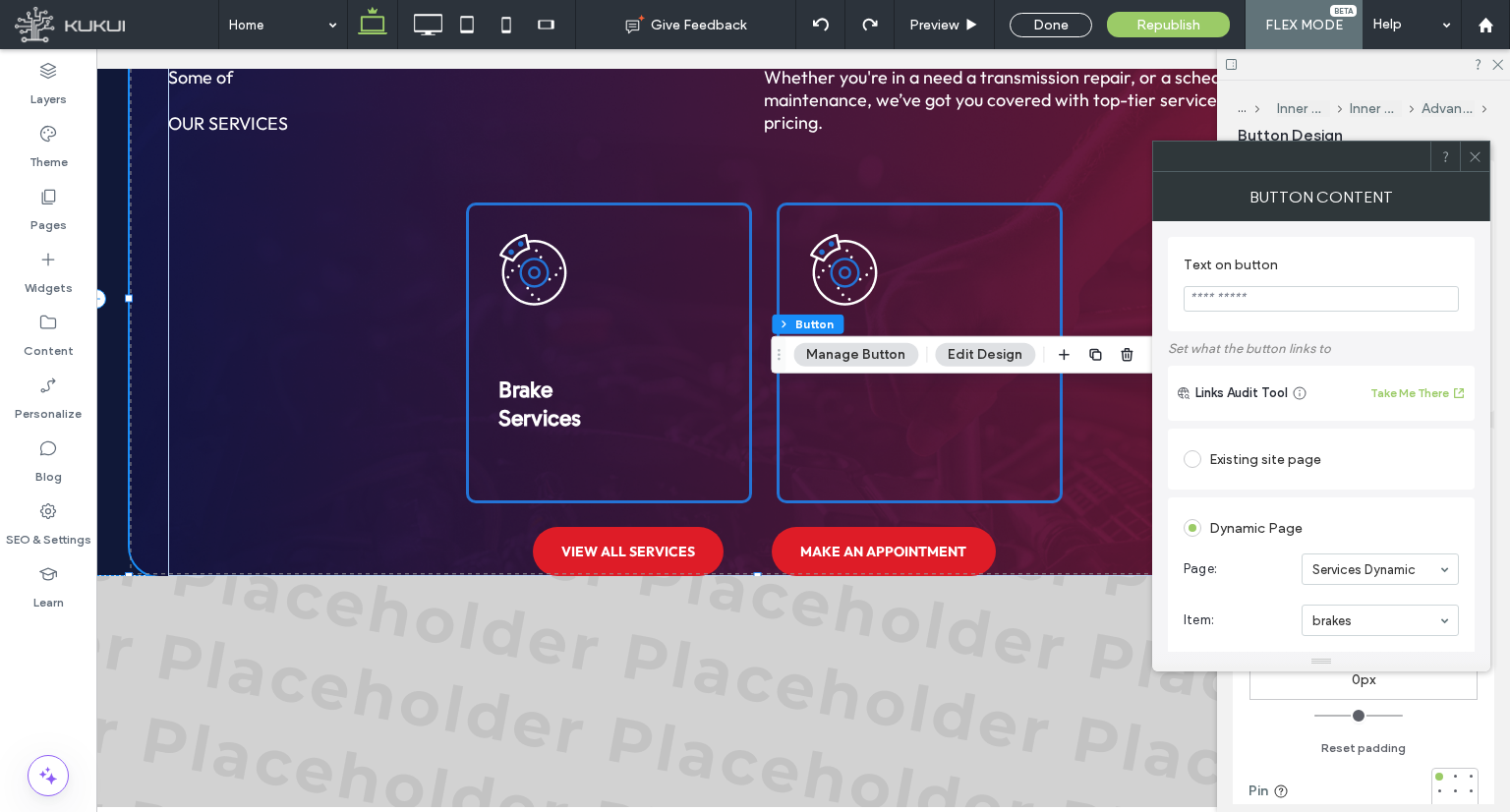 type on "**" 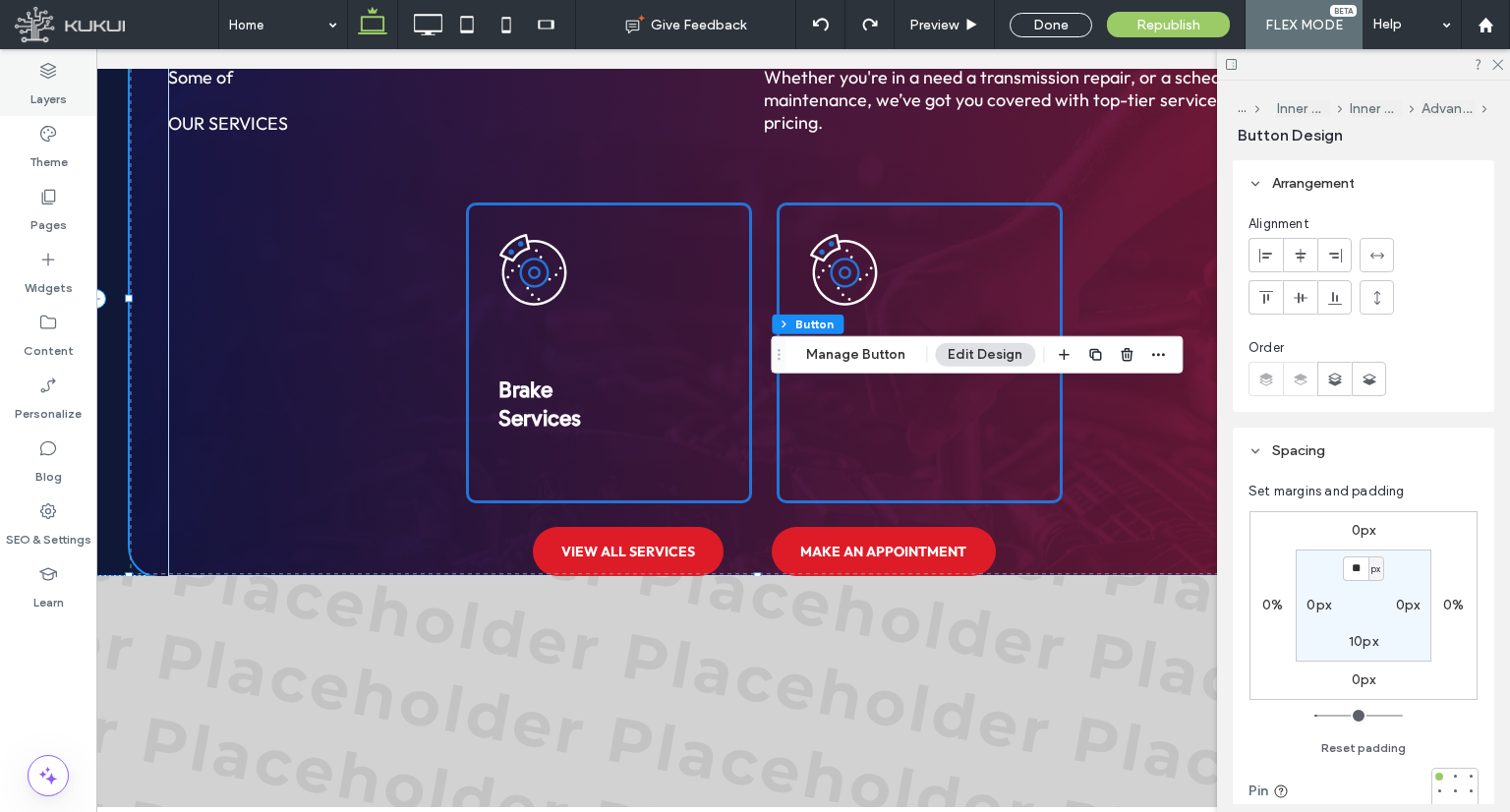 click on "Layers" at bounding box center (48, 94) 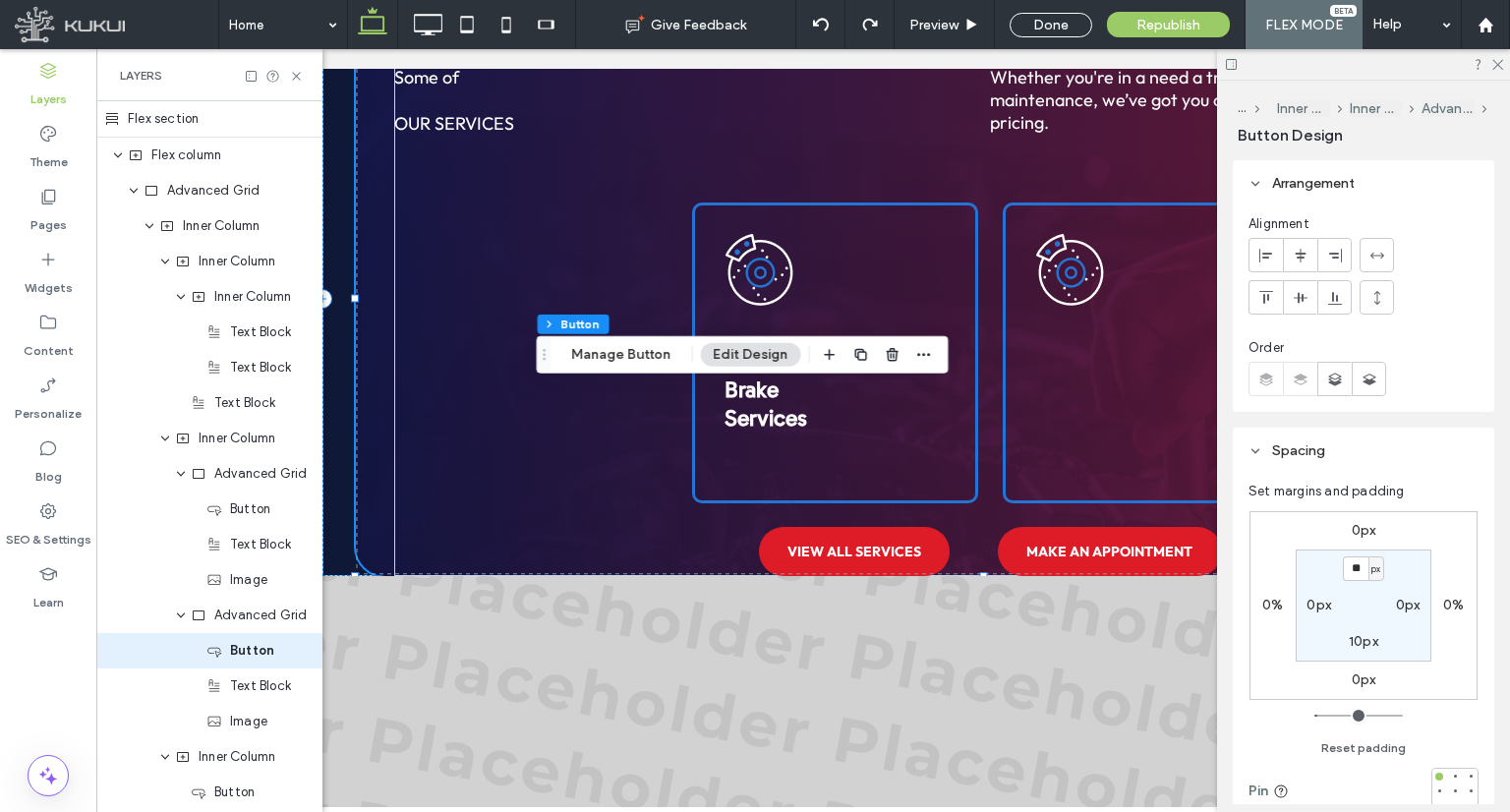 scroll, scrollTop: 0, scrollLeft: 480, axis: horizontal 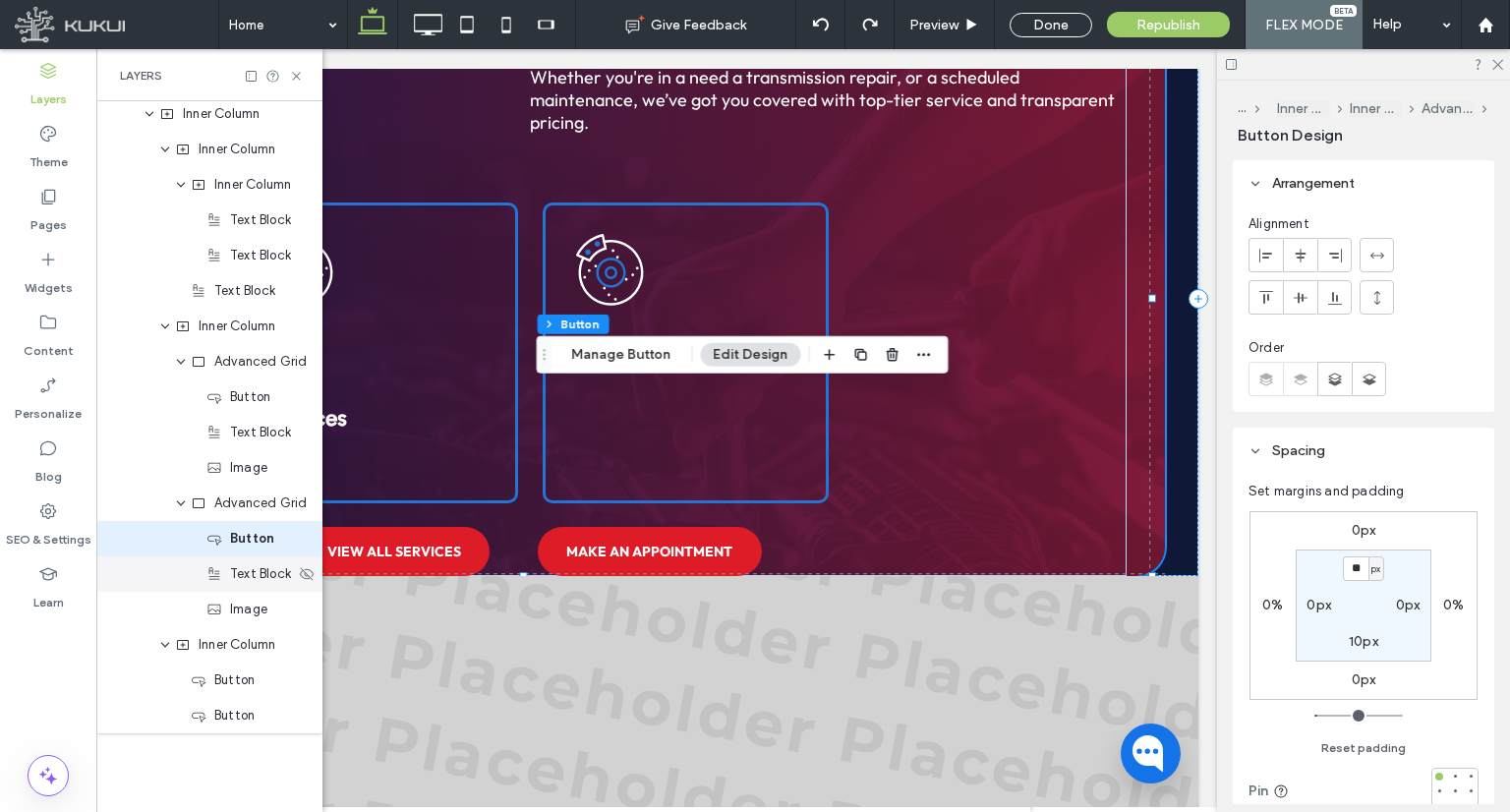 click 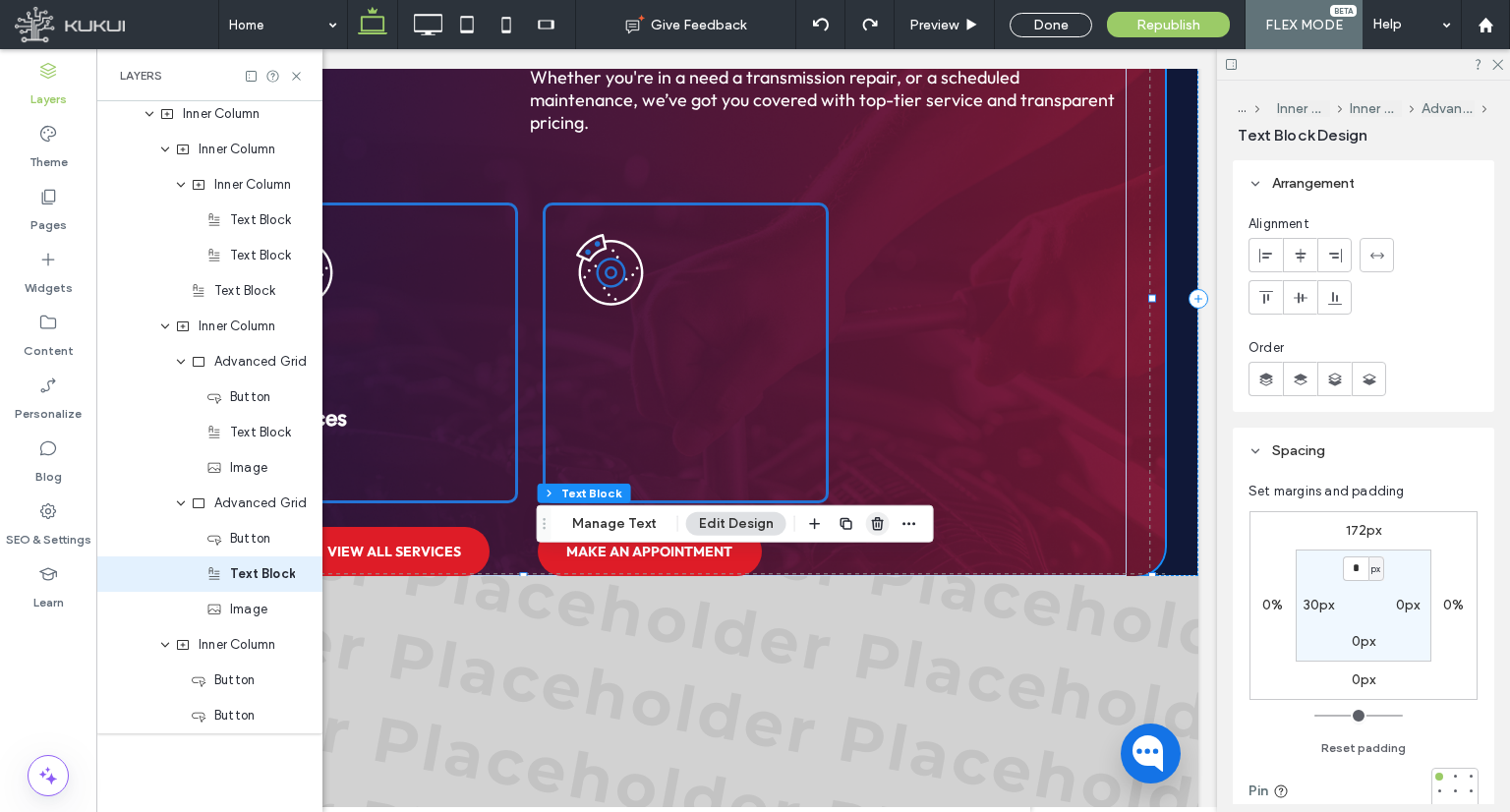 click 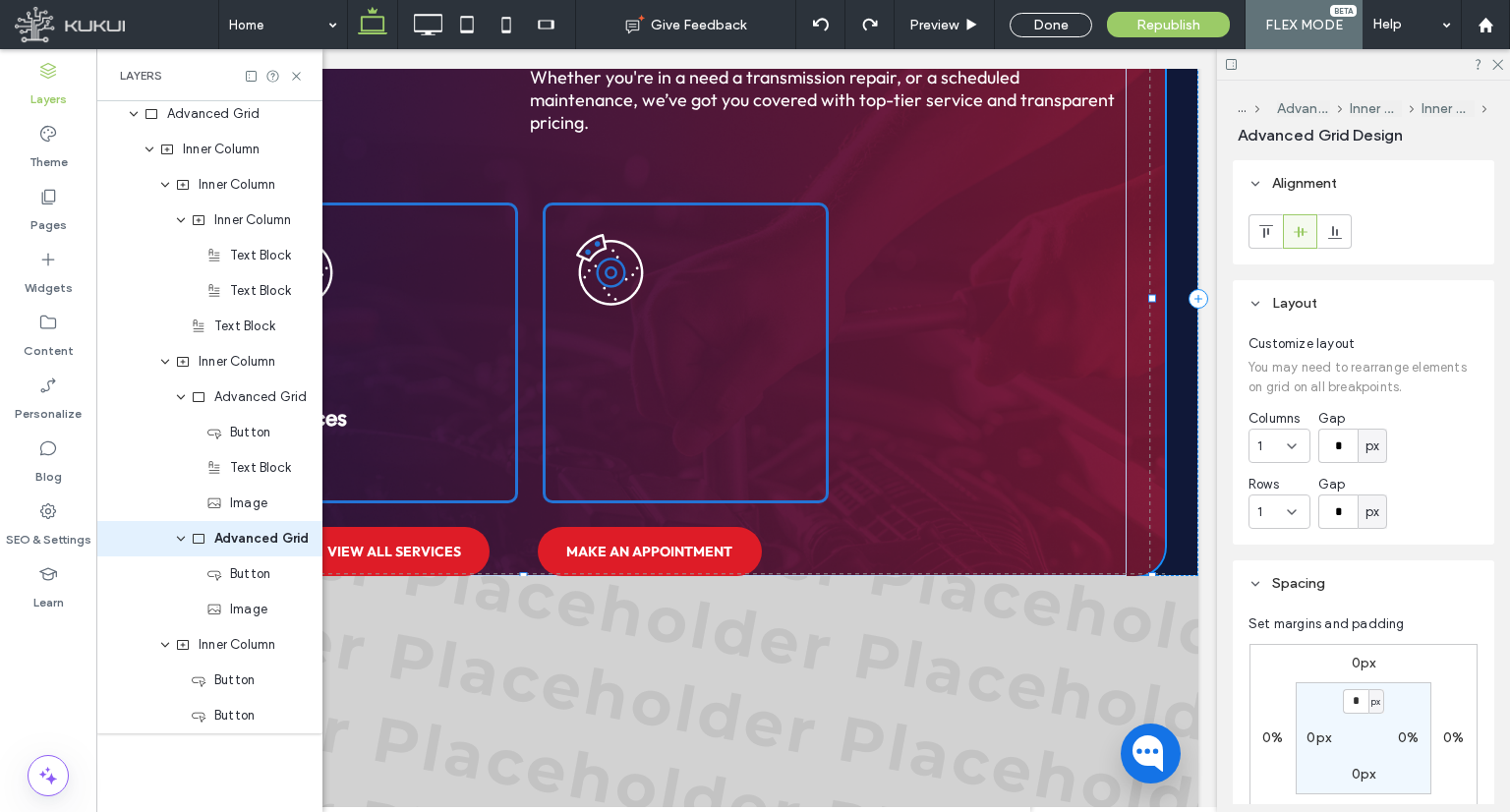 scroll, scrollTop: 77, scrollLeft: 0, axis: vertical 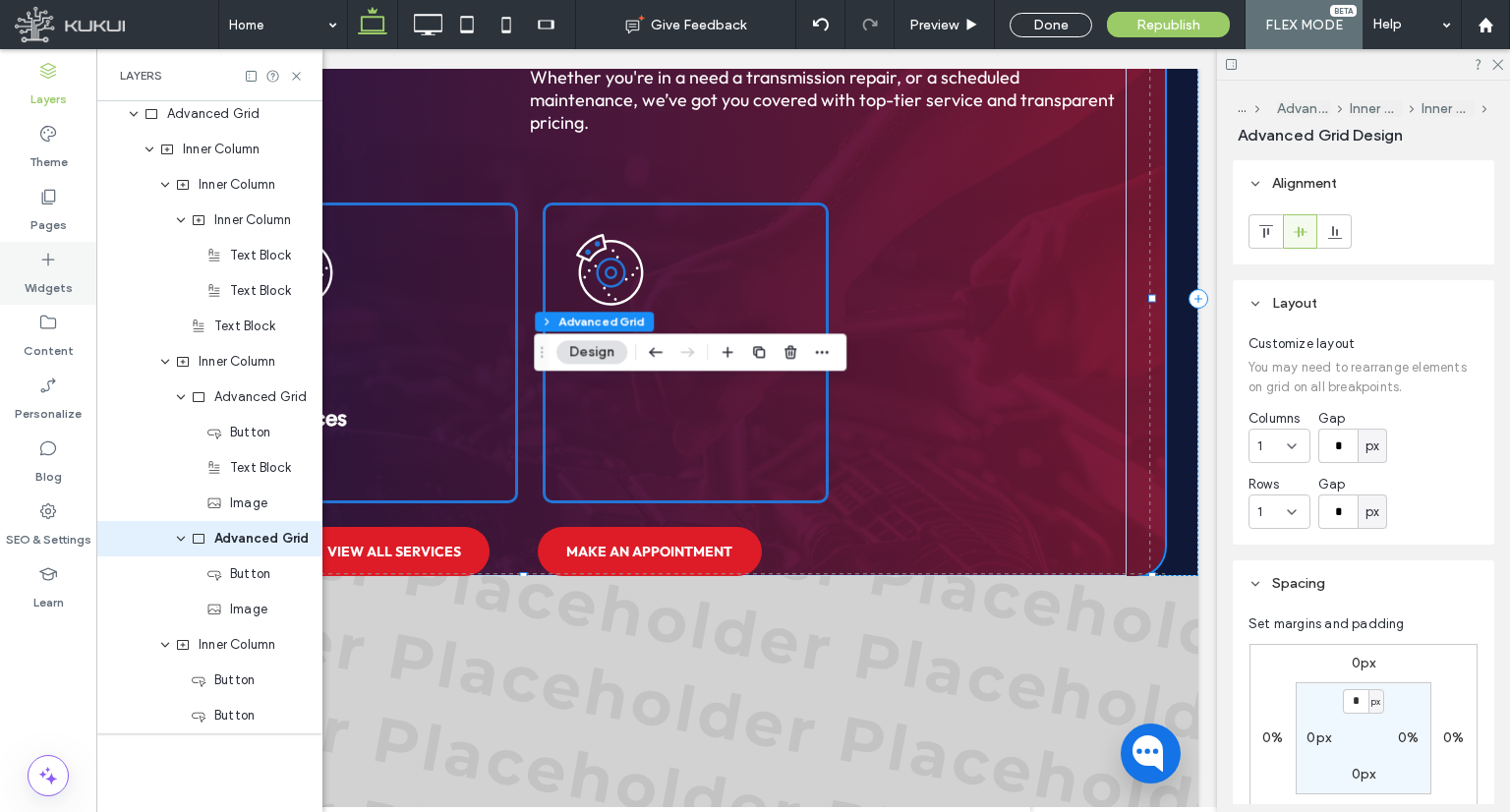 click on "Widgets" at bounding box center (48, 283) 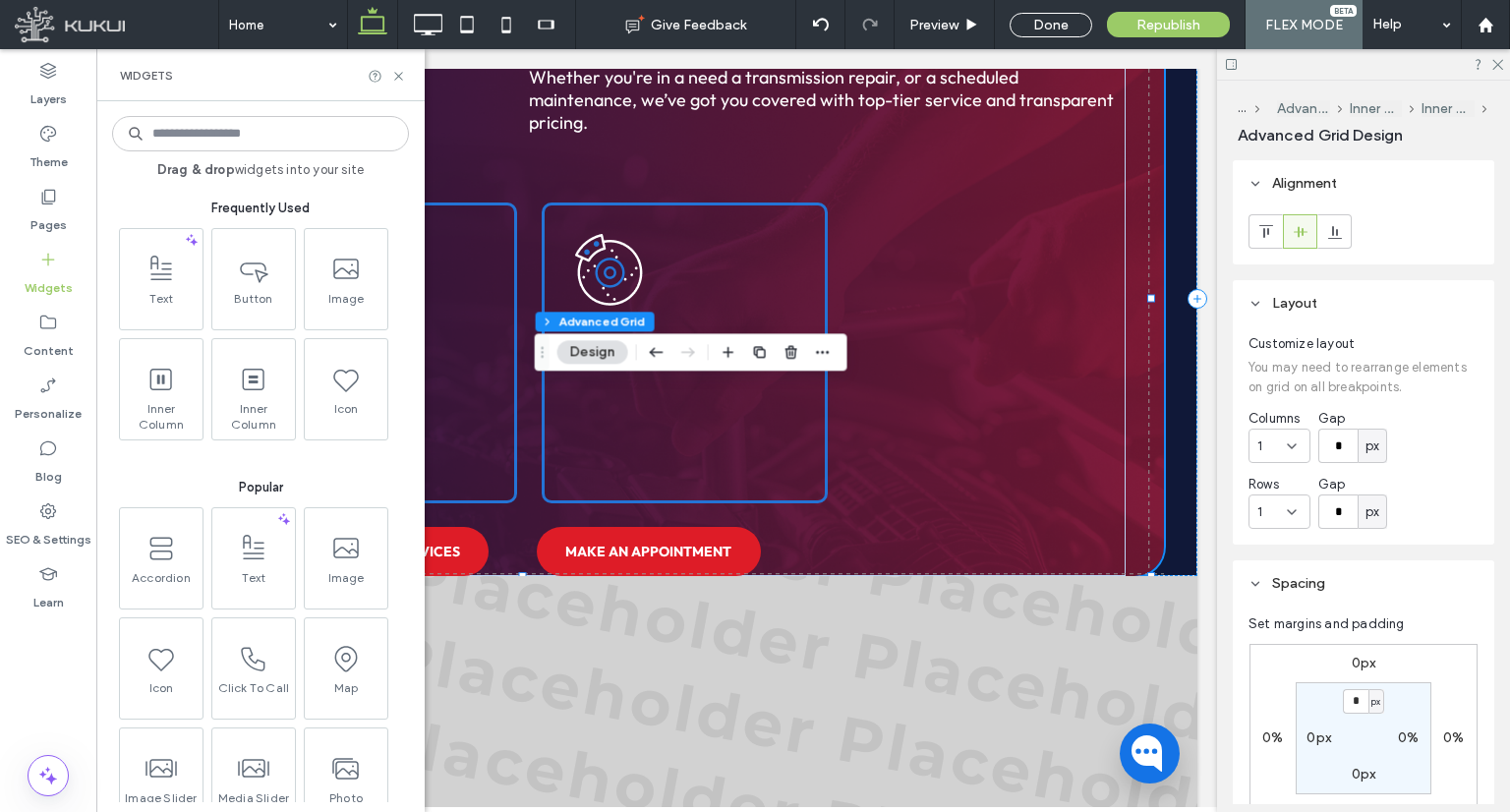 scroll, scrollTop: 0, scrollLeft: 254, axis: horizontal 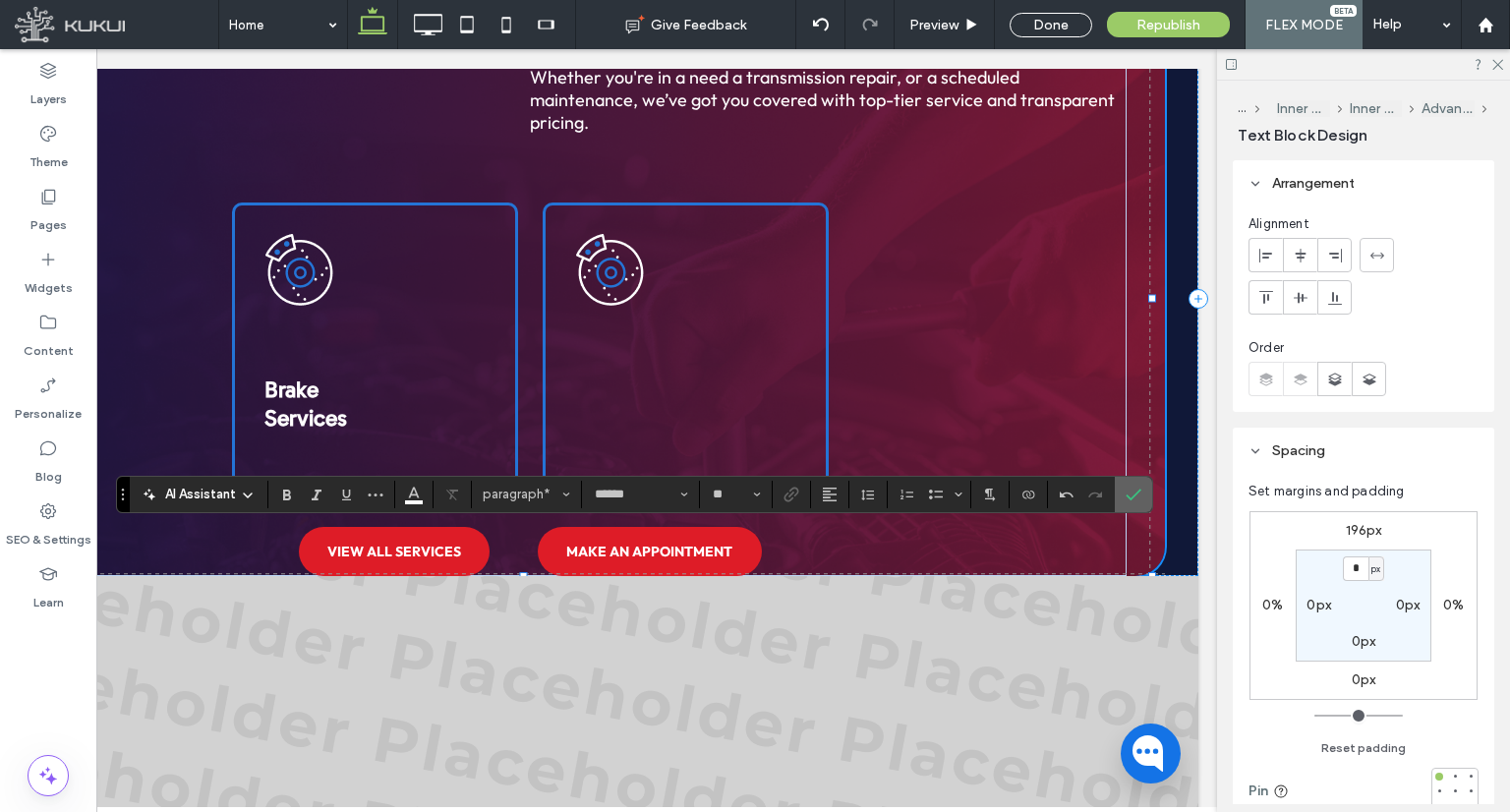 click at bounding box center (1130, 494) 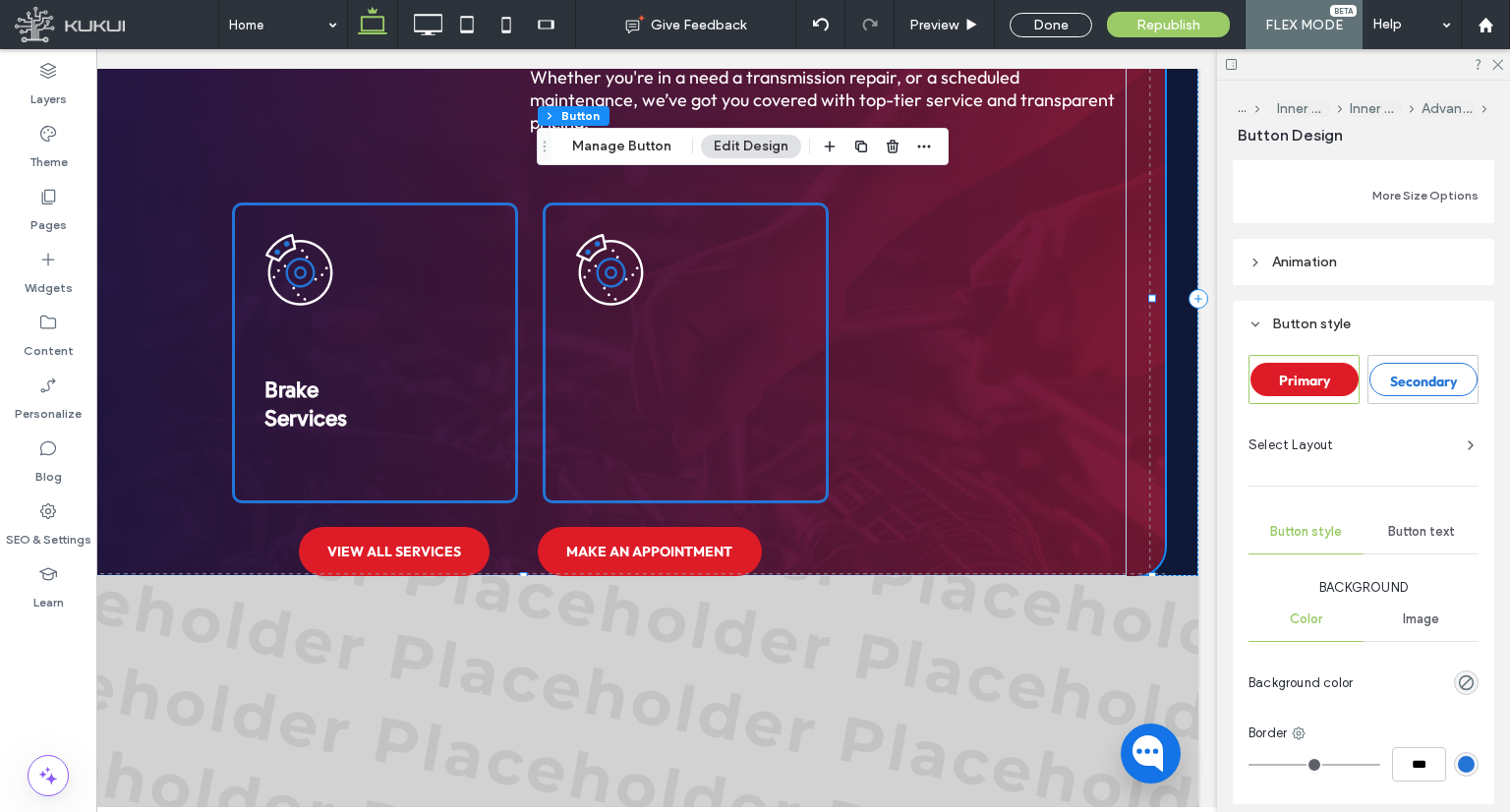 scroll, scrollTop: 1038, scrollLeft: 0, axis: vertical 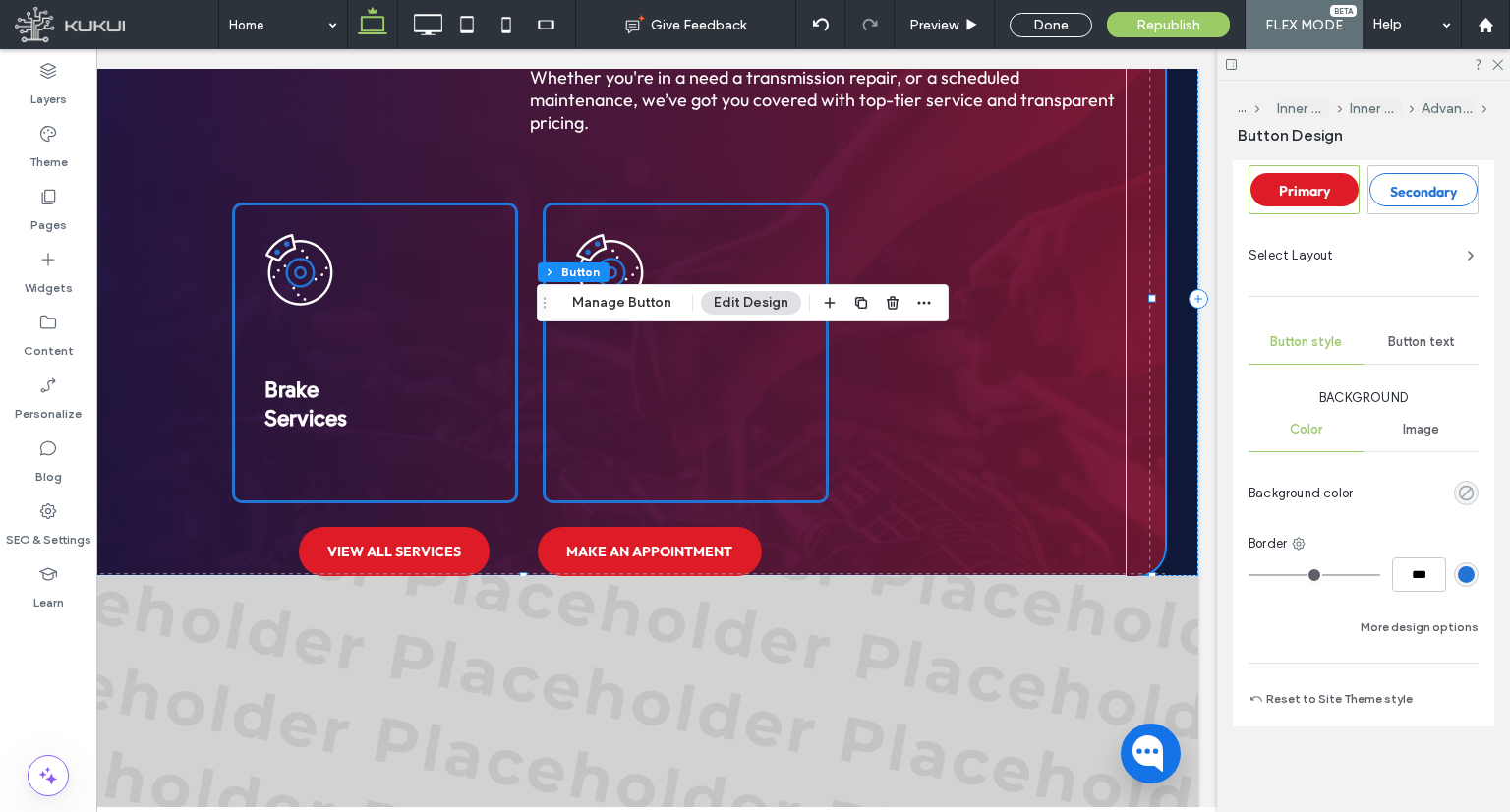 click 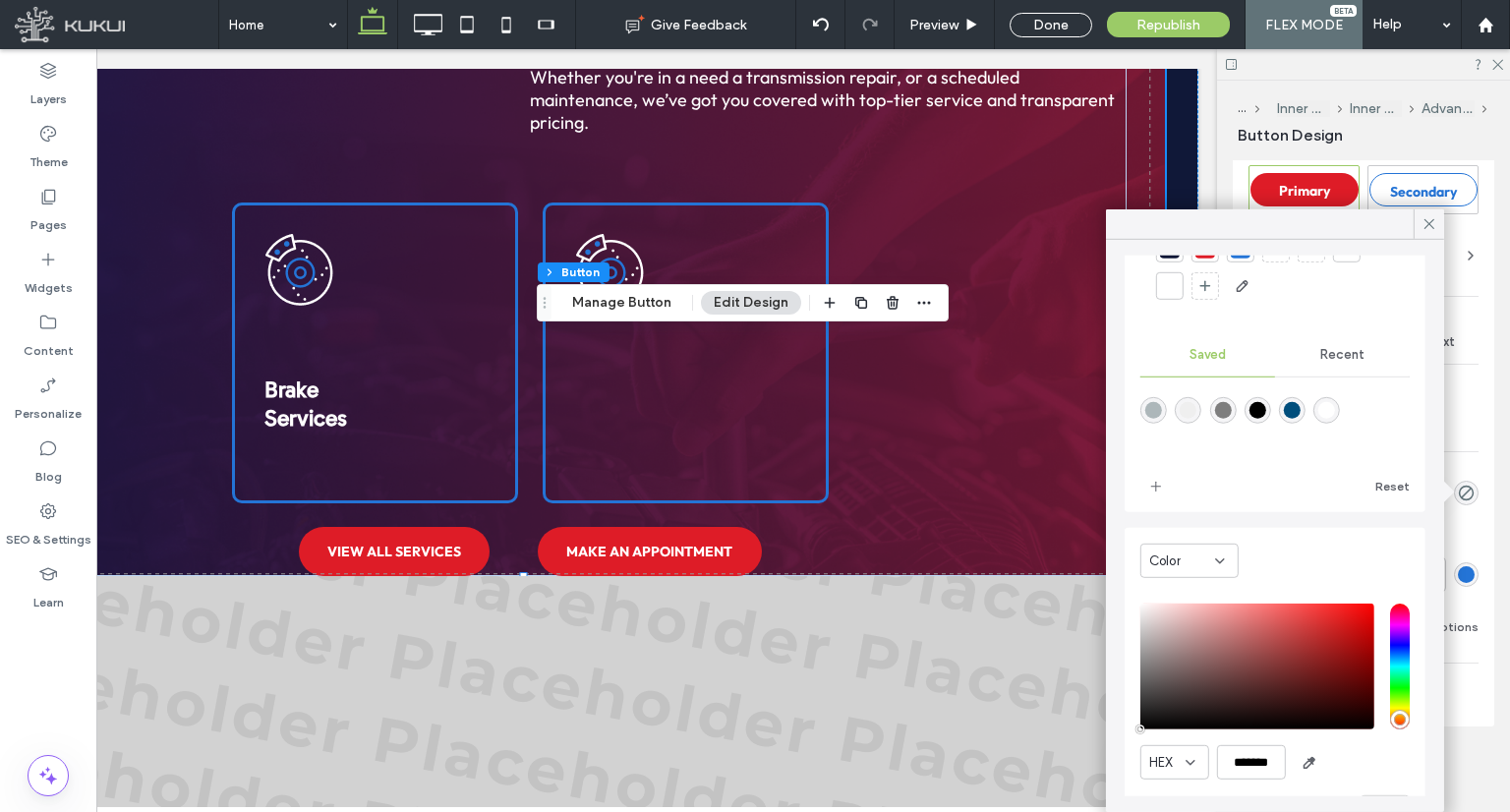scroll, scrollTop: 157, scrollLeft: 0, axis: vertical 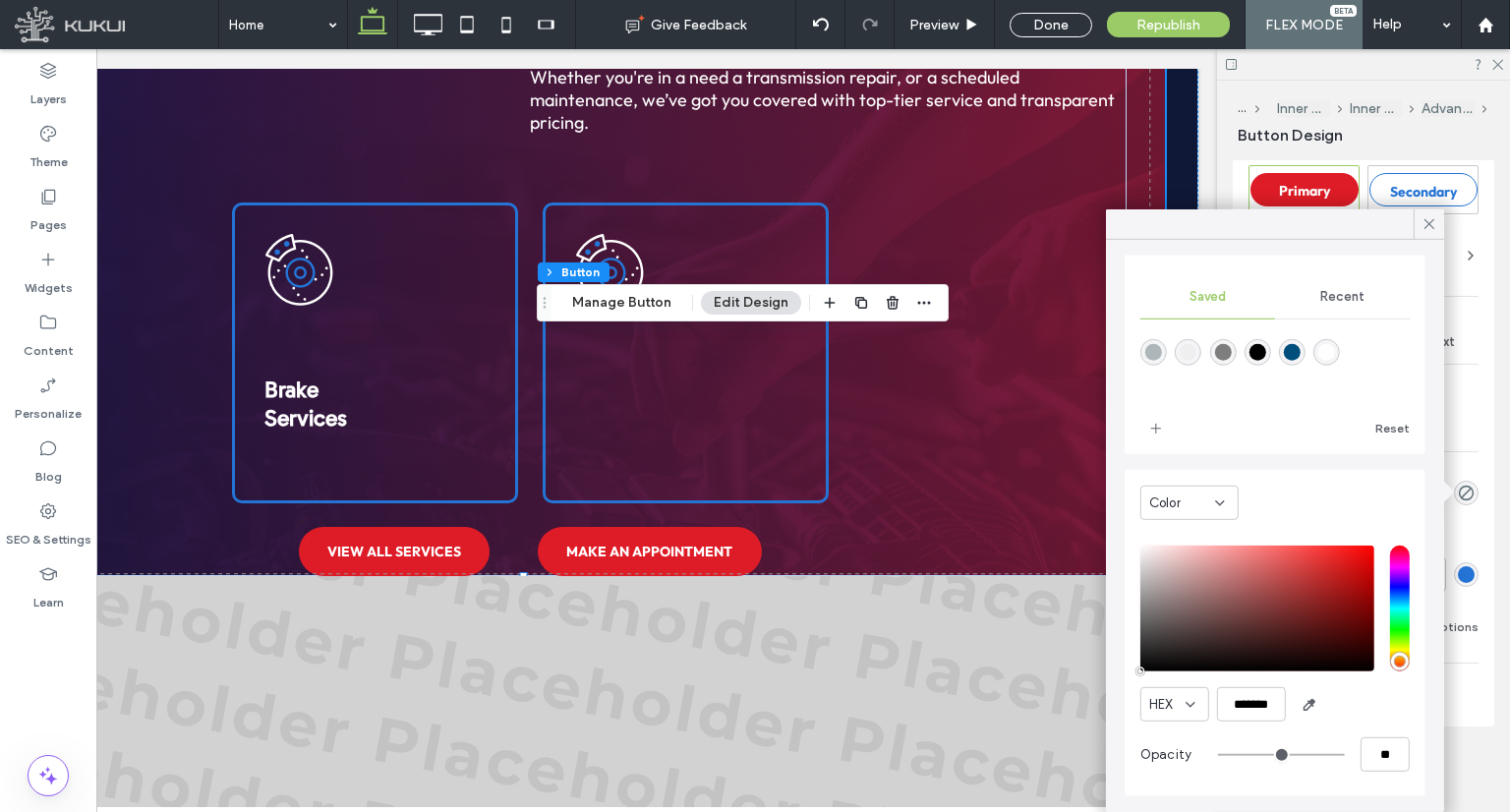 click at bounding box center (1292, 352) 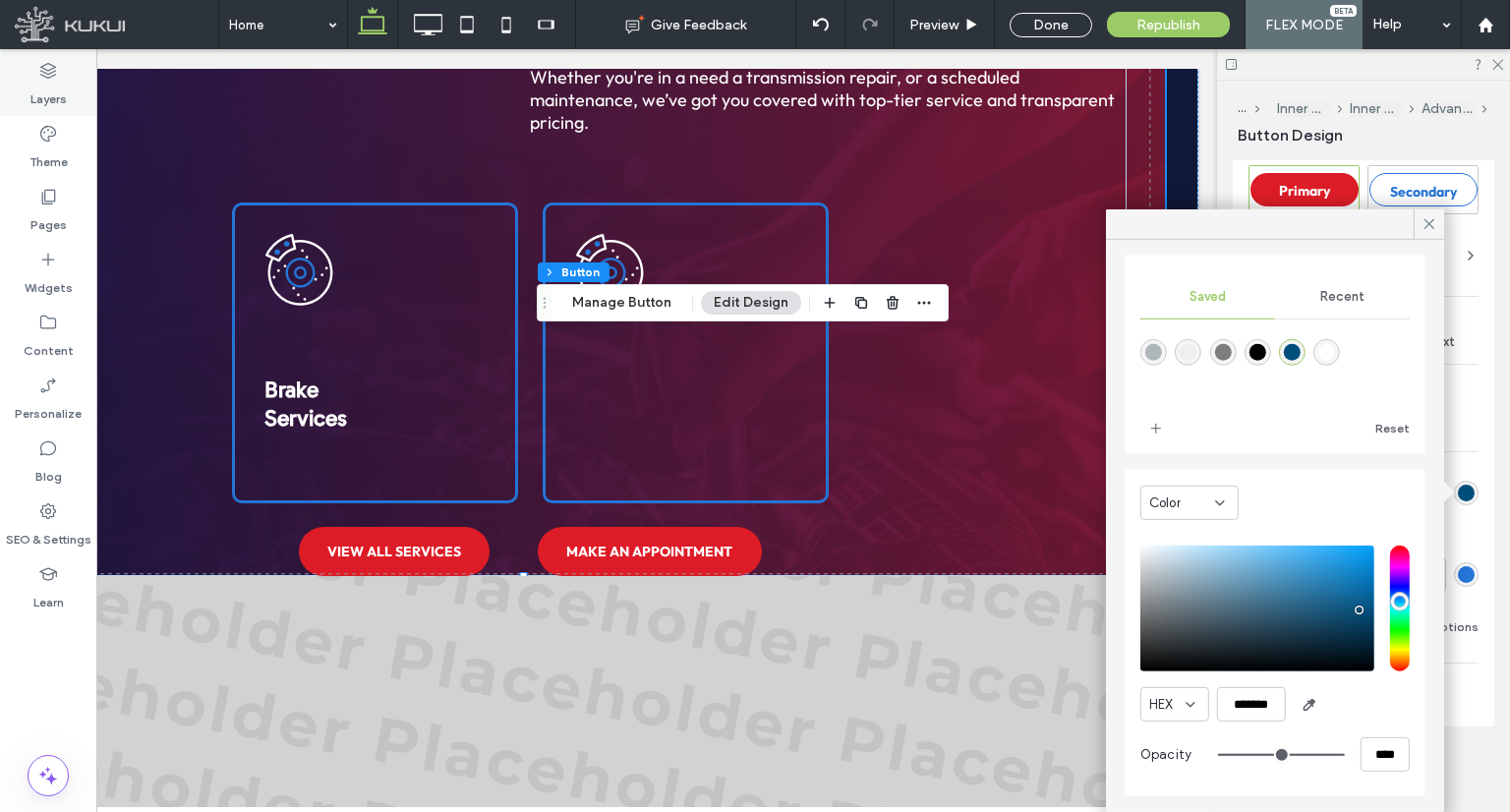 click on "Layers" at bounding box center [48, 94] 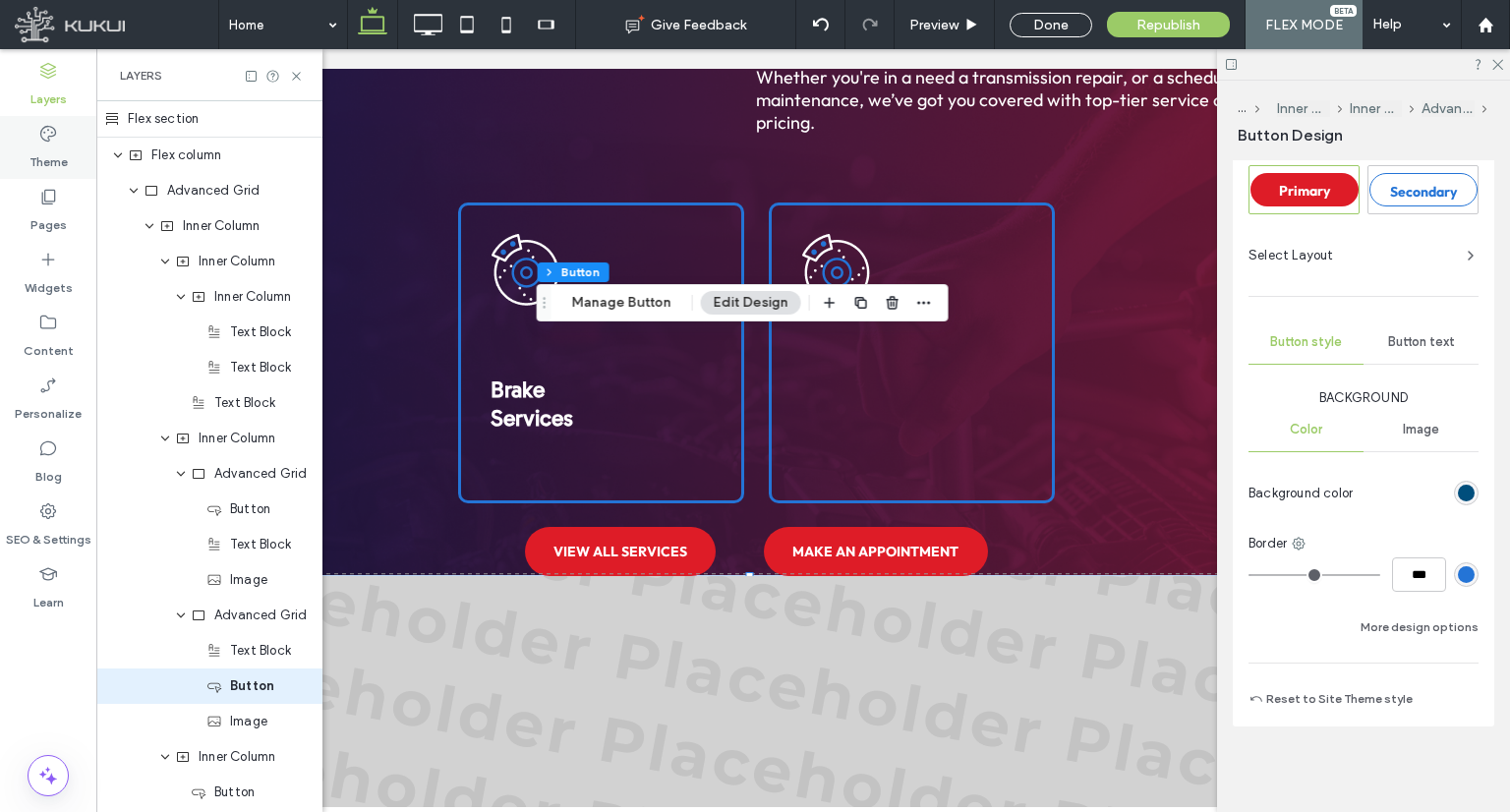scroll, scrollTop: 0, scrollLeft: 480, axis: horizontal 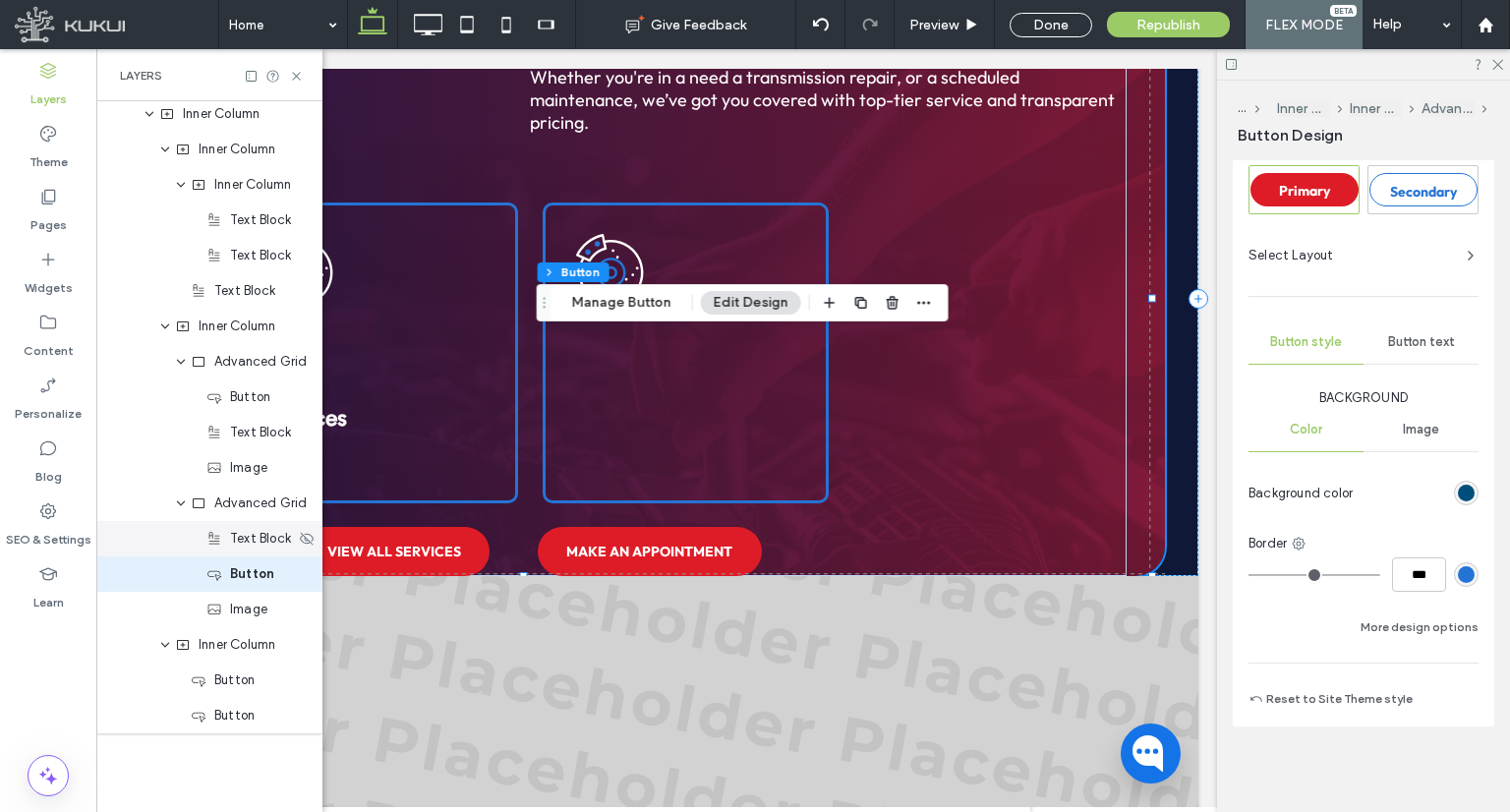 click 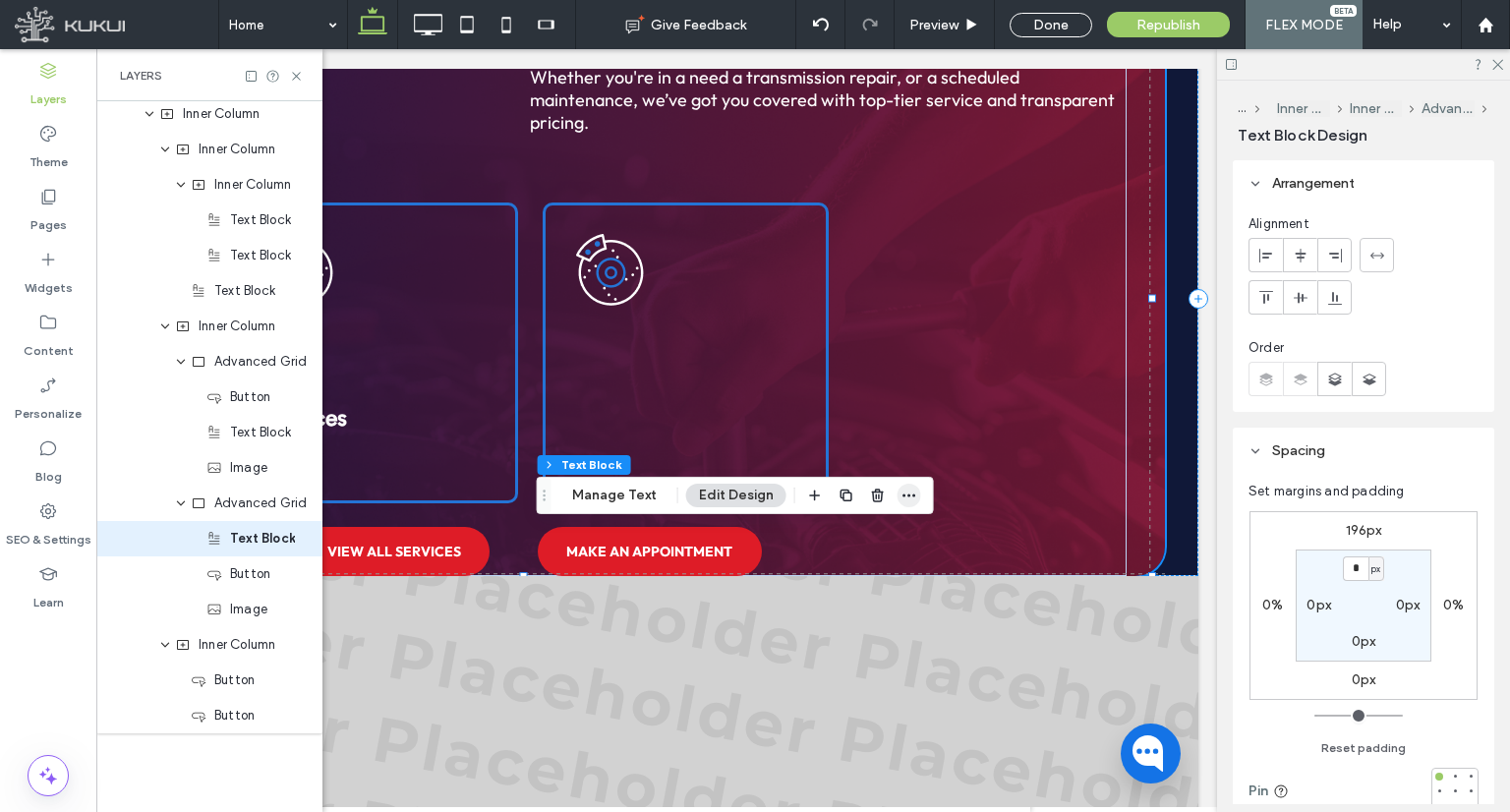 click 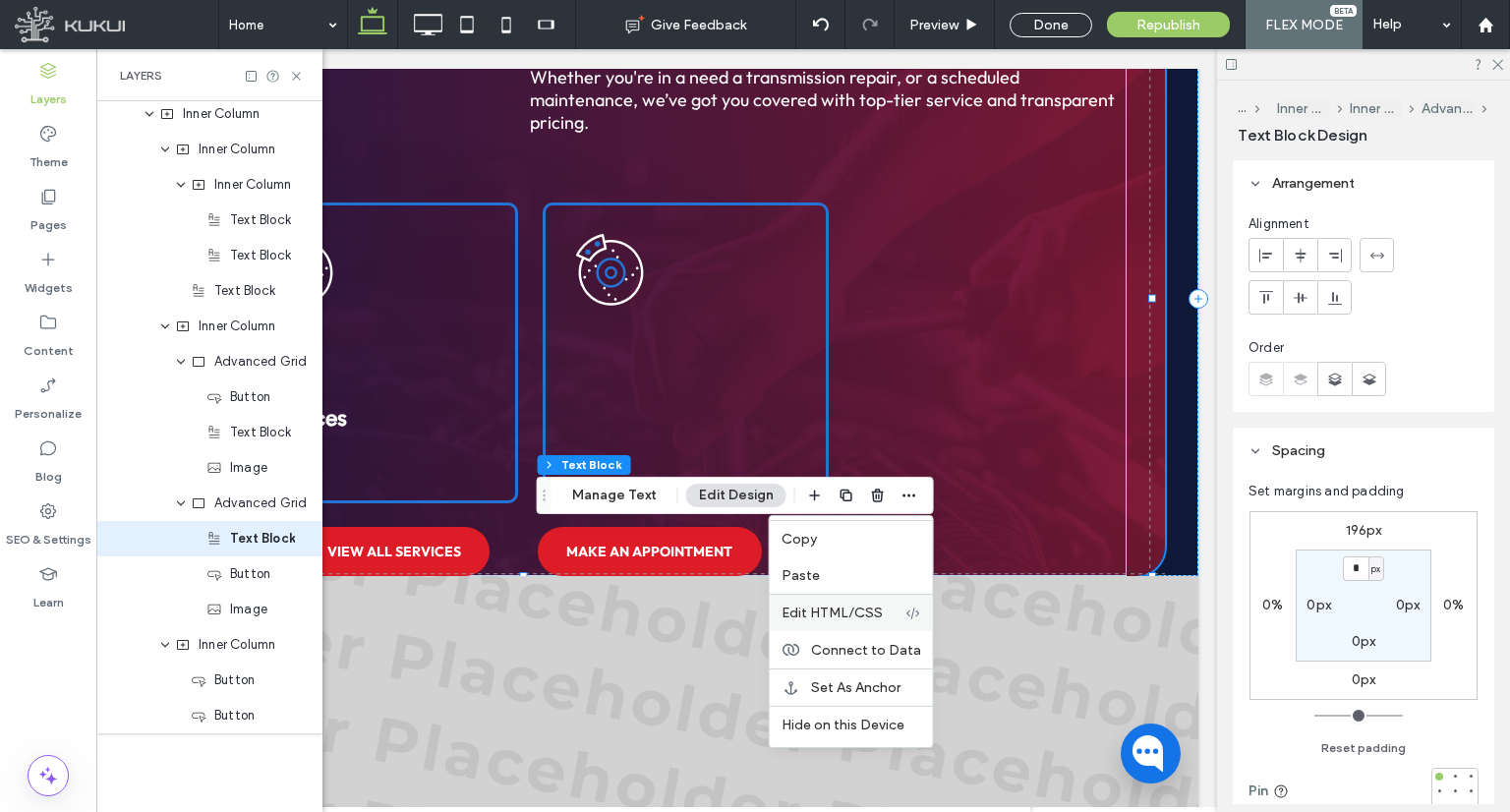 click on "Edit HTML/CSS" at bounding box center (832, 612) 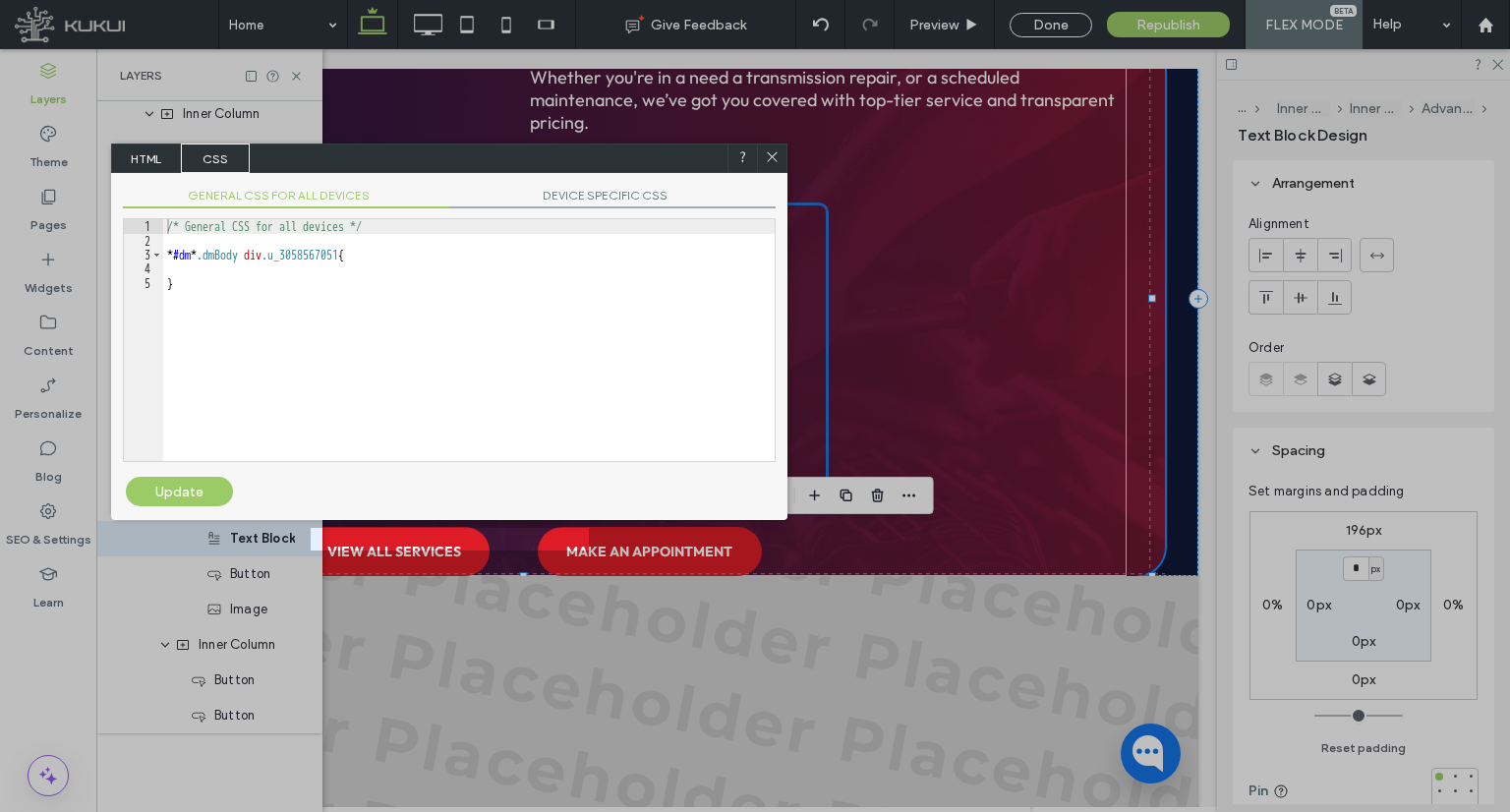 click on "/* General CSS for all devices */ * #dm  * .dmBody   div .u_3058567051 { }" at bounding box center (469, 354) 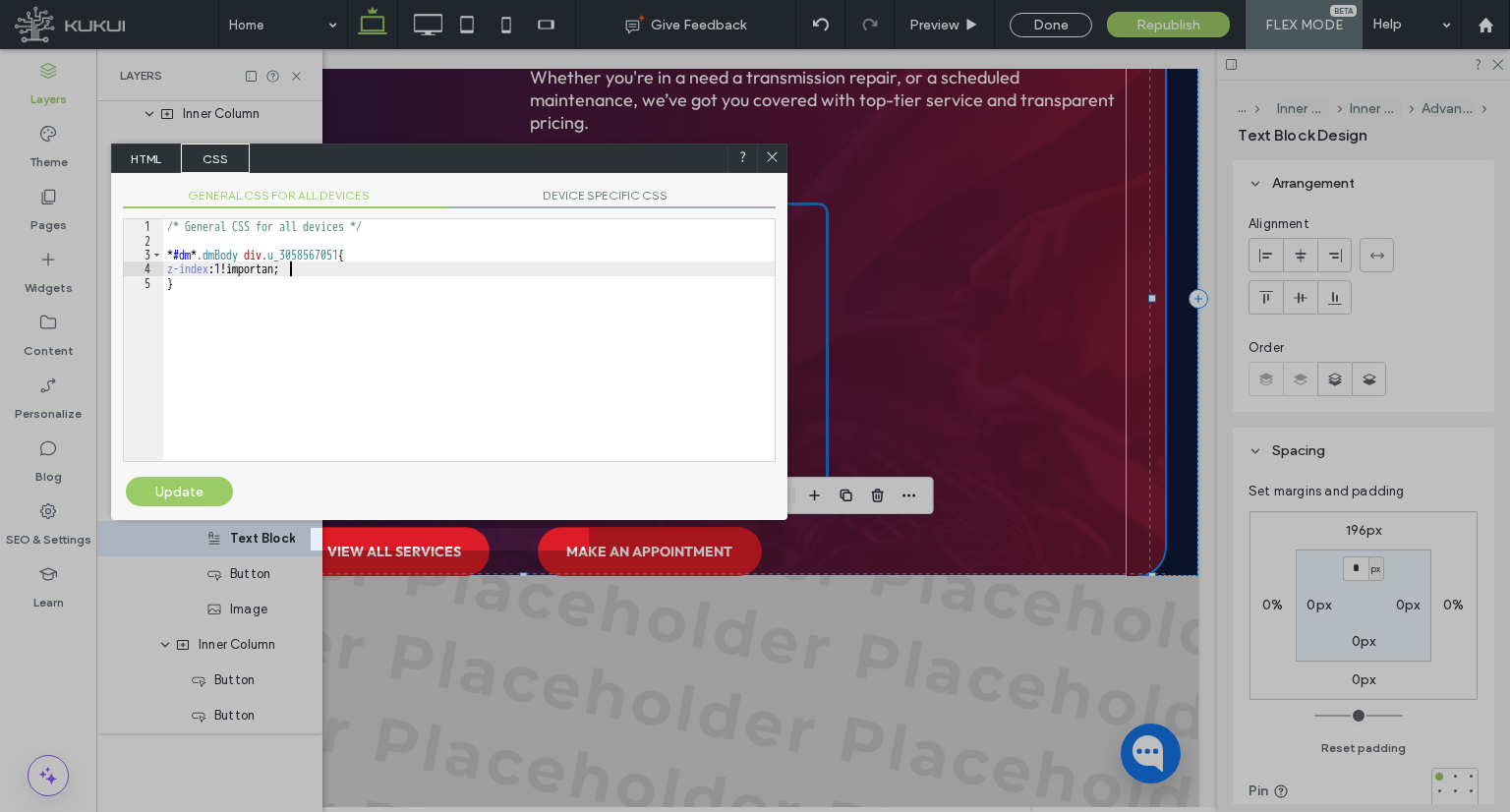 type on "**" 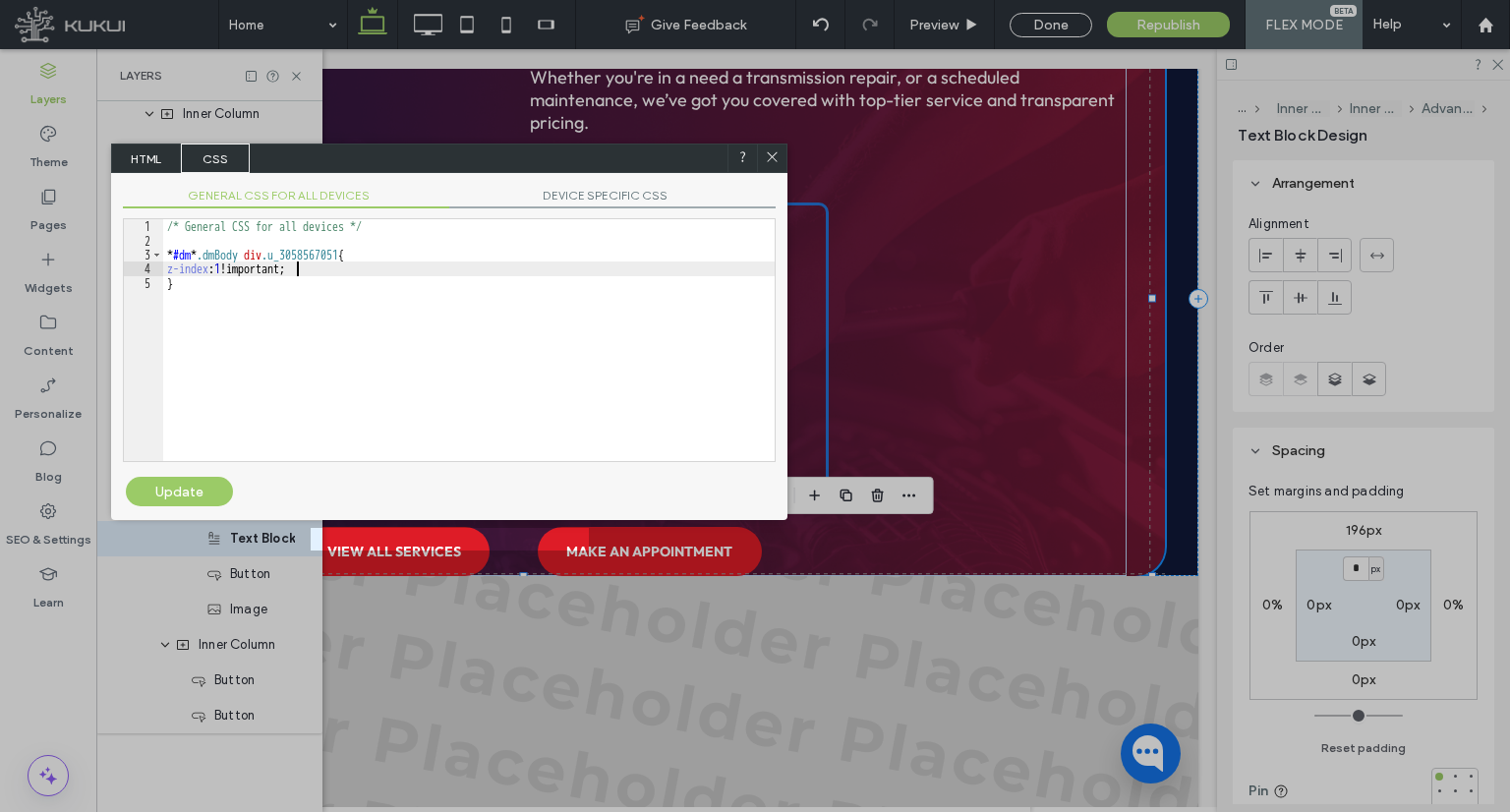 click on "/* General CSS for all devices */ * #dm  * .dmBody   div .u_3058567051 { z-index : 1  !important; }" at bounding box center [469, 354] 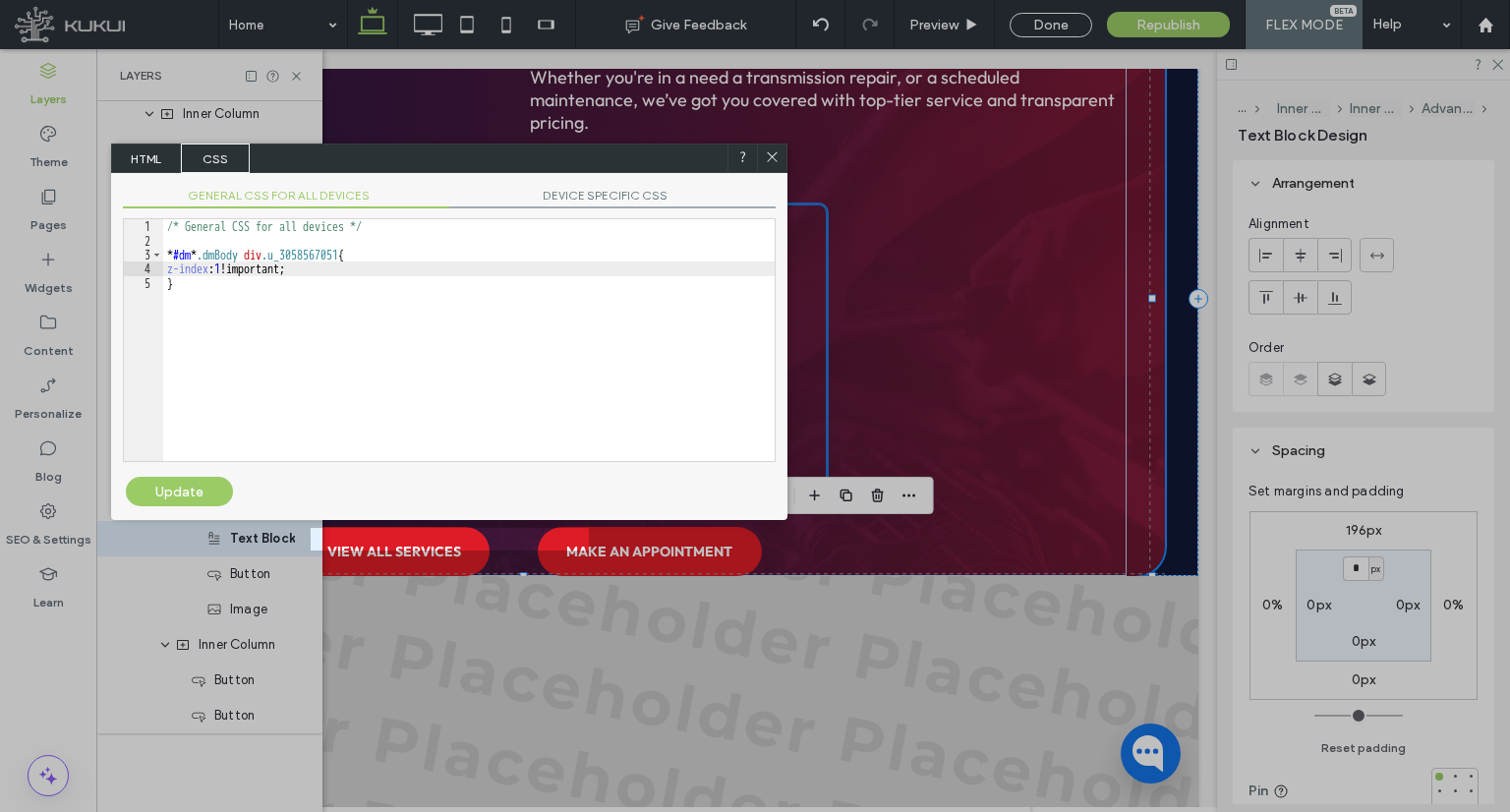 click on "Update" at bounding box center (179, 492) 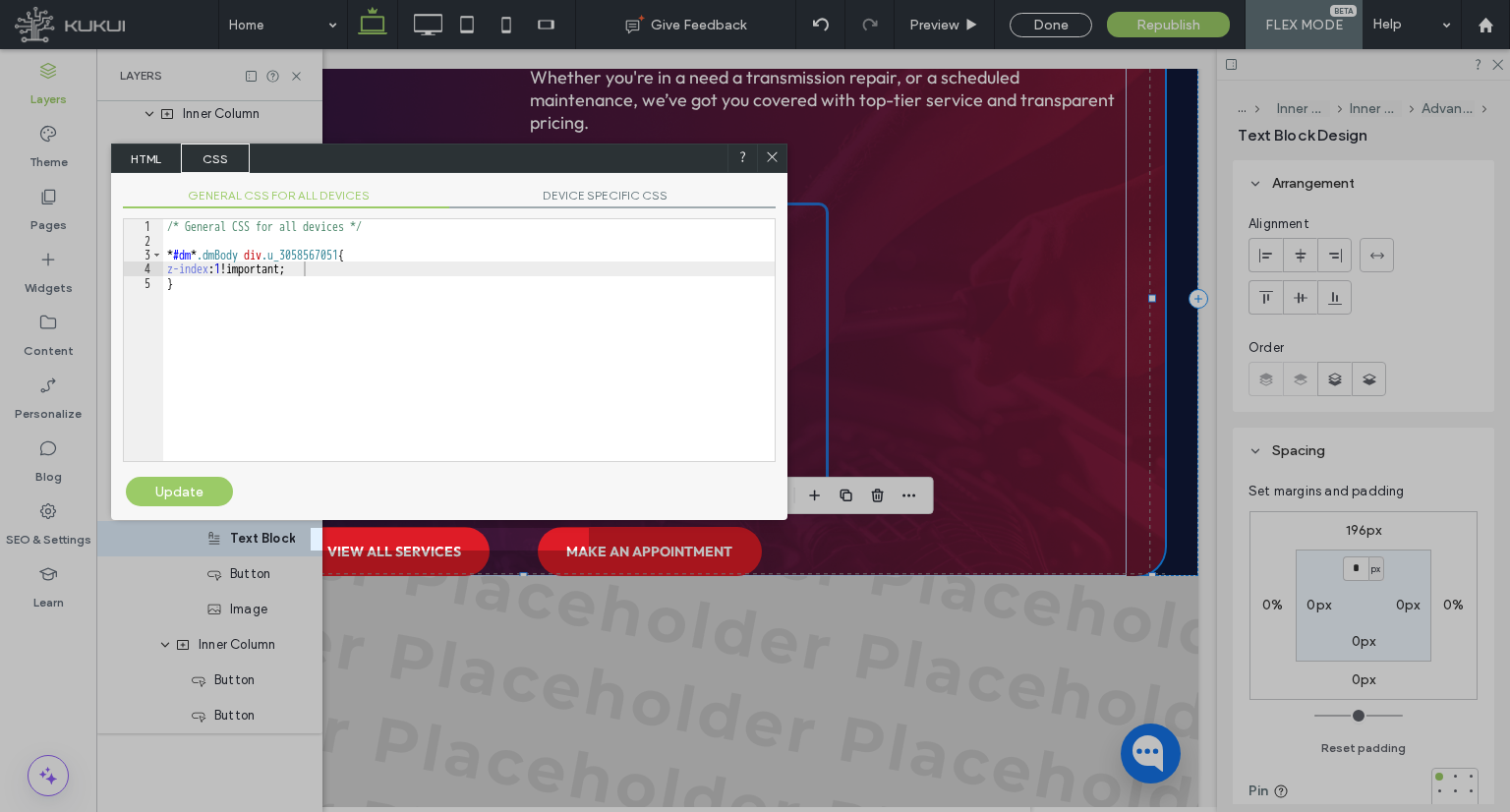 click 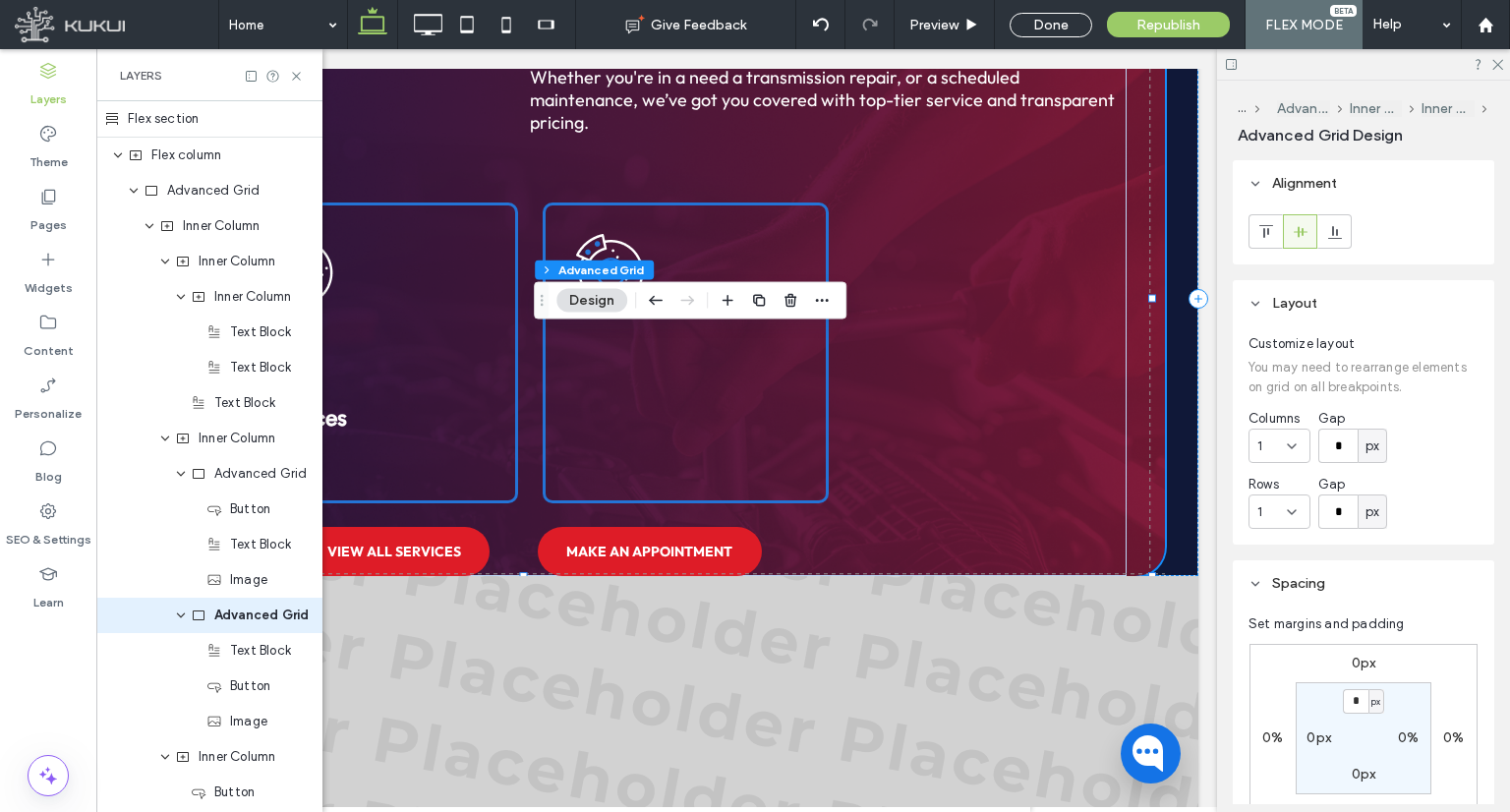 scroll, scrollTop: 112, scrollLeft: 0, axis: vertical 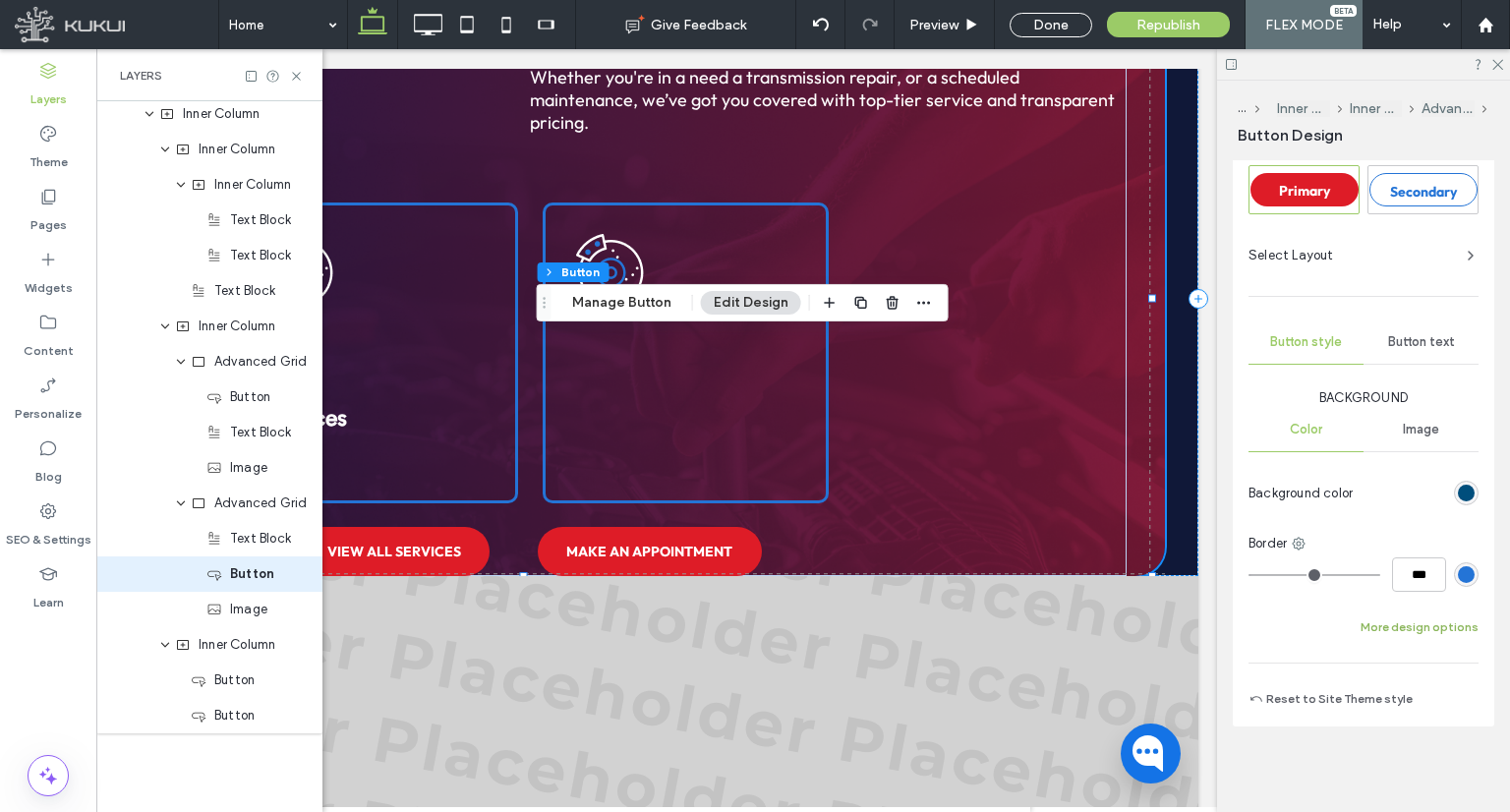 click on "More design options" at bounding box center [1420, 627] 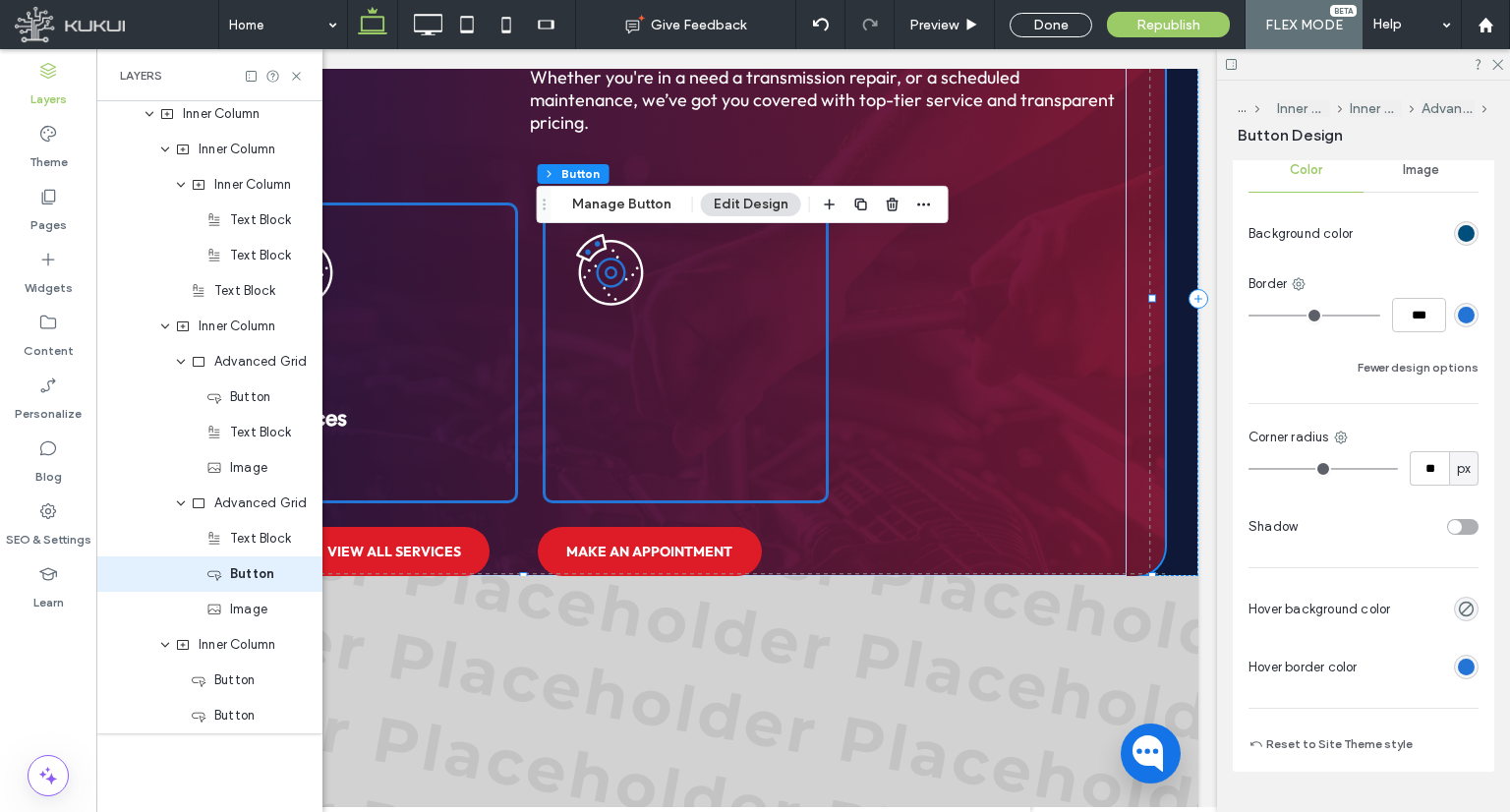 scroll, scrollTop: 1333, scrollLeft: 0, axis: vertical 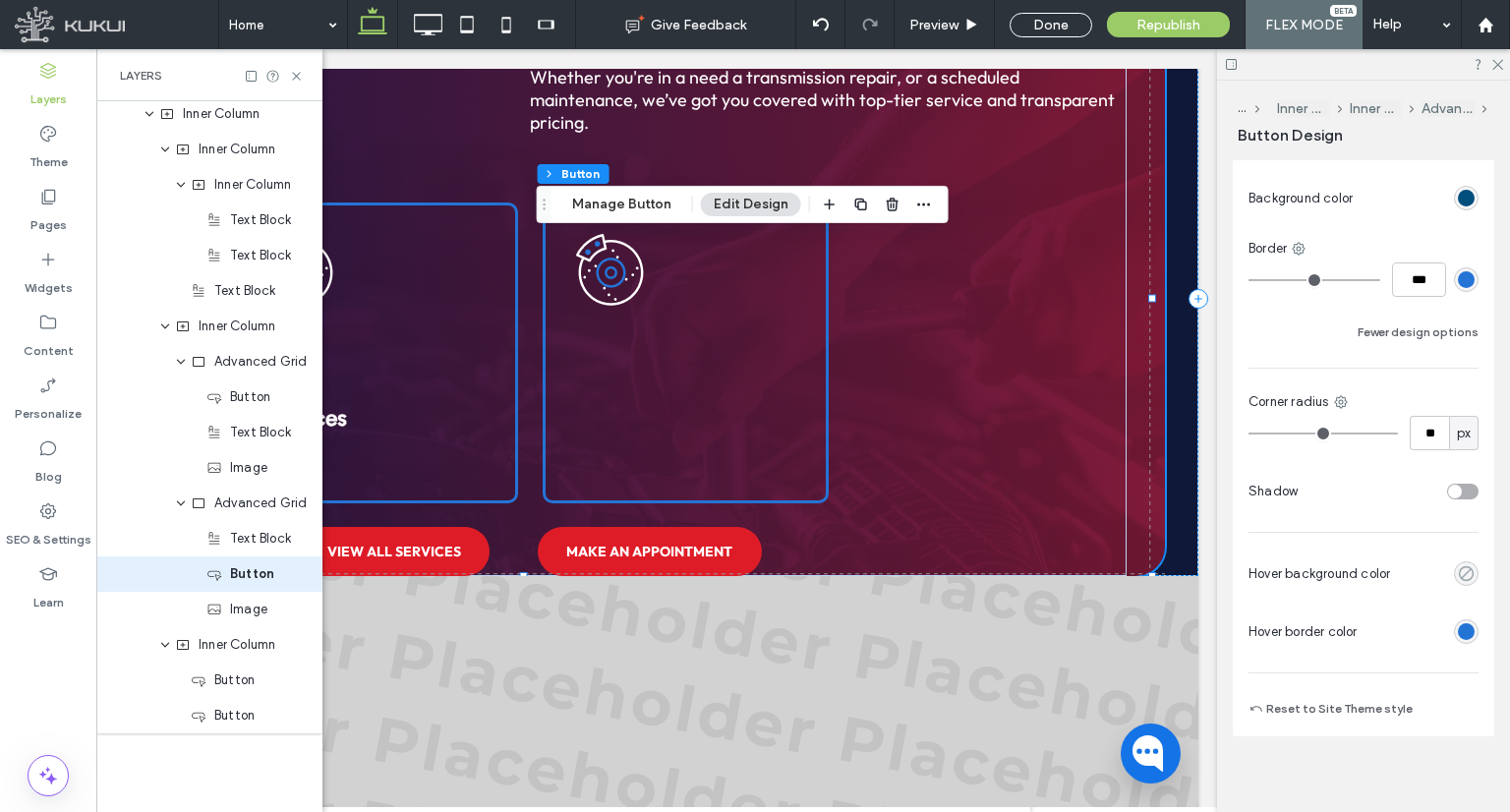 click 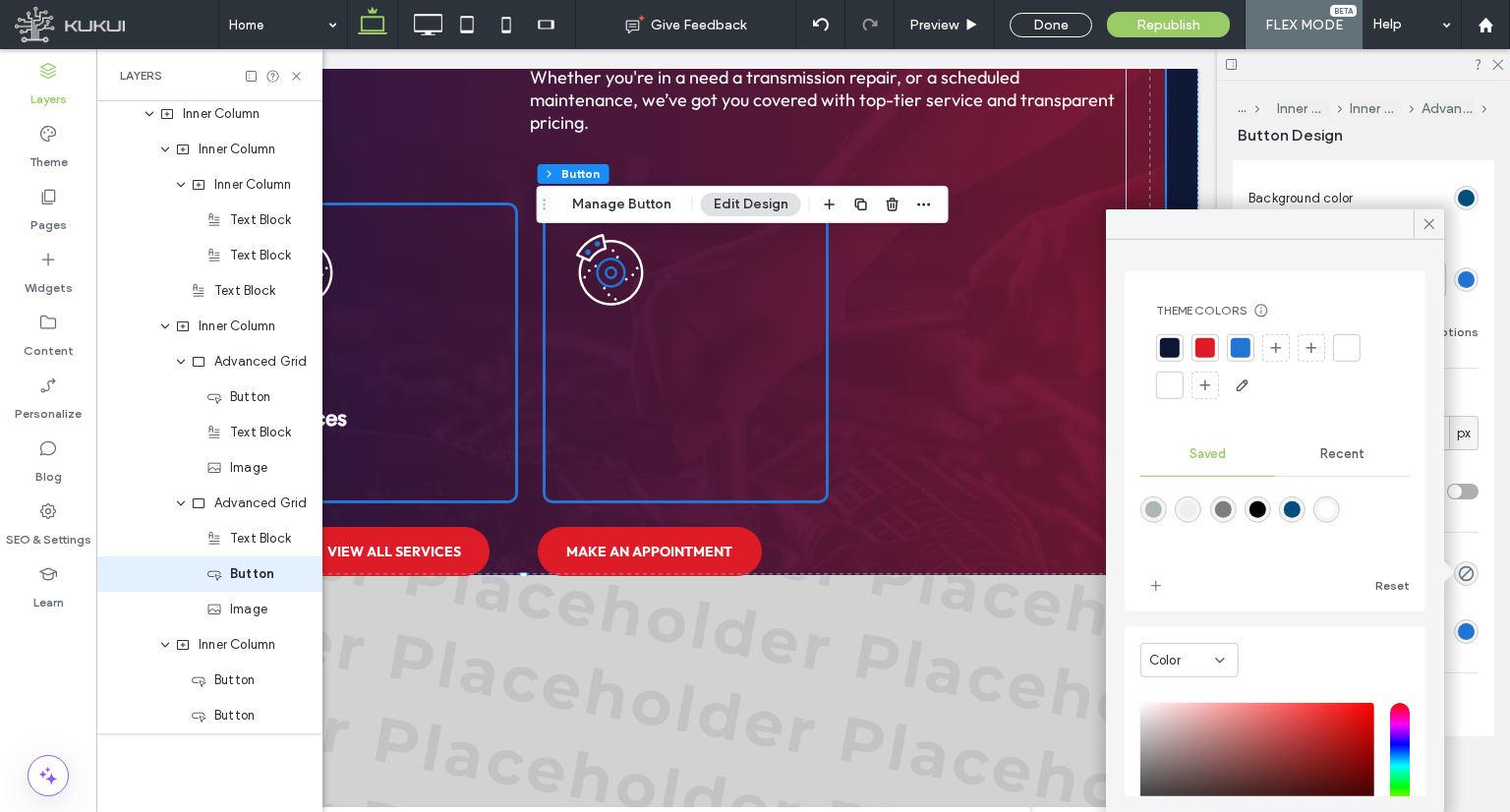 scroll, scrollTop: 157, scrollLeft: 0, axis: vertical 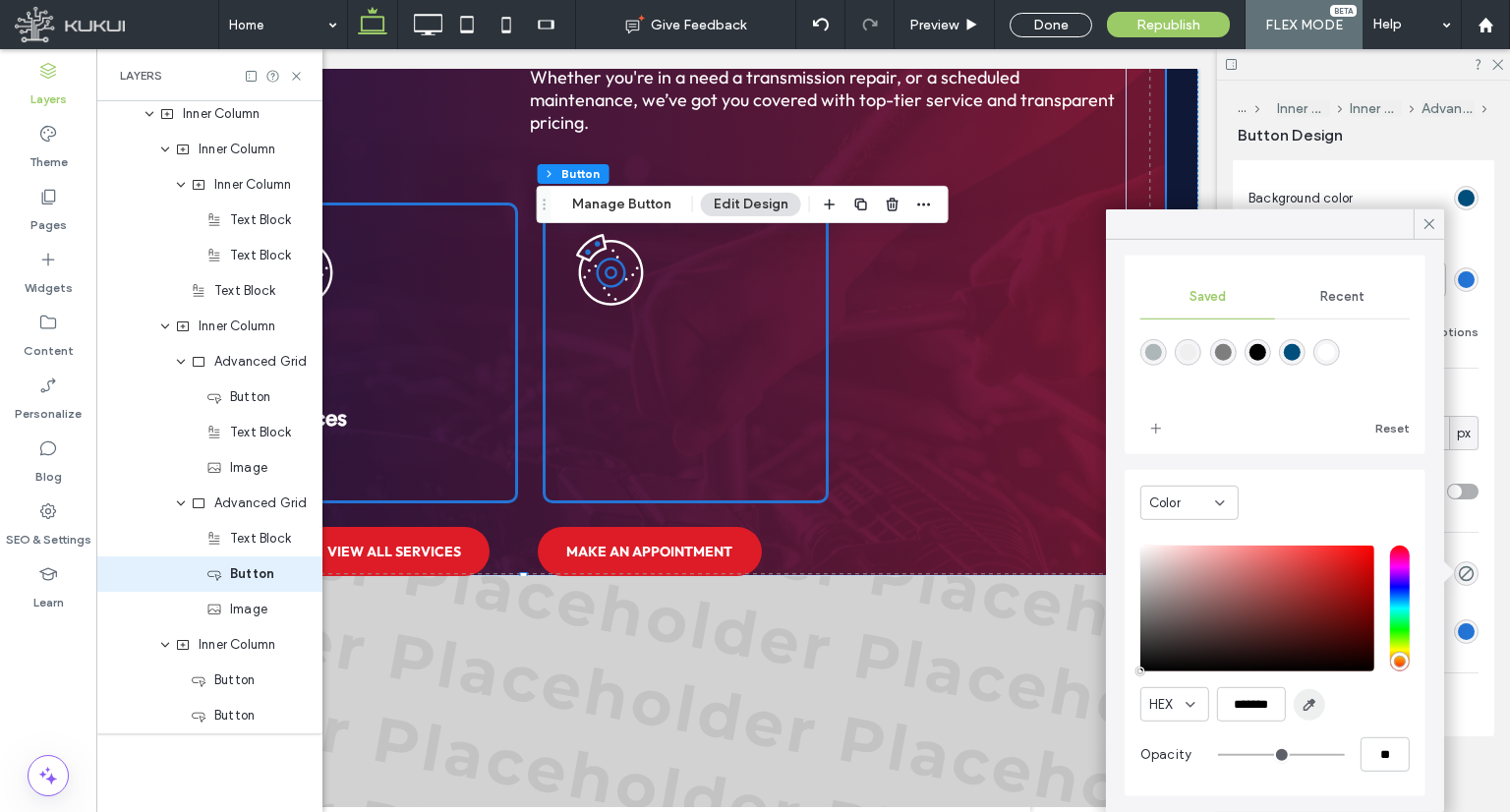 click 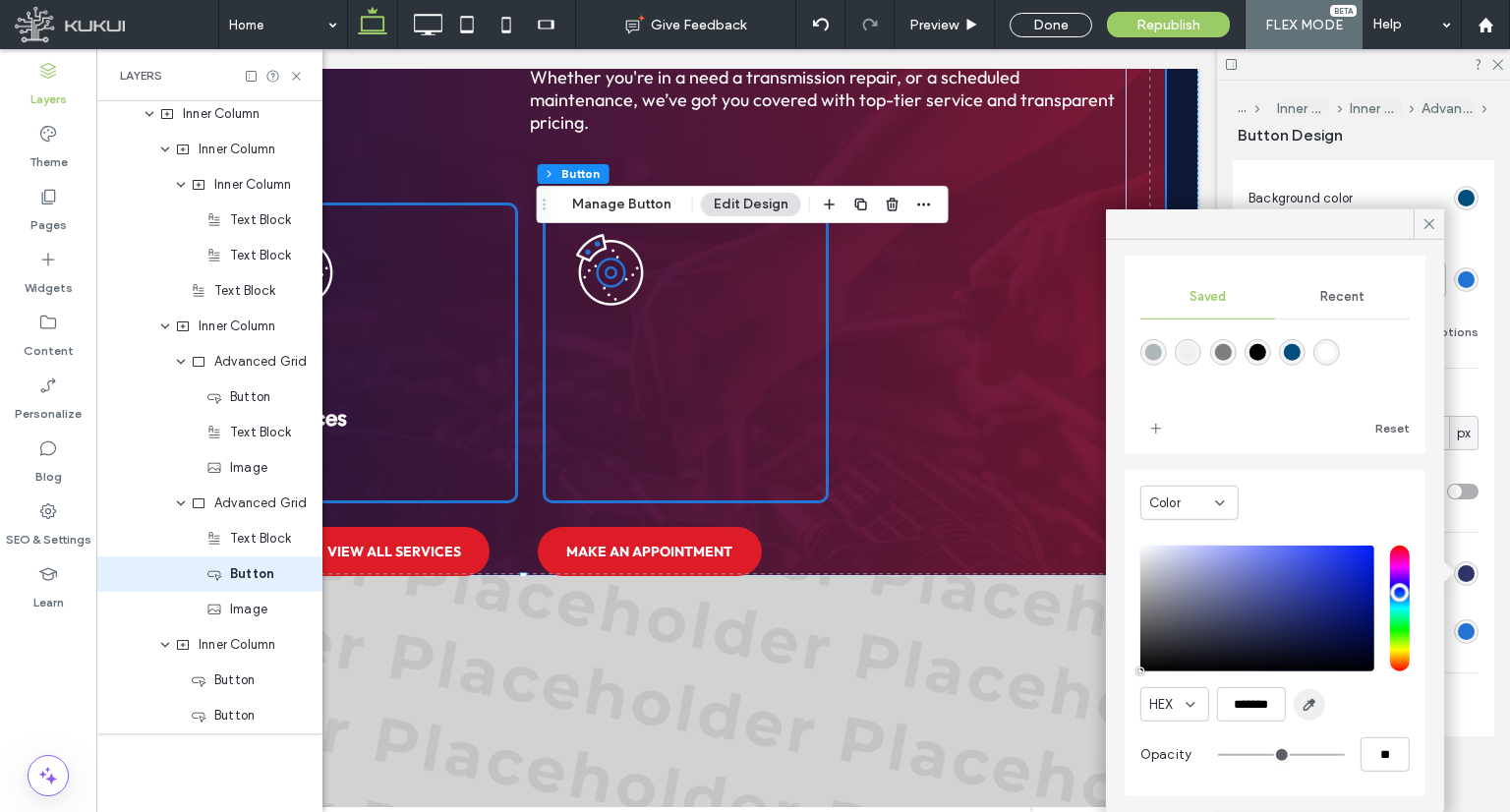 type on "*******" 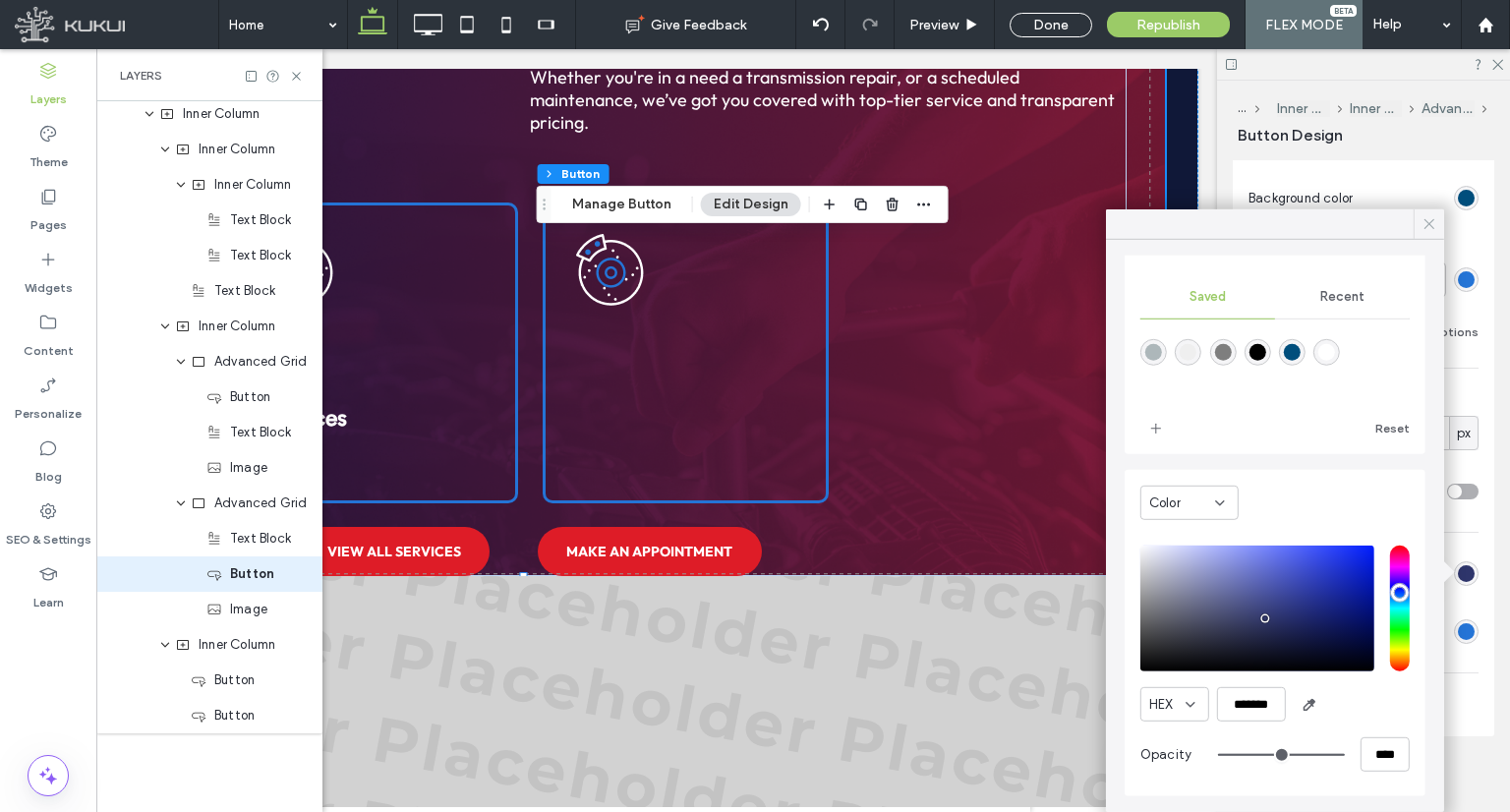 click 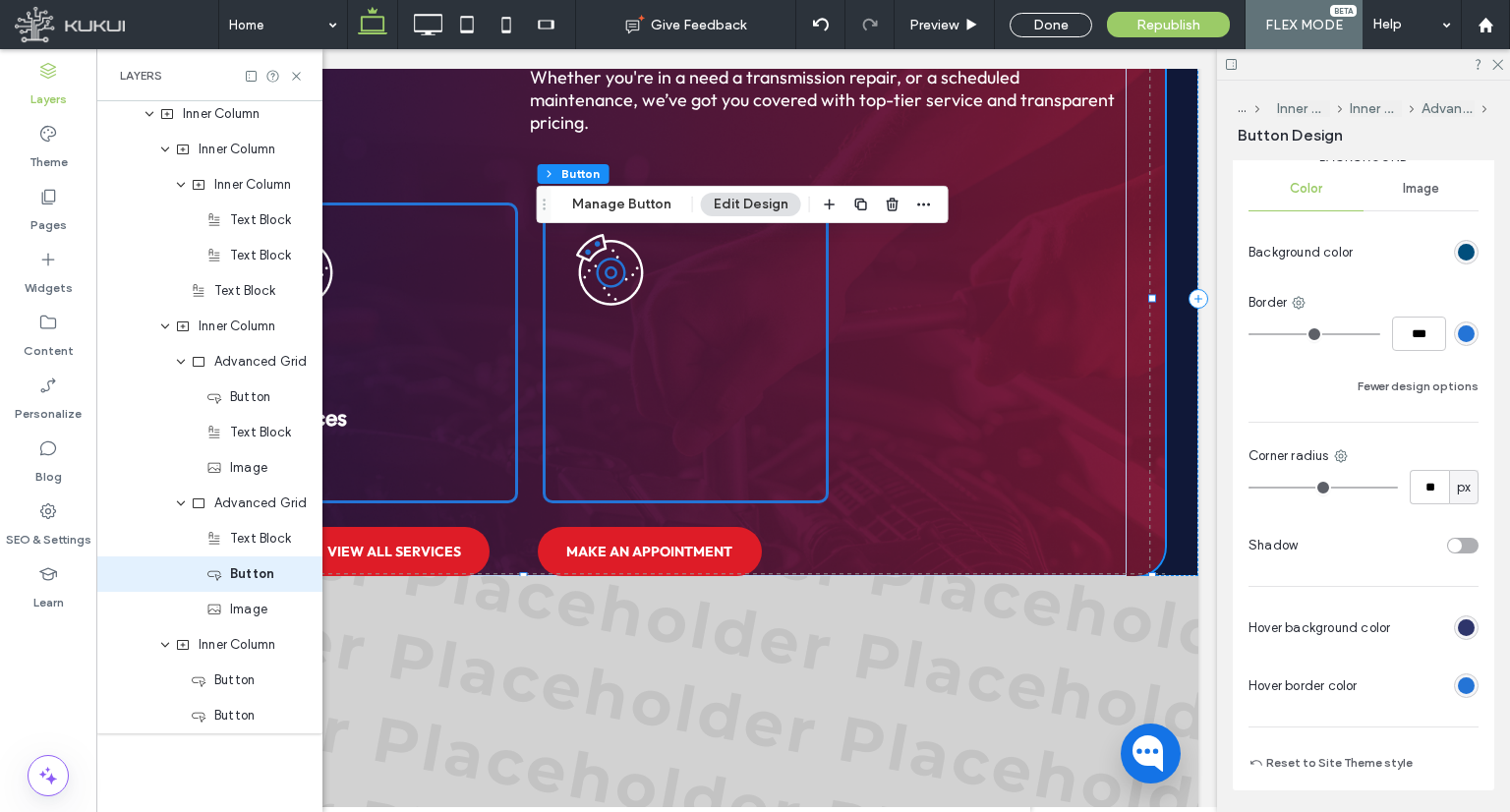 scroll, scrollTop: 1235, scrollLeft: 0, axis: vertical 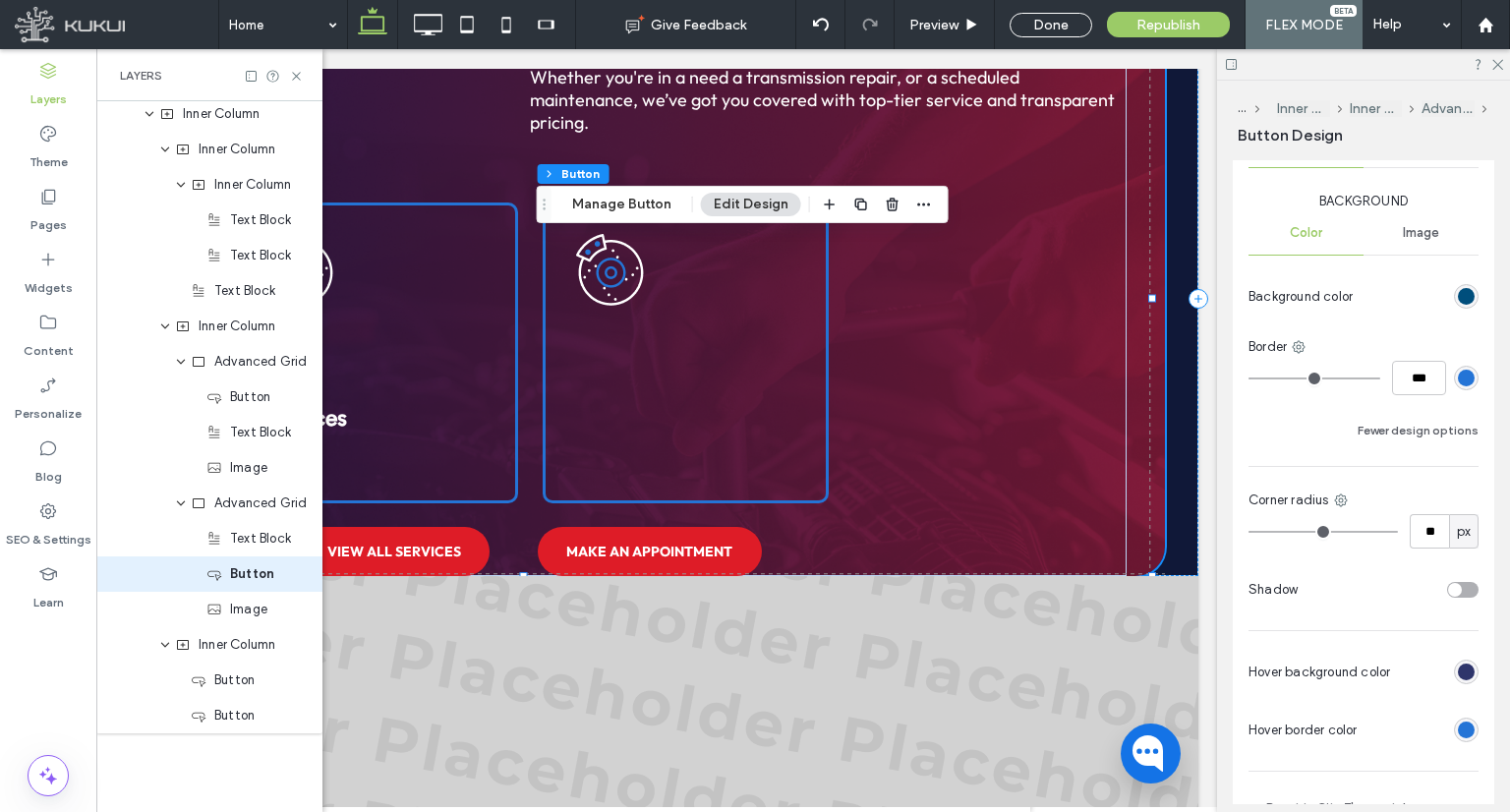 click at bounding box center [1466, 296] 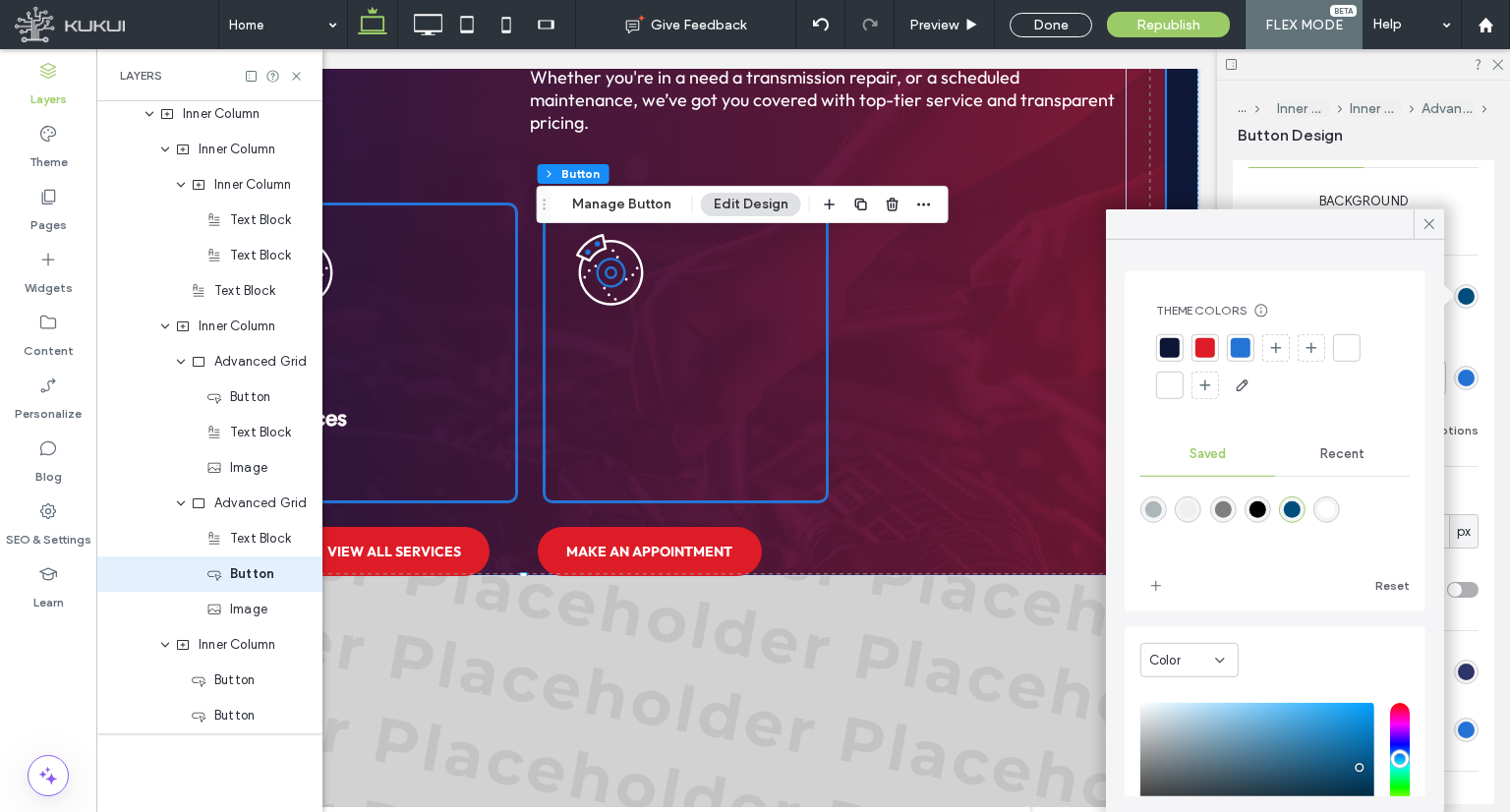 click on "Recent" at bounding box center [1342, 454] 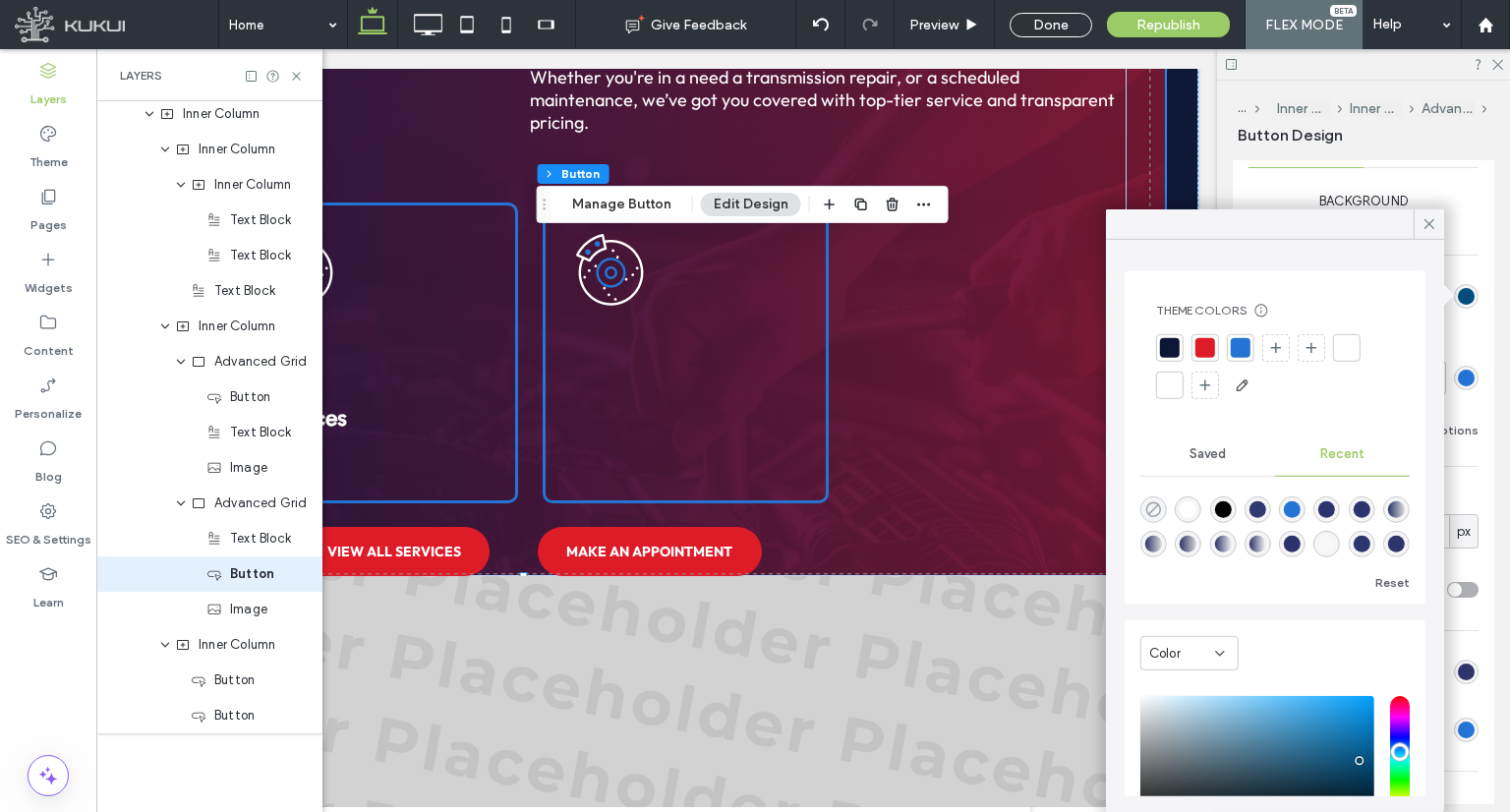 click 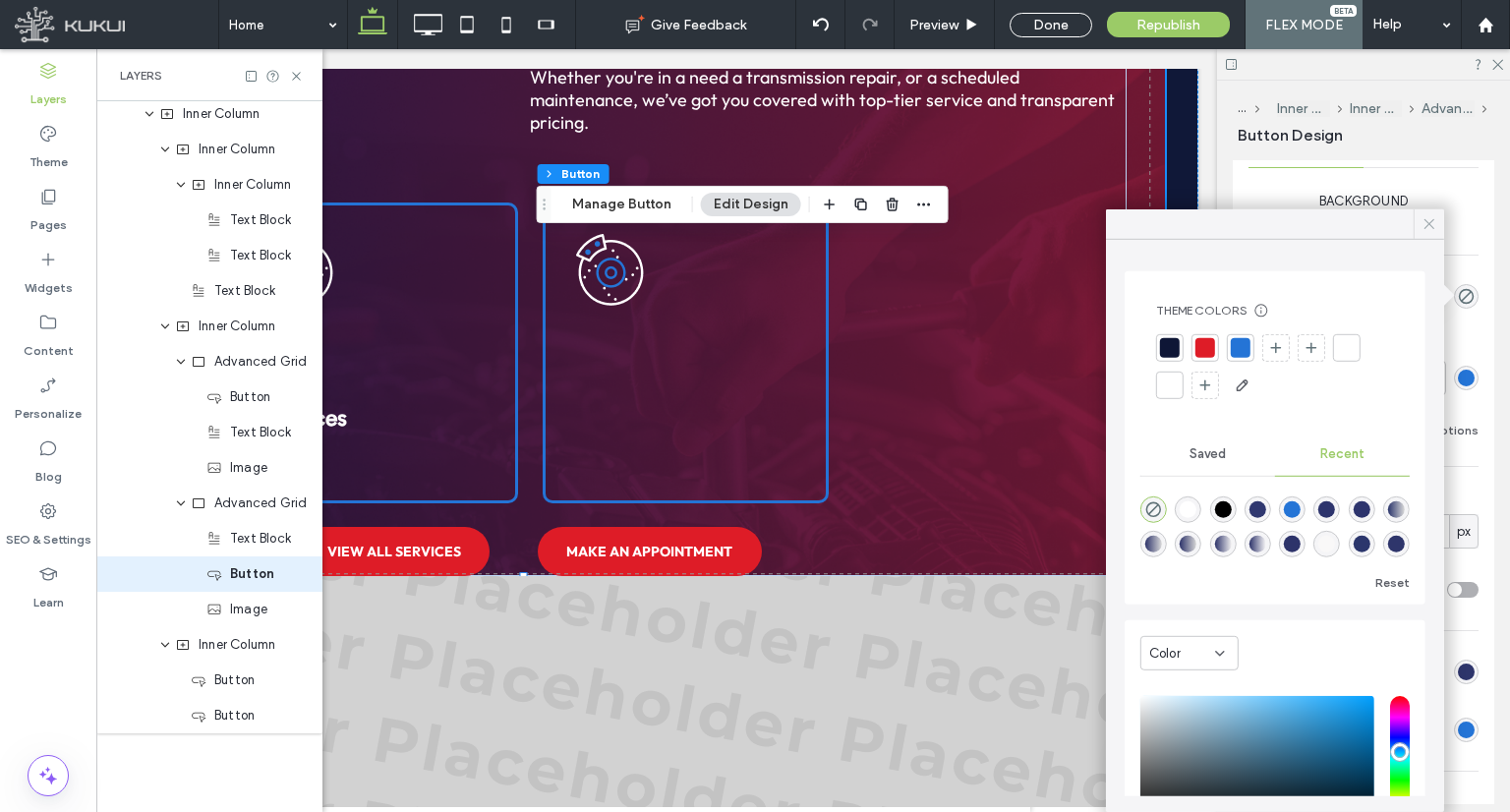 click 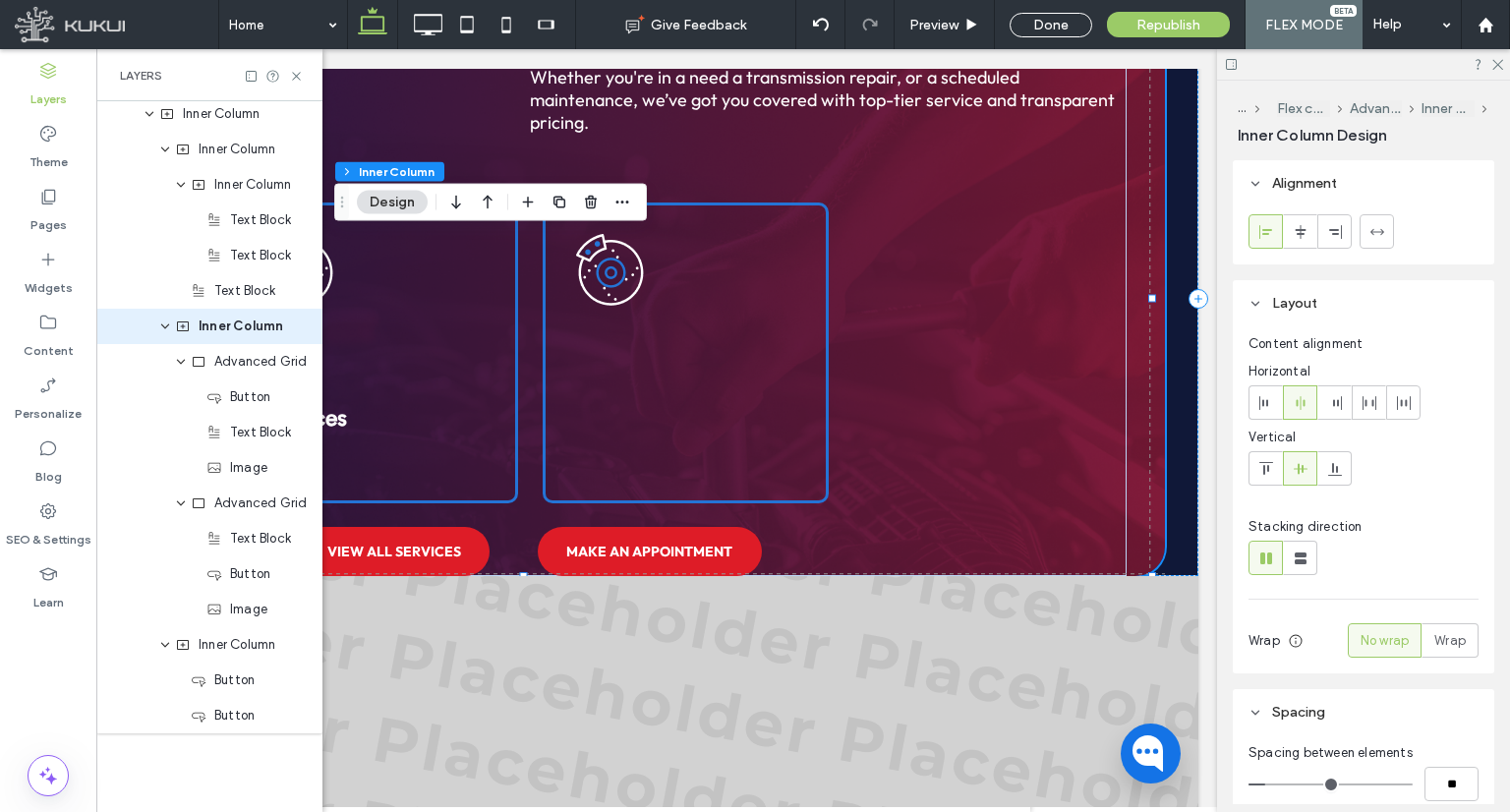 scroll, scrollTop: 0, scrollLeft: 0, axis: both 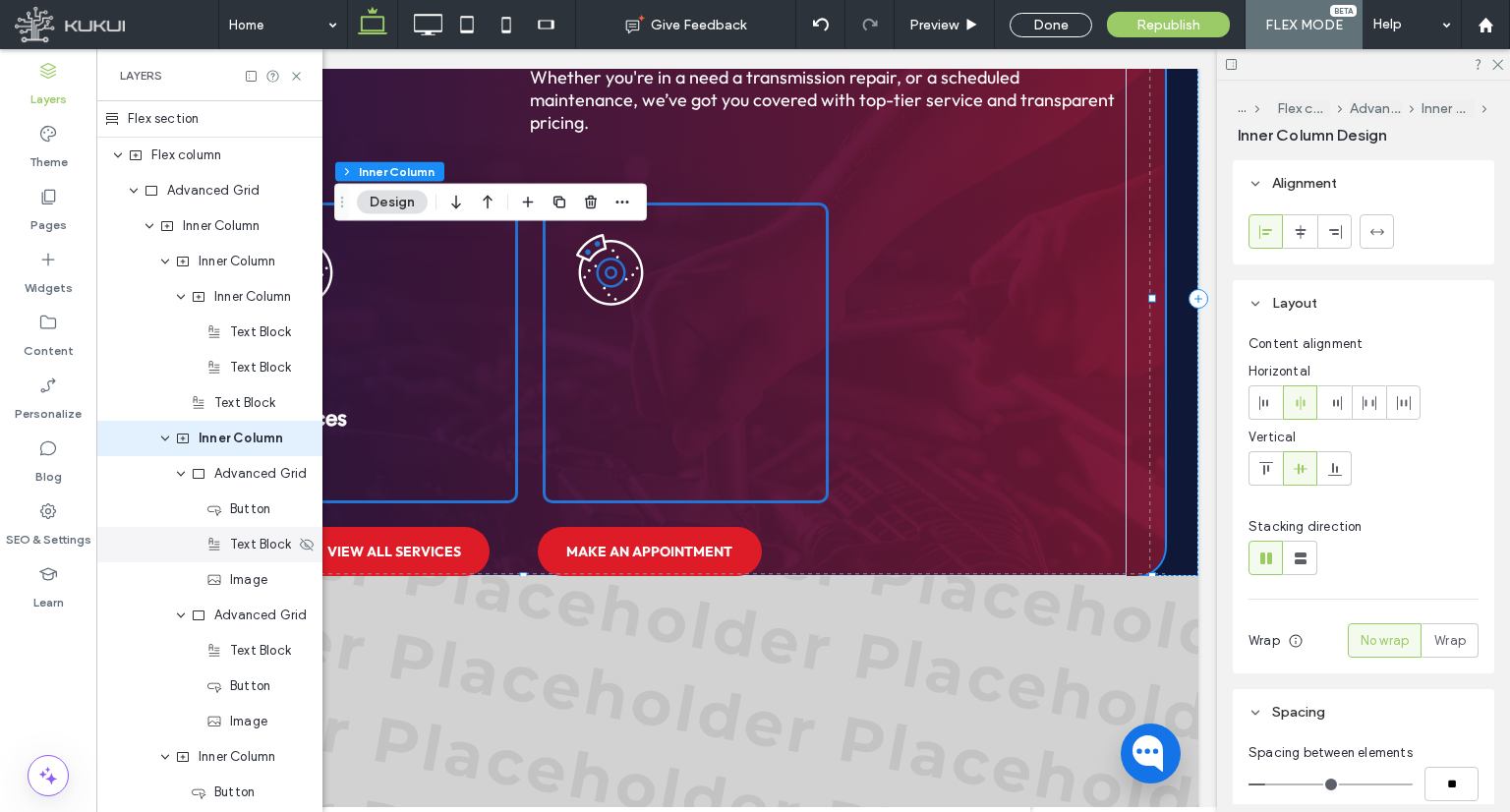 click on "Text Block" at bounding box center (251, 545) 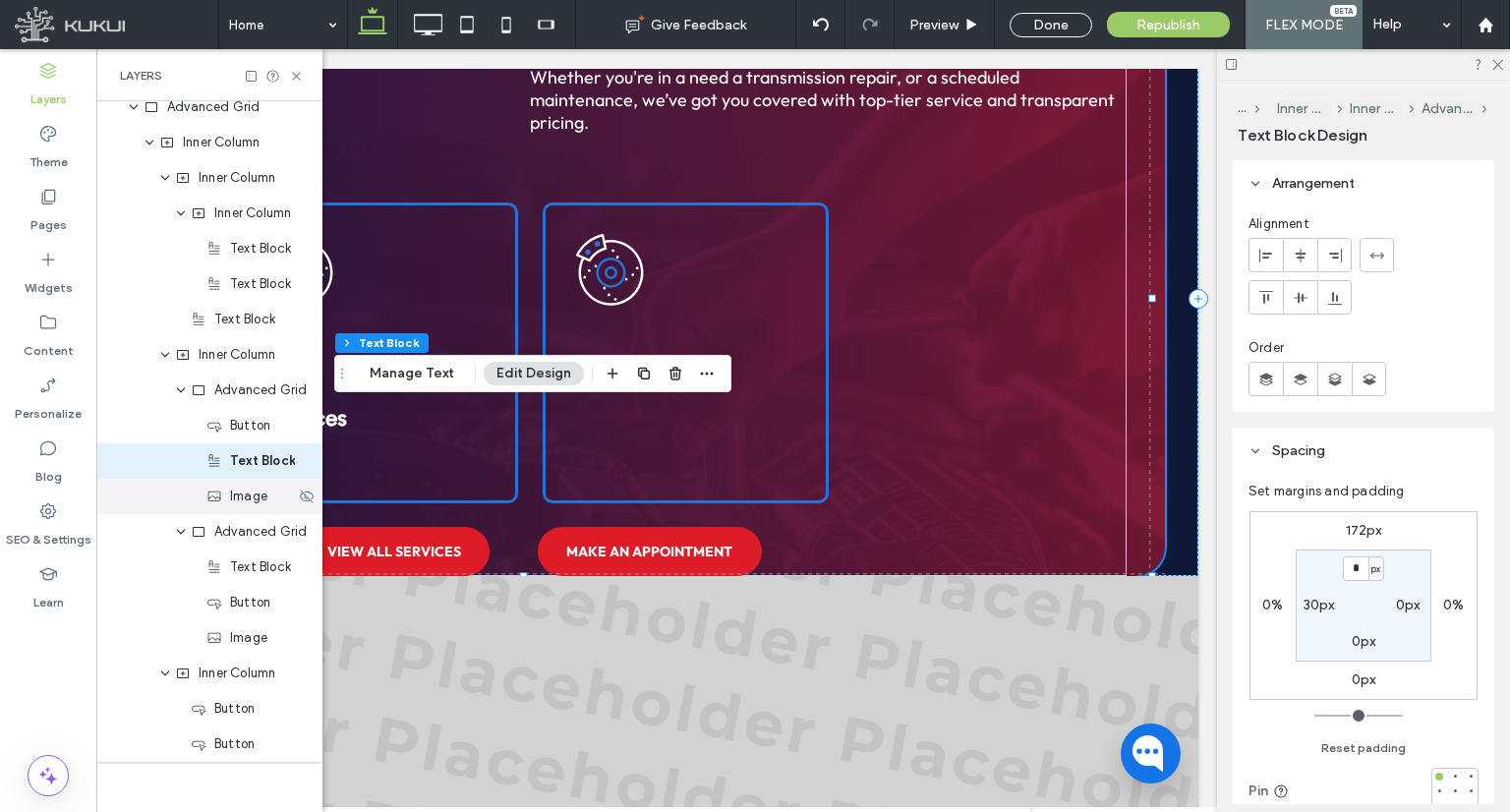 scroll, scrollTop: 87, scrollLeft: 0, axis: vertical 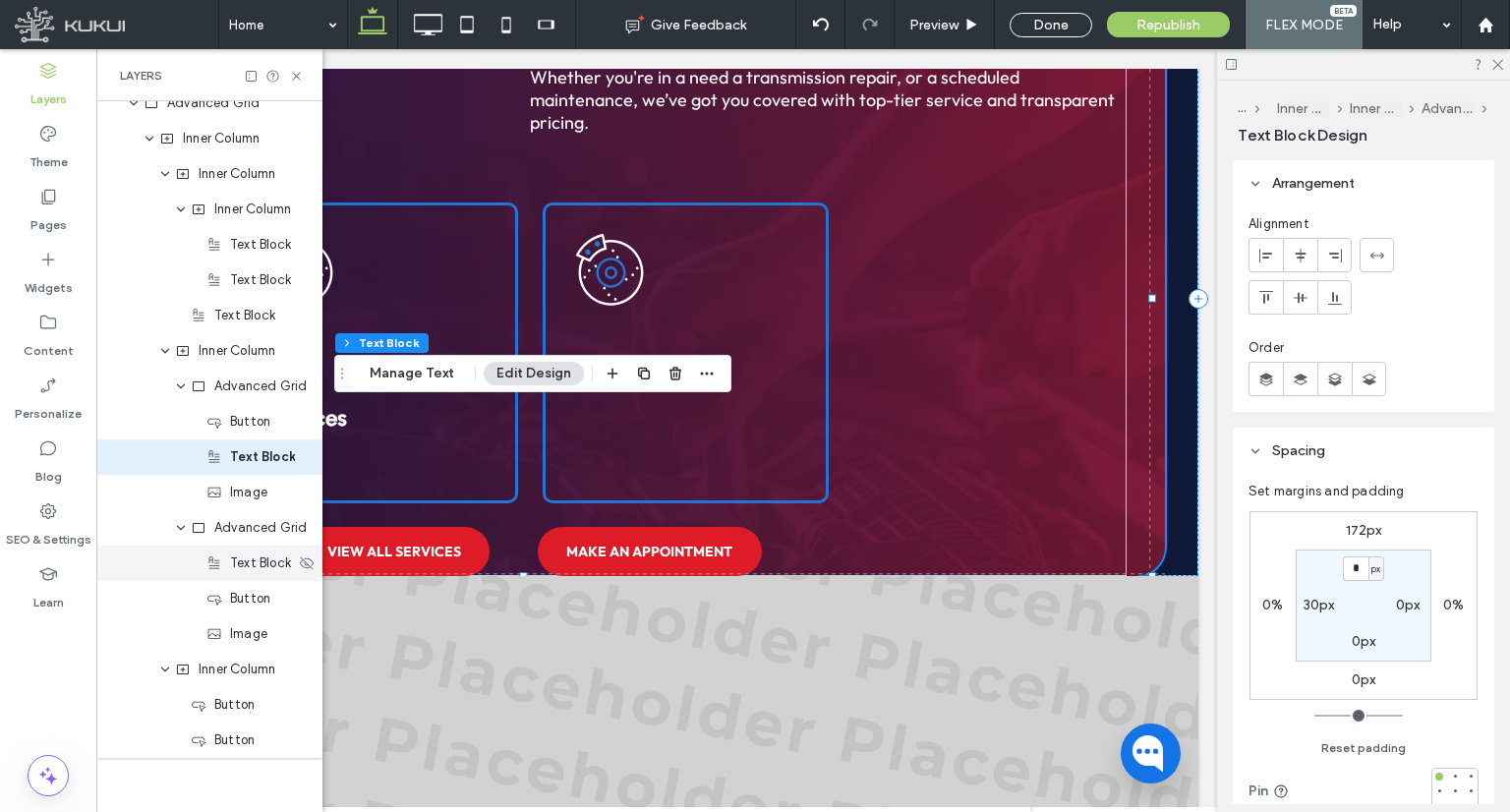 click on "Text Block" at bounding box center [209, 563] 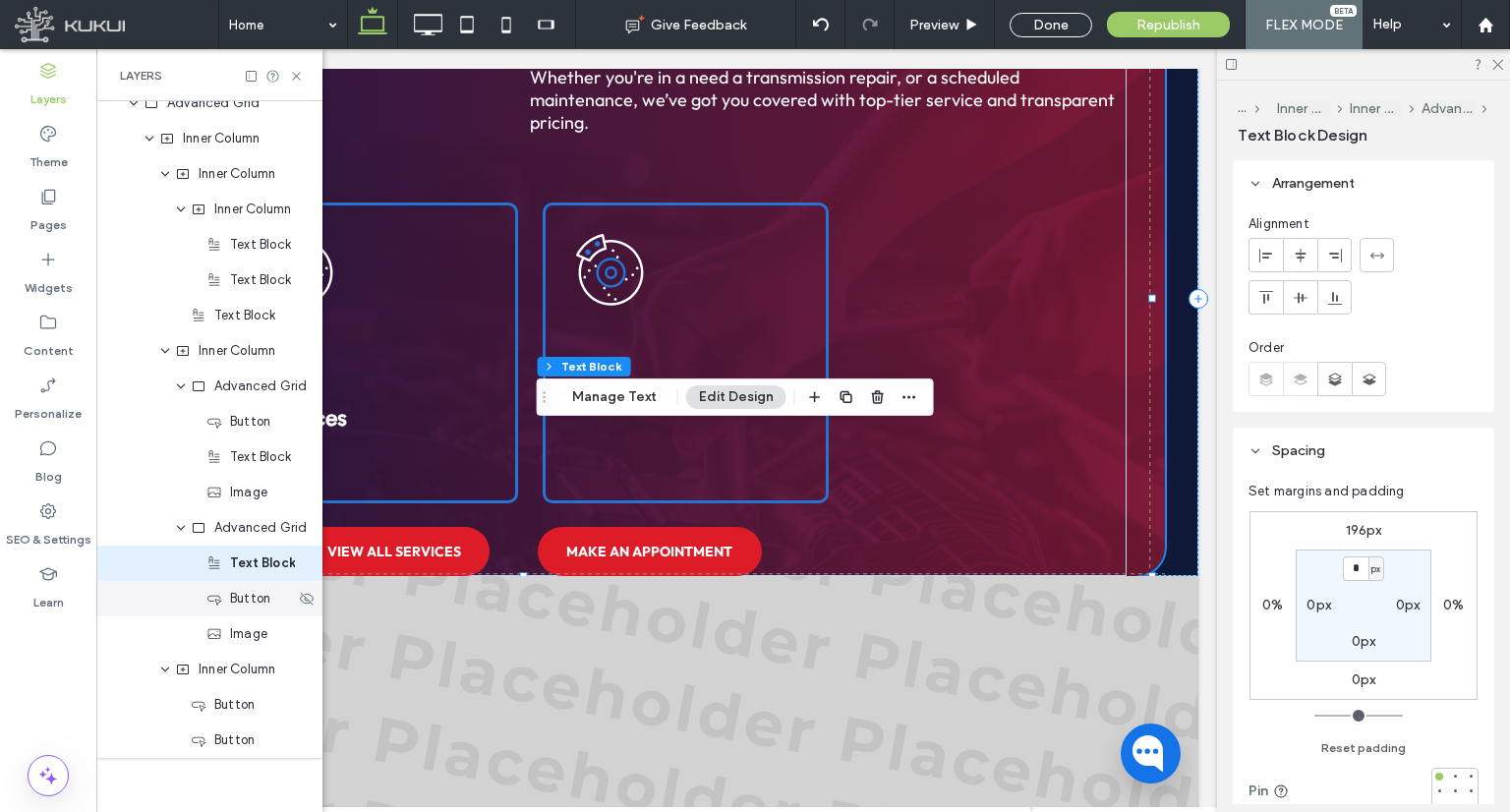 scroll, scrollTop: 112, scrollLeft: 0, axis: vertical 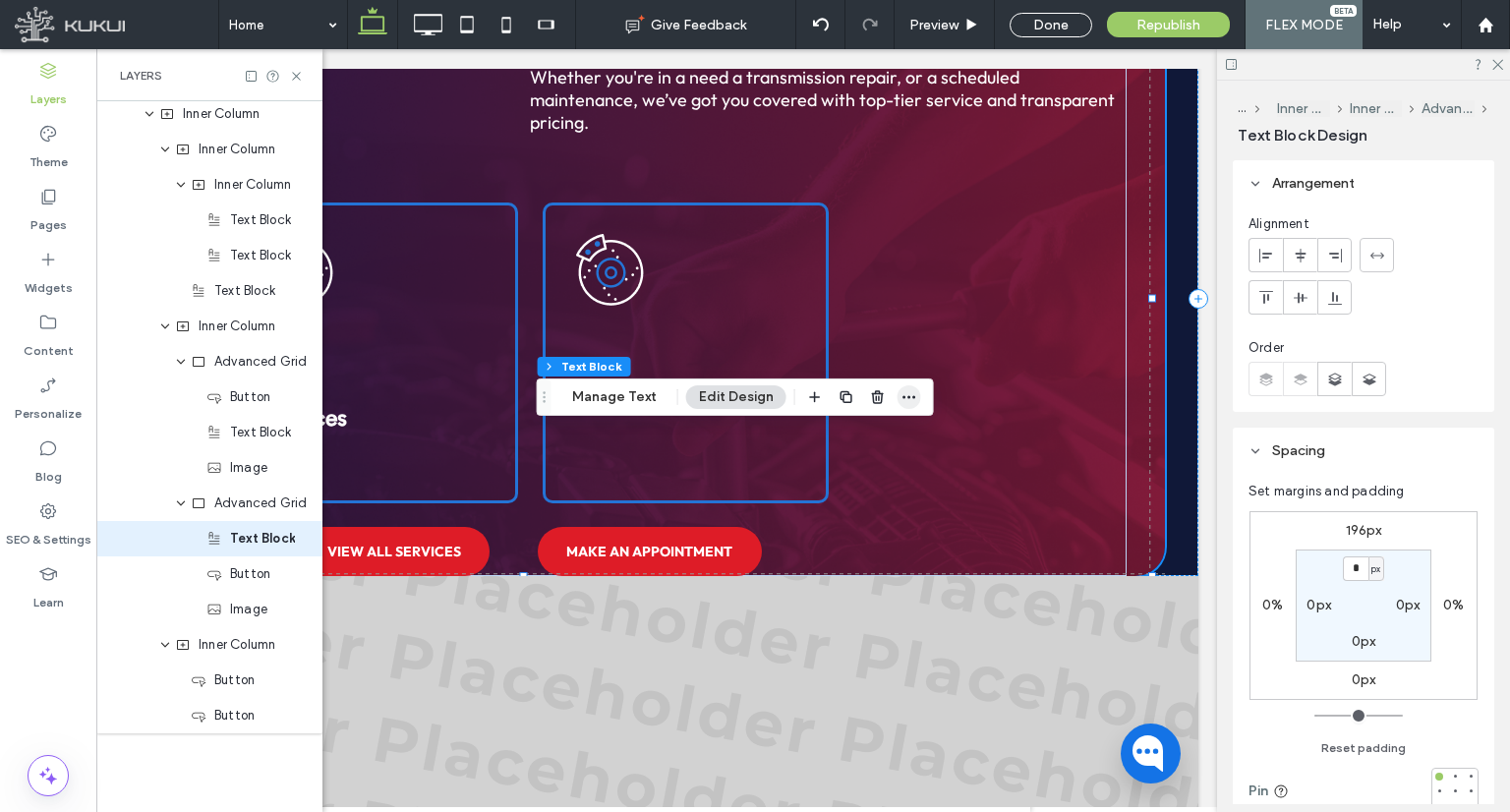 click 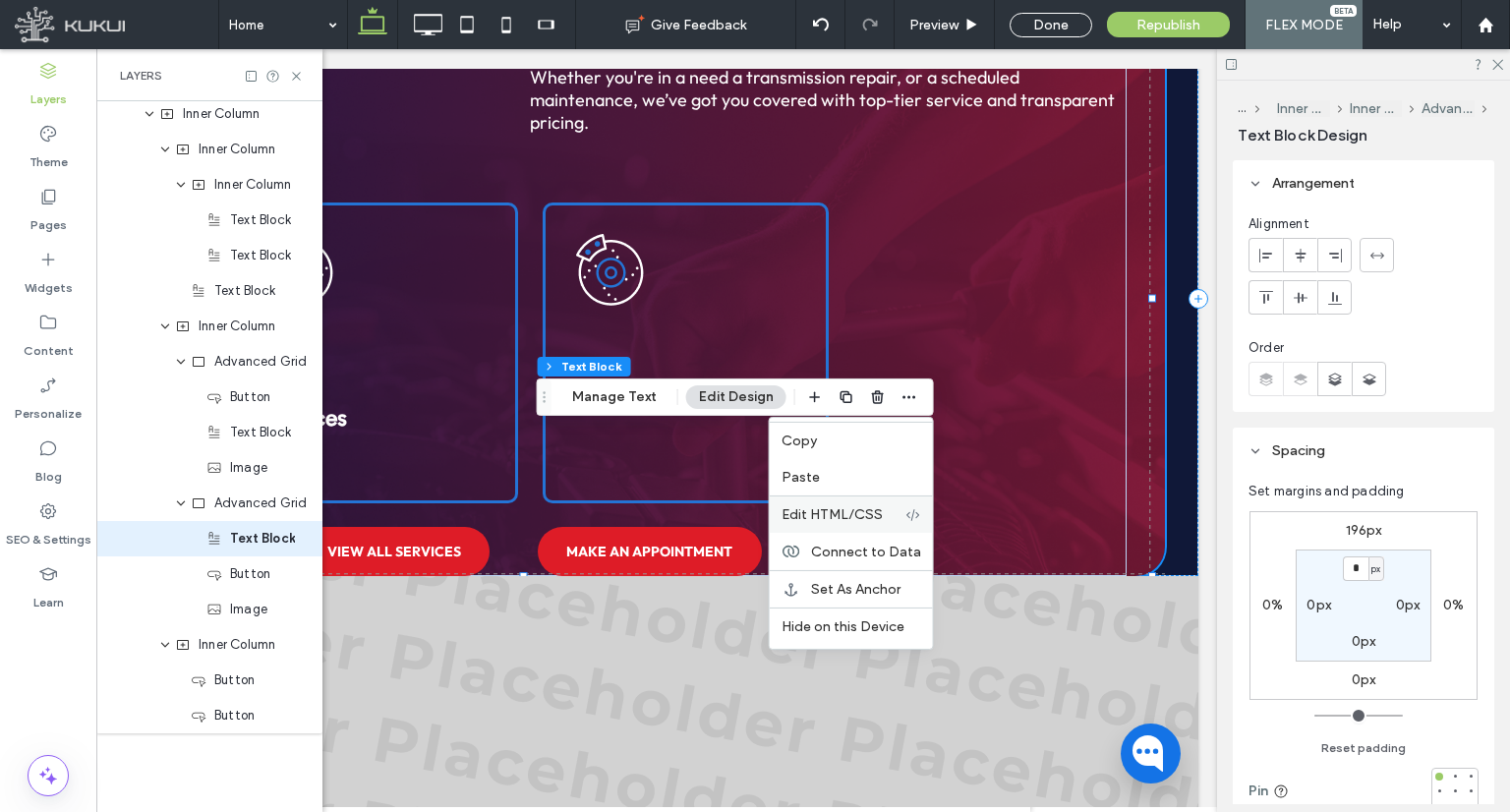click on "Edit HTML/CSS" at bounding box center (832, 514) 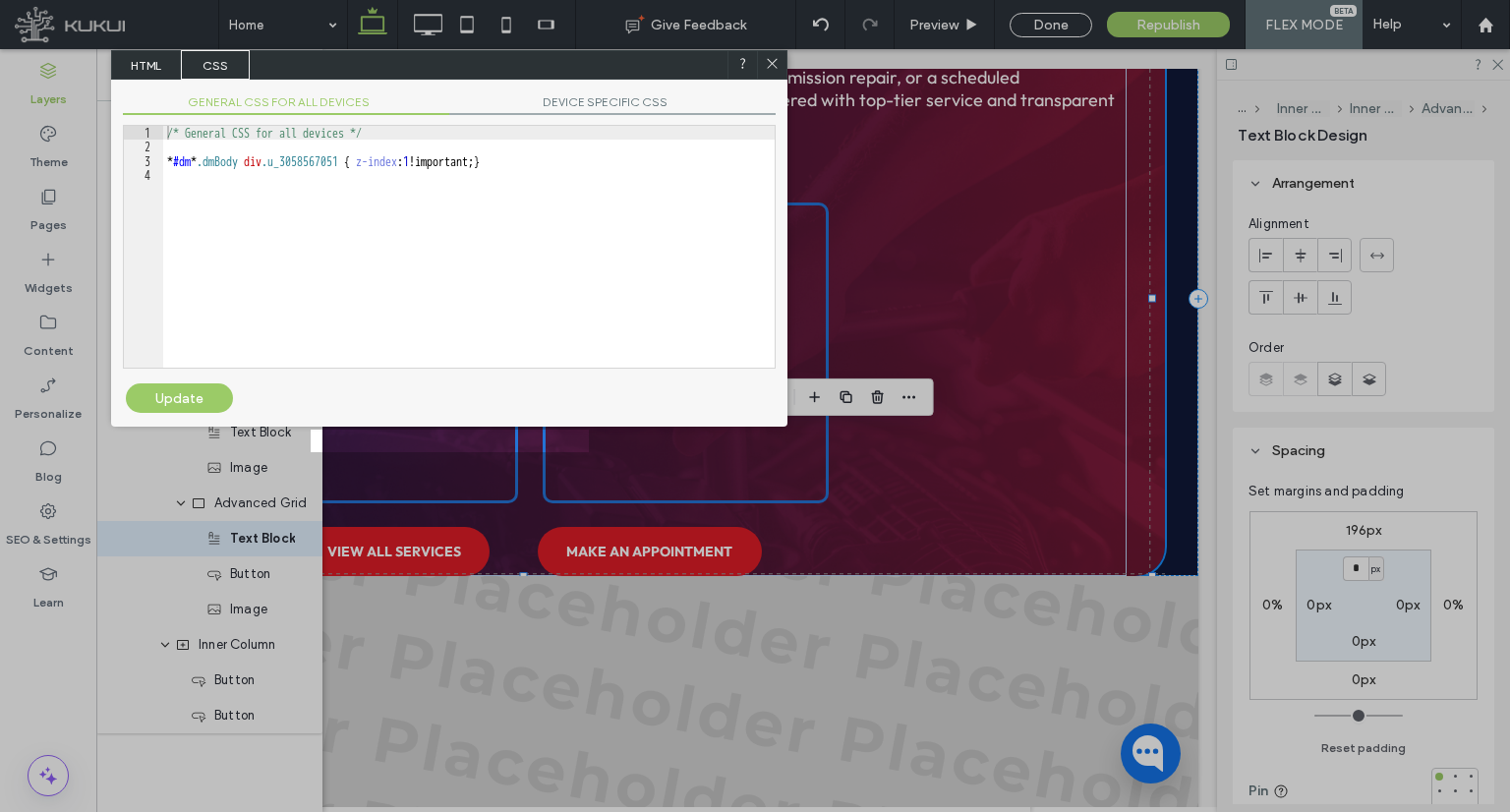 click on "/* General CSS for all devices */ * #dm  * .dmBody   div .u_3058567051   {   z-index : 1  !important;  }" at bounding box center [469, 261] 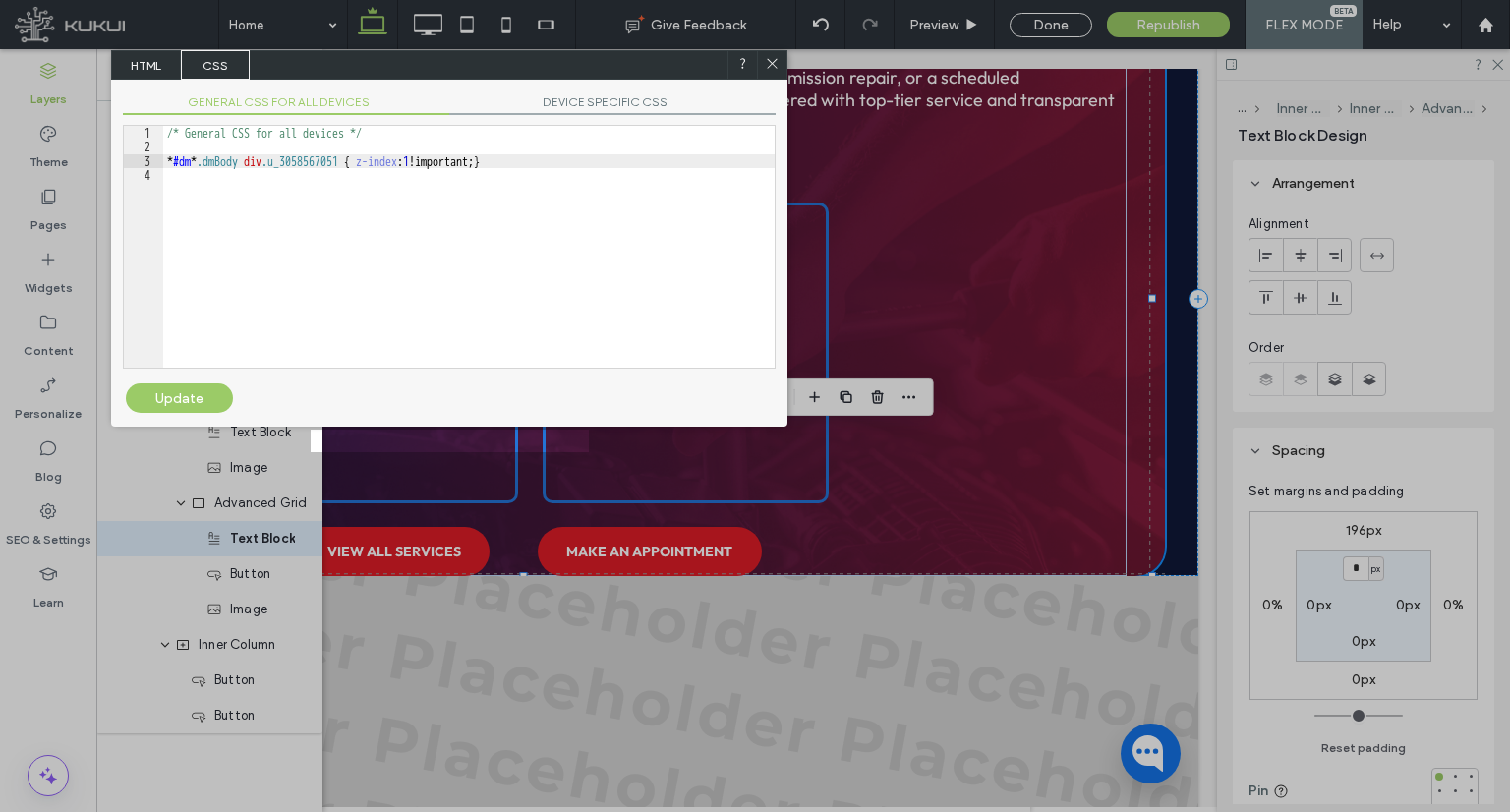 type on "**" 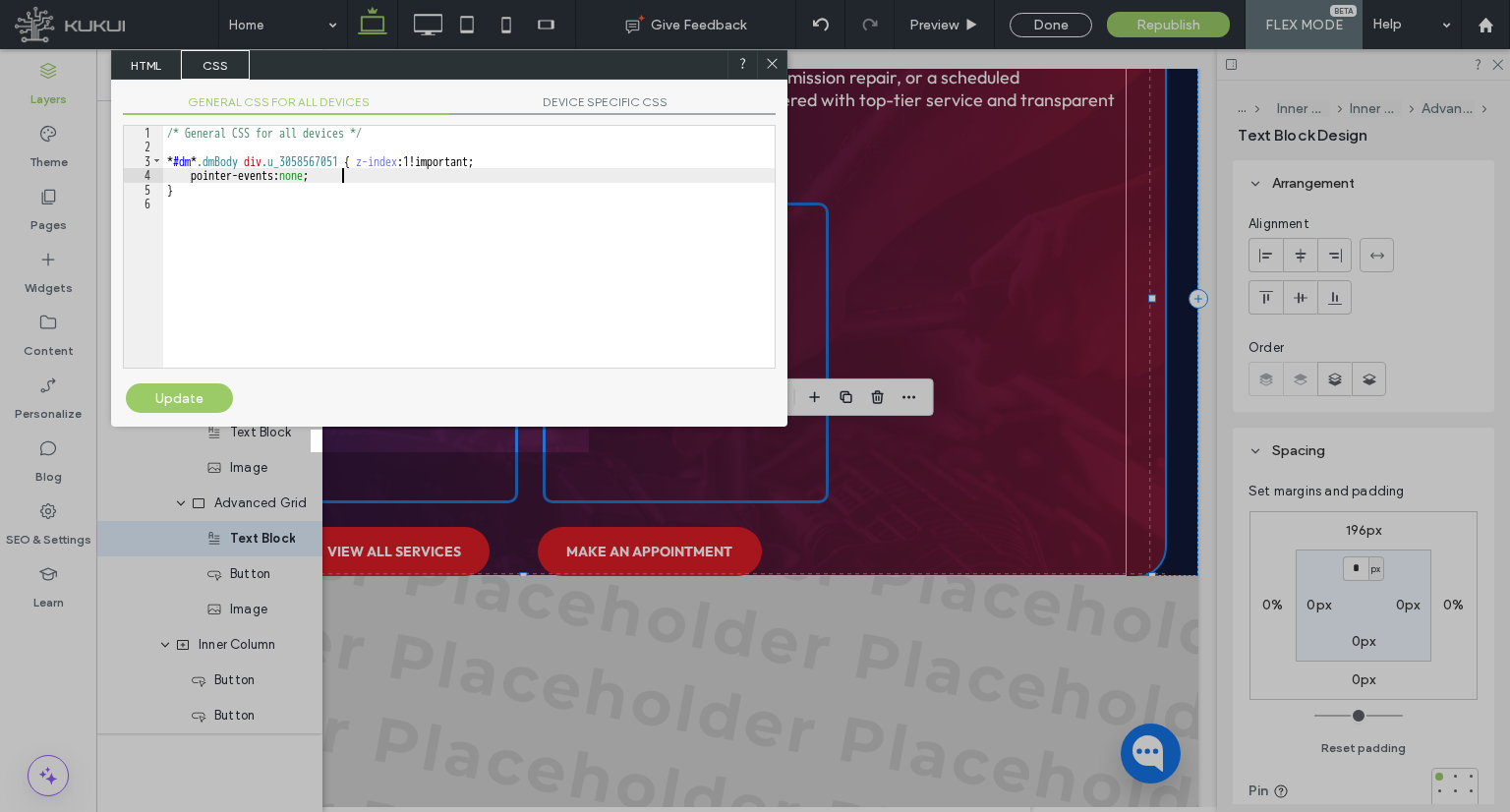 click on "Update" at bounding box center [179, 398] 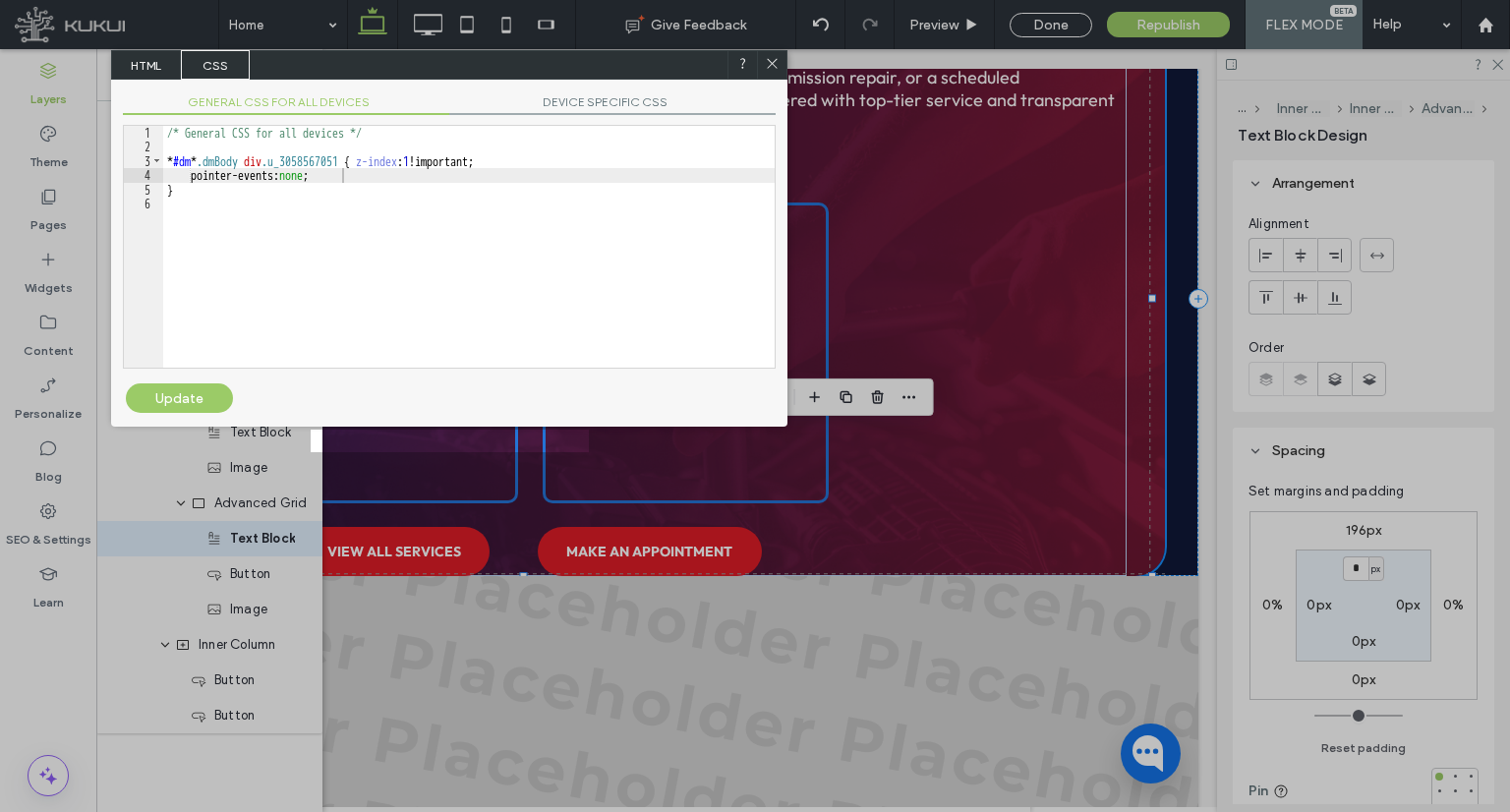 click 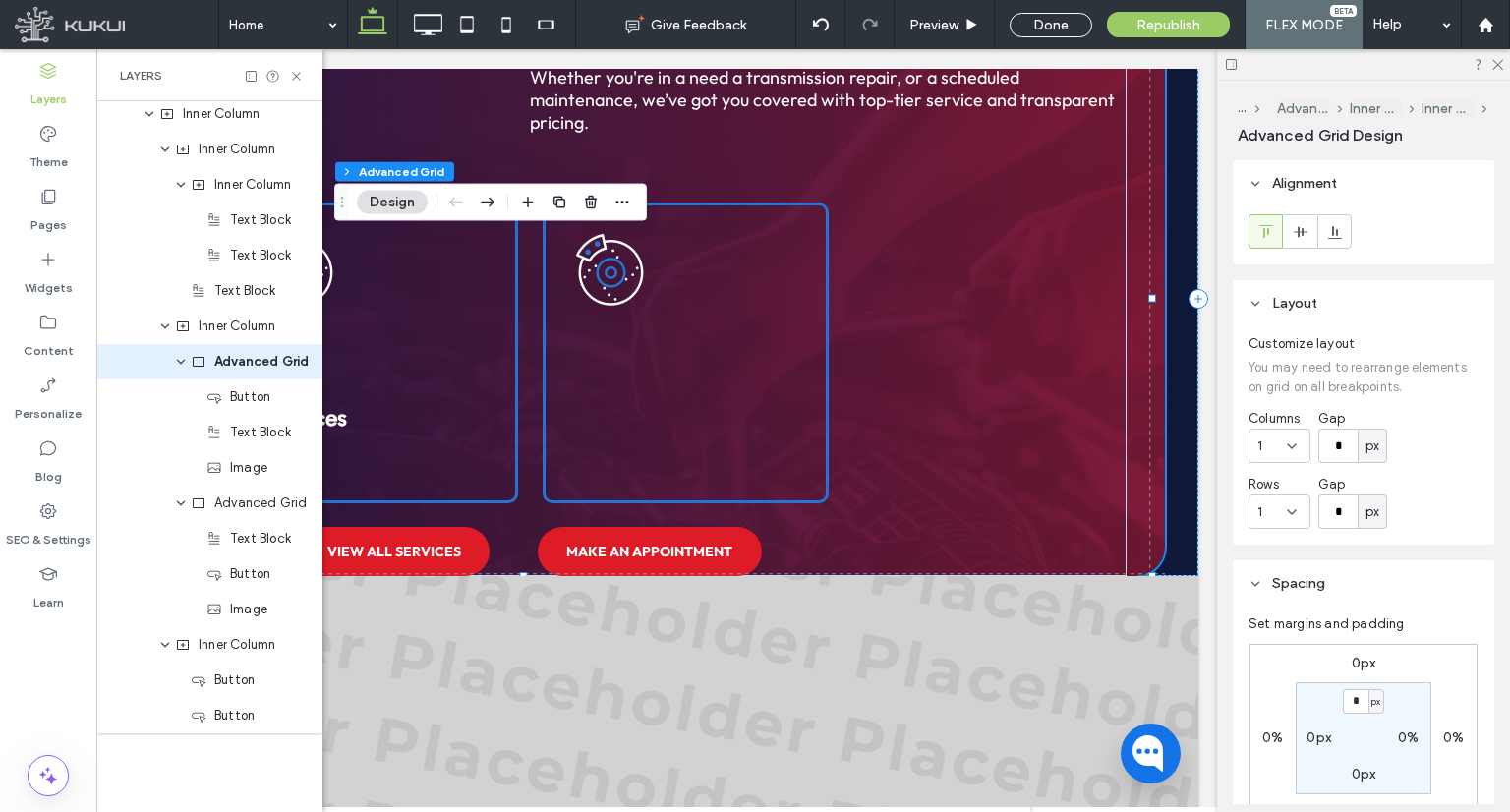 scroll, scrollTop: 17, scrollLeft: 0, axis: vertical 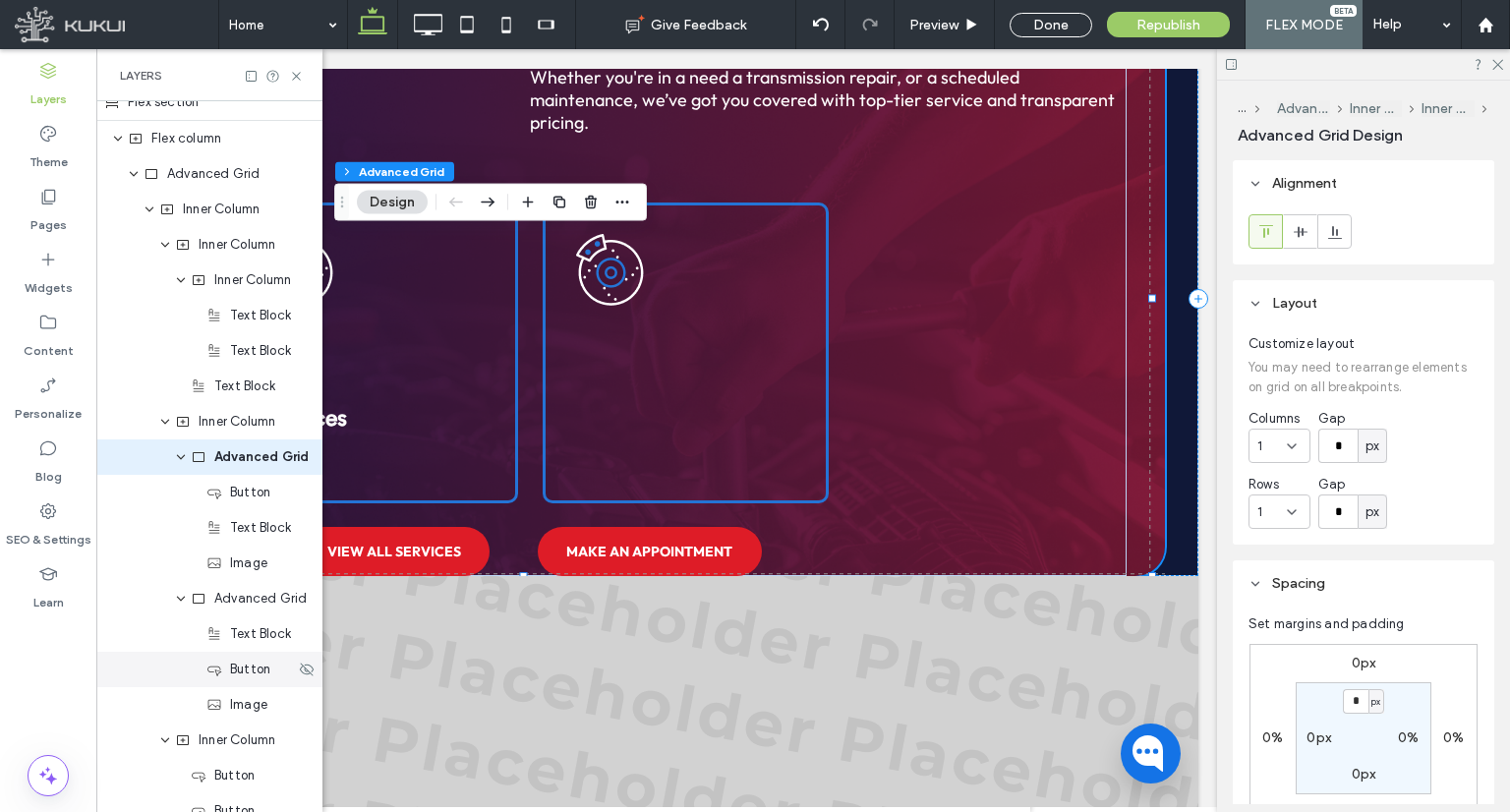 click on "Button" at bounding box center [251, 669] 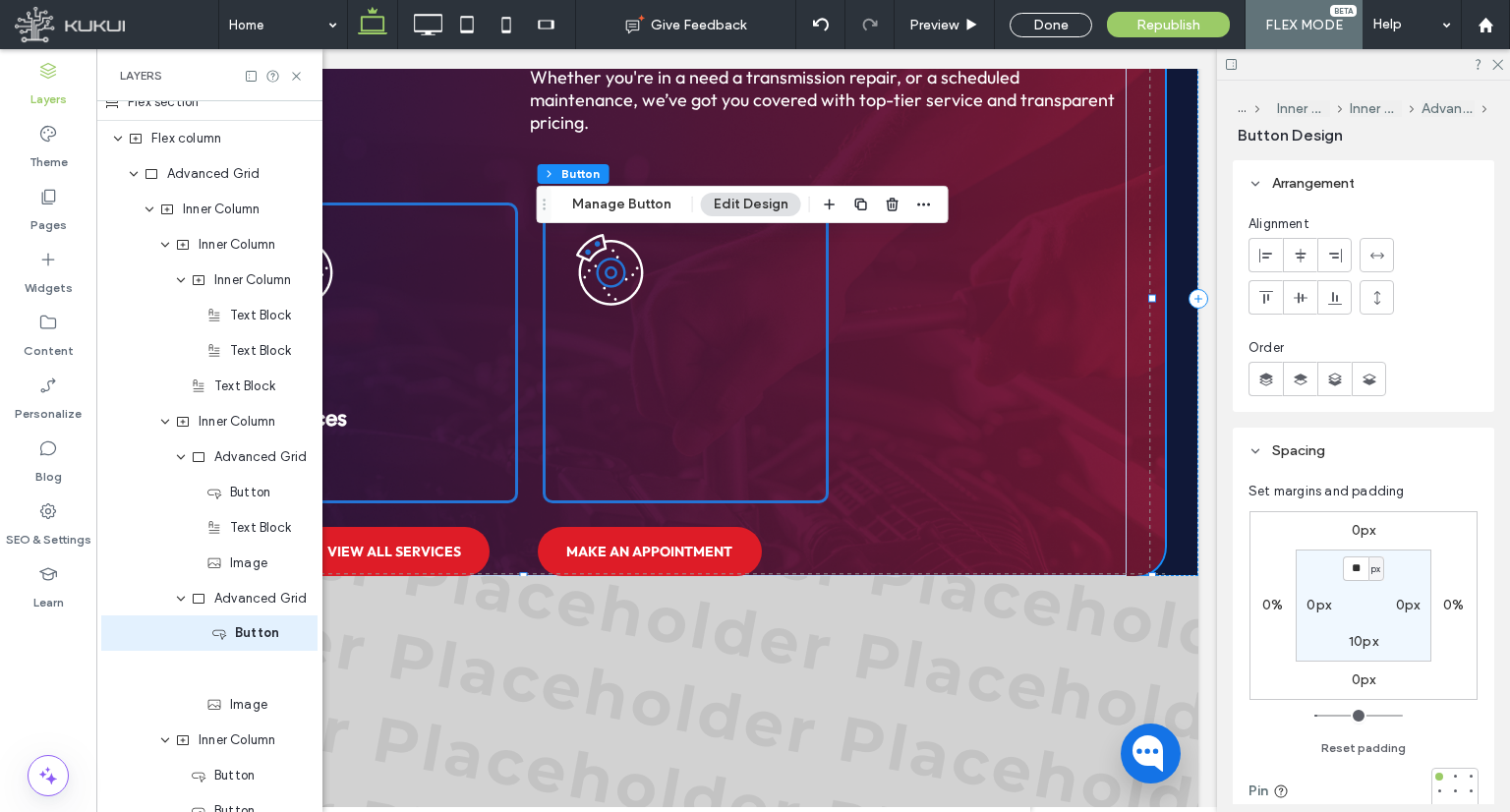 type on "**" 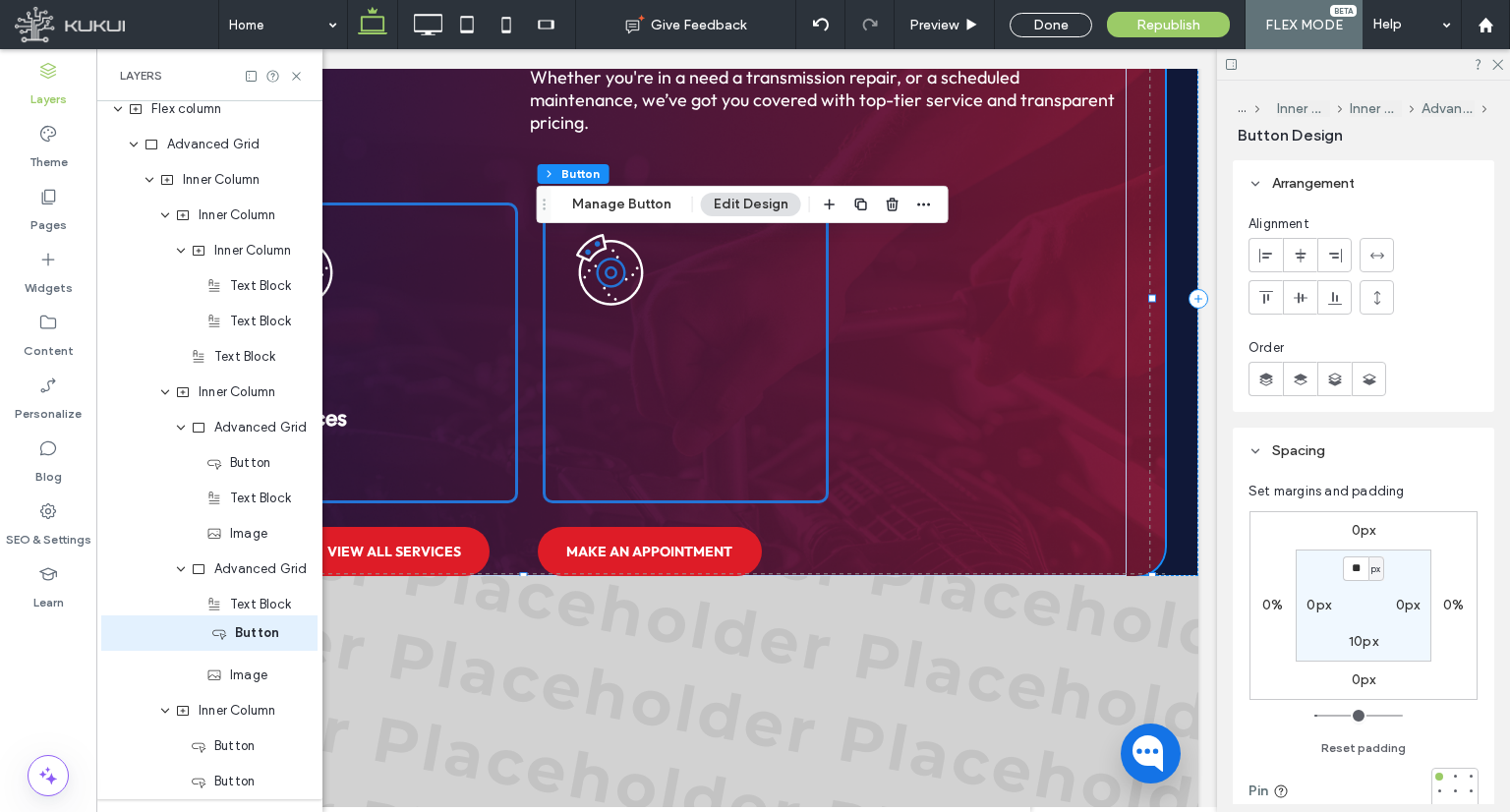 drag, startPoint x: 205, startPoint y: 677, endPoint x: 210, endPoint y: 657, distance: 20.615528 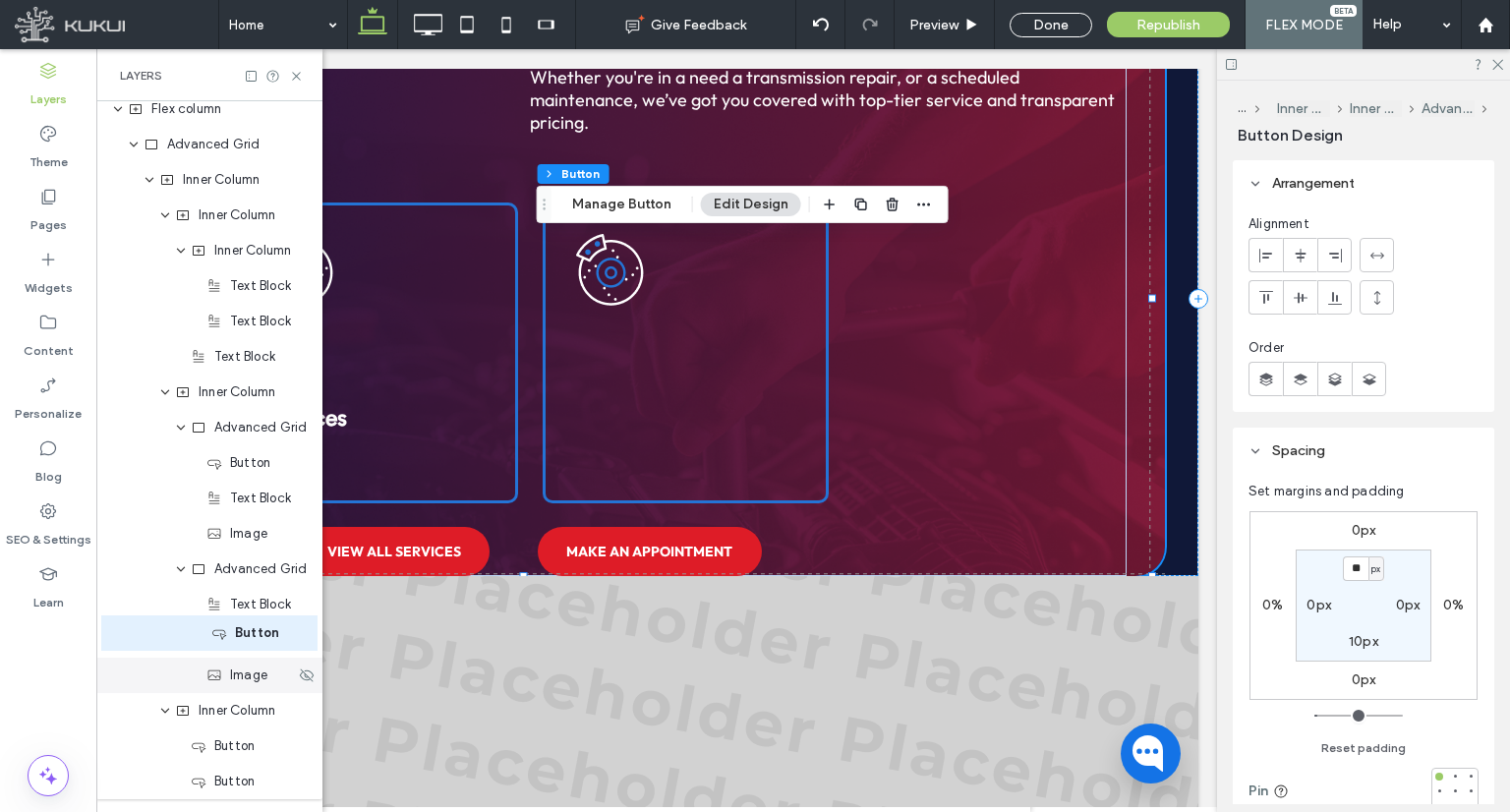 click on "Image" at bounding box center [209, 675] 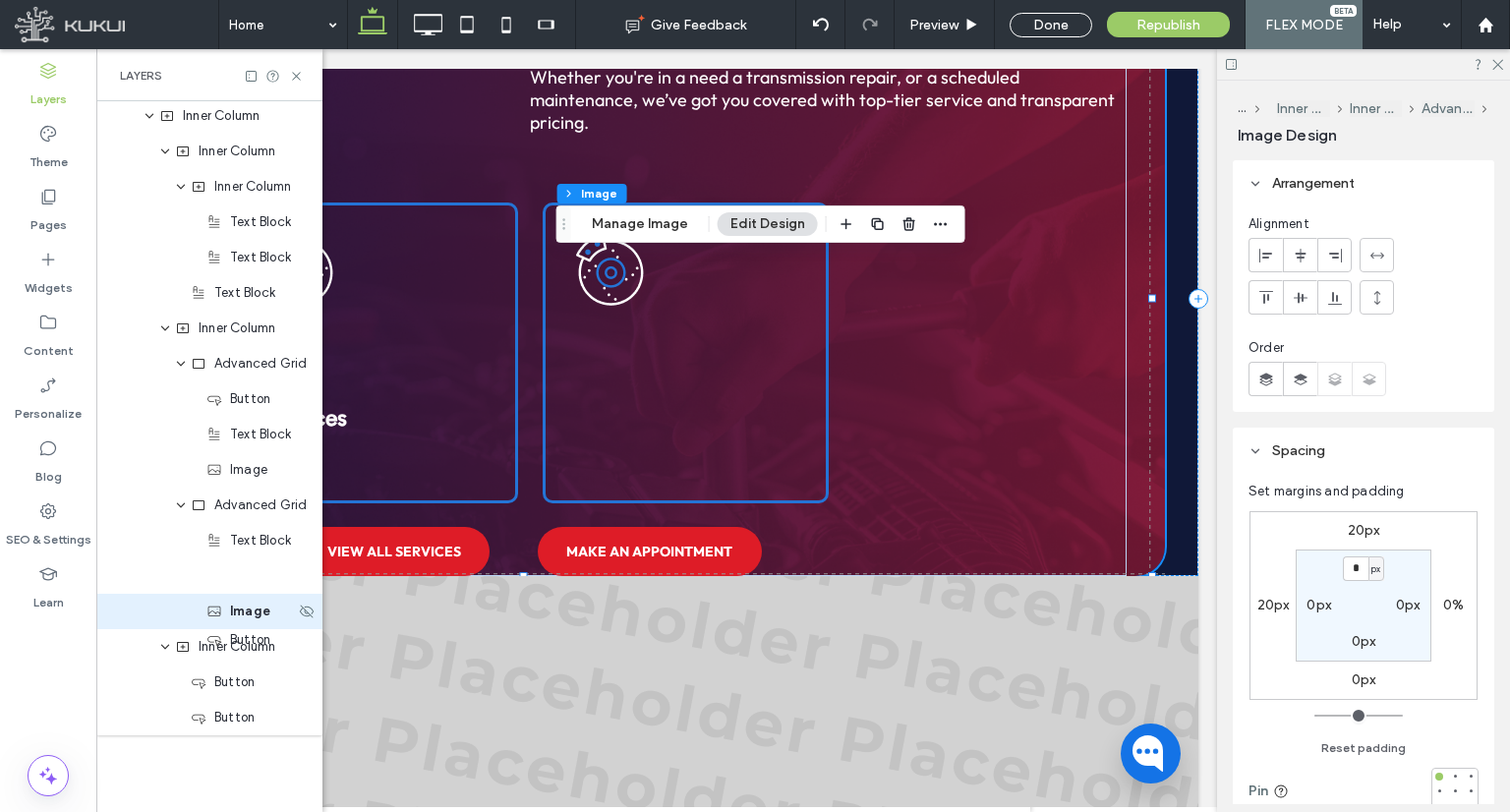 scroll, scrollTop: 112, scrollLeft: 0, axis: vertical 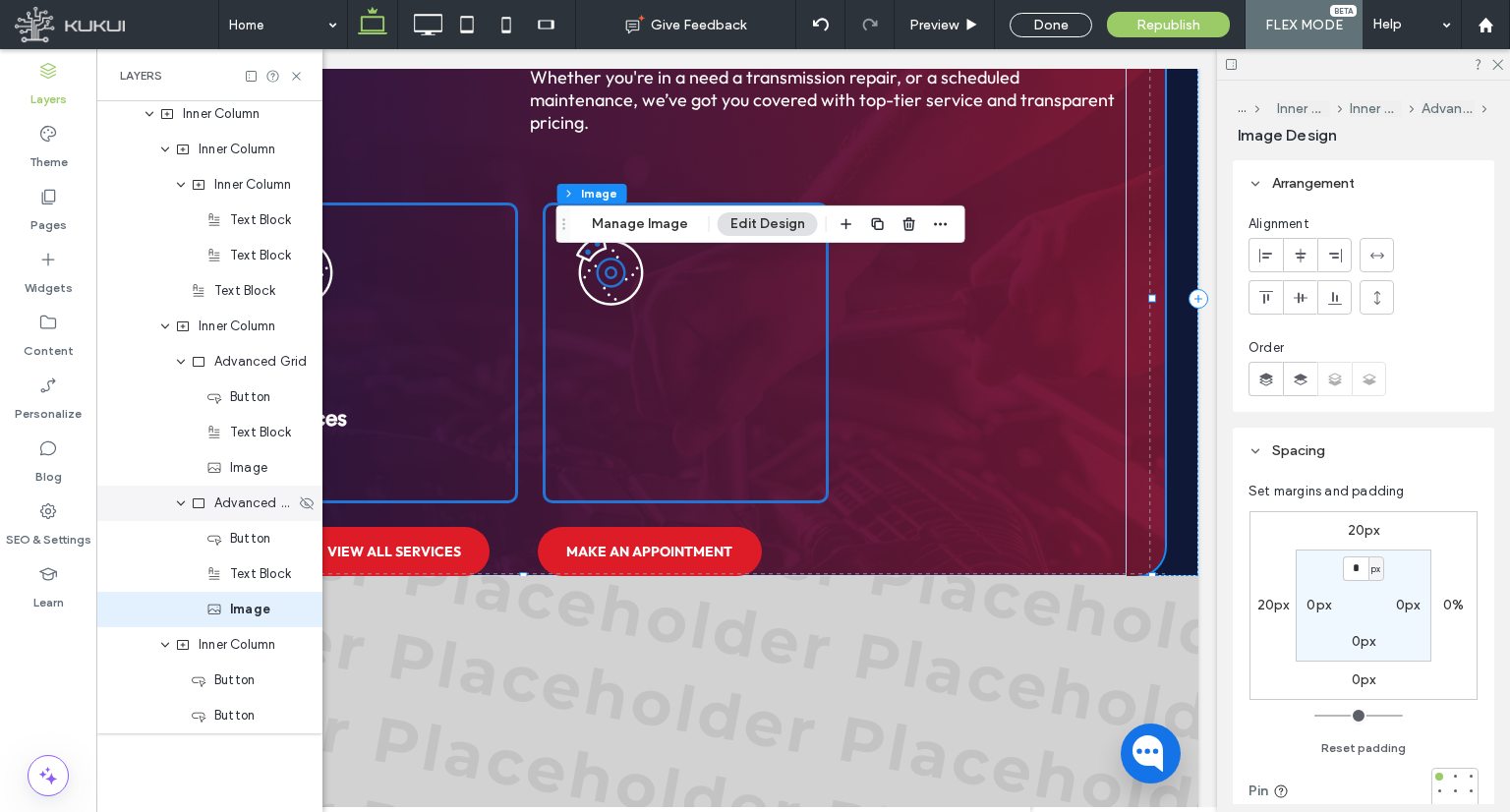 click on "Advanced Grid" at bounding box center (243, 503) 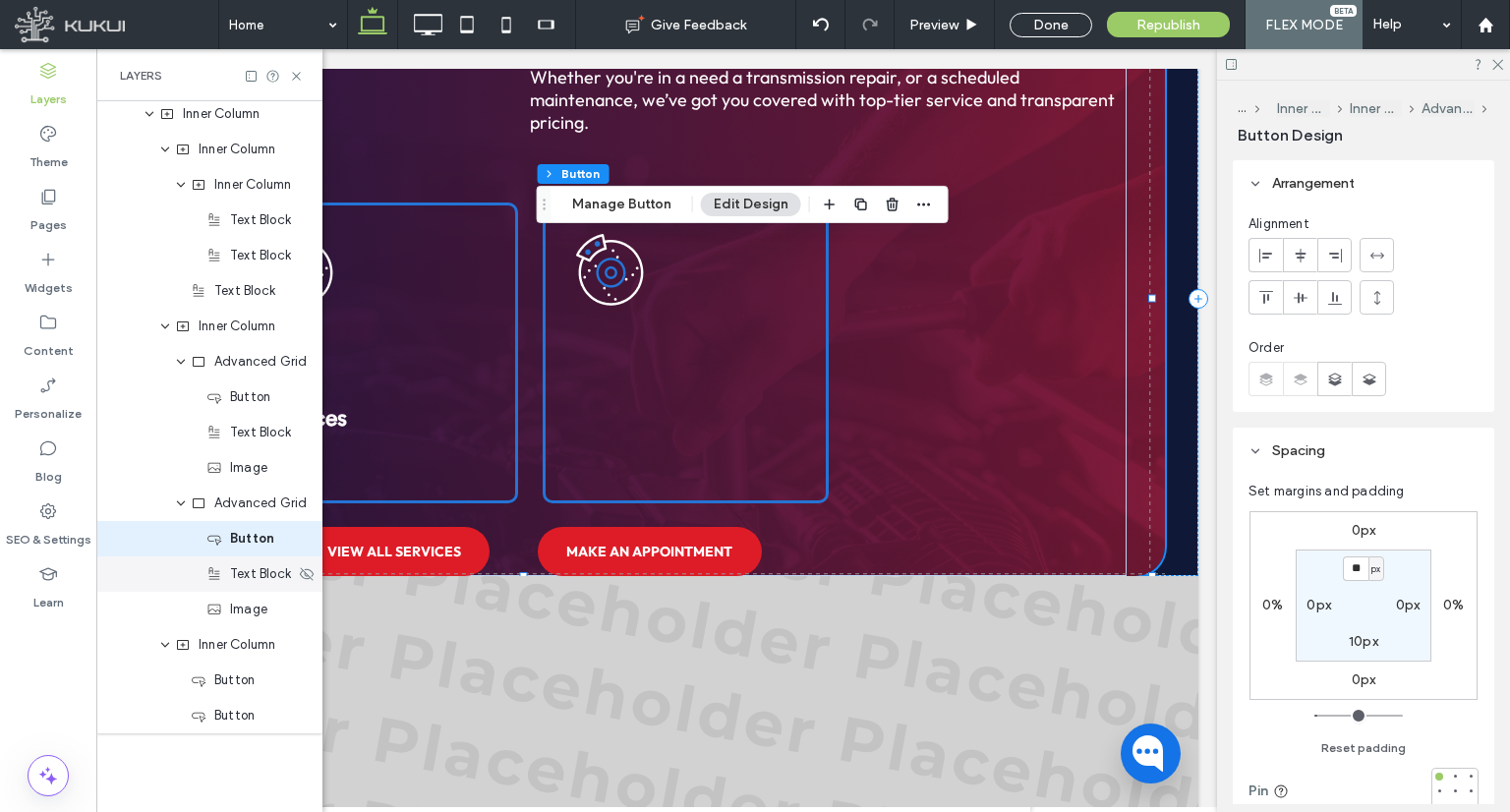 drag, startPoint x: 208, startPoint y: 581, endPoint x: 254, endPoint y: 579, distance: 46.043458 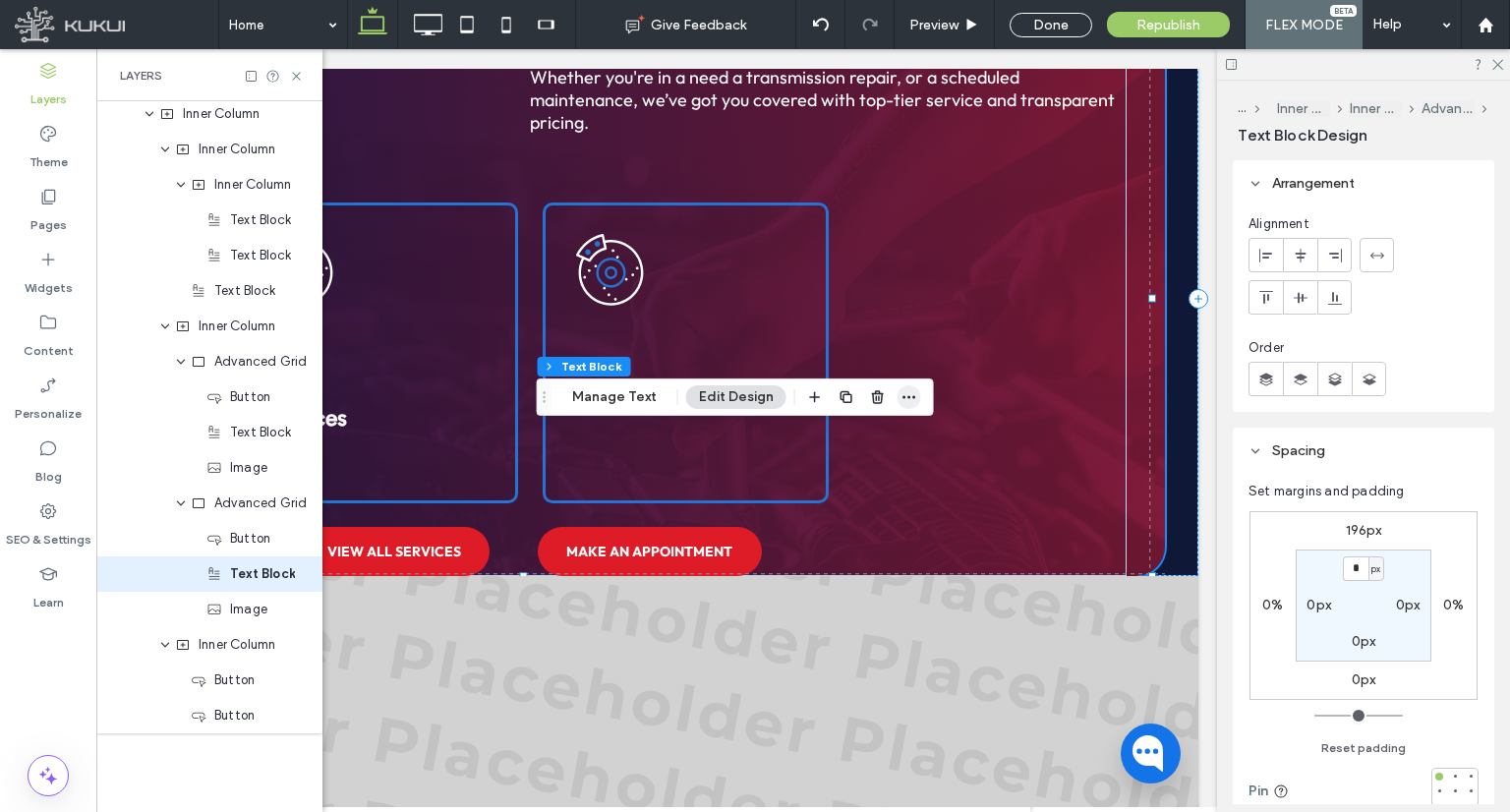 click 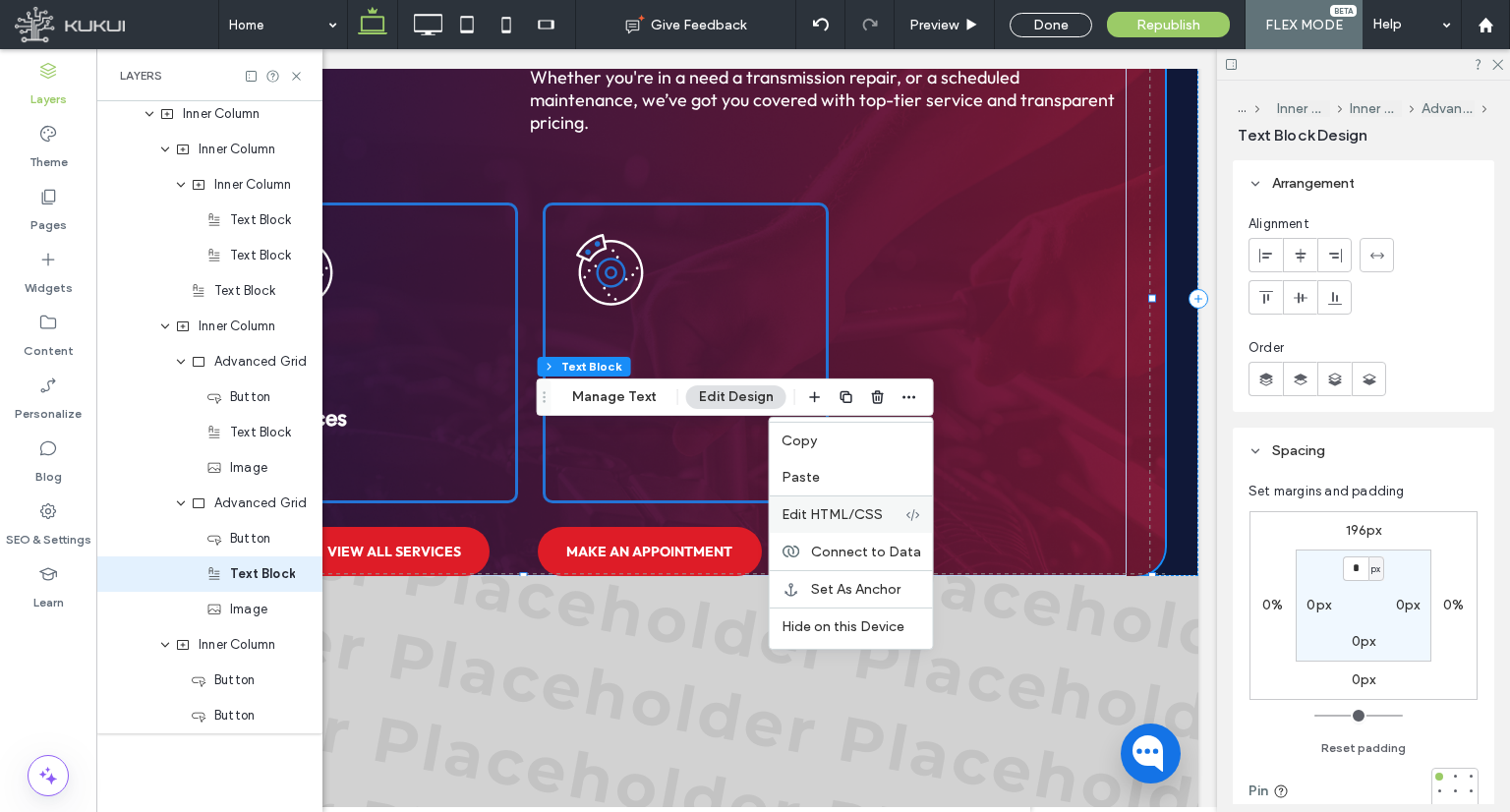 click on "Edit HTML/CSS" at bounding box center [832, 514] 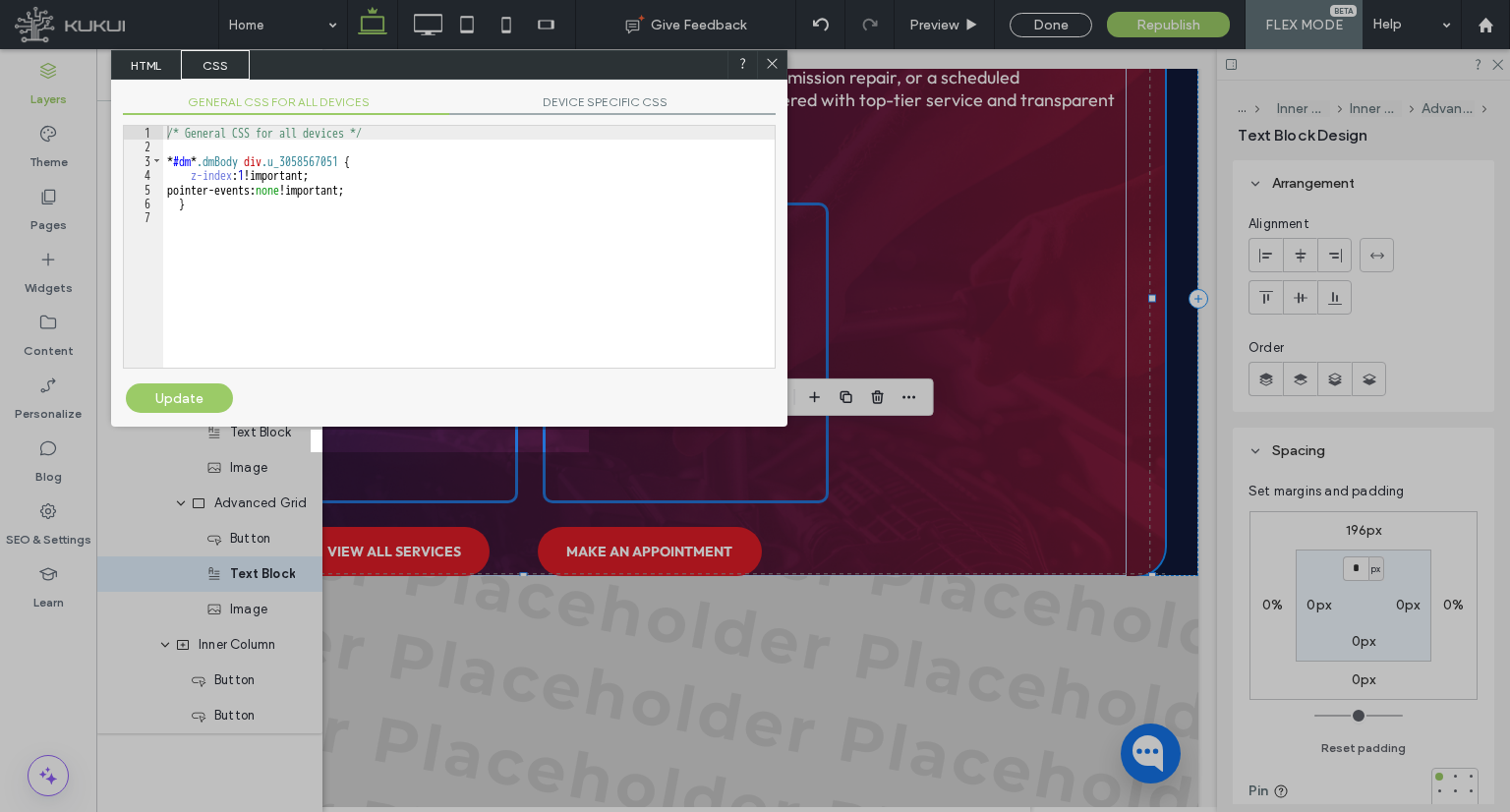 click on "/* General CSS for all devices */ * #dm  * .dmBody   div .u_3058567051   {      z-index : 1  !important;     pointer-events: none  !important;    }" at bounding box center [469, 261] 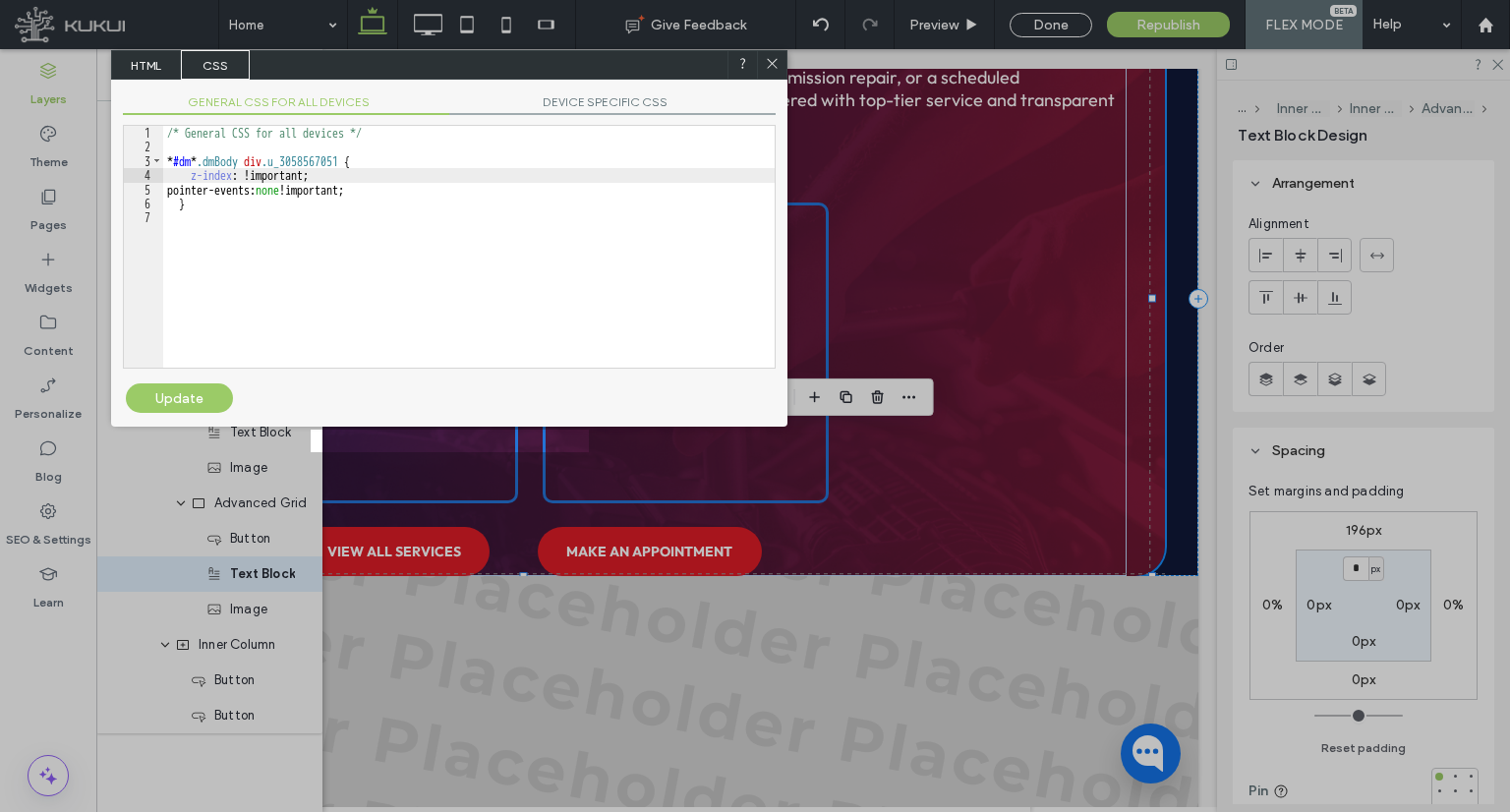 type on "**" 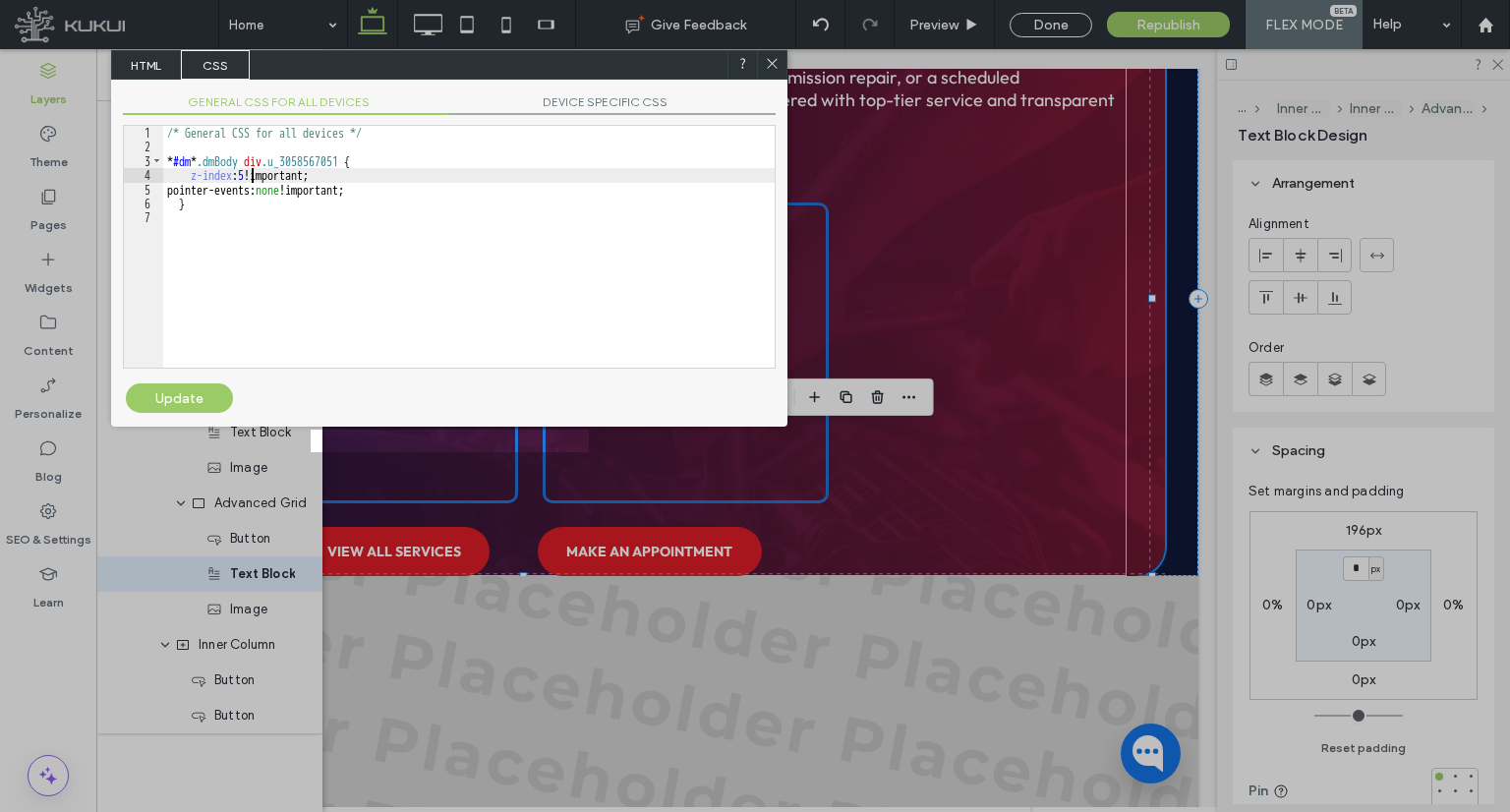 click on "Update" at bounding box center [179, 398] 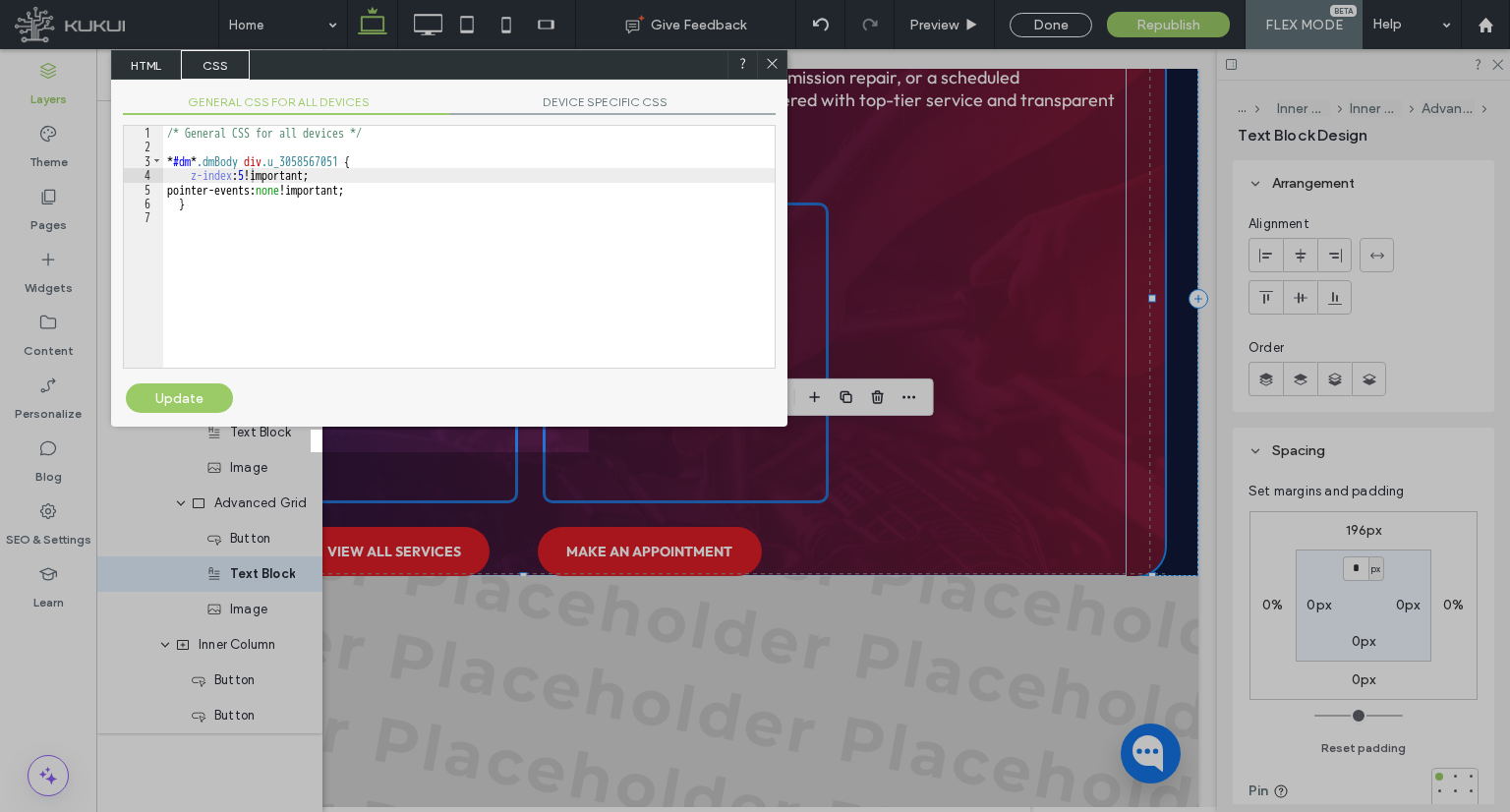 click 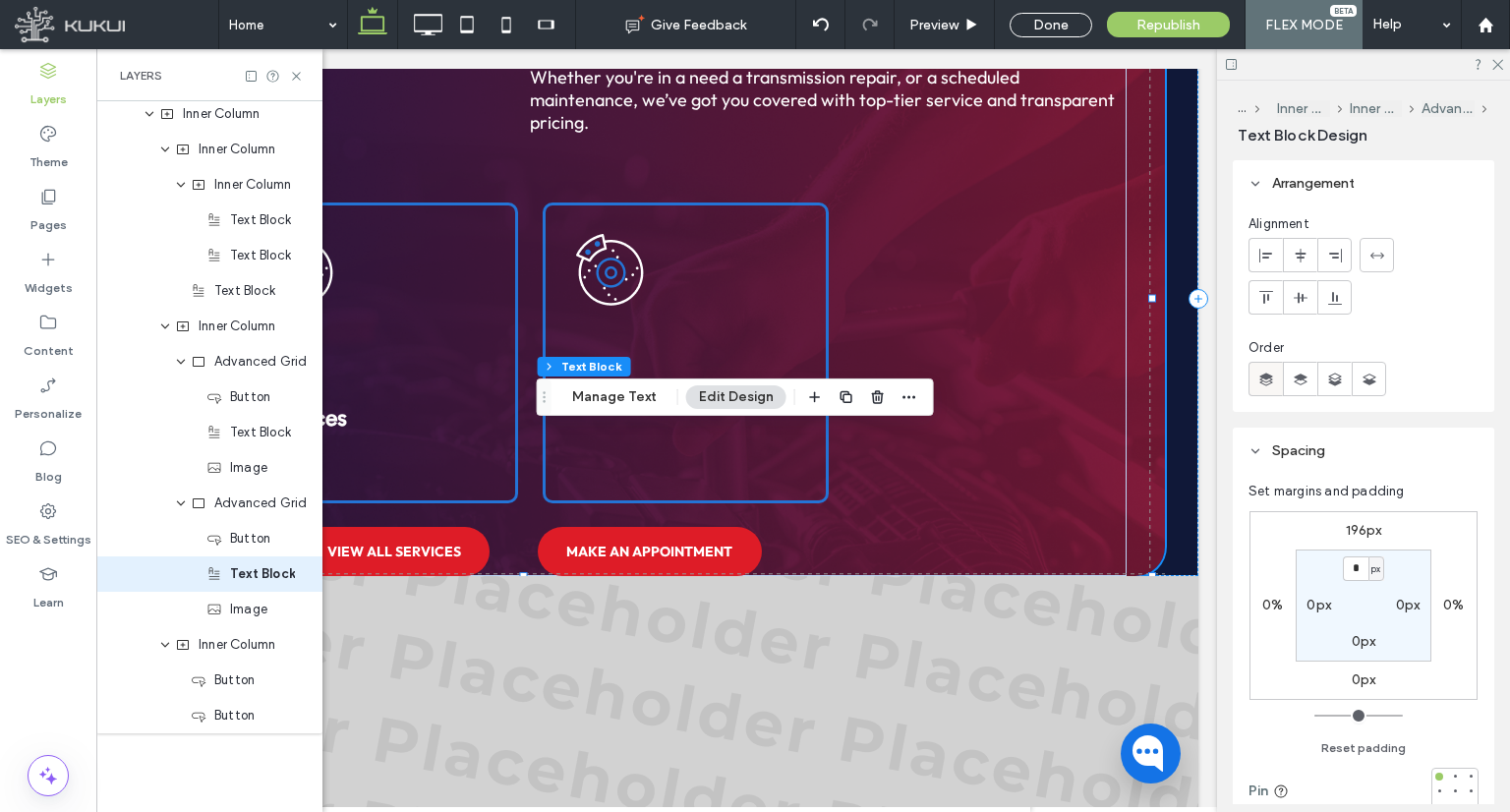 click 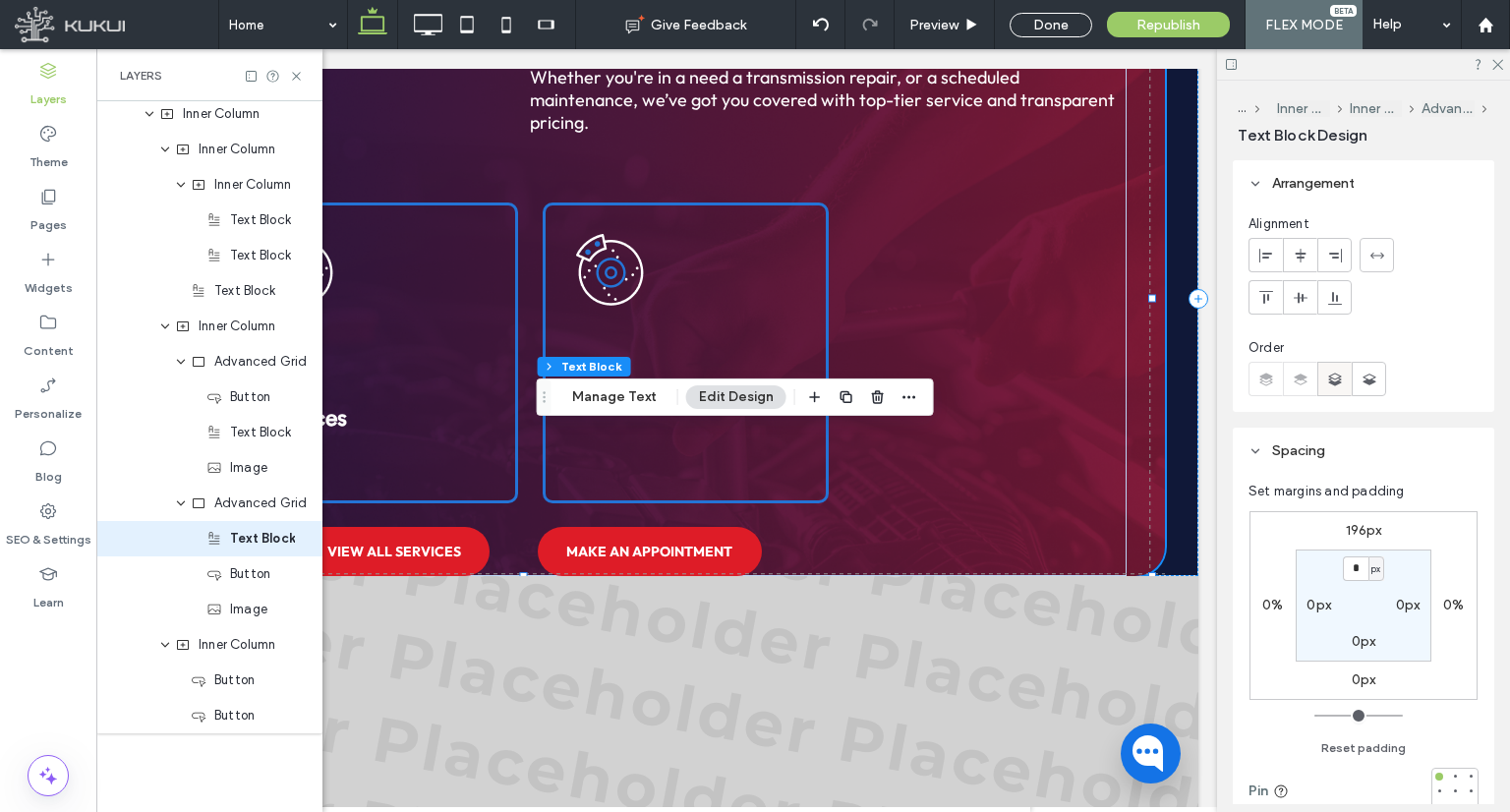click 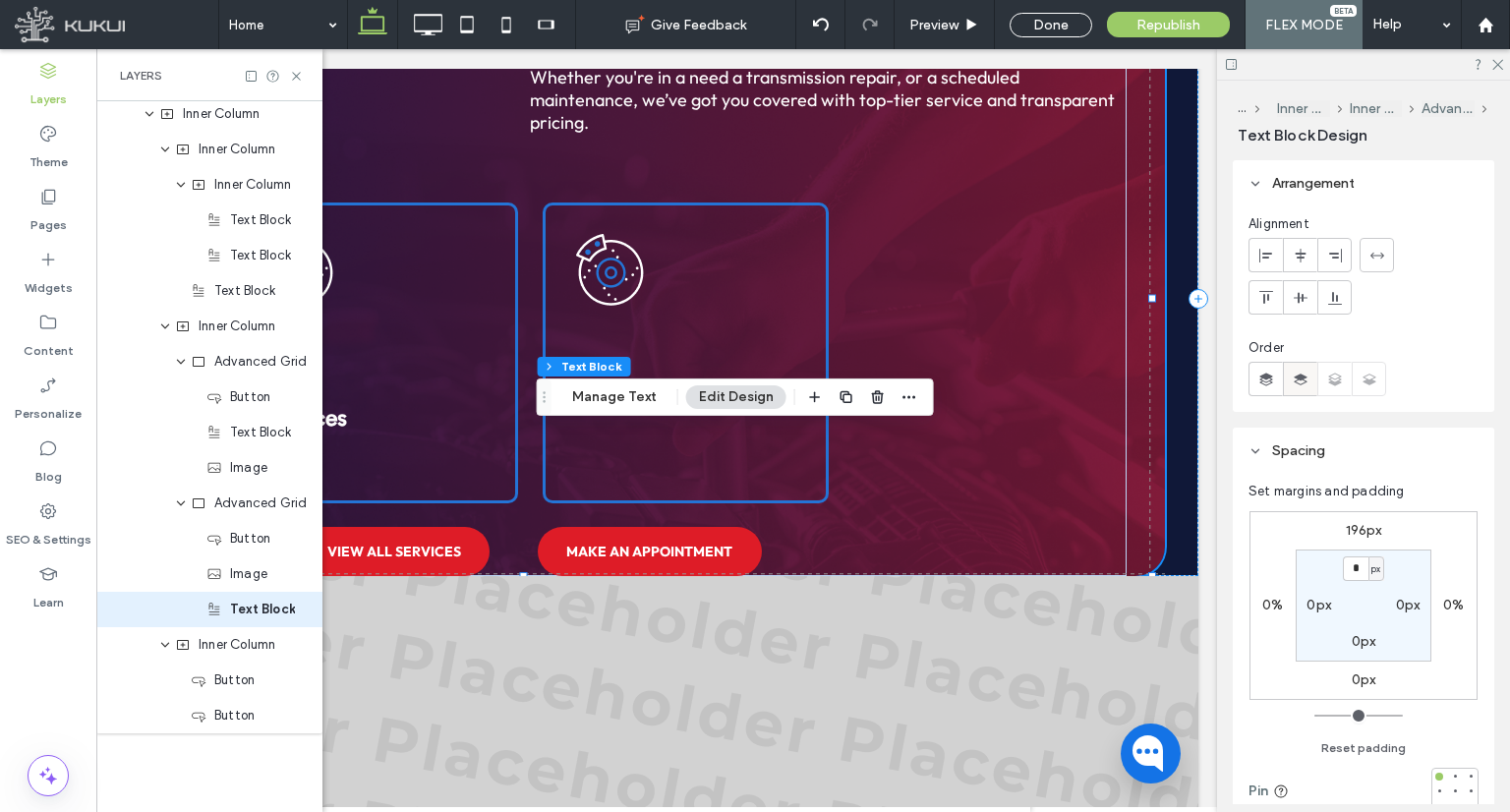 click 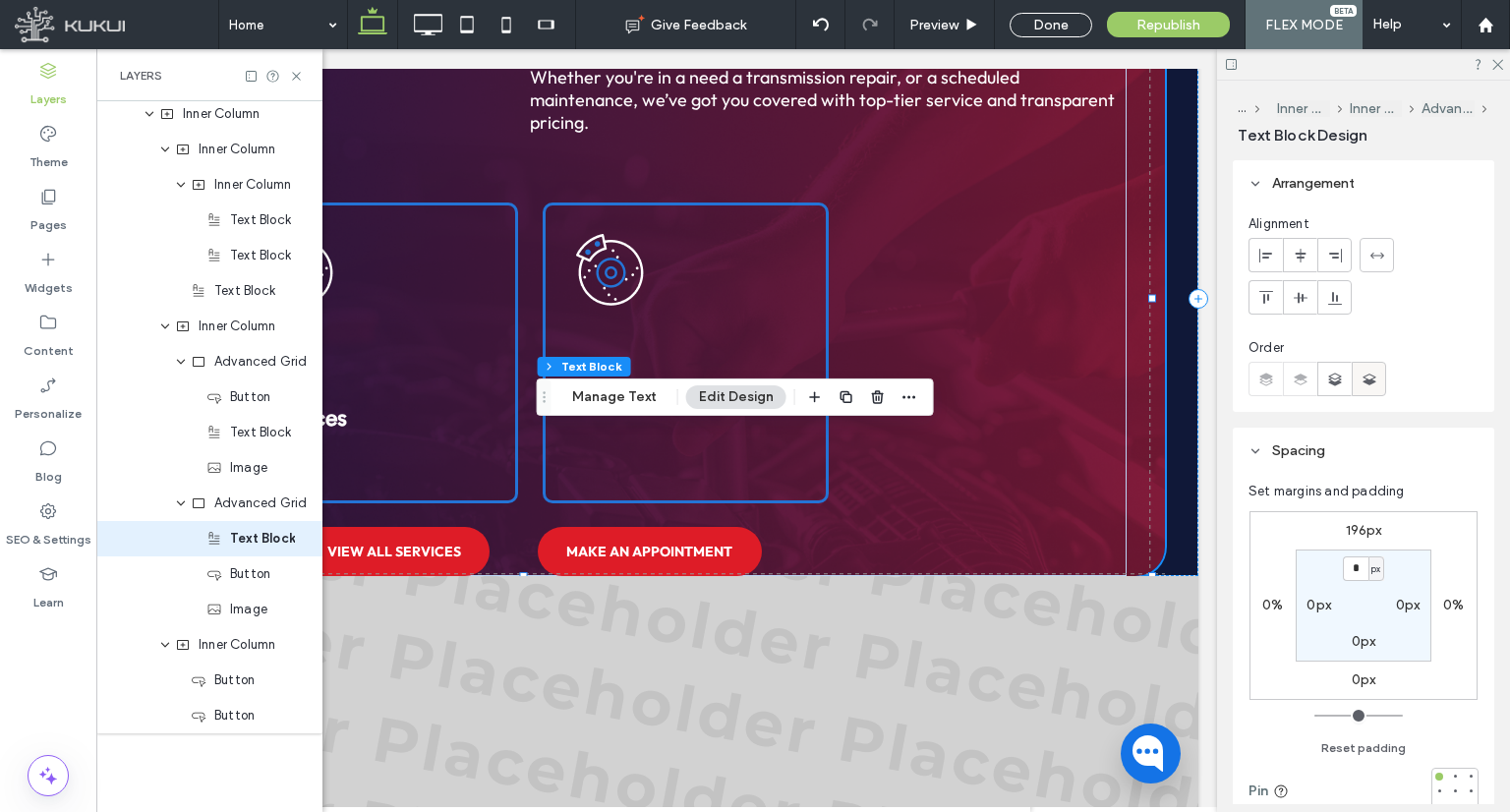 click 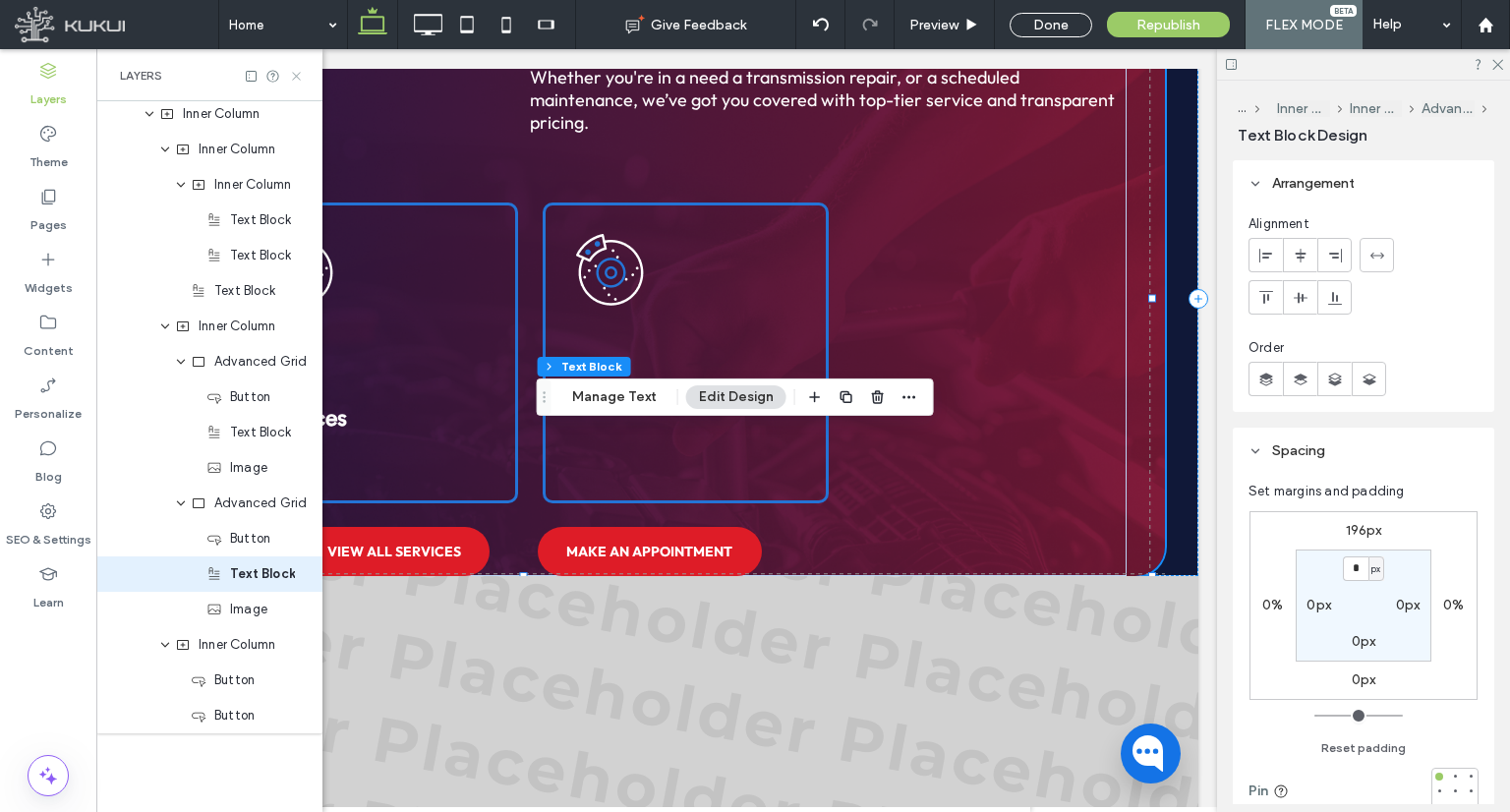 click 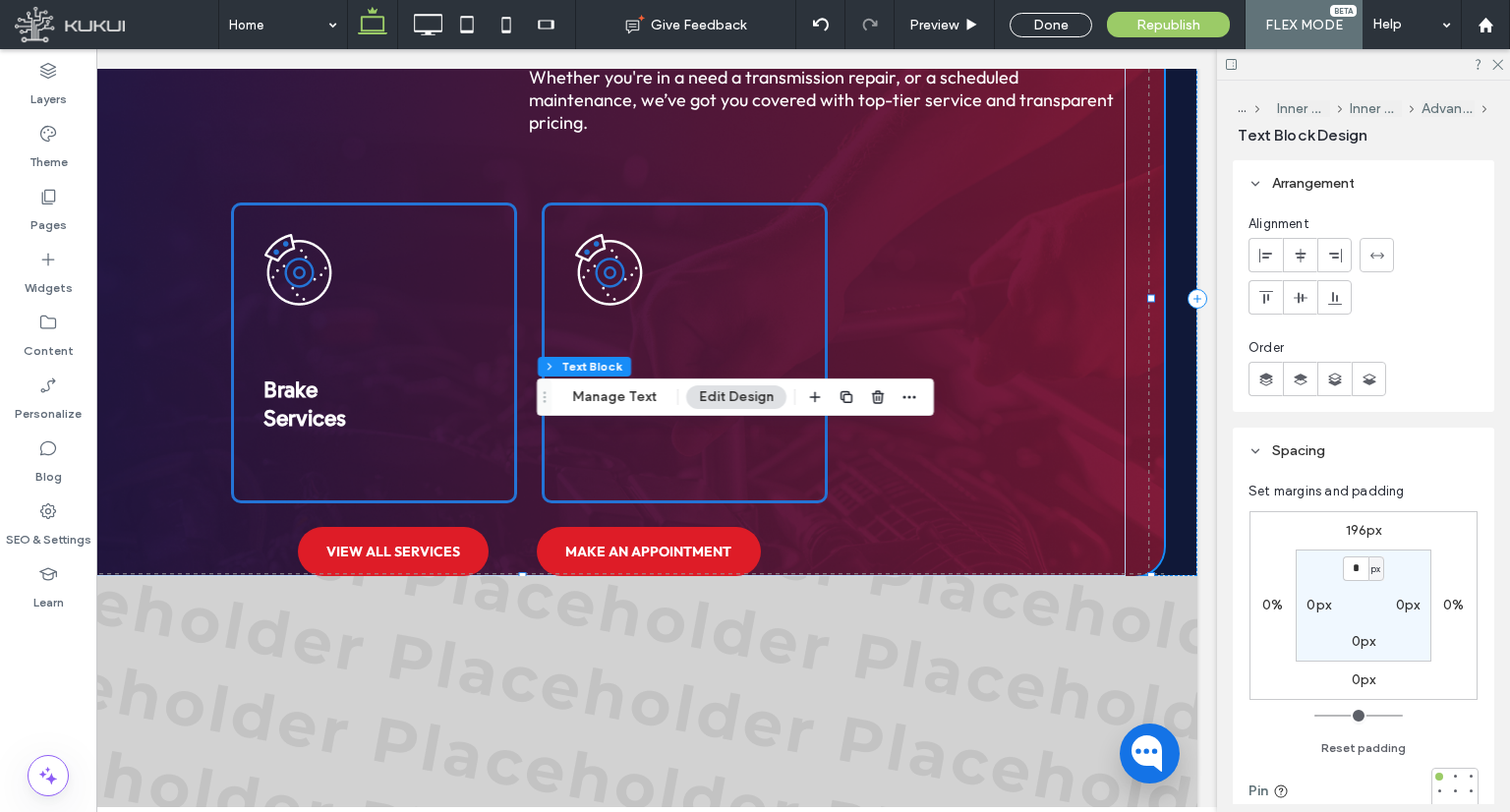 scroll, scrollTop: 0, scrollLeft: 254, axis: horizontal 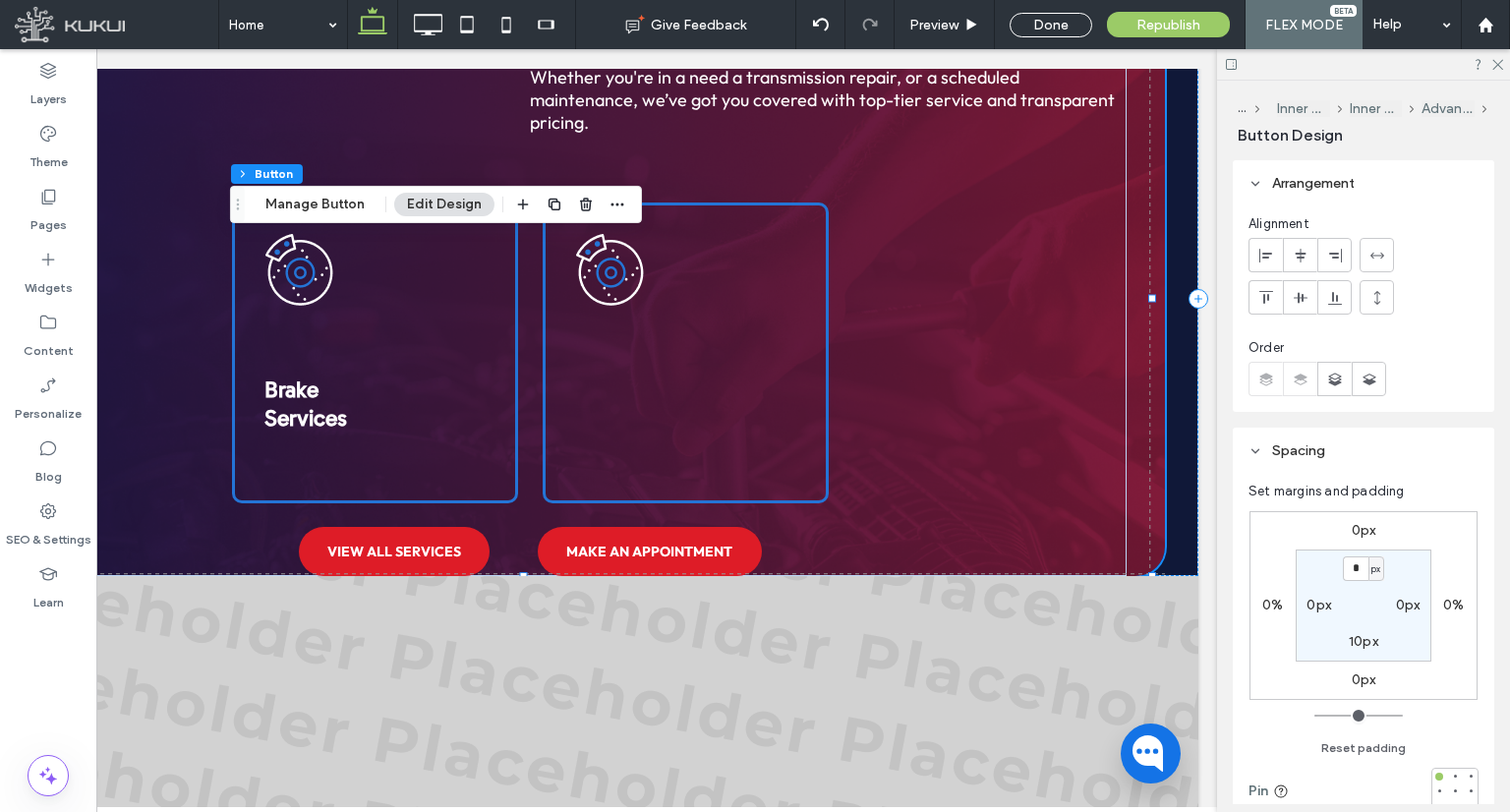 type on "**" 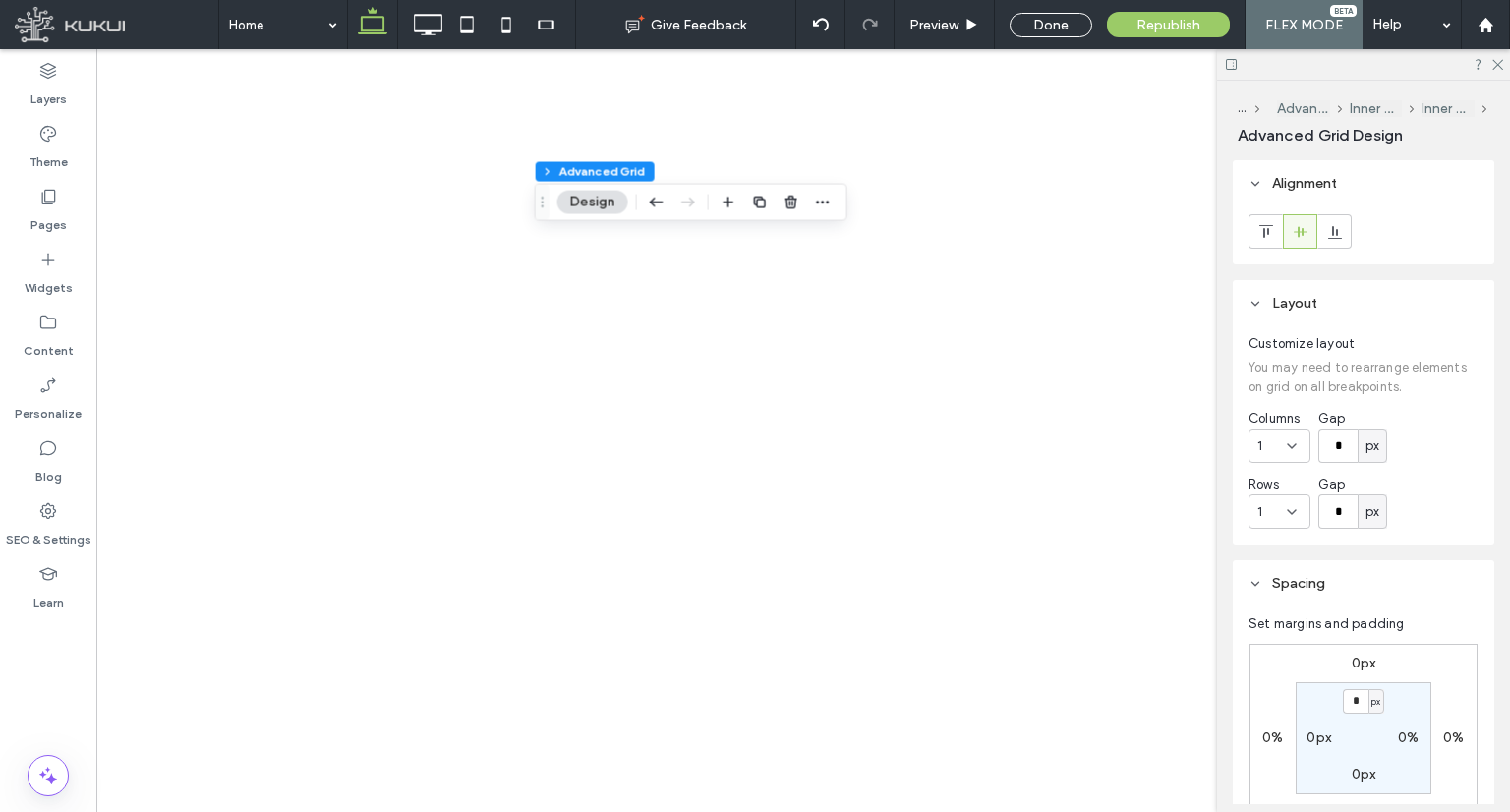 scroll, scrollTop: 0, scrollLeft: 0, axis: both 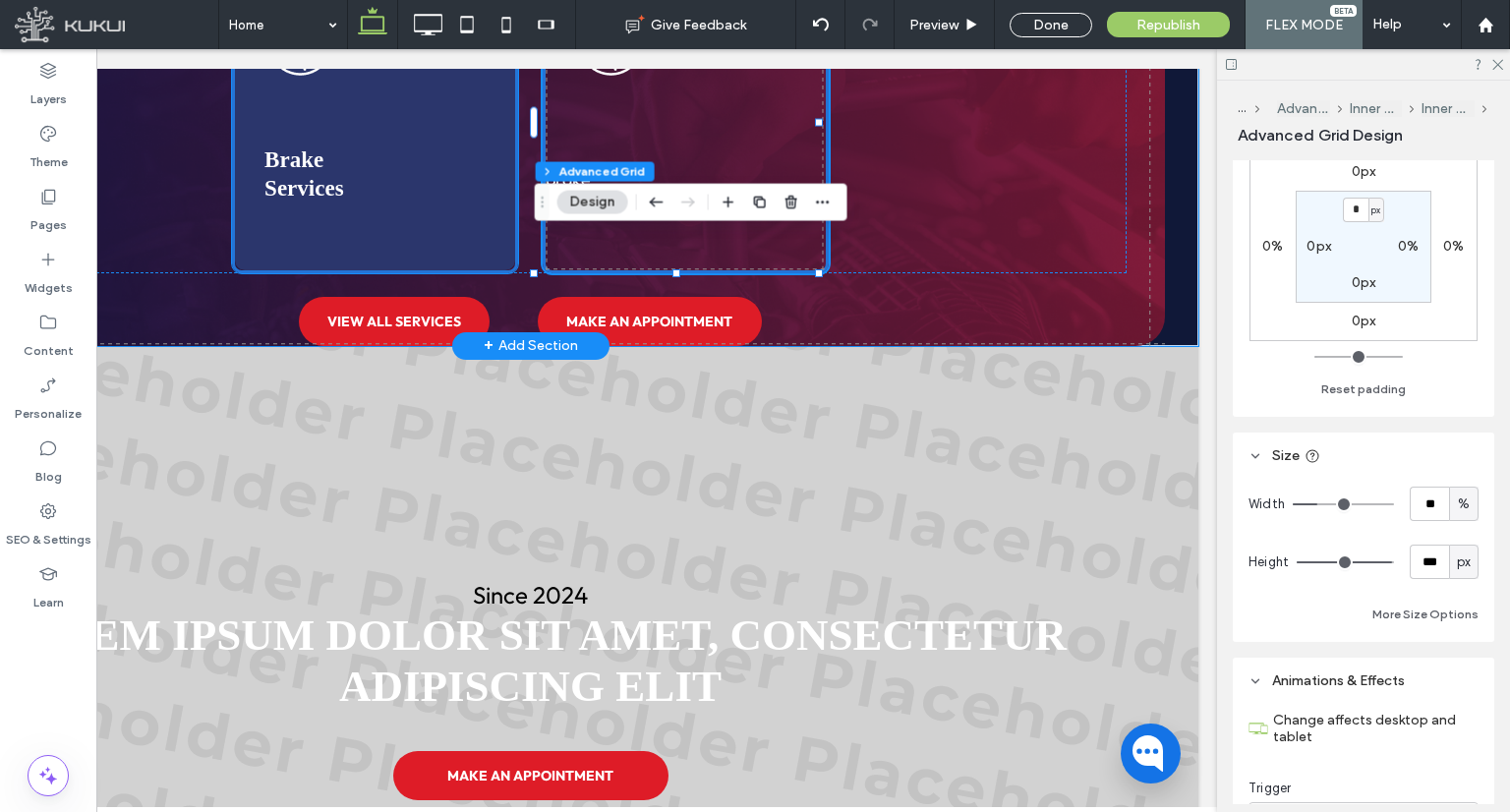 click at bounding box center [375, 123] 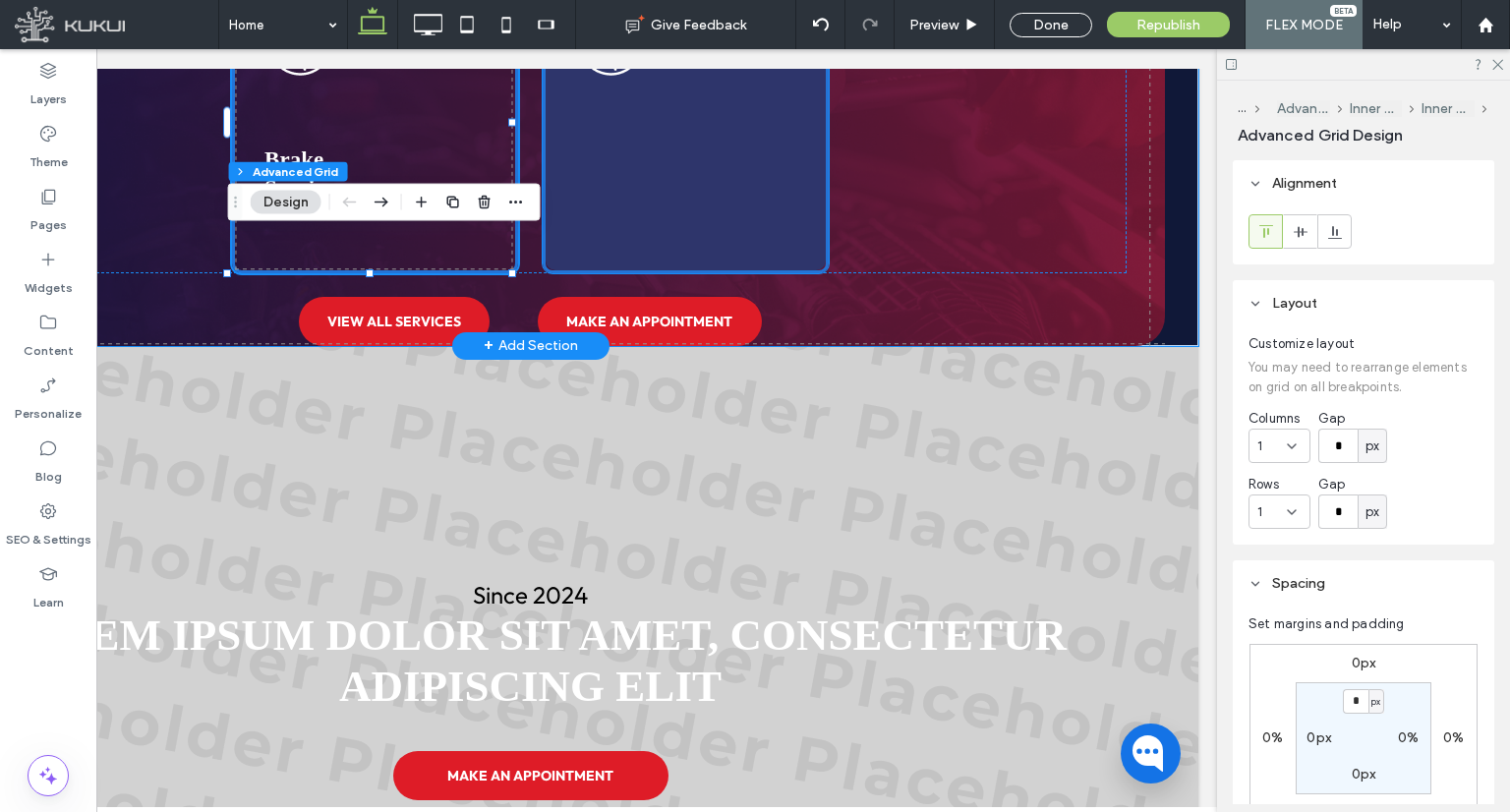 click at bounding box center [685, 123] 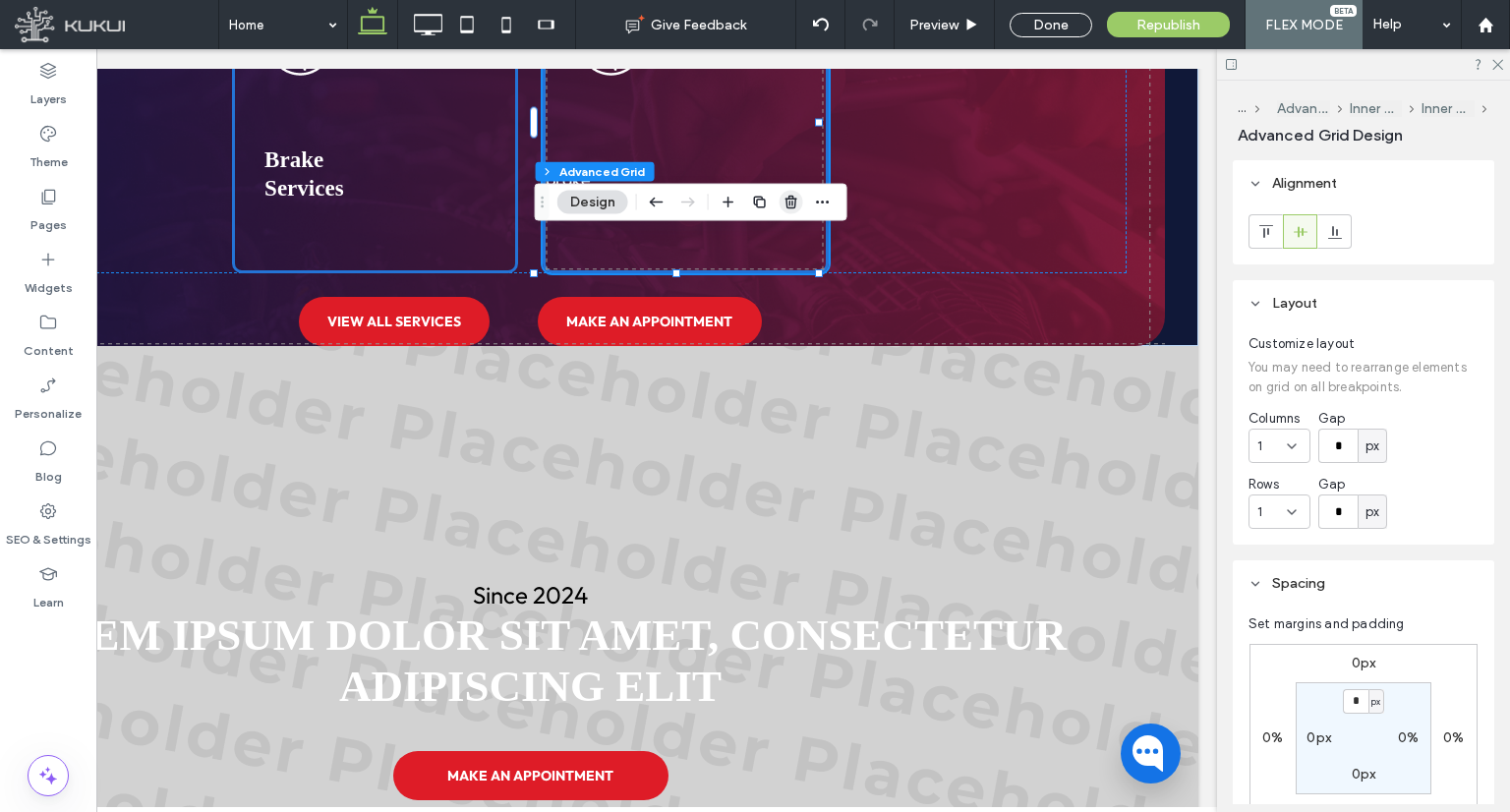 click 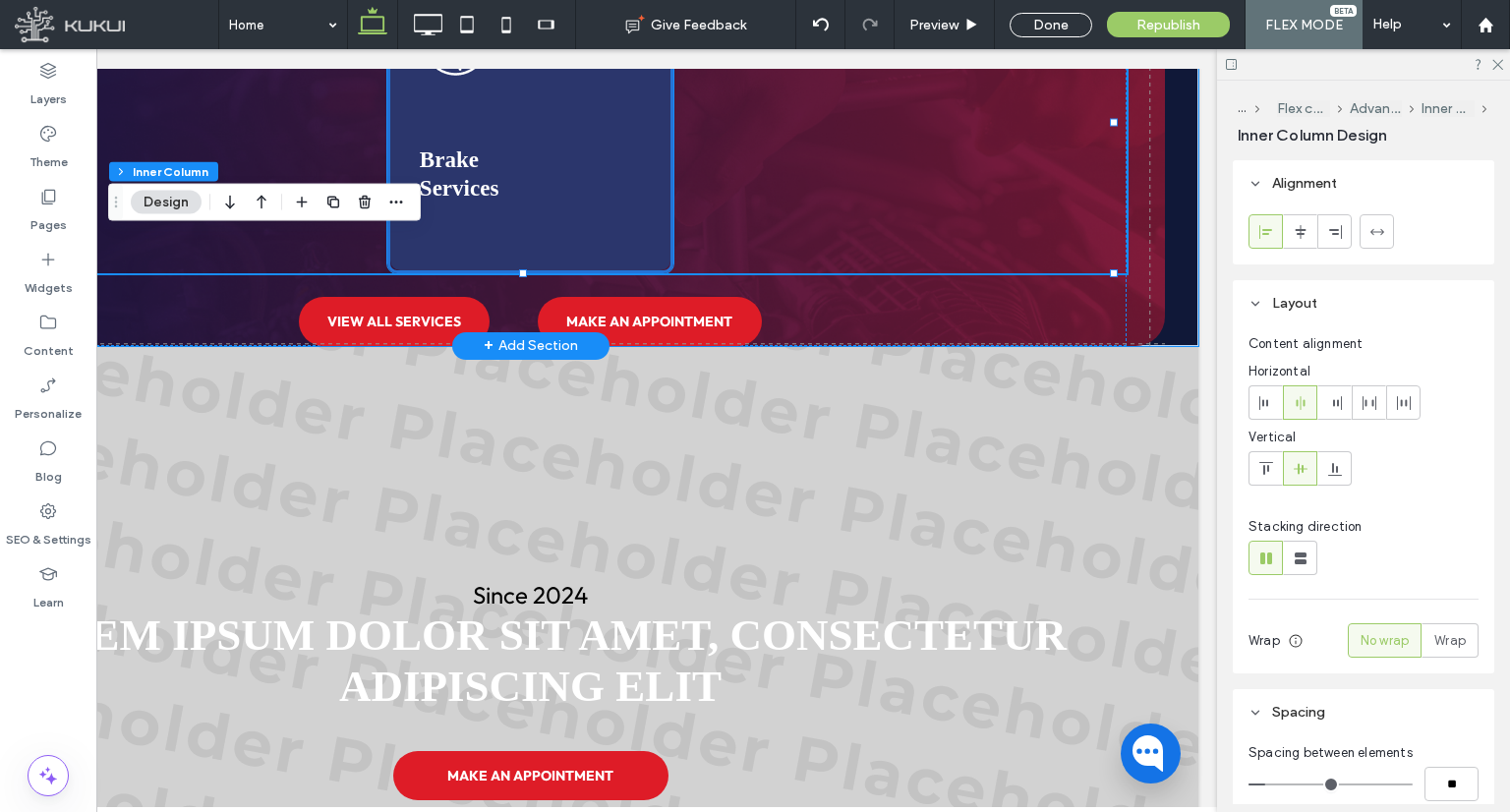 click at bounding box center [530, 123] 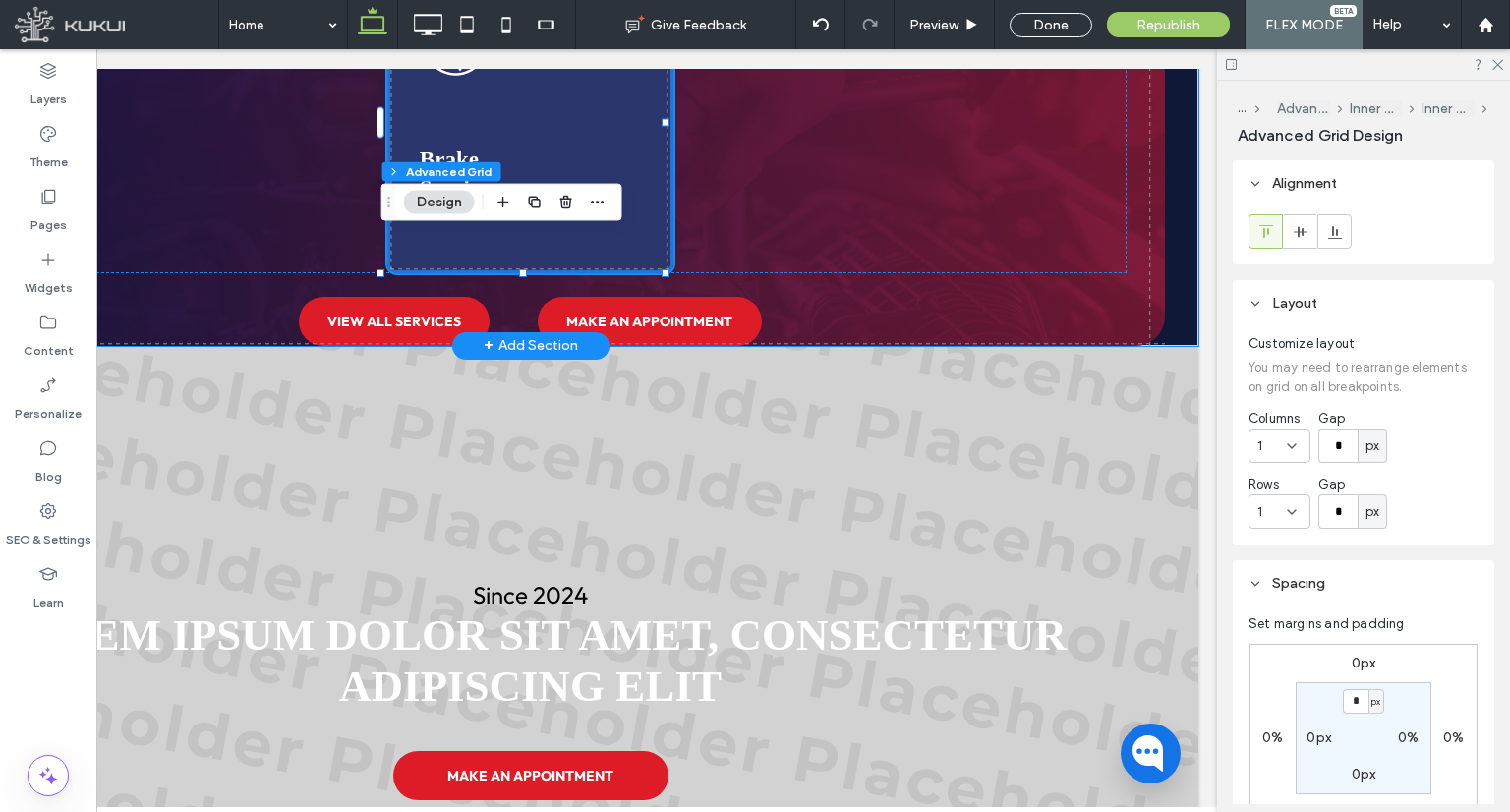 click at bounding box center [530, 123] 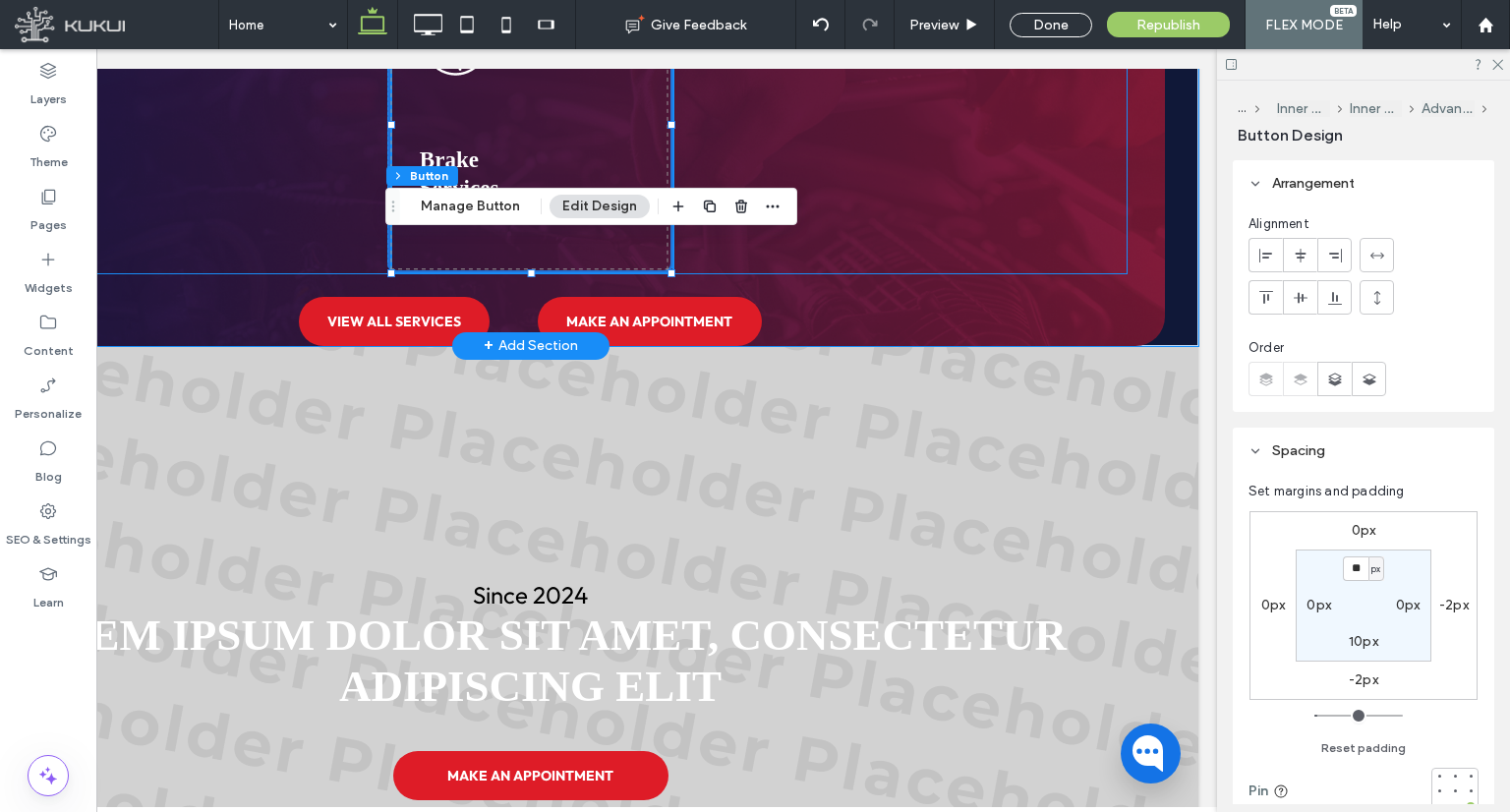click on "Brake Services
-1px
-2px" at bounding box center [531, 123] 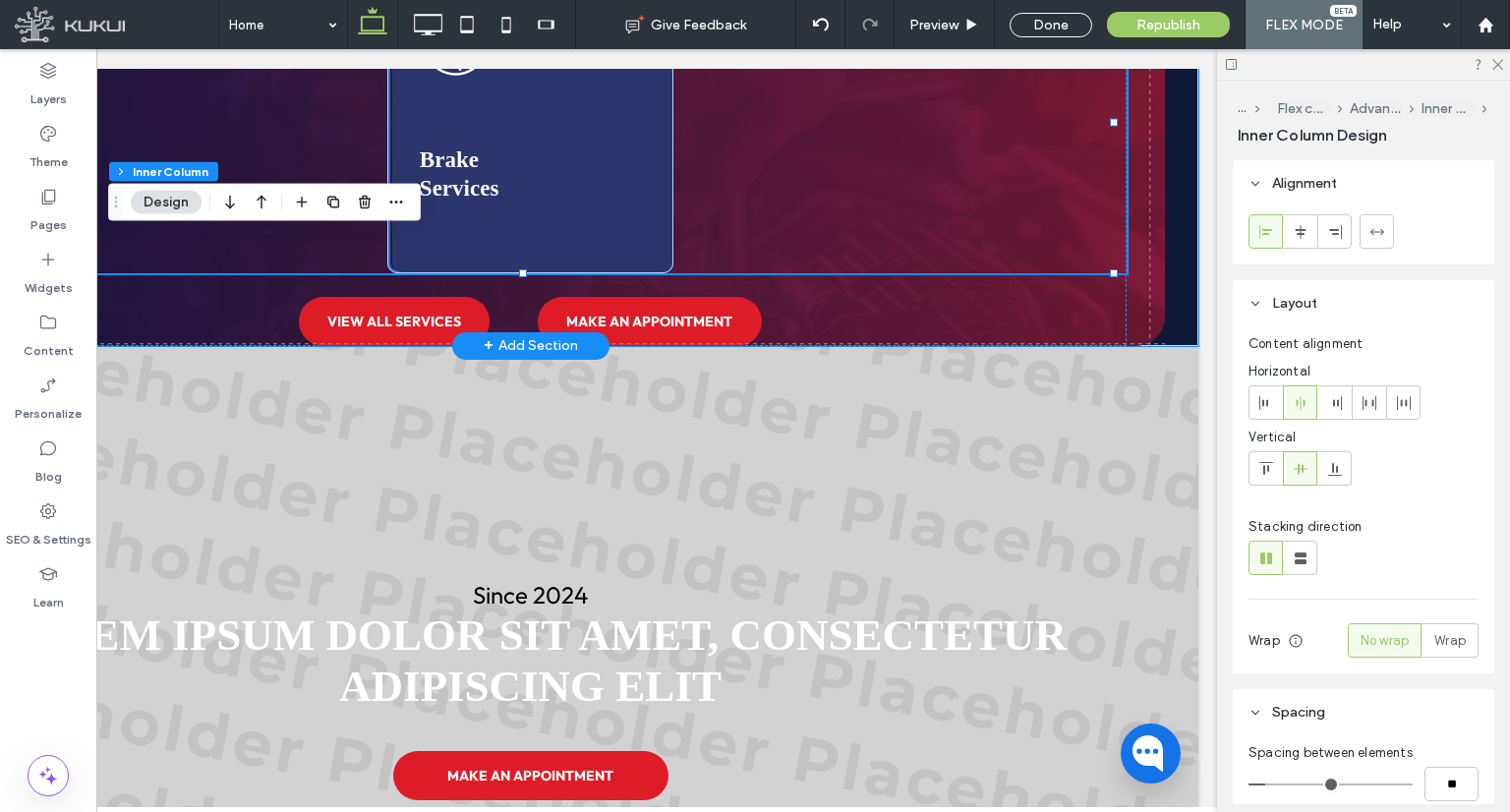 click at bounding box center (532, 125) 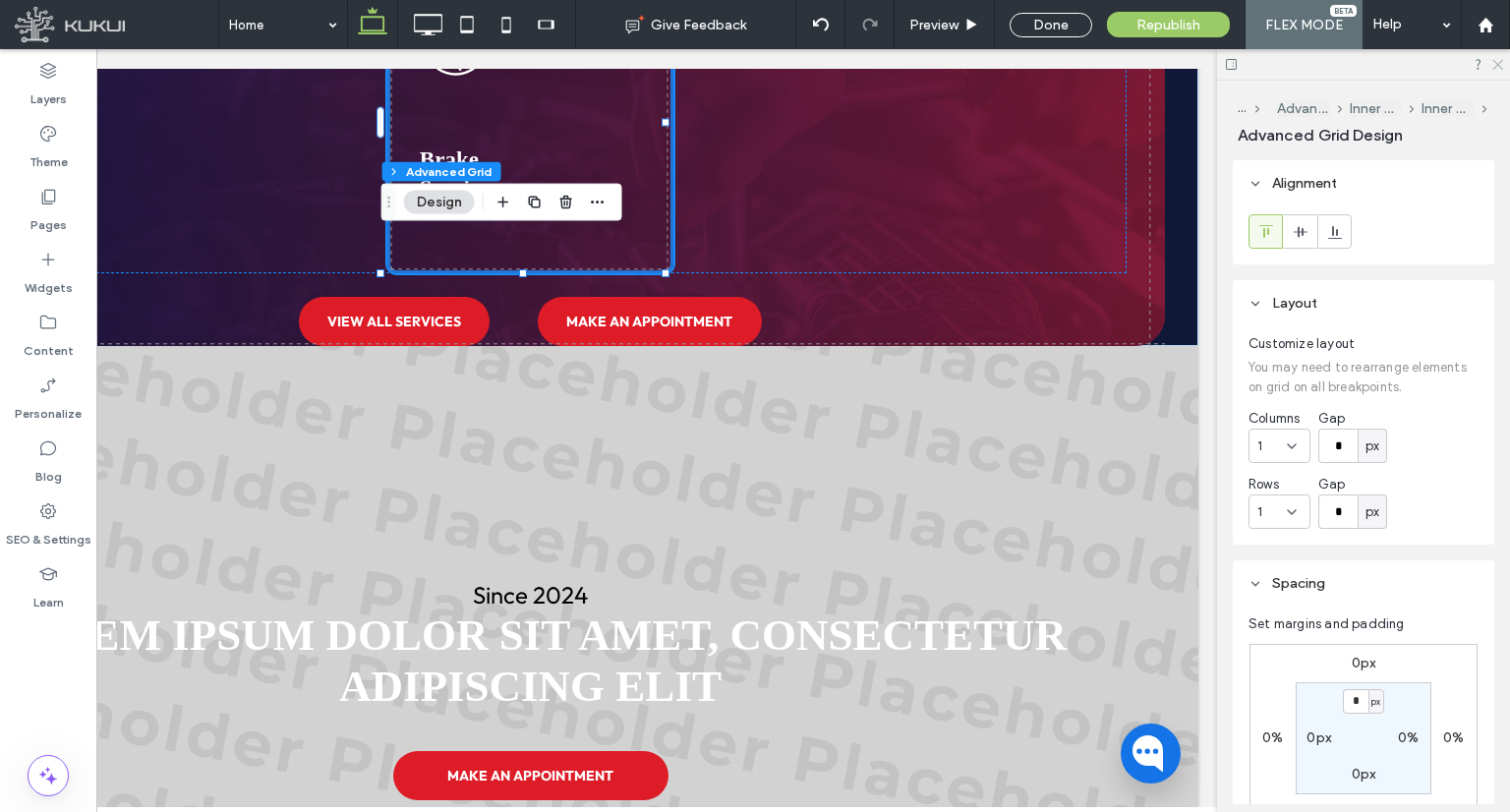drag, startPoint x: 1500, startPoint y: 60, endPoint x: 1231, endPoint y: 125, distance: 276.74176 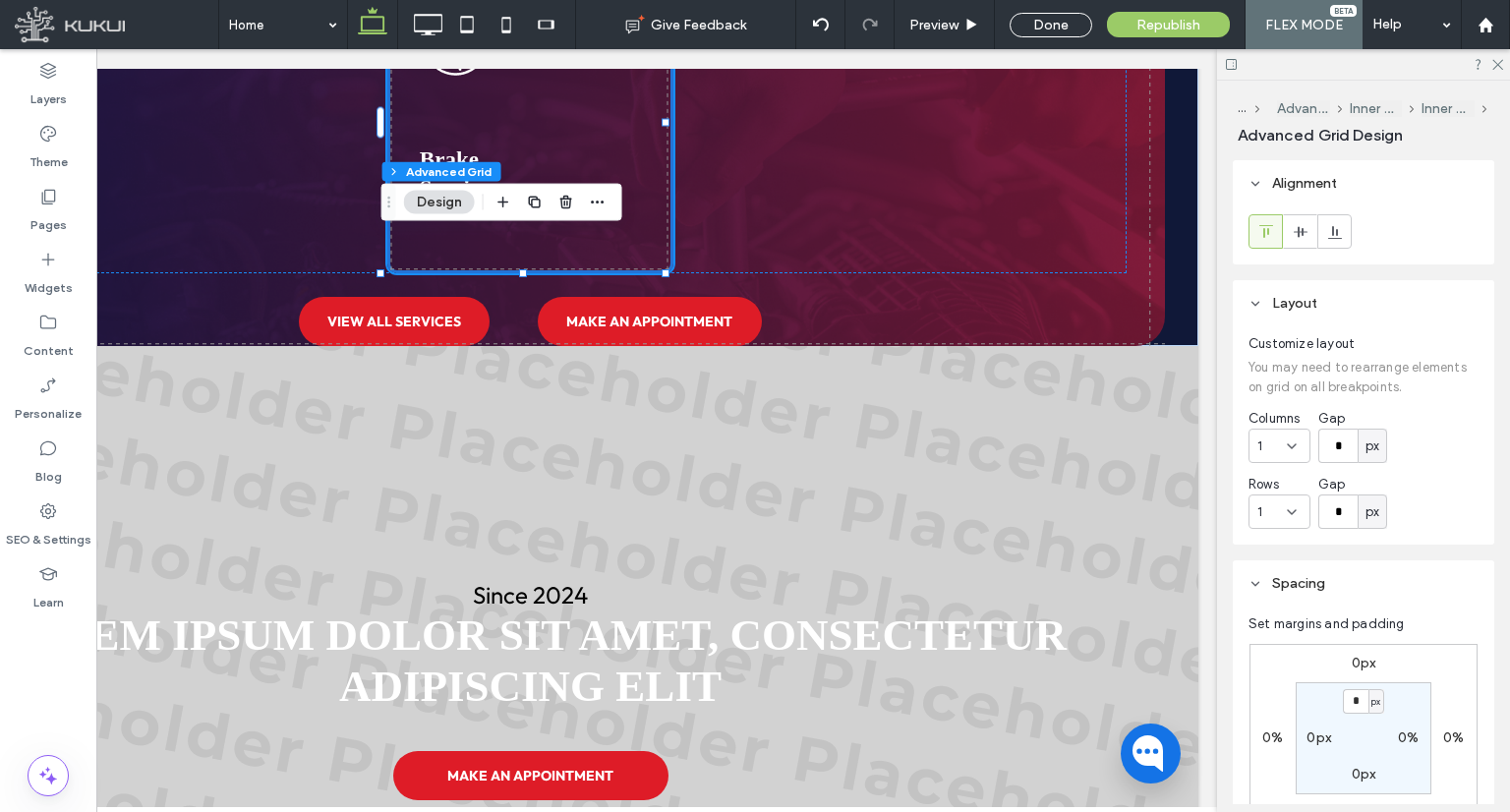 scroll, scrollTop: 0, scrollLeft: 0, axis: both 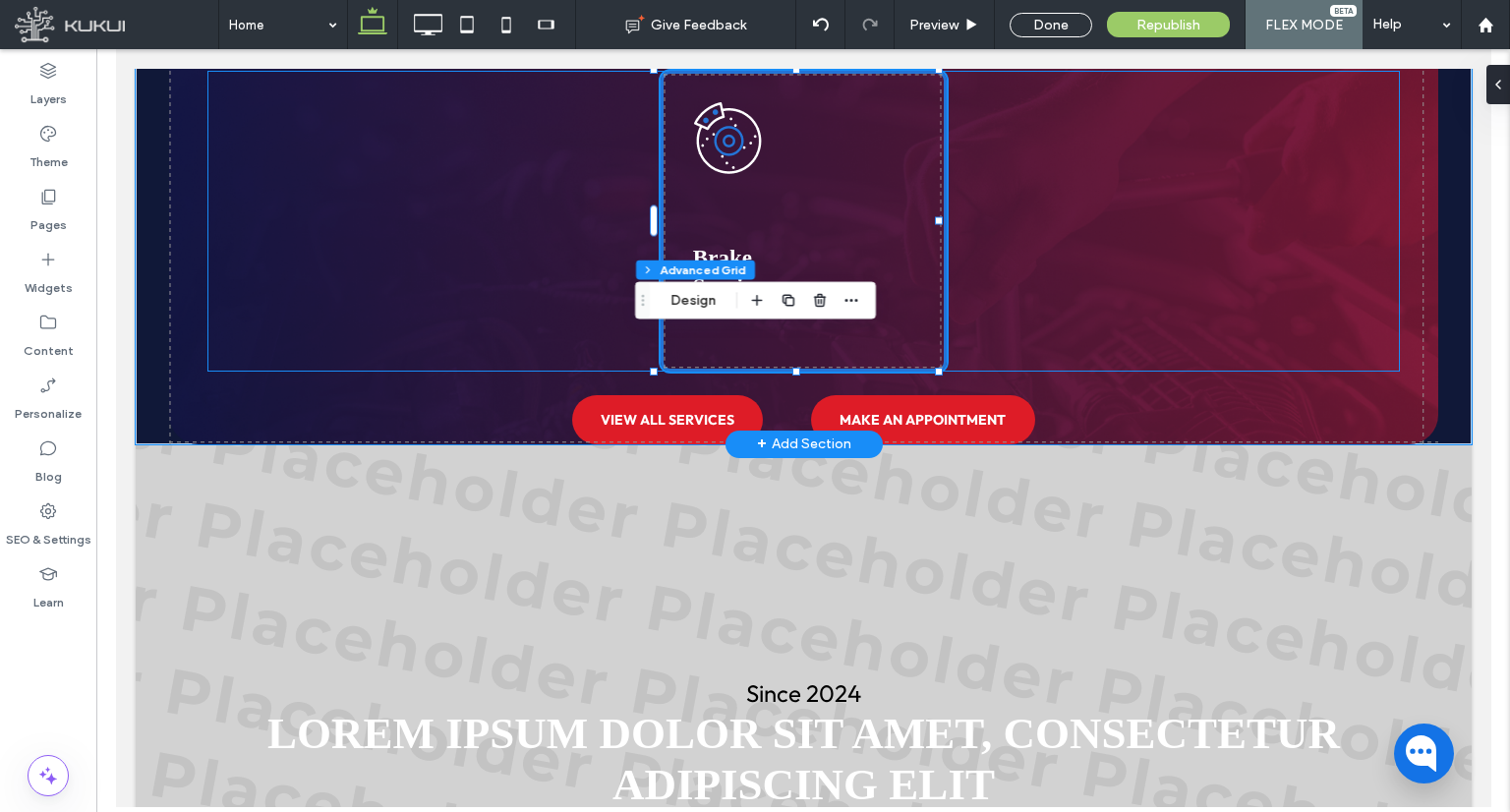 click on "Brake Services" at bounding box center (803, 221) 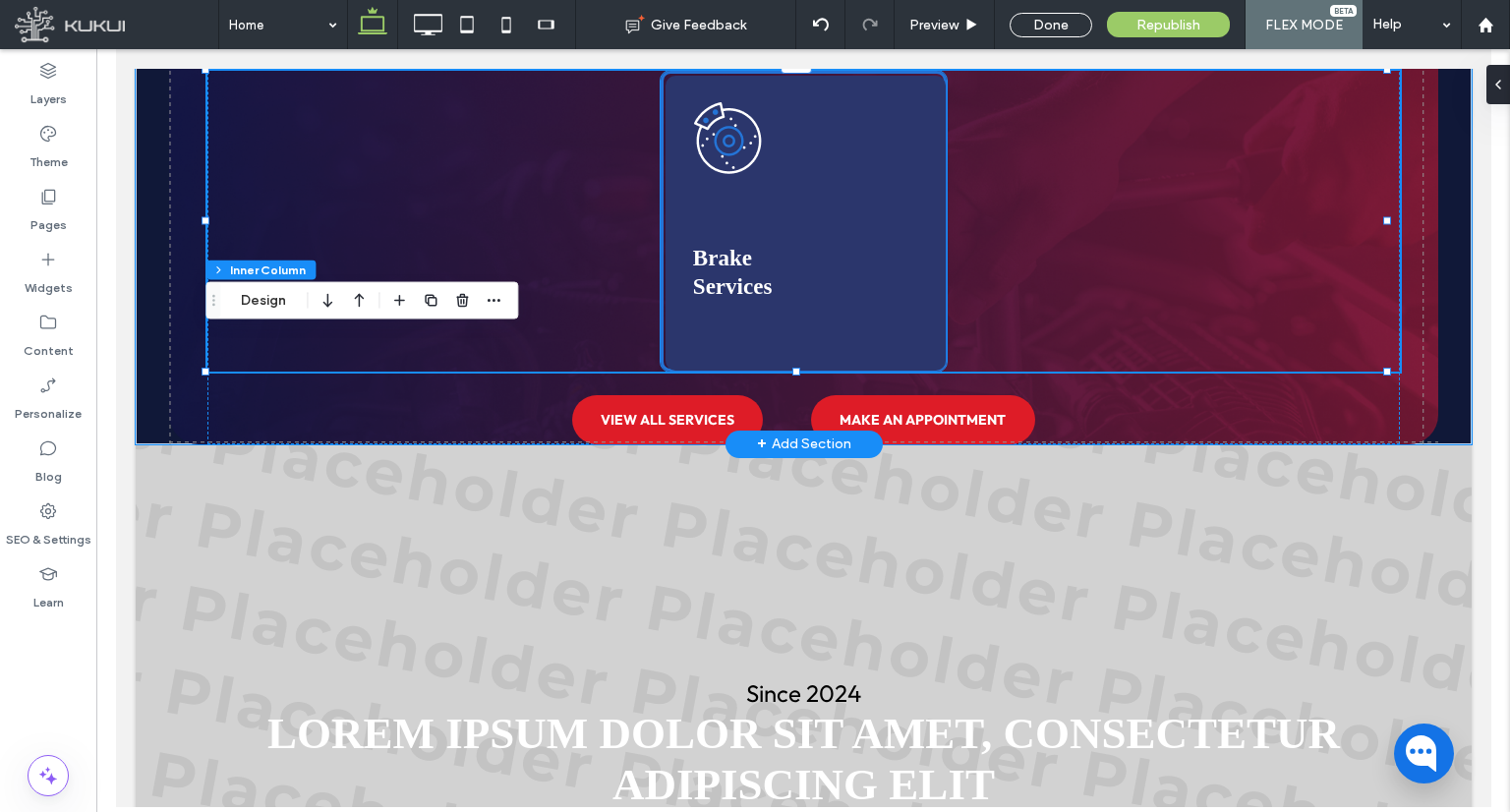 click at bounding box center (804, 223) 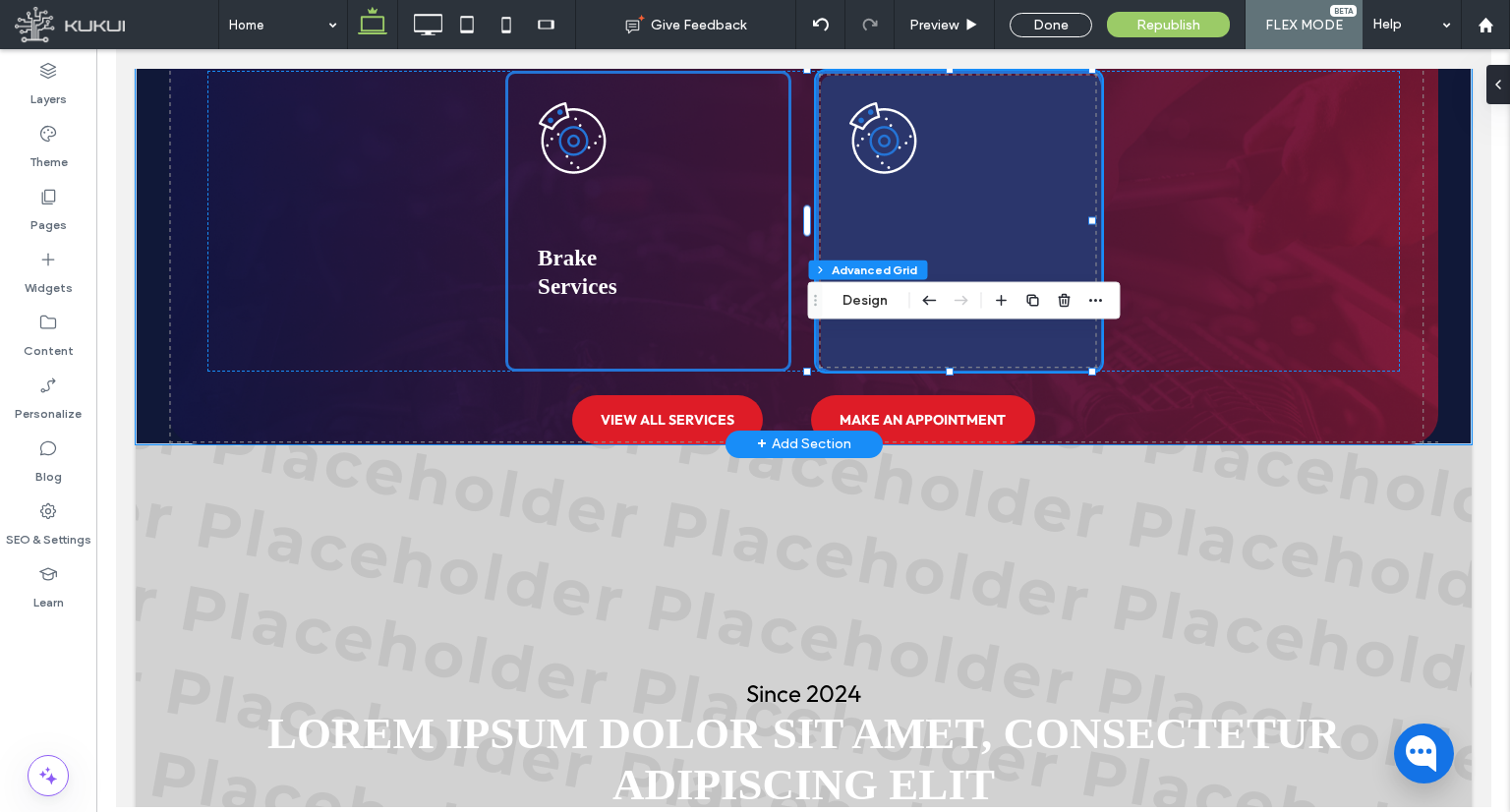 click at bounding box center (959, 223) 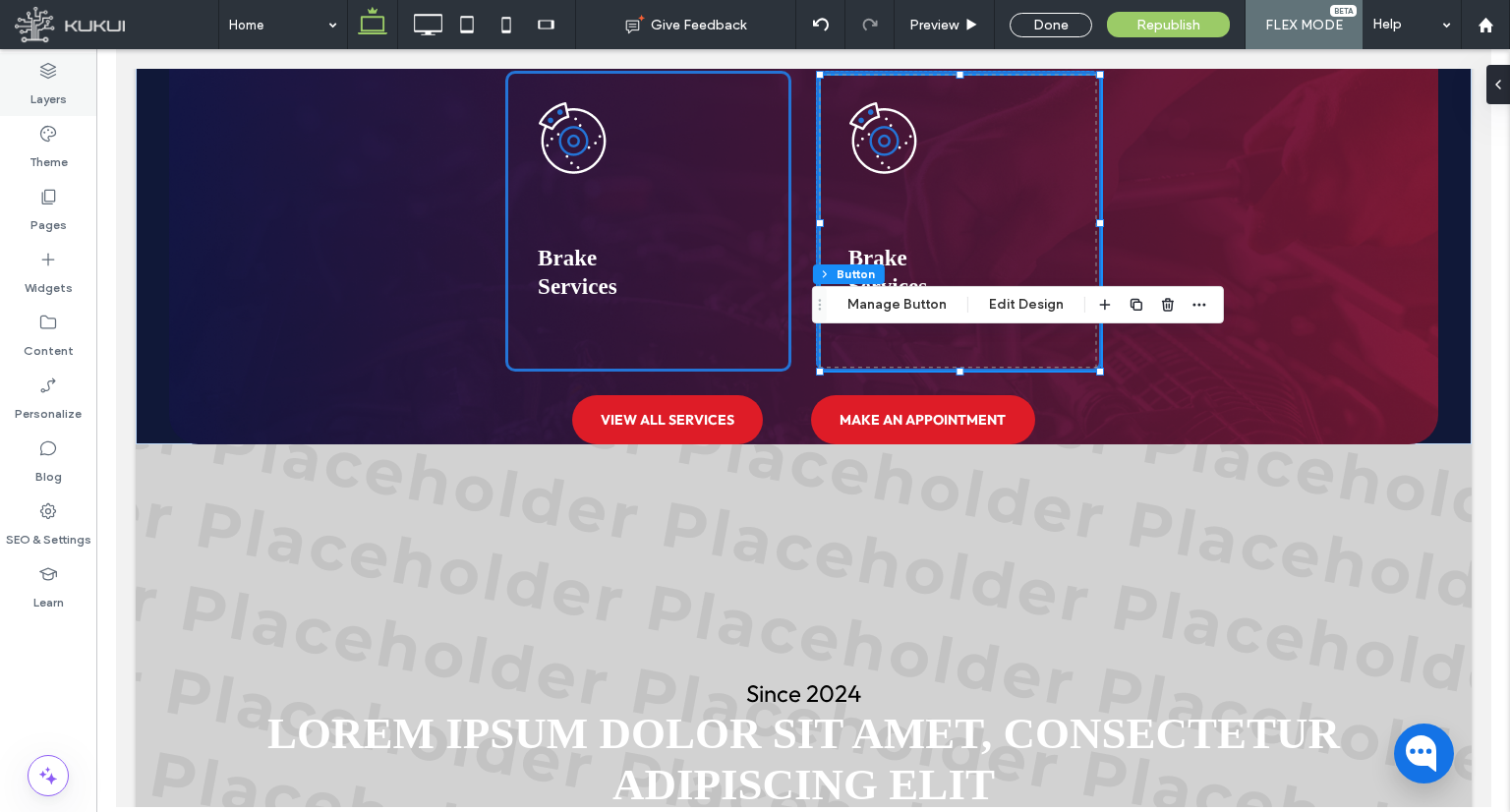 click on "Layers" at bounding box center (48, 85) 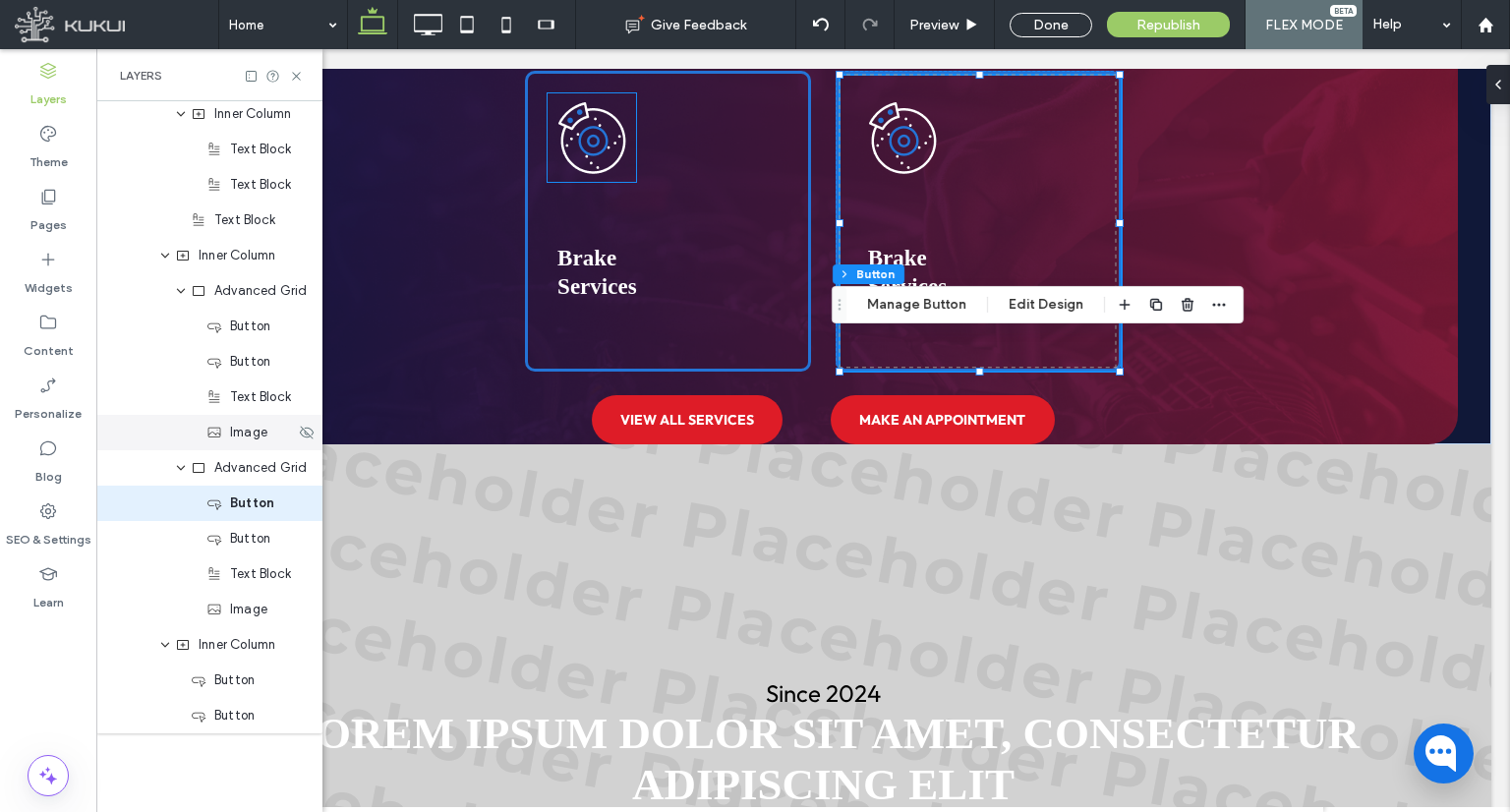 scroll, scrollTop: 0, scrollLeft: 0, axis: both 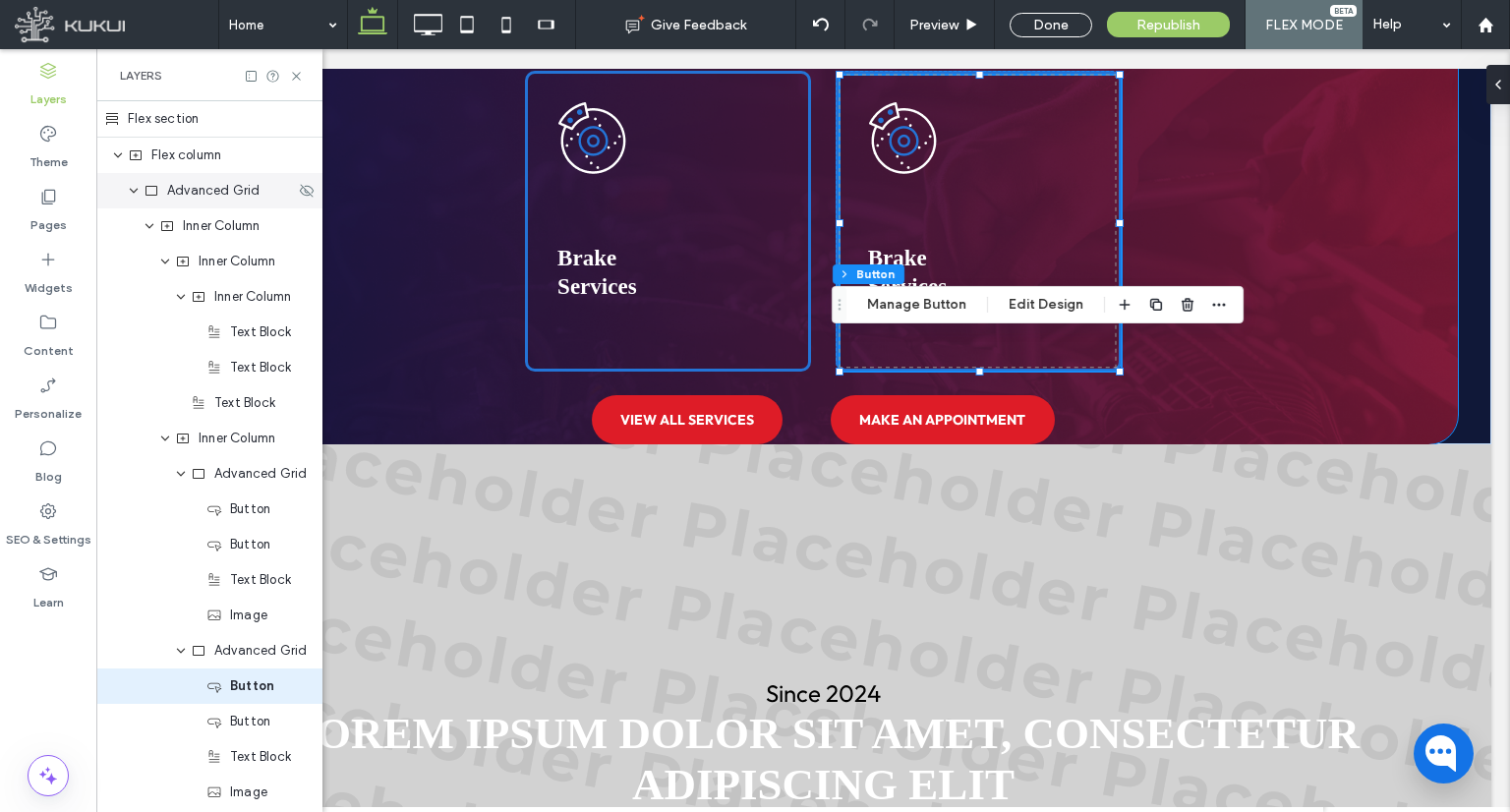 click on "Advanced Grid" at bounding box center (209, 191) 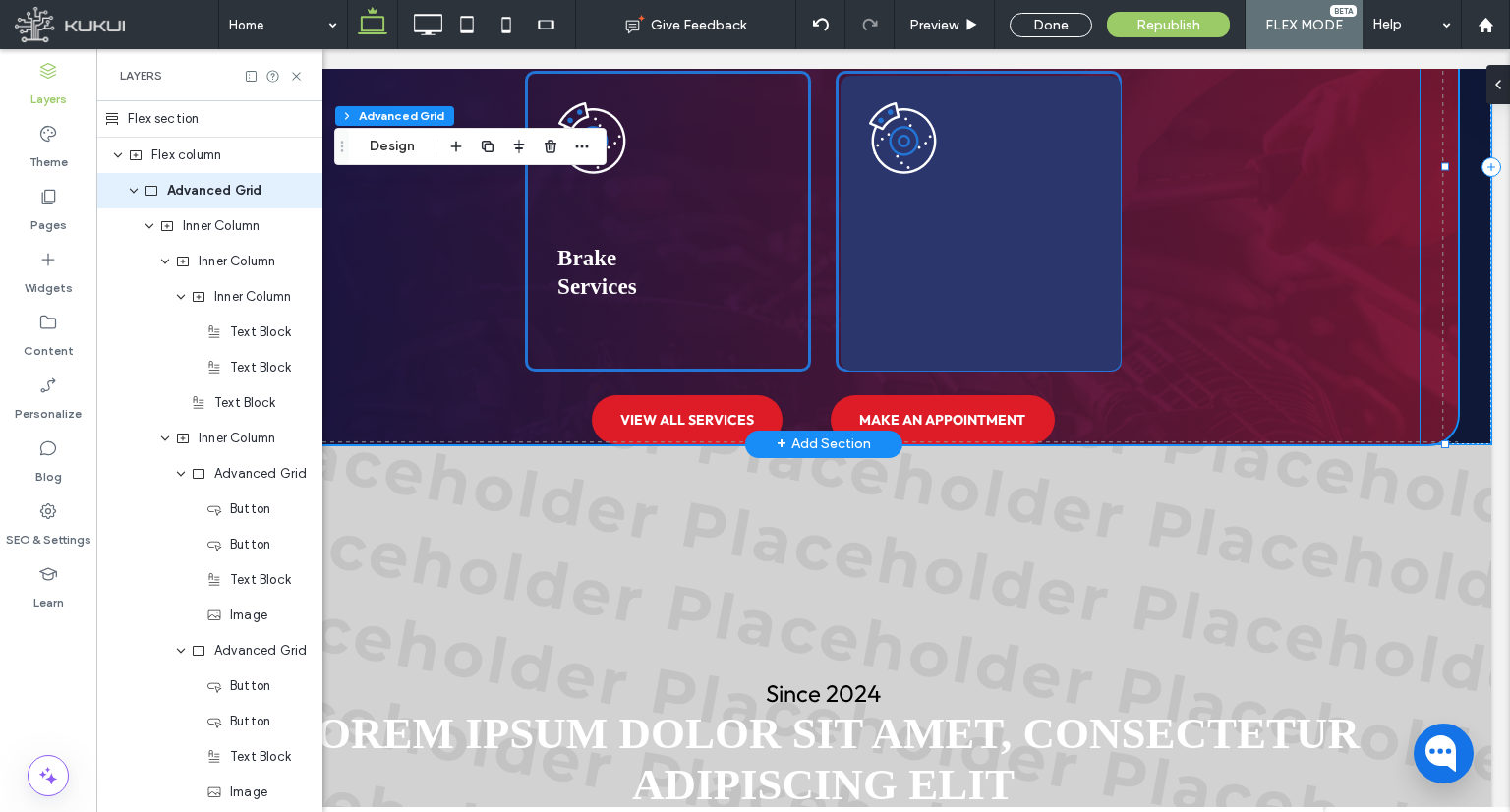 click at bounding box center [980, 223] 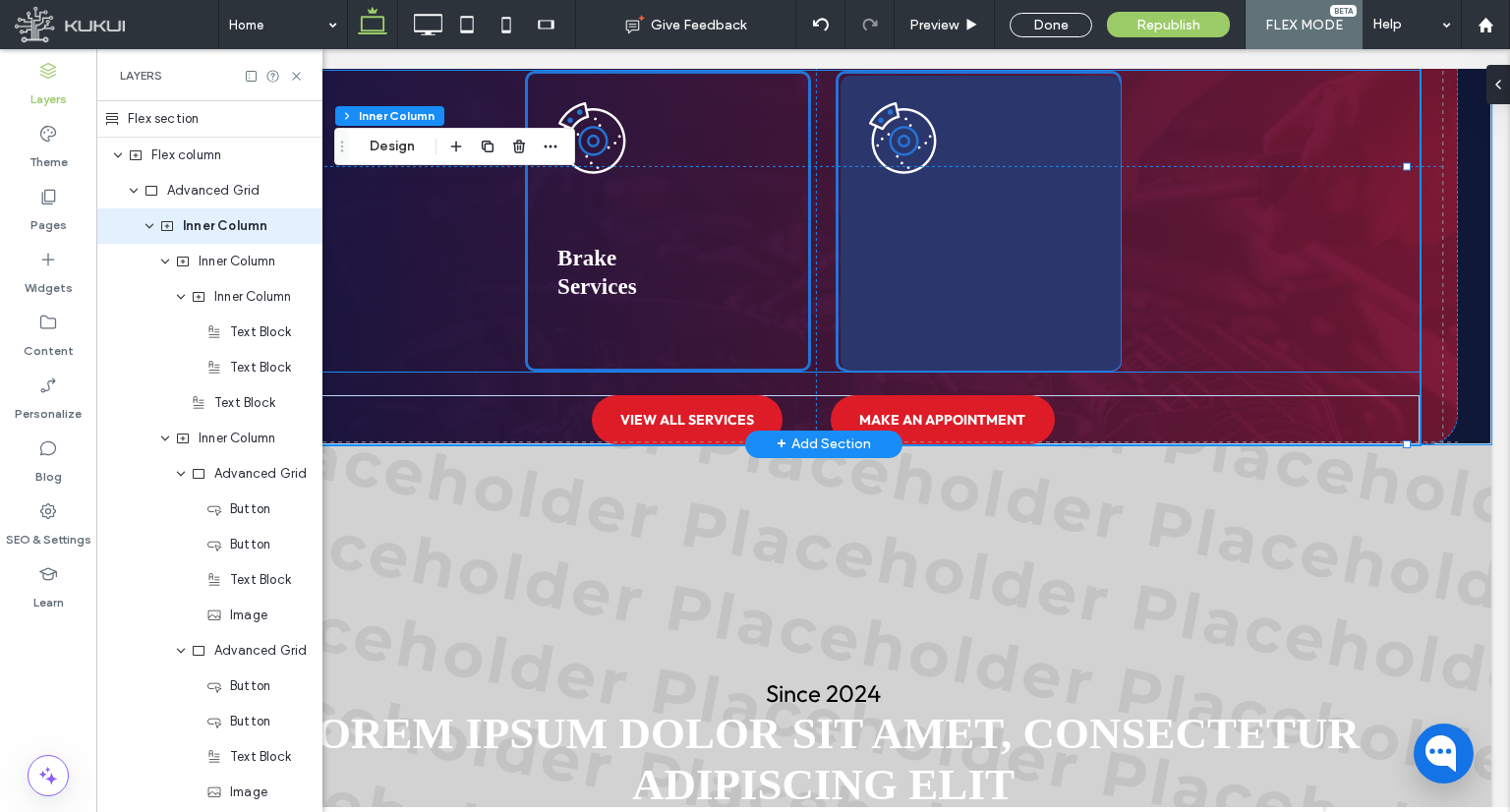 click at bounding box center (980, 223) 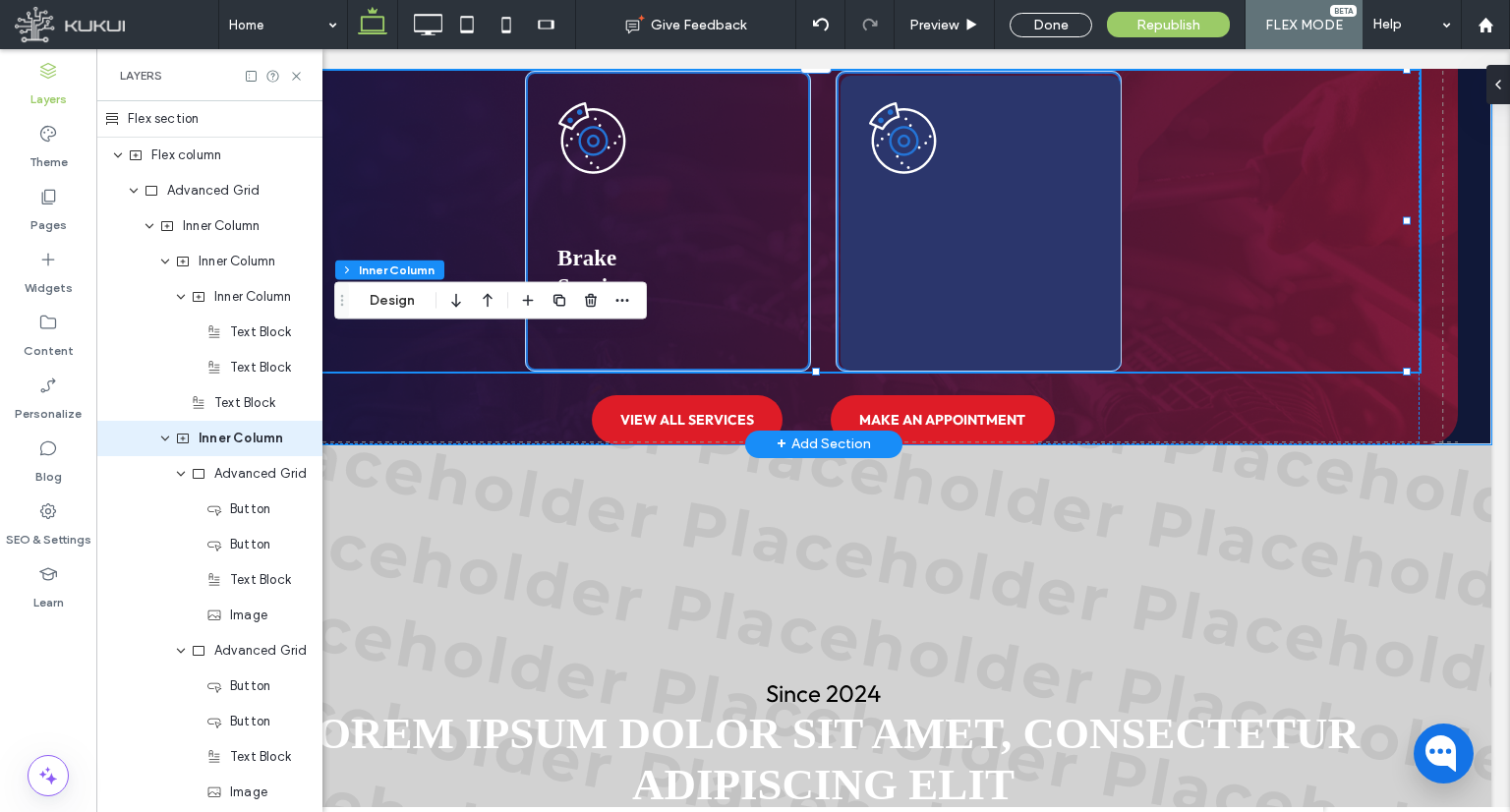 click at bounding box center [980, 223] 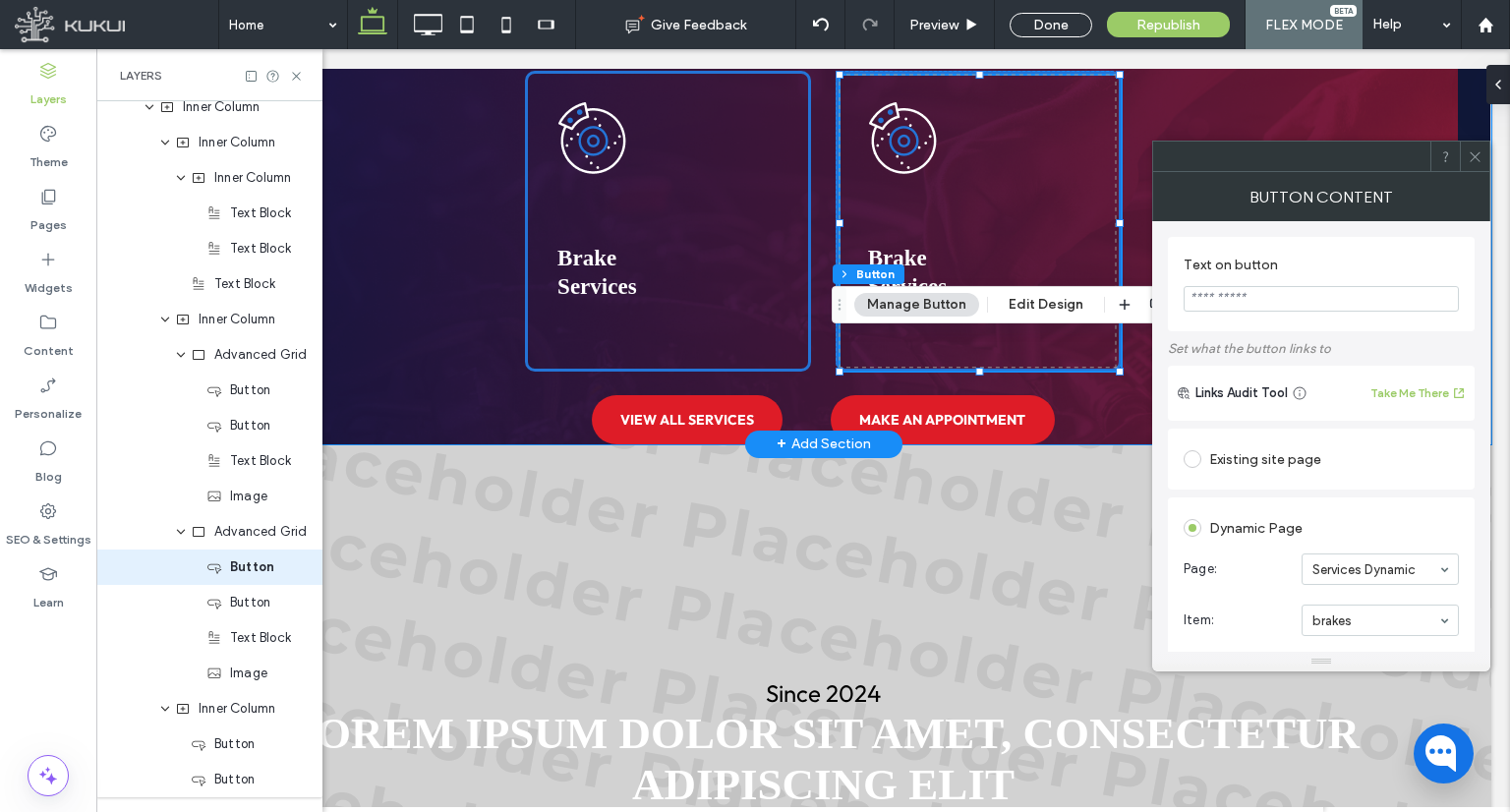 scroll, scrollTop: 183, scrollLeft: 0, axis: vertical 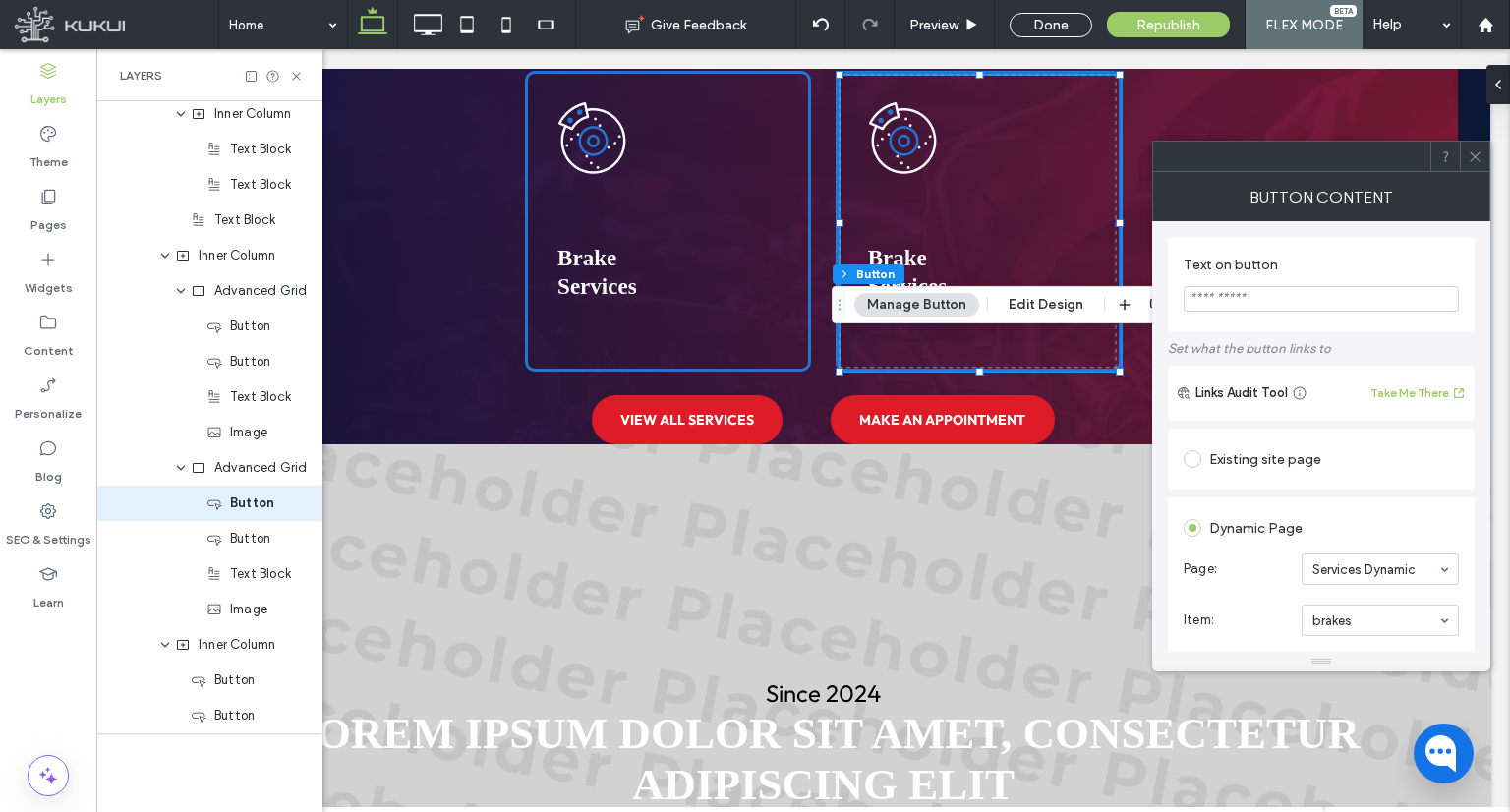 click 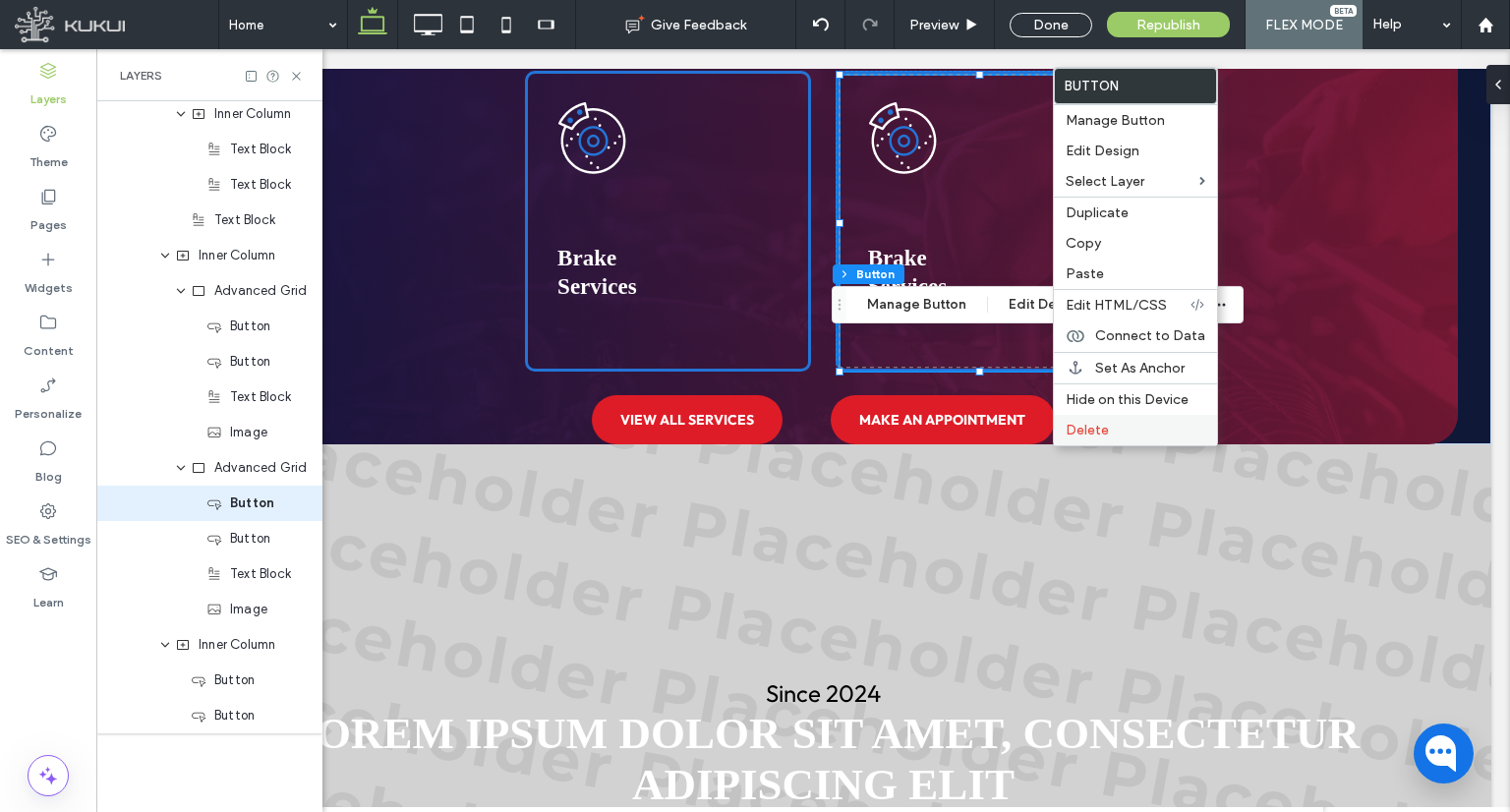 click on "Delete" at bounding box center [1087, 430] 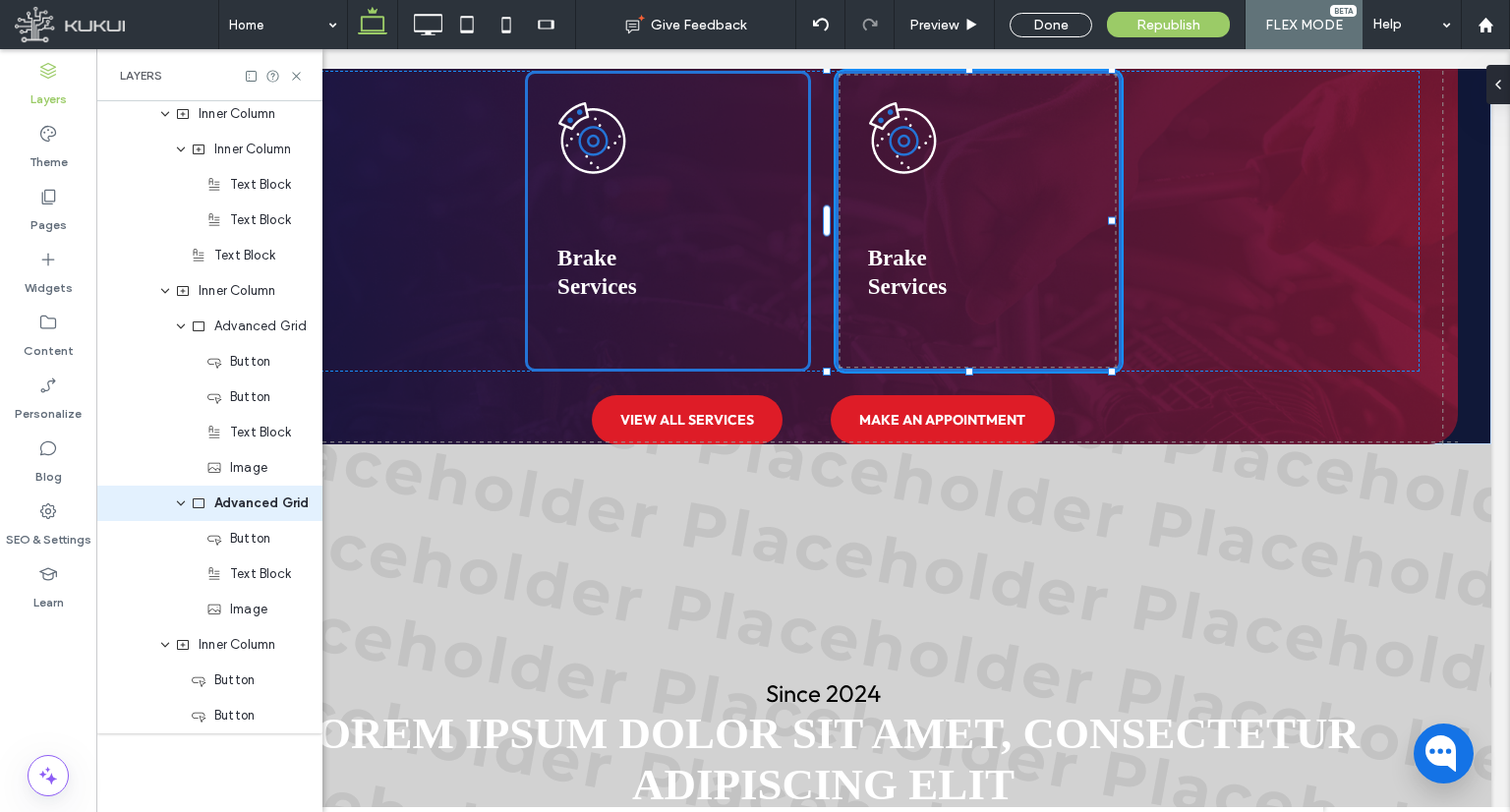 scroll, scrollTop: 147, scrollLeft: 0, axis: vertical 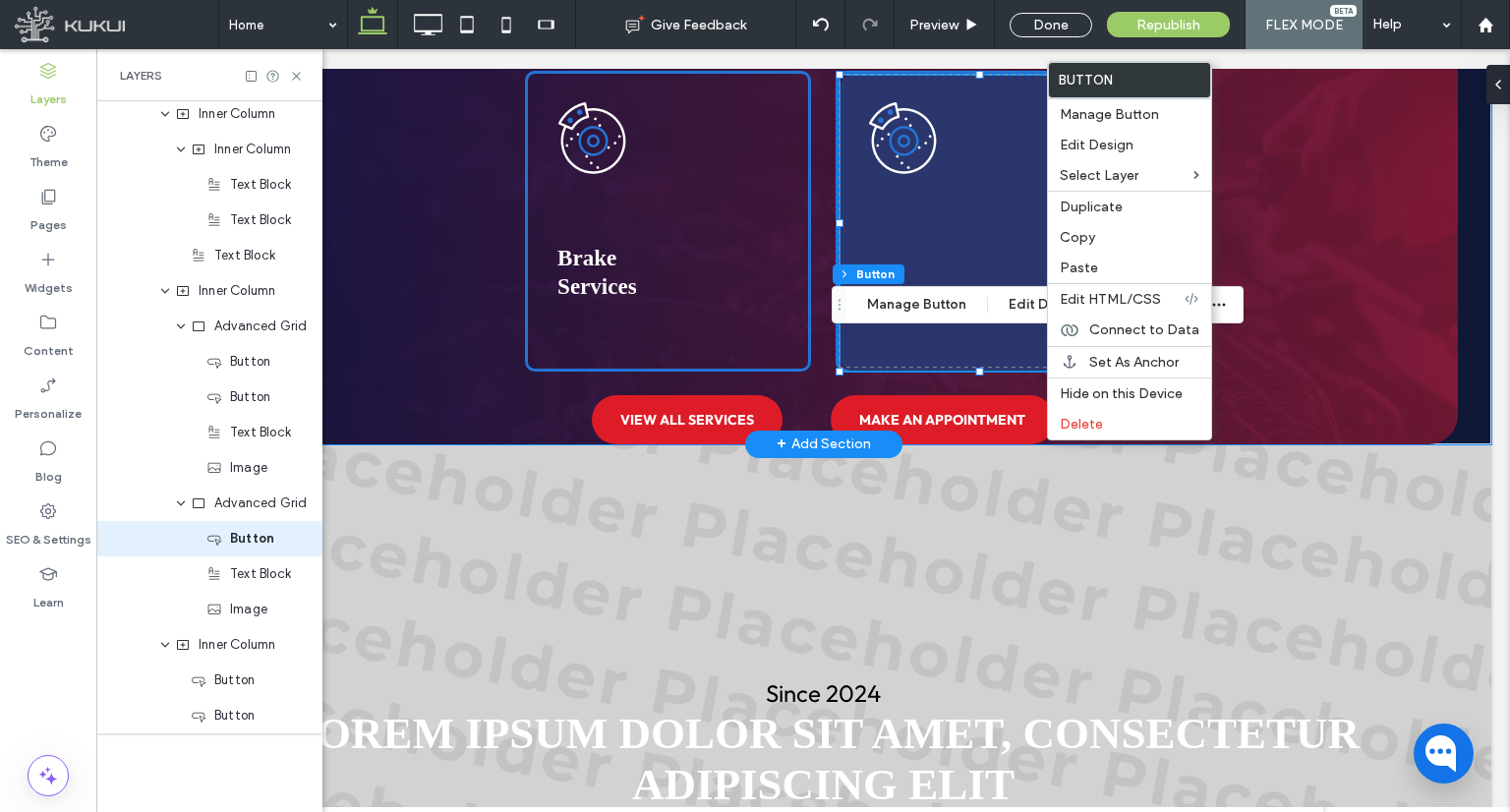 type on "**" 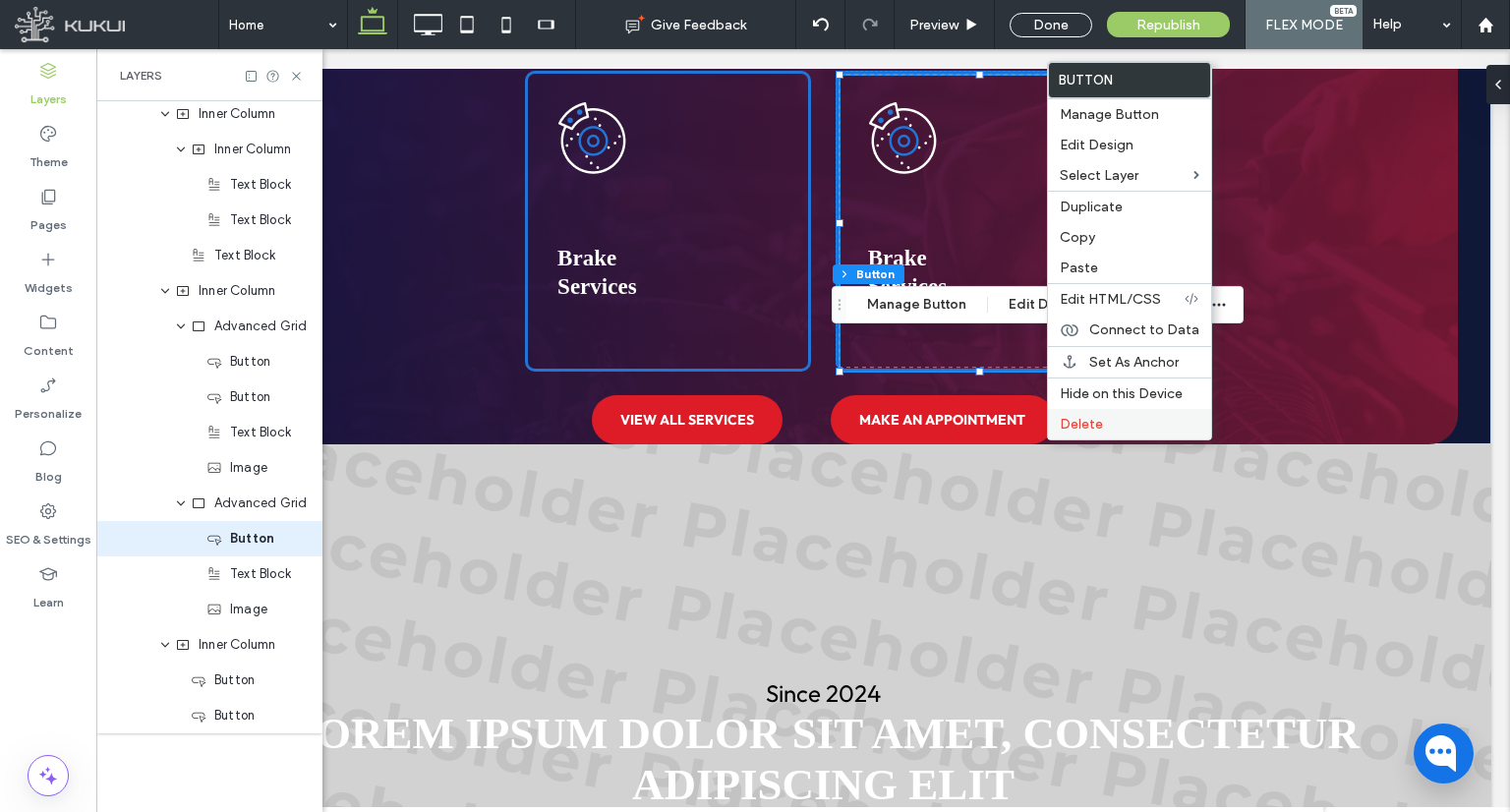 click on "Delete" at bounding box center [1081, 424] 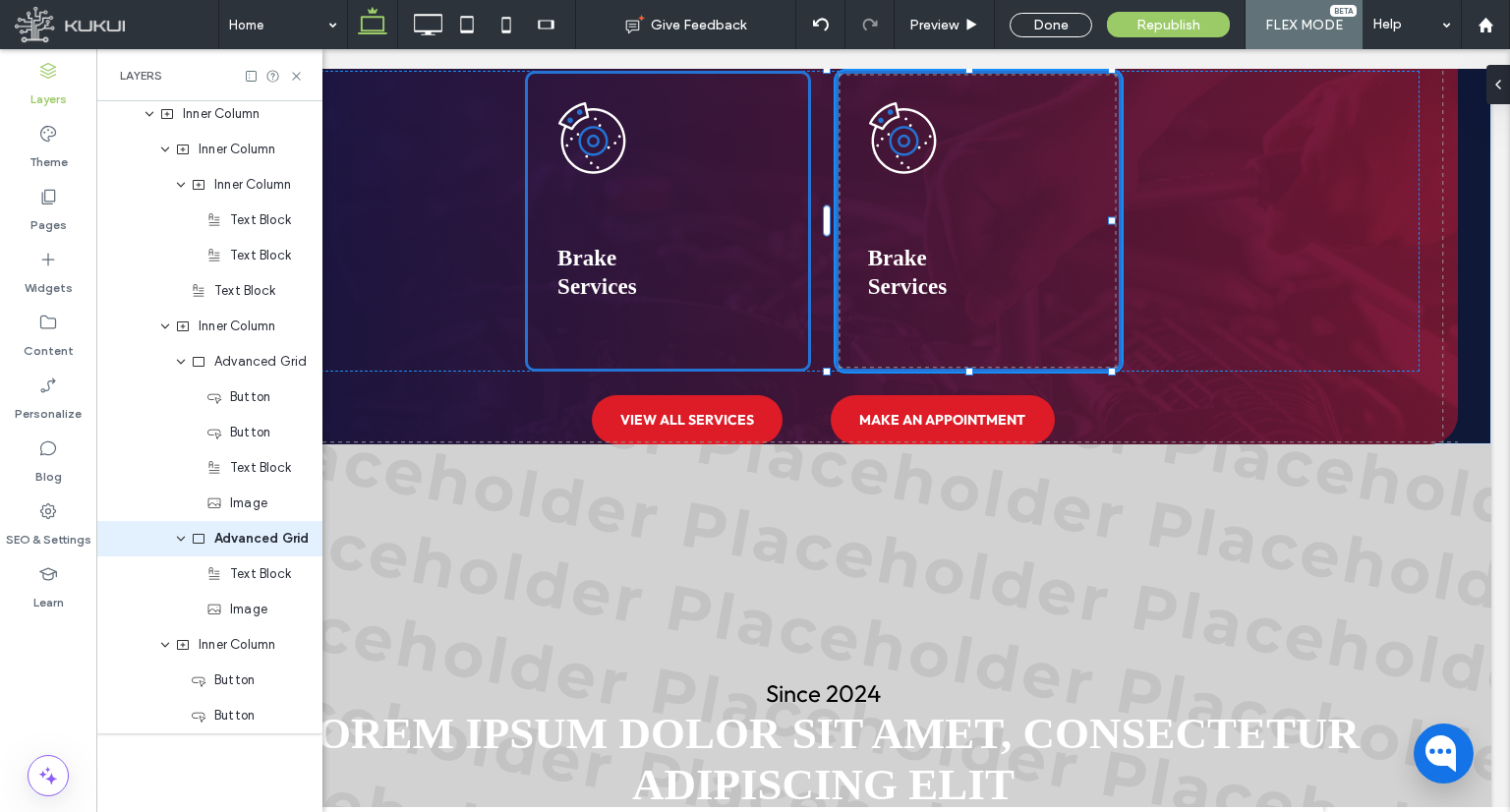 scroll, scrollTop: 112, scrollLeft: 0, axis: vertical 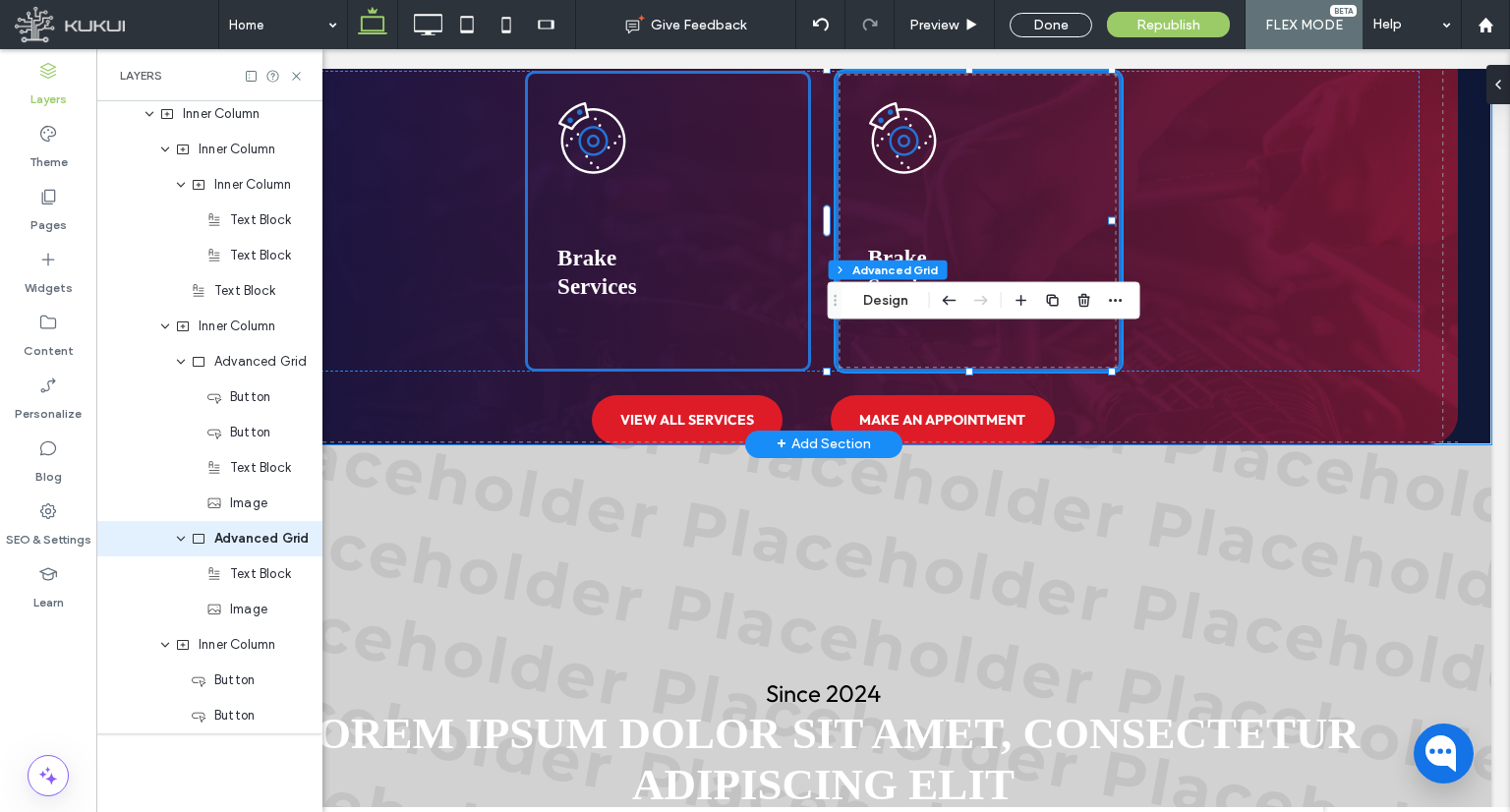 click on "Brake Services" at bounding box center (978, 221) 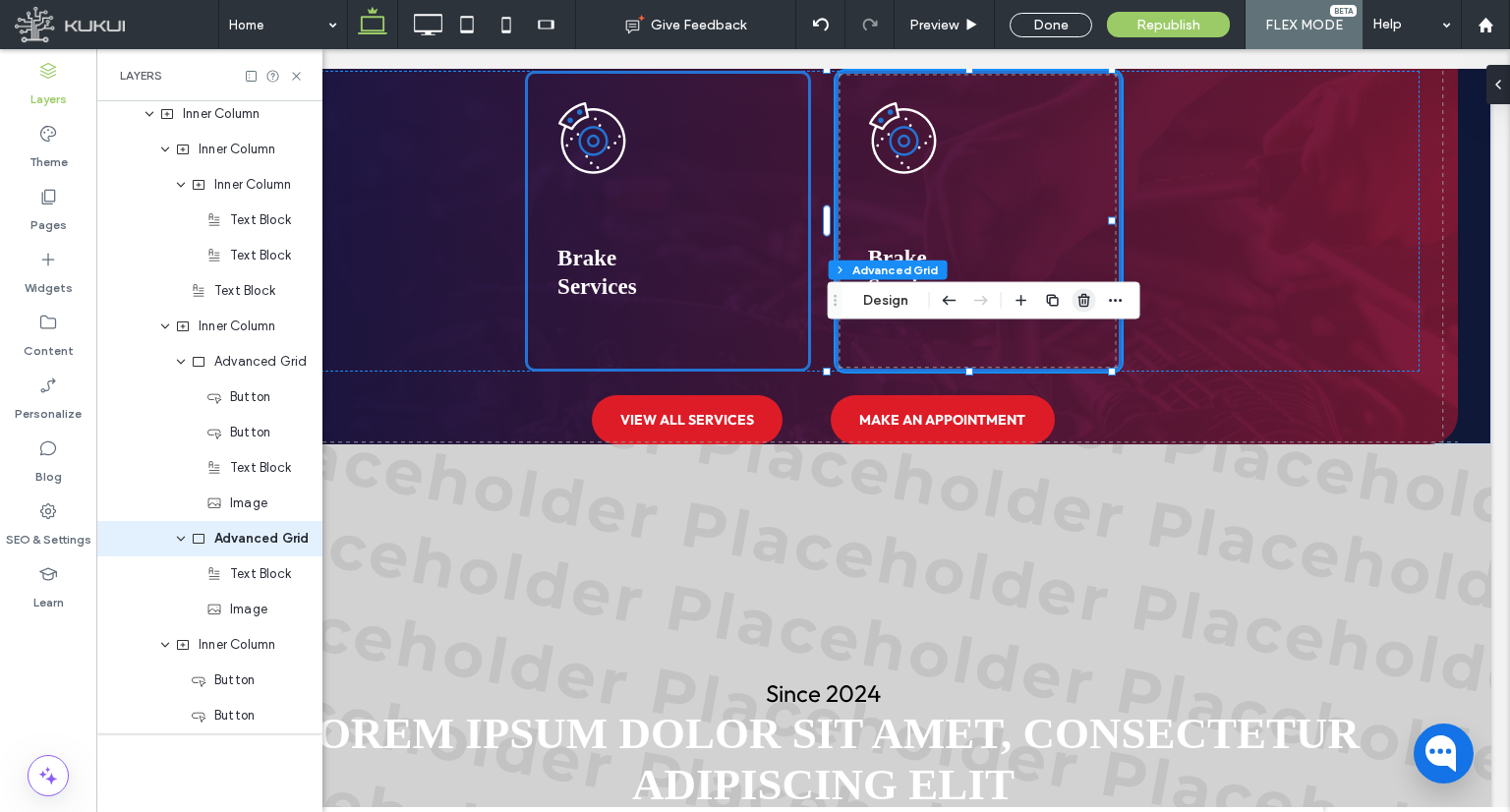 click 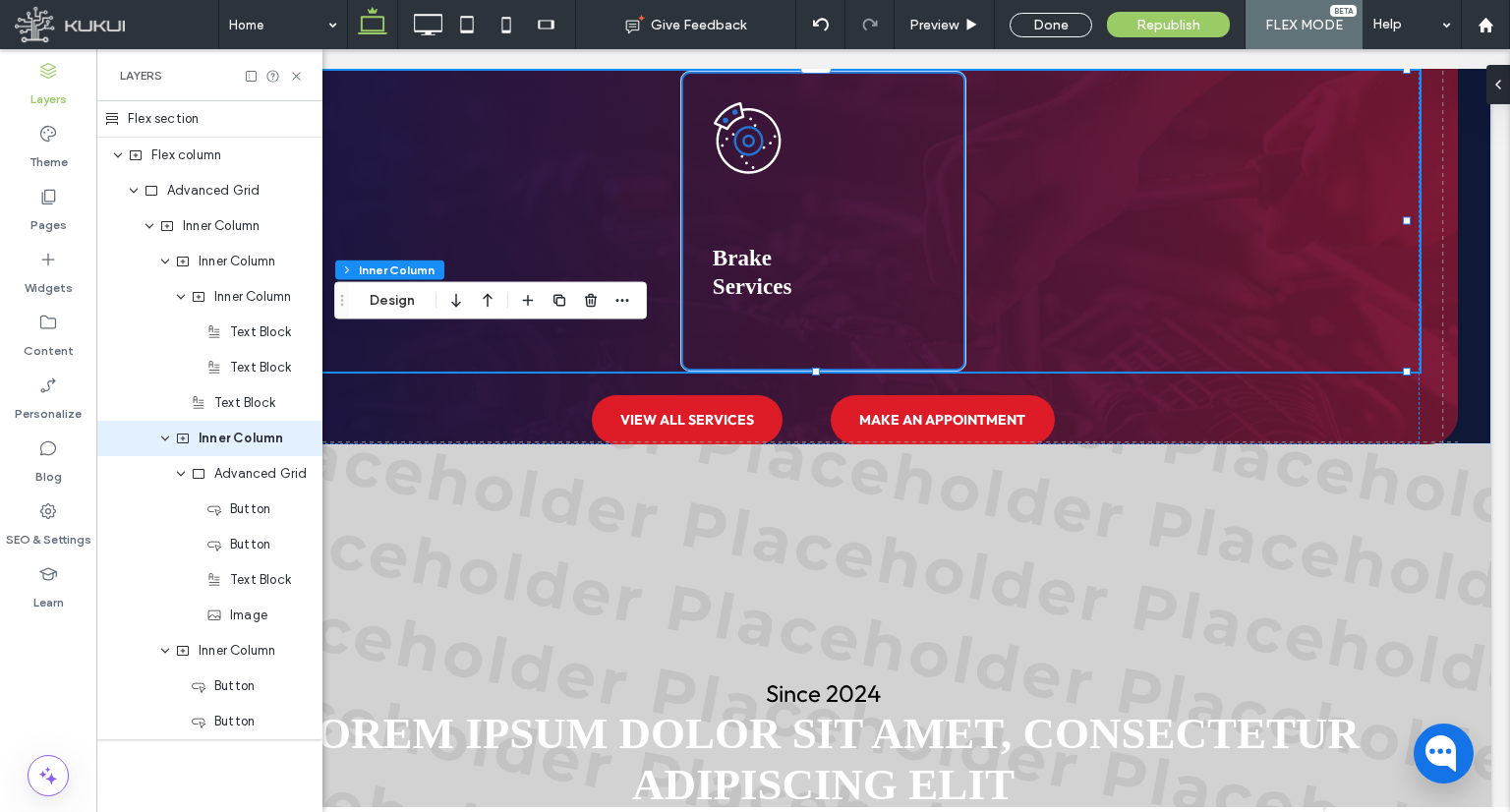 scroll, scrollTop: 0, scrollLeft: 0, axis: both 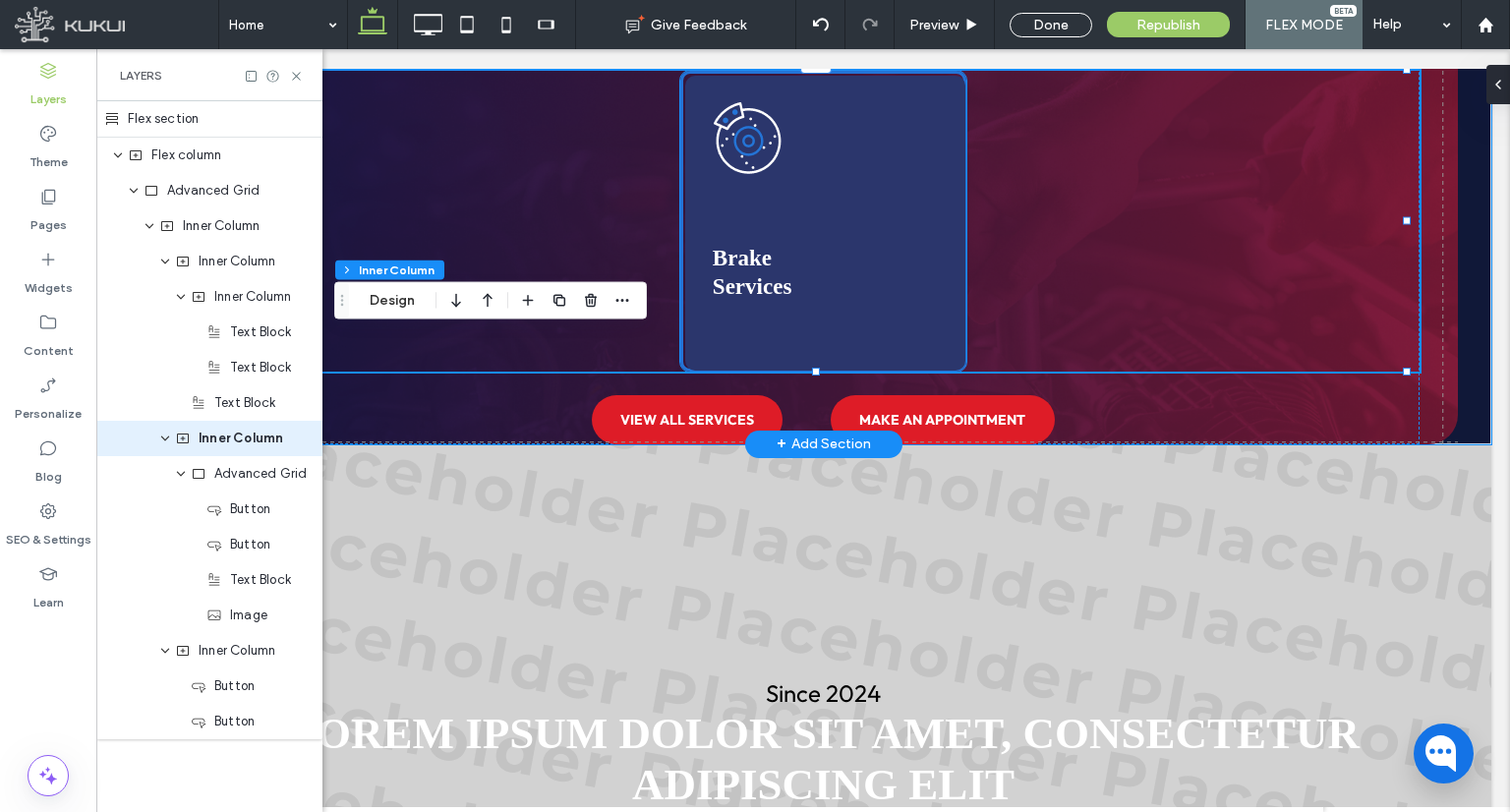 click at bounding box center [825, 223] 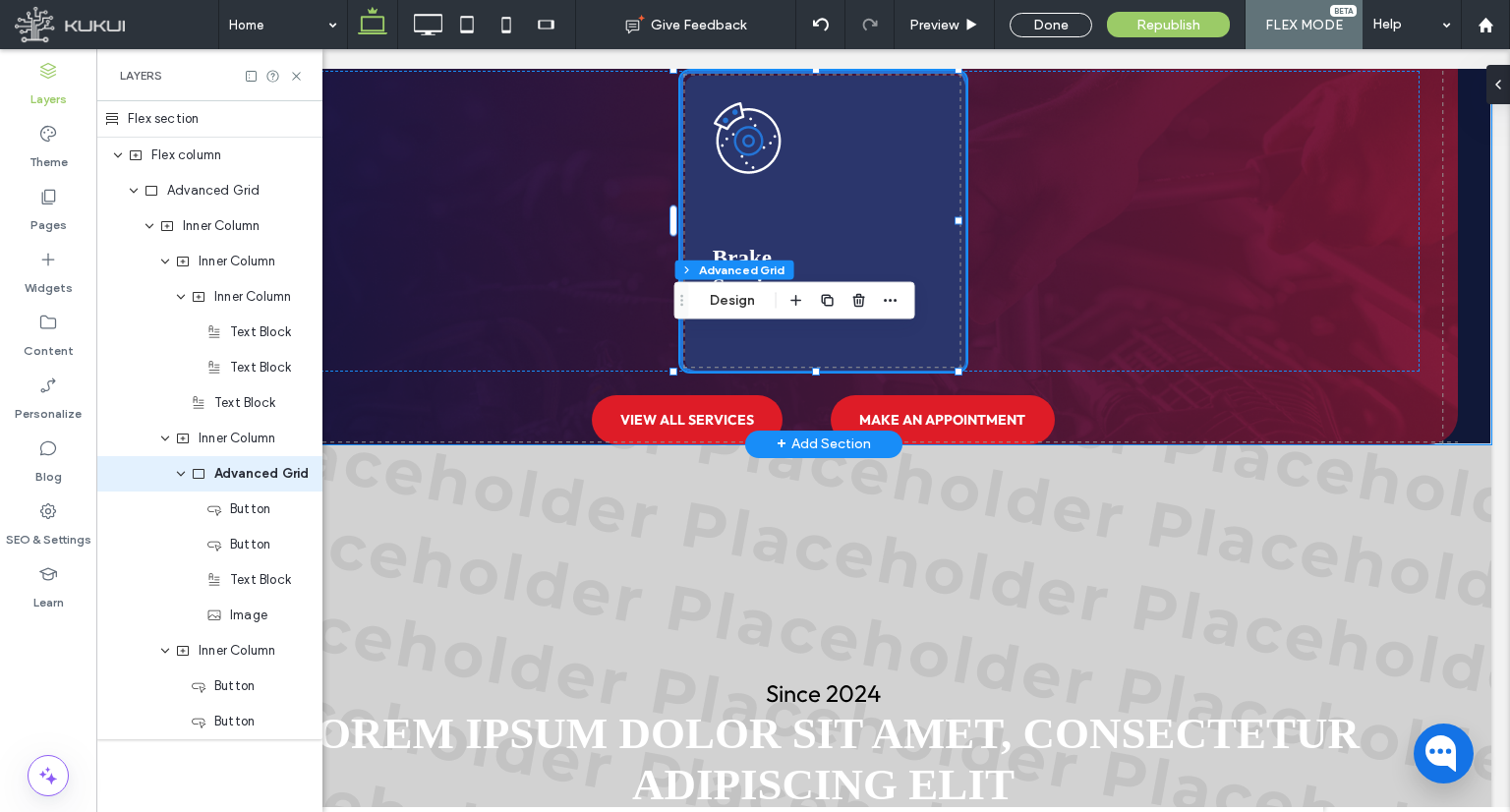 scroll, scrollTop: 6, scrollLeft: 0, axis: vertical 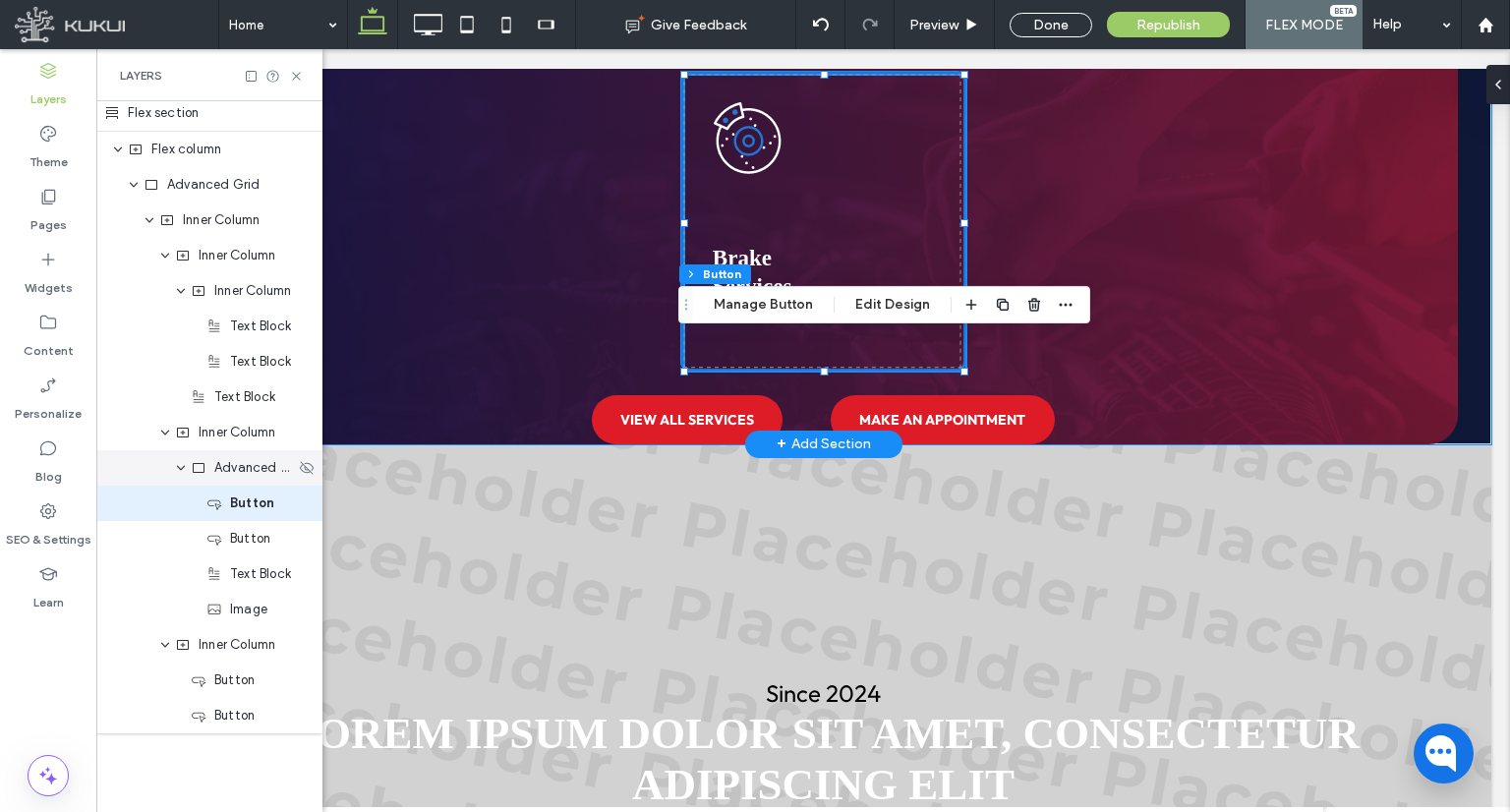 click on "Advanced Grid" at bounding box center [255, 468] 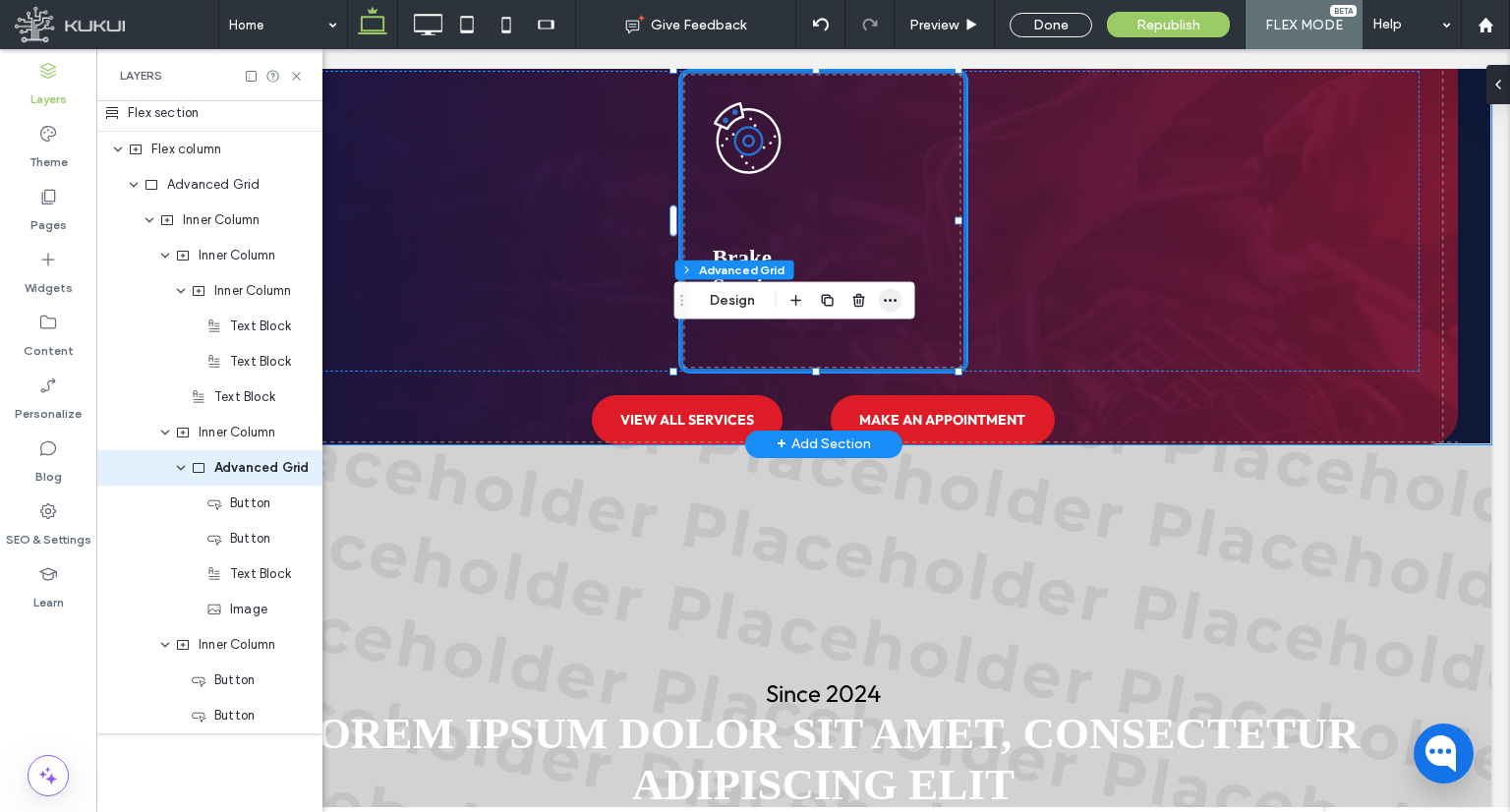 click 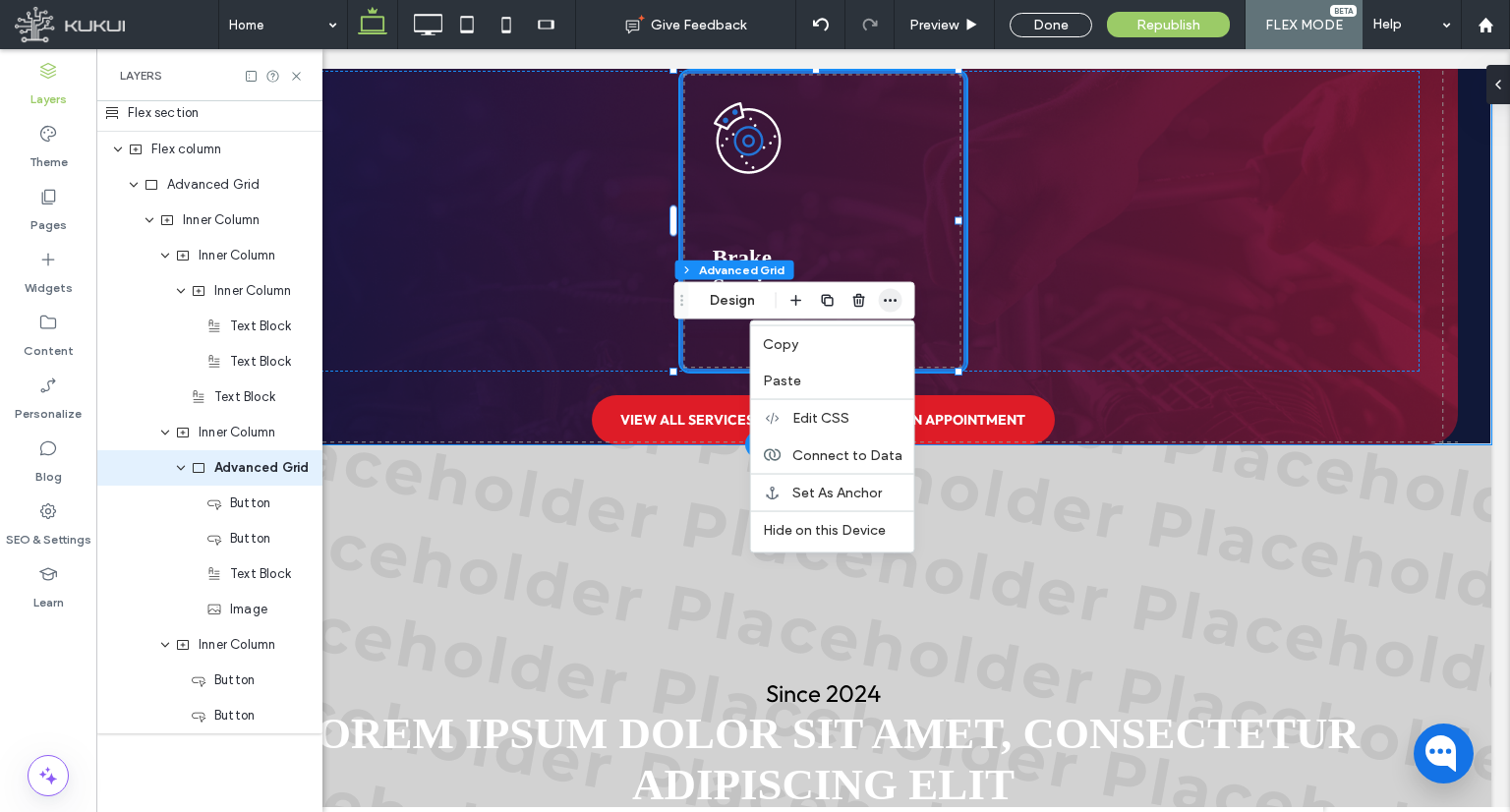 click 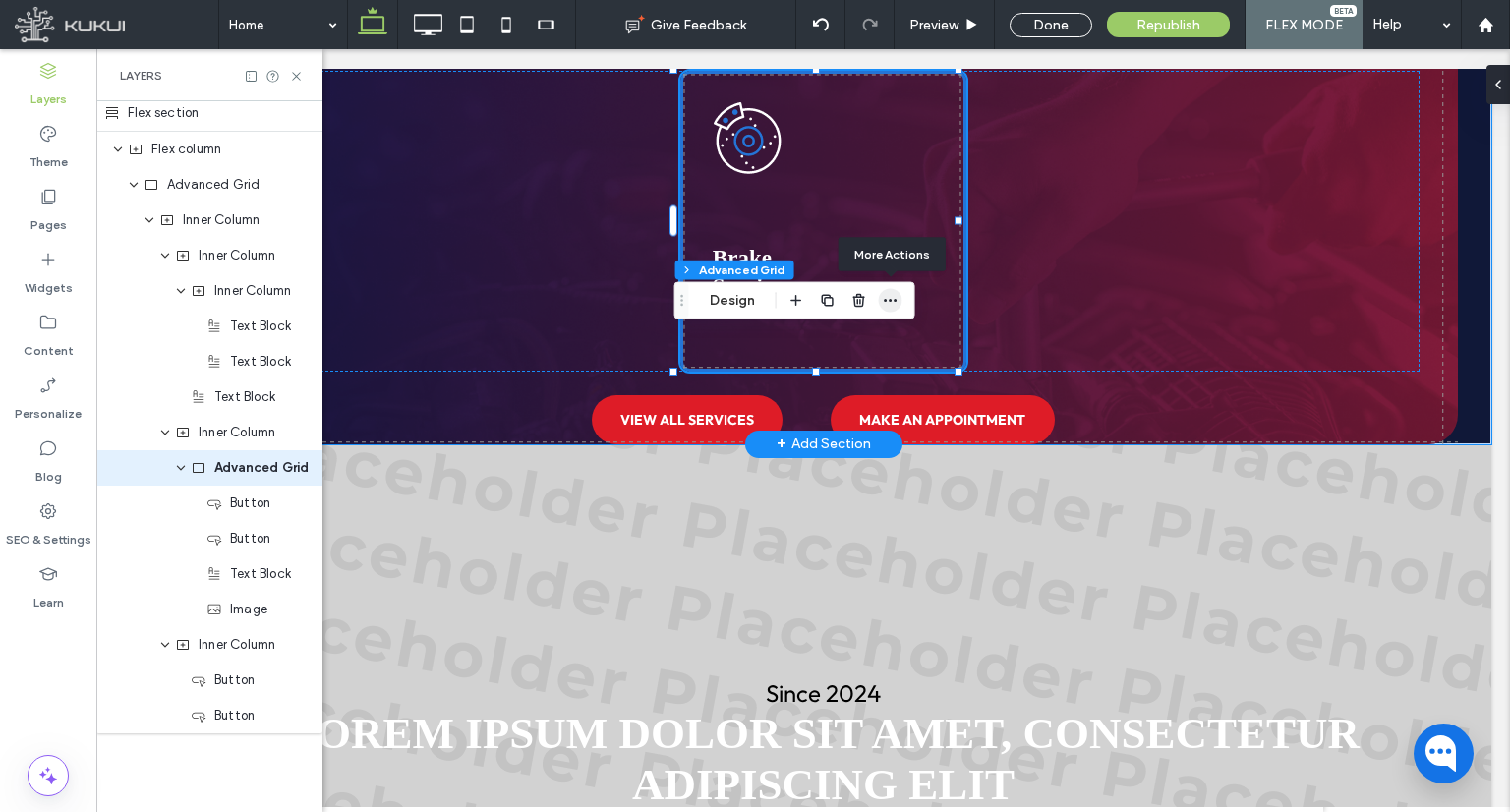 click 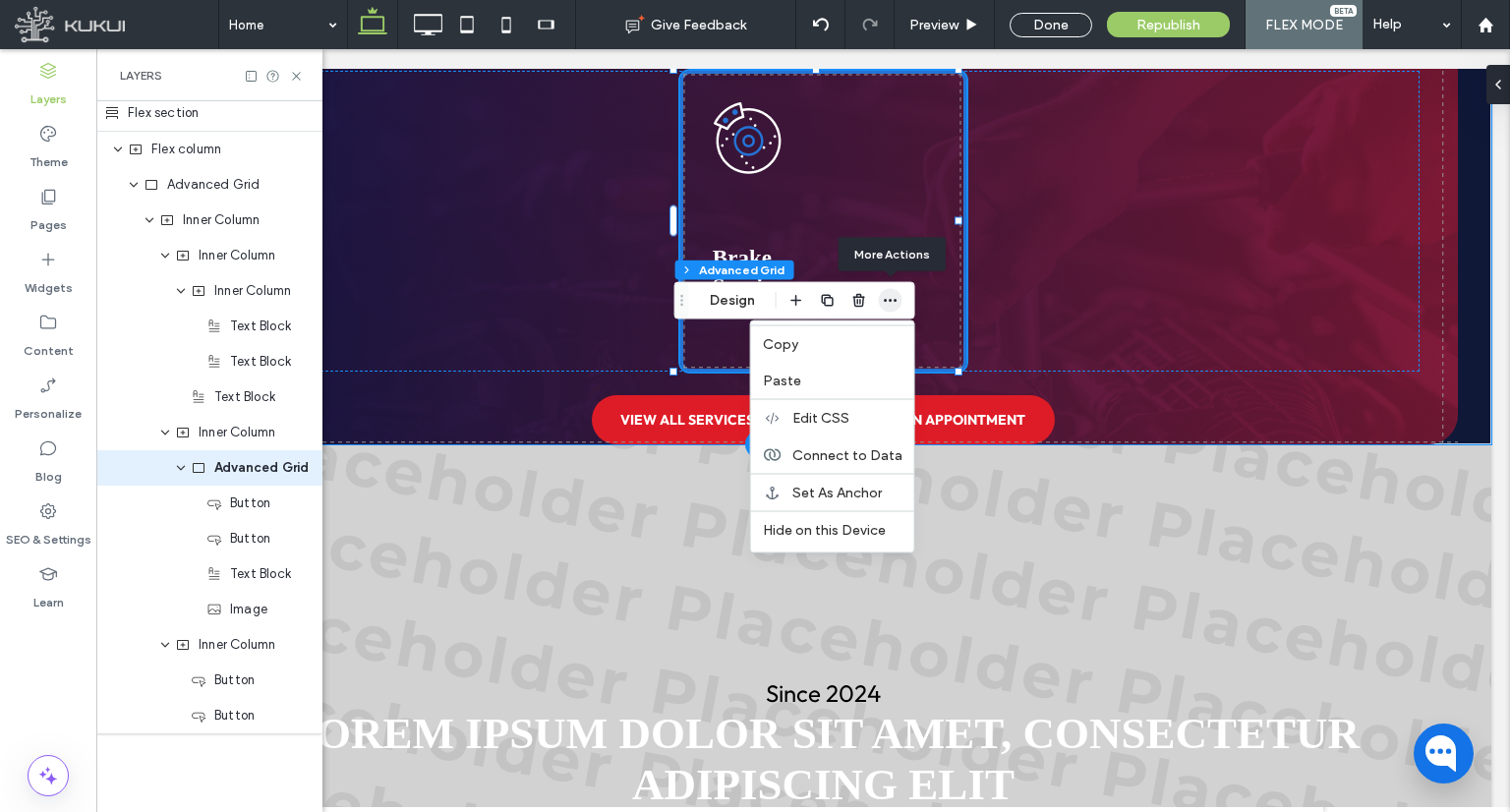 click 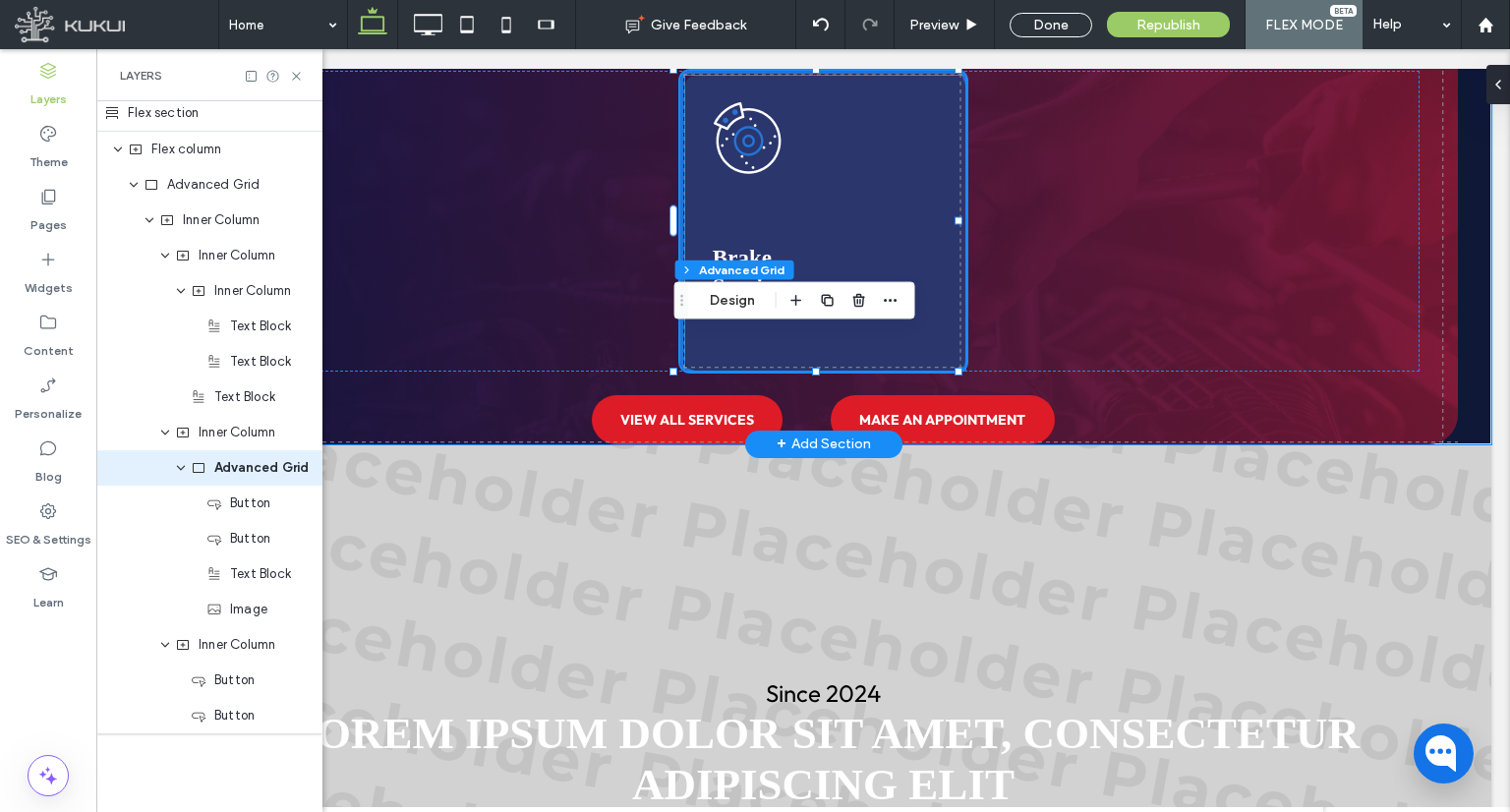 type 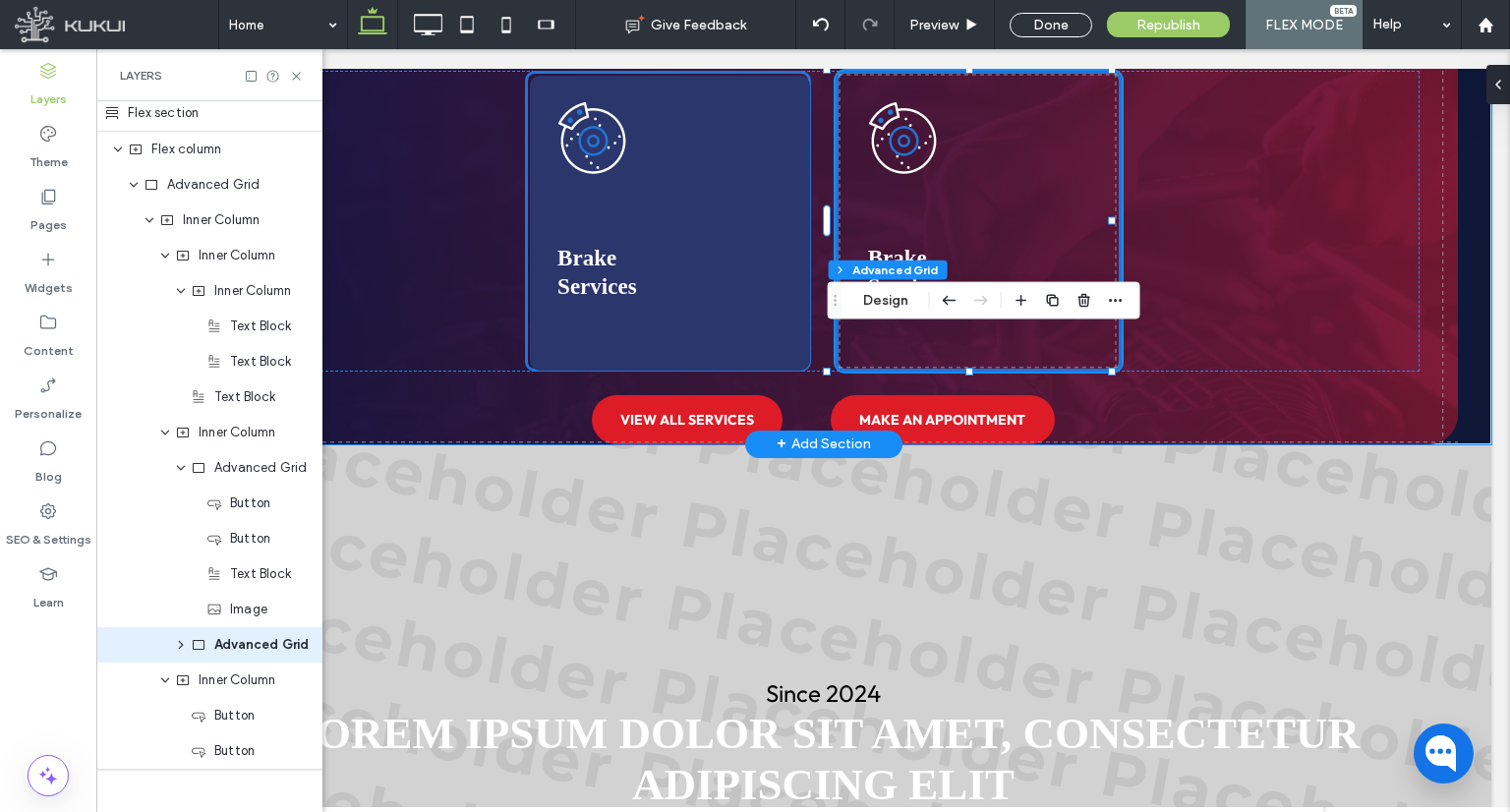 scroll, scrollTop: 41, scrollLeft: 0, axis: vertical 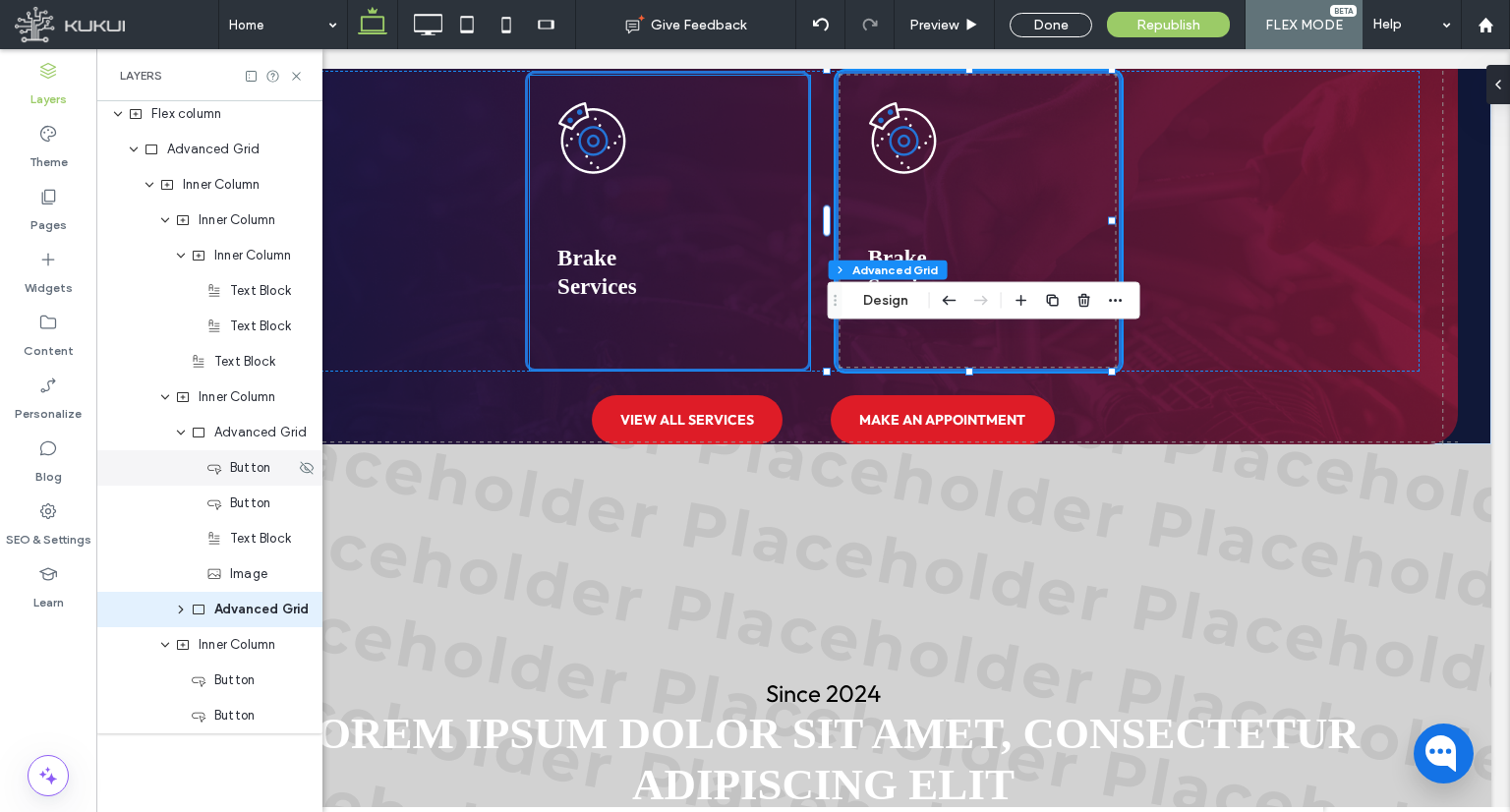 click on "Button" at bounding box center [251, 468] 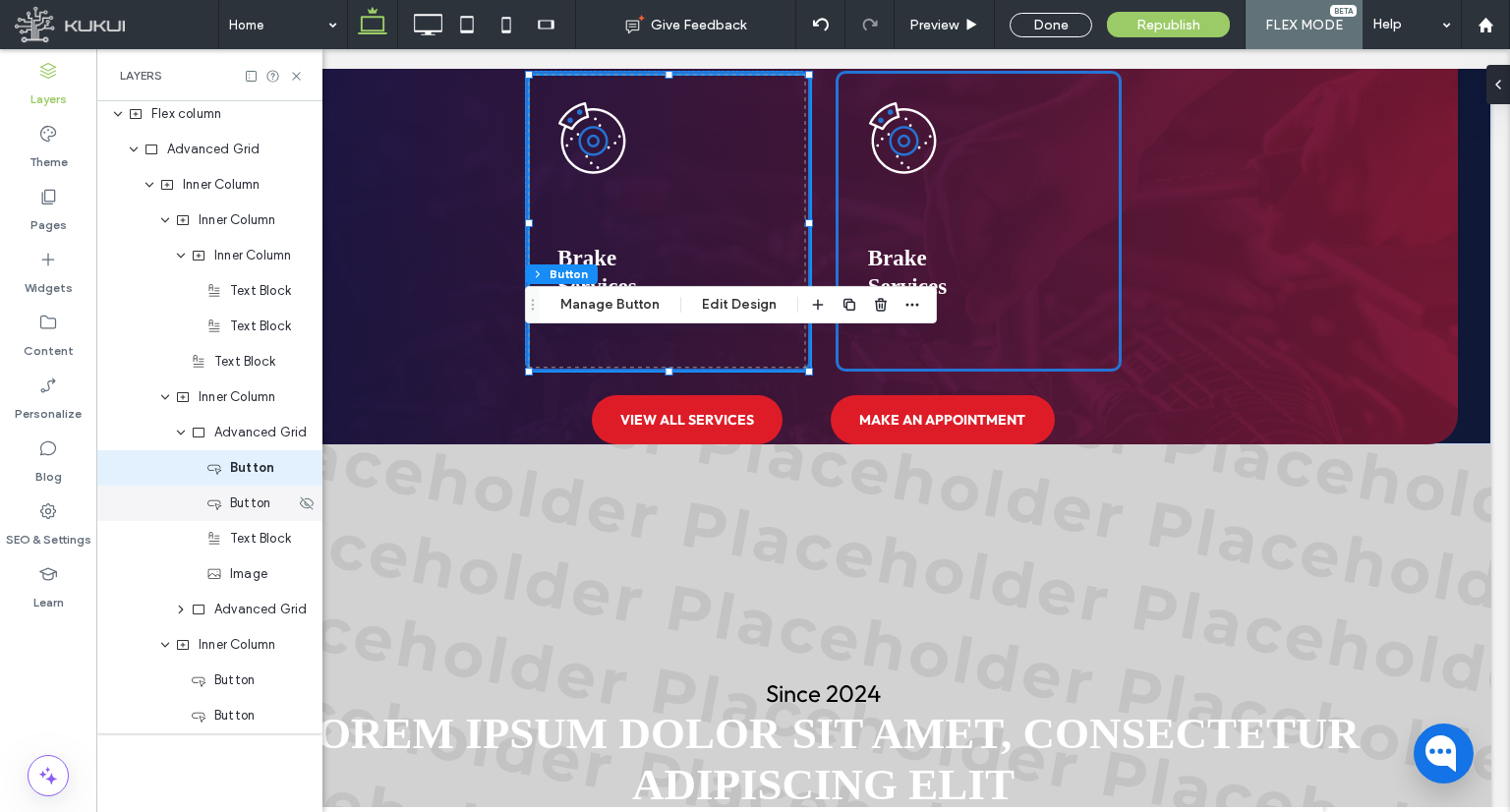 click on "Button" at bounding box center [251, 503] 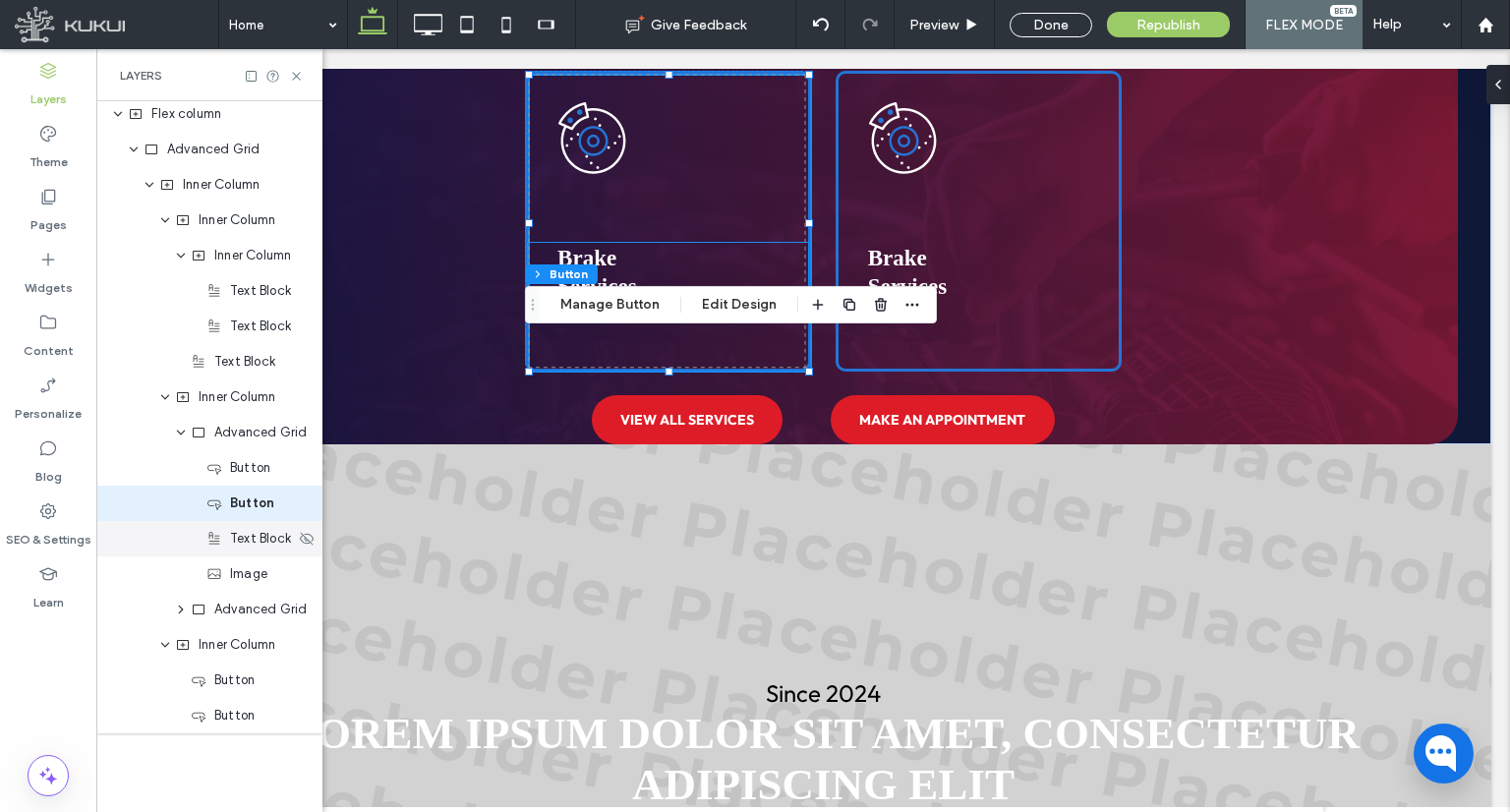 click on "Text Block" at bounding box center [251, 539] 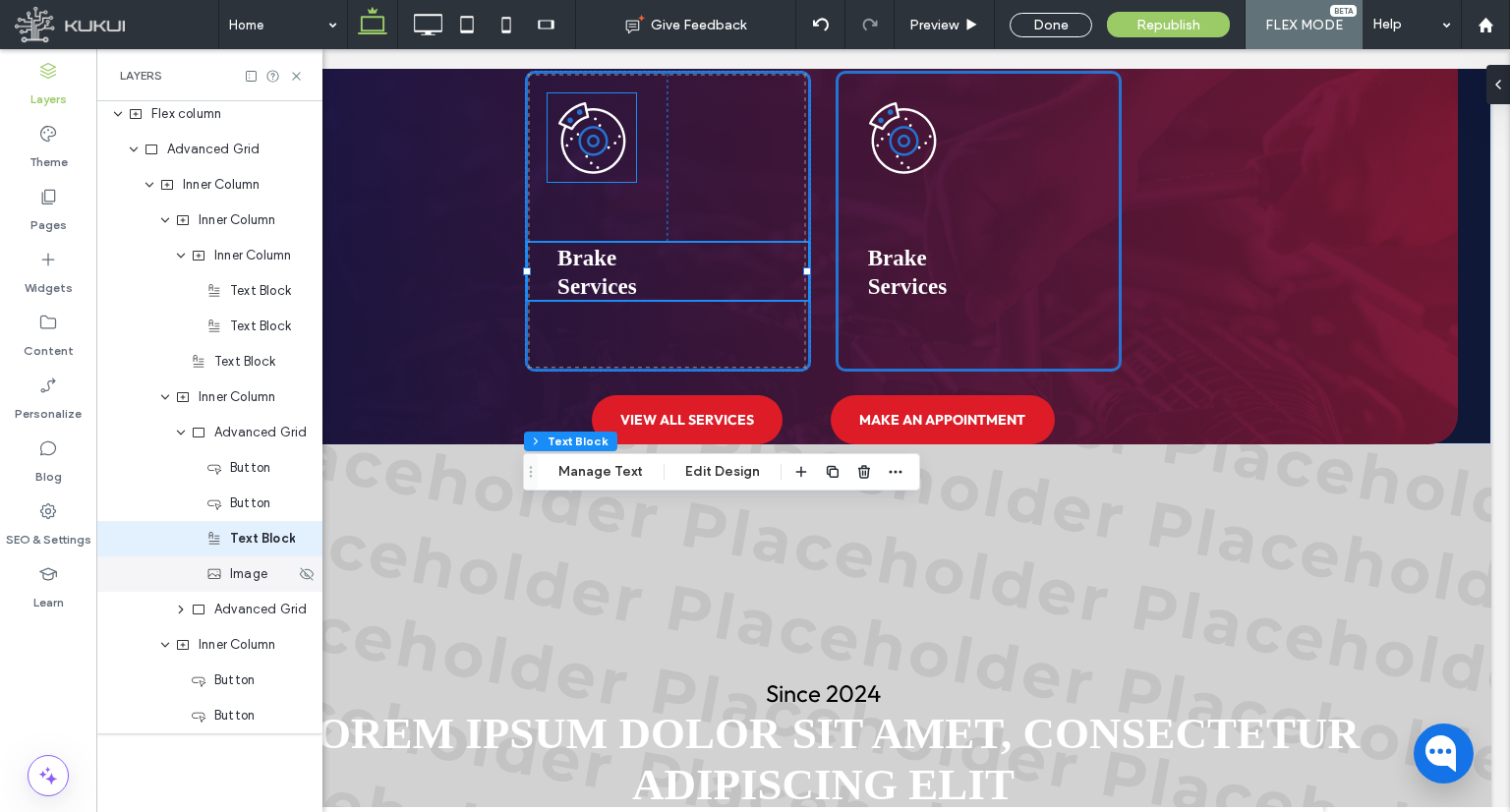 click on "Image" at bounding box center (251, 574) 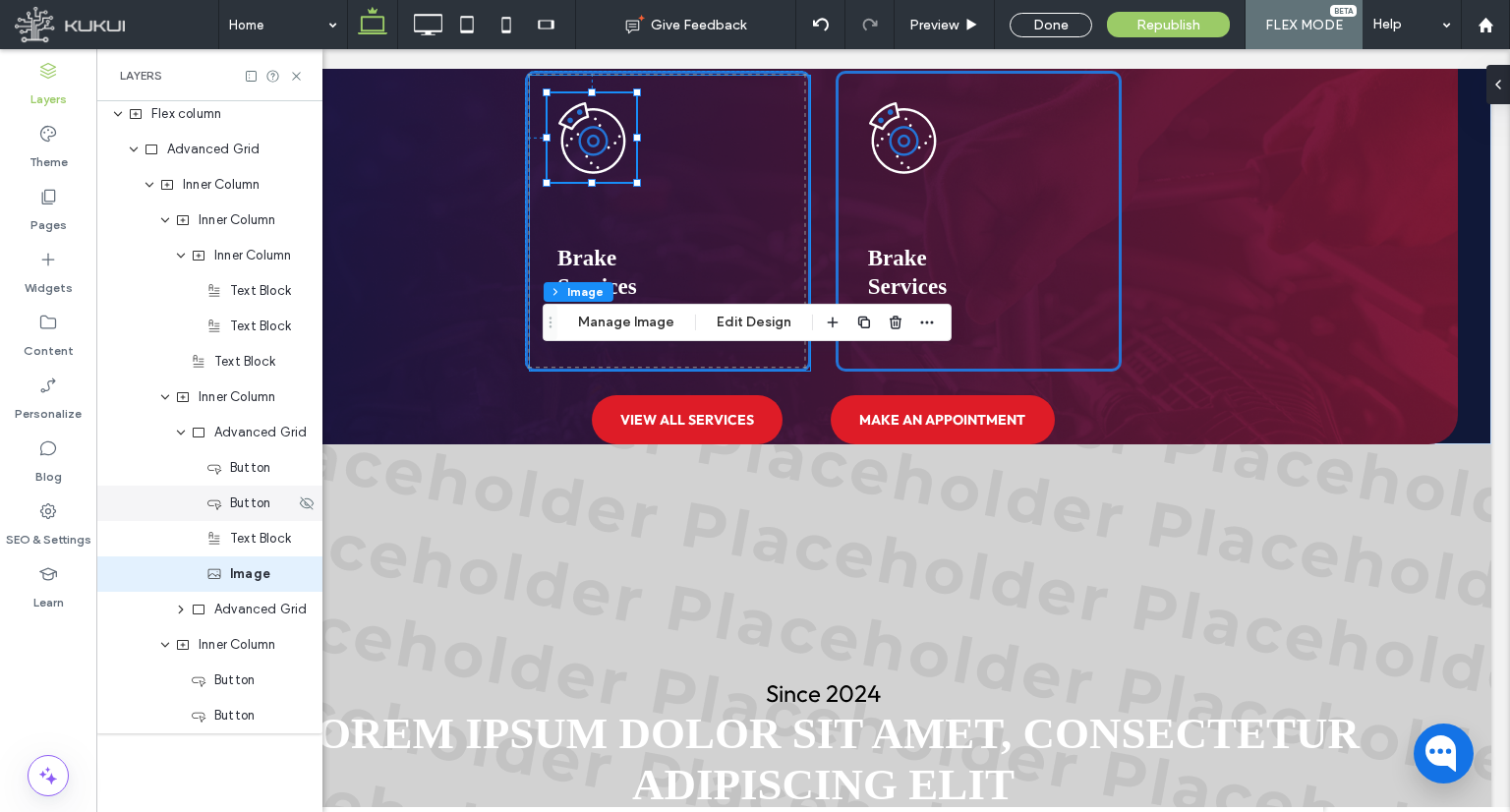 click on "Button" at bounding box center (251, 503) 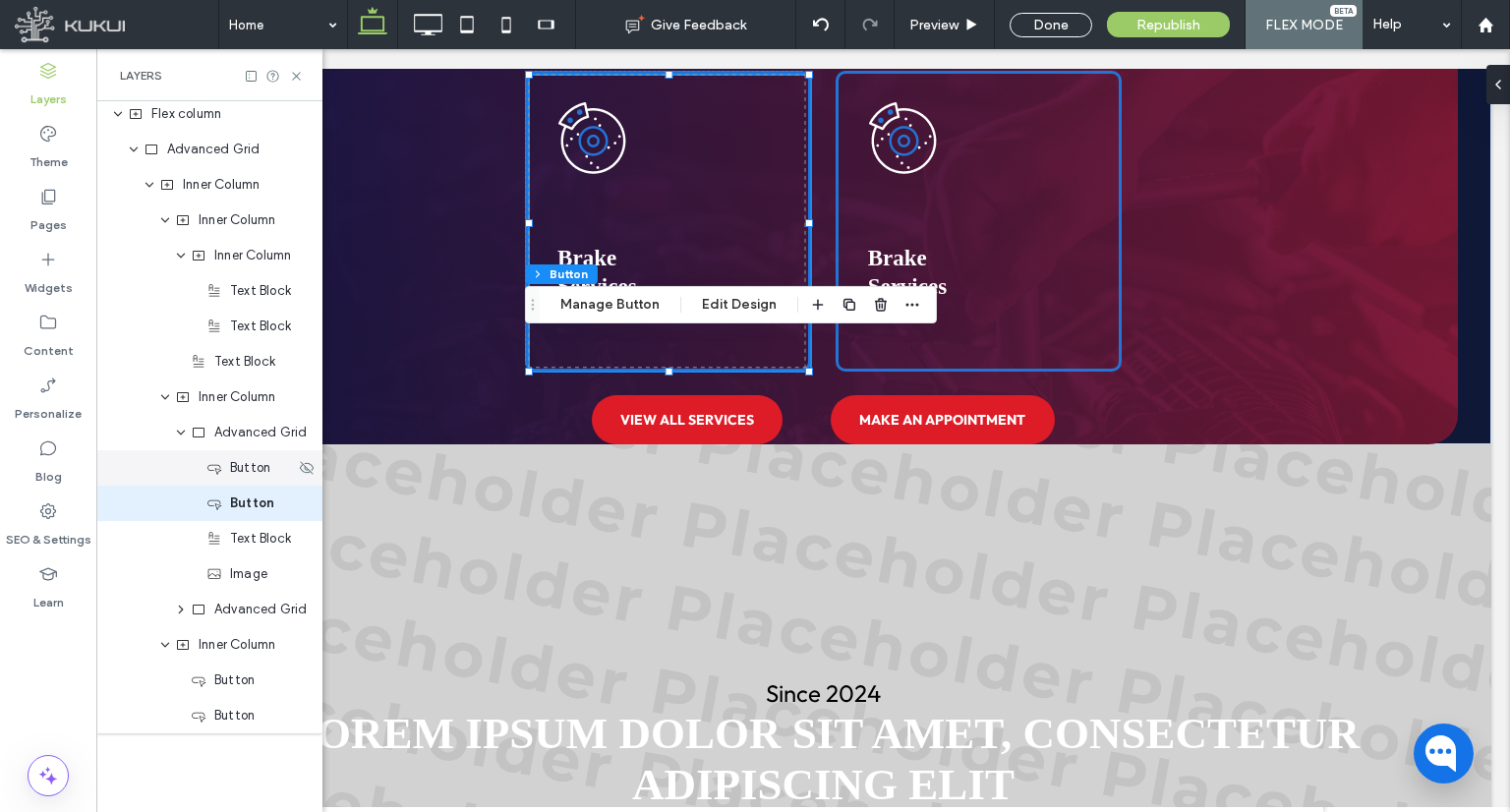 click on "Button" at bounding box center [251, 468] 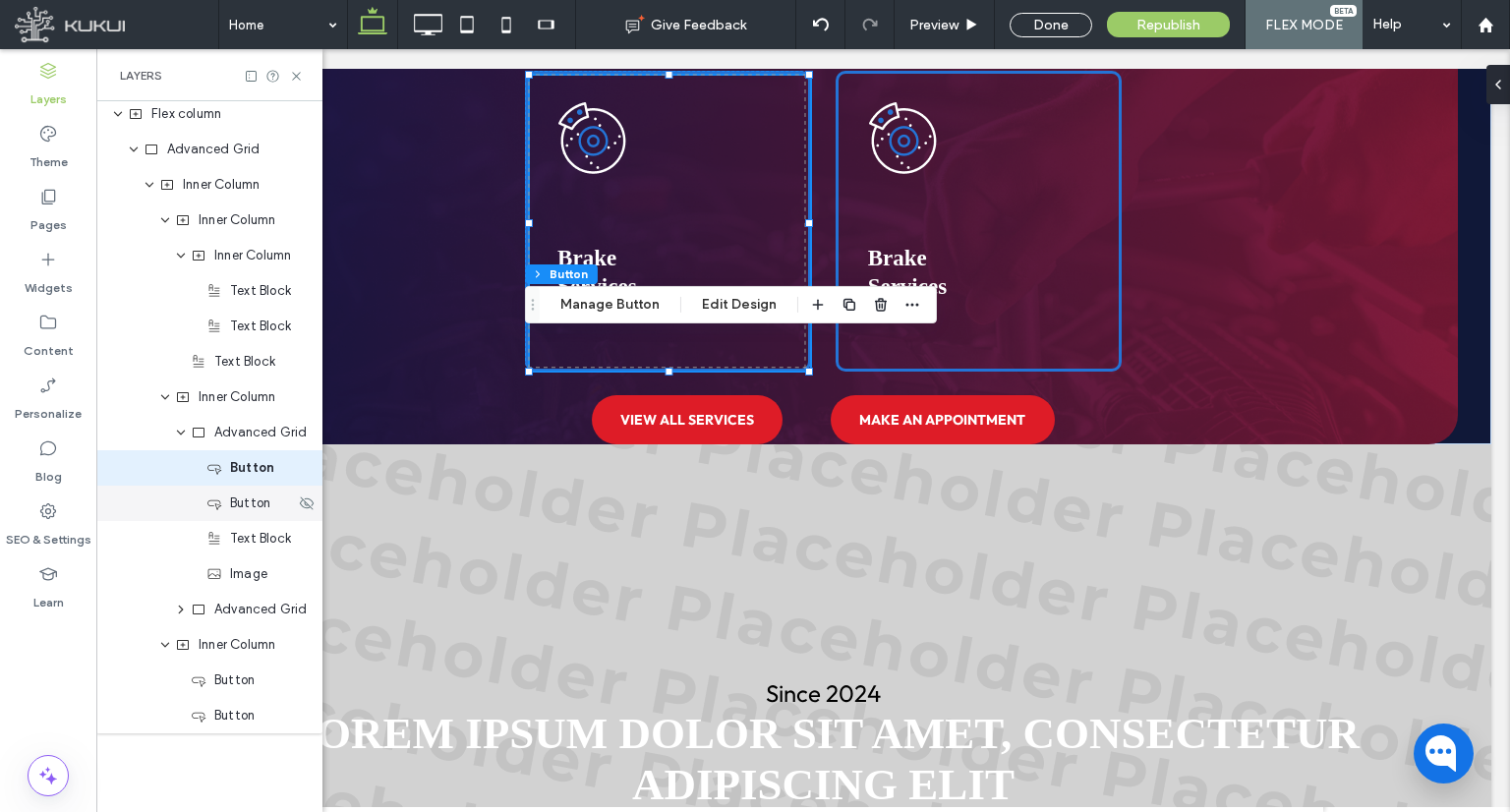 click on "Button" at bounding box center [251, 503] 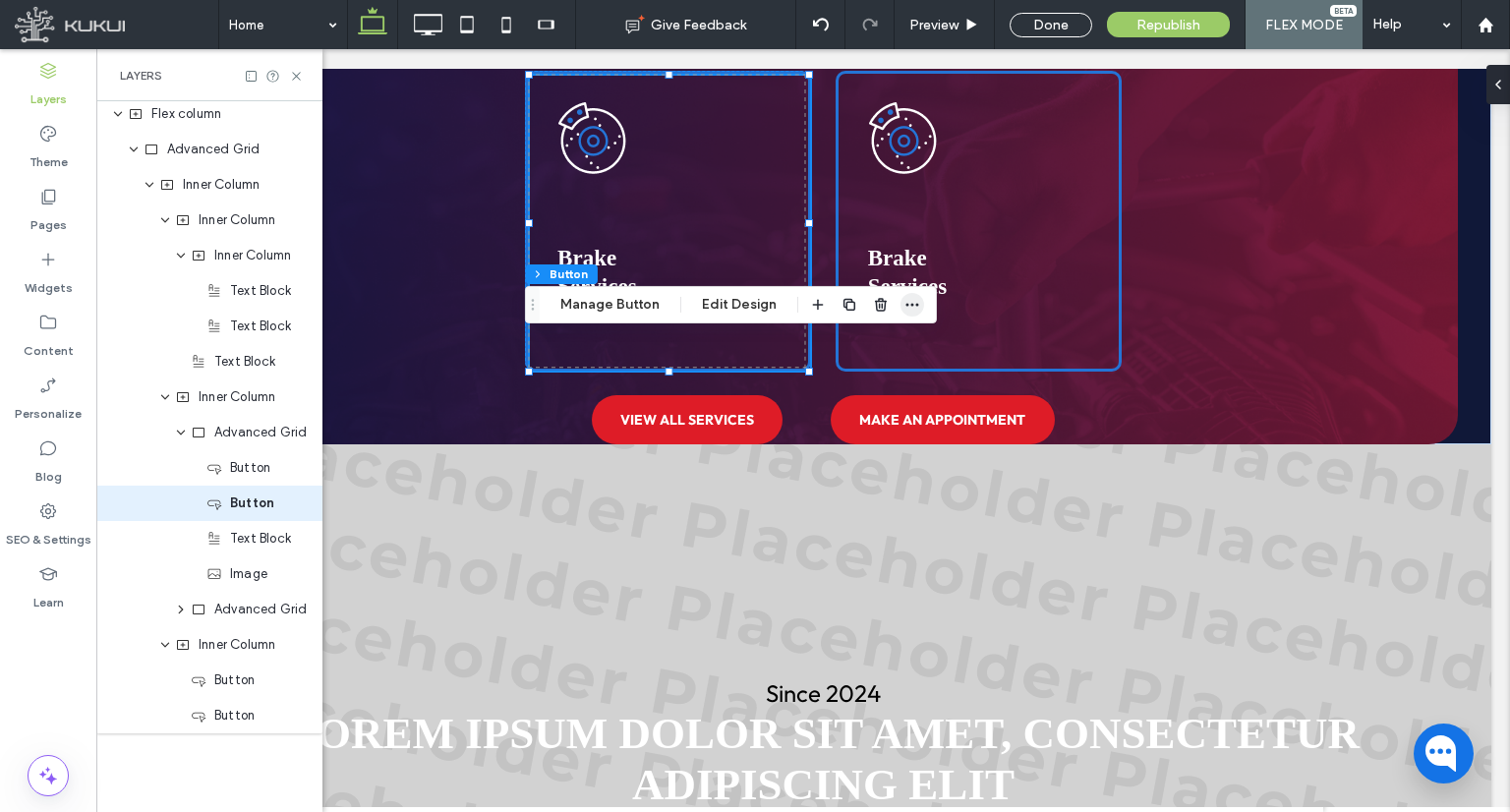 click 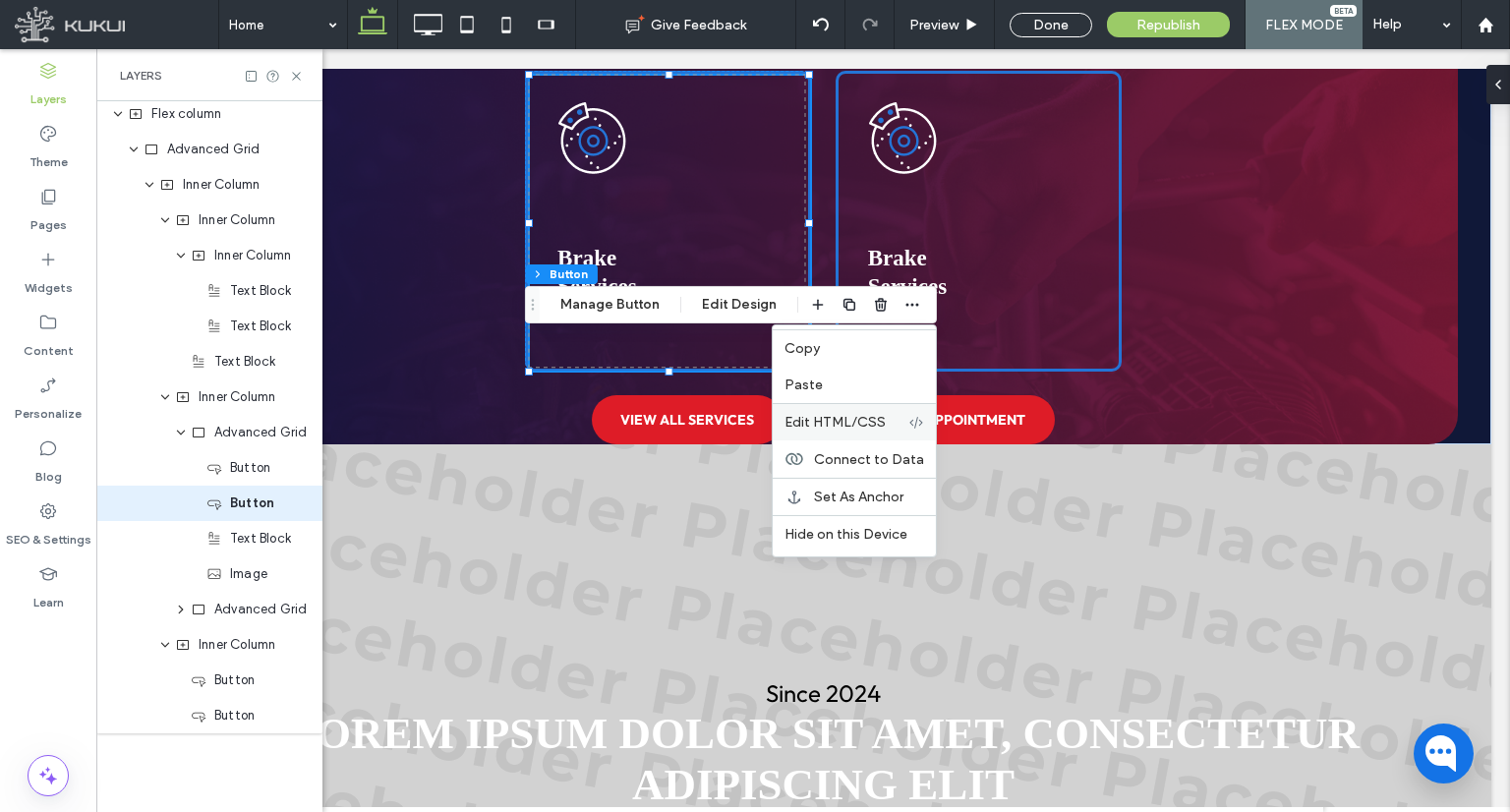 click on "Edit HTML/CSS" at bounding box center [835, 422] 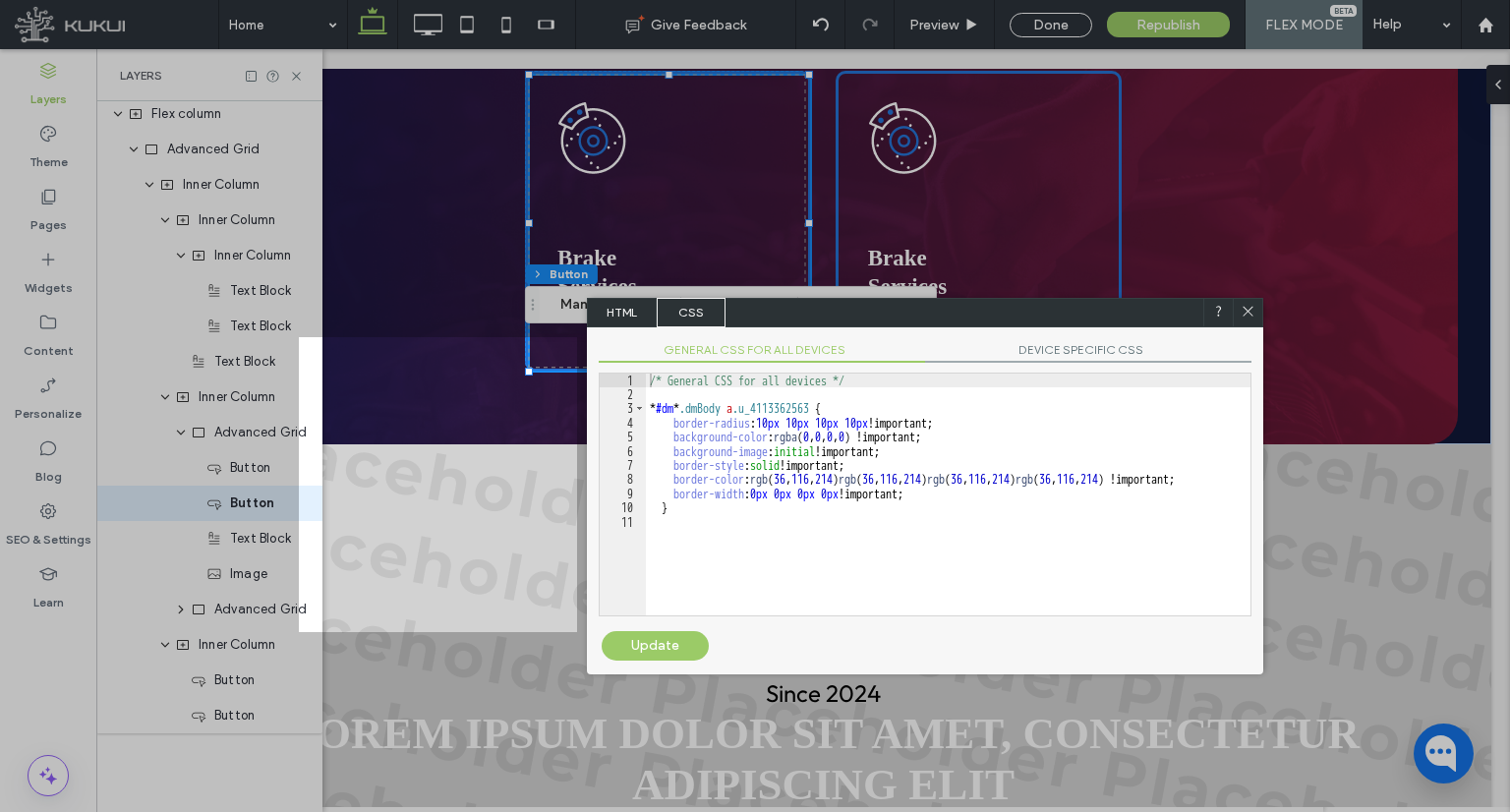 click 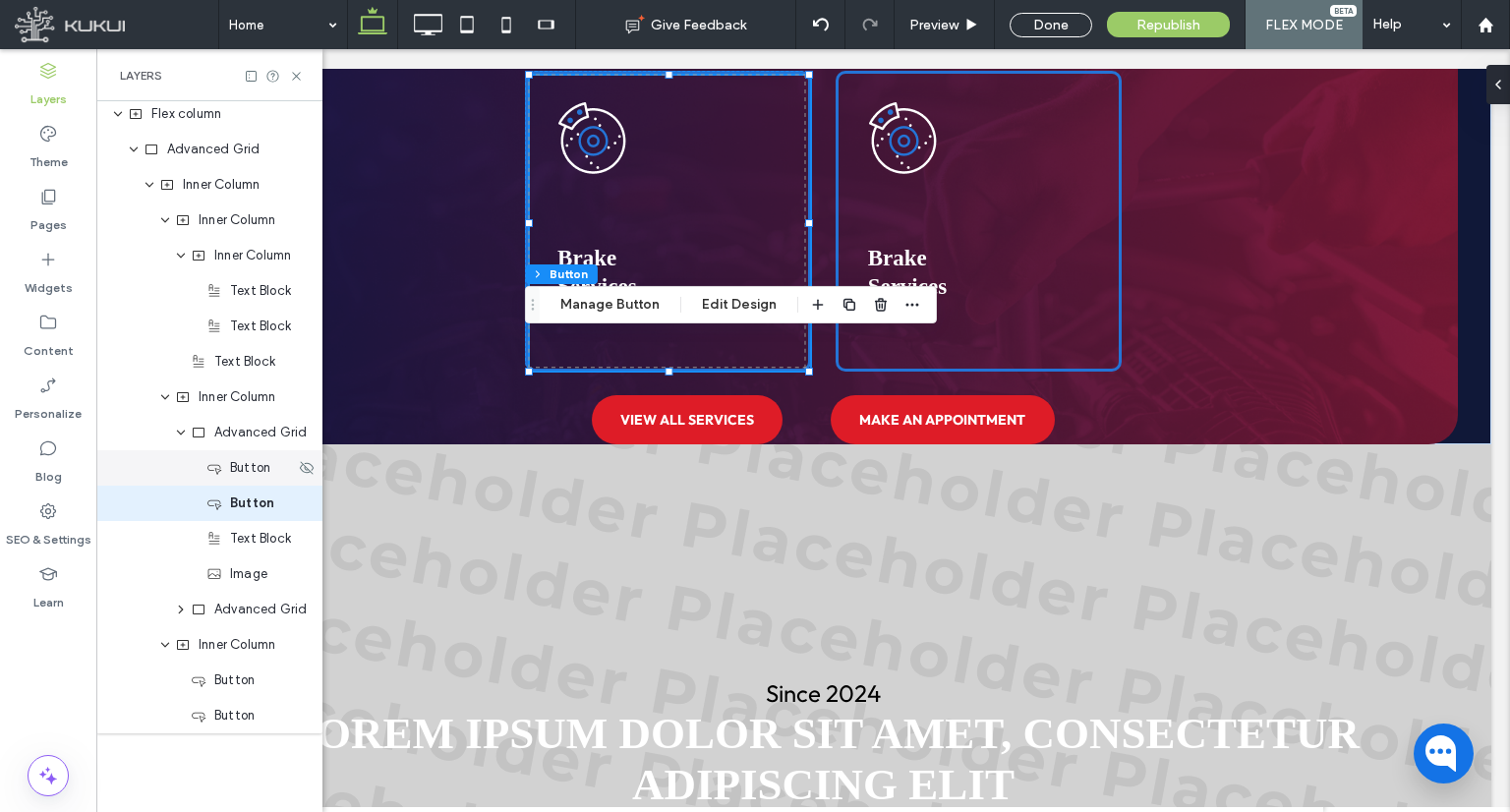click on "Button" at bounding box center (209, 468) 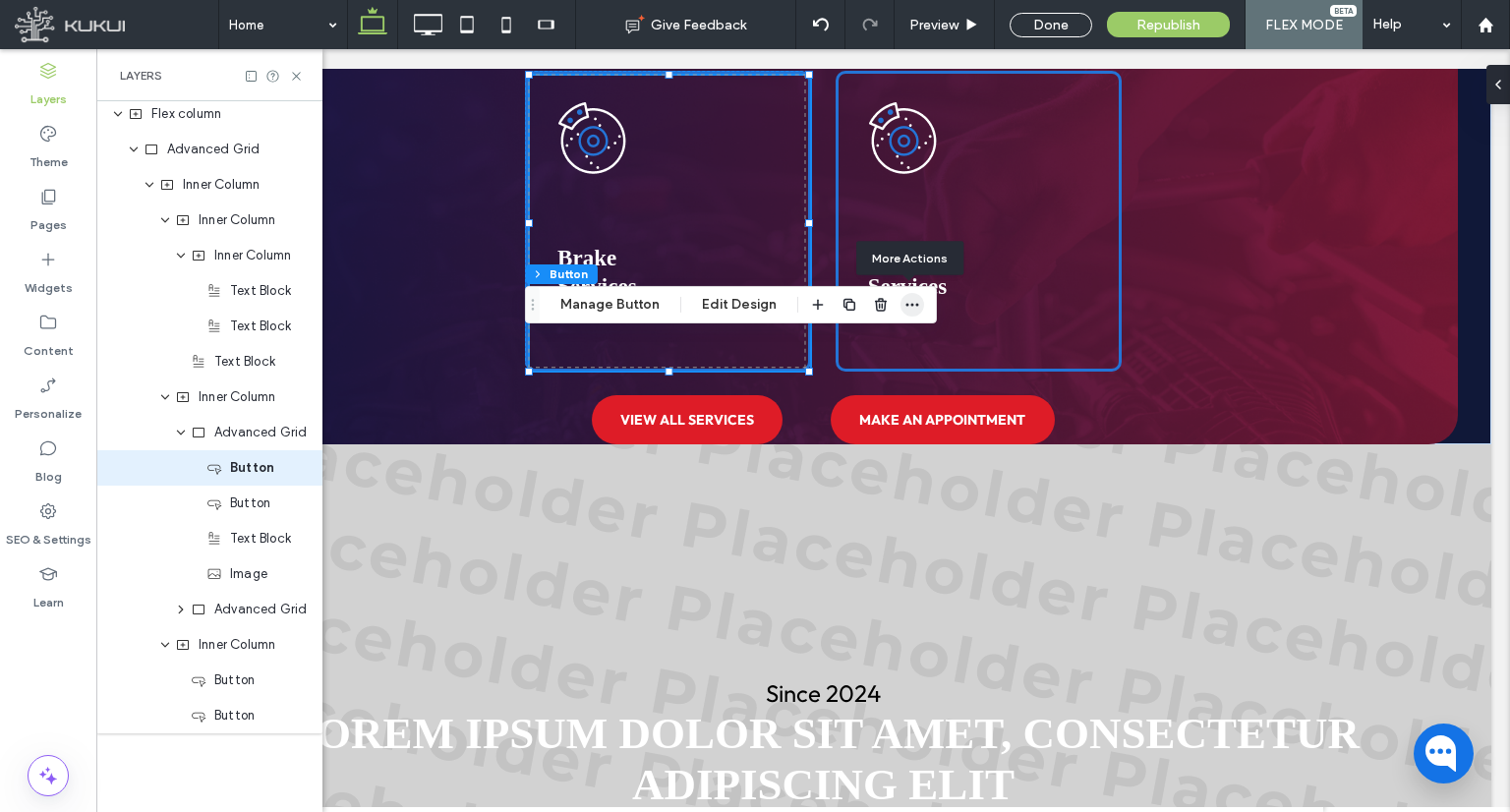 click 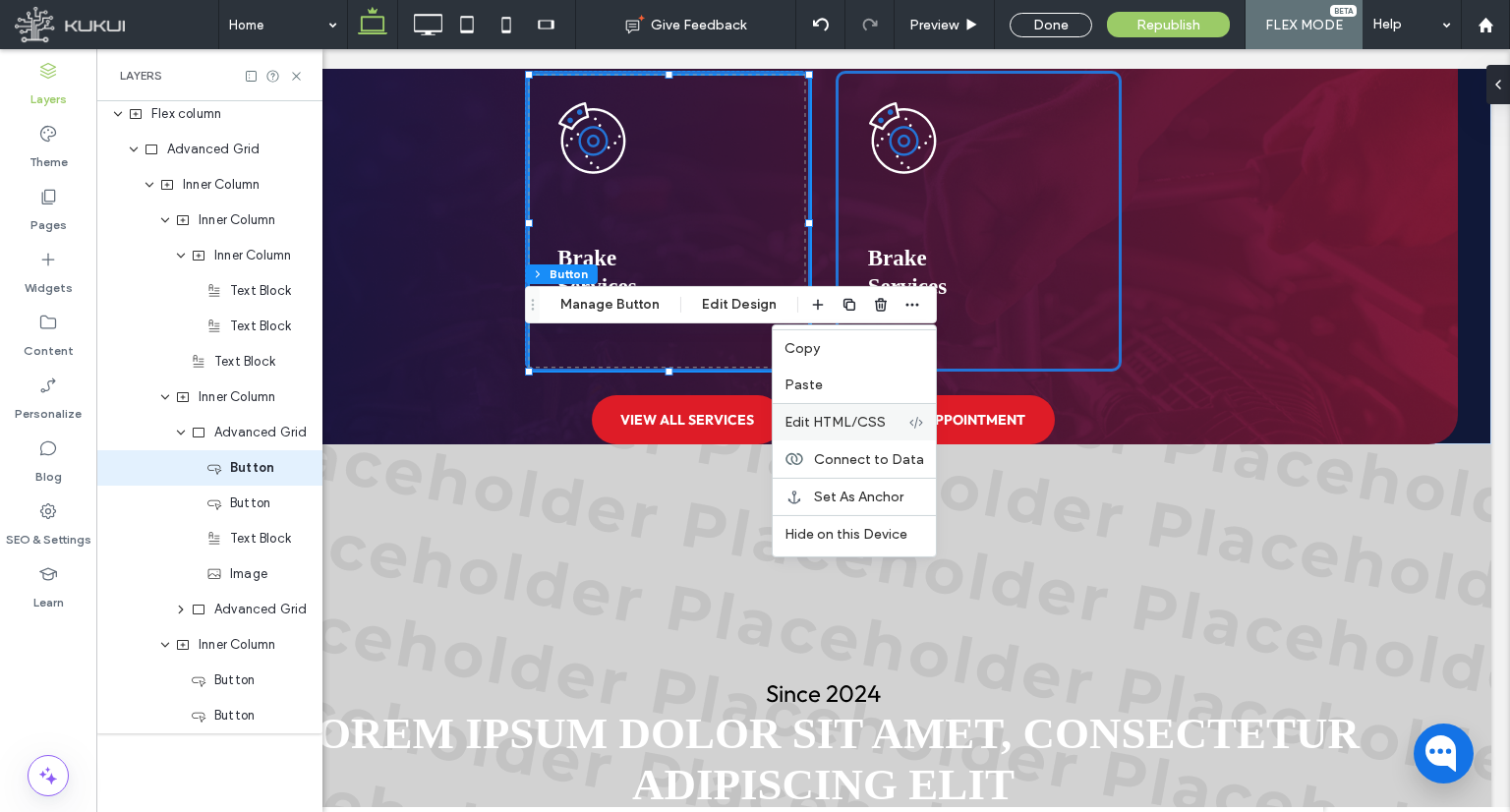 click on "Edit HTML/CSS" at bounding box center [835, 422] 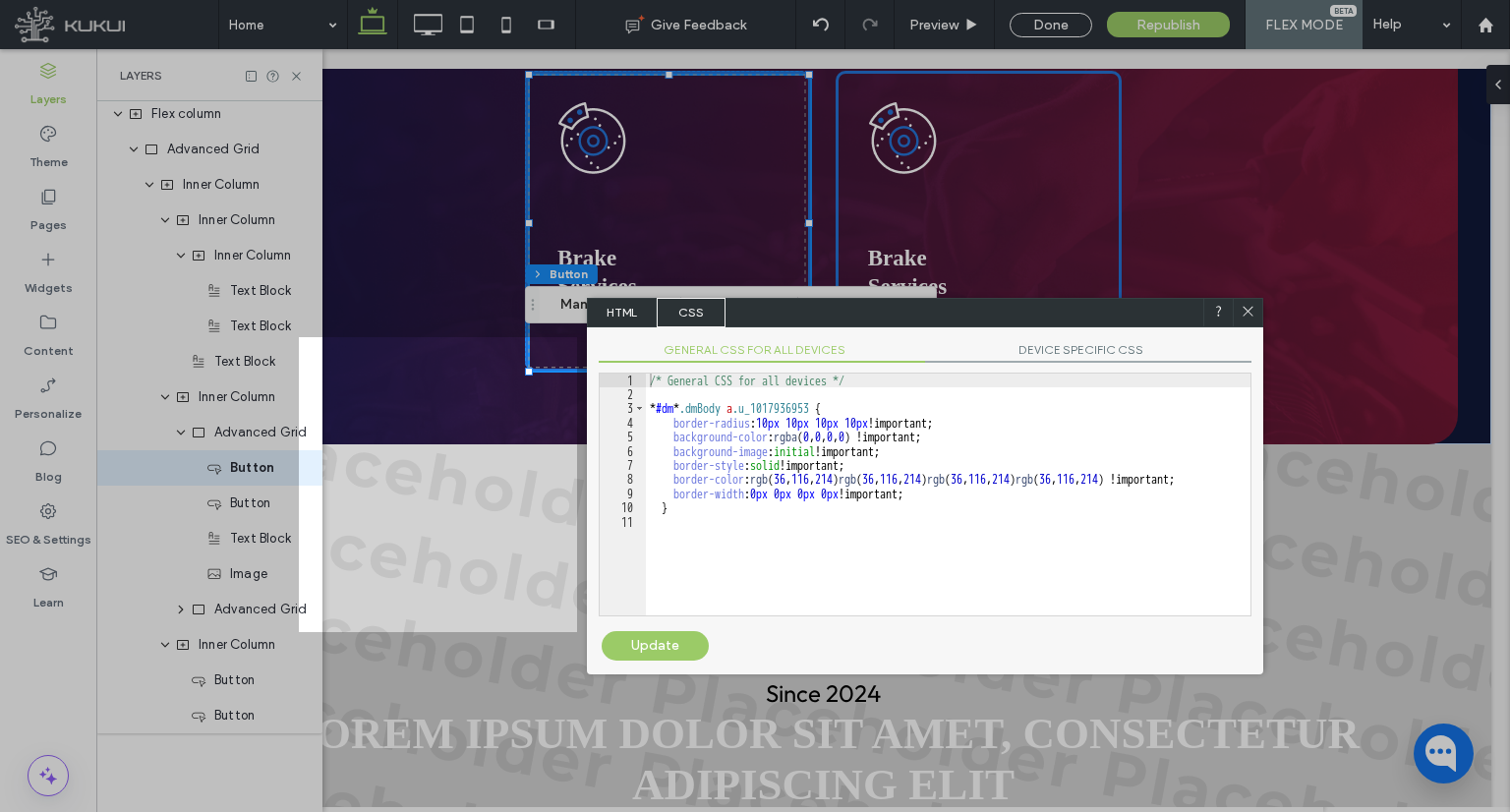 click 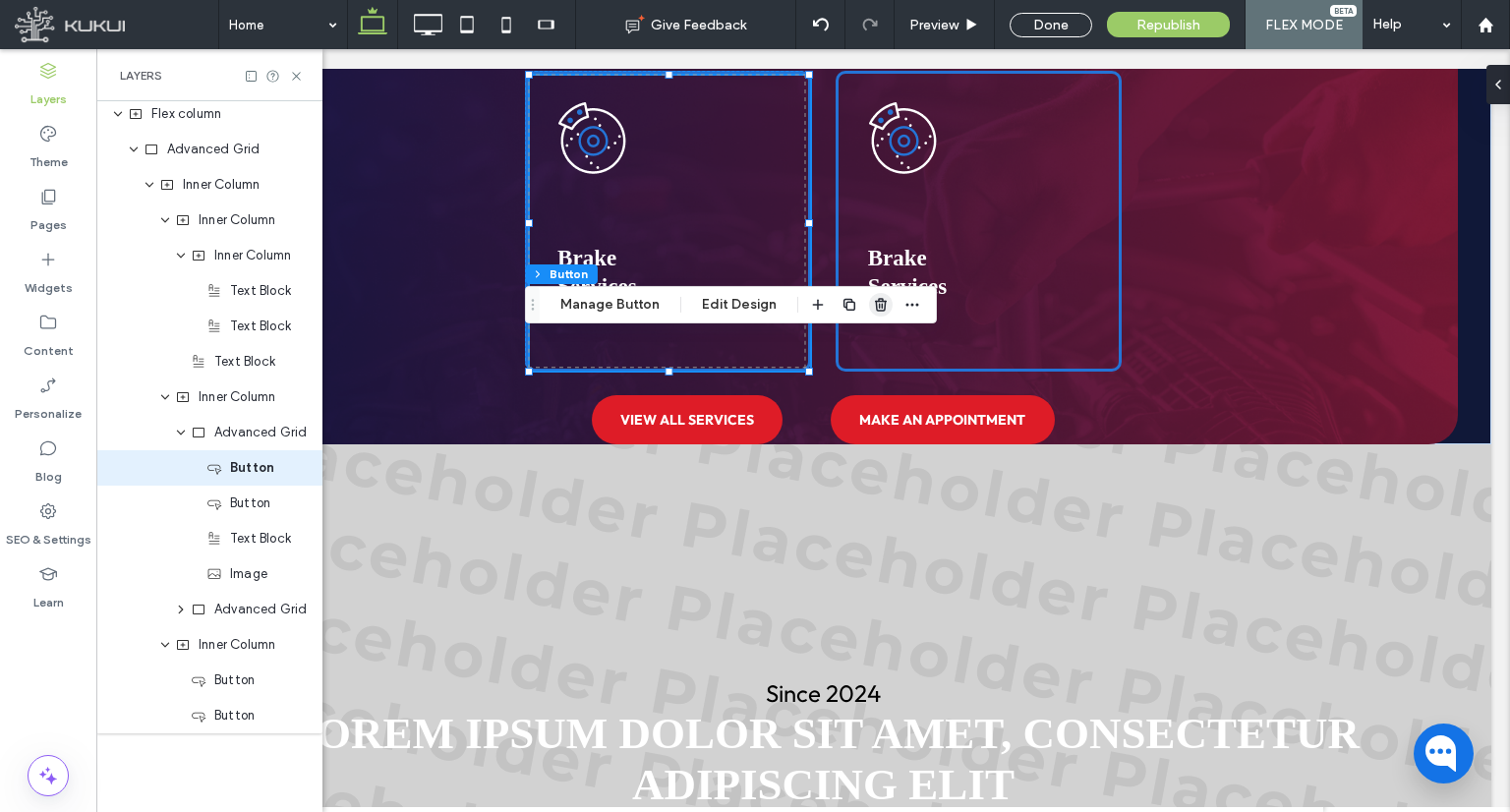 click at bounding box center [881, 305] 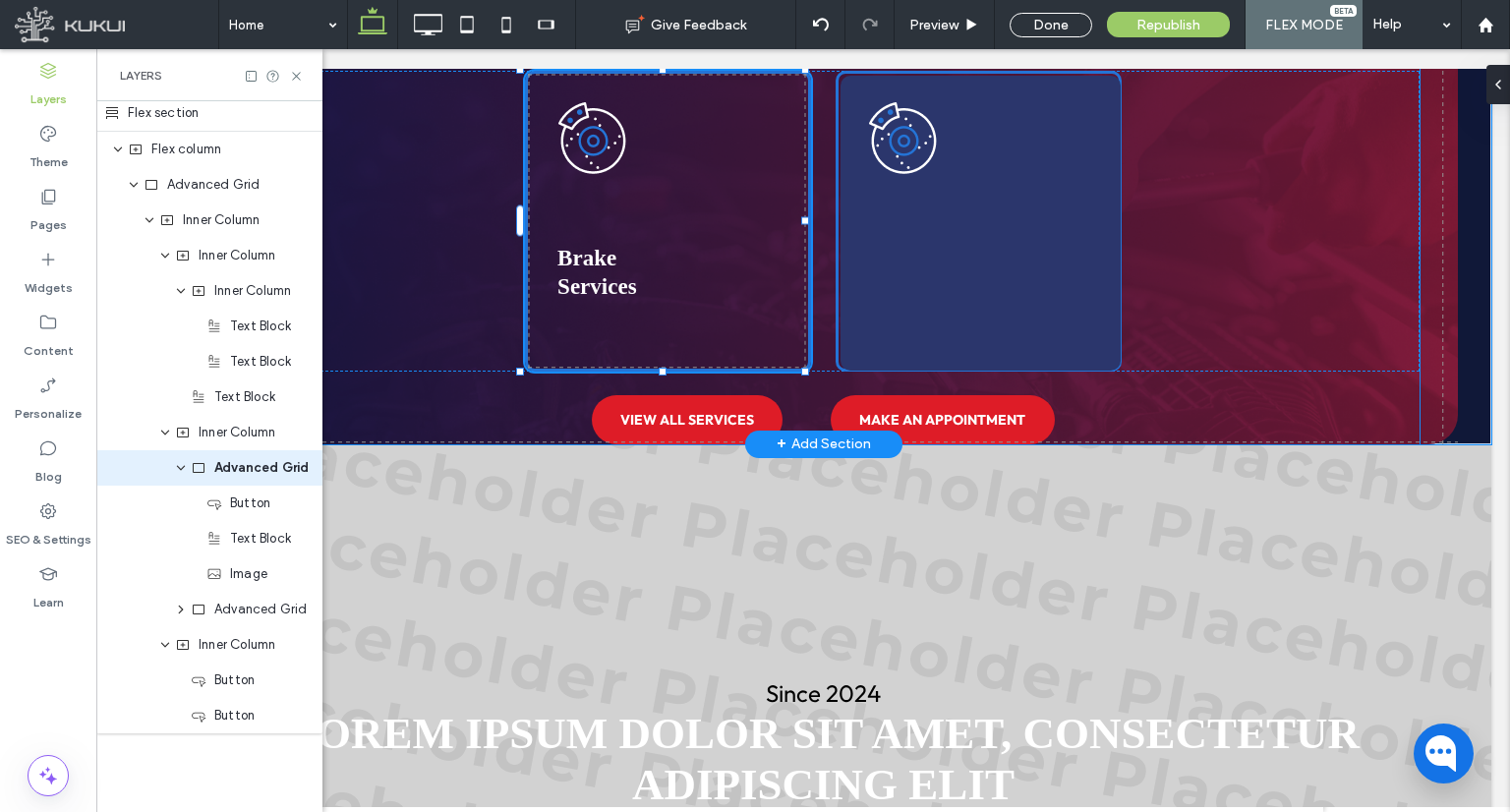 scroll, scrollTop: 6, scrollLeft: 0, axis: vertical 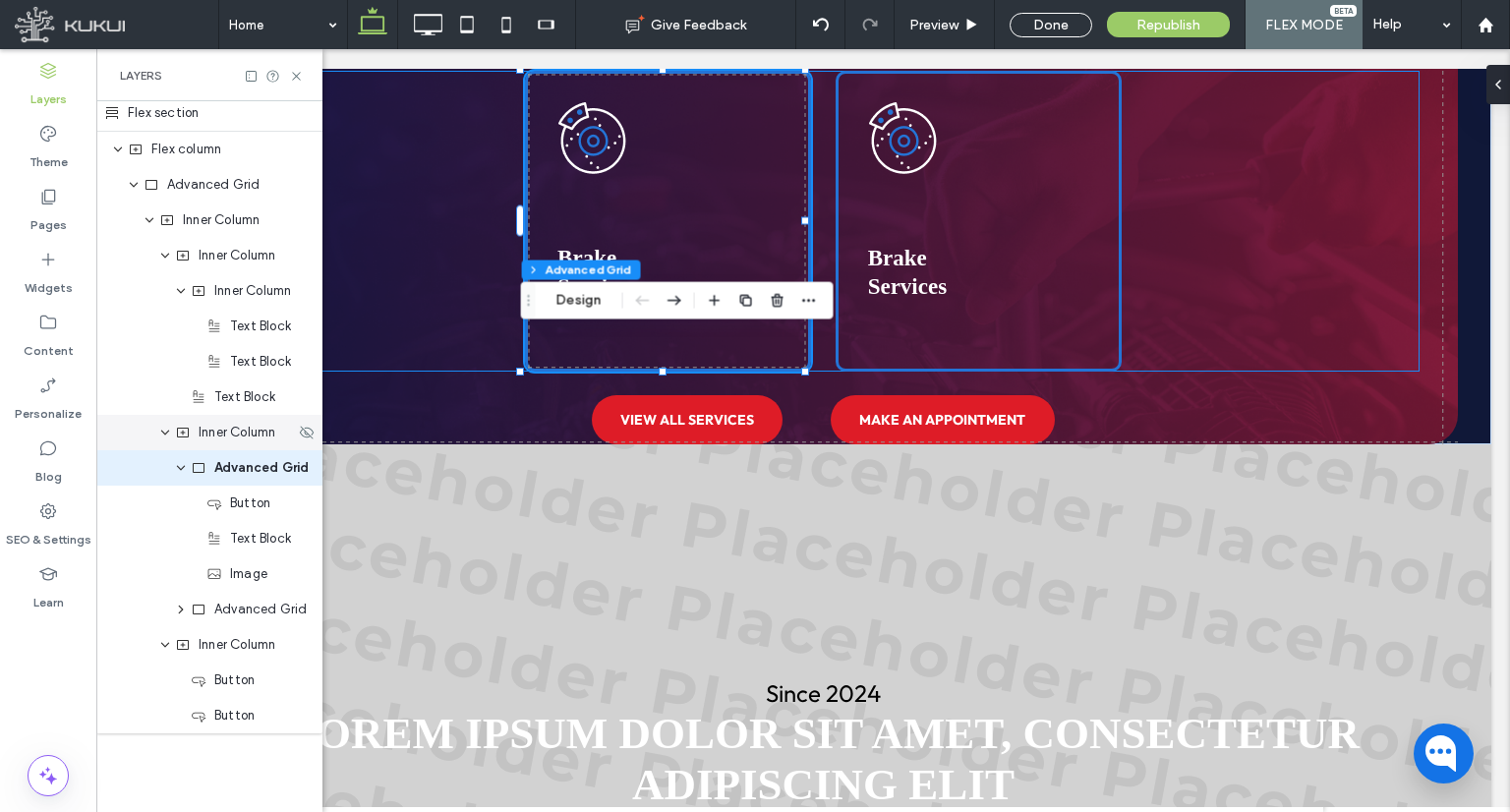 click on "Inner Column" at bounding box center (209, 433) 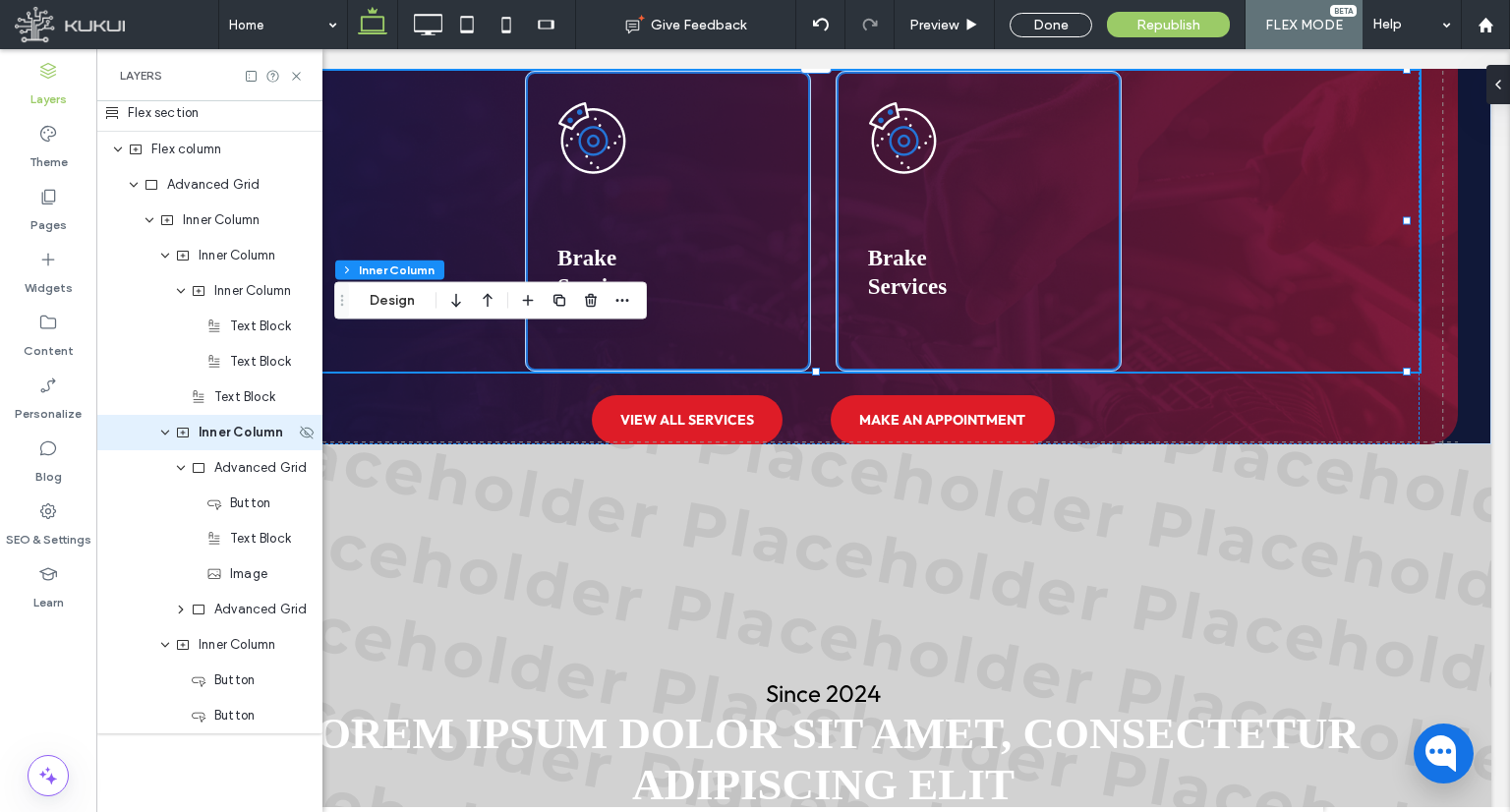 scroll, scrollTop: 0, scrollLeft: 0, axis: both 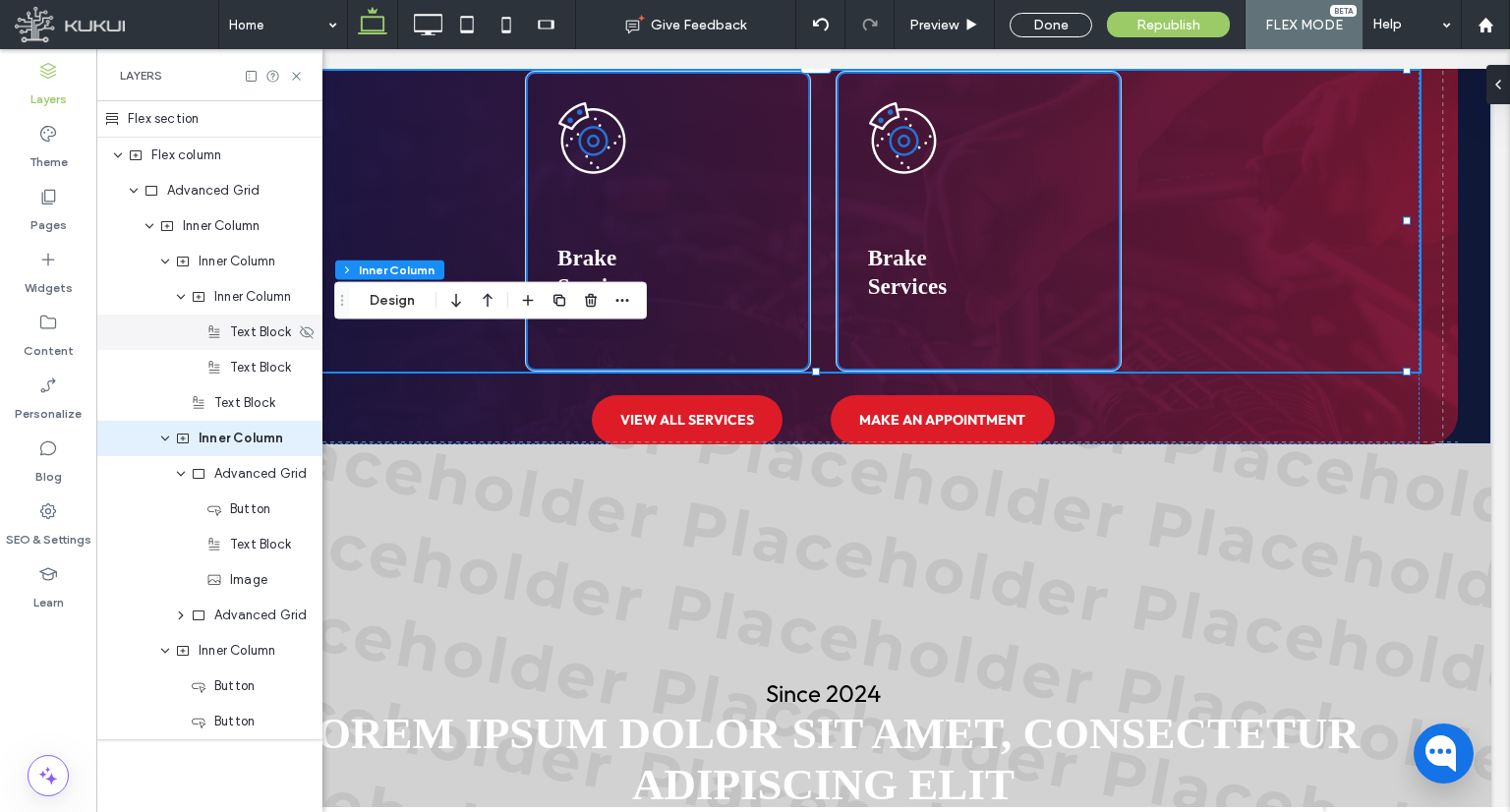 click on "Text Block" at bounding box center (261, 332) 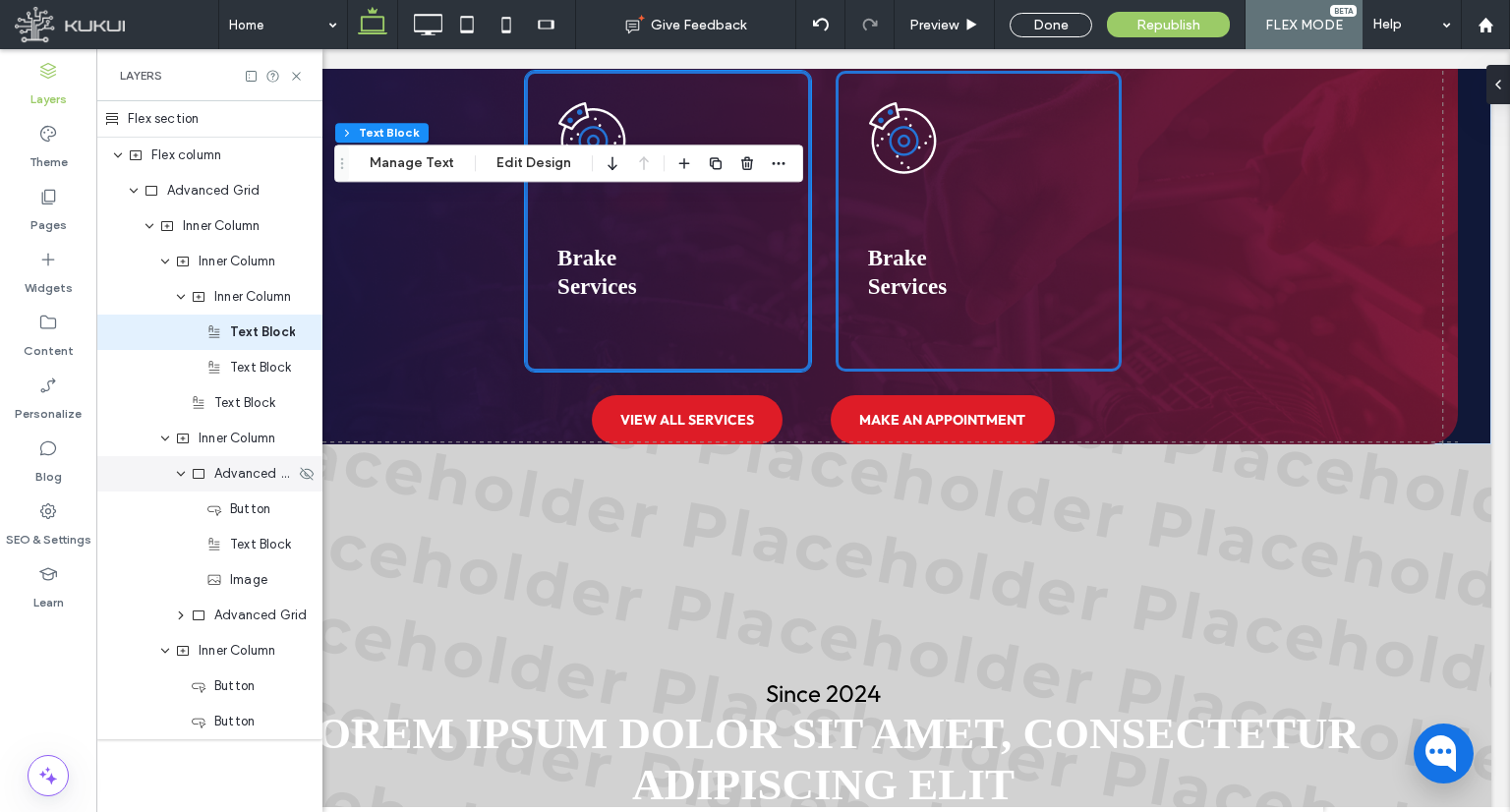 click on "Advanced Grid" at bounding box center (255, 474) 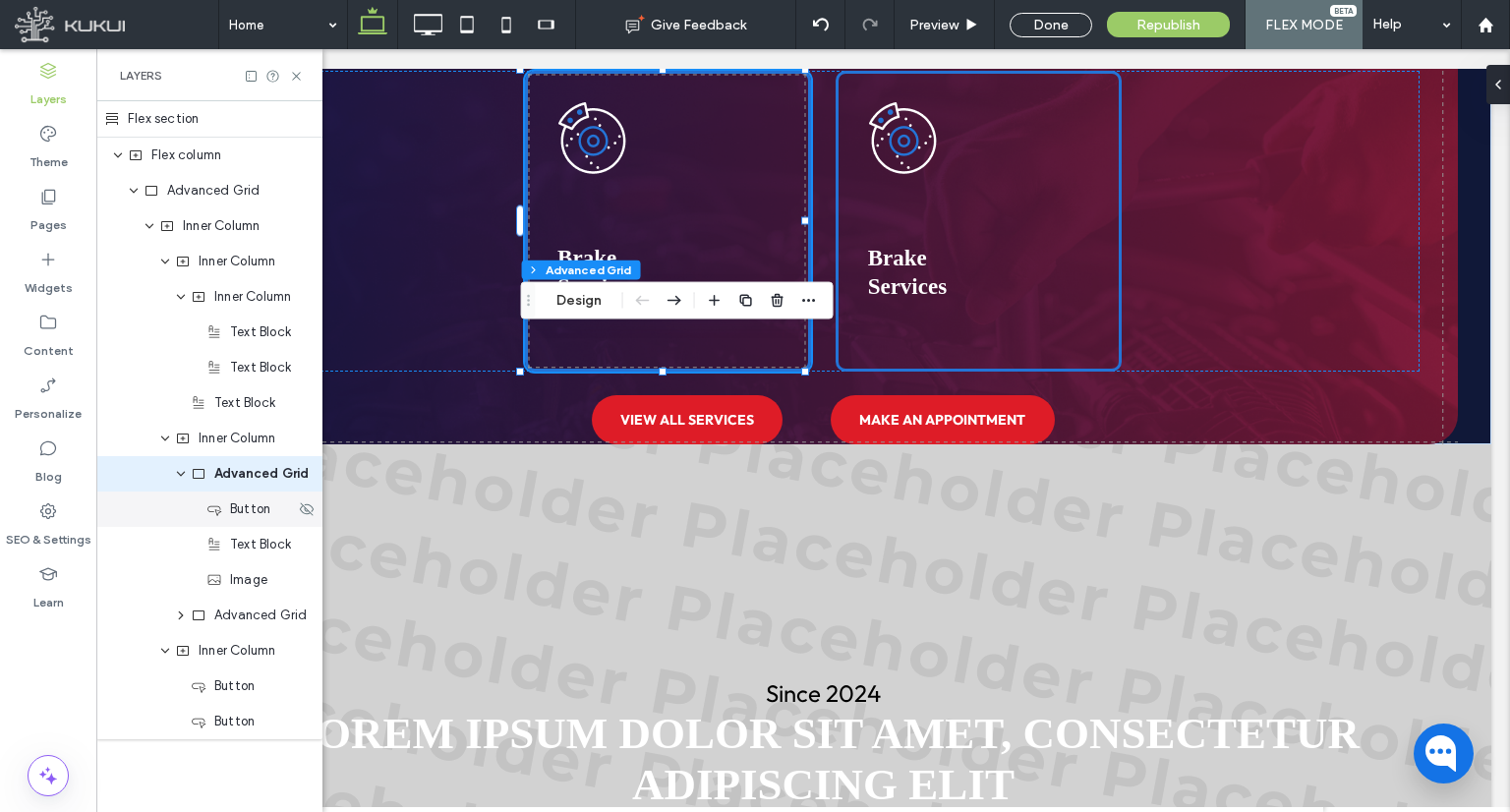 scroll, scrollTop: 6, scrollLeft: 0, axis: vertical 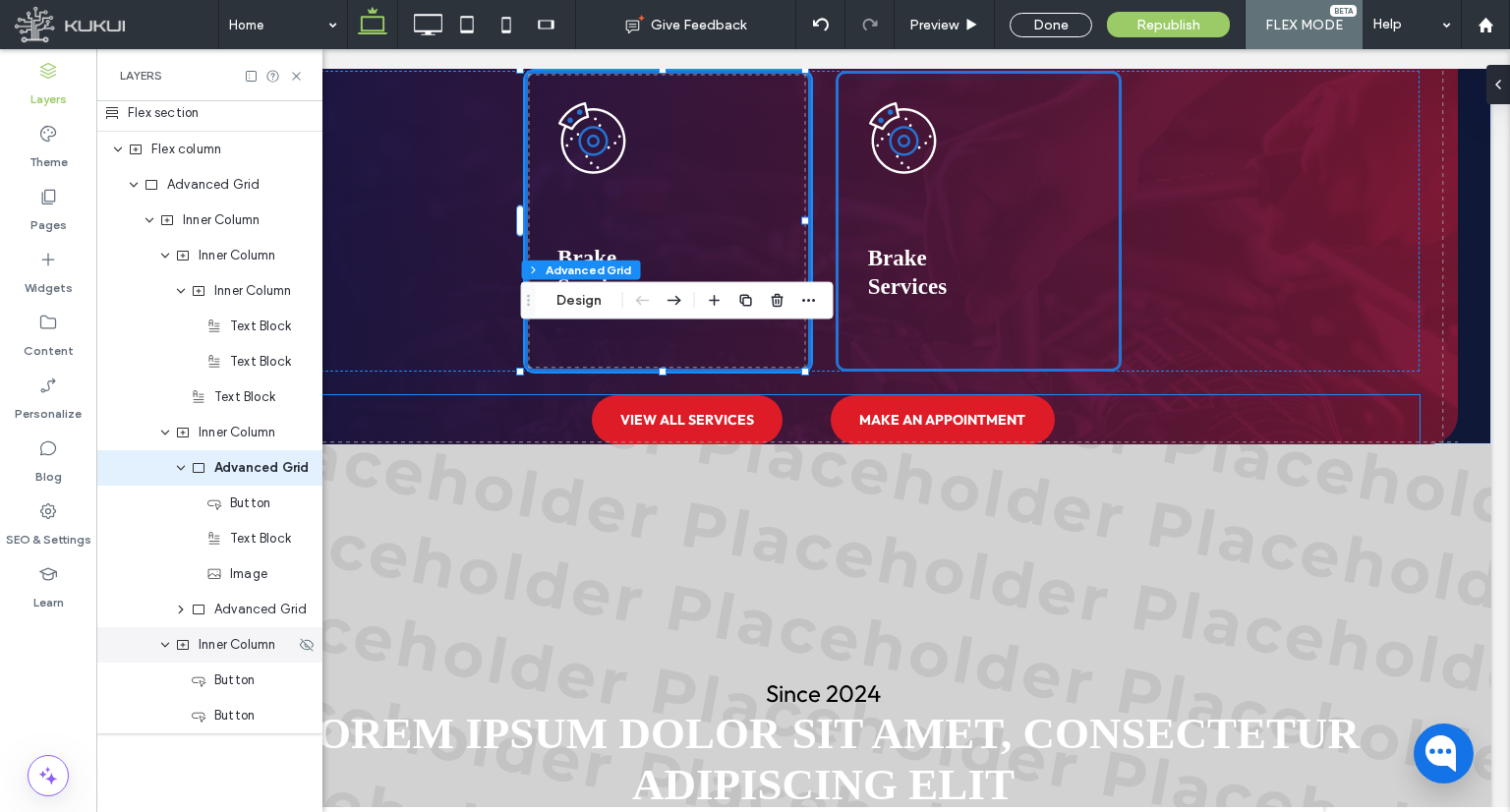 click on "Inner Column" at bounding box center (237, 645) 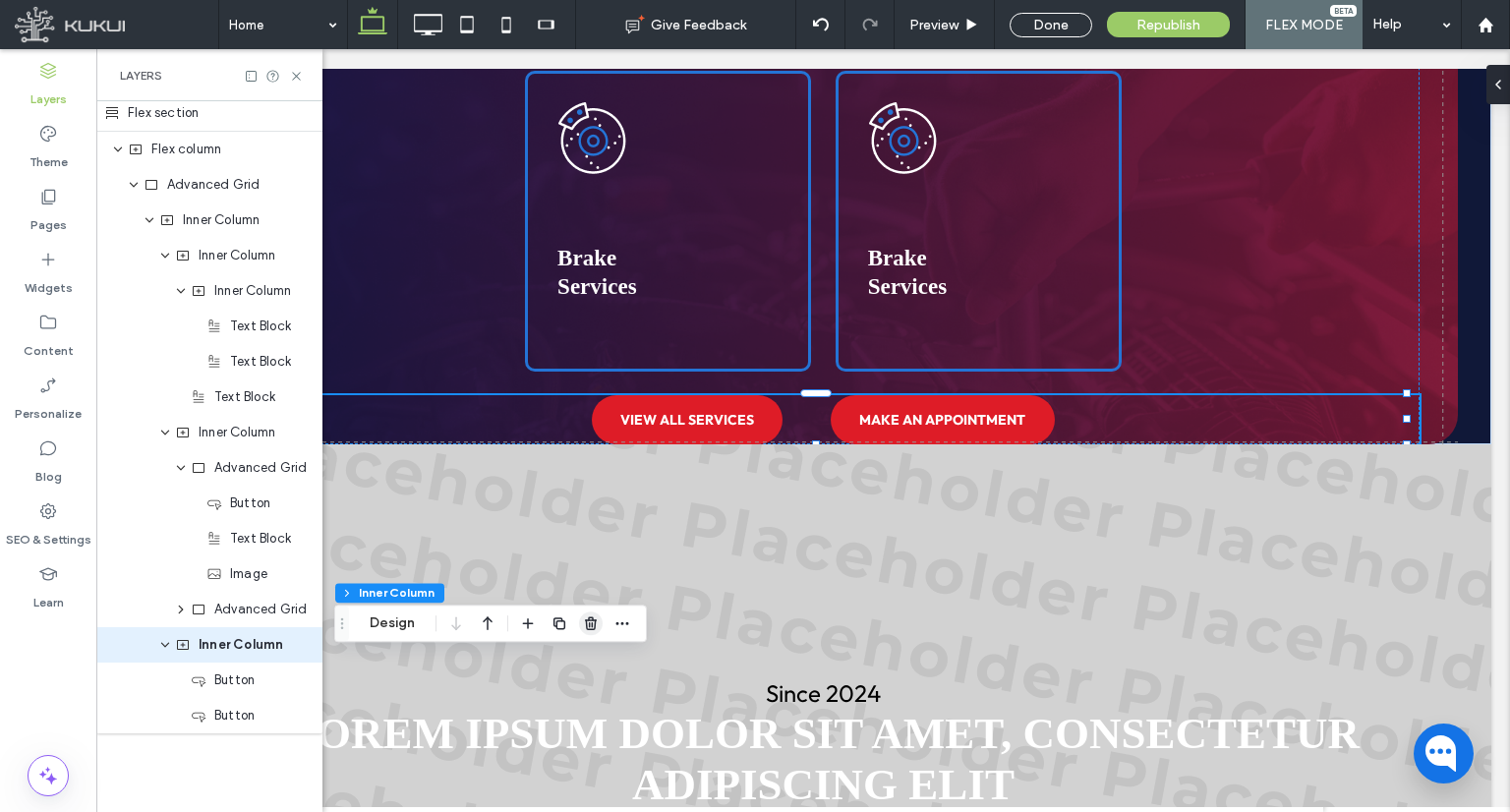 click 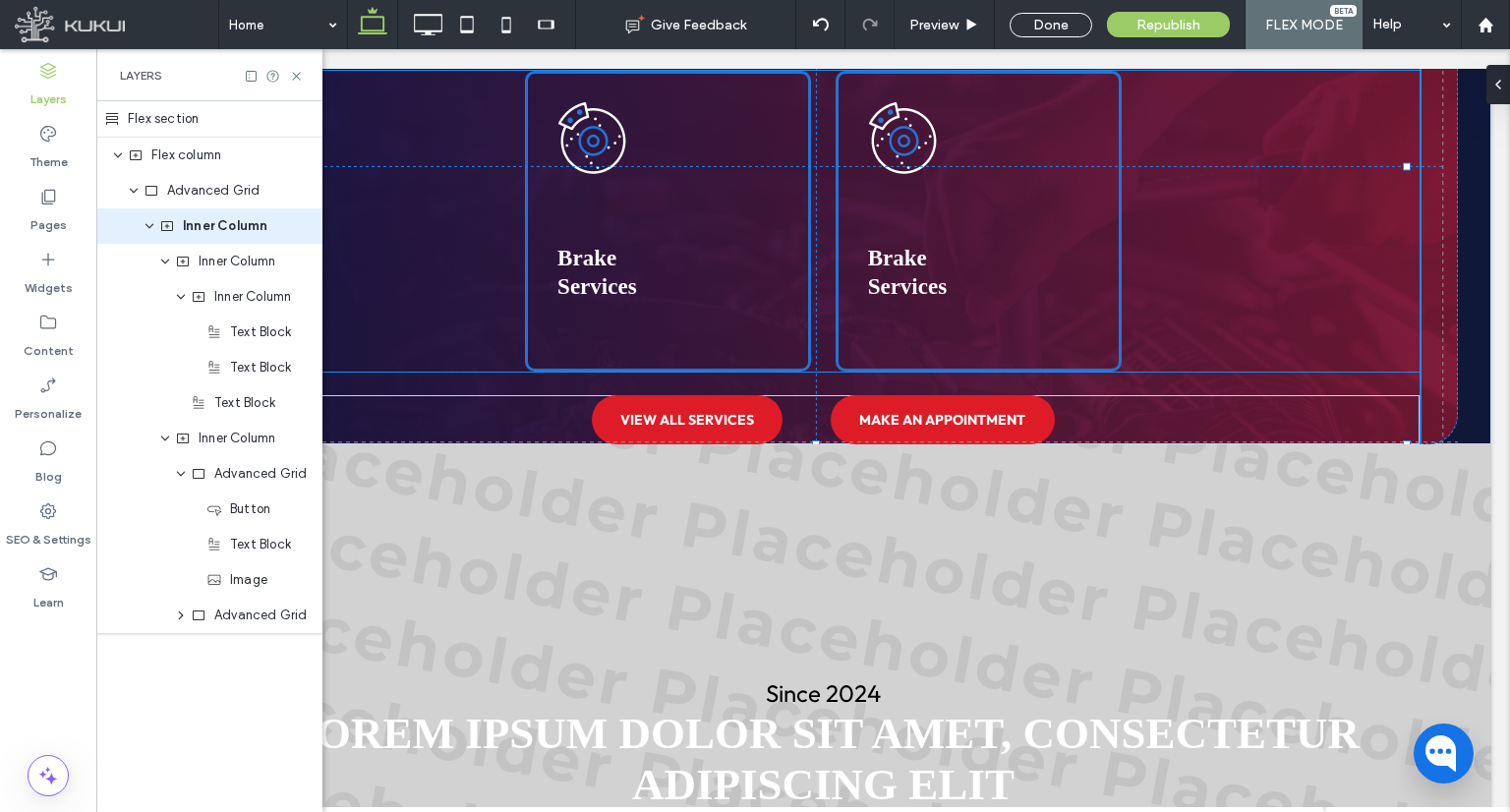 scroll, scrollTop: 0, scrollLeft: 0, axis: both 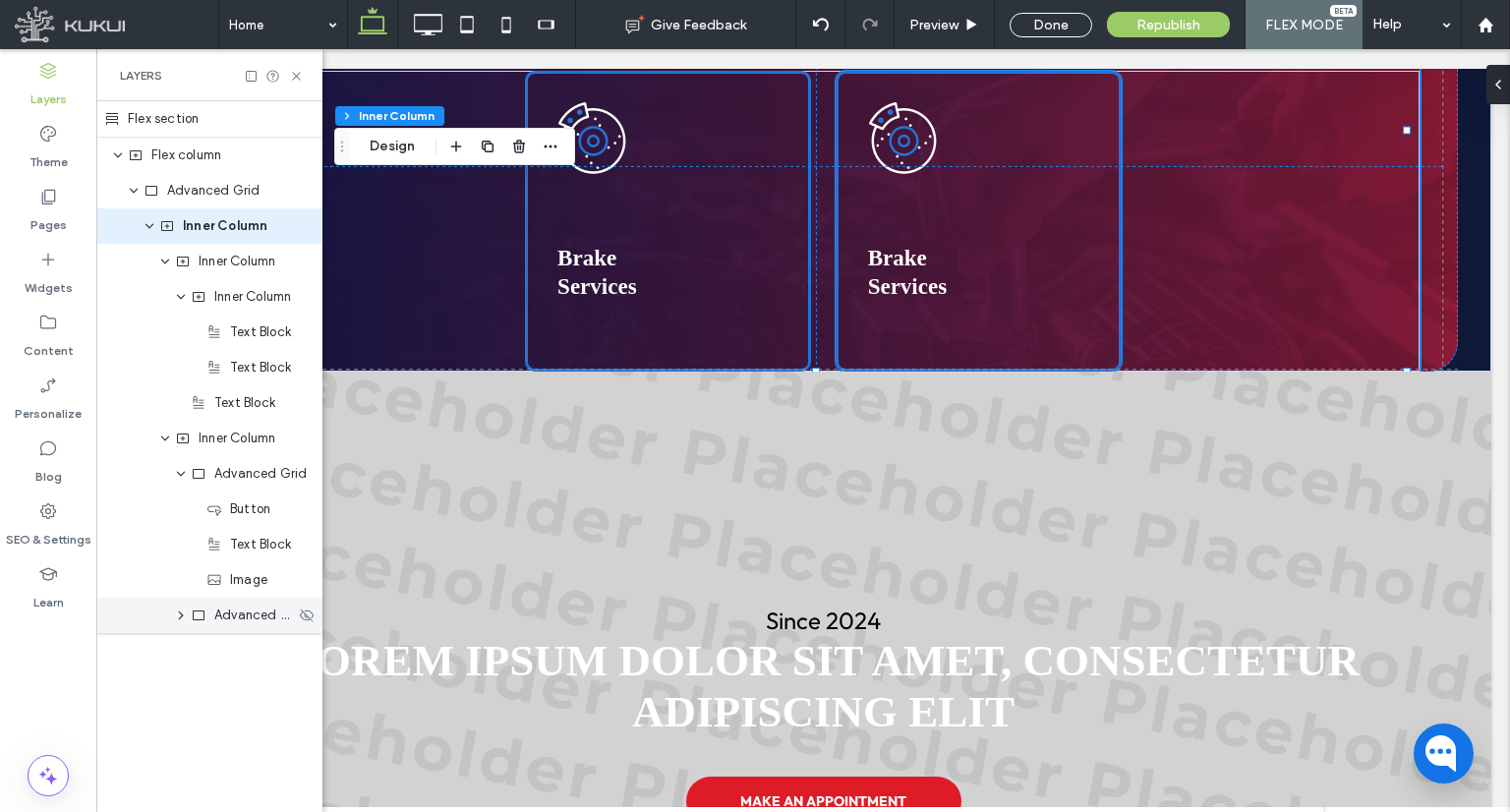 click on "Advanced Grid" at bounding box center [209, 615] 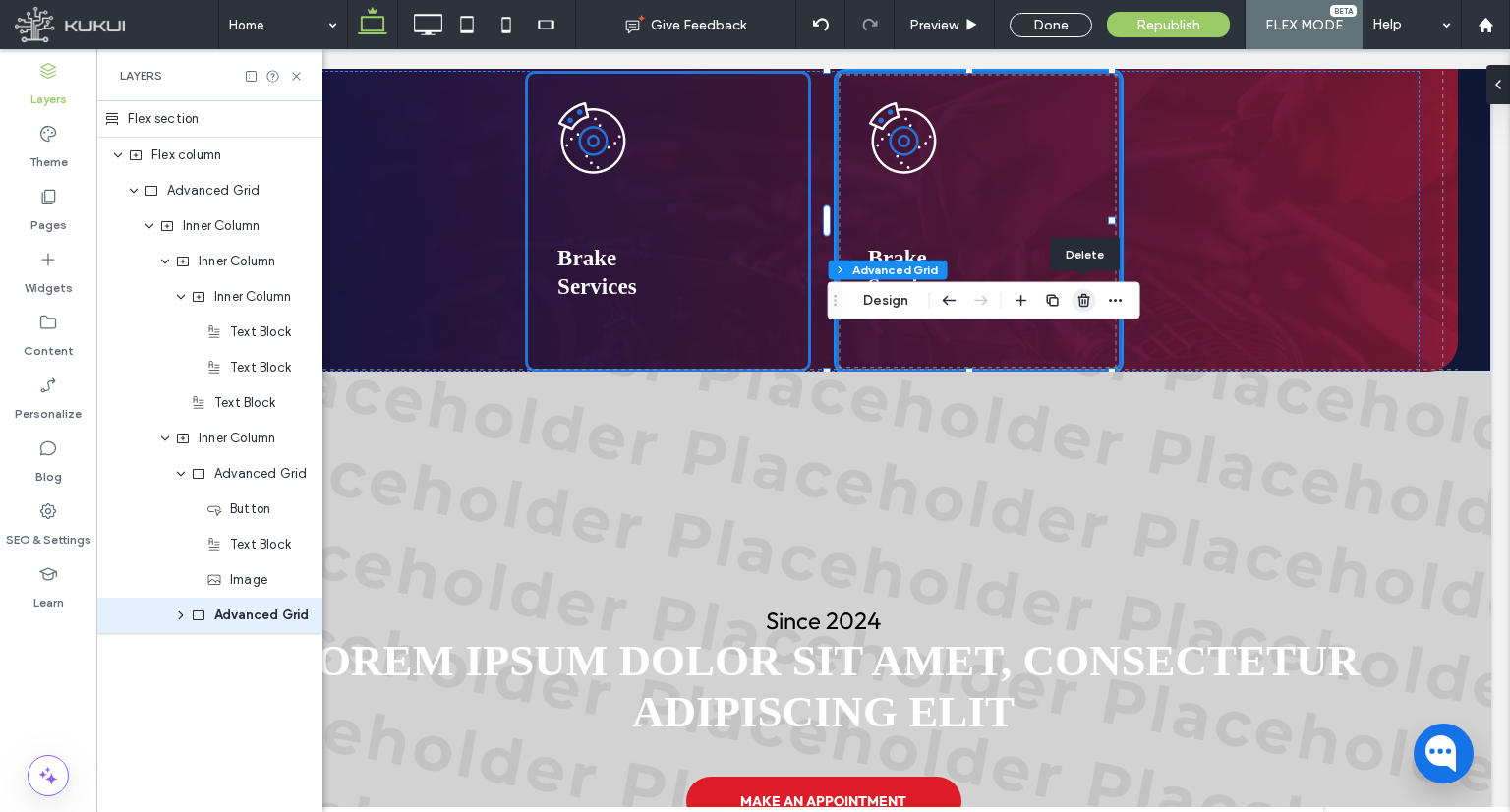 click at bounding box center (1084, 301) 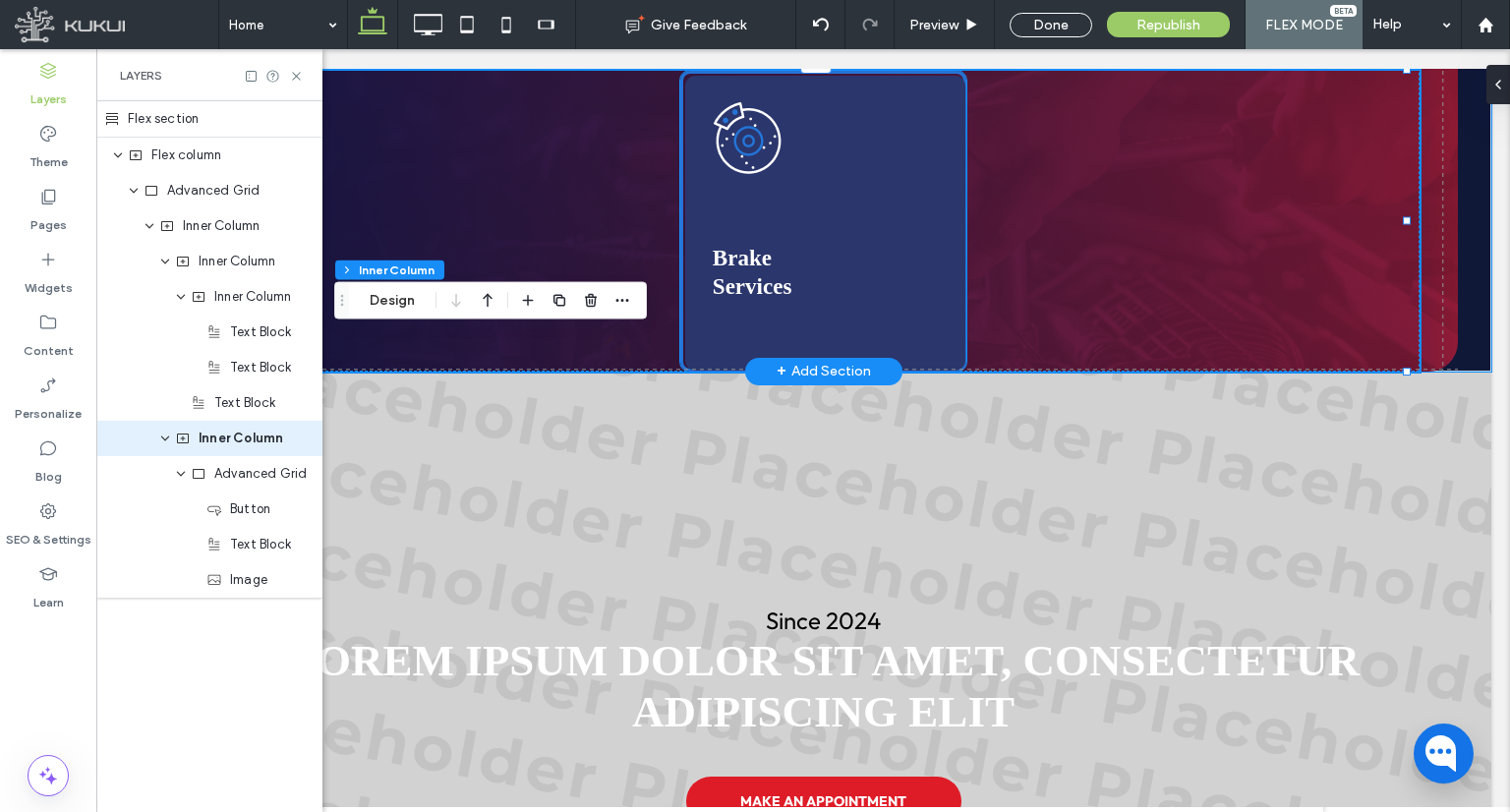 click at bounding box center (825, 223) 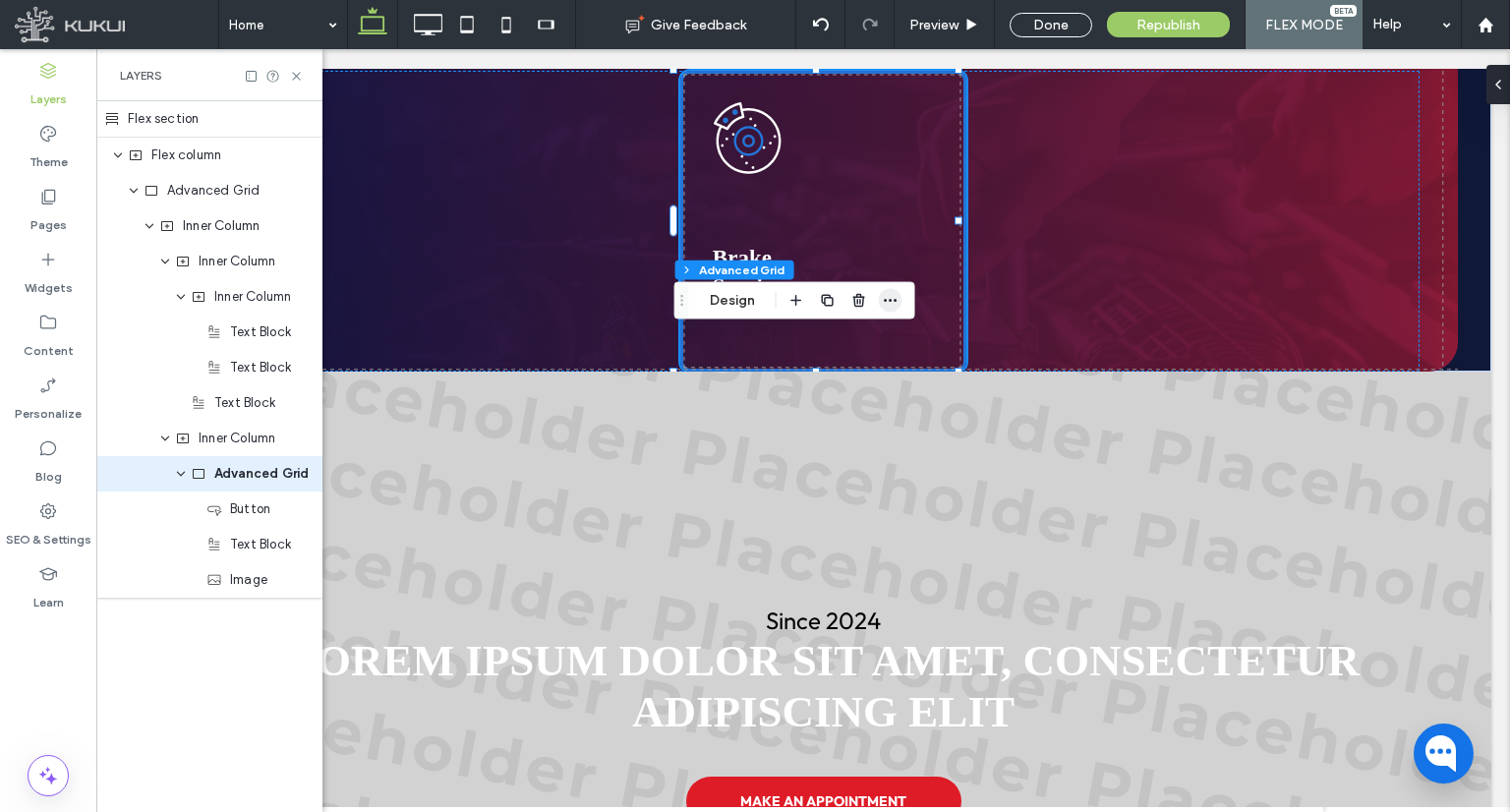 click 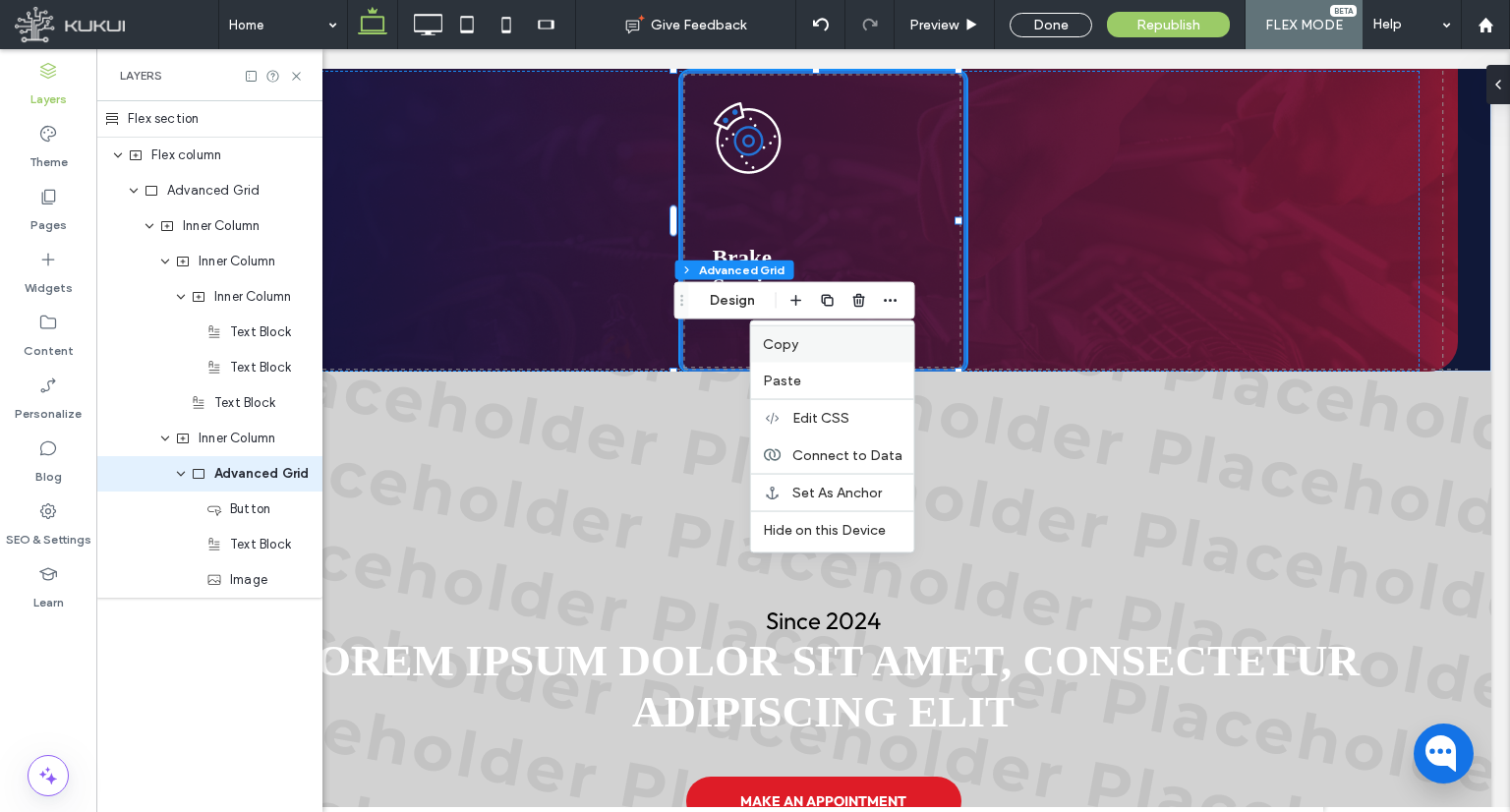 click on "Copy" at bounding box center (833, 344) 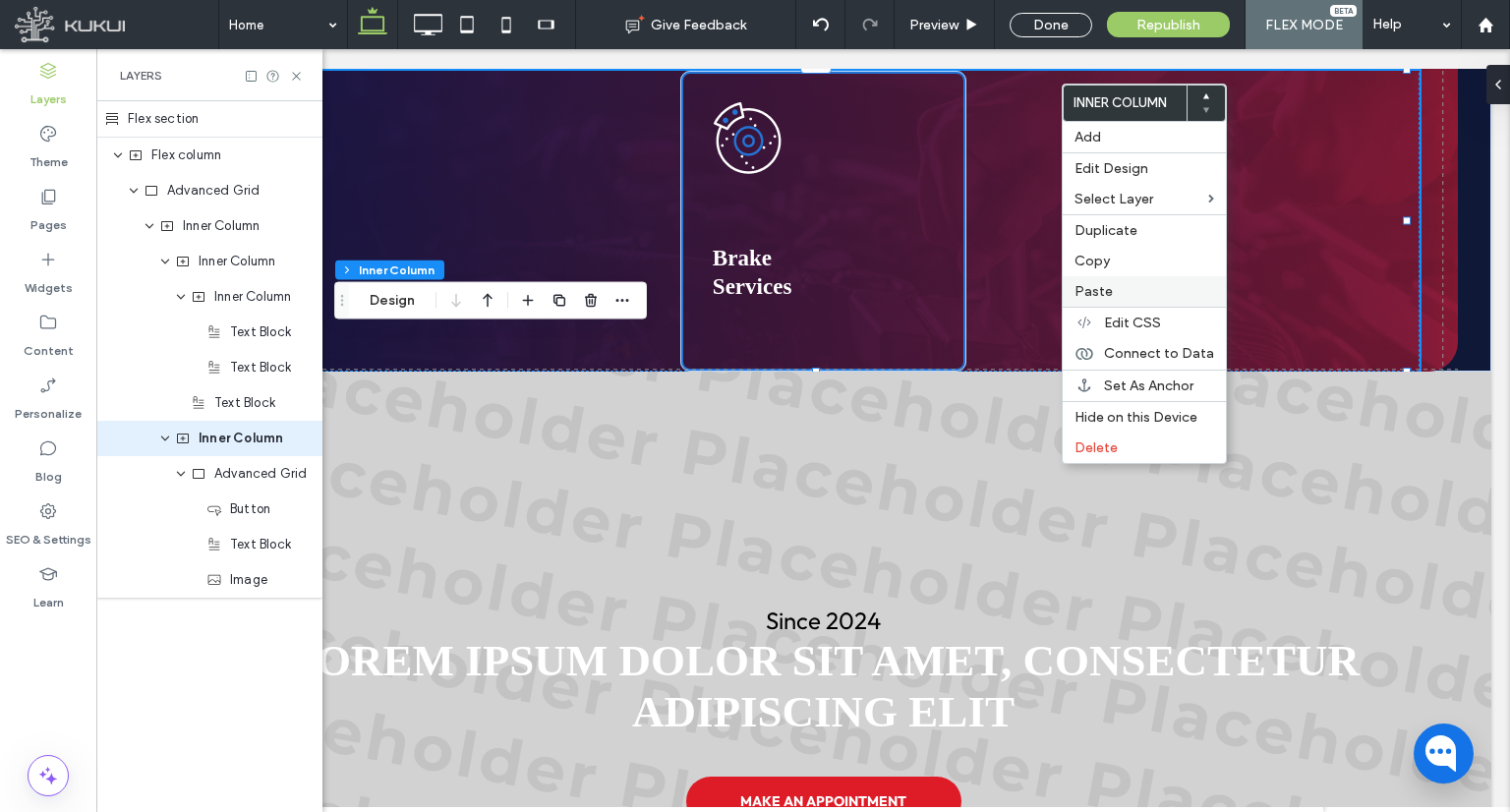 click on "Paste" at bounding box center (1093, 291) 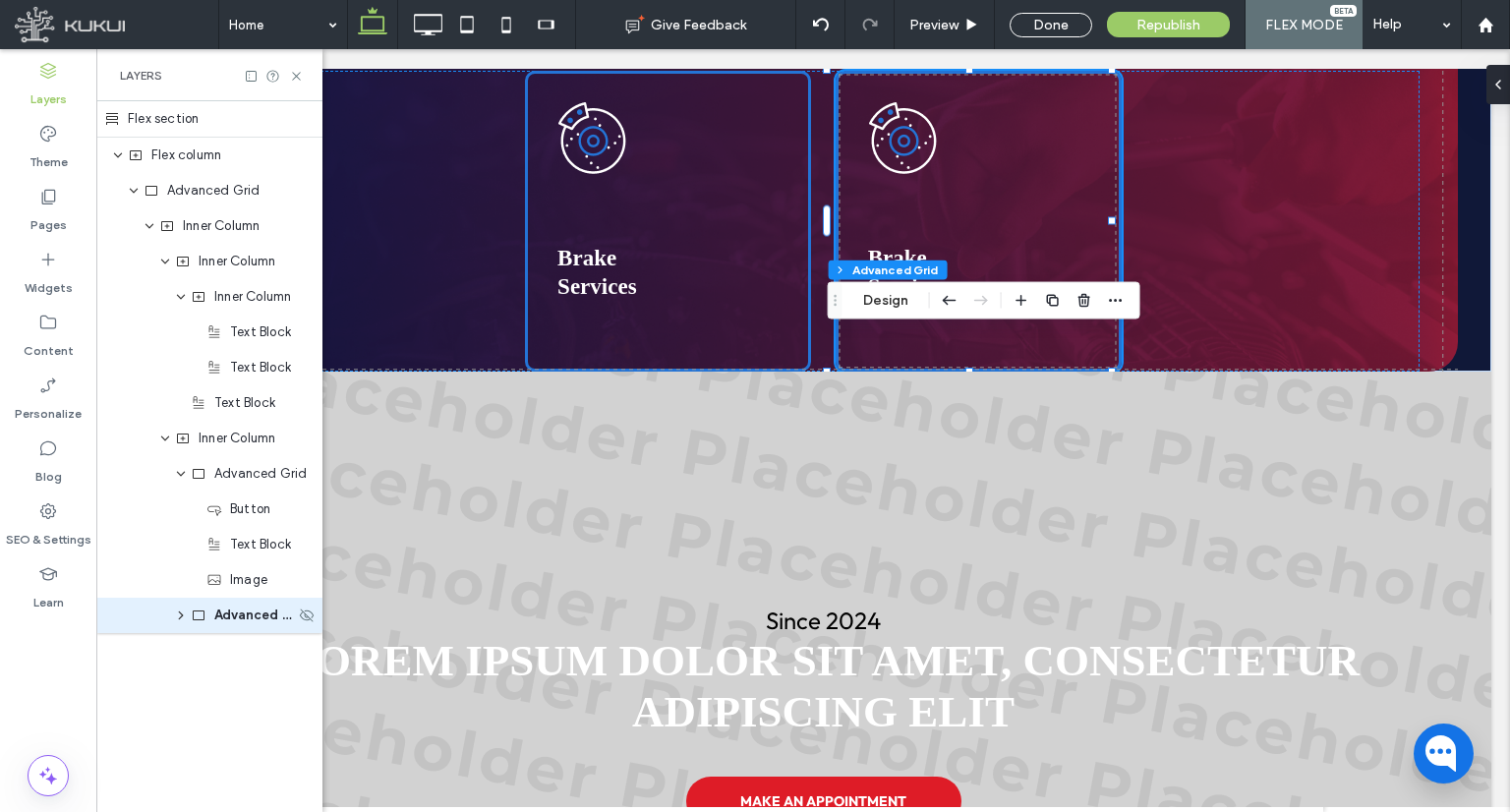click on "Advanced Grid" at bounding box center [209, 615] 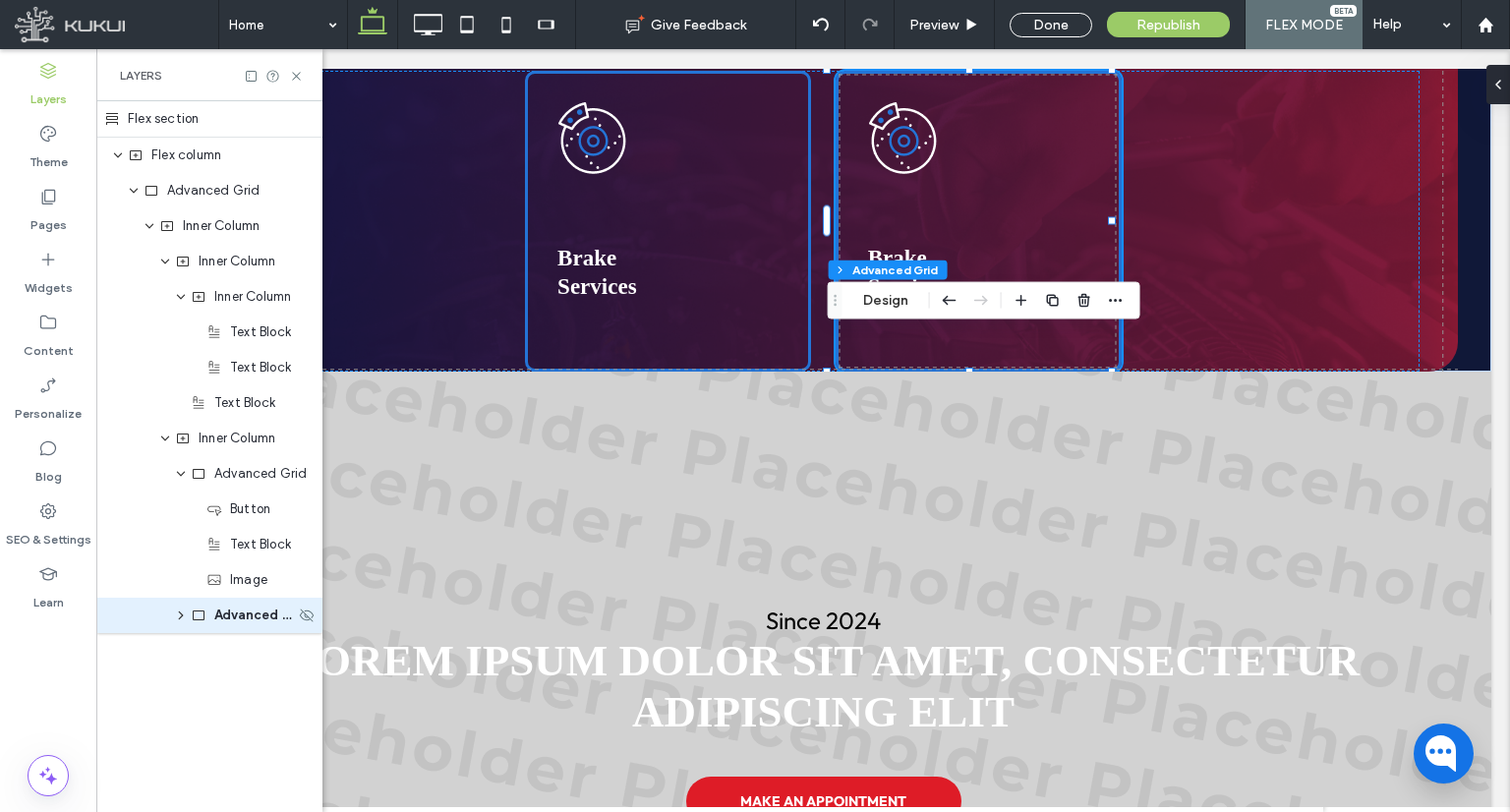 click 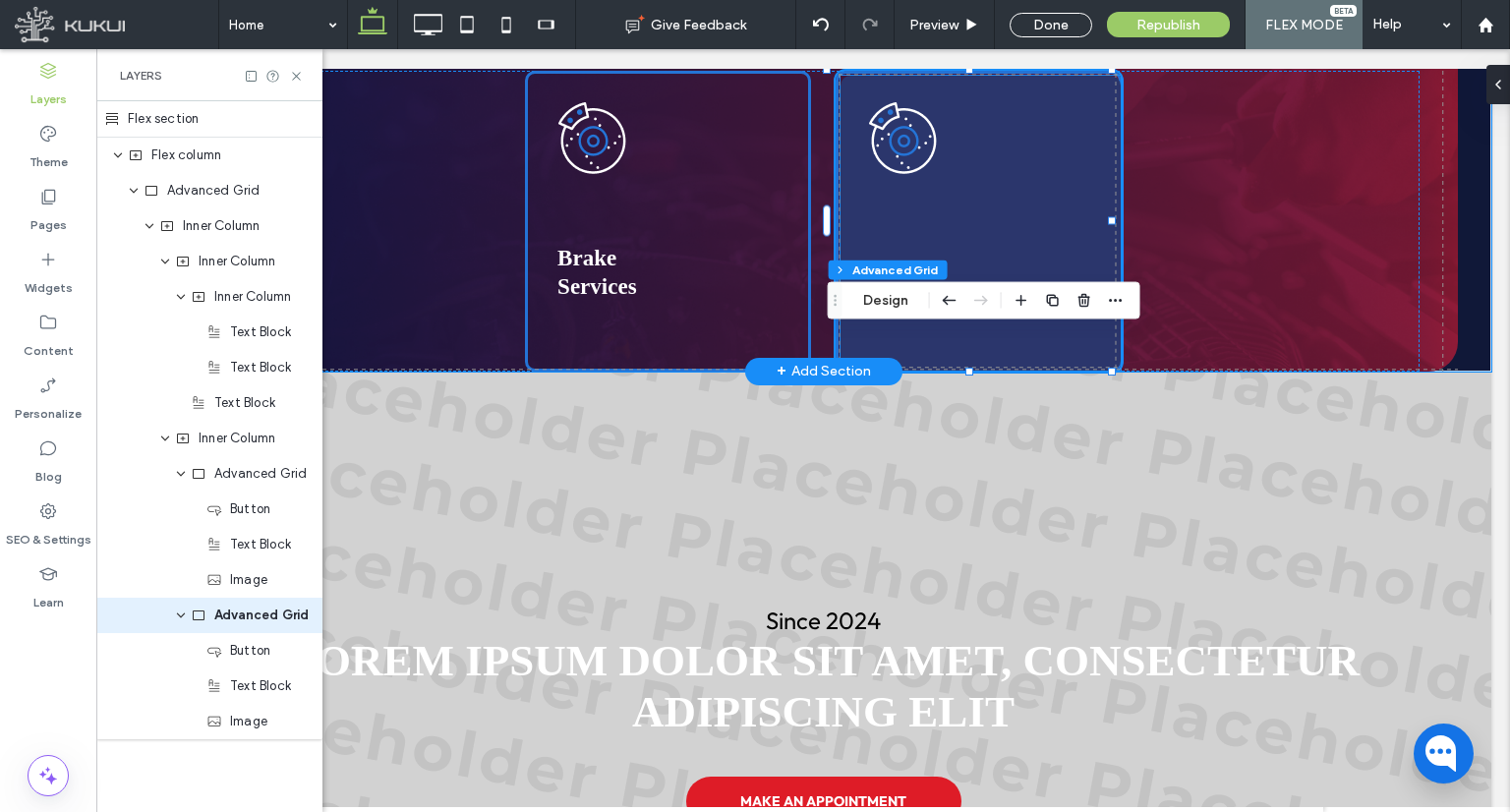 click at bounding box center (980, 223) 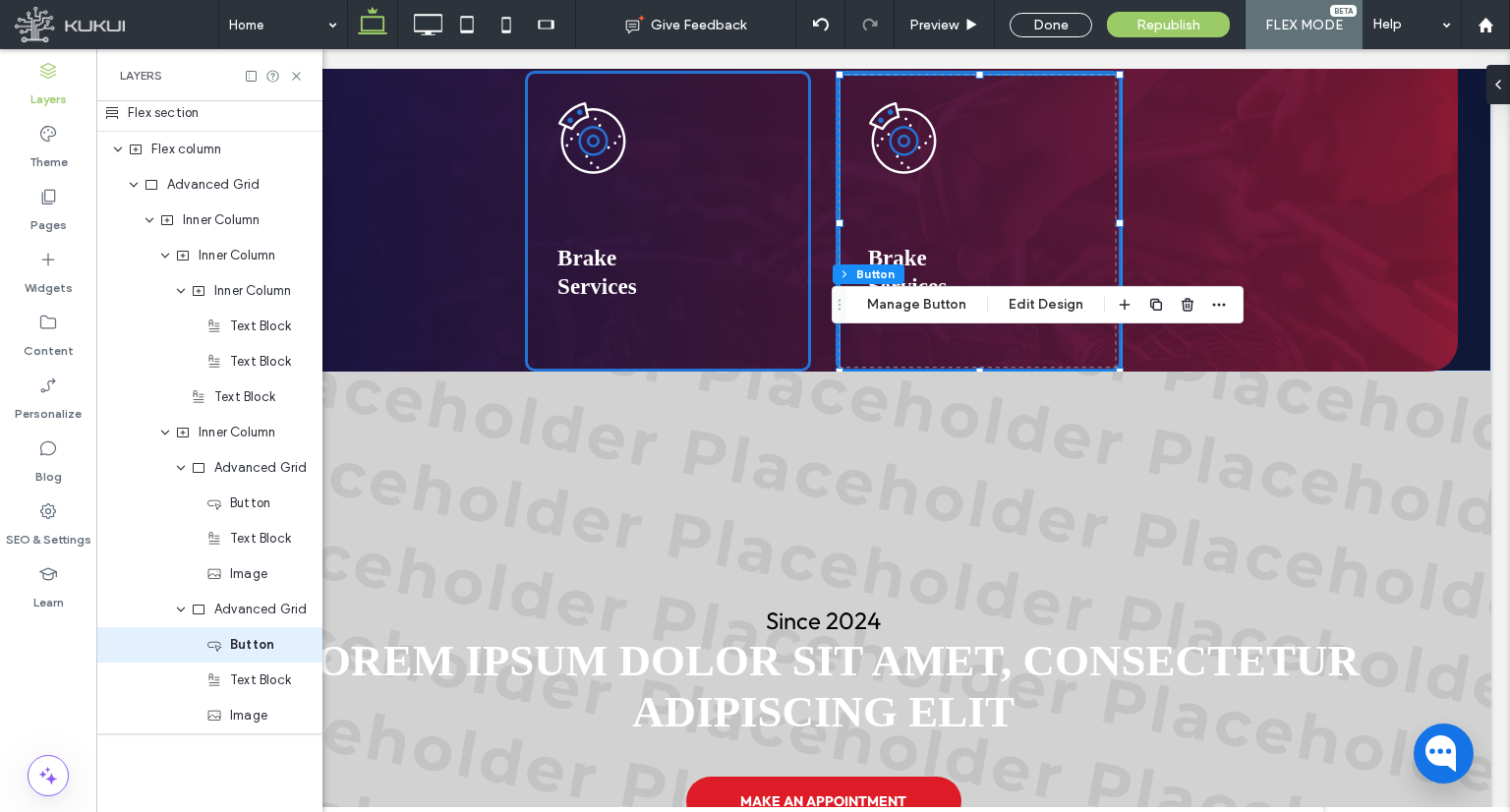click on "Flex section Flex column Advanced Grid Inner Column Inner Column Advanced Grid Button Manage Button Edit Design" at bounding box center [1037, 305] 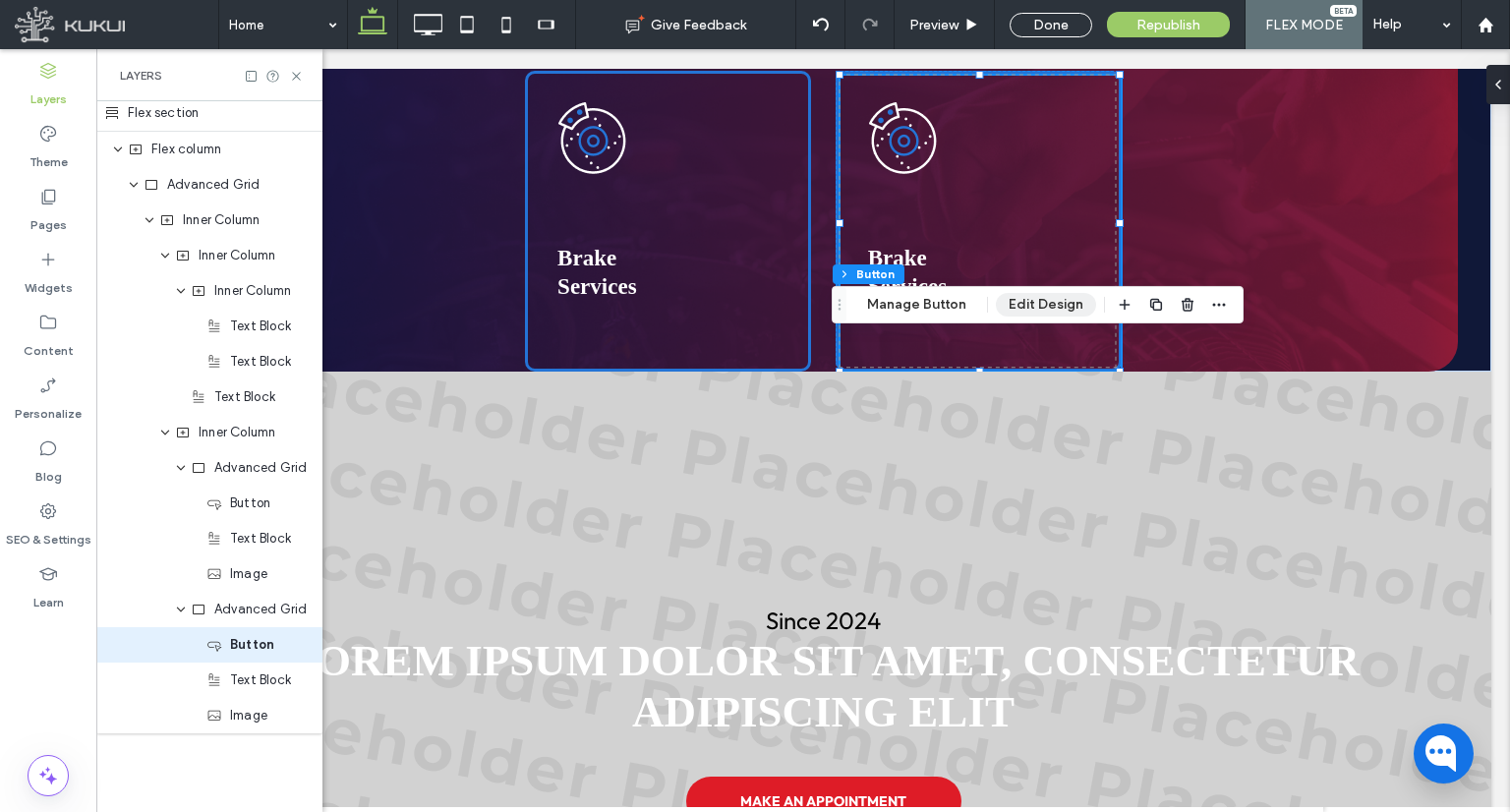 click on "Edit Design" at bounding box center [1046, 305] 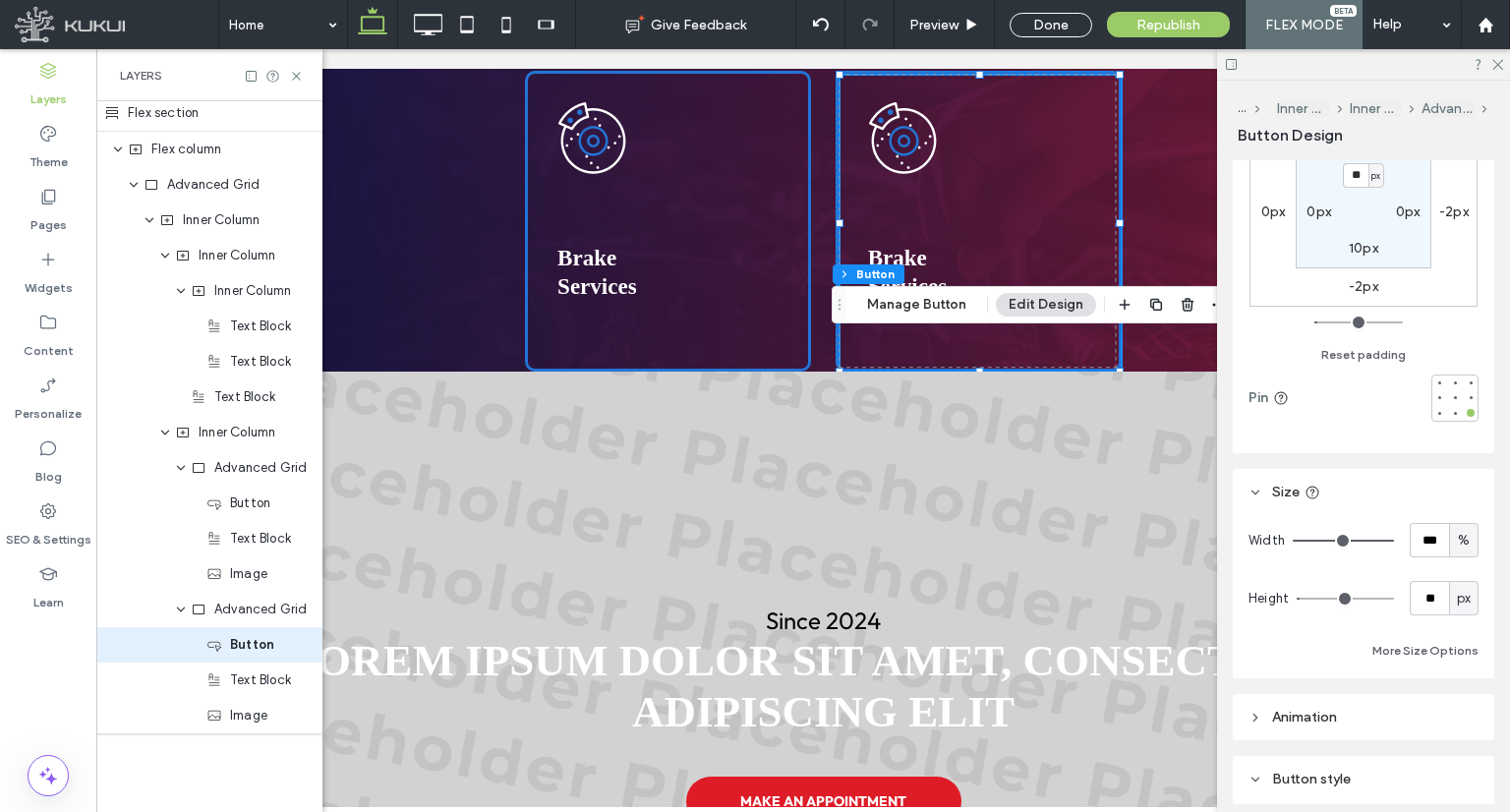 scroll, scrollTop: 492, scrollLeft: 0, axis: vertical 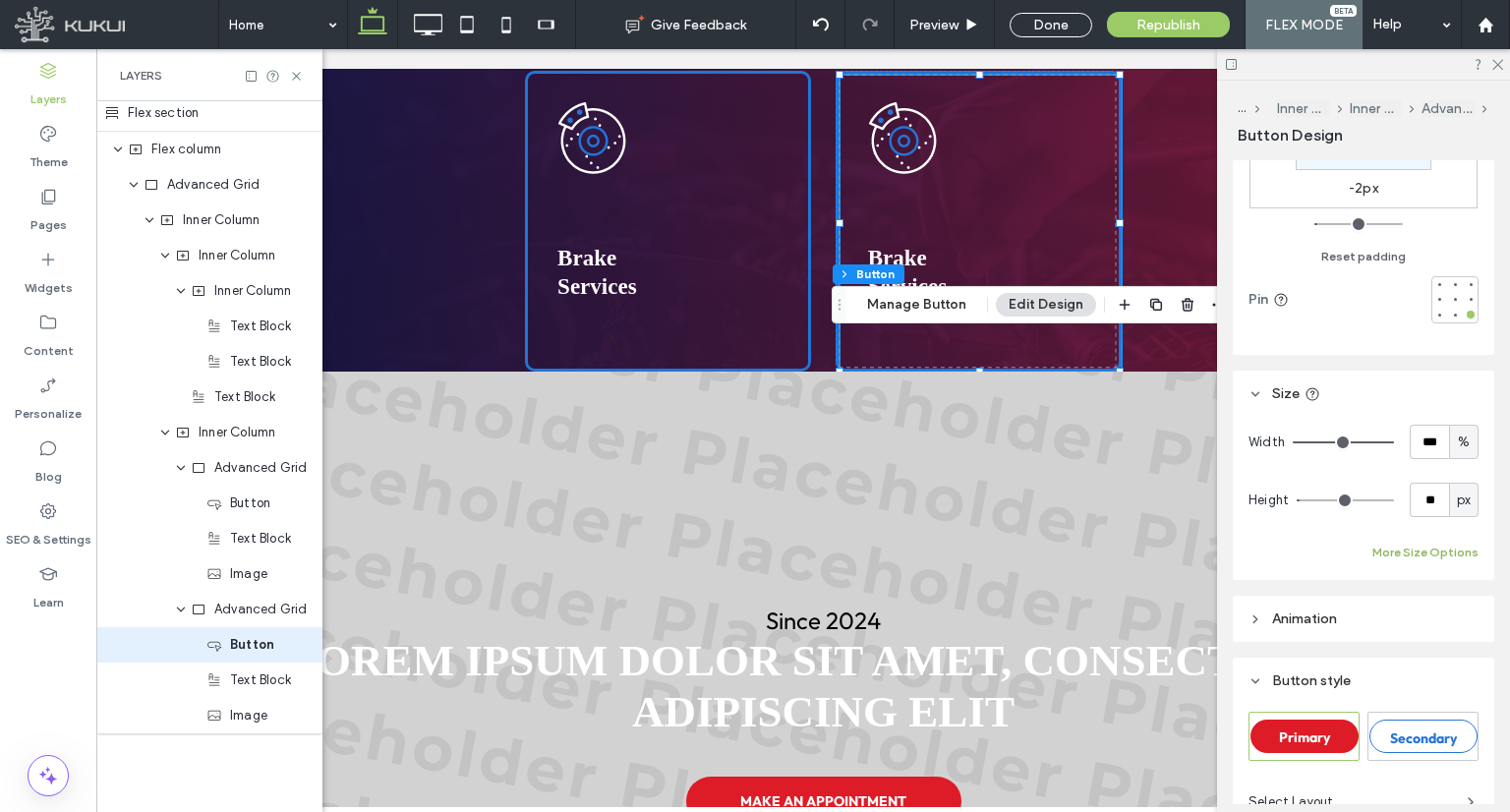 click on "More Size Options" at bounding box center (1425, 552) 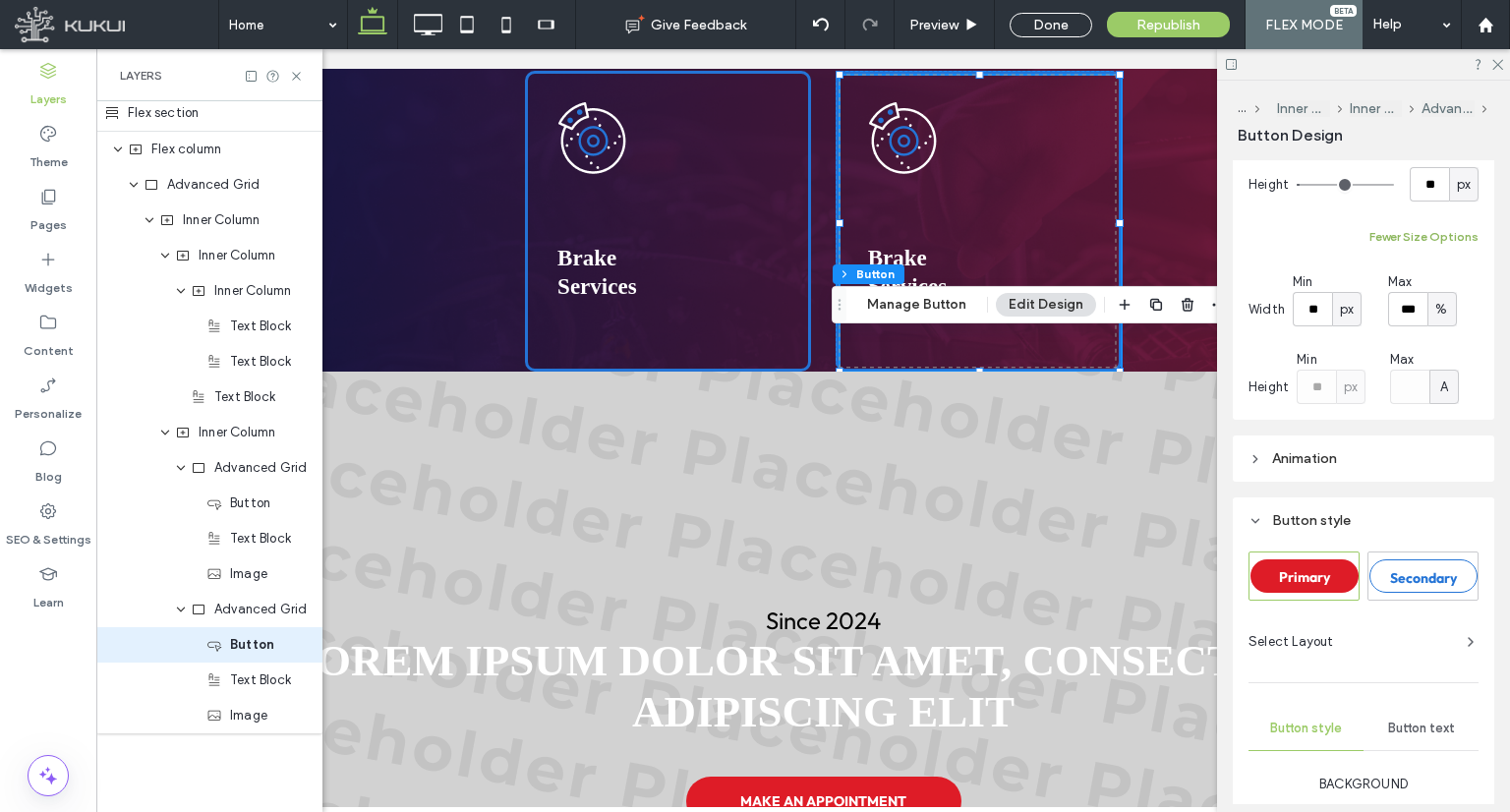 scroll, scrollTop: 983, scrollLeft: 0, axis: vertical 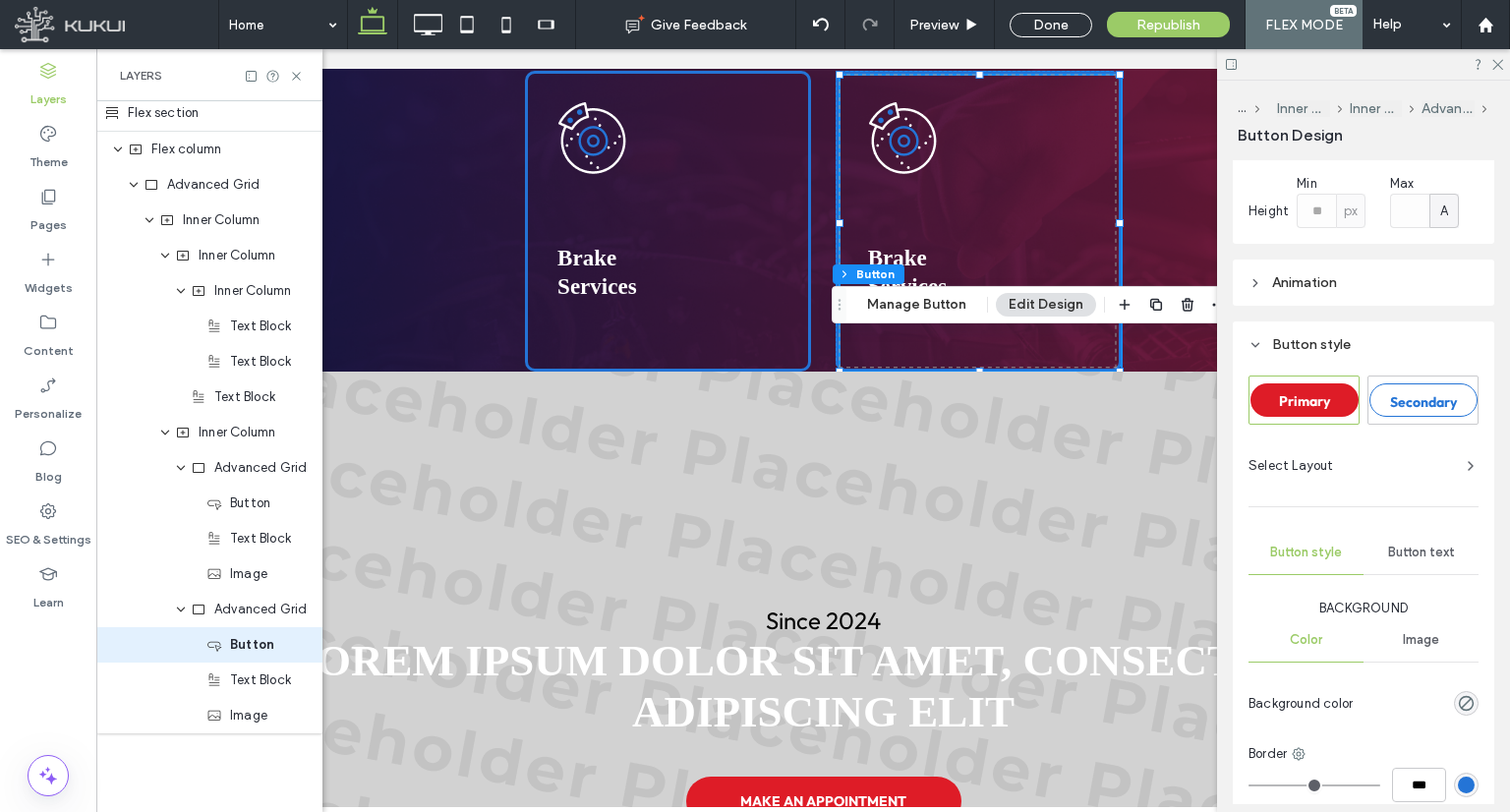 click on "Animation" at bounding box center (1364, 282) 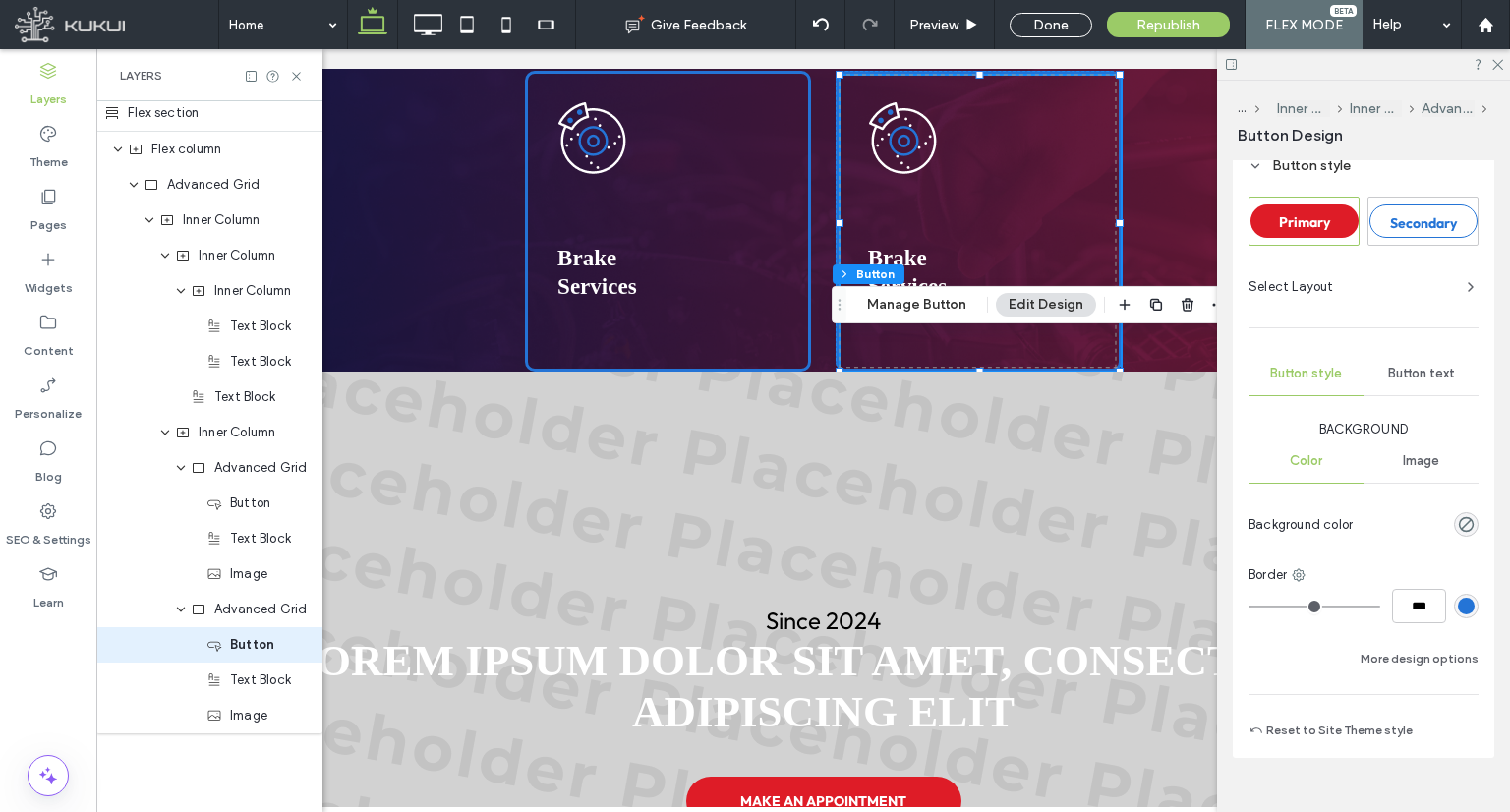 scroll, scrollTop: 1341, scrollLeft: 0, axis: vertical 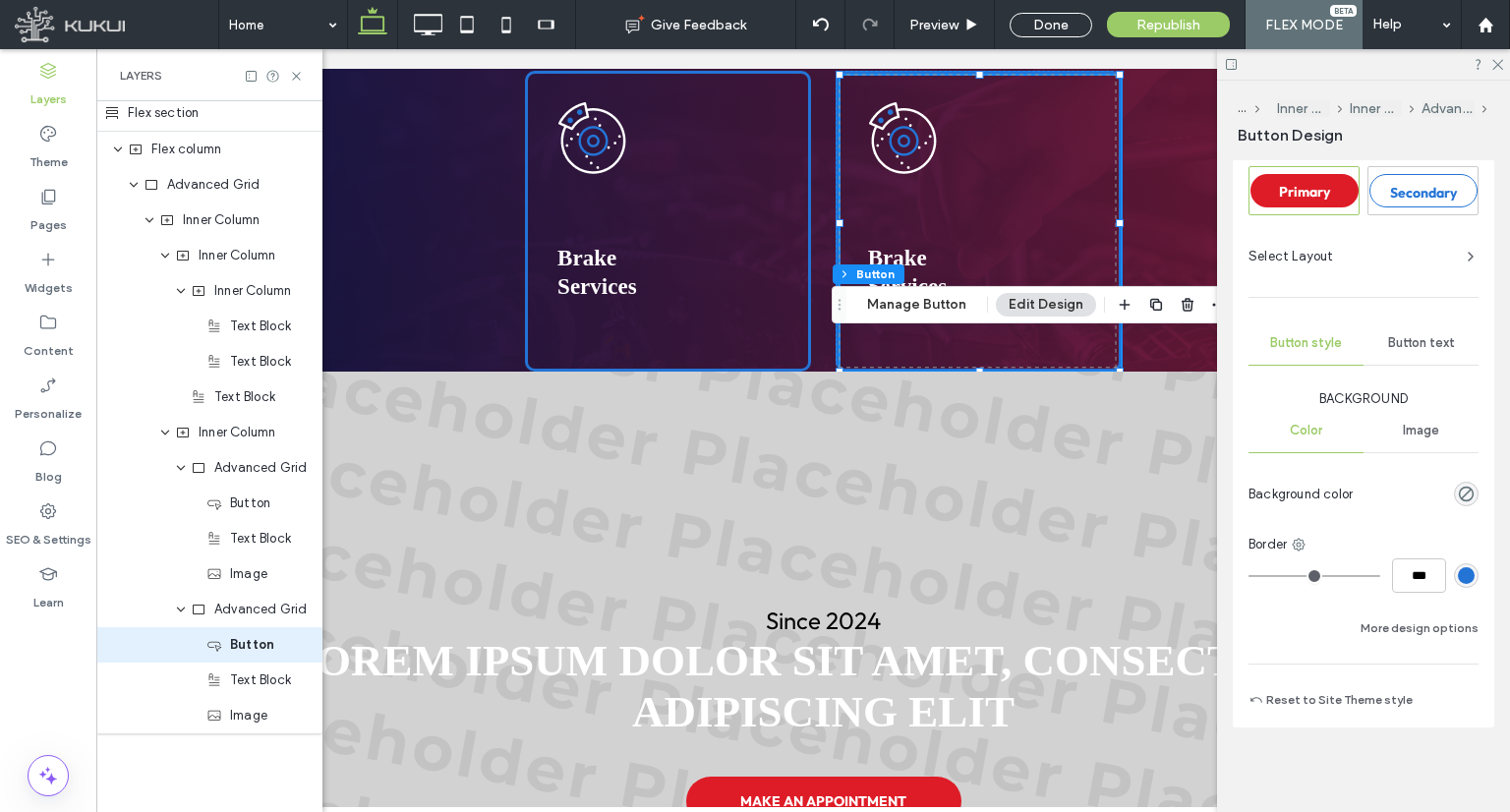 click on "Primary Secondary Select Layout Button style Button text Background Color Image Background color Border *** More design options Reset to Site Theme style" at bounding box center [1364, 438] 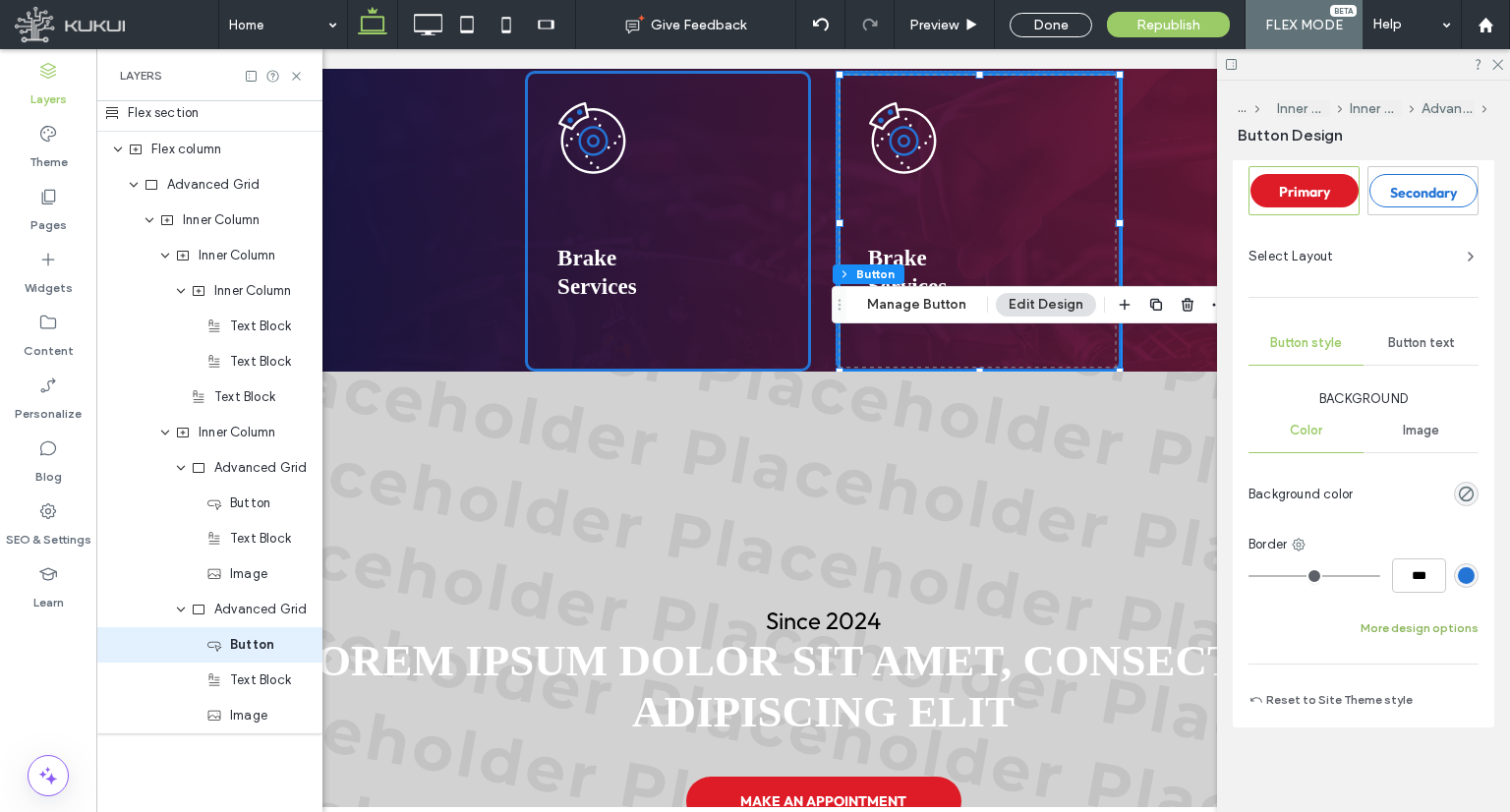click on "More design options" at bounding box center [1420, 628] 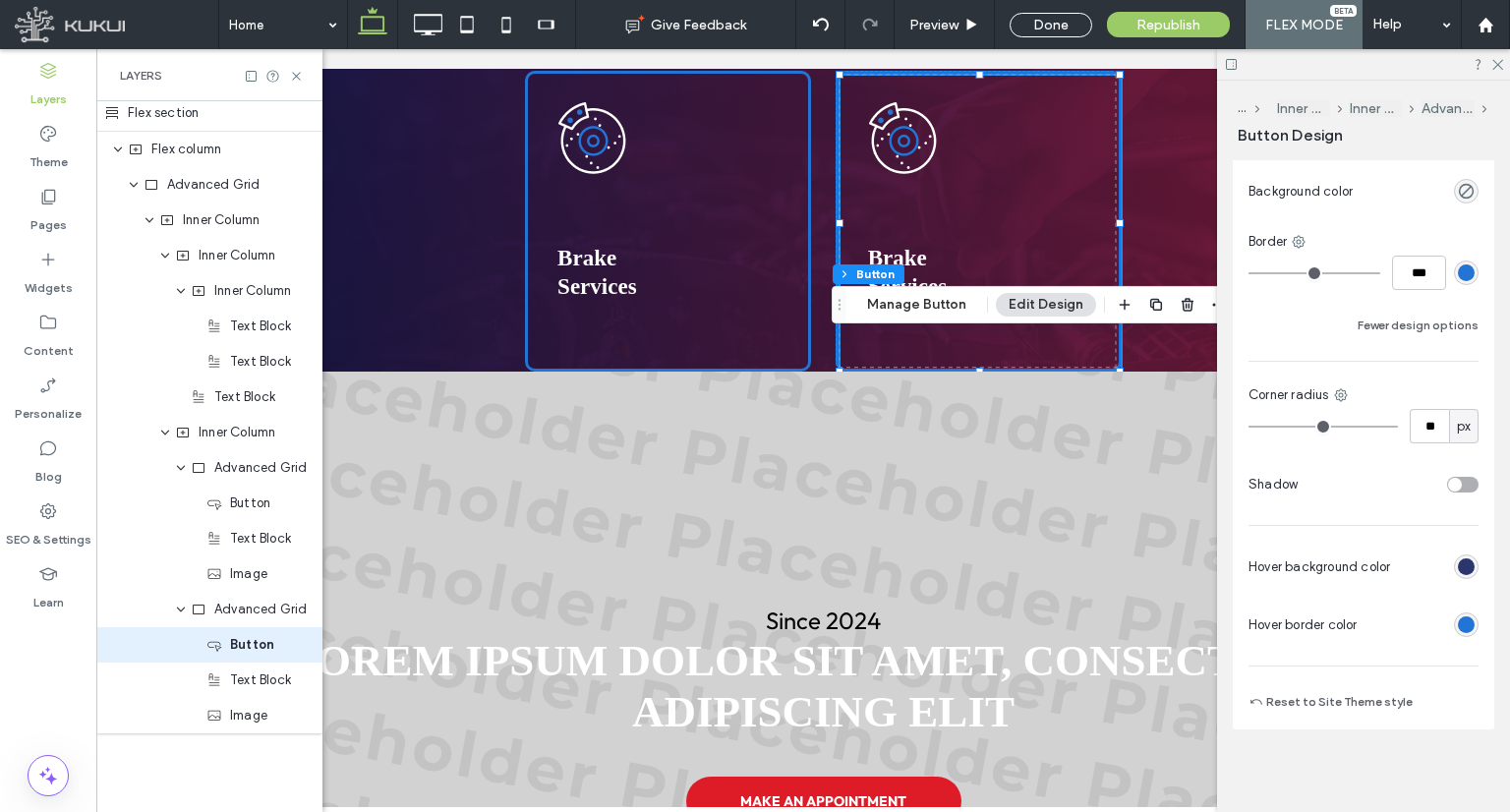 scroll, scrollTop: 1645, scrollLeft: 0, axis: vertical 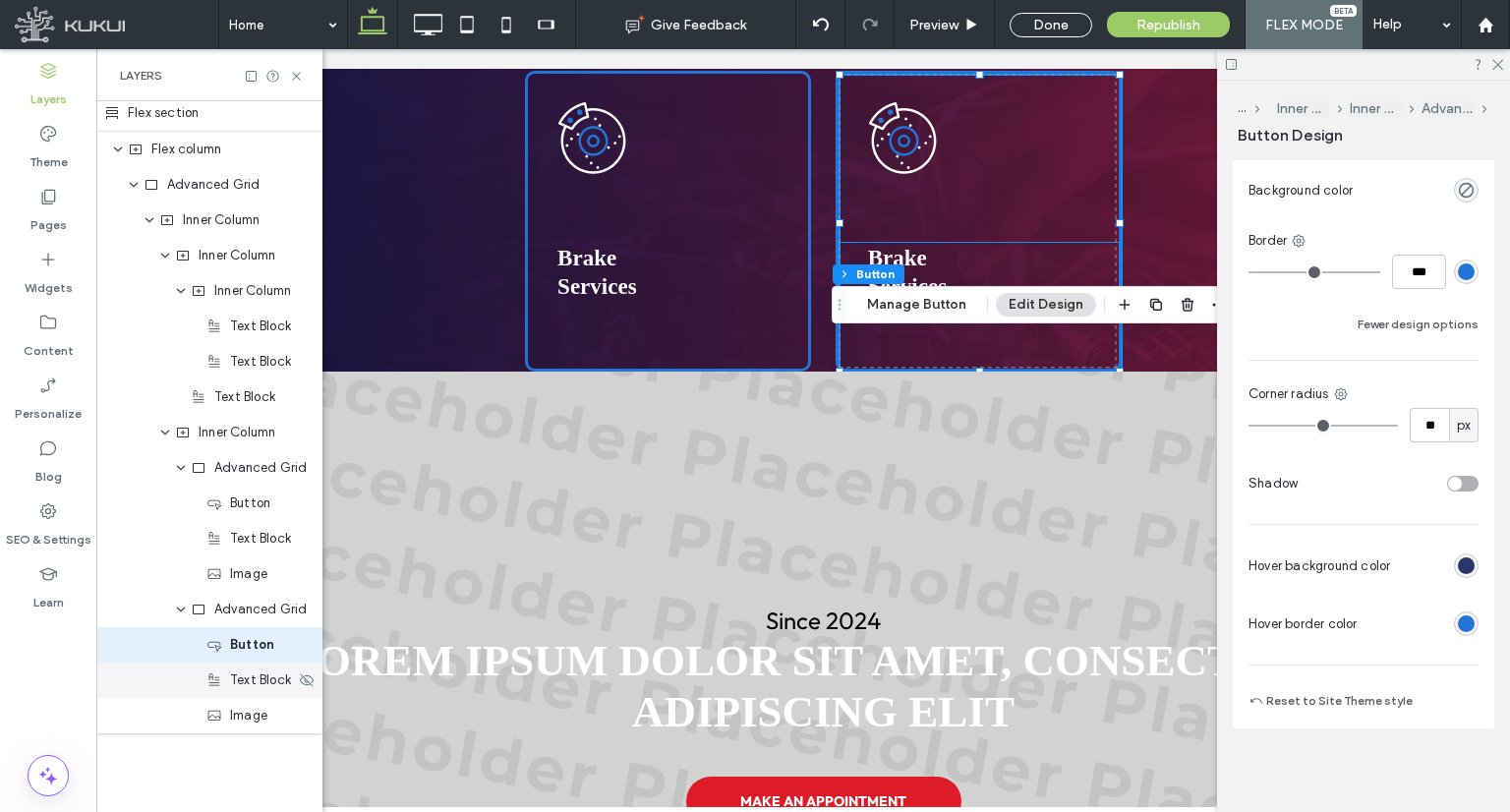 click on "Text Block" at bounding box center (209, 680) 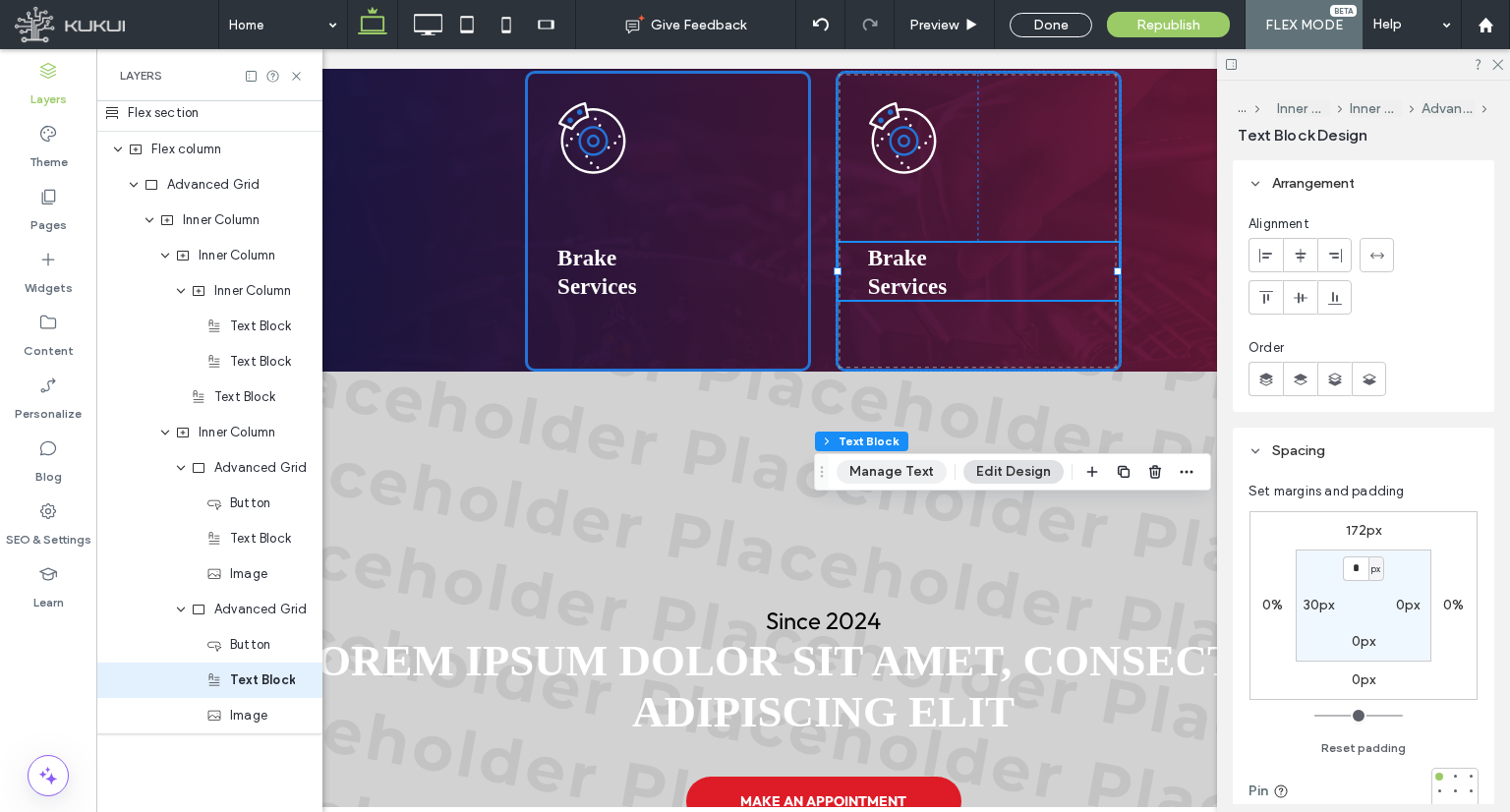 click on "Manage Text" at bounding box center (892, 472) 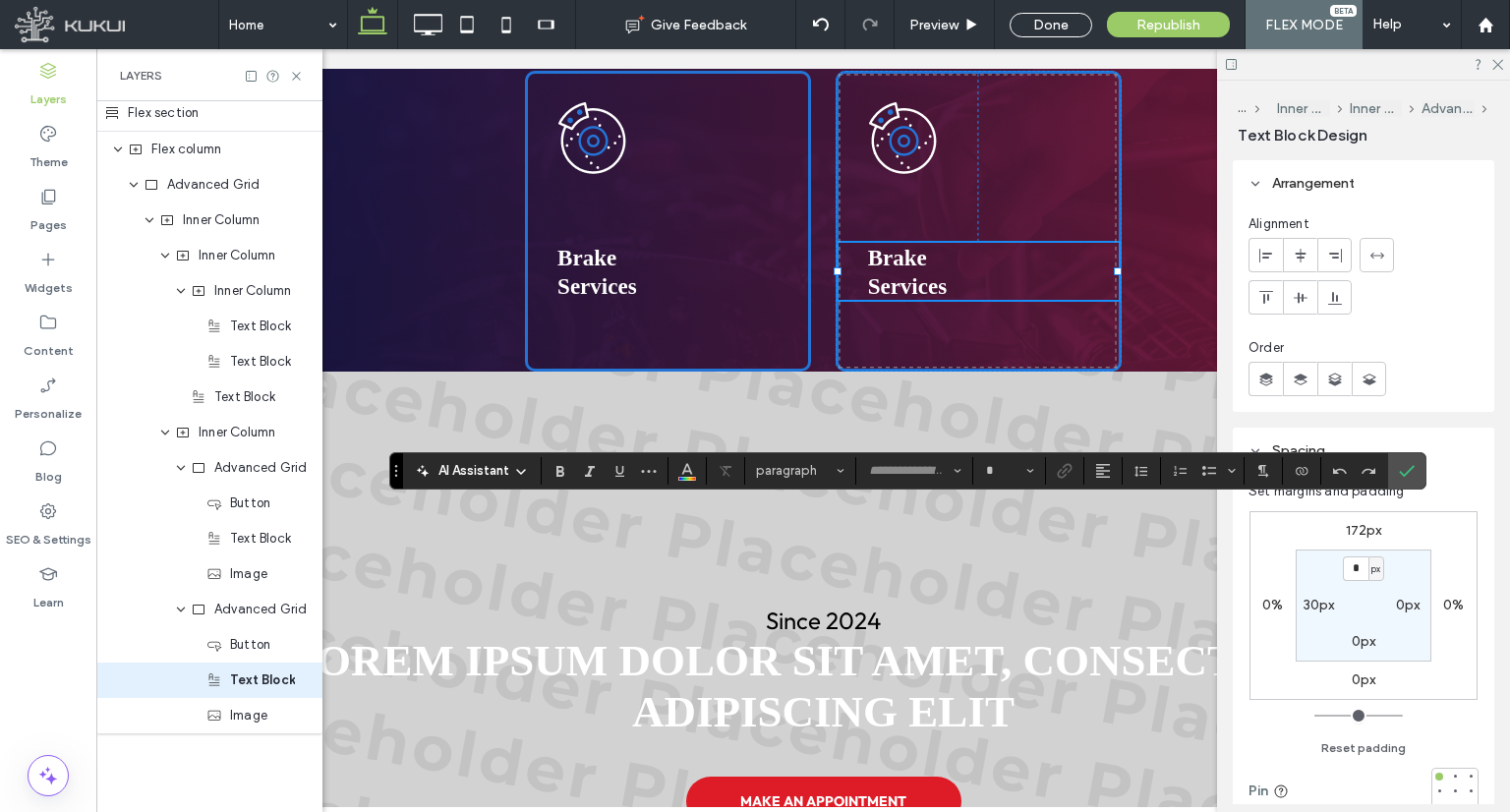 type on "********" 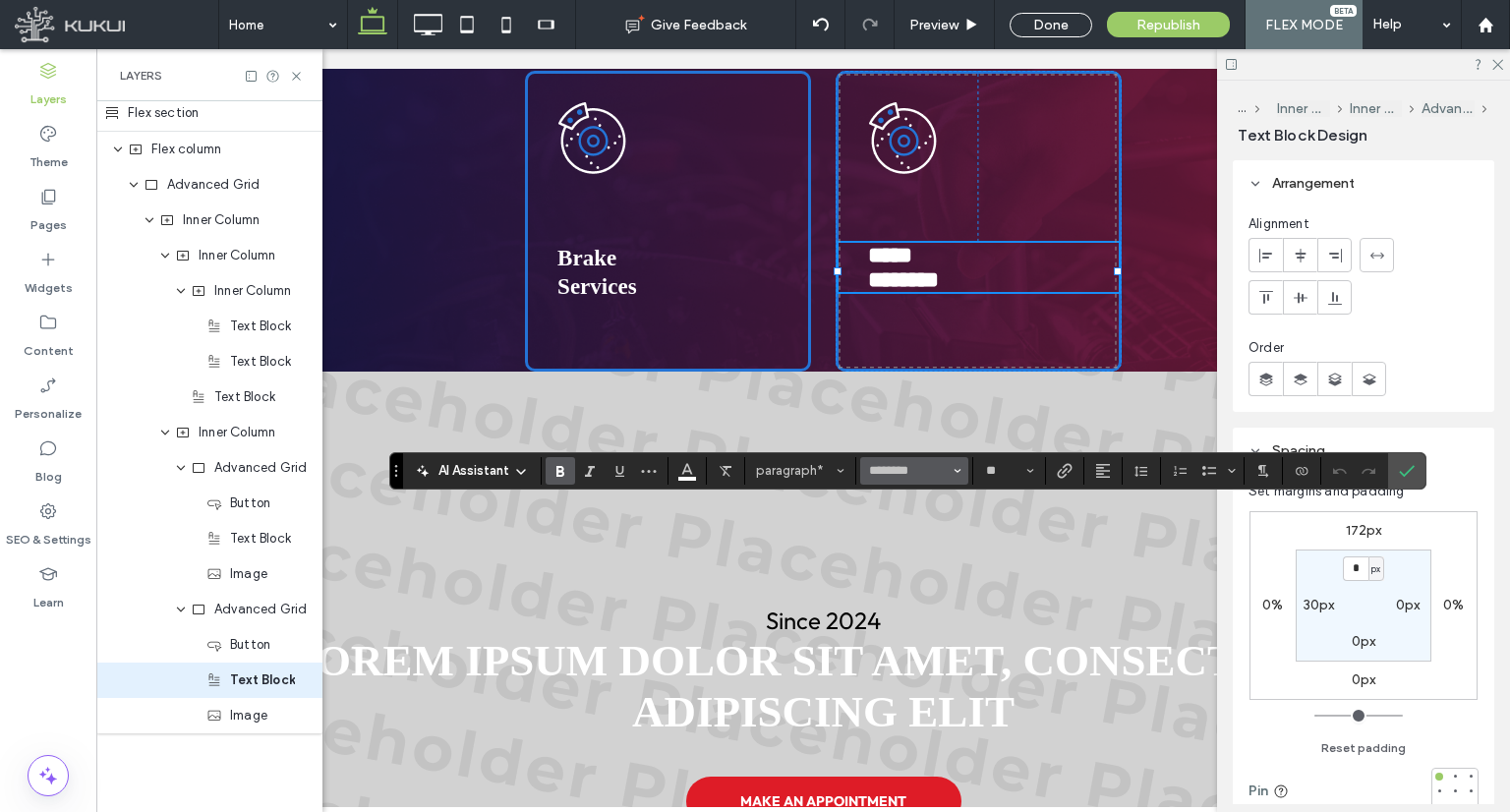 type 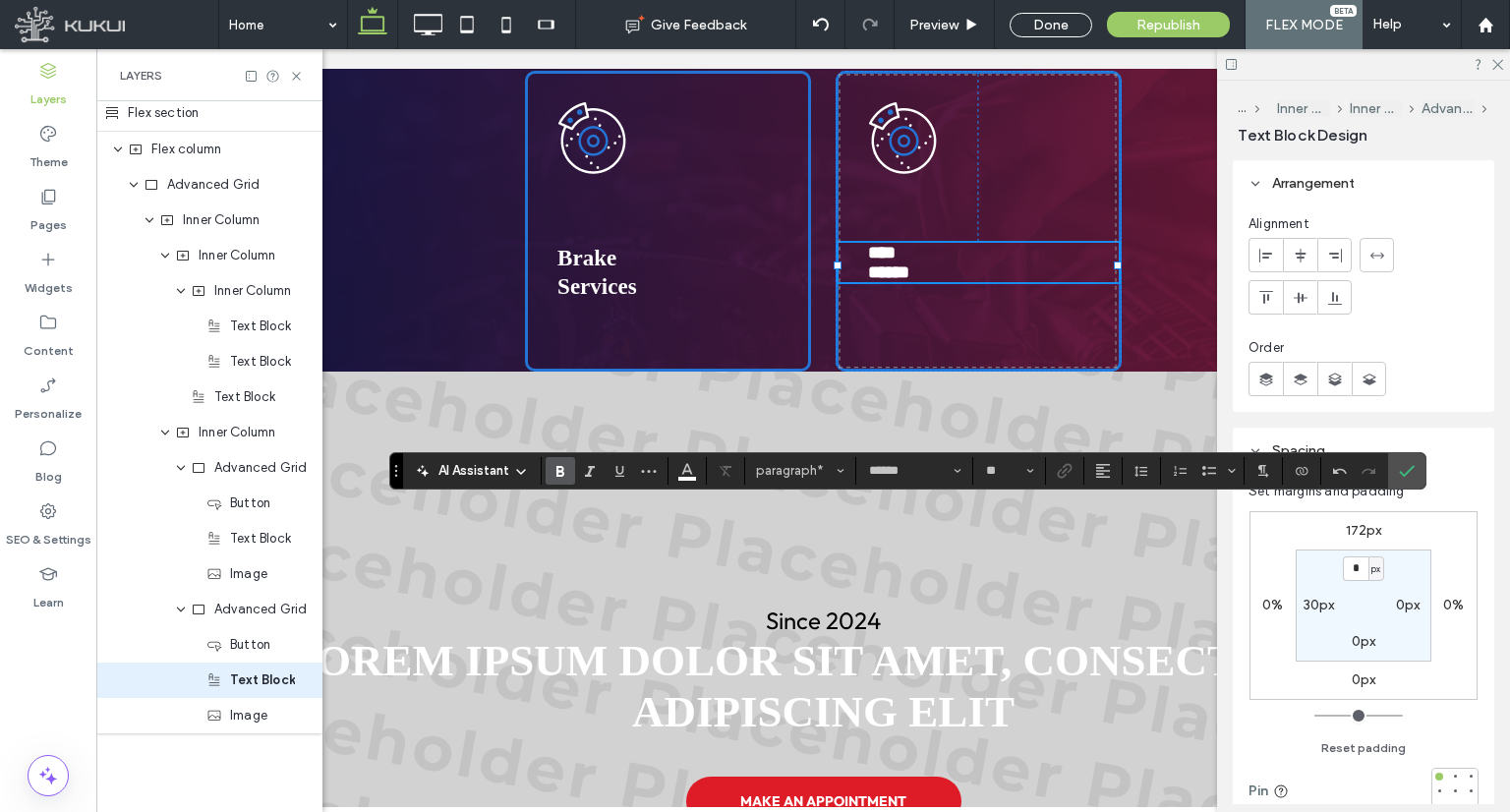 click 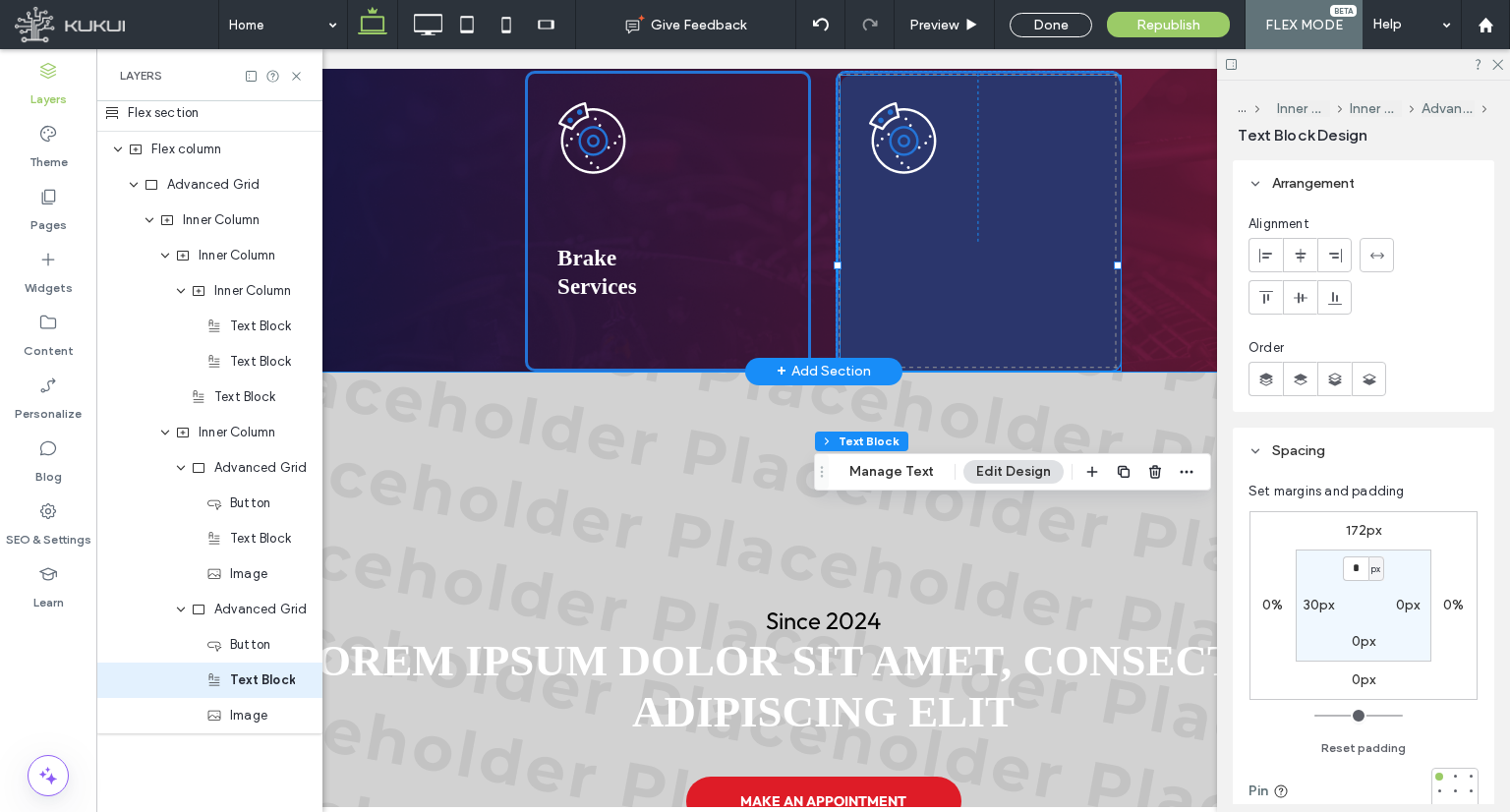 click at bounding box center [980, 223] 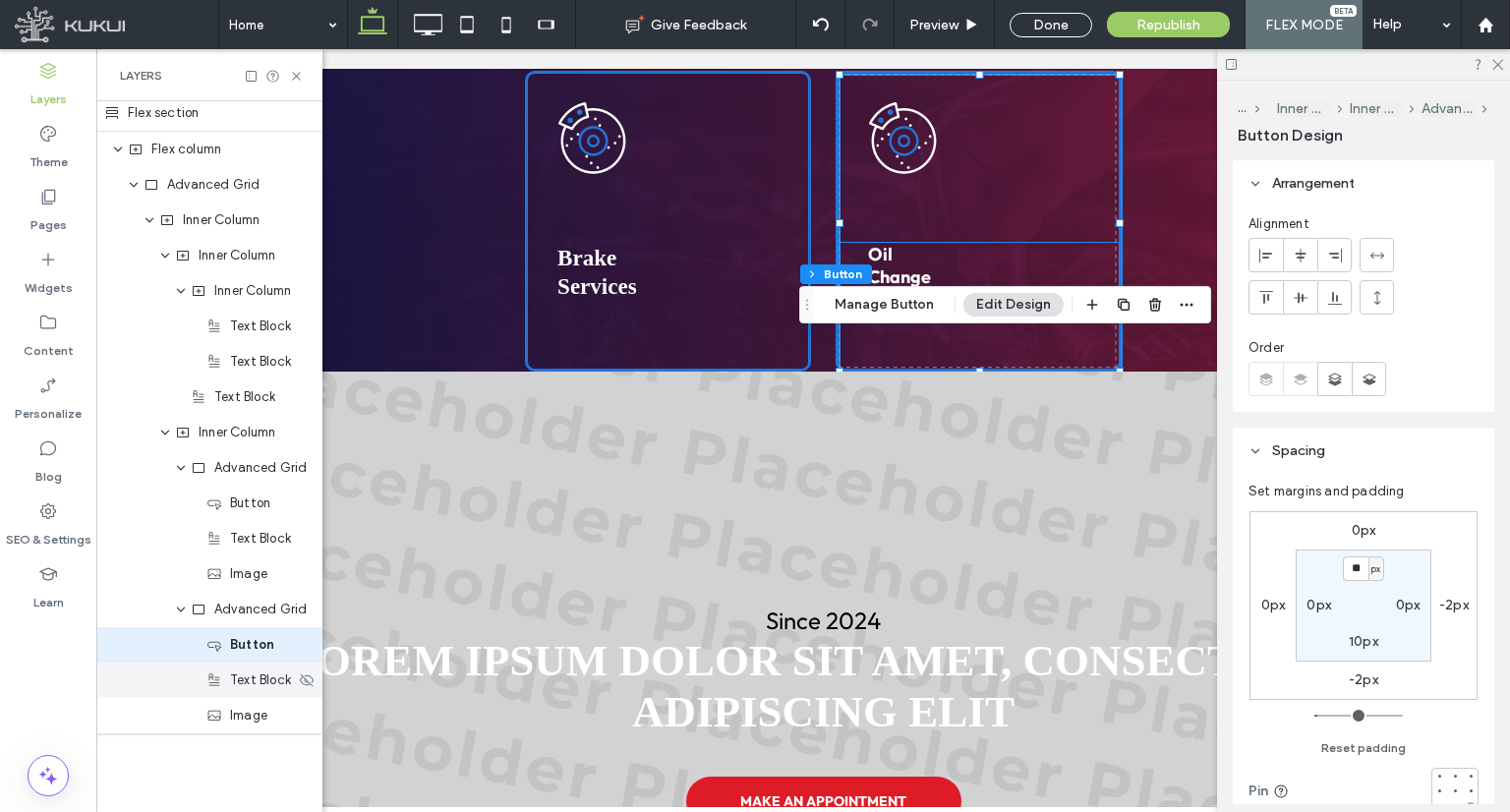 click 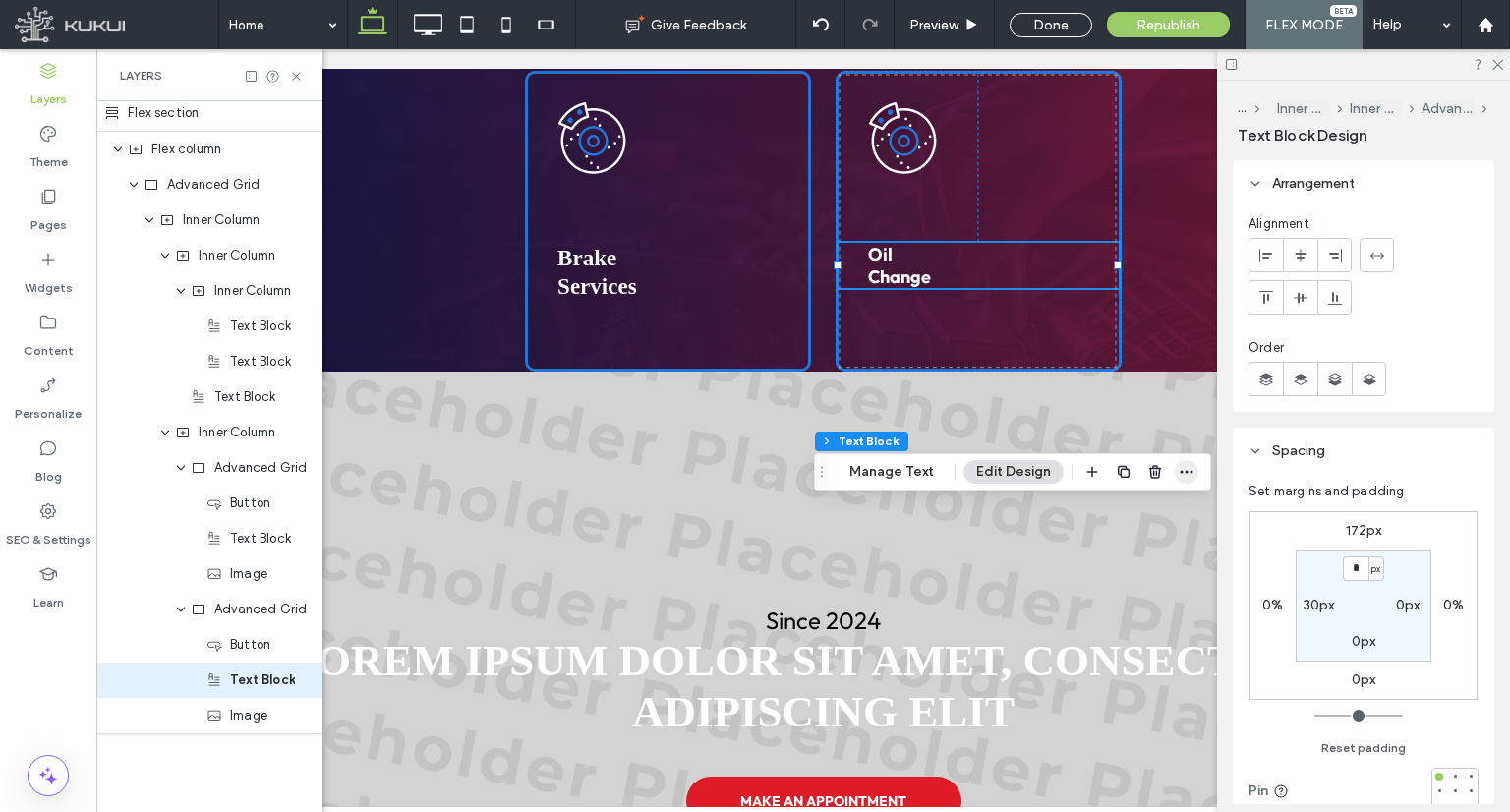 click 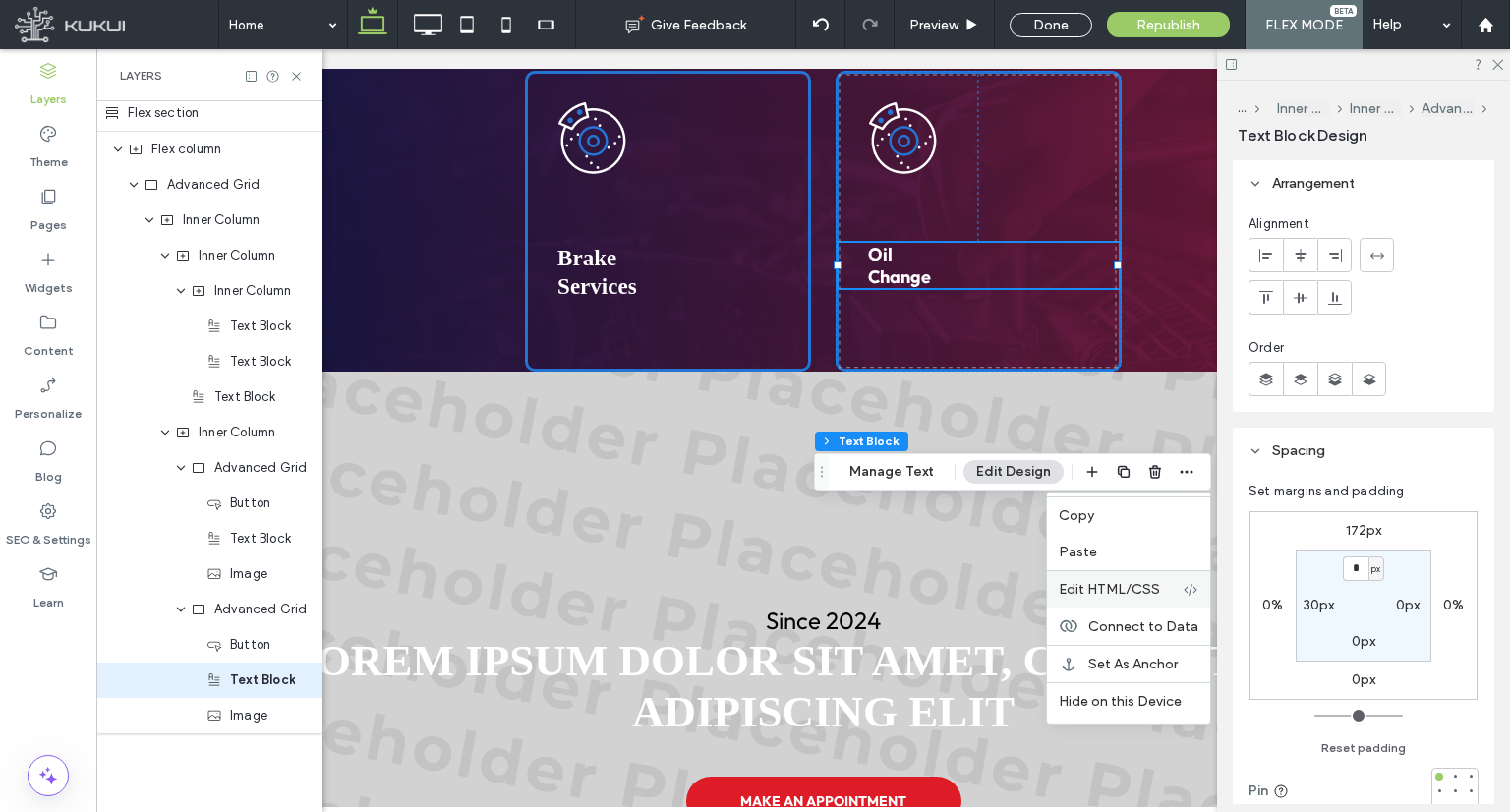 click on "Edit HTML/CSS" at bounding box center [1109, 589] 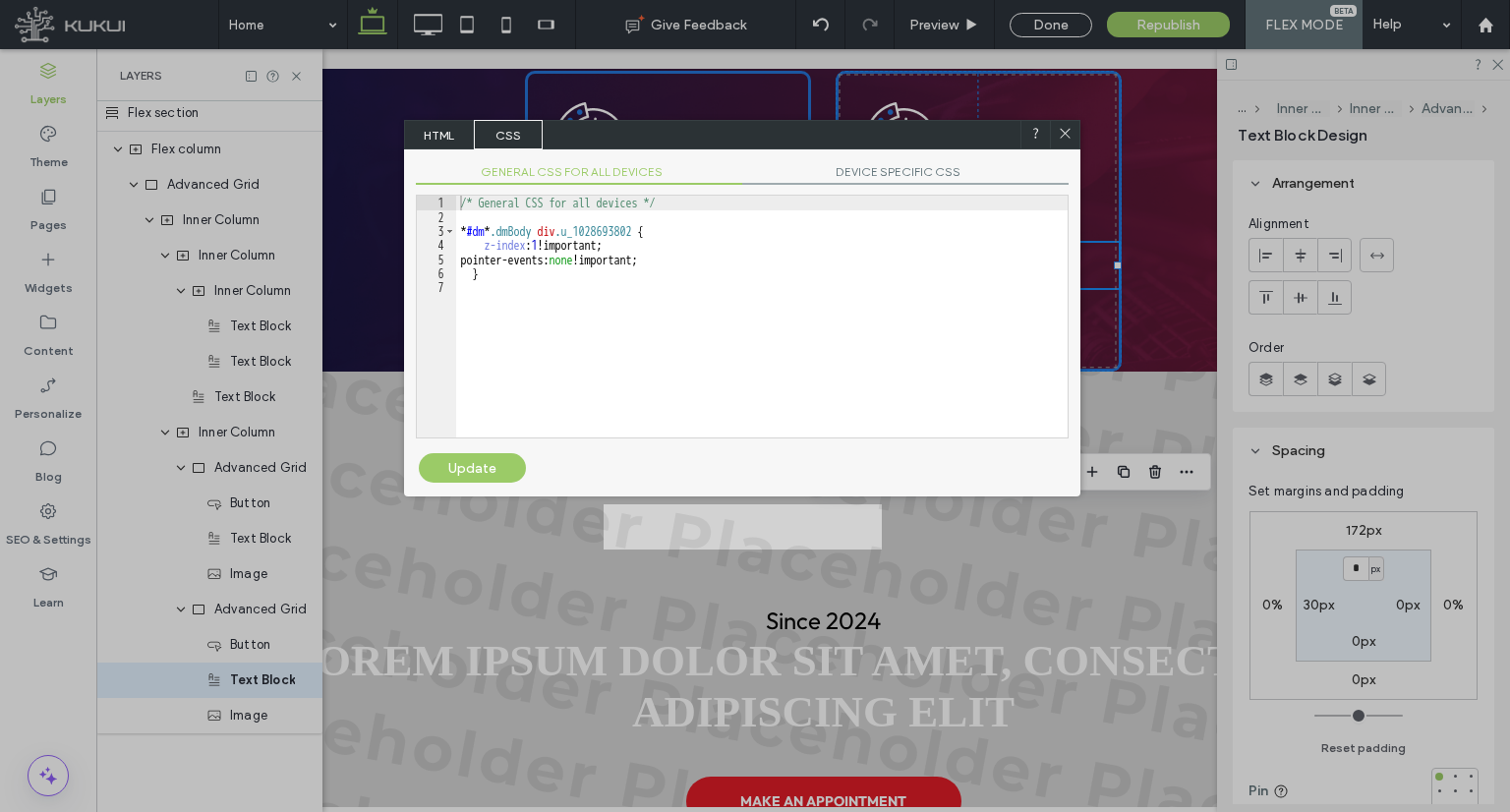 click at bounding box center [1065, 135] 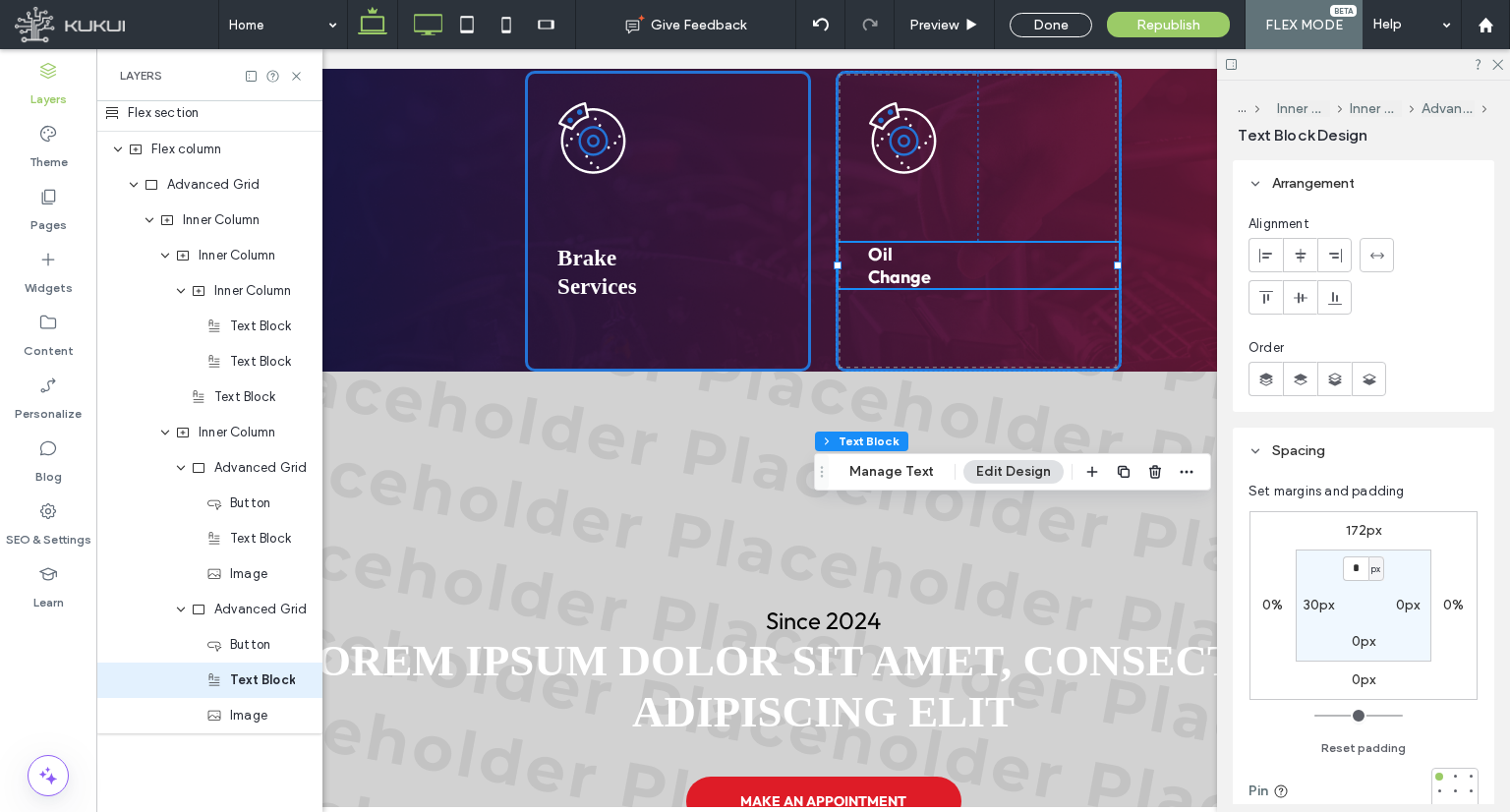 click 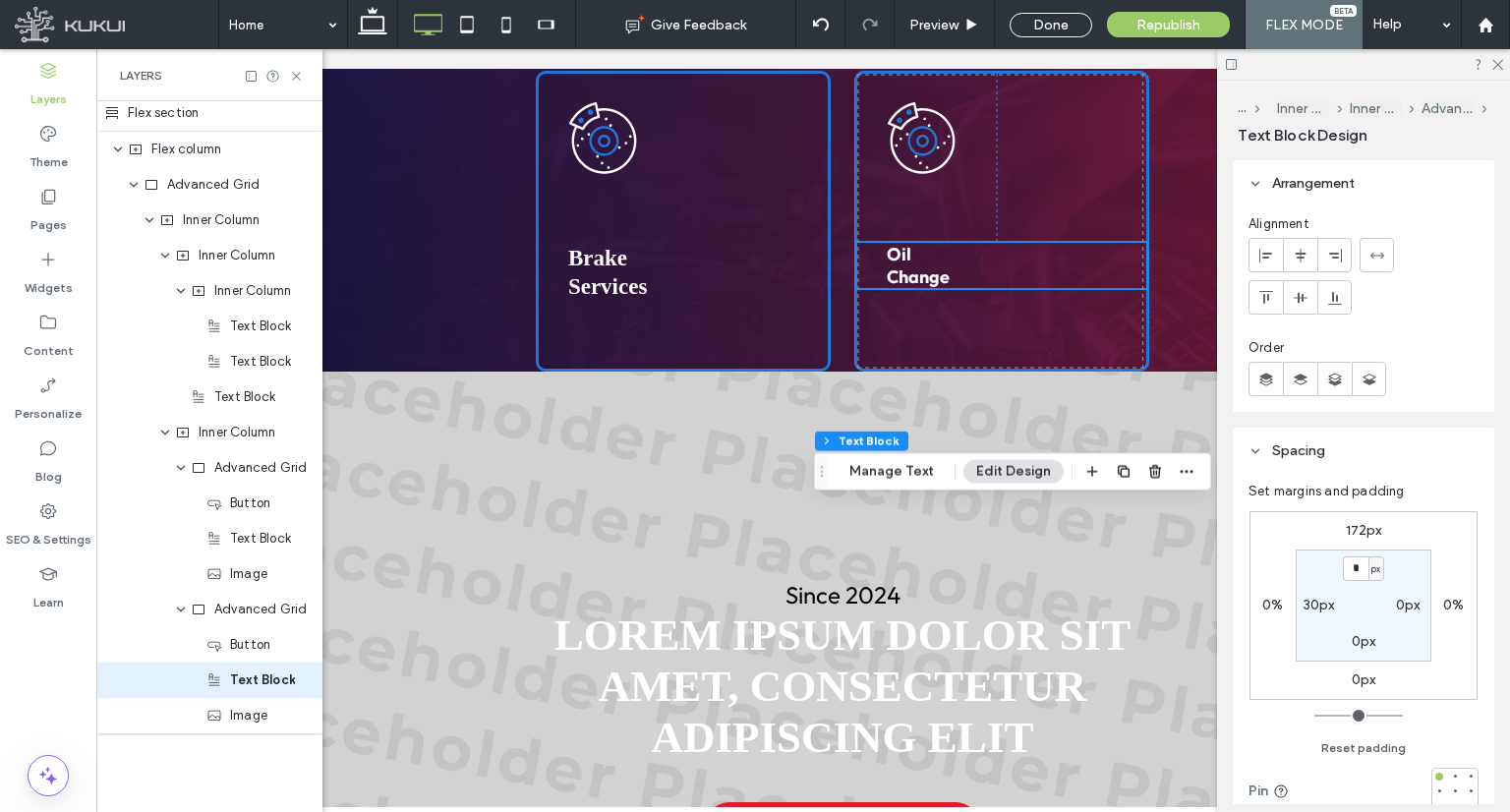 scroll, scrollTop: 2227, scrollLeft: 0, axis: vertical 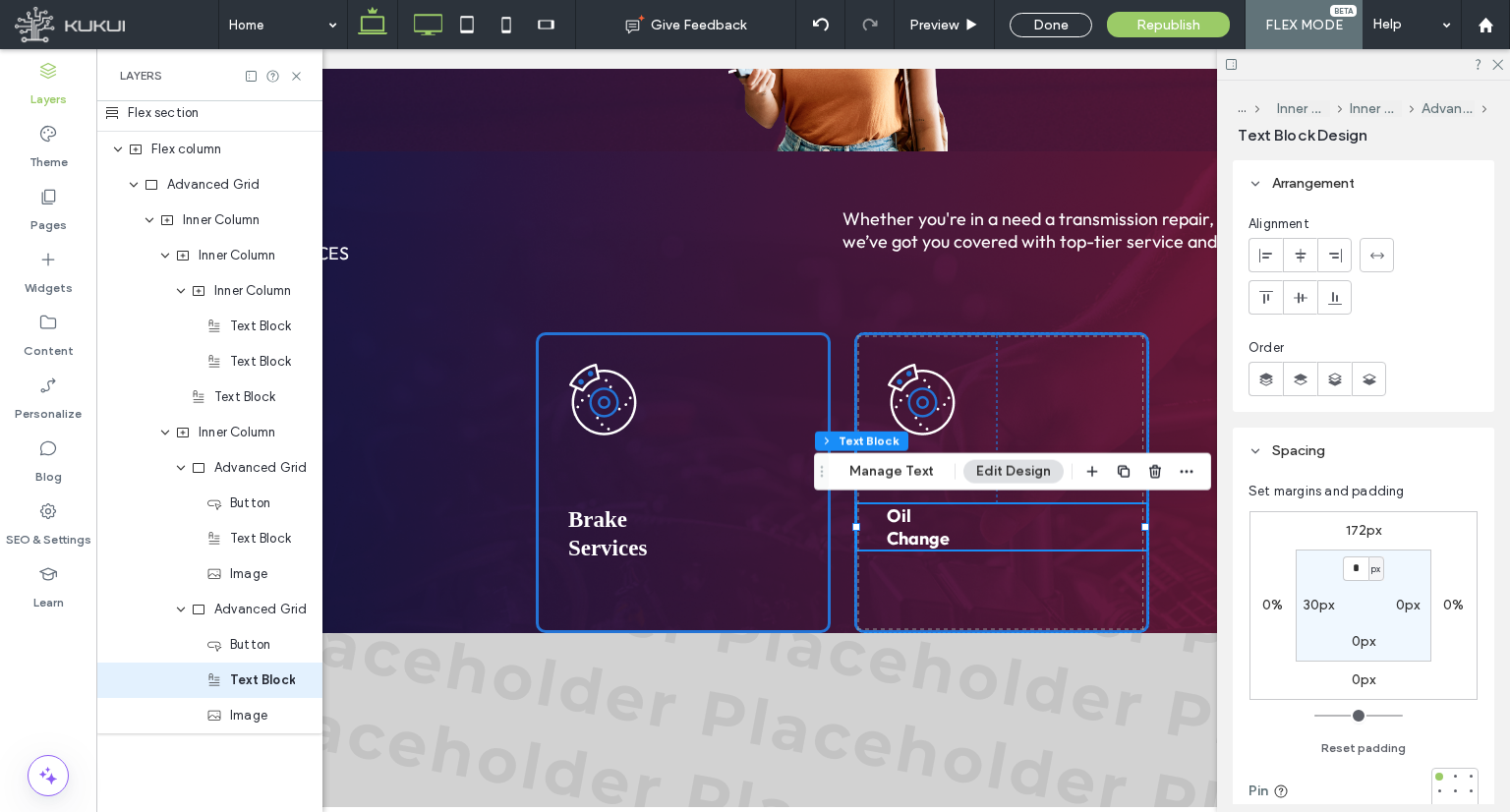 click 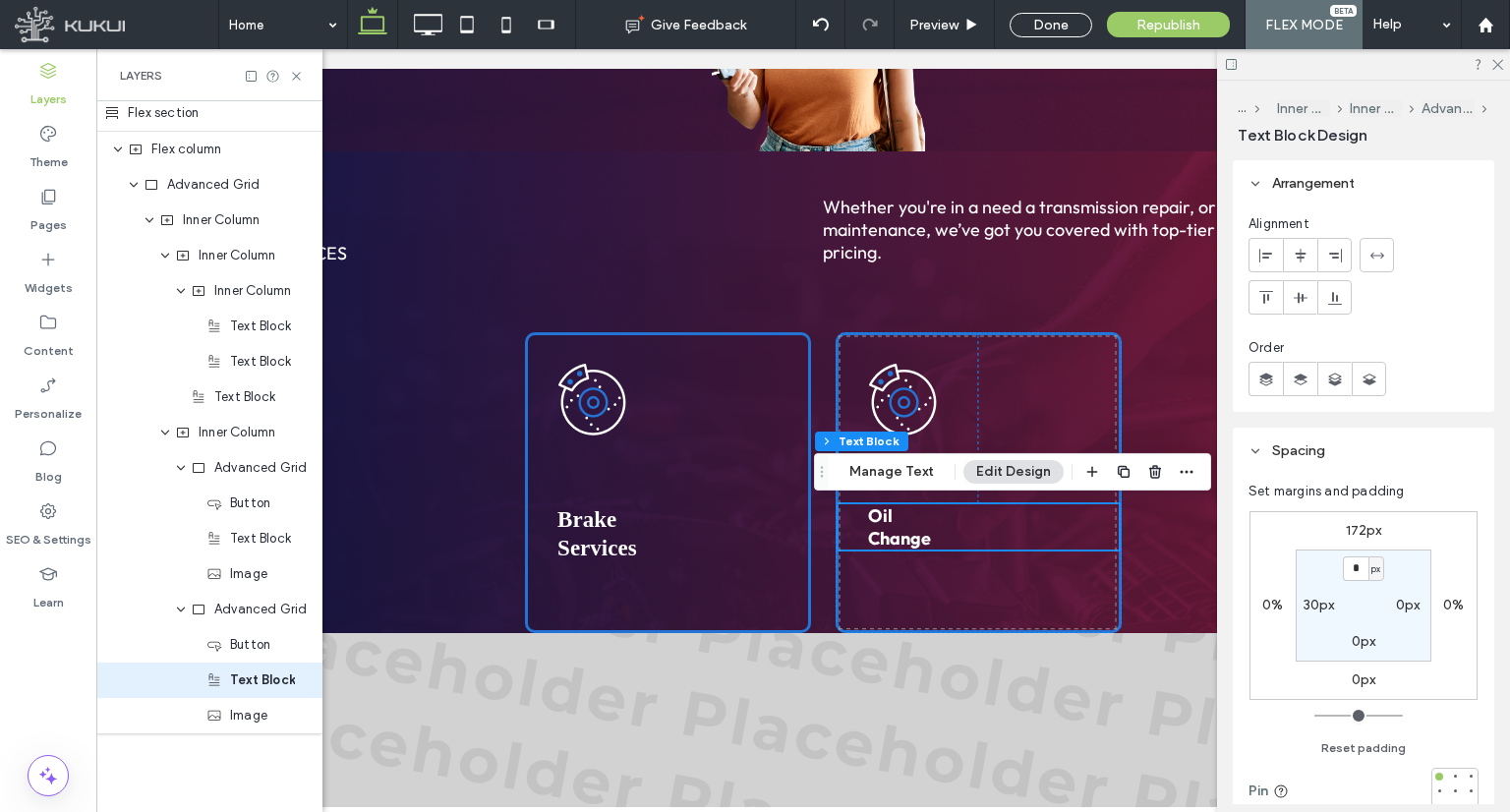 scroll, scrollTop: 2488, scrollLeft: 0, axis: vertical 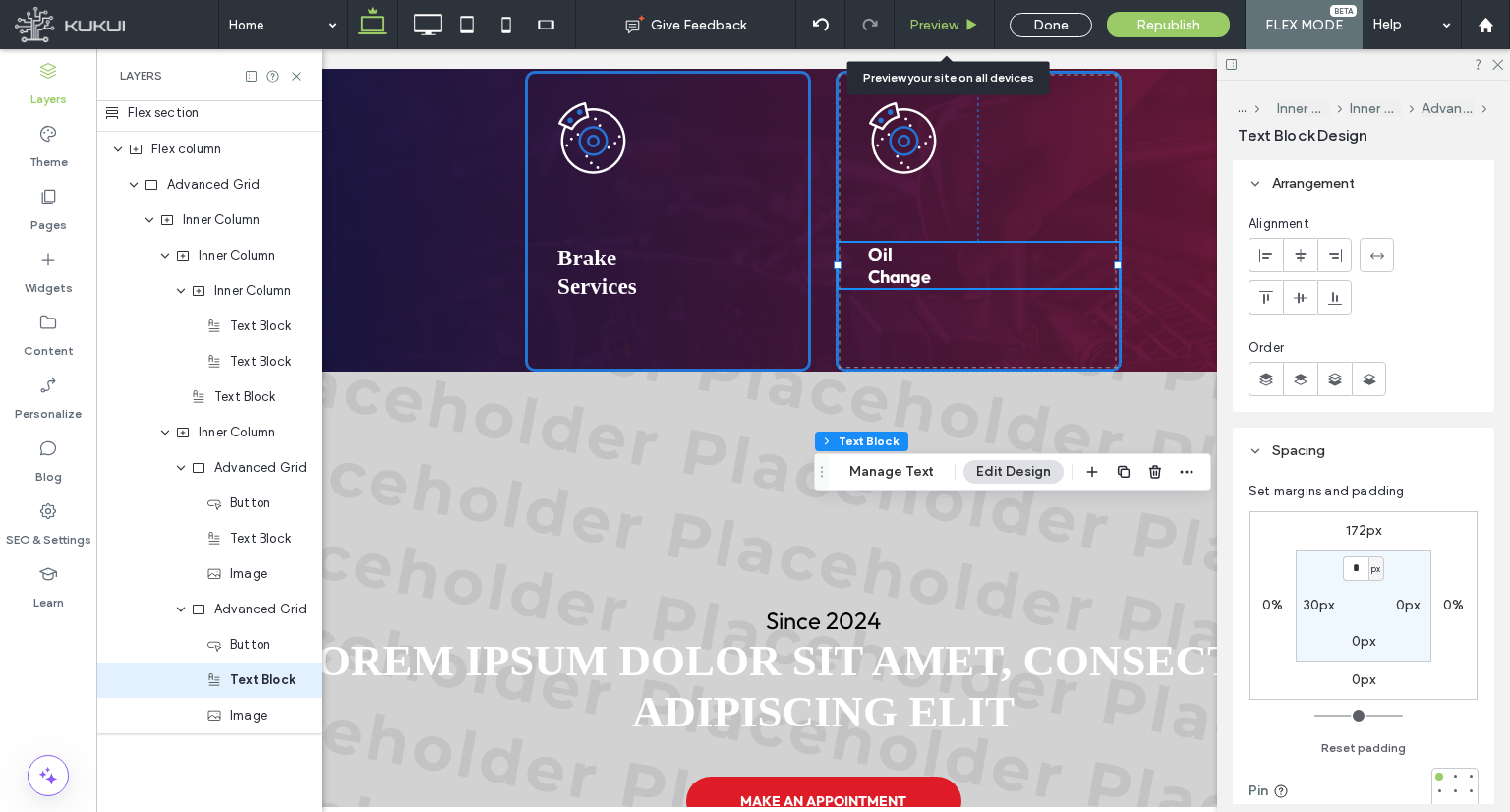 drag, startPoint x: 906, startPoint y: 26, endPoint x: 806, endPoint y: 5, distance: 102.18121 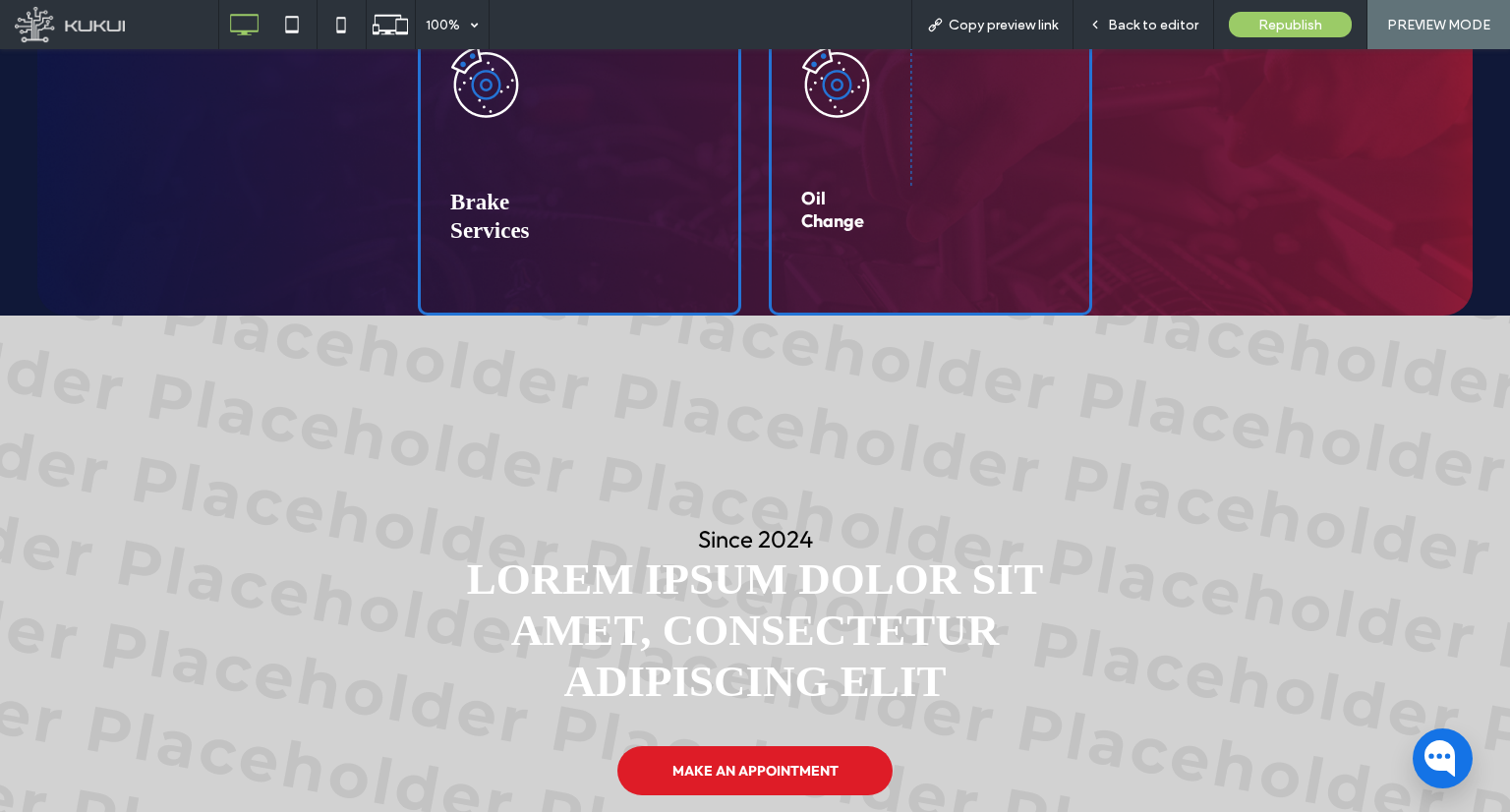 scroll, scrollTop: 2190, scrollLeft: 0, axis: vertical 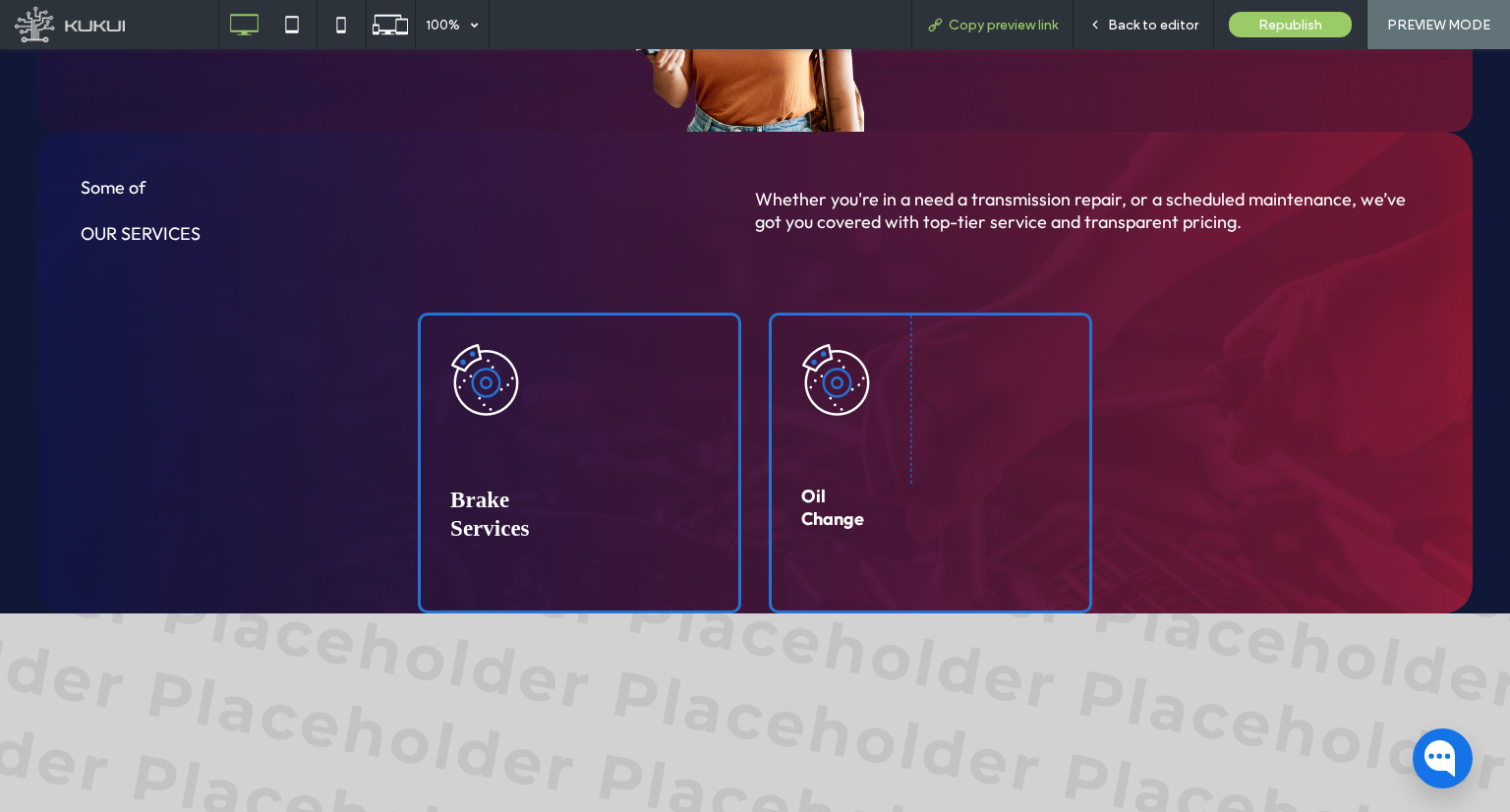 click on "Copy preview link" at bounding box center (1003, 25) 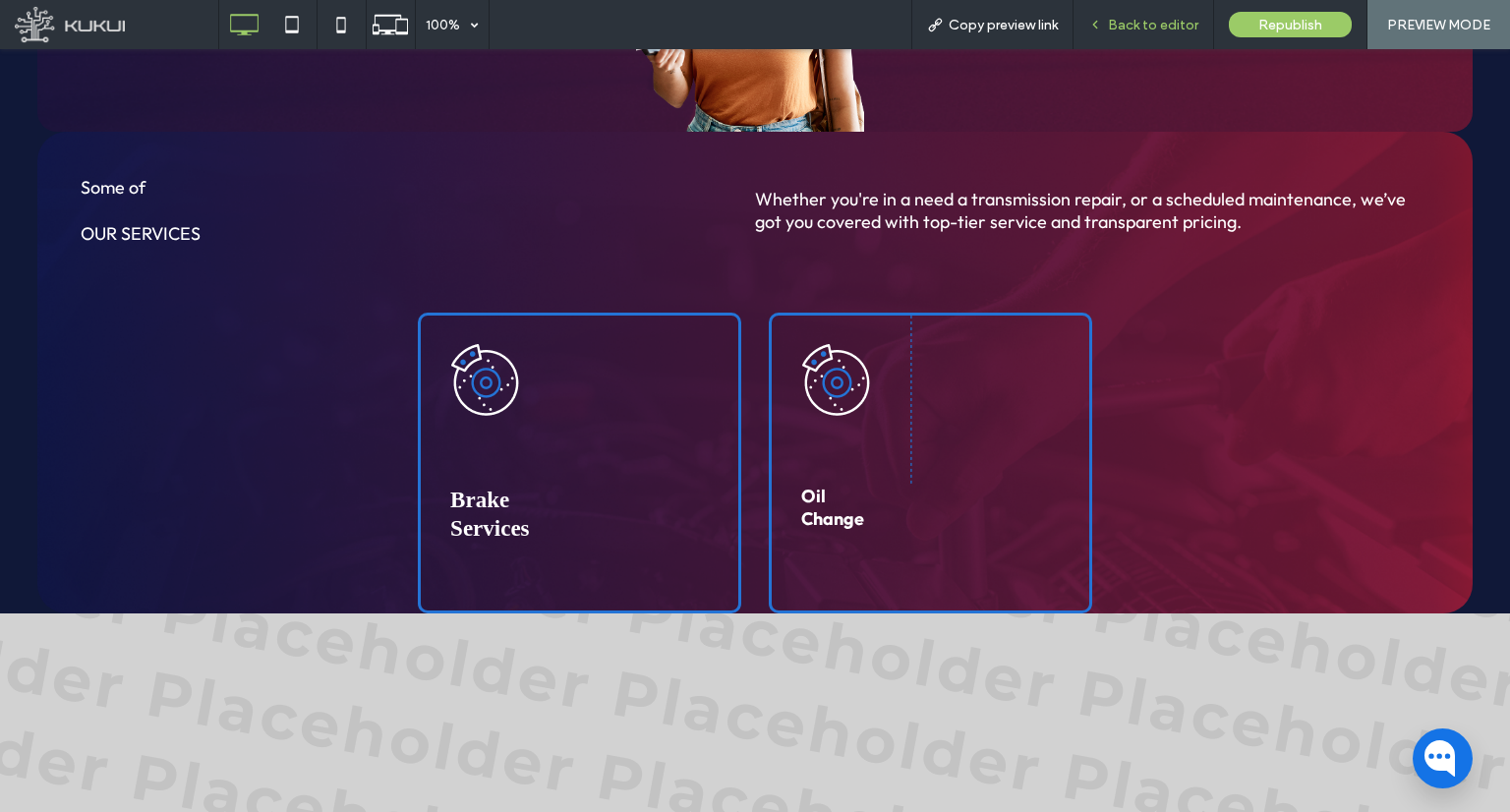 click on "Back to editor" at bounding box center [1153, 25] 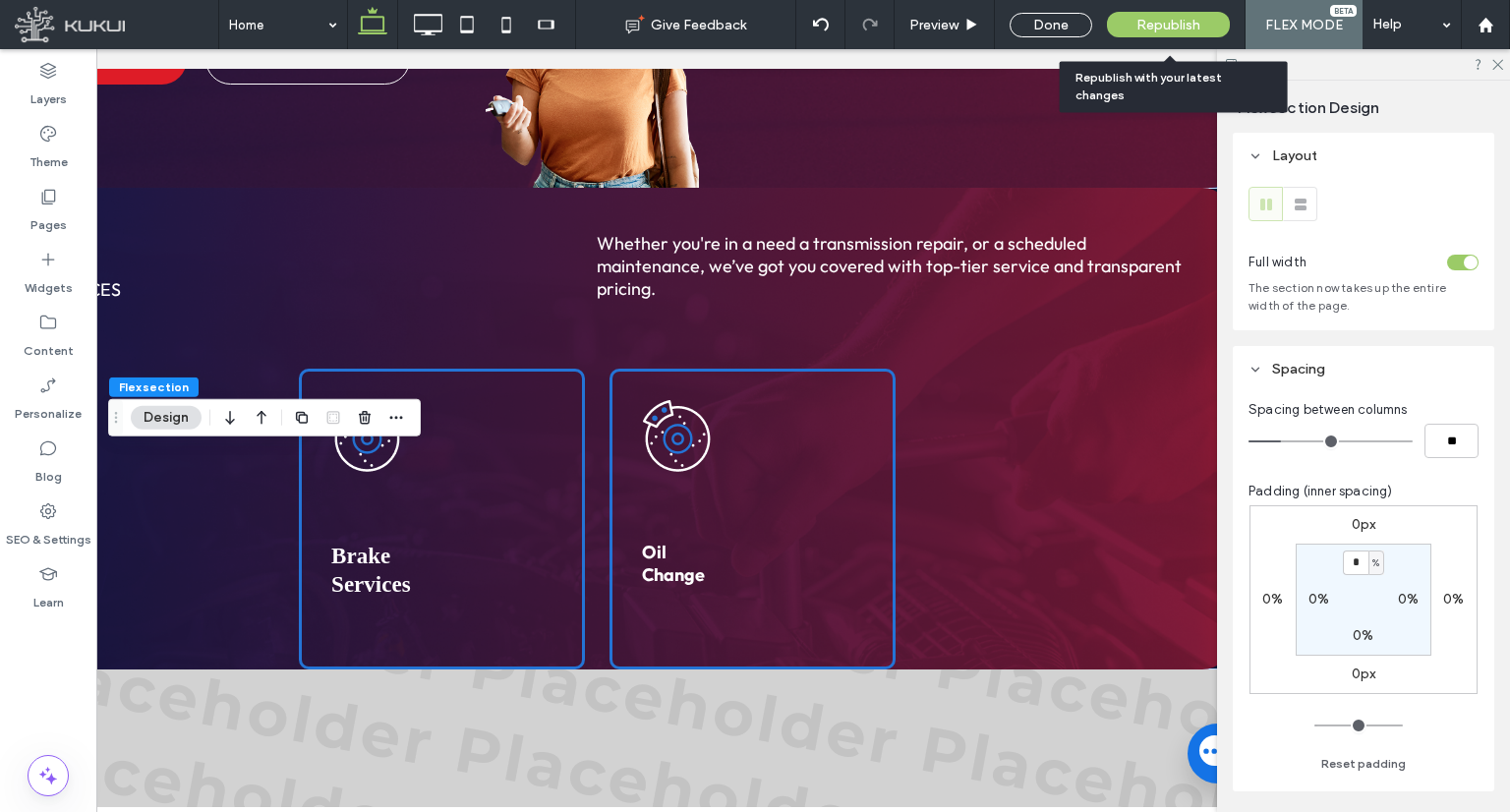 scroll, scrollTop: 0, scrollLeft: 157, axis: horizontal 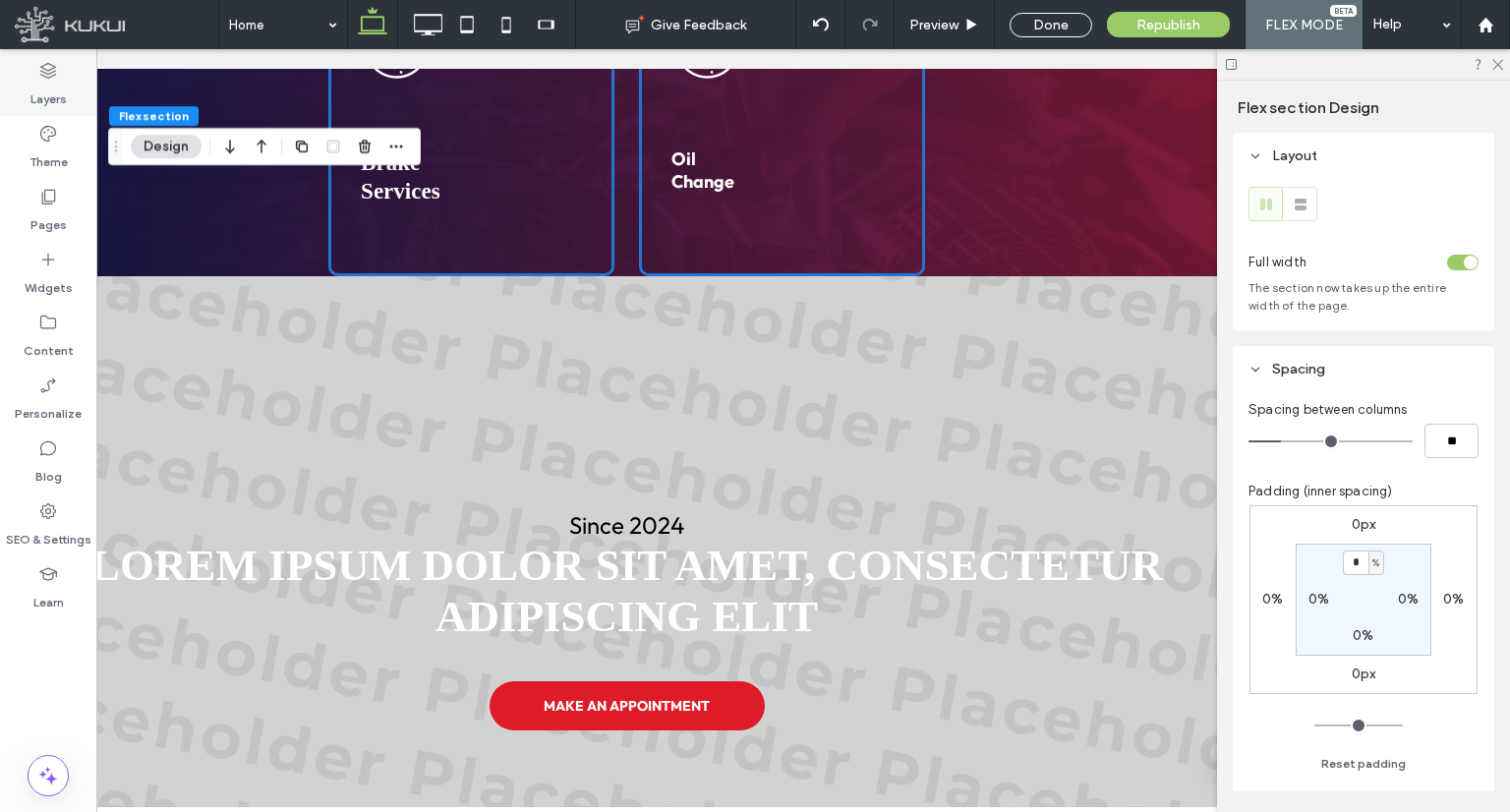 click on "Layers" at bounding box center (48, 94) 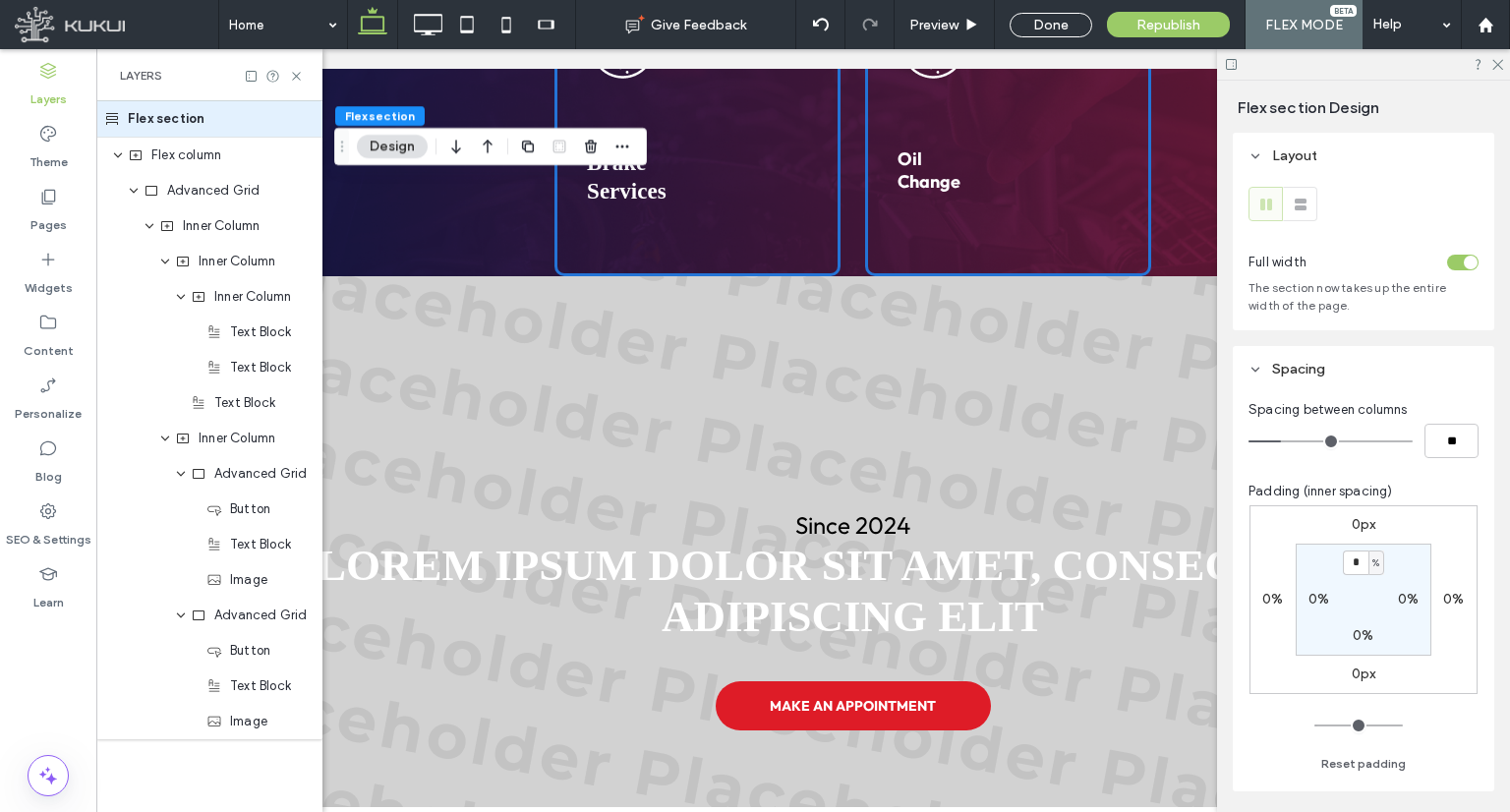 scroll, scrollTop: 0, scrollLeft: 480, axis: horizontal 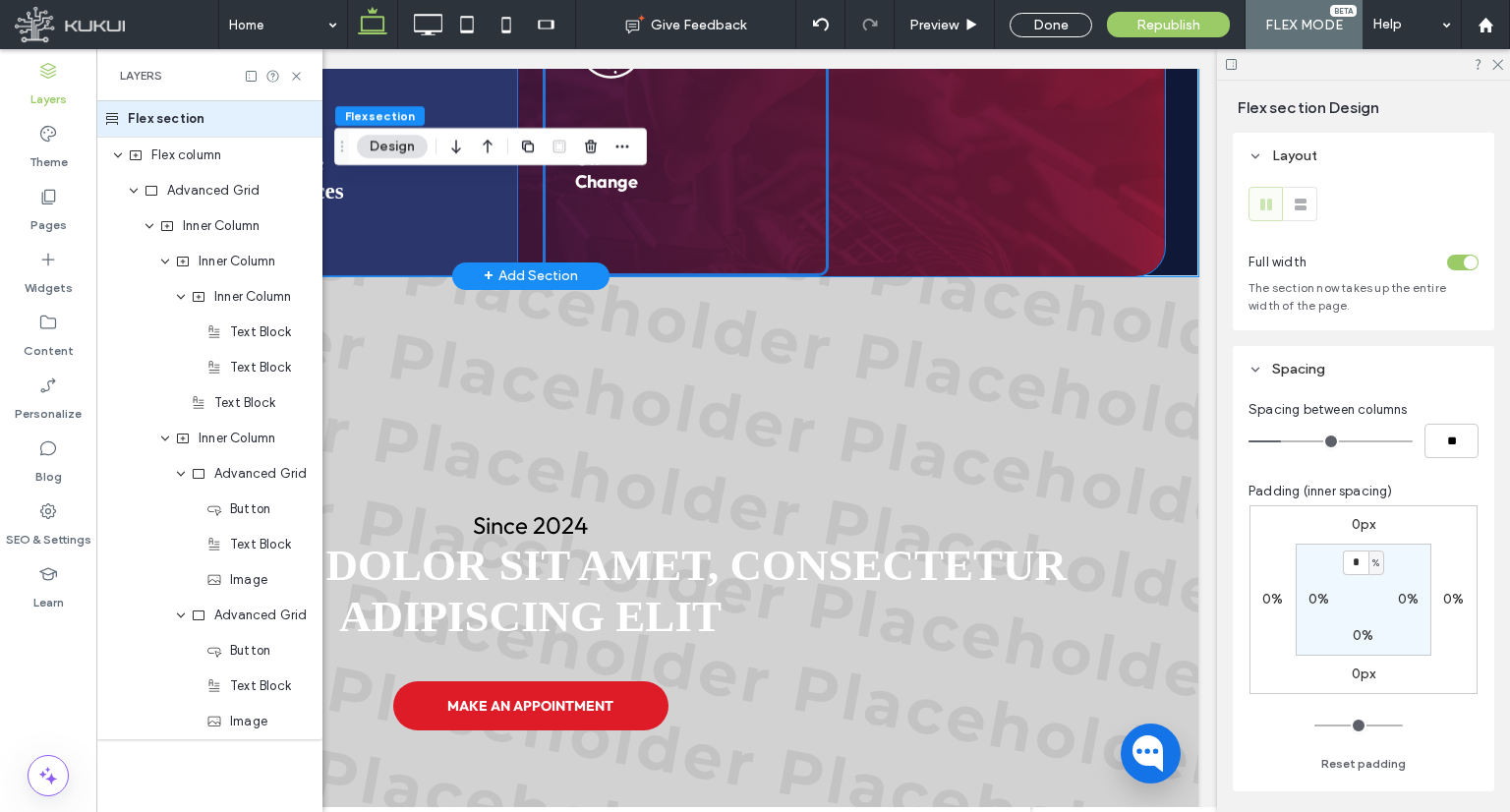 click at bounding box center [377, 128] 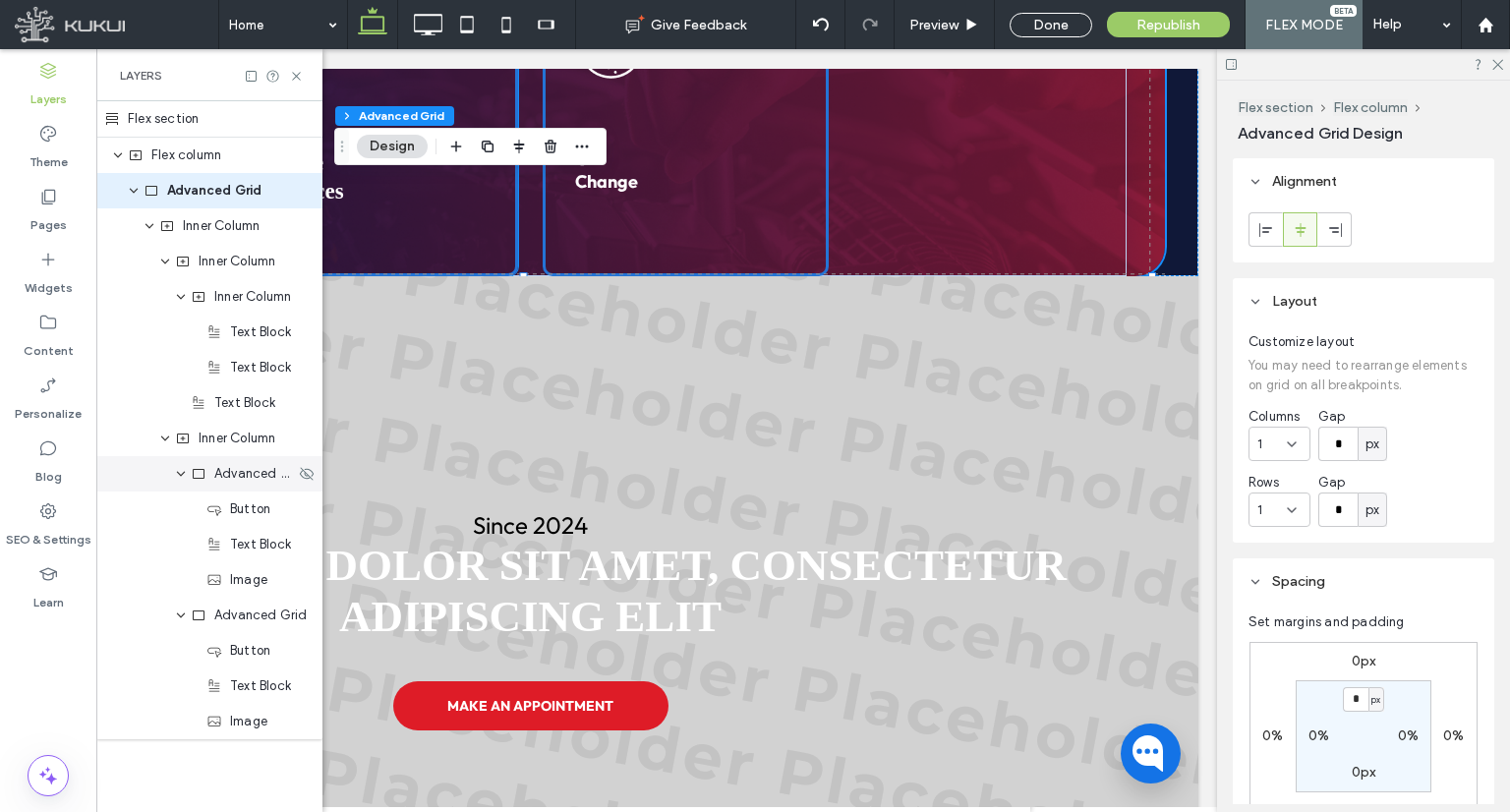 click on "Advanced Grid" at bounding box center [255, 474] 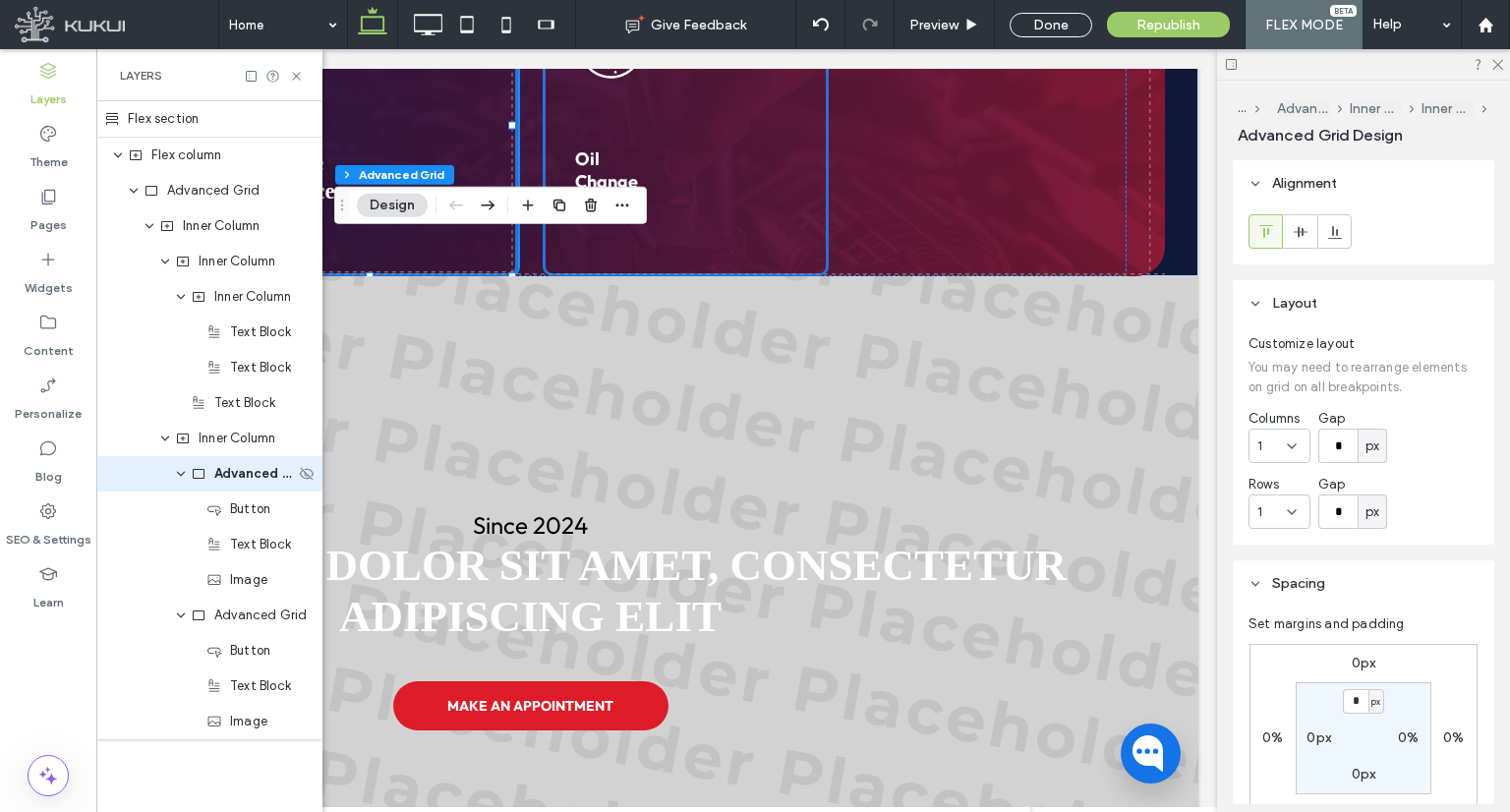 scroll, scrollTop: 6, scrollLeft: 0, axis: vertical 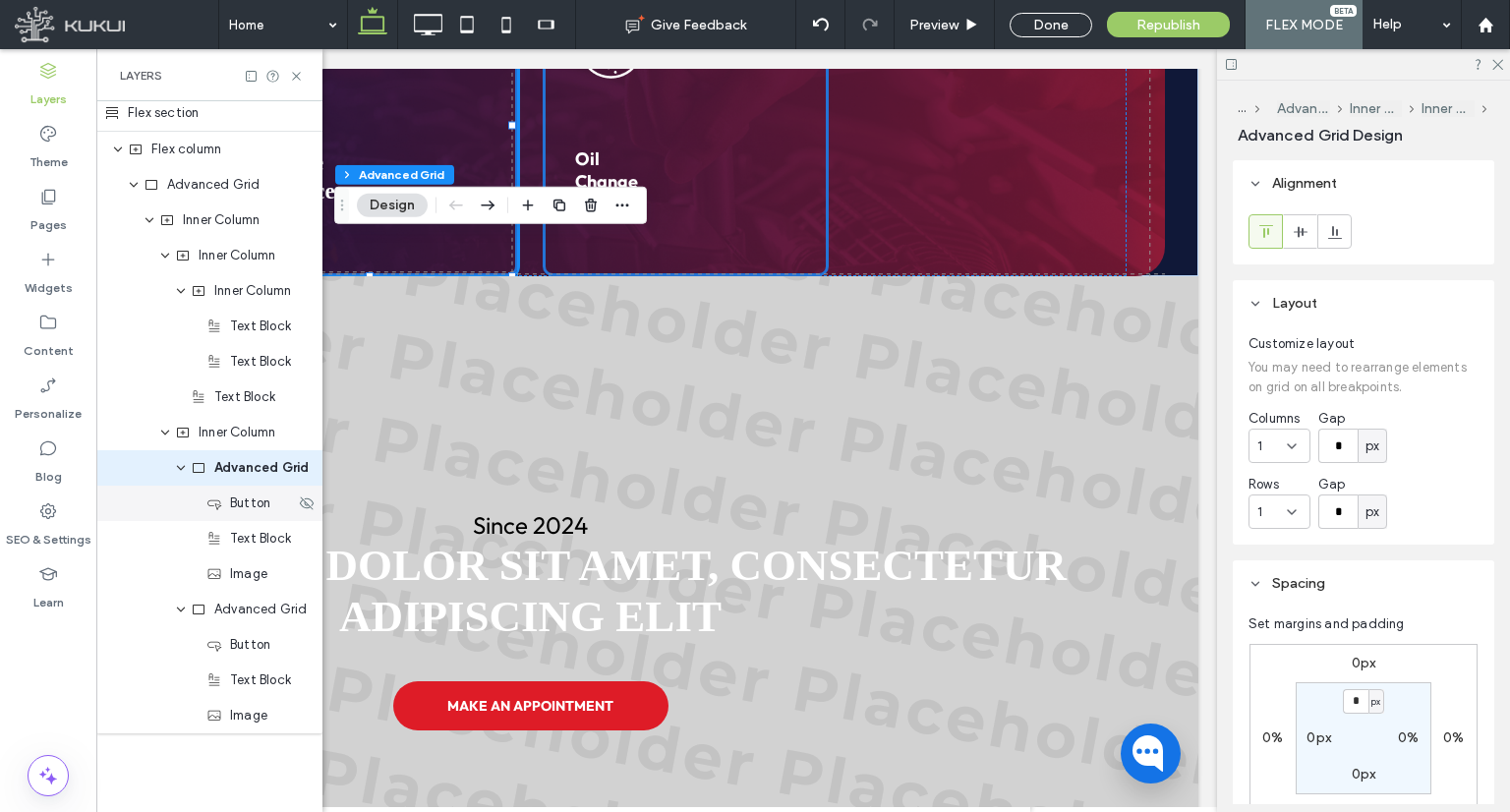 click on "Button" at bounding box center (251, 503) 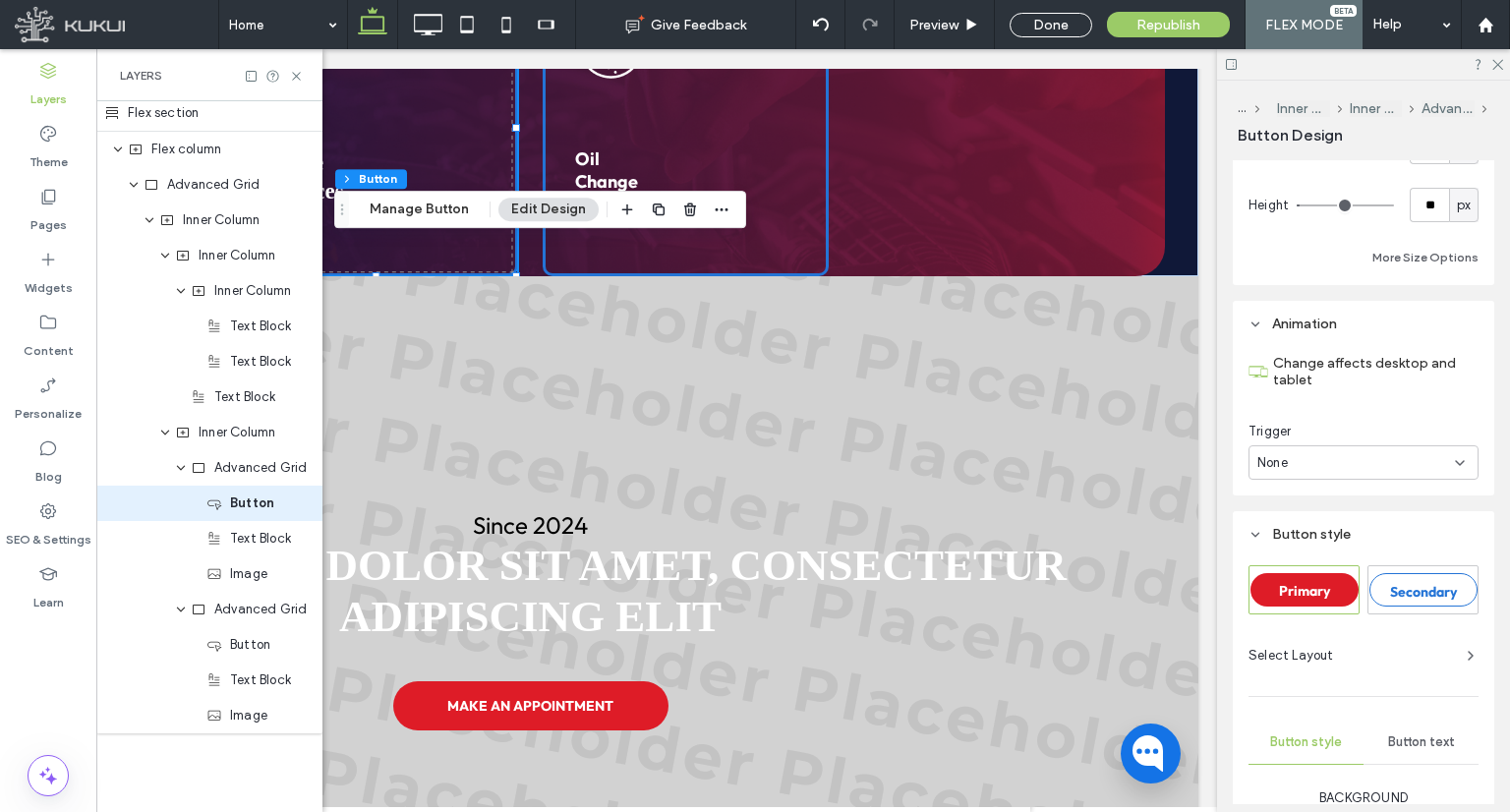 scroll, scrollTop: 1186, scrollLeft: 0, axis: vertical 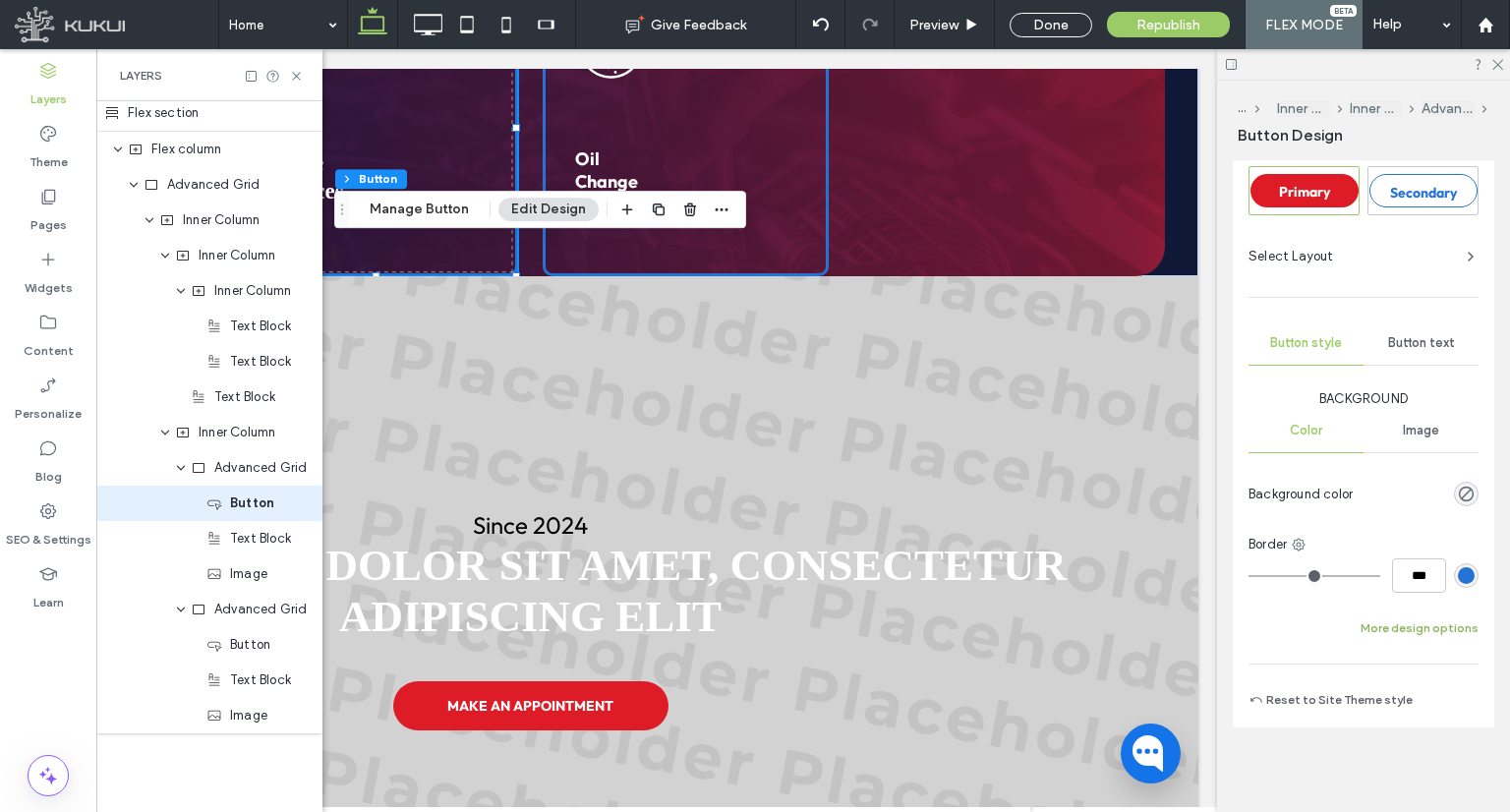 click on "More design options" at bounding box center (1420, 628) 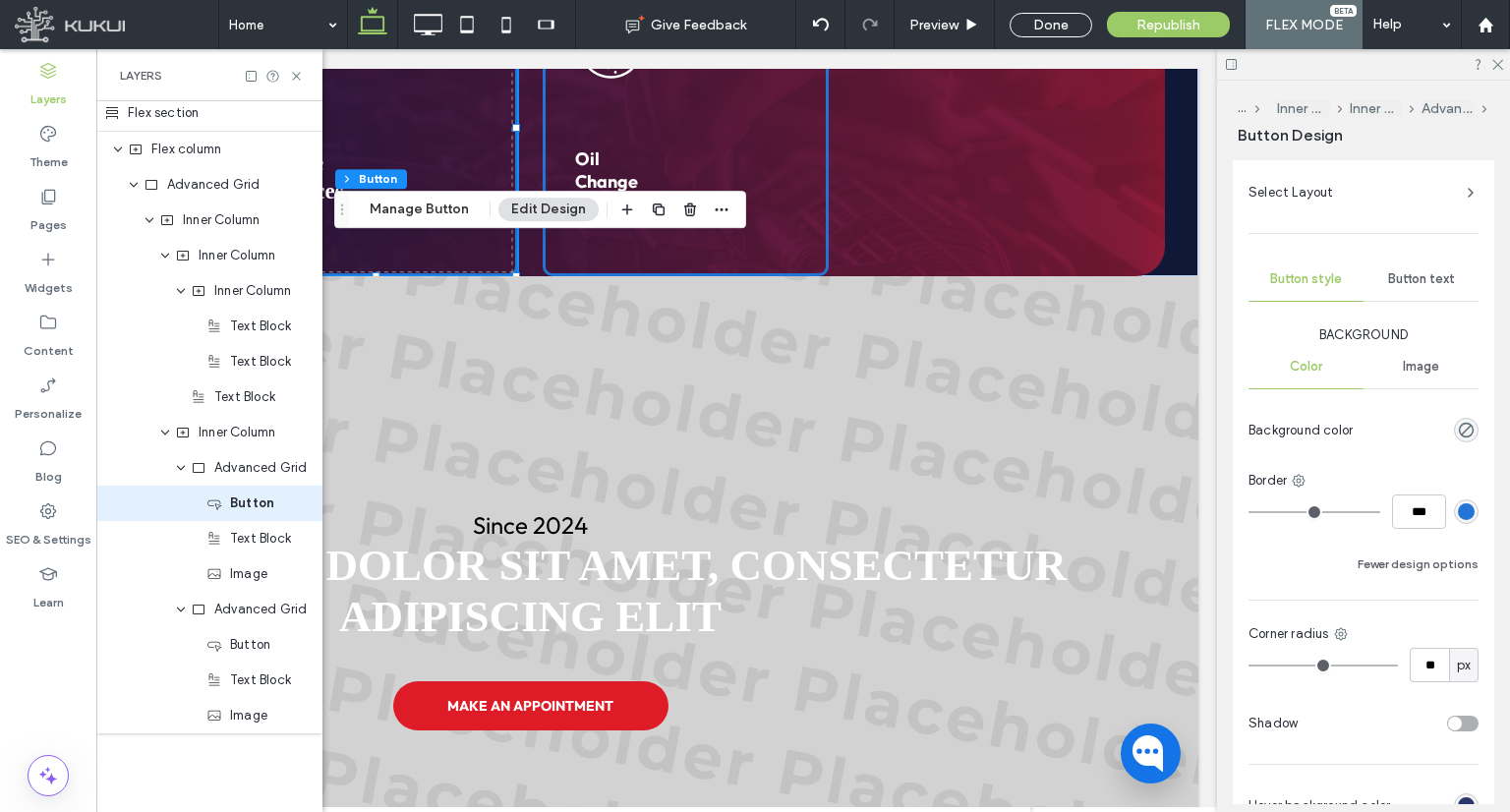 scroll, scrollTop: 1284, scrollLeft: 0, axis: vertical 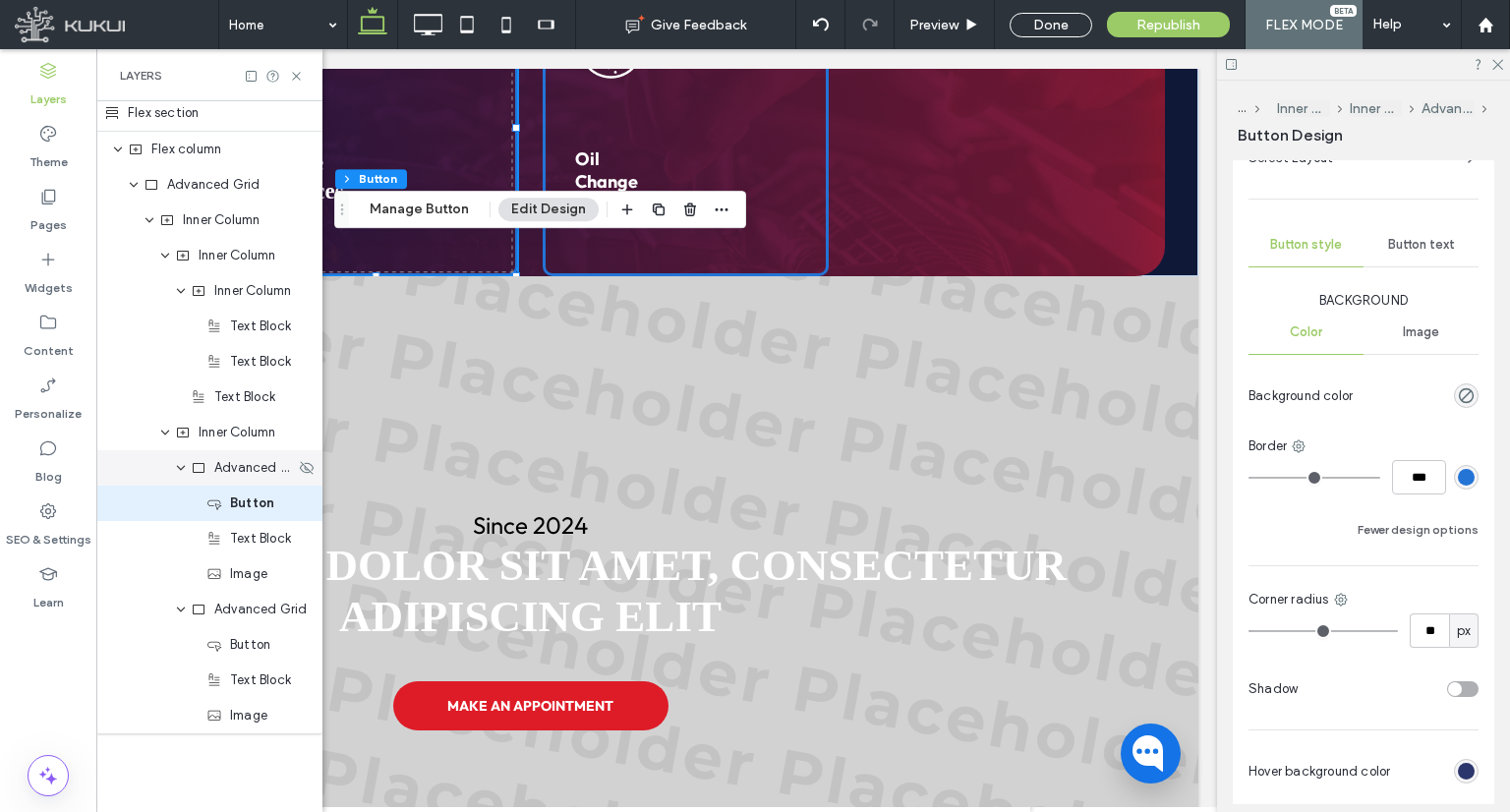click on "Advanced Grid" at bounding box center [255, 468] 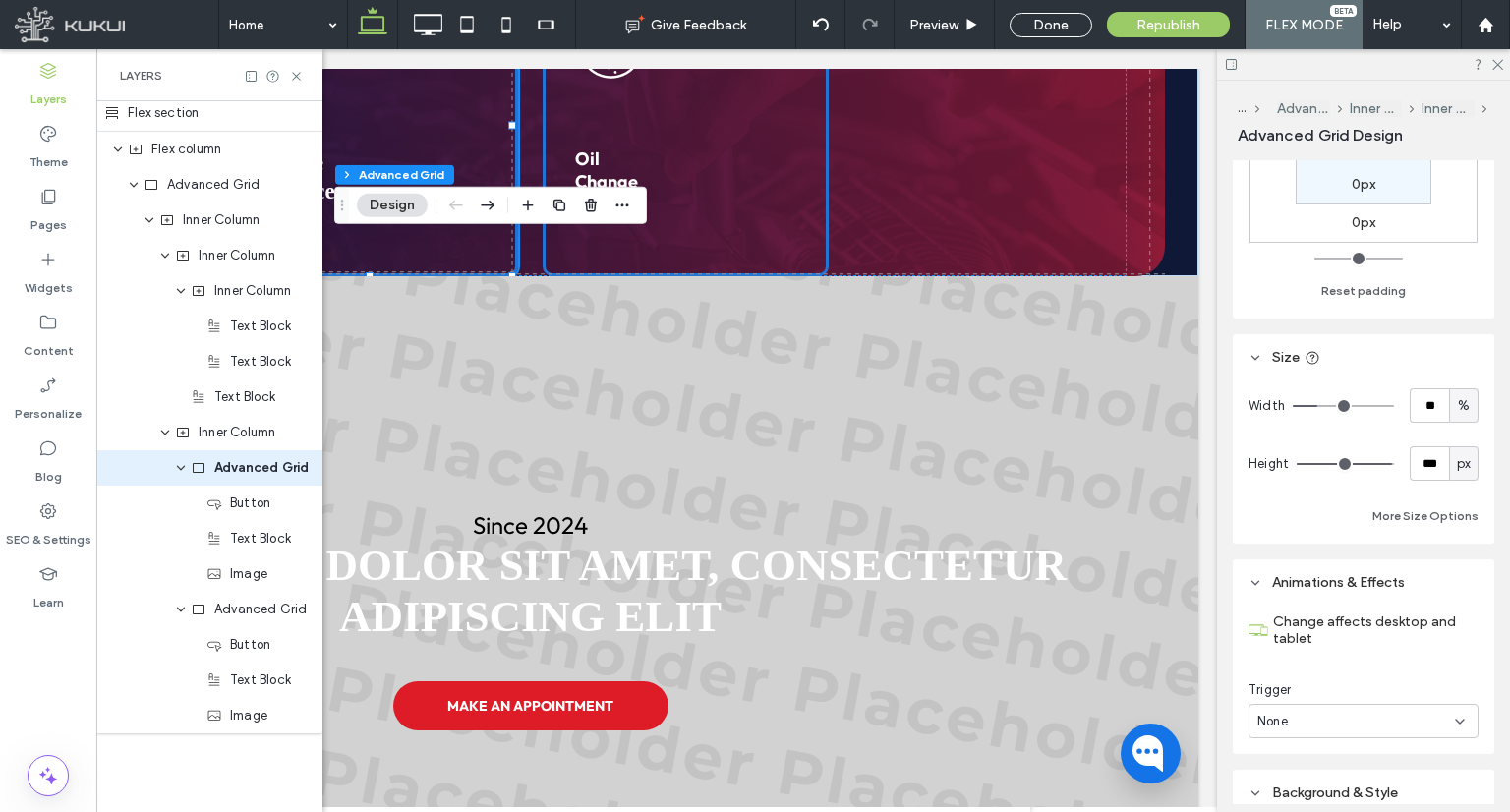 scroll, scrollTop: 1138, scrollLeft: 0, axis: vertical 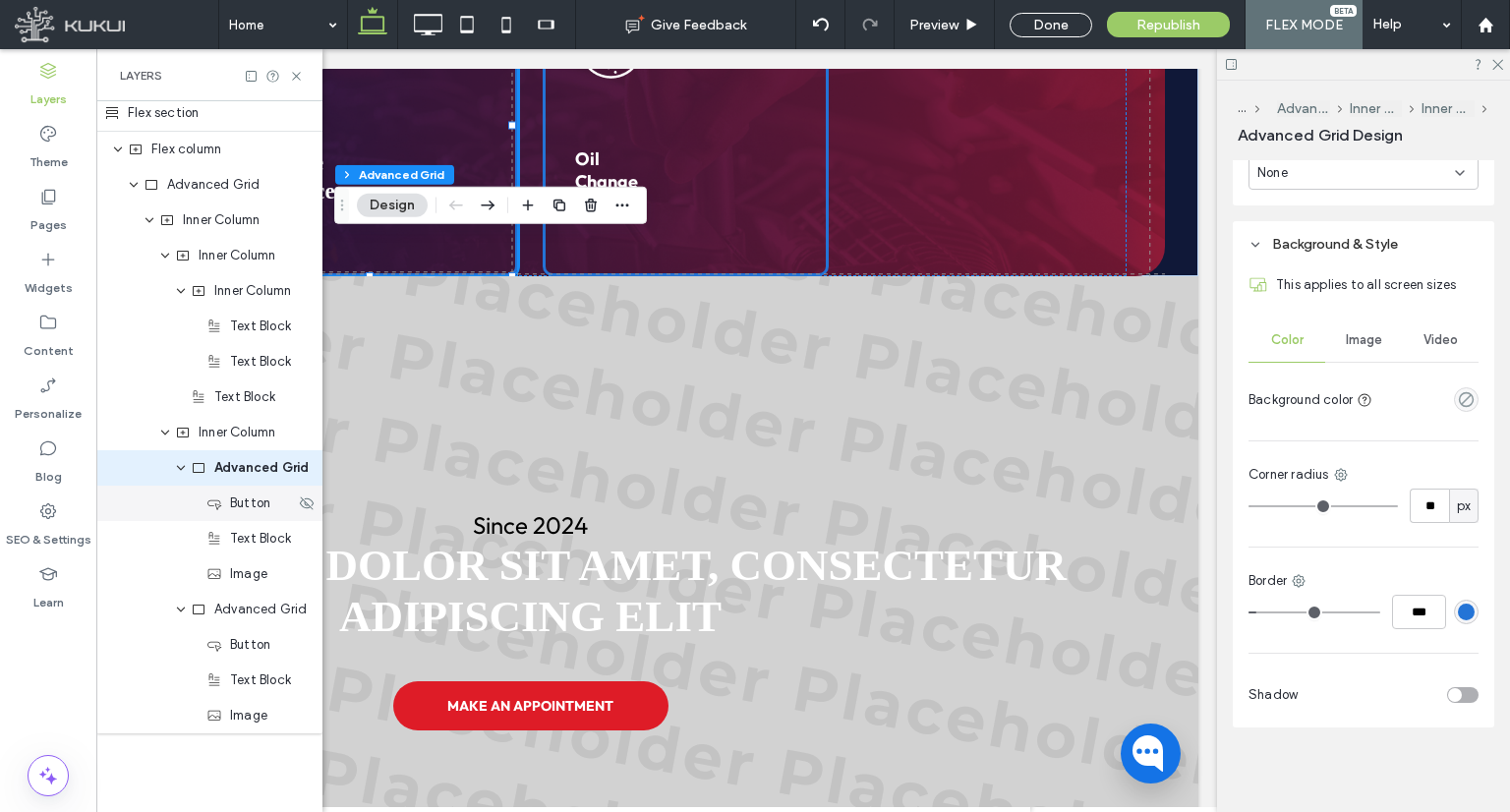 click on "Button" at bounding box center (251, 503) 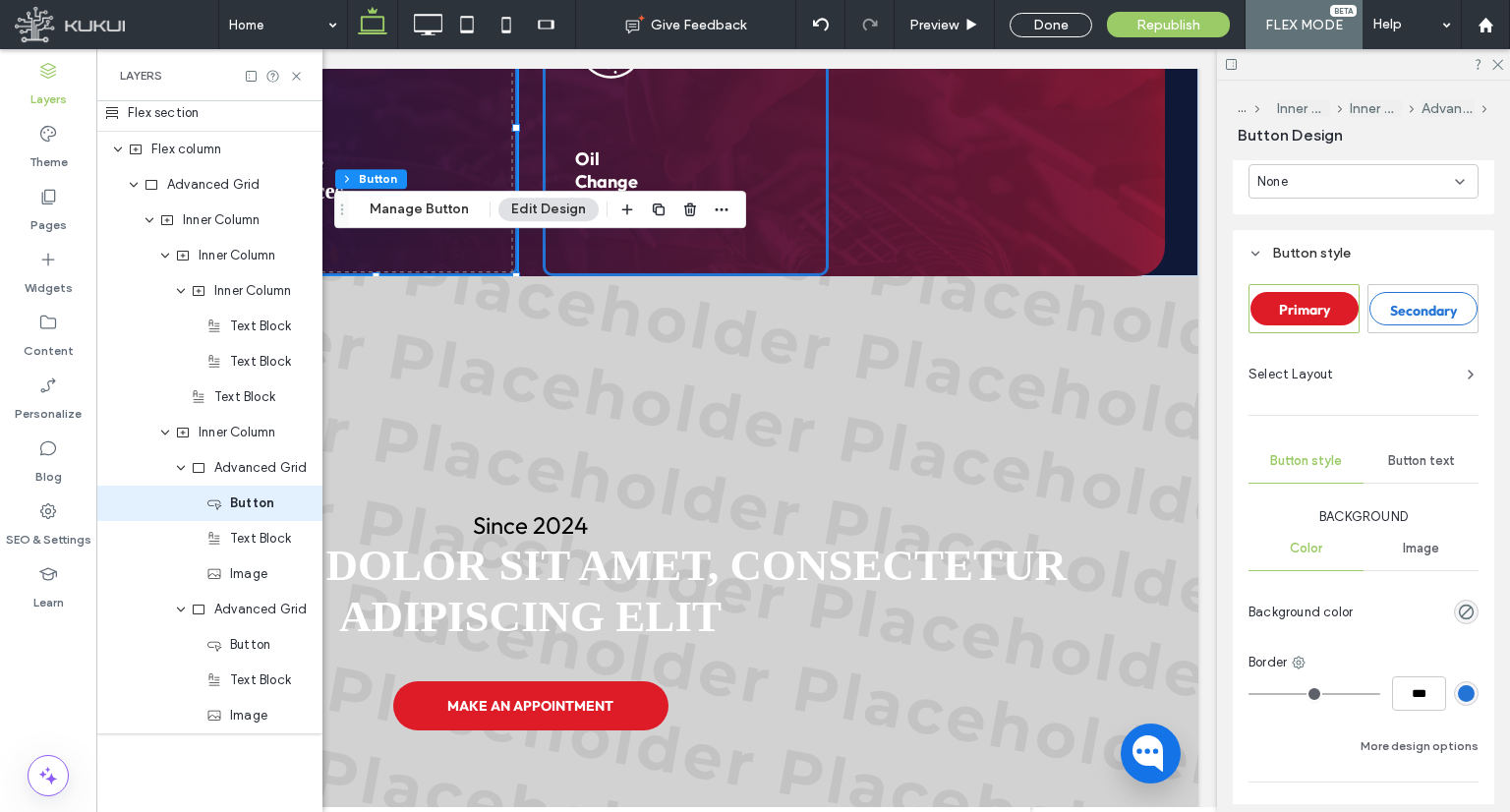 scroll, scrollTop: 1180, scrollLeft: 0, axis: vertical 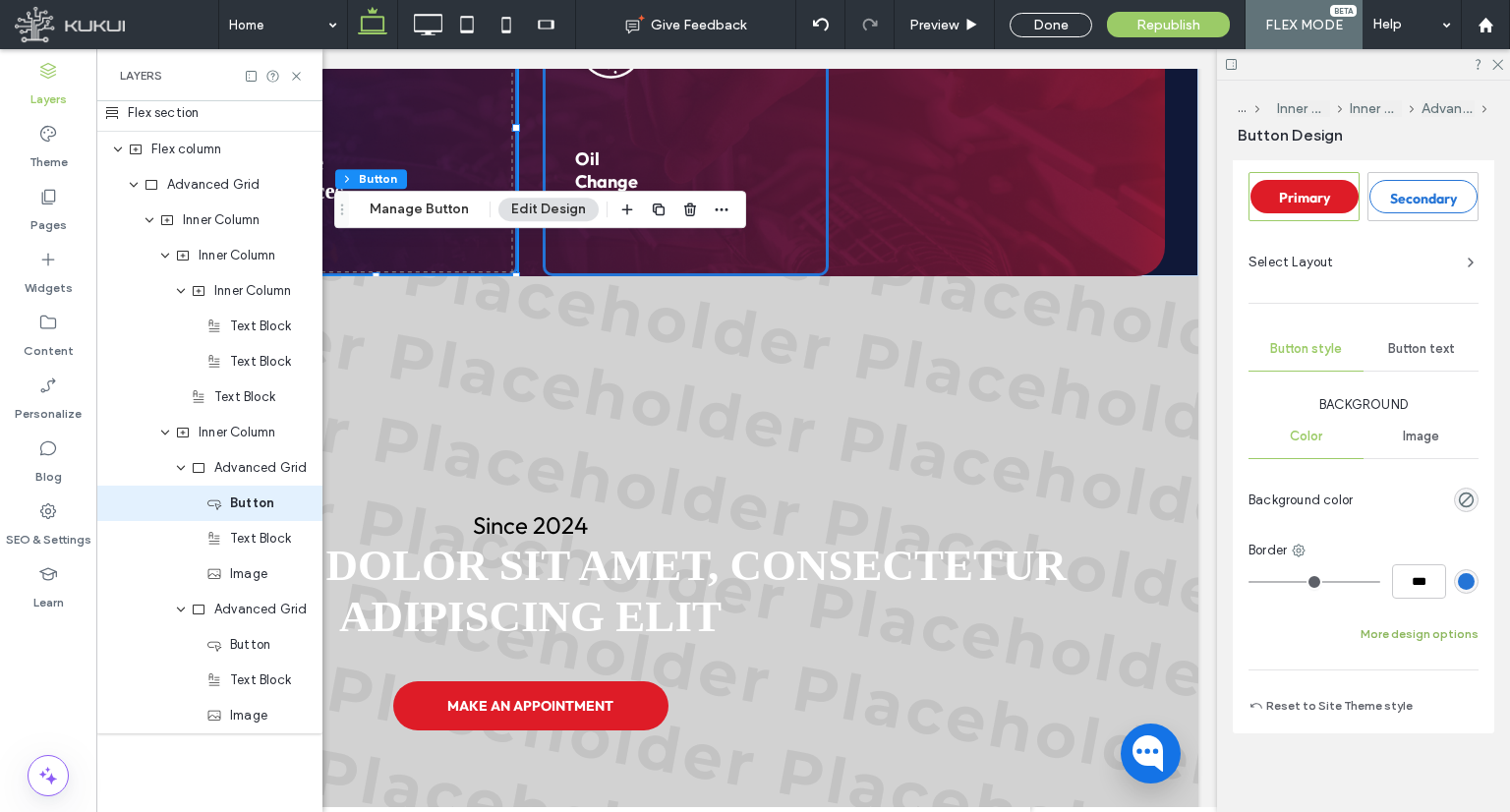 click on "More design options" at bounding box center [1420, 634] 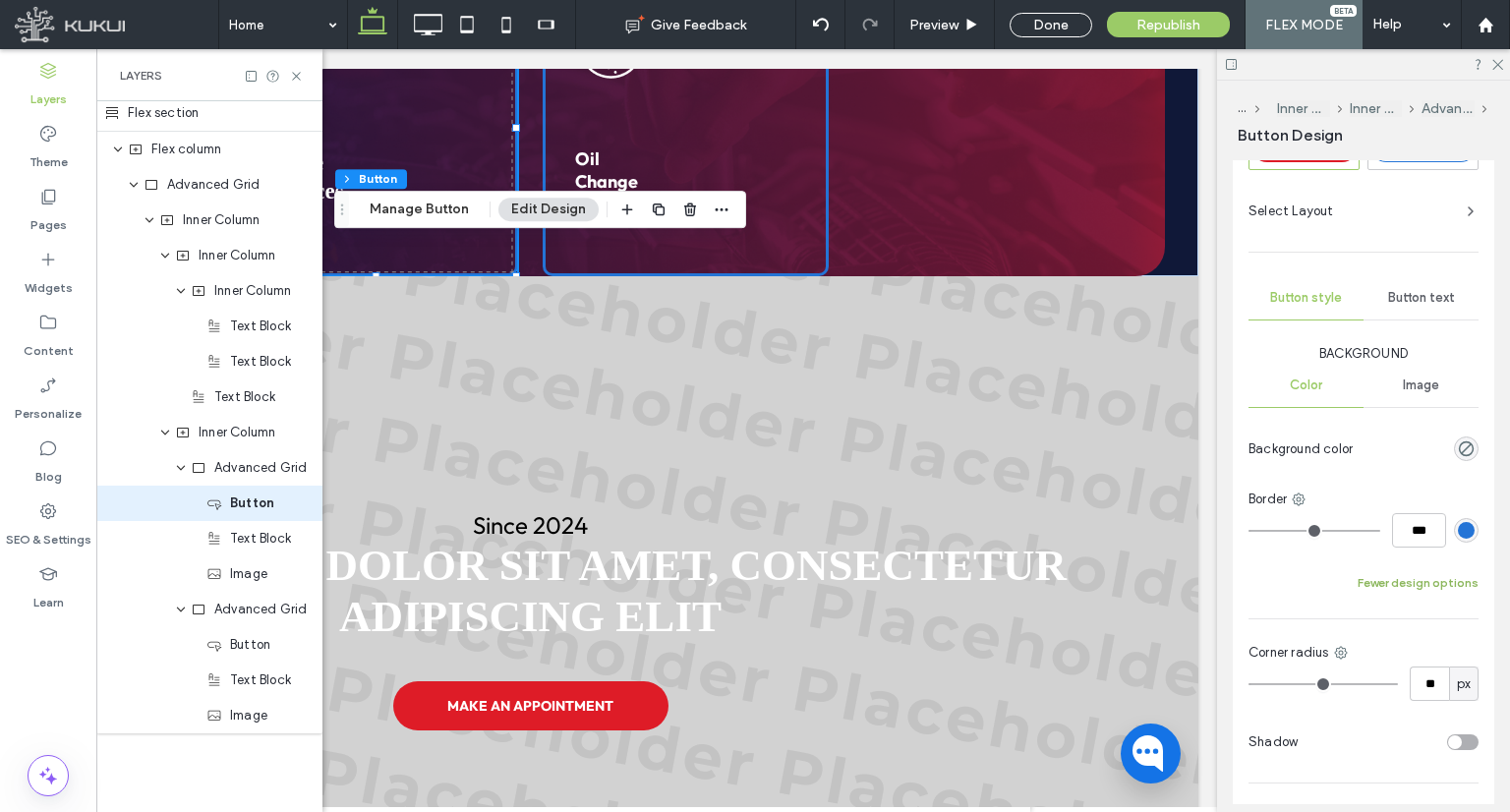 scroll, scrollTop: 1278, scrollLeft: 0, axis: vertical 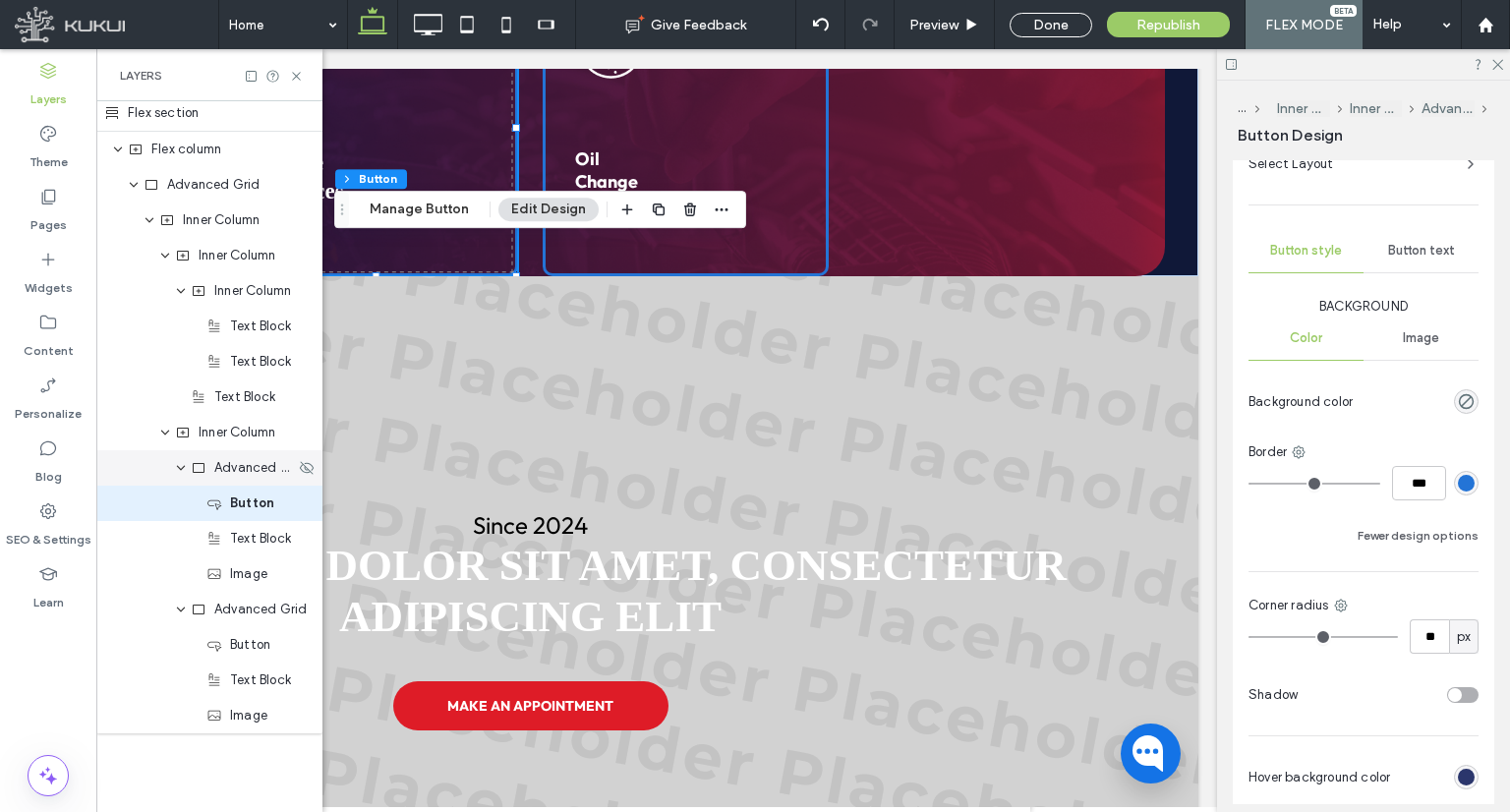 click on "Advanced Grid" at bounding box center [255, 468] 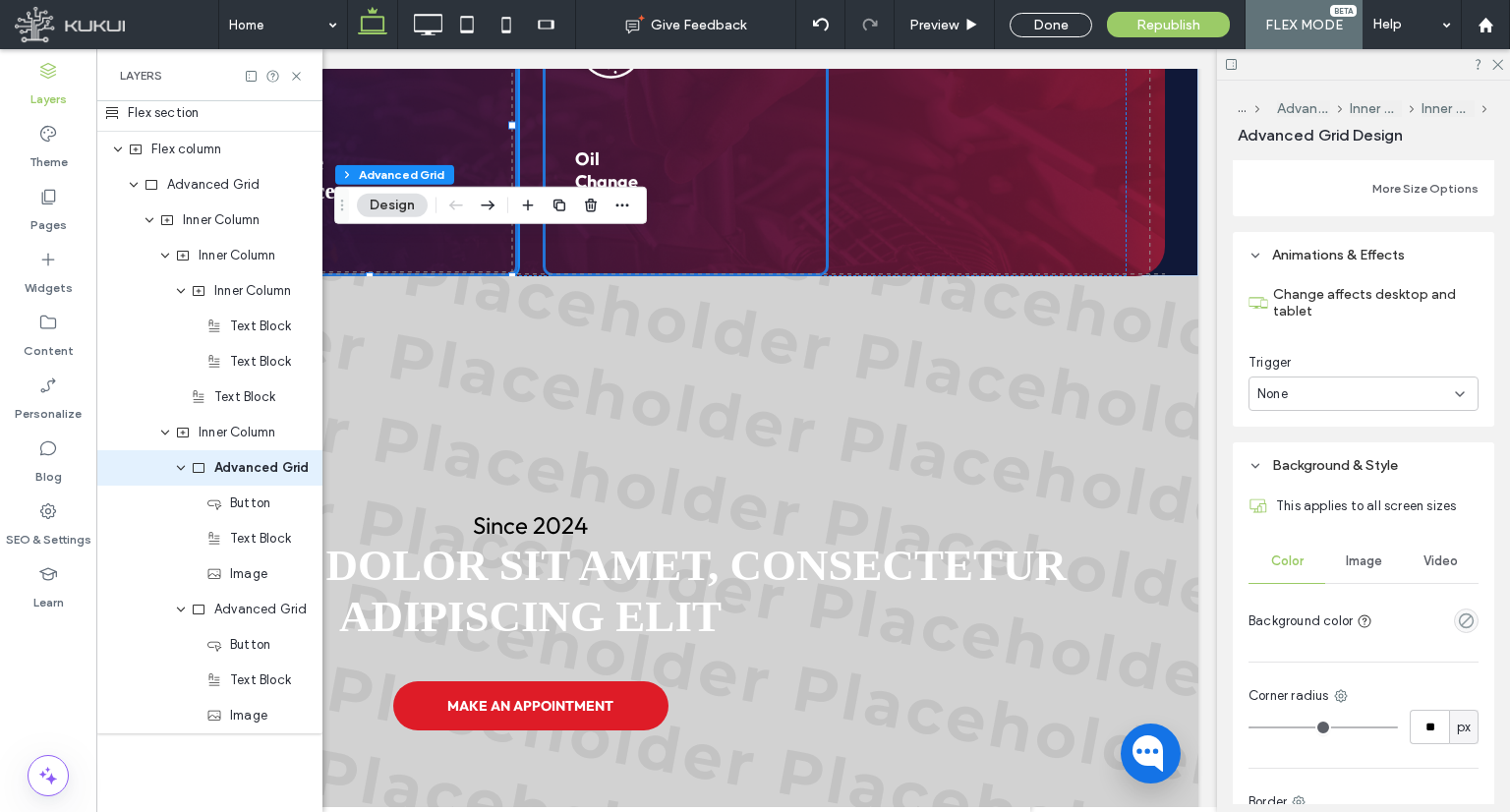 scroll, scrollTop: 1138, scrollLeft: 0, axis: vertical 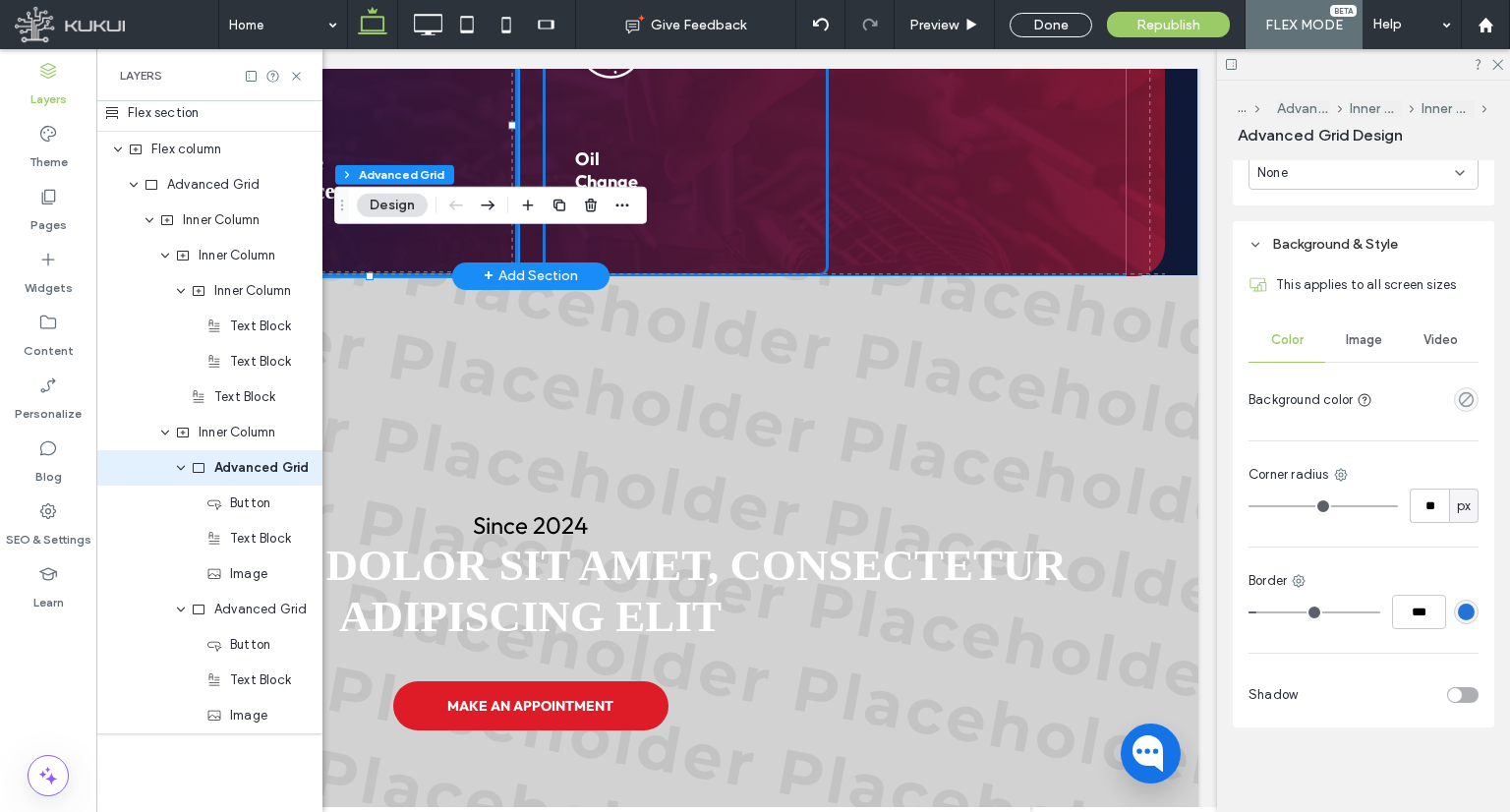 click on "Brake Services
O il  Change" at bounding box center (531, 126) 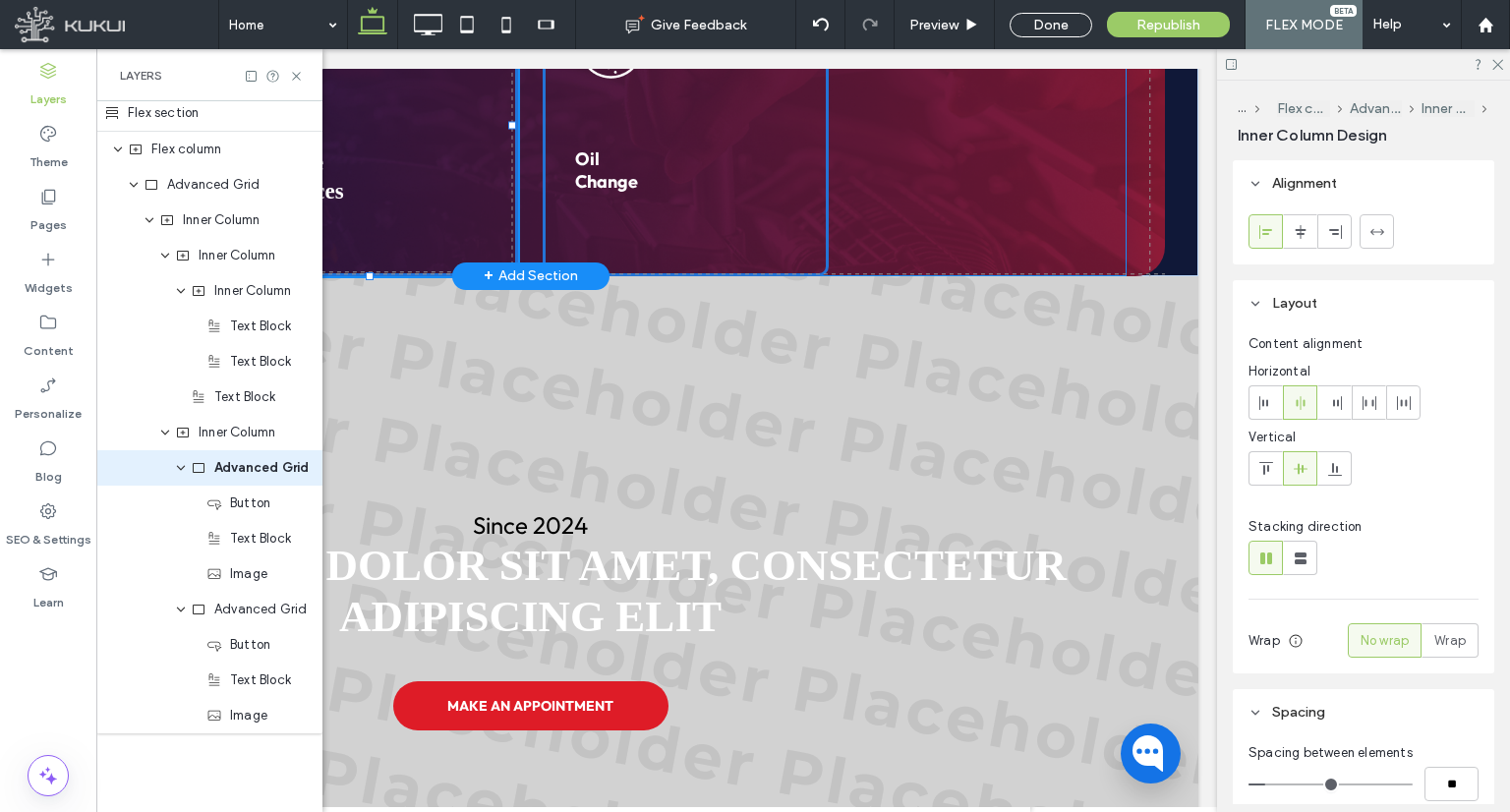 scroll, scrollTop: 0, scrollLeft: 0, axis: both 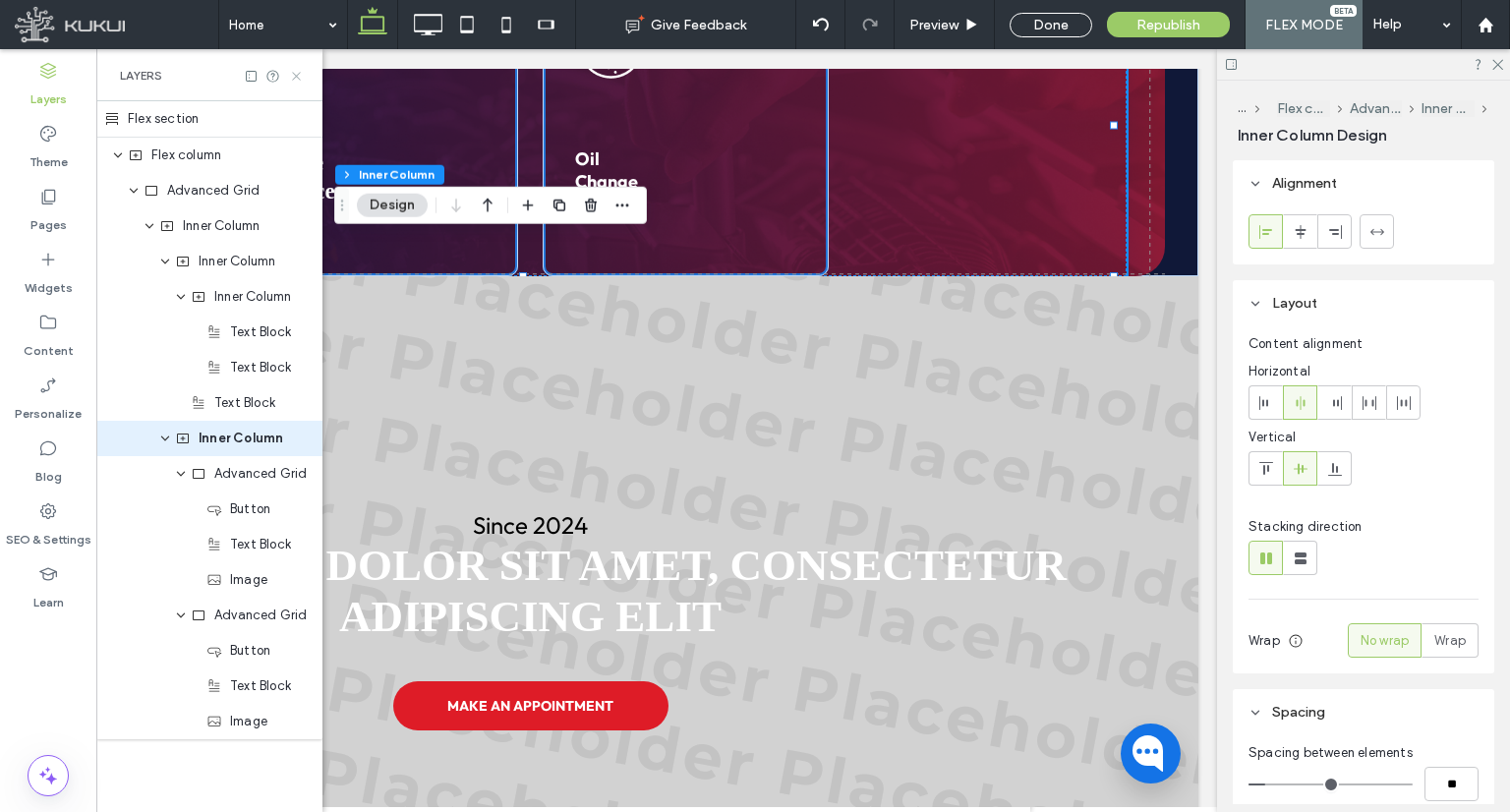 click 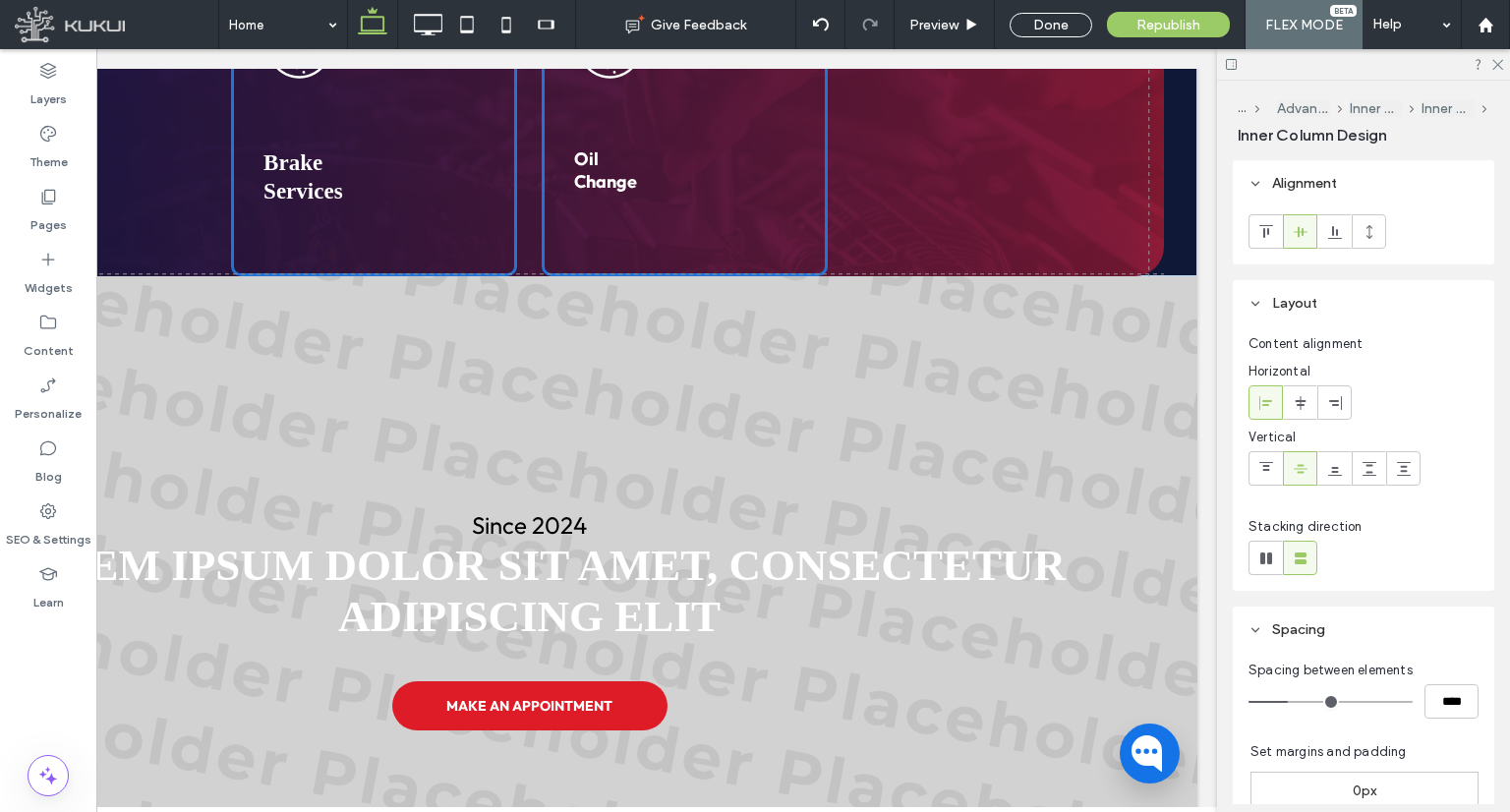 scroll, scrollTop: 0, scrollLeft: 254, axis: horizontal 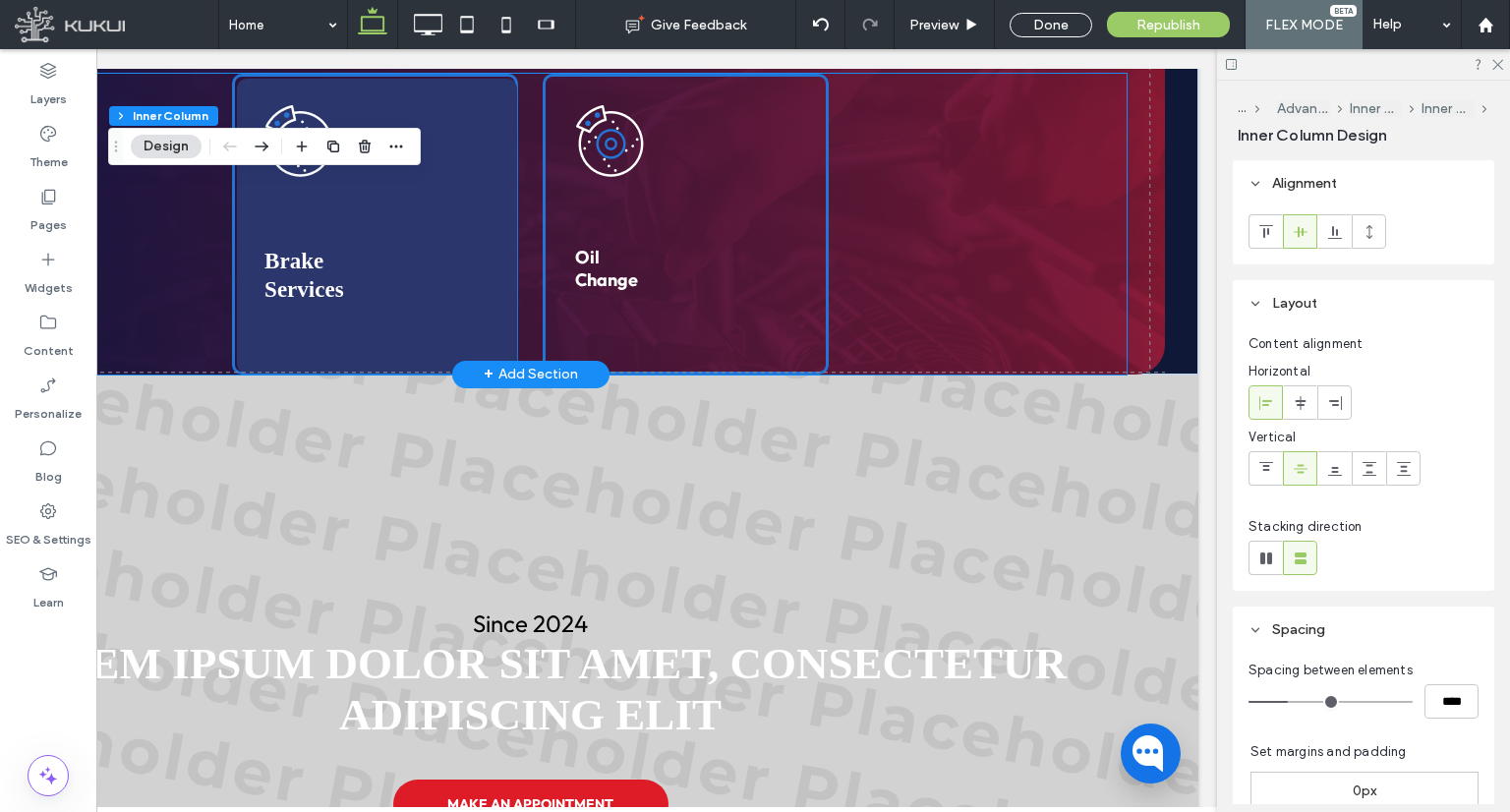 click at bounding box center (377, 226) 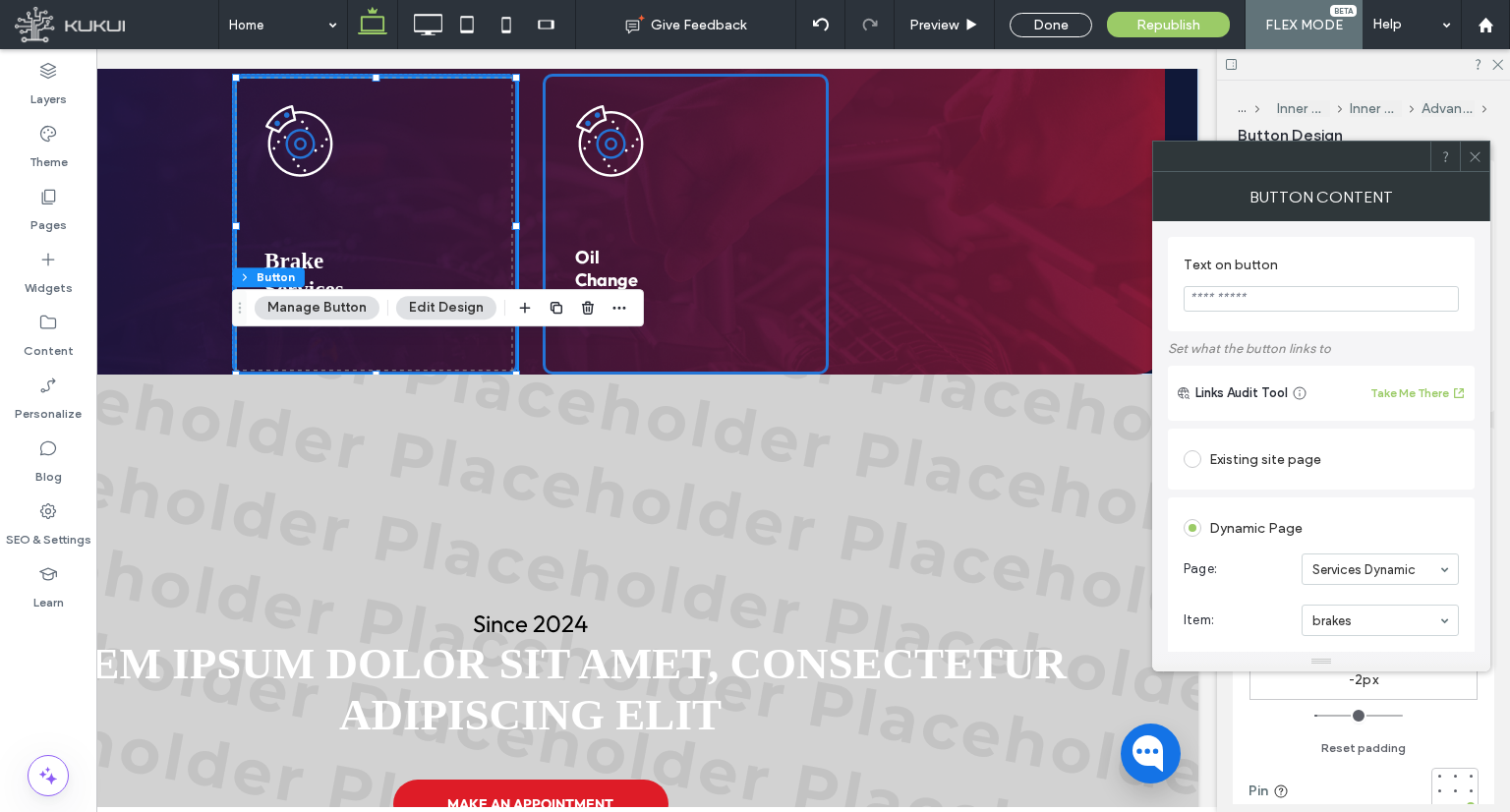 click 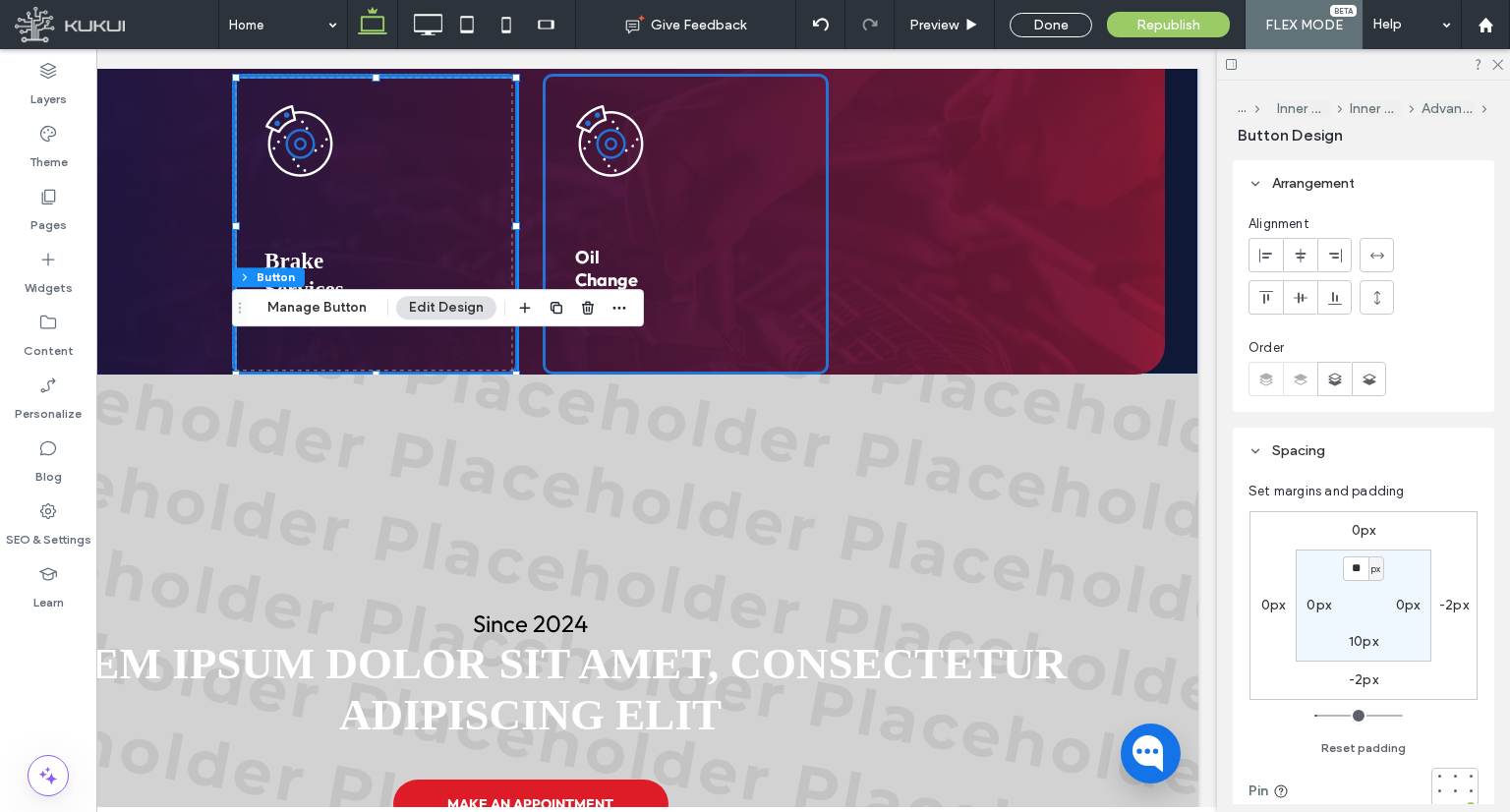 scroll, scrollTop: 197, scrollLeft: 0, axis: vertical 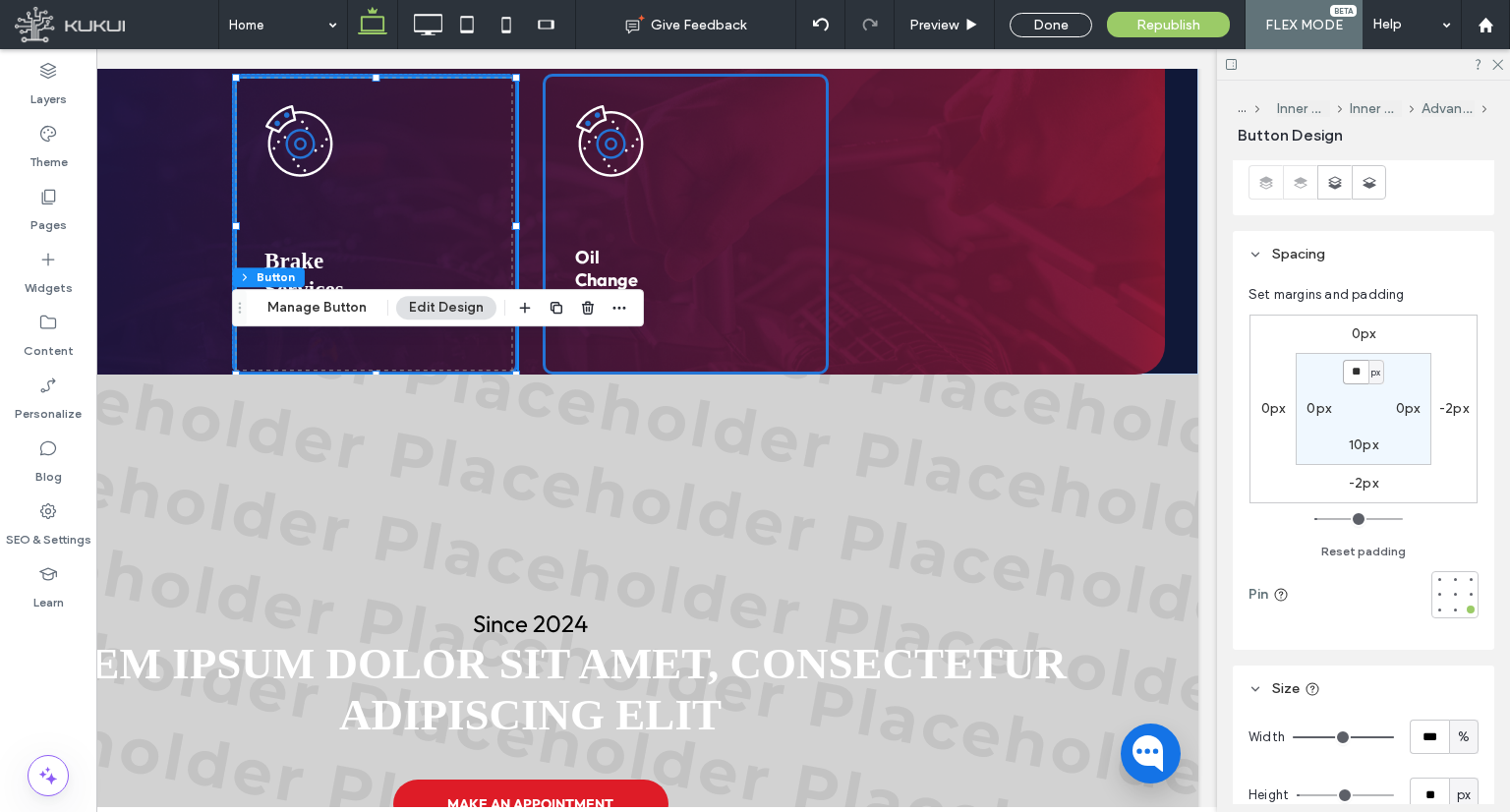 click on "**" at bounding box center (1356, 372) 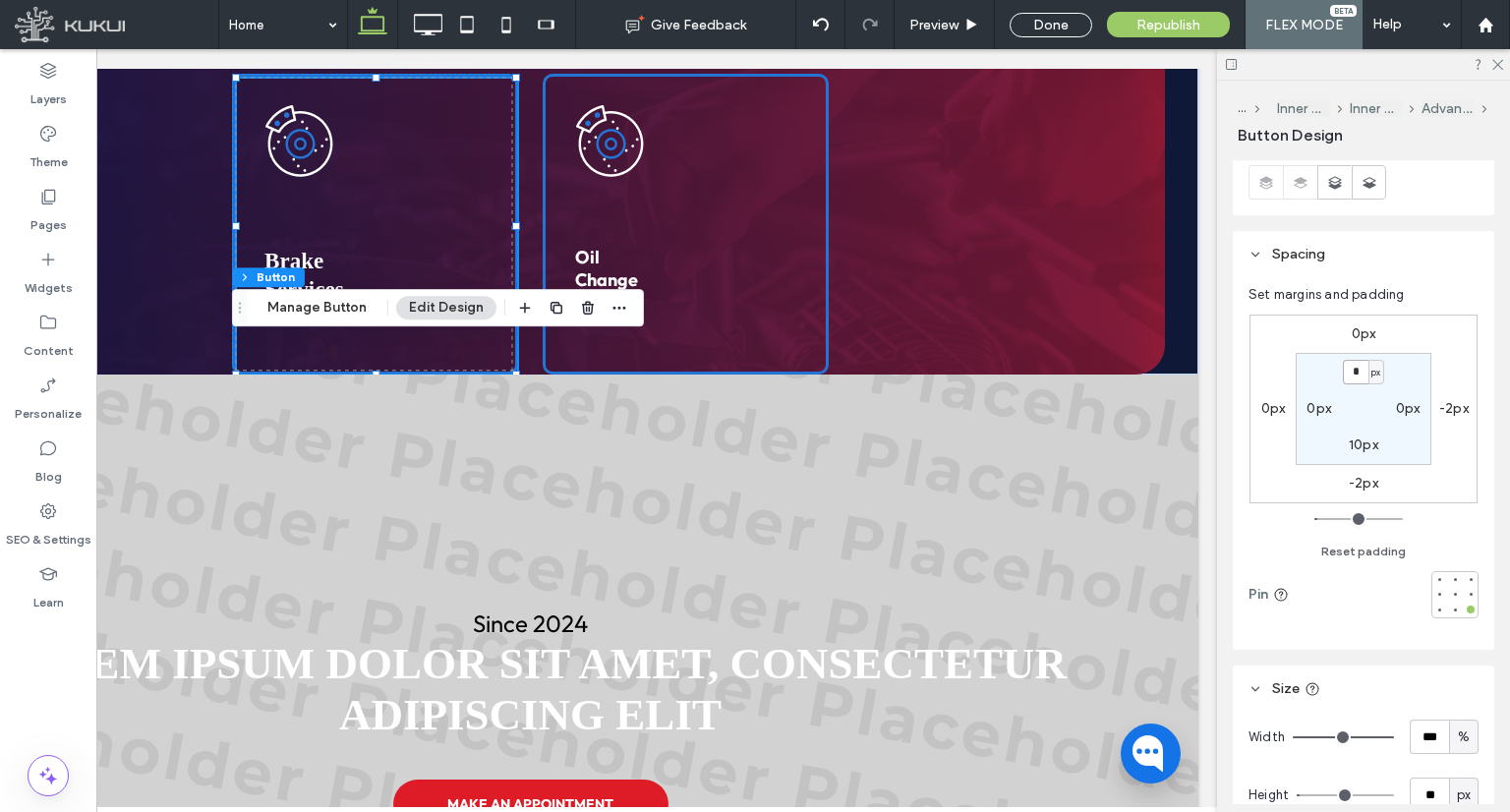 type on "*" 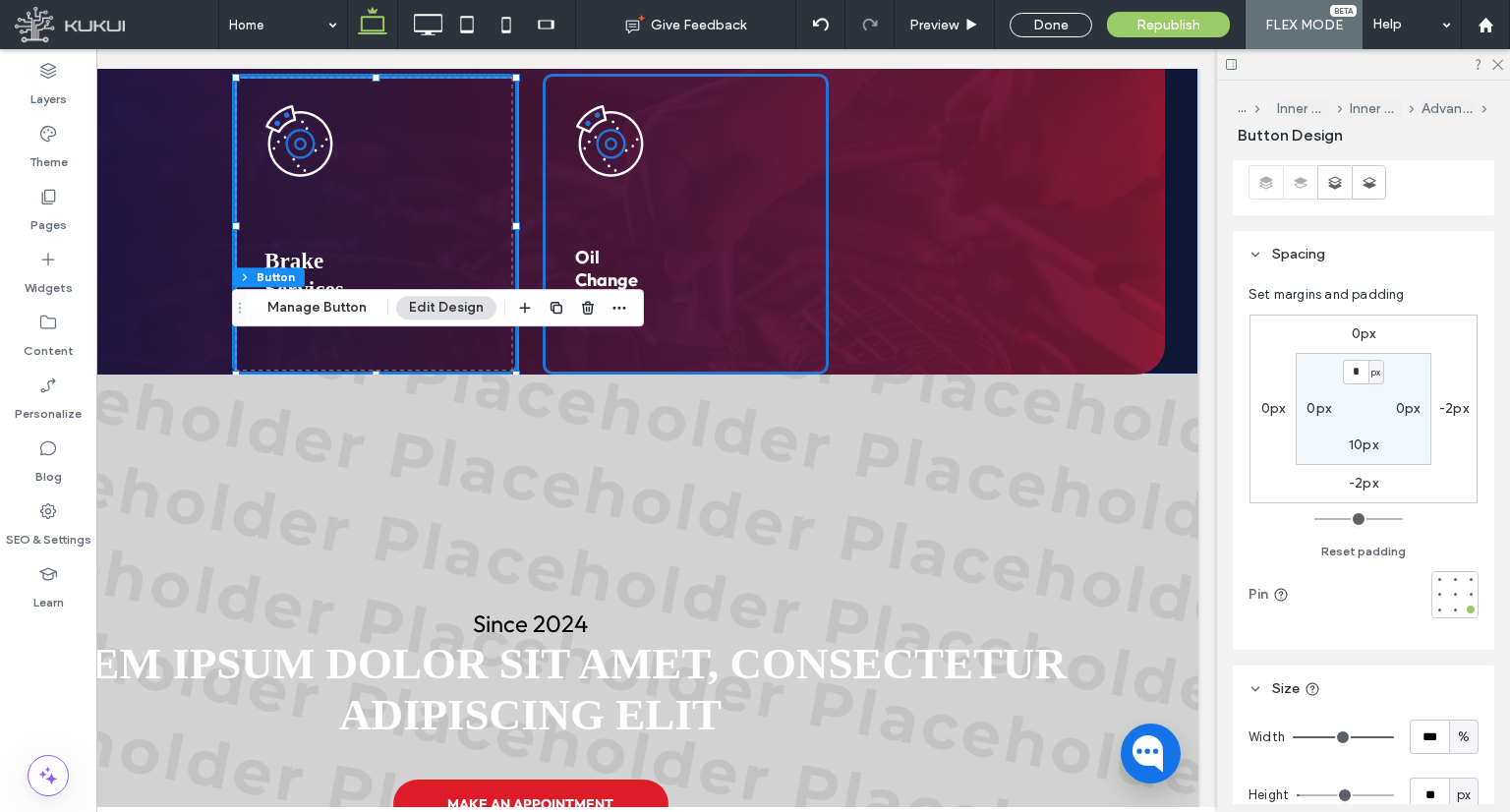 click on "10px" at bounding box center (1364, 444) 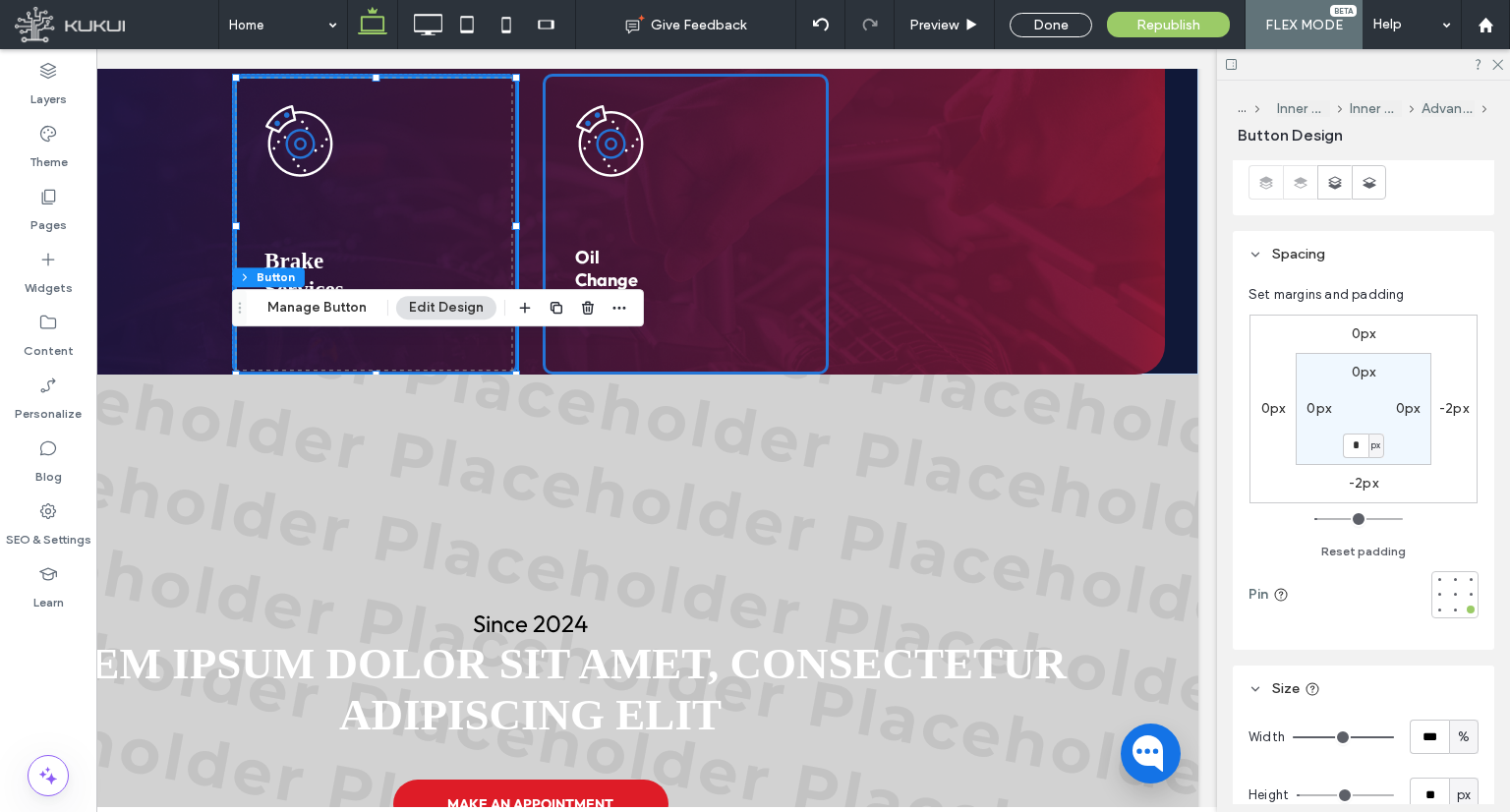 type on "*" 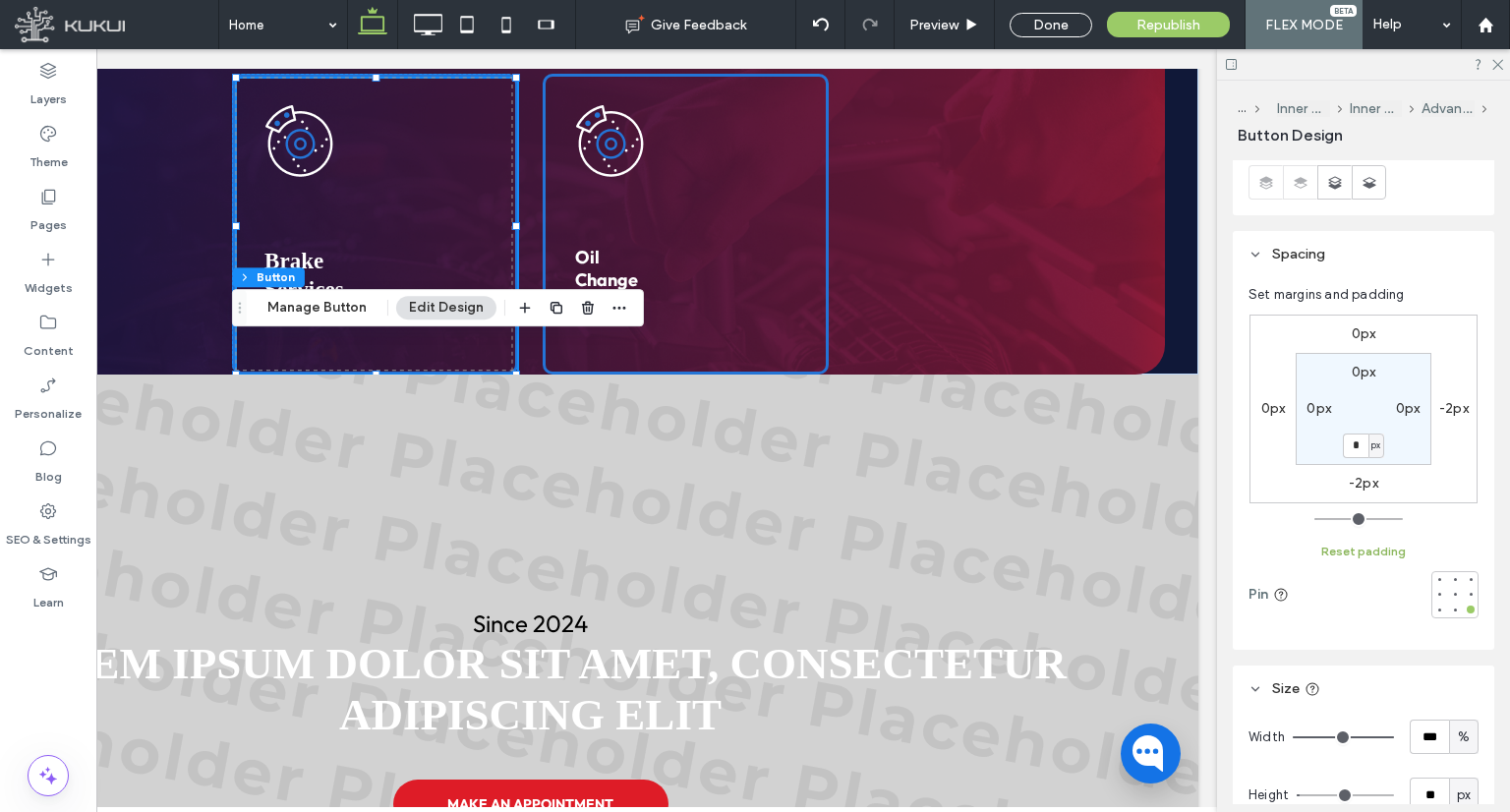 click on "Reset padding" at bounding box center [1364, 551] 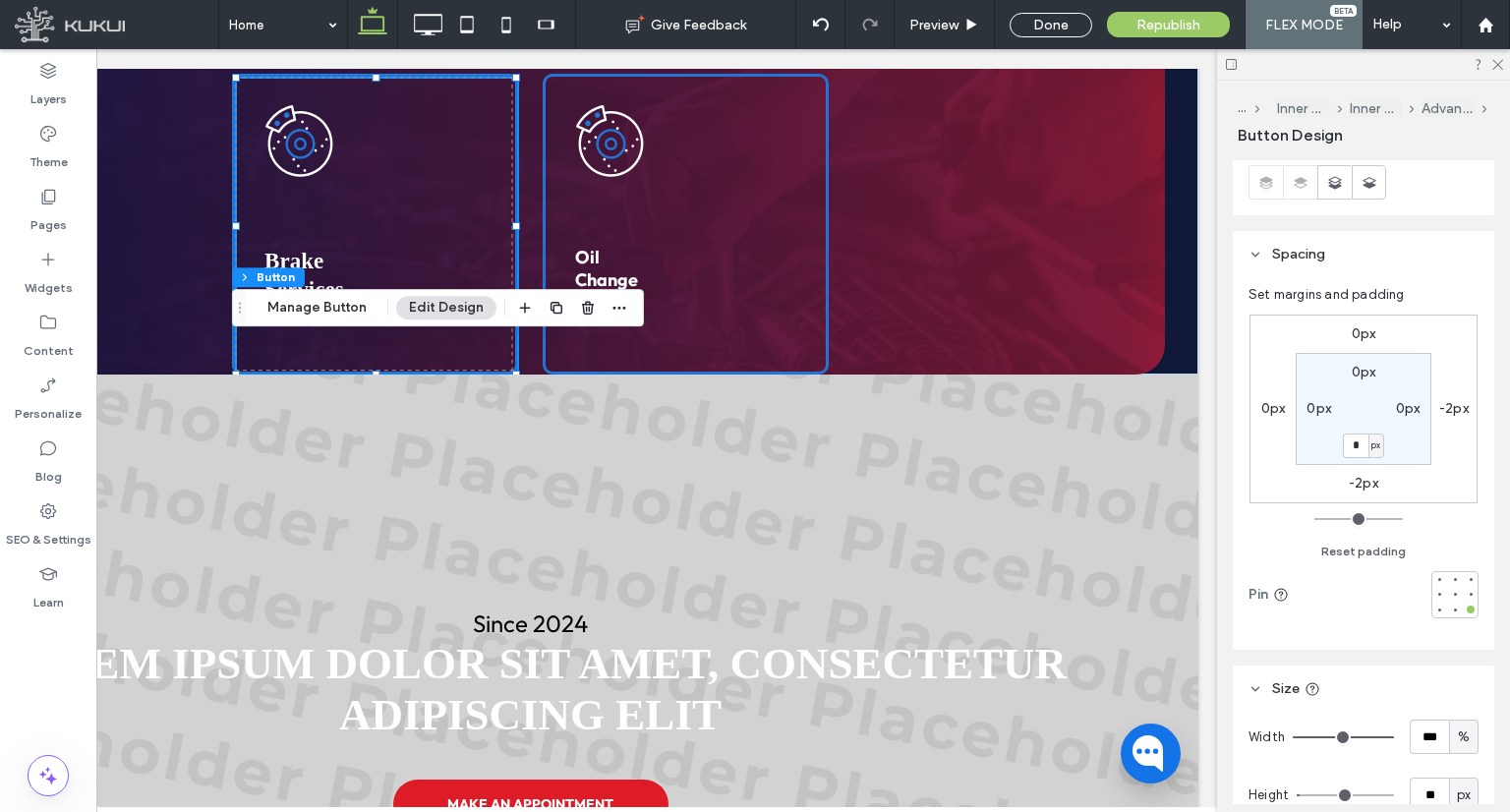 click on "-2px" at bounding box center (1454, 408) 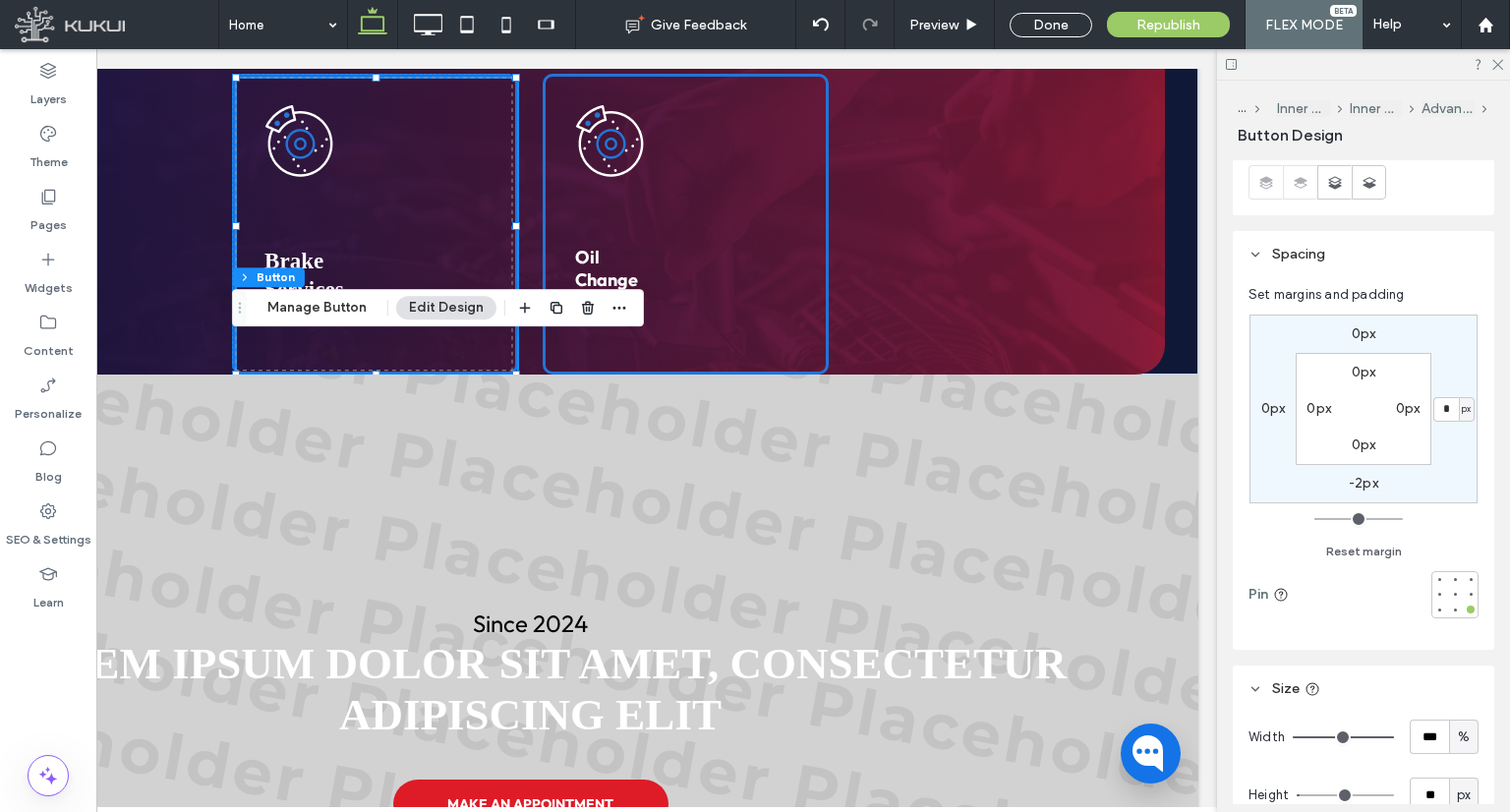 type on "*" 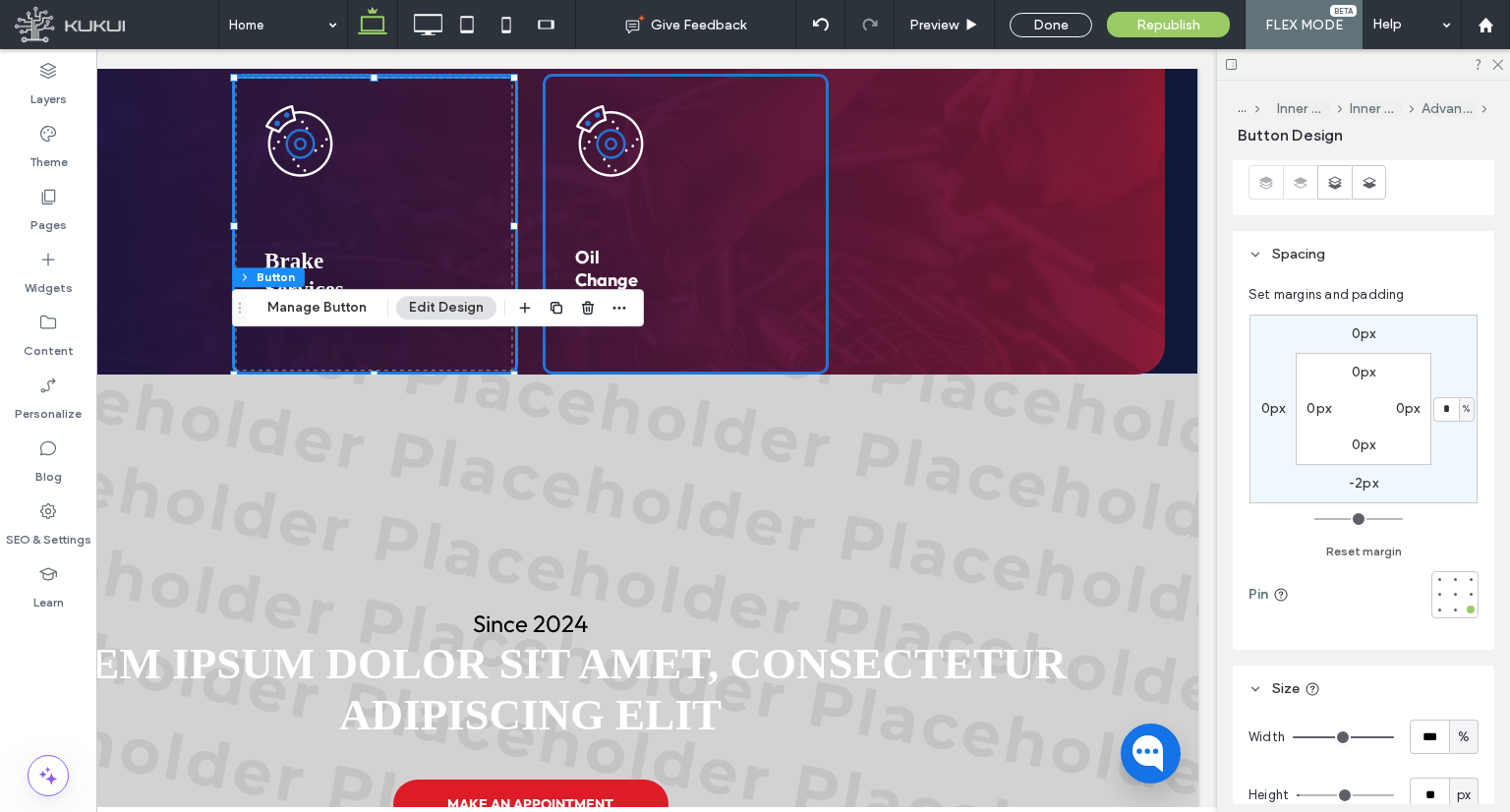 click on "-2px" at bounding box center (1364, 483) 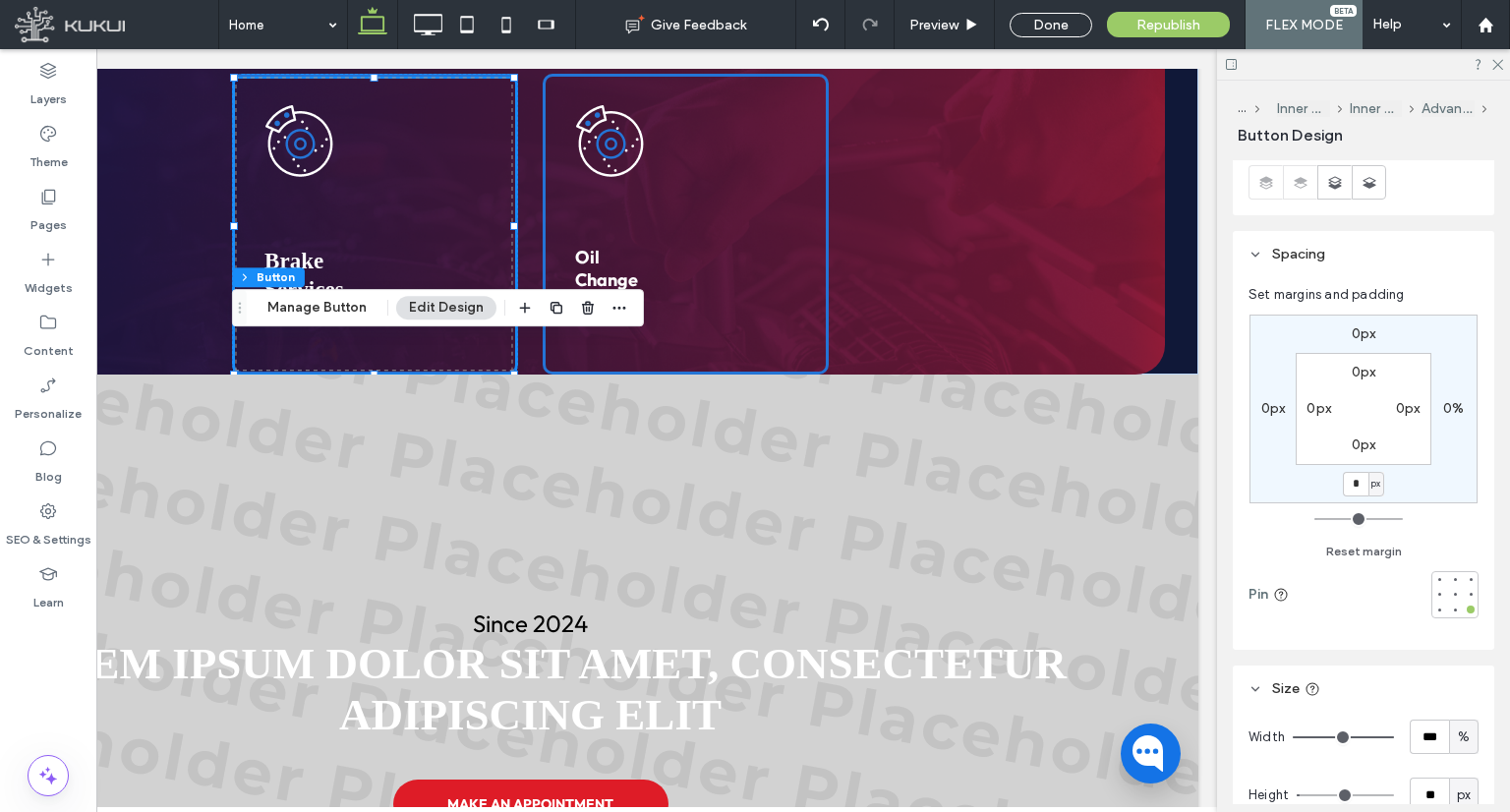 type on "*" 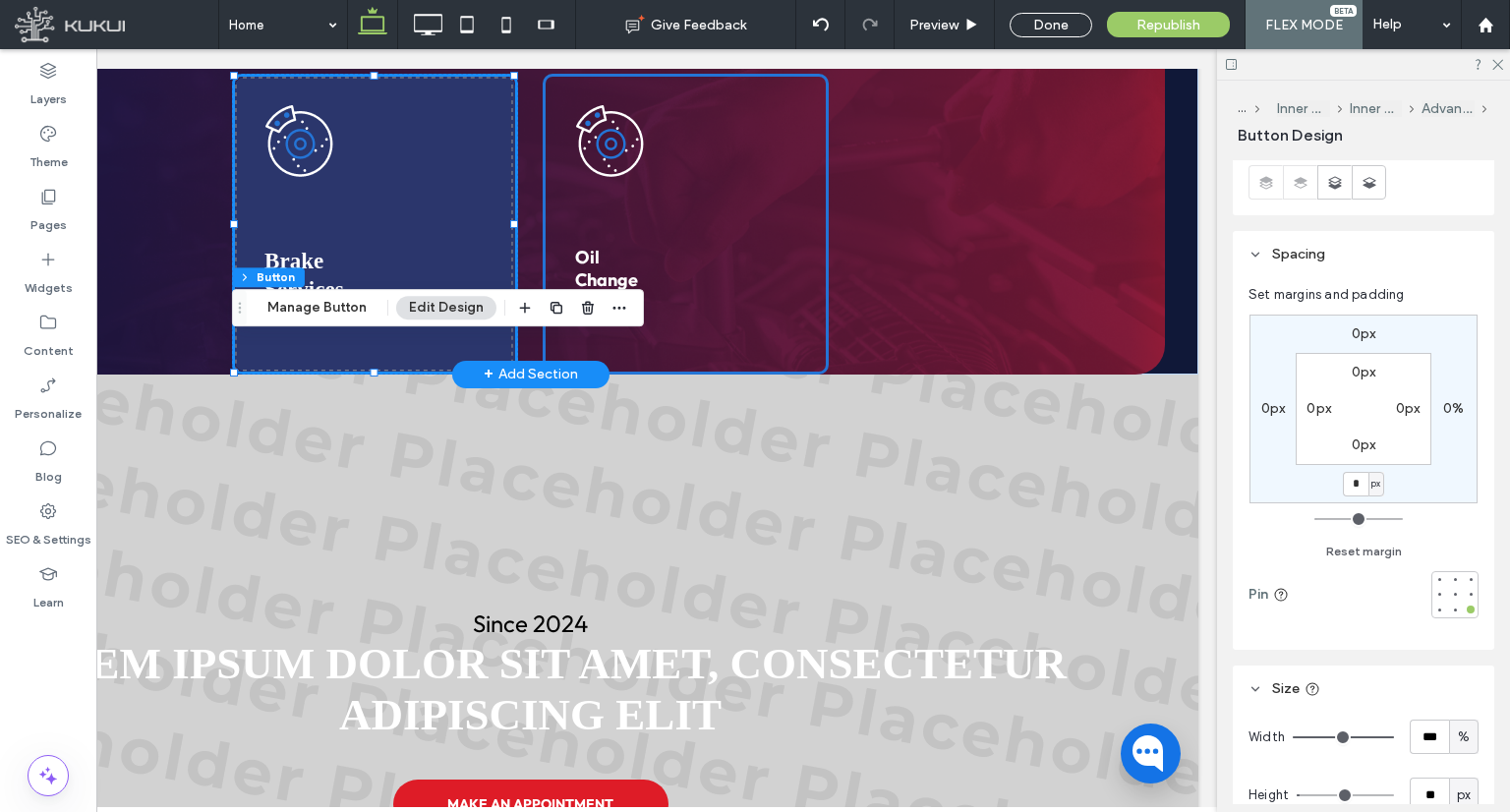 click at bounding box center (375, 224) 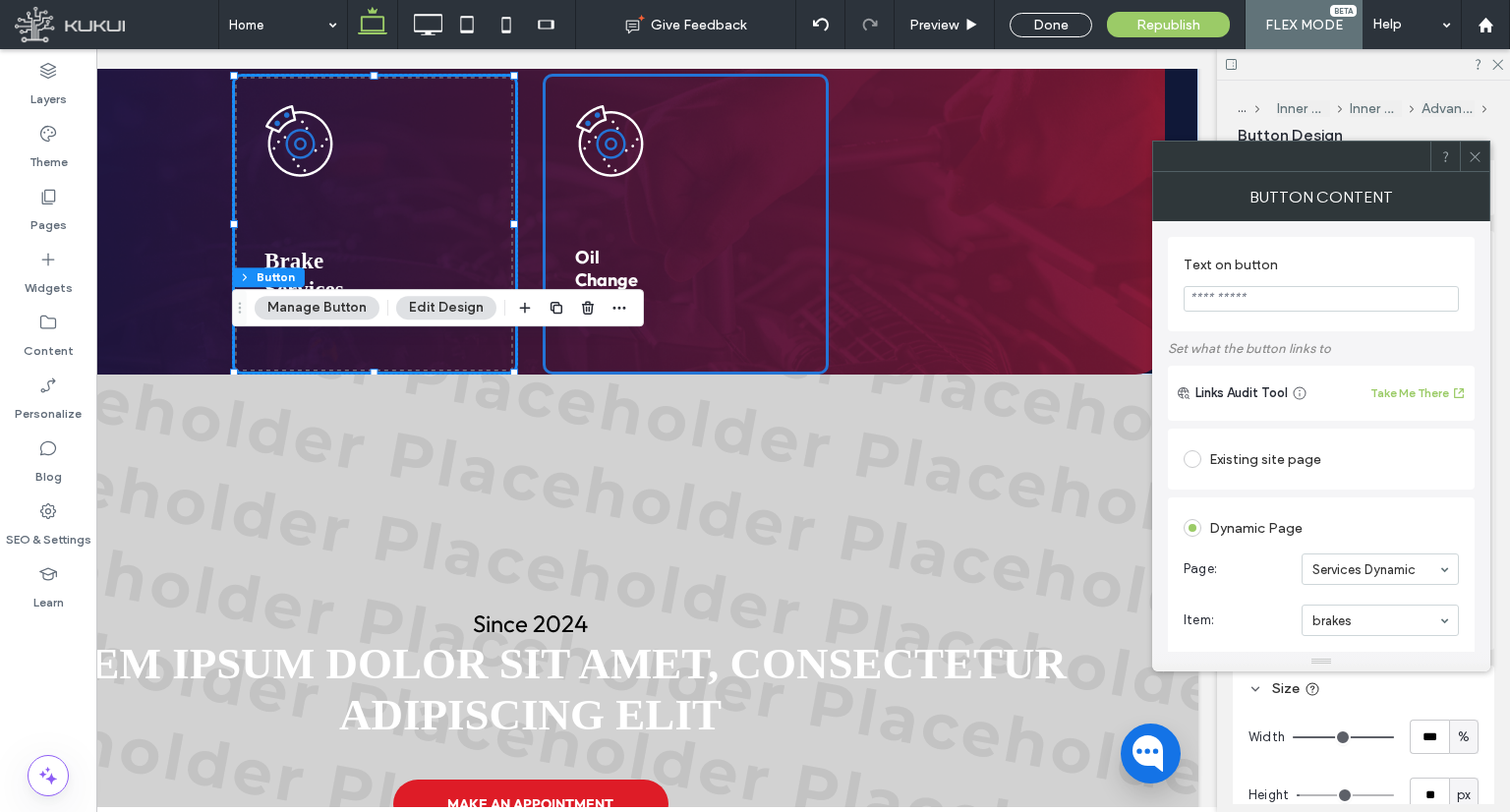 click 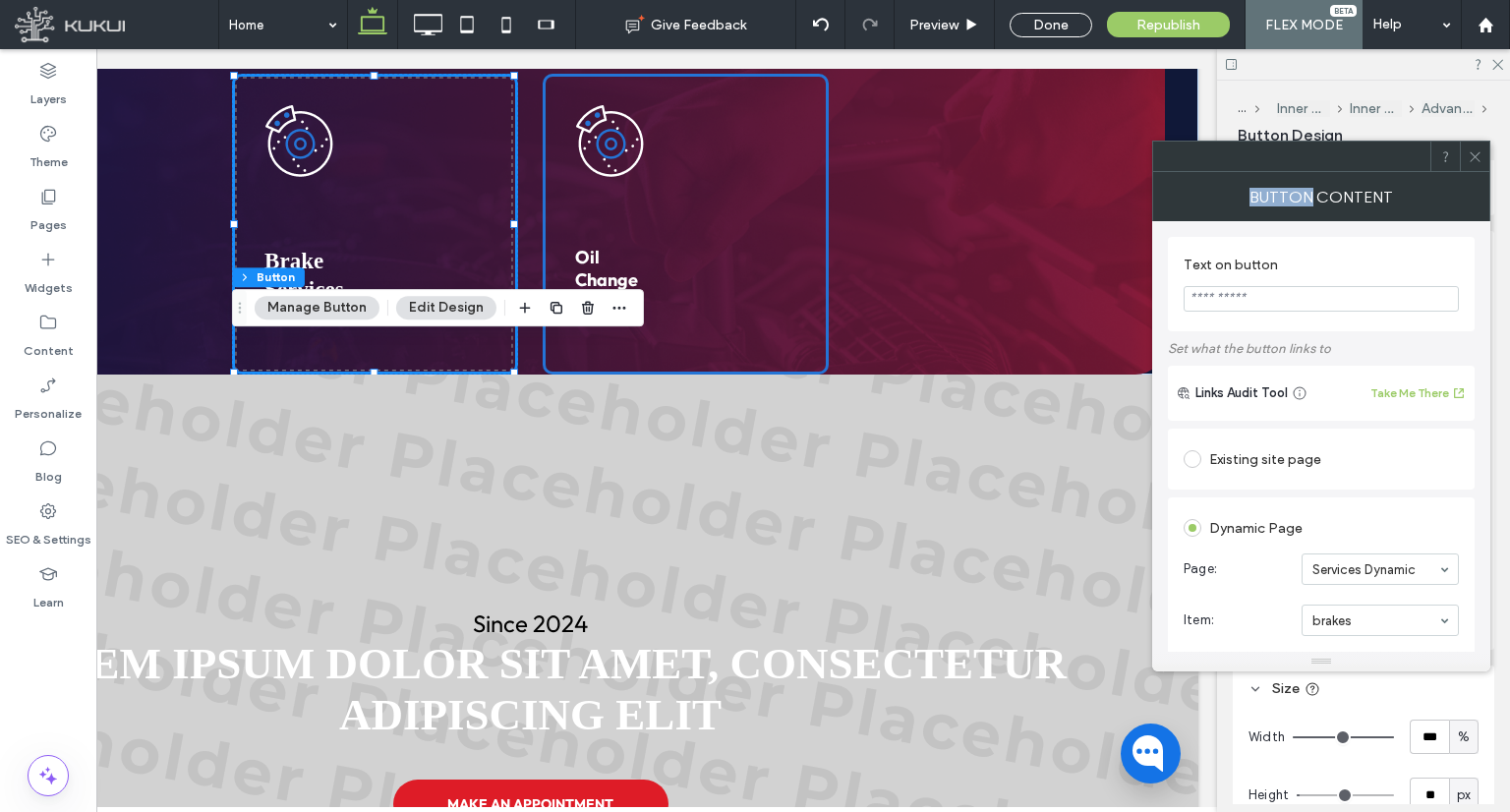 drag, startPoint x: 1470, startPoint y: 160, endPoint x: 1440, endPoint y: 130, distance: 42.42641 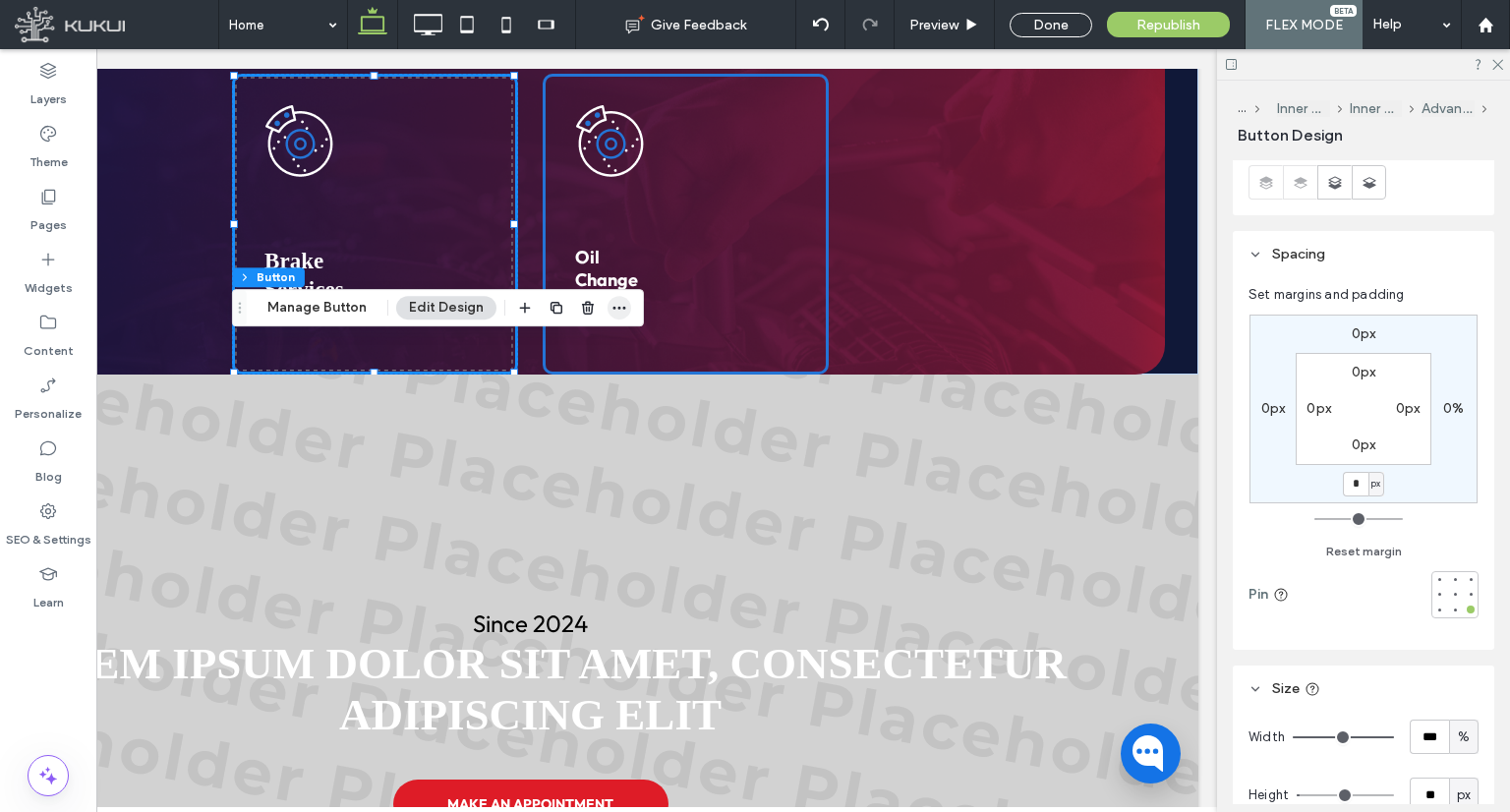 click 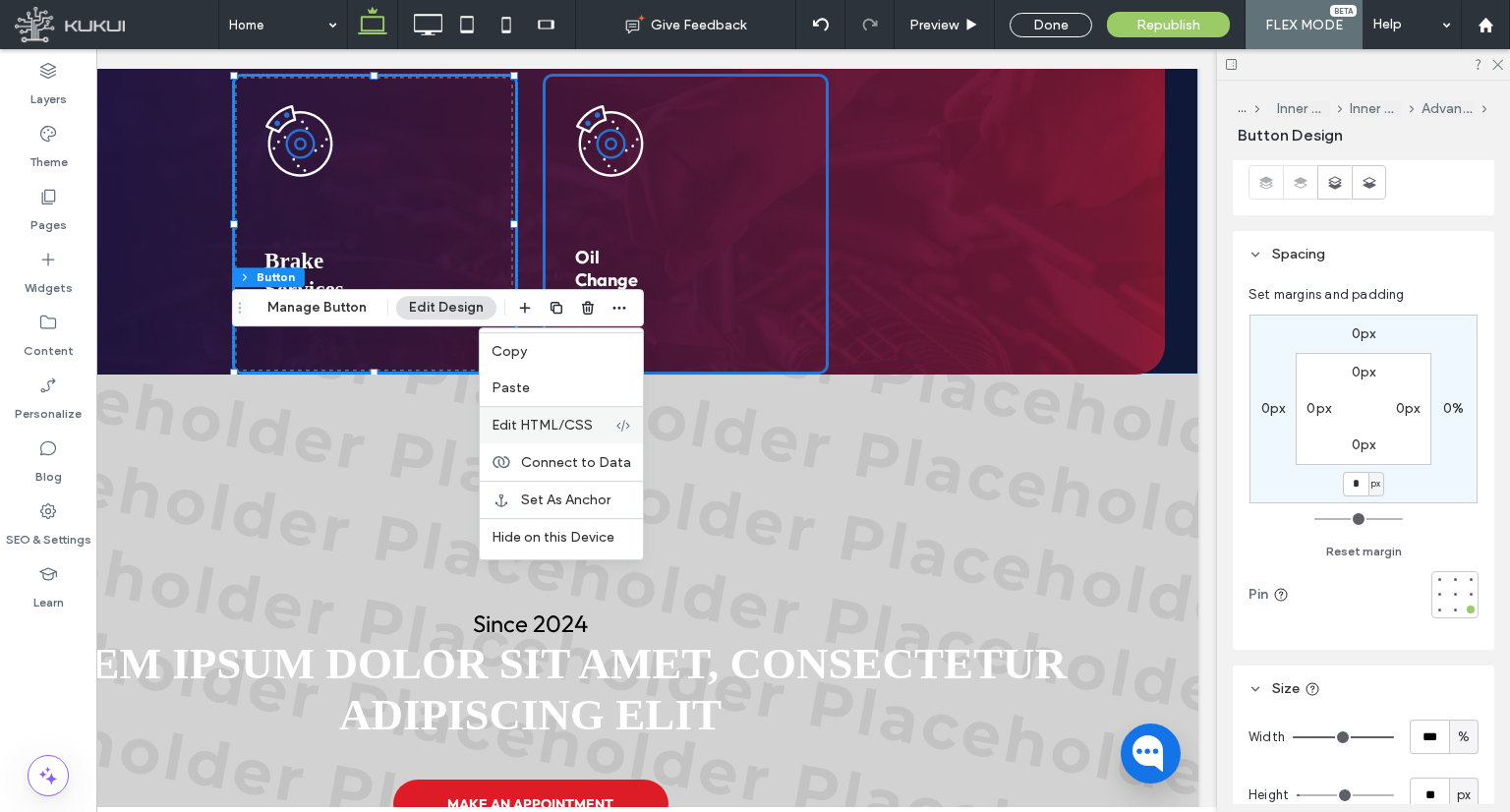 click on "Edit HTML/CSS" at bounding box center (542, 425) 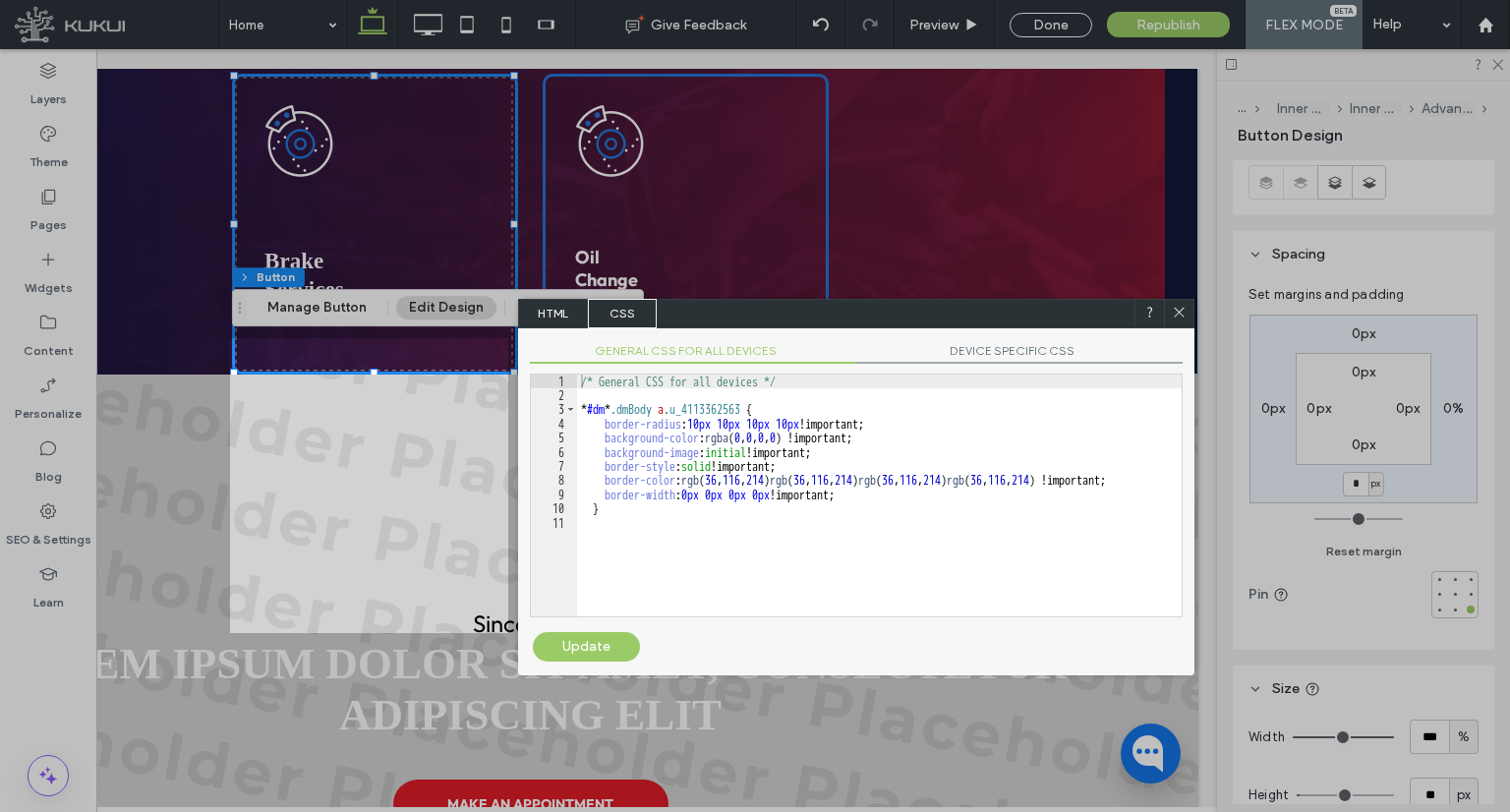 click on "HTML" at bounding box center (553, 314) 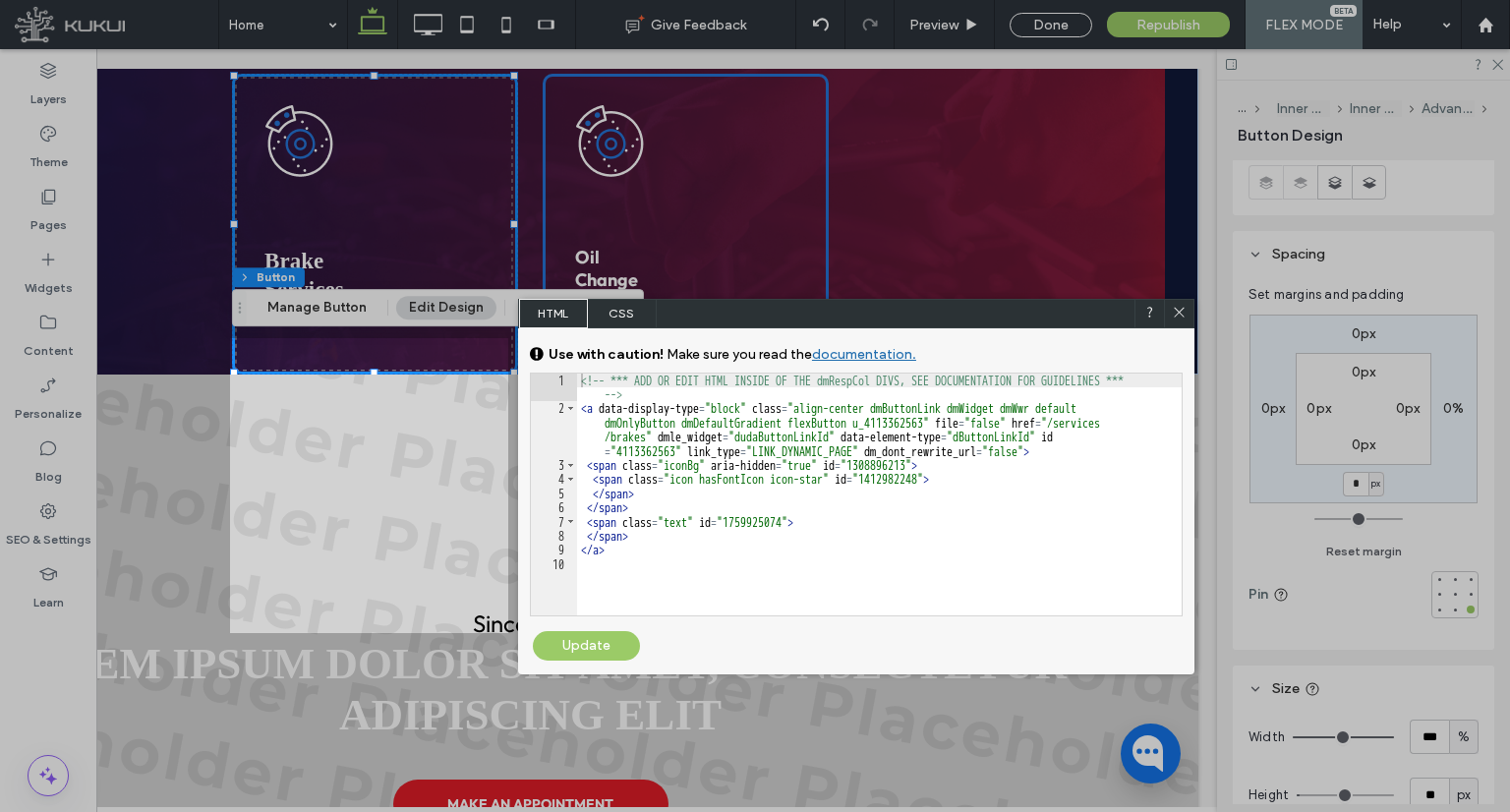 click on "CSS" at bounding box center (622, 314) 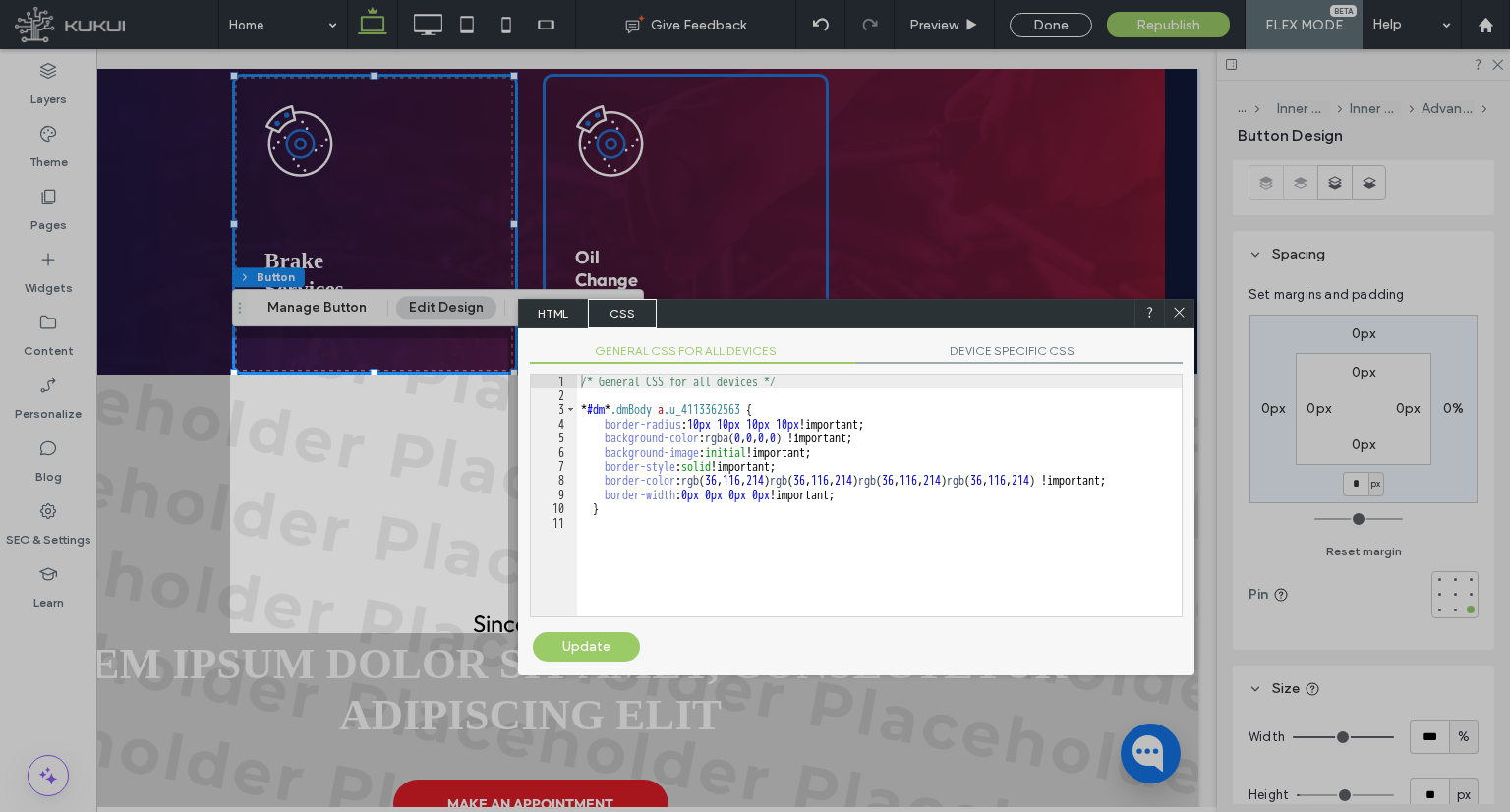 drag, startPoint x: 1172, startPoint y: 310, endPoint x: 1016, endPoint y: 407, distance: 183.6981 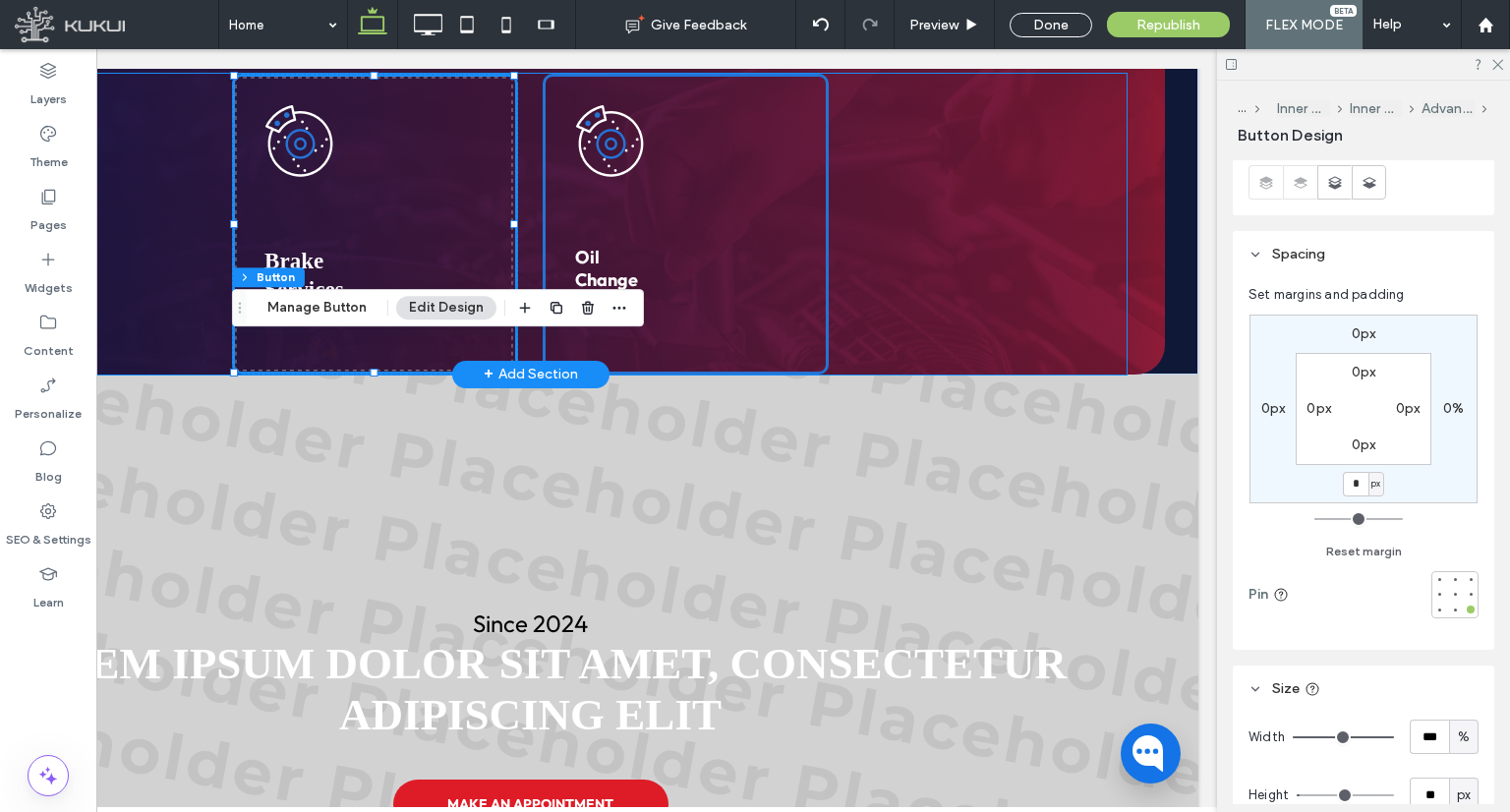 click on "Brake Services
0px
0px
O il  Change" at bounding box center (531, 224) 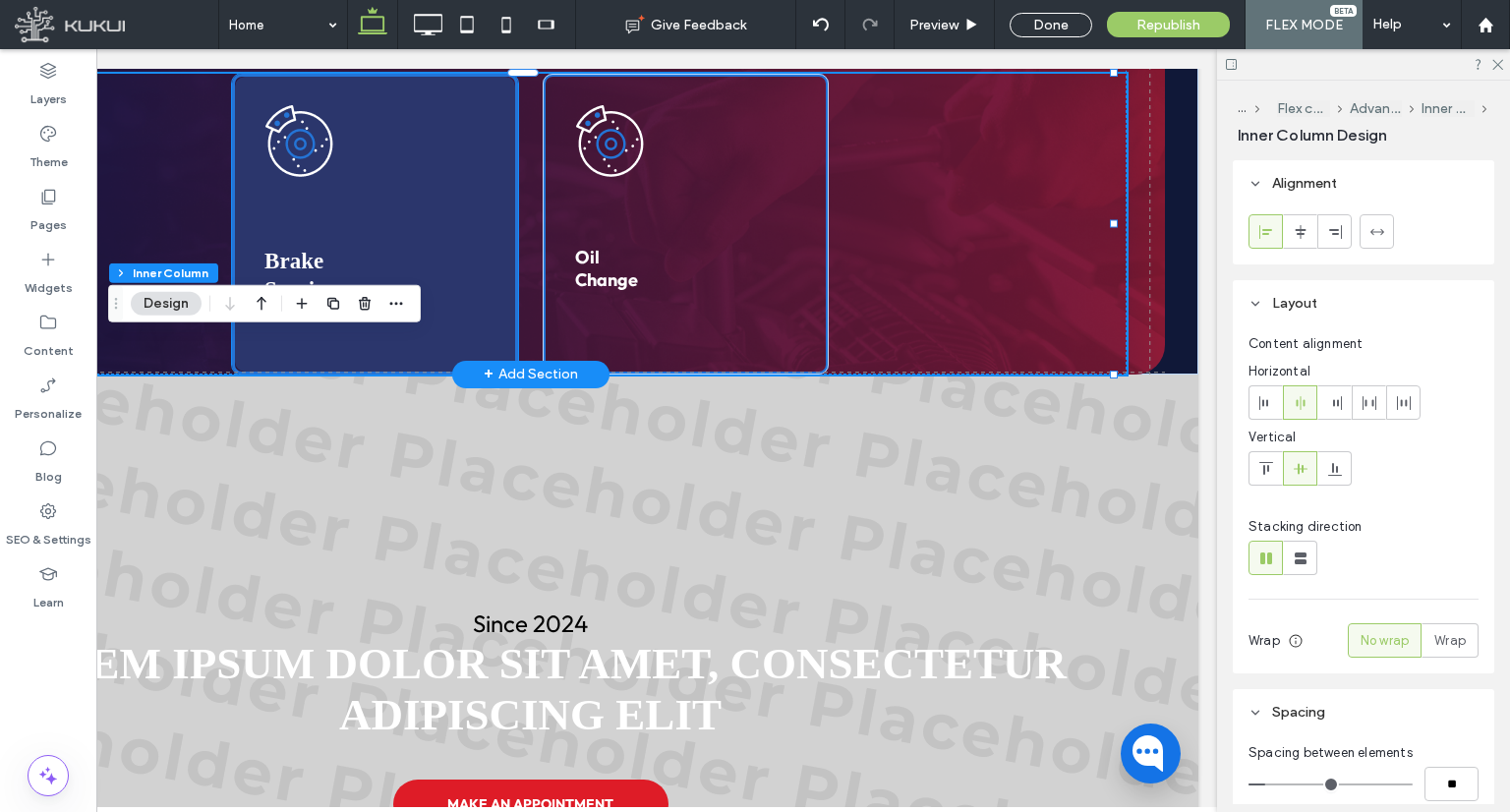 click at bounding box center [375, 224] 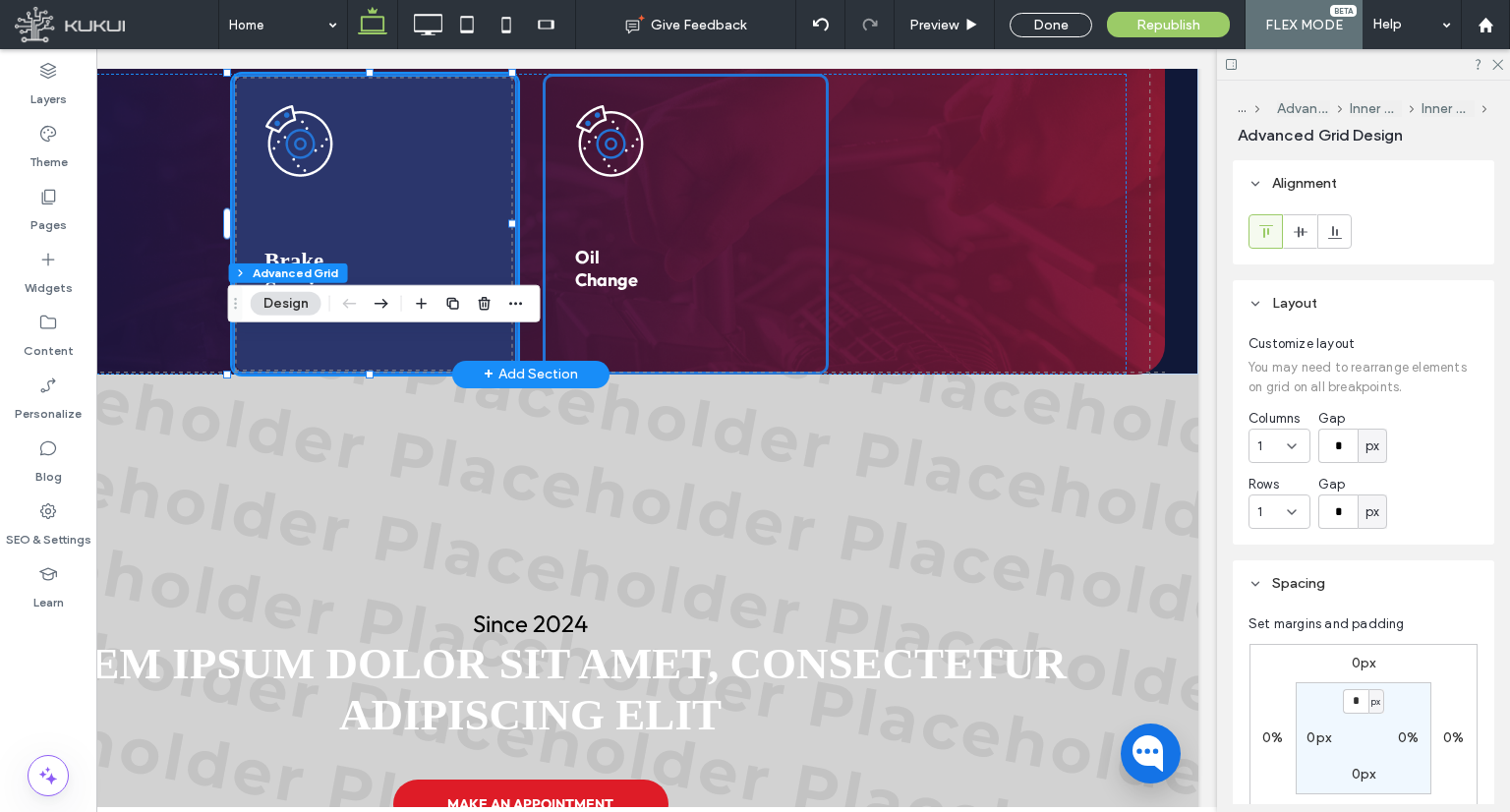 click at bounding box center (375, 224) 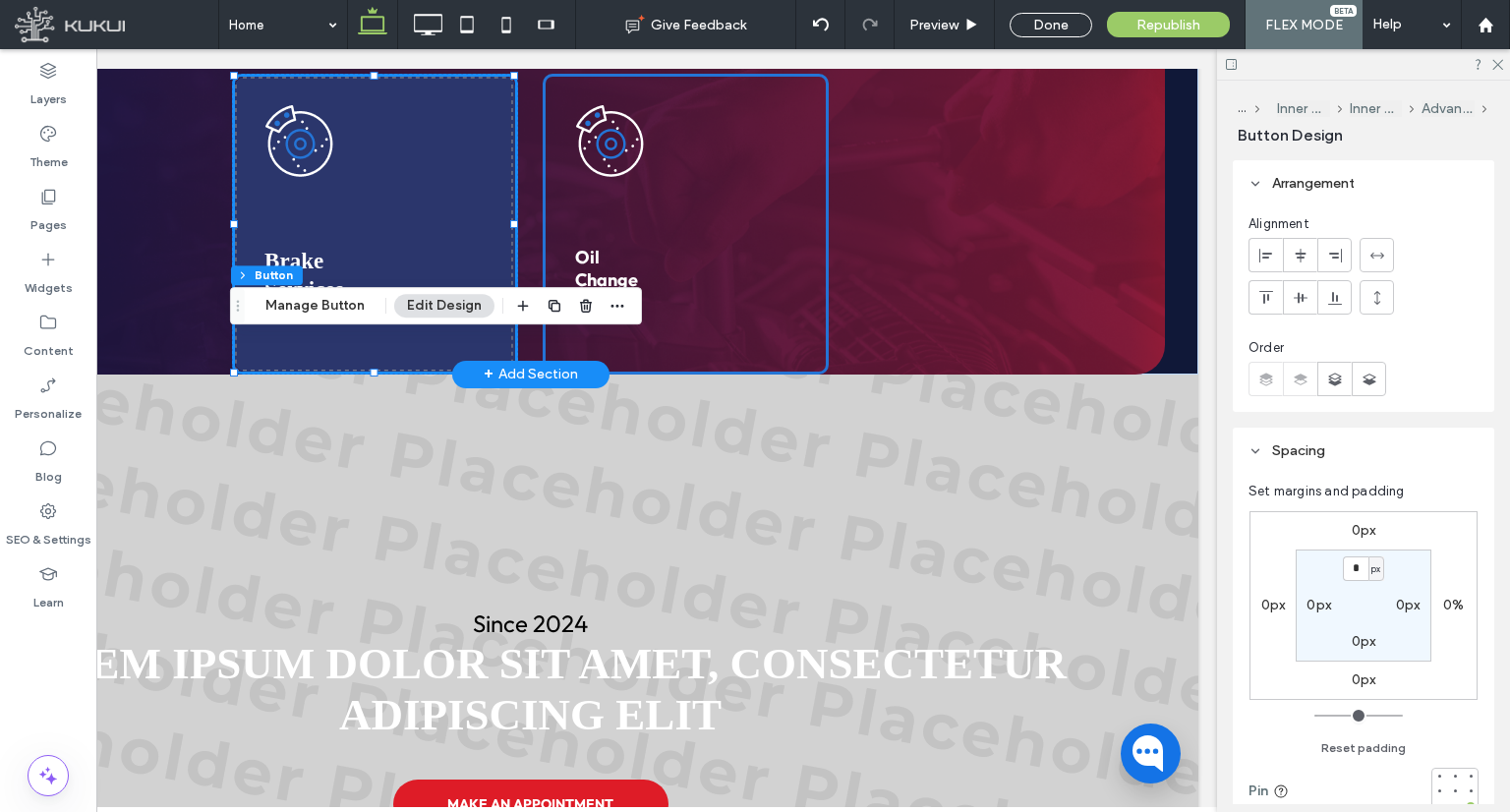 click at bounding box center (375, 224) 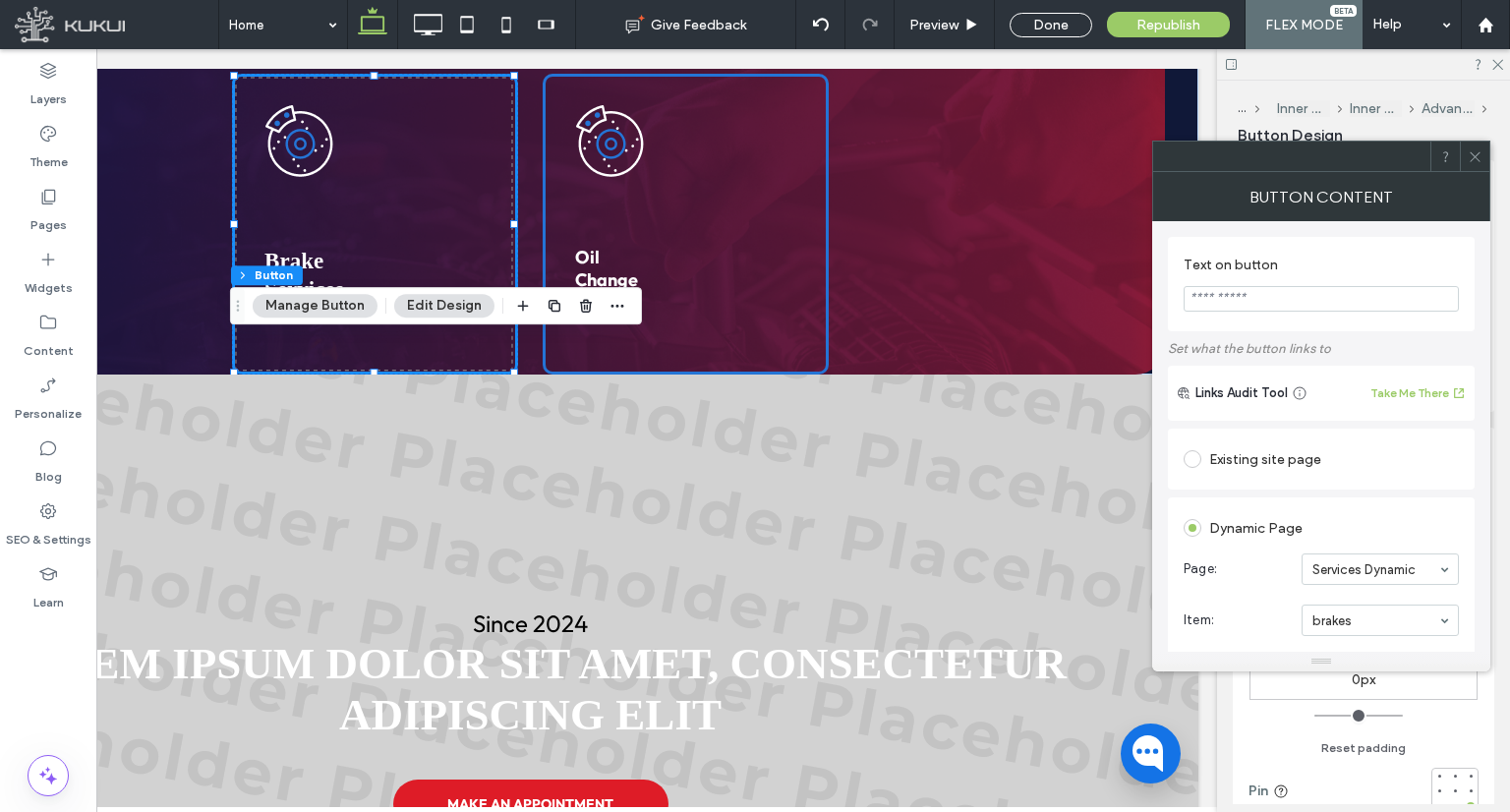 click 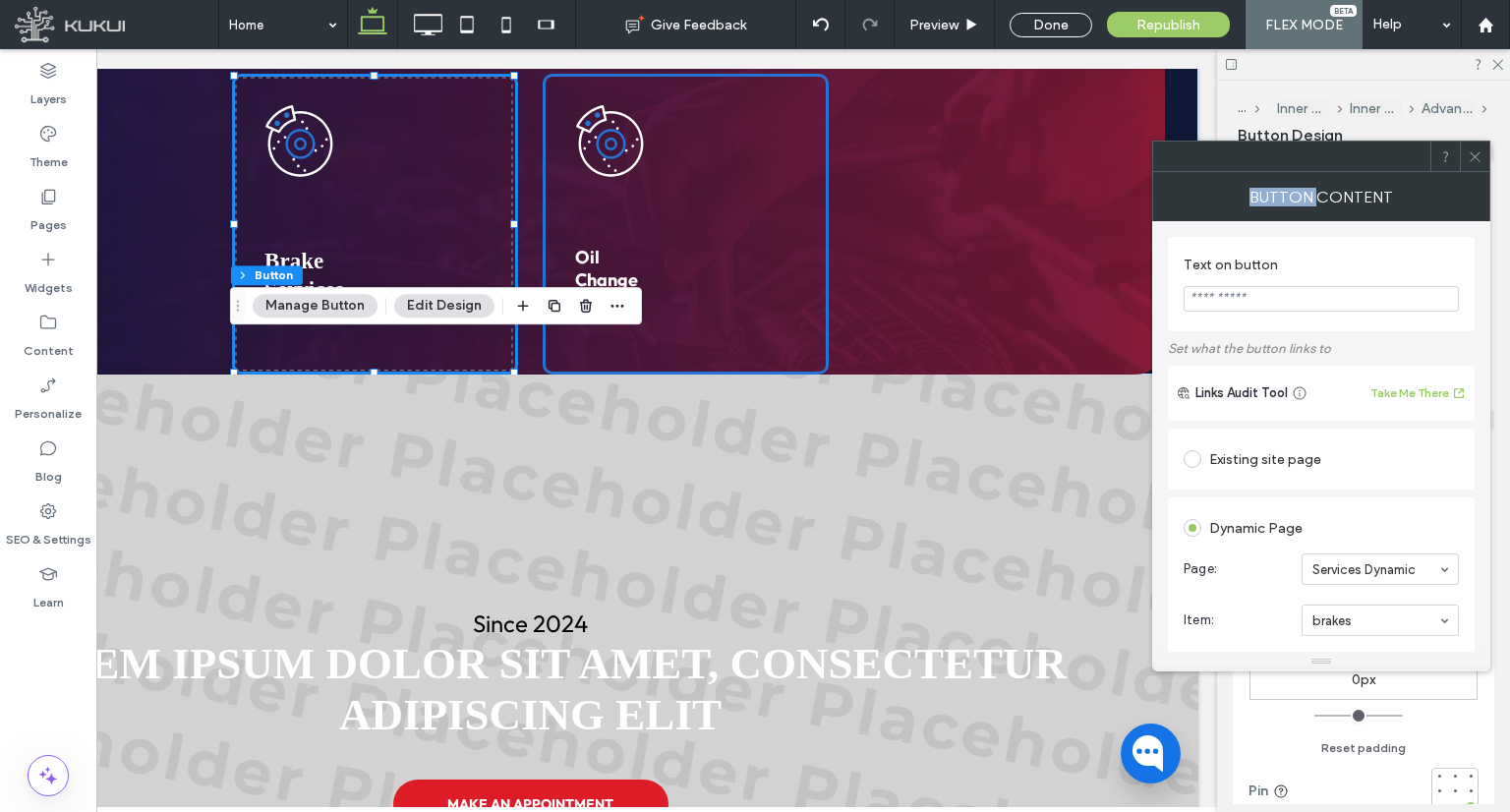 click 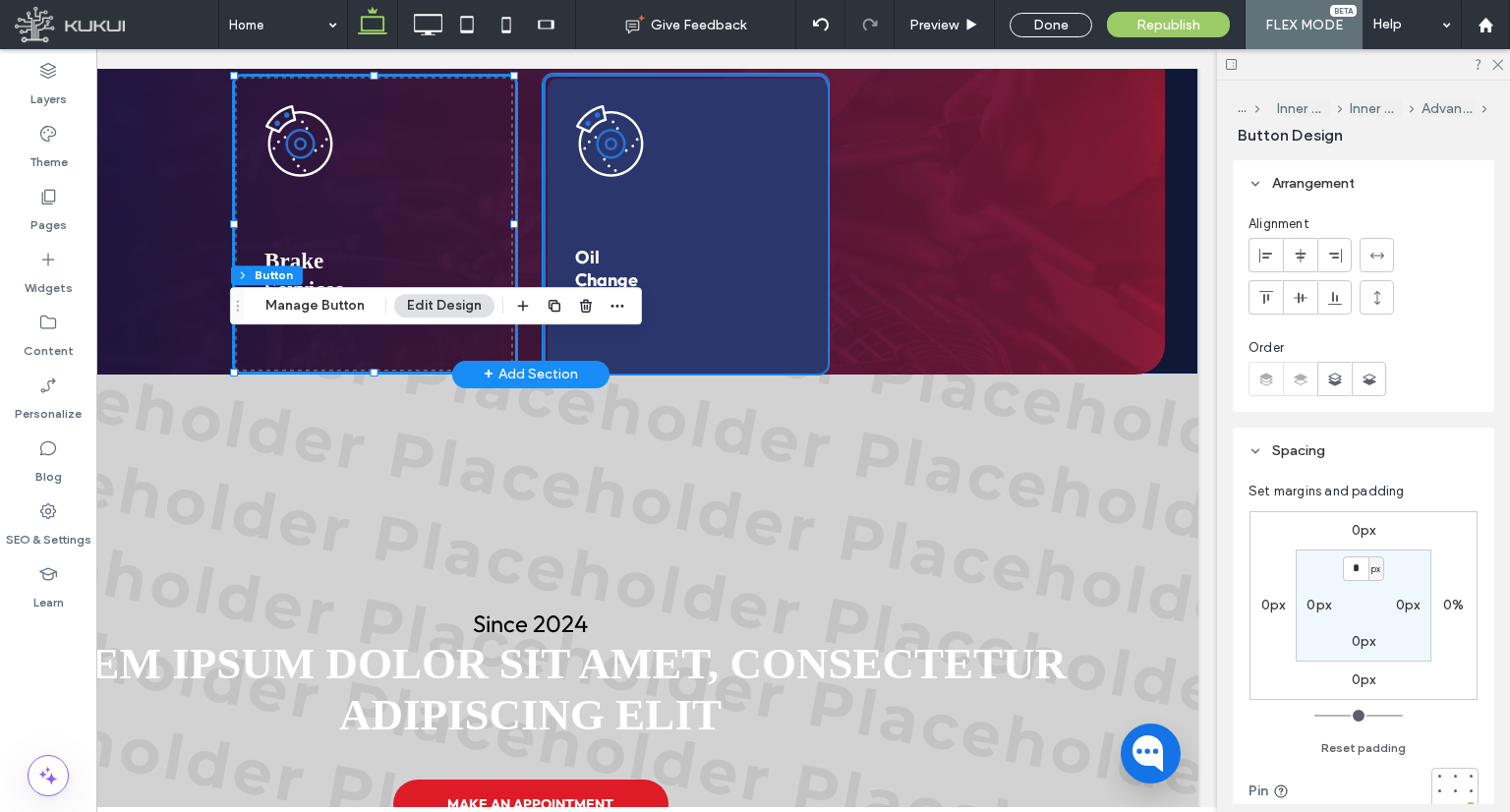 click at bounding box center (687, 226) 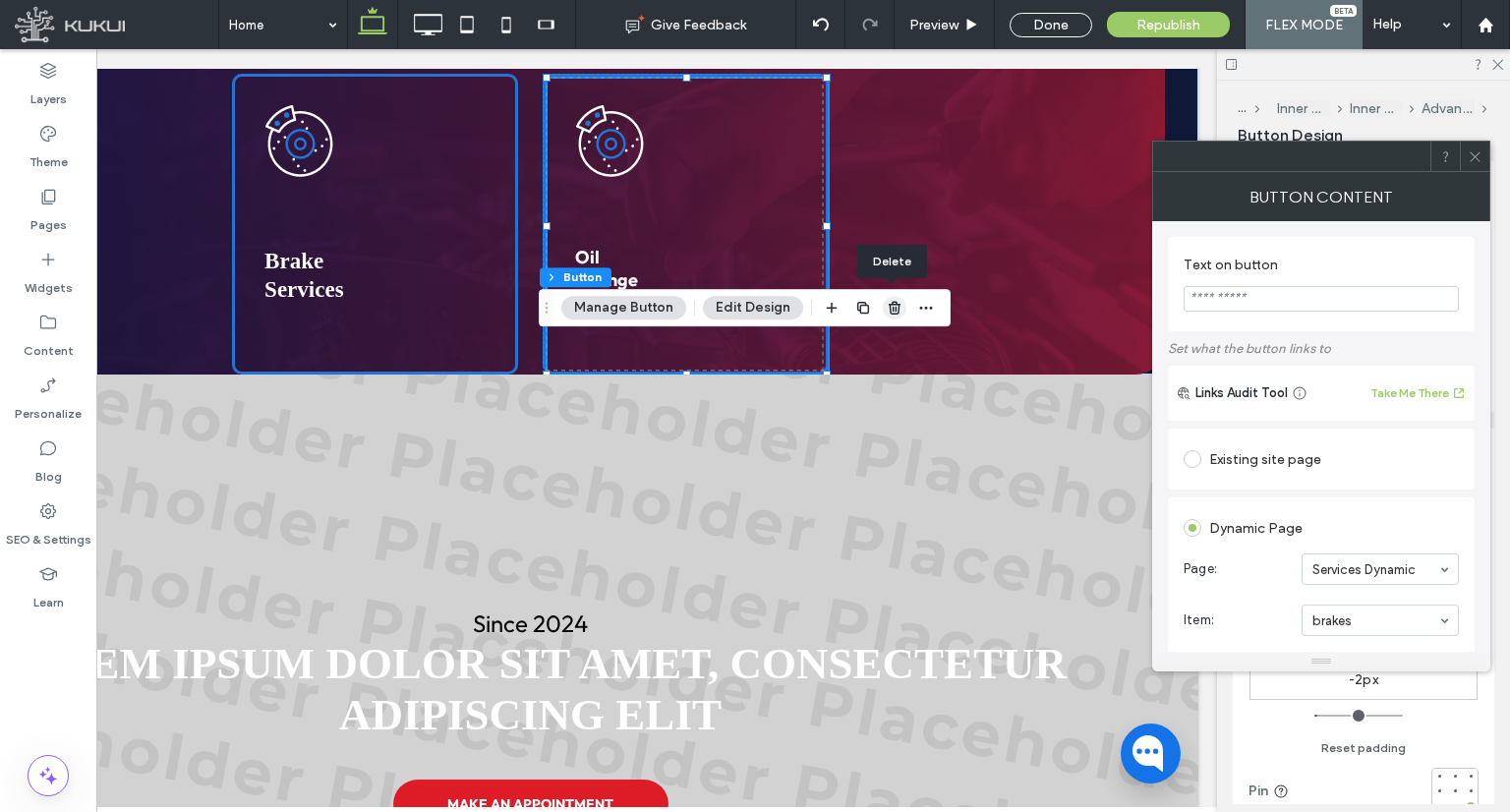 click 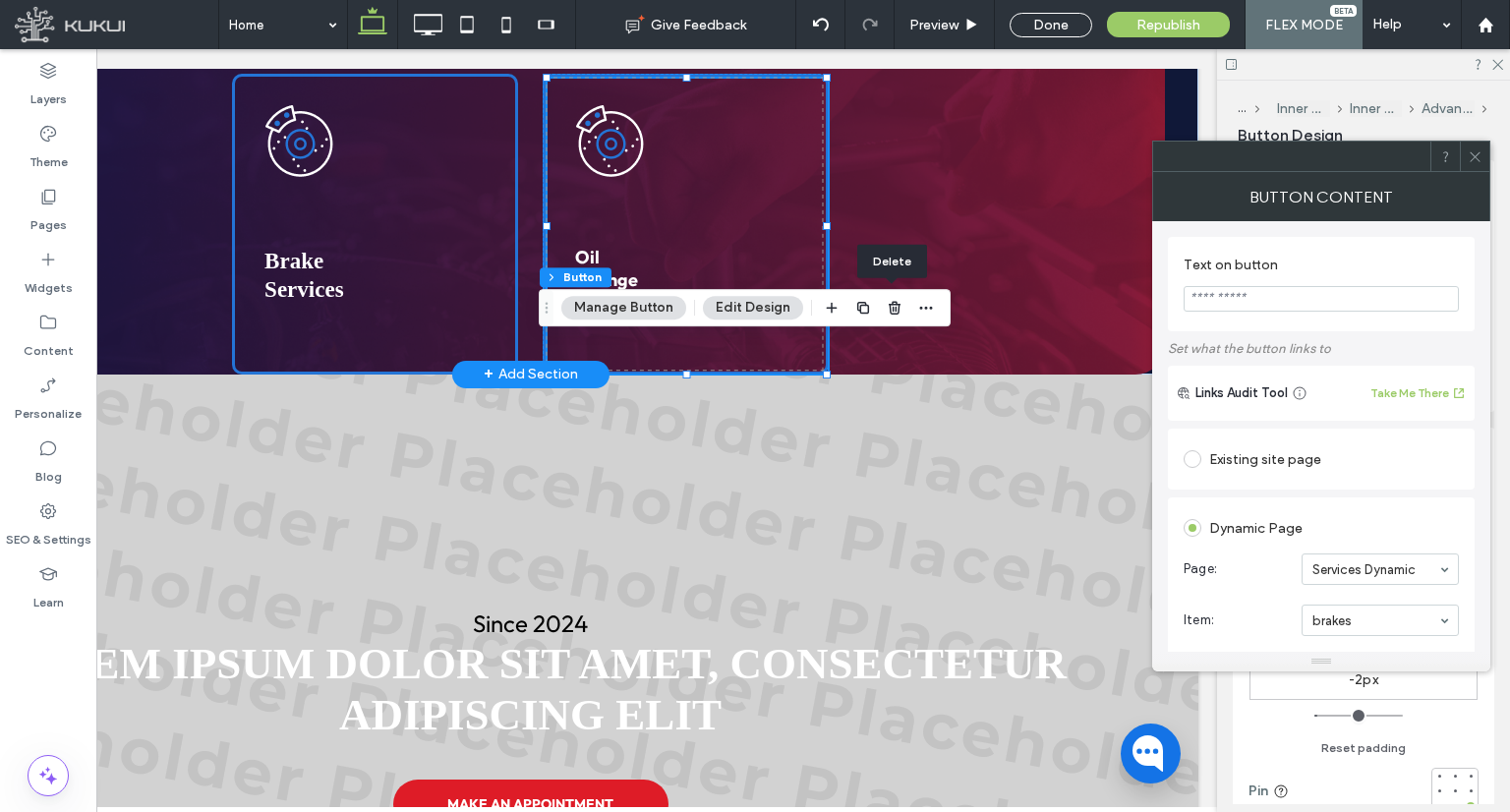click on "Some of
our services
Whether you're in a need a transmission repair, or a scheduled maintenance, we’ve got you covered with top-tier service and transparent pricing." at bounding box center (531, -29) 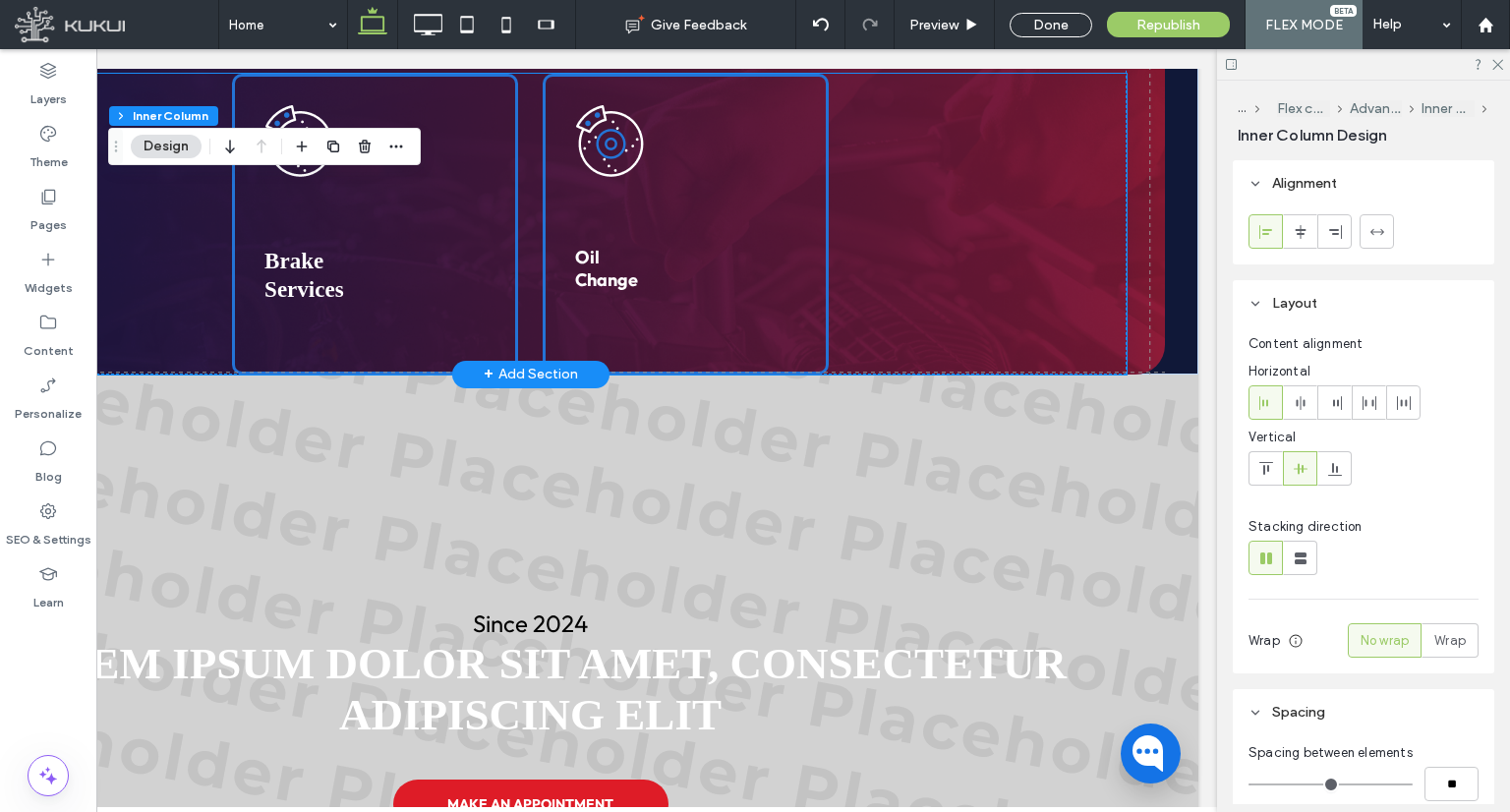 click on "O il  Change" at bounding box center (685, 224) 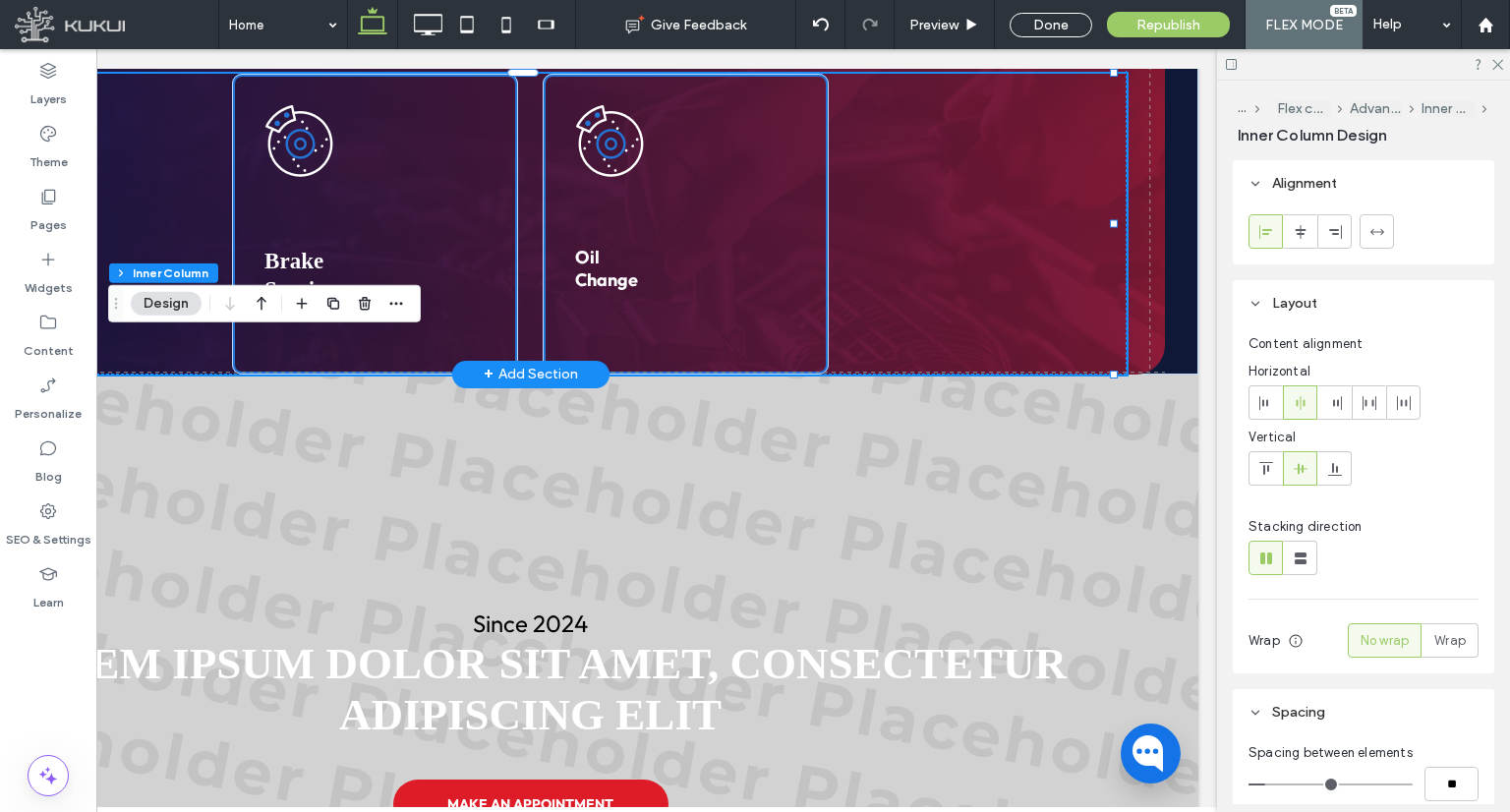 click on "Some of
our services" at bounding box center [232, -29] 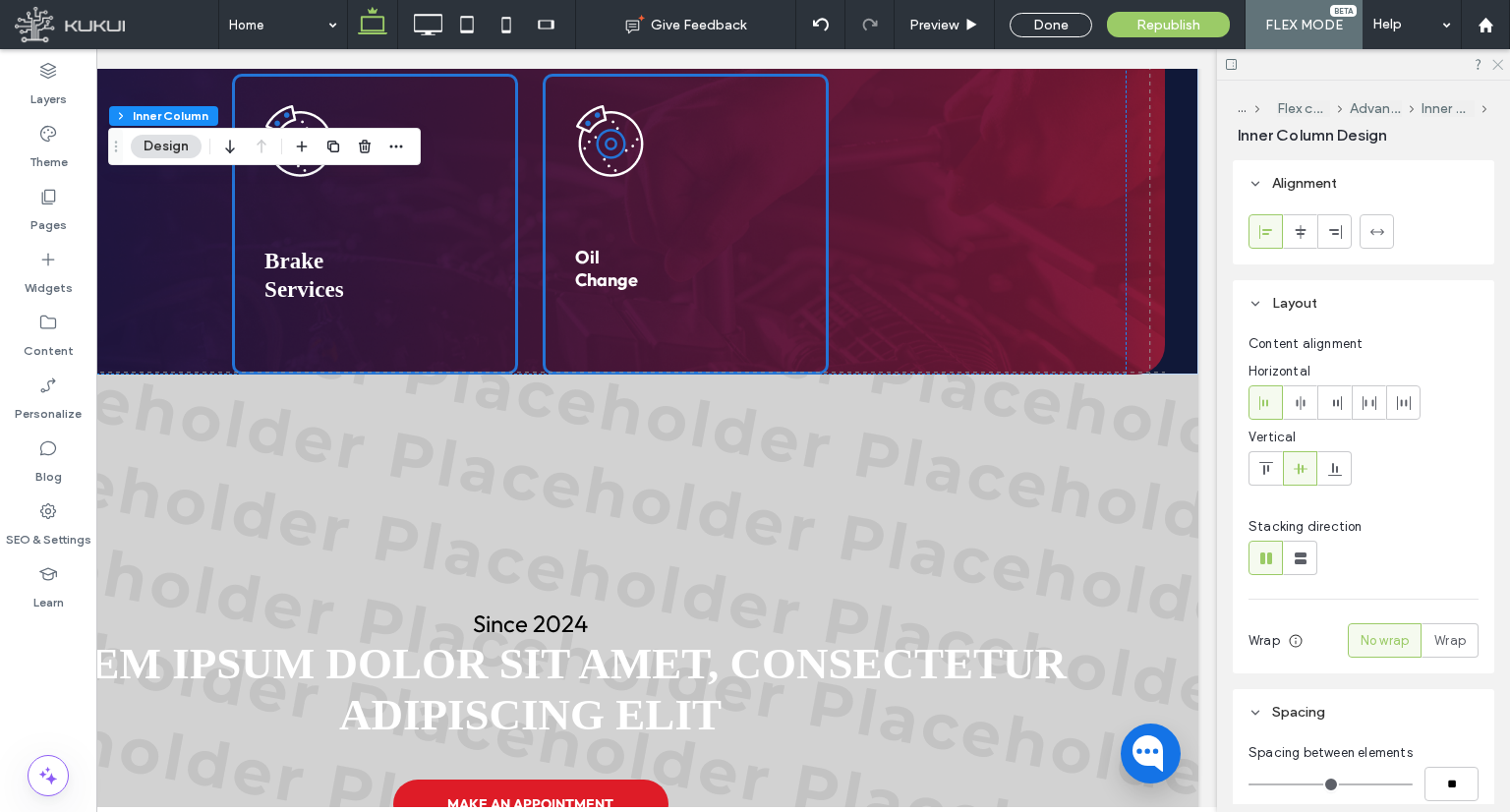 click 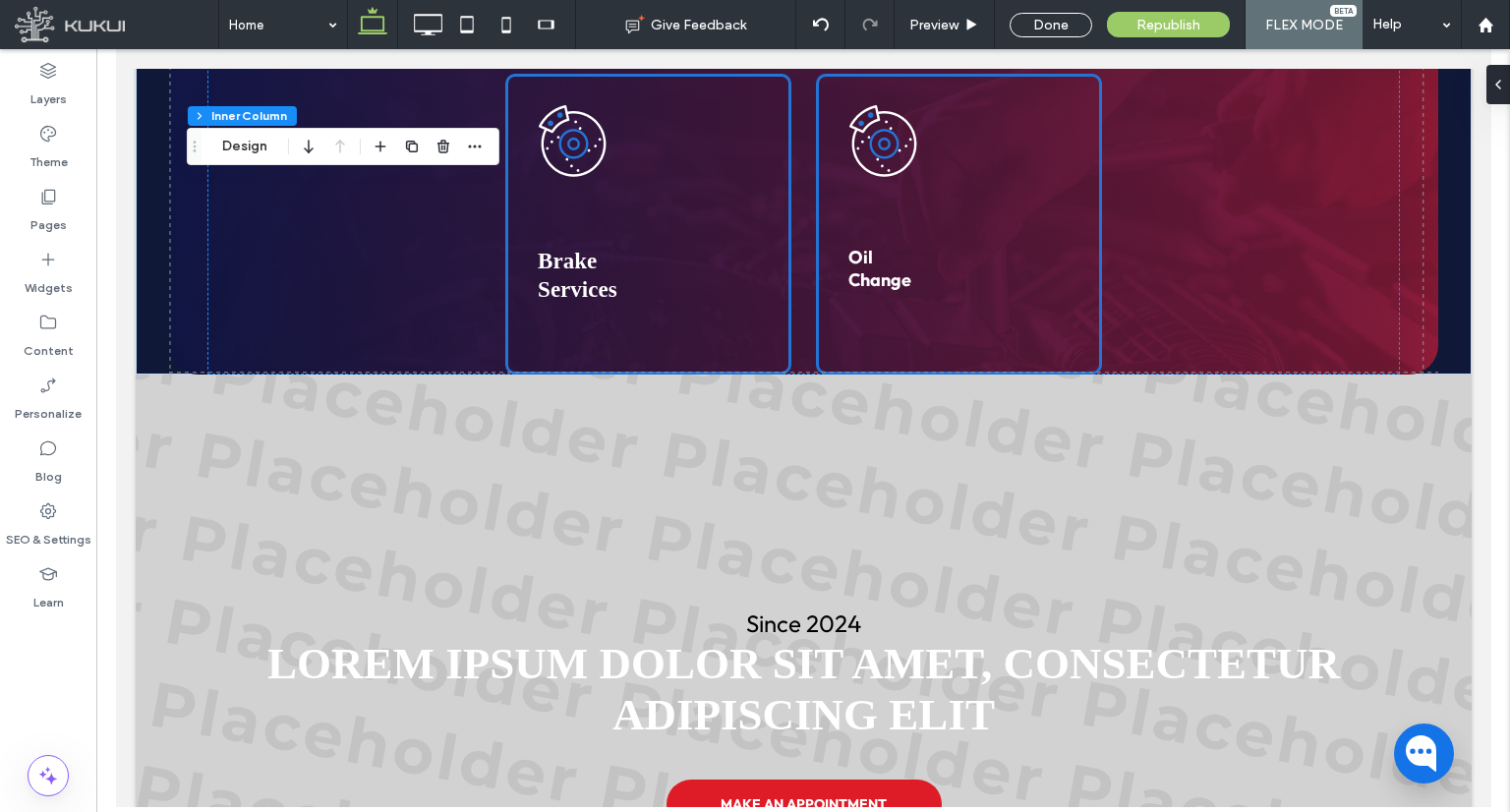 scroll, scrollTop: 0, scrollLeft: 0, axis: both 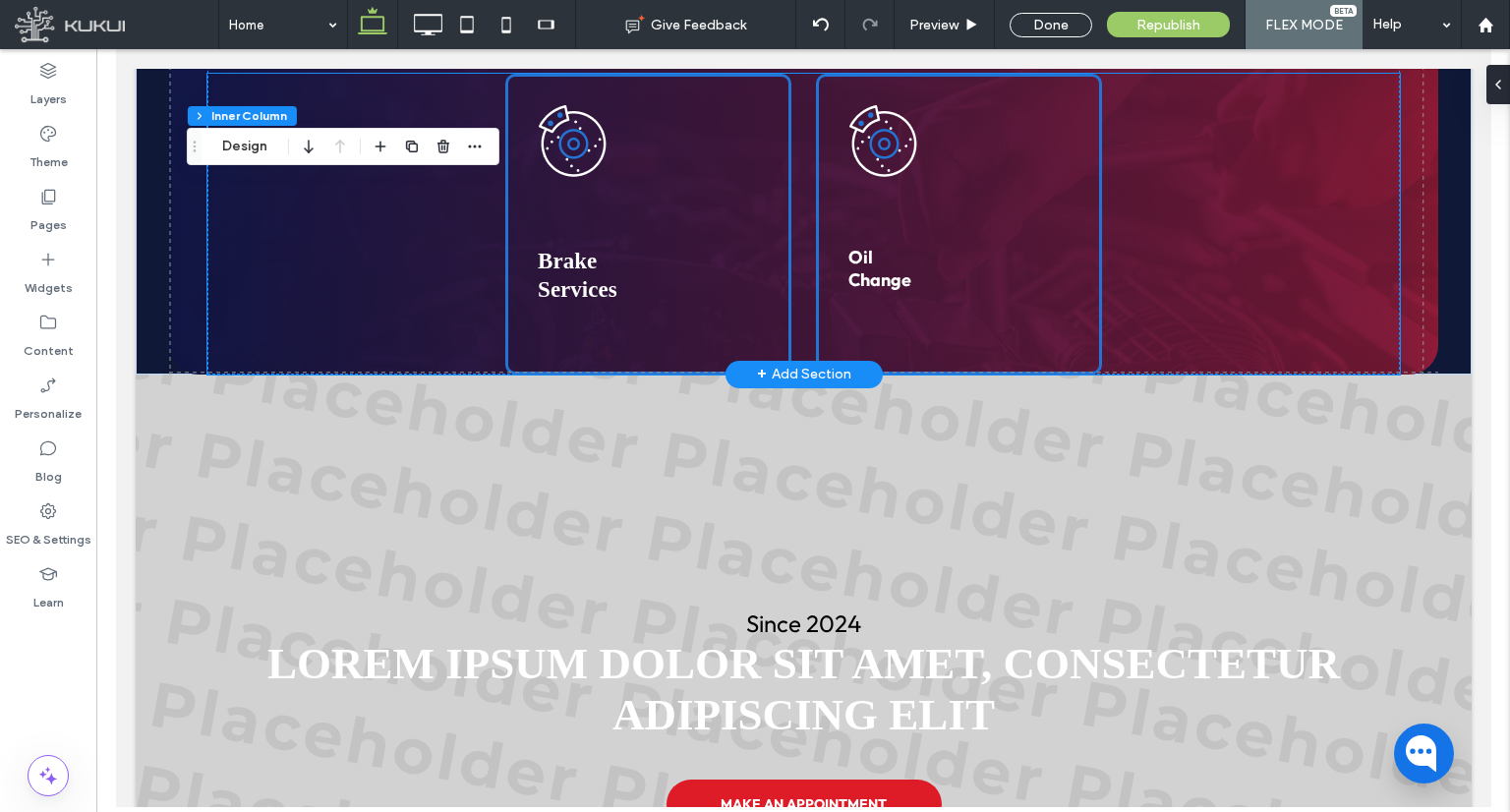 click on "O il  Change" at bounding box center [958, 224] 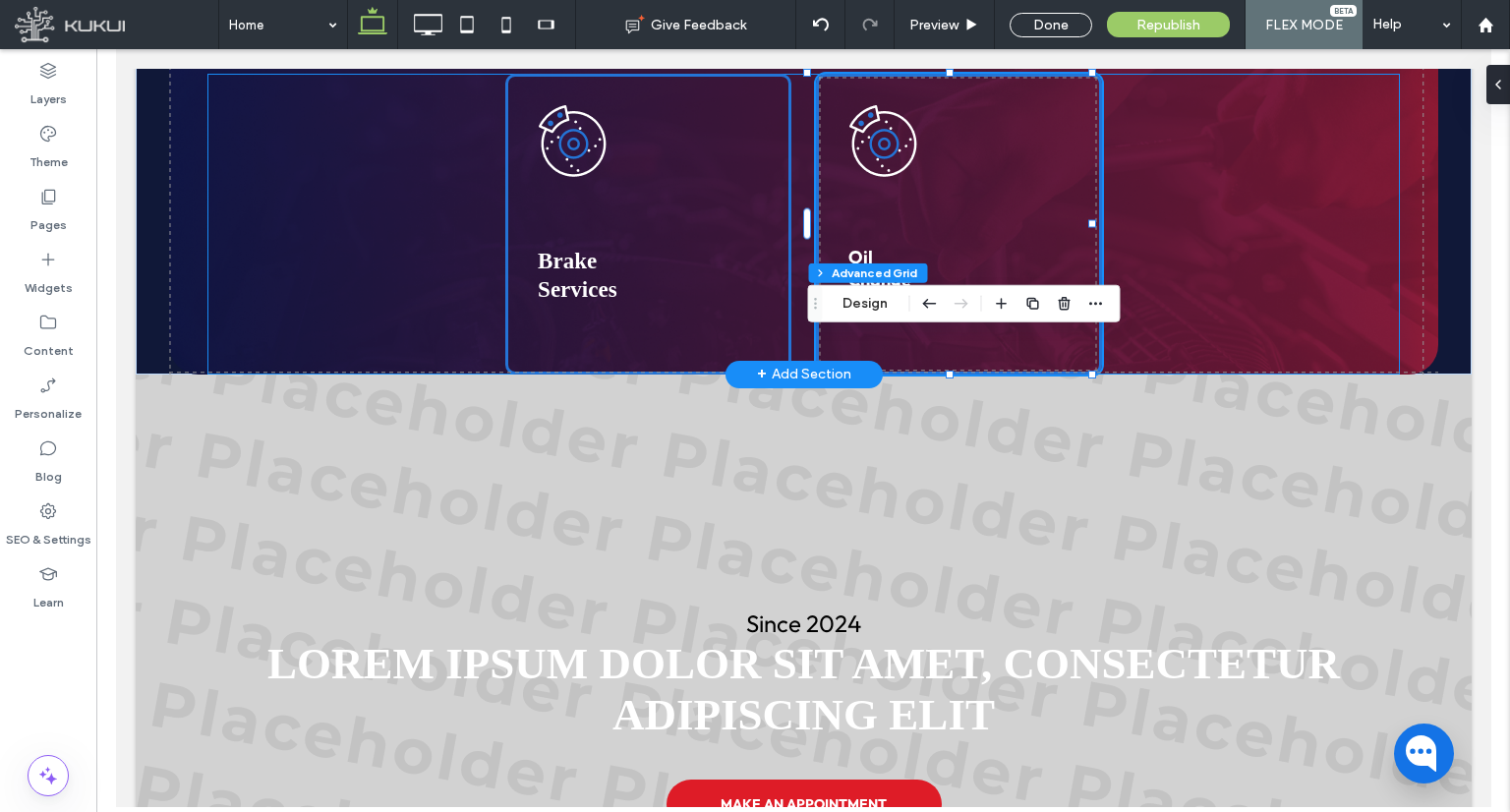 click on "O il  Change" at bounding box center (958, 224) 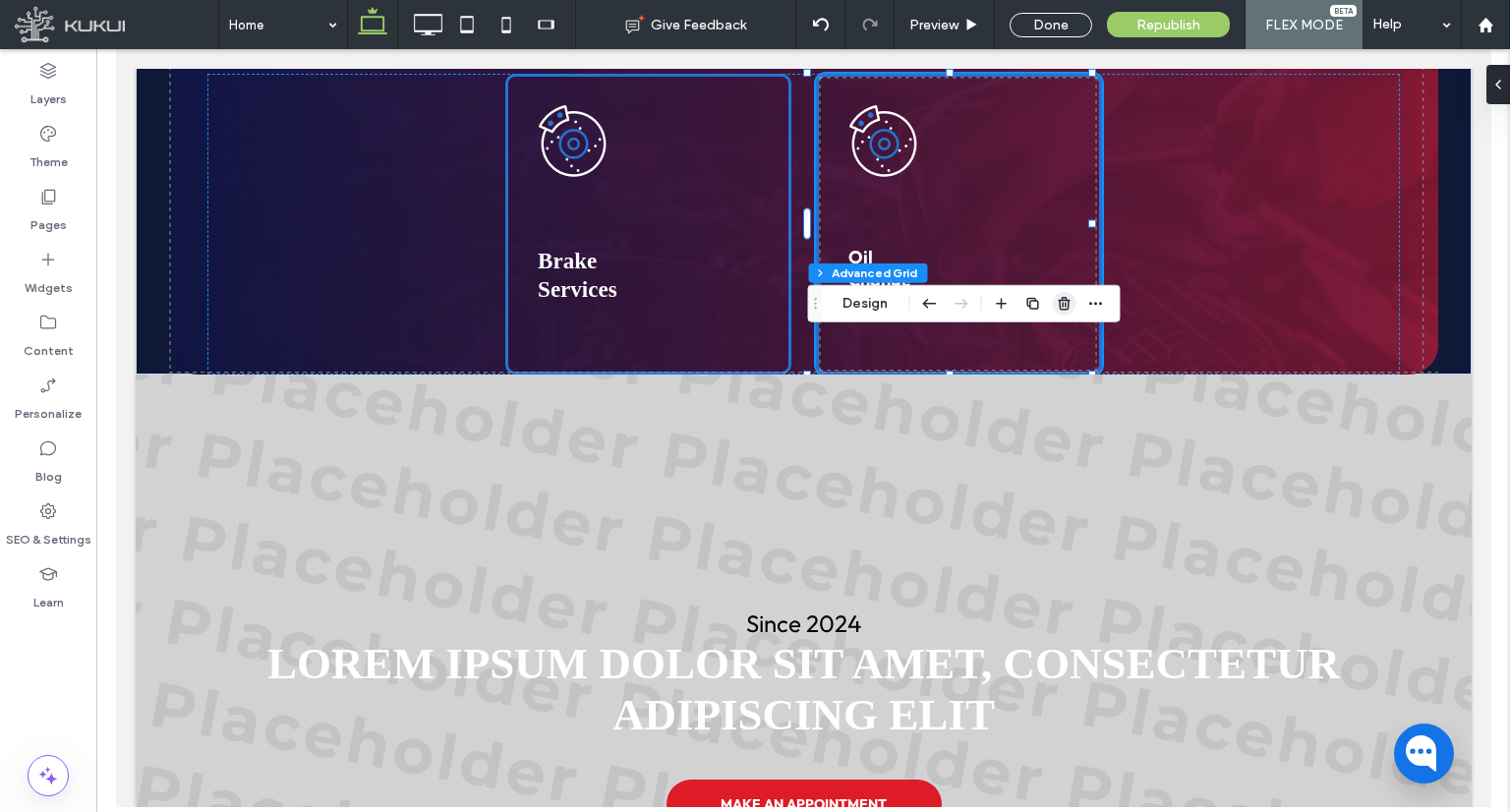 click 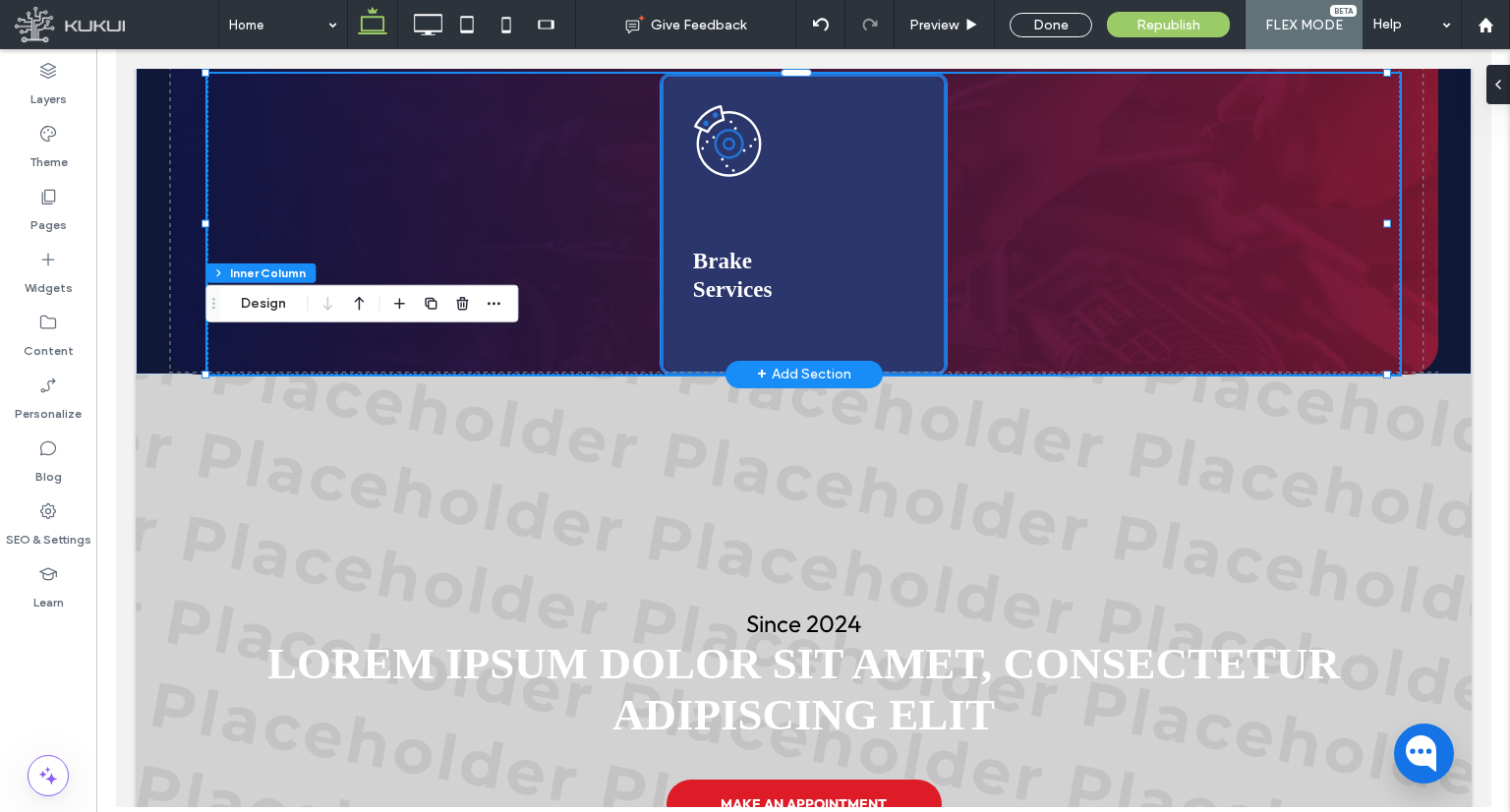 click at bounding box center [802, 224] 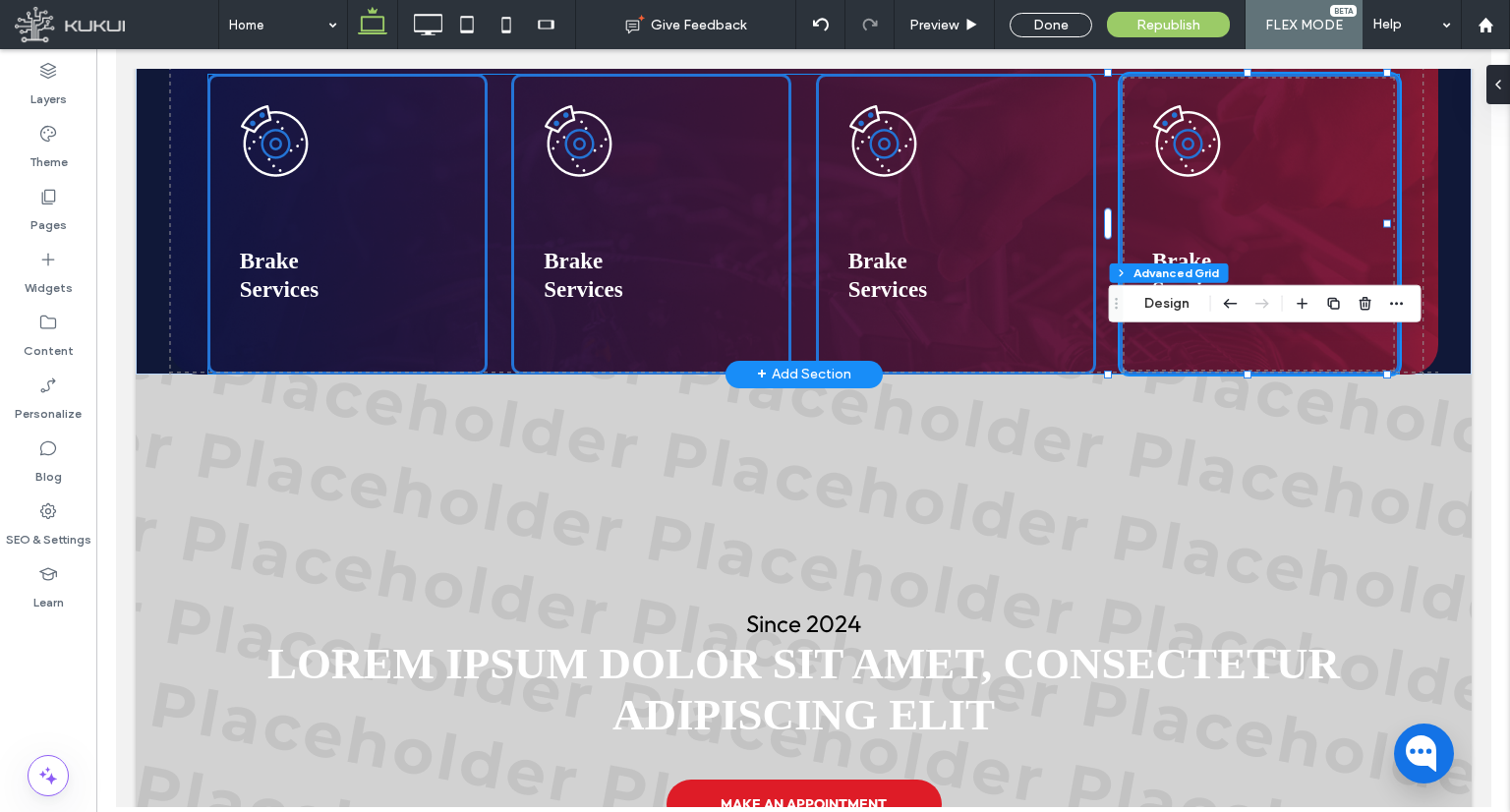 click on "Brake Services
Brake Services
Brake Services
Brake Services" at bounding box center [803, 224] 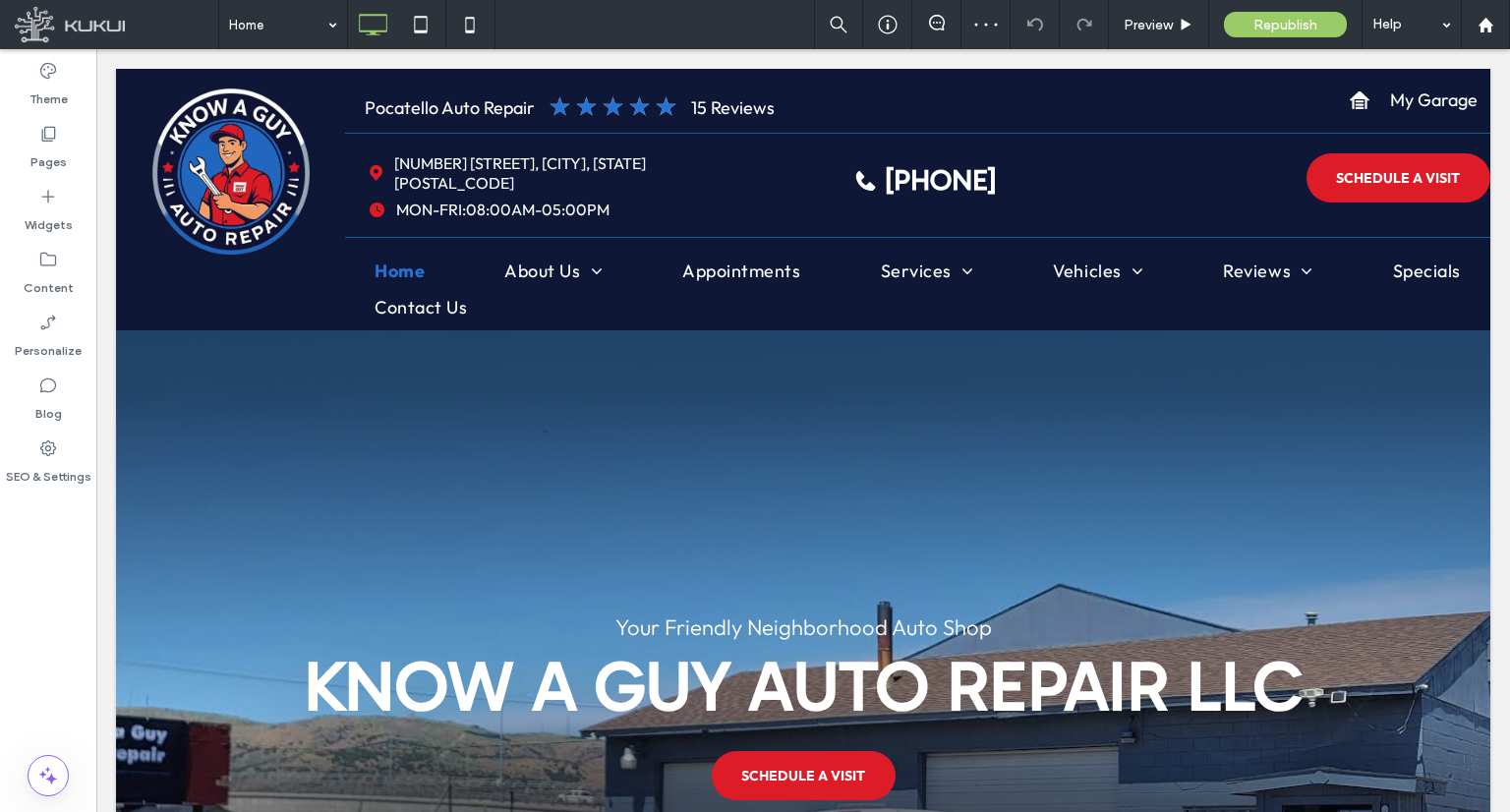 scroll, scrollTop: 4902, scrollLeft: 0, axis: vertical 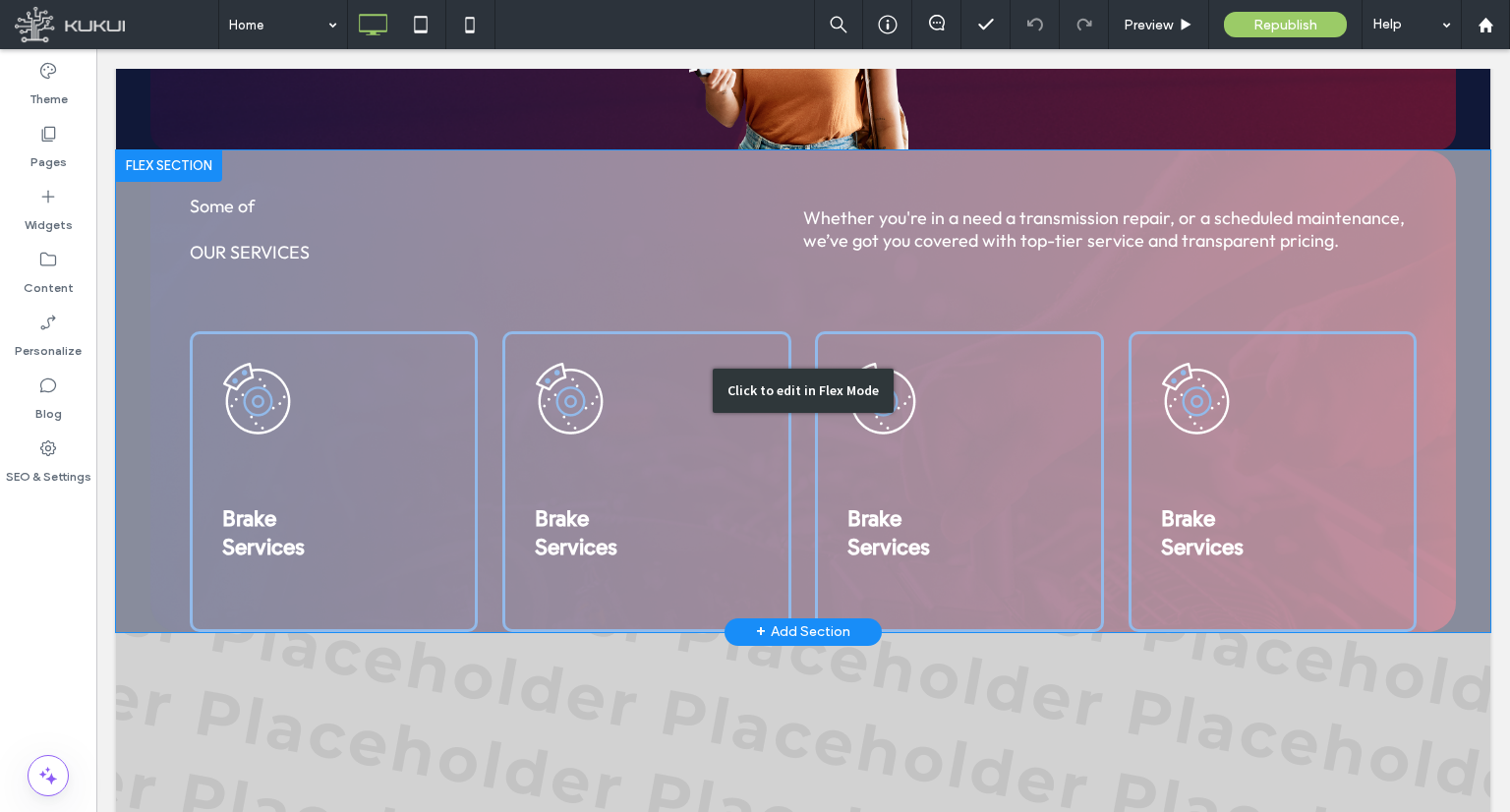 click on "Click to edit in Flex Mode" at bounding box center (803, 391) 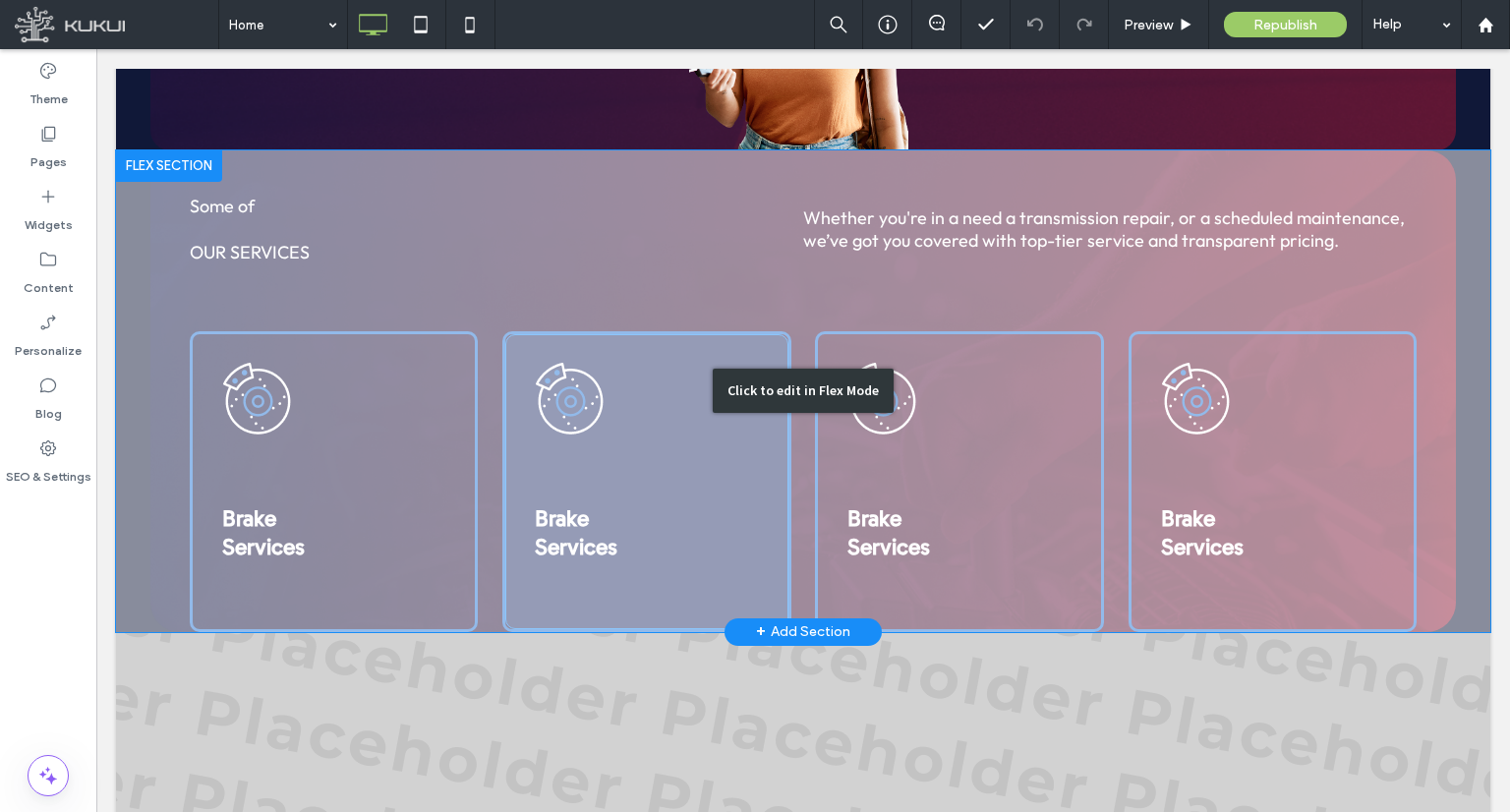 click at bounding box center (646, 482) 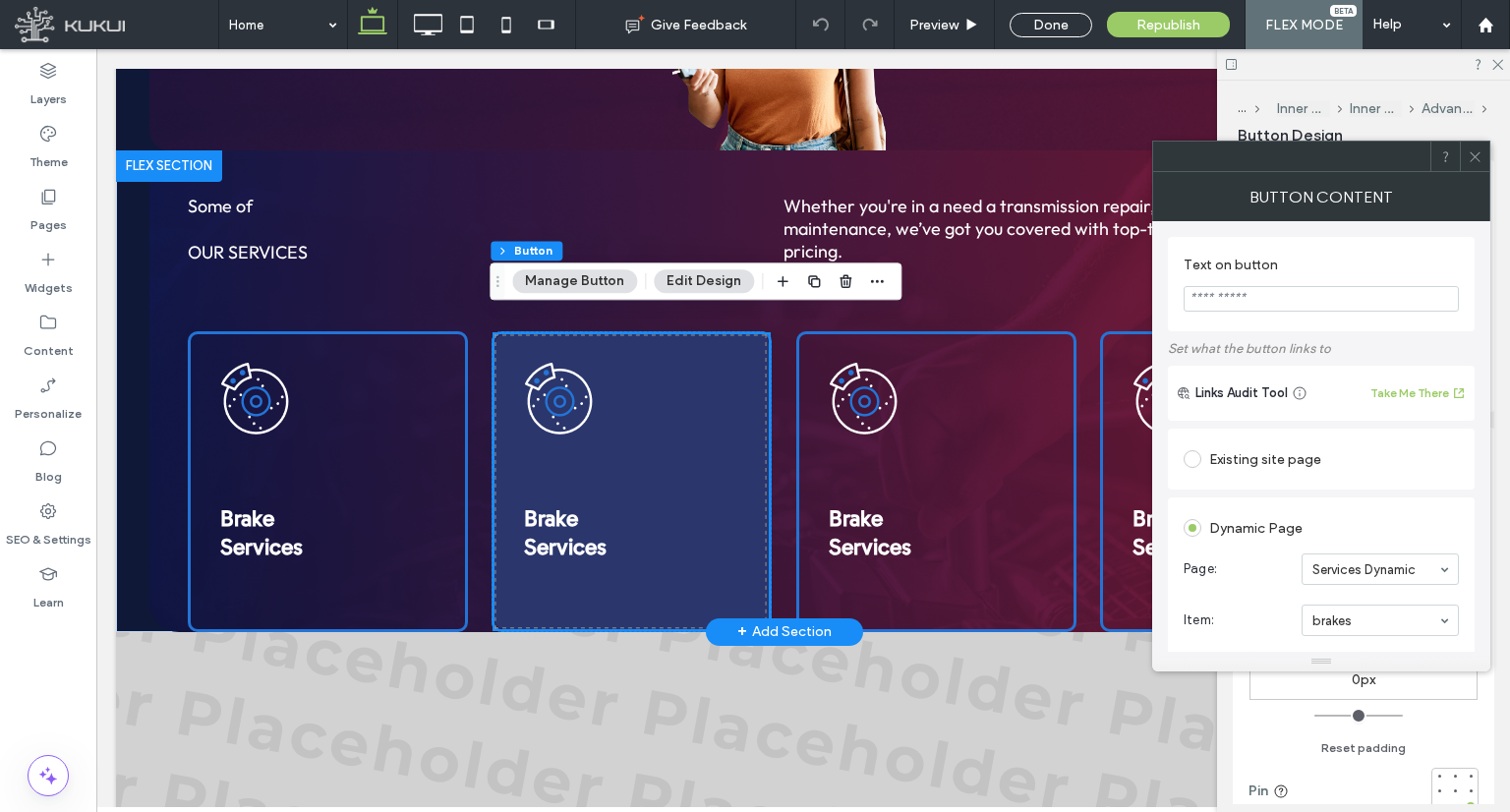 scroll, scrollTop: 2509, scrollLeft: 0, axis: vertical 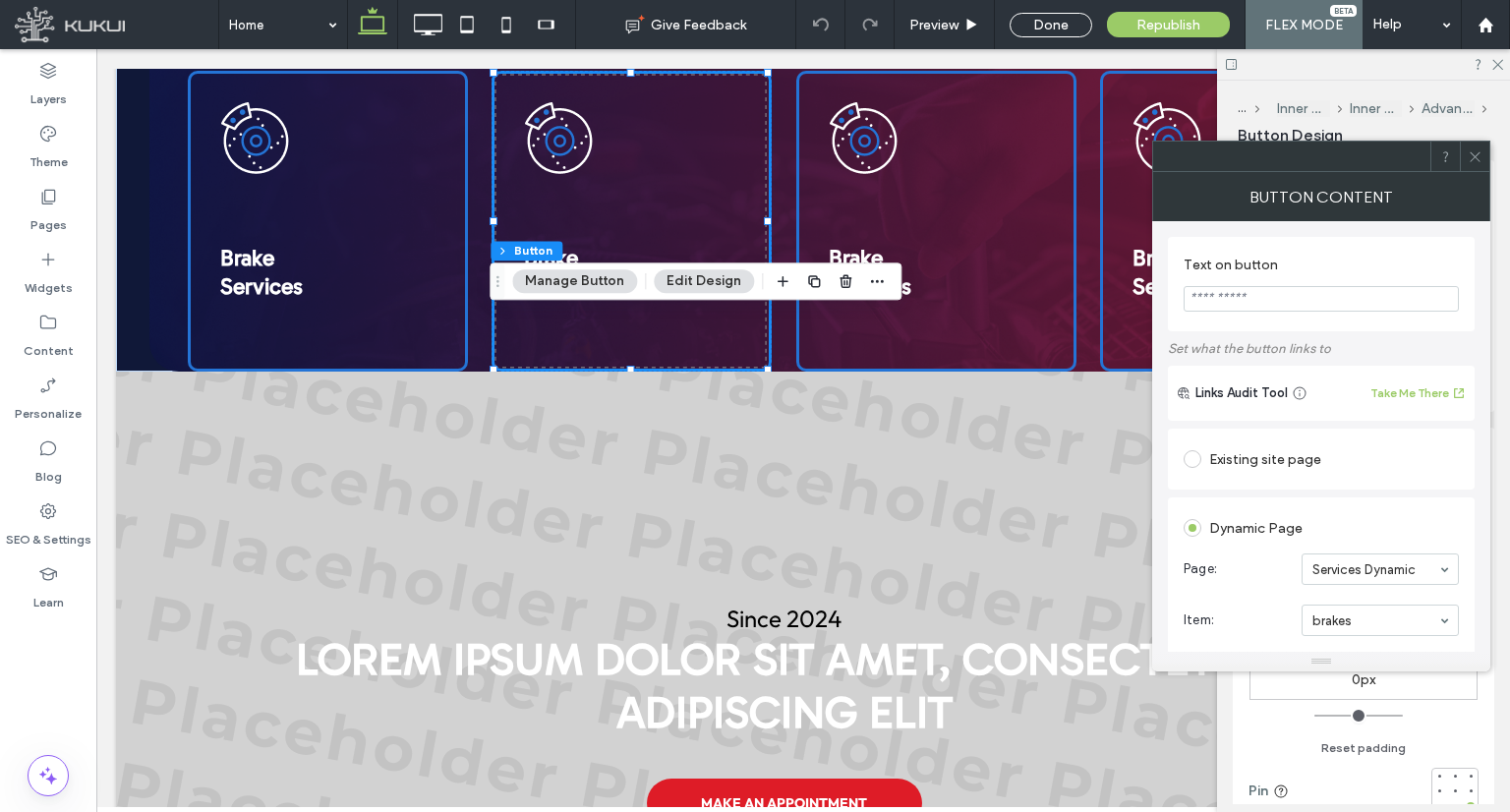 click 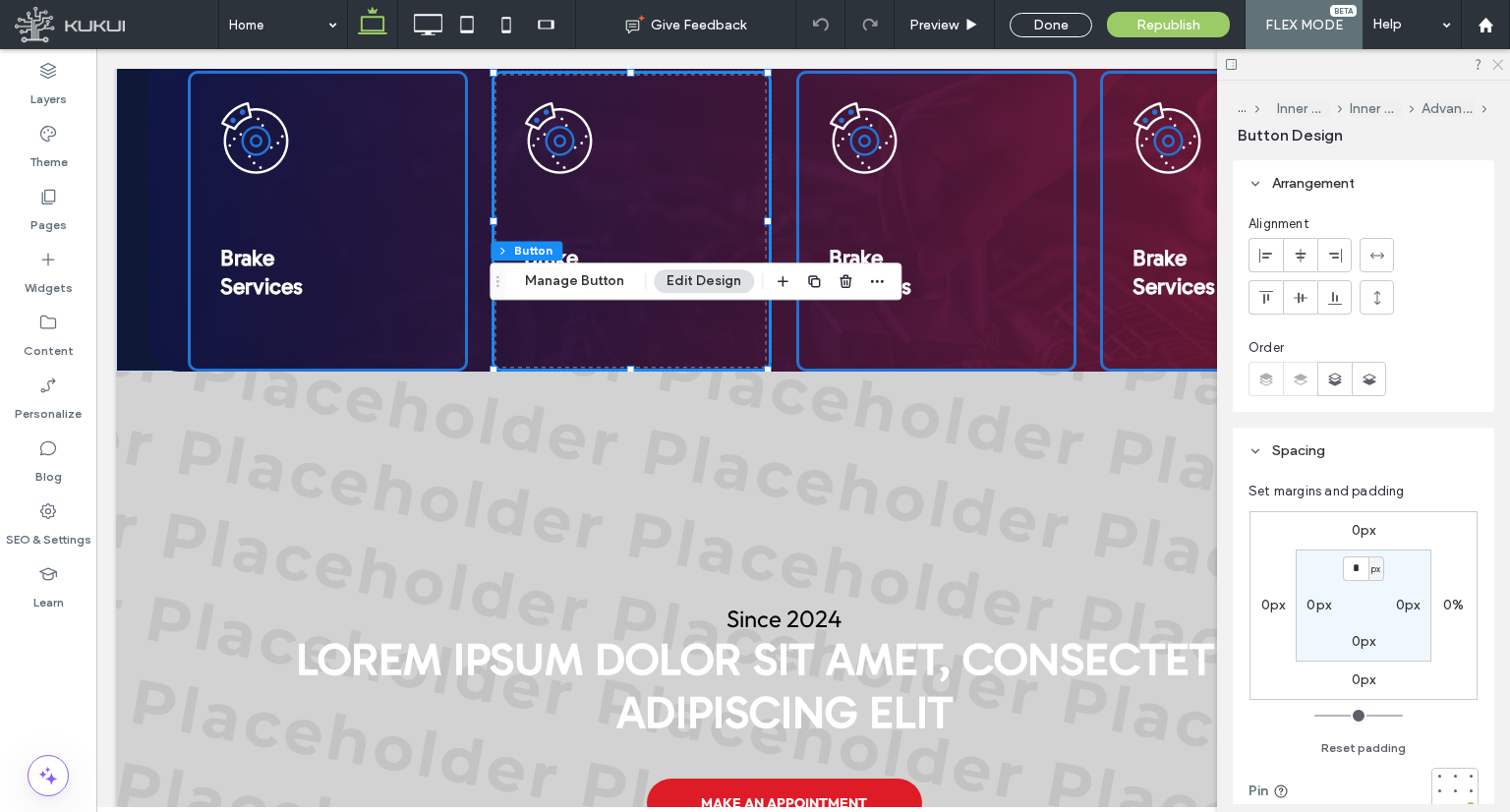 click 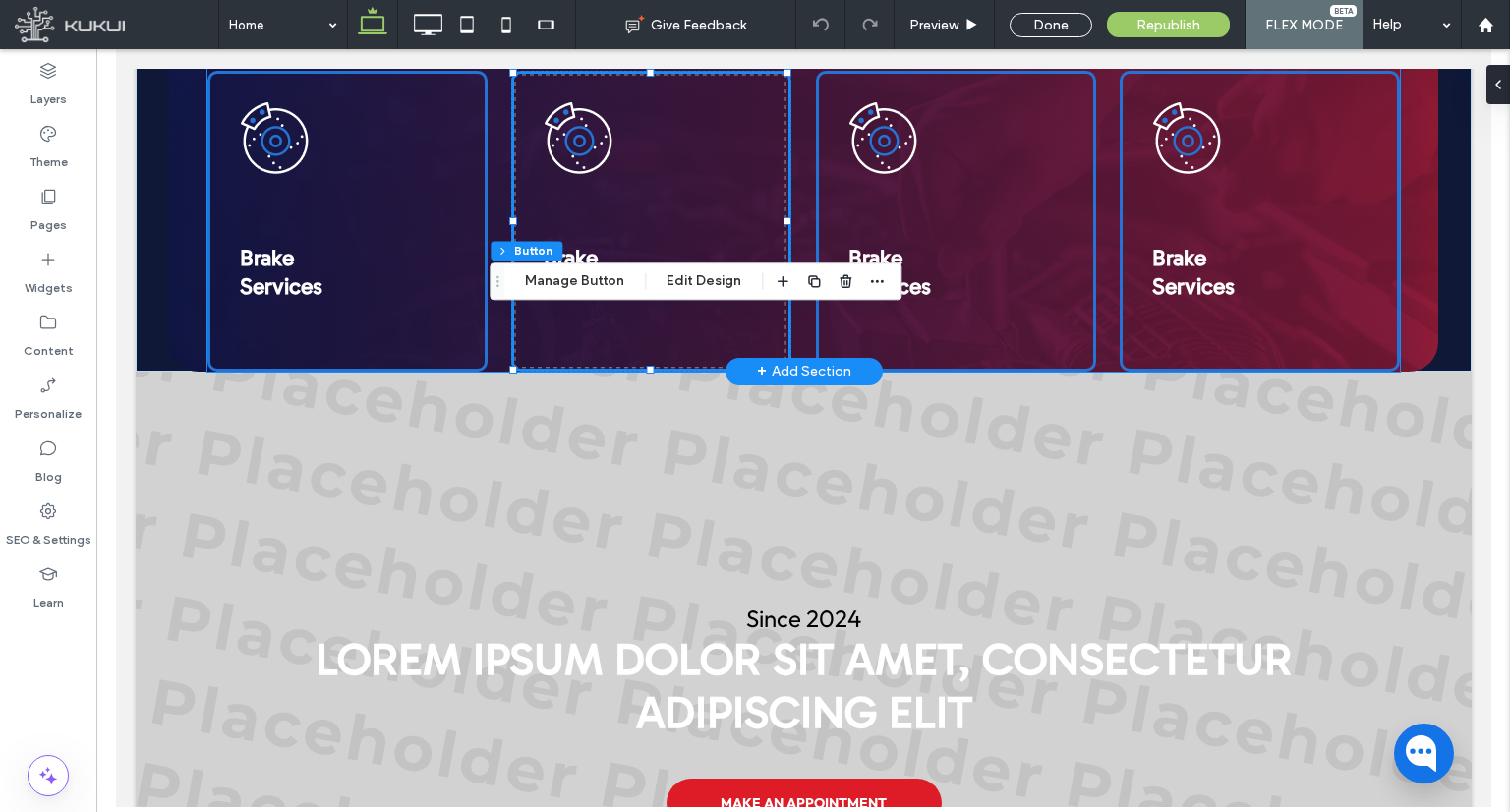click on "Some of
our services
Whether you're in a need a transmission repair, or a scheduled maintenance, we’ve got you covered with top-tier service and transparent pricing.
Brake Services
Brake Services
0px
0px
Brake Services
Brake Services" at bounding box center [803, 131] 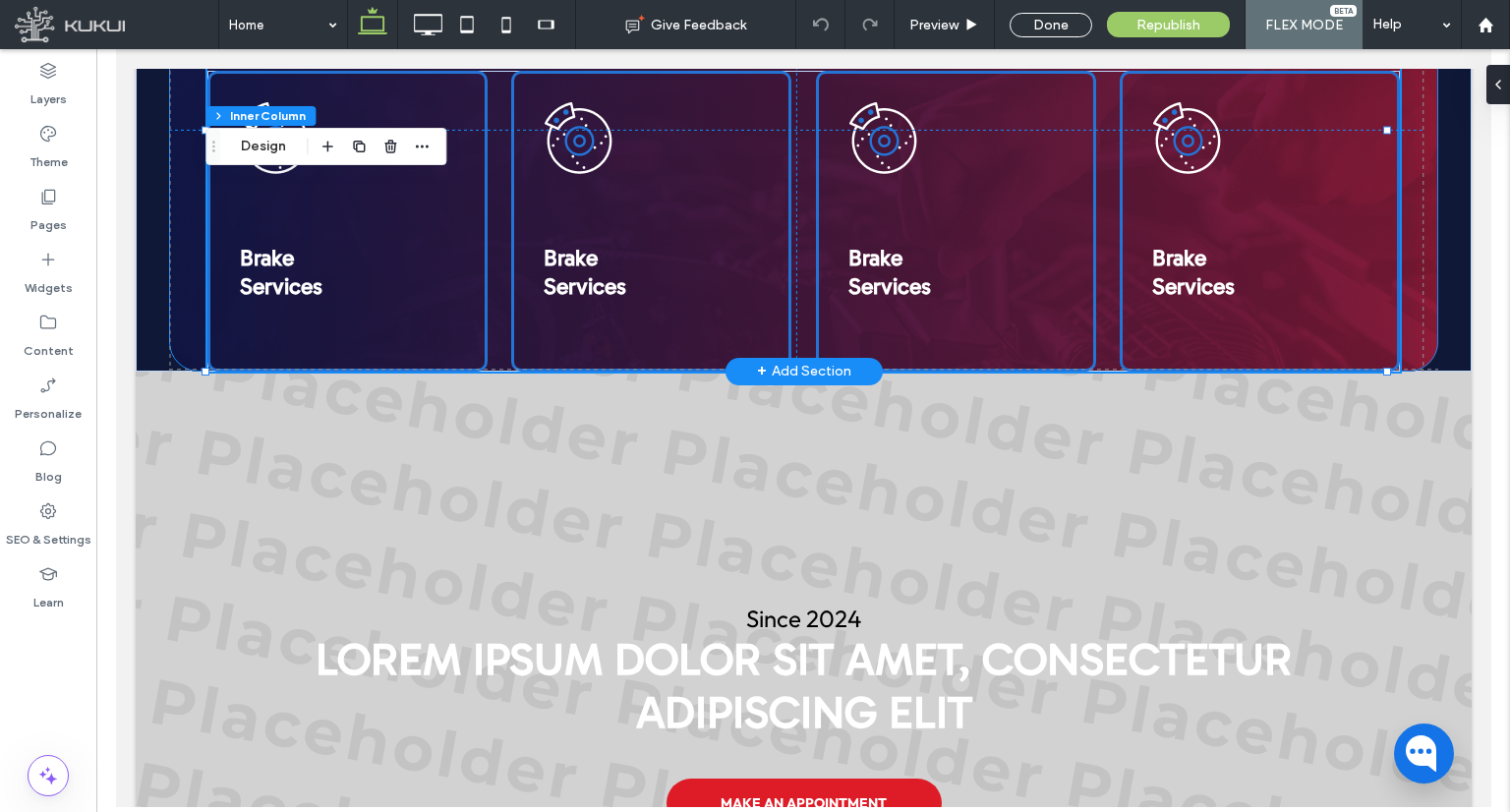 click on "Some of
our services
Whether you're in a need a transmission repair, or a scheduled maintenance, we’ve got you covered with top-tier service and transparent pricing.
Brake Services
Brake Services
Brake Services
Brake Services
38px" at bounding box center [802, 131] 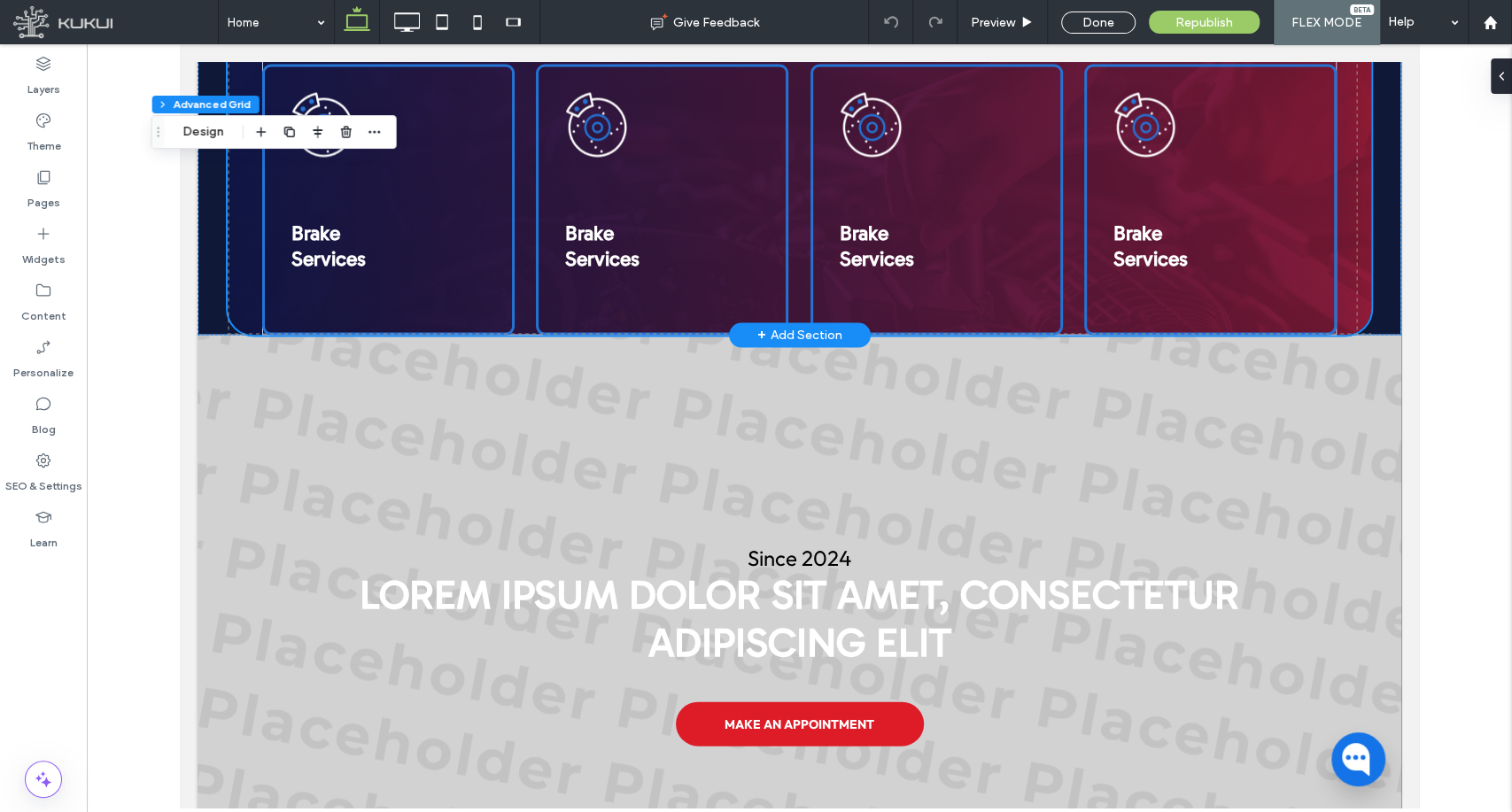 scroll, scrollTop: 2260, scrollLeft: 0, axis: vertical 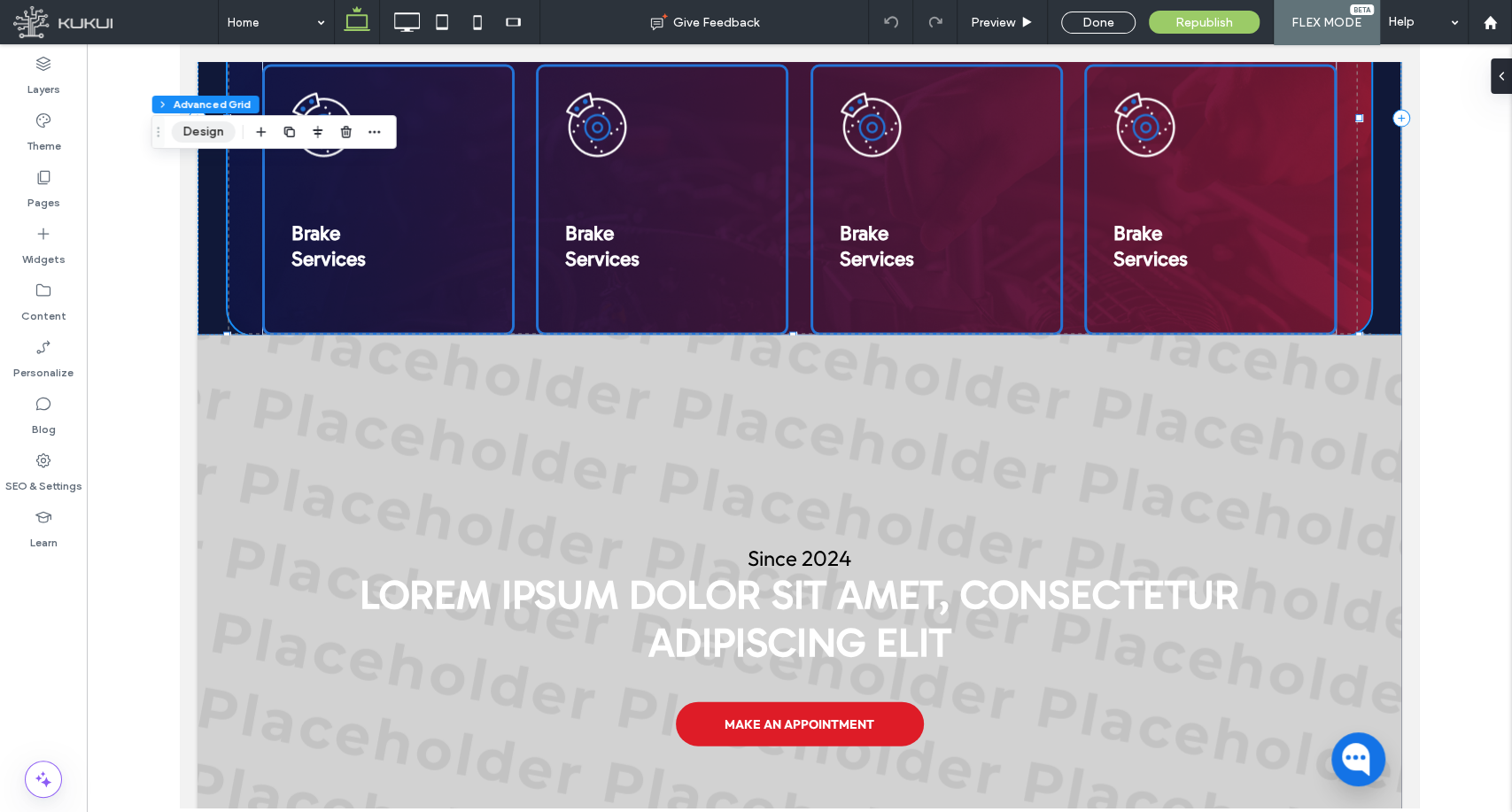 click on "Design" at bounding box center [204, 132] 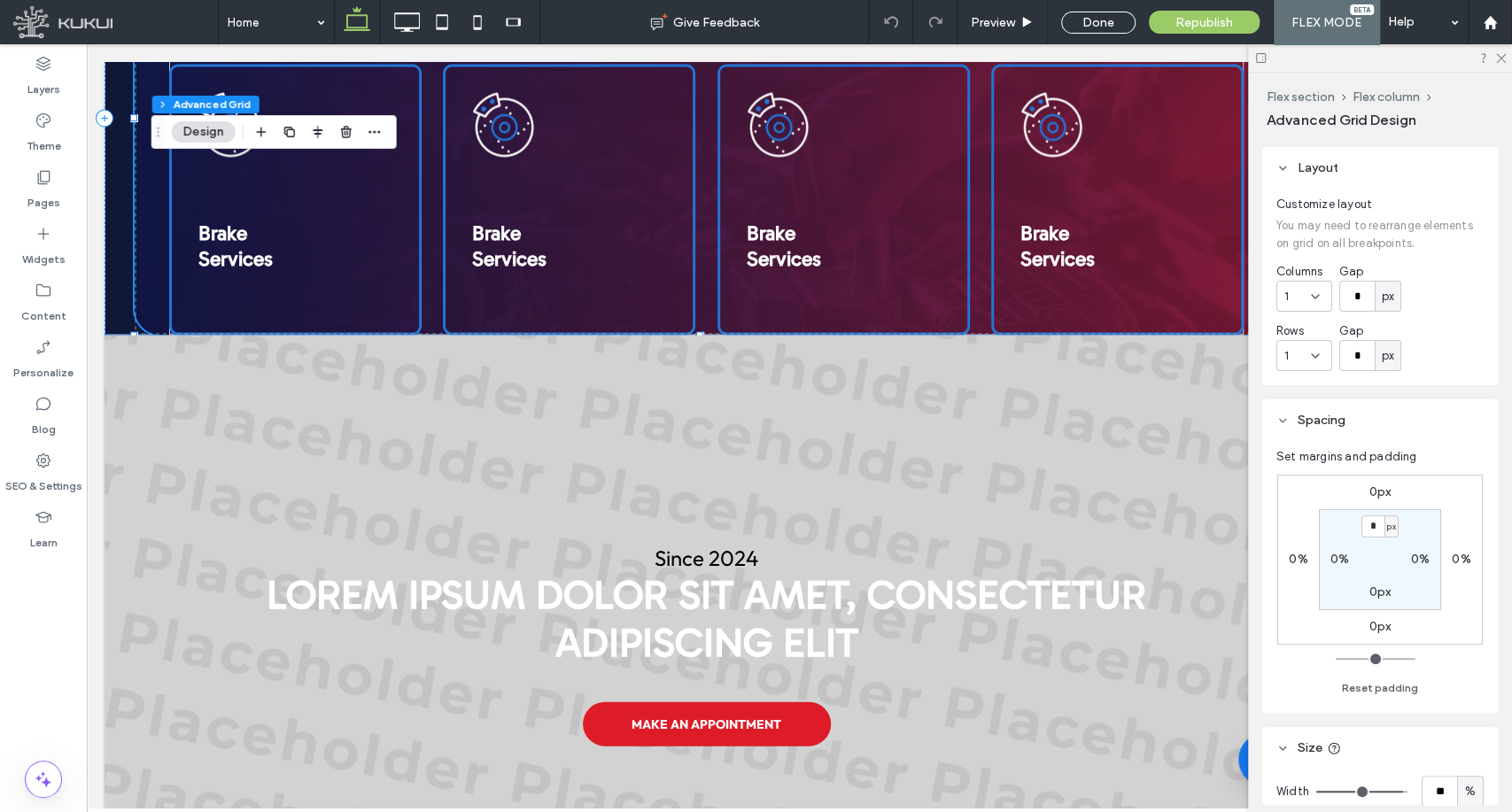 scroll, scrollTop: 393, scrollLeft: 0, axis: vertical 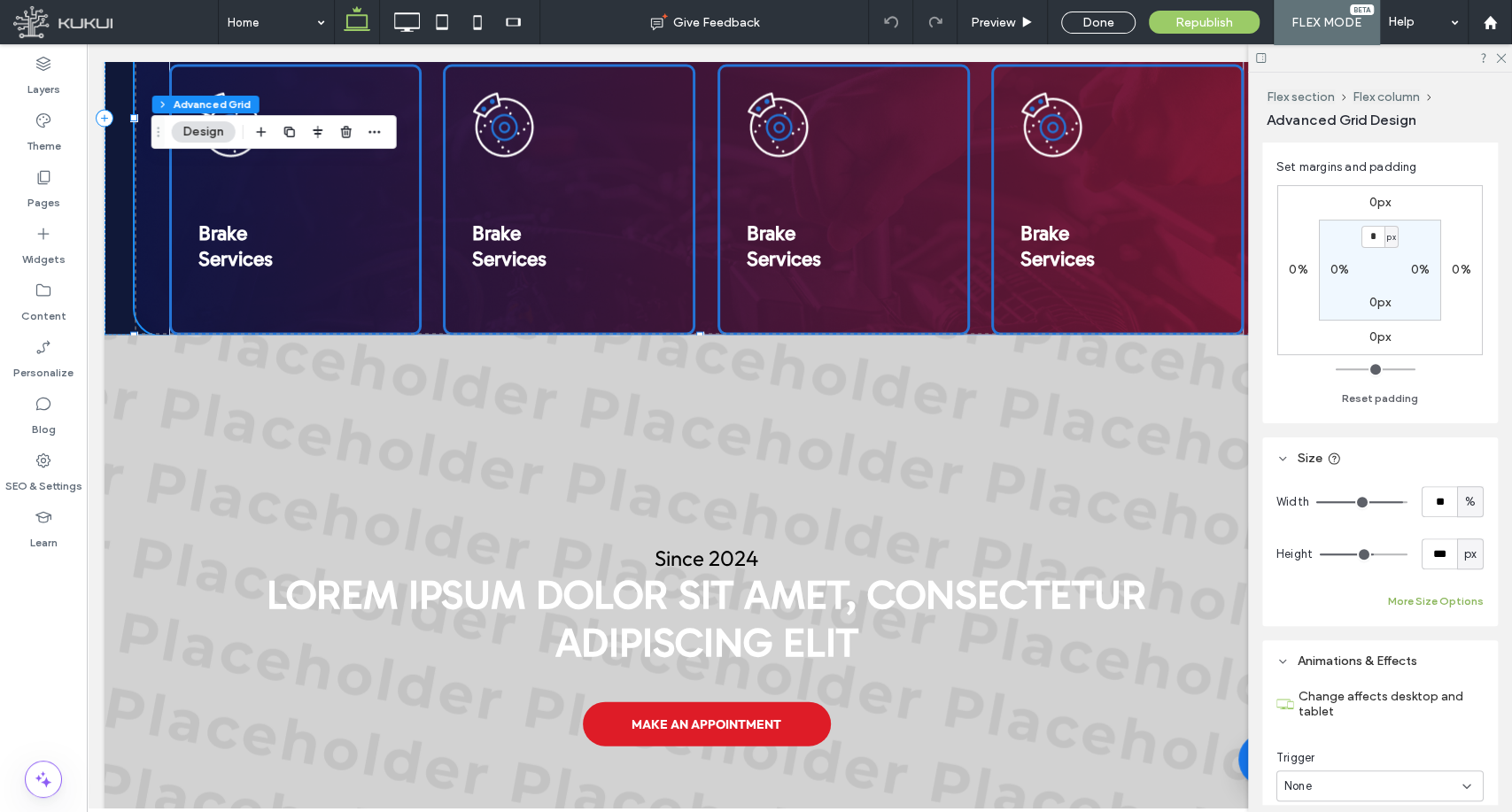 click on "More Size Options" at bounding box center (1436, 601) 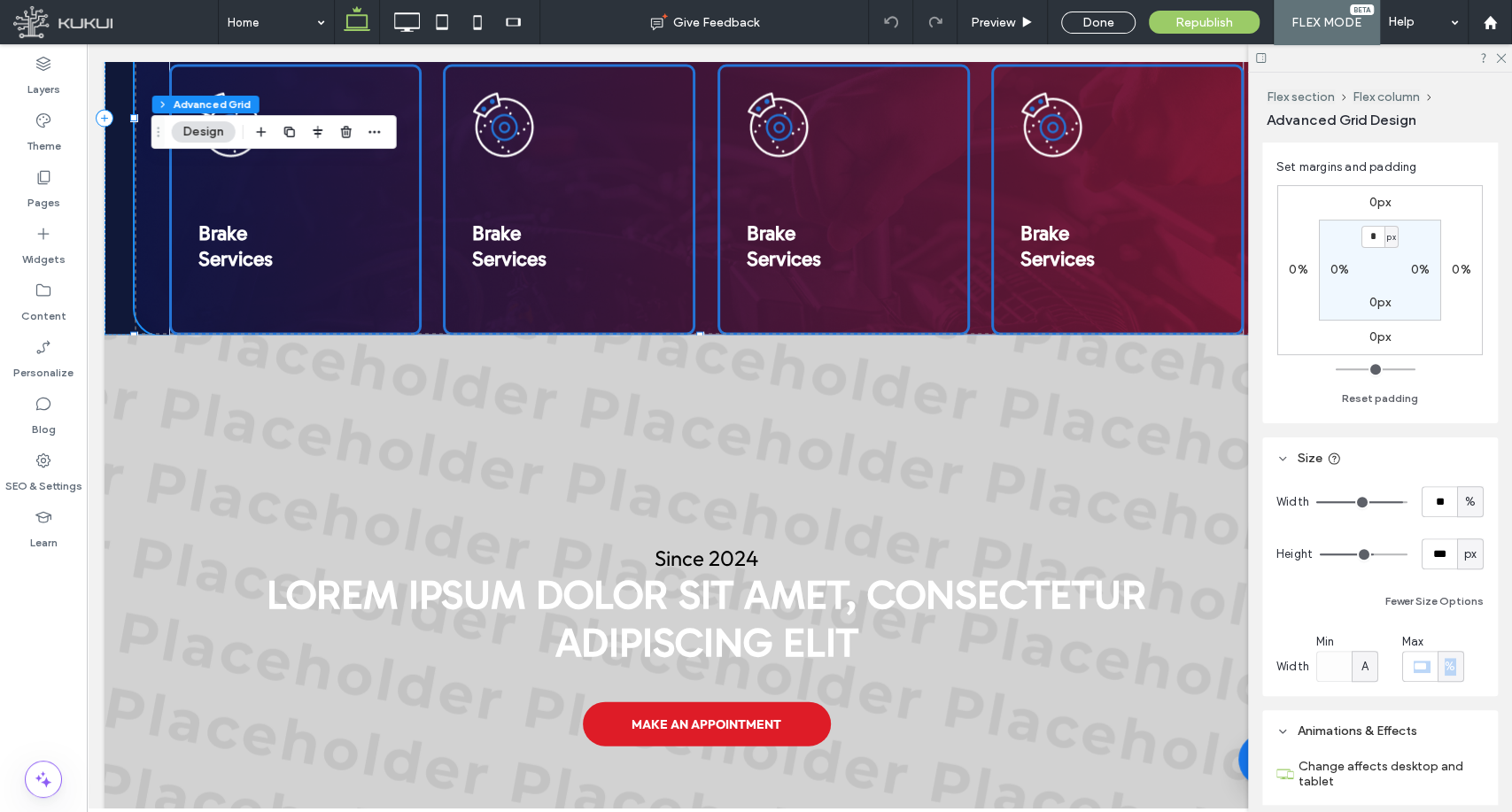 click on "Max *** %" at bounding box center [1443, 657] 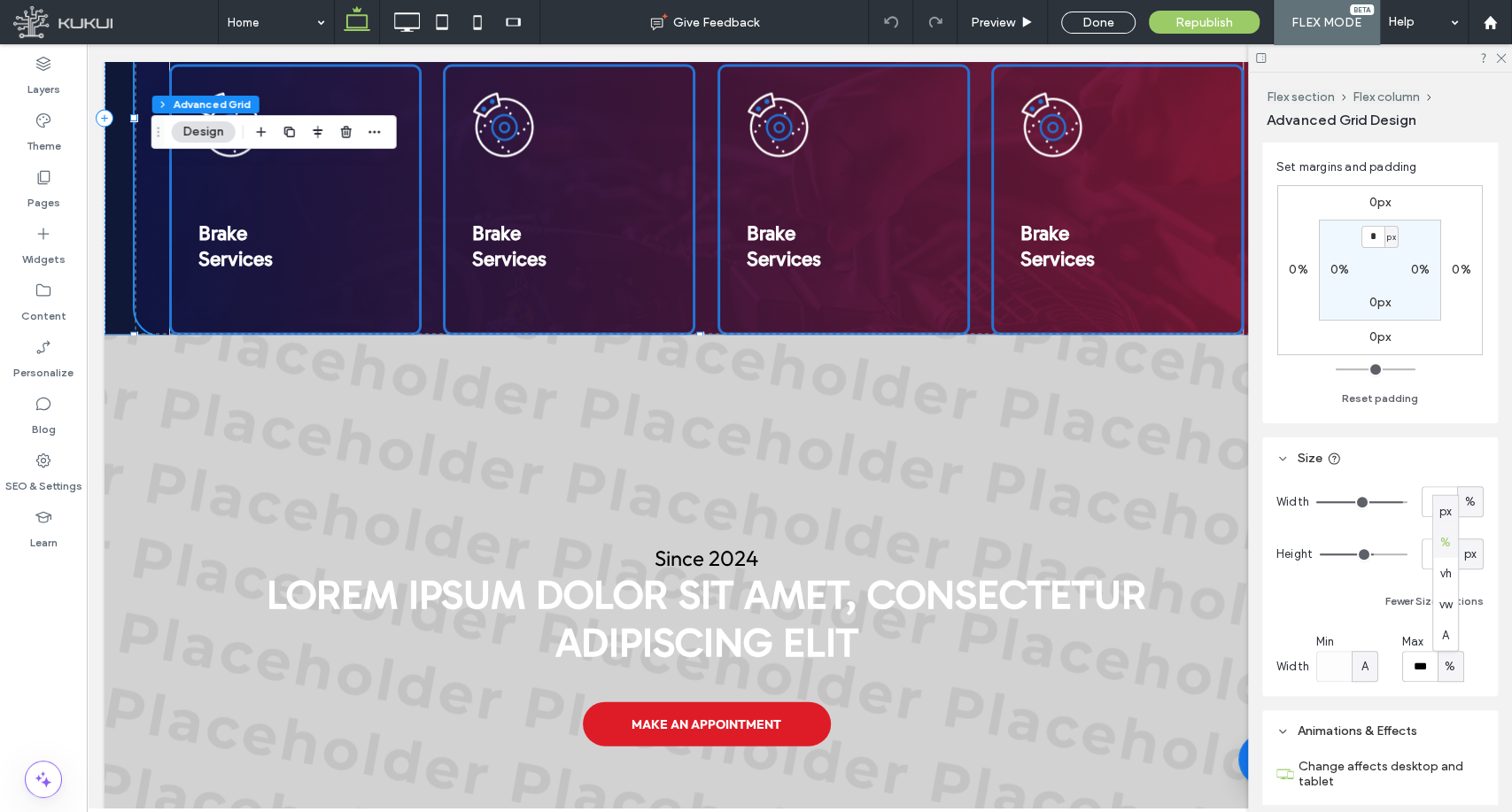 click on "px" at bounding box center [1446, 511] 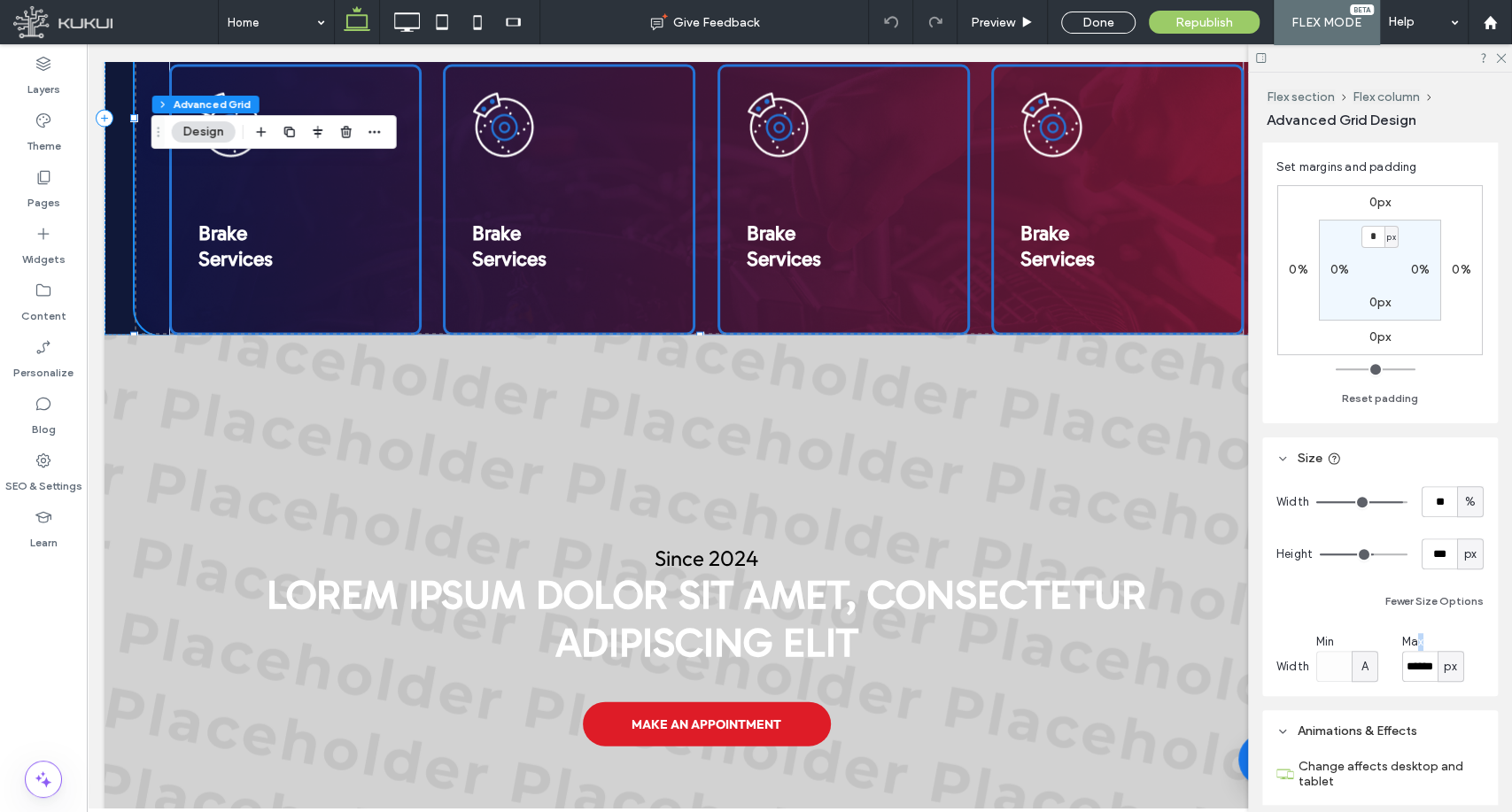 click on "Max ****** px" at bounding box center [1443, 657] 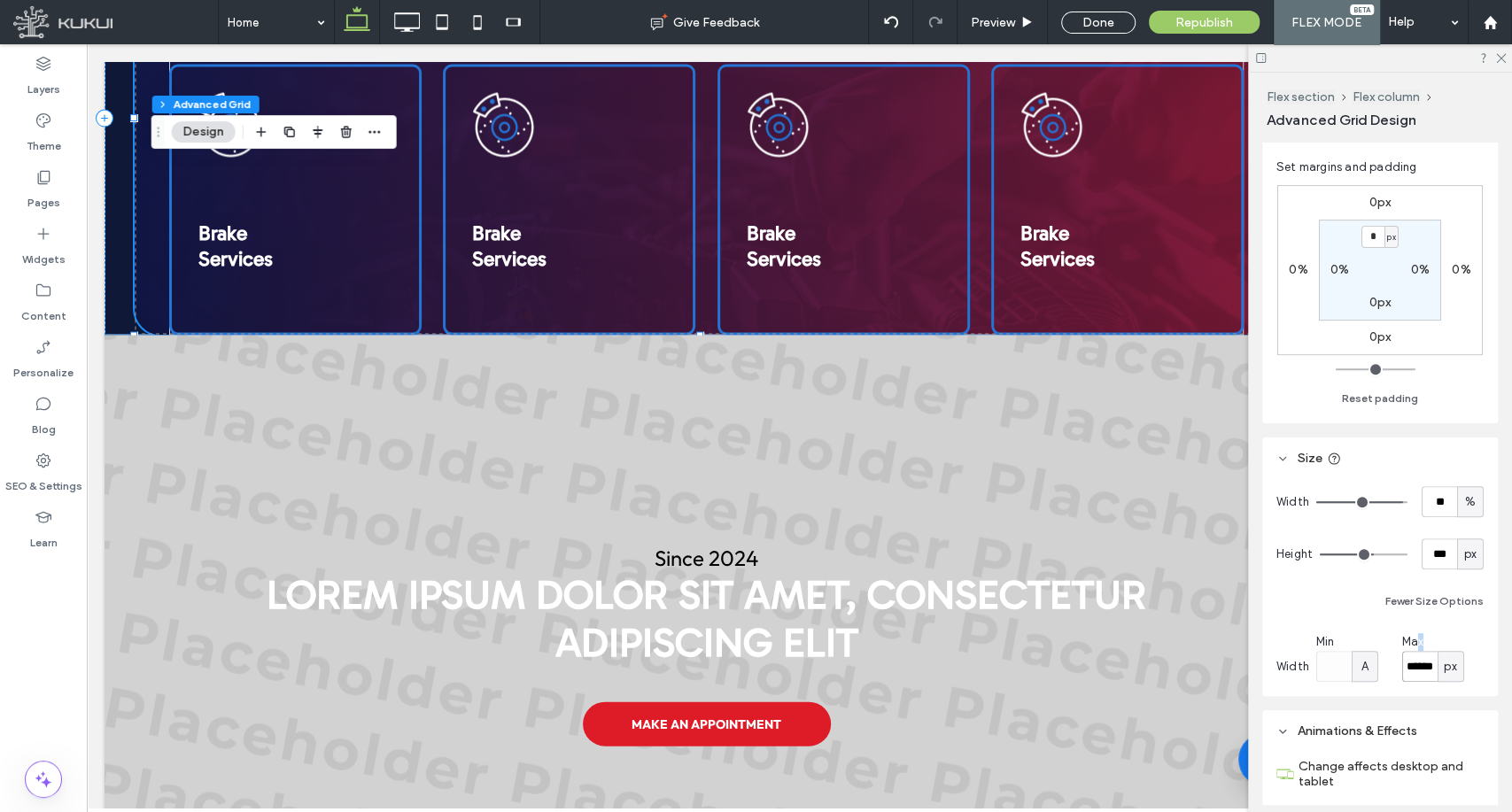 click on "******" at bounding box center (1420, 666) 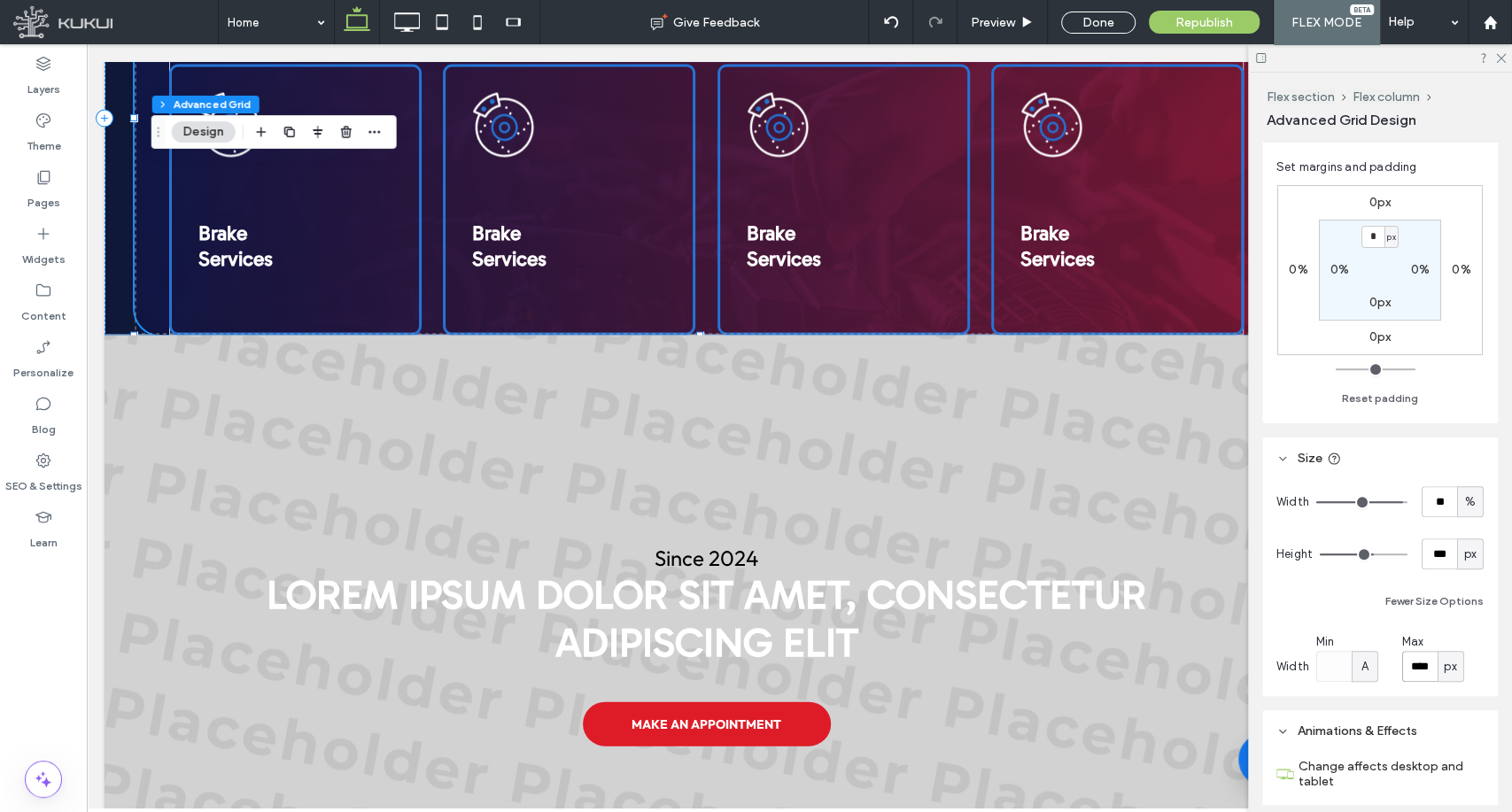 type on "****" 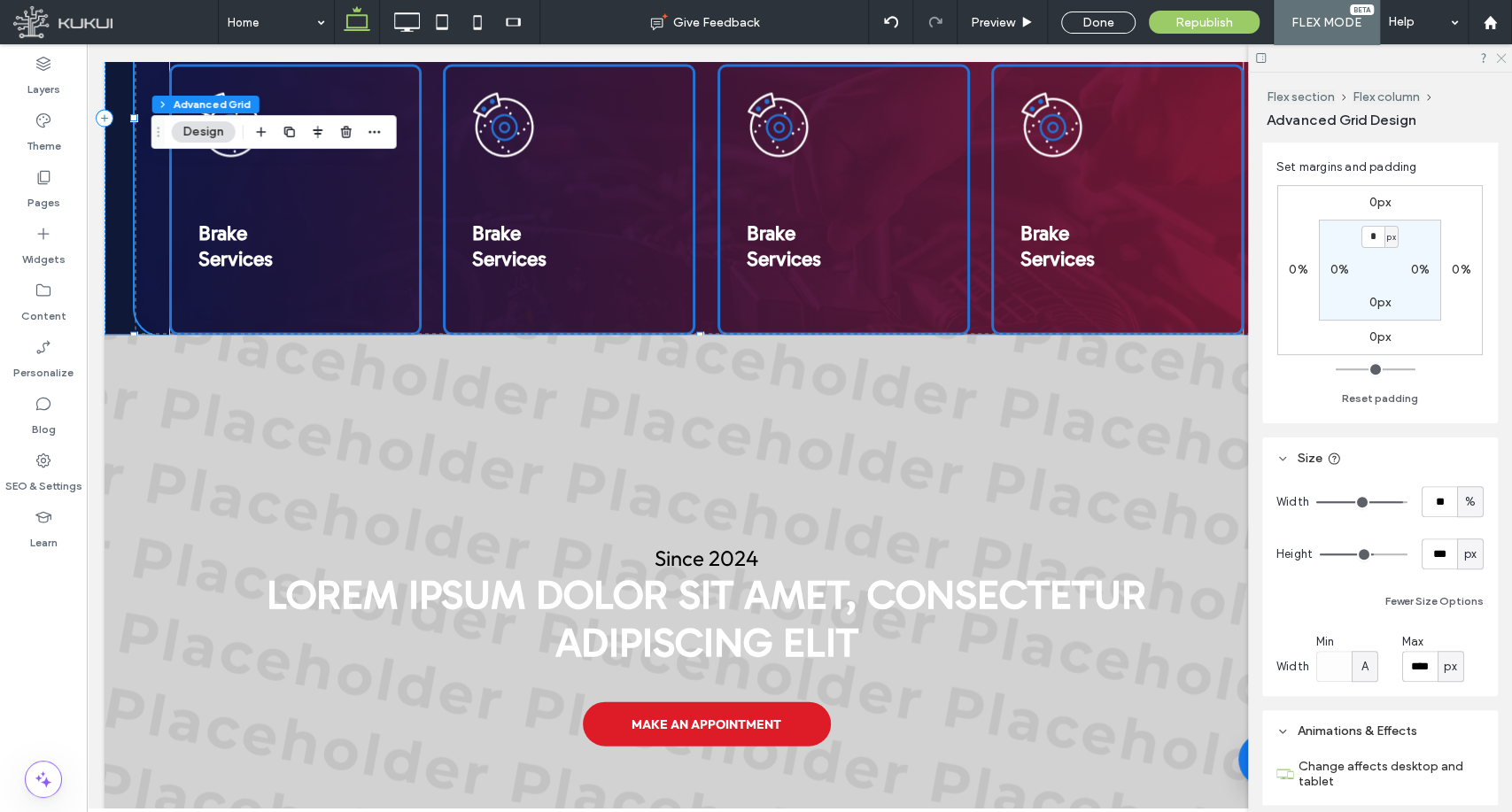 click 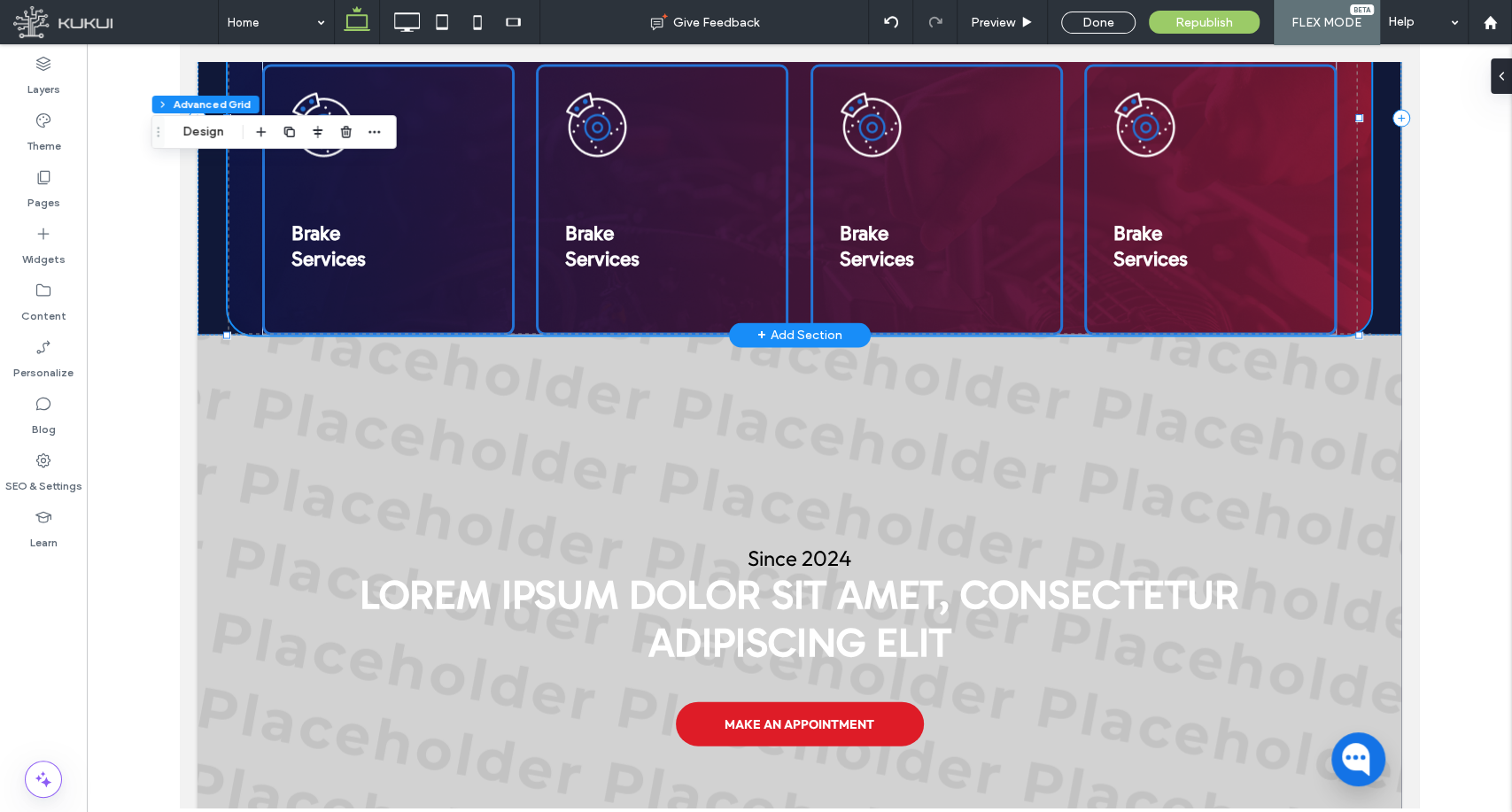 click on "Some of
our services
Whether you're in a need a transmission repair, or a scheduled maintenance, we’ve got you covered with top-tier service and transparent pricing.
Brake Services
Brake Services
Brake Services
Brake Services" at bounding box center [799, 118] 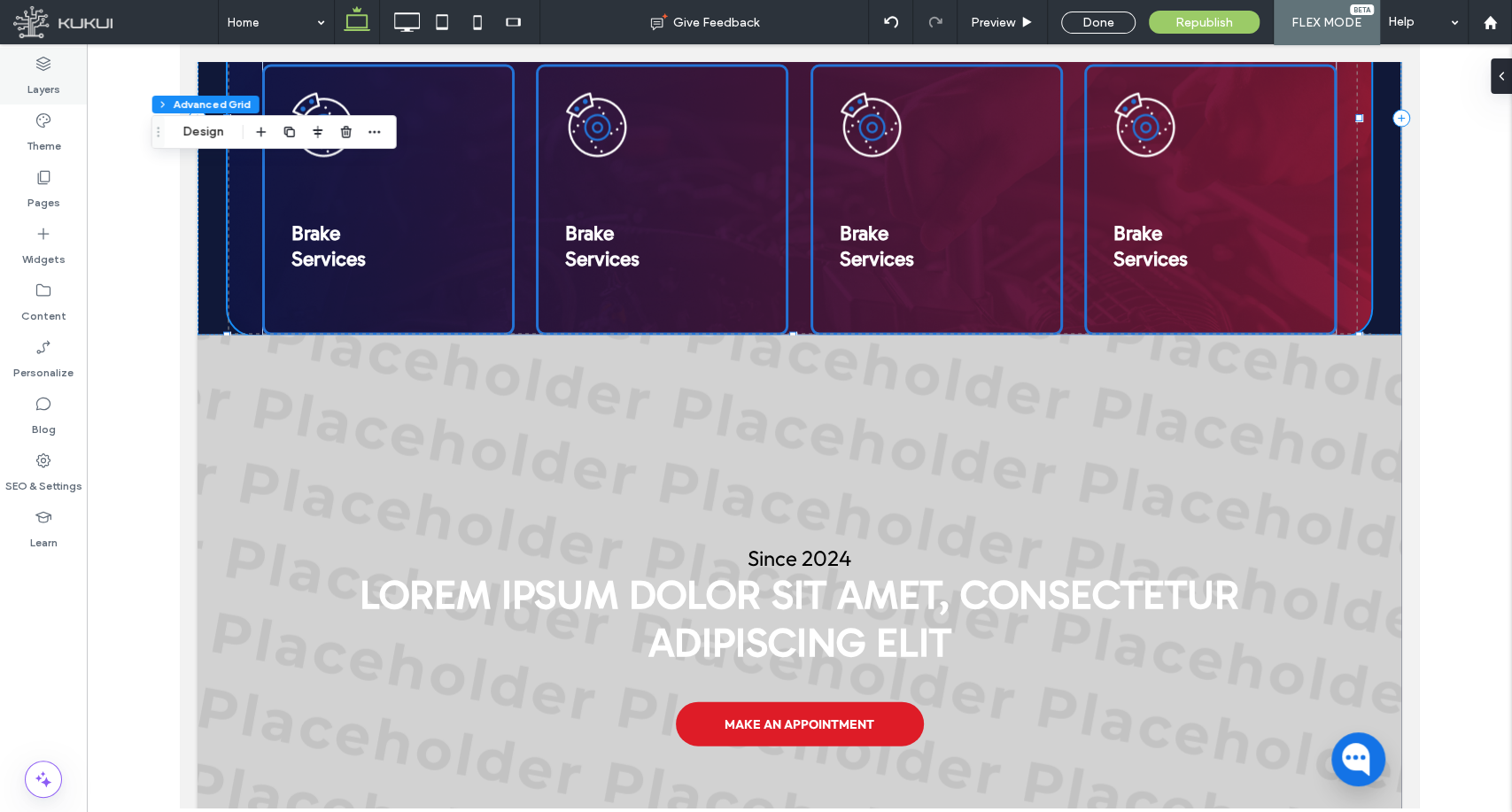 click on "Layers" at bounding box center [43, 76] 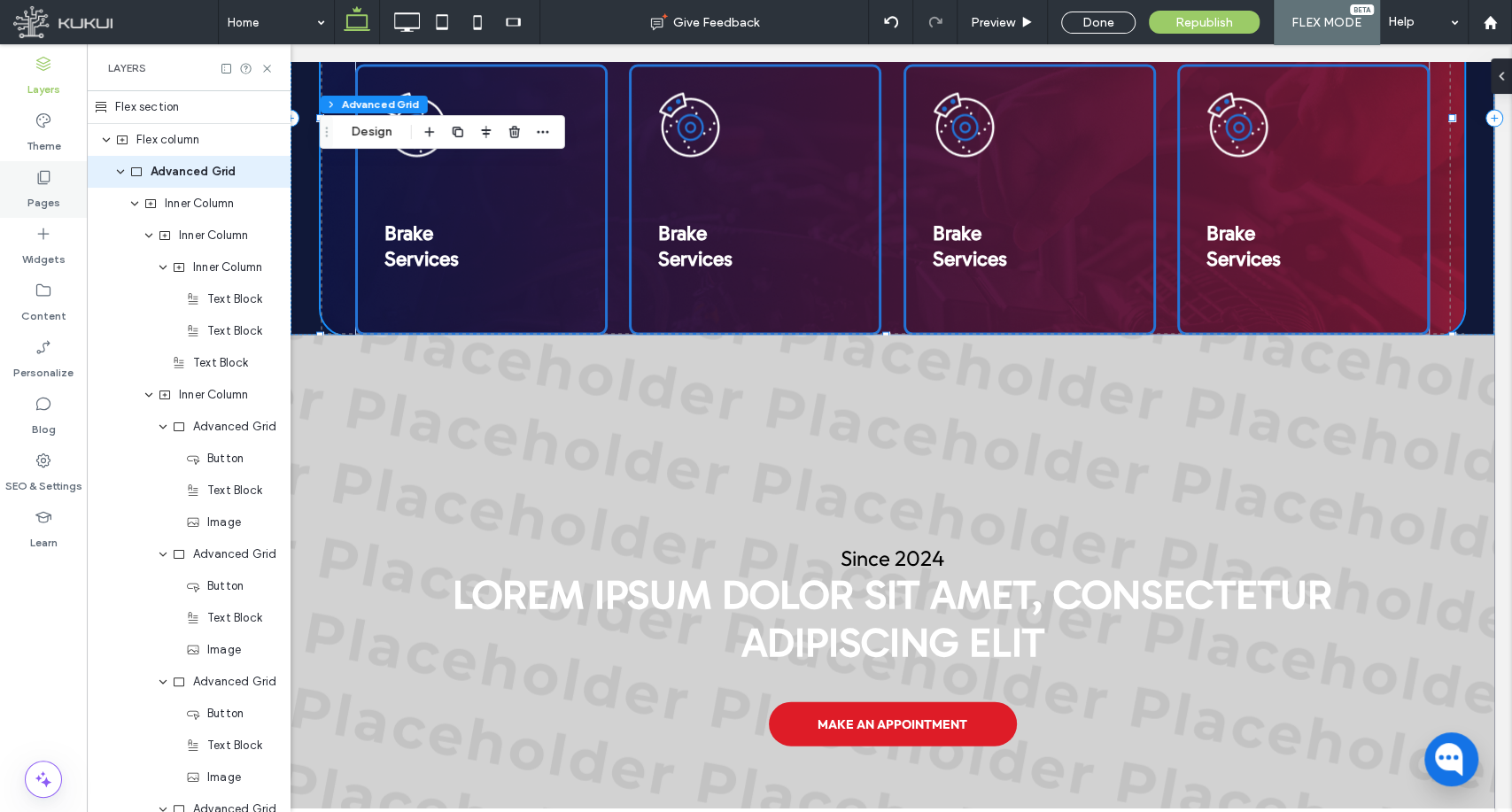 click on "Pages" at bounding box center [43, 189] 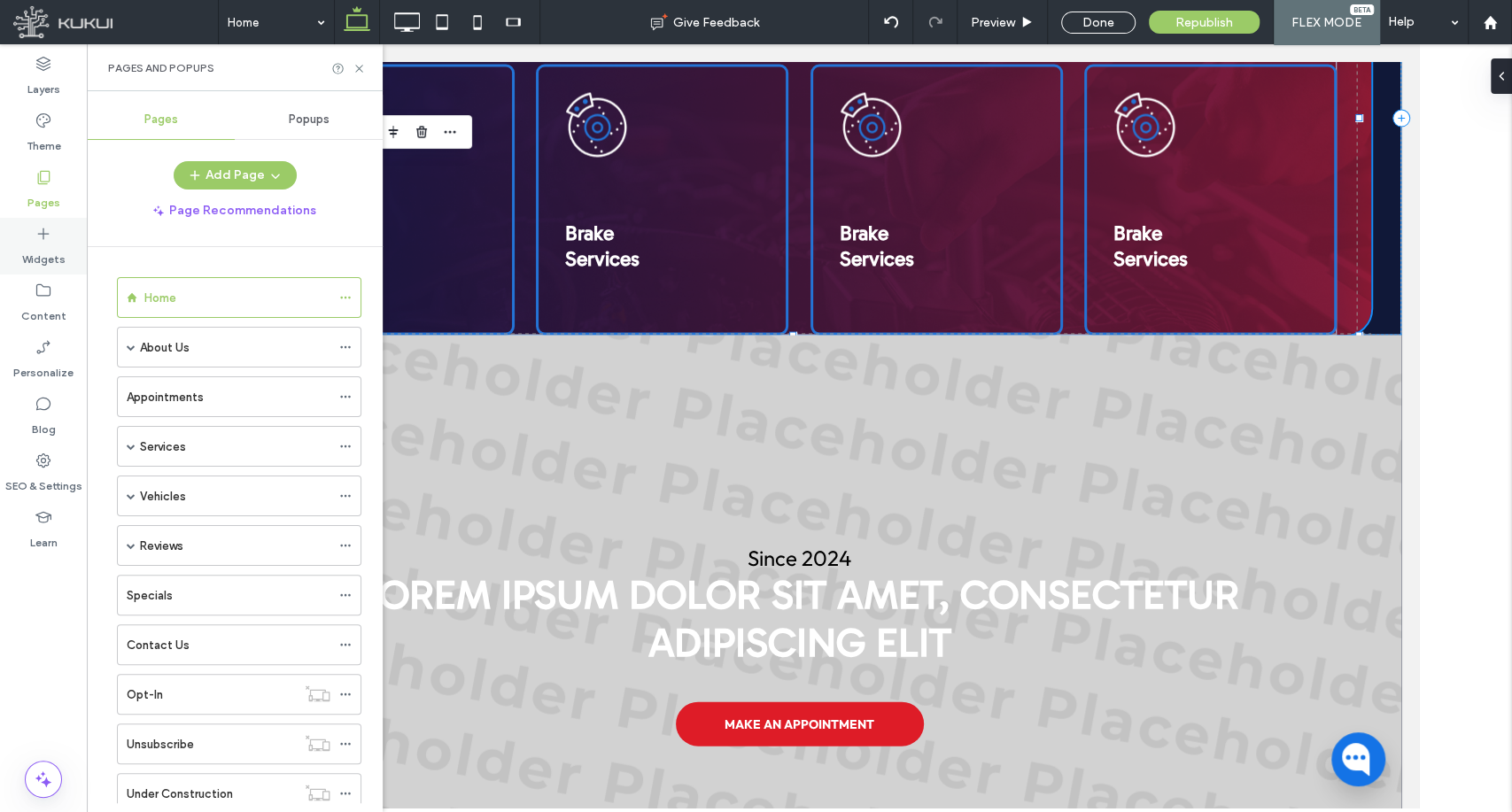 scroll, scrollTop: 0, scrollLeft: 0, axis: both 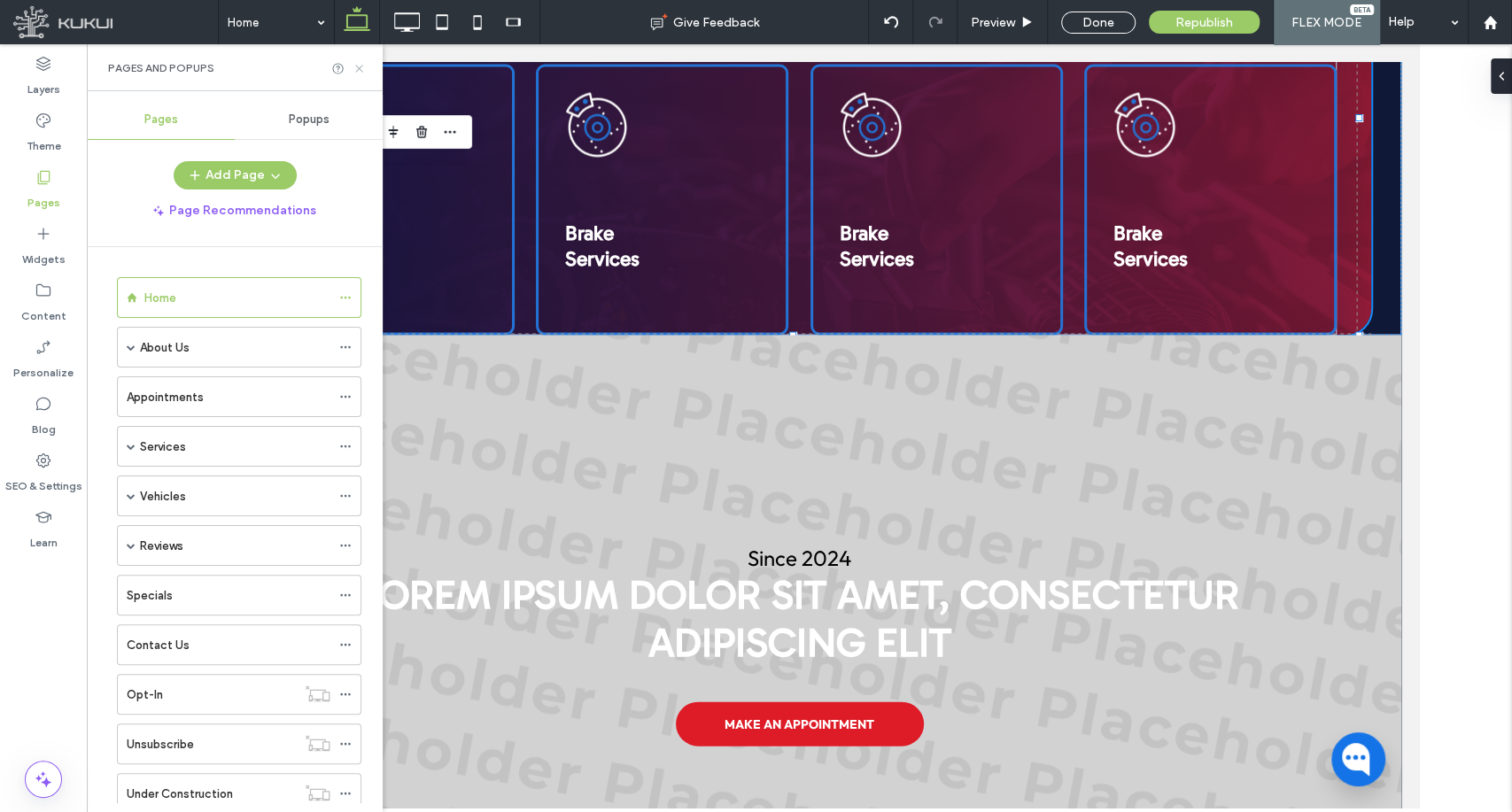 drag, startPoint x: 361, startPoint y: 66, endPoint x: 182, endPoint y: 50, distance: 179.71366 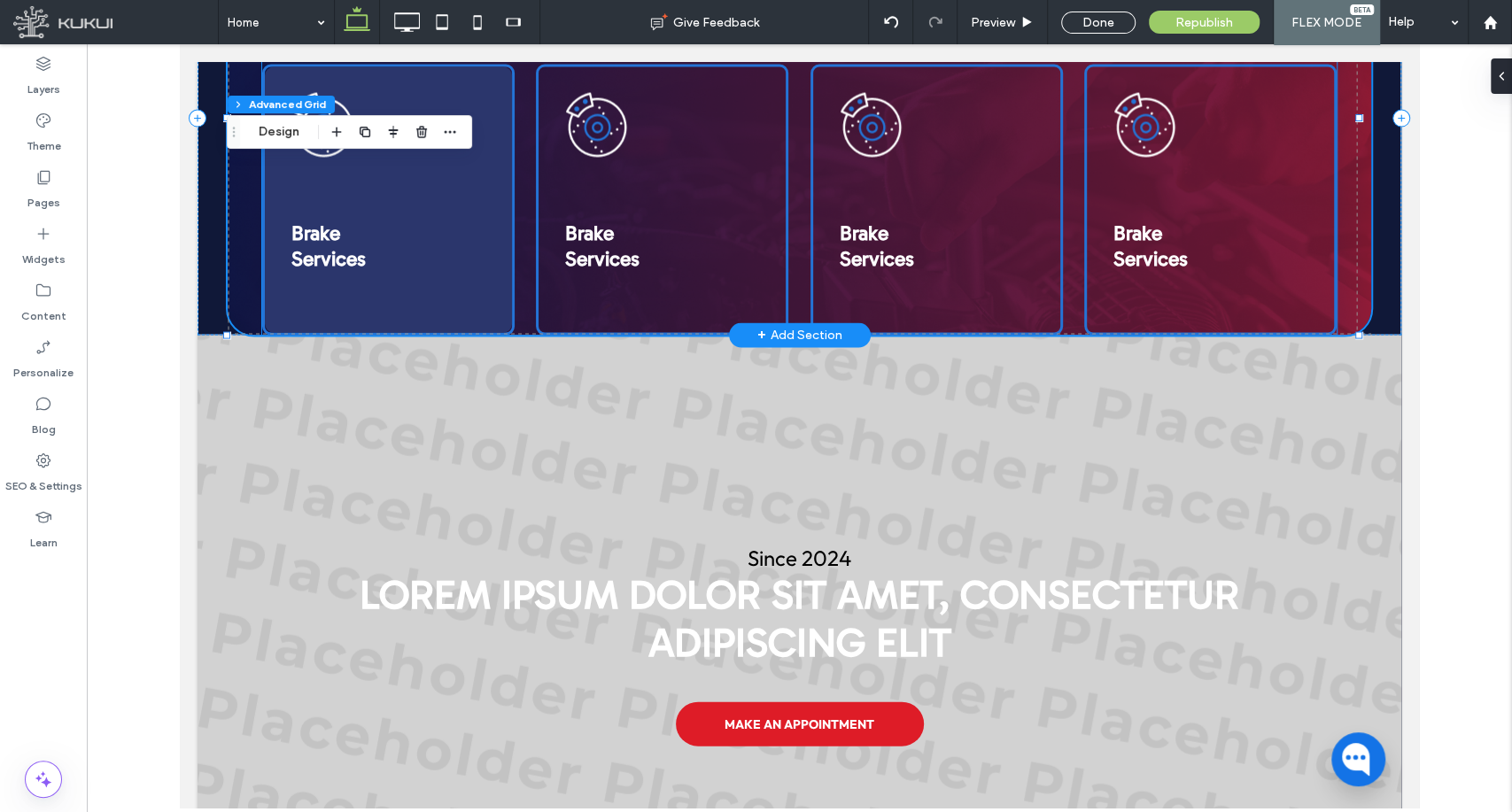 click at bounding box center (388, 199) 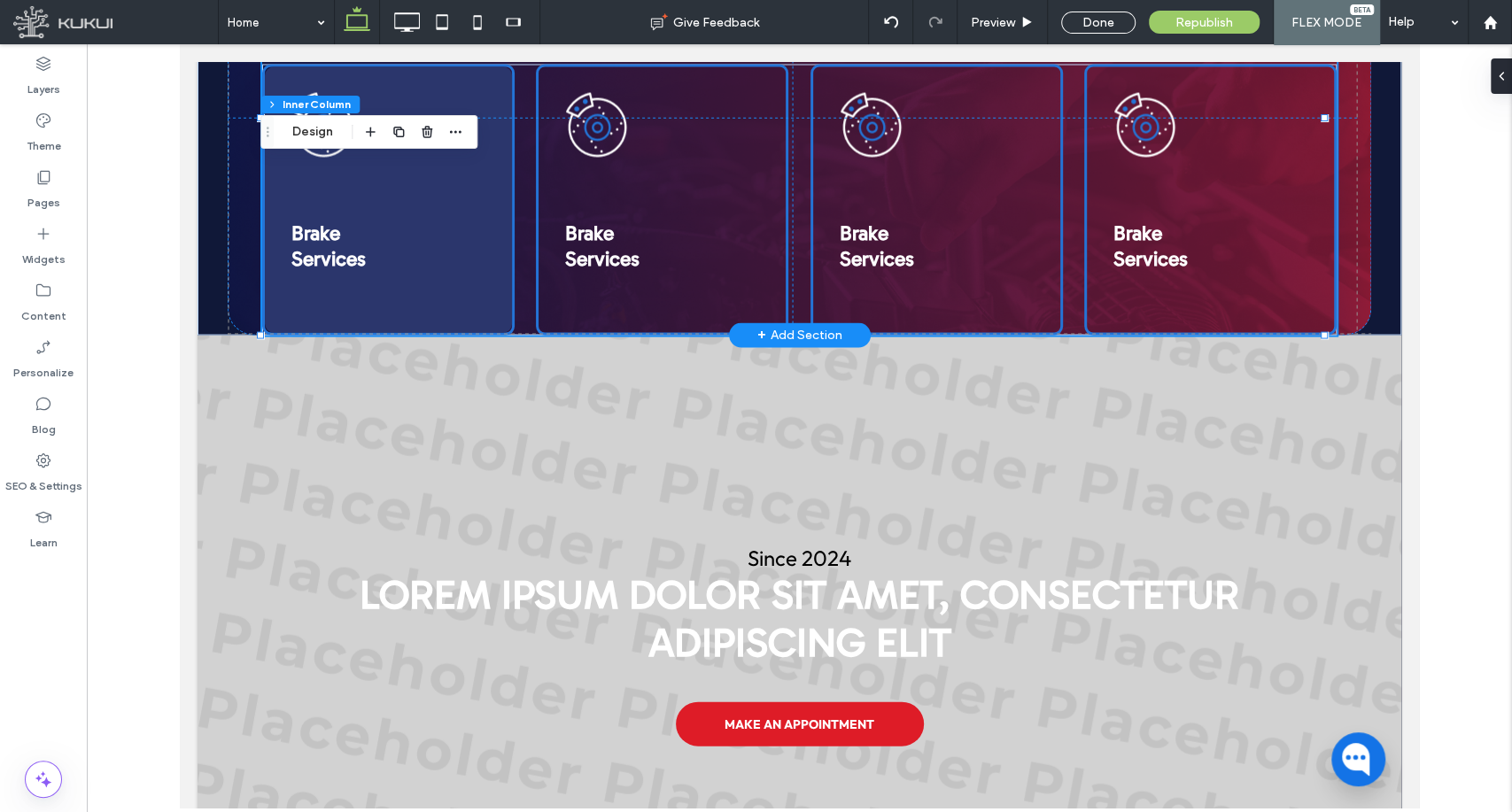 click at bounding box center (388, 199) 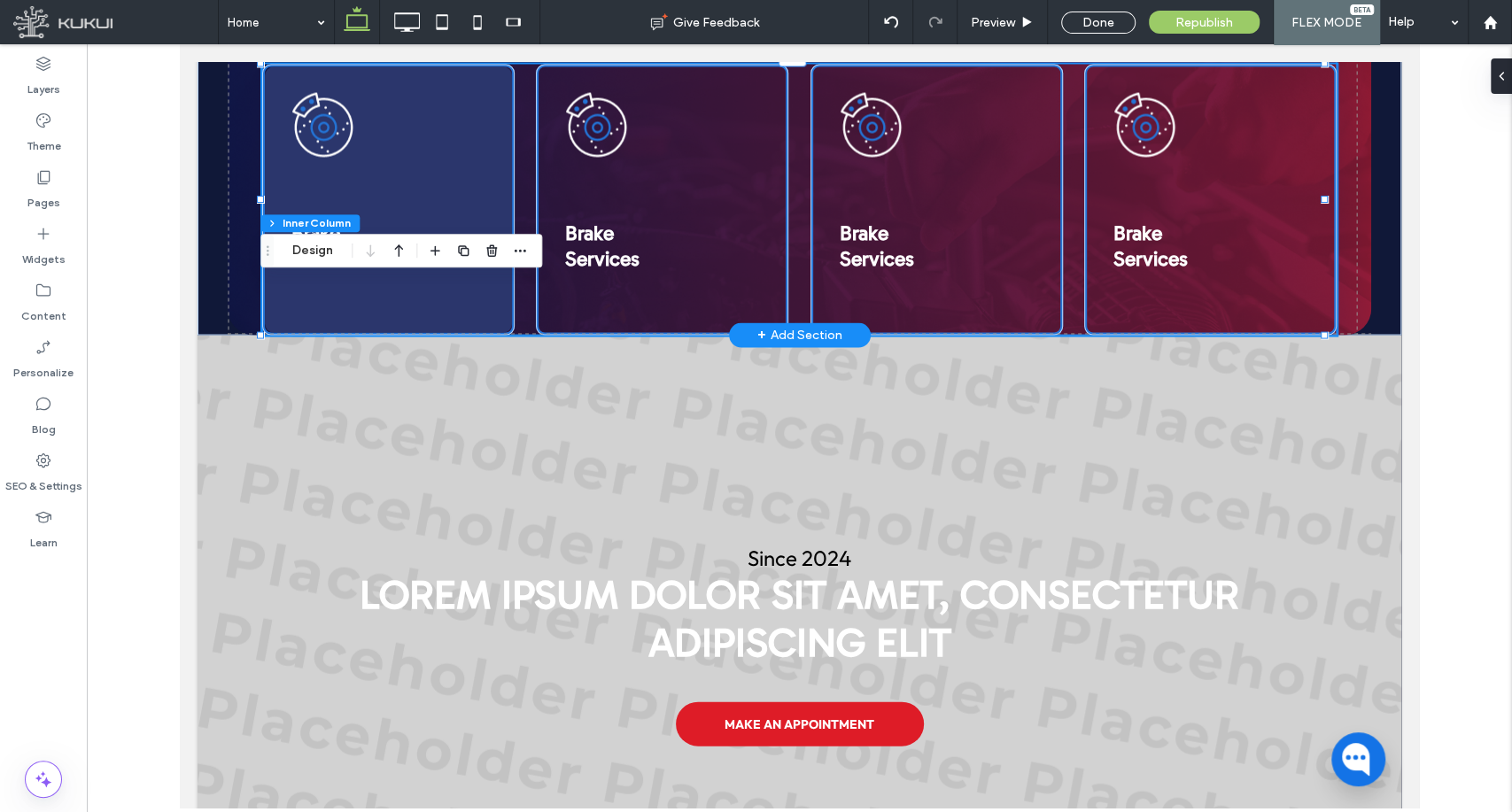 click at bounding box center (388, 199) 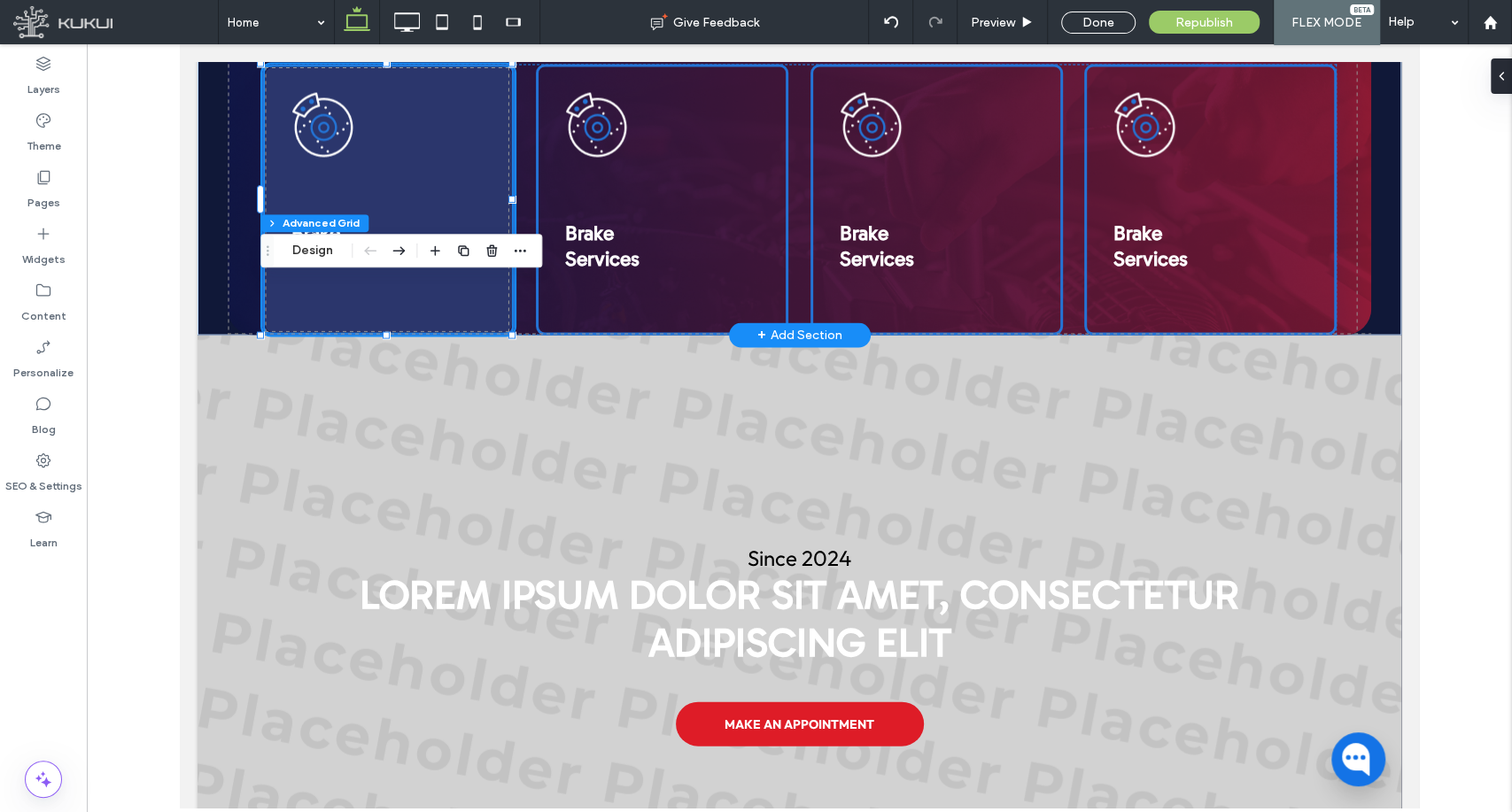 click at bounding box center (388, 199) 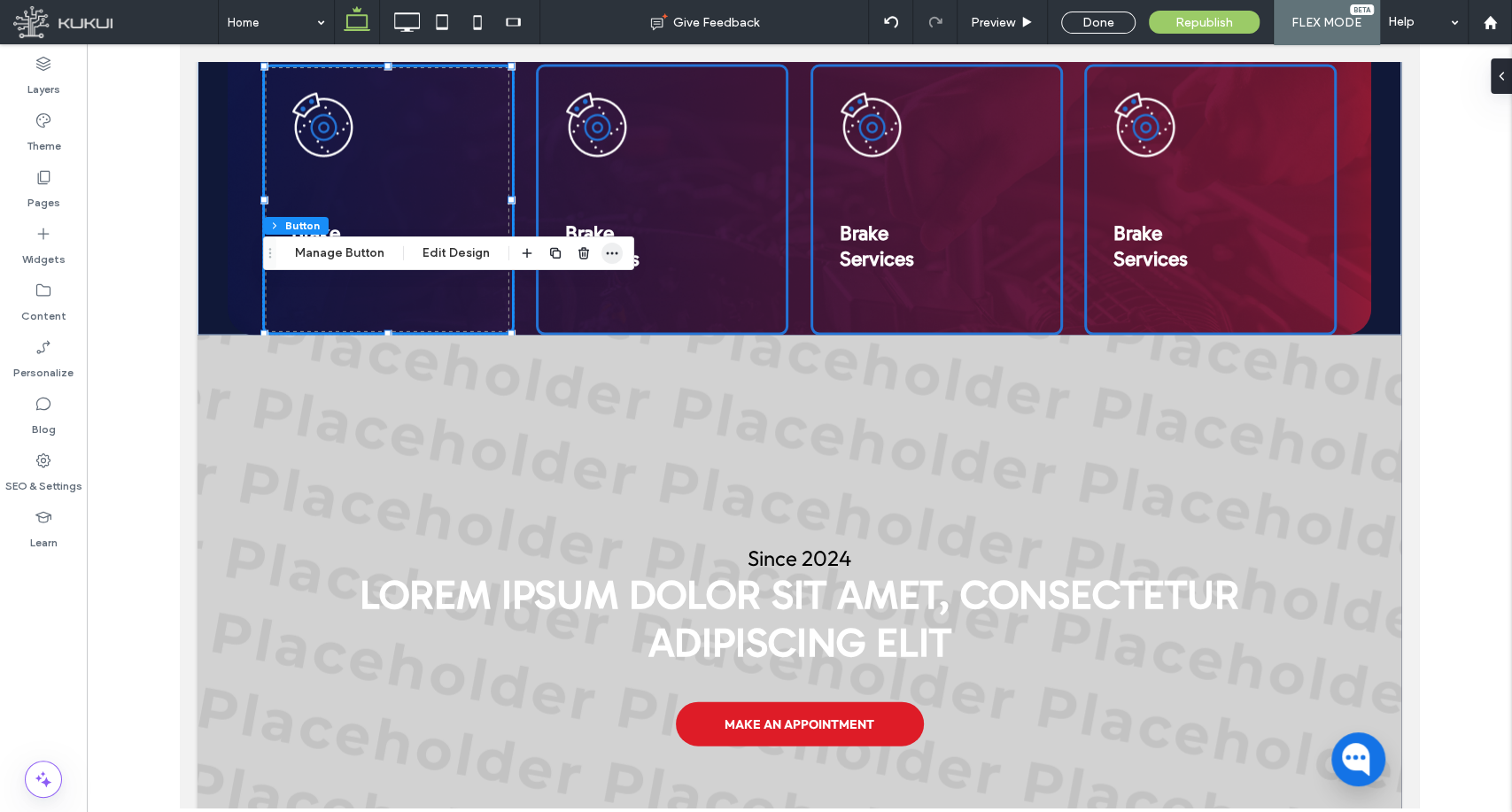 click at bounding box center [612, 253] 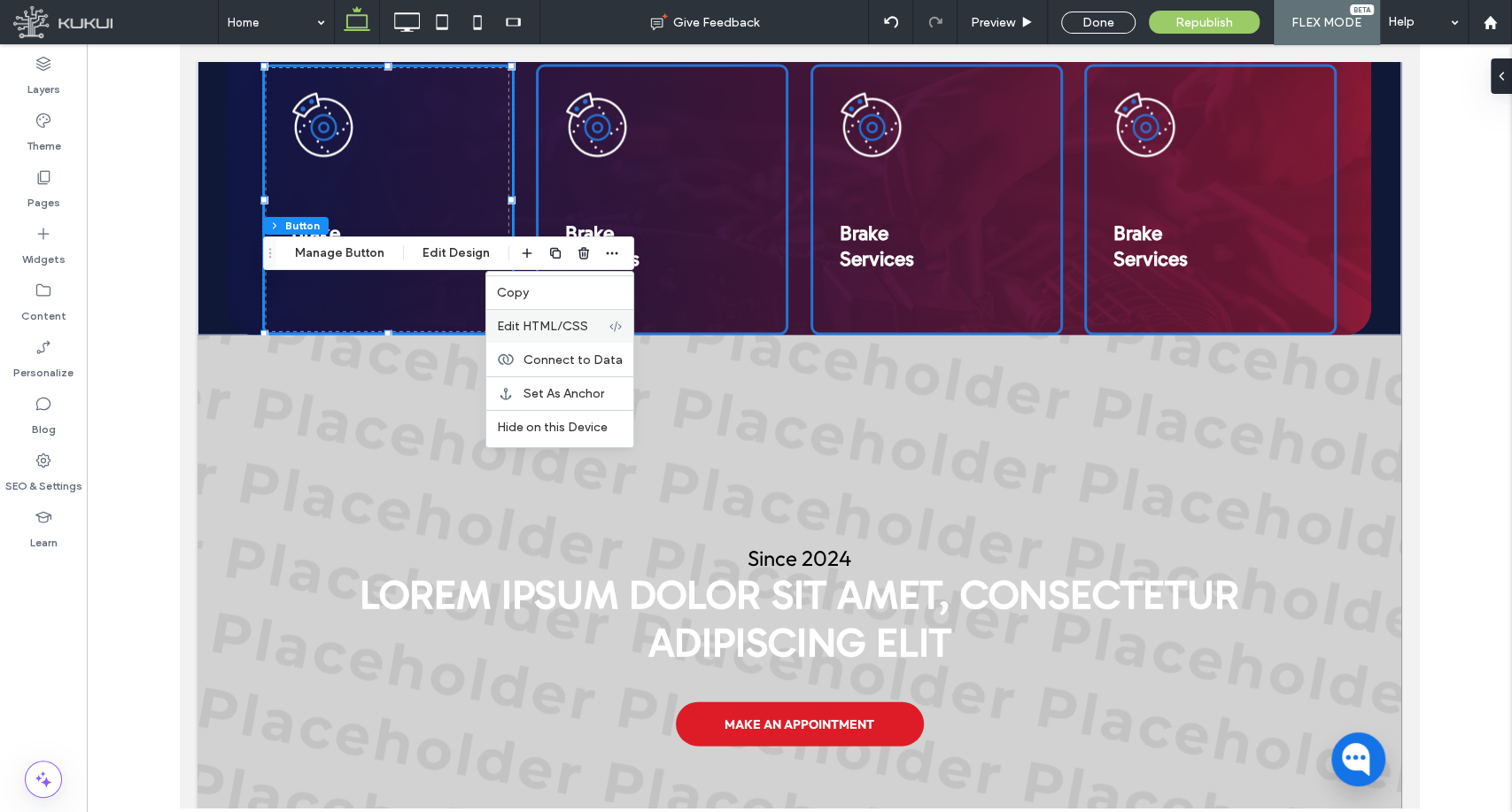 click on "Edit HTML/CSS" at bounding box center (542, 326) 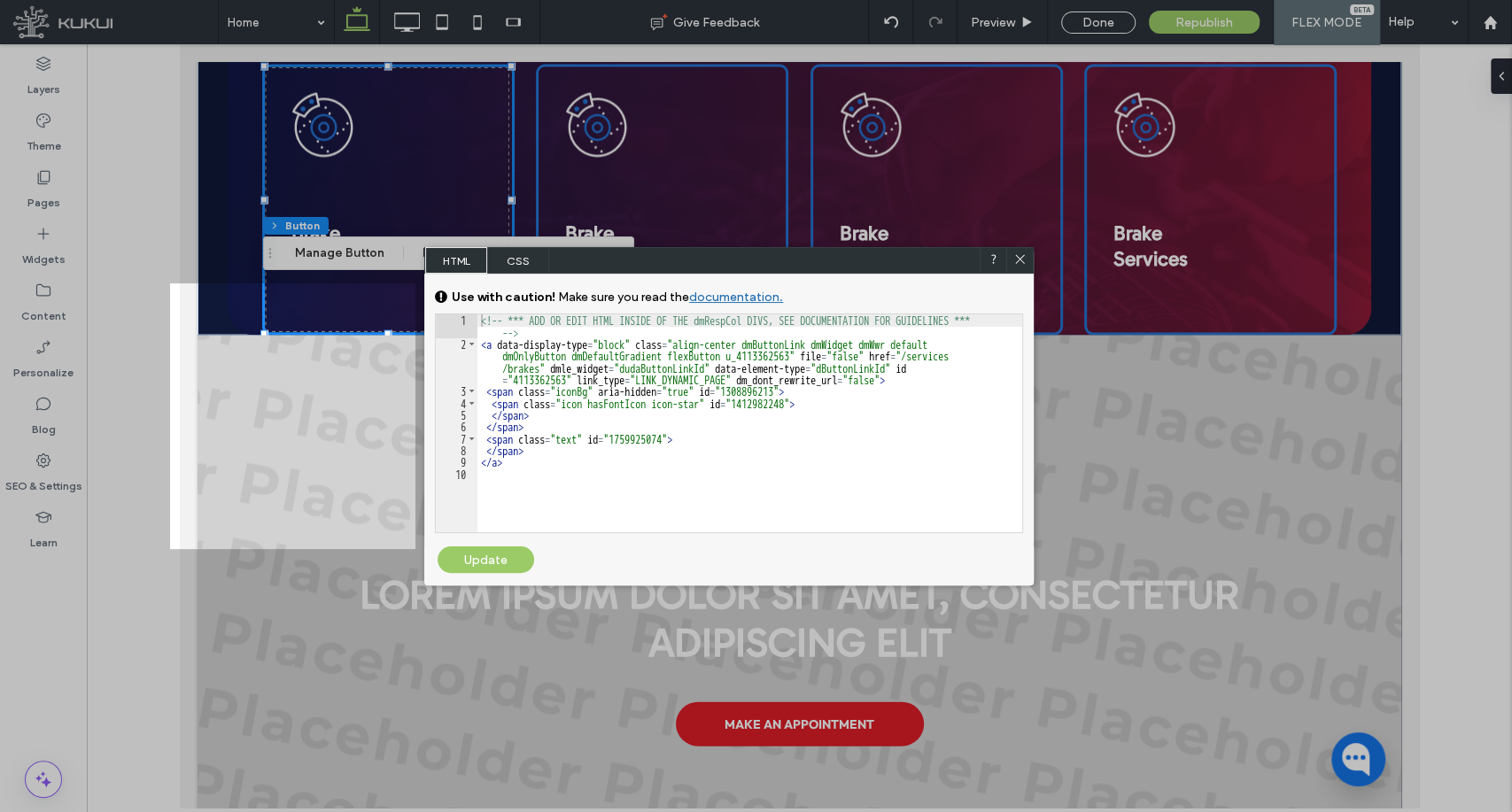 click on "CSS" at bounding box center (518, 260) 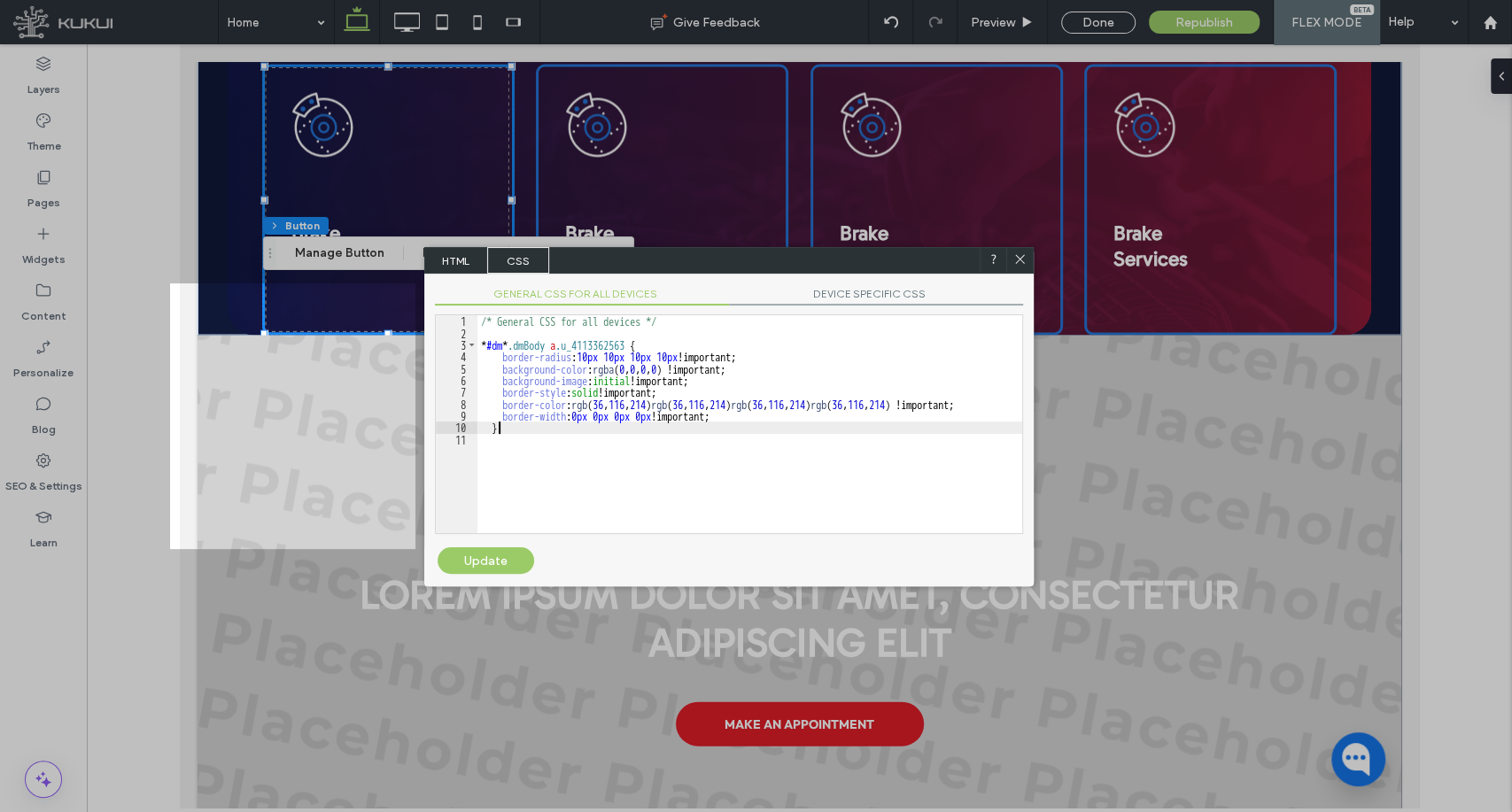 click on "/* General CSS for all devices */ * #dm  * .dmBody   a .u_4113362563   {      border-radius : 10 px   10 px   10 px   10 px  !important;      background-color : rgba ( 0 , 0 , 0 , 0 ) !important;      background-image : initial  !important;      border-style : solid  !important;      border-color : rgb ( 36 , 116 , 214 )  rgb ( 36 , 116 , 214 )  rgb ( 36 , 116 , 214 )  rgb ( 36 , 116 , 214 ) !important;      border-width : 0 px   0 px   0 px   0 px  !important;    }" at bounding box center (749, 436) 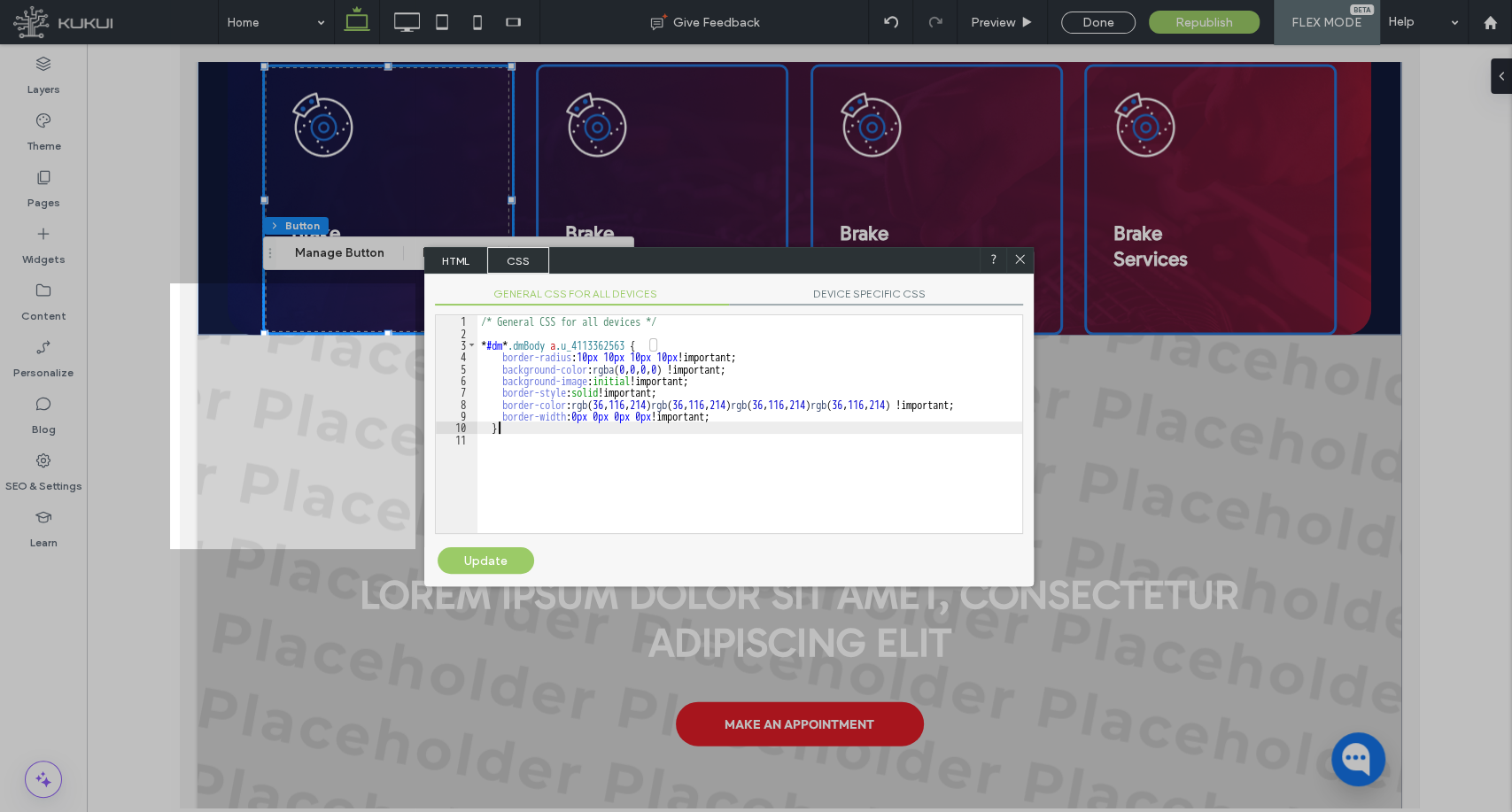 click on "/* General CSS for all devices */ * #dm  * .dmBody   a .u_4113362563   {      border-radius : 10 px   10 px   10 px   10 px  !important;      background-color : rgba ( 0 , 0 , 0 , 0 ) !important;      background-image : initial  !important;      border-style : solid  !important;      border-color : rgb ( 36 , 116 , 214 )  rgb ( 36 , 116 , 214 )  rgb ( 36 , 116 , 214 )  rgb ( 36 , 116 , 214 ) !important;      border-width : 0 px   0 px   0 px   0 px  !important;    }" at bounding box center (749, 436) 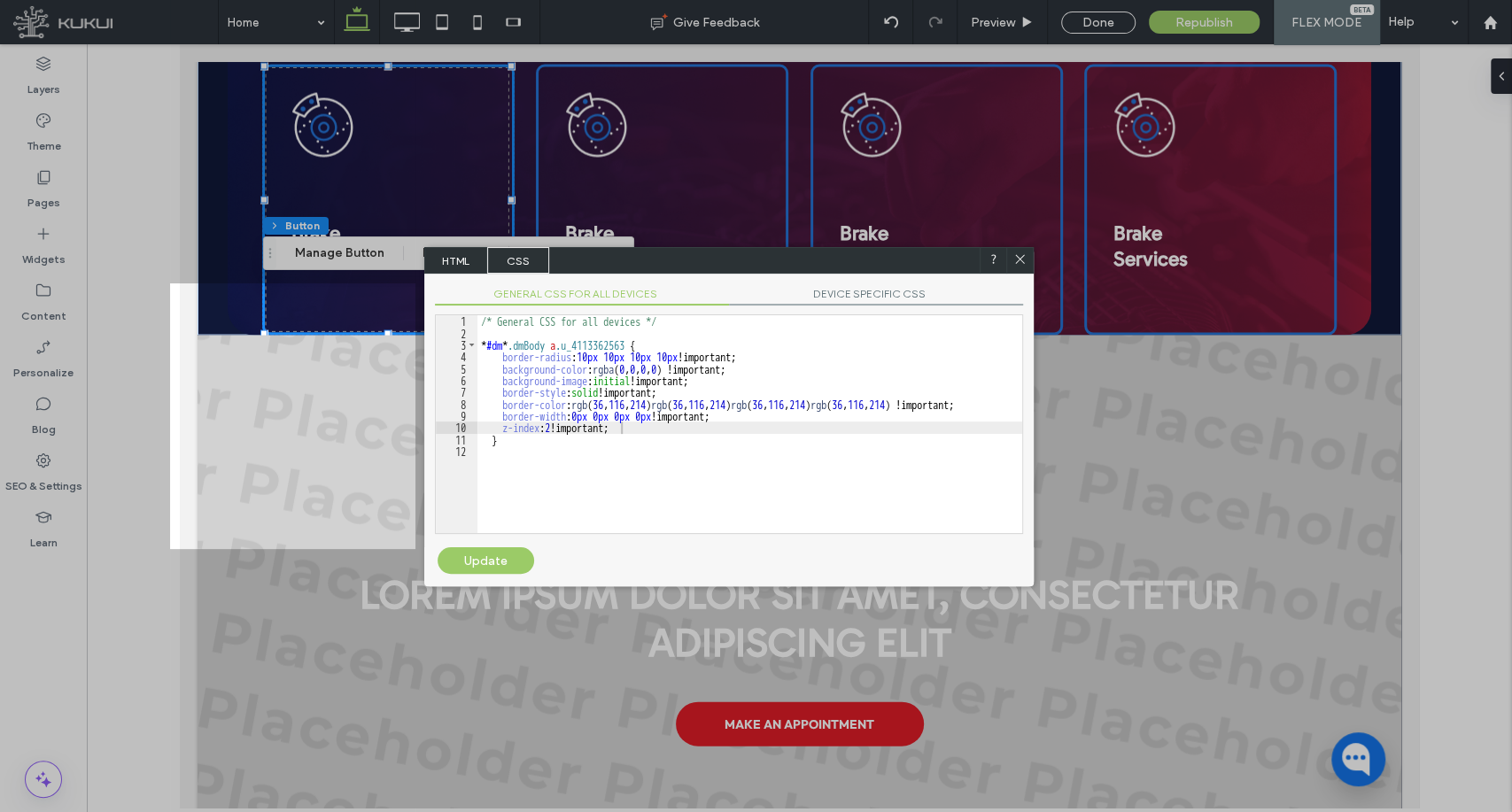 click on "Update" at bounding box center [485, 561] 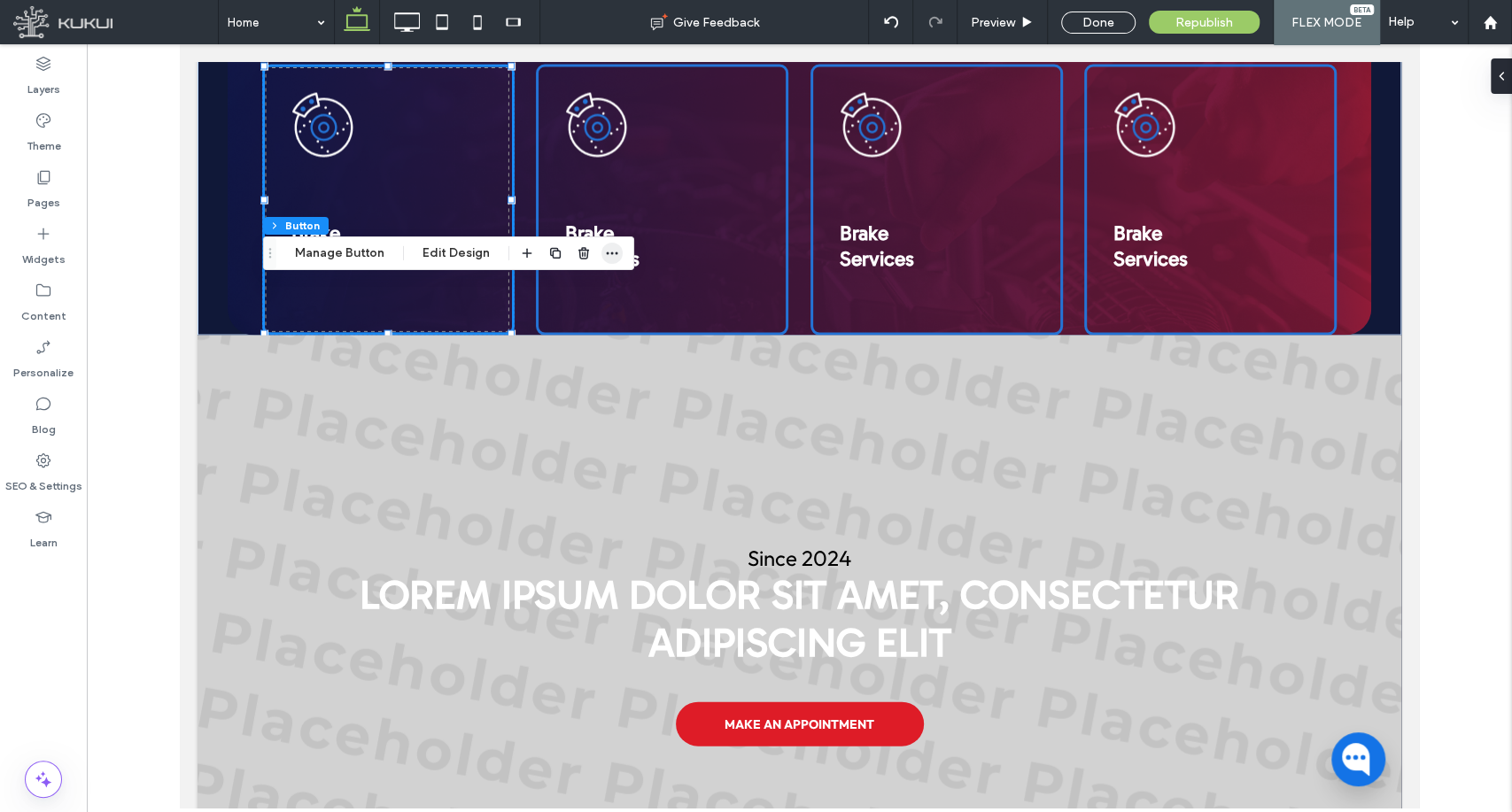 click 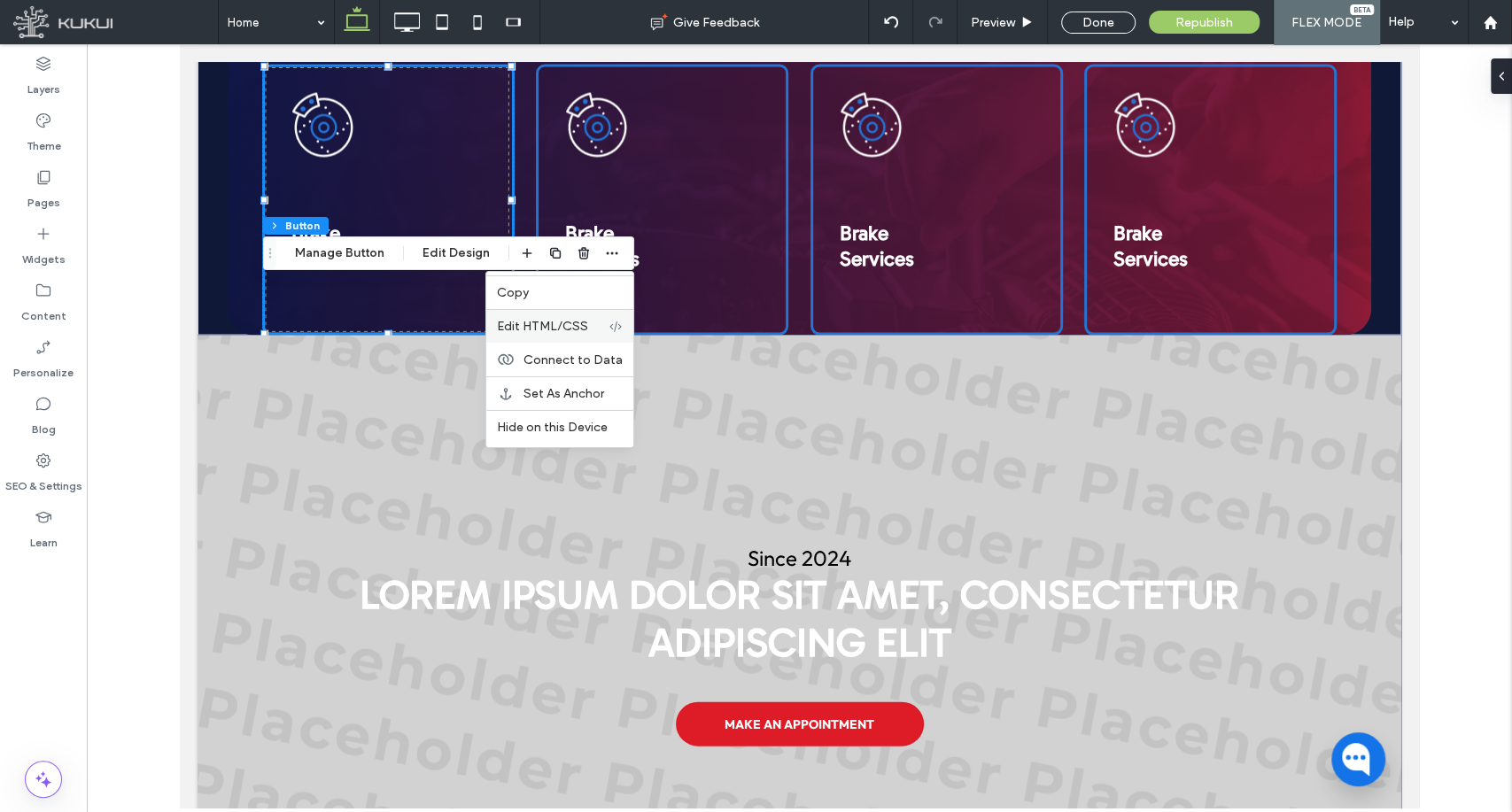 click on "Edit HTML/CSS" at bounding box center (542, 326) 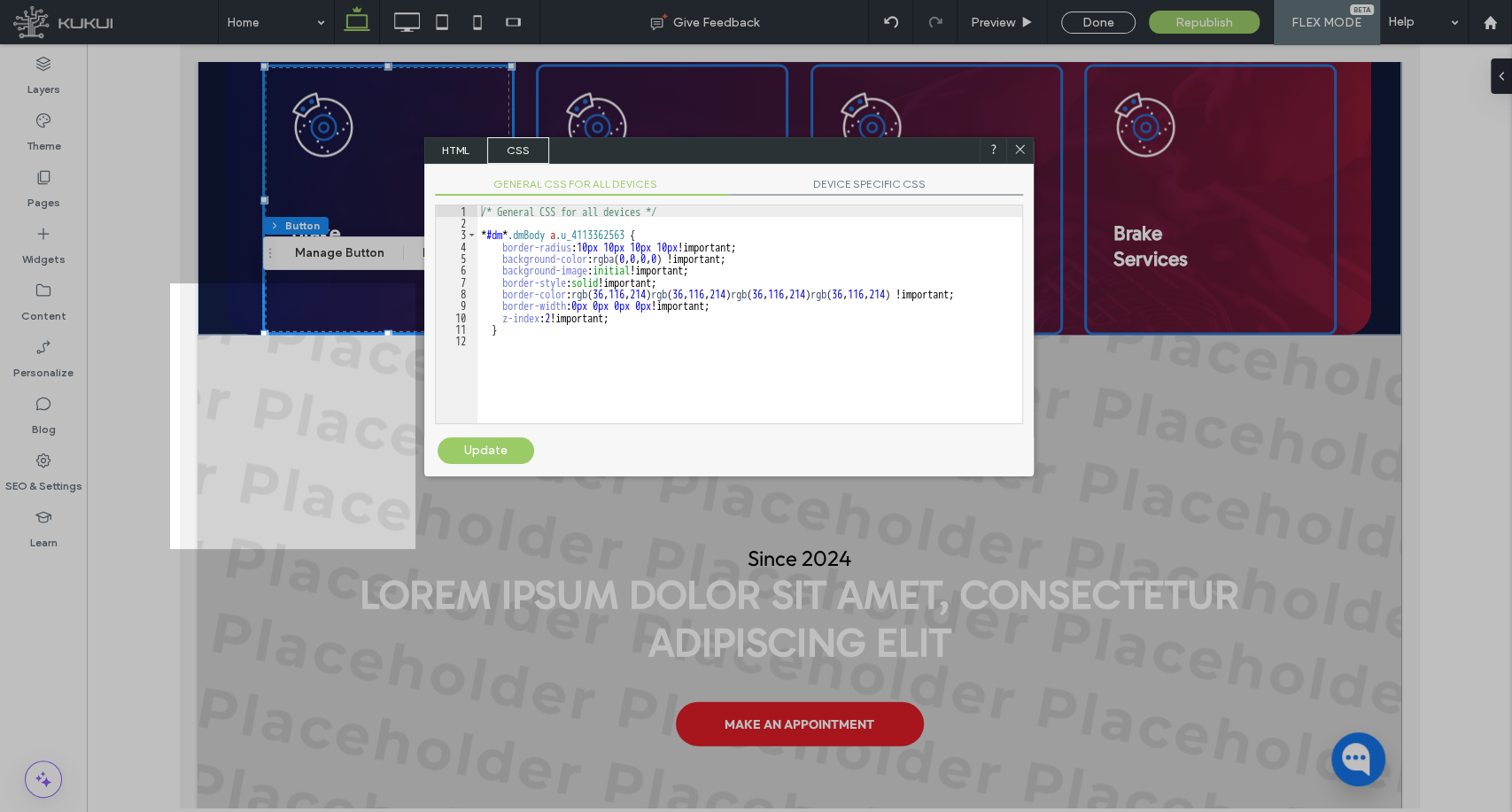 click on "/* General CSS for all devices */ * #dm  * .dmBody   a .u_4113362563   {      border-radius : 10 px   10 px   10 px   10 px  !important;      background-color : rgba ( 0 , 0 , 0 , 0 ) !important;      background-image : initial  !important;      border-style : solid  !important;      border-color : rgb ( 36 , 116 , 214 )  rgb ( 36 , 116 , 214 )  rgb ( 36 , 116 , 214 )  rgb ( 36 , 116 , 214 ) !important;      border-width : 0 px   0 px   0 px   0 px  !important;      z-index : 2  !important;    }" at bounding box center (749, 326) 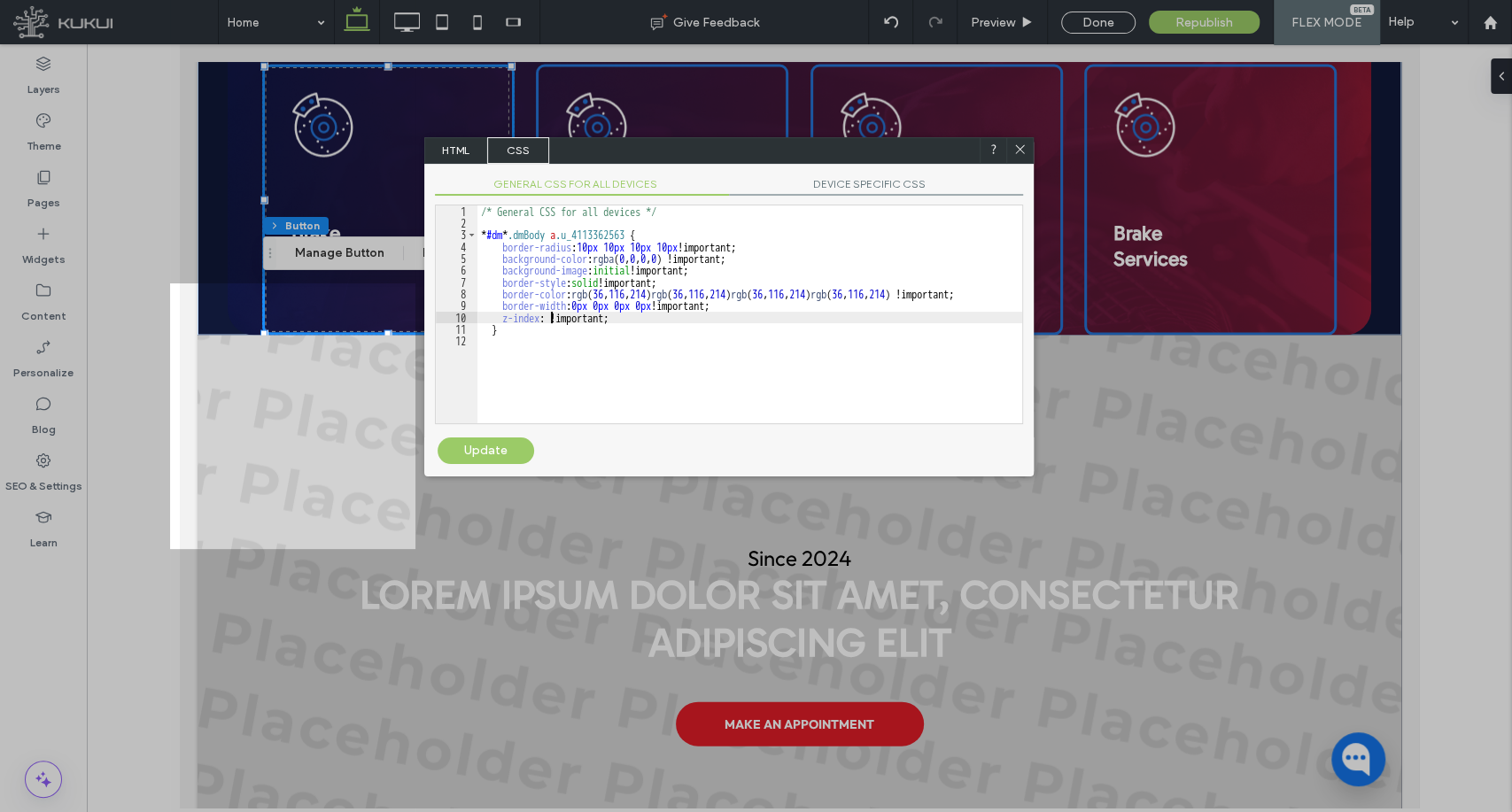 type on "**" 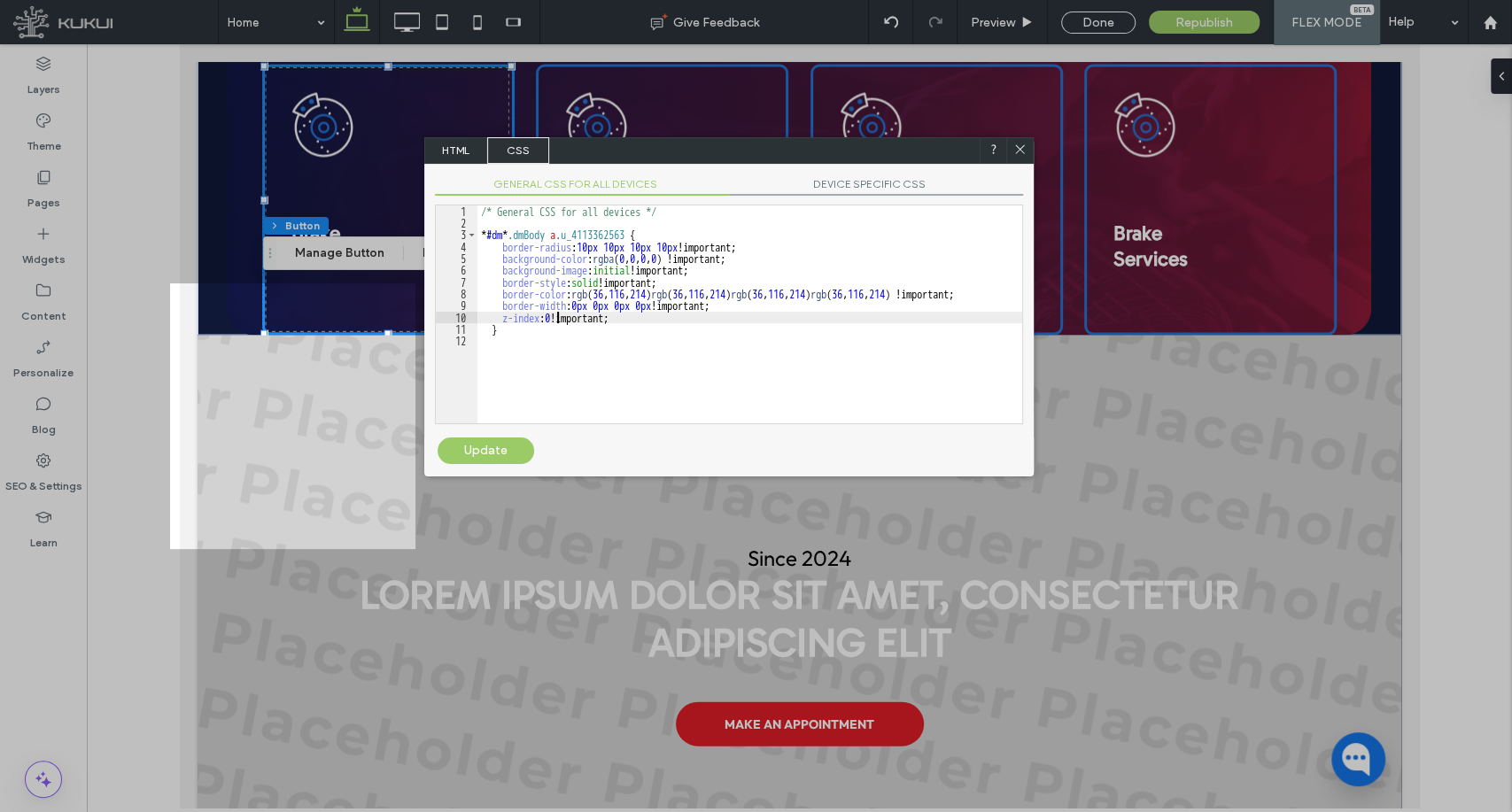 click on "Update" at bounding box center (485, 451) 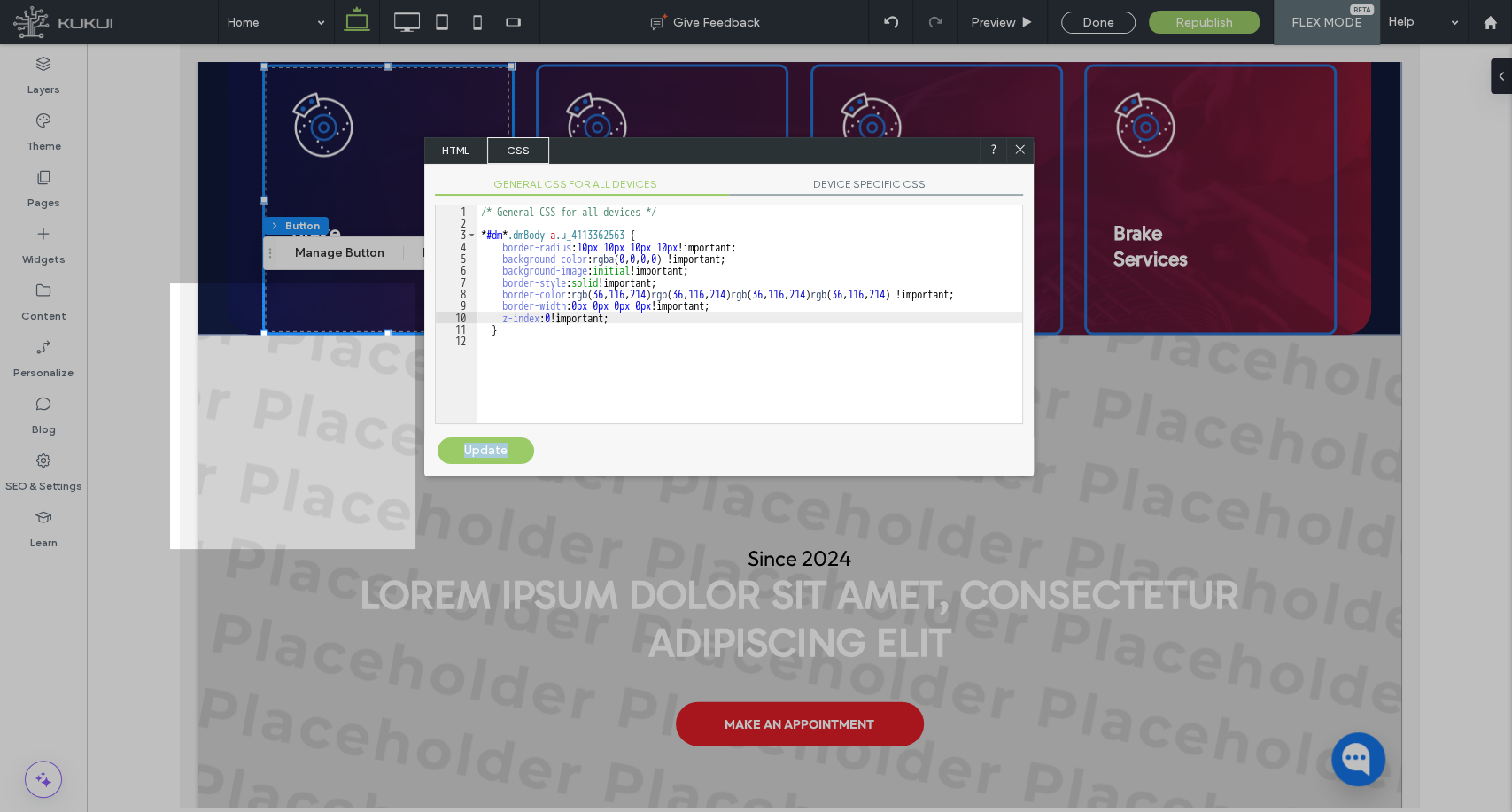 click 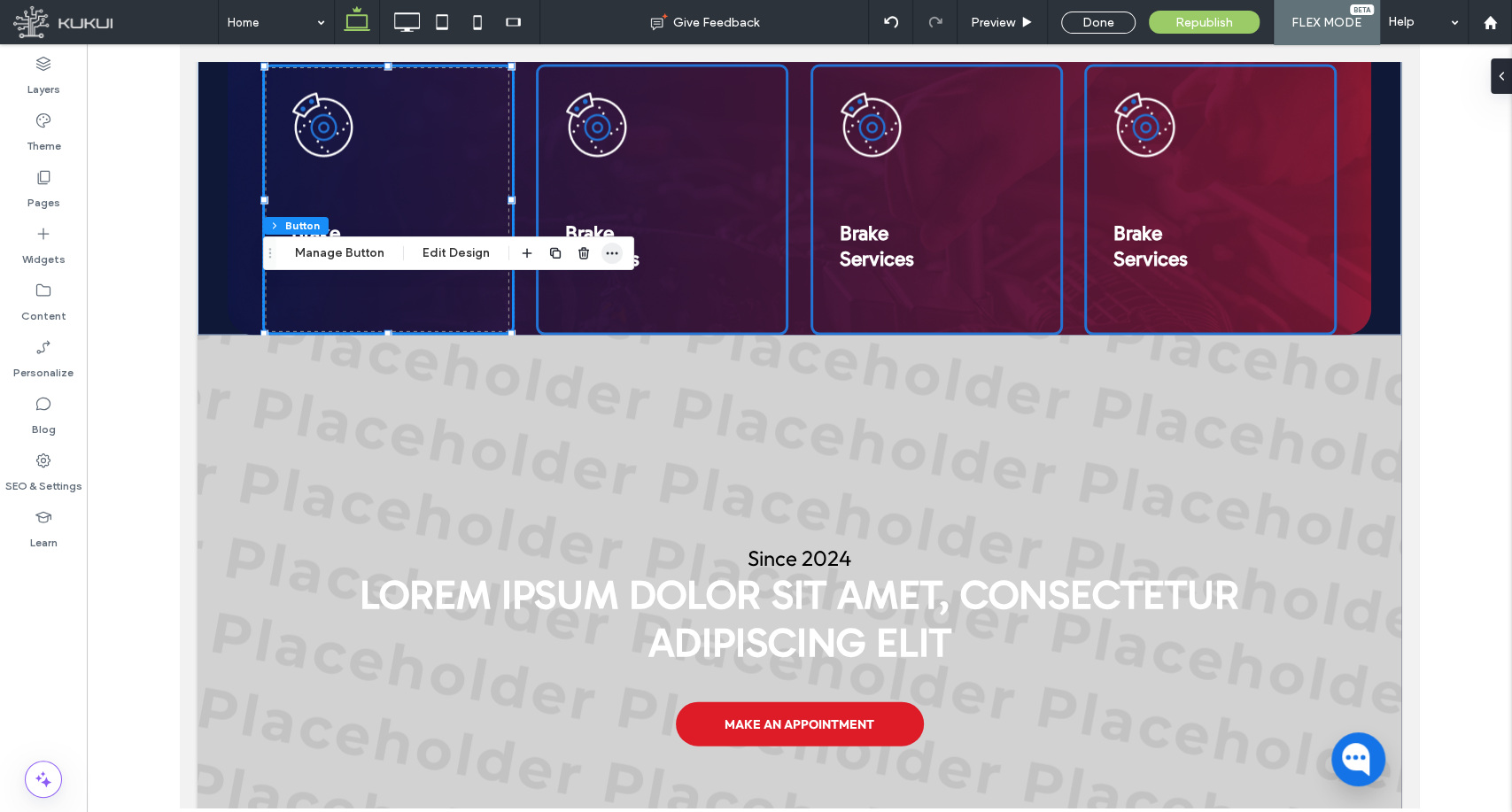 click 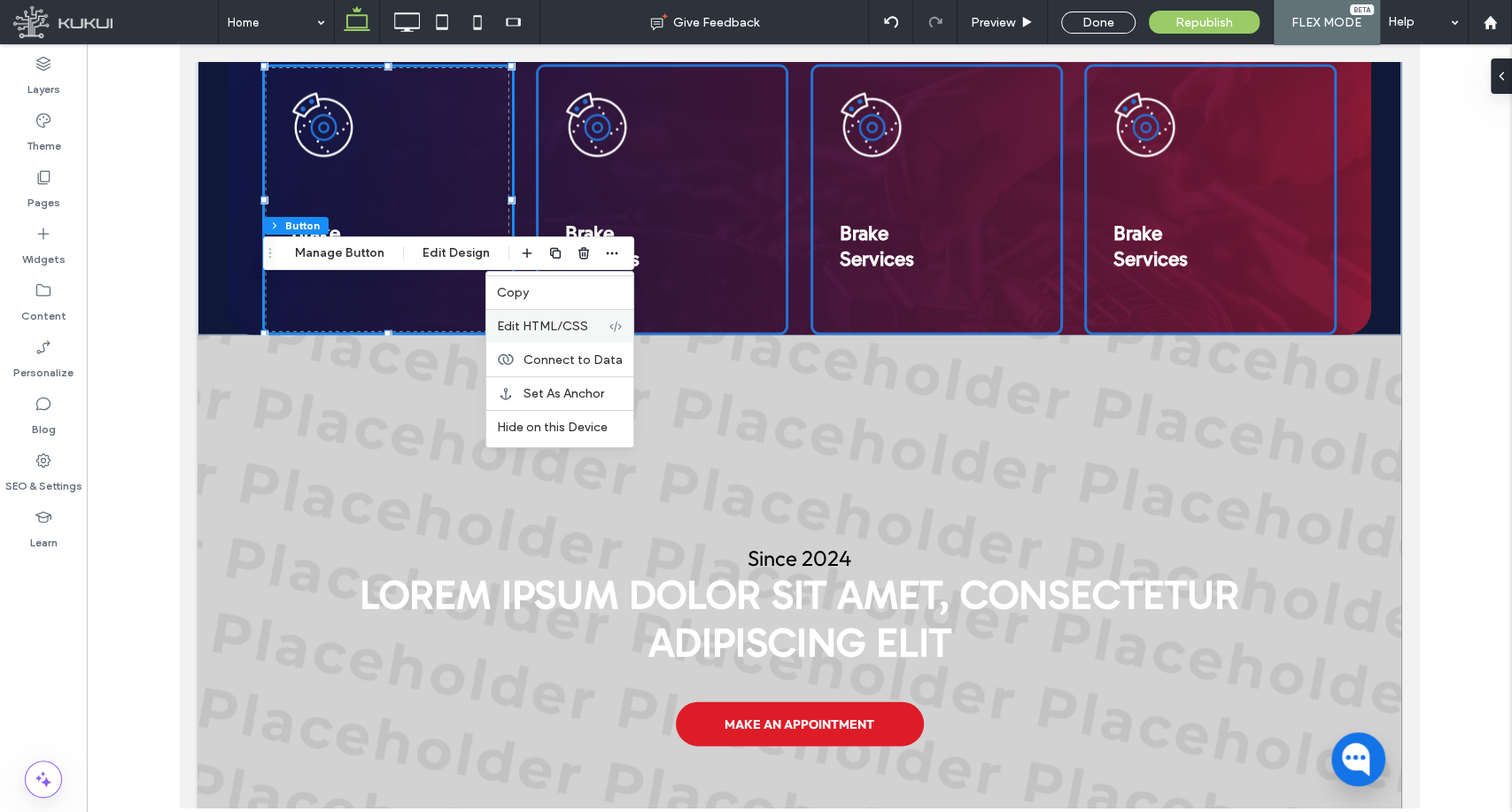click on "Edit HTML/CSS" at bounding box center [542, 326] 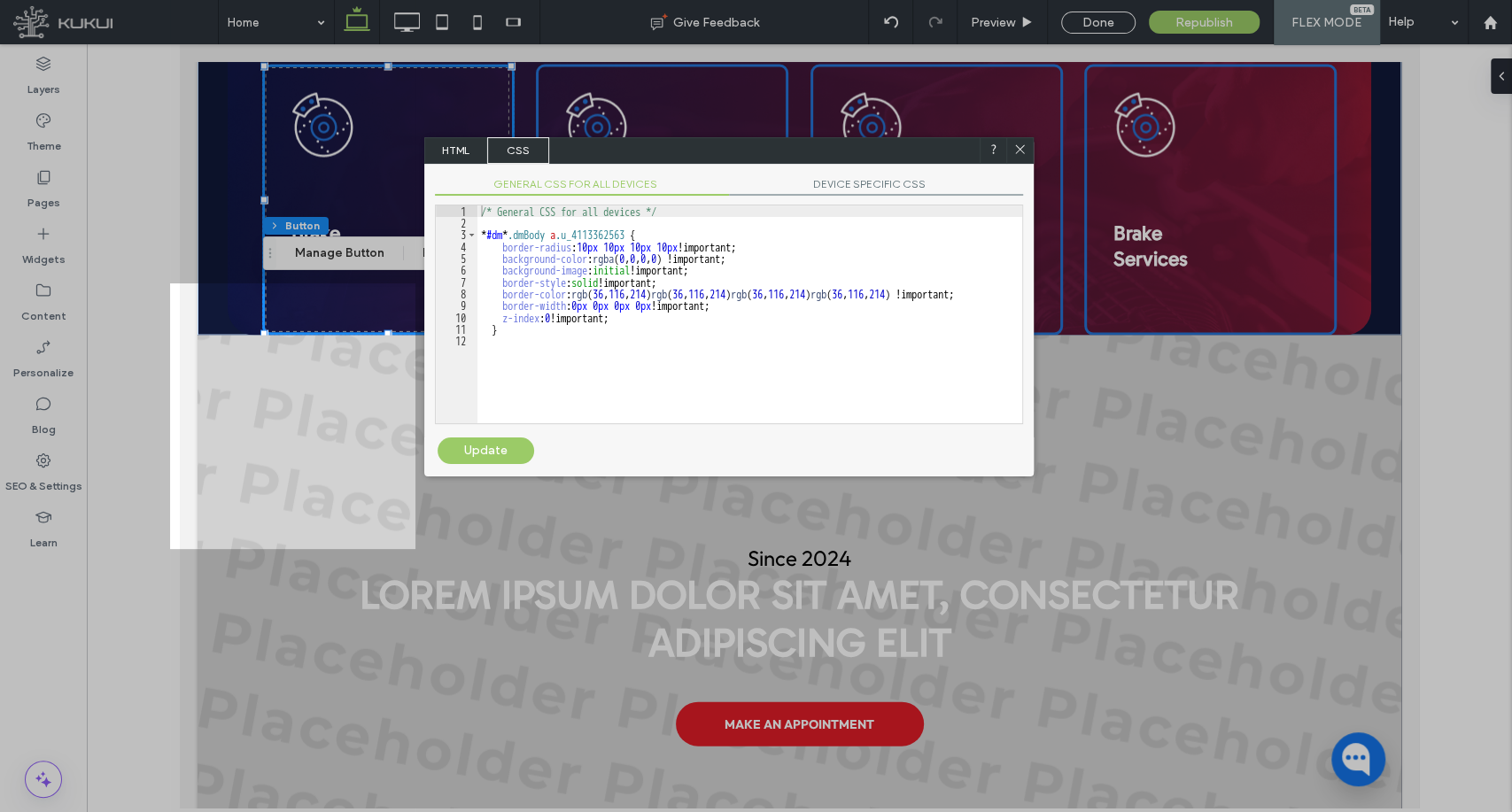 click on "/* General CSS for all devices */ * #dm  * .dmBody   a .u_4113362563   {      border-radius : 10 px   10 px   10 px   10 px  !important;      background-color : rgba ( 0 , 0 , 0 , 0 ) !important;      background-image : initial  !important;      border-style : solid  !important;      border-color : rgb ( 36 , 116 , 214 )  rgb ( 36 , 116 , 214 )  rgb ( 36 , 116 , 214 )  rgb ( 36 , 116 , 214 ) !important;      border-width : 0 px   0 px   0 px   0 px  !important;      z-index : 0  !important;    }" at bounding box center [749, 326] 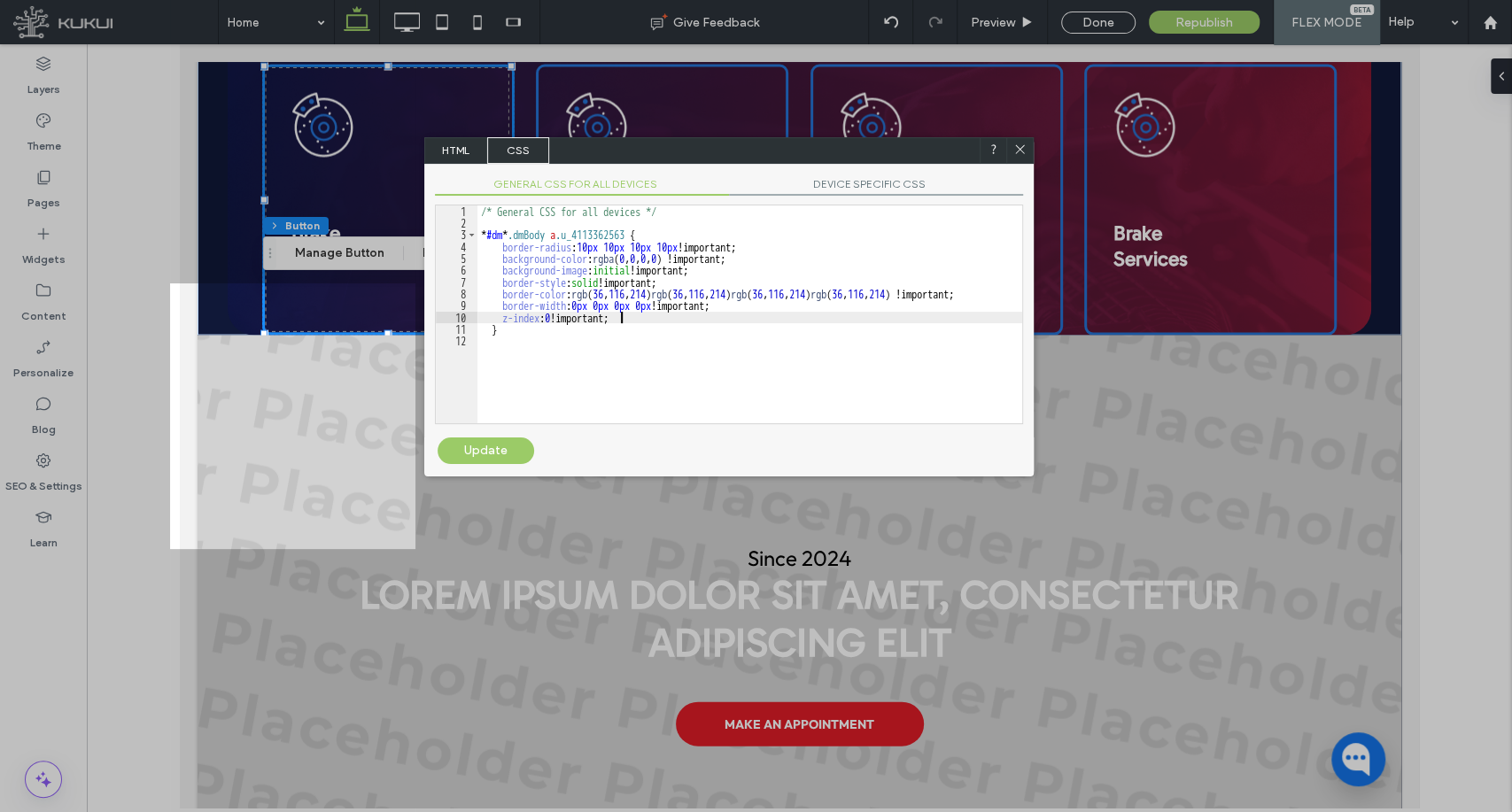 click on "/* General CSS for all devices */ * #dm  * .dmBody   a .u_4113362563   {      border-radius : 10 px   10 px   10 px   10 px  !important;      background-color : rgba ( 0 , 0 , 0 , 0 ) !important;      background-image : initial  !important;      border-style : solid  !important;      border-color : rgb ( 36 , 116 , 214 )  rgb ( 36 , 116 , 214 )  rgb ( 36 , 116 , 214 )  rgb ( 36 , 116 , 214 ) !important;      border-width : 0 px   0 px   0 px   0 px  !important;      z-index : 0  !important;    }" at bounding box center [749, 326] 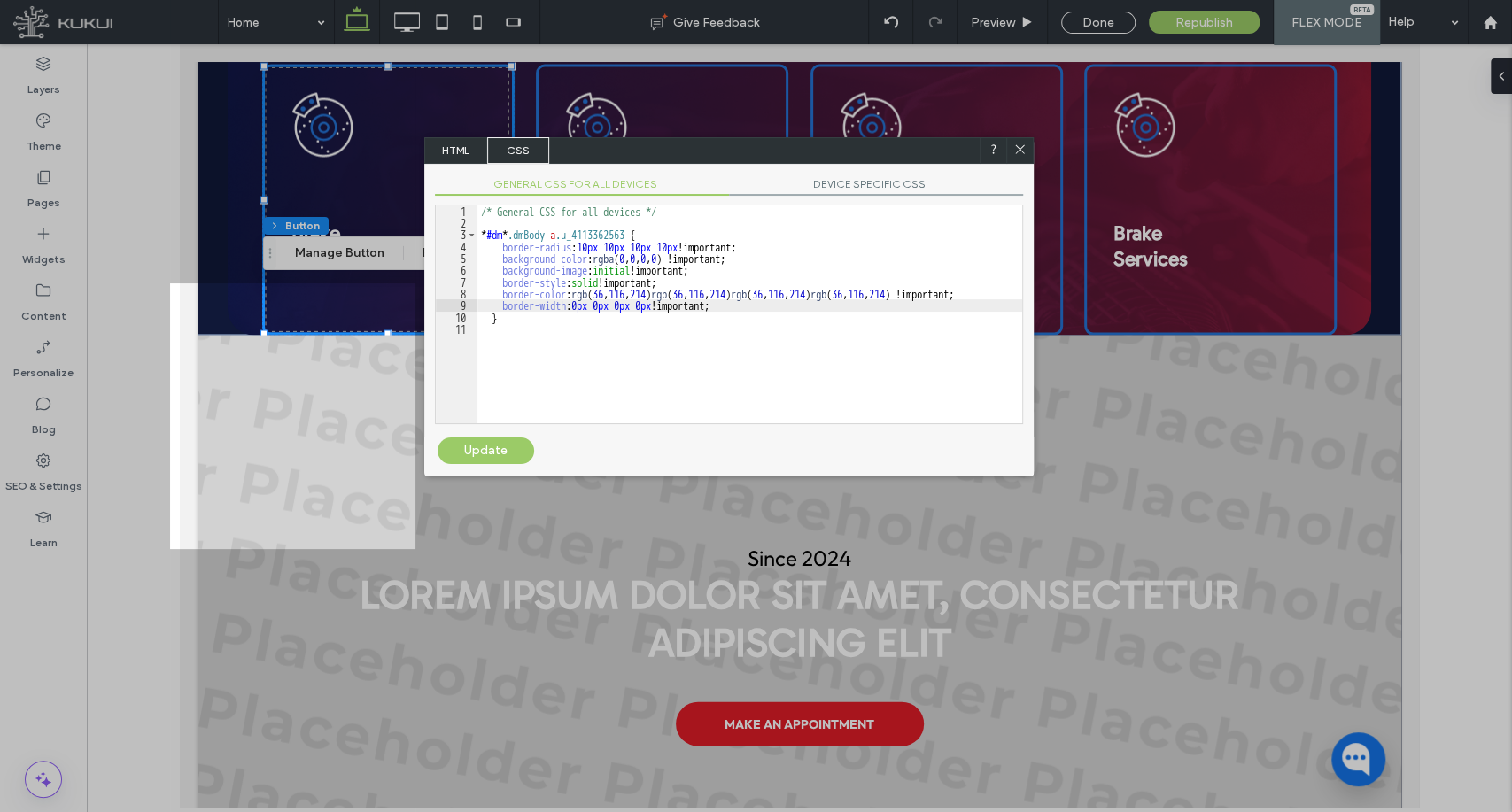 click on "Update" at bounding box center (485, 451) 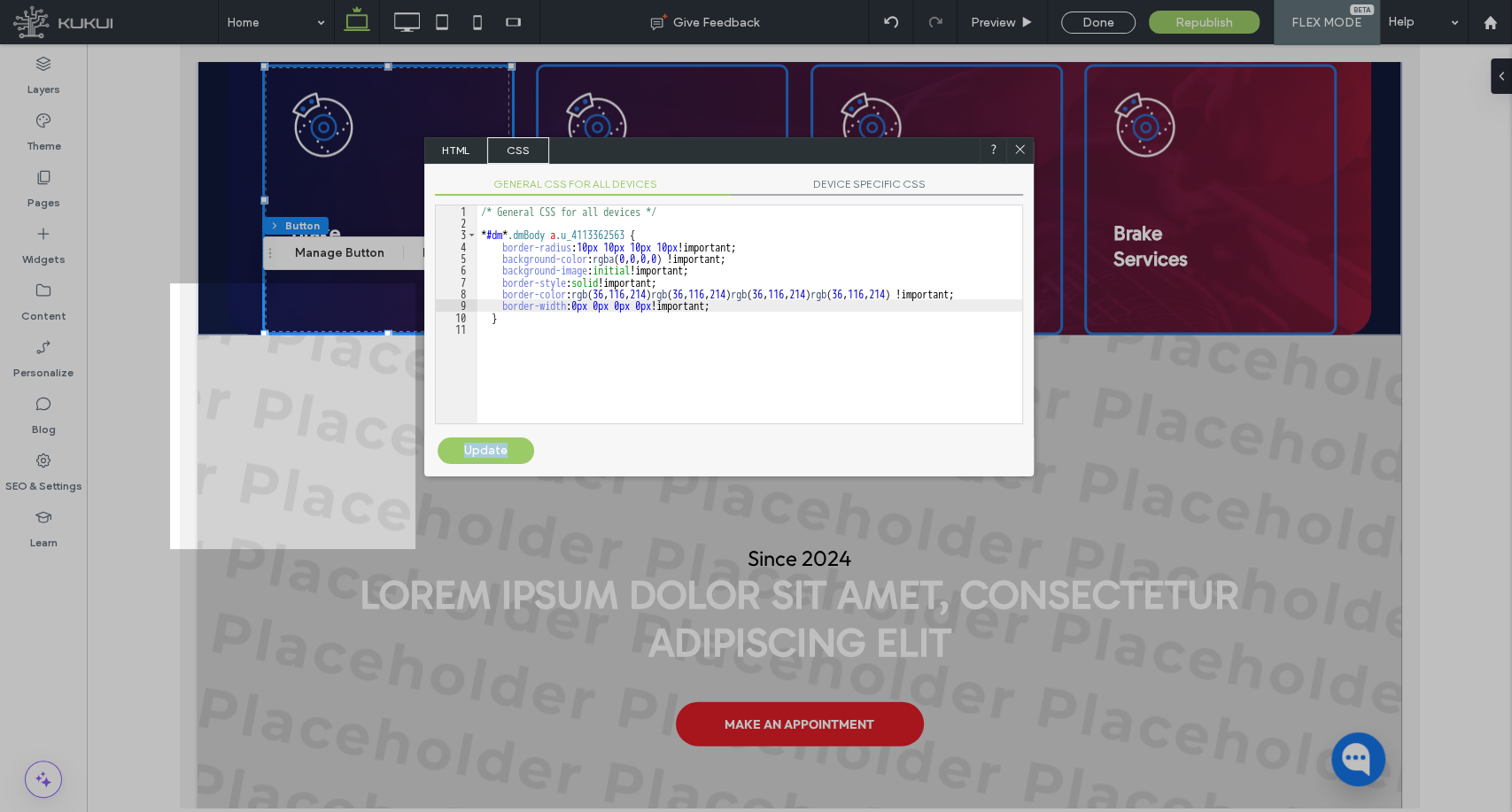 click on "Update" at bounding box center (485, 451) 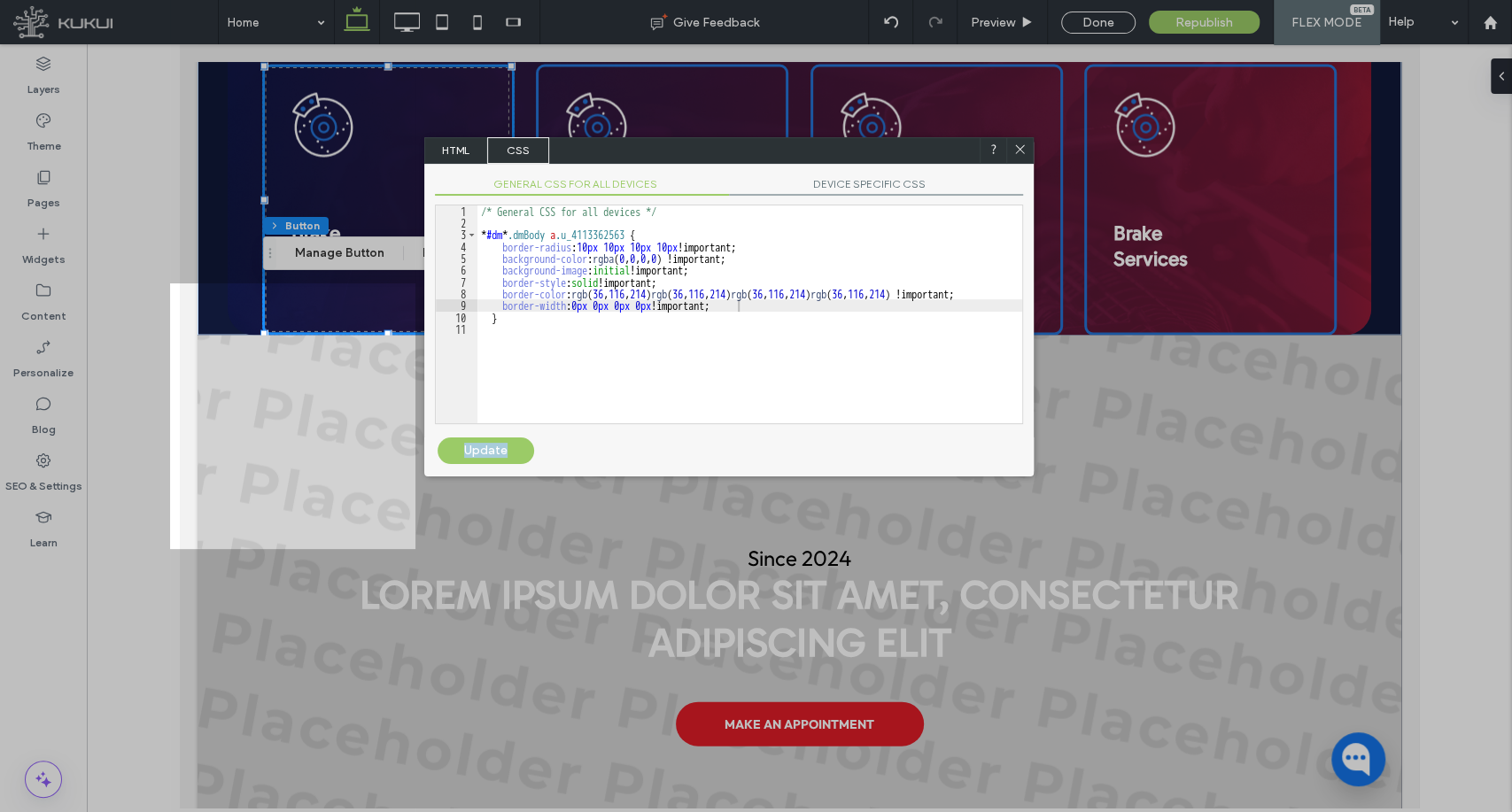 click 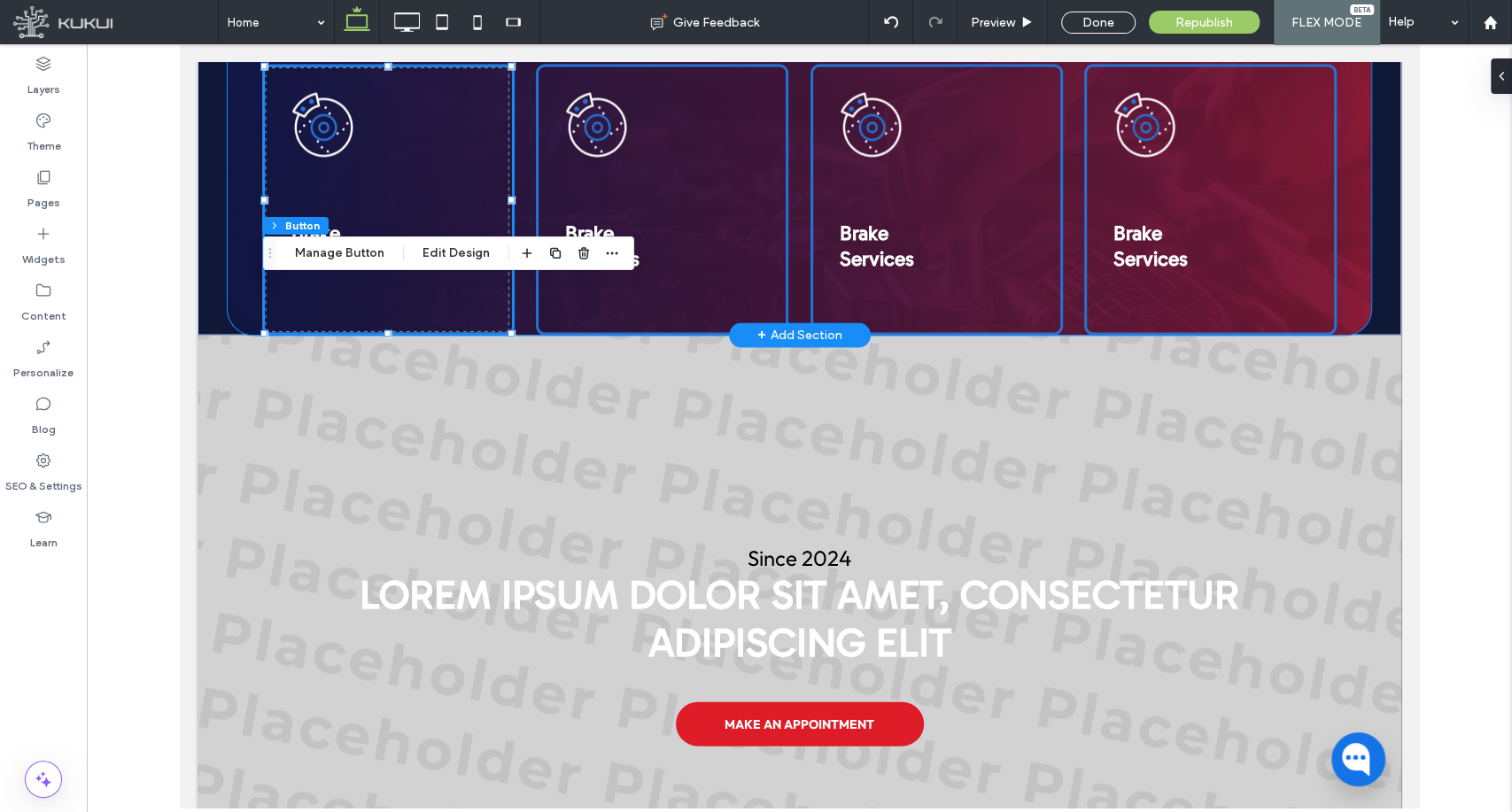 click on "Some of
our services
Whether you're in a need a transmission repair, or a scheduled maintenance, we’ve got you covered with top-tier service and transparent pricing.
Brake Services
0px
1px
Brake Services
Brake Services
Brake Services" at bounding box center [799, 118] 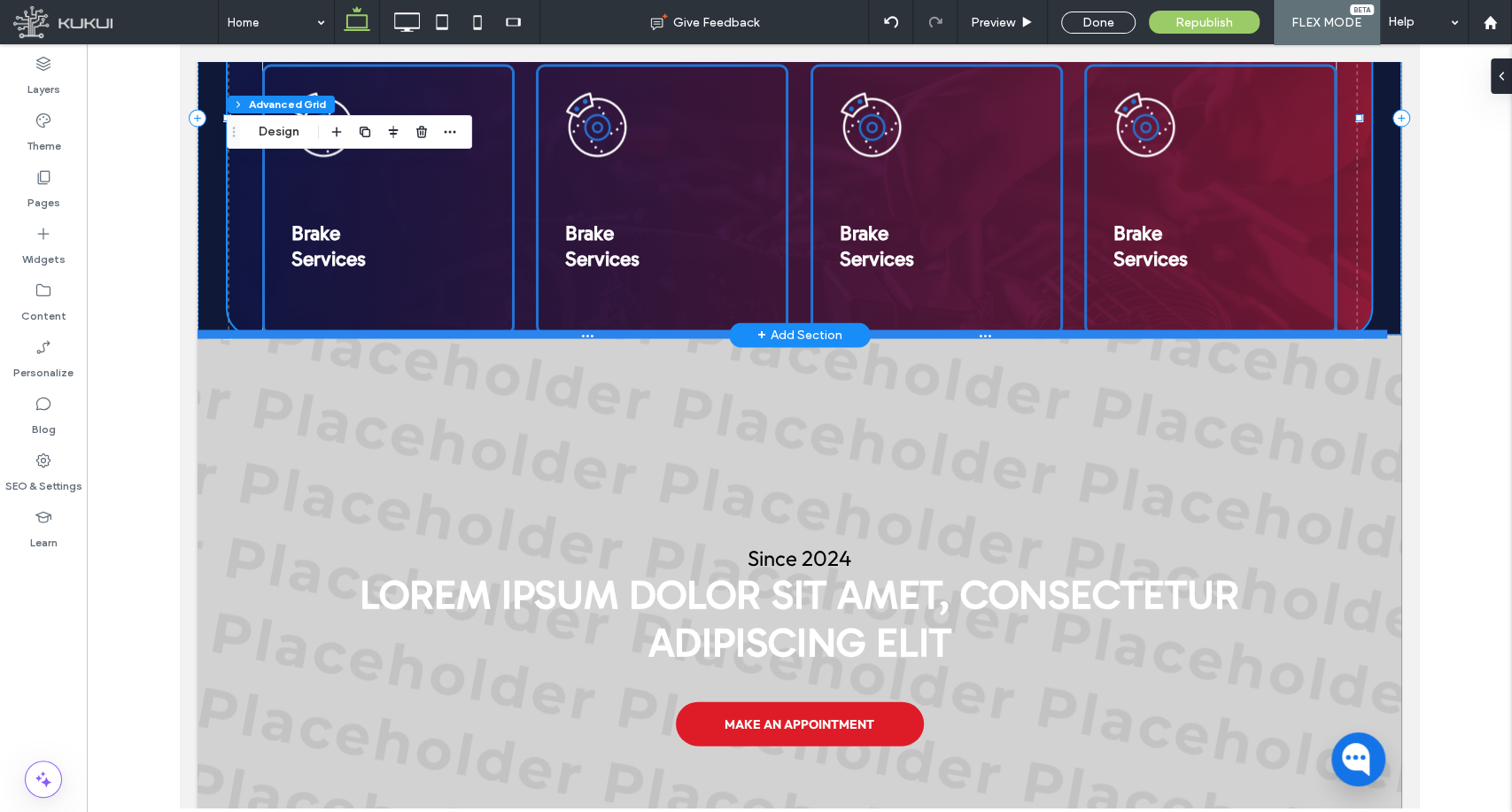 click at bounding box center [792, 334] 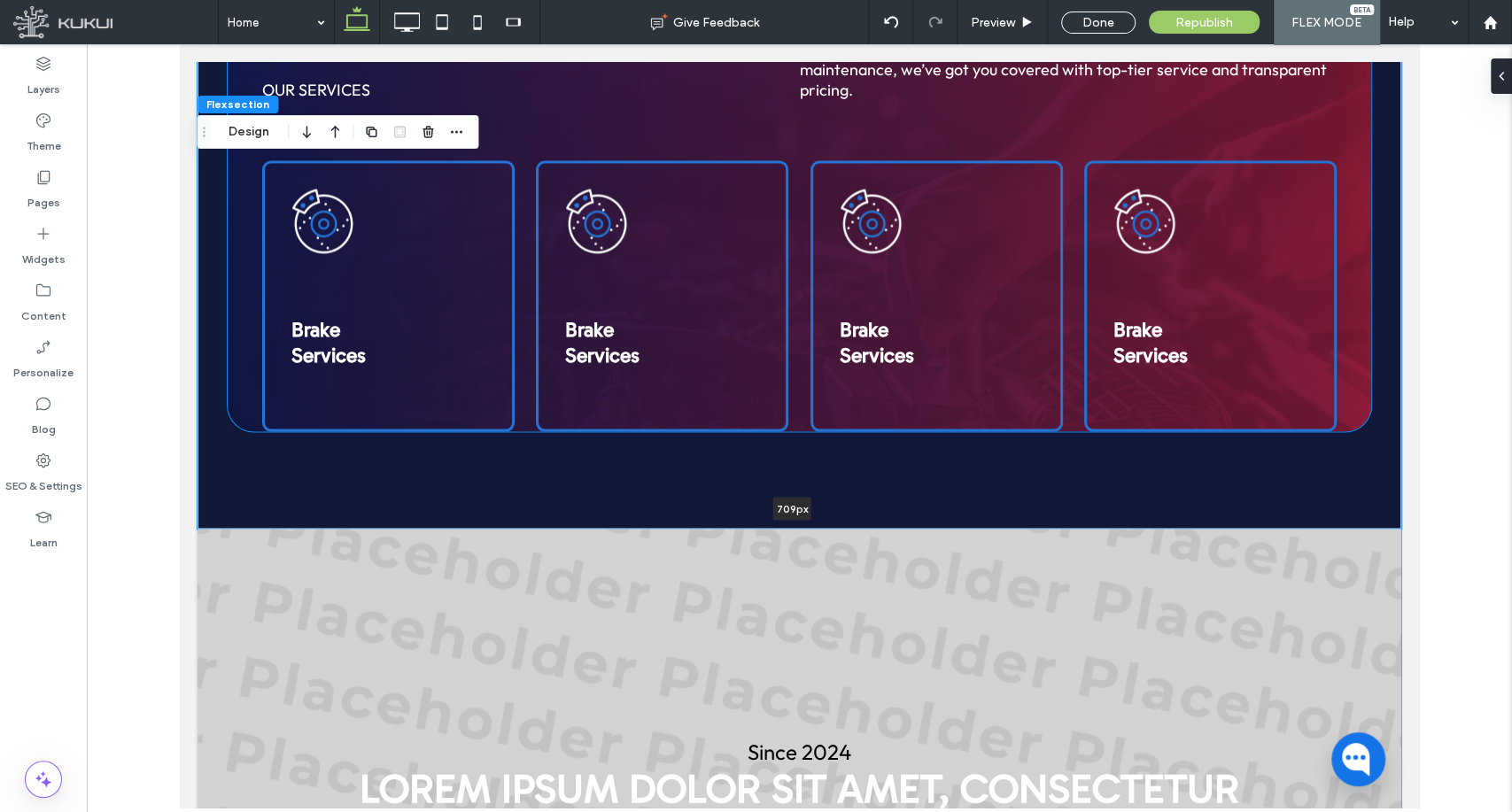 drag, startPoint x: 1372, startPoint y: 550, endPoint x: 1357, endPoint y: 746, distance: 196.57314 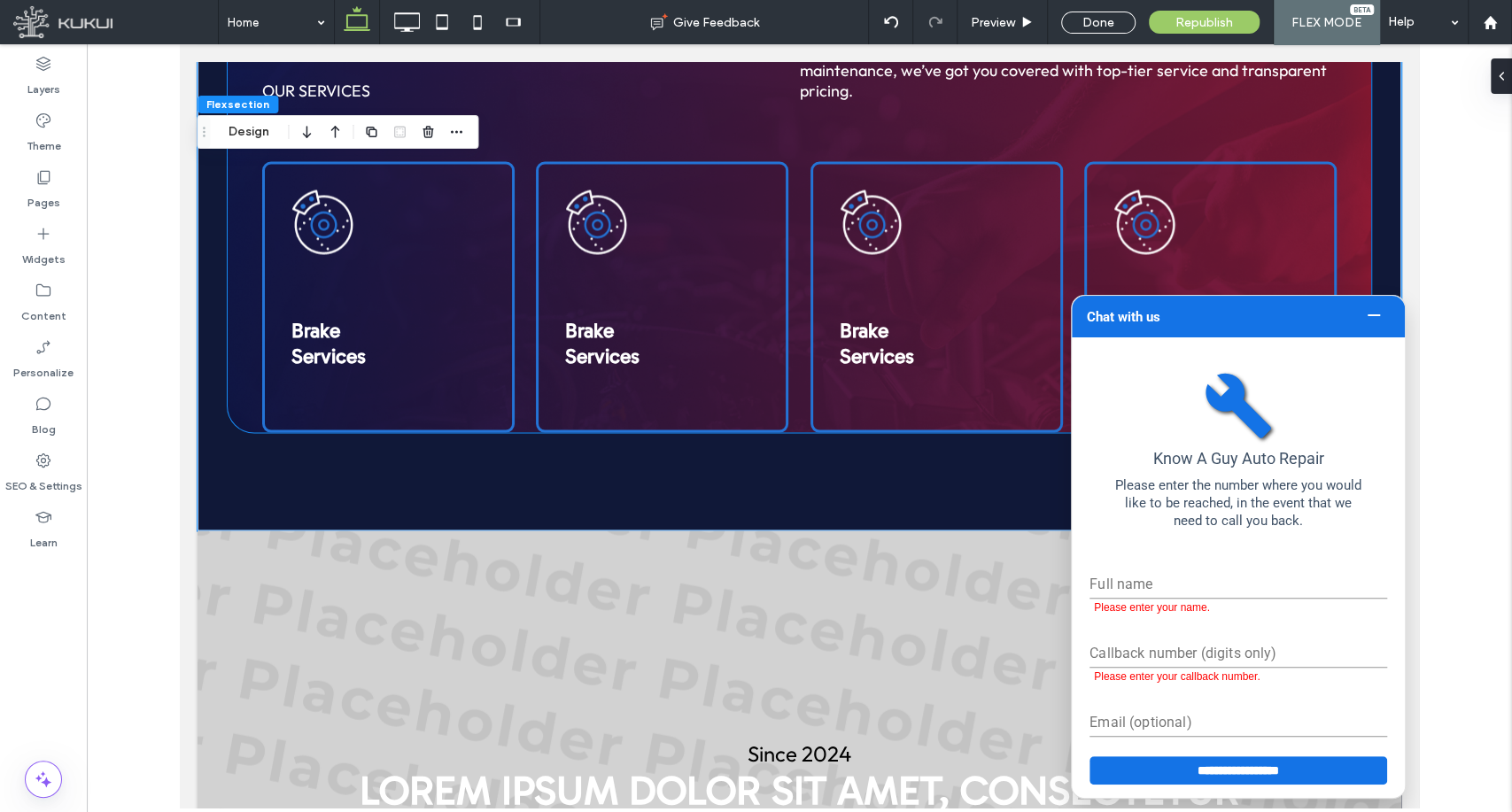 type on "***" 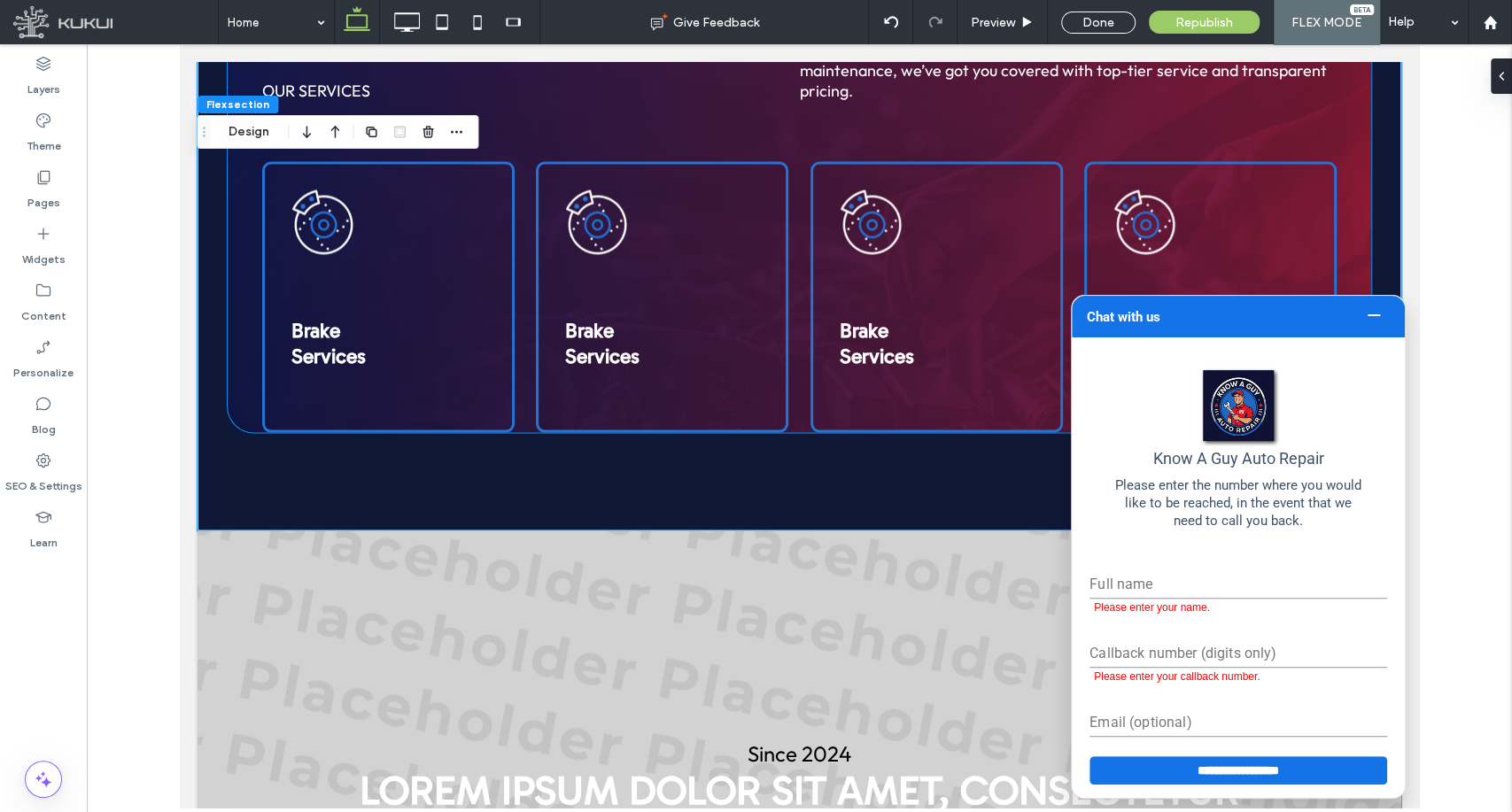 click 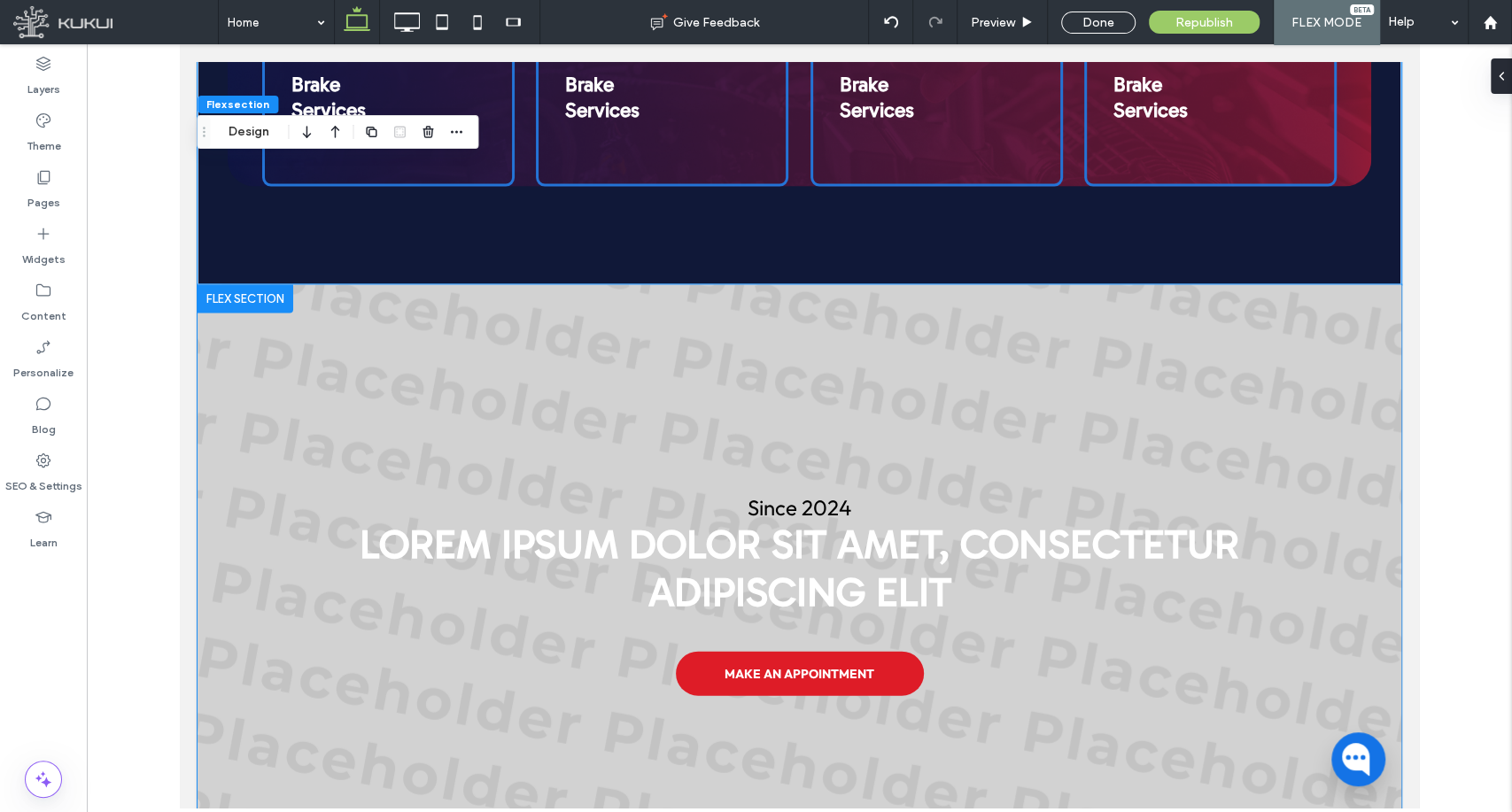 scroll, scrollTop: 2260, scrollLeft: 0, axis: vertical 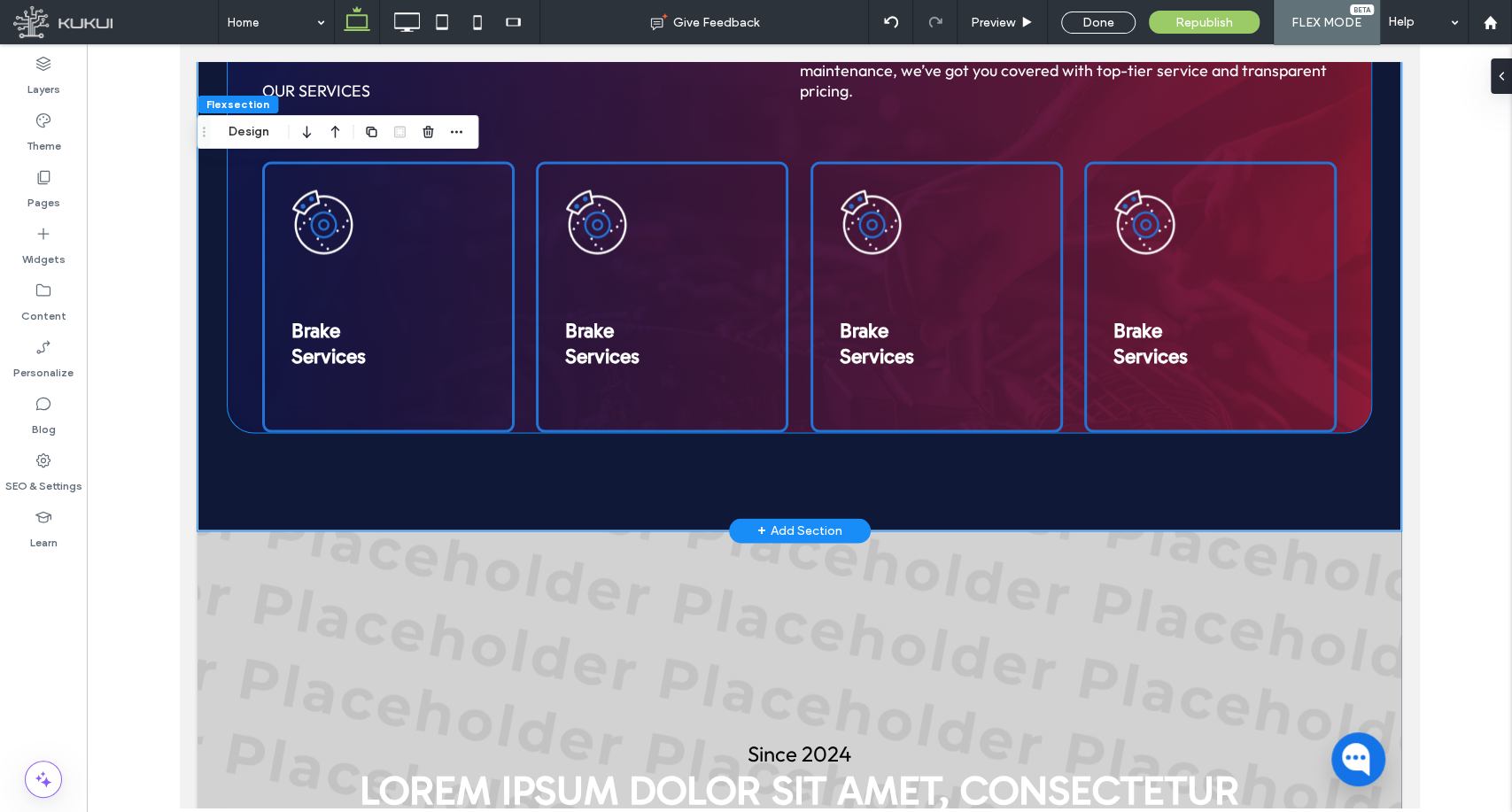 click on "Some of
our services
Whether you're in a need a transmission repair, or a scheduled maintenance, we’ve got you covered with top-tier service and transparent pricing.
Brake Services
Brake Services
Brake Services
Brake Services" at bounding box center (799, 215) 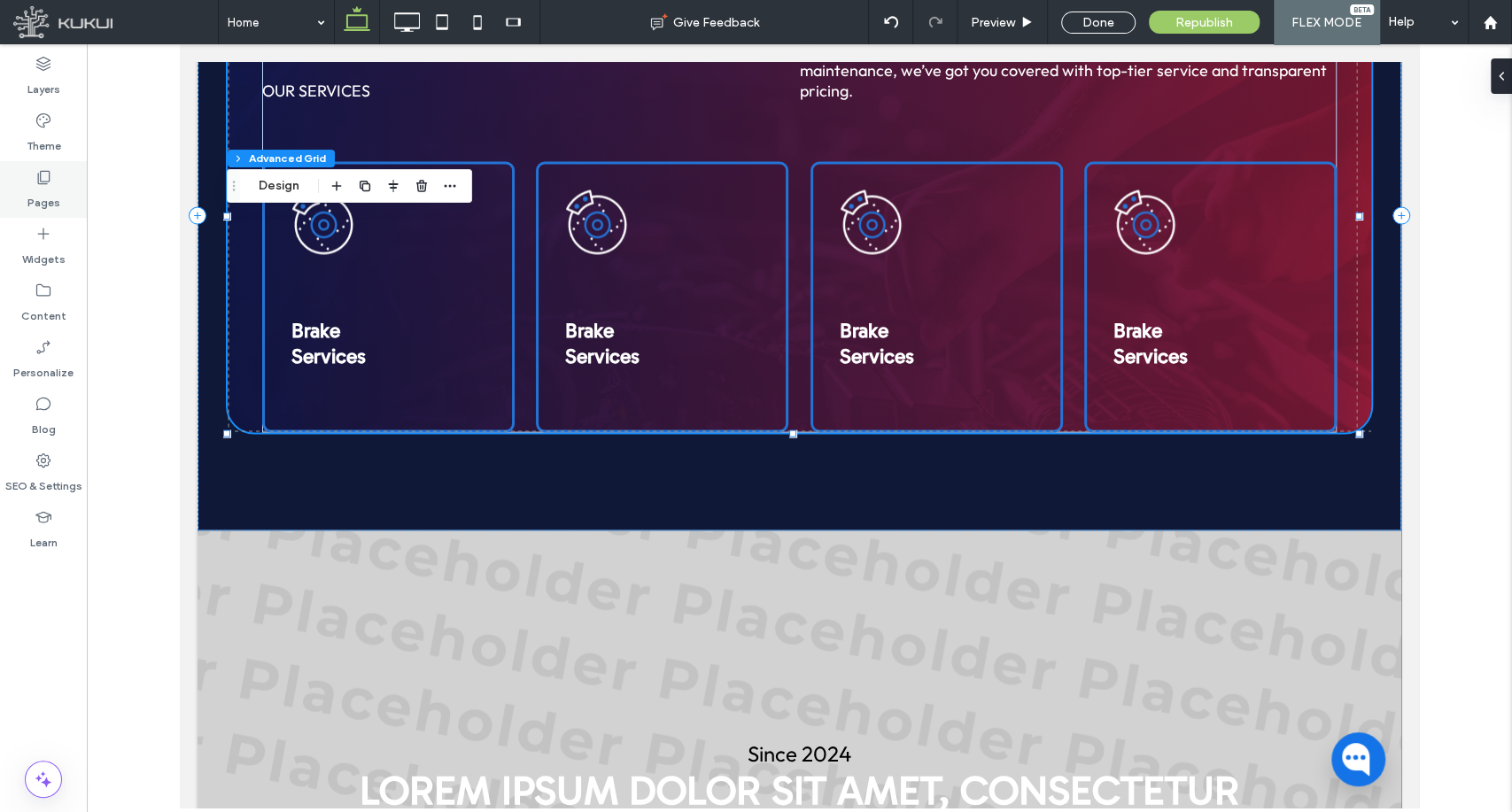 click on "Pages" at bounding box center (43, 198) 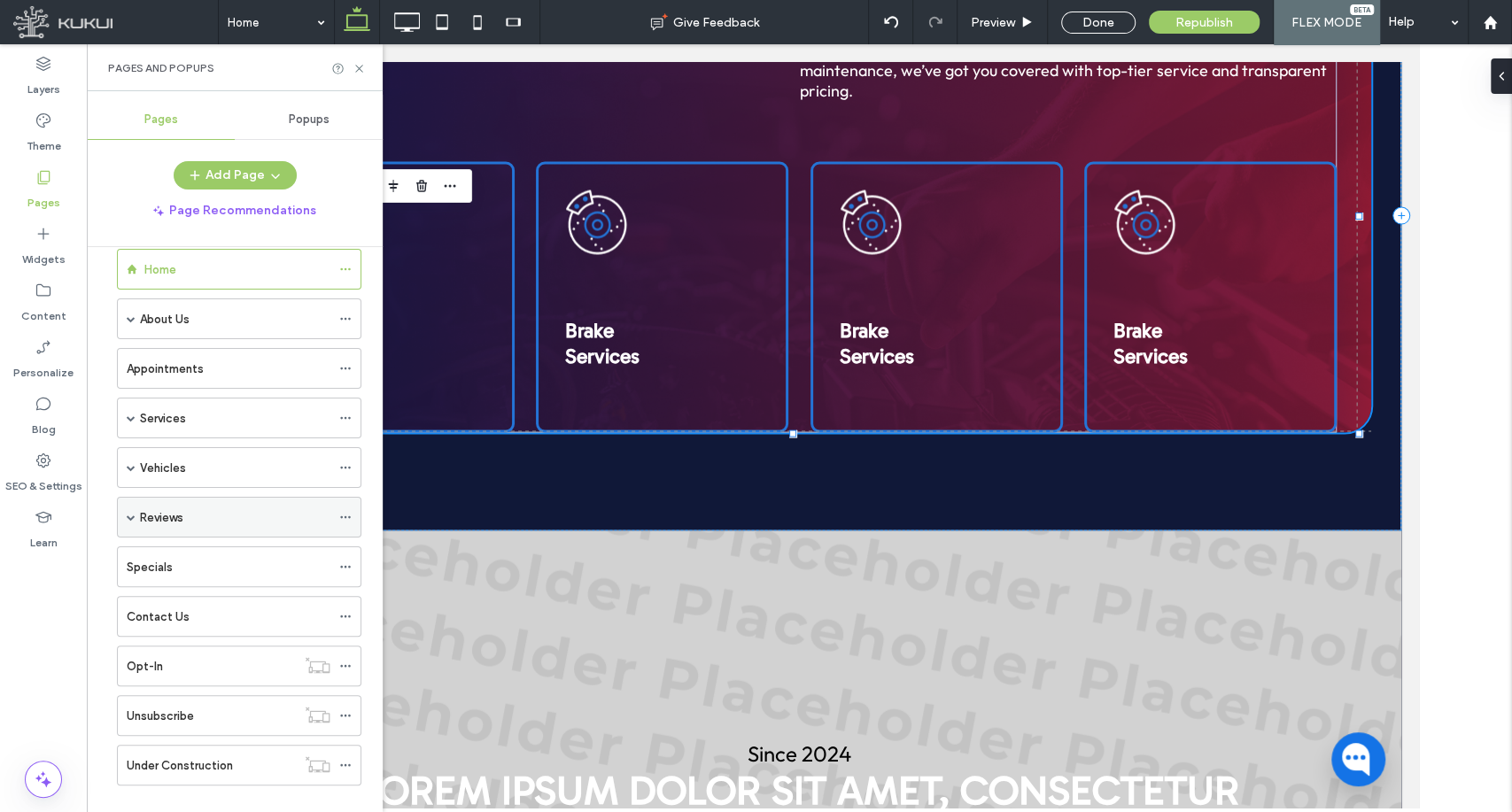 scroll, scrollTop: 51, scrollLeft: 0, axis: vertical 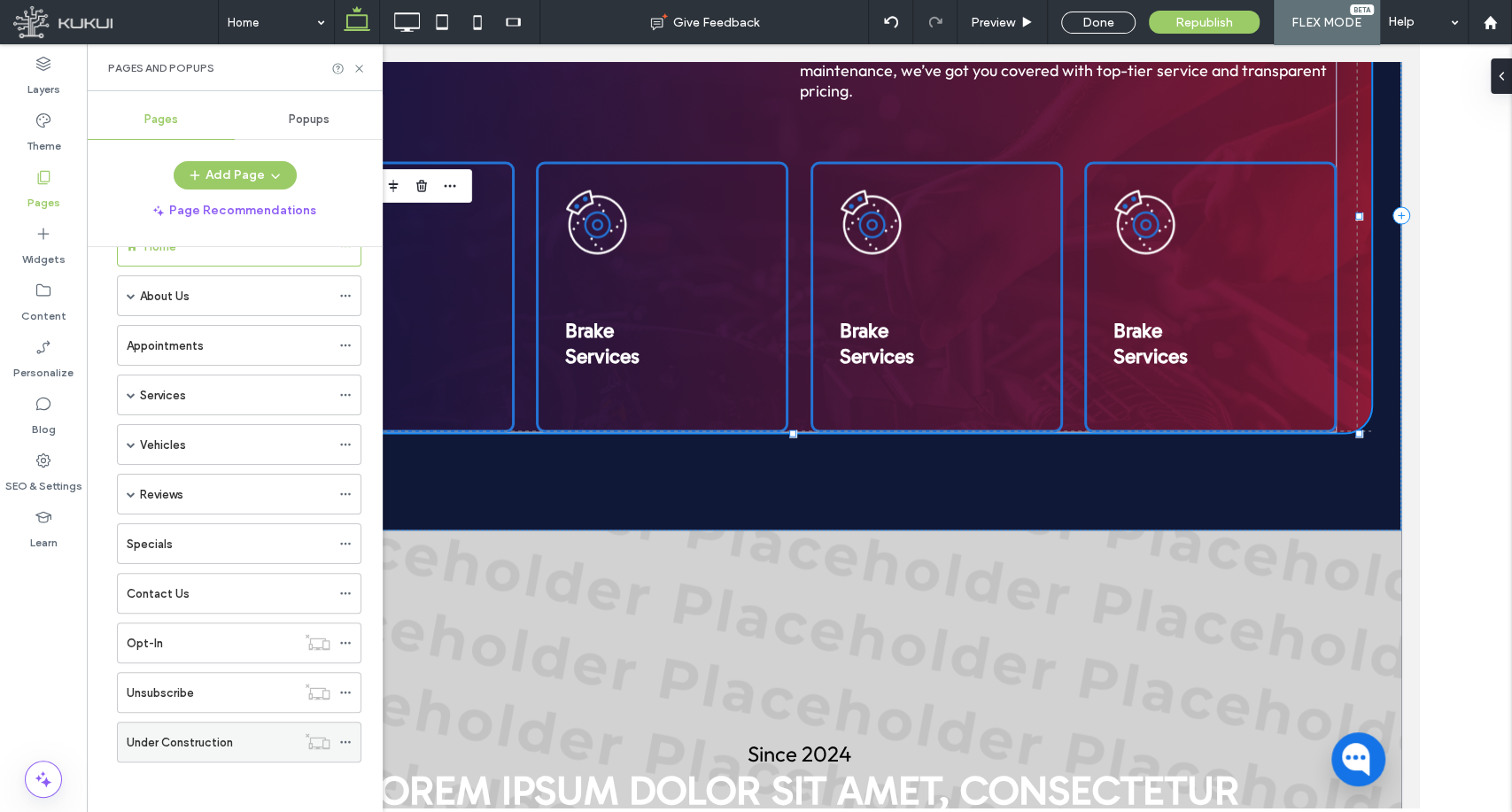 click on "Under Construction" at bounding box center [180, 742] 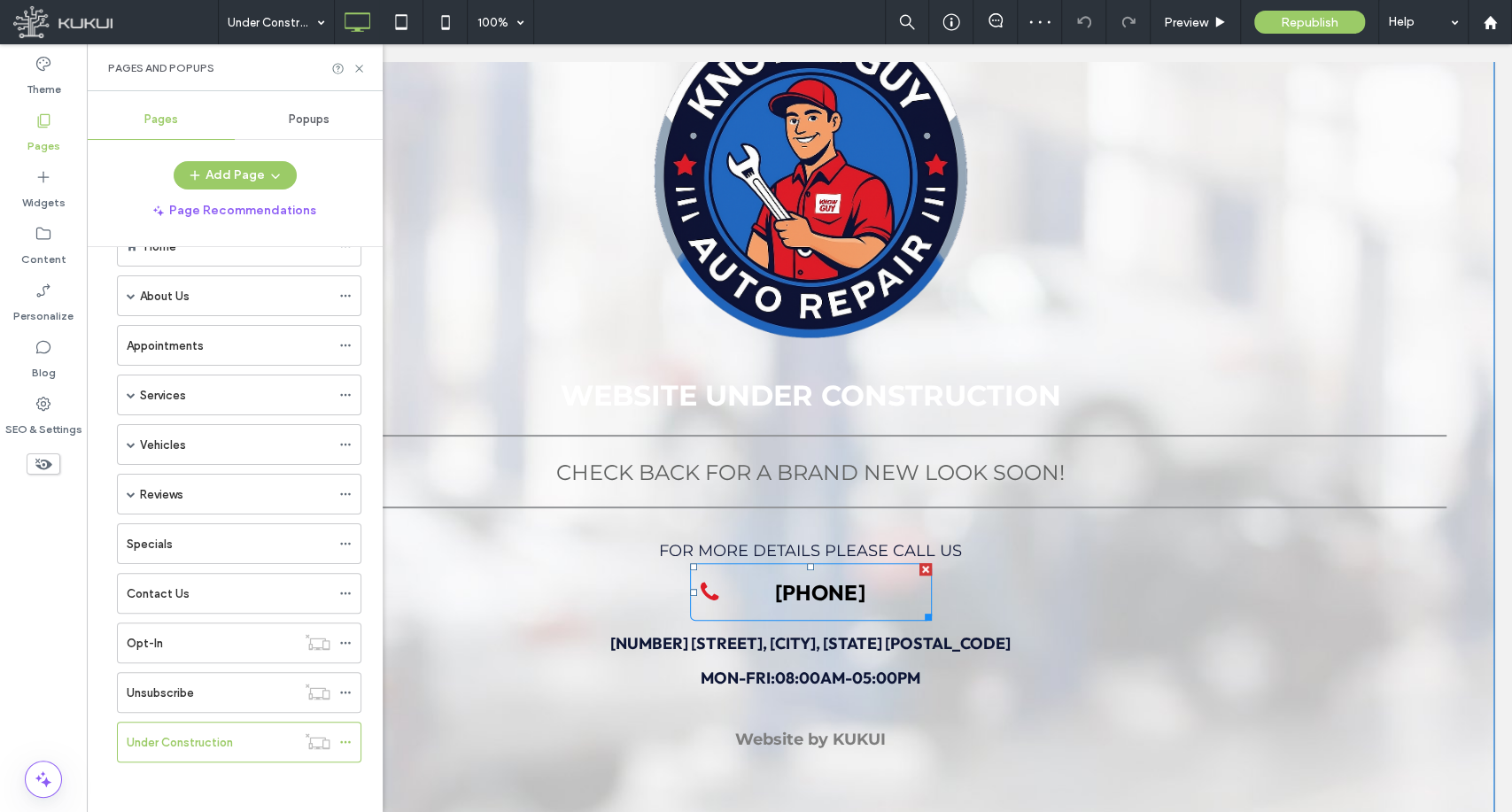scroll, scrollTop: 0, scrollLeft: 0, axis: both 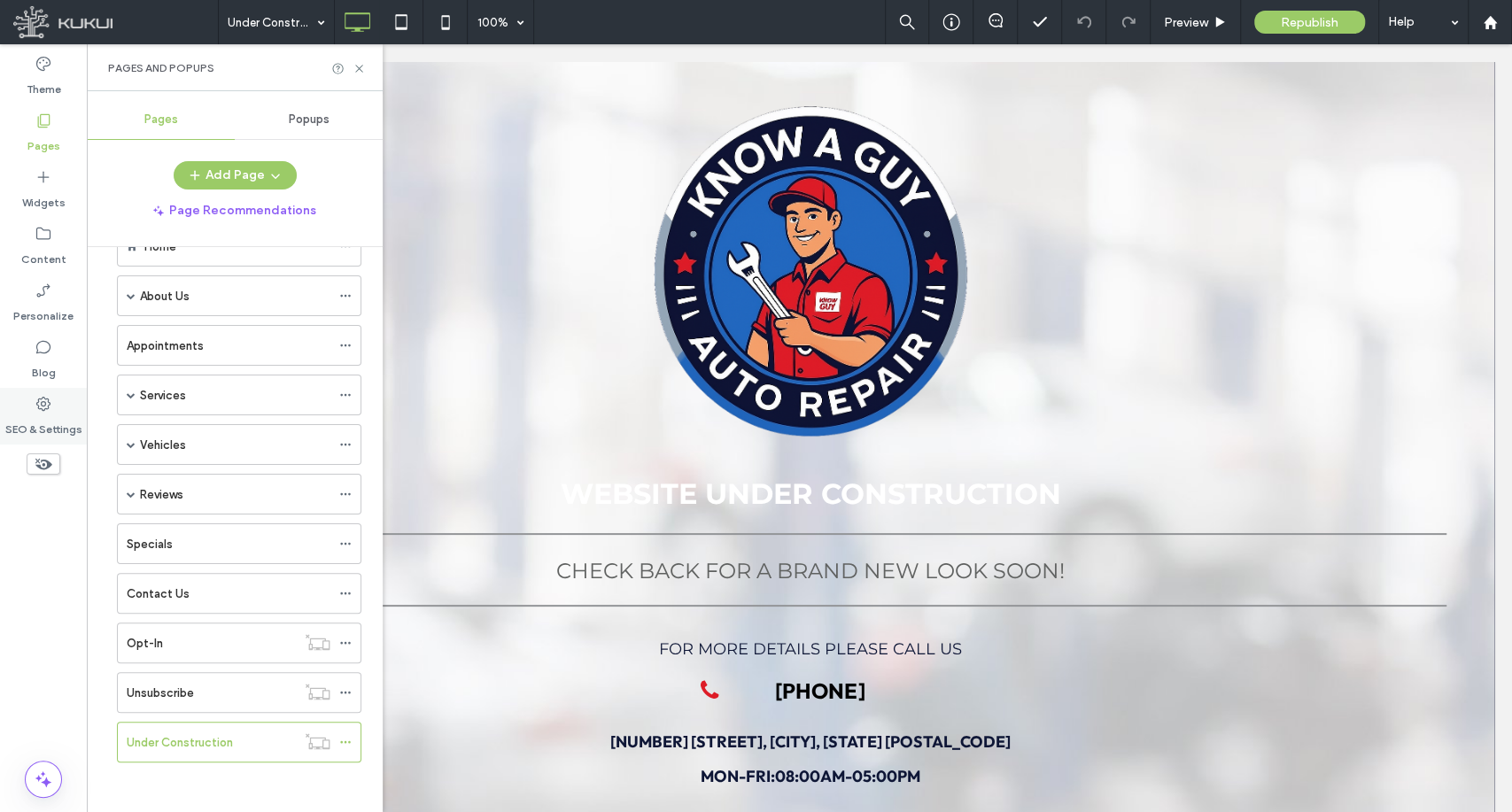 click on "SEO & Settings" at bounding box center [43, 425] 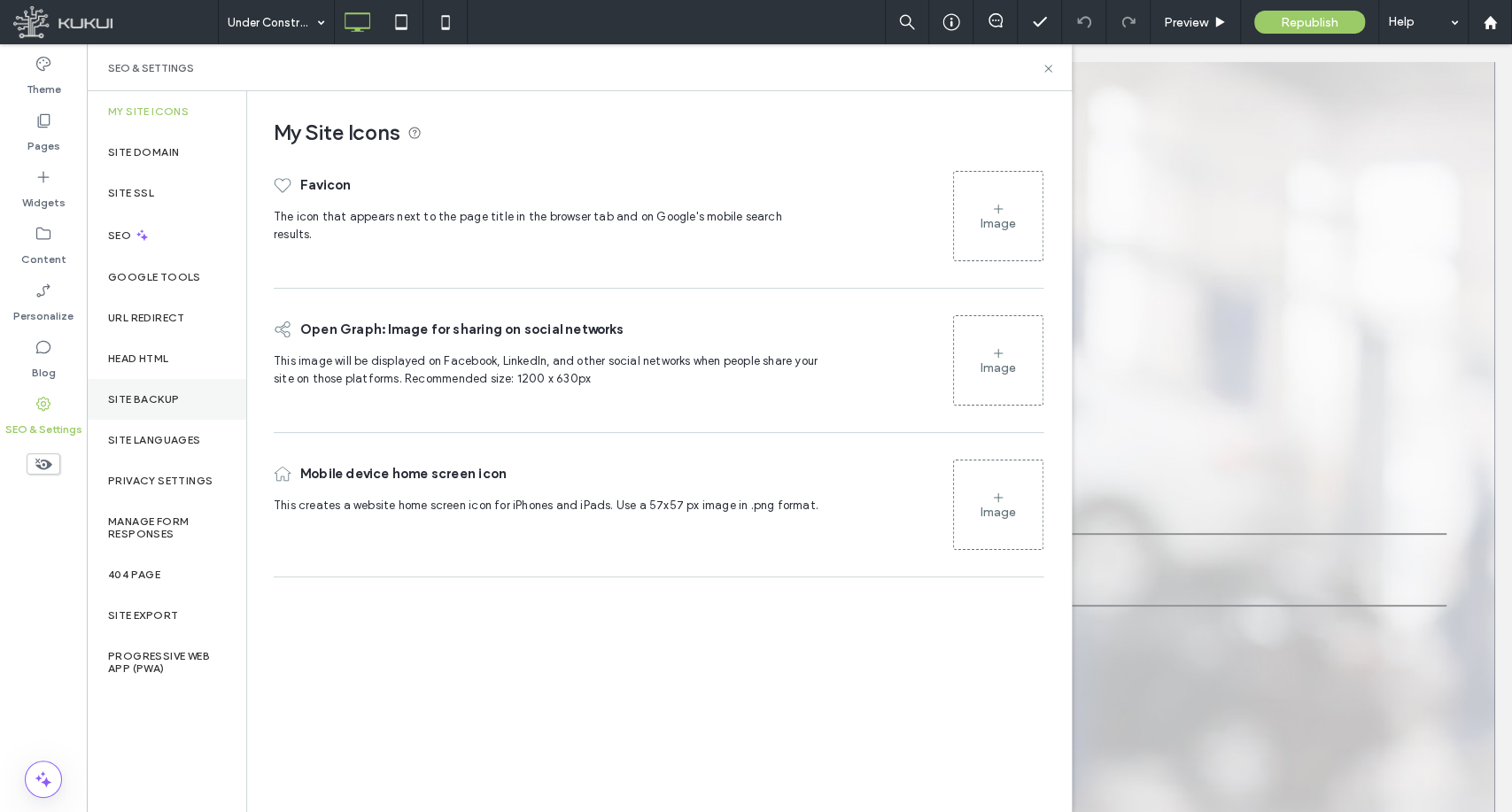 click on "Site Backup" at bounding box center (167, 399) 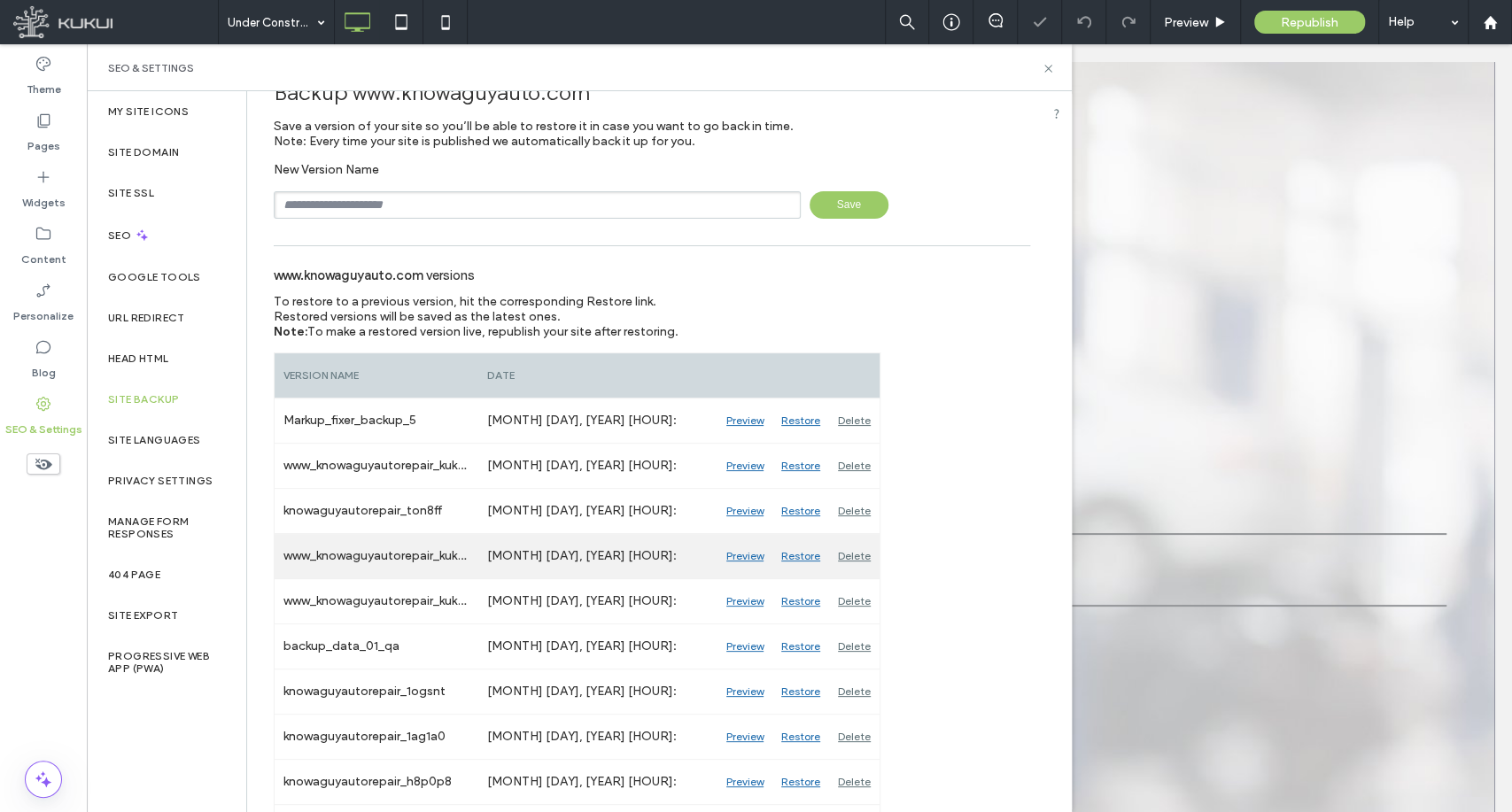 scroll, scrollTop: 73, scrollLeft: 0, axis: vertical 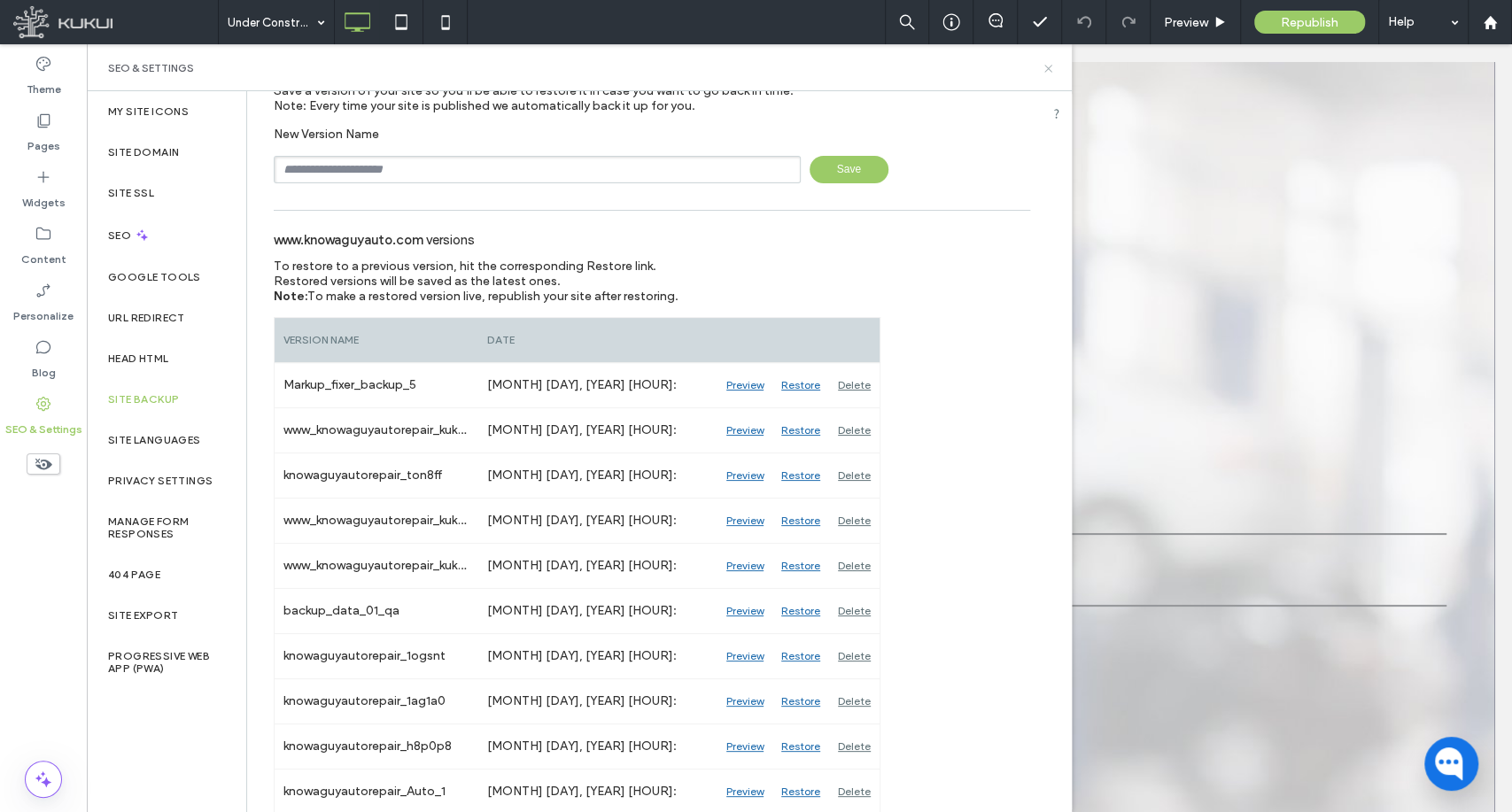 click 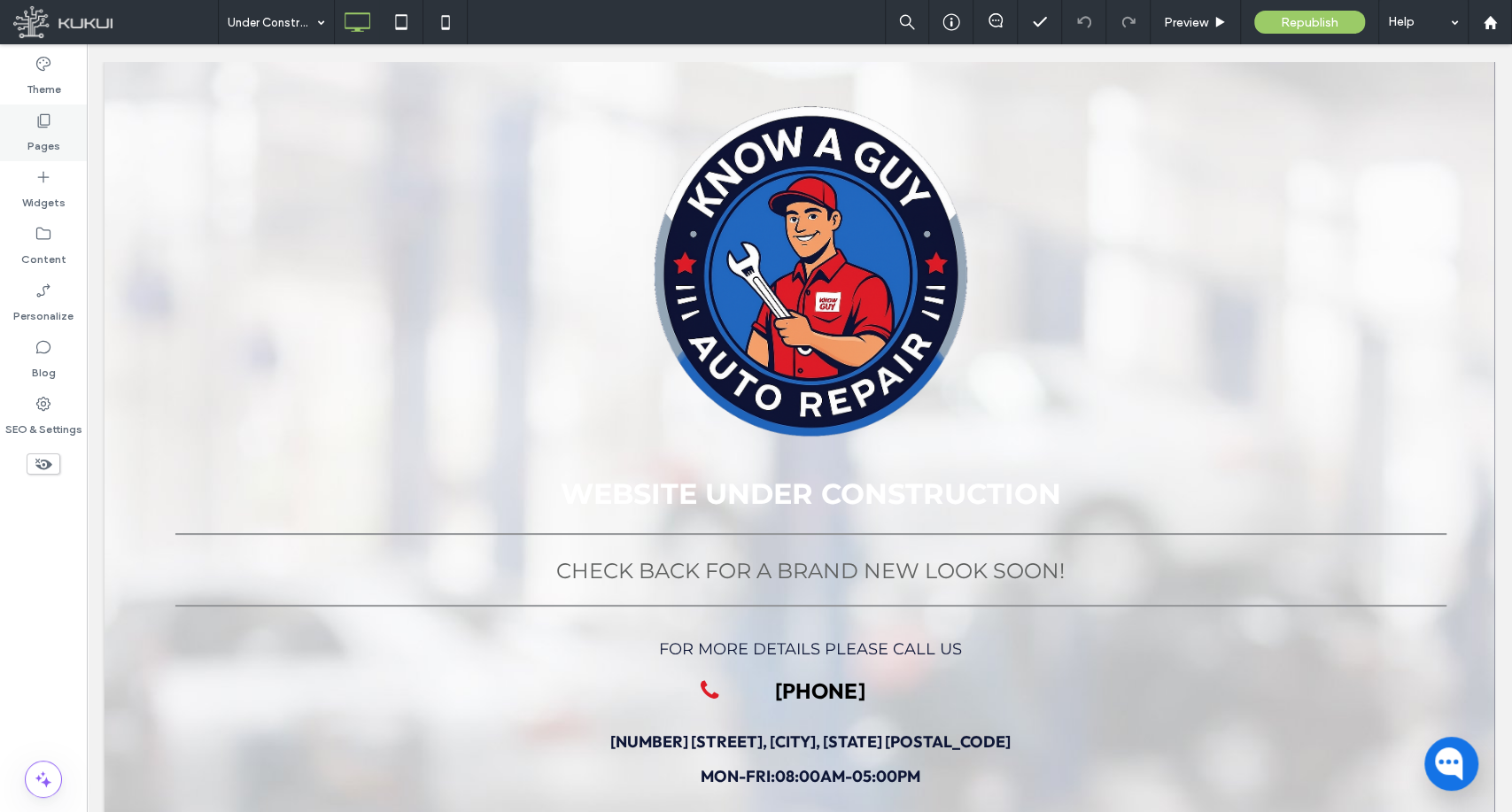 click on "Pages" at bounding box center (43, 133) 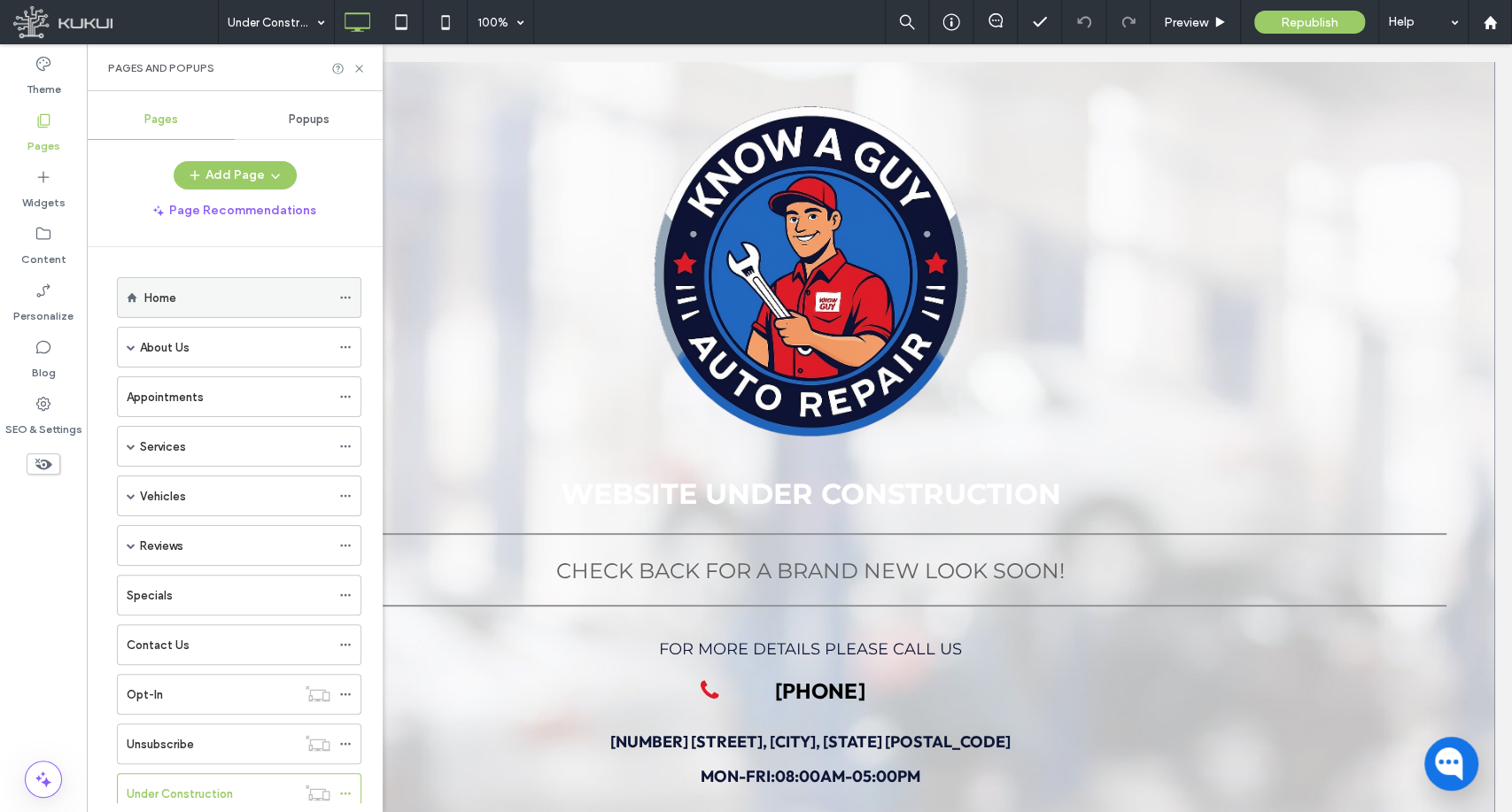 click on "Home" at bounding box center [237, 298] 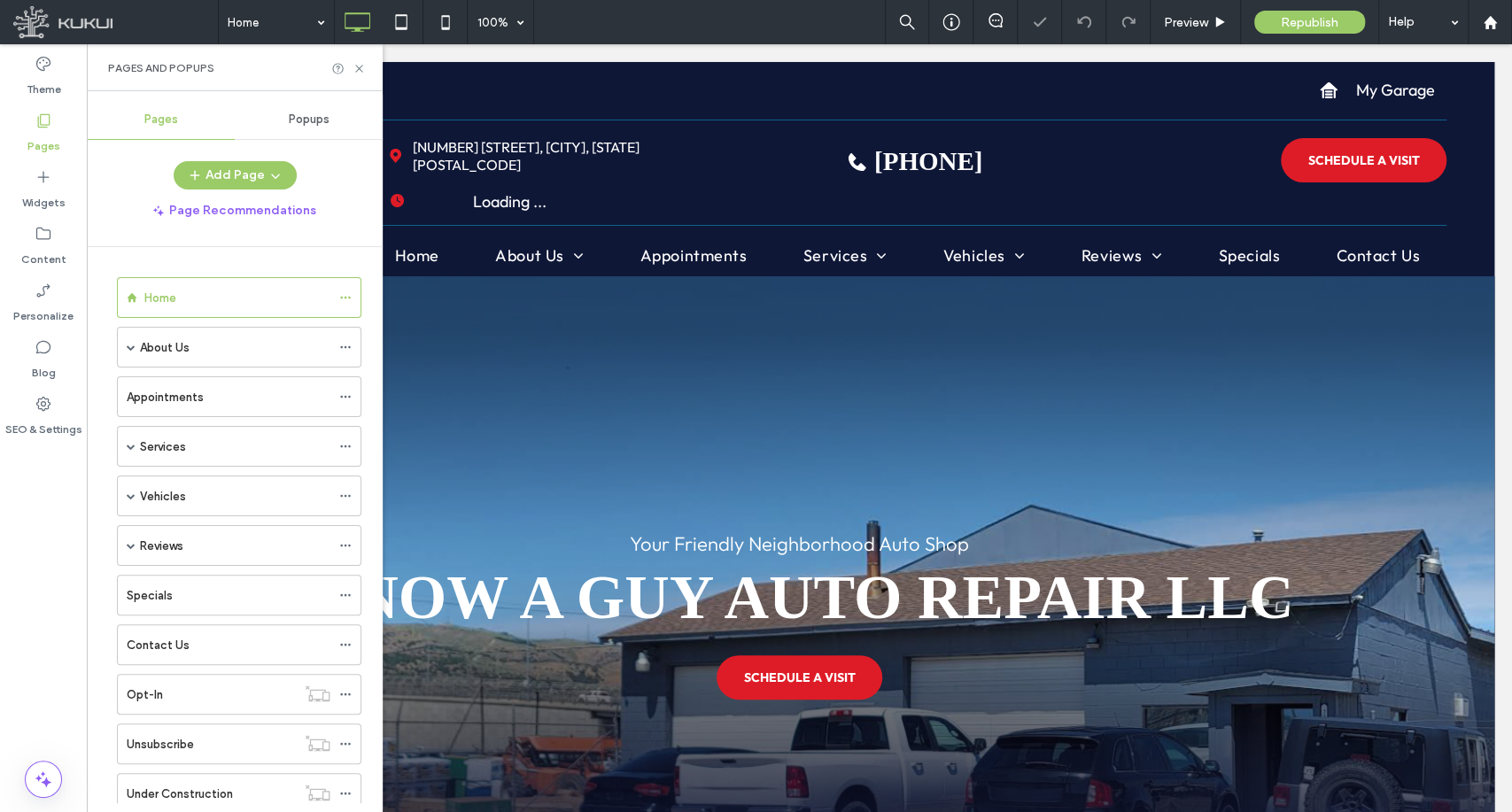 scroll, scrollTop: 0, scrollLeft: 0, axis: both 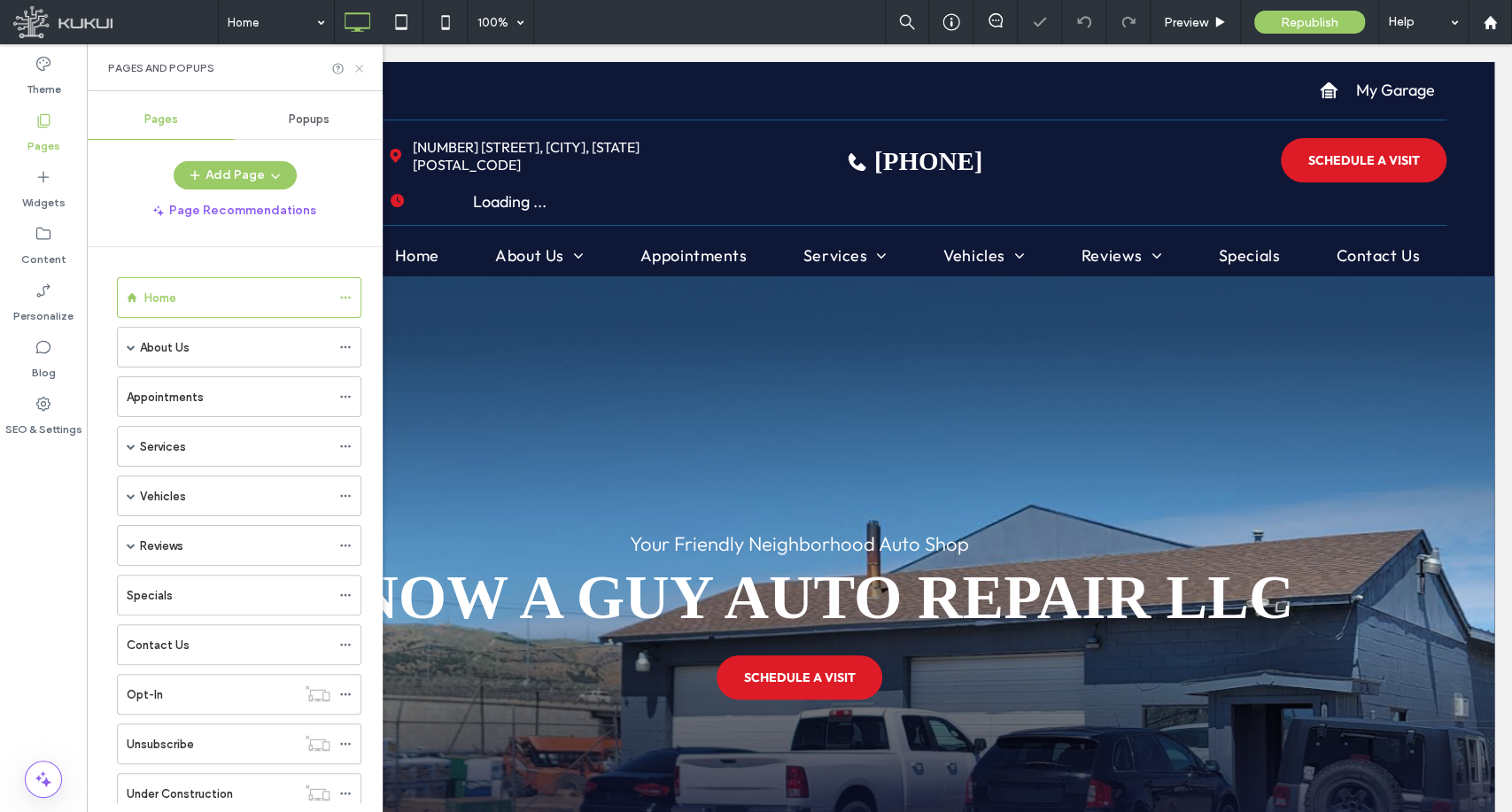 click 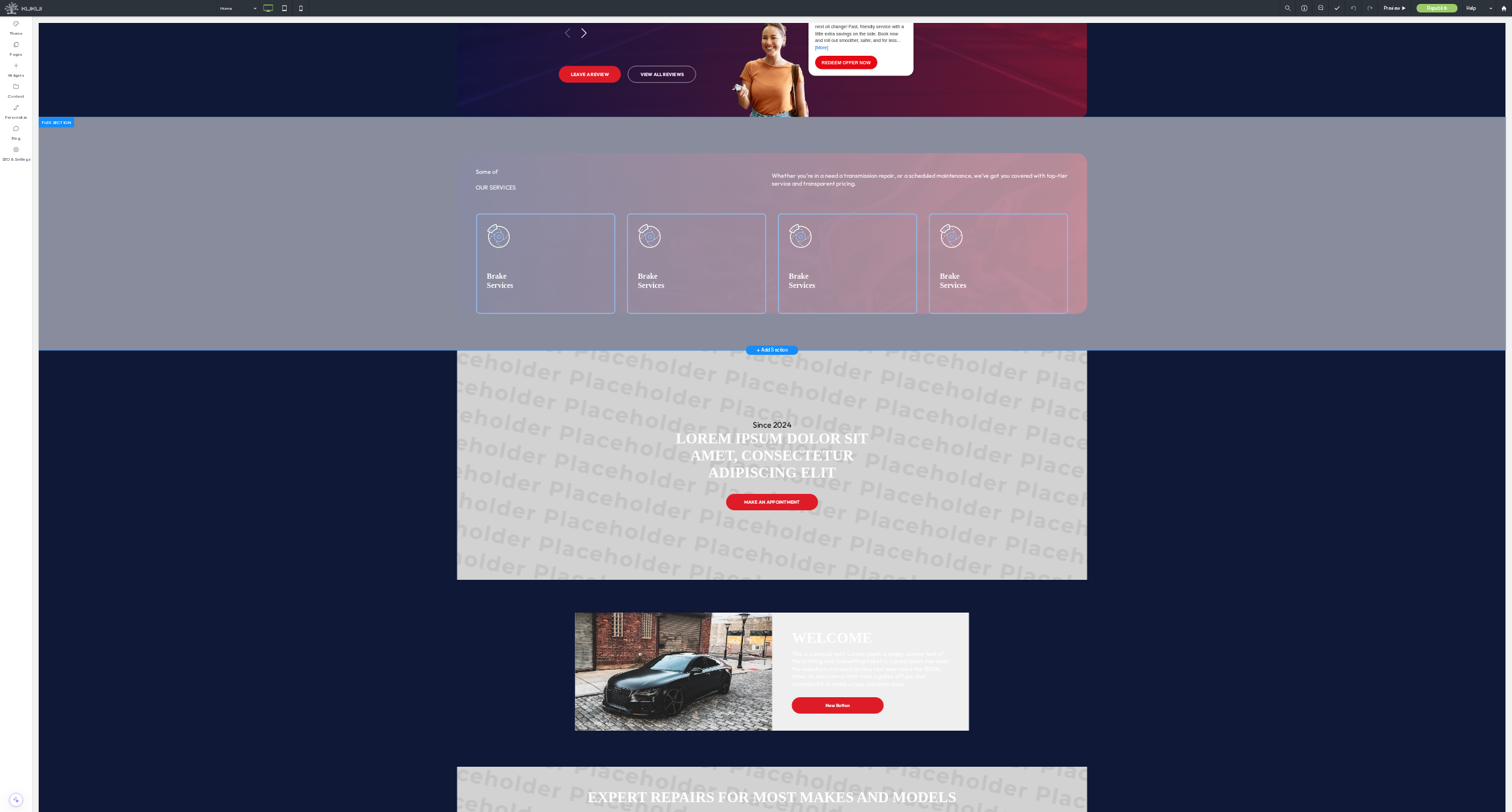 scroll, scrollTop: 1336, scrollLeft: 0, axis: vertical 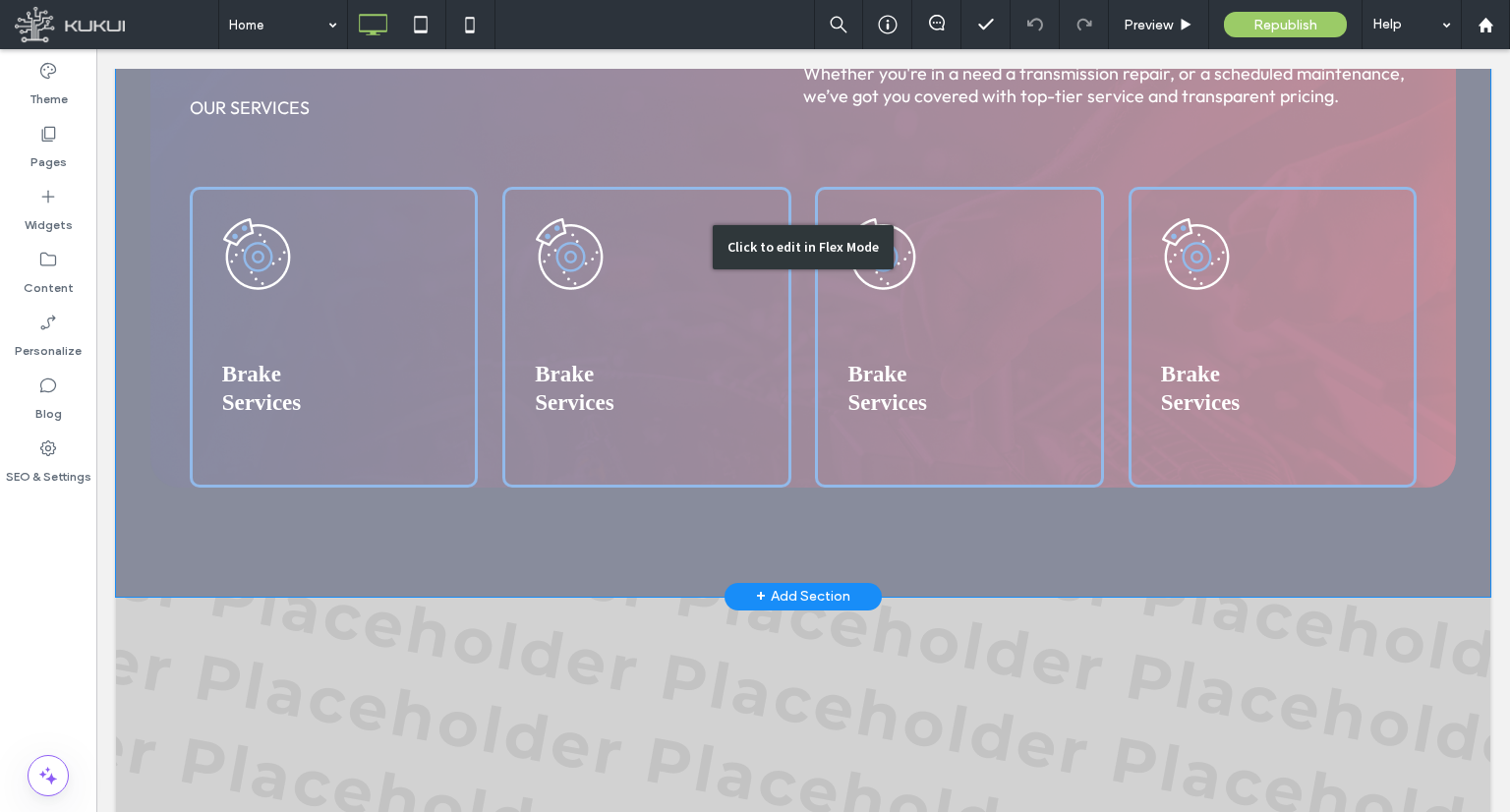 click on "Click to edit in Flex Mode" at bounding box center (803, 247) 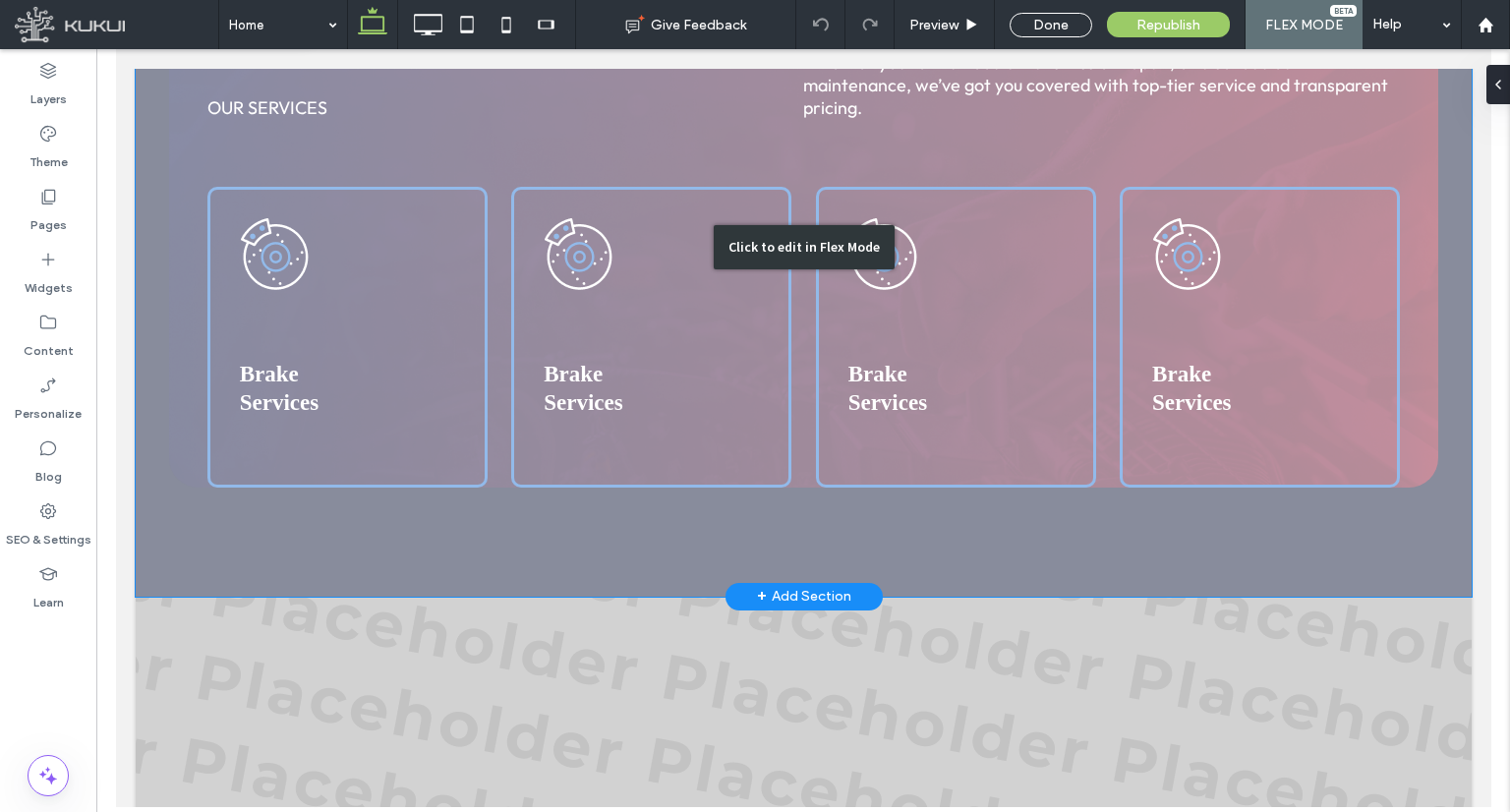 scroll, scrollTop: 2755, scrollLeft: 0, axis: vertical 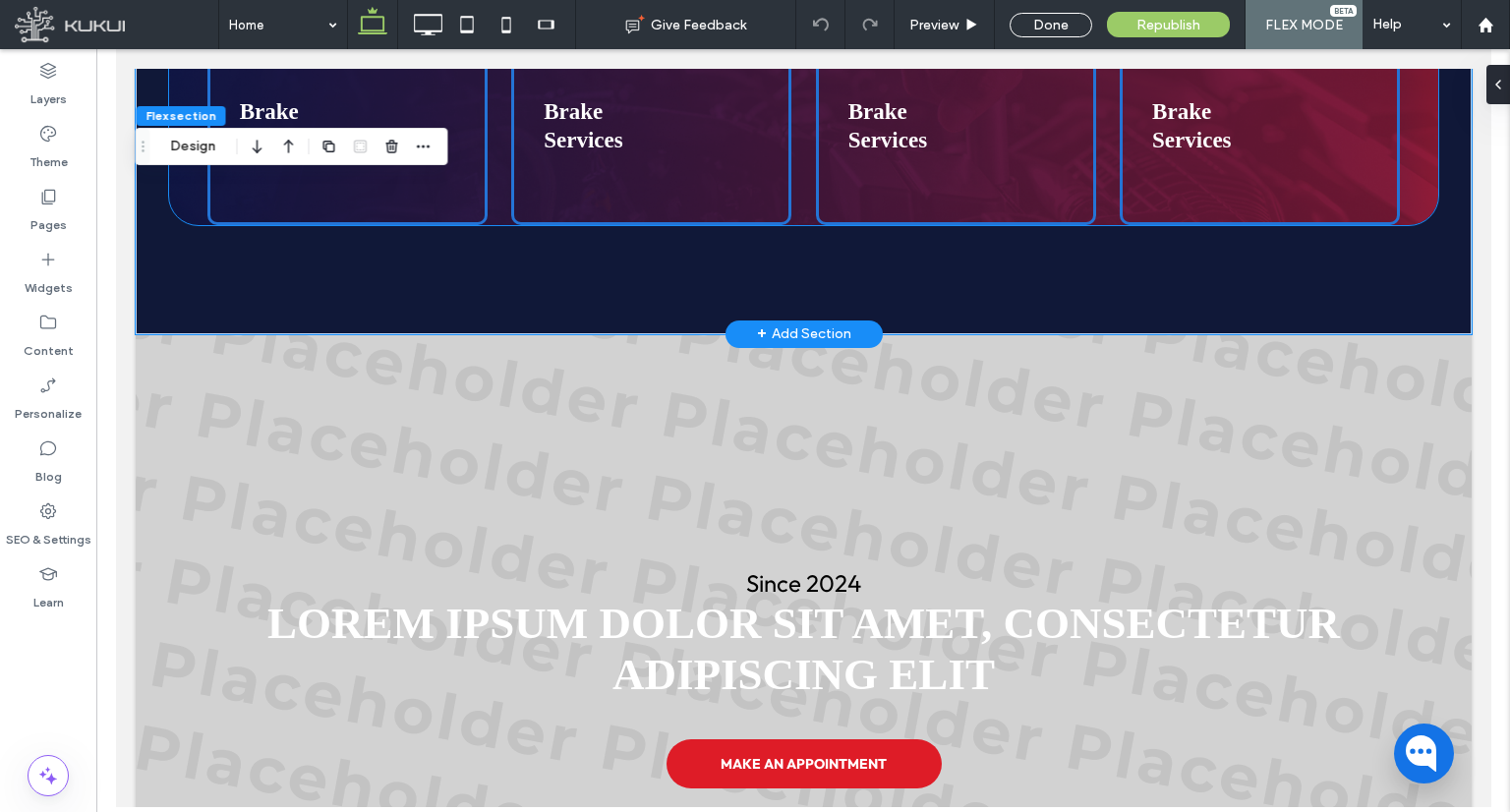 click on "Some of
our services
Whether you're in a need a transmission repair, or a scheduled maintenance, we’ve got you covered with top-tier service and transparent pricing.
Brake Services
Brake Services
Brake Services
Brake Services" at bounding box center [802, -16] 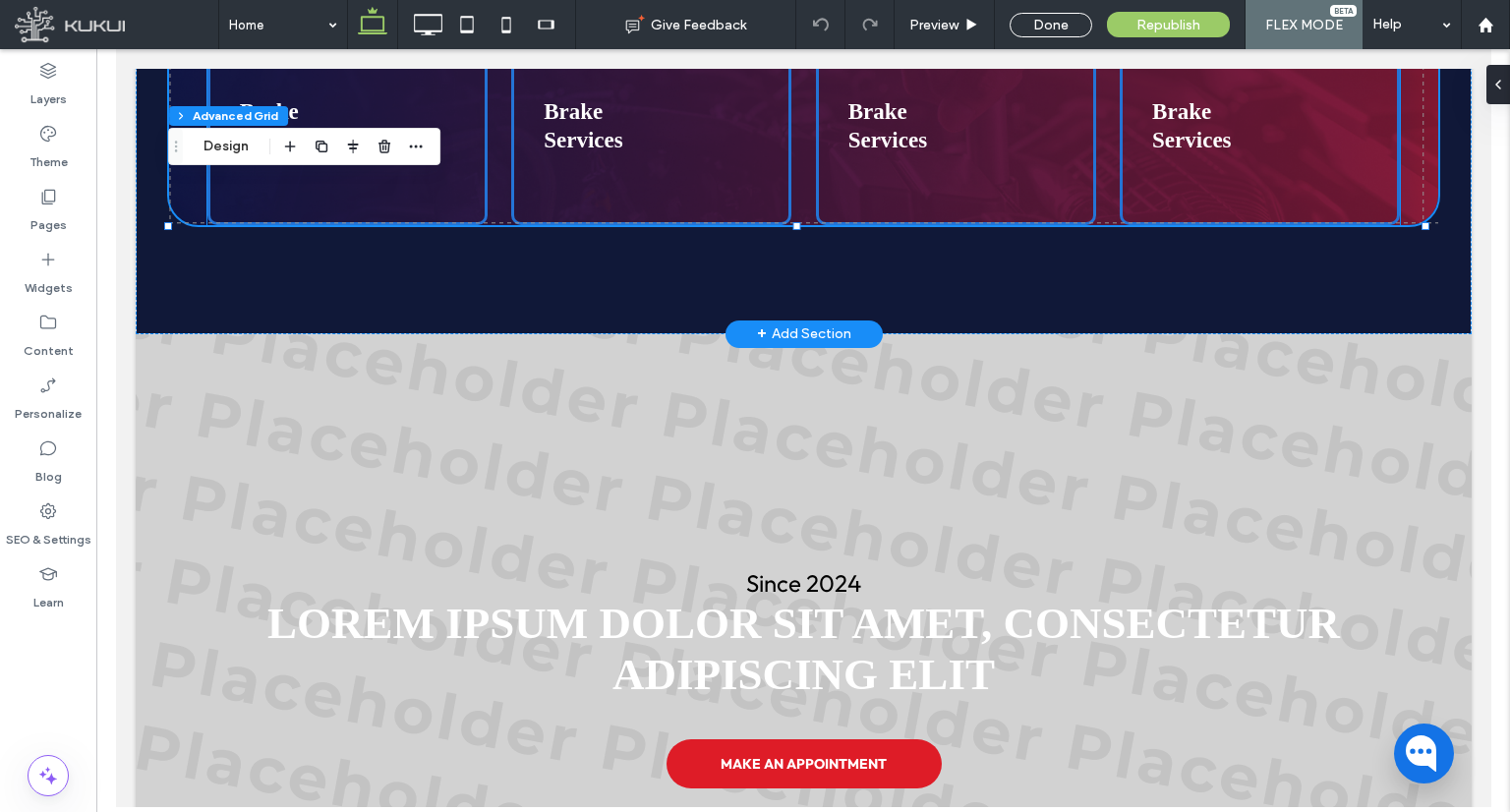 click on "Brake Services
Brake Services
Brake Services
Brake Services" at bounding box center [803, 75] 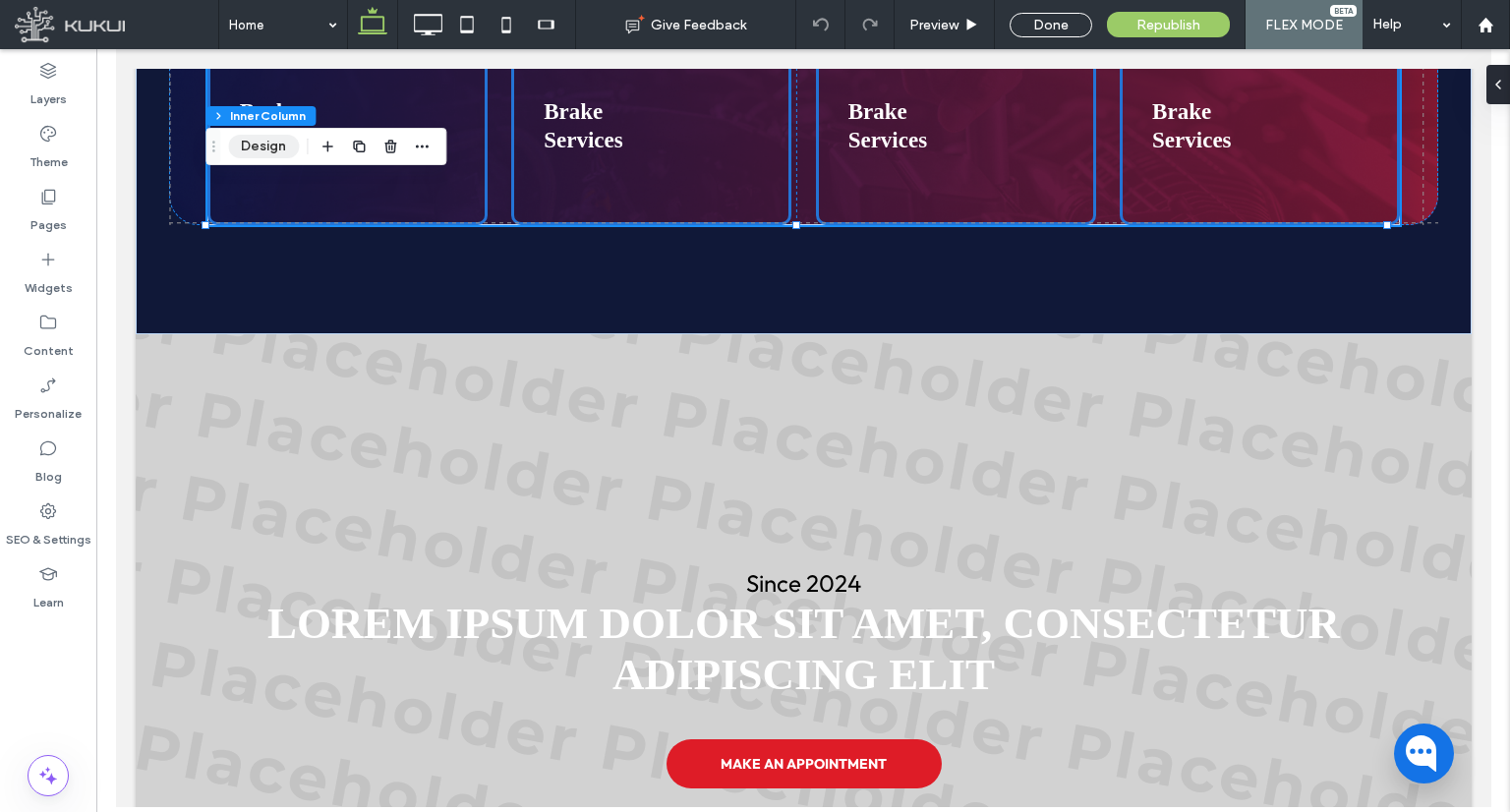 click on "Design" at bounding box center [263, 146] 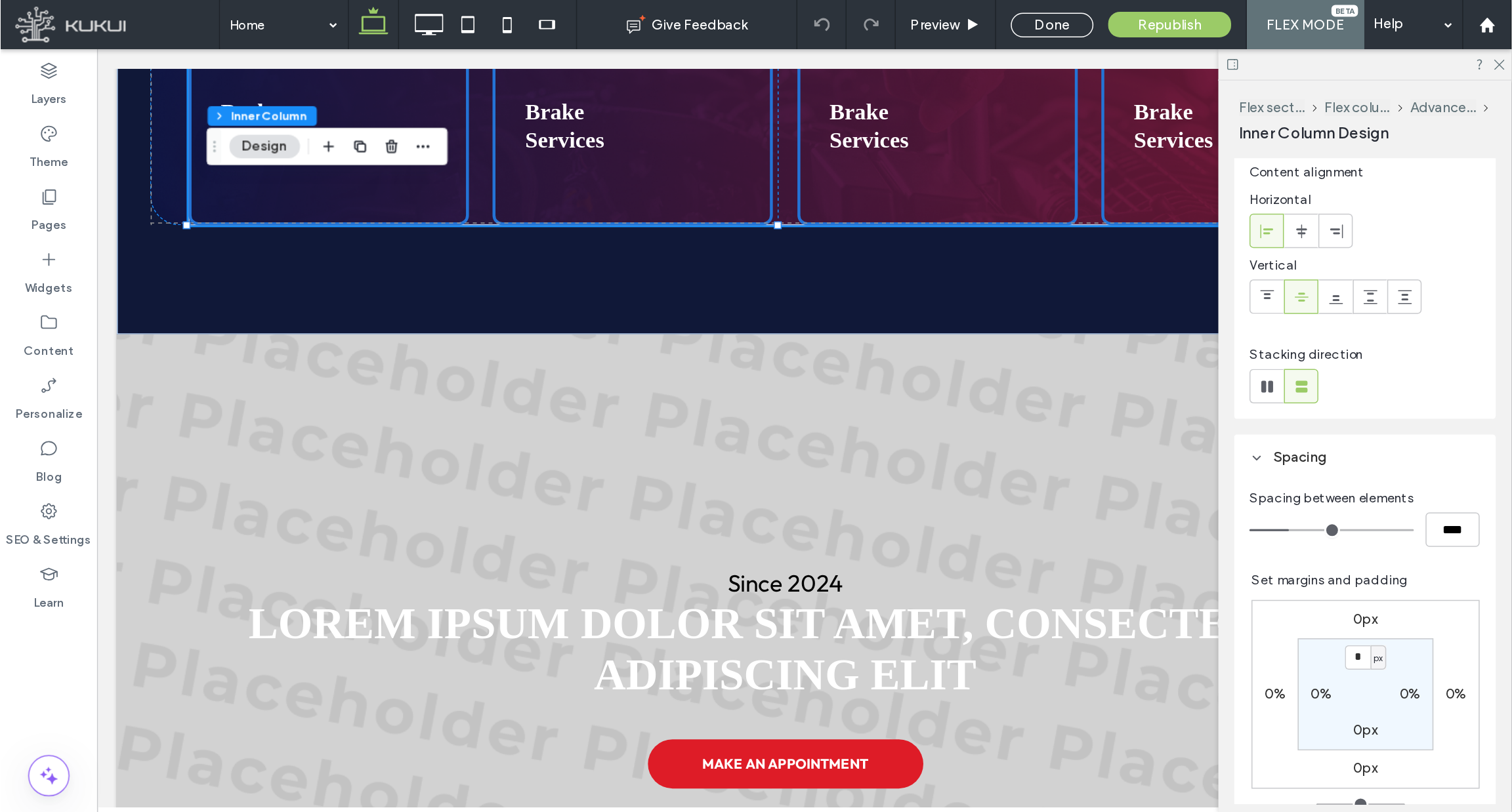 scroll, scrollTop: 459, scrollLeft: 0, axis: vertical 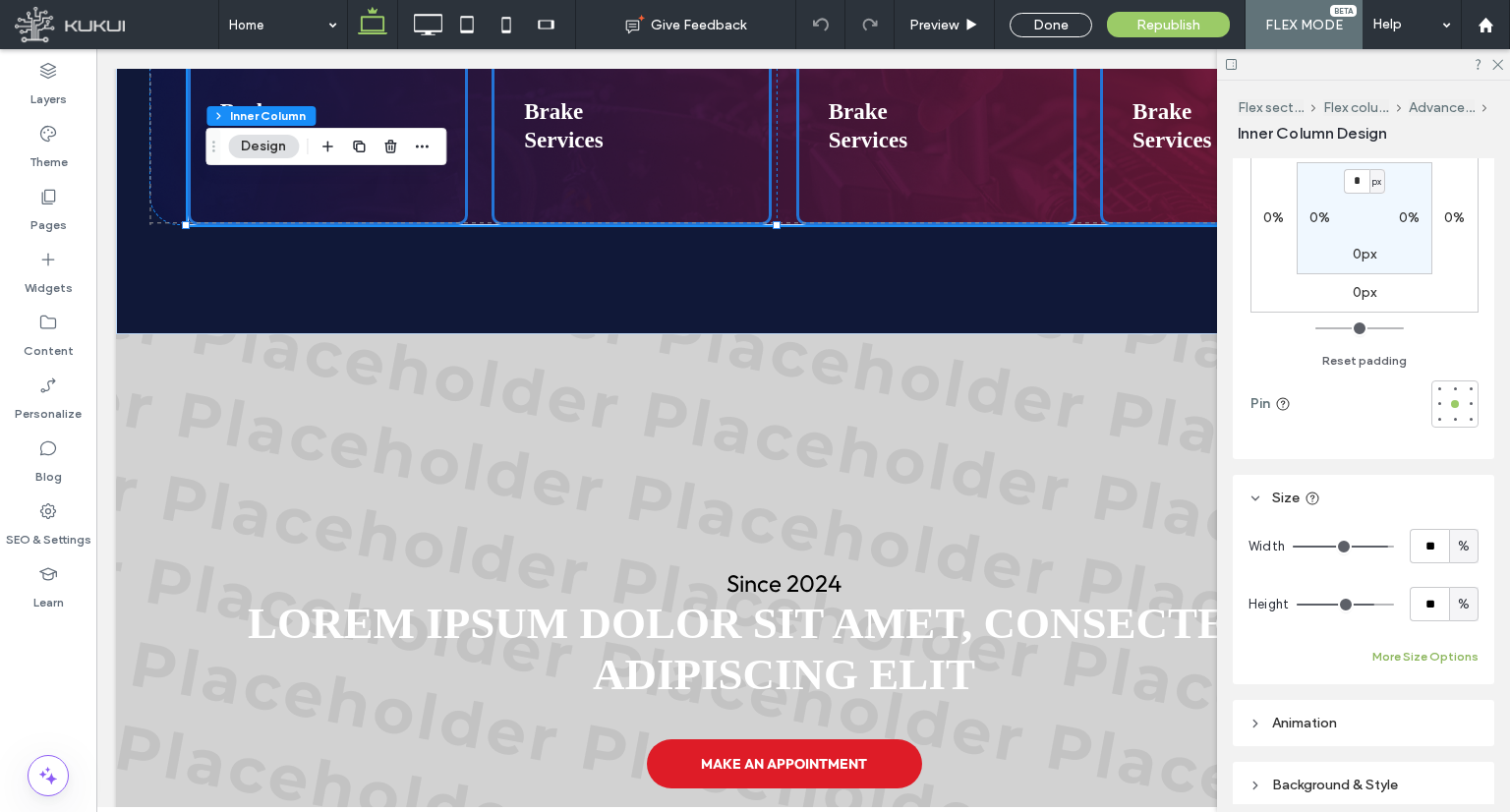 click on "More Size Options" at bounding box center [1425, 657] 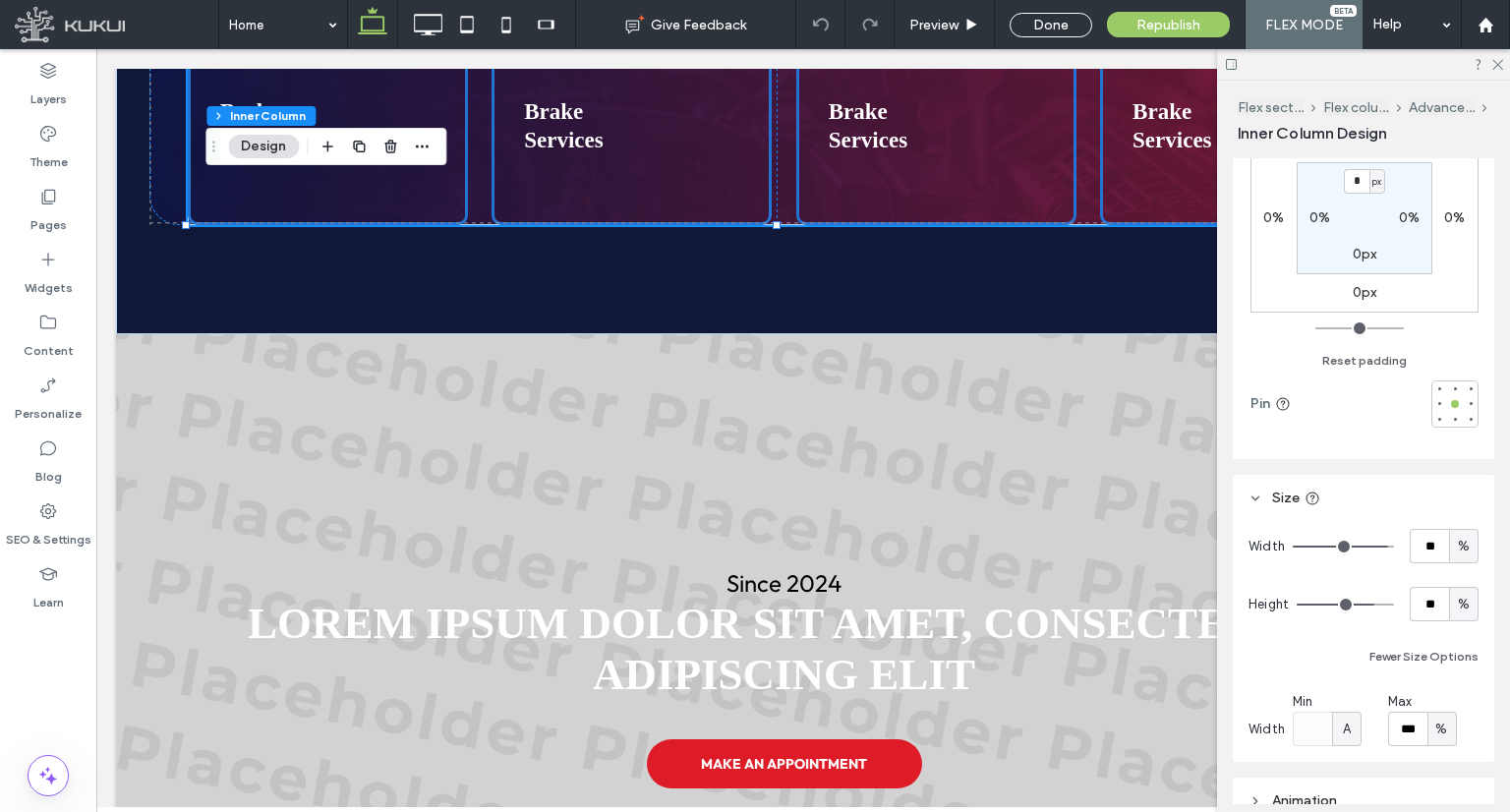 click on "%" at bounding box center [1441, 729] 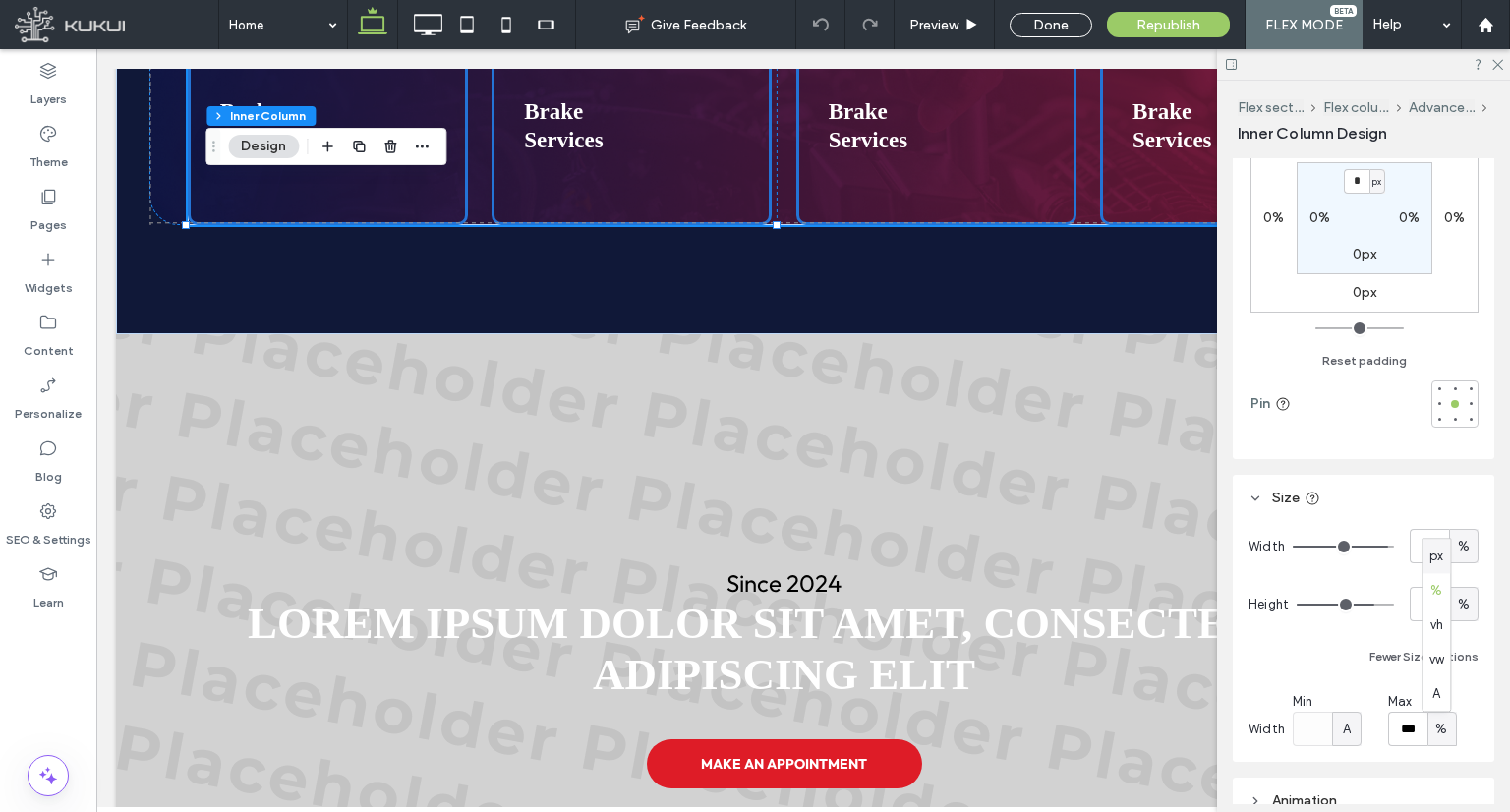 click on "px" at bounding box center (1436, 556) 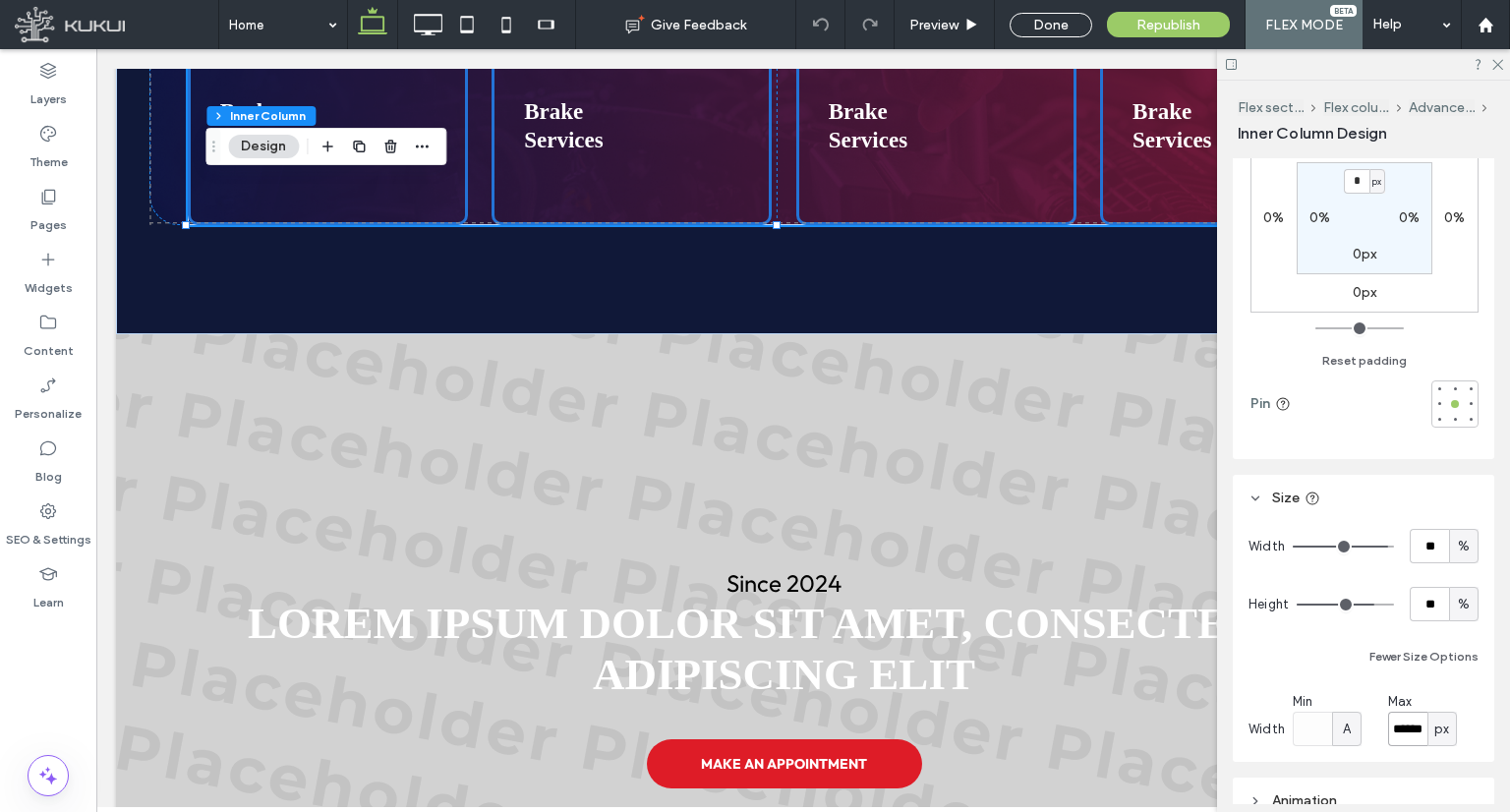 click on "******" at bounding box center (1408, 728) 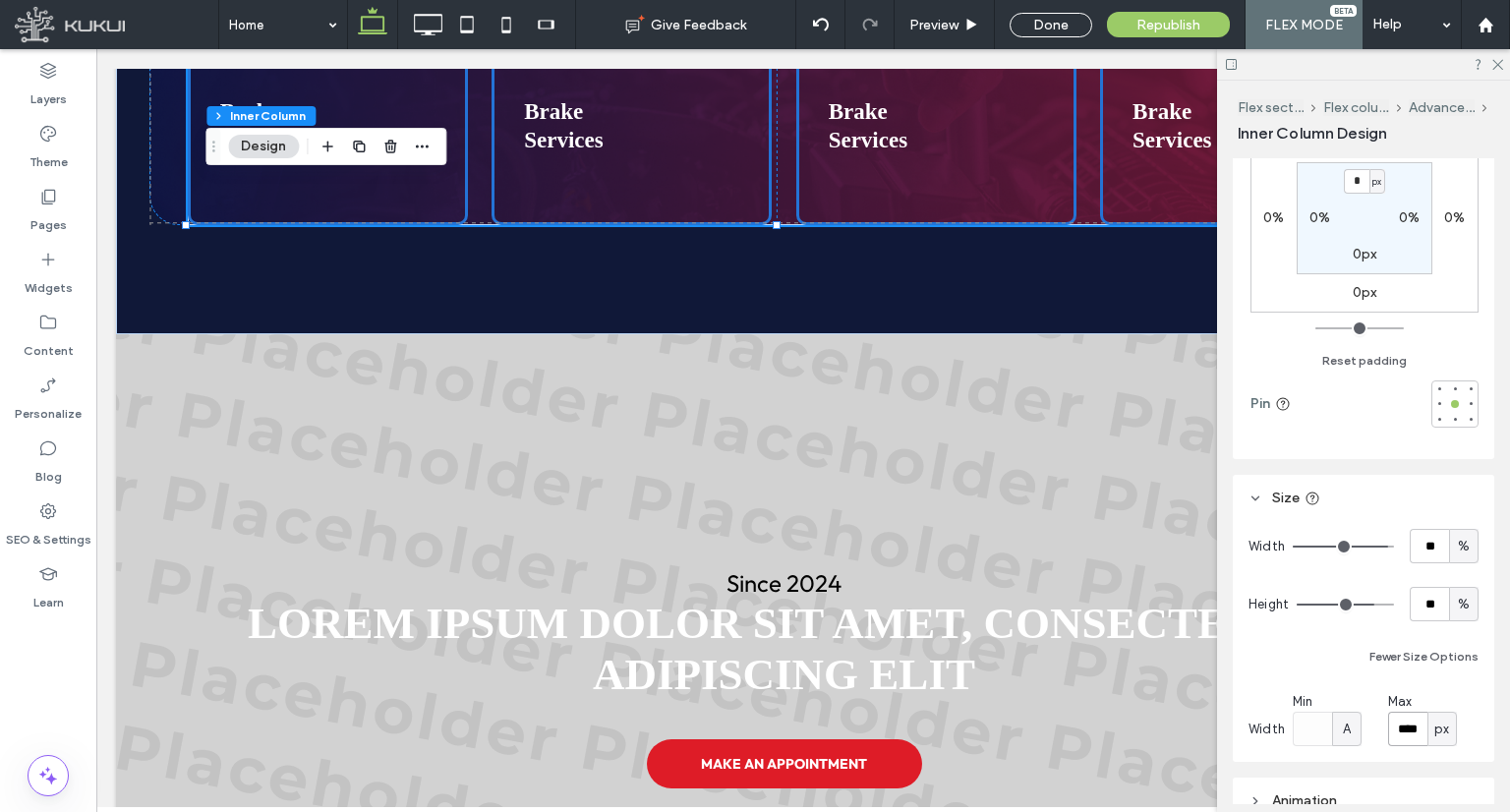 type on "****" 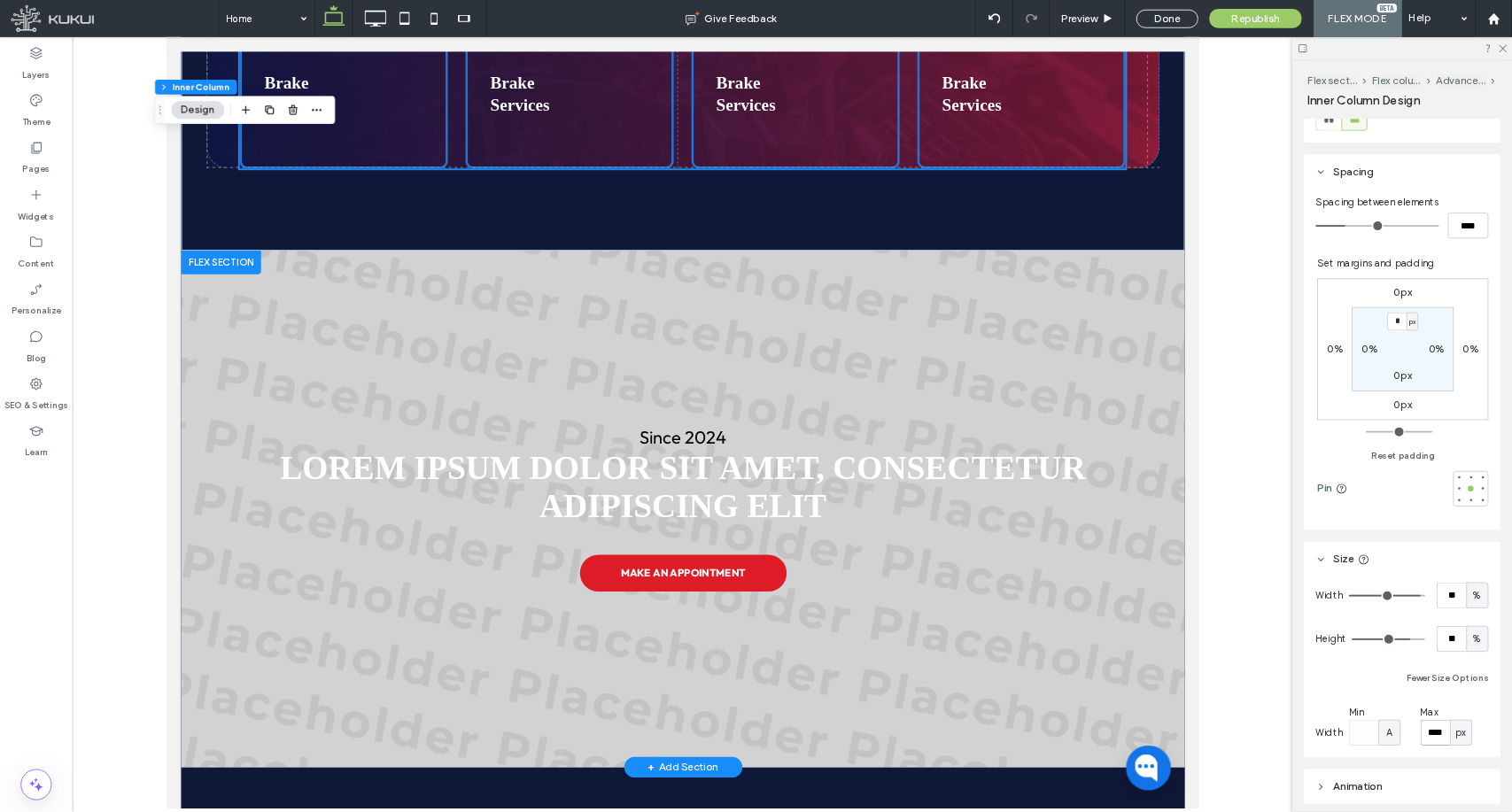 scroll, scrollTop: 397, scrollLeft: 0, axis: vertical 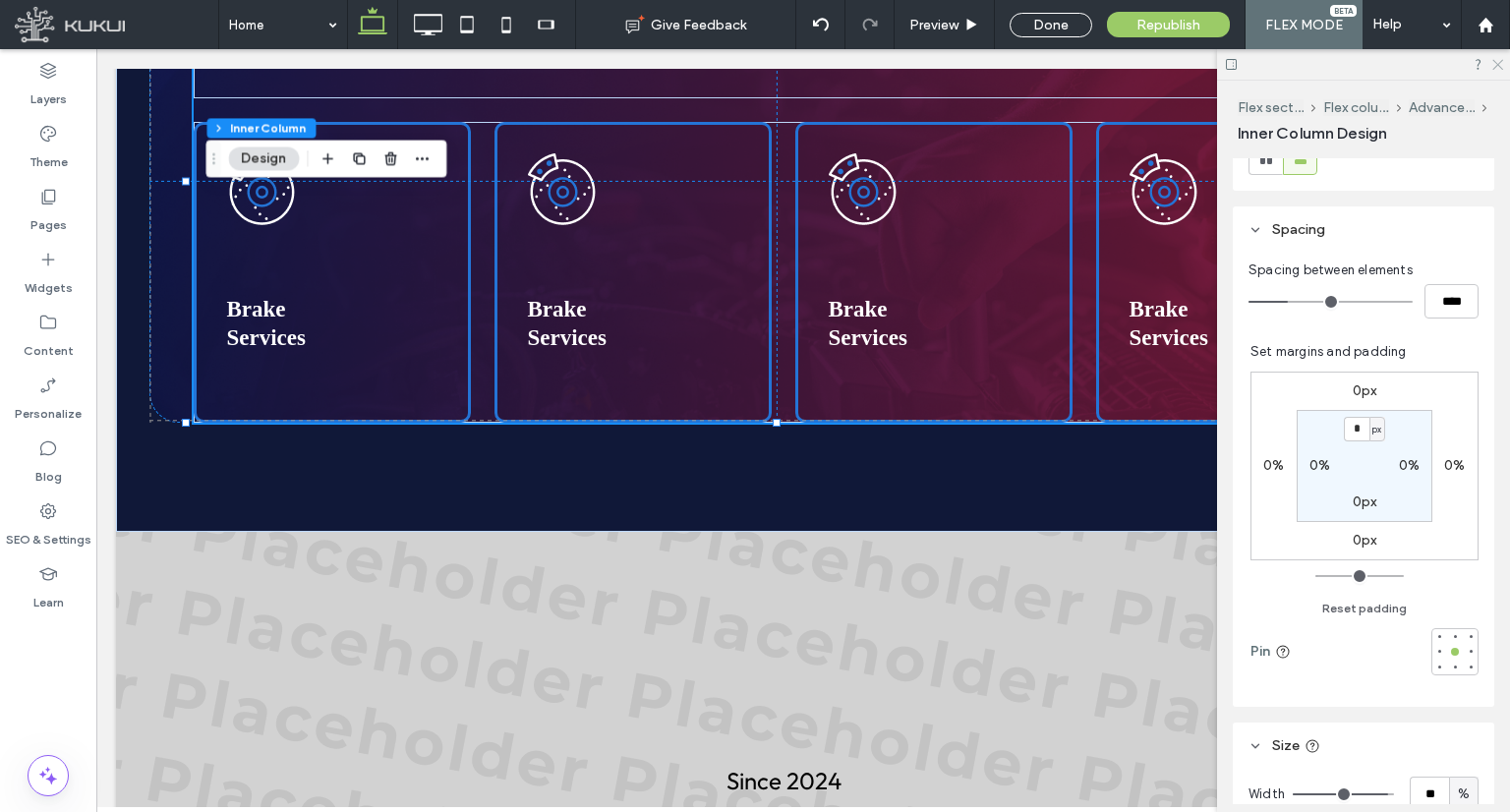 click 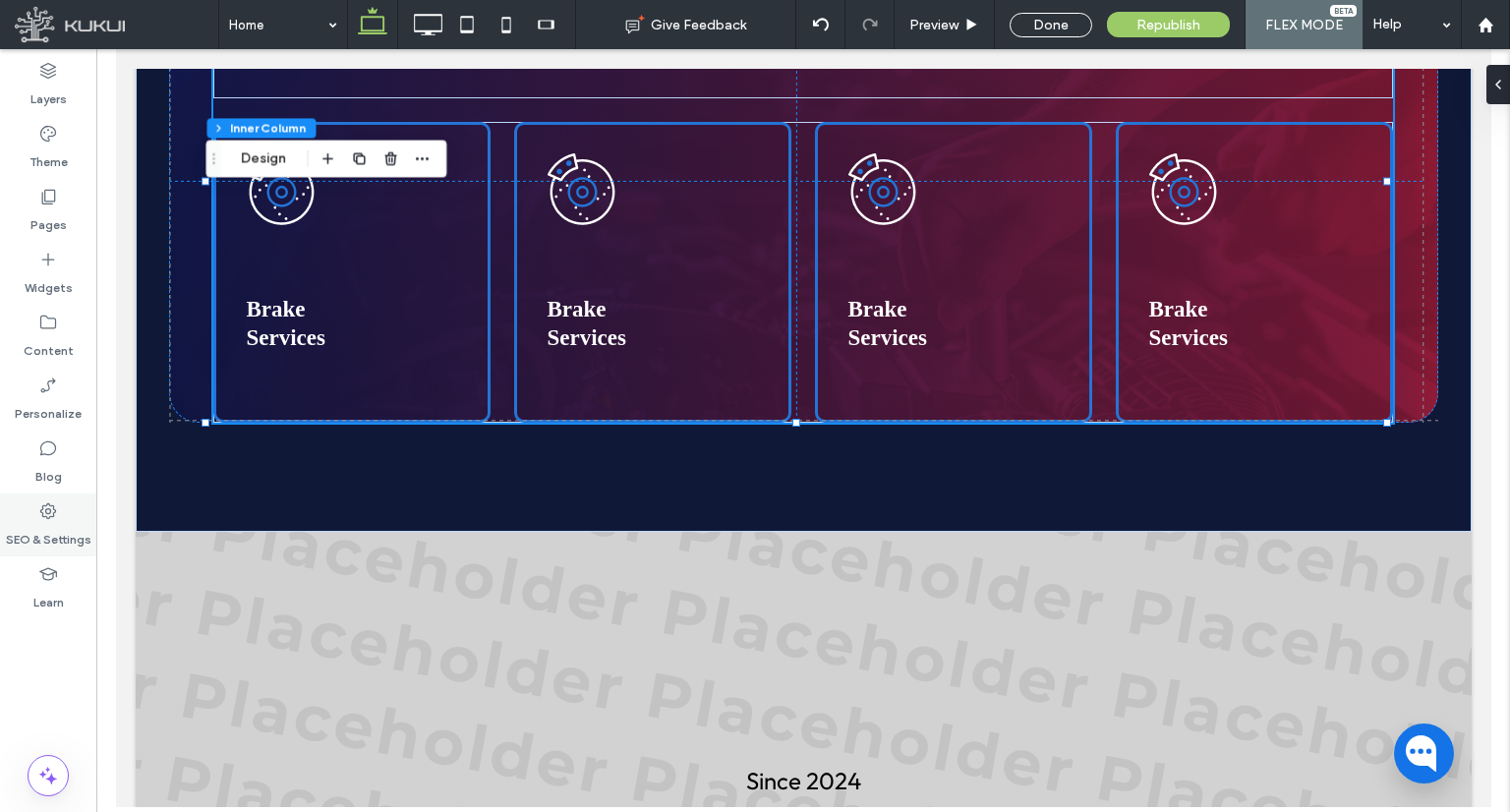 click on "SEO & Settings" at bounding box center [48, 535] 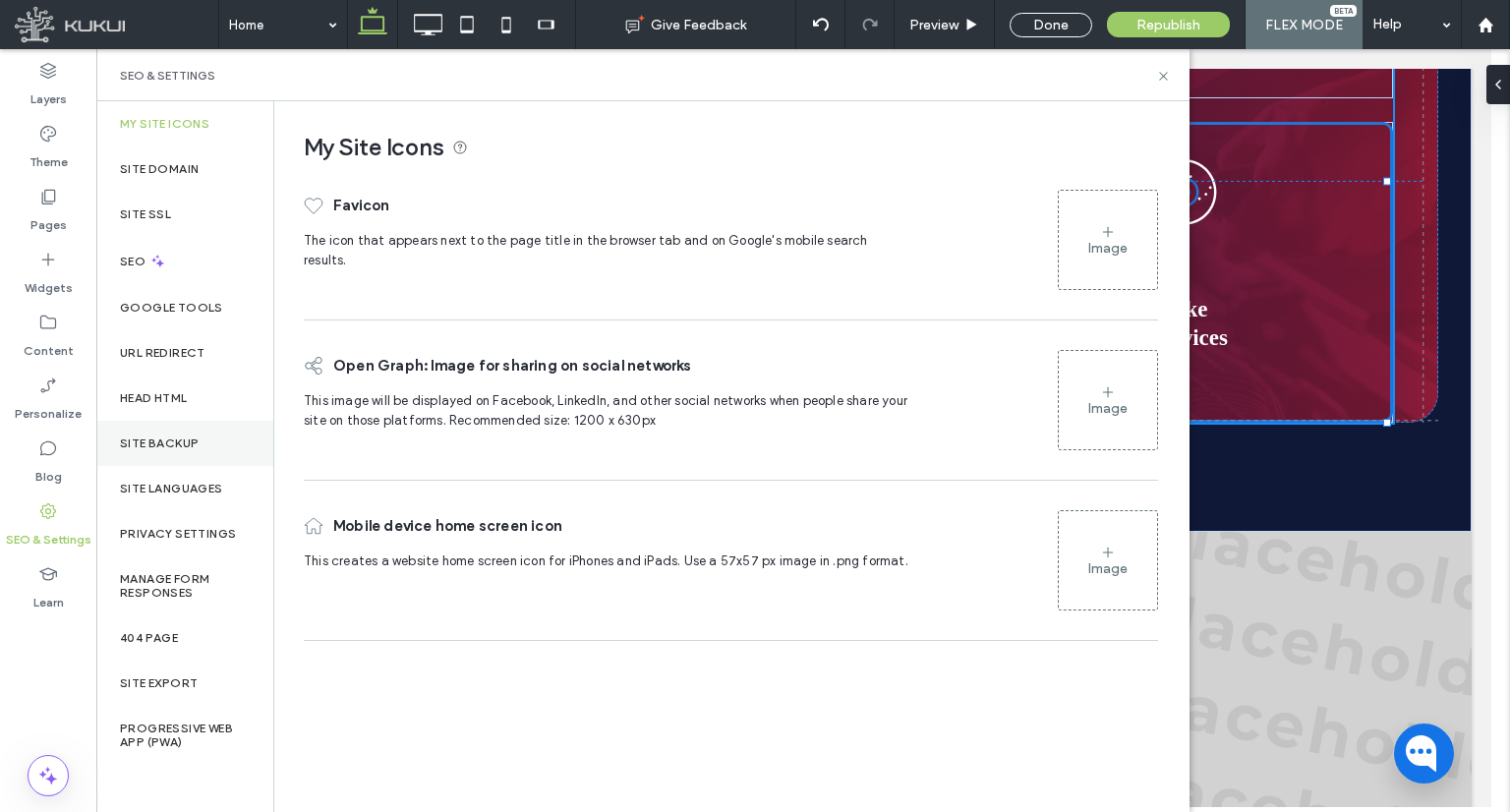 click on "Site Backup" at bounding box center (185, 443) 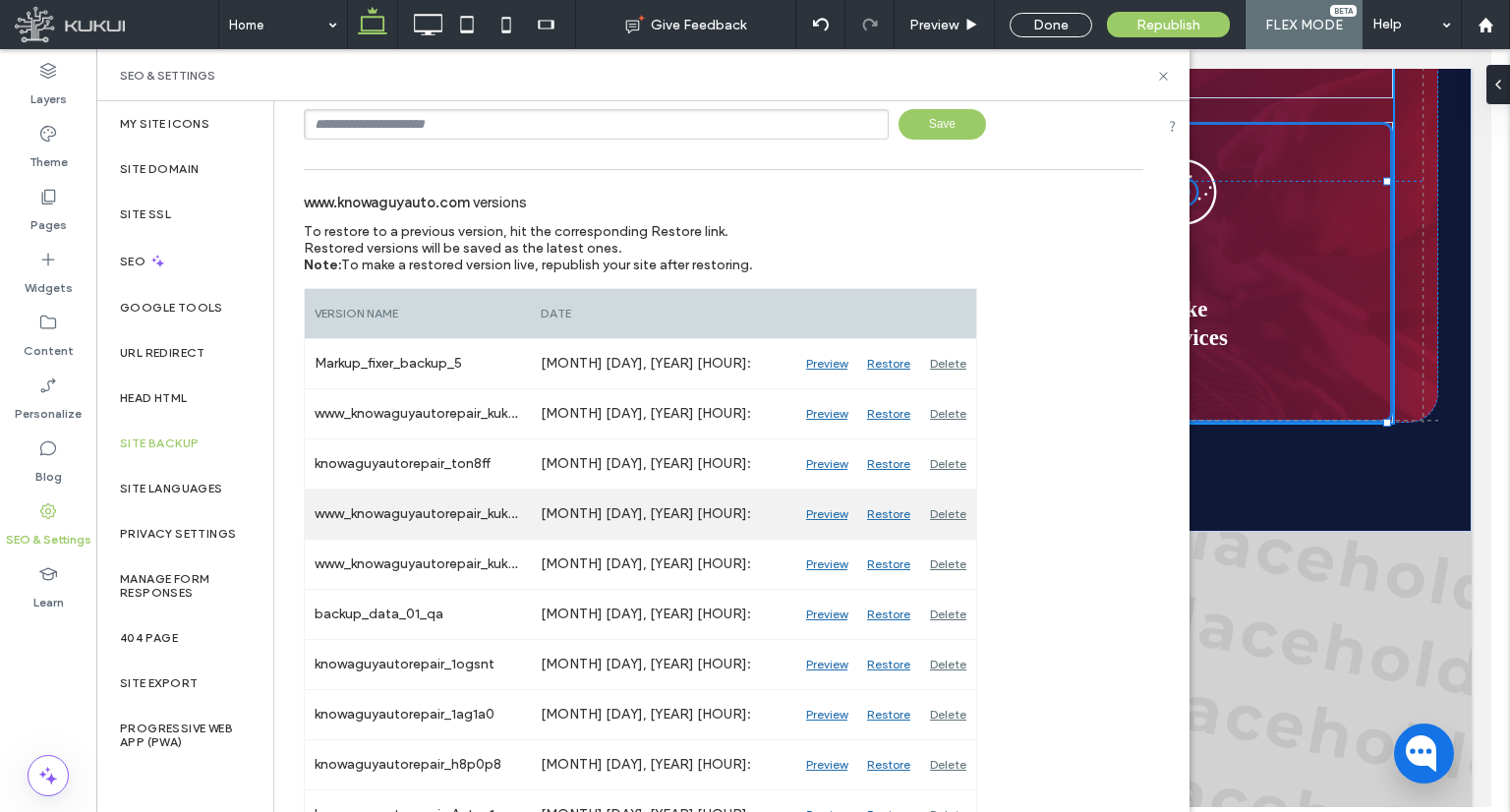 scroll, scrollTop: 171, scrollLeft: 0, axis: vertical 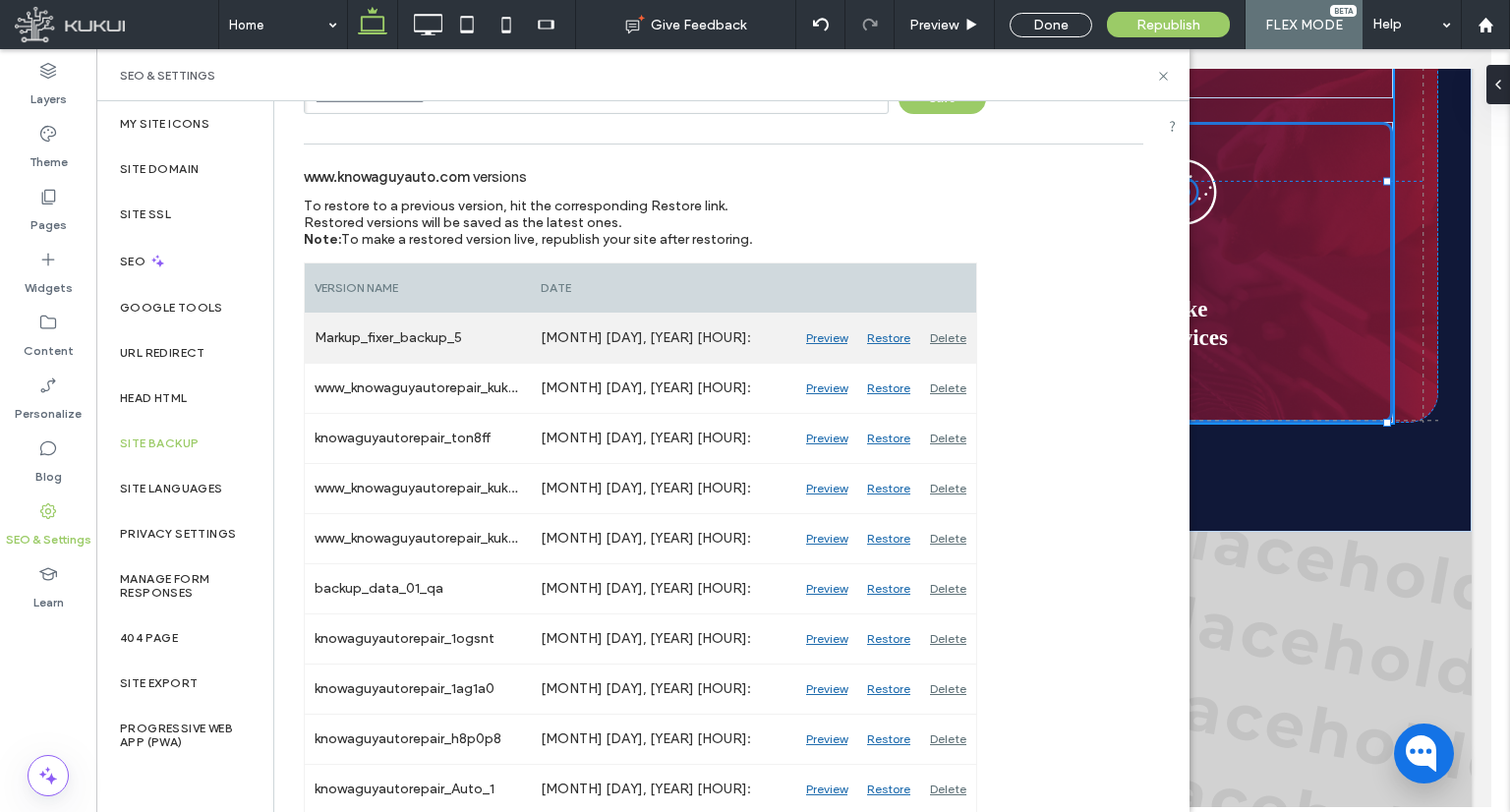 click on "Preview" at bounding box center (827, 338) 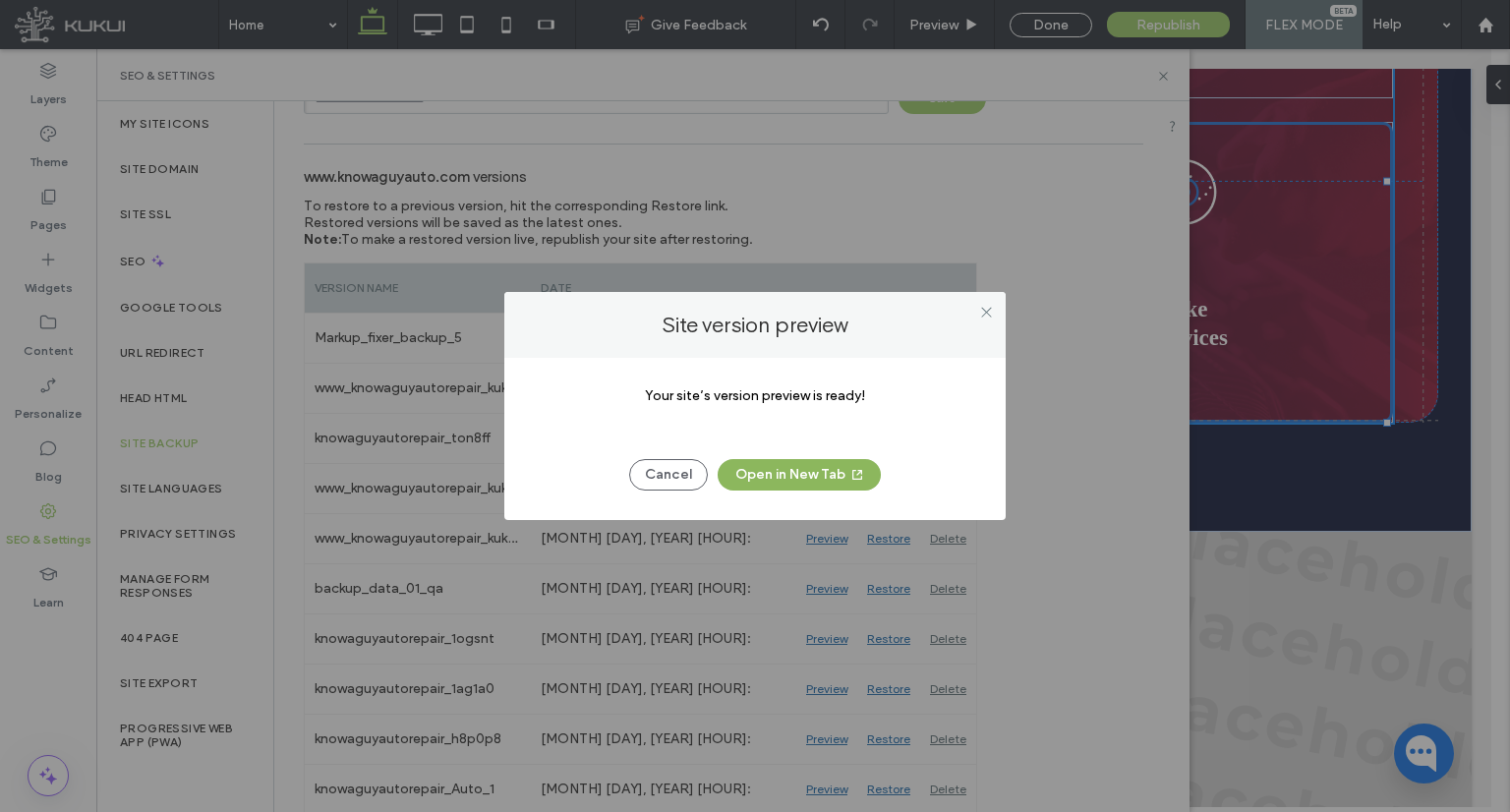 click on "Open in New Tab" at bounding box center [799, 475] 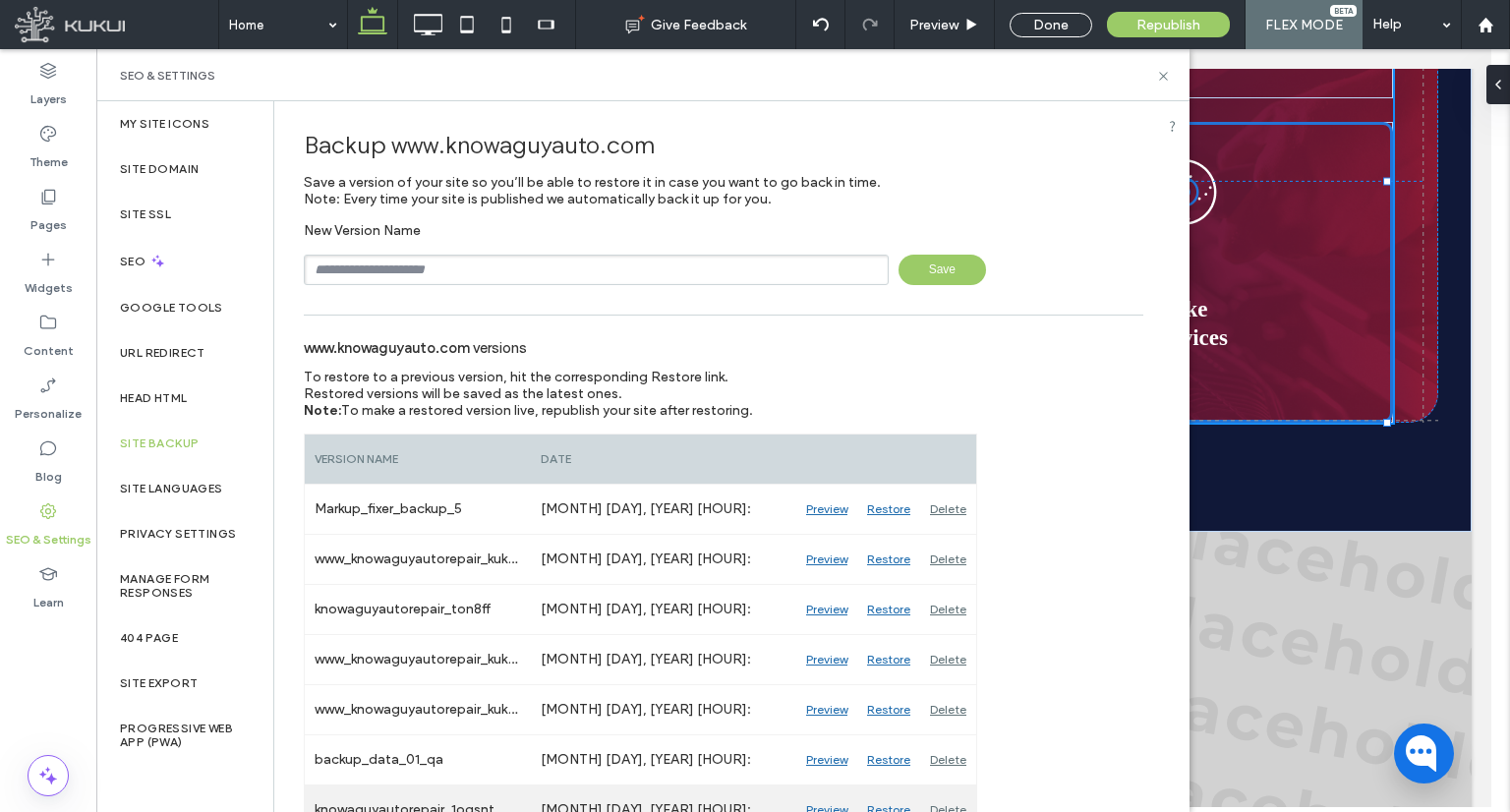 scroll, scrollTop: 0, scrollLeft: 0, axis: both 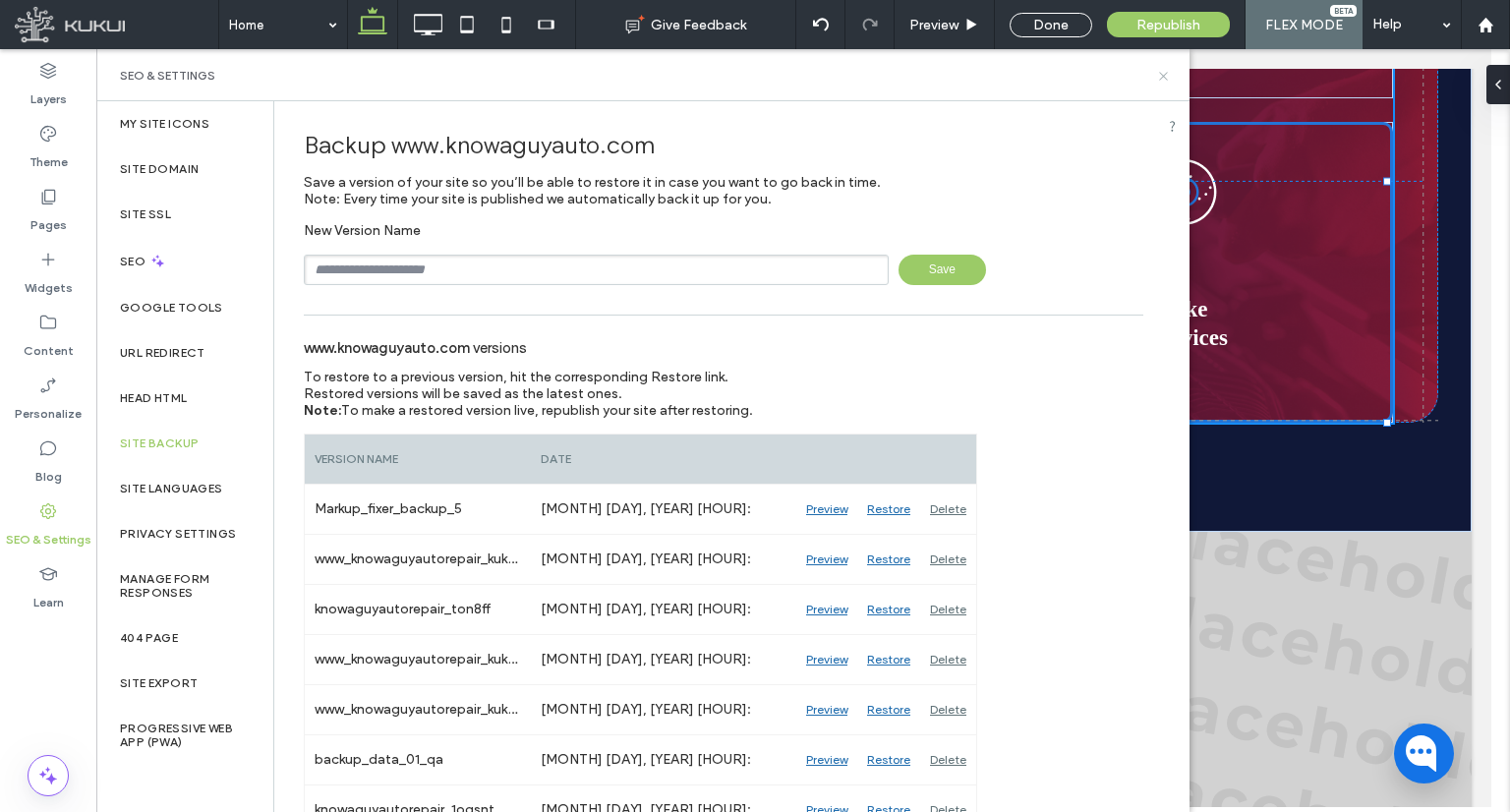 click 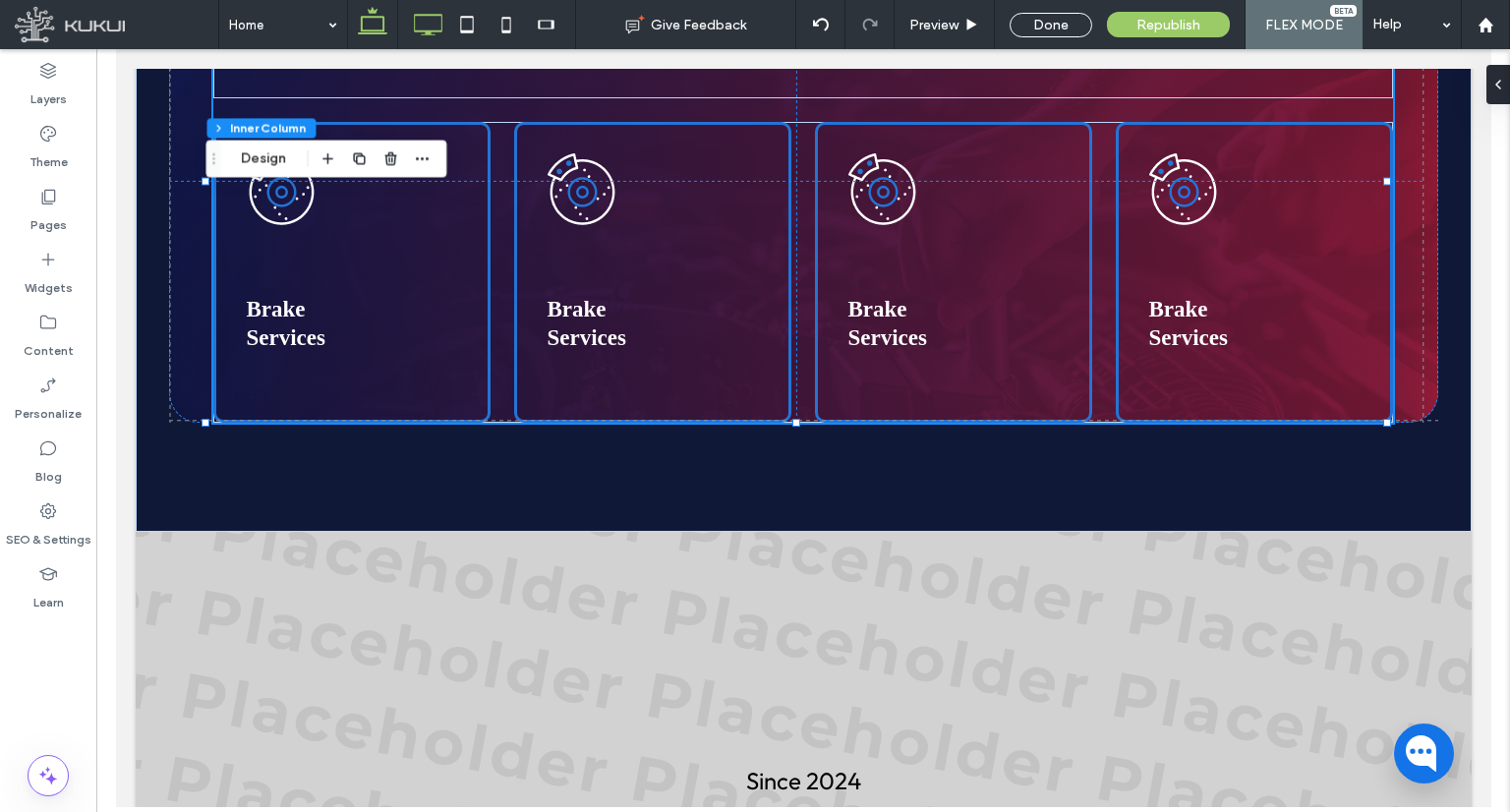 click 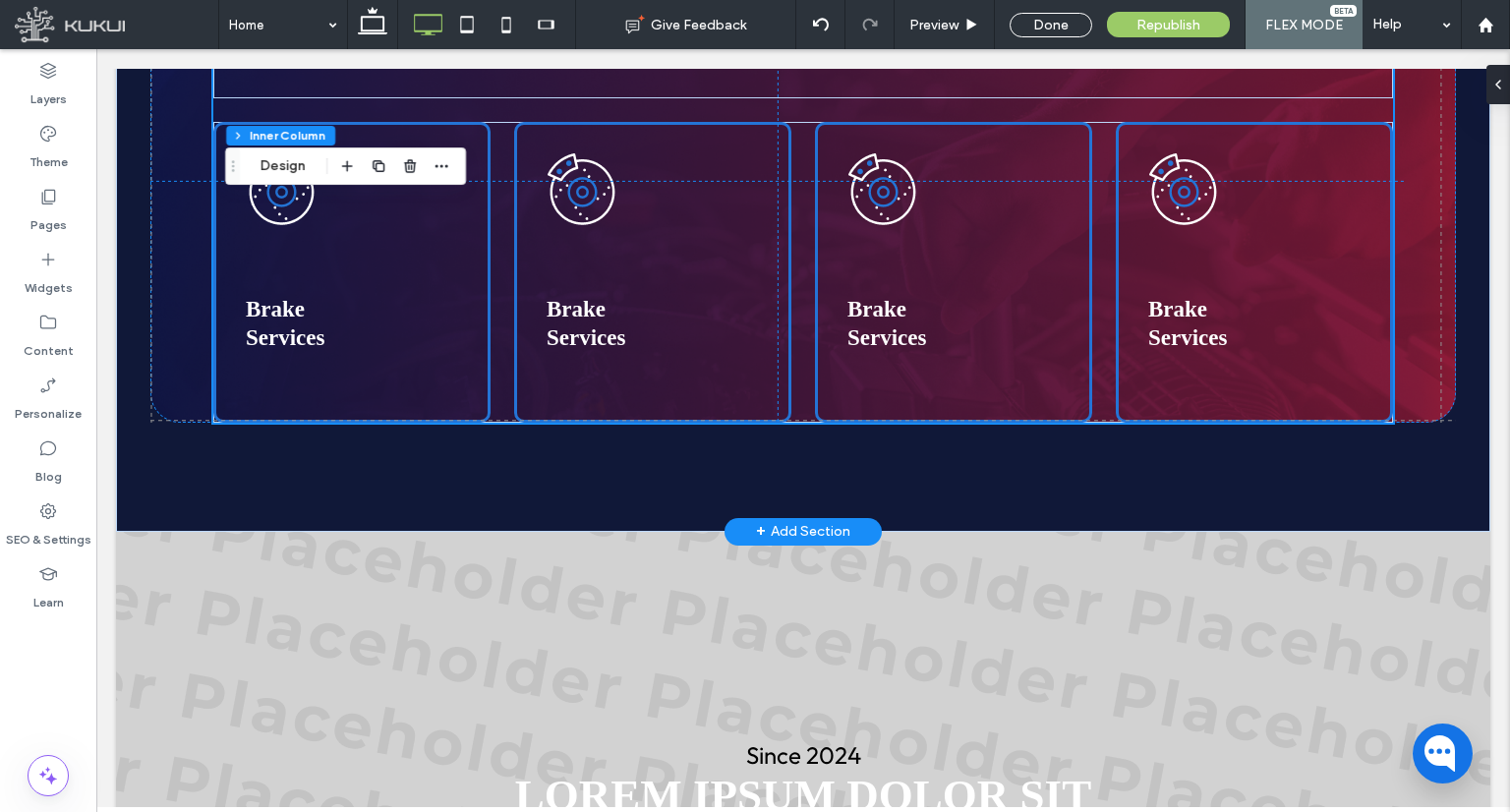 scroll, scrollTop: 2289, scrollLeft: 0, axis: vertical 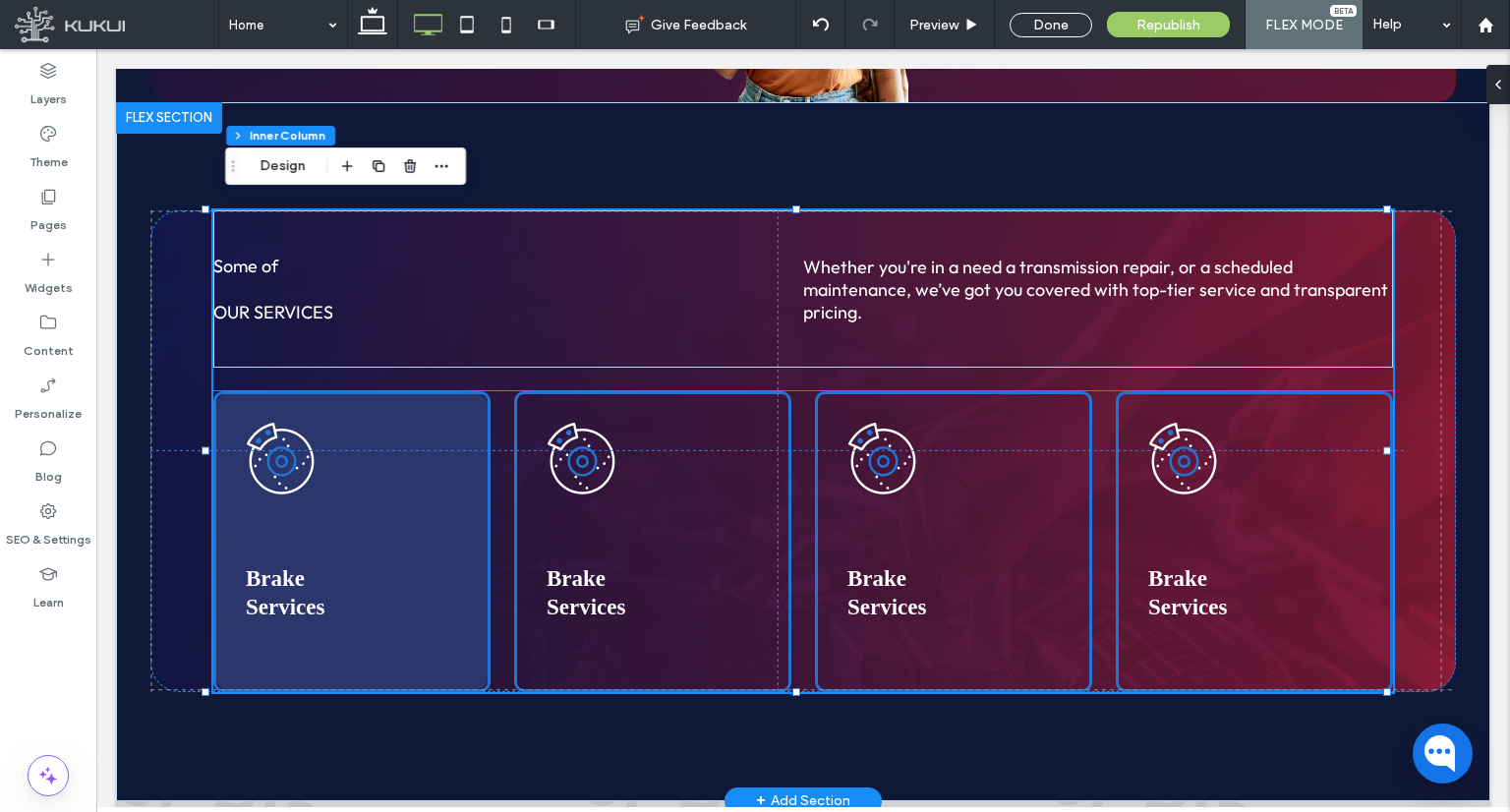 click at bounding box center (352, 542) 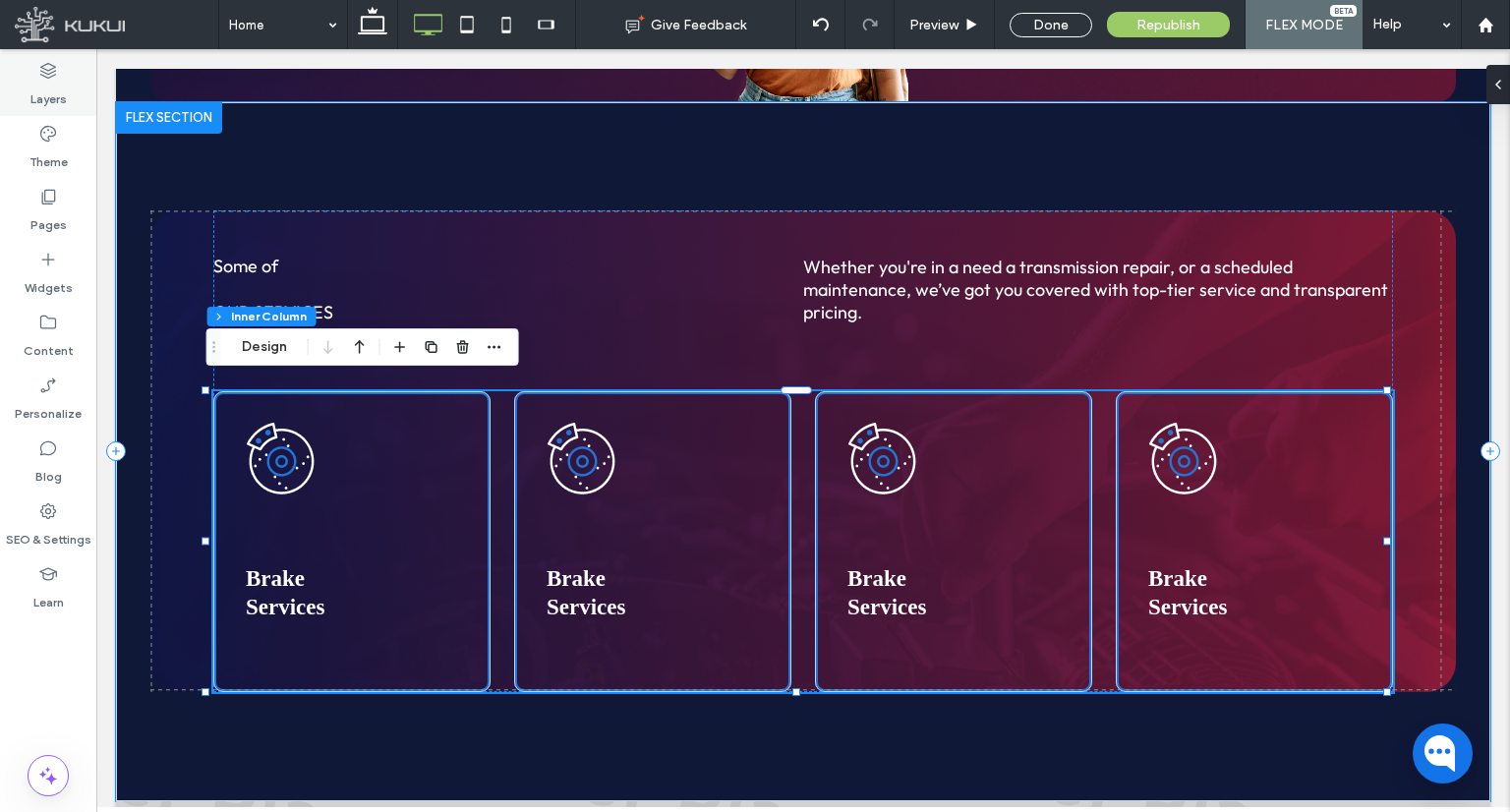 click on "Layers" at bounding box center [48, 94] 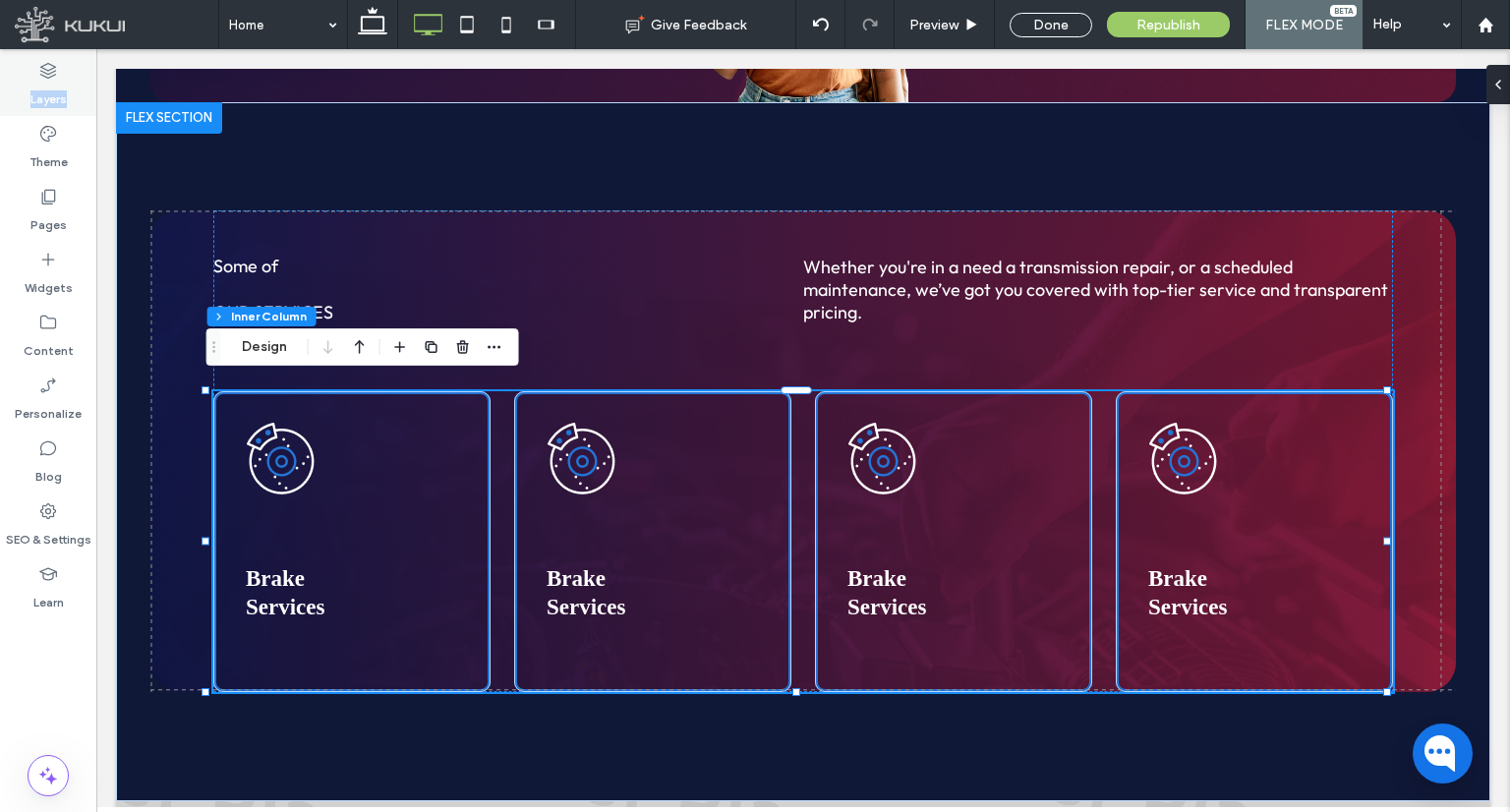 scroll, scrollTop: 0, scrollLeft: 225, axis: horizontal 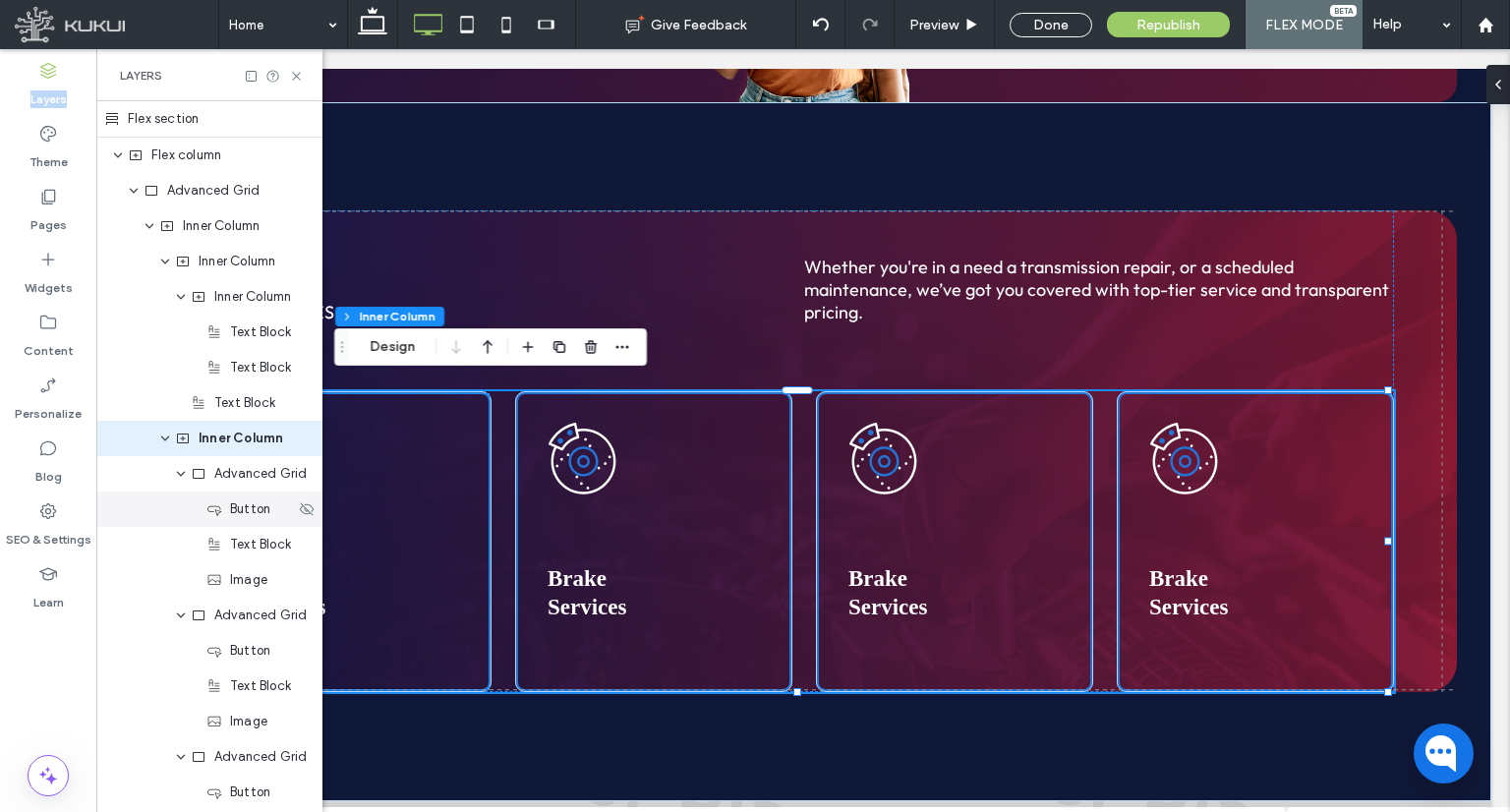click on "Button" at bounding box center (209, 509) 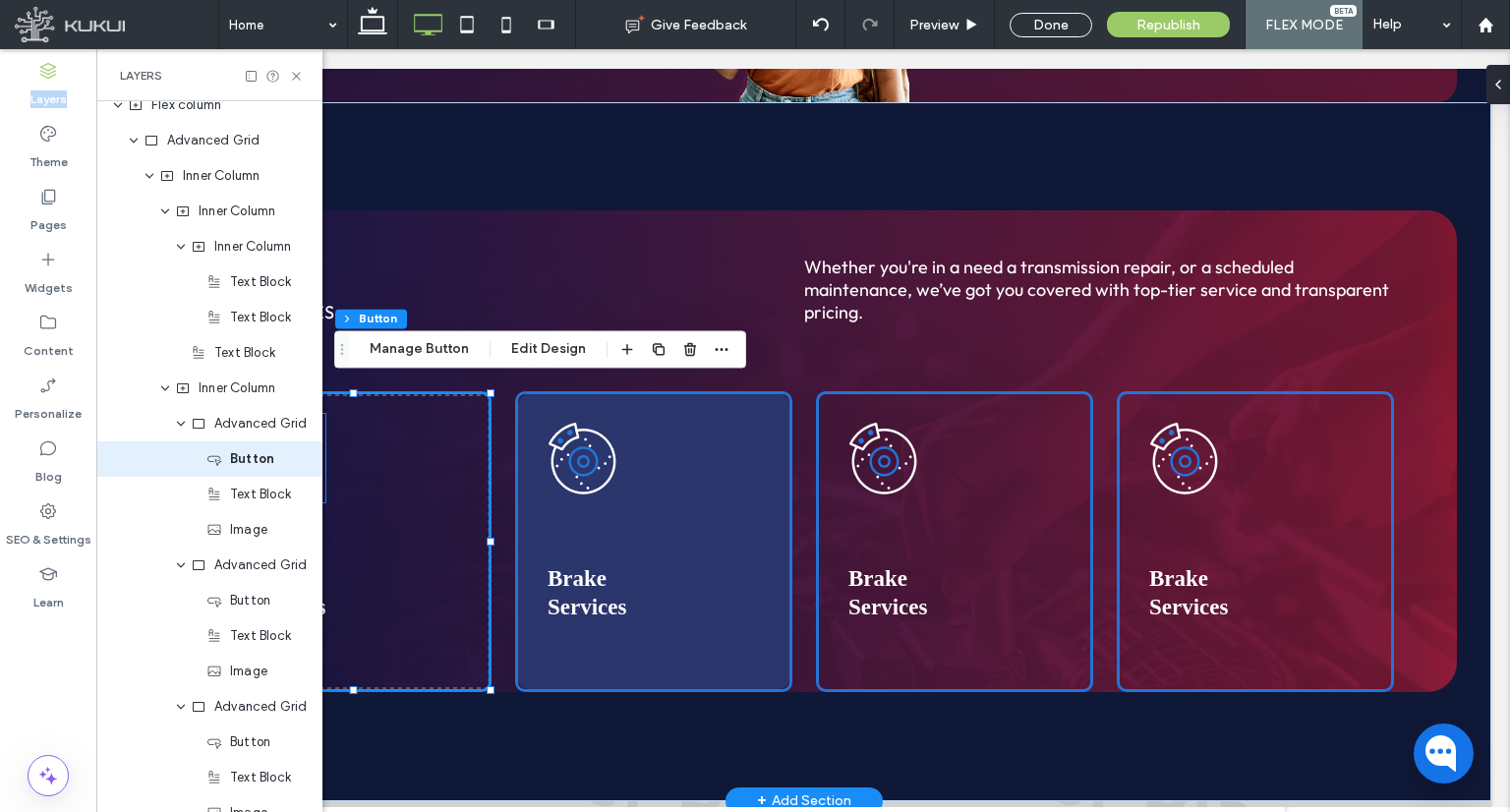 scroll, scrollTop: 52, scrollLeft: 0, axis: vertical 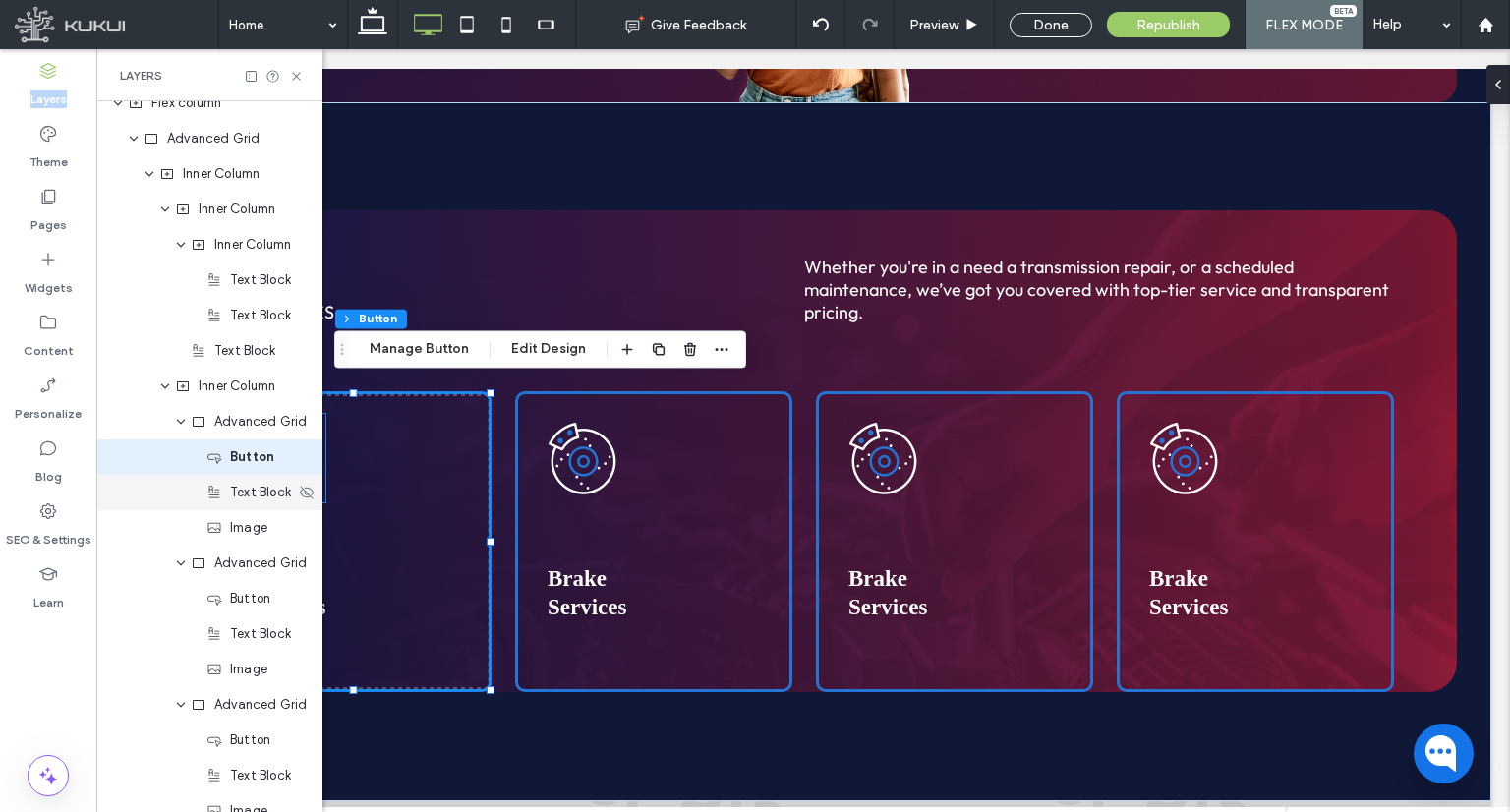 click on "Text Block" at bounding box center [251, 493] 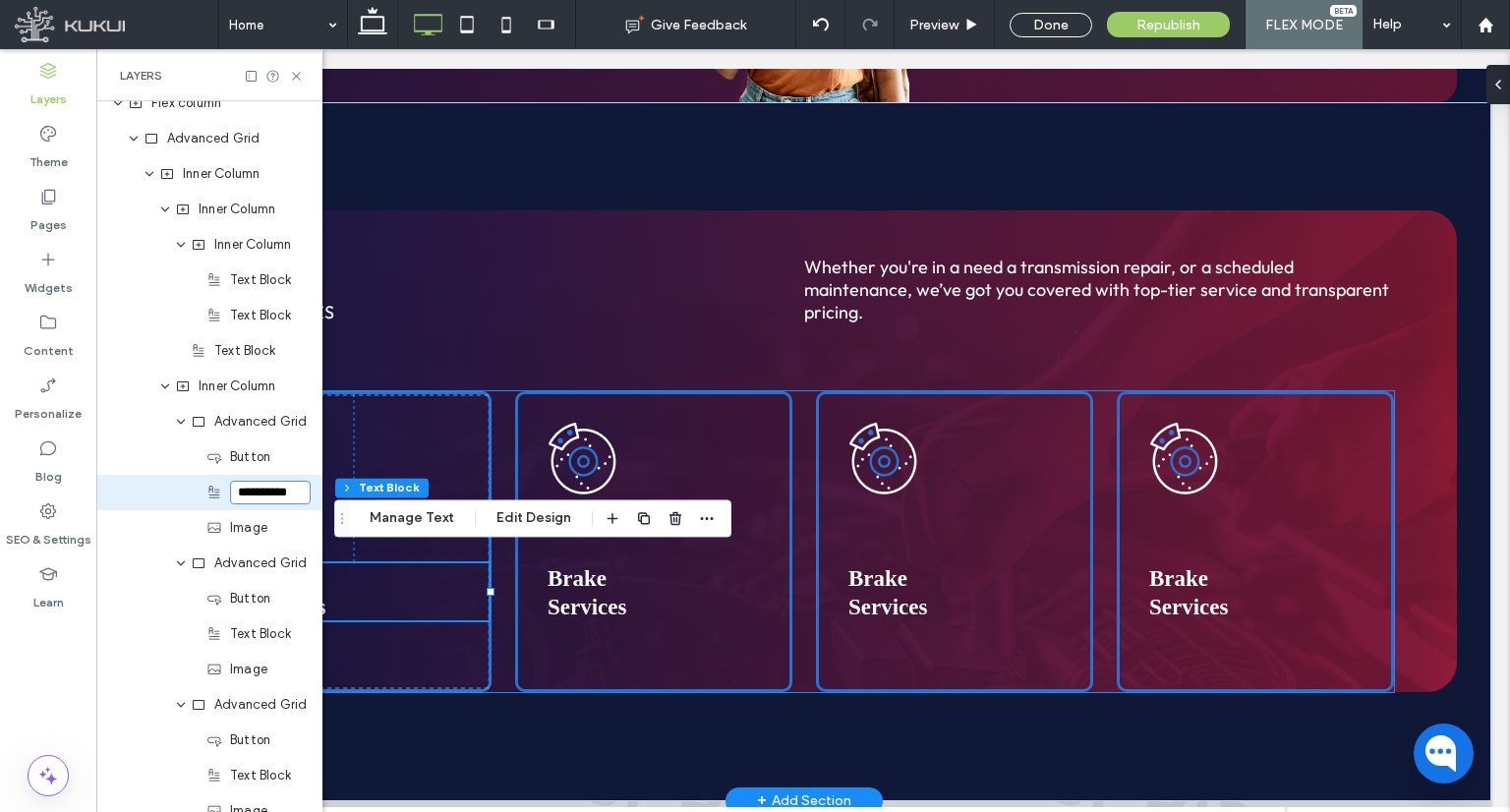 scroll, scrollTop: 0, scrollLeft: 5, axis: horizontal 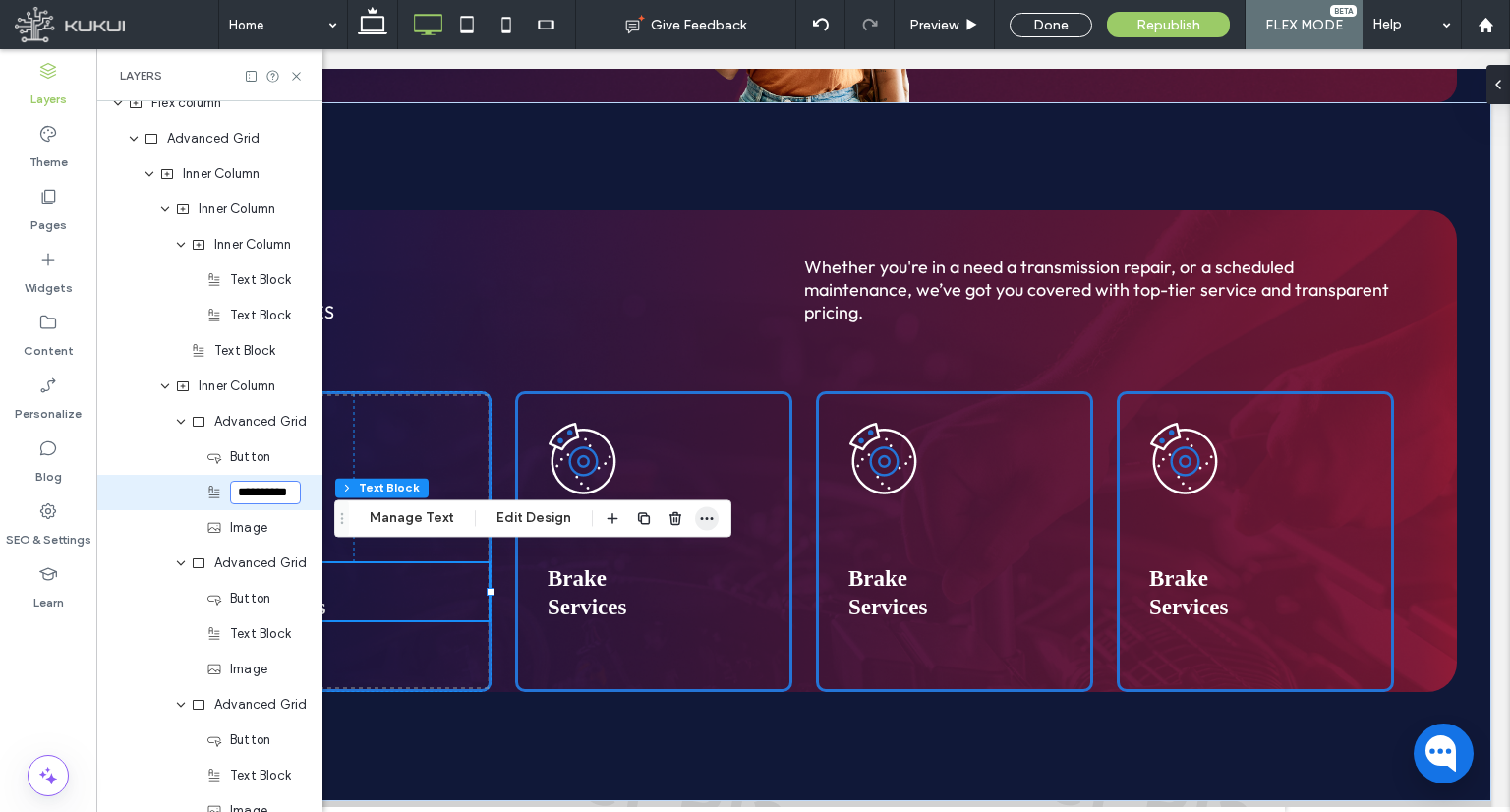 click 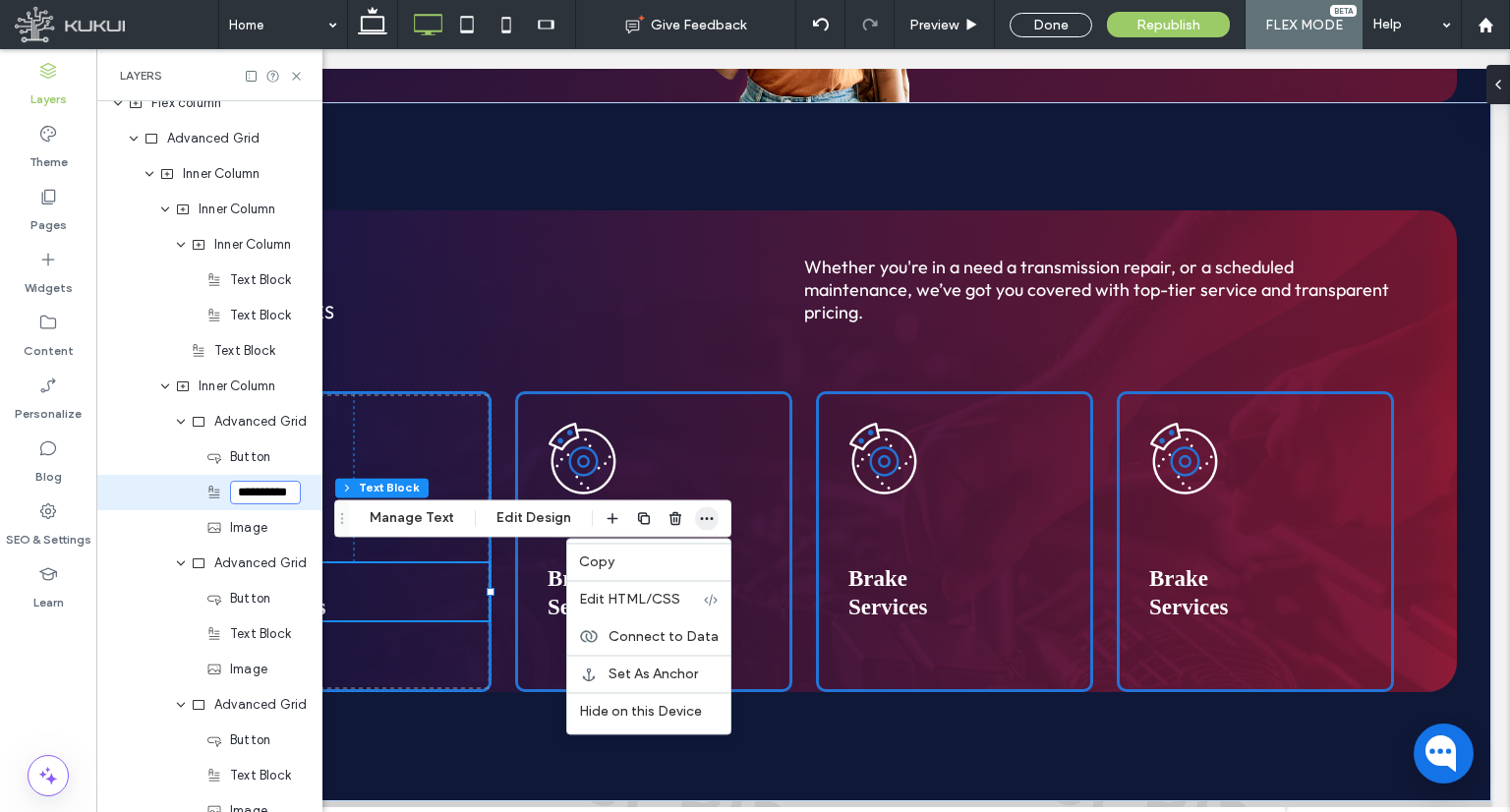 scroll, scrollTop: 0, scrollLeft: 0, axis: both 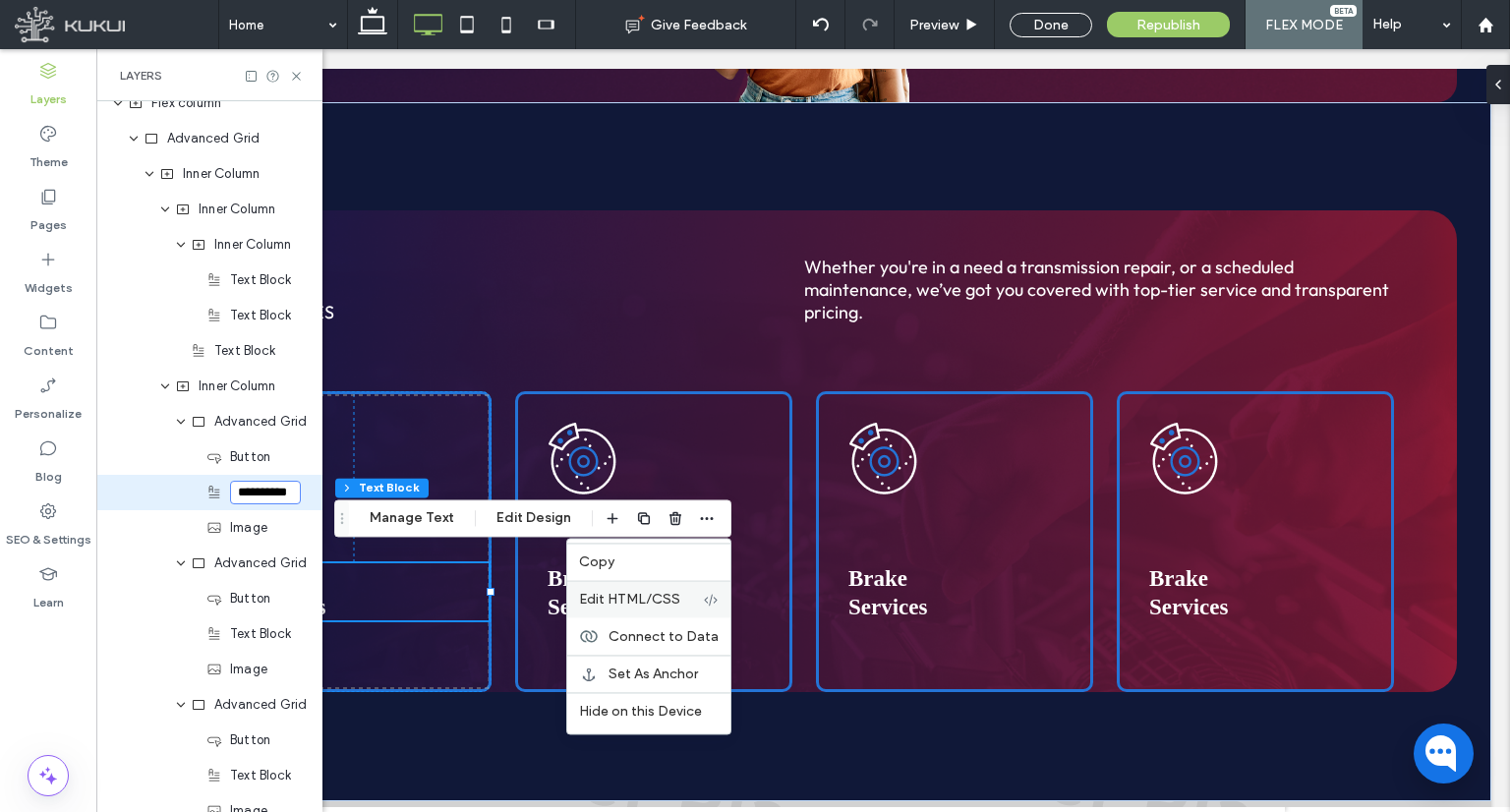 click on "Edit HTML/CSS" at bounding box center [649, 599] 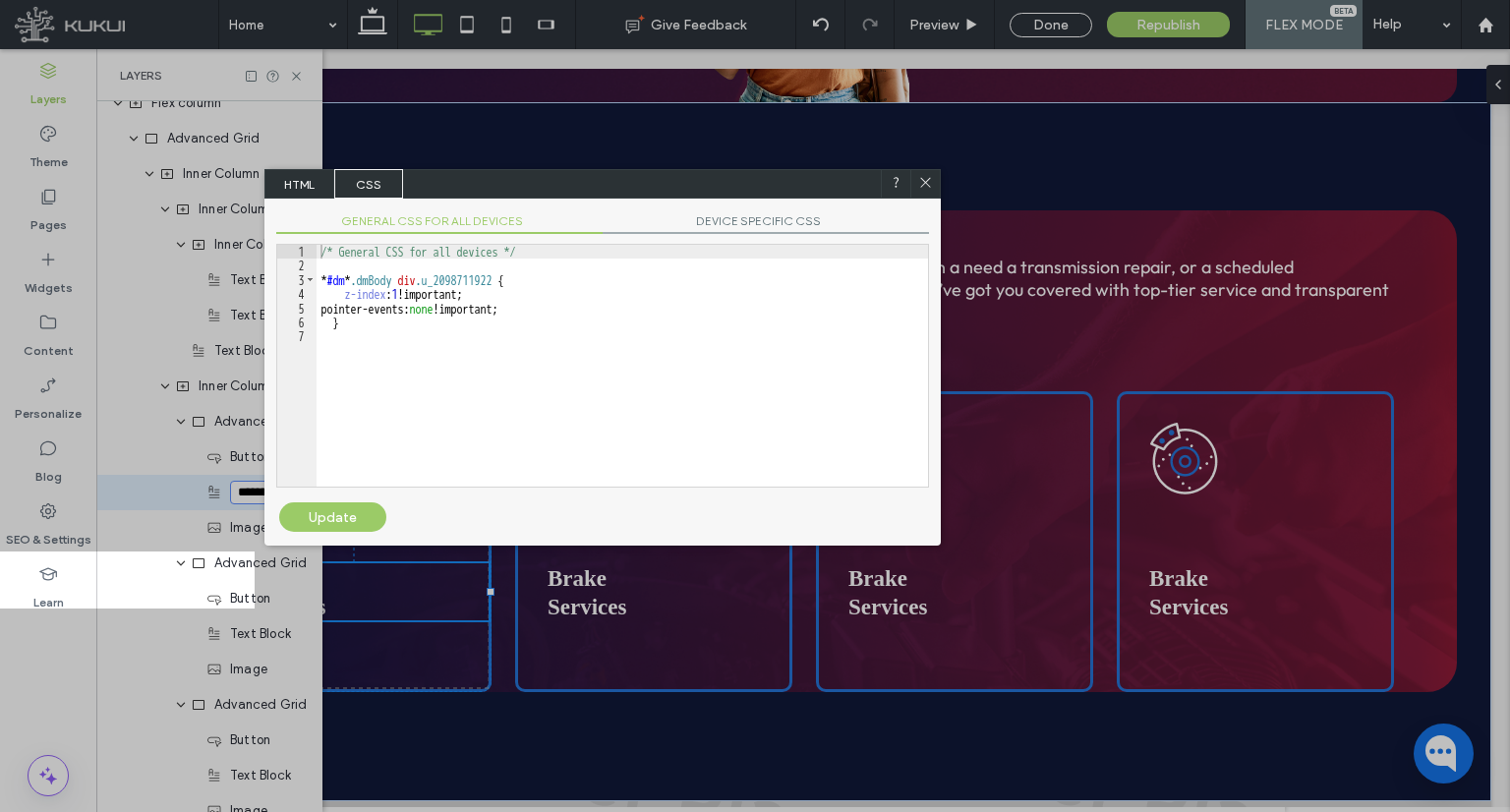 click 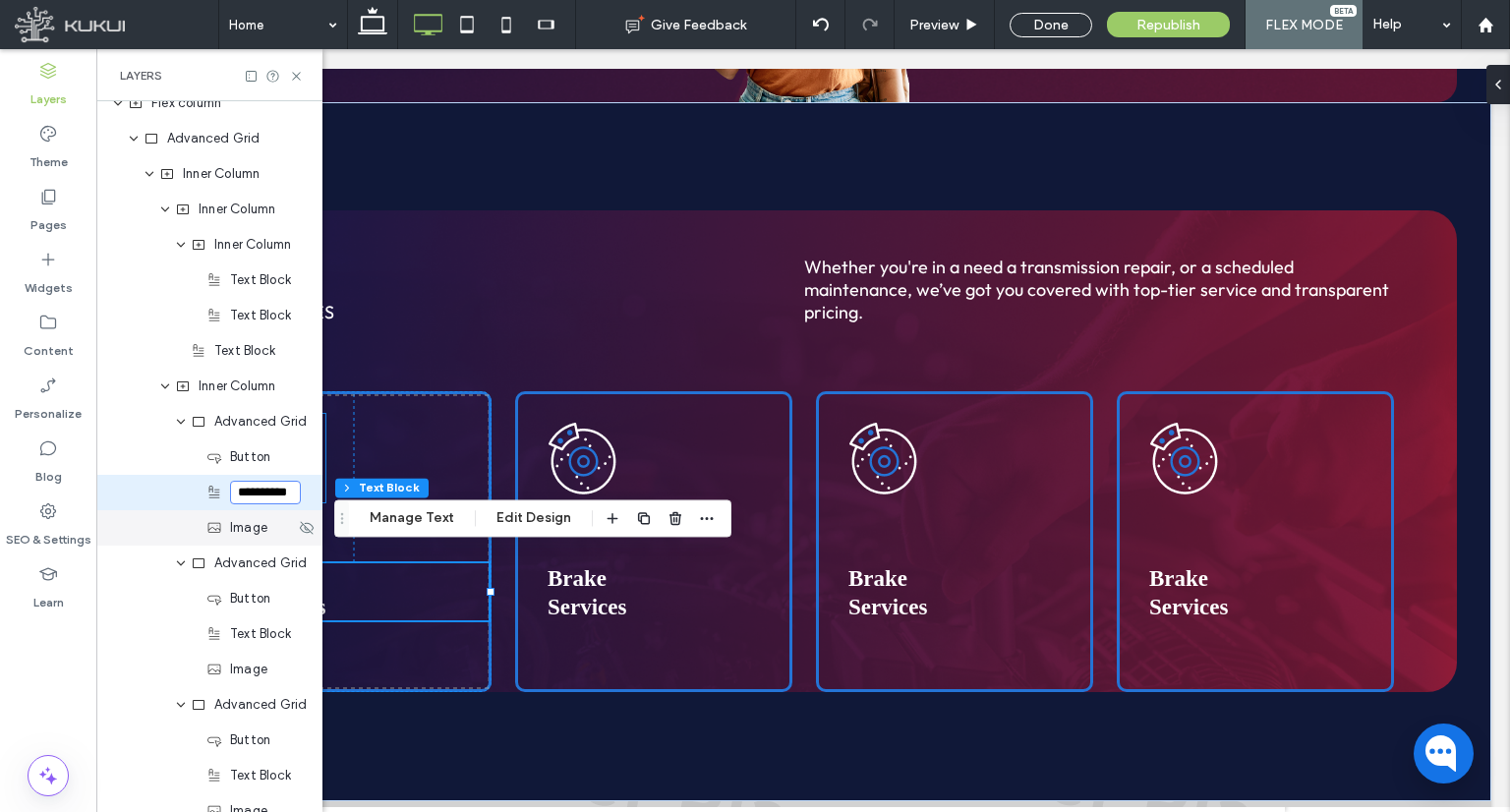 click on "Image" at bounding box center [249, 528] 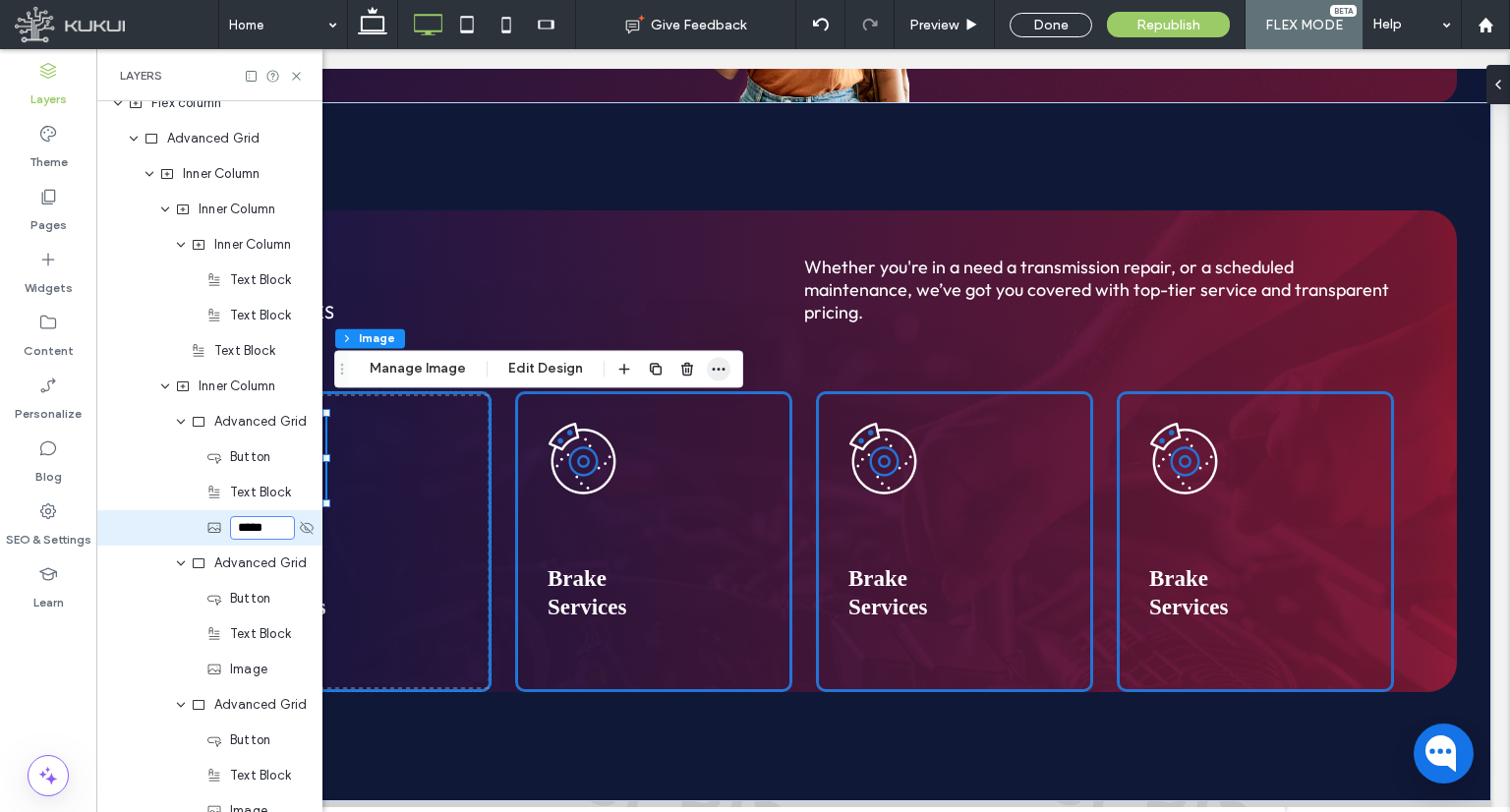 click at bounding box center [719, 369] 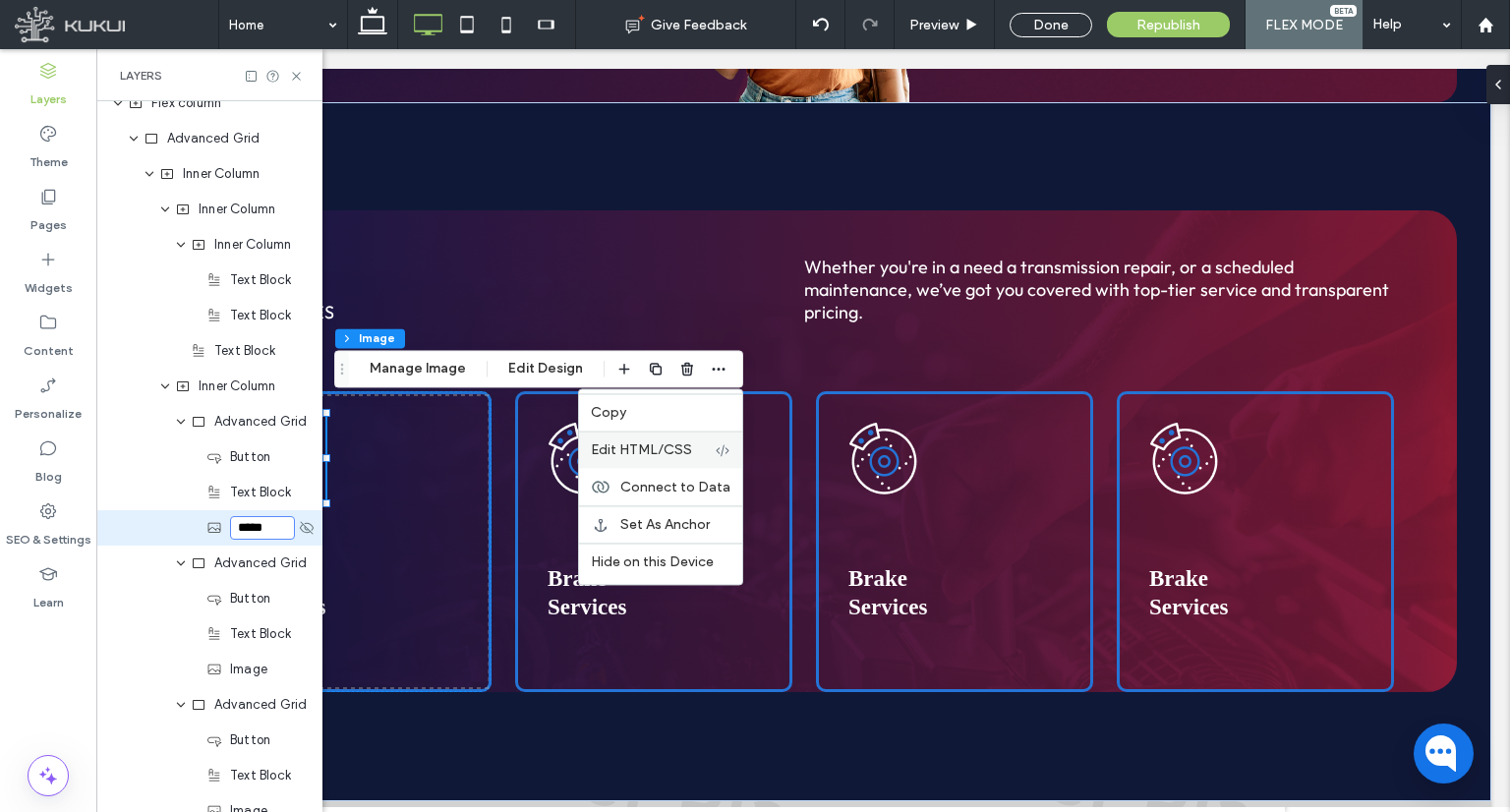 click on "Edit HTML/CSS" at bounding box center [641, 449] 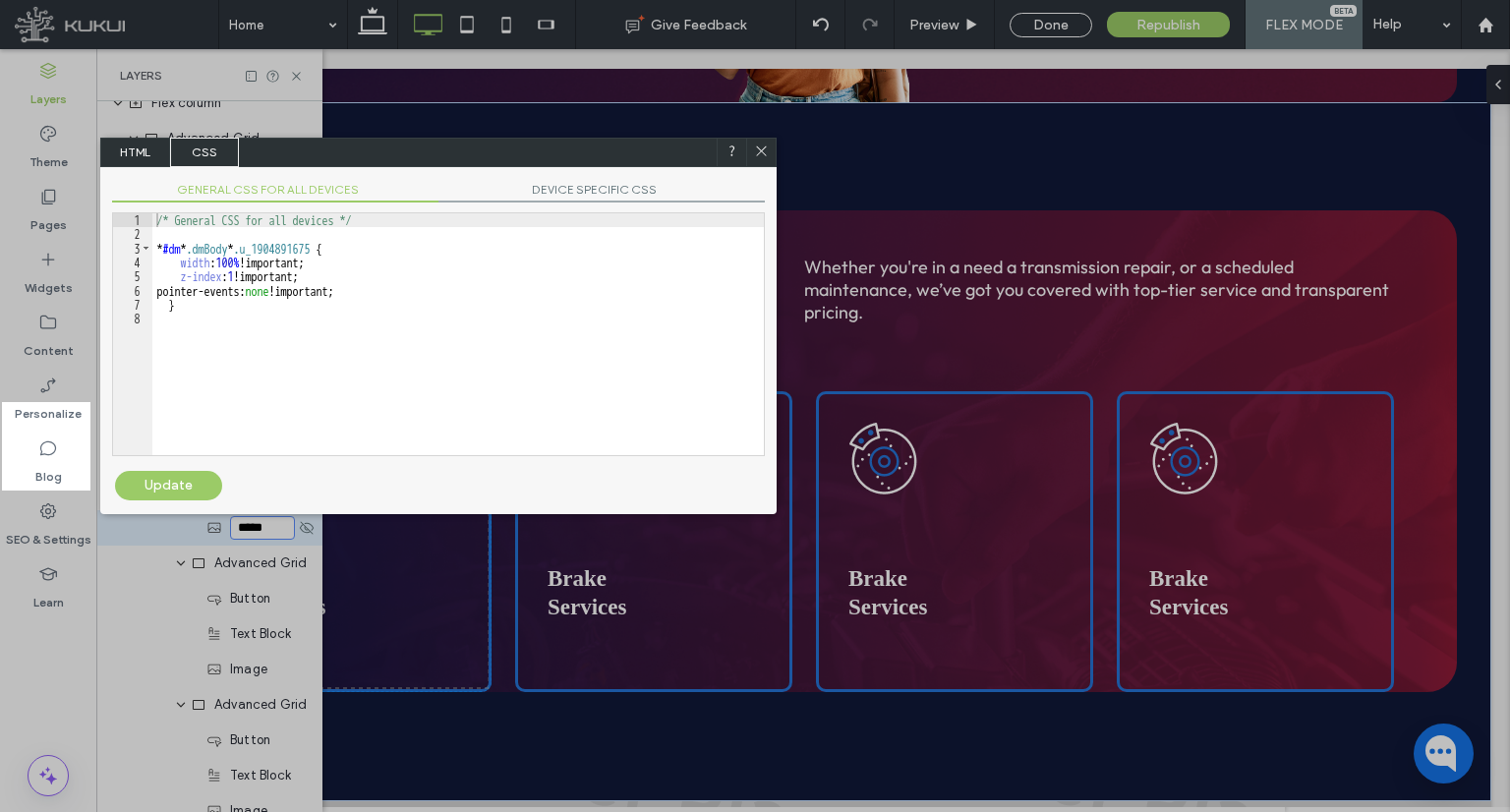 click 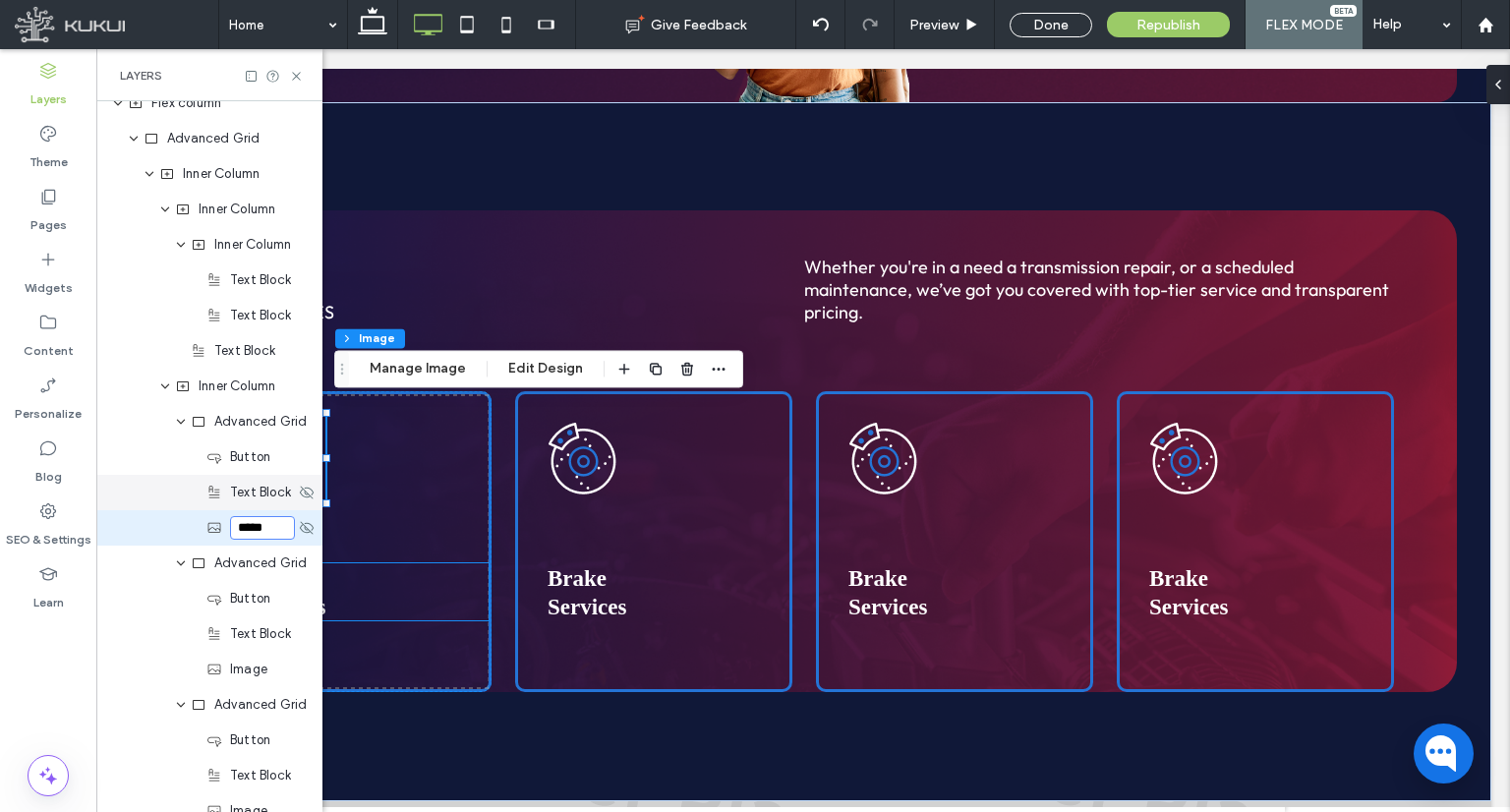 click on "Text Block" at bounding box center (261, 493) 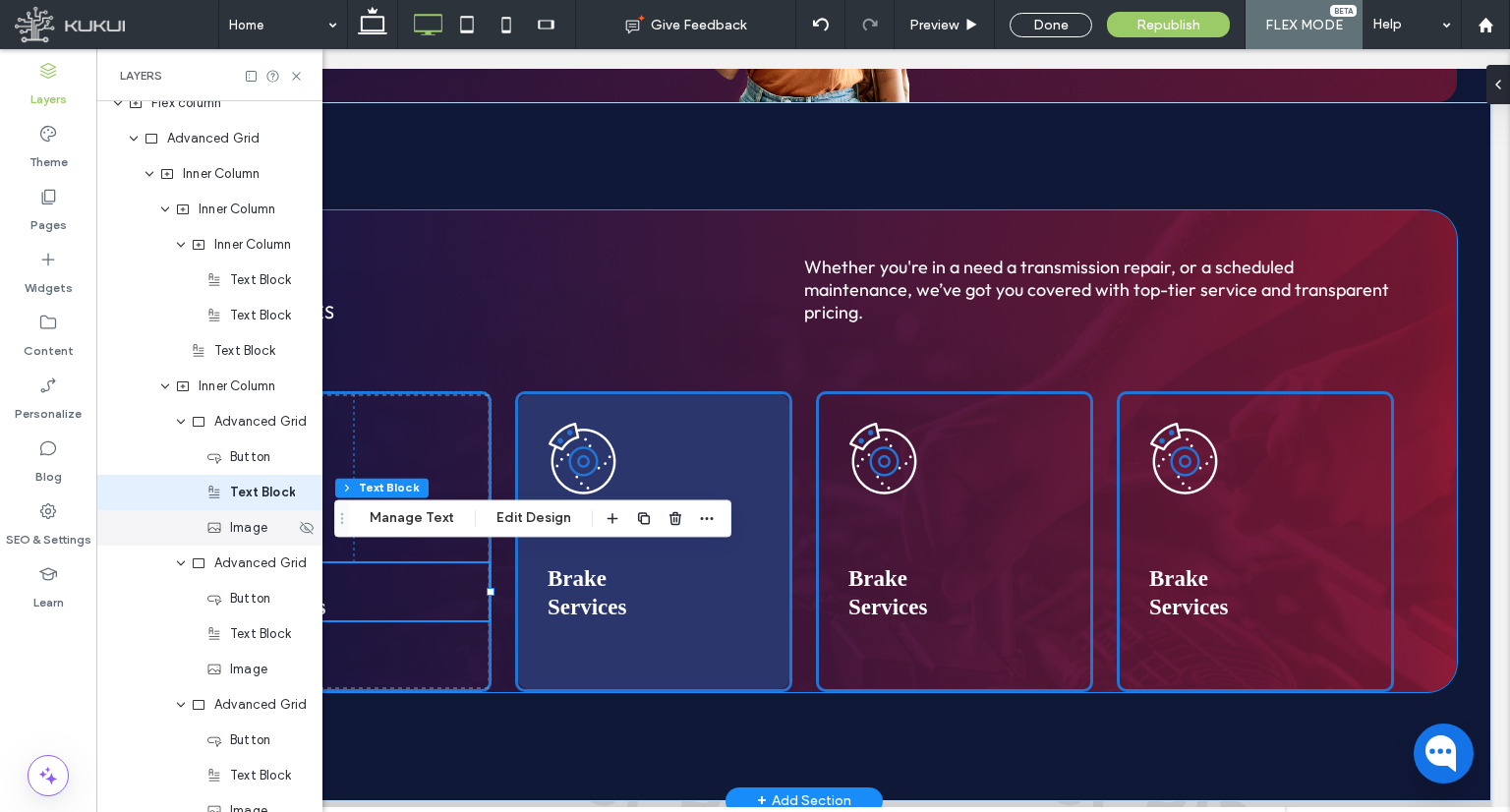 scroll, scrollTop: 87, scrollLeft: 0, axis: vertical 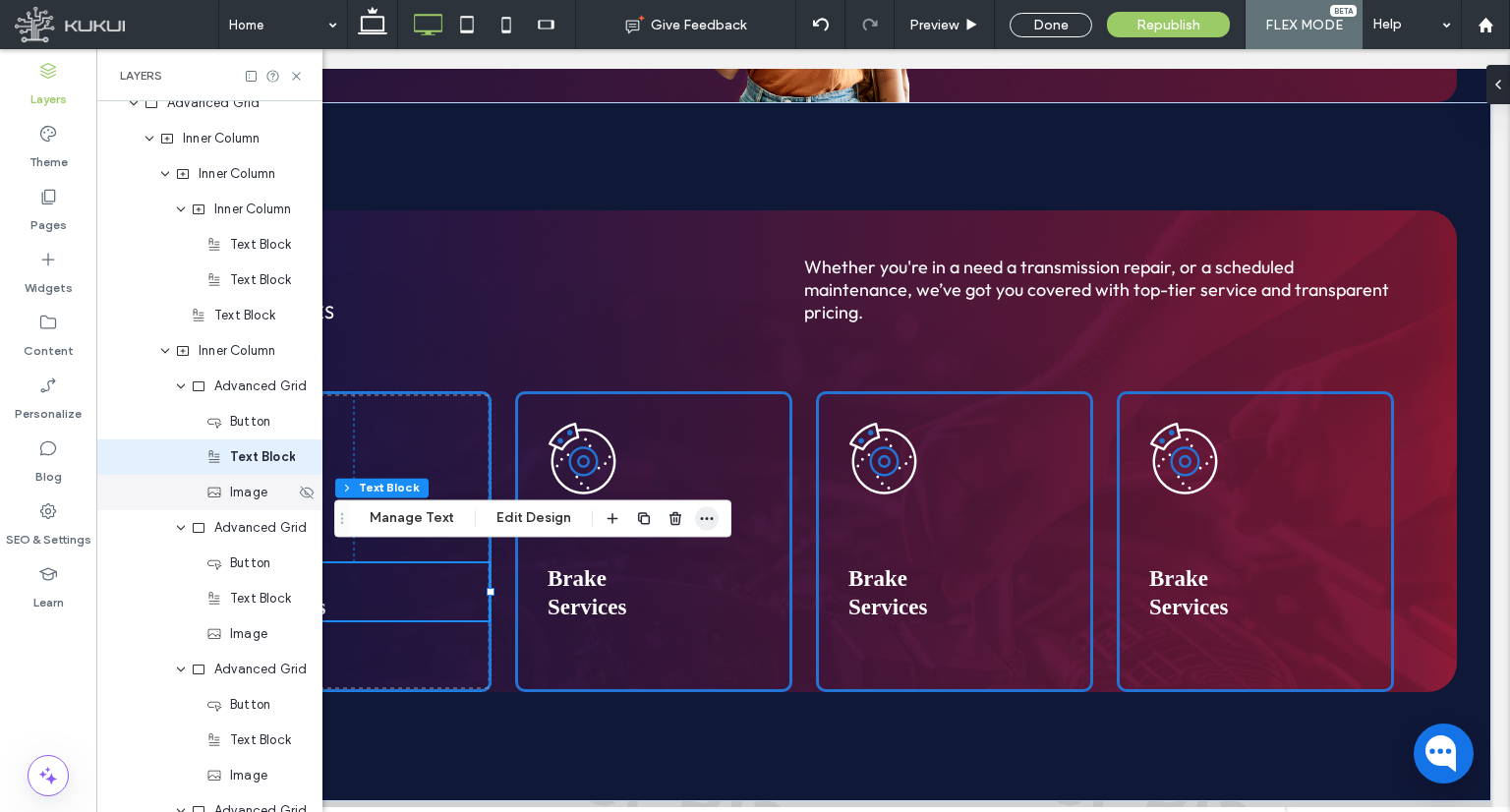 click 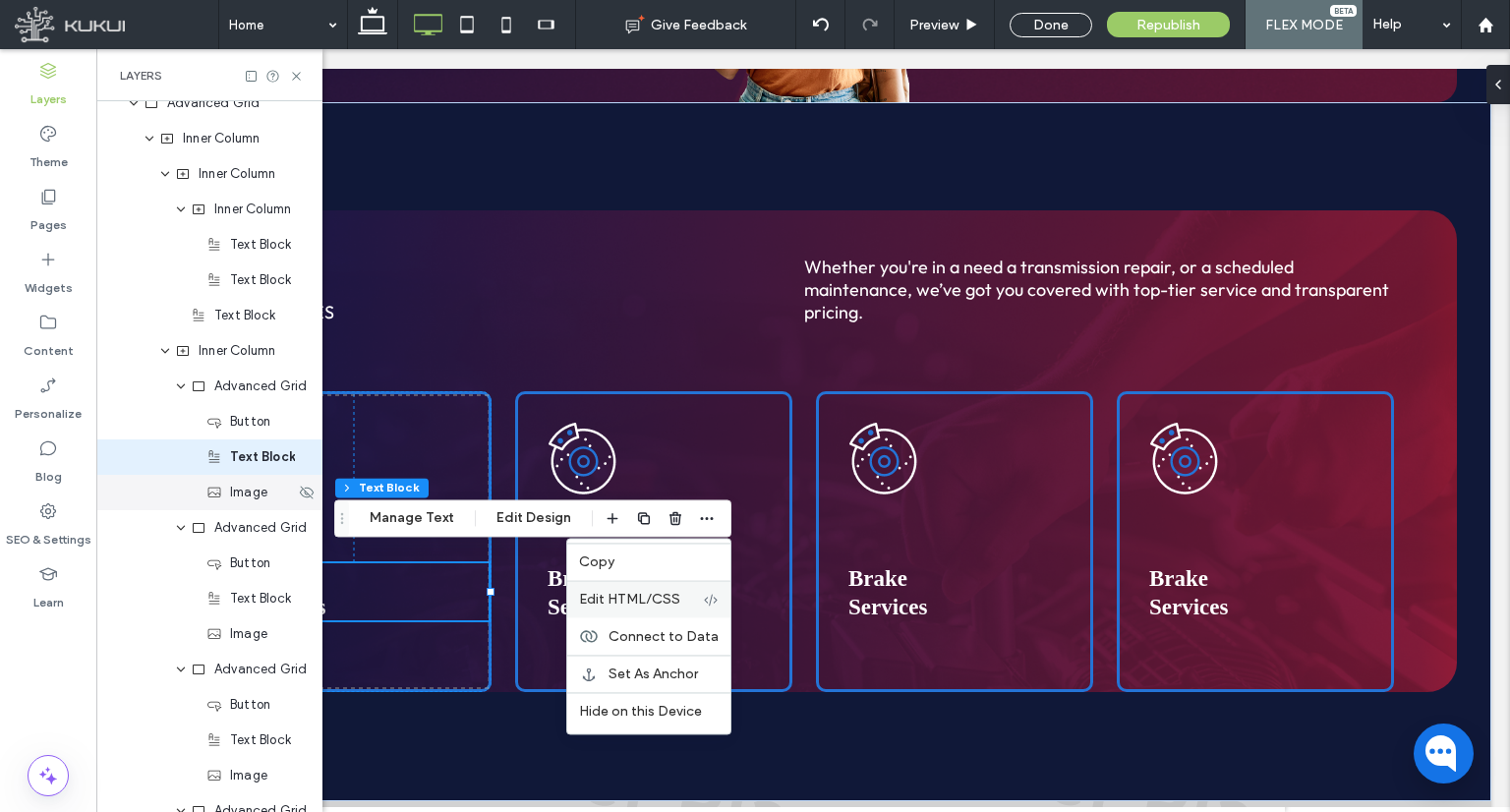 click on "Edit HTML/CSS" at bounding box center (629, 599) 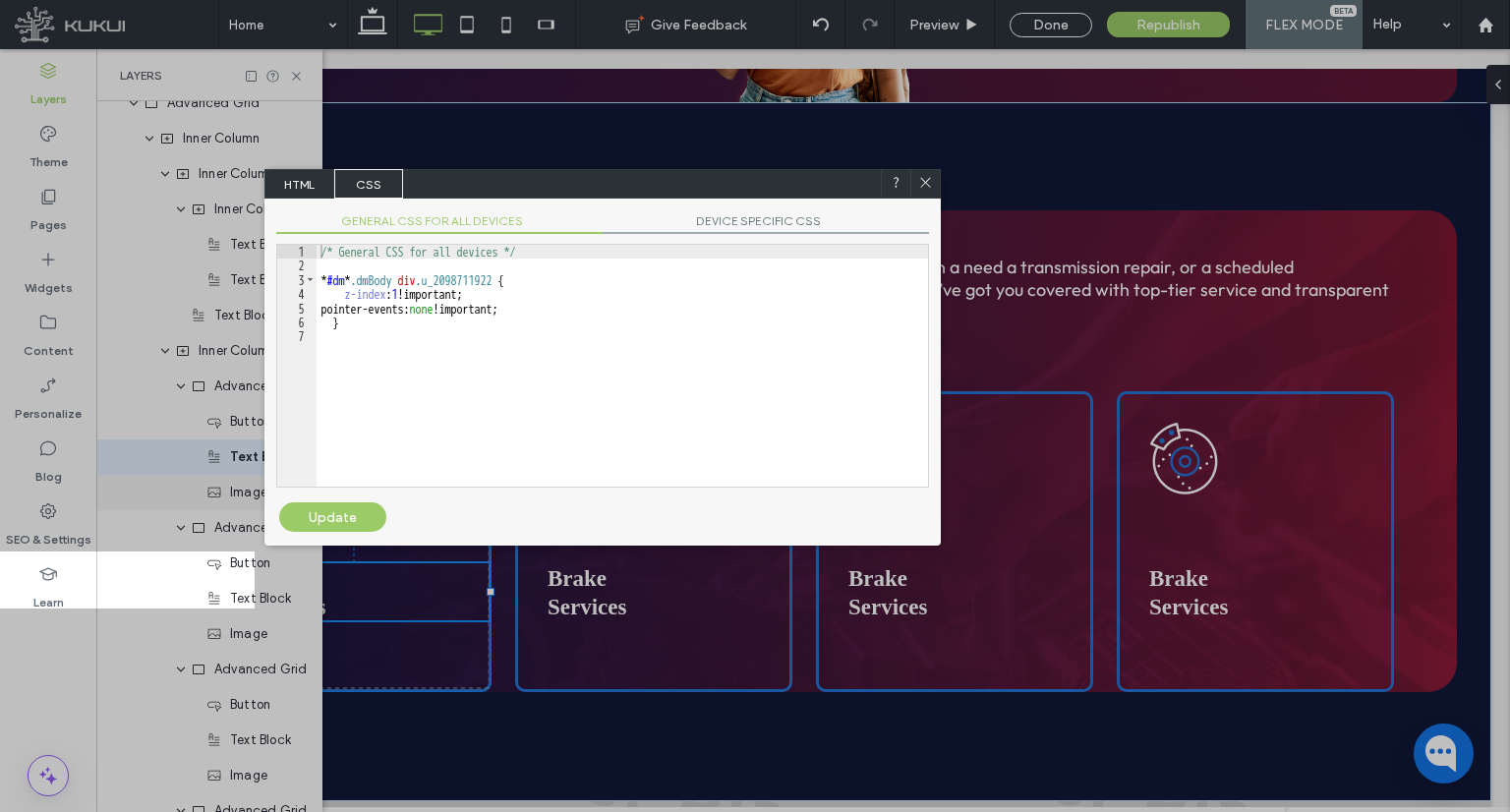 drag, startPoint x: 926, startPoint y: 182, endPoint x: 508, endPoint y: 119, distance: 422.7209 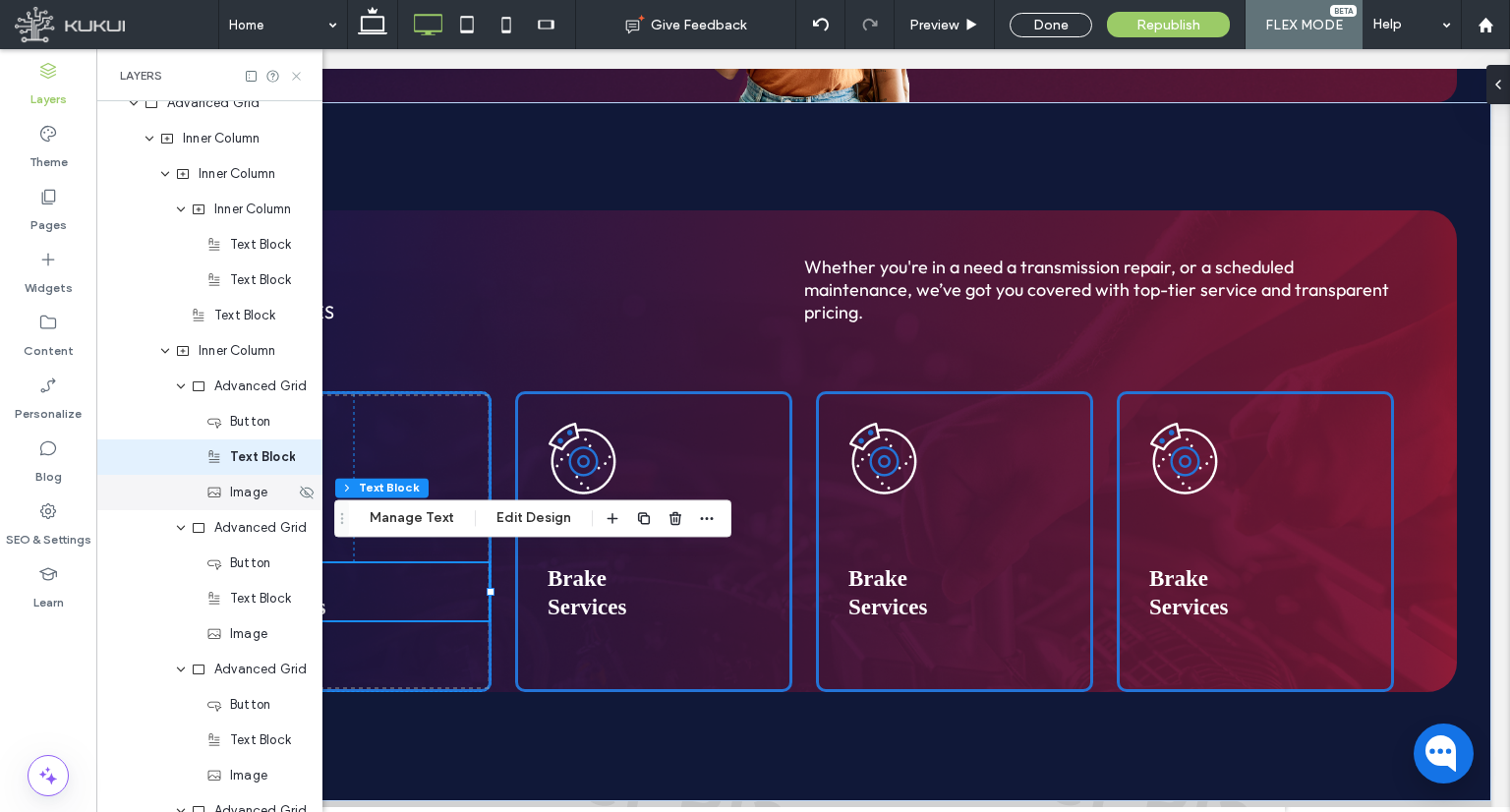 click 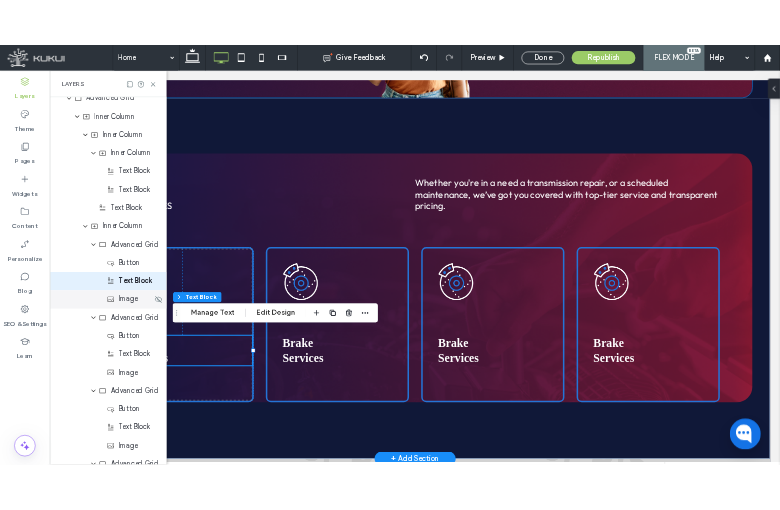 scroll, scrollTop: 0, scrollLeft: 0, axis: both 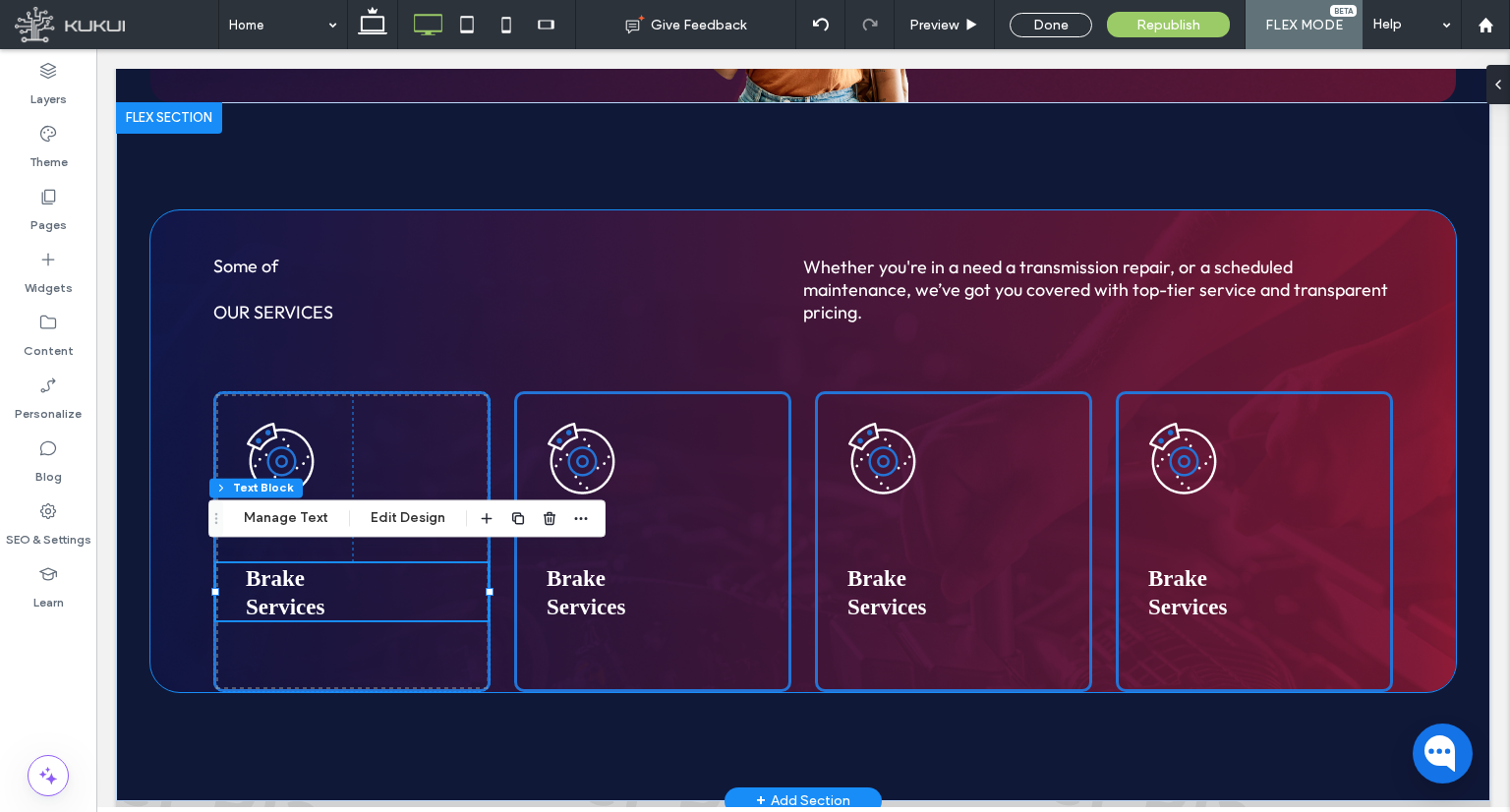 click on "Some of
our services
Whether you're in a need a transmission repair, or a scheduled maintenance, we’ve got you covered with top-tier service and transparent pricing.
Brake Services
0px
172px
Brake Services
Brake Services
Brake Services" at bounding box center [803, 451] 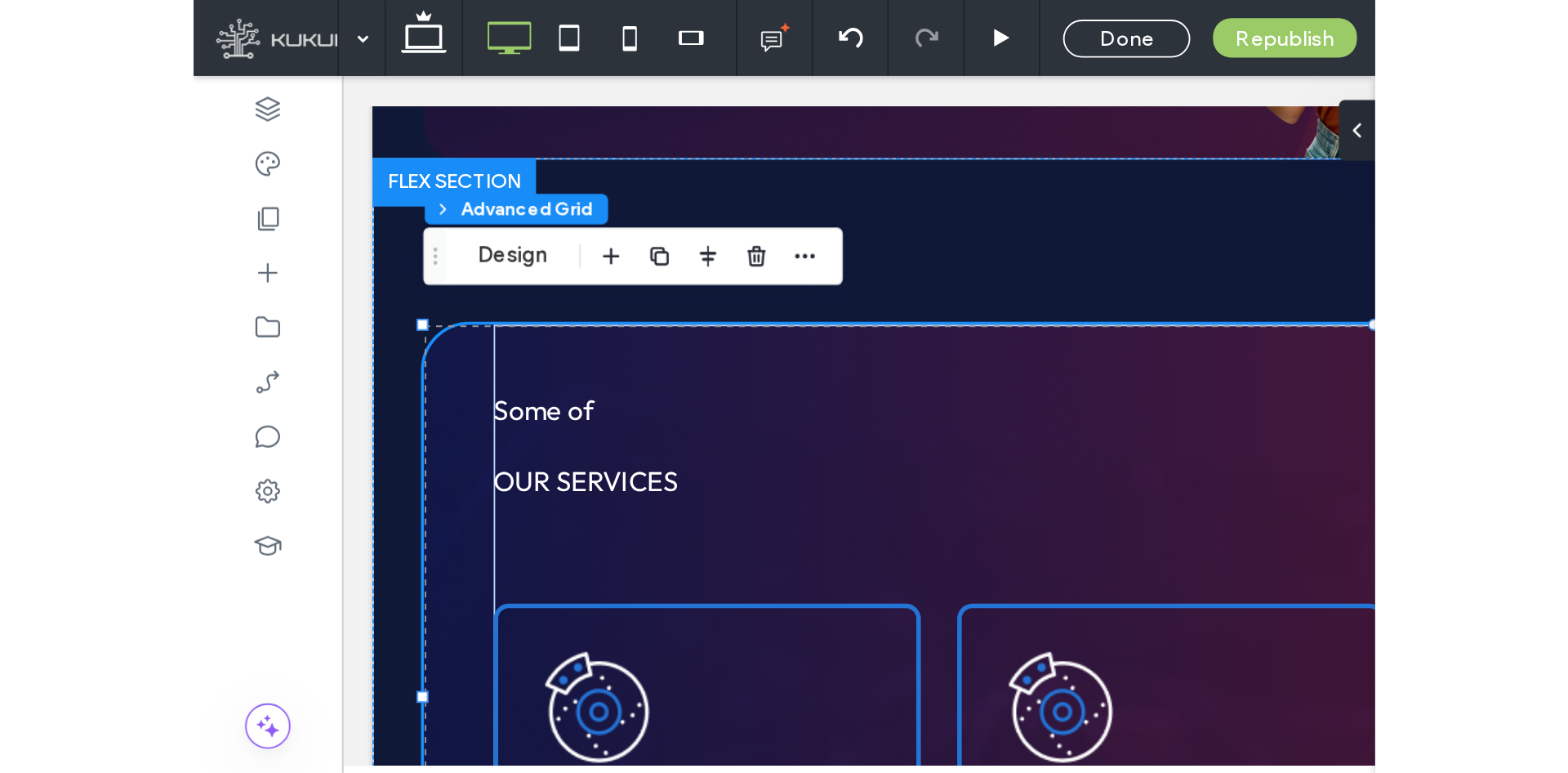 scroll, scrollTop: 1903, scrollLeft: 0, axis: vertical 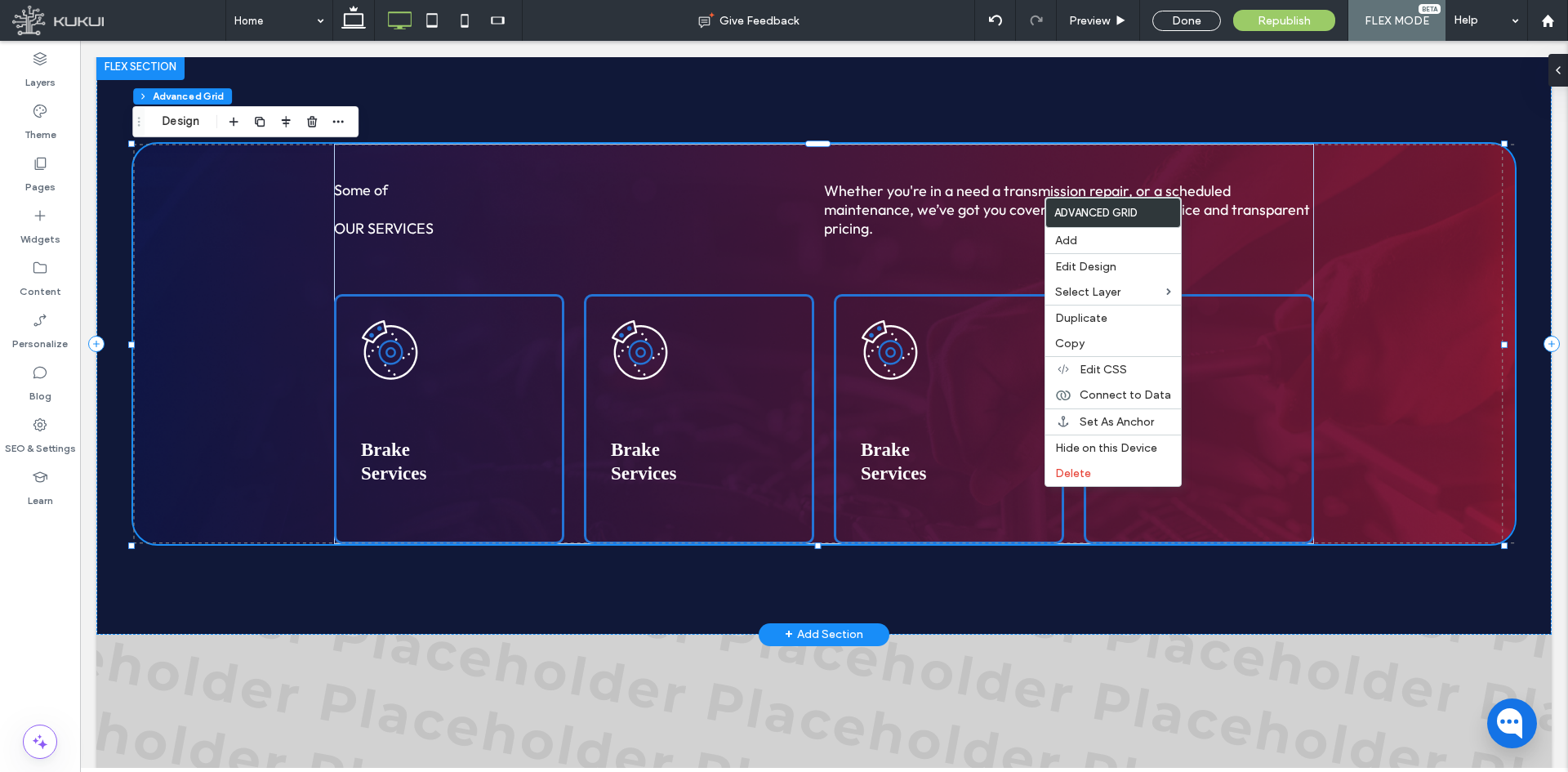 click on "Some of
our services
Whether you're in a need a transmission repair, or a scheduled maintenance, we’ve got you covered with top-tier service and transparent pricing.
Brake Services
Brake Services
Brake Services
Brake Services" at bounding box center (824, 344) 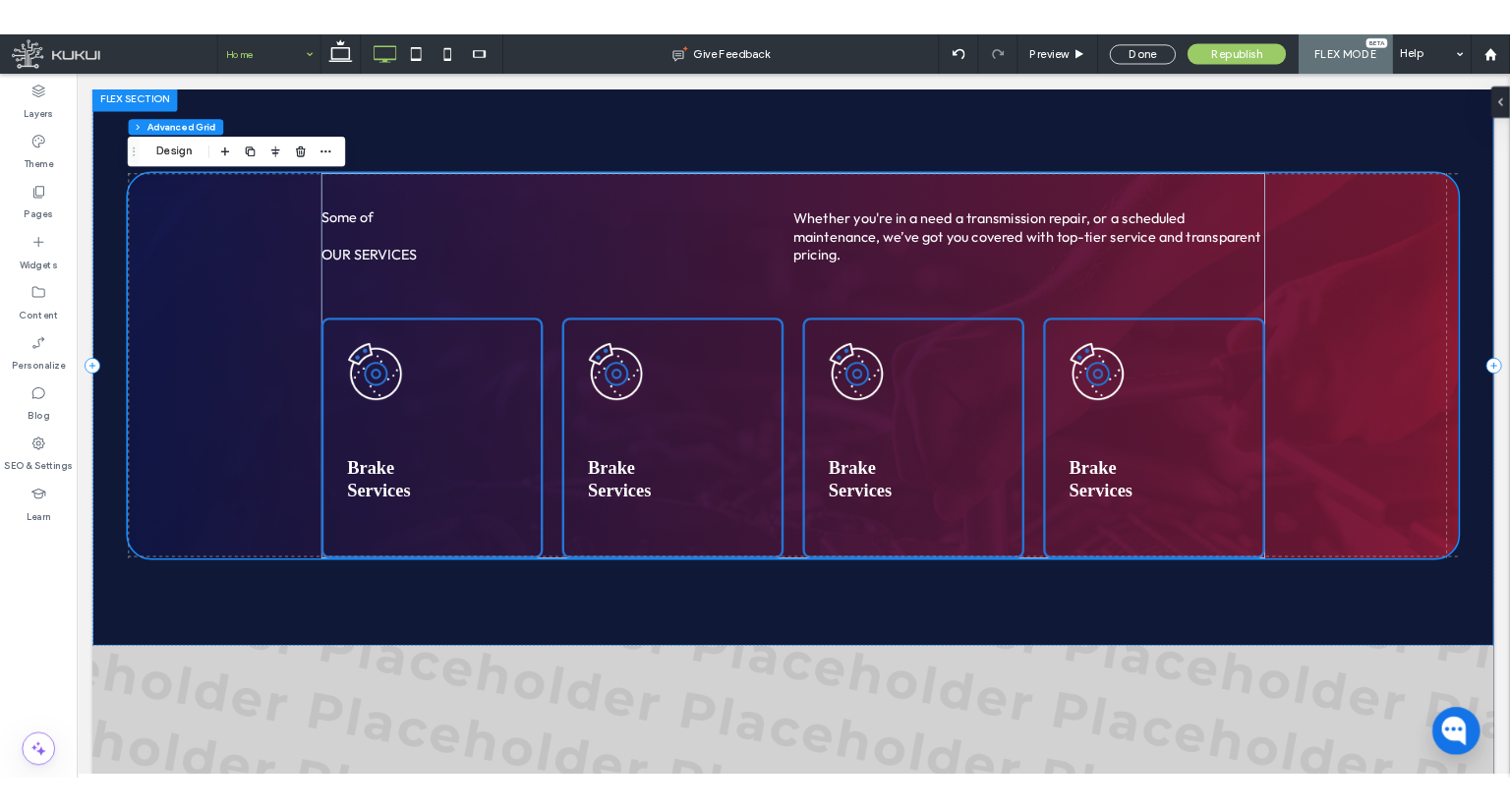 scroll, scrollTop: 2289, scrollLeft: 0, axis: vertical 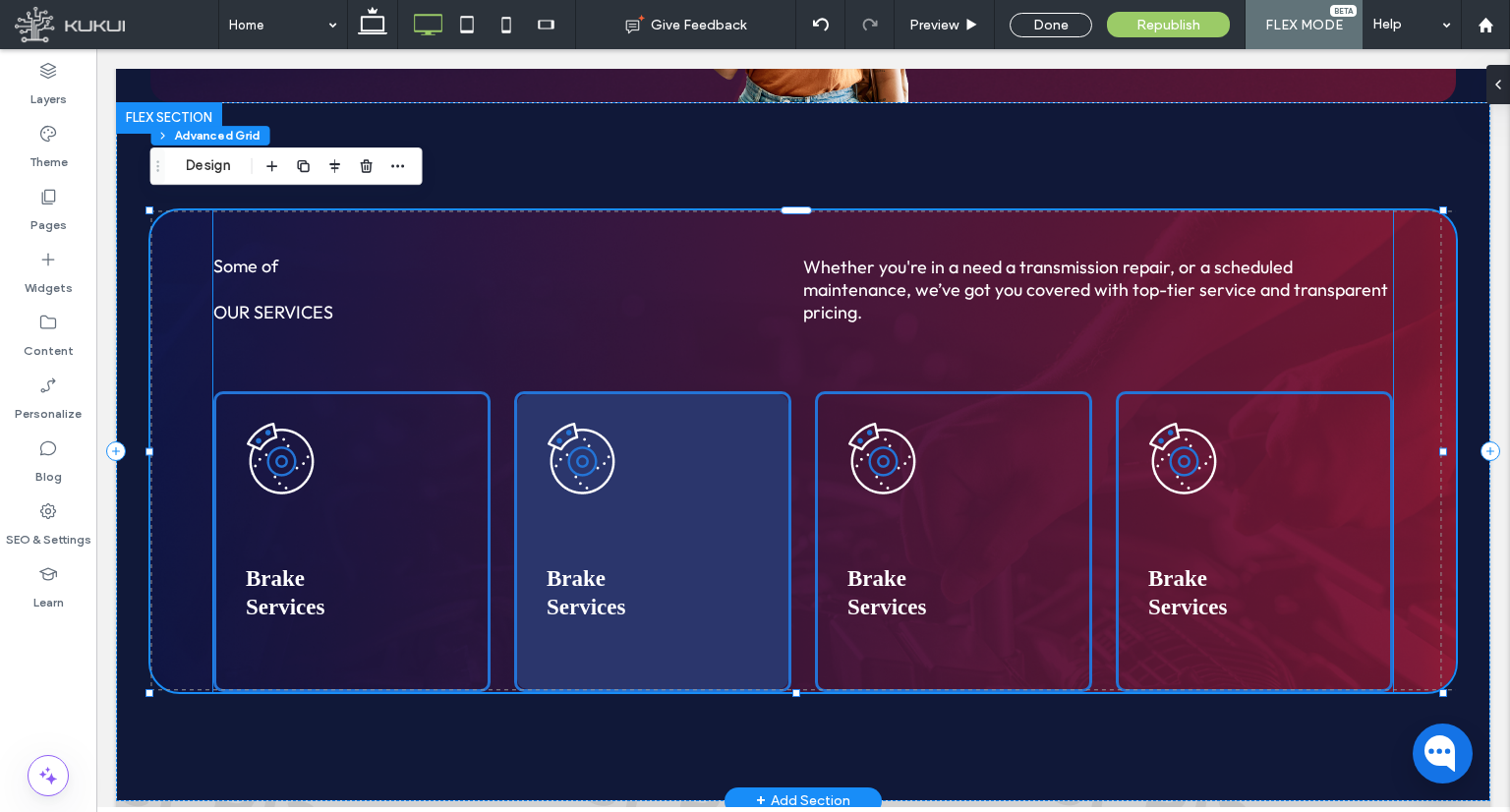 click at bounding box center [653, 542] 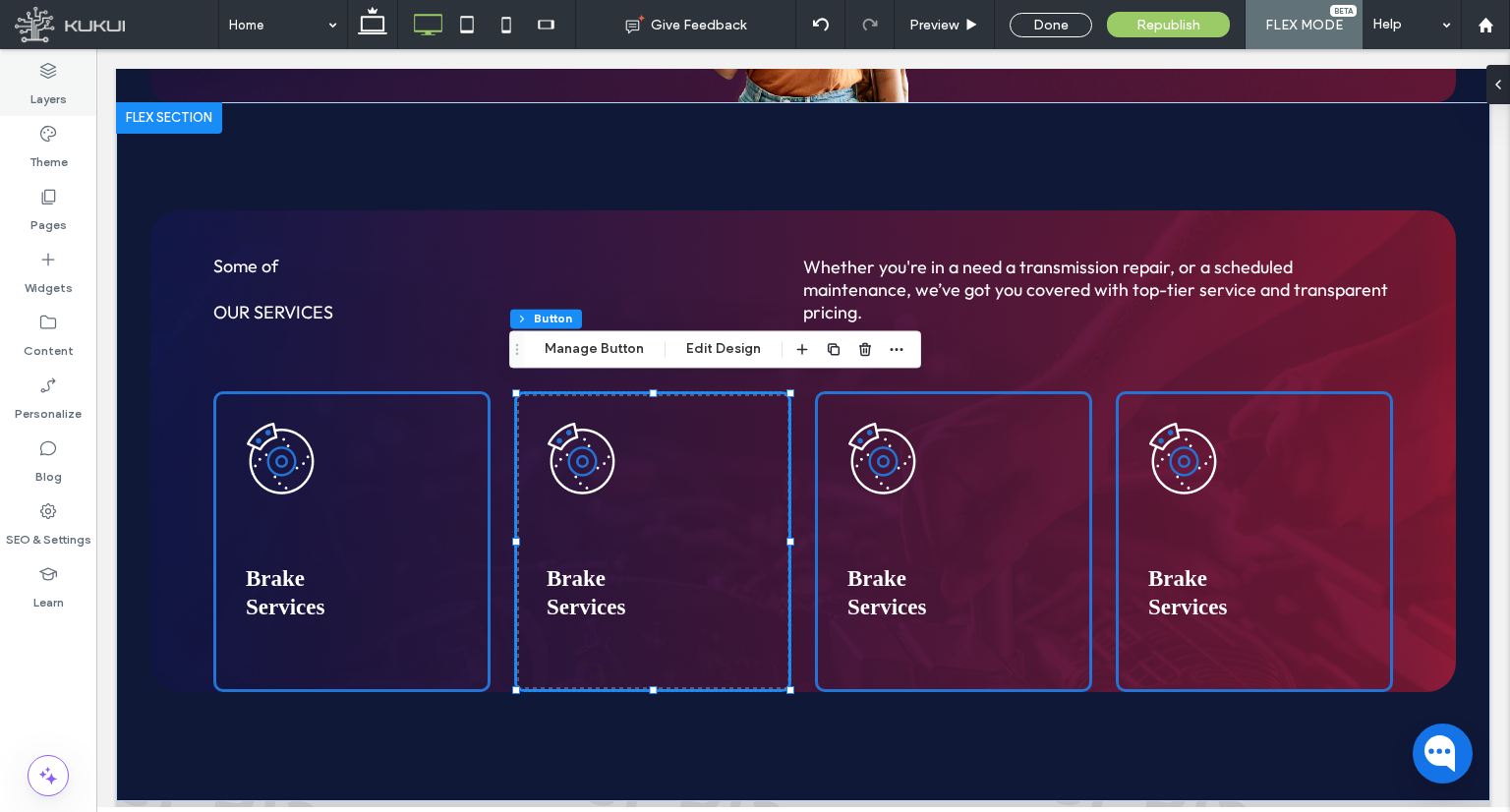 click 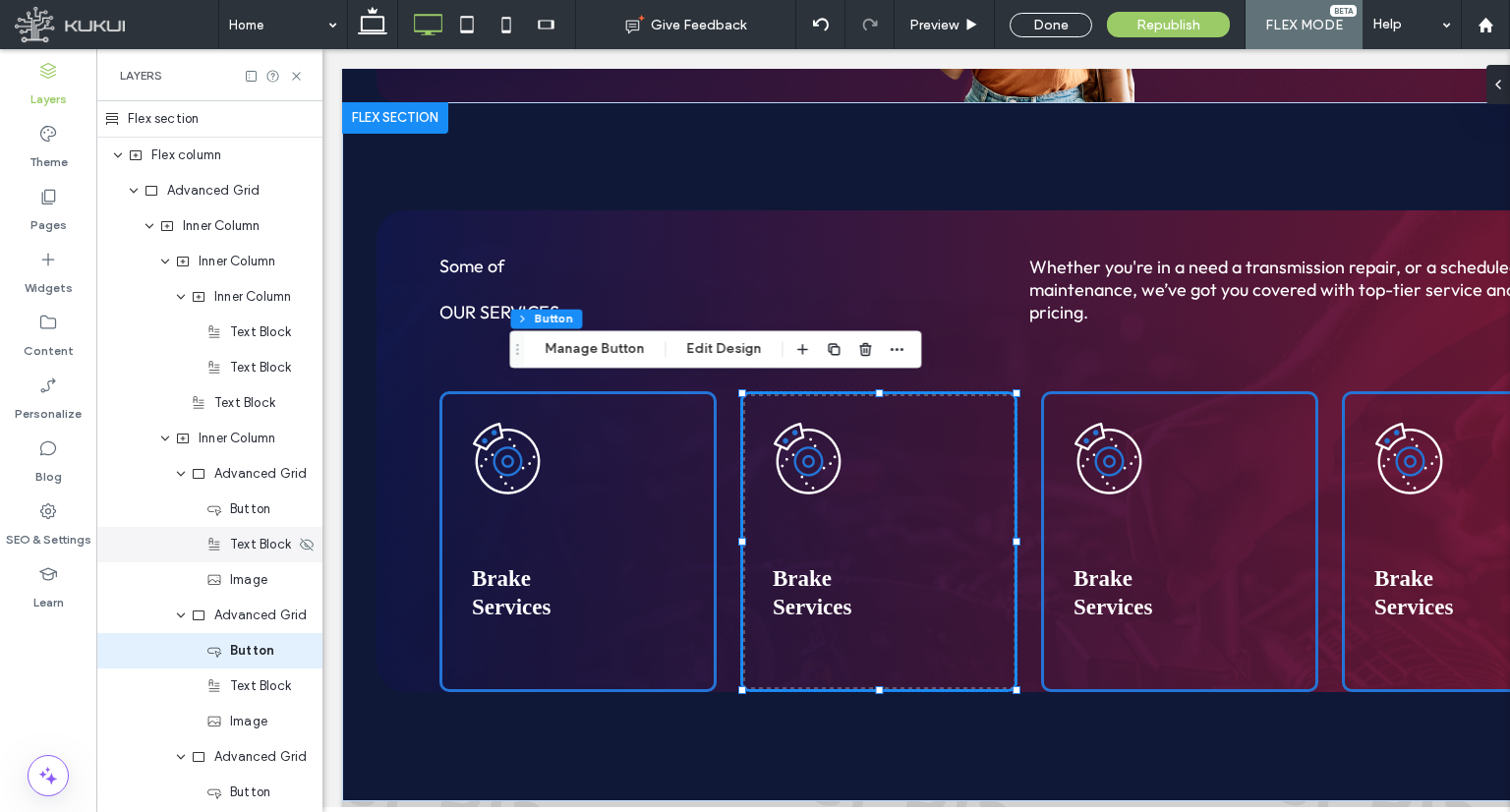 scroll, scrollTop: 0, scrollLeft: 225, axis: horizontal 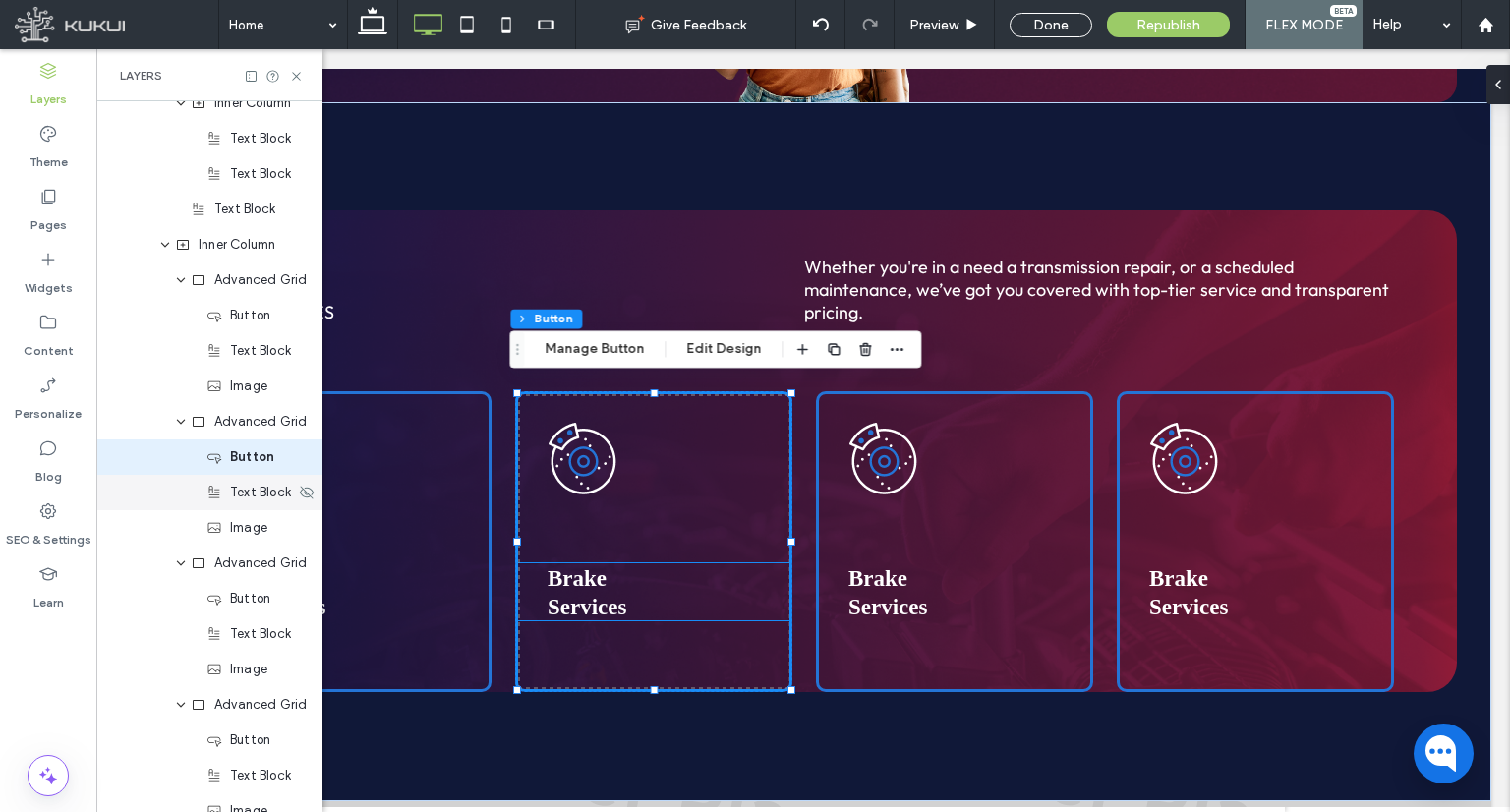 click on "Text Block" at bounding box center (209, 493) 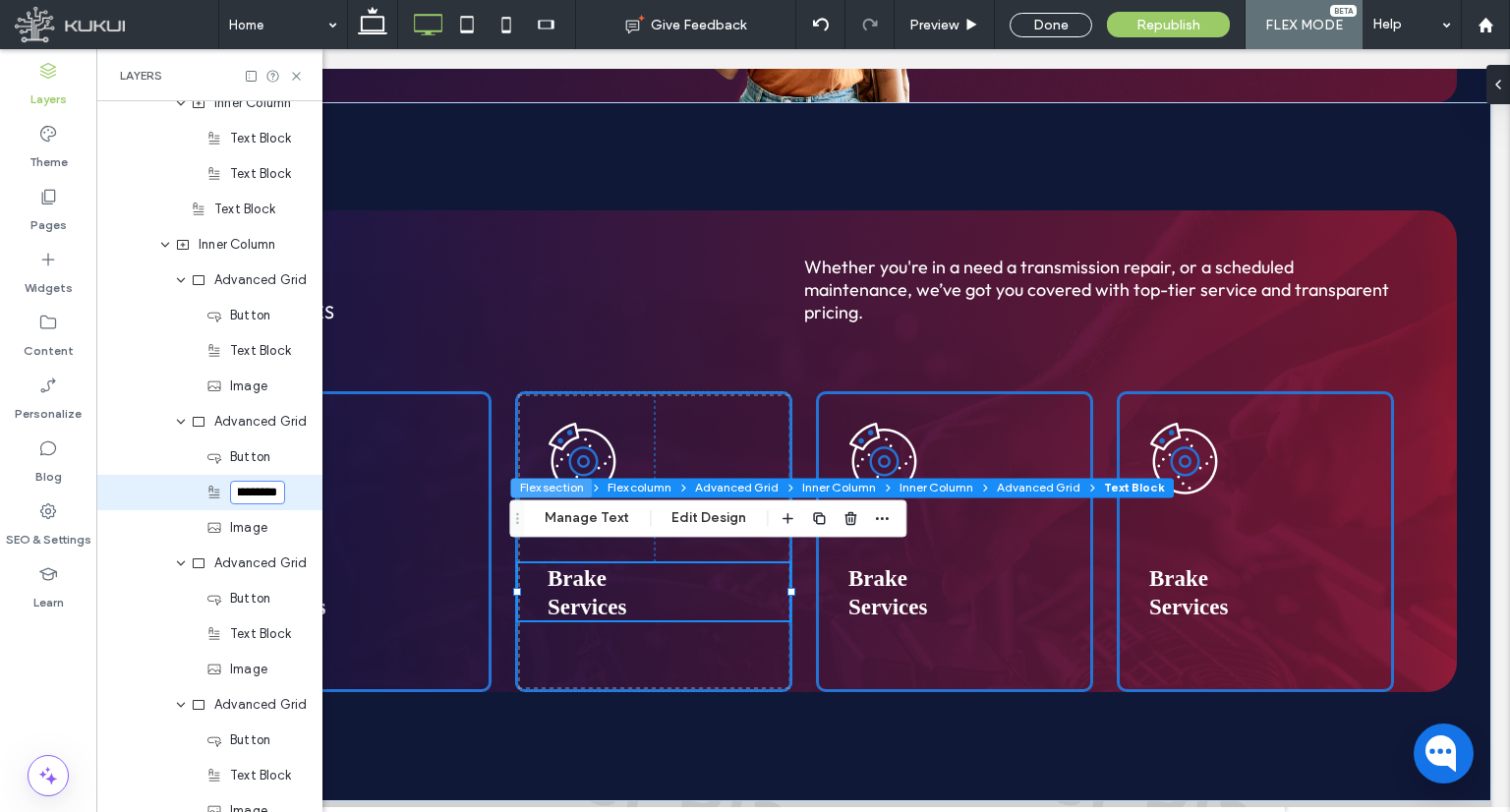 scroll, scrollTop: 0, scrollLeft: 5, axis: horizontal 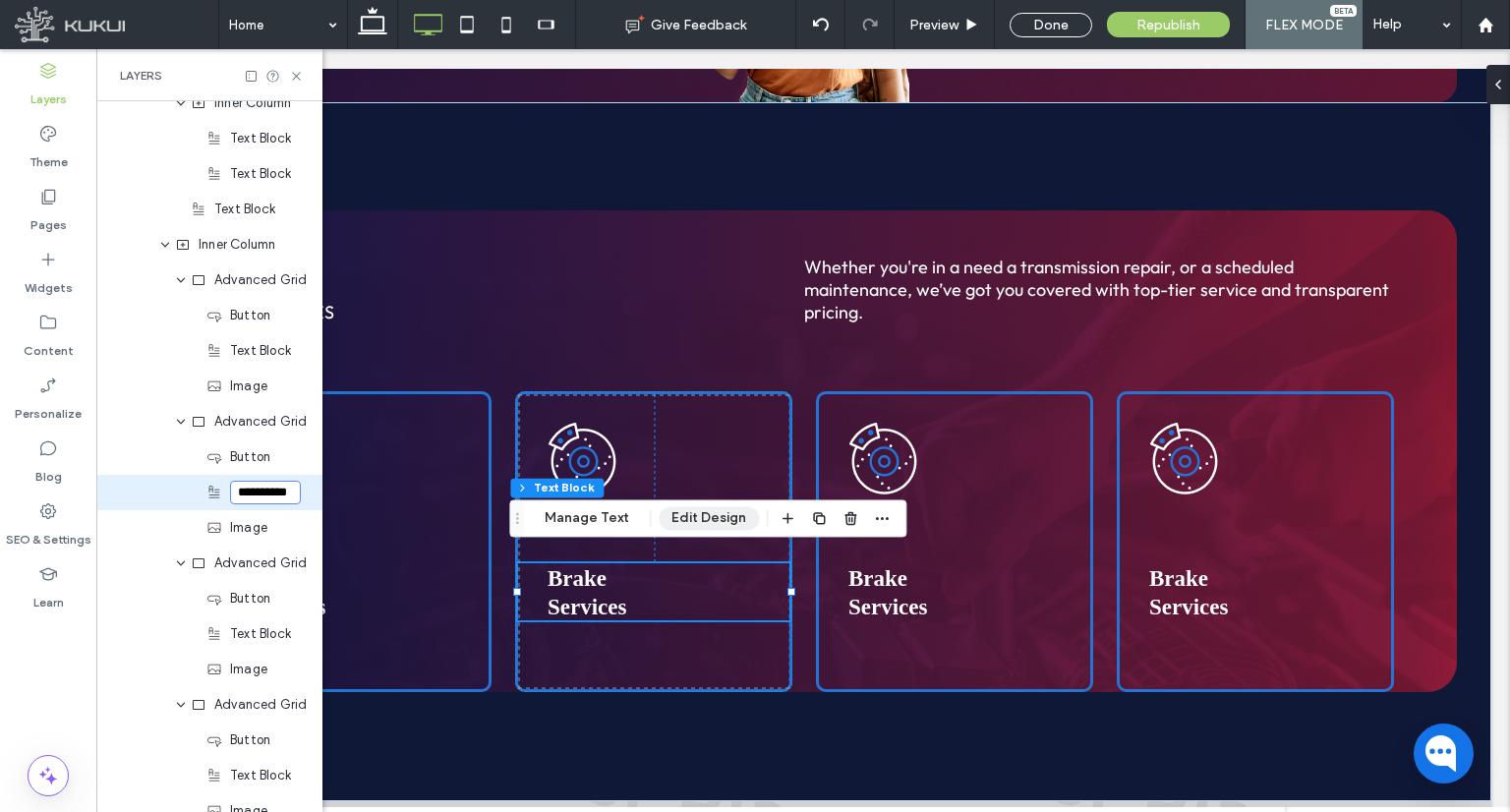 click on "Edit Design" at bounding box center (709, 518) 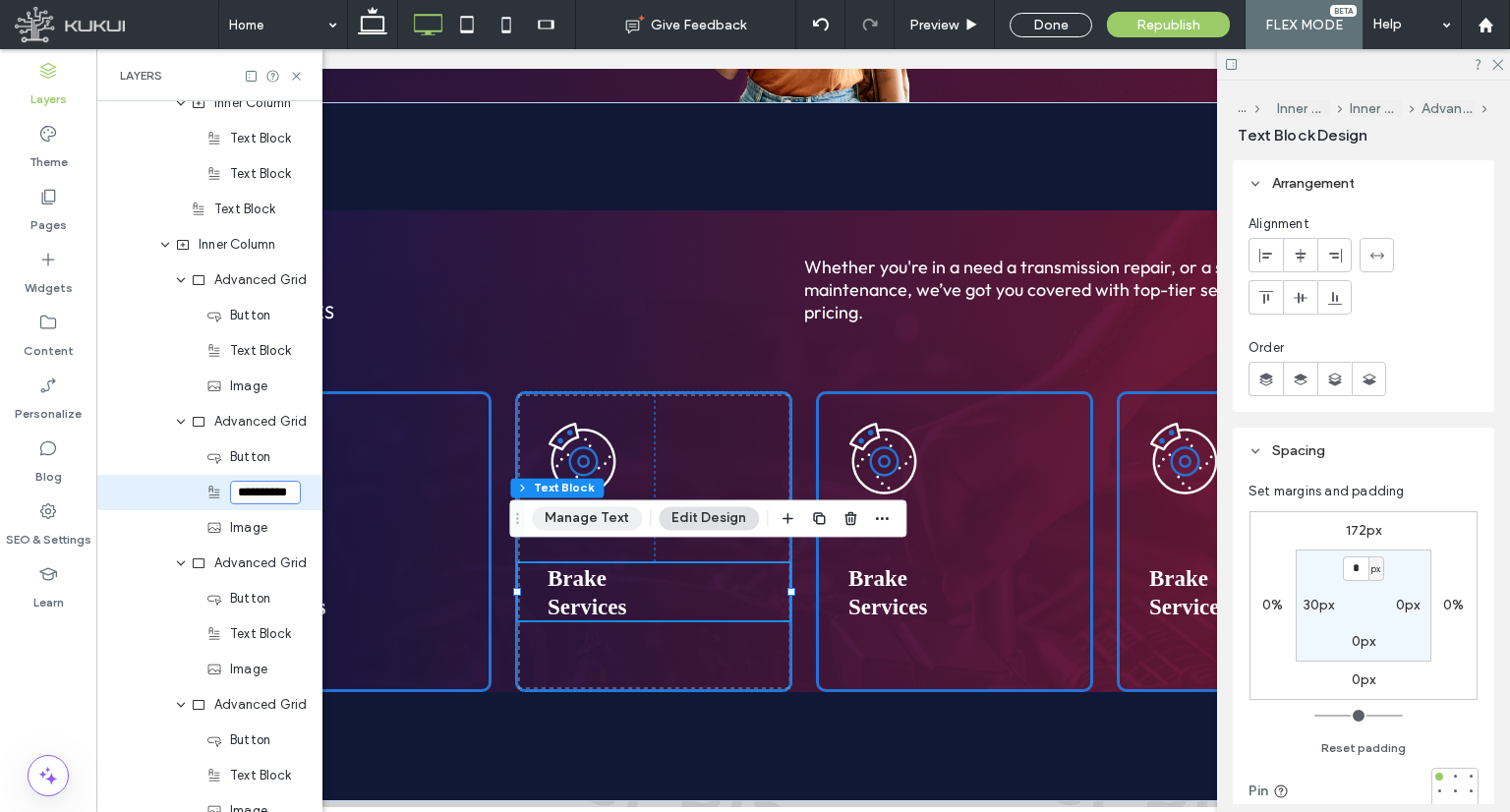 click on "Manage Text" at bounding box center [587, 518] 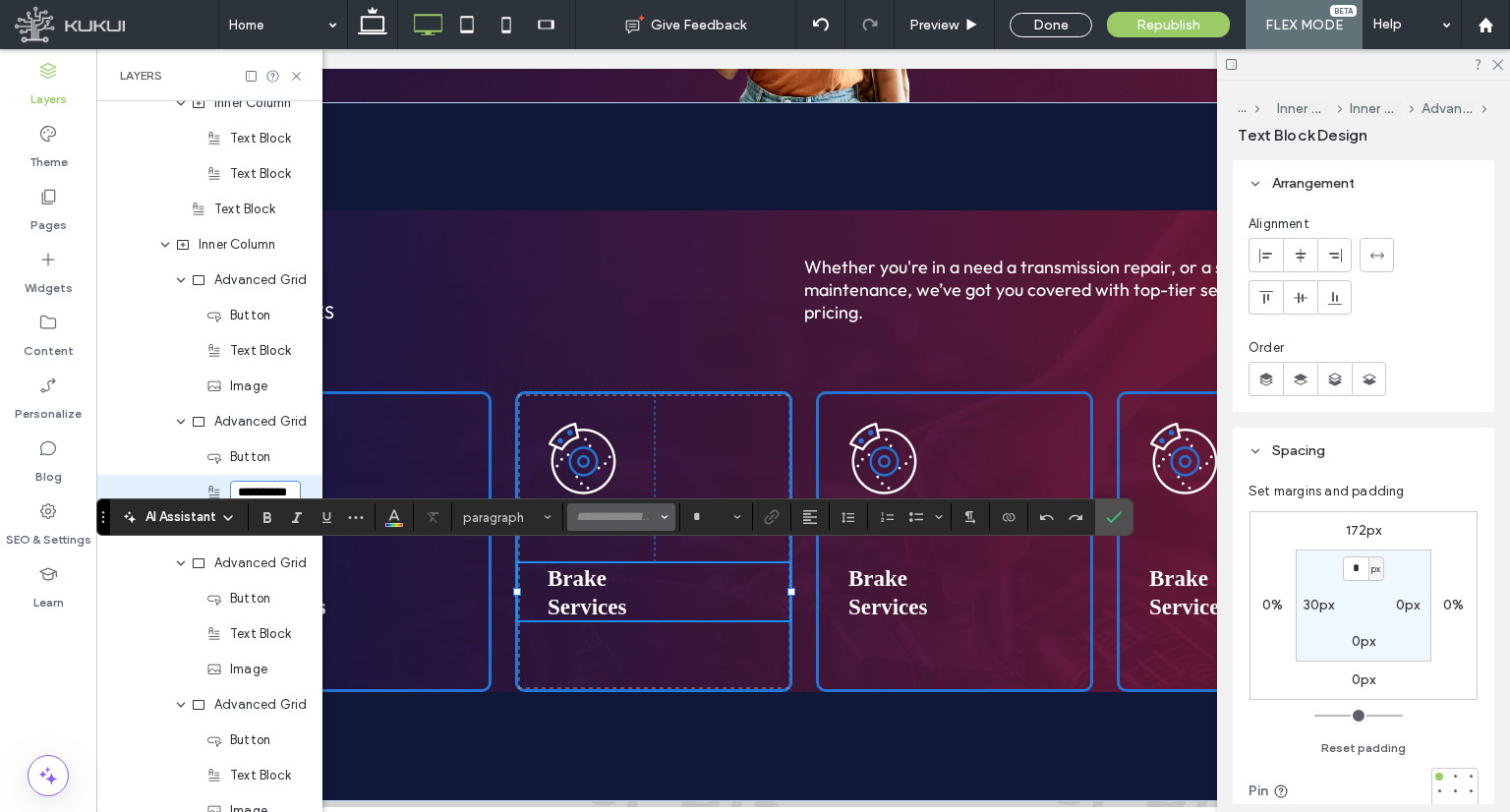 type on "********" 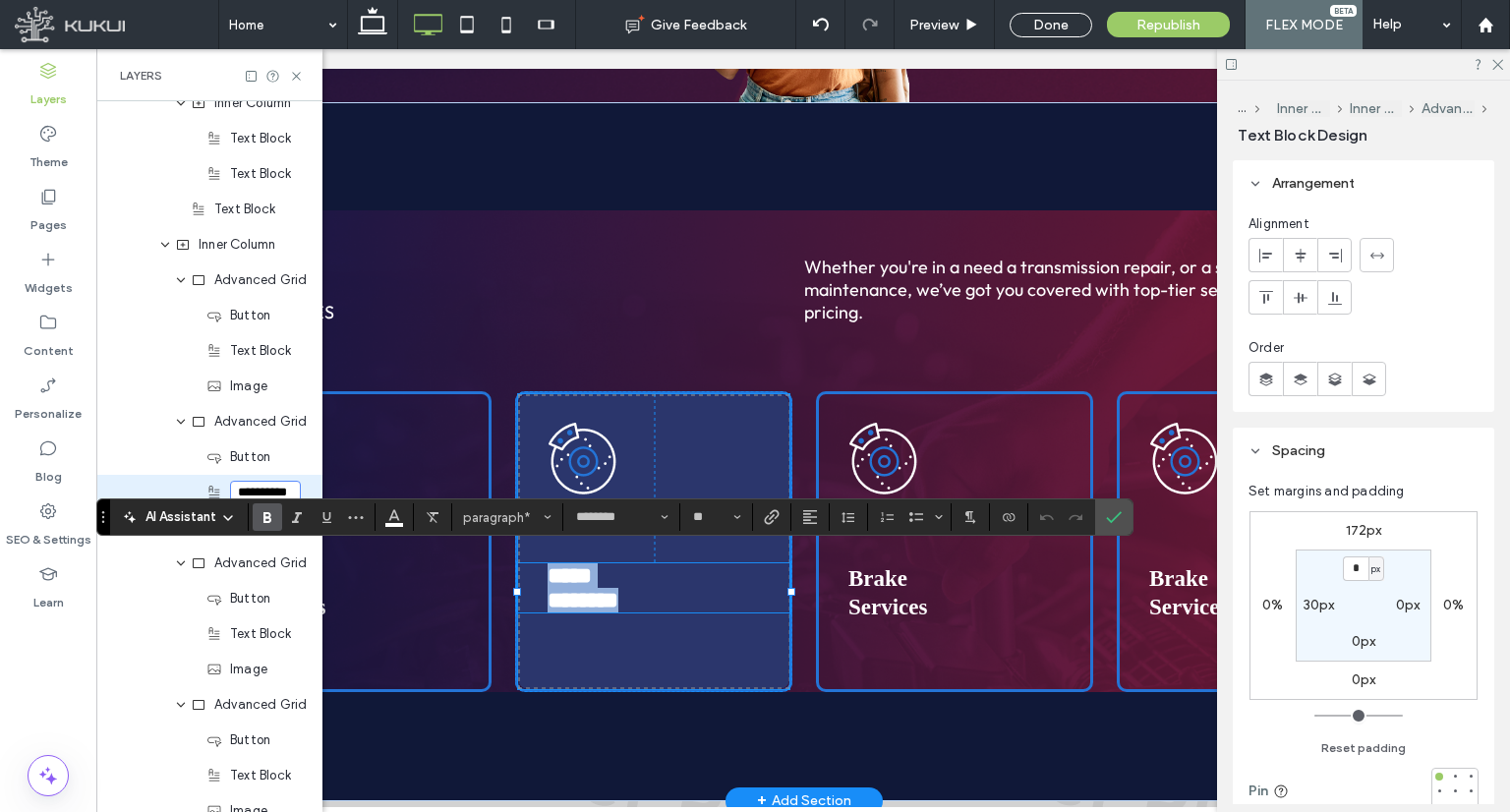 type 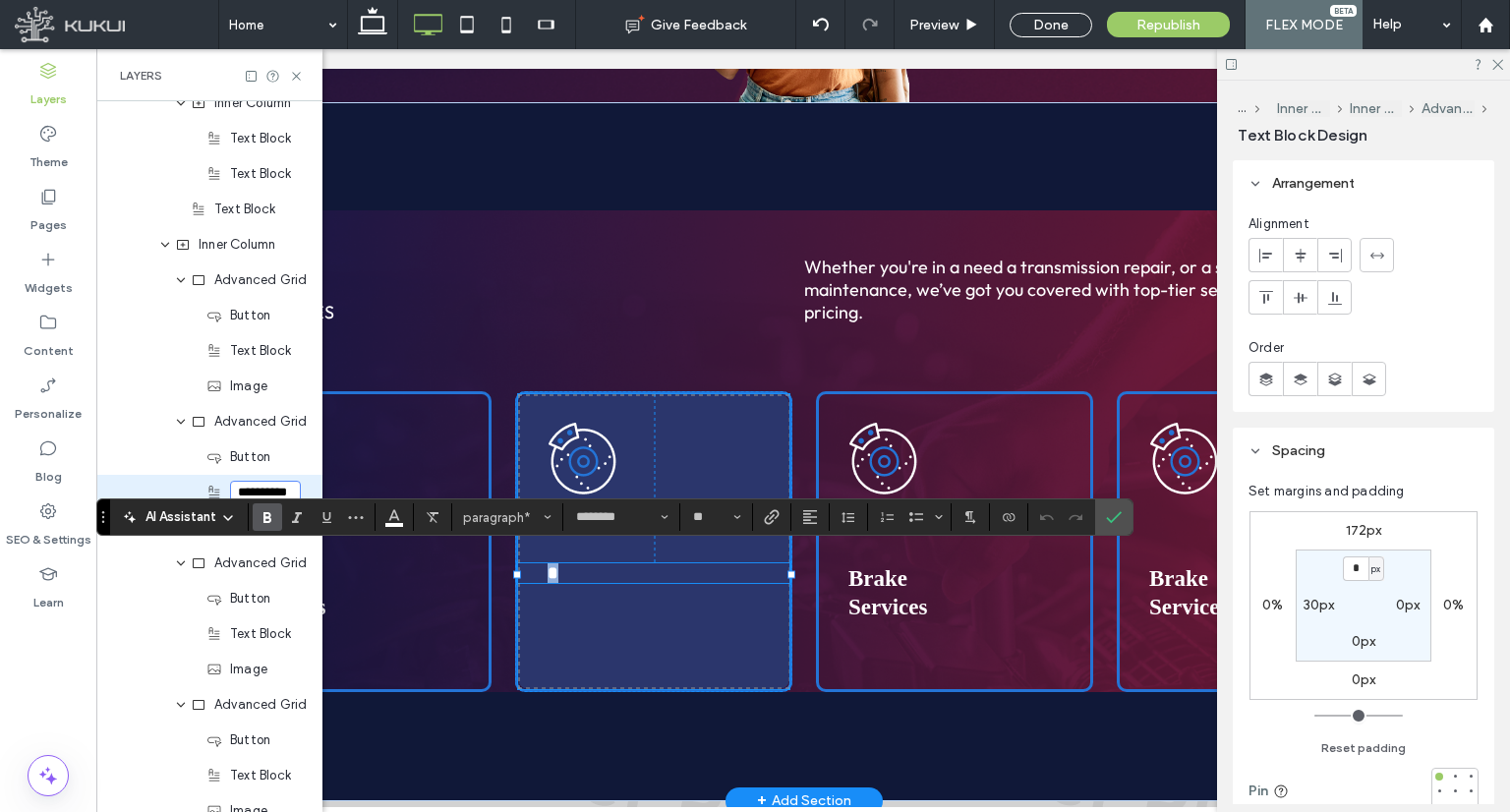 type on "******" 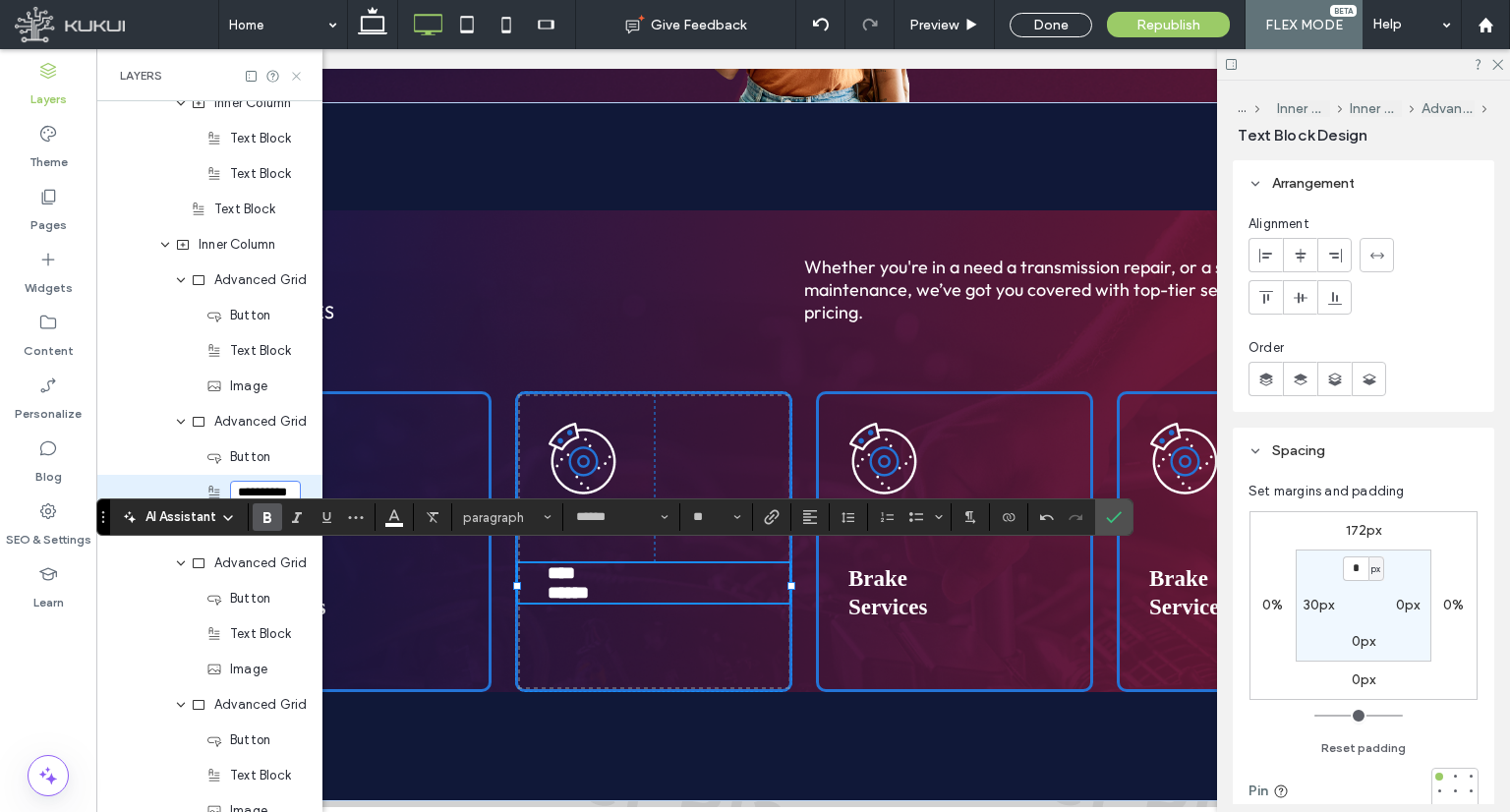 click 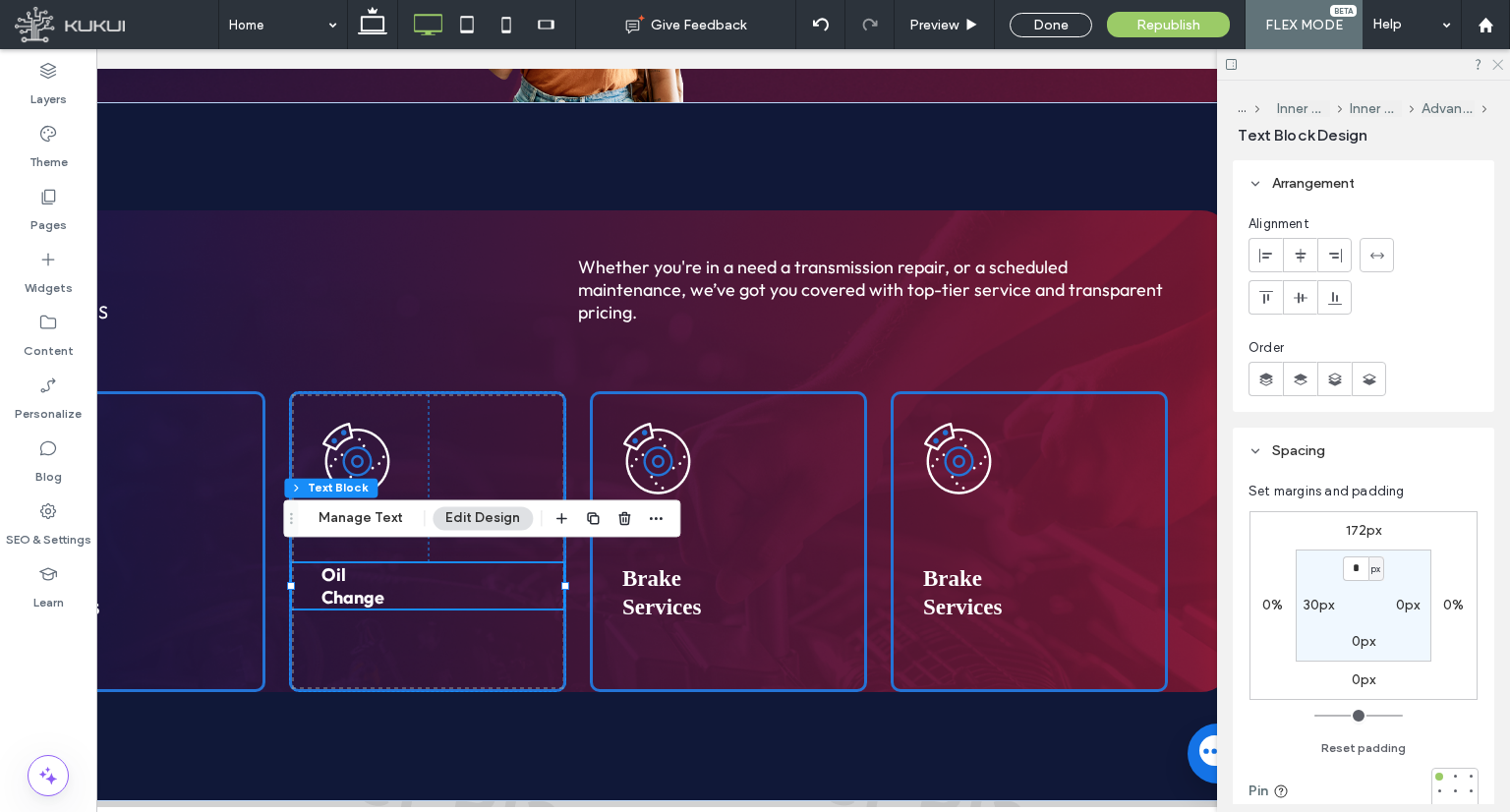 click 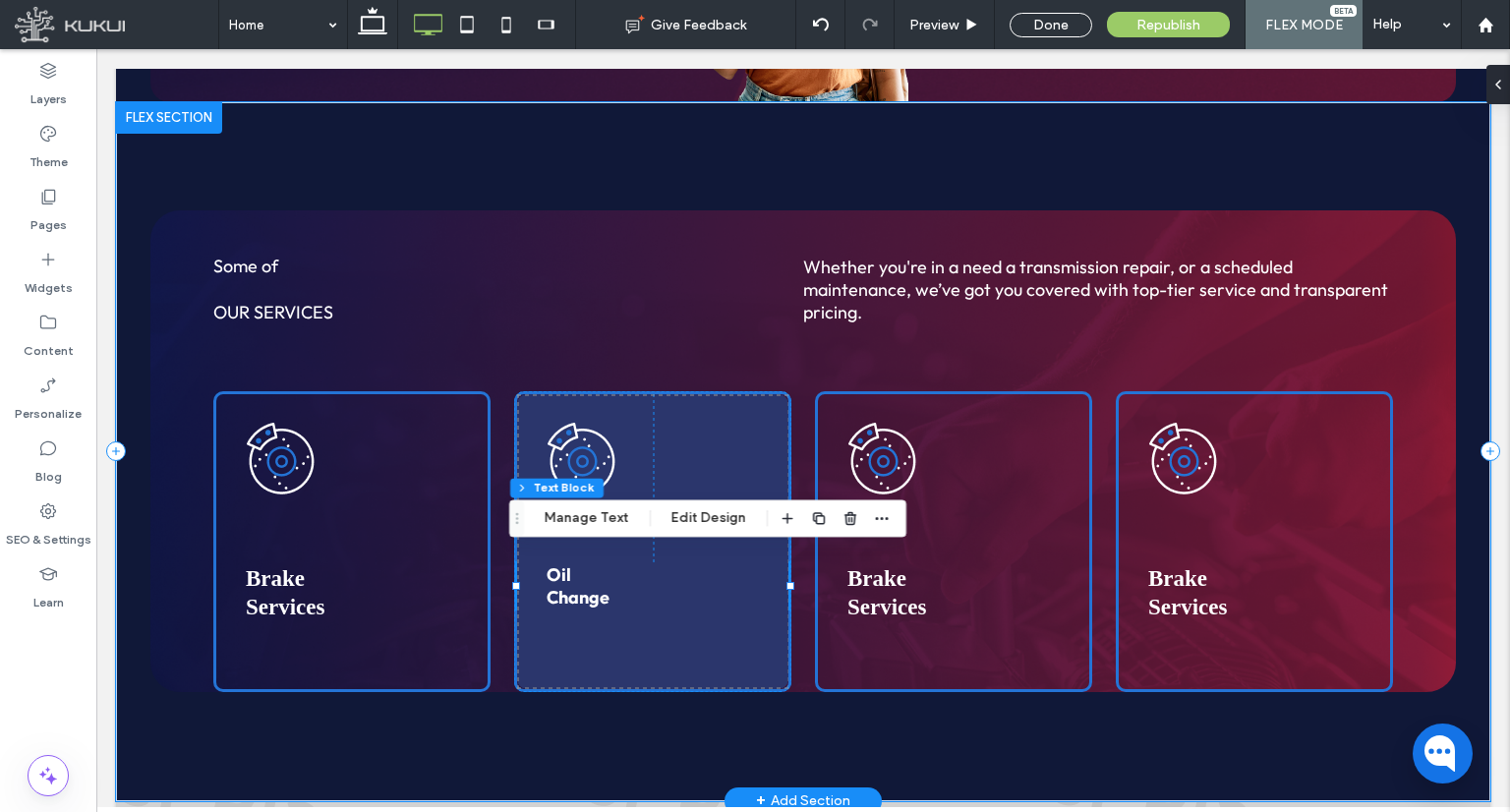 scroll, scrollTop: 0, scrollLeft: 0, axis: both 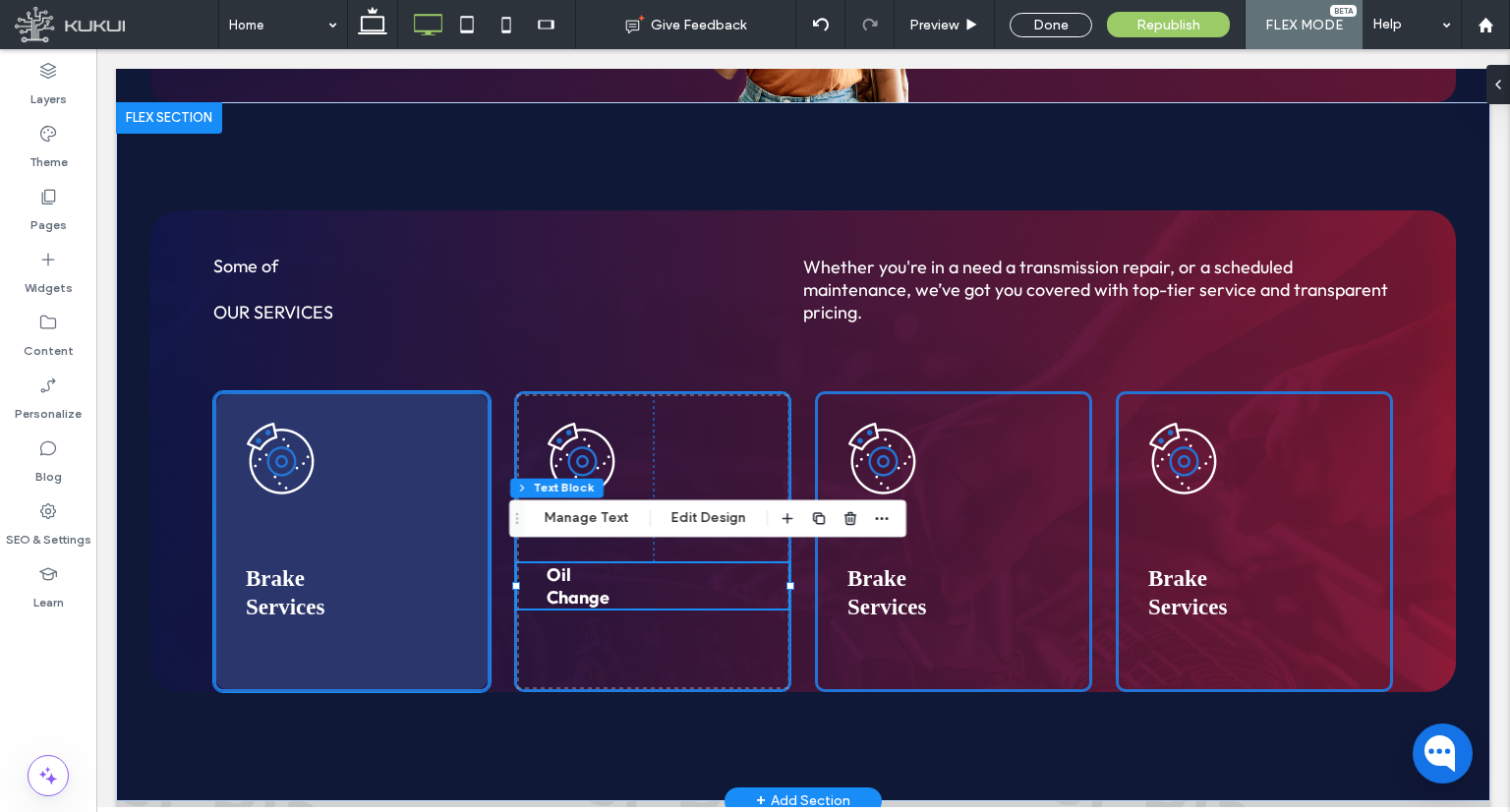 click at bounding box center (352, 542) 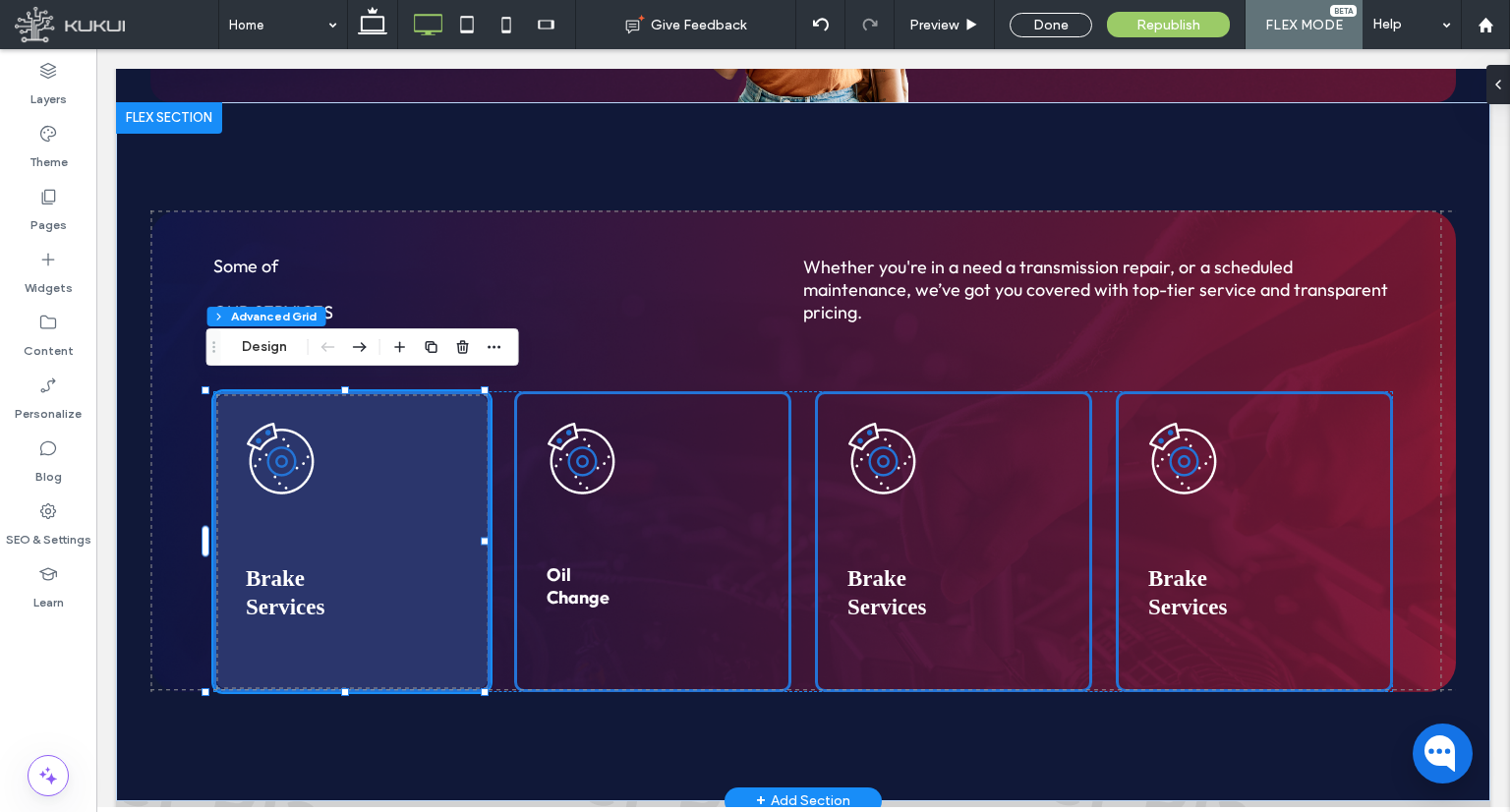 click at bounding box center (352, 542) 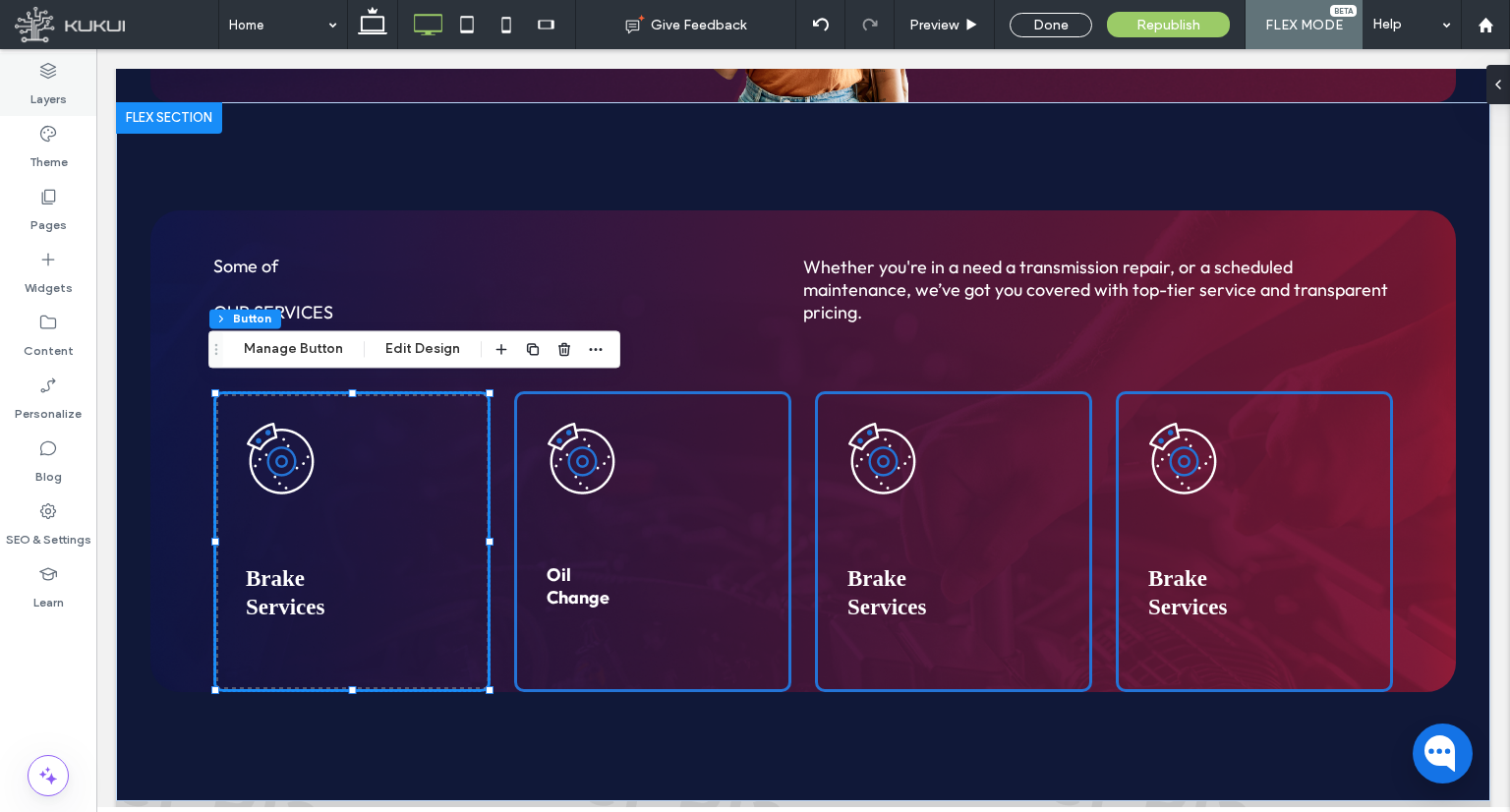 click on "Layers" at bounding box center (48, 85) 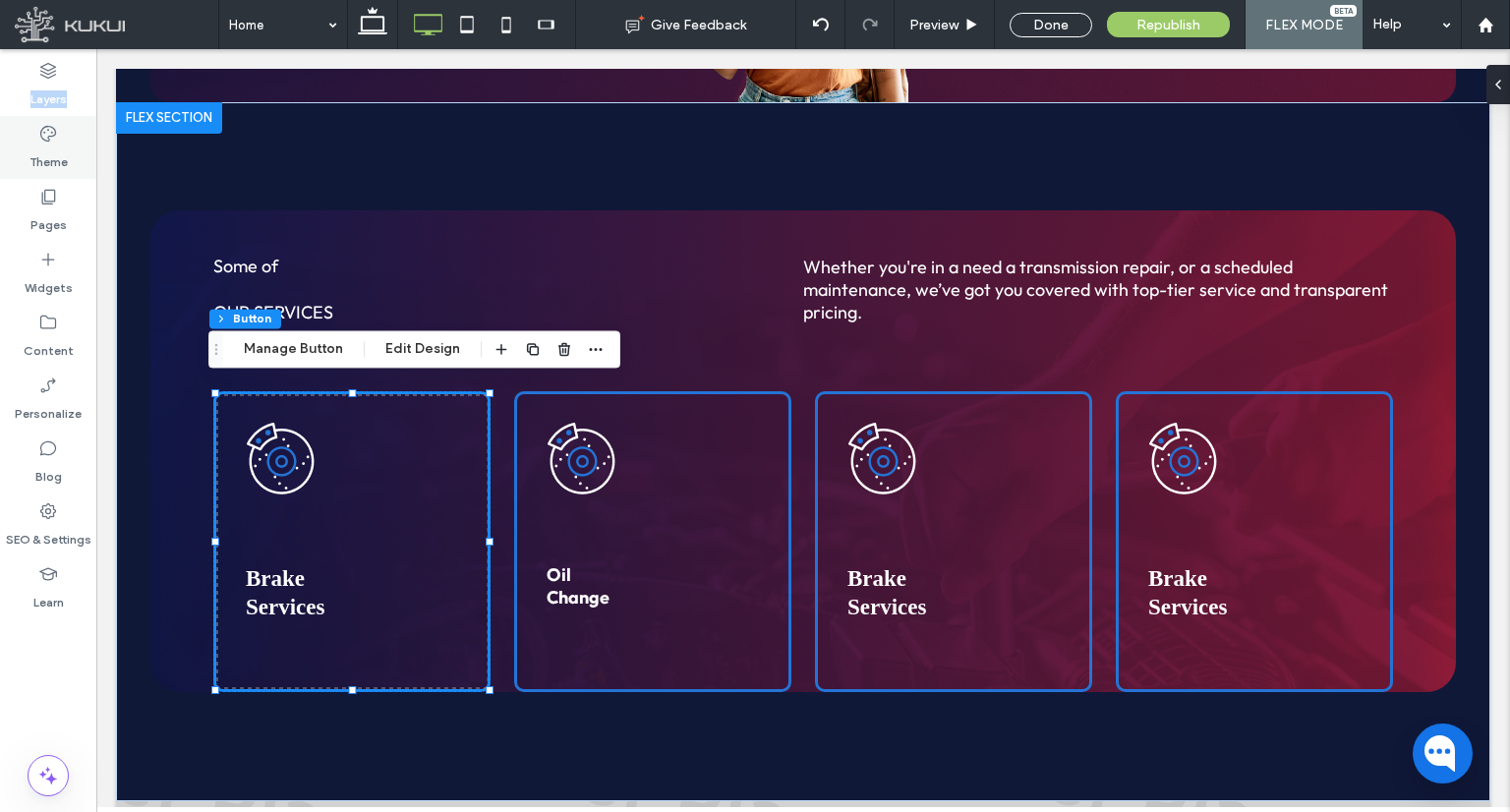 scroll, scrollTop: 0, scrollLeft: 225, axis: horizontal 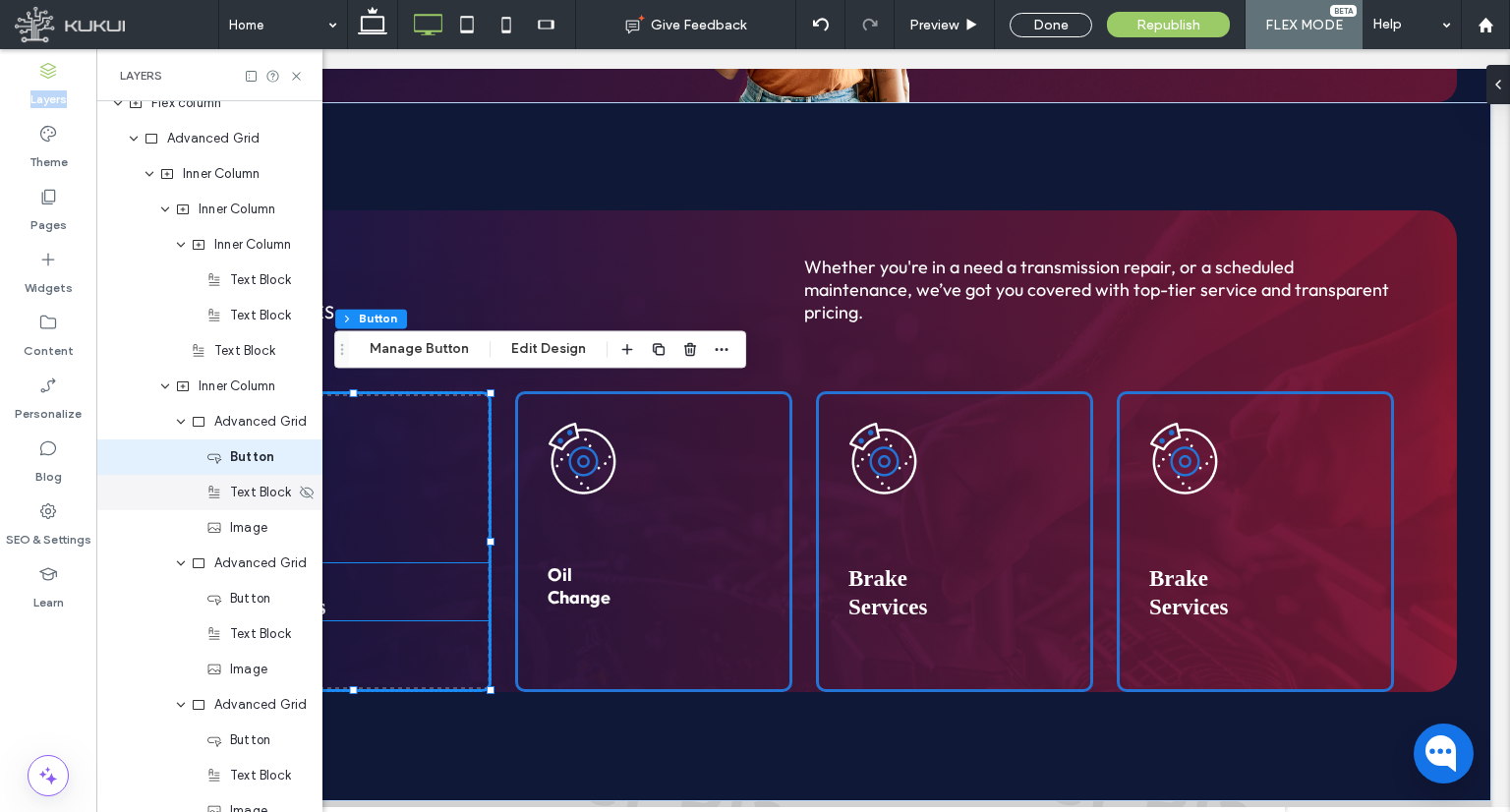 click on "Text Block" at bounding box center [209, 493] 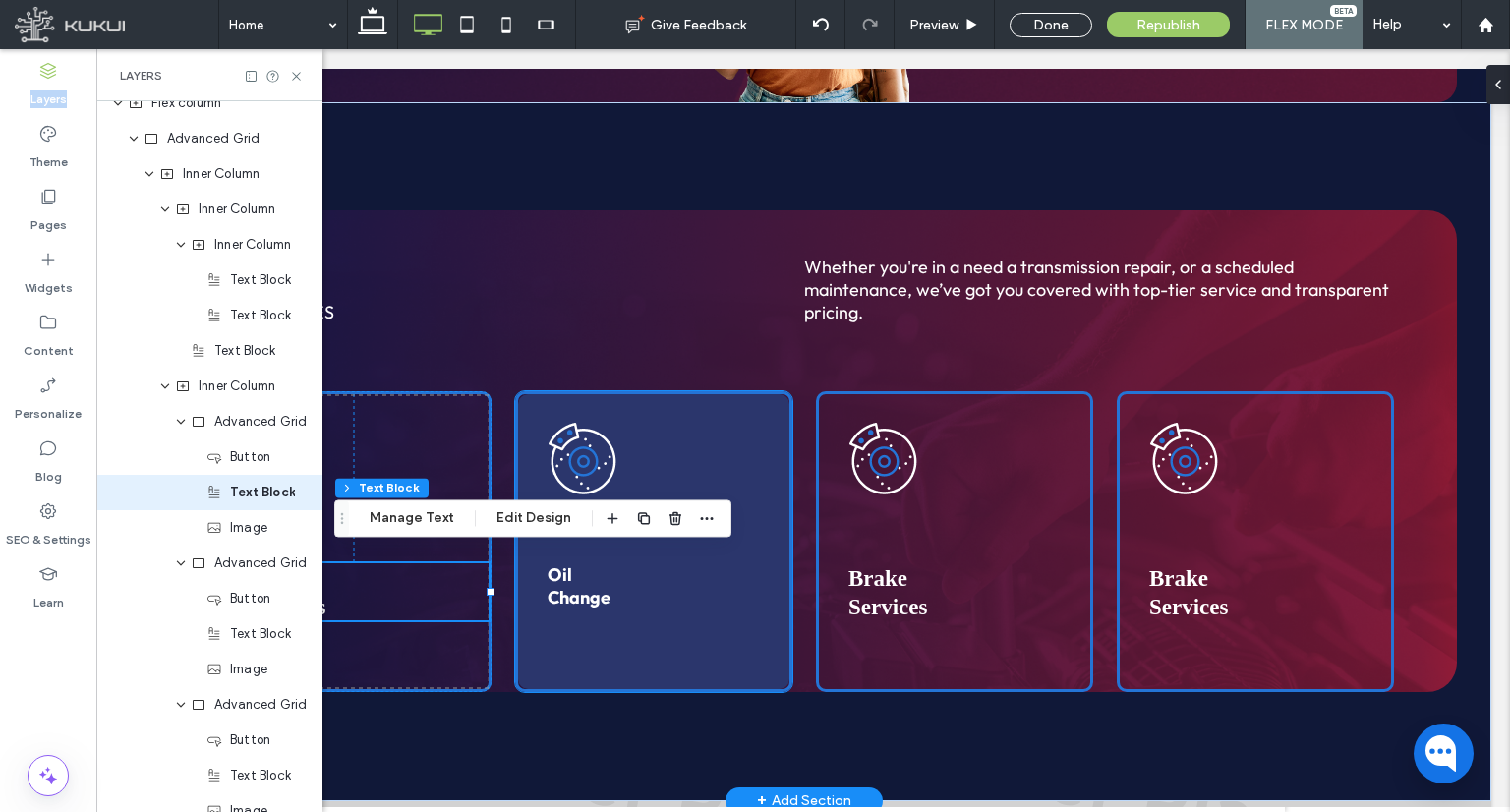 scroll, scrollTop: 87, scrollLeft: 0, axis: vertical 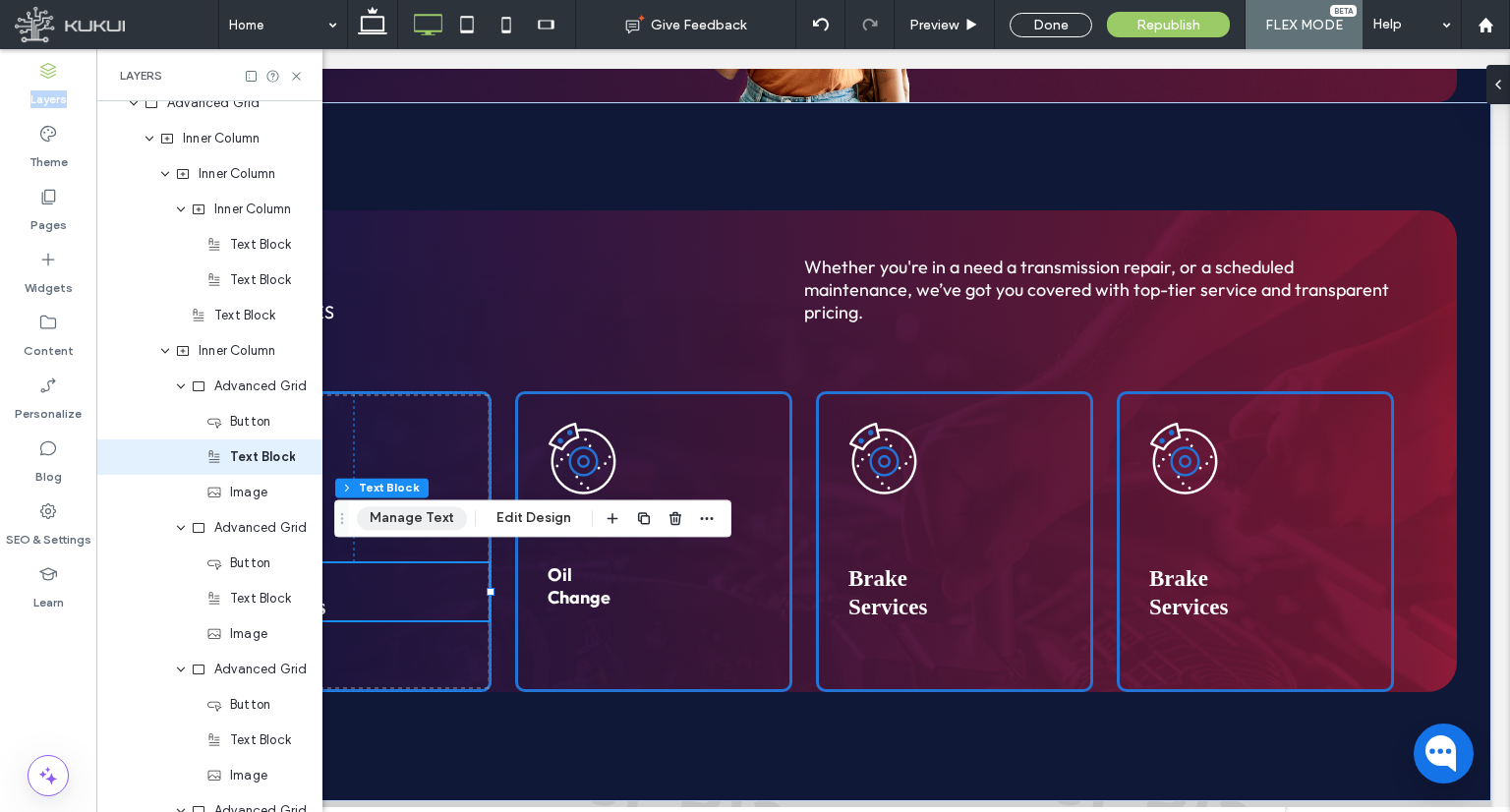 click on "Manage Text" at bounding box center [412, 518] 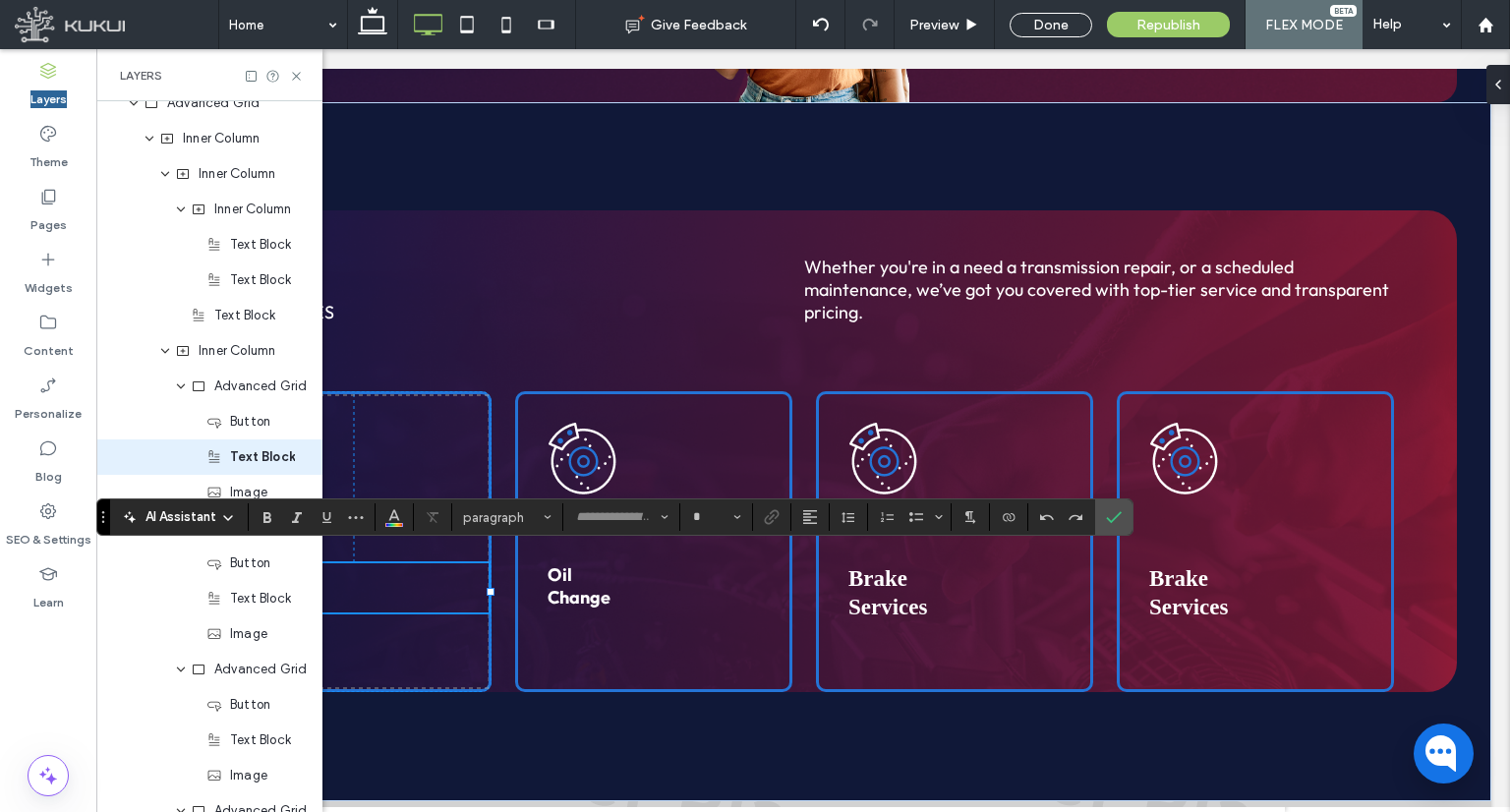 type on "********" 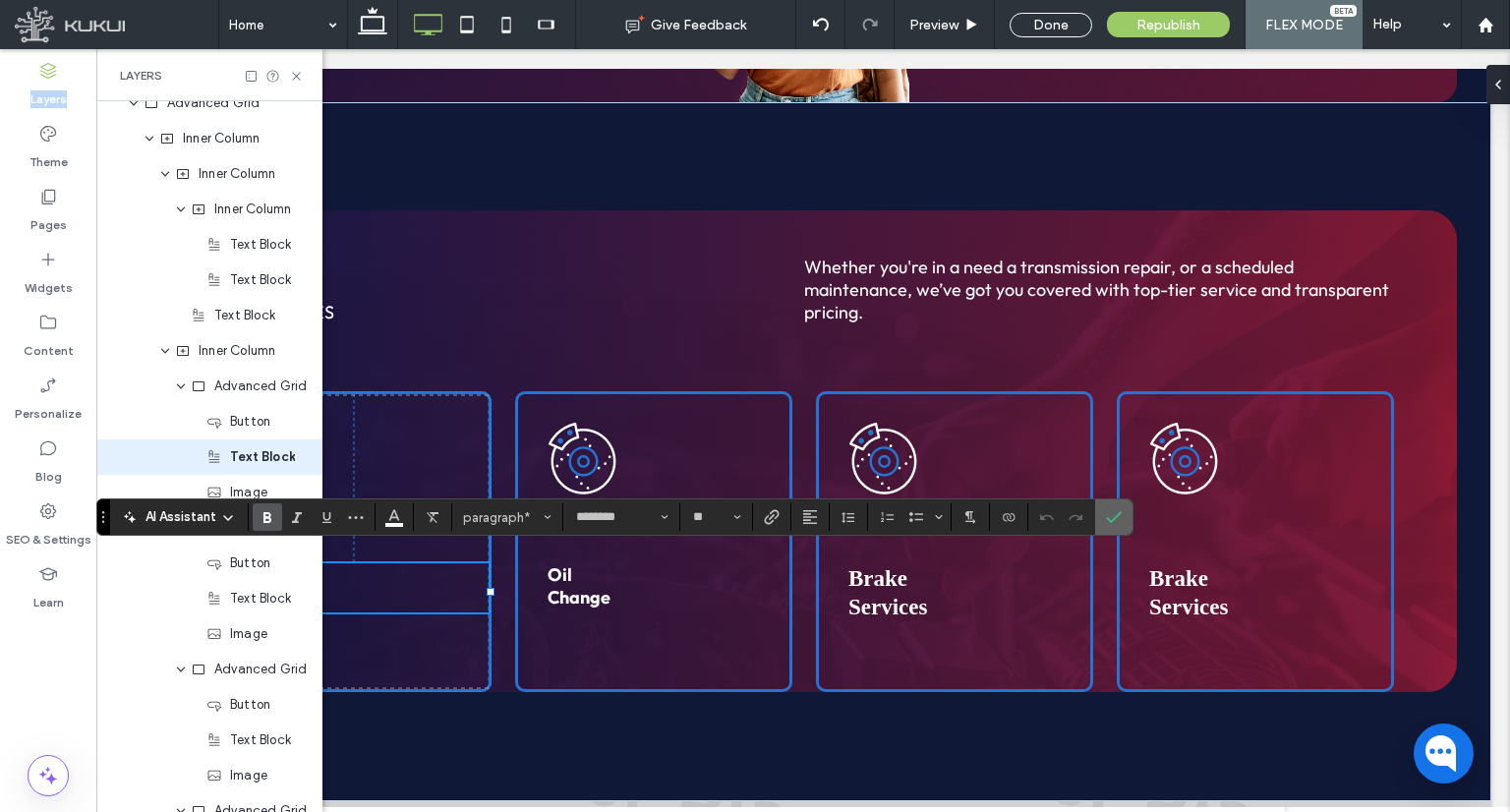 click 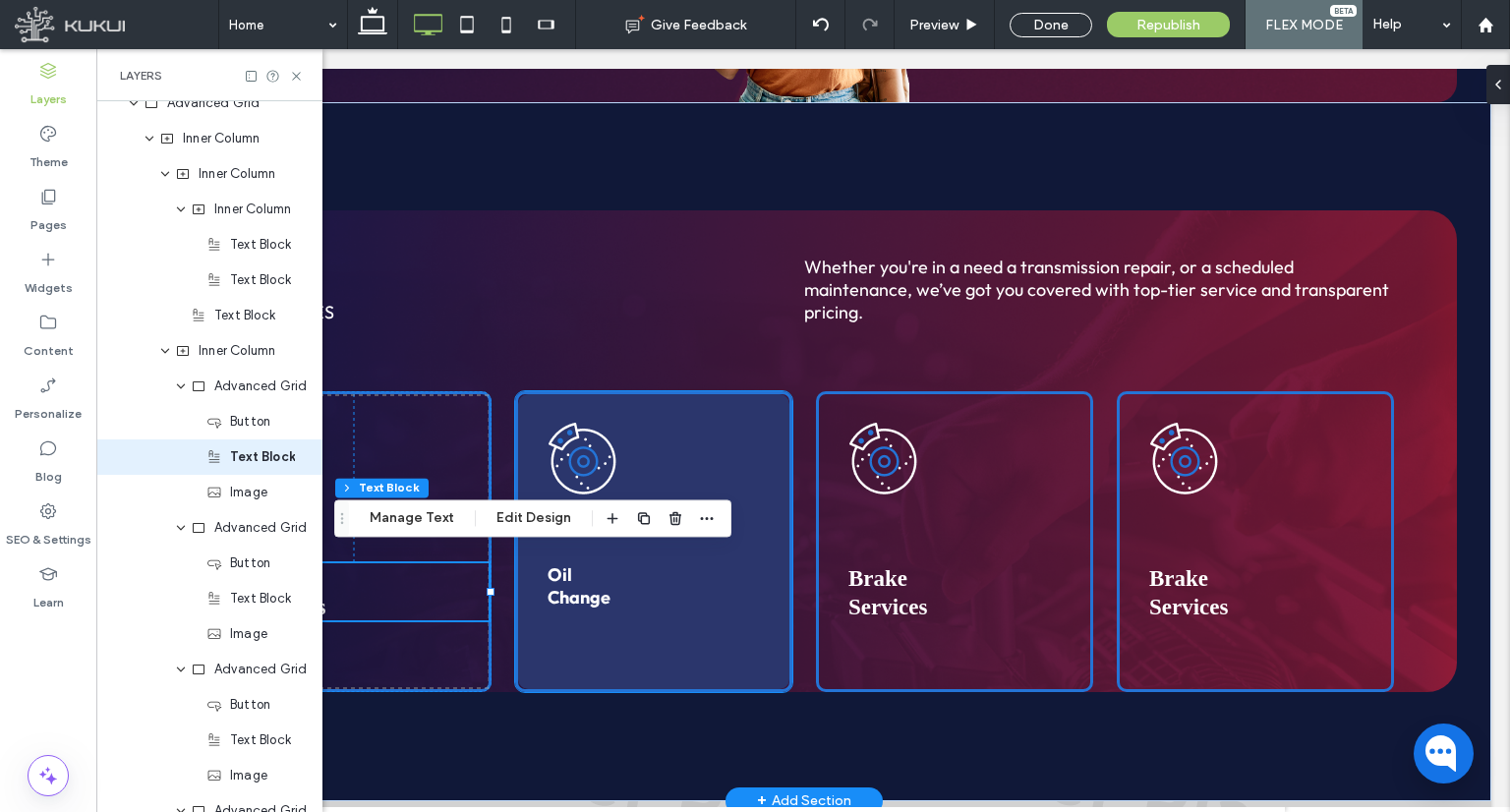 click at bounding box center [654, 542] 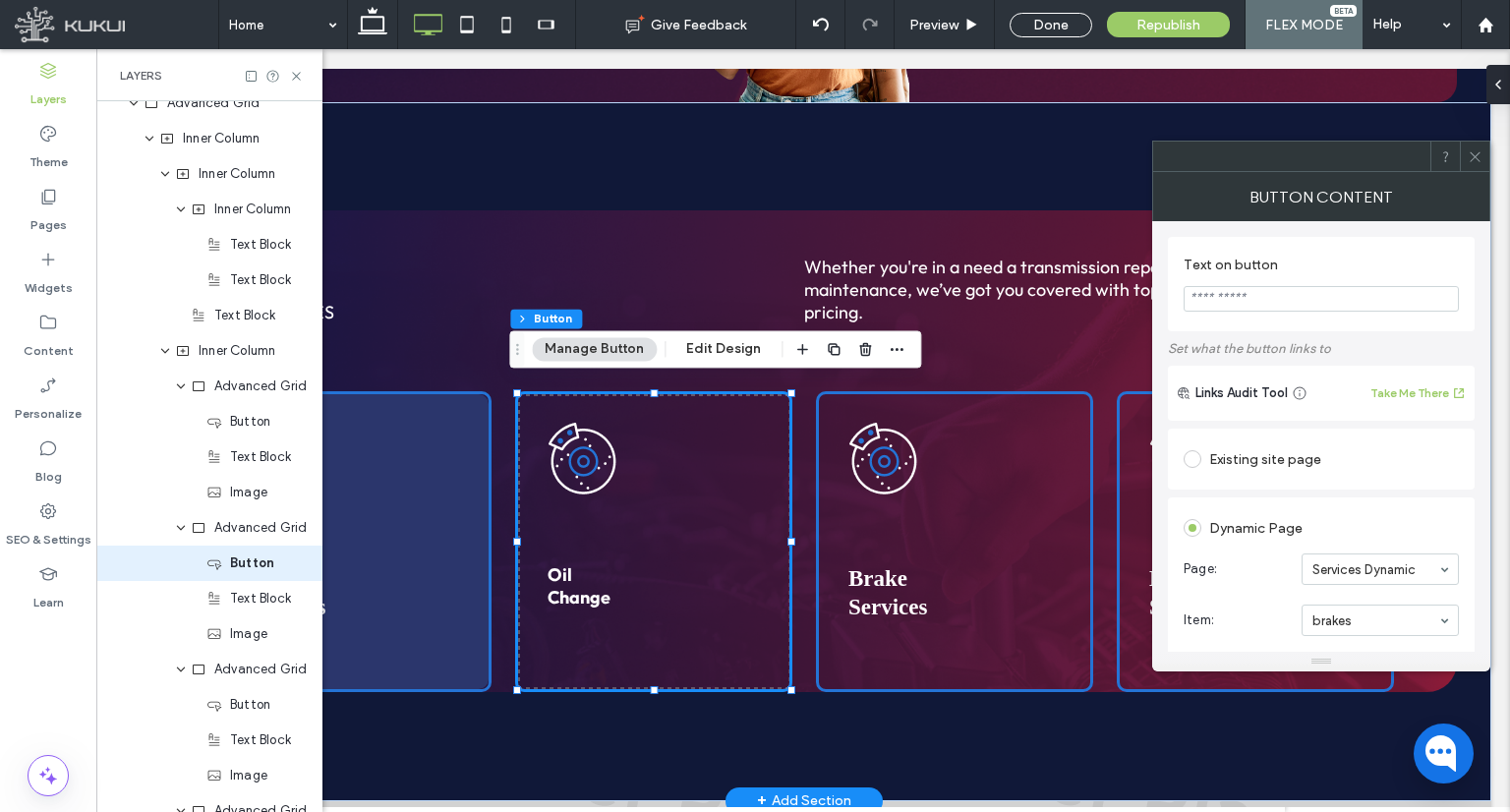 scroll, scrollTop: 194, scrollLeft: 0, axis: vertical 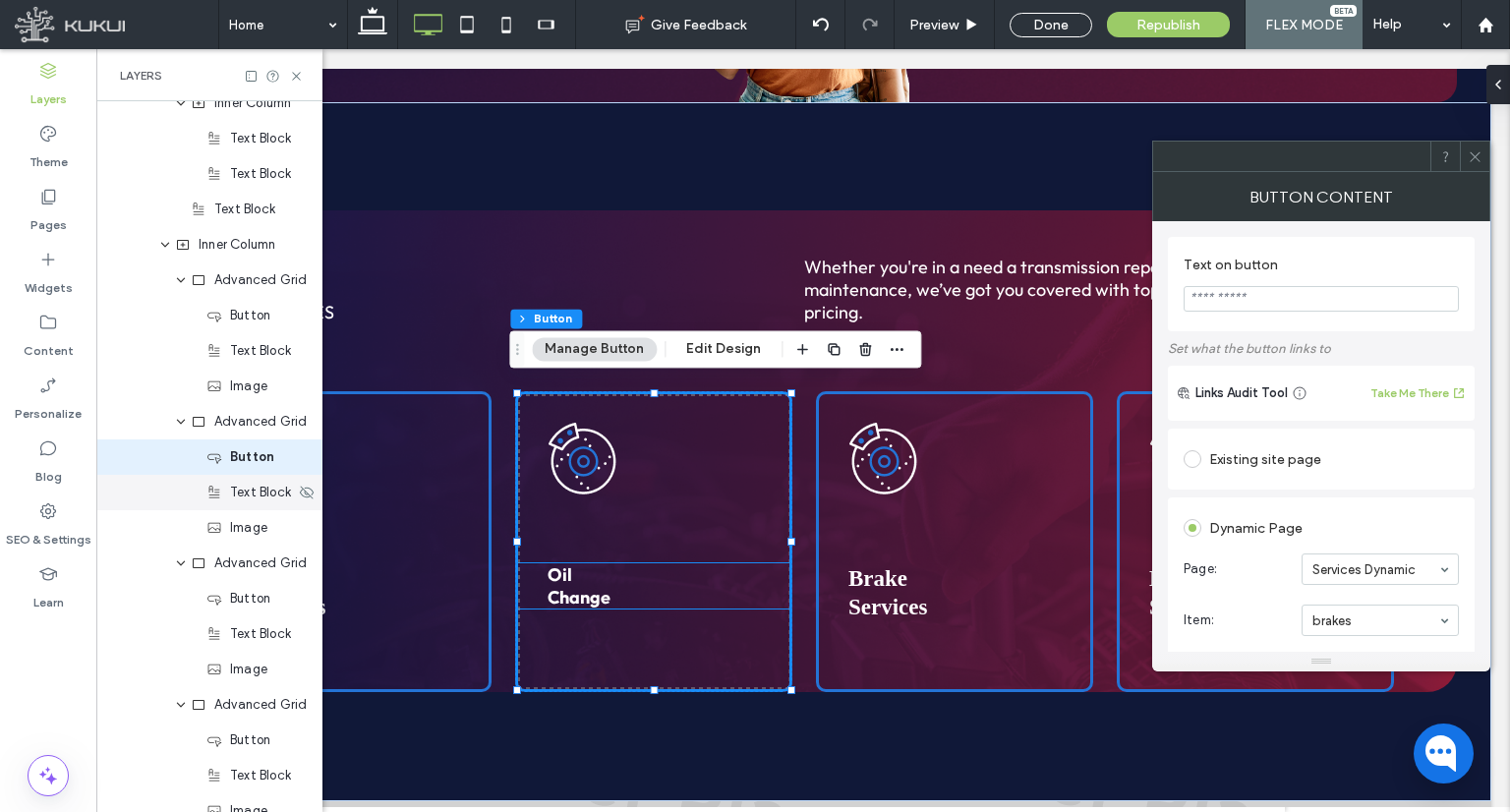 click 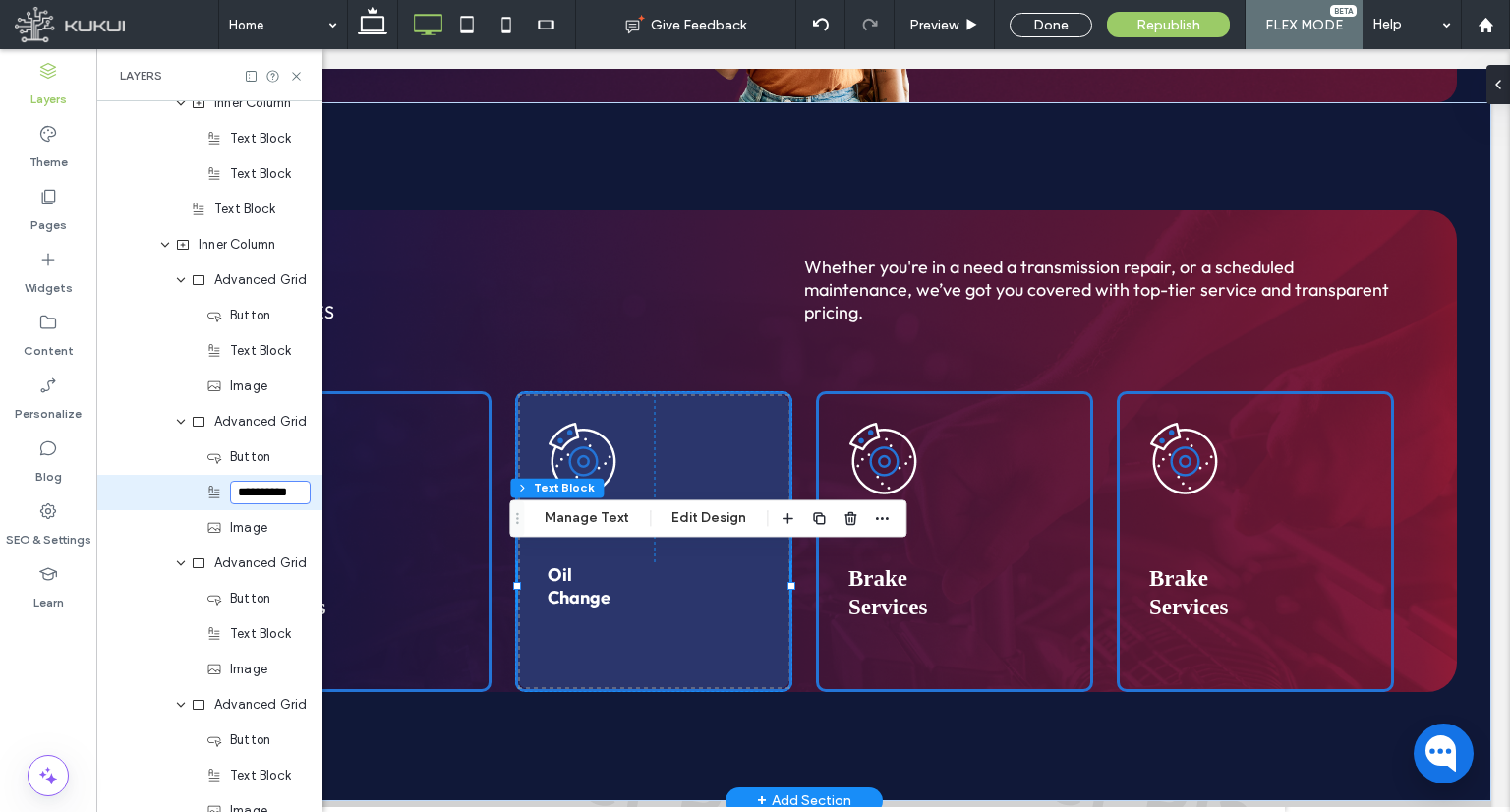 scroll, scrollTop: 0, scrollLeft: 5, axis: horizontal 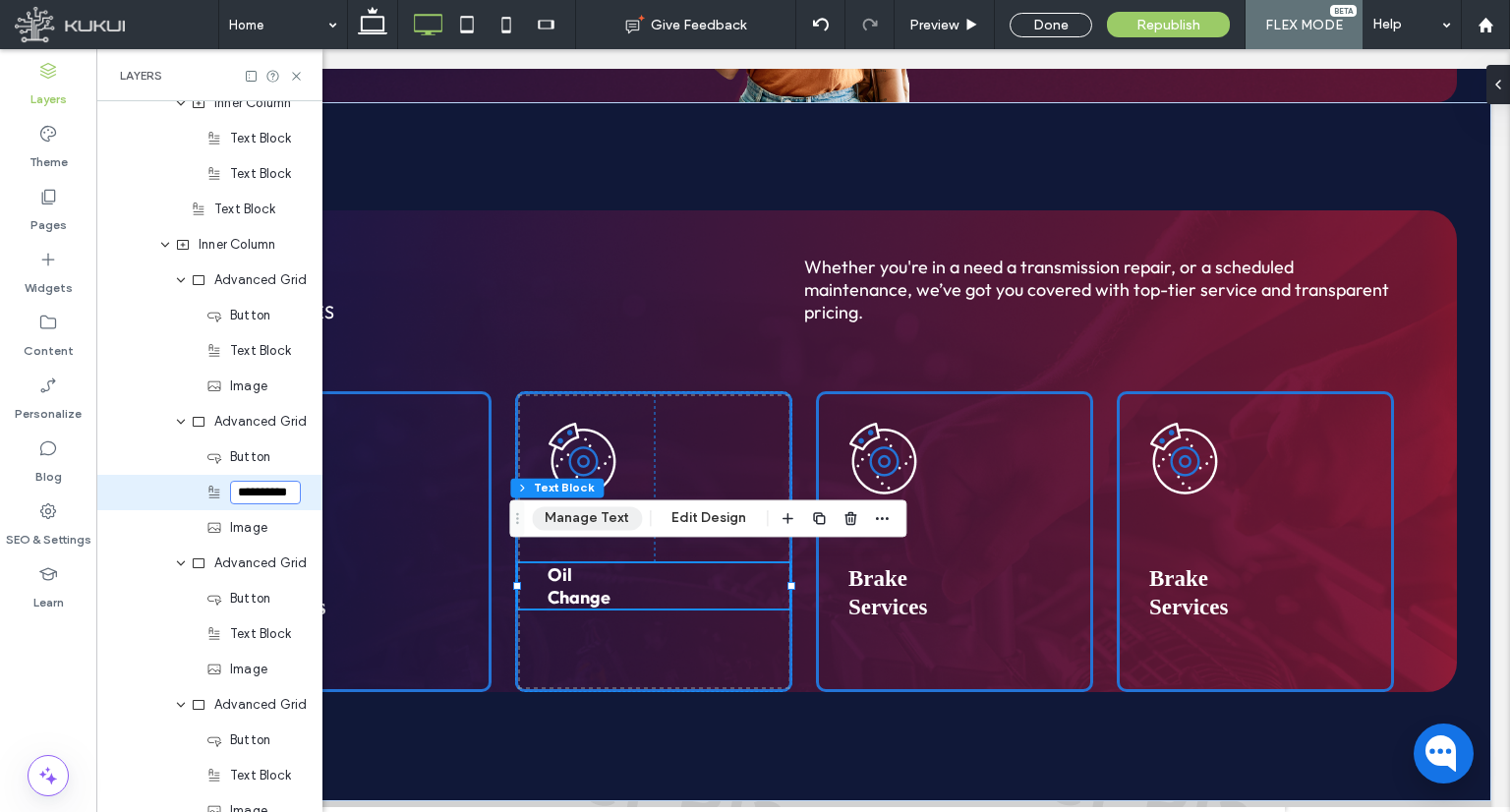 click on "Manage Text" at bounding box center (587, 518) 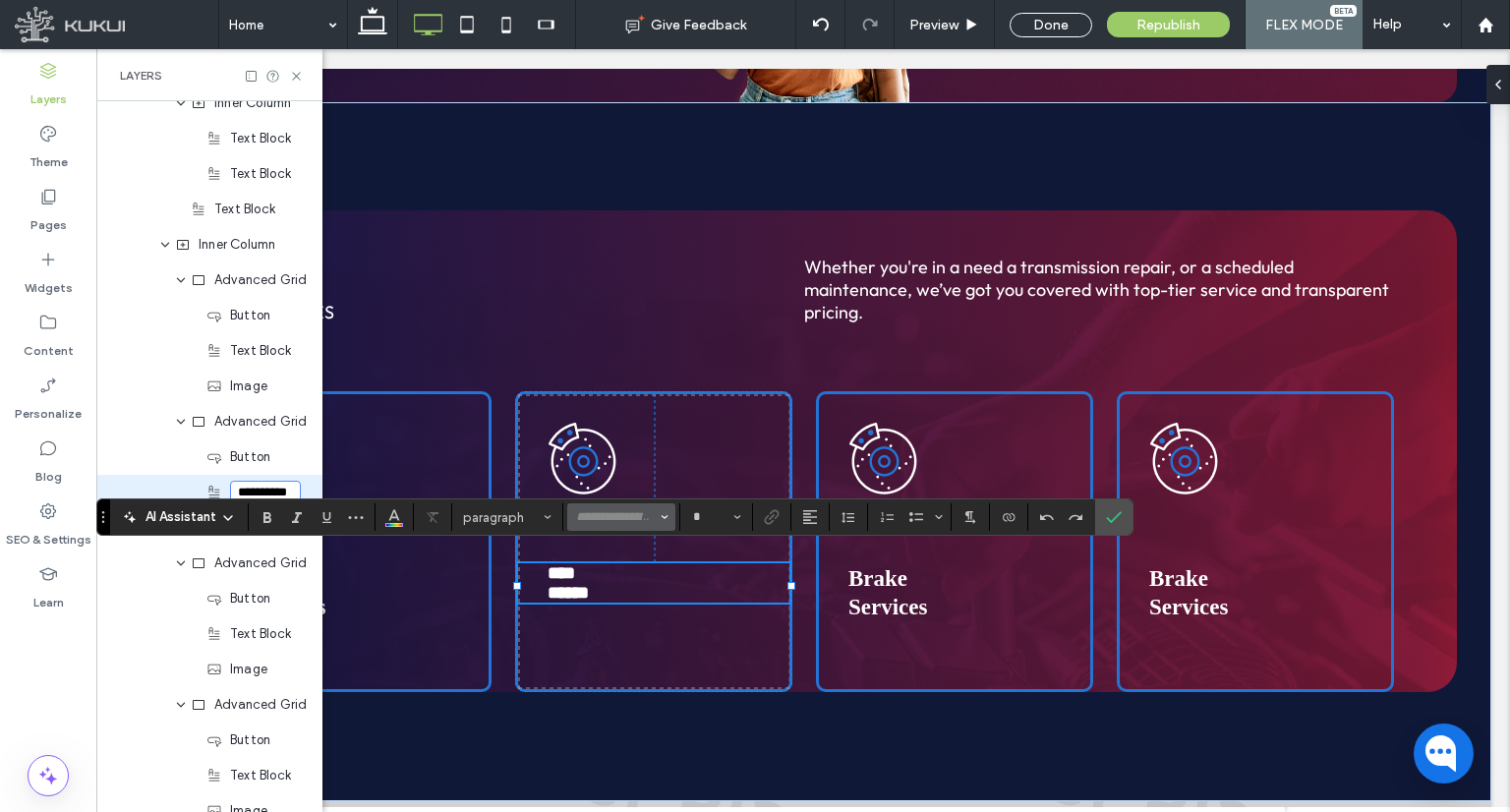 type on "******" 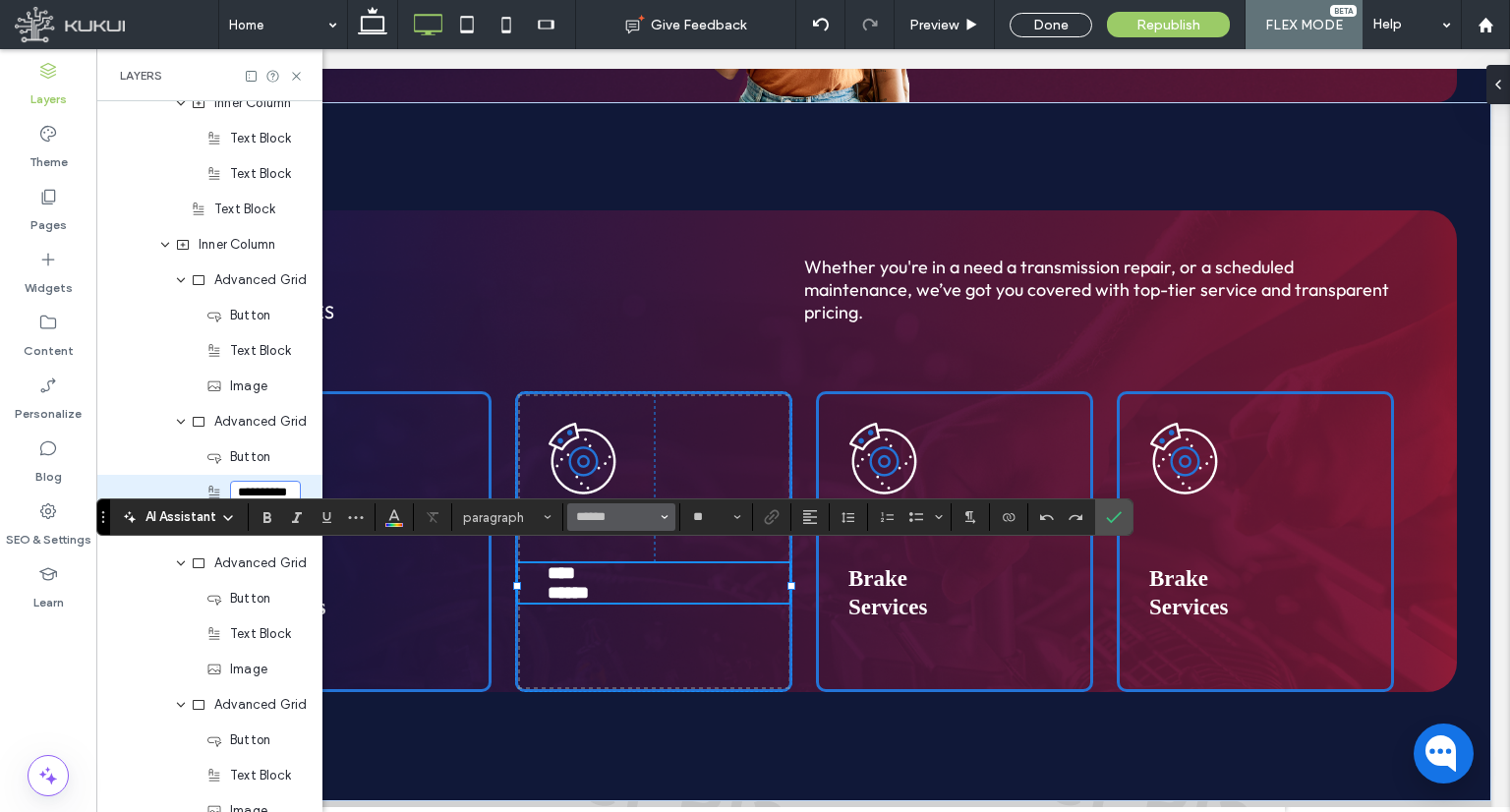 scroll, scrollTop: 0, scrollLeft: 0, axis: both 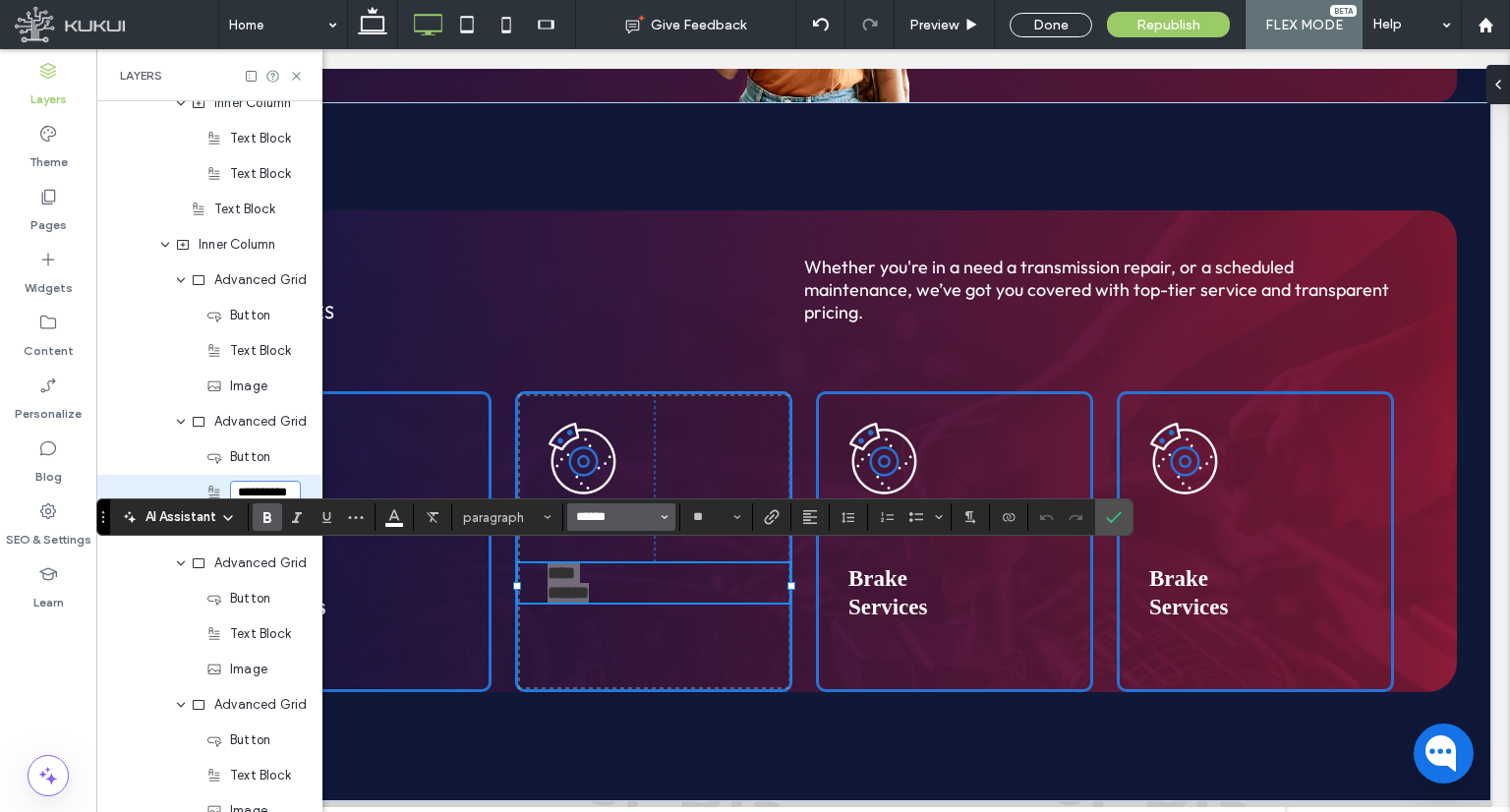 click on "******" at bounding box center [615, 517] 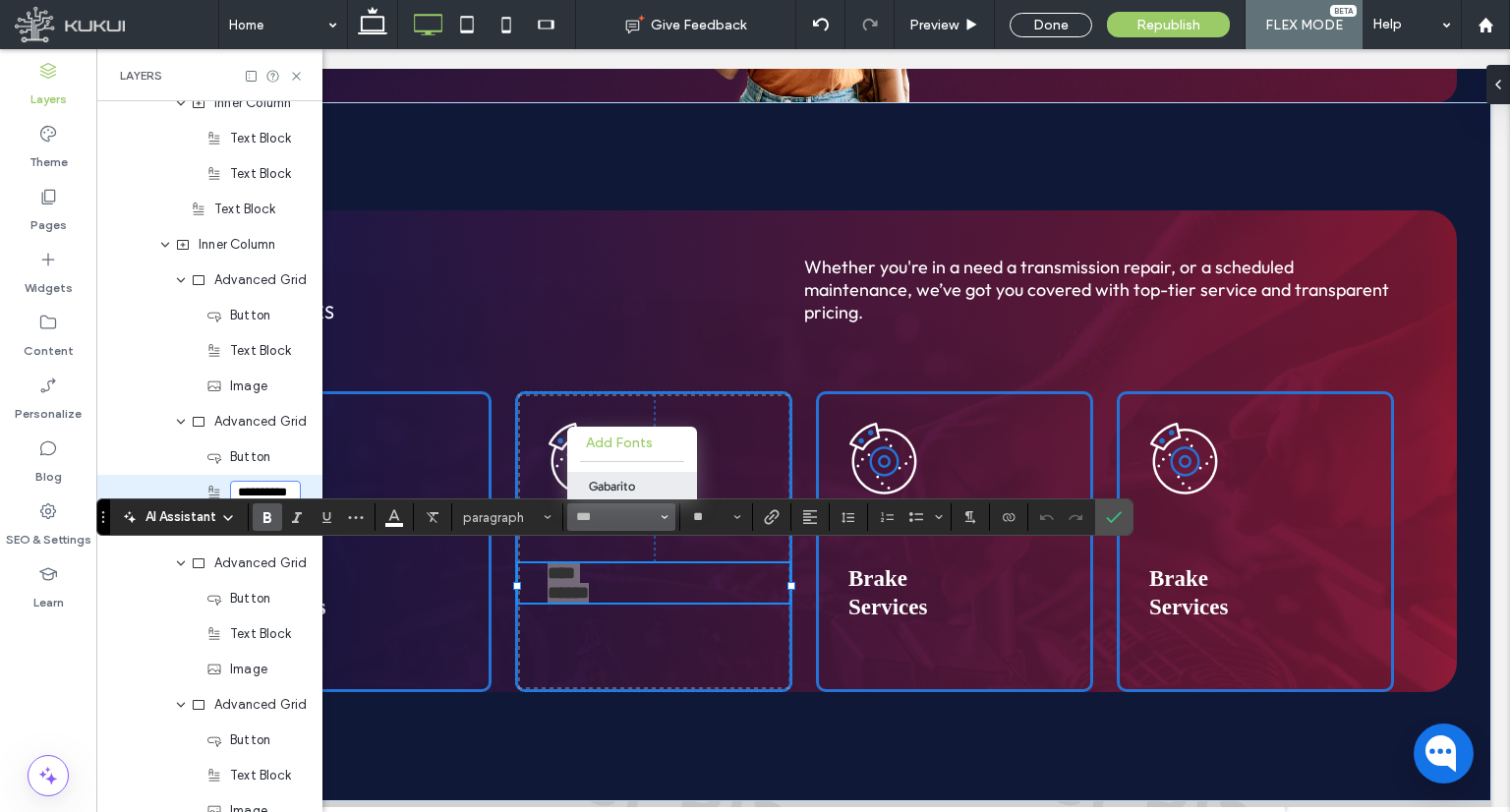 click on "Gabarito" at bounding box center [632, 486] 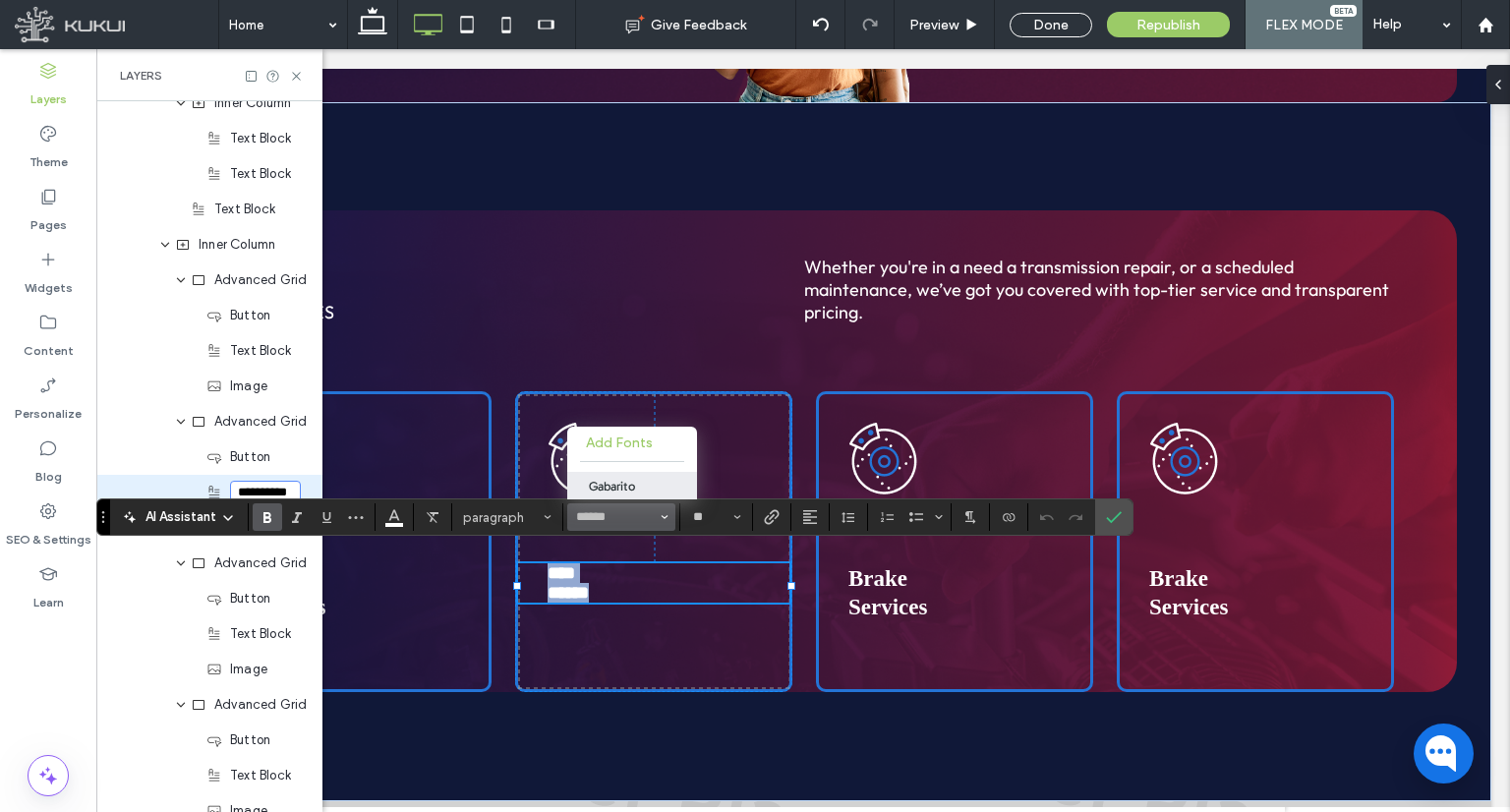 type on "********" 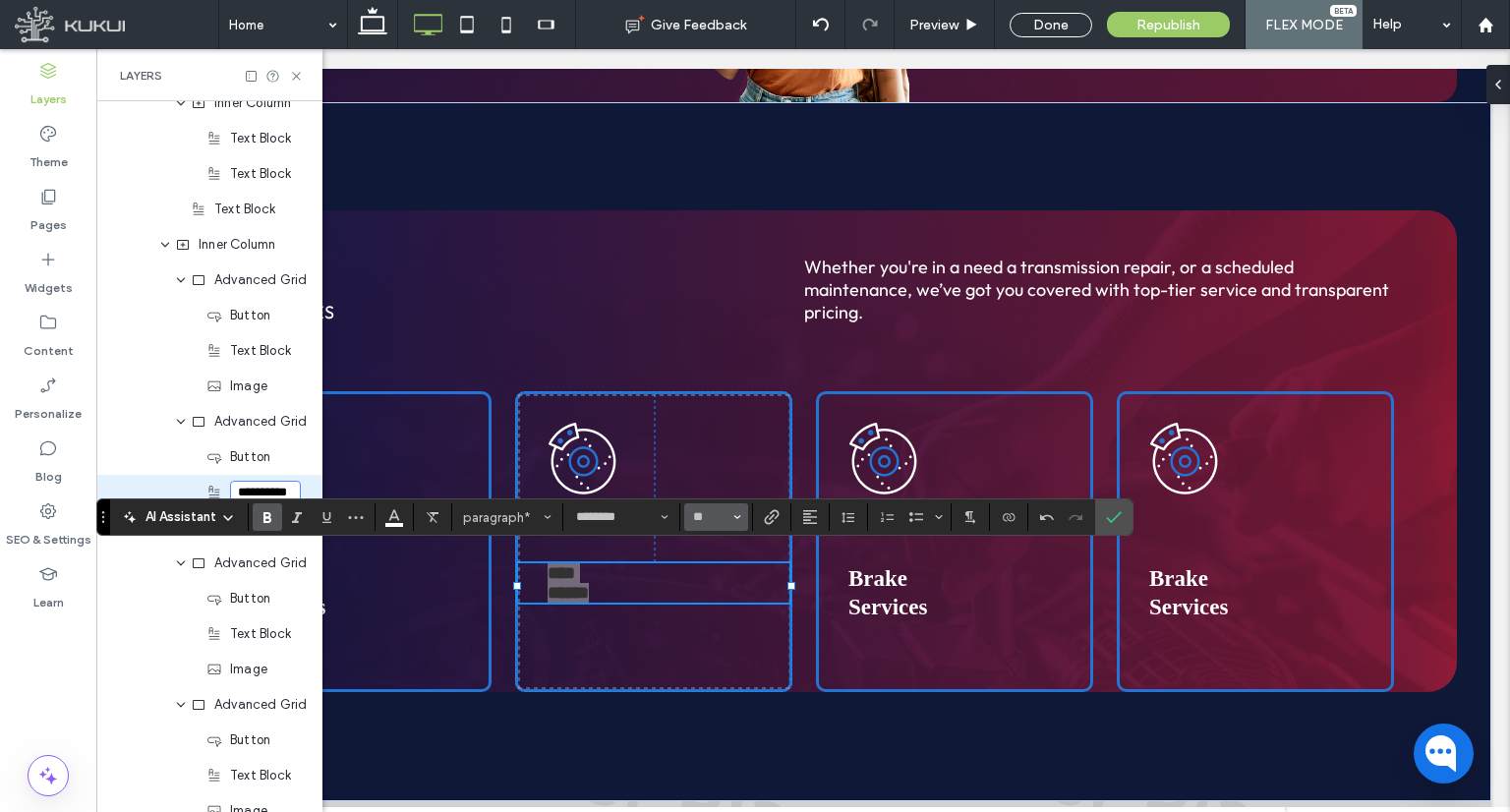 click on "**" at bounding box center (710, 517) 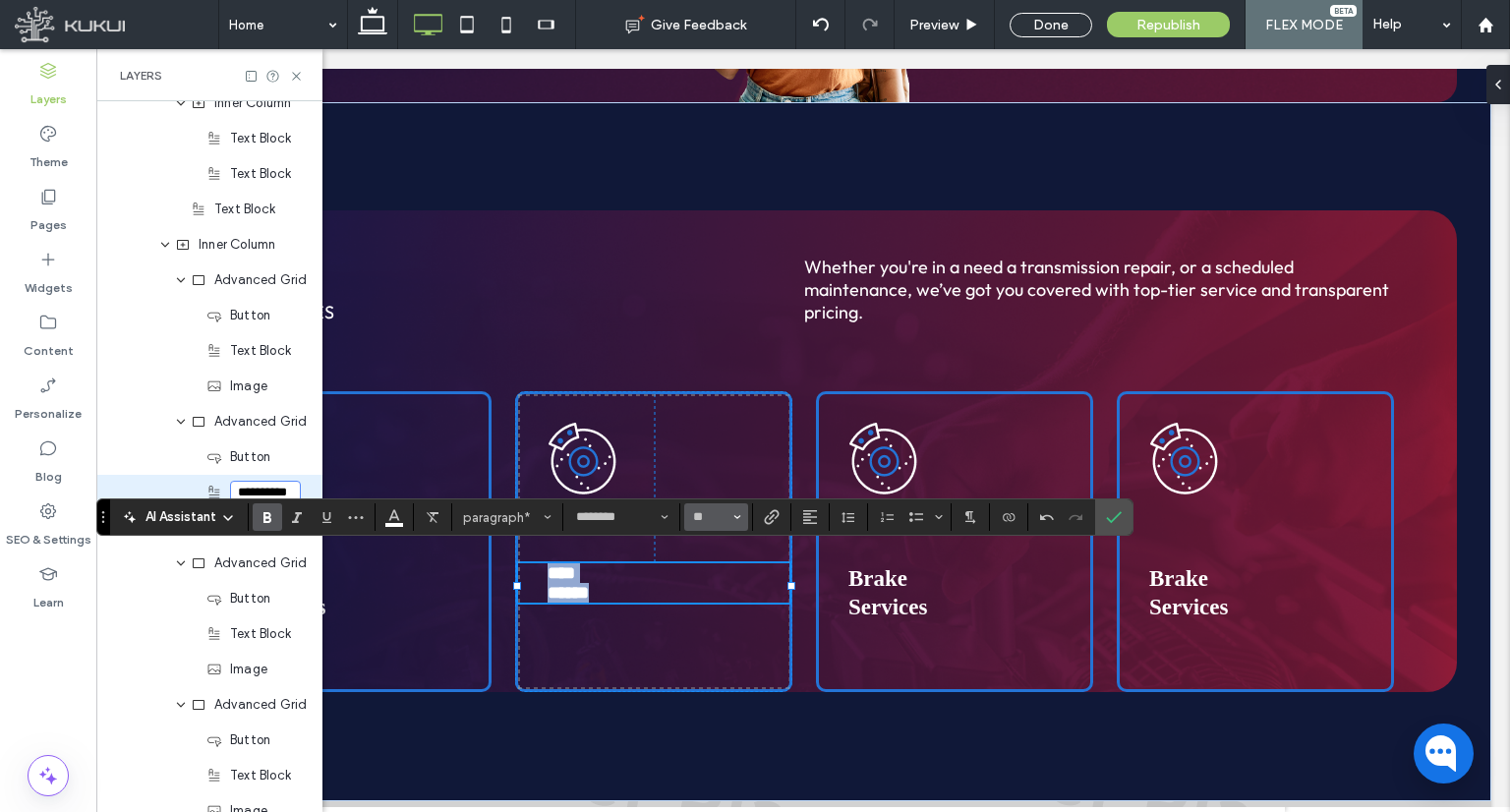 type on "**" 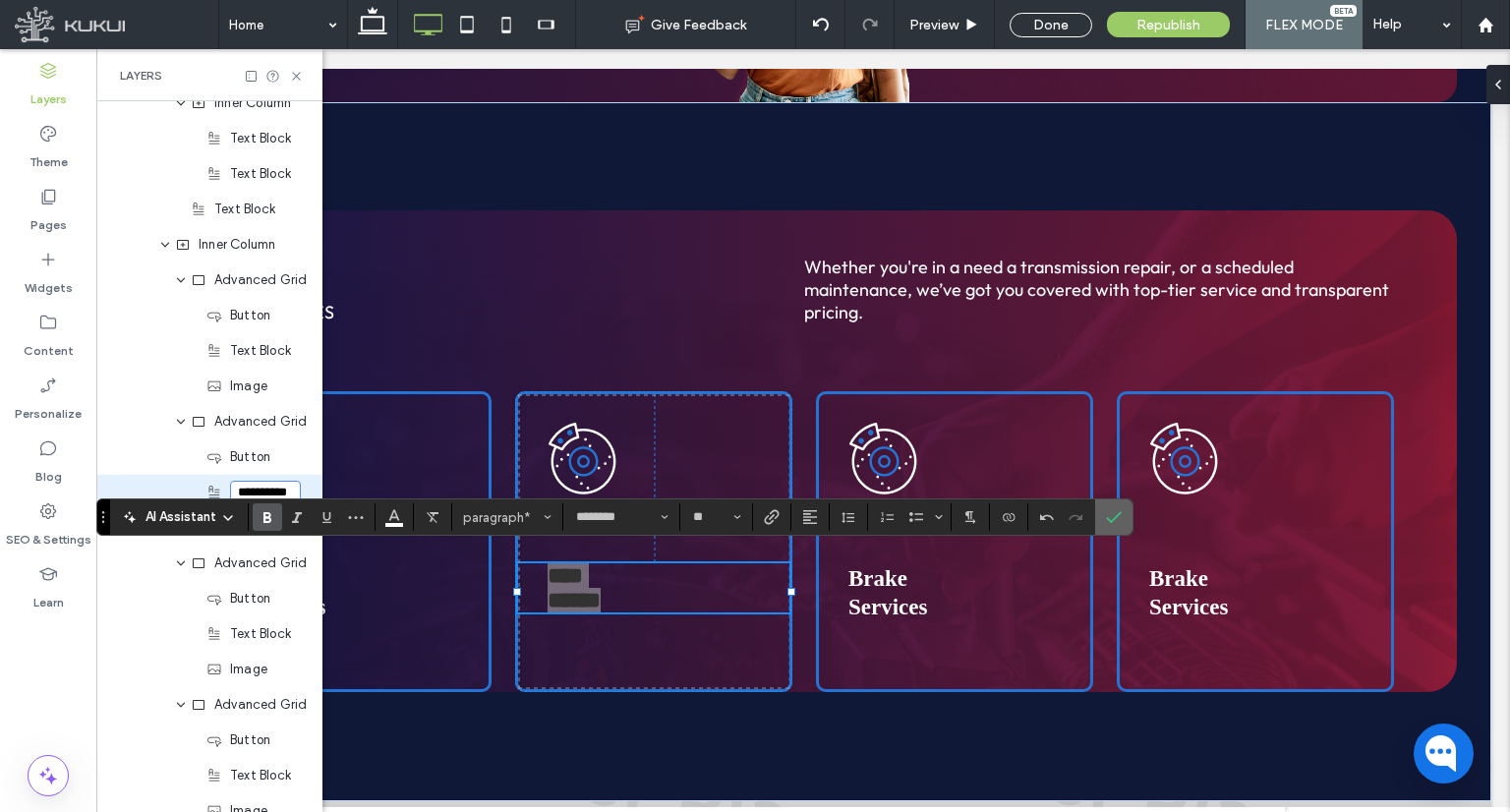 click 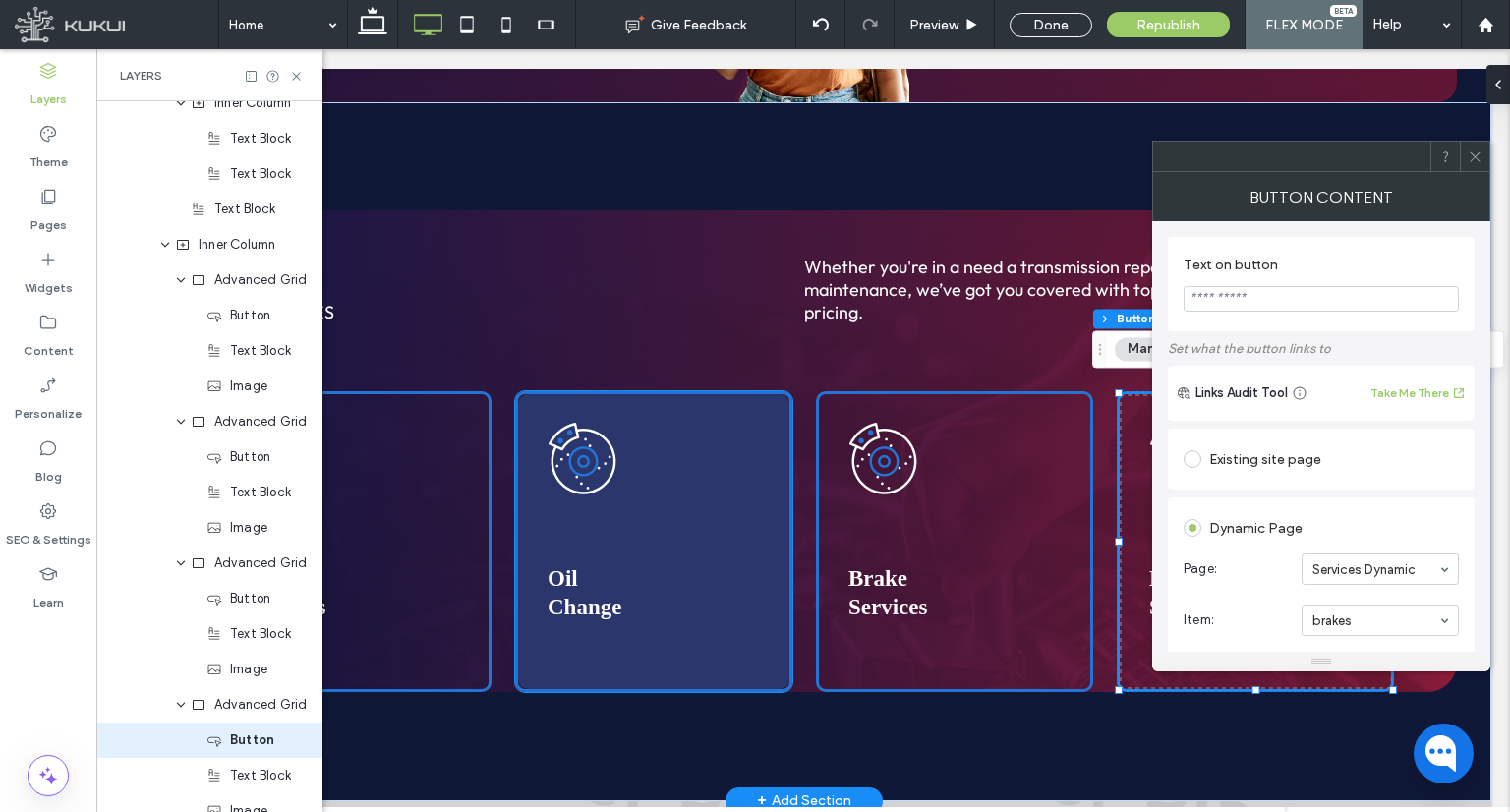 scroll, scrollTop: 289, scrollLeft: 0, axis: vertical 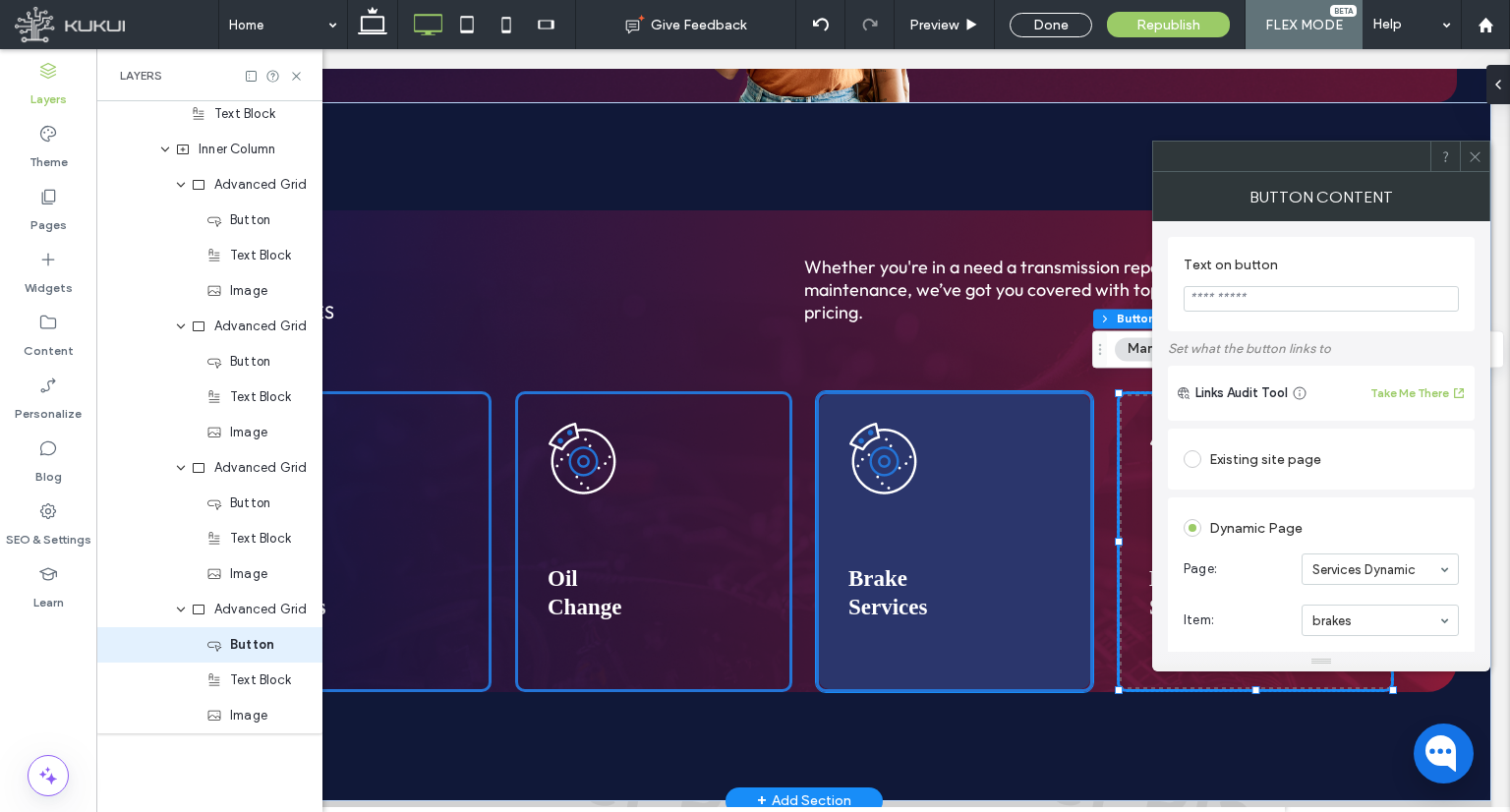 click at bounding box center (955, 542) 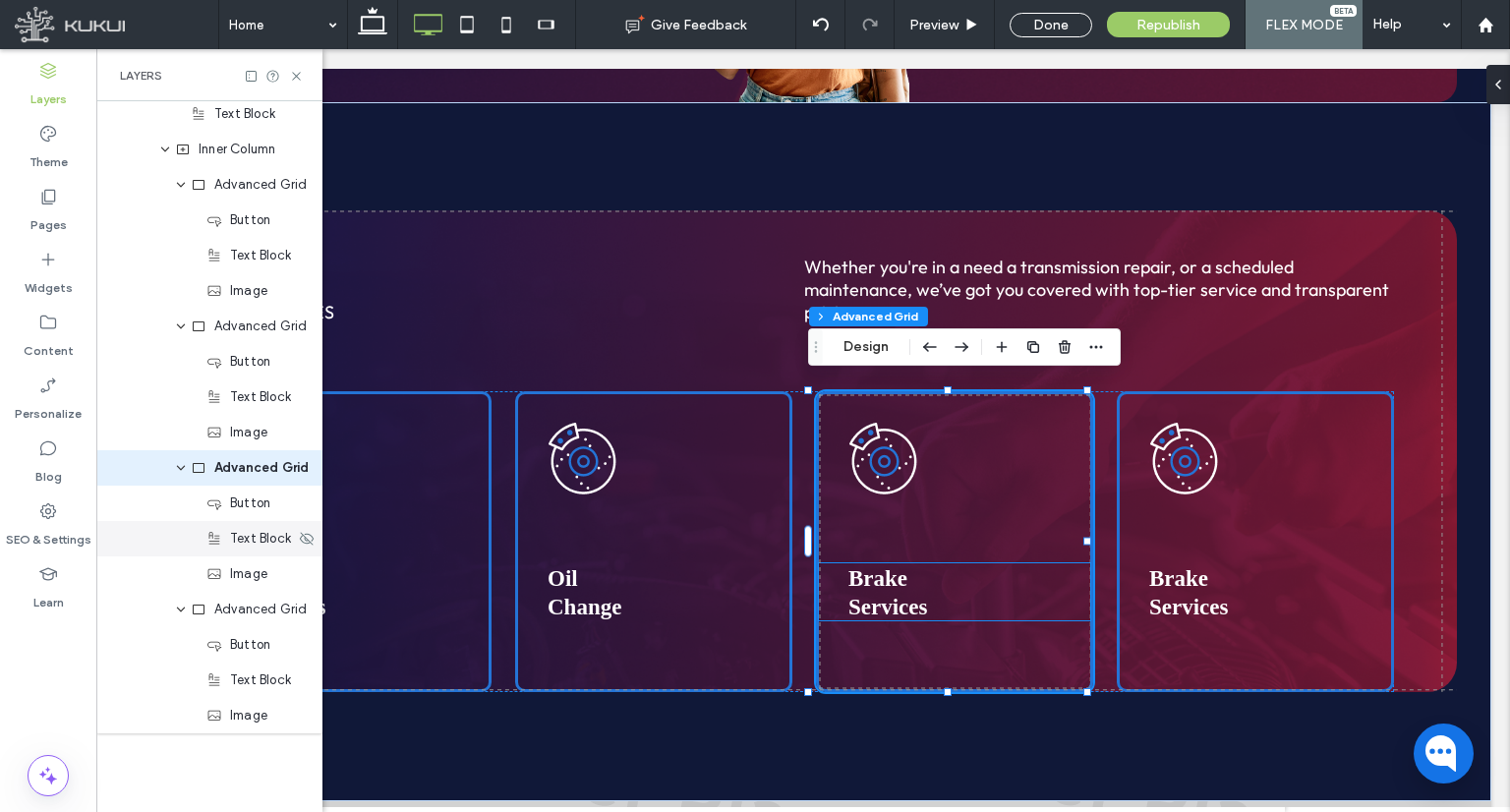 click on "Text Block" at bounding box center [209, 539] 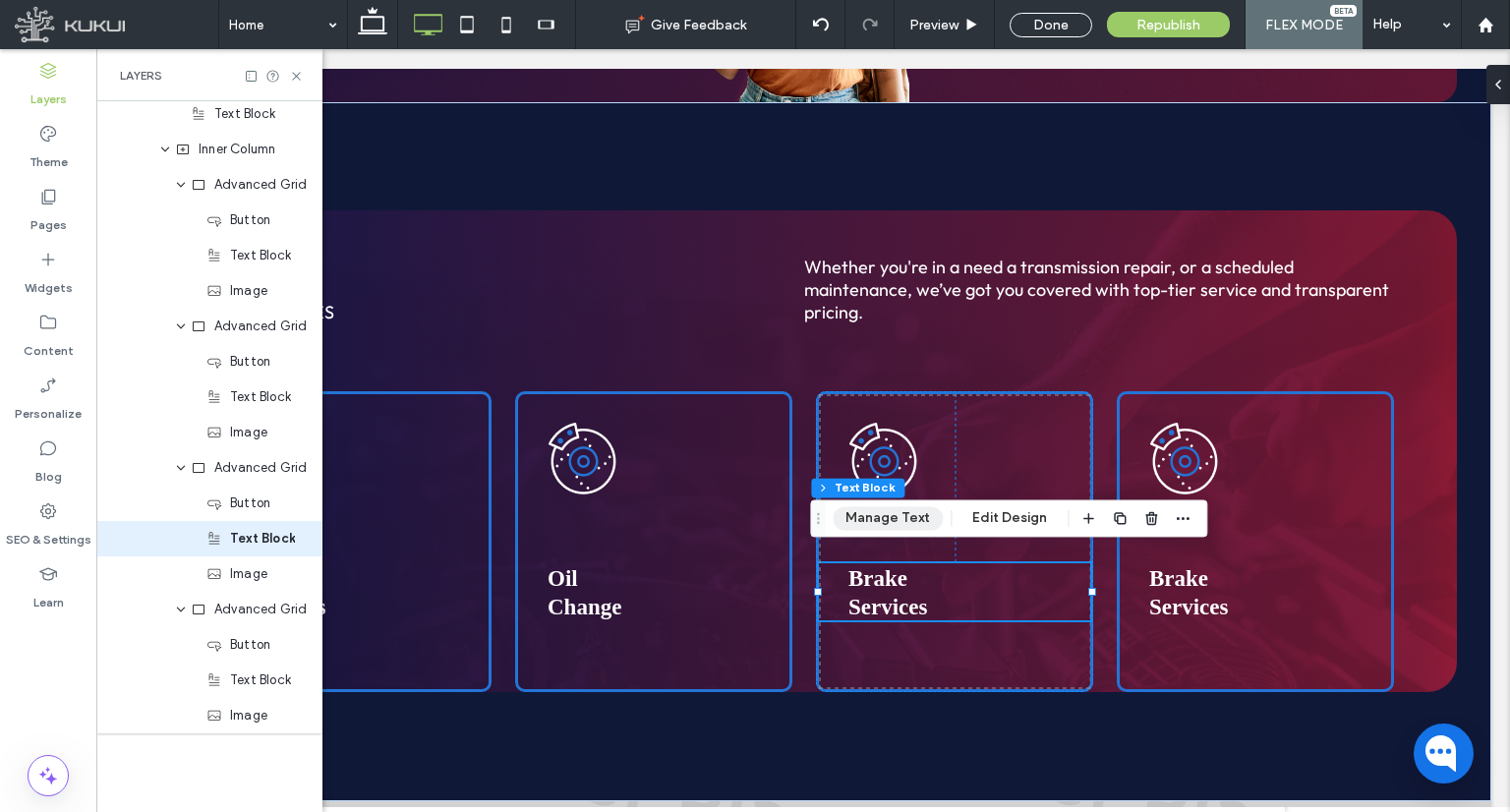 click on "Manage Text" at bounding box center [888, 518] 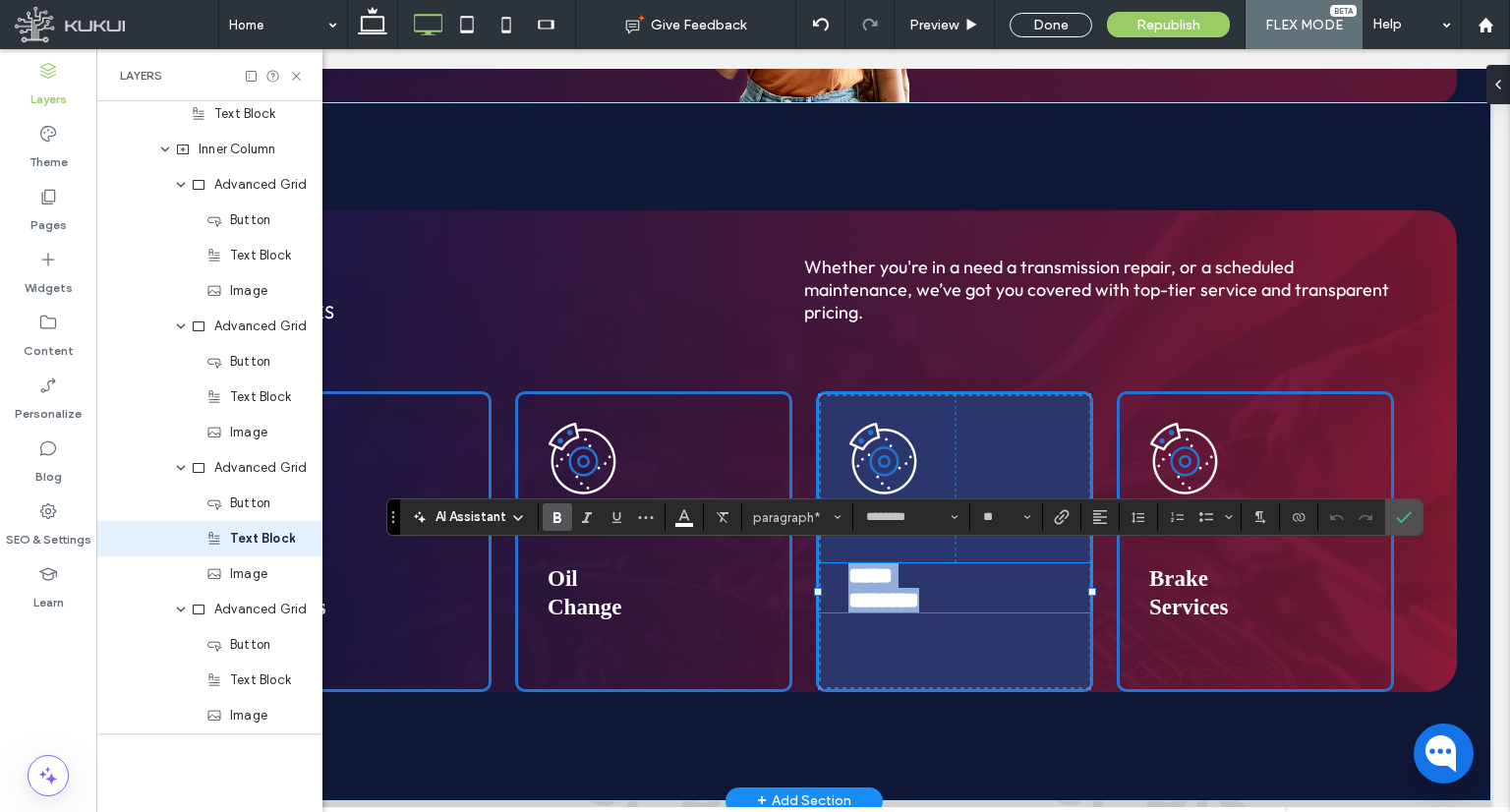 type 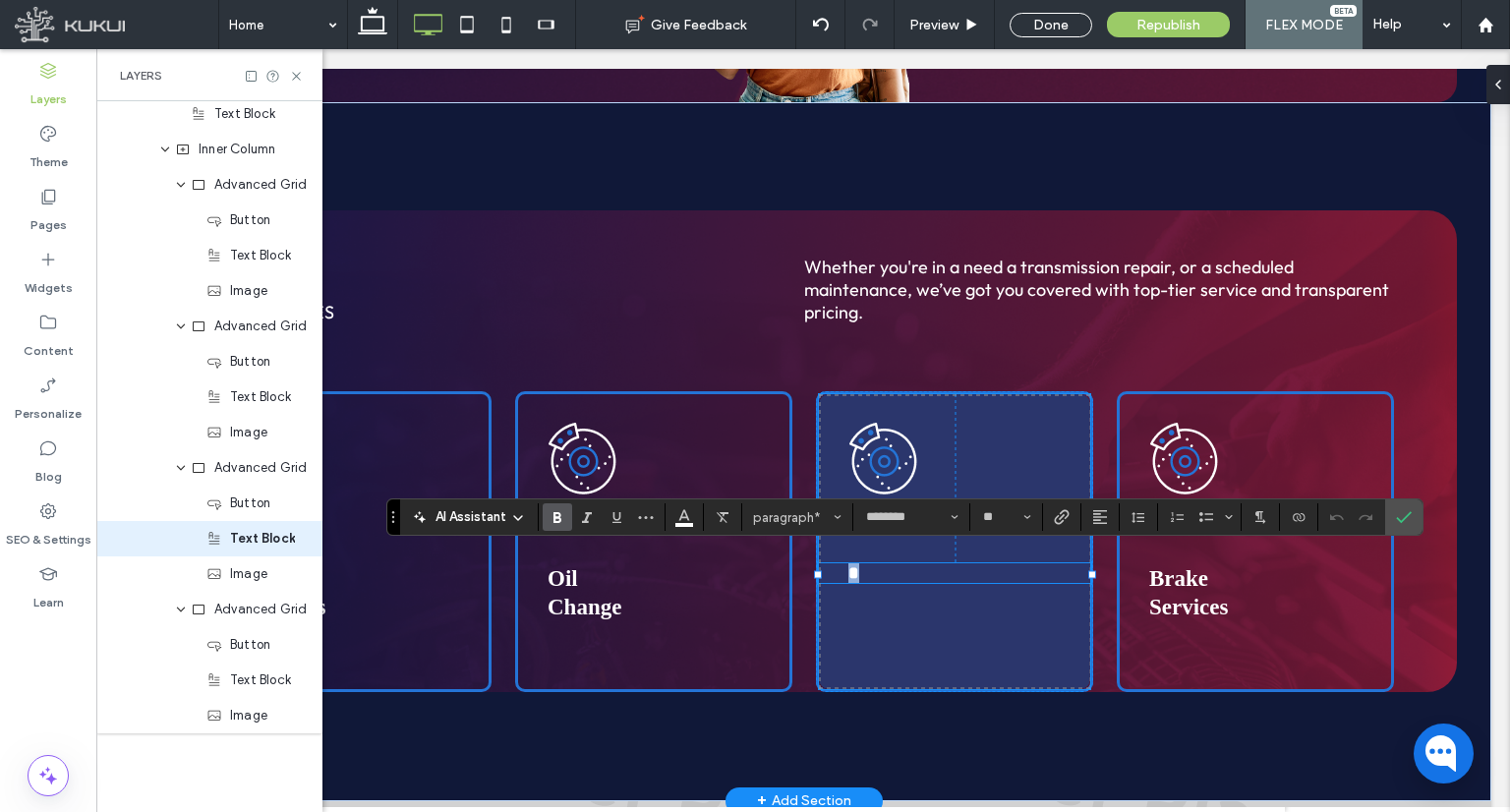 type on "******" 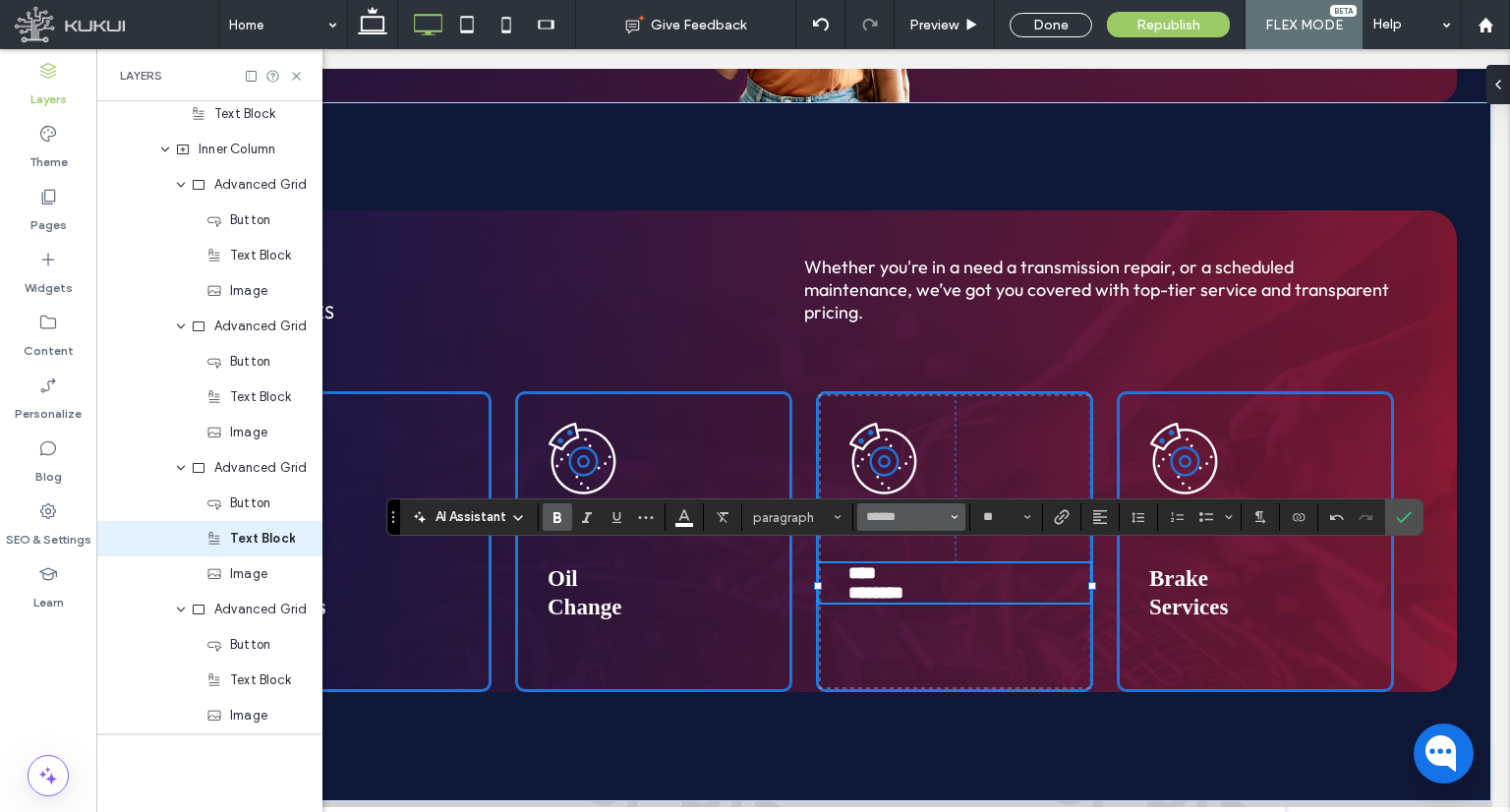 click on "******" at bounding box center (905, 517) 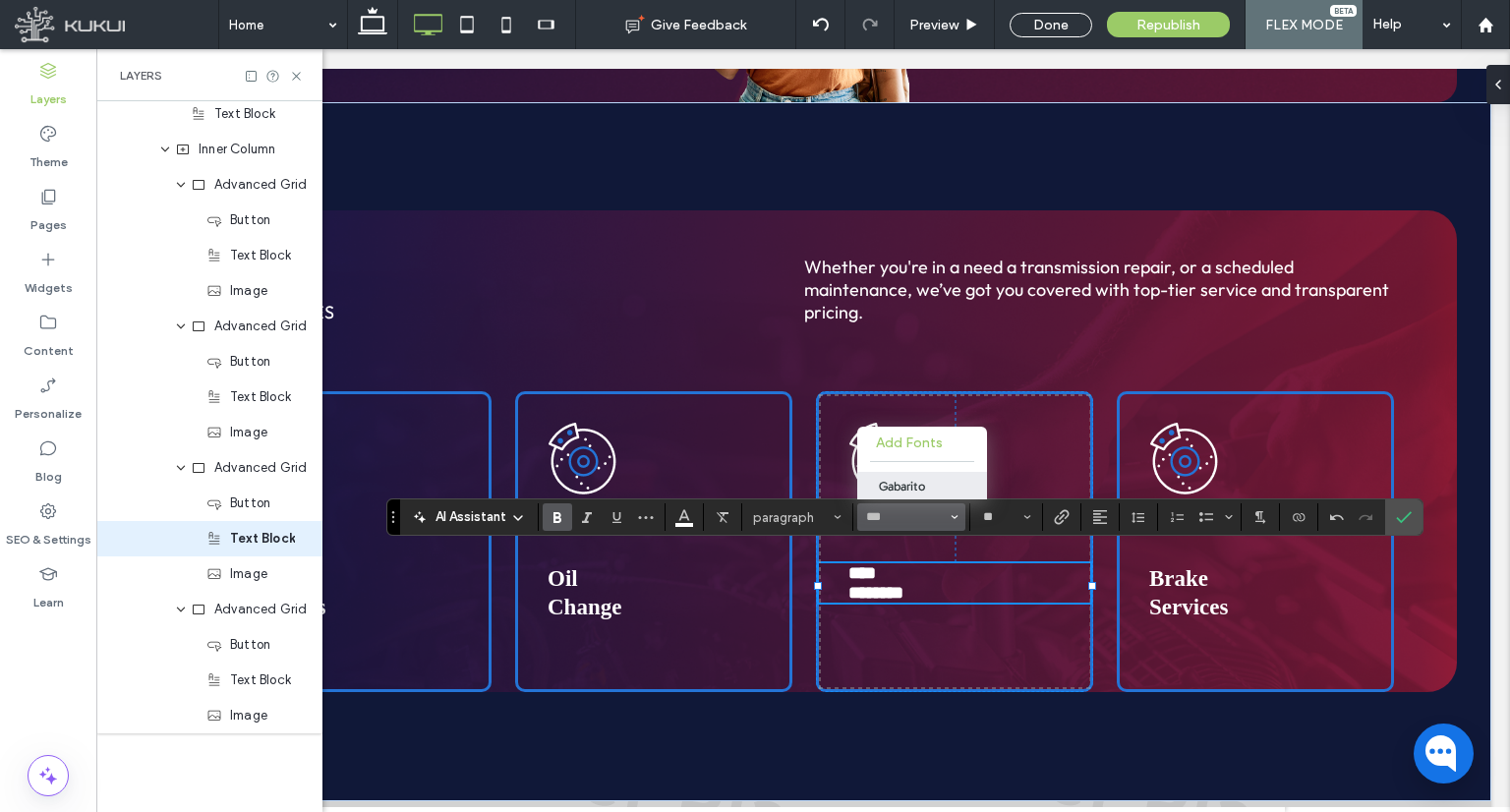 type on "***" 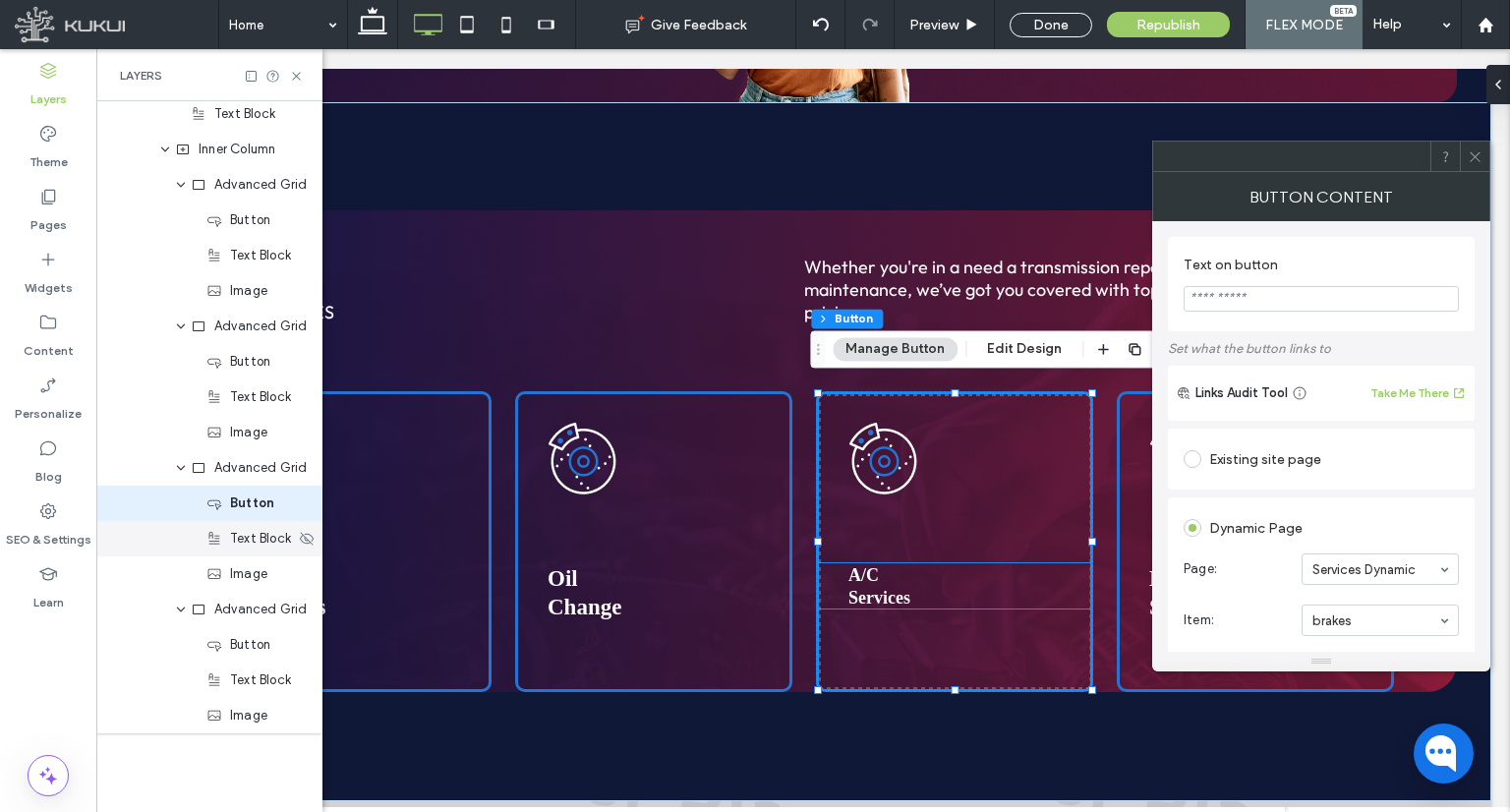 click on "Text Block" at bounding box center [251, 539] 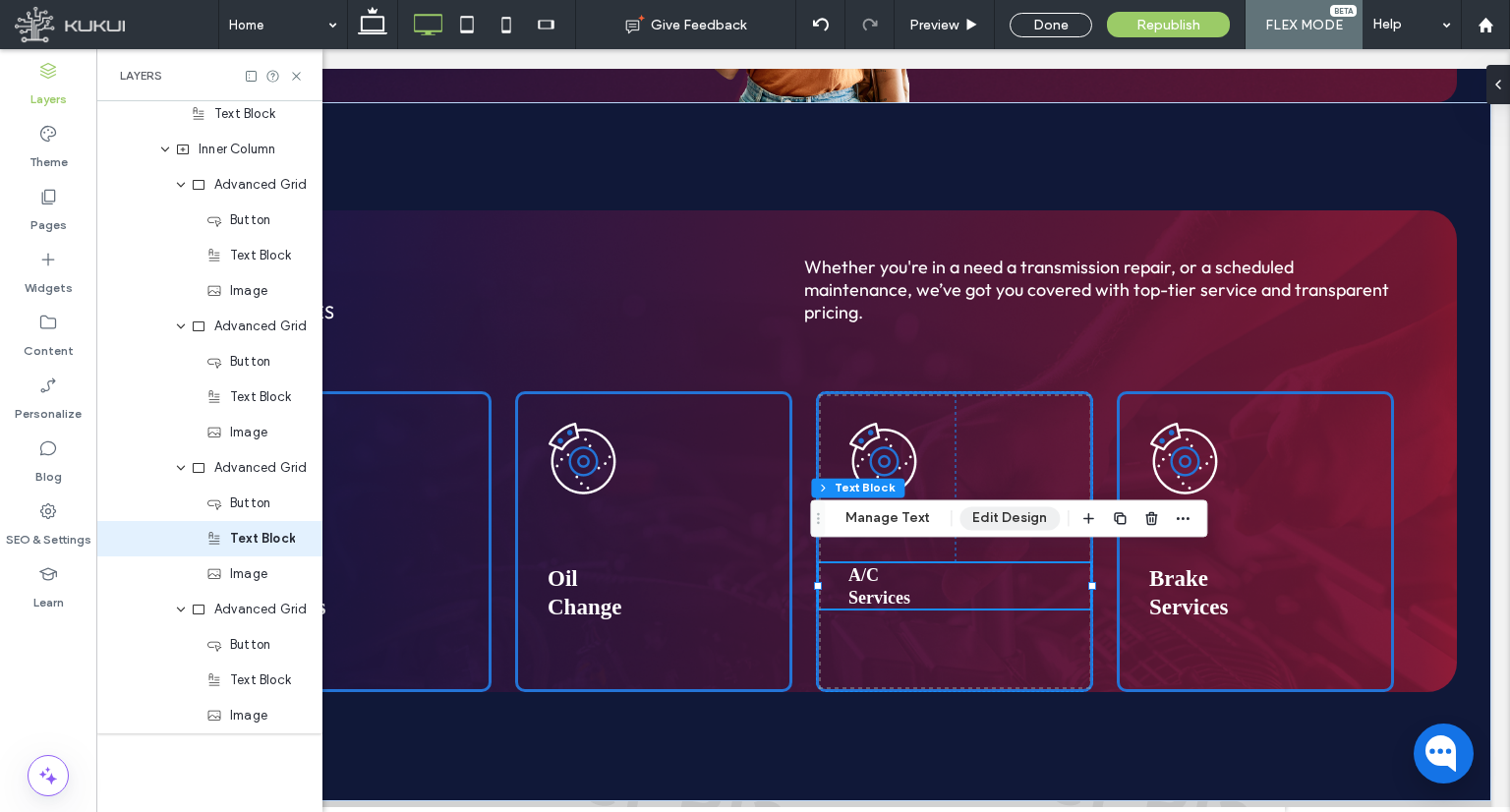 click on "Edit Design" at bounding box center [1010, 518] 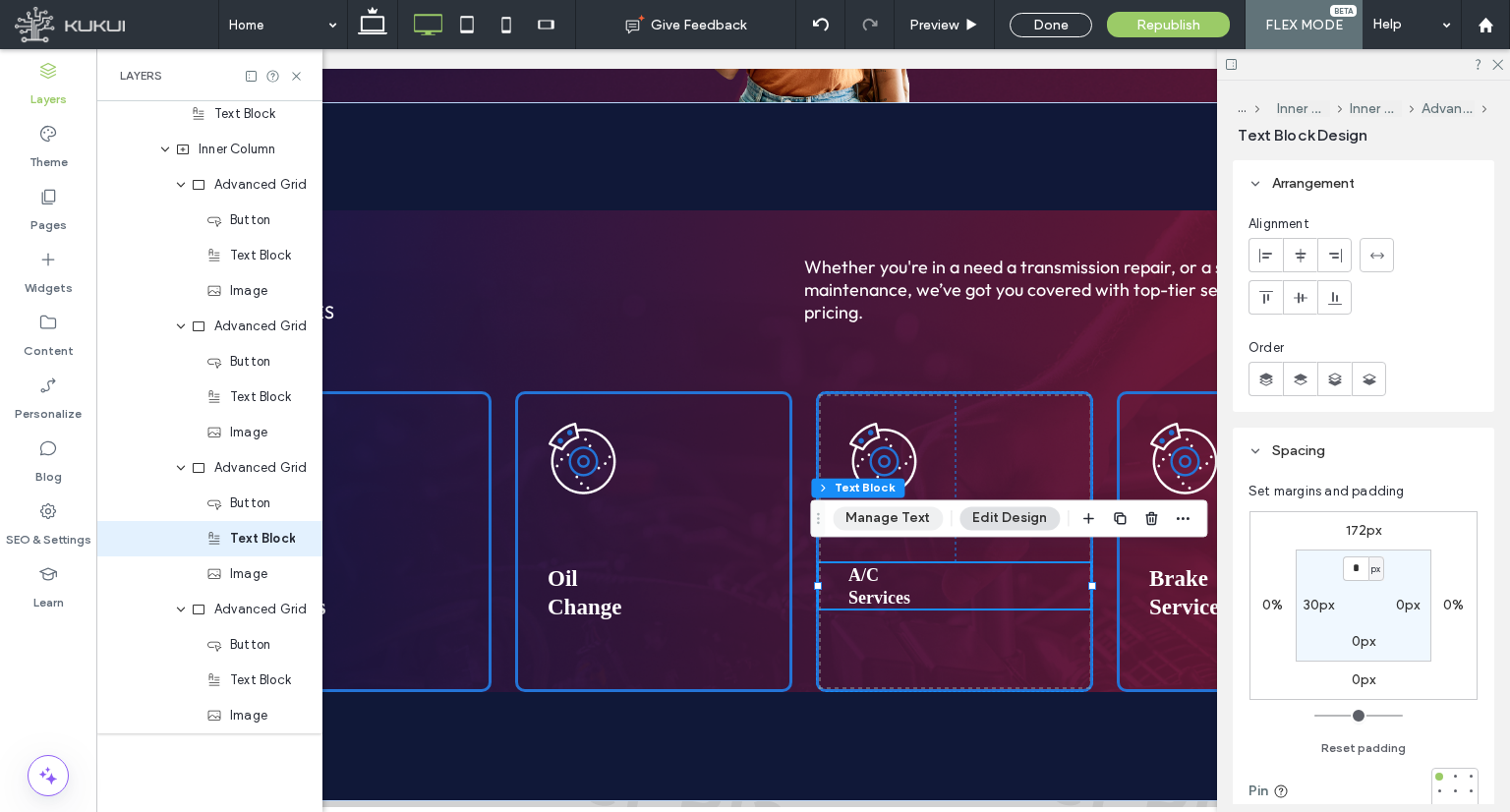 click on "Manage Text" at bounding box center [888, 518] 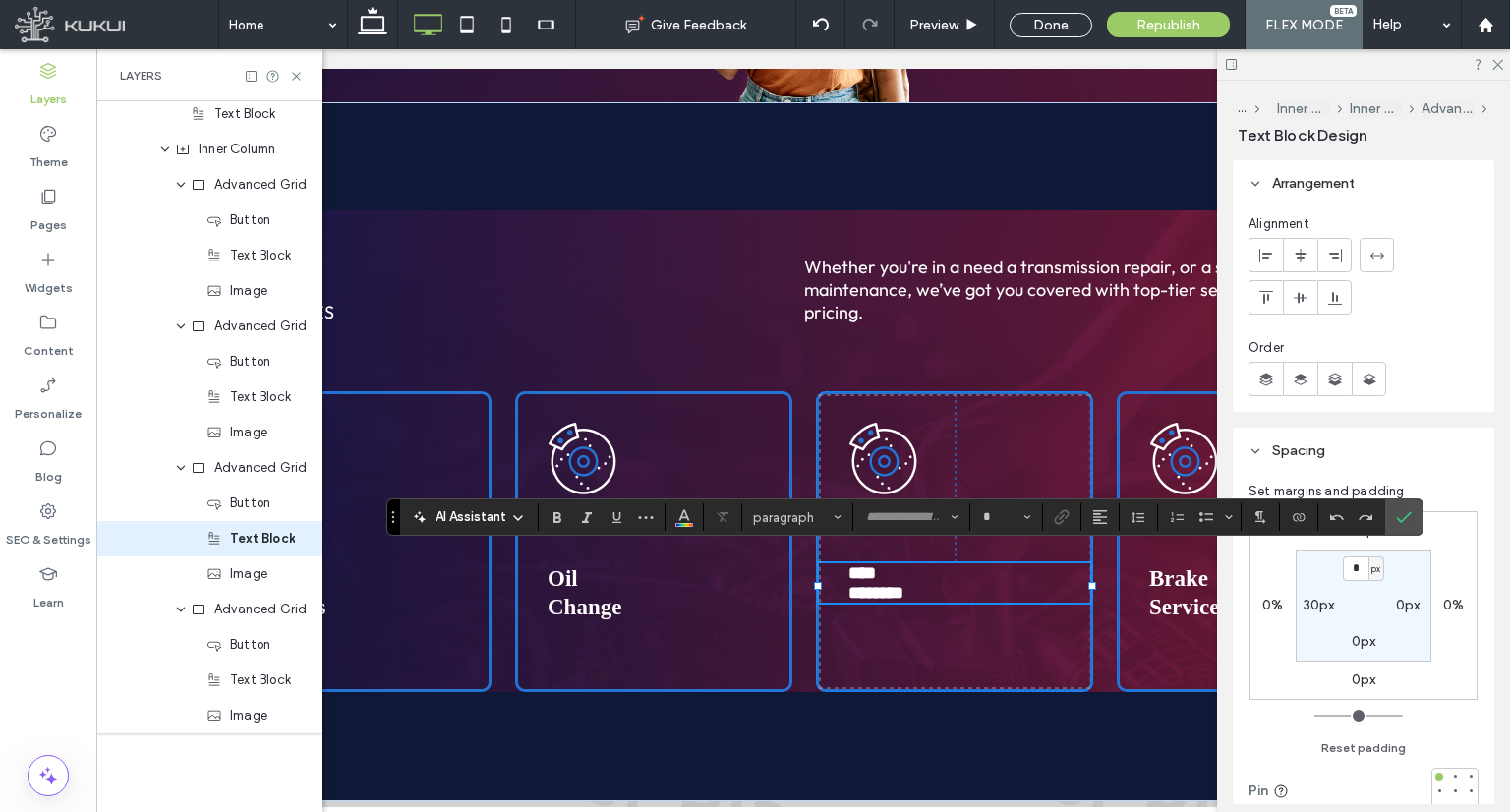 type on "********" 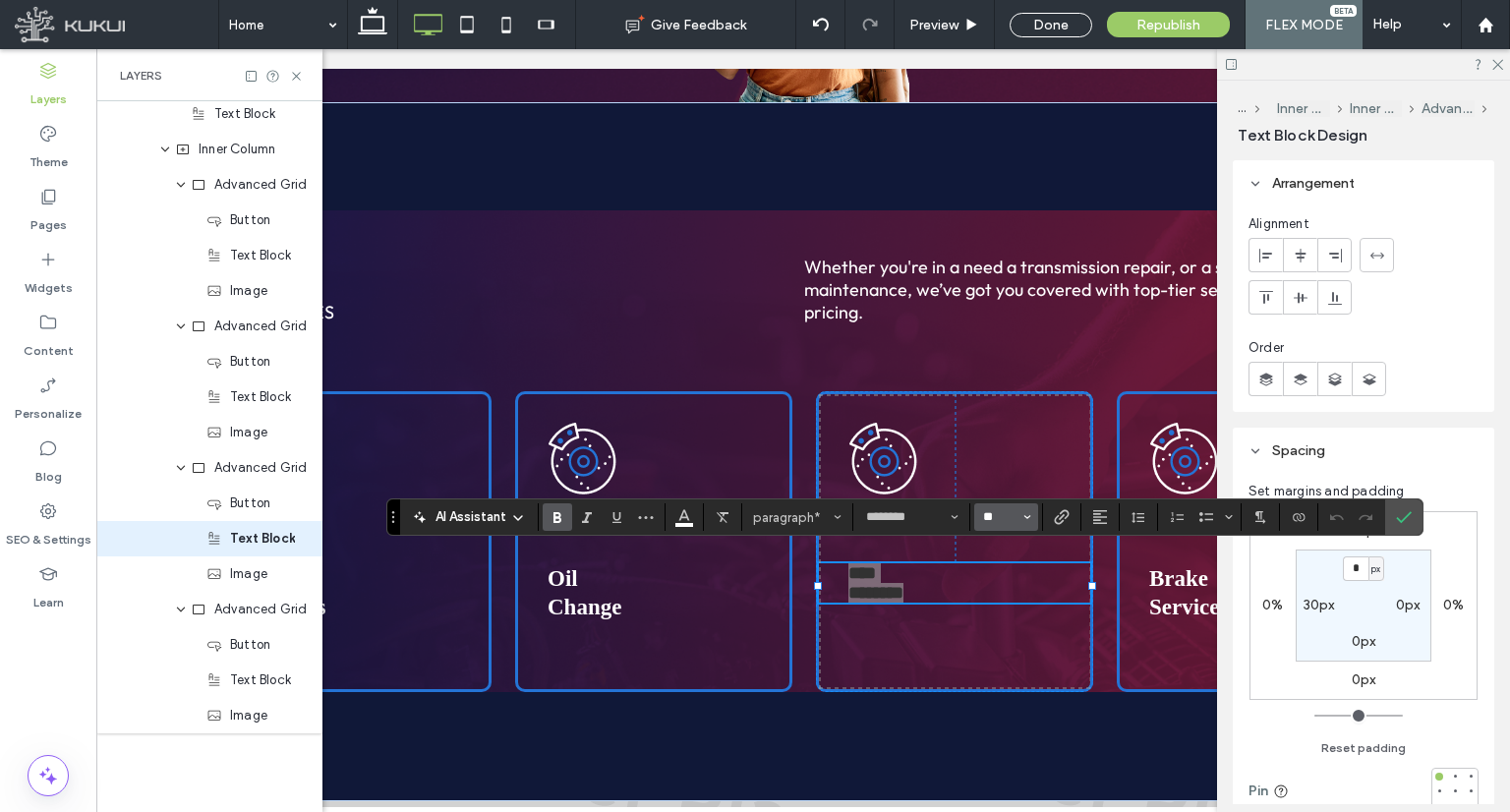 click on "**" at bounding box center (1000, 517) 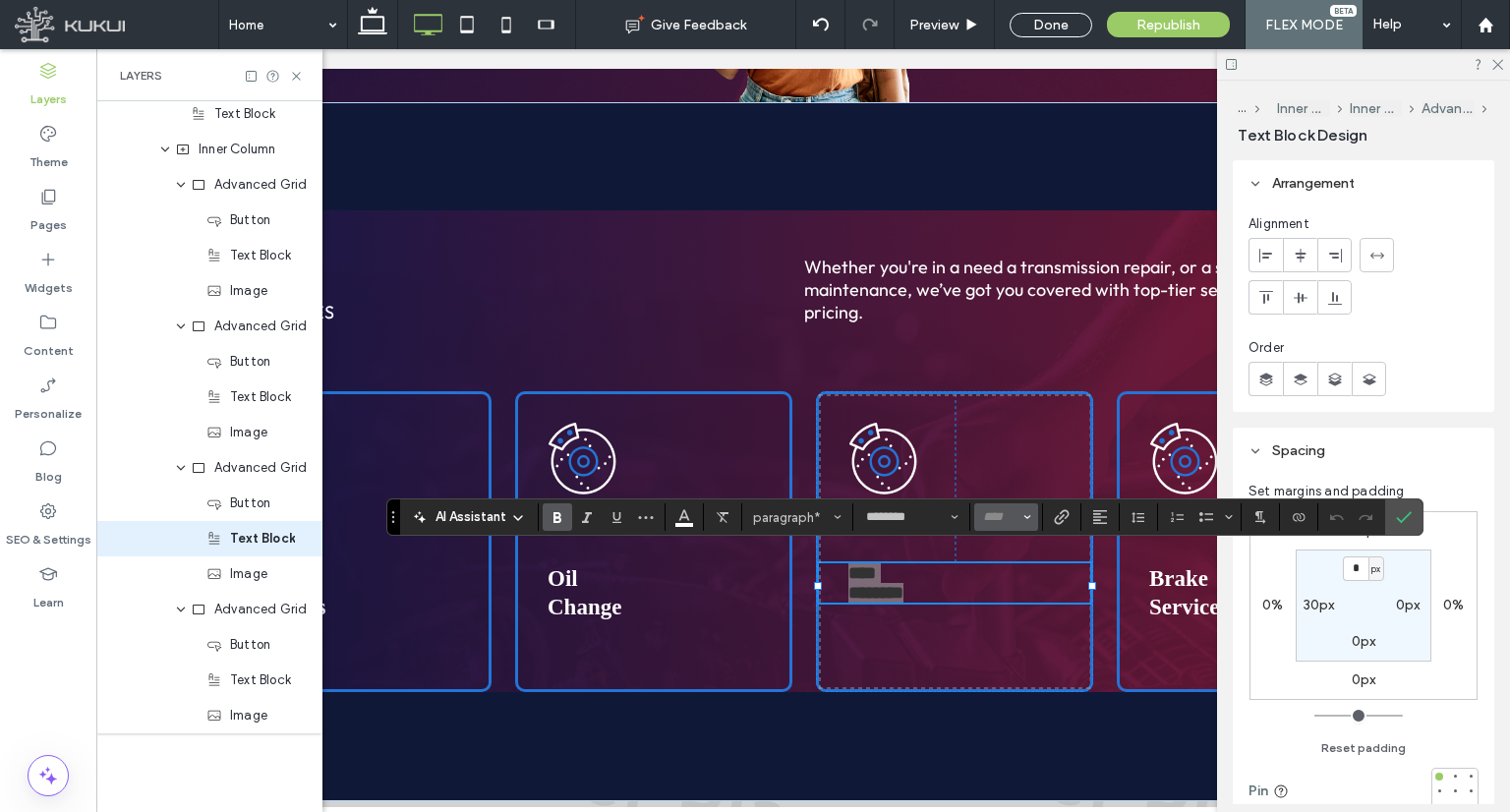 click at bounding box center (1006, 517) 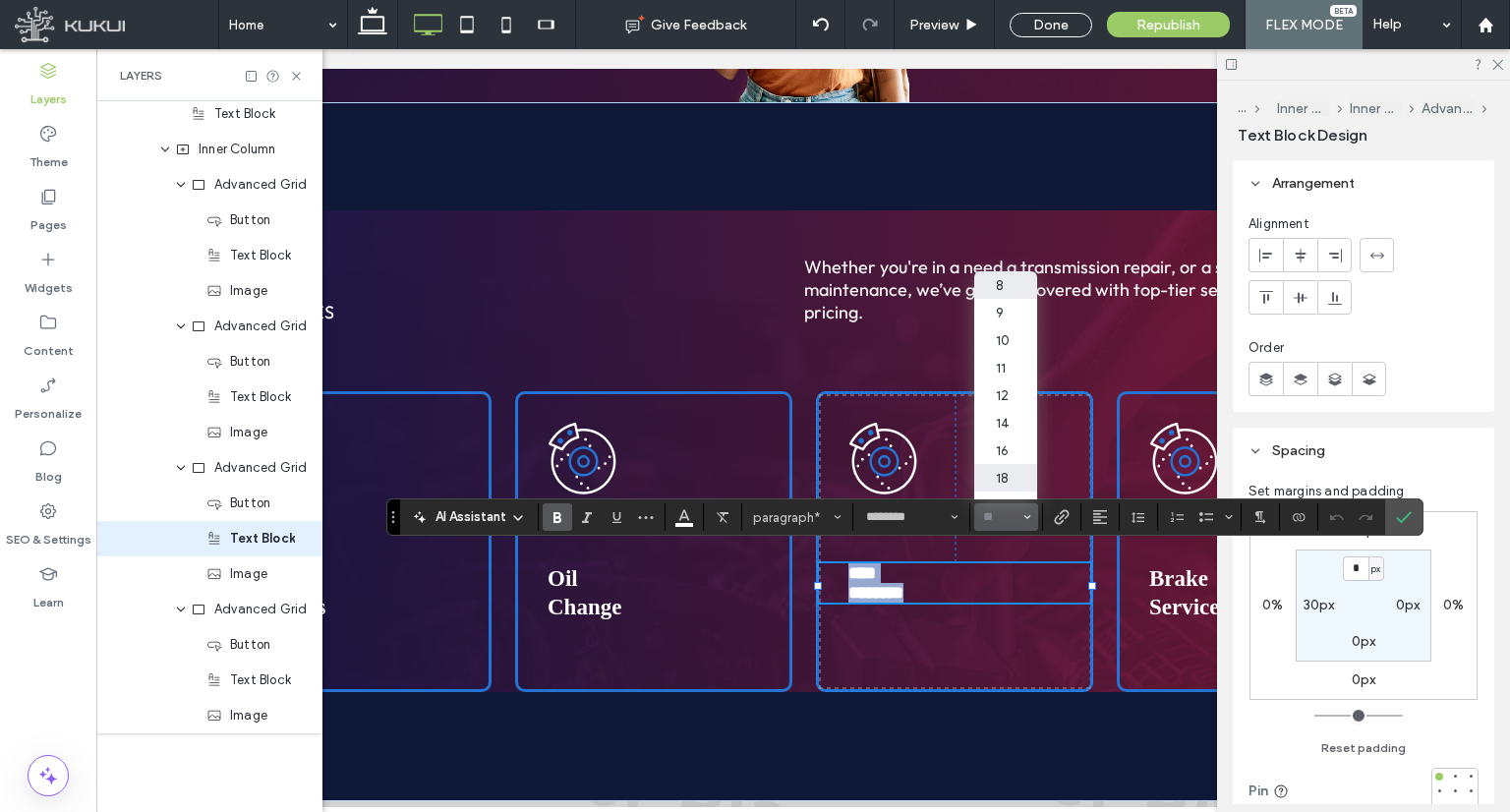 type on "*" 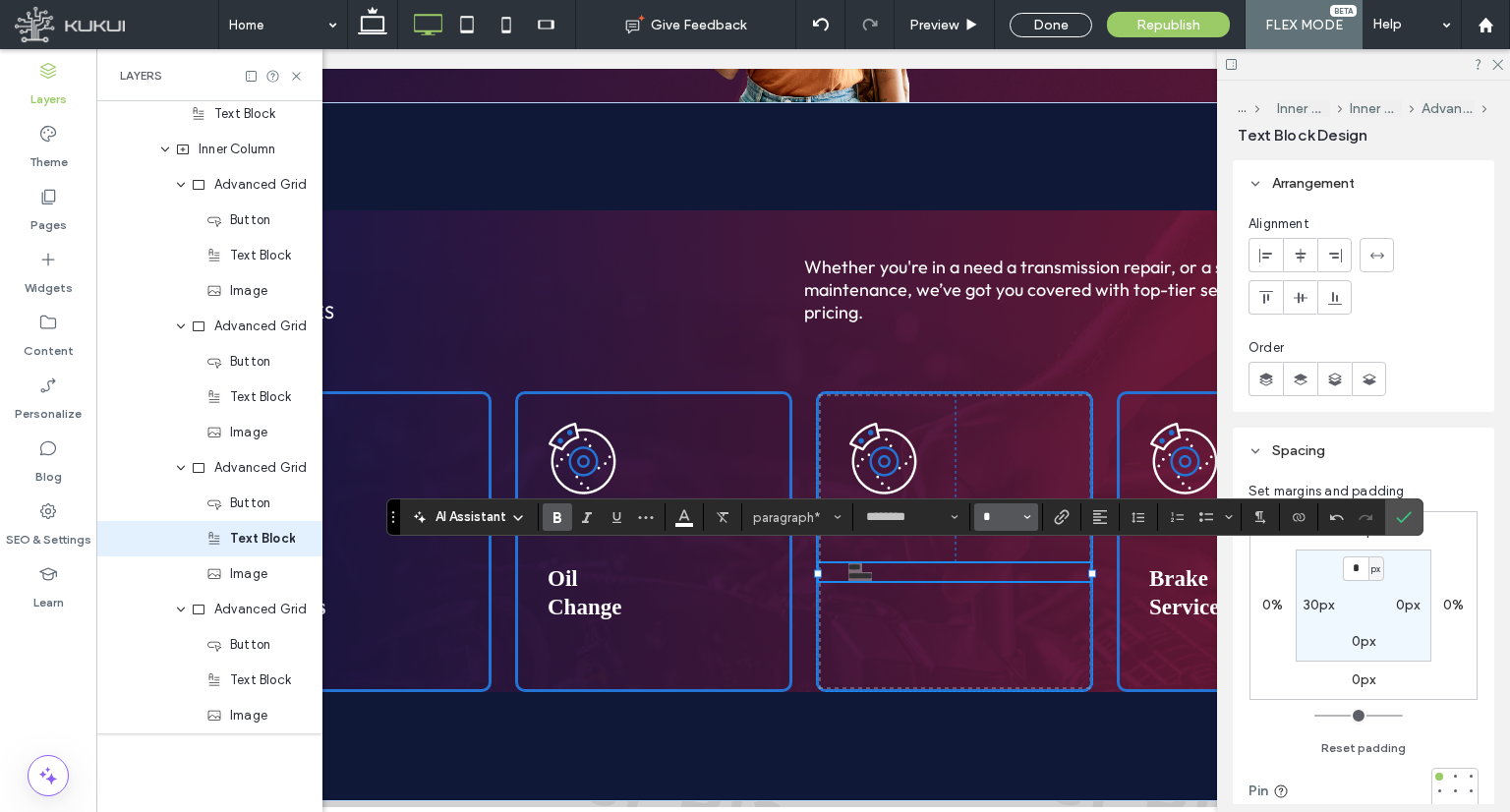 click on "*" at bounding box center [1000, 517] 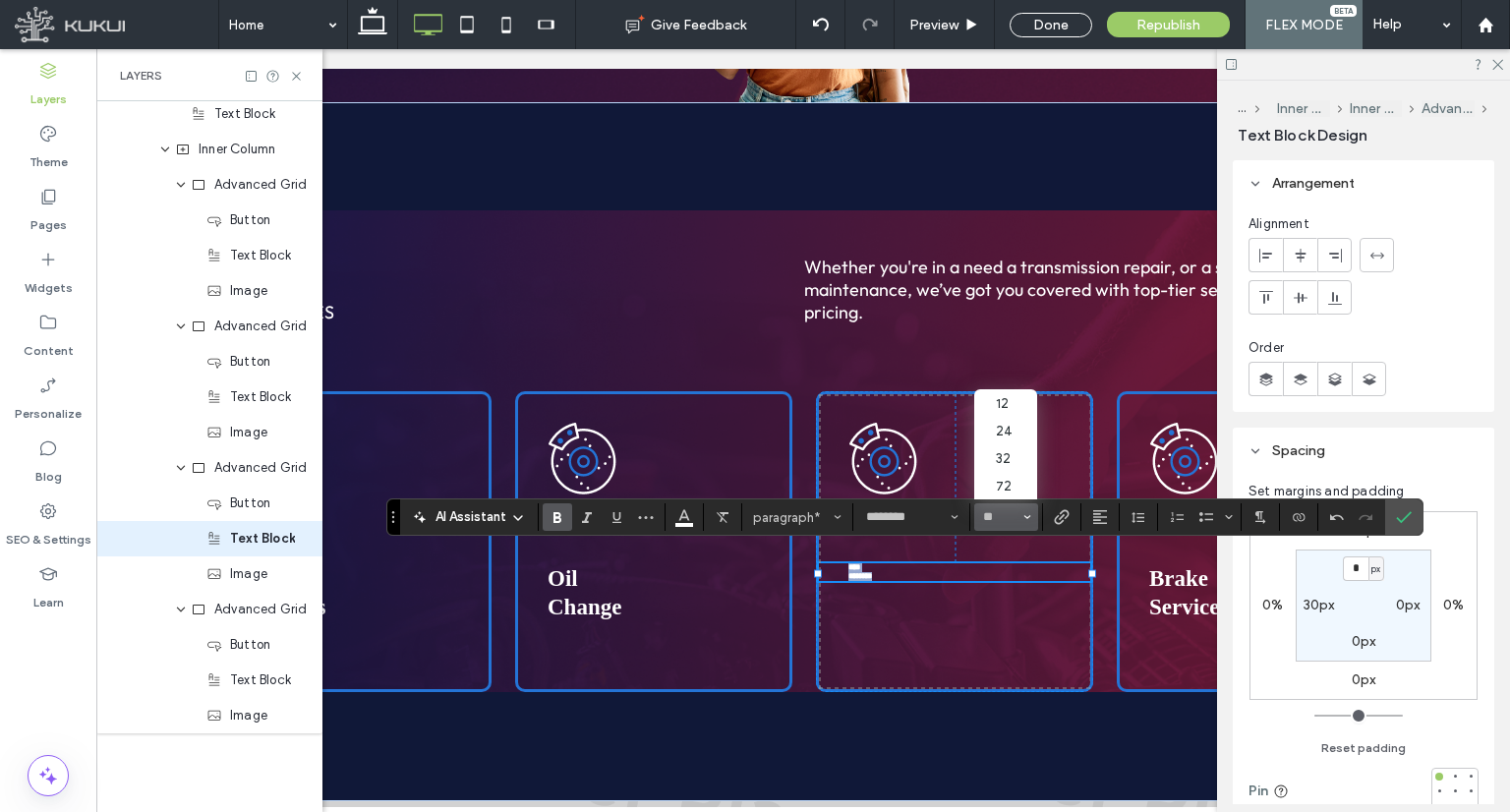 type on "**" 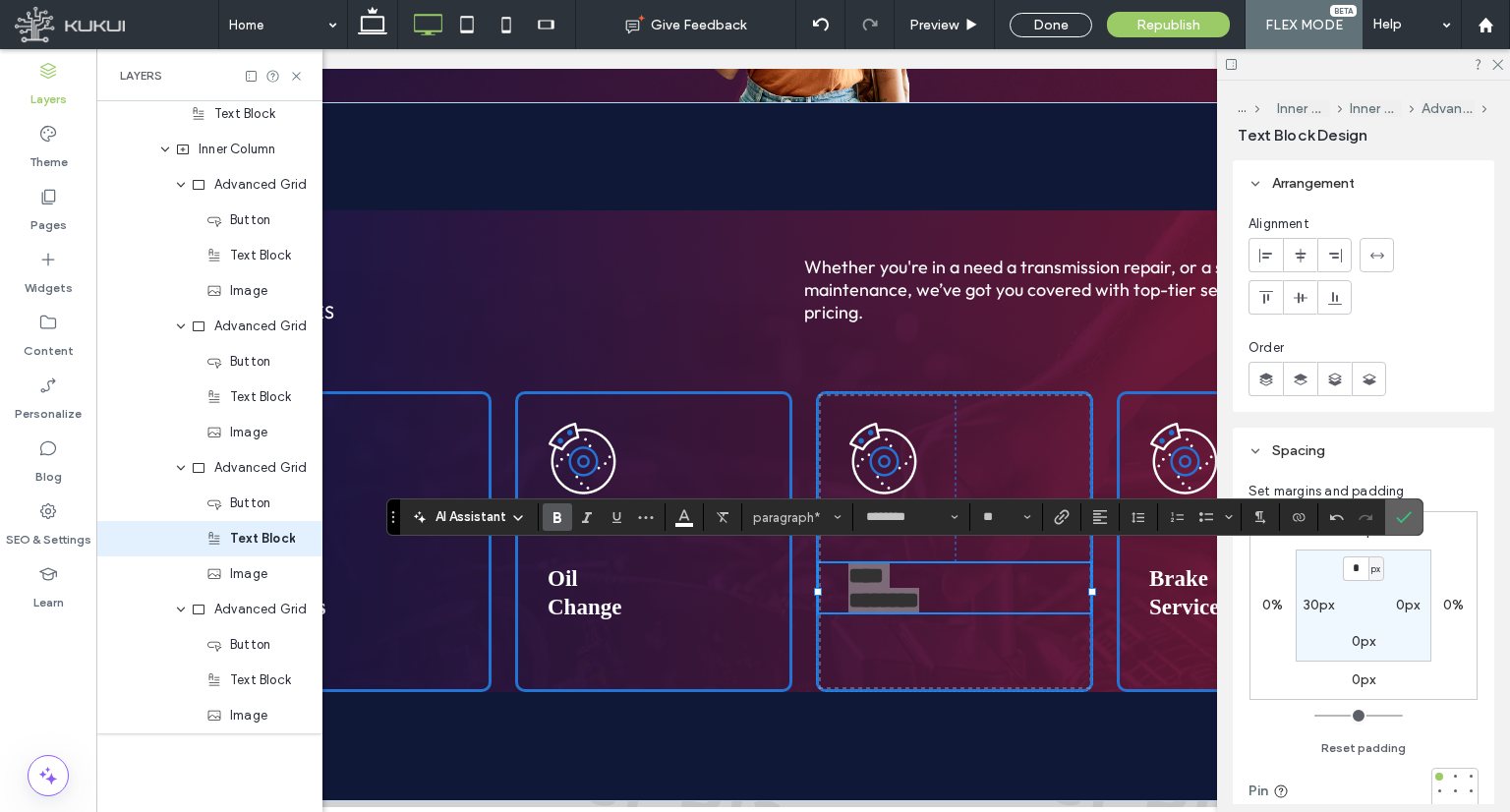 click 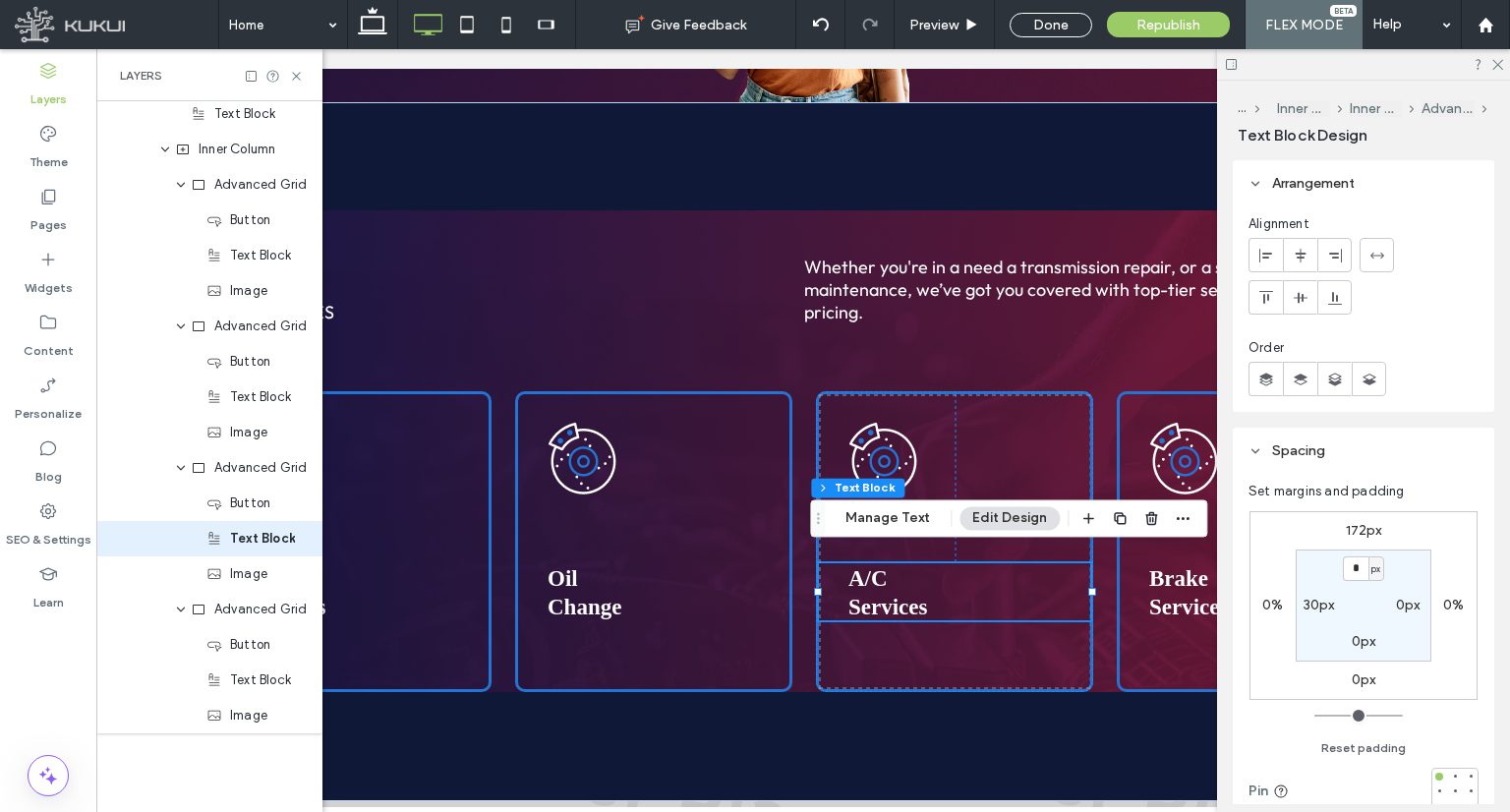 click at bounding box center (1364, 64) 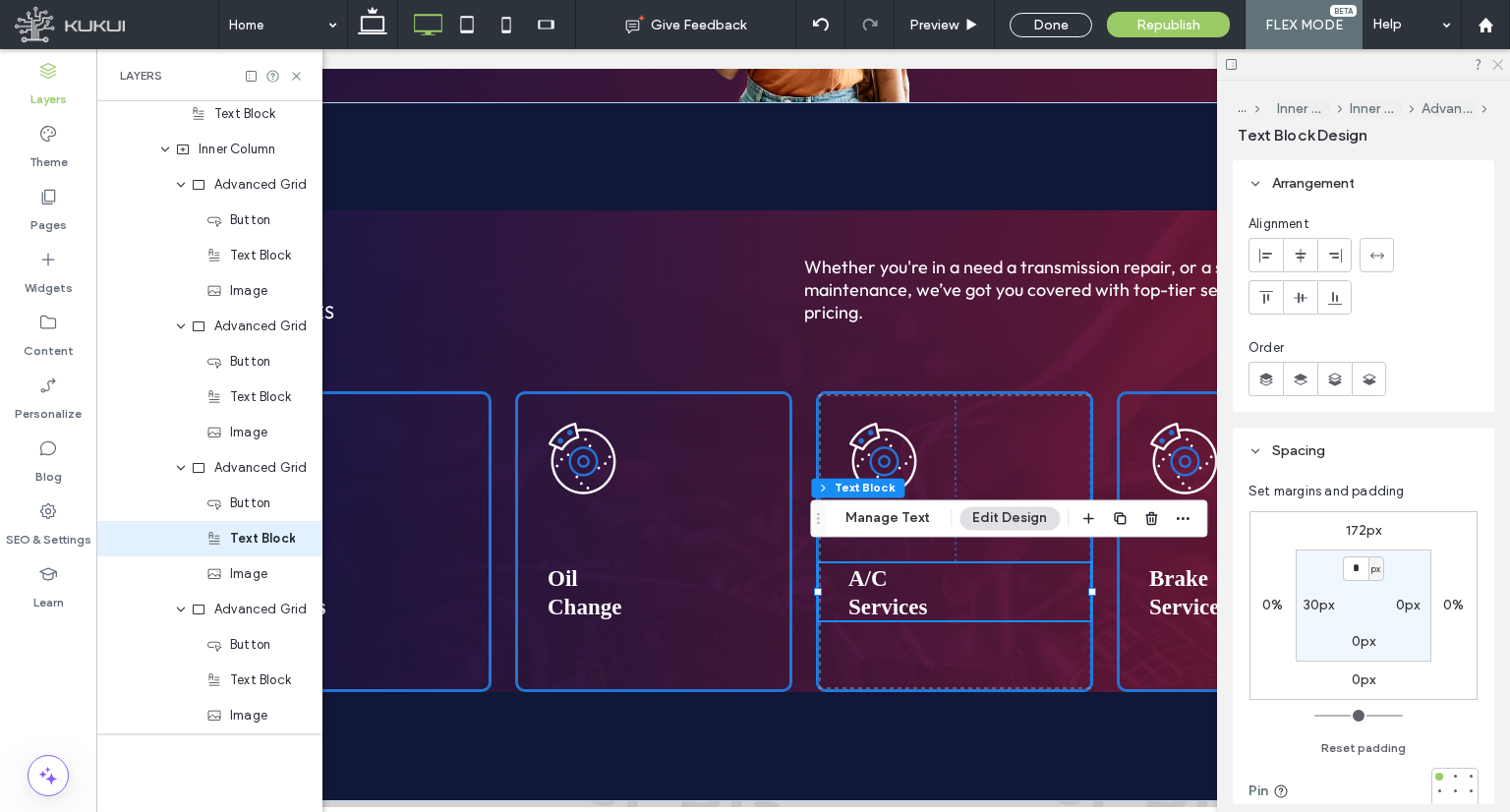 click 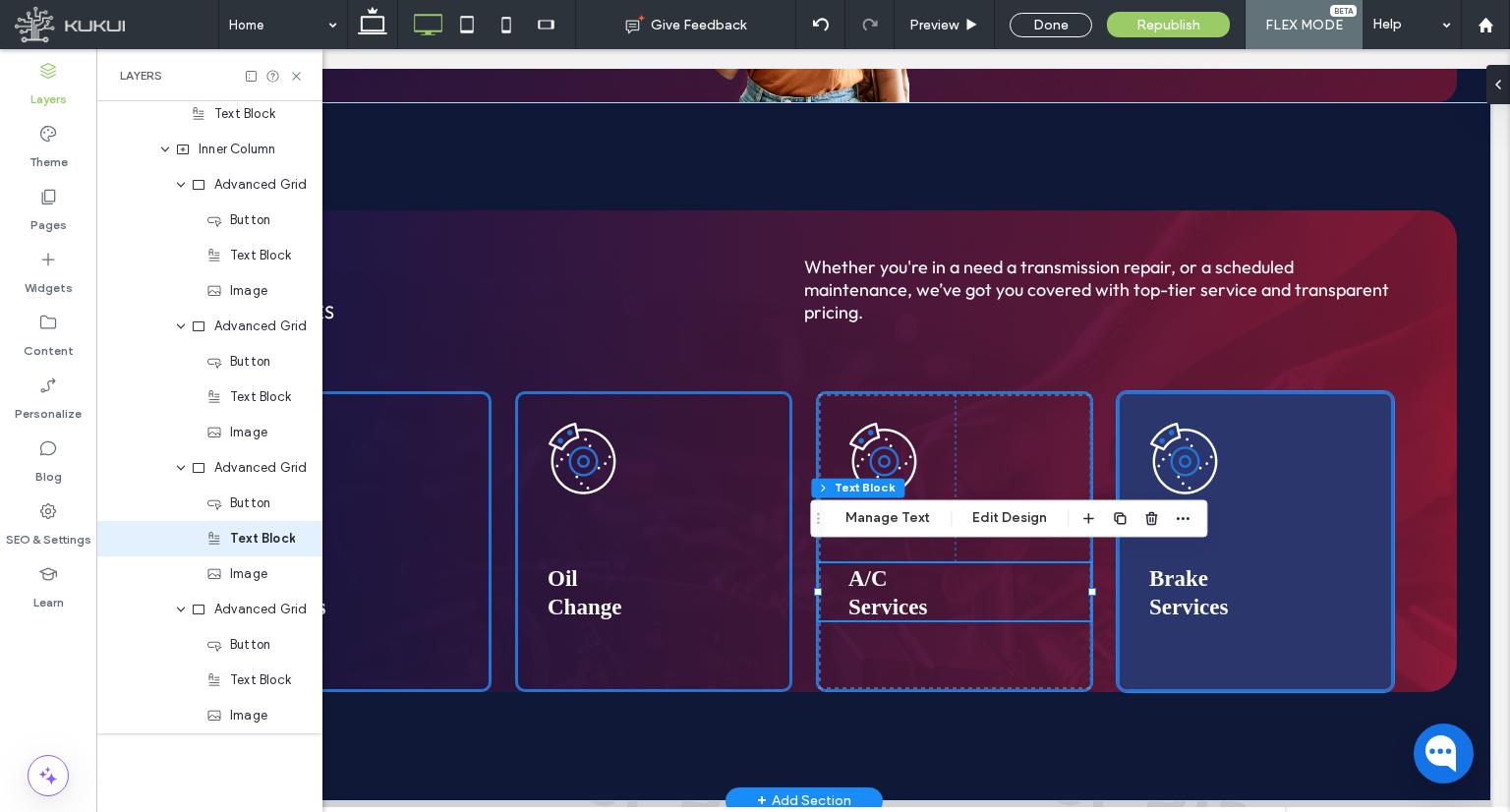 click at bounding box center [1255, 542] 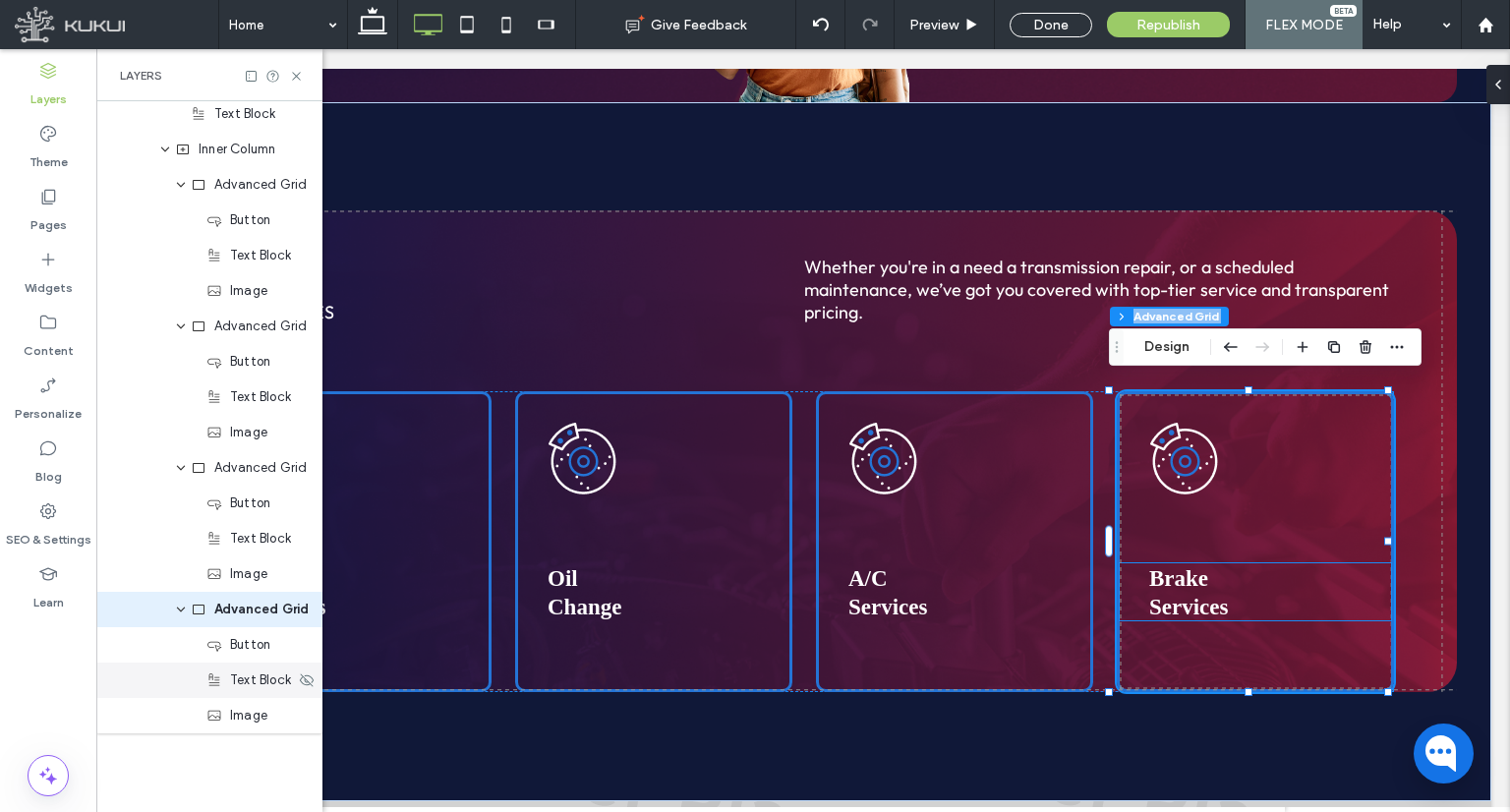 click 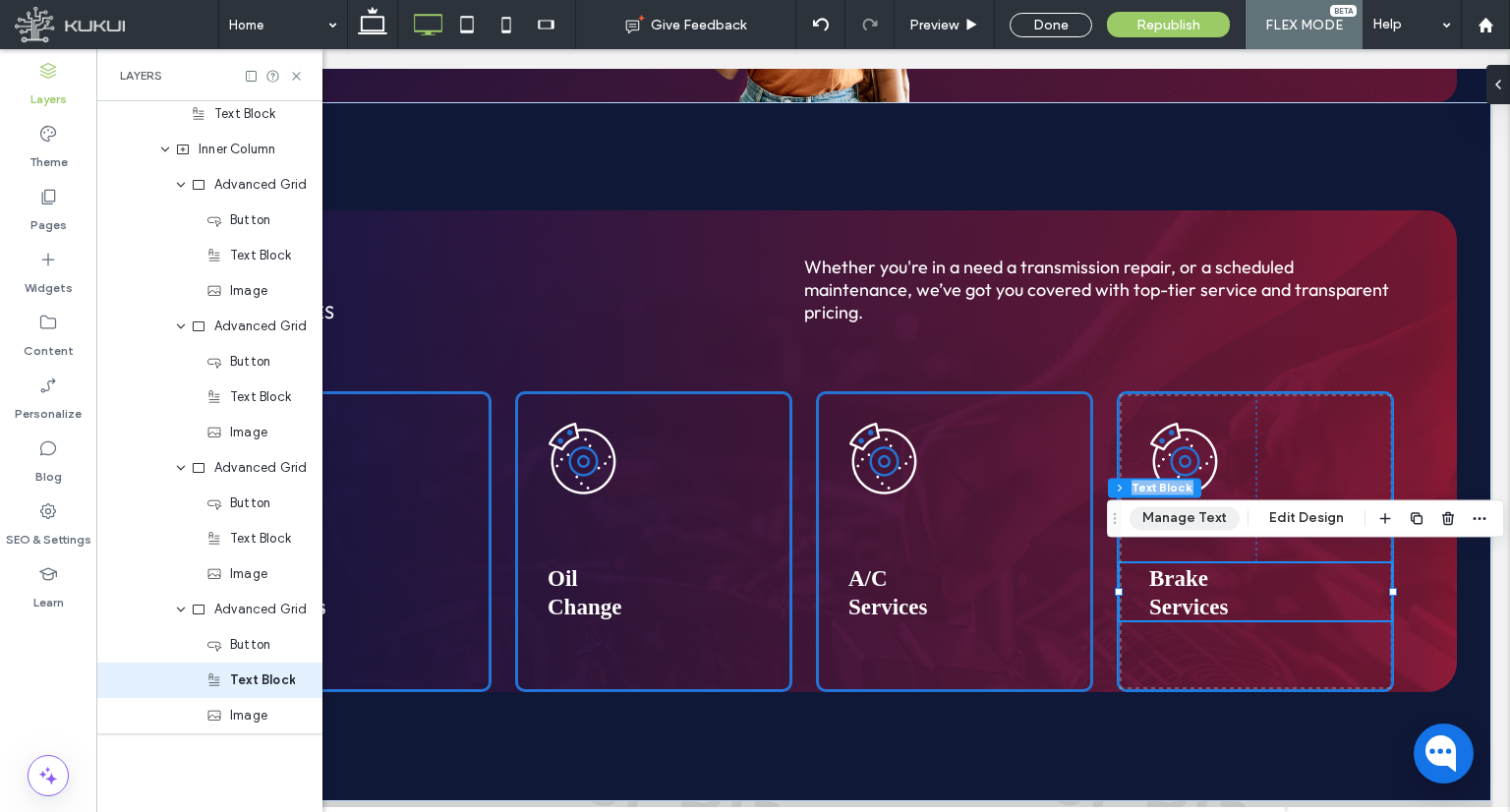 click on "Manage Text" at bounding box center [1185, 518] 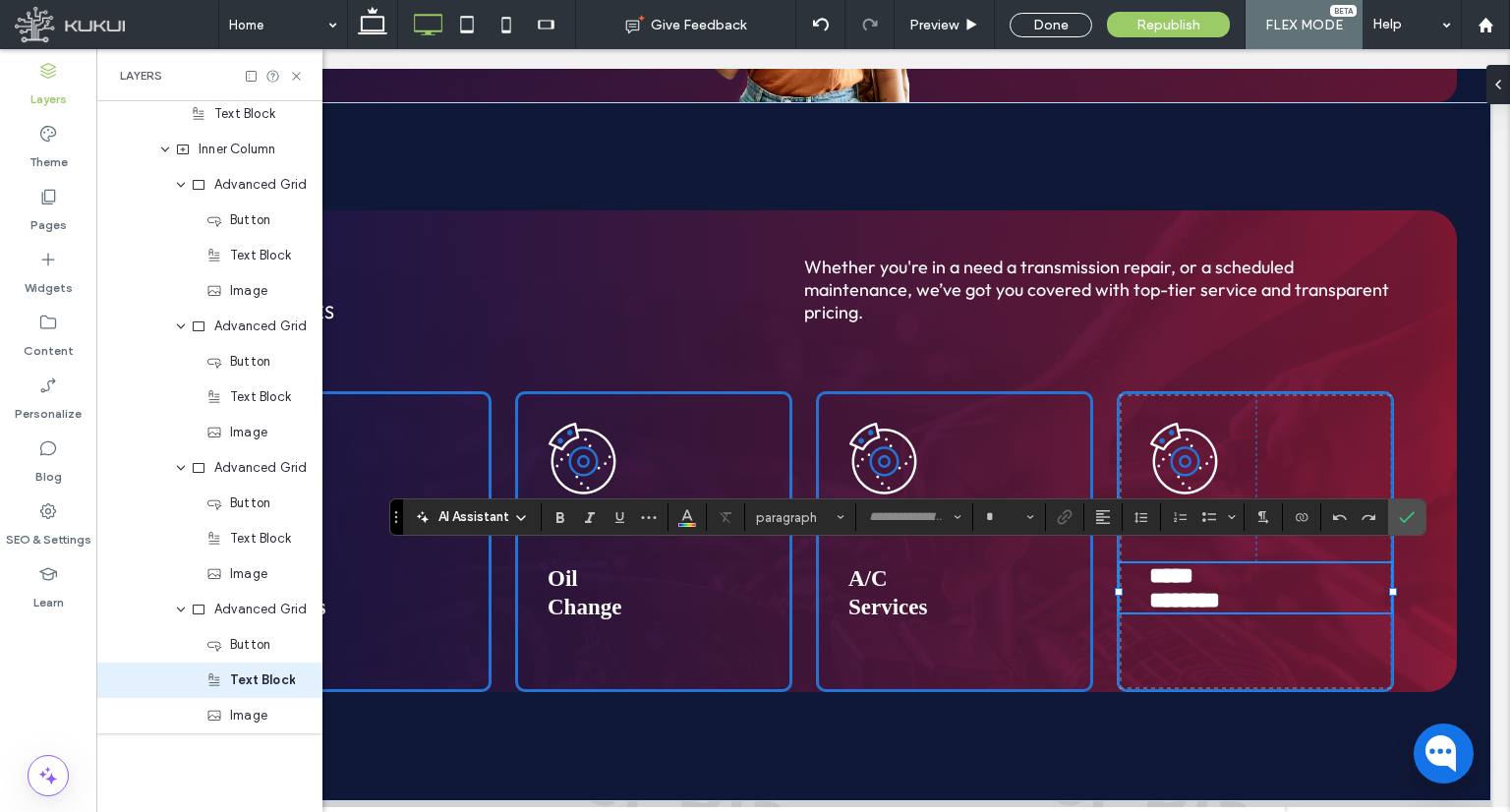 type on "********" 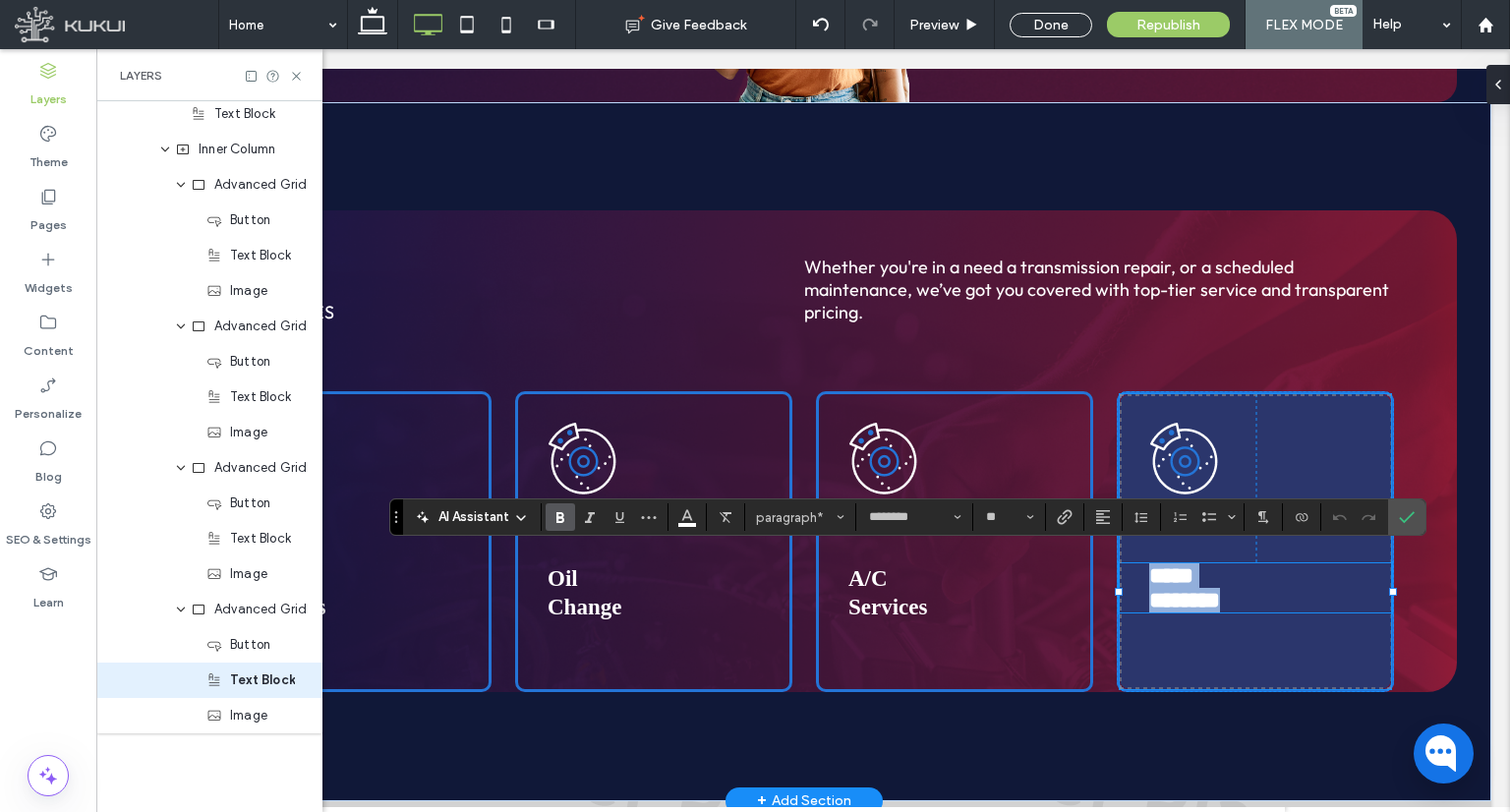 type 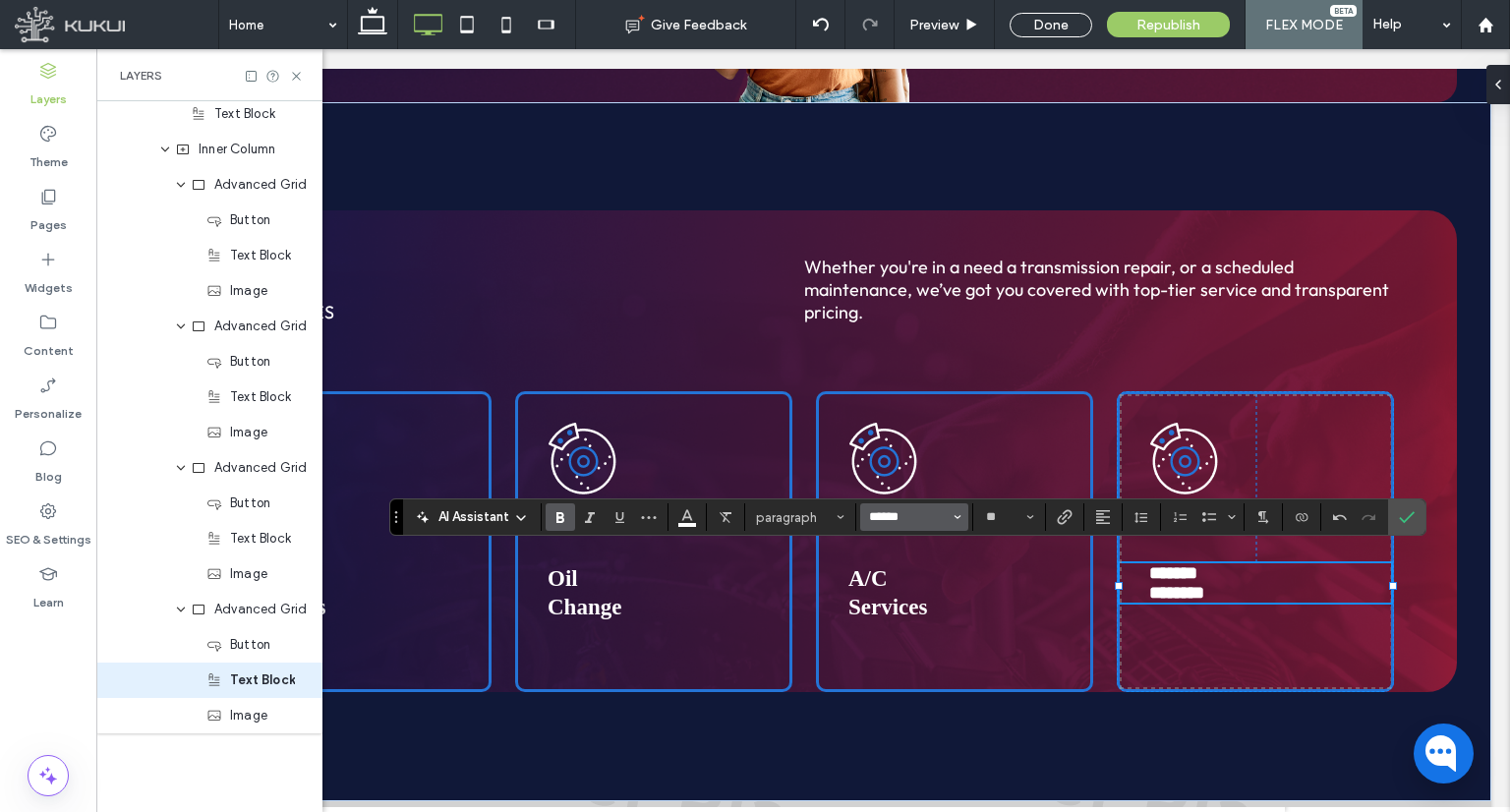 click on "******" at bounding box center [908, 517] 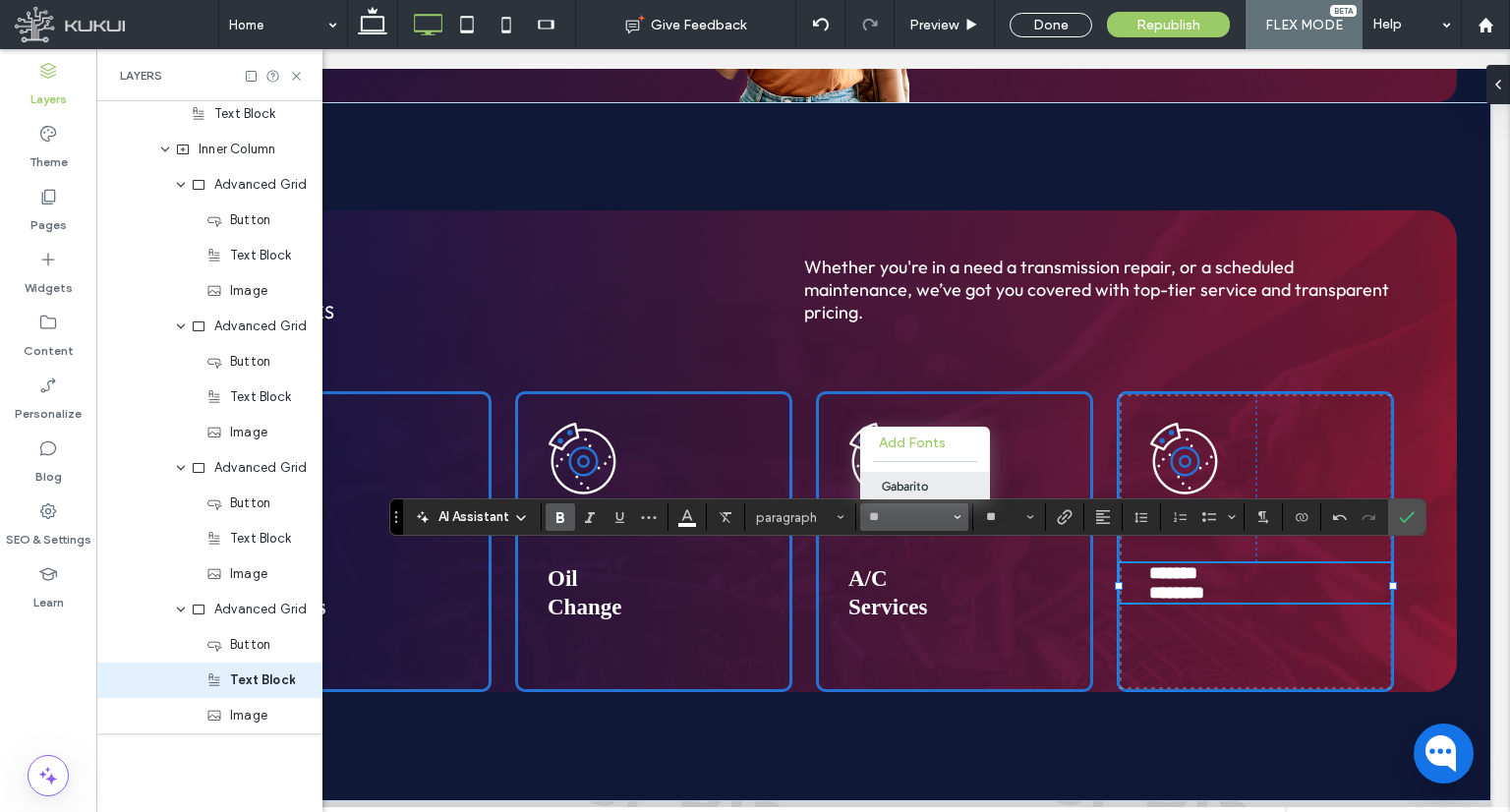 click on "Gabarito" at bounding box center [925, 486] 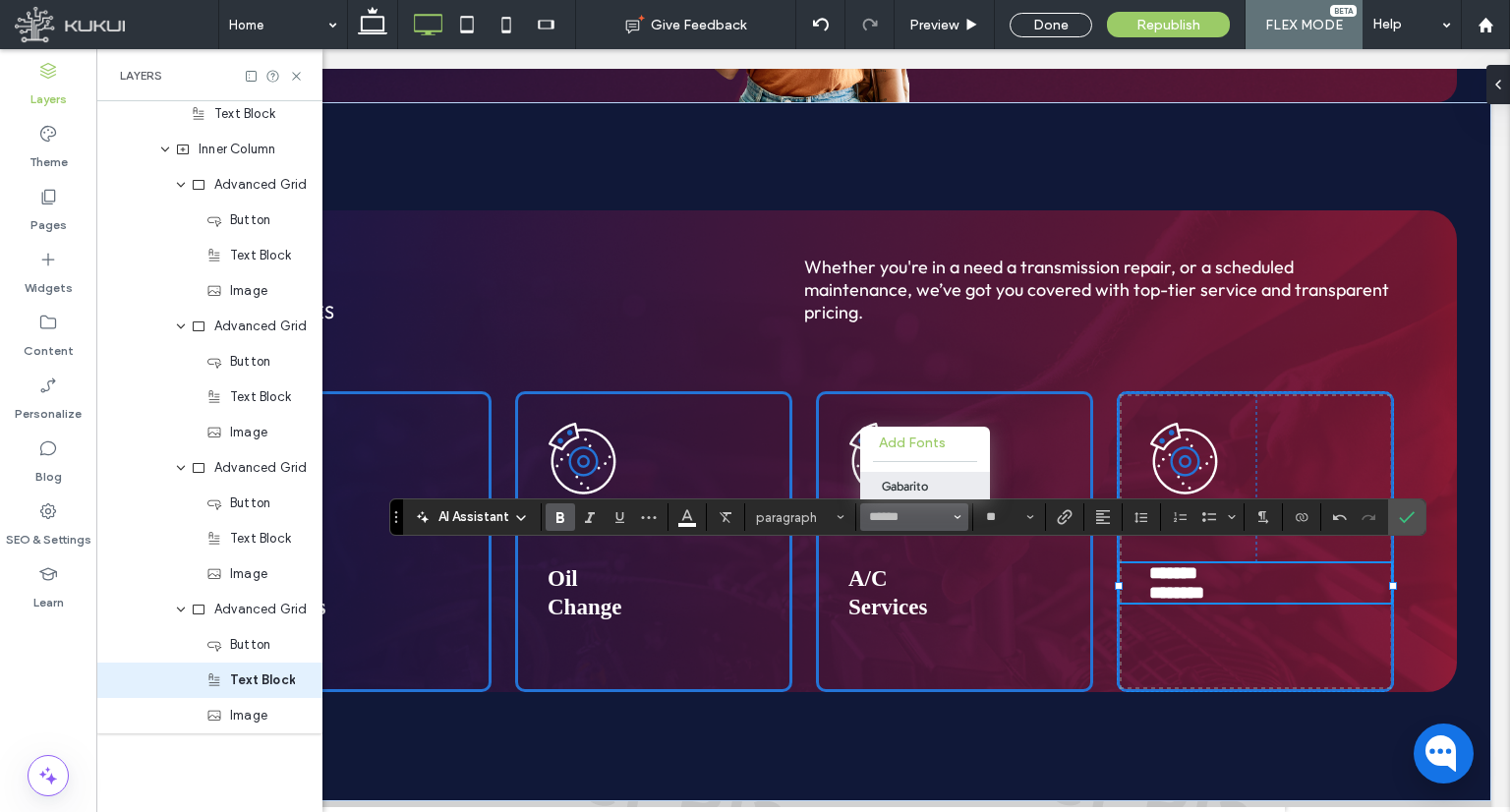 type on "********" 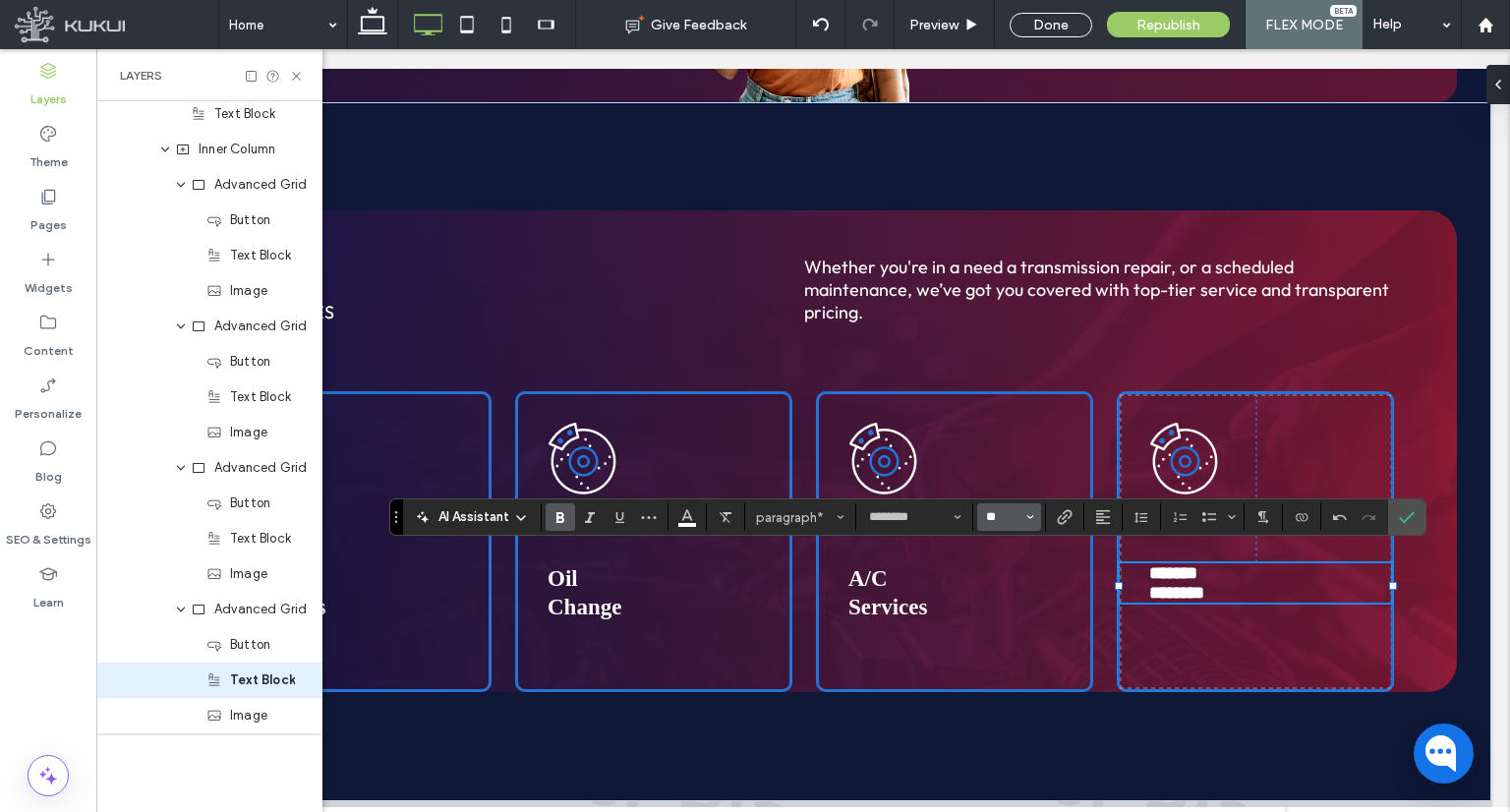 click on "**" at bounding box center [1003, 517] 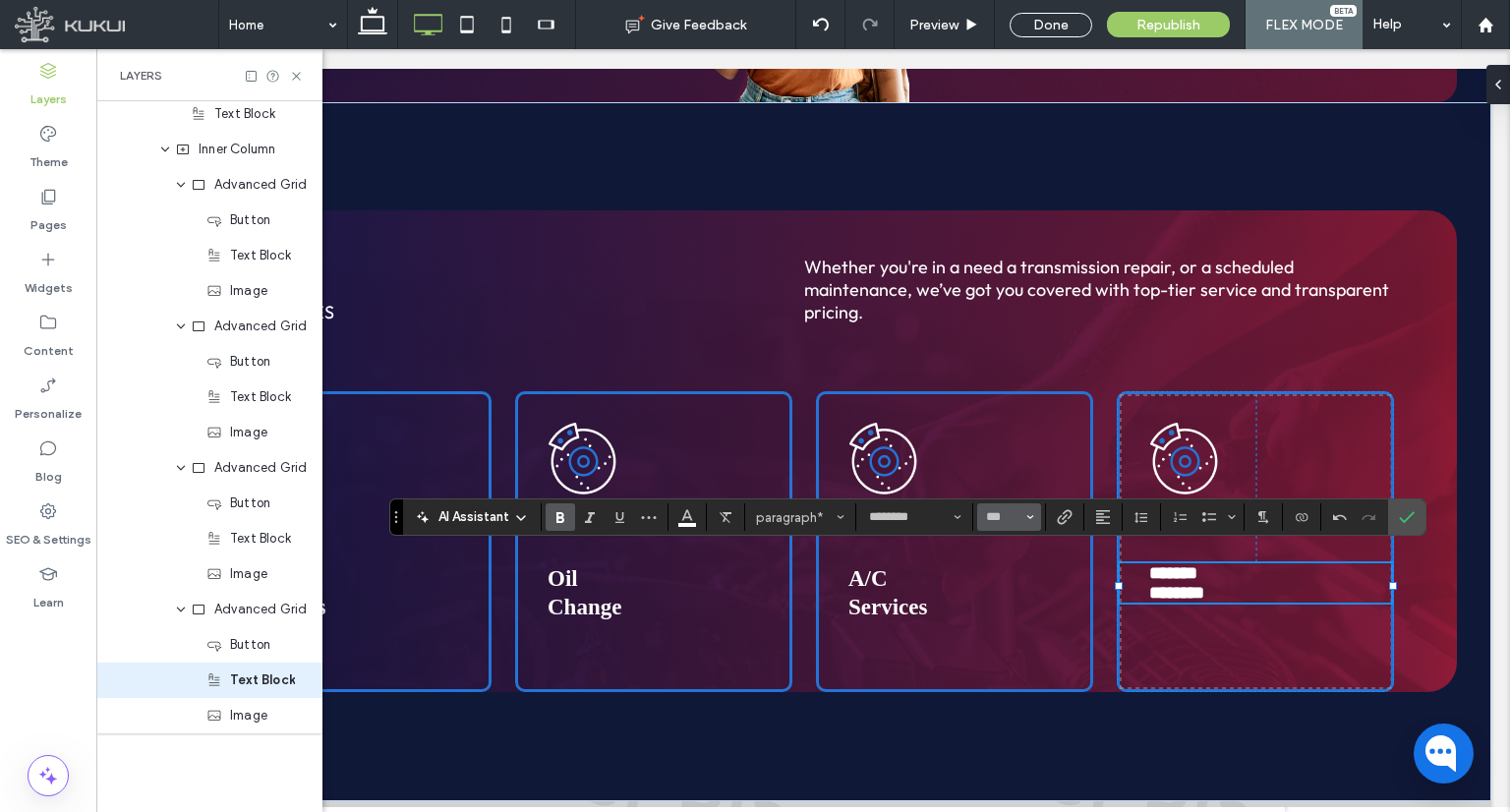 type on "**" 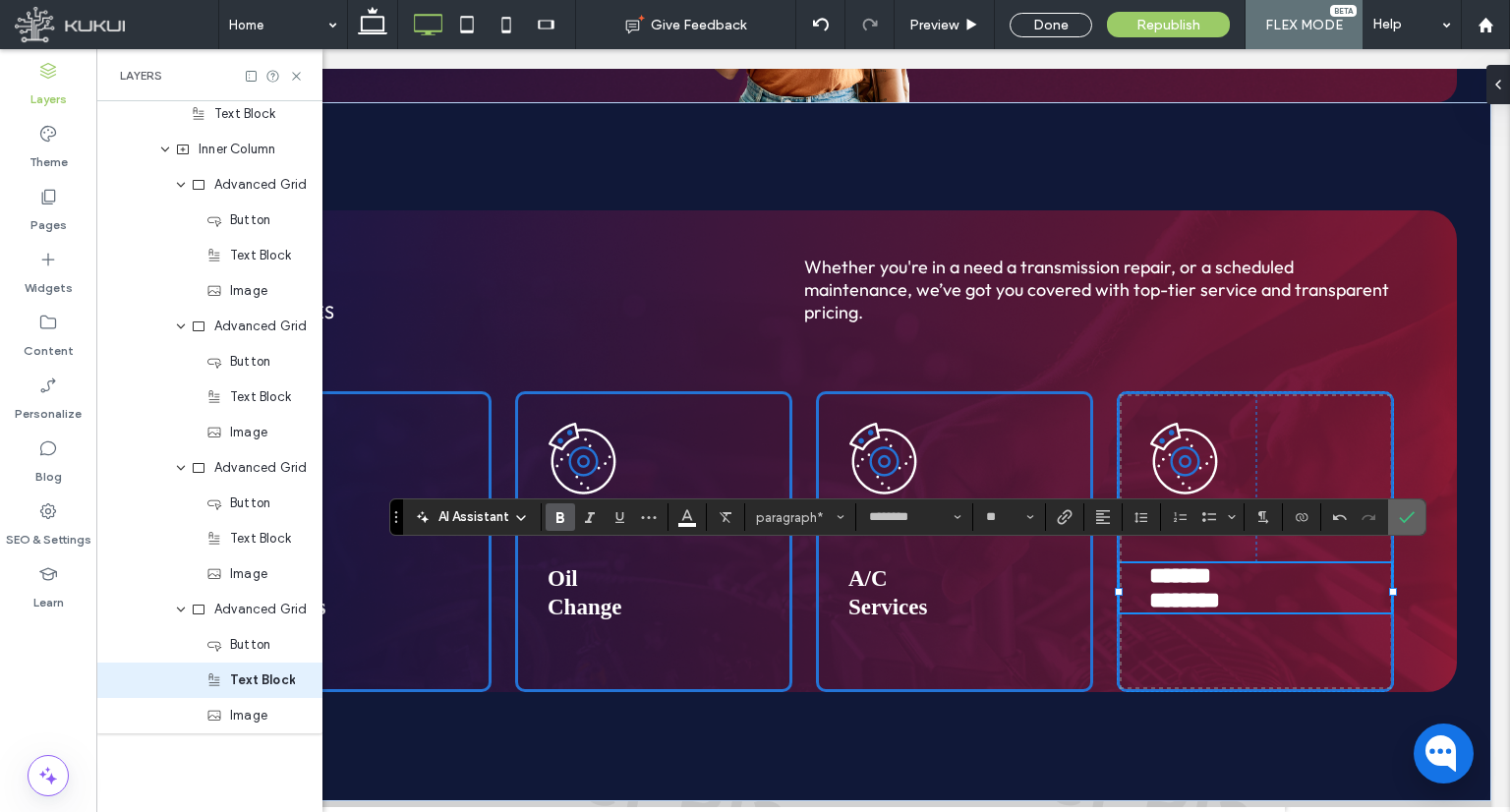 click 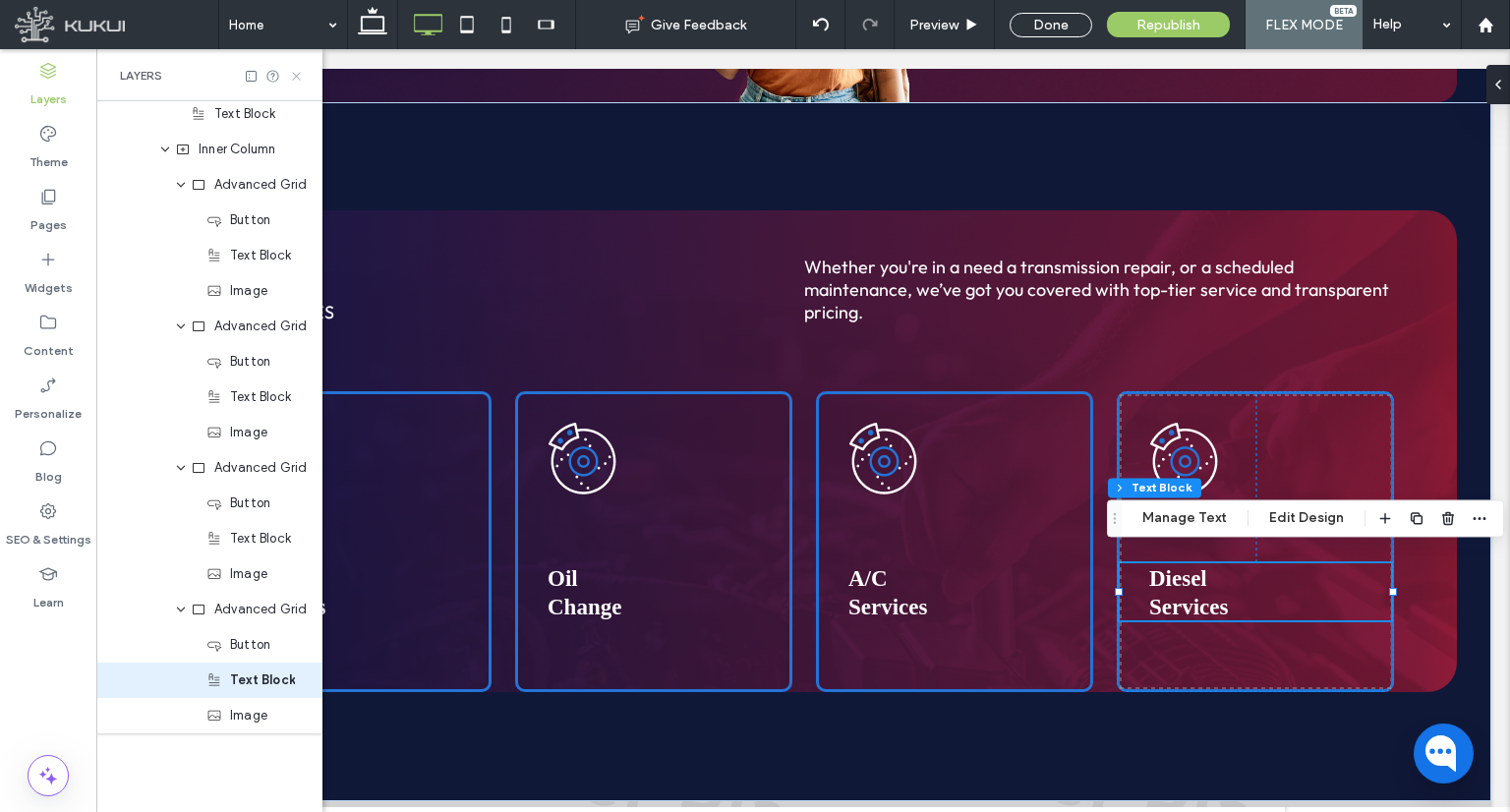 click 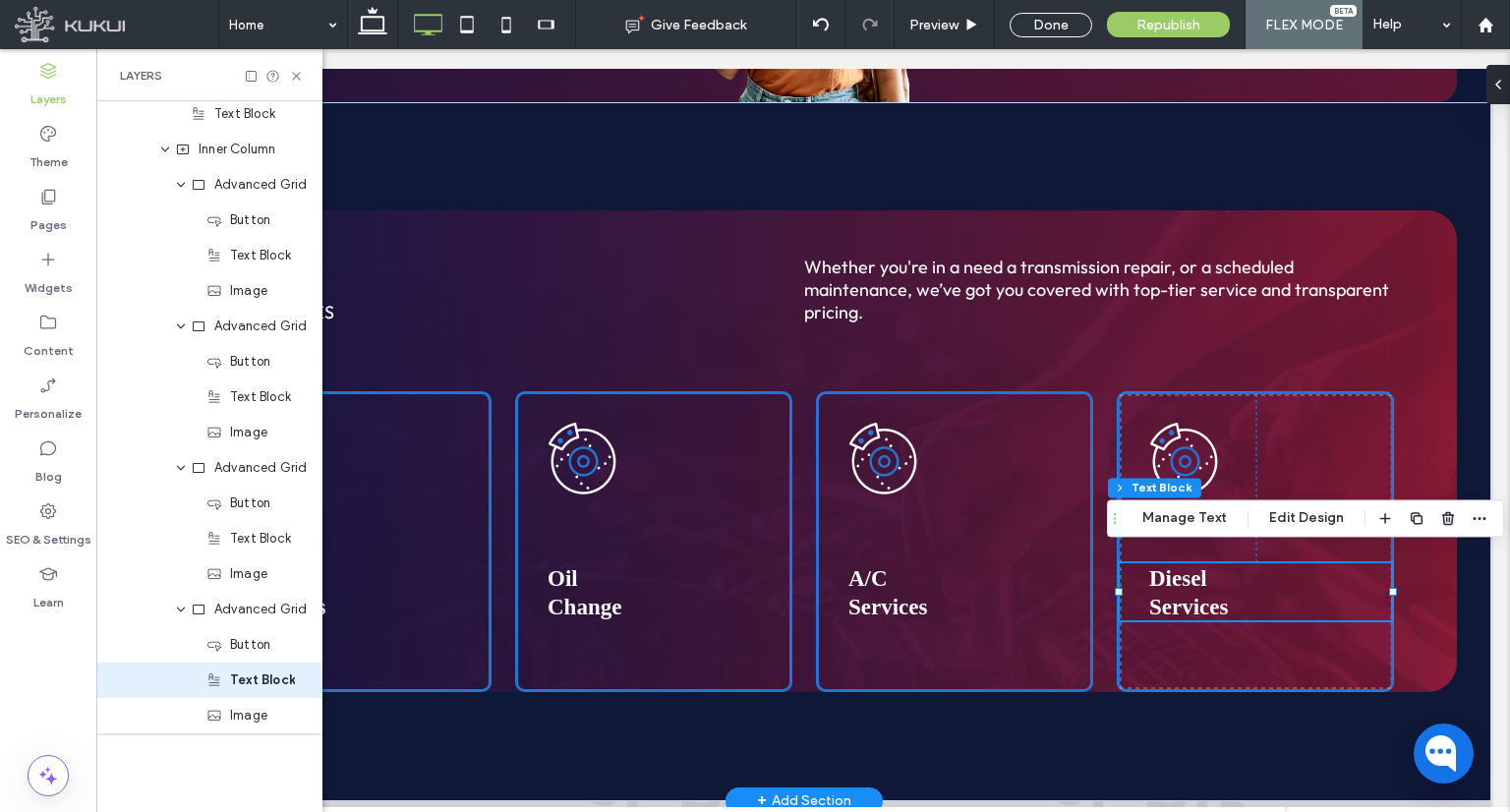 scroll, scrollTop: 0, scrollLeft: 0, axis: both 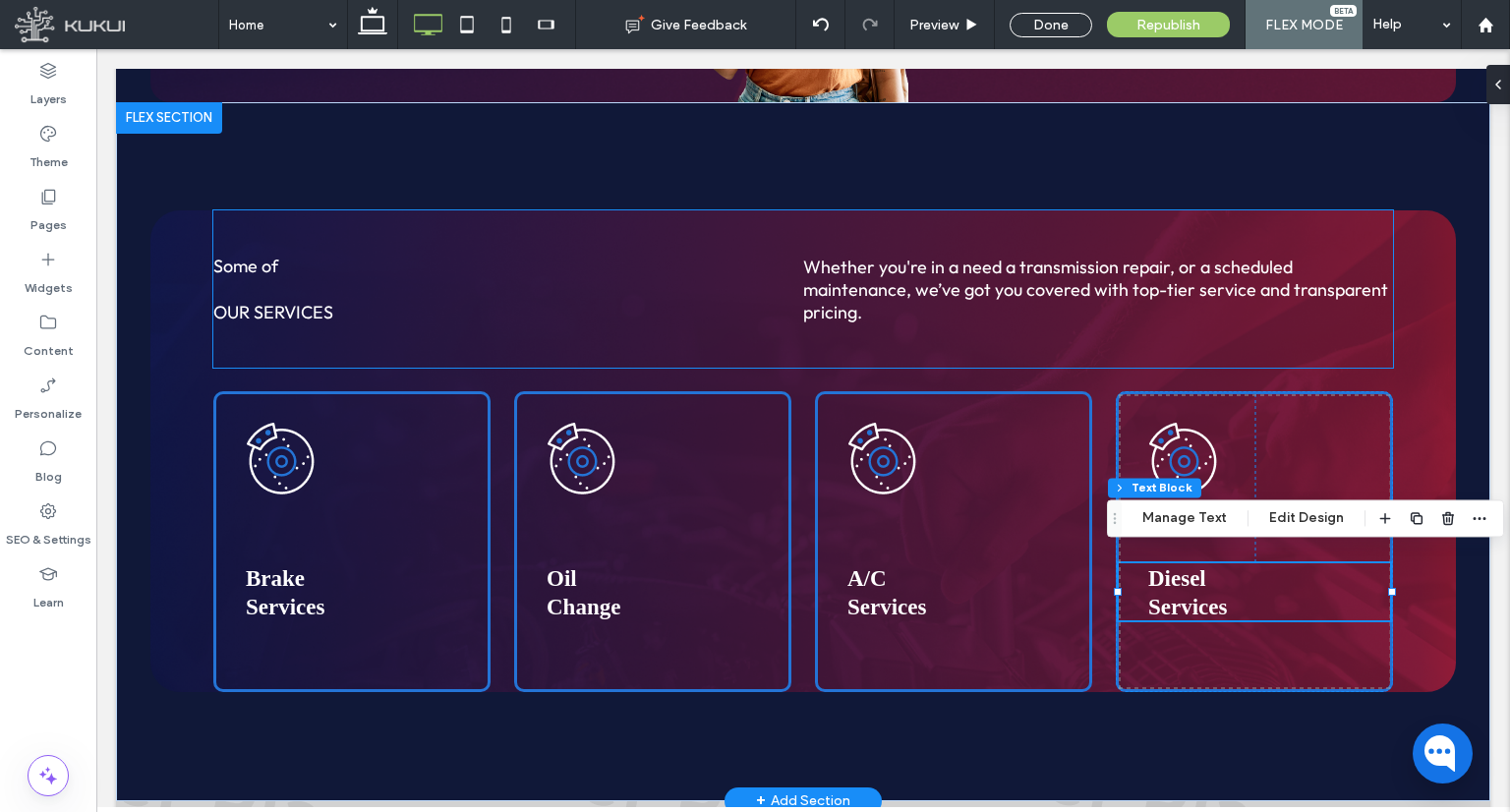 click on "Some of" at bounding box center (246, 265) 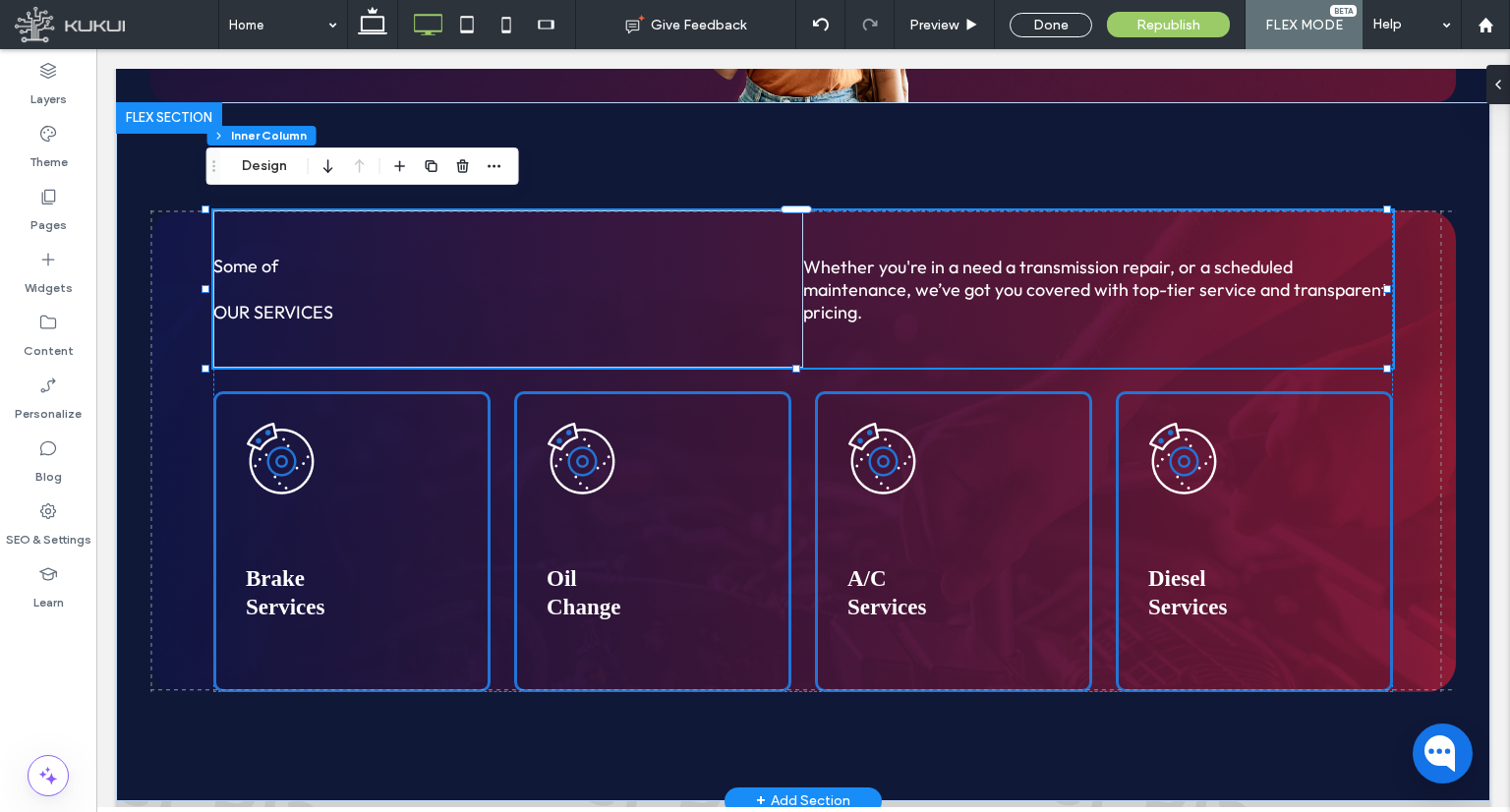 click on "Some of" at bounding box center (246, 265) 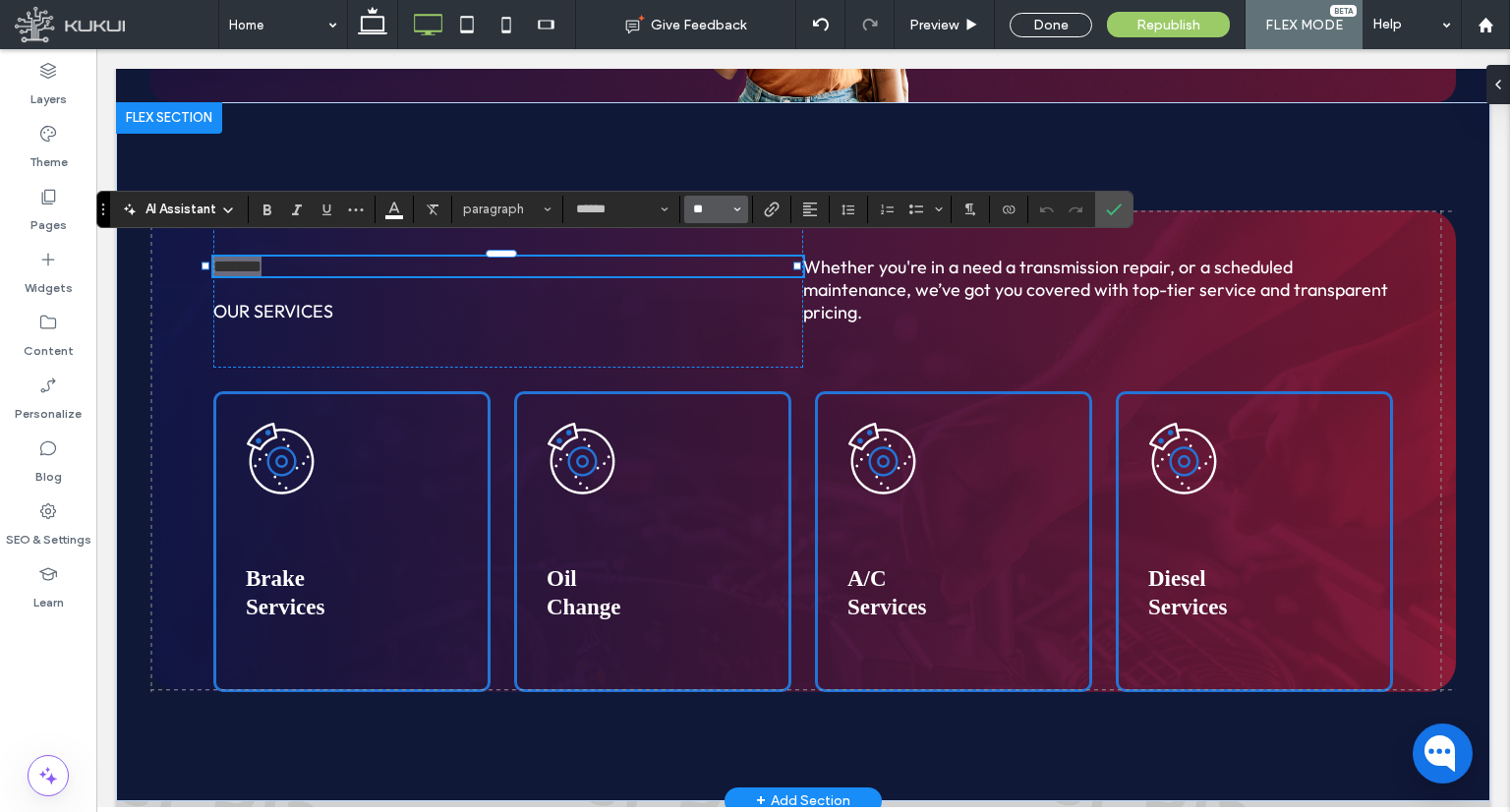 click on "**" at bounding box center [710, 209] 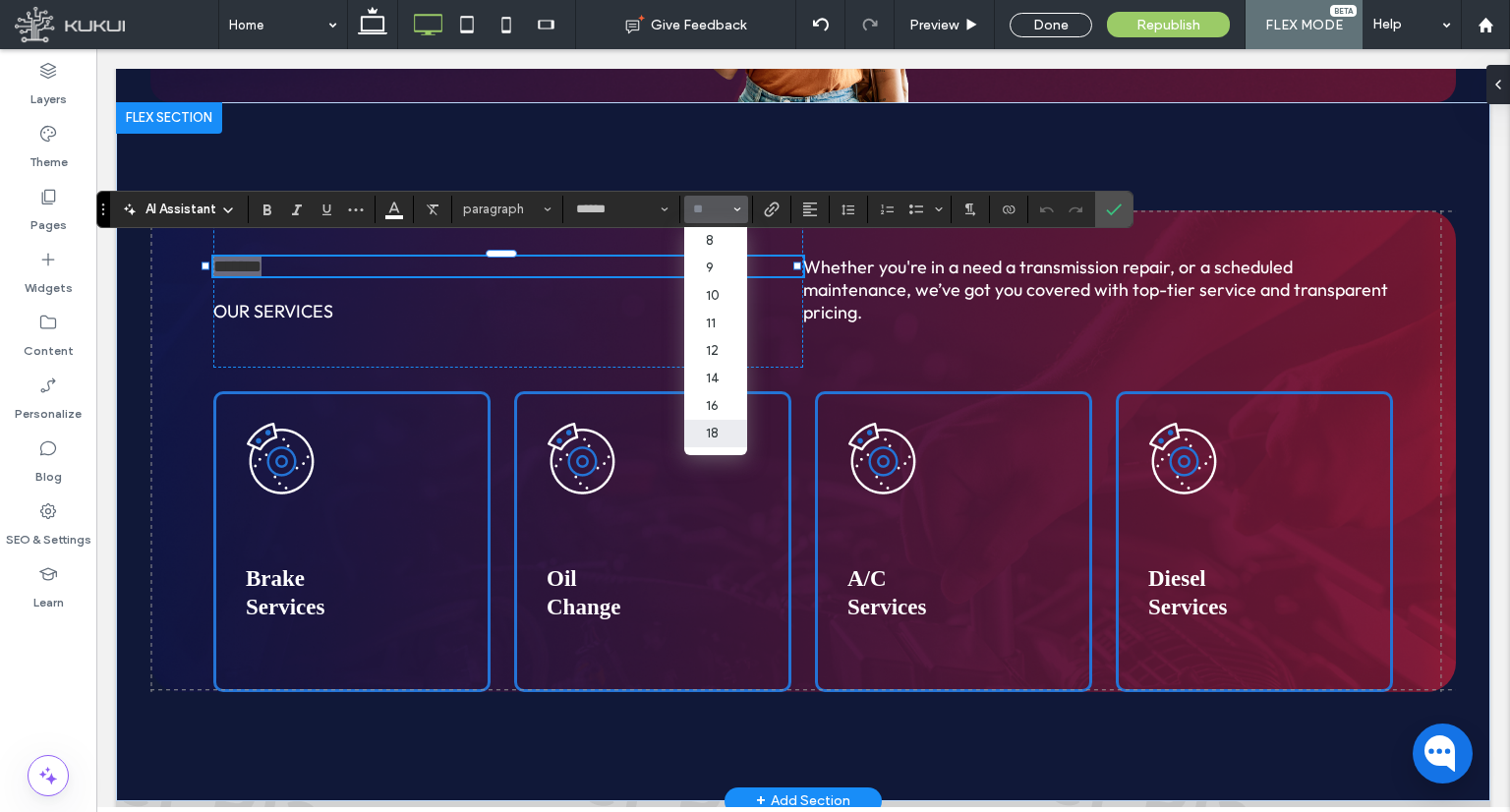type on "*" 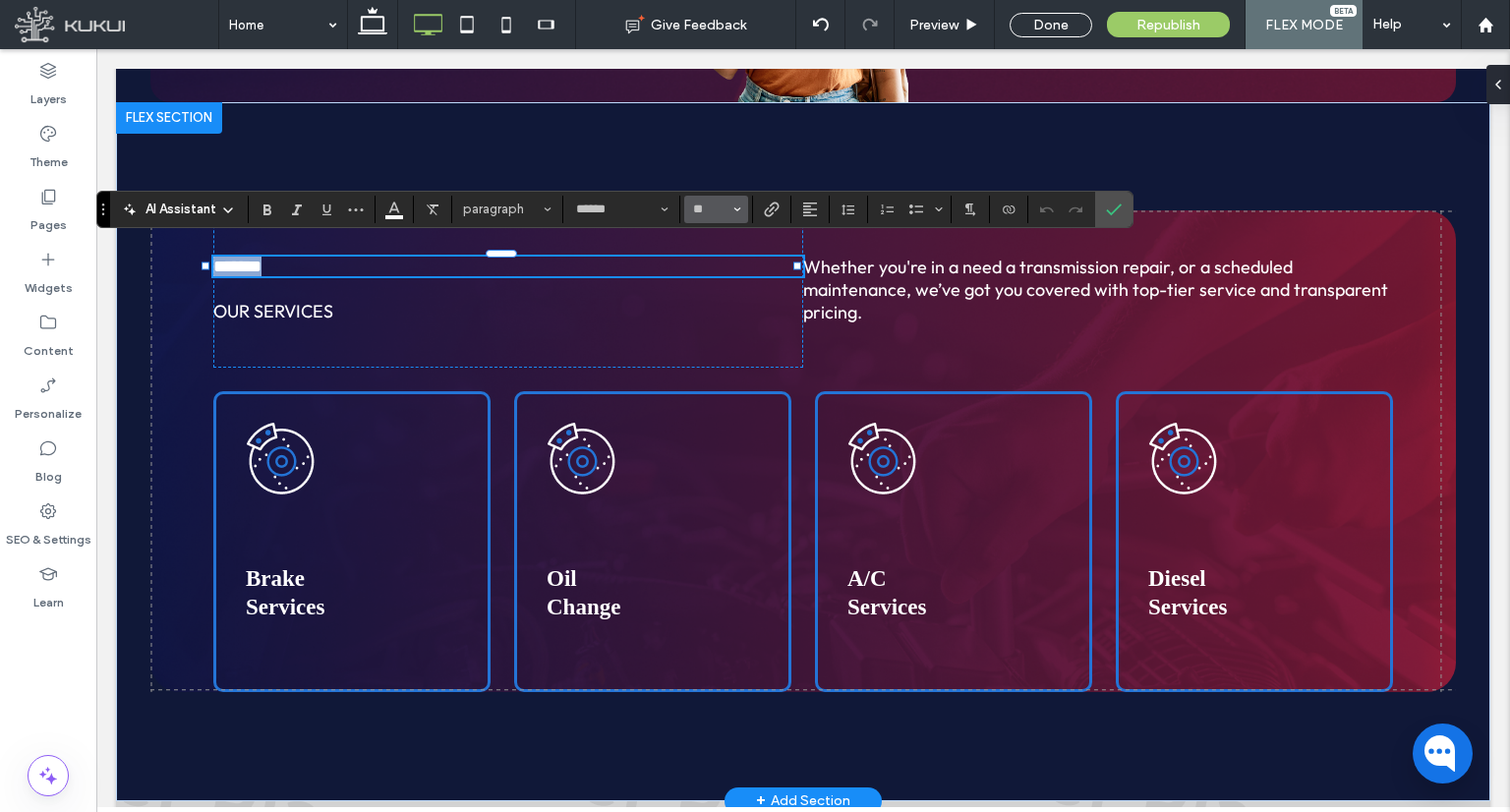 type on "**" 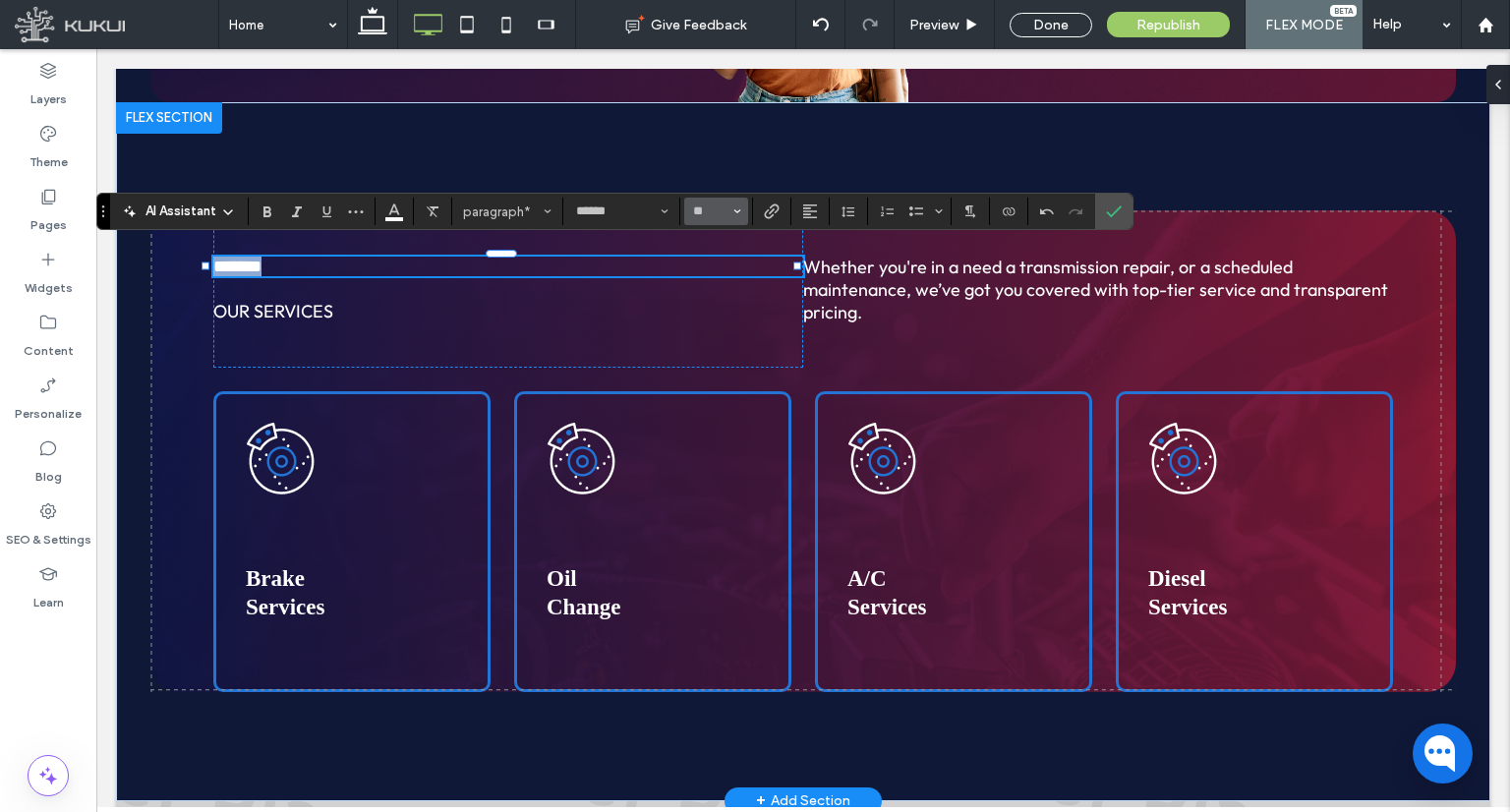 scroll, scrollTop: 2287, scrollLeft: 0, axis: vertical 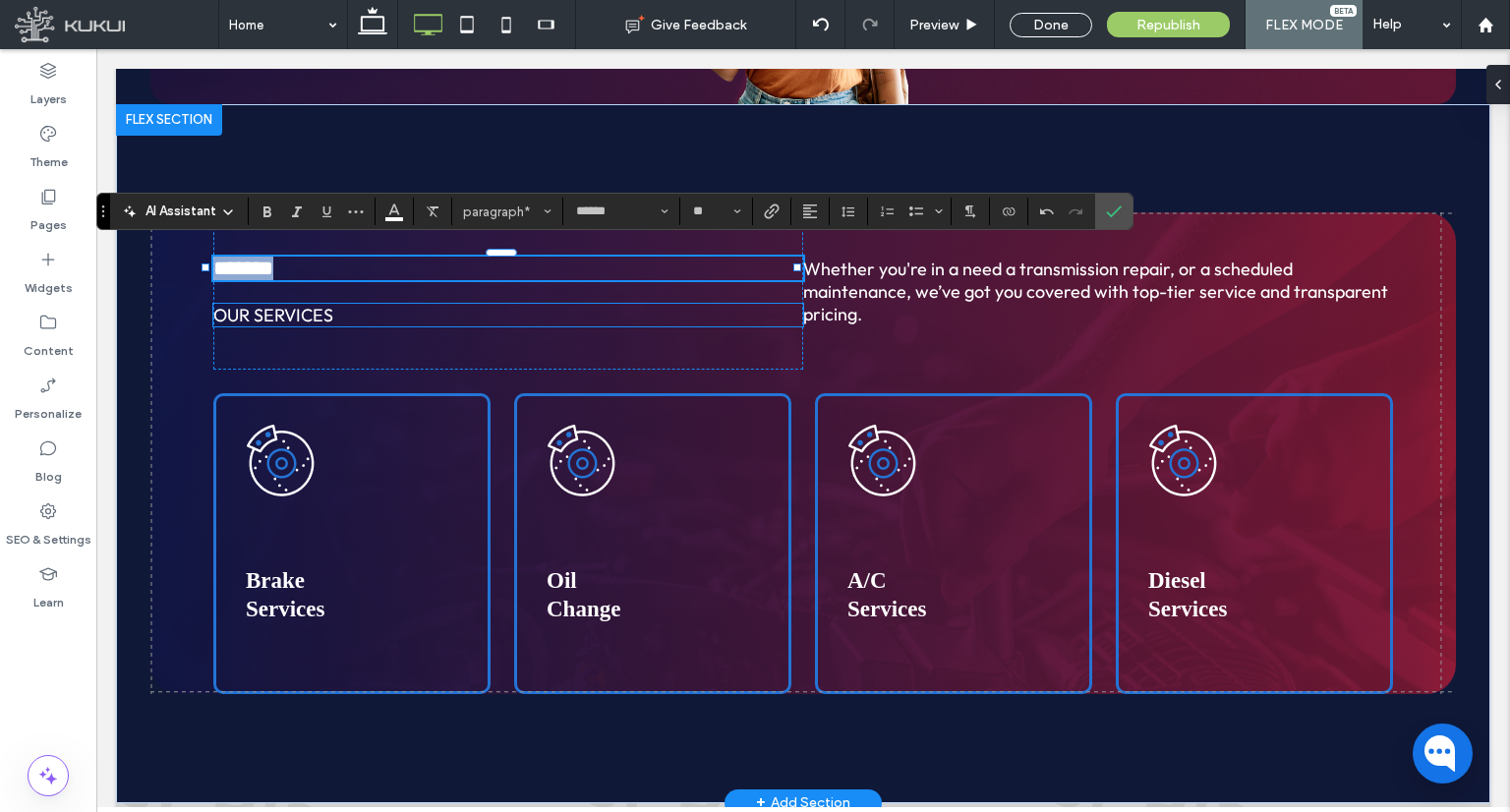 click on "our services" at bounding box center [273, 315] 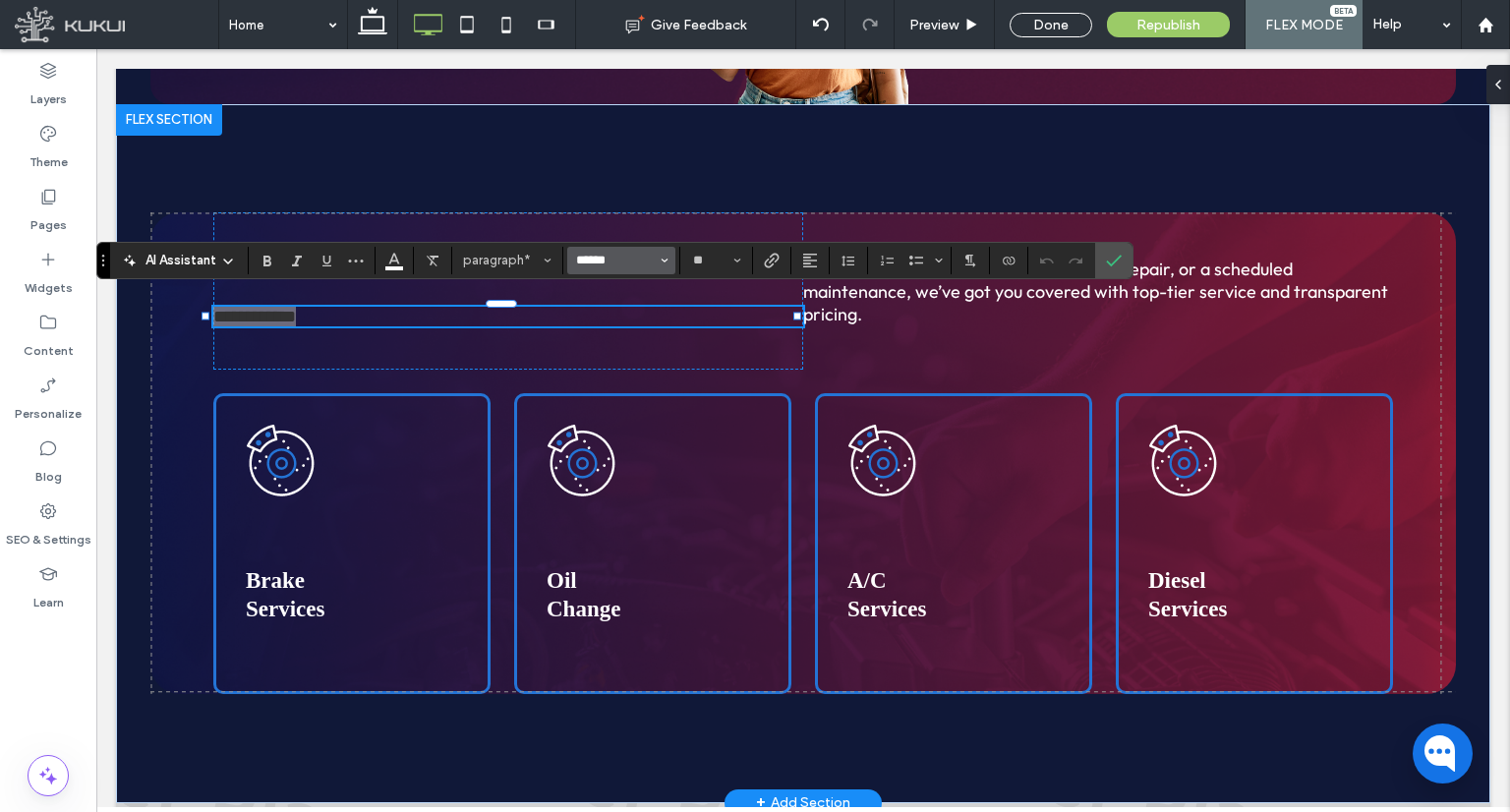 click on "******" at bounding box center (615, 261) 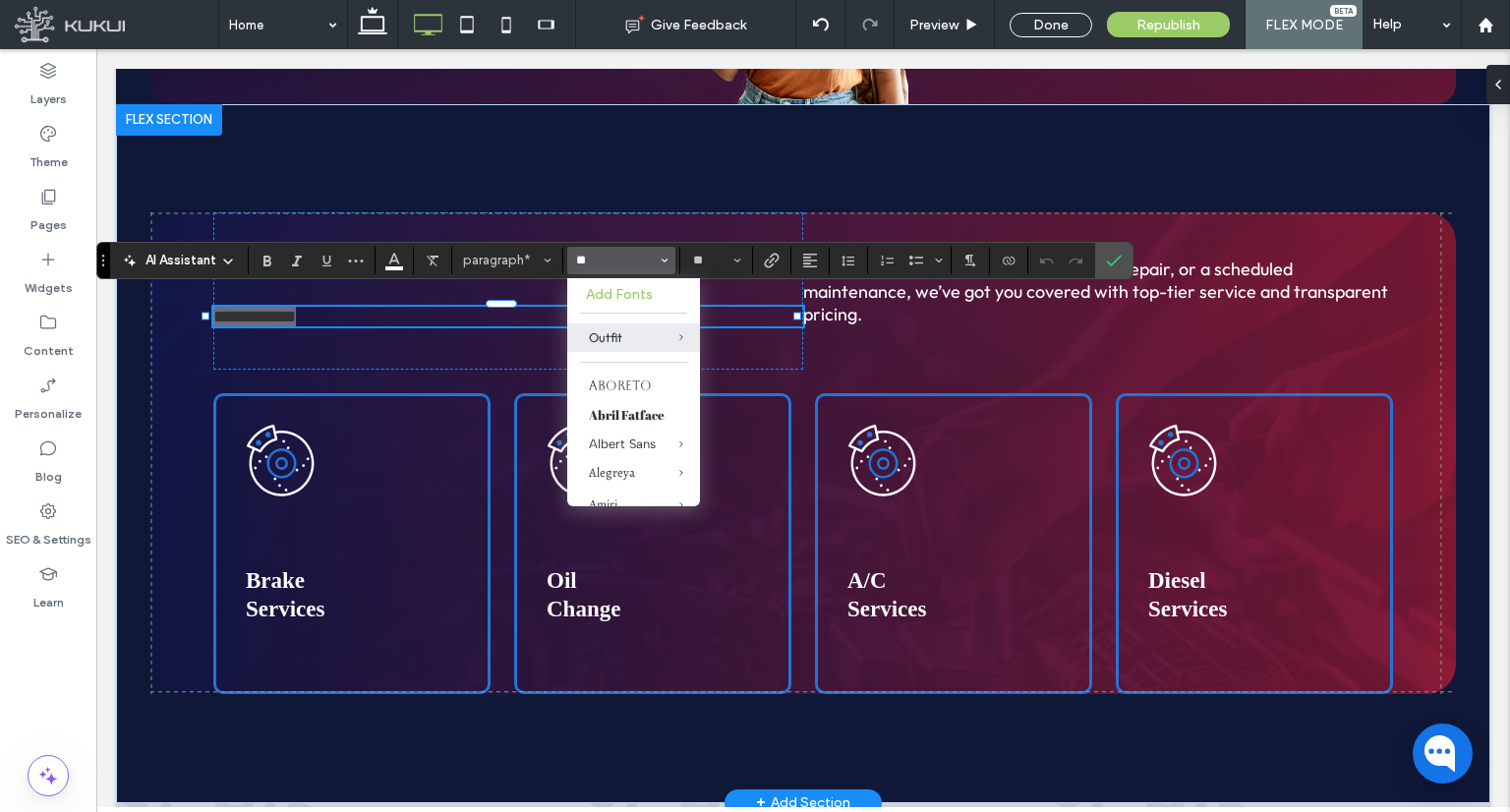 type on "***" 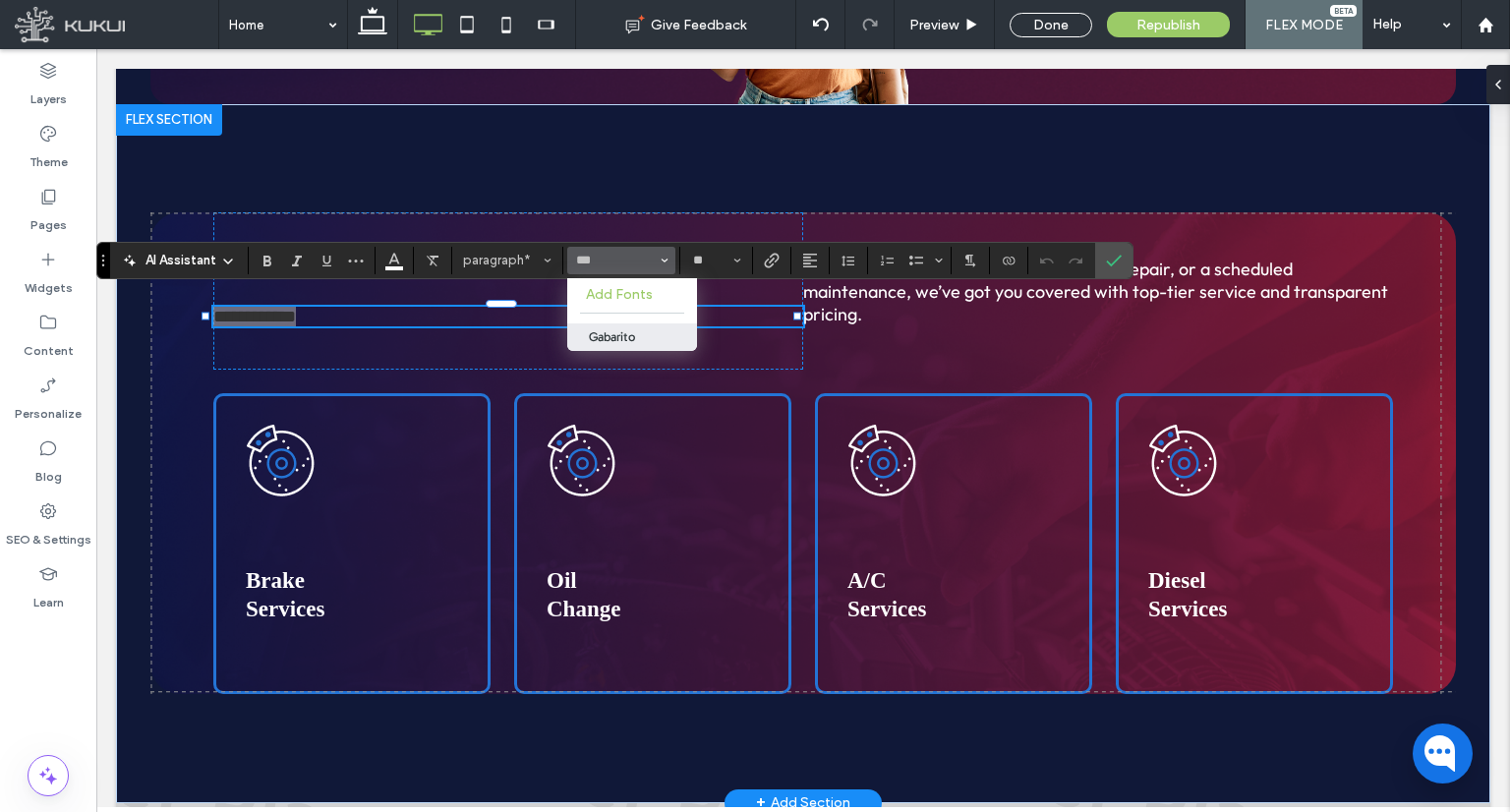 click on "Gabarito" at bounding box center [632, 337] 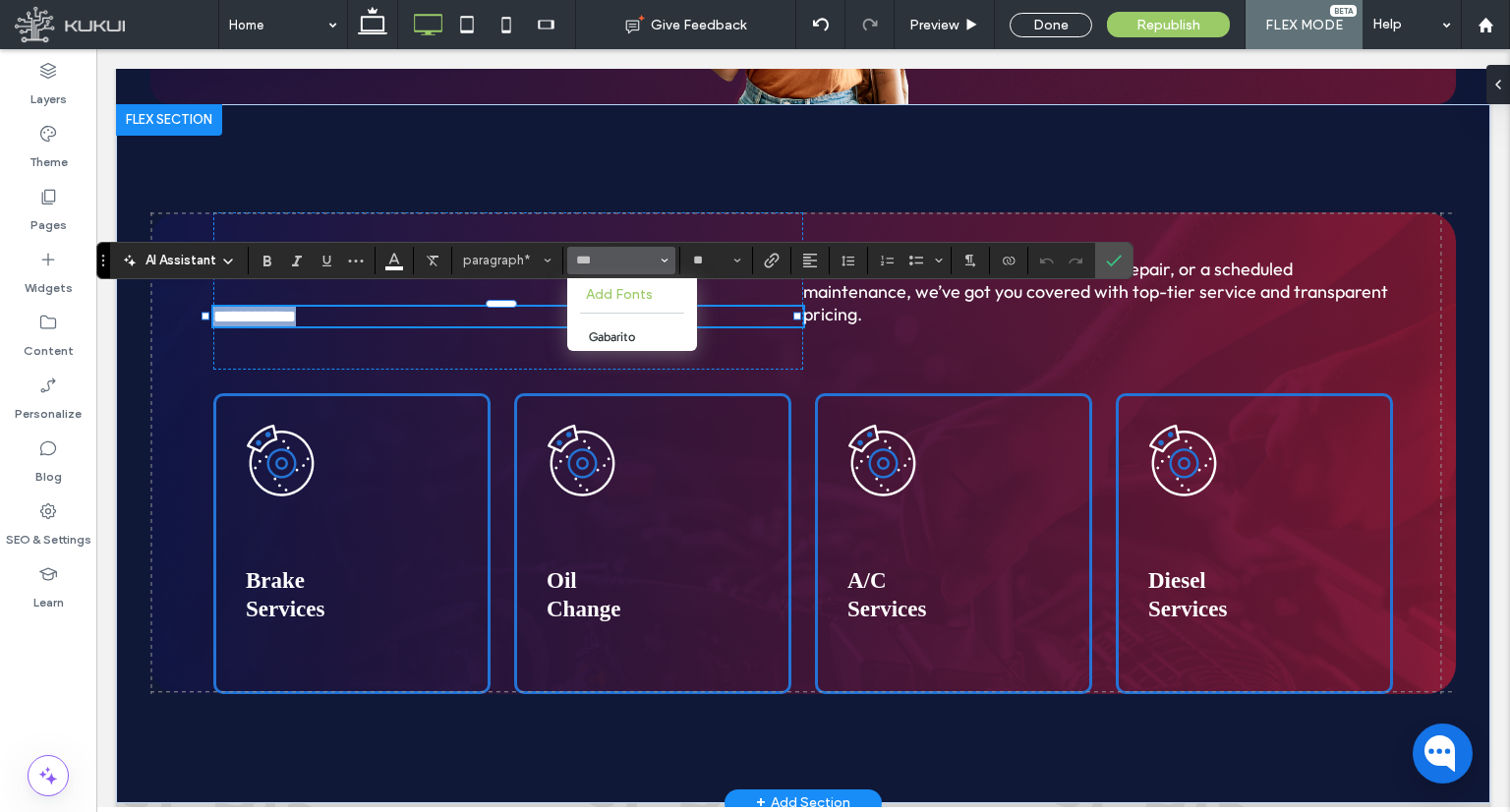 drag, startPoint x: 718, startPoint y: 375, endPoint x: 625, endPoint y: 324, distance: 106.06602 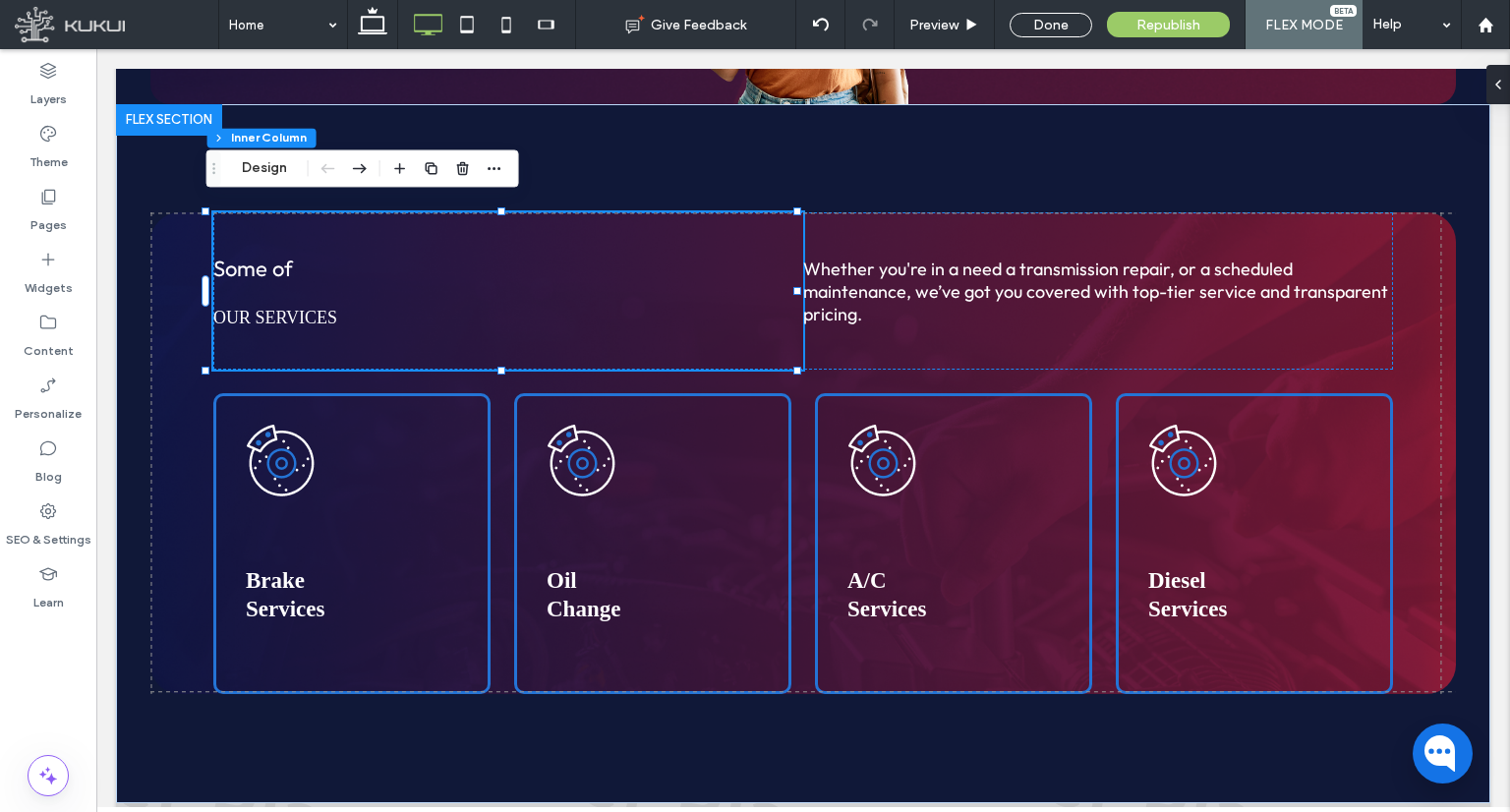 click on "our services" at bounding box center (275, 318) 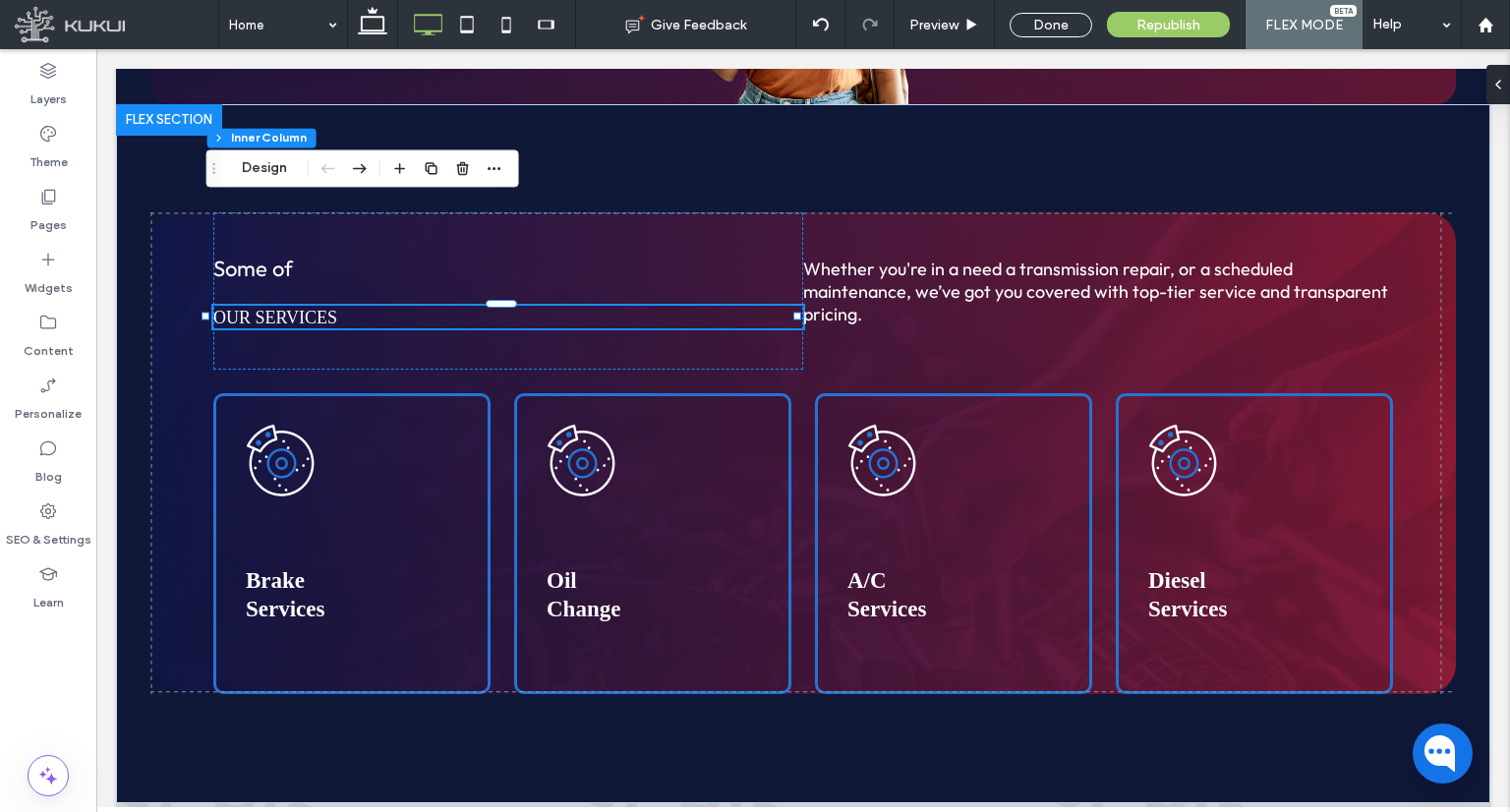 click on "our services" at bounding box center (275, 318) 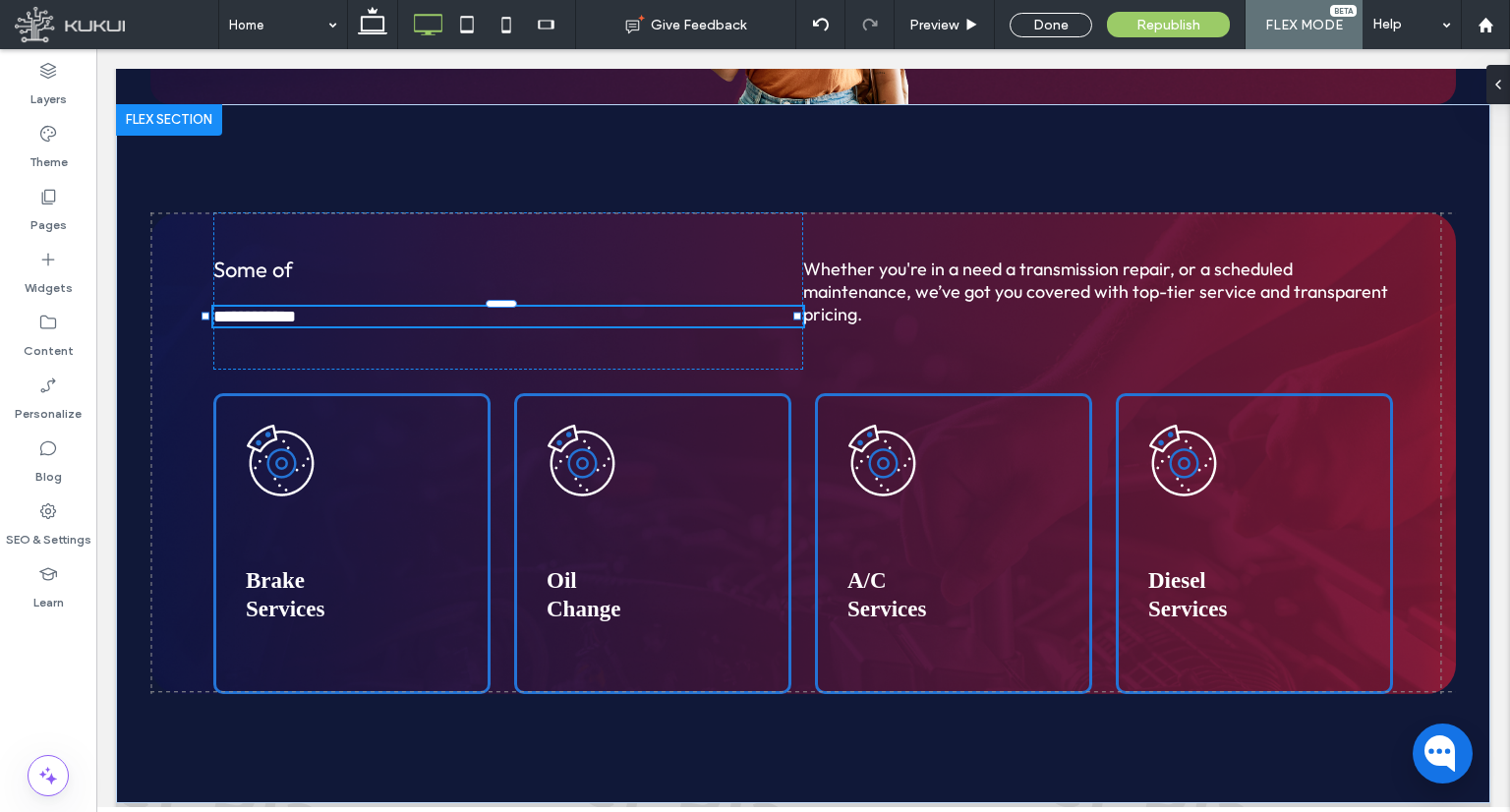 type on "********" 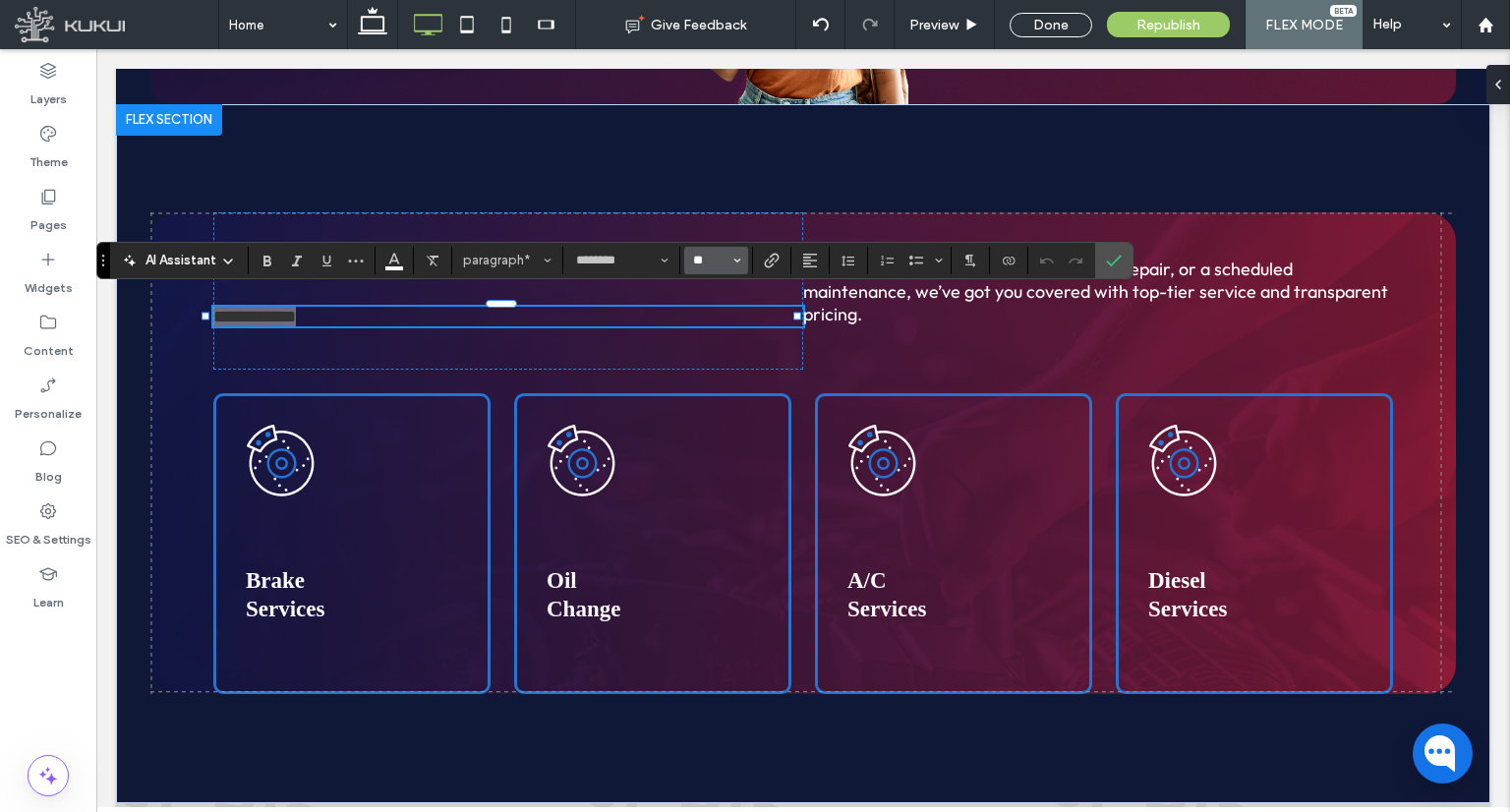 click on "**" at bounding box center (710, 261) 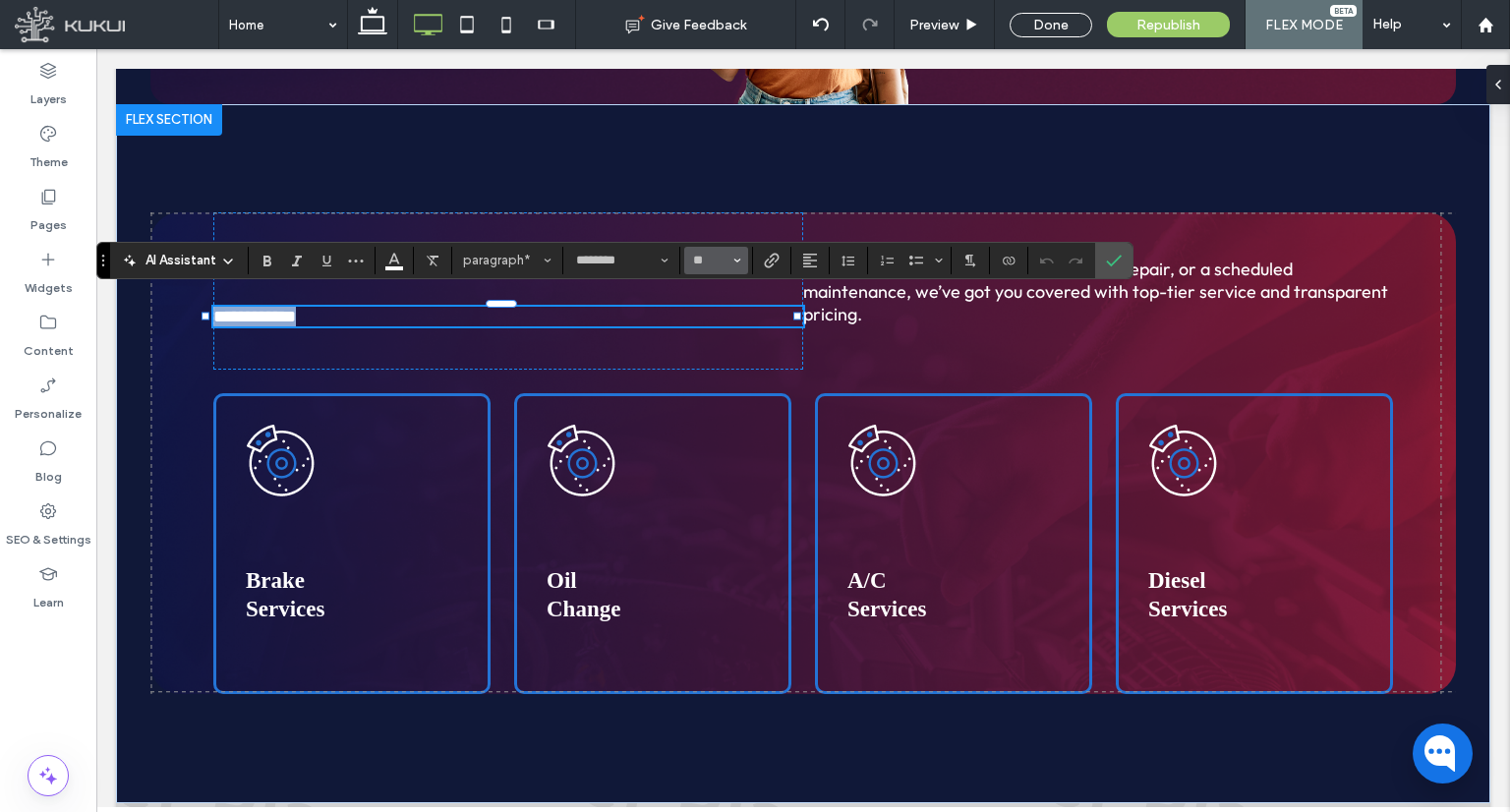 type on "**" 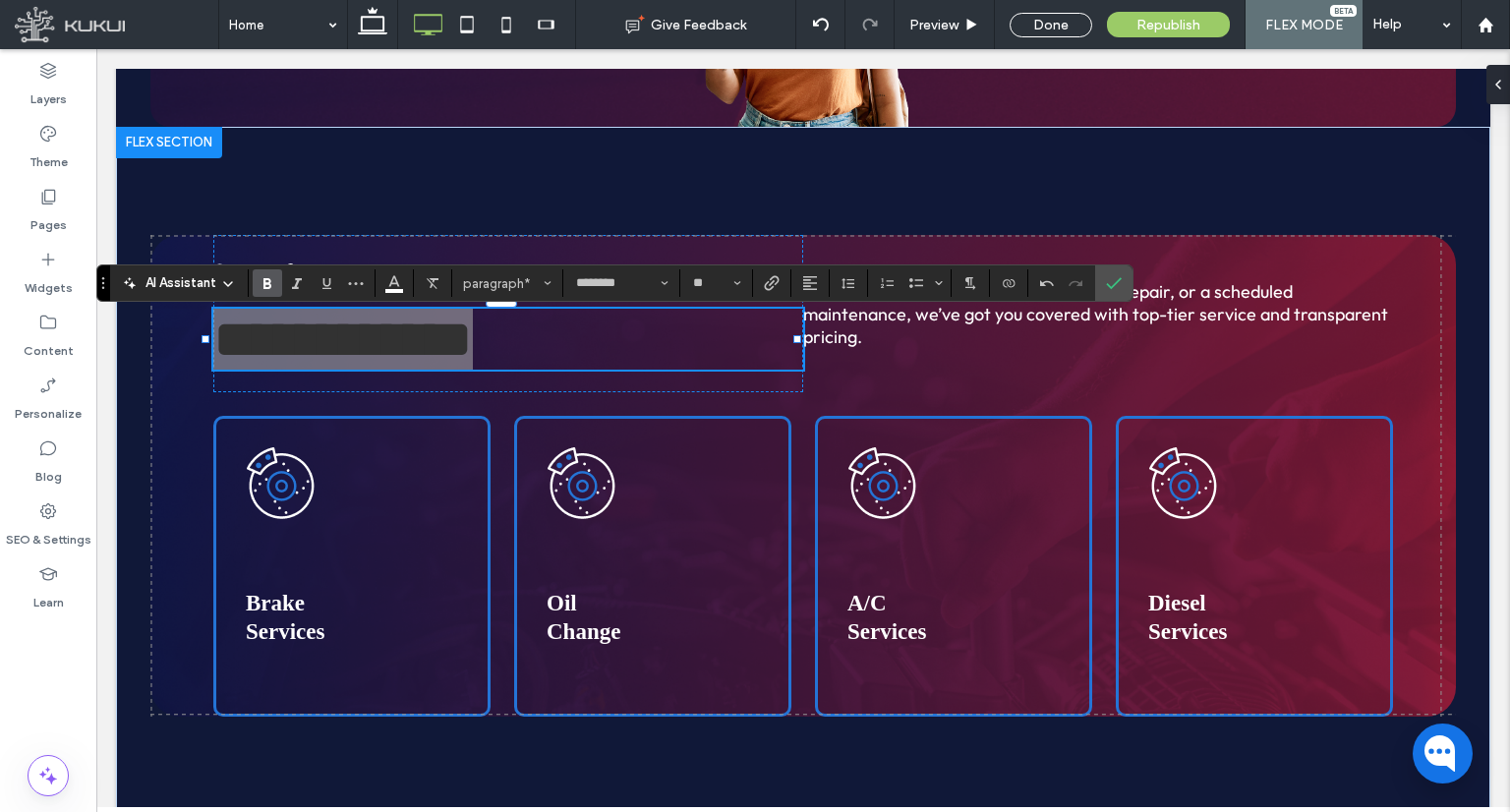 click 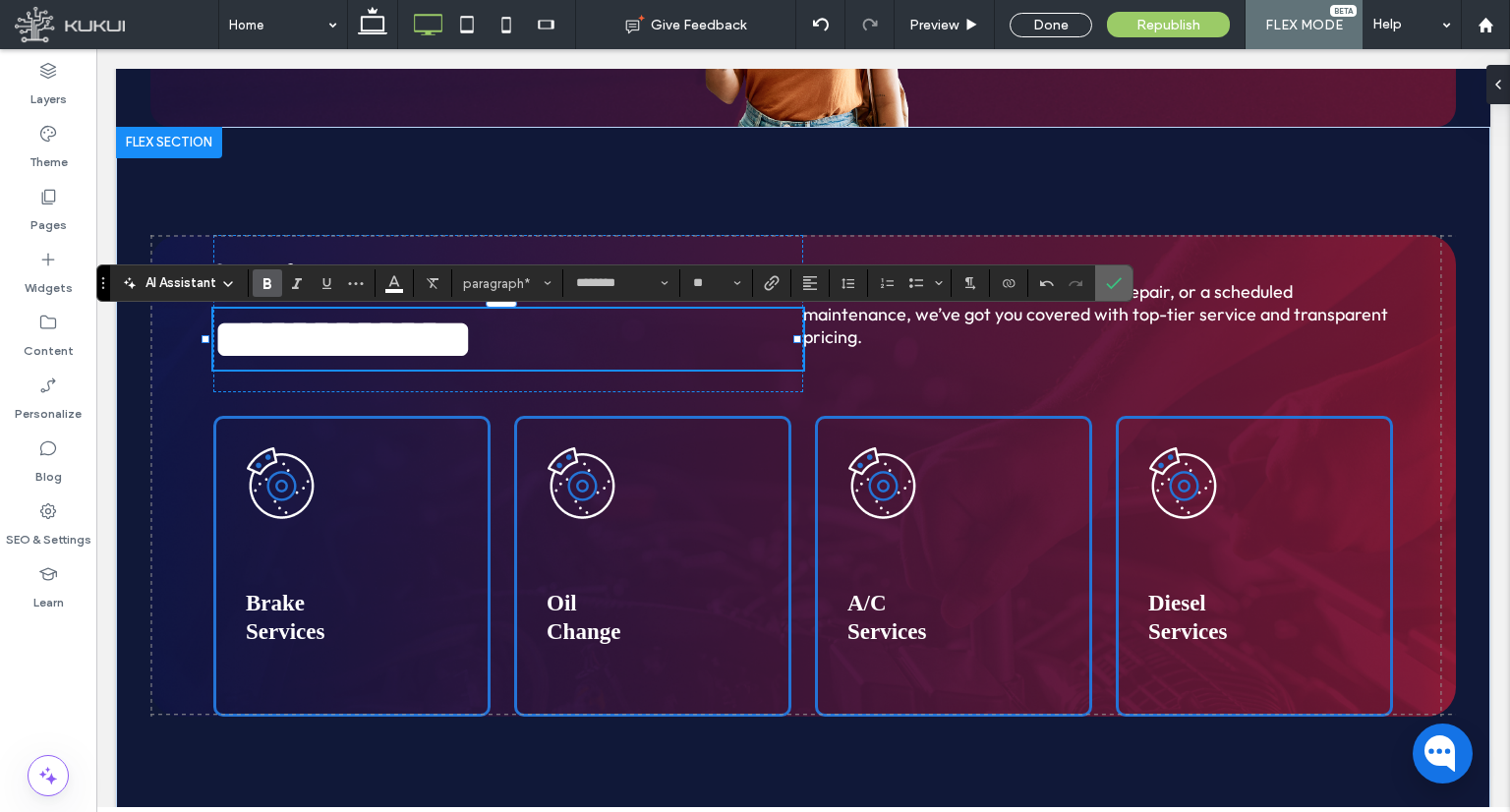 click 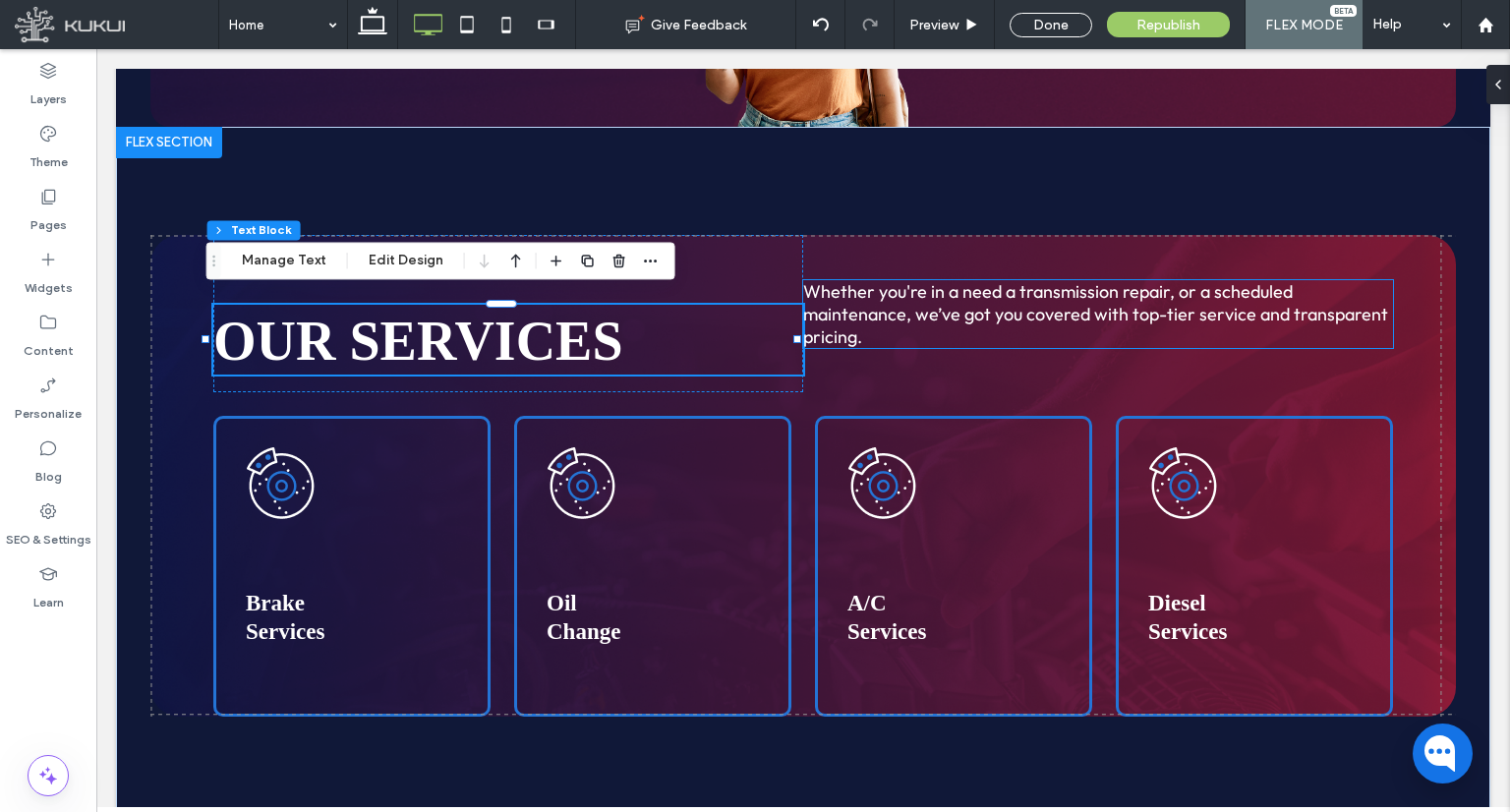 click on "Whether you're in a need a transmission repair, or a scheduled maintenance, we’ve got you covered with top-tier service and transparent pricing." at bounding box center [1095, 314] 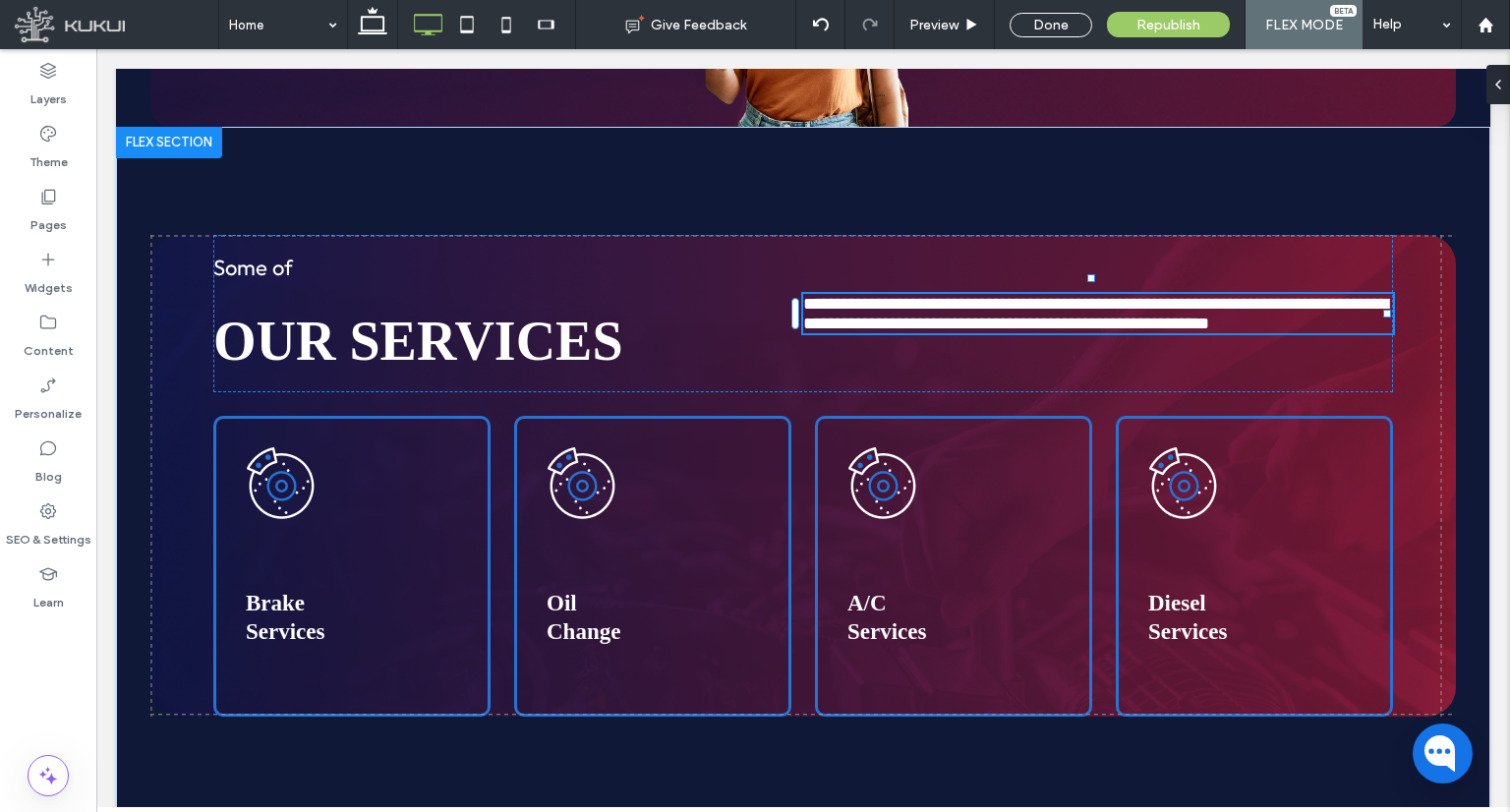 type on "******" 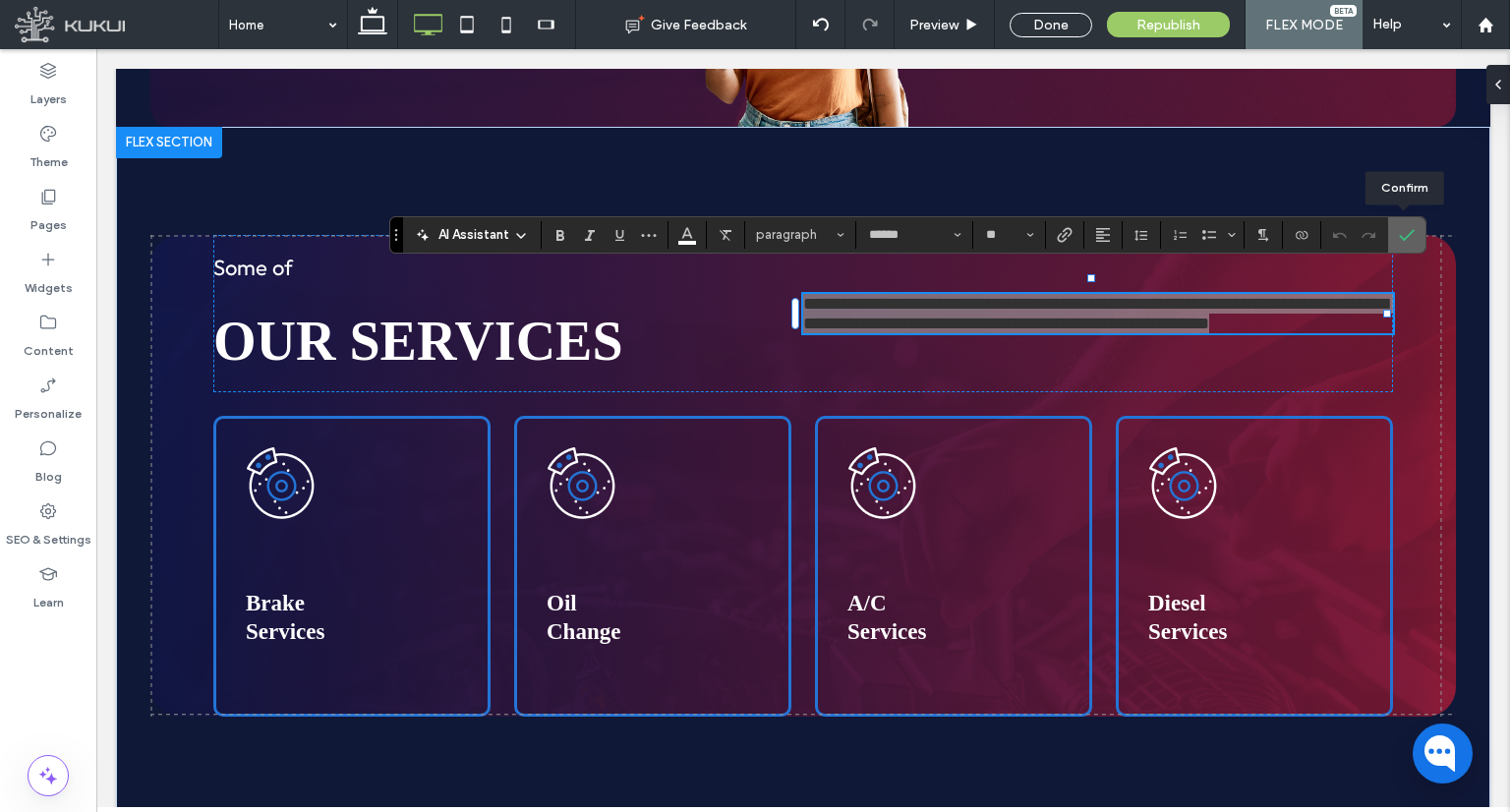 click 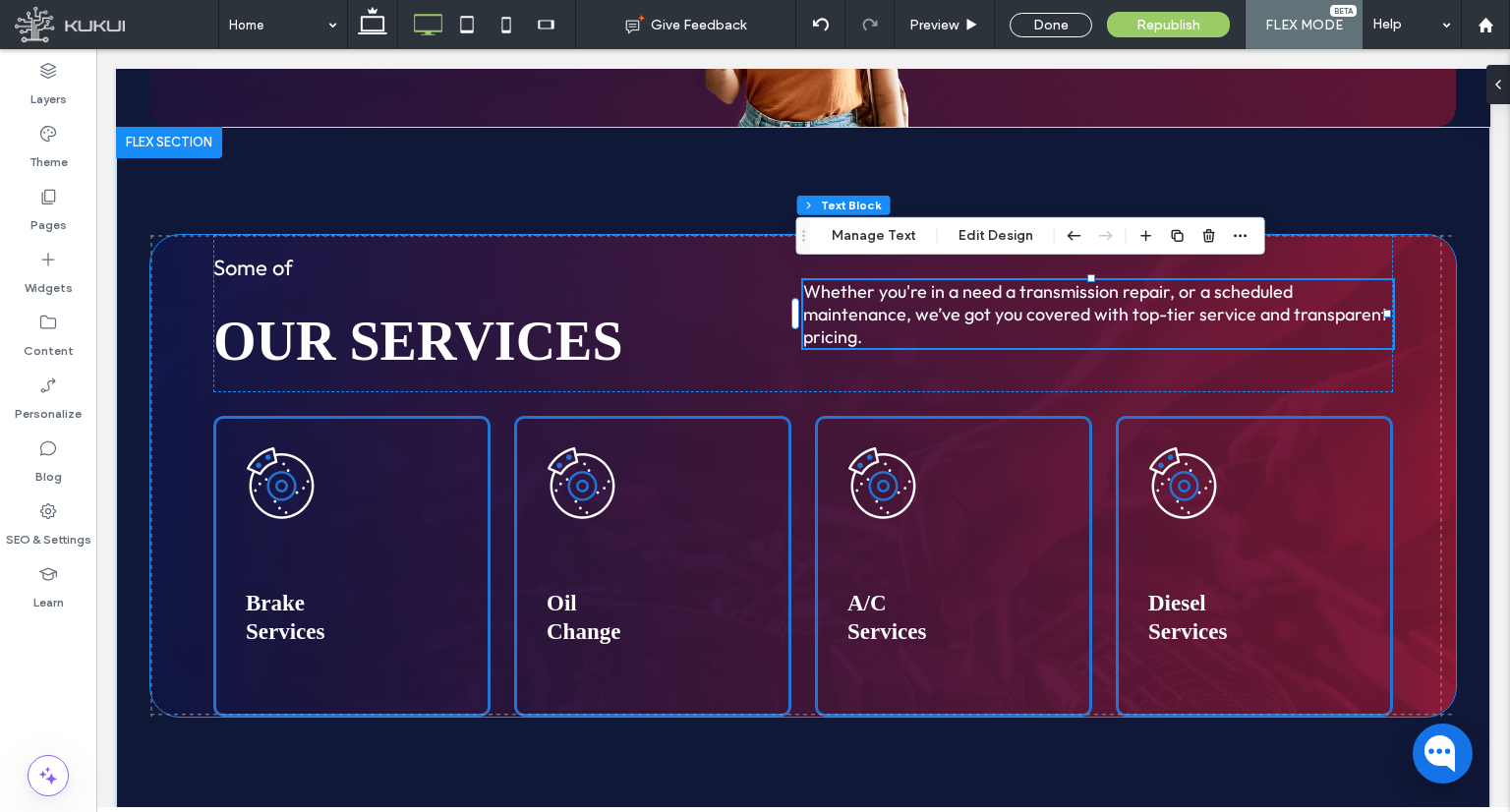 click on "Some of
our services
Whether you're in a need a transmission repair, or a scheduled maintenance, we’ve got you covered with top-tier service and transparent pricing.
Brake Services
Oil  Change
A/C  Services
Diesel  Services" at bounding box center [803, 476] 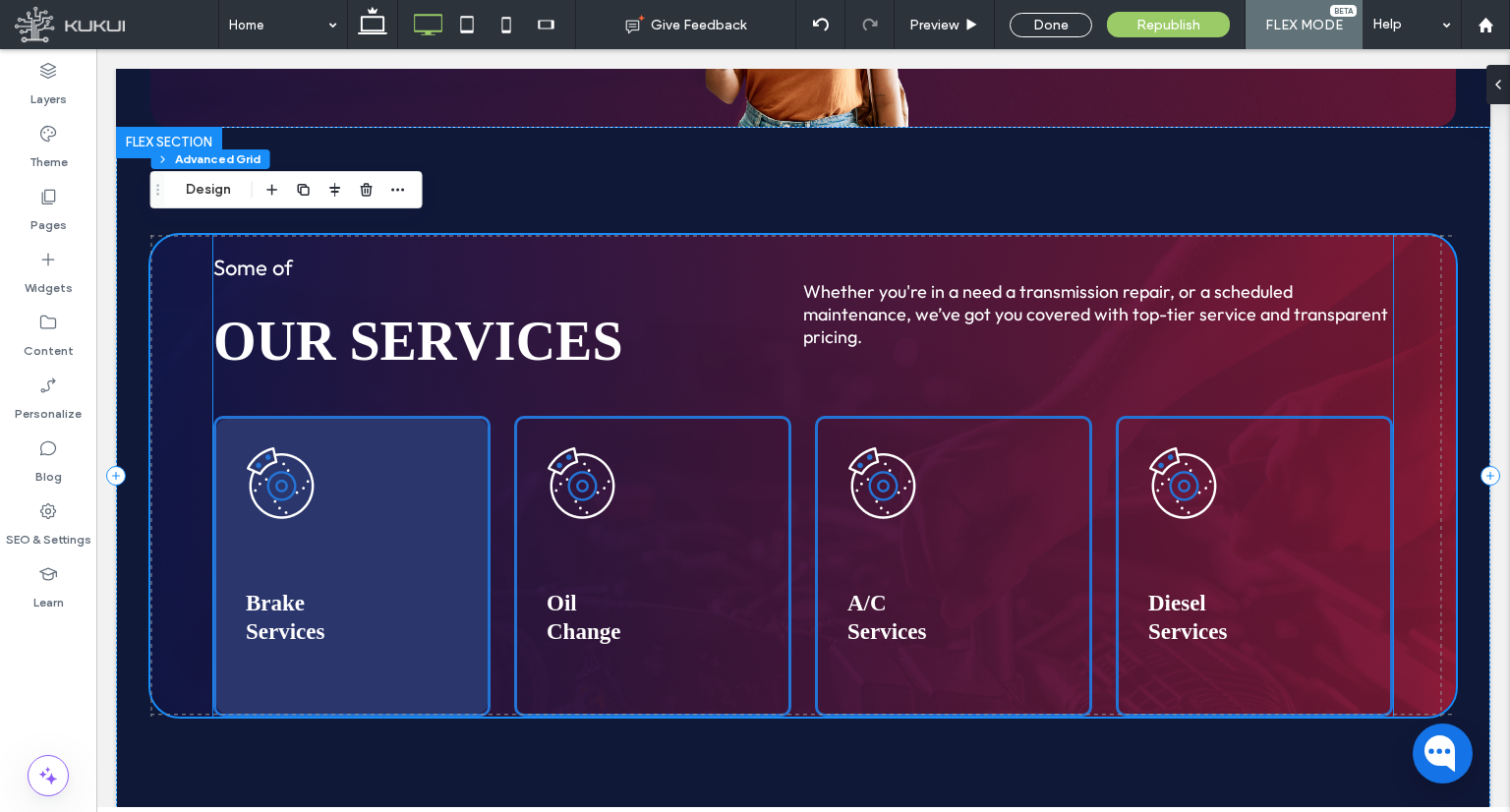 scroll, scrollTop: 2362, scrollLeft: 0, axis: vertical 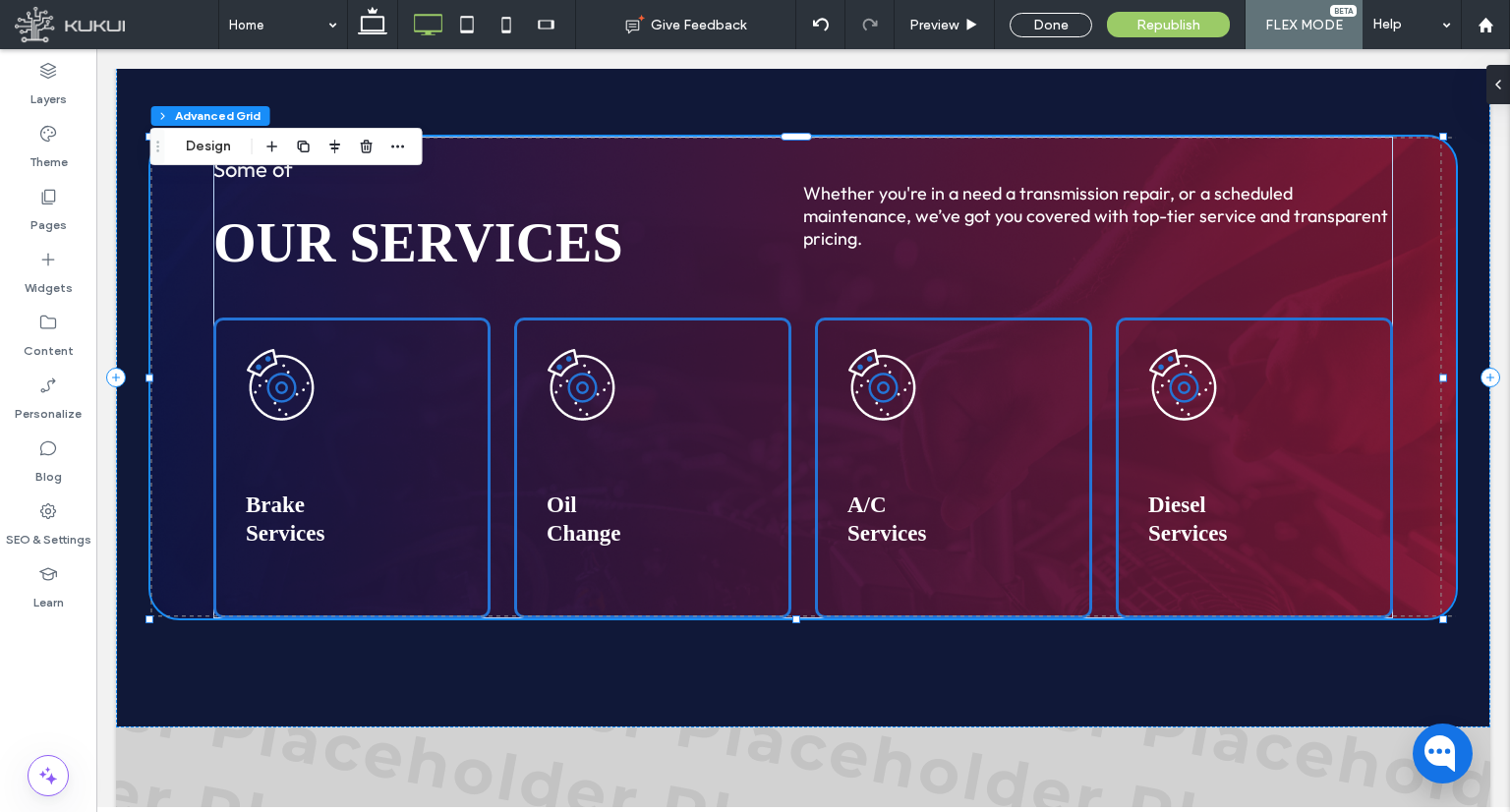 click on "Some of
our services
Whether you're in a need a transmission repair, or a scheduled maintenance, we’ve got you covered with top-tier service and transparent pricing.
Brake Services
Oil  Change
A/C  Services
Diesel  Services" at bounding box center (803, 377) 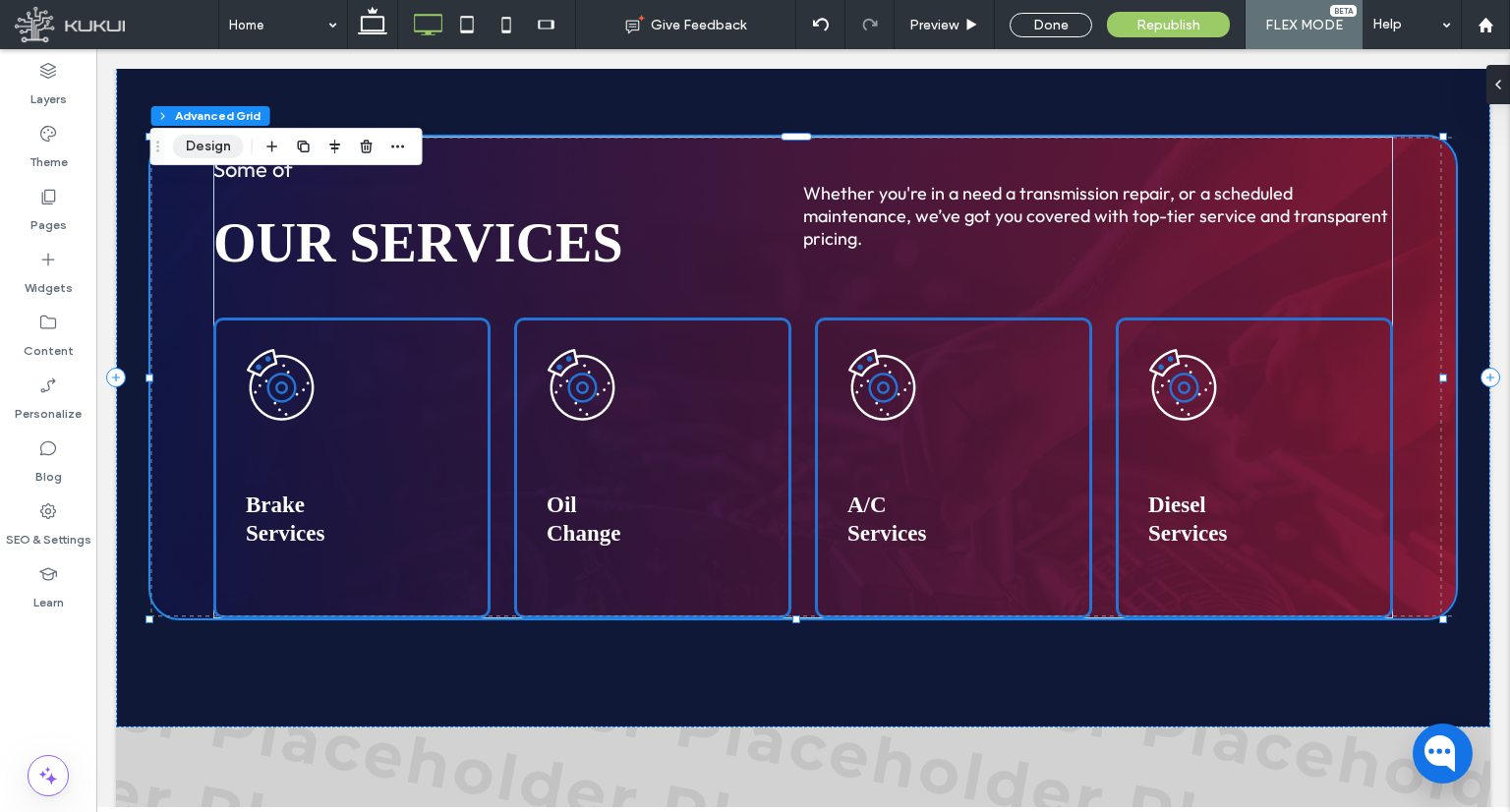 drag, startPoint x: 211, startPoint y: 153, endPoint x: 286, endPoint y: 150, distance: 75.05998 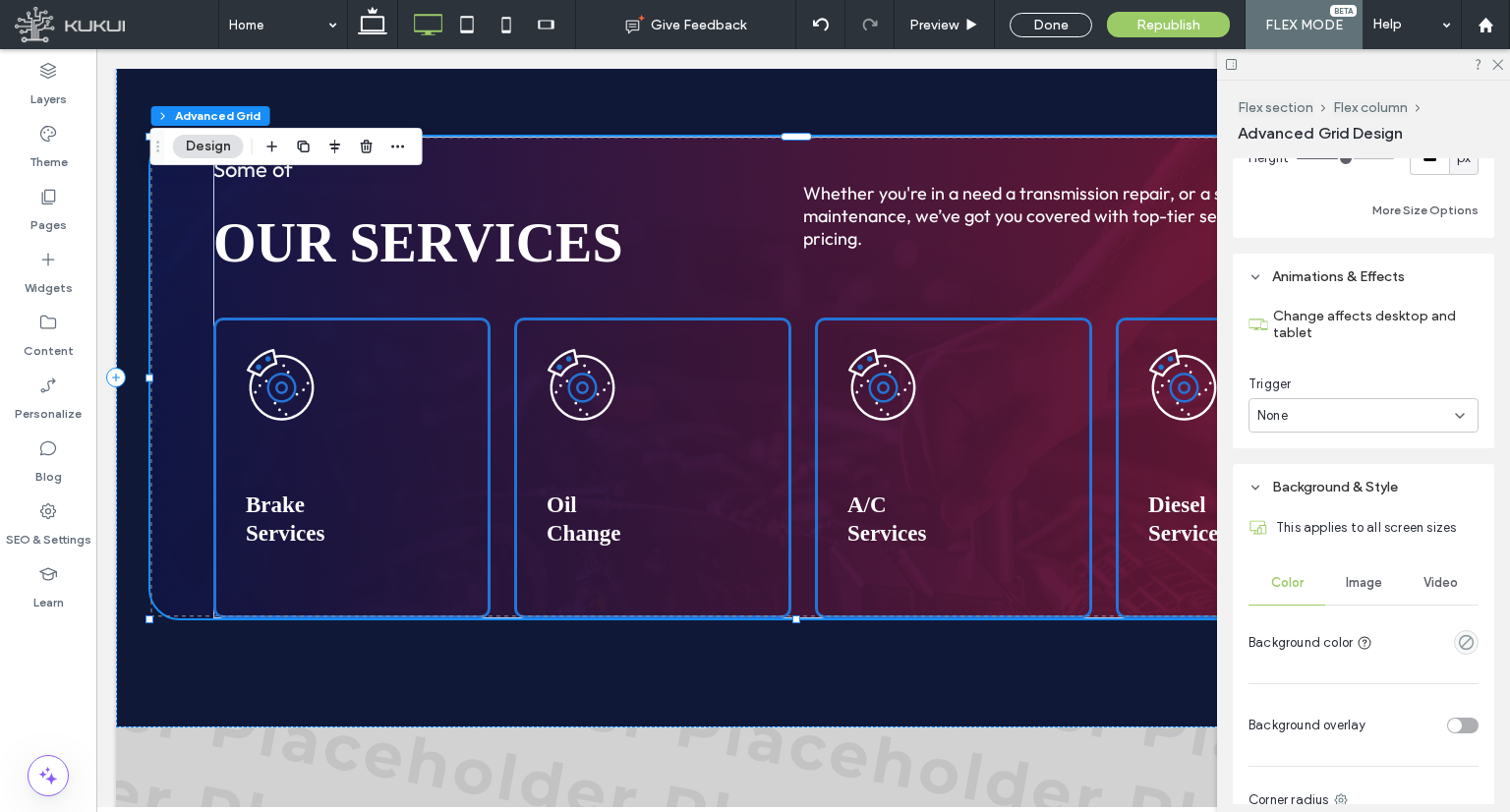 scroll, scrollTop: 983, scrollLeft: 0, axis: vertical 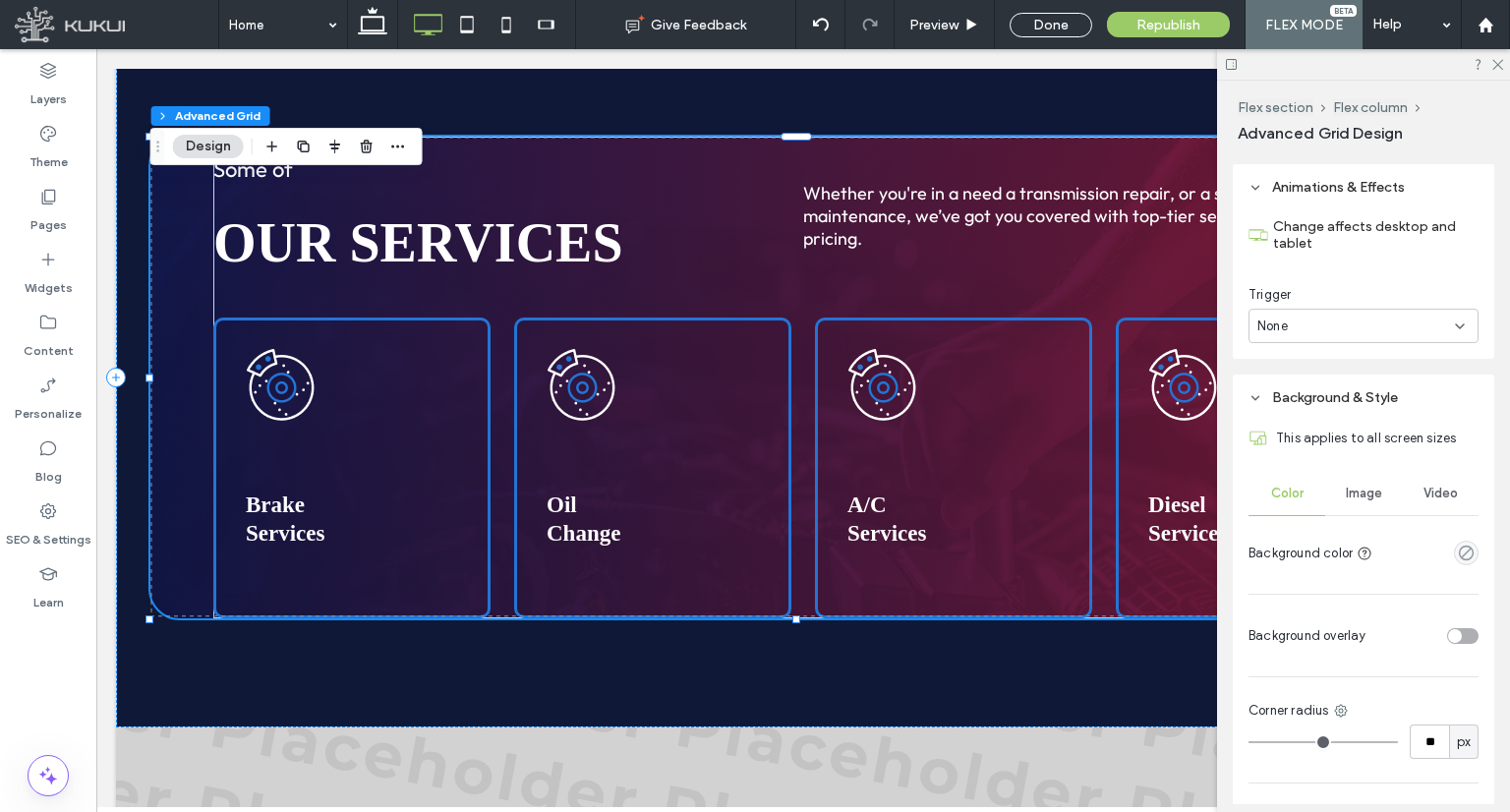 click on "Image" at bounding box center (1364, 493) 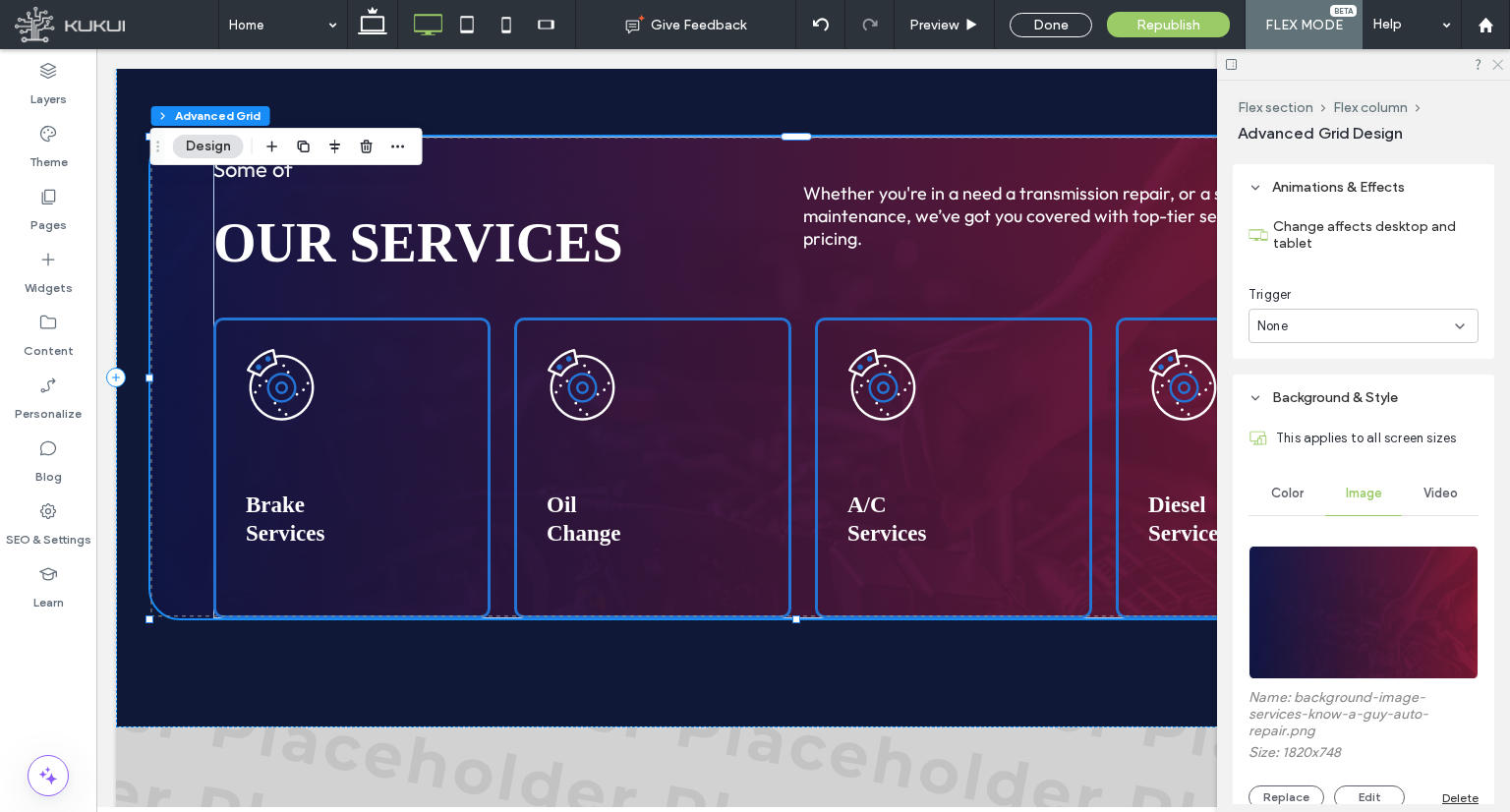 click 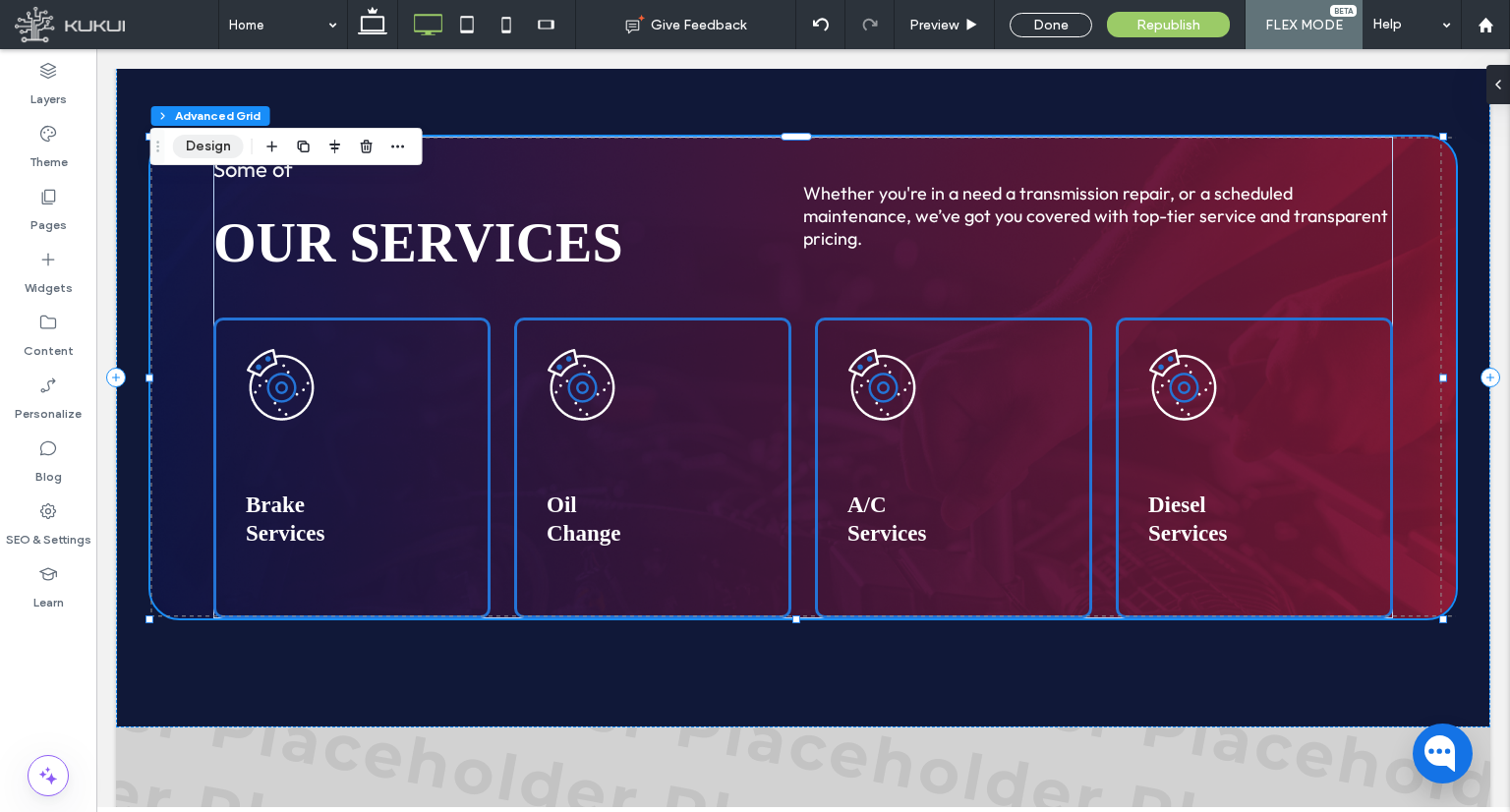 click on "Design" at bounding box center [208, 146] 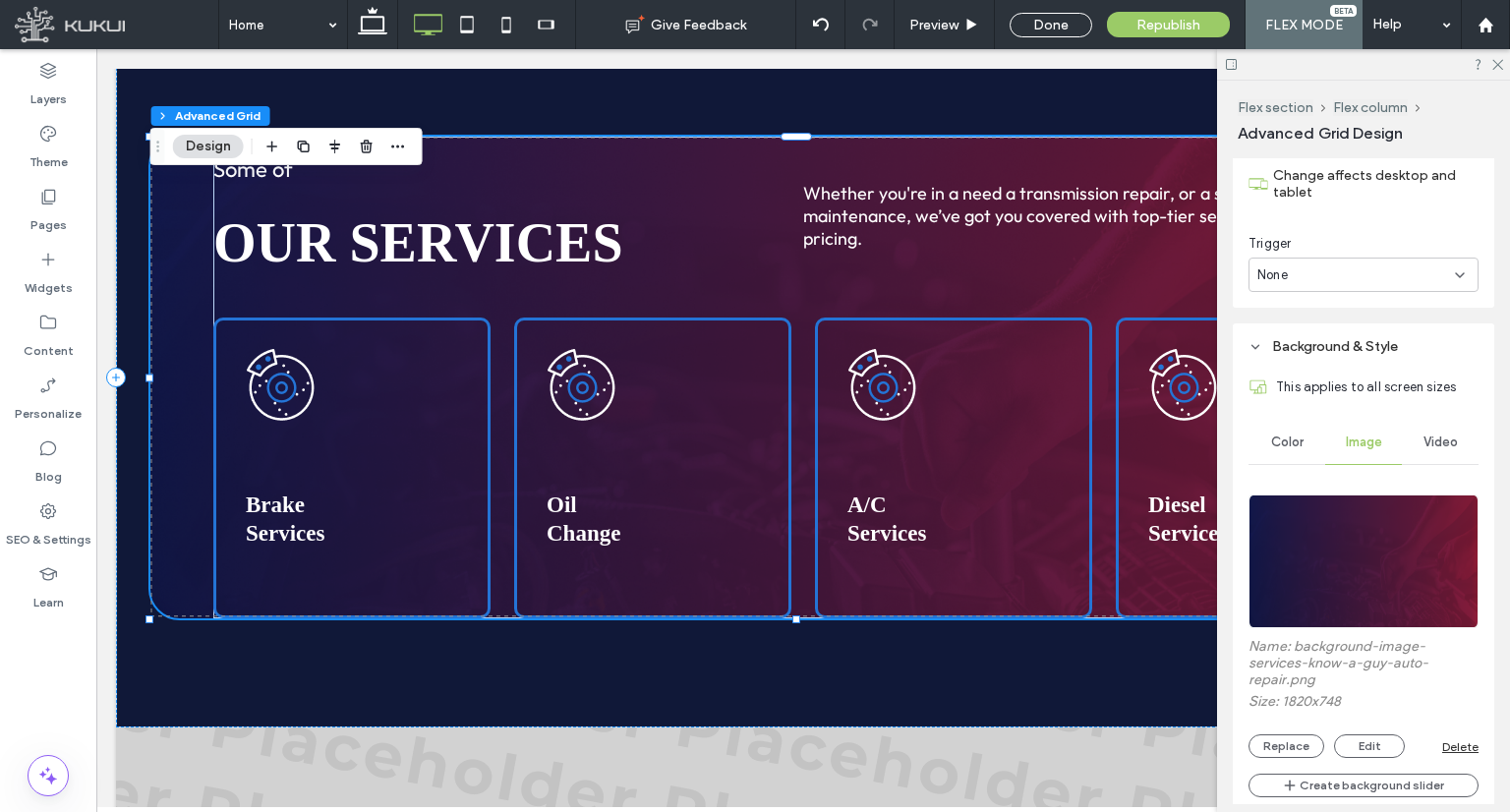 scroll, scrollTop: 492, scrollLeft: 0, axis: vertical 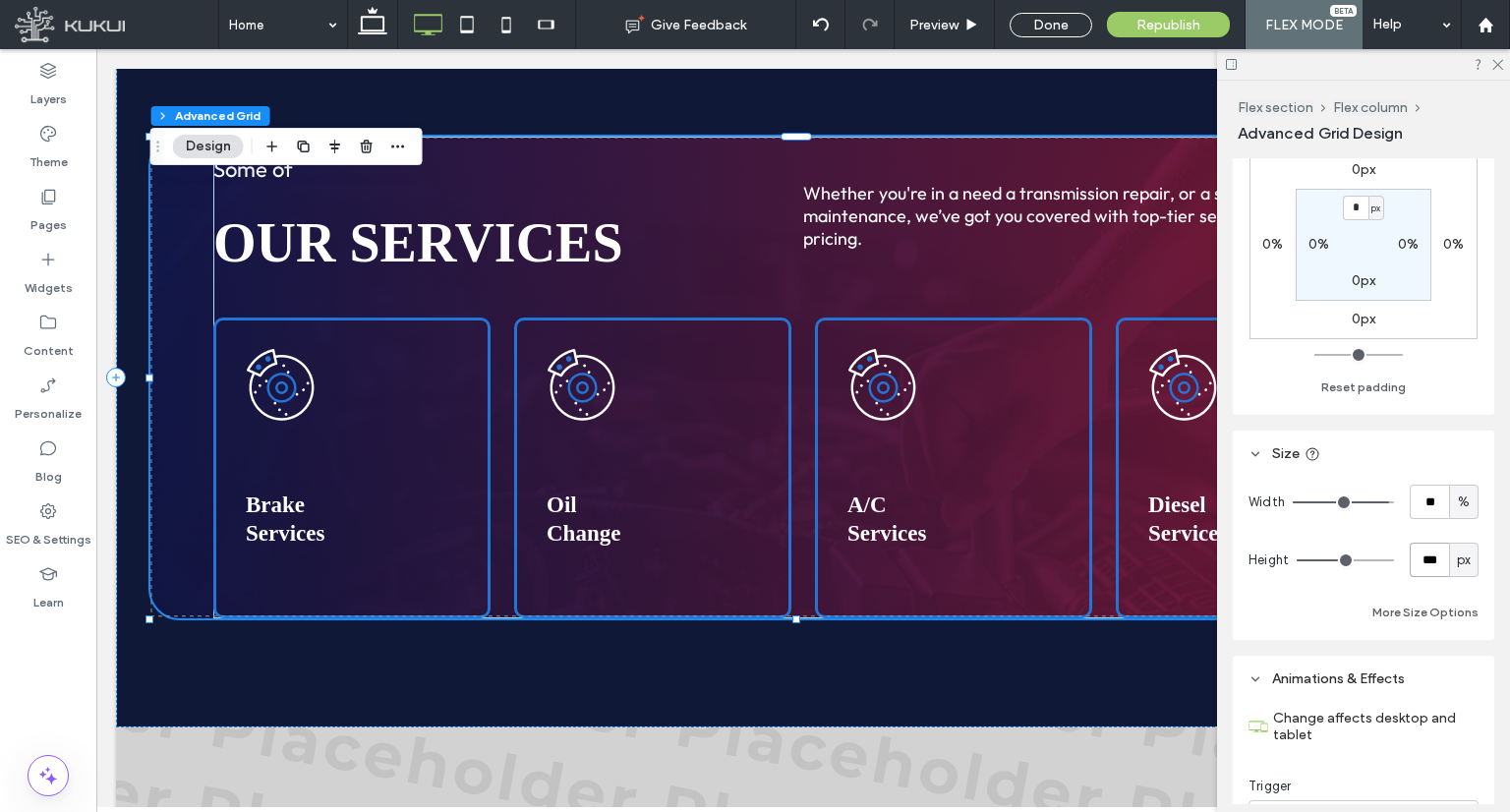 click on "***" at bounding box center [1429, 559] 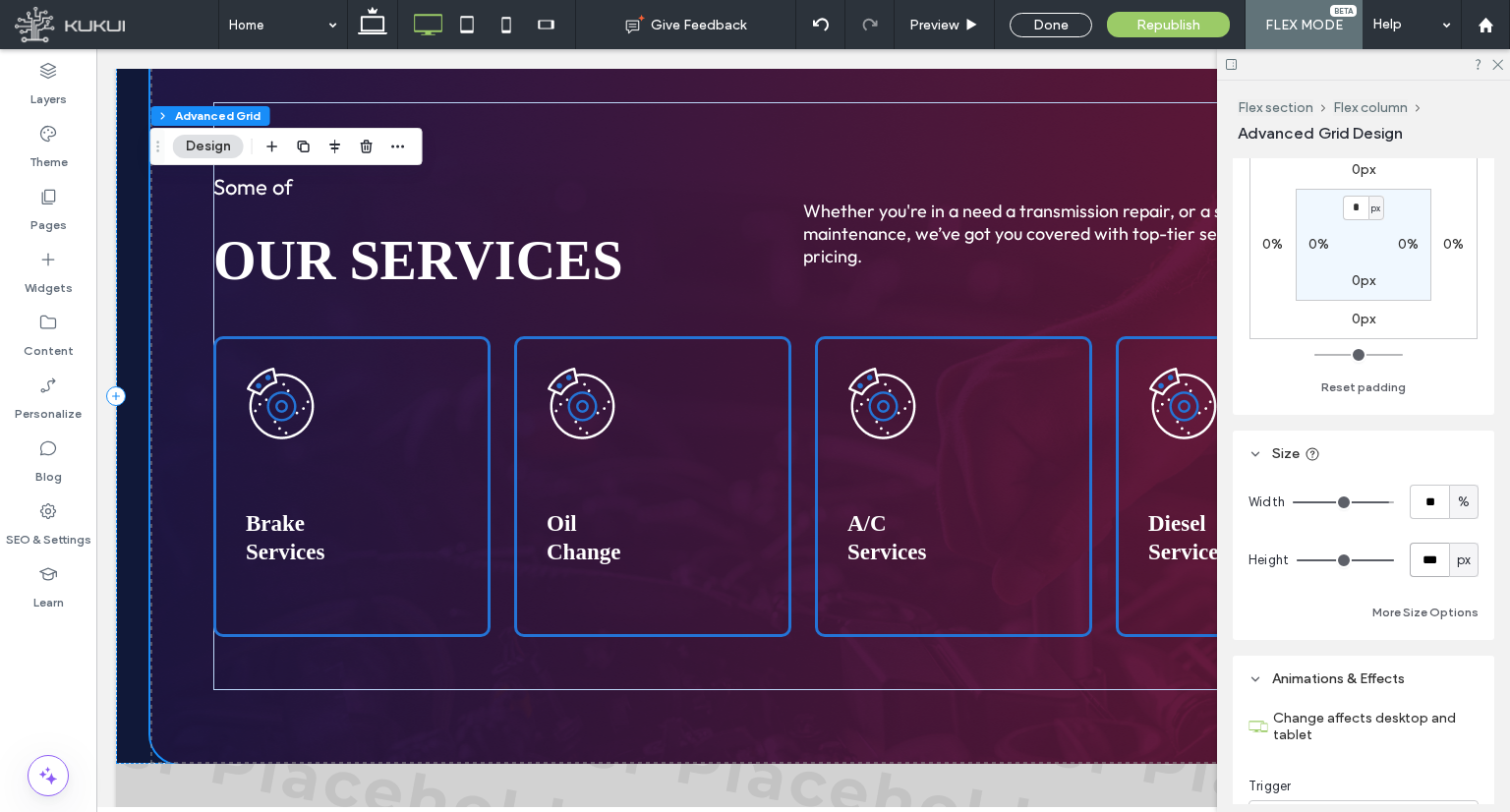 scroll, scrollTop: 2253, scrollLeft: 0, axis: vertical 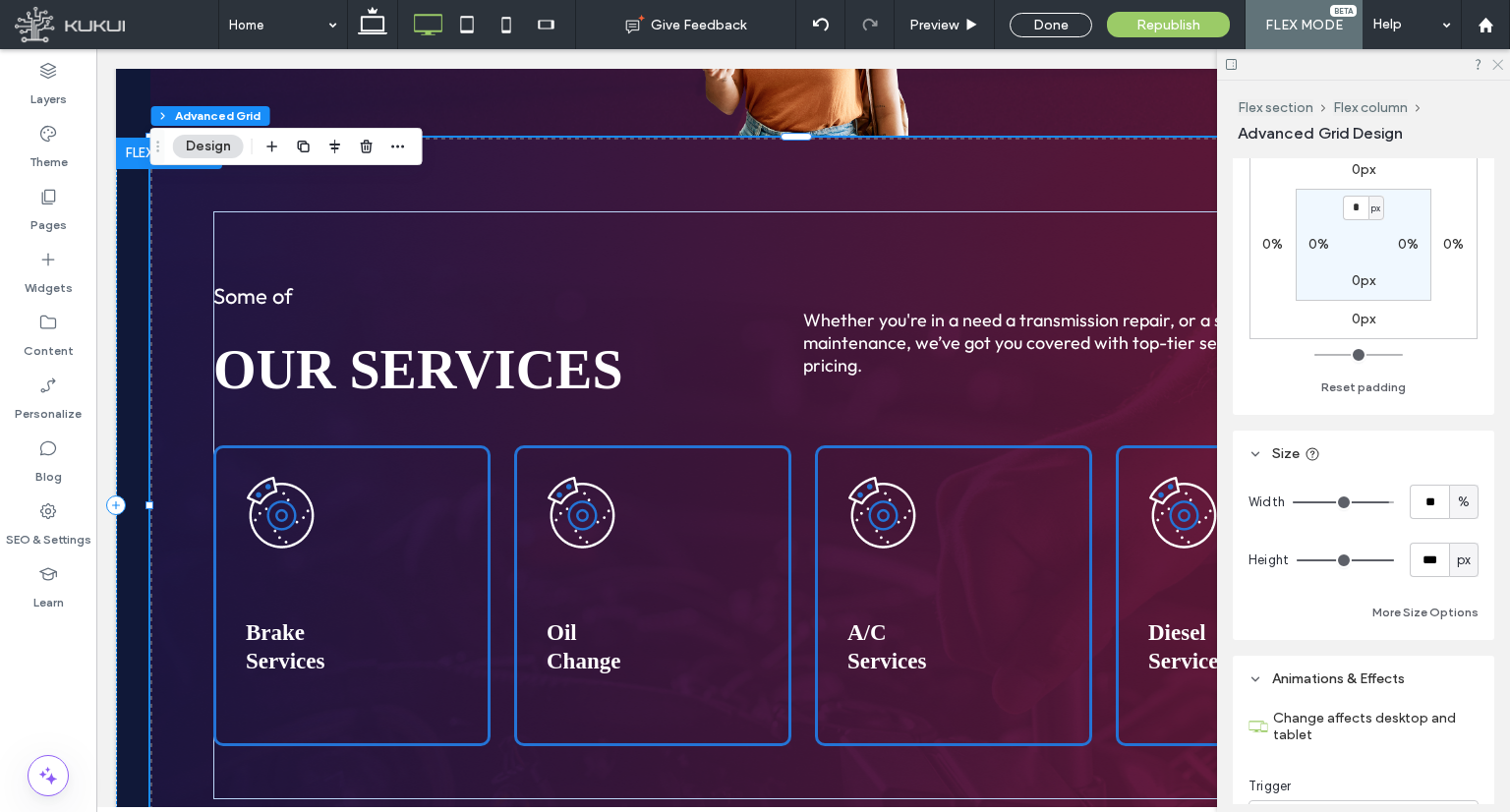 click 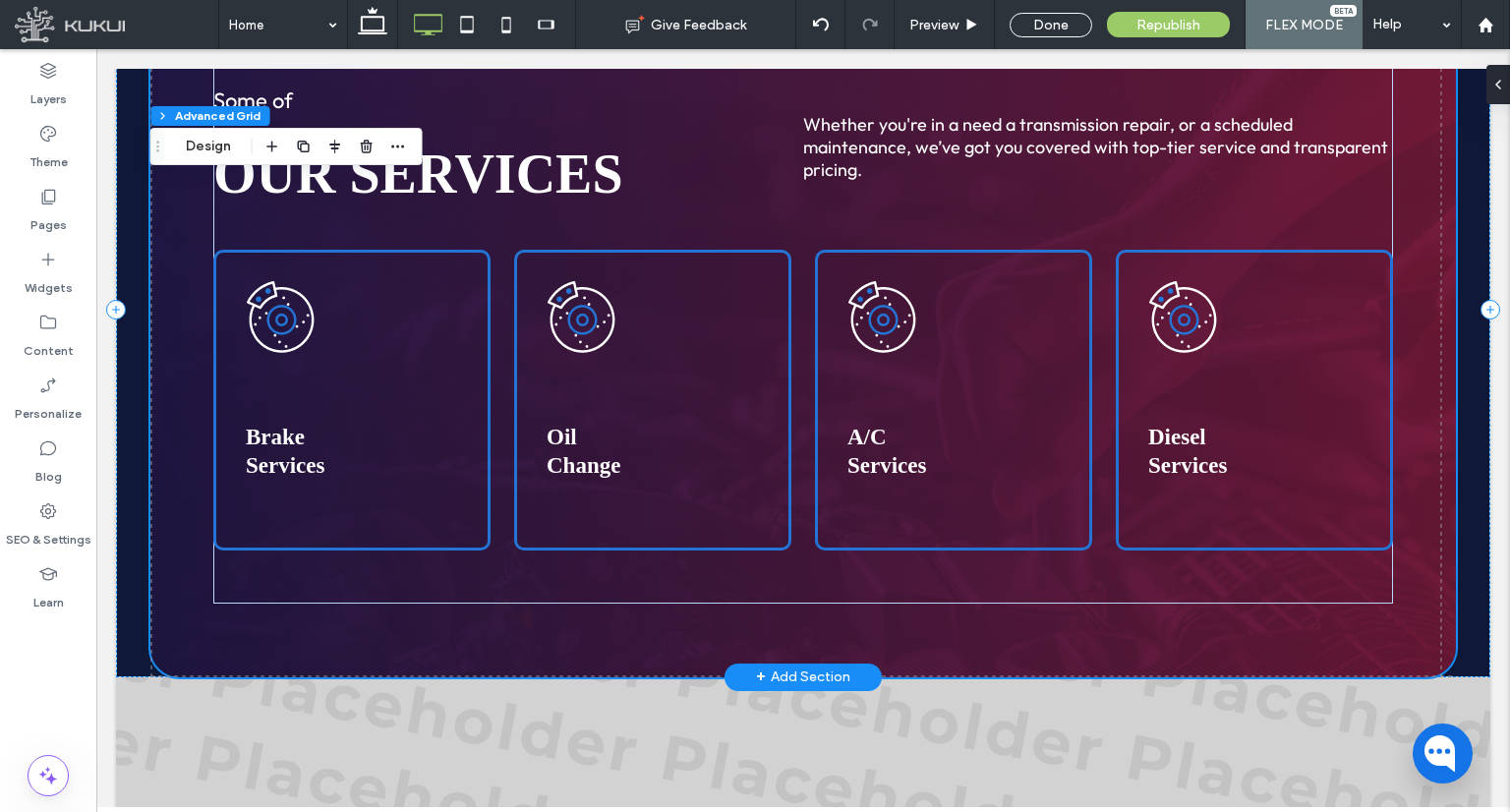 scroll, scrollTop: 2450, scrollLeft: 0, axis: vertical 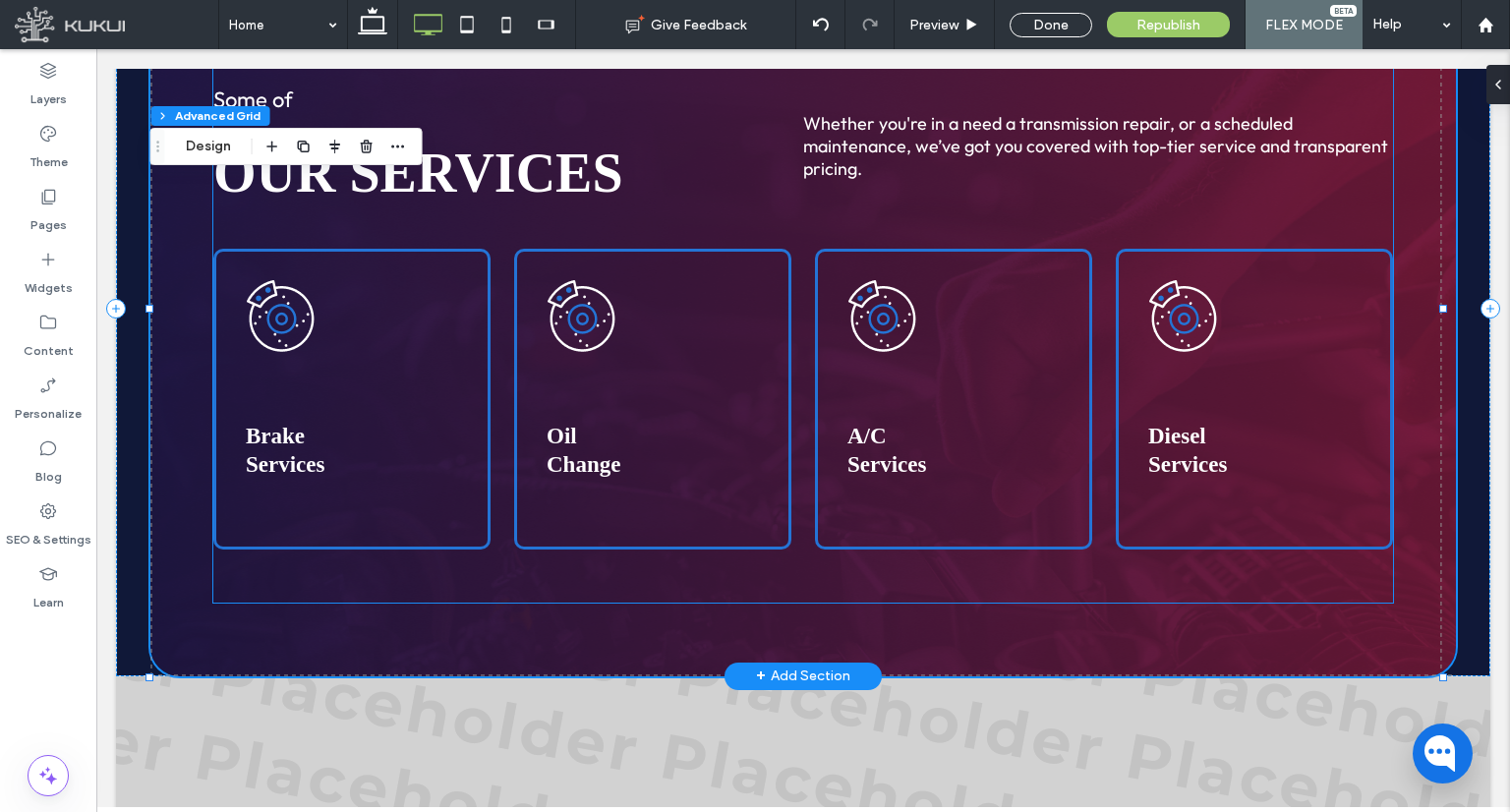 click on "Some of
our services
Whether you're in a need a transmission repair, or a scheduled maintenance, we’ve got you covered with top-tier service and transparent pricing.
Brake Services
Oil  Change
A/C  Services
Diesel  Services" at bounding box center (803, 309) 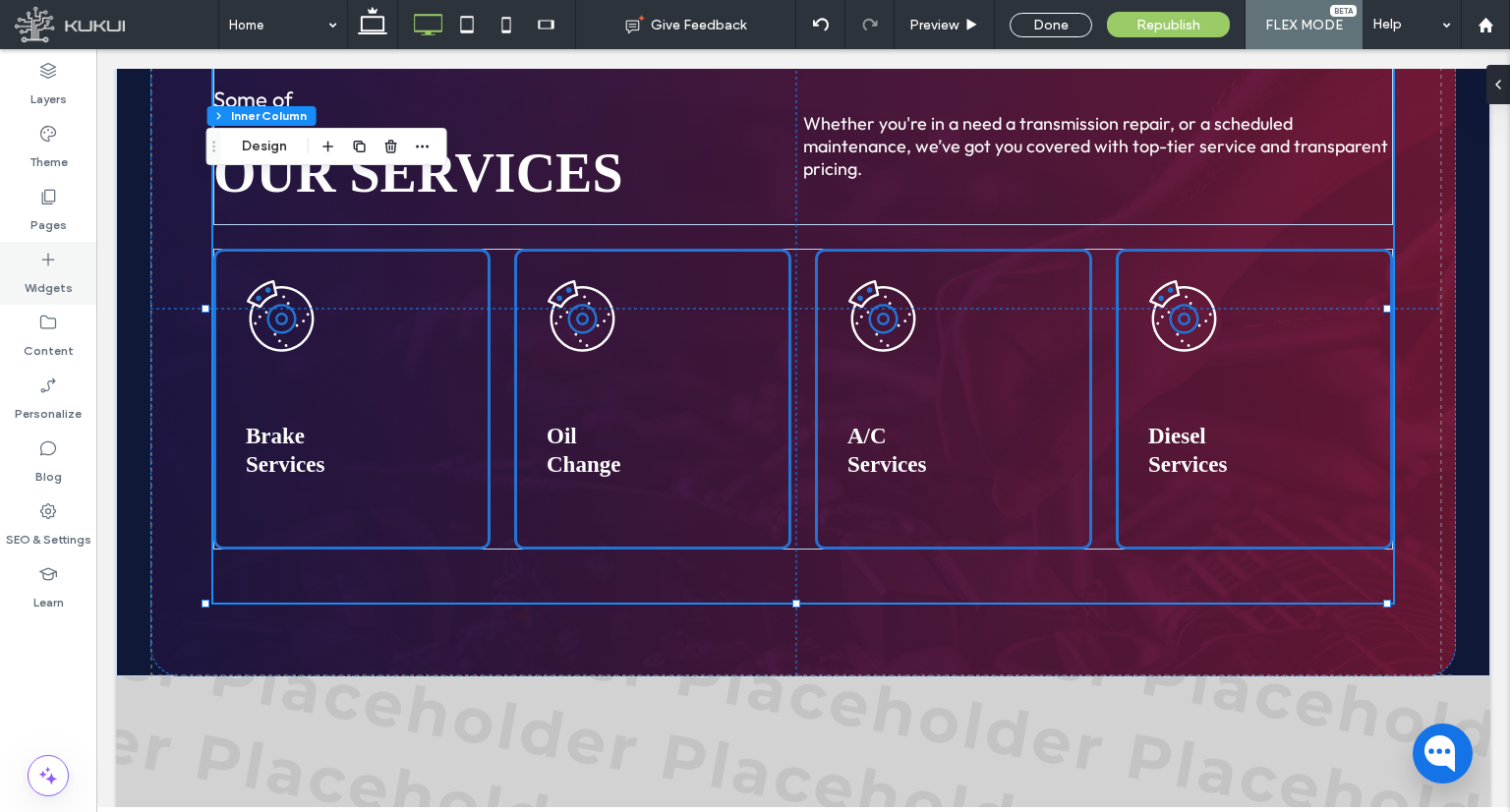 click on "Widgets" at bounding box center (48, 283) 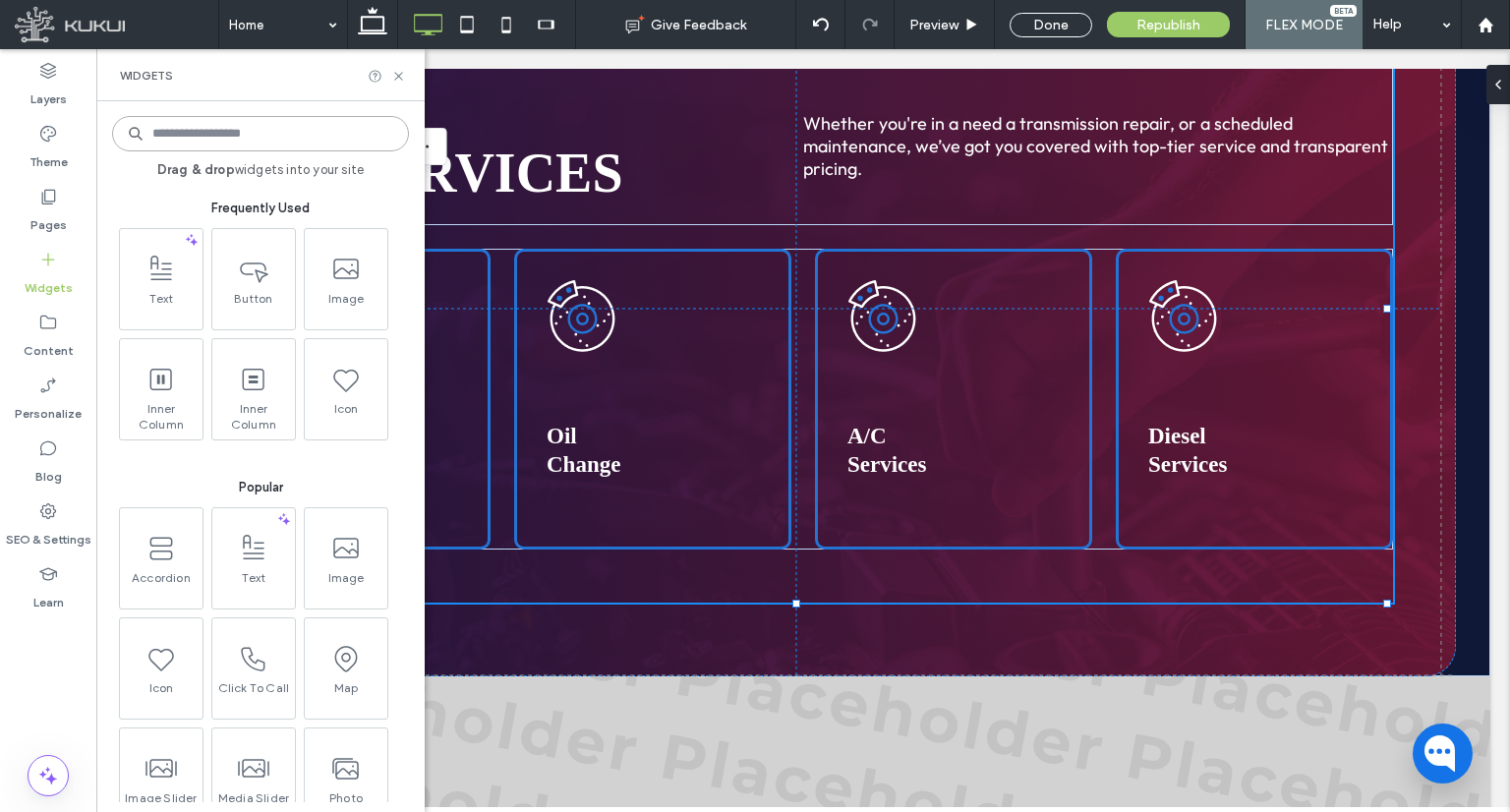 click at bounding box center (261, 134) 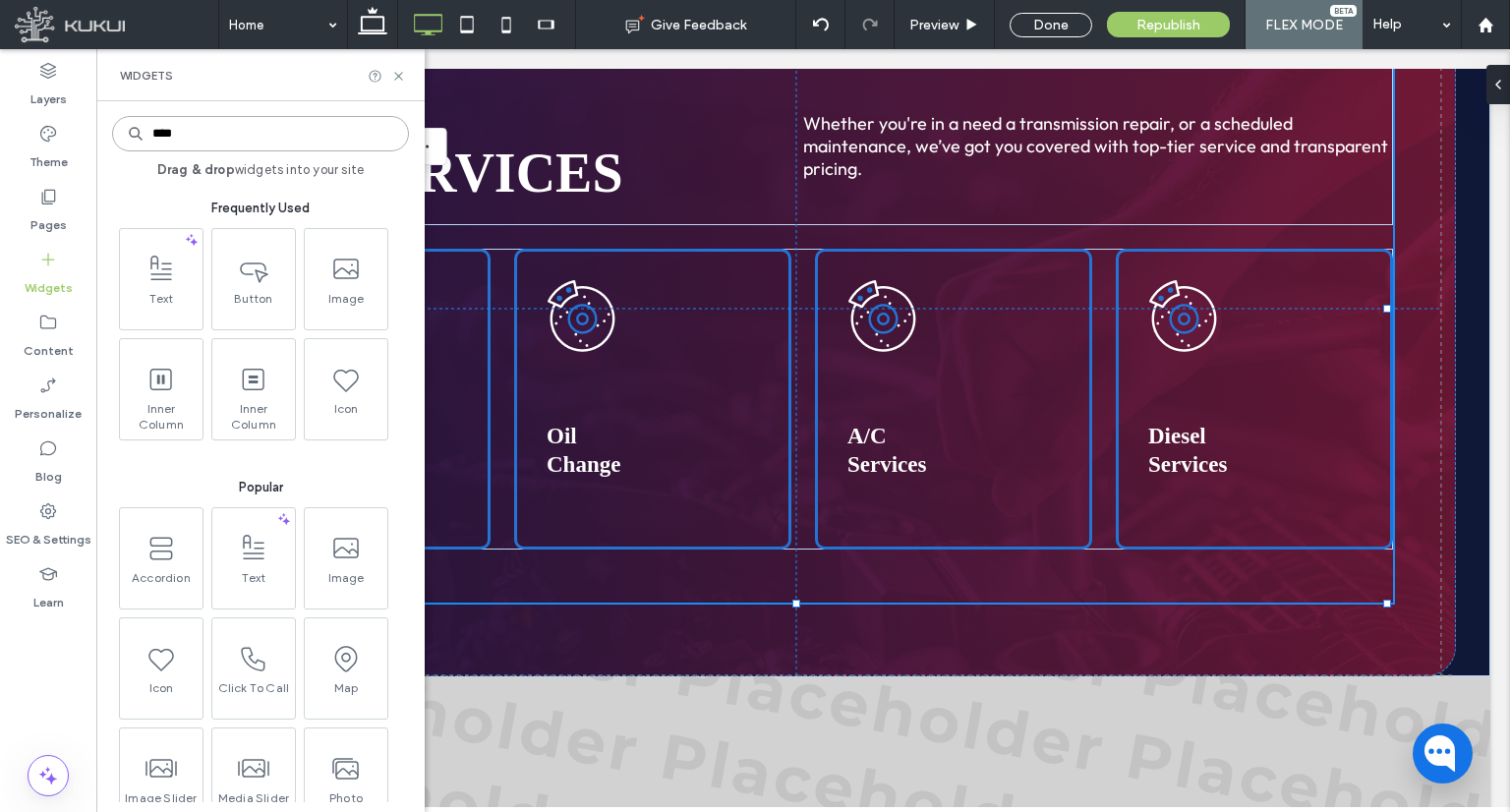 type on "*****" 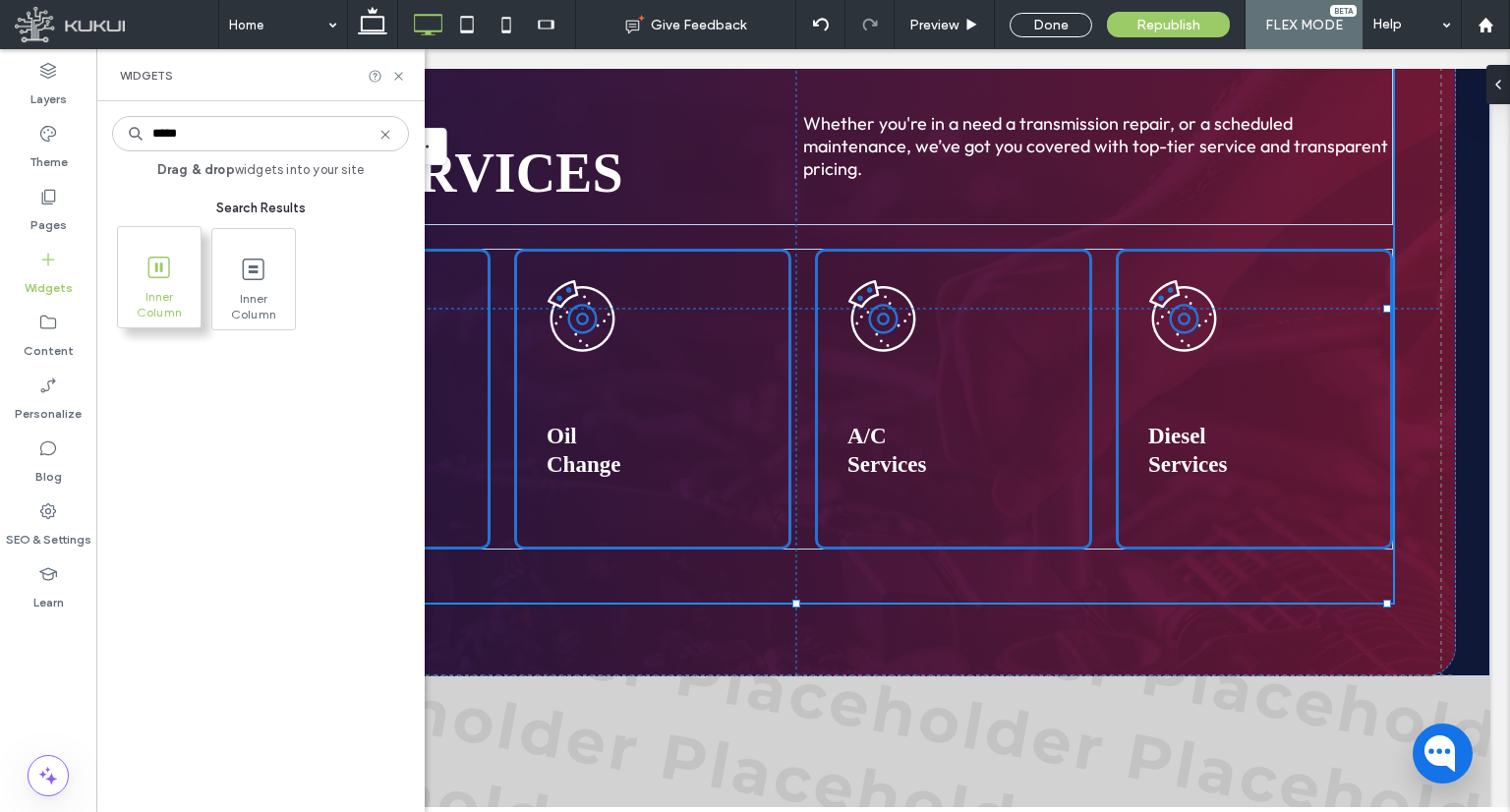 click 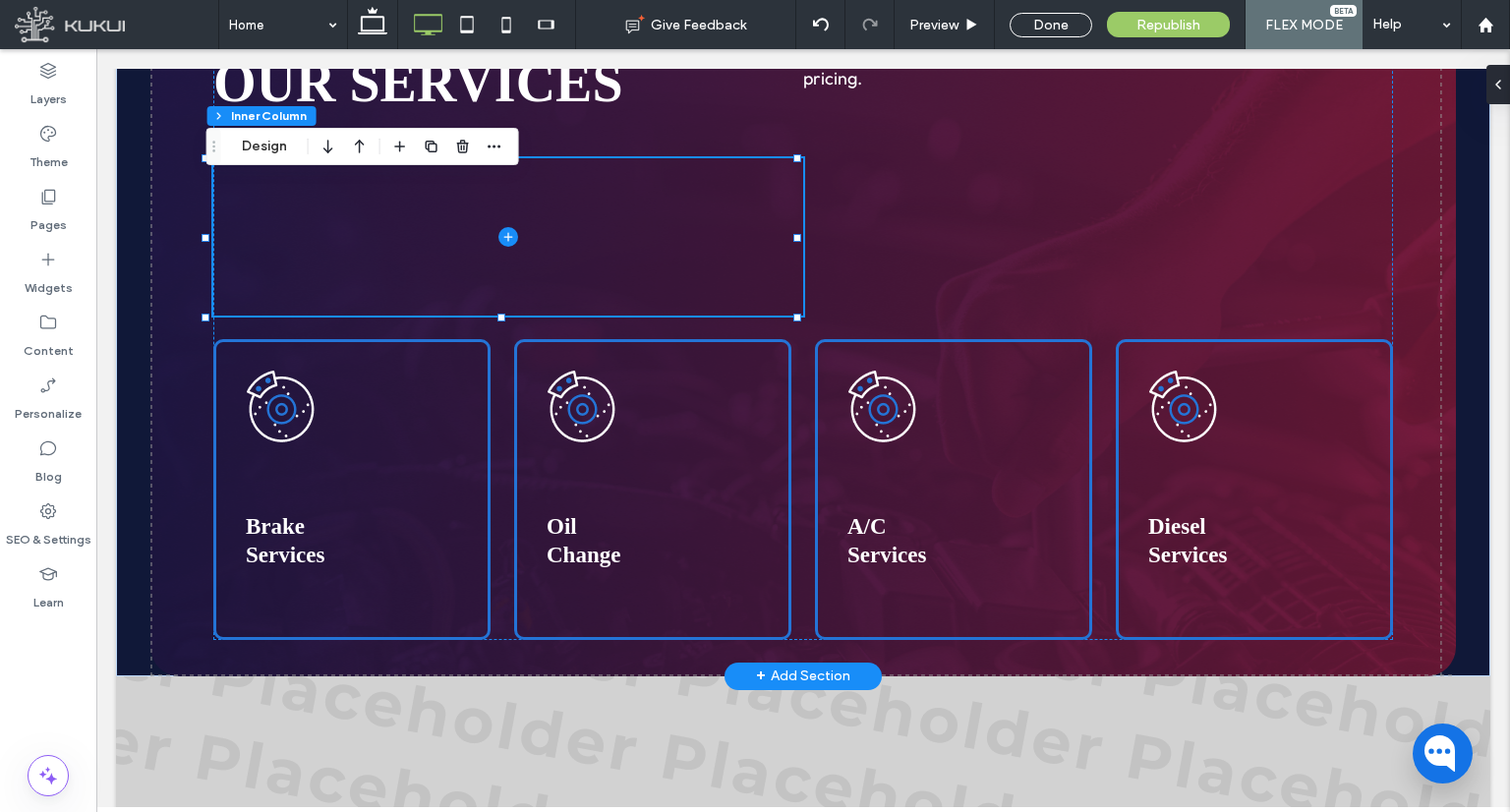 drag, startPoint x: 270, startPoint y: 330, endPoint x: 244, endPoint y: 290, distance: 47.70744 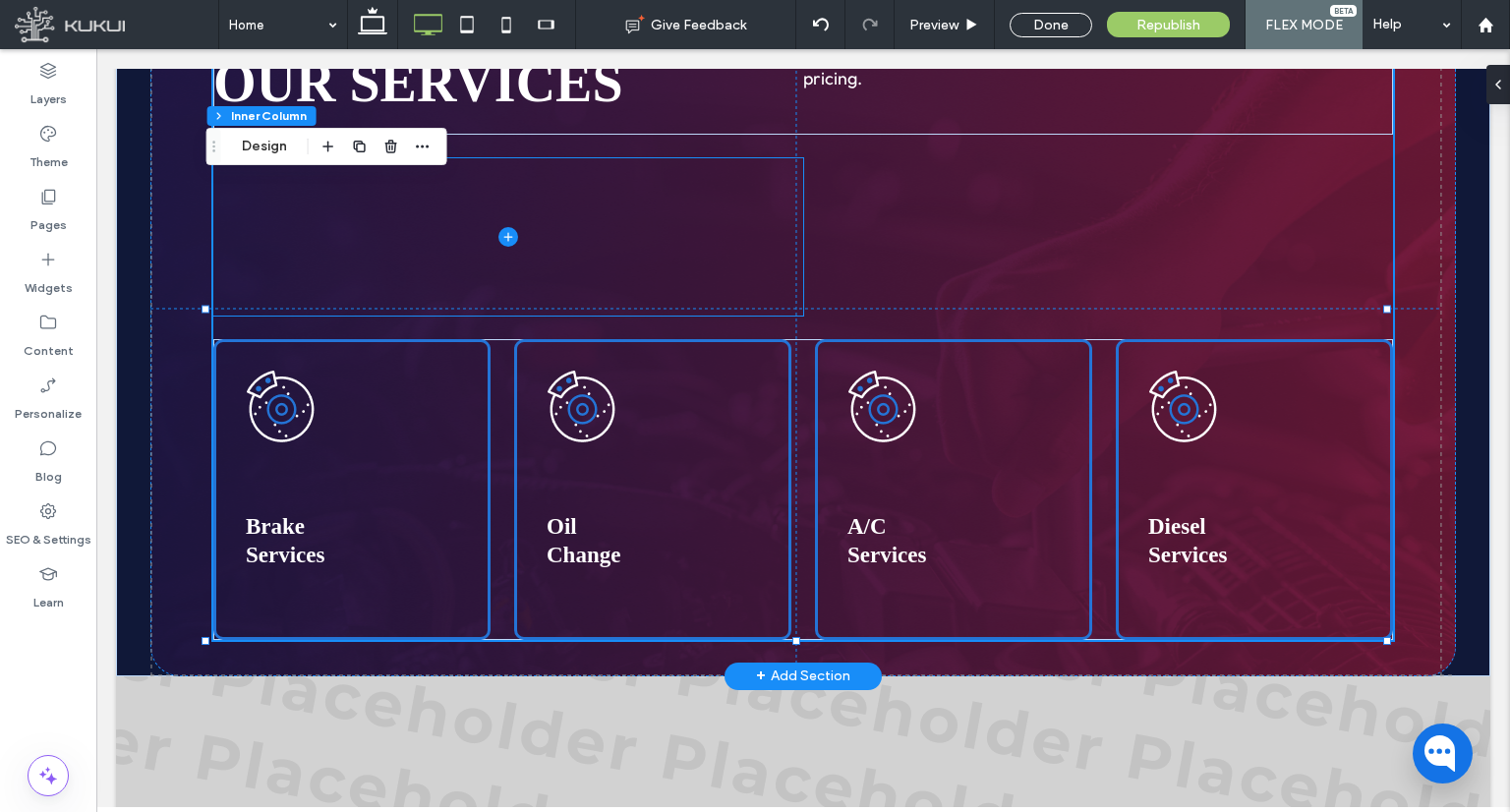 click at bounding box center [508, 237] 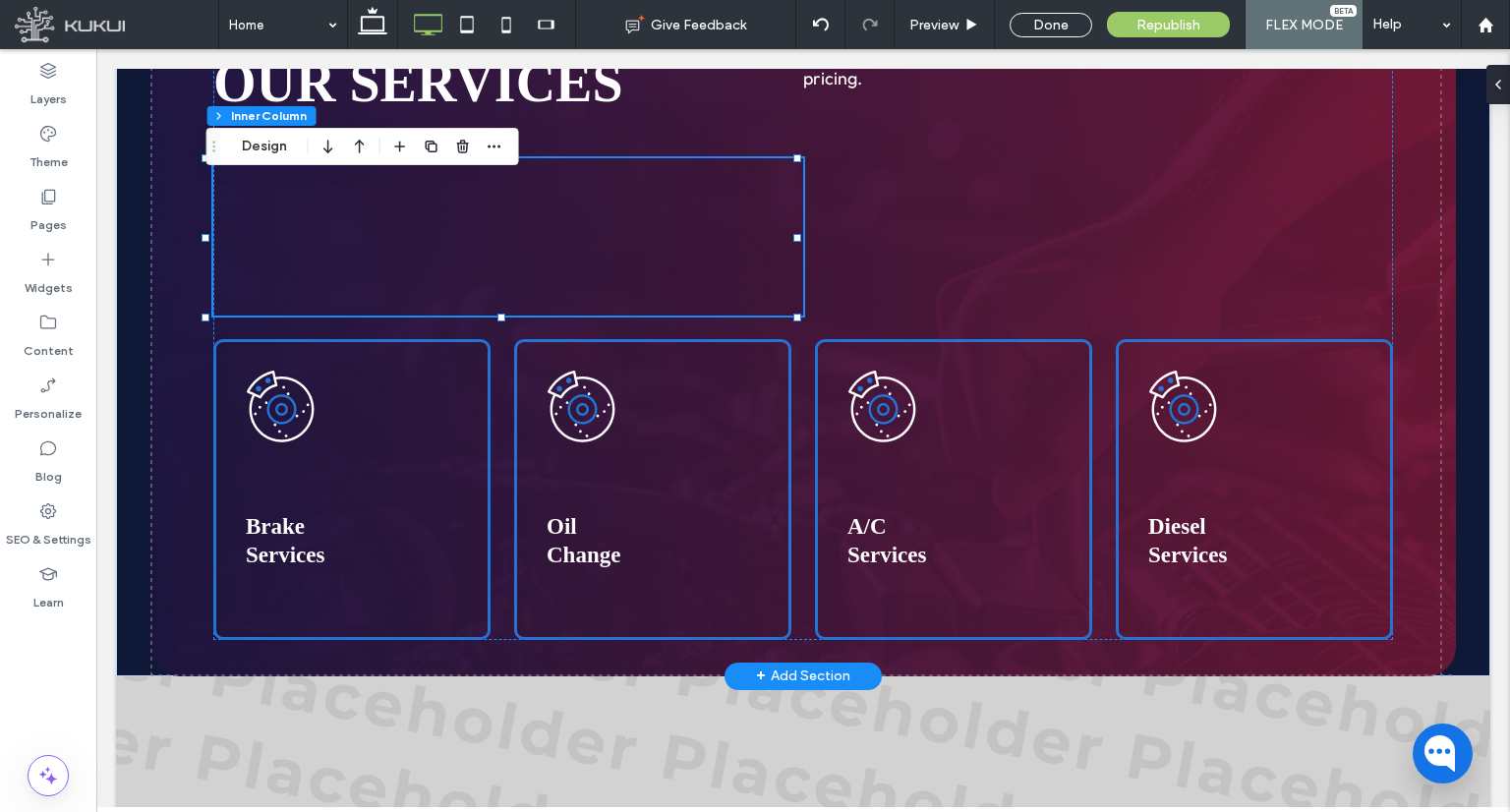 click 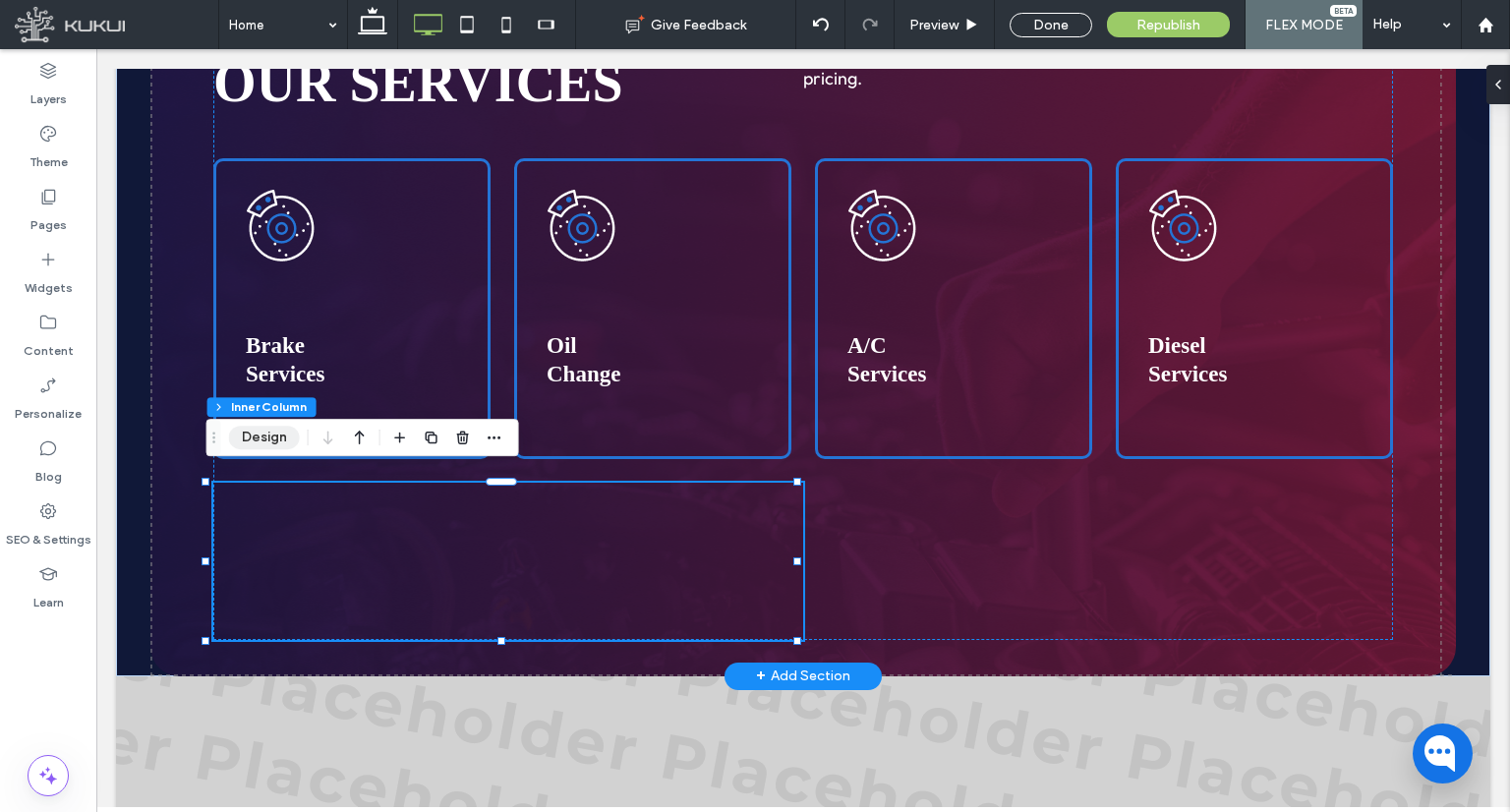 click on "Design" at bounding box center [264, 437] 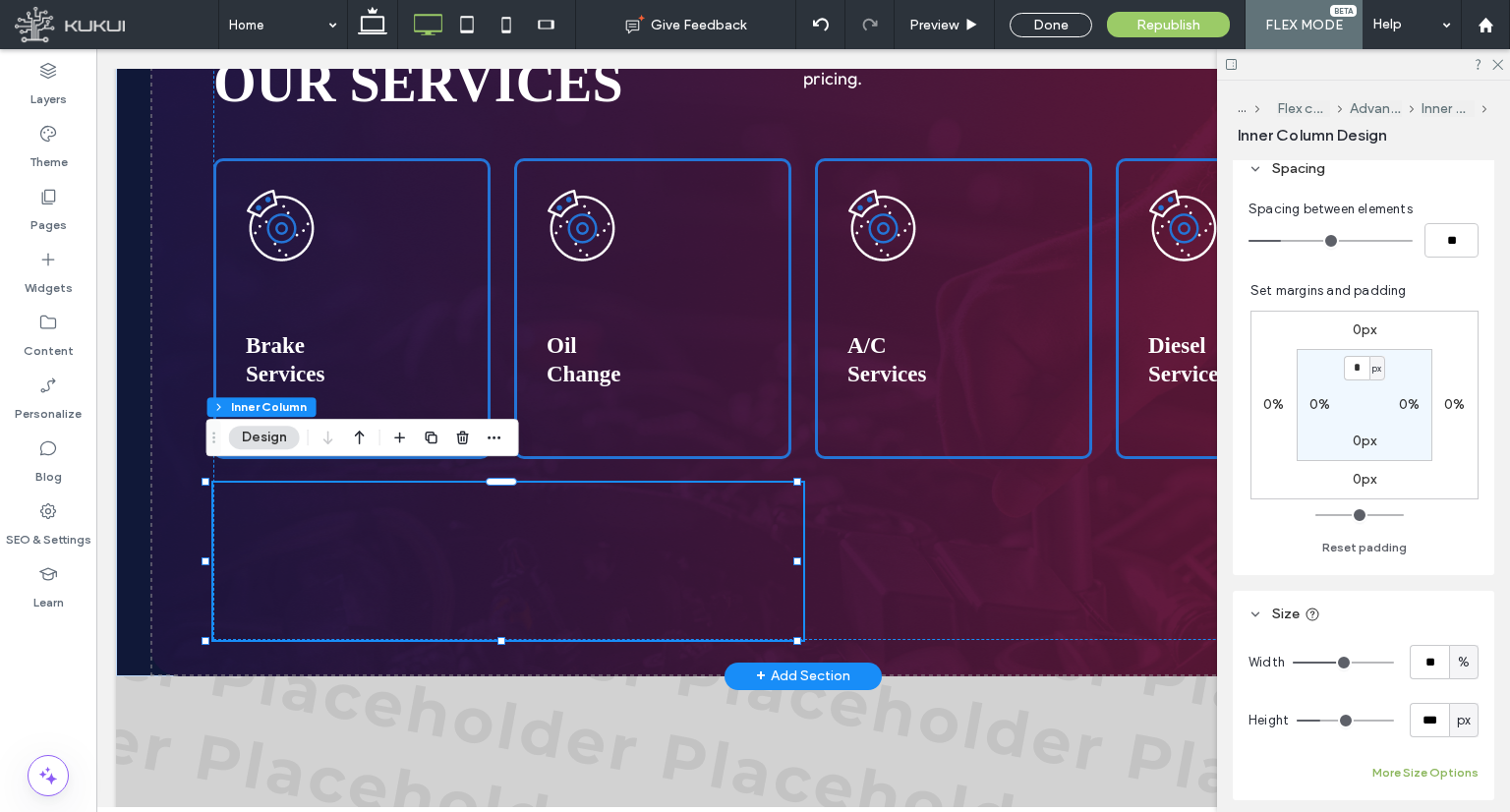 scroll, scrollTop: 688, scrollLeft: 0, axis: vertical 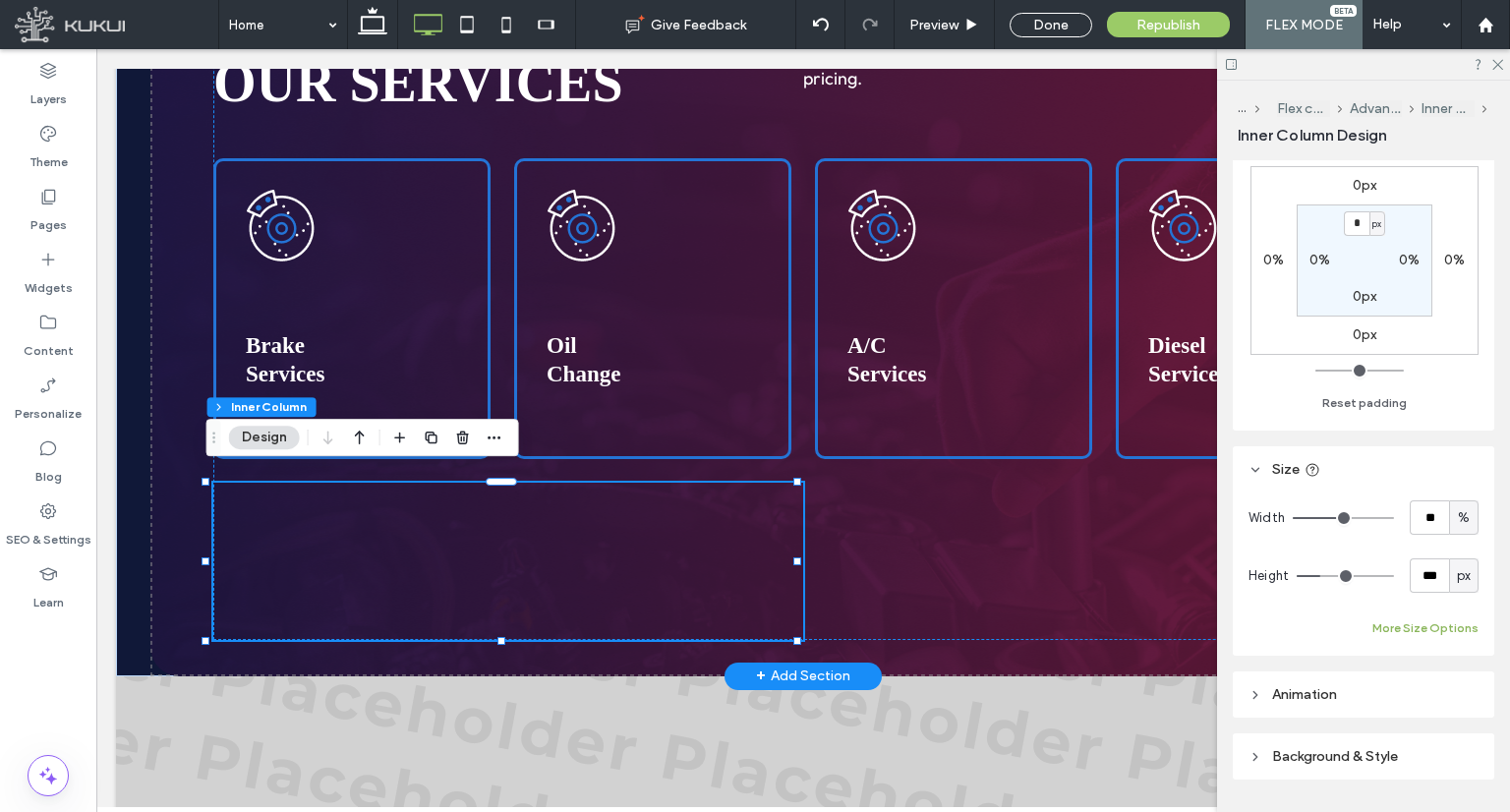 click on "More Size Options" at bounding box center (1425, 628) 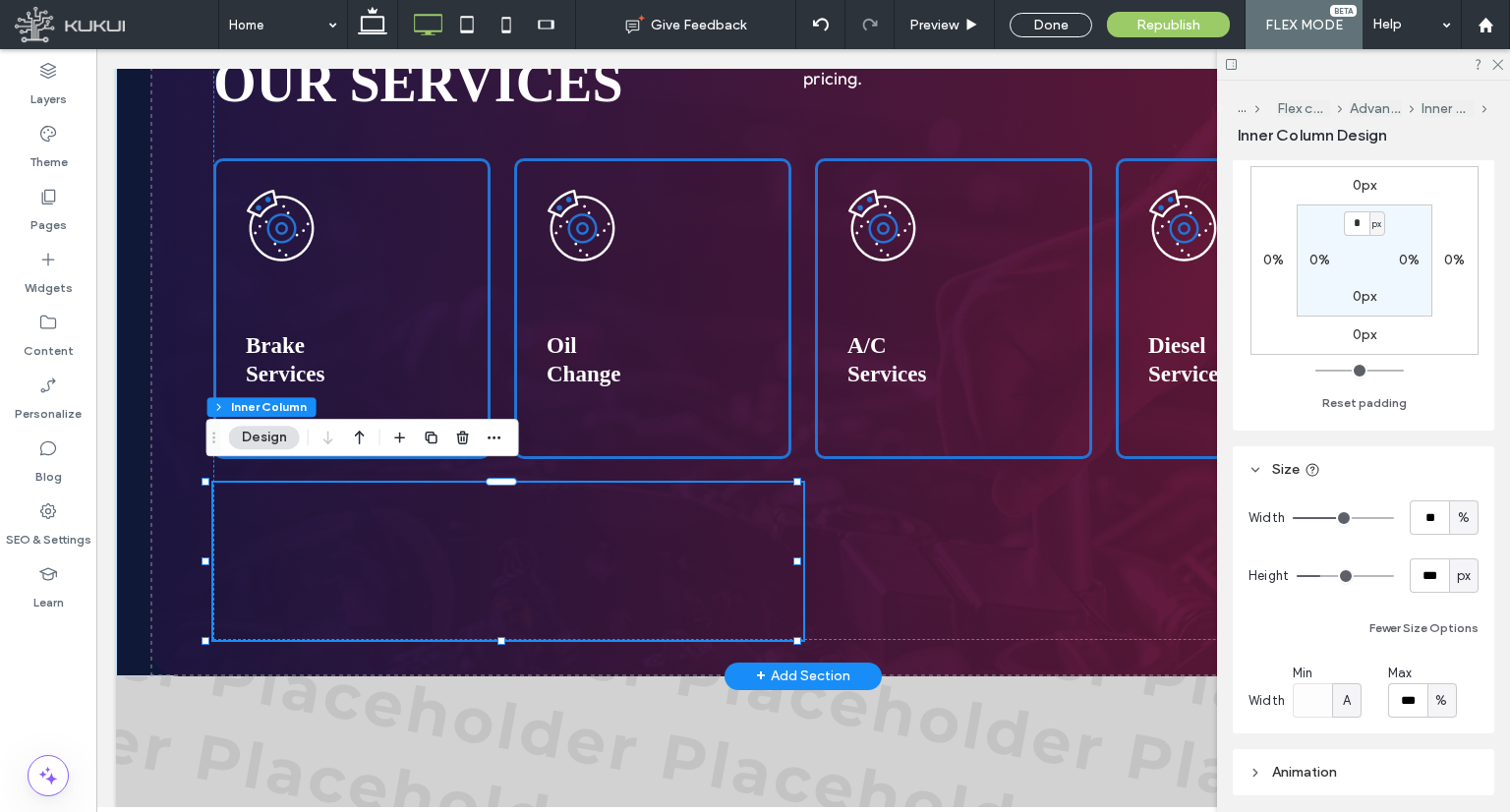 click on "%" at bounding box center (1441, 701) 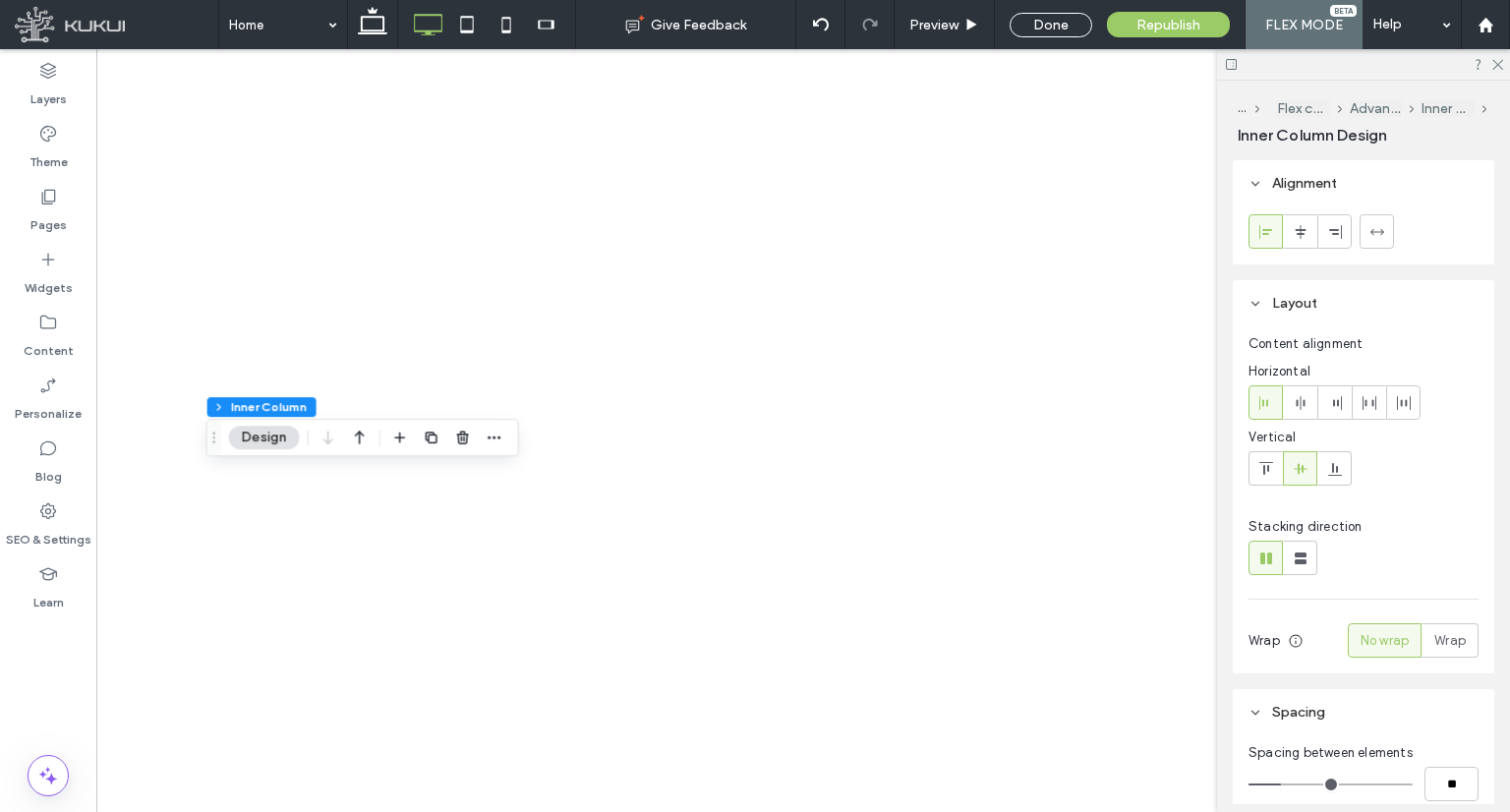 scroll, scrollTop: 0, scrollLeft: 0, axis: both 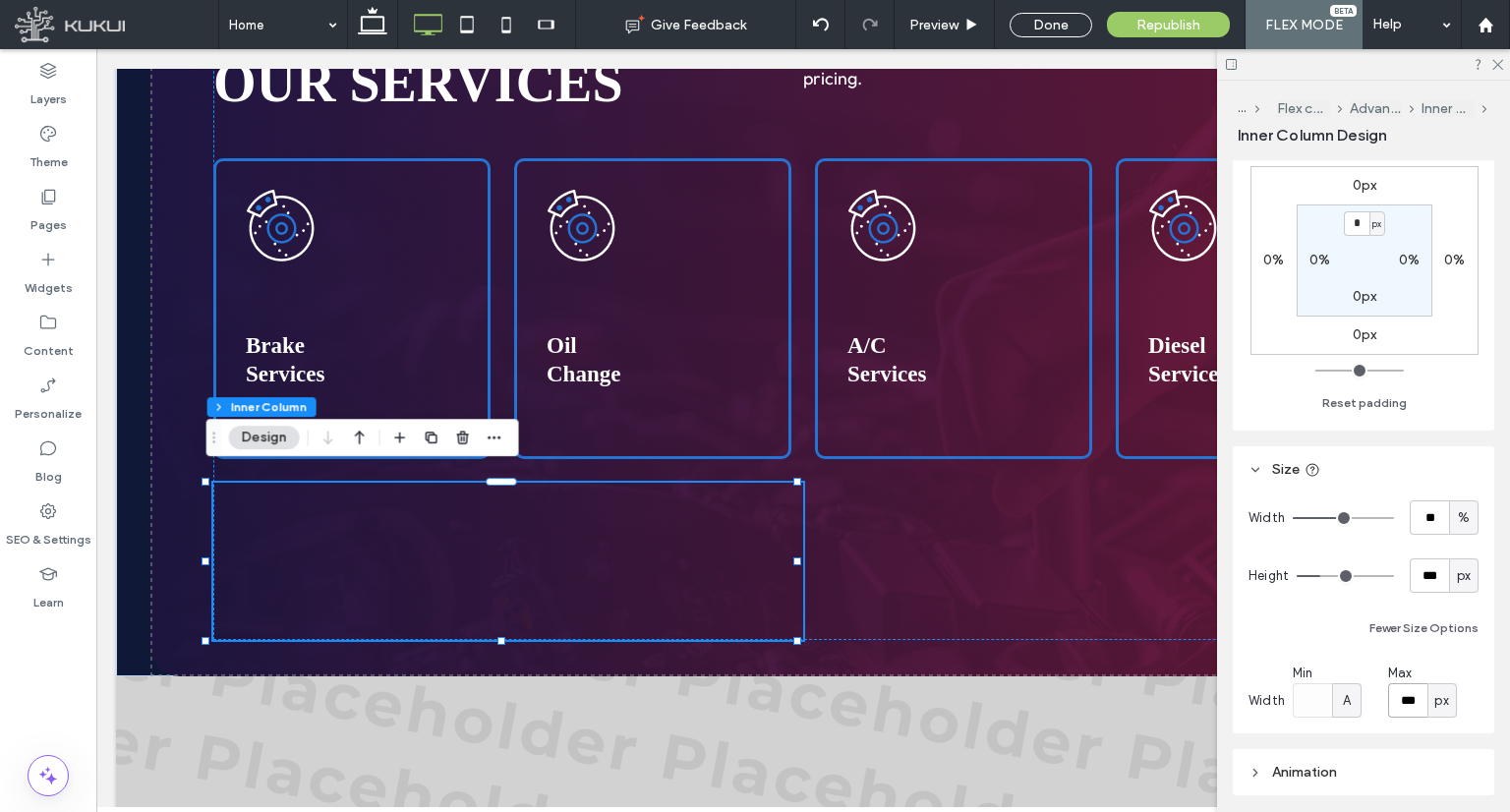 type on "***" 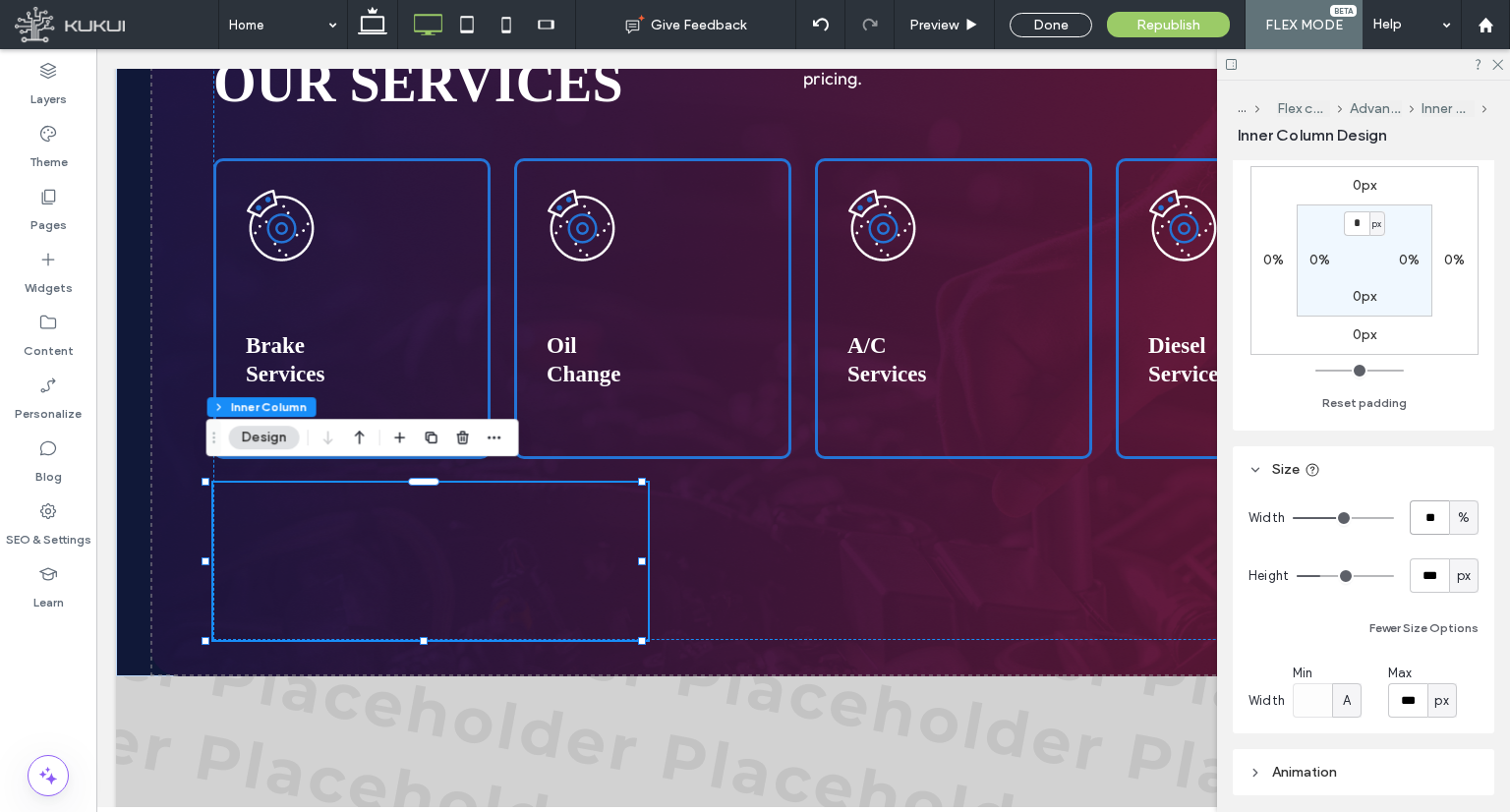 click on "**" at bounding box center (1429, 517) 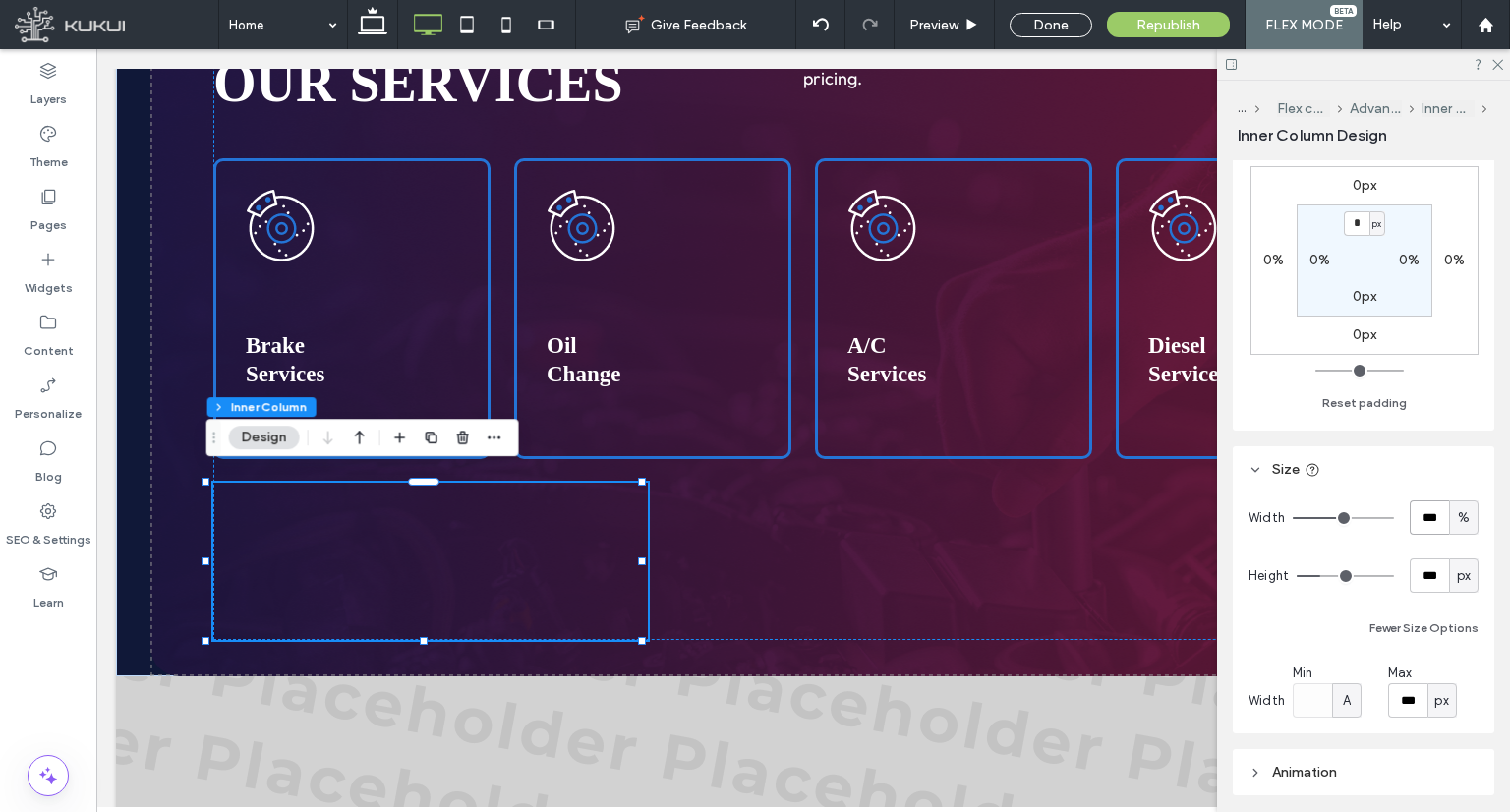 type on "***" 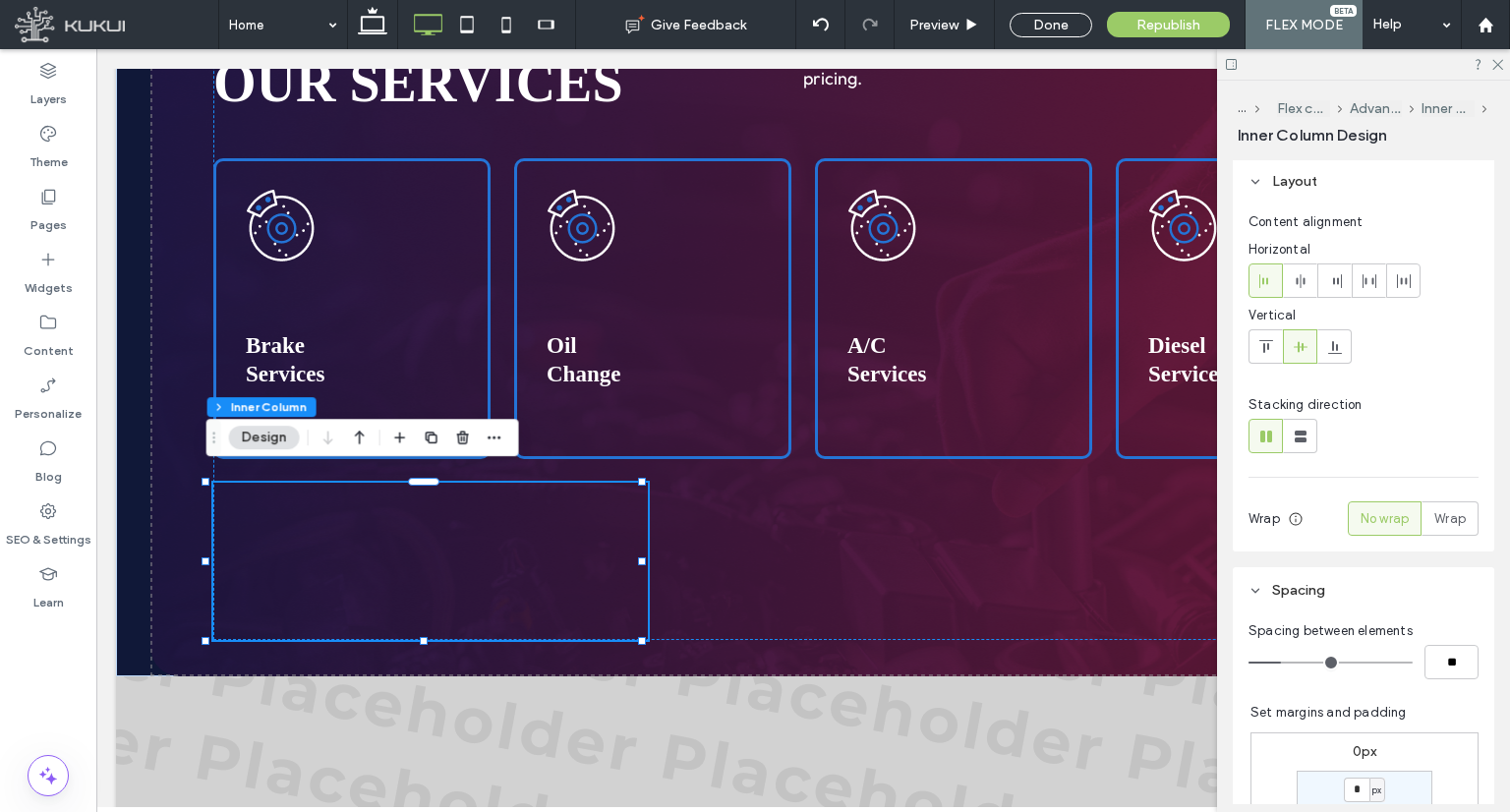scroll, scrollTop: 0, scrollLeft: 0, axis: both 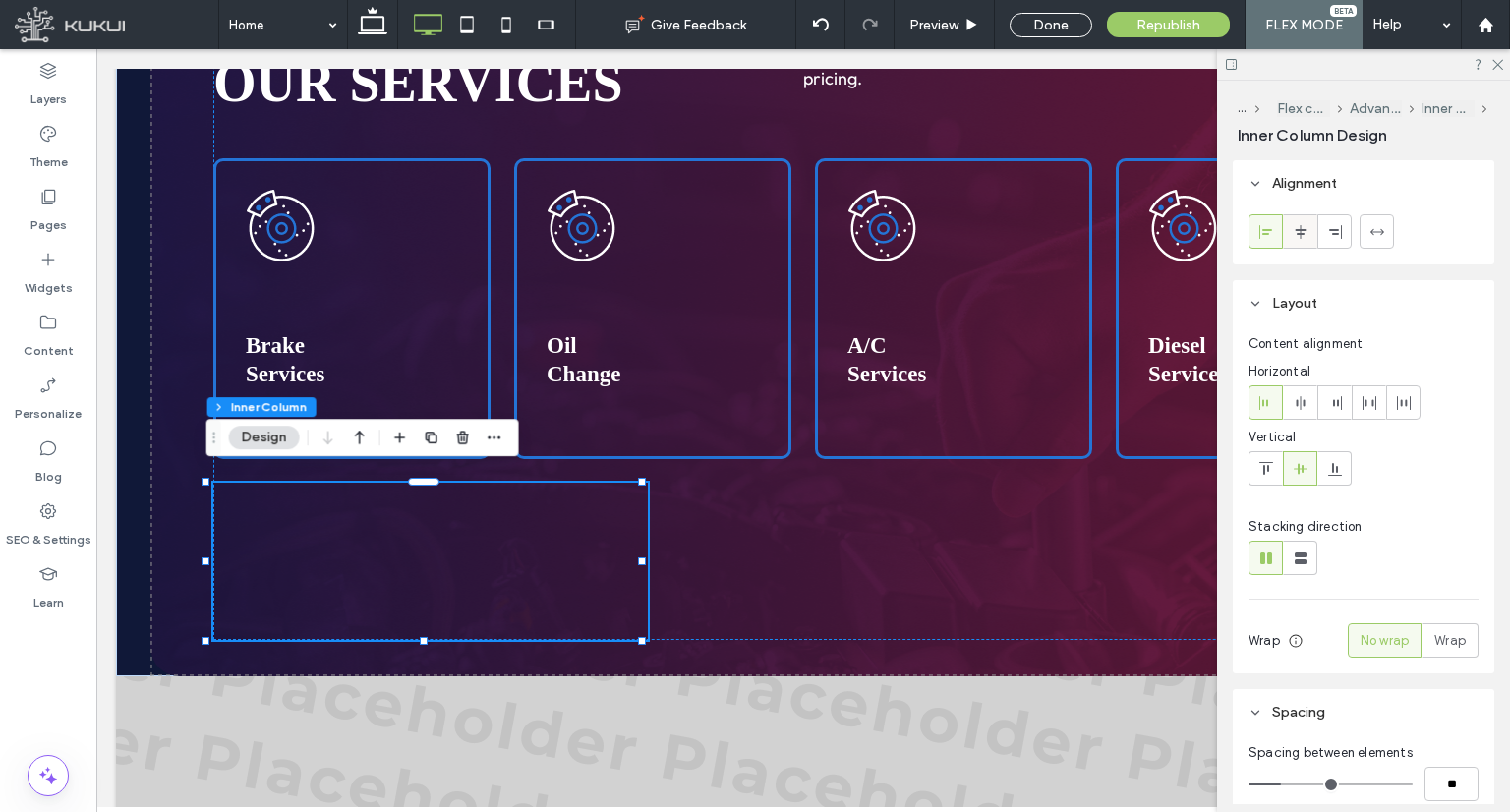 click at bounding box center (1300, 231) 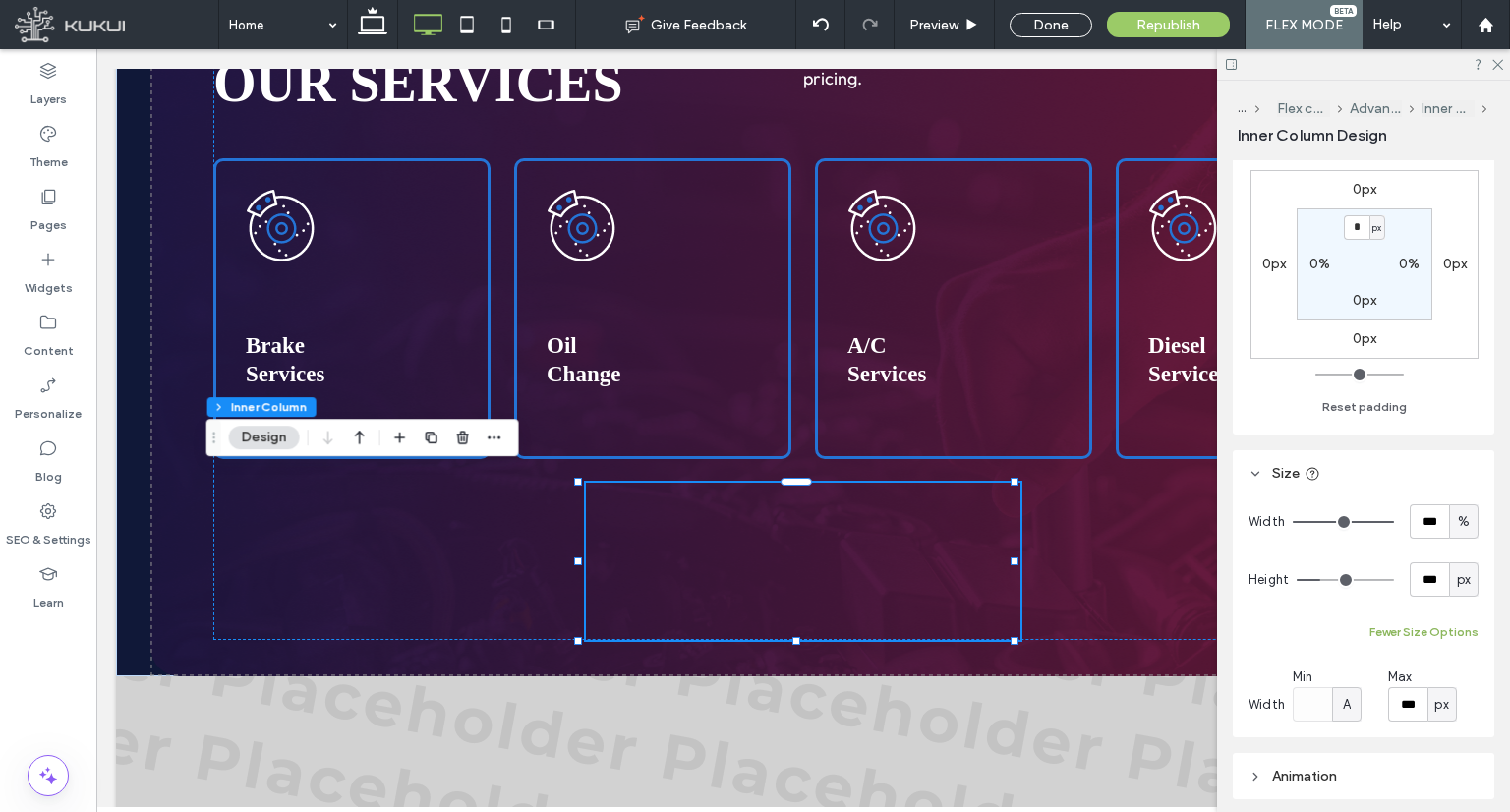 scroll, scrollTop: 688, scrollLeft: 0, axis: vertical 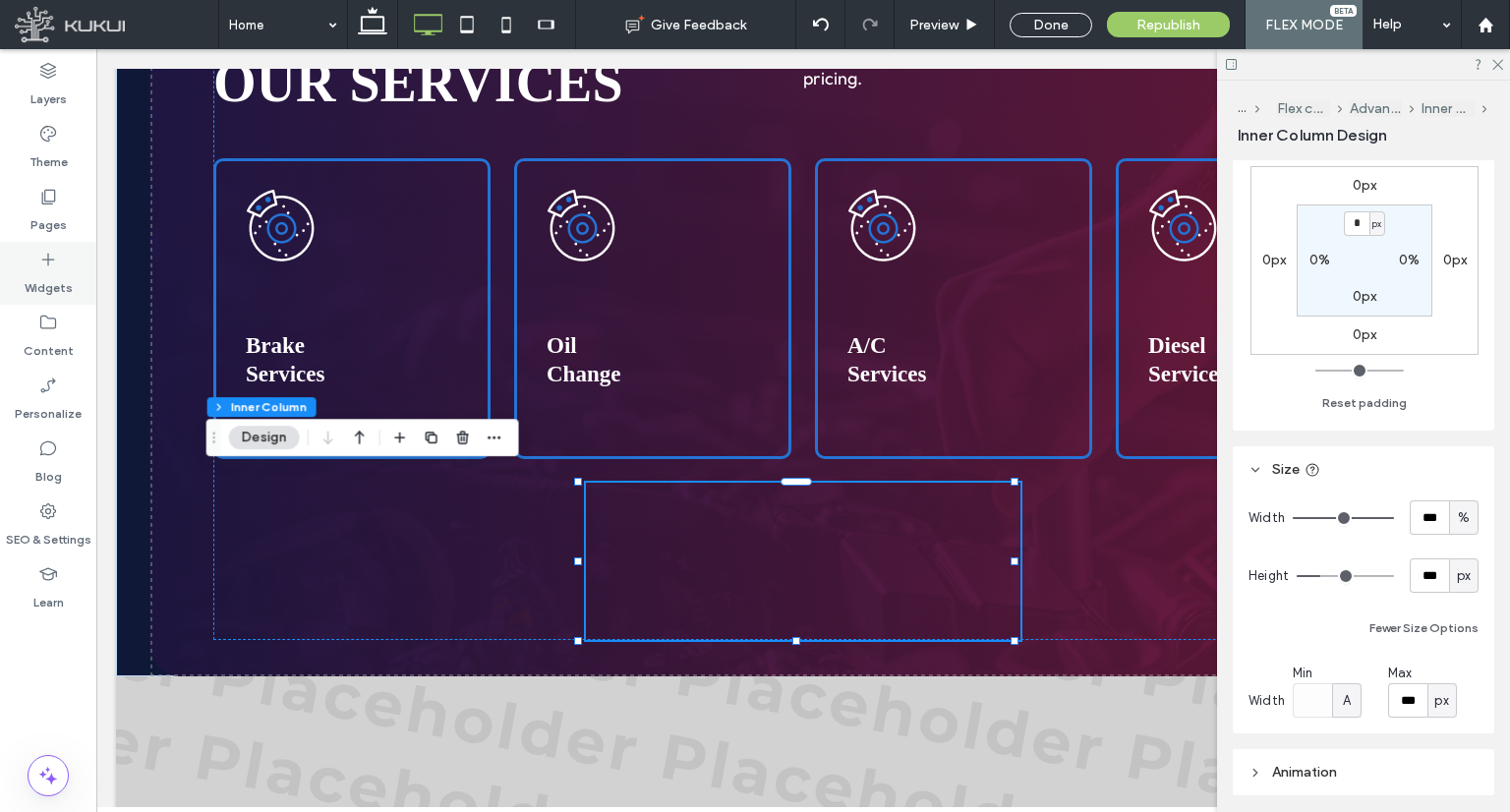 click on "Widgets" at bounding box center (48, 283) 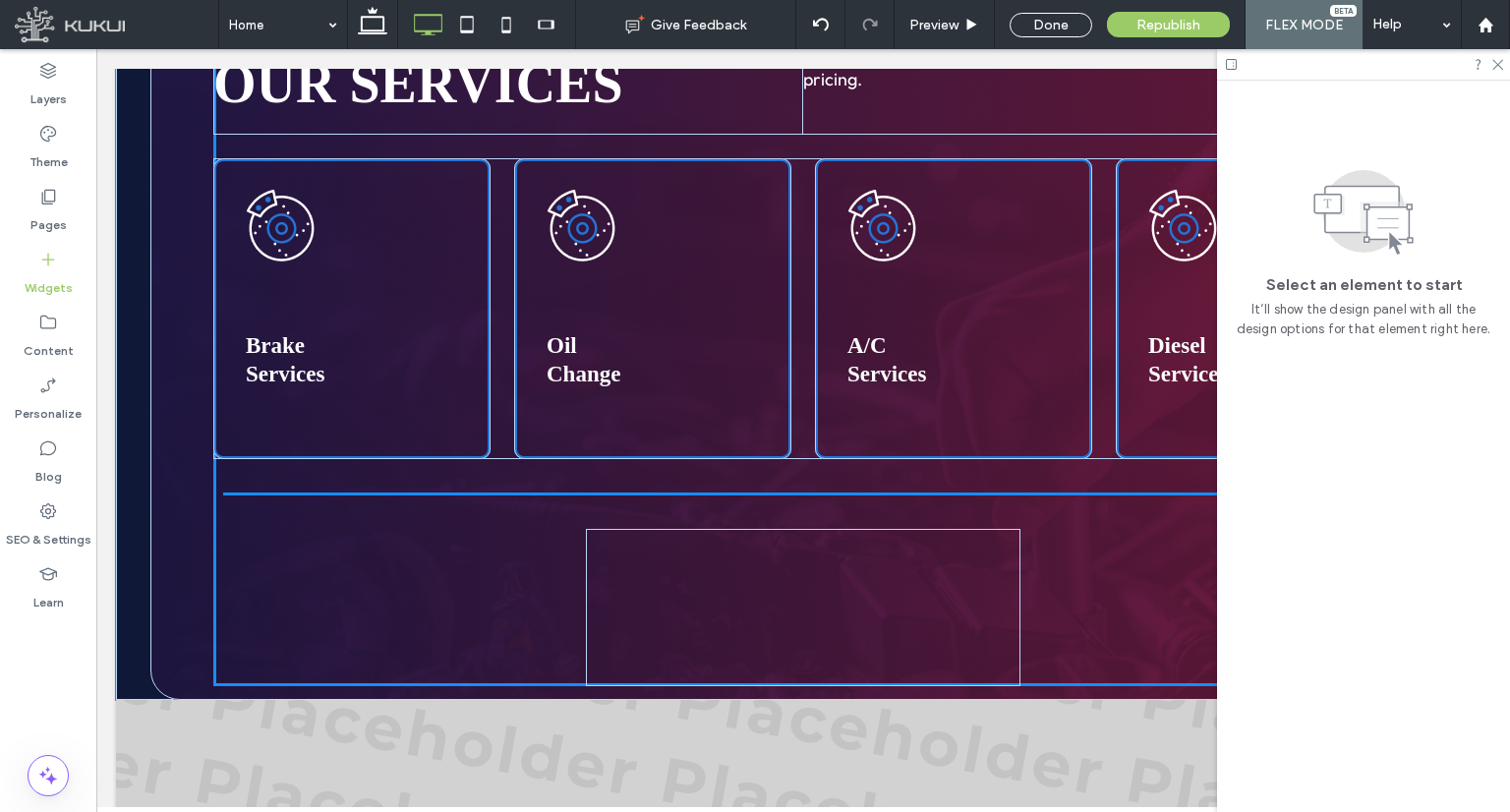 scroll, scrollTop: 2450, scrollLeft: 0, axis: vertical 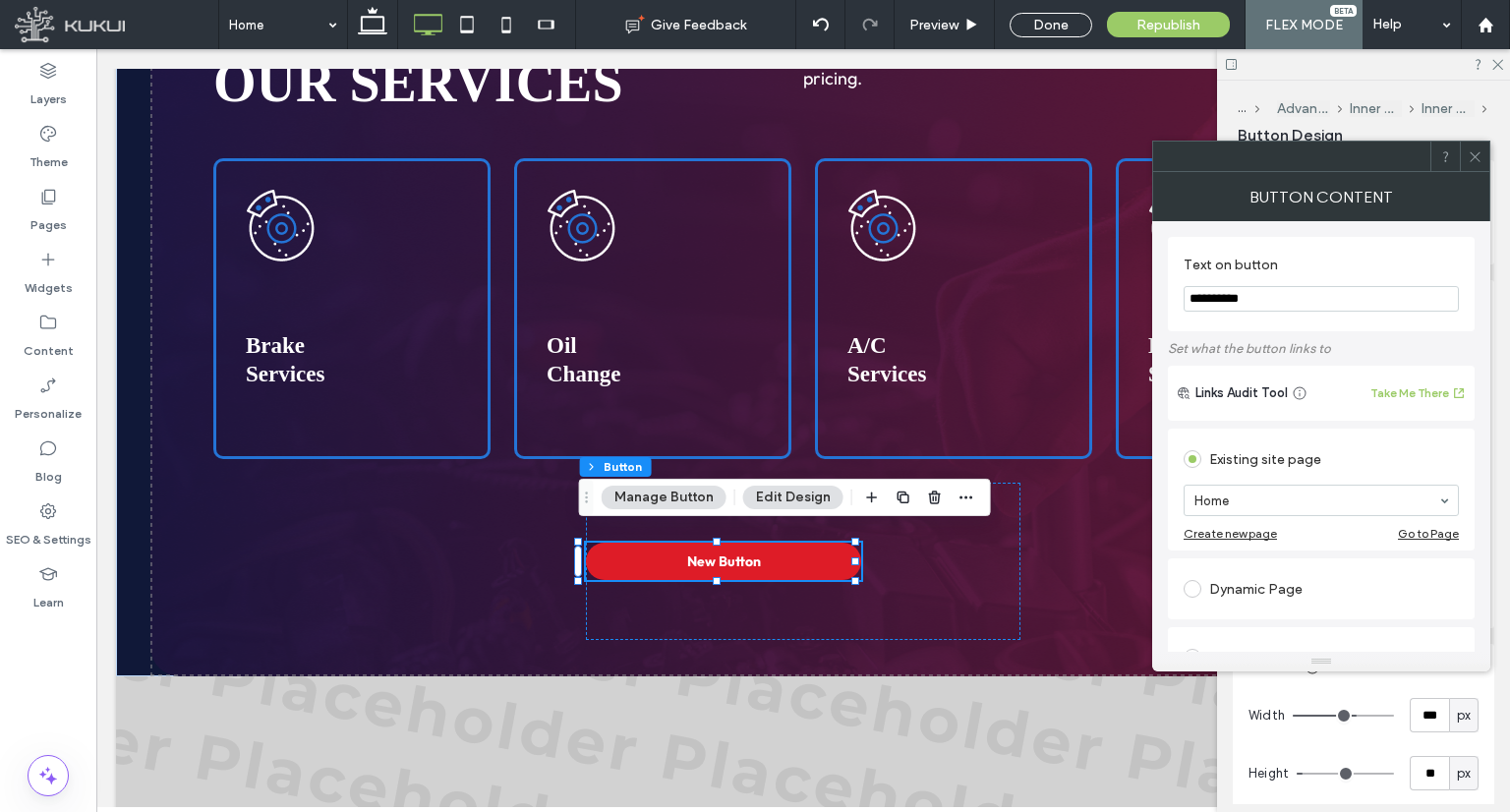 click on "**********" at bounding box center (1321, 284) 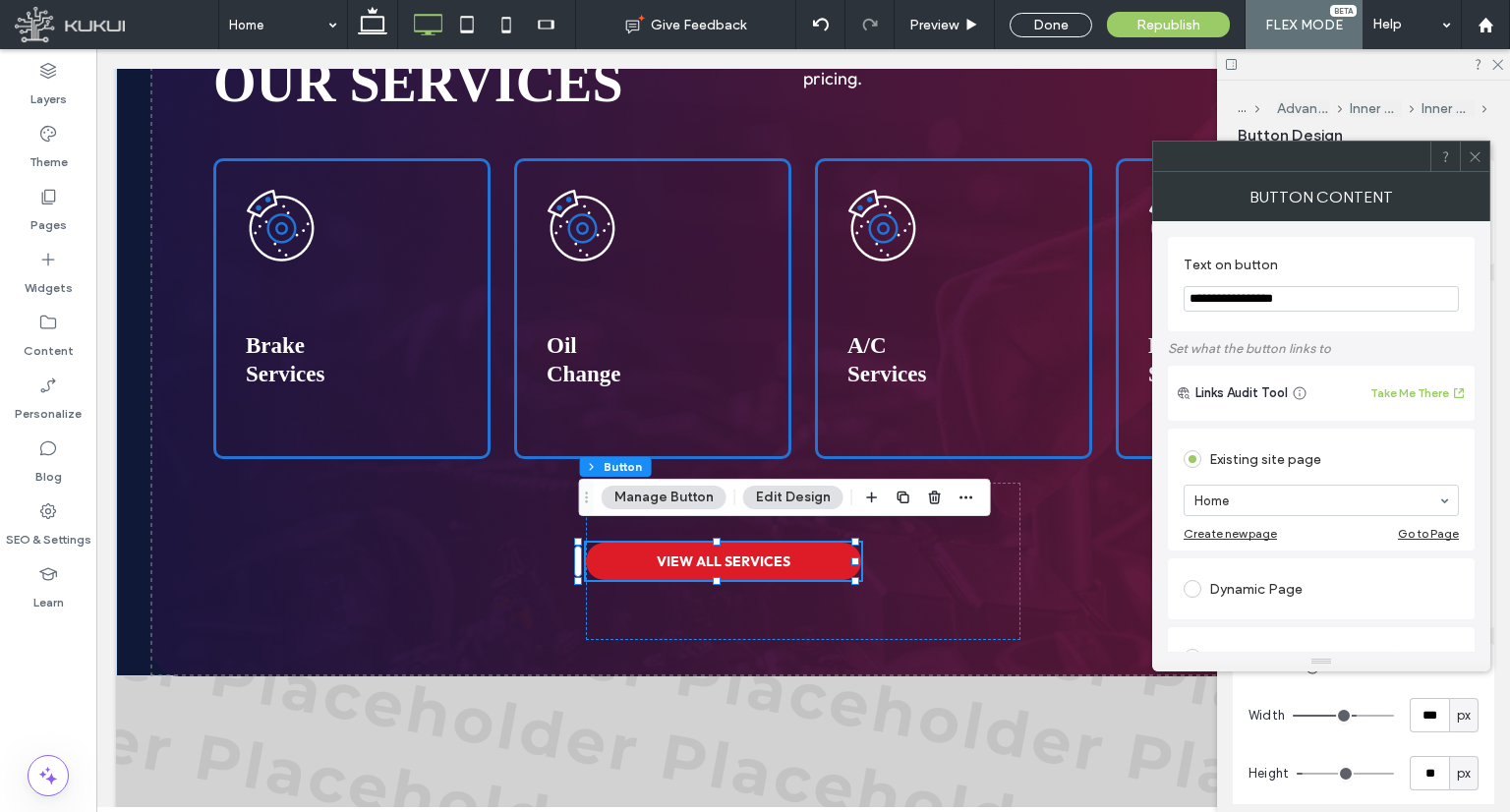 type on "**********" 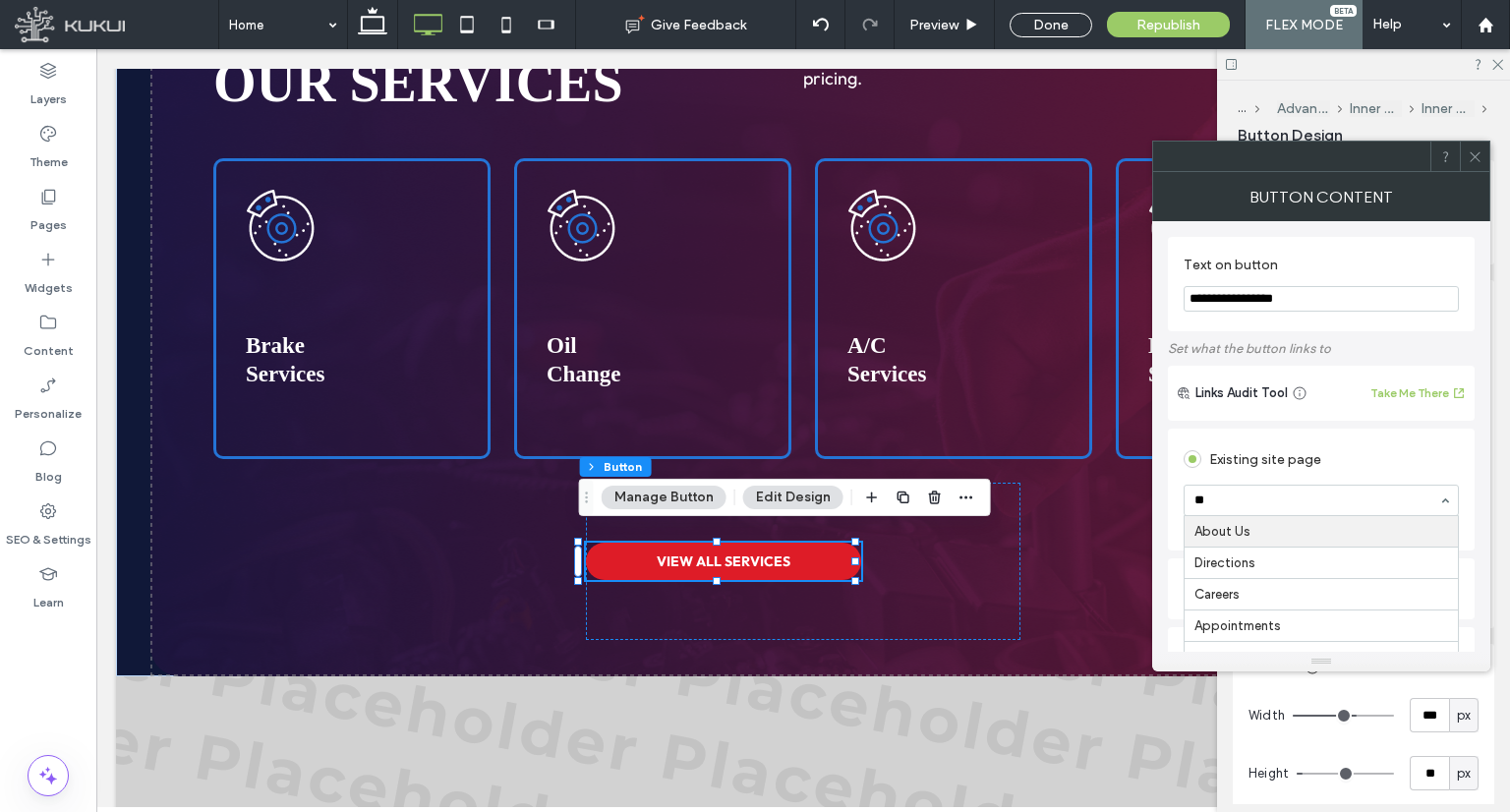 type on "***" 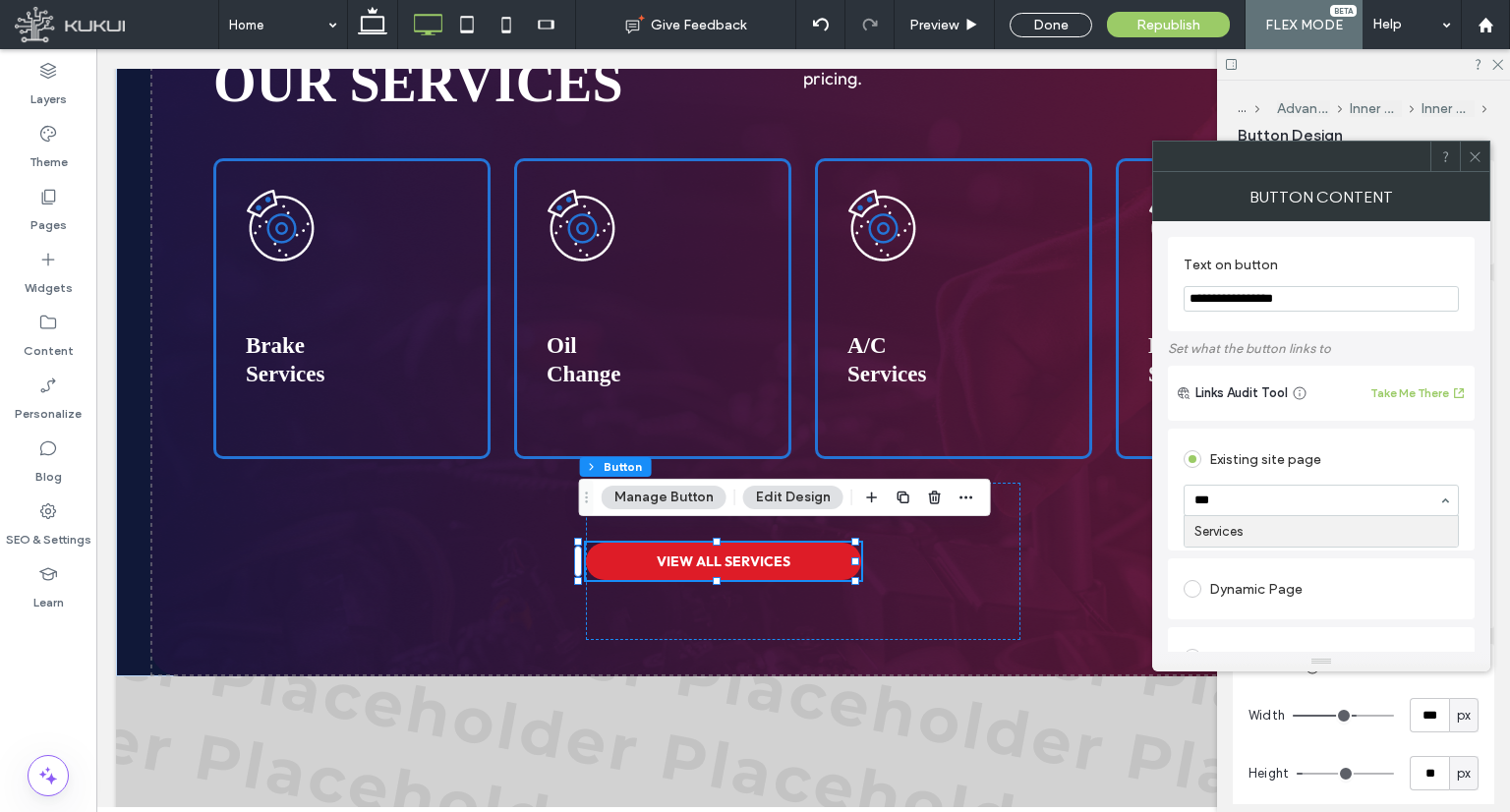 type 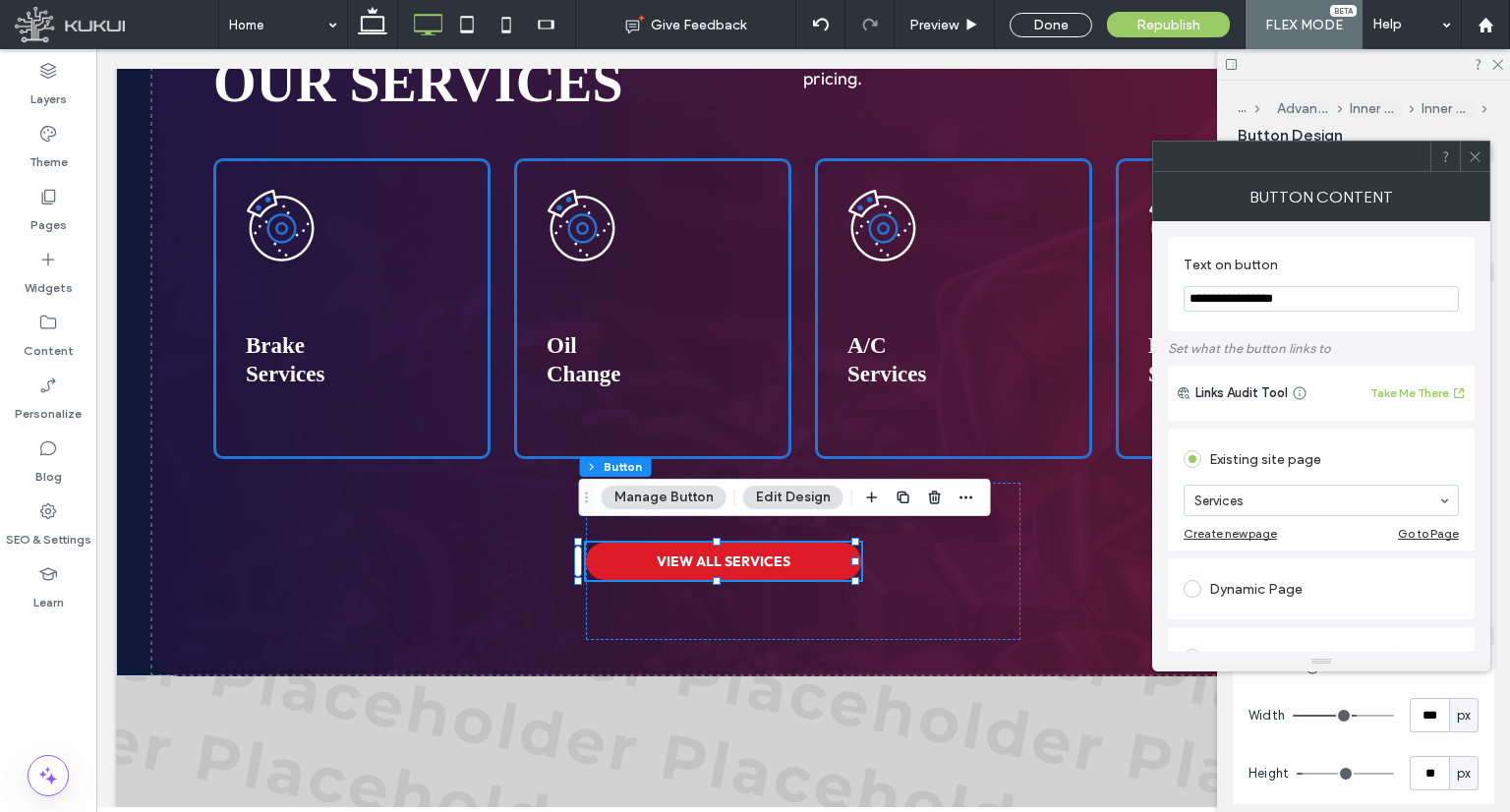 click on "Create new page Go to Page" at bounding box center (1321, 533) 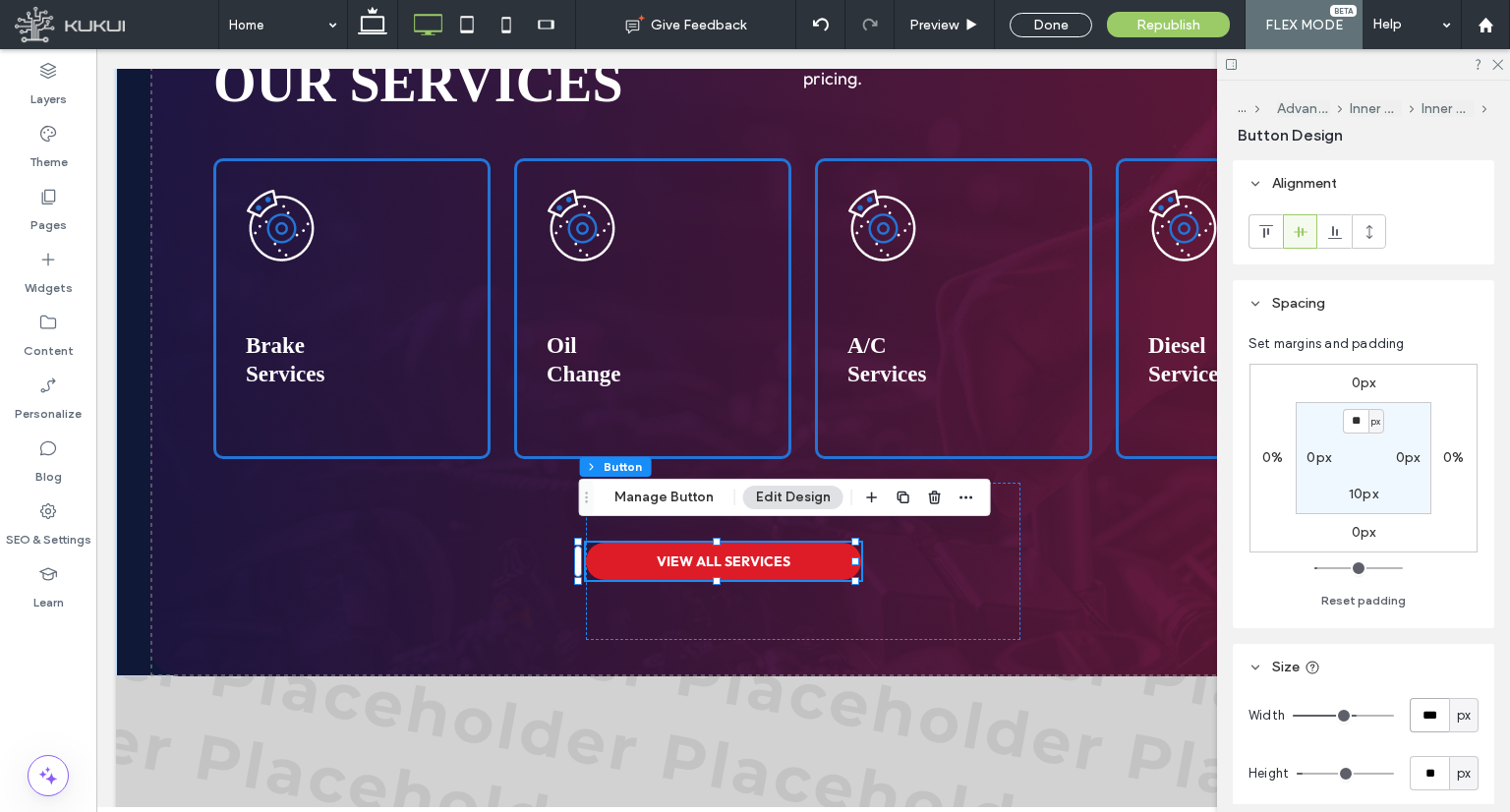 click on "***" at bounding box center (1429, 715) 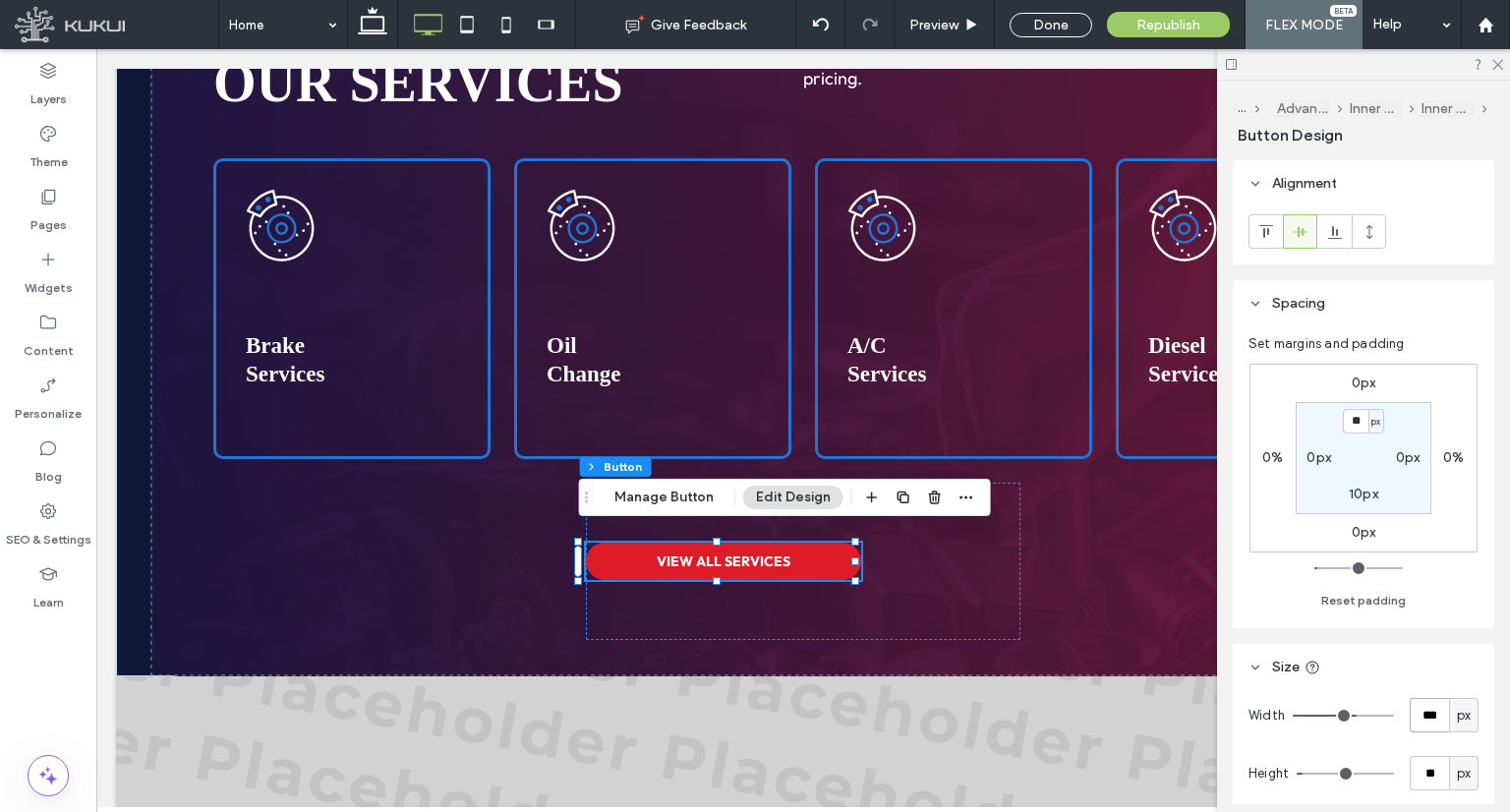 type on "***" 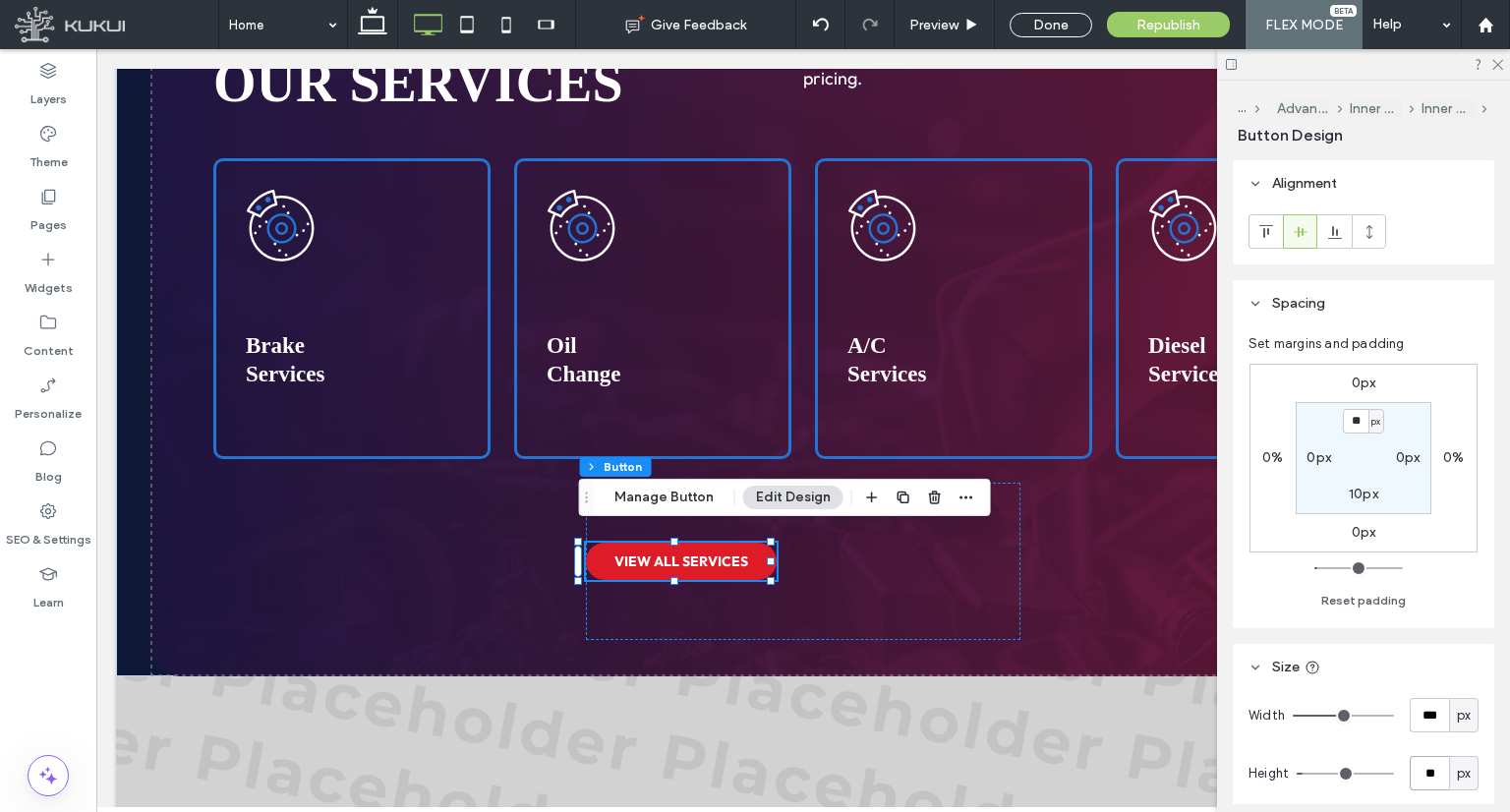 click on "**" at bounding box center (1429, 773) 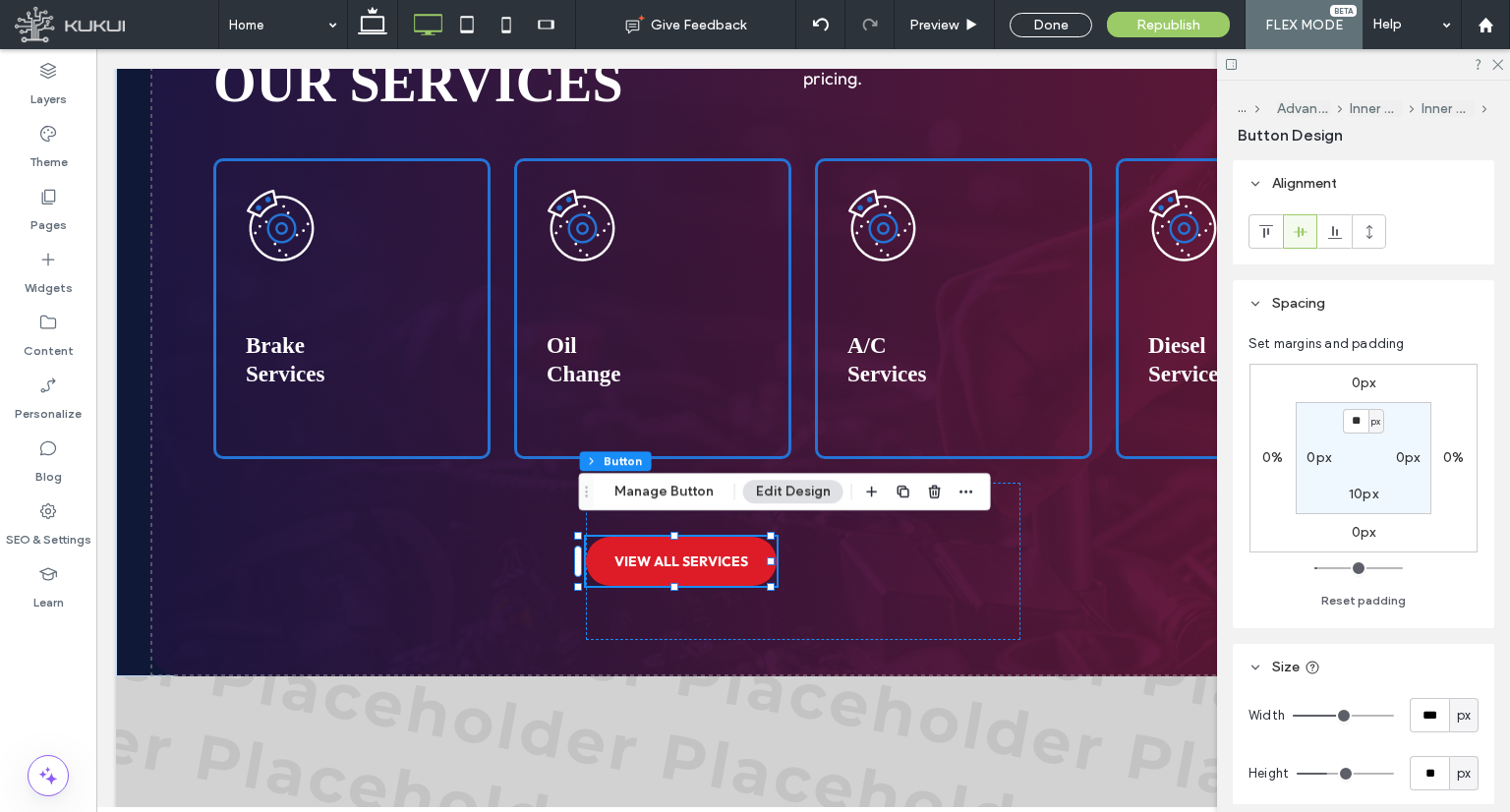 click on "Flex section Flex column Advanced Grid Inner Column Inner Column Button Manage Button Edit Design" at bounding box center [784, 492] 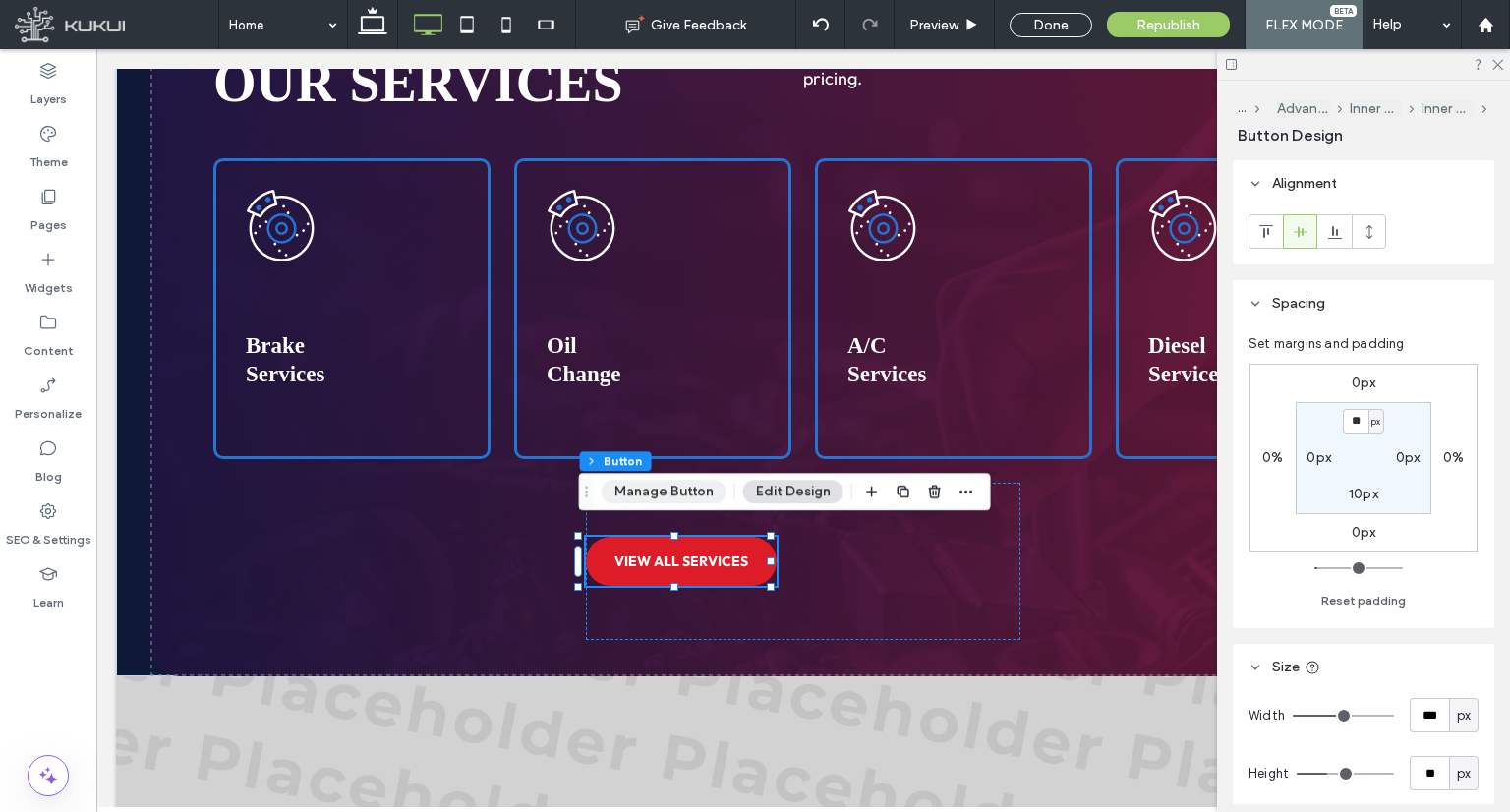 click on "Manage Button" at bounding box center (664, 492) 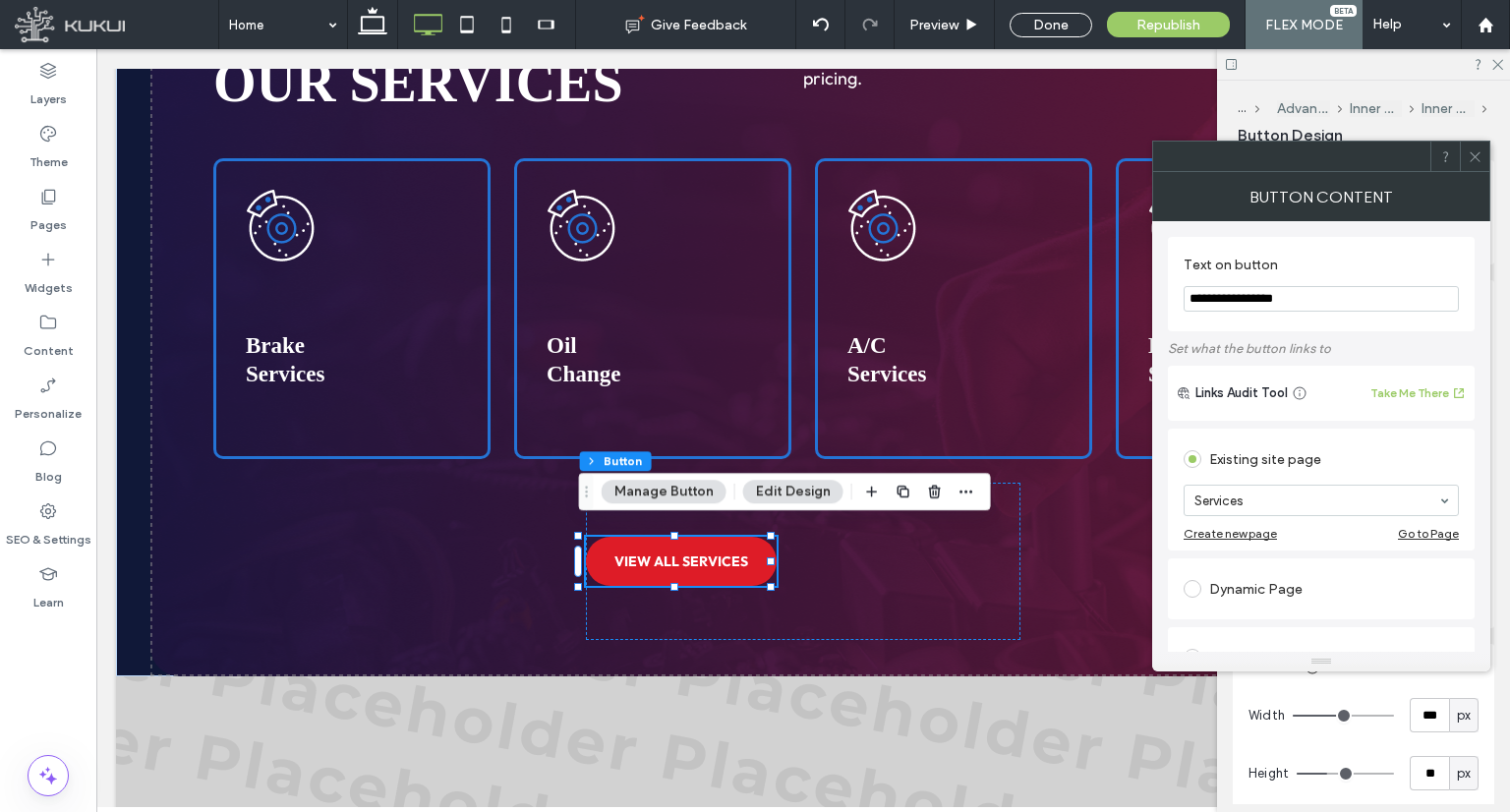 click 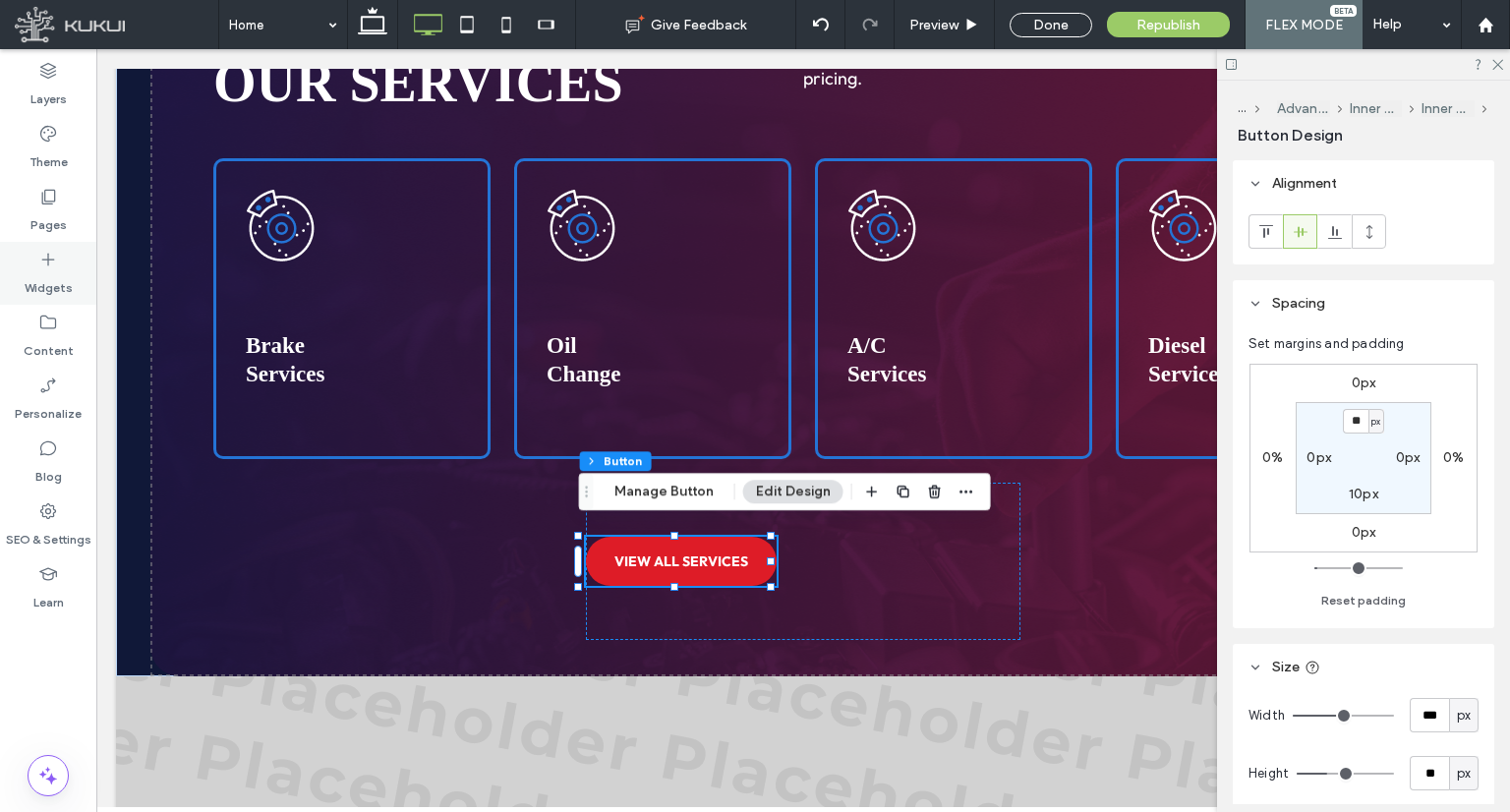click on "Widgets" at bounding box center (48, 283) 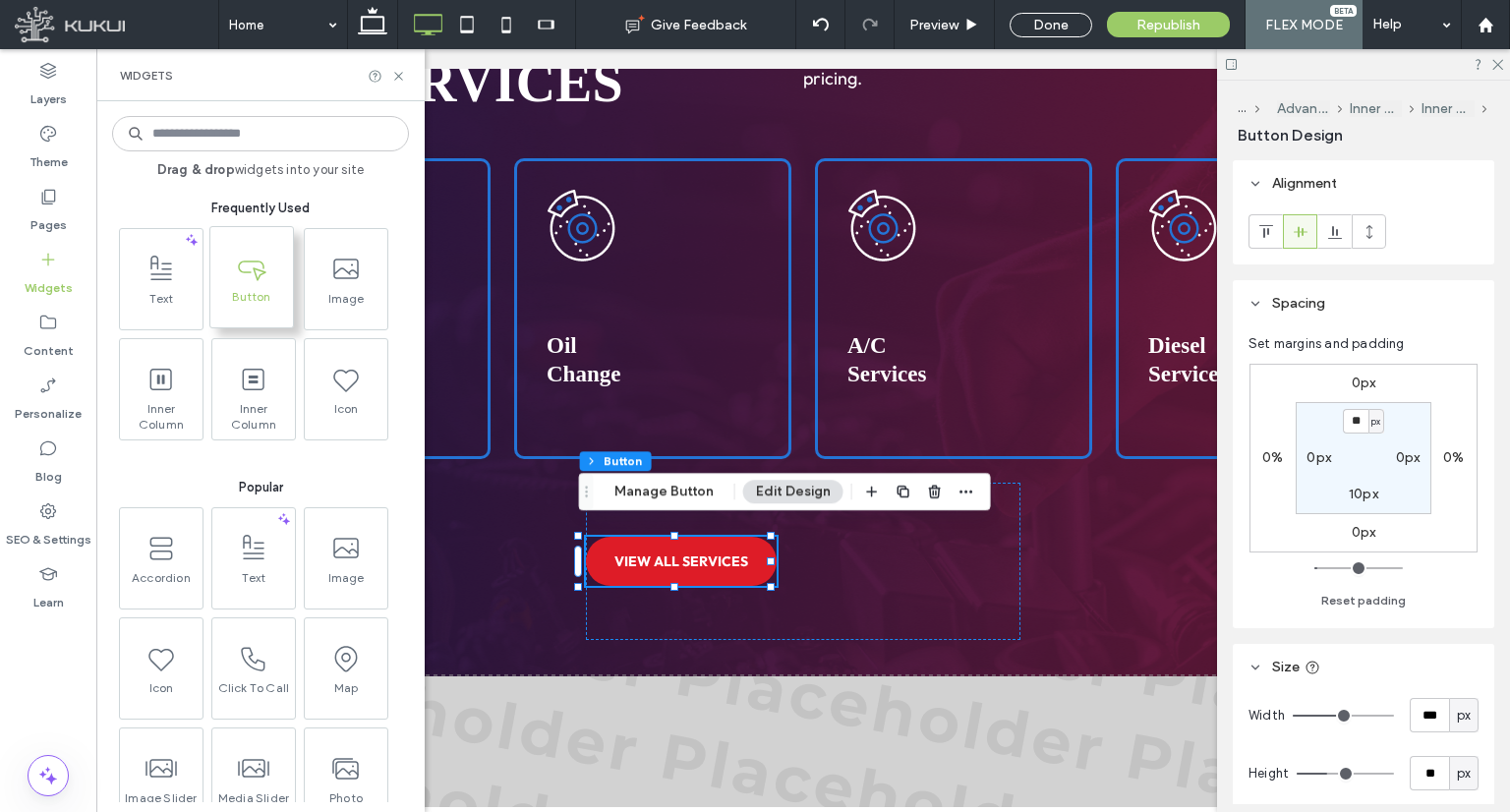 click on "Button" at bounding box center (252, 303) 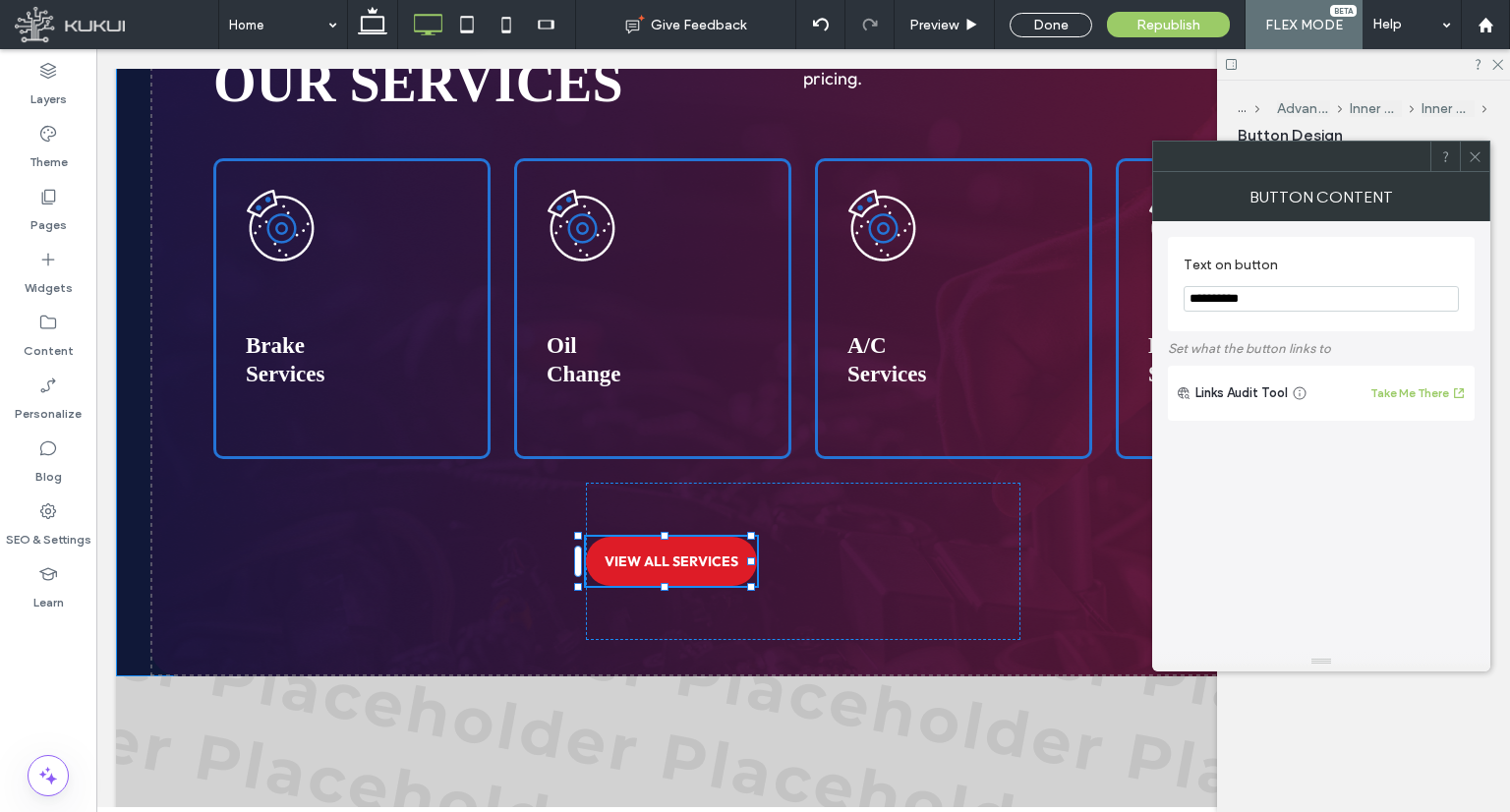 drag, startPoint x: 330, startPoint y: 345, endPoint x: 713, endPoint y: 516, distance: 419.44 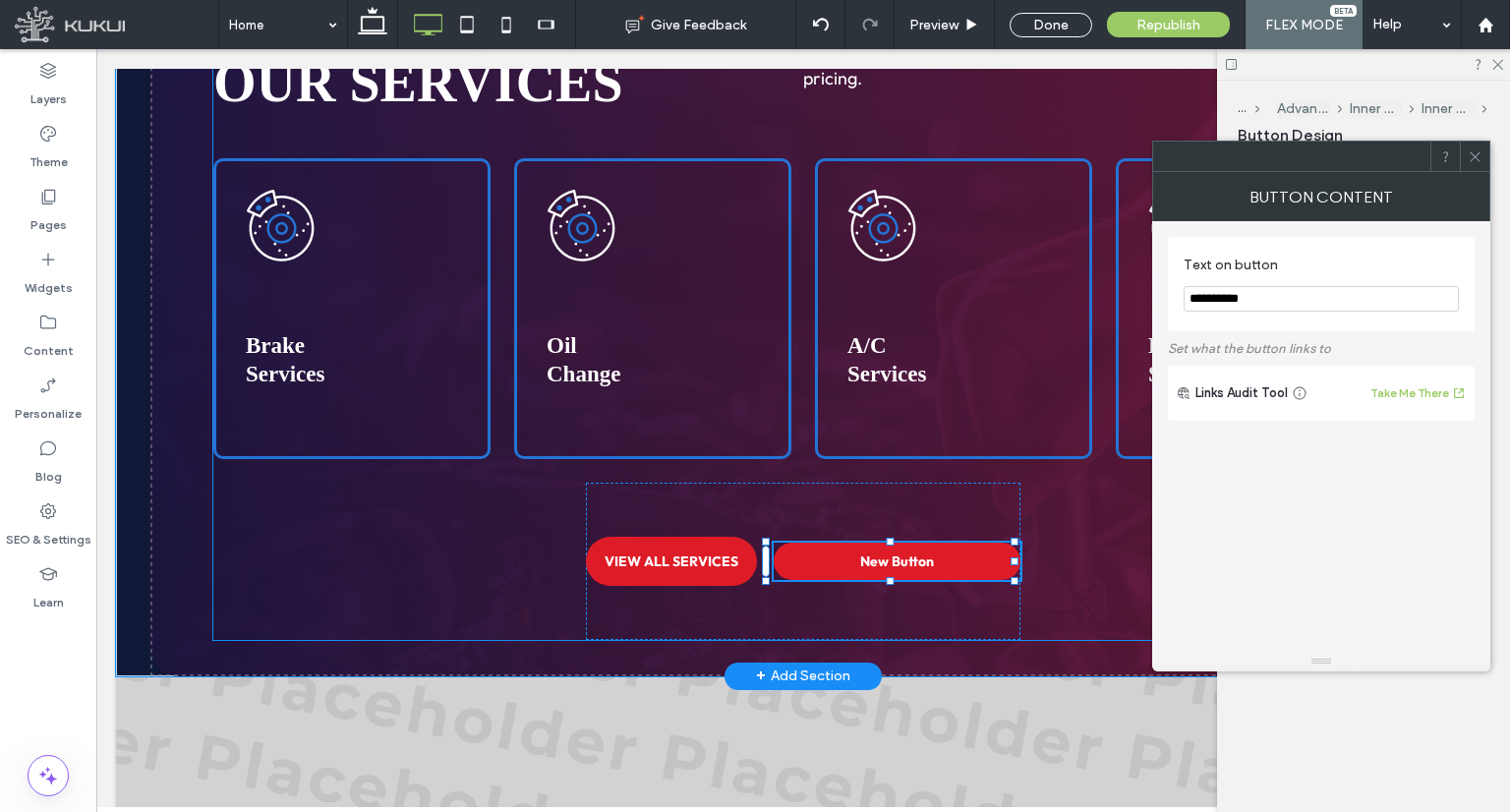 drag, startPoint x: 713, startPoint y: 516, endPoint x: 616, endPoint y: 467, distance: 108.67382 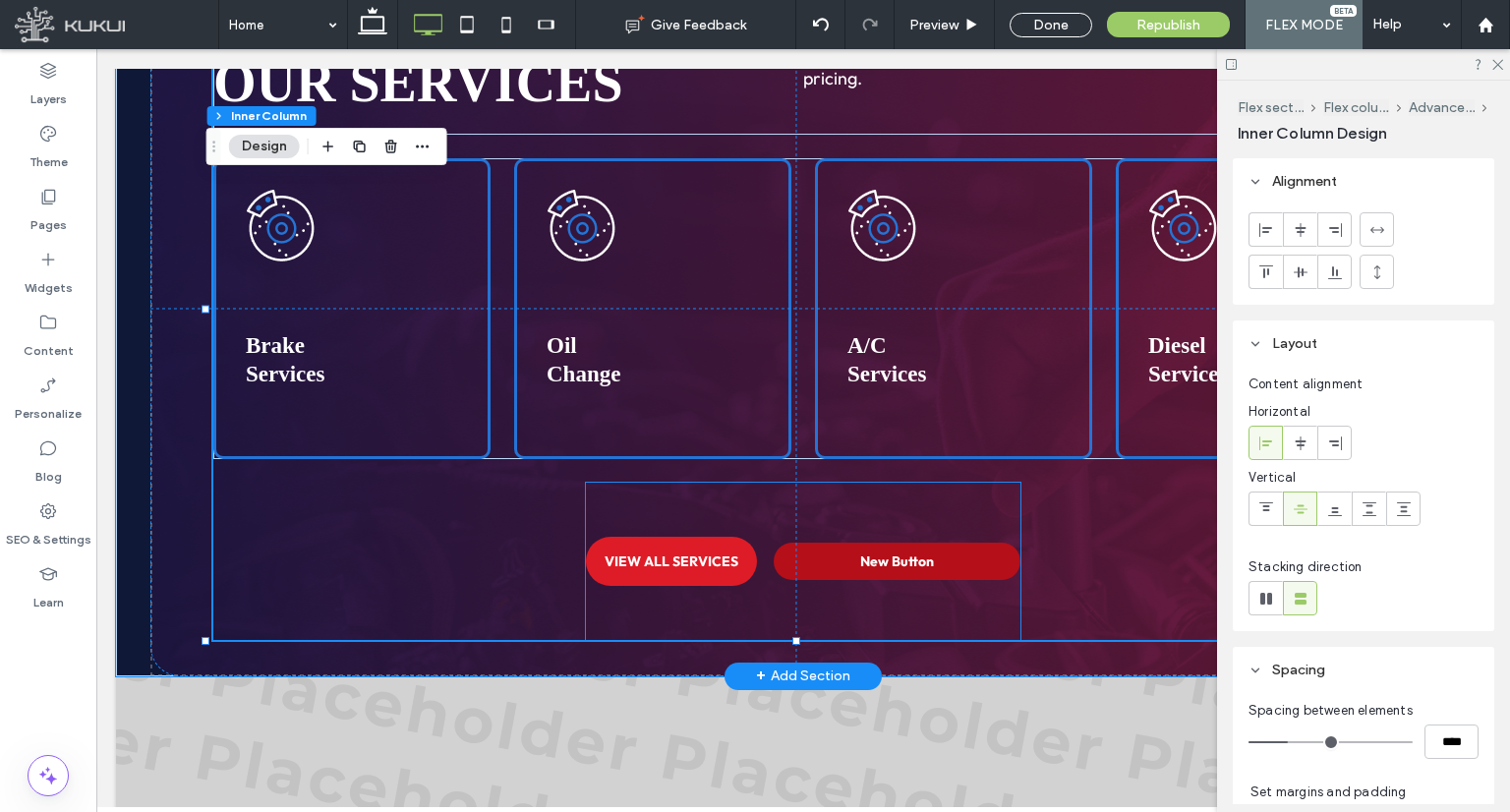 click on "New Button" at bounding box center [897, 561] 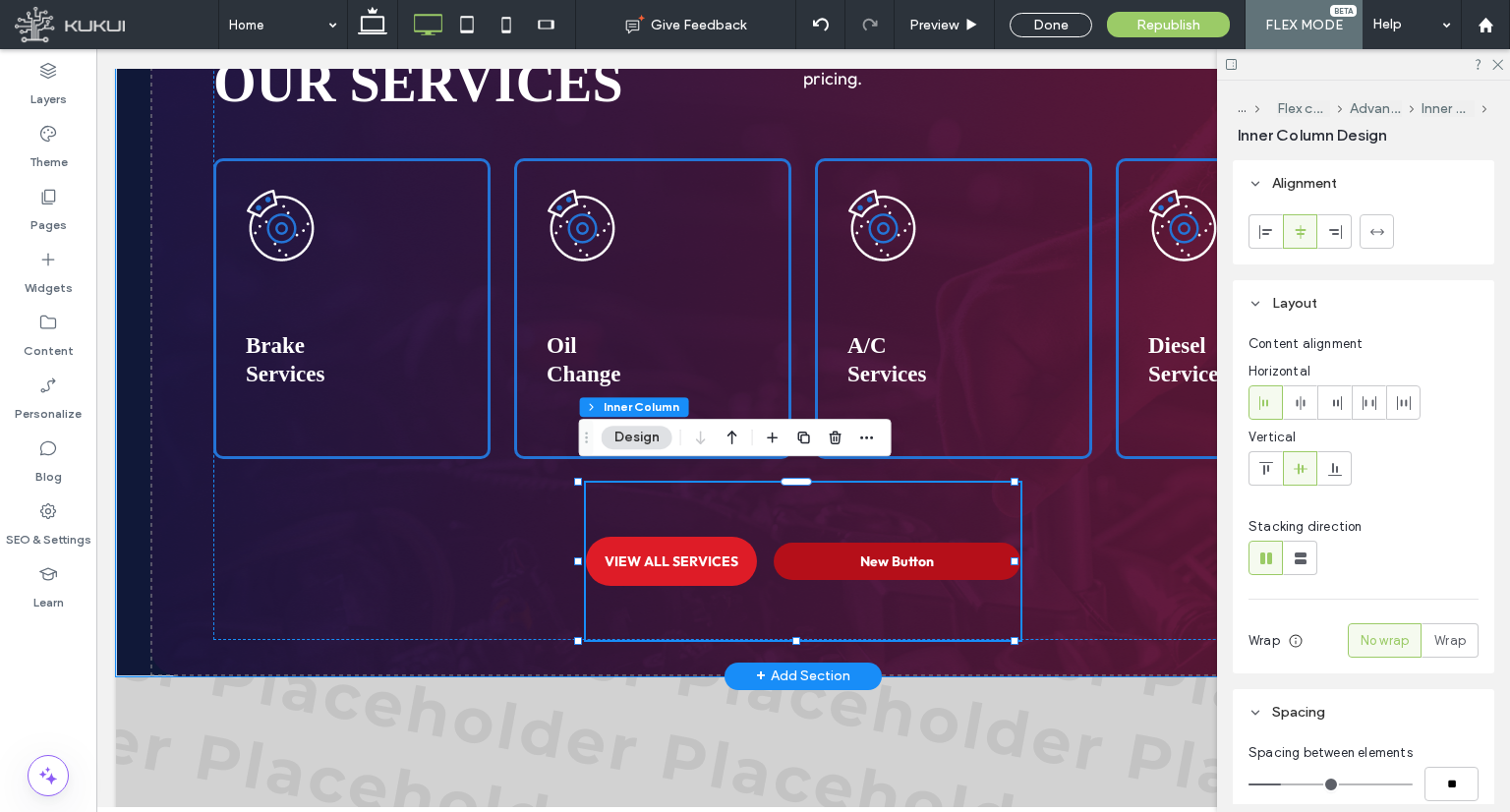 click on "New Button" at bounding box center (897, 561) 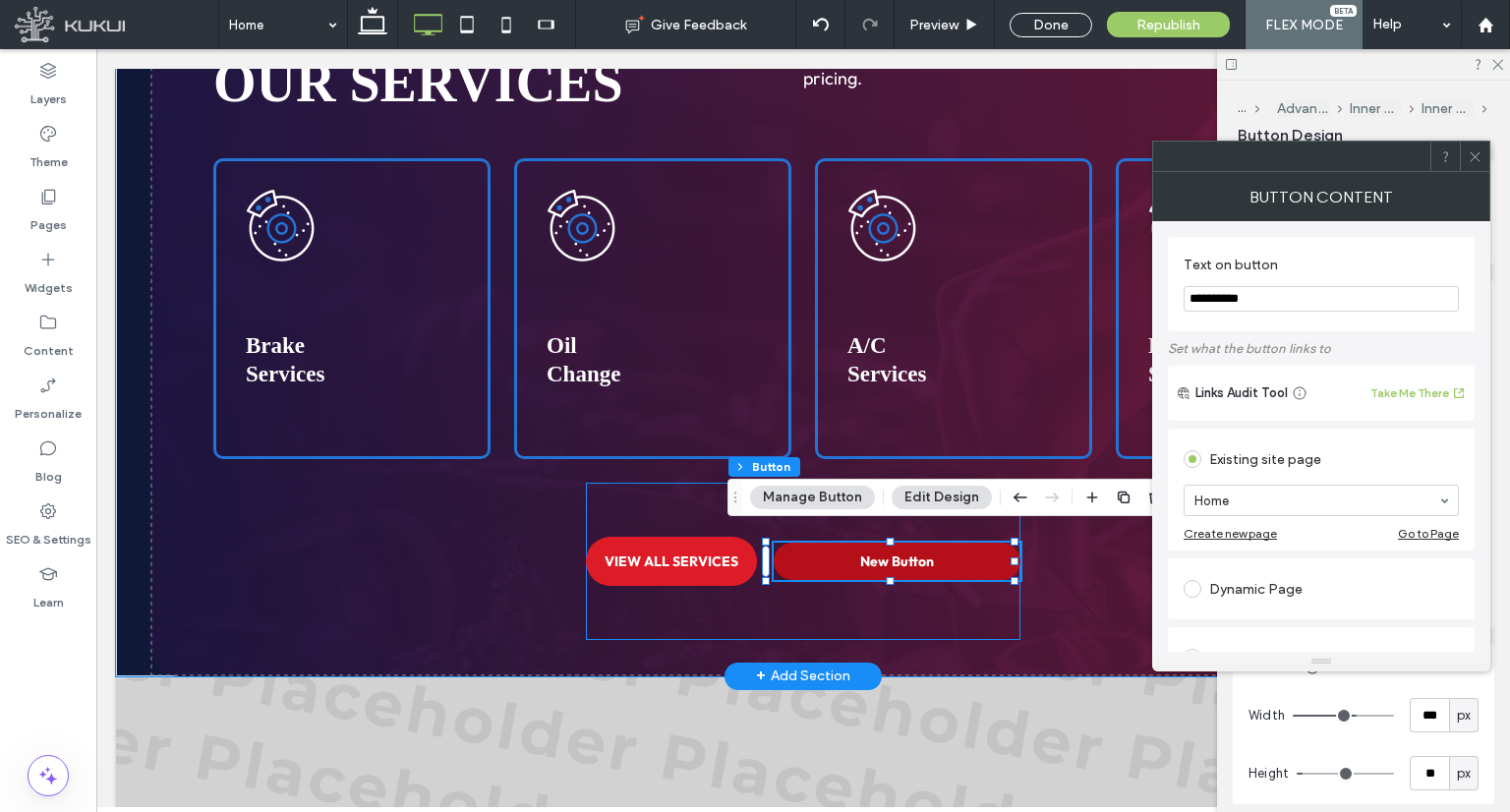 type on "**" 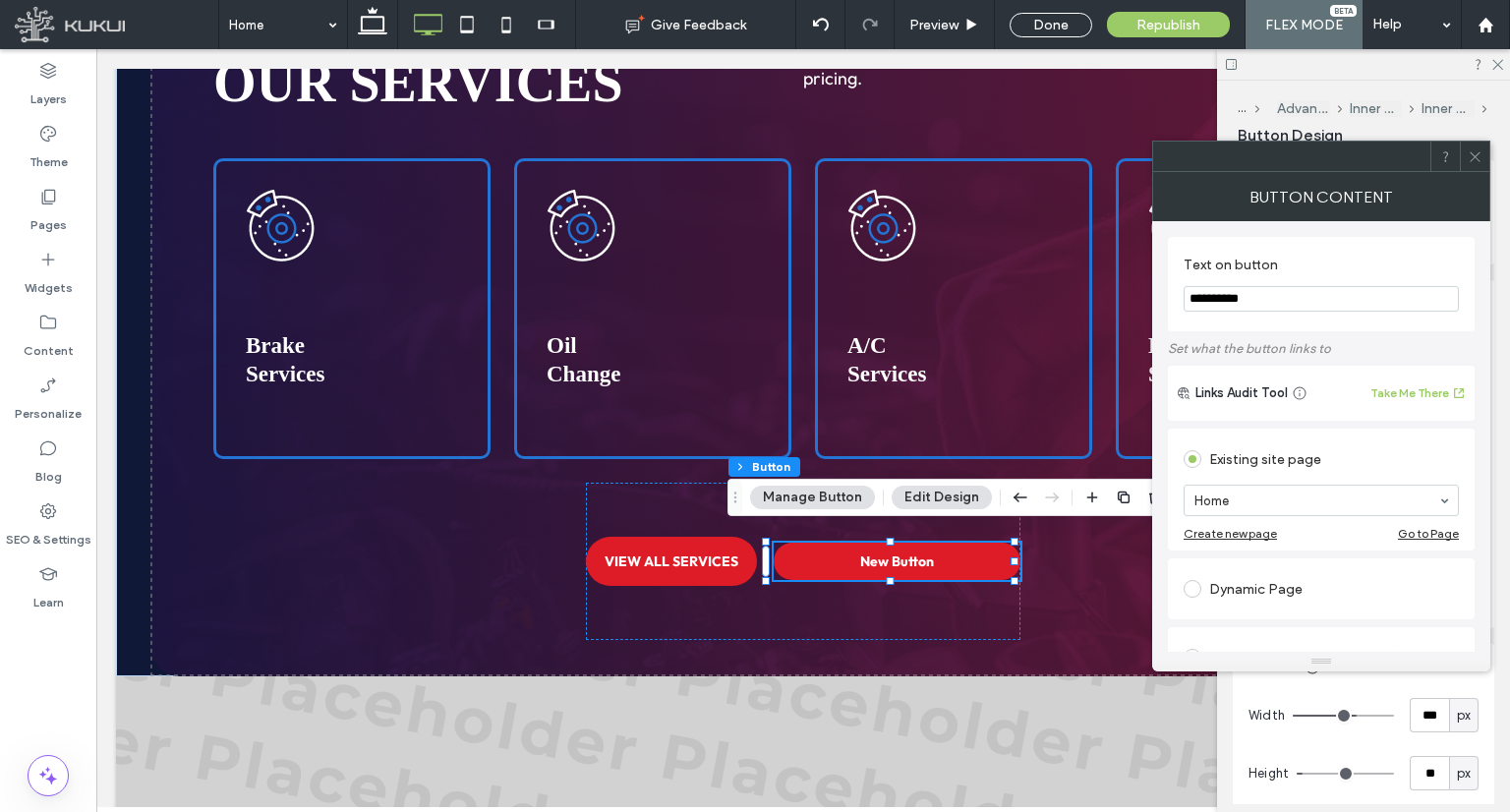 click on "**********" at bounding box center [1321, 299] 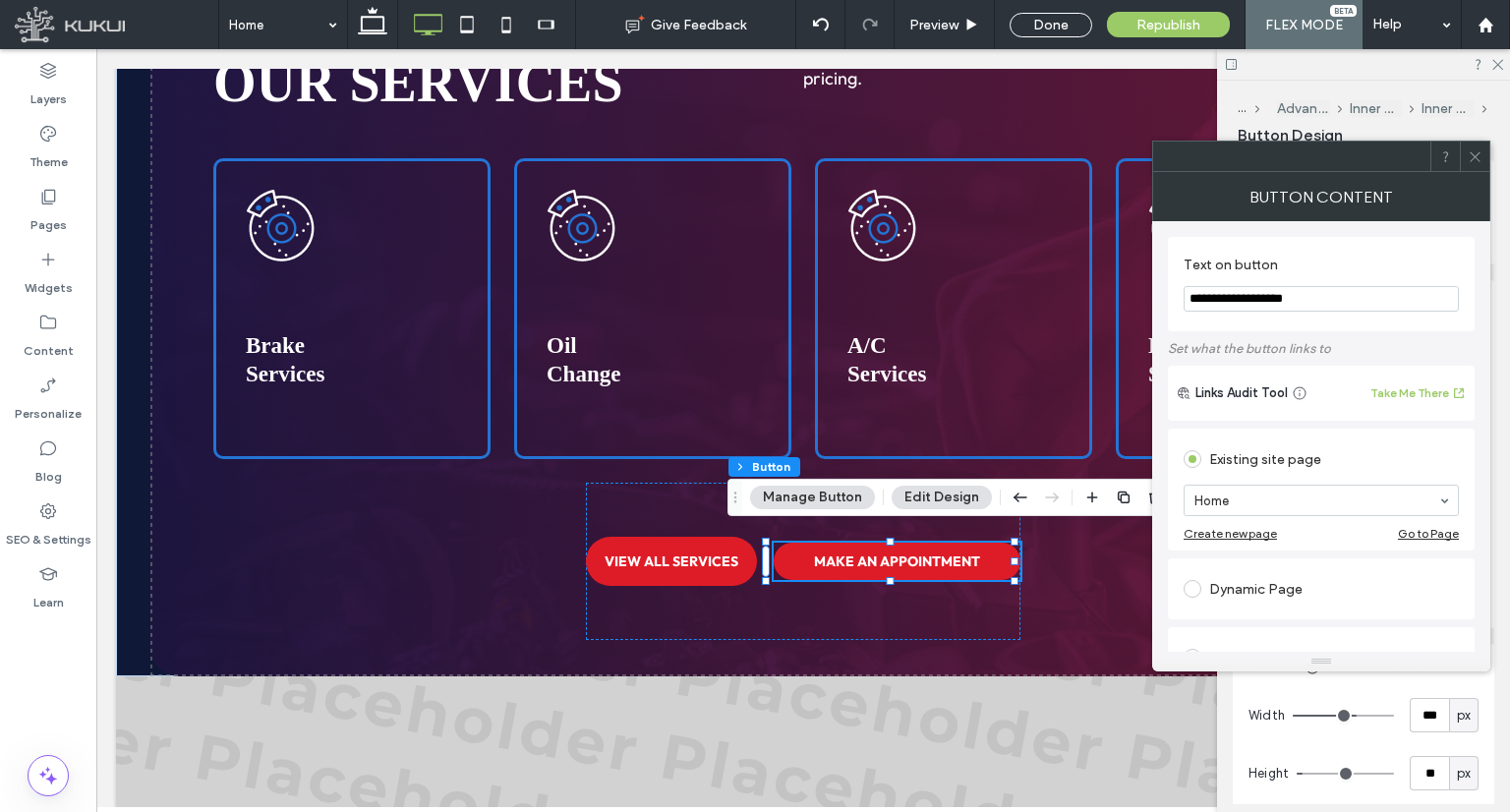 type on "**********" 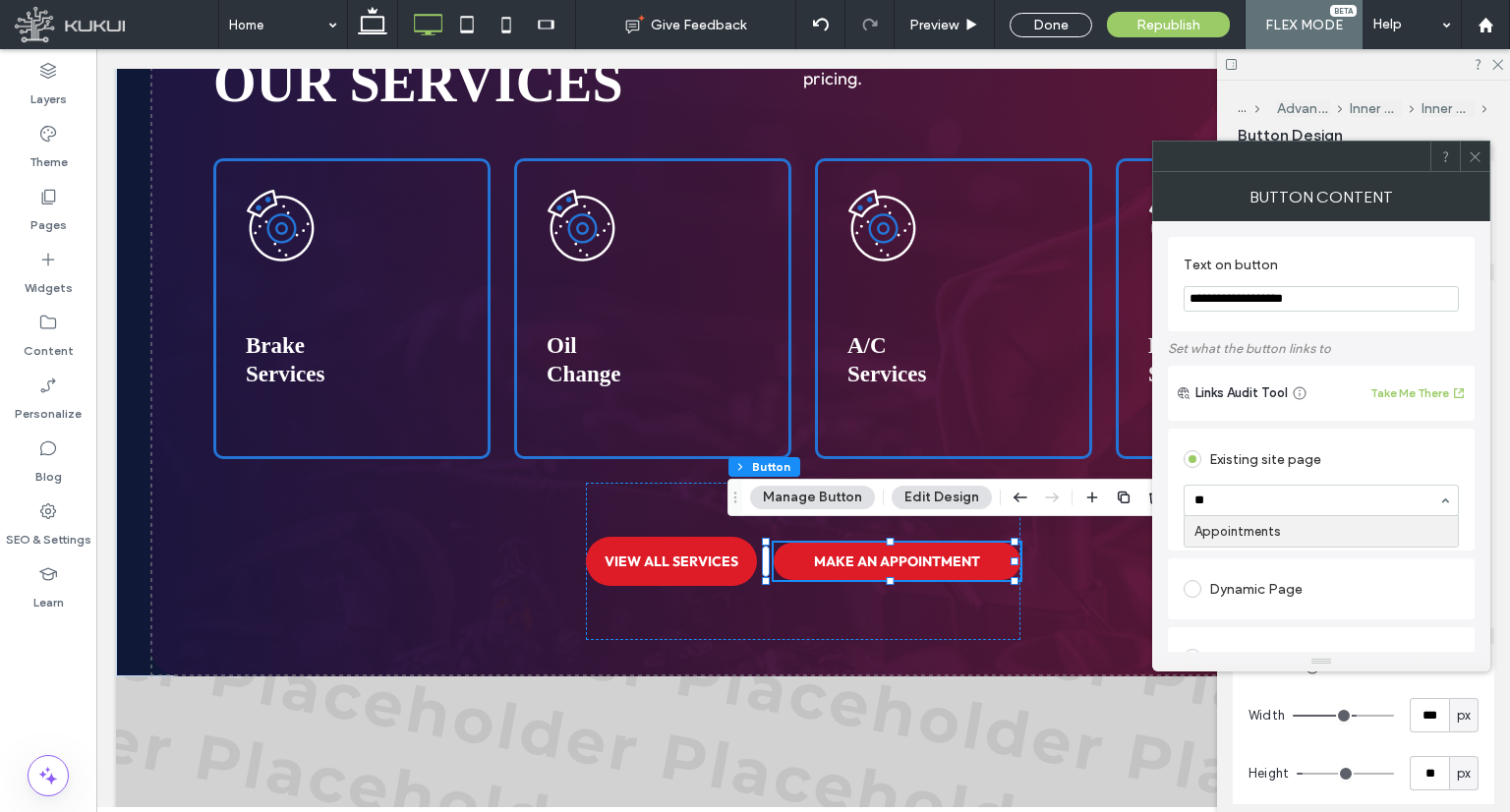 type on "***" 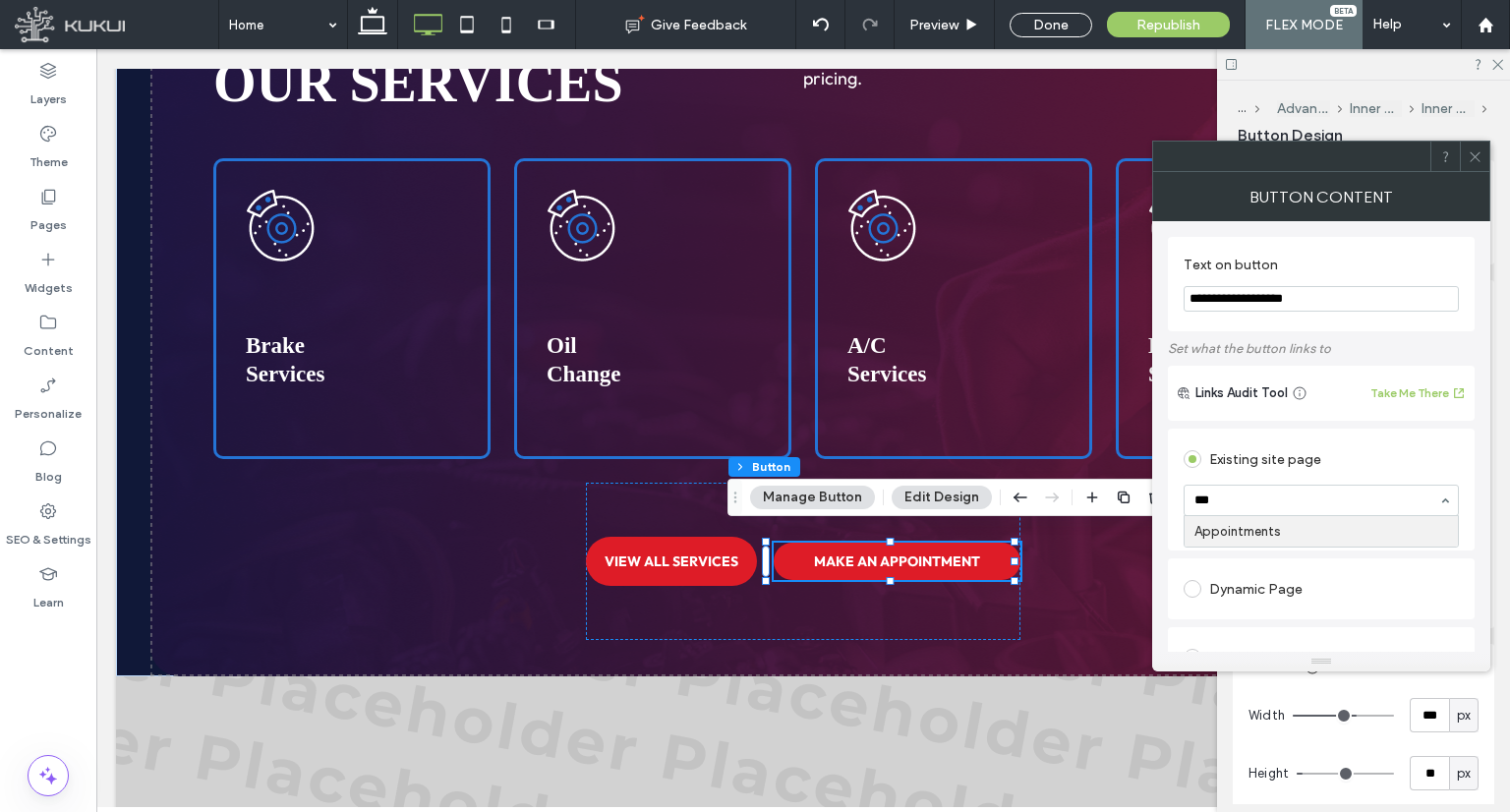 type 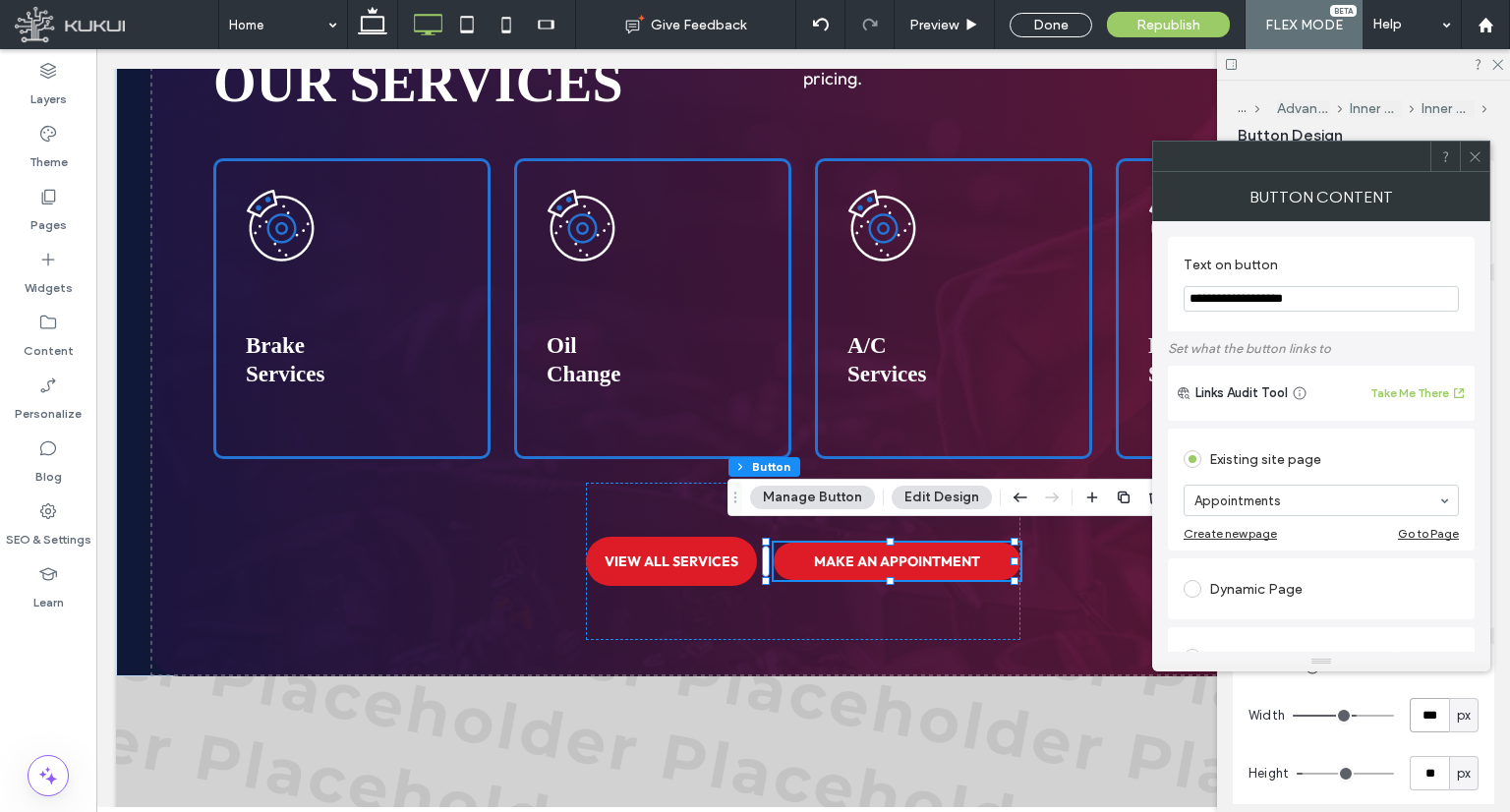 click on "***" at bounding box center (1429, 715) 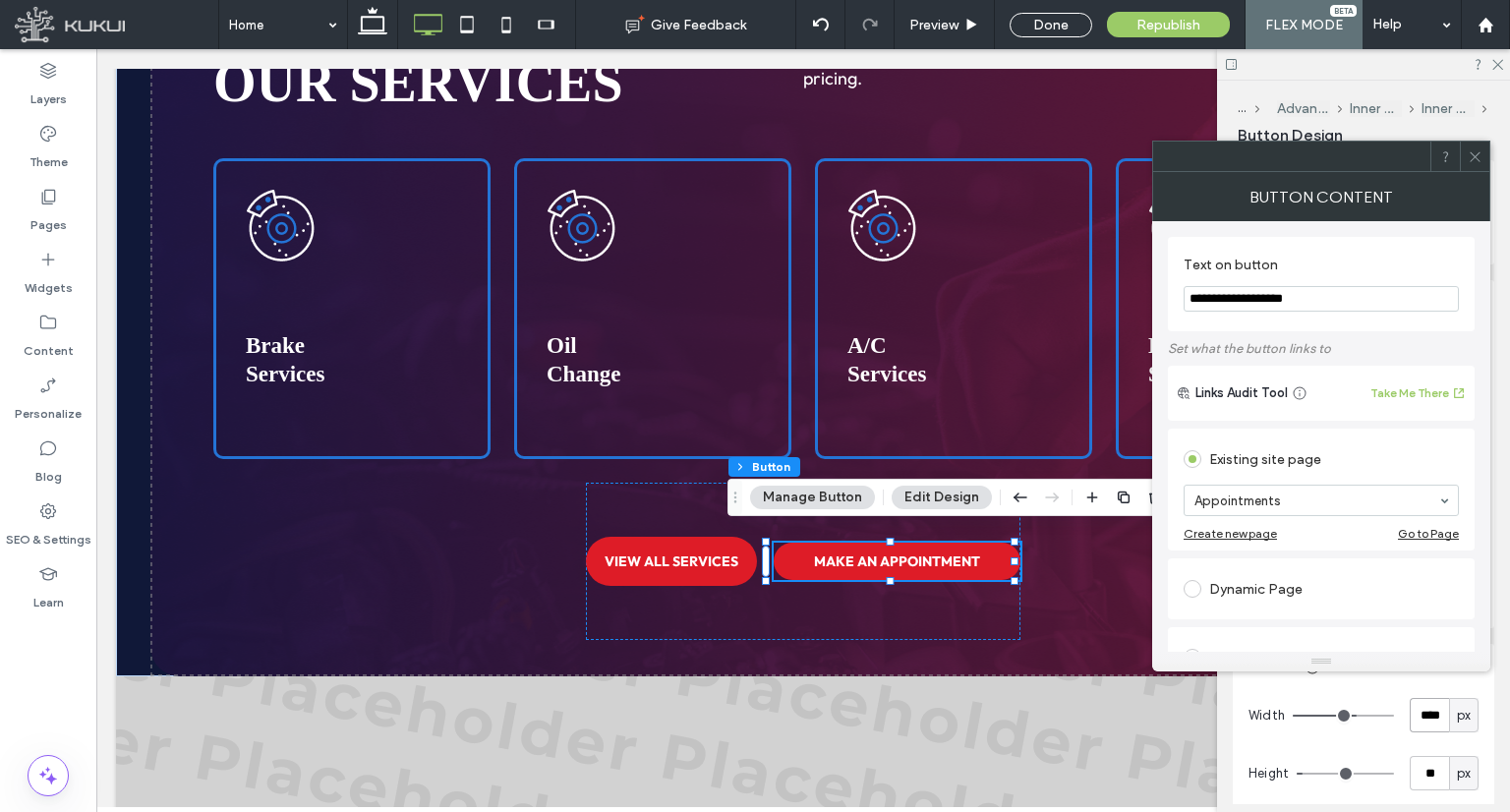 type on "****" 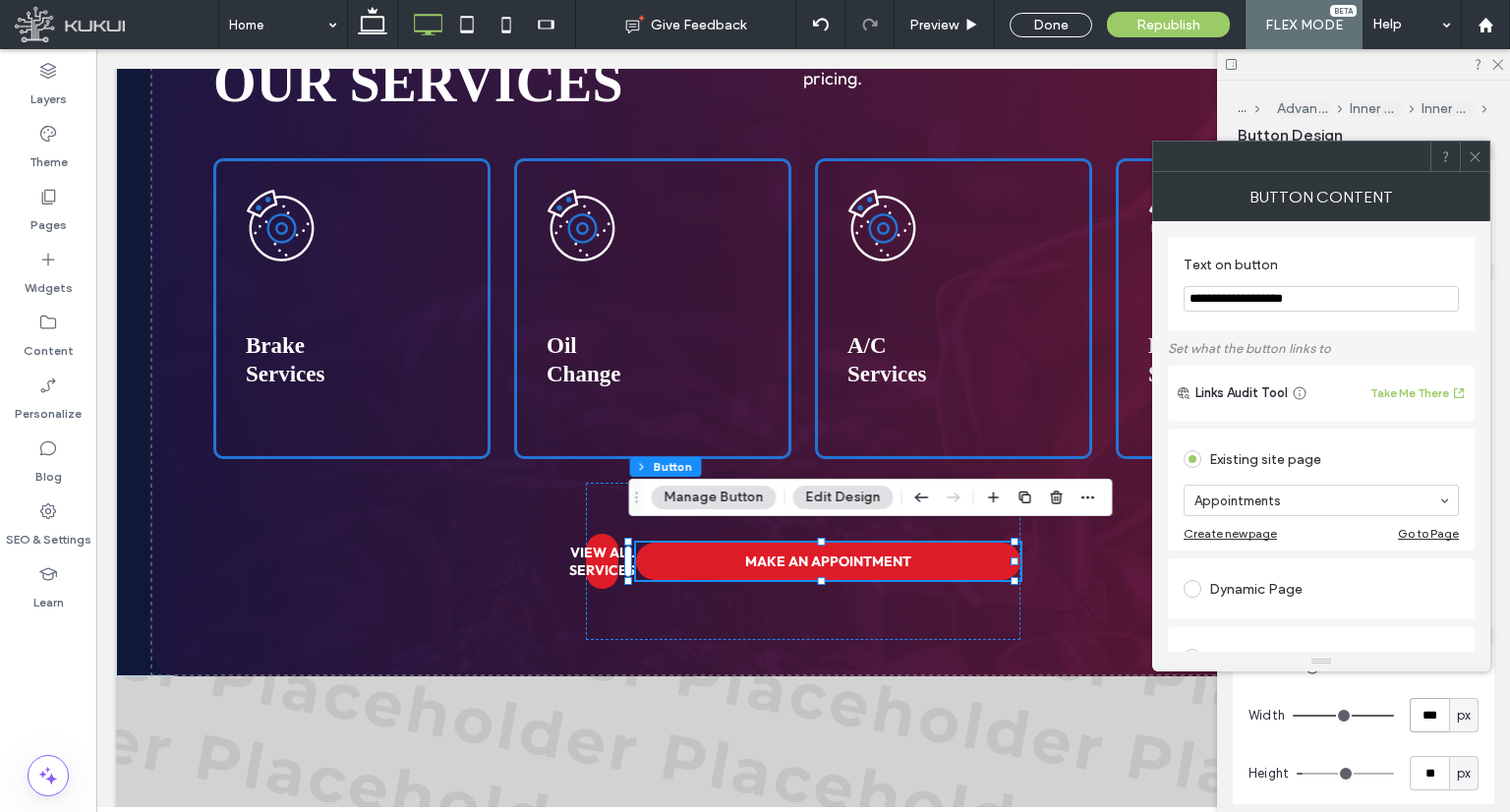 type on "***" 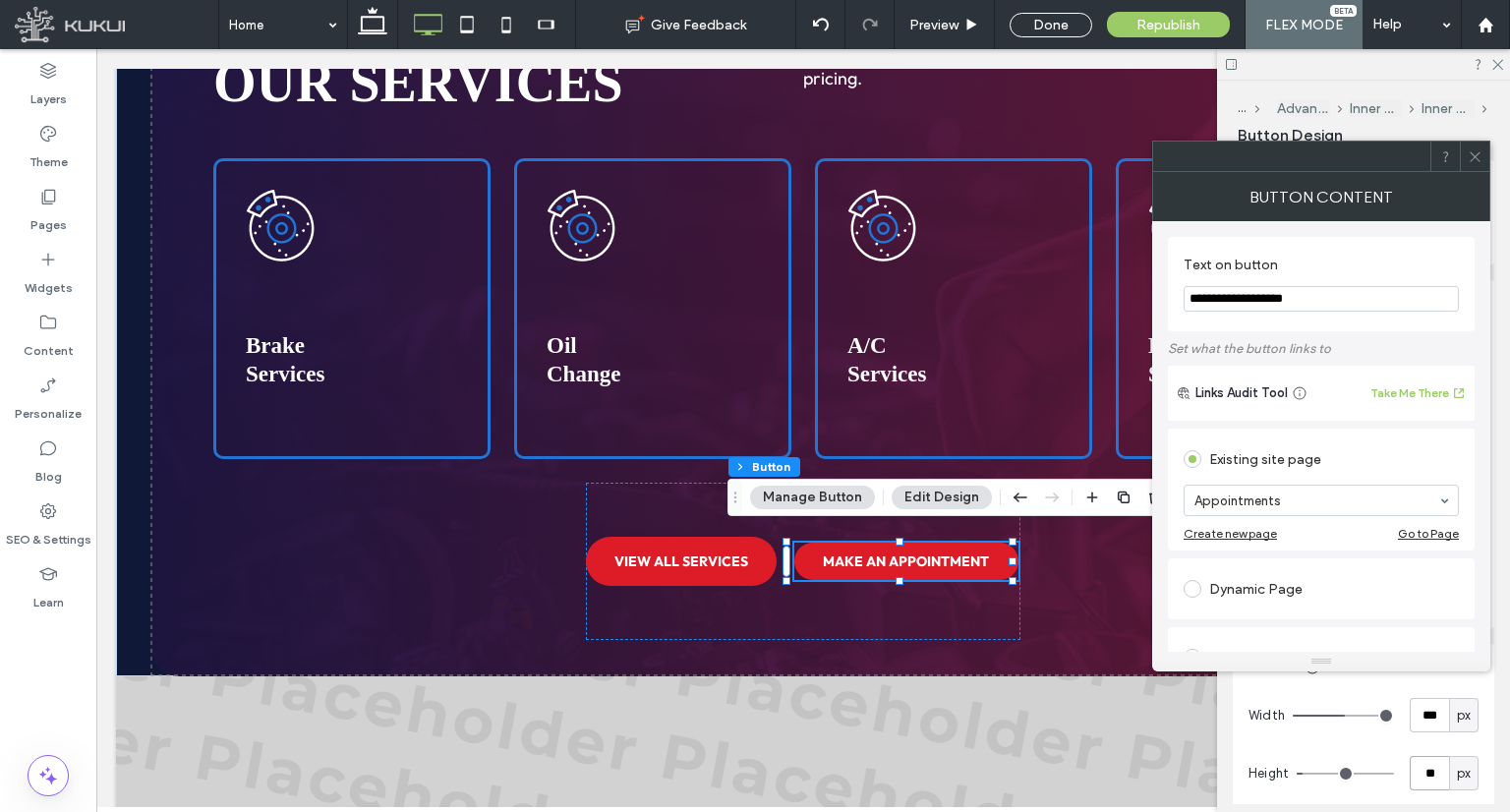 drag, startPoint x: 1428, startPoint y: 776, endPoint x: 1435, endPoint y: 753, distance: 24.04163 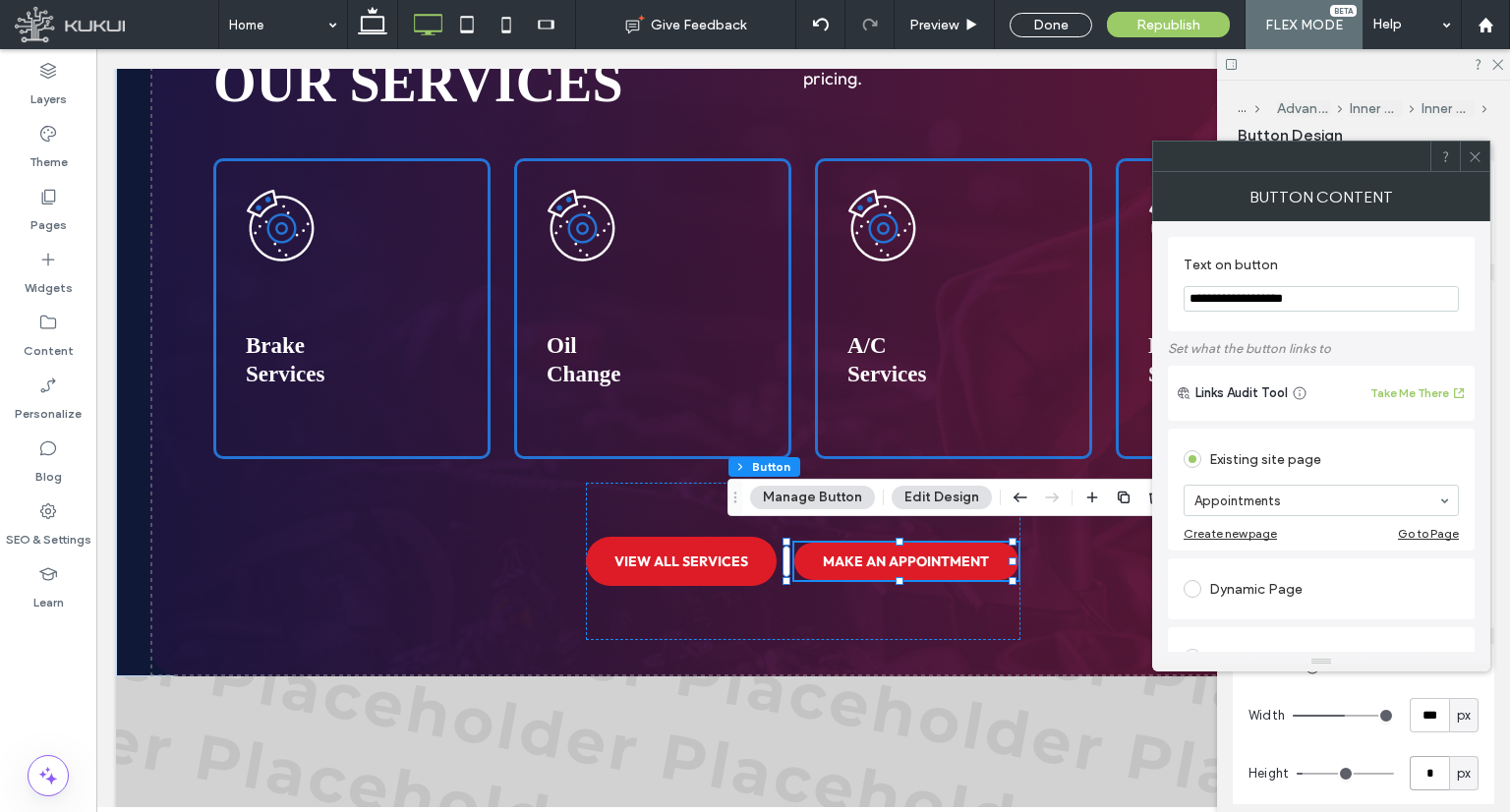 type on "*" 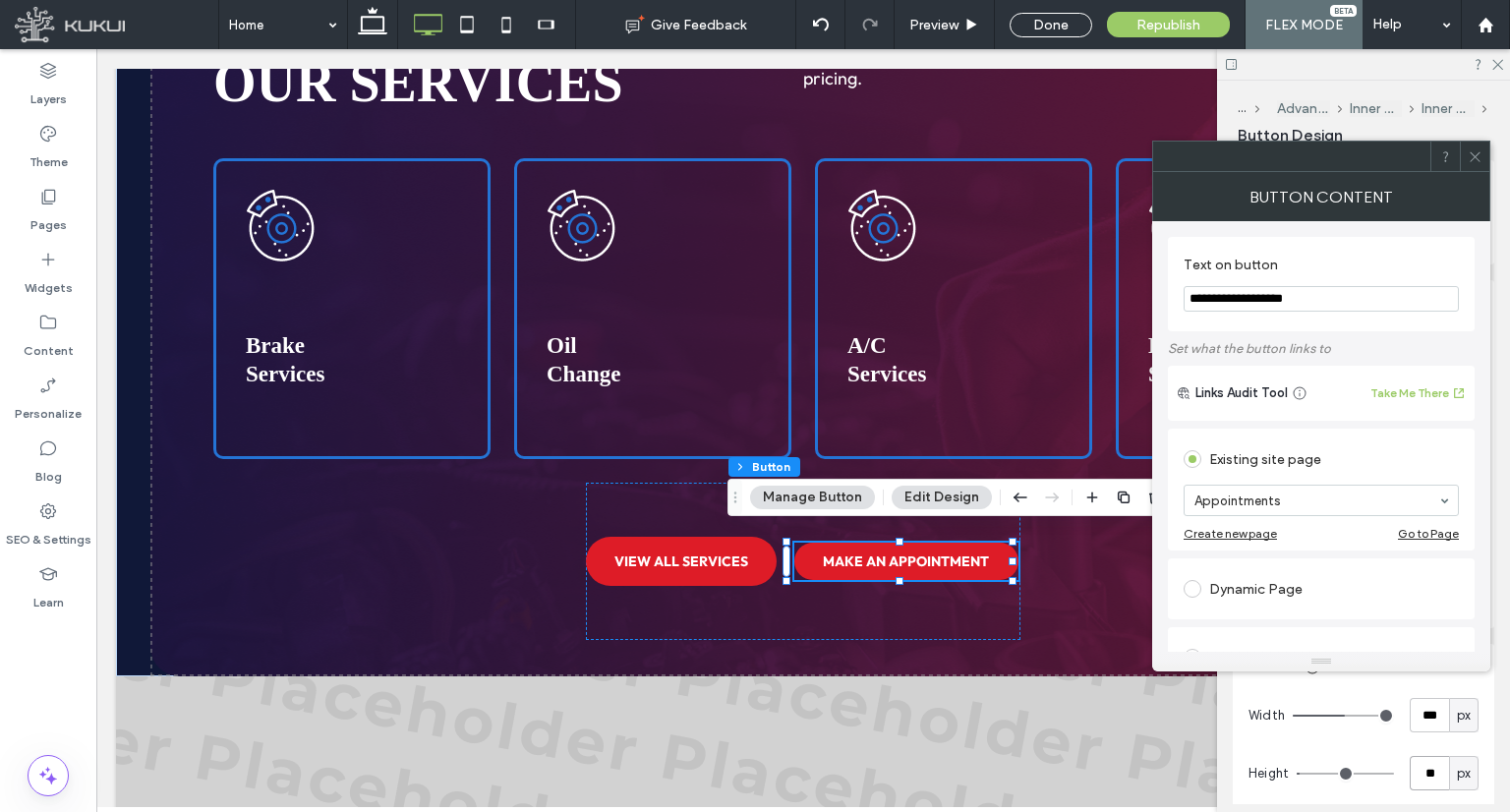 type on "**" 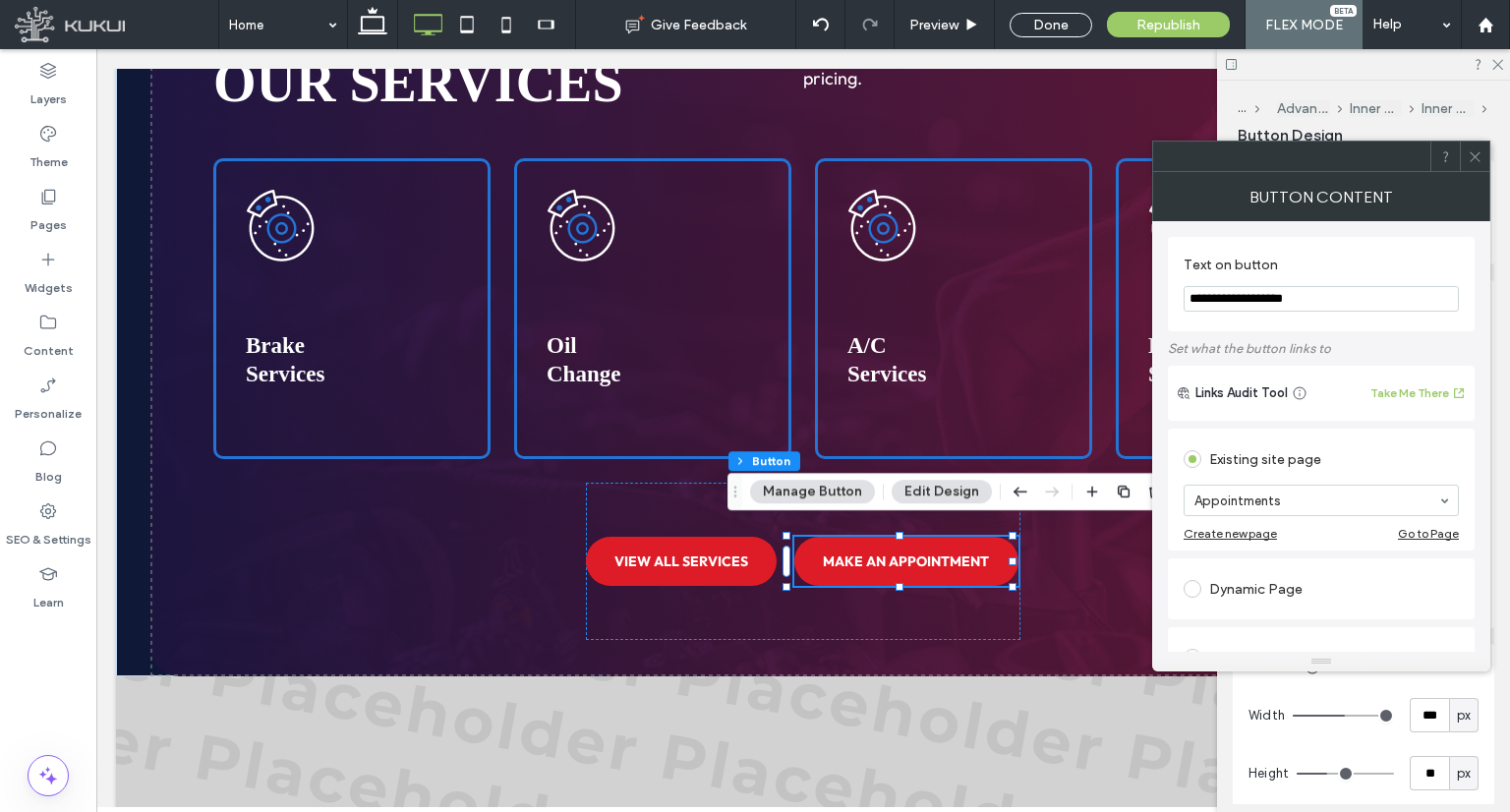 click at bounding box center (1475, 156) 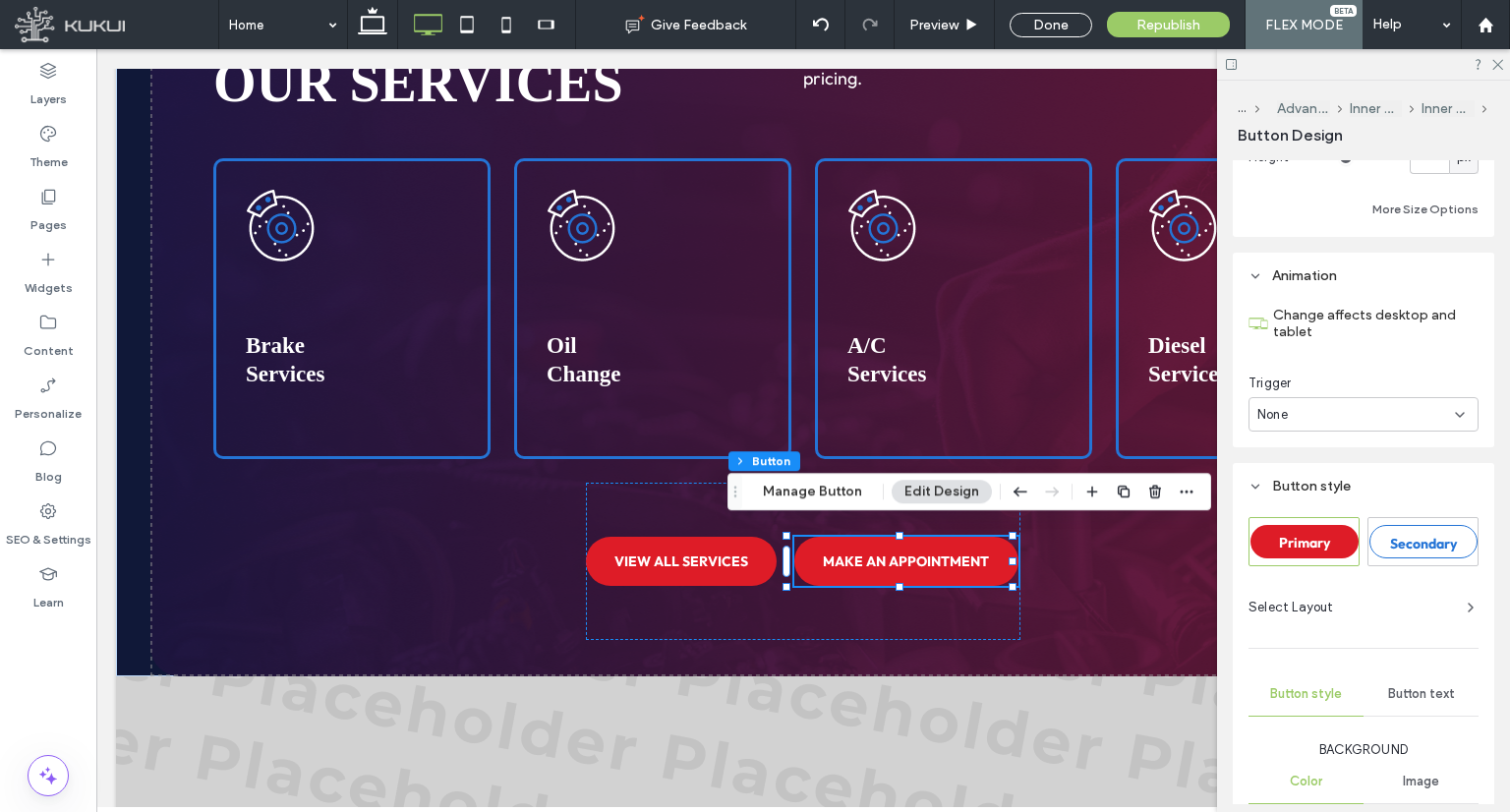 scroll, scrollTop: 688, scrollLeft: 0, axis: vertical 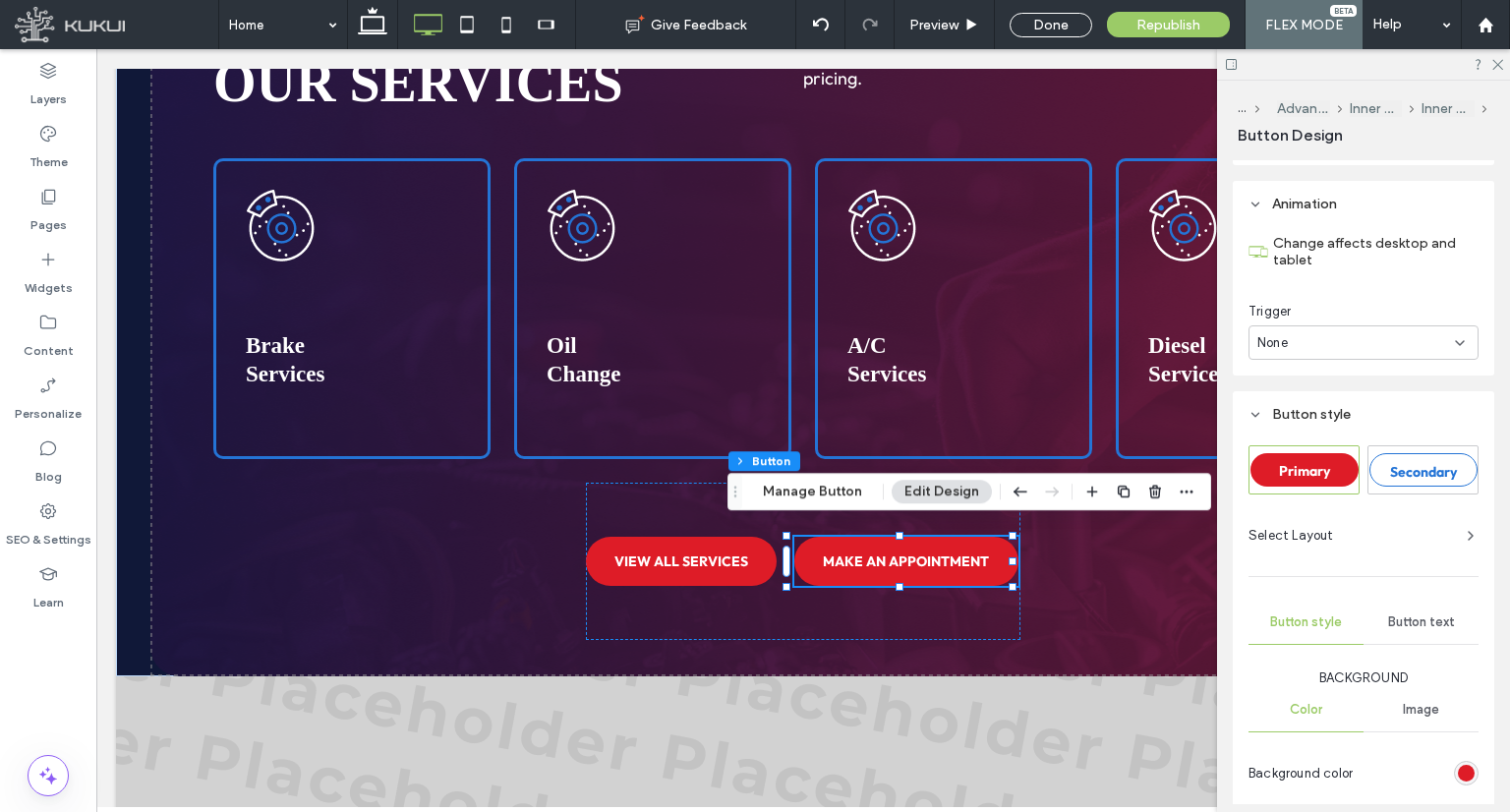 click on "Secondary" at bounding box center (1423, 470) 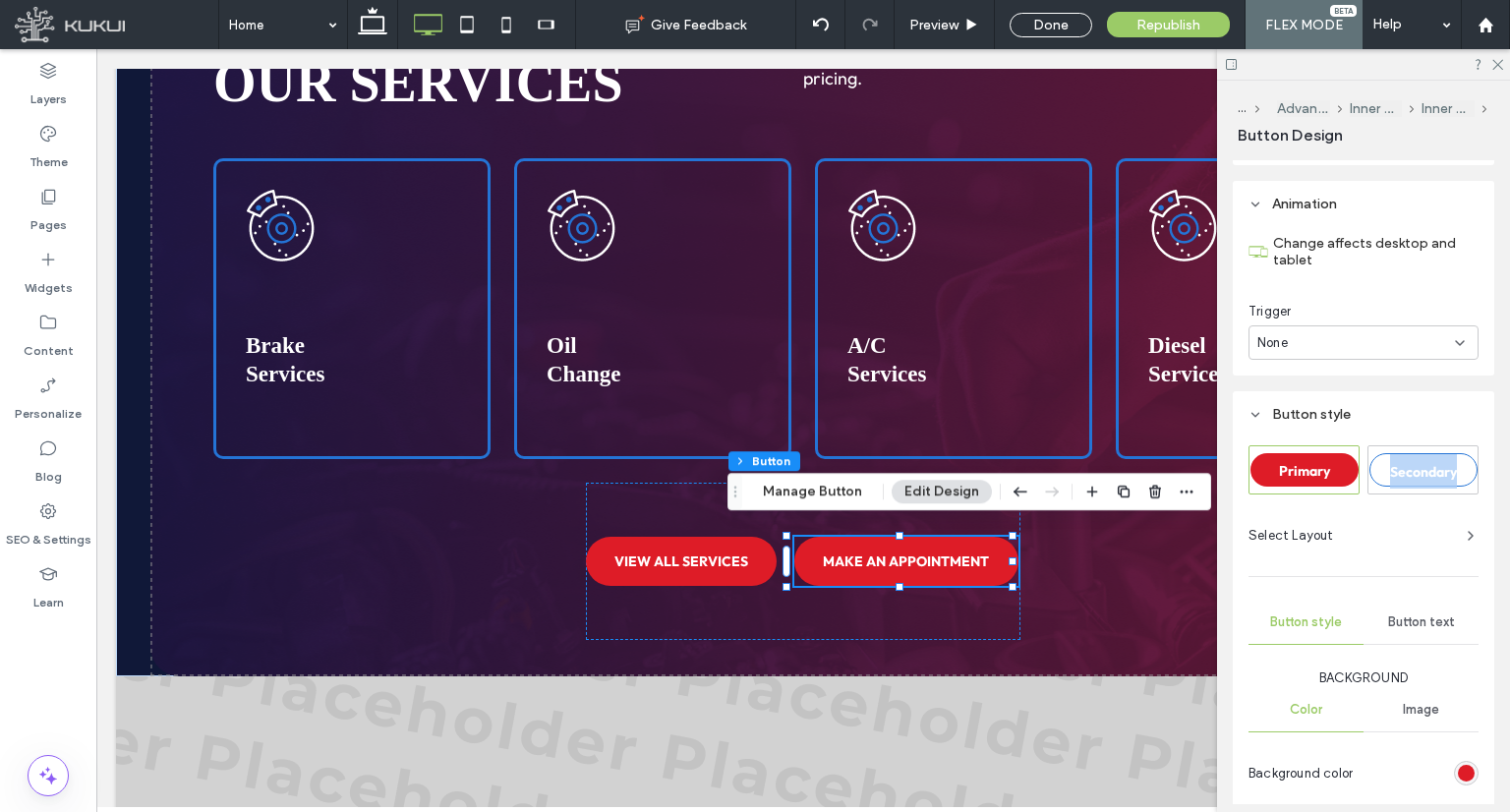 click on "Secondary" at bounding box center [1423, 470] 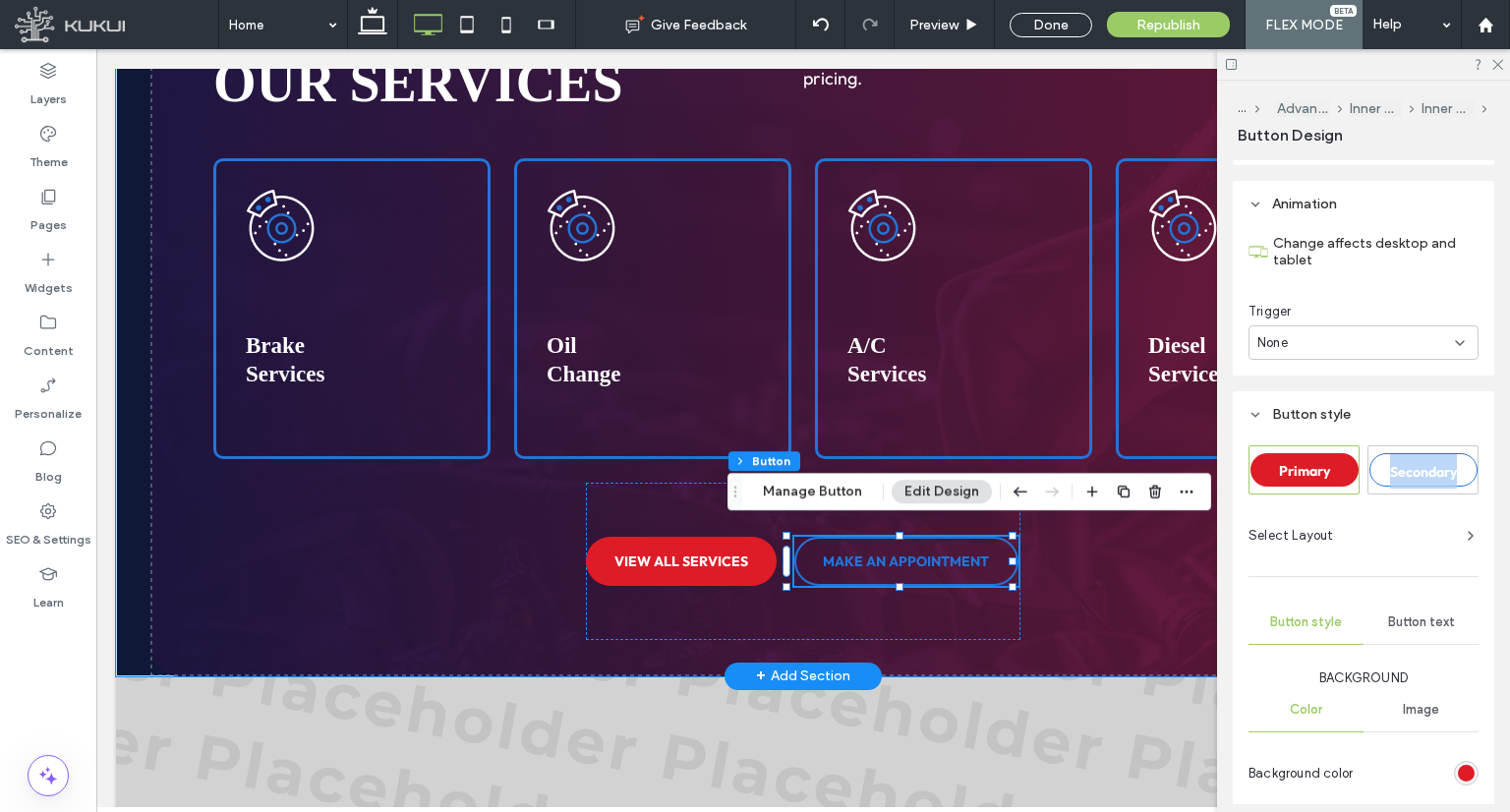 type on "*" 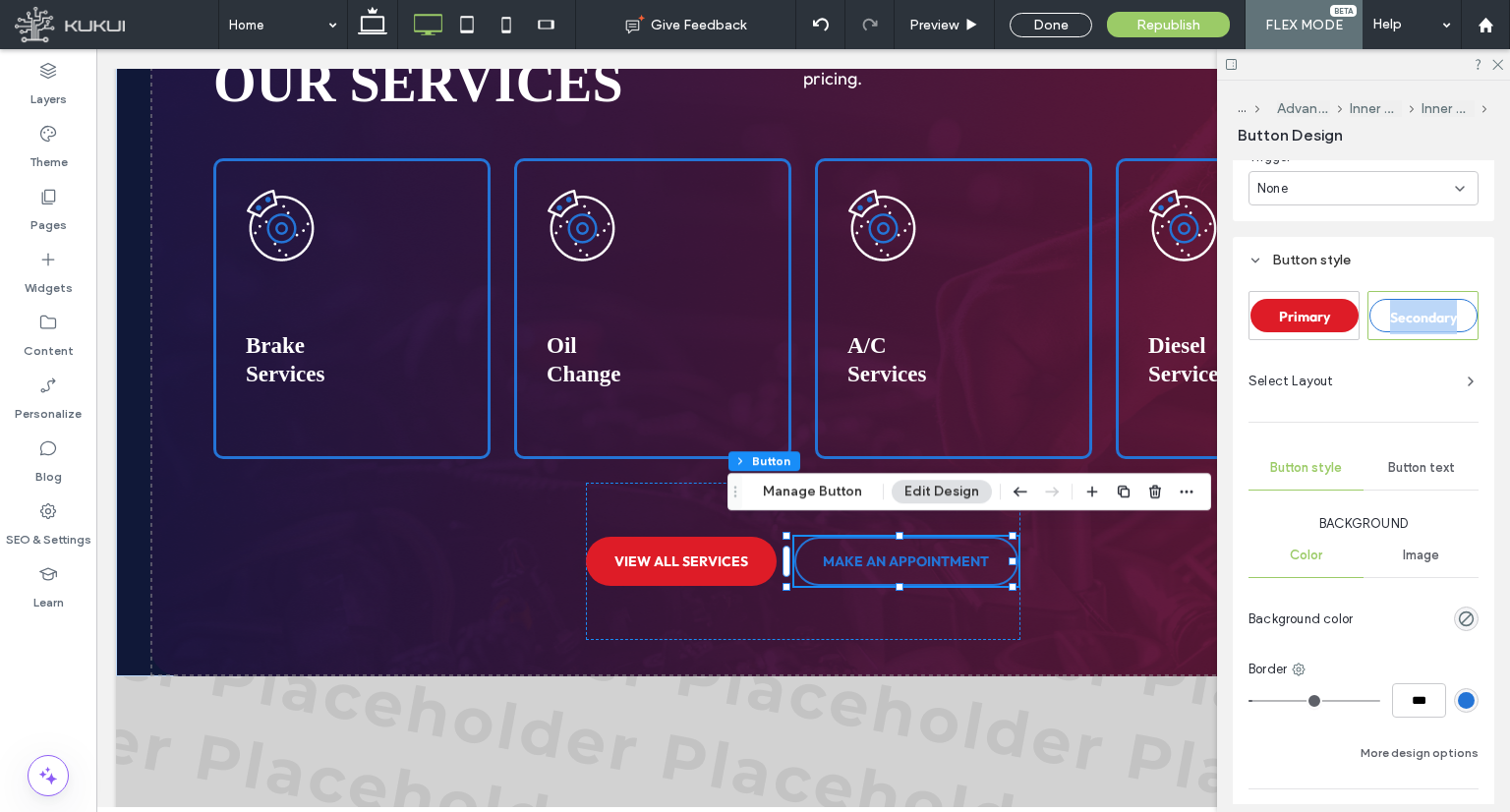 scroll, scrollTop: 967, scrollLeft: 0, axis: vertical 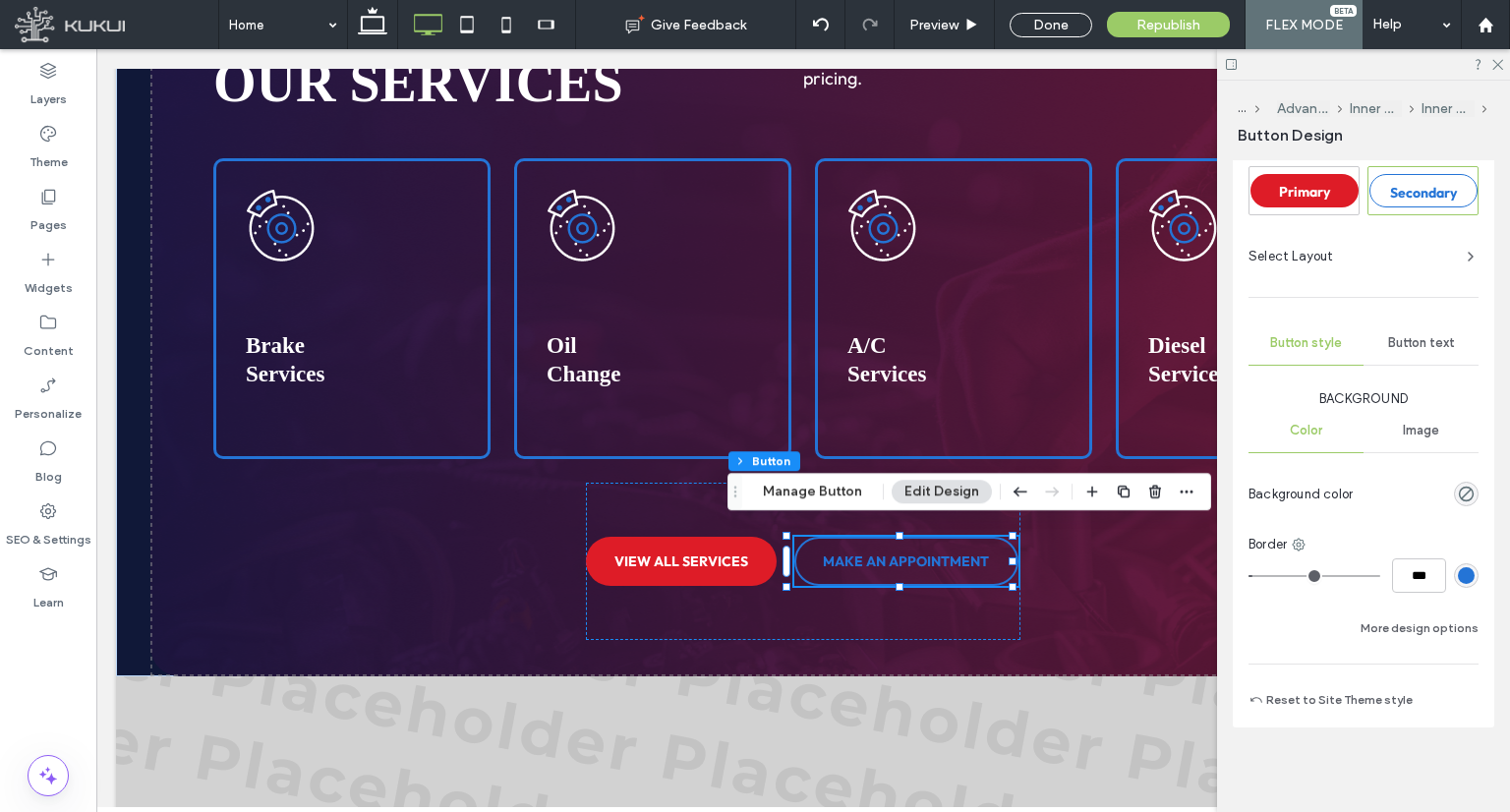 click at bounding box center (1466, 575) 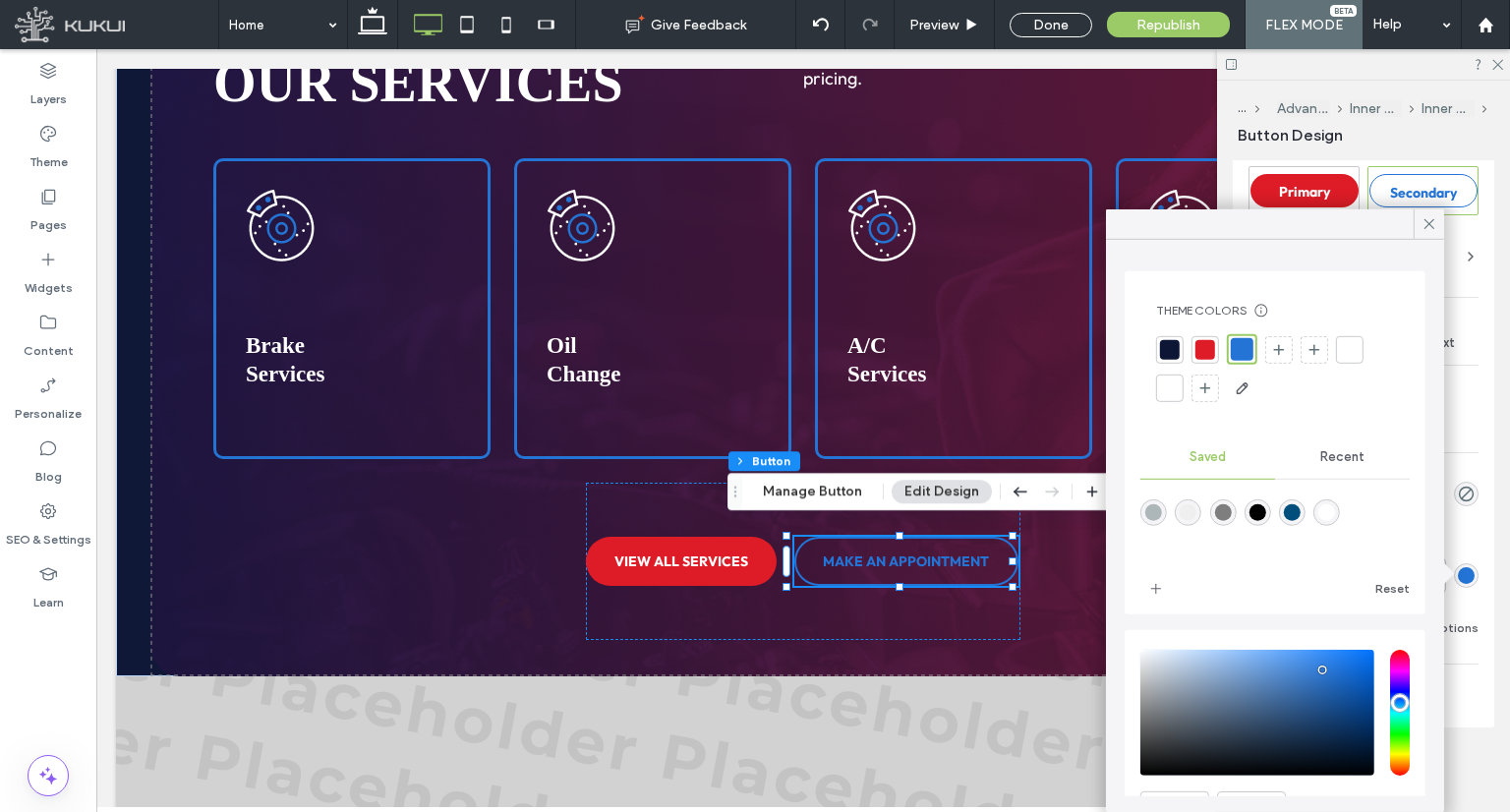 click at bounding box center (1275, 526) 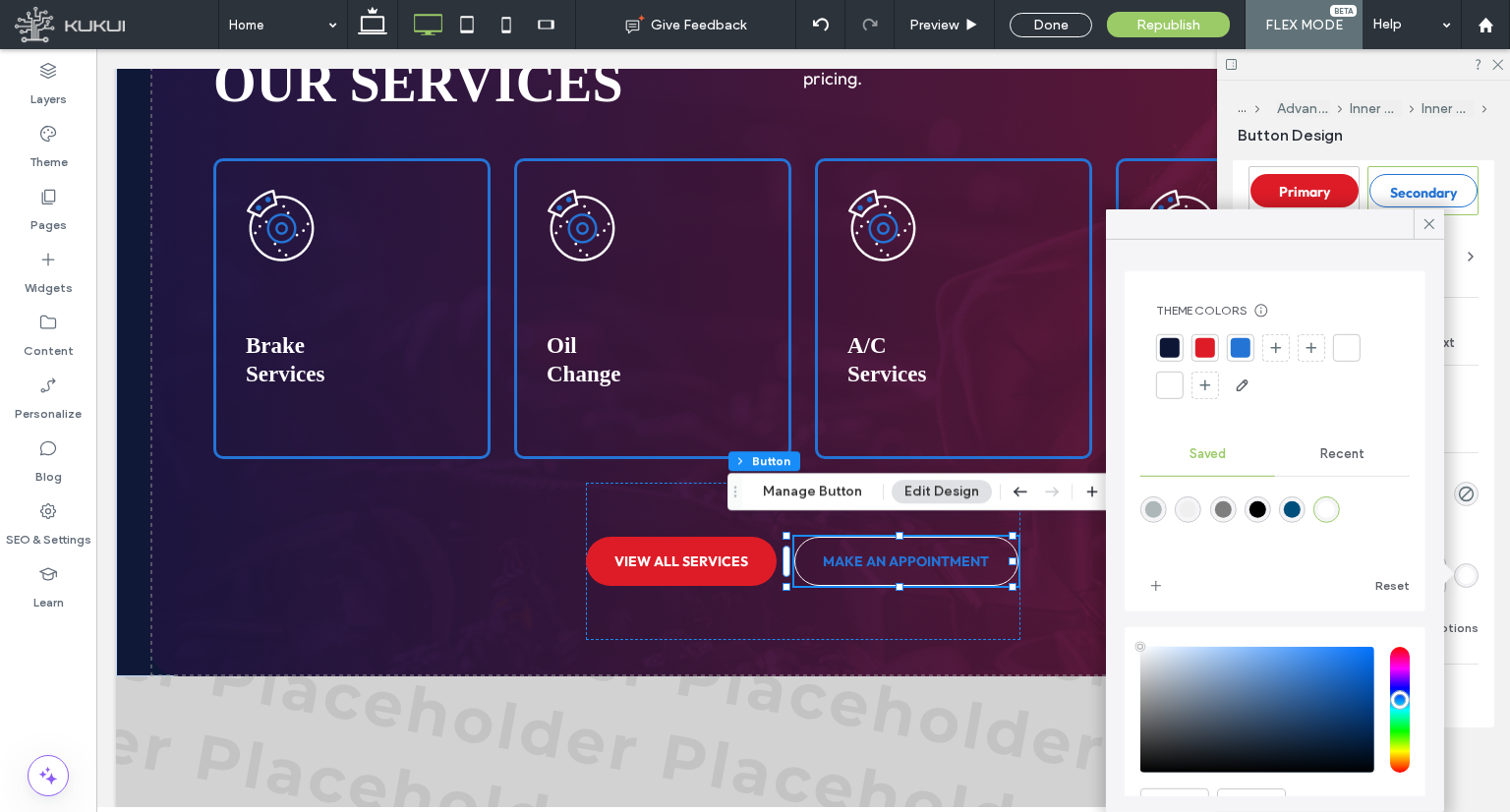 type on "*" 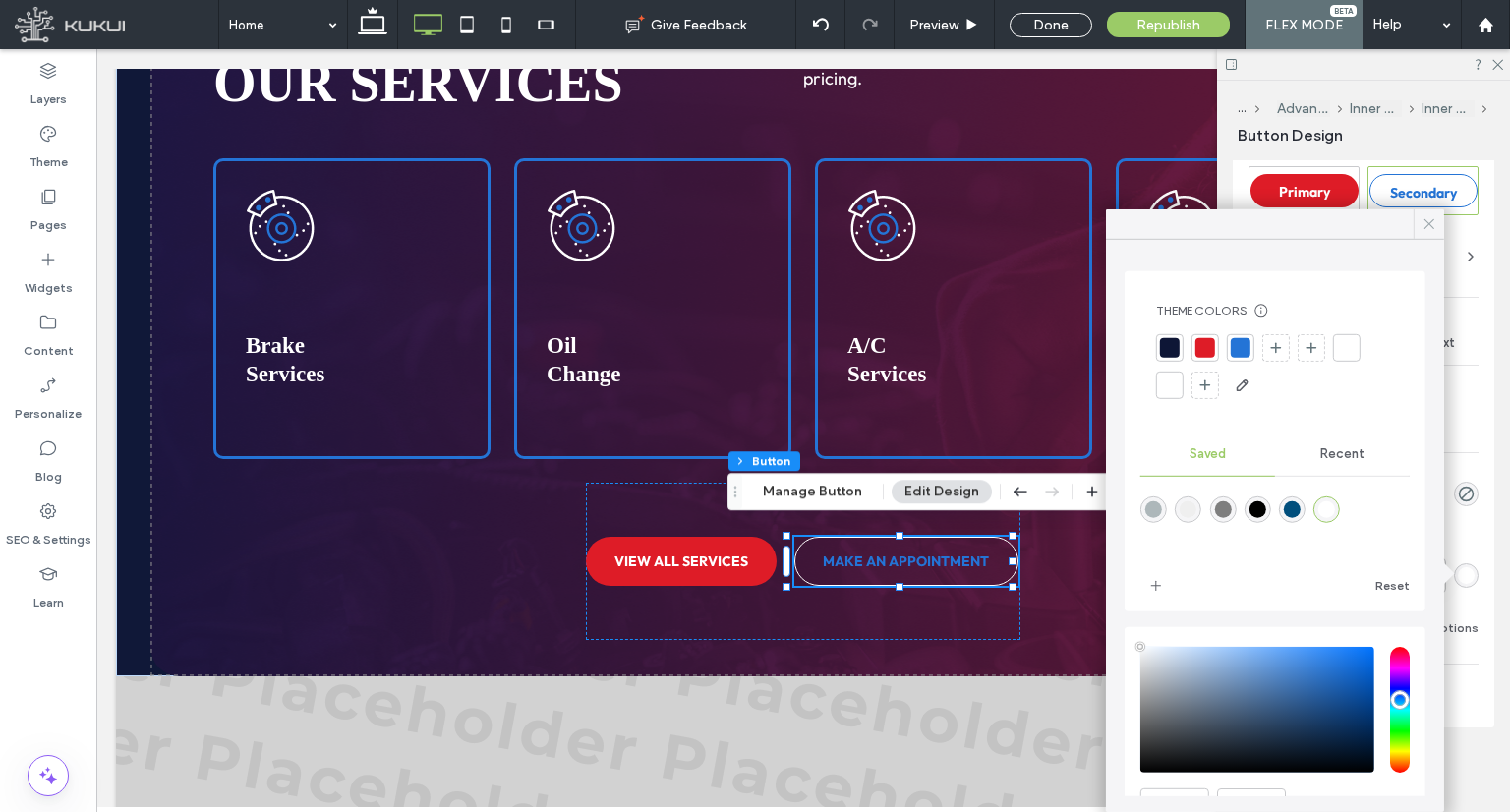 click 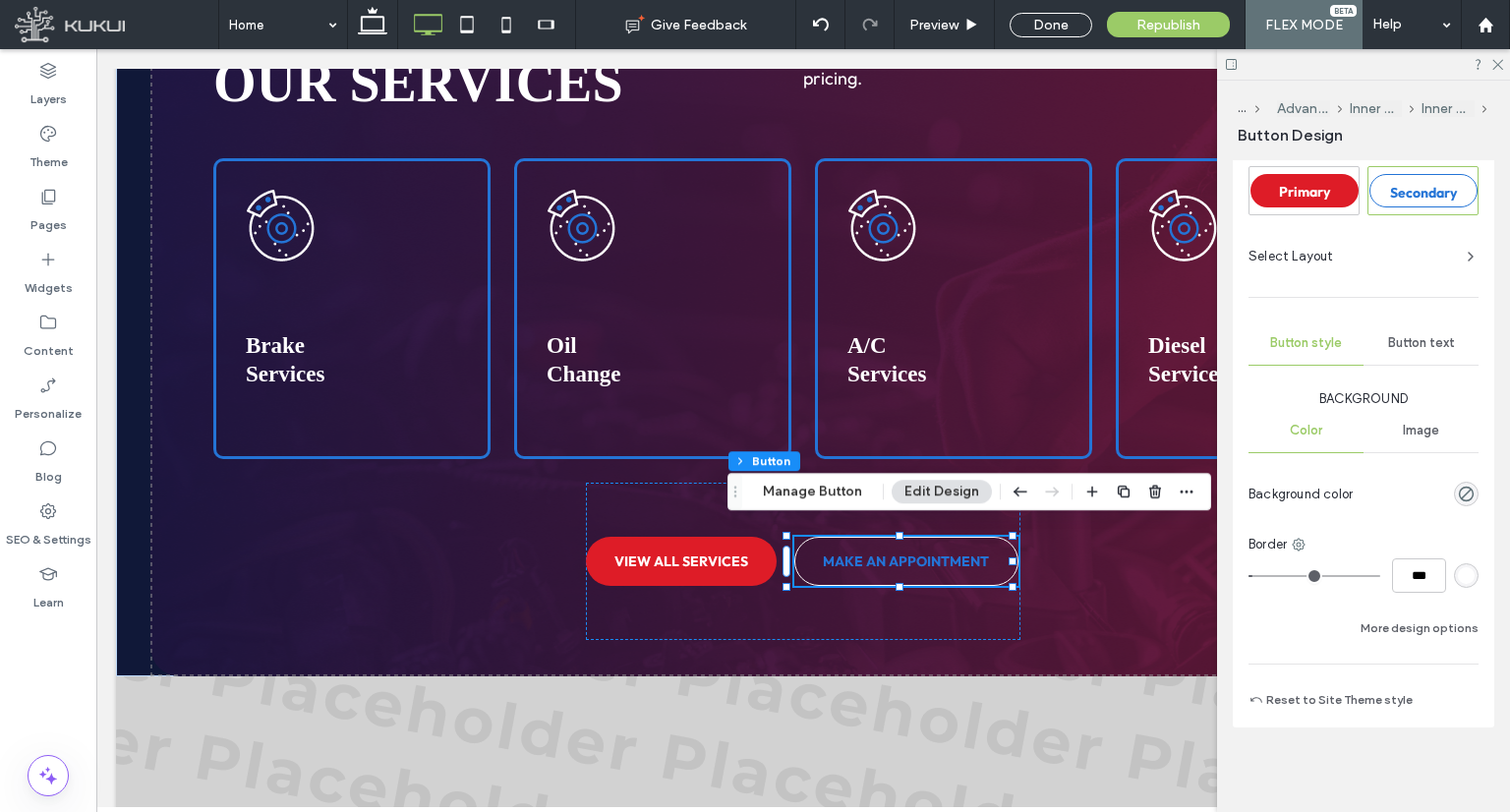 click on "Button text" at bounding box center (1421, 343) 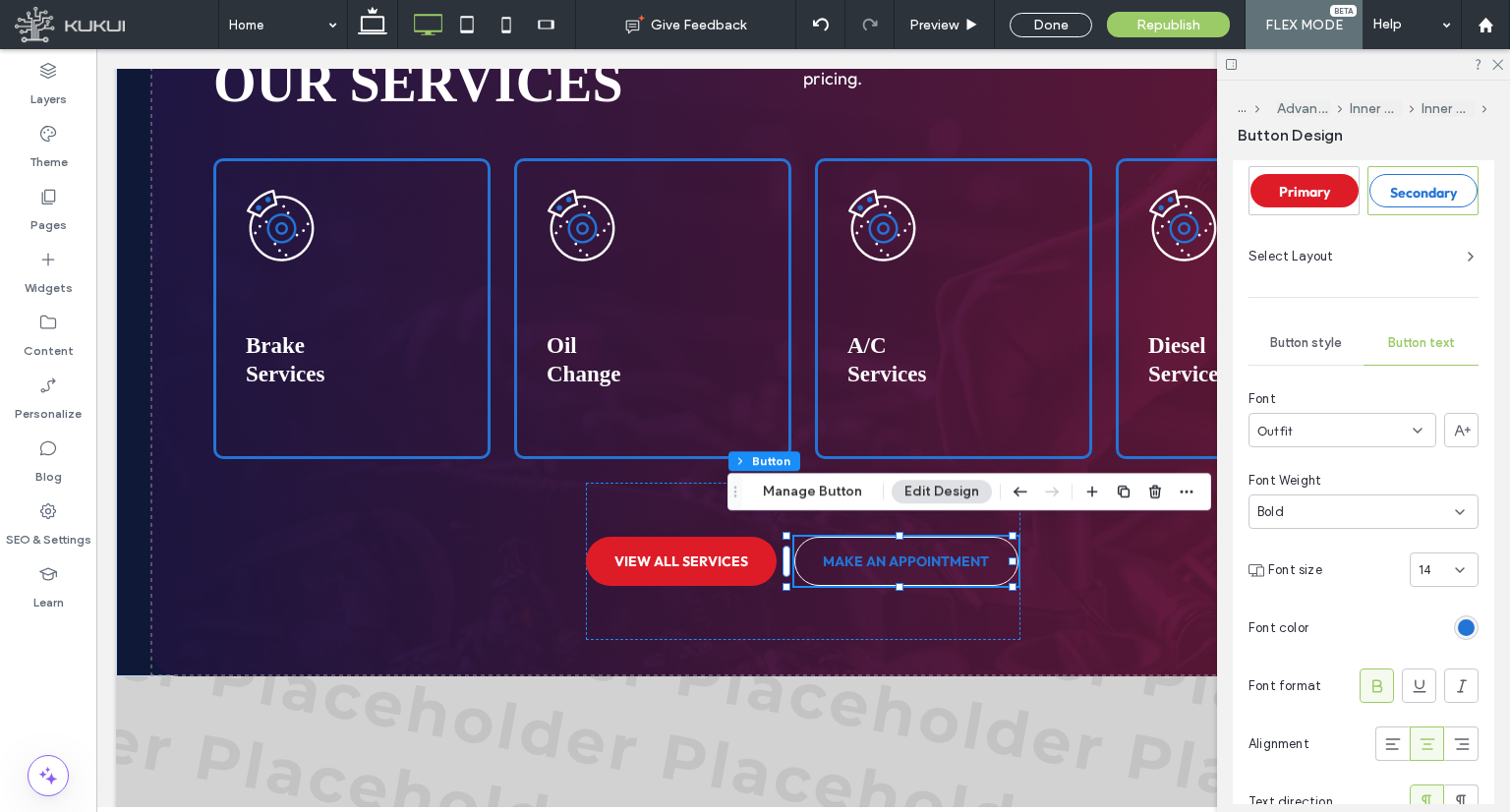 click at bounding box center (1466, 627) 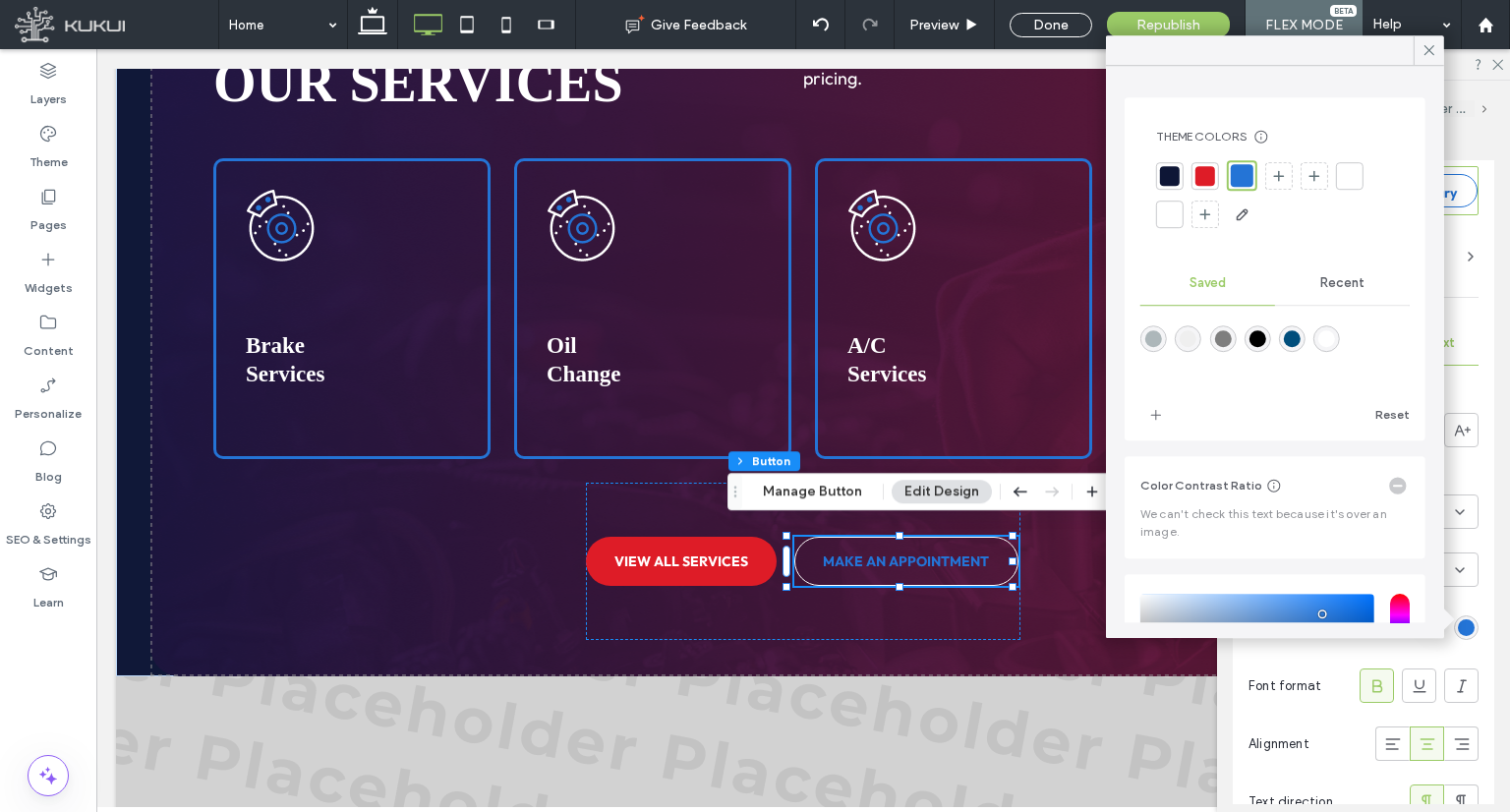 click at bounding box center [1275, 352] 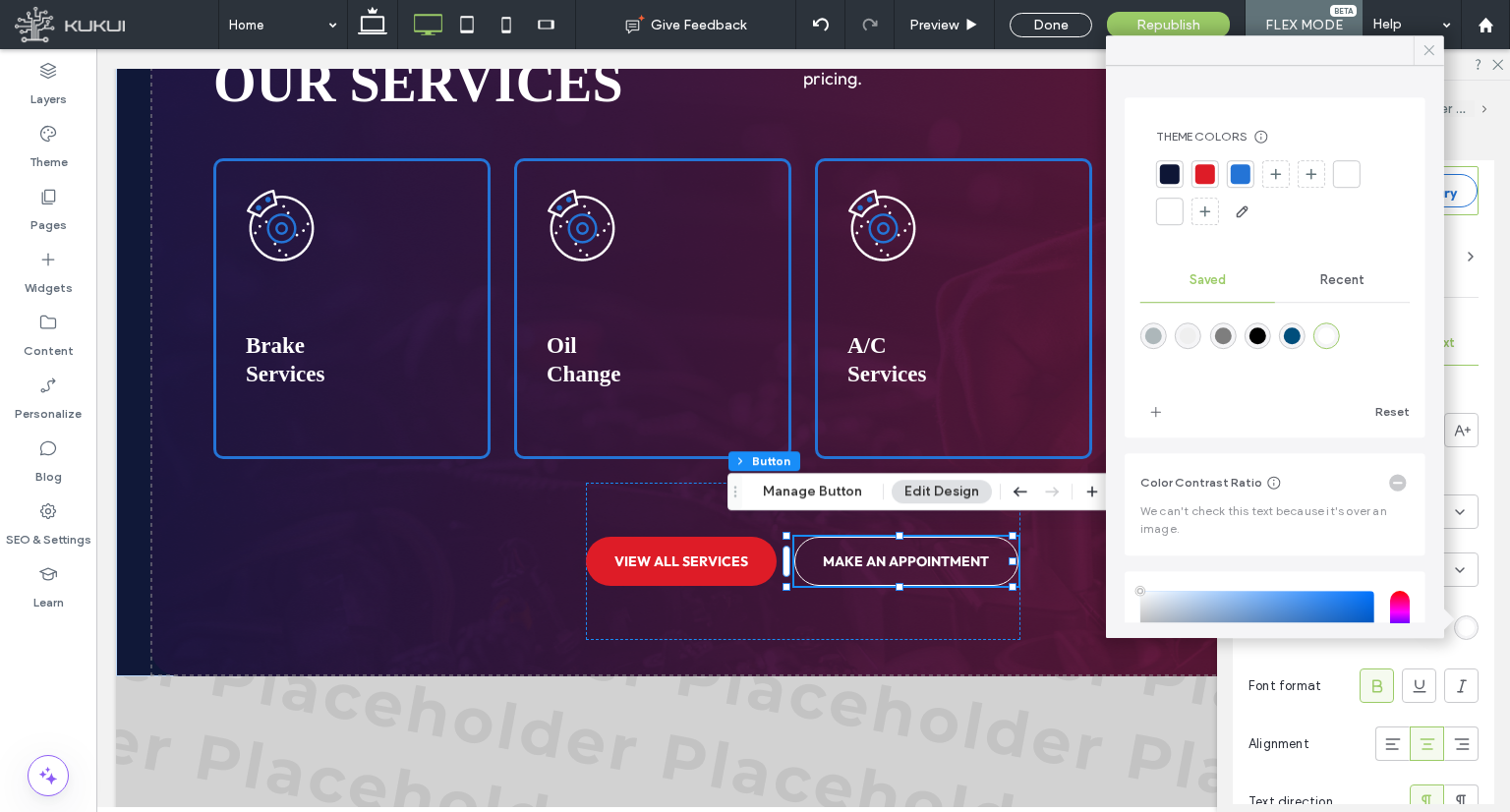 click 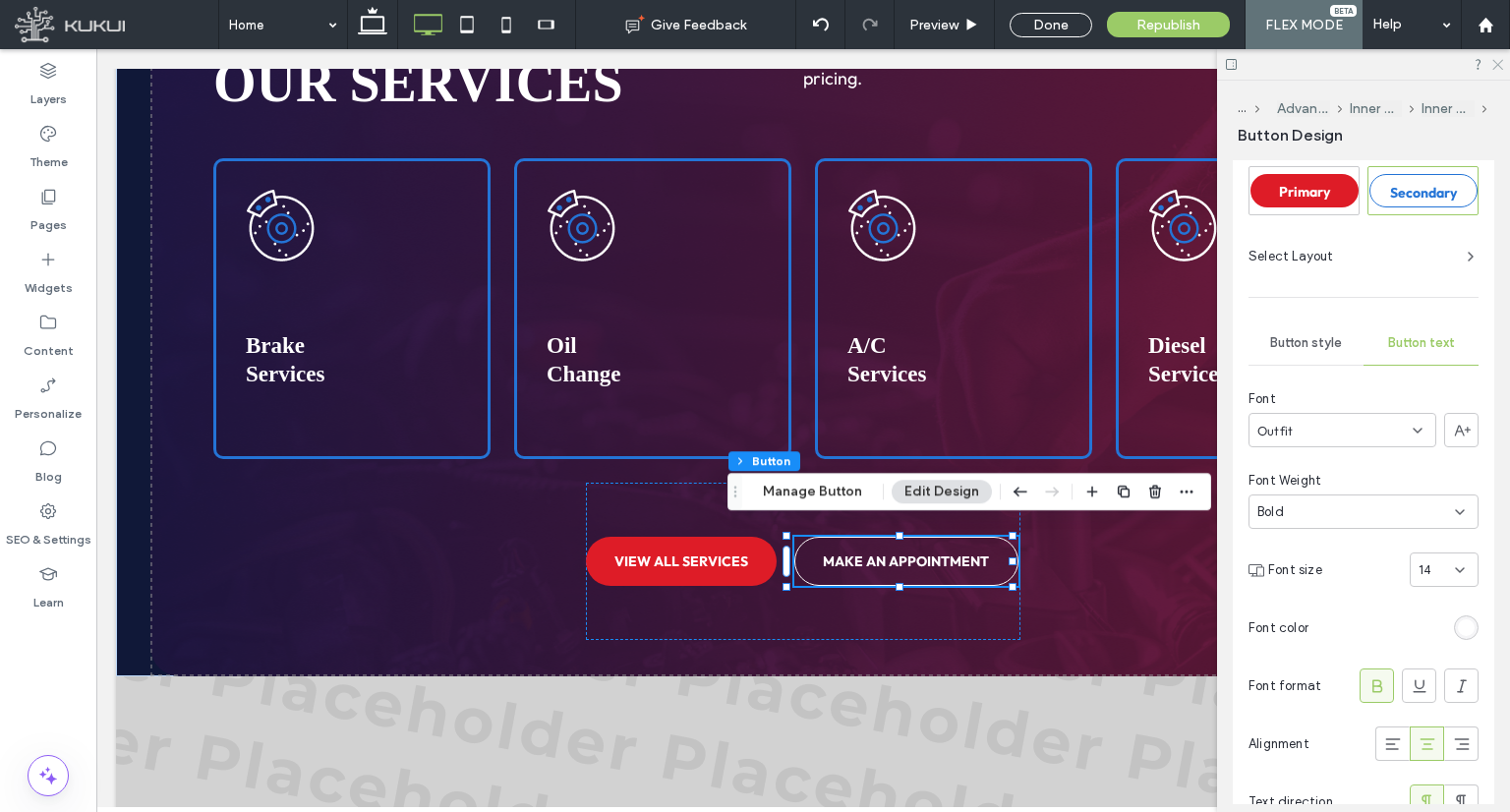 drag, startPoint x: 1494, startPoint y: 64, endPoint x: 1343, endPoint y: 35, distance: 153.75955 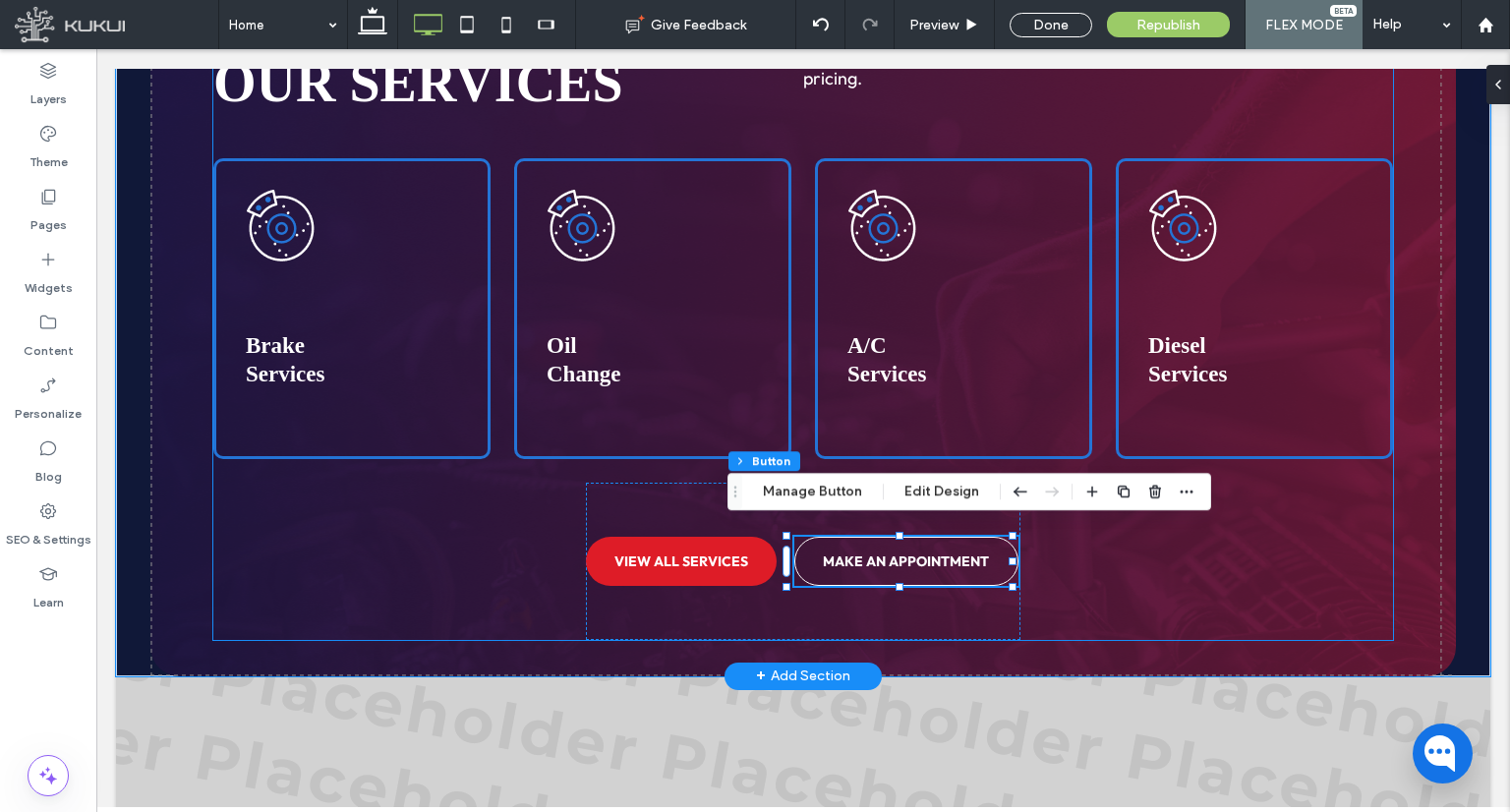 click on "VIEW ALL SERVICES
MAKE AN APPOINTMENT" at bounding box center (803, 561) 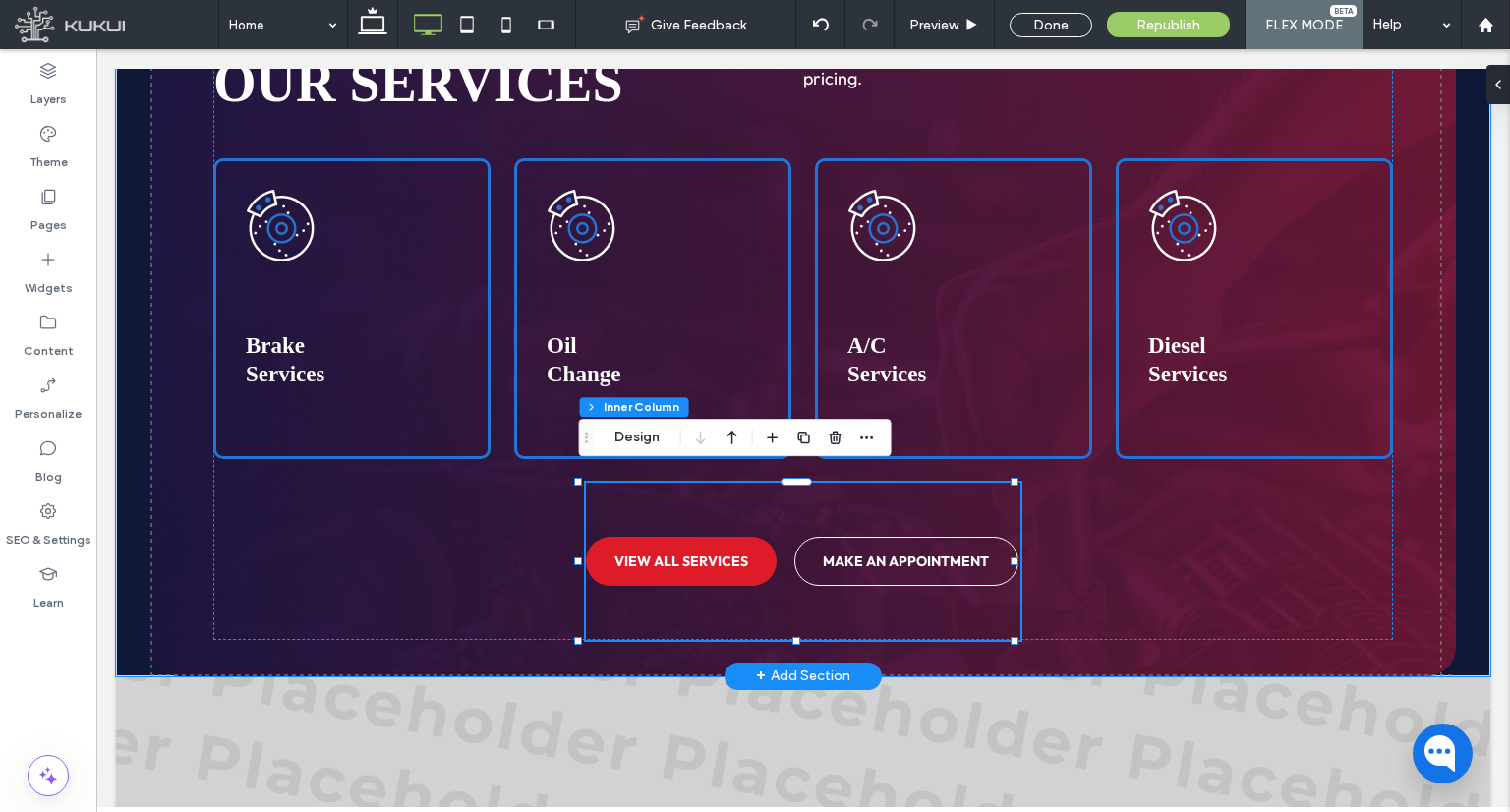 click on "VIEW ALL SERVICES
MAKE AN APPOINTMENT" at bounding box center [803, 561] 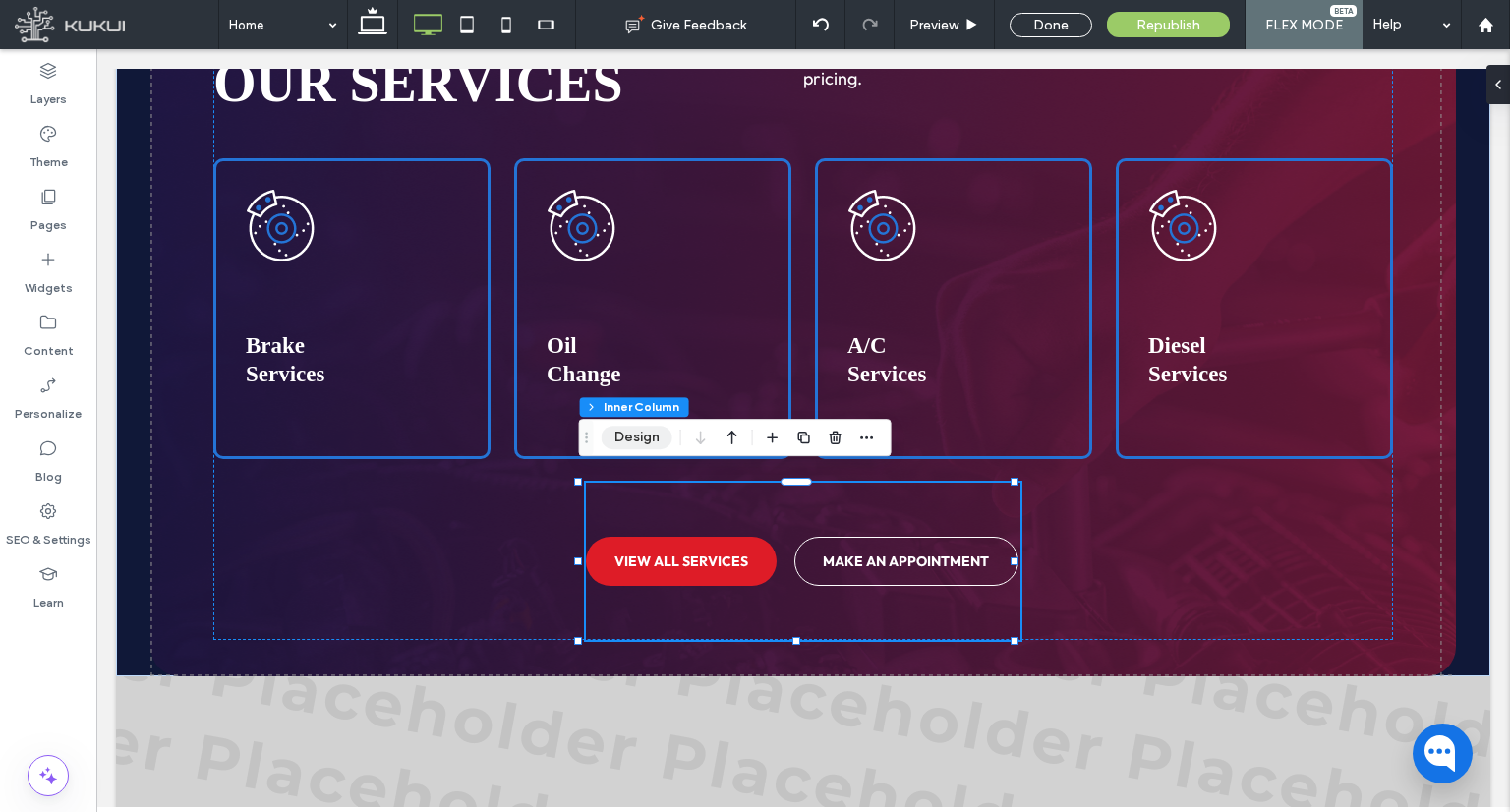 click on "Design" at bounding box center [637, 437] 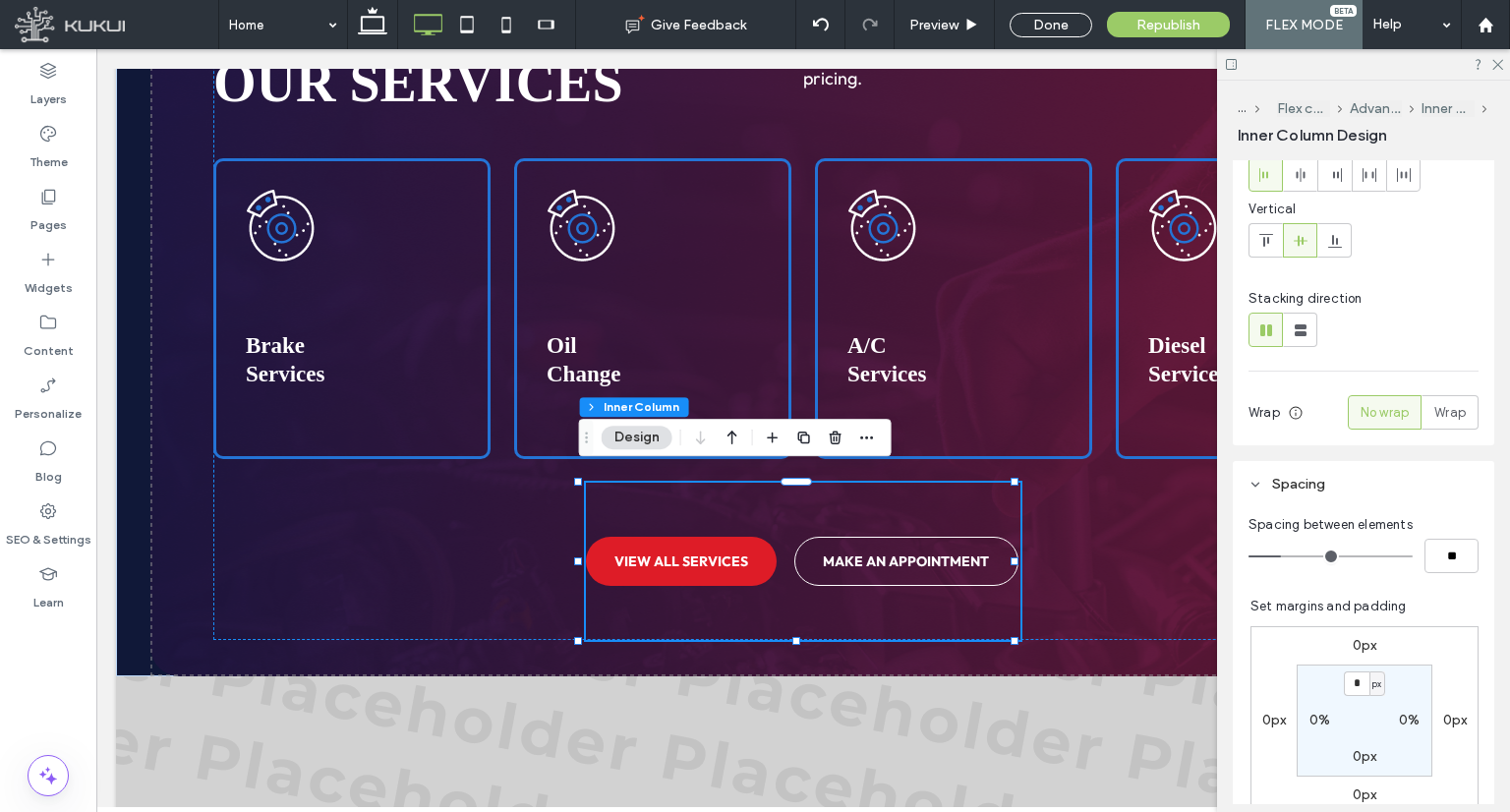 scroll, scrollTop: 590, scrollLeft: 0, axis: vertical 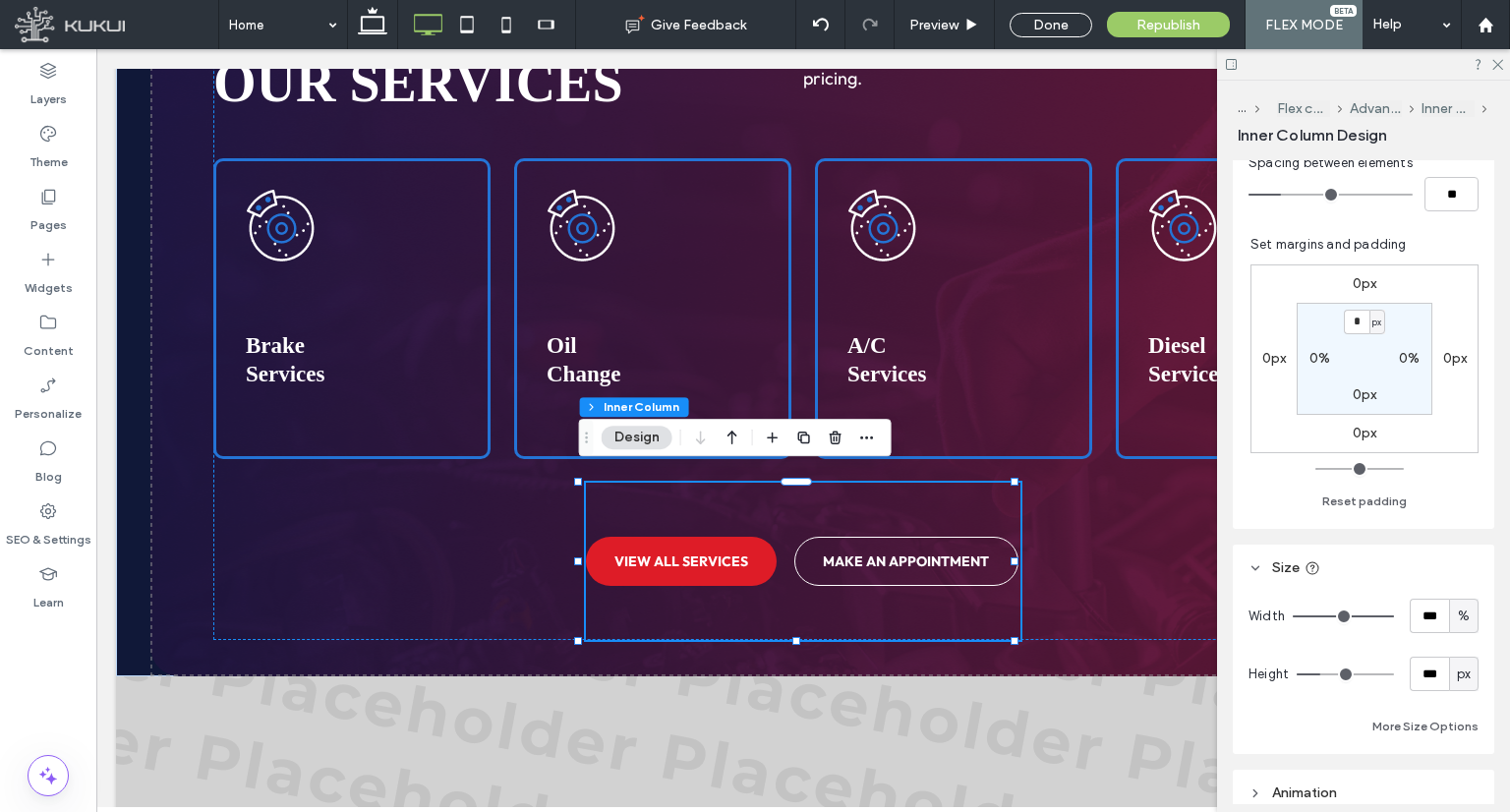 click on "px" at bounding box center [1464, 674] 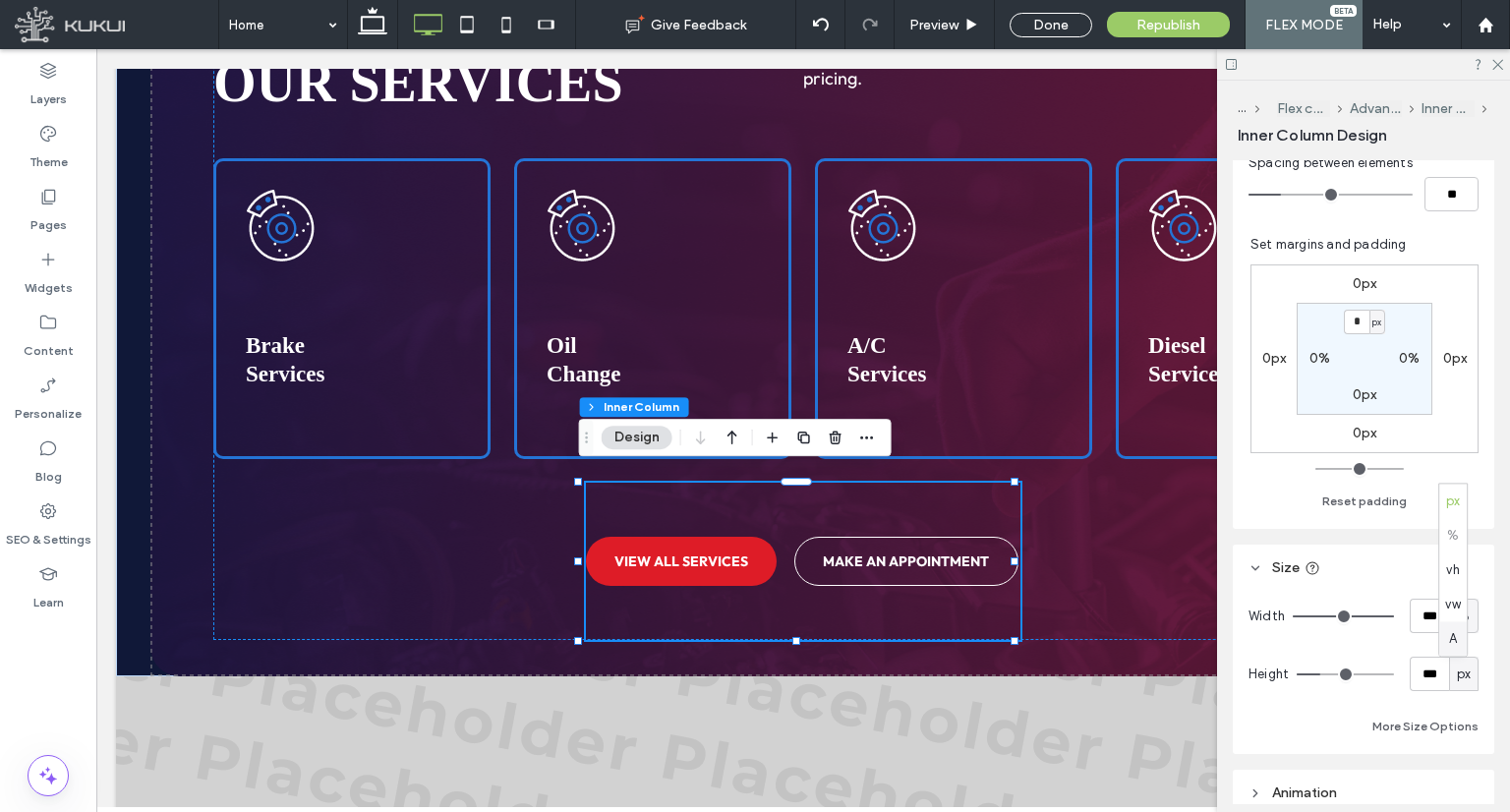 click on "A" at bounding box center (1453, 639) 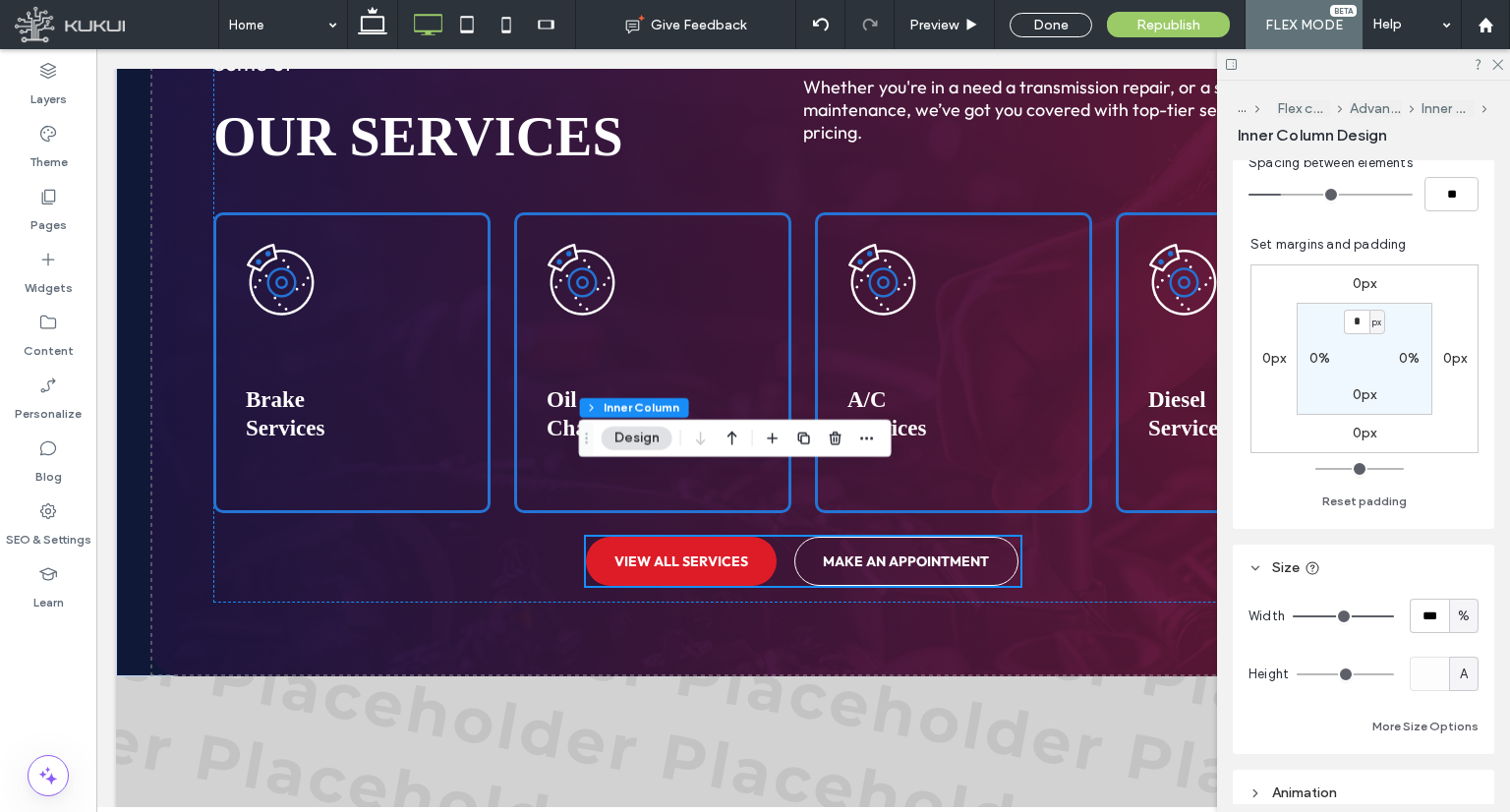 scroll, scrollTop: 2503, scrollLeft: 0, axis: vertical 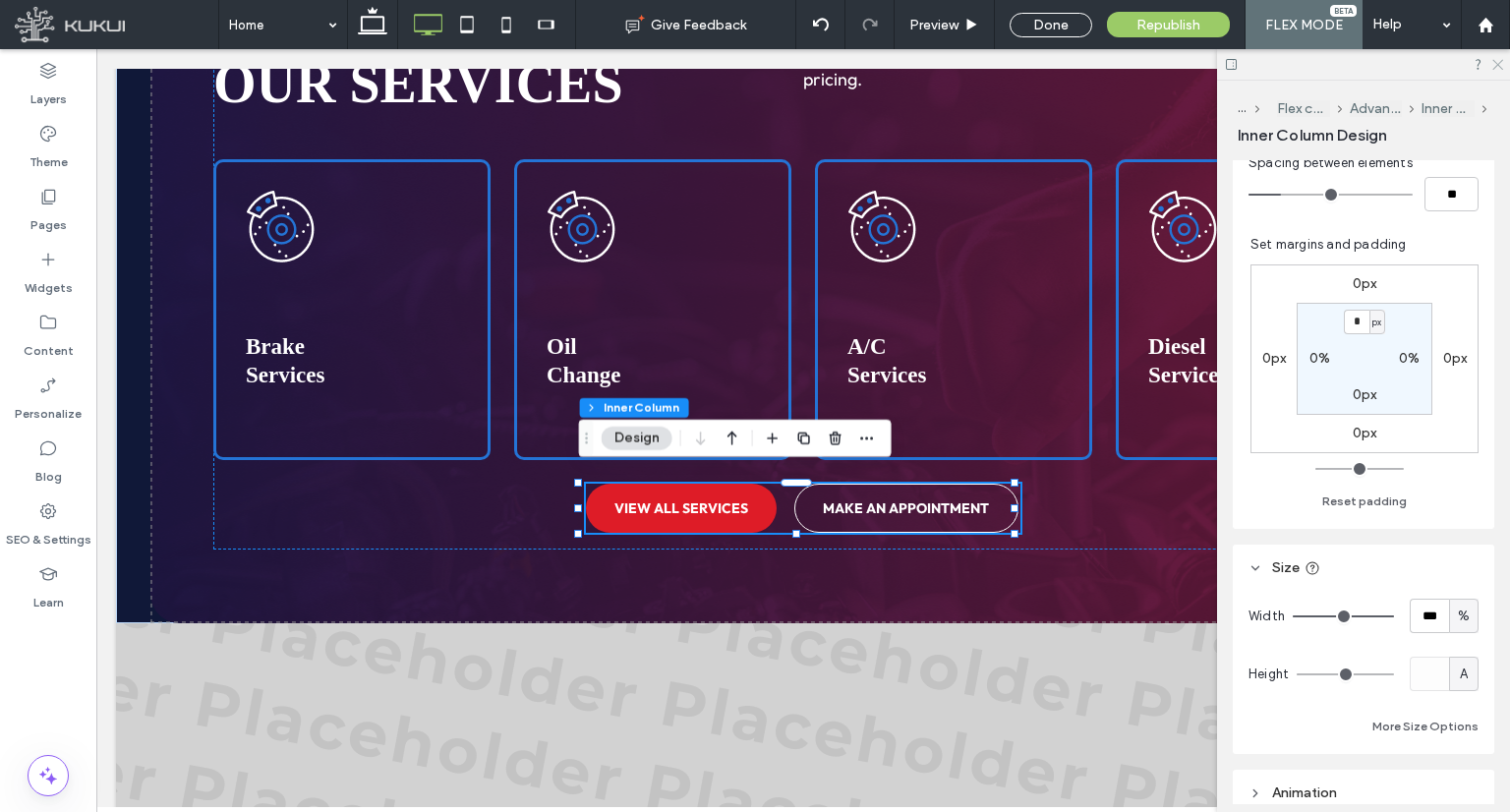 drag, startPoint x: 1492, startPoint y: 63, endPoint x: 1107, endPoint y: 184, distance: 403.5666 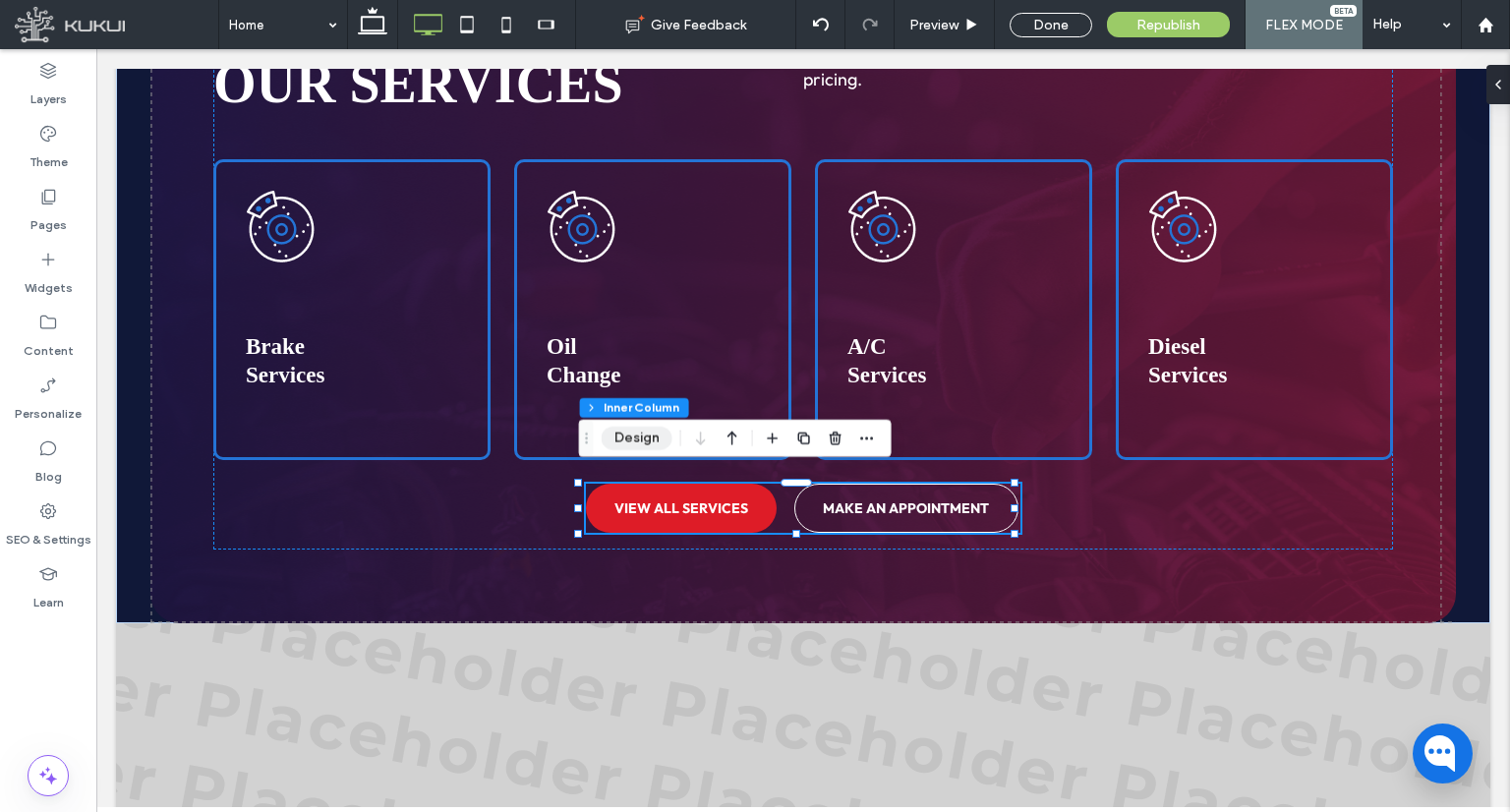 click on "Design" at bounding box center (637, 438) 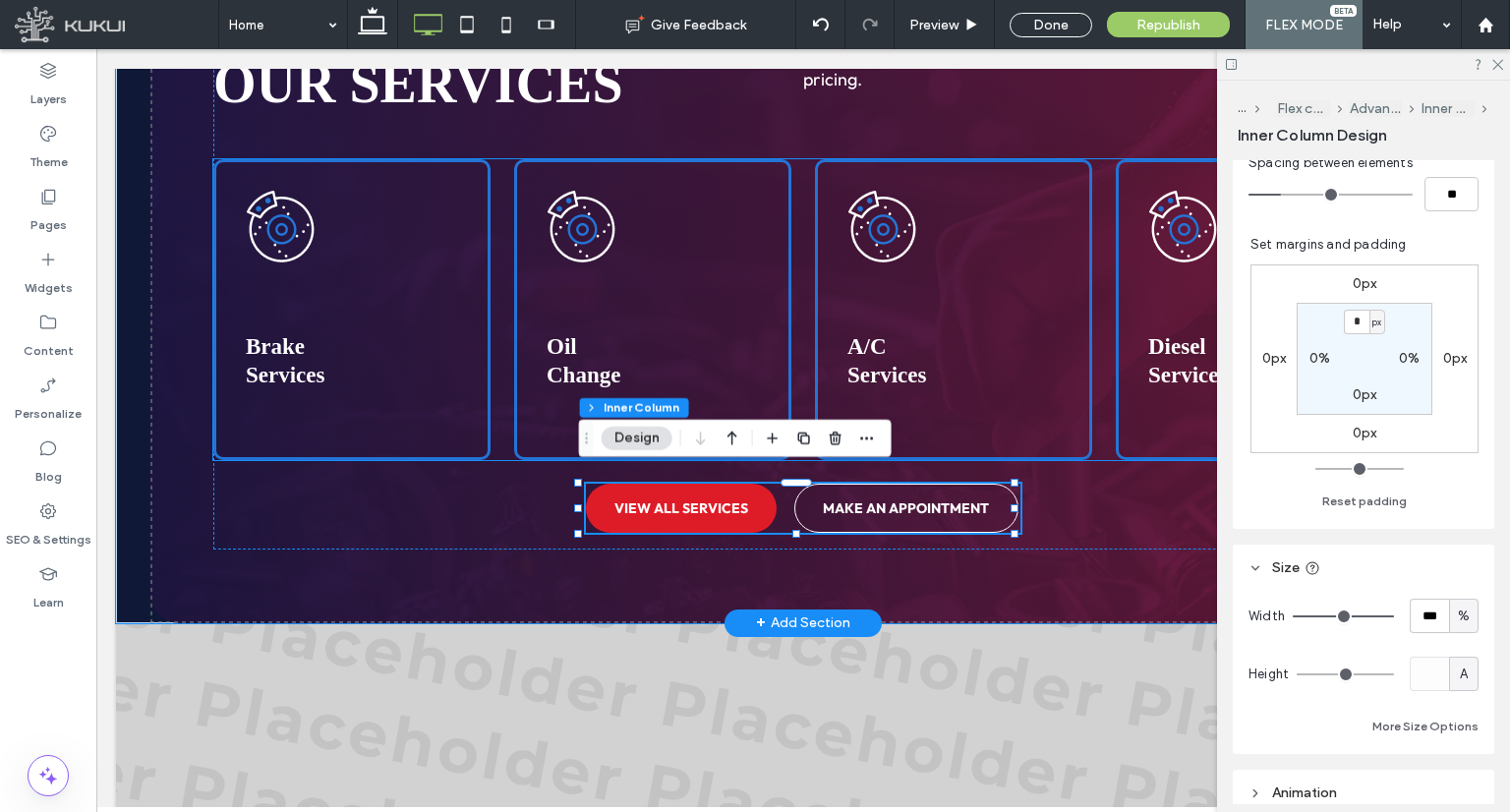 click on "Brake Services
Oil  Change
A/C  Services
Diesel  Services" at bounding box center [803, 310] 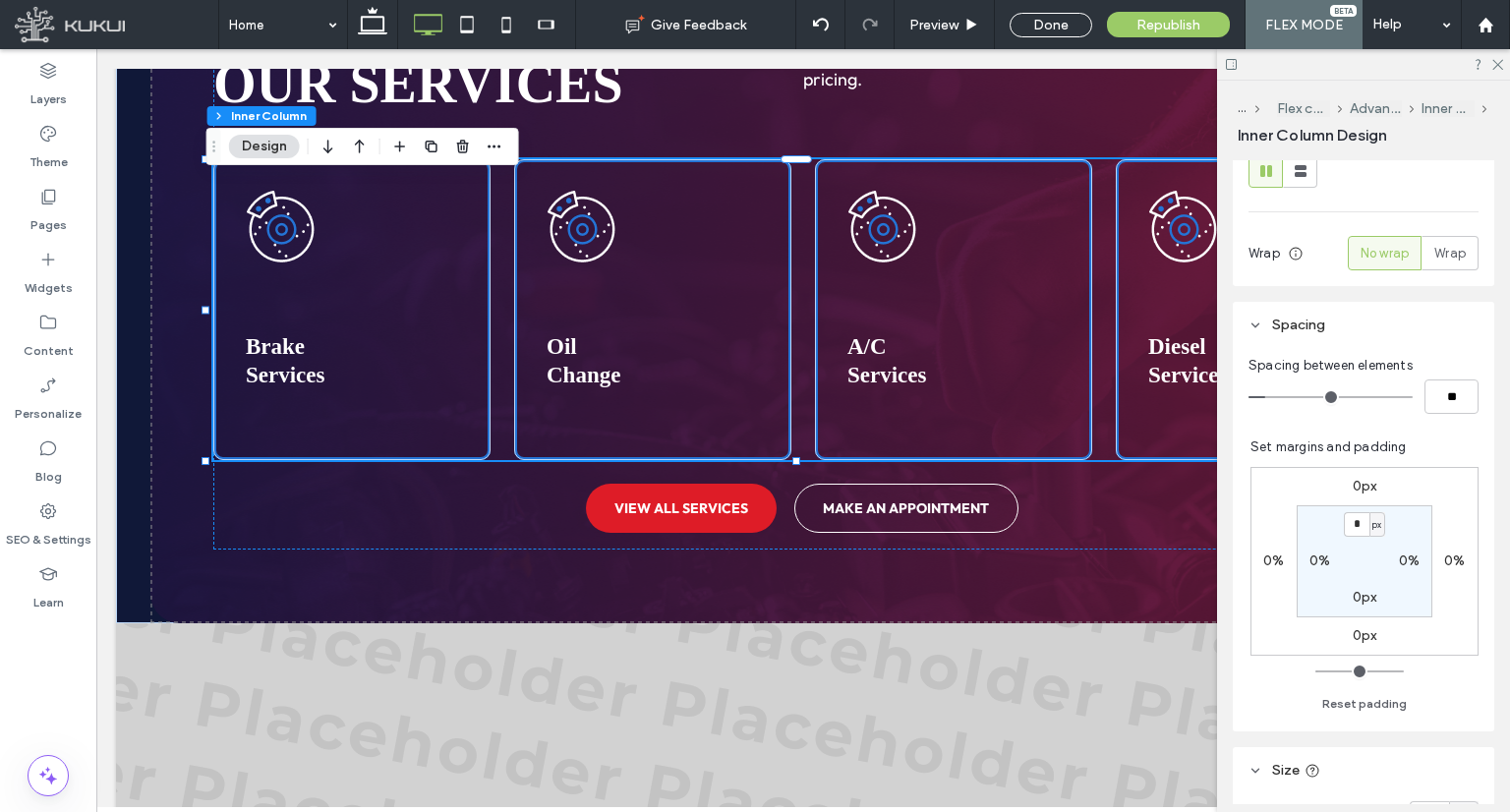 scroll, scrollTop: 492, scrollLeft: 0, axis: vertical 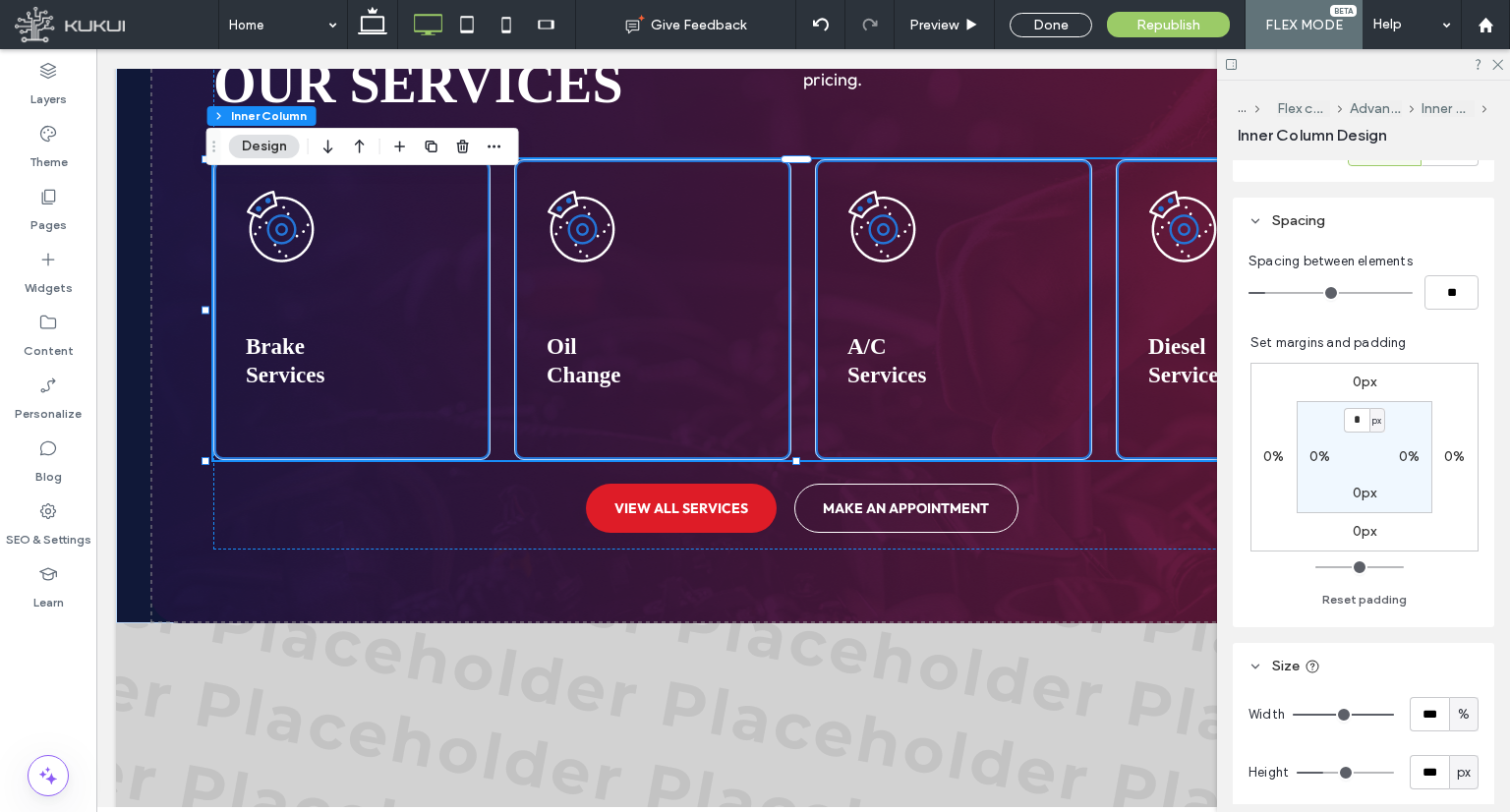 click on "0px" at bounding box center (1365, 531) 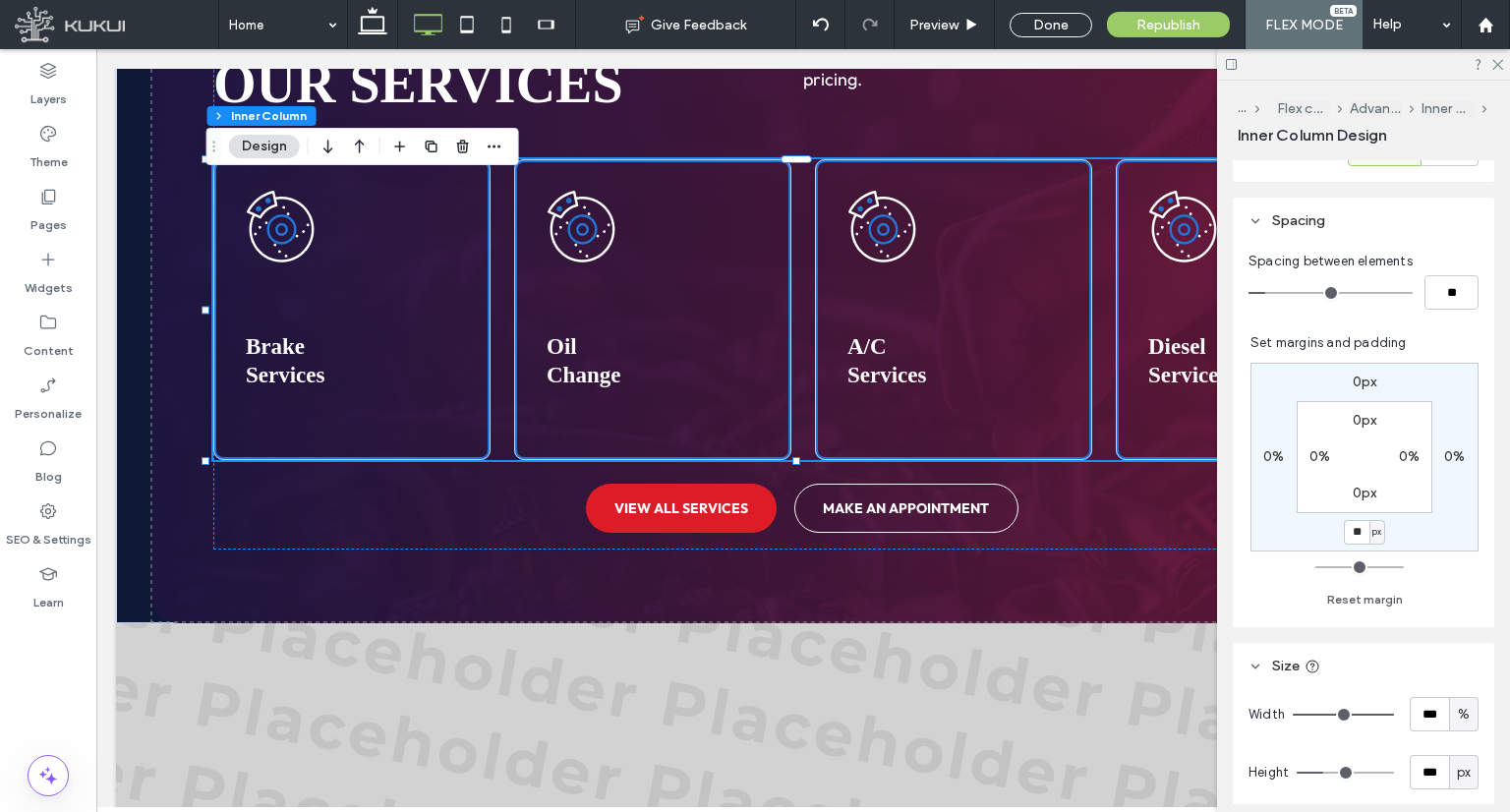type on "**" 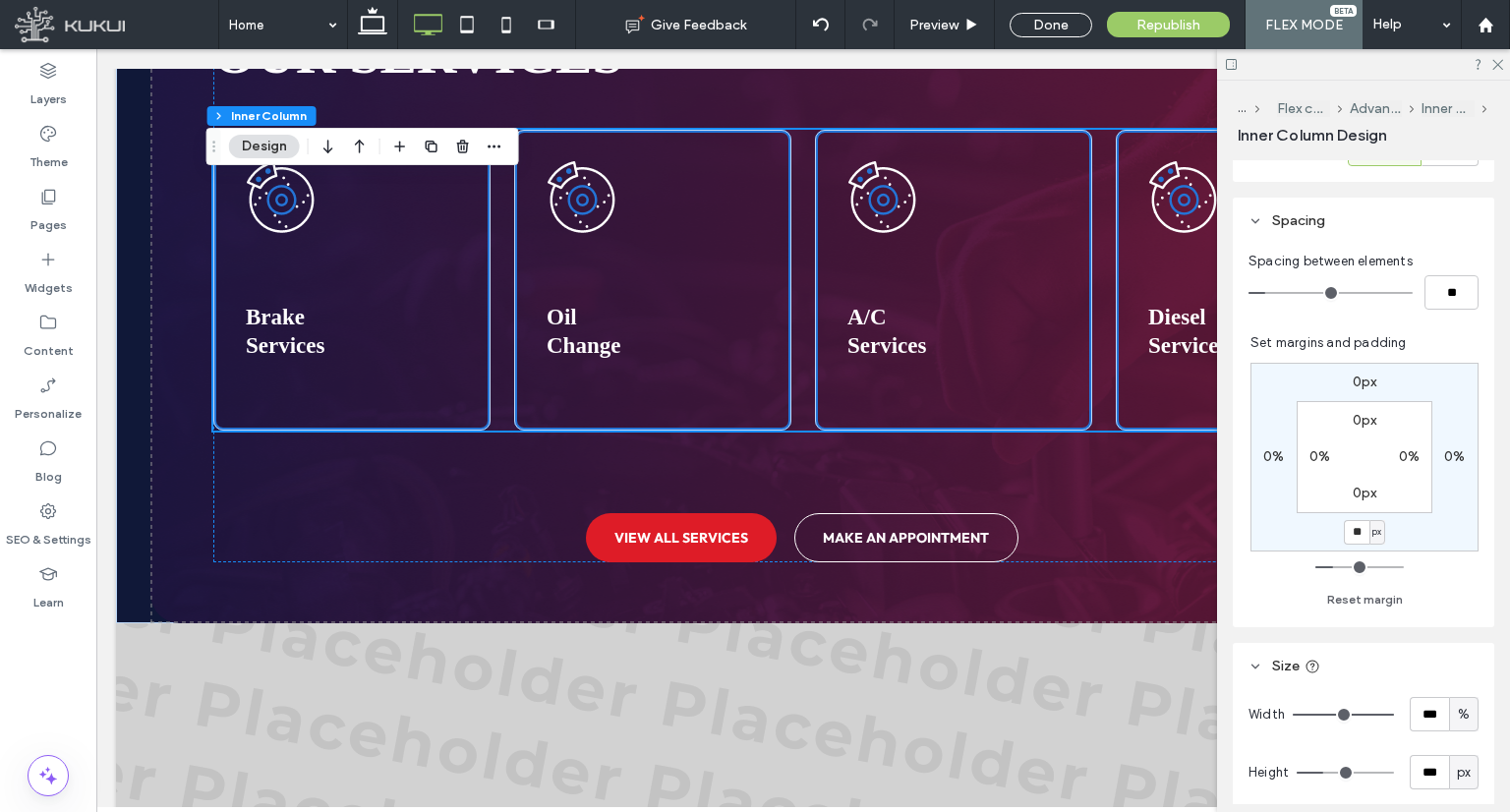 scroll, scrollTop: 2473, scrollLeft: 0, axis: vertical 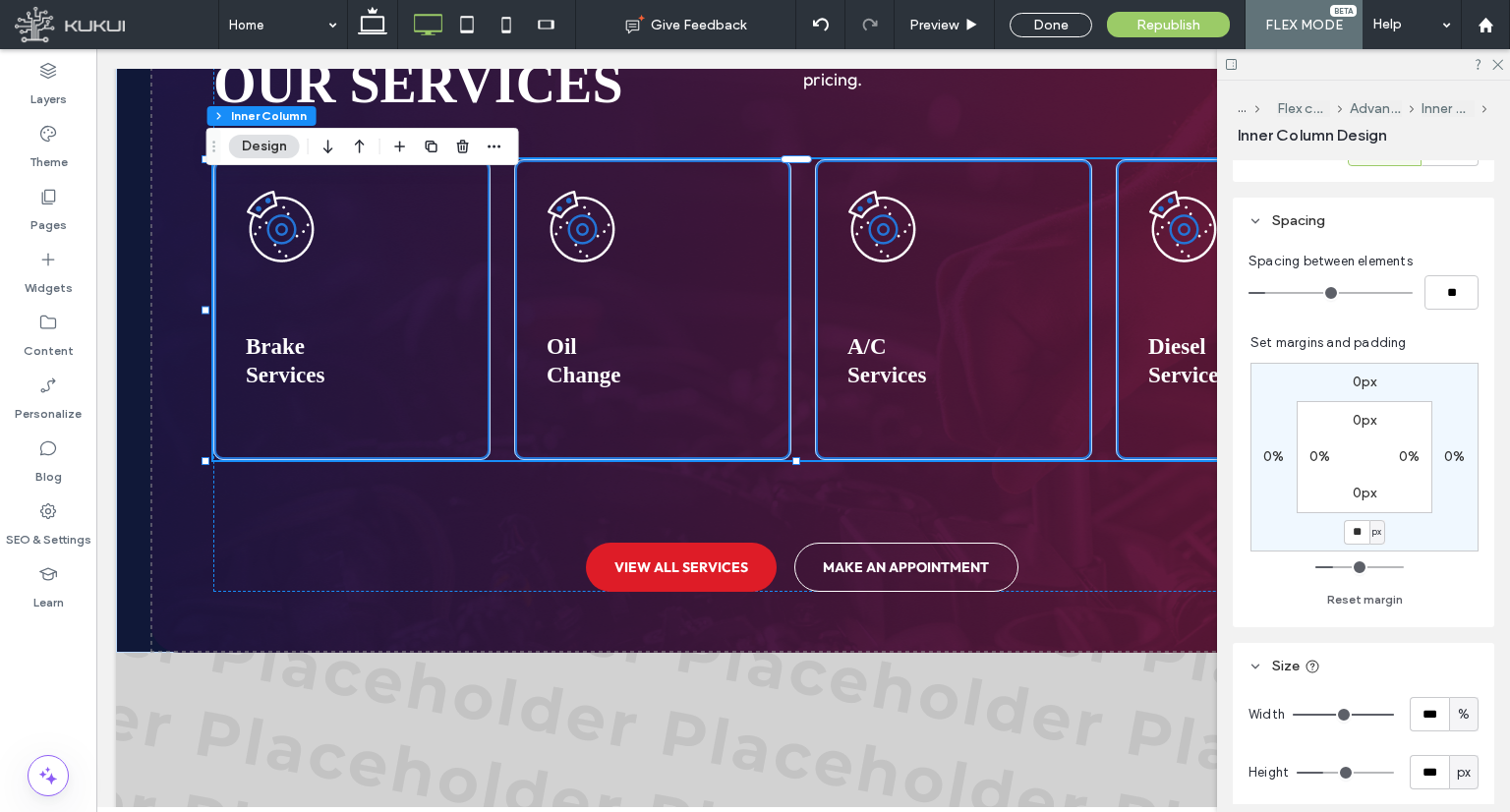 click on "**" at bounding box center (1357, 532) 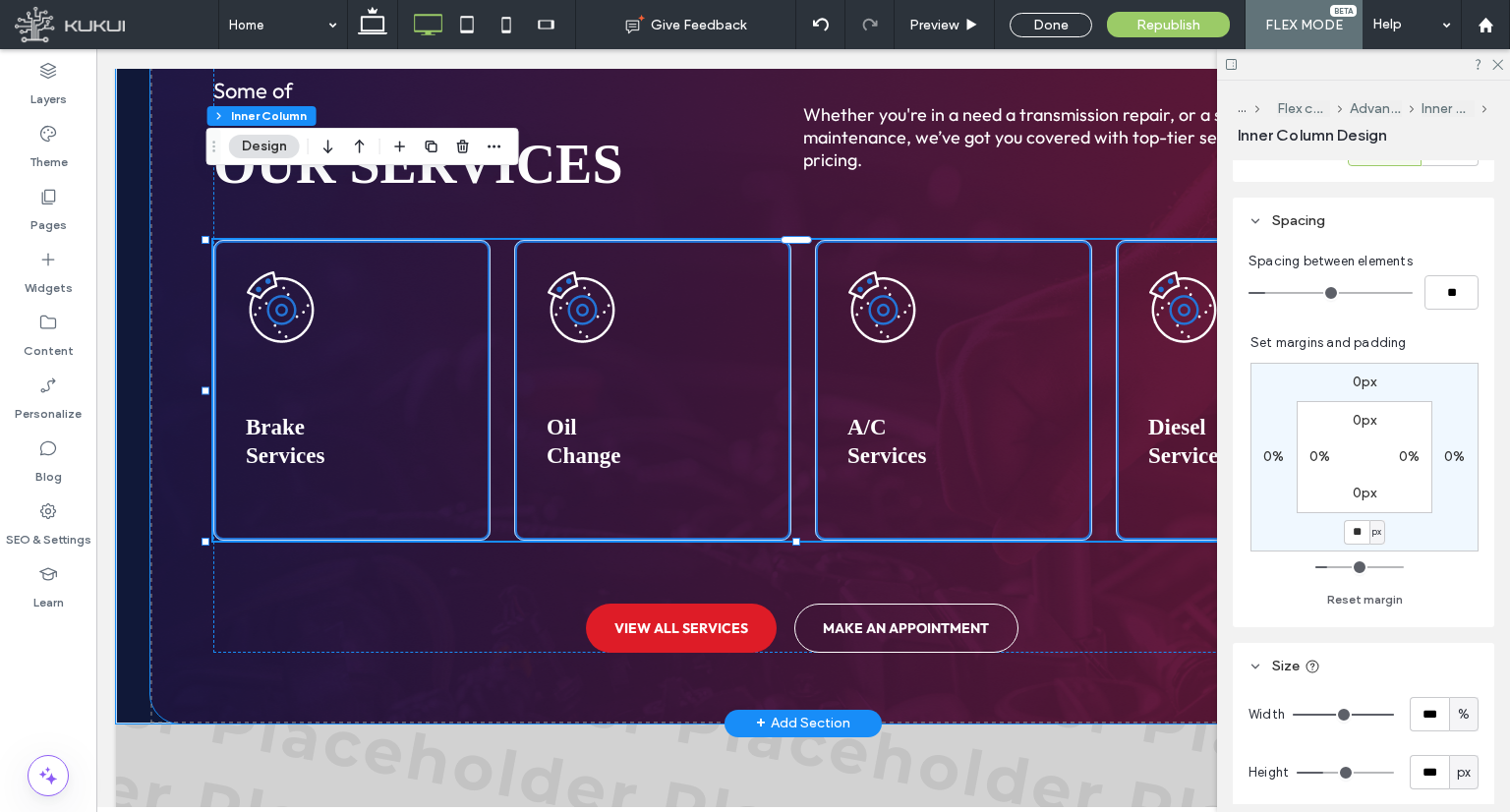 scroll, scrollTop: 2287, scrollLeft: 0, axis: vertical 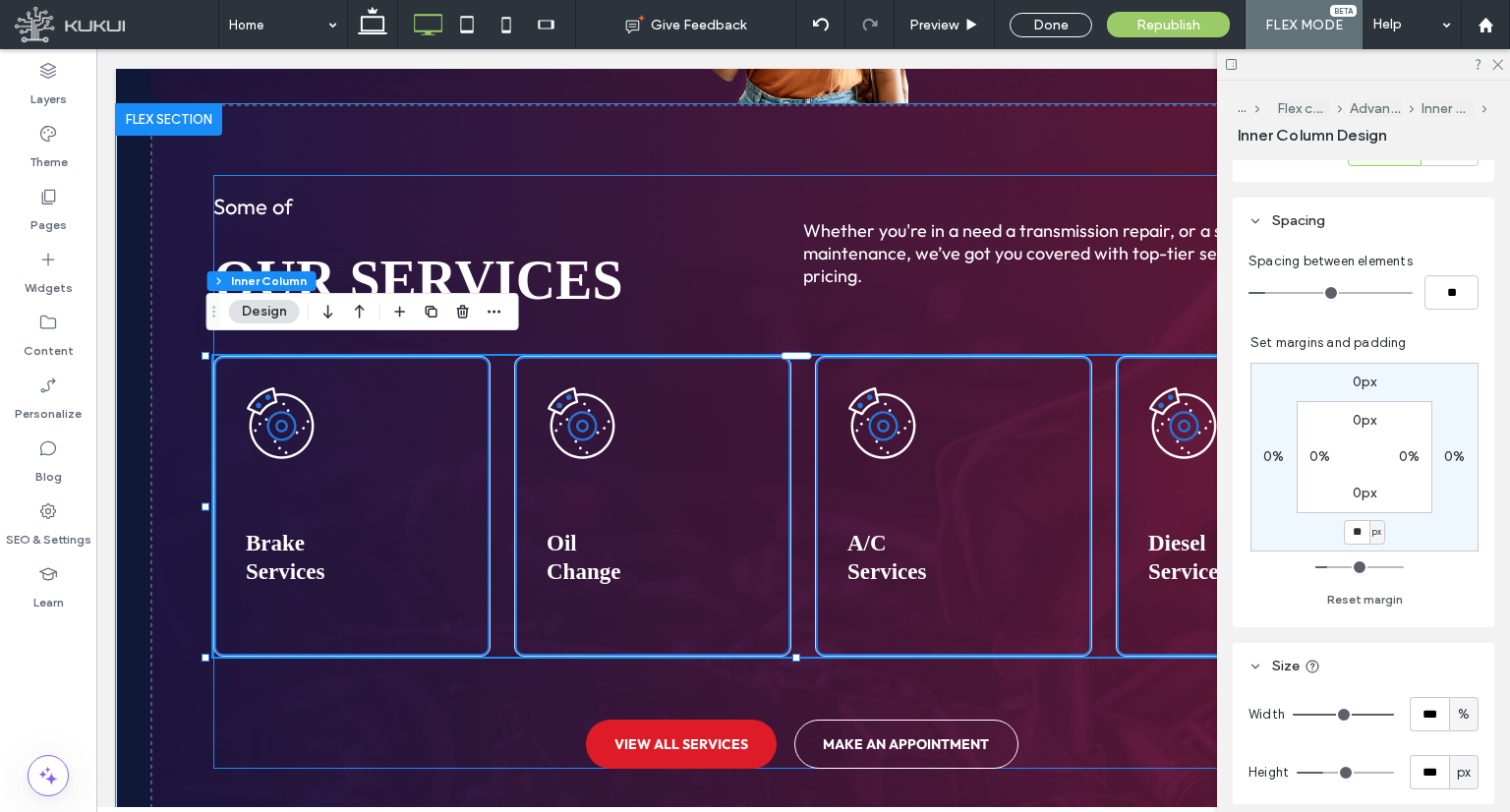 click on "Some of
our services
Whether you're in a need a transmission repair, or a scheduled maintenance, we’ve got you covered with top-tier service and transparent pricing.
Brake Services
Oil  Change
A/C  Services
Diesel  Services
VIEW ALL SERVICES
MAKE AN APPOINTMENT" at bounding box center (803, 472) 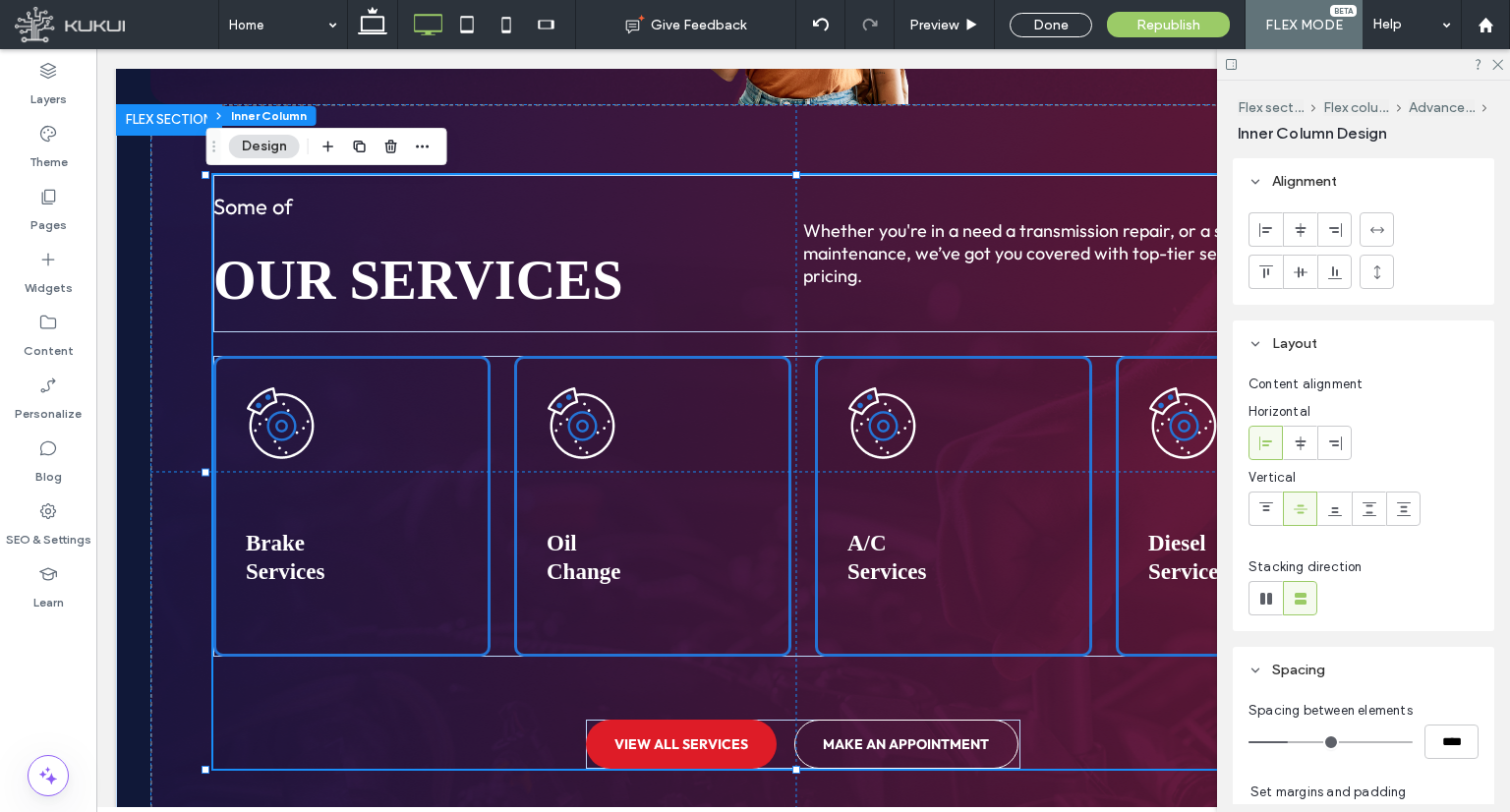 scroll, scrollTop: 393, scrollLeft: 0, axis: vertical 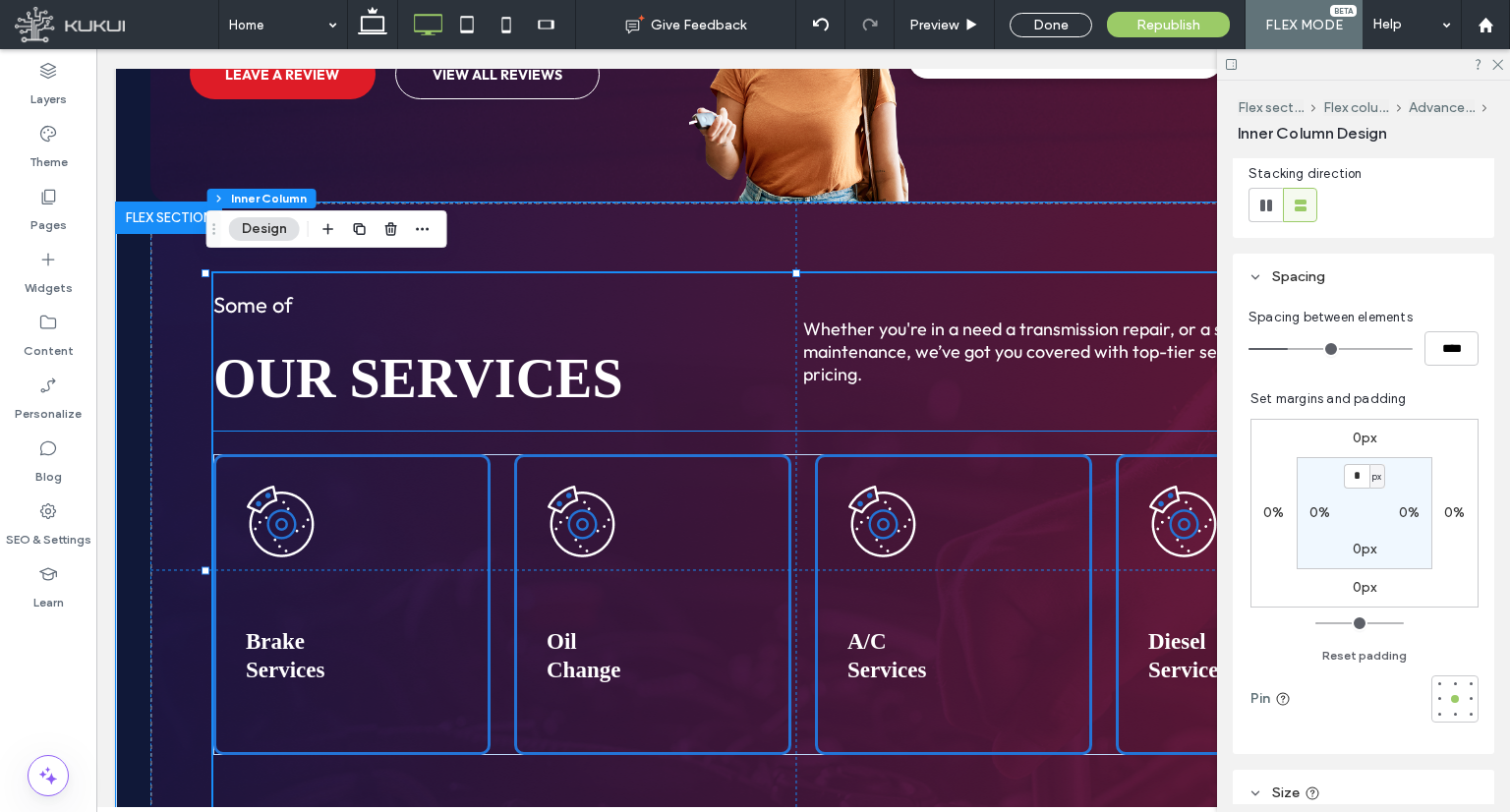 click on "Some of
our services" at bounding box center [508, 352] 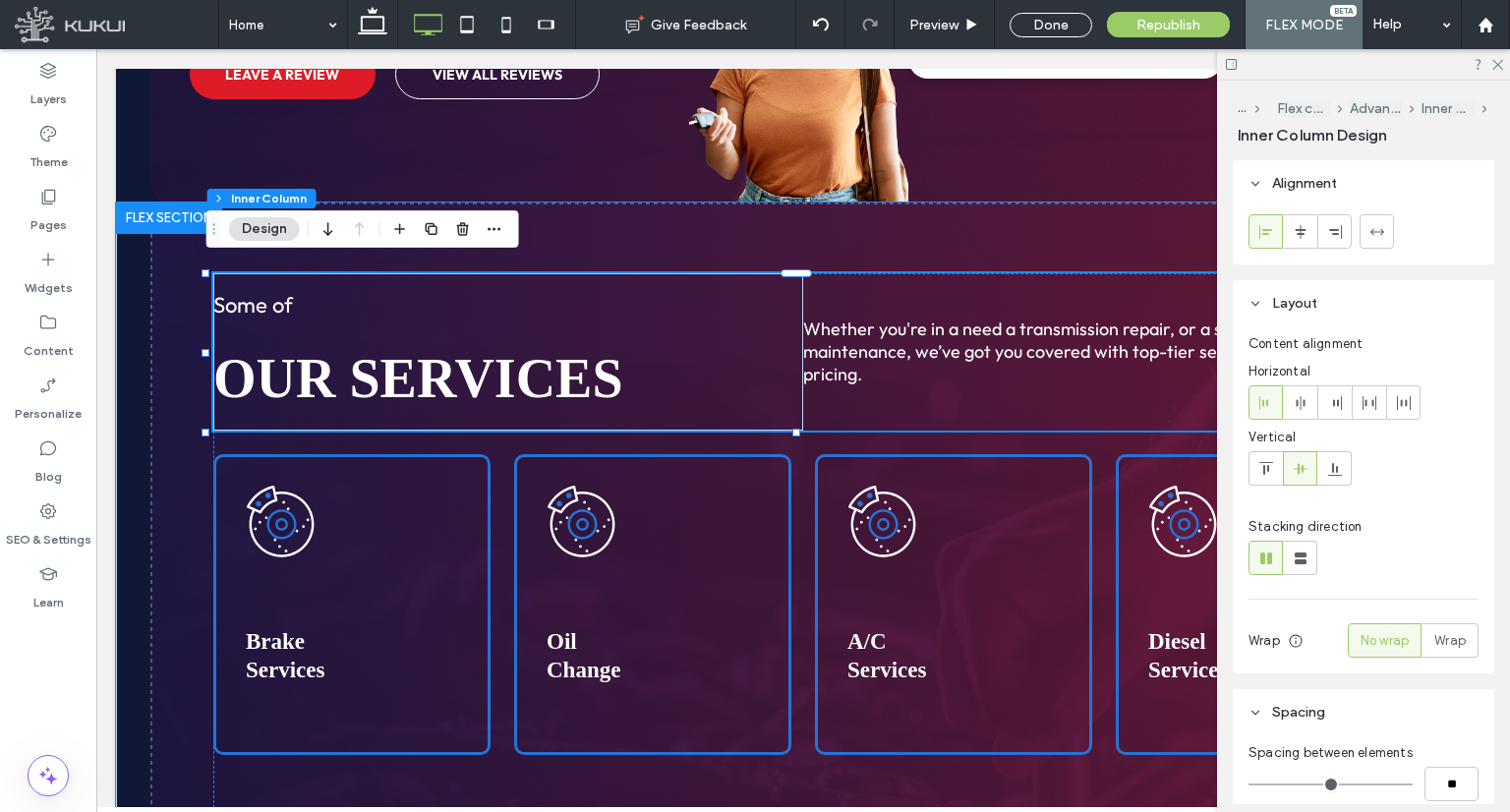 click on "our services" at bounding box center [508, 377] 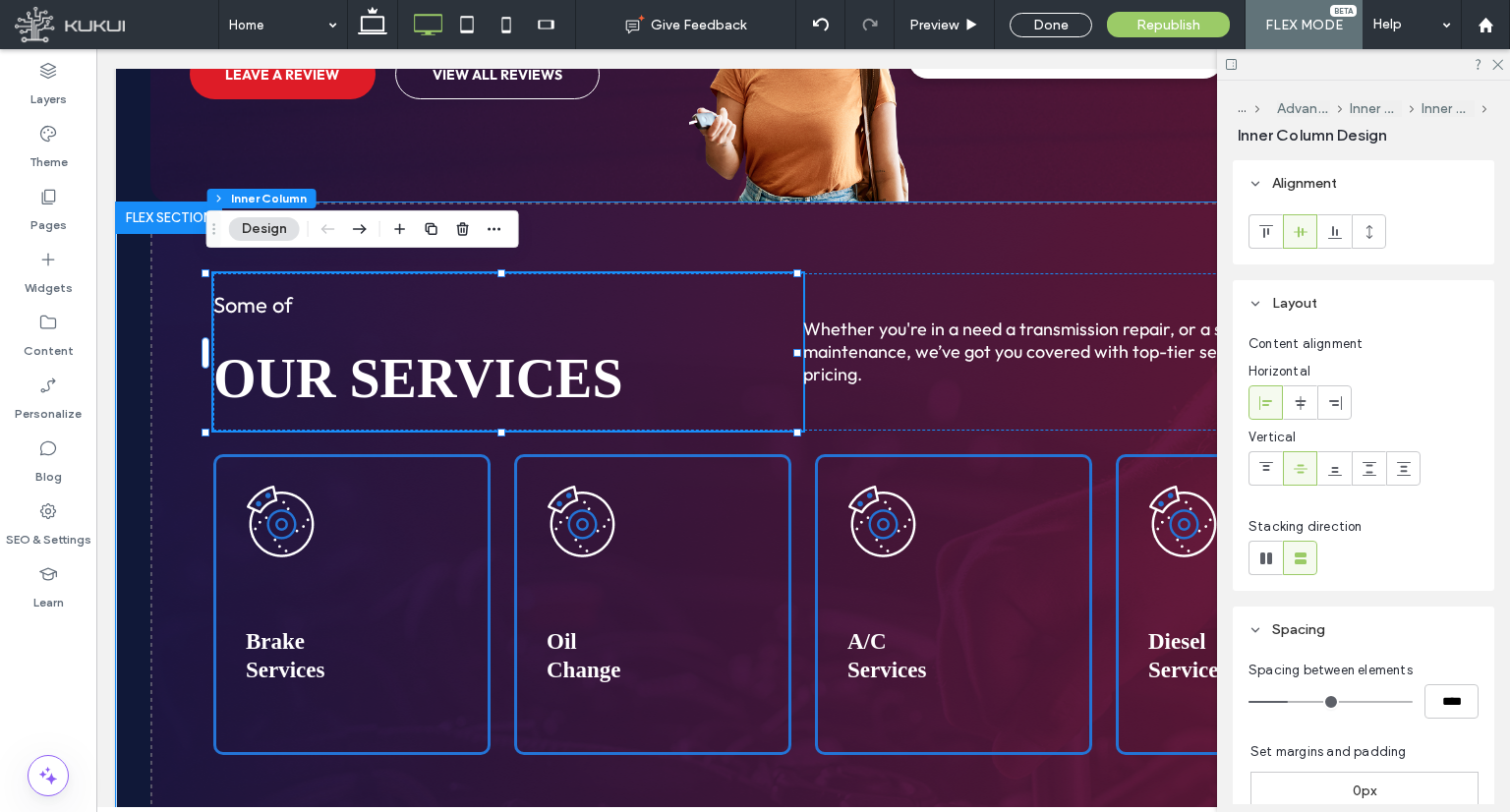 click on "our services" at bounding box center (508, 377) 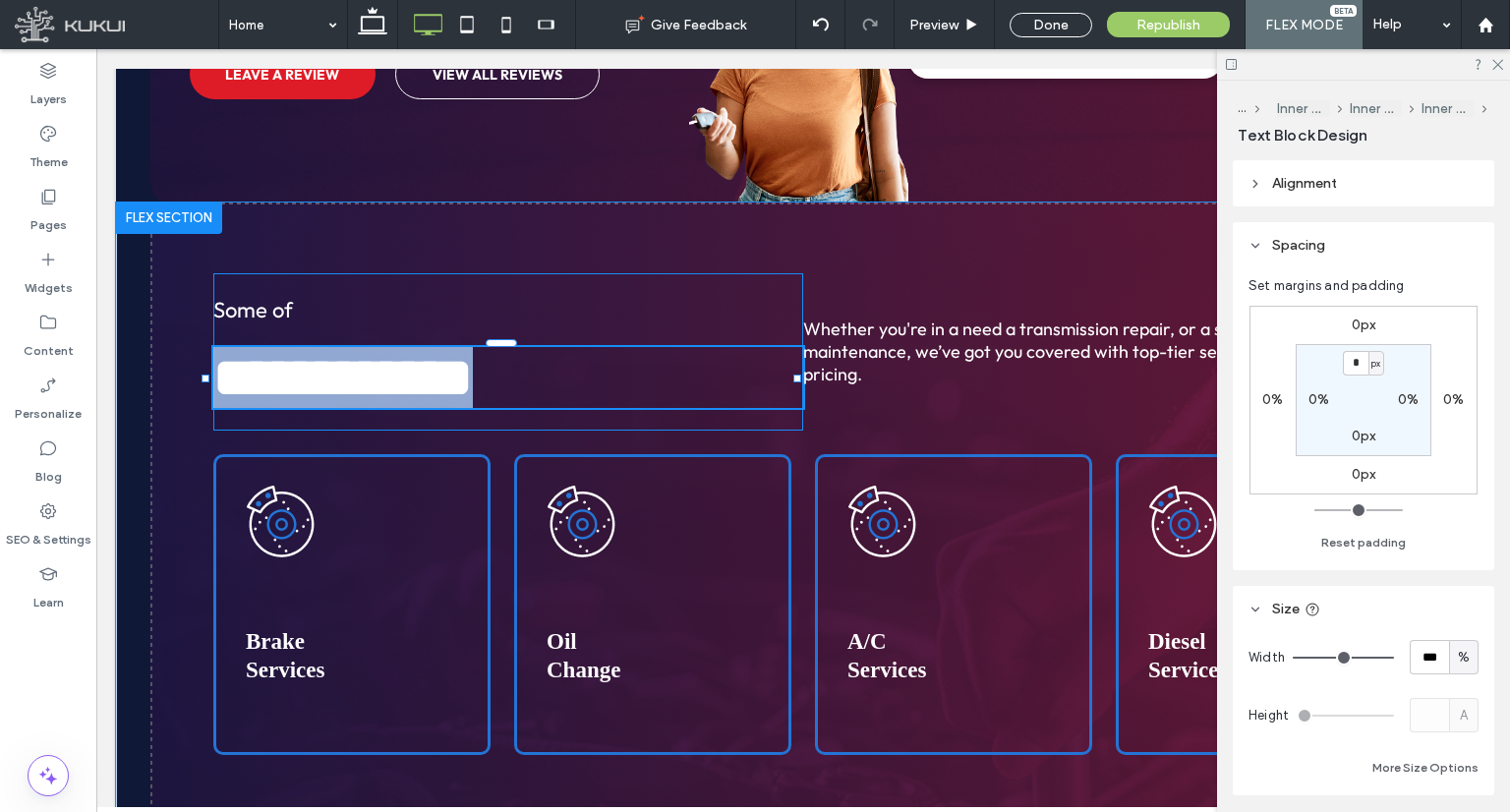 type on "********" 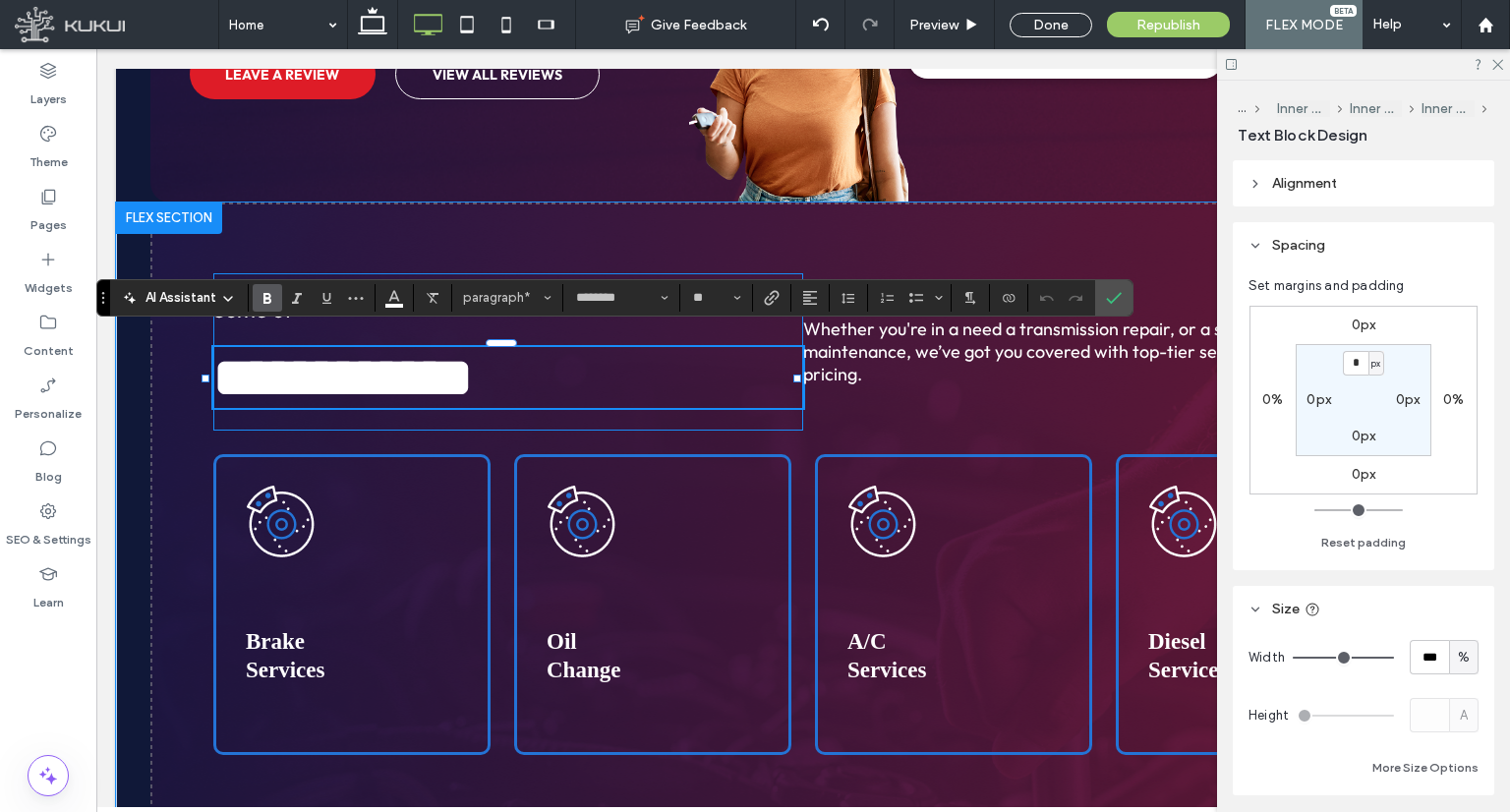 click on "**********" at bounding box center (508, 352) 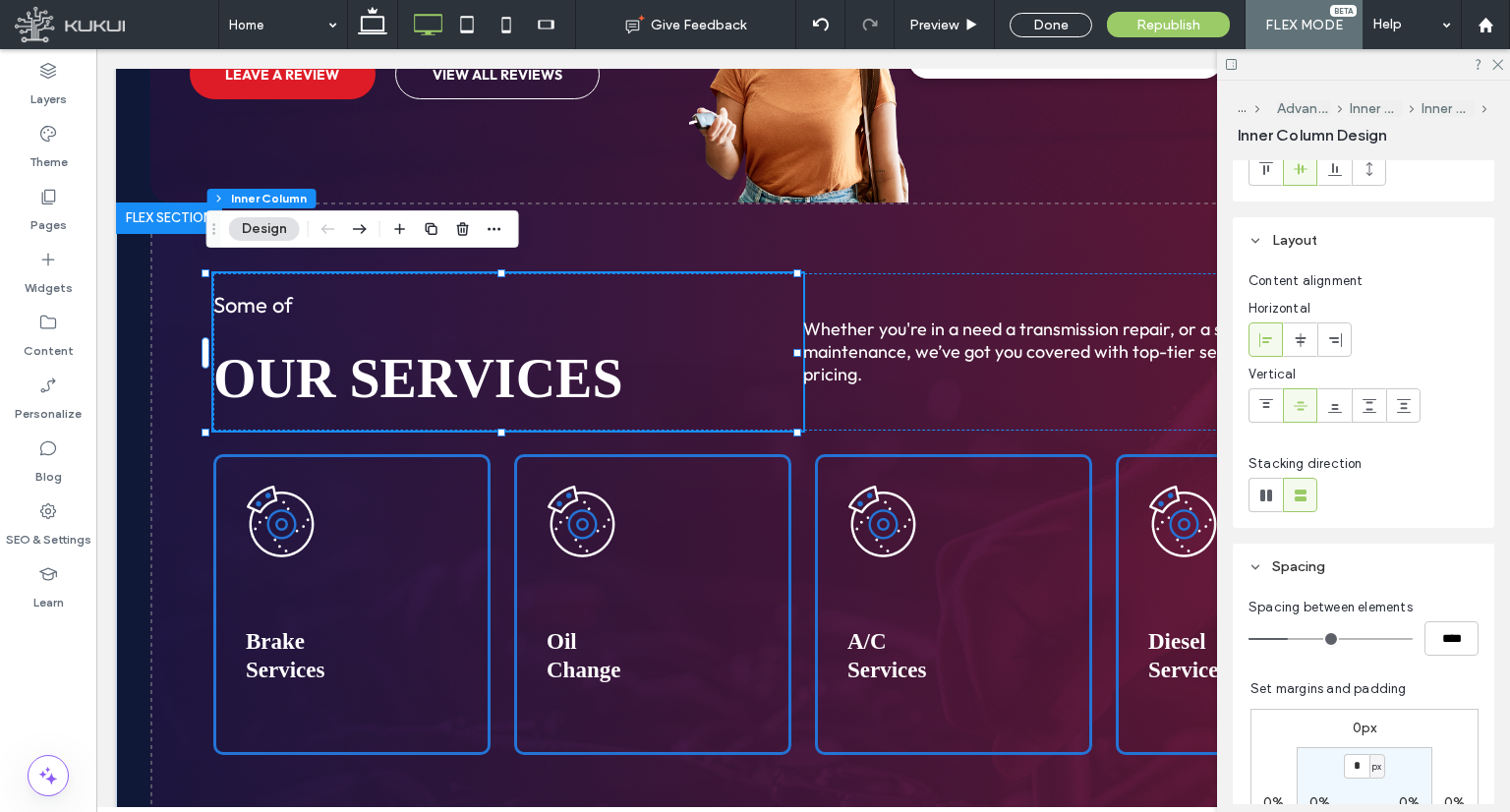 scroll, scrollTop: 98, scrollLeft: 0, axis: vertical 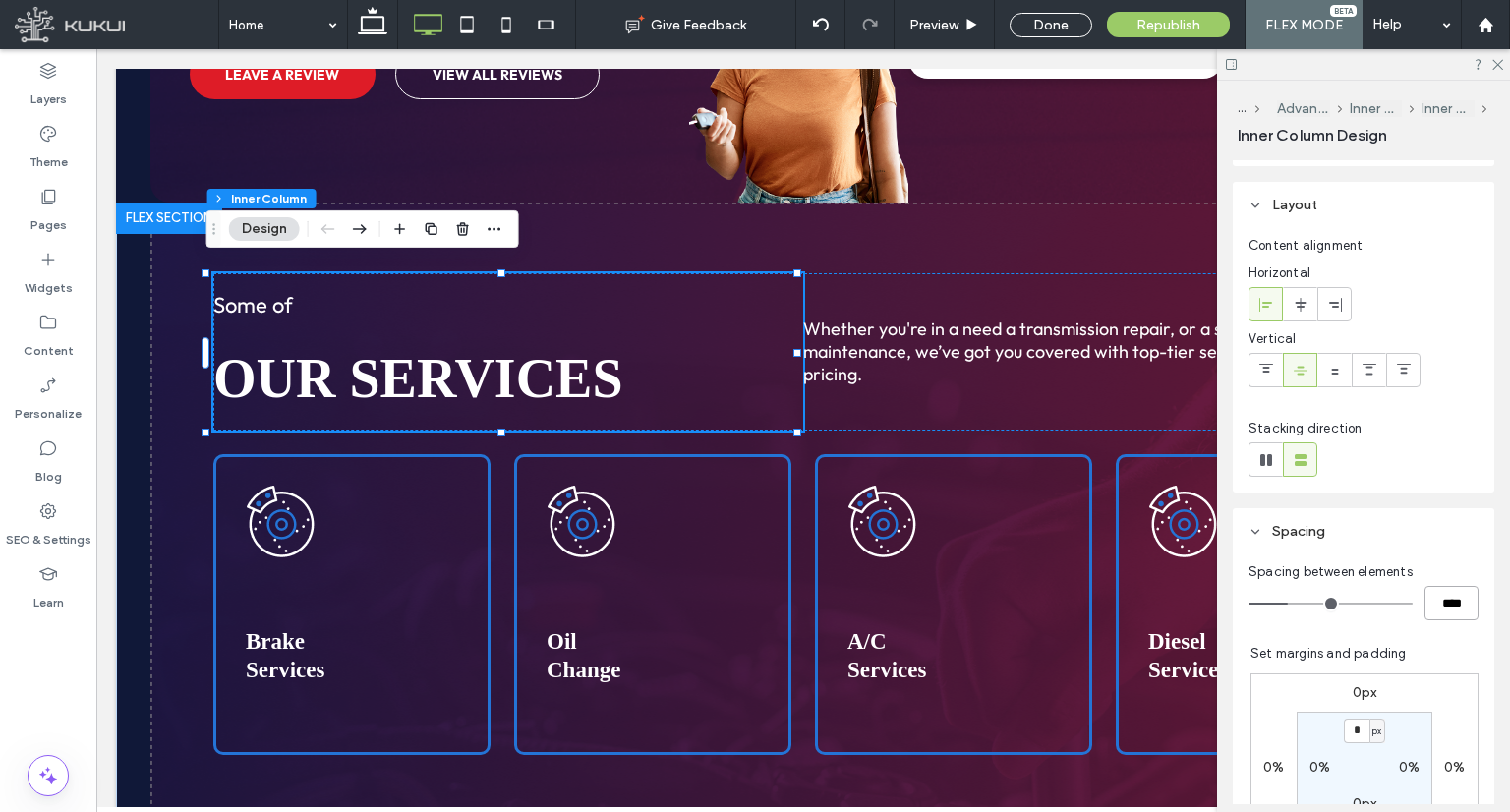 click on "****" at bounding box center (1451, 603) 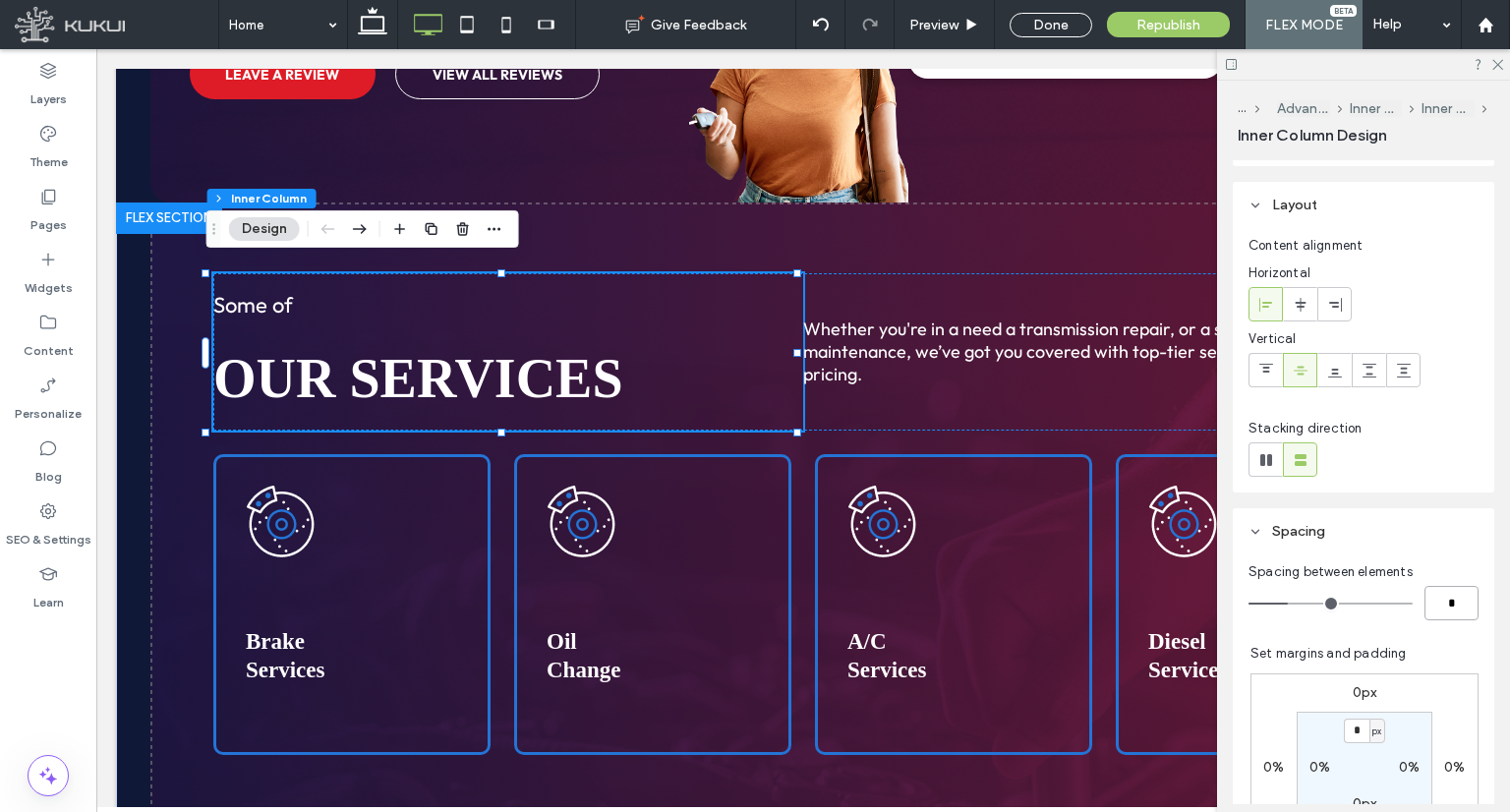 type on "*" 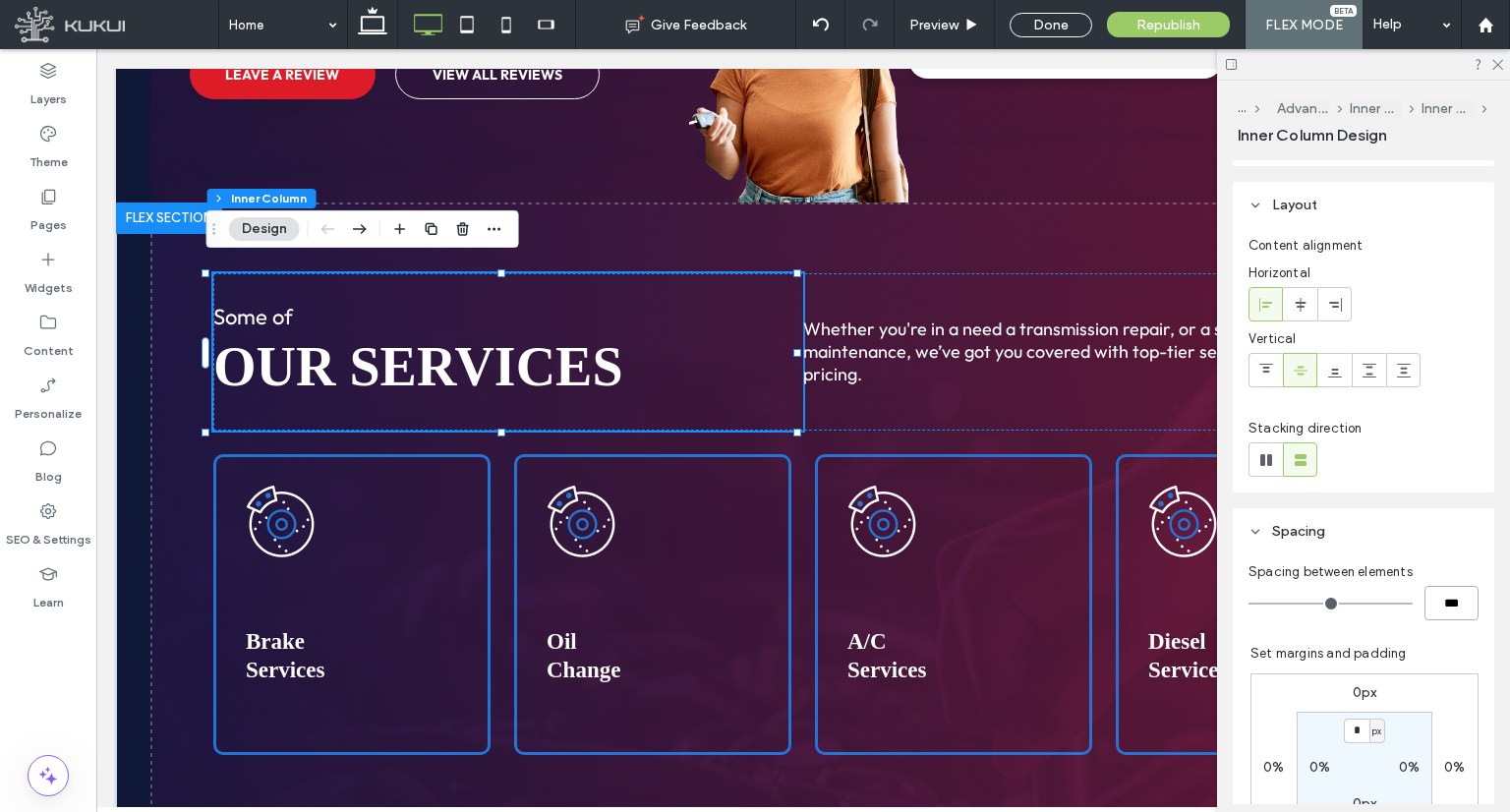 click on "***" at bounding box center (1451, 603) 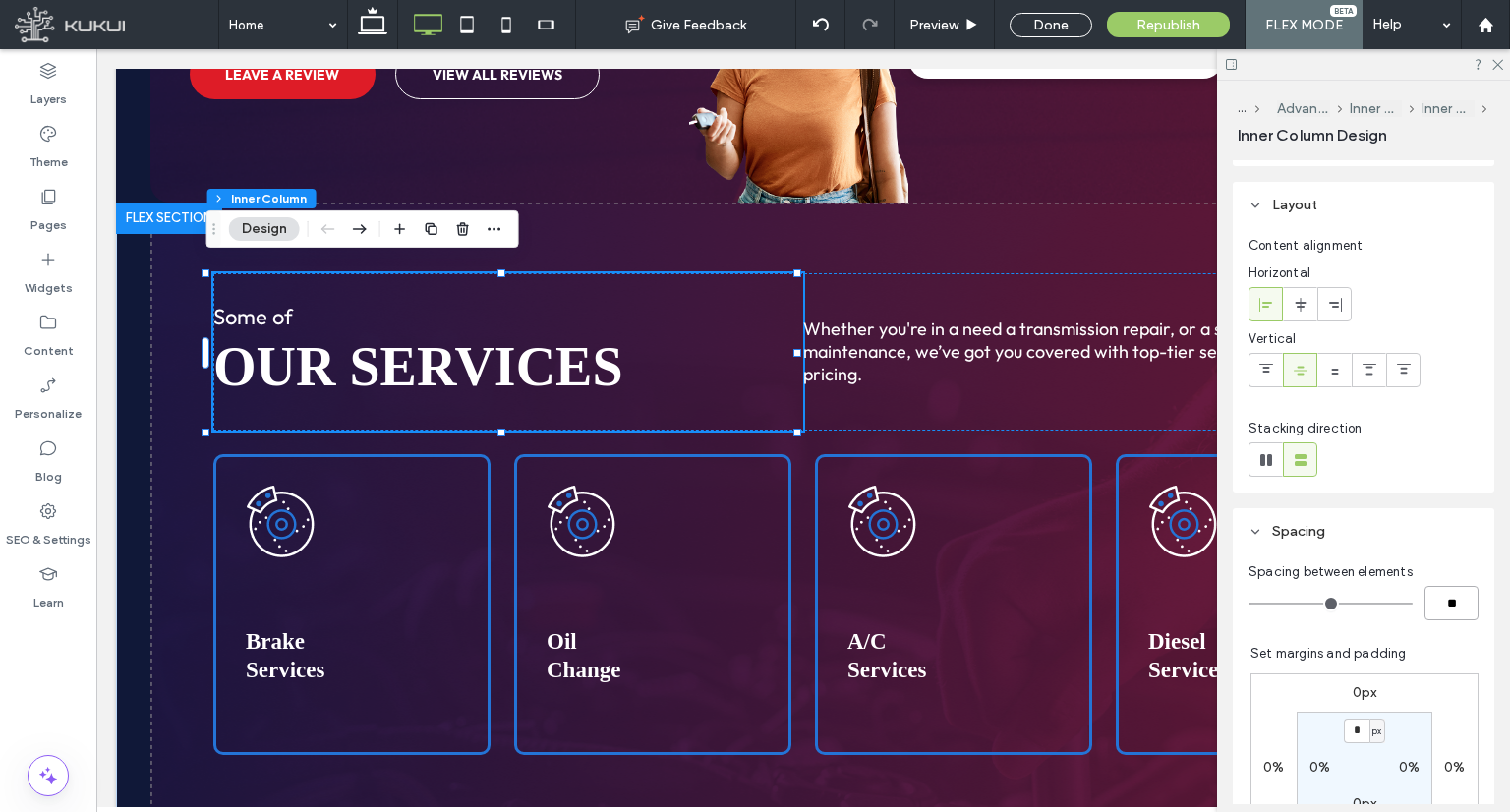 type on "**" 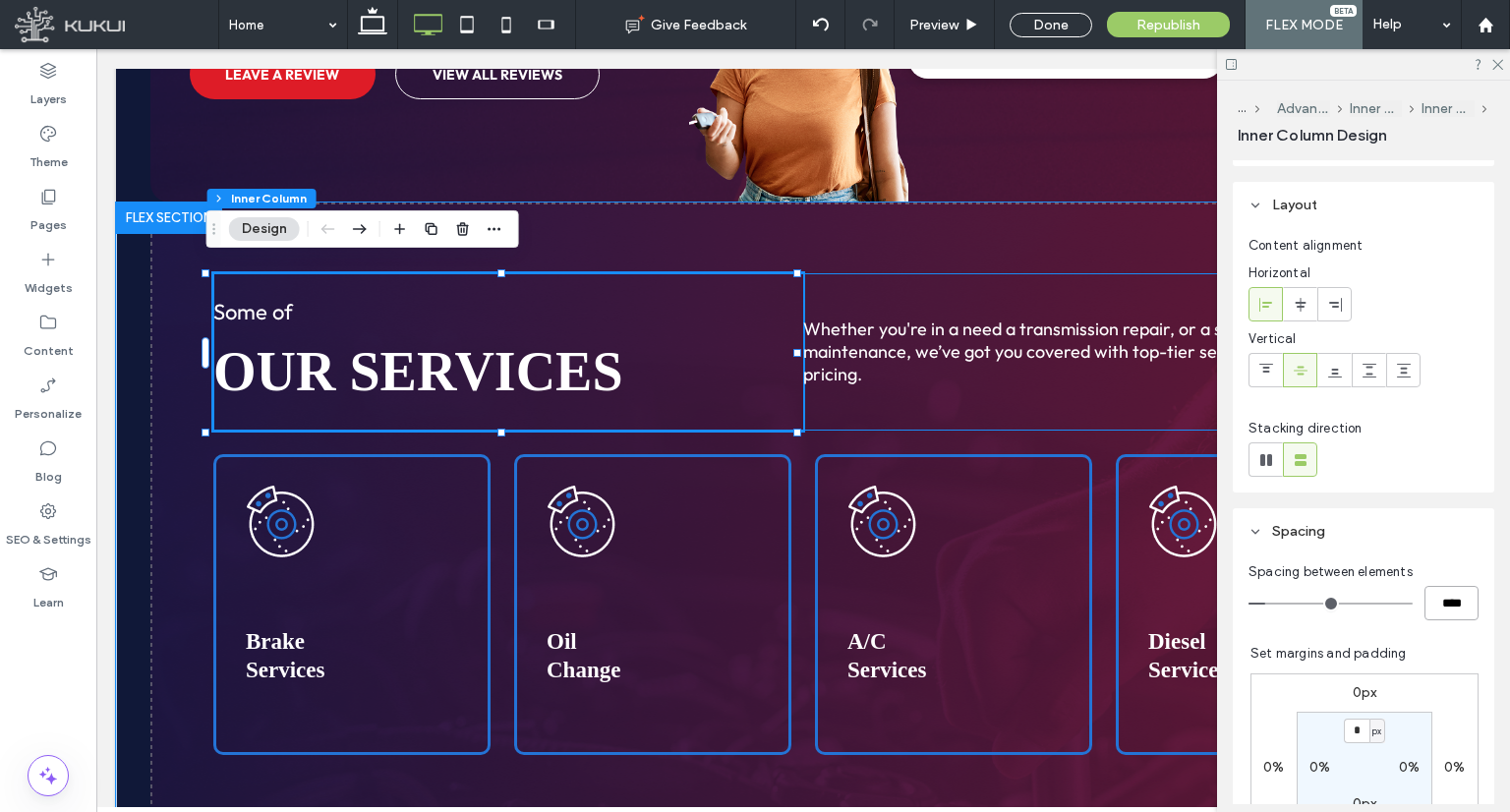 click on "Some of
our services
Whether you're in a need a transmission repair, or a scheduled maintenance, we’ve got you covered with top-tier service and transparent pricing." at bounding box center (803, 352) 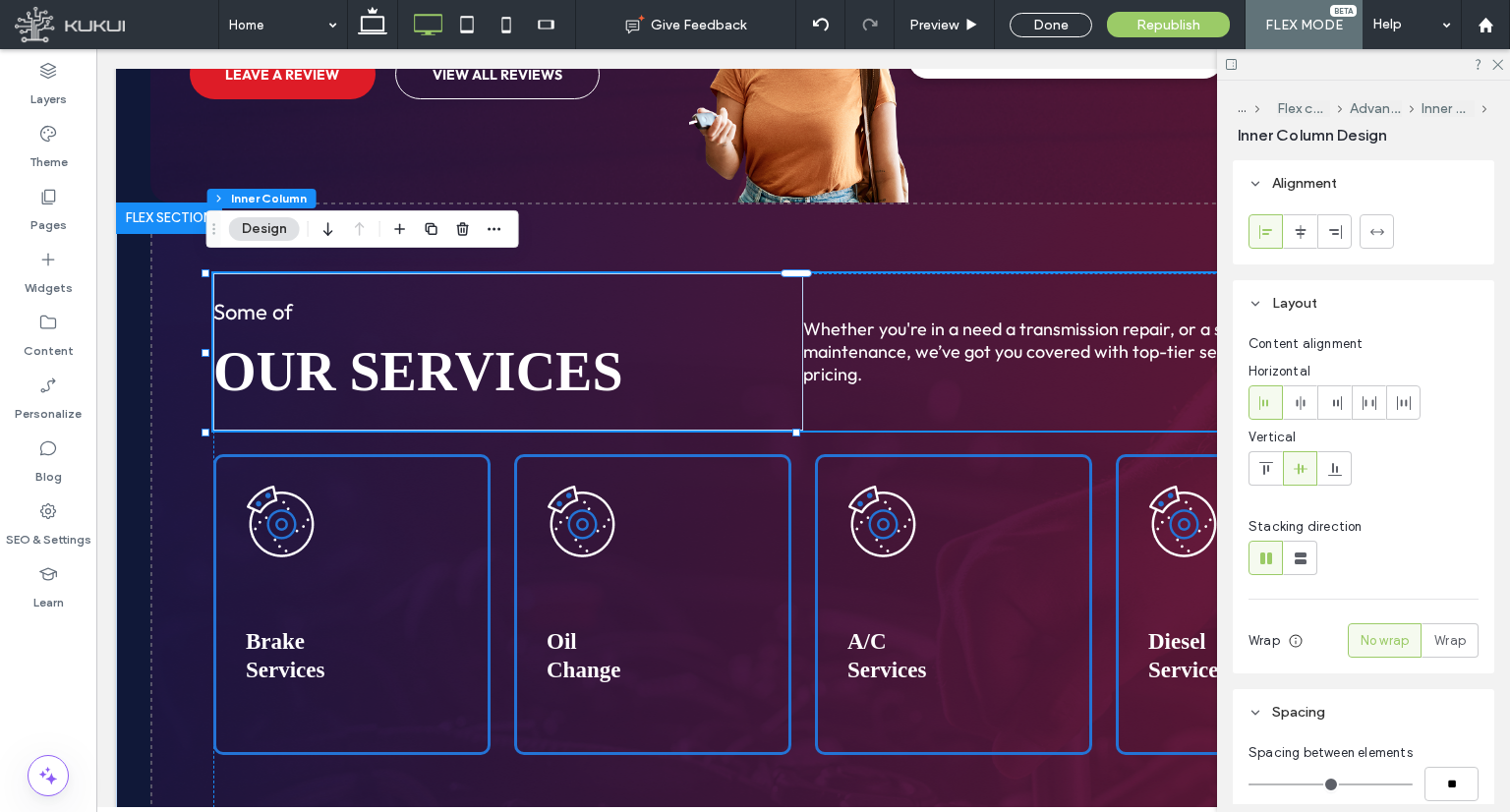 click on "our services" at bounding box center (508, 370) 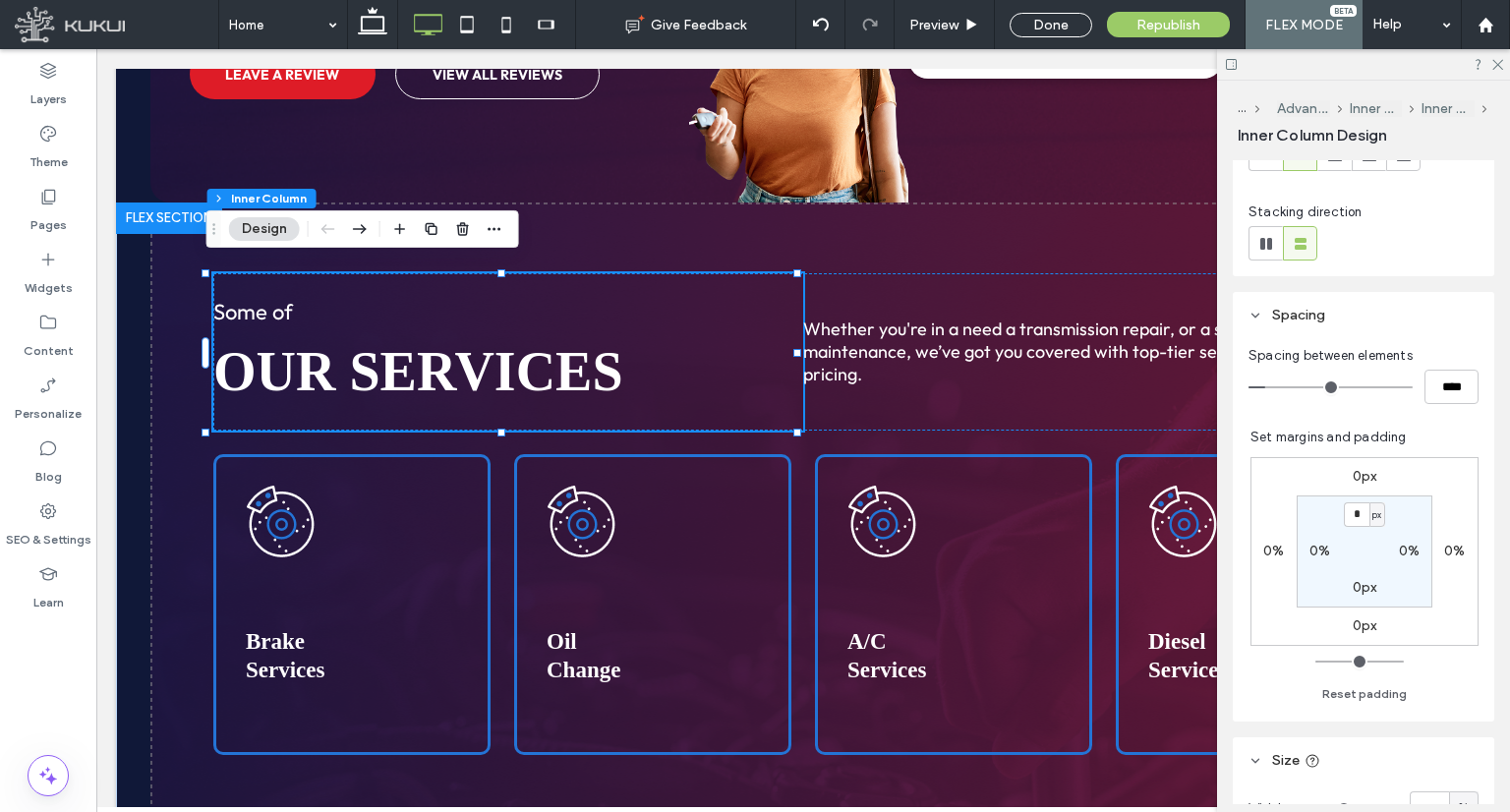 scroll, scrollTop: 590, scrollLeft: 0, axis: vertical 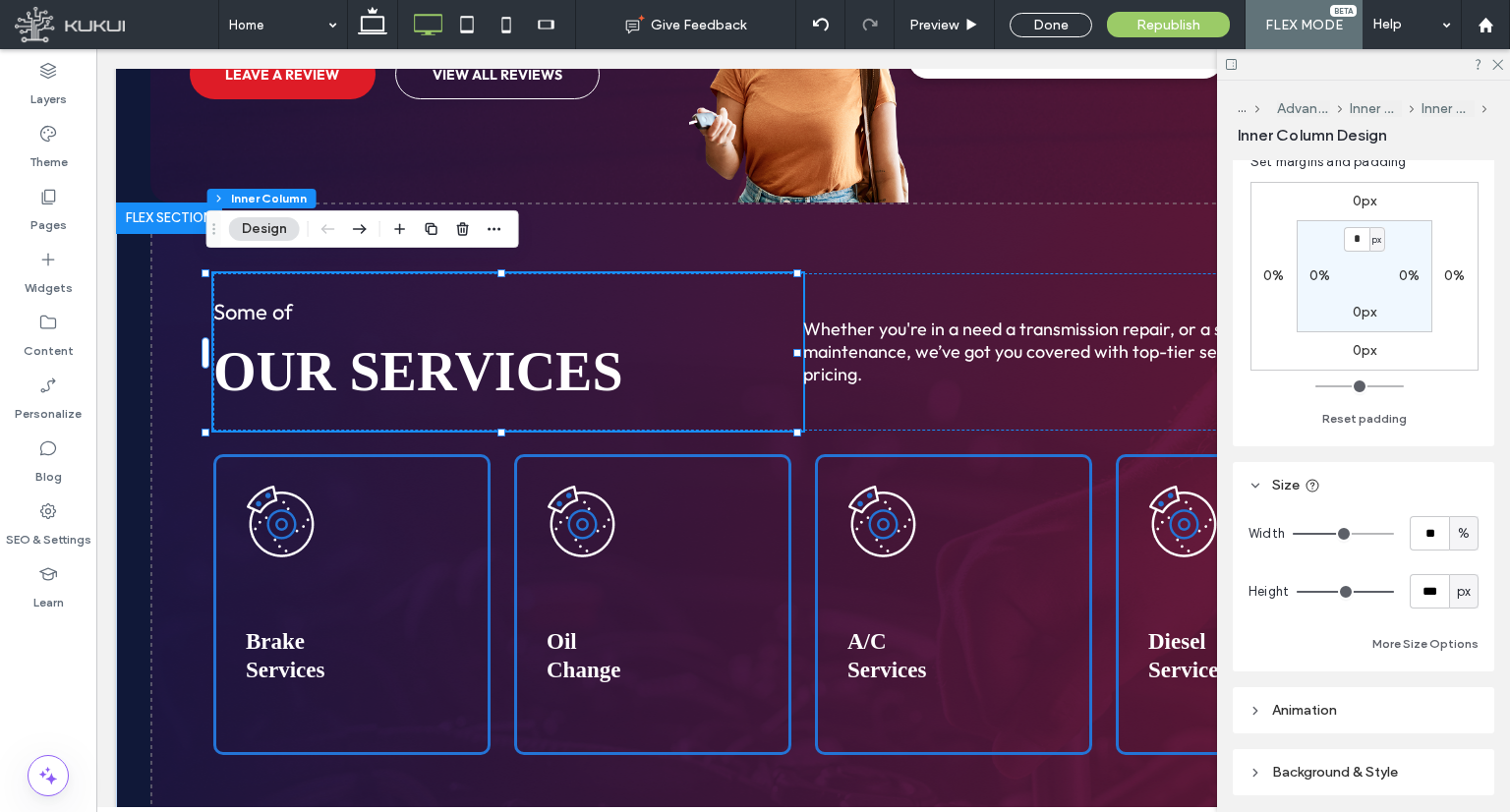 click on "px" at bounding box center [1464, 591] 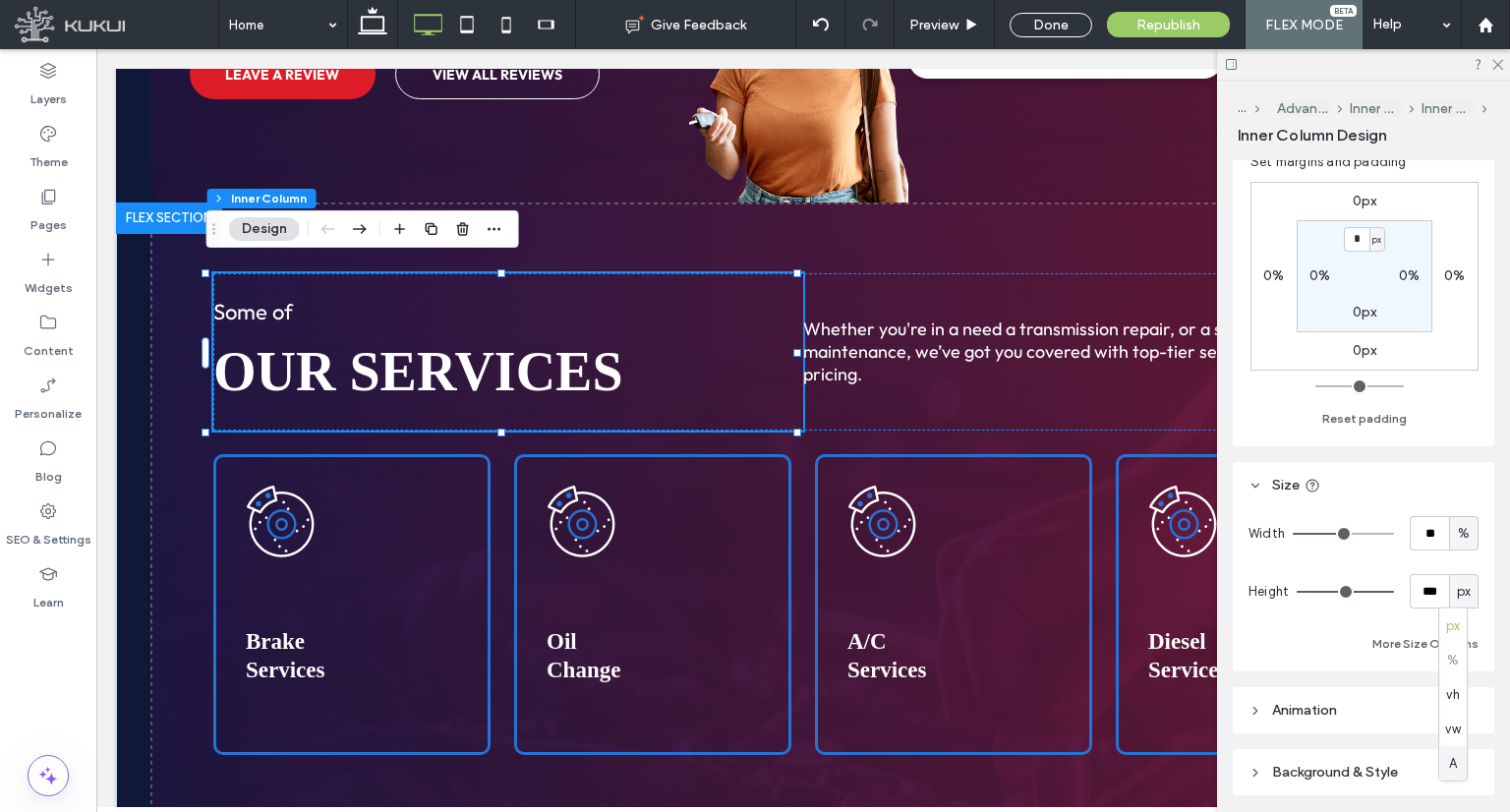 click on "A" at bounding box center [1453, 763] 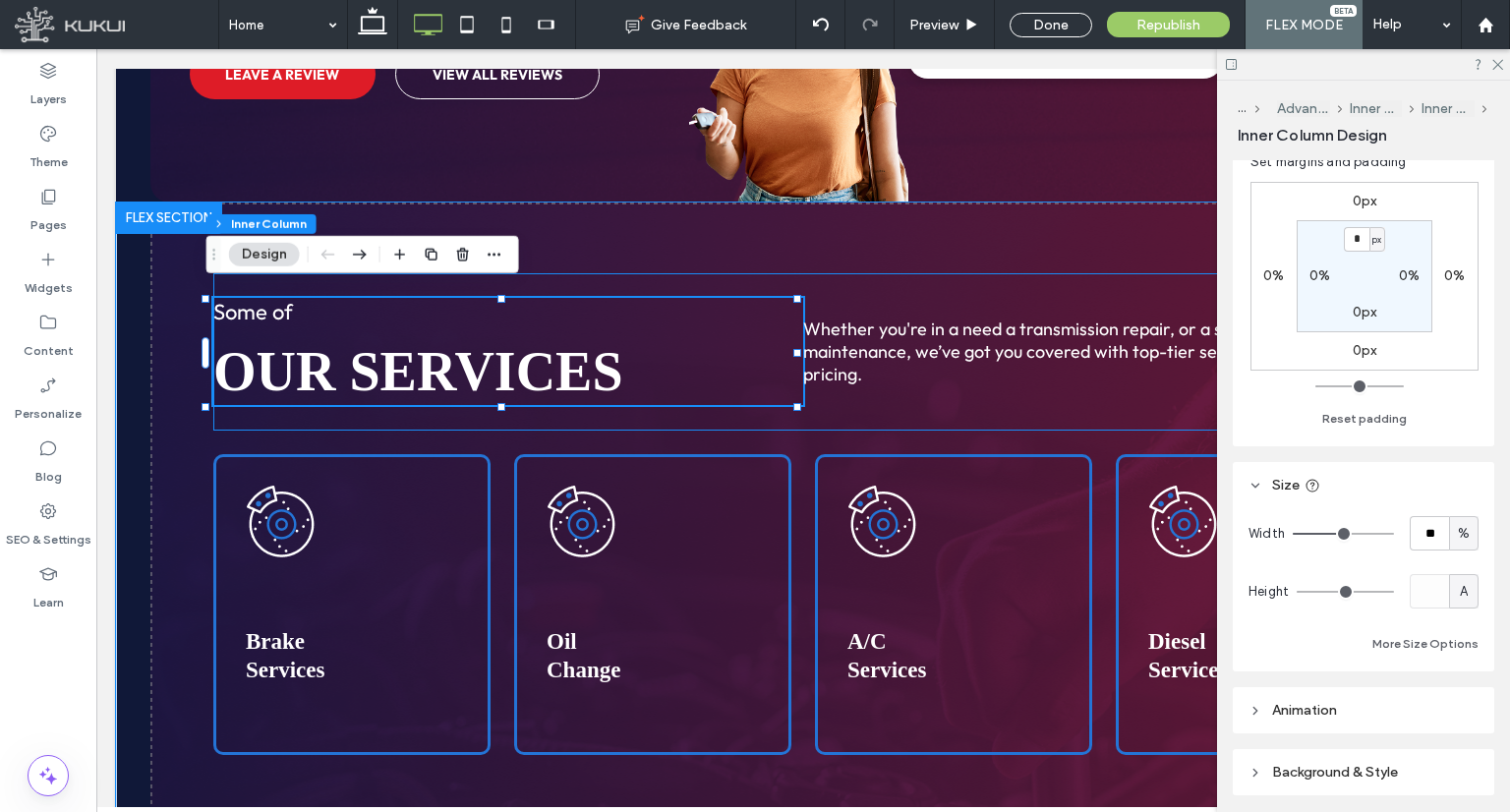 click on "Some of
our services
Whether you're in a need a transmission repair, or a scheduled maintenance, we’ve got you covered with top-tier service and transparent pricing." at bounding box center [803, 352] 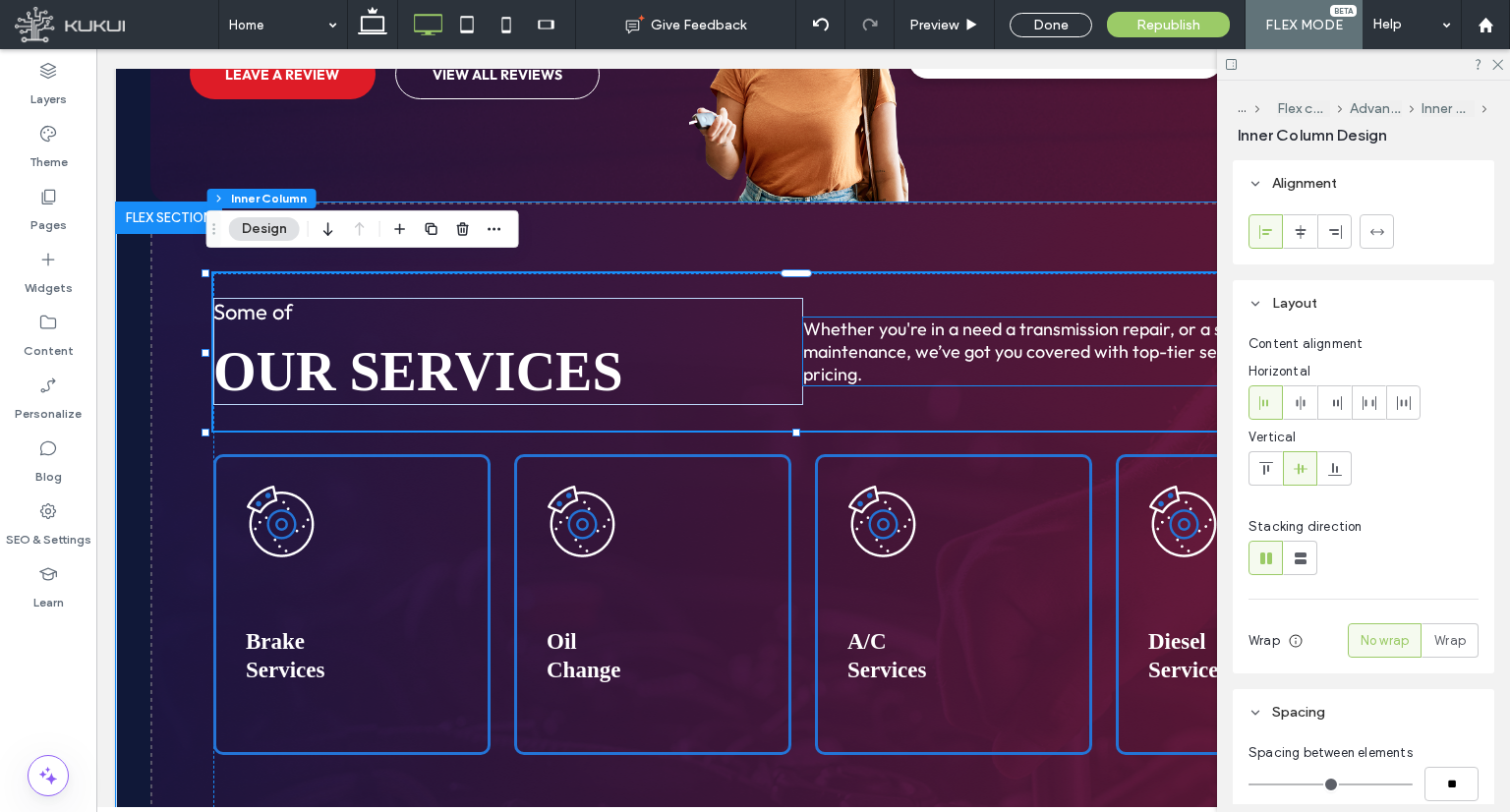 click on "Whether you're in a need a transmission repair, or a scheduled maintenance, we’ve got you covered with top-tier service and transparent pricing." at bounding box center (1098, 351) 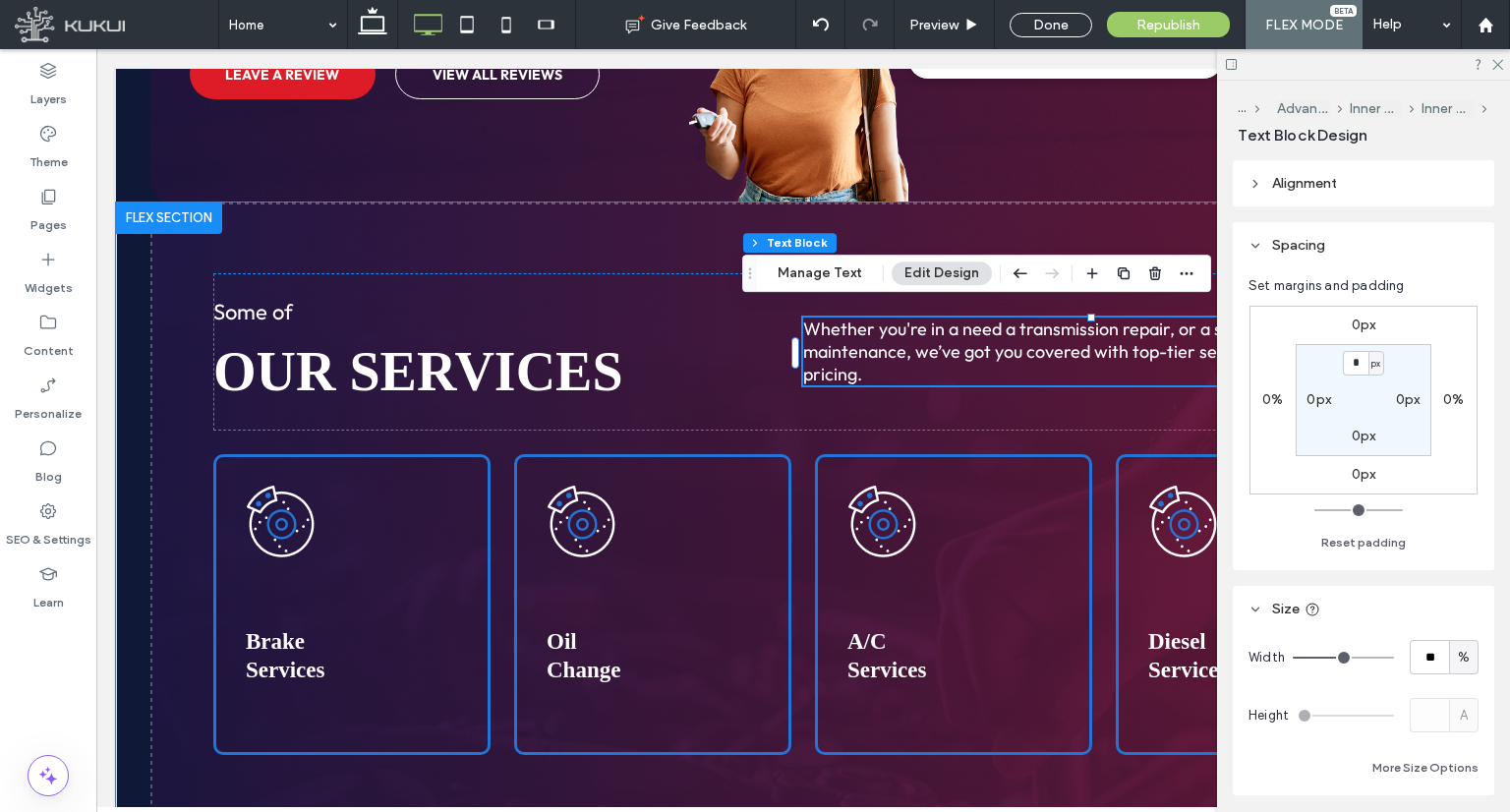 click on "Some of
our services
Whether you're in a need a transmission repair, or a scheduled maintenance, we’ve got you covered with top-tier service and transparent pricing." at bounding box center (803, 352) 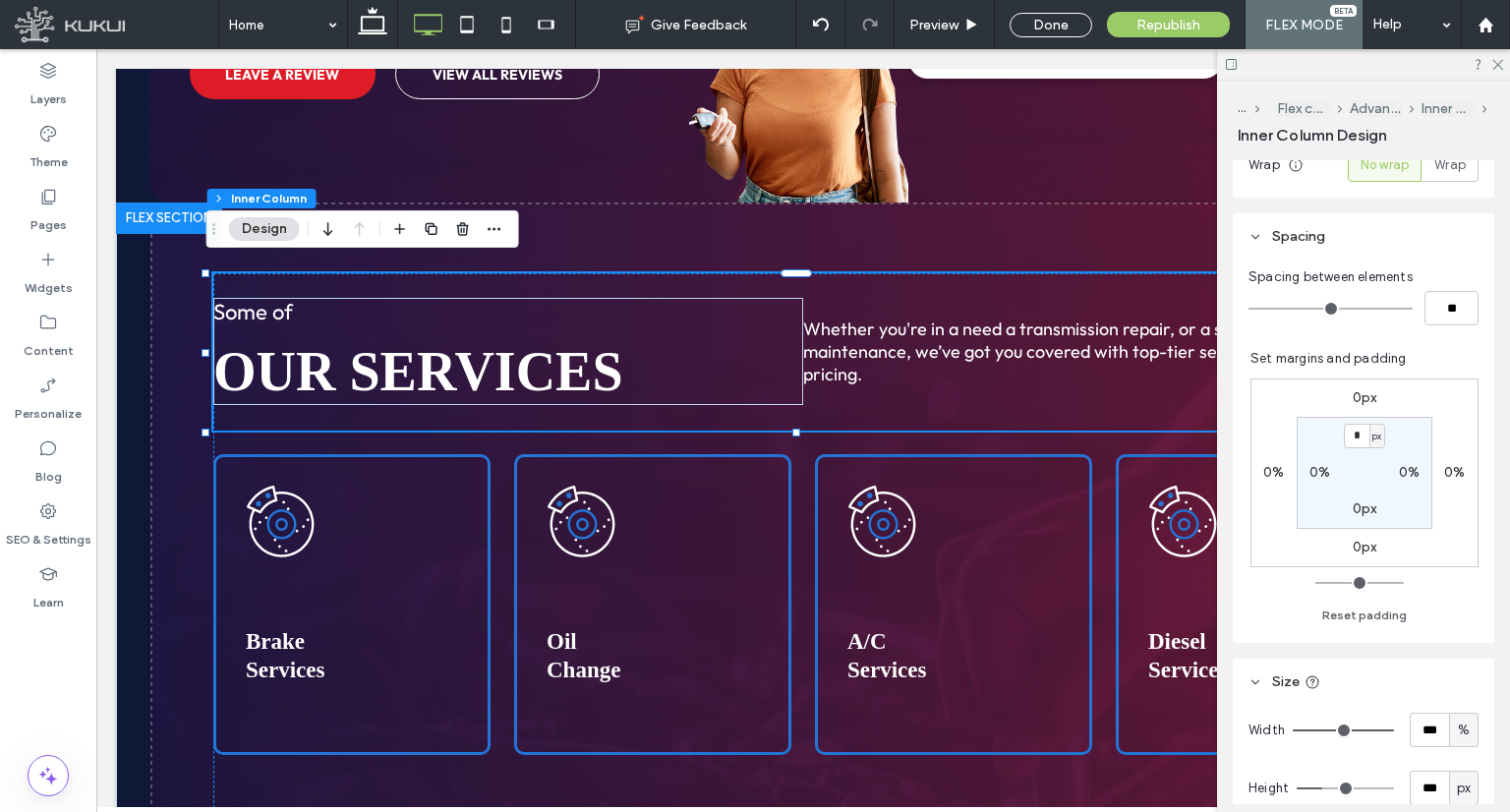 scroll, scrollTop: 688, scrollLeft: 0, axis: vertical 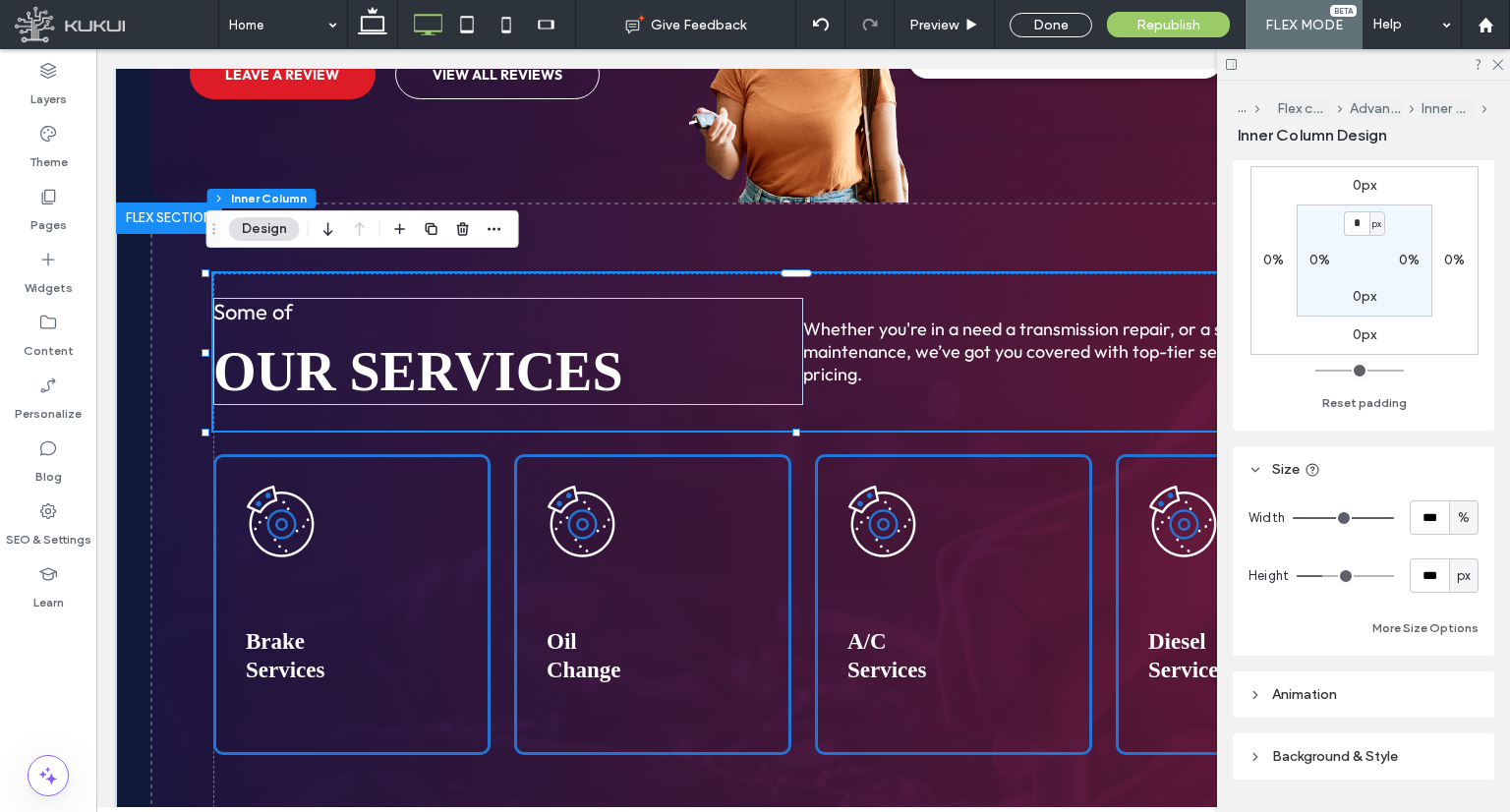 click on "px" at bounding box center [1464, 576] 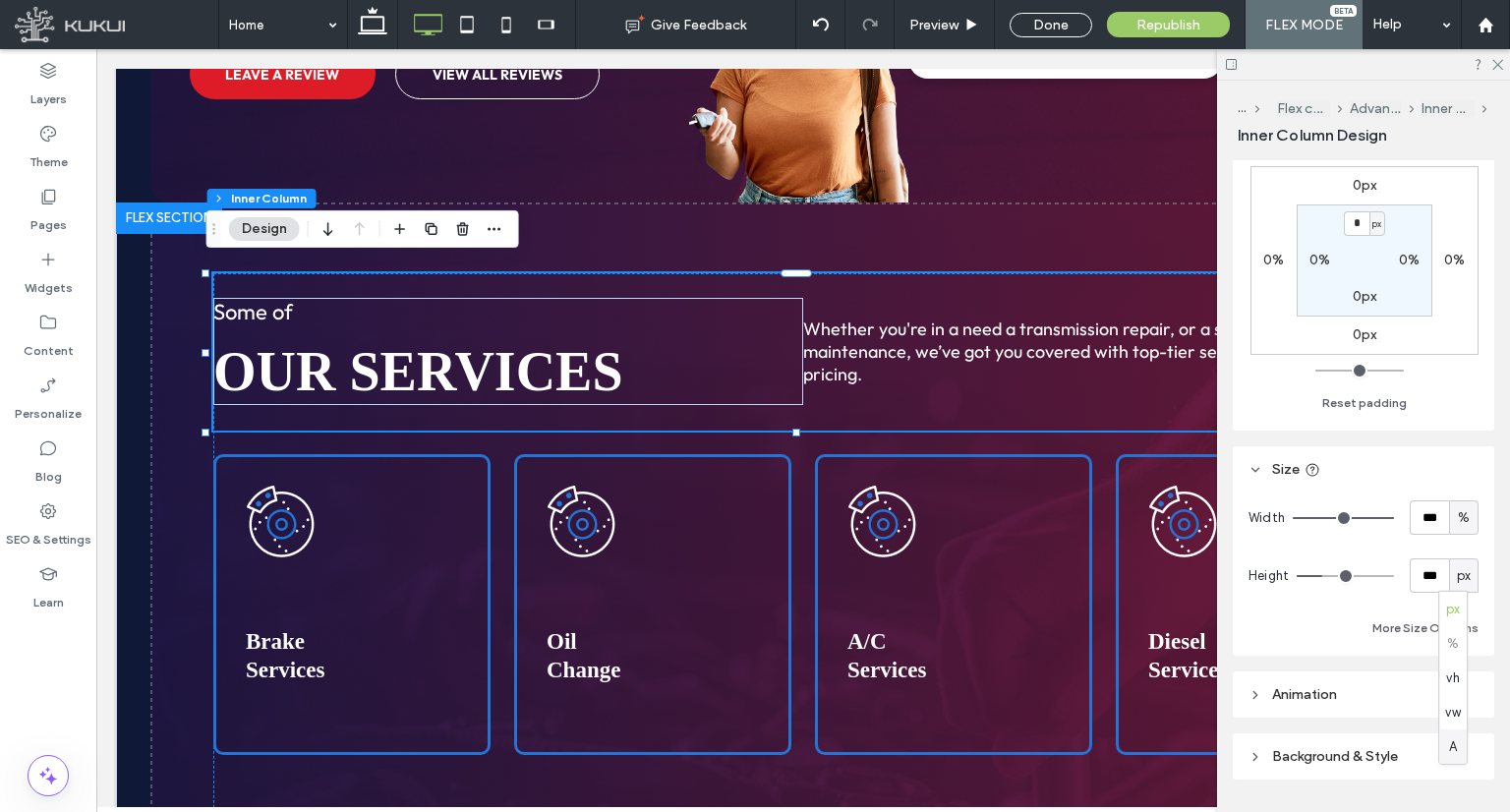 click on "A" at bounding box center [1453, 746] 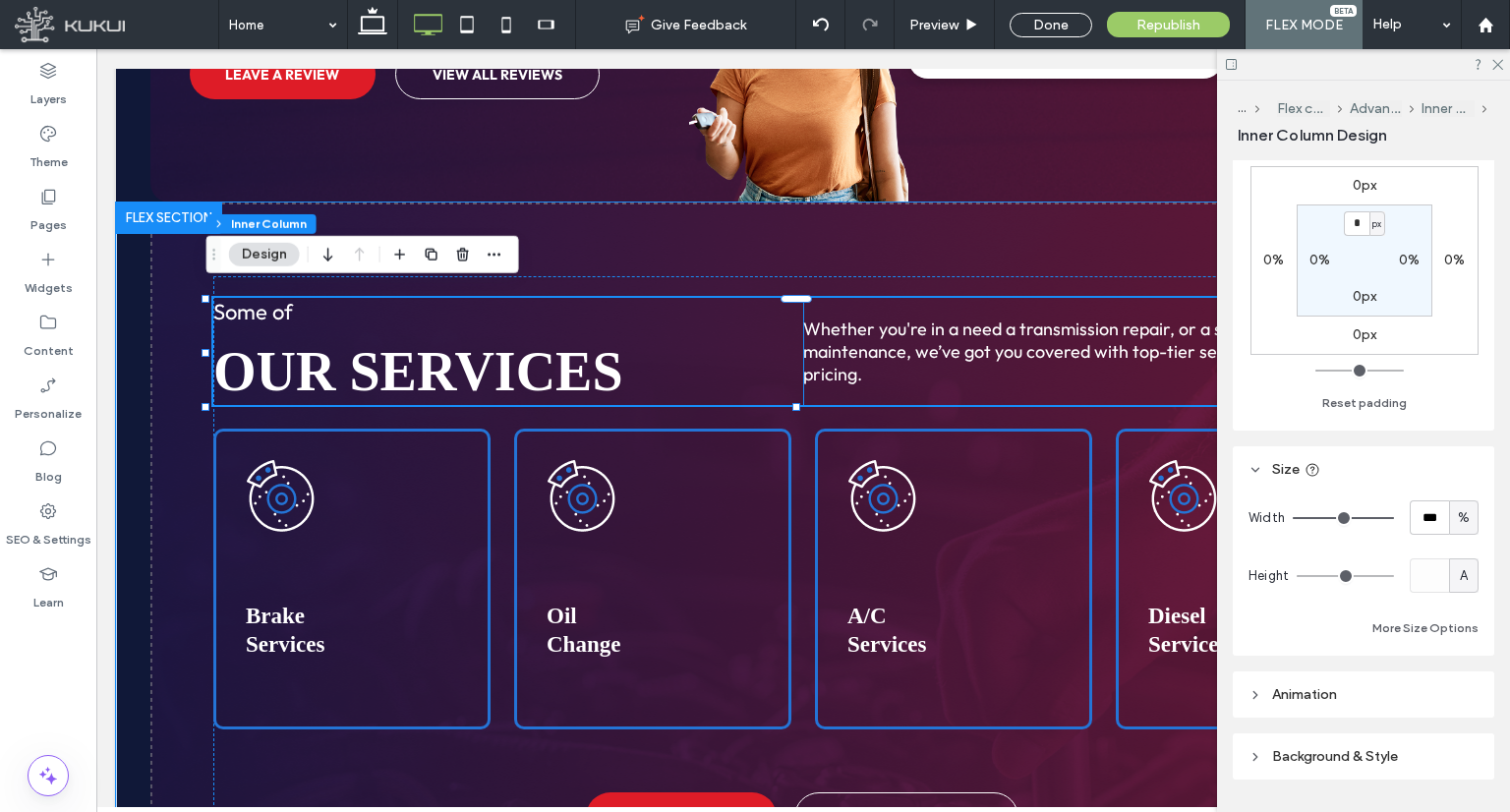 click on "Some of
our services" at bounding box center (508, 351) 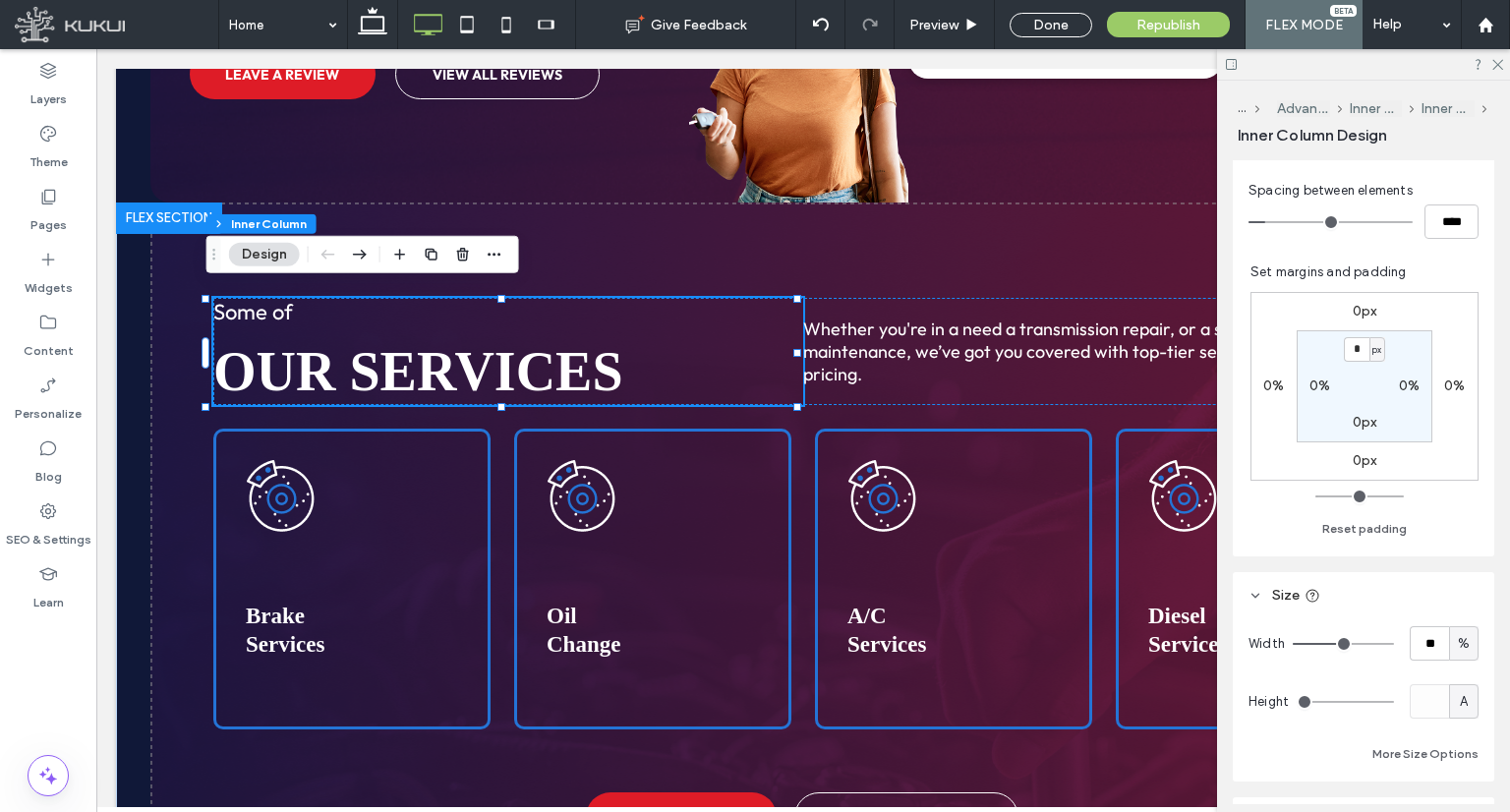 scroll, scrollTop: 492, scrollLeft: 0, axis: vertical 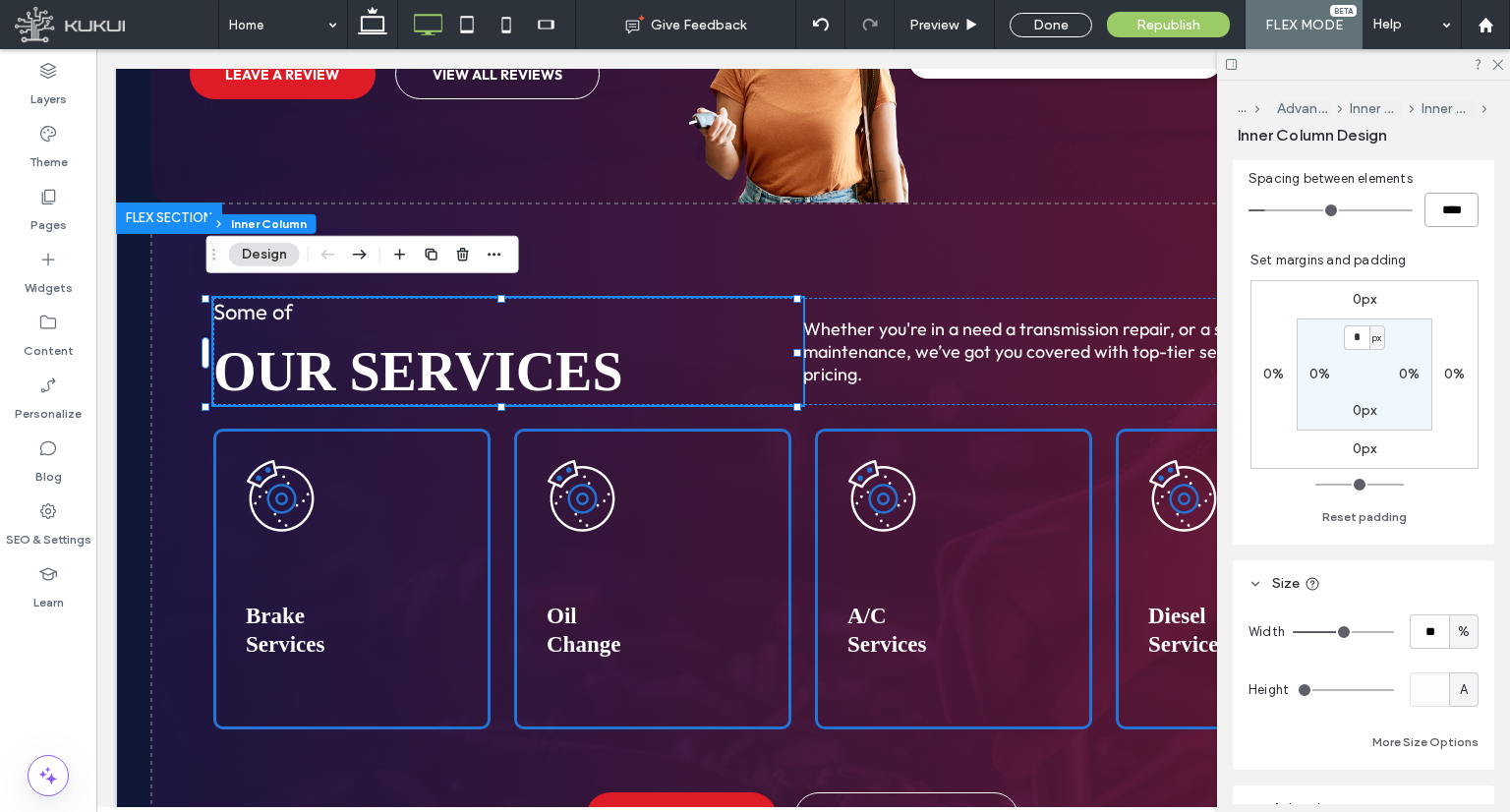 click on "****" at bounding box center [1451, 209] 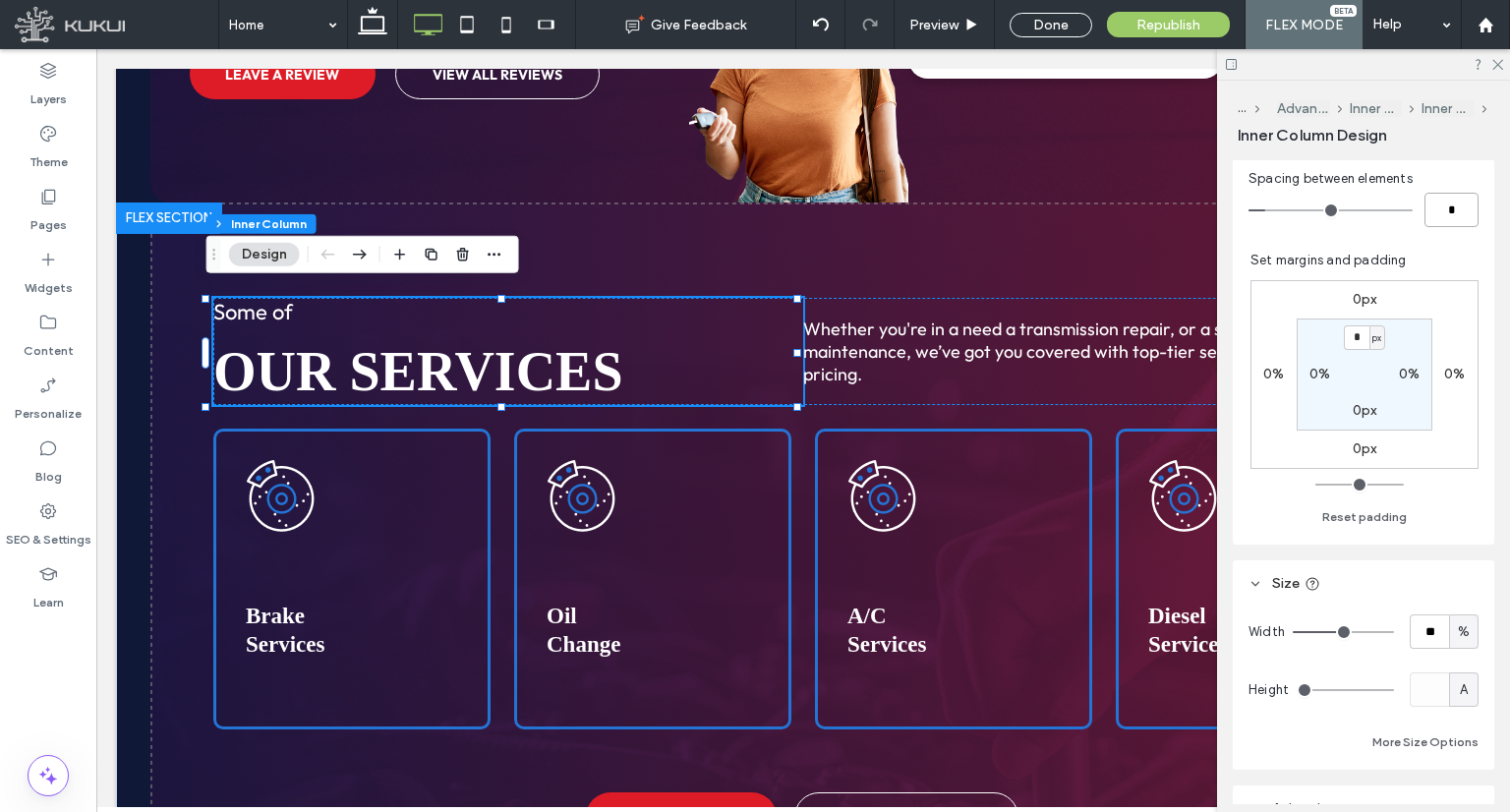 type on "*" 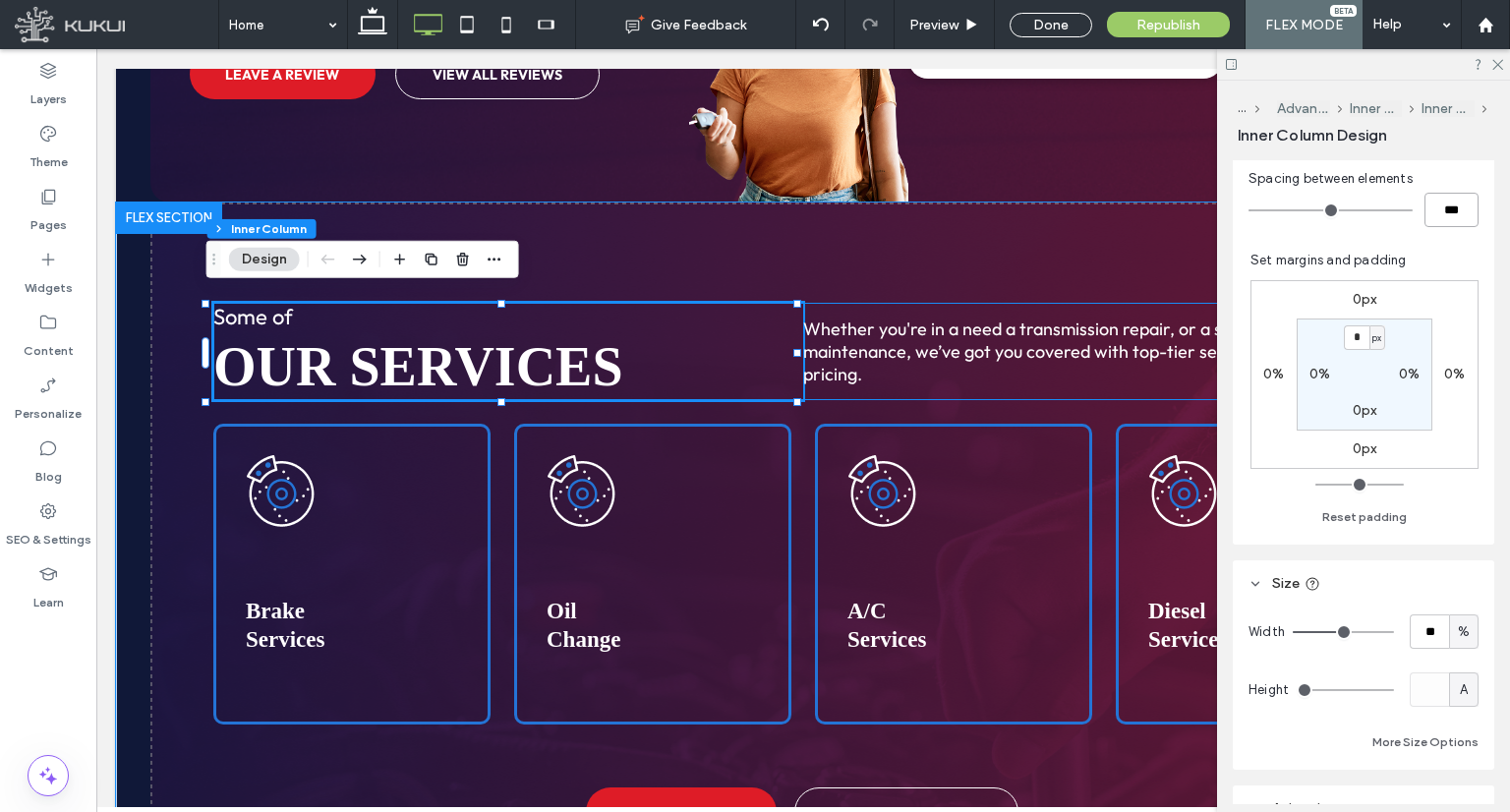 click on "Whether you're in a need a transmission repair, or a scheduled maintenance, we’ve got you covered with top-tier service and transparent pricing." at bounding box center [1098, 351] 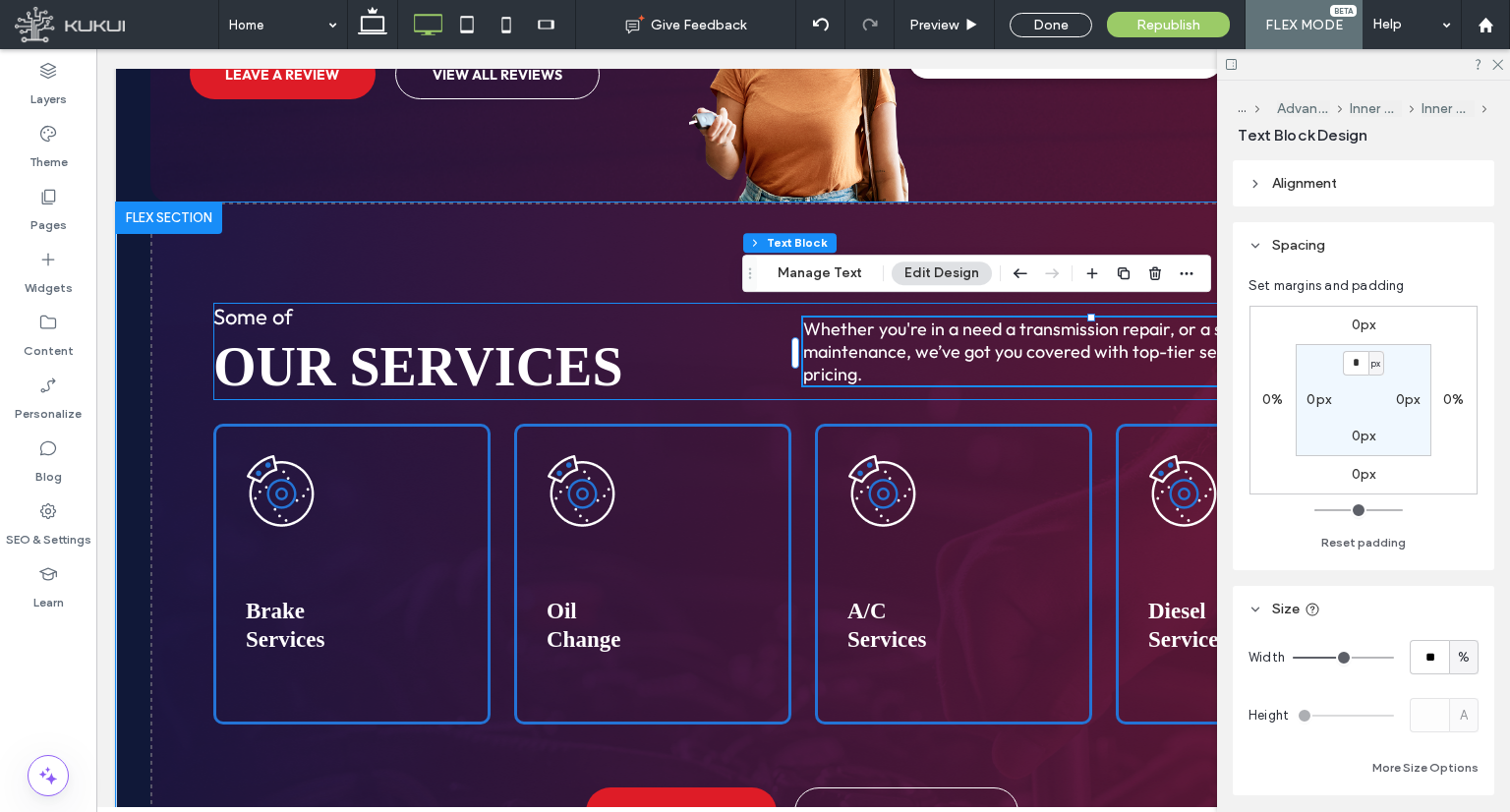 click on "Some of
our services
Whether you're in a need a transmission repair, or a scheduled maintenance, we’ve got you covered with top-tier service and transparent pricing." at bounding box center [803, 351] 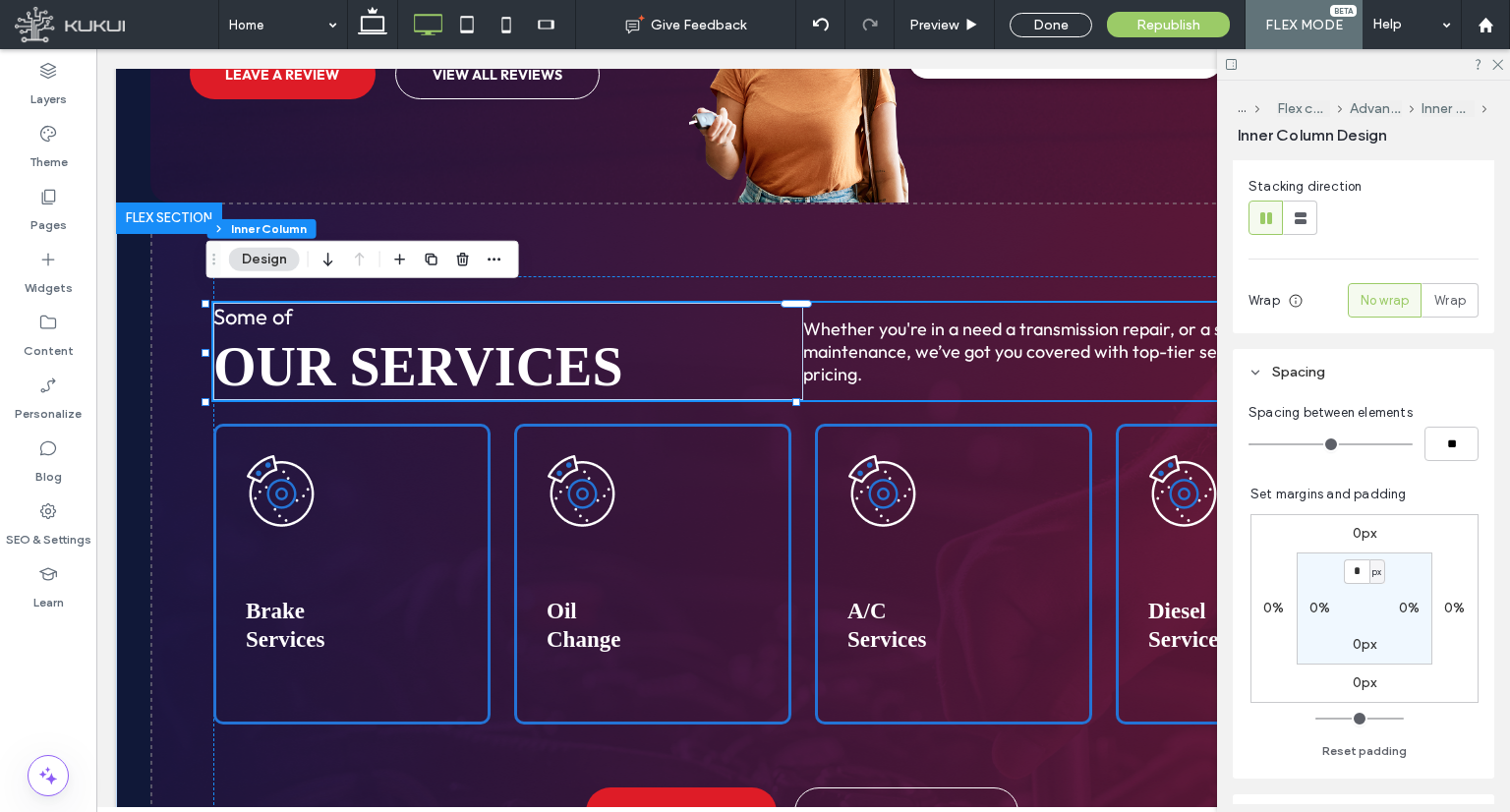 scroll, scrollTop: 688, scrollLeft: 0, axis: vertical 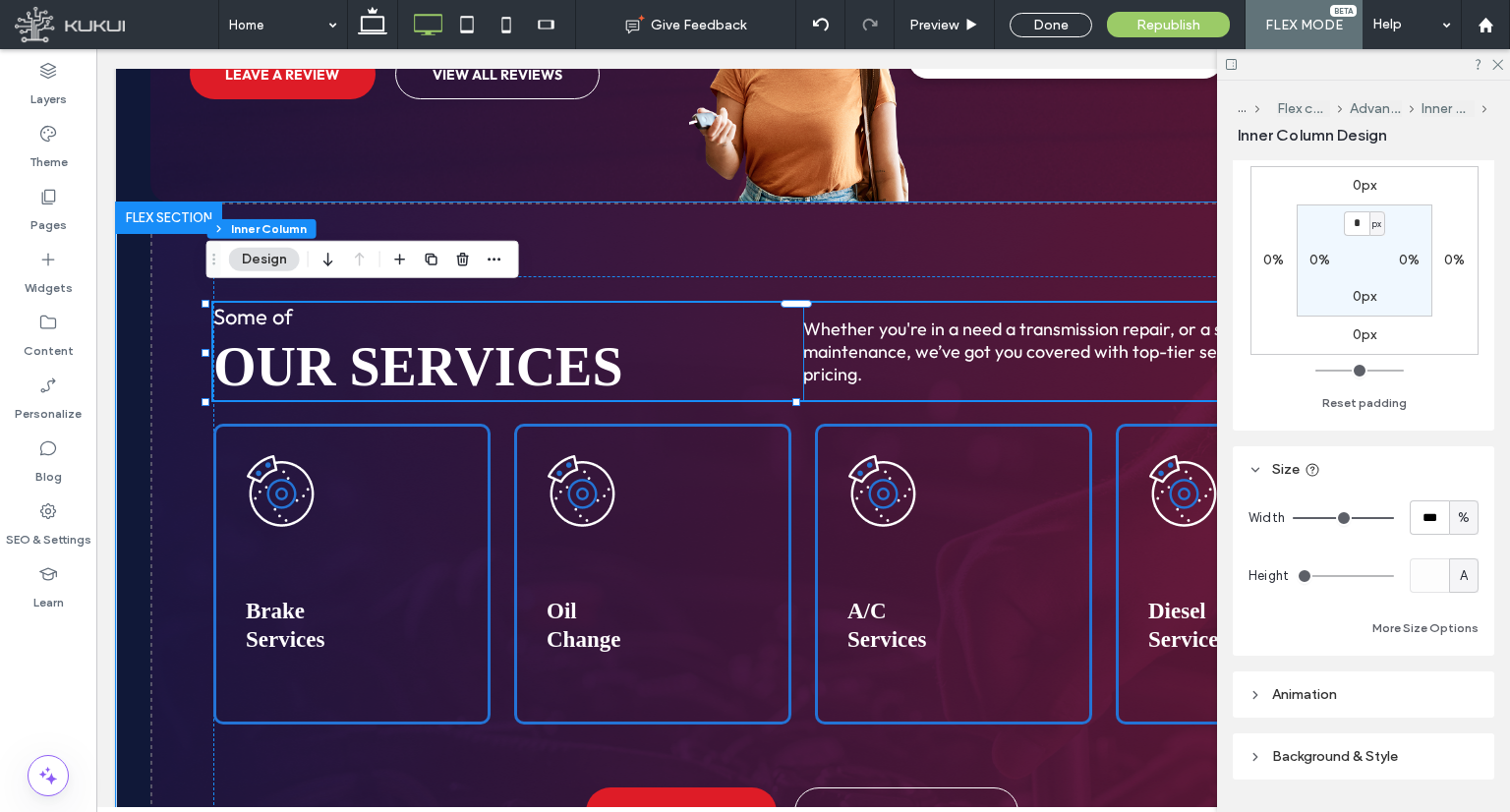 click on "our services" at bounding box center [508, 365] 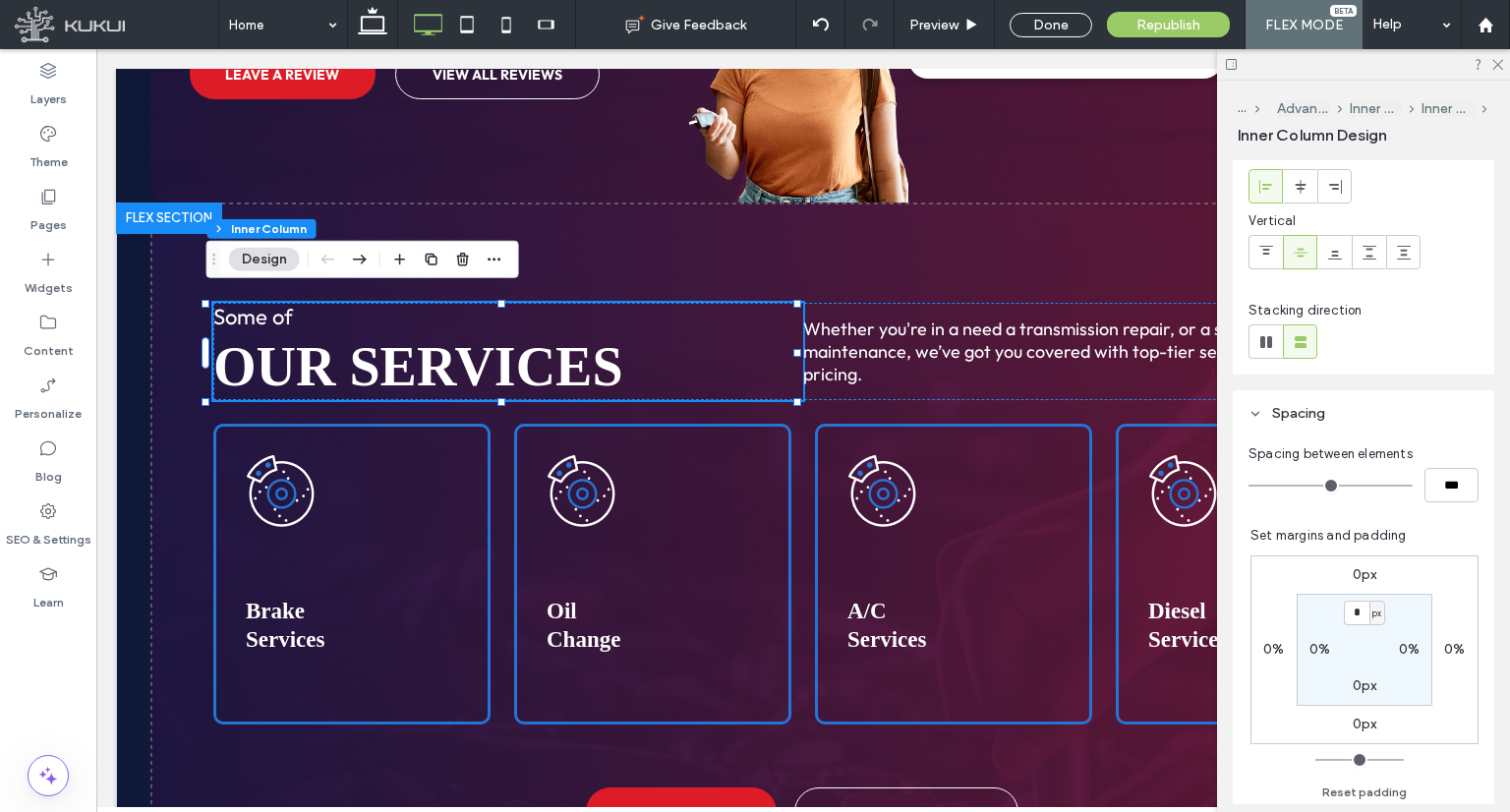scroll, scrollTop: 492, scrollLeft: 0, axis: vertical 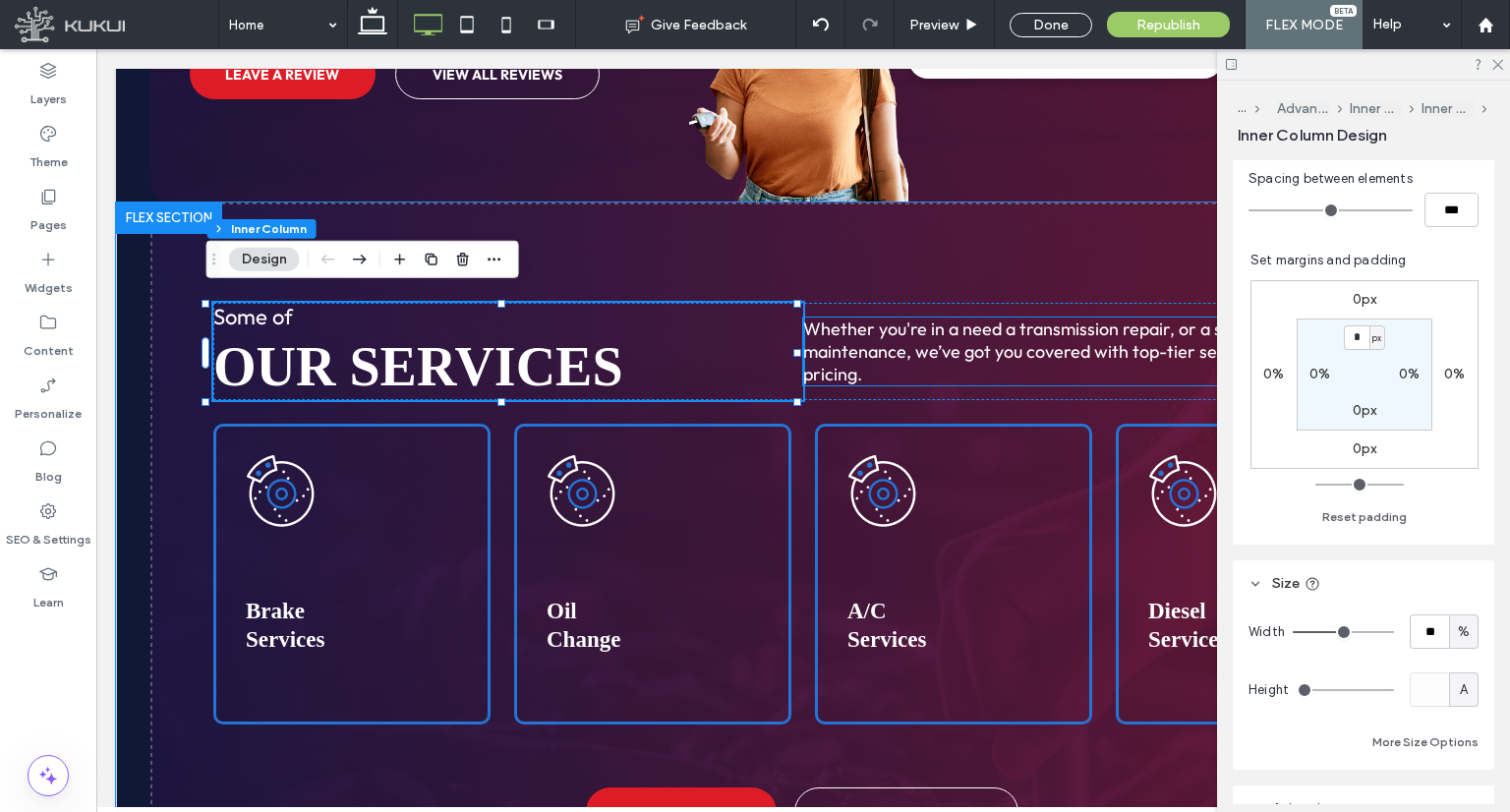 click on "Whether you're in a need a transmission repair, or a scheduled maintenance, we’ve got you covered with top-tier service and transparent pricing." at bounding box center (1098, 351) 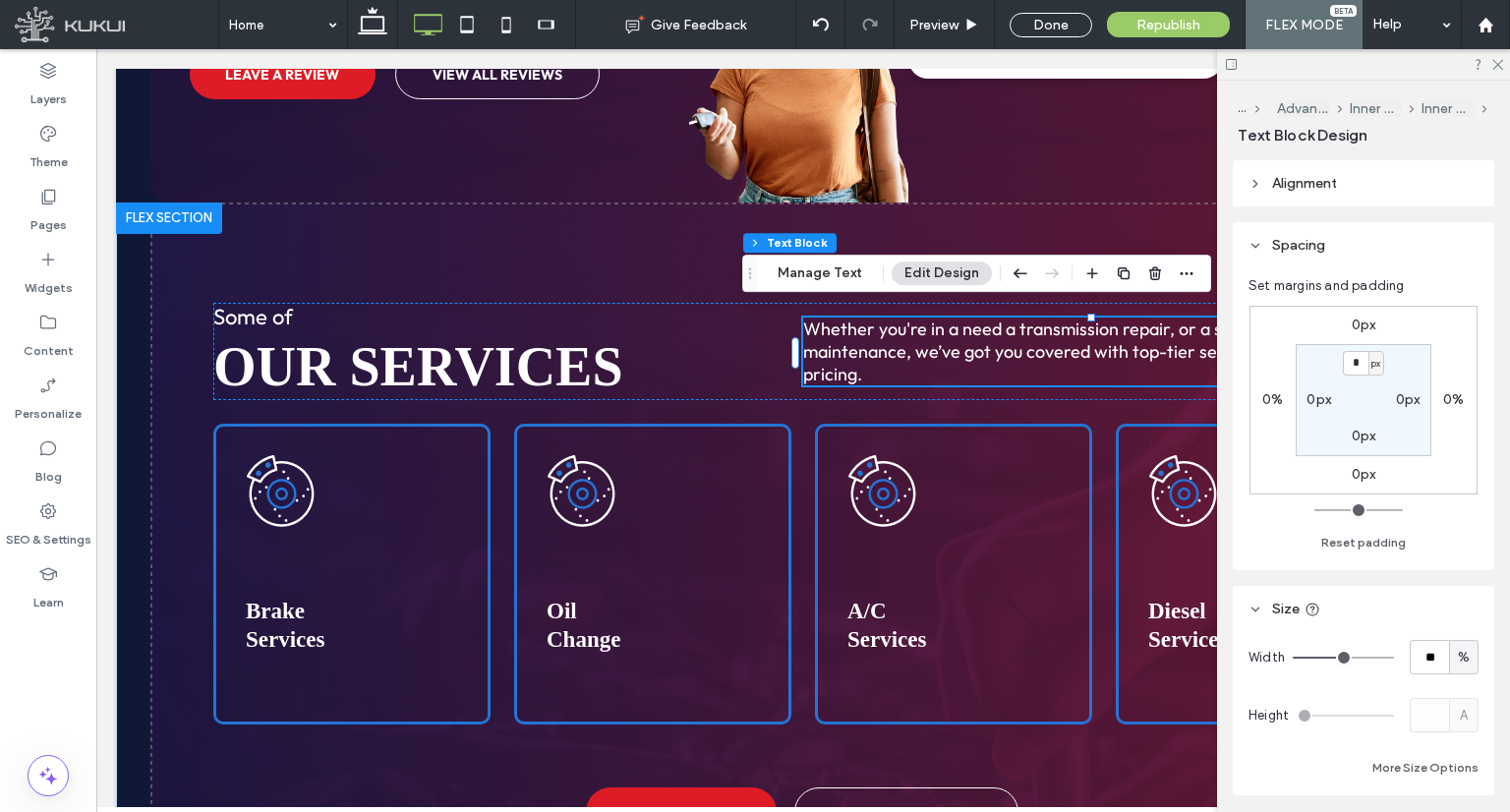 scroll, scrollTop: 98, scrollLeft: 0, axis: vertical 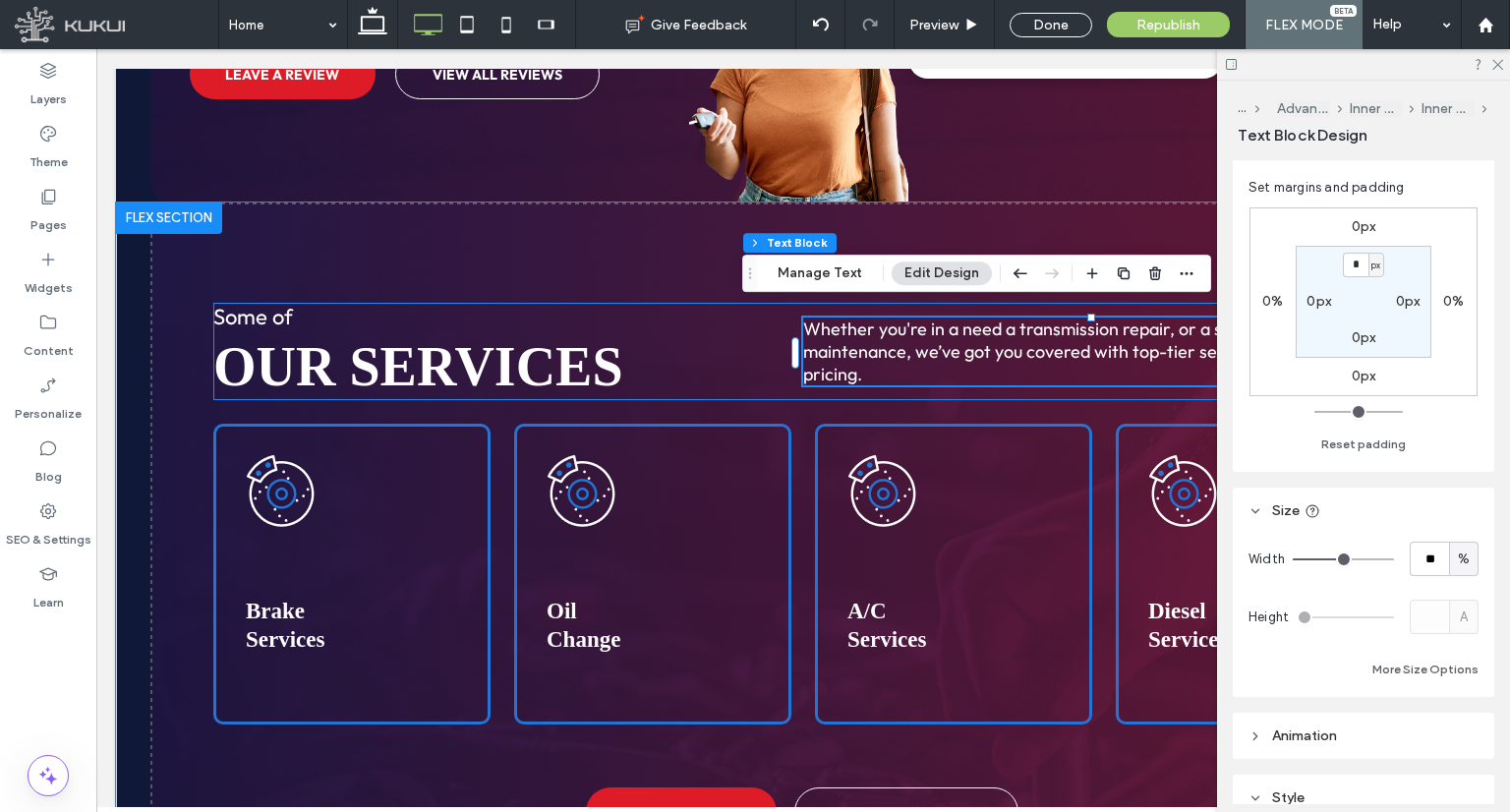 click on "Some of
our services
Whether you're in a need a transmission repair, or a scheduled maintenance, we’ve got you covered with top-tier service and transparent pricing." at bounding box center [803, 351] 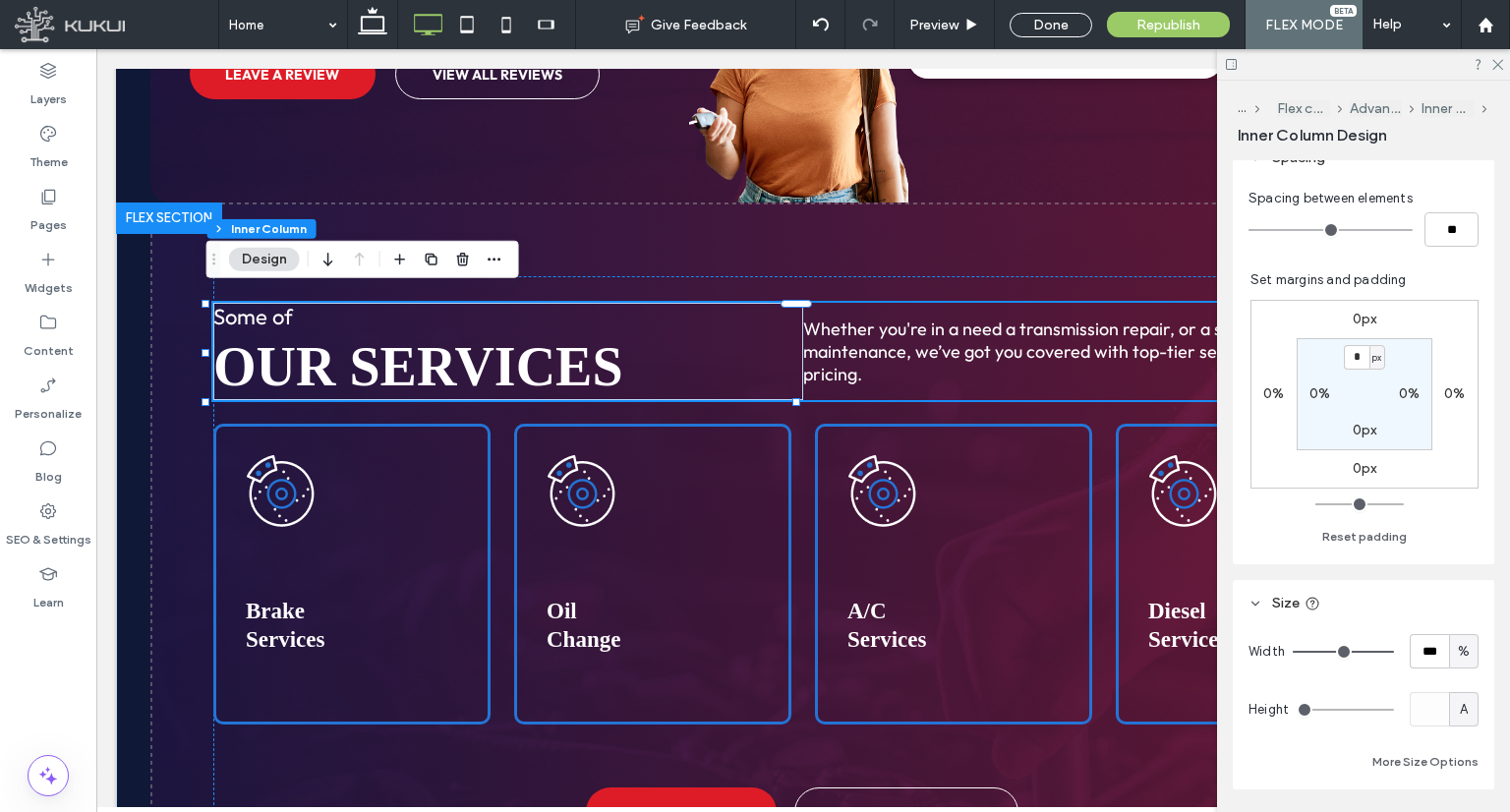 scroll, scrollTop: 590, scrollLeft: 0, axis: vertical 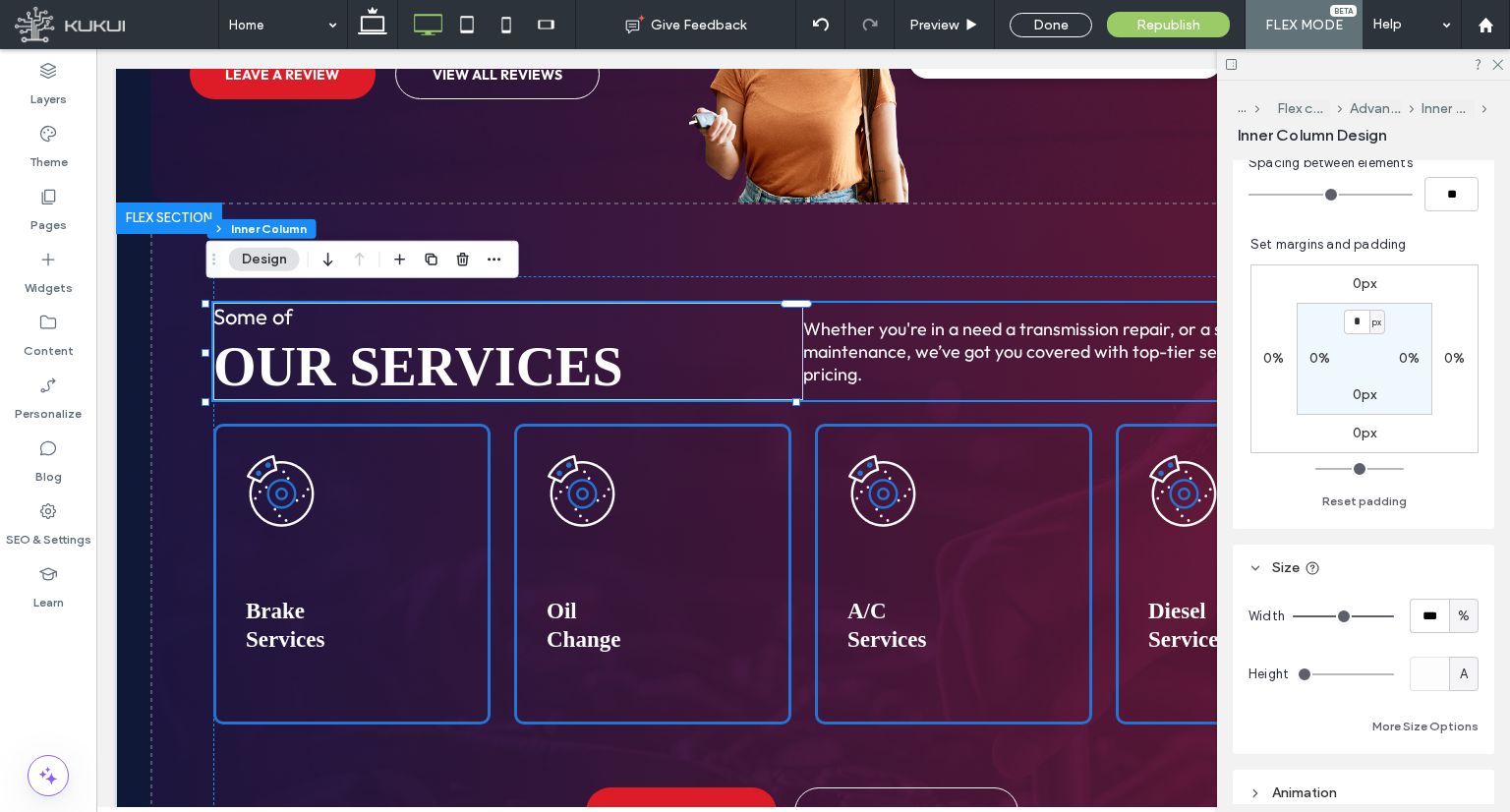 click on "0px" at bounding box center [1365, 433] 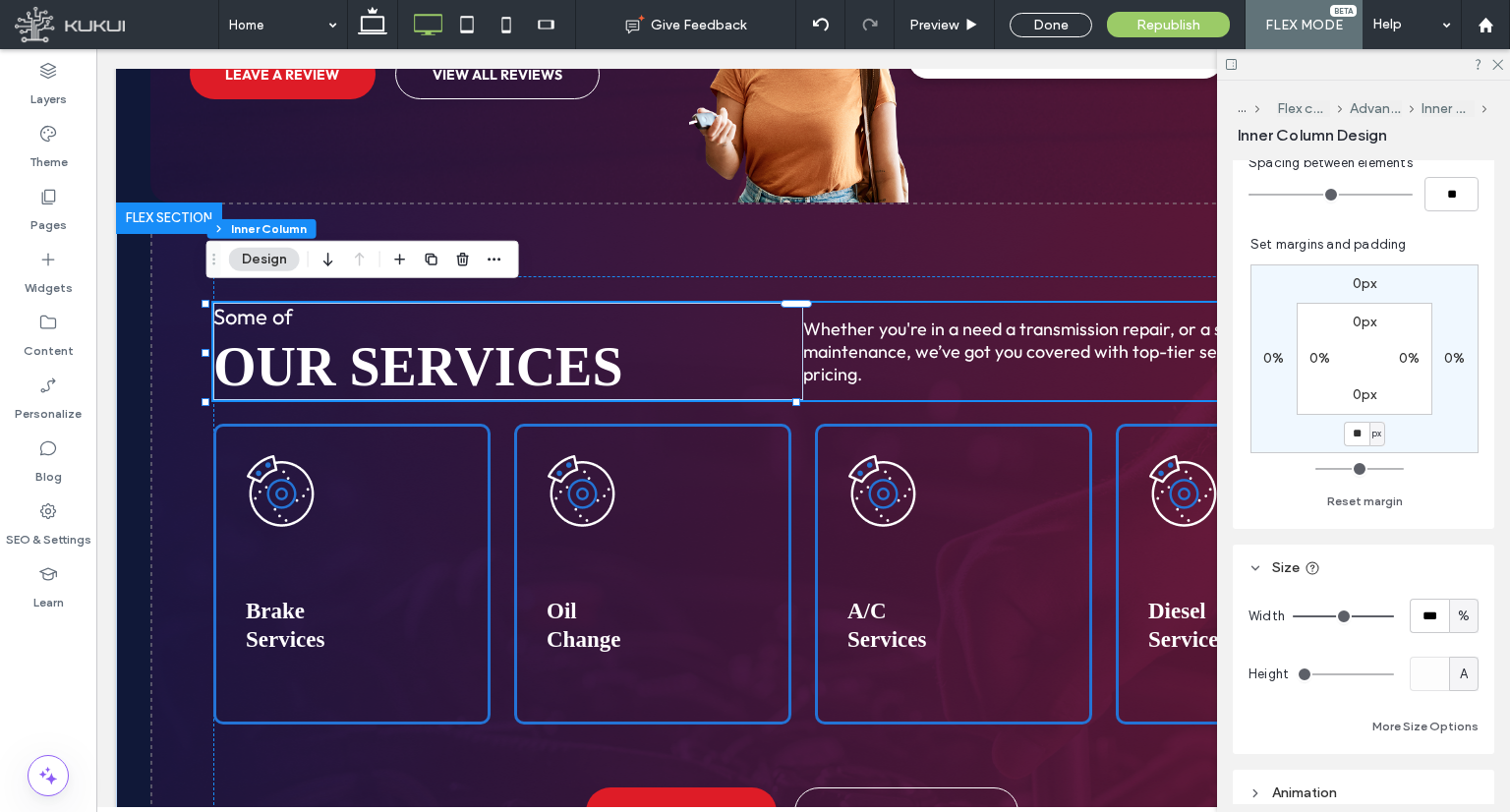 type on "**" 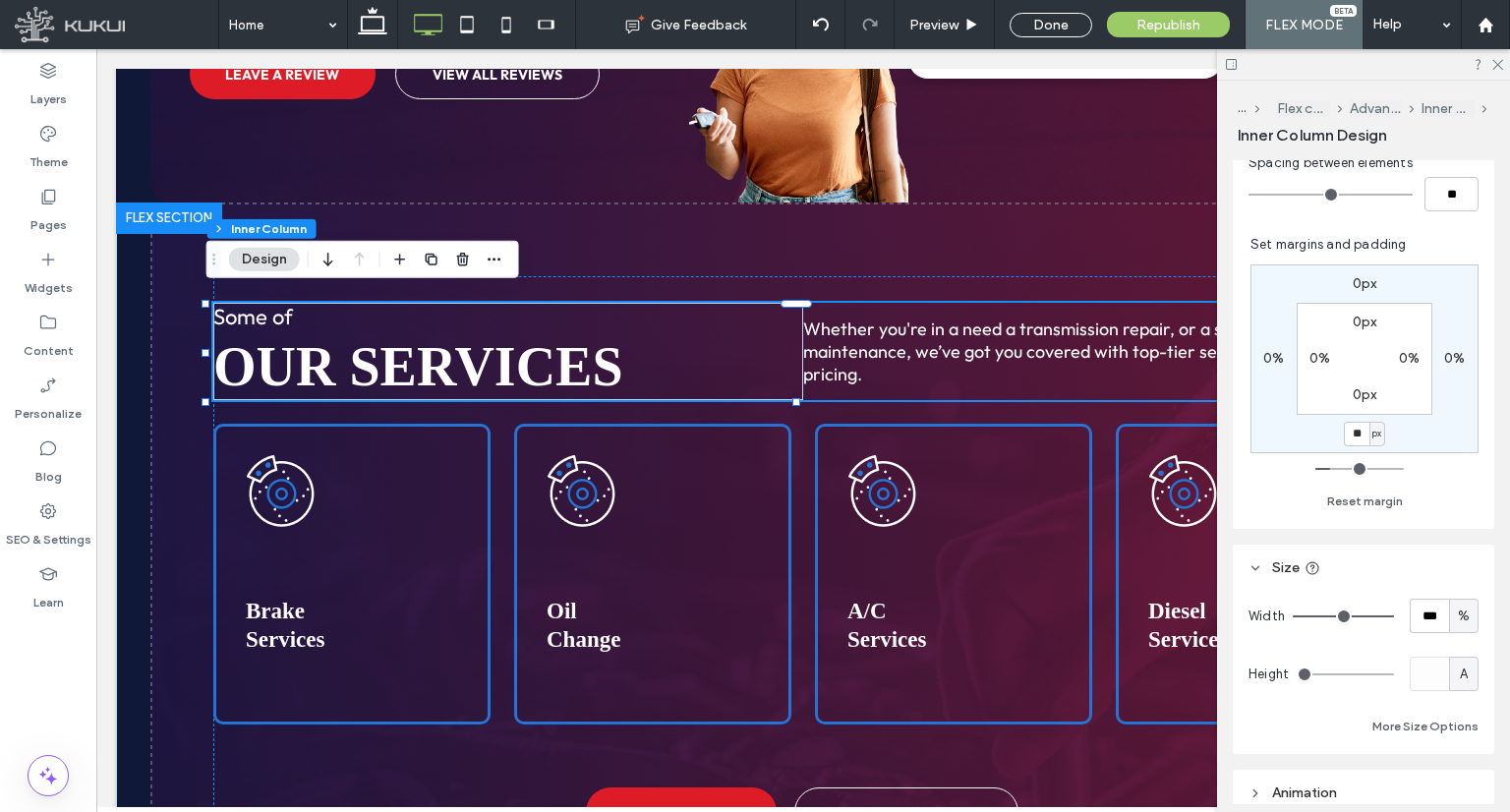type on "**" 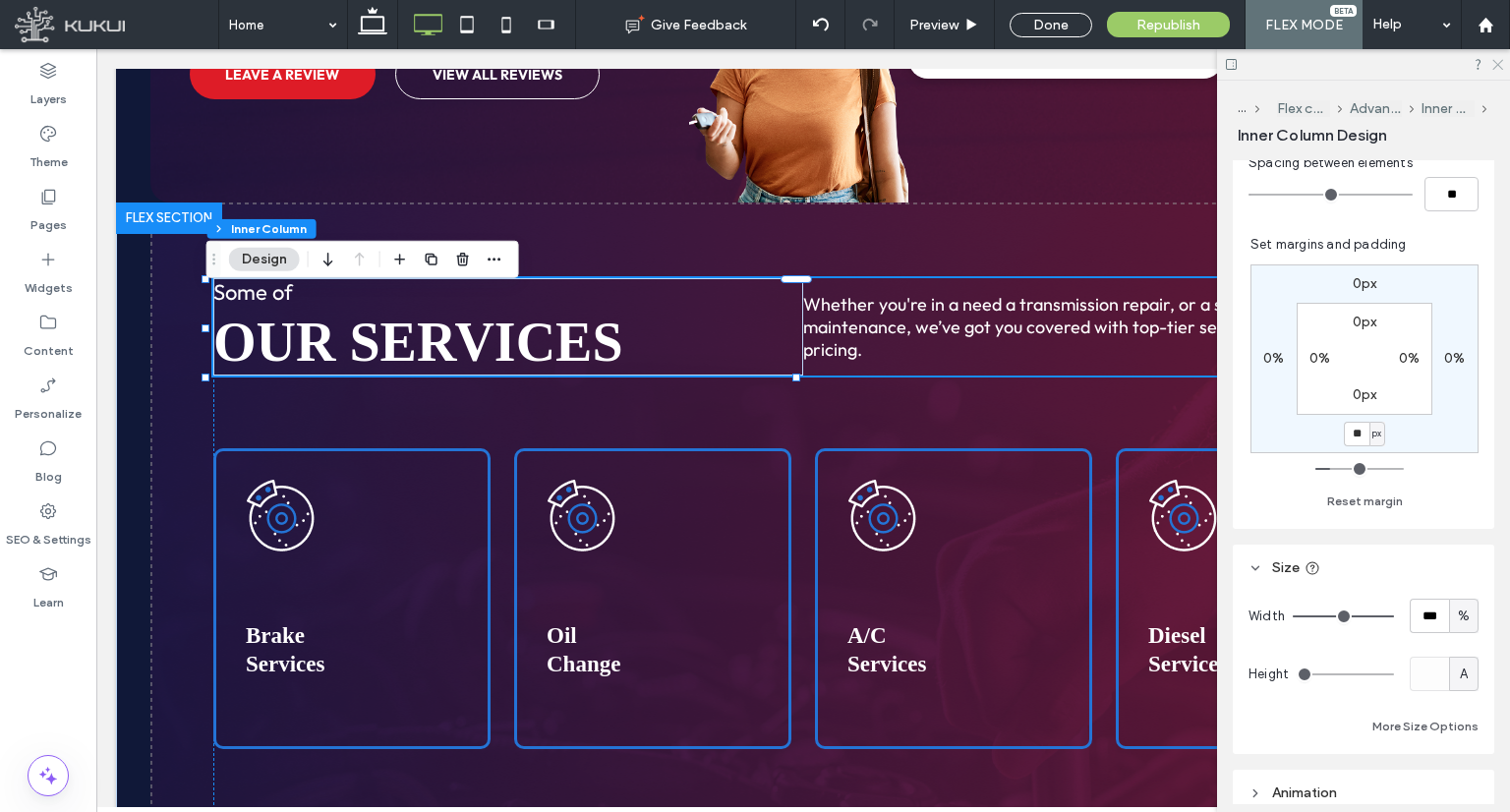 click 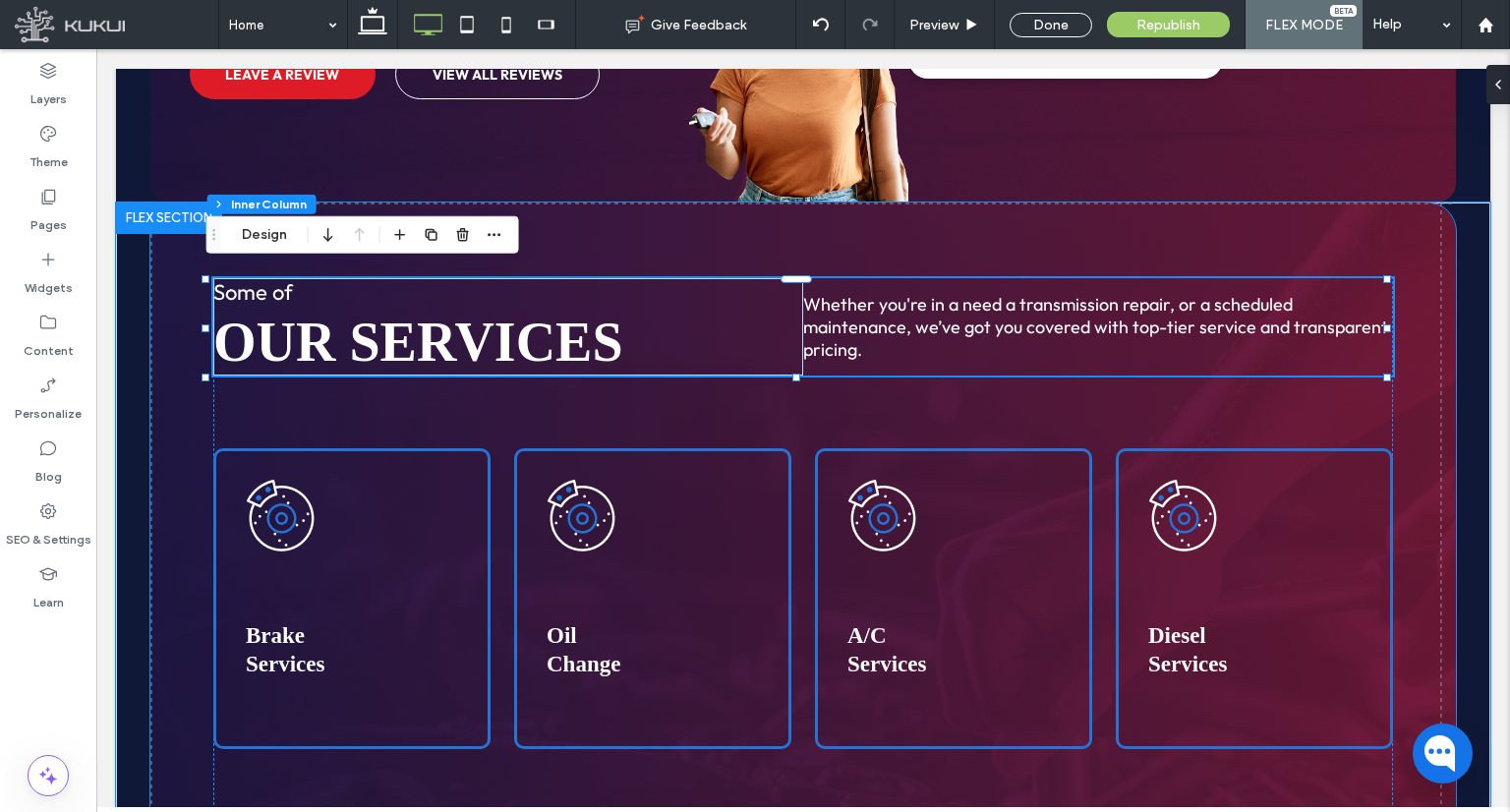 click on "Some of
our services
Whether you're in a need a transmission repair, or a scheduled maintenance, we’ve got you covered with top-tier service and transparent pricing.
Brake Services
Oil  Change
A/C  Services
Diesel  Services
VIEW ALL SERVICES
MAKE AN APPOINTMENT" at bounding box center [803, 570] 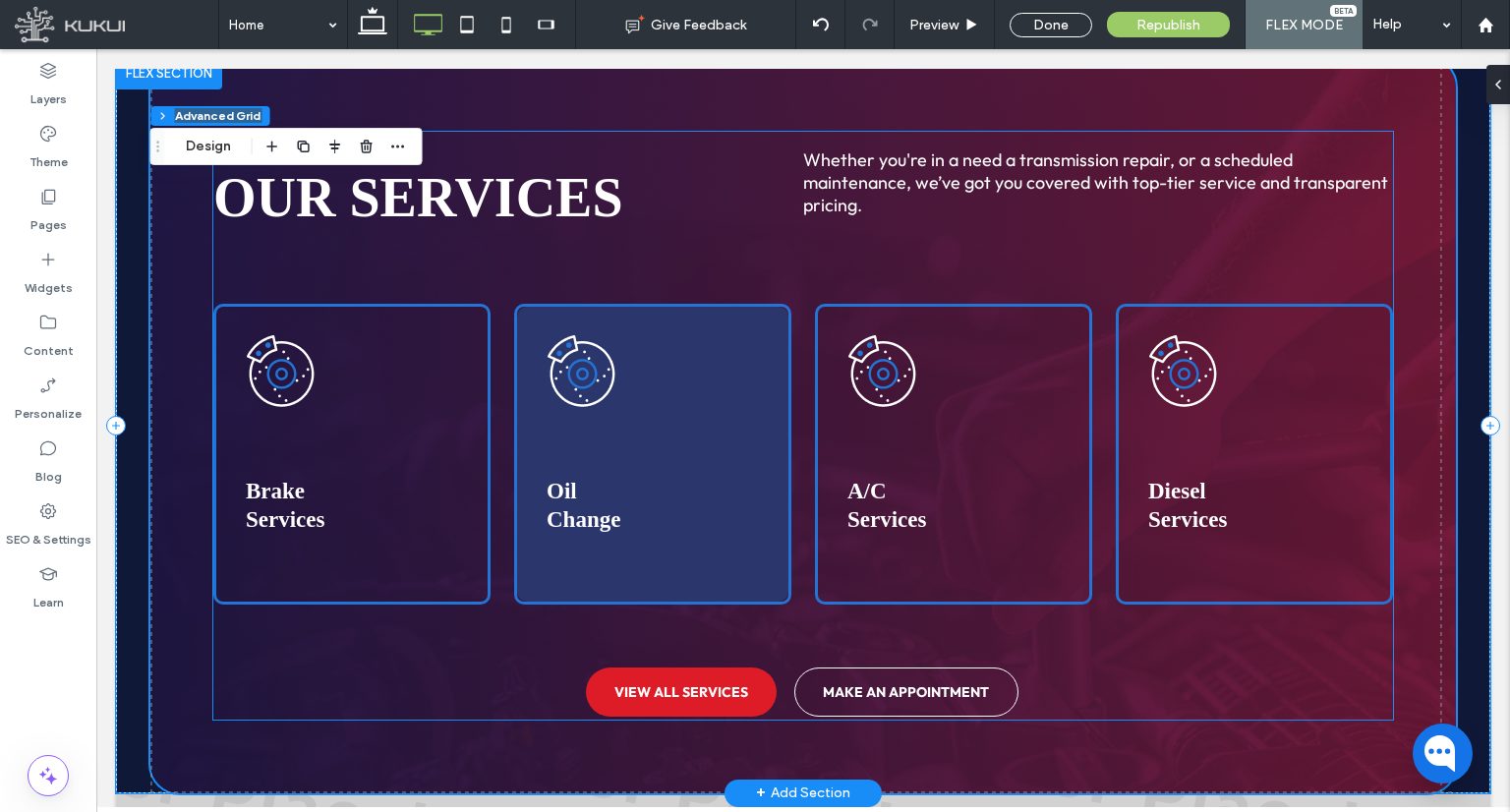 scroll, scrollTop: 2287, scrollLeft: 0, axis: vertical 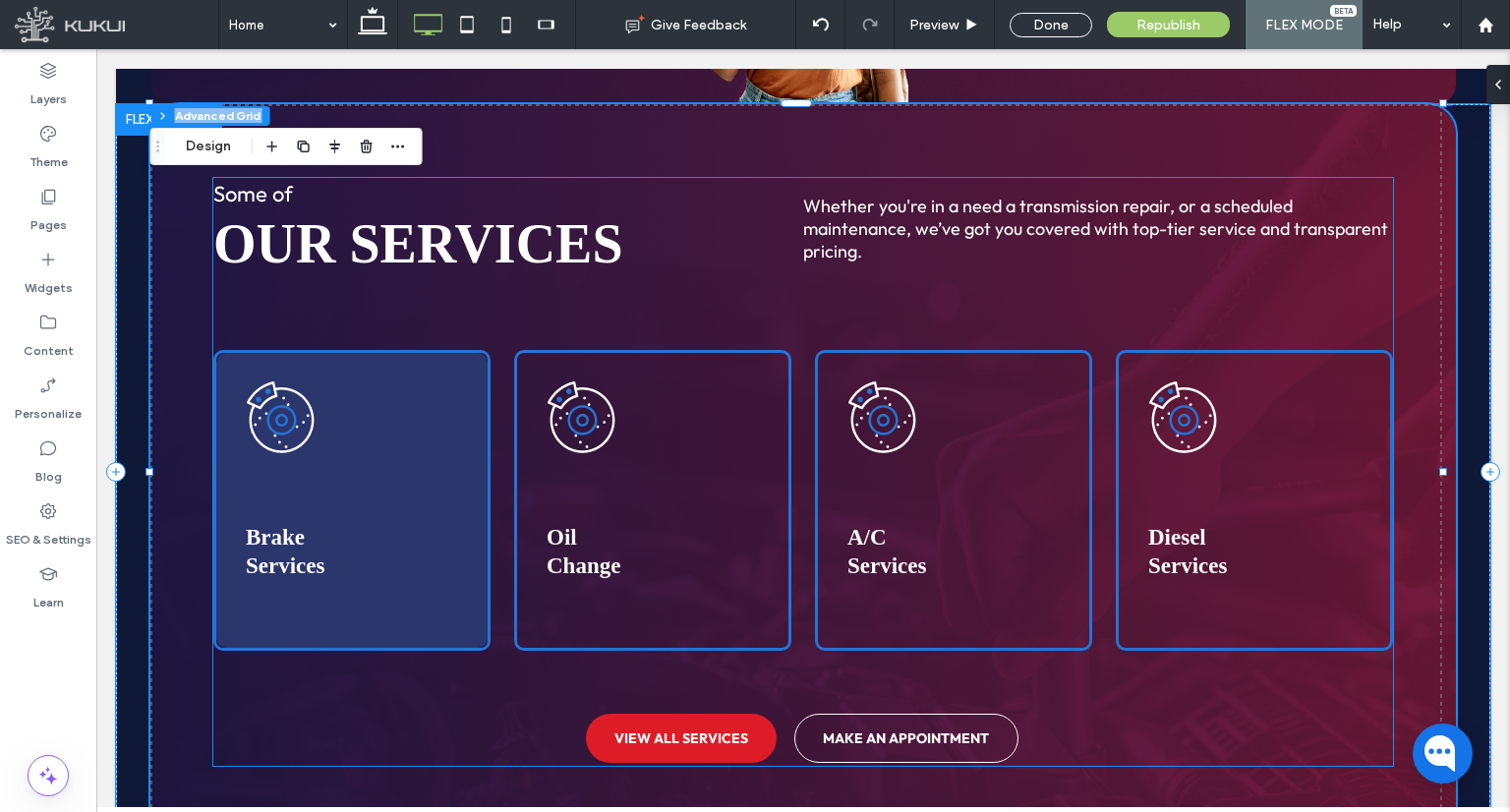 click at bounding box center [352, 500] 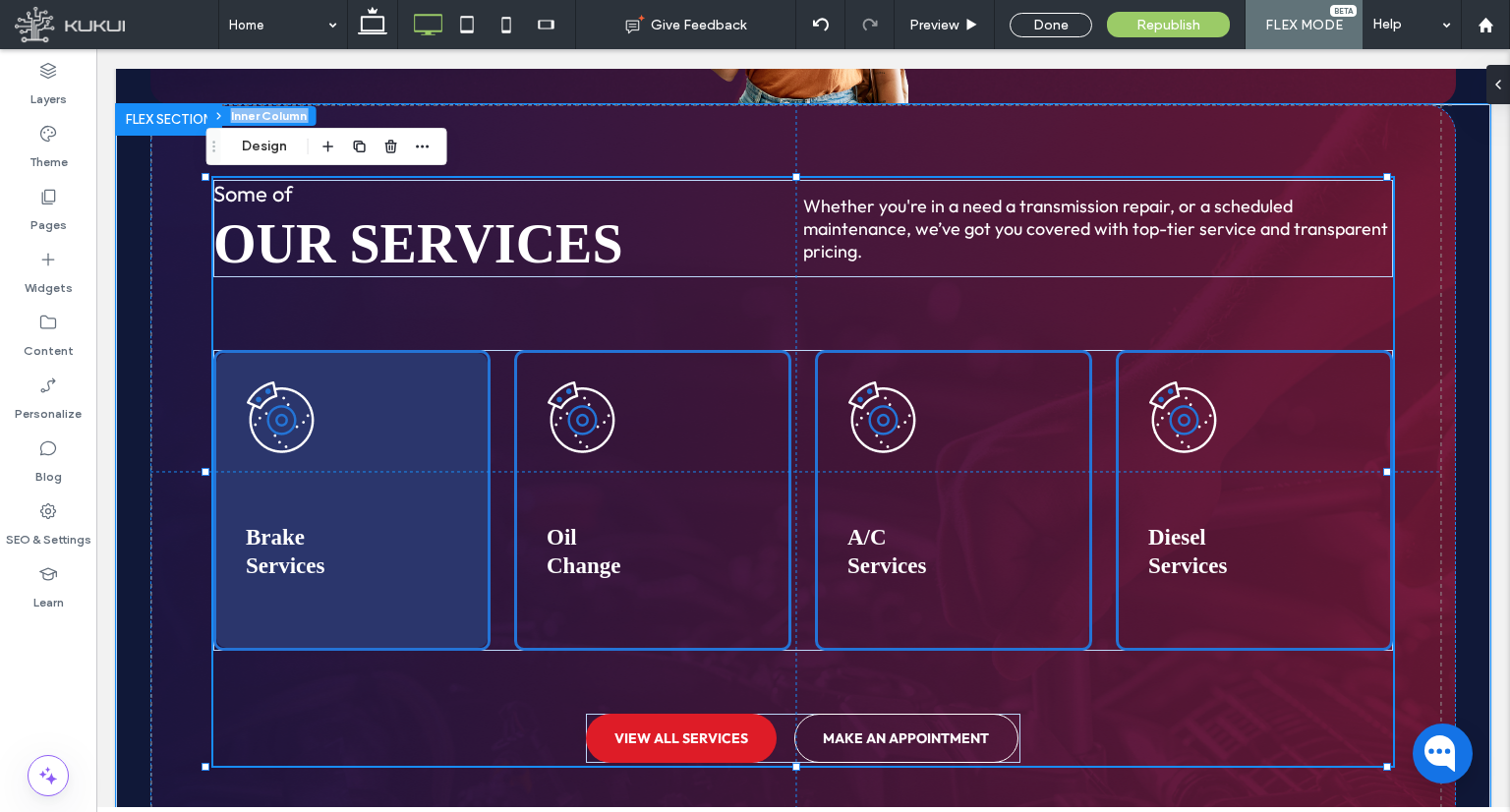 click at bounding box center [352, 500] 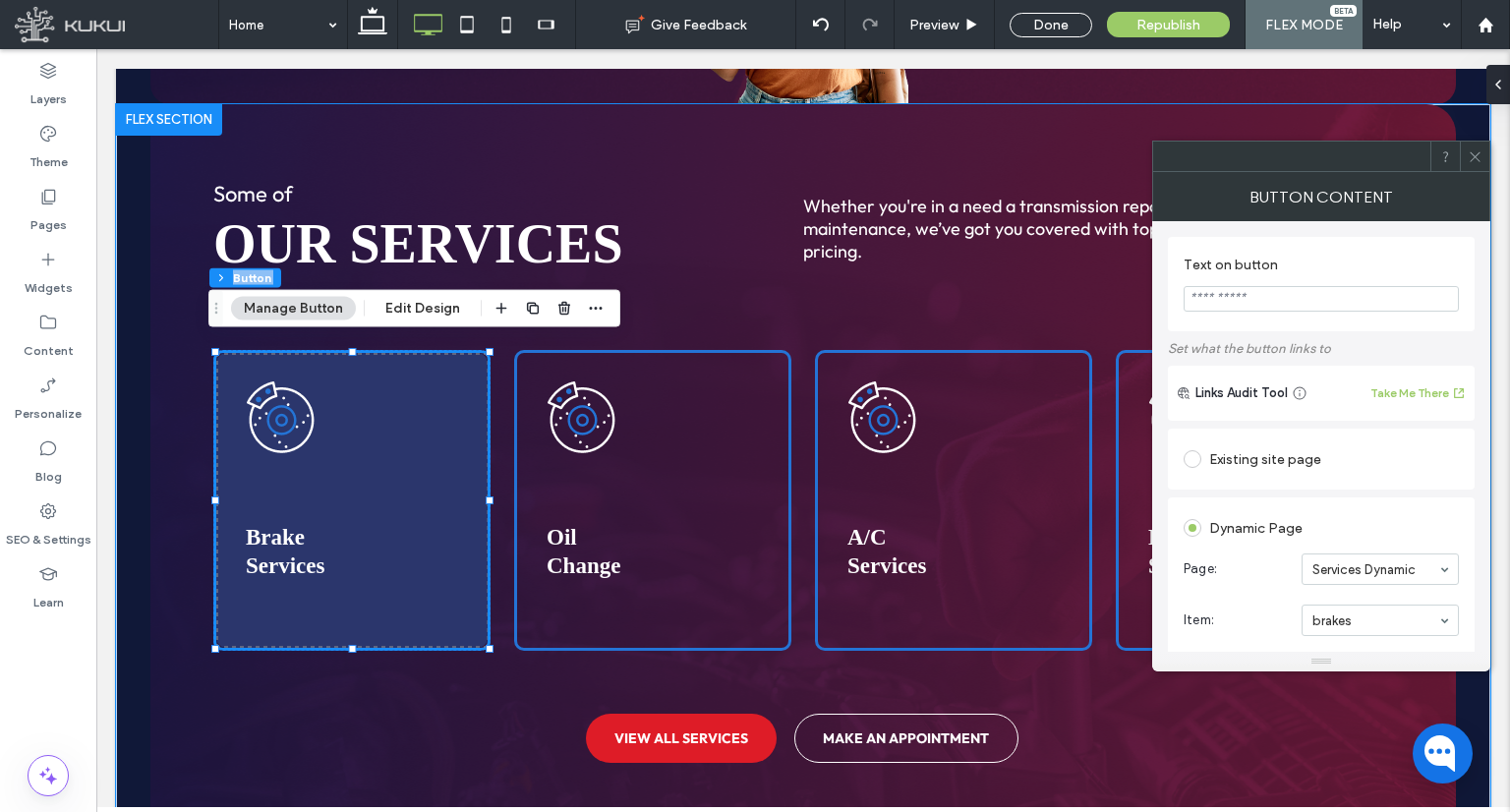 click at bounding box center [352, 500] 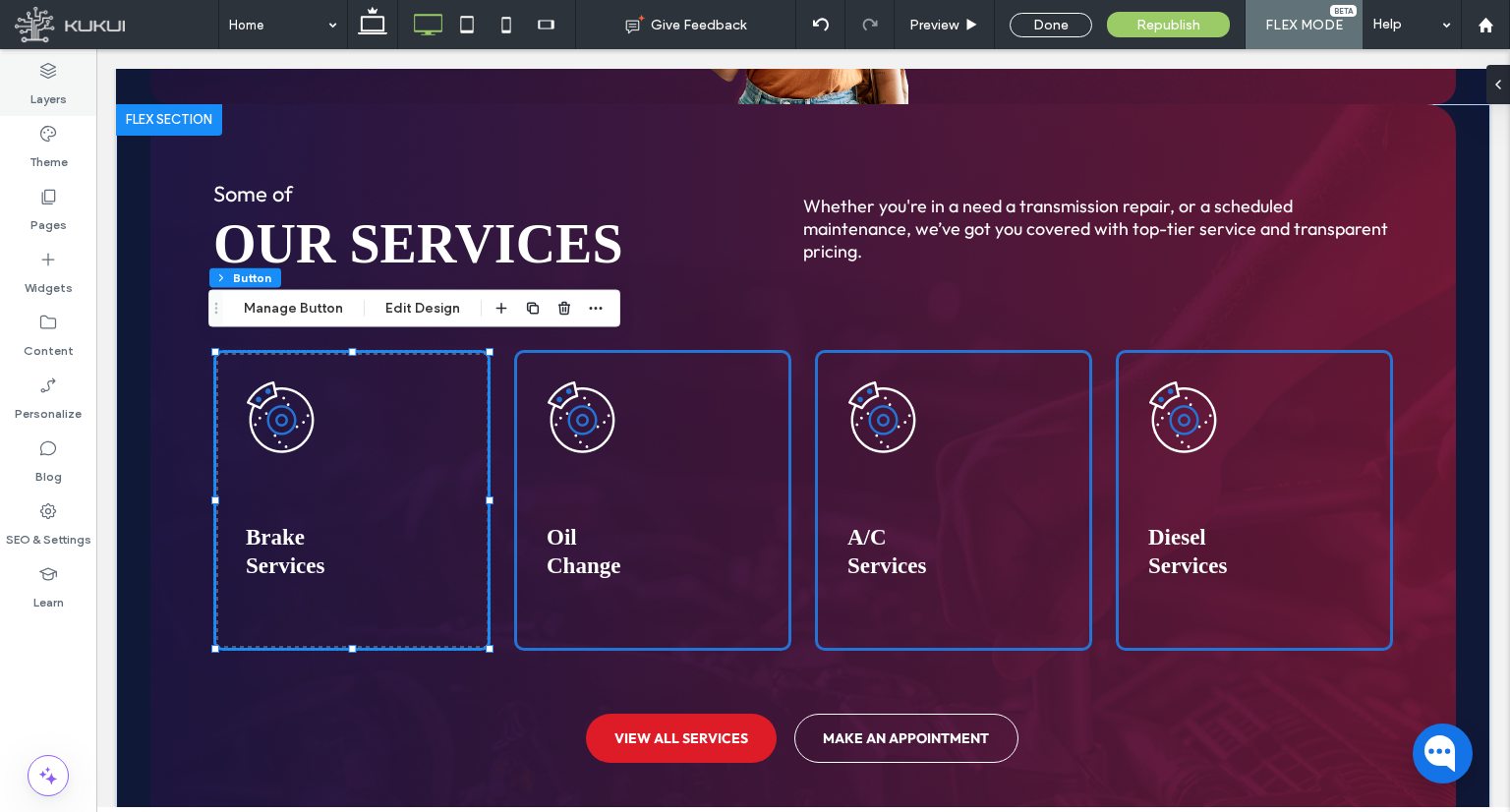 click on "Layers" at bounding box center (48, 85) 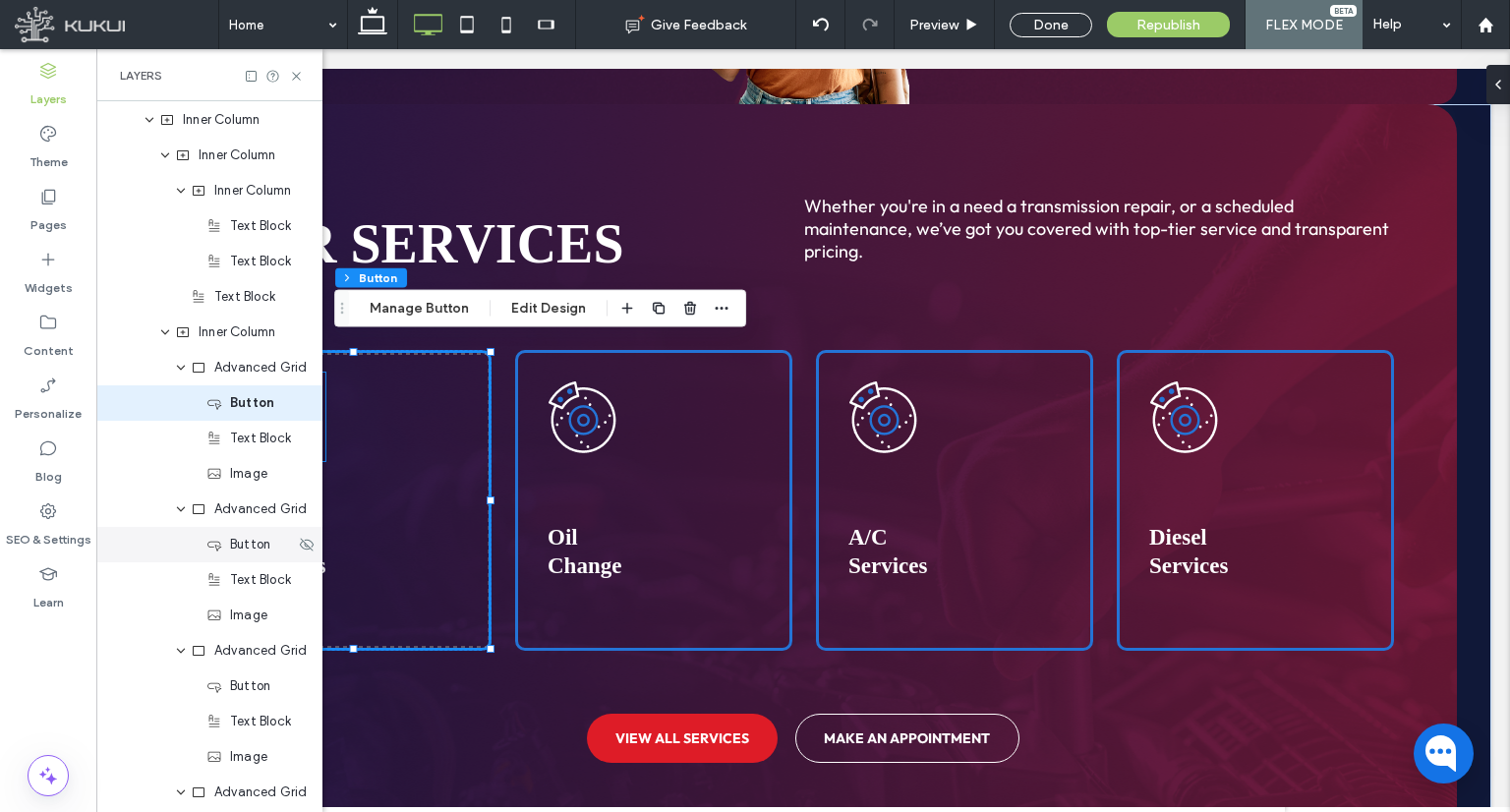 scroll, scrollTop: 150, scrollLeft: 0, axis: vertical 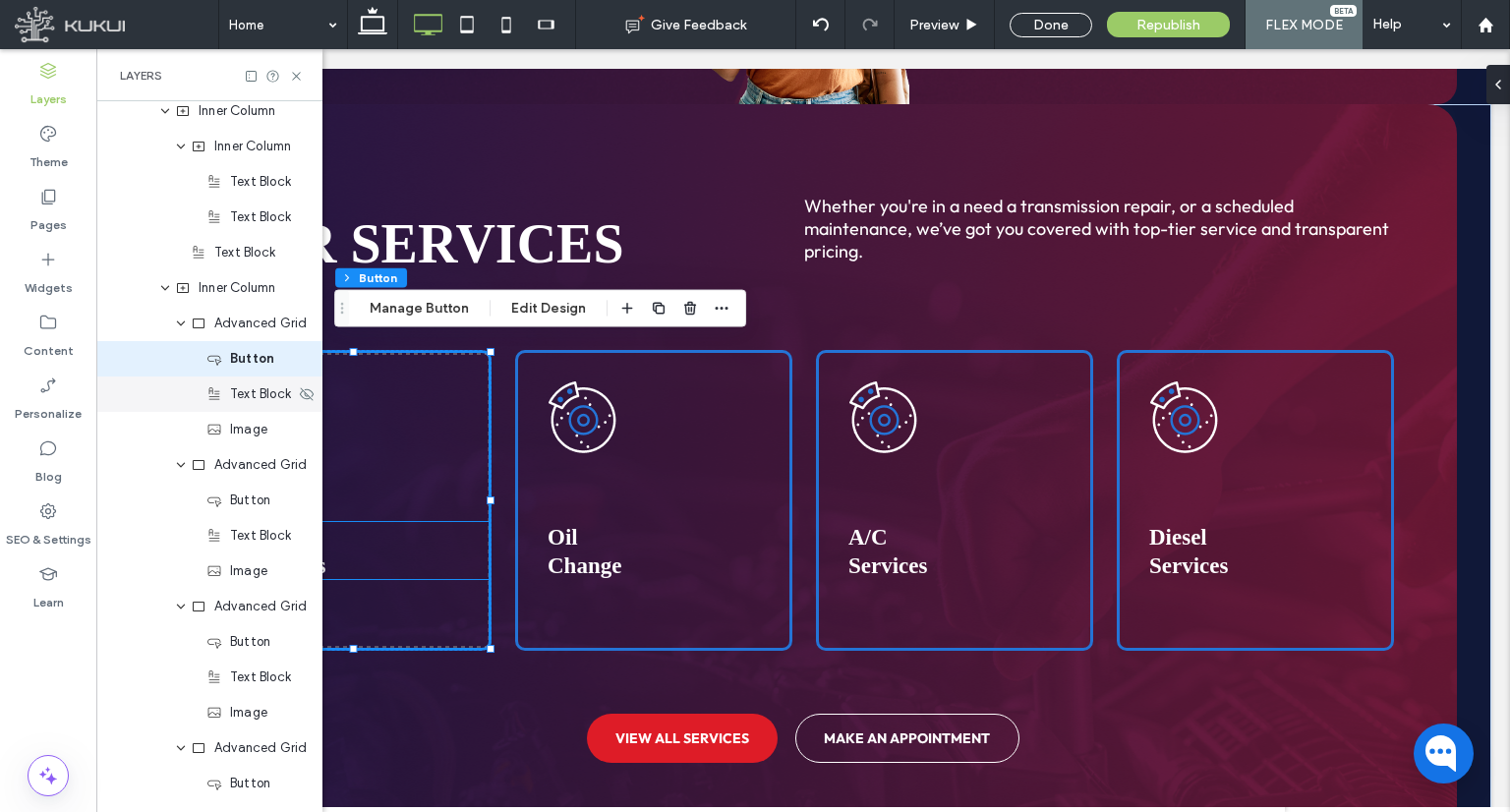click on "Text Block" at bounding box center [209, 394] 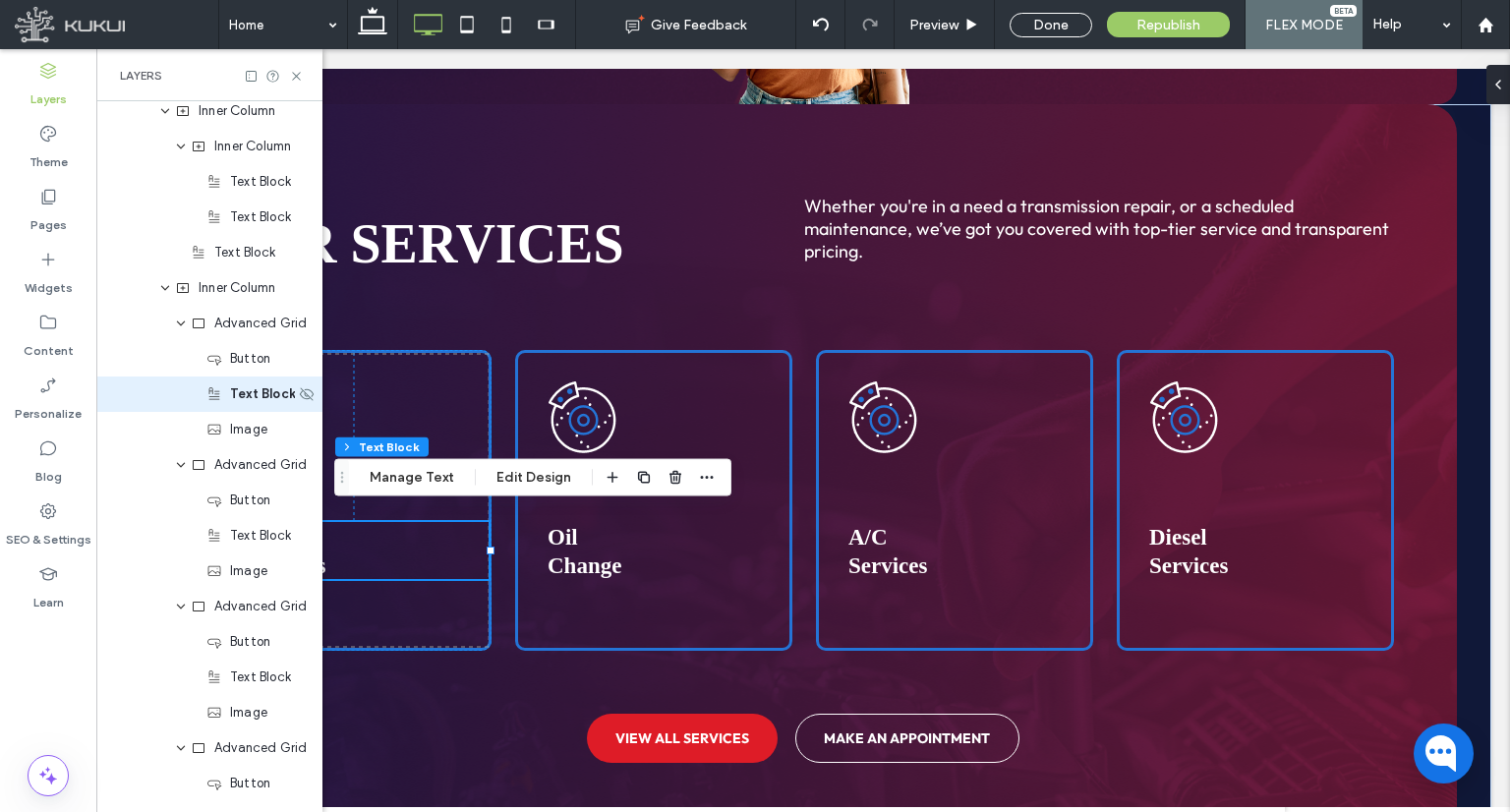 scroll, scrollTop: 87, scrollLeft: 0, axis: vertical 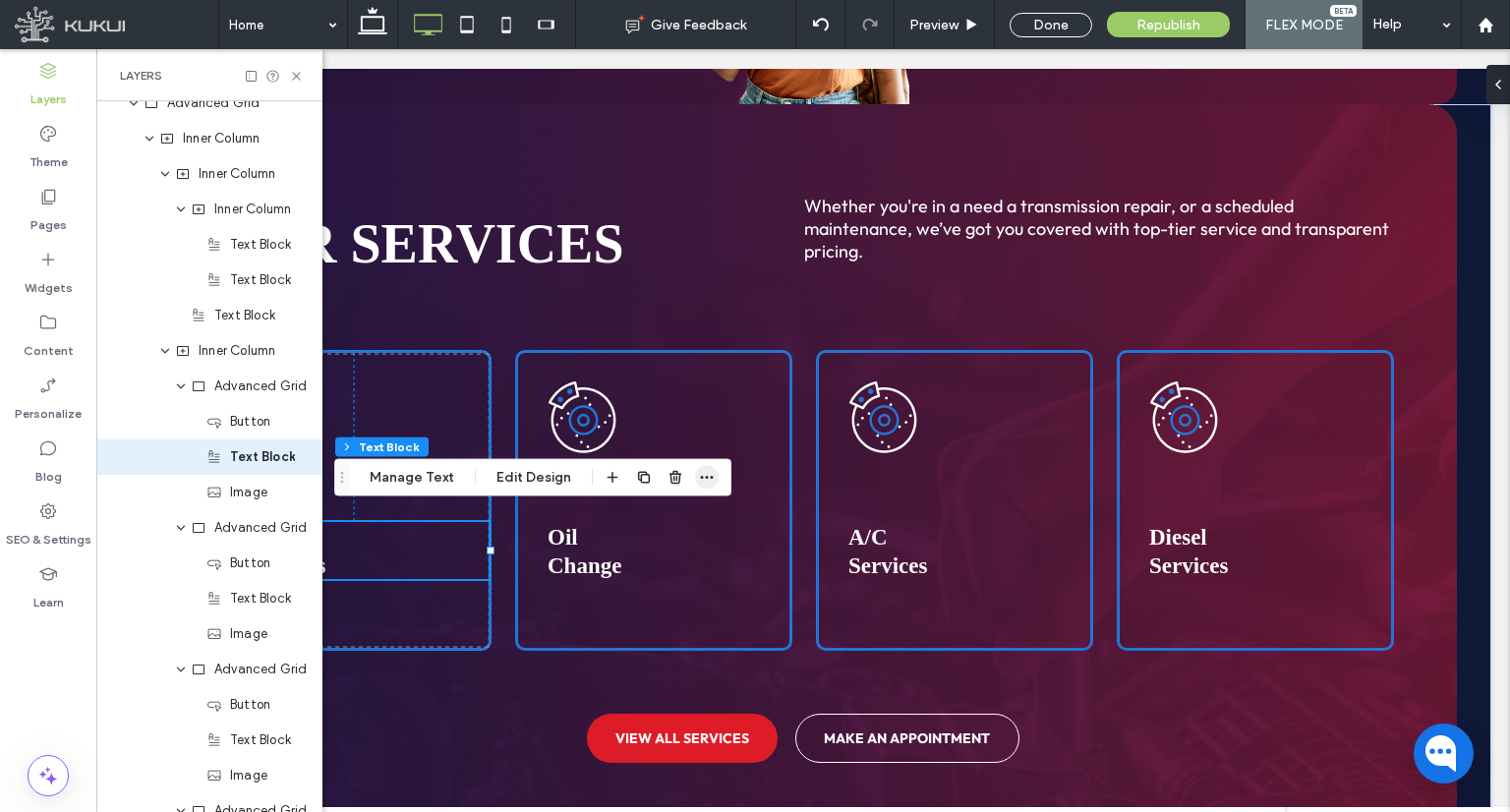 click 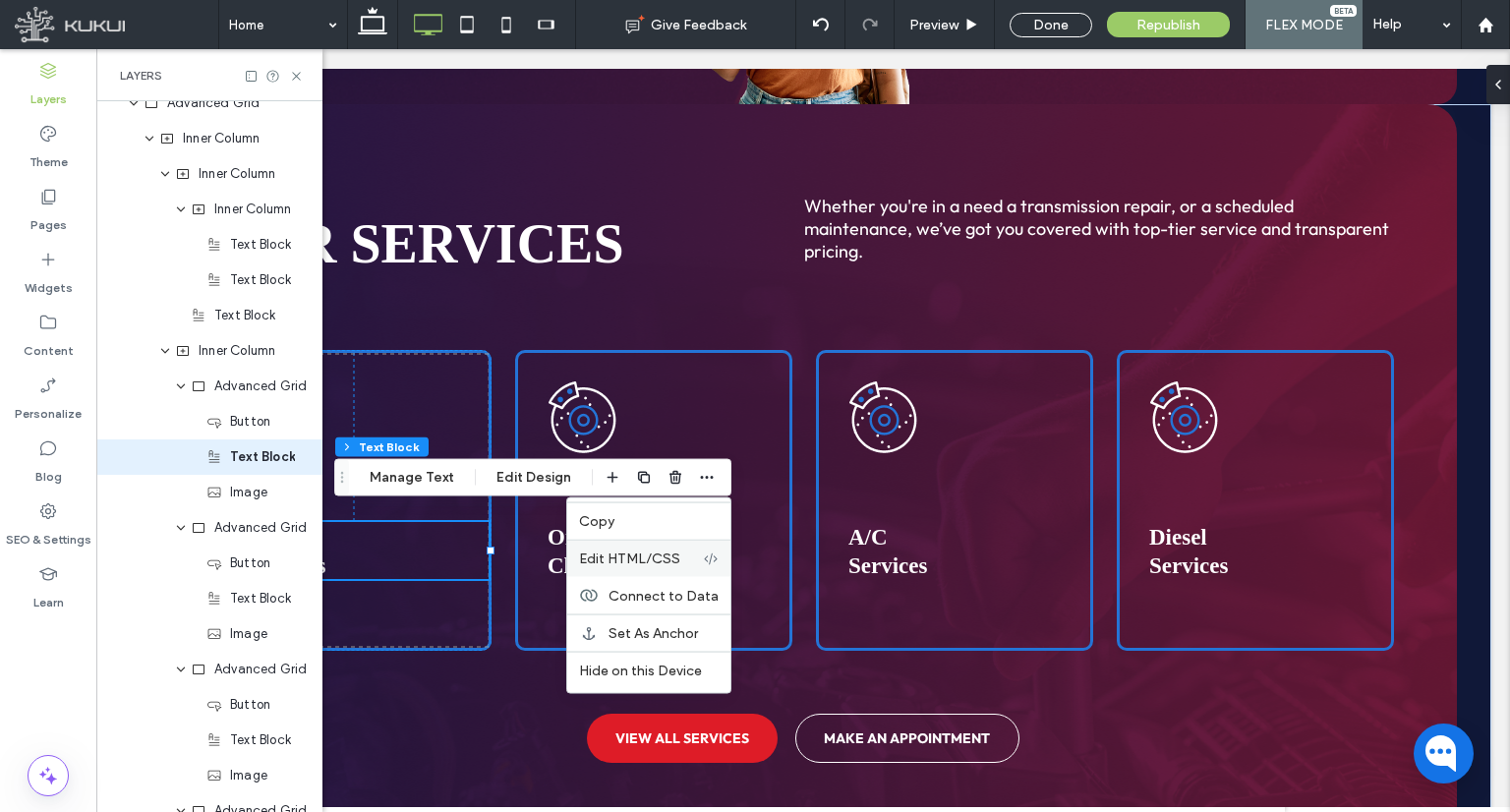 click on "Edit HTML/CSS" at bounding box center [629, 558] 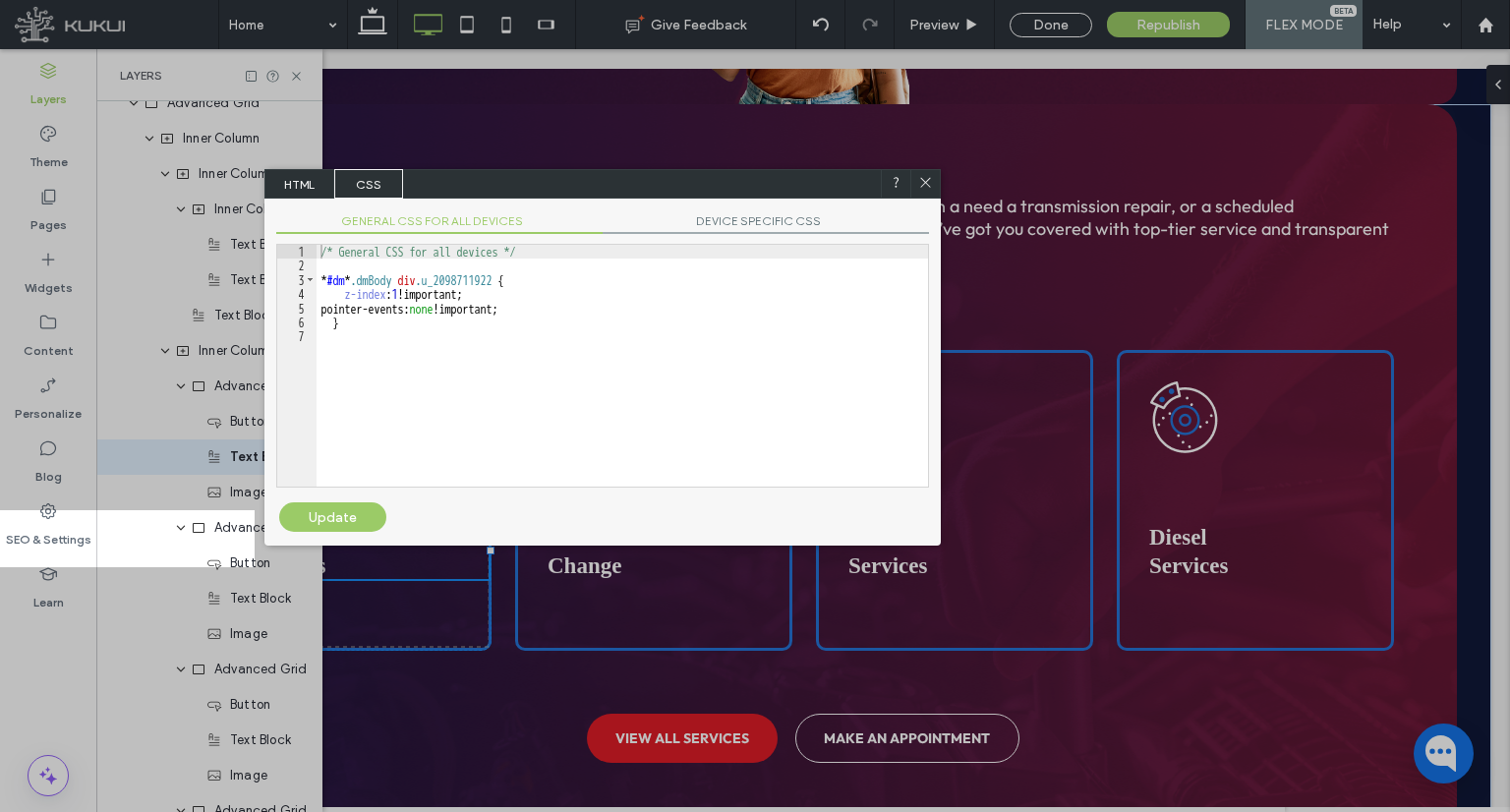 drag, startPoint x: 925, startPoint y: 180, endPoint x: 755, endPoint y: 123, distance: 179.3014 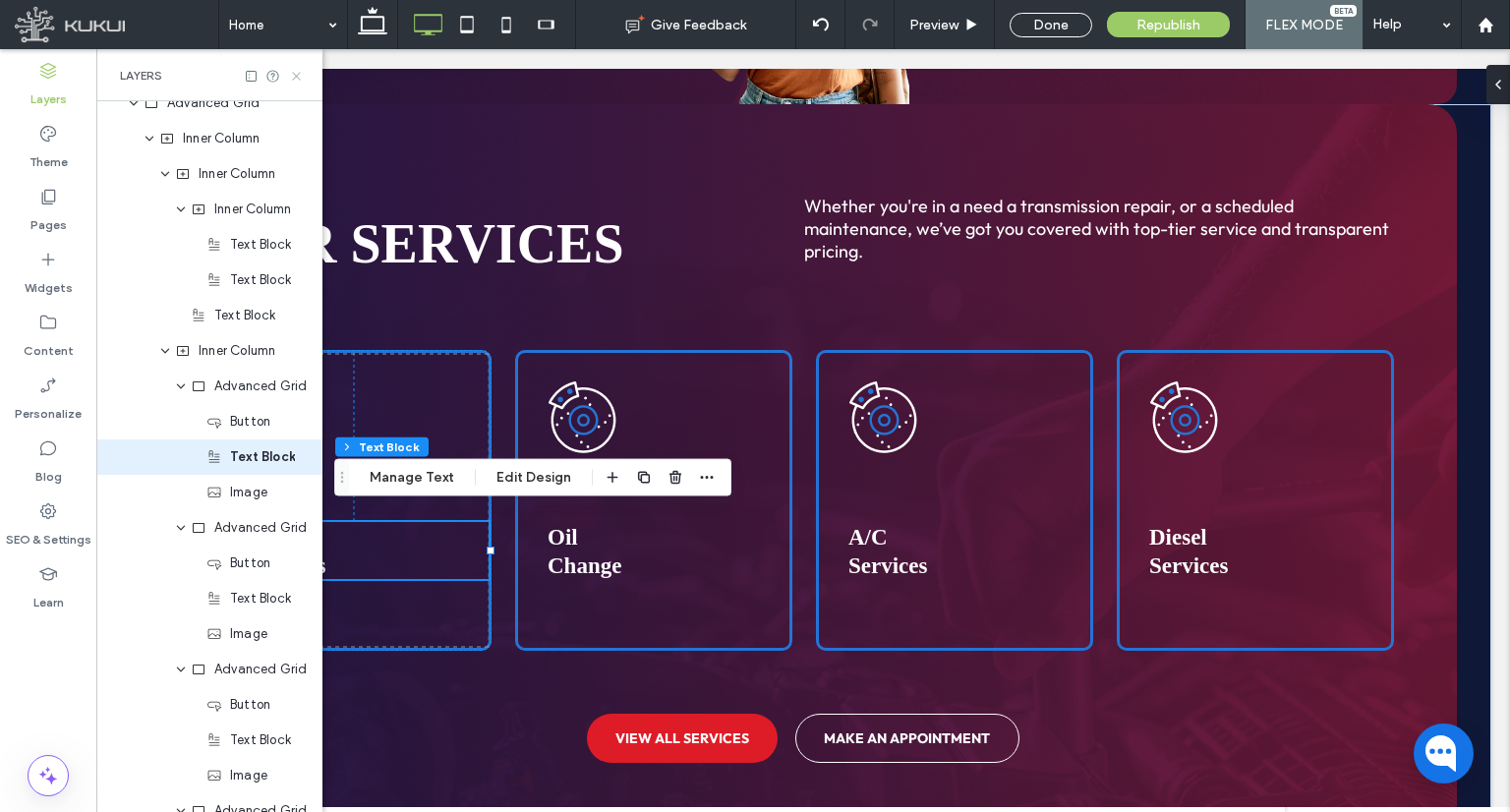 click 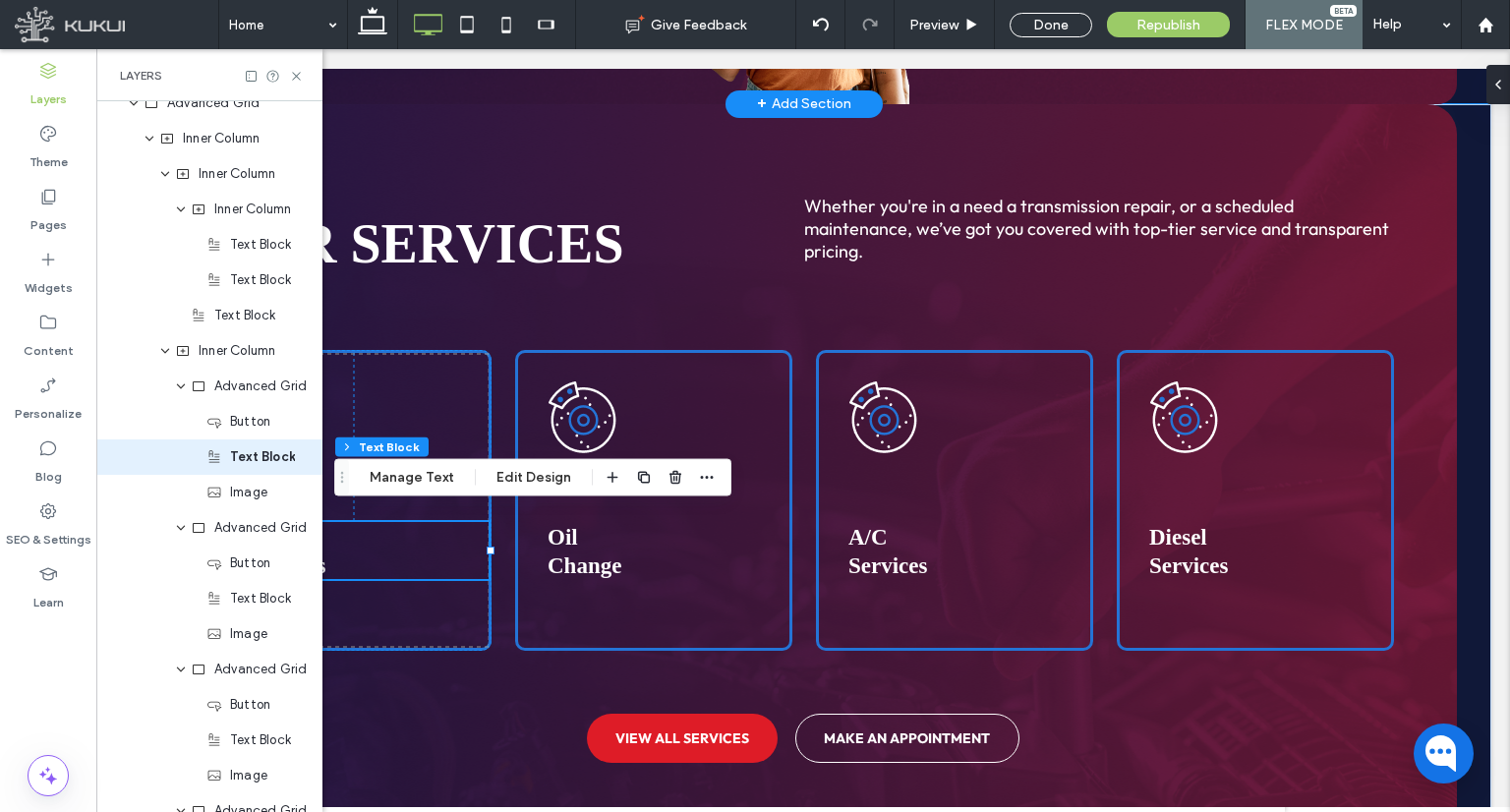 scroll, scrollTop: 0, scrollLeft: 0, axis: both 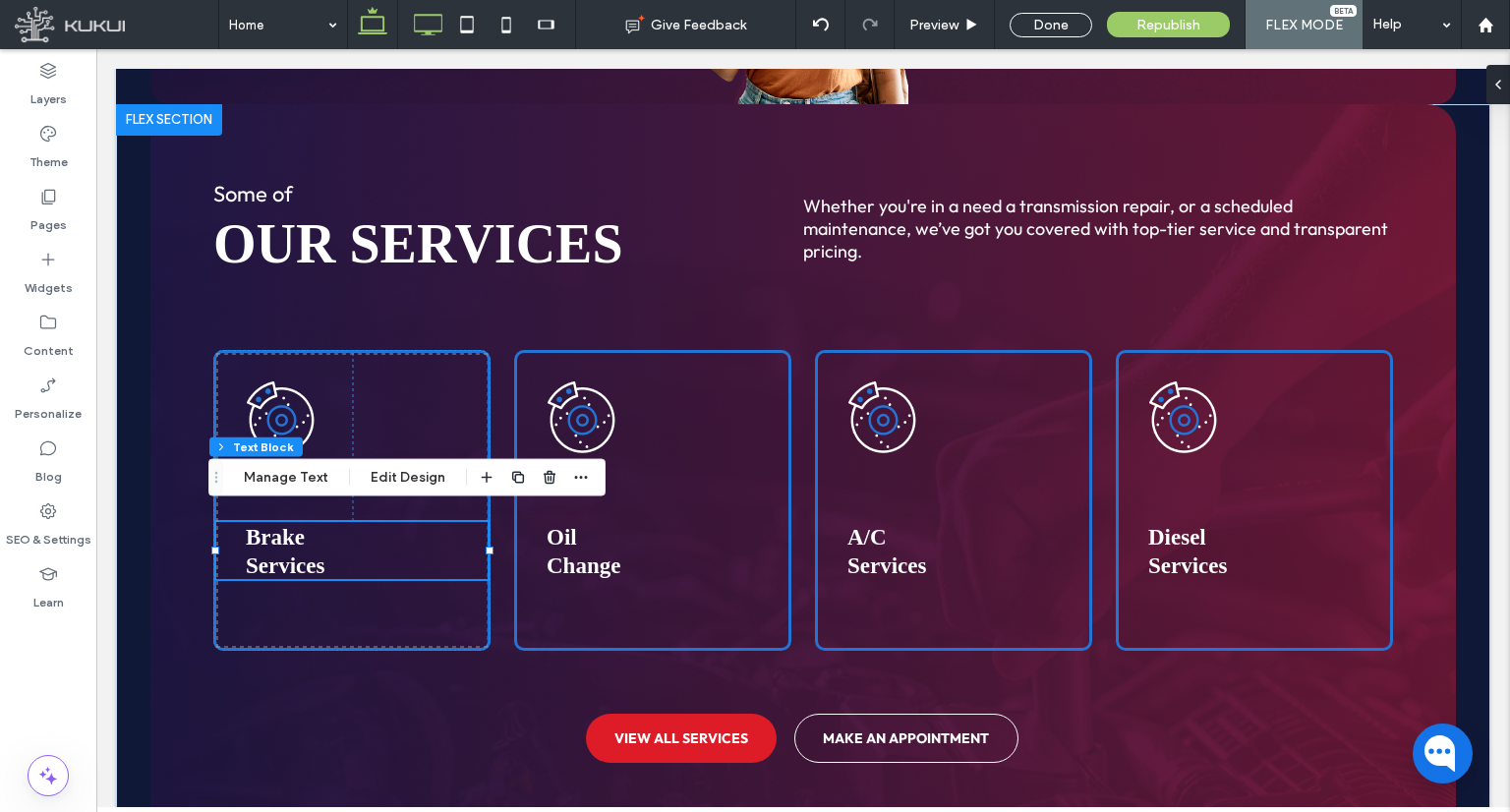 click 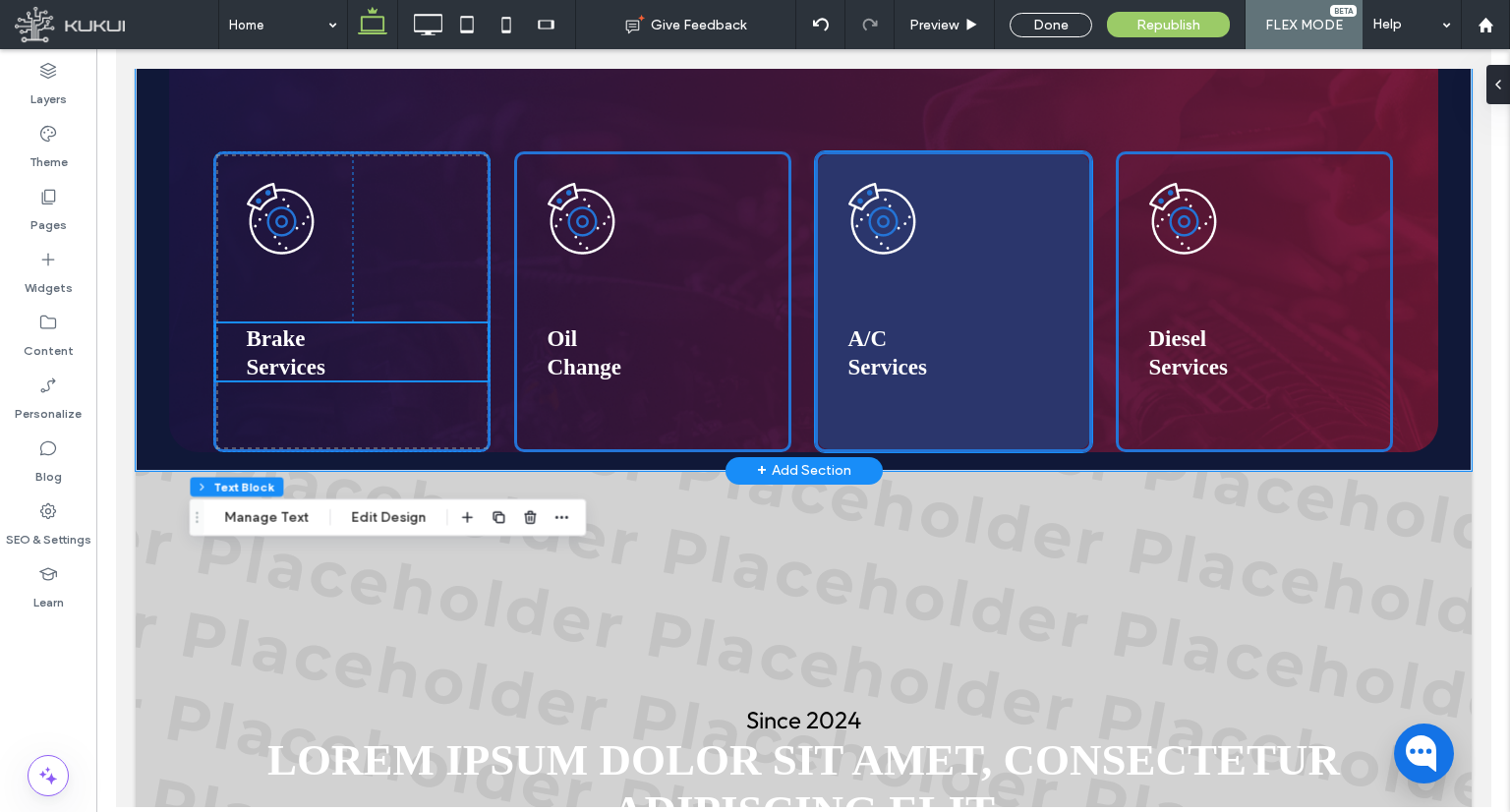 scroll, scrollTop: 2654, scrollLeft: 0, axis: vertical 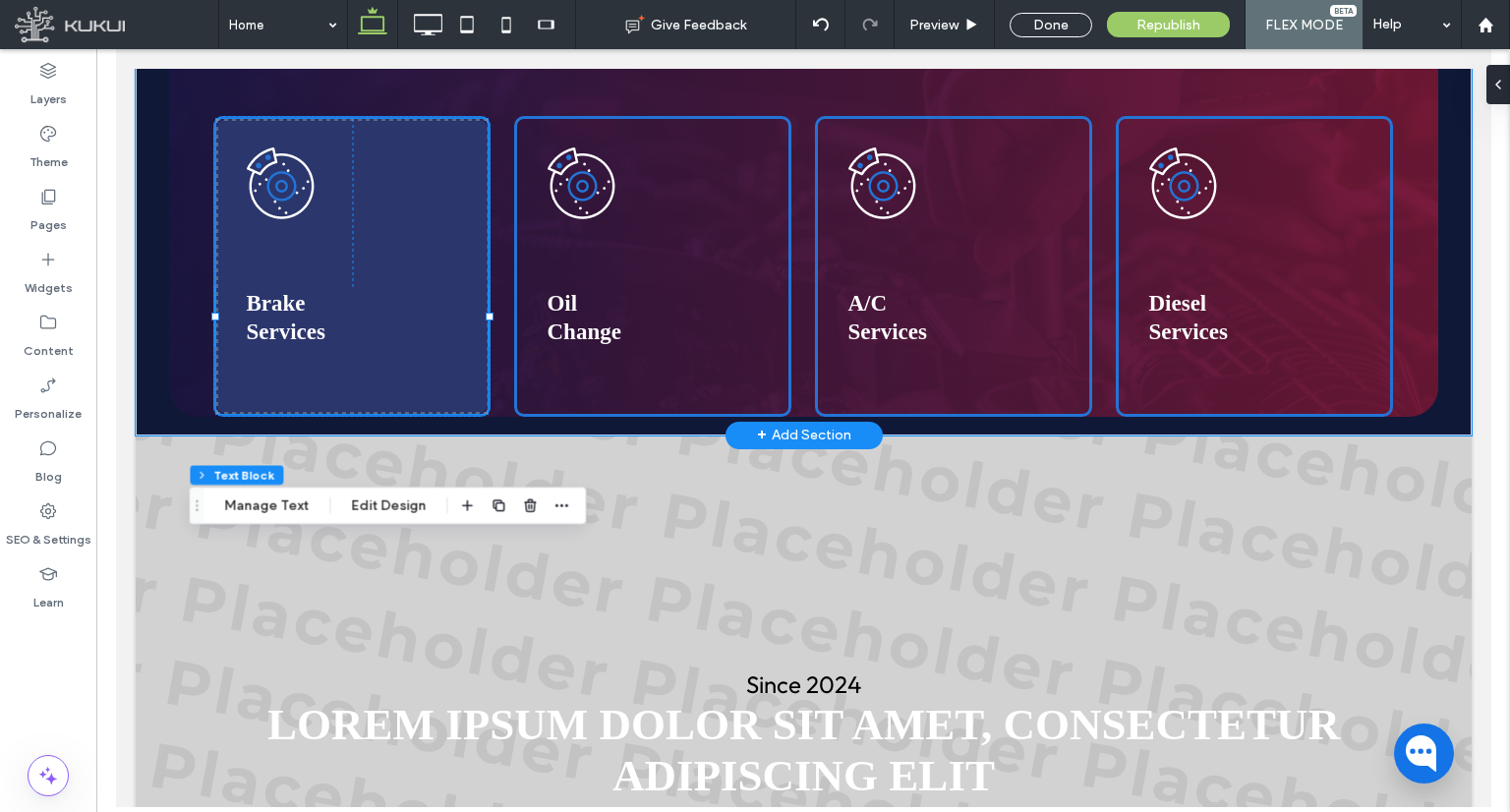 click at bounding box center (351, 266) 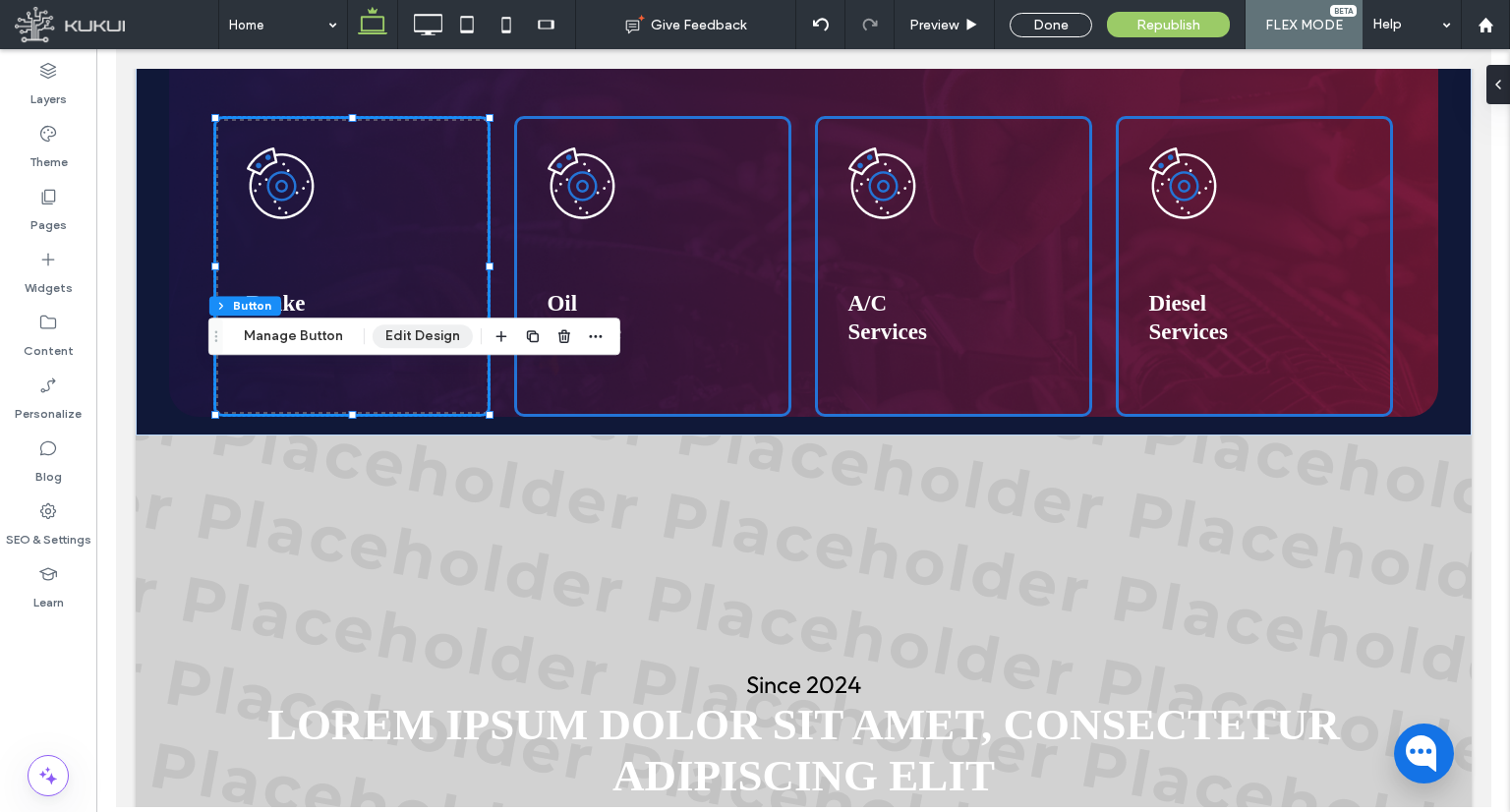 click on "Edit Design" at bounding box center (423, 336) 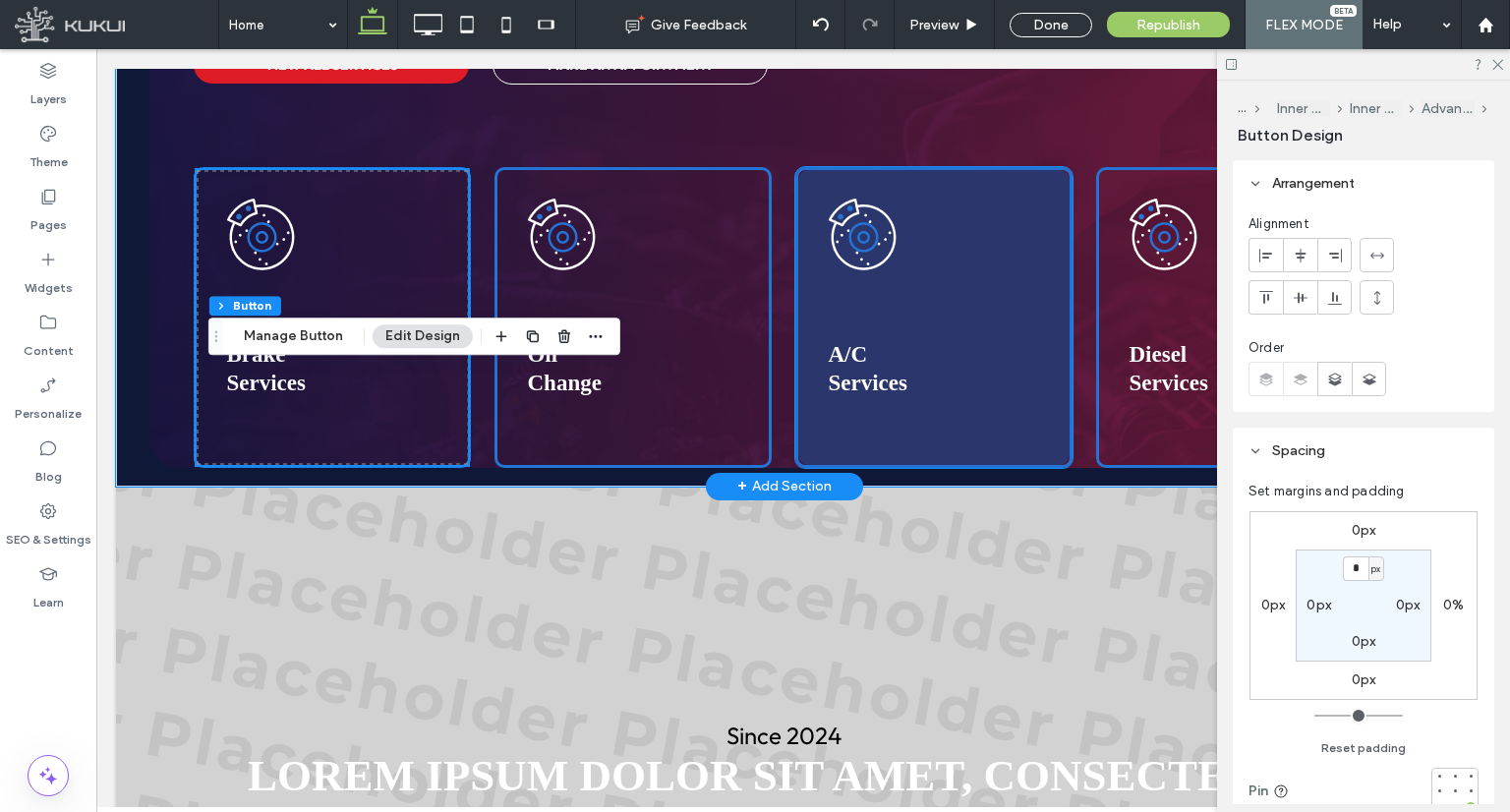 scroll, scrollTop: 2556, scrollLeft: 0, axis: vertical 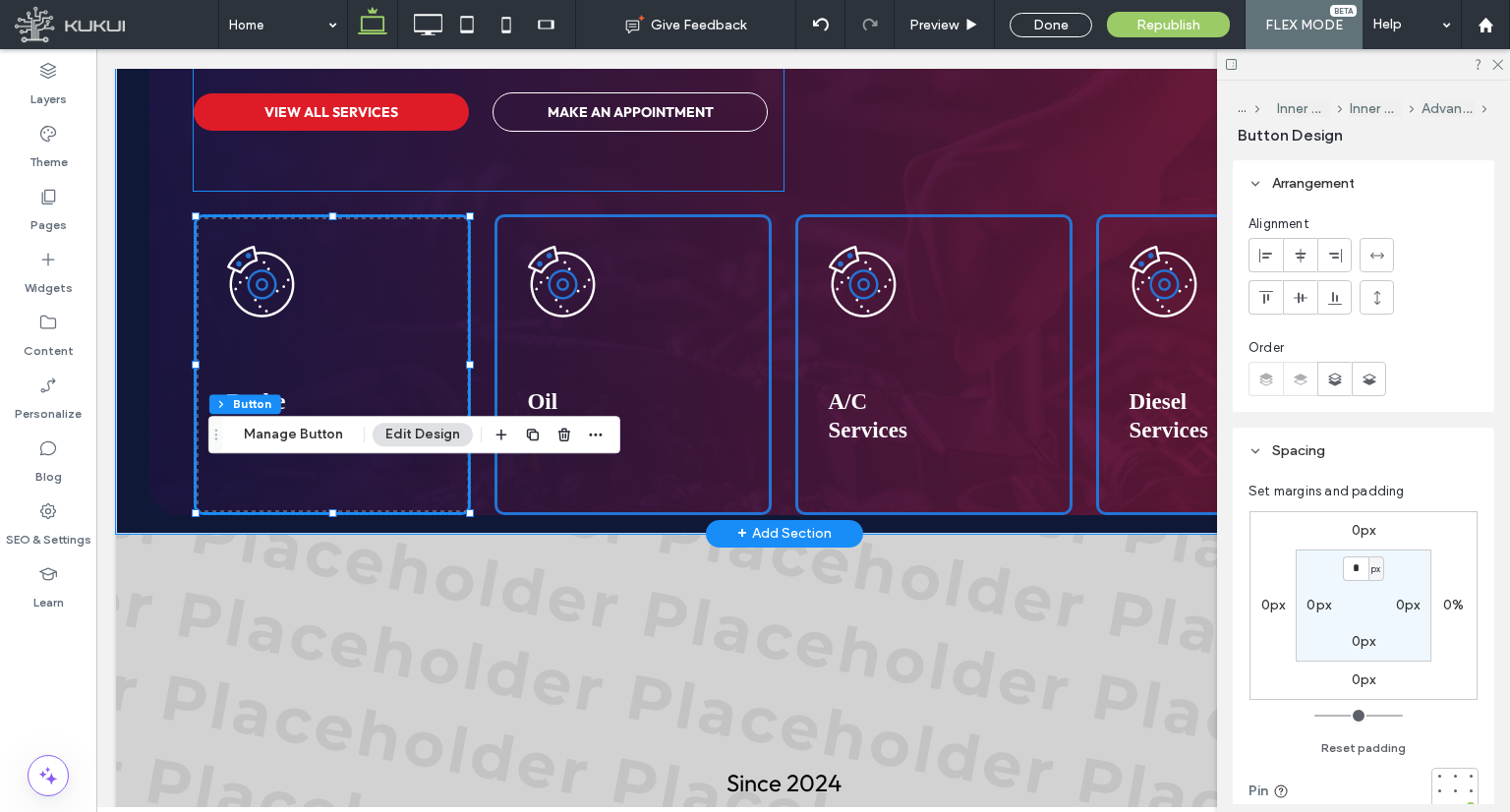 click on "VIEW ALL SERVICES
MAKE AN APPOINTMENT" at bounding box center (489, 112) 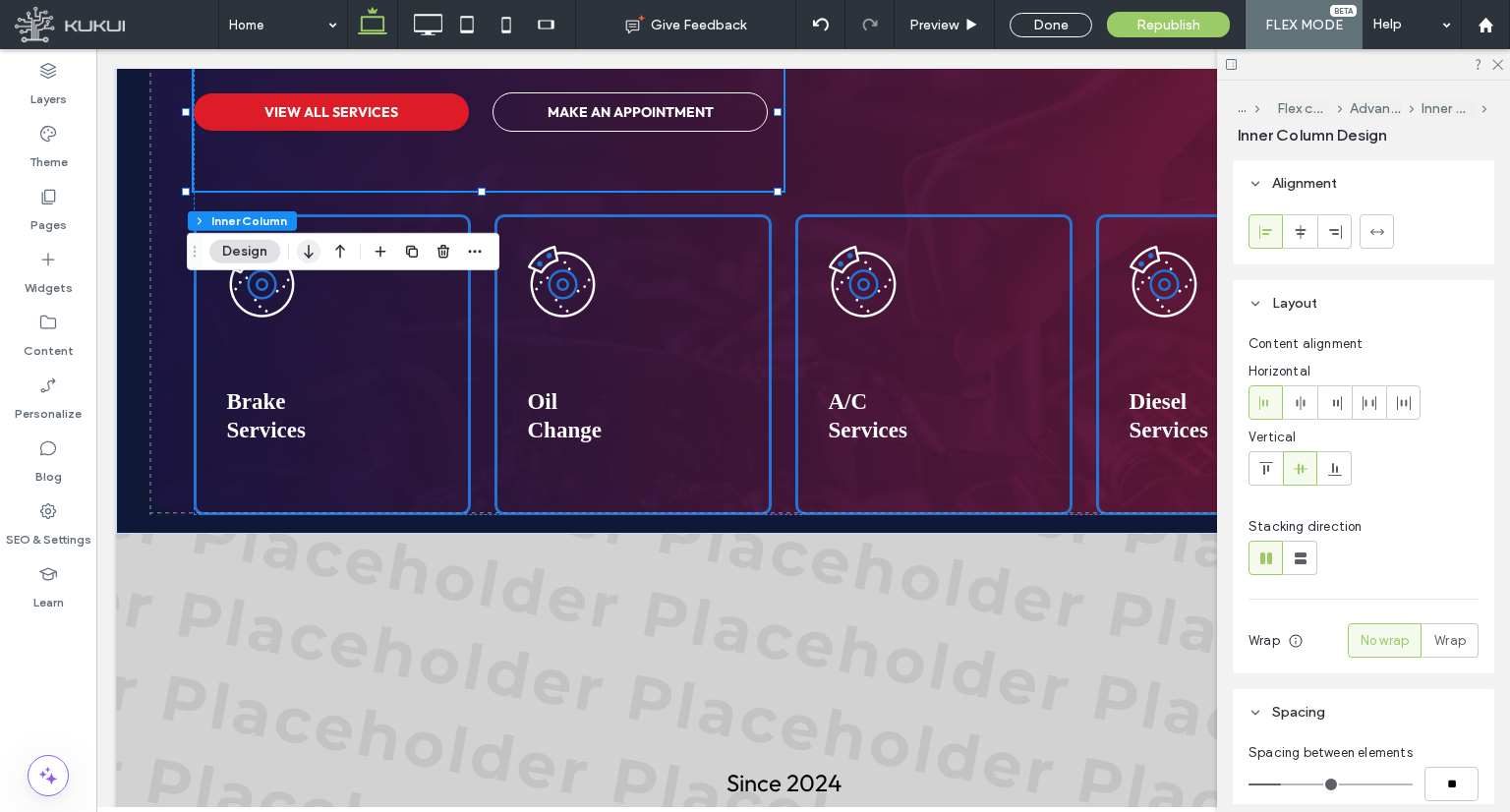 click 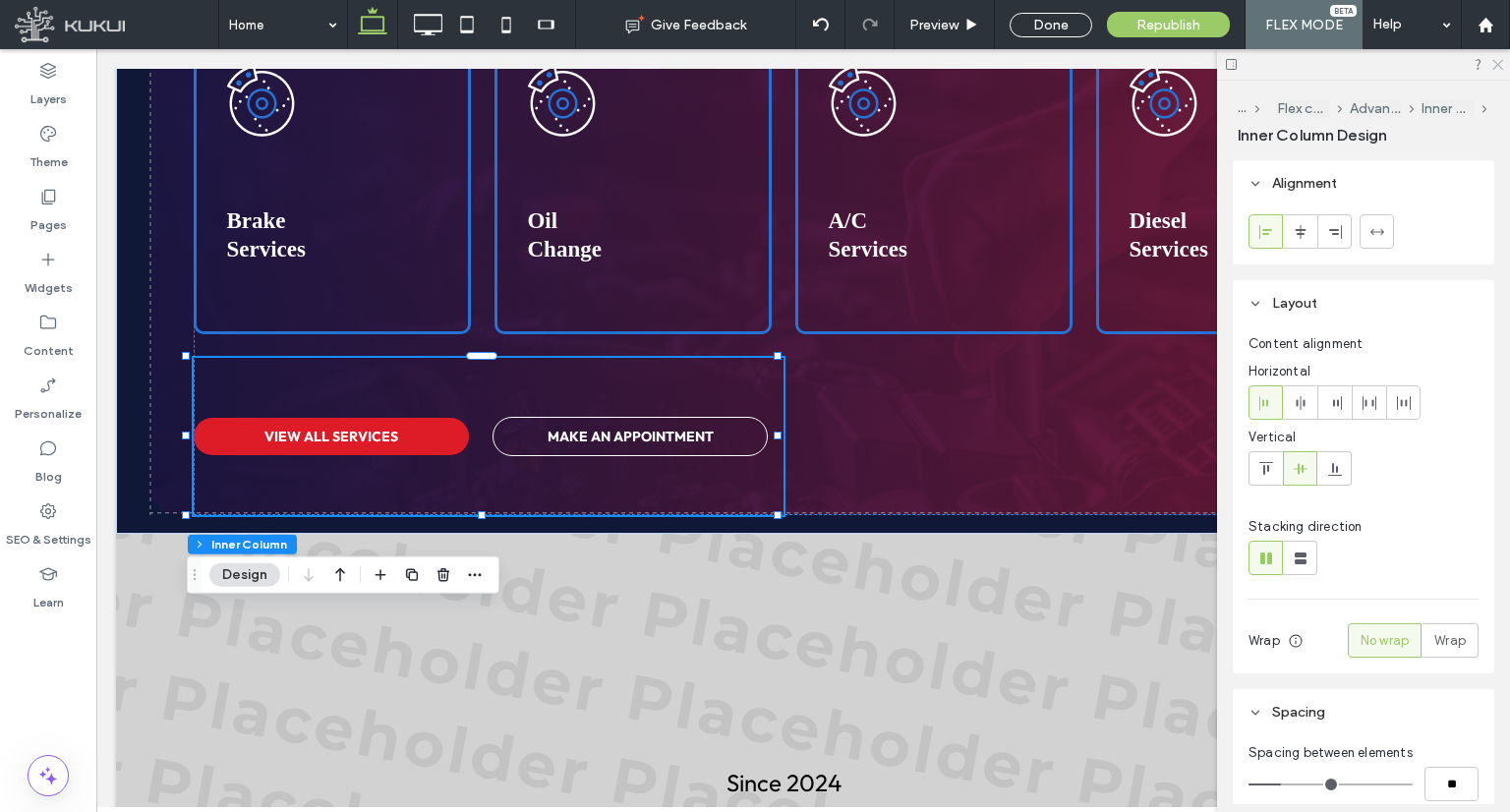 click 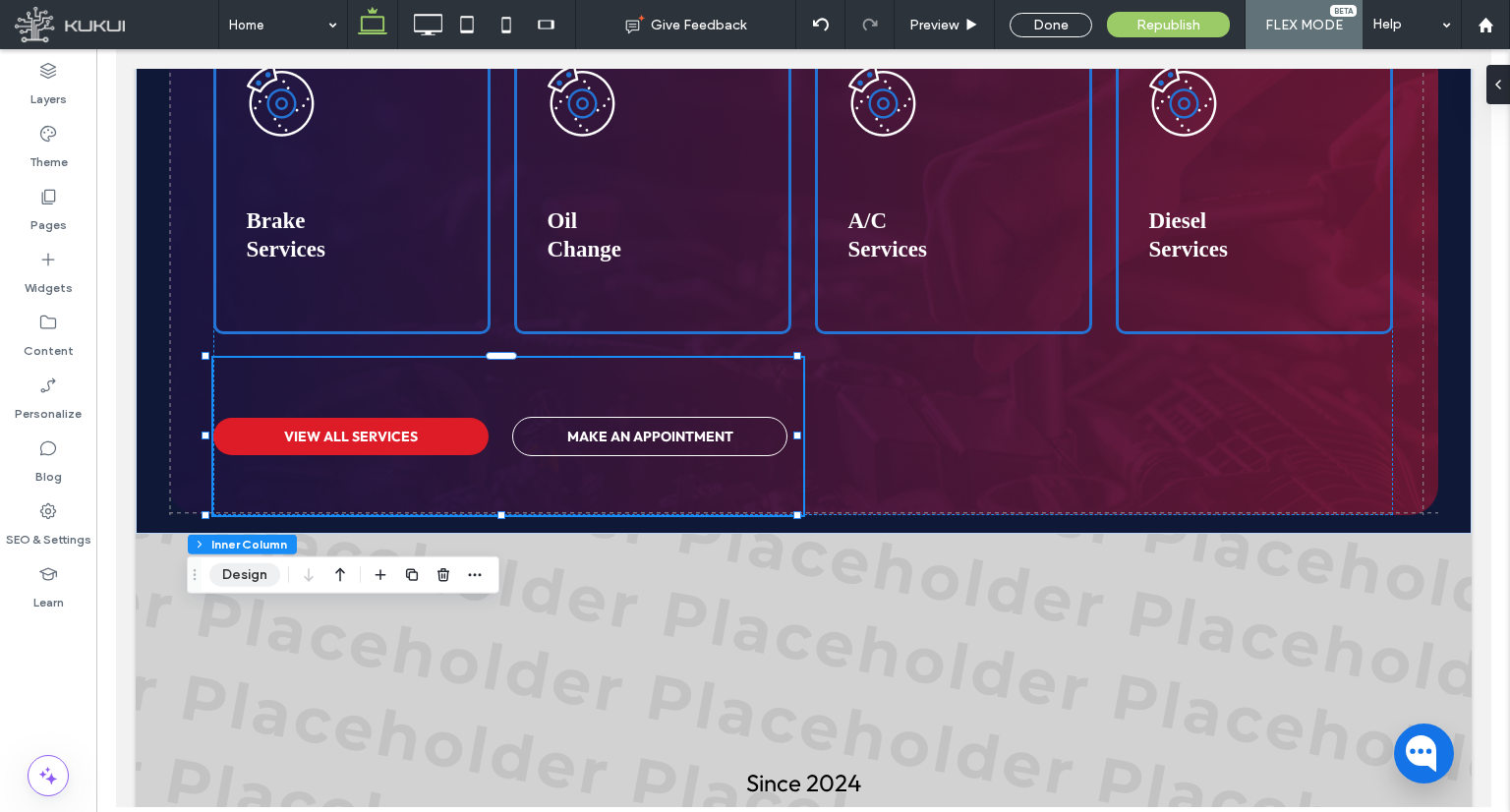 click on "Design" at bounding box center (245, 575) 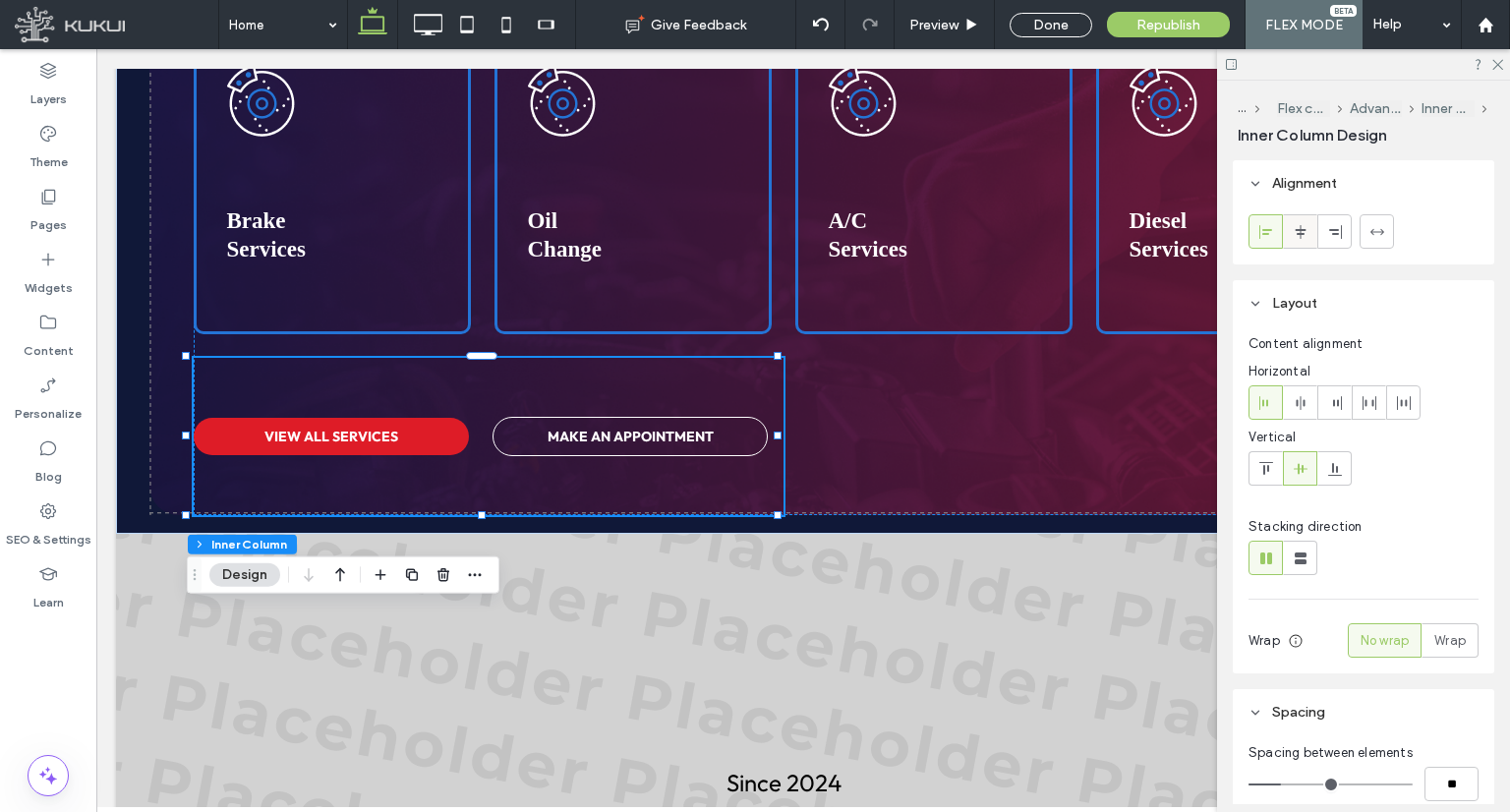 click 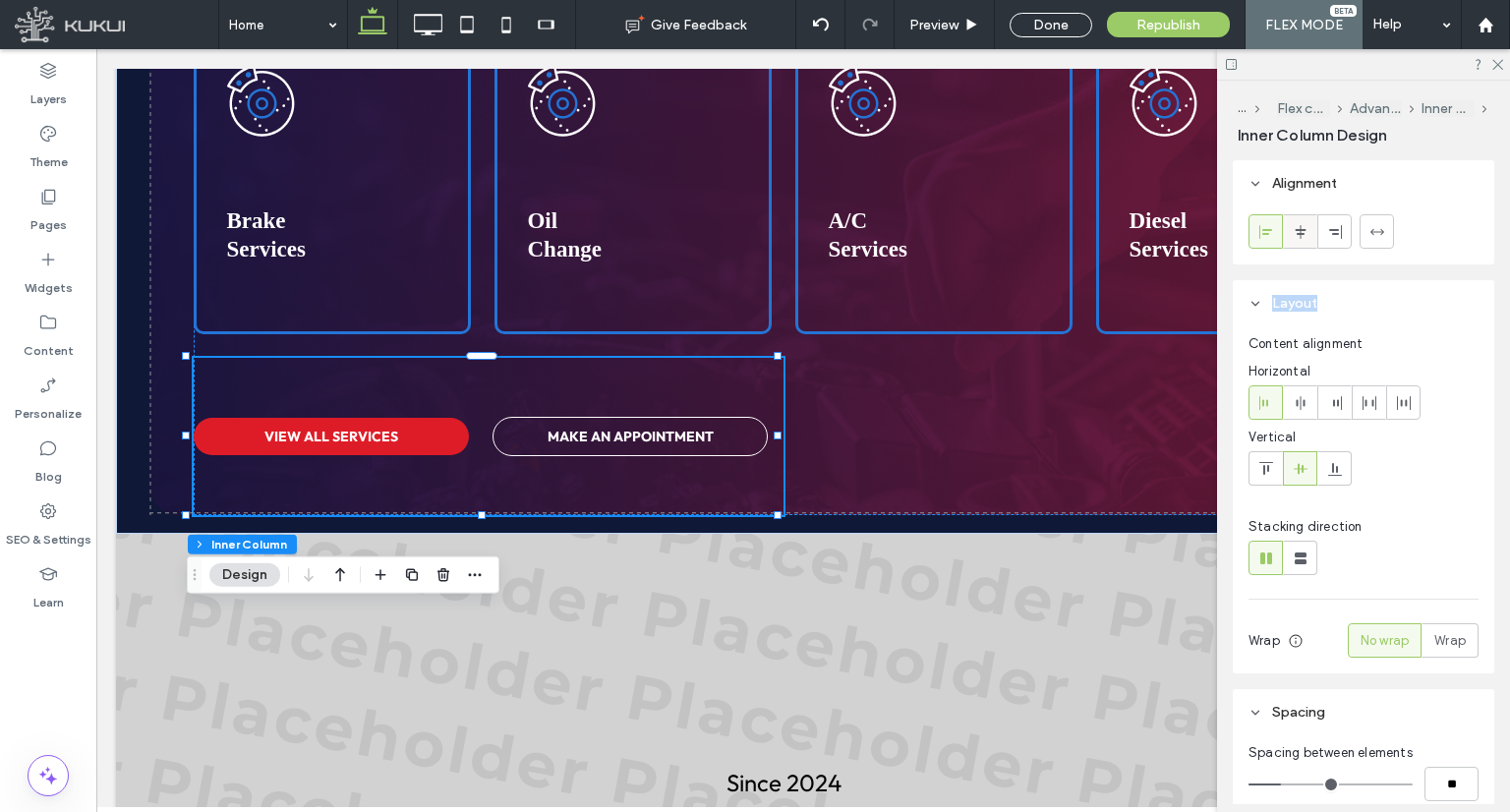 click 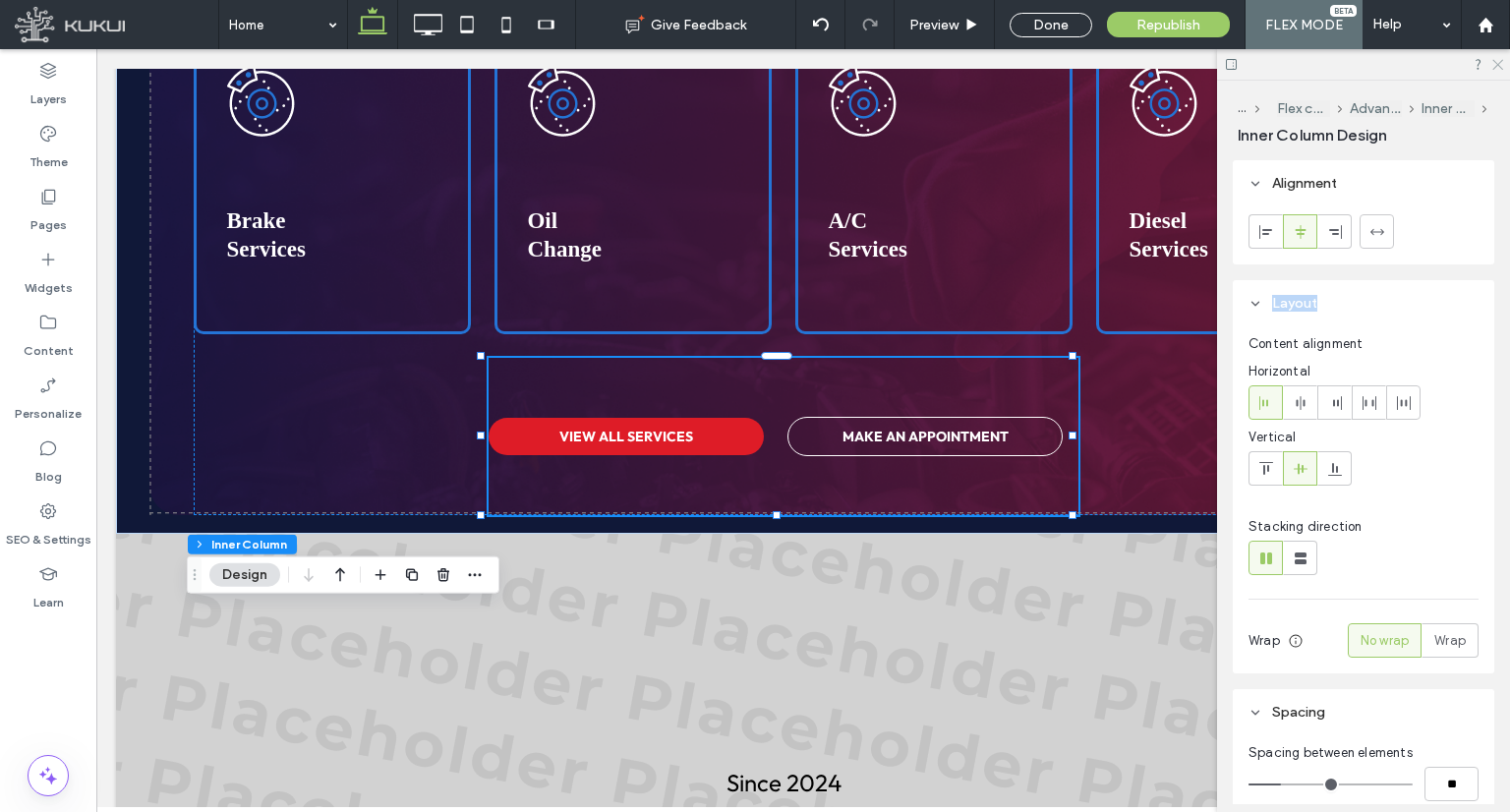 click 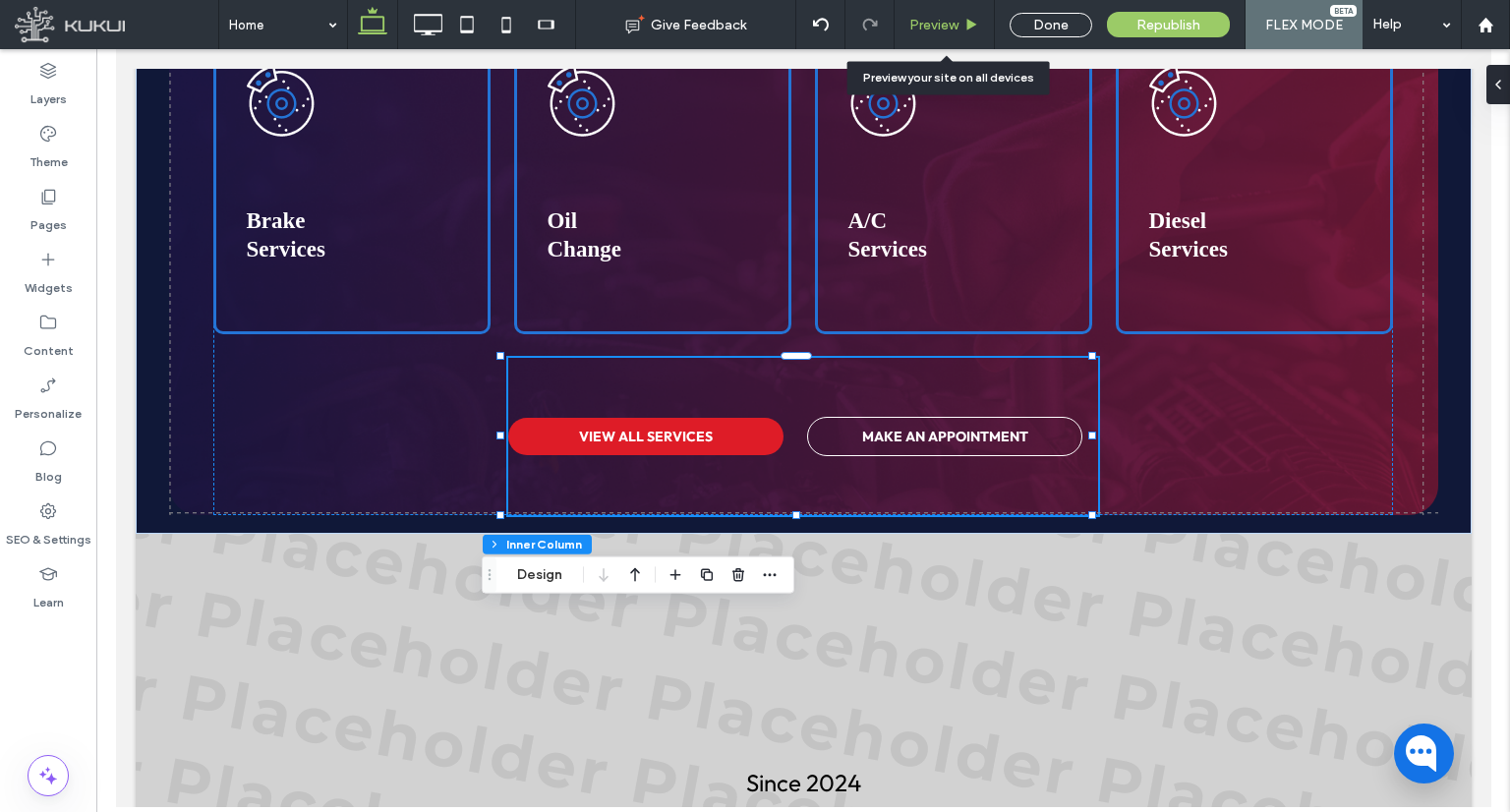 click on "Preview" at bounding box center (934, 25) 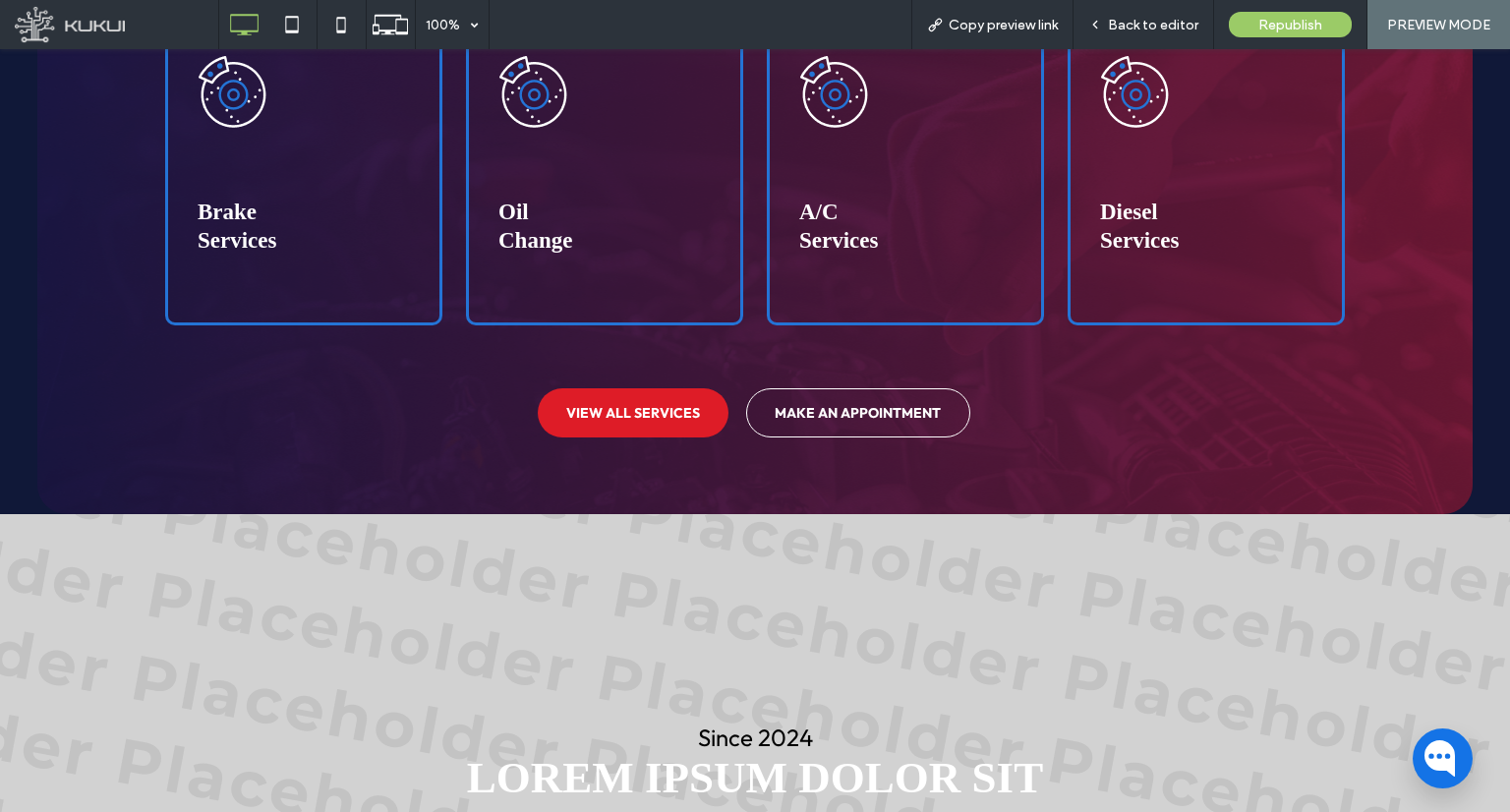 scroll, scrollTop: 2243, scrollLeft: 0, axis: vertical 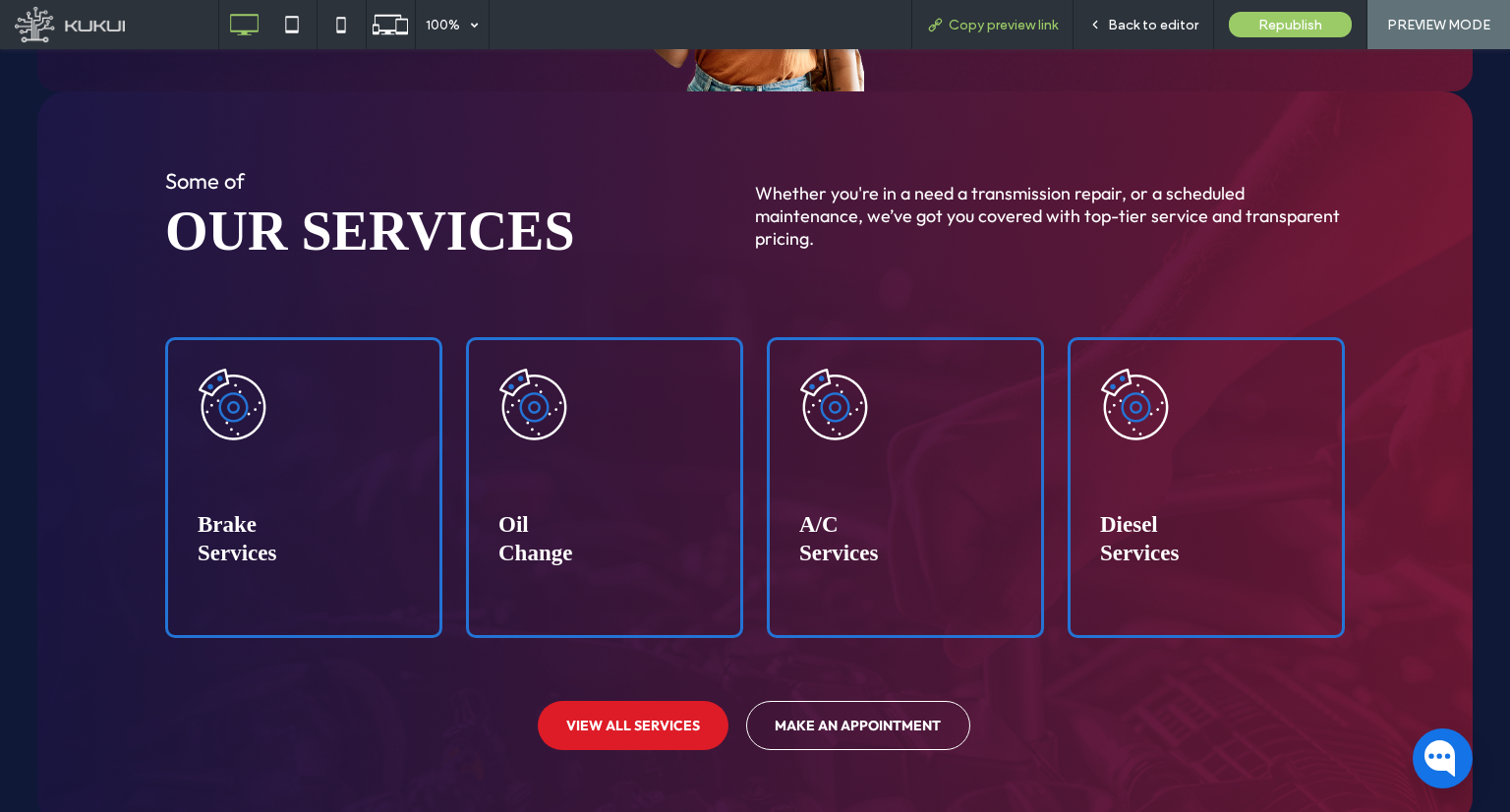 click on "Copy preview link" at bounding box center (1003, 25) 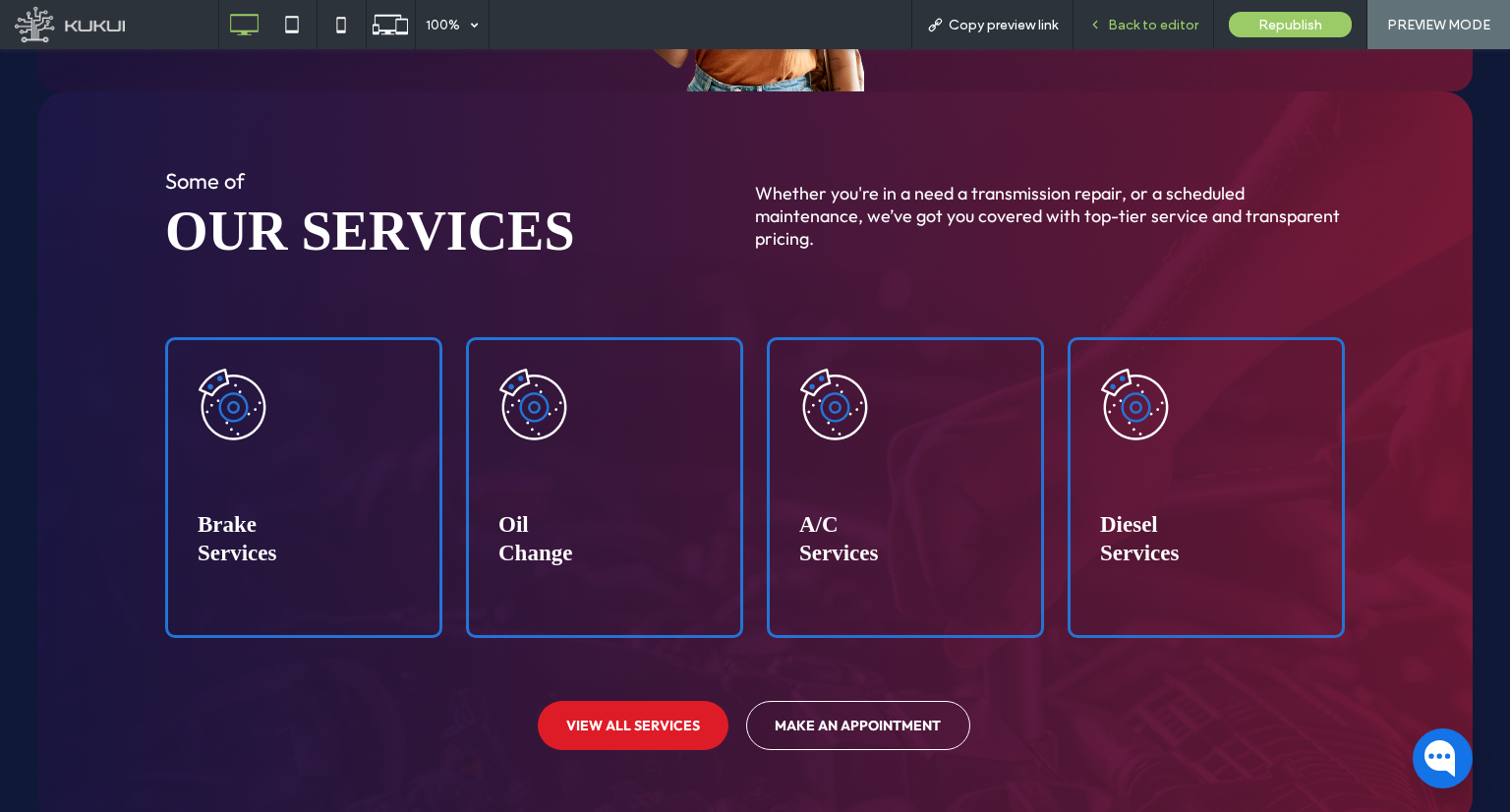 click on "Back to editor" at bounding box center (1153, 25) 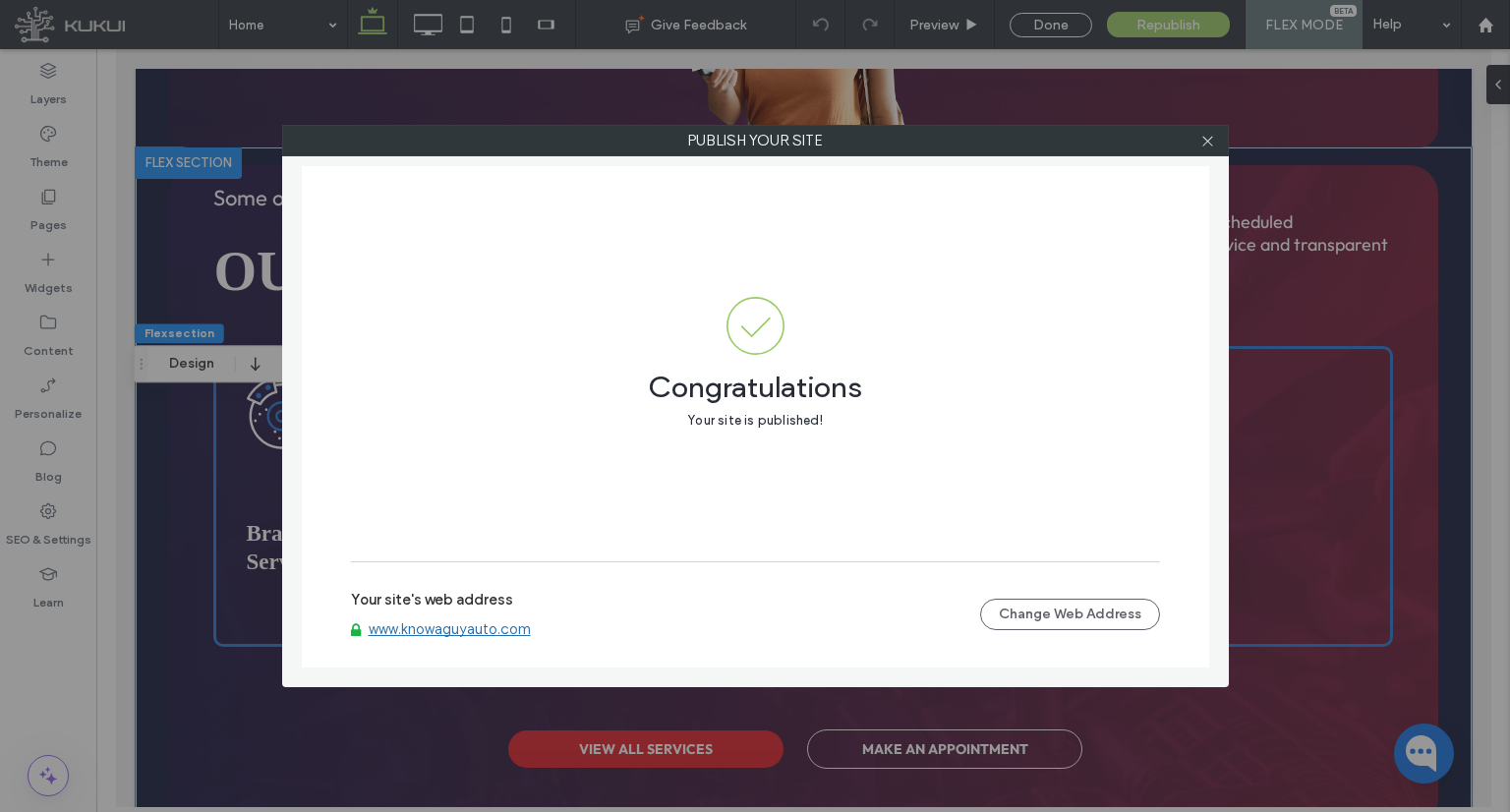 click on "www.knowaguyauto.com" at bounding box center (449, 629) 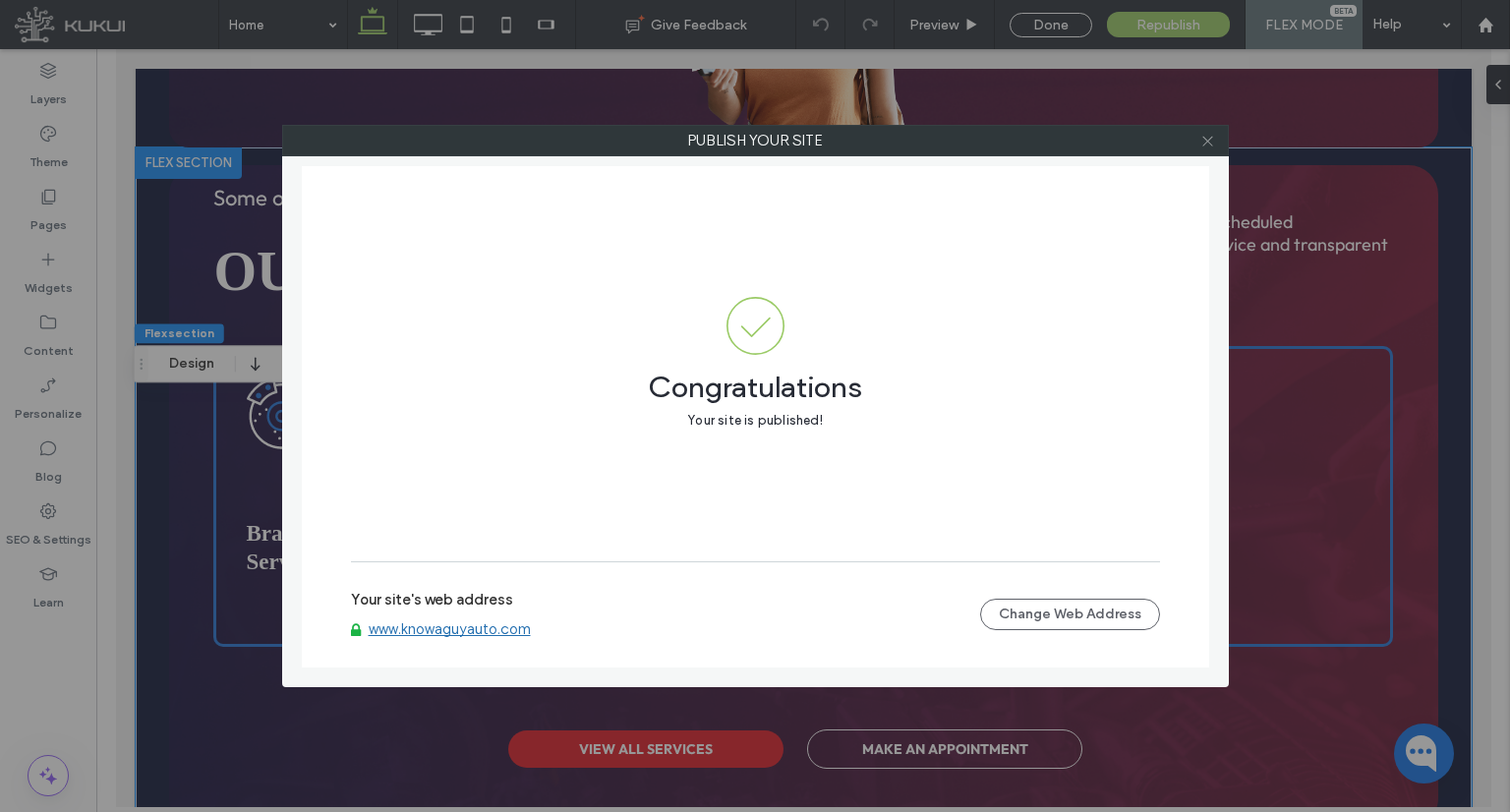 click 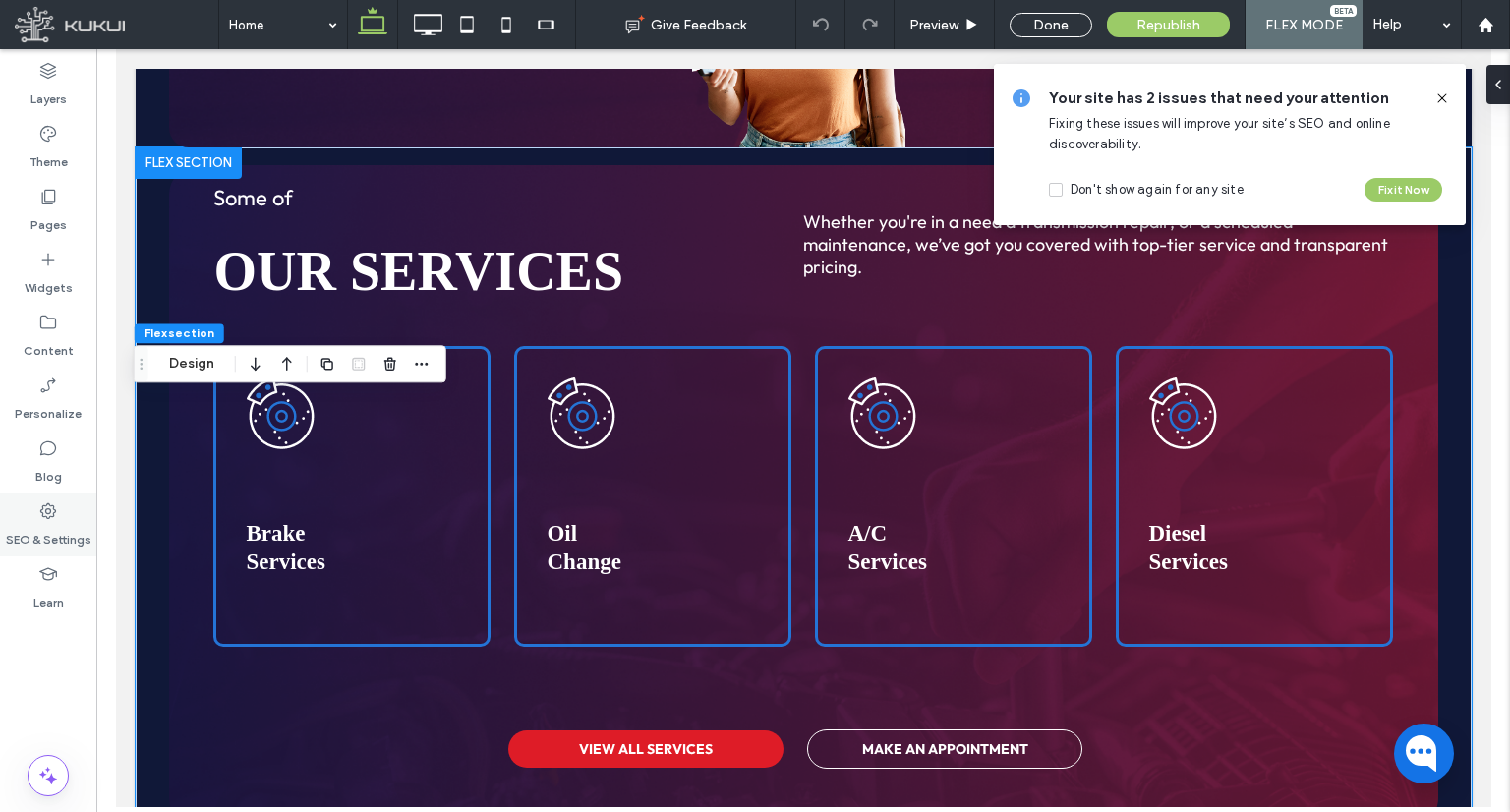 click on "SEO & Settings" at bounding box center (48, 535) 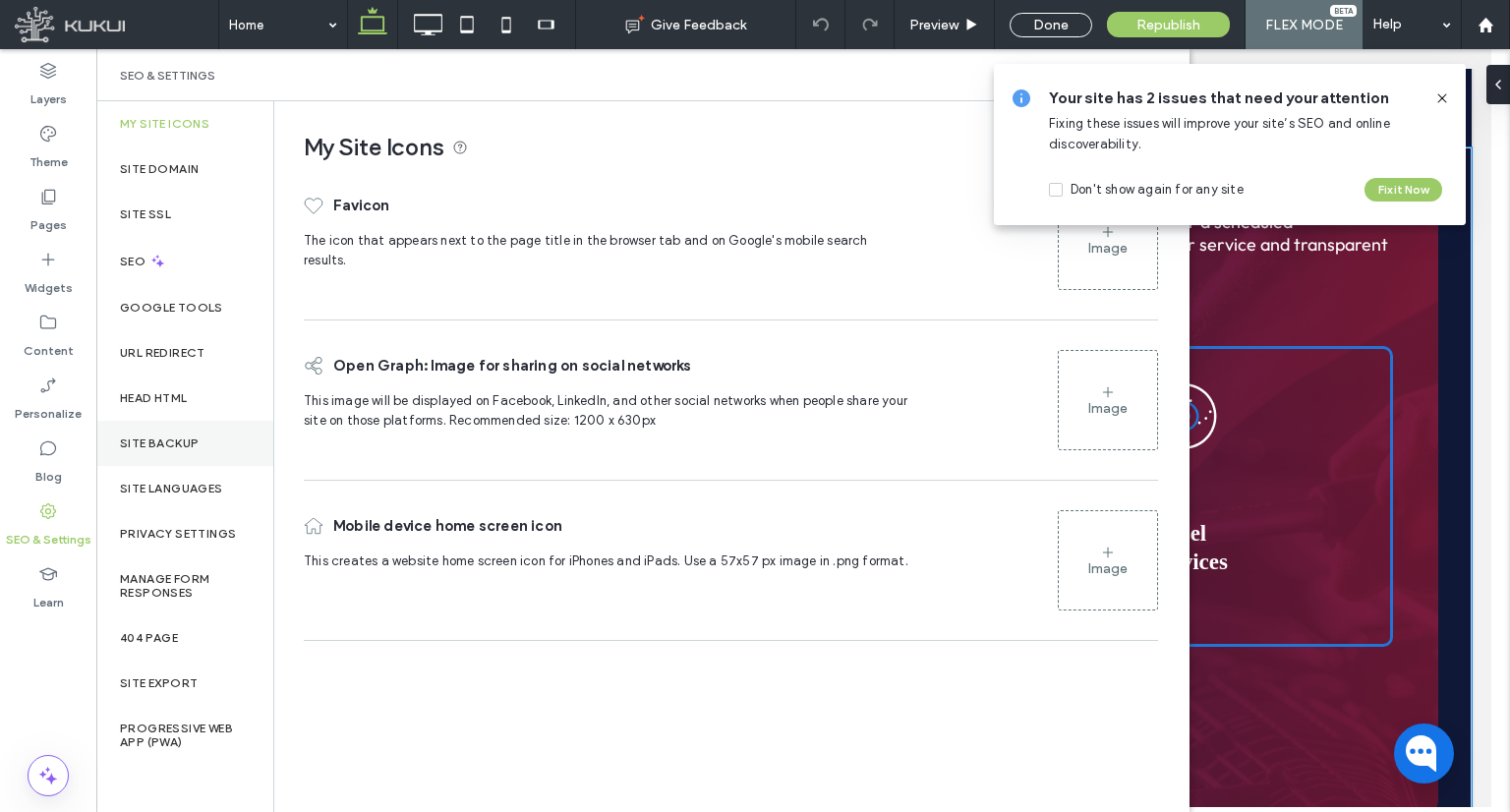 click on "Site Backup" at bounding box center (159, 443) 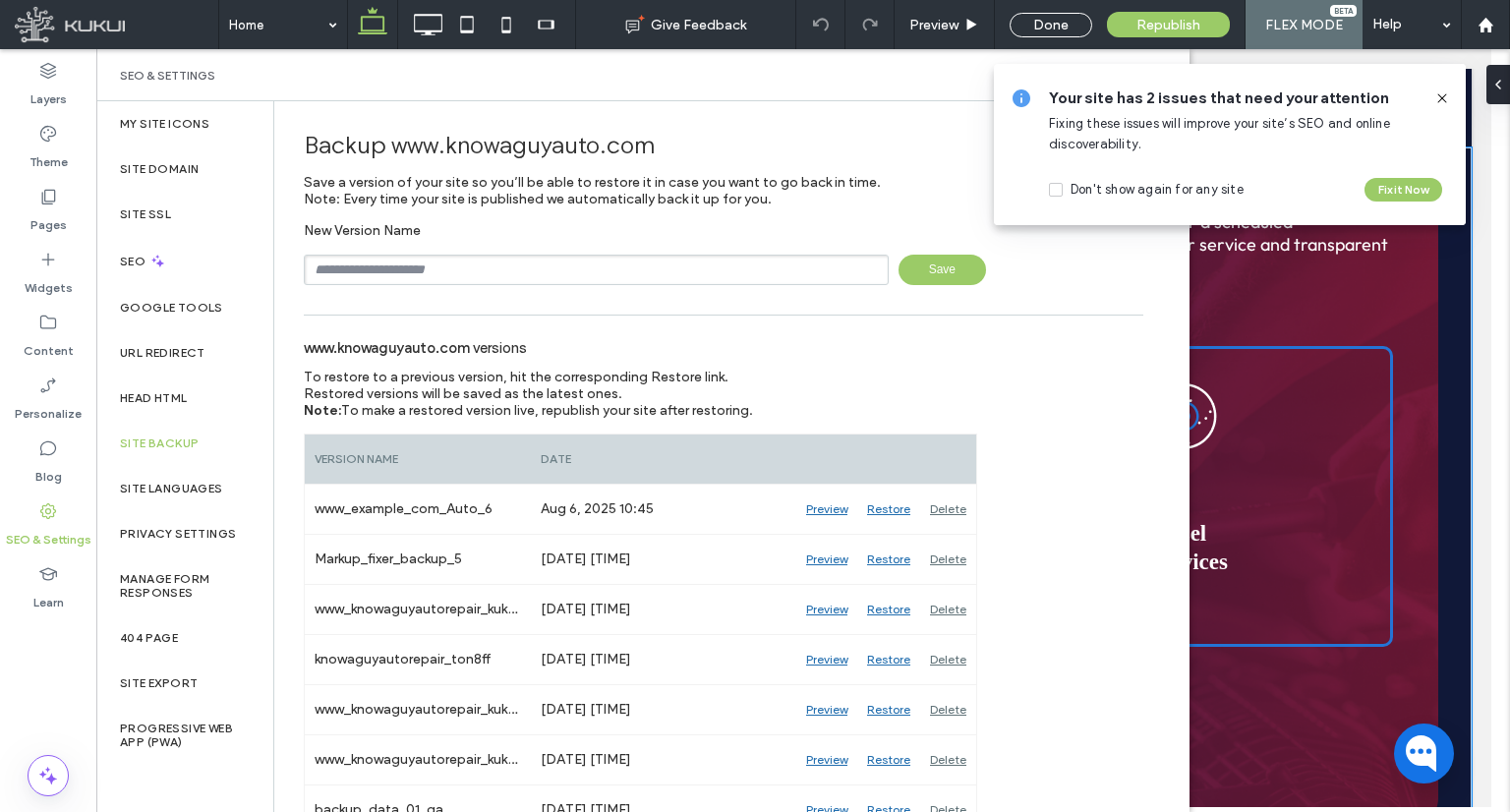 click 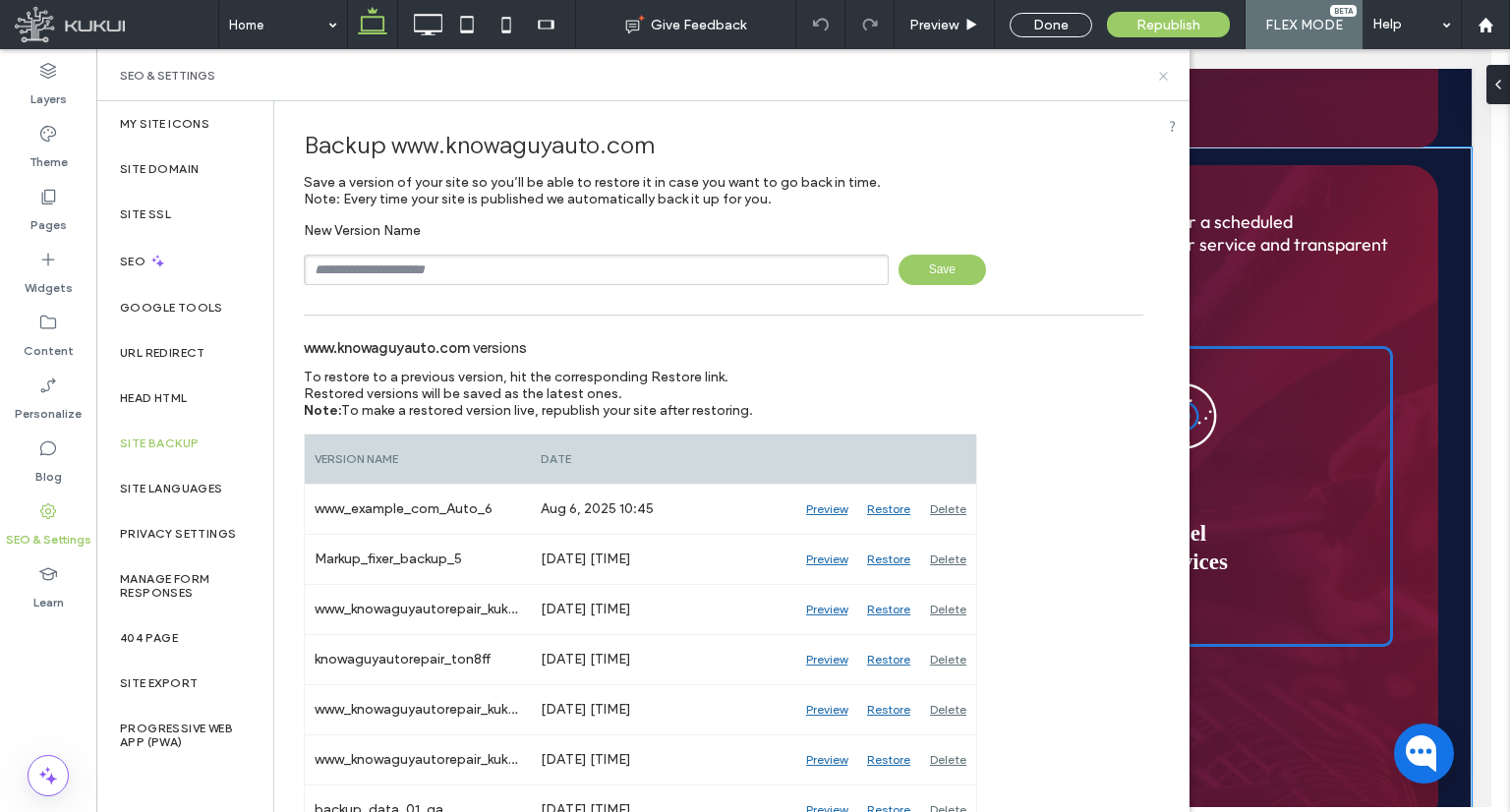 drag, startPoint x: 1163, startPoint y: 75, endPoint x: 1046, endPoint y: 26, distance: 126.8464 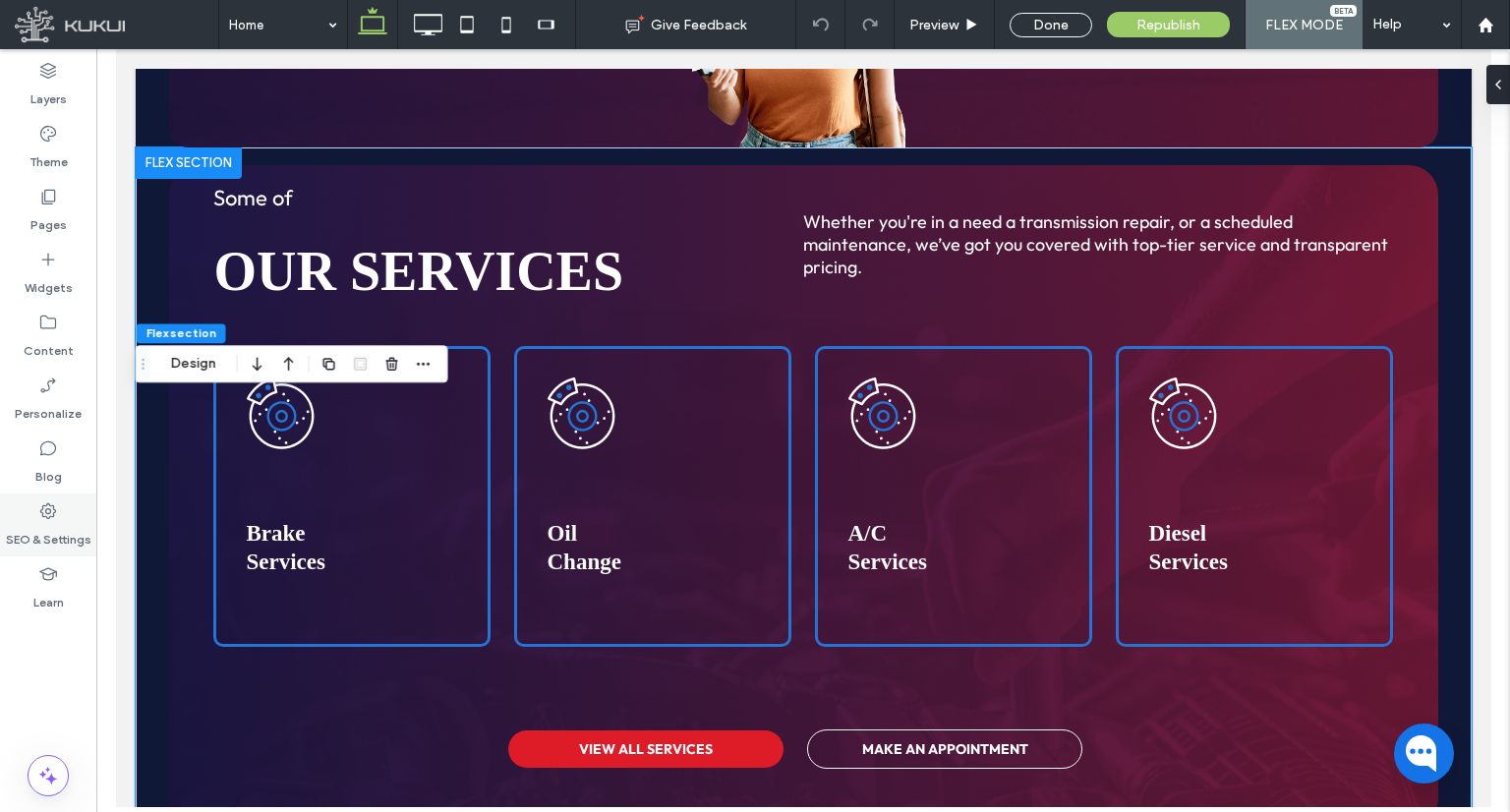 click on "SEO & Settings" at bounding box center (48, 535) 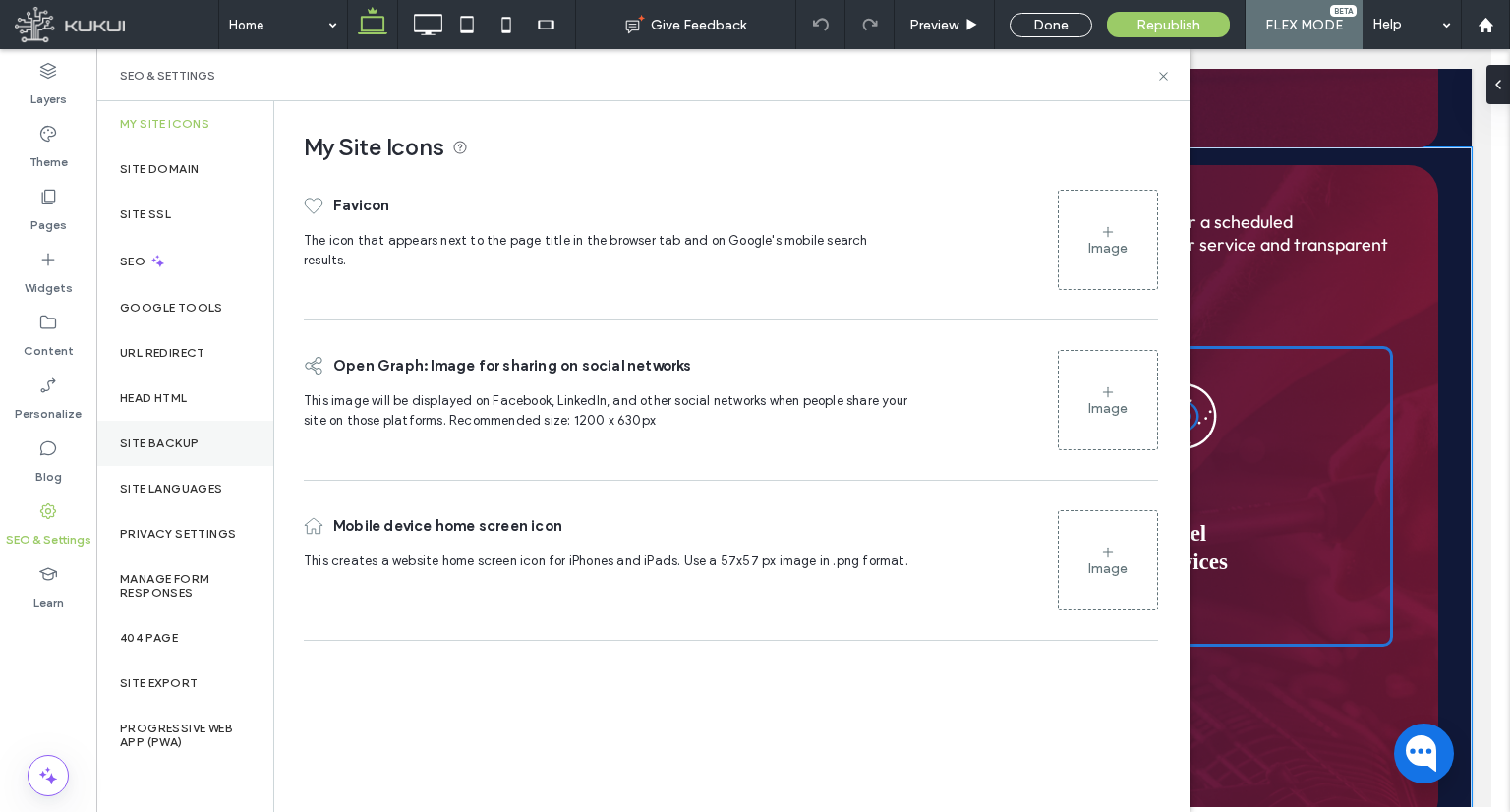 click on "Site Backup" at bounding box center (185, 443) 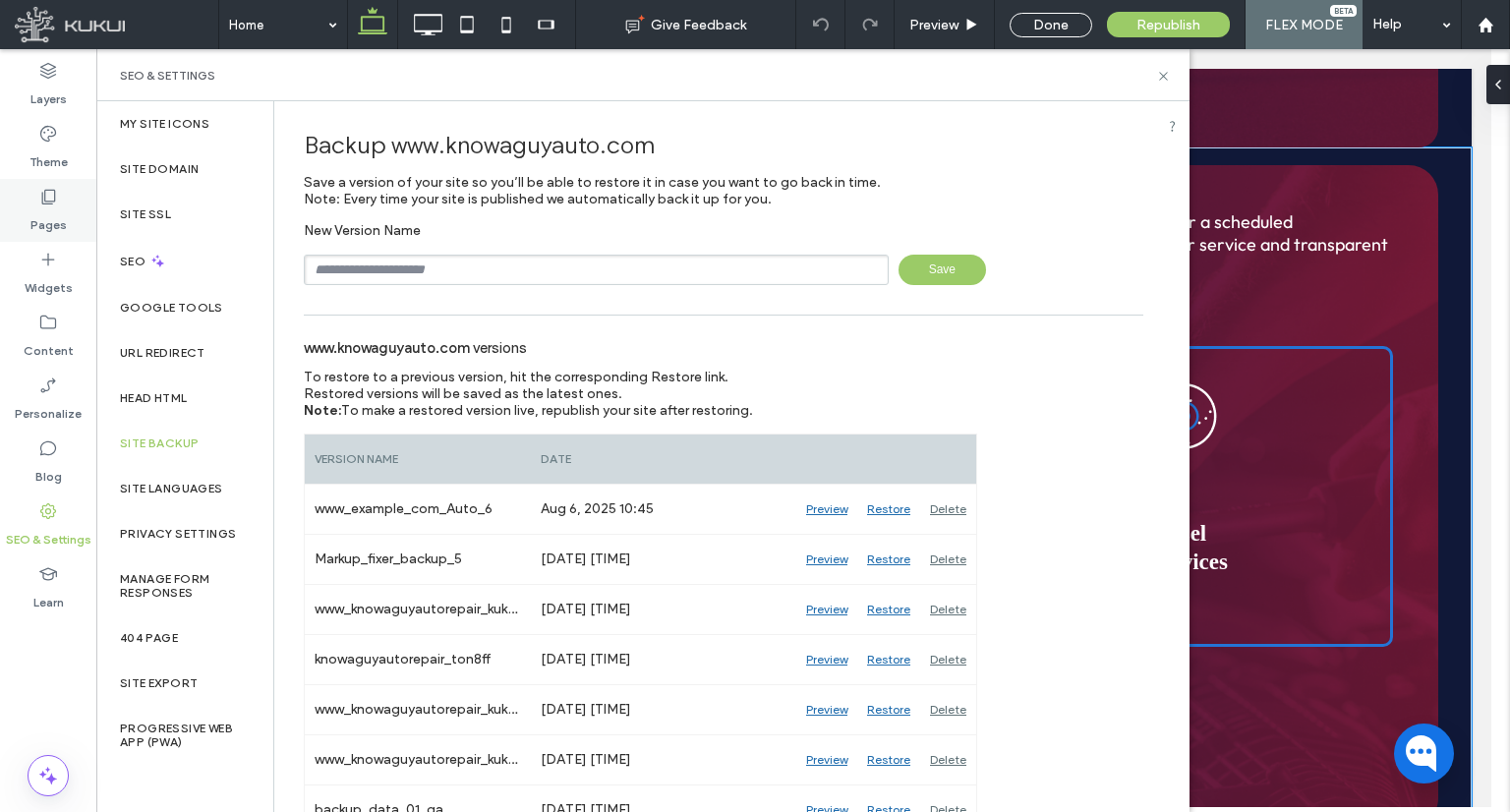 click 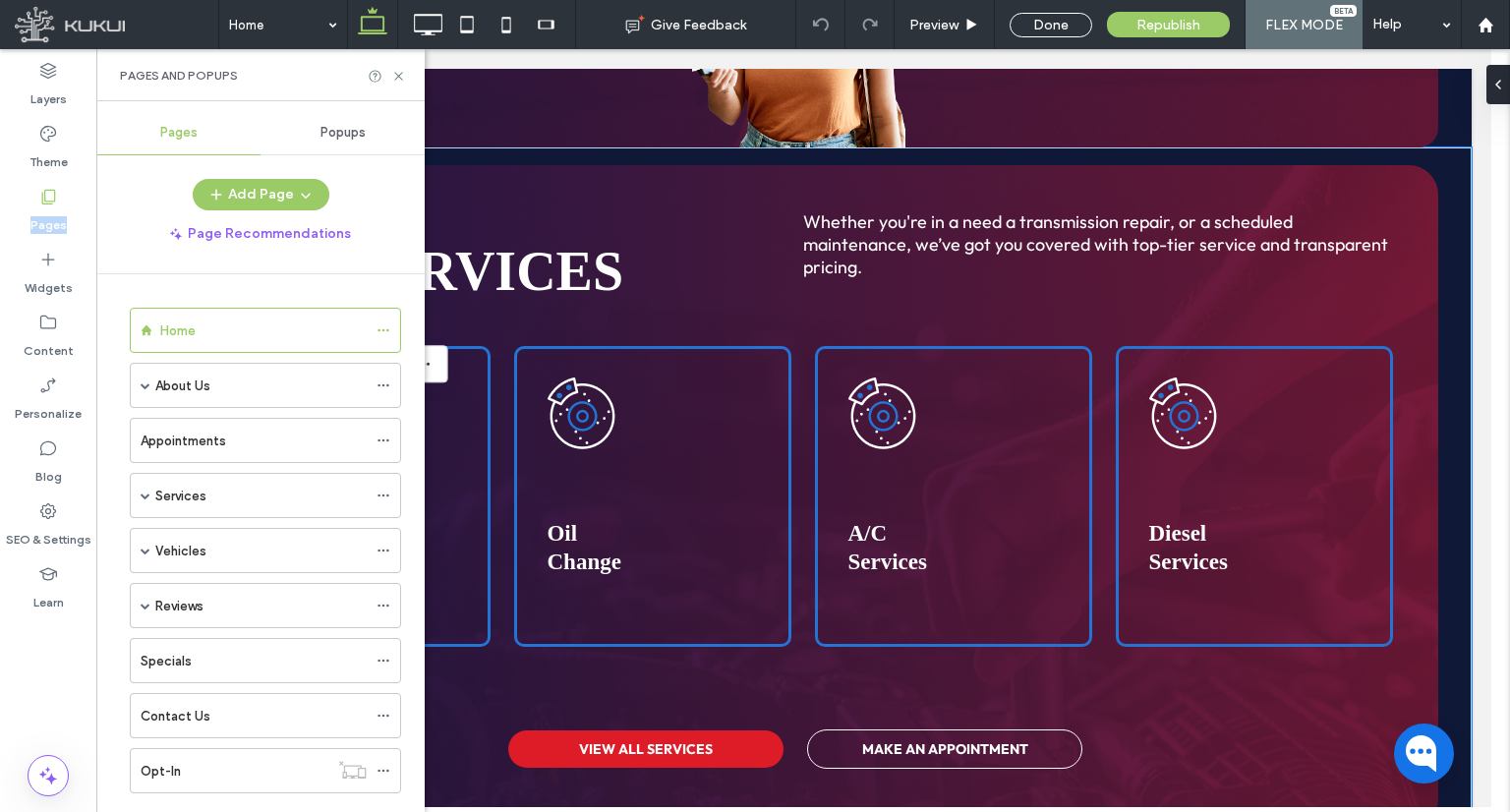 scroll, scrollTop: 141, scrollLeft: 0, axis: vertical 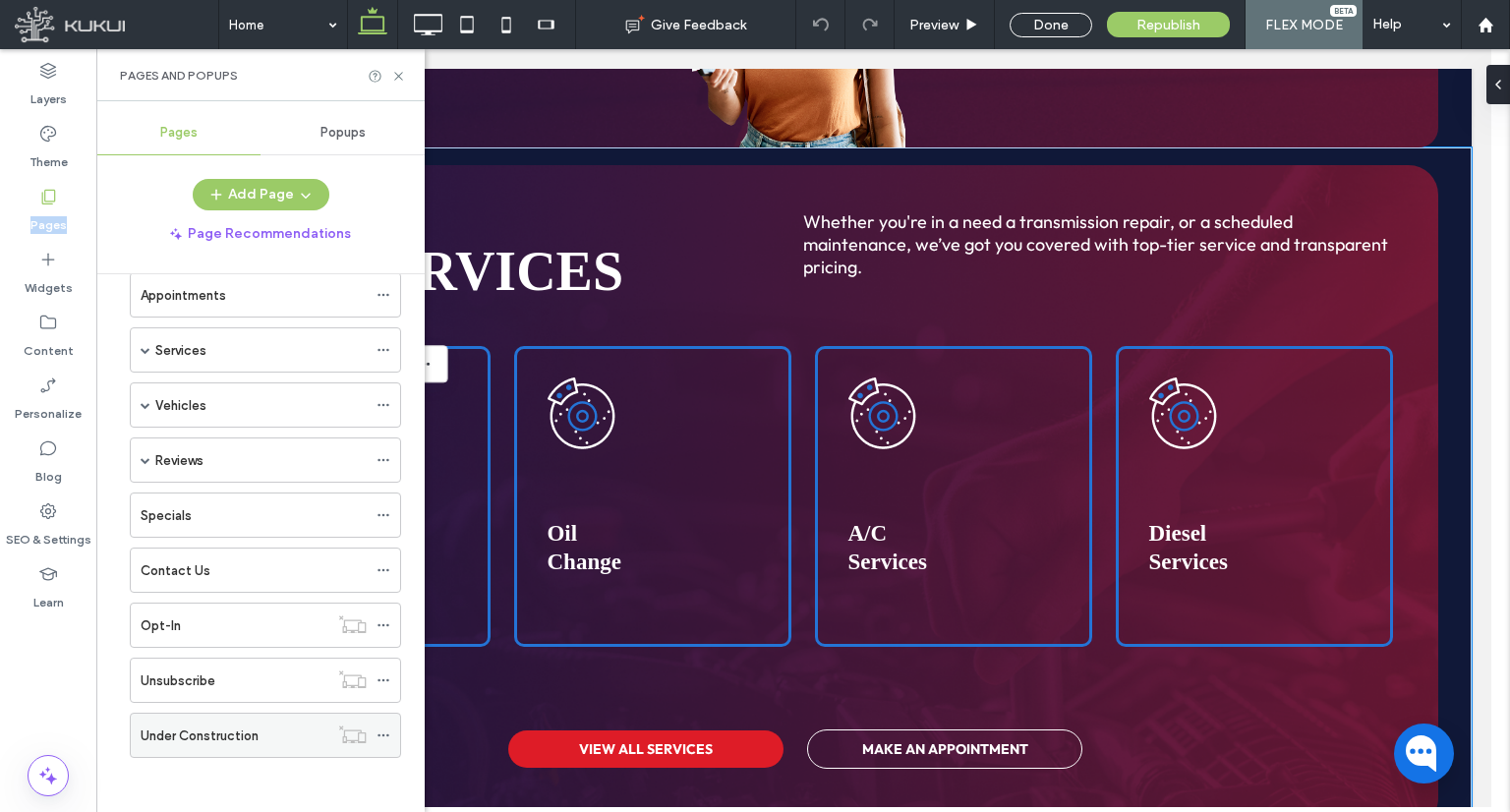 click 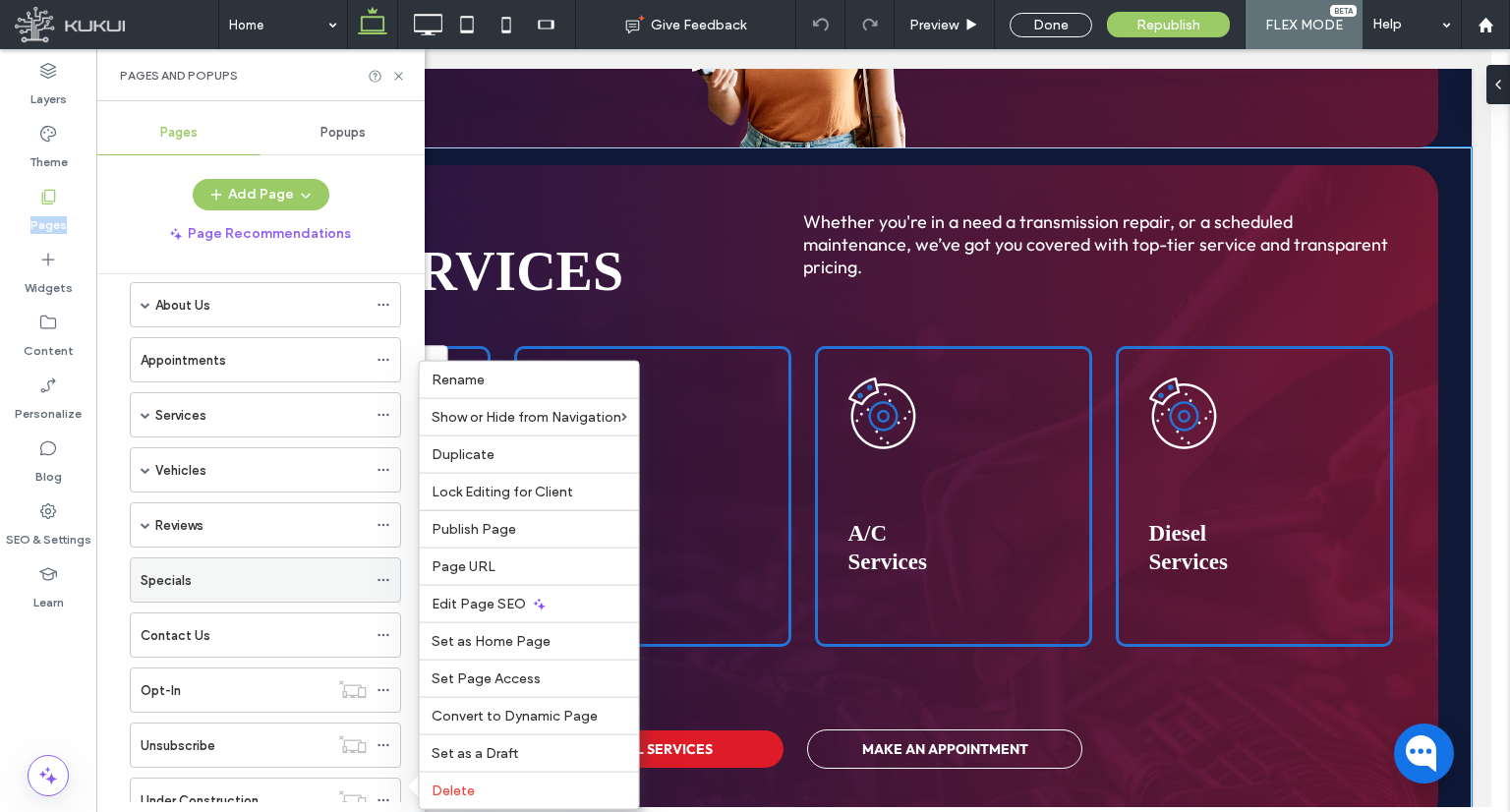 scroll, scrollTop: 0, scrollLeft: 0, axis: both 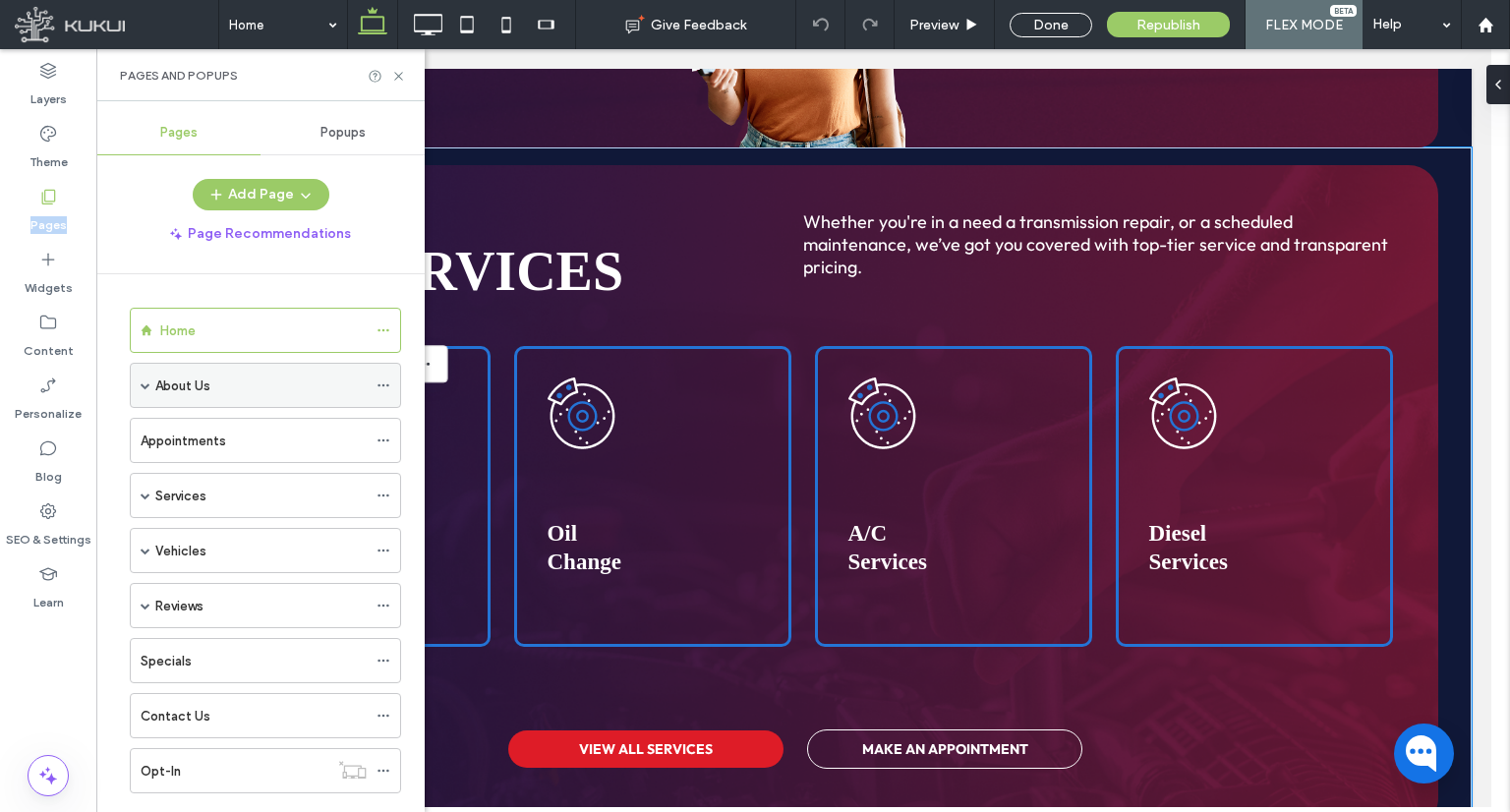 click at bounding box center [145, 385] 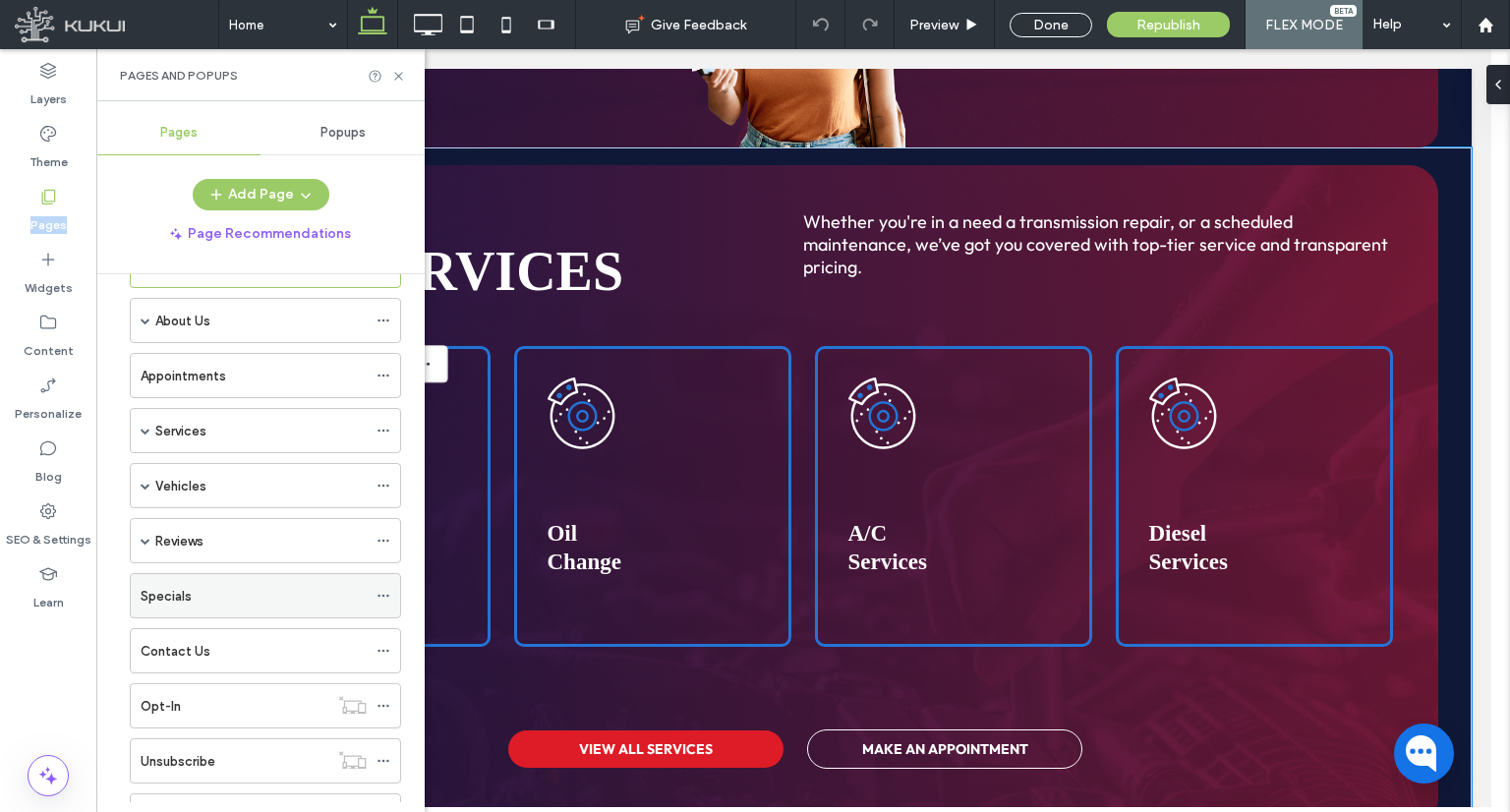 scroll, scrollTop: 145, scrollLeft: 0, axis: vertical 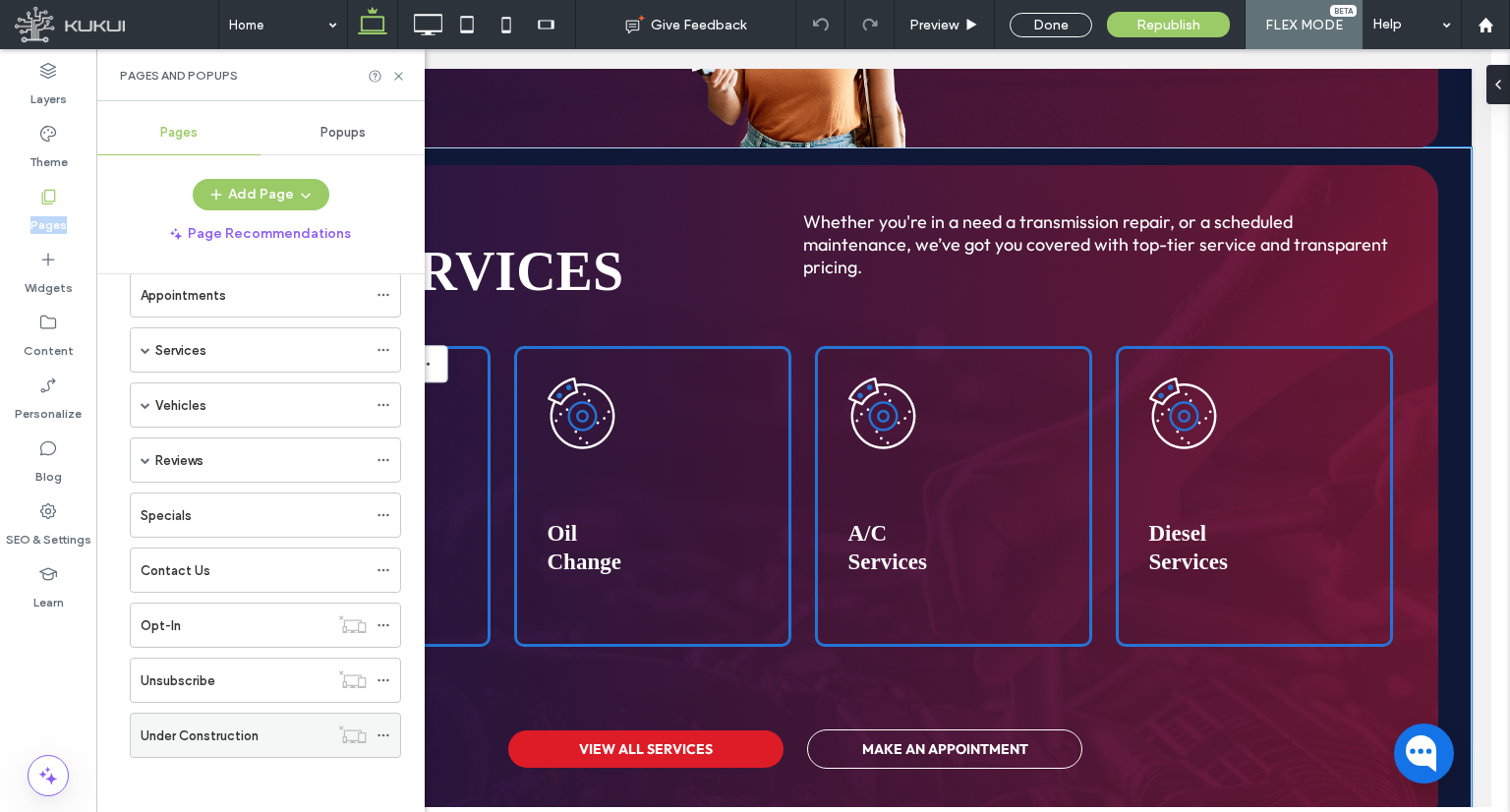 click 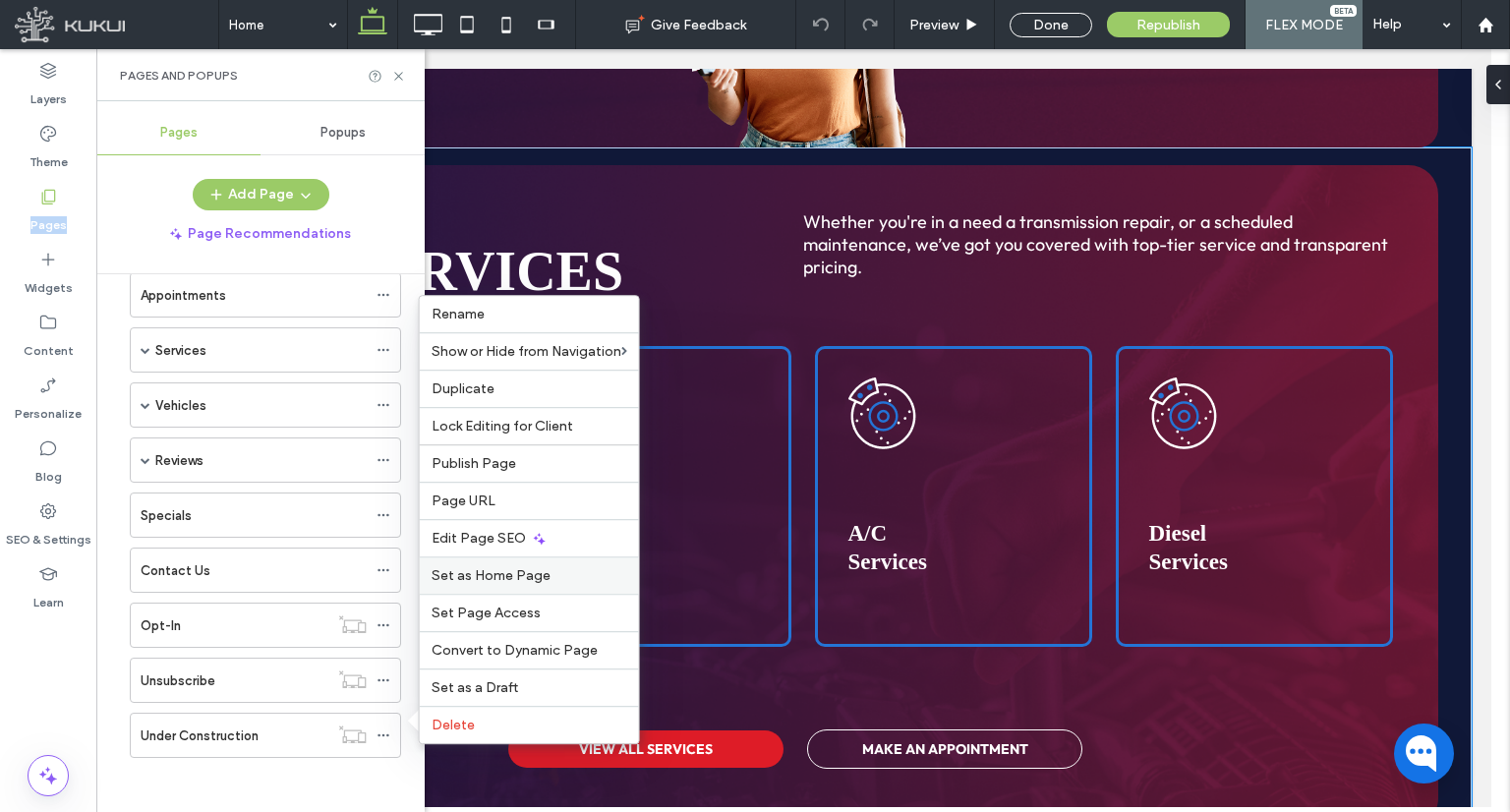 click on "Set as Home Page" at bounding box center (491, 575) 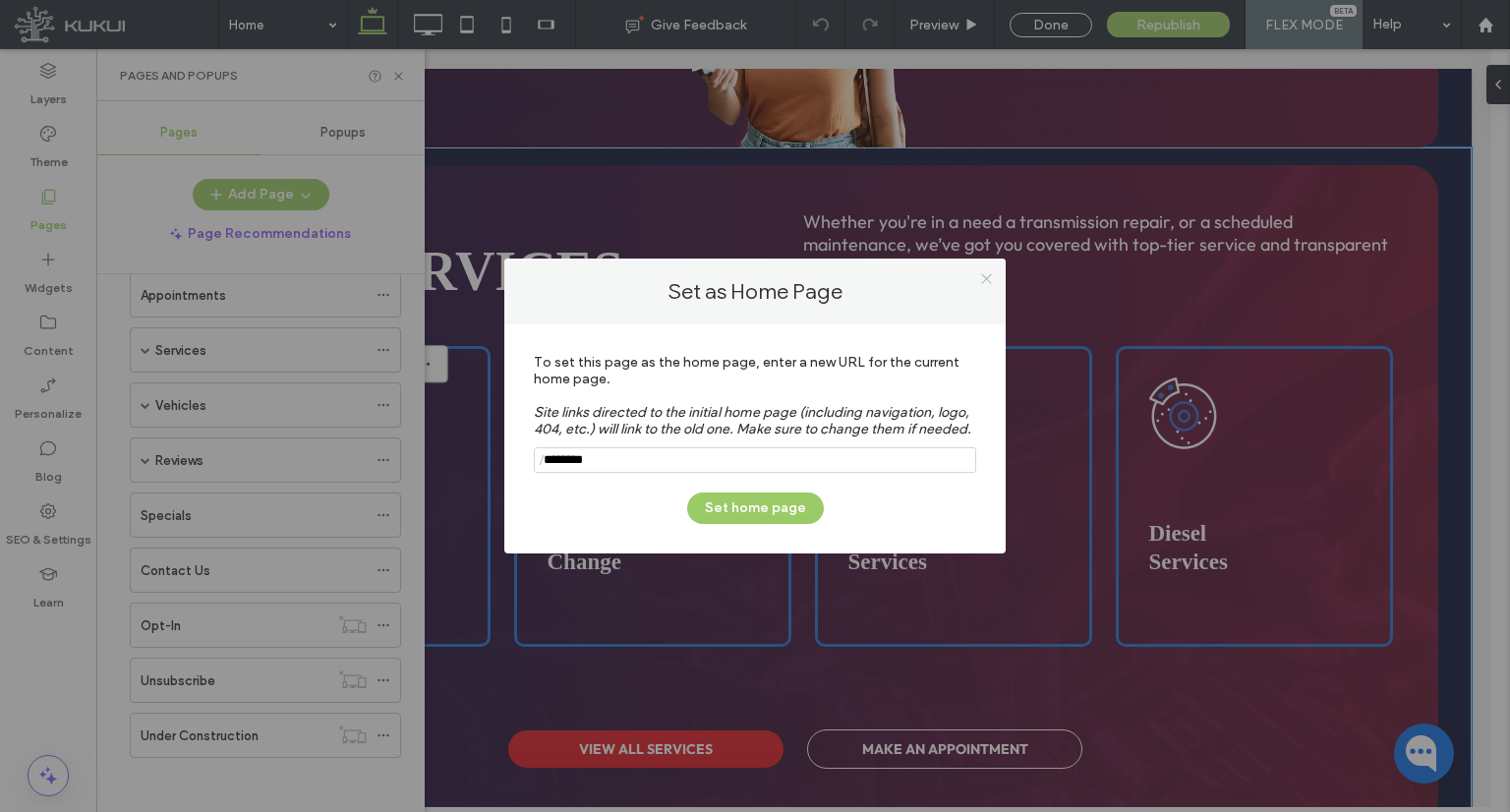 click 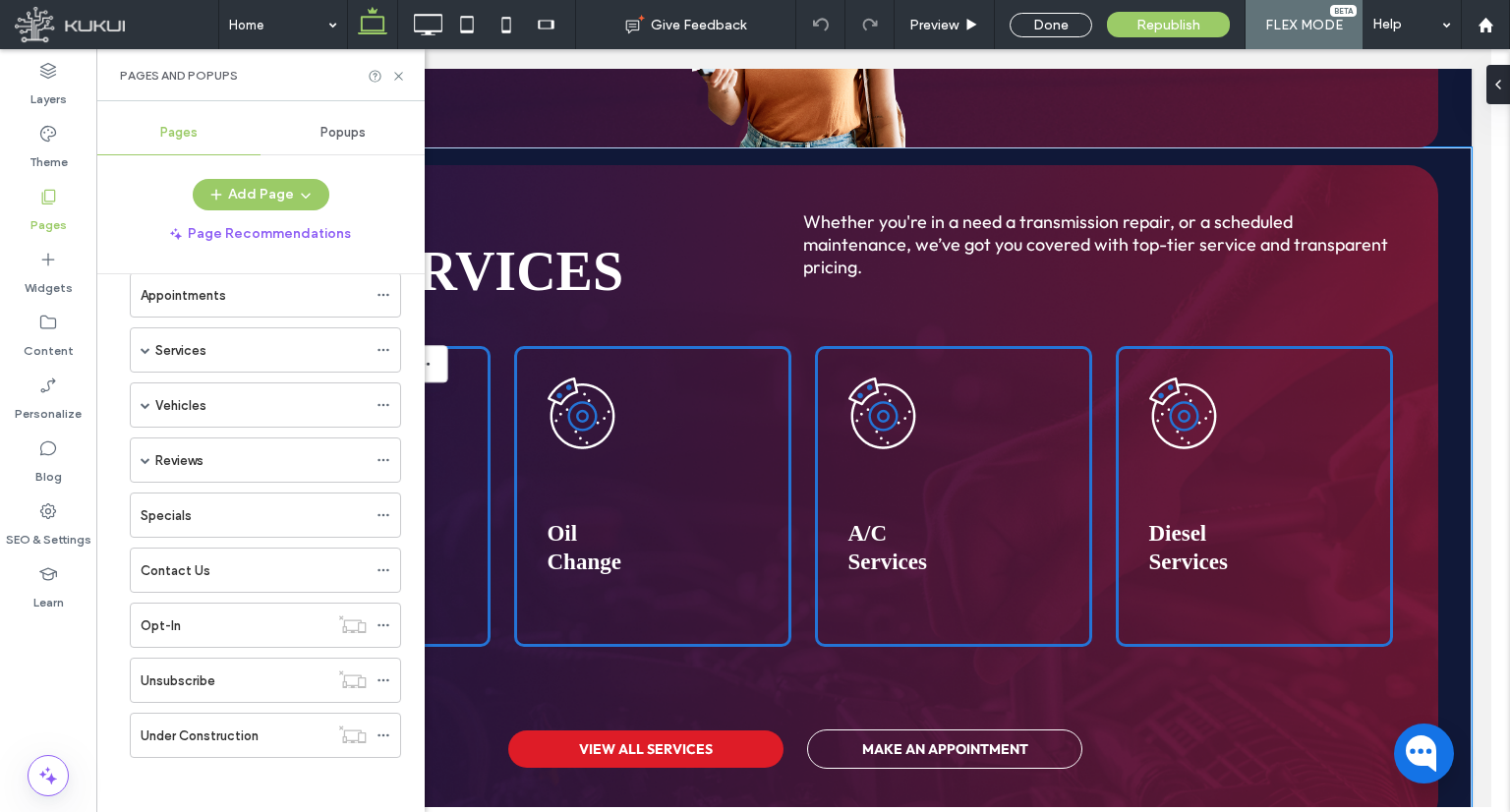 click 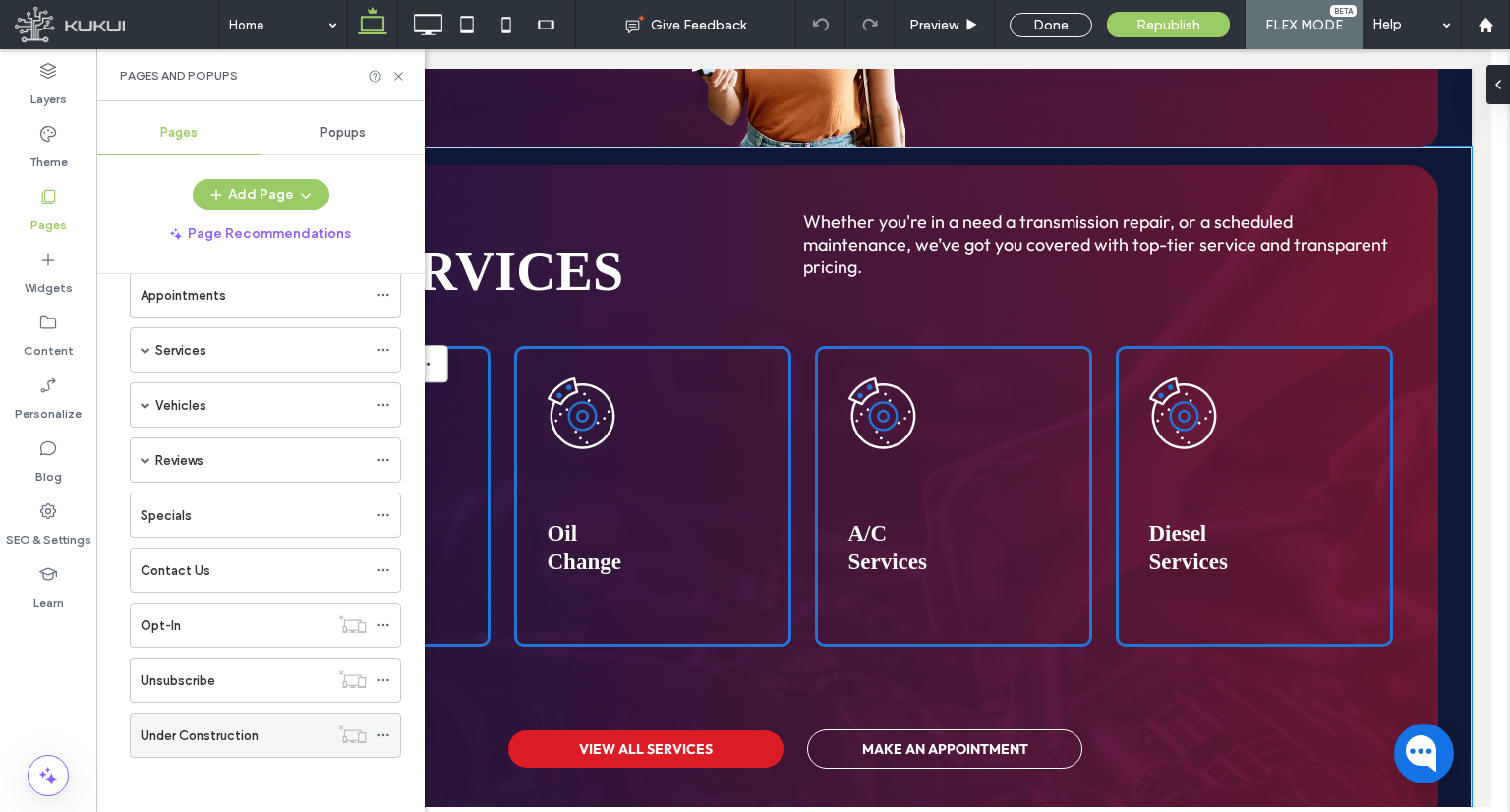 click 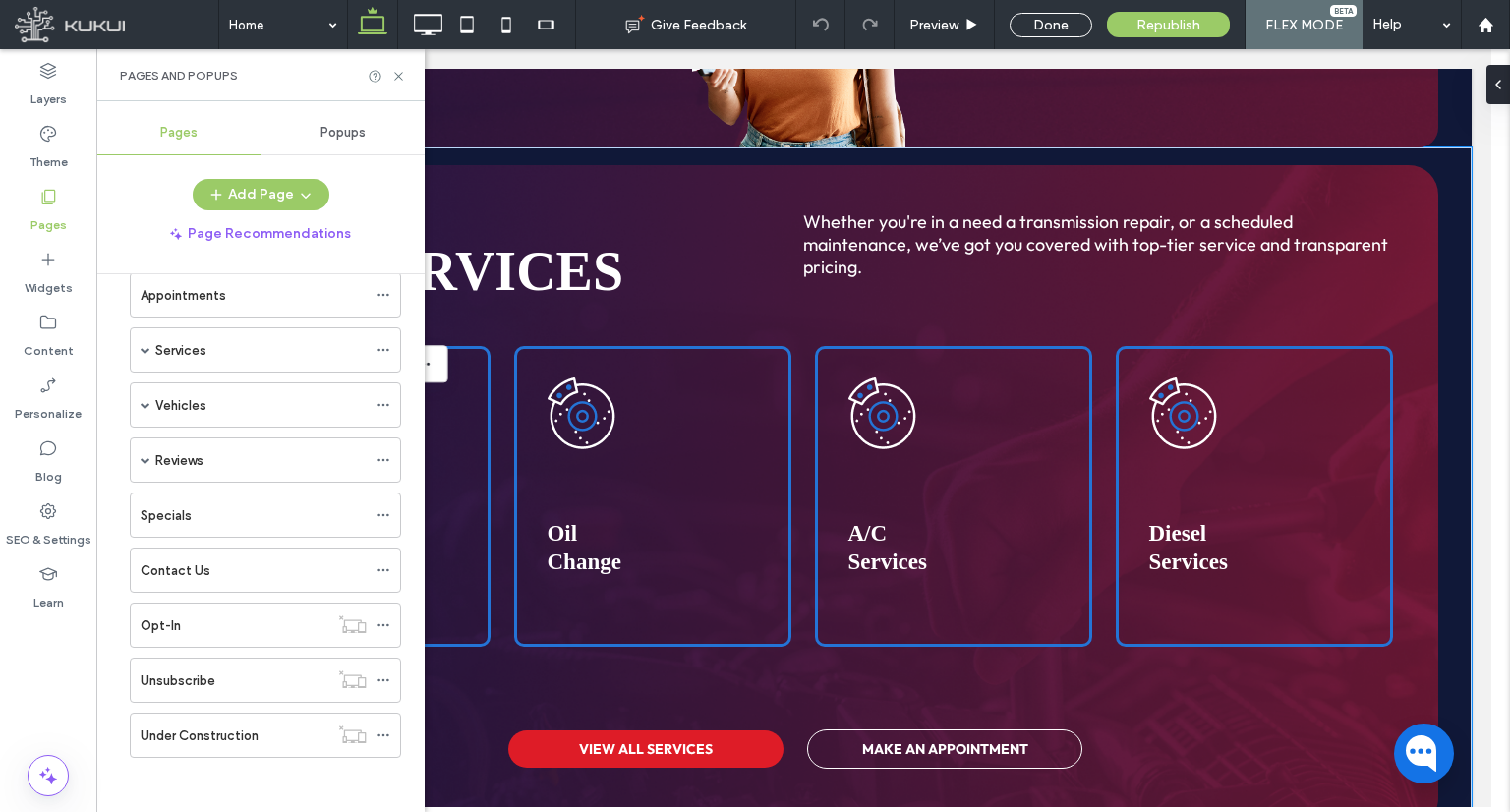 drag, startPoint x: 383, startPoint y: 725, endPoint x: 413, endPoint y: 711, distance: 33.10589 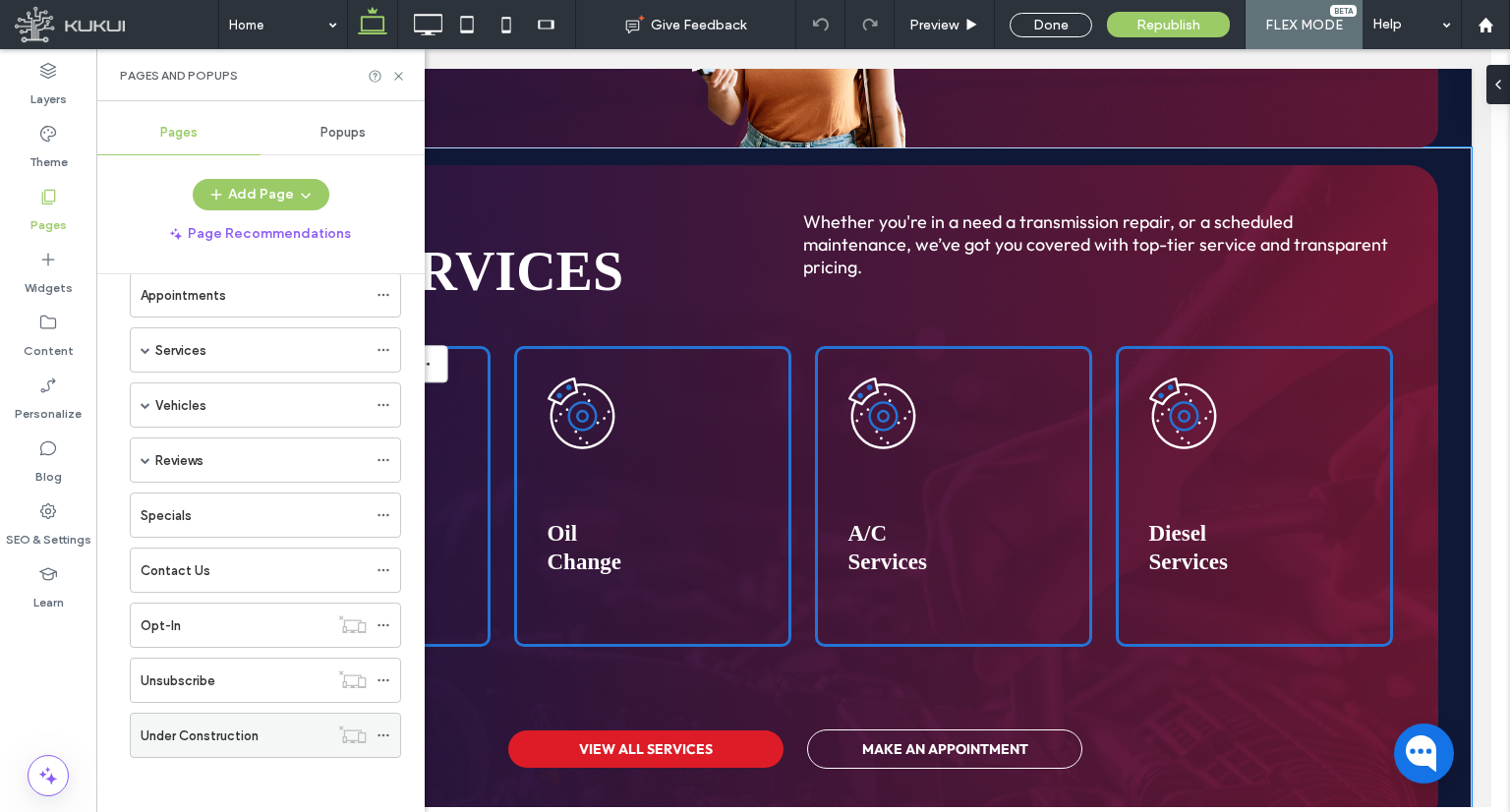 click 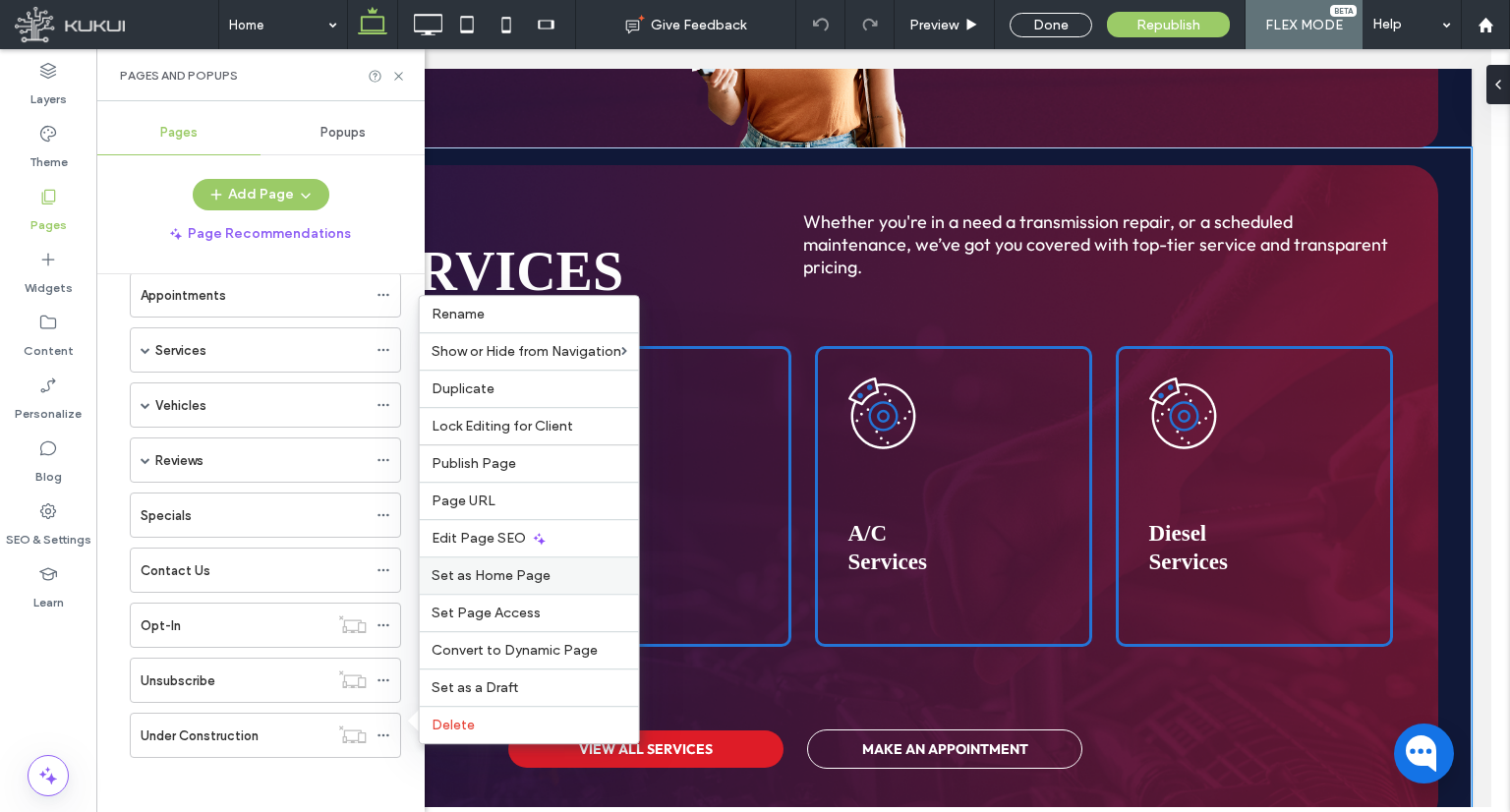 click on "Set as Home Page" at bounding box center [491, 575] 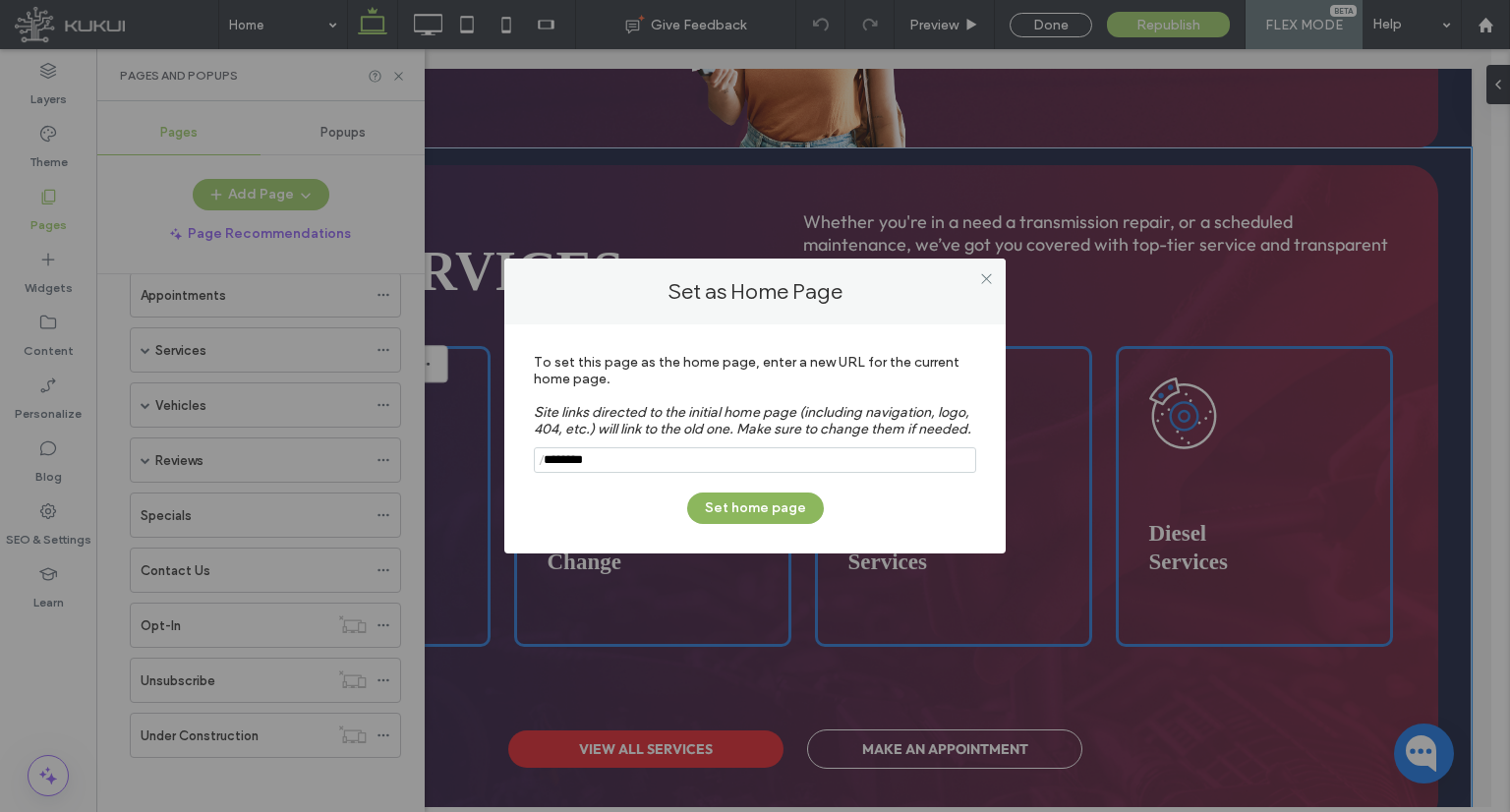 click on "Set home page" at bounding box center [755, 508] 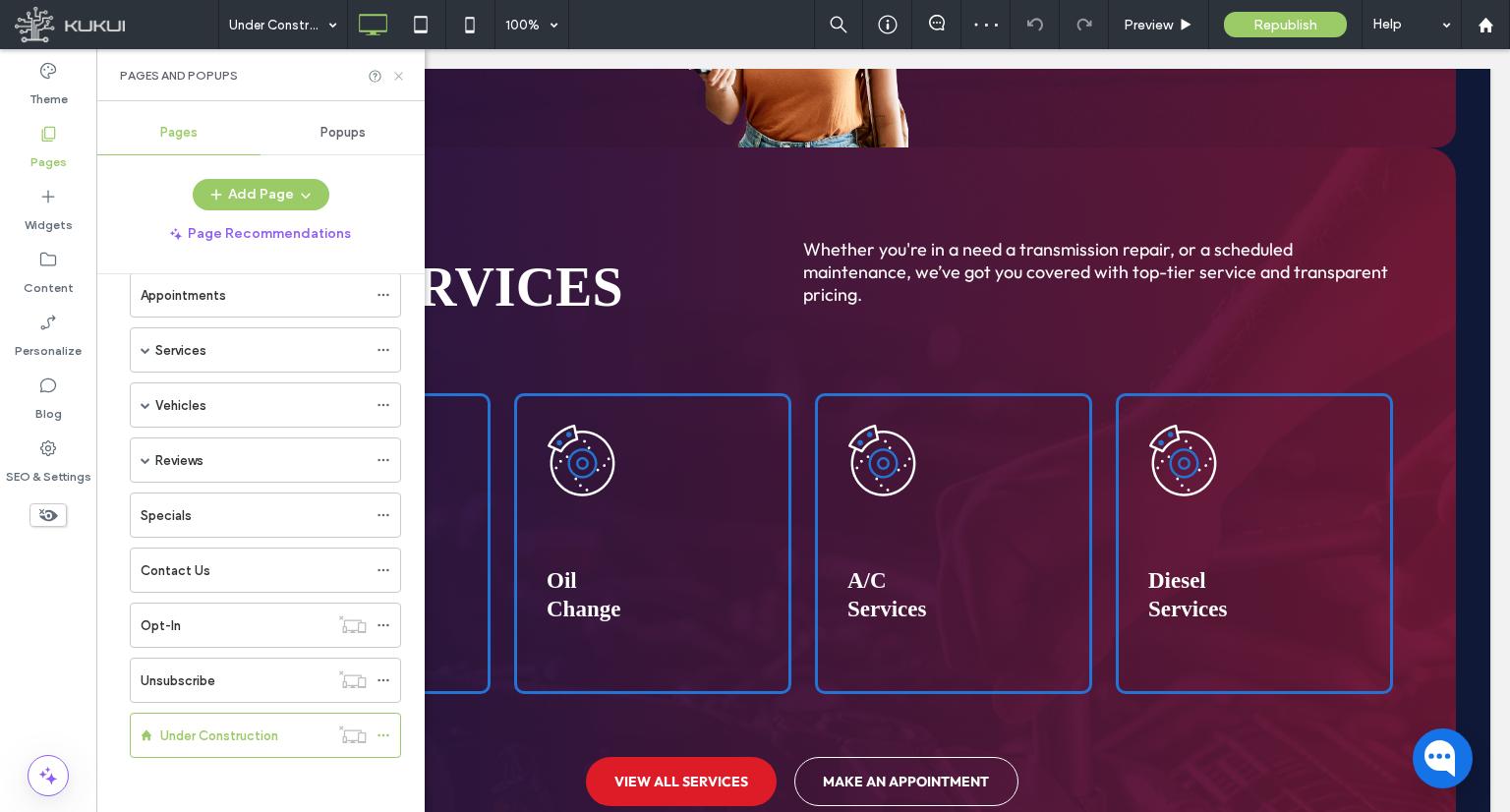click 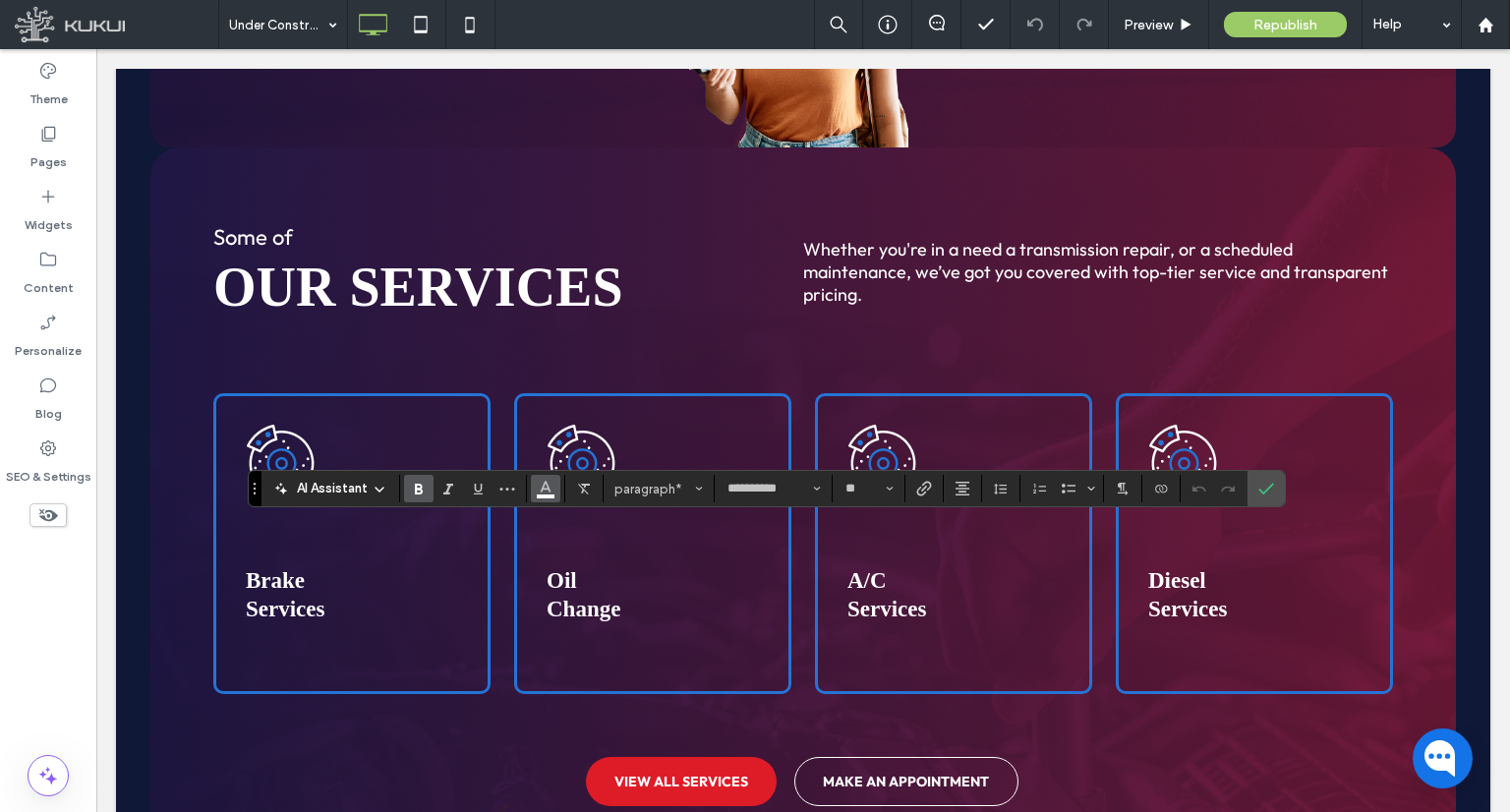 click 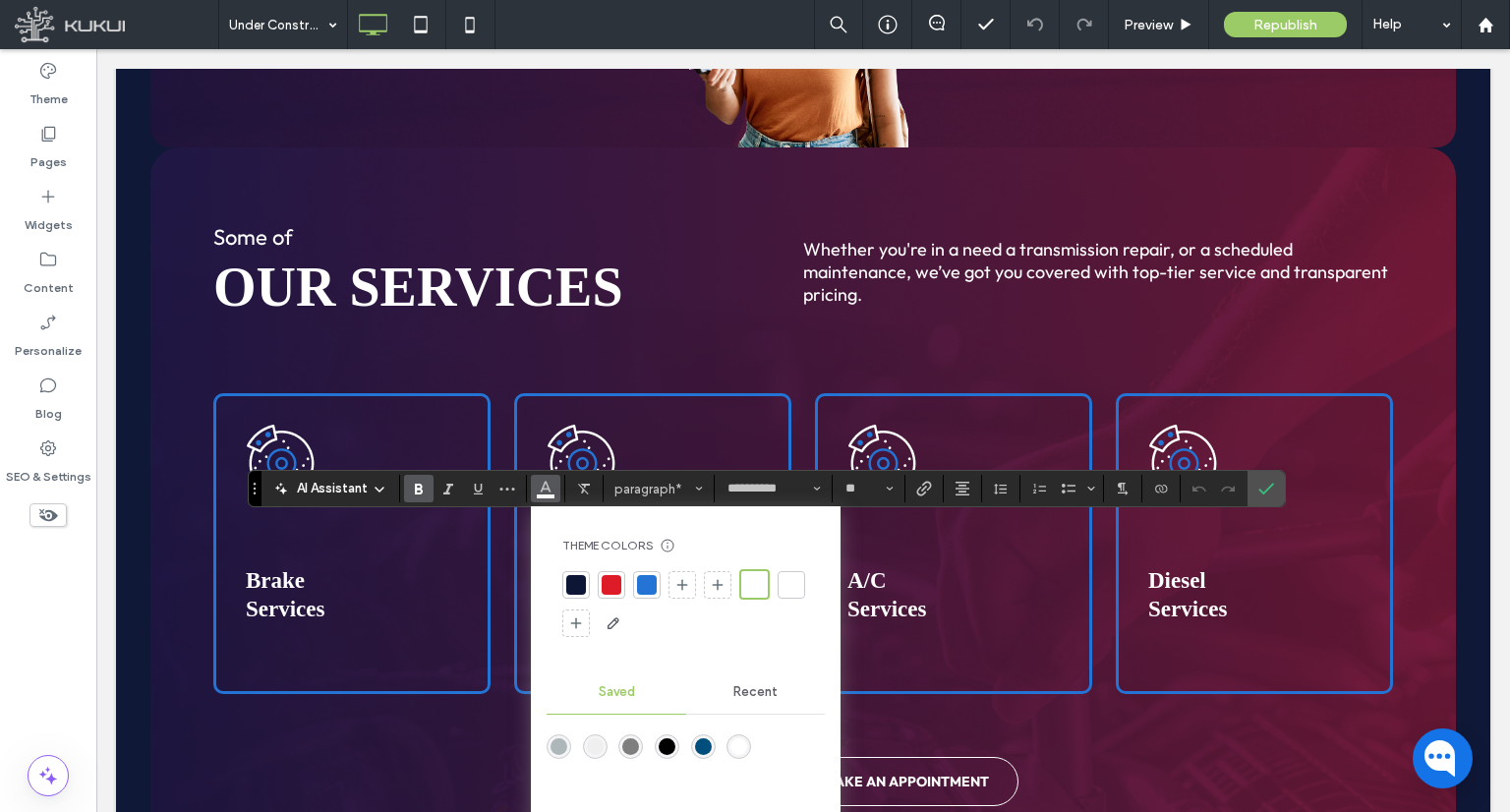 click at bounding box center [576, 585] 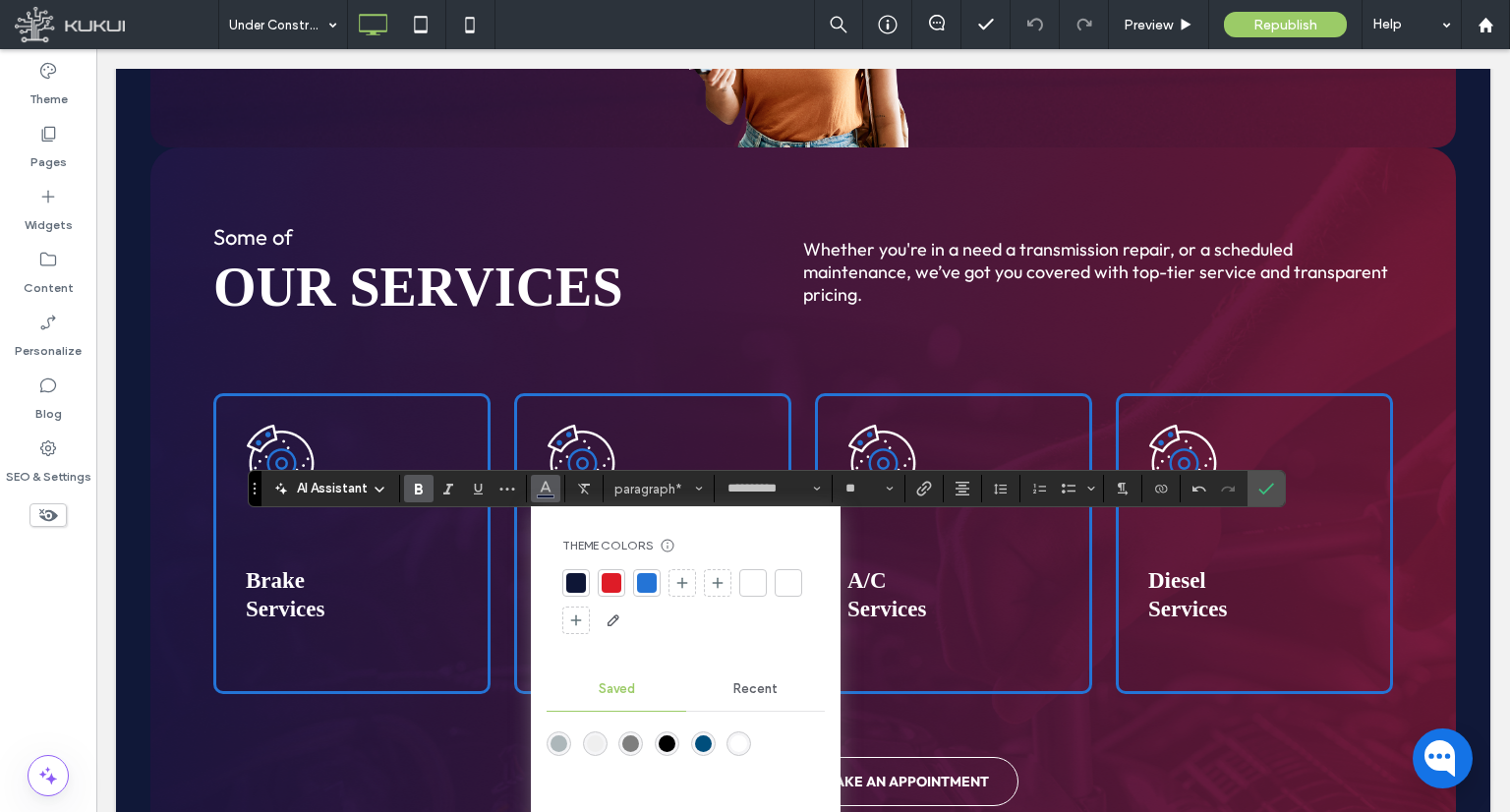 click at bounding box center [685, 758] 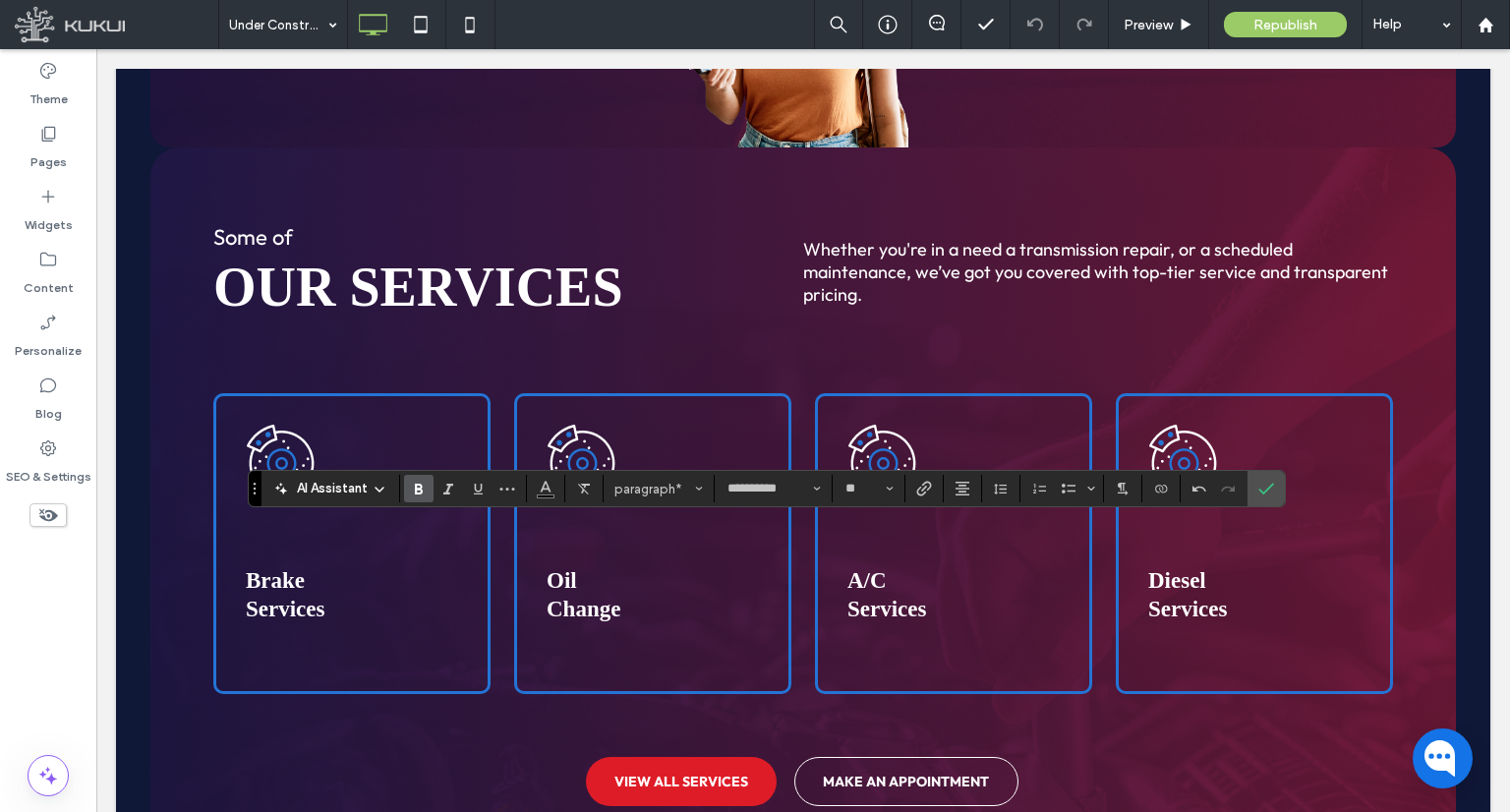 click at bounding box center [1229, 489] 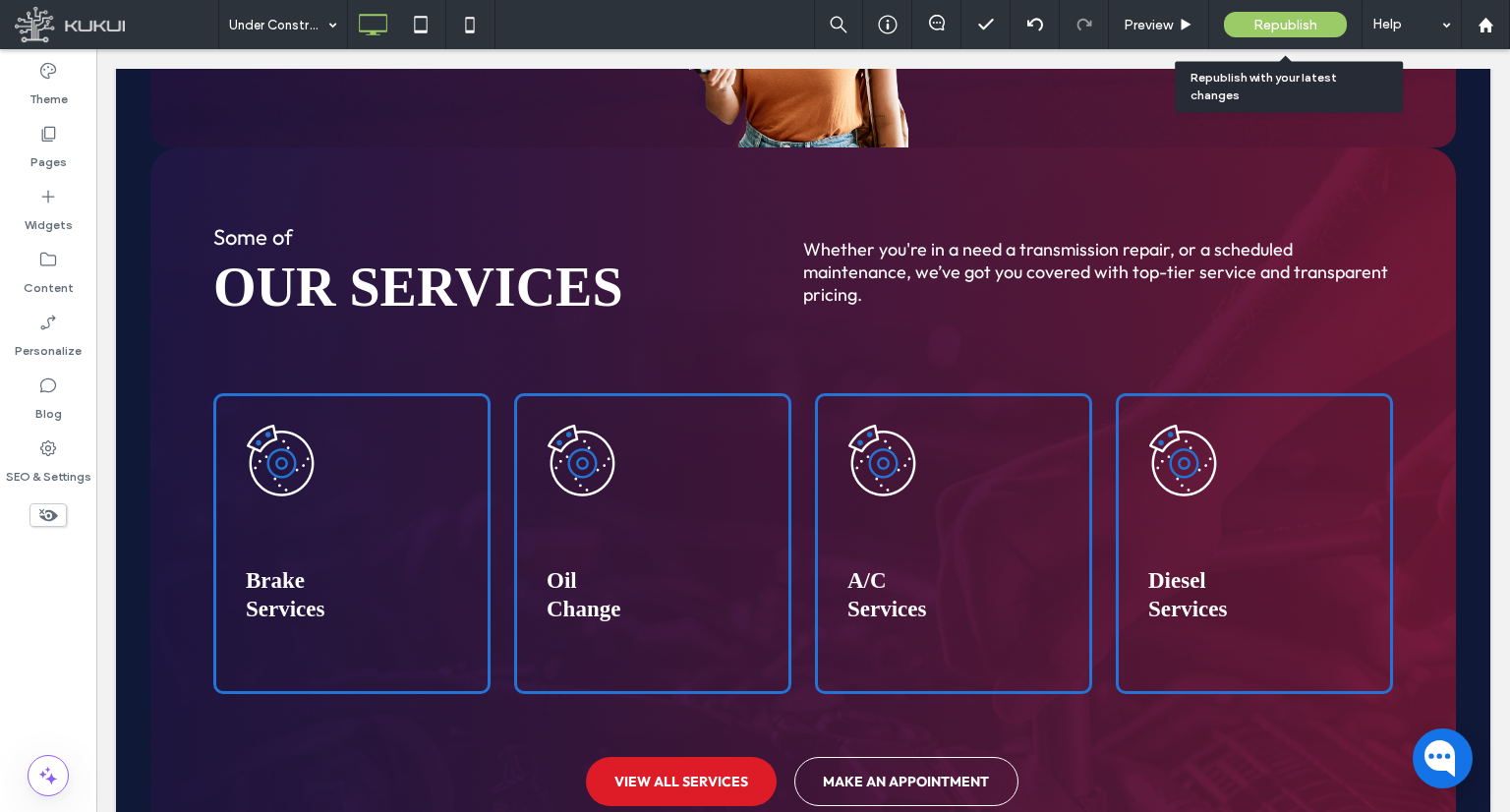 click on "Republish" at bounding box center (1285, 25) 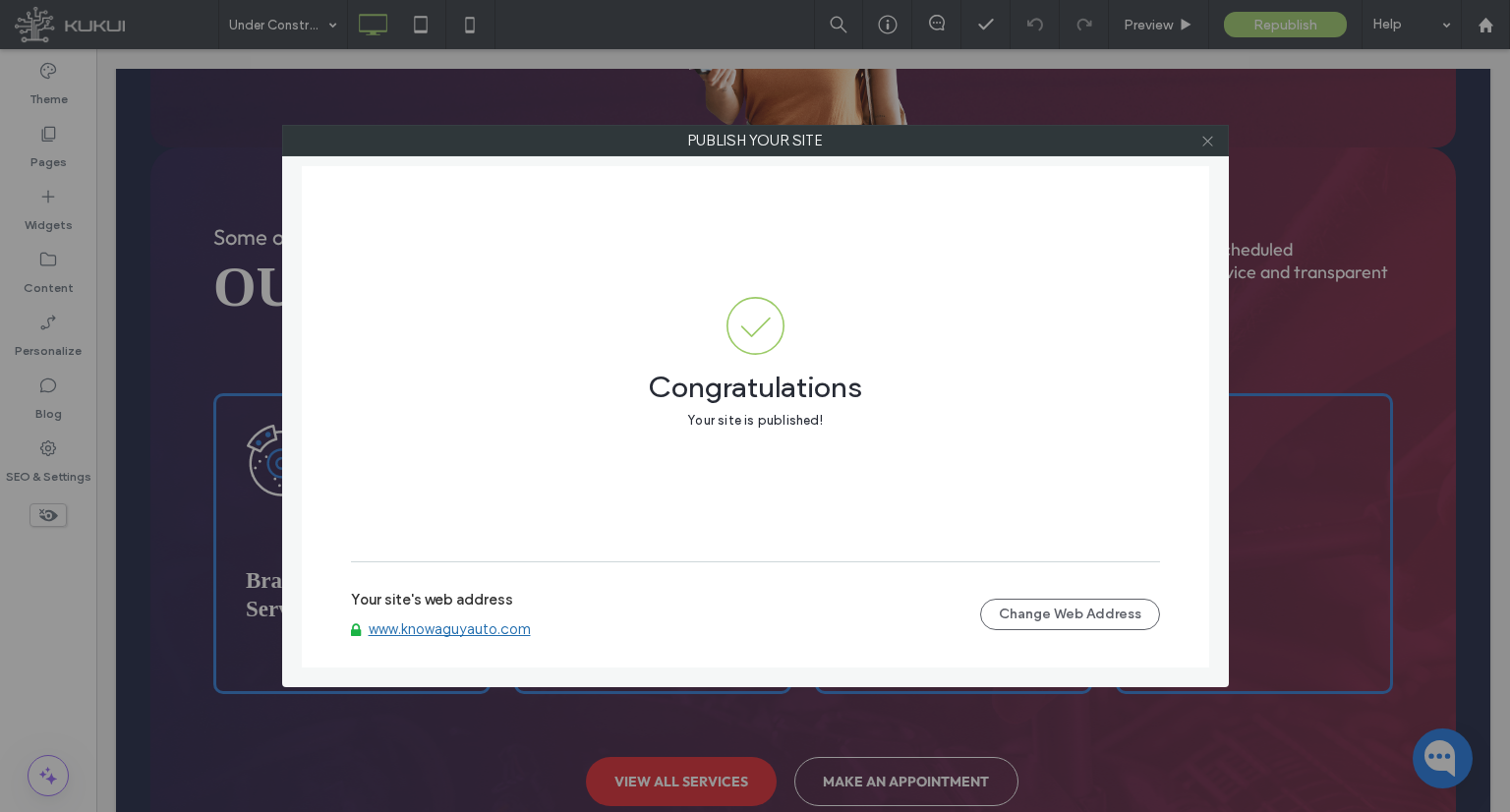 click 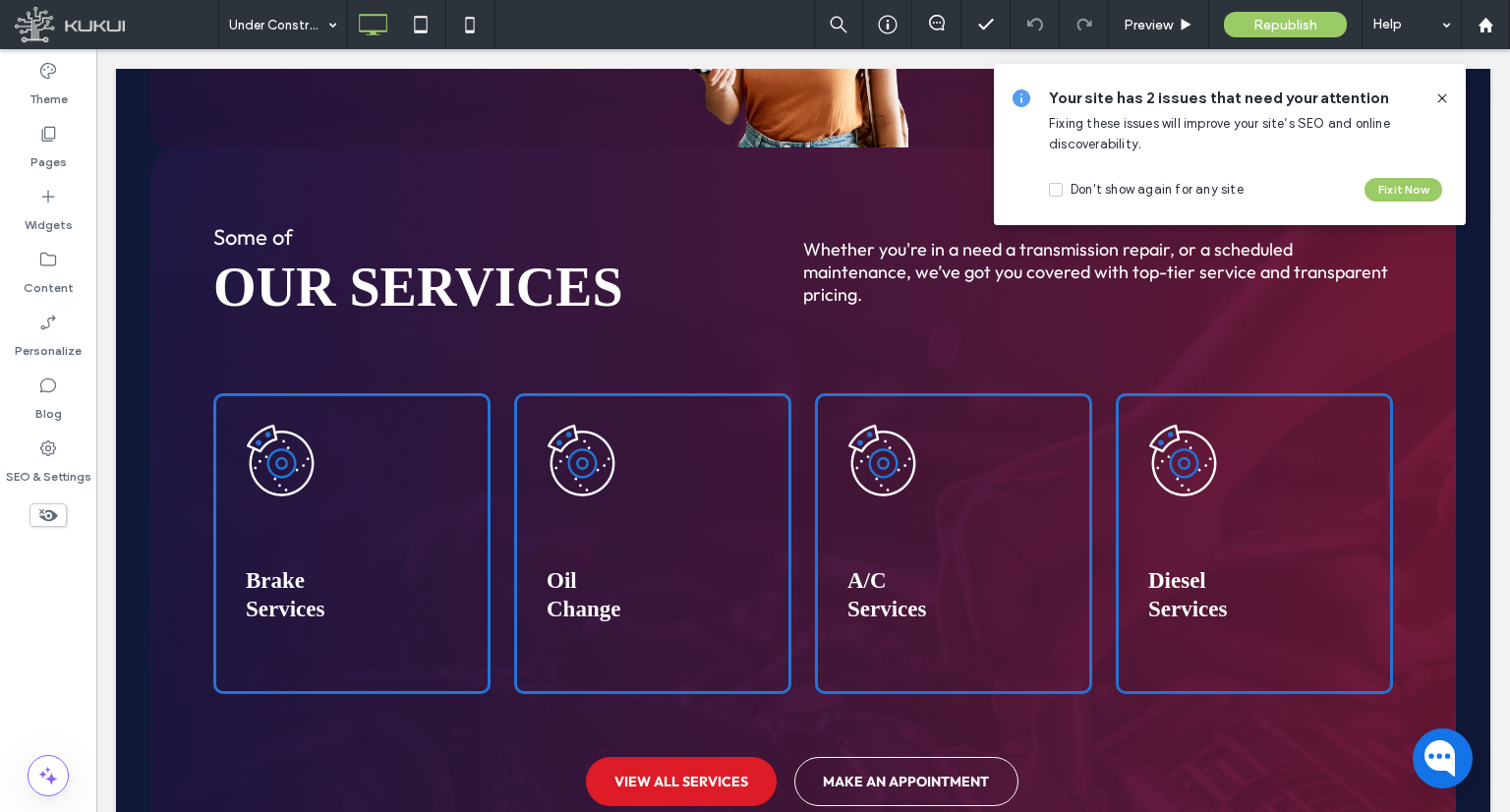 click 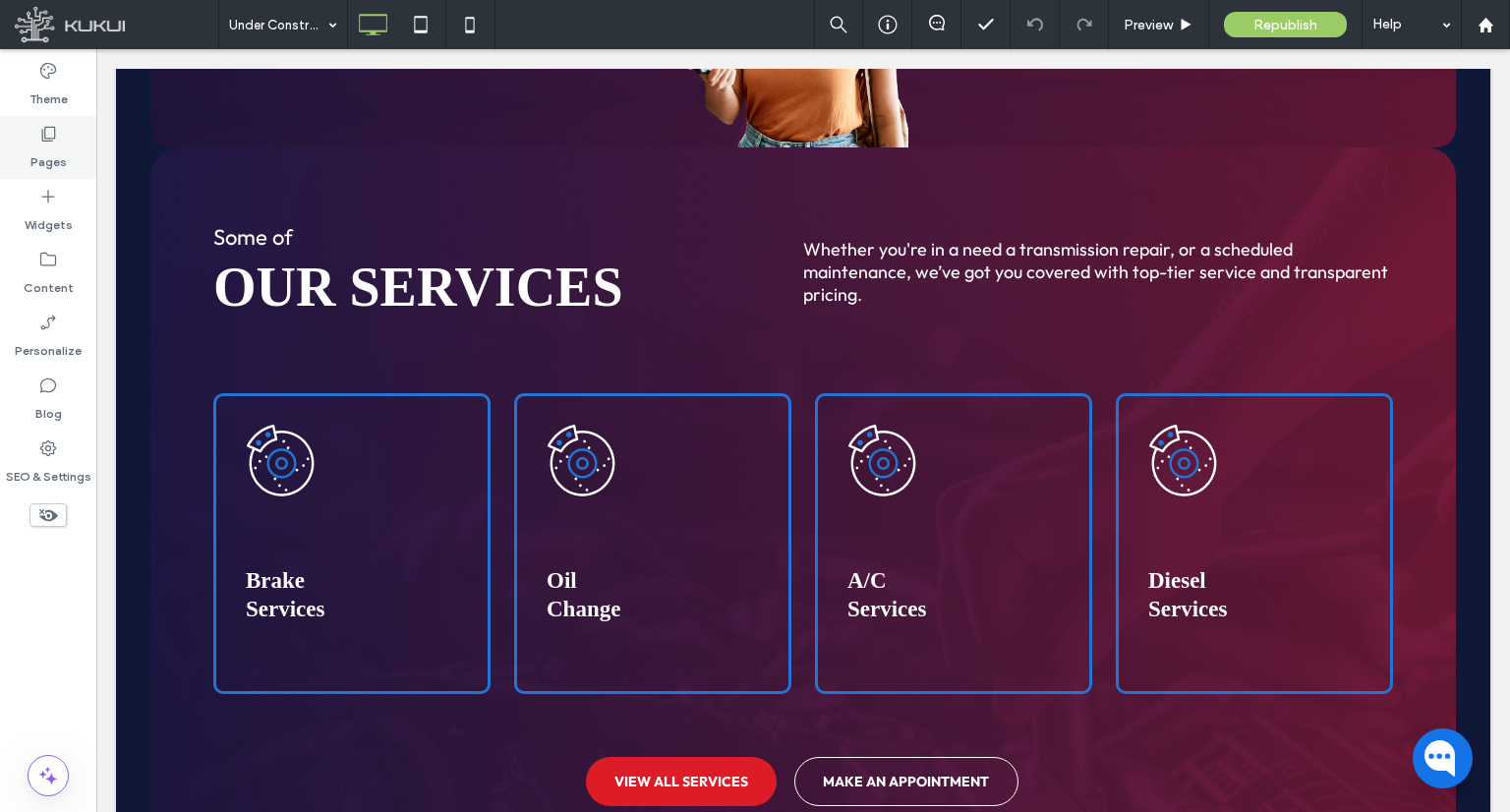 click on "Pages" at bounding box center [48, 147] 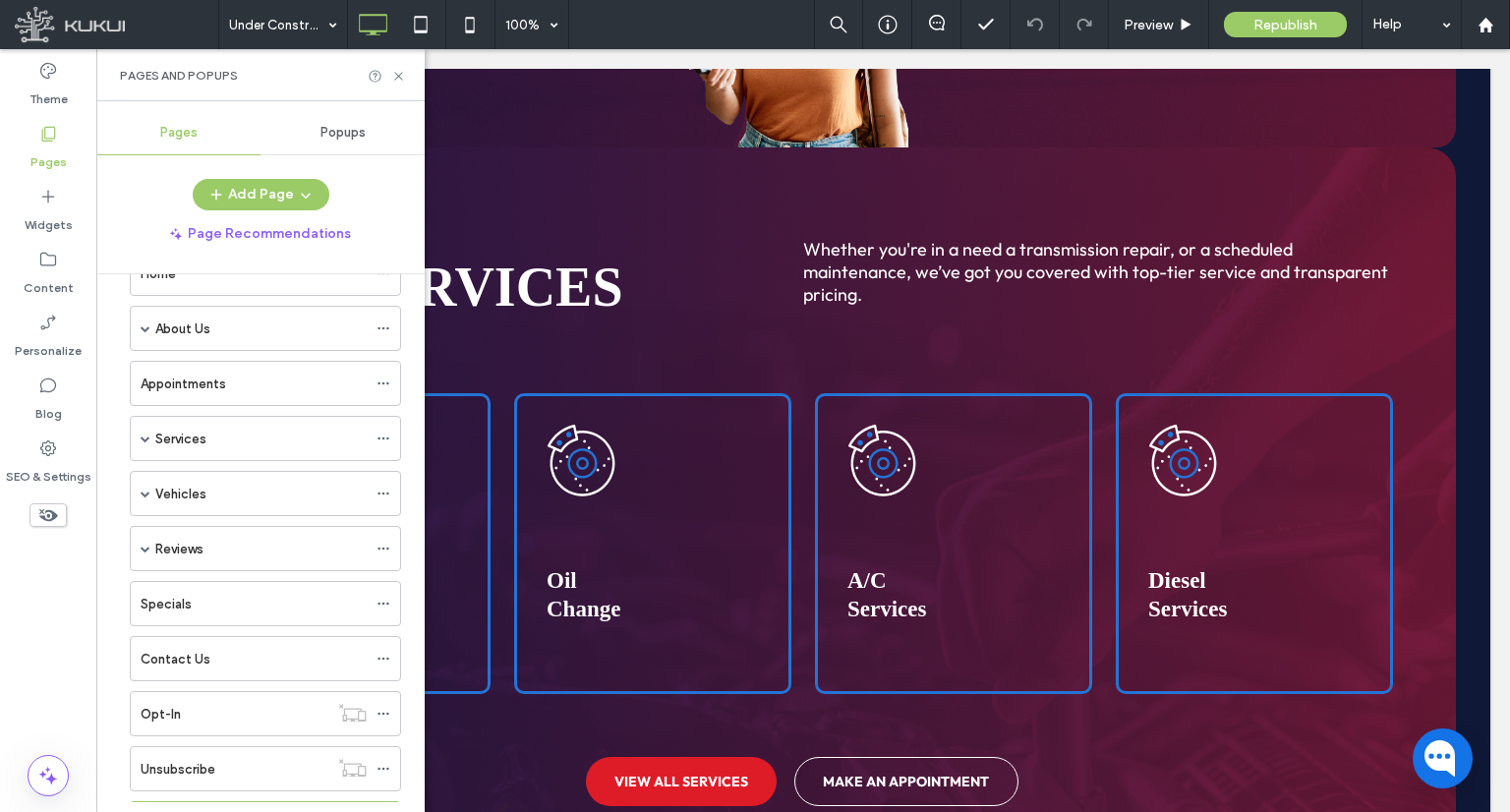 scroll, scrollTop: 0, scrollLeft: 0, axis: both 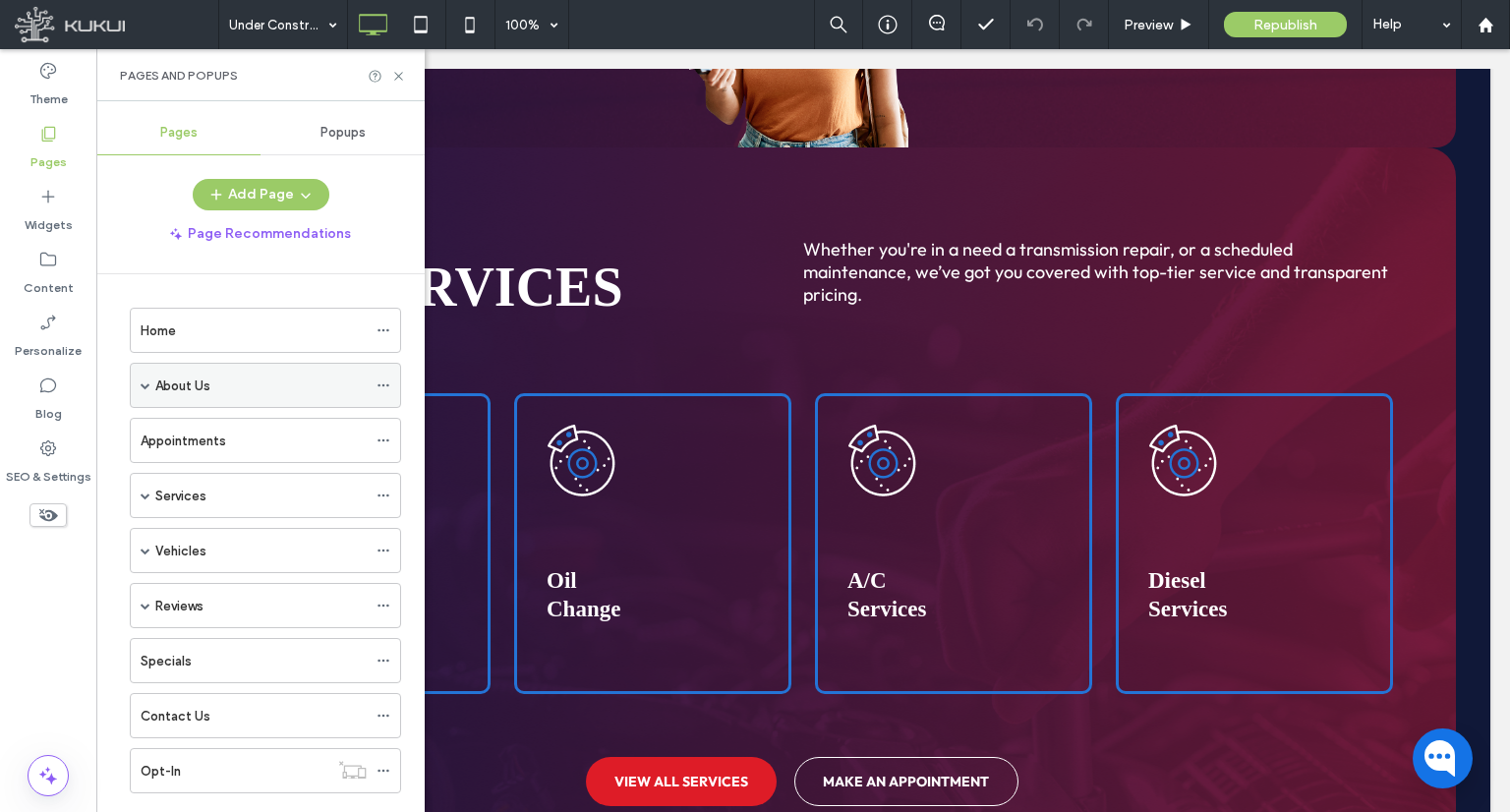 click at bounding box center (145, 385) 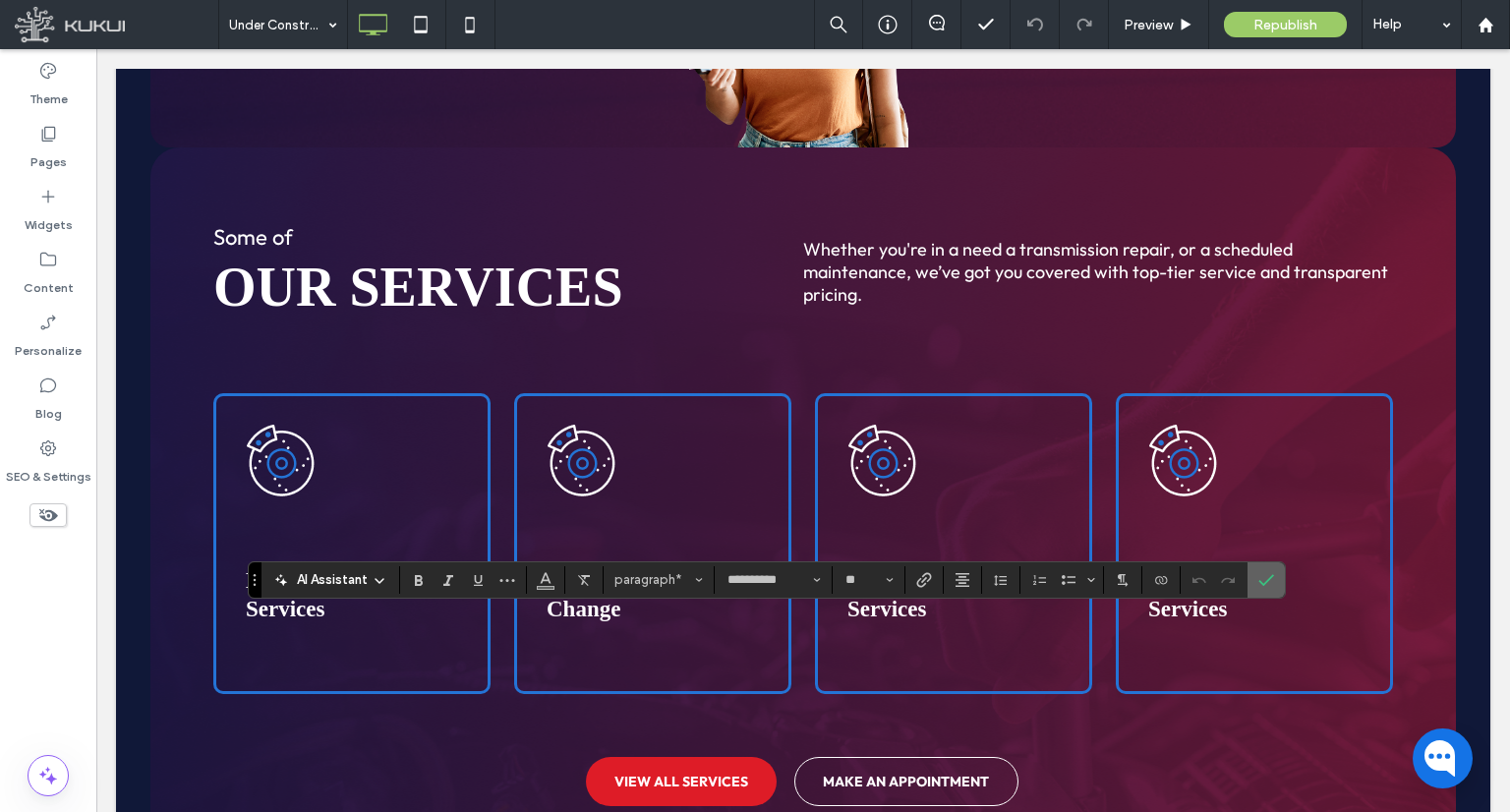 click 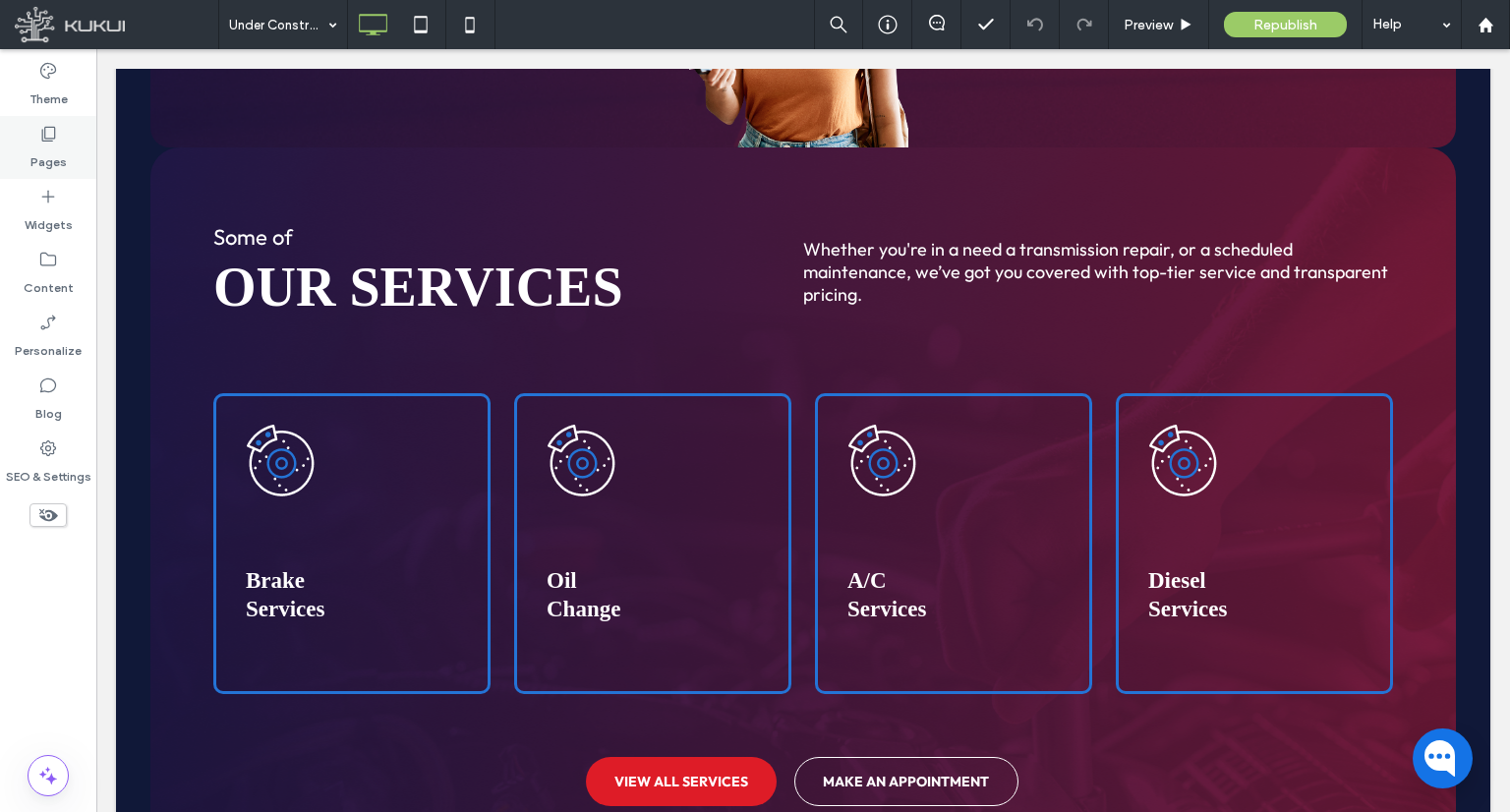 click 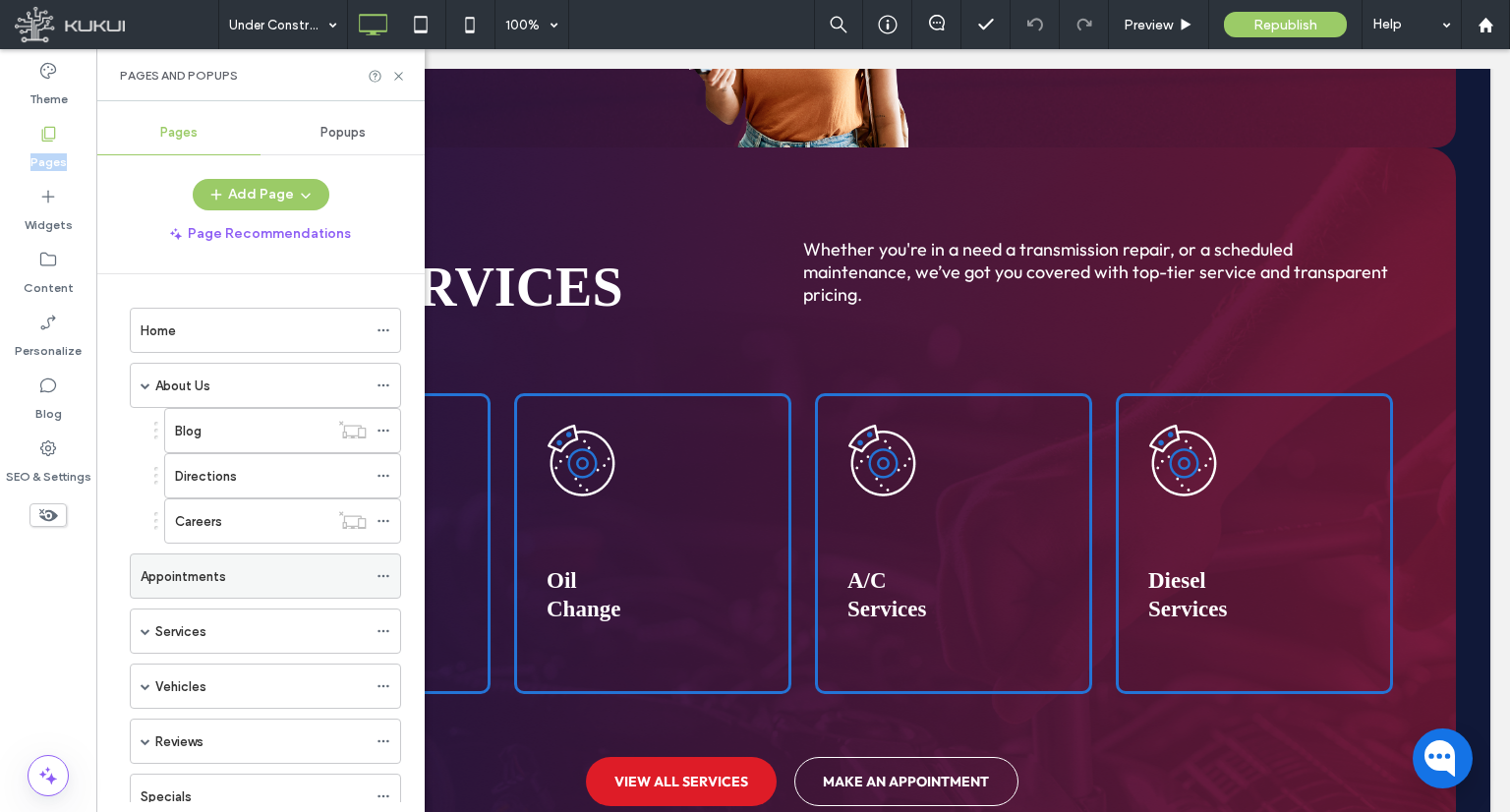 scroll, scrollTop: 280, scrollLeft: 0, axis: vertical 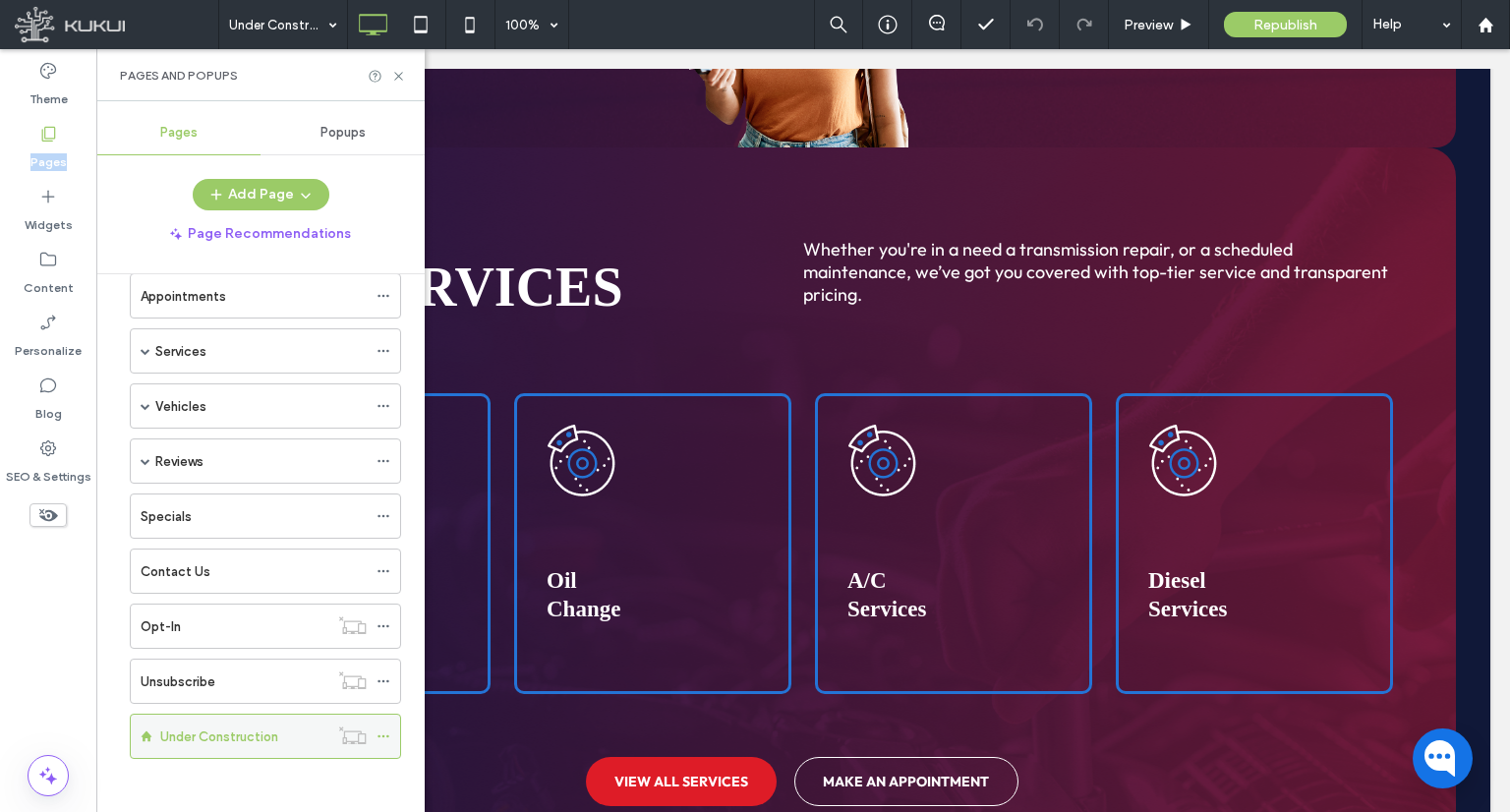 click 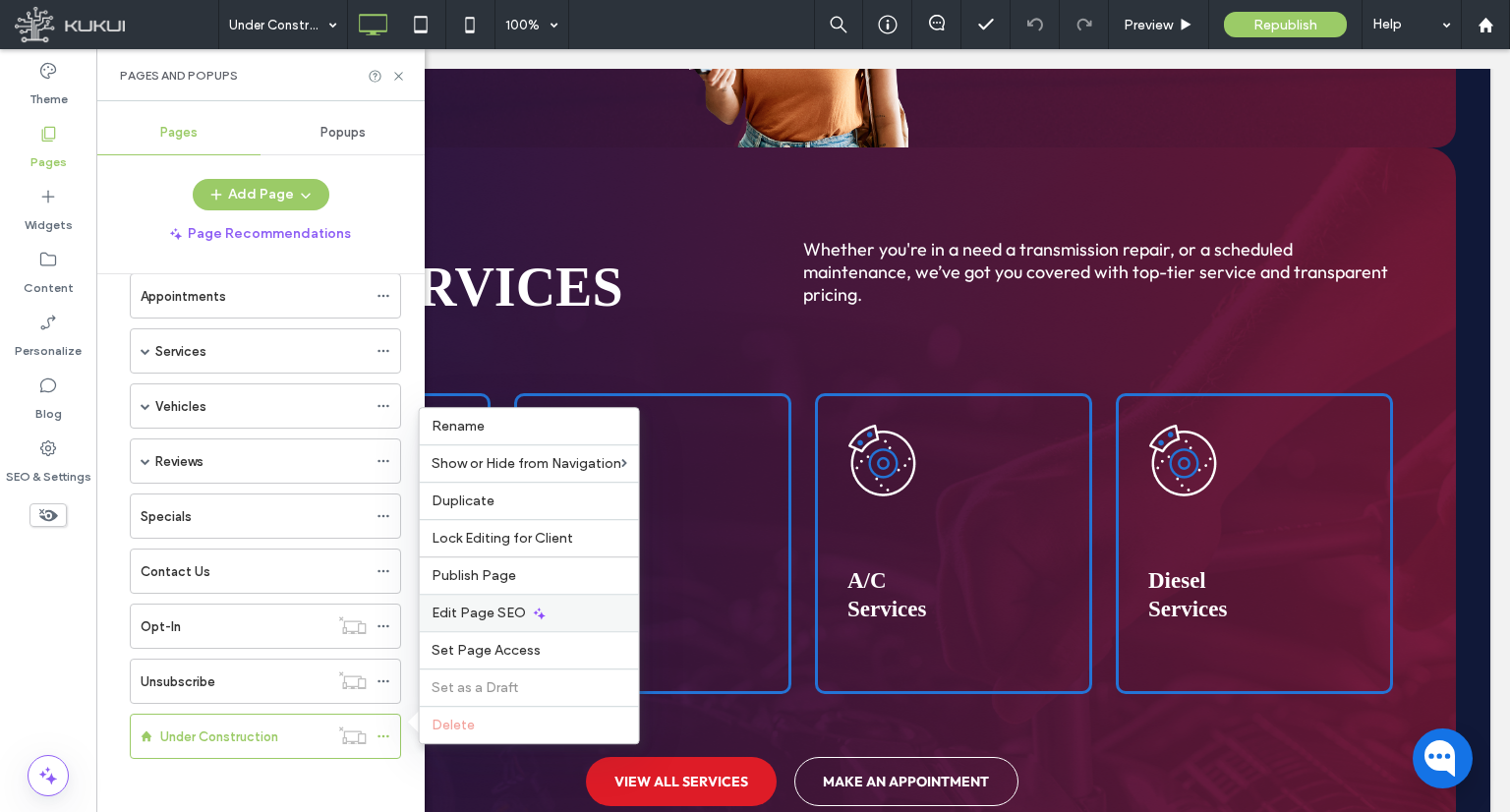 click on "Edit Page SEO" at bounding box center [479, 612] 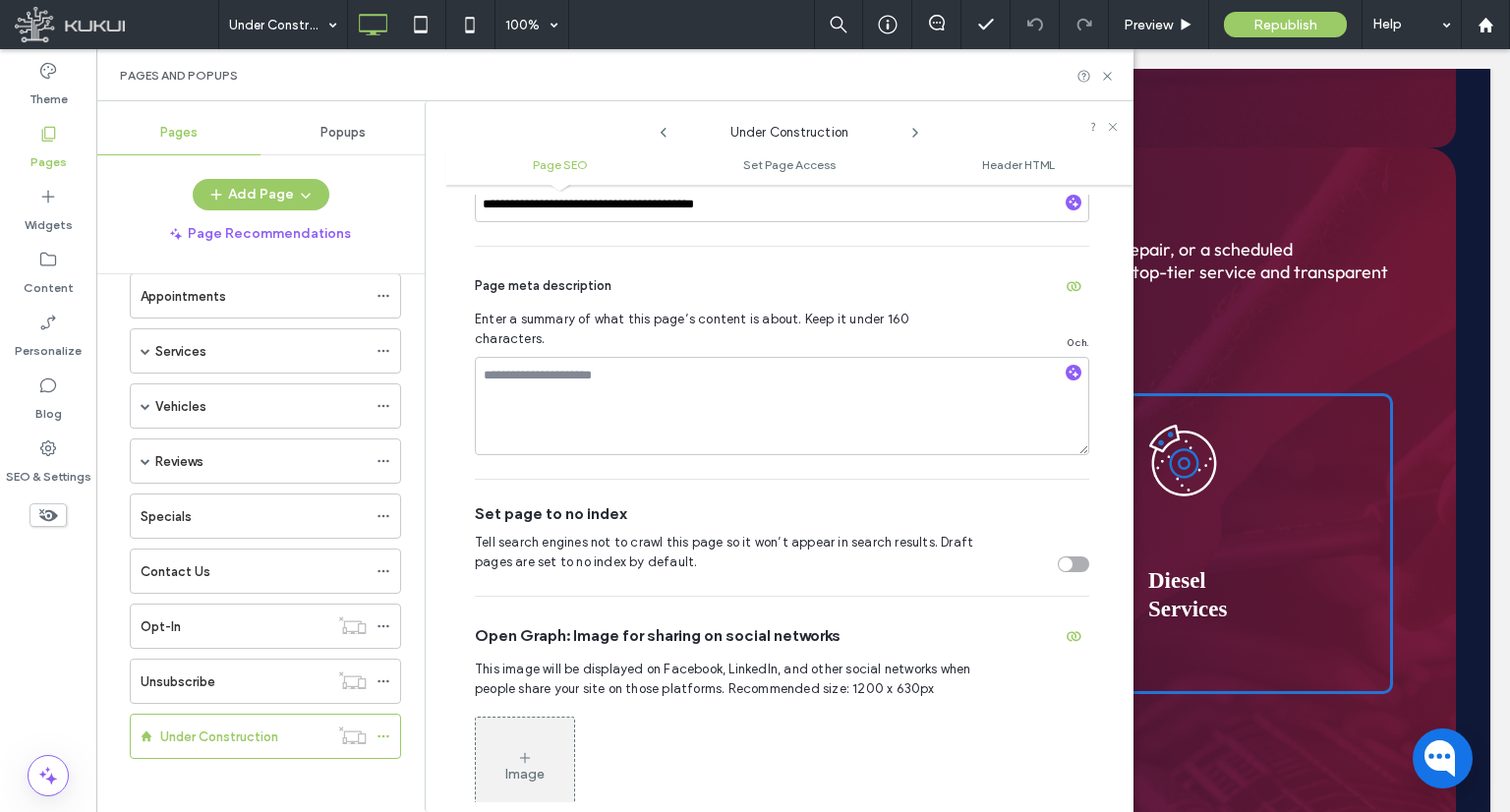 scroll, scrollTop: 0, scrollLeft: 0, axis: both 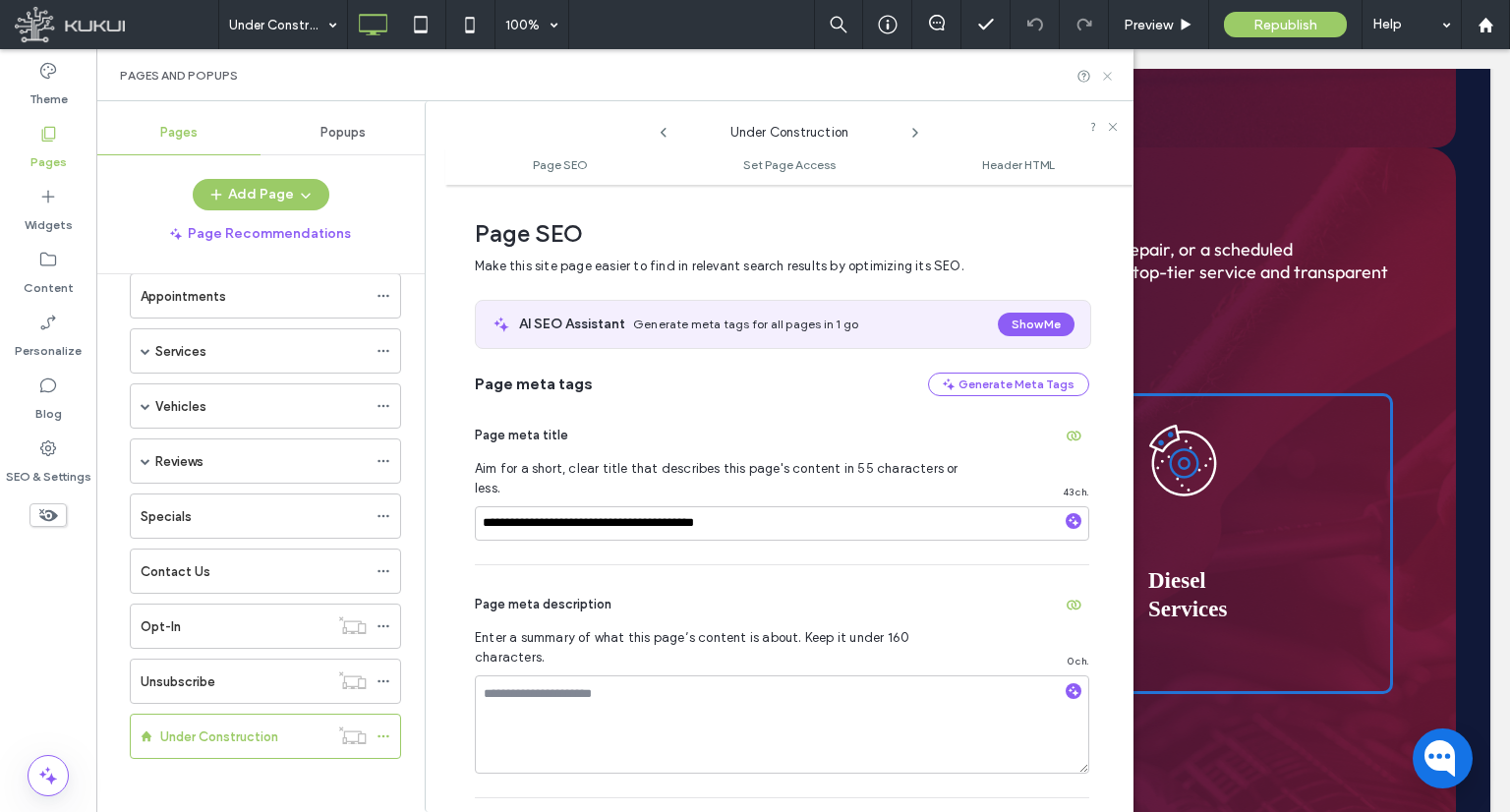 click 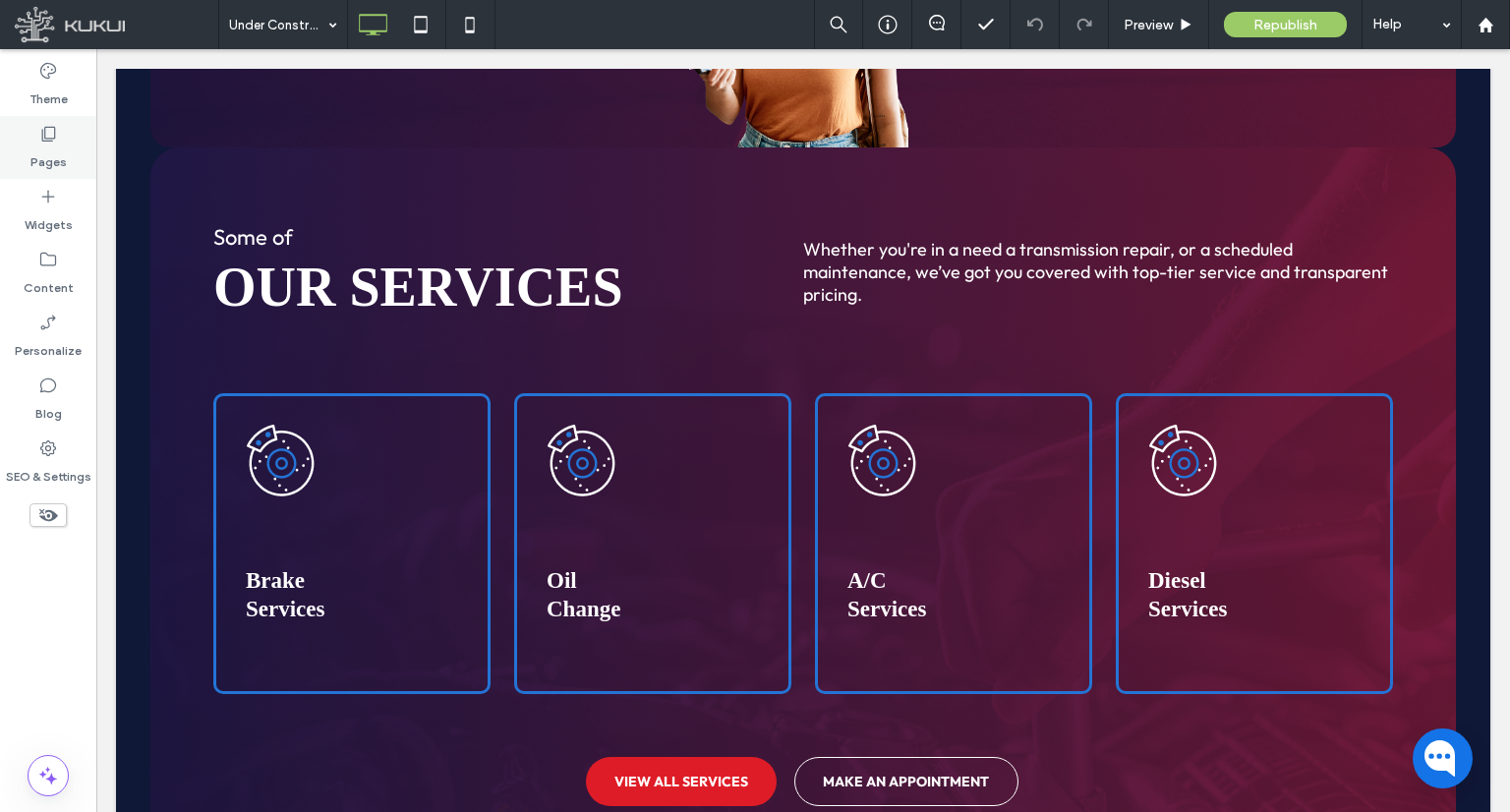 click 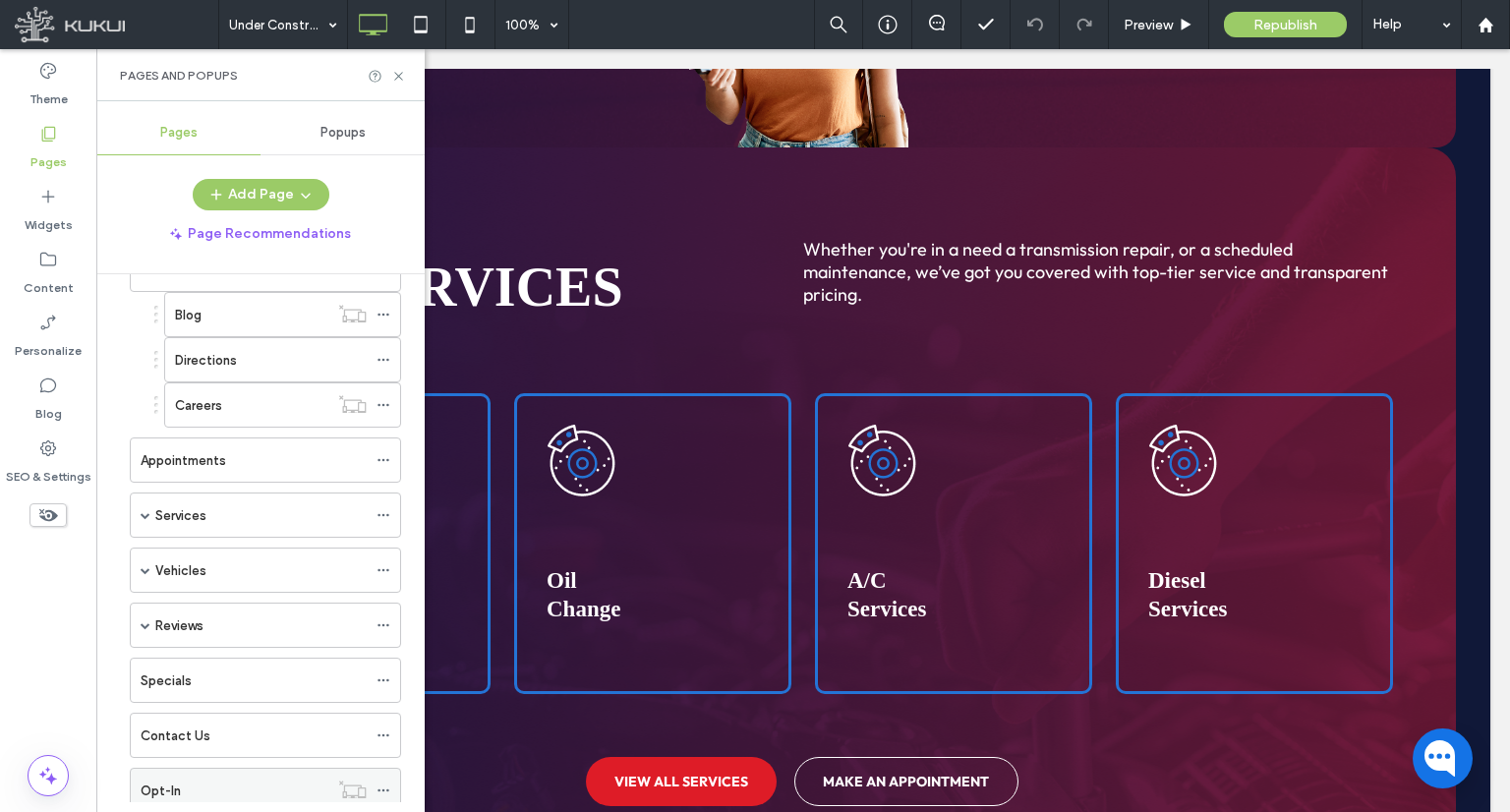 scroll, scrollTop: 280, scrollLeft: 0, axis: vertical 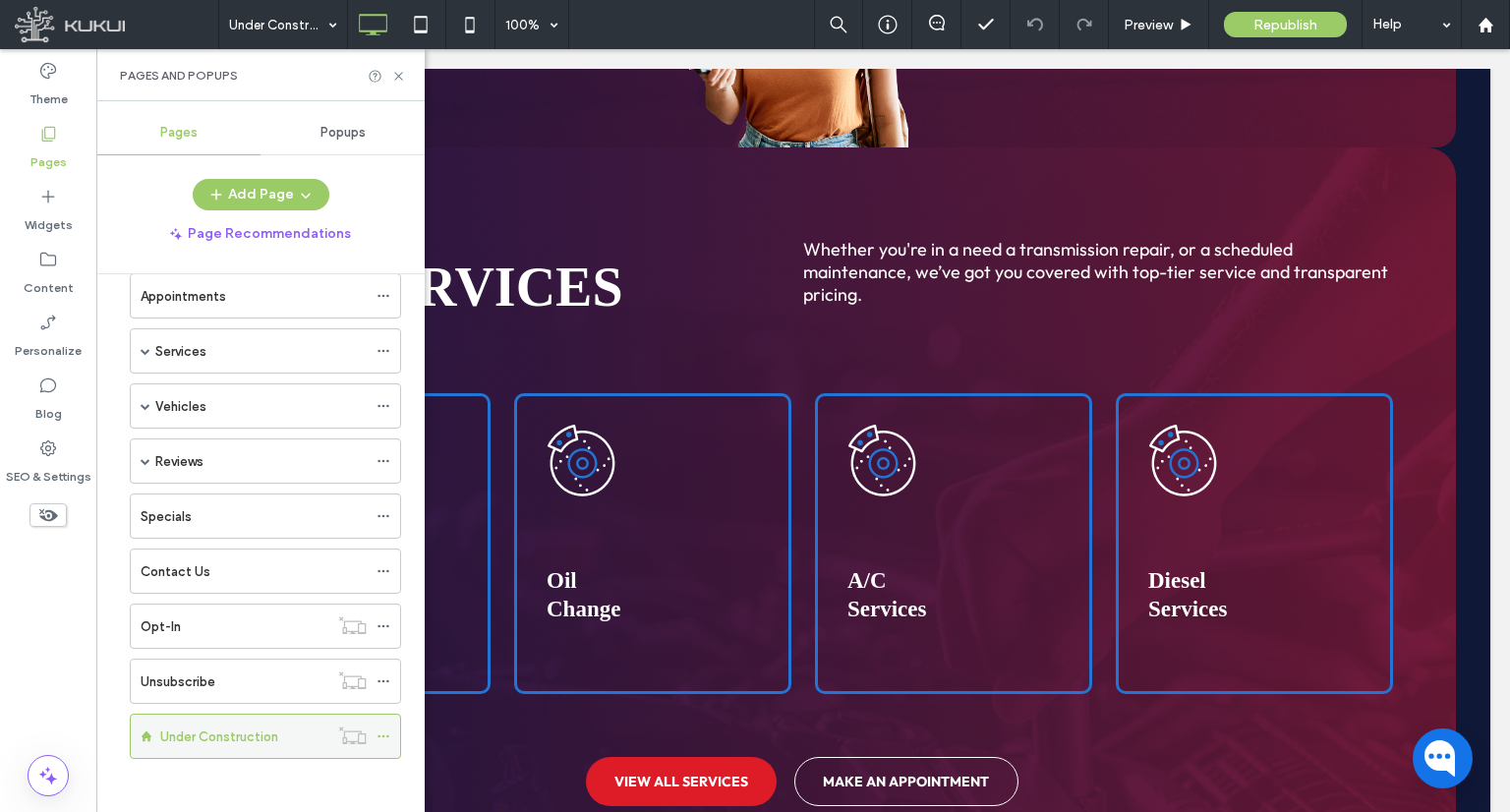 click 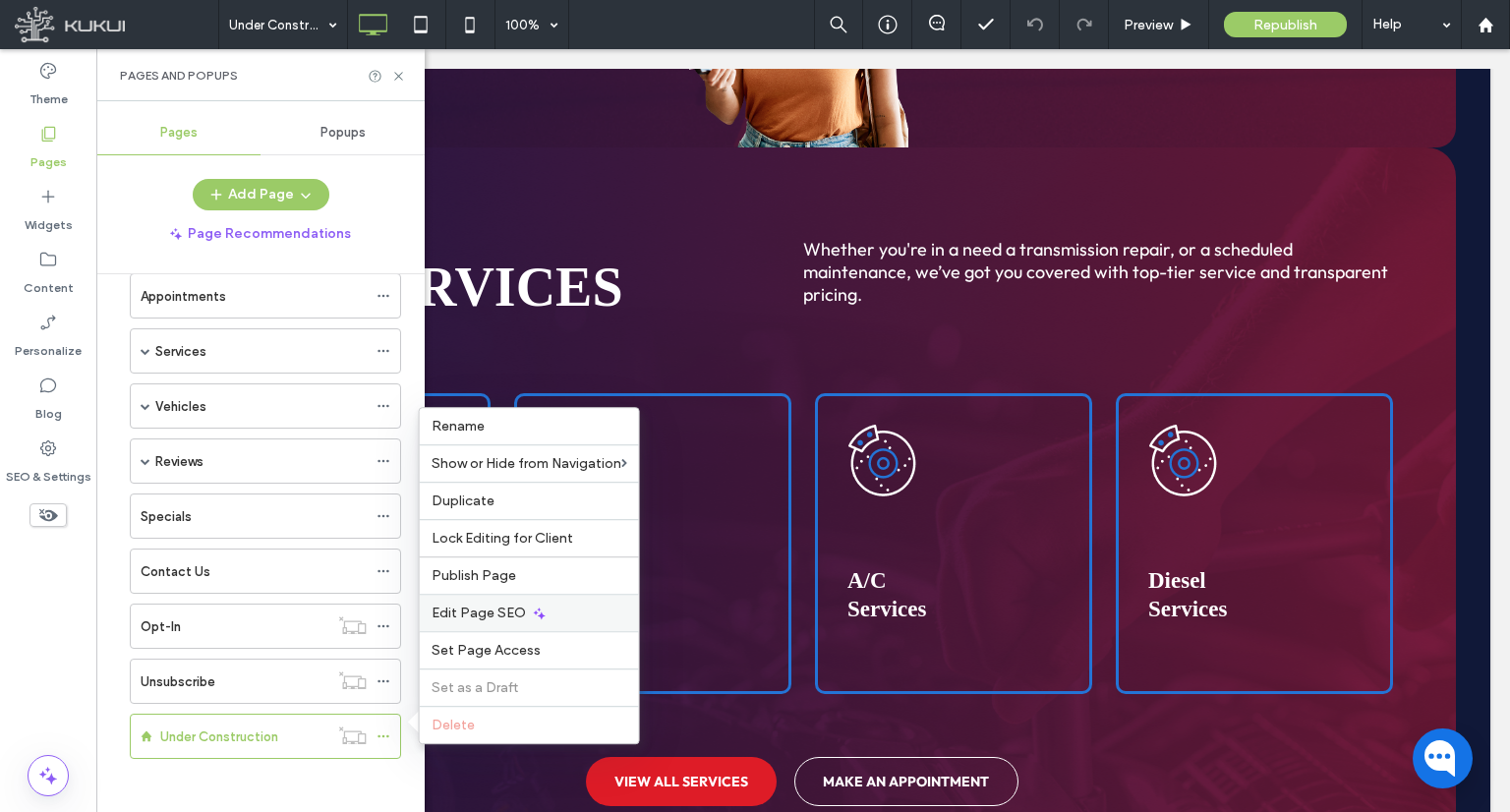 click on "Edit Page SEO" at bounding box center (479, 612) 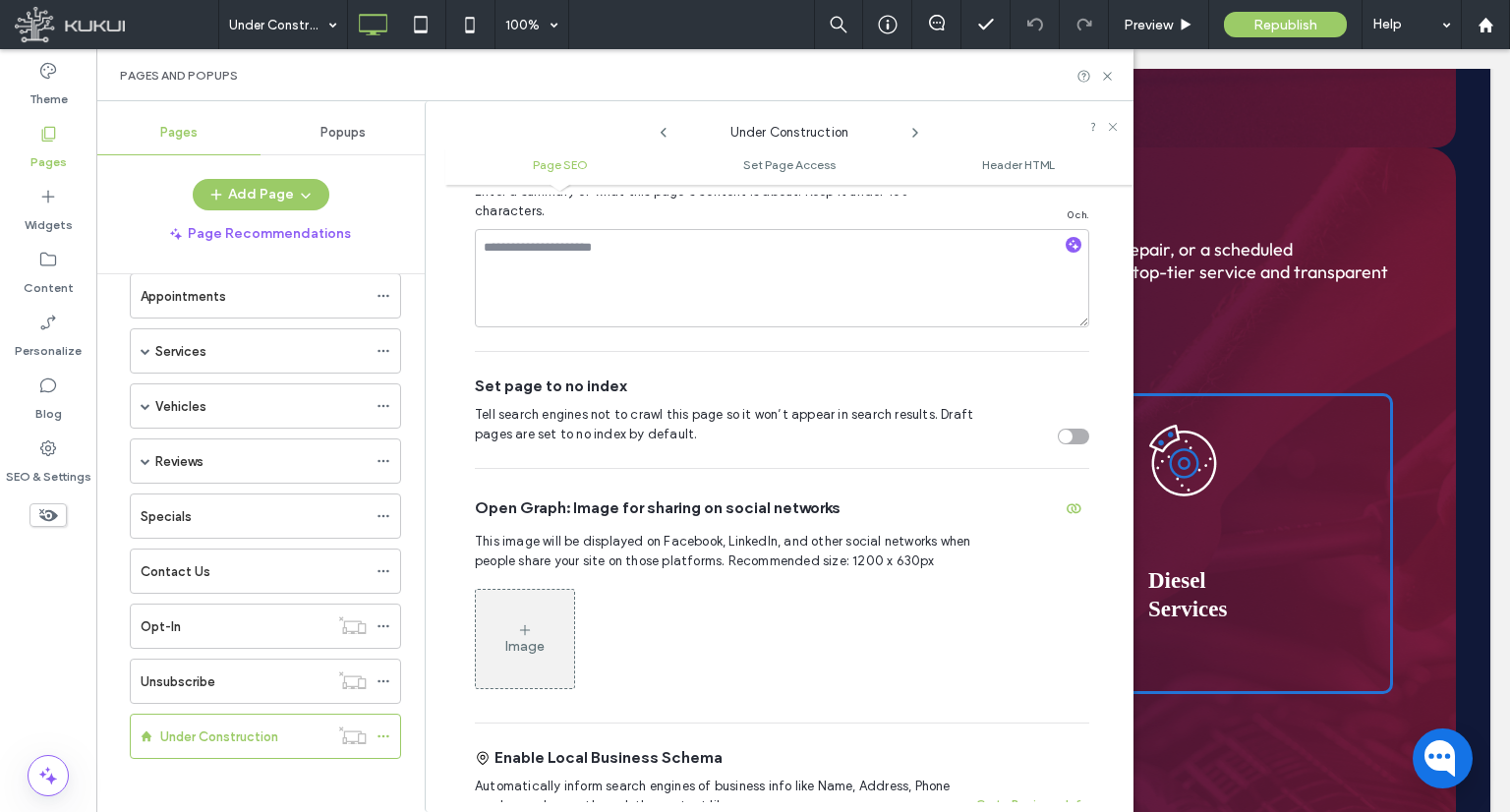scroll, scrollTop: 492, scrollLeft: 0, axis: vertical 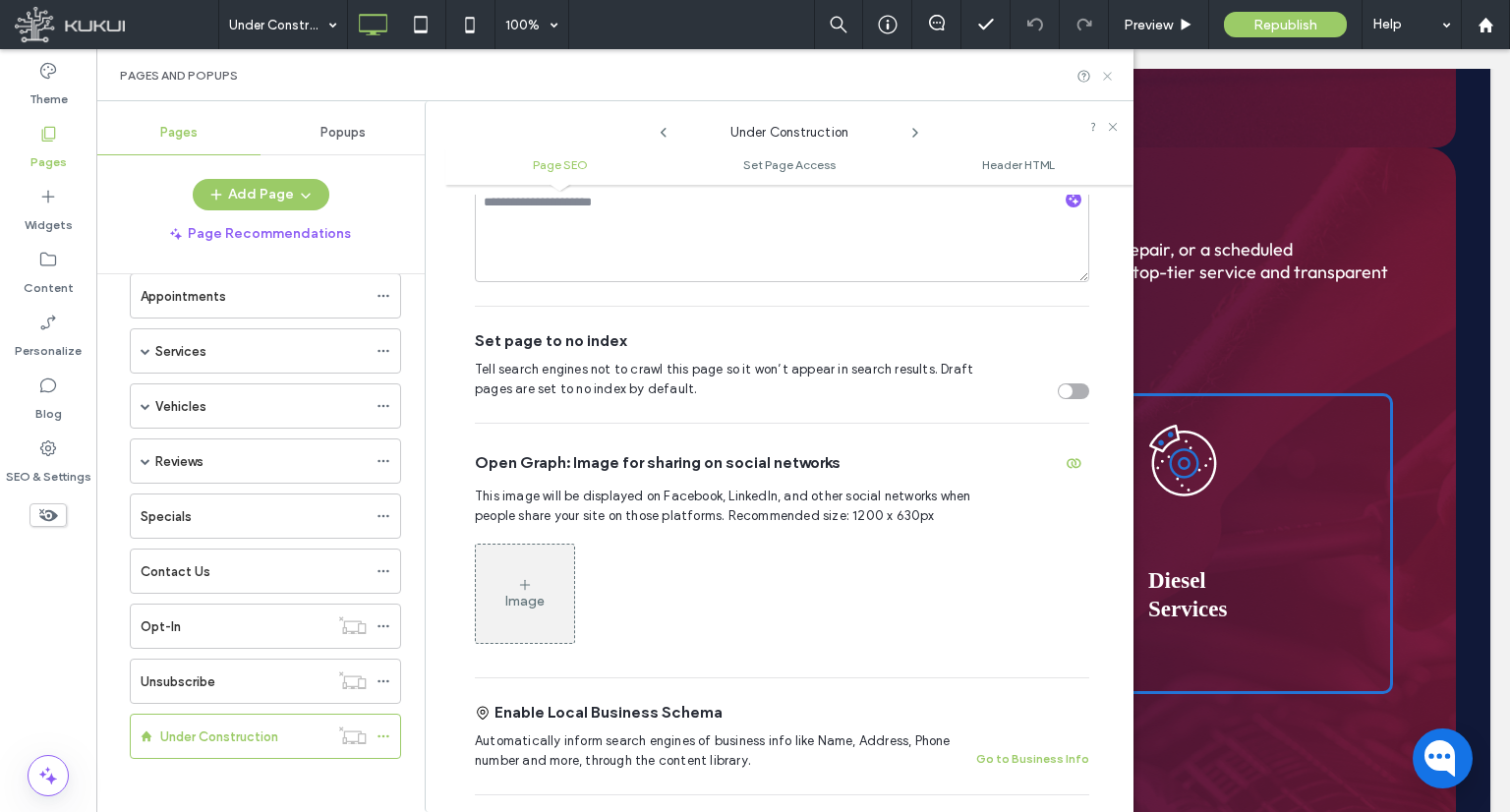 click 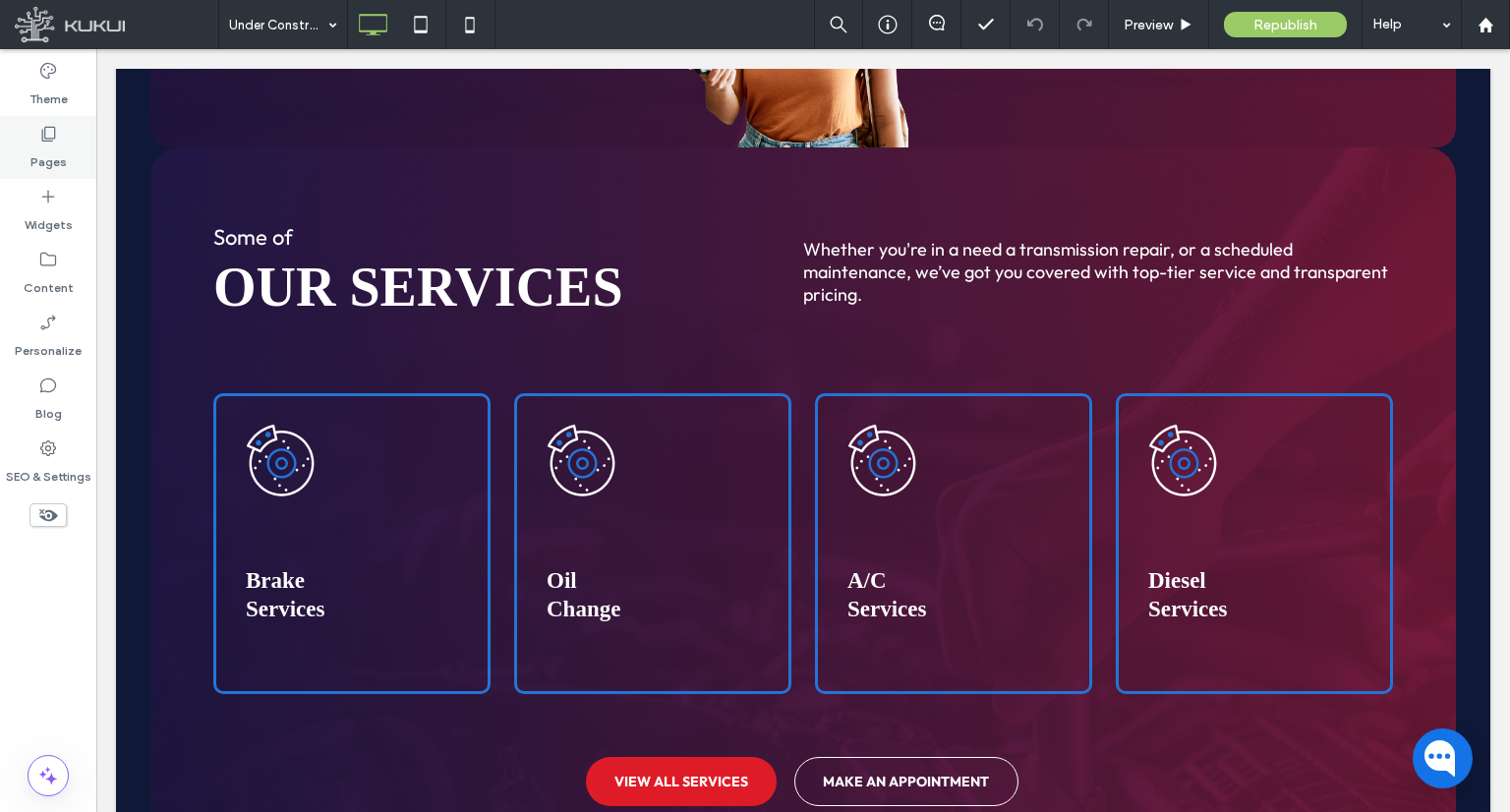 click 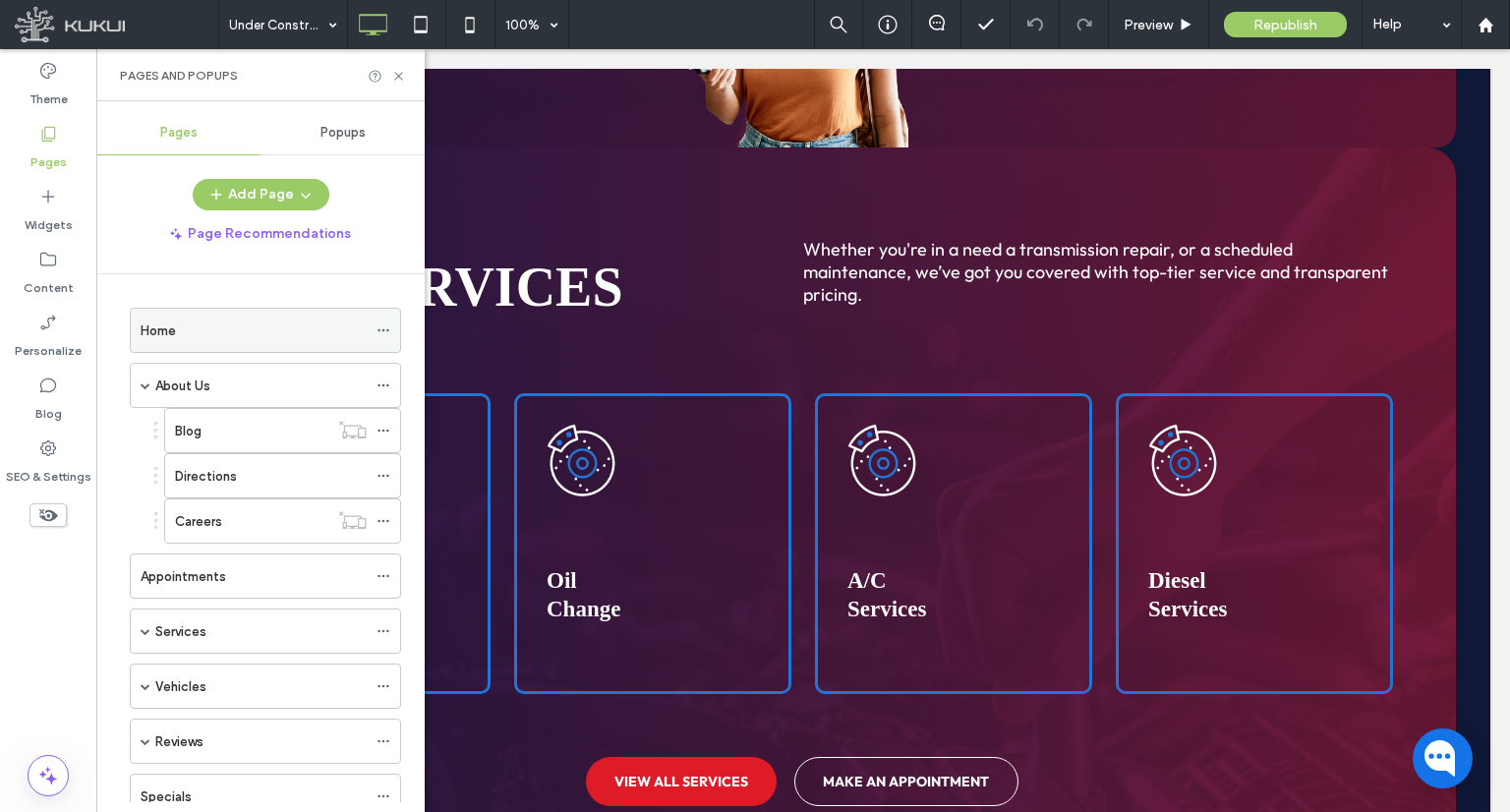 click on "Home" at bounding box center [254, 330] 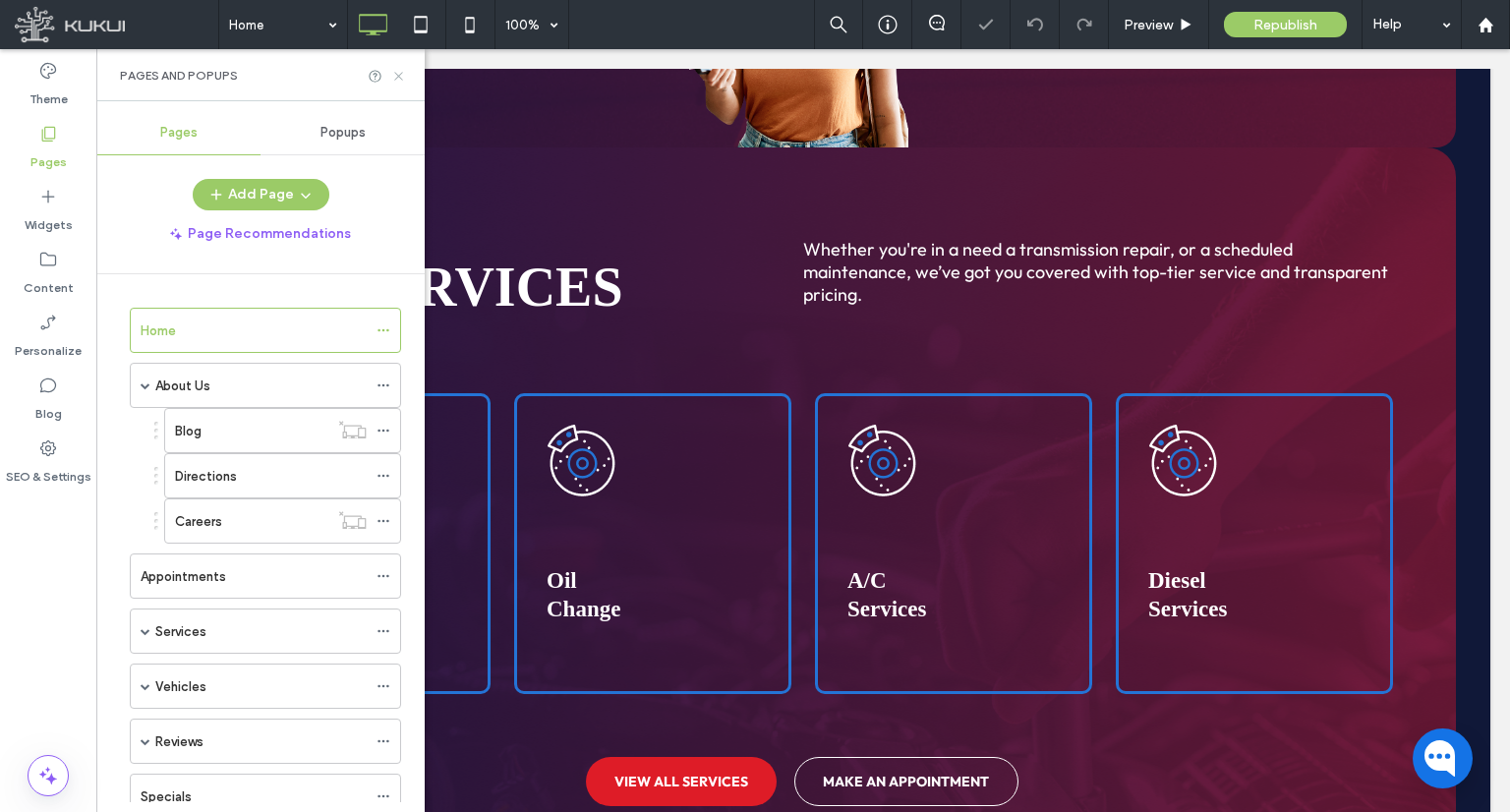 click 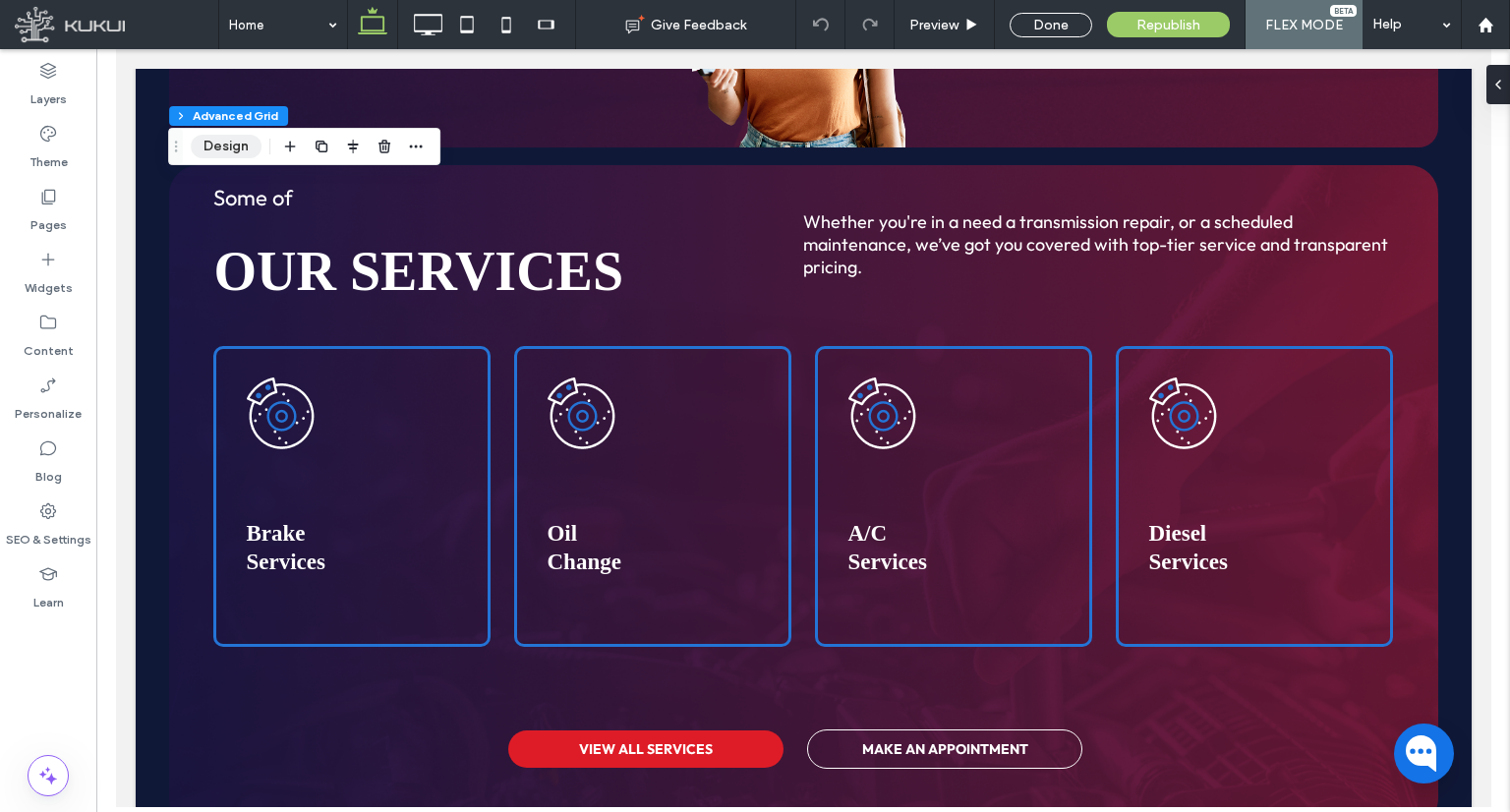 click on "Design" at bounding box center (226, 146) 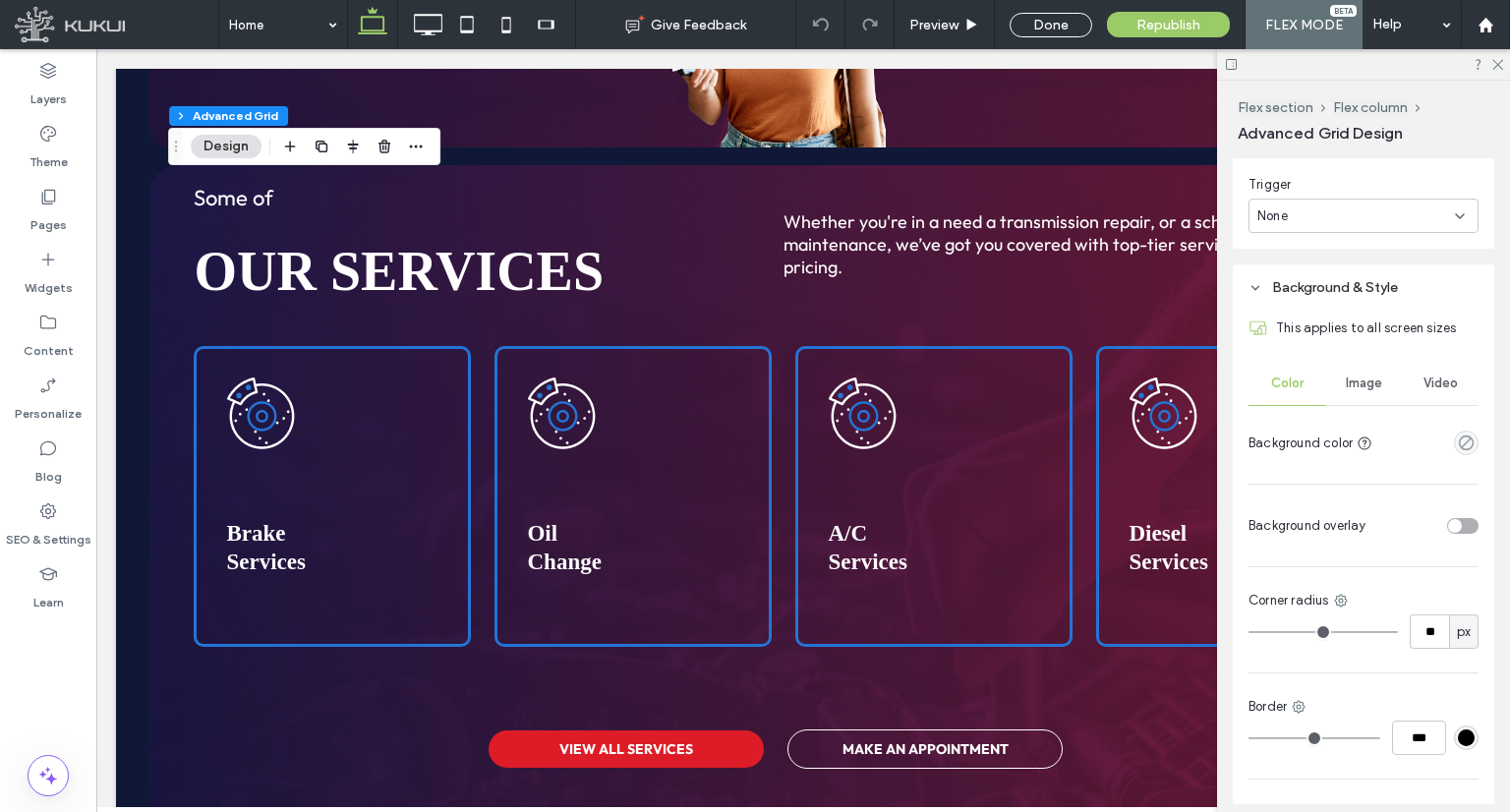 scroll, scrollTop: 1219, scrollLeft: 0, axis: vertical 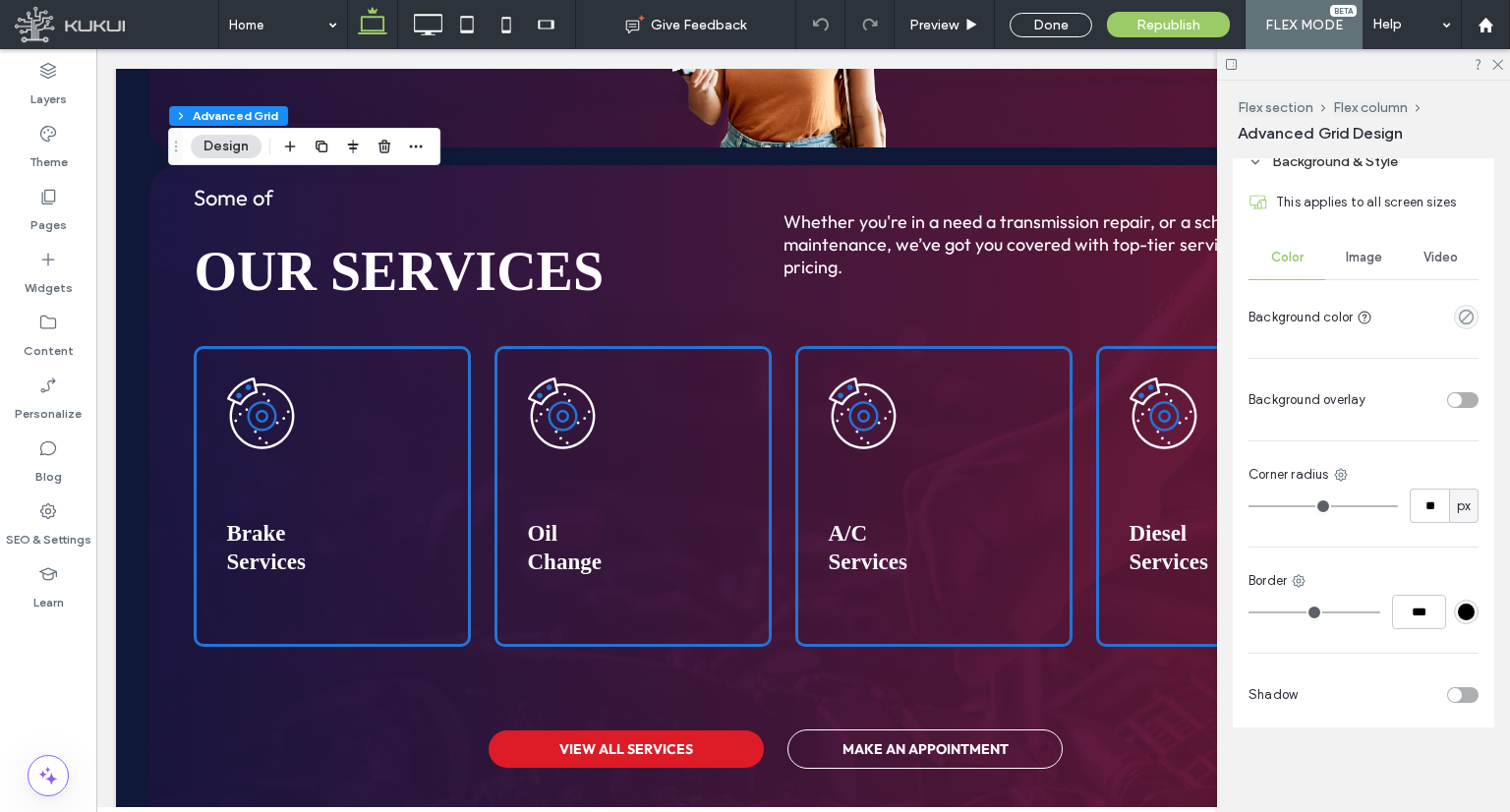 click on "Image" at bounding box center (1364, 258) 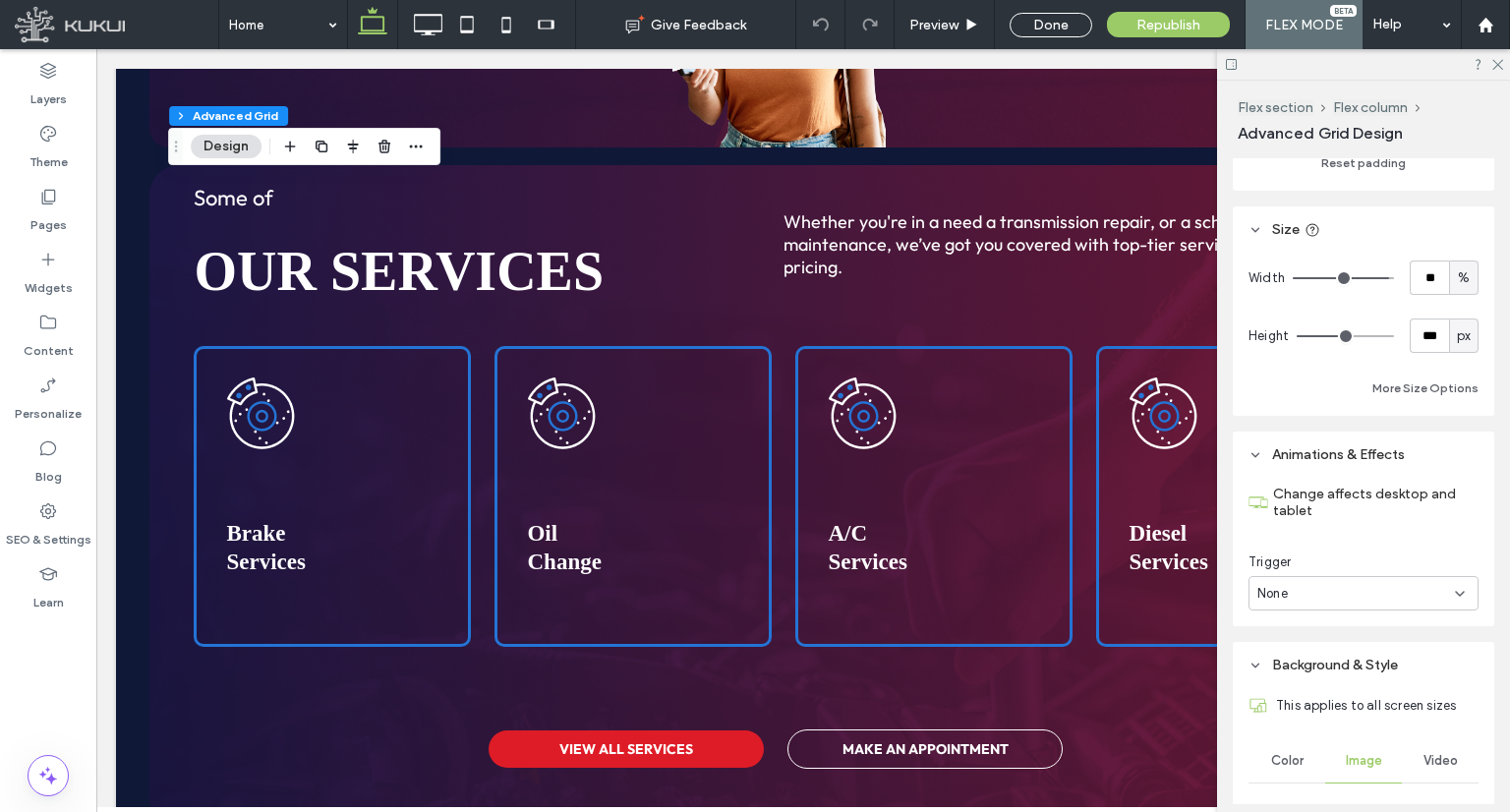 scroll, scrollTop: 629, scrollLeft: 0, axis: vertical 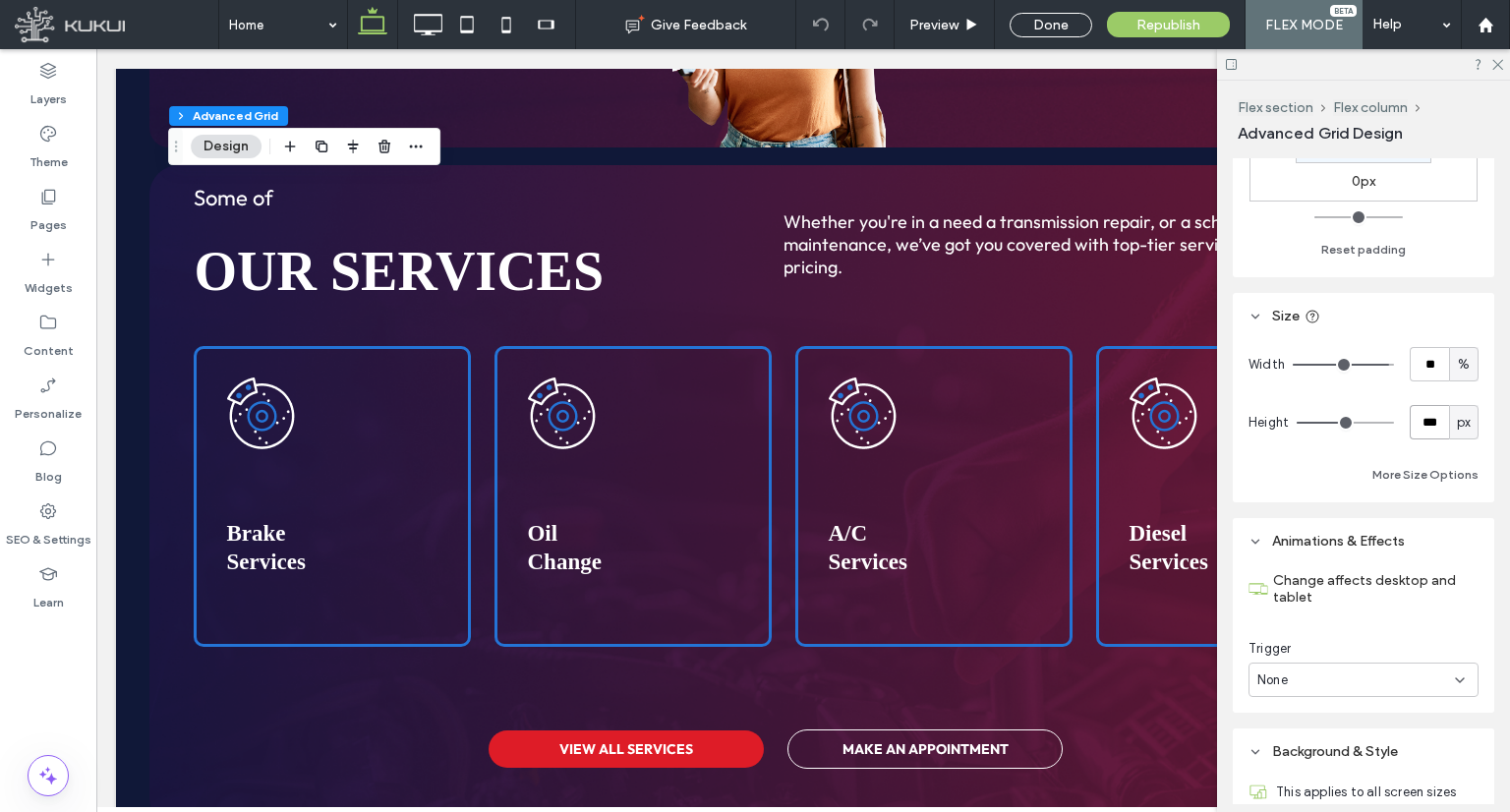 click on "***" at bounding box center [1429, 422] 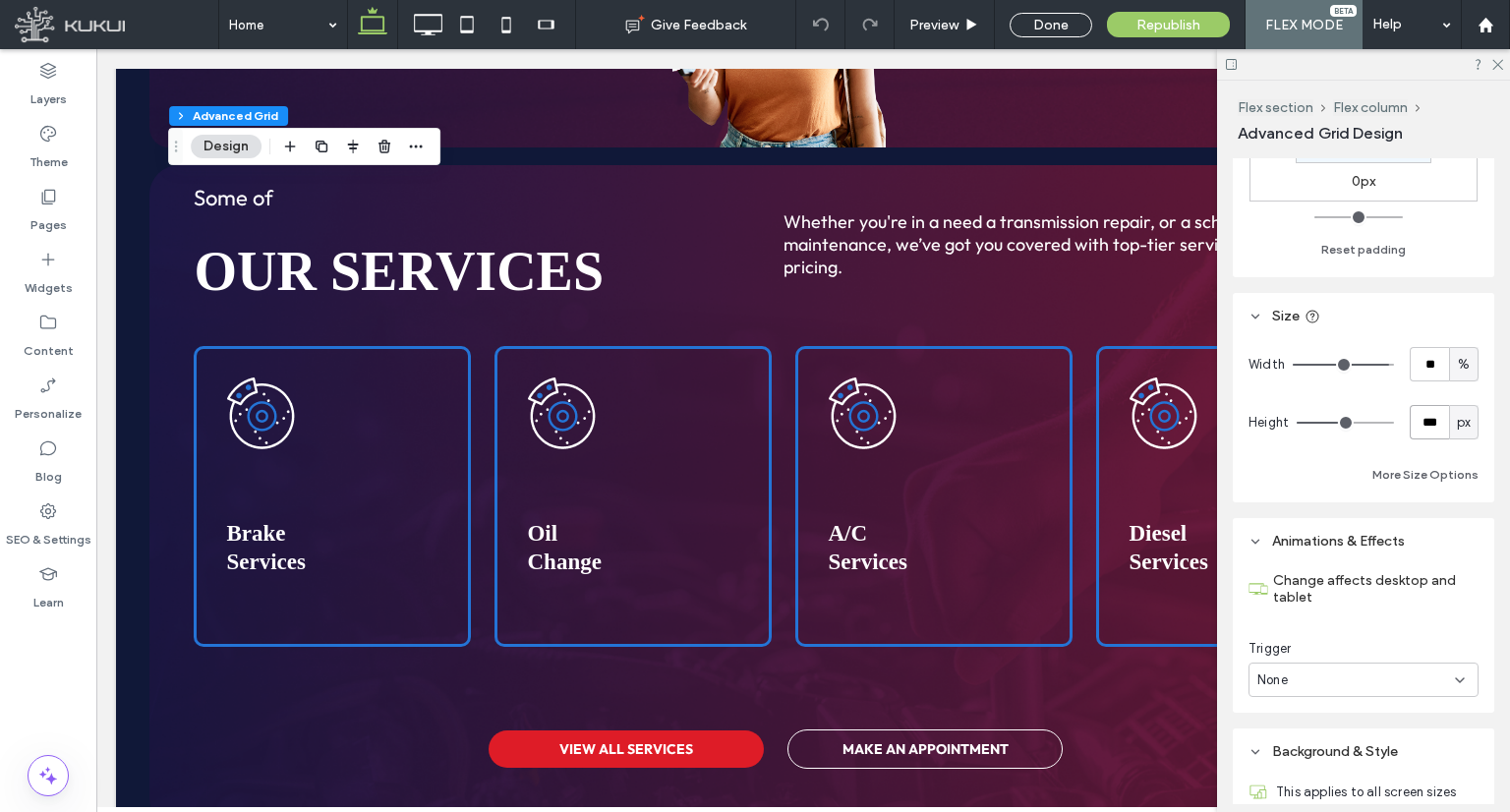 type on "***" 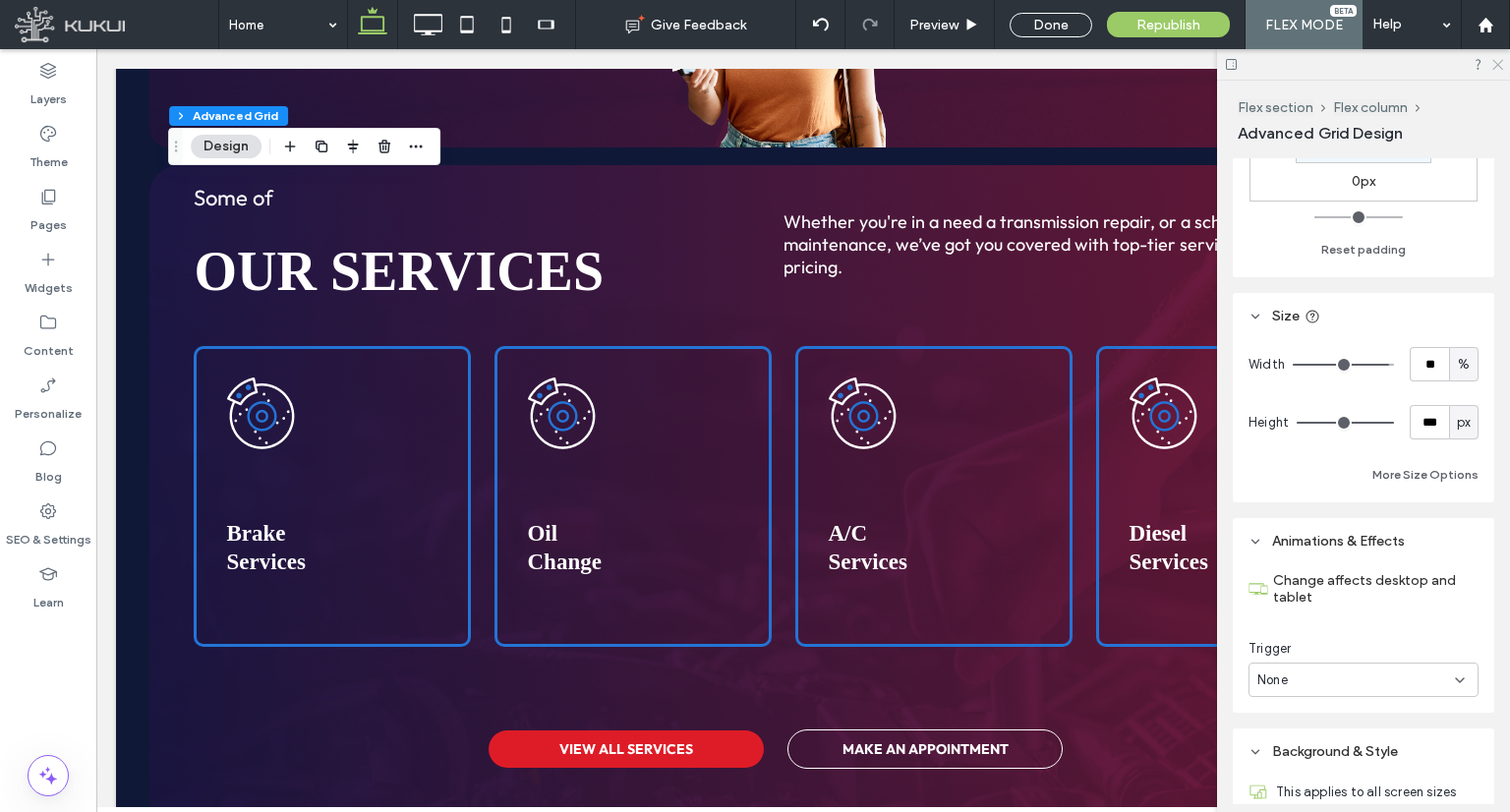 click 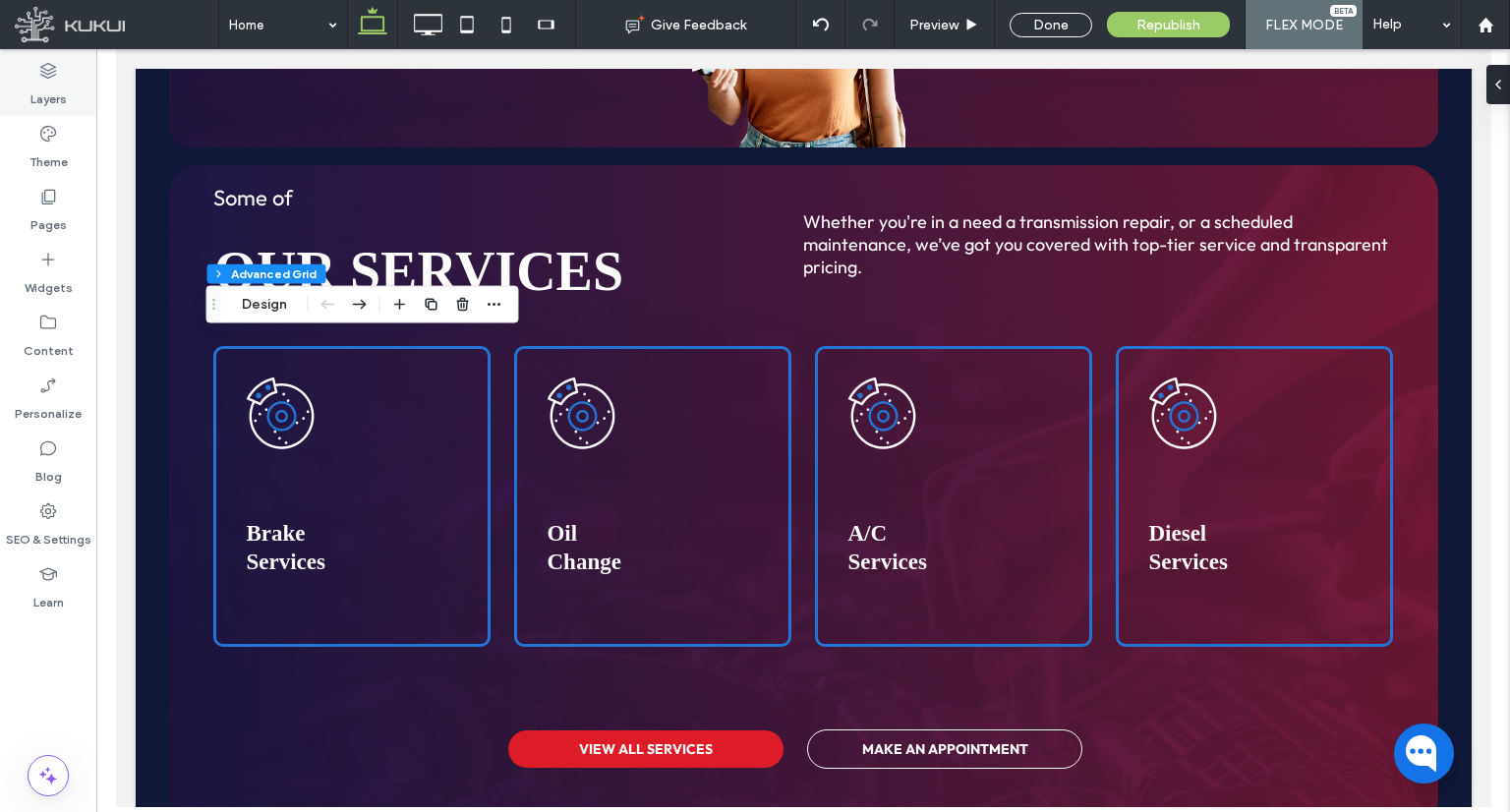 click on "Layers" at bounding box center [48, 94] 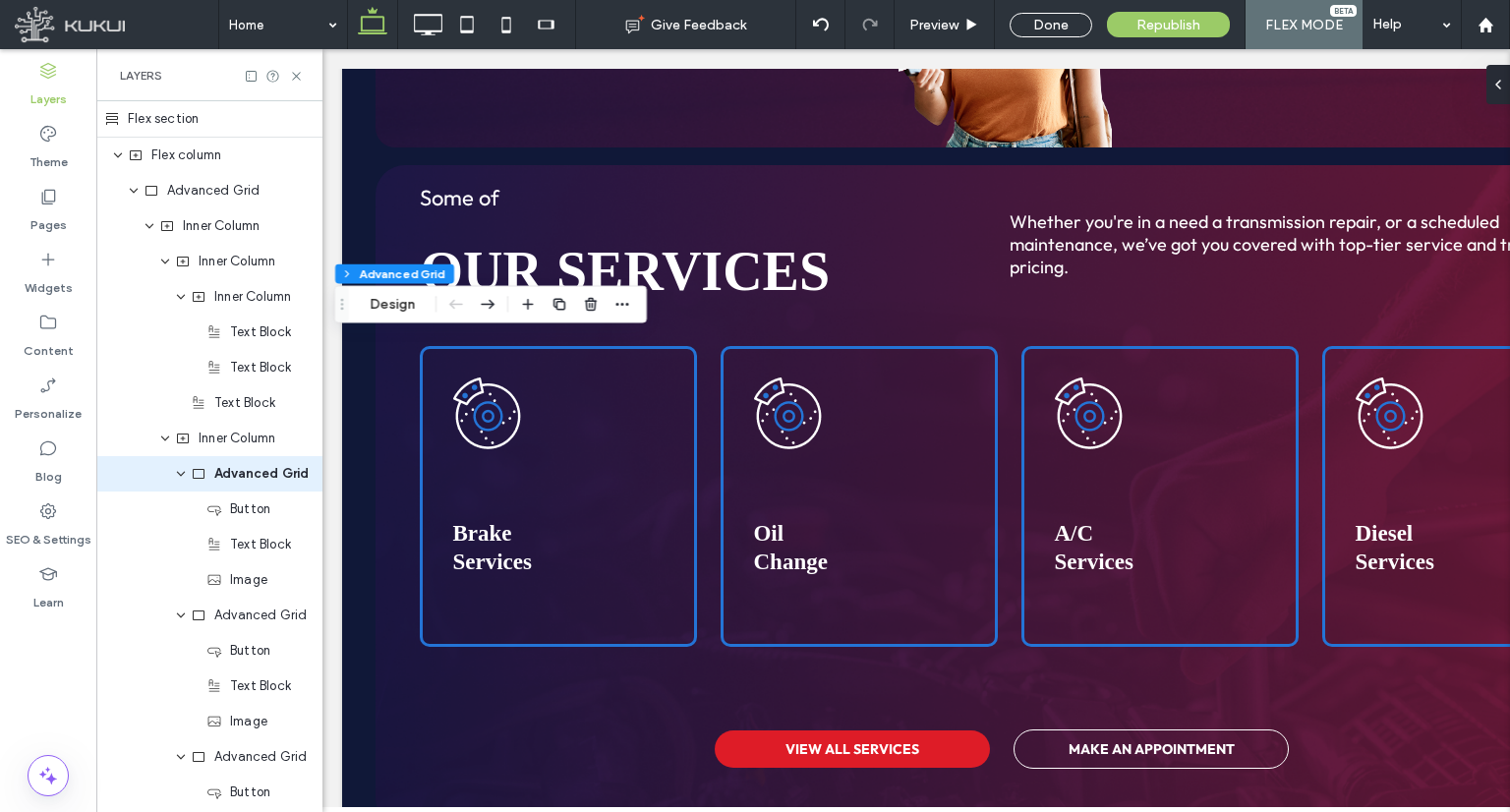scroll, scrollTop: 0, scrollLeft: 187, axis: horizontal 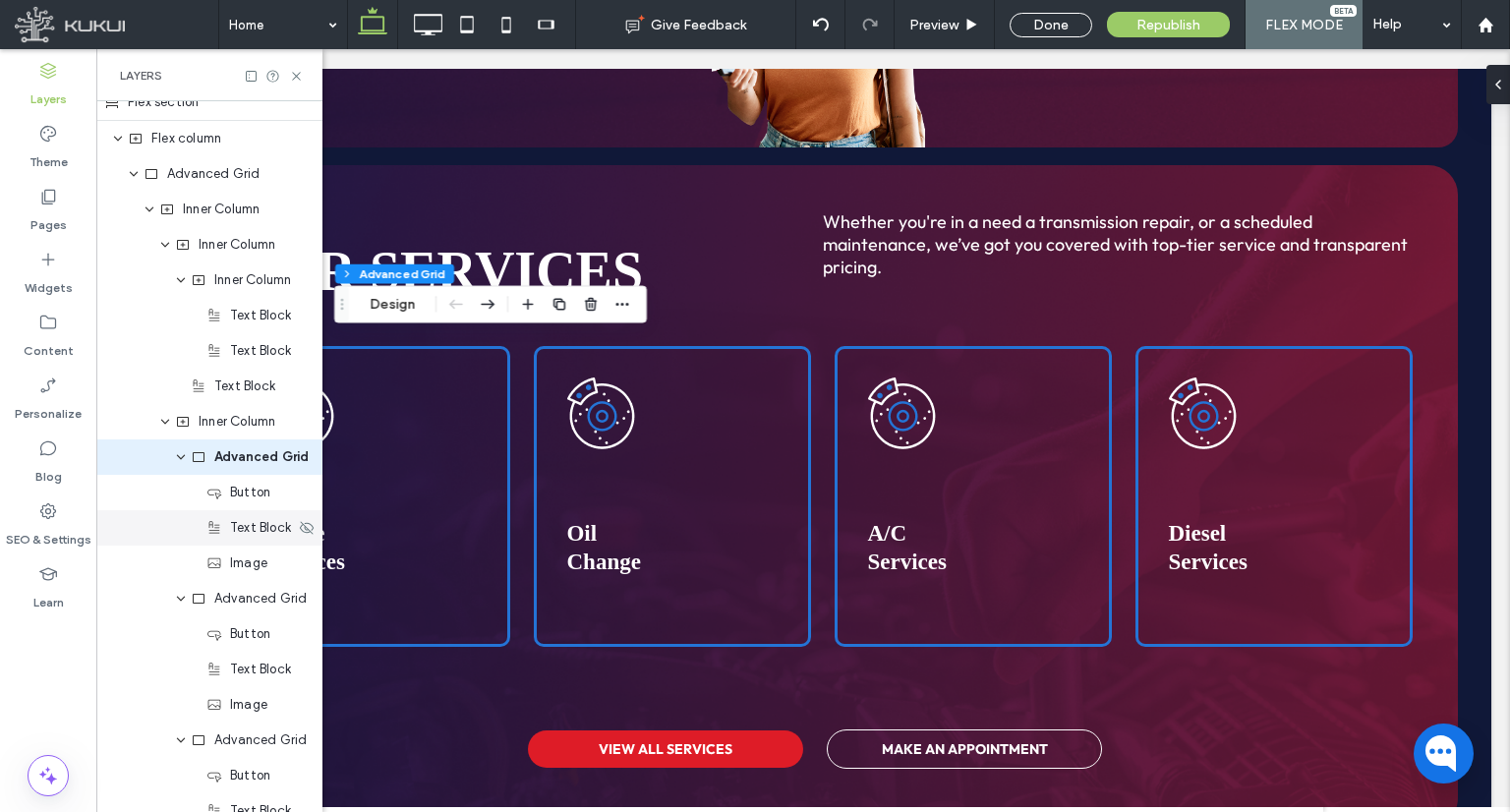 click on "Text Block" at bounding box center [209, 528] 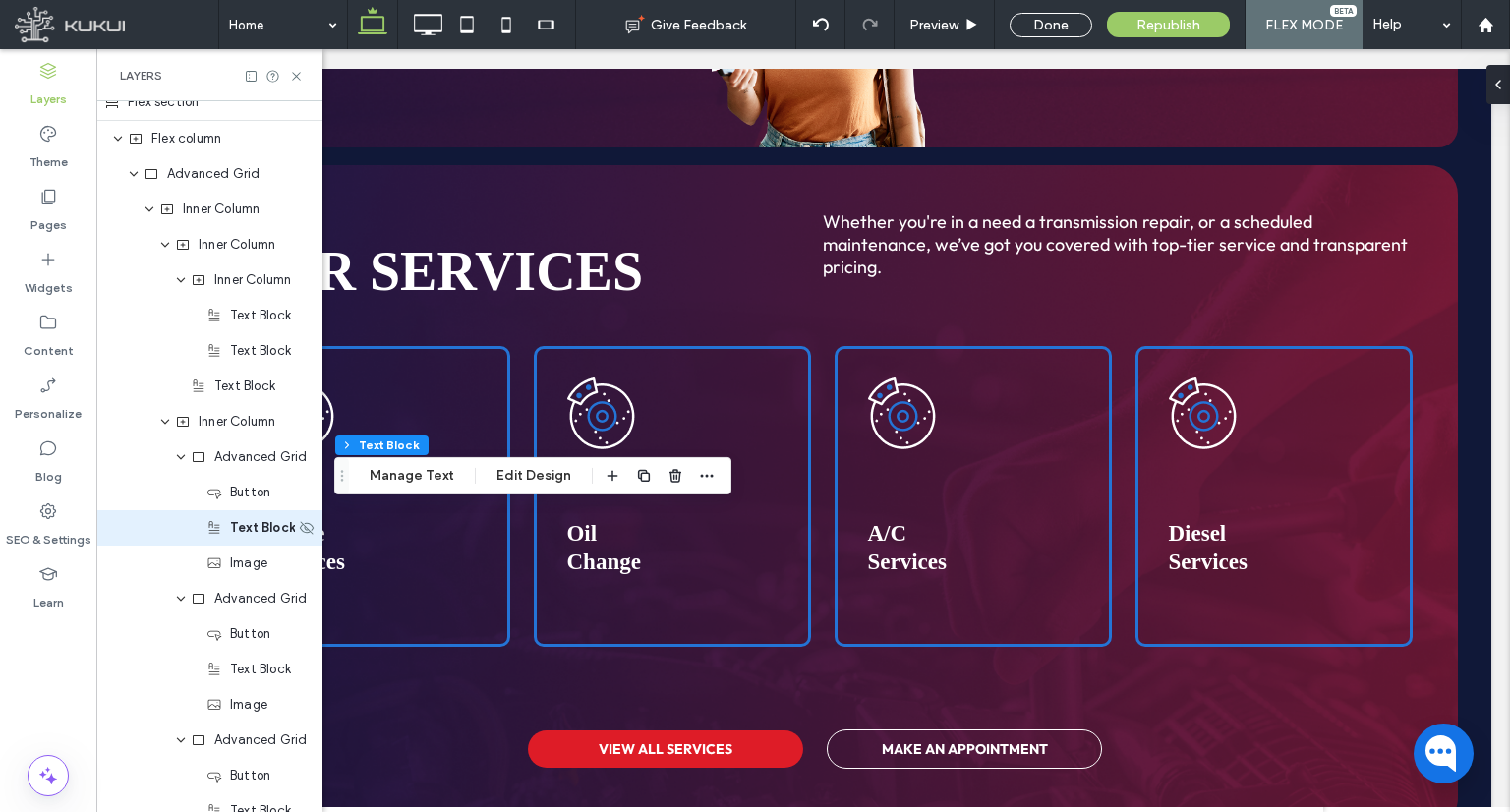 scroll, scrollTop: 87, scrollLeft: 0, axis: vertical 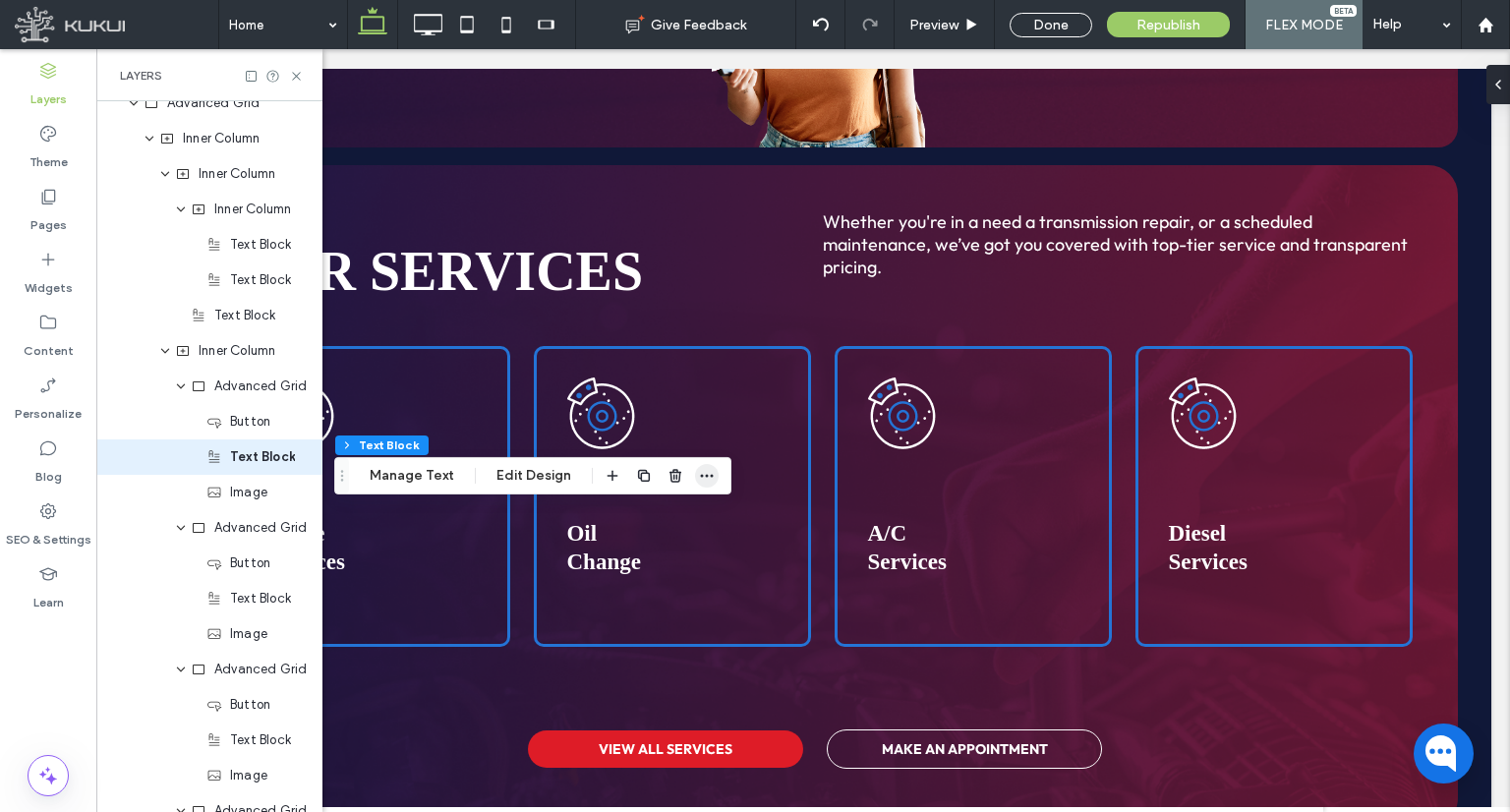 click 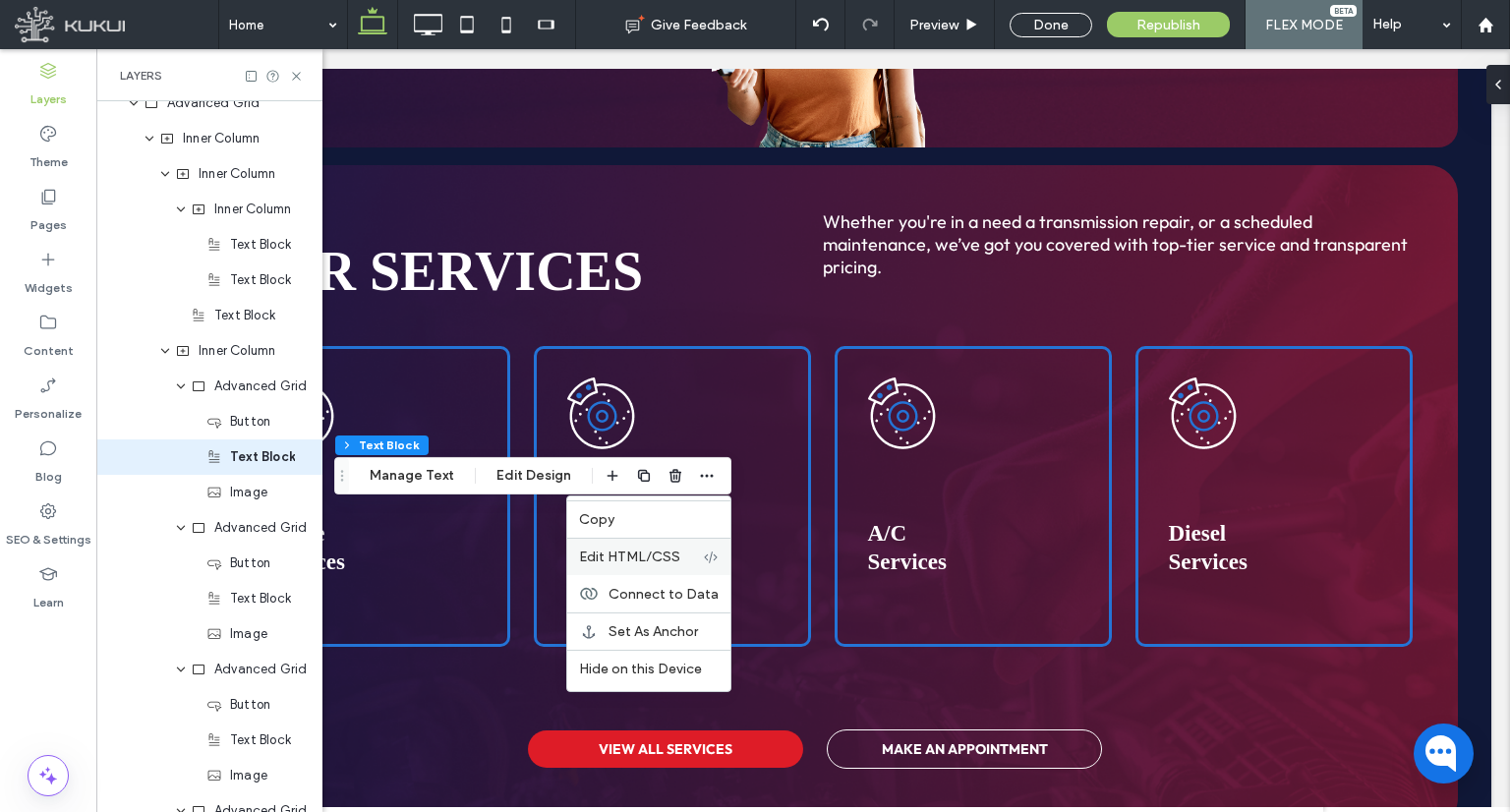 click on "Edit HTML/CSS" at bounding box center (629, 556) 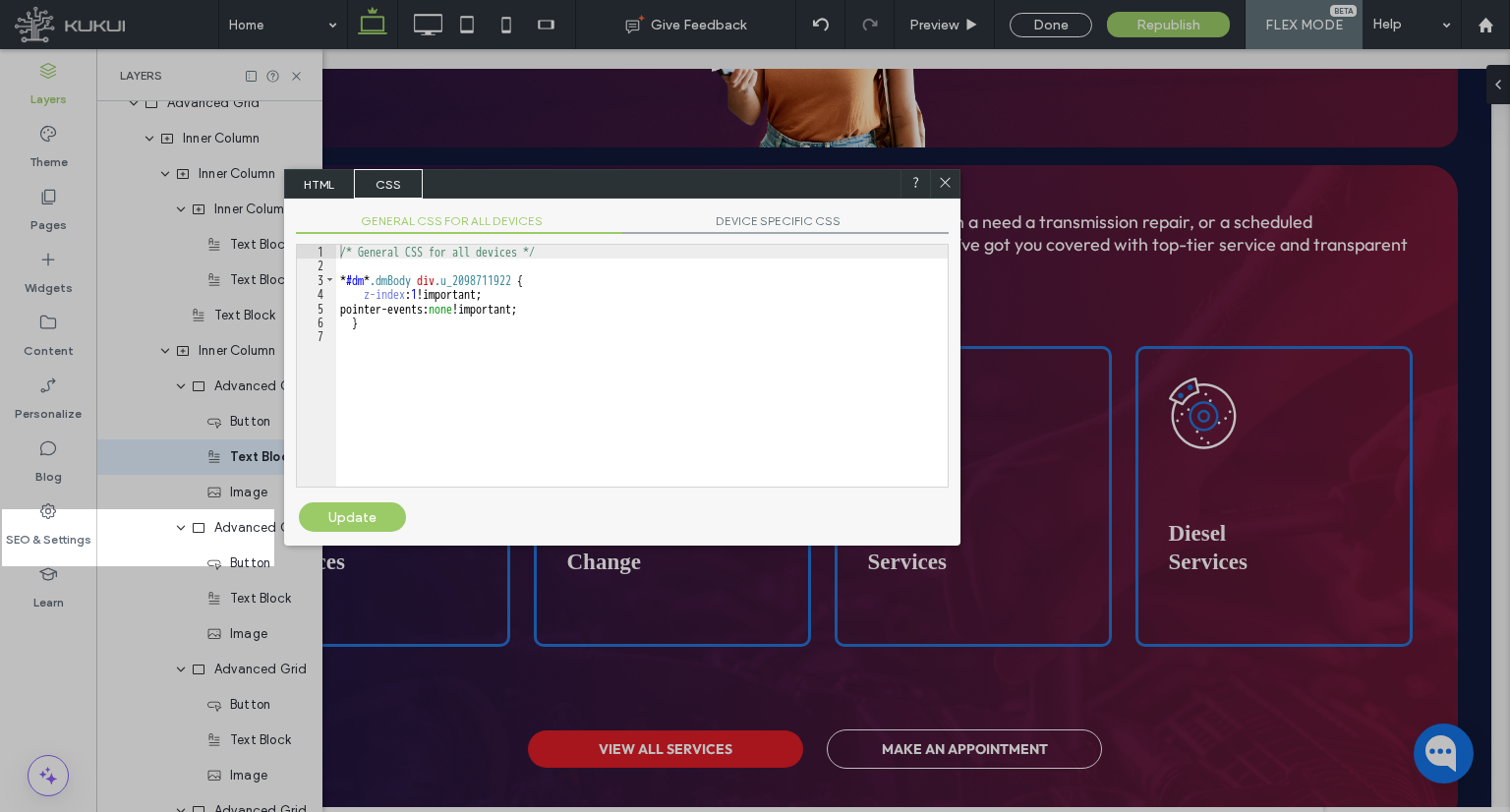 click 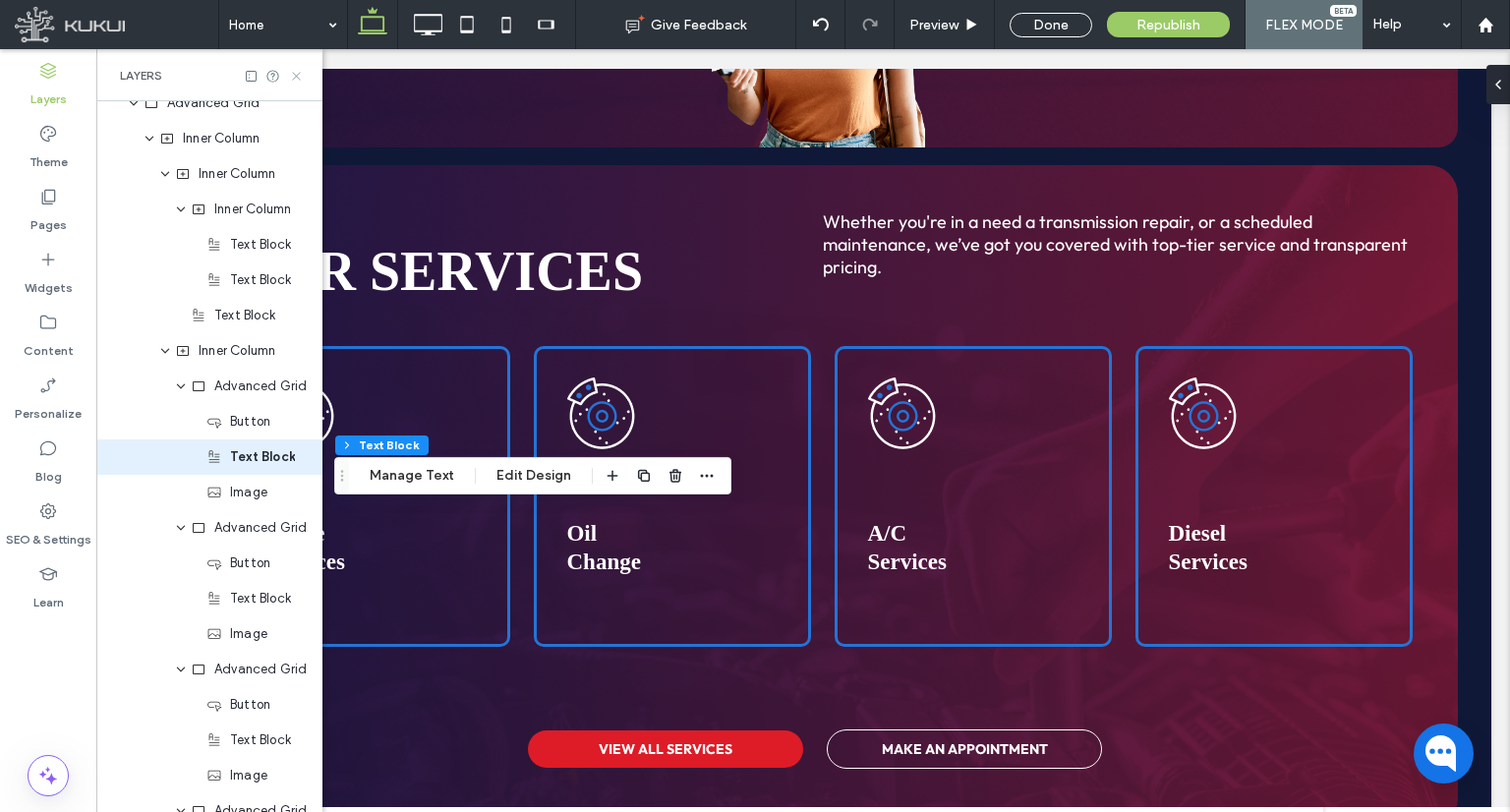 click 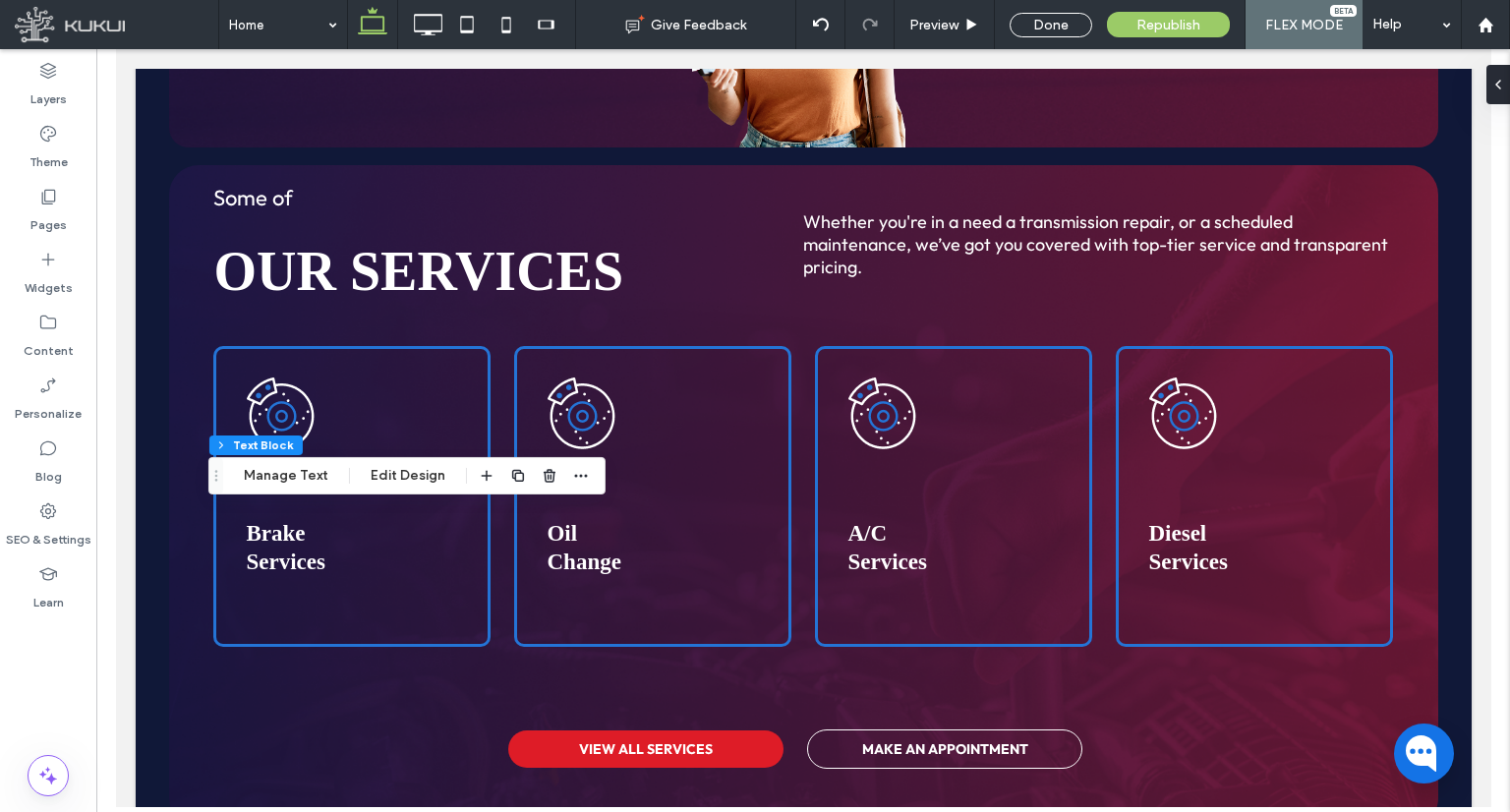 scroll, scrollTop: 0, scrollLeft: 0, axis: both 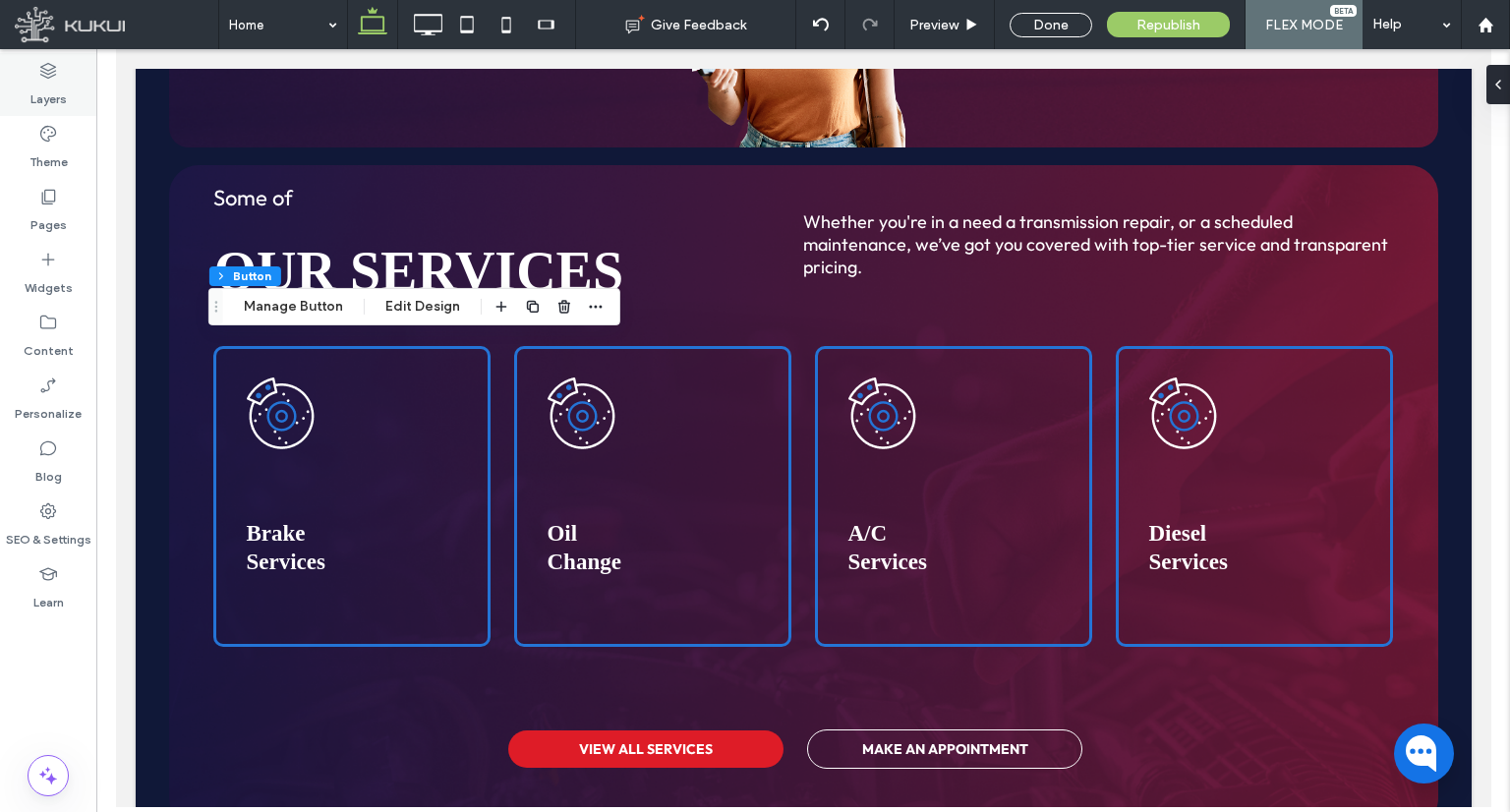 click on "Layers" at bounding box center [48, 94] 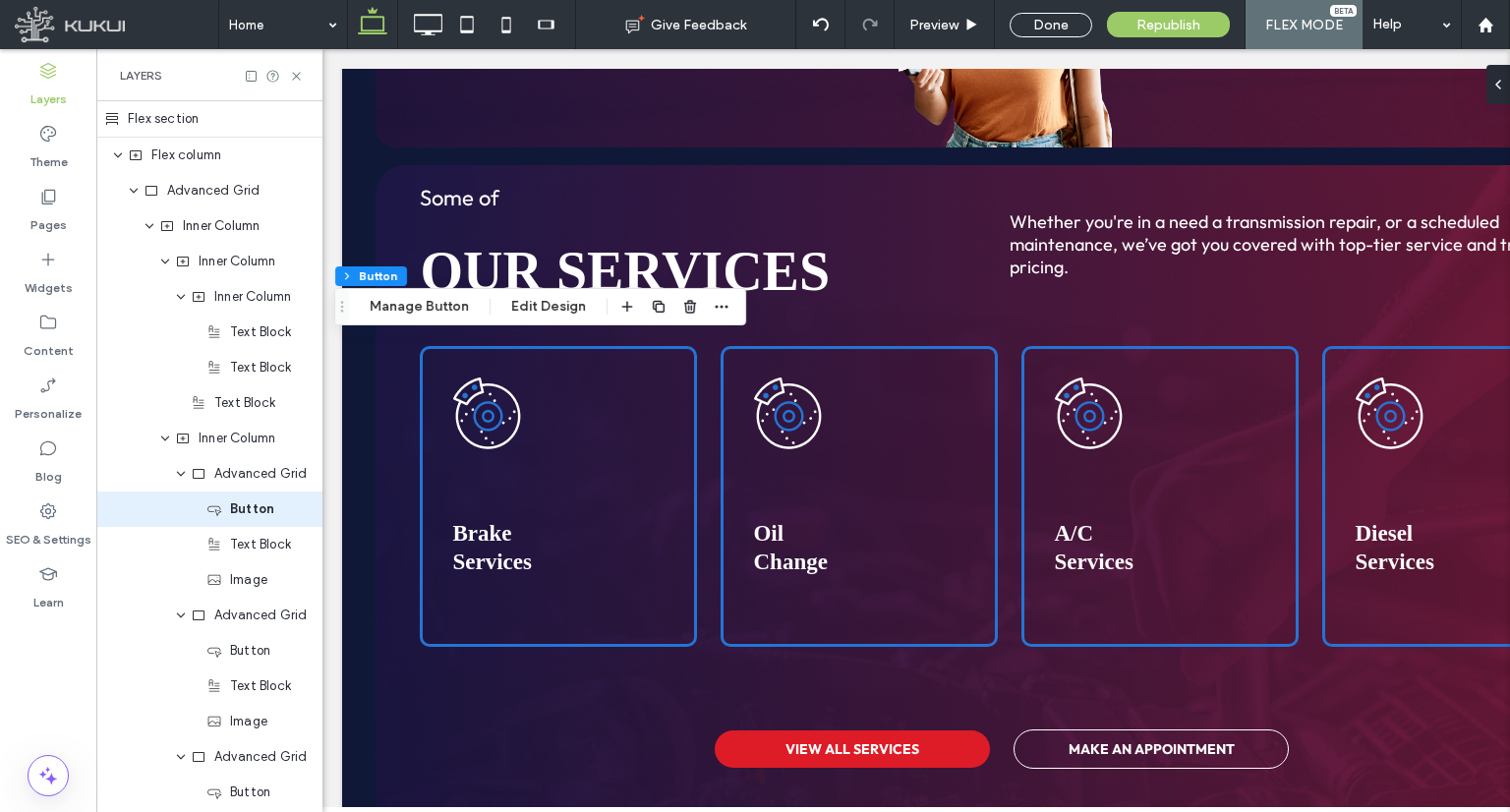 scroll, scrollTop: 0, scrollLeft: 187, axis: horizontal 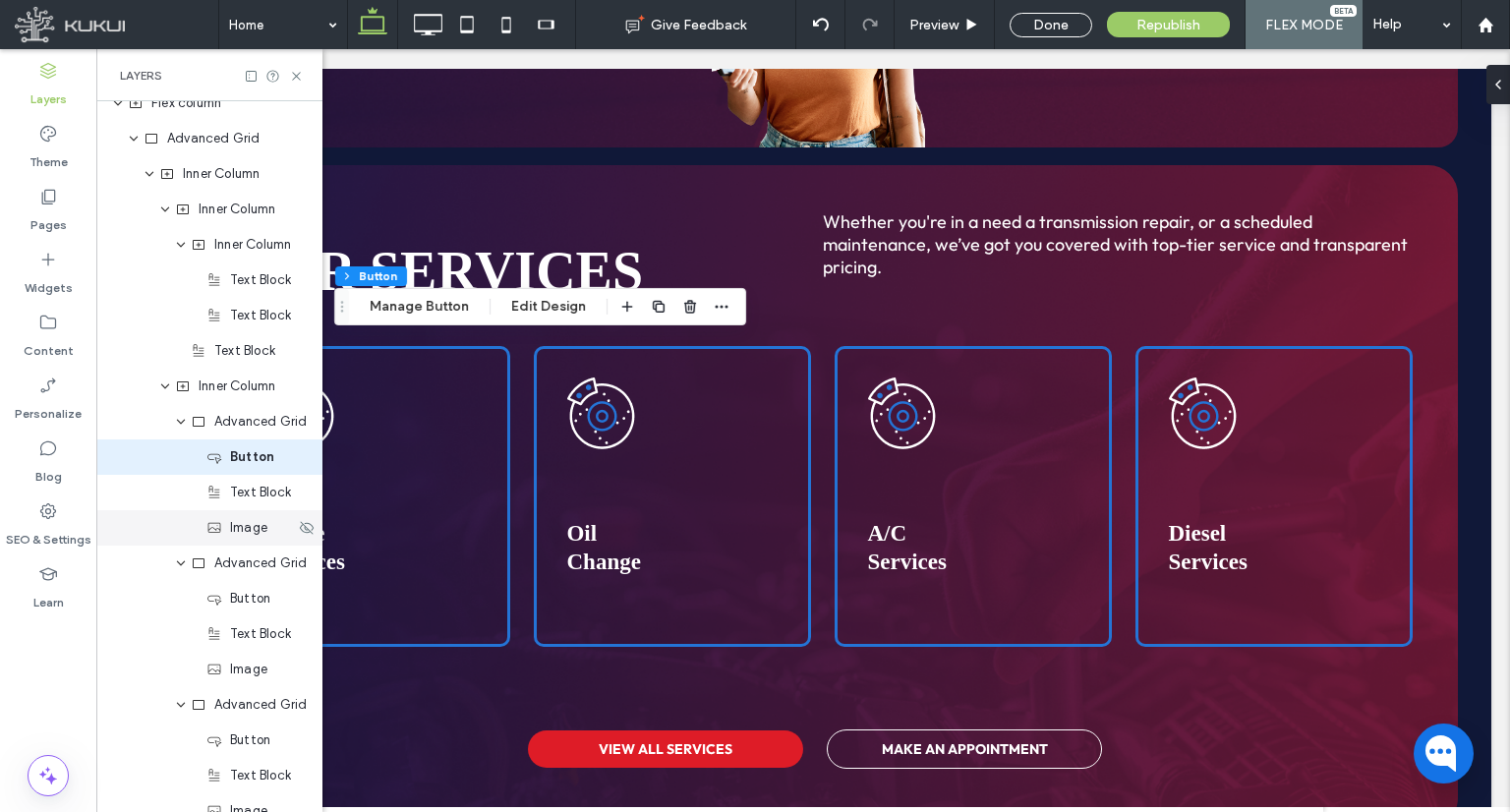 click 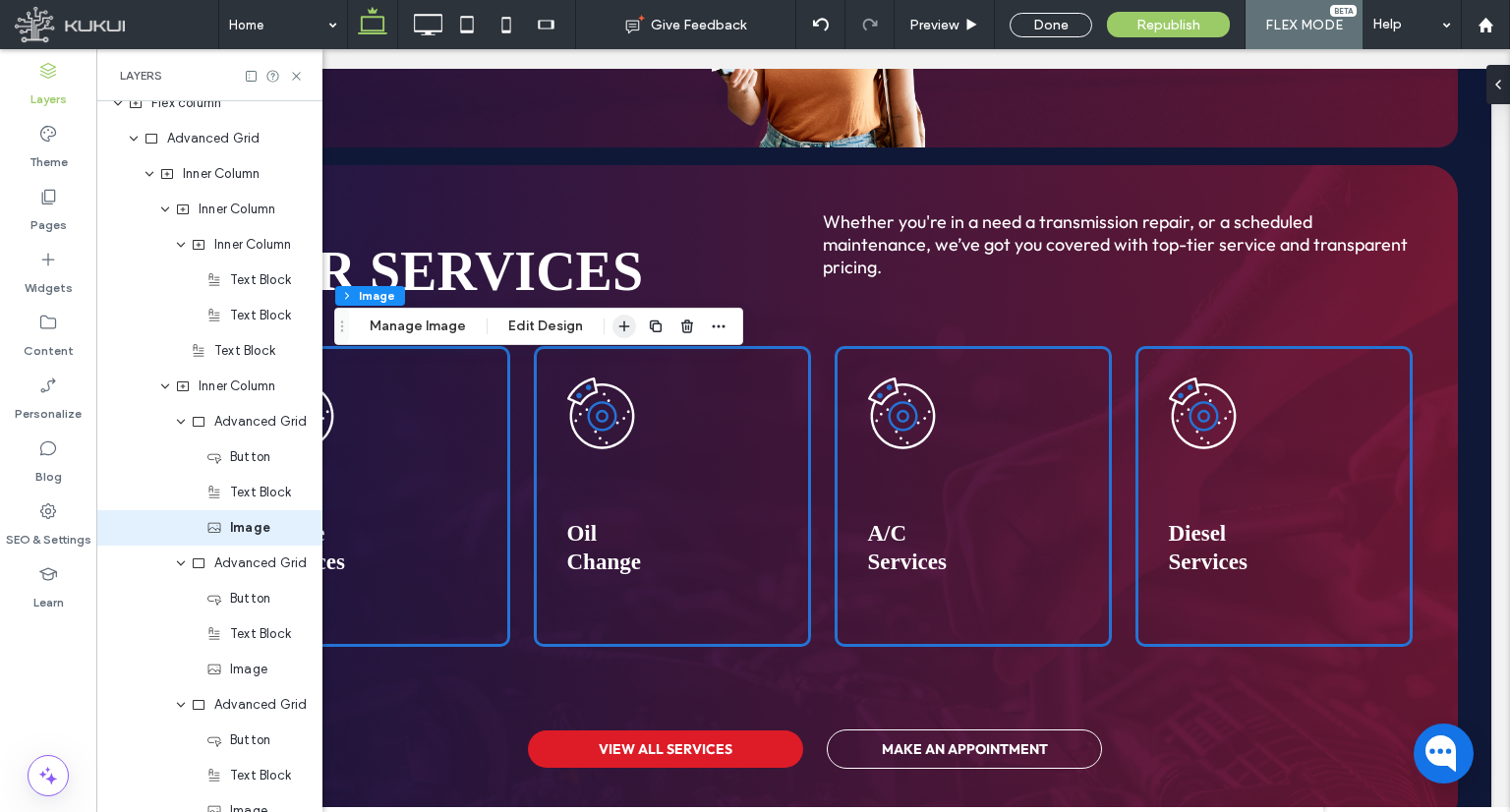 scroll, scrollTop: 123, scrollLeft: 0, axis: vertical 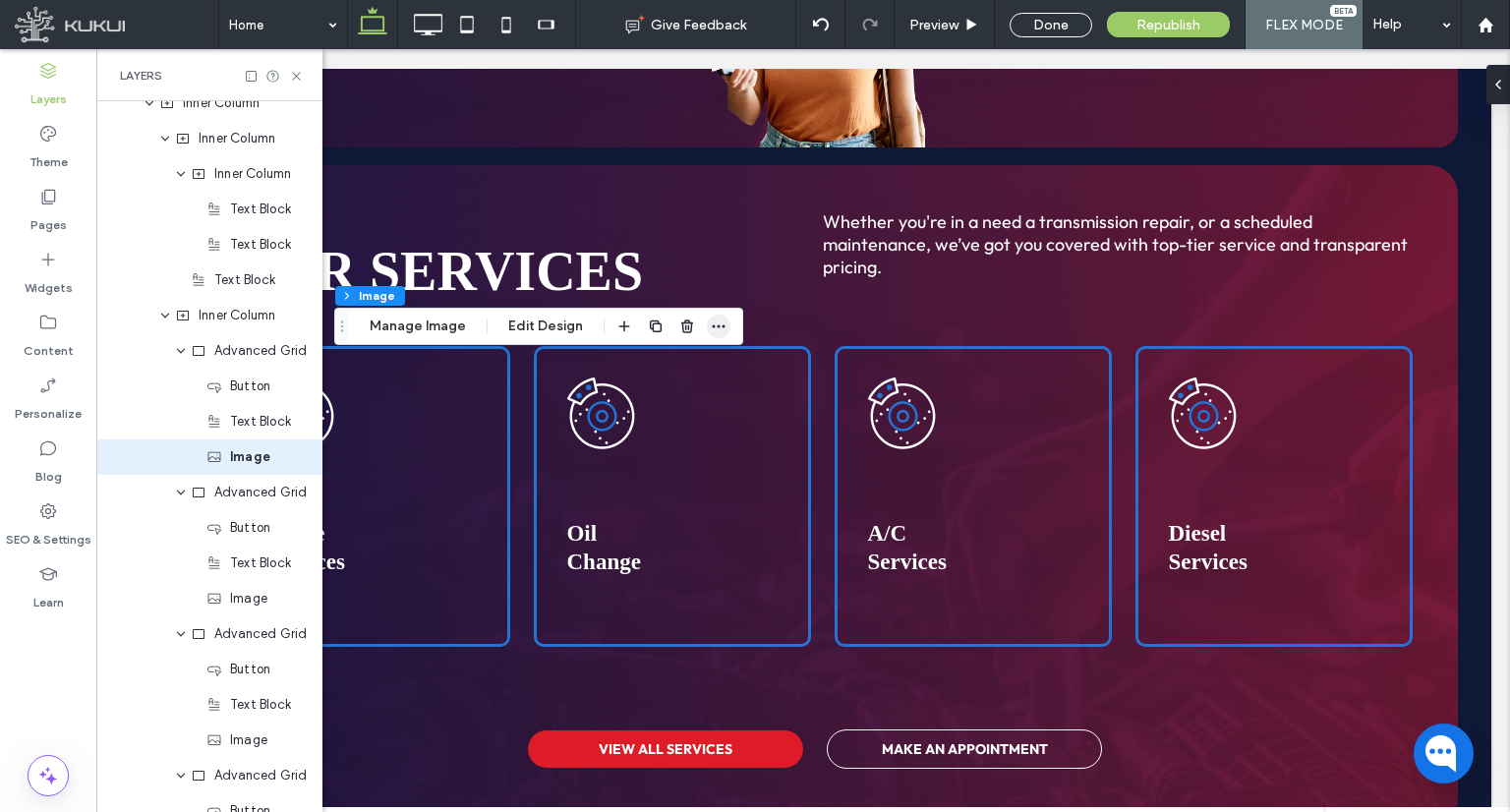 click 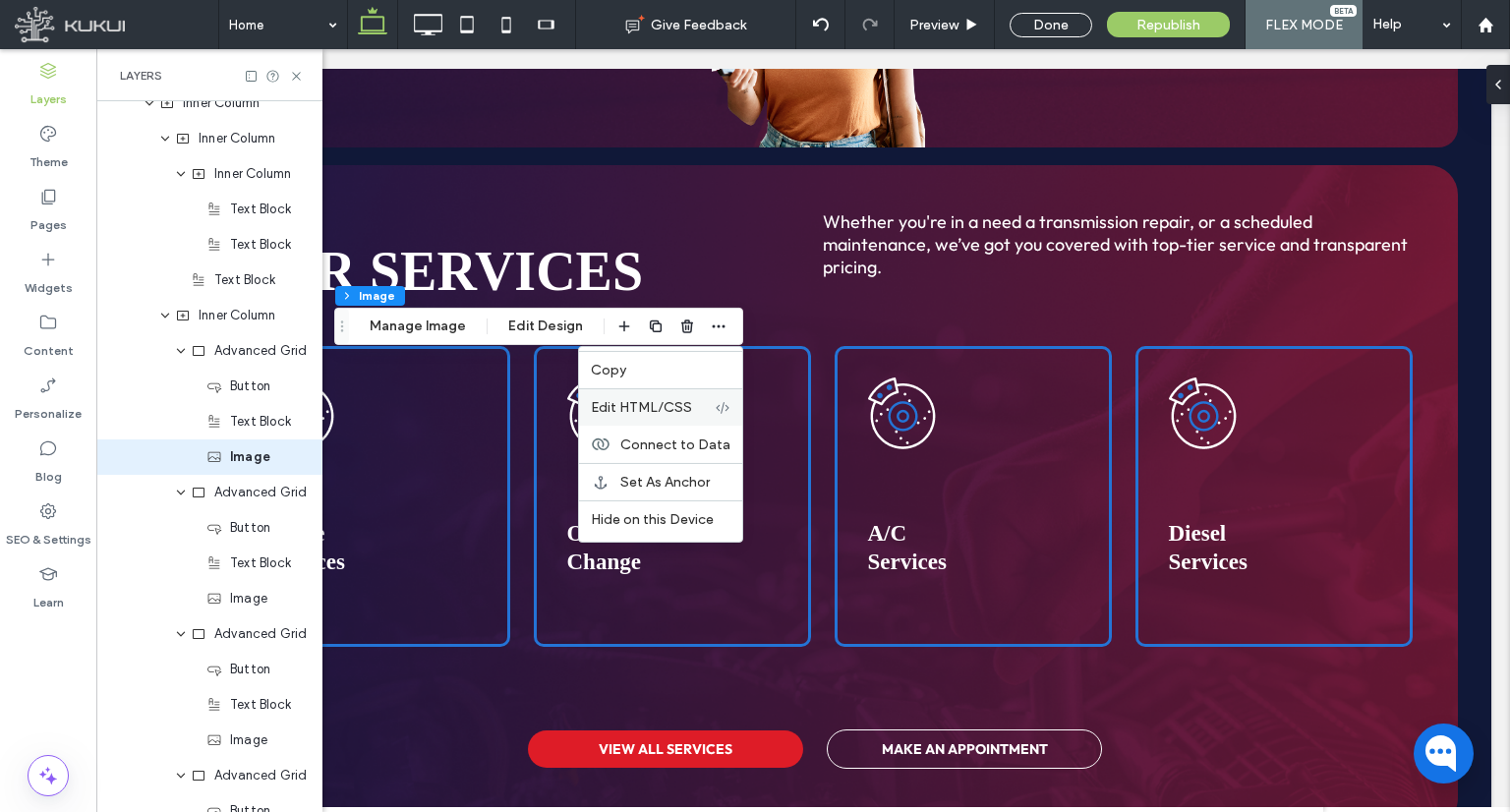 click on "Edit HTML/CSS" at bounding box center (661, 407) 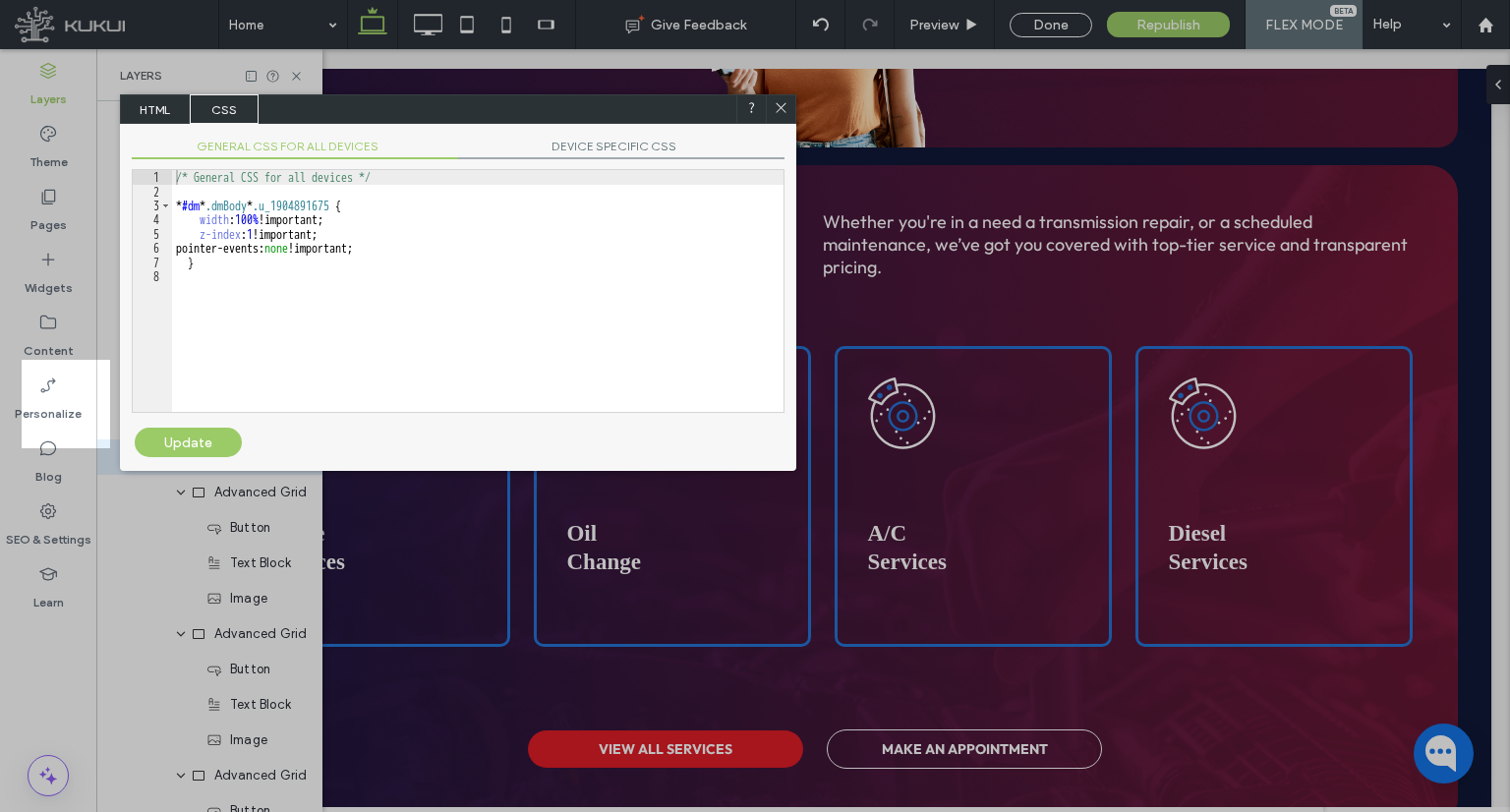 click 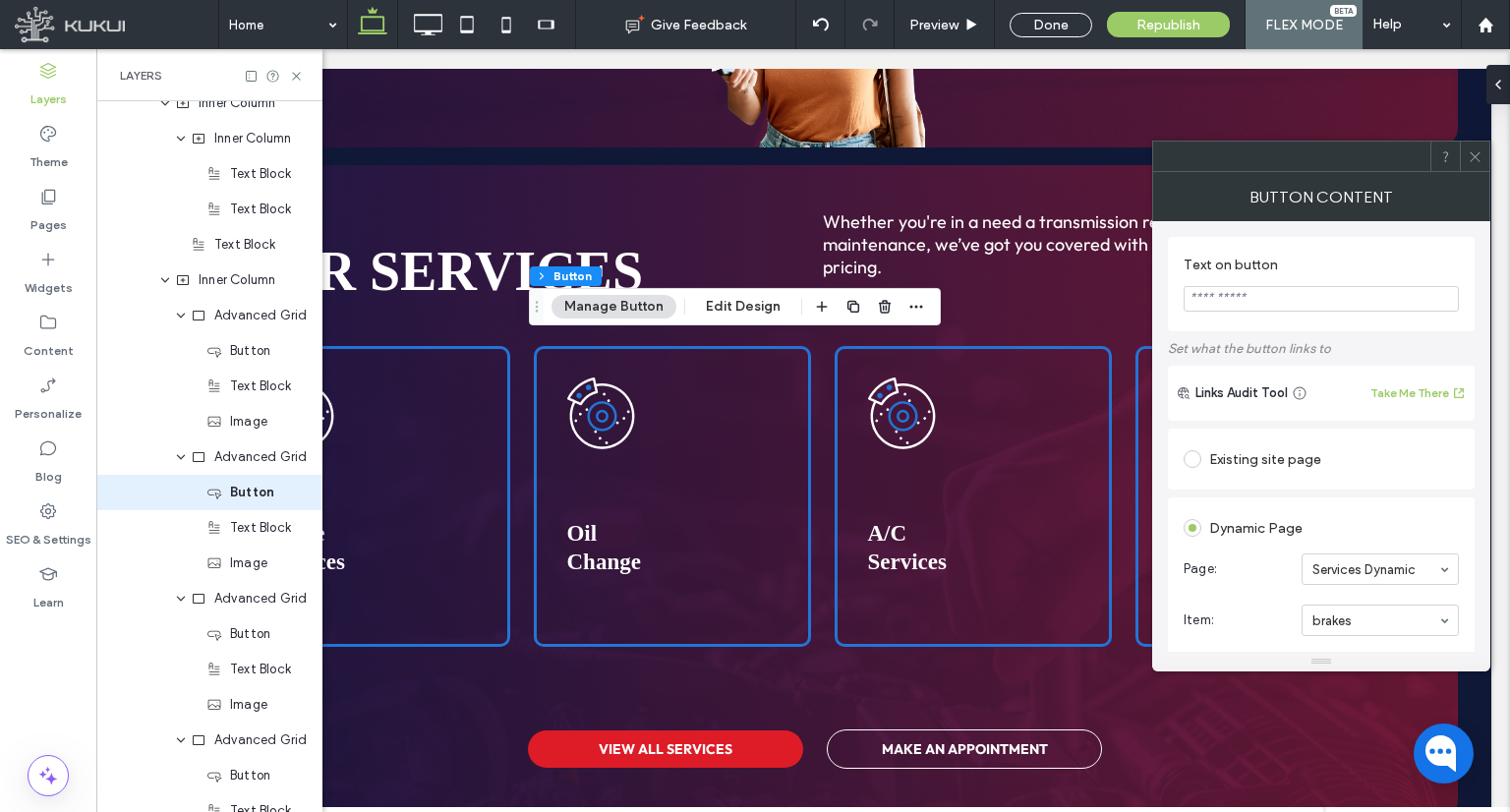 scroll, scrollTop: 194, scrollLeft: 0, axis: vertical 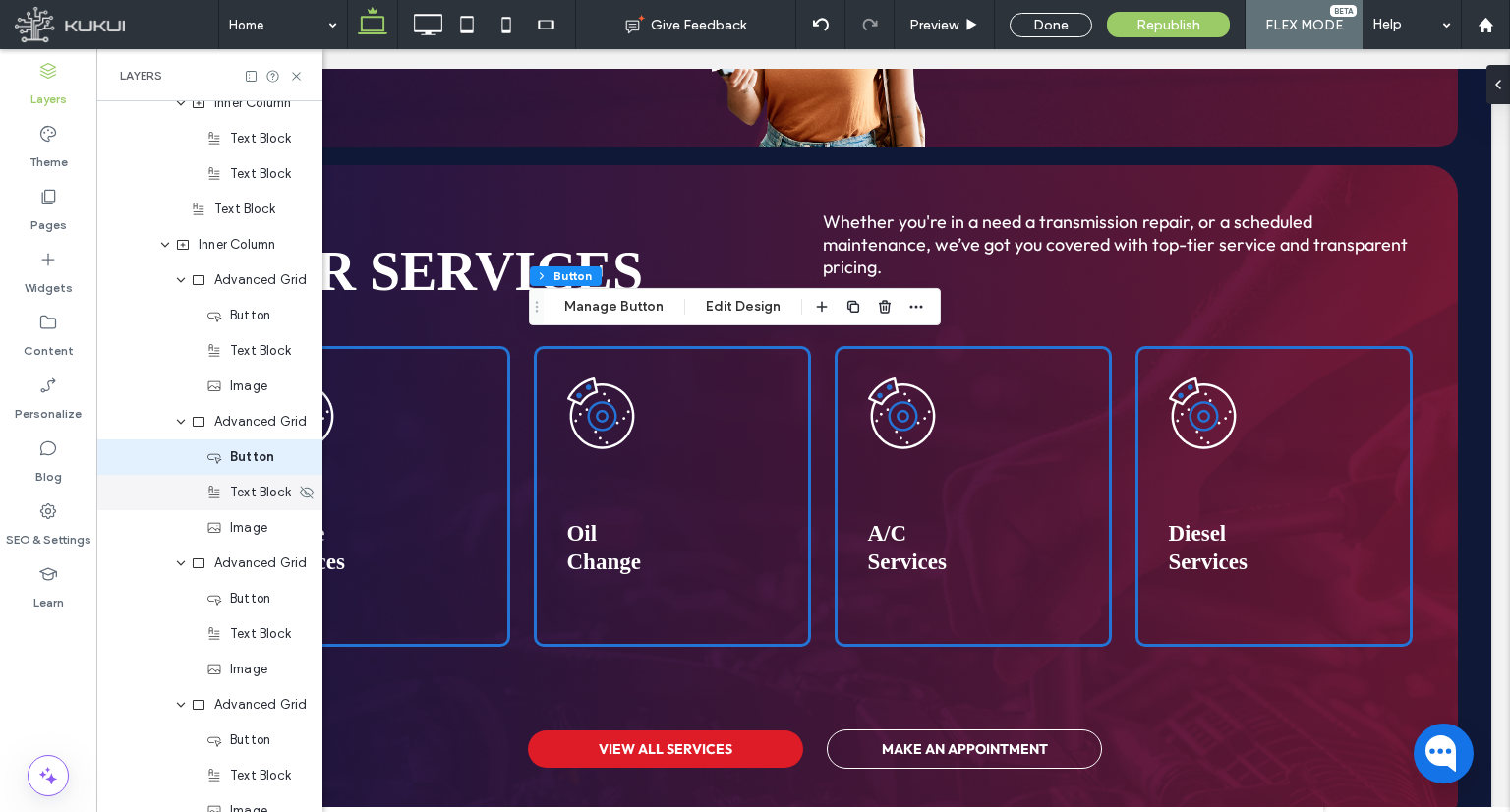 click on "Text Block" at bounding box center (209, 493) 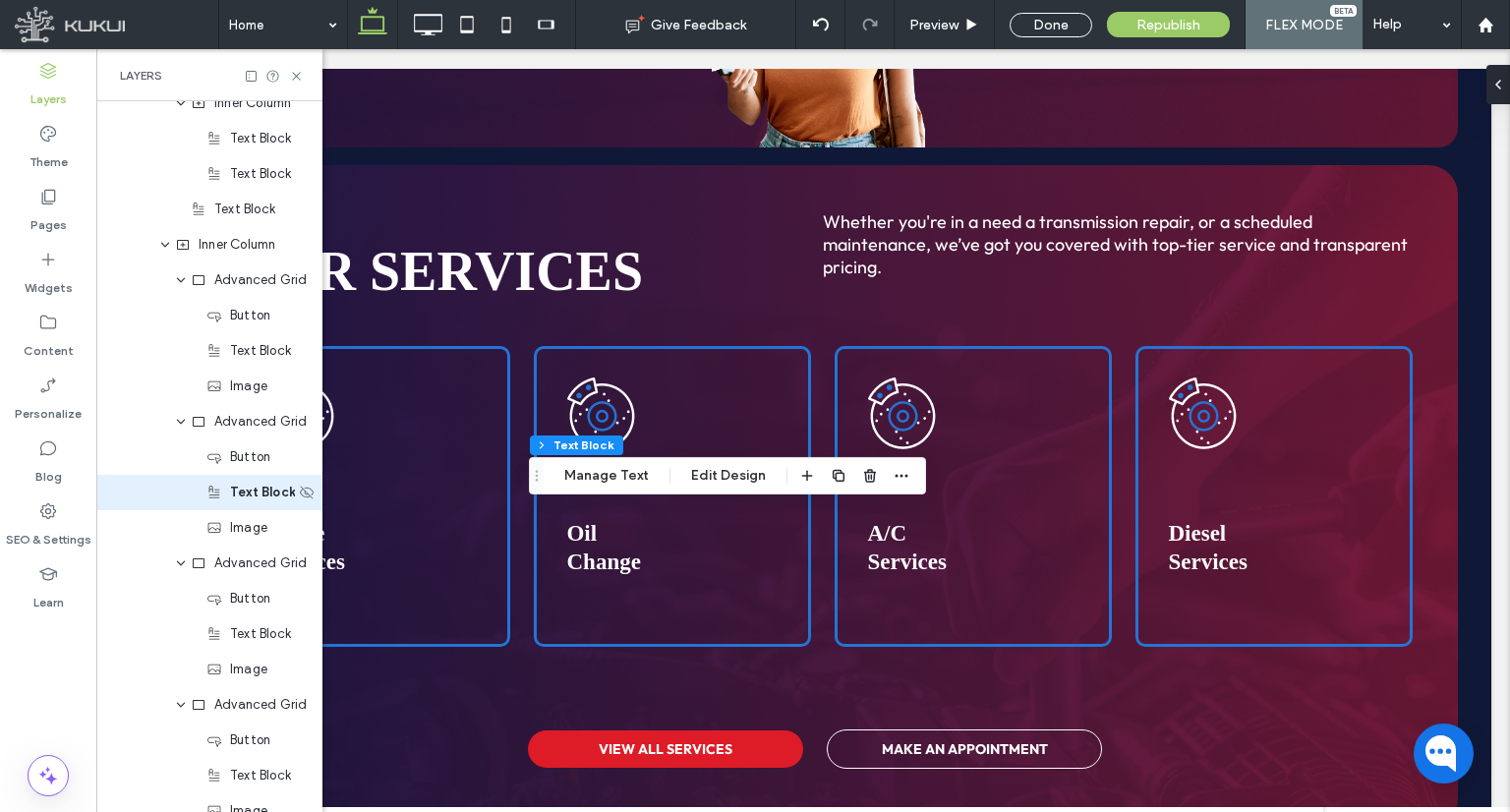 scroll, scrollTop: 229, scrollLeft: 0, axis: vertical 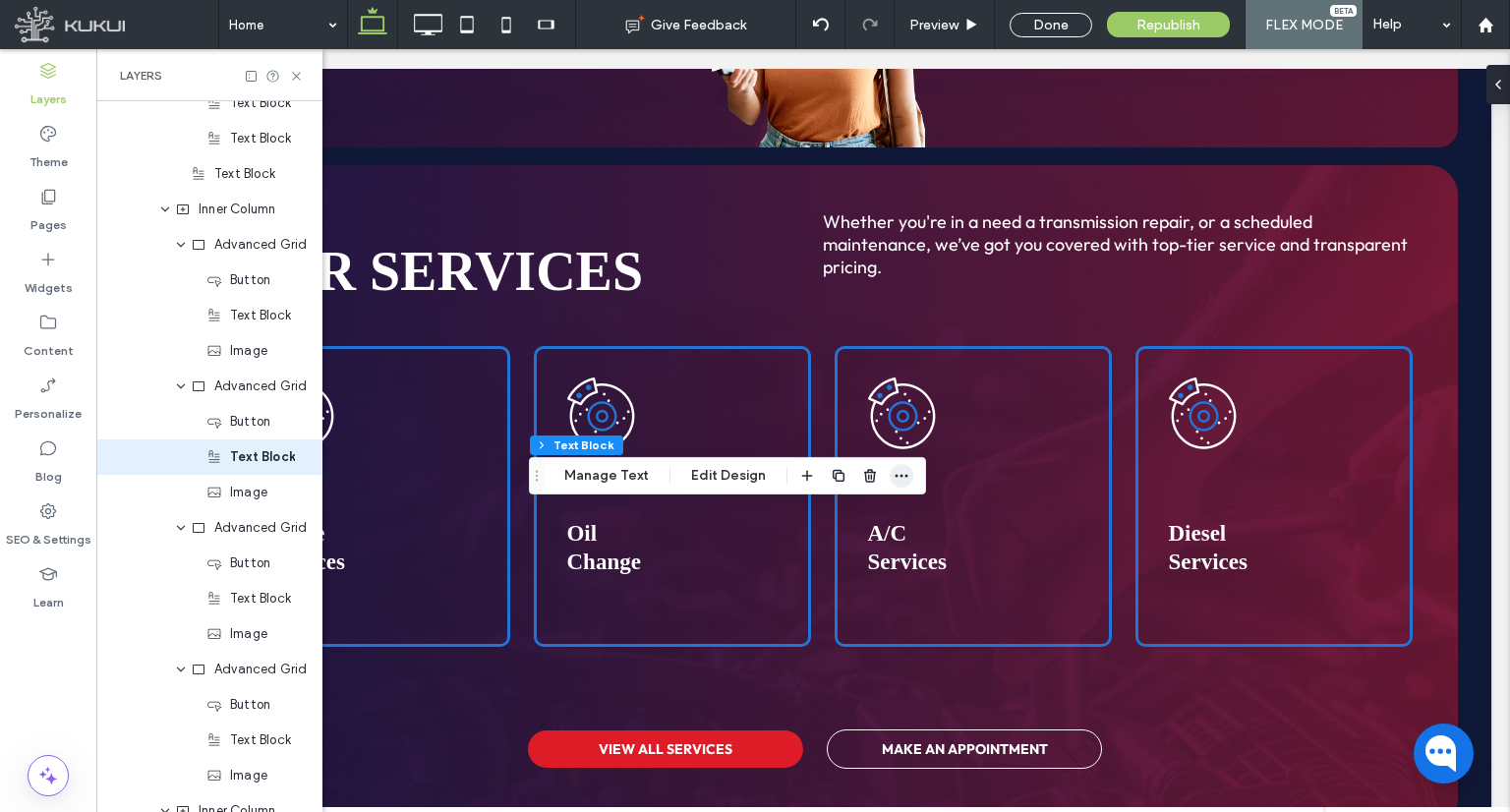 click 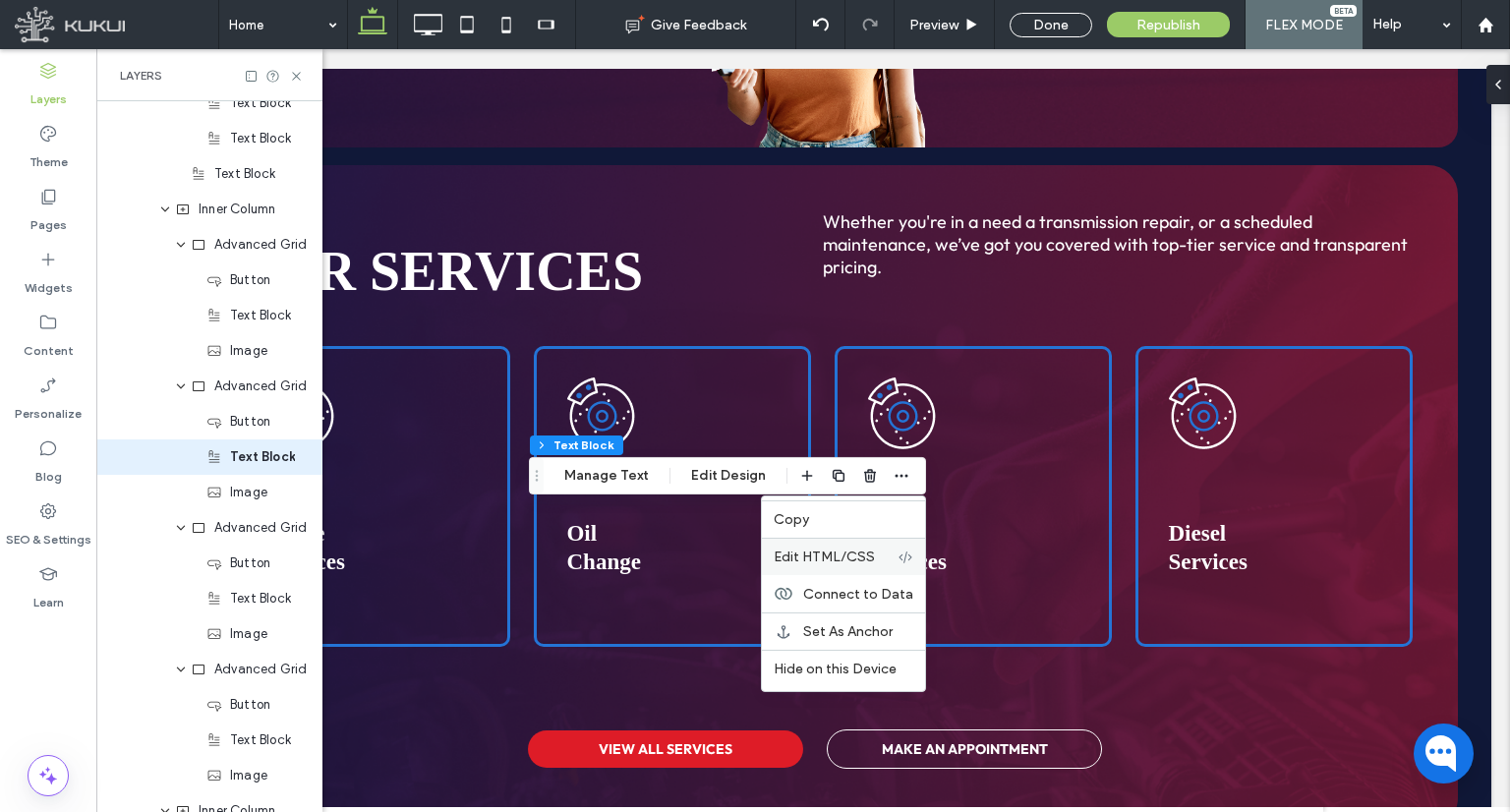 click on "Edit HTML/CSS" at bounding box center (824, 556) 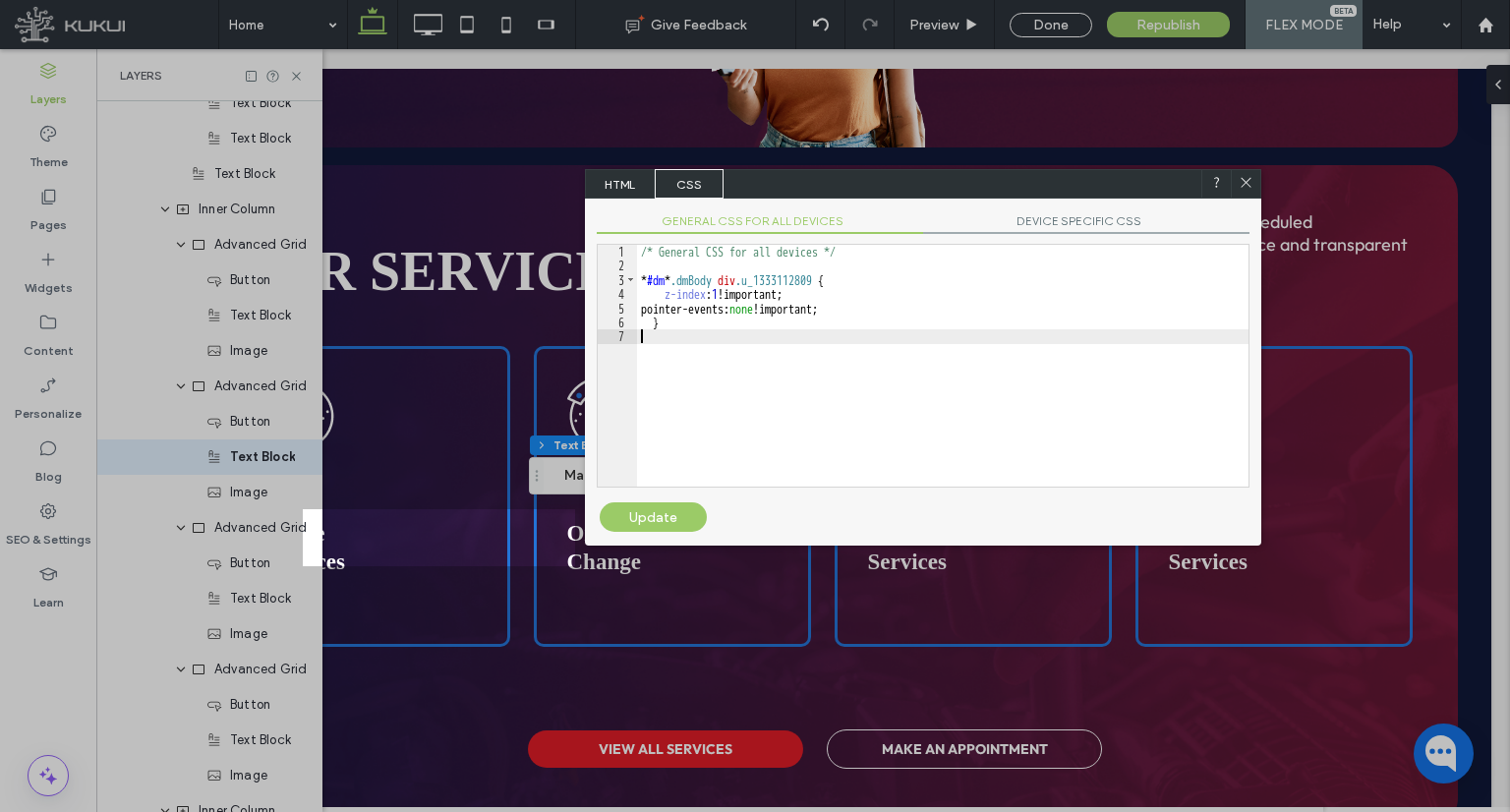 click on "/* General CSS for all devices */ * #dm  * .dmBody   div .u_1333112809   {      z-index : 1  !important;     pointer-events: none  !important;    }" at bounding box center (943, 379) 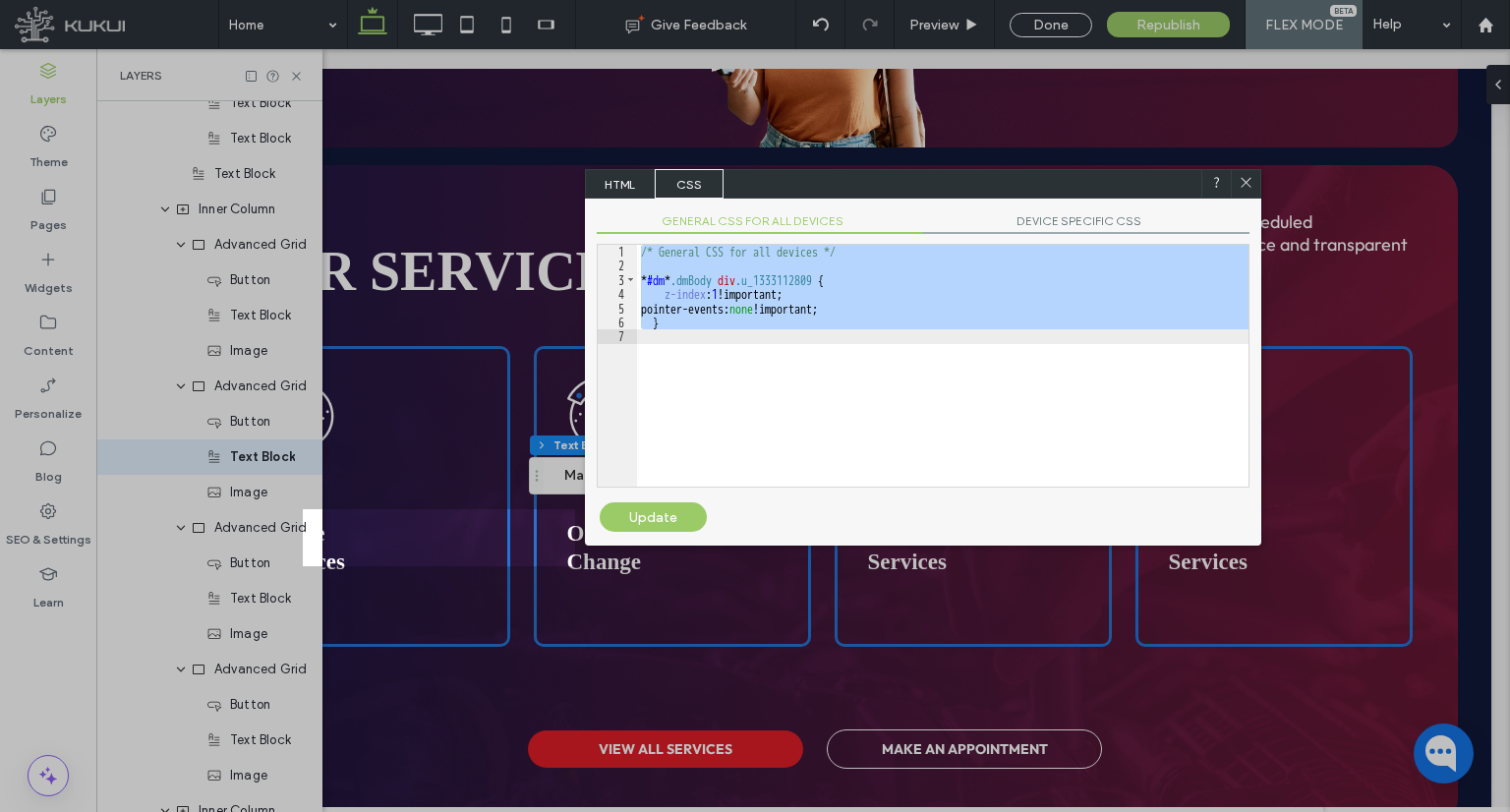 click on "/* General CSS for all devices */ * #dm  * .dmBody   div .u_1333112809   {      z-index : 1  !important;     pointer-events: none  !important;    }" at bounding box center (943, 366) 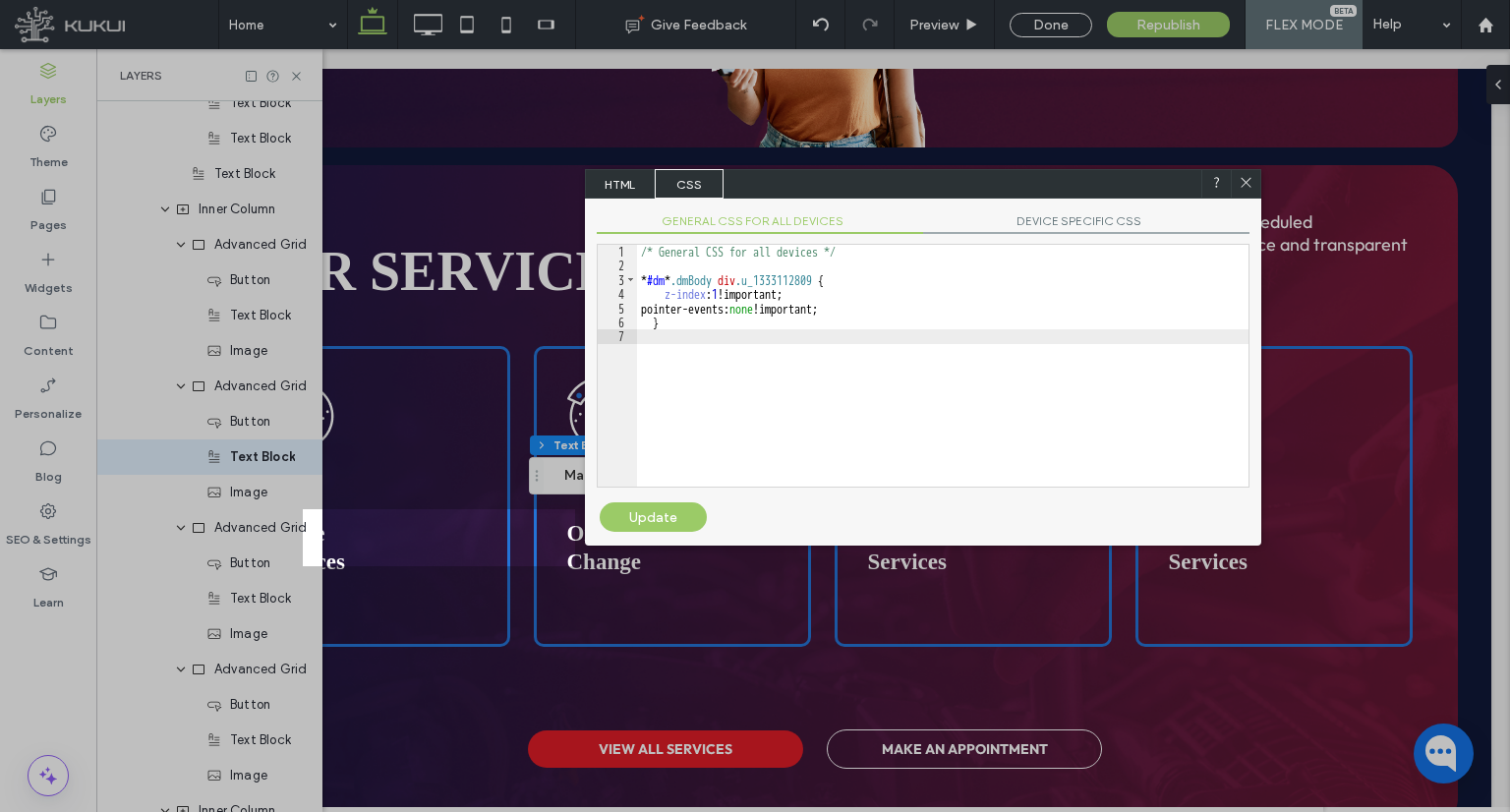 click on "DEVICE SPECIFIC CSS" at bounding box center [1086, 223] 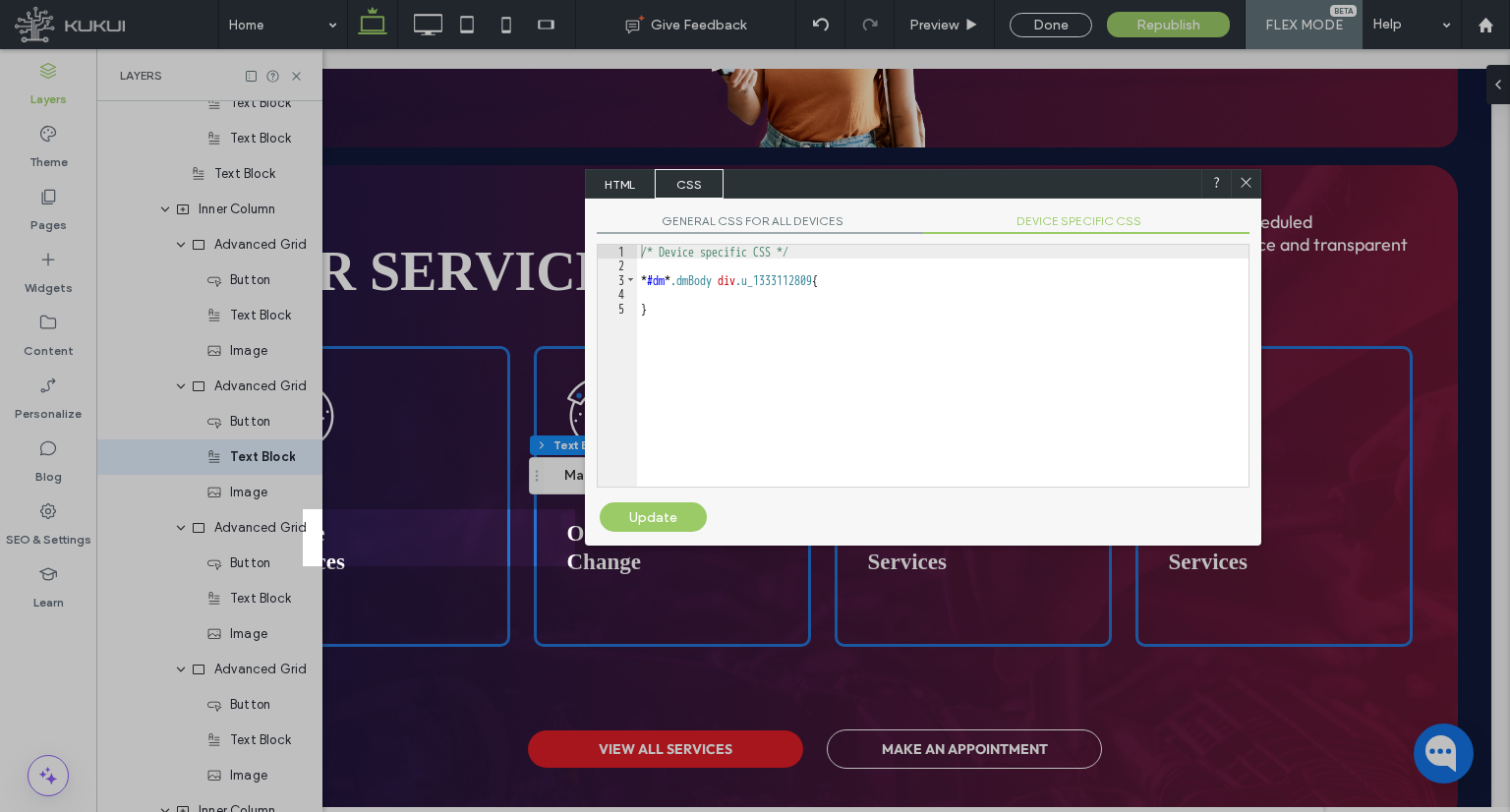 click on "GENERAL CSS FOR ALL DEVICES" at bounding box center (760, 223) 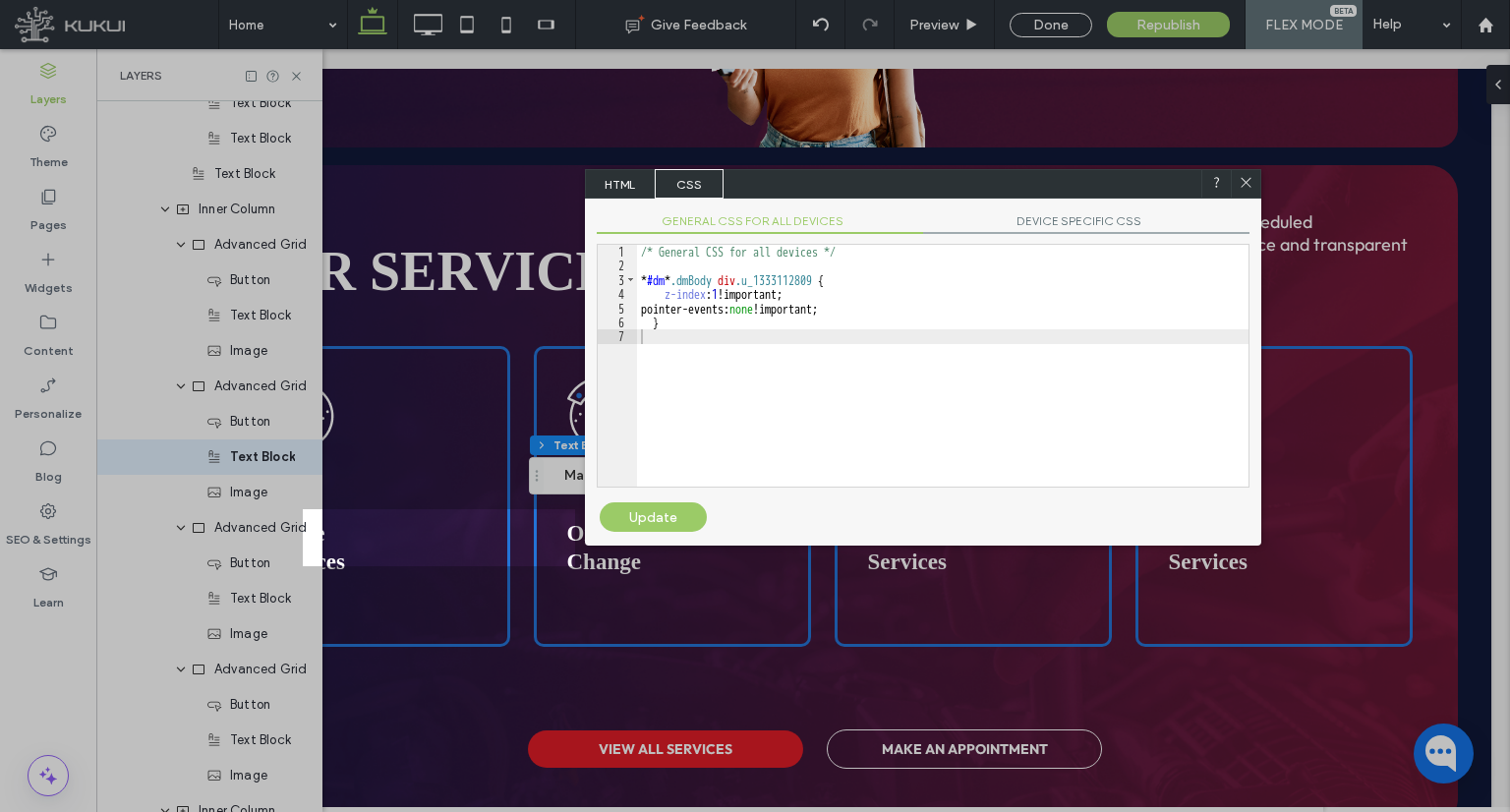 click 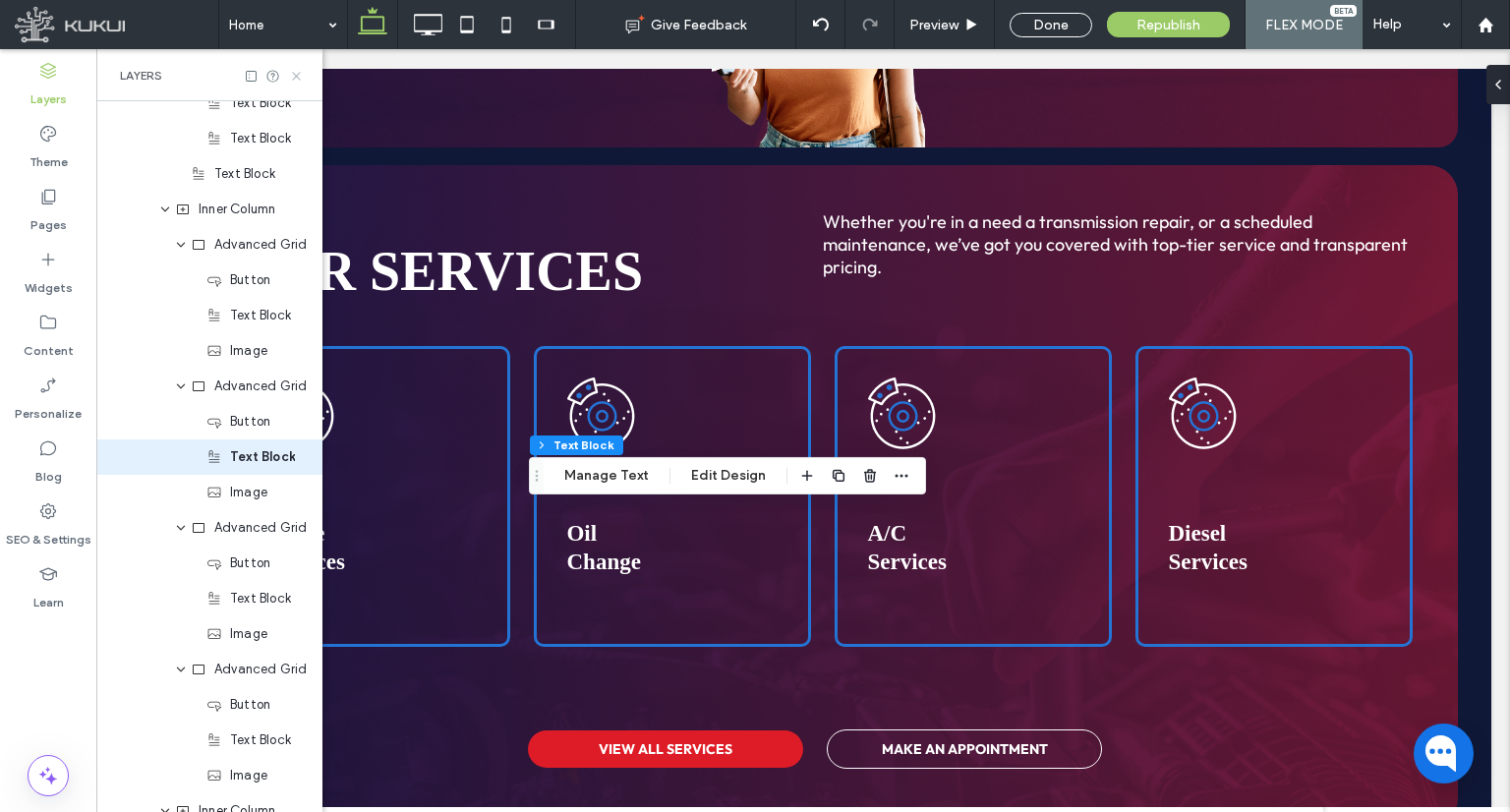 click 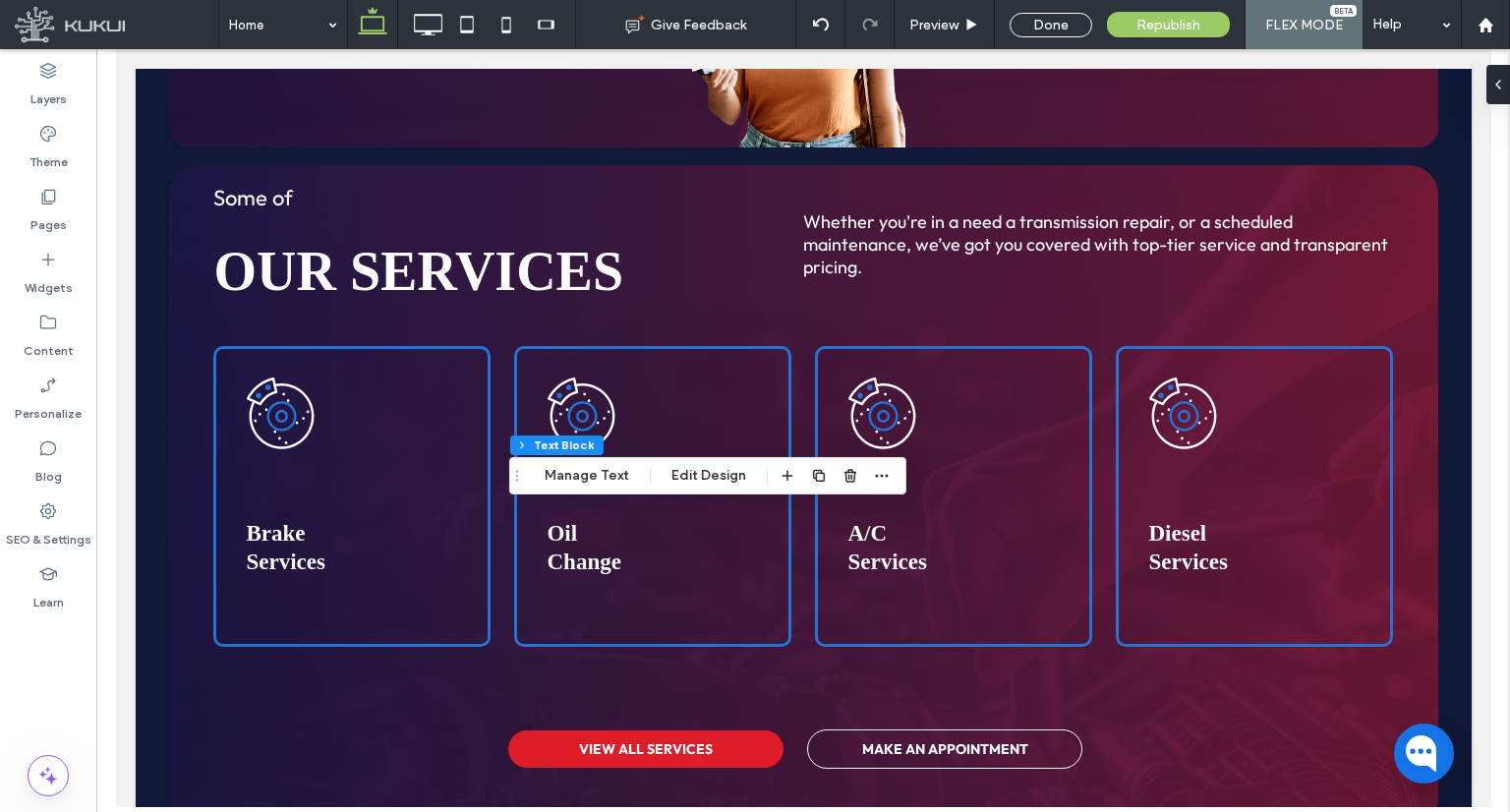scroll, scrollTop: 0, scrollLeft: 0, axis: both 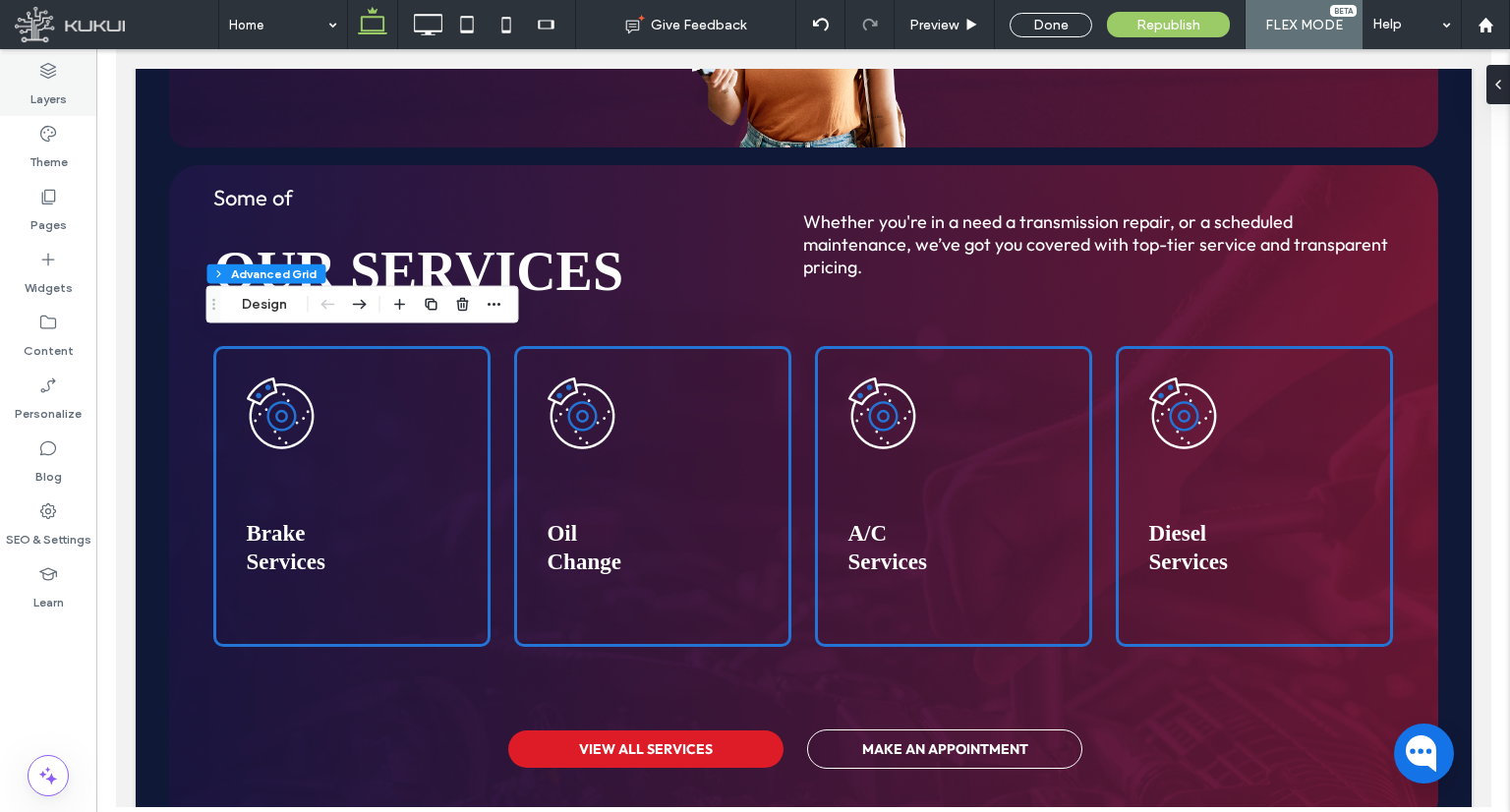 click on "Layers" at bounding box center [48, 85] 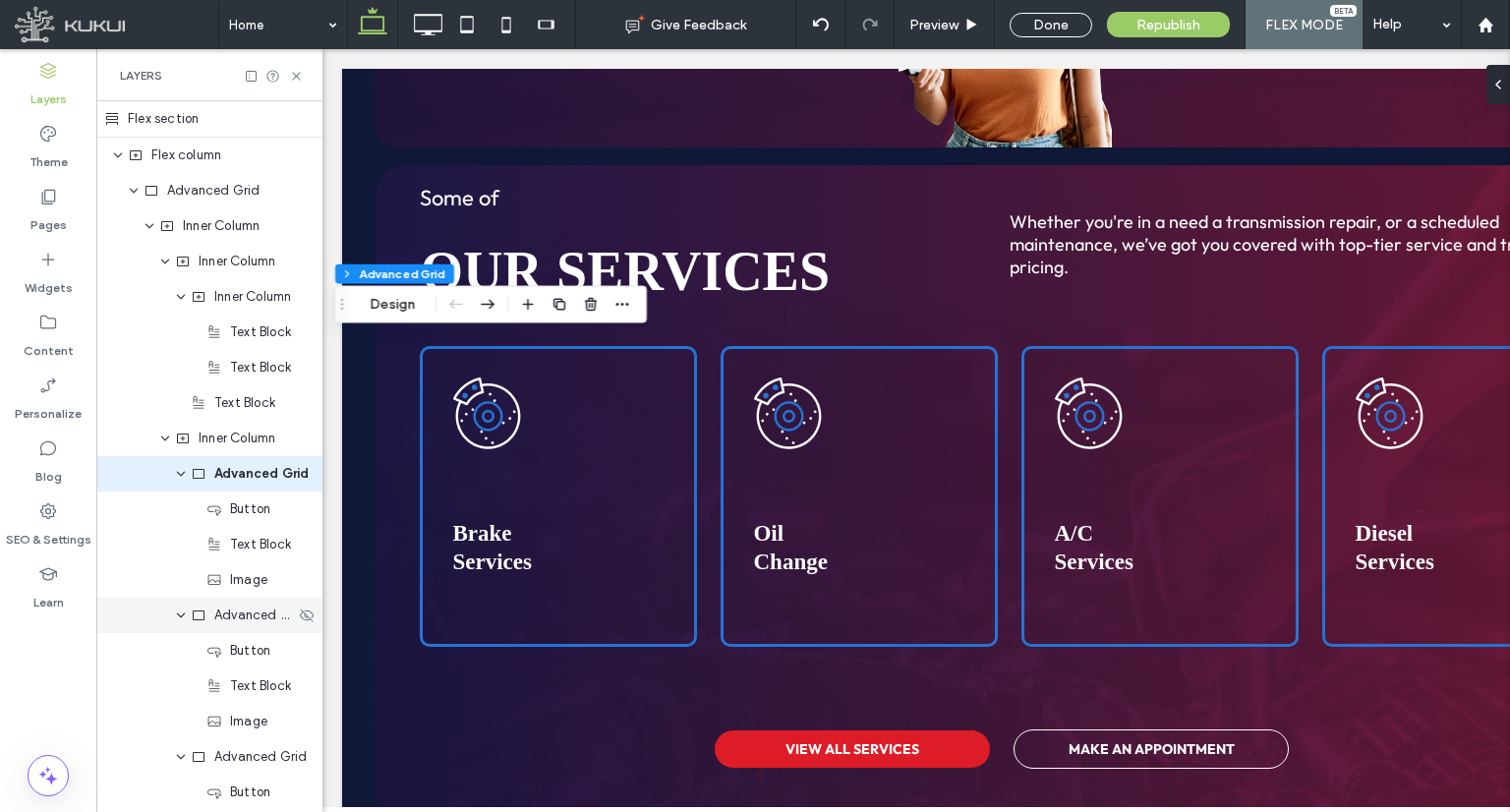 scroll, scrollTop: 0, scrollLeft: 187, axis: horizontal 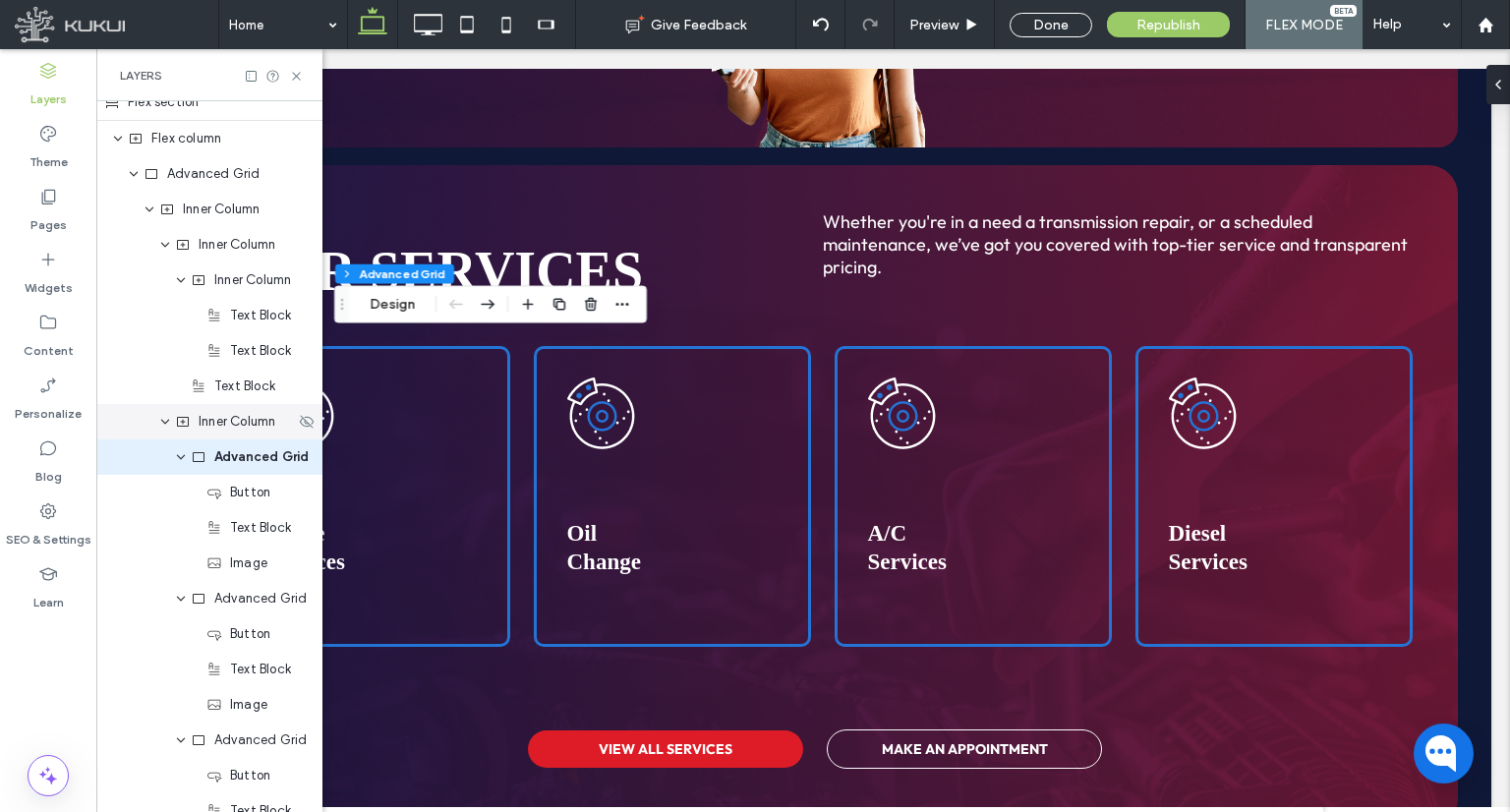 click on "Inner Column" at bounding box center [237, 422] 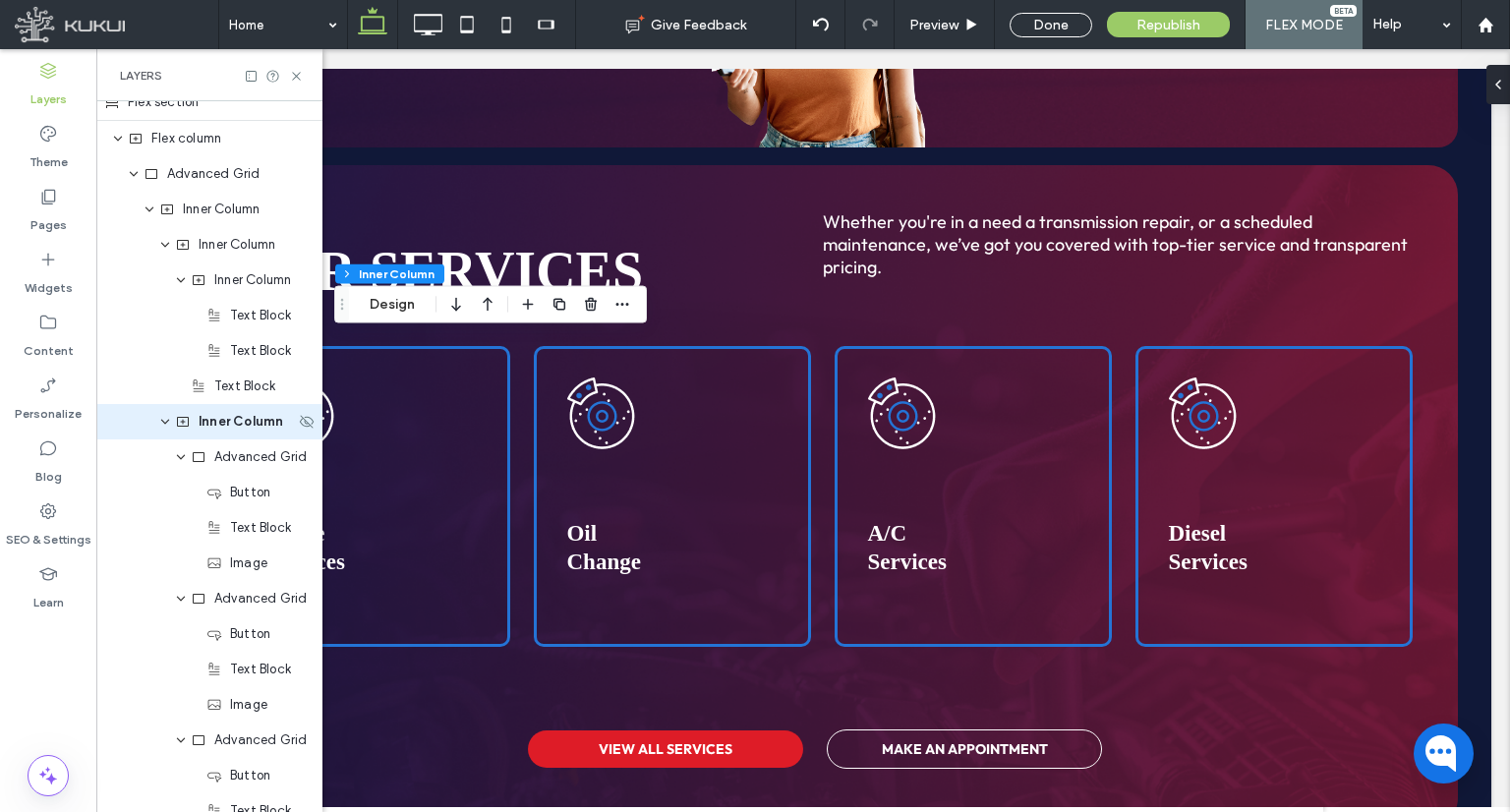 scroll, scrollTop: 0, scrollLeft: 0, axis: both 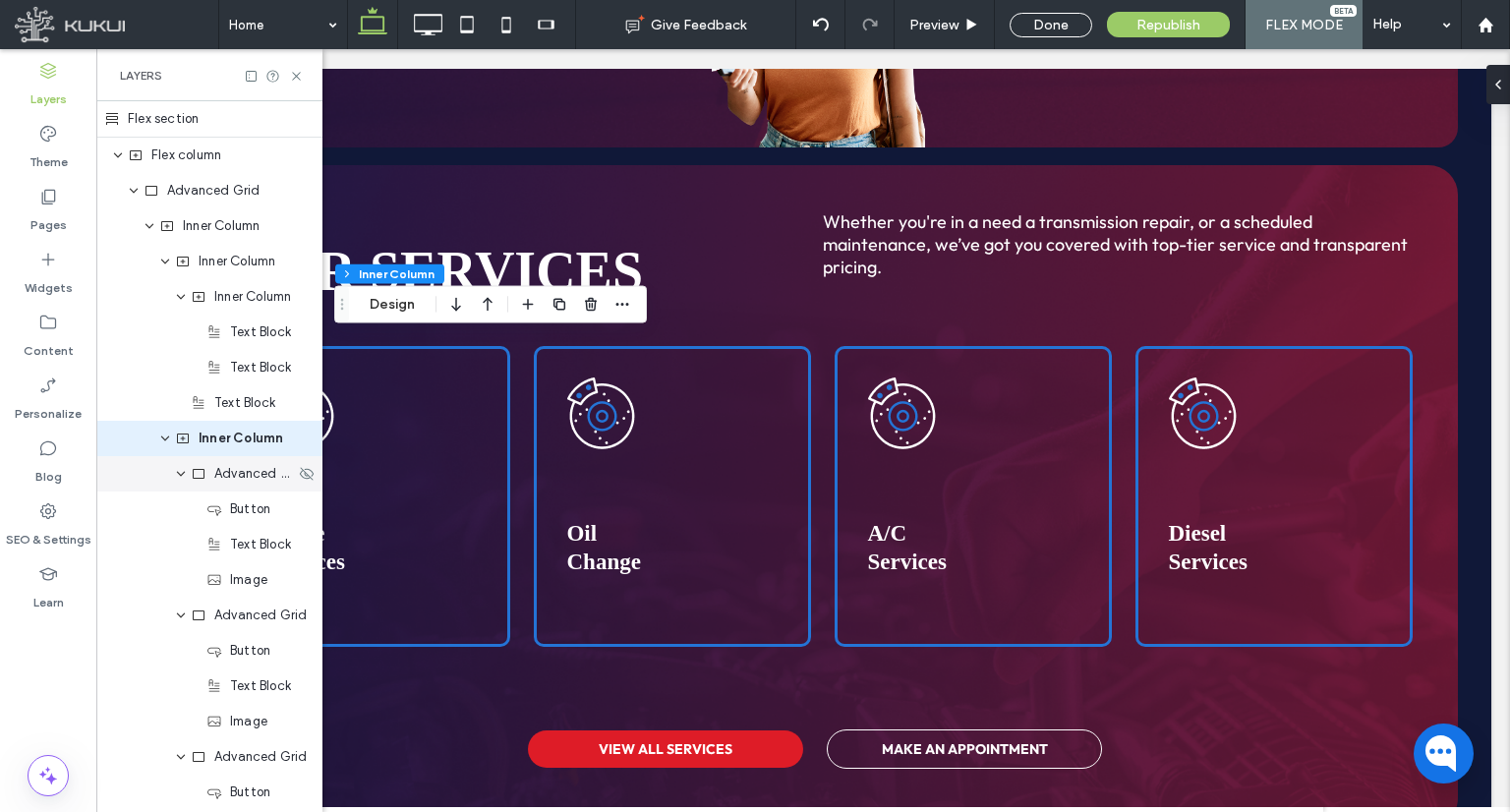 click on "Advanced Grid" at bounding box center (255, 474) 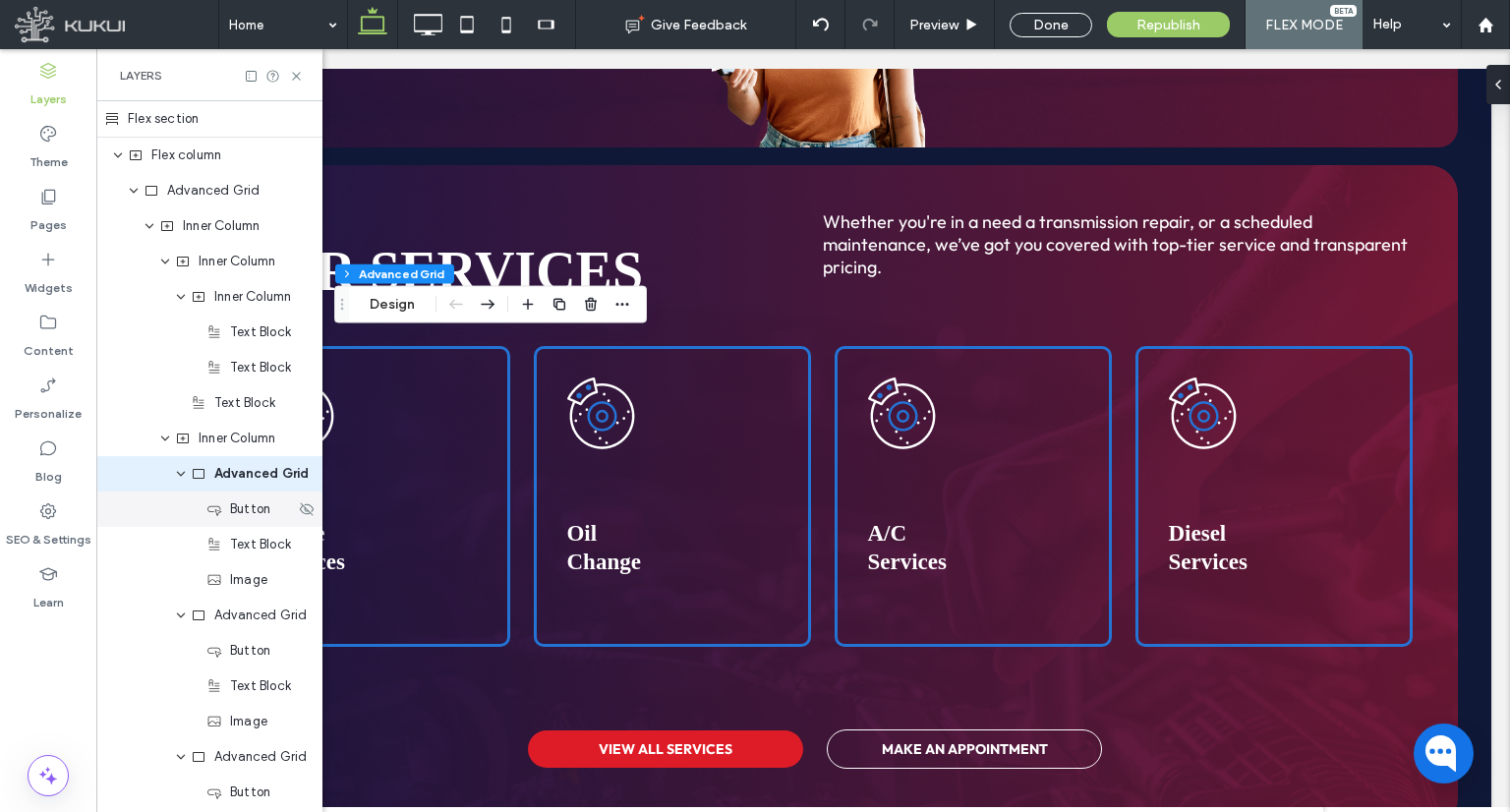 scroll, scrollTop: 17, scrollLeft: 0, axis: vertical 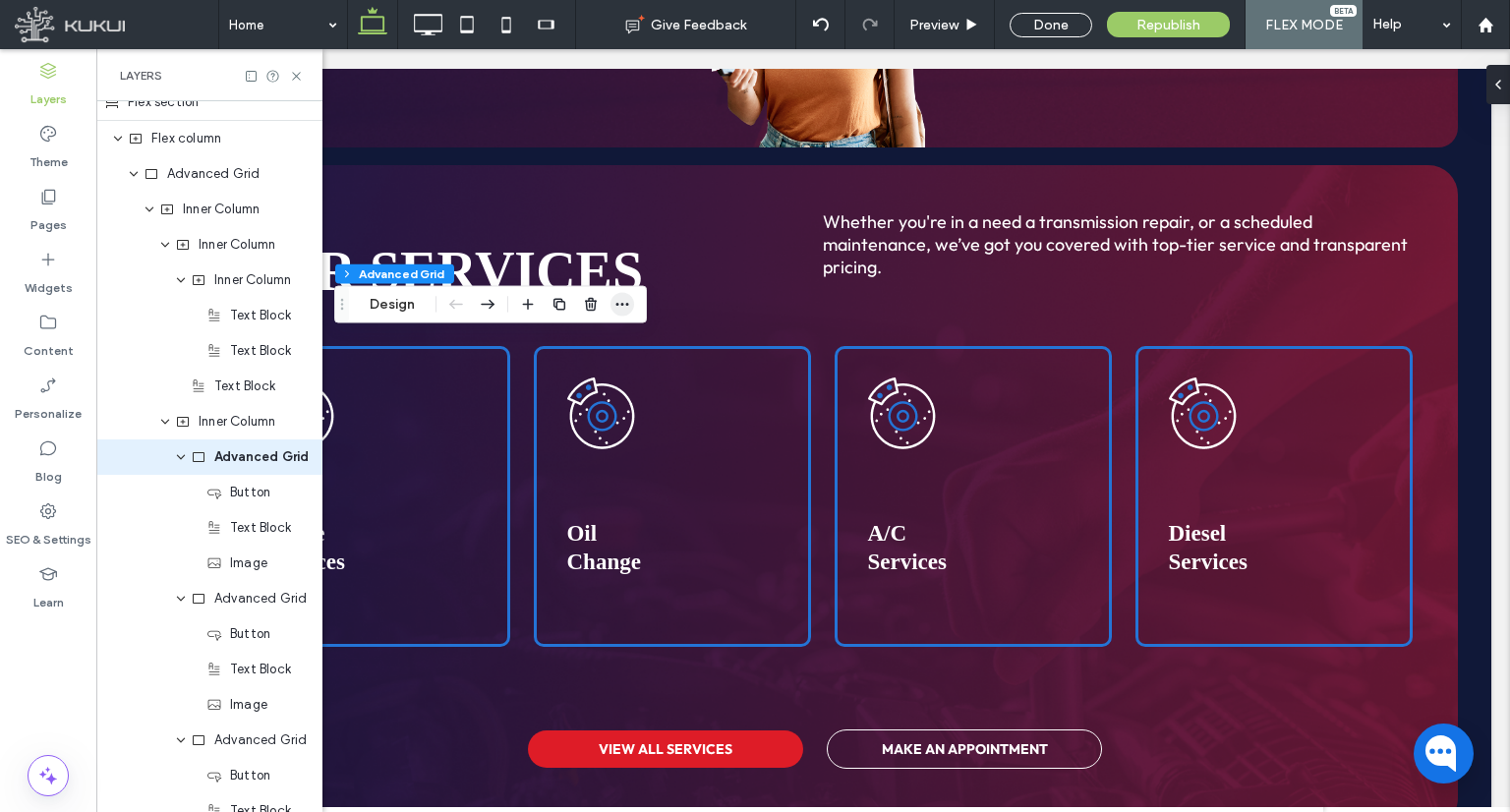 click 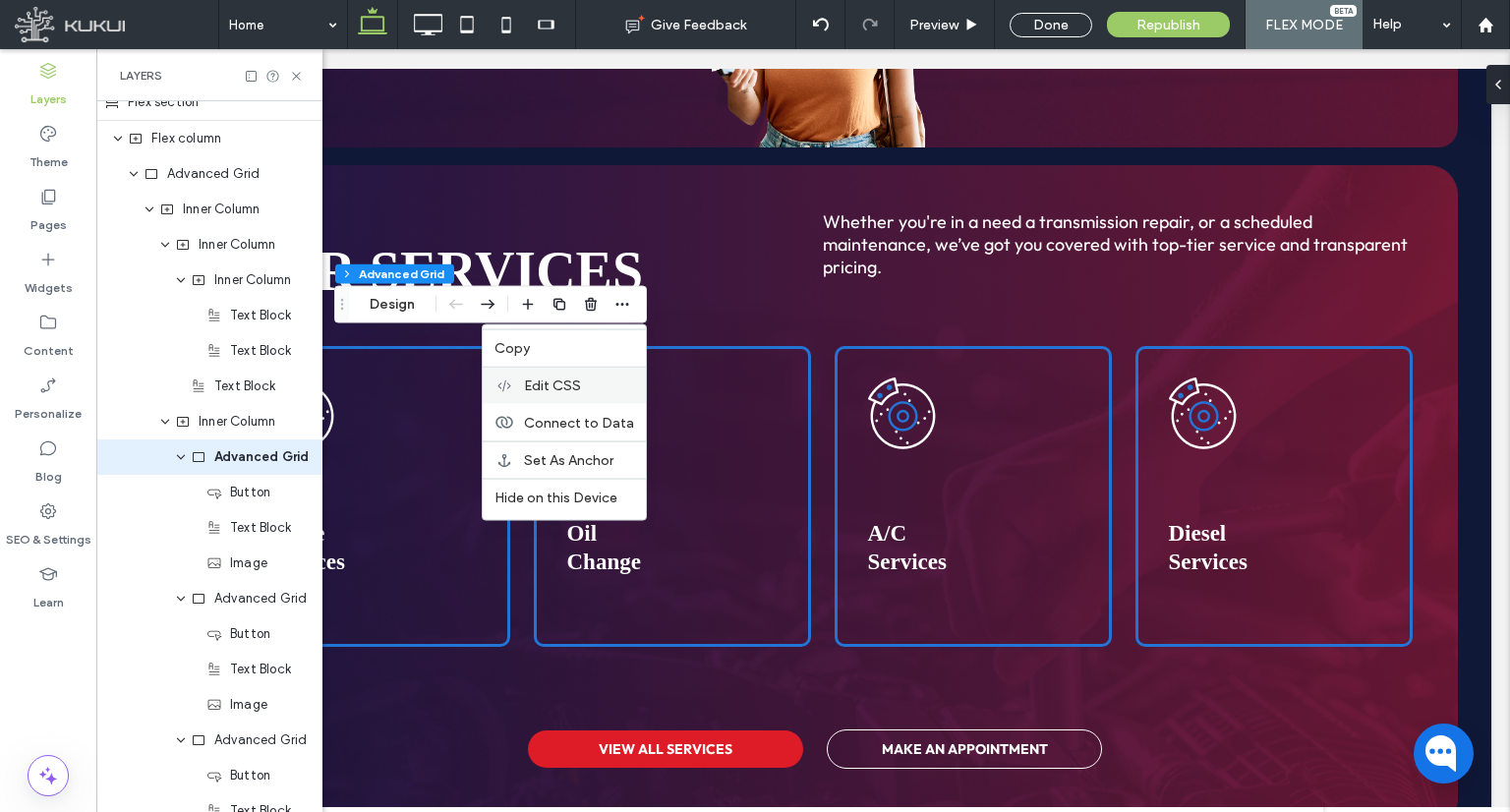 click on "Edit CSS" at bounding box center [552, 385] 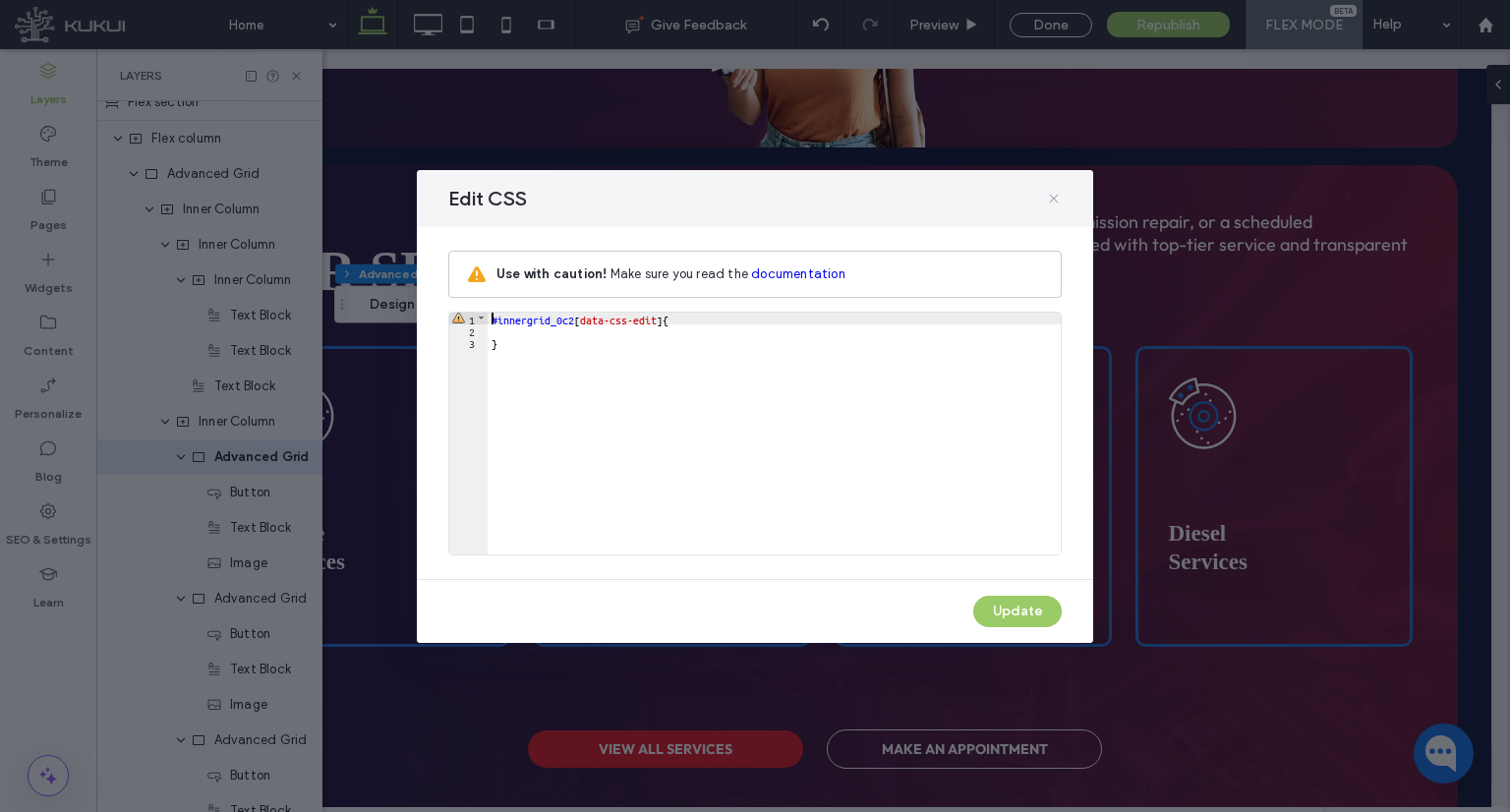 click 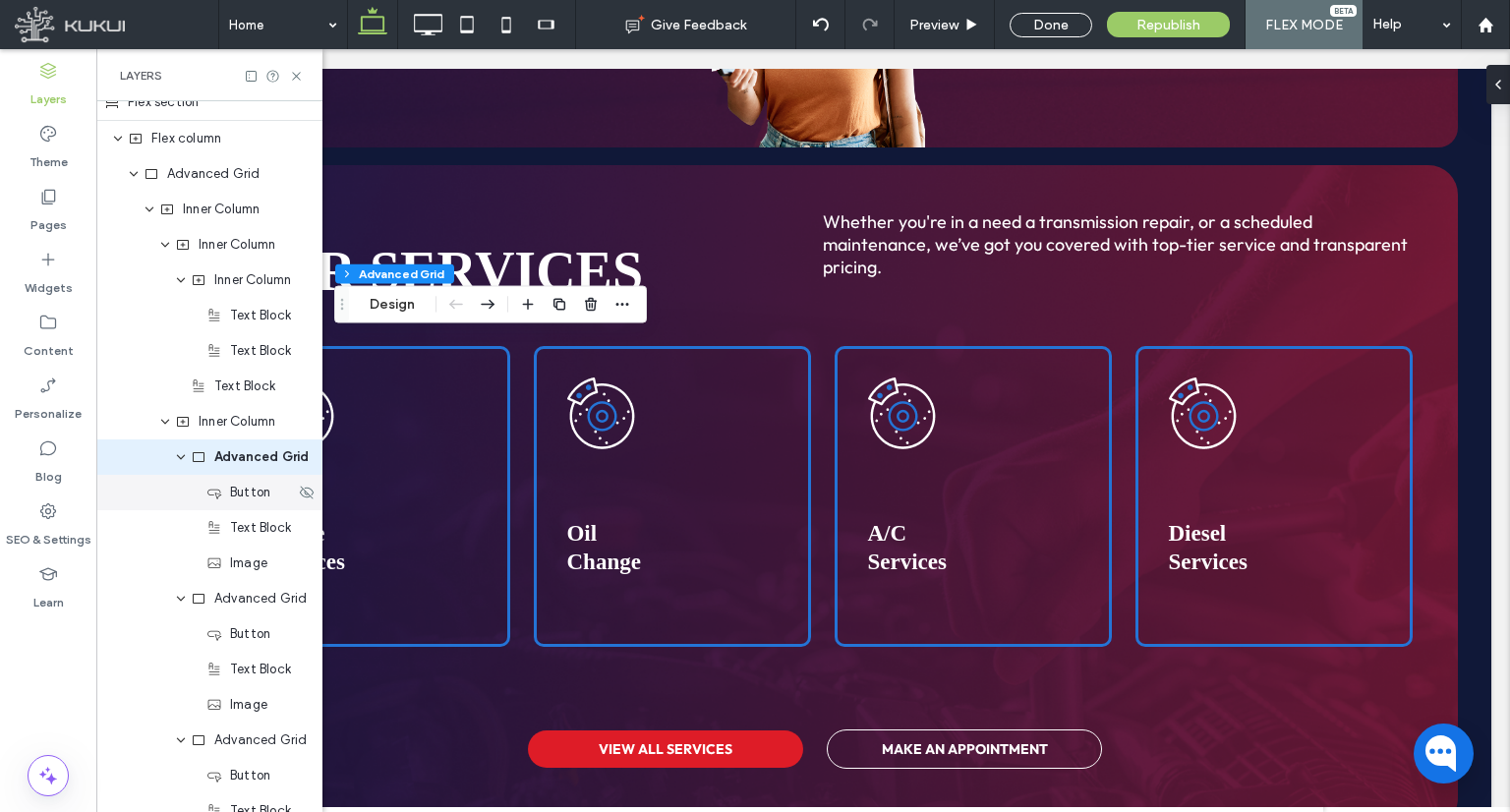 click on "Button" at bounding box center (209, 493) 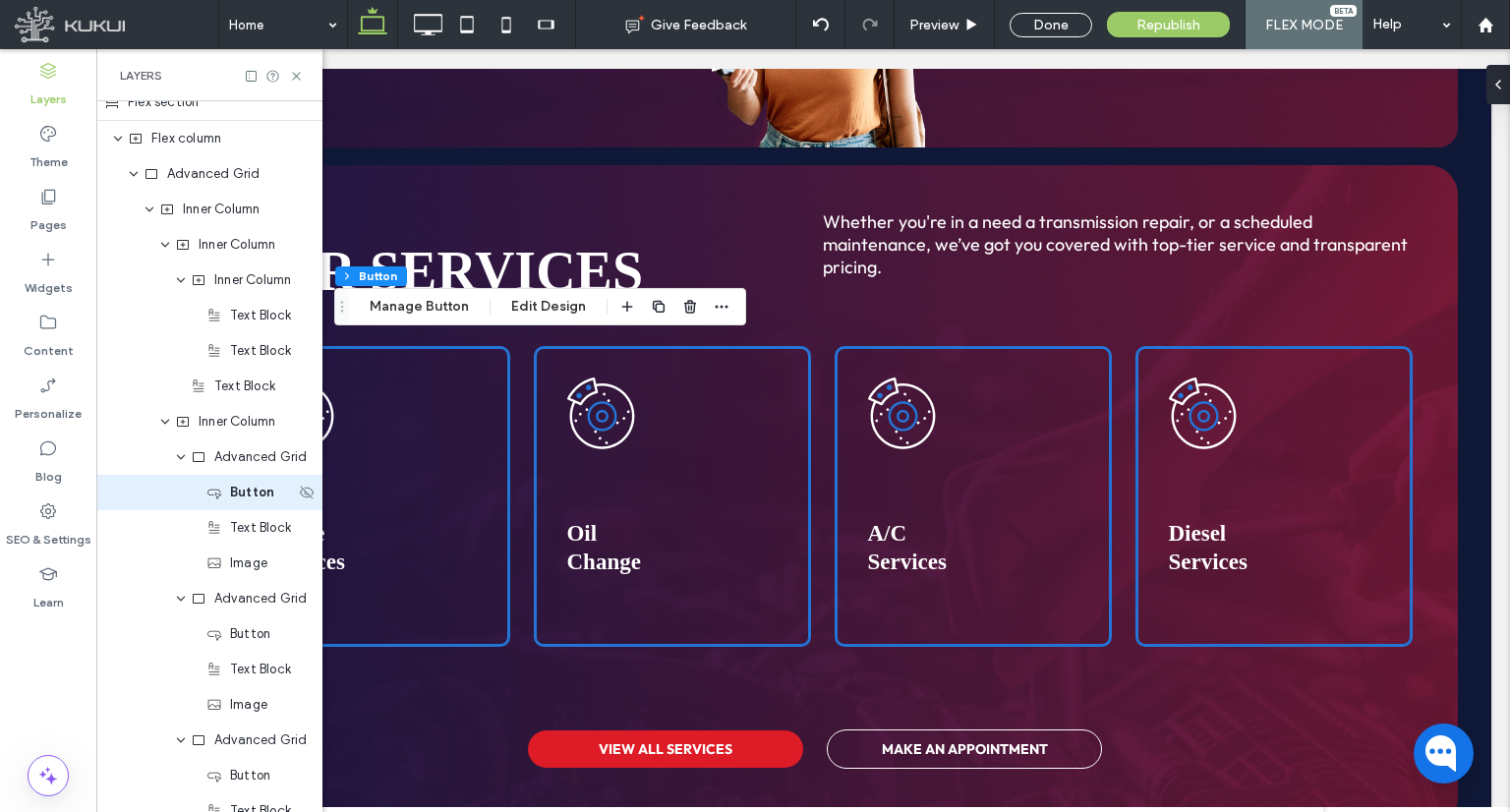 scroll, scrollTop: 52, scrollLeft: 0, axis: vertical 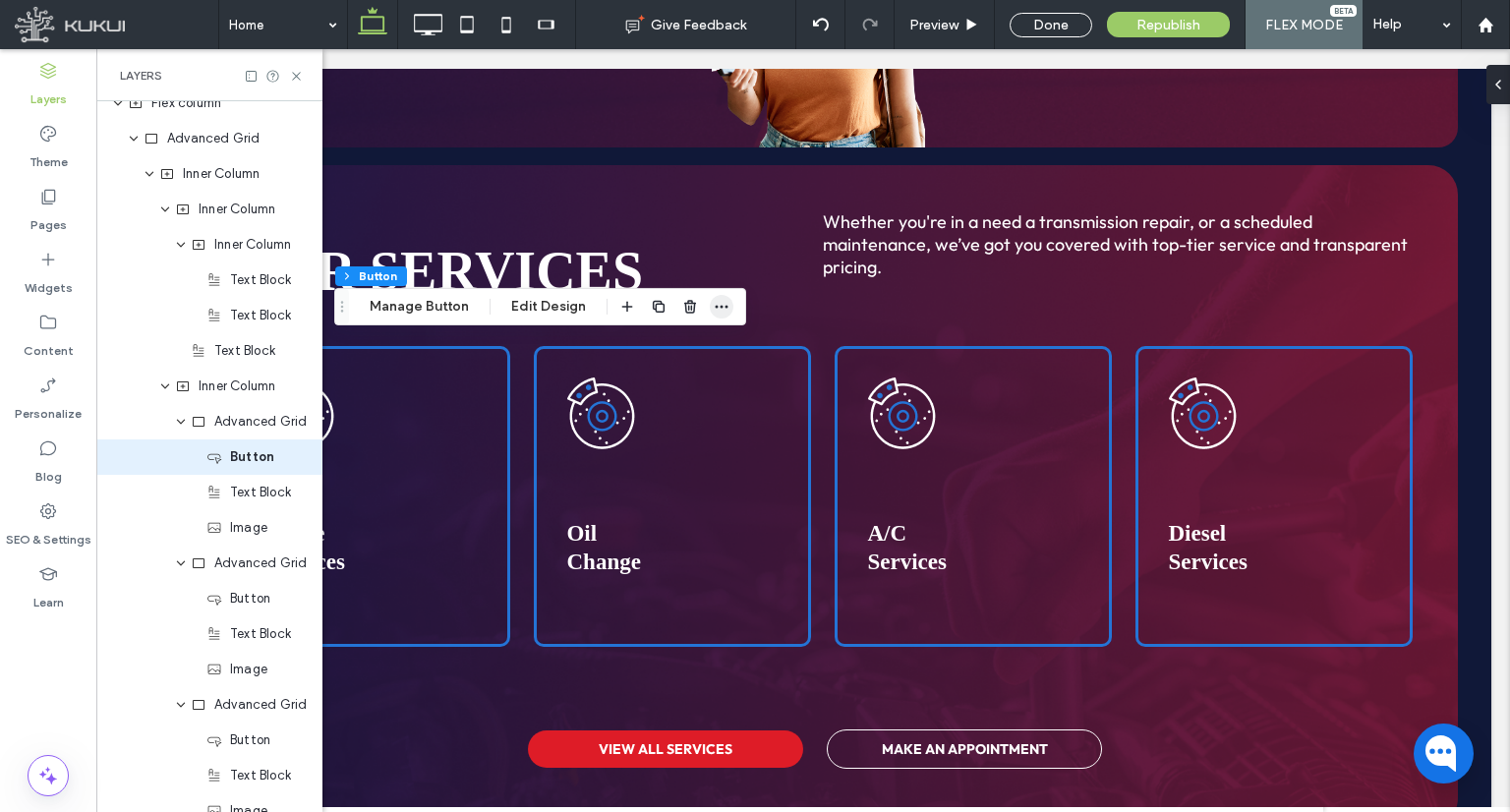 click at bounding box center (722, 307) 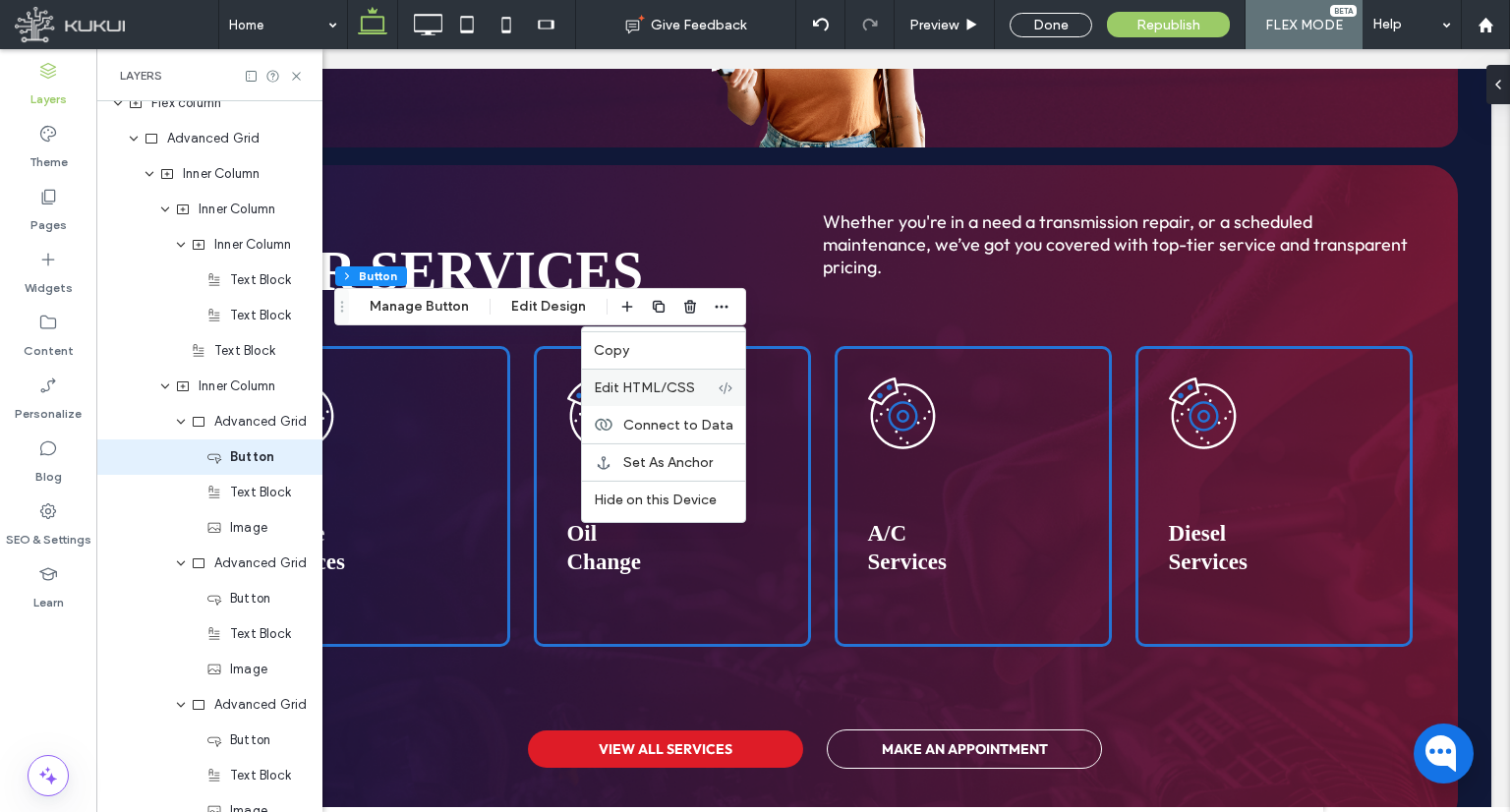 click on "Edit HTML/CSS" at bounding box center (644, 387) 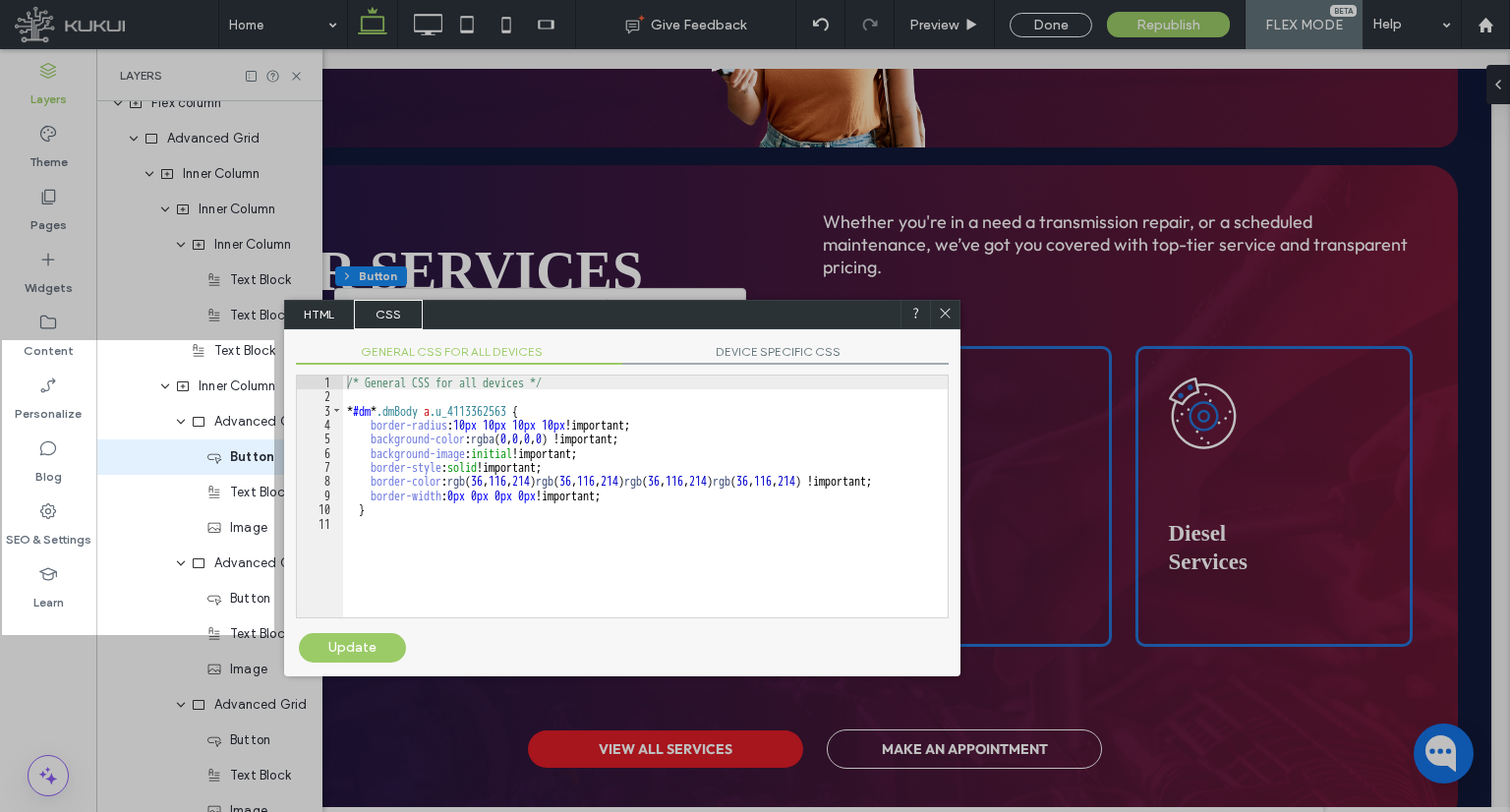 click 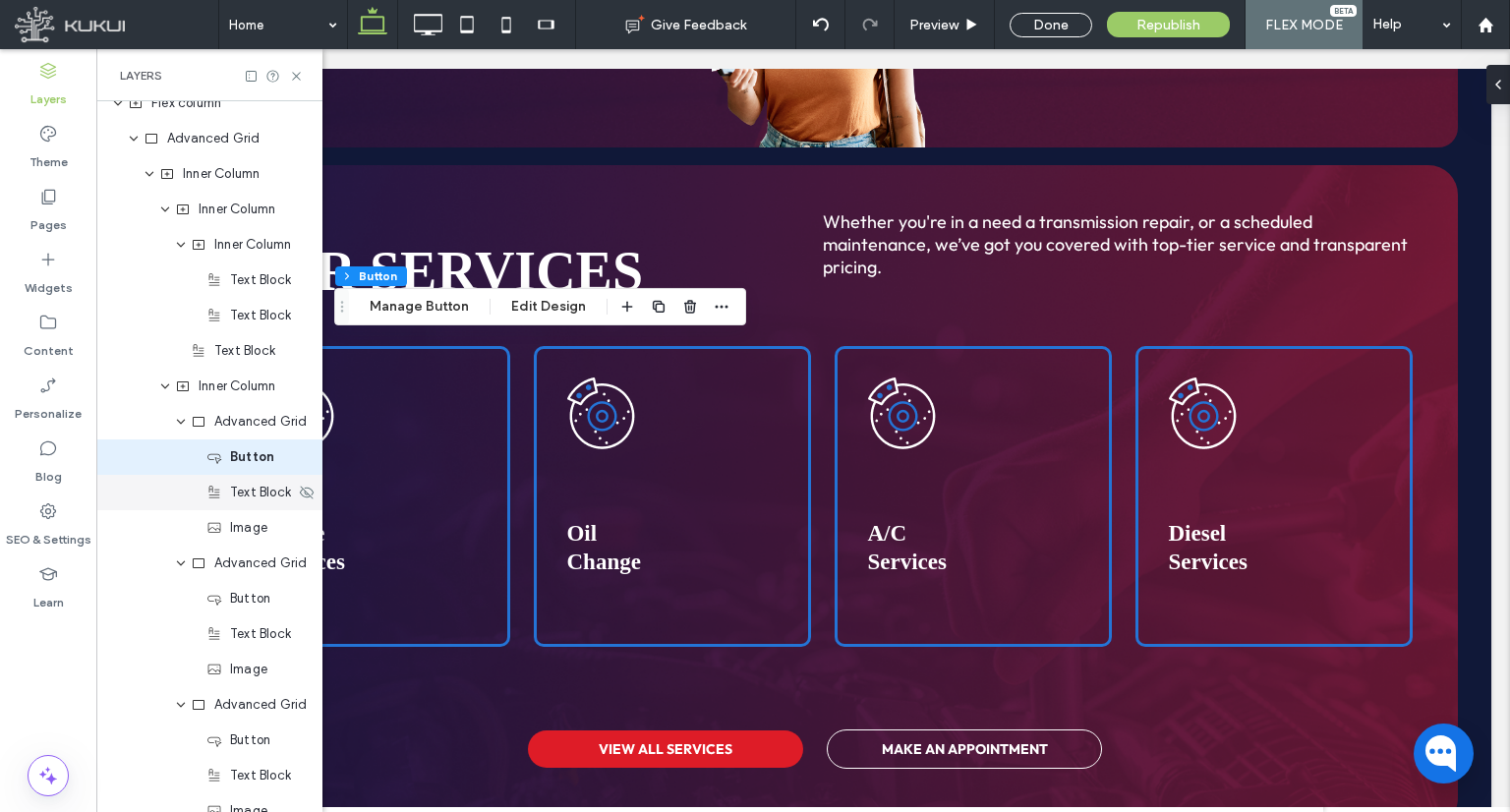 click on "Text Block" at bounding box center (261, 493) 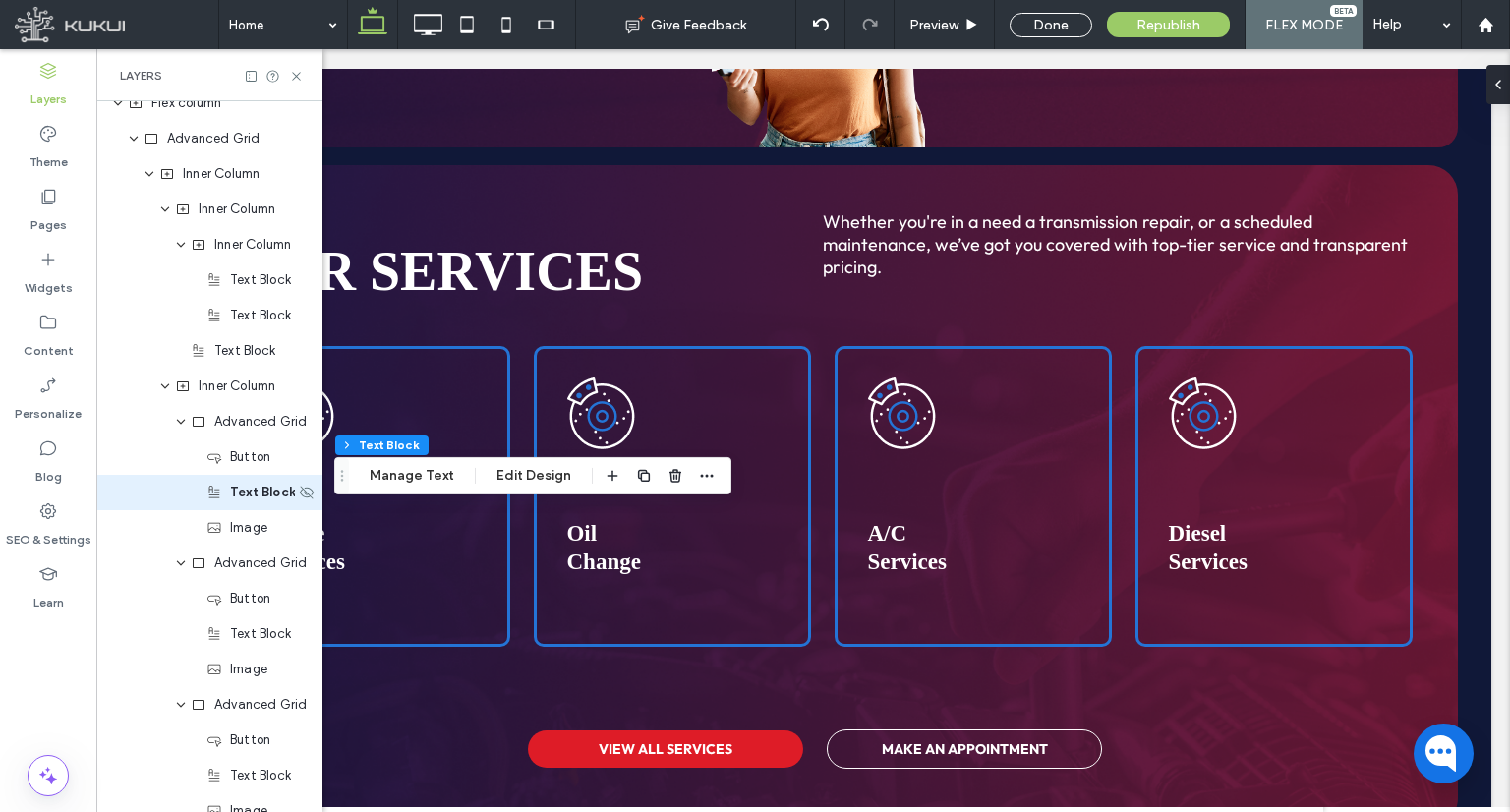 scroll, scrollTop: 87, scrollLeft: 0, axis: vertical 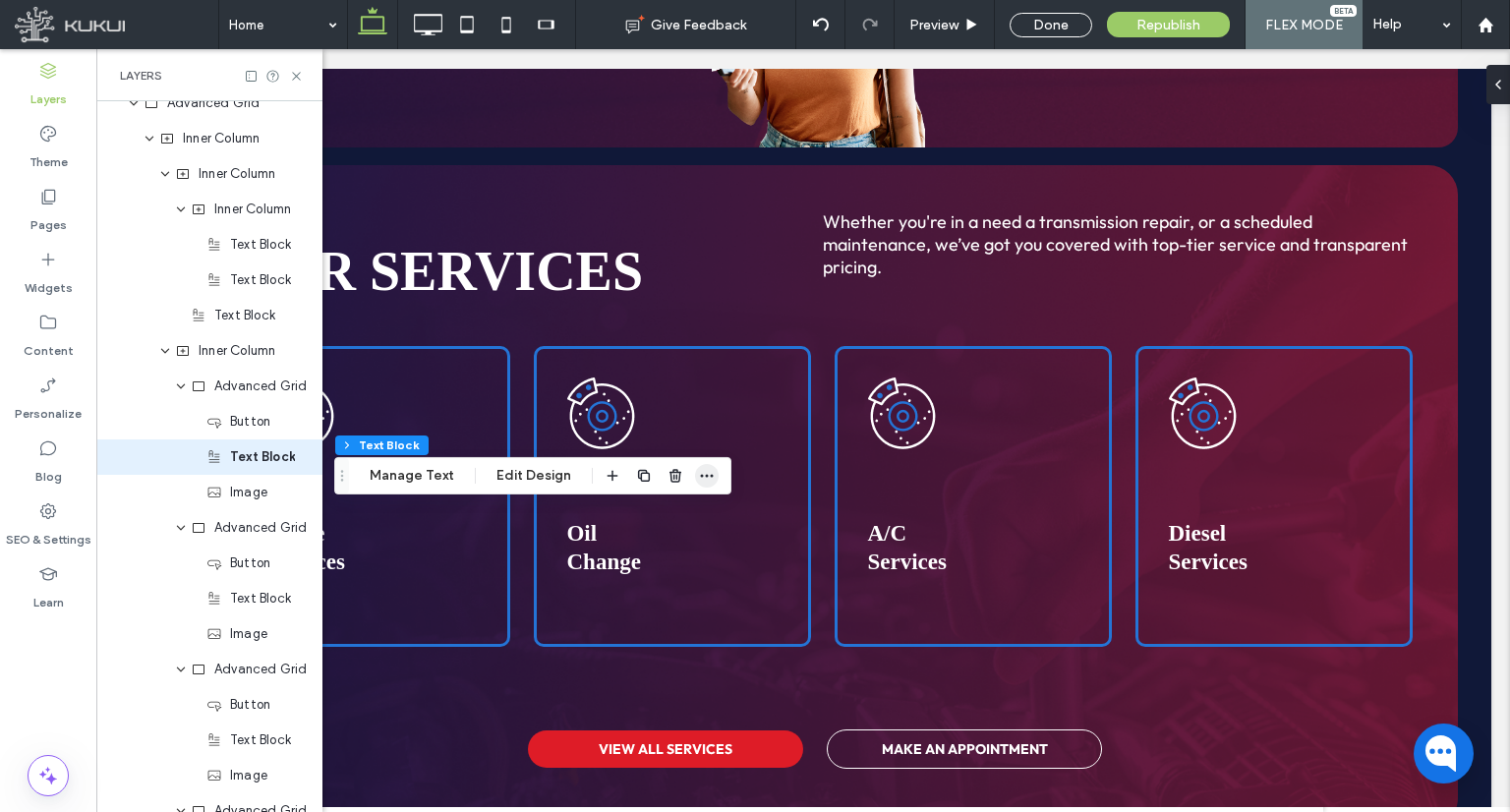 click 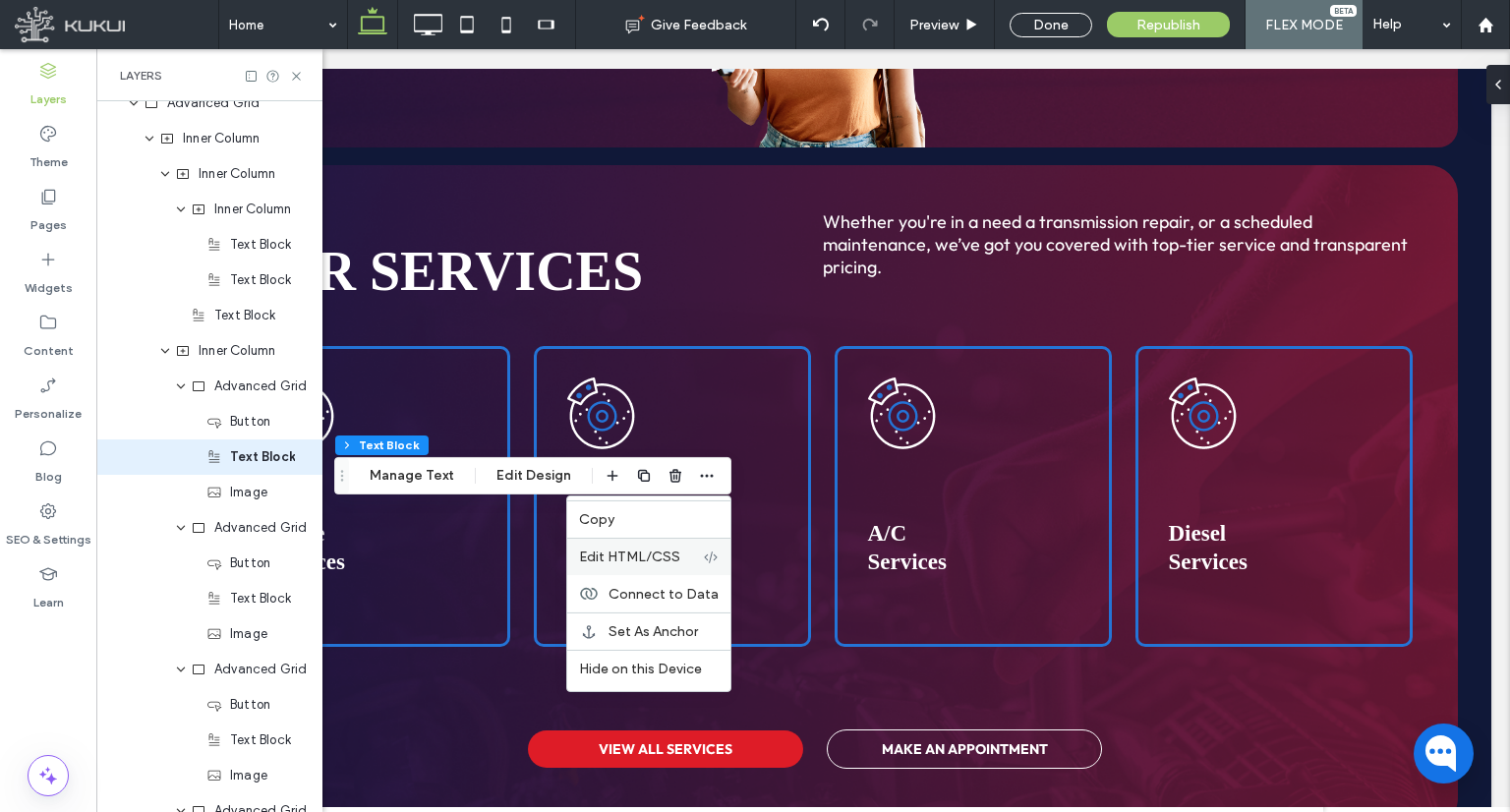 click on "Edit HTML/CSS" at bounding box center [629, 556] 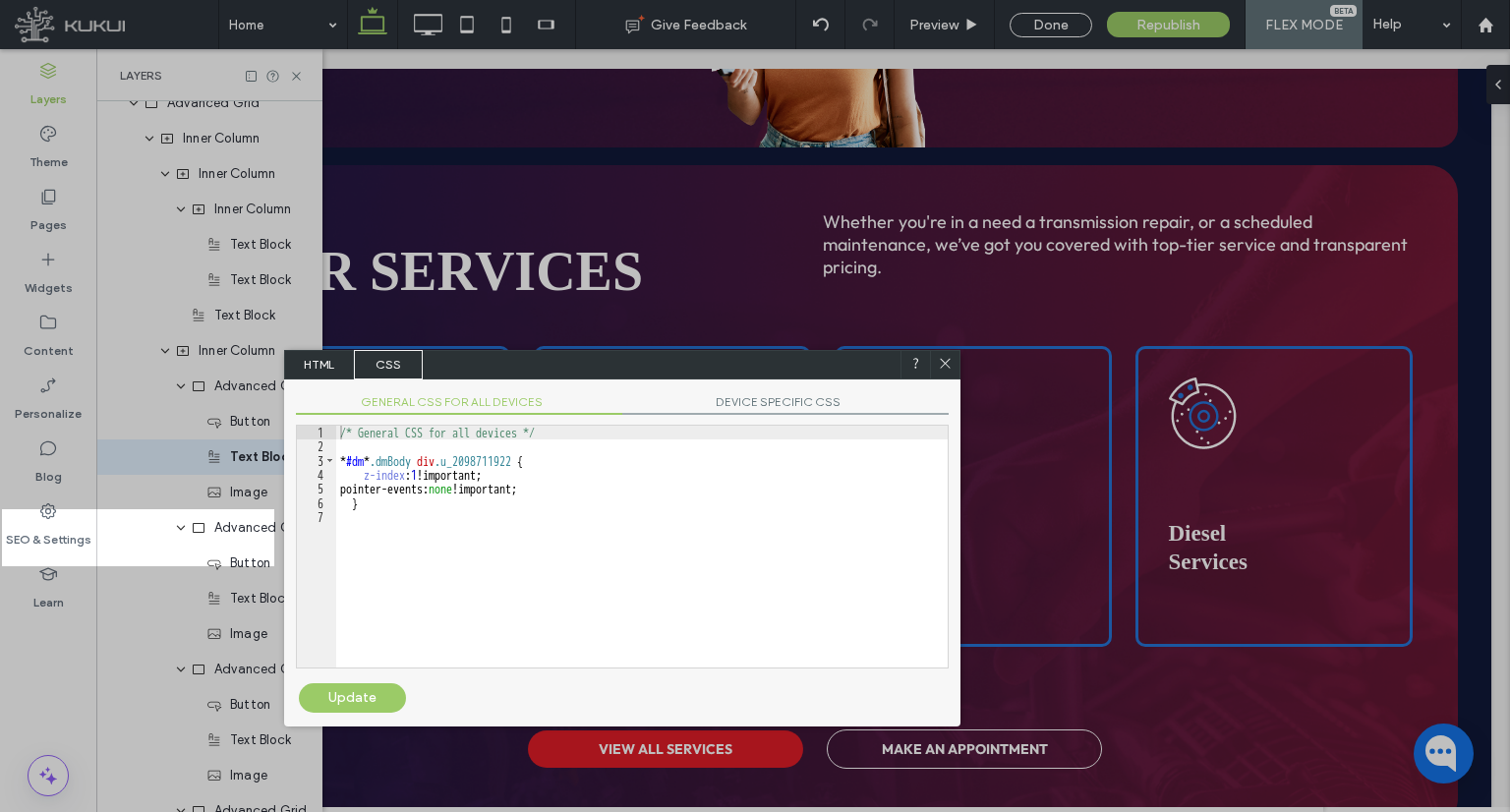 click 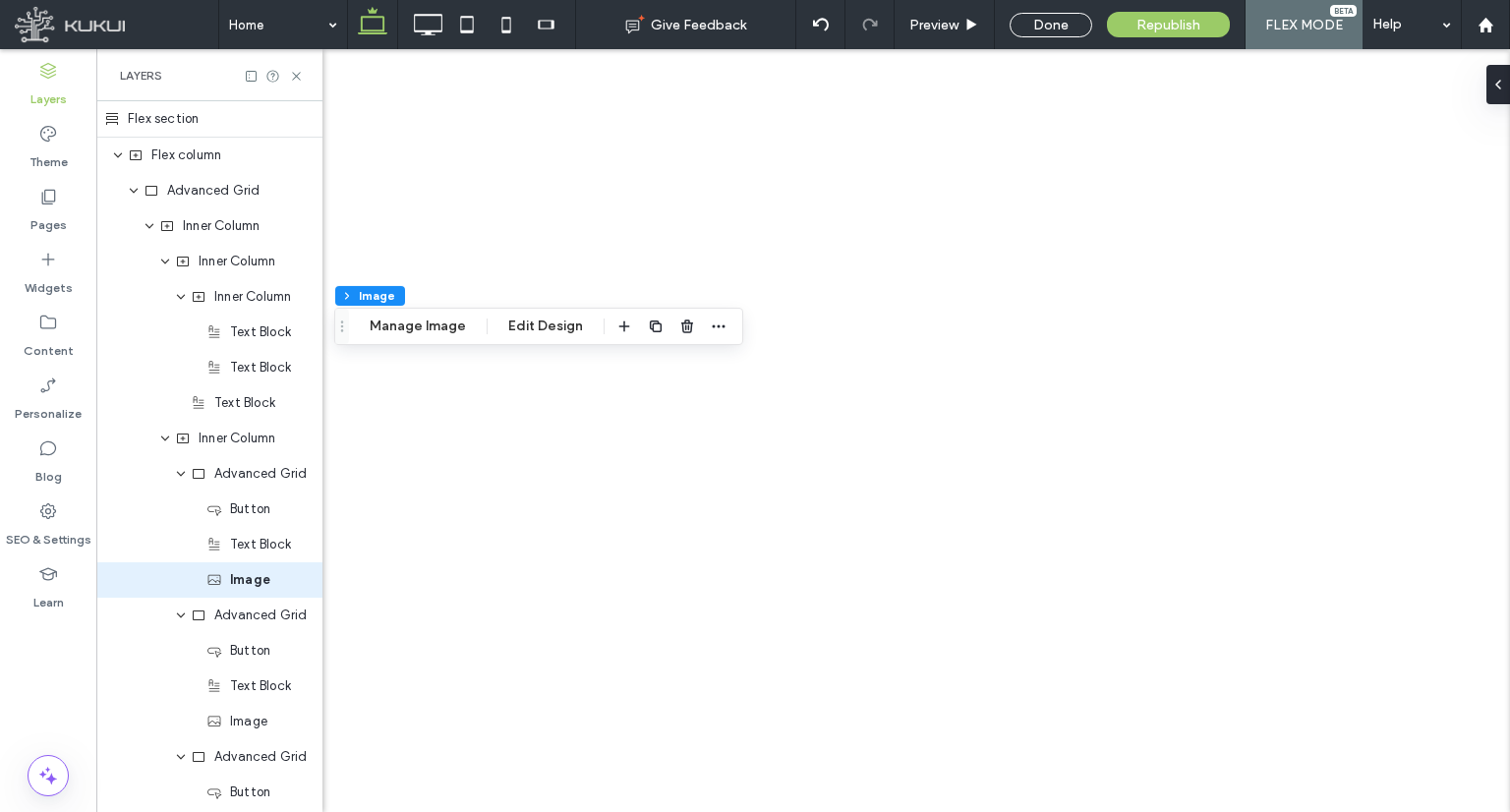 scroll, scrollTop: 0, scrollLeft: 0, axis: both 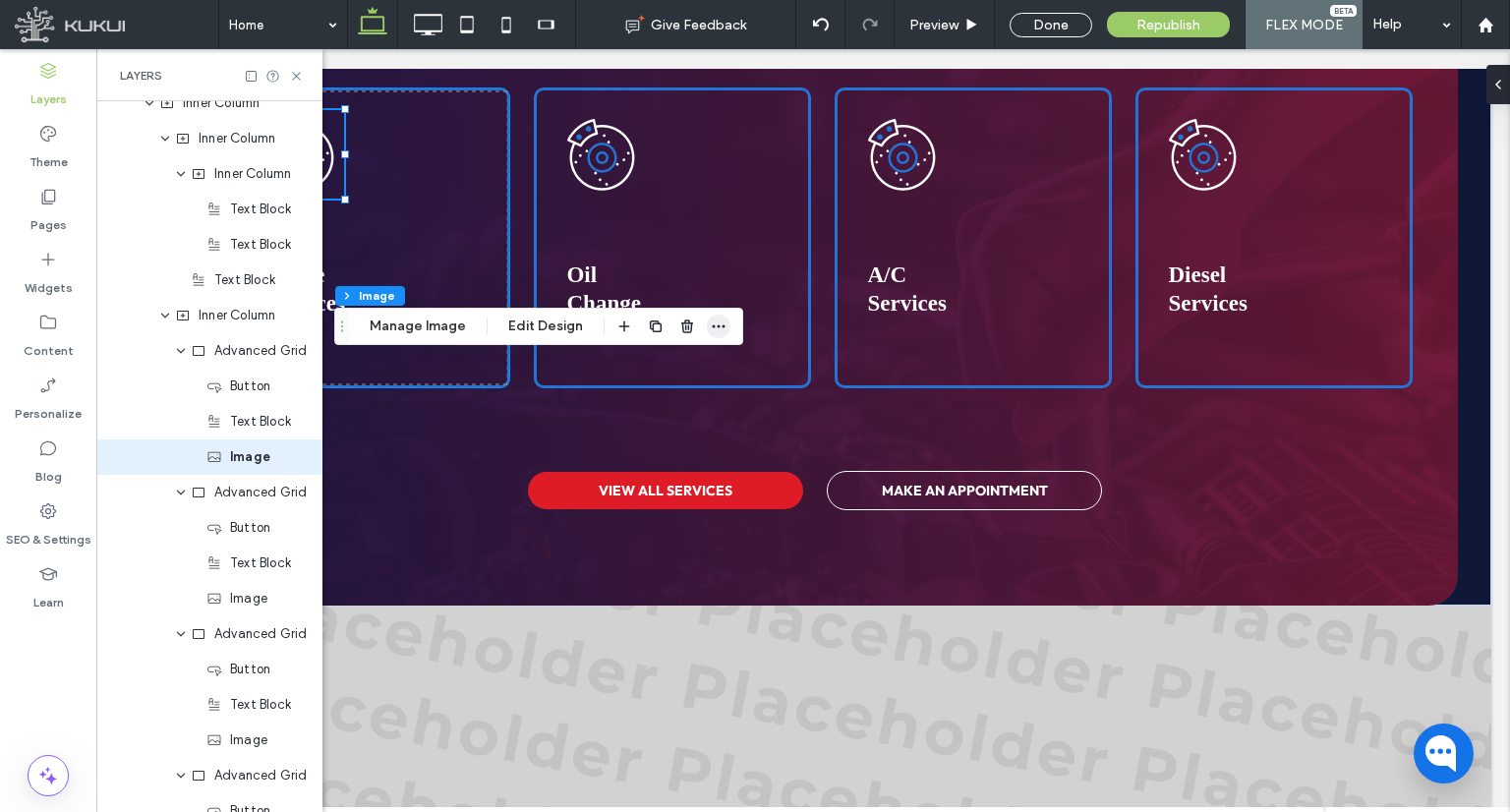 click 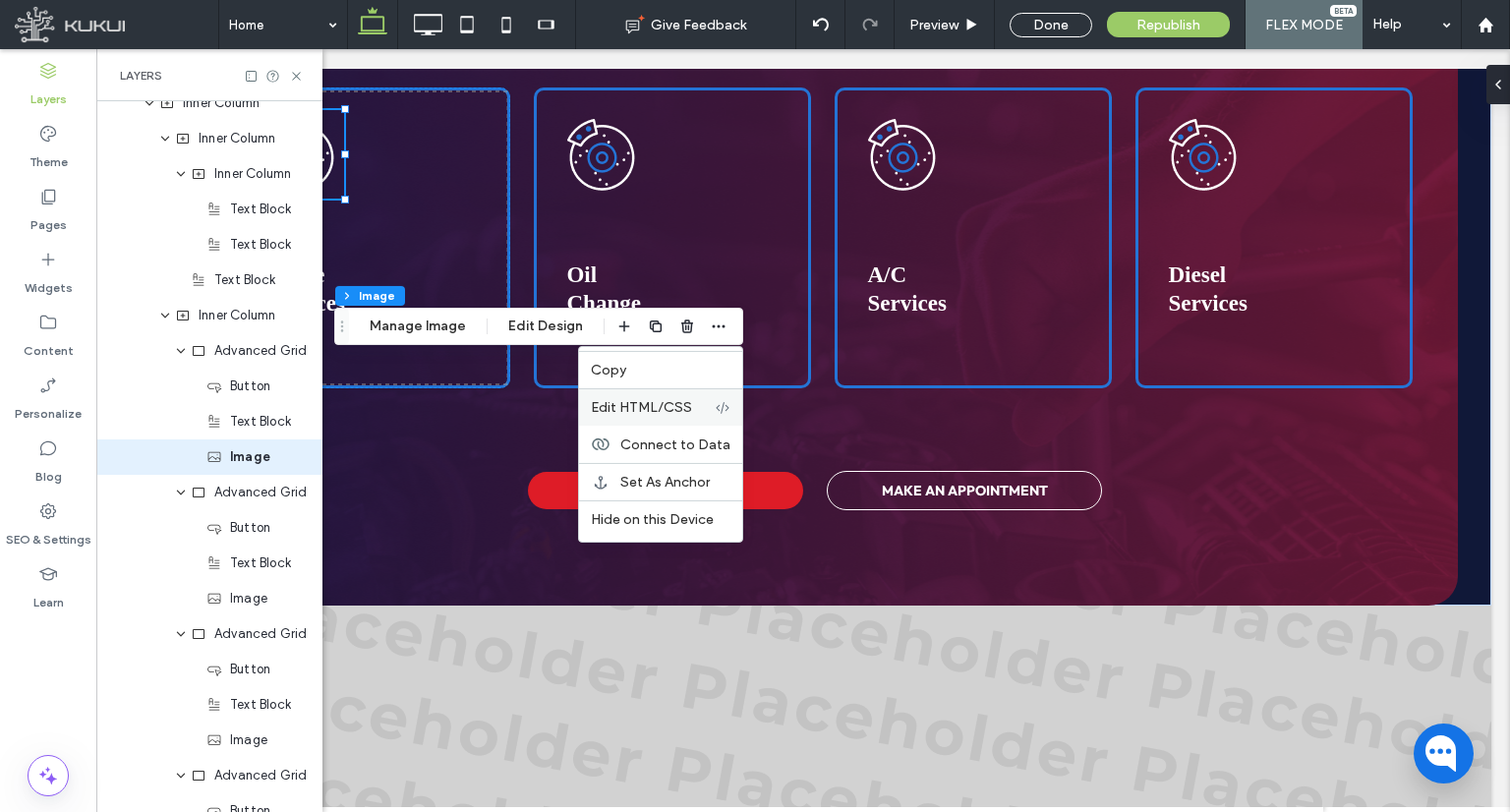 click on "Edit HTML/CSS" at bounding box center [661, 407] 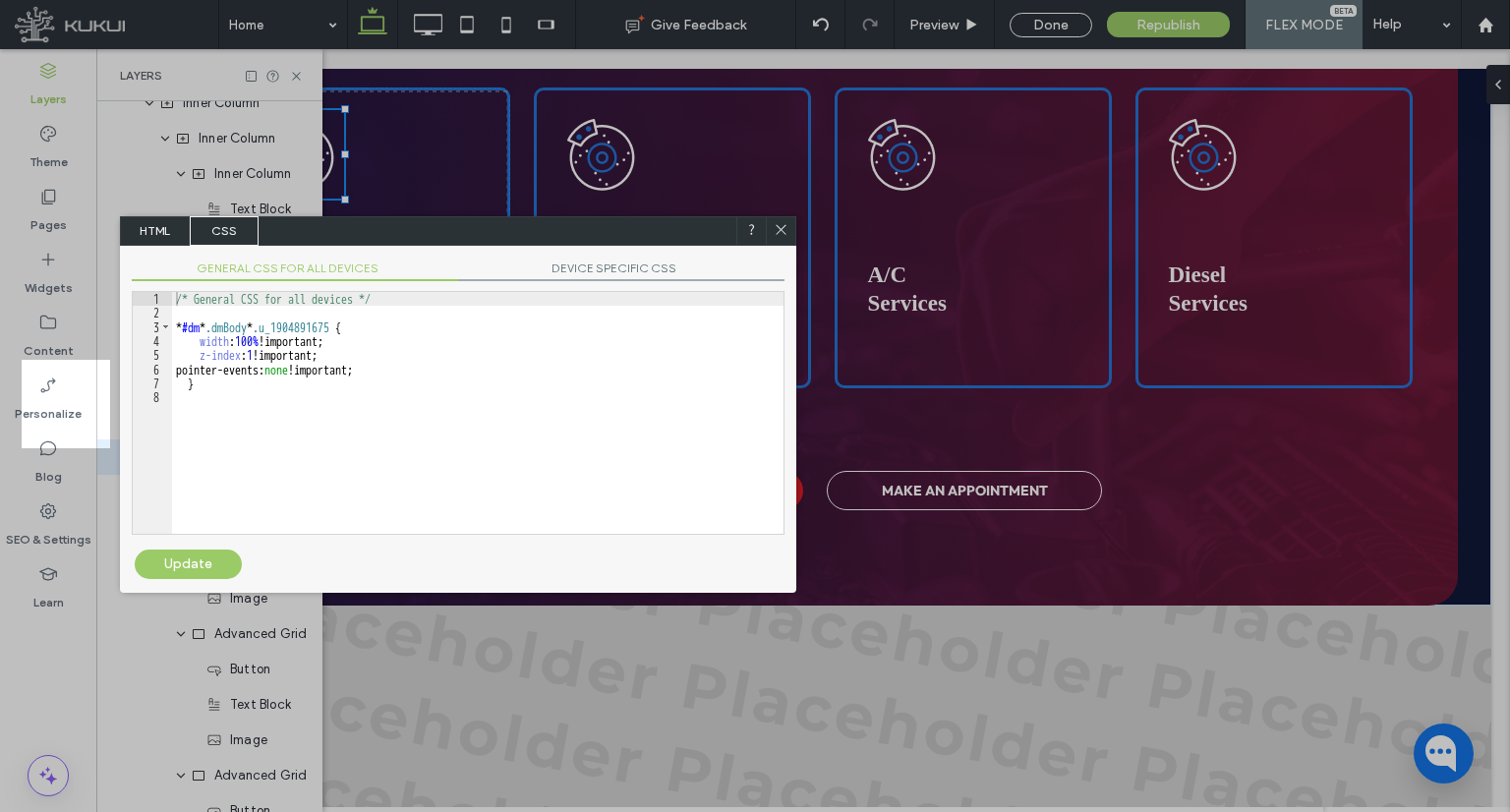 click 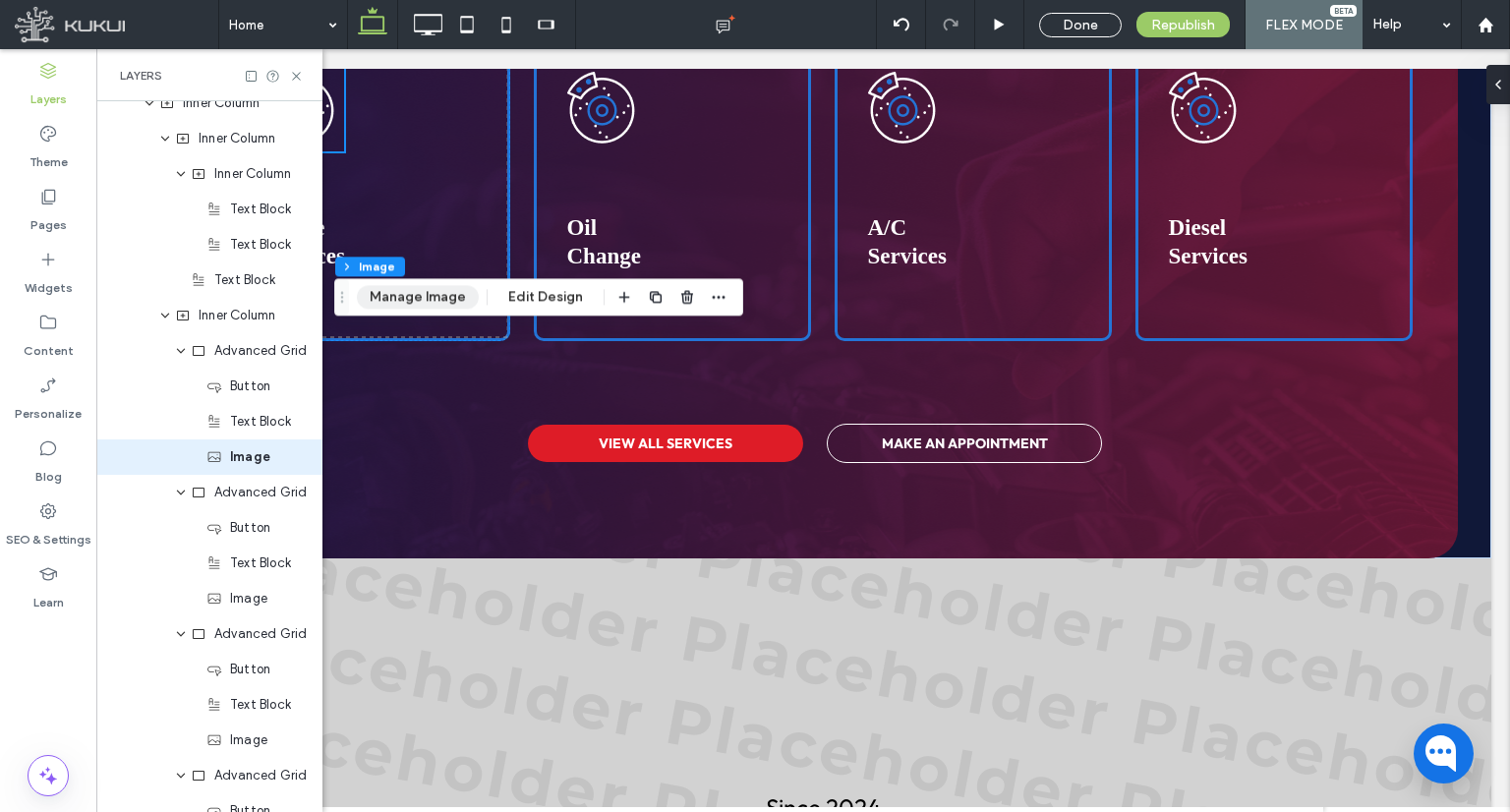 scroll, scrollTop: 2515, scrollLeft: 0, axis: vertical 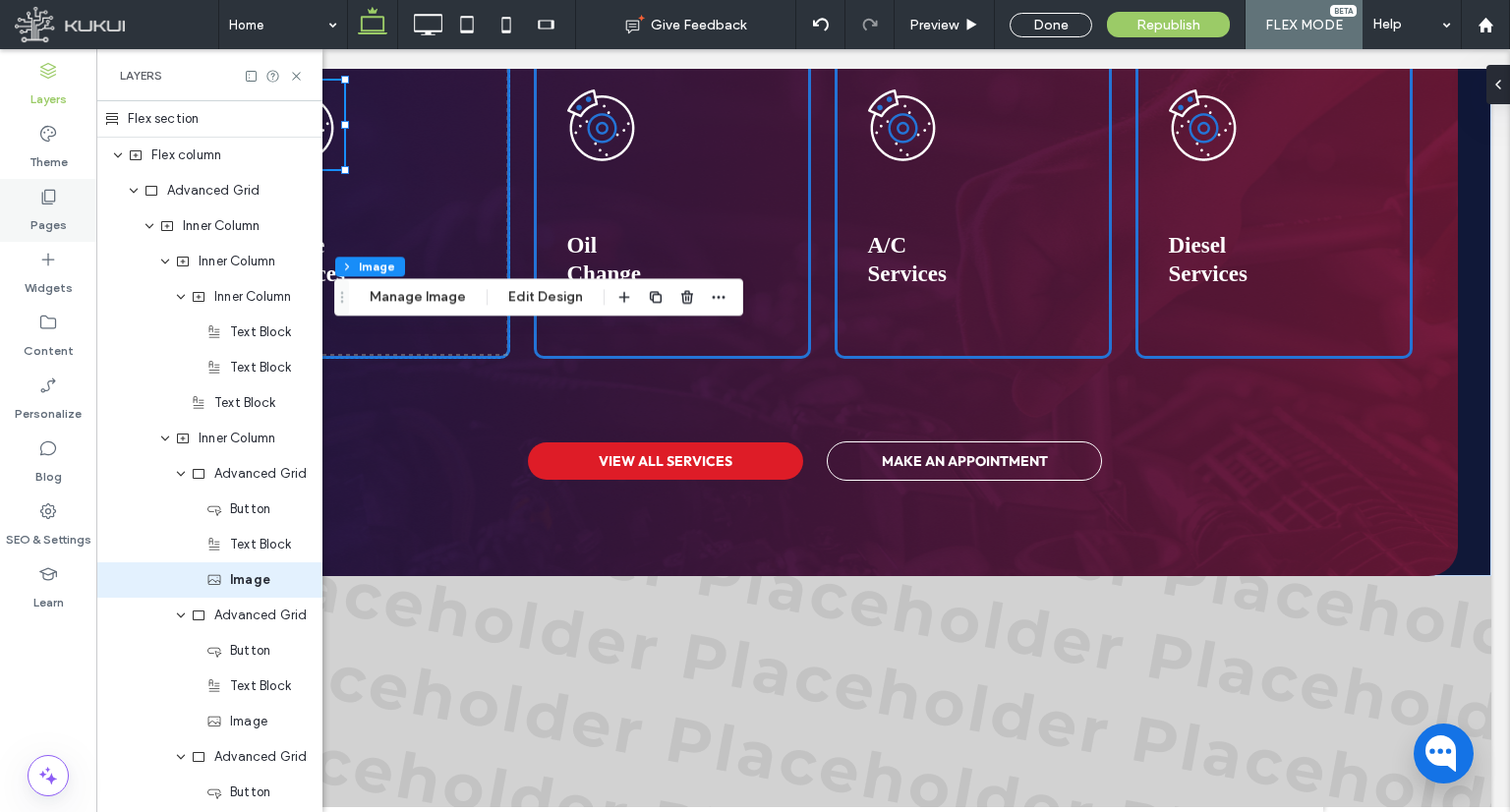 click on "Pages" at bounding box center [48, 220] 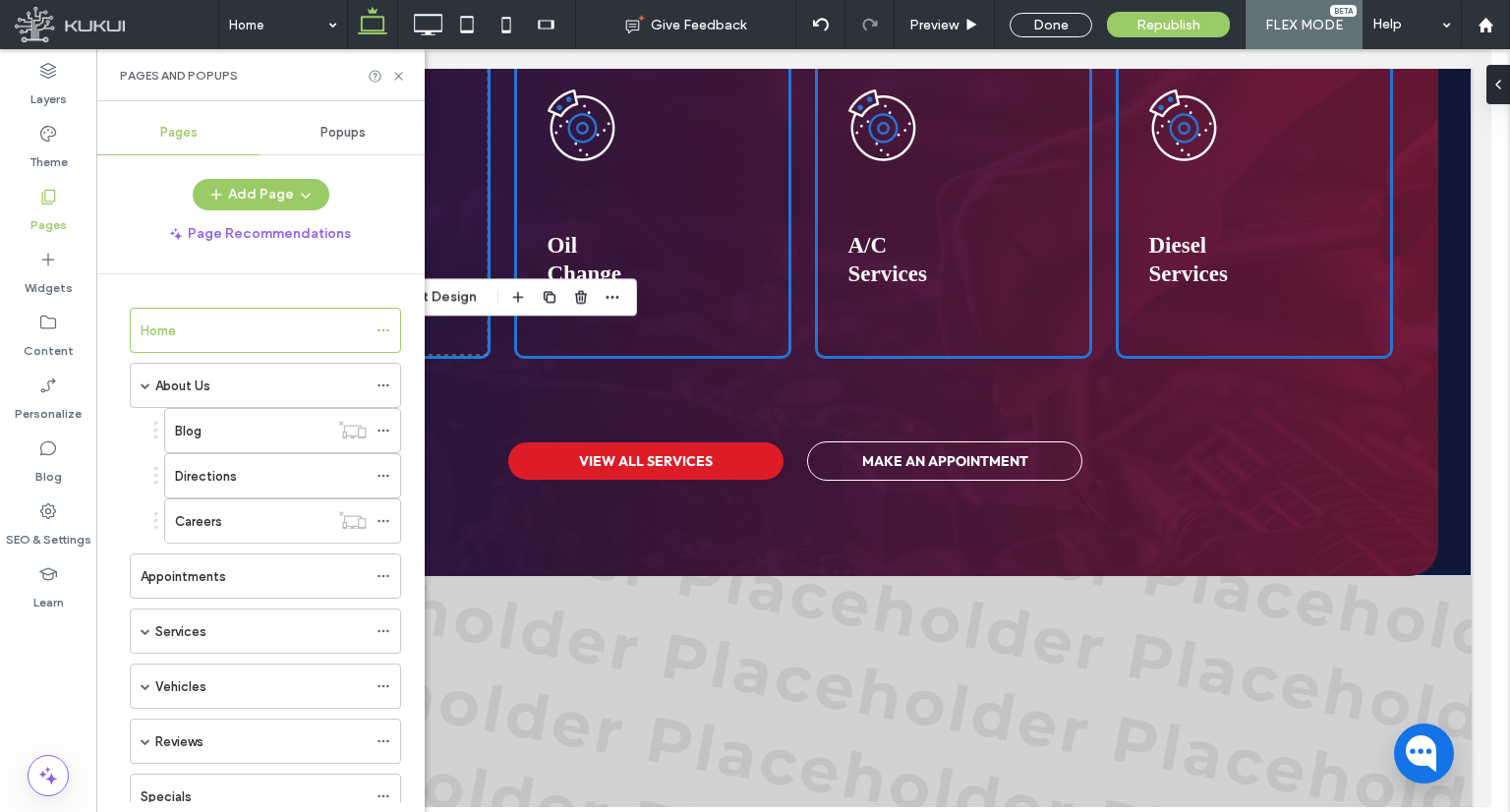 scroll, scrollTop: 0, scrollLeft: 0, axis: both 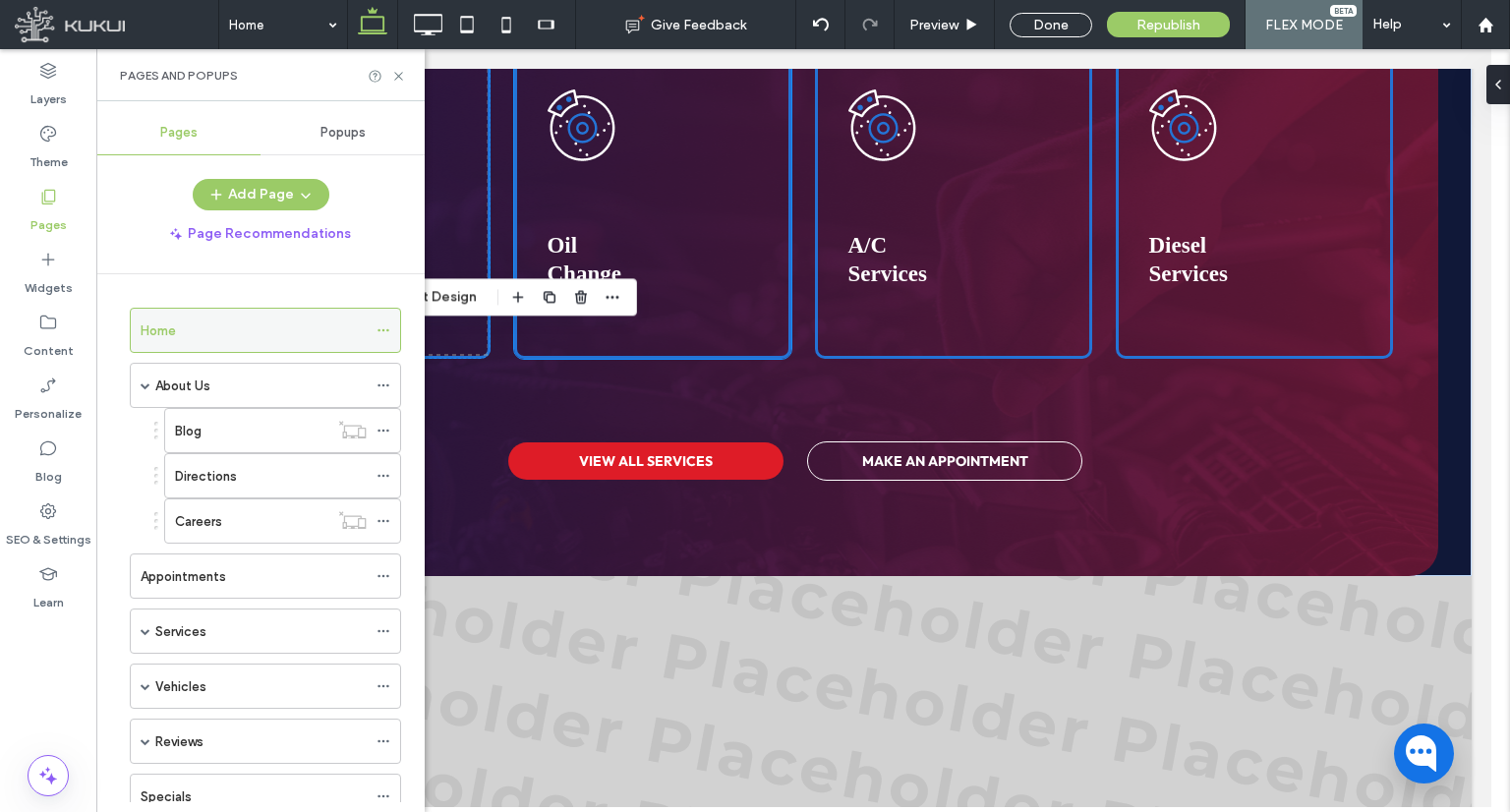 click 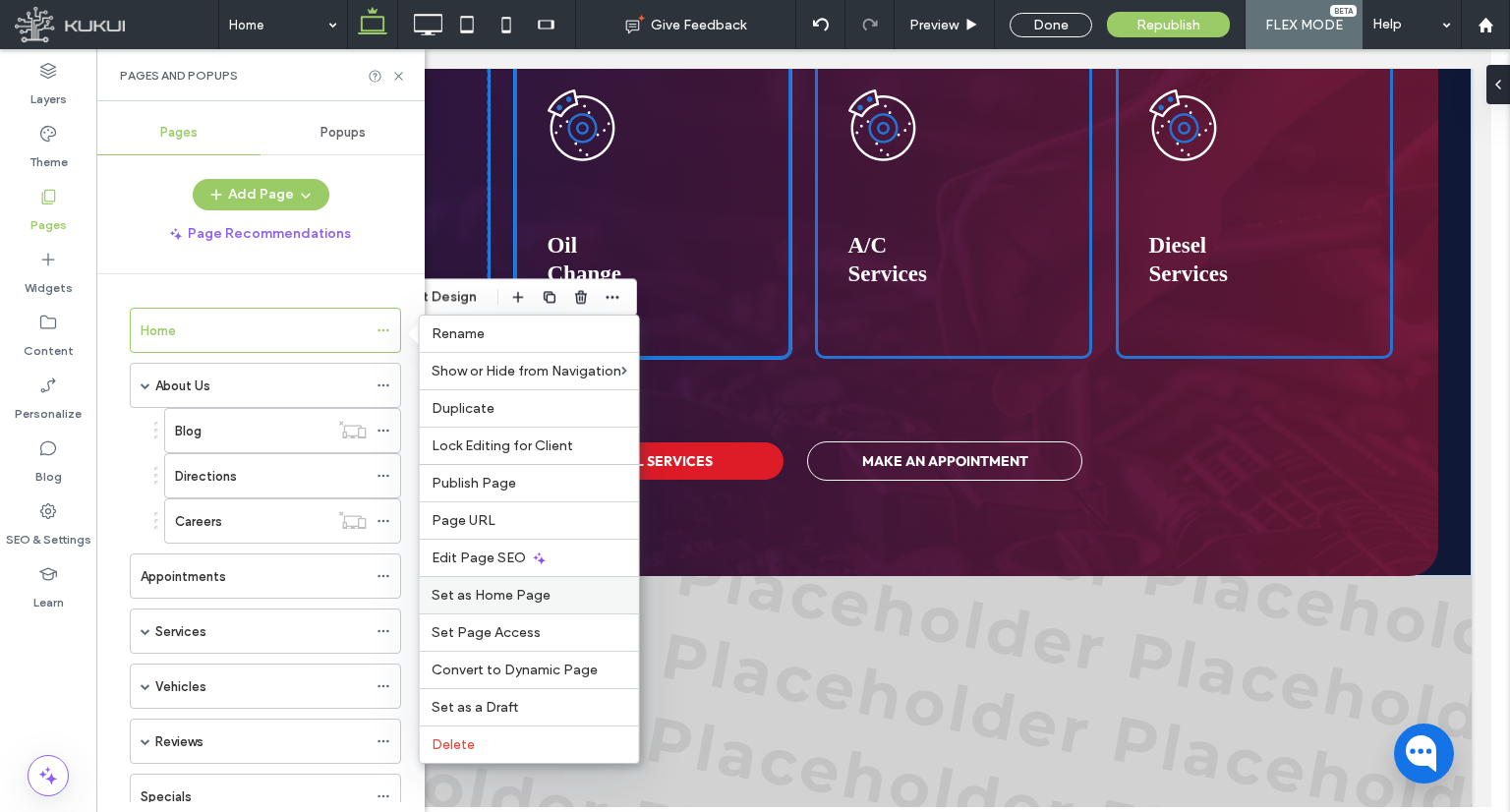 click on "Set as Home Page" at bounding box center (491, 595) 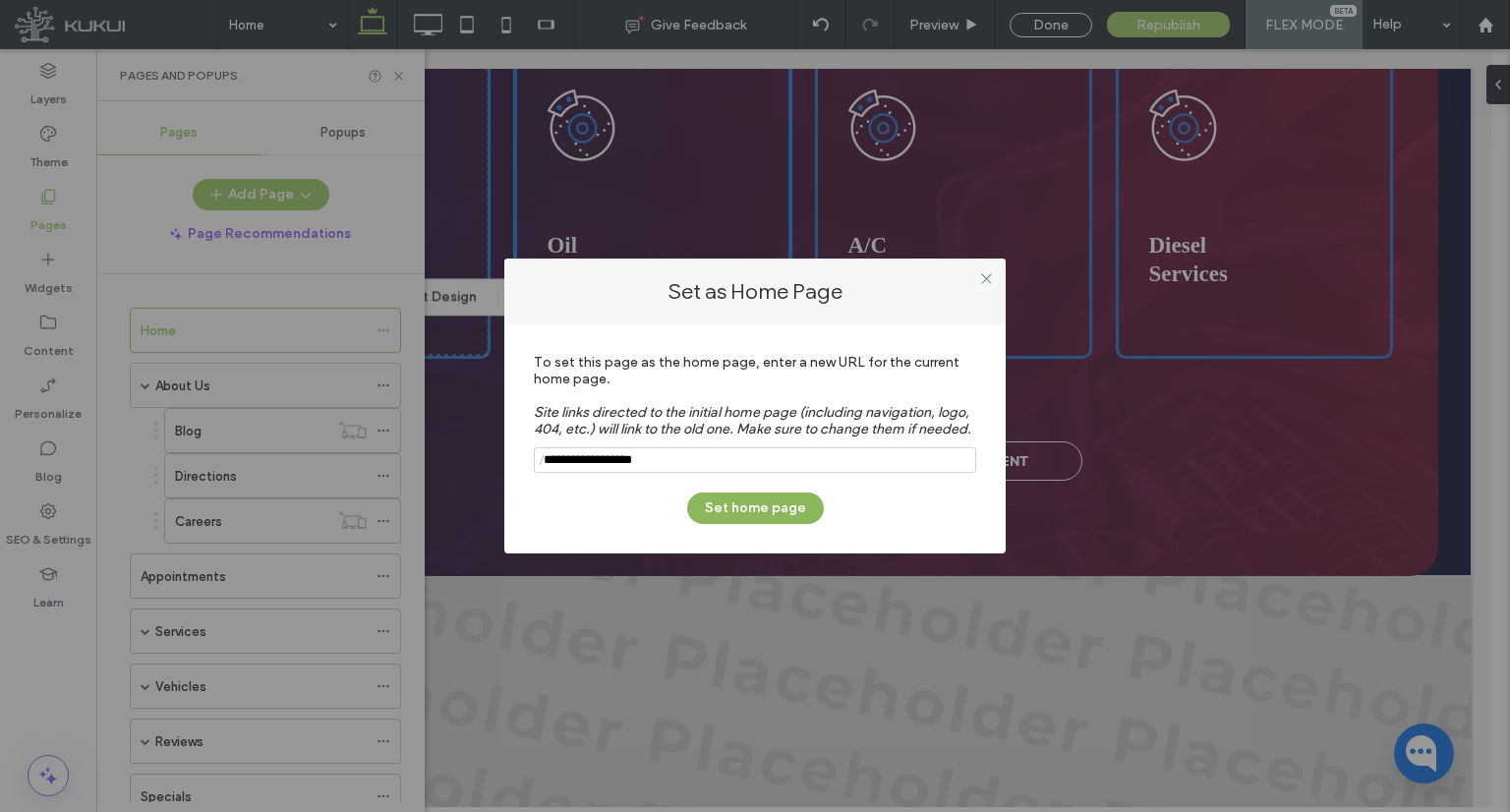 click on "Set home page" at bounding box center [755, 508] 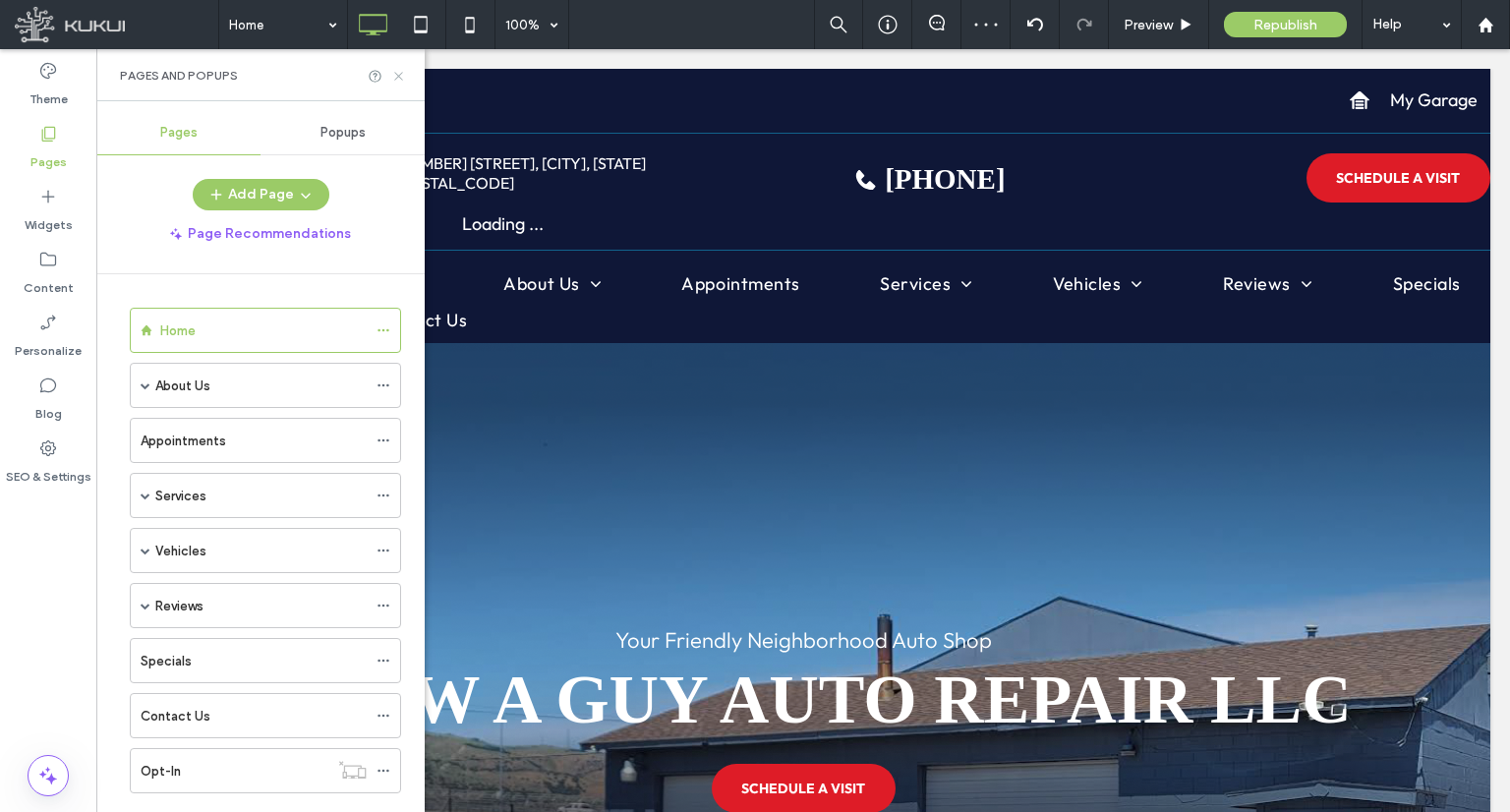scroll, scrollTop: 0, scrollLeft: 0, axis: both 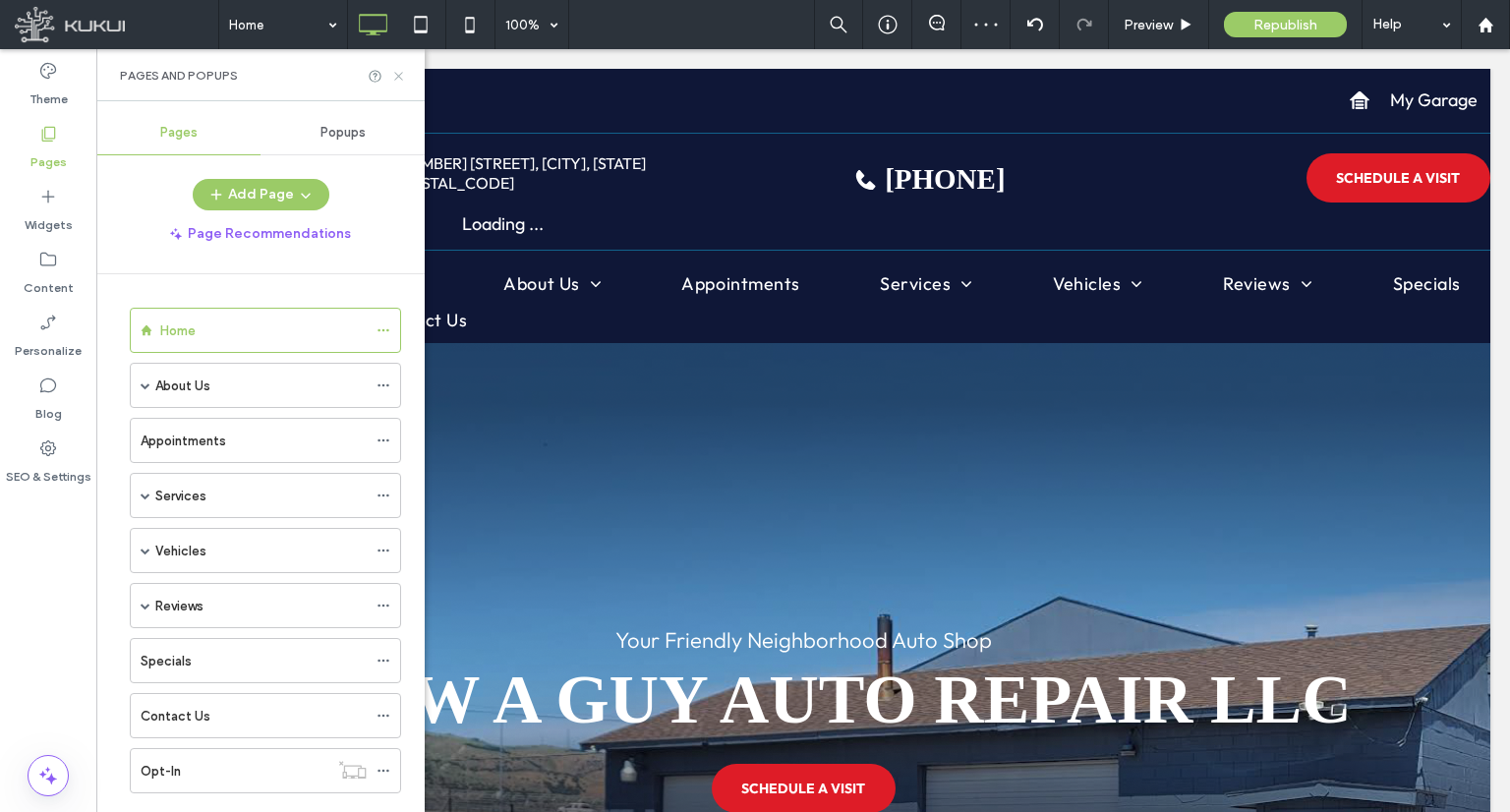 click 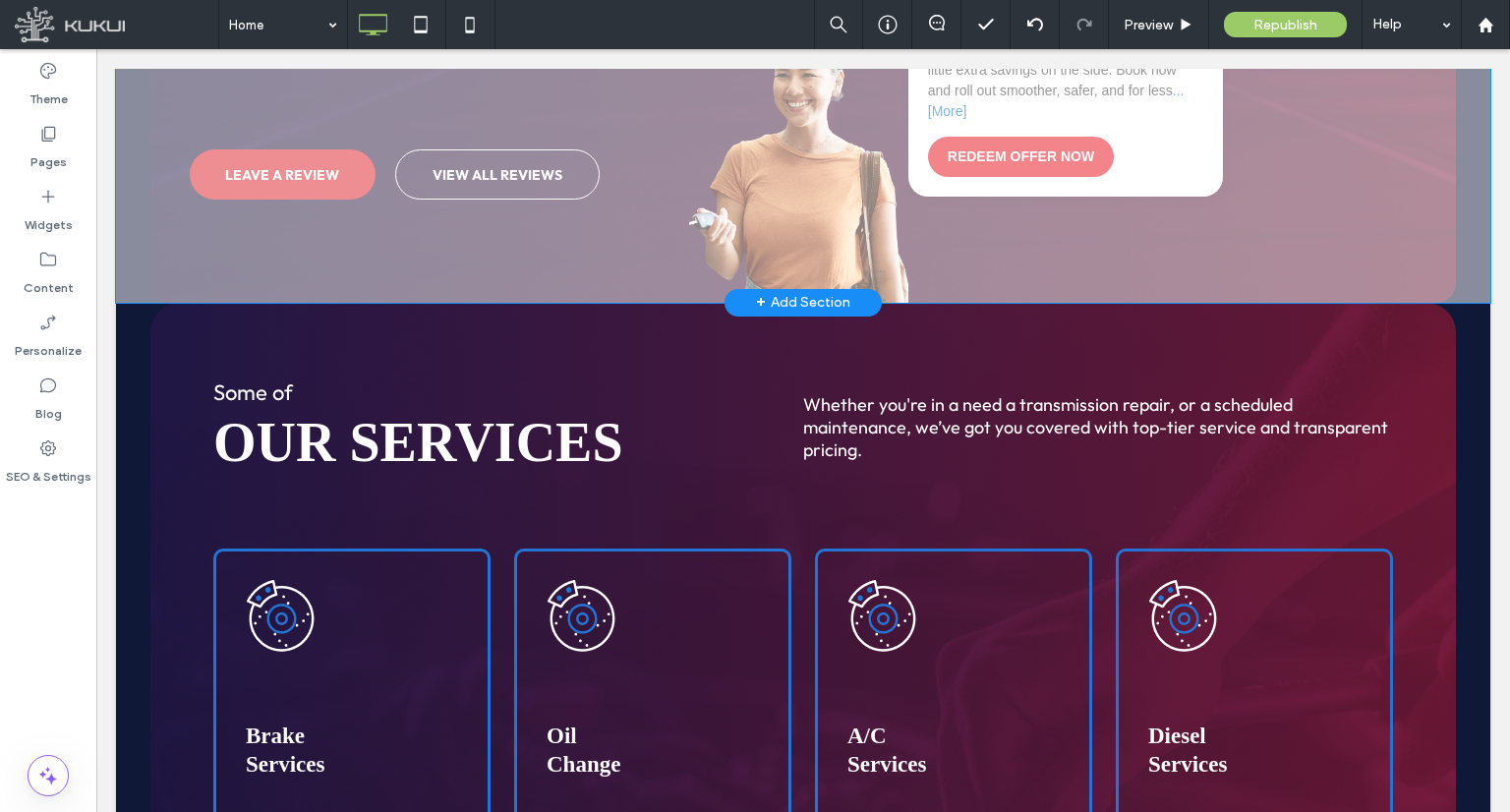 scroll, scrollTop: 2346, scrollLeft: 0, axis: vertical 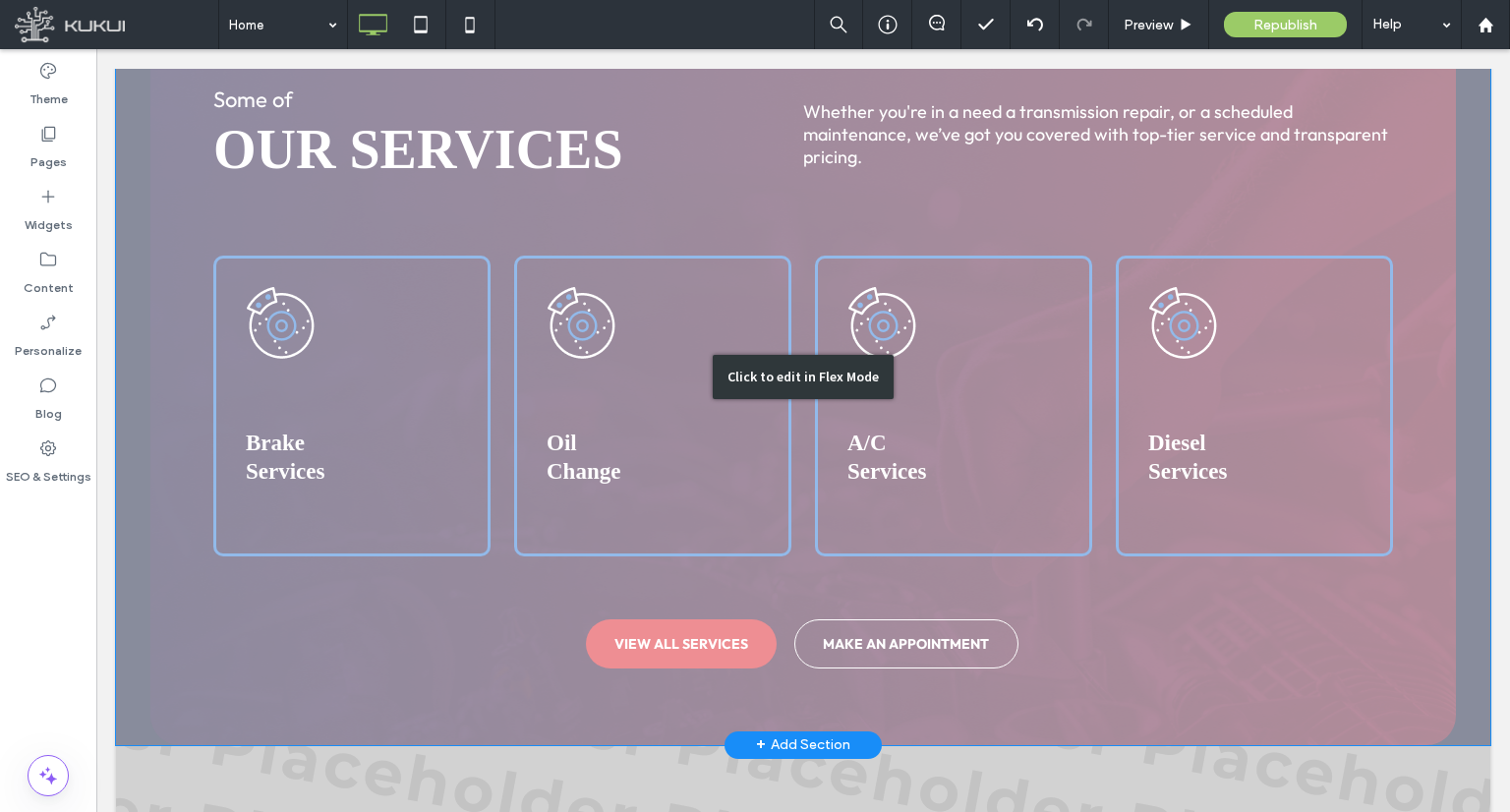 click on "Click to edit in Flex Mode" at bounding box center (803, 377) 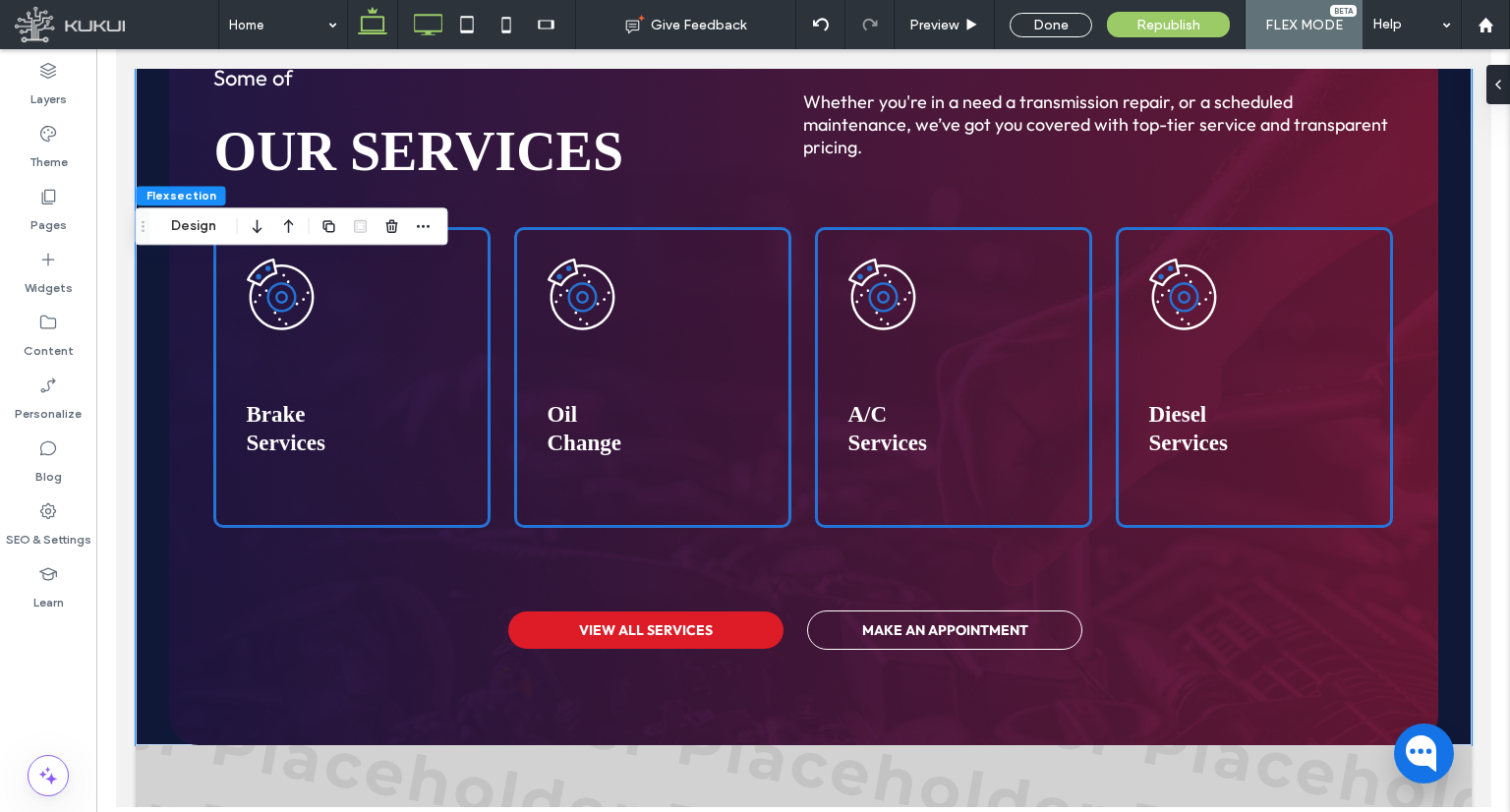 click 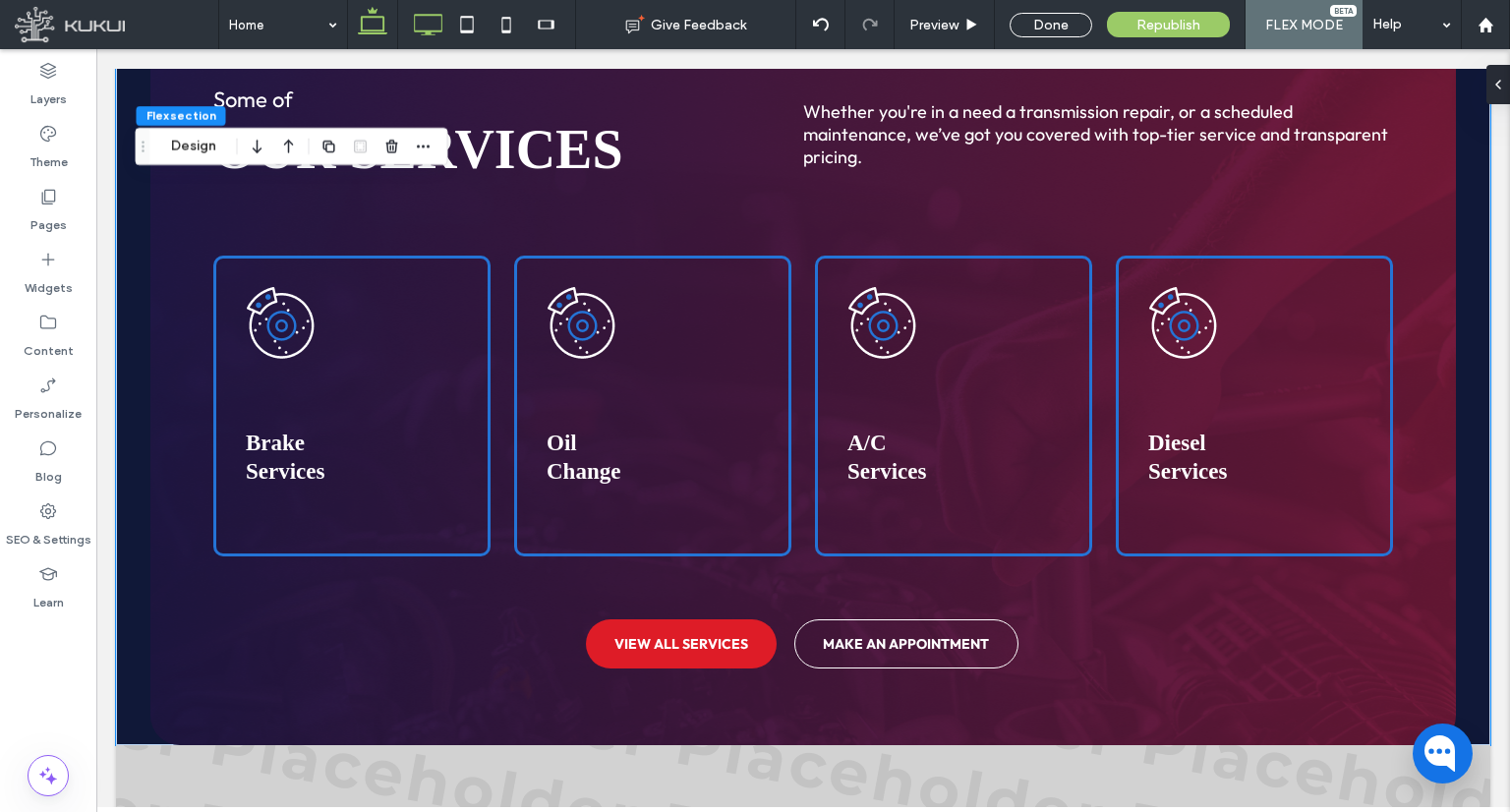 click 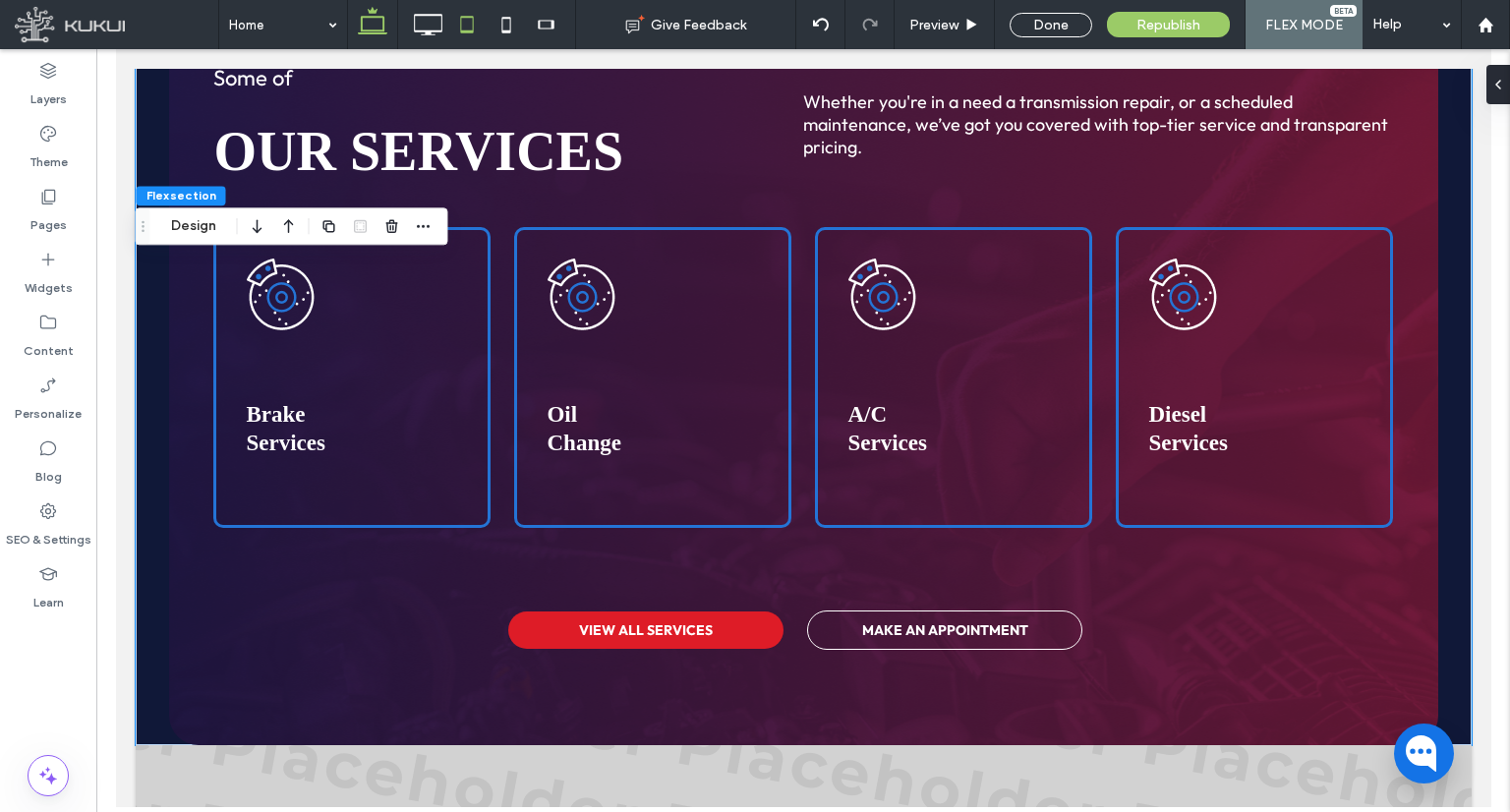 click 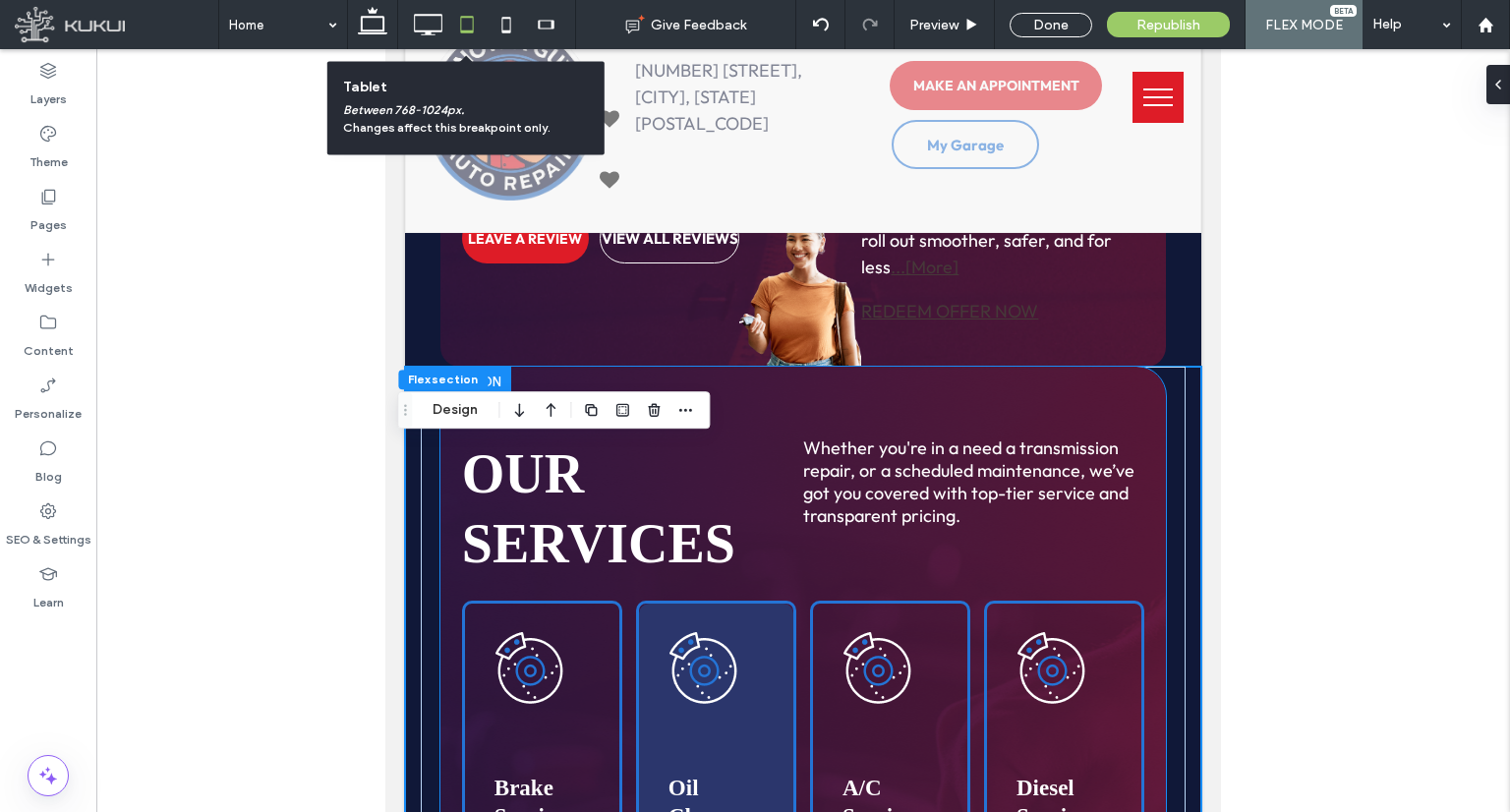 scroll, scrollTop: 330, scrollLeft: 0, axis: vertical 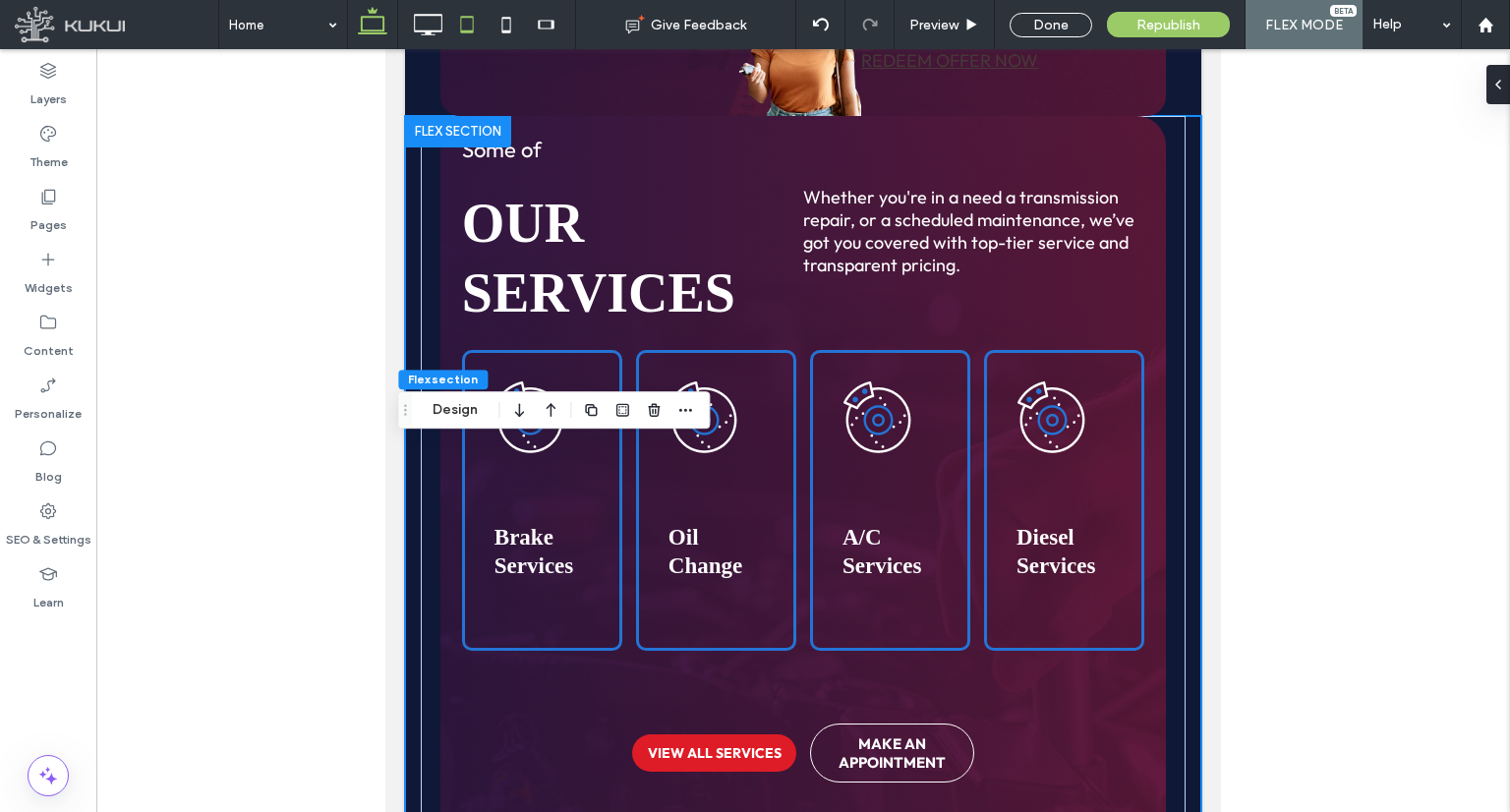click 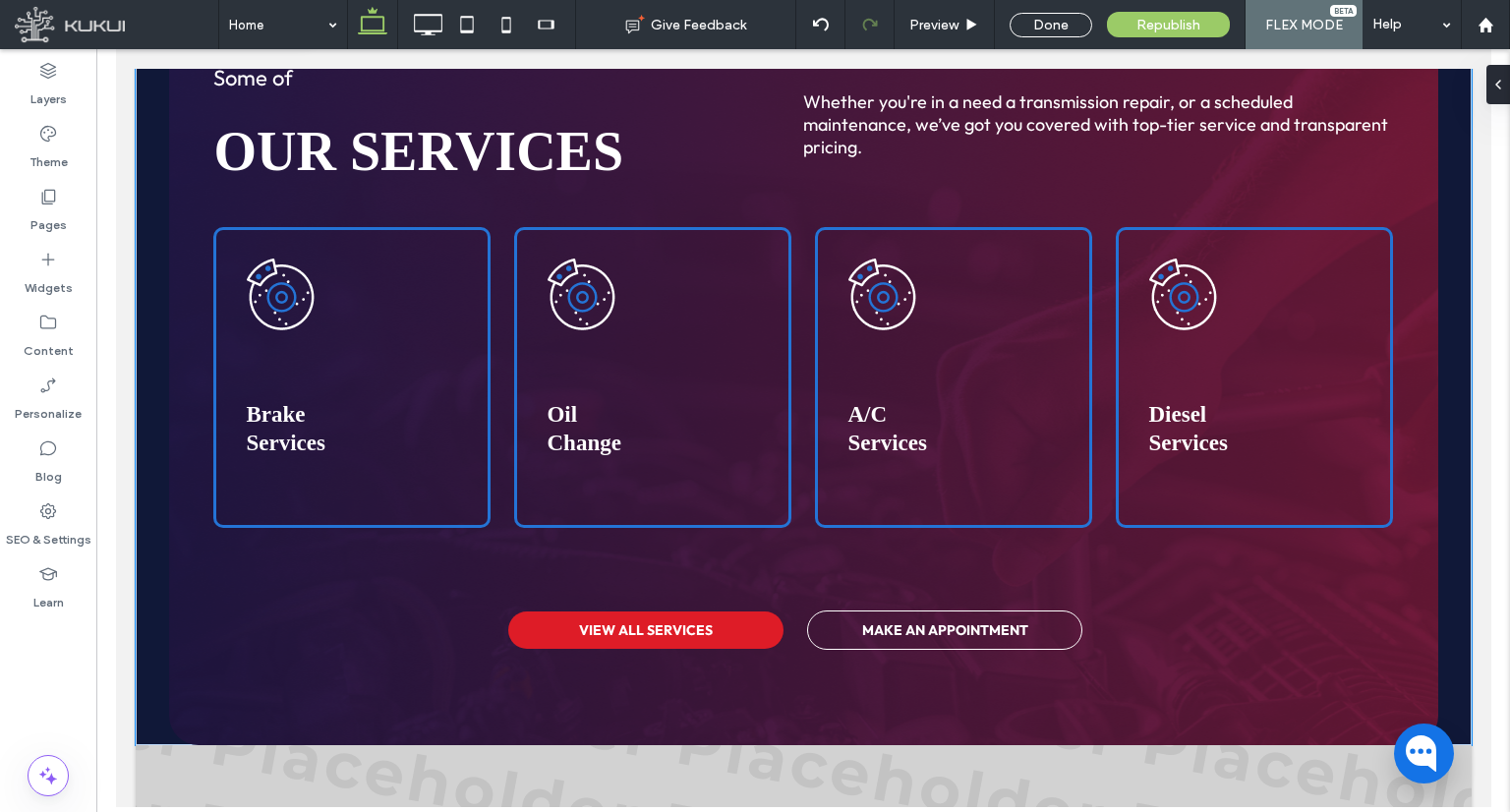 scroll, scrollTop: 0, scrollLeft: 0, axis: both 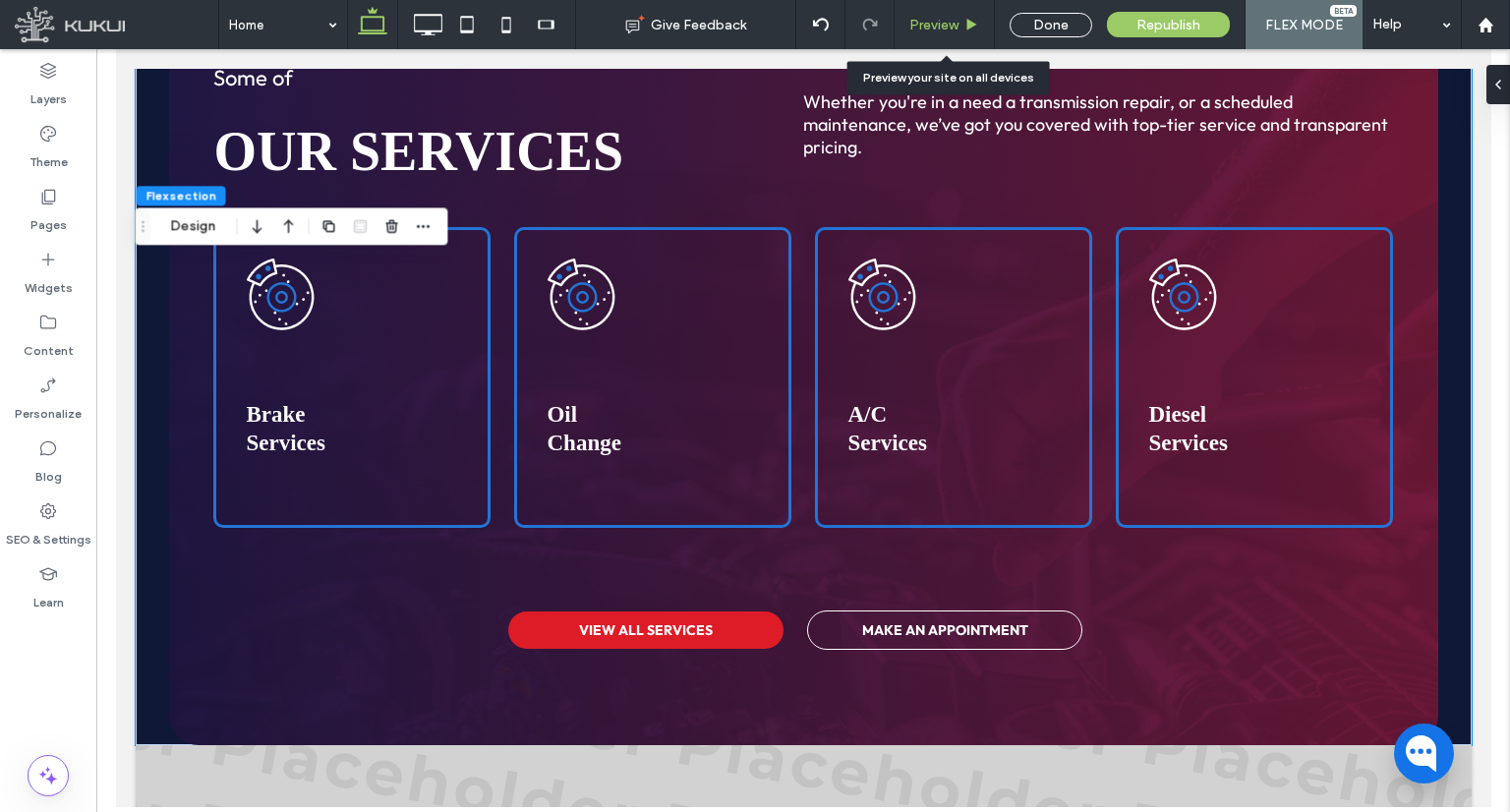click on "Preview" at bounding box center (934, 25) 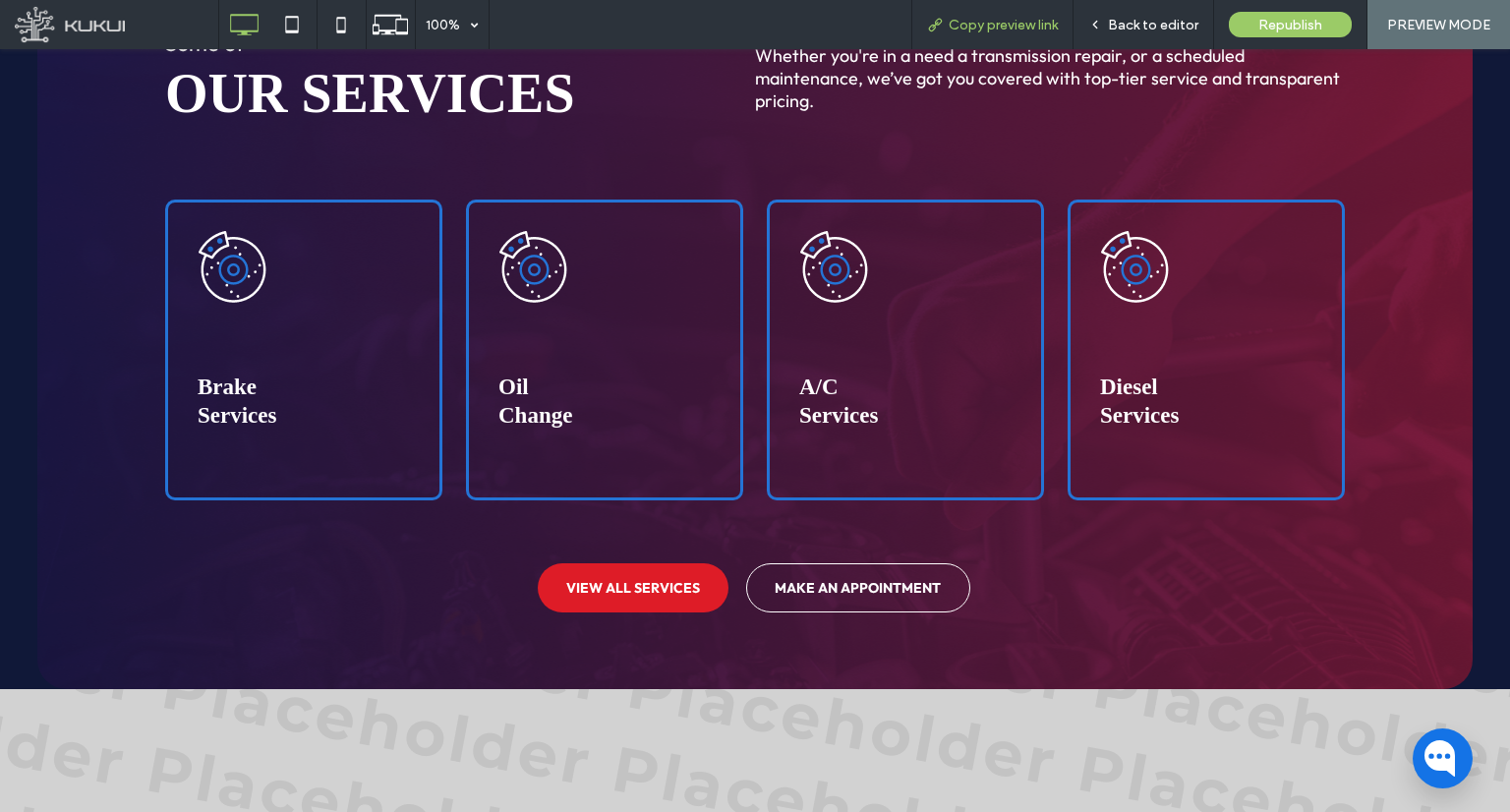 click on "Copy preview link" at bounding box center (1003, 25) 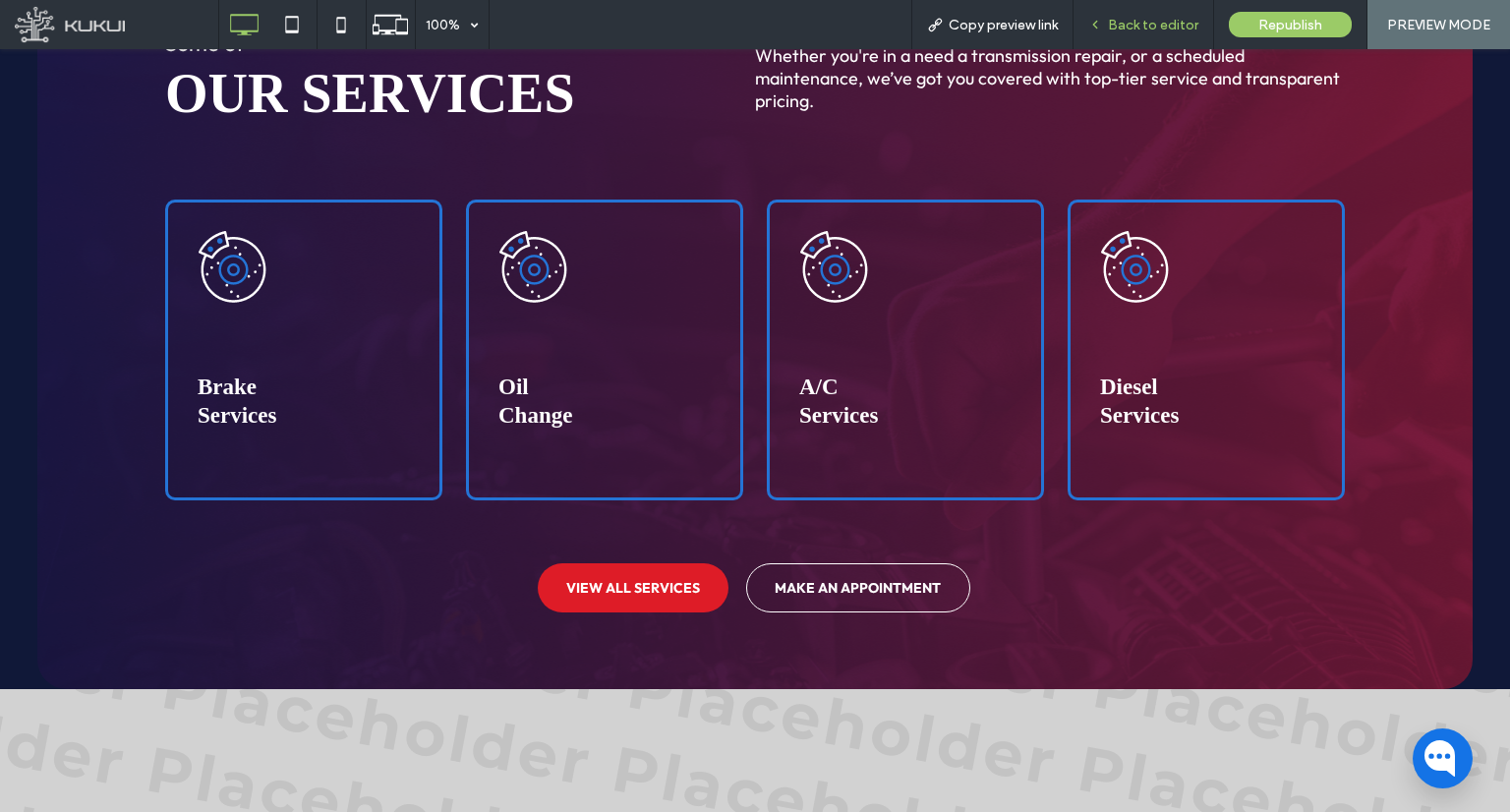 click 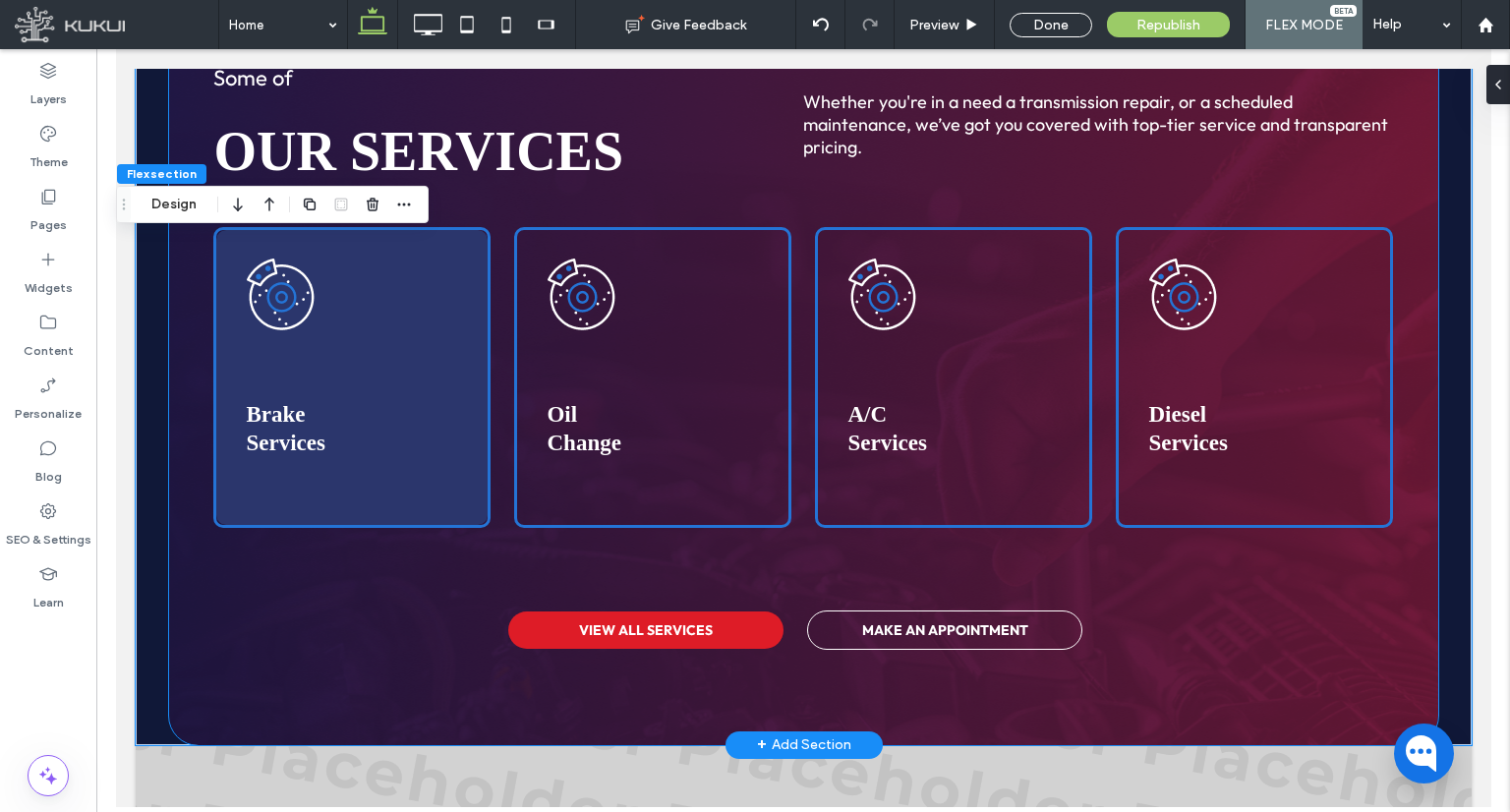 scroll, scrollTop: 2542, scrollLeft: 0, axis: vertical 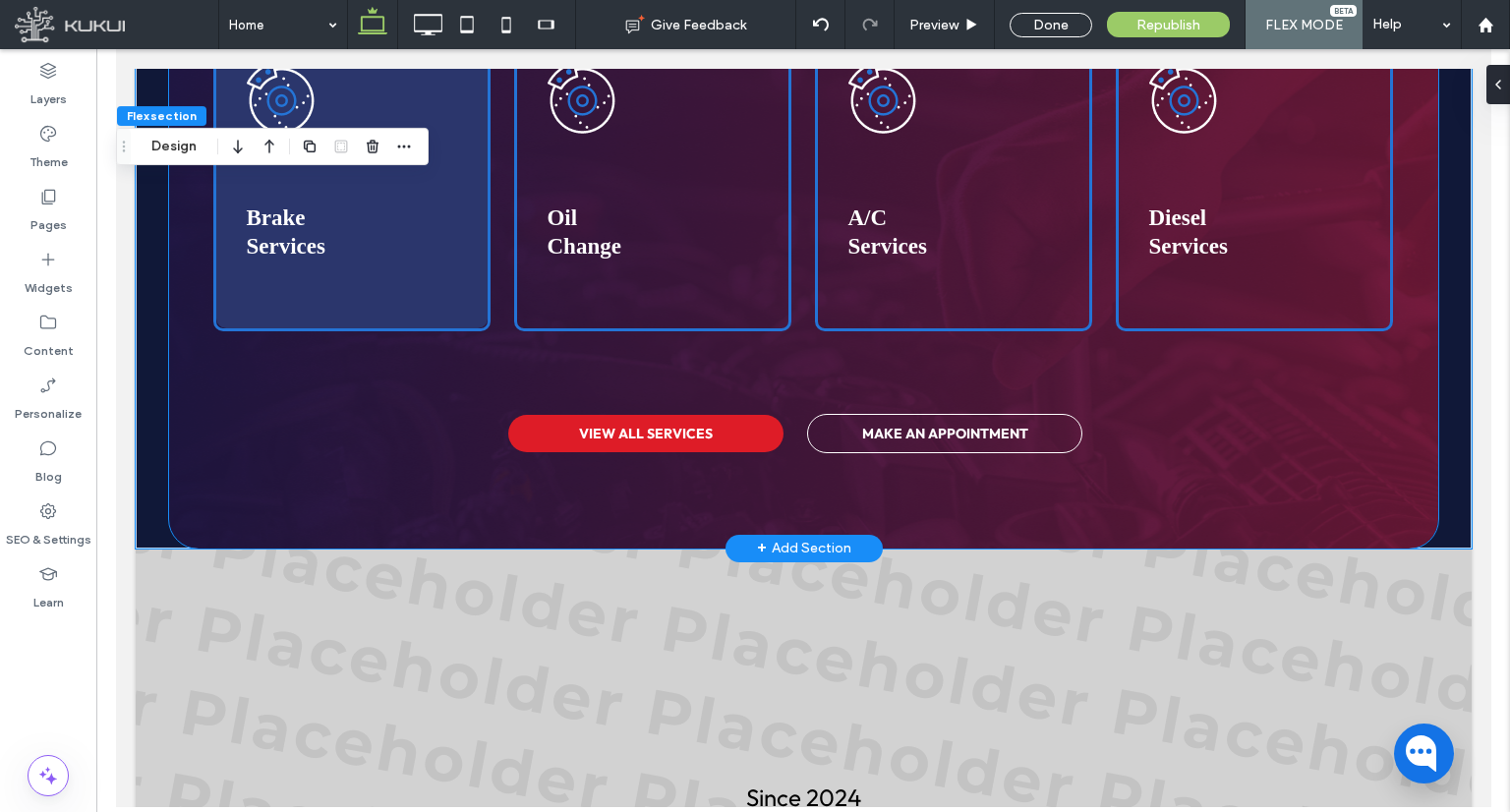 click at bounding box center (351, 181) 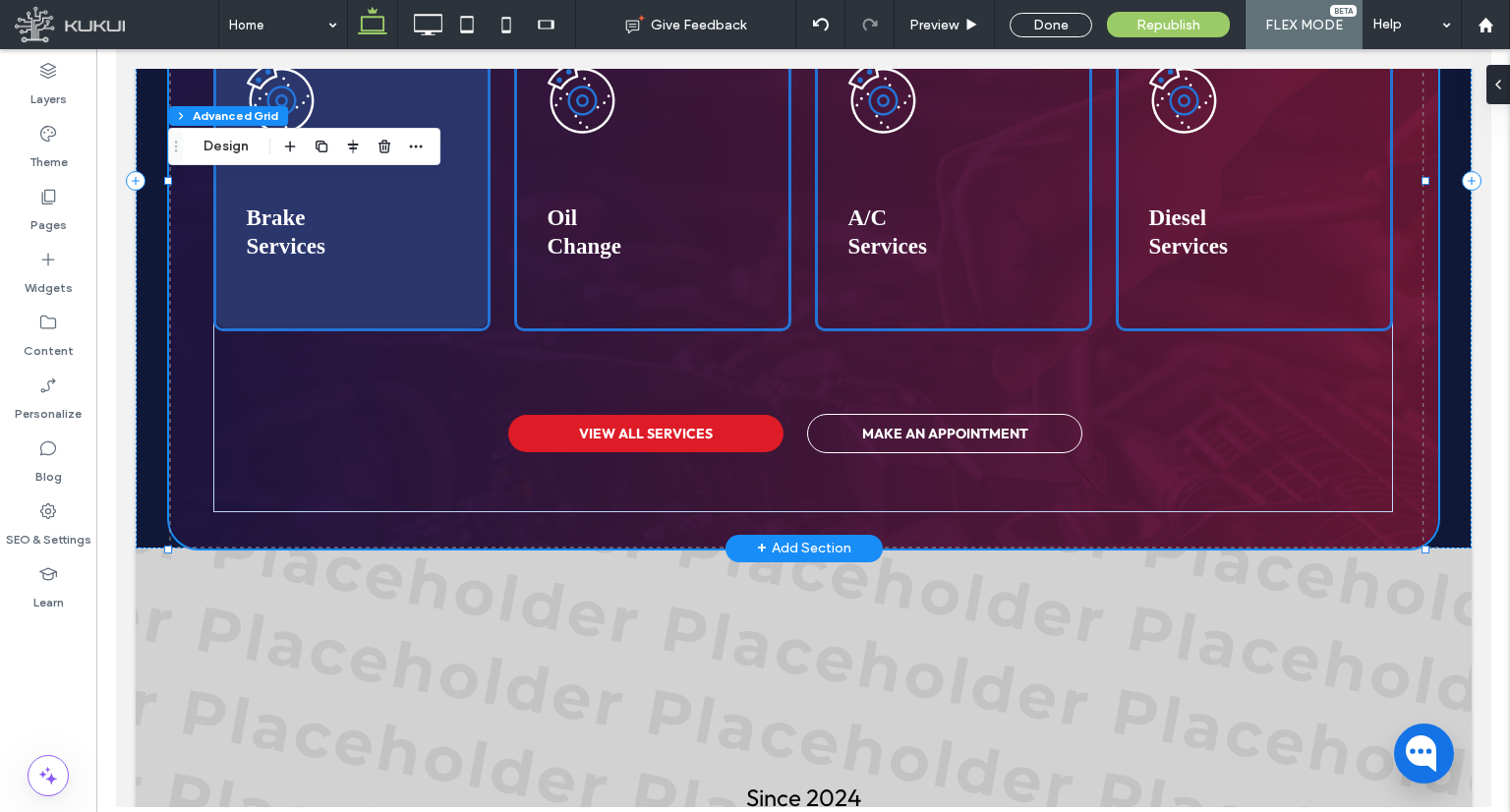 click at bounding box center [351, 181] 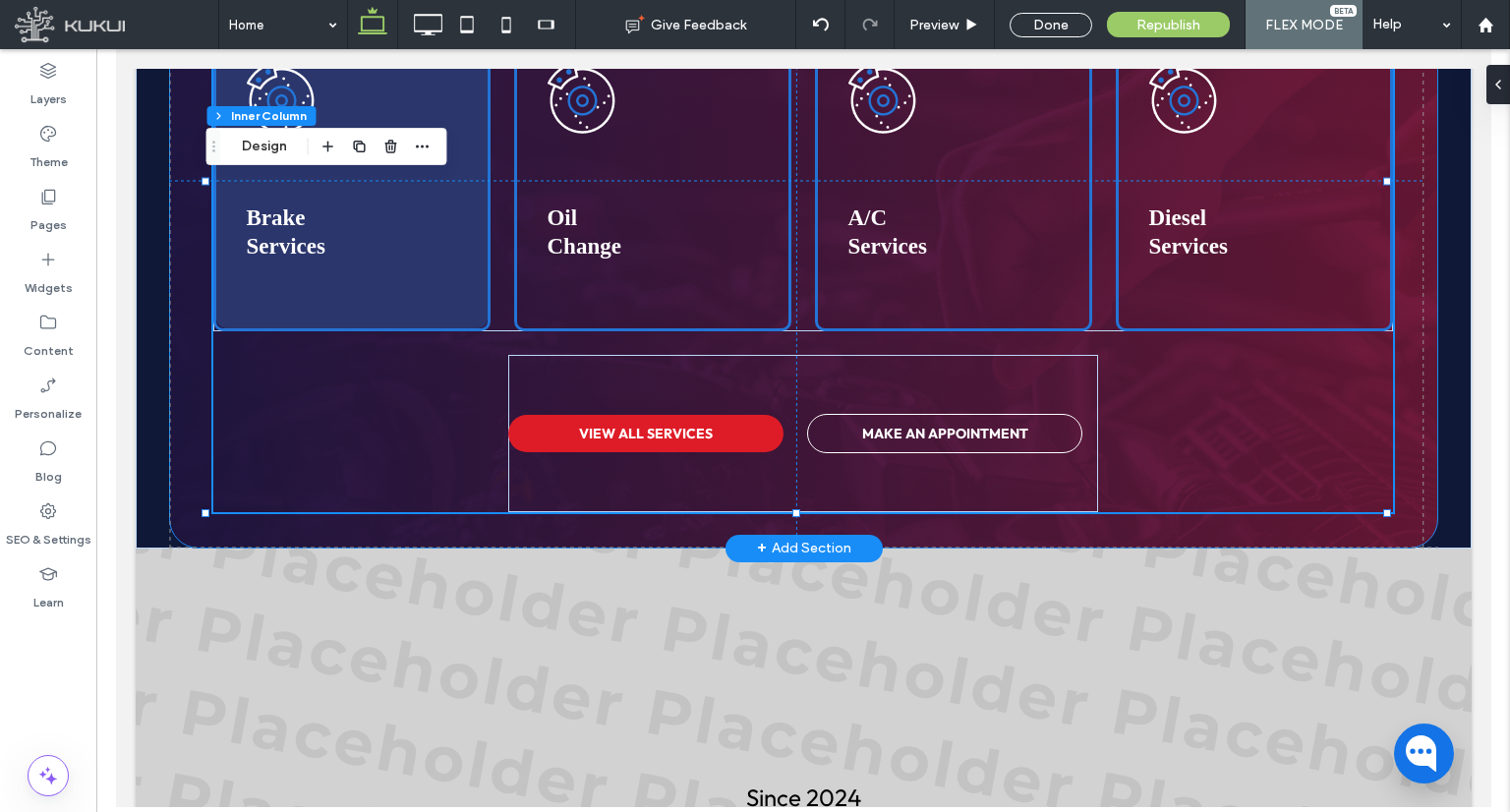 click at bounding box center (351, 181) 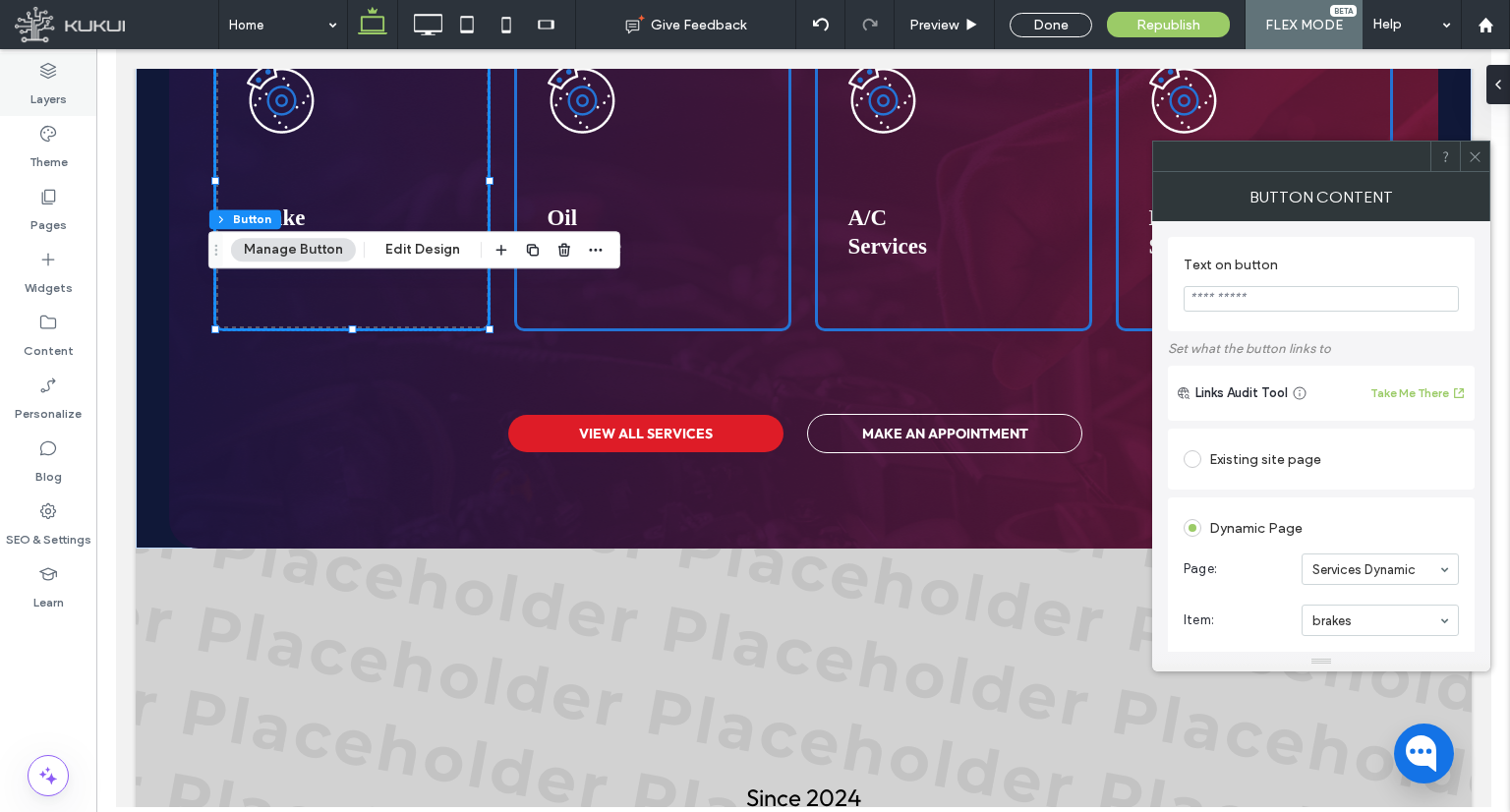click on "Layers" at bounding box center [48, 94] 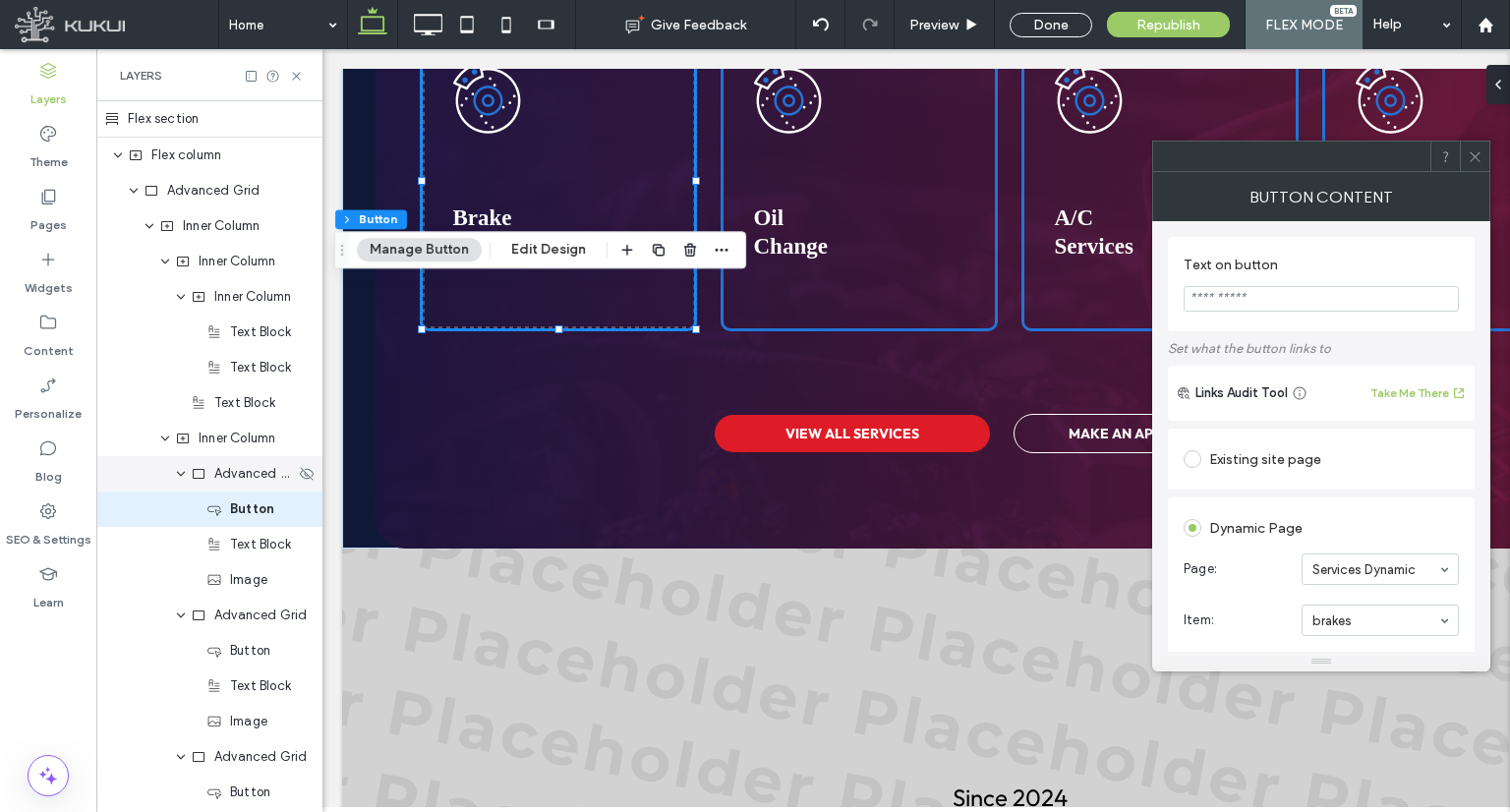 scroll, scrollTop: 0, scrollLeft: 187, axis: horizontal 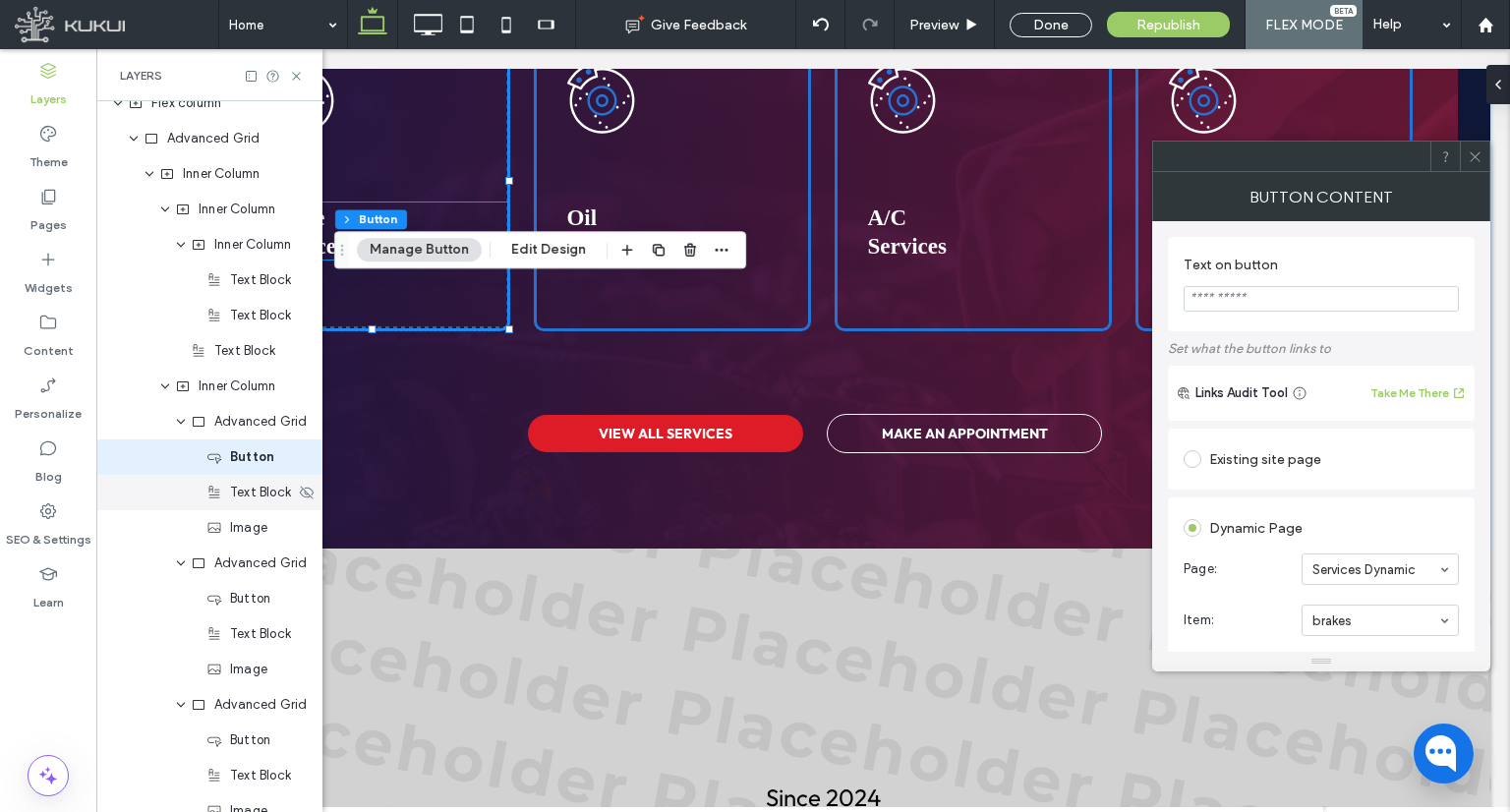 click on "Text Block" at bounding box center [251, 493] 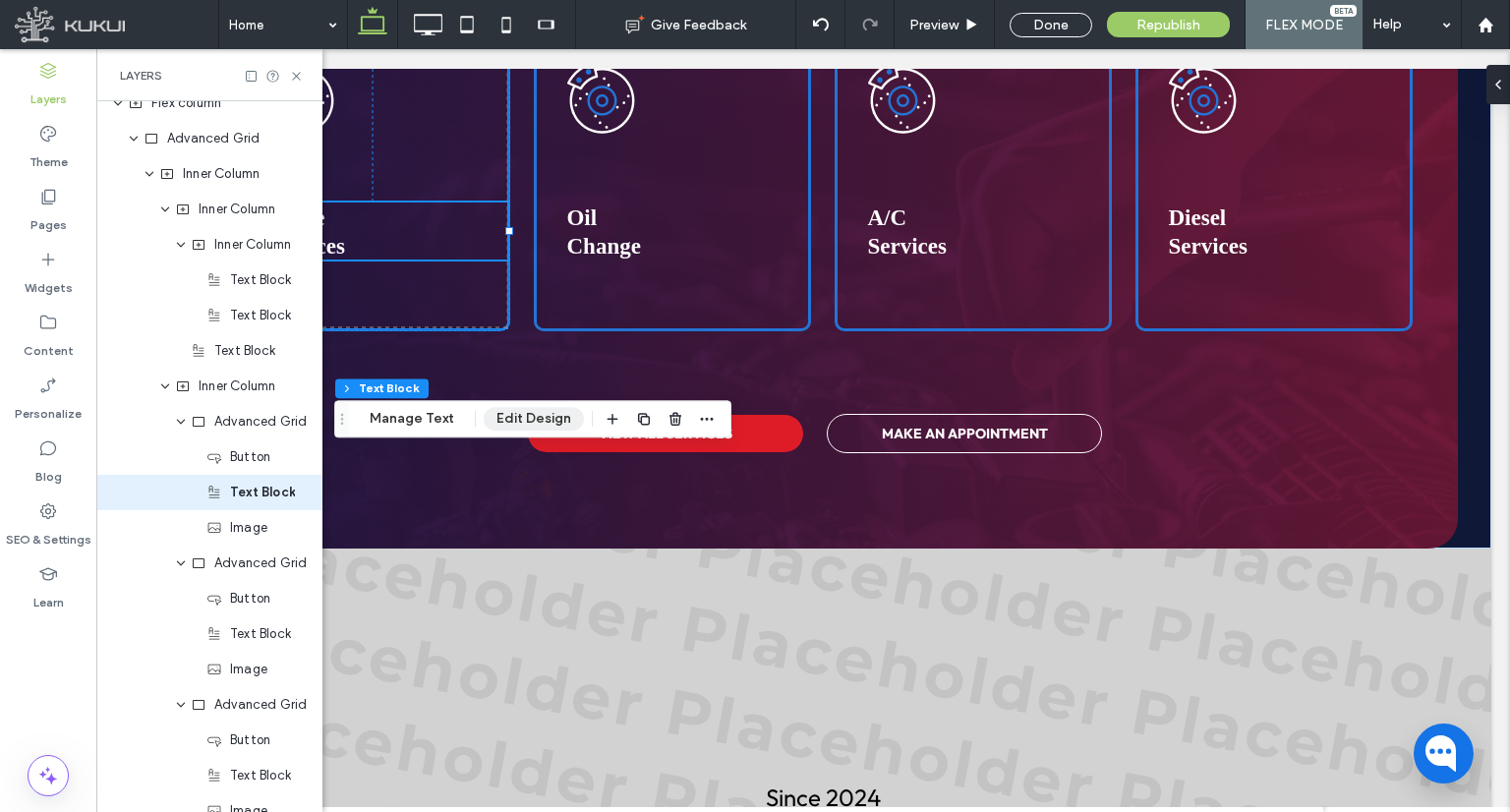 scroll, scrollTop: 87, scrollLeft: 0, axis: vertical 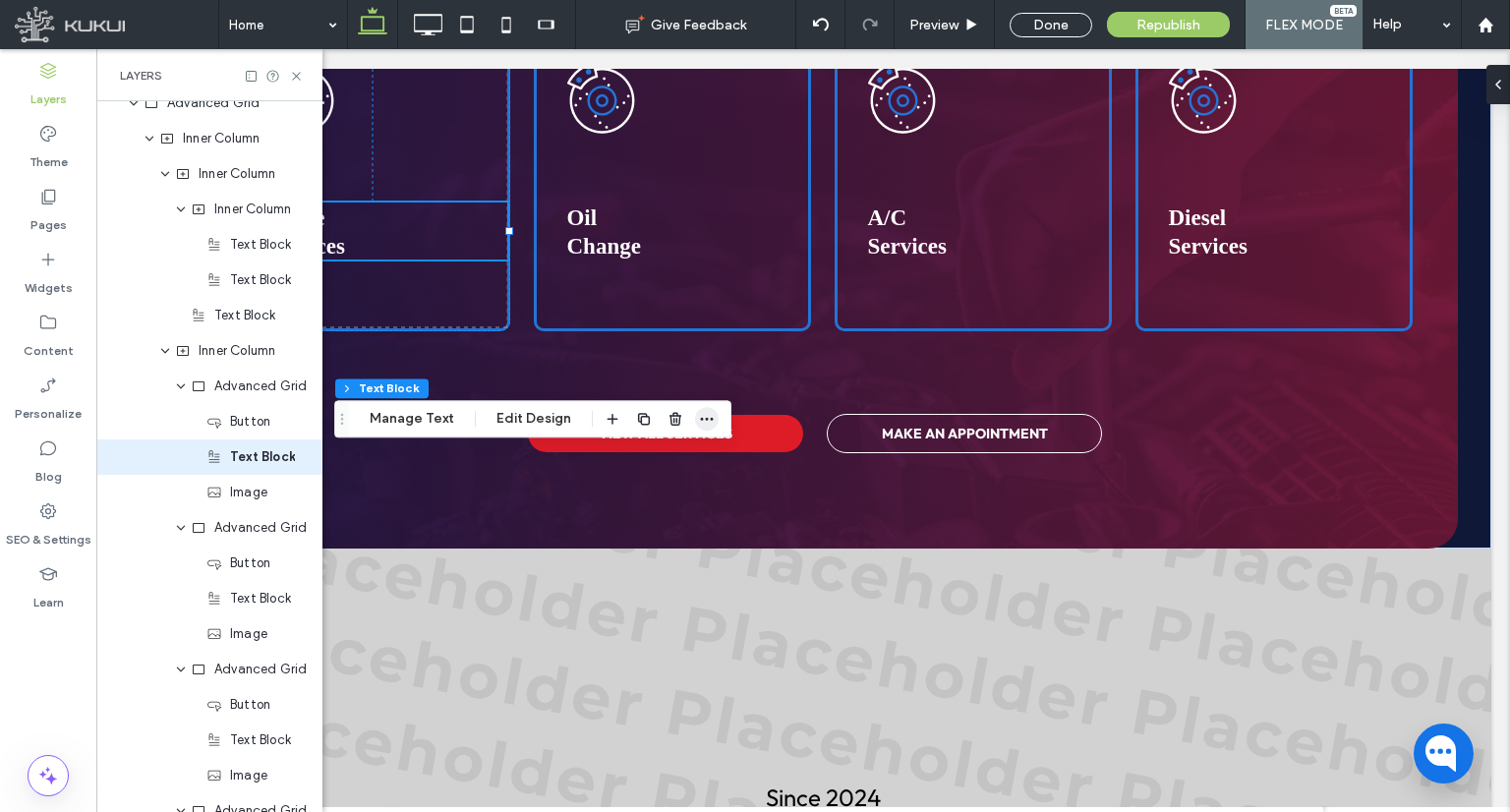 click 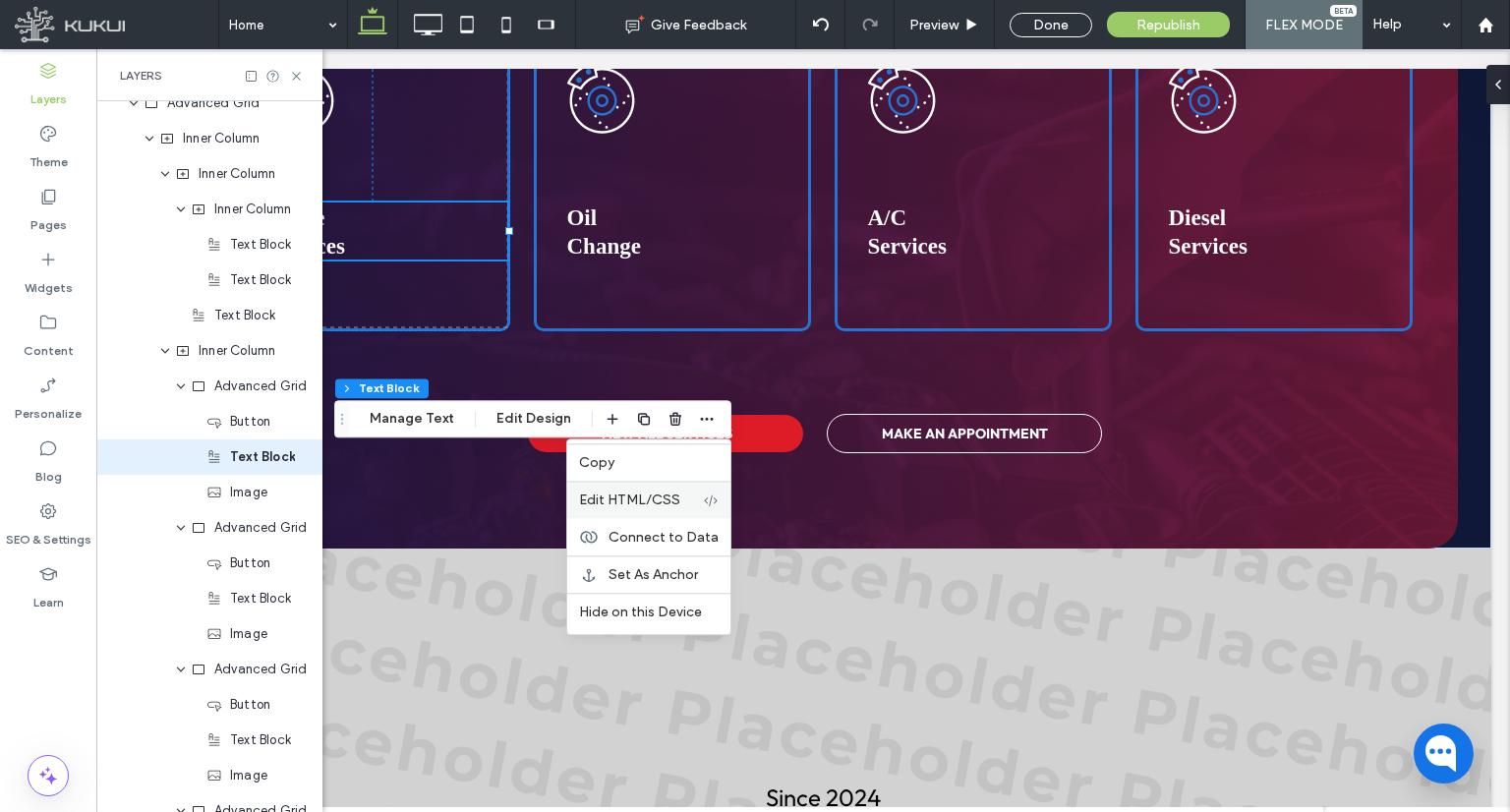 click on "Edit HTML/CSS" at bounding box center (629, 499) 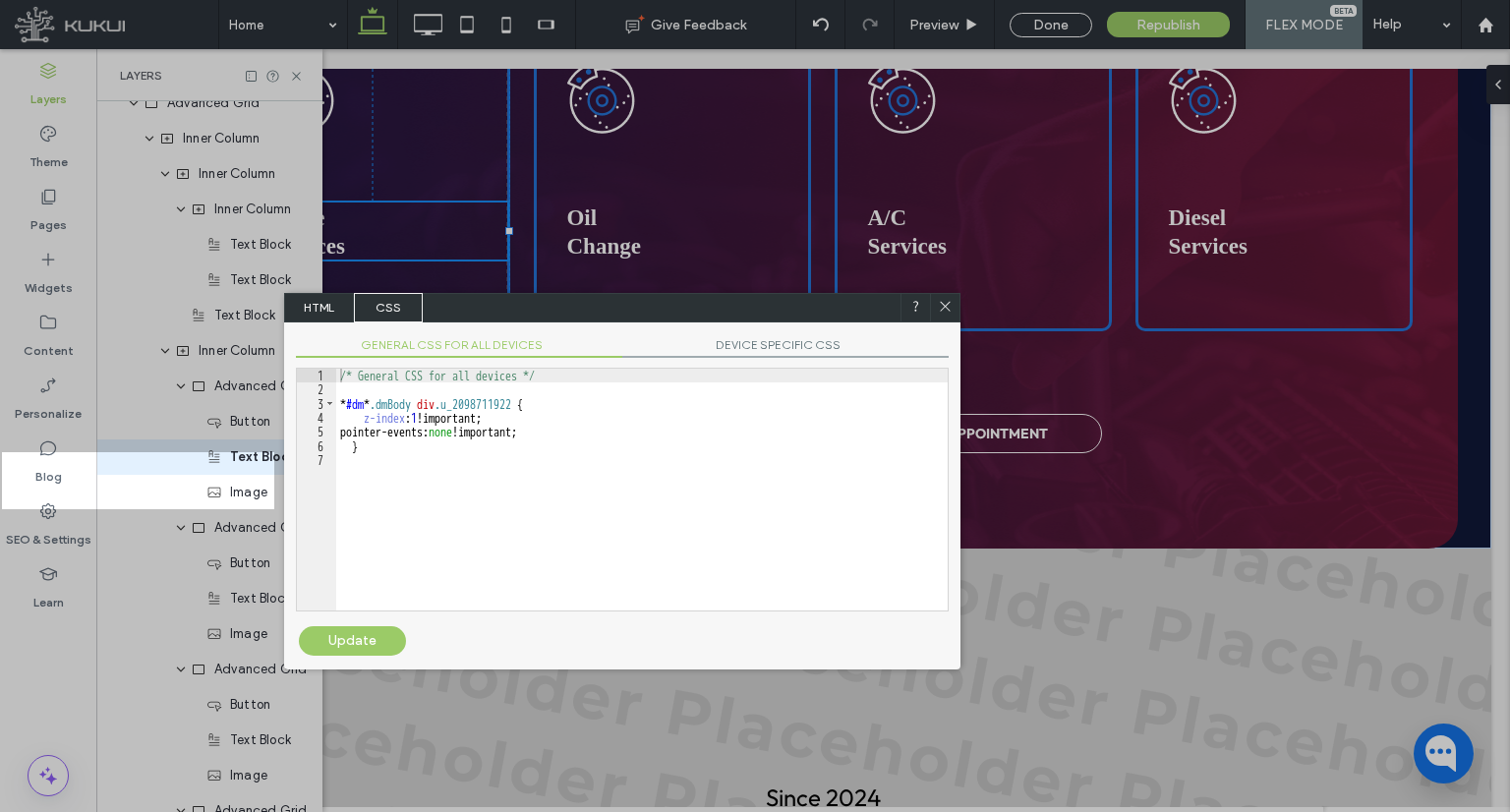 click on "/* General CSS for all devices */ * #dm  * .dmBody   div .u_2098711922   {      z-index : 1  !important;     pointer-events: none  !important;    }" at bounding box center (642, 503) 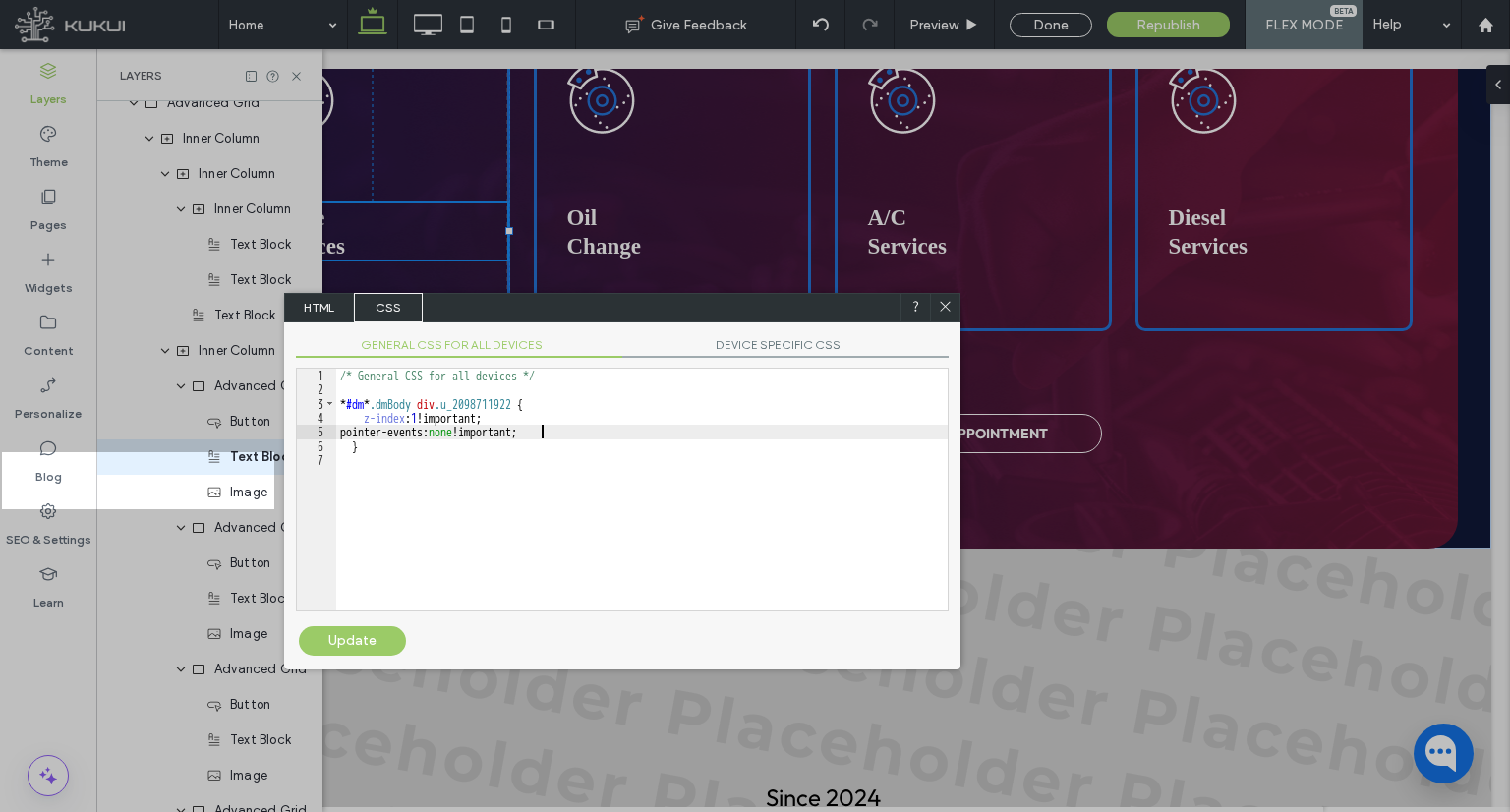 click on "/* General CSS for all devices */ * #dm  * .dmBody   div .u_2098711922   {      z-index : 1  !important;     pointer-events: none  !important;    }" at bounding box center (642, 503) 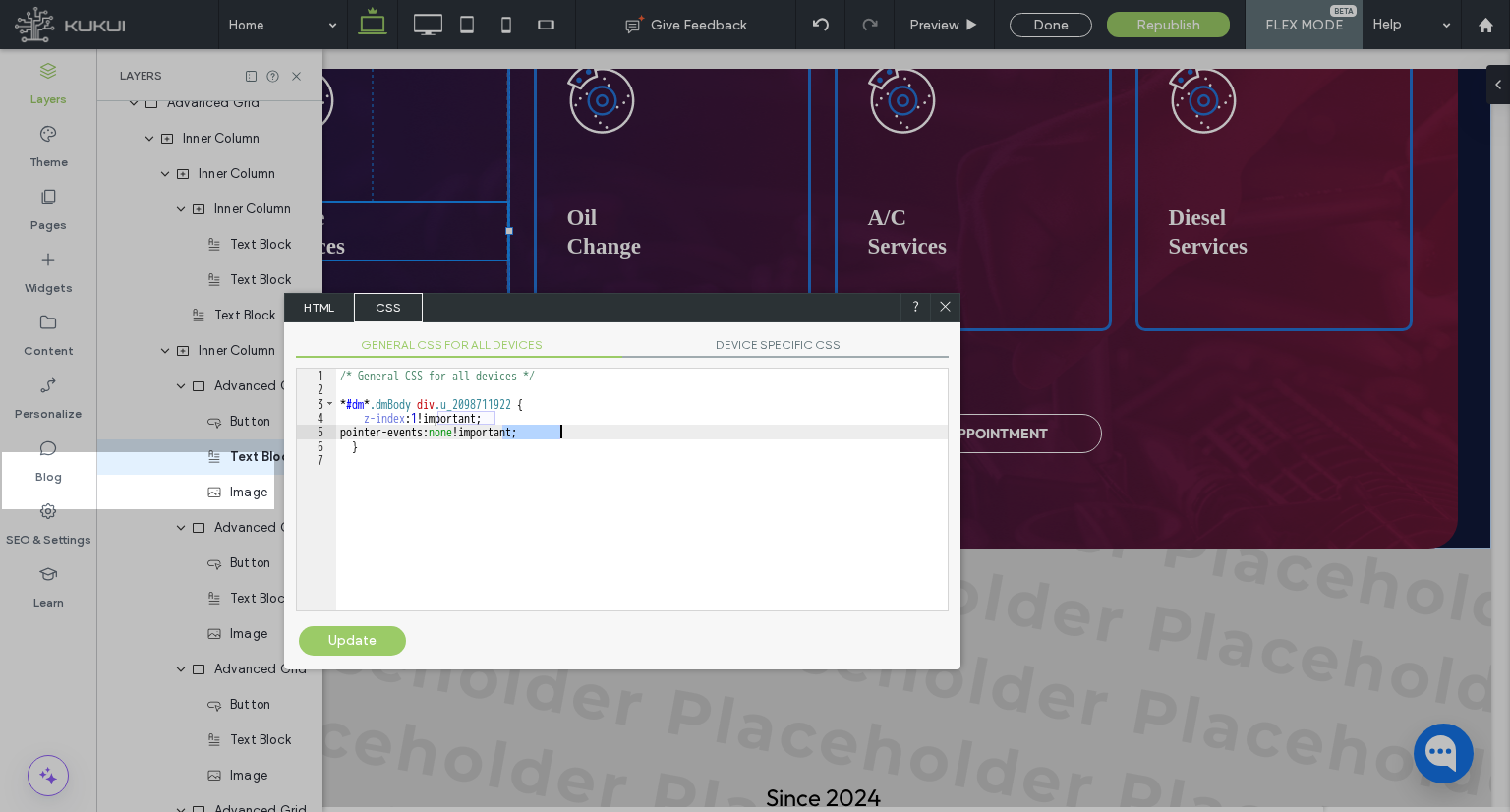 click on "/* General CSS for all devices */ * #dm  * .dmBody   div .u_2098711922   {      z-index : 1  !important;     pointer-events: none  !important;    }" at bounding box center [642, 503] 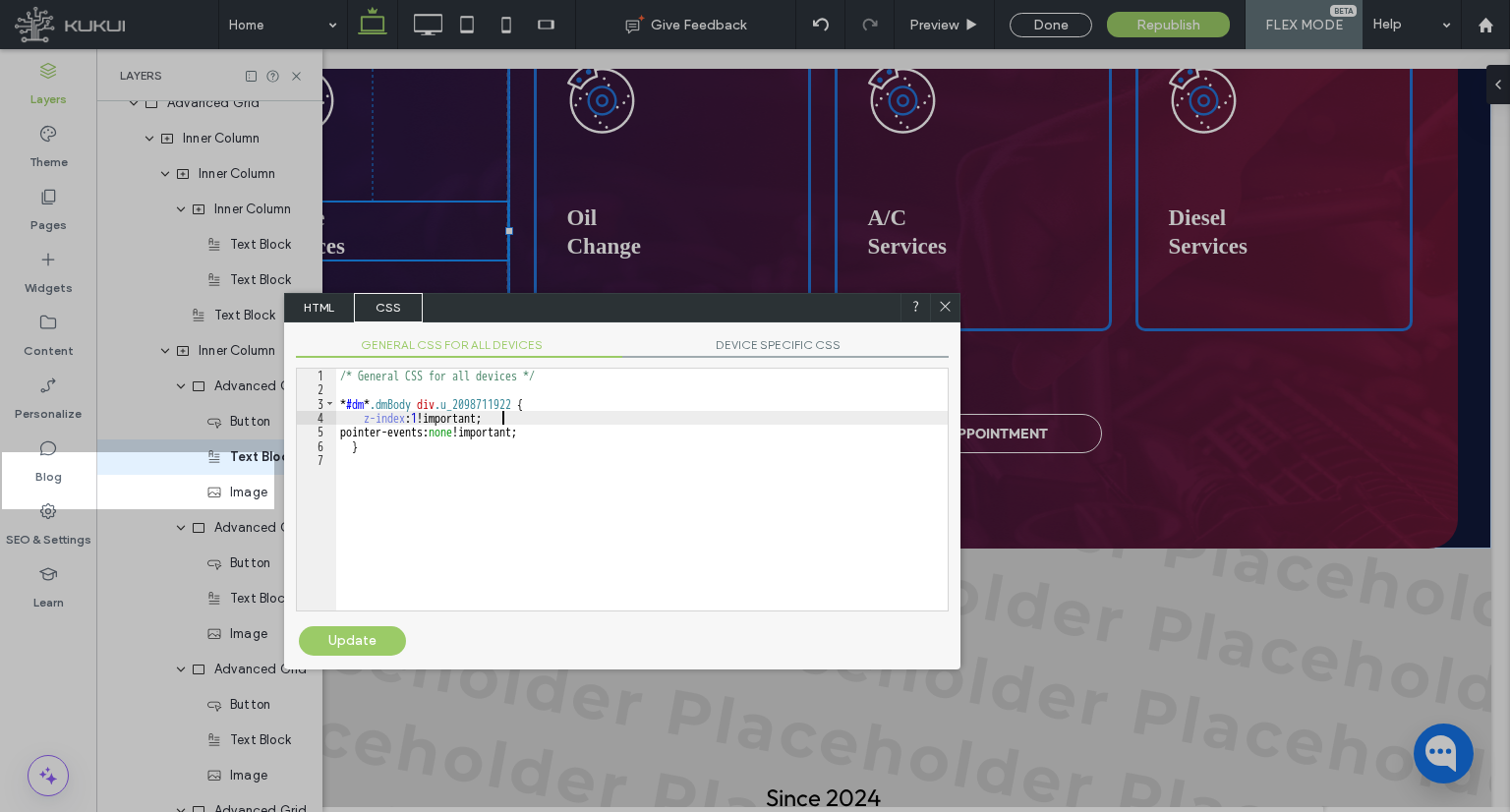 click on "/* General CSS for all devices */ * #dm  * .dmBody   div .u_2098711922   {      z-index : 1  !important;     pointer-events: none  !important;    }" at bounding box center (642, 503) 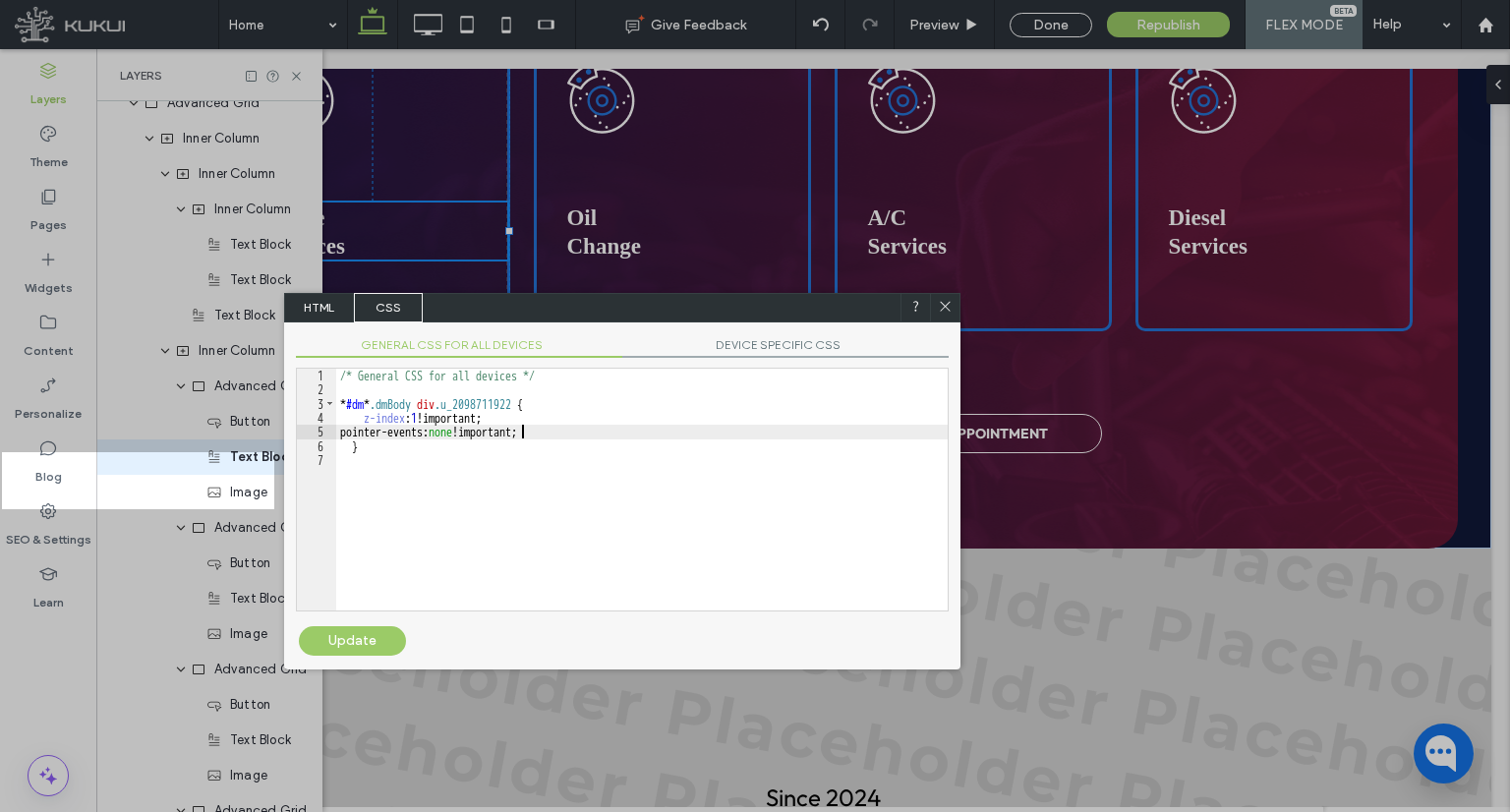 click on "/* General CSS for all devices */ * #dm  * .dmBody   div .u_2098711922   {      z-index : 1  !important;     pointer-events: none  !important;    }" at bounding box center [642, 503] 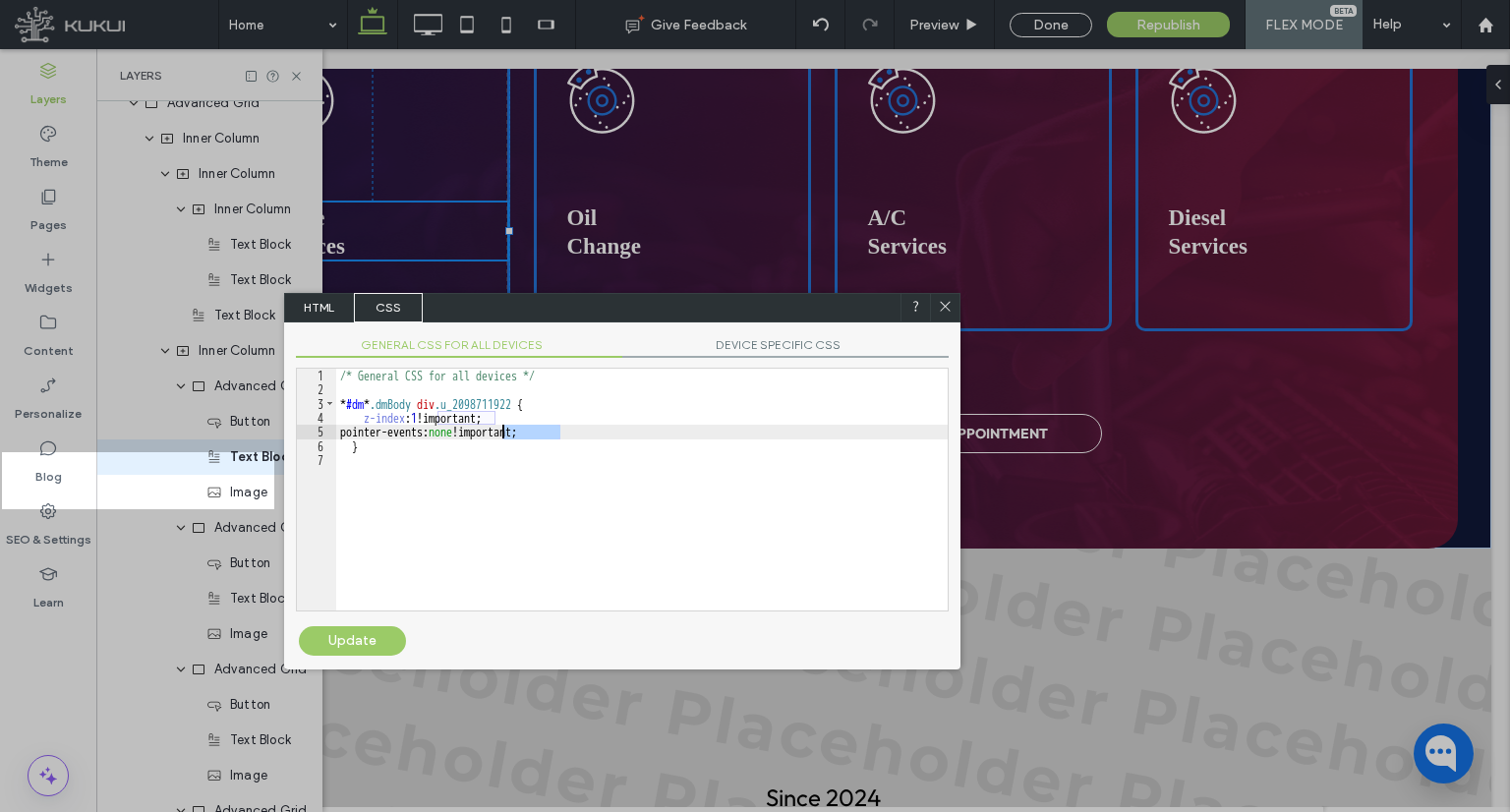 click on "/* General CSS for all devices */ * #dm  * .dmBody   div .u_2098711922   {      z-index : 1  !important;     pointer-events: none  !important;    }" at bounding box center [642, 503] 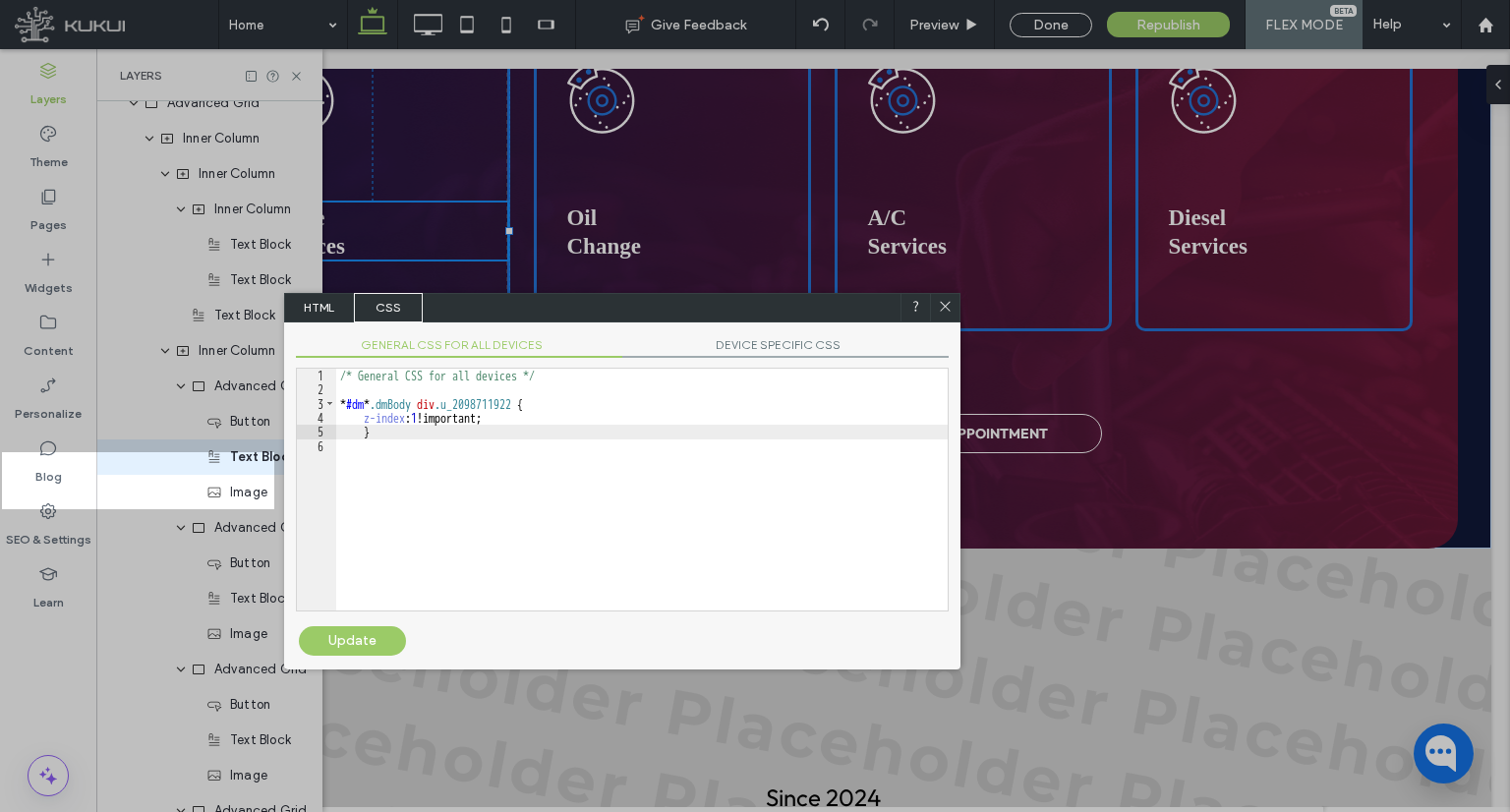 click on "Update" at bounding box center [352, 641] 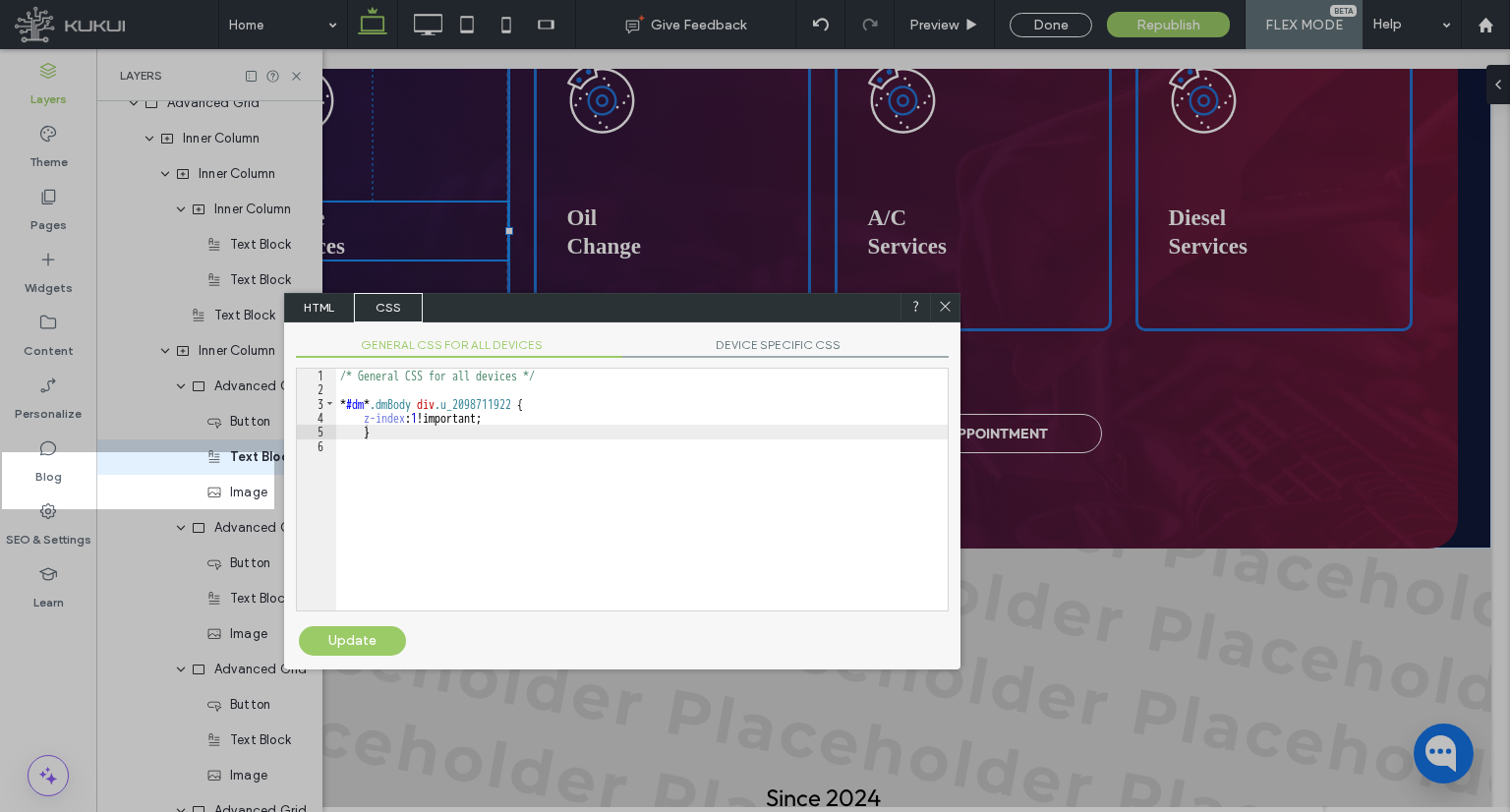 click 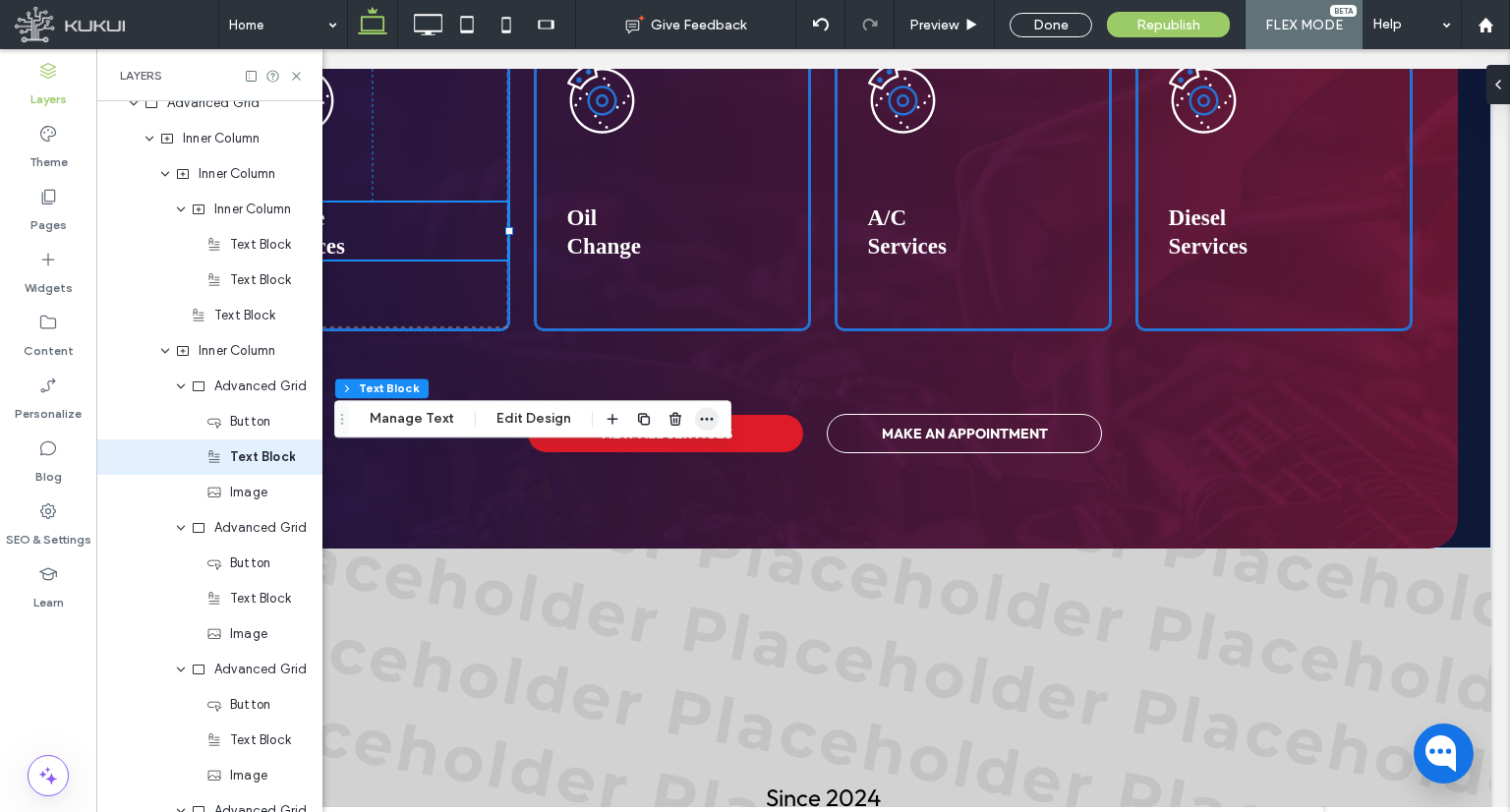 click 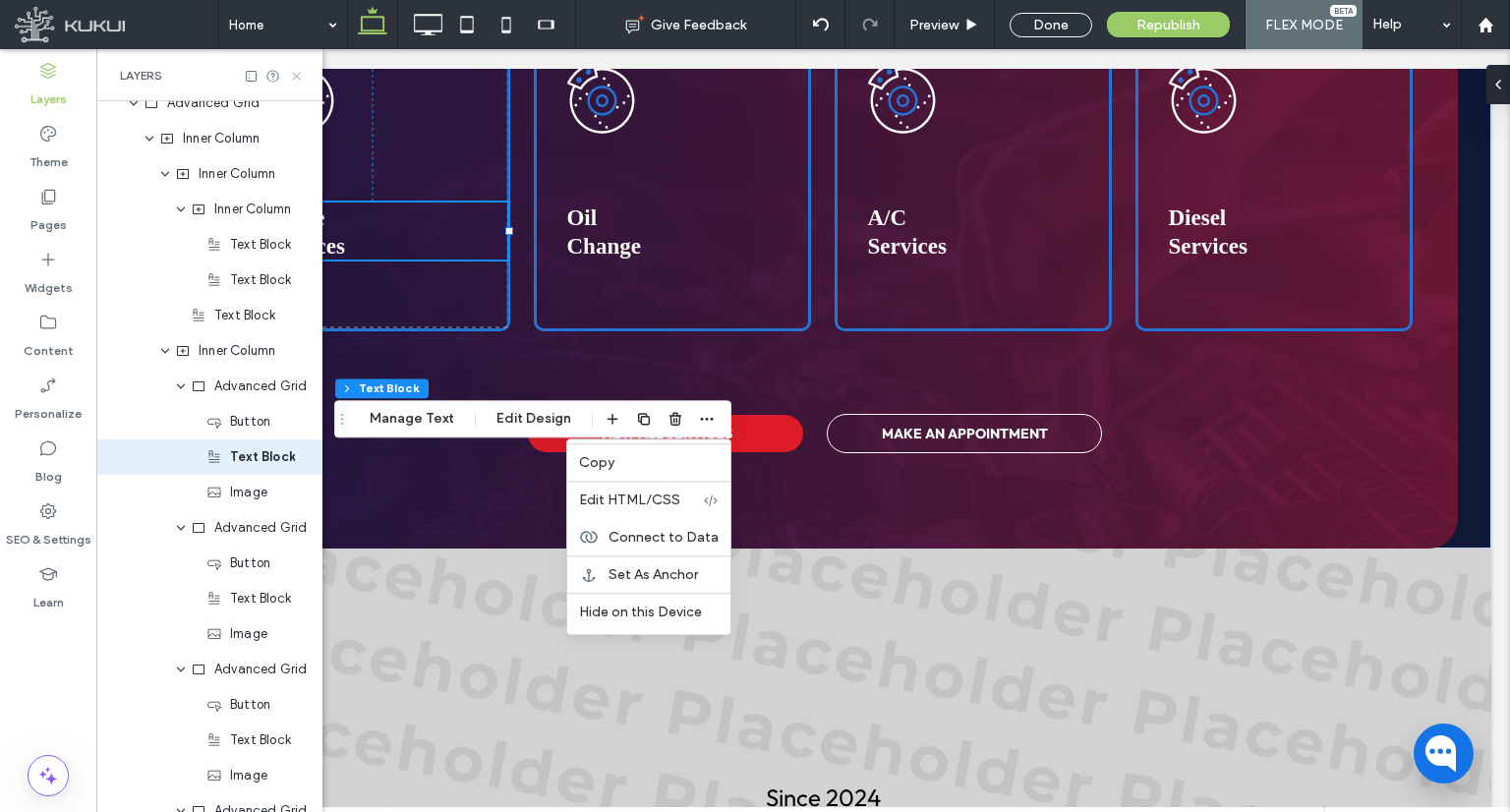 click 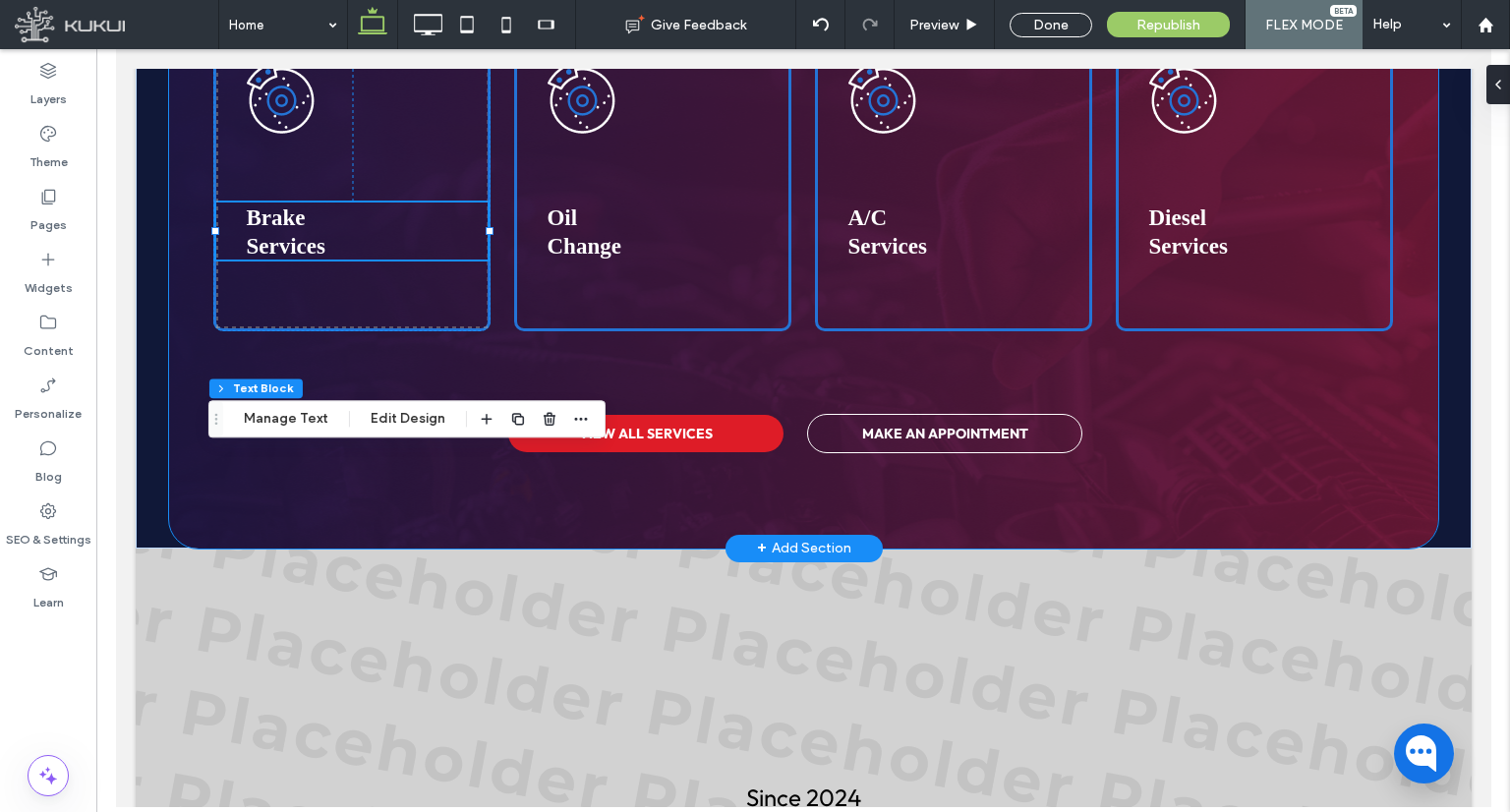 scroll, scrollTop: 0, scrollLeft: 0, axis: both 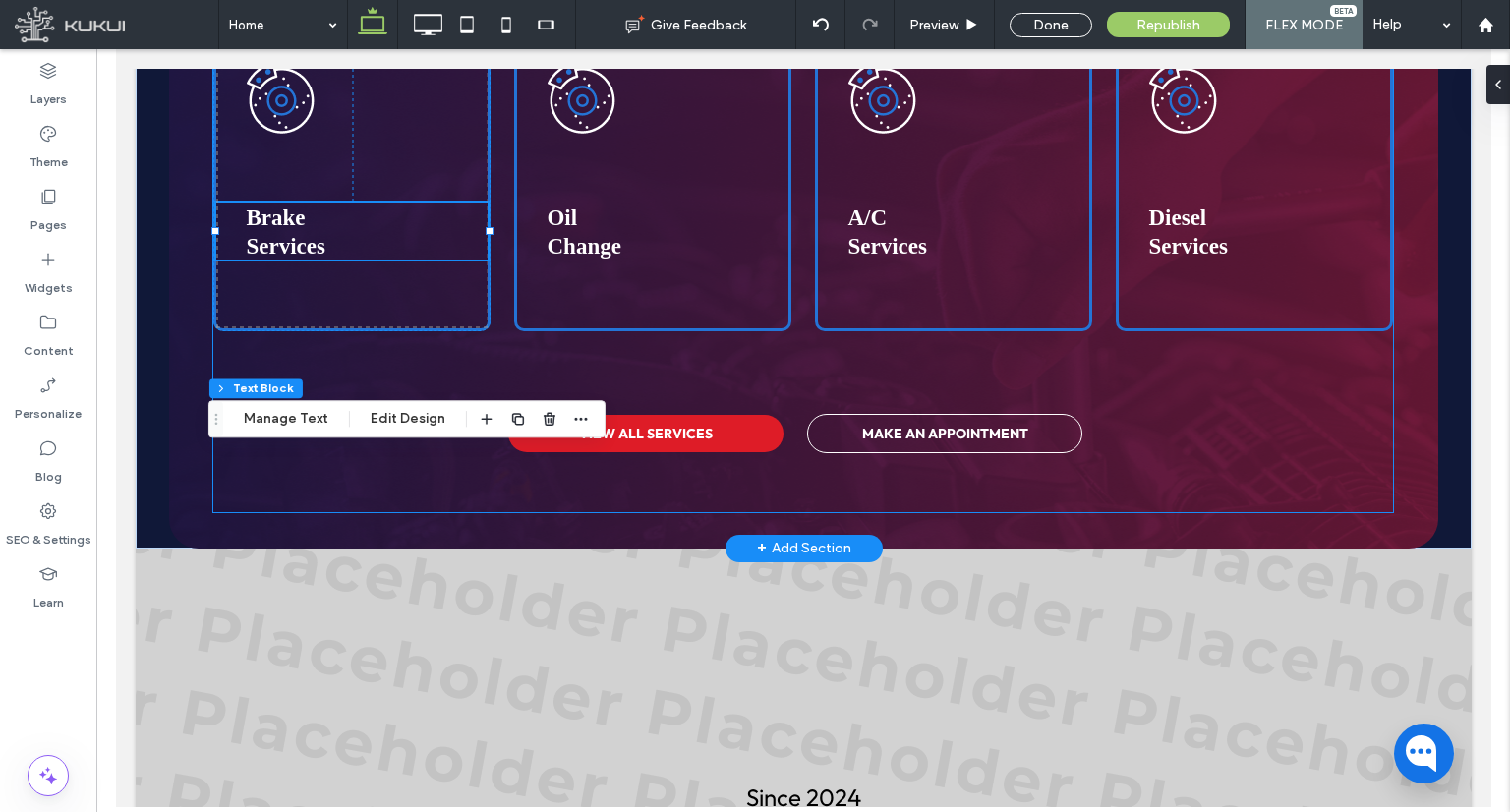click on "Some of
our services
Whether you're in a need a transmission repair, or a scheduled maintenance, we’ve got you covered with top-tier service and transparent pricing.
Brake Services
0px
172px
Oil  Change
A/C  Services
Diesel  Services
VIEW ALL SERVICES
MAKE AN APPOINTMENT" at bounding box center (802, 181) 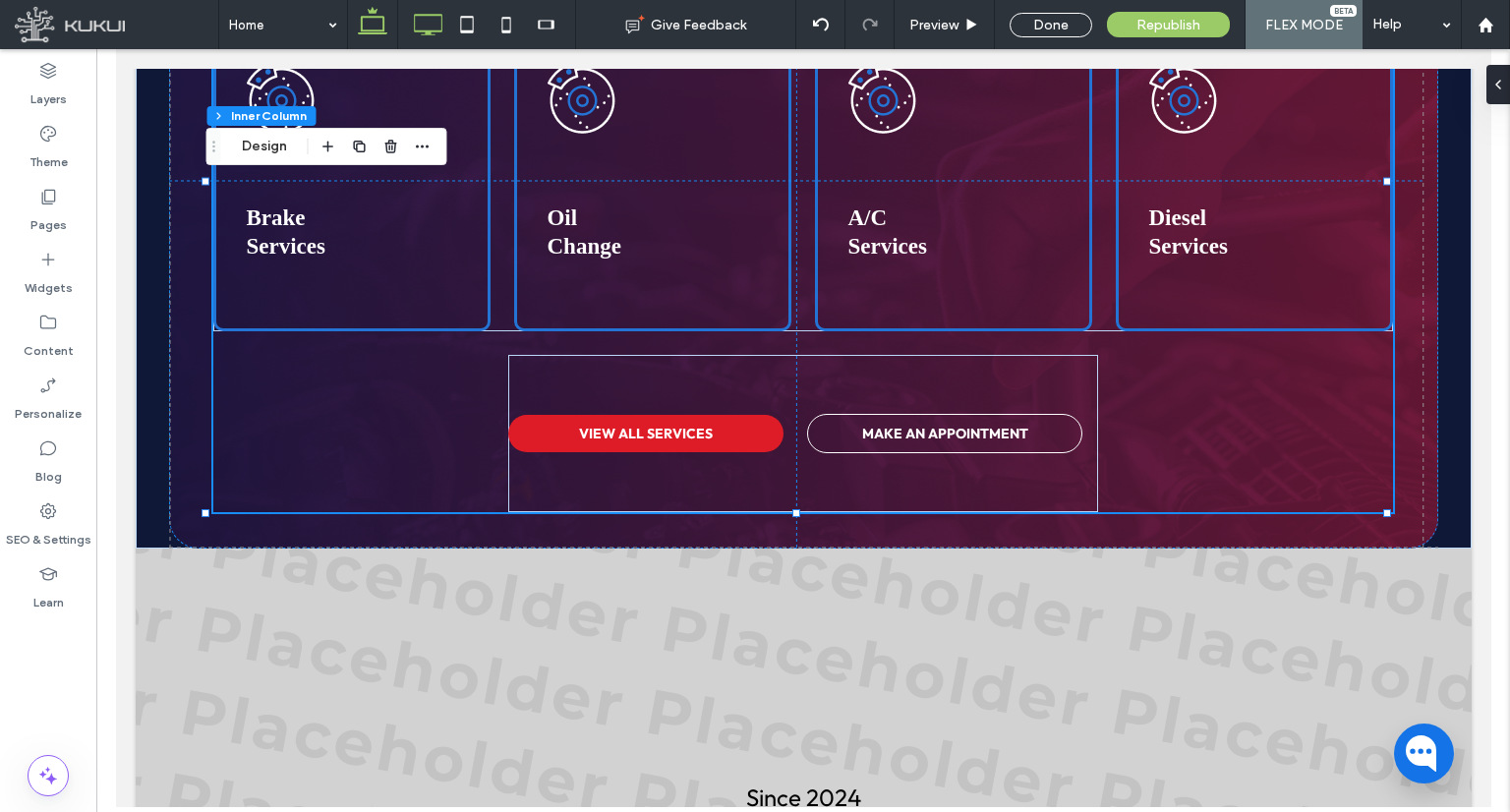 click 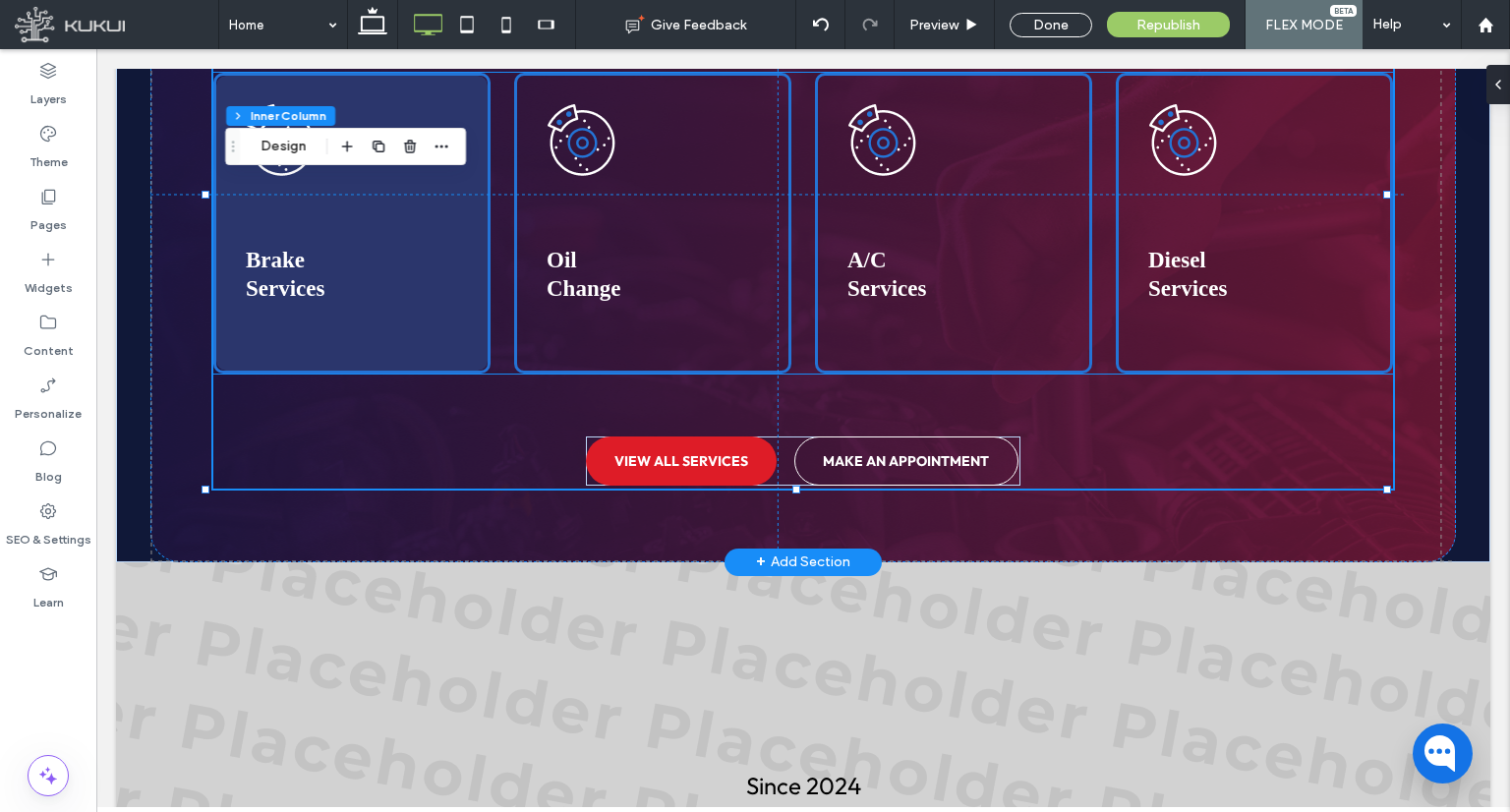 scroll, scrollTop: 2346, scrollLeft: 0, axis: vertical 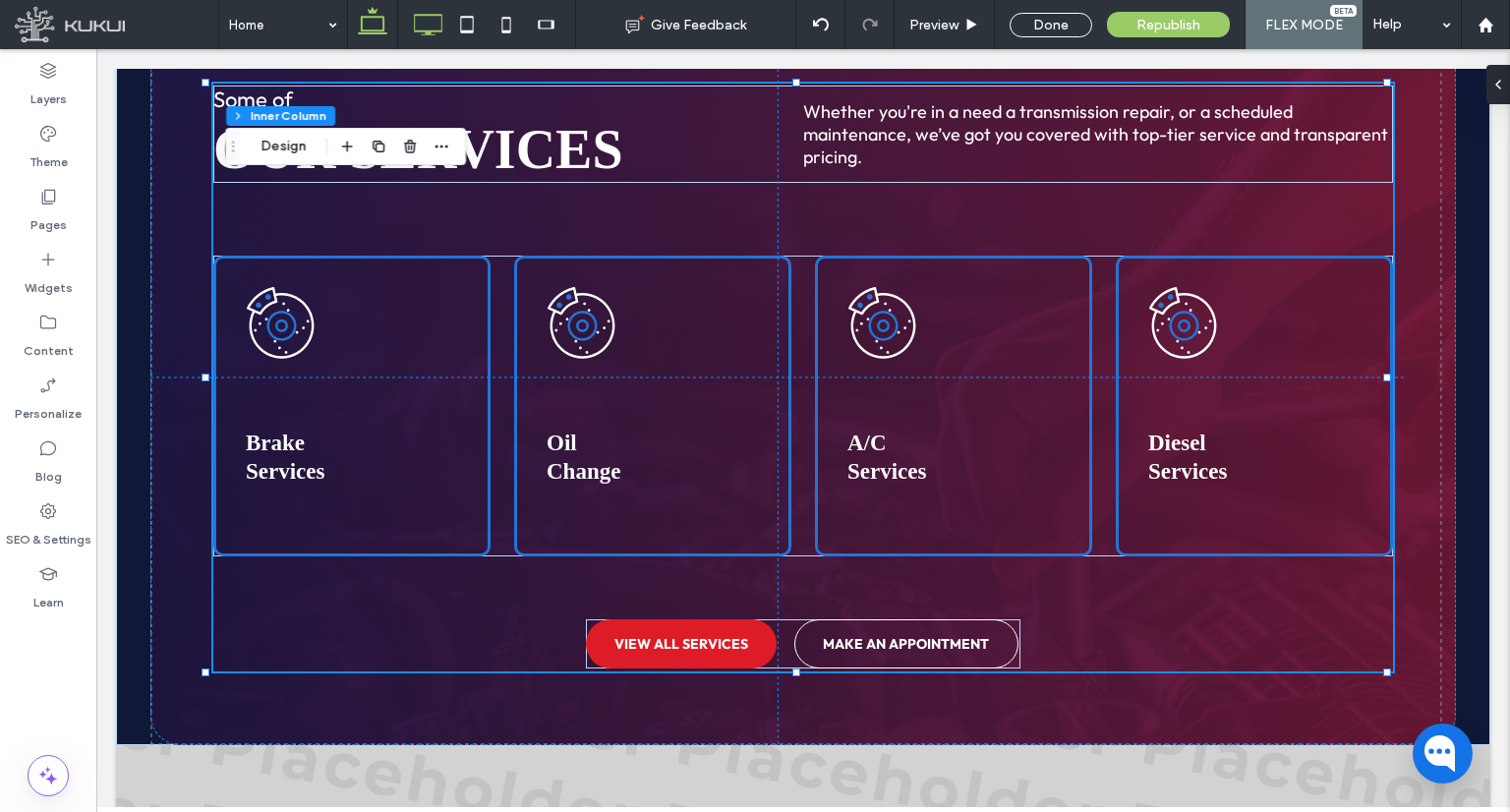 click 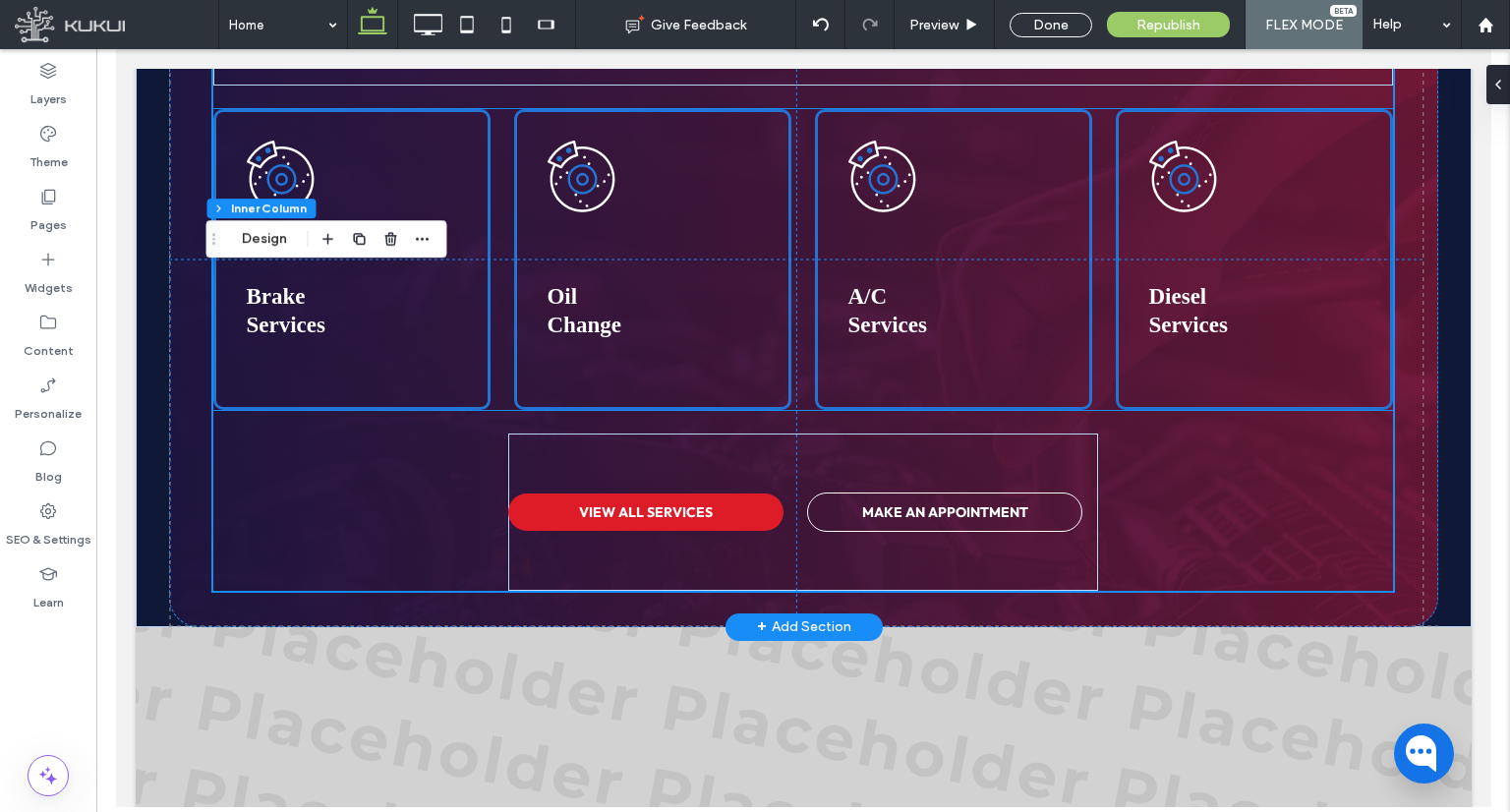 scroll, scrollTop: 2542, scrollLeft: 0, axis: vertical 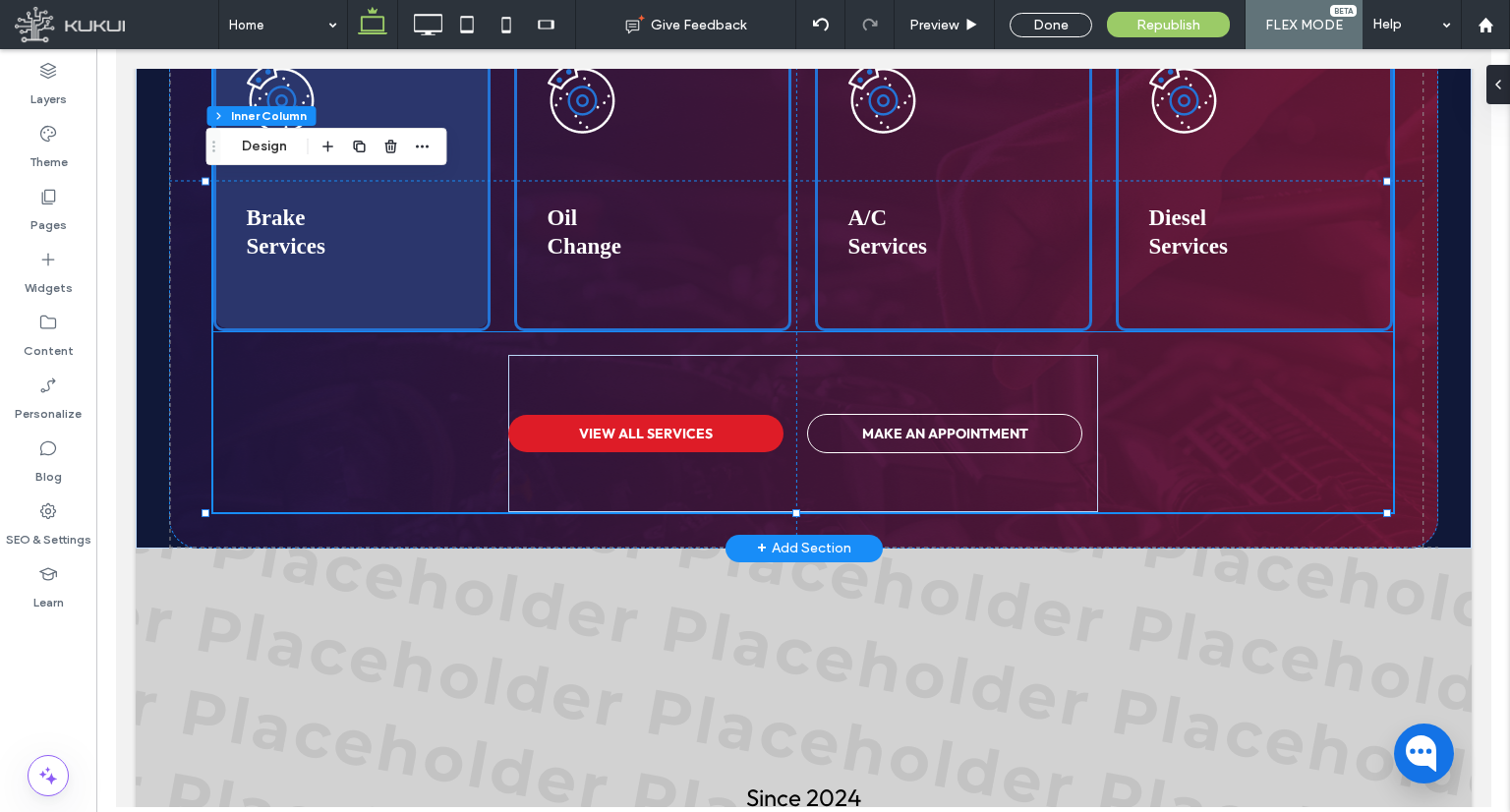 click at bounding box center (351, 181) 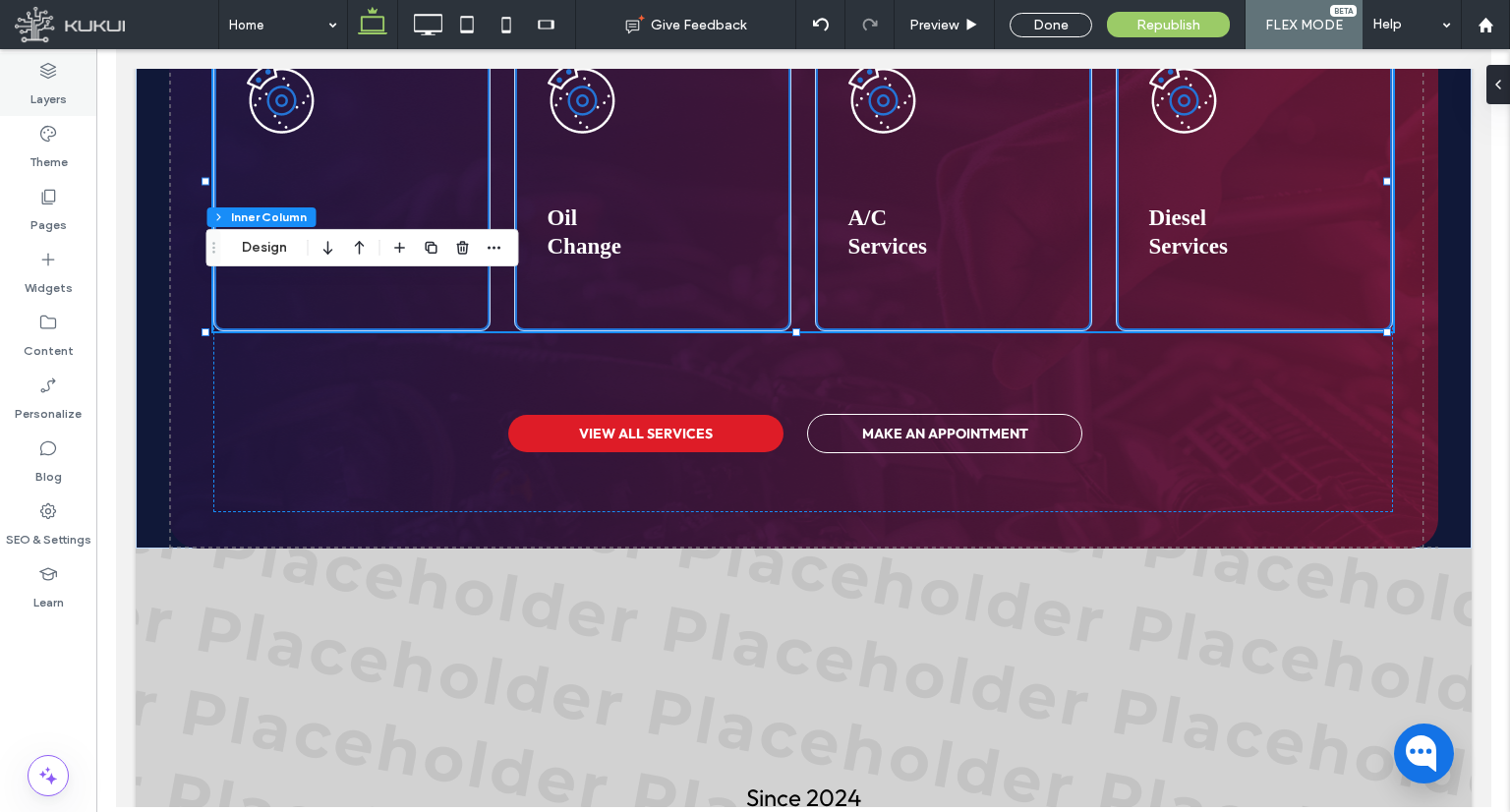 click on "Layers" at bounding box center [48, 85] 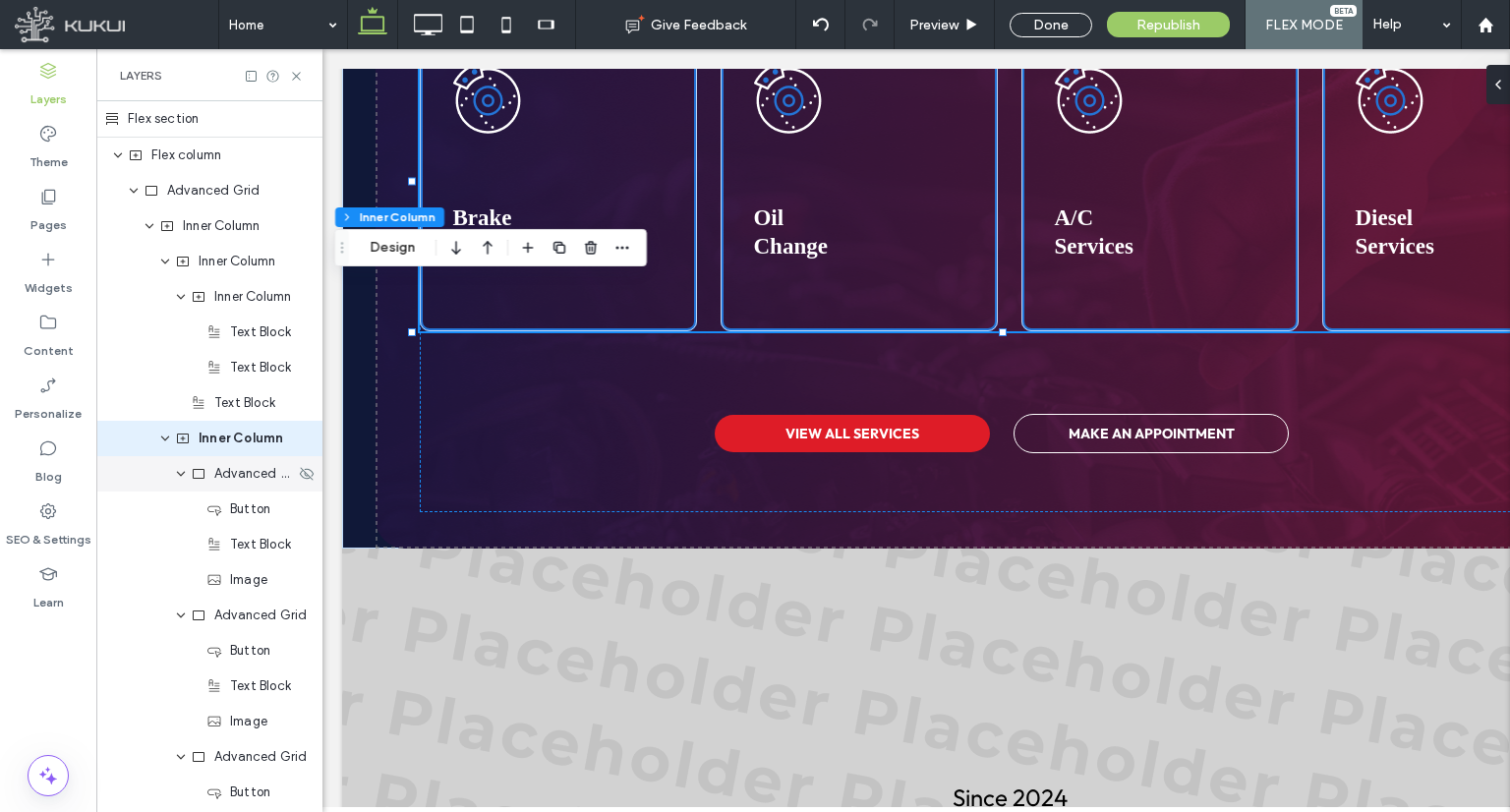 scroll, scrollTop: 0, scrollLeft: 187, axis: horizontal 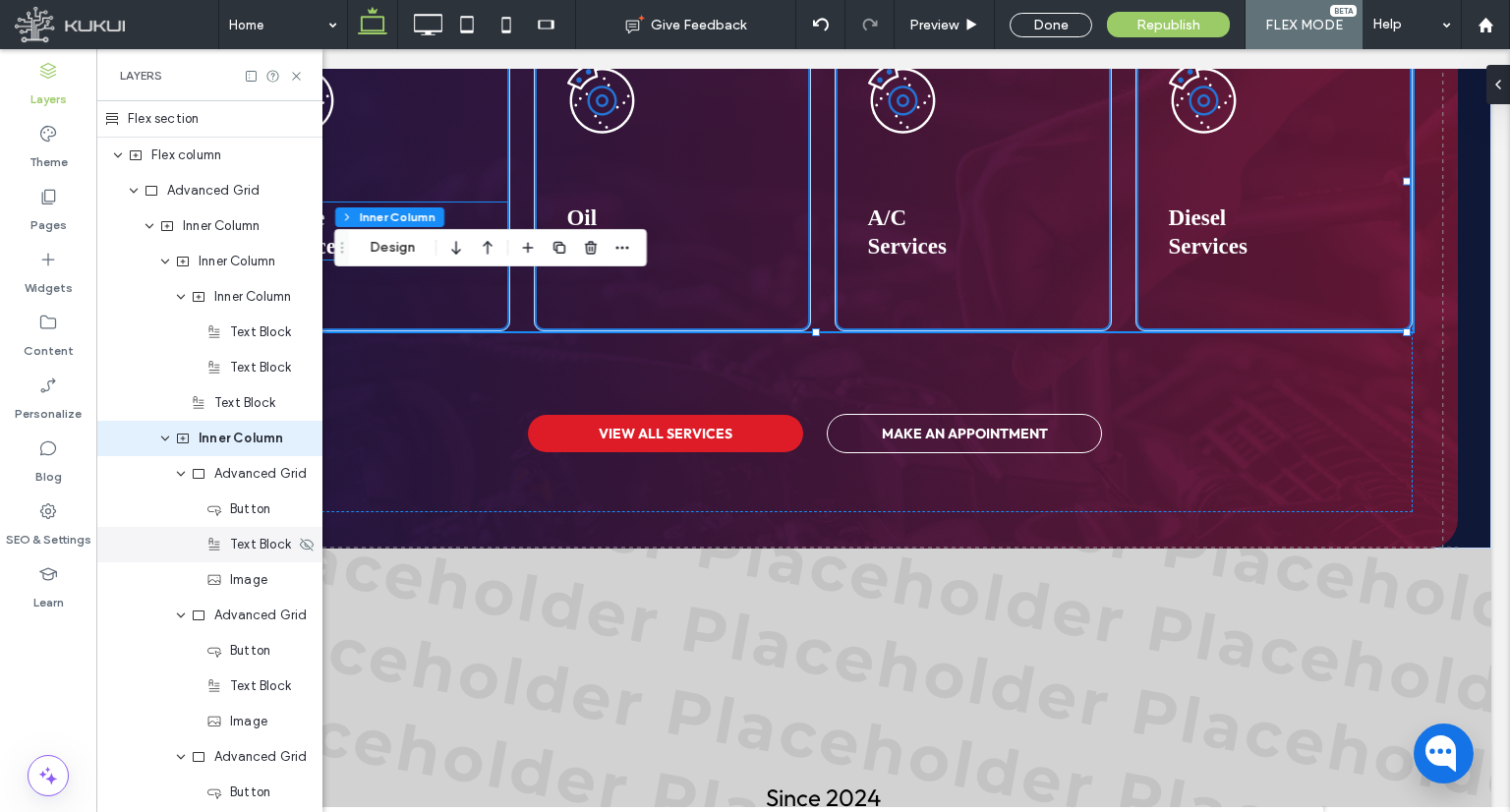click on "Text Block" at bounding box center [209, 545] 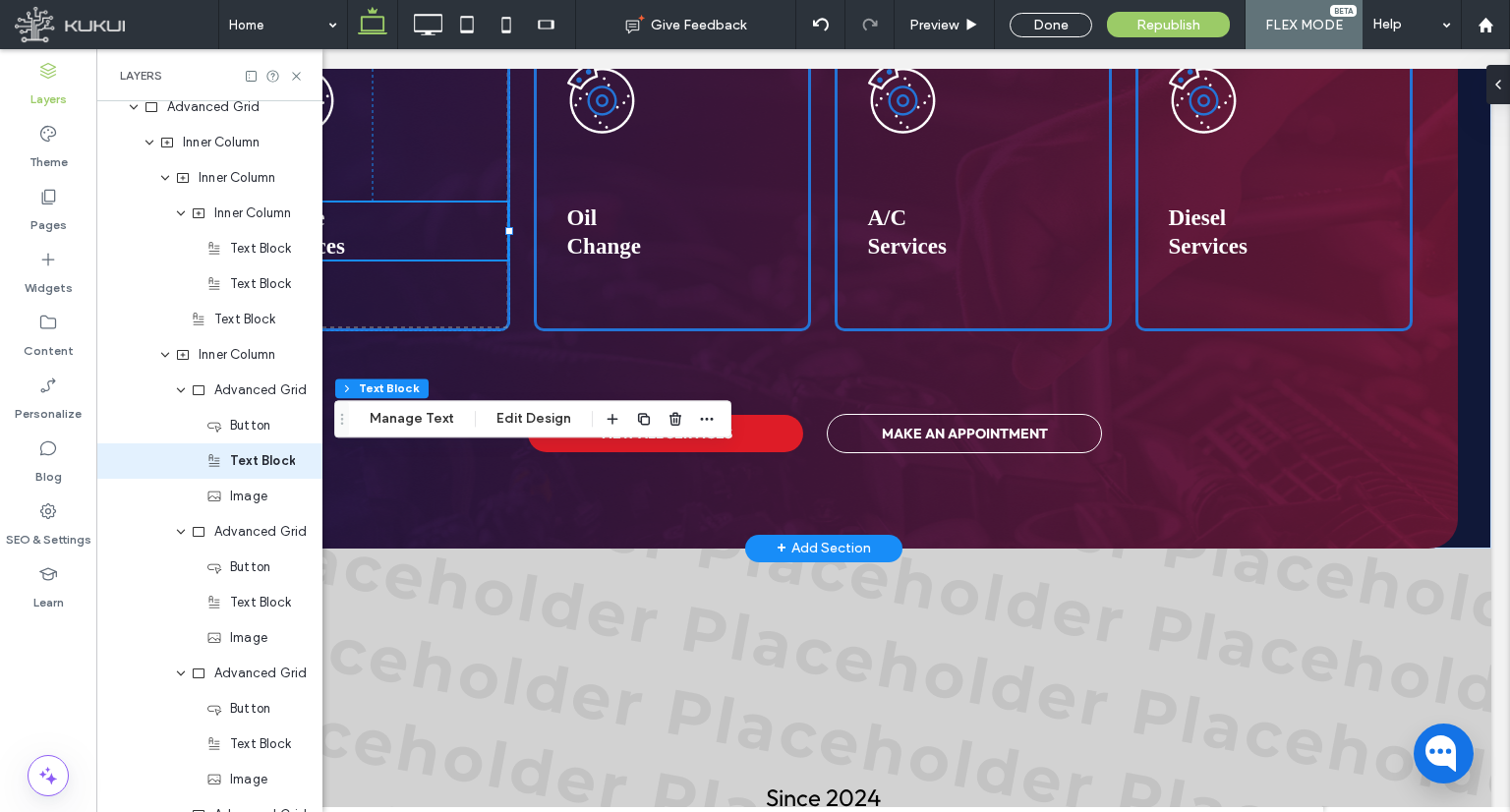 scroll, scrollTop: 87, scrollLeft: 0, axis: vertical 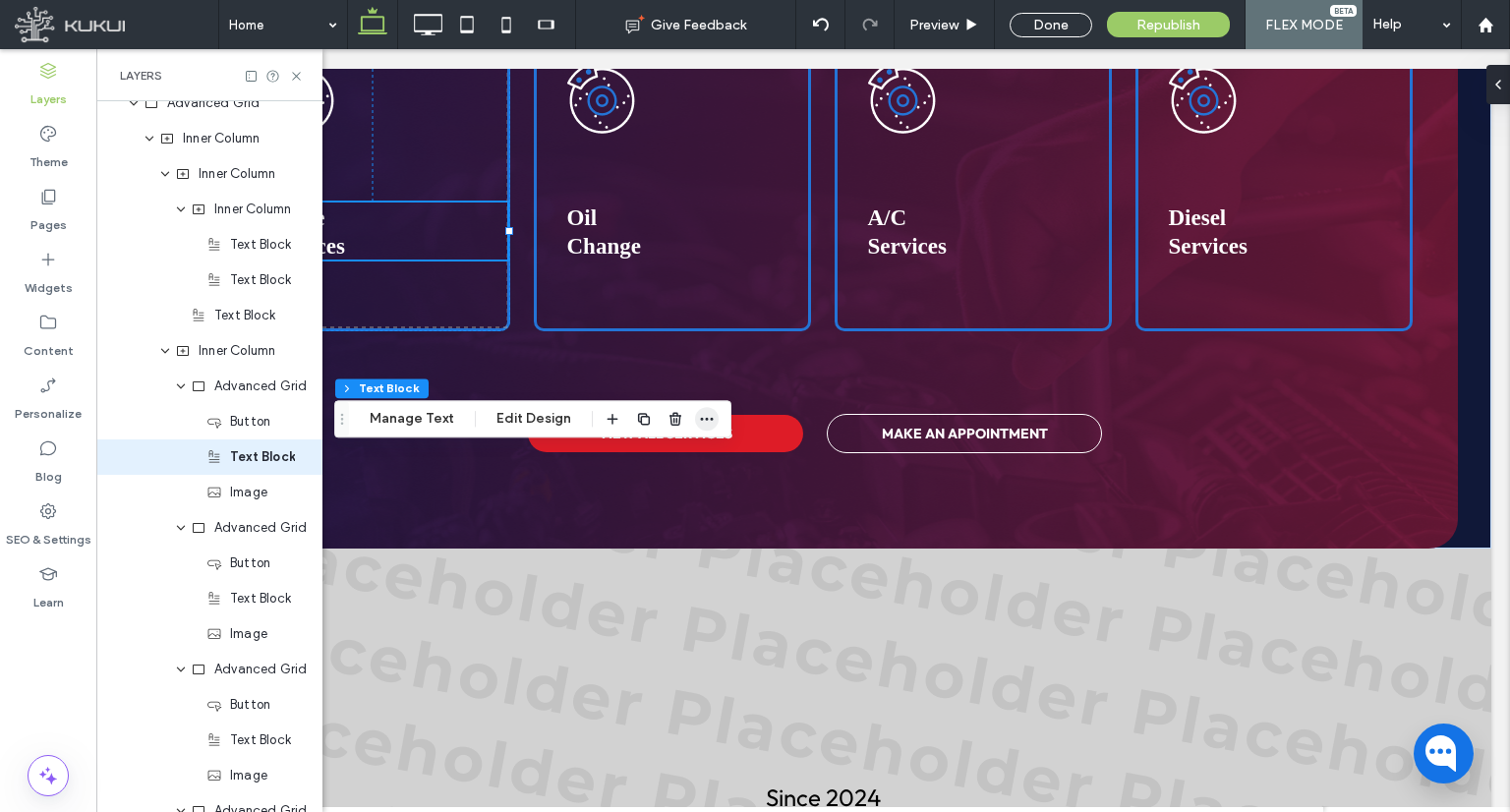 click 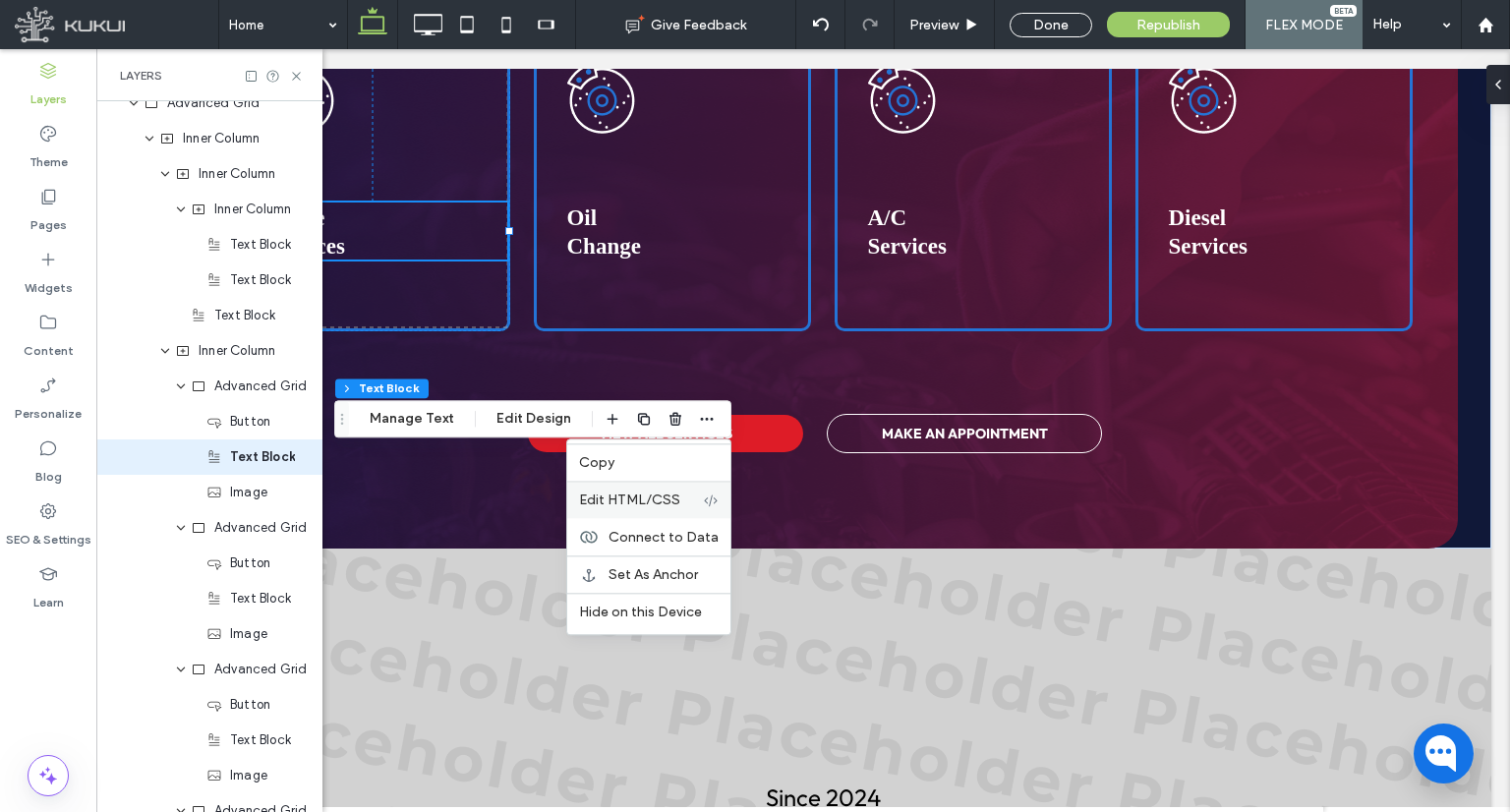 click on "Edit HTML/CSS" at bounding box center [649, 499] 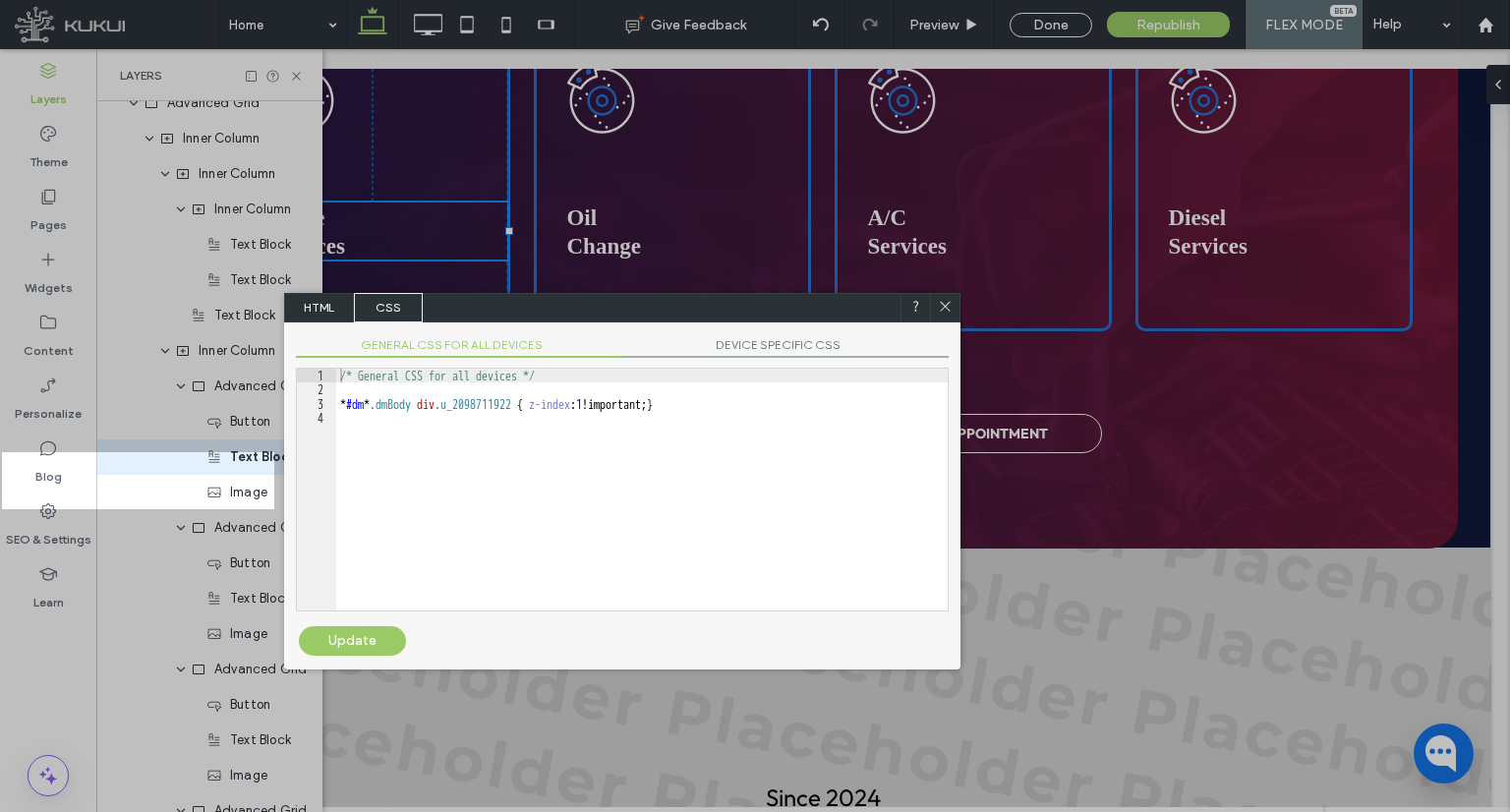 click on "/* General CSS for all devices */ * #dm  * .dmBody   div .u_2098711922   {   z-index : 1  !important;  }" at bounding box center (642, 503) 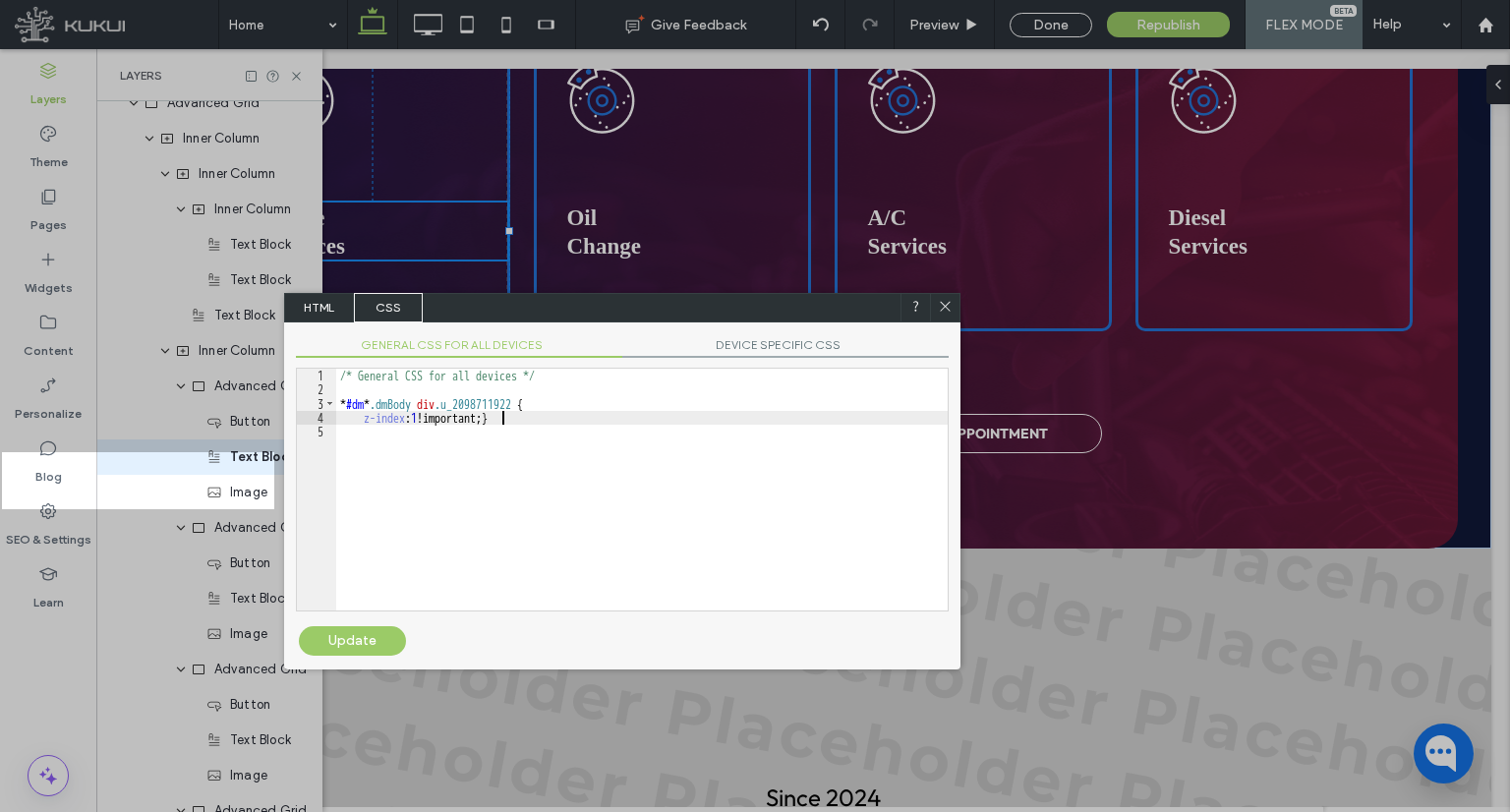 click on "/* General CSS for all devices */ * #dm  * .dmBody   div .u_2098711922   {      z-index : 1  !important;  }" at bounding box center [642, 503] 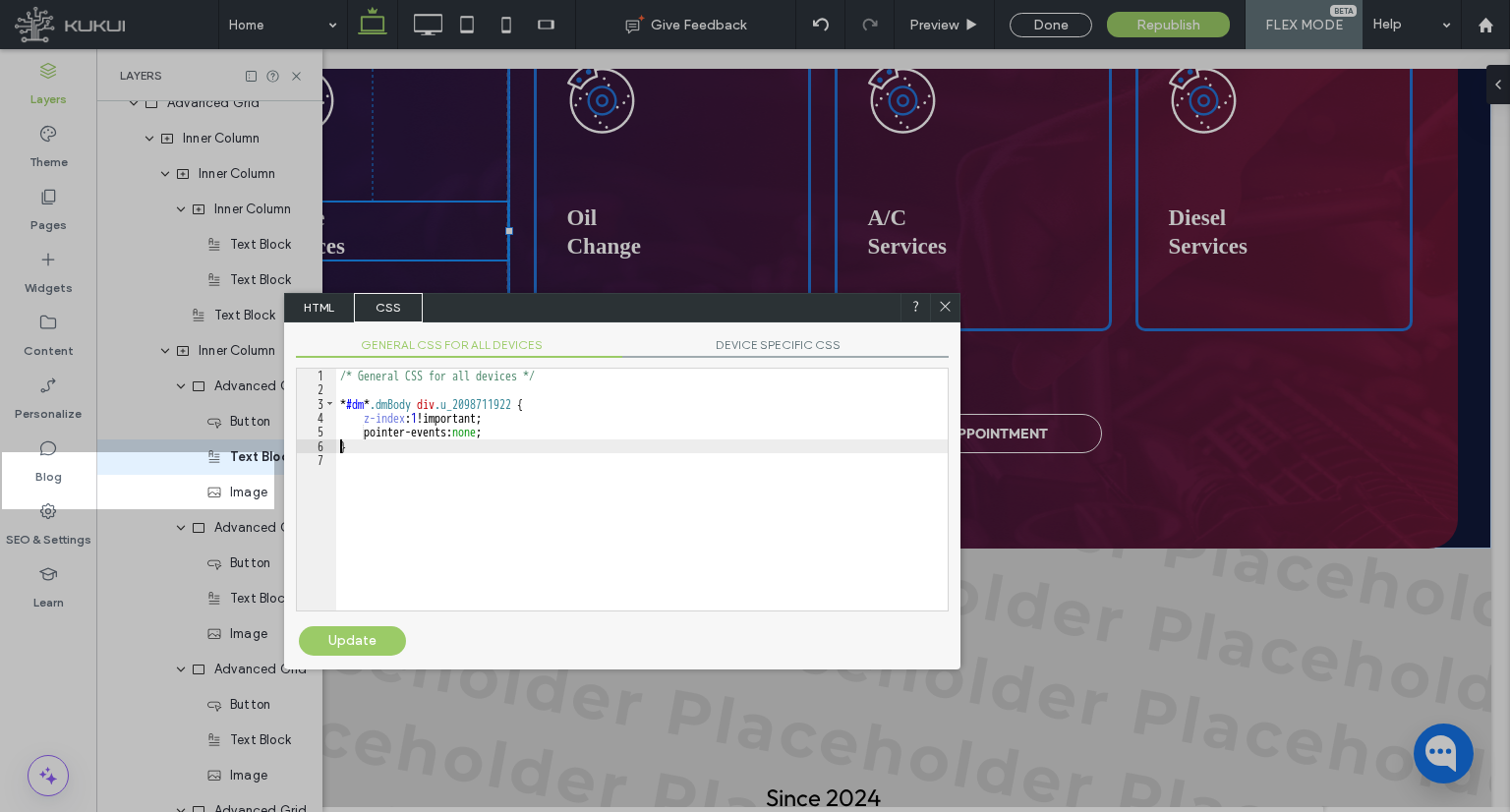 click on "Update" at bounding box center [352, 641] 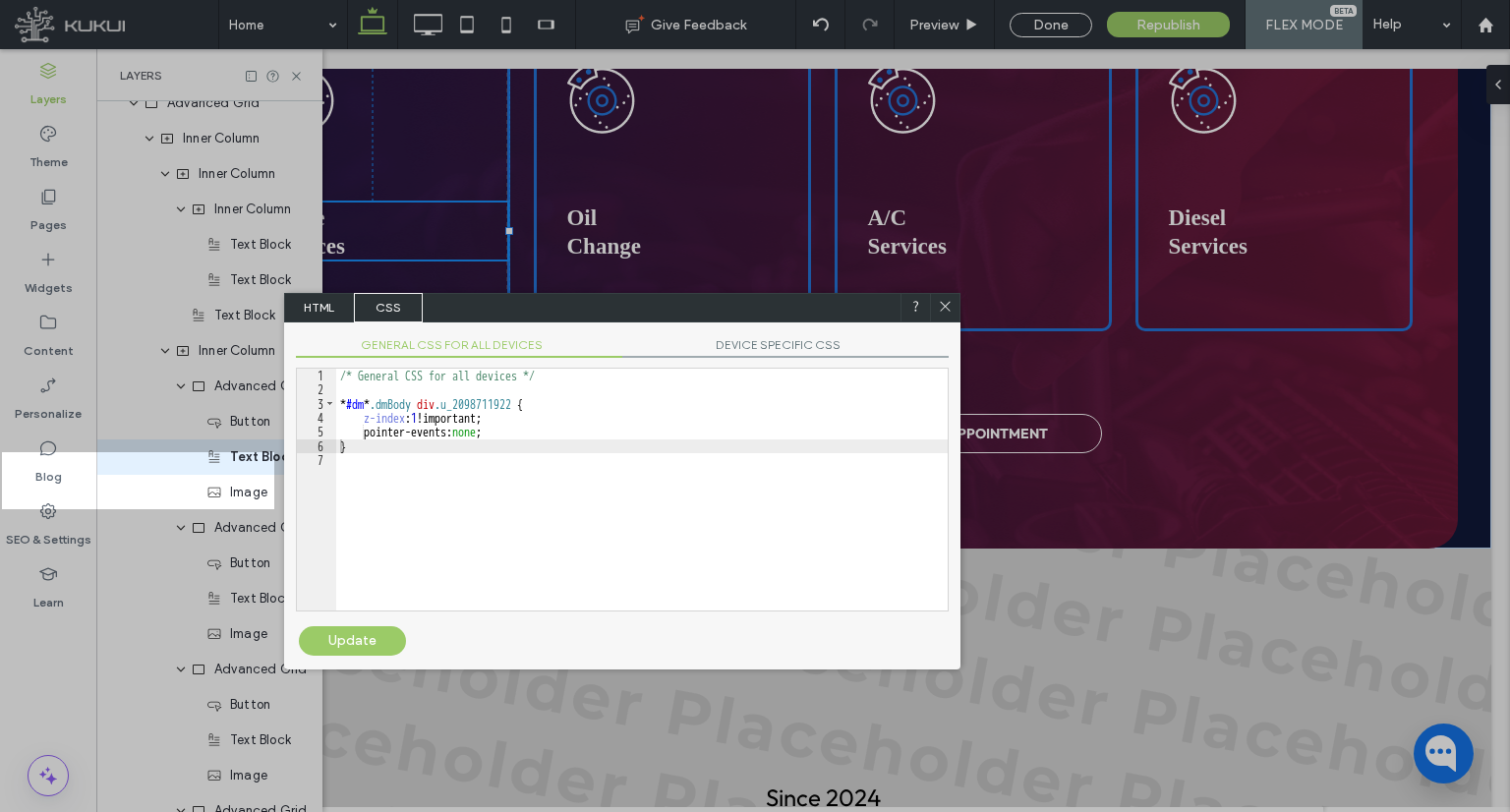 click 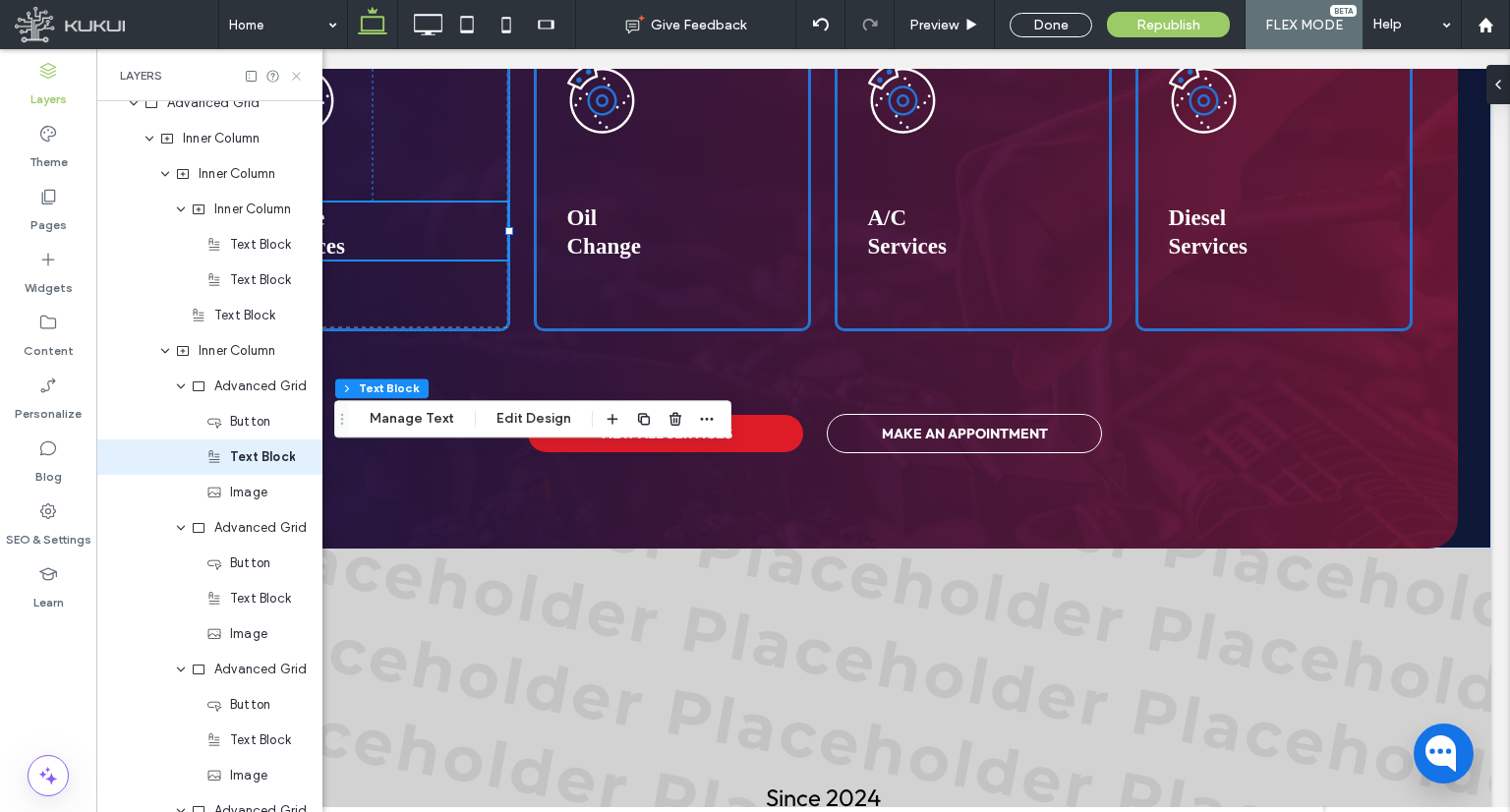 click 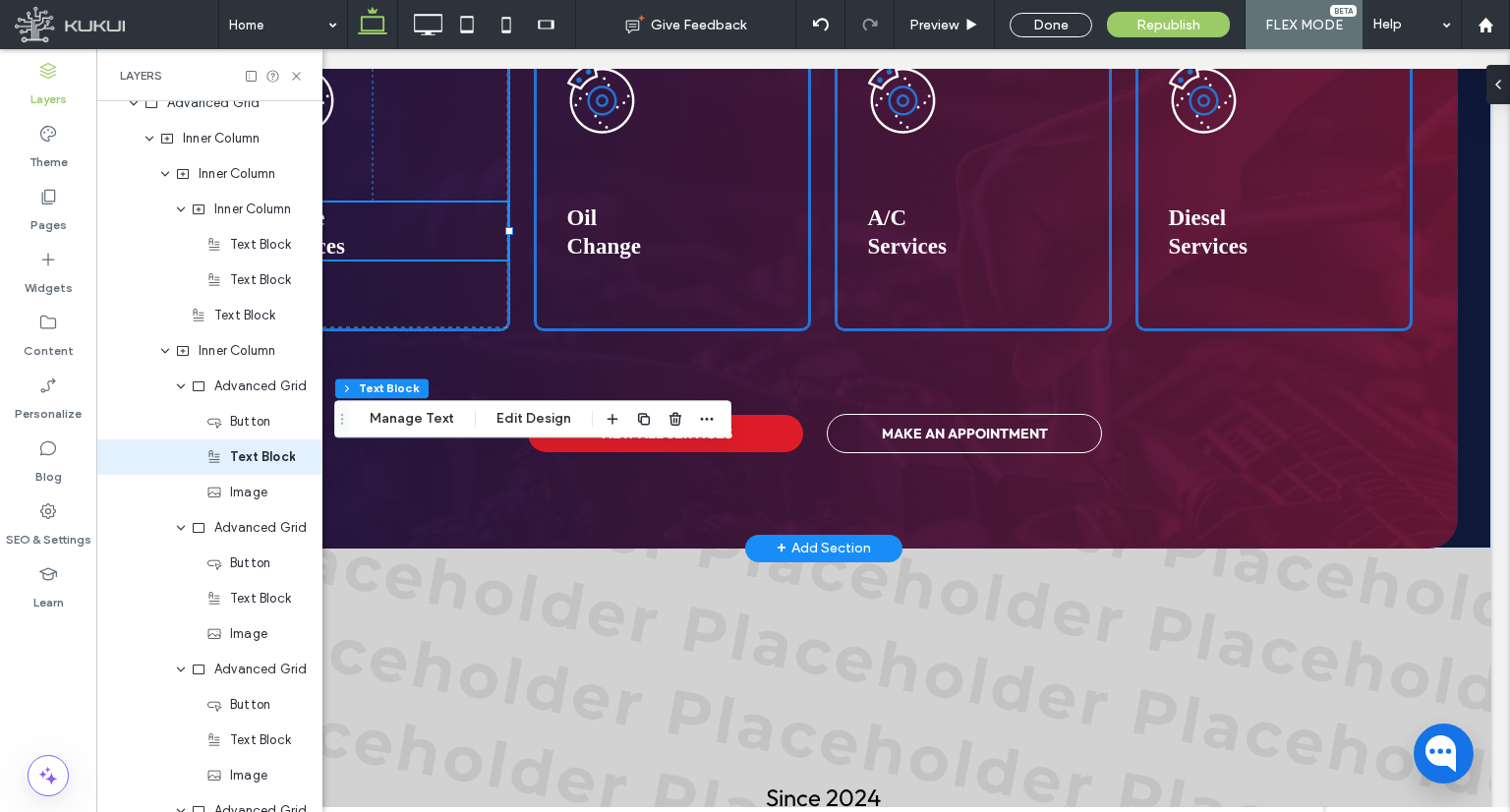 scroll, scrollTop: 0, scrollLeft: 0, axis: both 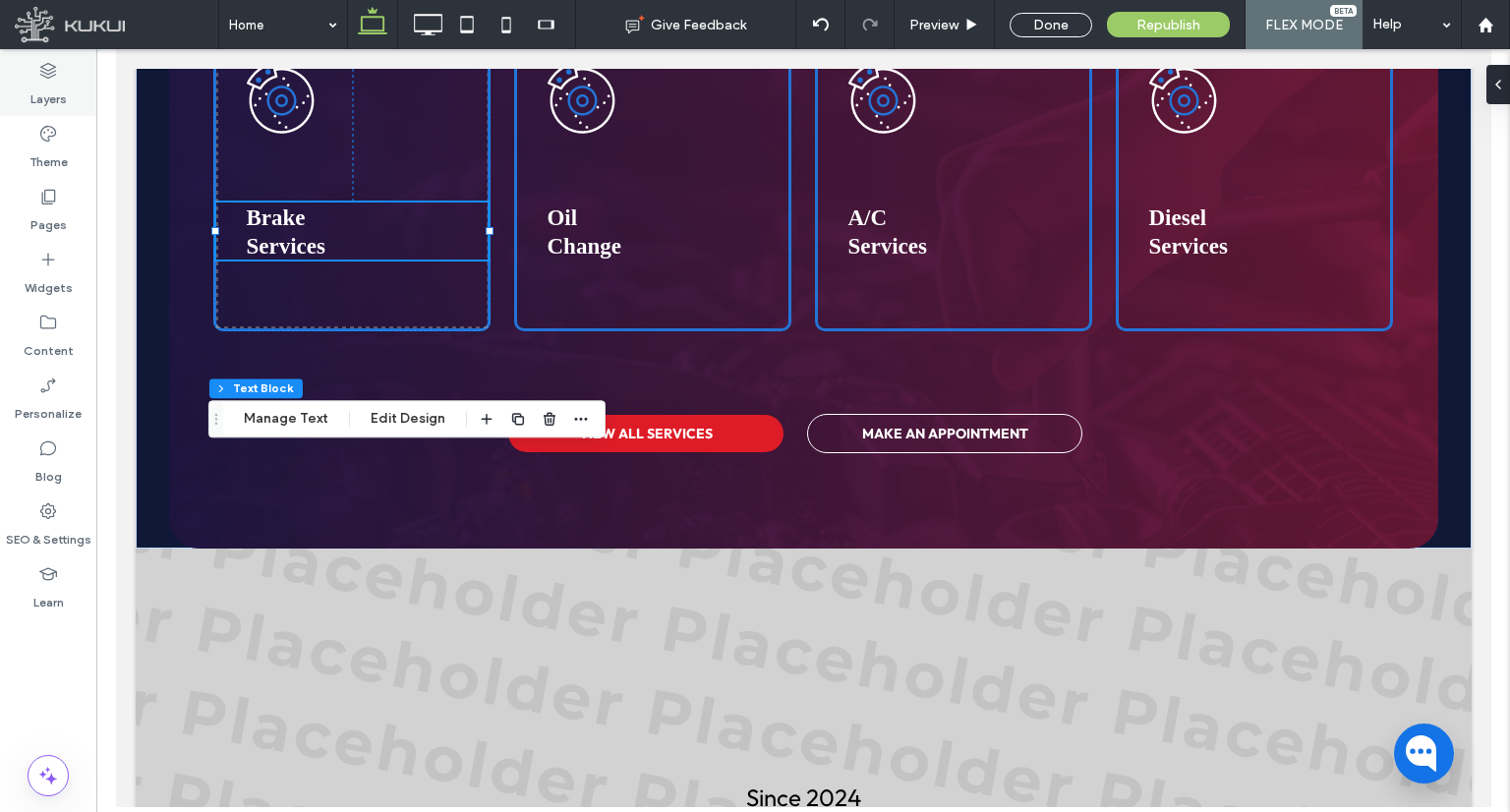 click 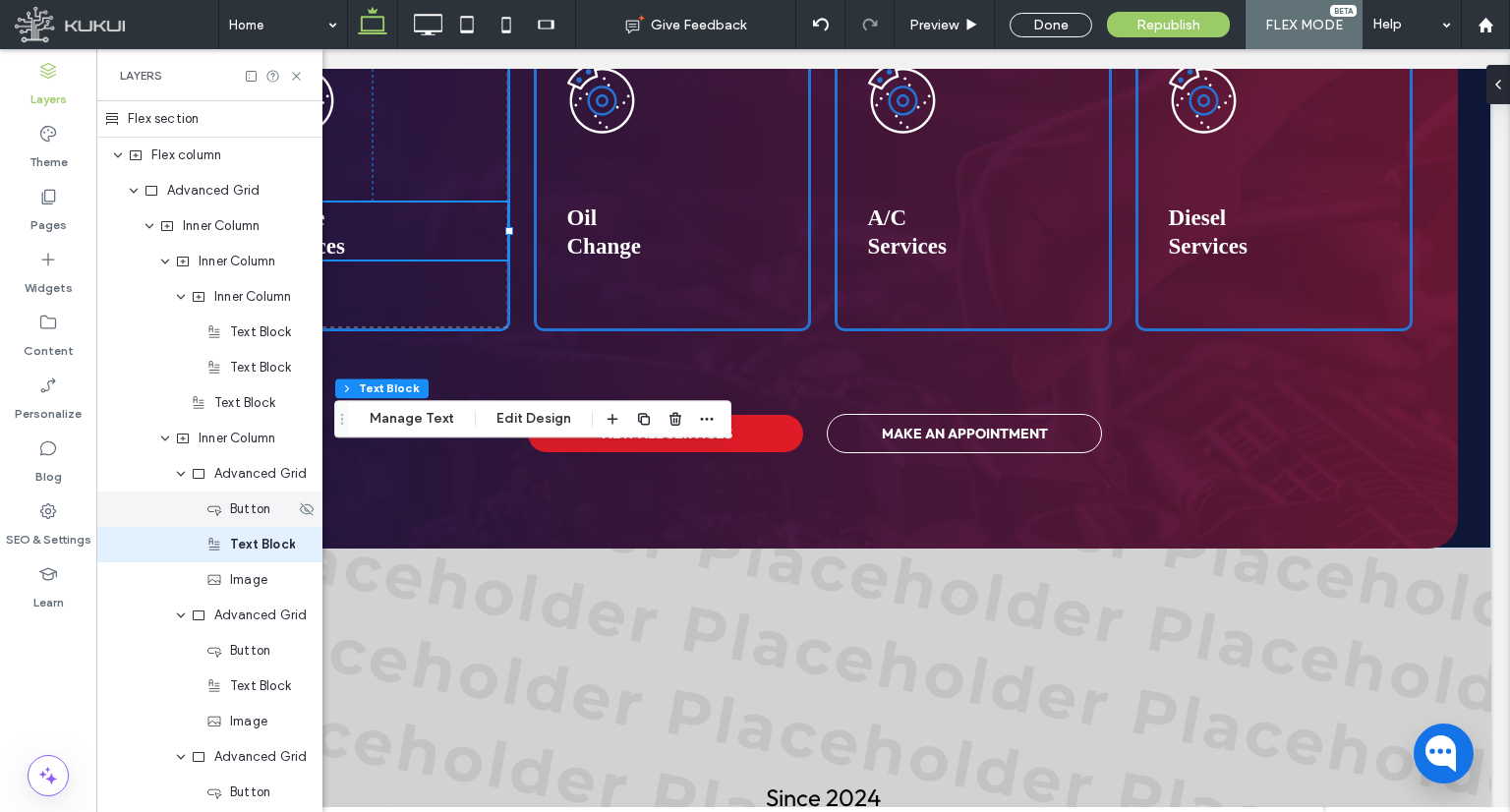 scroll, scrollTop: 87, scrollLeft: 0, axis: vertical 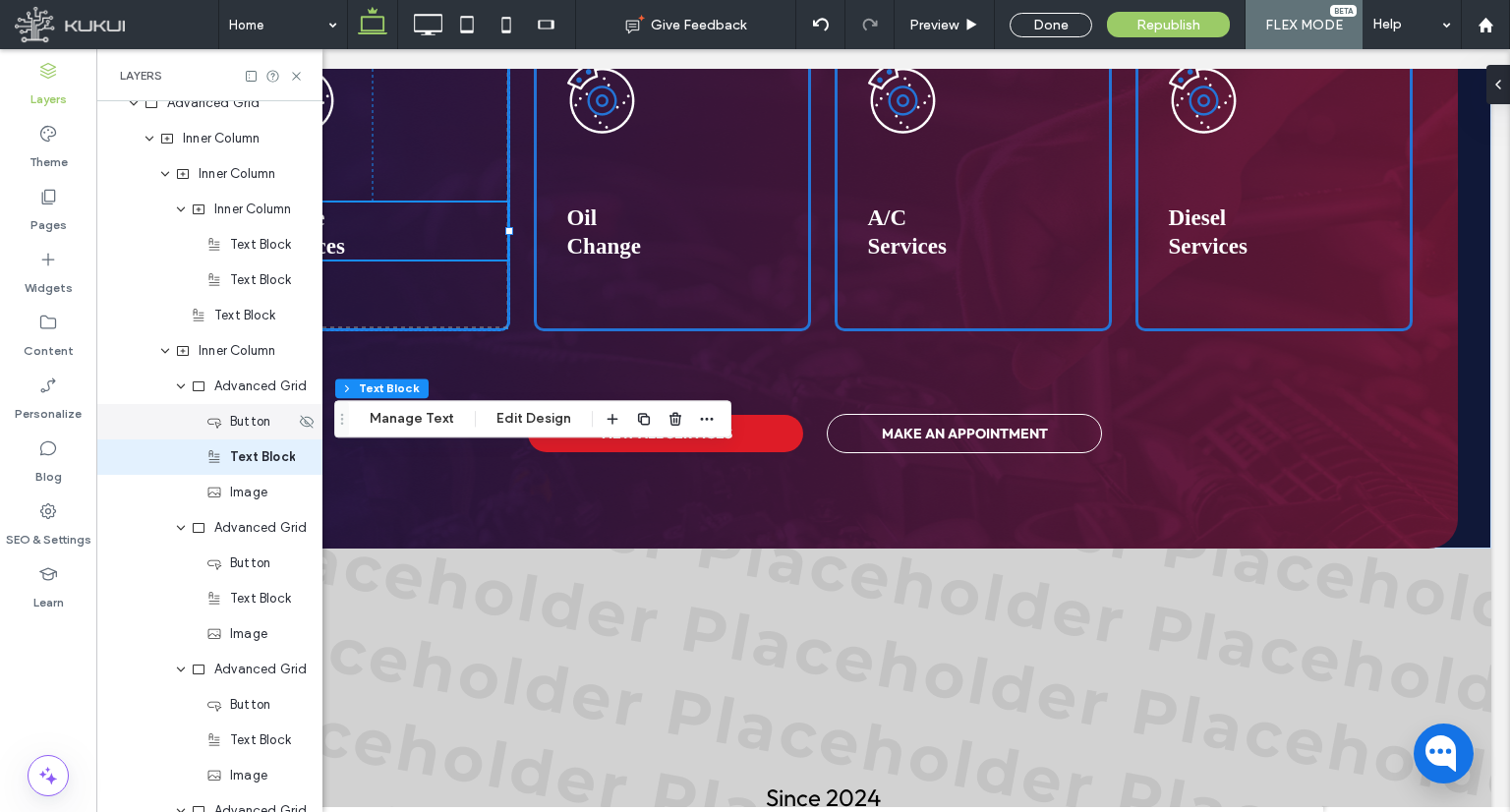 click 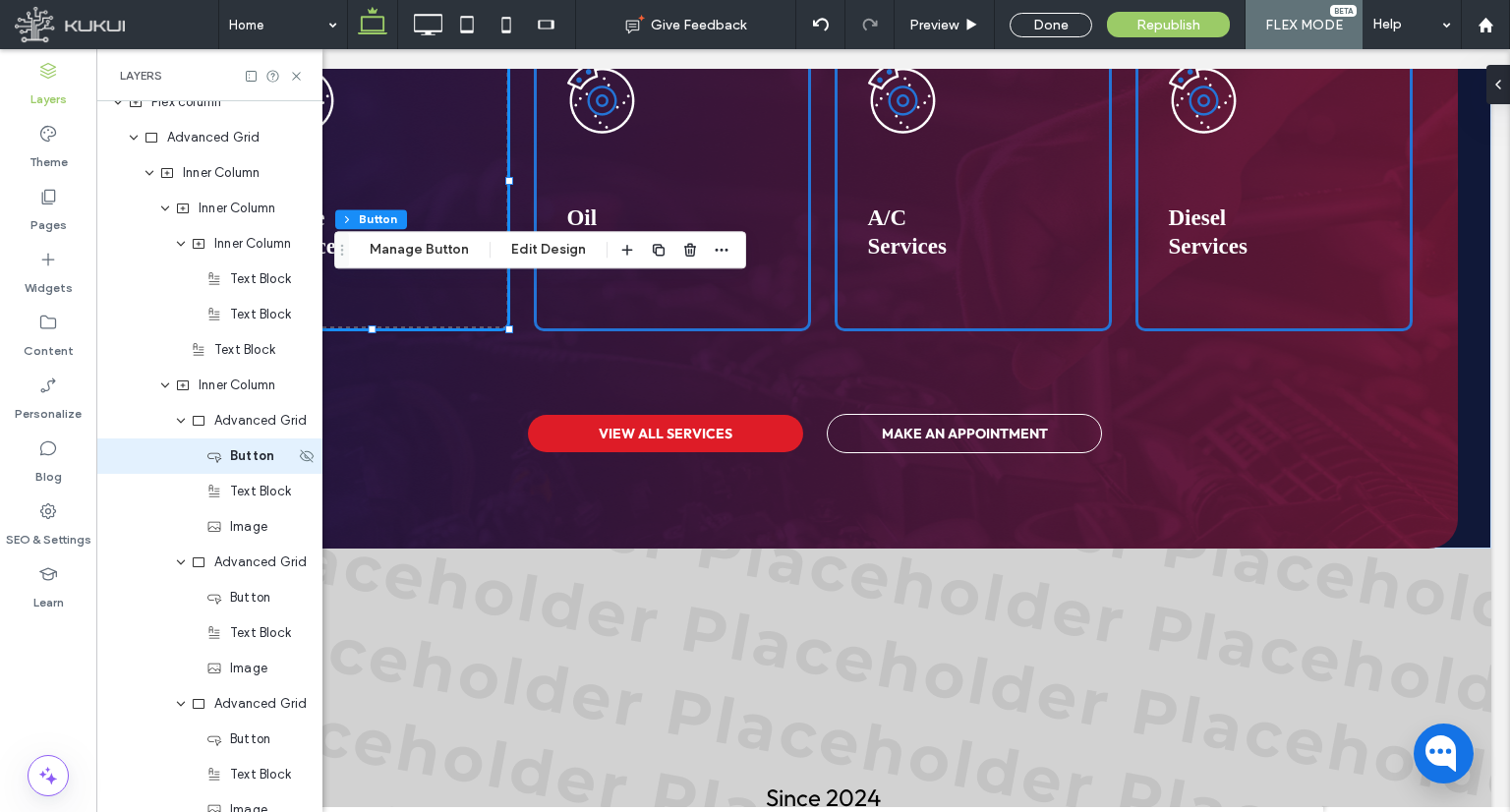 scroll, scrollTop: 52, scrollLeft: 0, axis: vertical 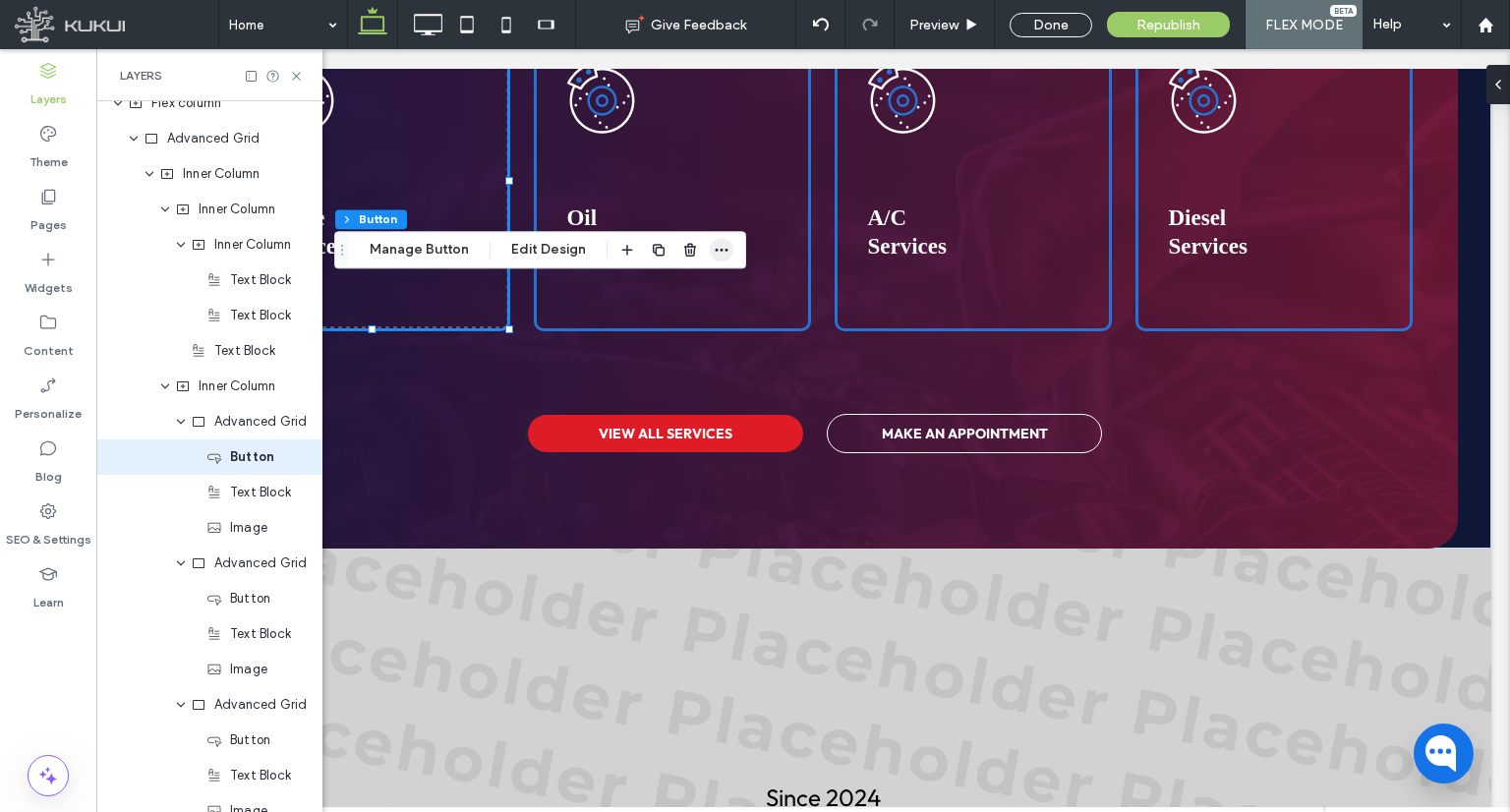 click 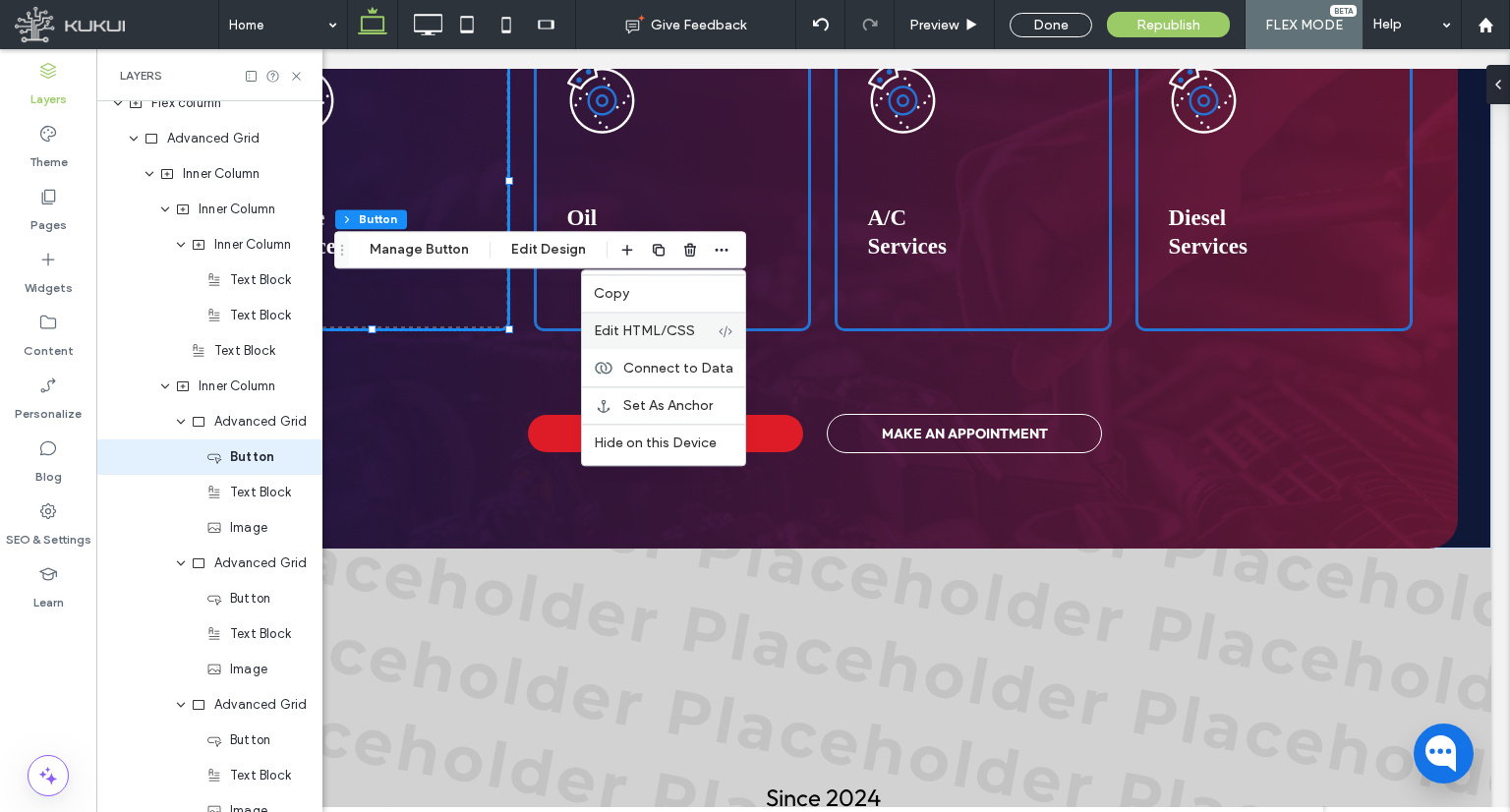 click on "Edit HTML/CSS" at bounding box center (644, 330) 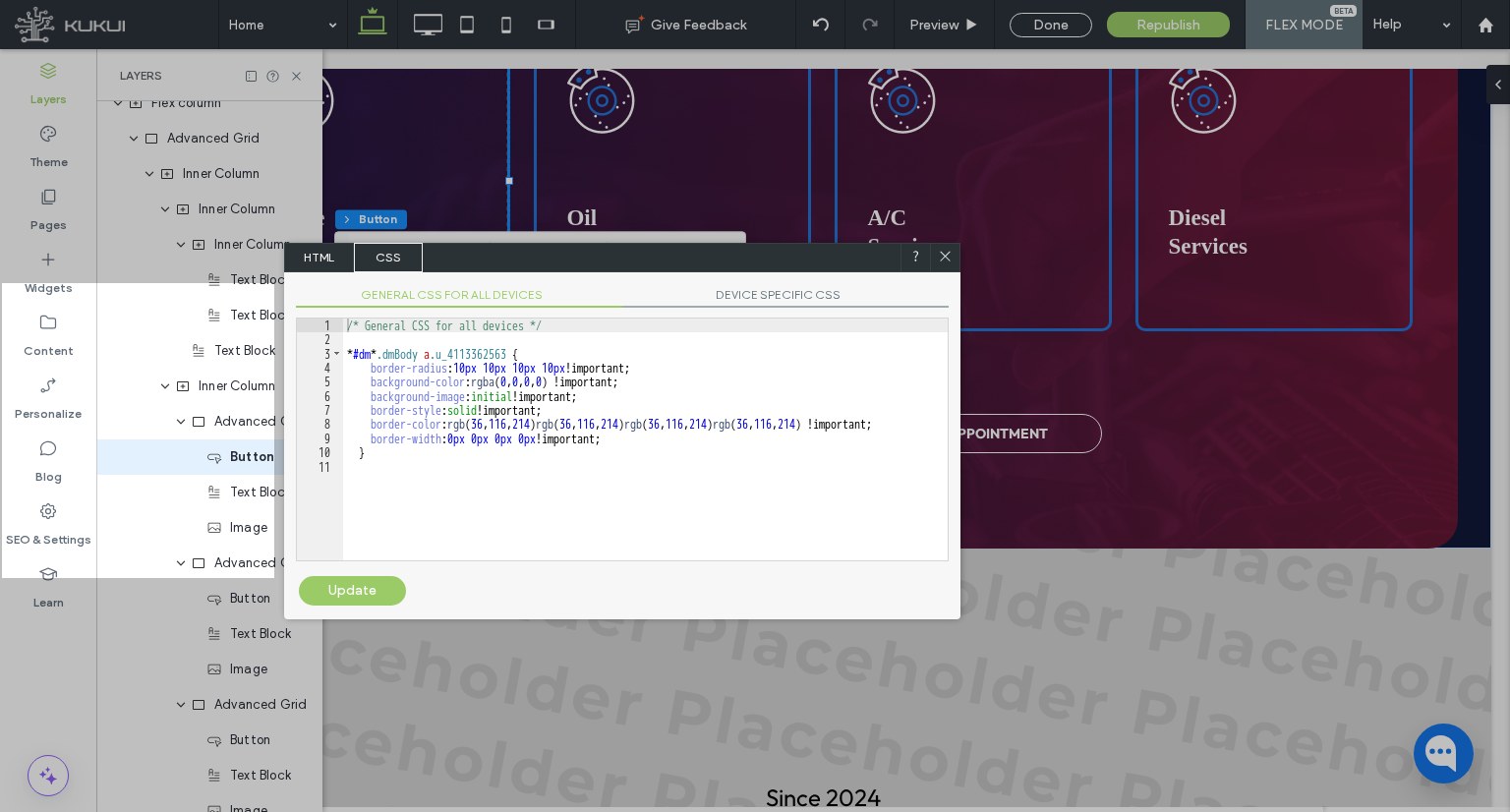 click at bounding box center (945, 258) 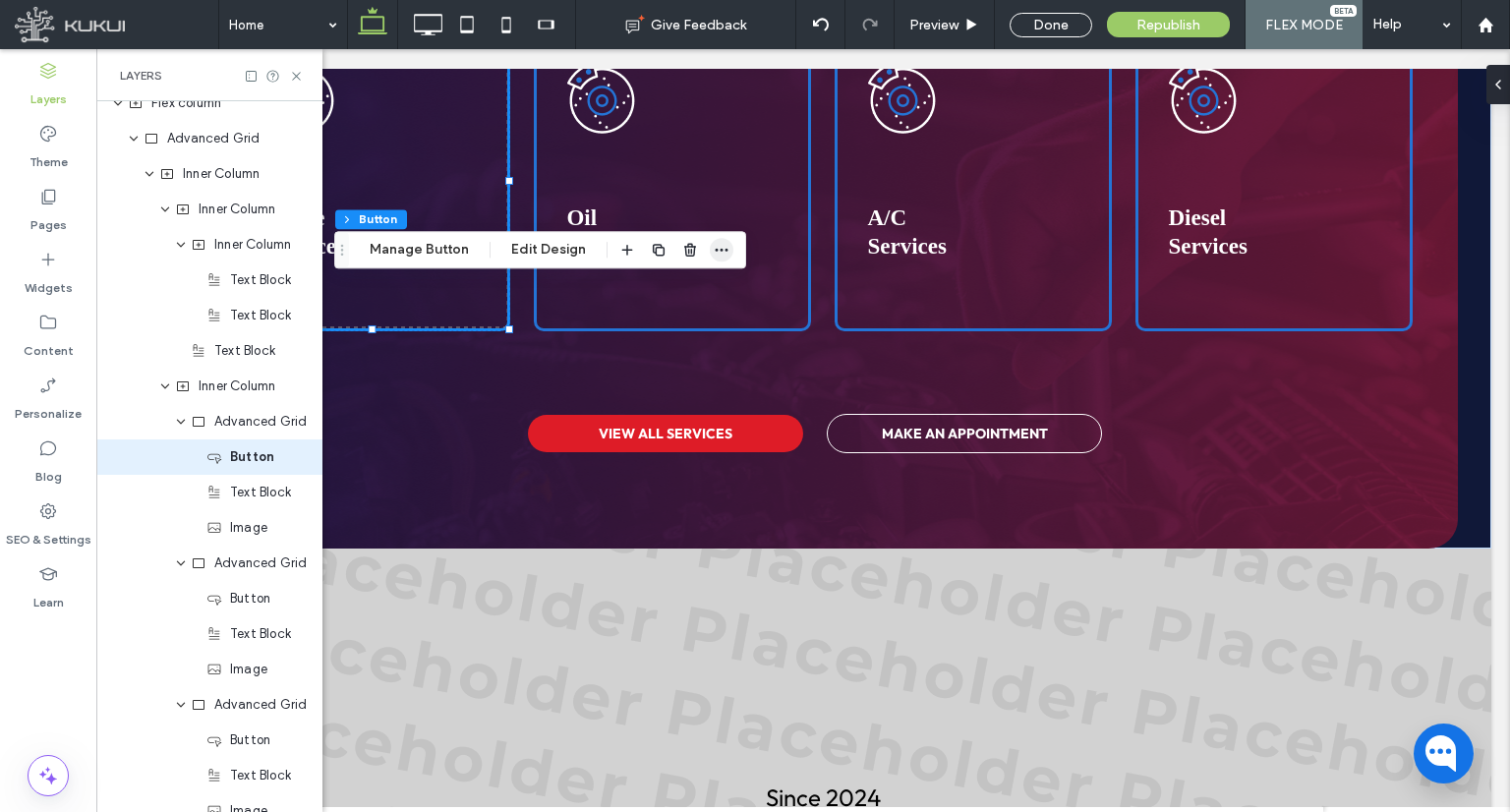 click at bounding box center [722, 250] 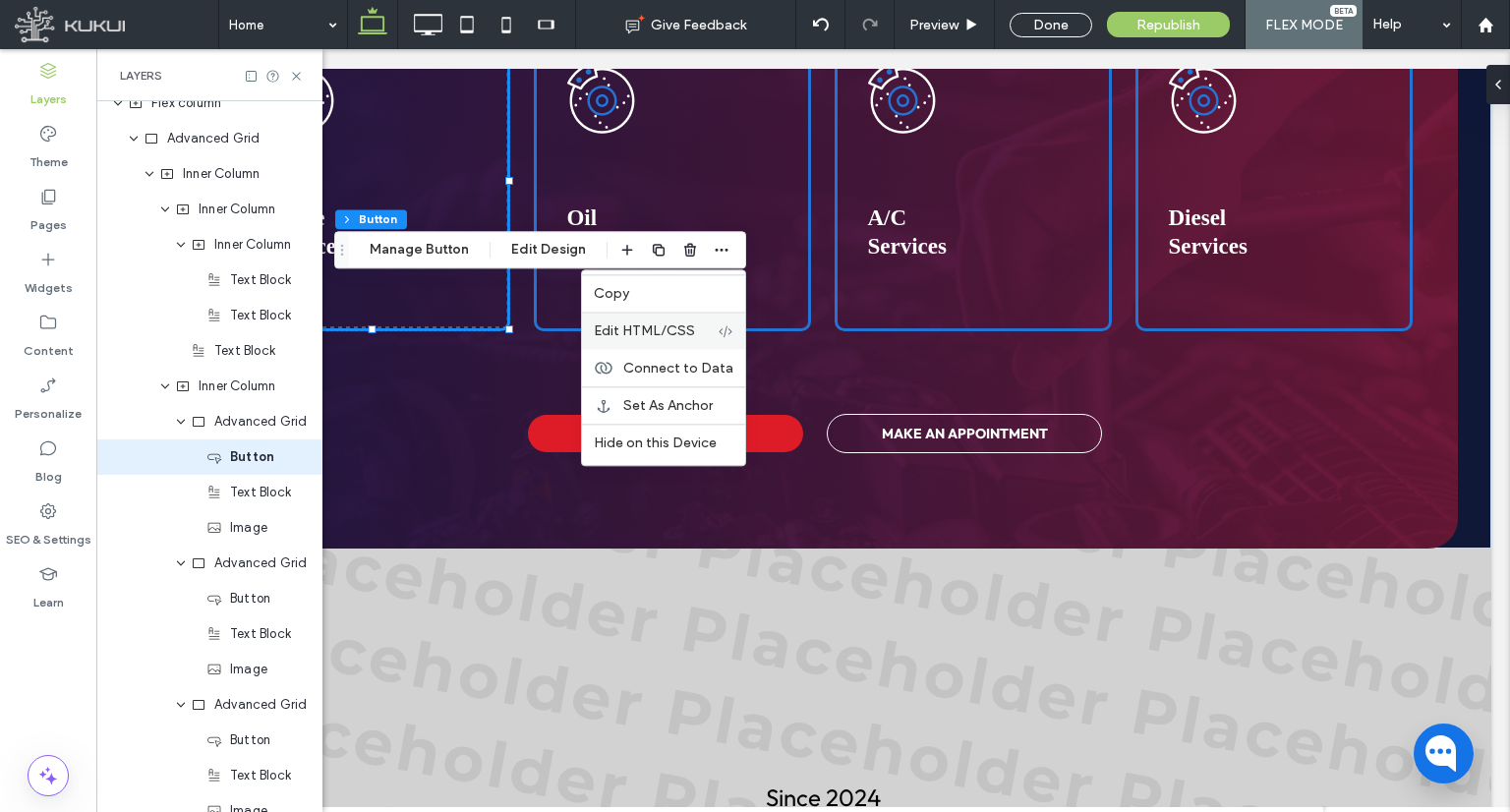 click on "Edit HTML/CSS" at bounding box center [644, 330] 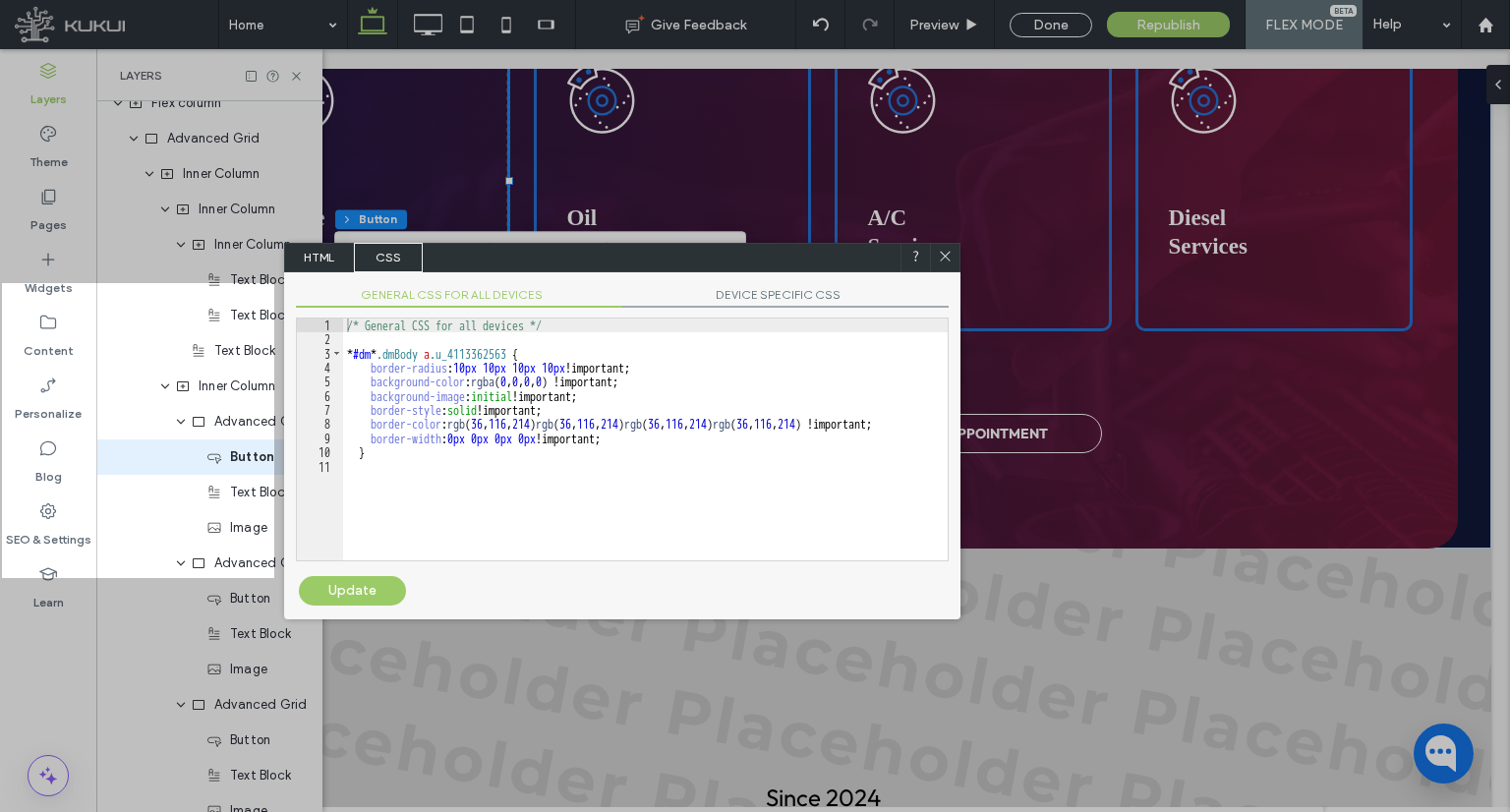 click on "/* General CSS for all devices */ * #dm  * .dmBody   a .u_4113362563   {      border-radius : 10 px   10 px   10 px   10 px  !important;      background-color : rgba ( 0 , 0 , 0 , 0 ) !important;      background-image : initial  !important;      border-style : solid  !important;      border-color : rgb ( 36 , 116 , 214 )  rgb ( 36 , 116 , 214 )  rgb ( 36 , 116 , 214 )  rgb ( 36 , 116 , 214 ) !important;      border-width : 0 px   0 px   0 px   0 px  !important;    }" at bounding box center (645, 453) 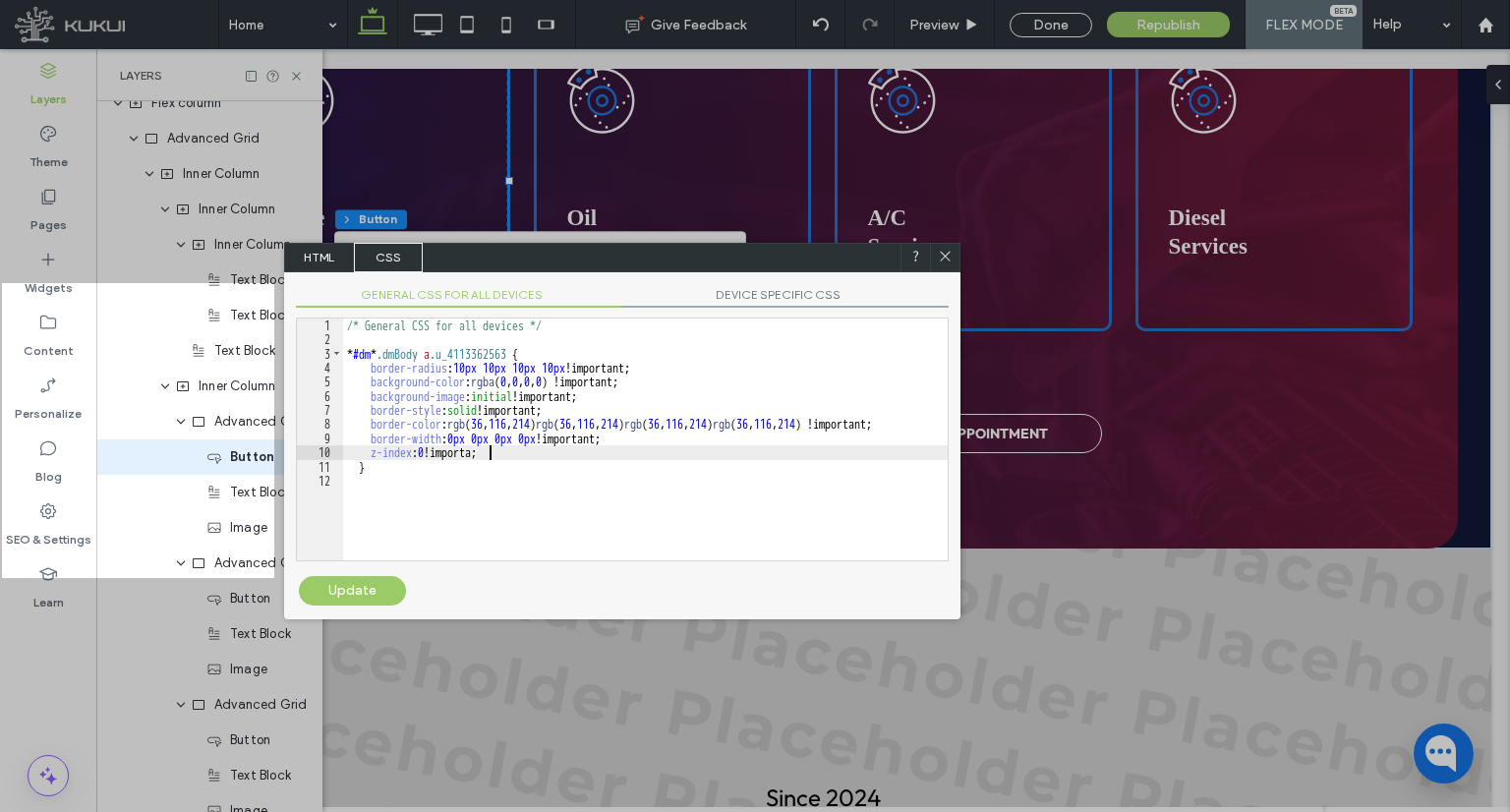 type on "**" 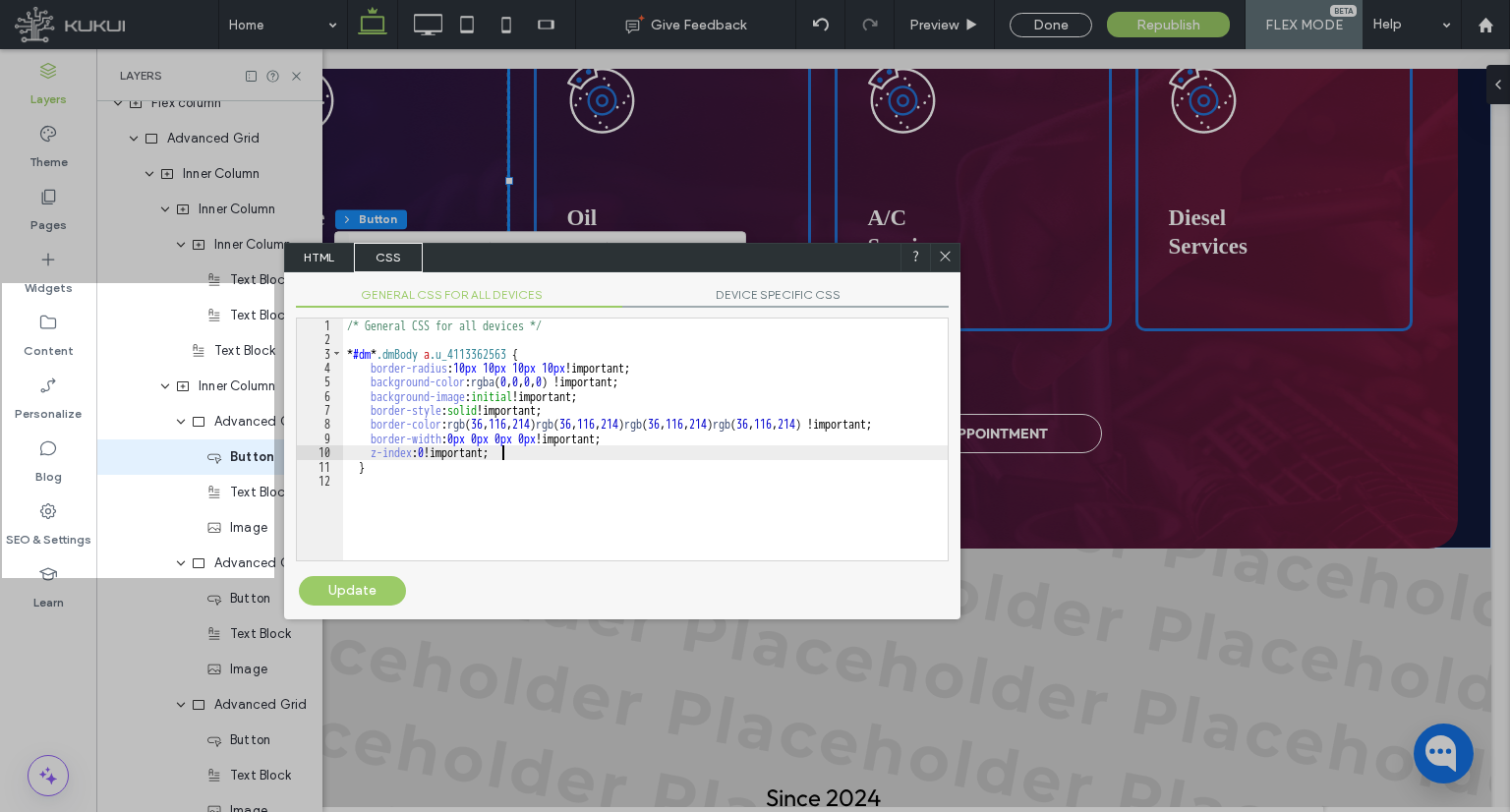 click on "Update" at bounding box center [352, 591] 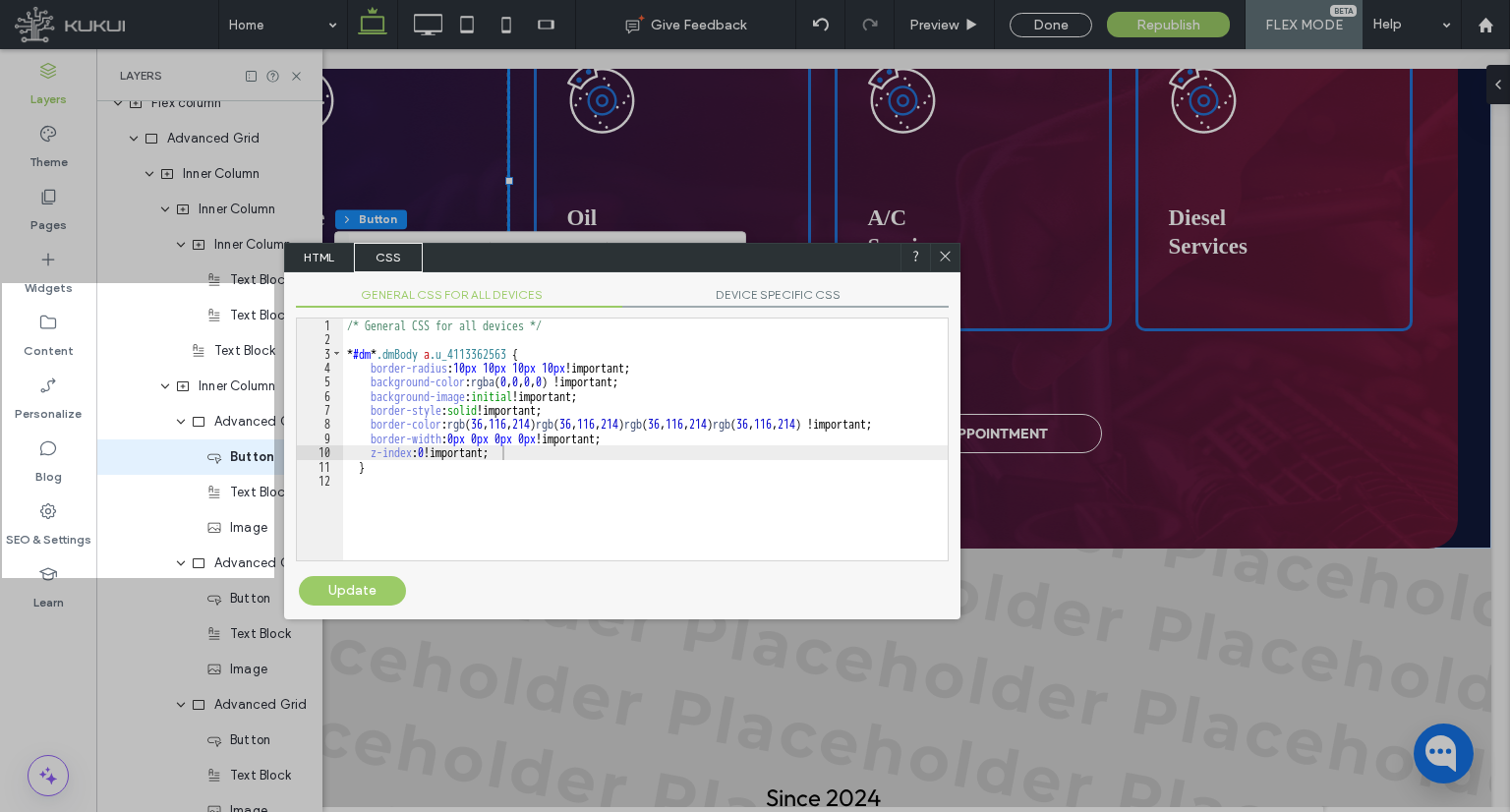 click 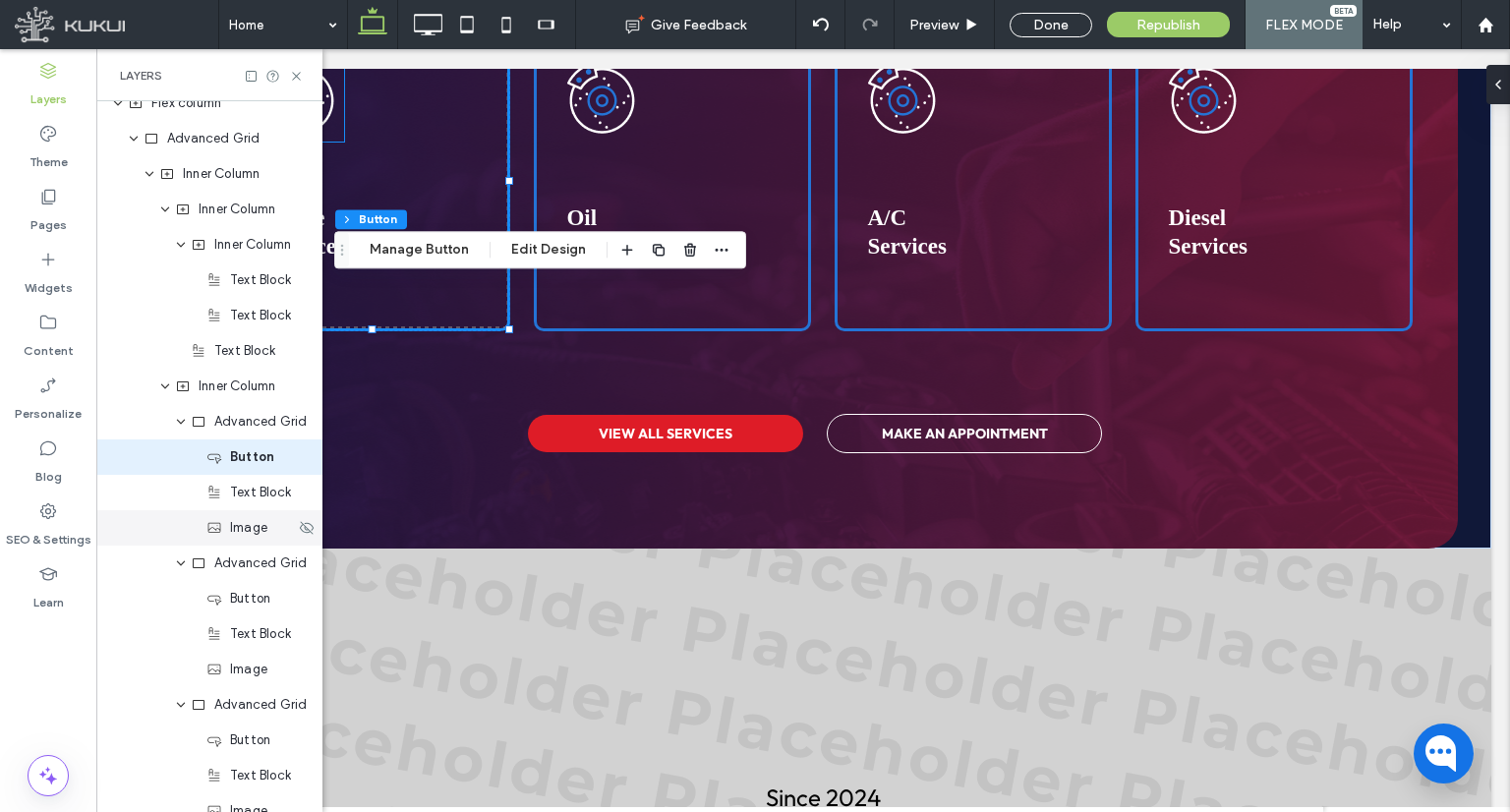 click 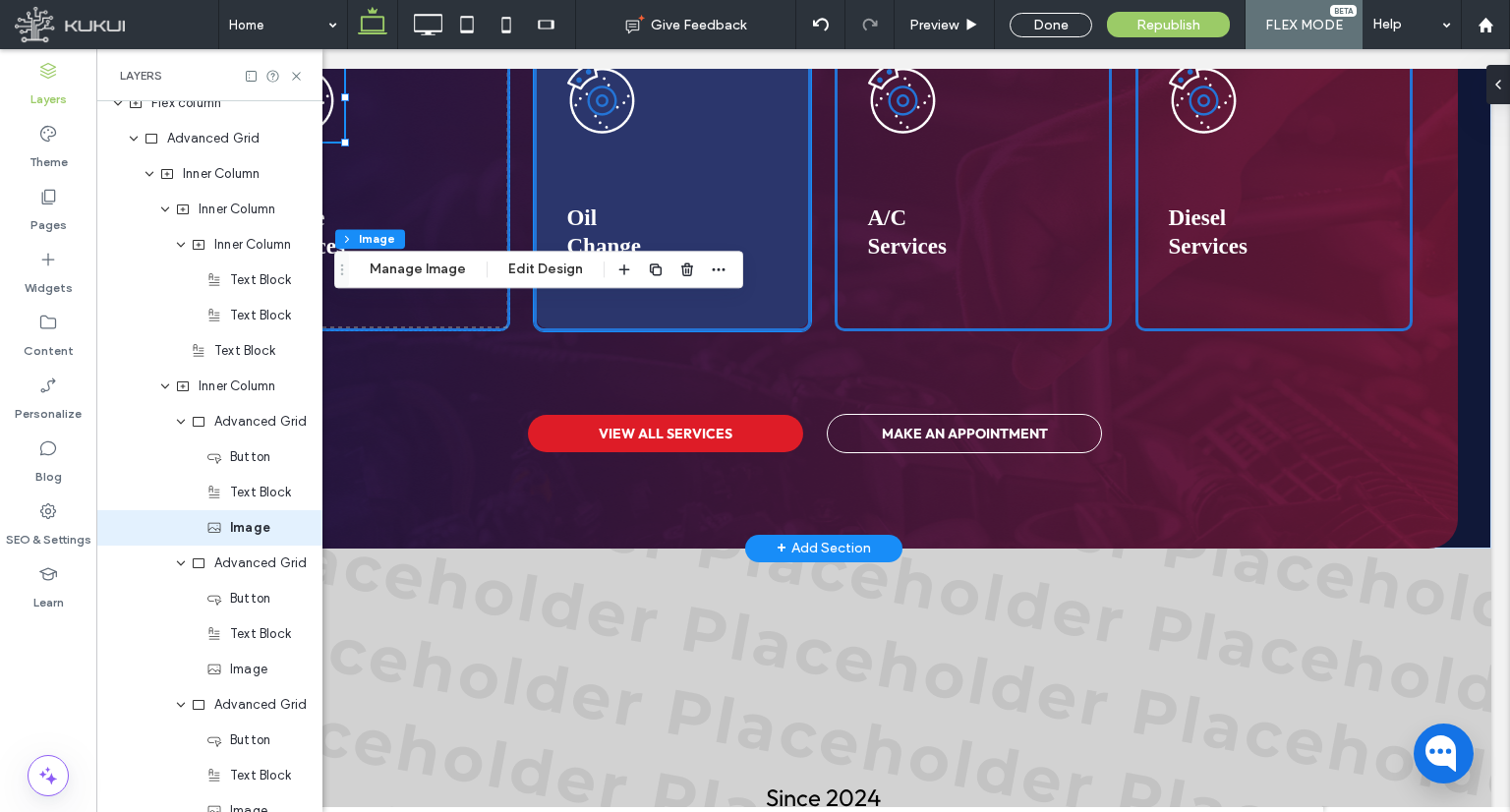 scroll, scrollTop: 123, scrollLeft: 0, axis: vertical 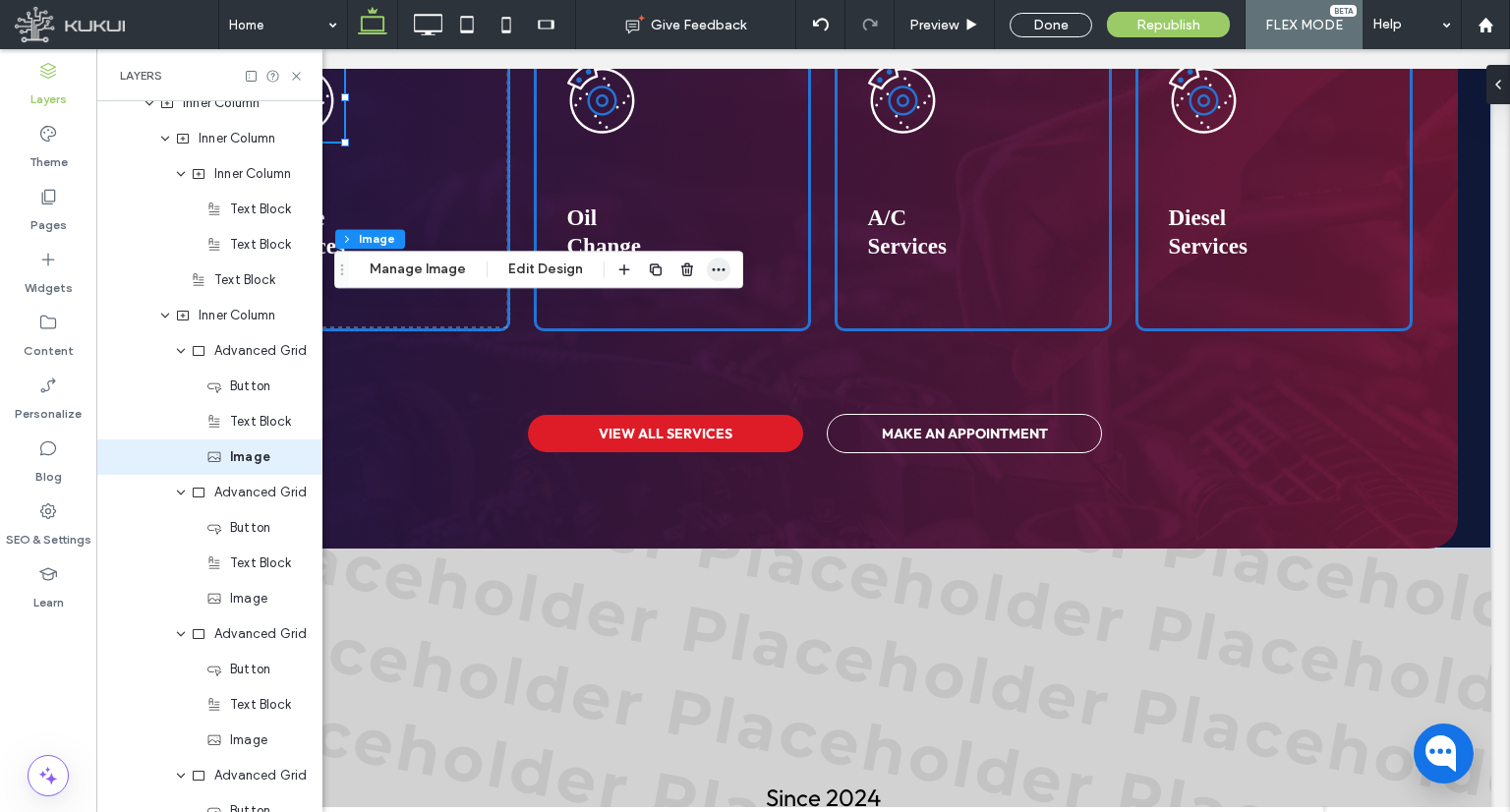 click 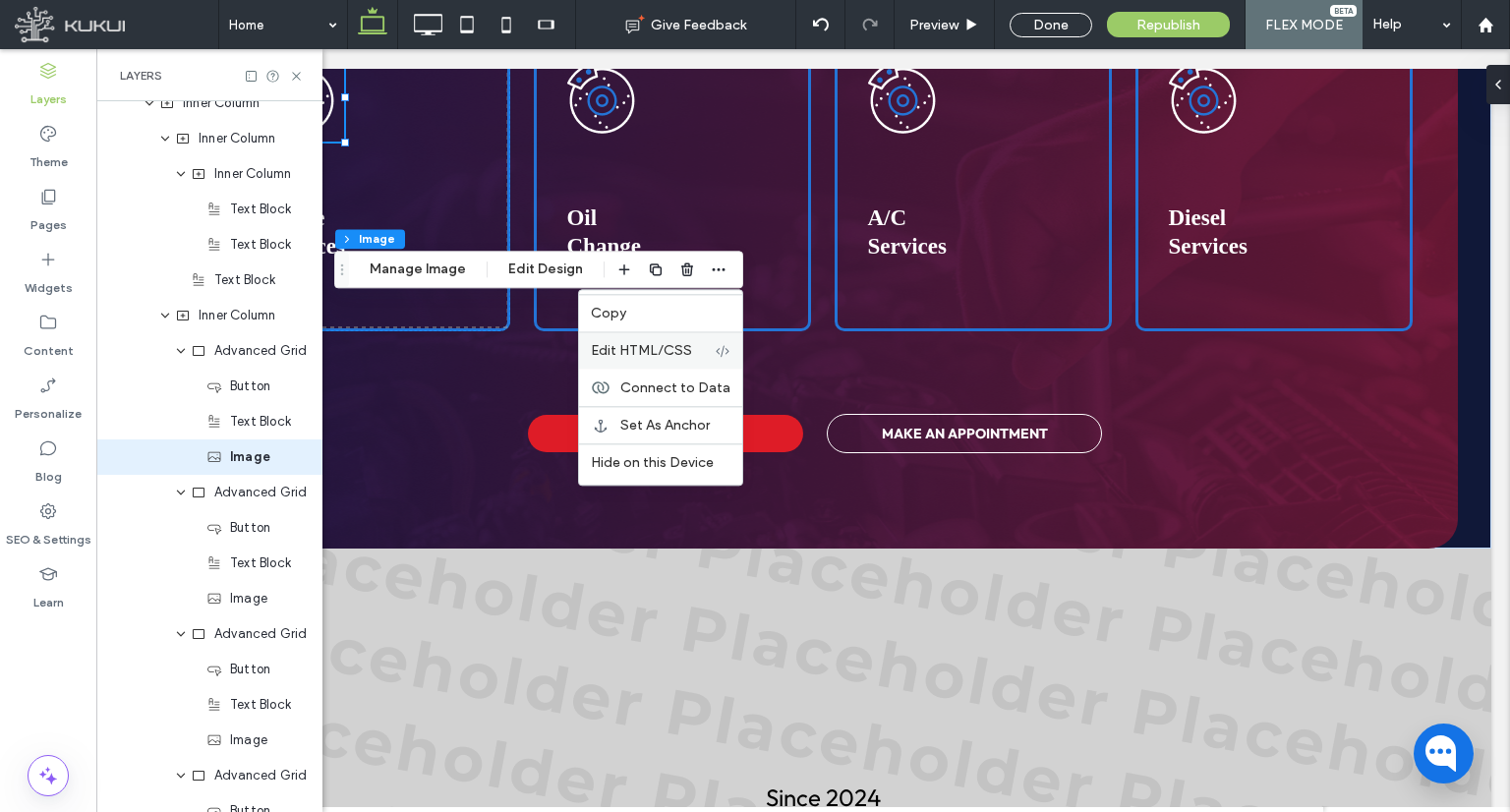click on "Edit HTML/CSS" at bounding box center (641, 350) 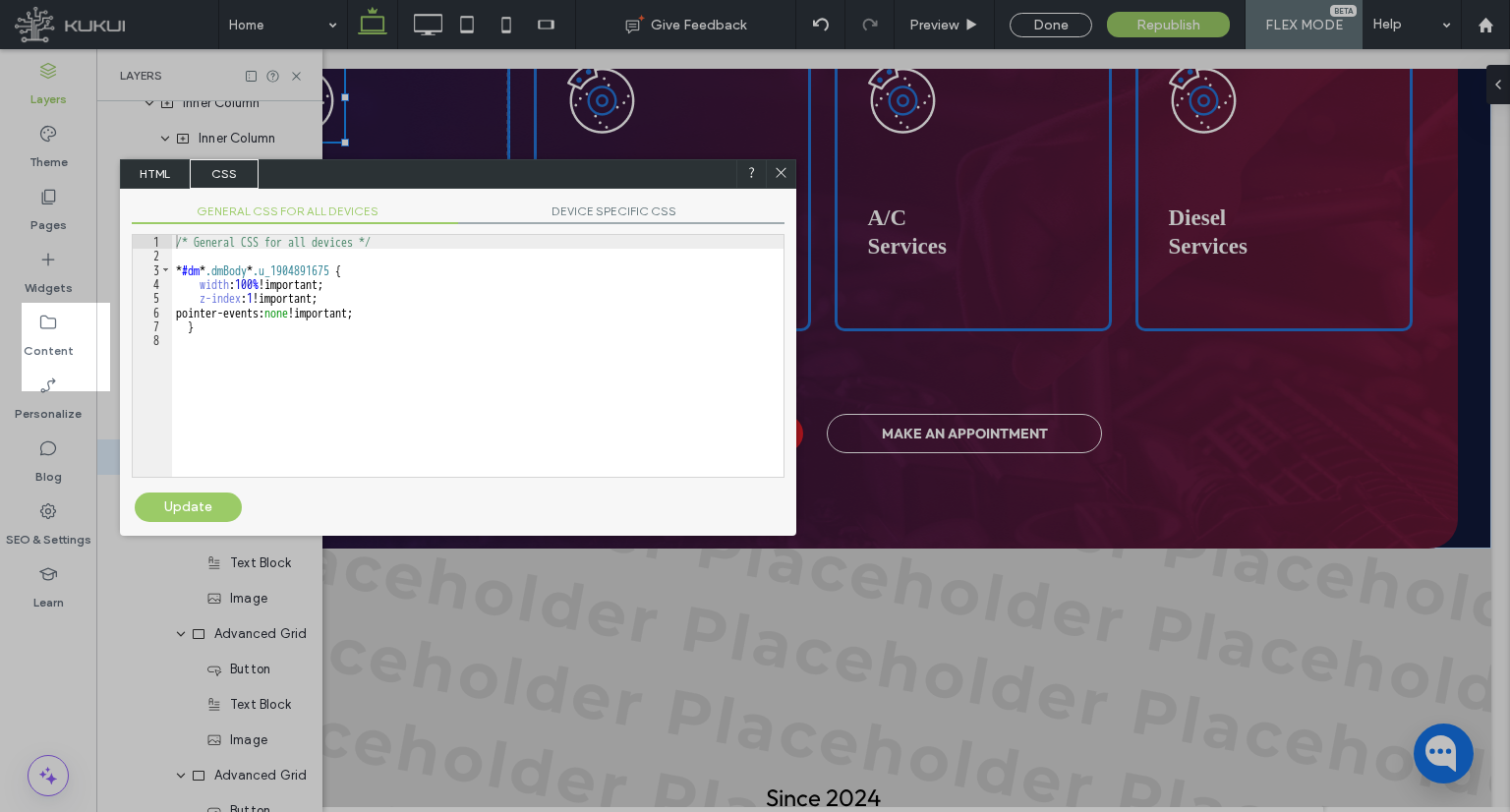 click at bounding box center [781, 174] 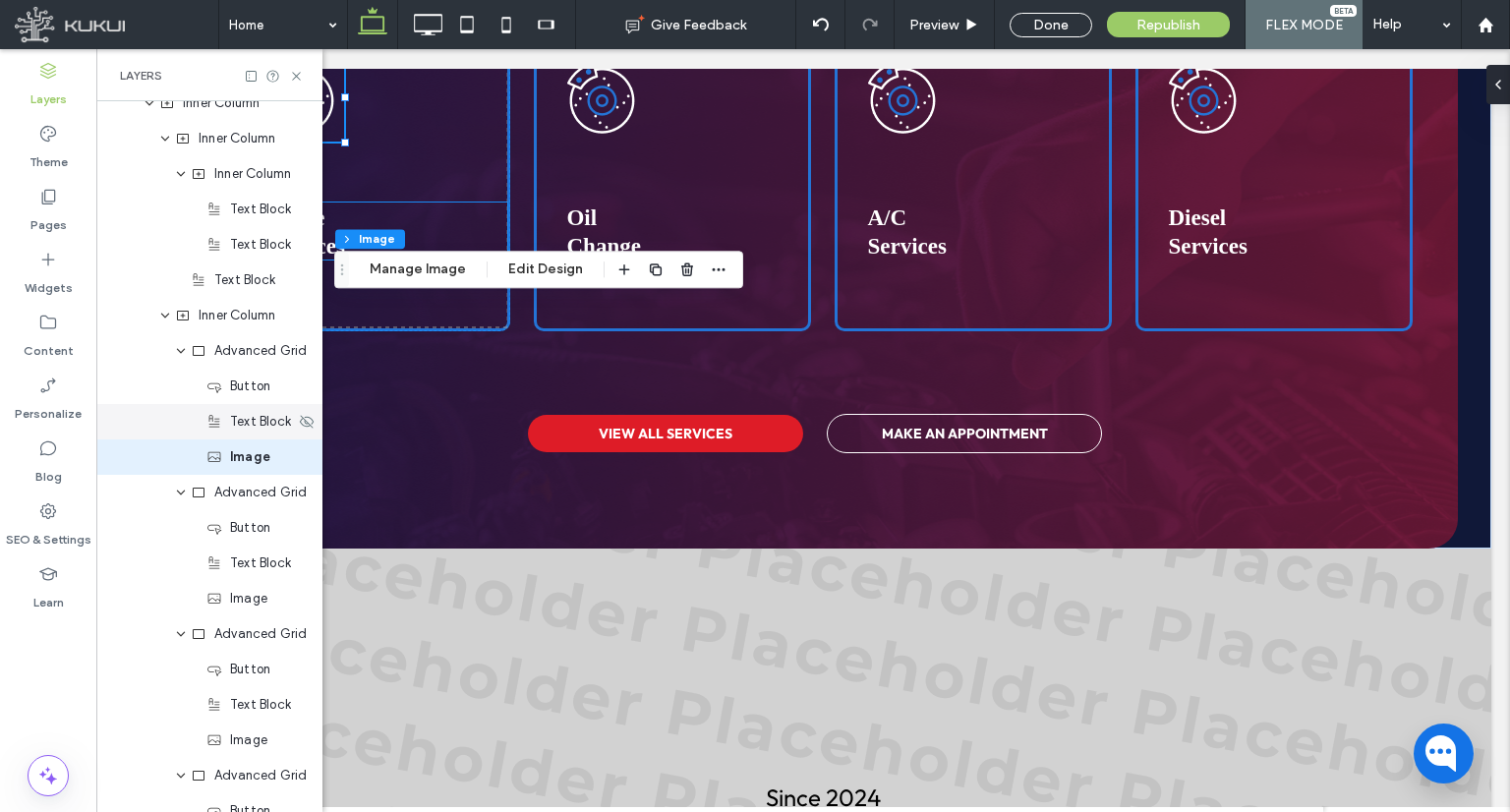 click on "Text Block" at bounding box center (261, 422) 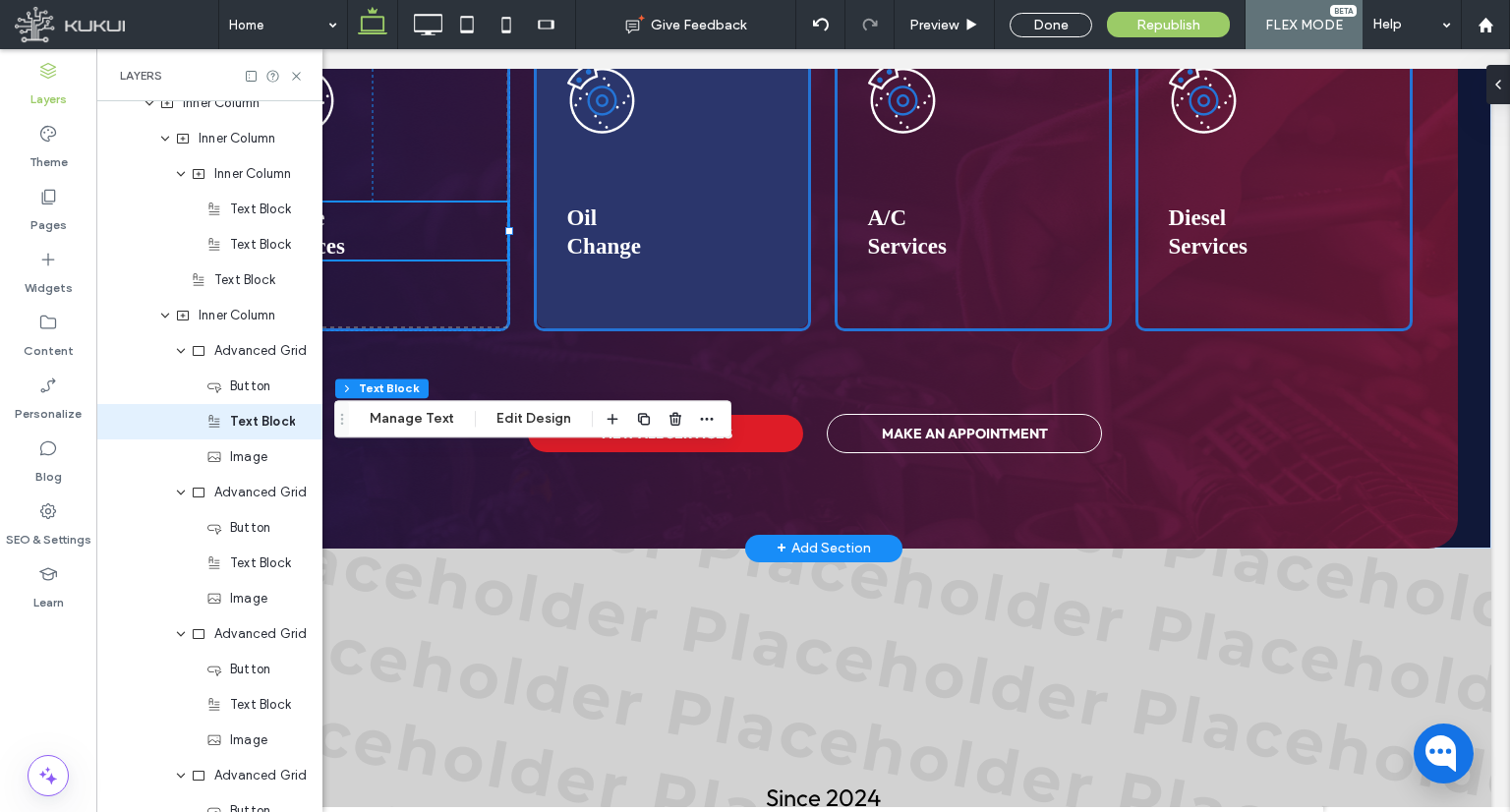 scroll, scrollTop: 87, scrollLeft: 0, axis: vertical 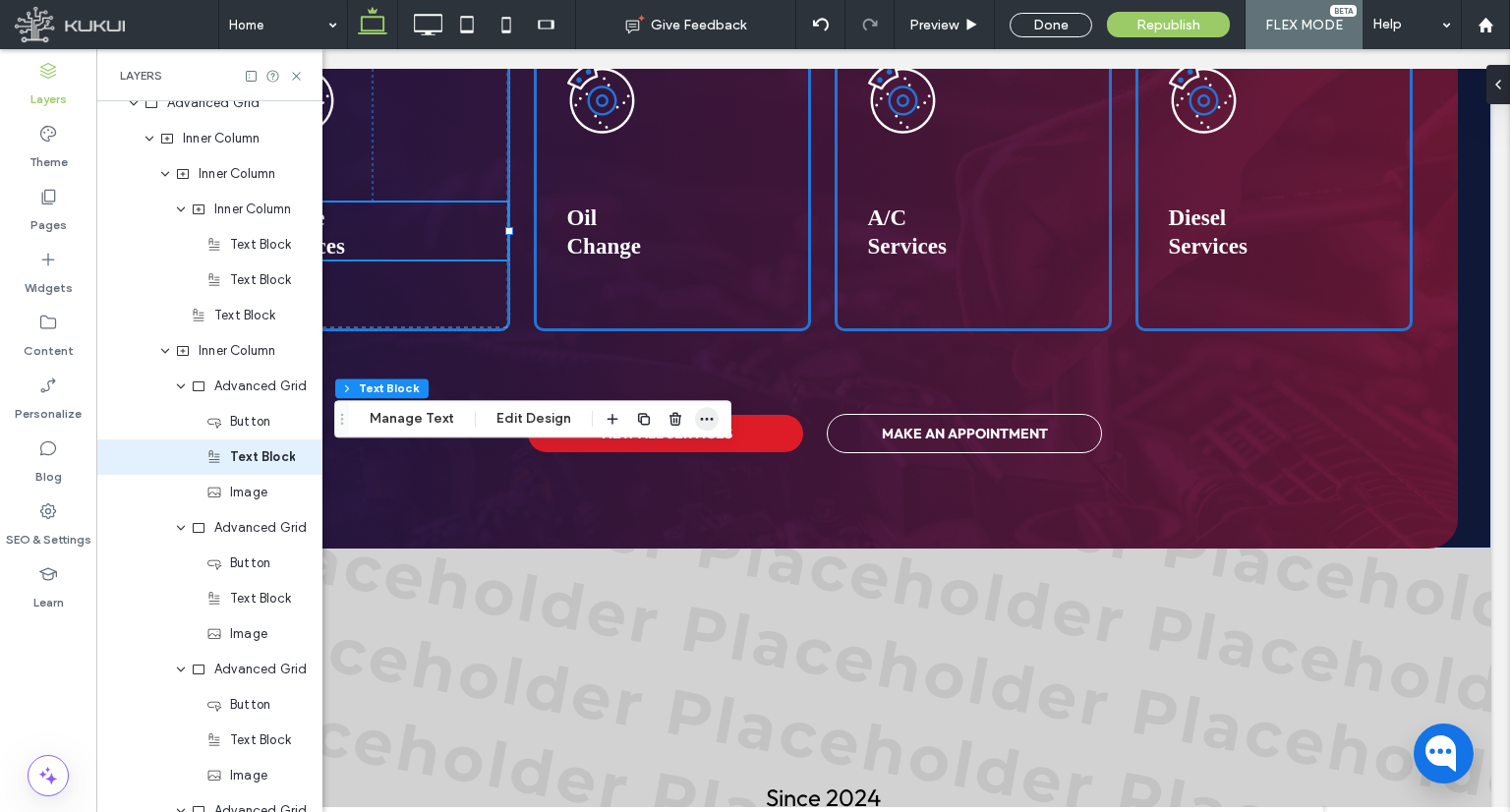 click at bounding box center [707, 419] 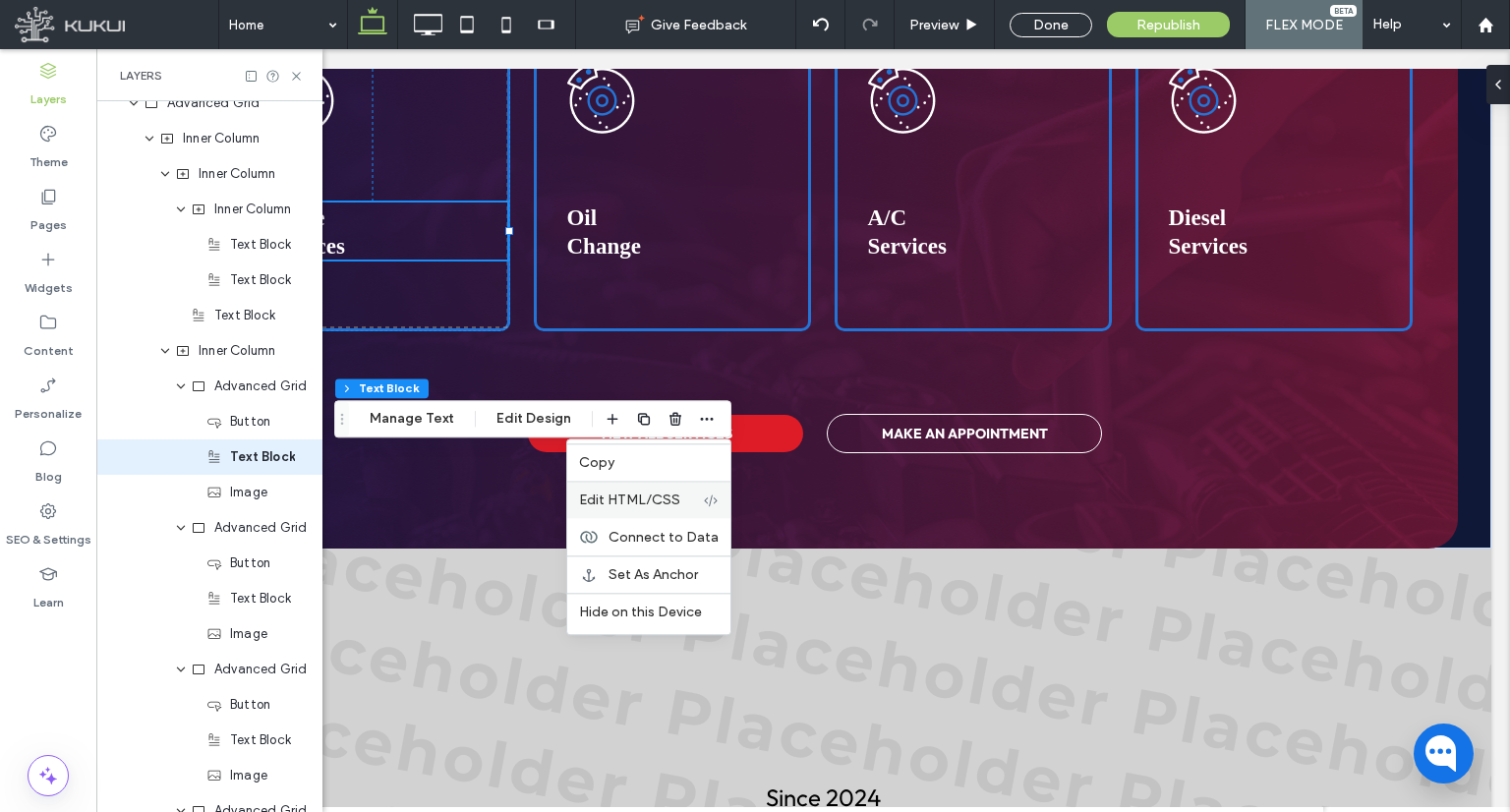 click on "Edit HTML/CSS" at bounding box center [629, 499] 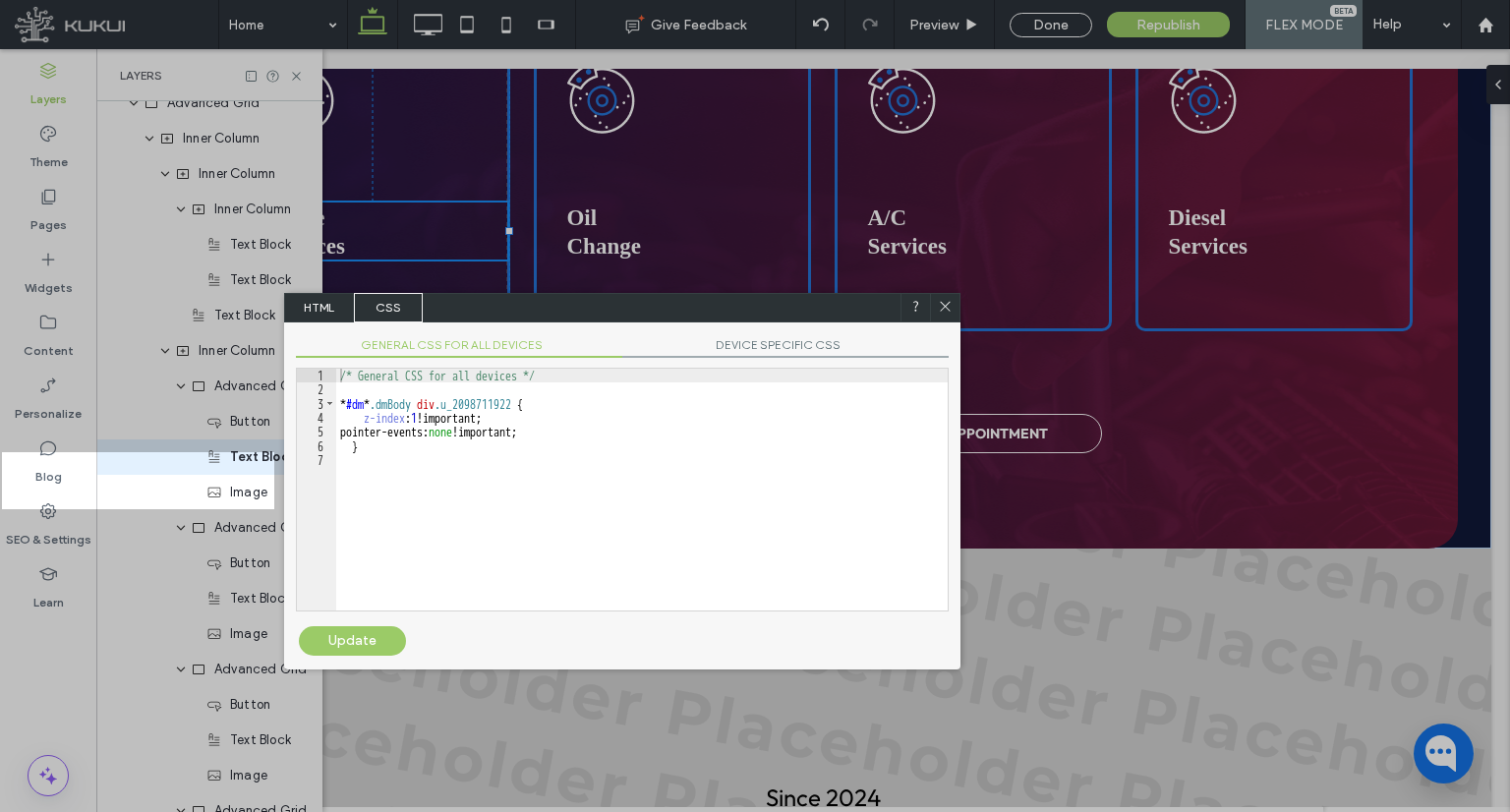 click 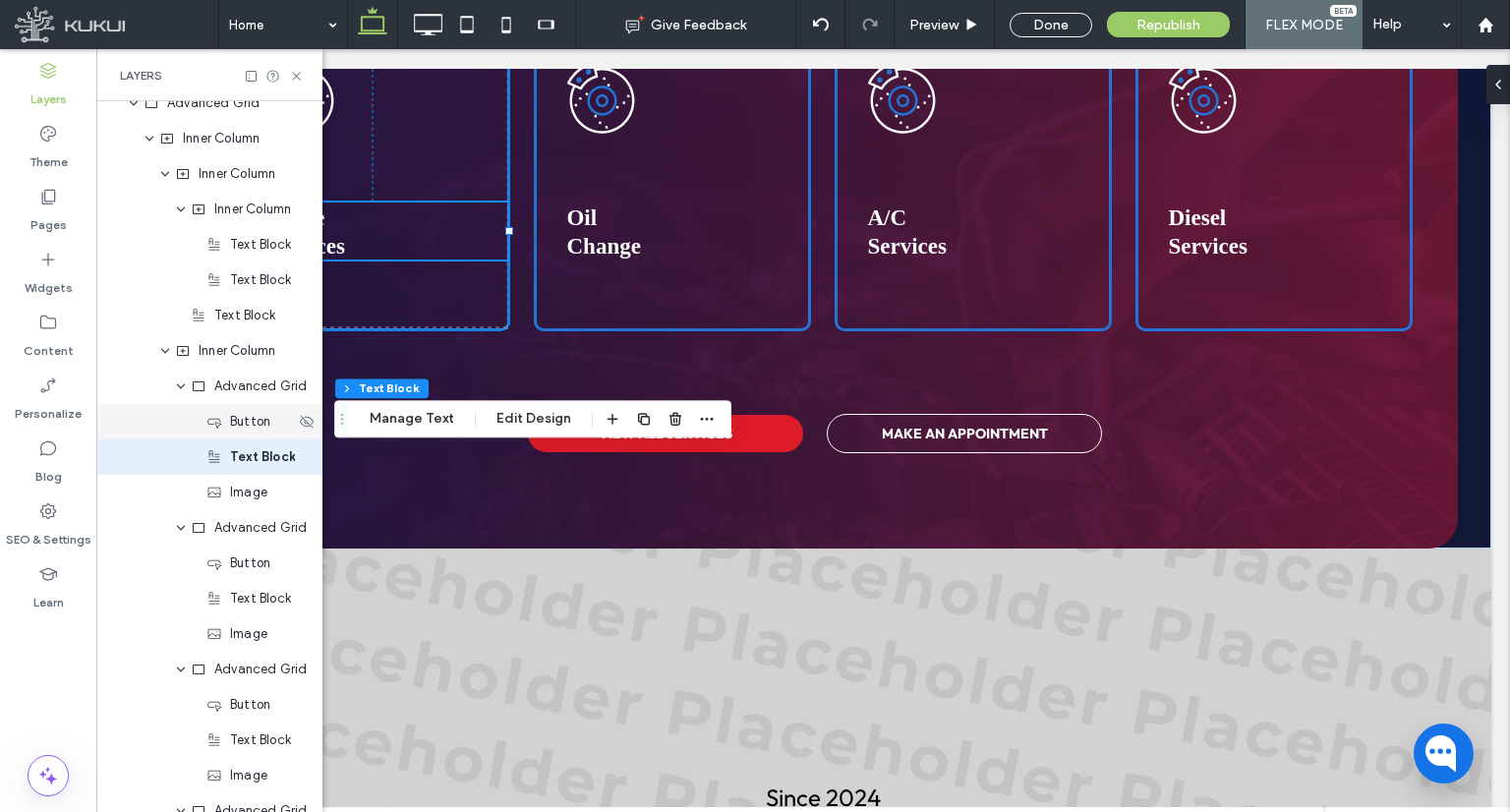 click on "Button" at bounding box center (209, 422) 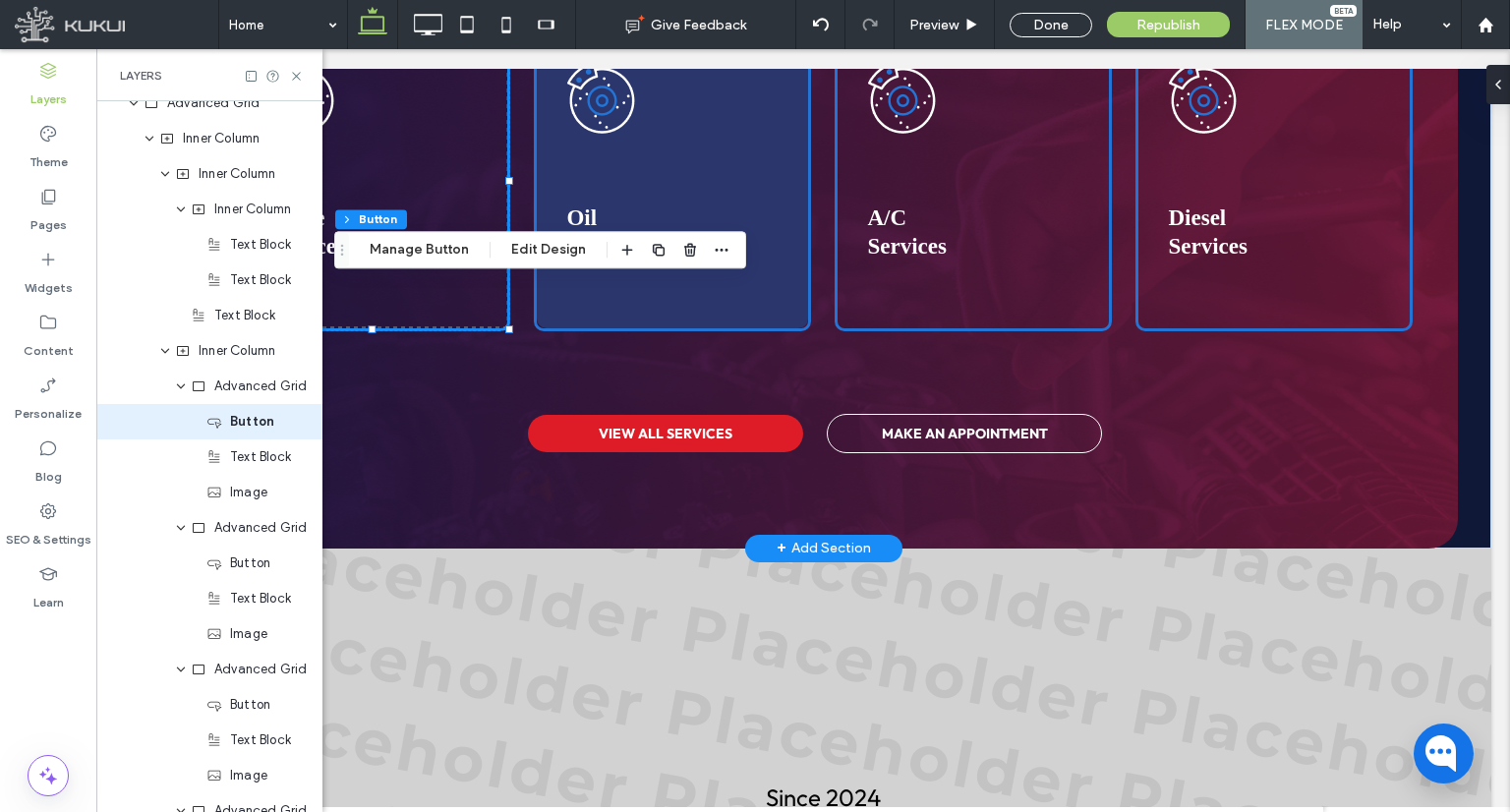 scroll, scrollTop: 52, scrollLeft: 0, axis: vertical 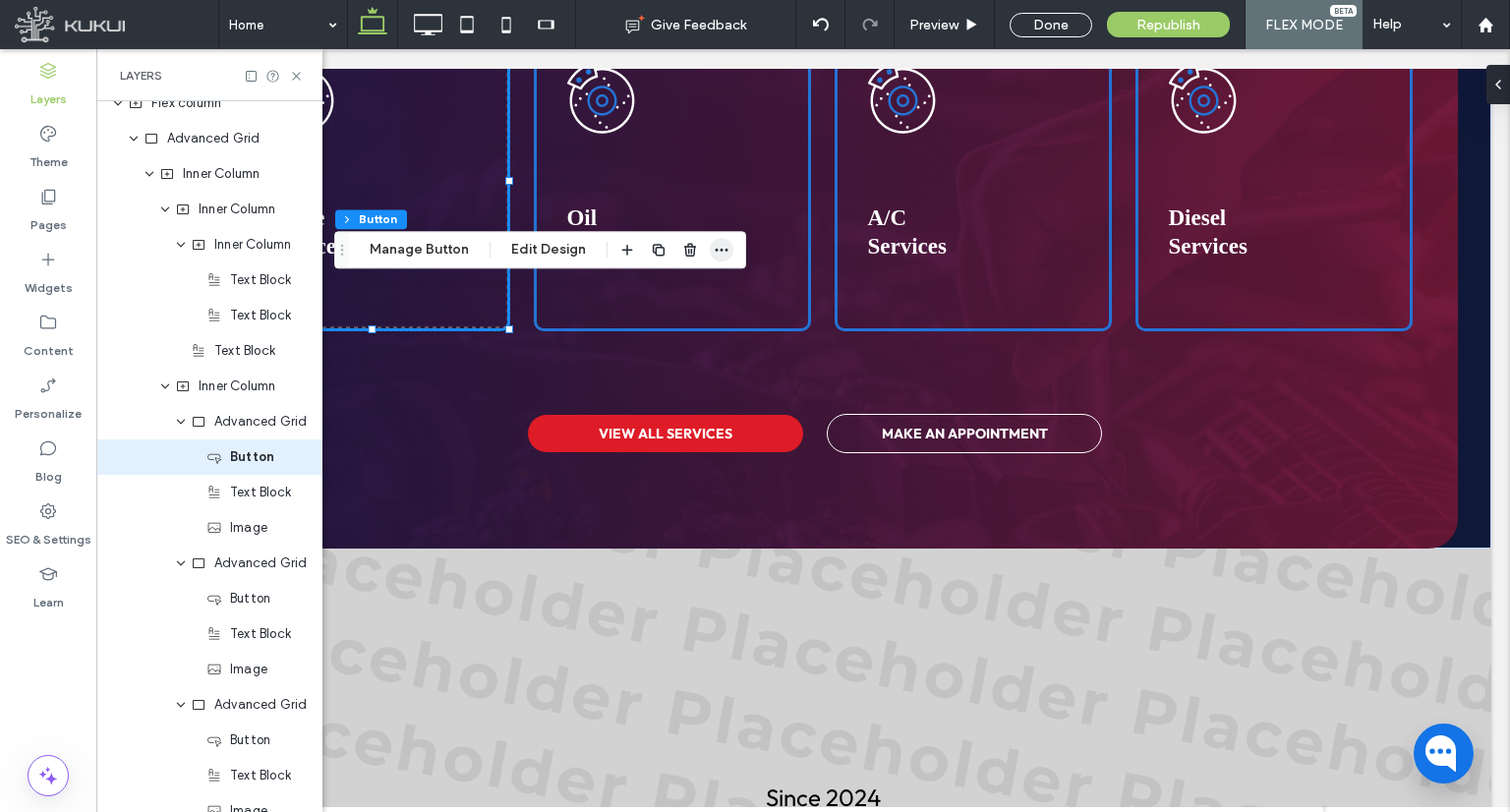 click 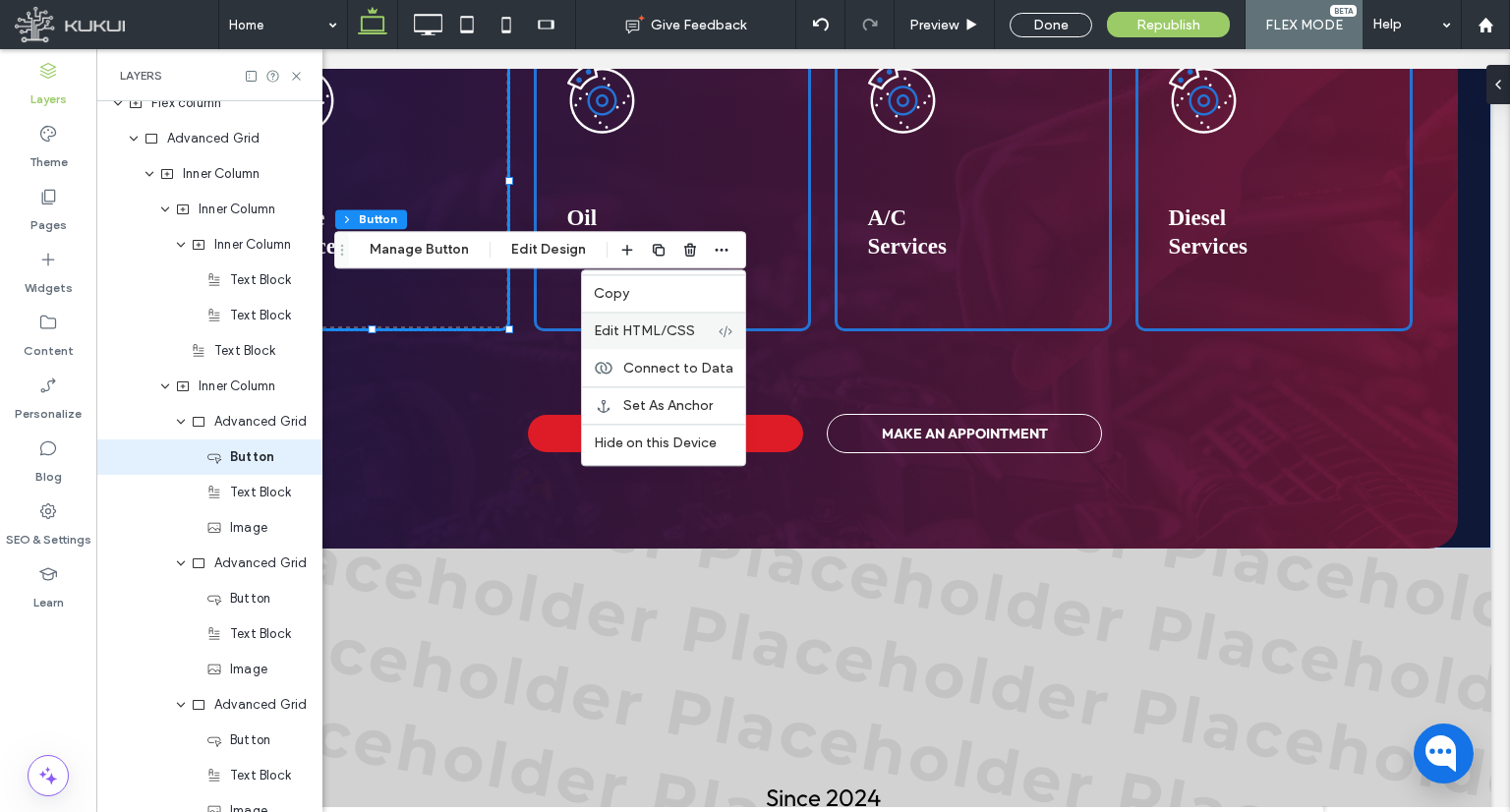 click on "Edit HTML/CSS" at bounding box center [644, 330] 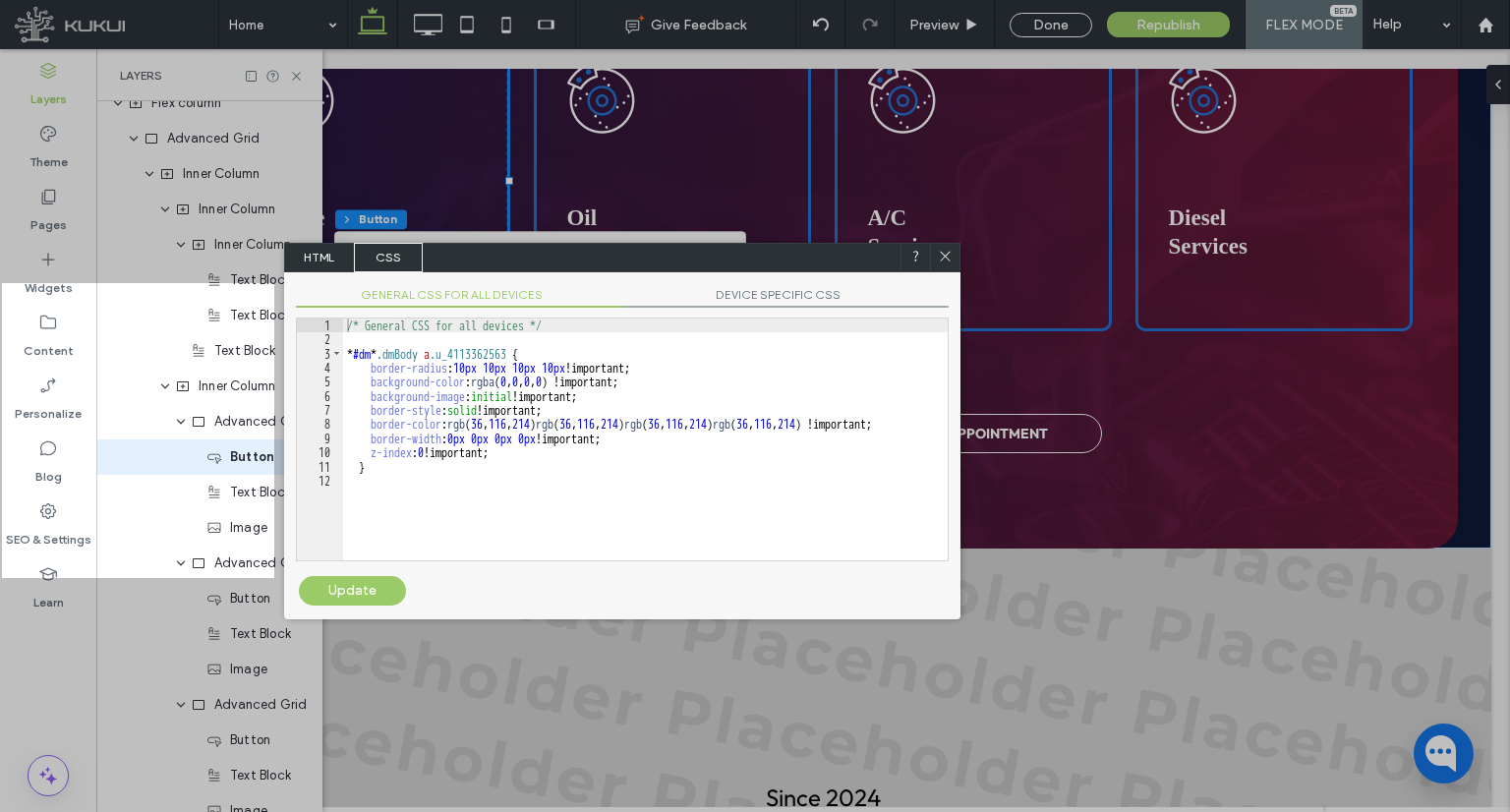 drag, startPoint x: 944, startPoint y: 249, endPoint x: 799, endPoint y: 201, distance: 152.7383 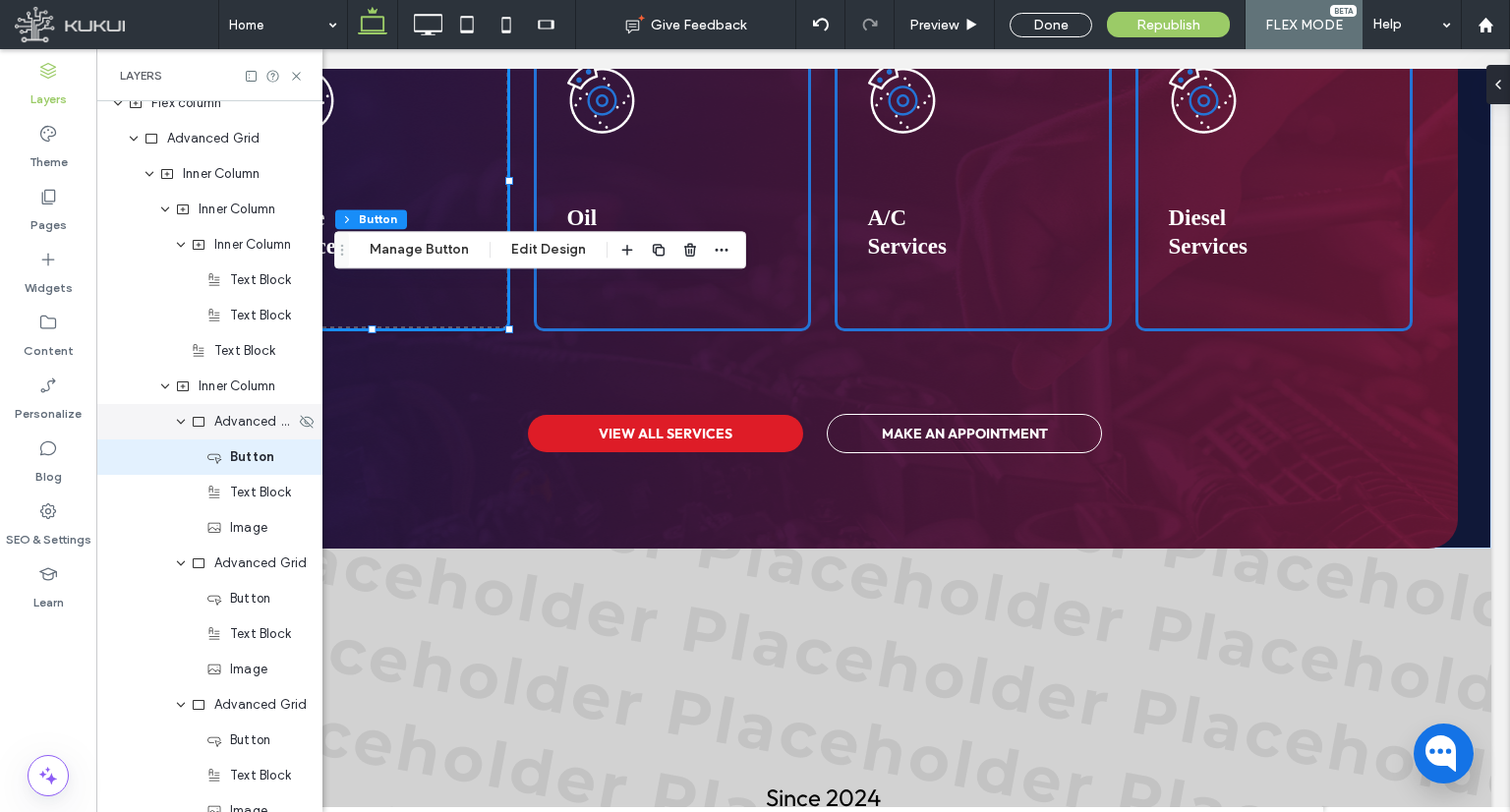 click on "Advanced Grid" at bounding box center [255, 422] 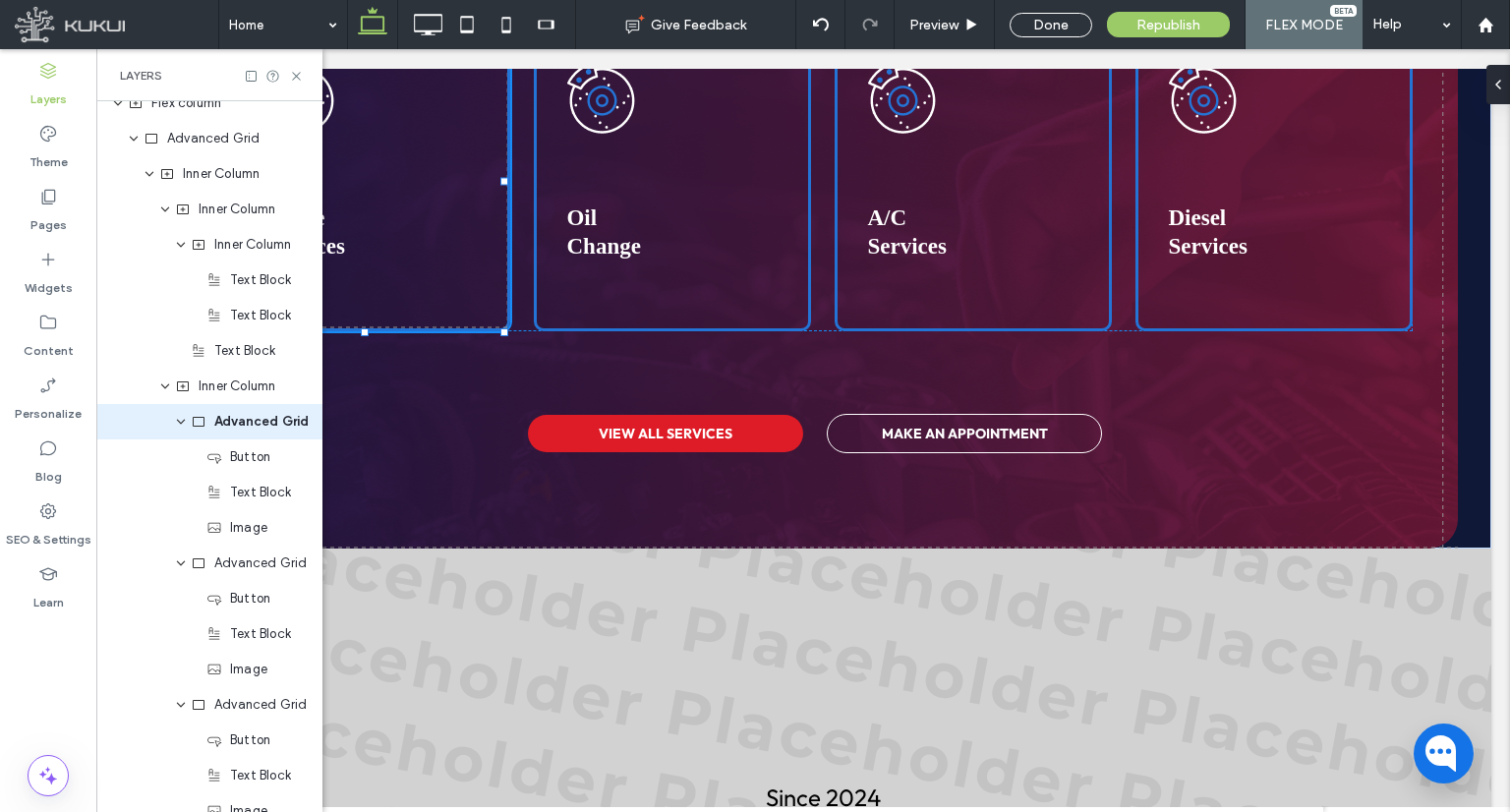 scroll, scrollTop: 17, scrollLeft: 0, axis: vertical 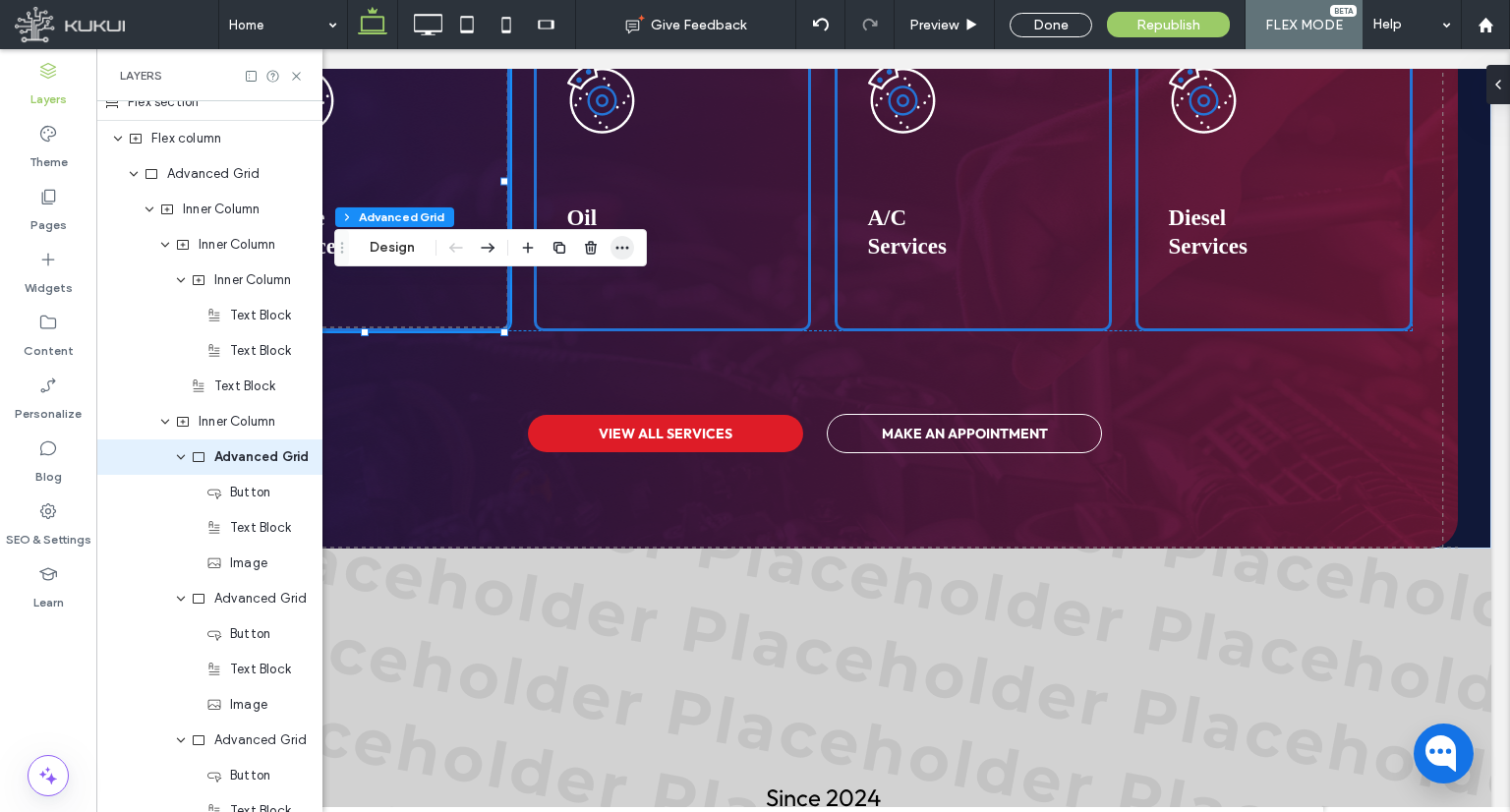 click 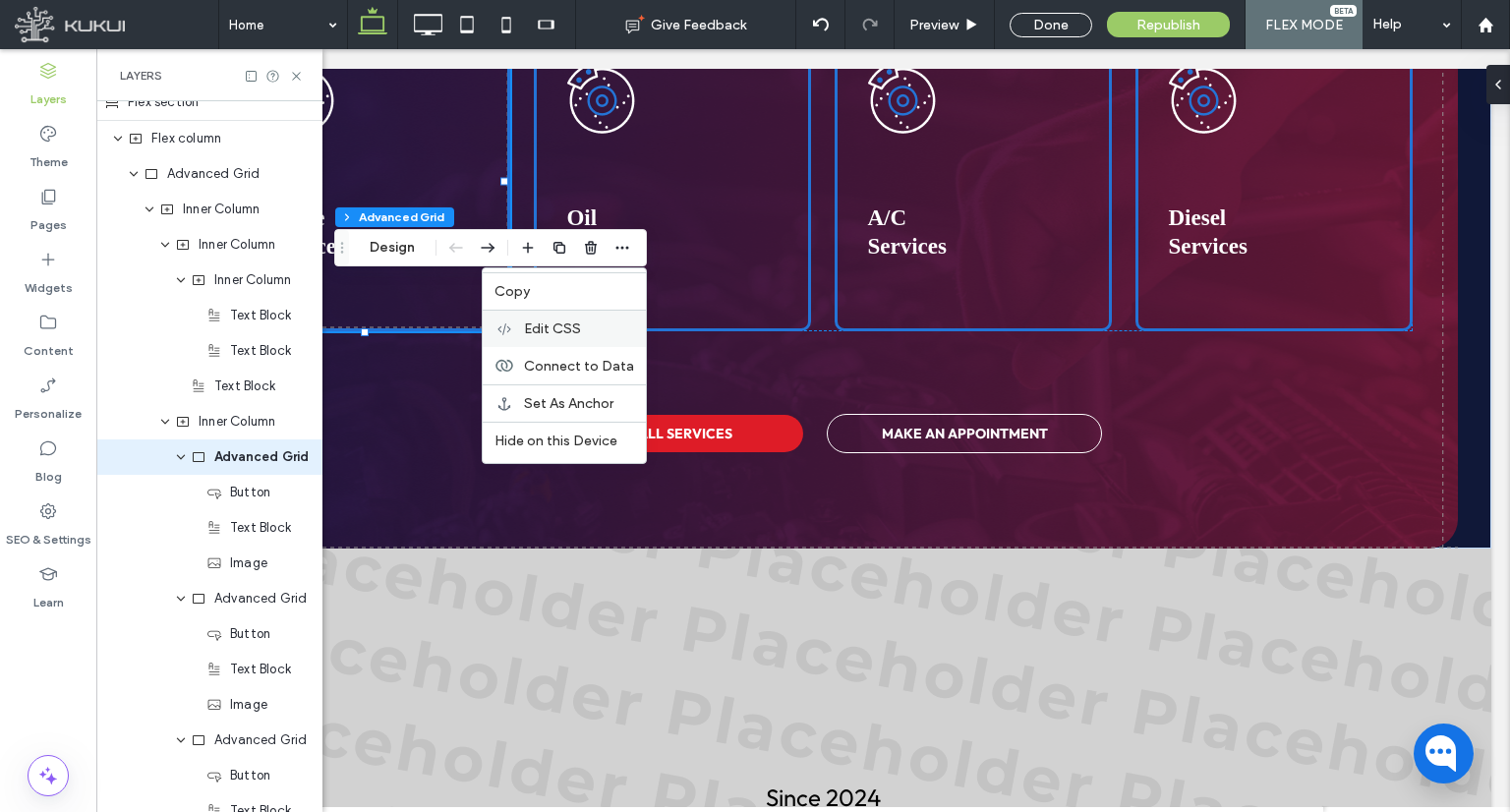 click on "Edit CSS" at bounding box center [579, 328] 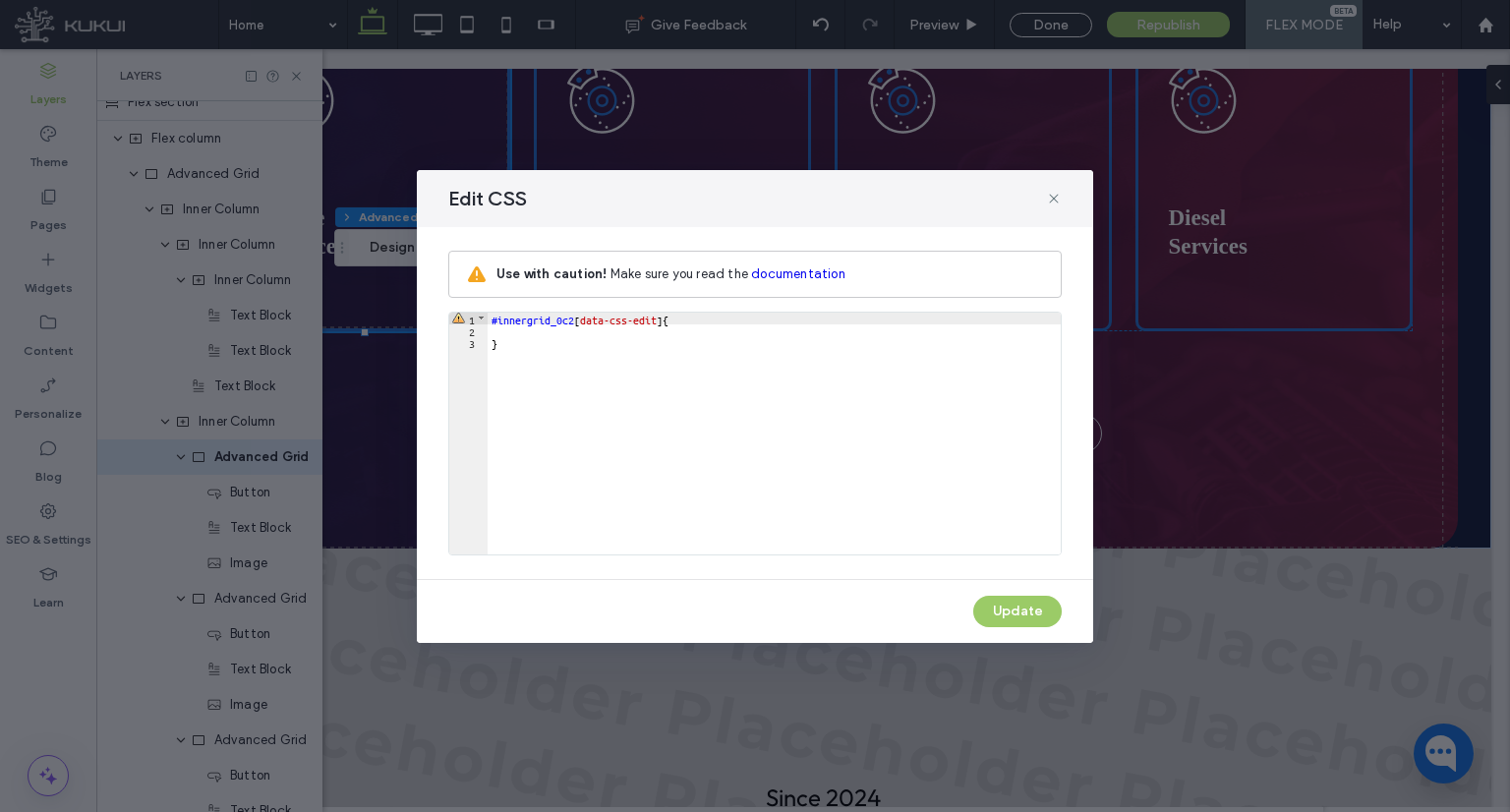 click on "#innergrid_0c2 [ data-css-edit ]  { }" at bounding box center (774, 445) 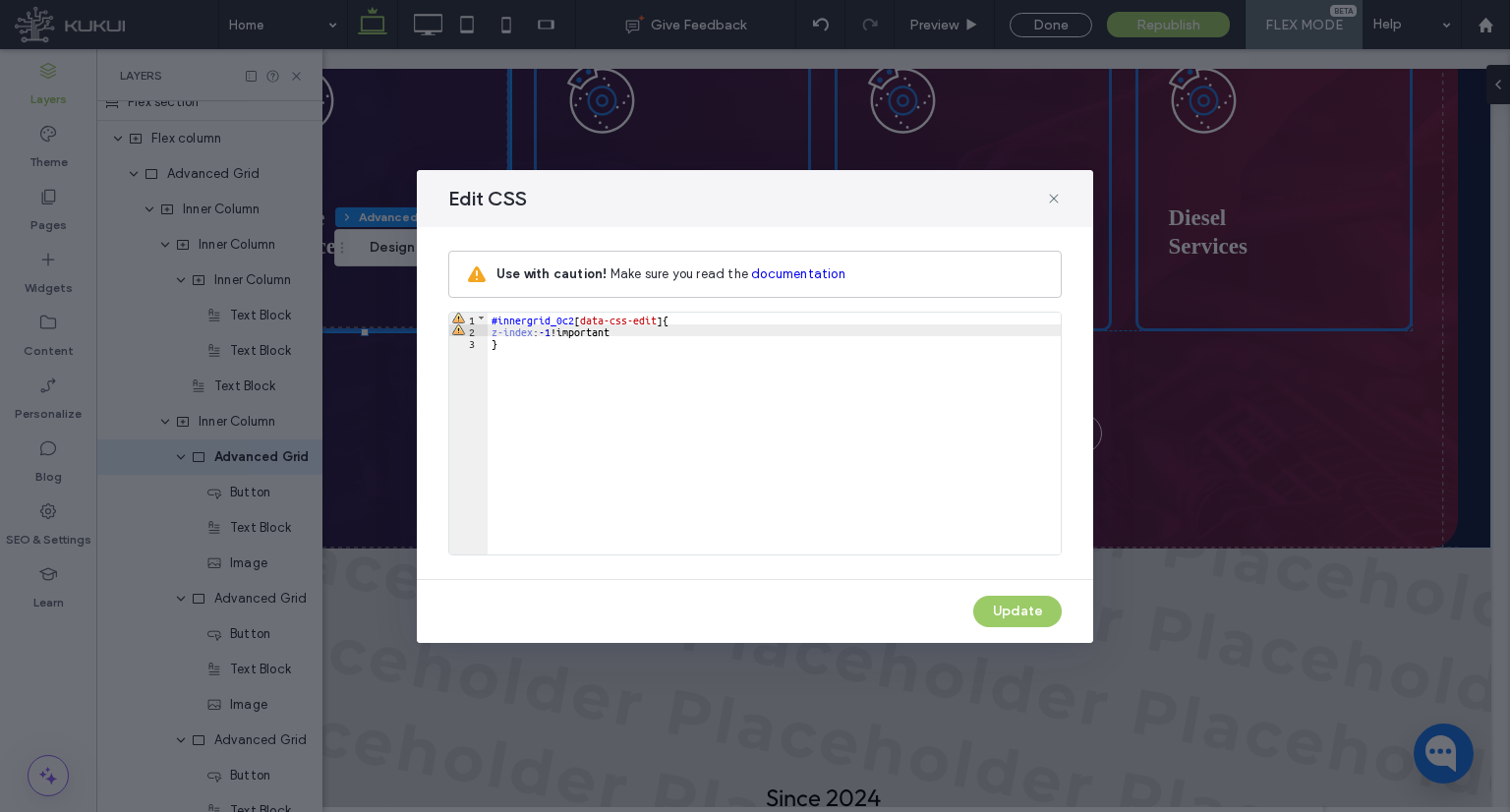 type on "**" 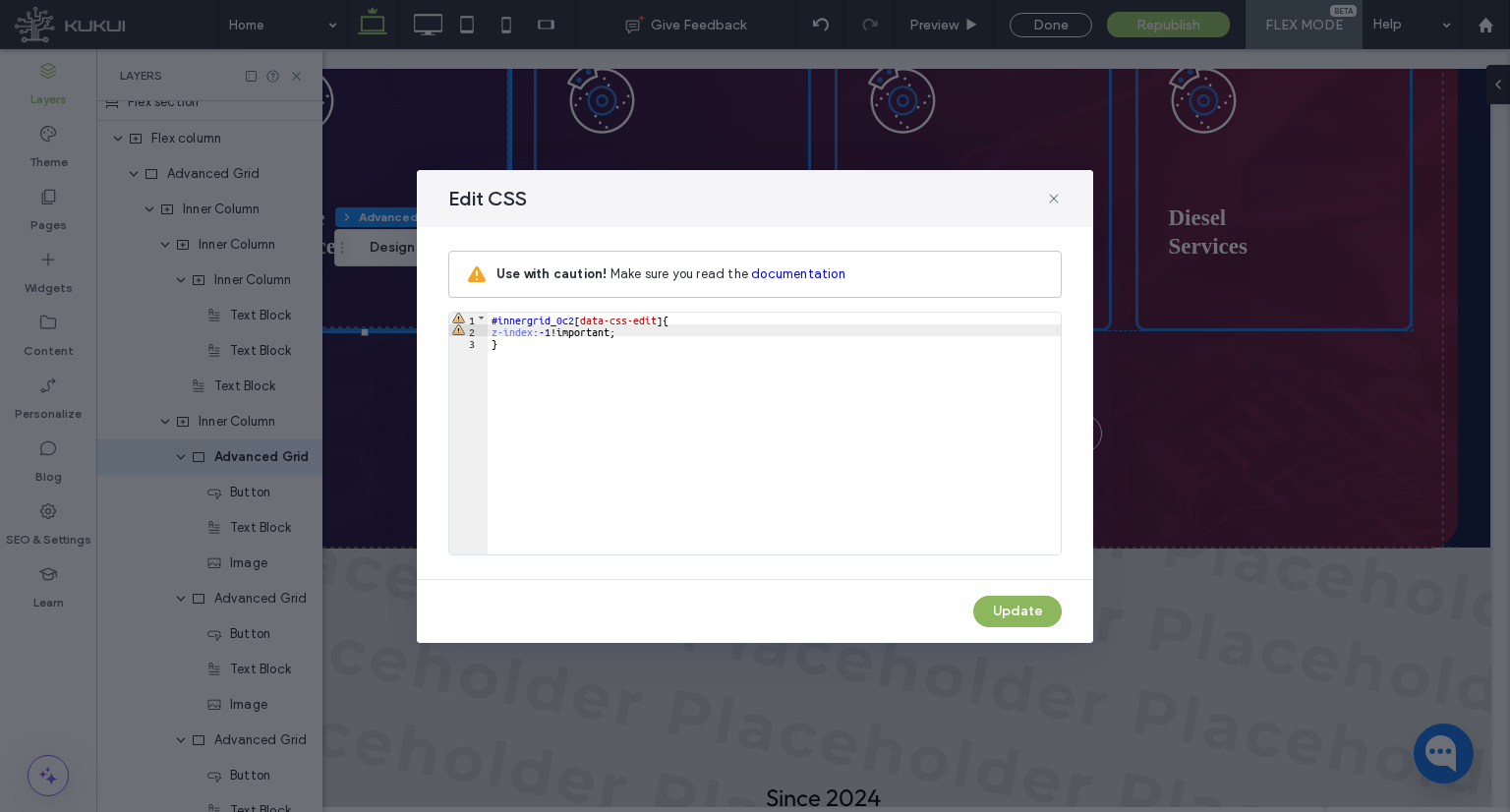 click on "Update" at bounding box center (1017, 611) 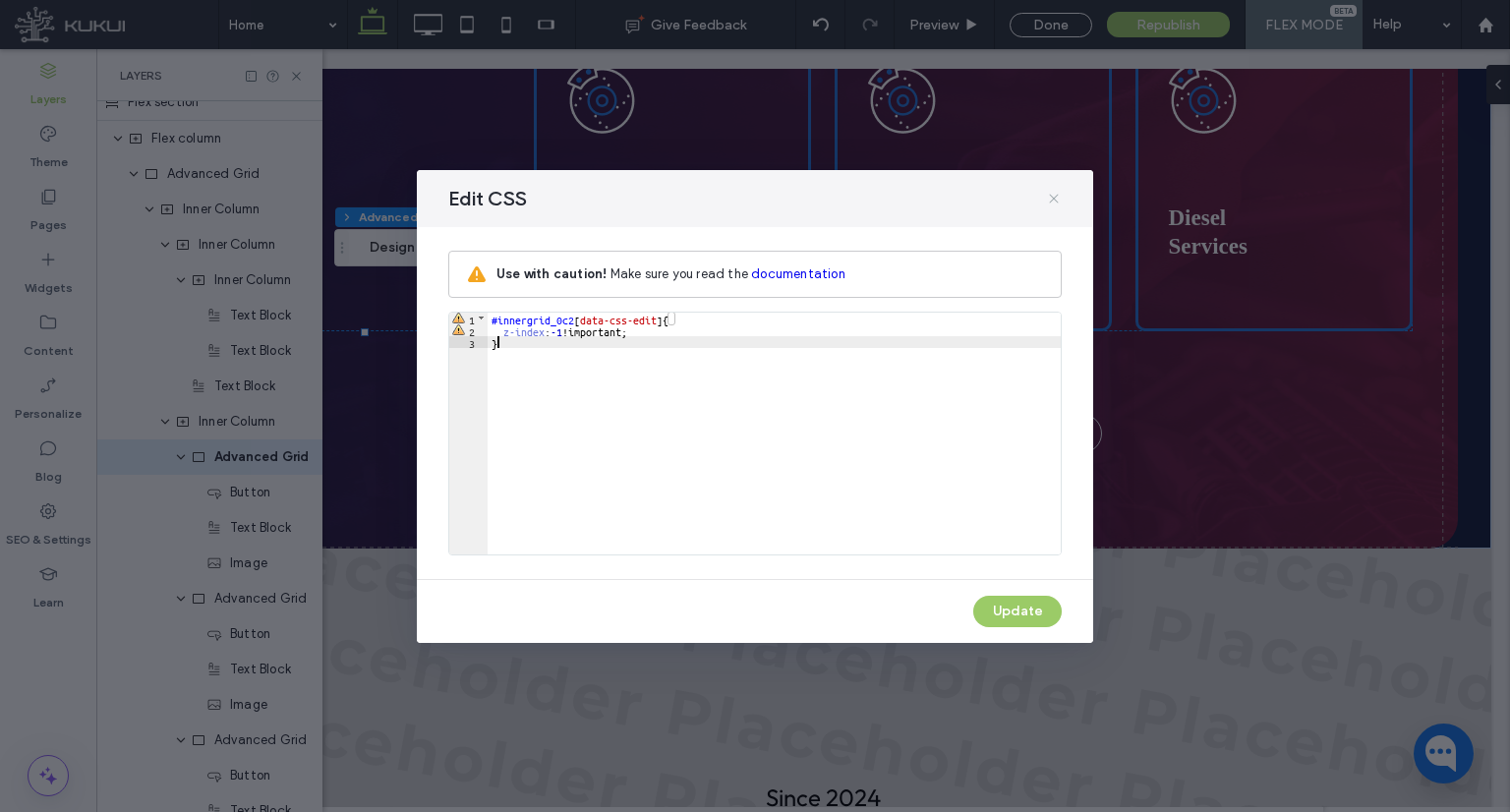 click 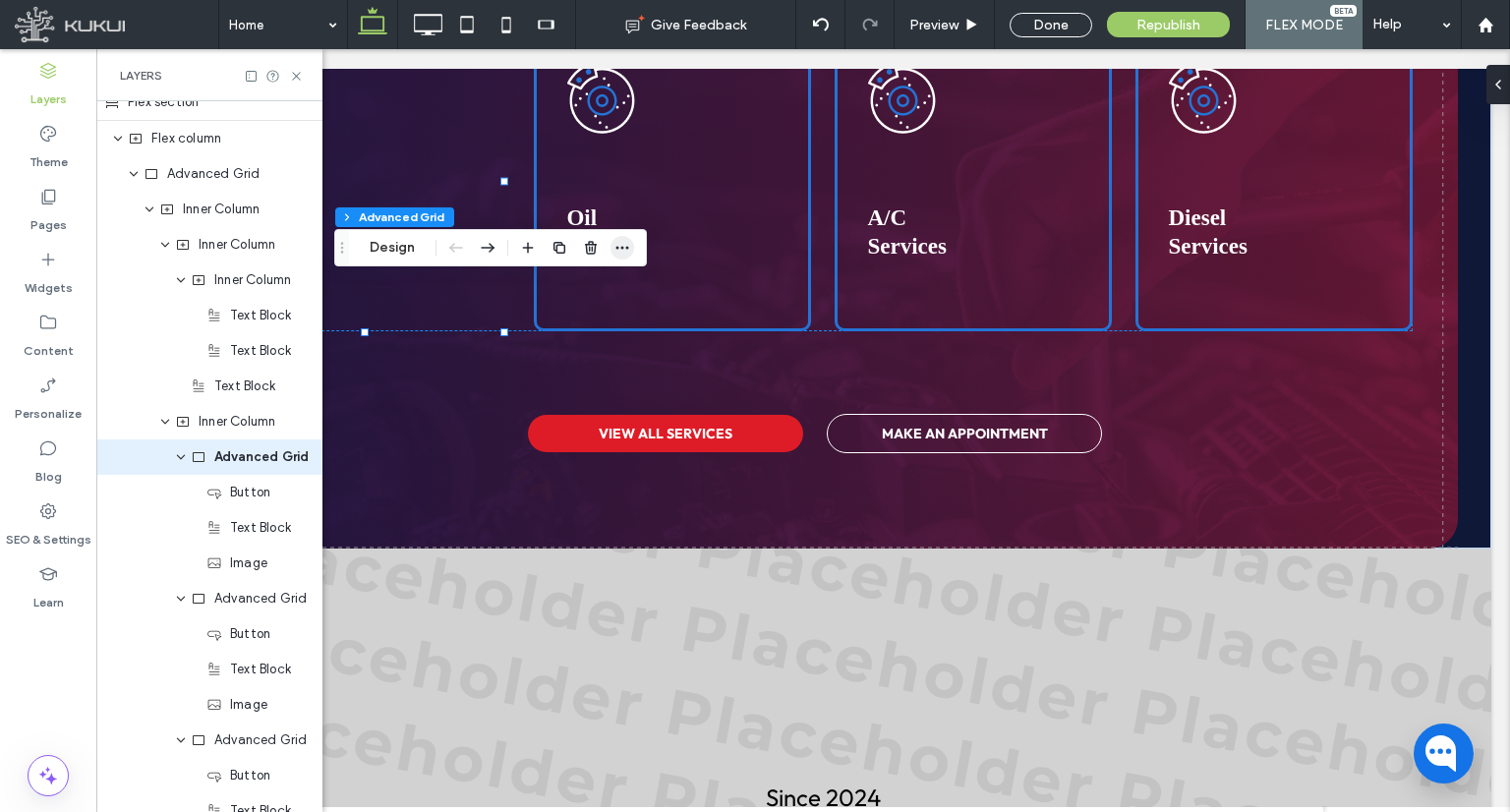 click at bounding box center (622, 248) 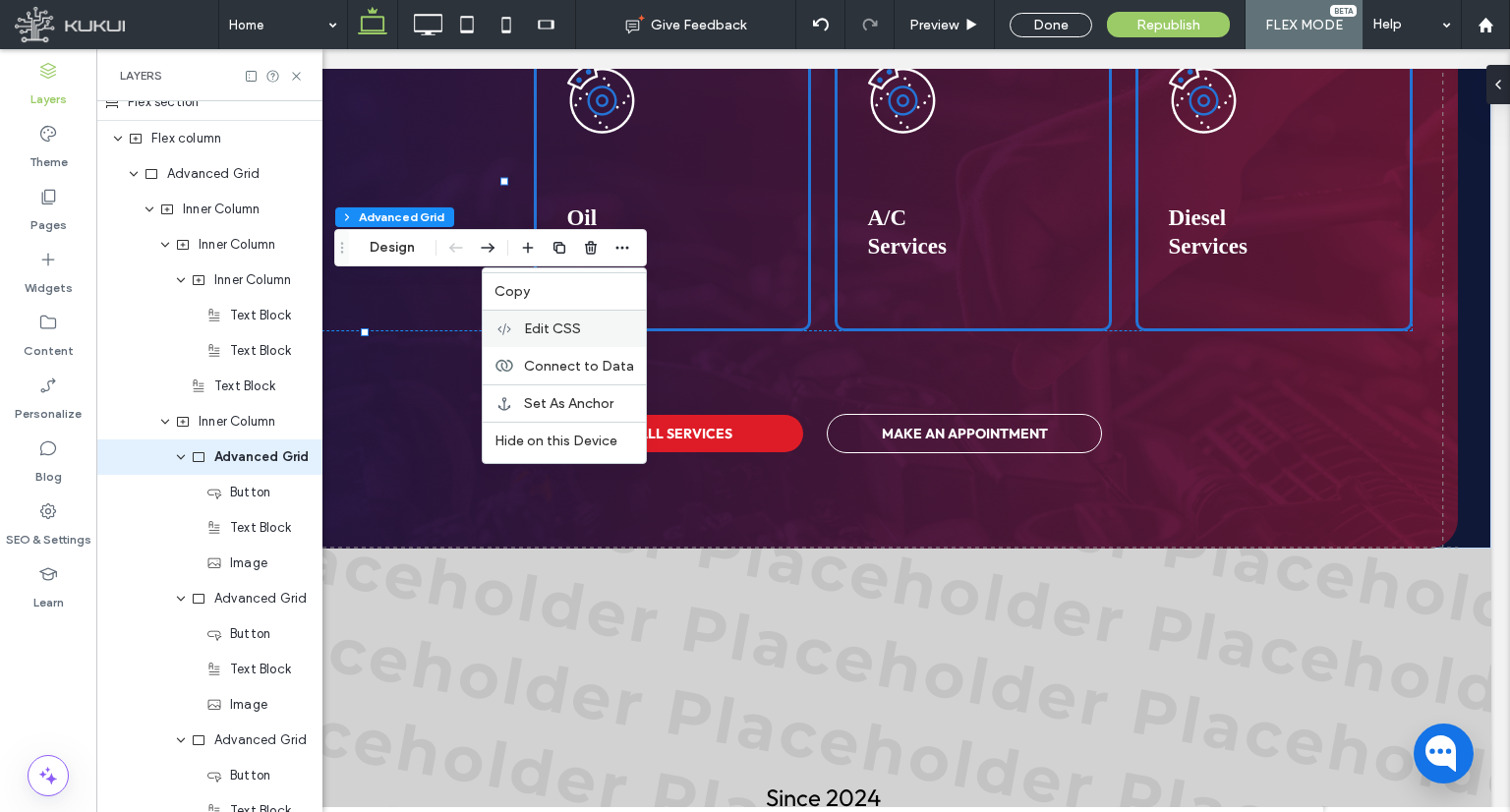 click on "Edit CSS" at bounding box center [579, 328] 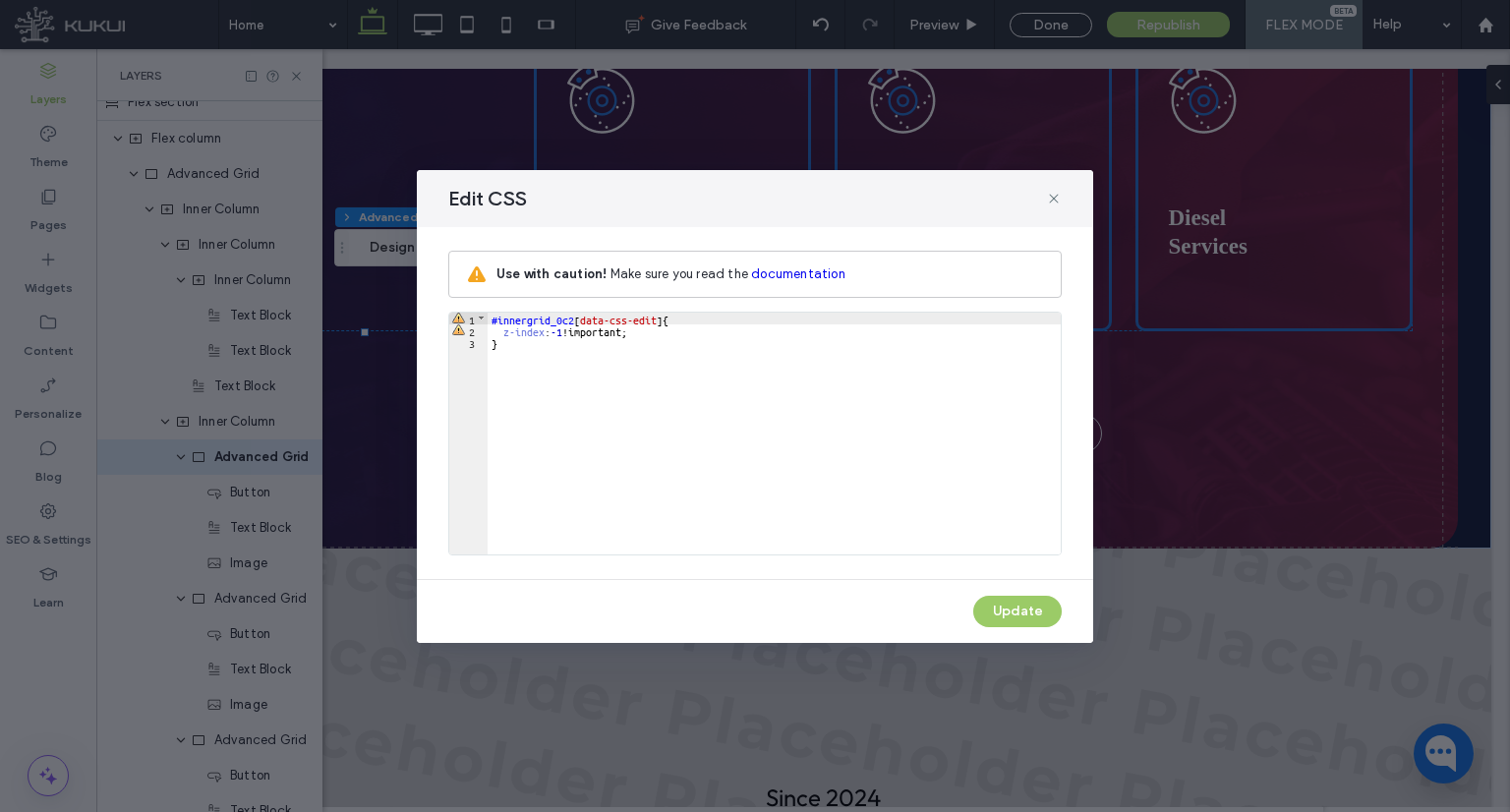 click on "#innergrid_0c2 [ data-css-edit ]  {    z-index :  -1  !important; }" at bounding box center (774, 445) 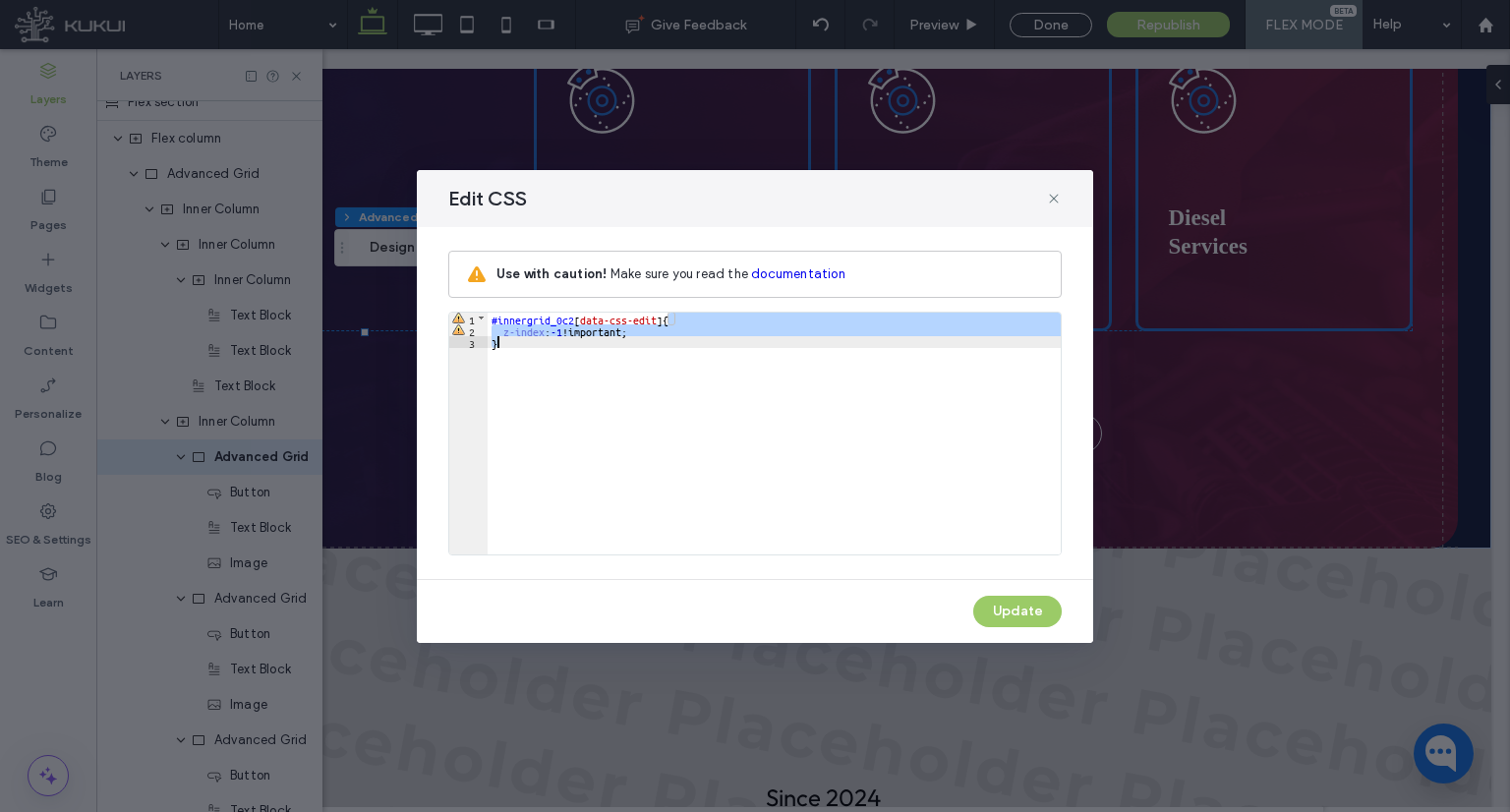 click on "#innergrid_0c2 [ data-css-edit ]  {    z-index :  -1  !important; }" at bounding box center [774, 434] 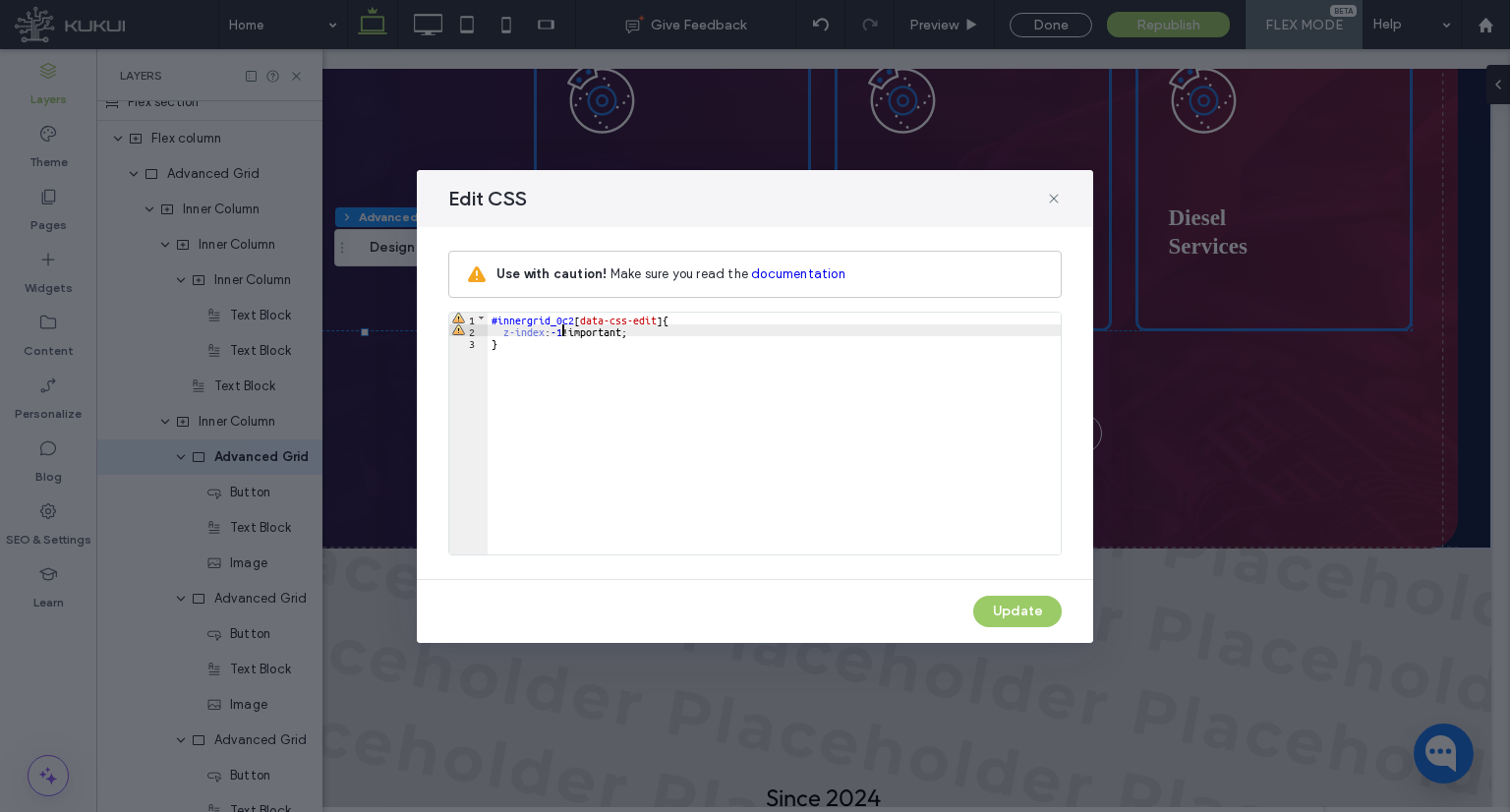 click on "#innergrid_0c2 [ data-css-edit ]  {    z-index :  -1  !important; }" at bounding box center (774, 445) 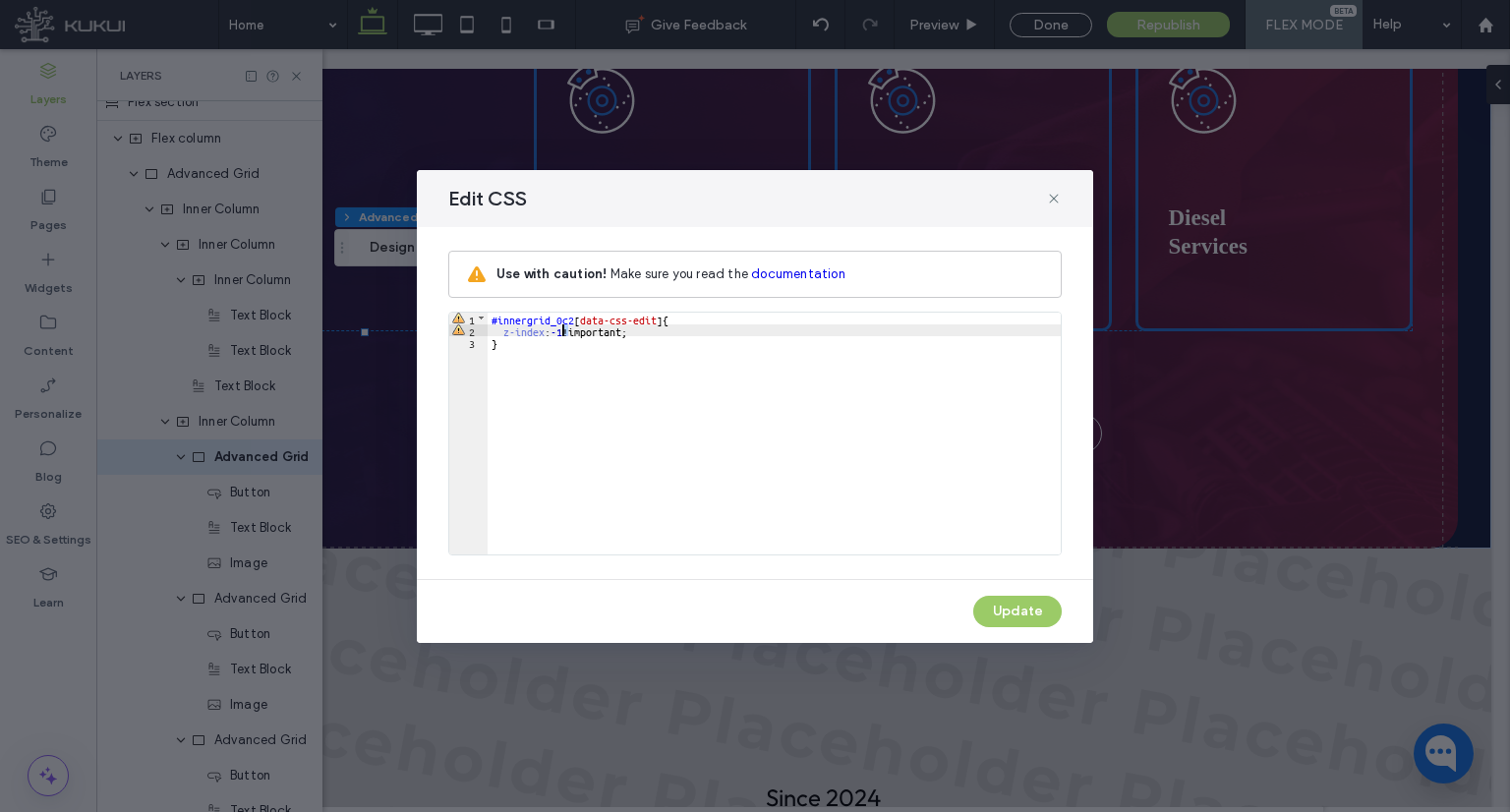 click on "#innergrid_0c2 [ data-css-edit ]  {    z-index :  -1  !important; }" at bounding box center (774, 445) 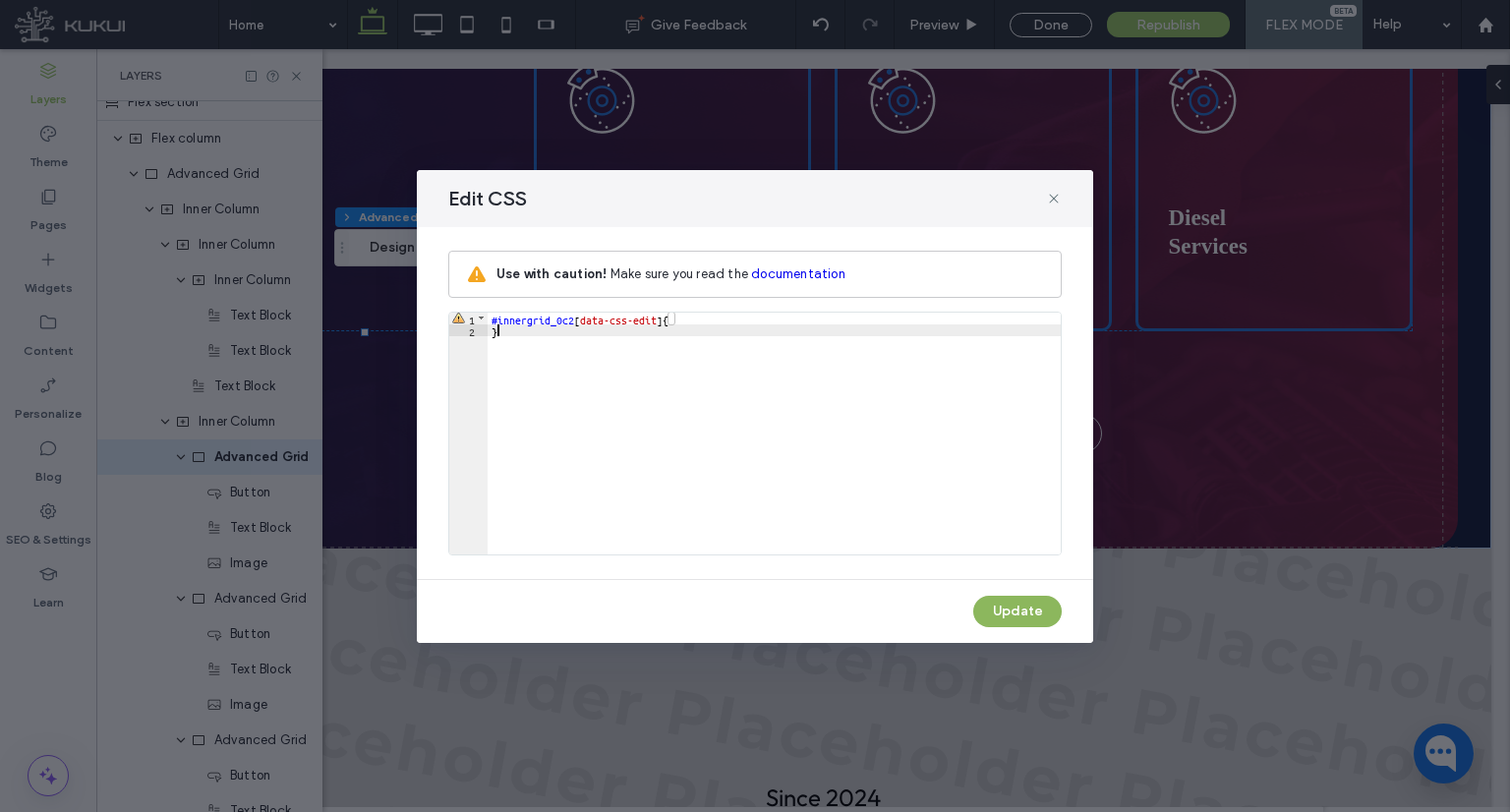 click on "Update" at bounding box center (1017, 611) 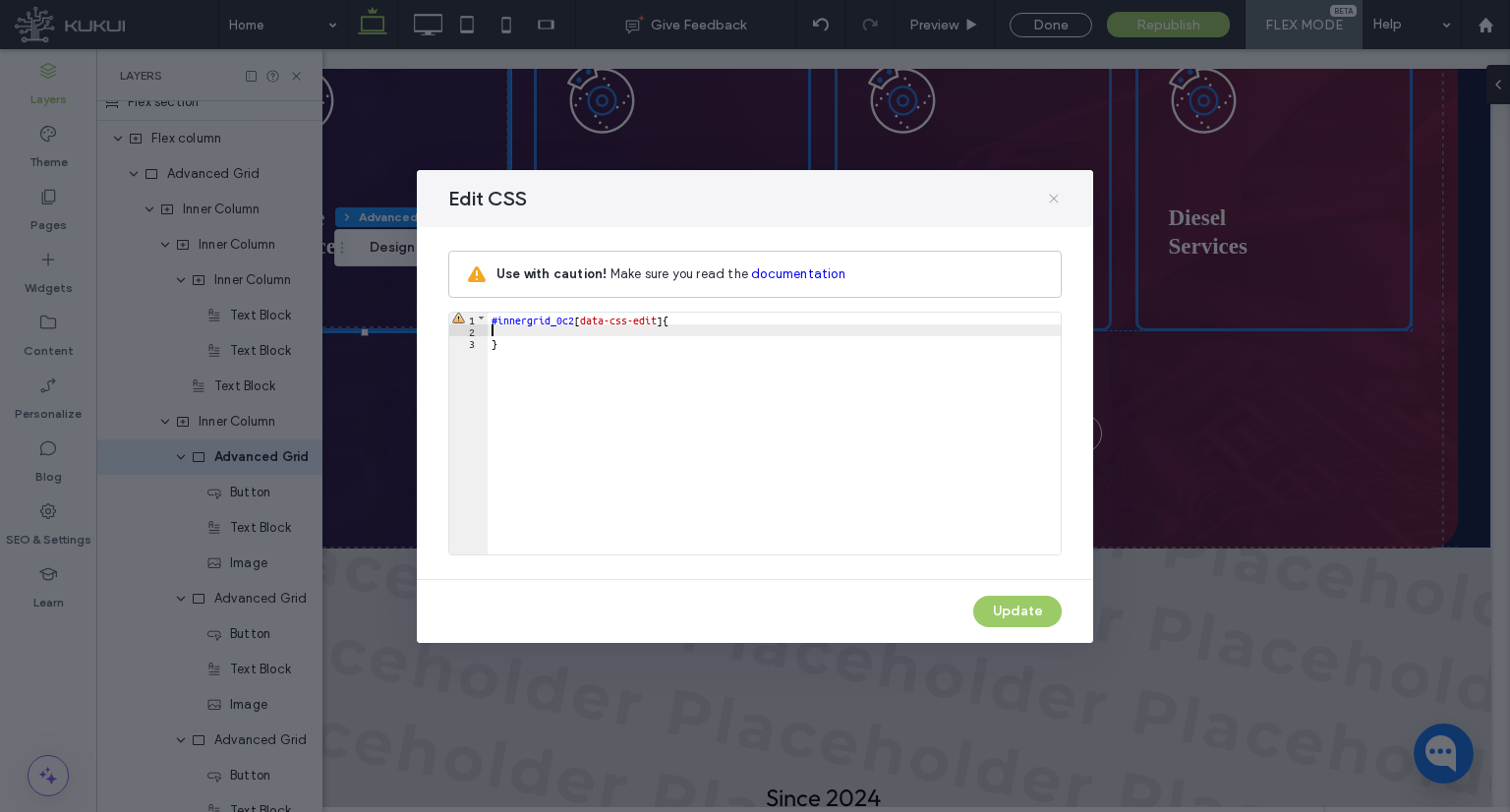 click 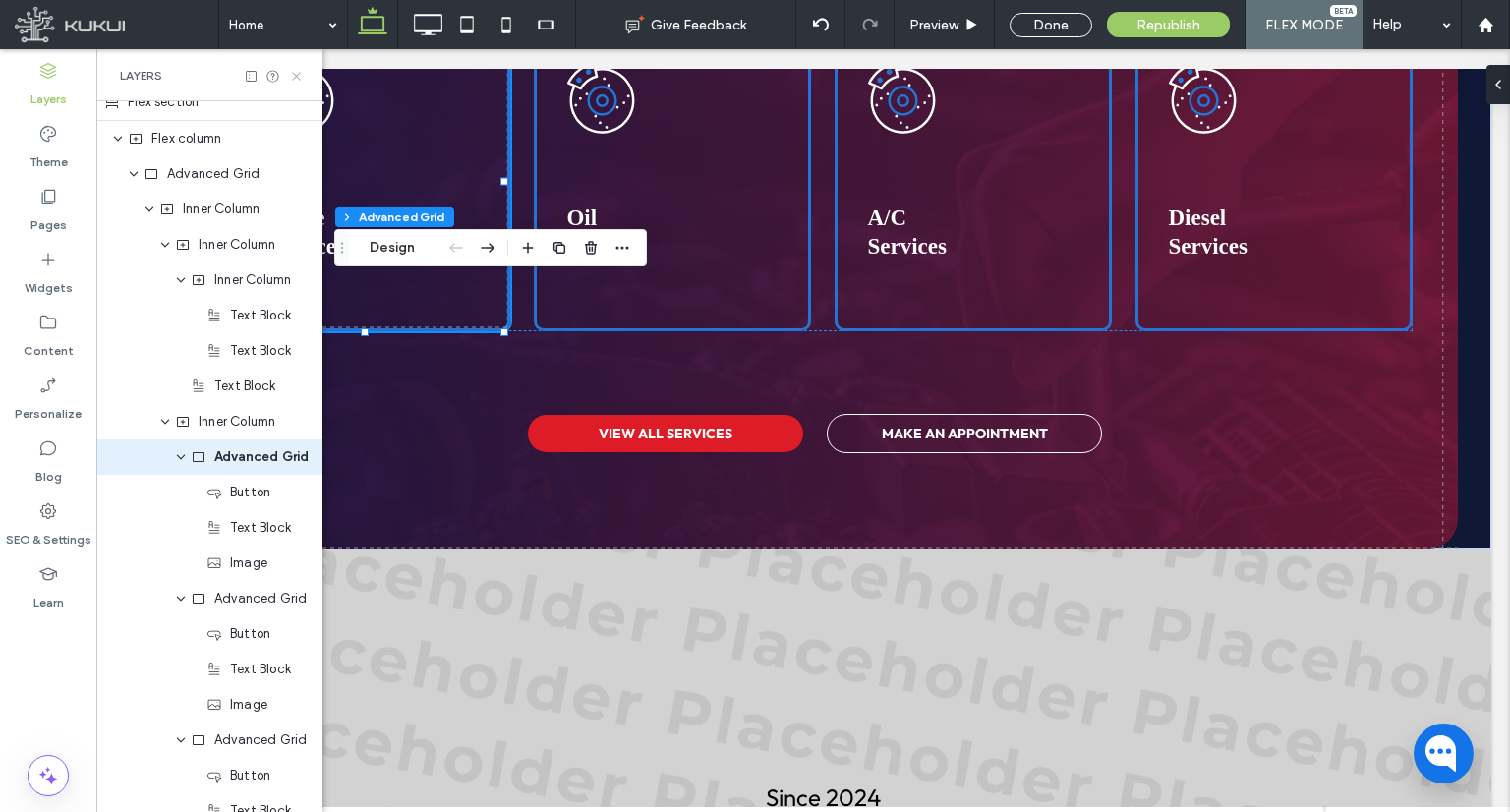 click 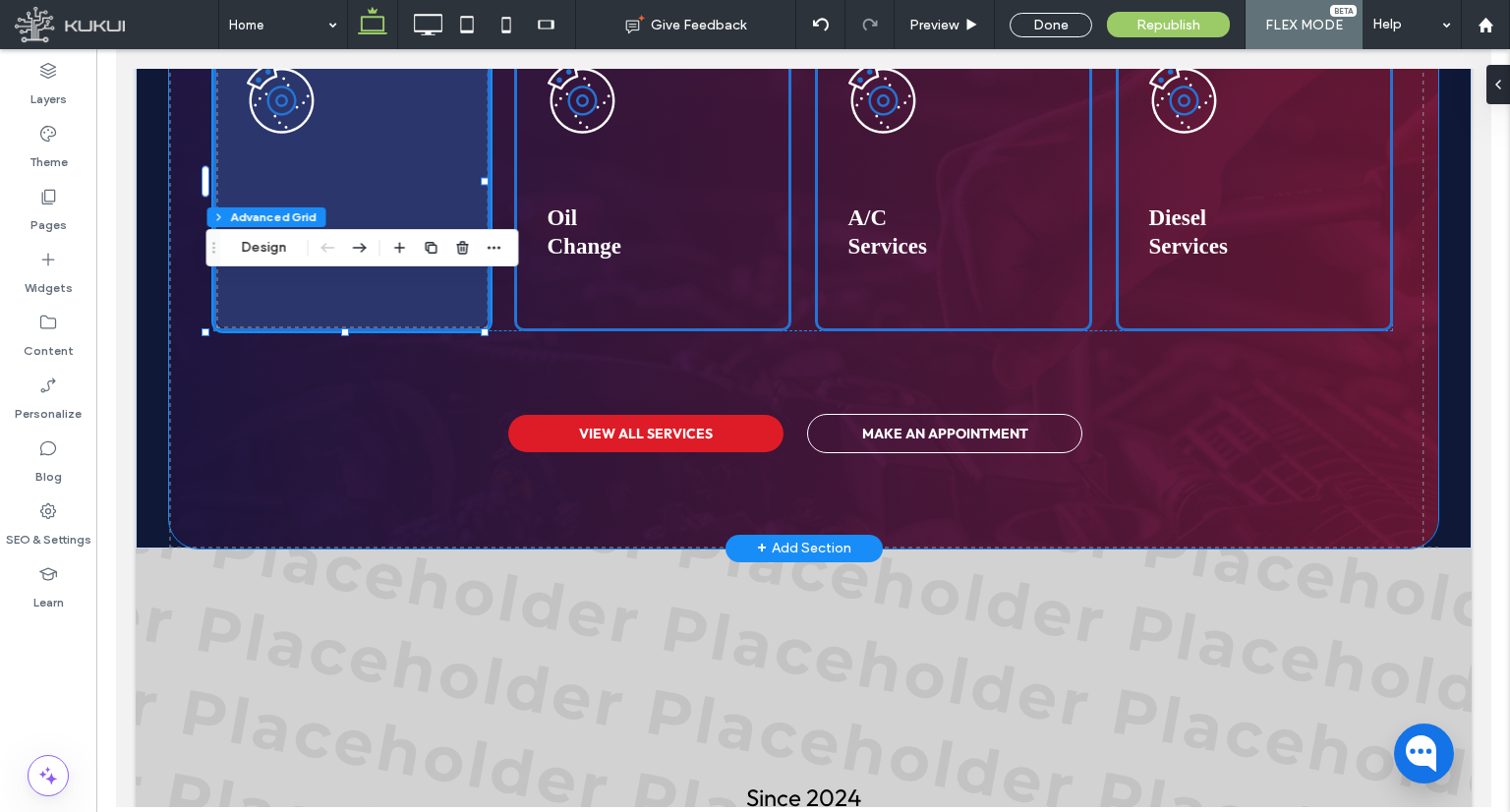 scroll, scrollTop: 0, scrollLeft: 0, axis: both 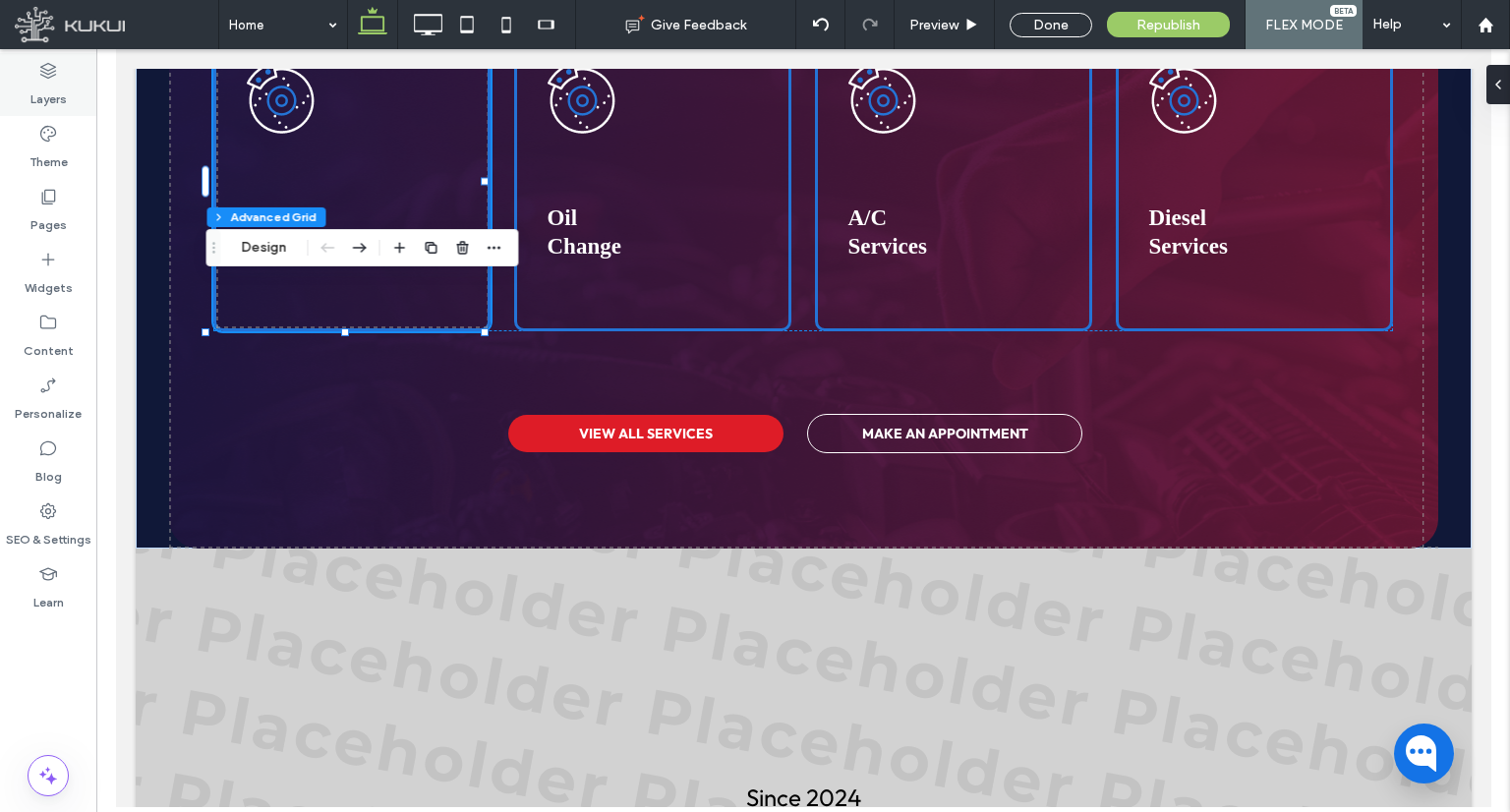 click on "Layers" at bounding box center [48, 94] 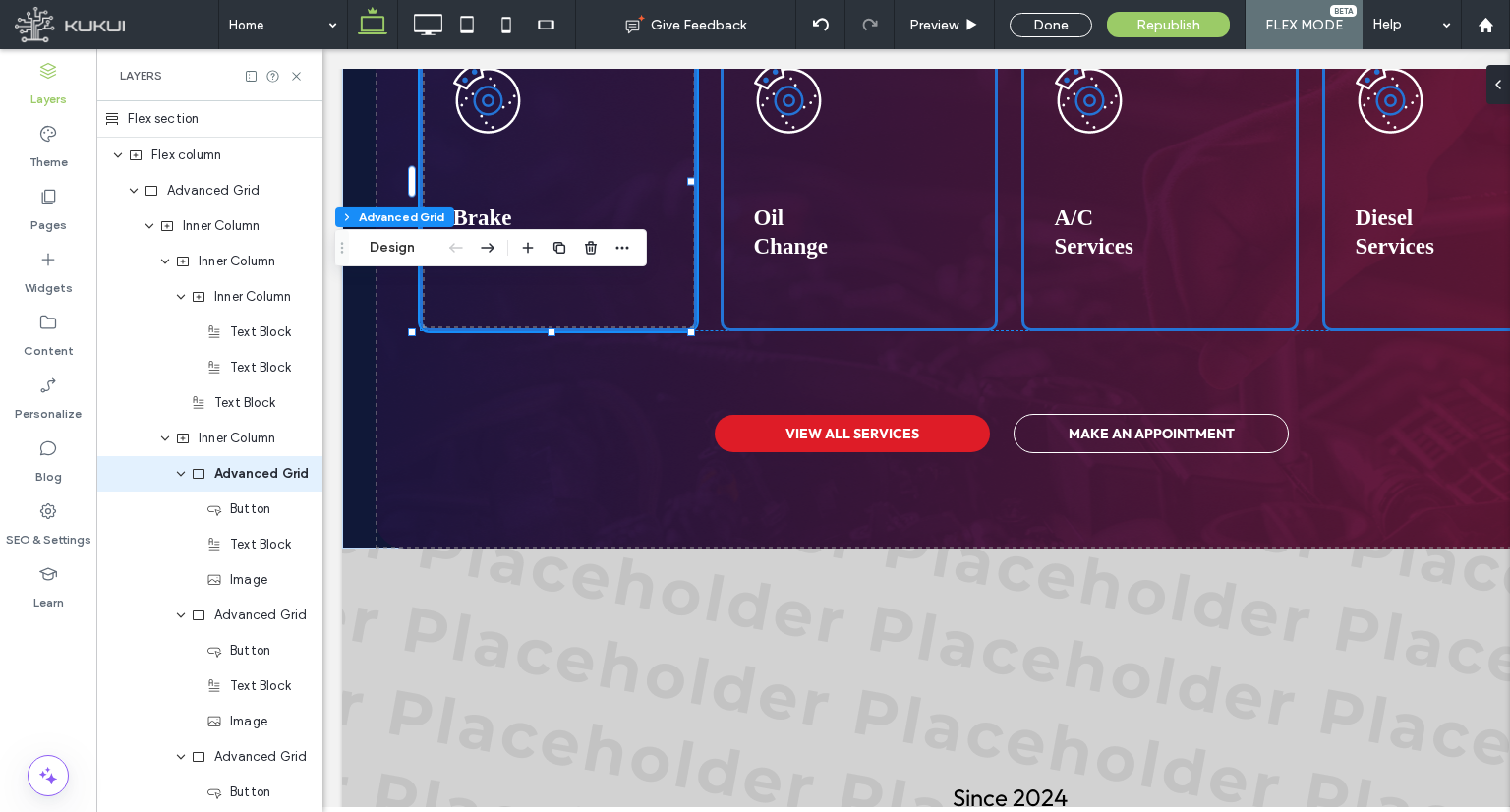 scroll, scrollTop: 0, scrollLeft: 187, axis: horizontal 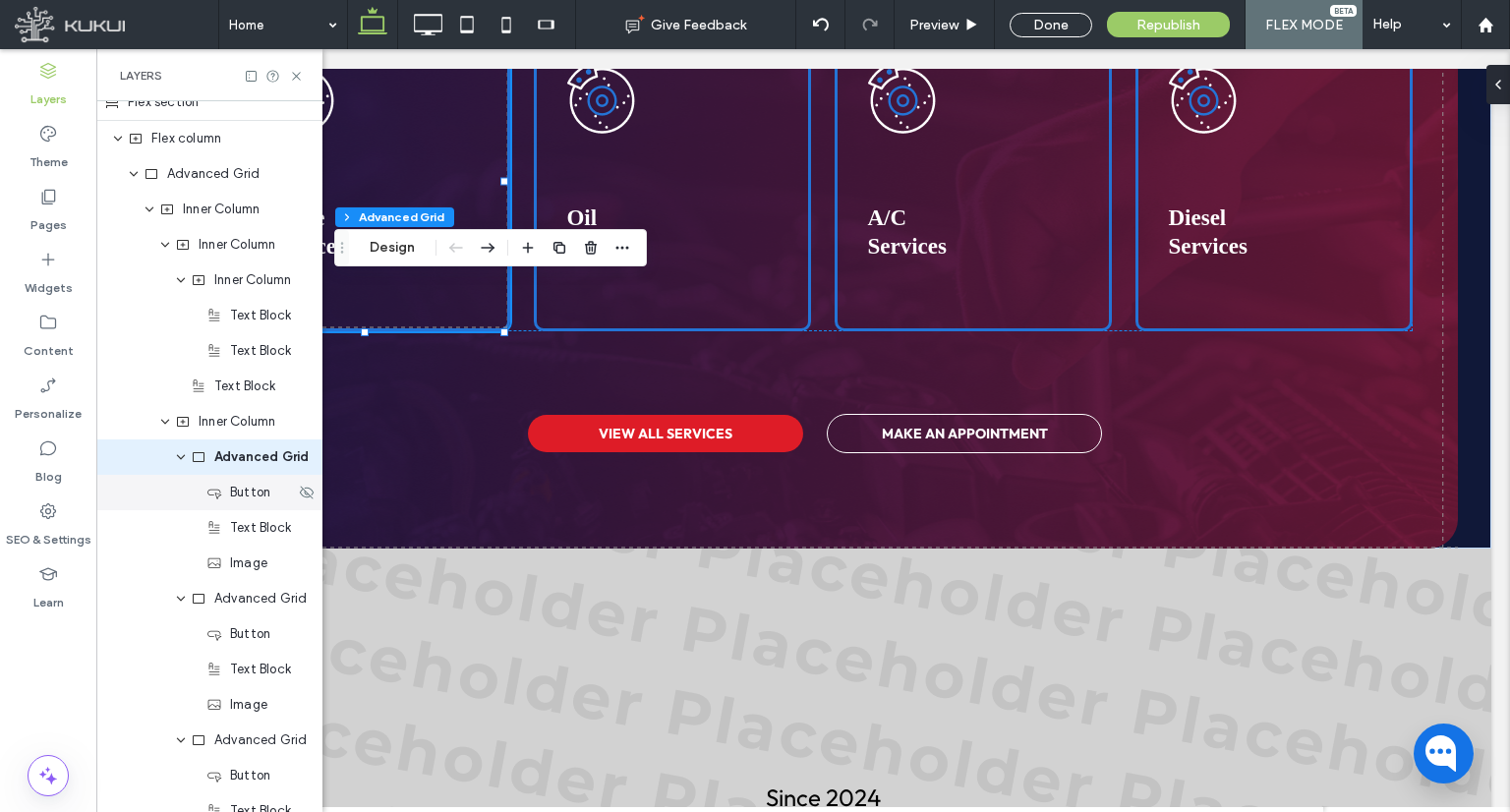 click on "Button" at bounding box center [209, 493] 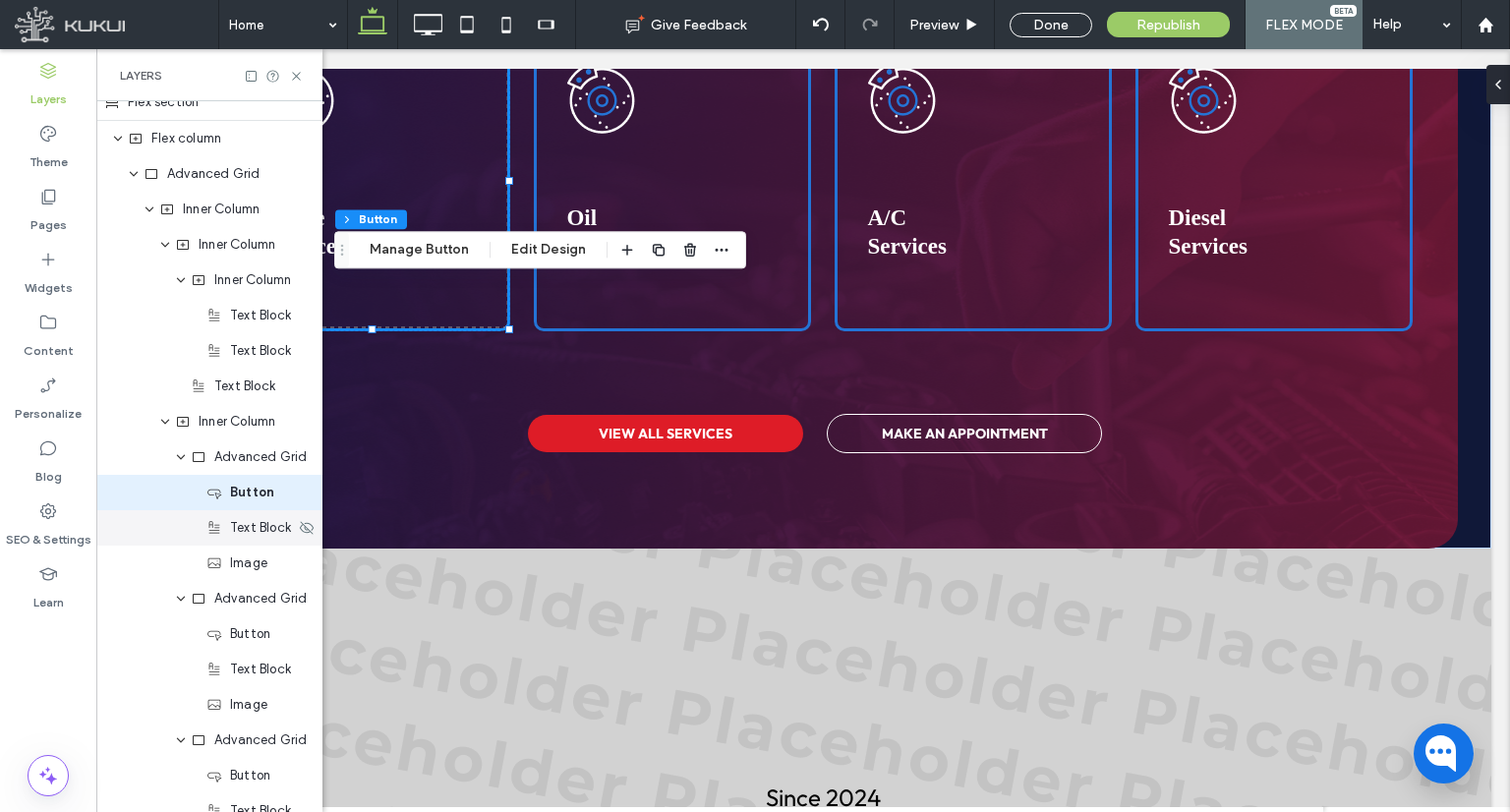 scroll, scrollTop: 52, scrollLeft: 0, axis: vertical 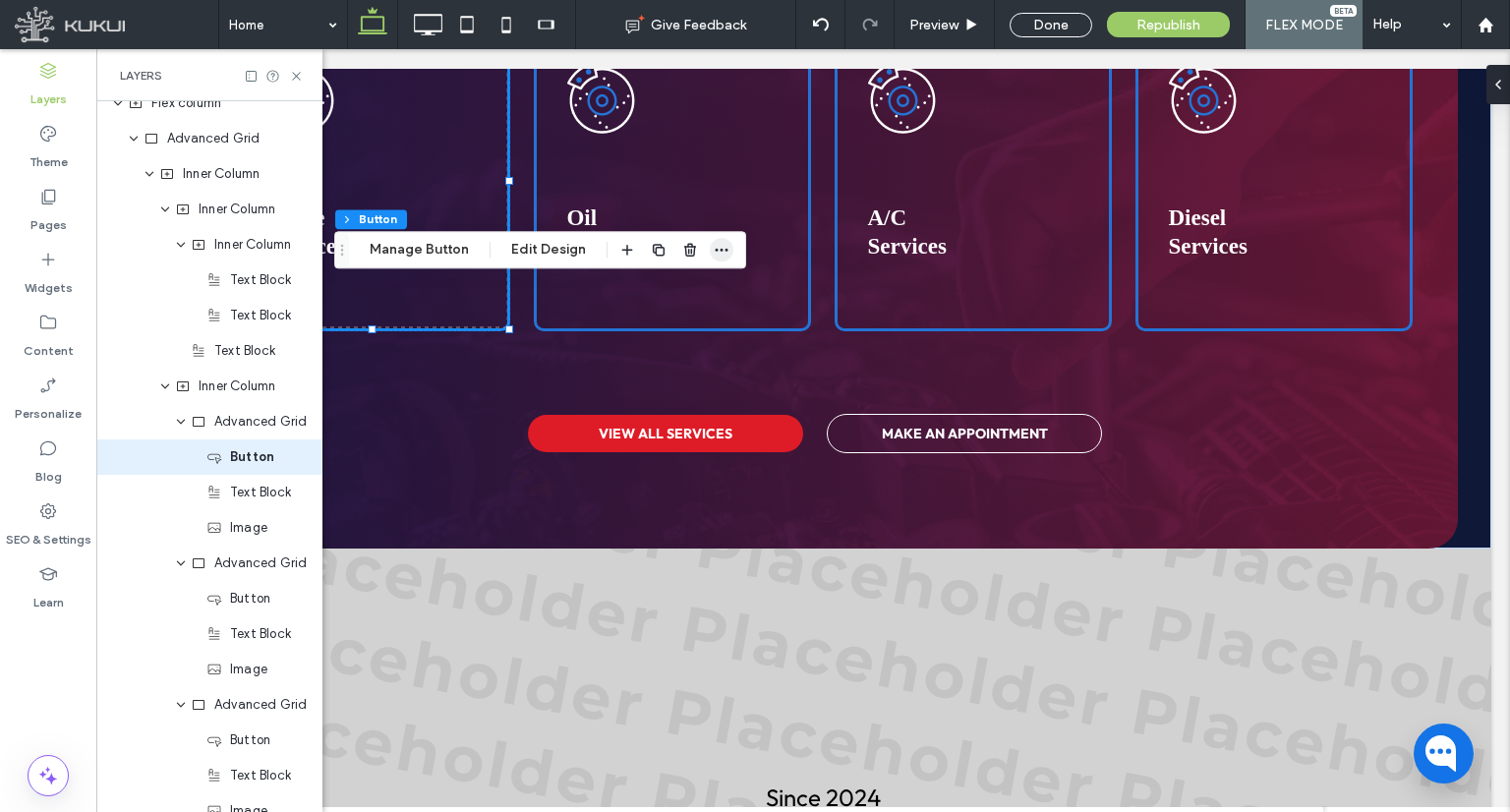 click 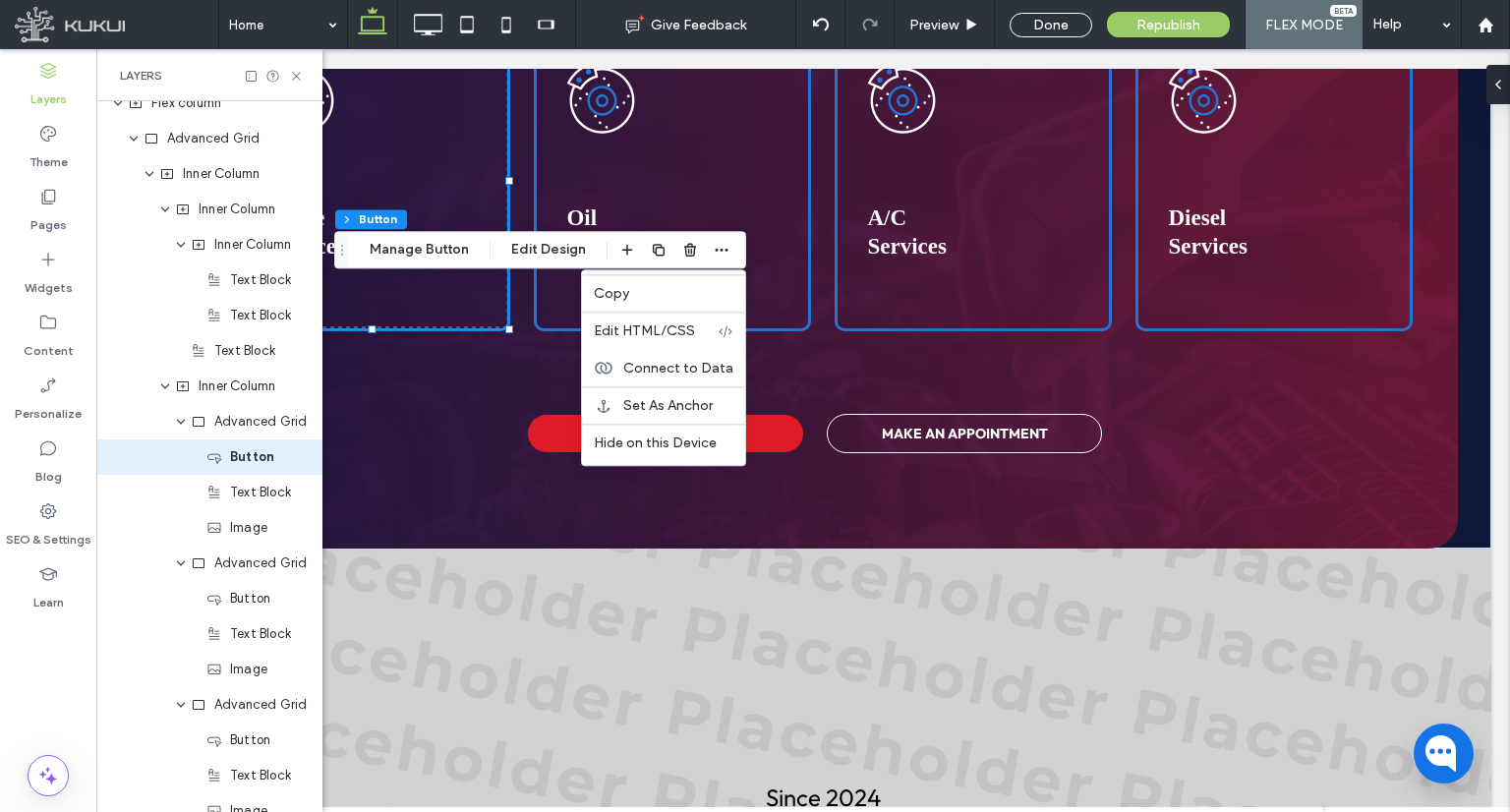 click on "Edit HTML/CSS" at bounding box center [644, 330] 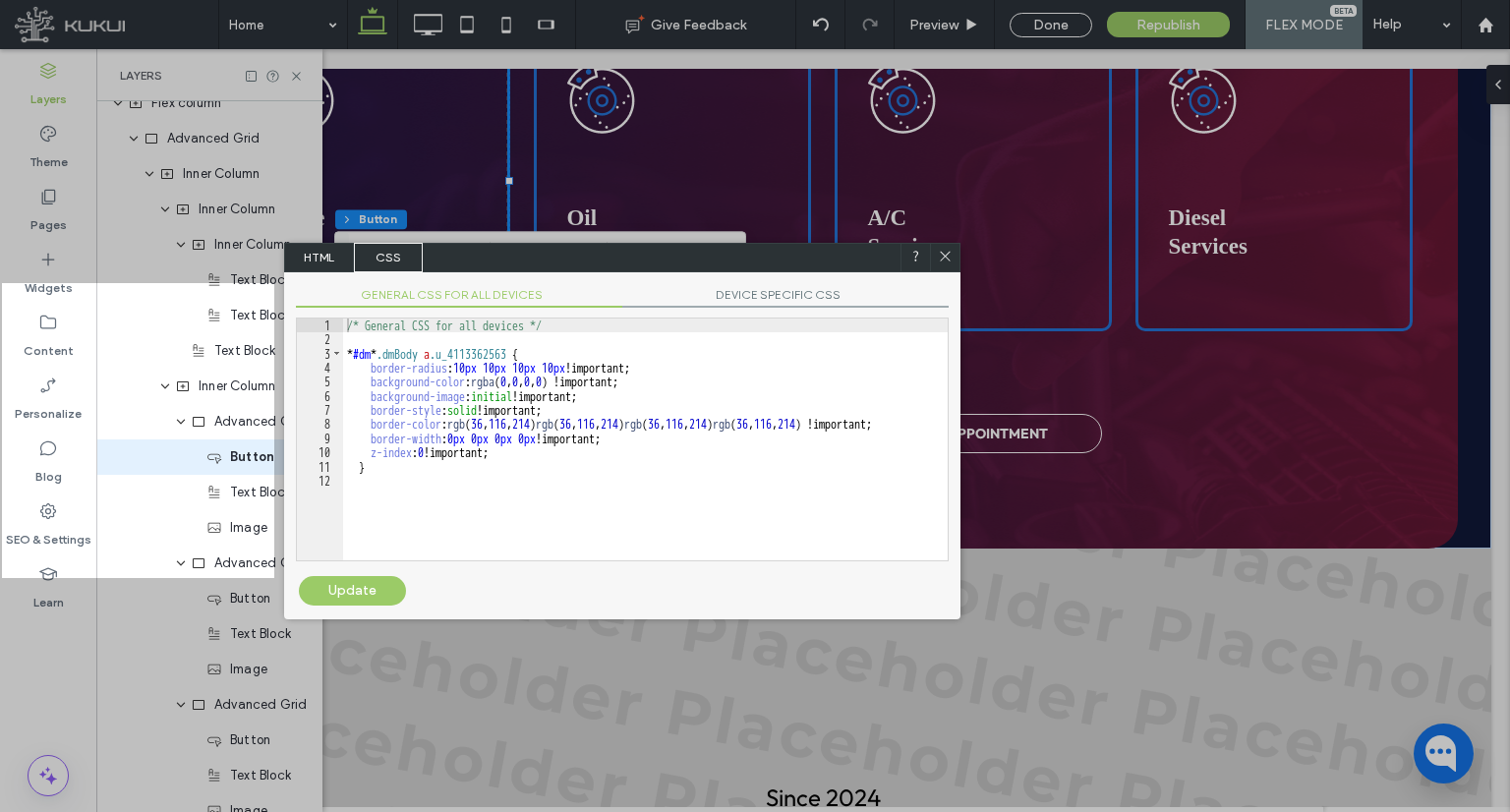 click at bounding box center (945, 258) 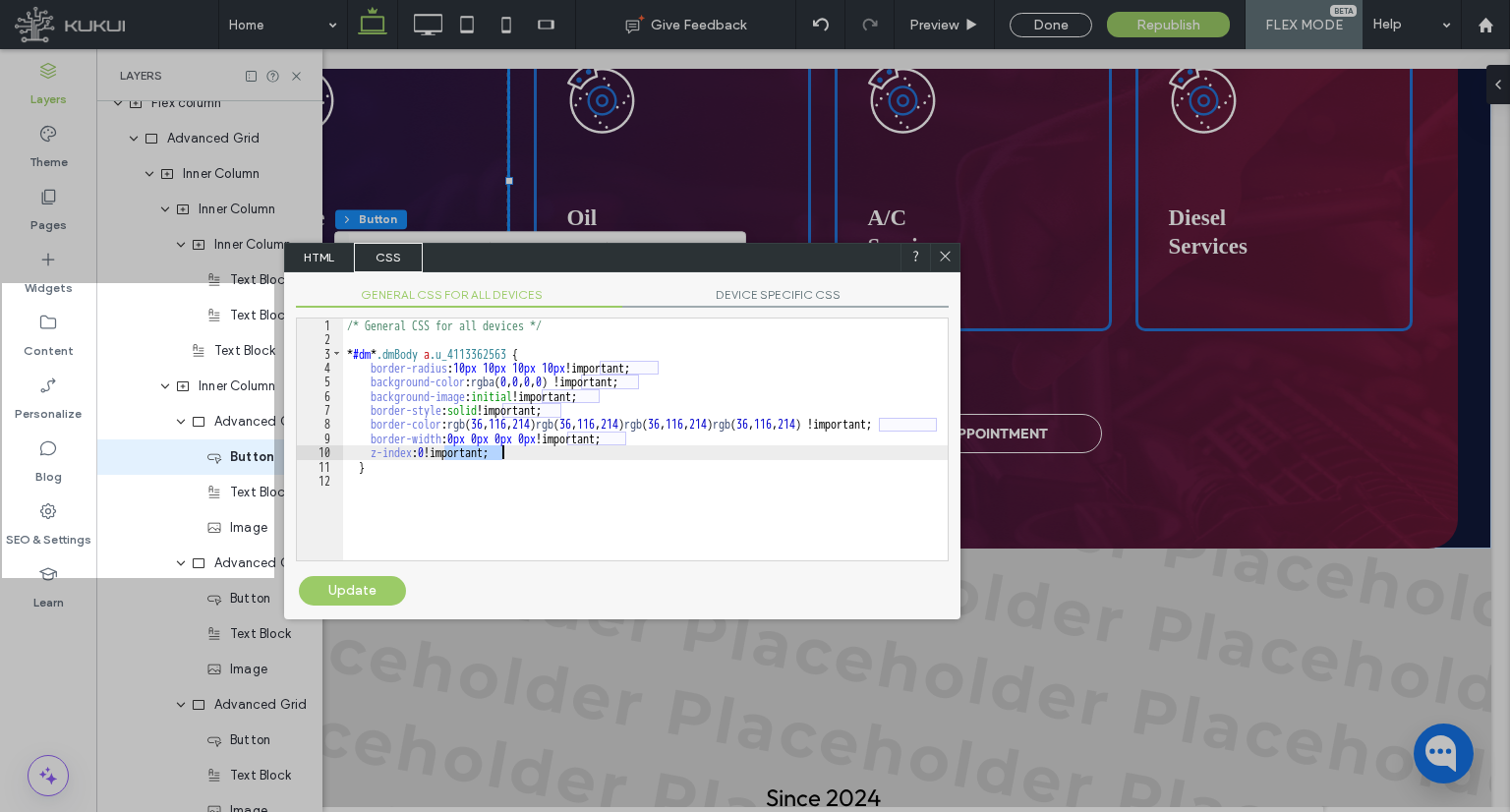 click on "/* General CSS for all devices */ * #dm  * .dmBody   a .u_4113362563   {      border-radius : 10 px   10 px   10 px   10 px  !important;      background-color : rgba ( 0 , 0 , 0 , 0 ) !important;      background-image : initial  !important;      border-style : solid  !important;      border-color : rgb ( 36 , 116 , 214 )  rgb ( 36 , 116 , 214 )  rgb ( 36 , 116 , 214 )  rgb ( 36 , 116 , 214 ) !important;      border-width : 0 px   0 px   0 px   0 px  !important;      z-index : 0  !important;    }" at bounding box center [645, 453] 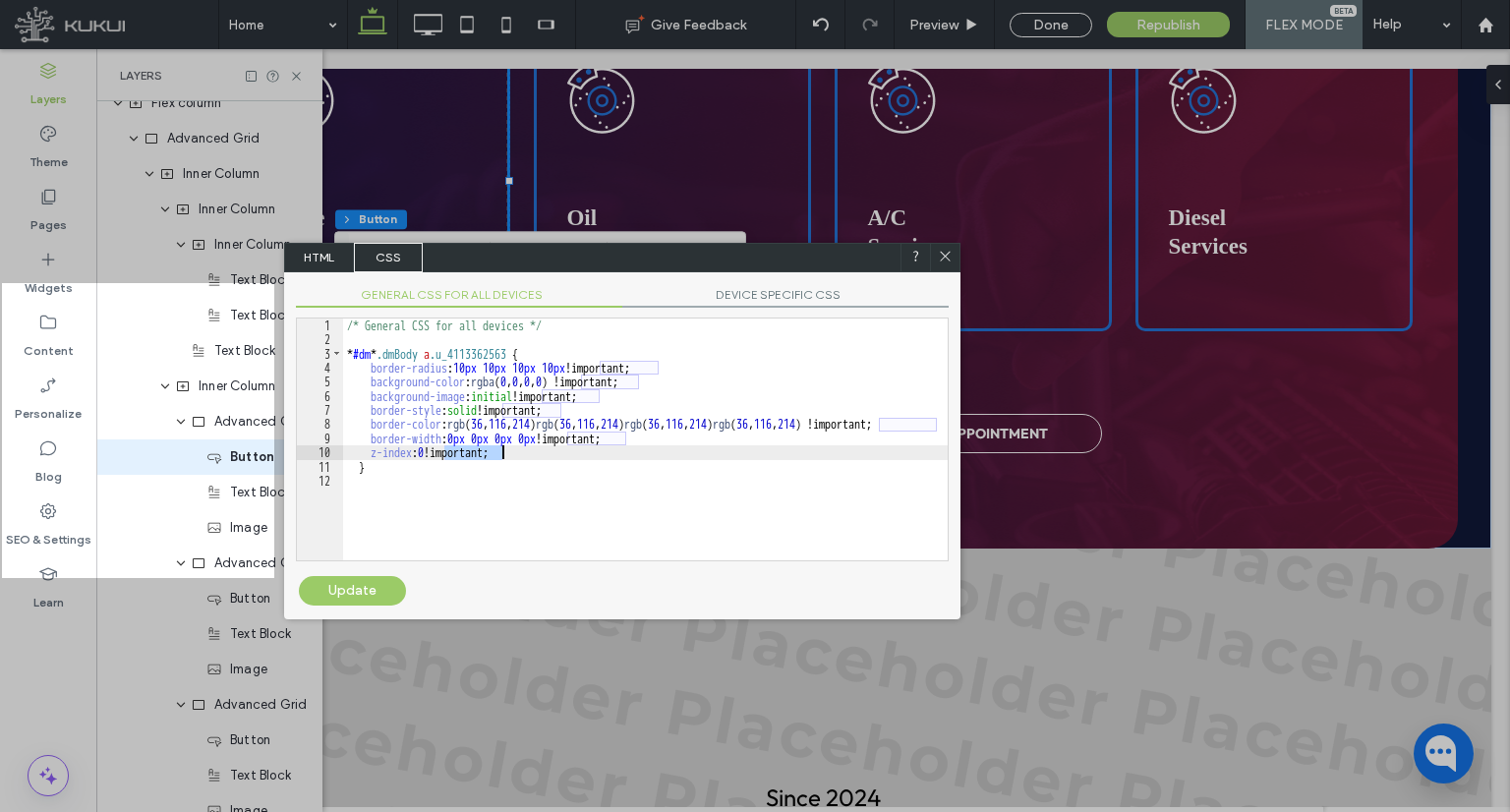 click on "/* General CSS for all devices */ * #dm  * .dmBody   a .u_4113362563   {      border-radius : 10 px   10 px   10 px   10 px  !important;      background-color : rgba ( 0 , 0 , 0 , 0 ) !important;      background-image : initial  !important;      border-style : solid  !important;      border-color : rgb ( 36 , 116 , 214 )  rgb ( 36 , 116 , 214 )  rgb ( 36 , 116 , 214 )  rgb ( 36 , 116 , 214 ) !important;      border-width : 0 px   0 px   0 px   0 px  !important;      z-index : 0  !important;    }" at bounding box center (645, 439) 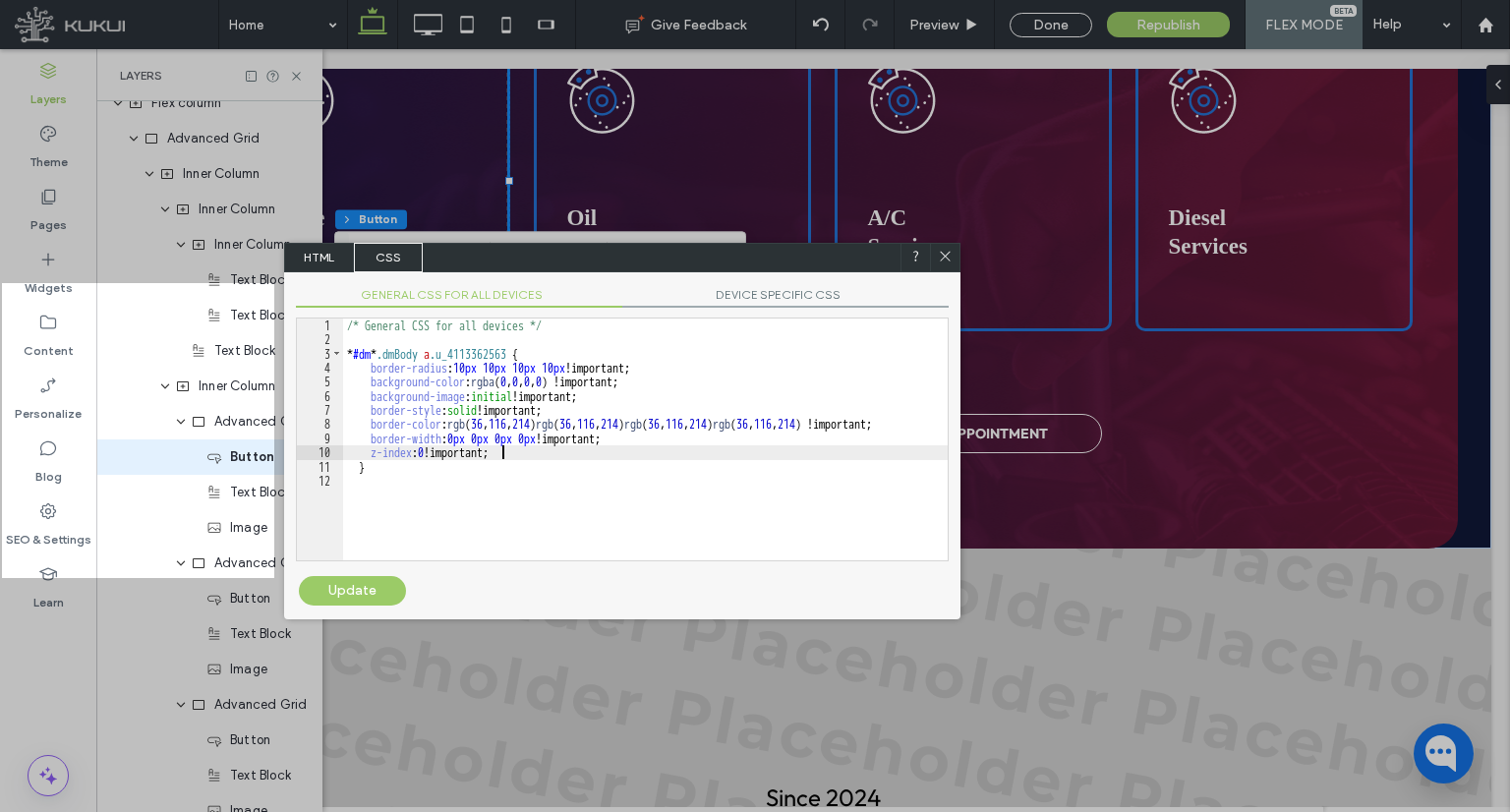 click on "/* General CSS for all devices */ * #dm  * .dmBody   a .u_4113362563   {      border-radius : 10 px   10 px   10 px   10 px  !important;      background-color : rgba ( 0 , 0 , 0 , 0 ) !important;      background-image : initial  !important;      border-style : solid  !important;      border-color : rgb ( 36 , 116 , 214 )  rgb ( 36 , 116 , 214 )  rgb ( 36 , 116 , 214 )  rgb ( 36 , 116 , 214 ) !important;      border-width : 0 px   0 px   0 px   0 px  !important;      z-index : 0  !important;    }" at bounding box center (645, 453) 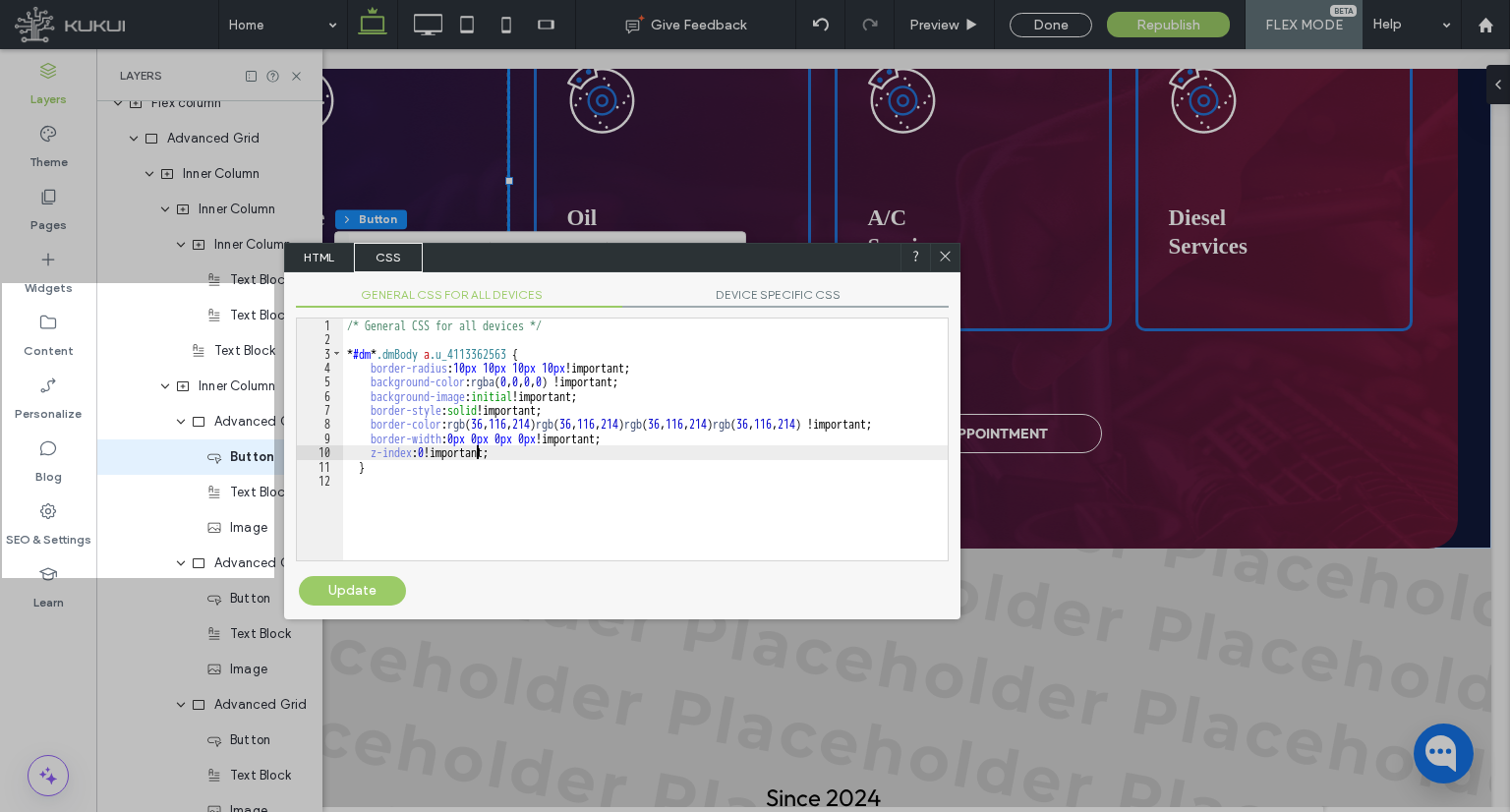 click on "/* General CSS for all devices */ * #dm  * .dmBody   a .u_4113362563   {      border-radius : 10 px   10 px   10 px   10 px  !important;      background-color : rgba ( 0 , 0 , 0 , 0 ) !important;      background-image : initial  !important;      border-style : solid  !important;      border-color : rgb ( 36 , 116 , 214 )  rgb ( 36 , 116 , 214 )  rgb ( 36 , 116 , 214 )  rgb ( 36 , 116 , 214 ) !important;      border-width : 0 px   0 px   0 px   0 px  !important;      z-index : 0  !important;    }" at bounding box center (645, 453) 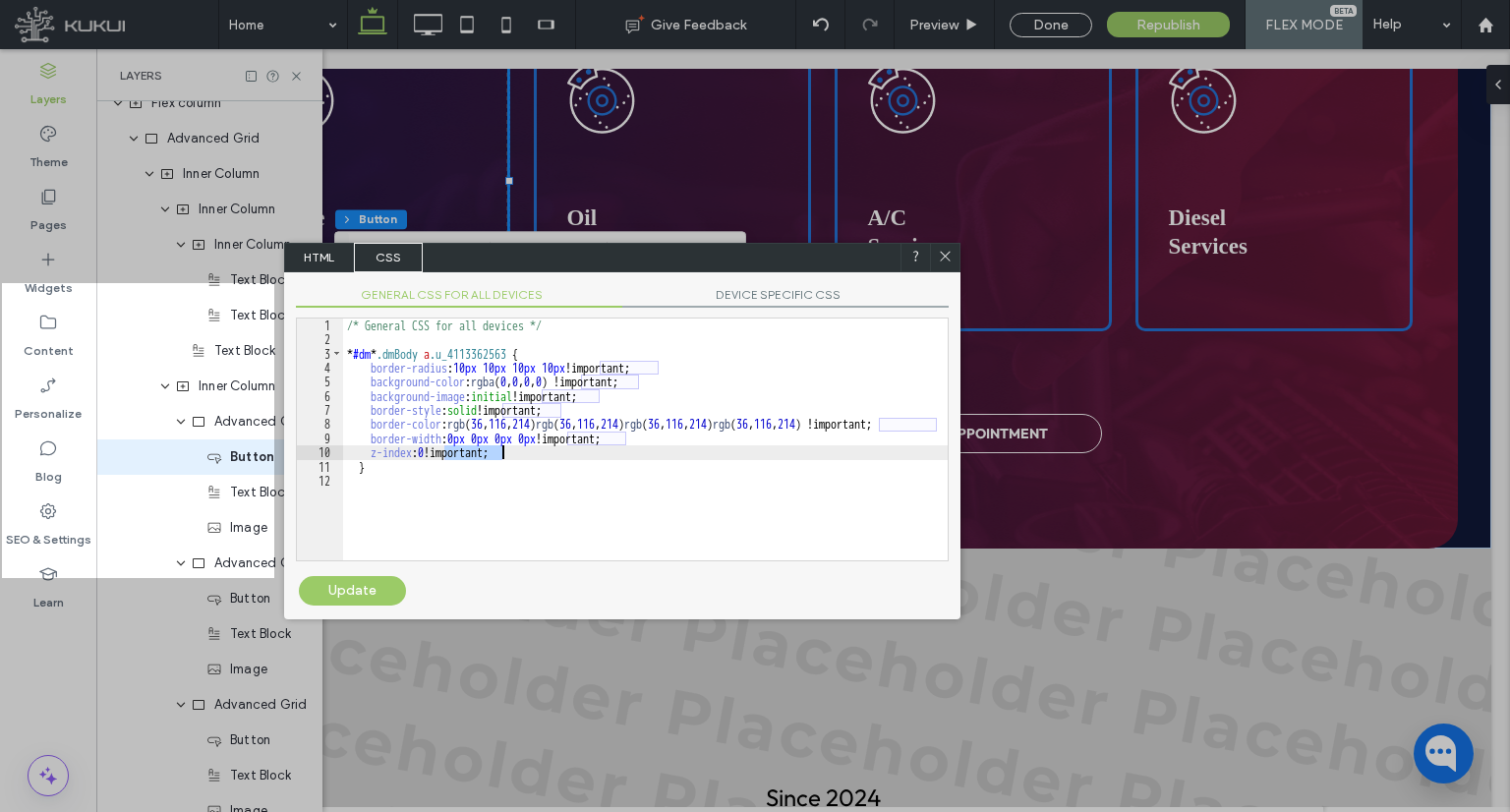 click on "/* General CSS for all devices */ * #dm  * .dmBody   a .u_4113362563   {      border-radius : 10 px   10 px   10 px   10 px  !important;      background-color : rgba ( 0 , 0 , 0 , 0 ) !important;      background-image : initial  !important;      border-style : solid  !important;      border-color : rgb ( 36 , 116 , 214 )  rgb ( 36 , 116 , 214 )  rgb ( 36 , 116 , 214 )  rgb ( 36 , 116 , 214 ) !important;      border-width : 0 px   0 px   0 px   0 px  !important;      z-index : 0  !important;    }" at bounding box center [645, 453] 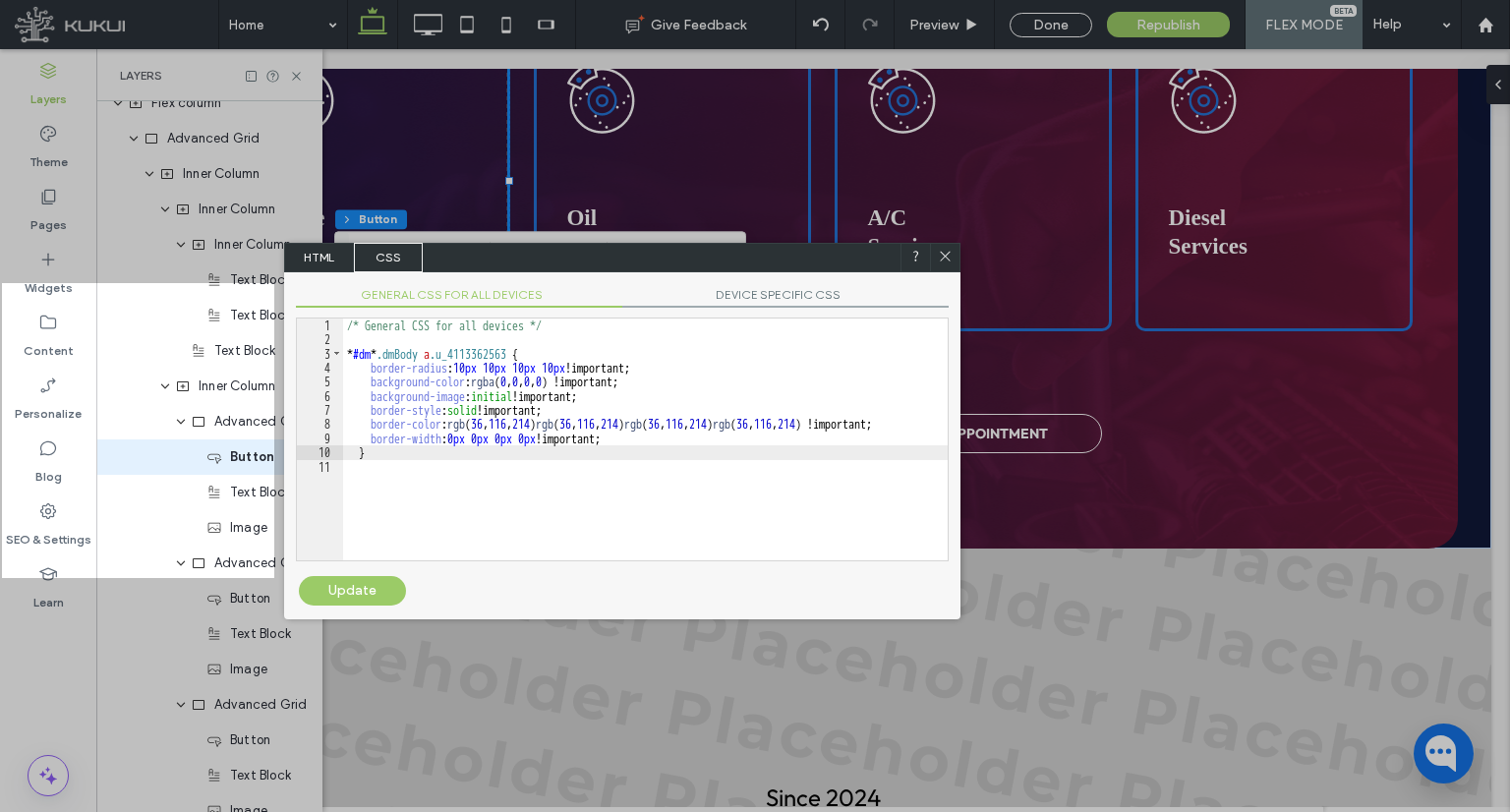 click on "Update" at bounding box center (352, 591) 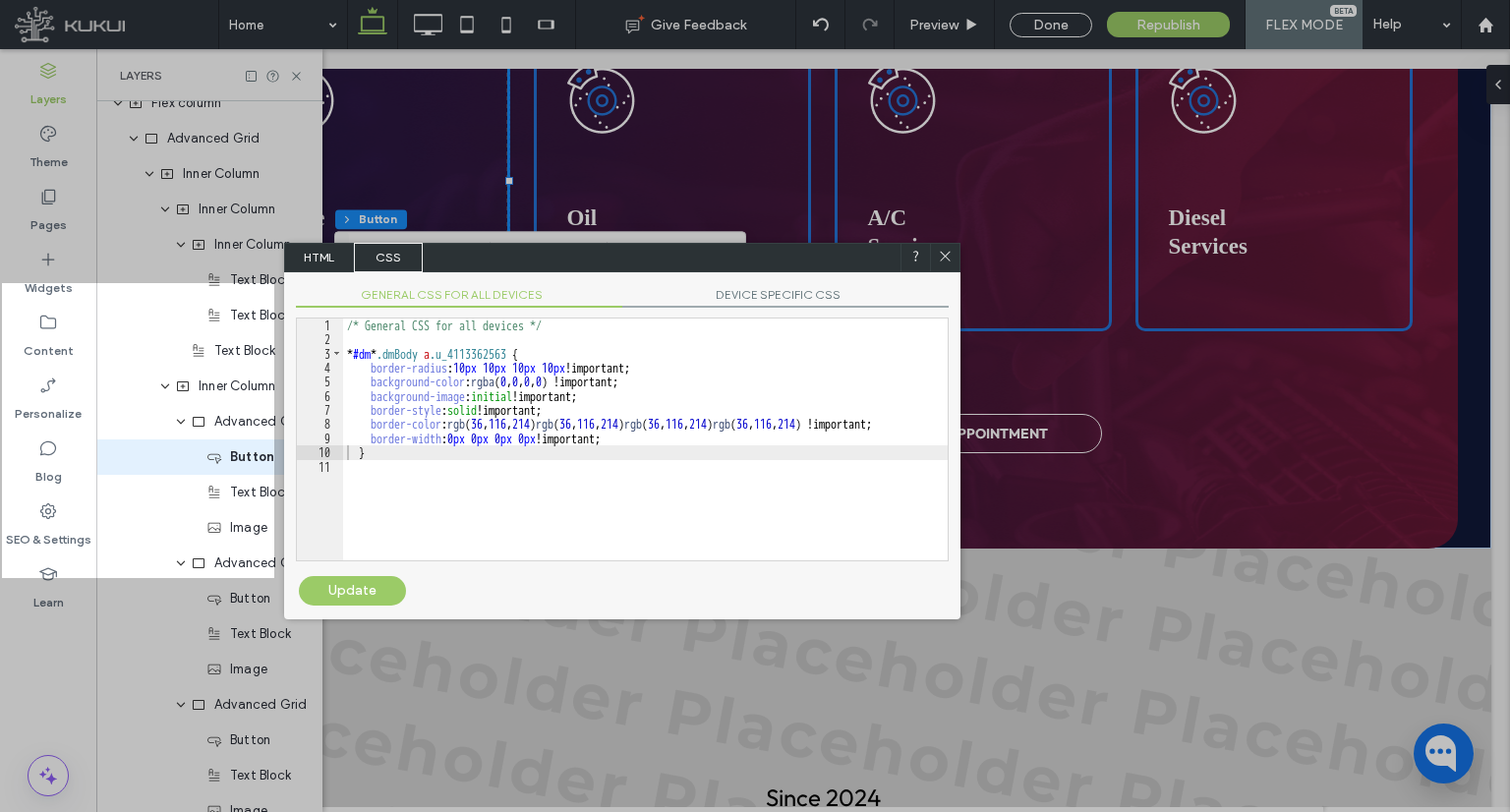 click at bounding box center [945, 258] 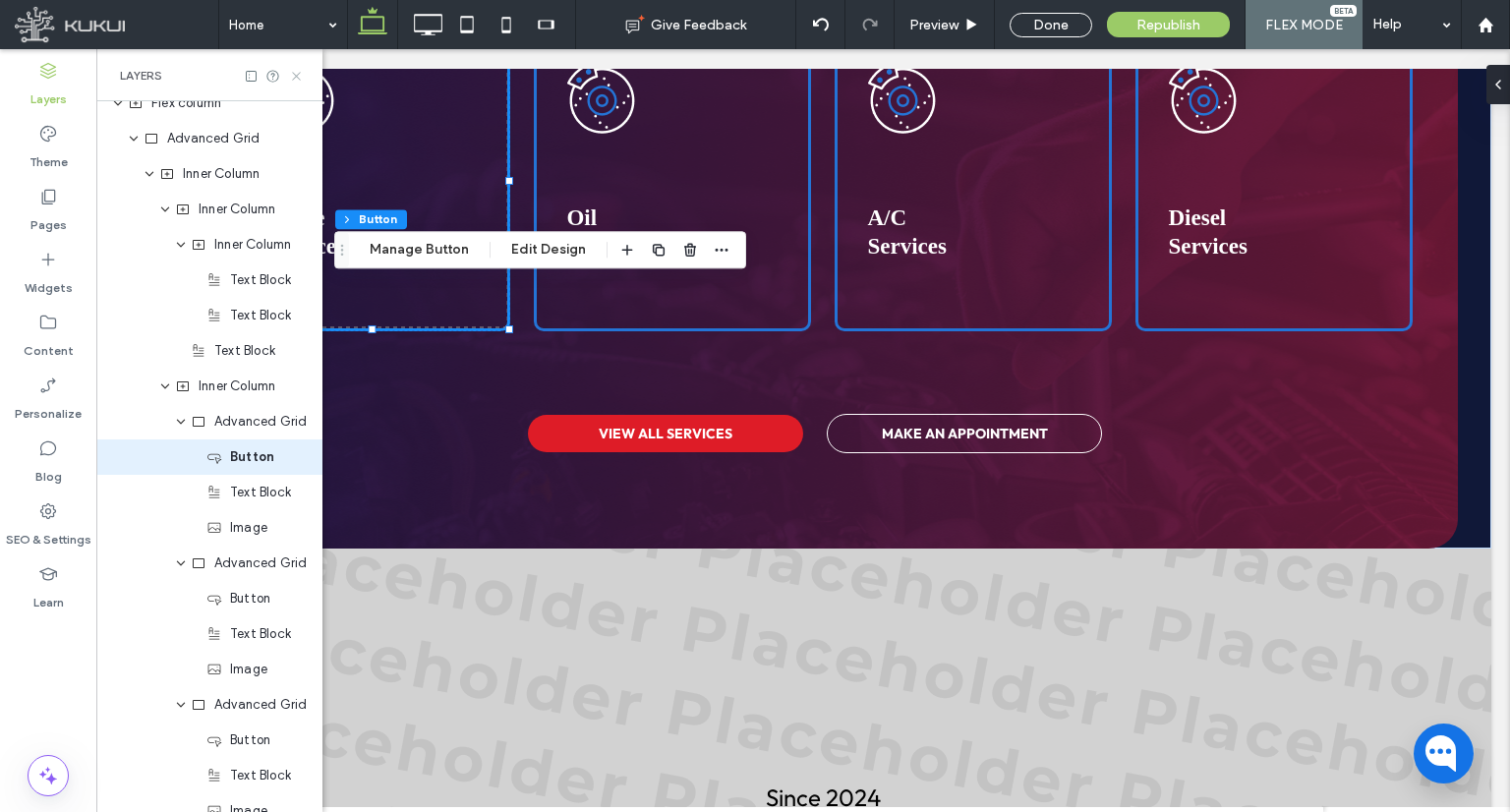click 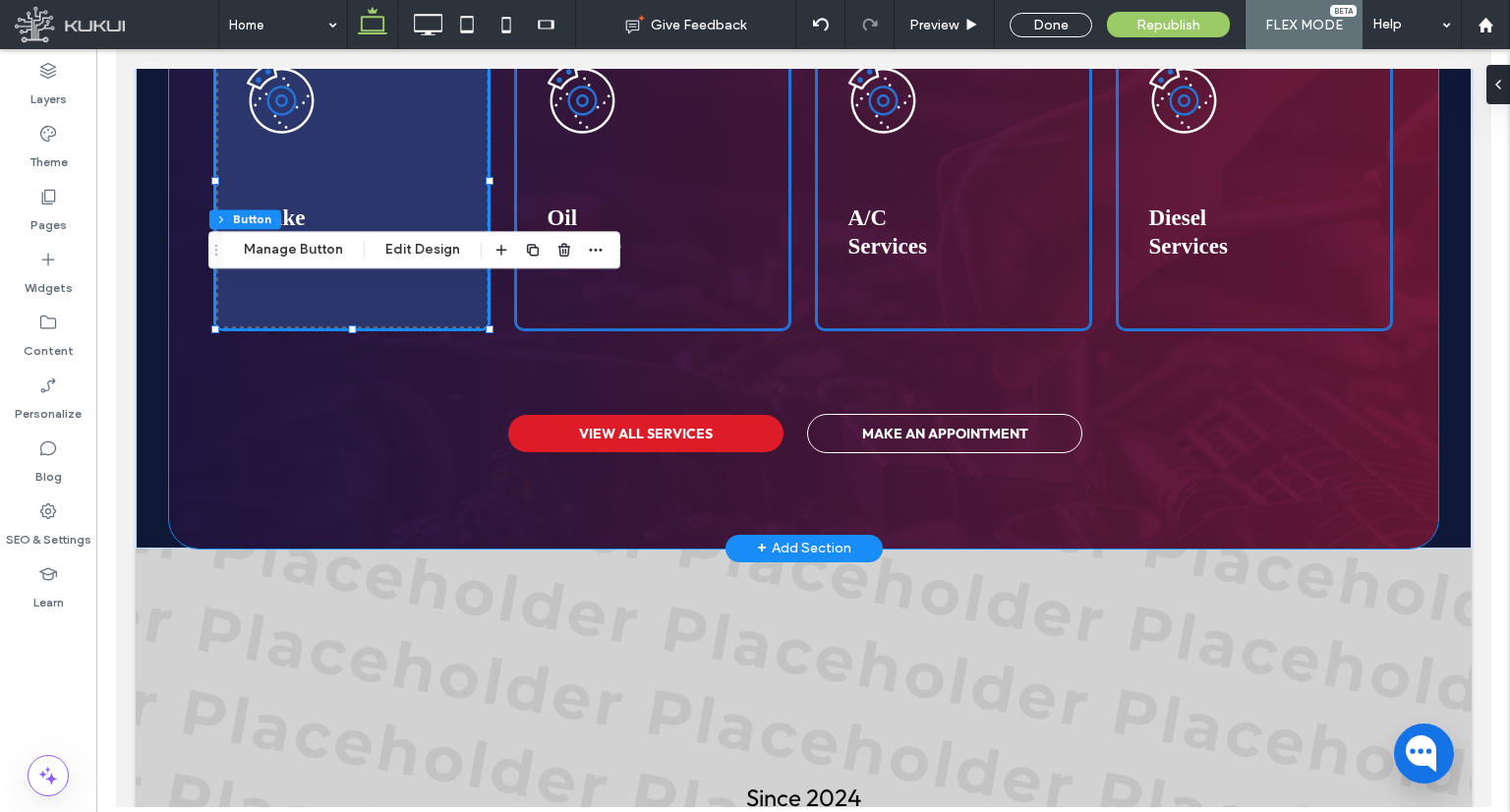 scroll, scrollTop: 0, scrollLeft: 0, axis: both 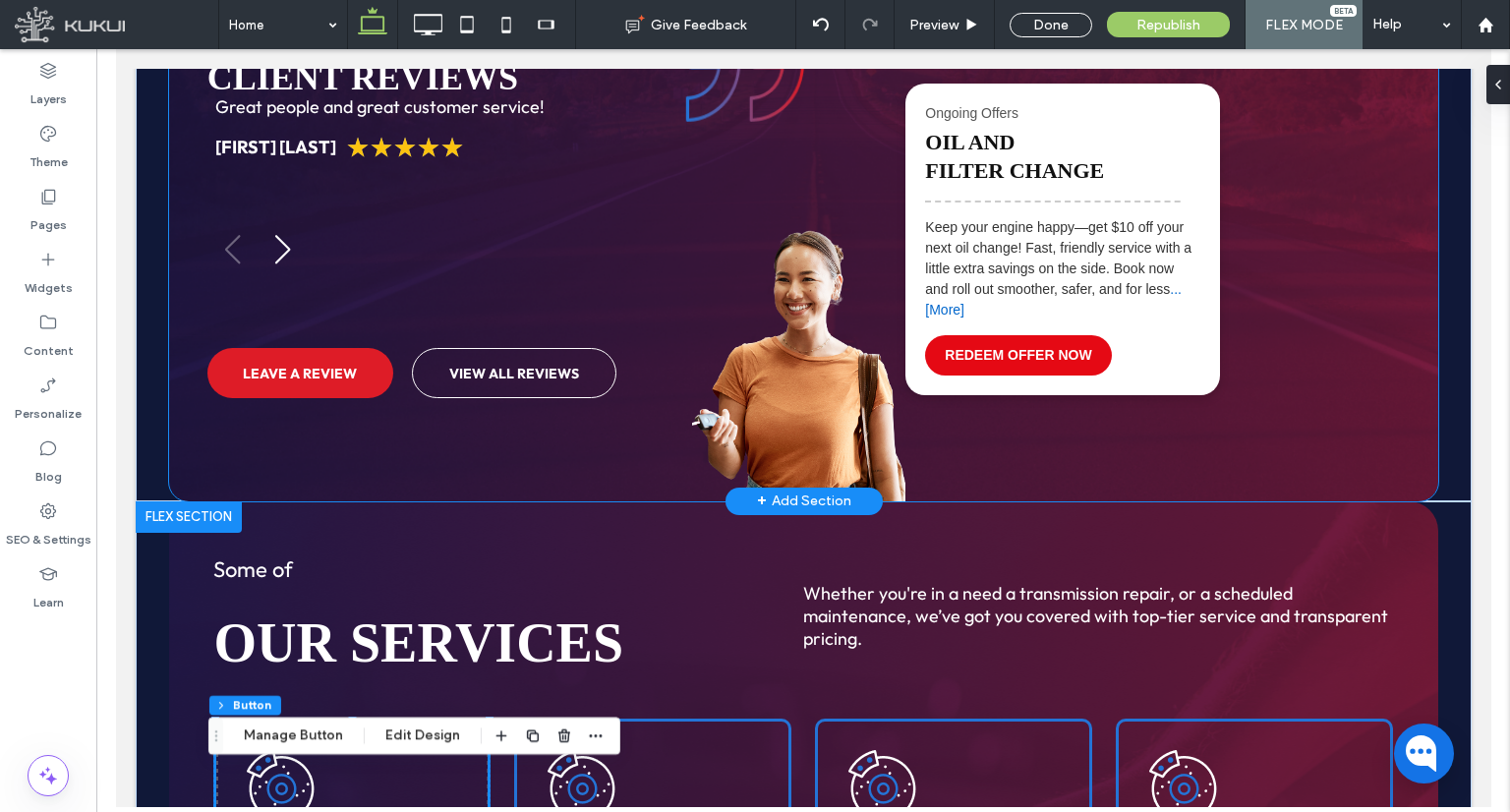 click on "Some of our
client reviews
Loading ...
Great people and great customer service!
[FIRST] [LAST] ★ ★ ★ ★ ★ The mechanic was very experienced and took extra time to help me with my vehicle. Good price and no hassle
[FIRST] [LAST] ★ ★ ★ ★ ★ Very friendly, quick and efficient, in and out in under an hour
[FIRST] [LAST] ★ ★ ★ ★ ★ Just had my car looked at by Know A Guy—super easy, they kept me in the loop and even threw in a free inspection. I’ll be back for sure.
[FIRST] ★ ★ ★ ★ ★ Know A Guy took great care of my car, kept me updated the whole time, and the free inspection was awesome. I’ll definitely be back!
[FIRST] [LAST] ★ ★ ★ ★ ★
LEAVE A REVIEW
VIEW ALL REVIEWS
Ongoing Offers
OIL AND FILTER CHANGE
✂
...[More]
REDEEM OFFER NOW" at bounding box center [803, 239] 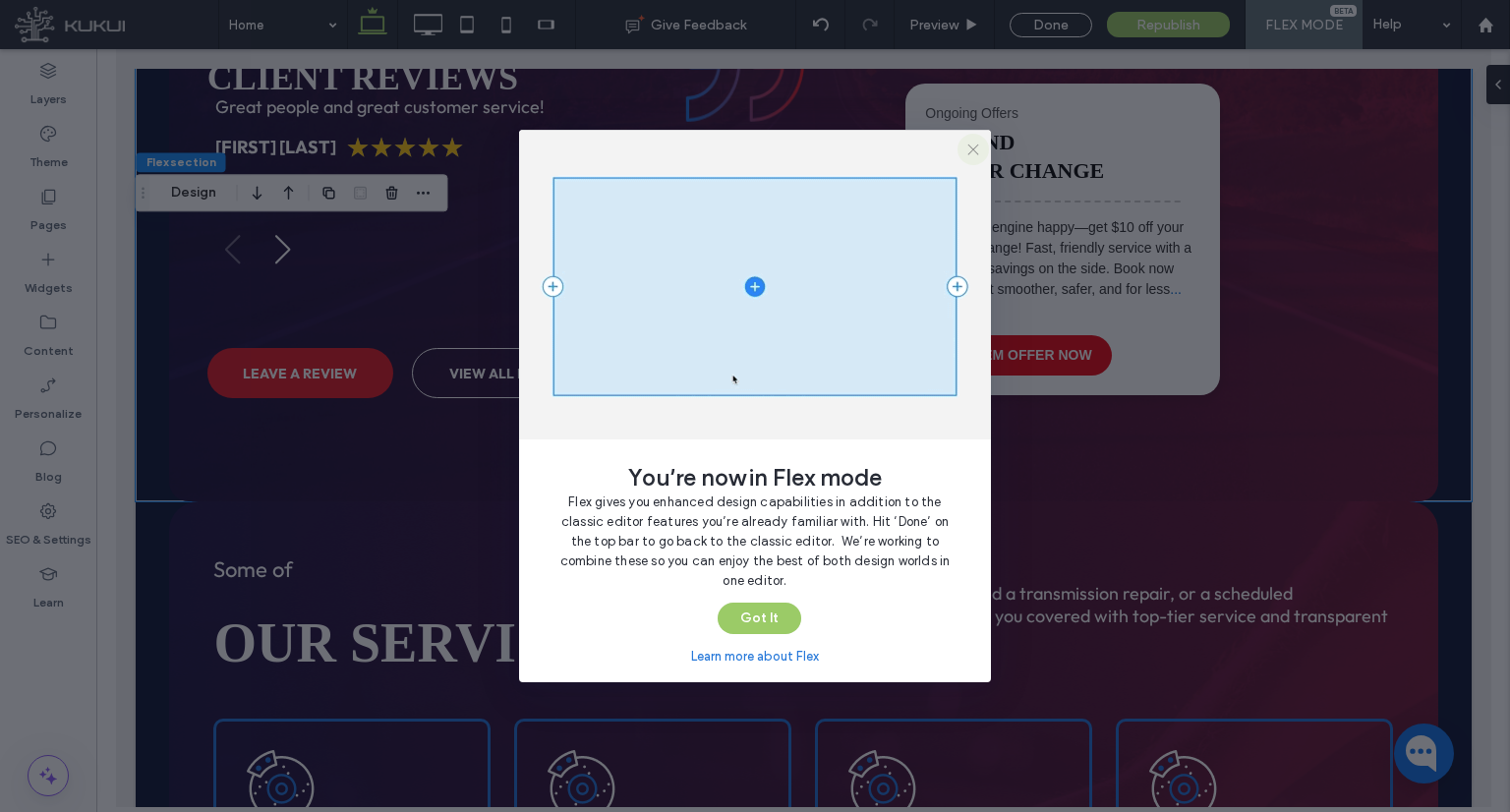 click 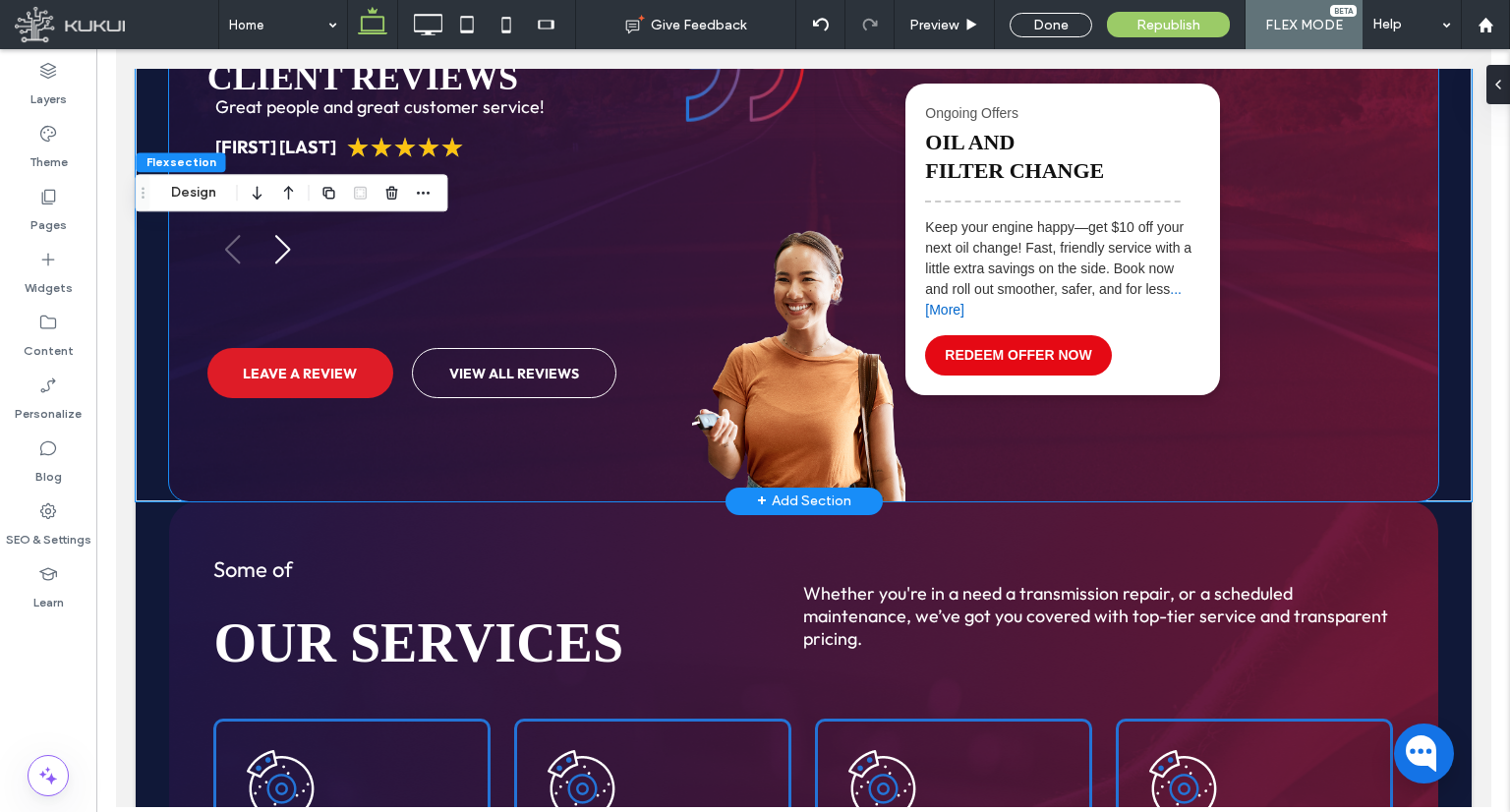 click at bounding box center (449, 234) 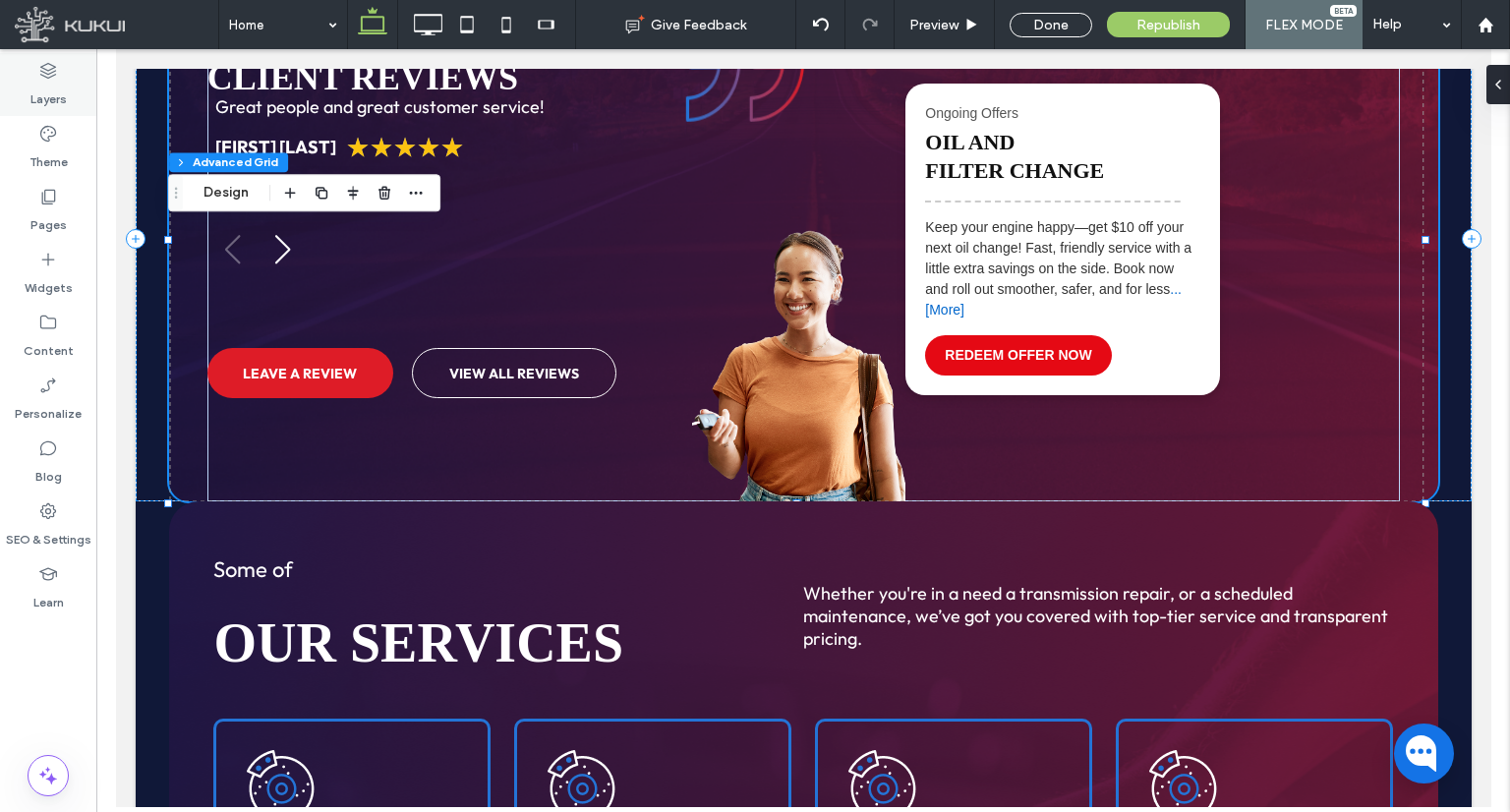 click on "Layers" at bounding box center [48, 94] 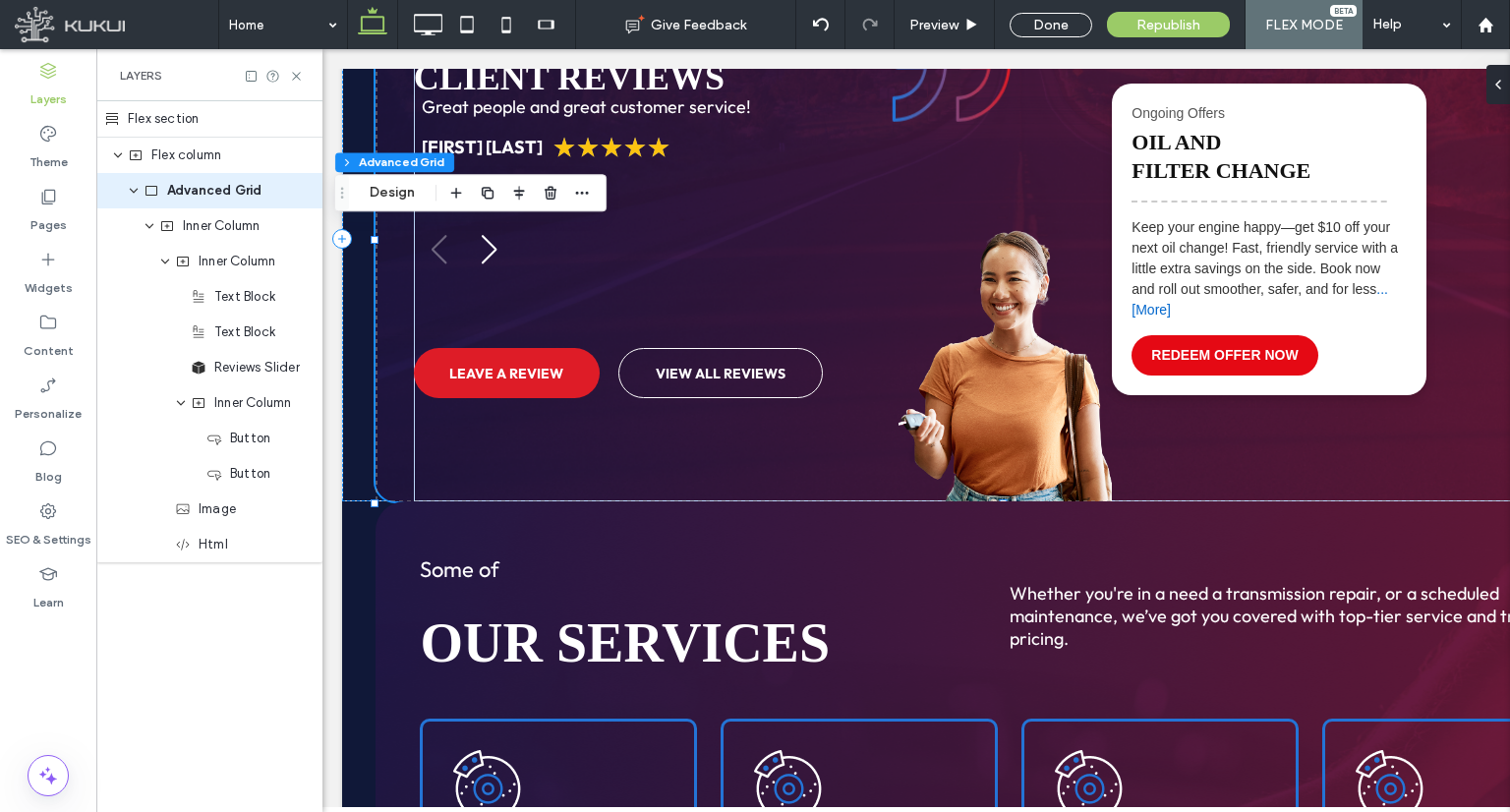 scroll, scrollTop: 0, scrollLeft: 187, axis: horizontal 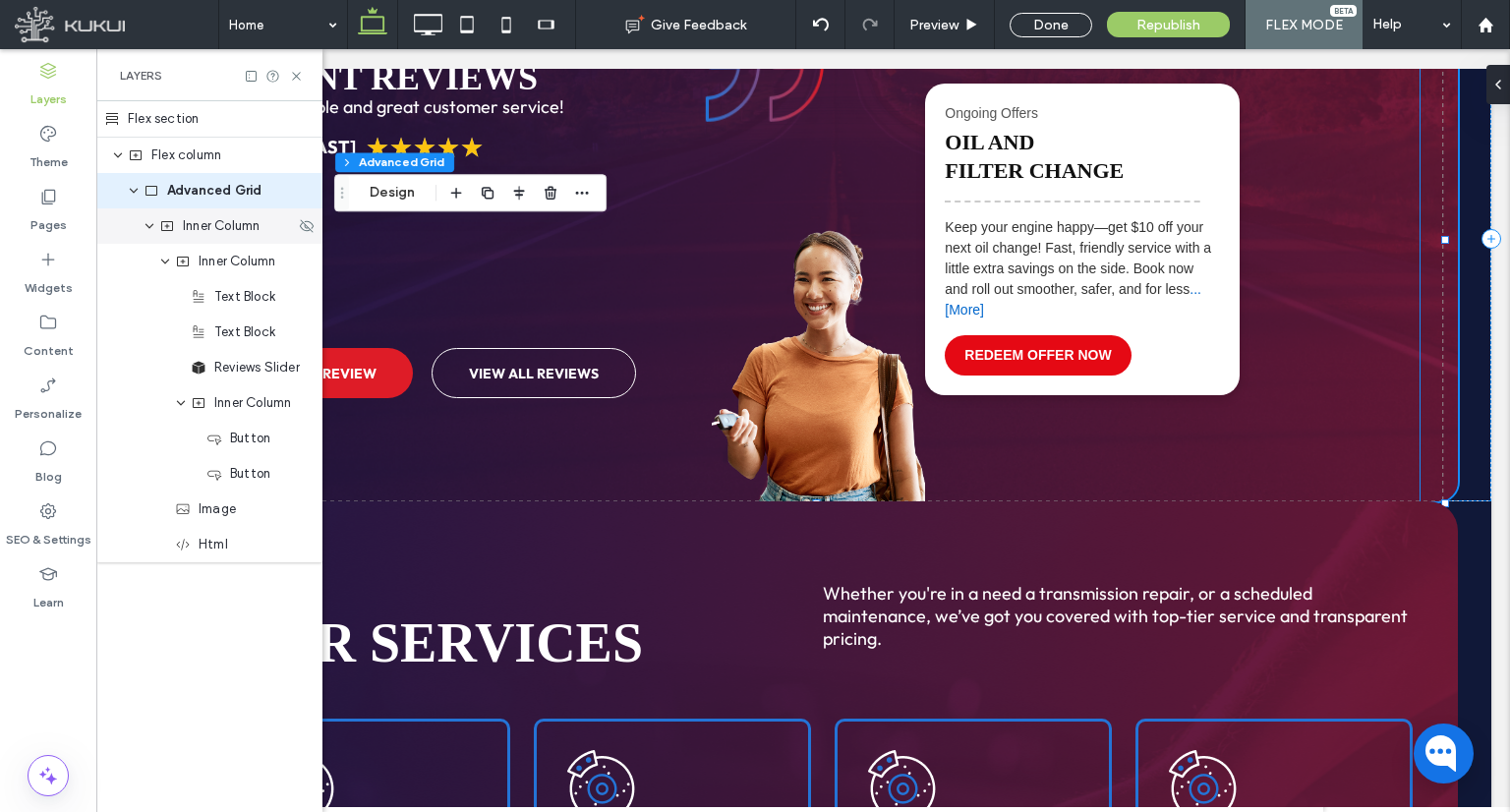click on "Inner Column" at bounding box center (209, 226) 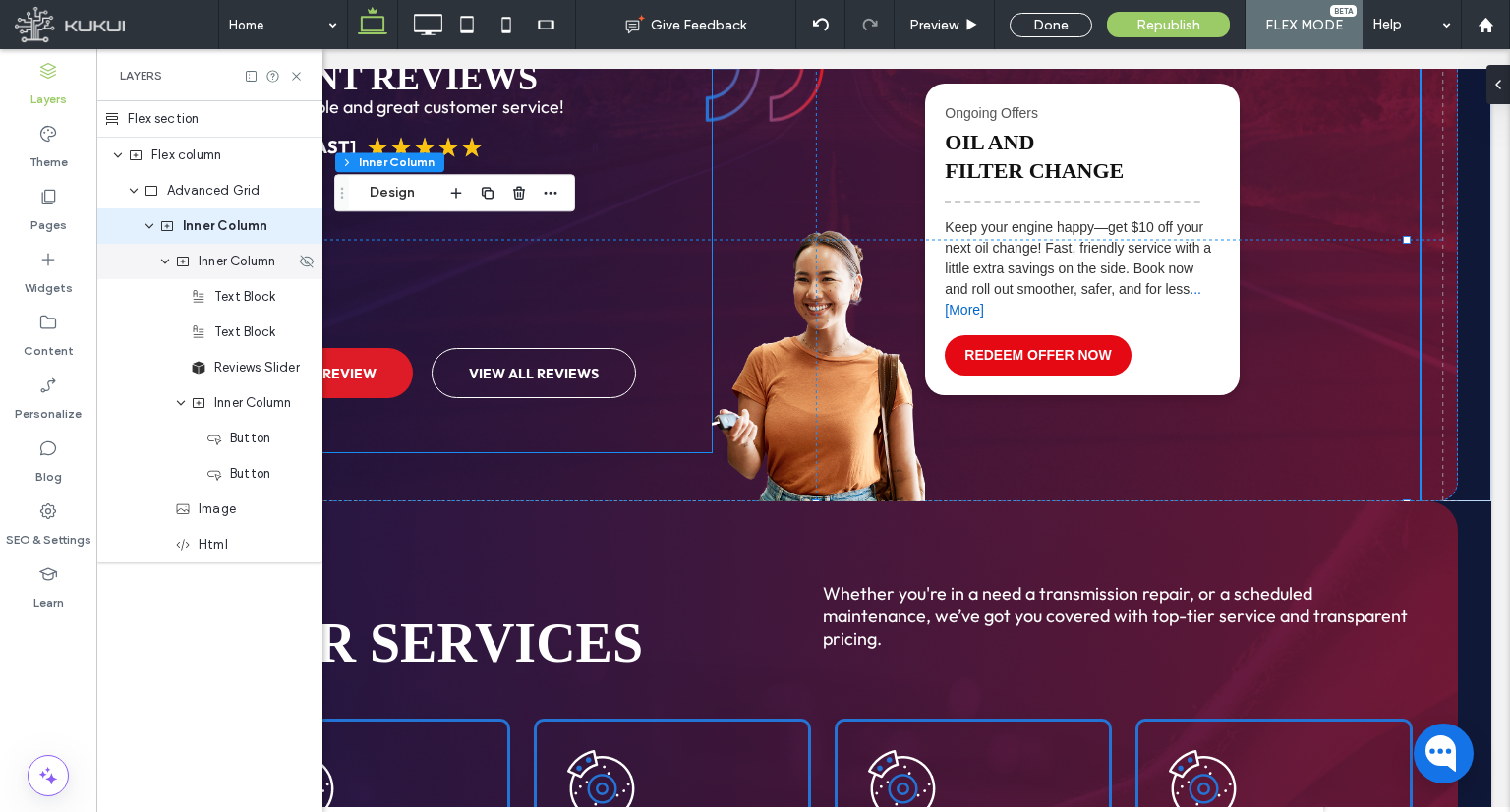 click on "Inner Column" at bounding box center [237, 261] 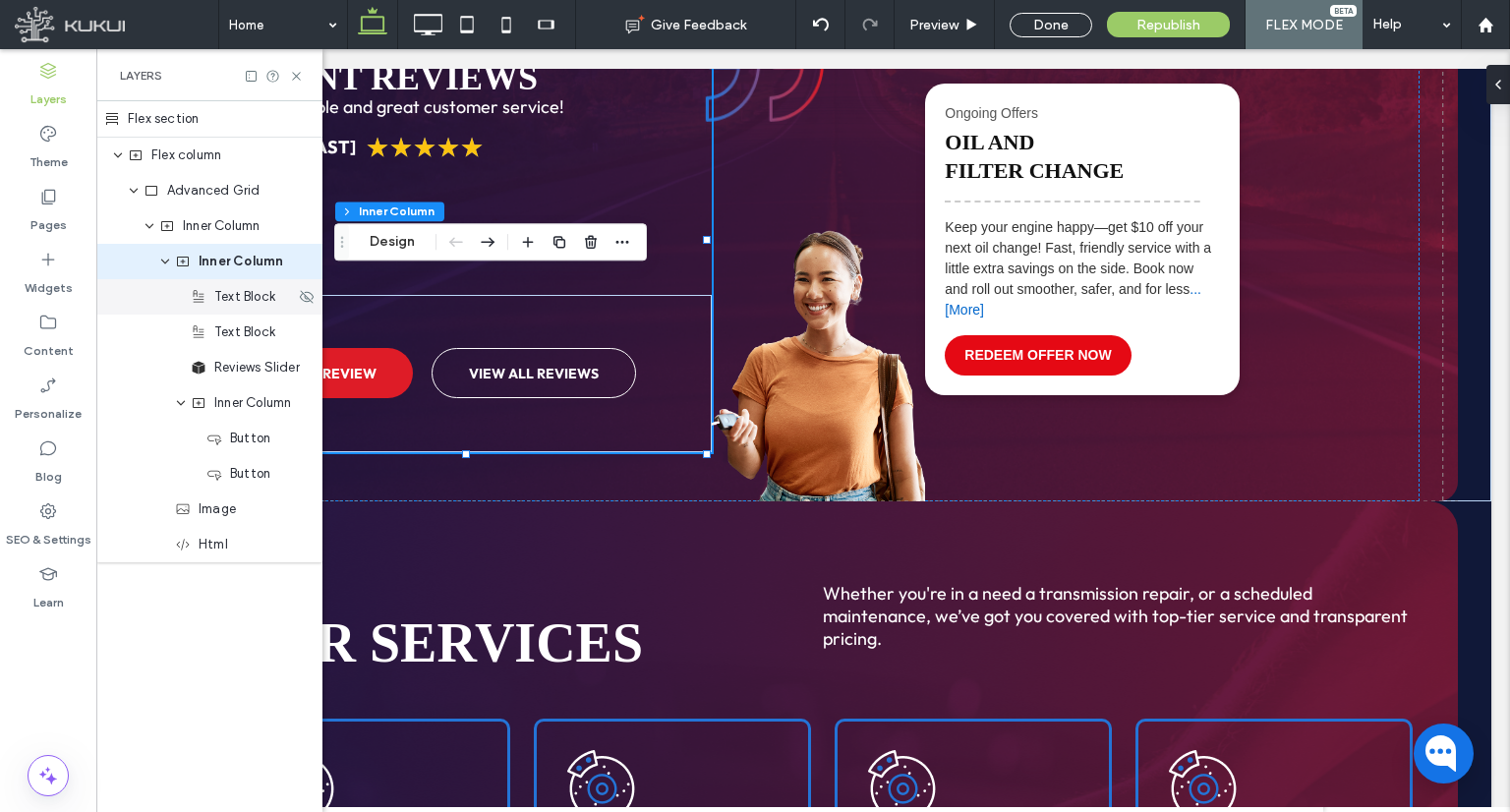click on "Text Block" at bounding box center [245, 297] 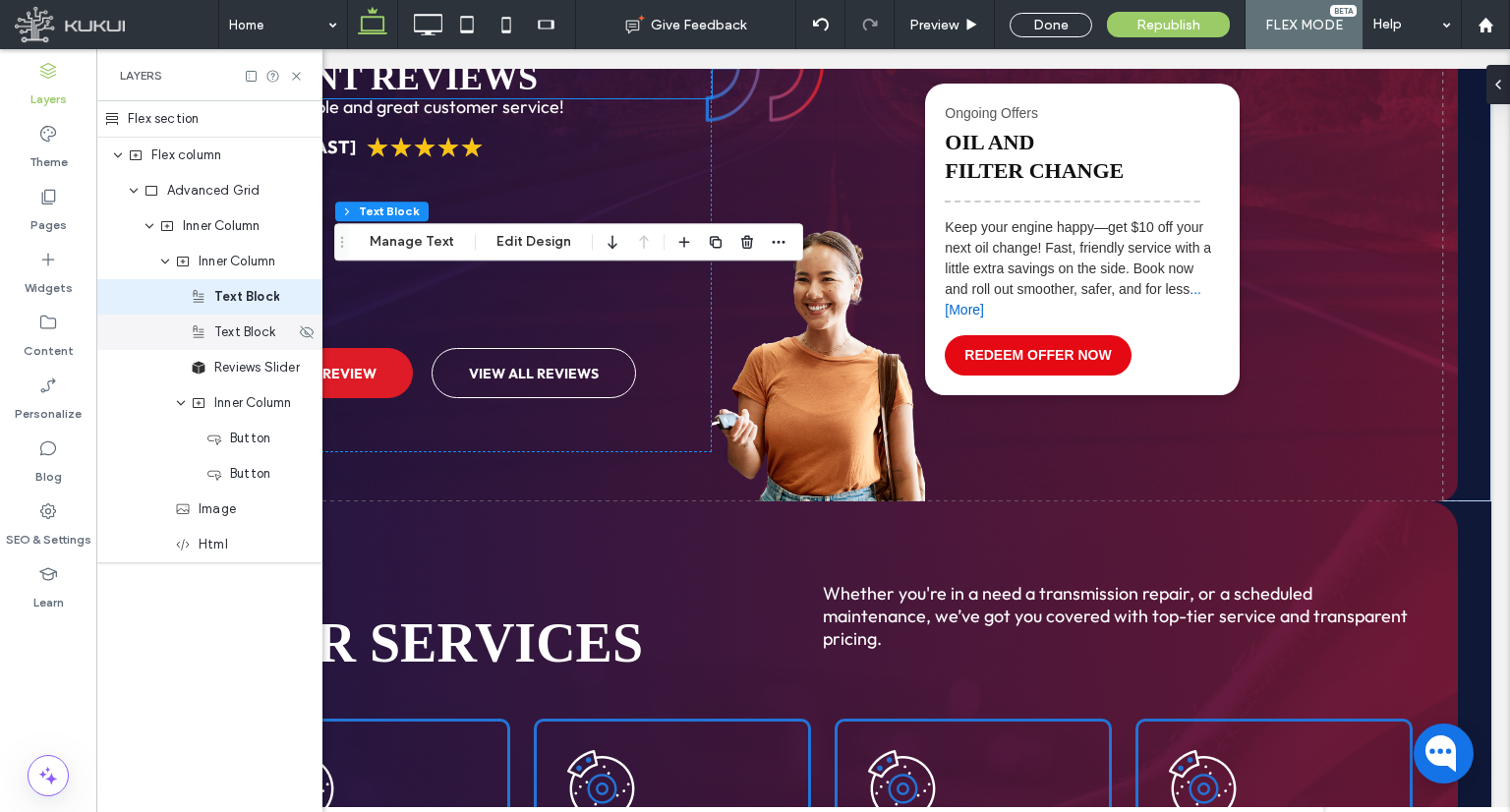 click on "Text Block" at bounding box center [245, 332] 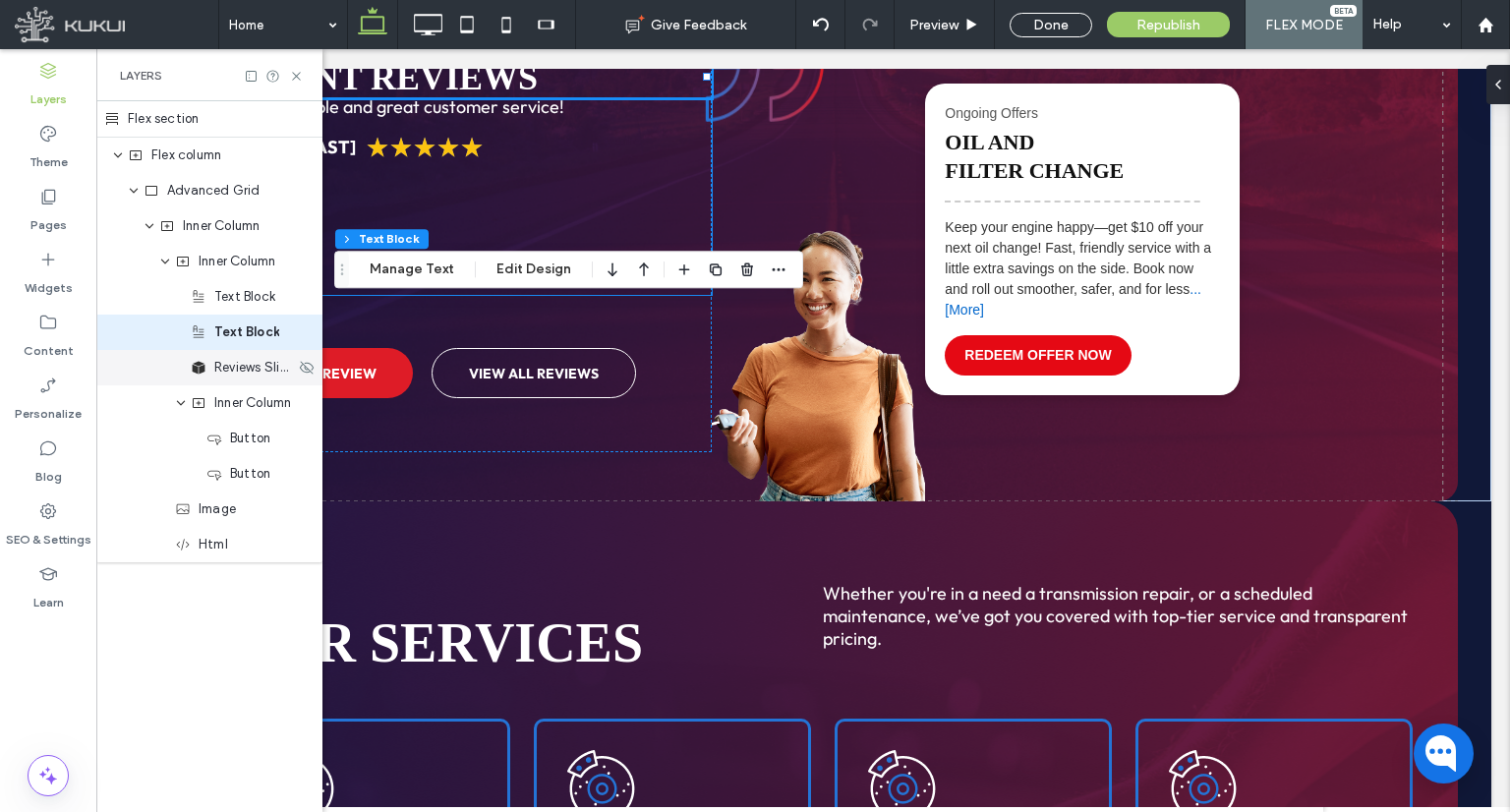 click on "Reviews Slider" at bounding box center (255, 368) 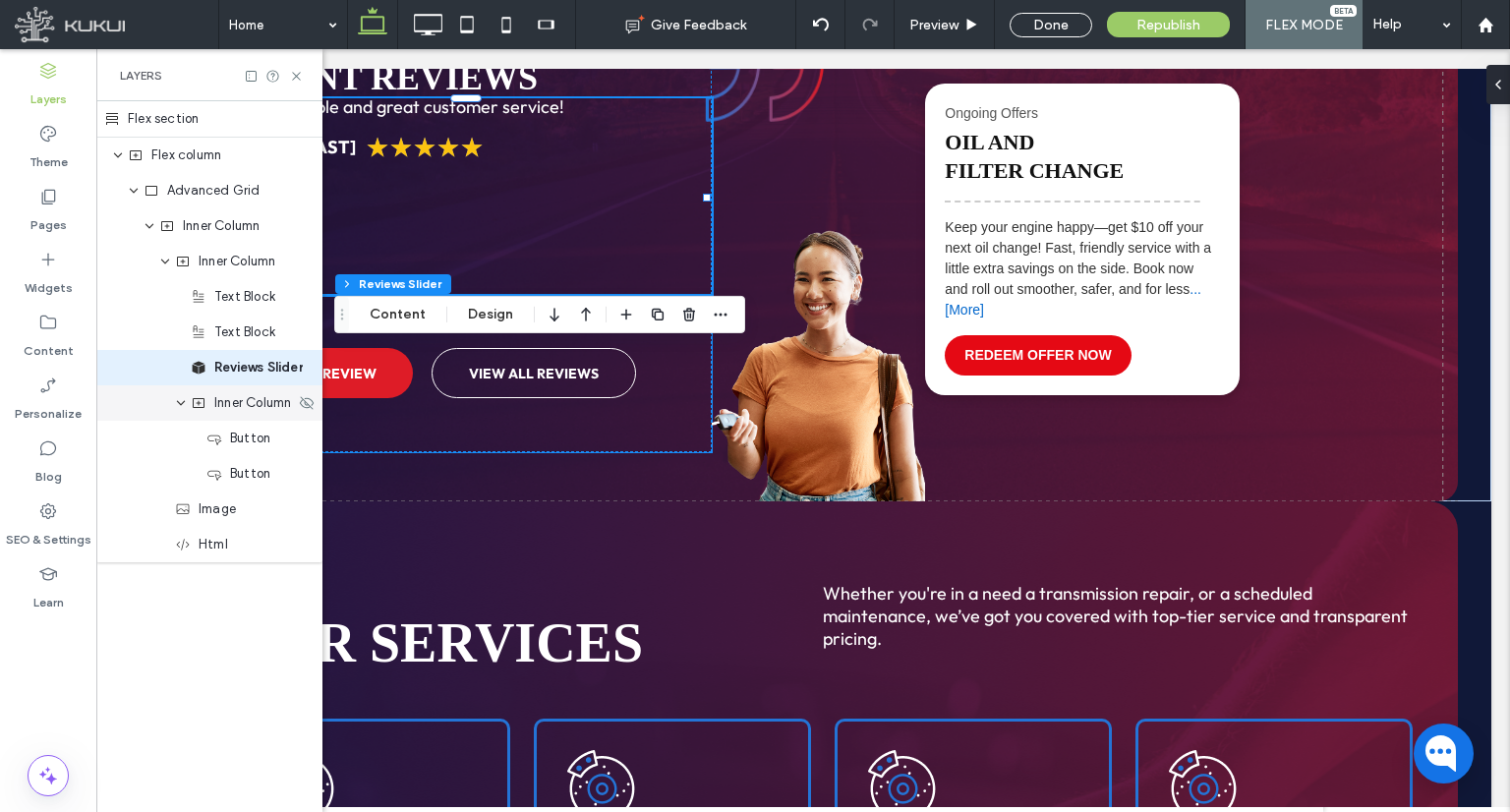 click on "Inner Column" at bounding box center [253, 403] 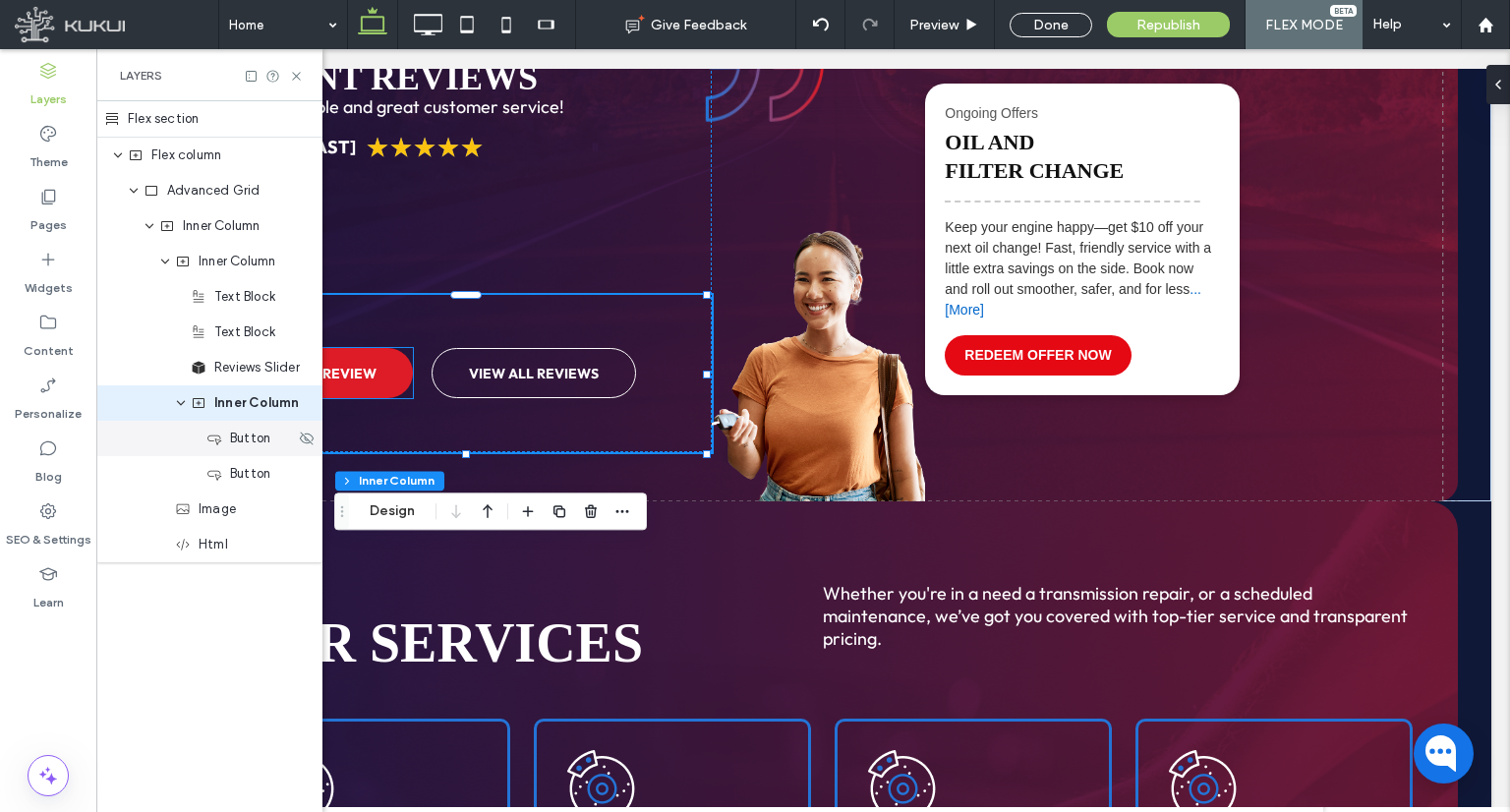 click on "Button" at bounding box center (250, 438) 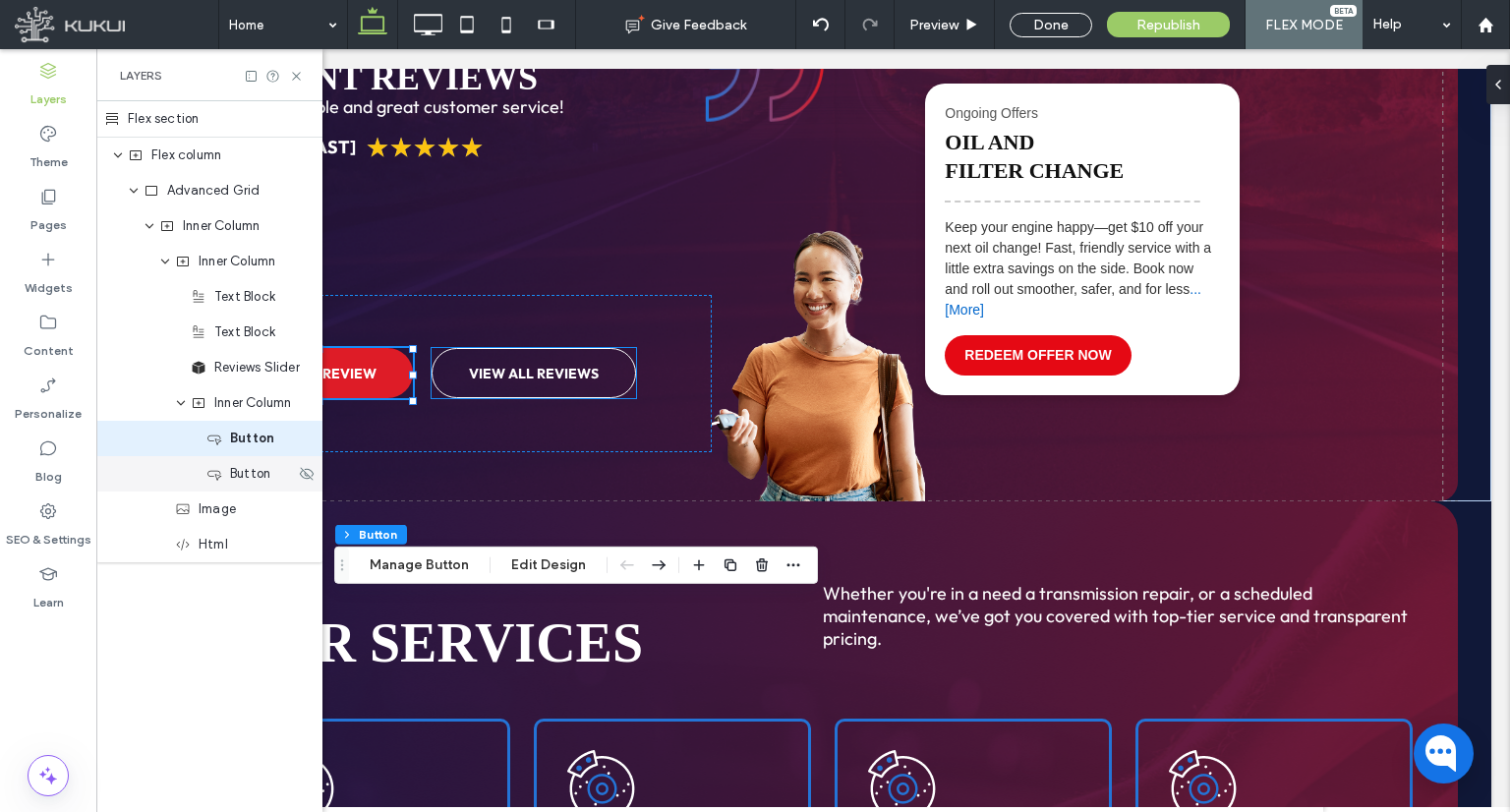 click on "Button" at bounding box center (209, 474) 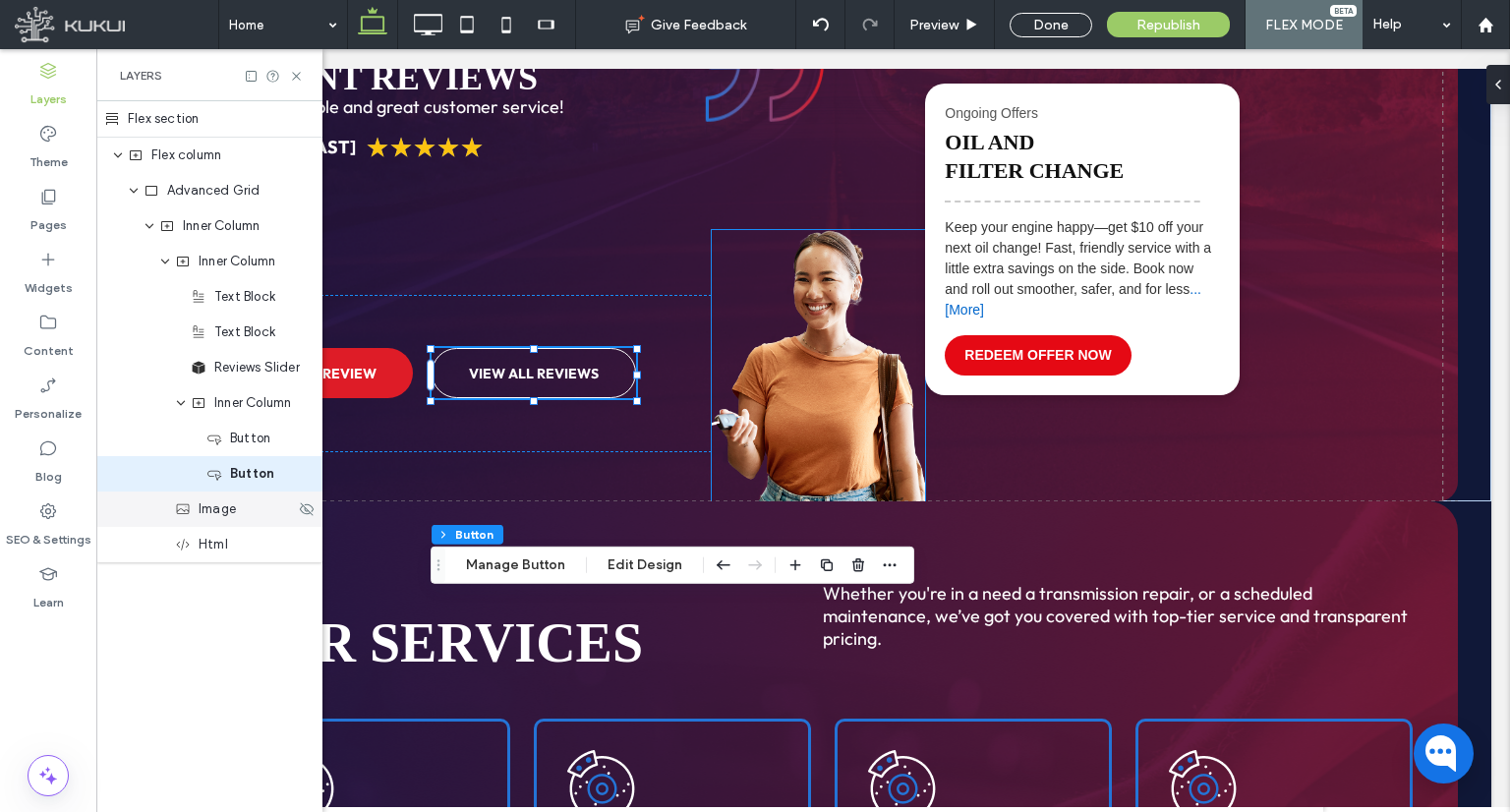 click on "Image" at bounding box center (209, 509) 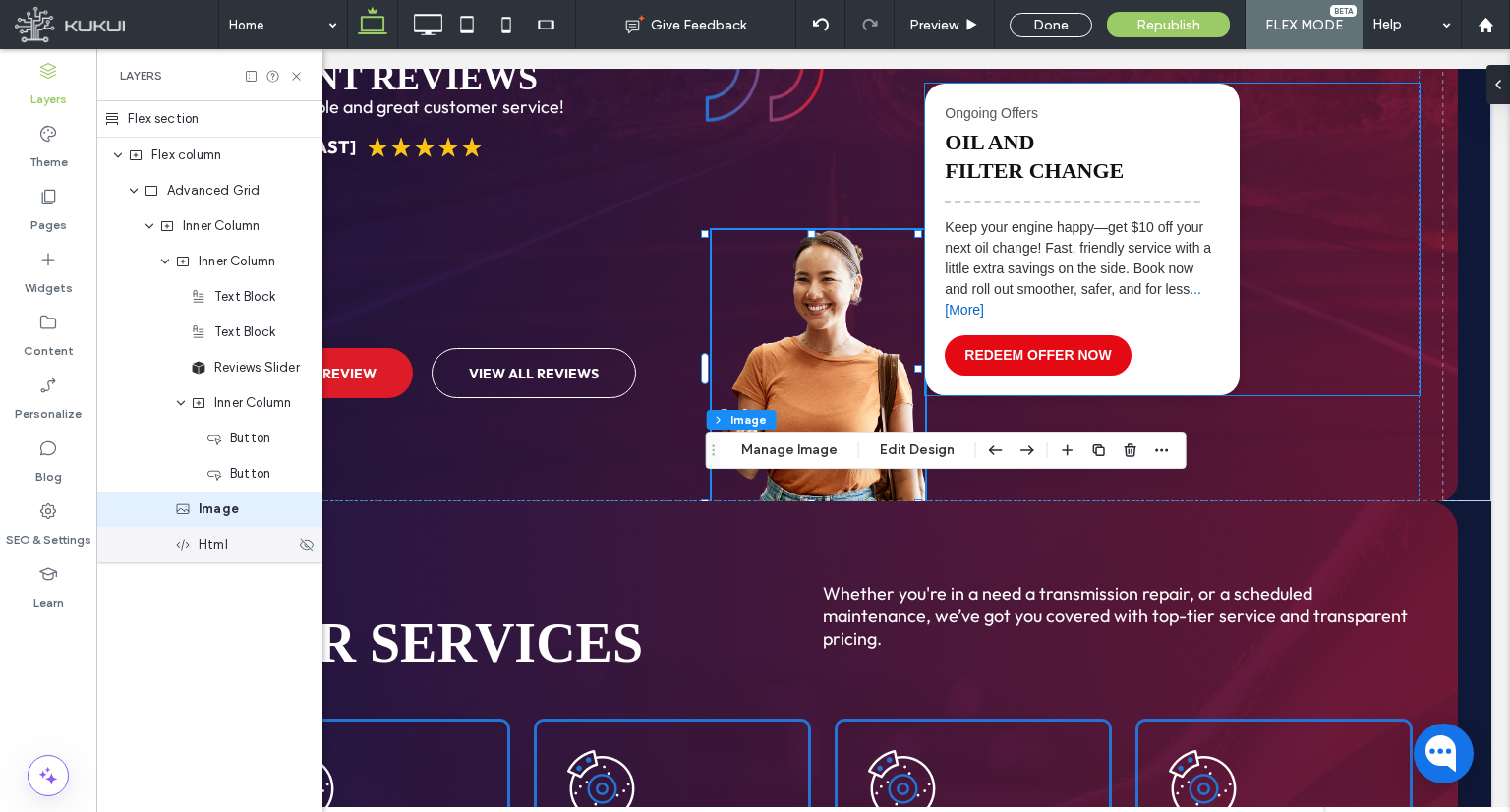 click on "Html" at bounding box center (213, 545) 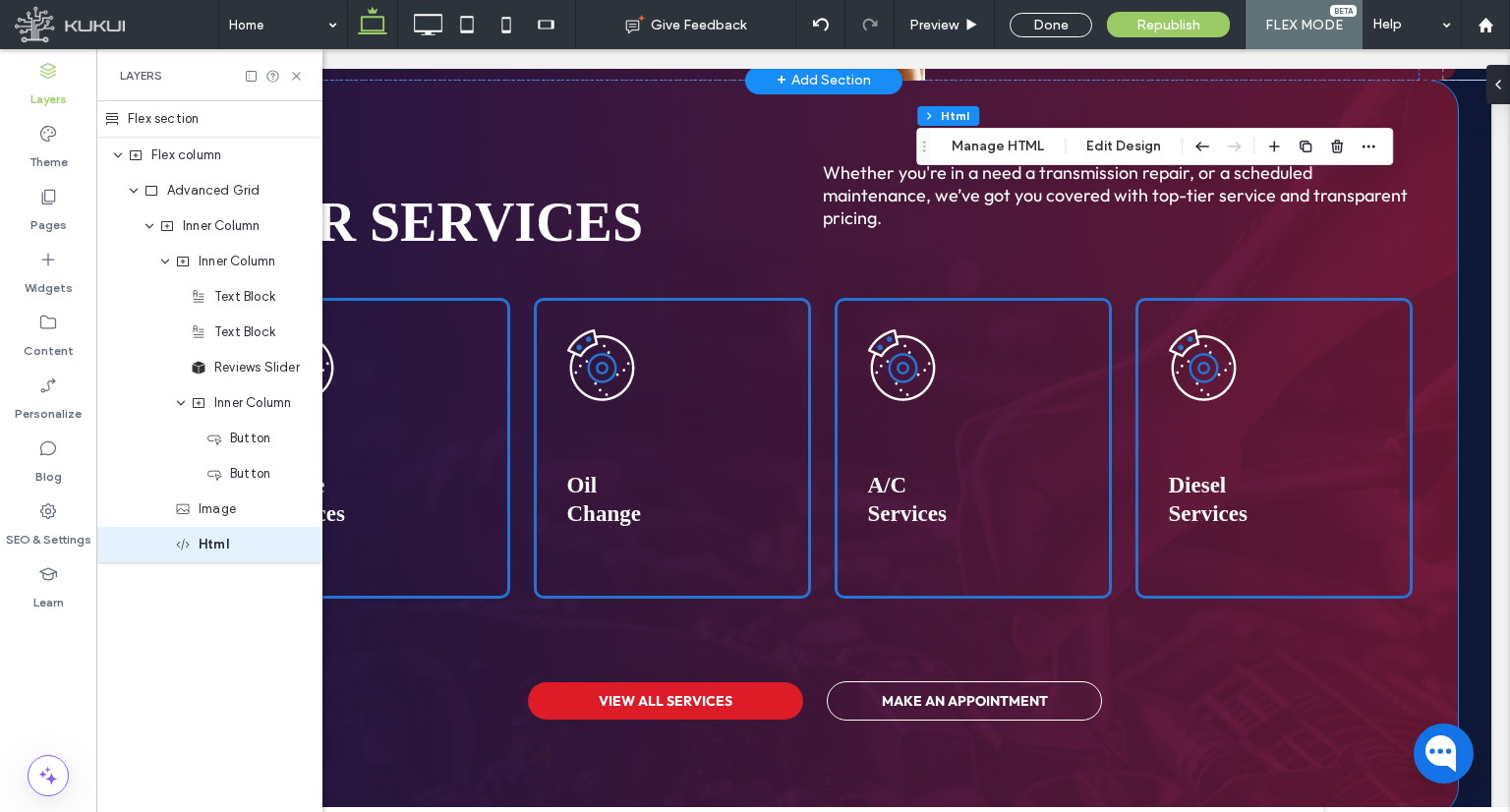 scroll, scrollTop: 1952, scrollLeft: 0, axis: vertical 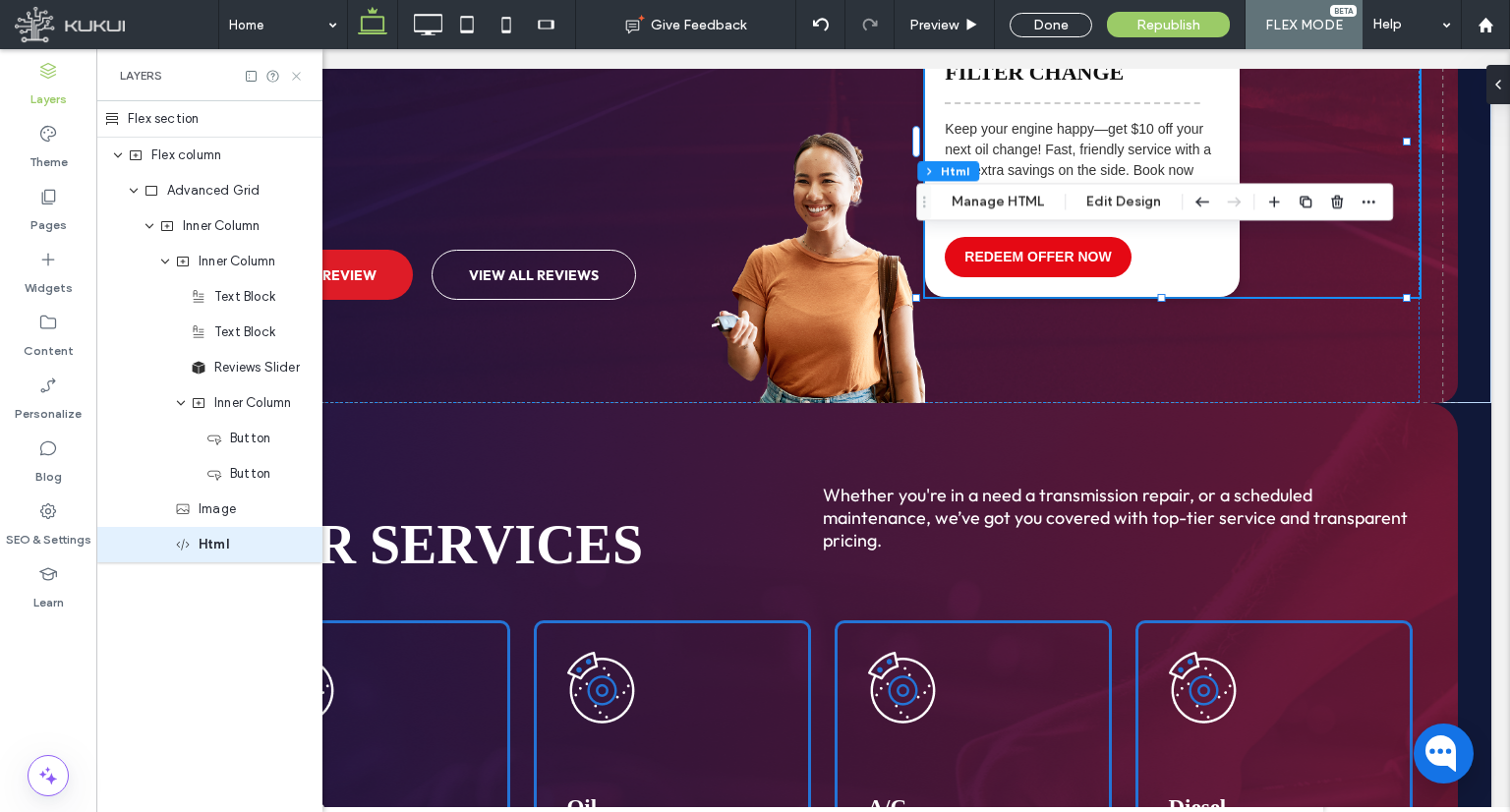 click 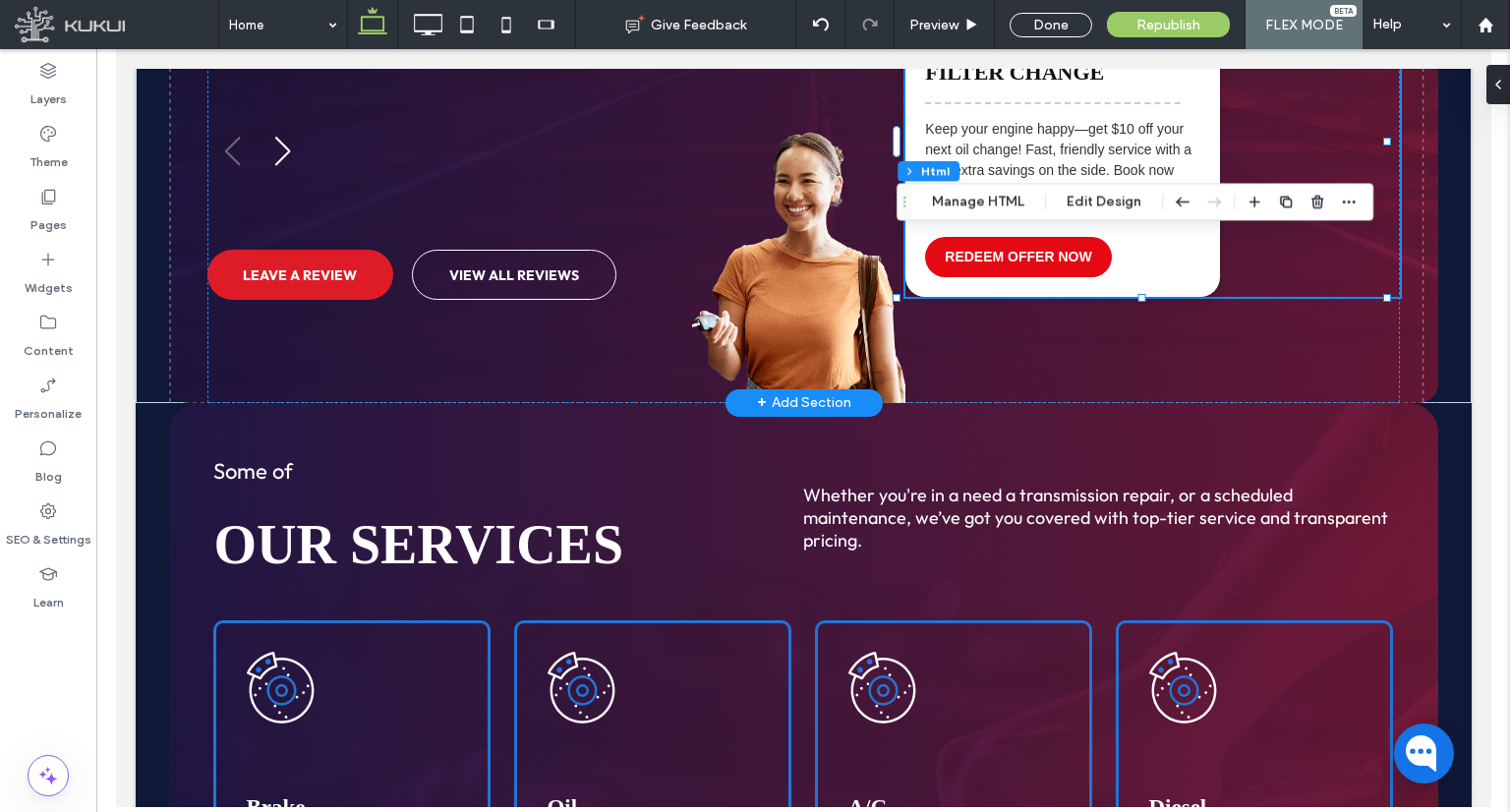 scroll, scrollTop: 0, scrollLeft: 0, axis: both 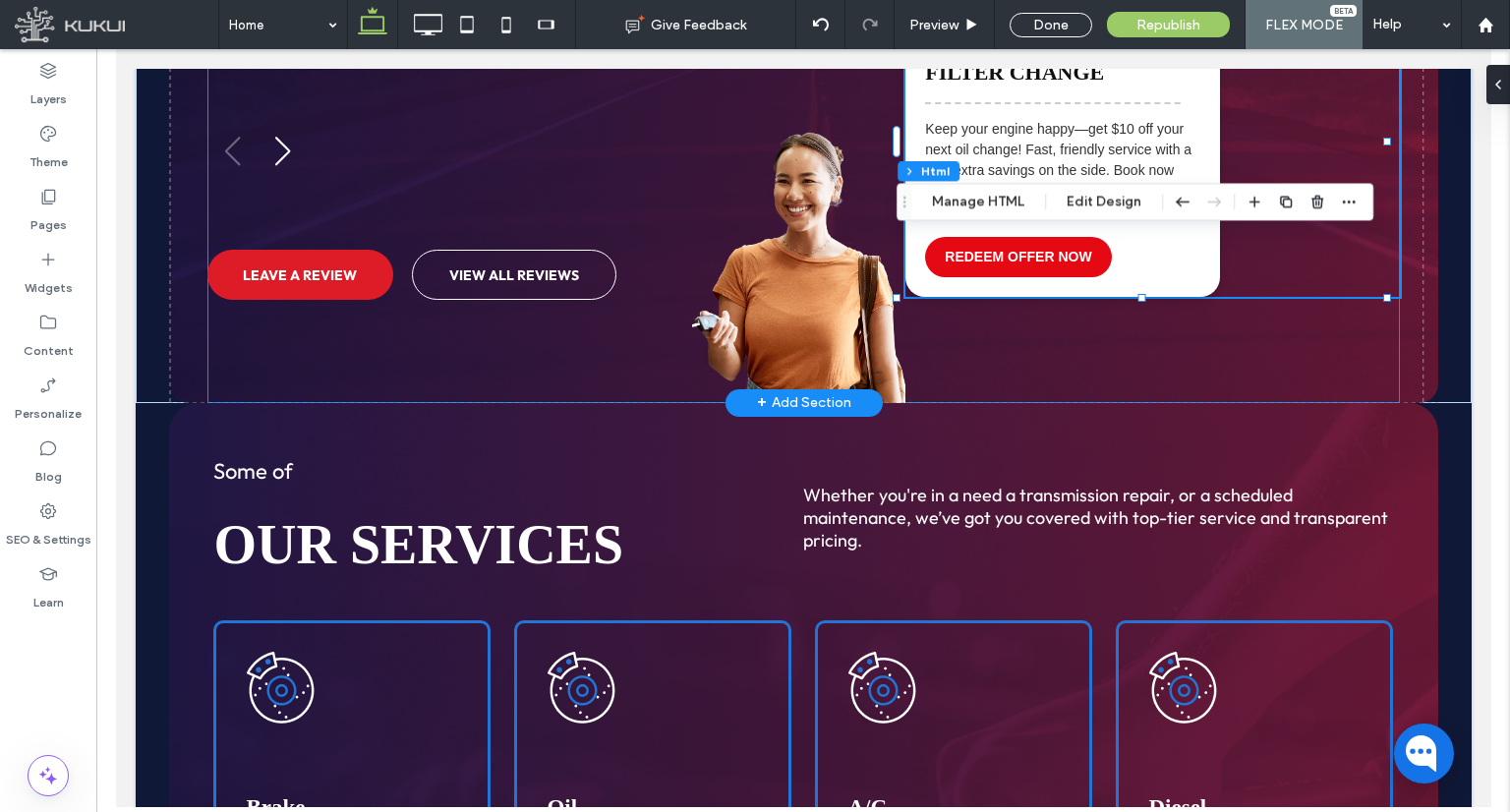 click on "Some of our
client reviews
Loading ...
Great people and great customer service!
[FIRST] [LAST] ★ ★ ★ ★ ★ The mechanic was very experienced and took extra time to help me with my vehicle. Good price and no hassle
[FIRST] [LAST] ★ ★ ★ ★ ★ Very friendly, quick and efficient, in and out in under an hour
[FIRST] [LAST] ★ ★ ★ ★ ★ Just had my car looked at by Know A Guy—super easy, they kept me in the loop and even threw in a free inspection. I’ll be back for sure.
[FIRST] ★ ★ ★ ★ ★ Know A Guy took great care of my car, kept me updated the whole time, and the free inspection was awesome. I’ll definitely be back!
[FIRST] [LAST] ★ ★ ★ ★ ★
LEAVE A REVIEW
VIEW ALL REVIEWS
Ongoing Offers
OIL AND FILTER CHANGE
✂
...[More]
REDEEM OFFER NOW" at bounding box center [803, 141] 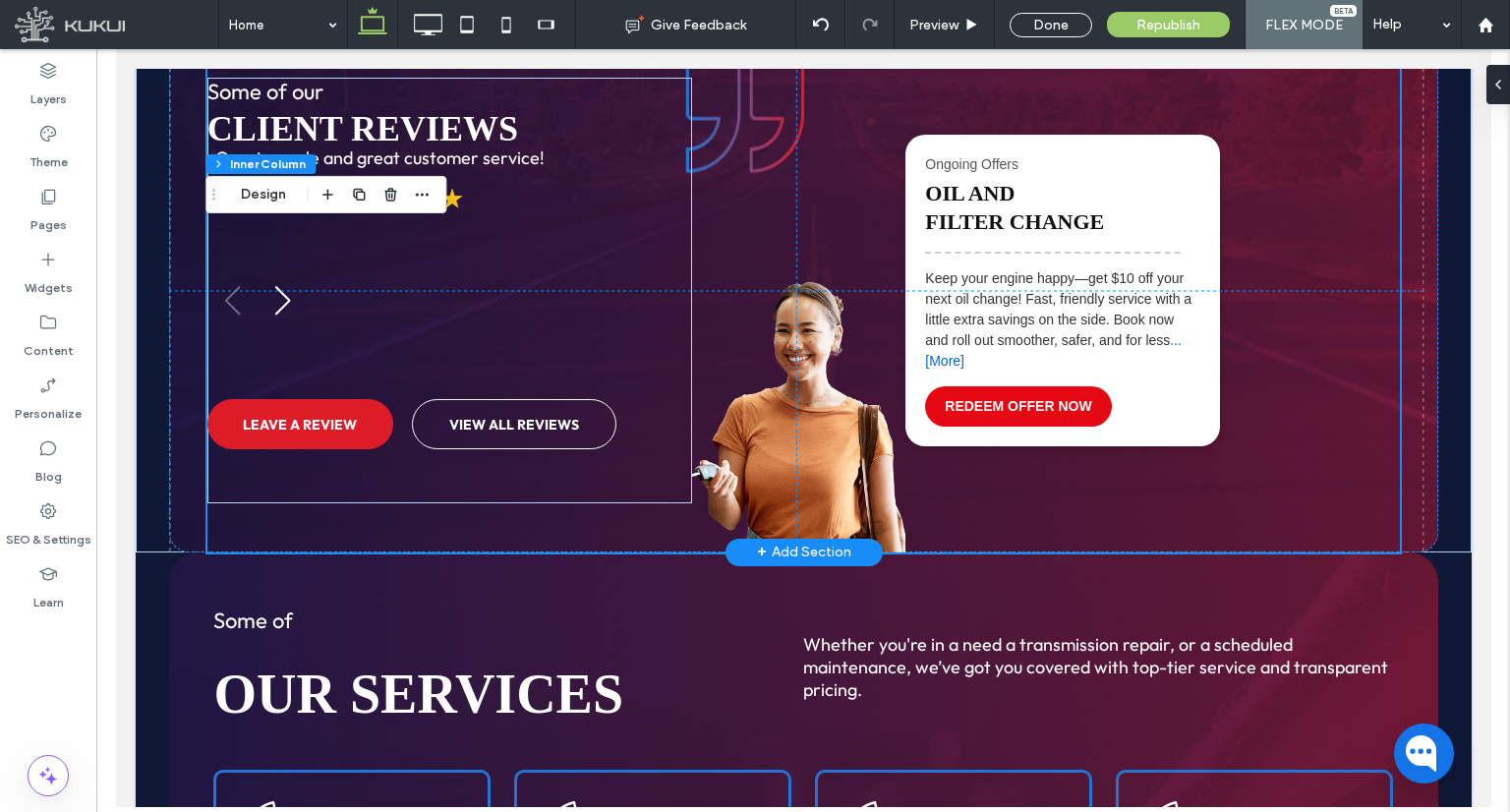 scroll, scrollTop: 1854, scrollLeft: 0, axis: vertical 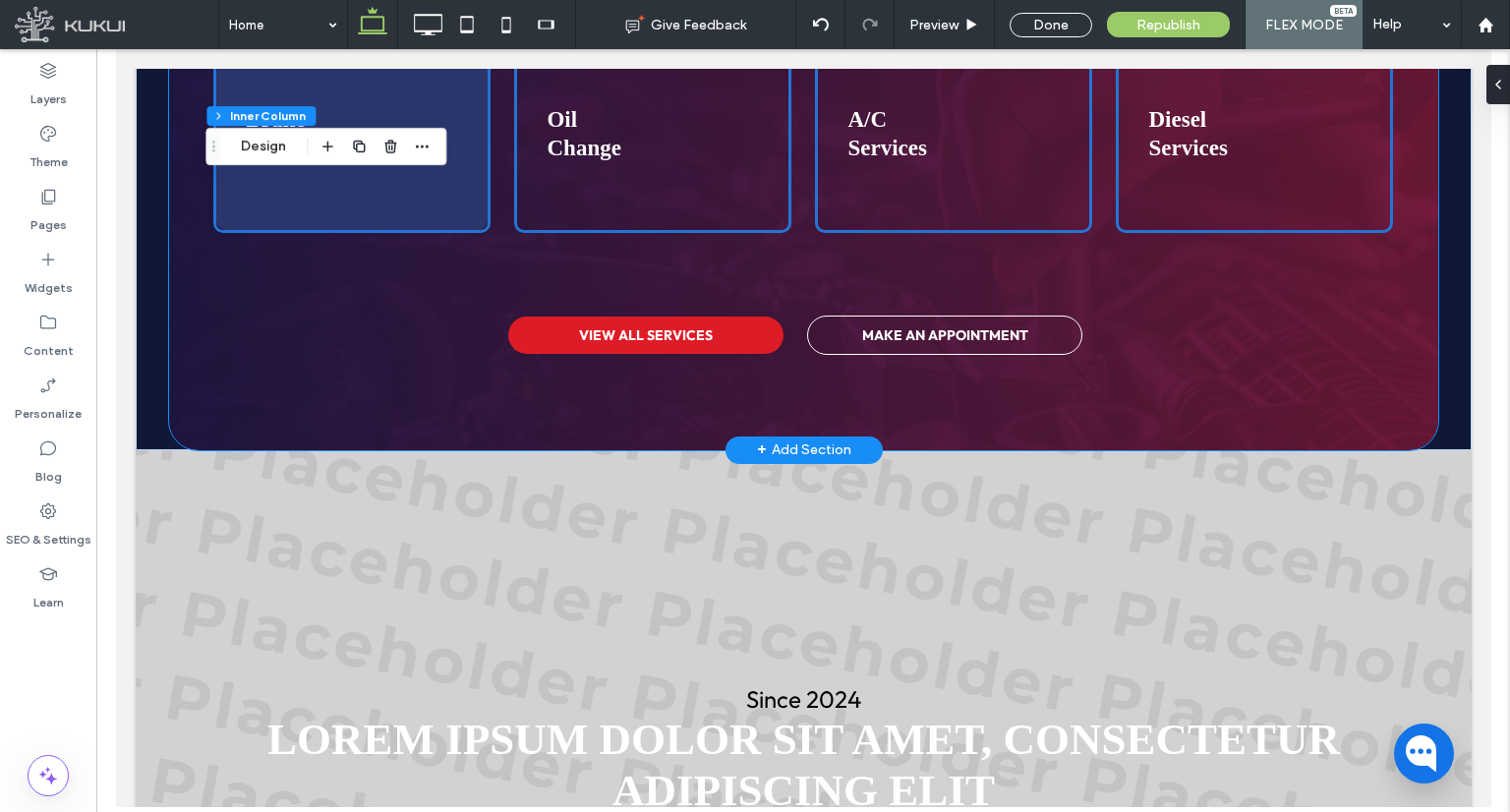 click at bounding box center [351, 83] 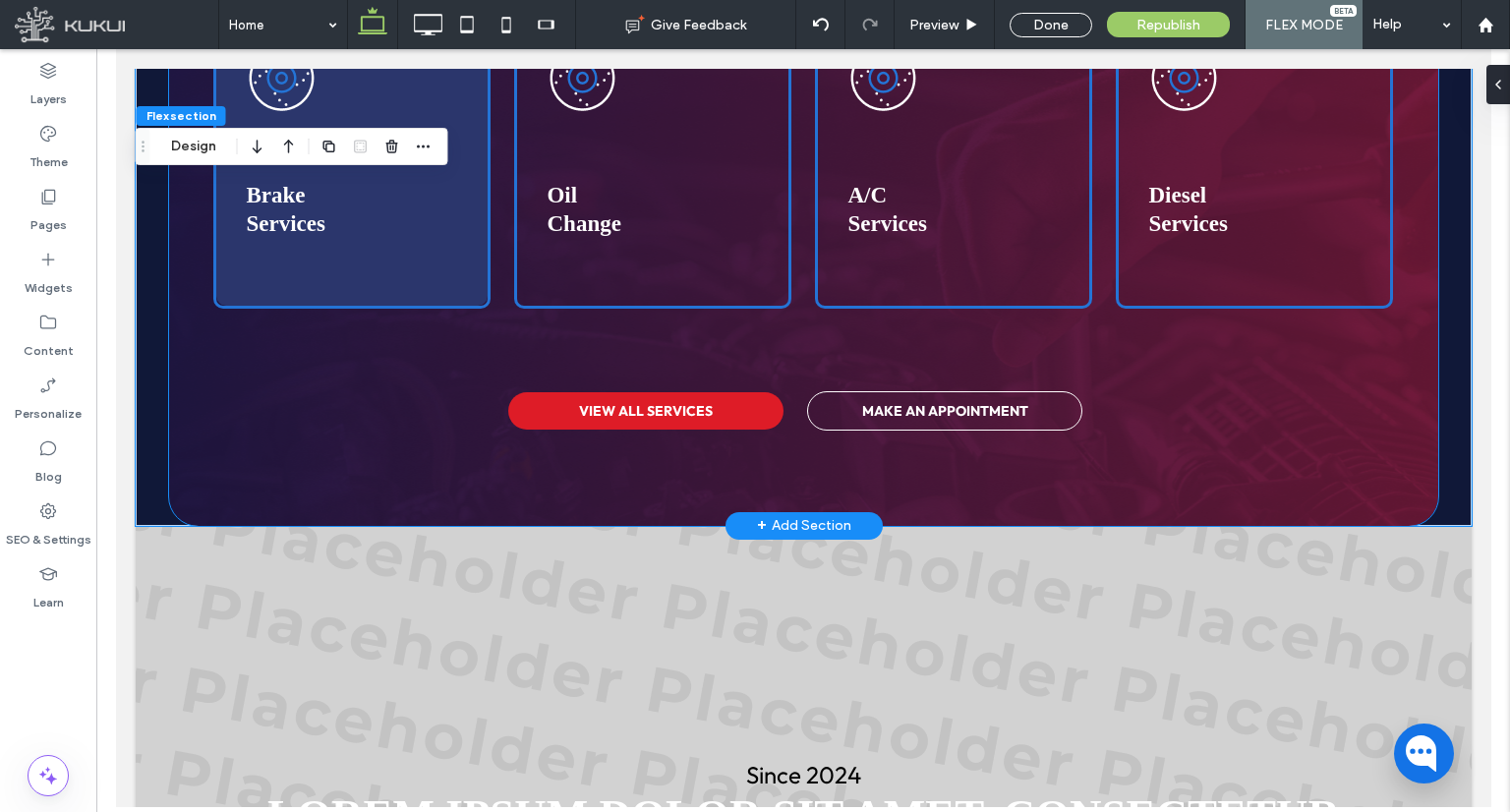 scroll, scrollTop: 2556, scrollLeft: 0, axis: vertical 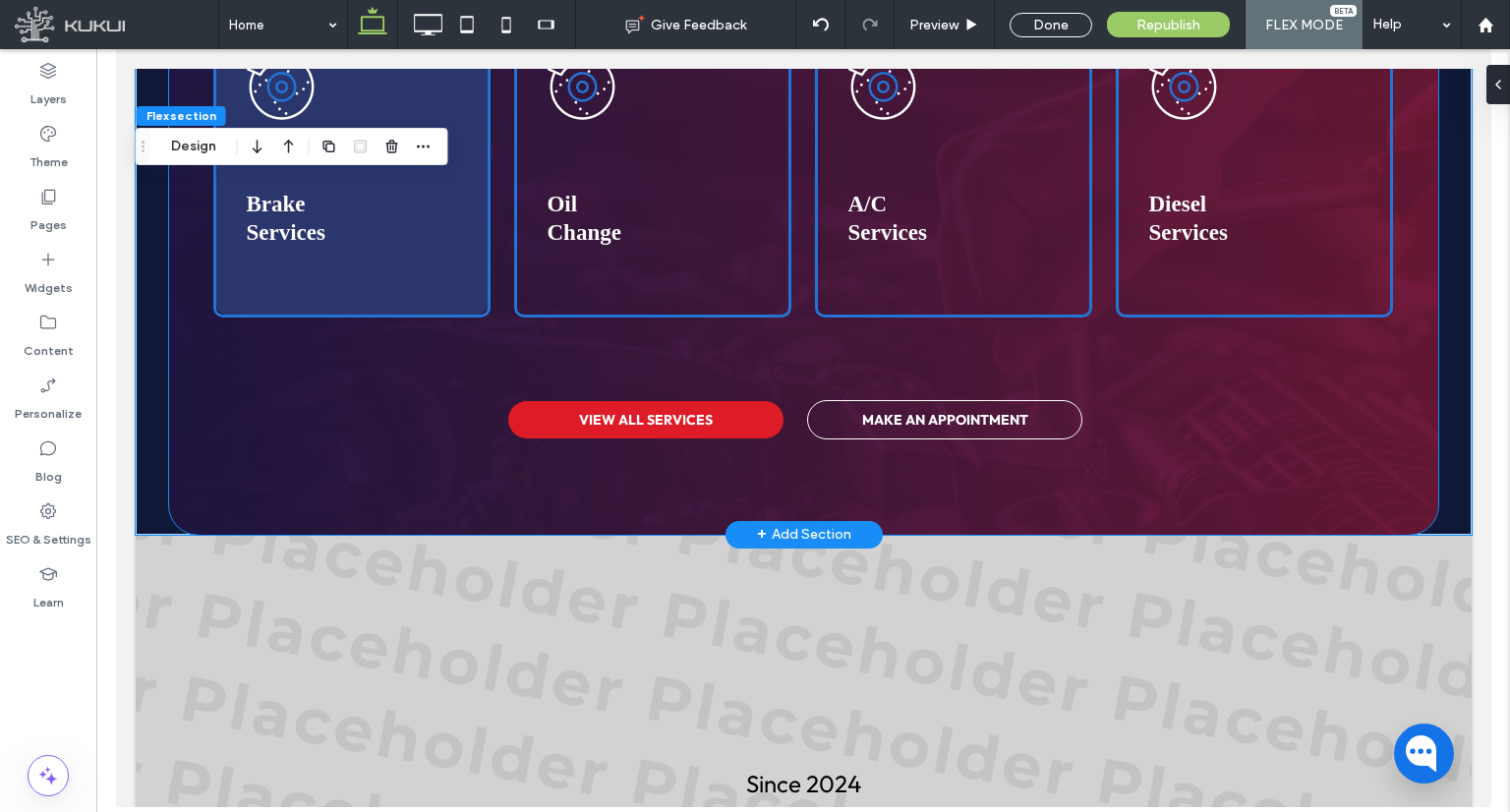 click at bounding box center (351, 167) 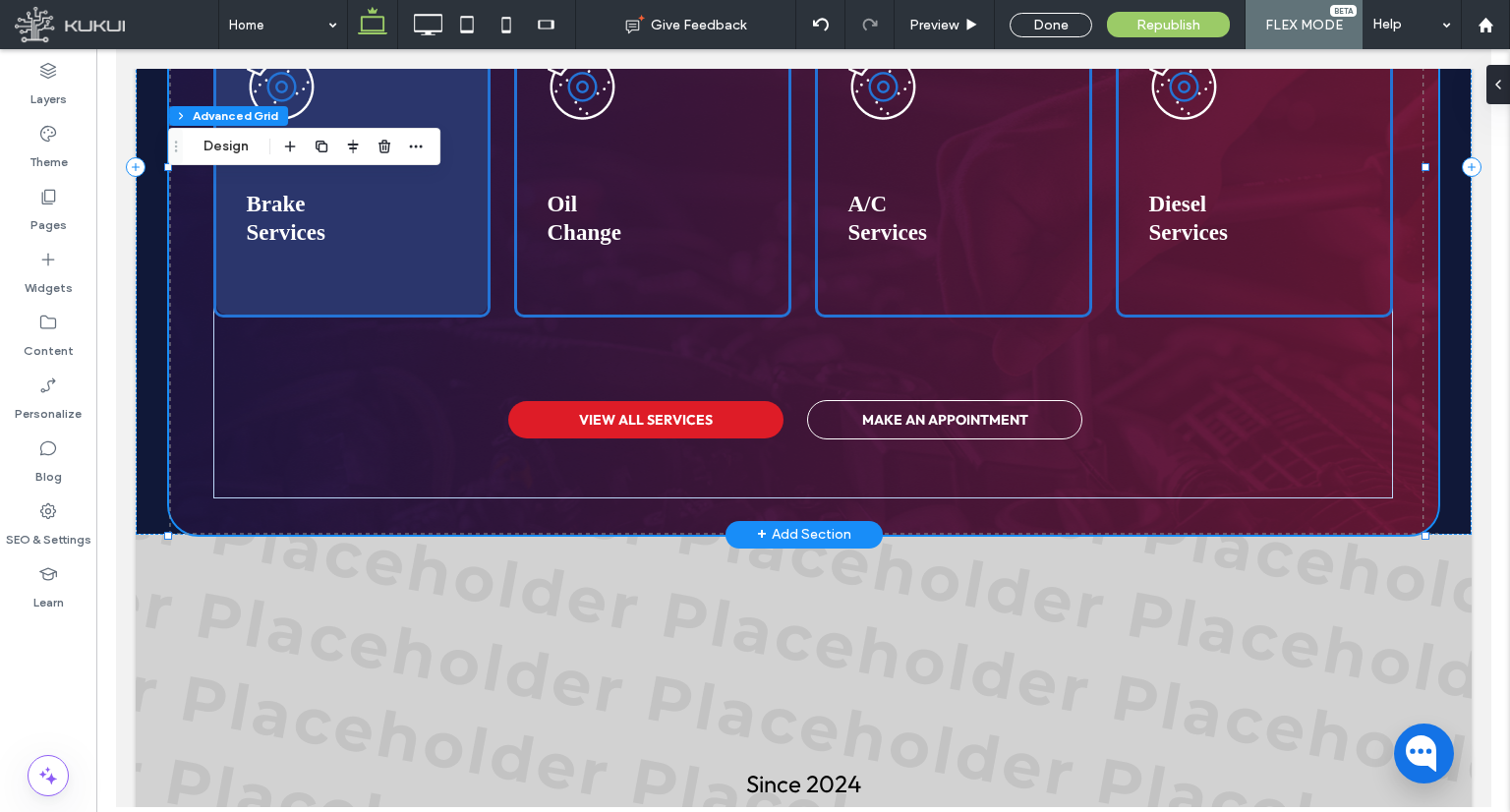 click at bounding box center [351, 167] 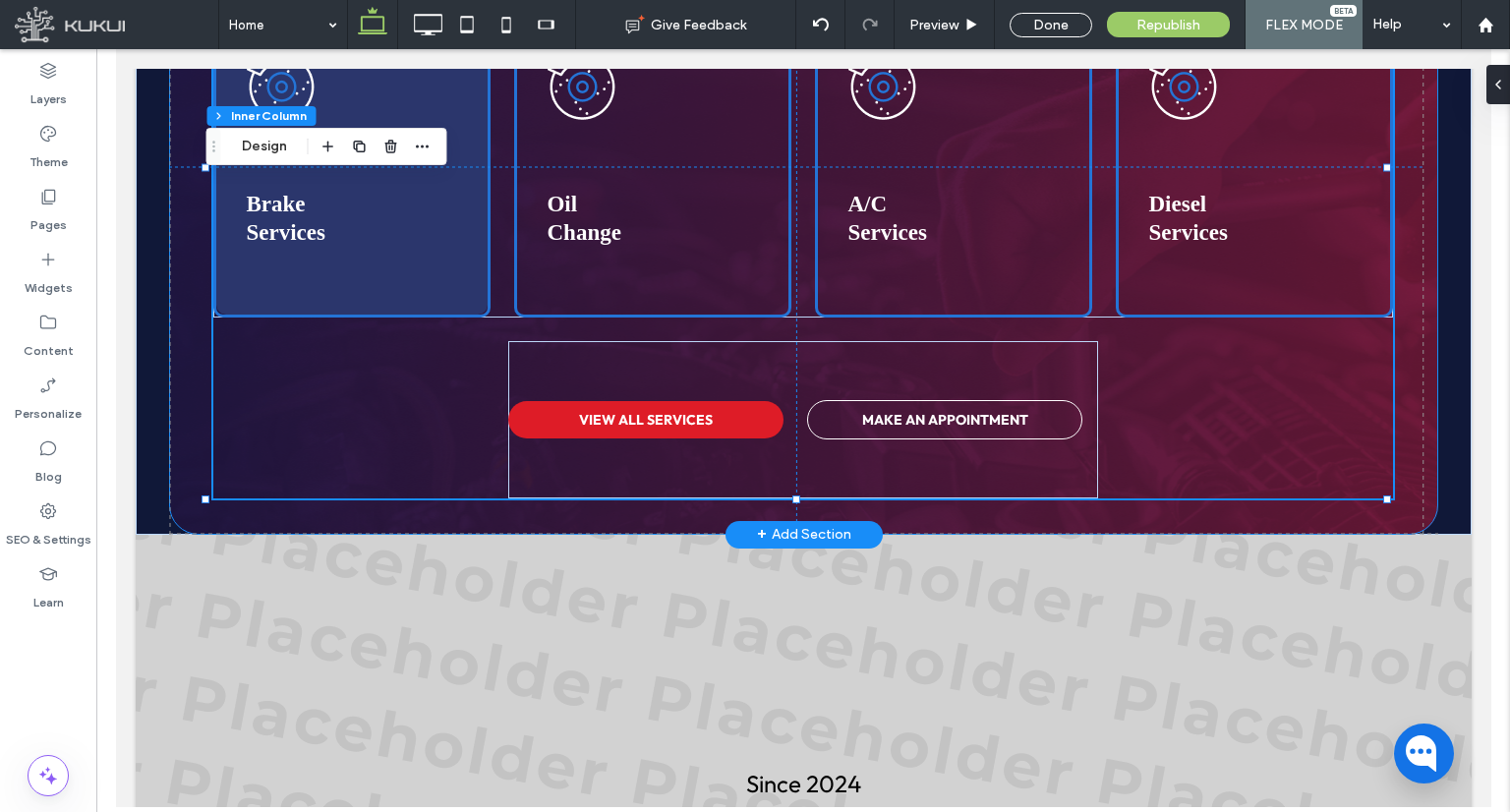 click at bounding box center [351, 167] 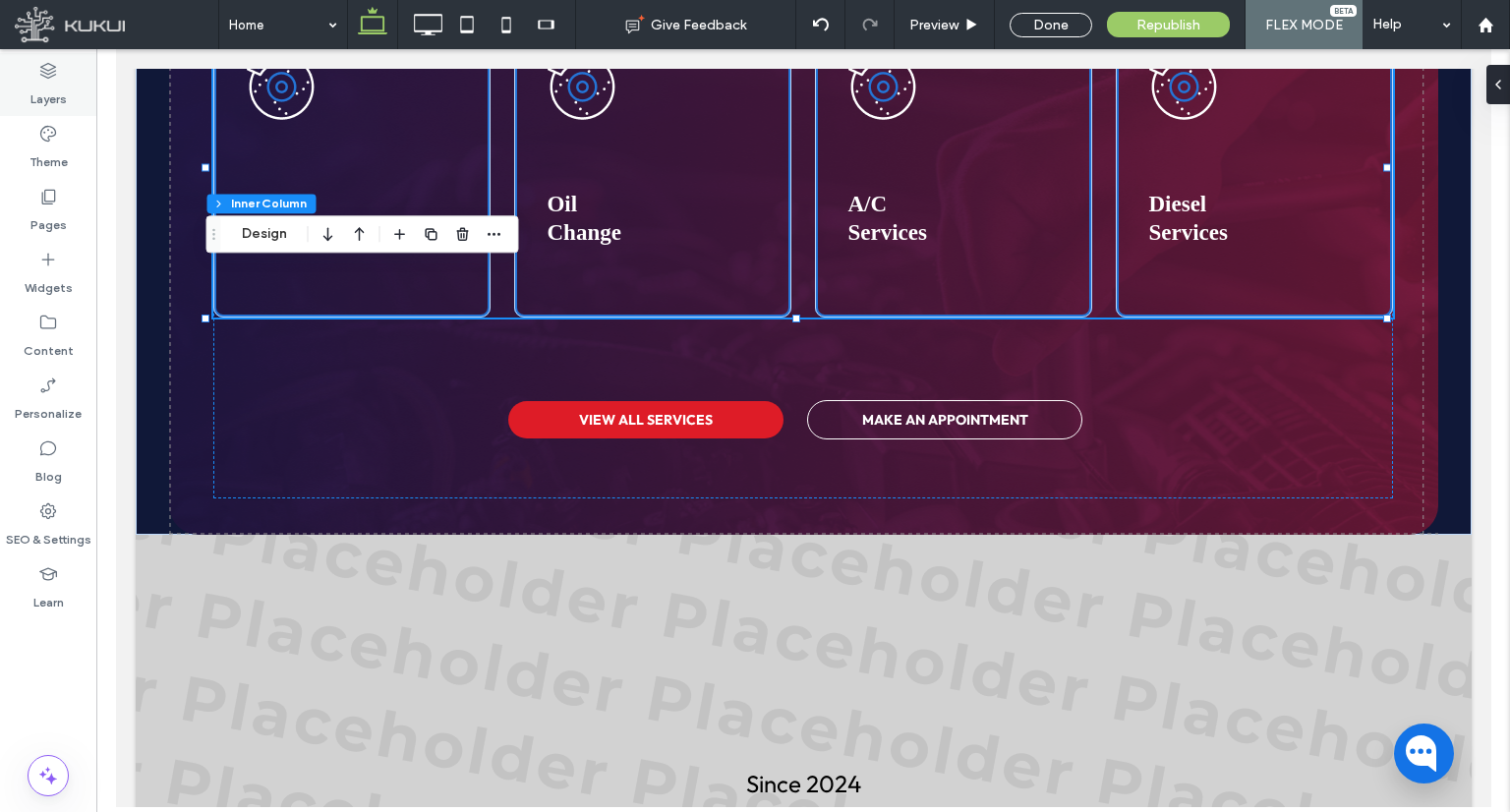 click on "Layers" at bounding box center (48, 85) 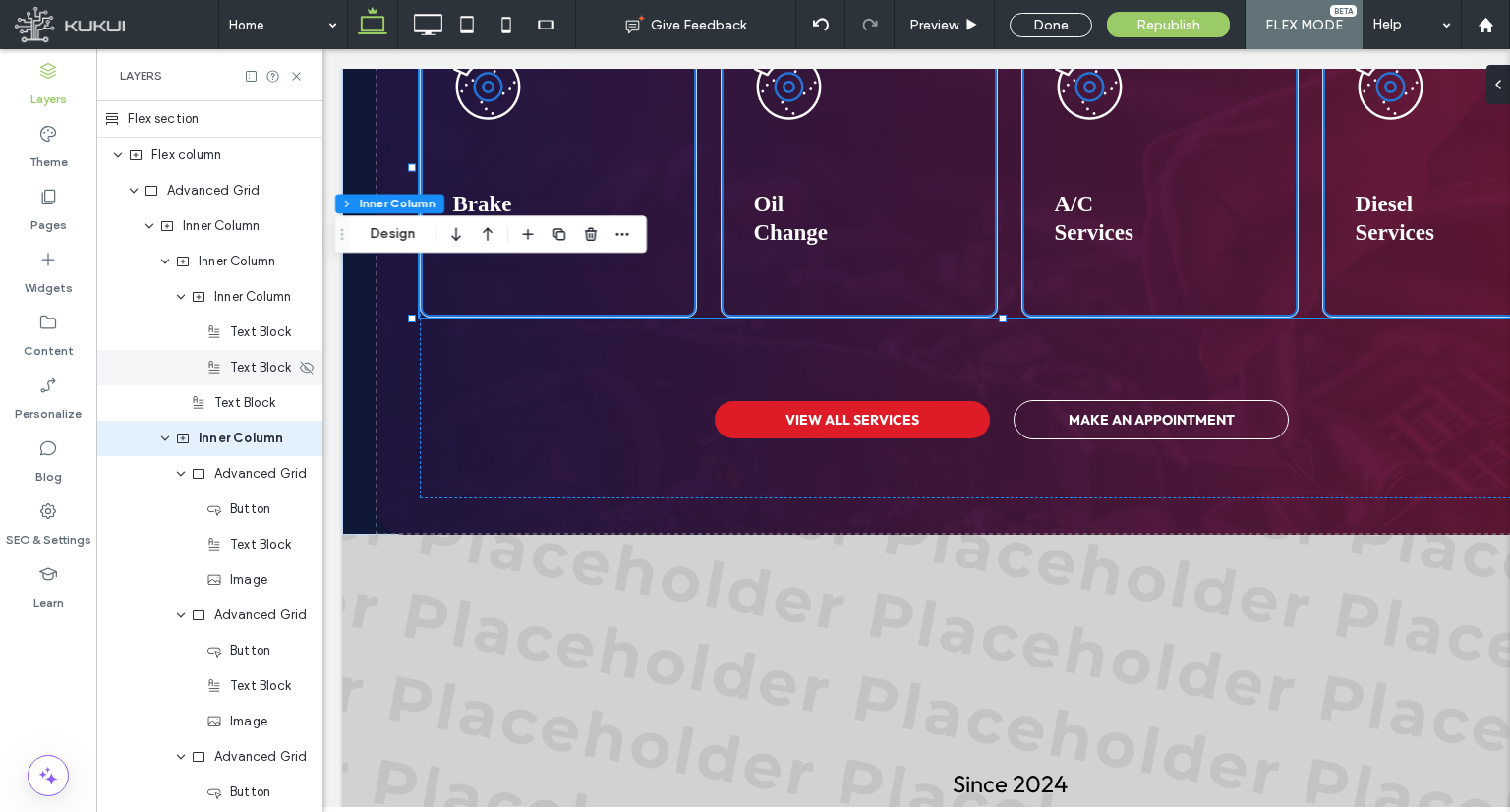 scroll, scrollTop: 0, scrollLeft: 187, axis: horizontal 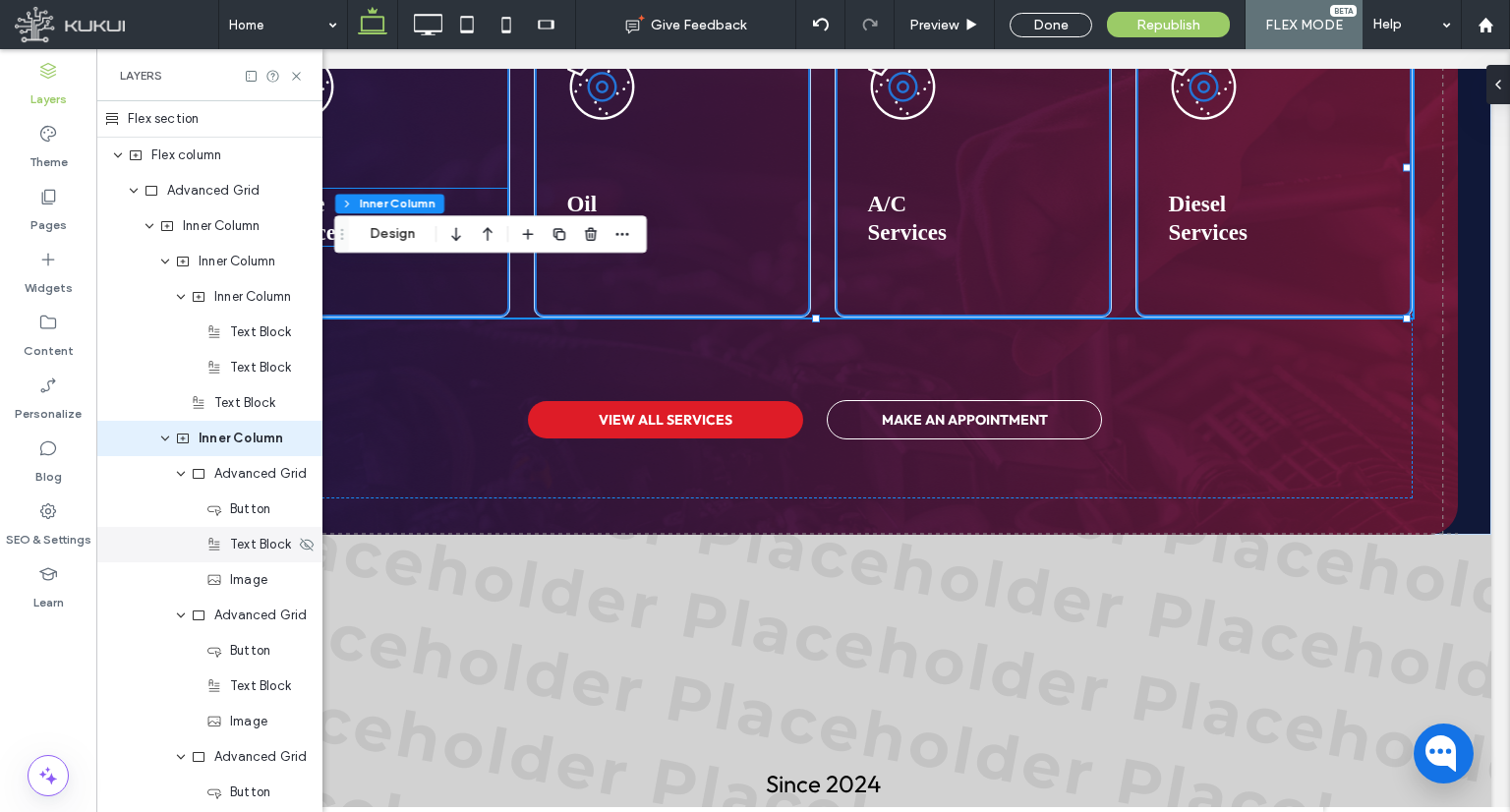 click 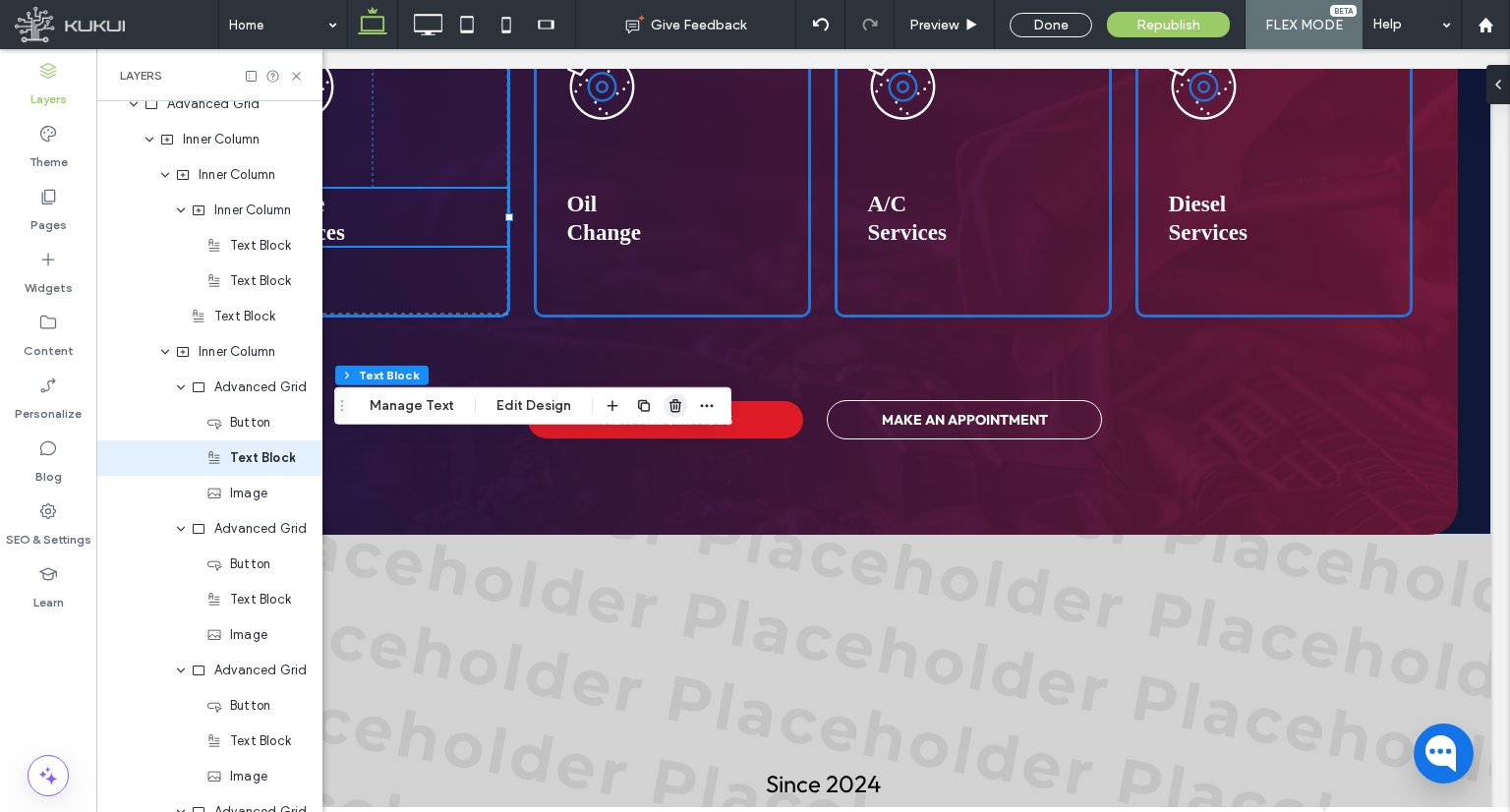 scroll, scrollTop: 87, scrollLeft: 0, axis: vertical 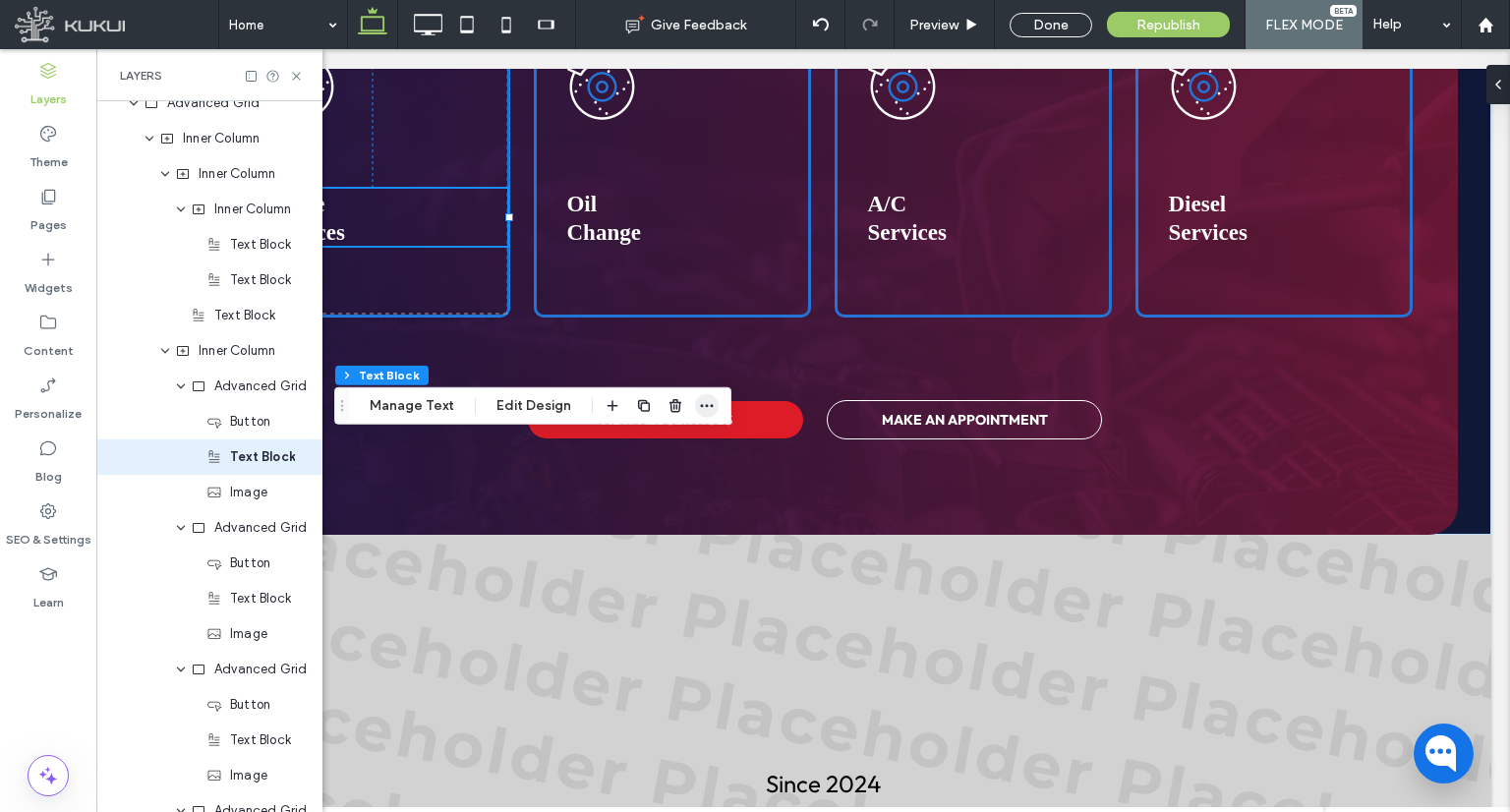 click 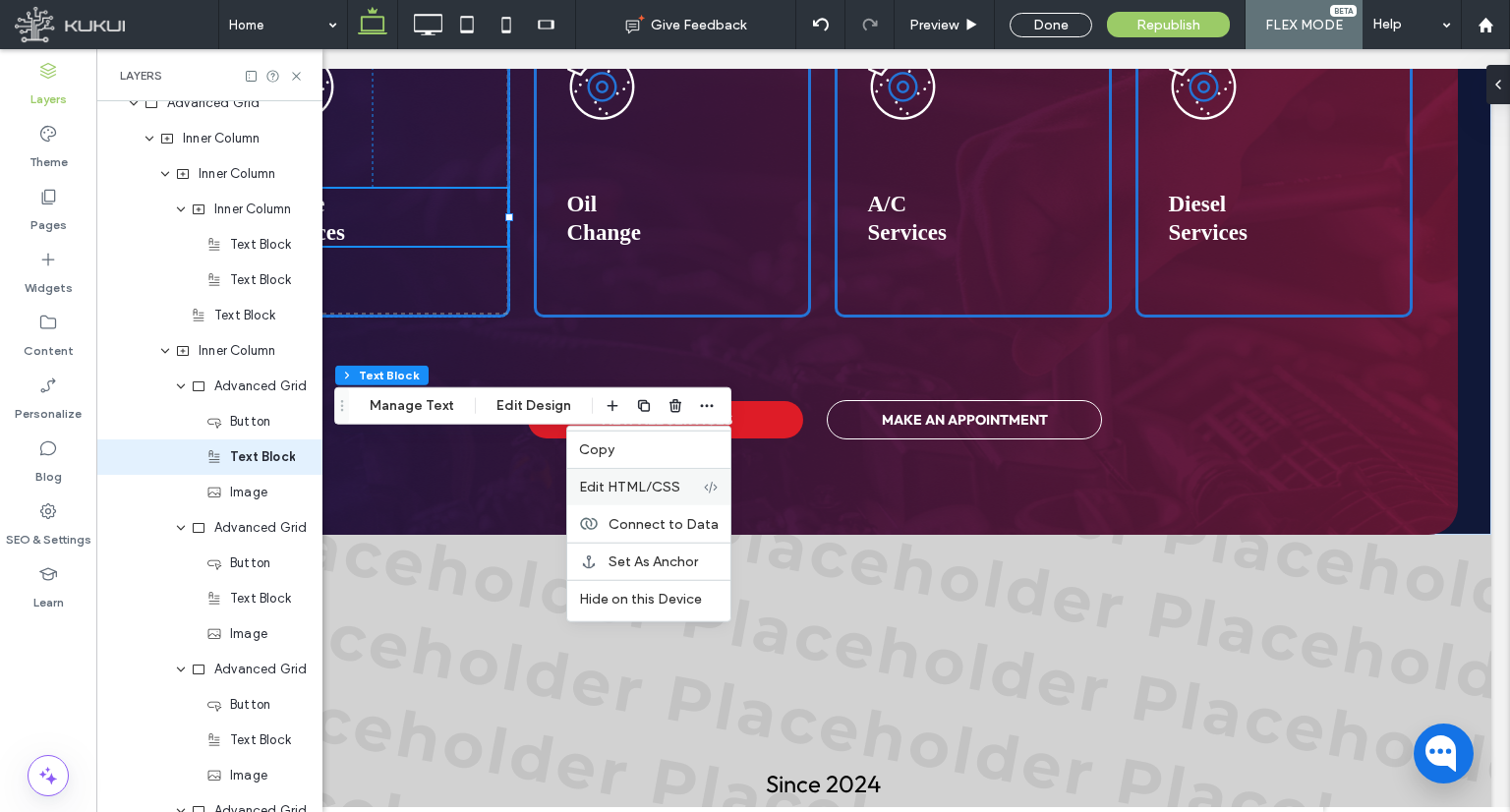click on "Edit HTML/CSS" at bounding box center [629, 487] 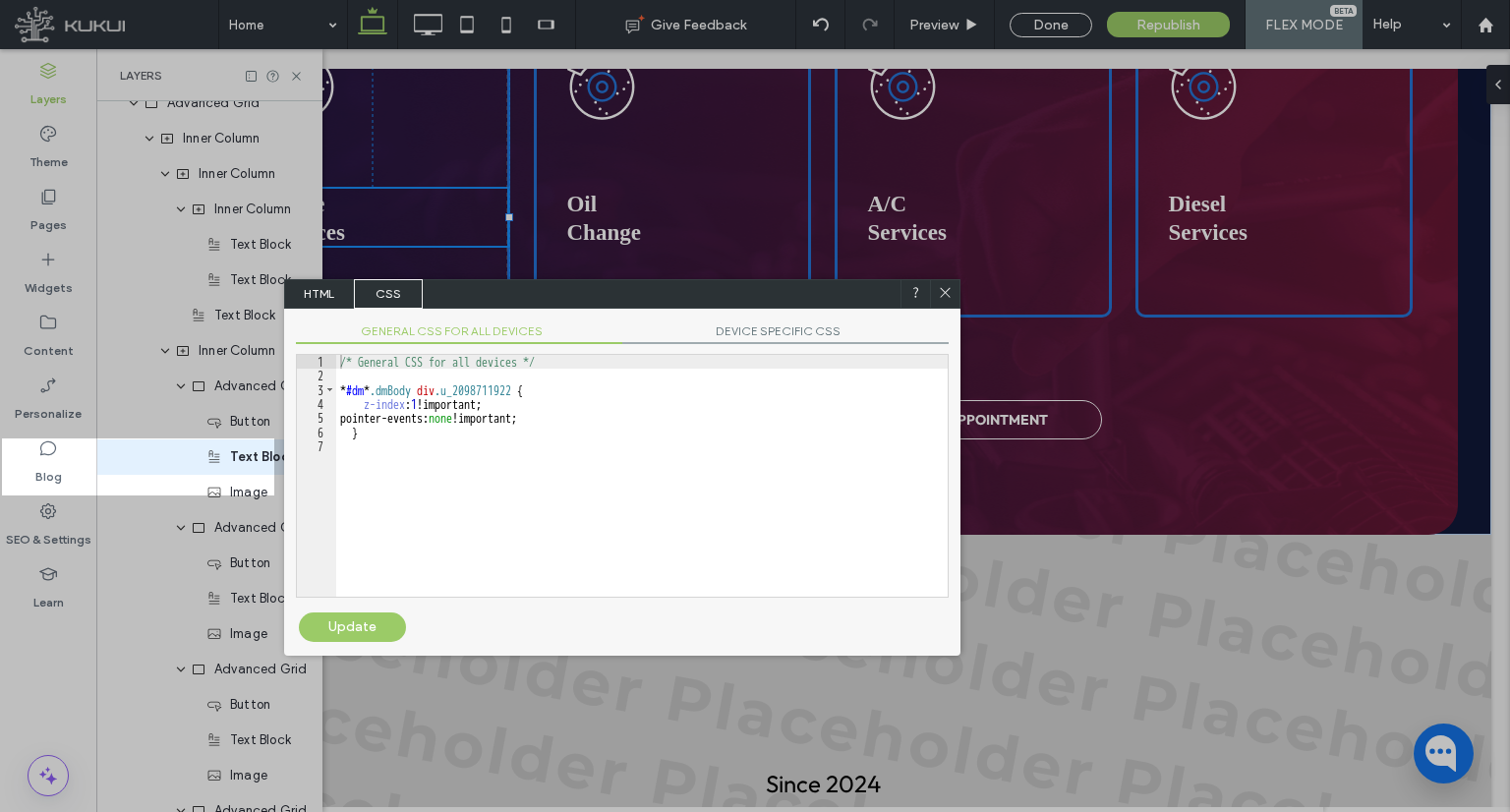 click on "/* General CSS for all devices */ * #dm  * .dmBody   div .u_2098711922   {      z-index : 1  !important;     pointer-events: none  !important;    }" at bounding box center (642, 490) 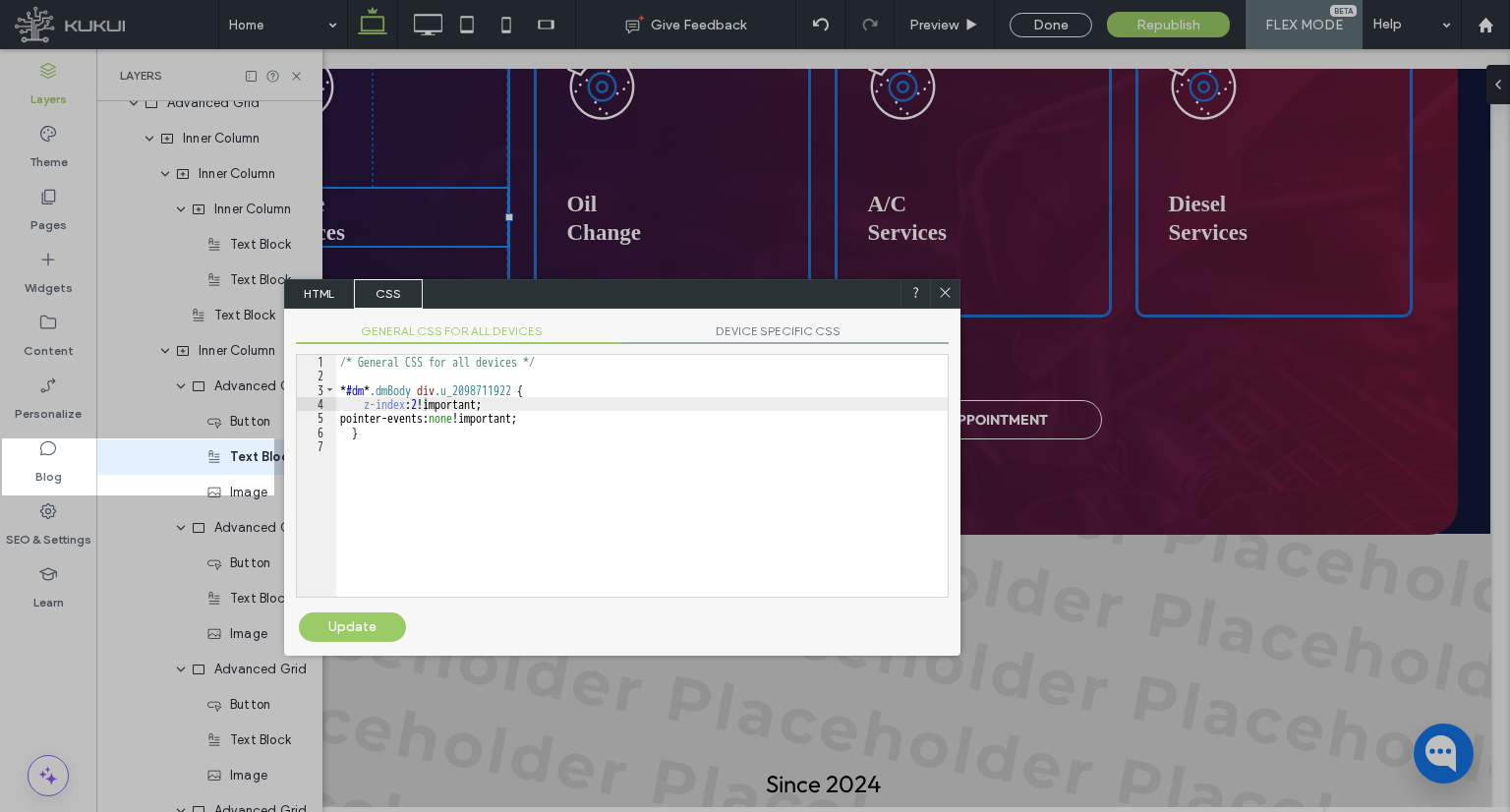click on "Update" at bounding box center [352, 627] 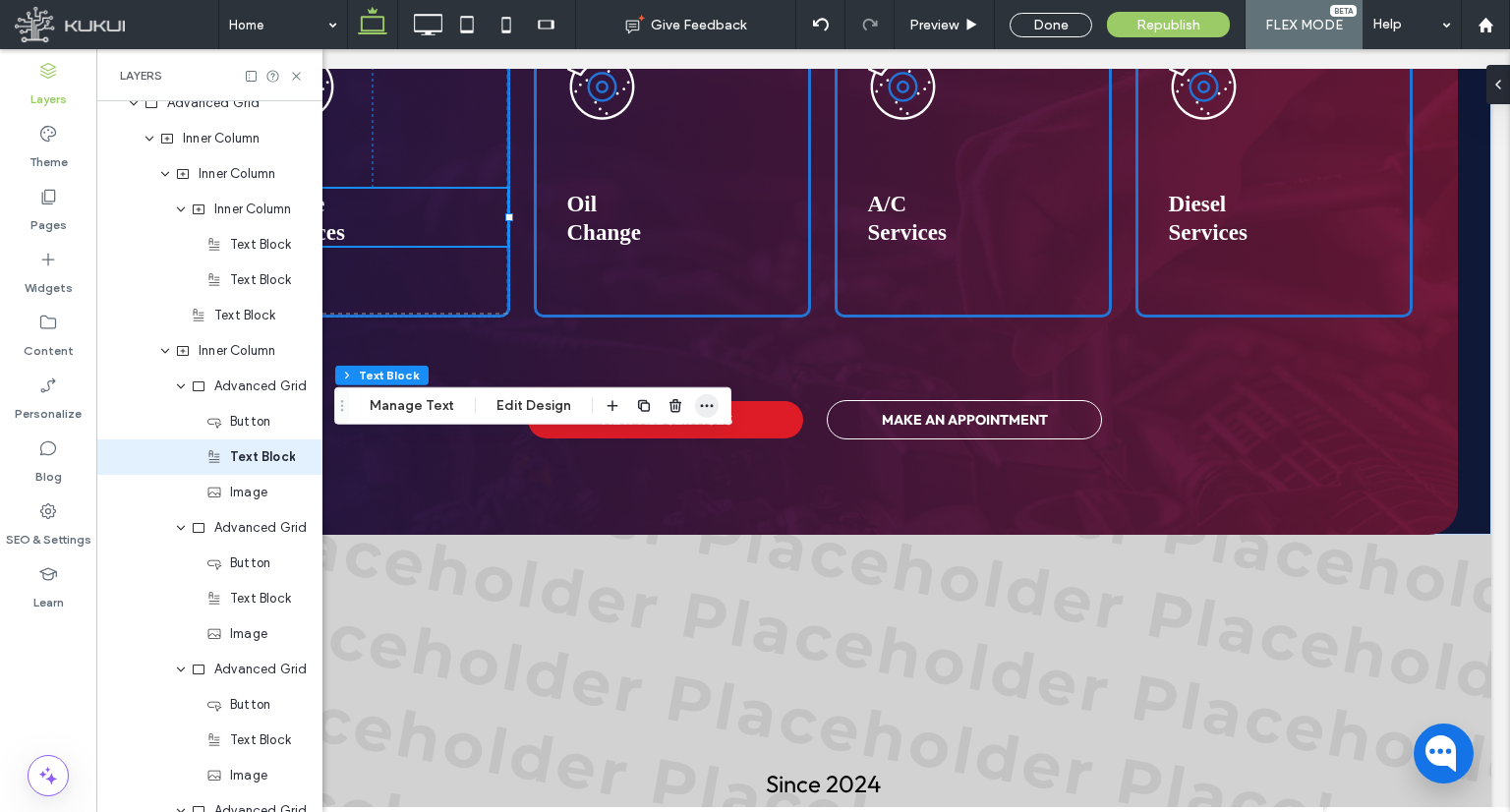 click 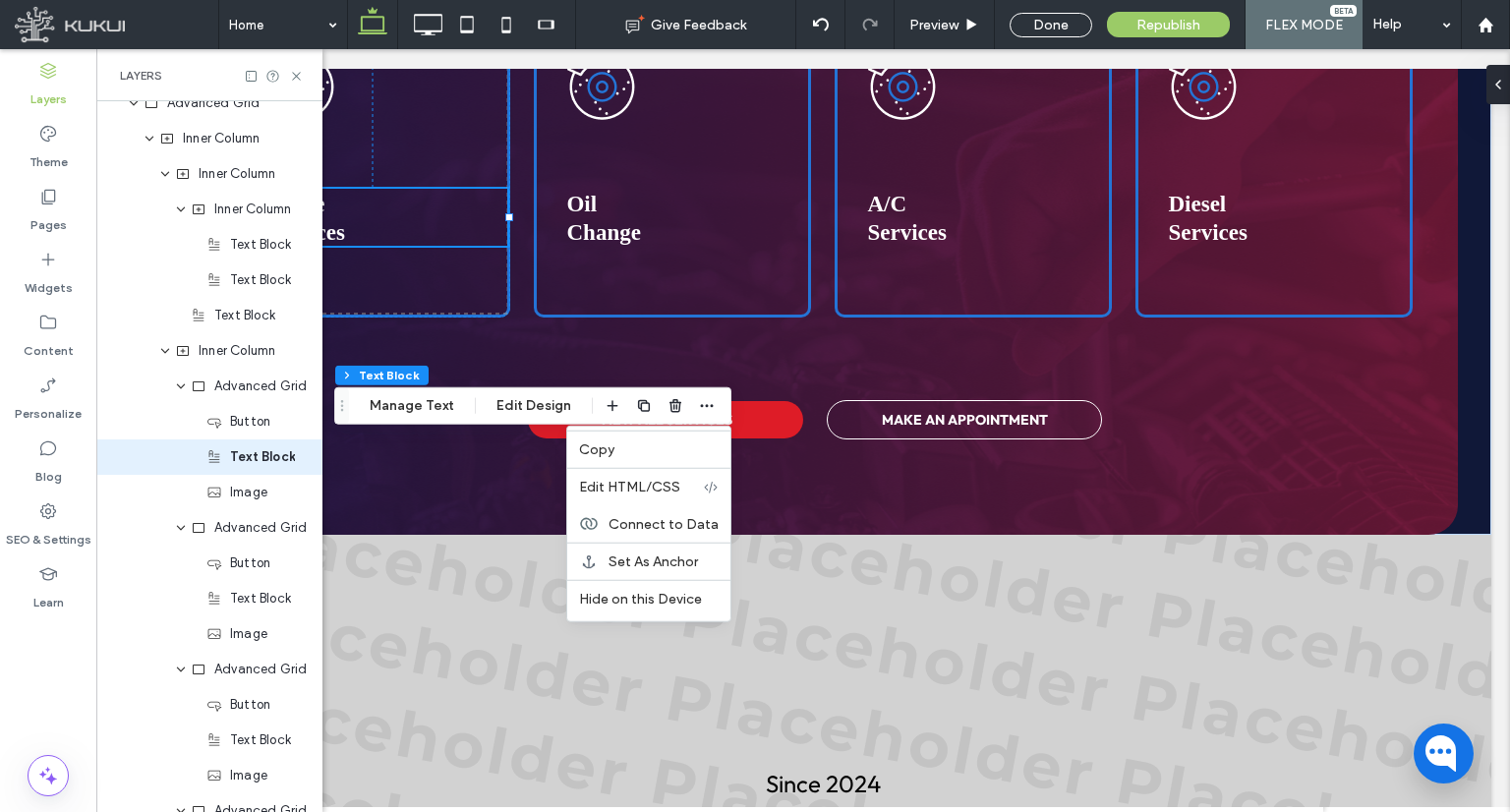 click on "Edit HTML/CSS" at bounding box center [629, 487] 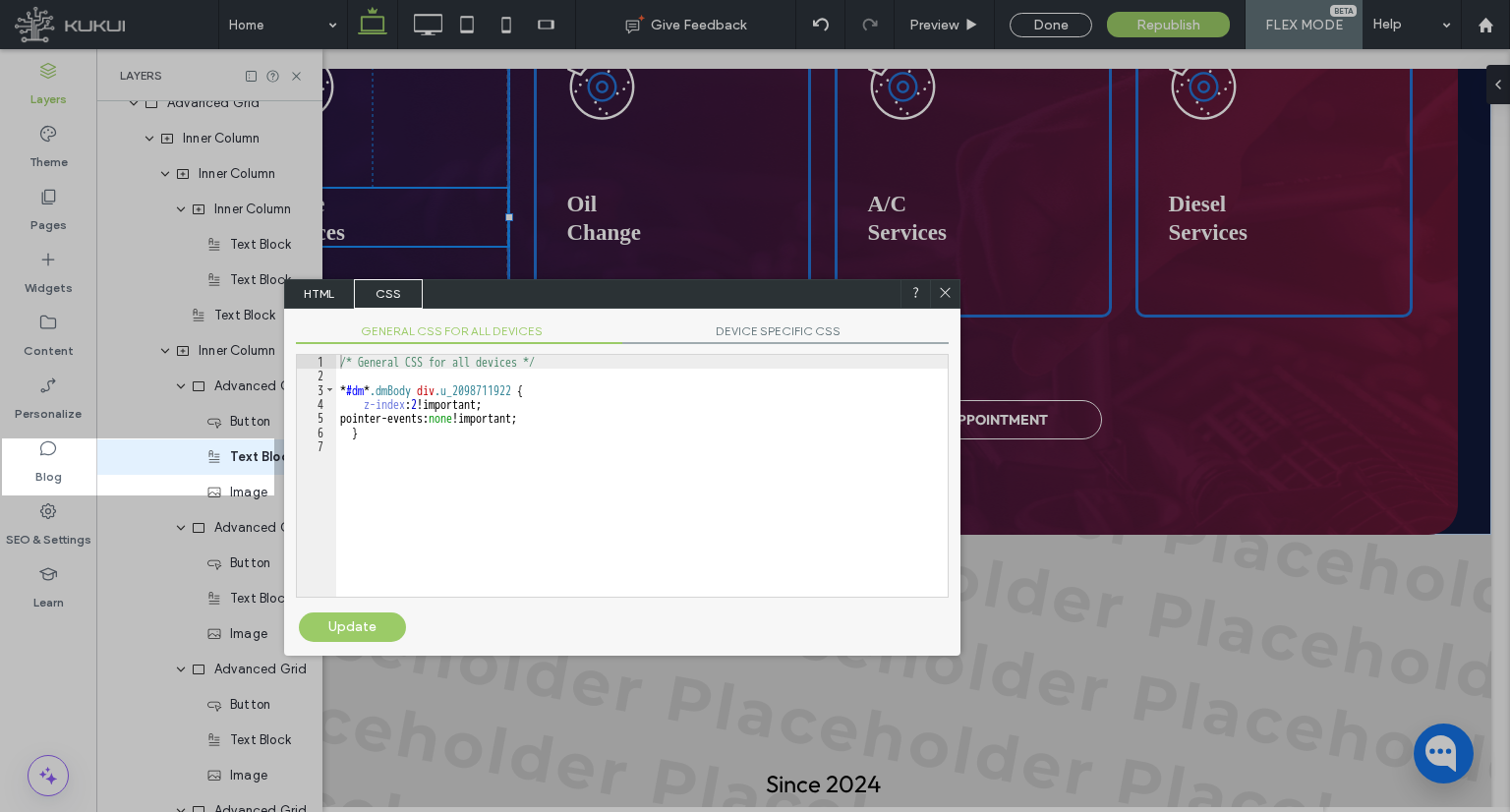click on "/* General CSS for all devices */ * #dm  * .dmBody   div .u_2098711922   {      z-index : 2  !important;     pointer-events: none  !important;    }" at bounding box center [642, 490] 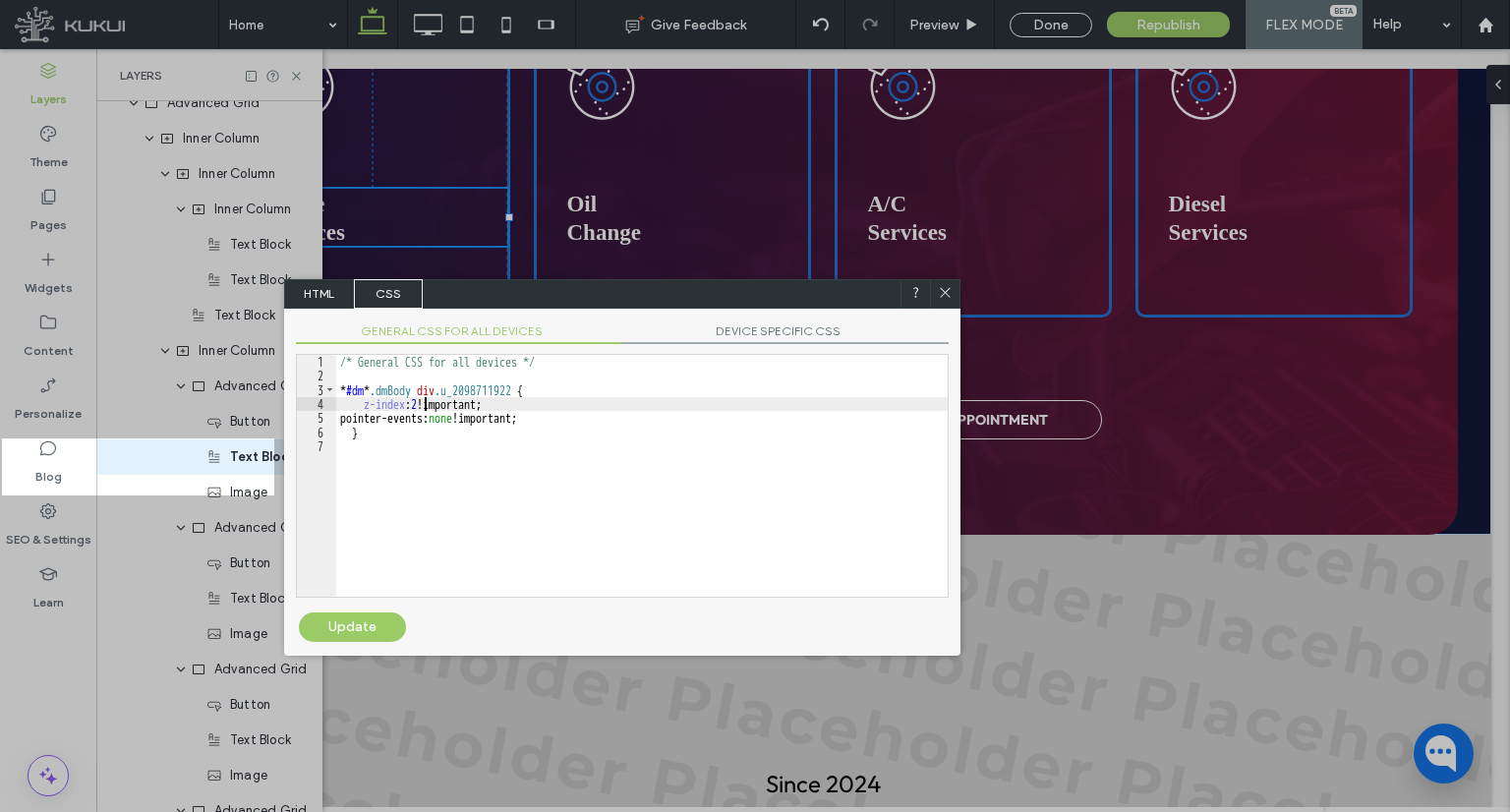 type on "**" 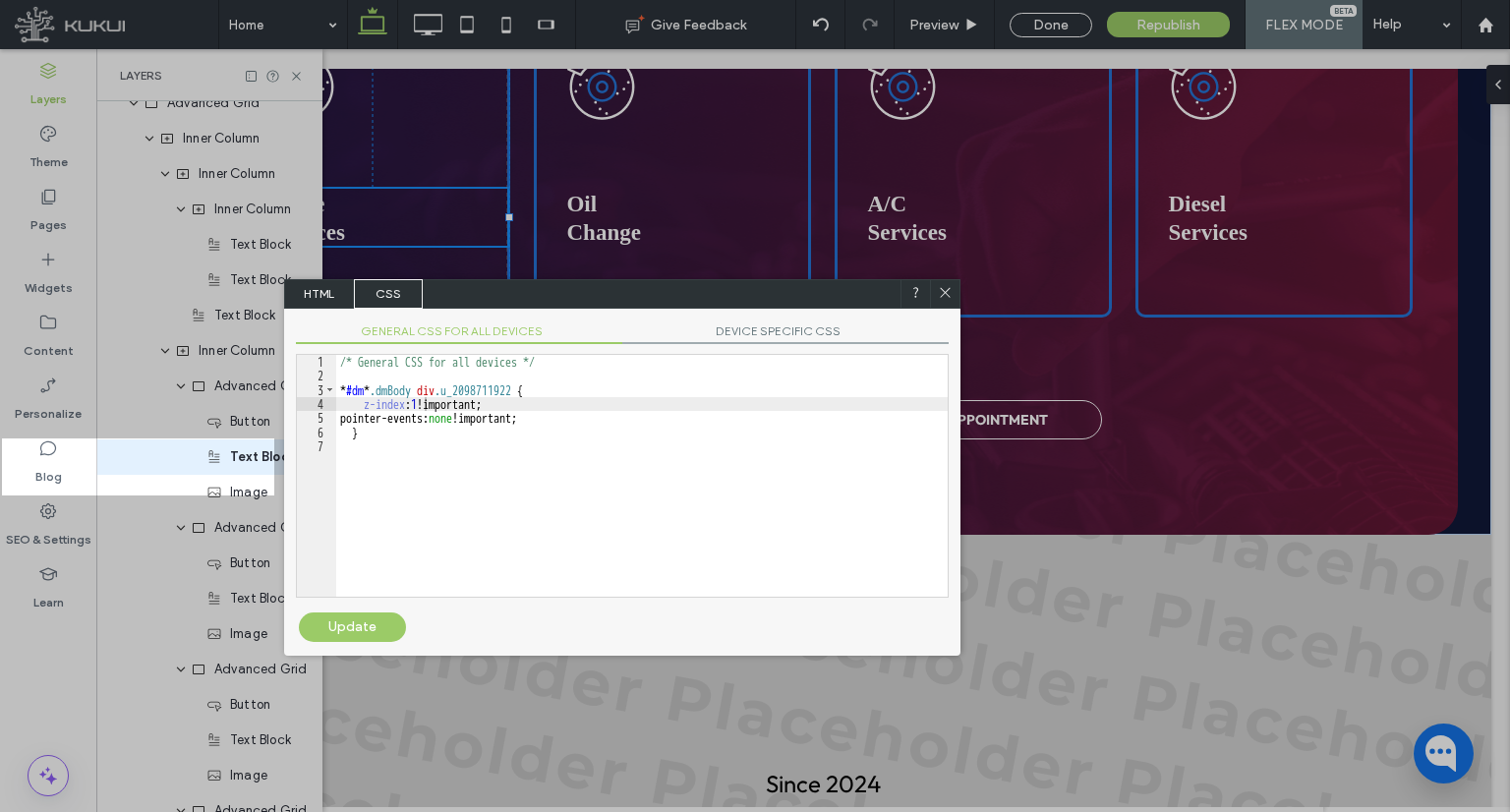 click on "Update" at bounding box center [352, 627] 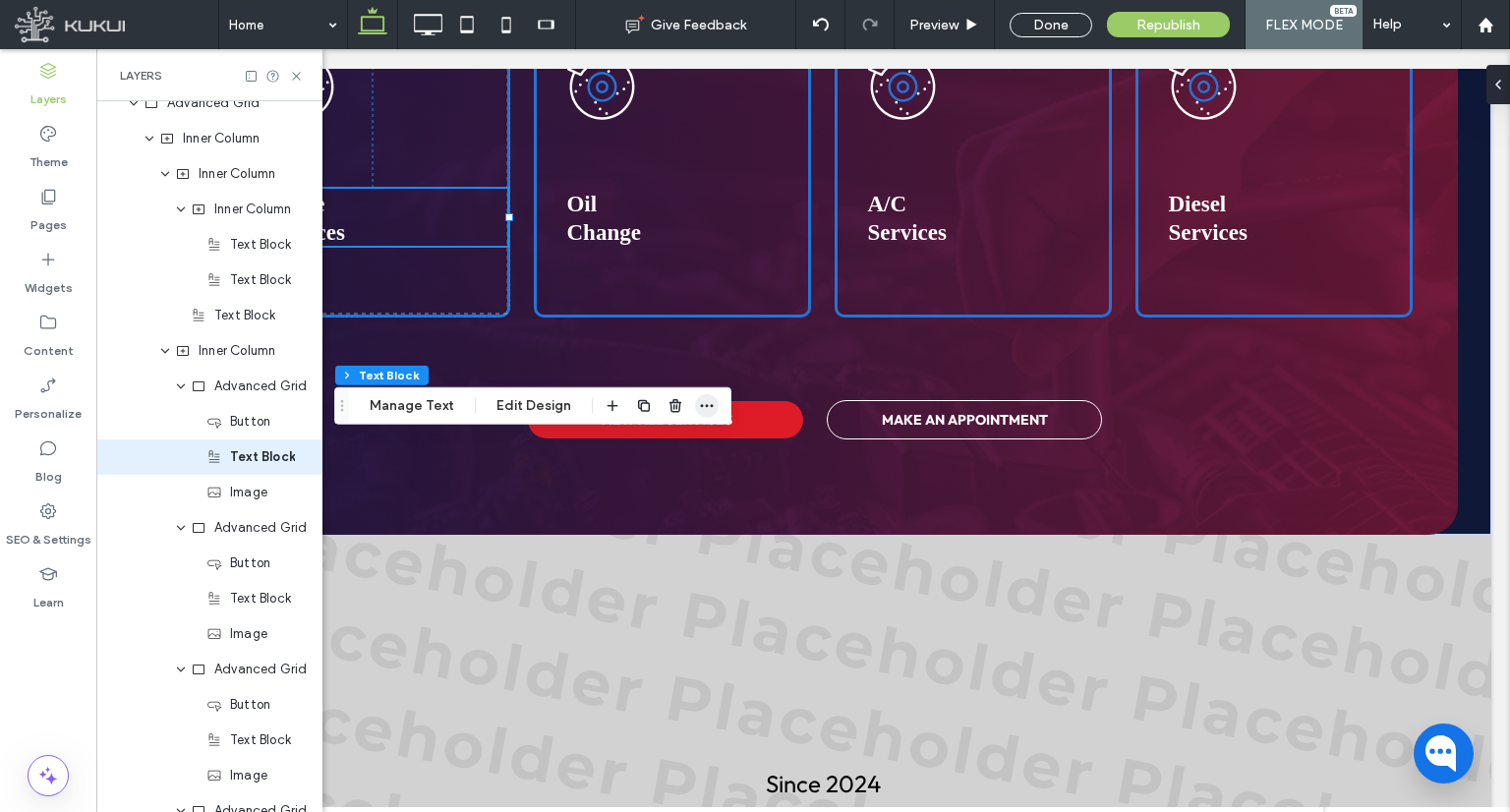 click 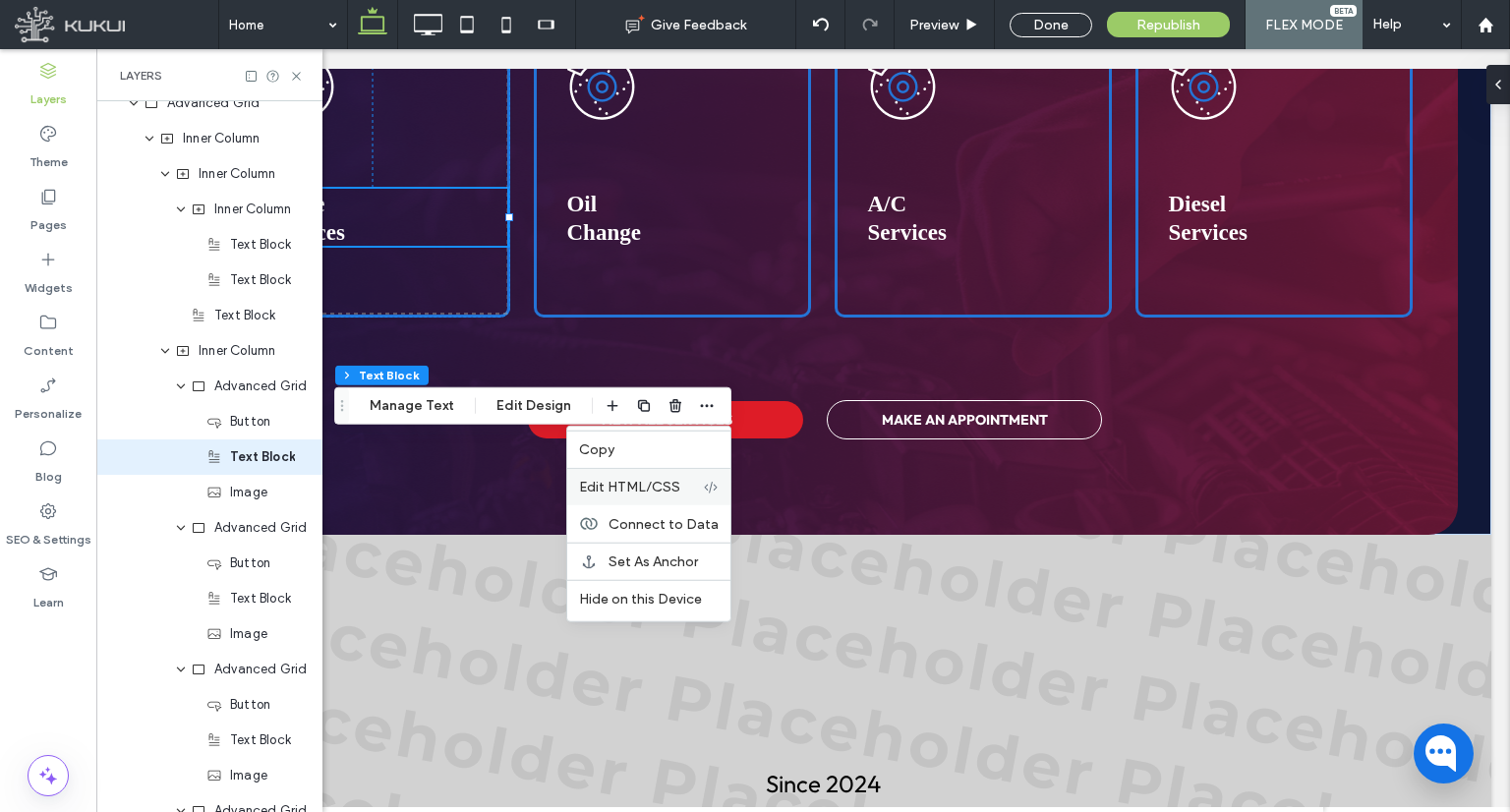 click on "Edit HTML/CSS" at bounding box center (629, 487) 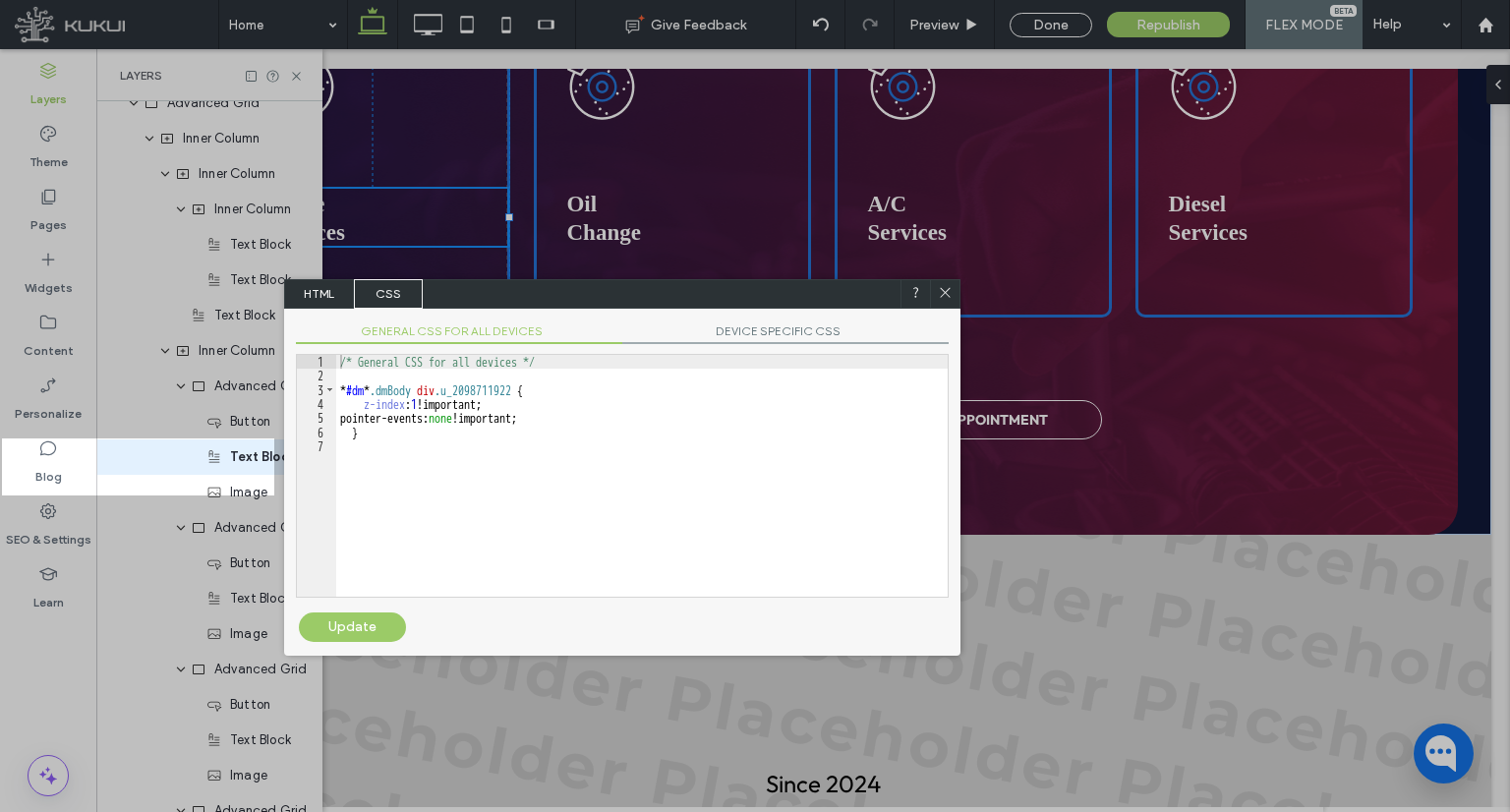 click 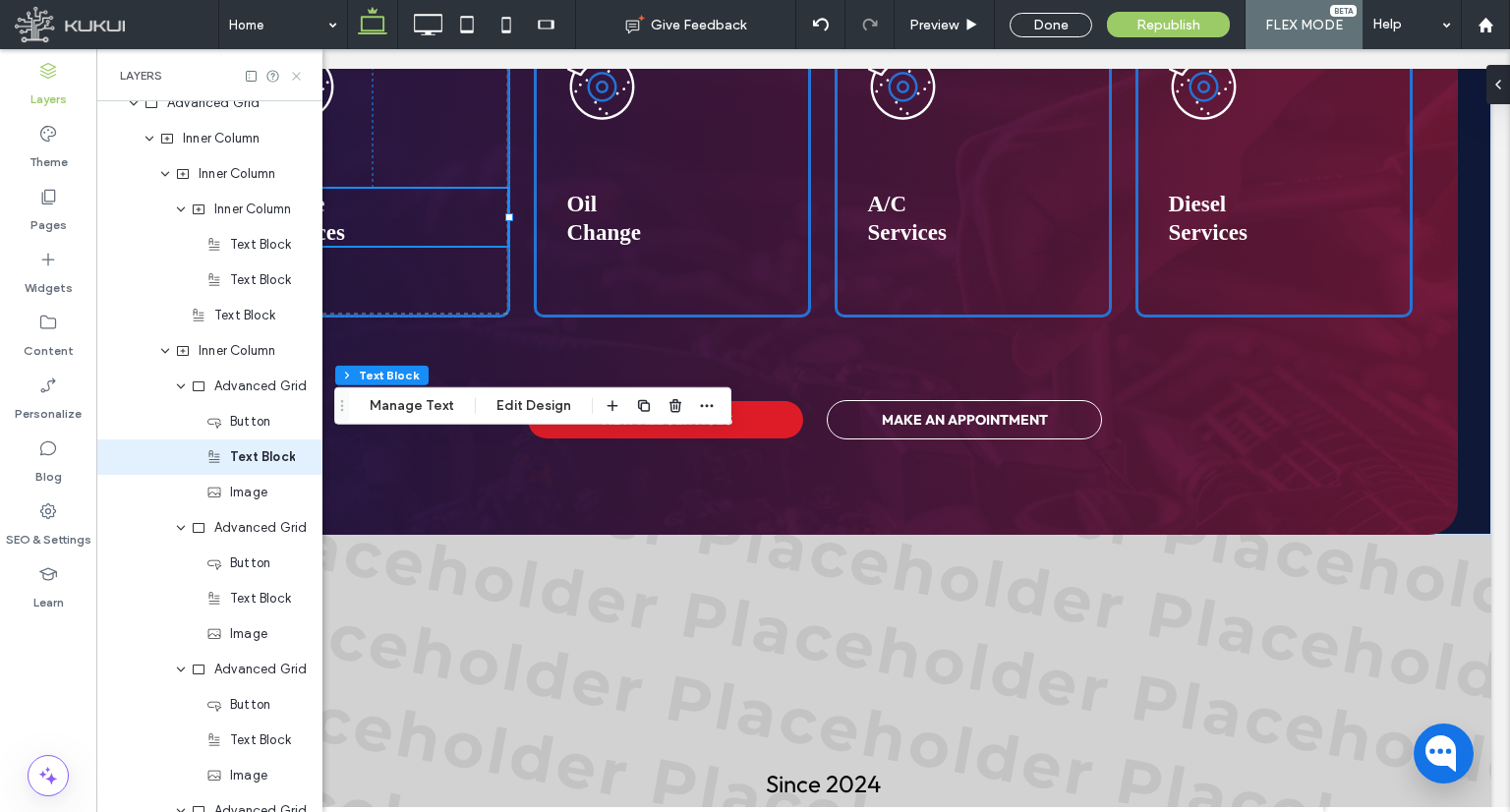 click 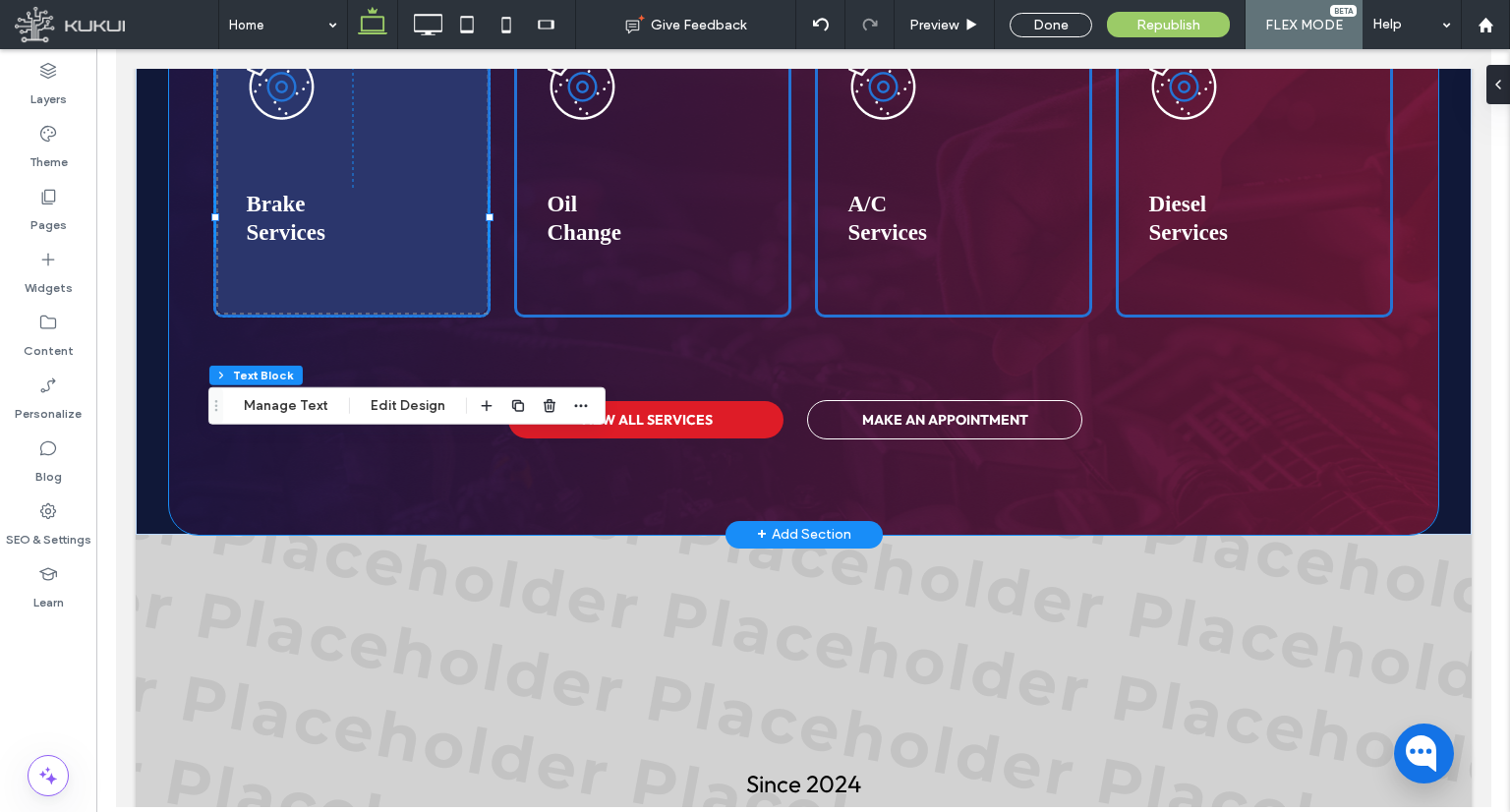 scroll, scrollTop: 0, scrollLeft: 0, axis: both 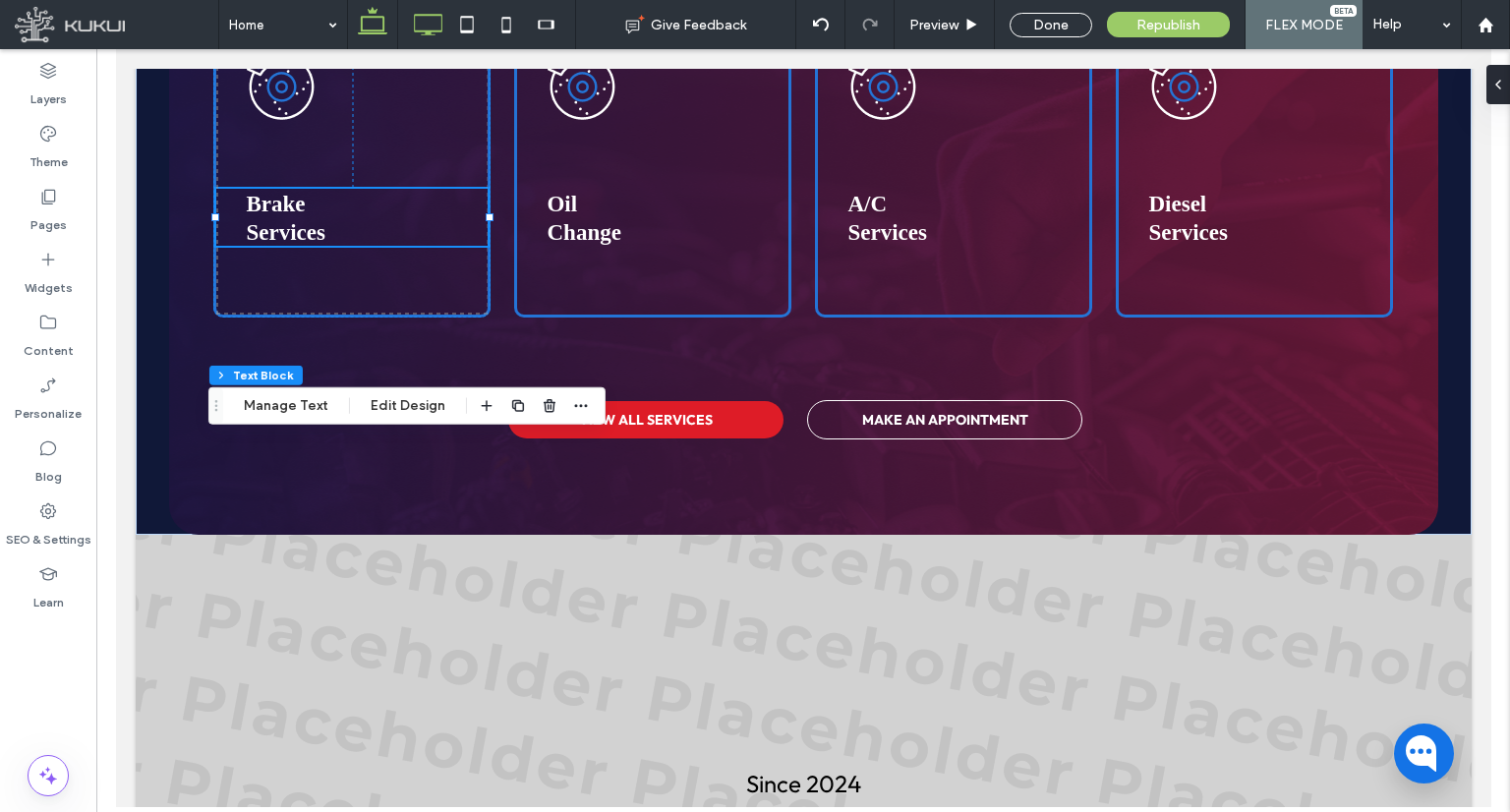 drag, startPoint x: 381, startPoint y: 14, endPoint x: 406, endPoint y: 17, distance: 25.179357 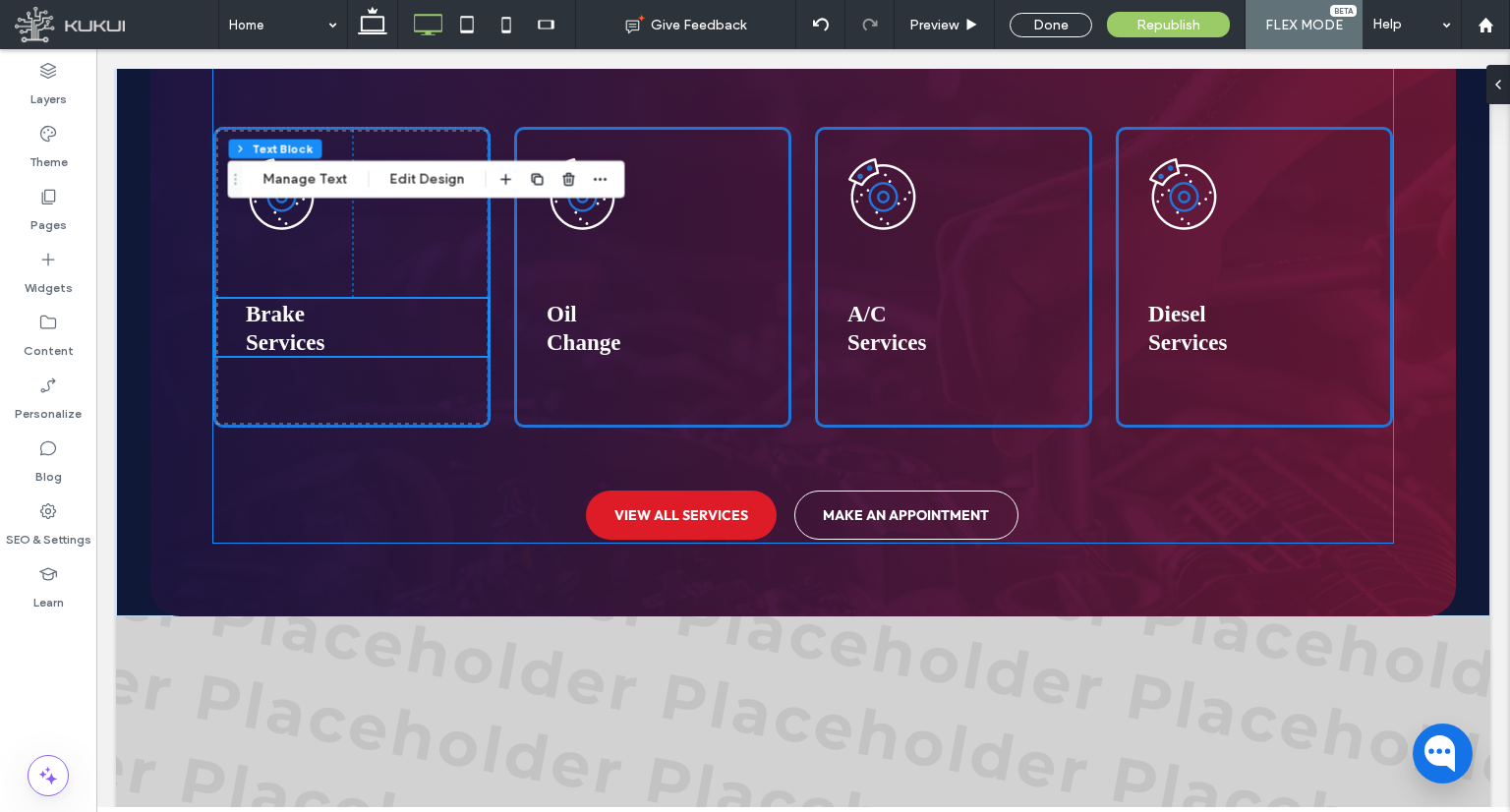 scroll, scrollTop: 2359, scrollLeft: 0, axis: vertical 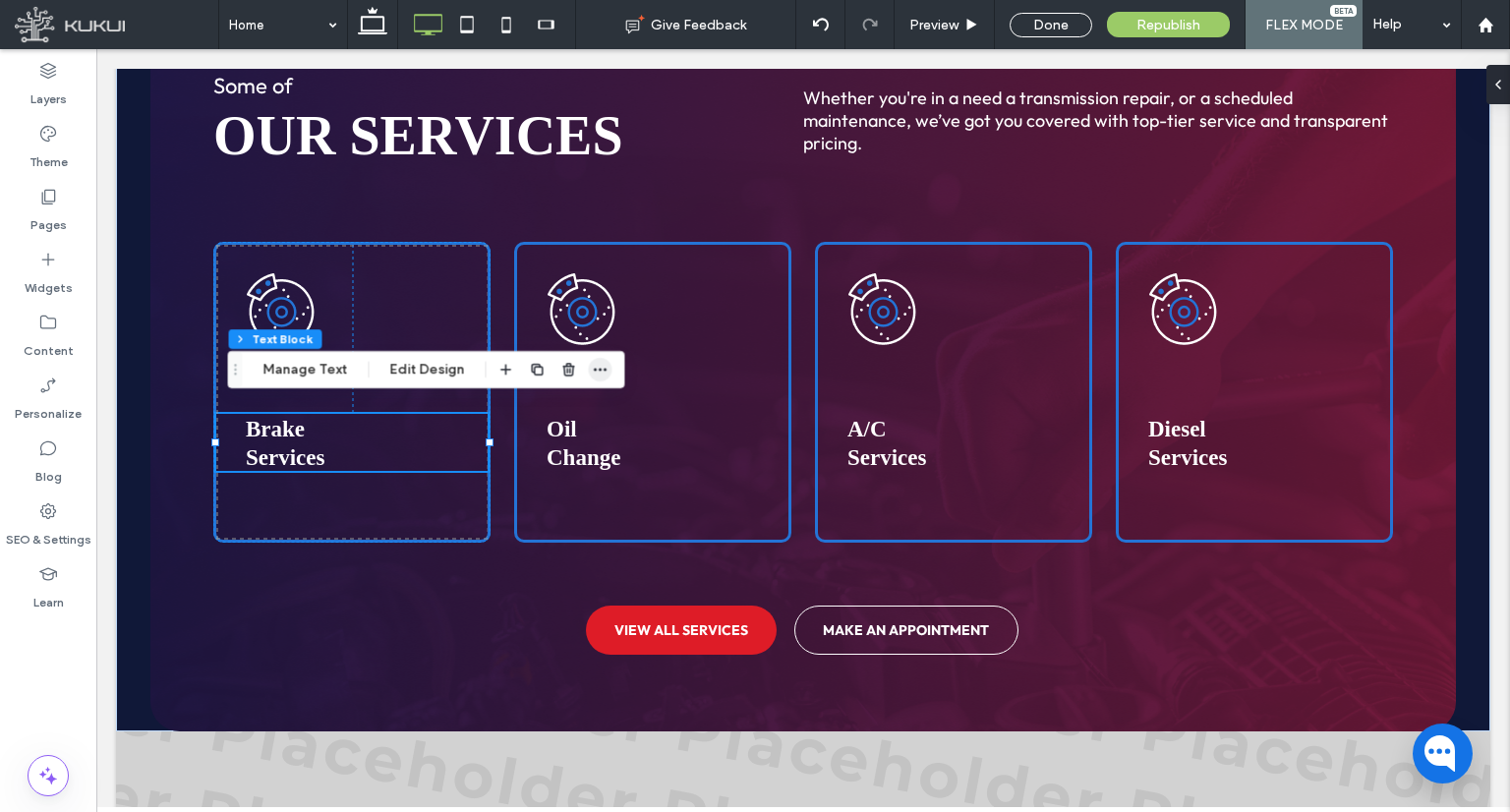 click 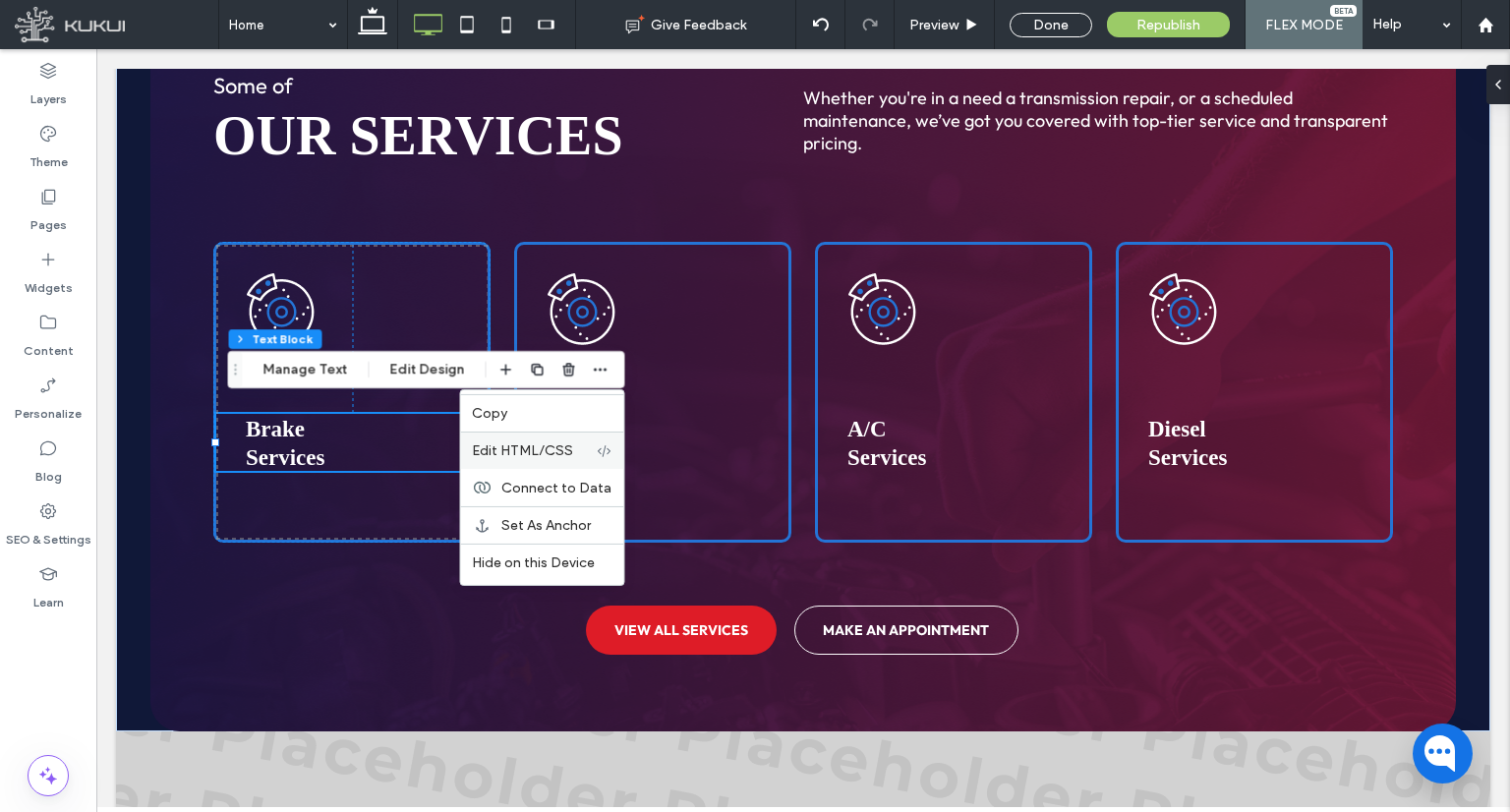 click on "Edit HTML/CSS" at bounding box center [522, 450] 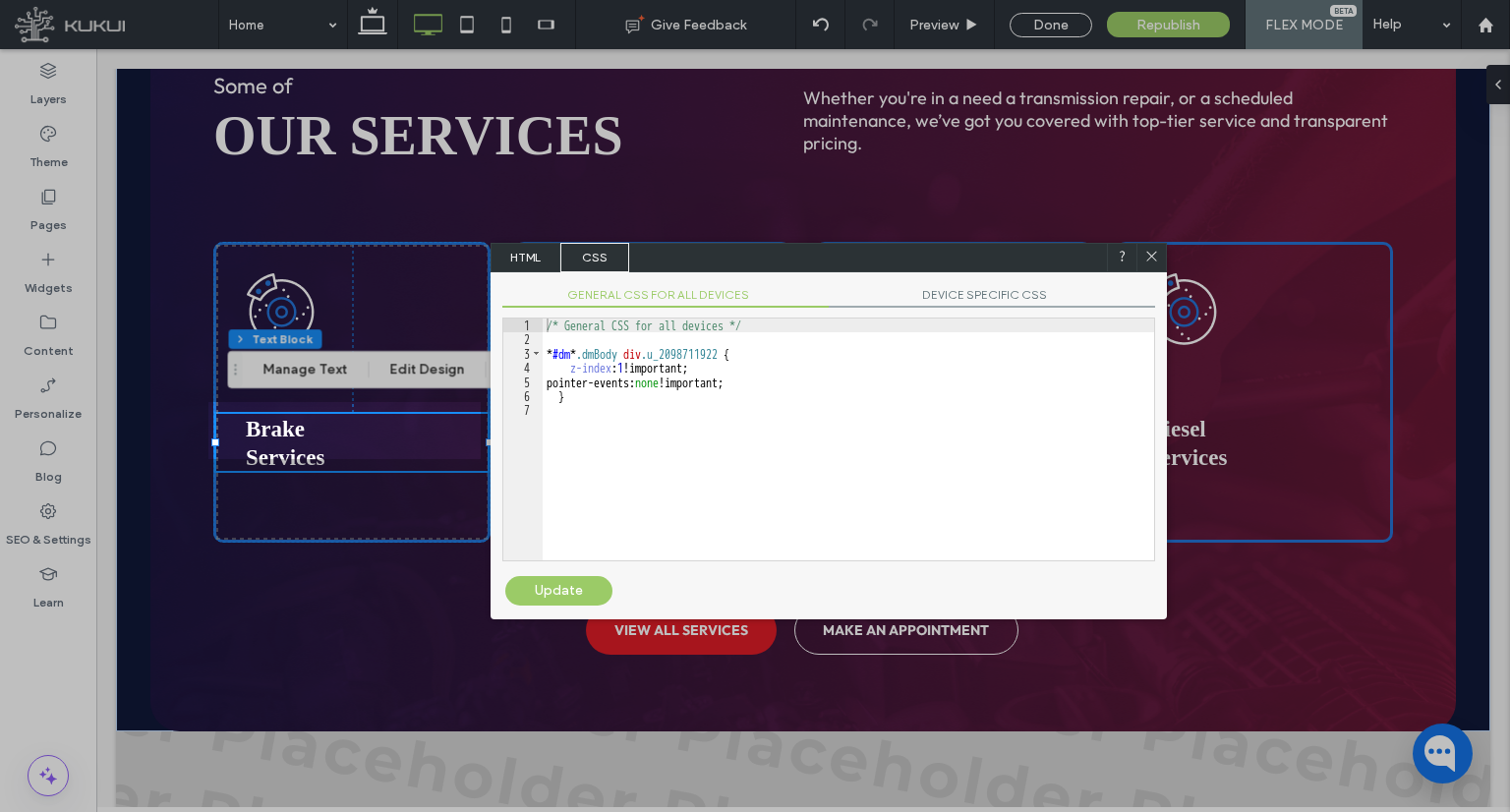 click at bounding box center [1151, 258] 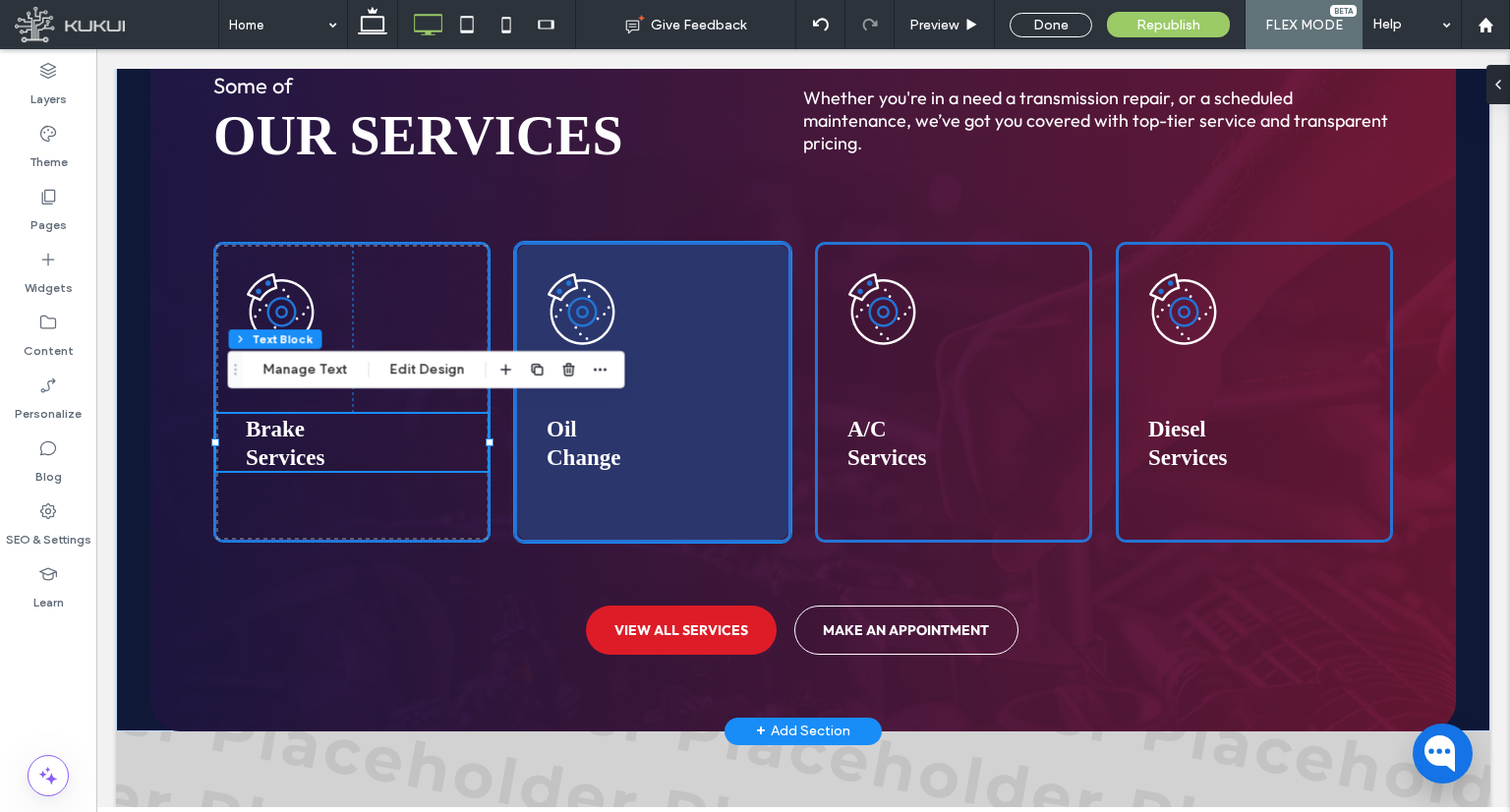 click at bounding box center (653, 392) 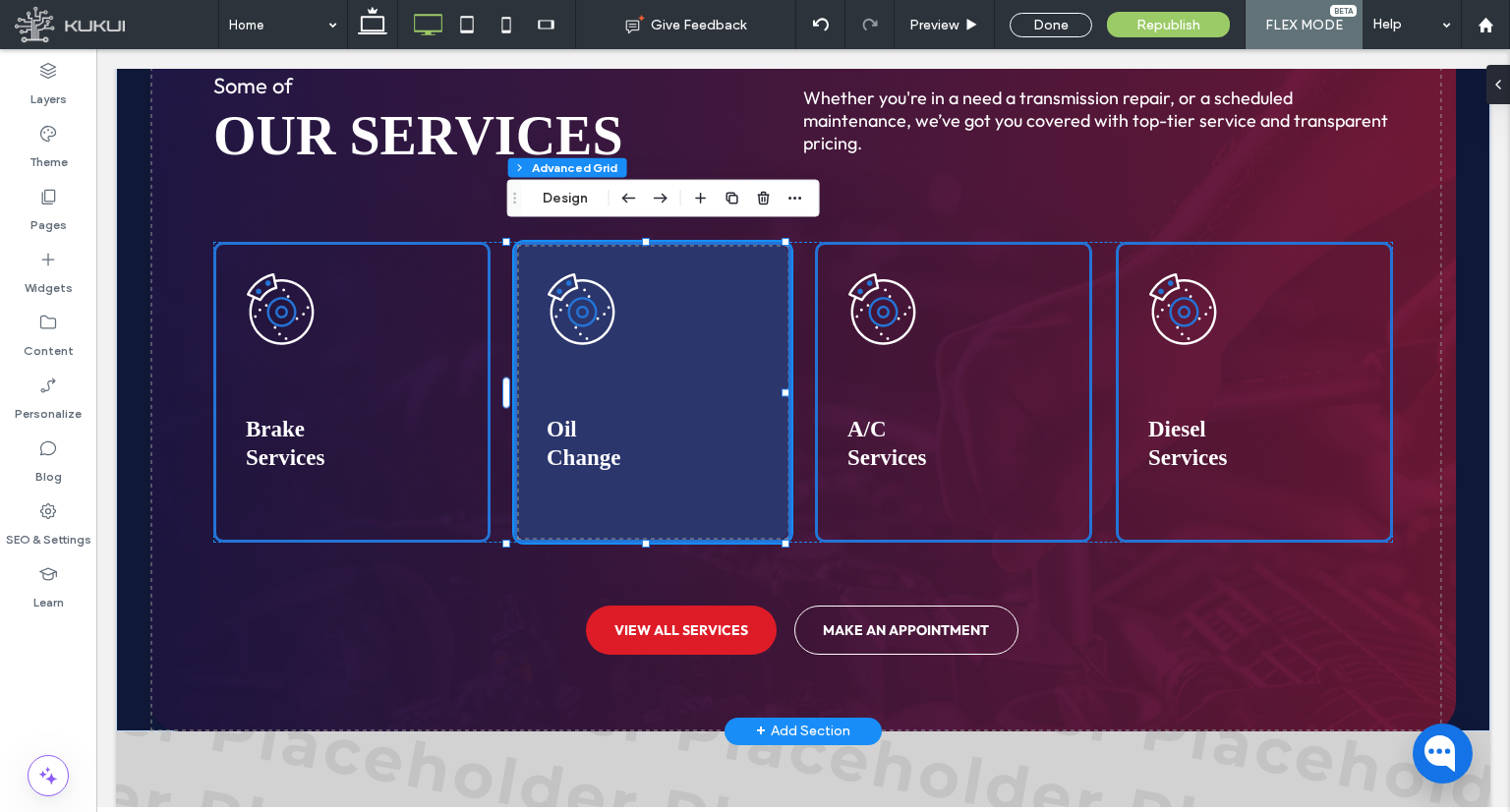 click at bounding box center (653, 392) 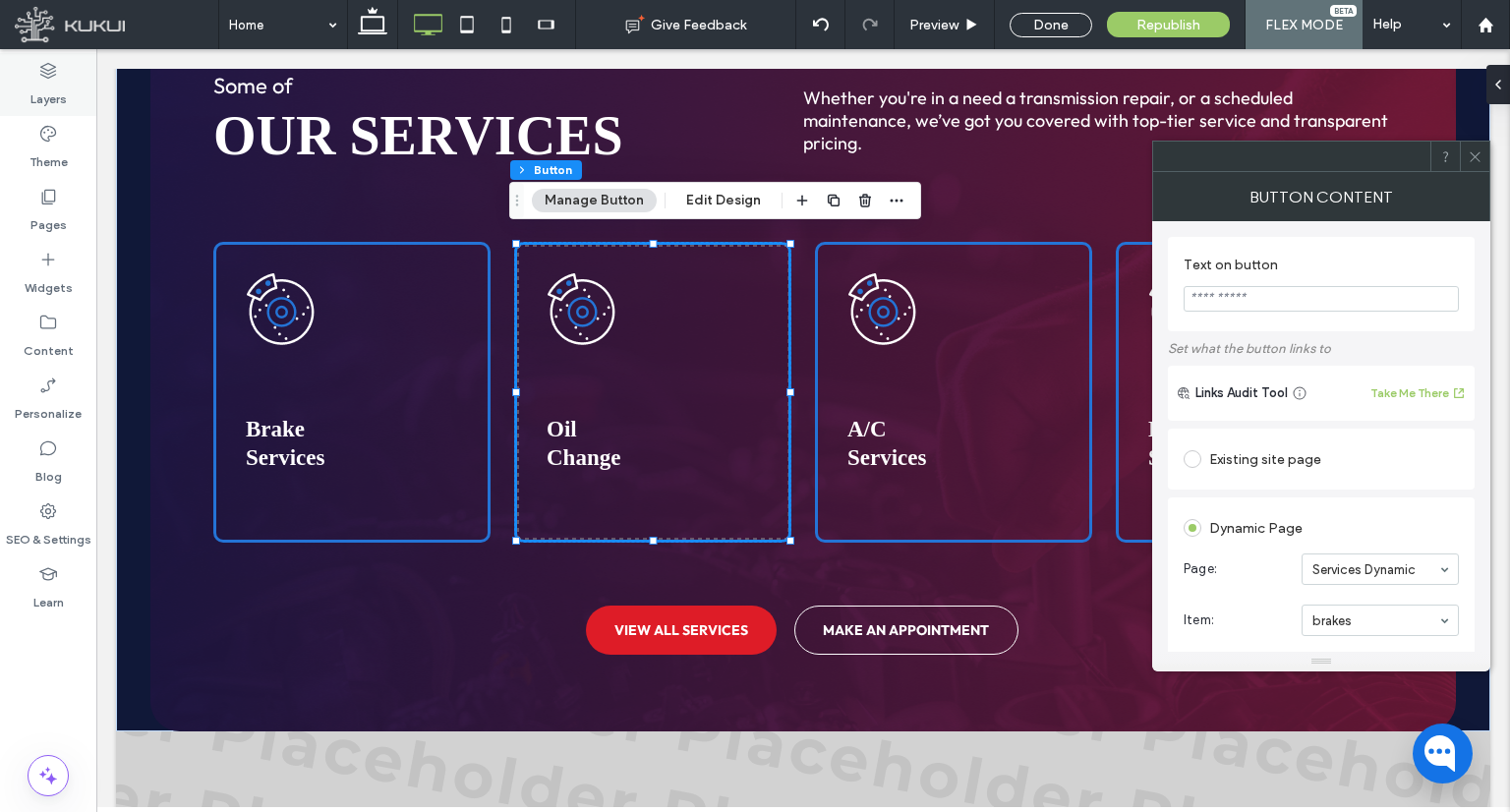 click on "Layers" at bounding box center [48, 94] 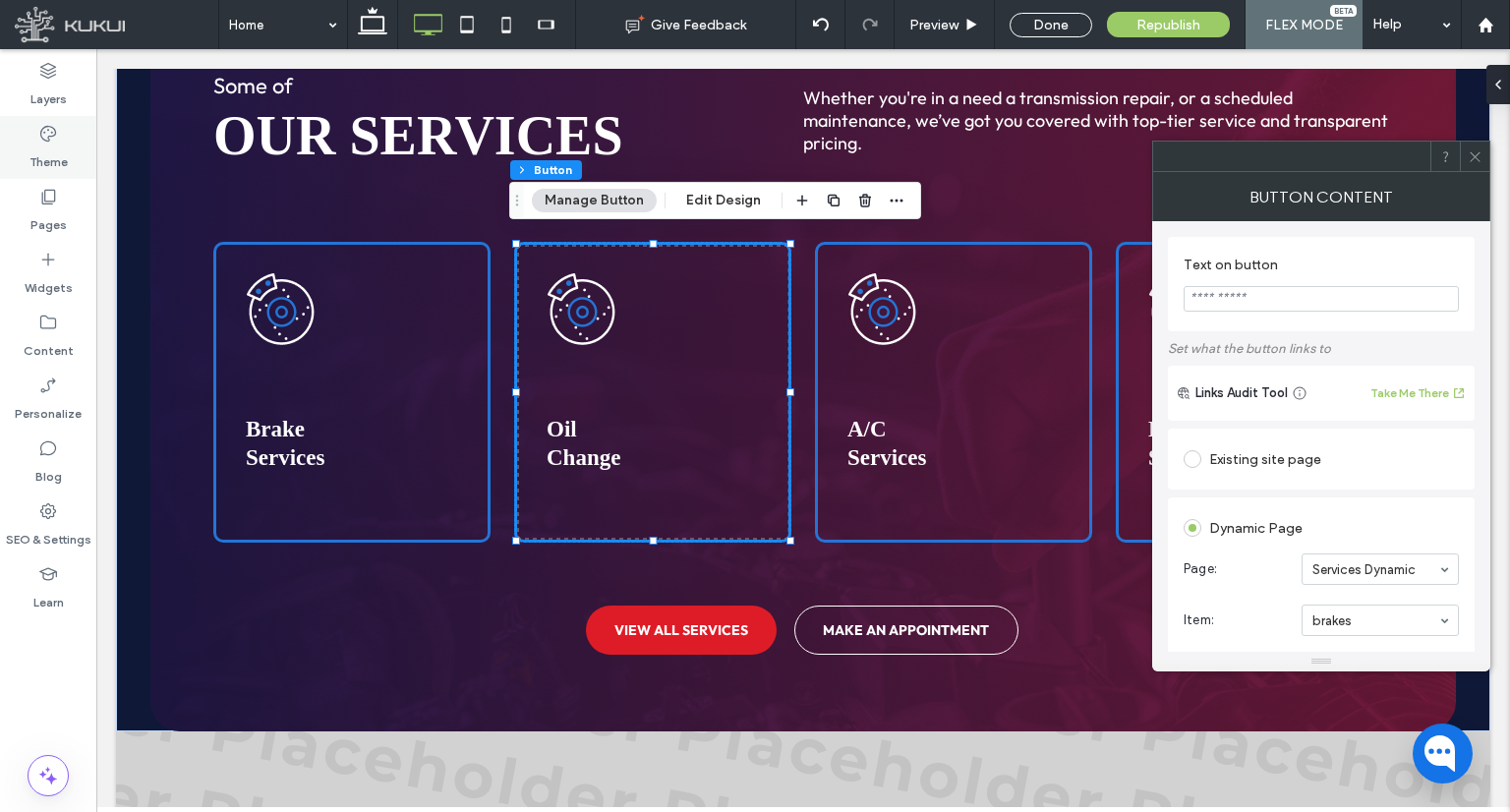 scroll, scrollTop: 0, scrollLeft: 225, axis: horizontal 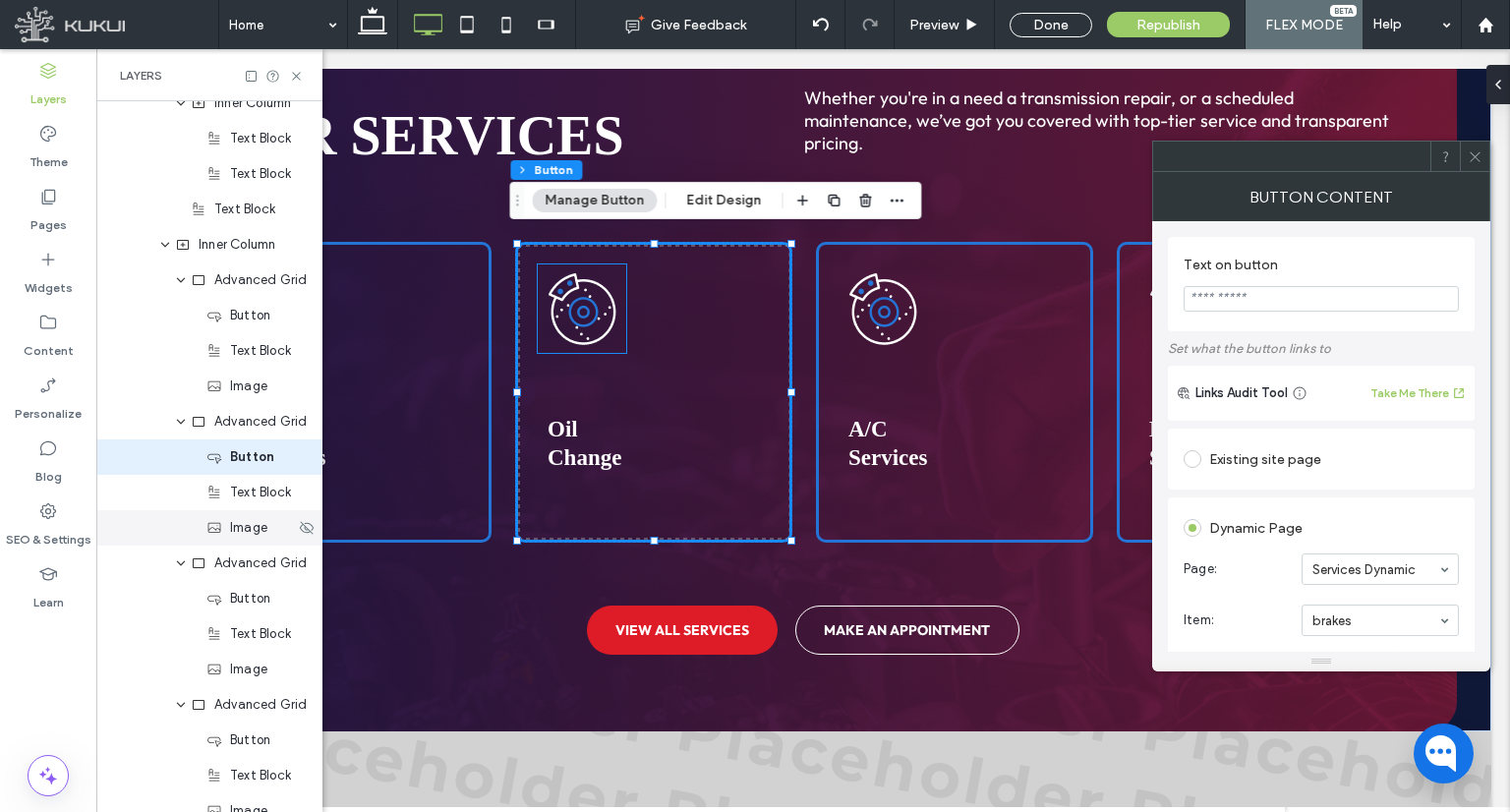 drag, startPoint x: 219, startPoint y: 519, endPoint x: 347, endPoint y: 426, distance: 158.2182 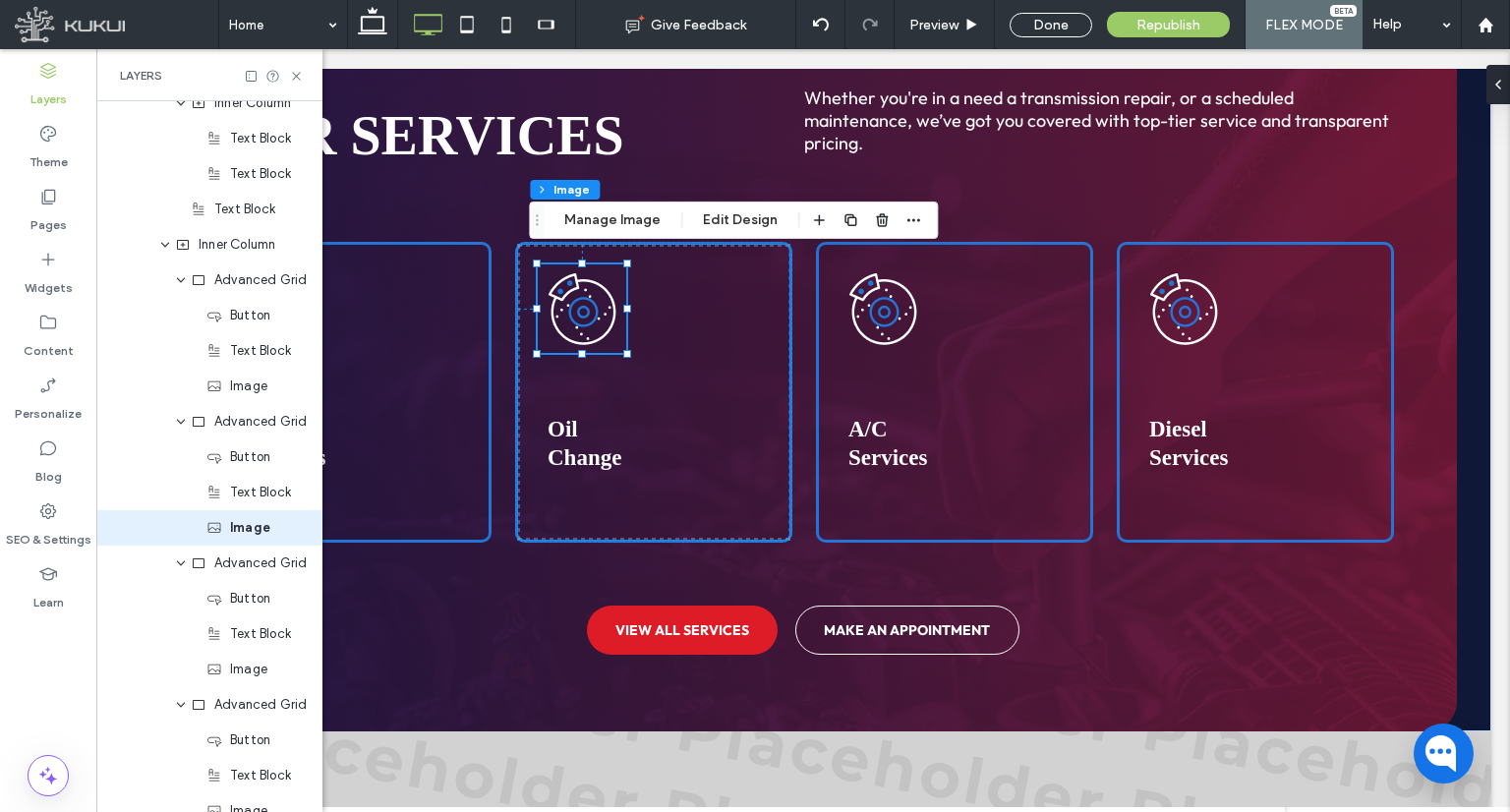 scroll, scrollTop: 264, scrollLeft: 0, axis: vertical 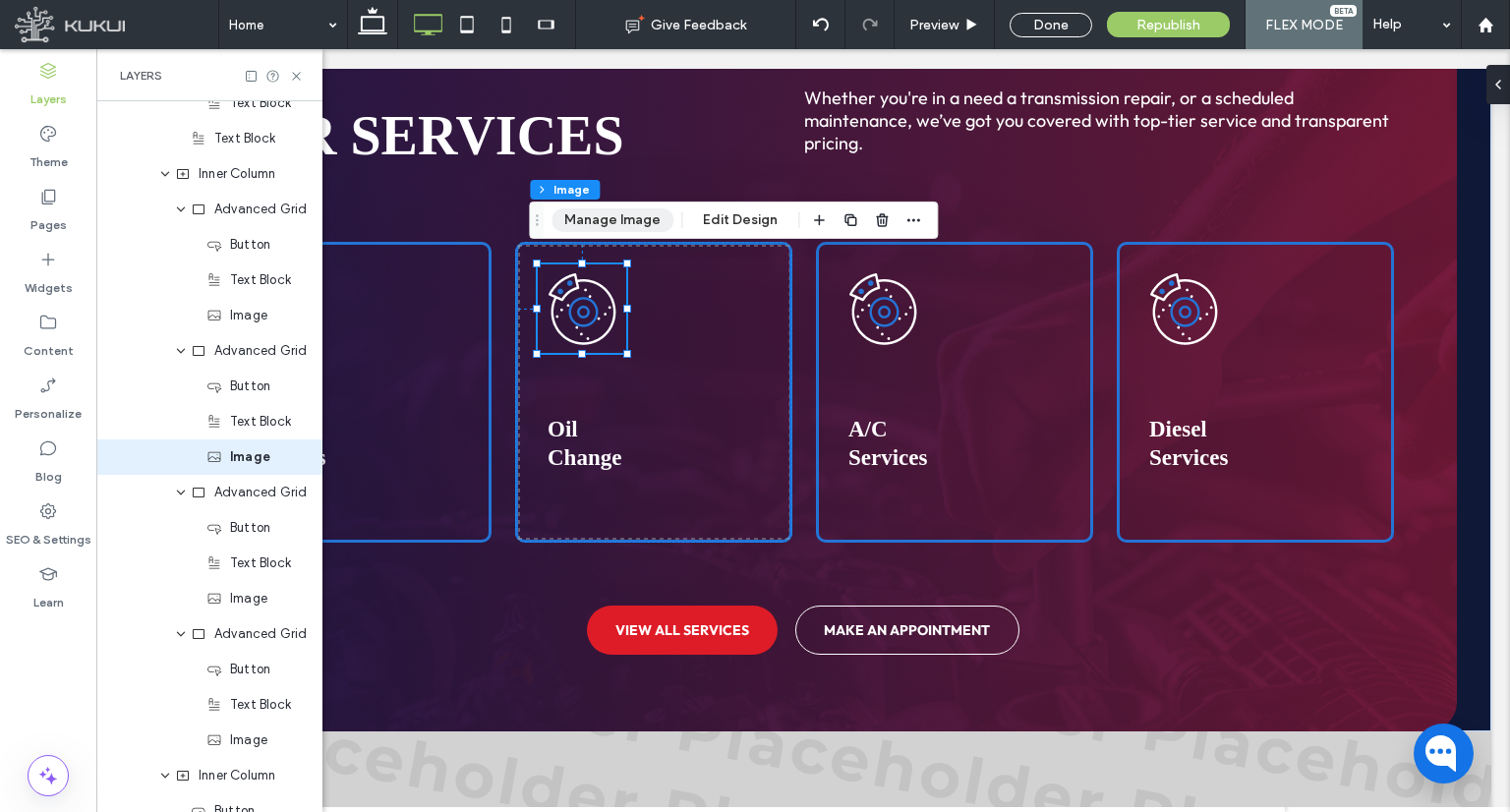 click on "Manage Image" at bounding box center (612, 220) 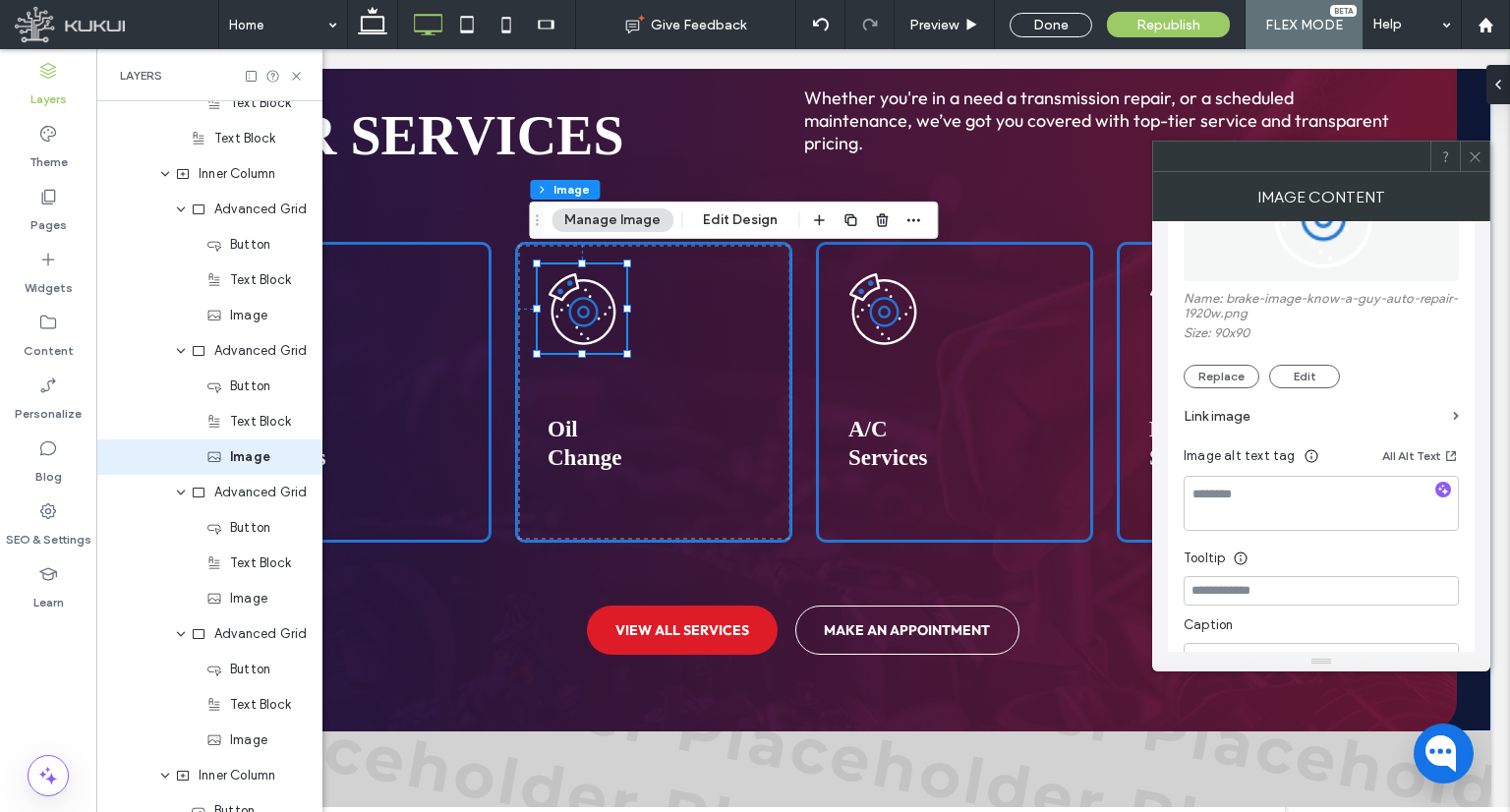 scroll, scrollTop: 393, scrollLeft: 0, axis: vertical 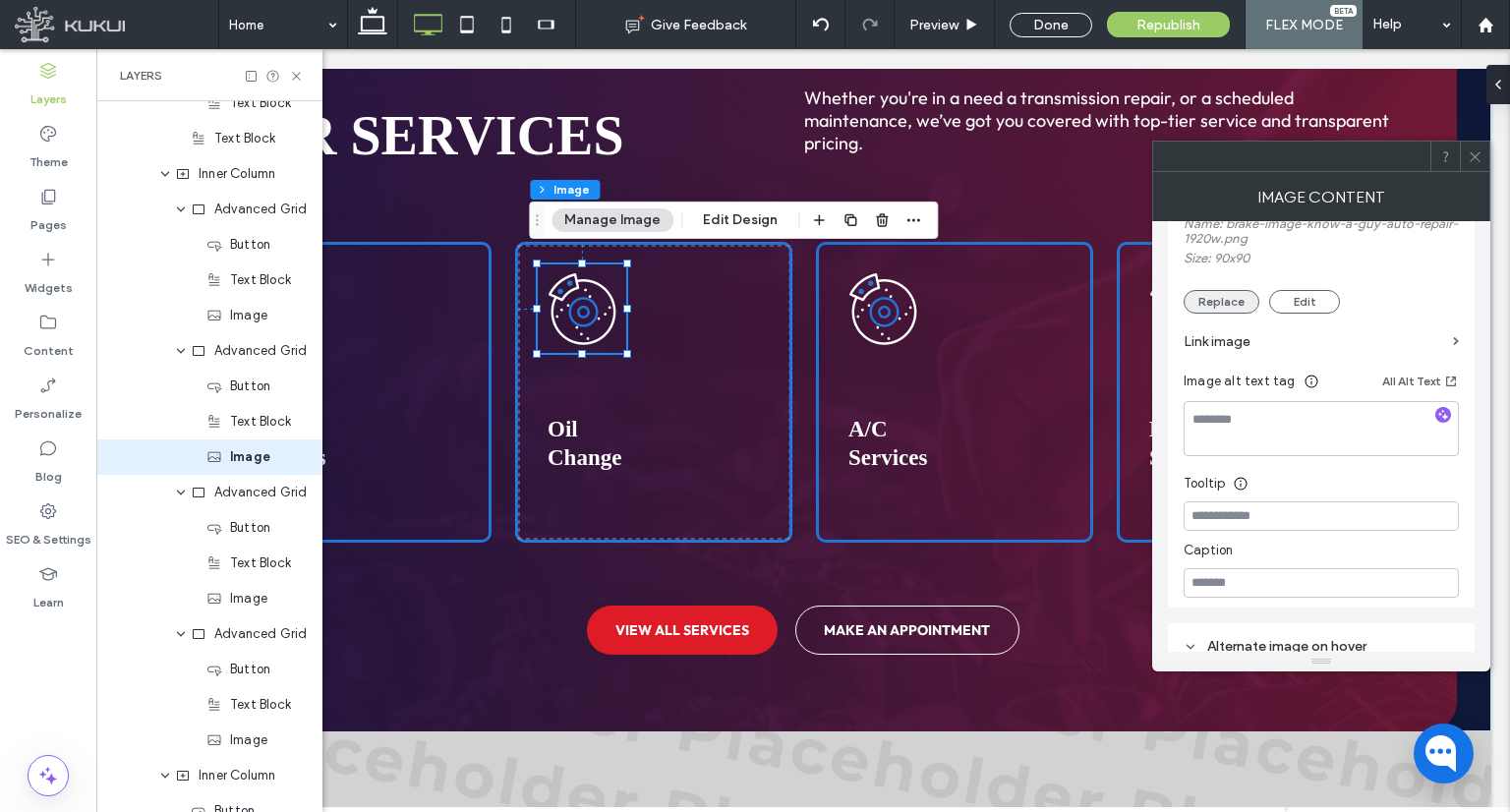 click on "Replace" at bounding box center [1221, 302] 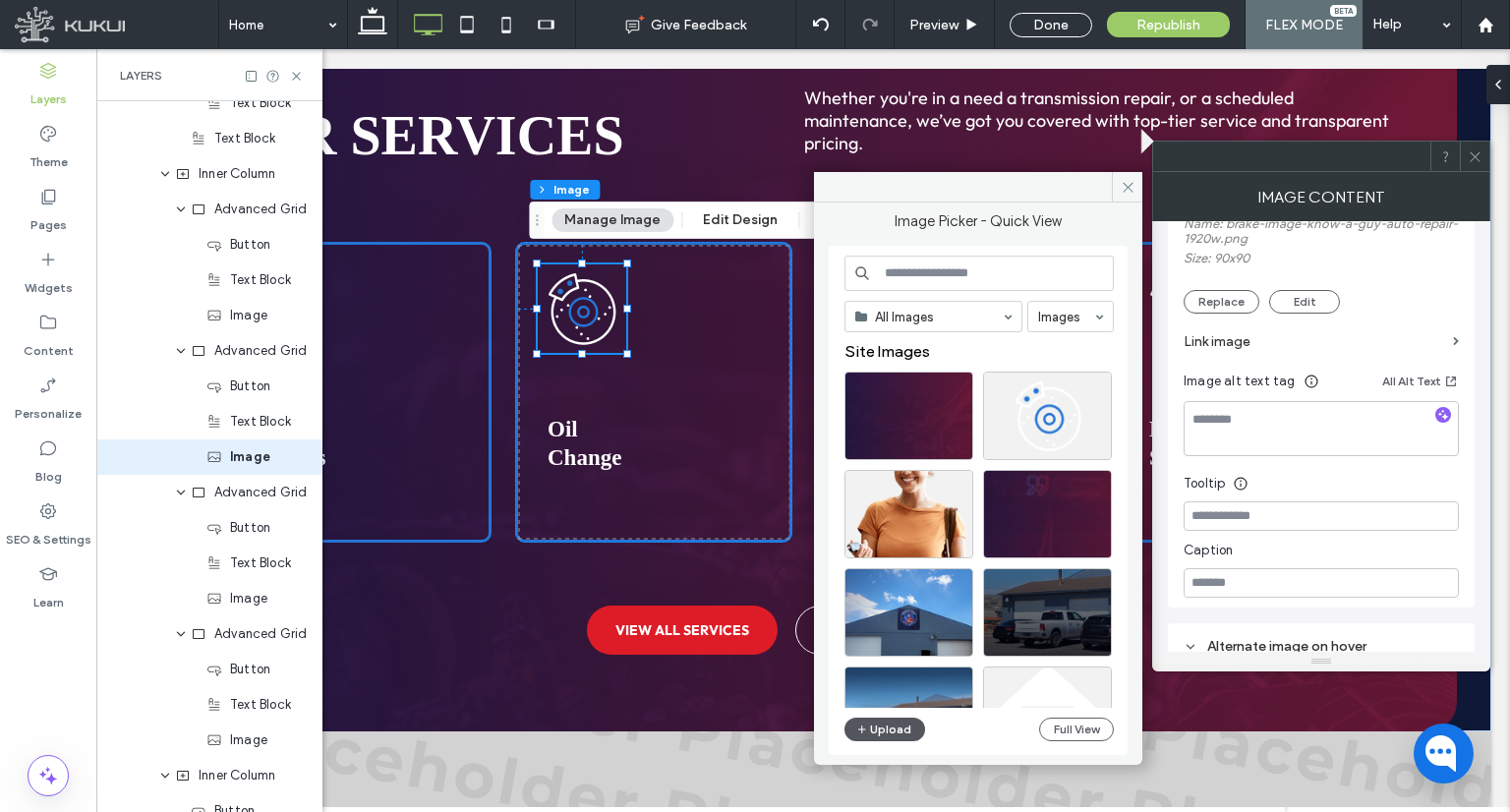 click on "Upload" at bounding box center (885, 729) 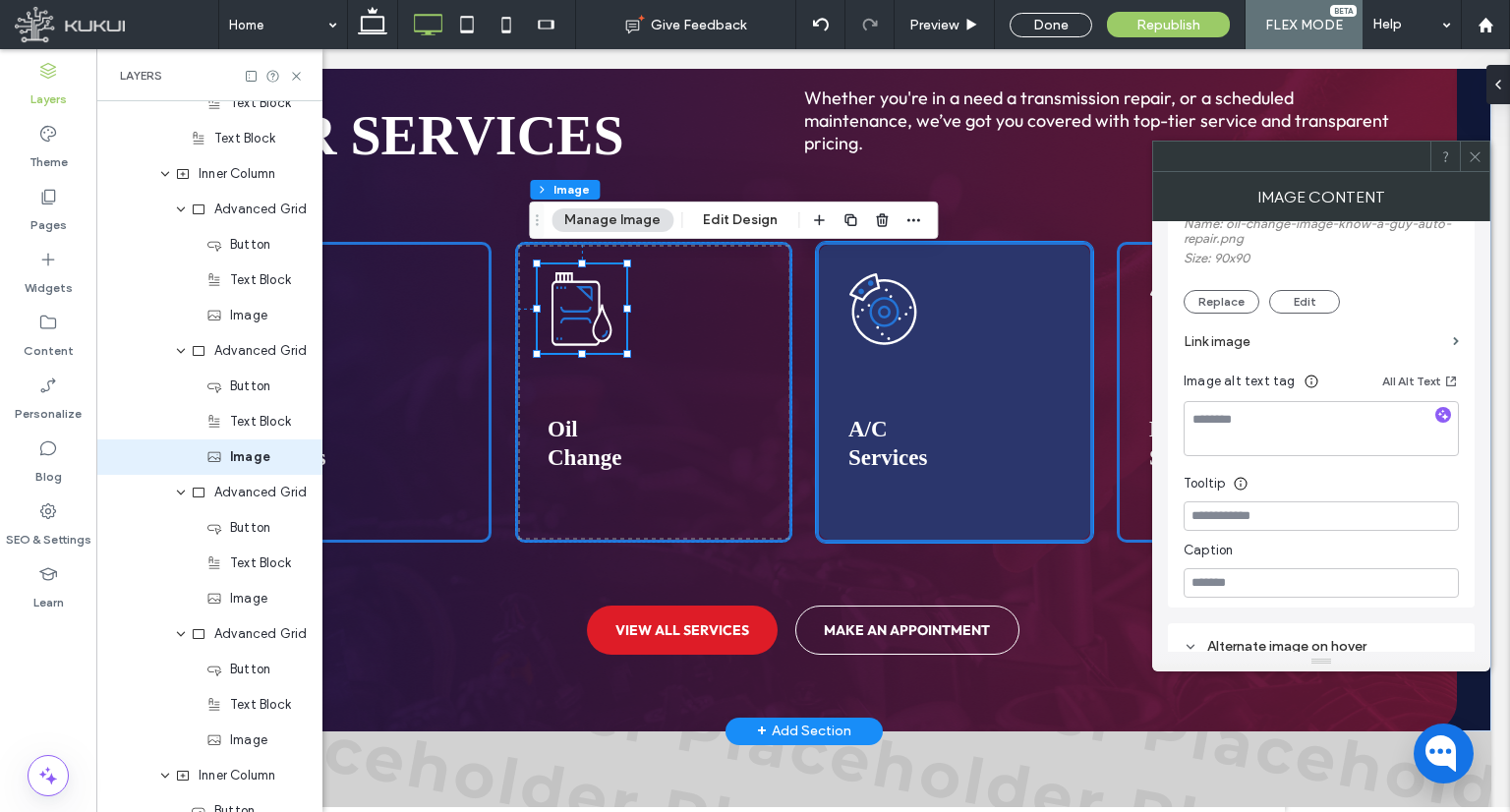 click at bounding box center (955, 392) 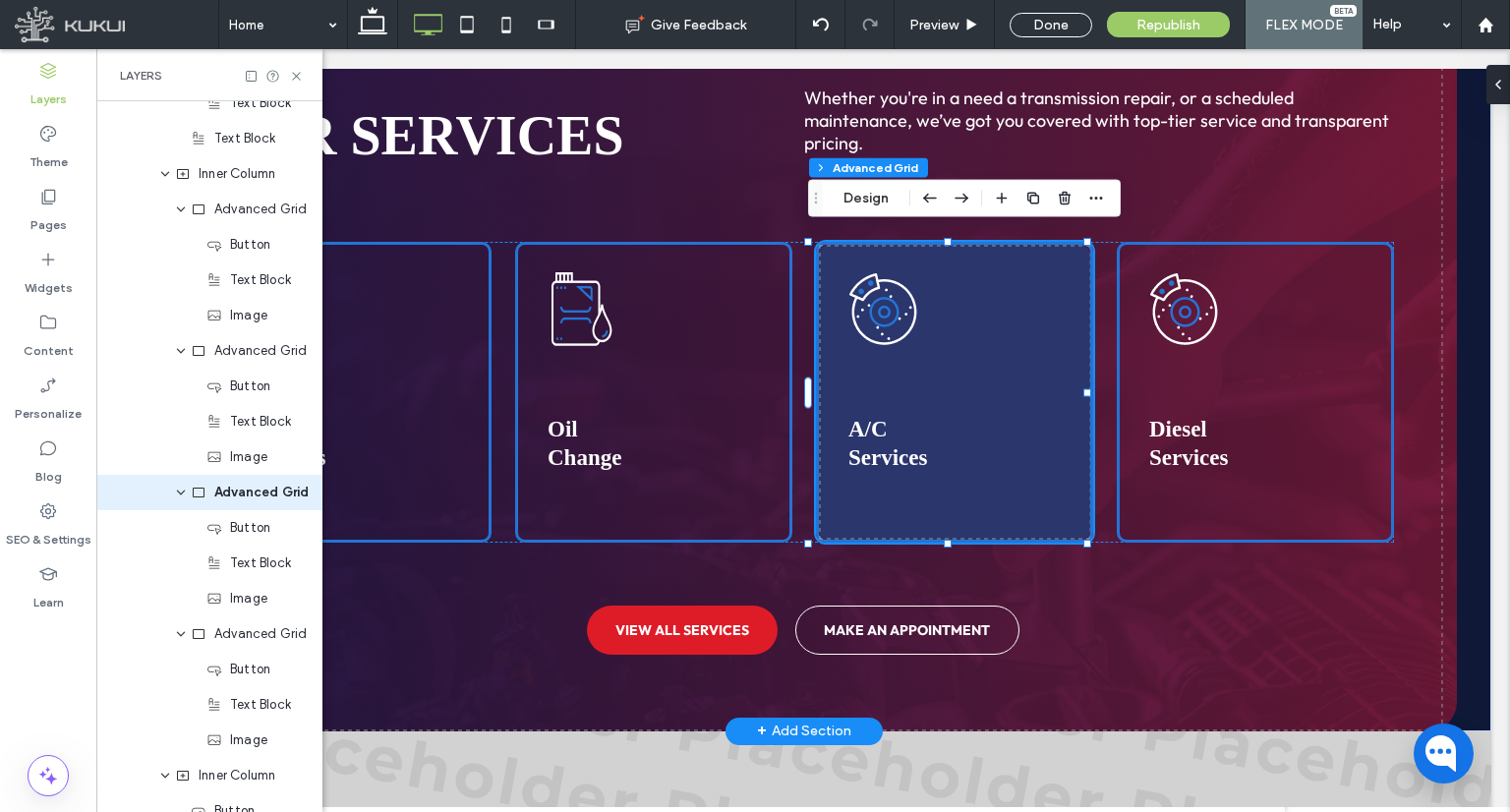 scroll, scrollTop: 300, scrollLeft: 0, axis: vertical 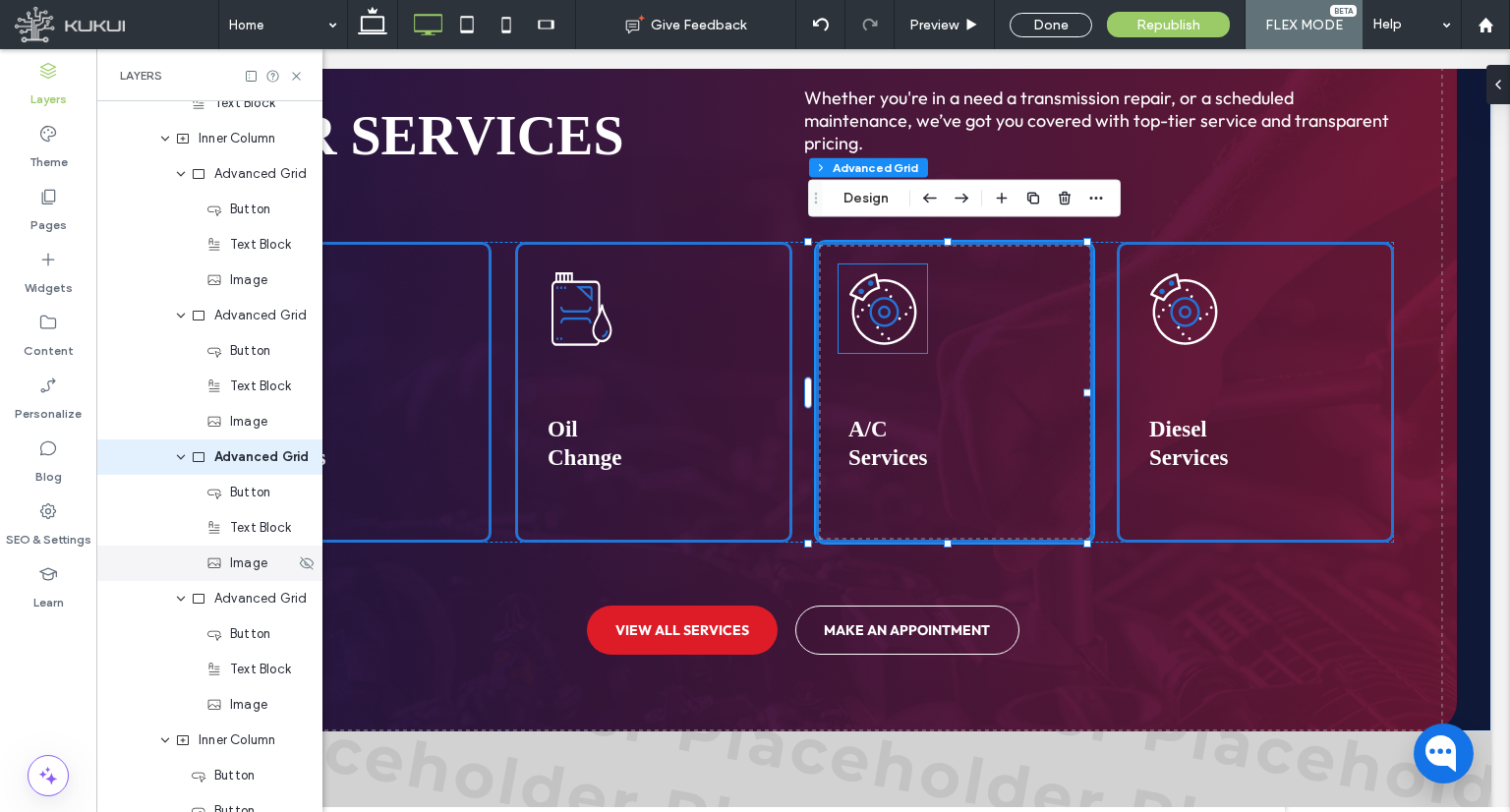 click on "Image" at bounding box center (249, 563) 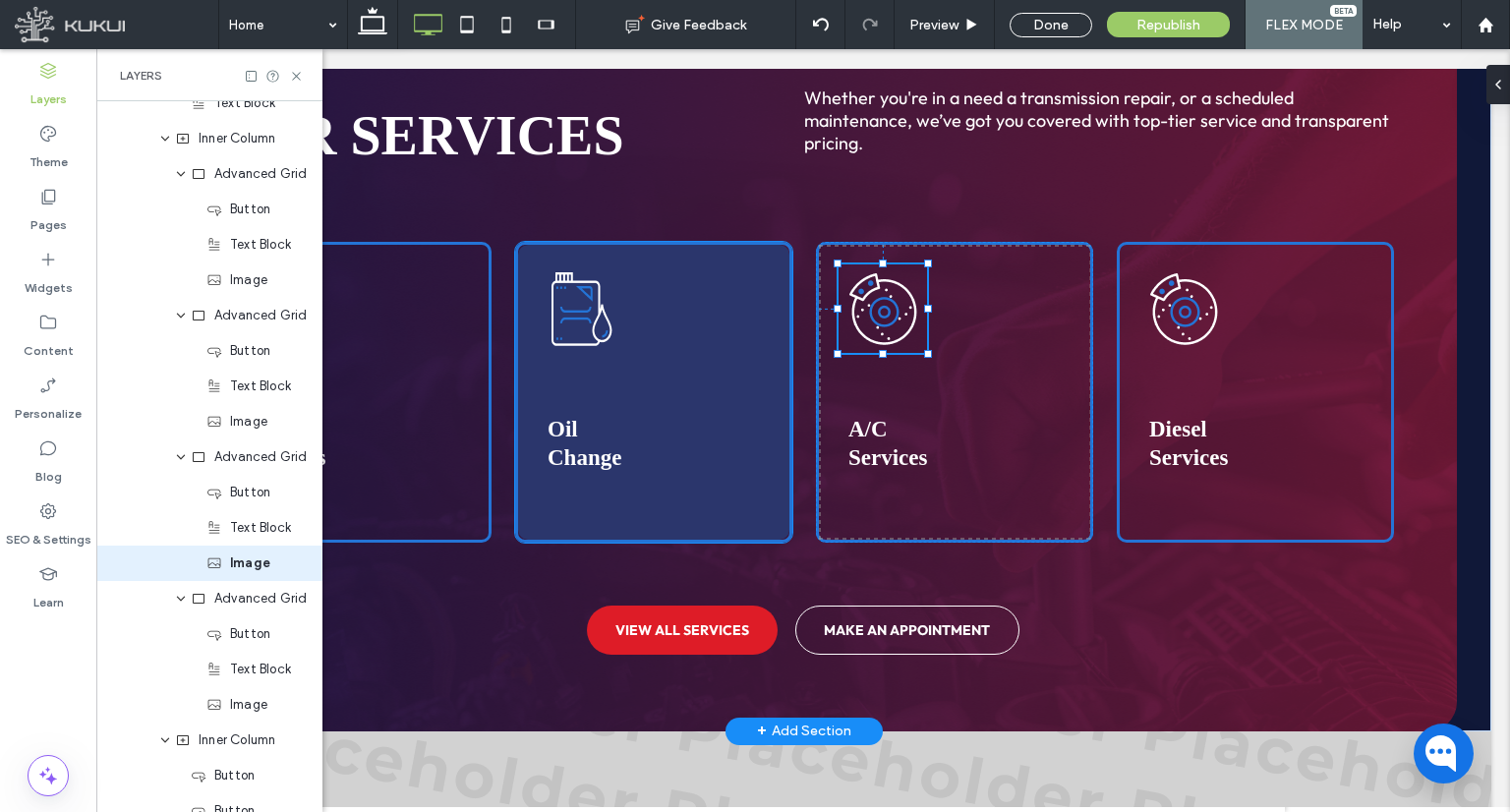 scroll, scrollTop: 395, scrollLeft: 0, axis: vertical 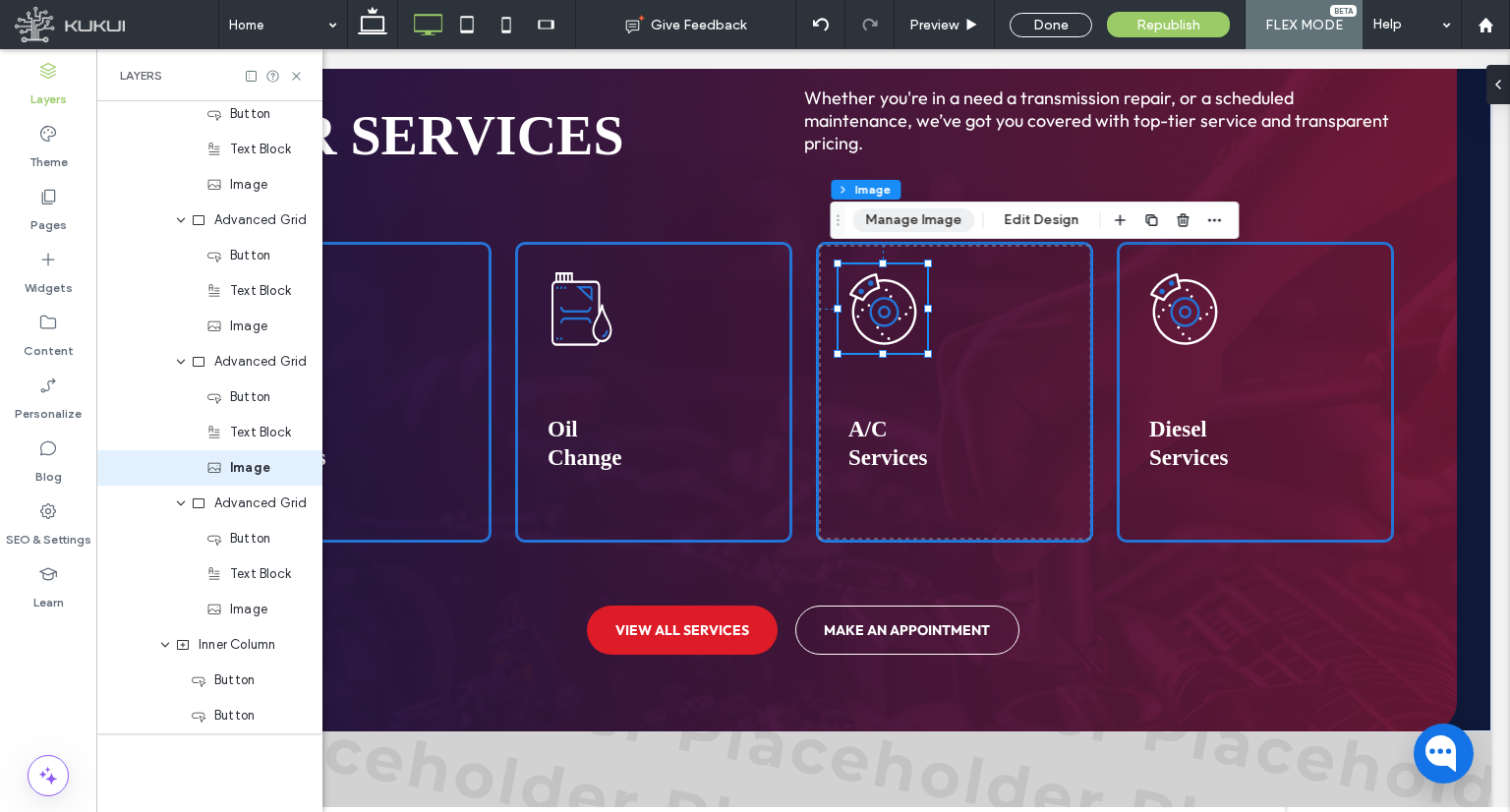 click on "Manage Image" at bounding box center (913, 220) 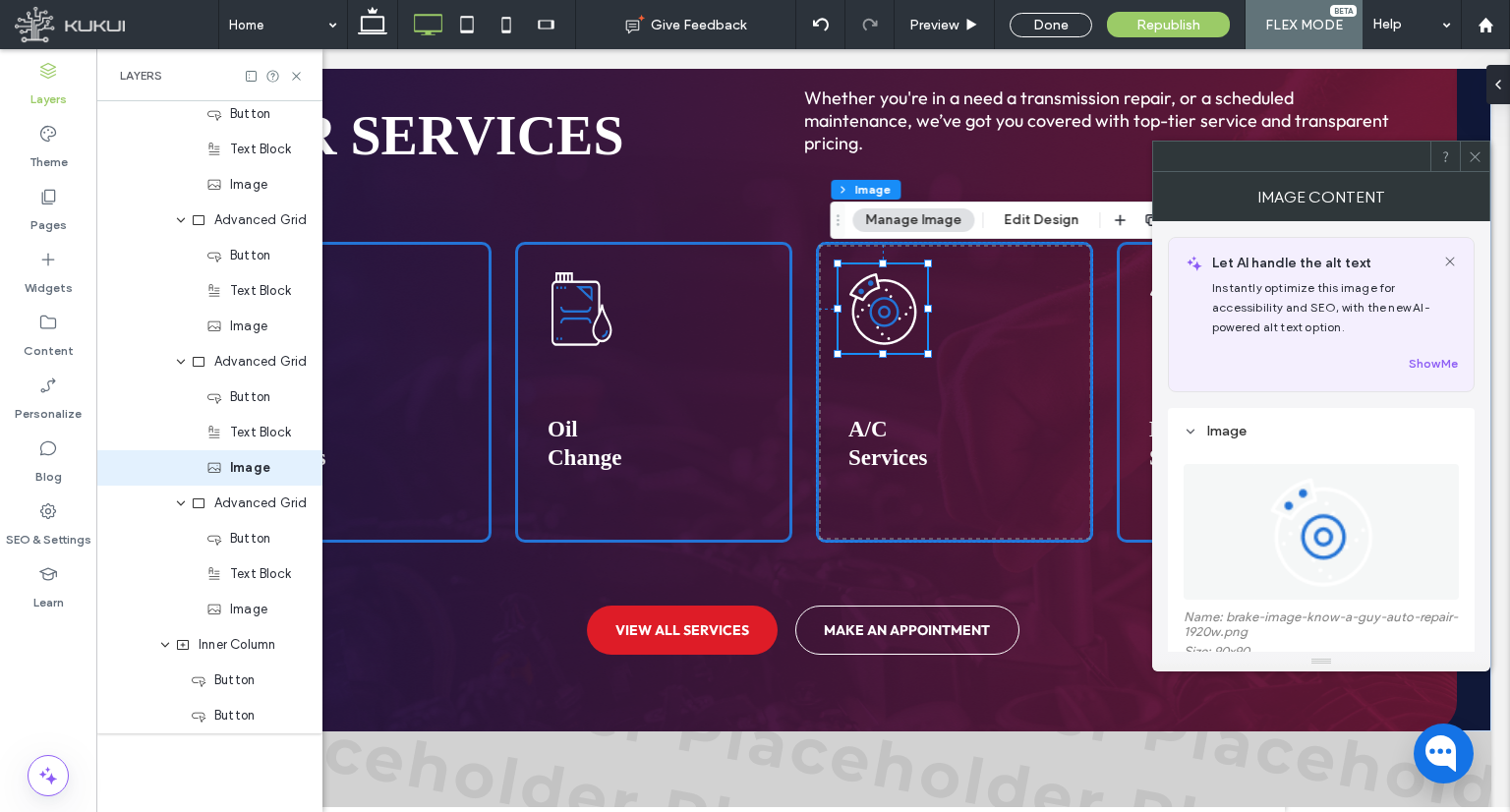 scroll, scrollTop: 98, scrollLeft: 0, axis: vertical 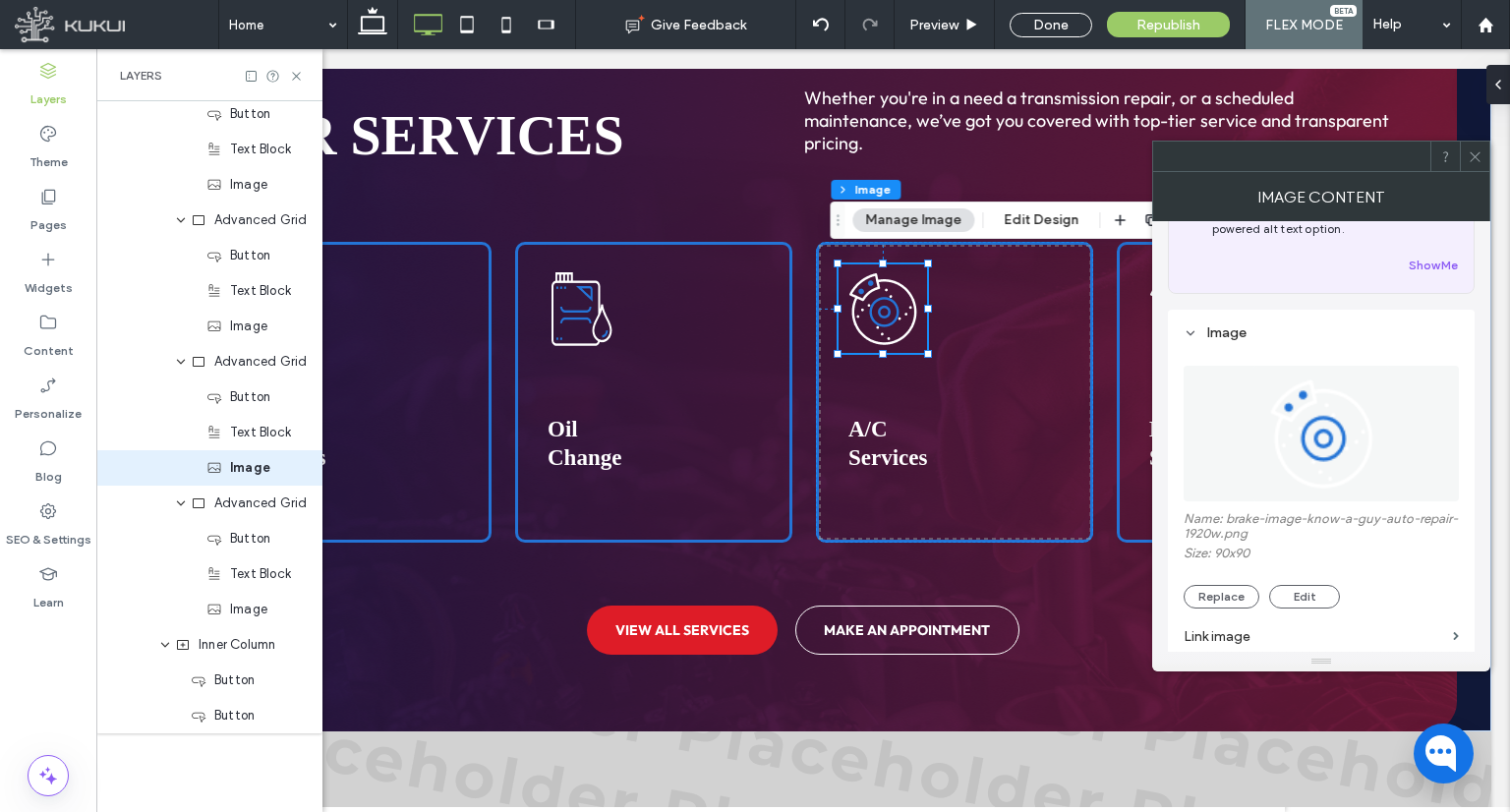 click on "Name: brake-image-know-a-guy-auto-repair-1920w.png Size: 90x90 Replace Edit" at bounding box center [1321, 559] 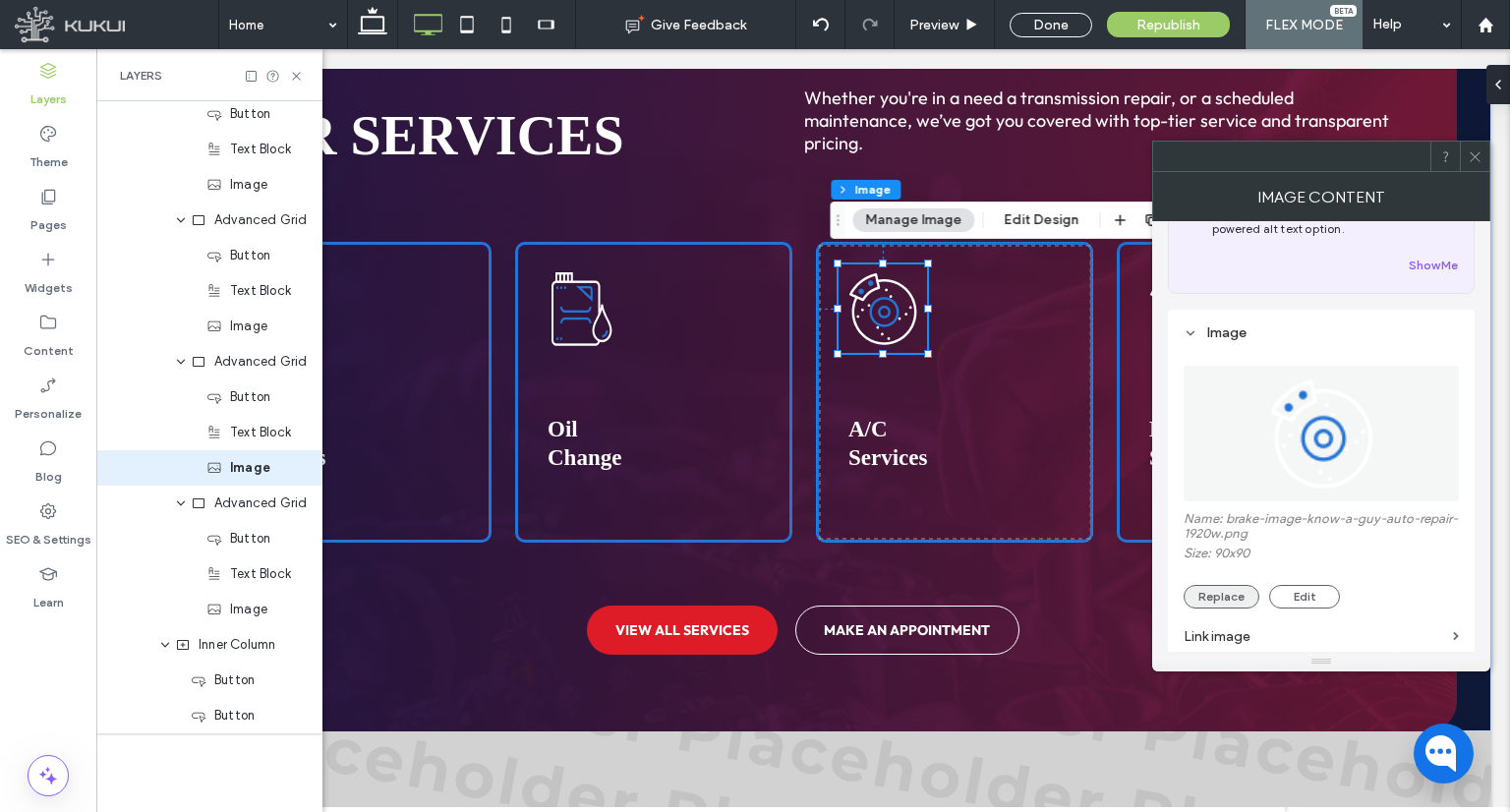 click on "Replace" at bounding box center [1221, 597] 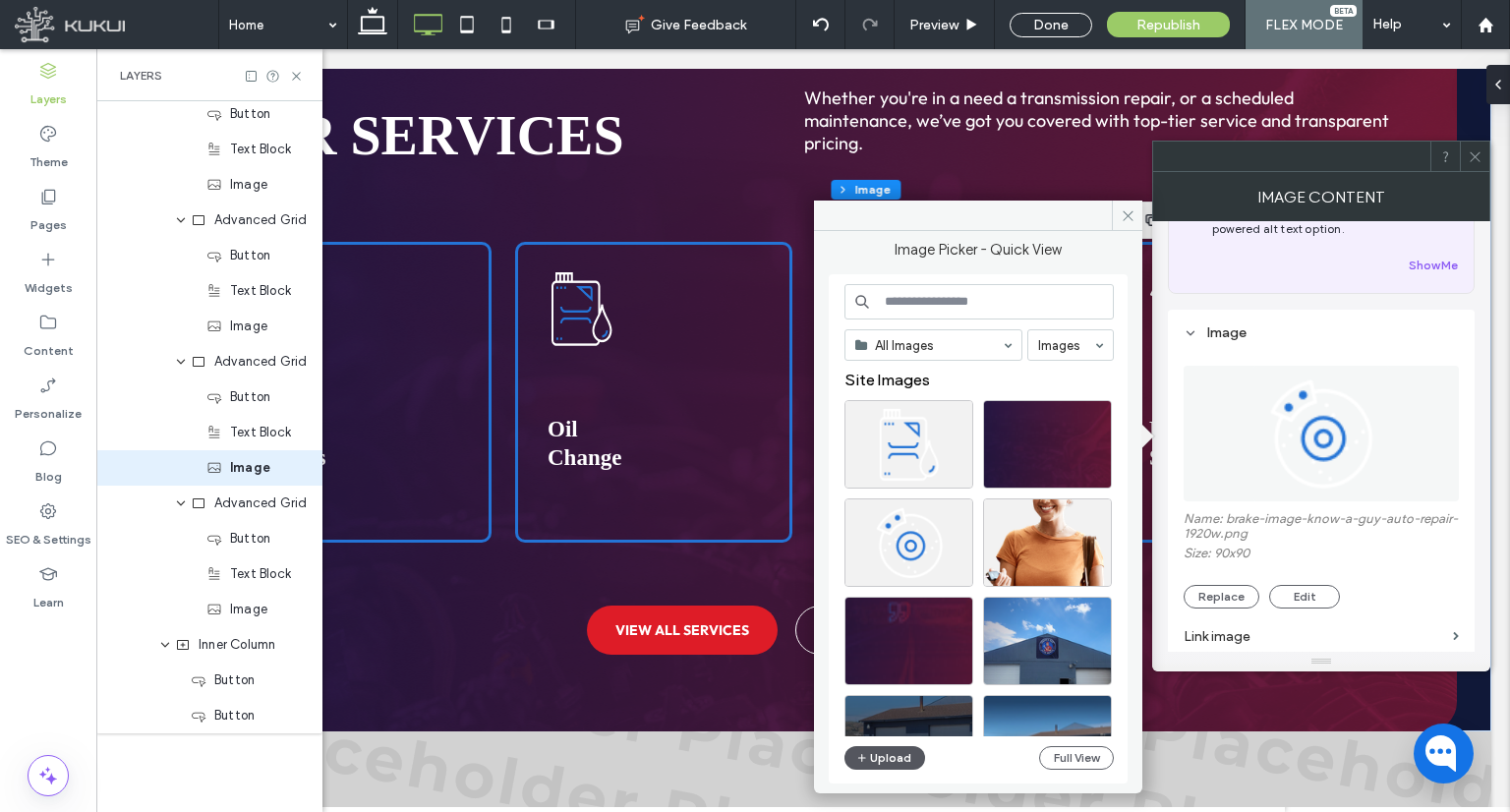 click on "Upload" at bounding box center (885, 758) 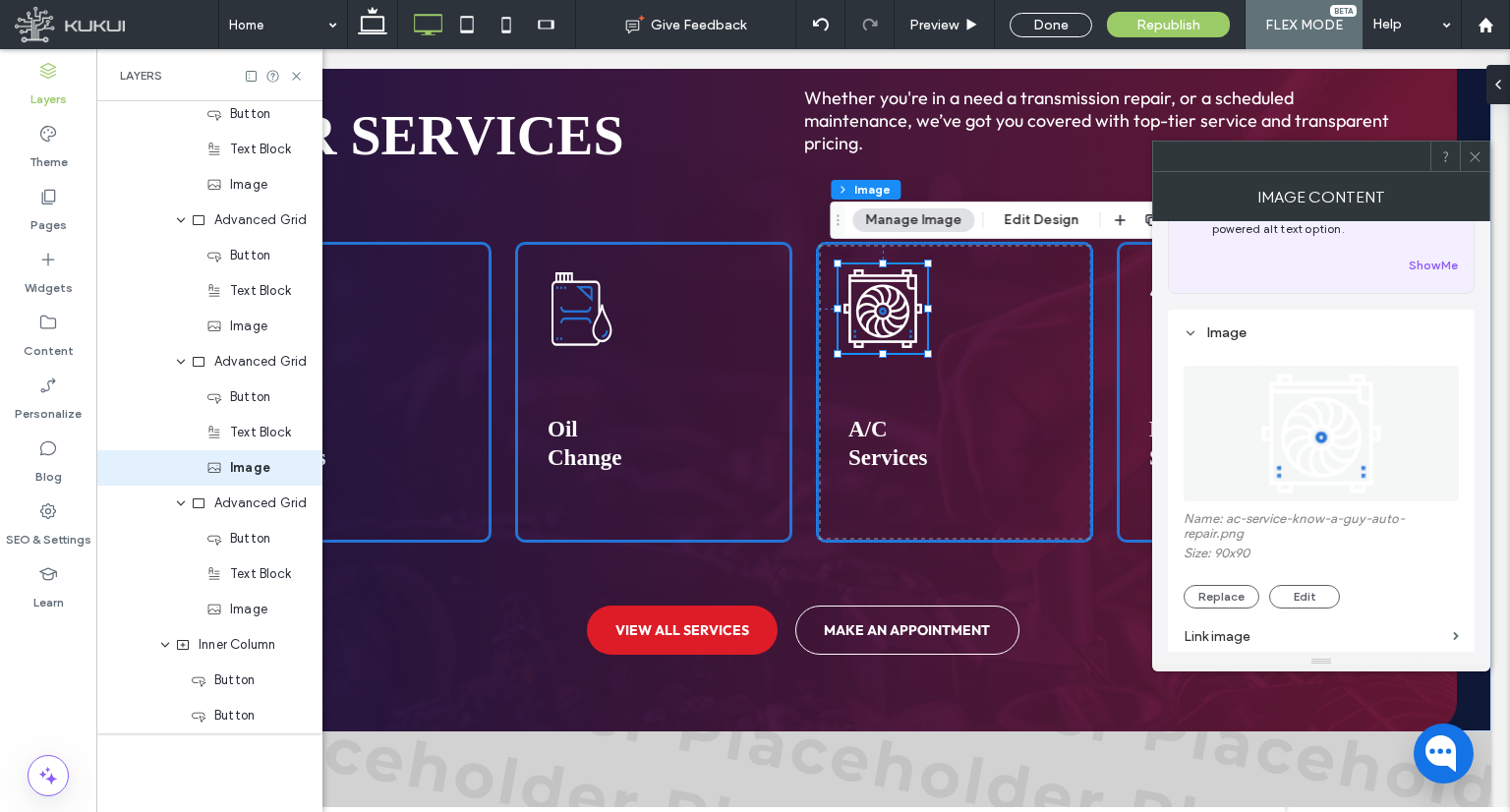 click 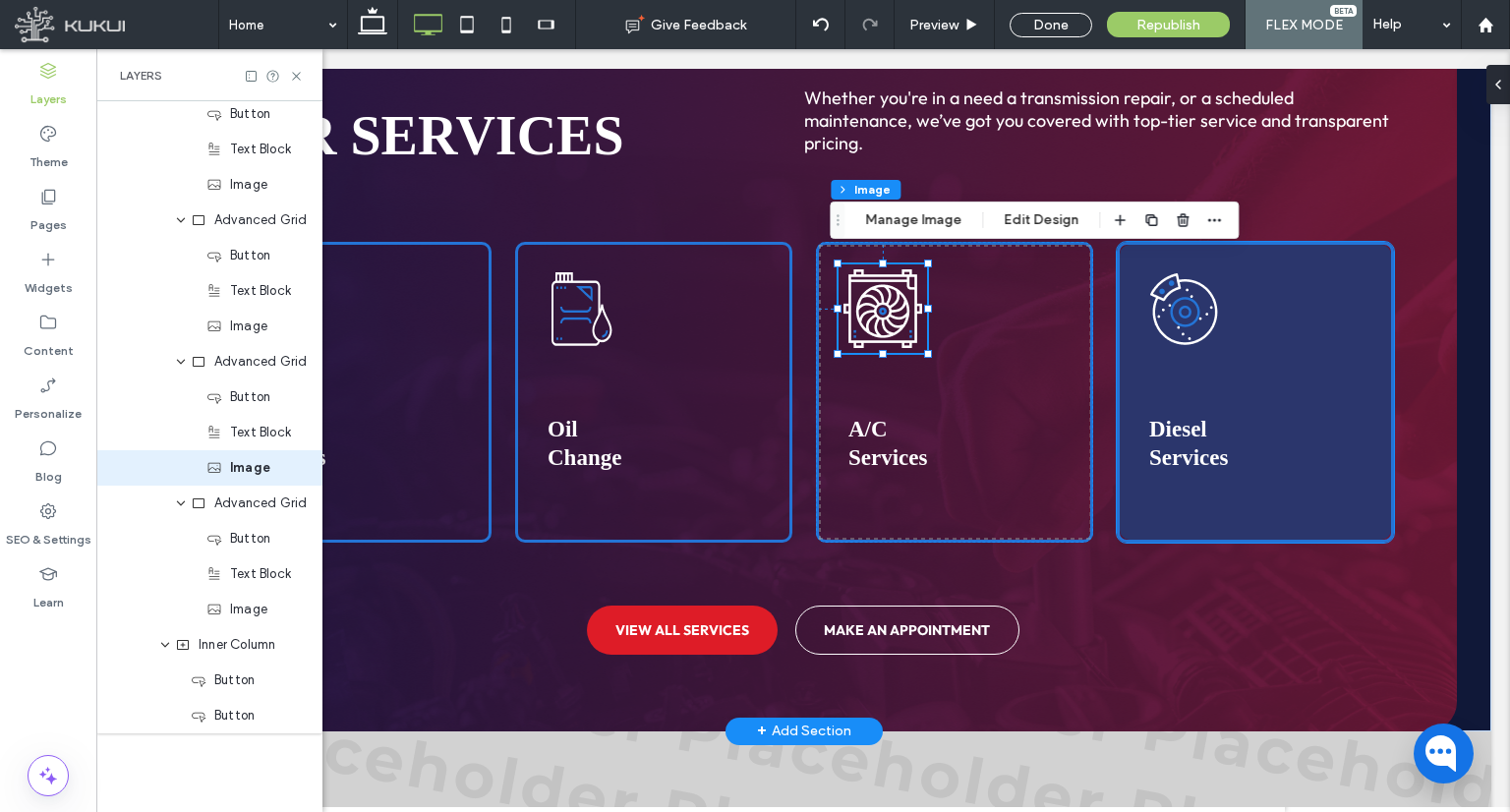 click at bounding box center [1255, 392] 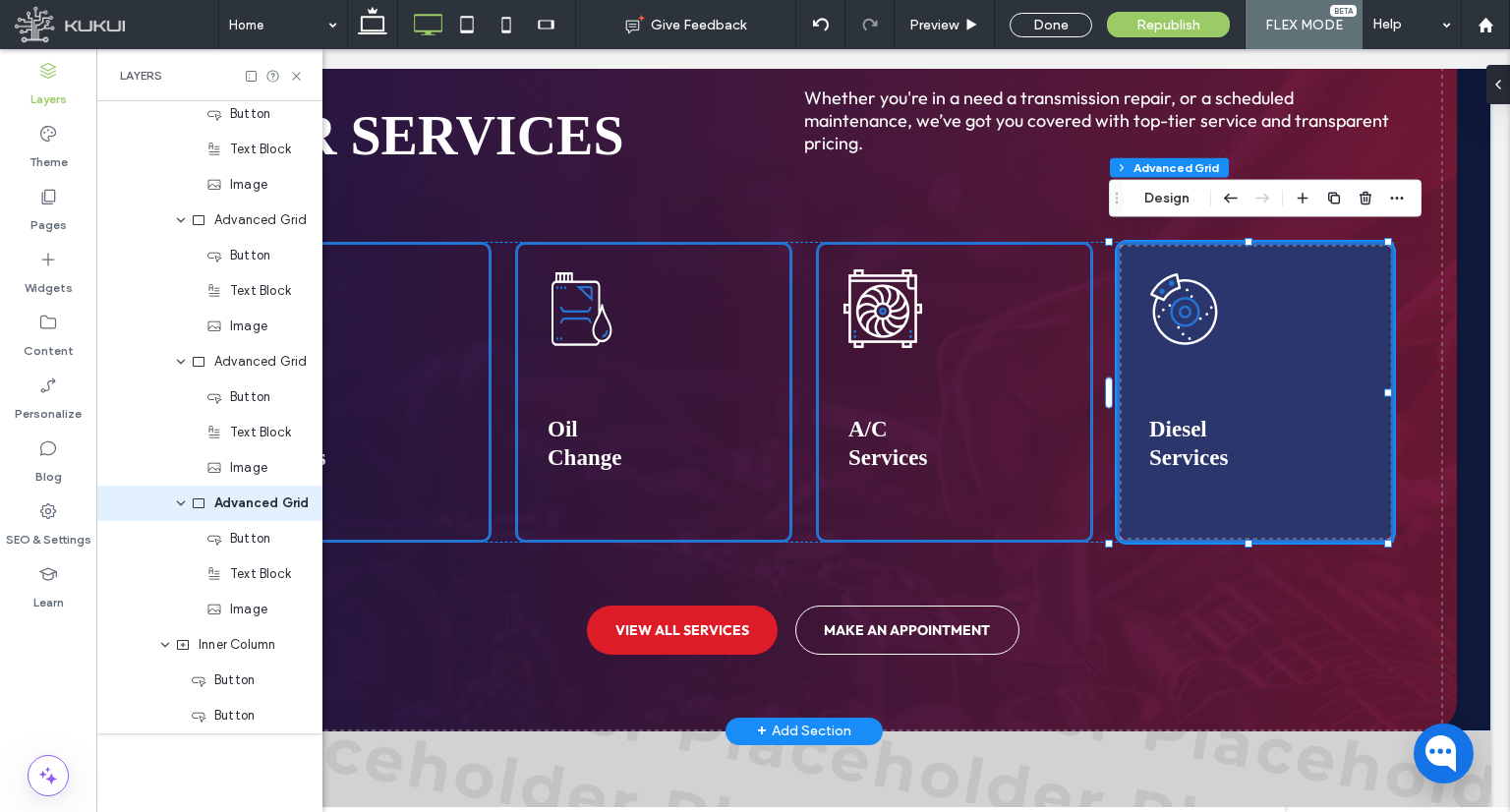 click at bounding box center (1255, 392) 